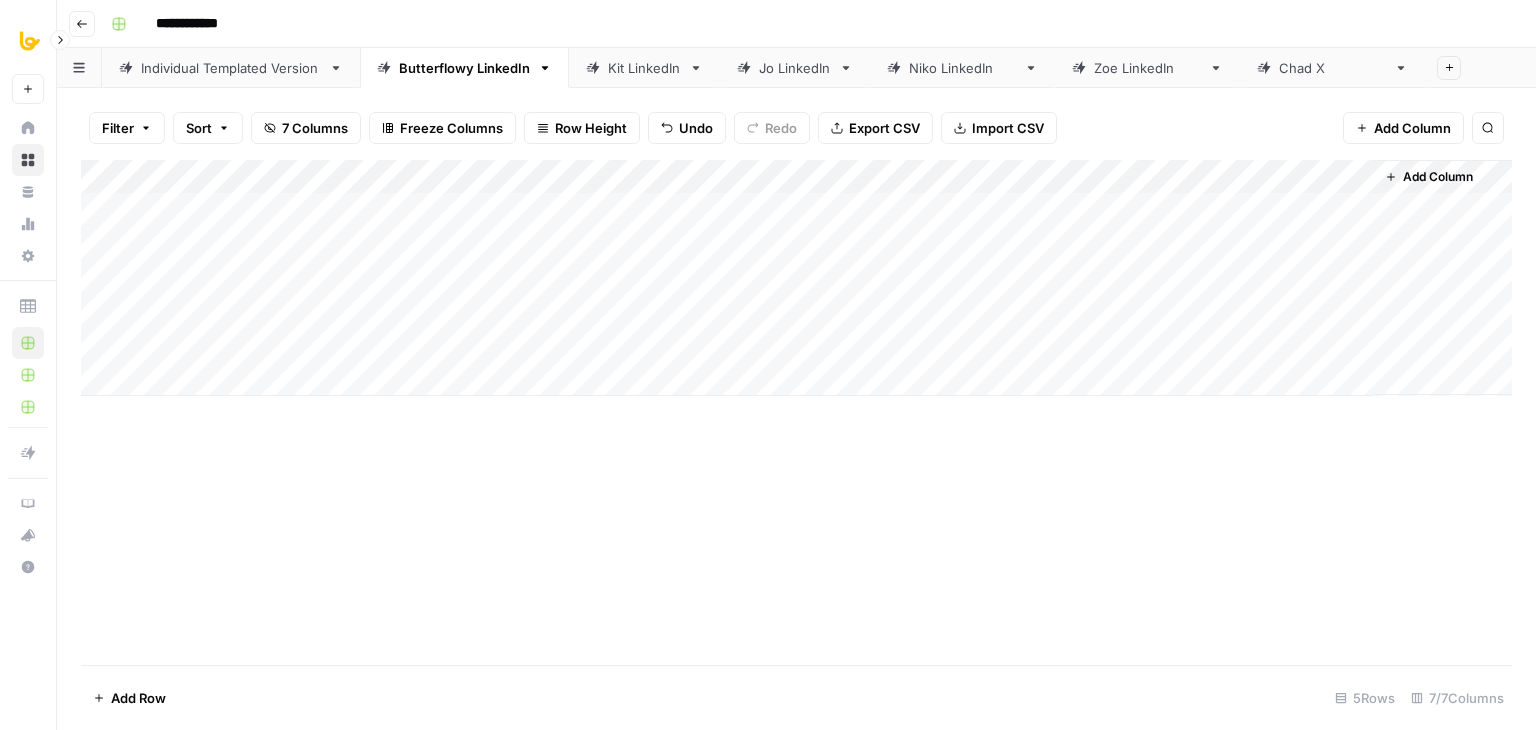 scroll, scrollTop: 0, scrollLeft: 0, axis: both 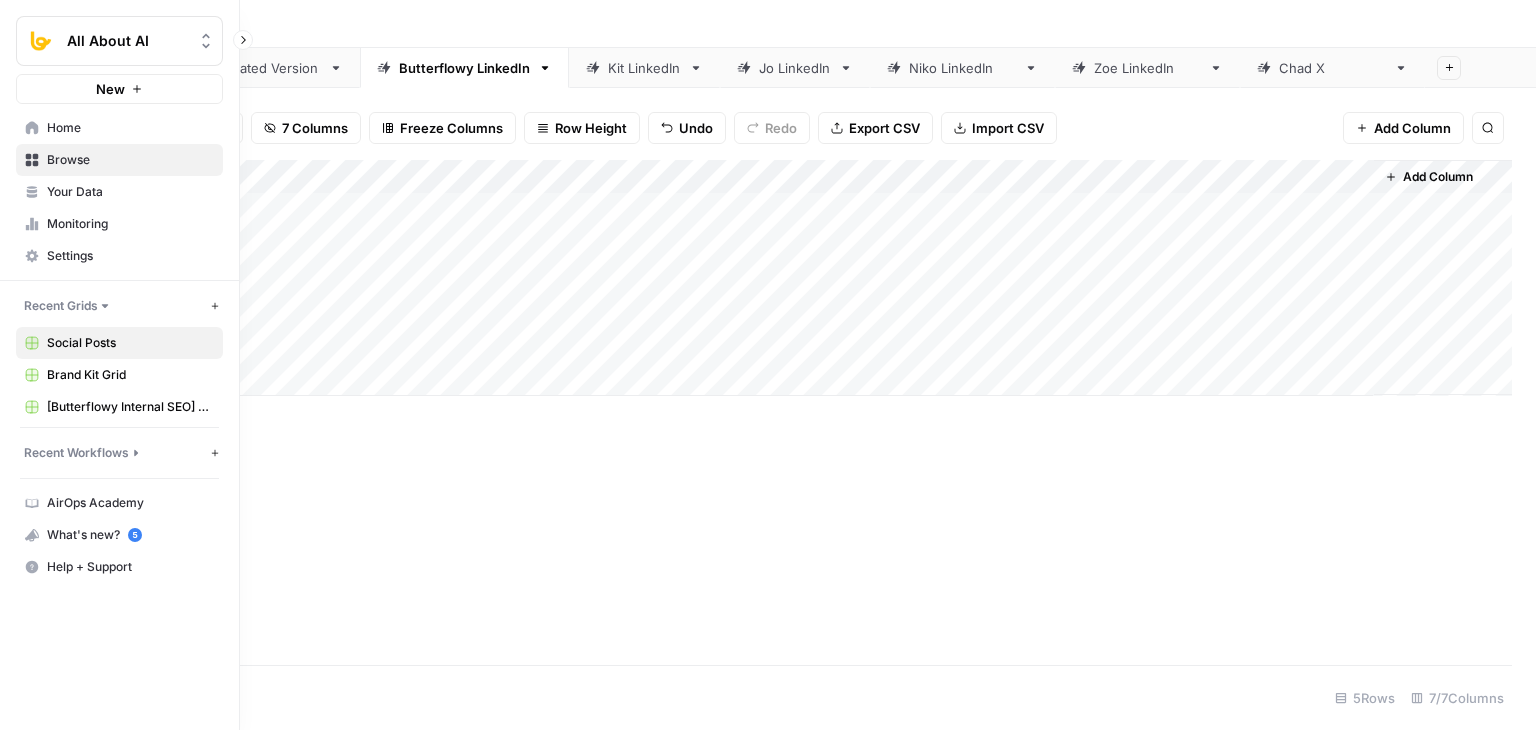 click 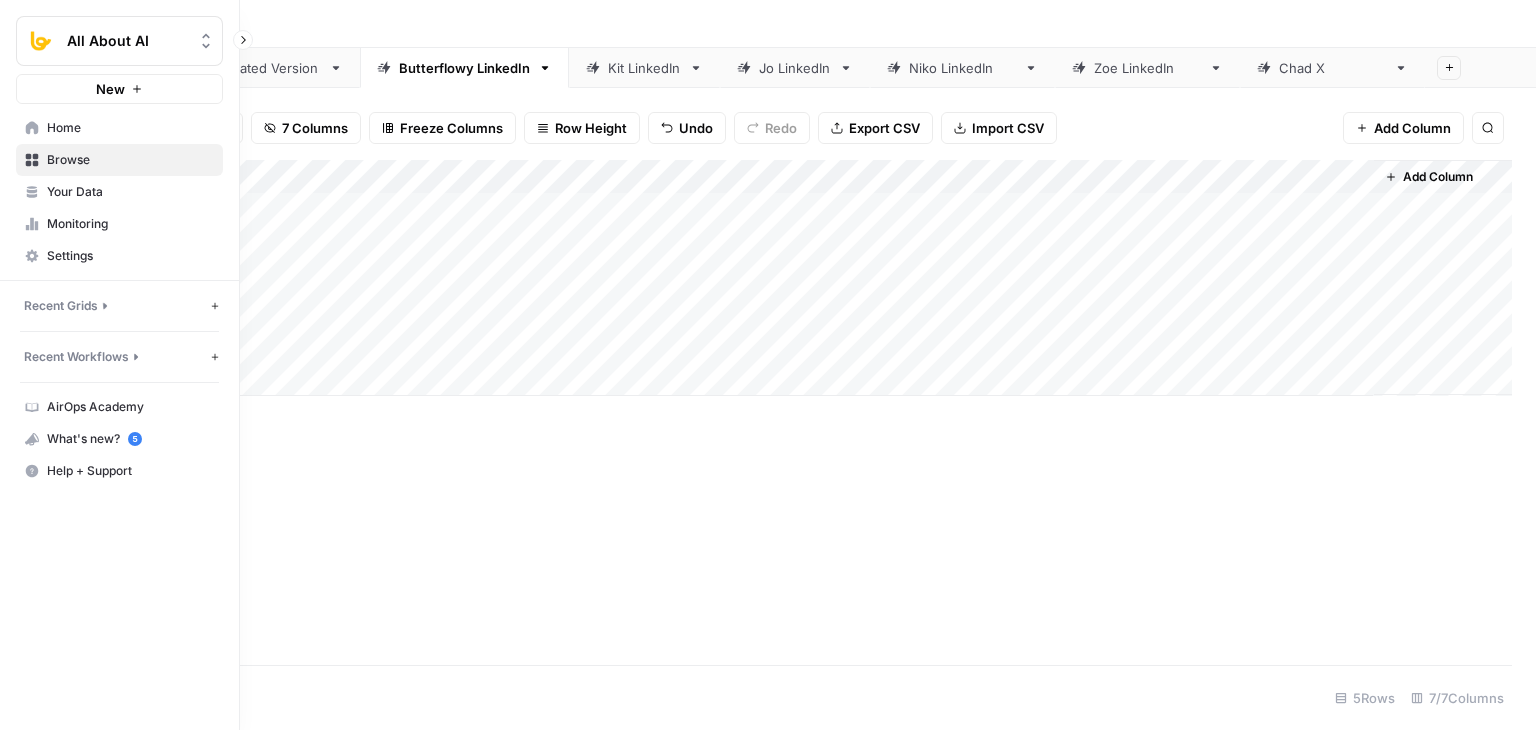 click 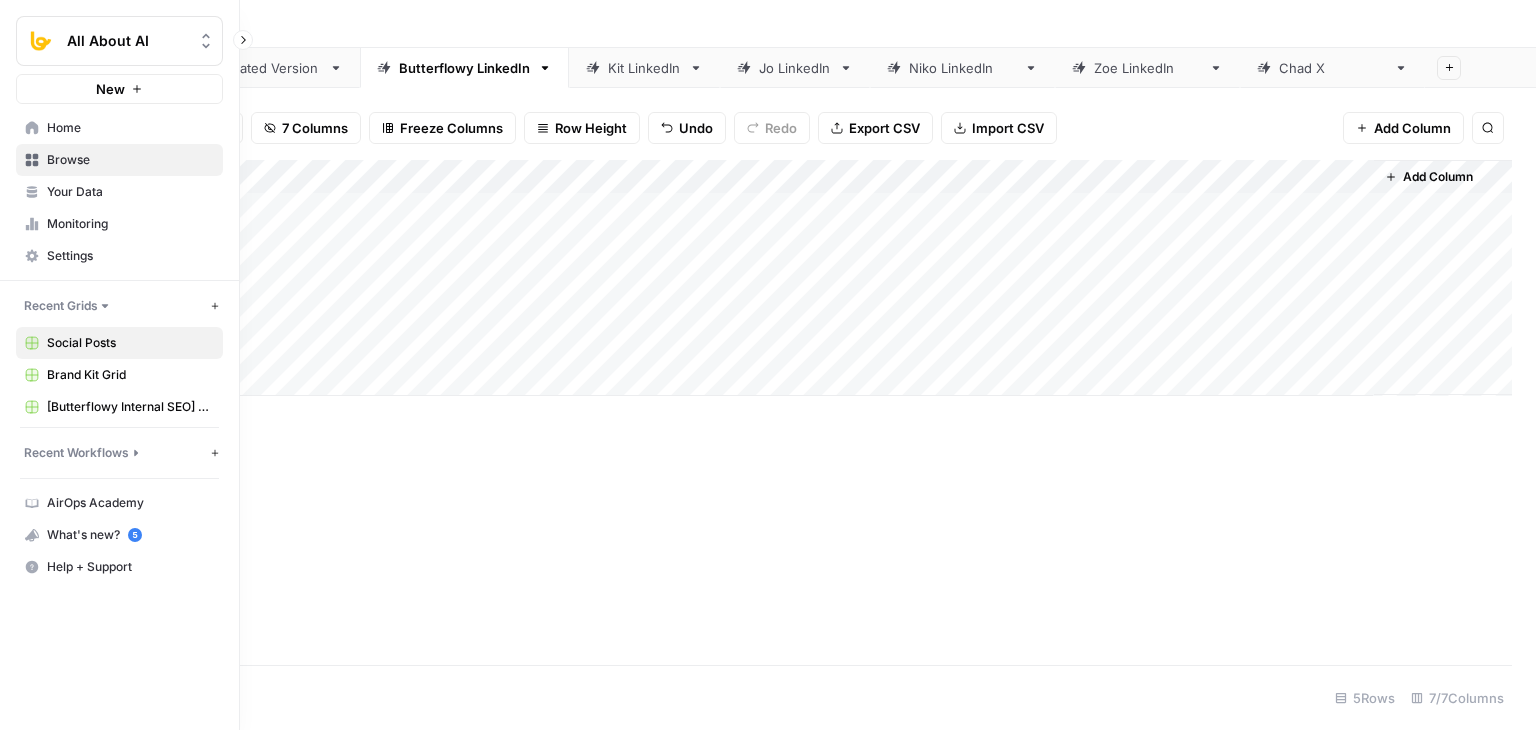 click on "Browse" at bounding box center [130, 160] 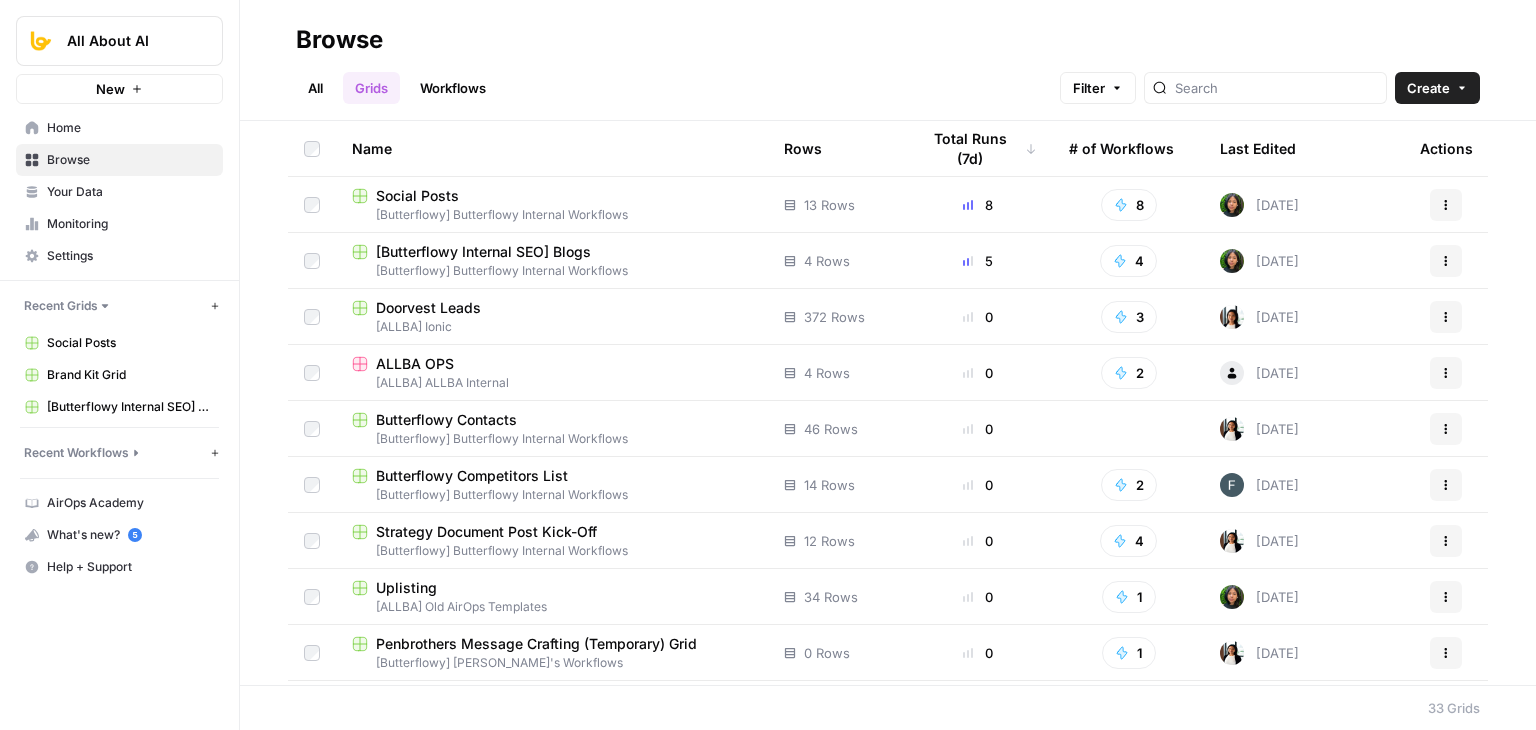 click on "Social Posts" at bounding box center [417, 196] 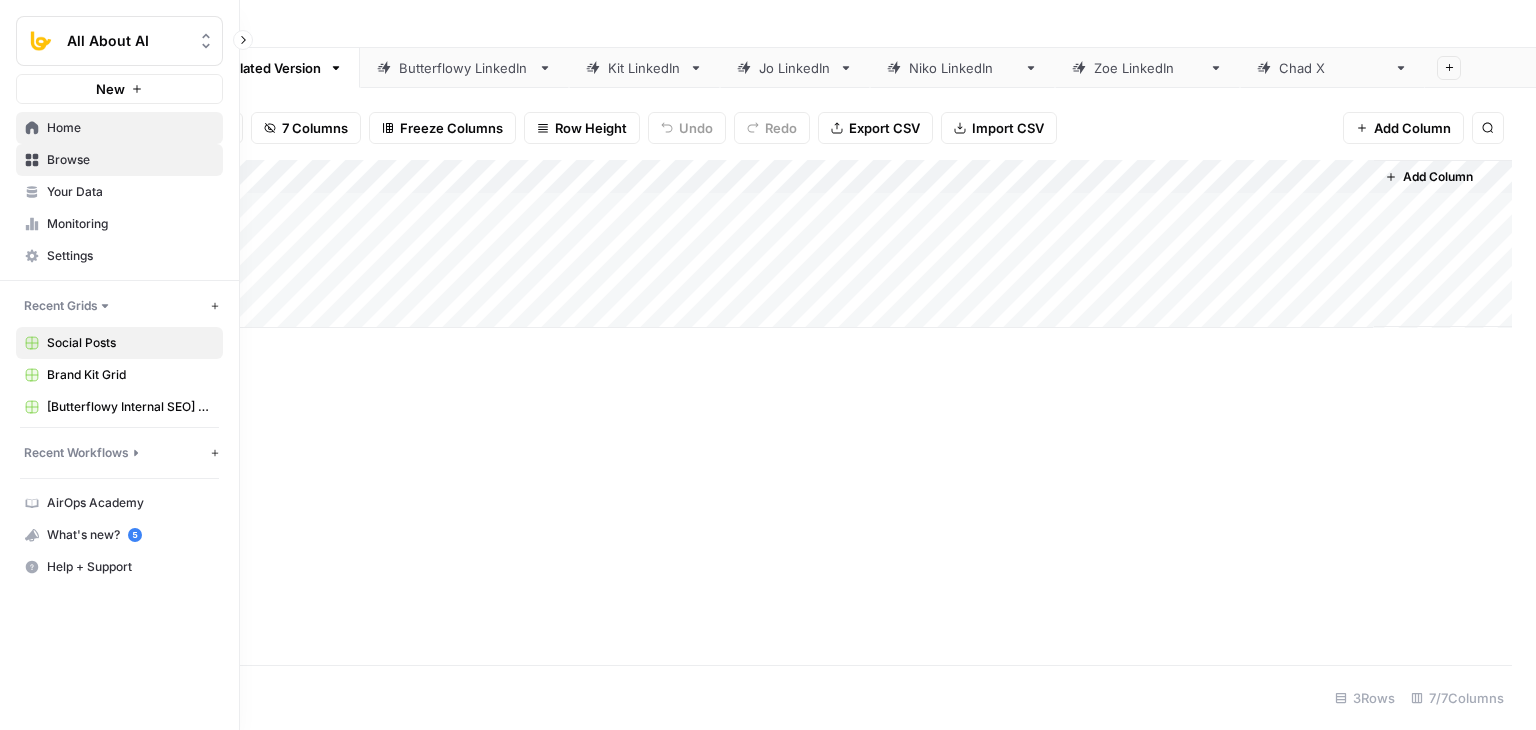 click on "Home" at bounding box center (119, 128) 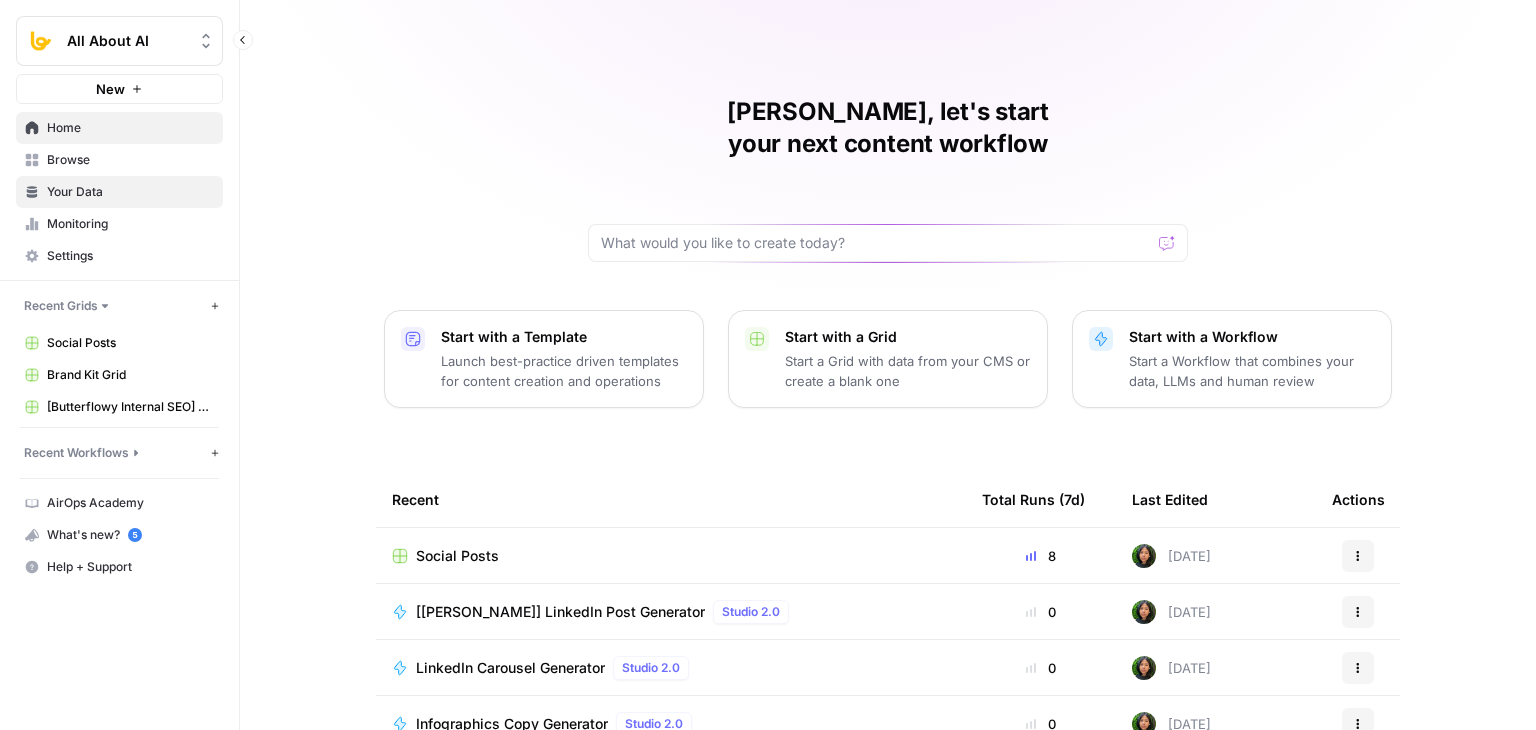 click on "Your Data" at bounding box center [119, 192] 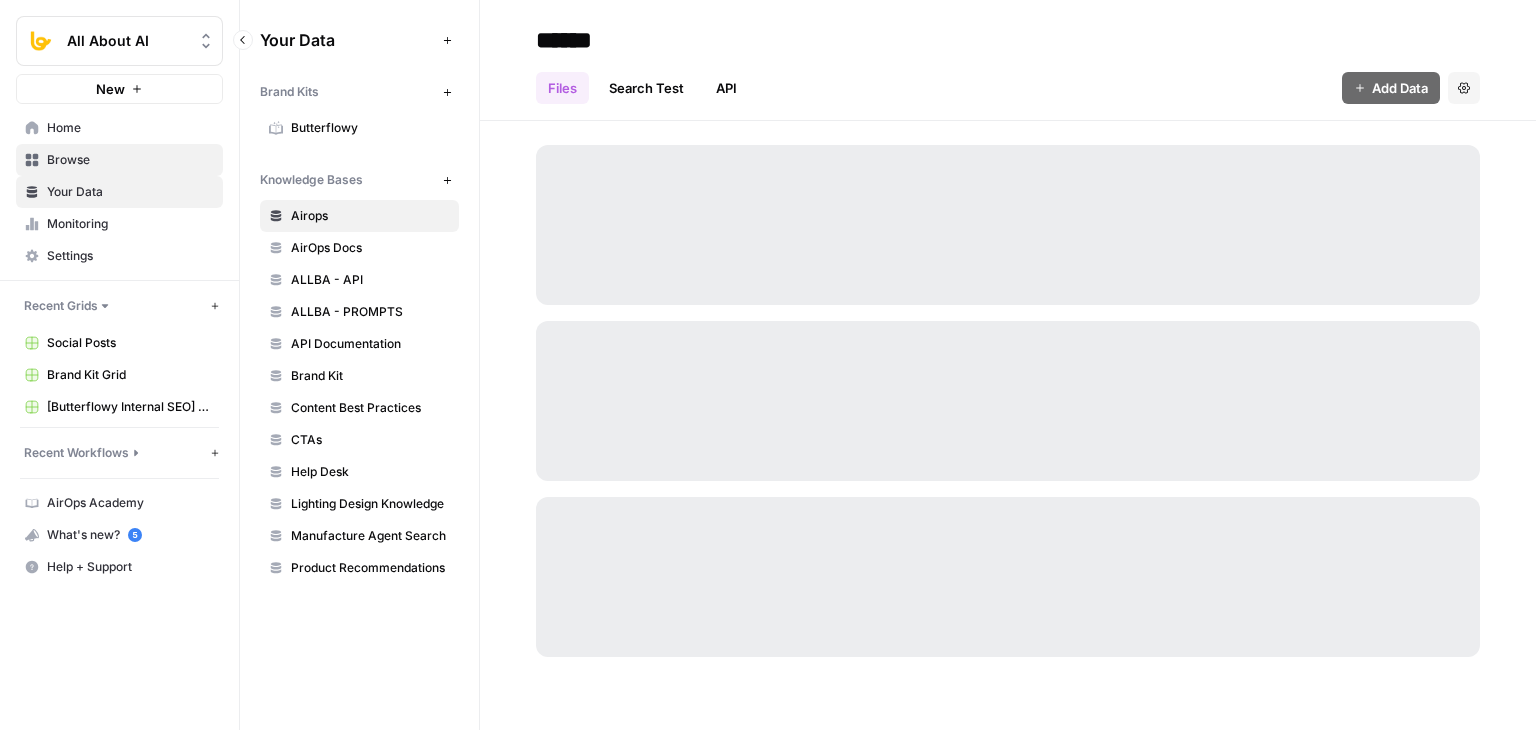 click on "Browse" at bounding box center (130, 160) 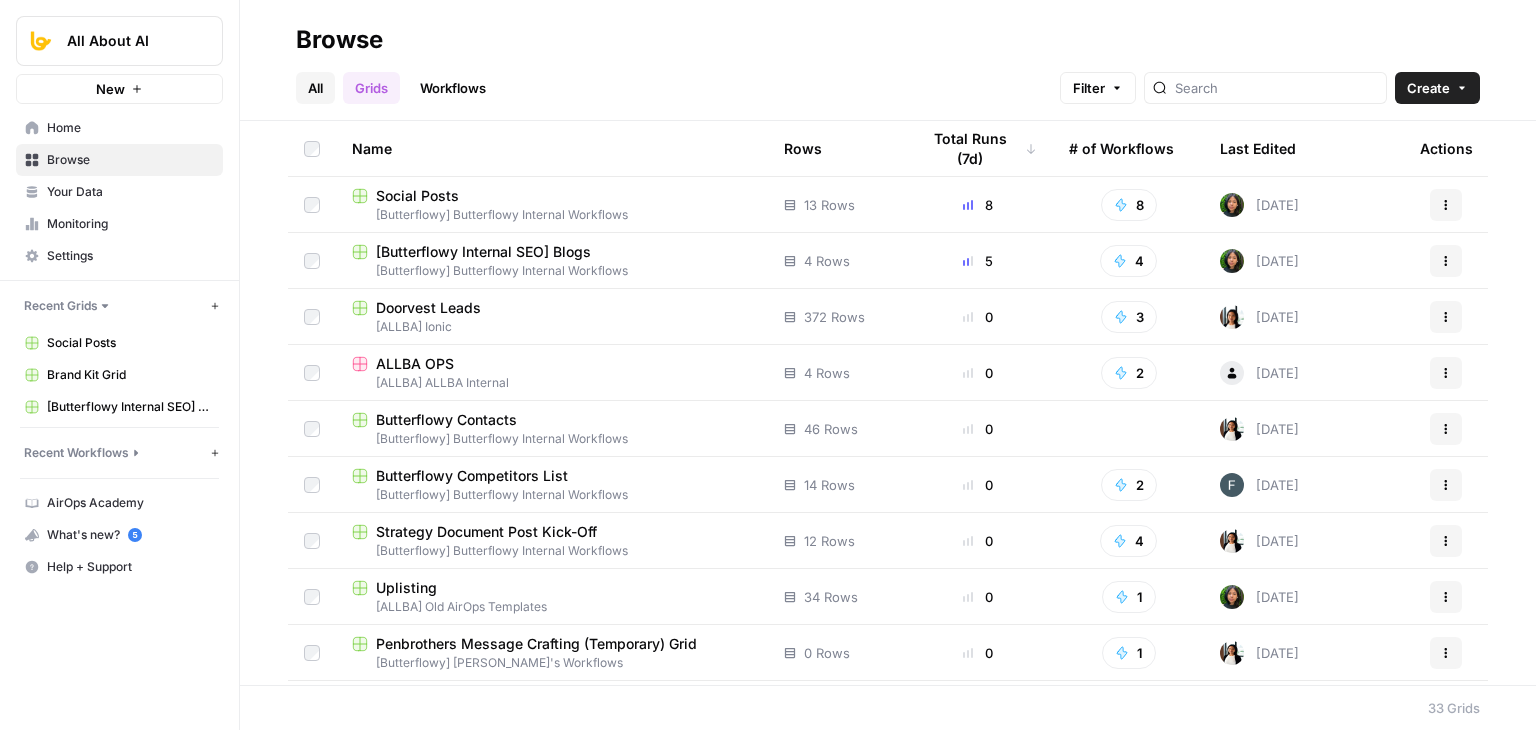 click on "All" at bounding box center [315, 88] 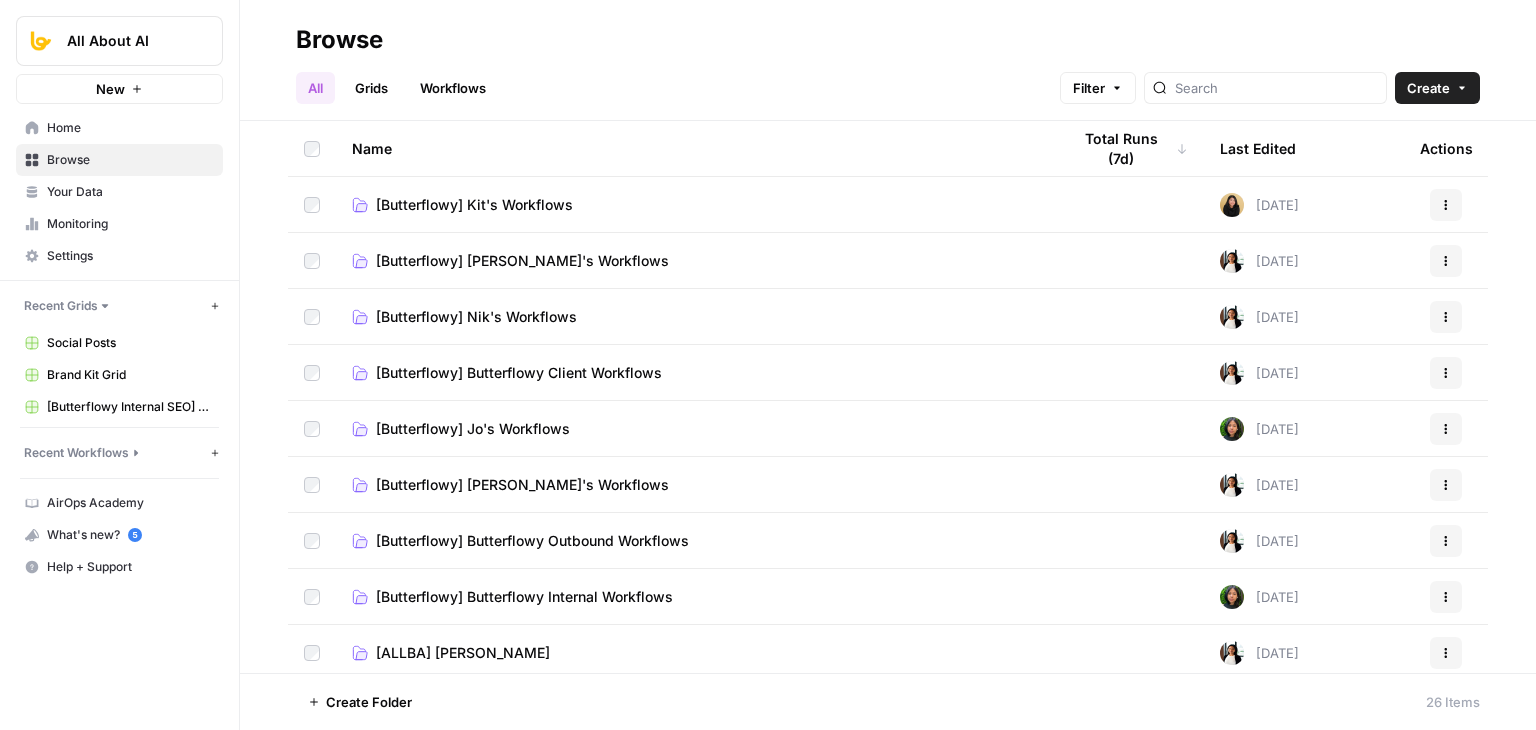 click on "[Butterflowy] Jo's Workflows" at bounding box center [473, 429] 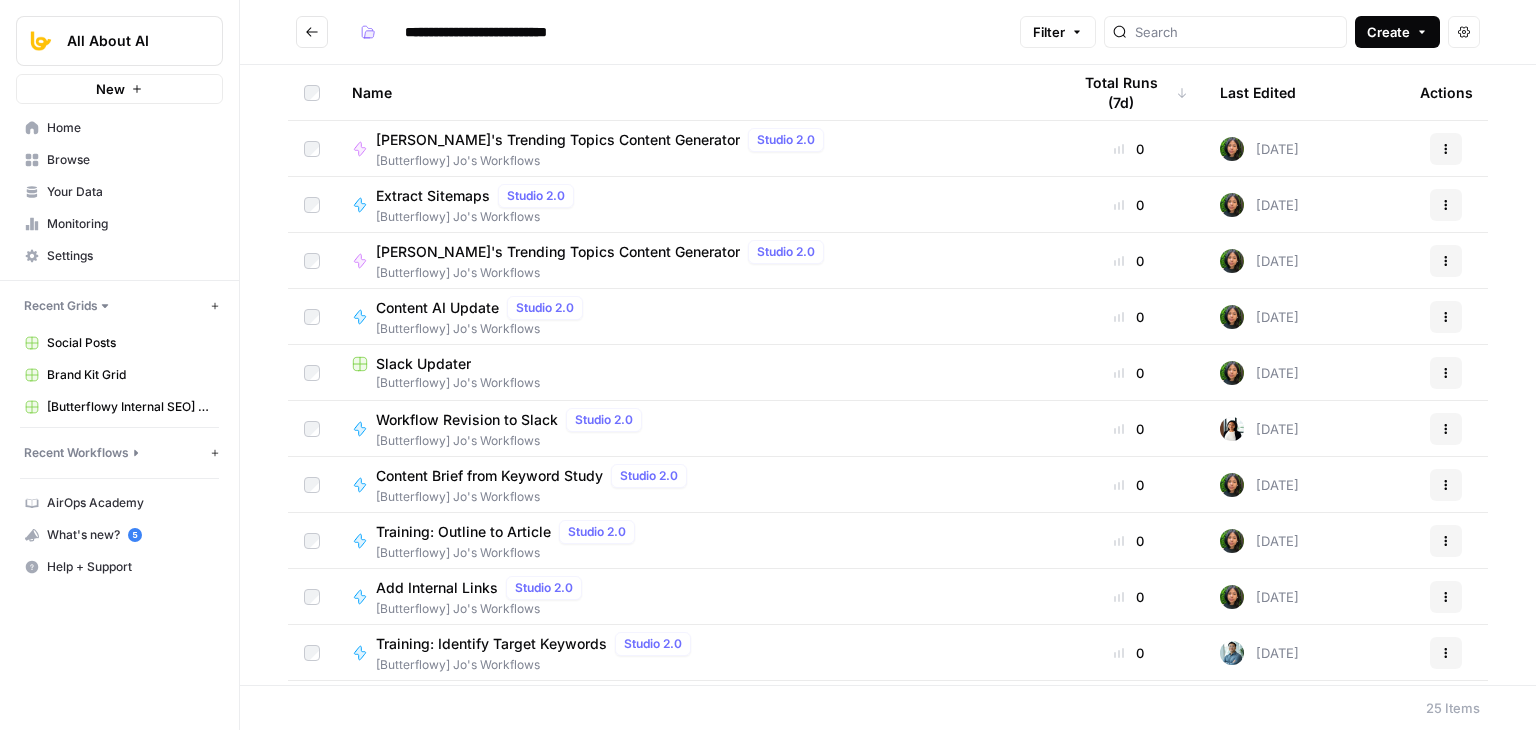 click on "Create" at bounding box center [1388, 32] 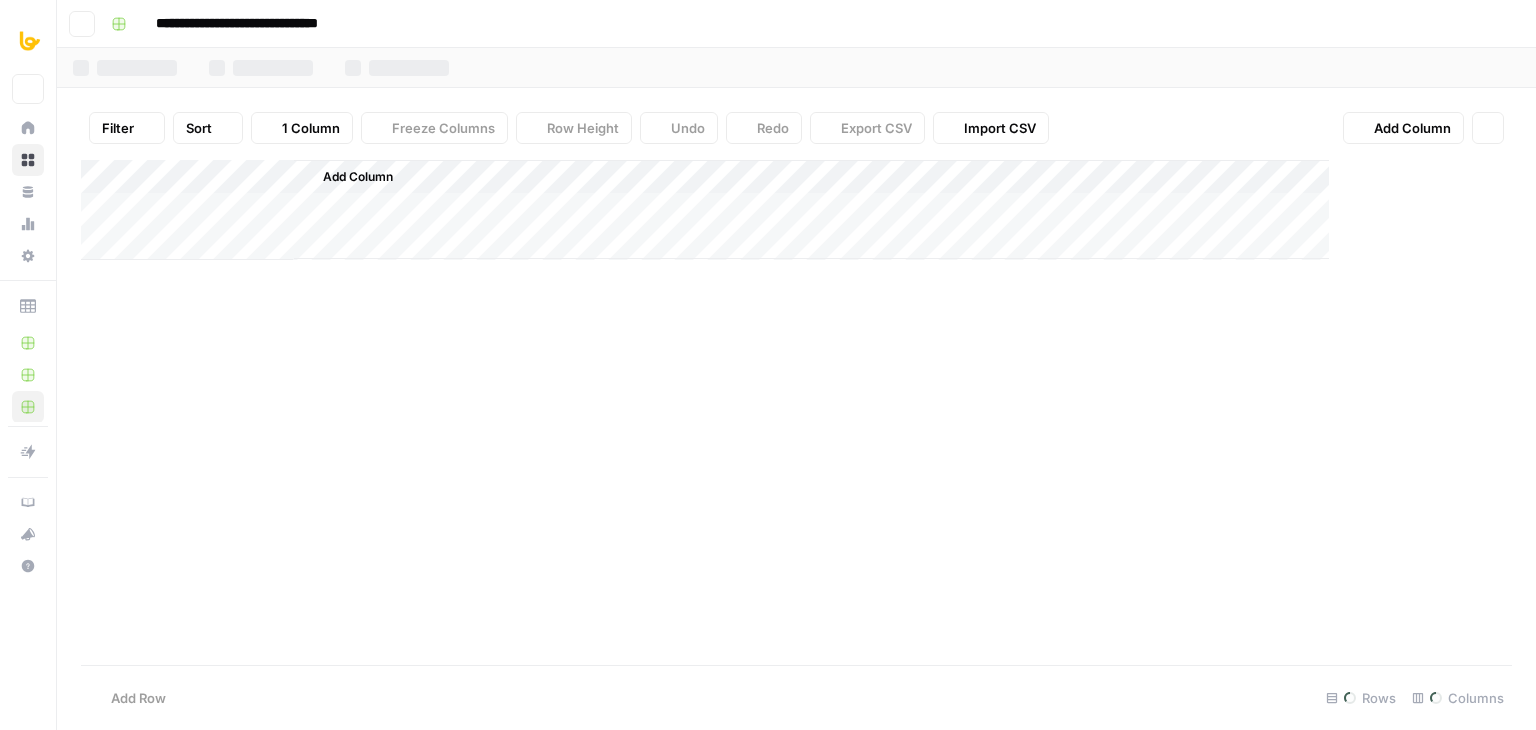 scroll, scrollTop: 0, scrollLeft: 0, axis: both 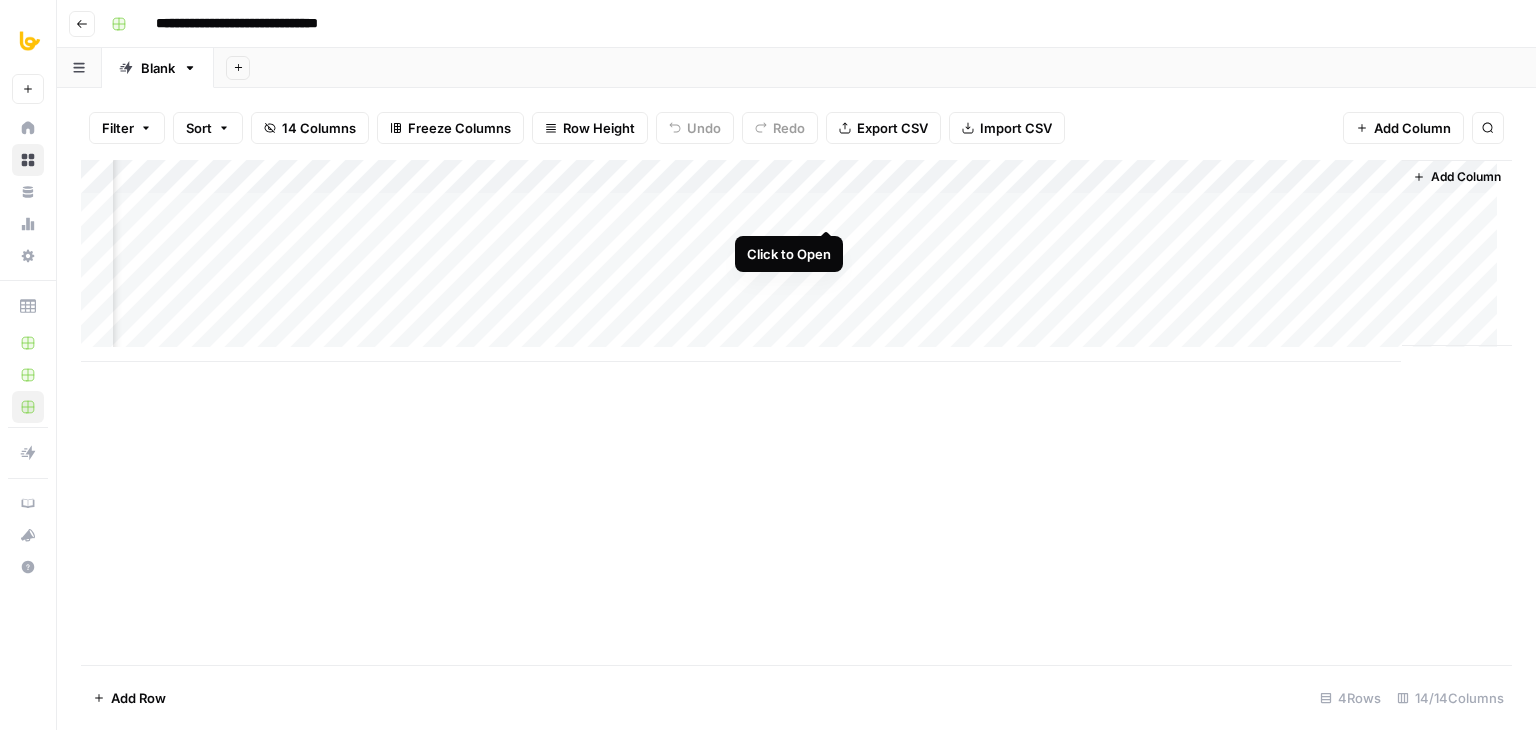 click on "Add Column" at bounding box center (796, 261) 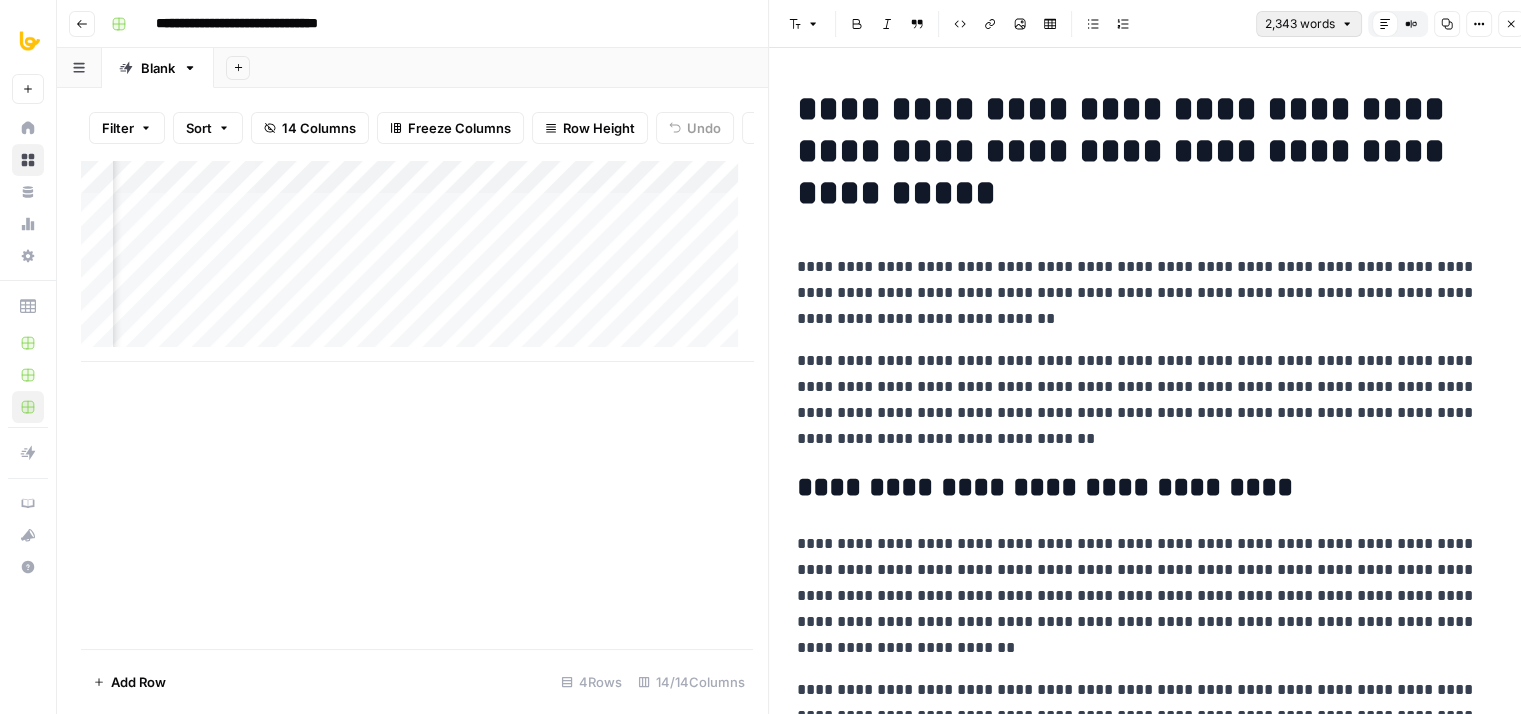 click on "2,343 words" at bounding box center [1300, 24] 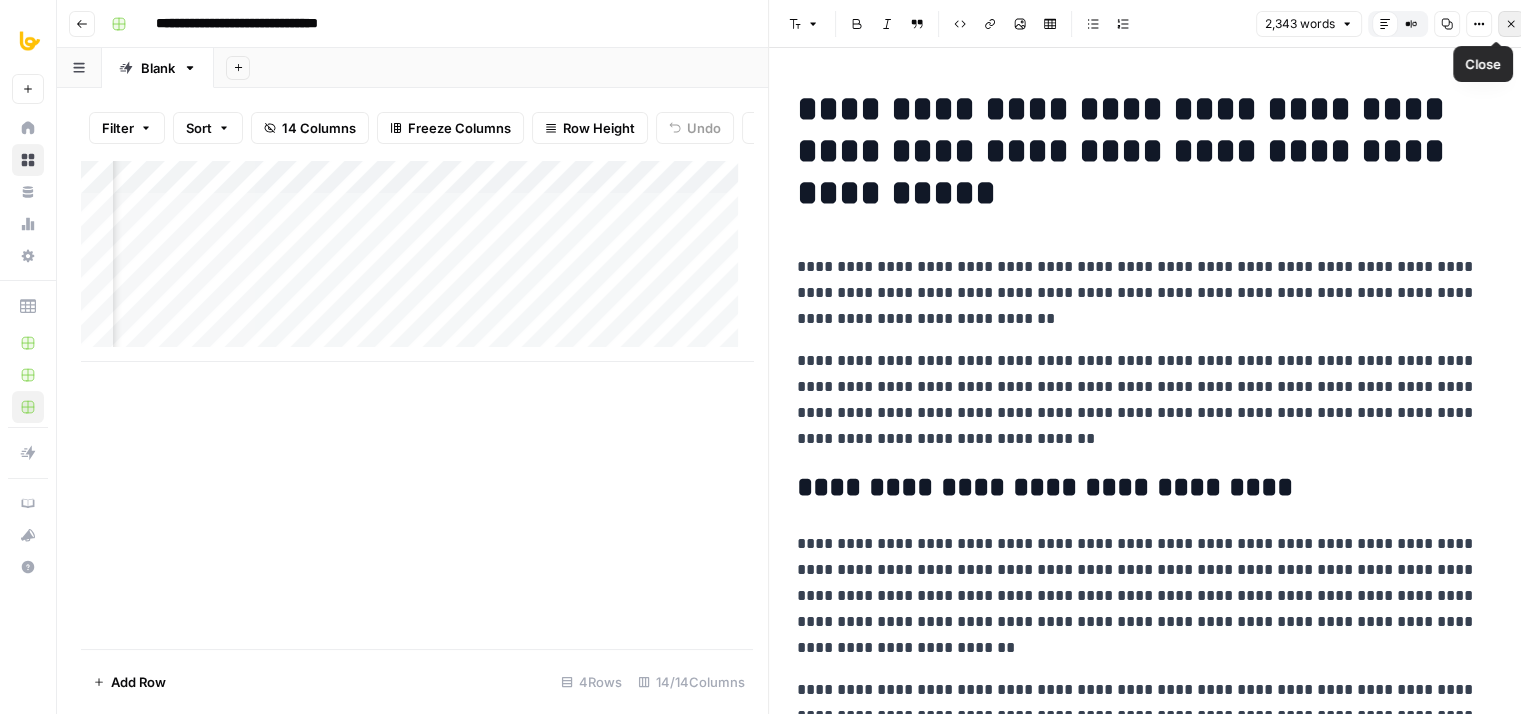 click on "Close" at bounding box center [1511, 24] 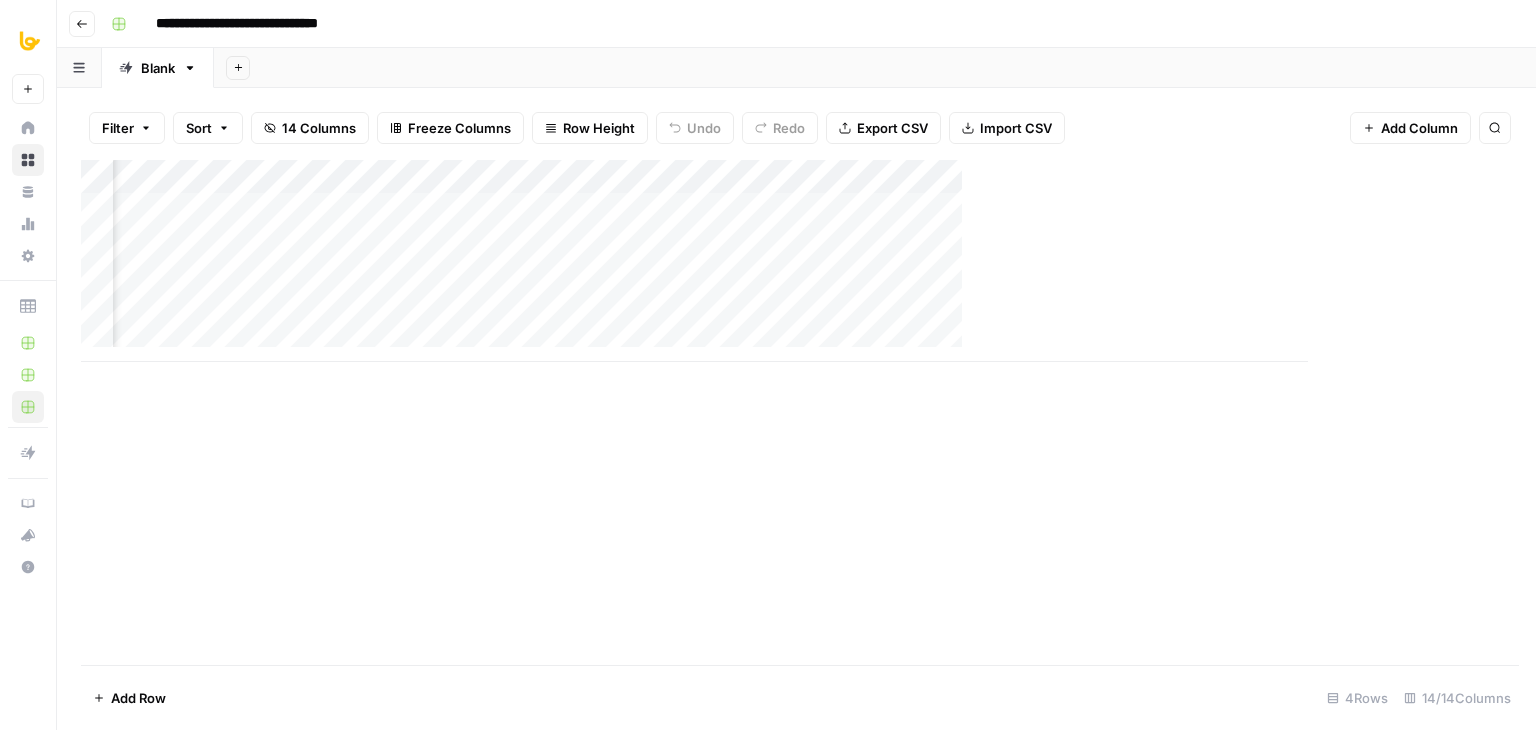 scroll, scrollTop: 0, scrollLeft: 1378, axis: horizontal 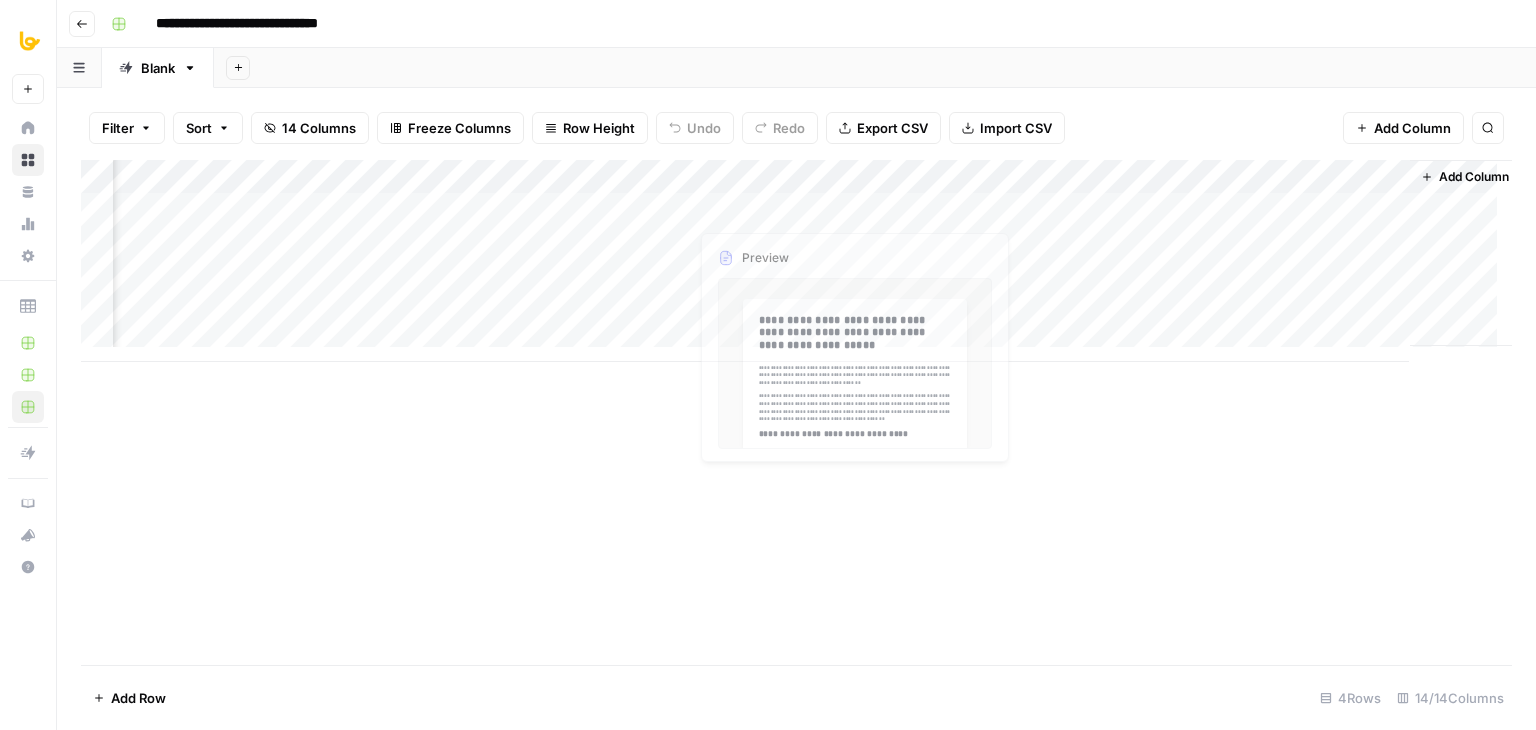 click on "Add Column" at bounding box center [796, 261] 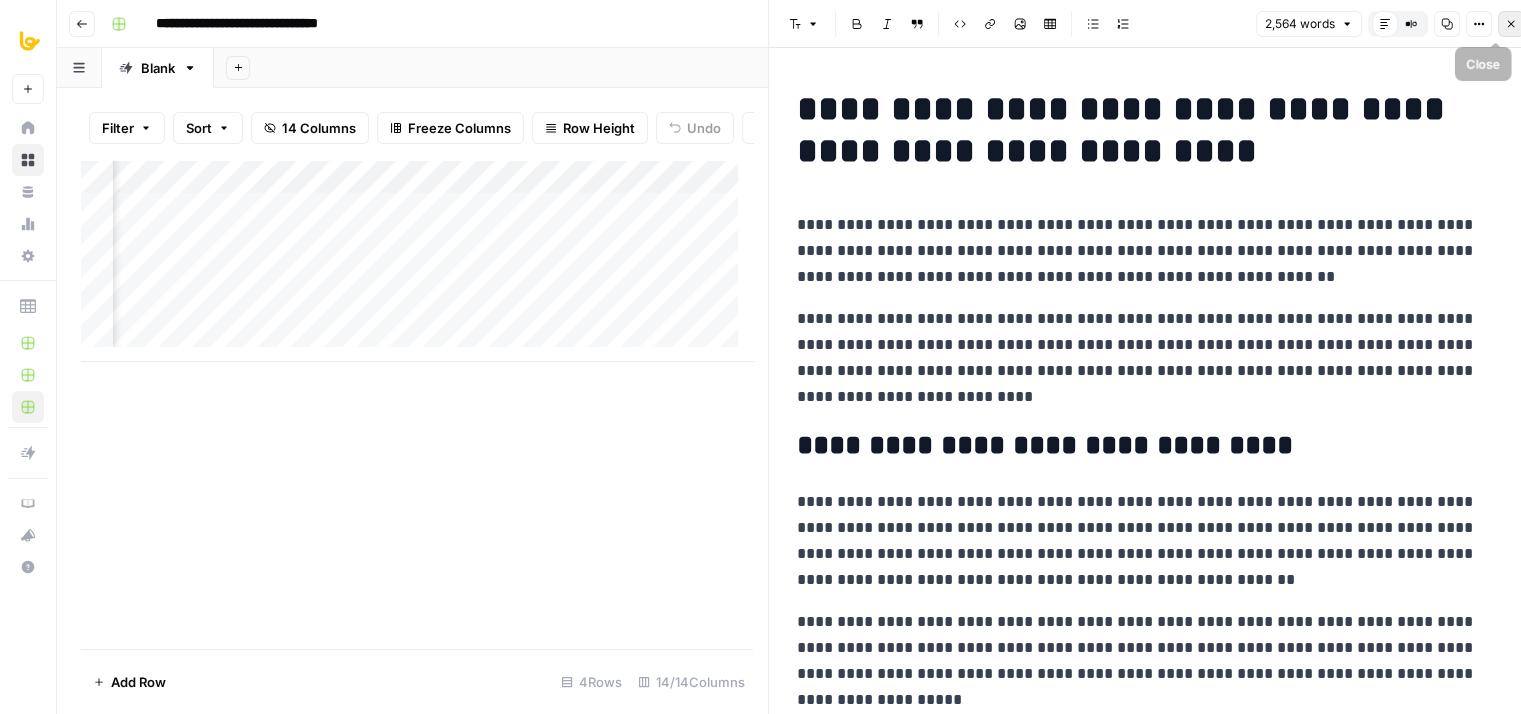 click 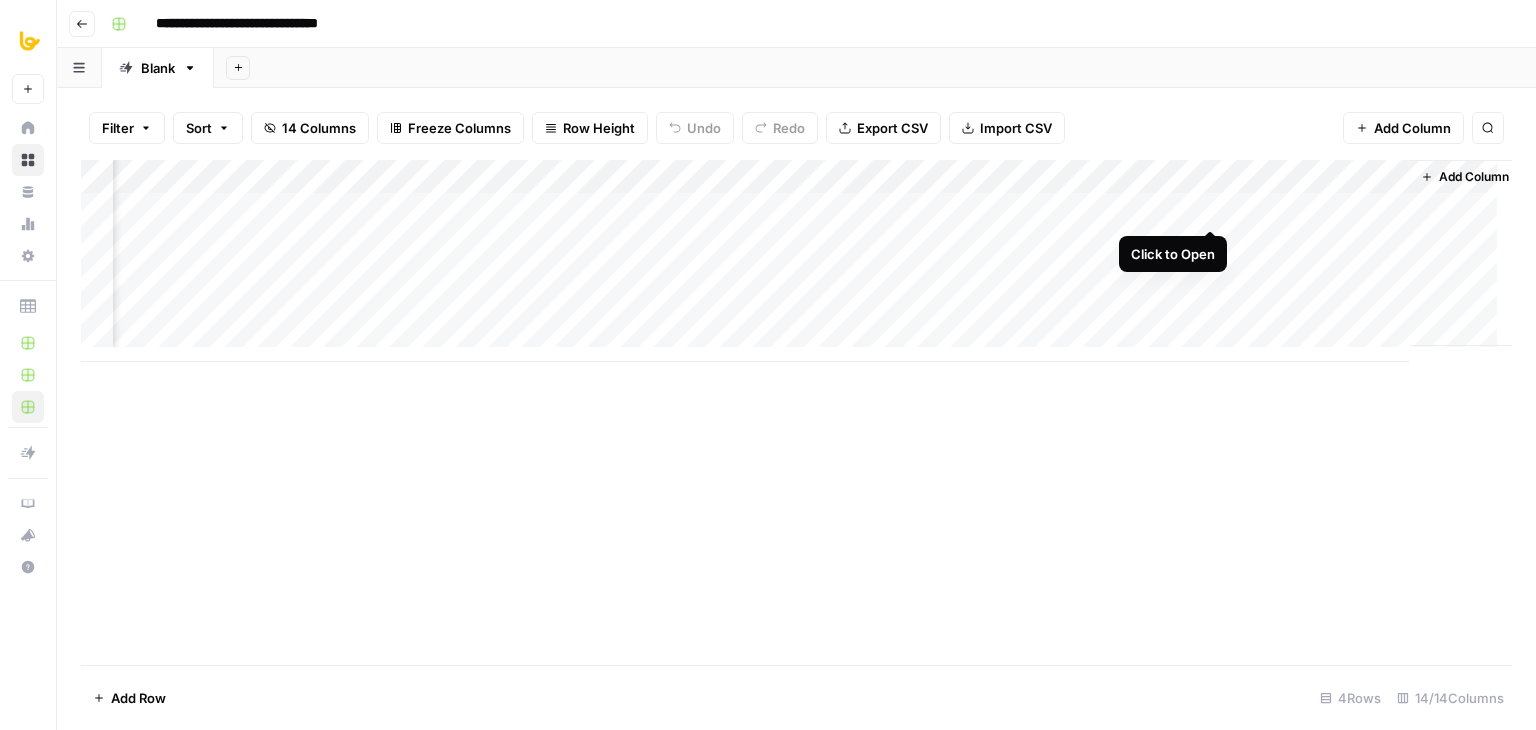 click on "Add Column" at bounding box center (796, 261) 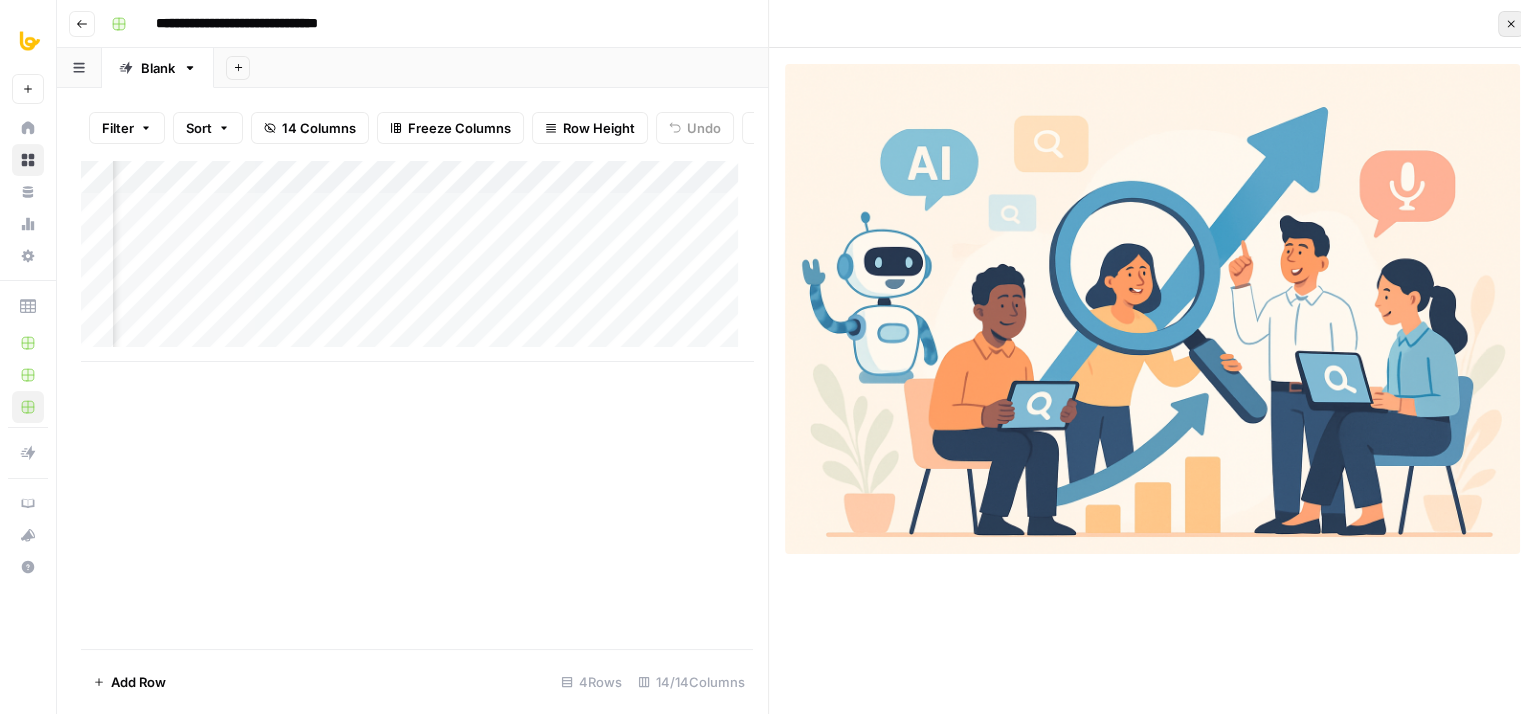 click 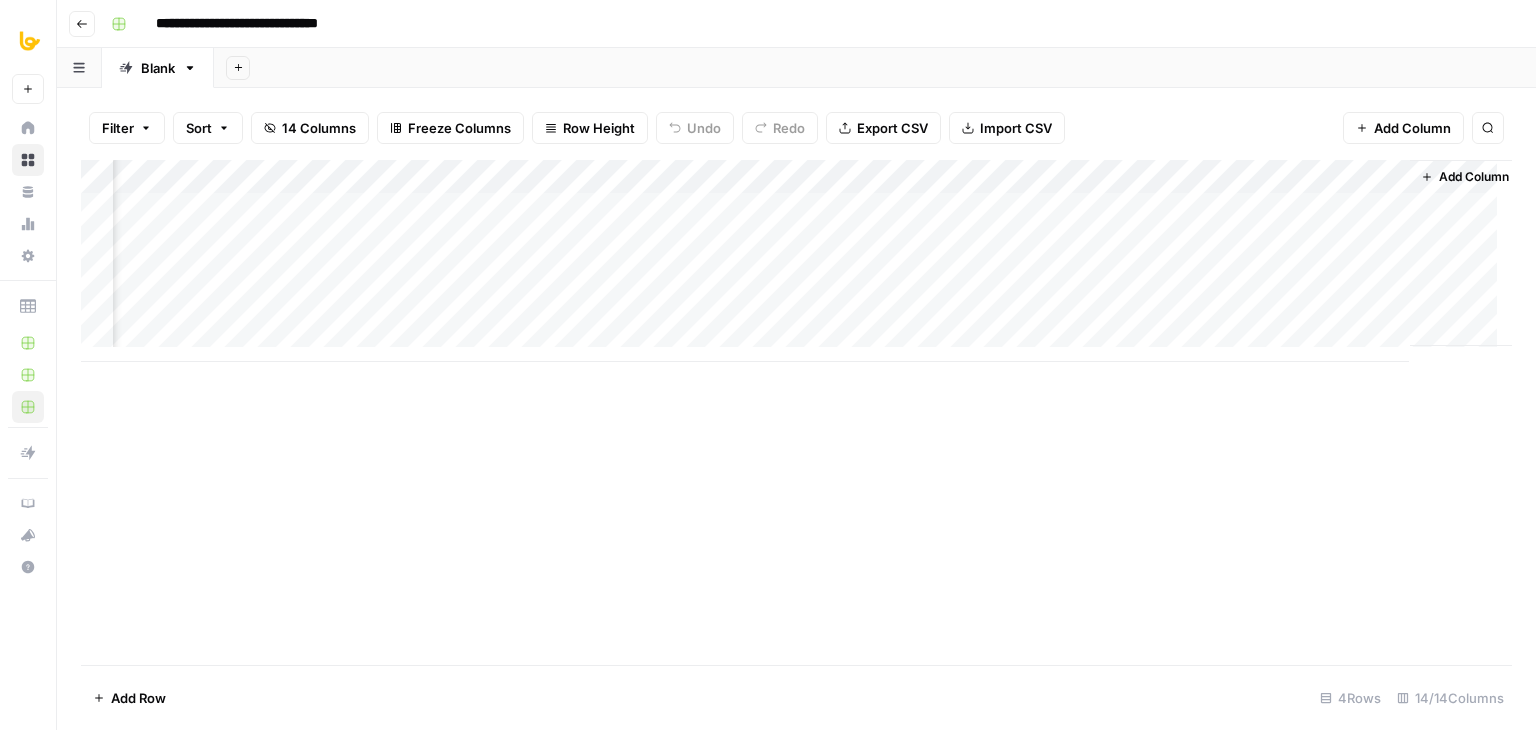 click on "Add Column" at bounding box center [796, 261] 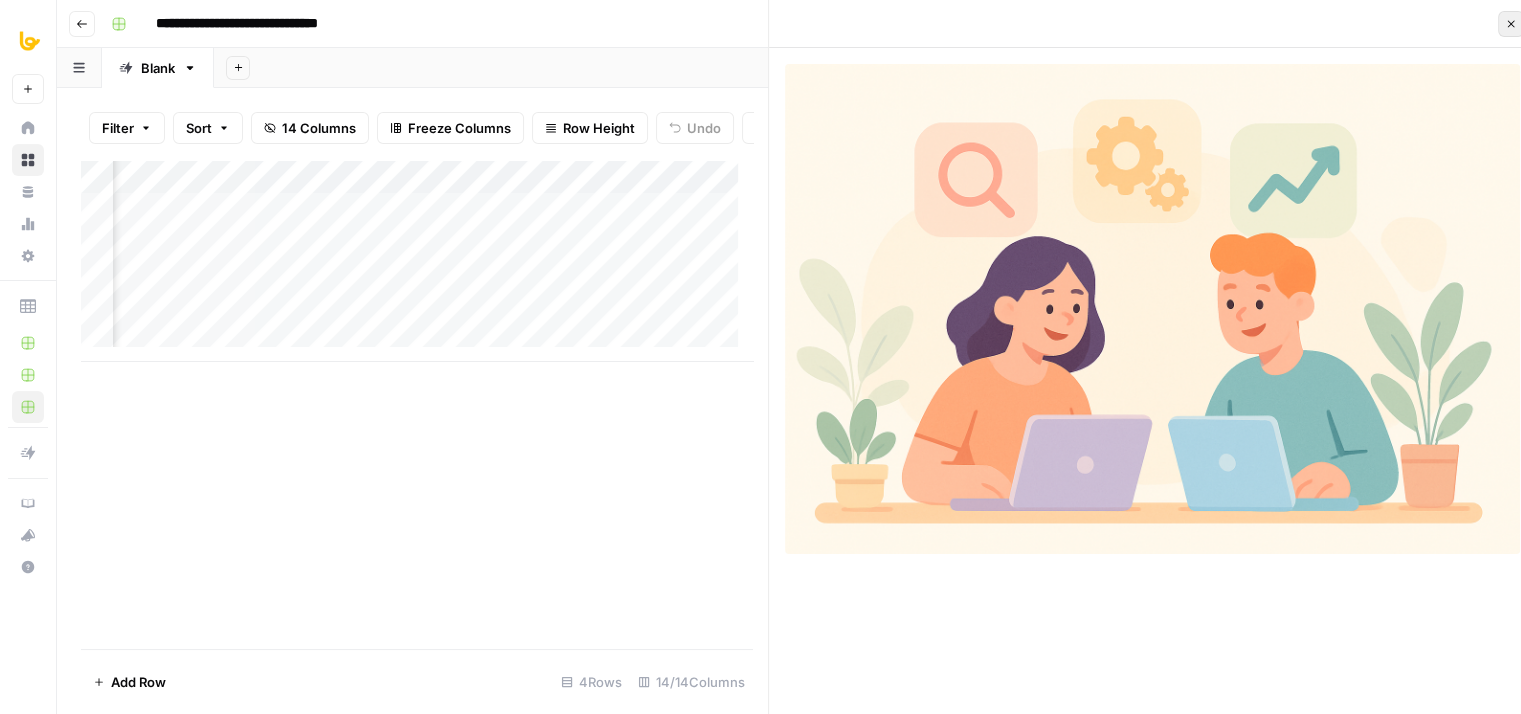 click 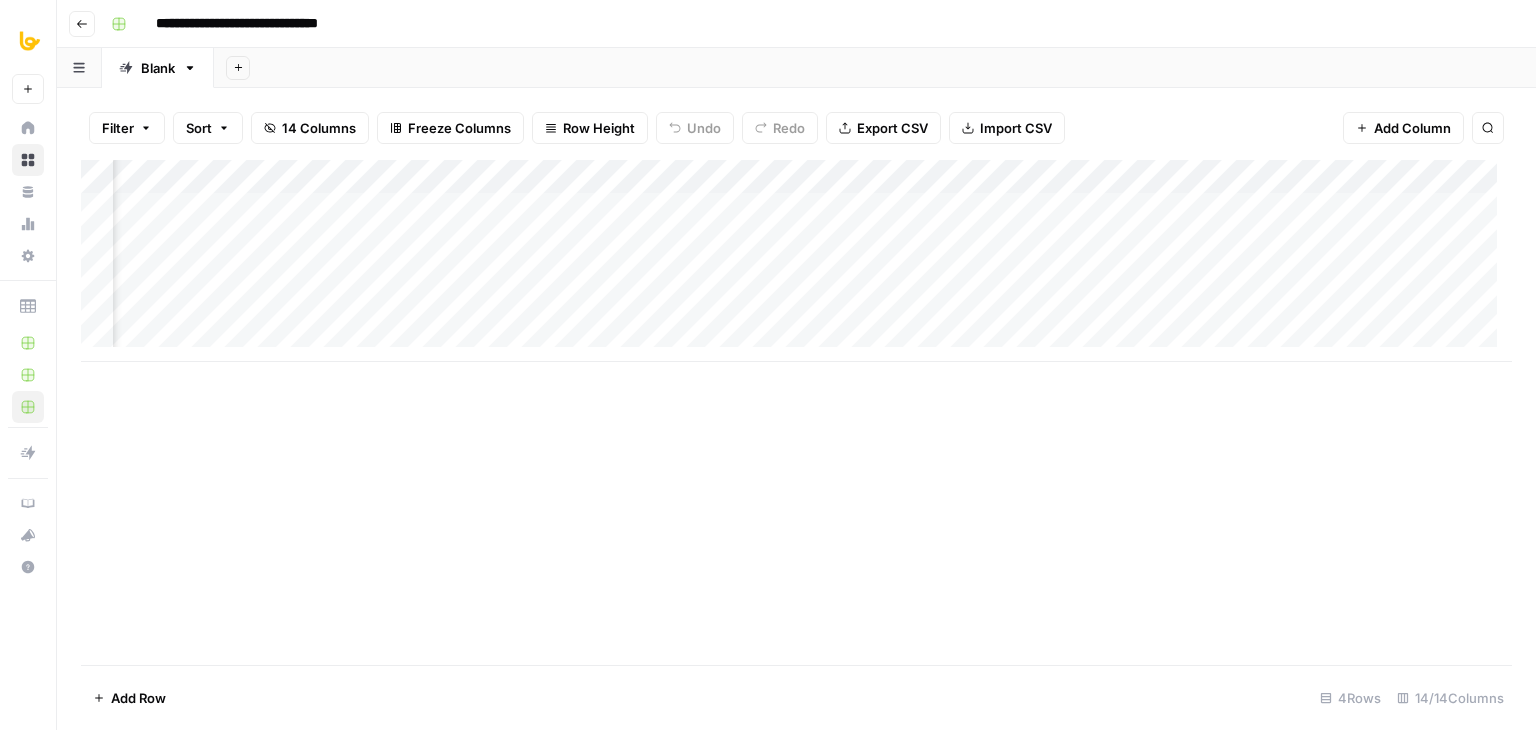 scroll, scrollTop: 0, scrollLeft: 1402, axis: horizontal 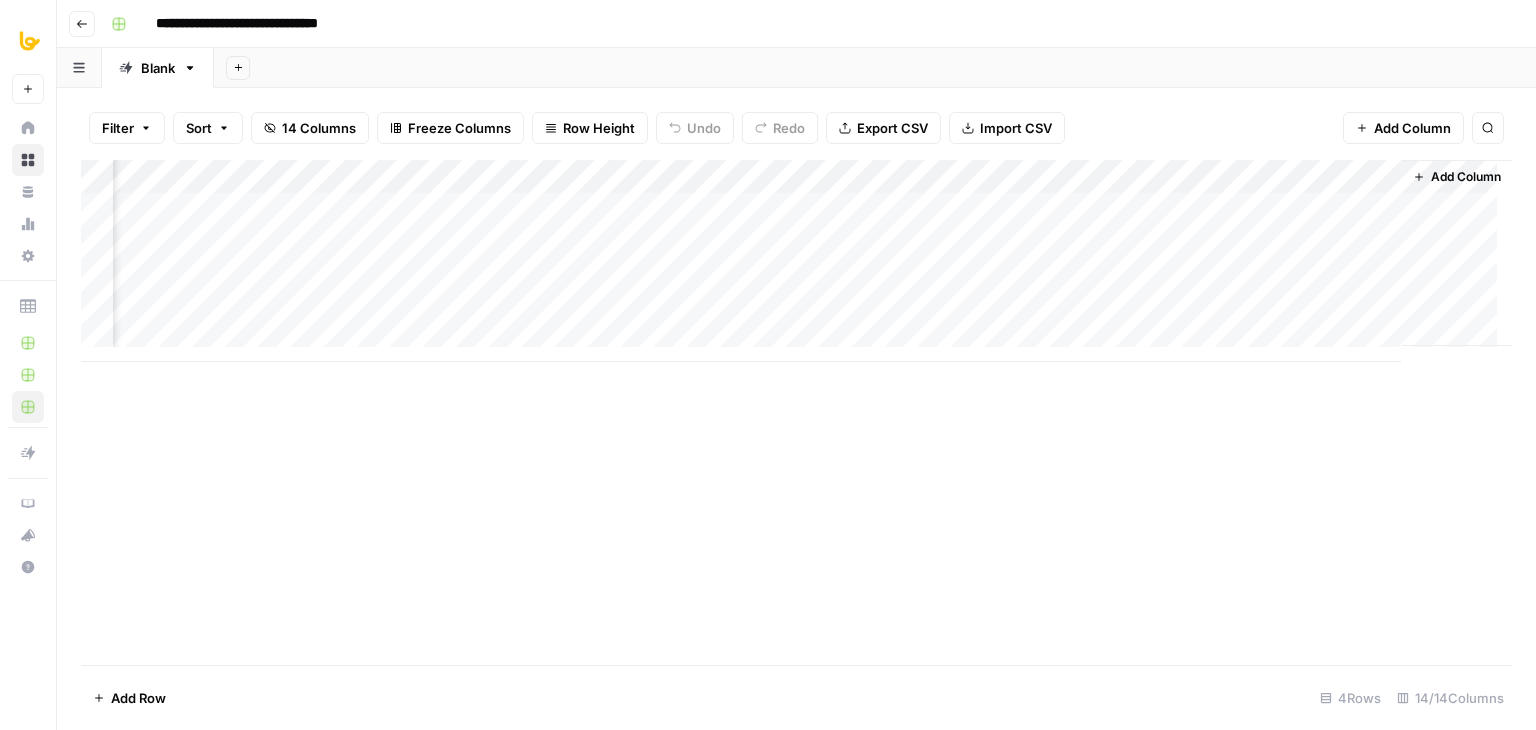 click on "Add Column" at bounding box center (796, 412) 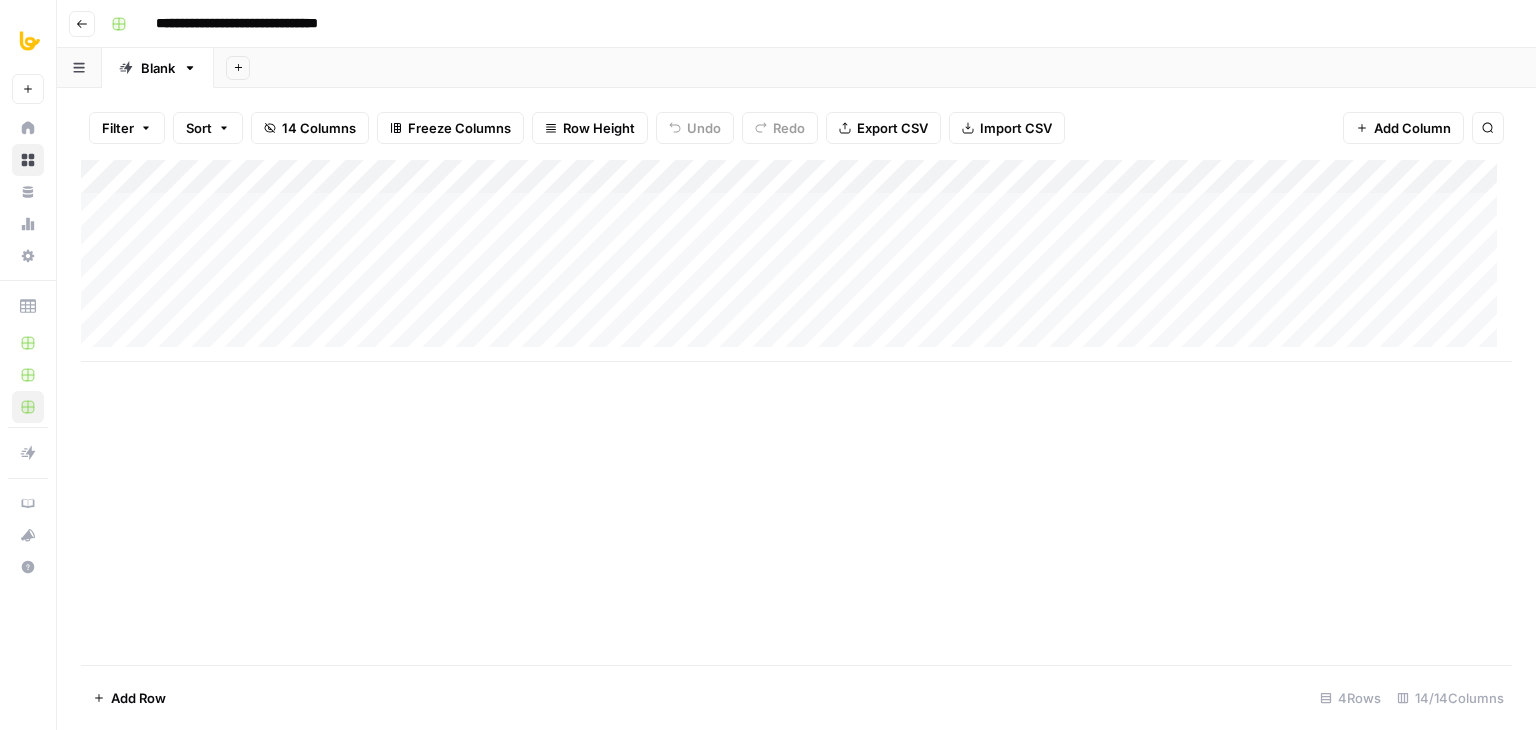 scroll, scrollTop: 0, scrollLeft: 0, axis: both 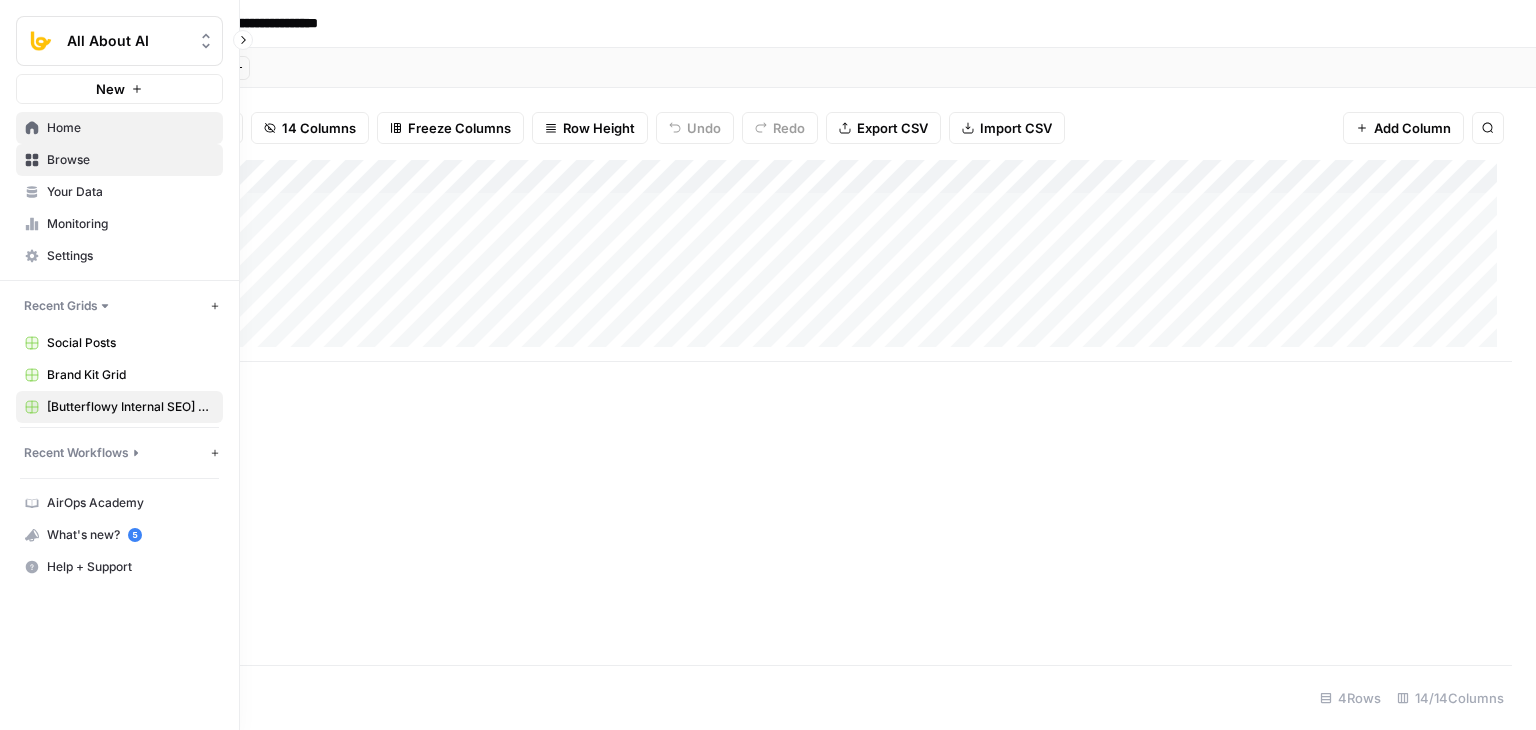 click 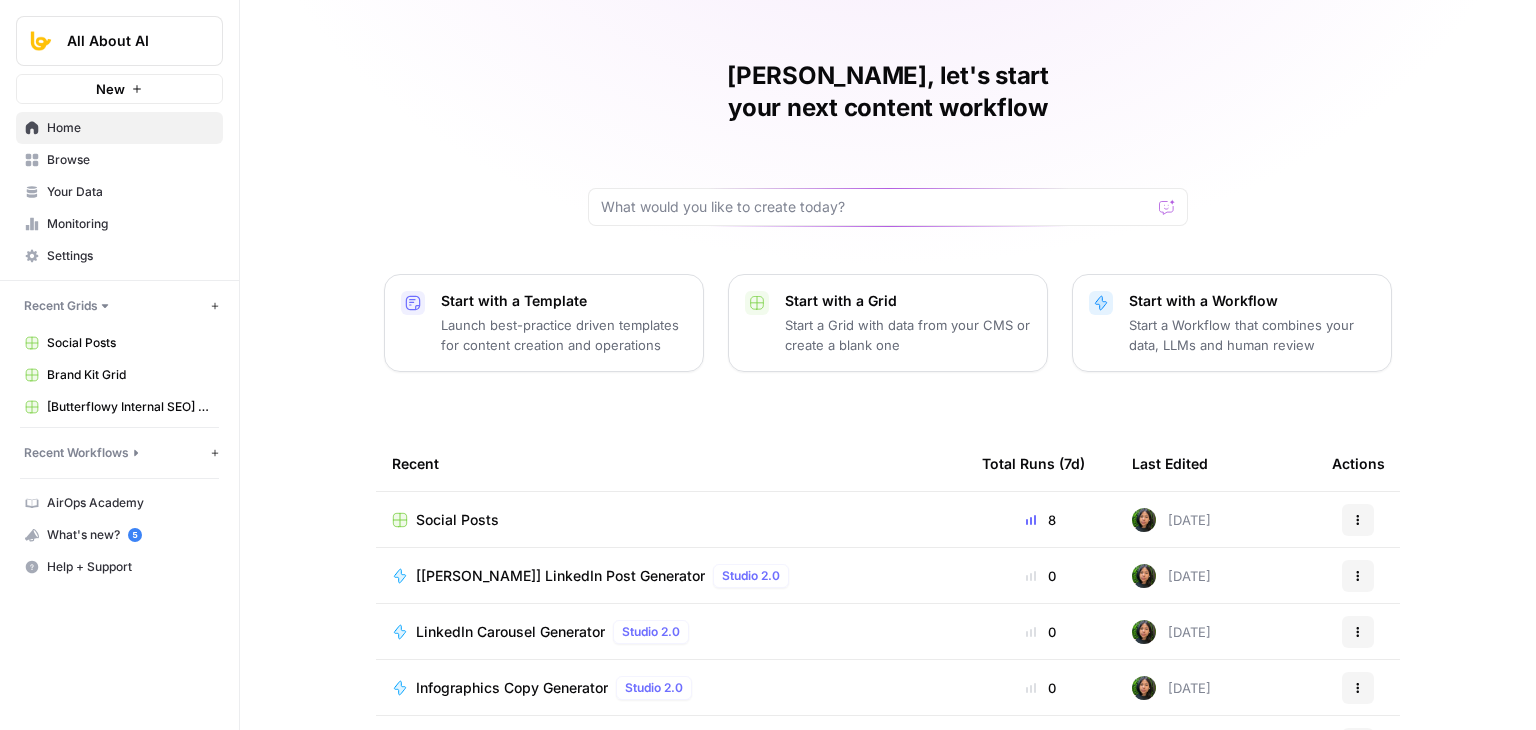 scroll, scrollTop: 100, scrollLeft: 0, axis: vertical 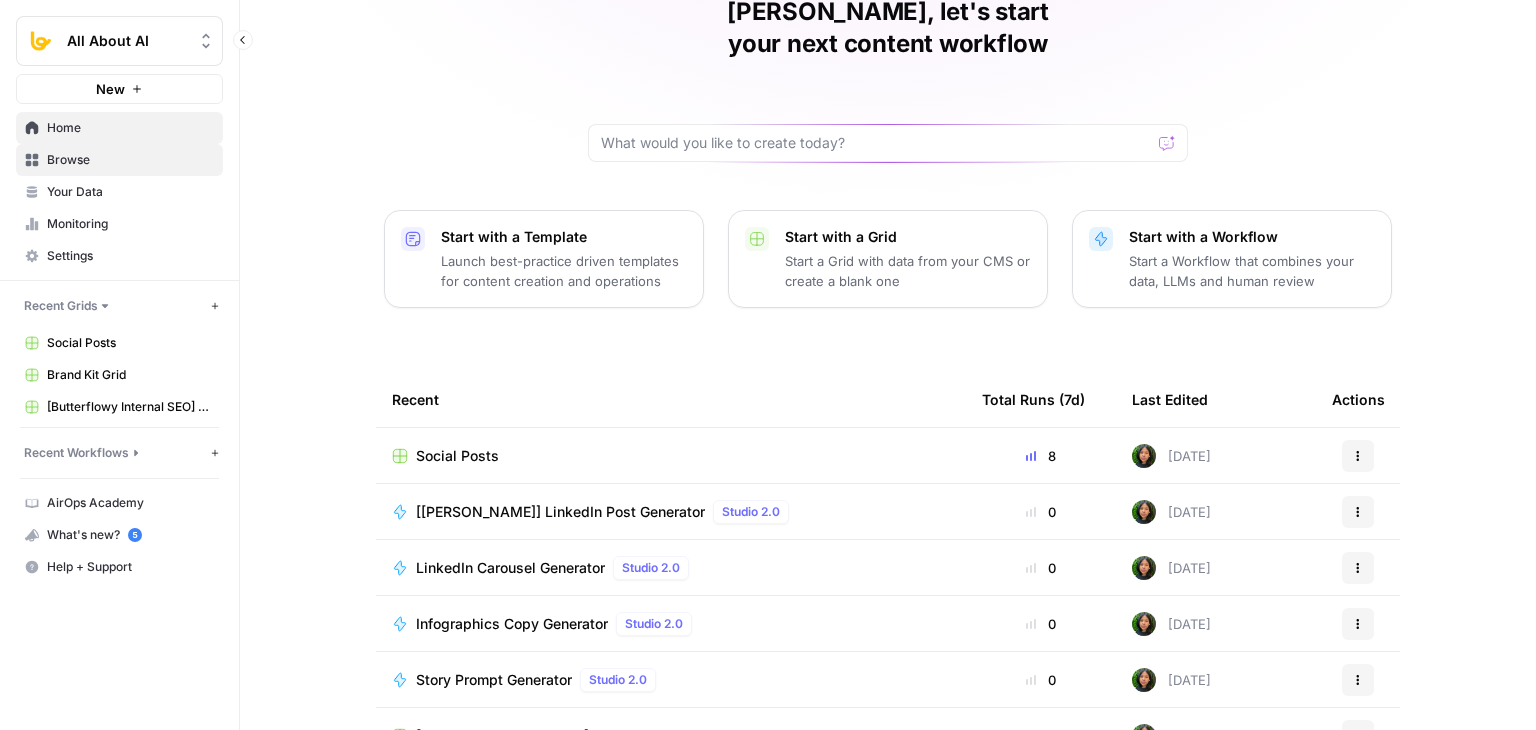 click on "Browse" at bounding box center (130, 160) 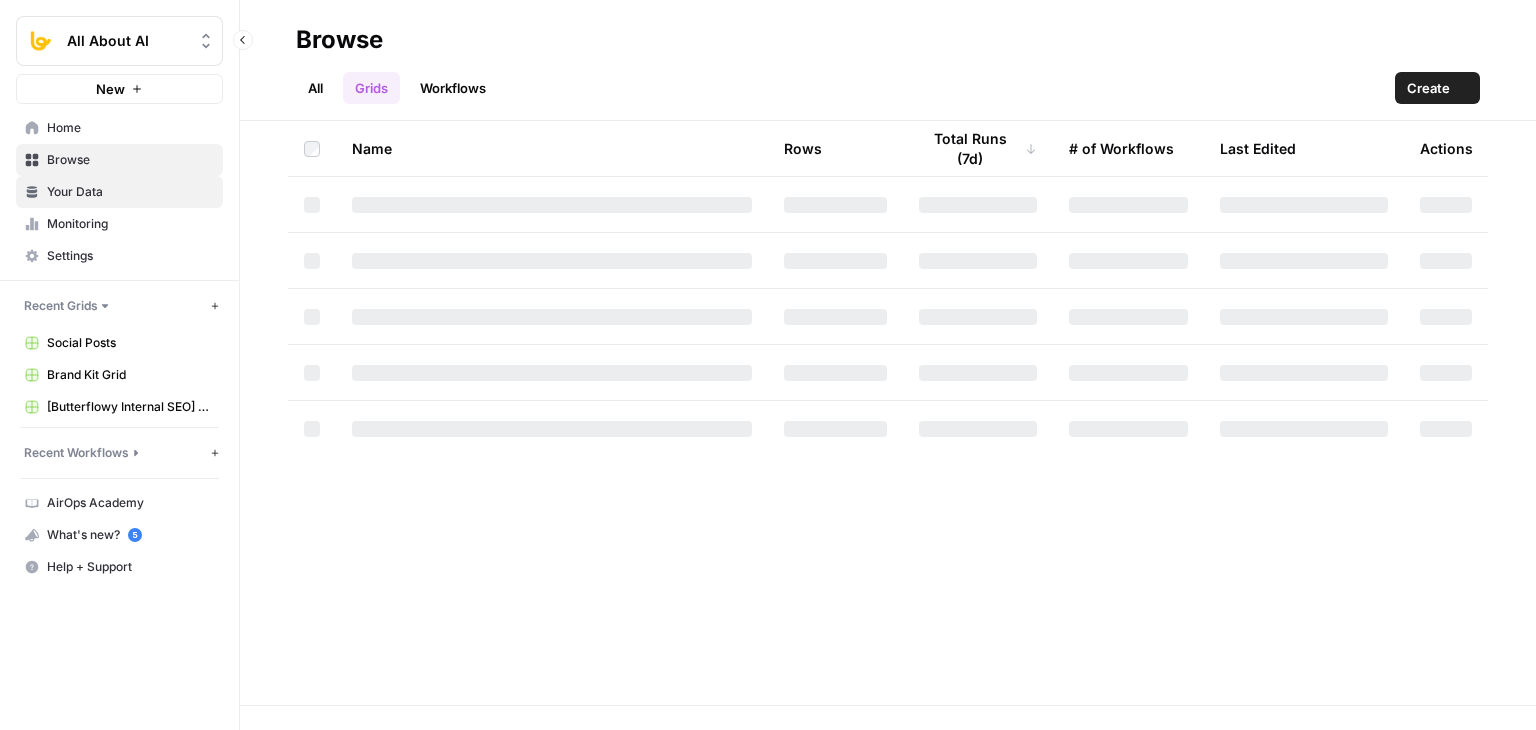scroll, scrollTop: 0, scrollLeft: 0, axis: both 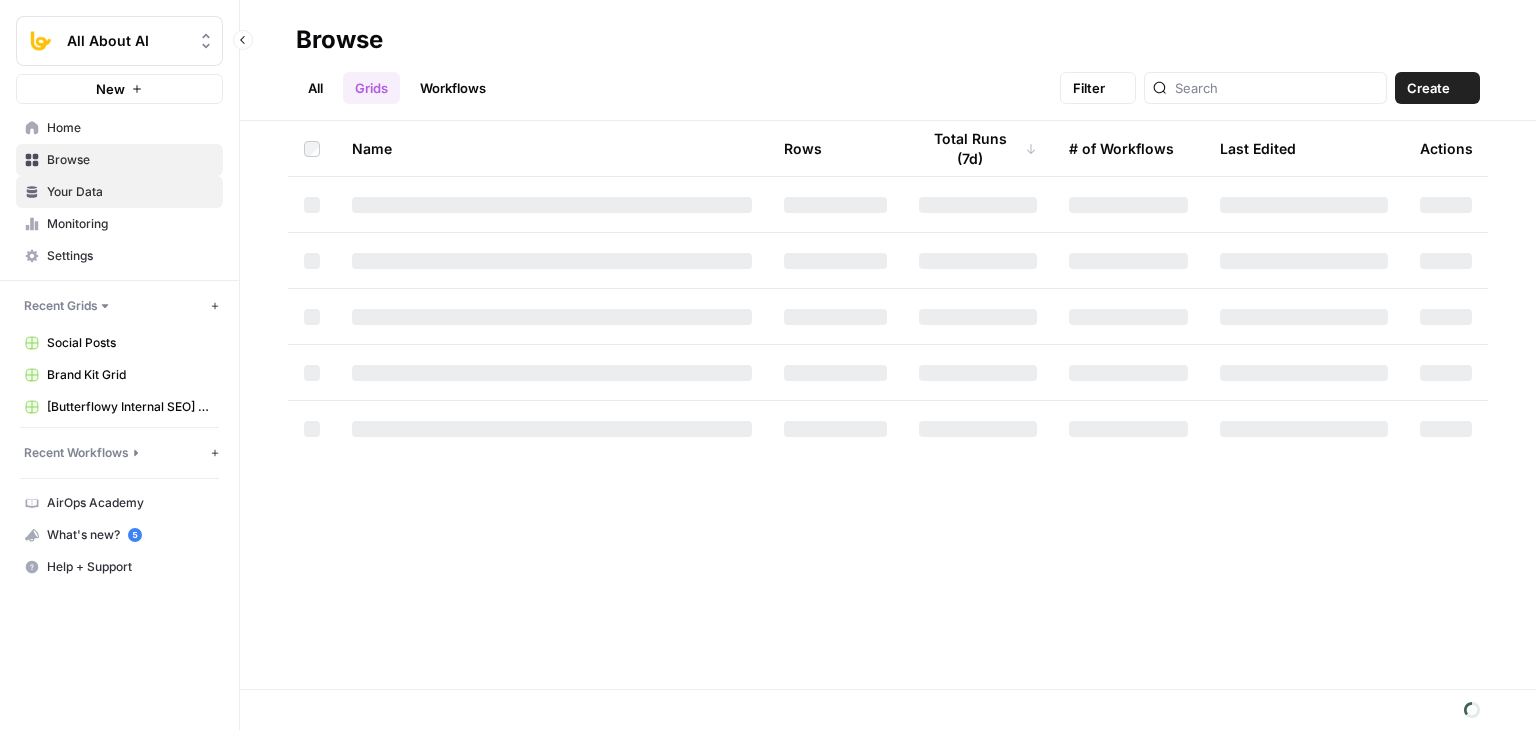 click on "Your Data" at bounding box center (130, 192) 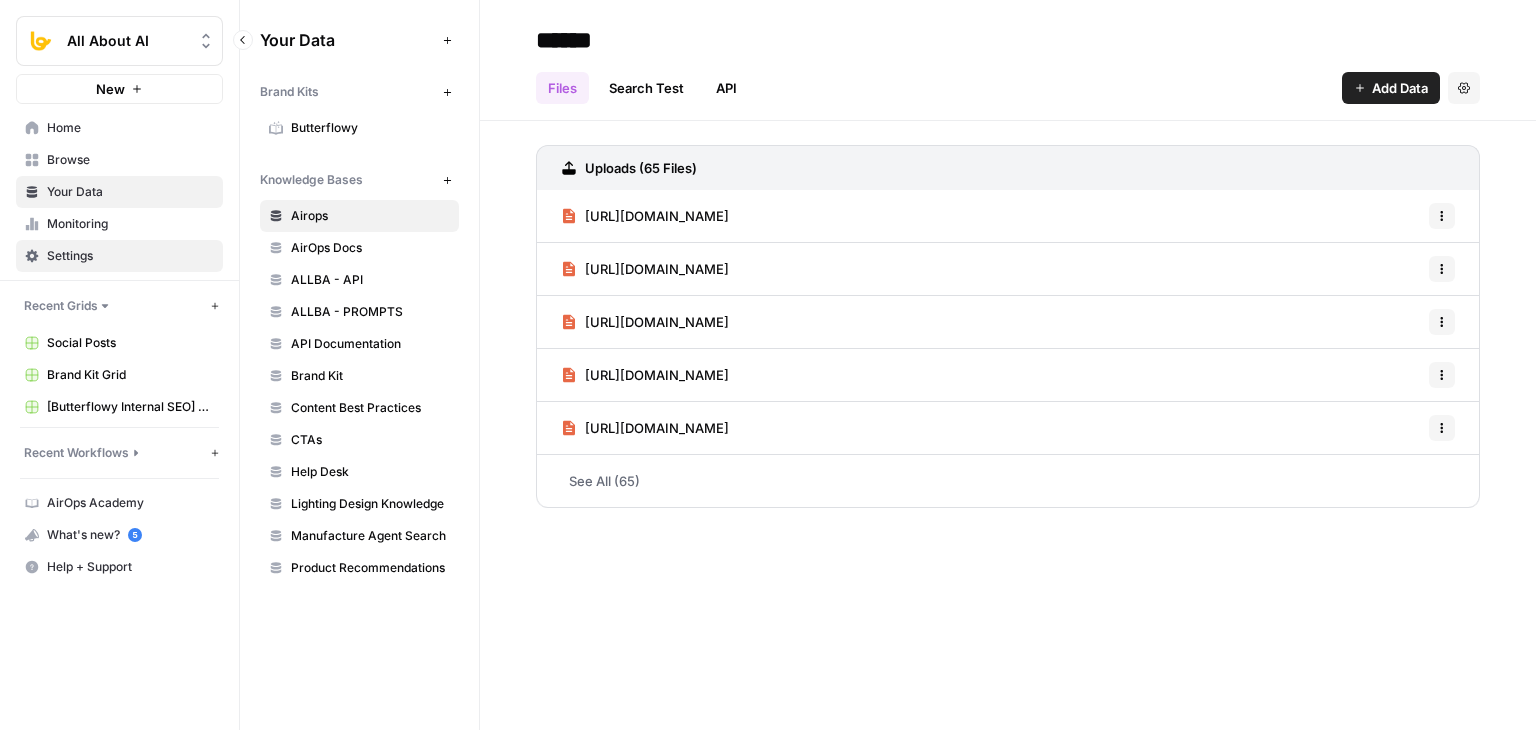 click on "Settings" at bounding box center (119, 256) 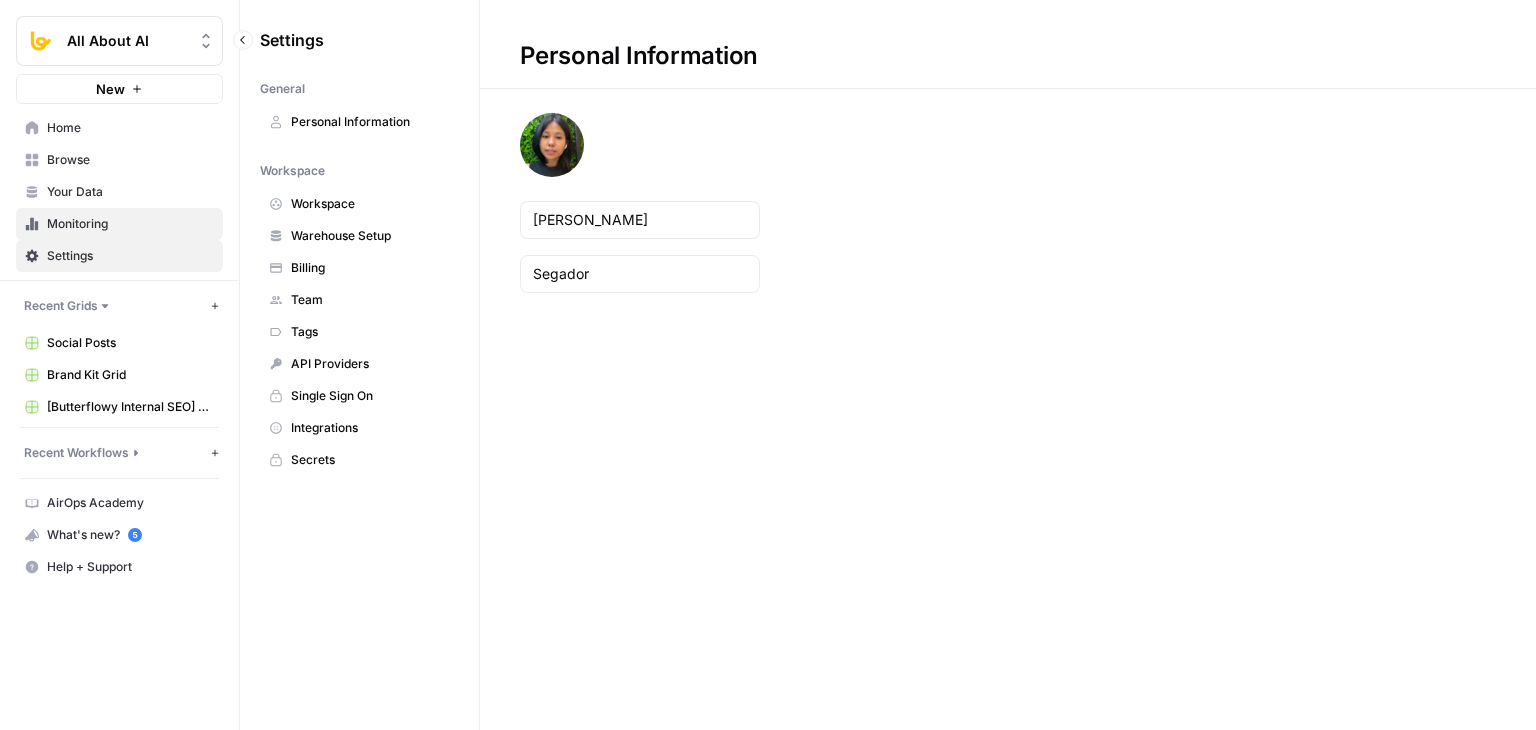 click on "Monitoring" at bounding box center (119, 224) 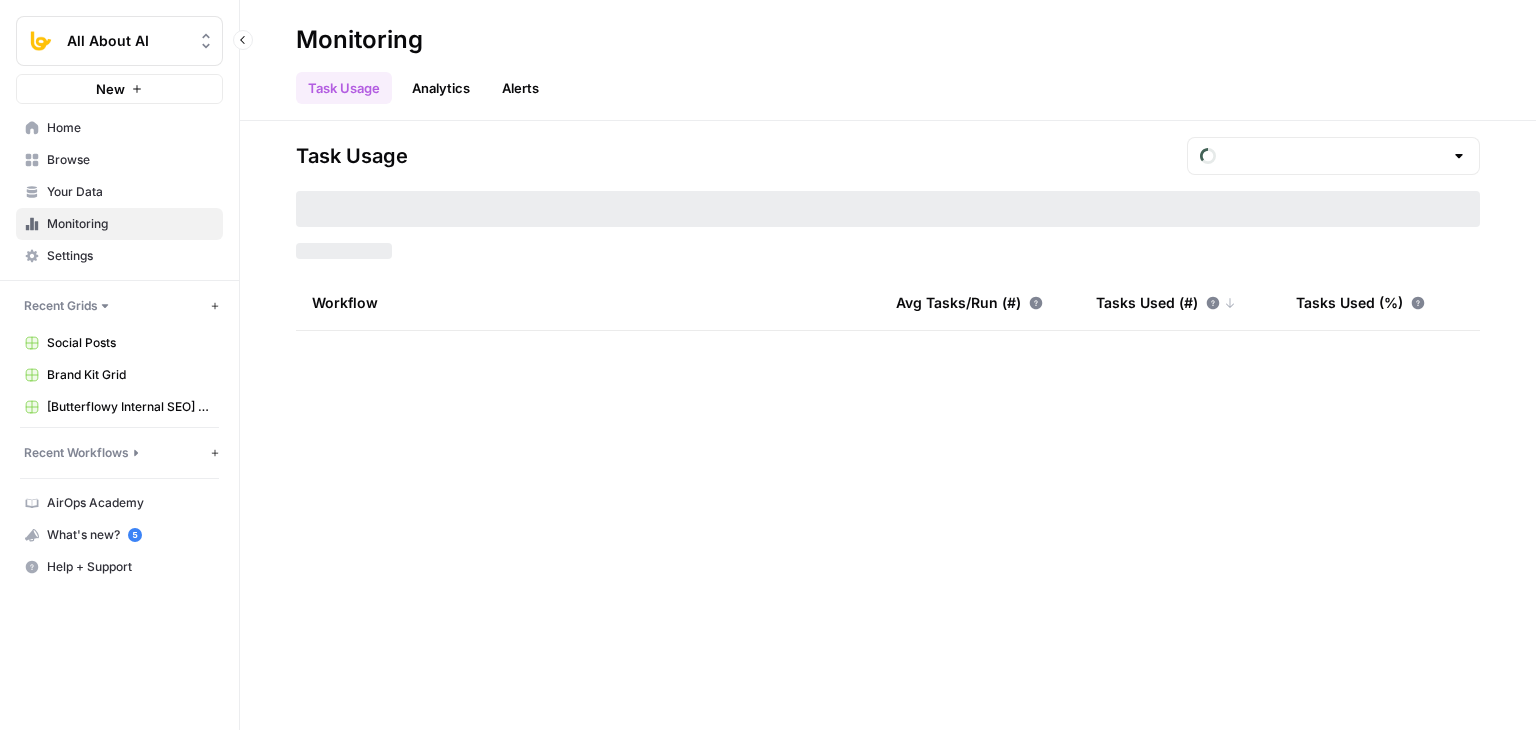 type on "July Included Tasks" 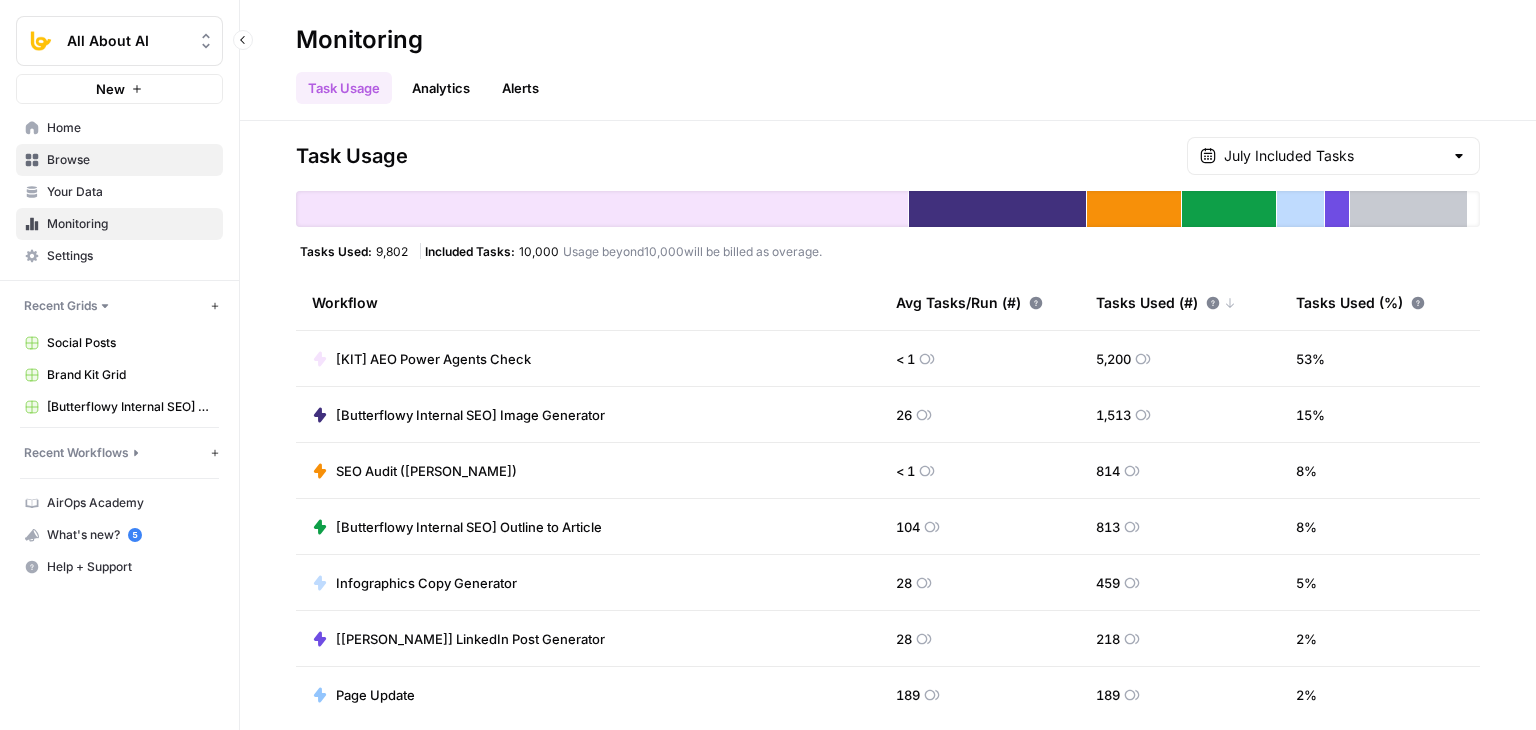 click on "Browse" at bounding box center (130, 160) 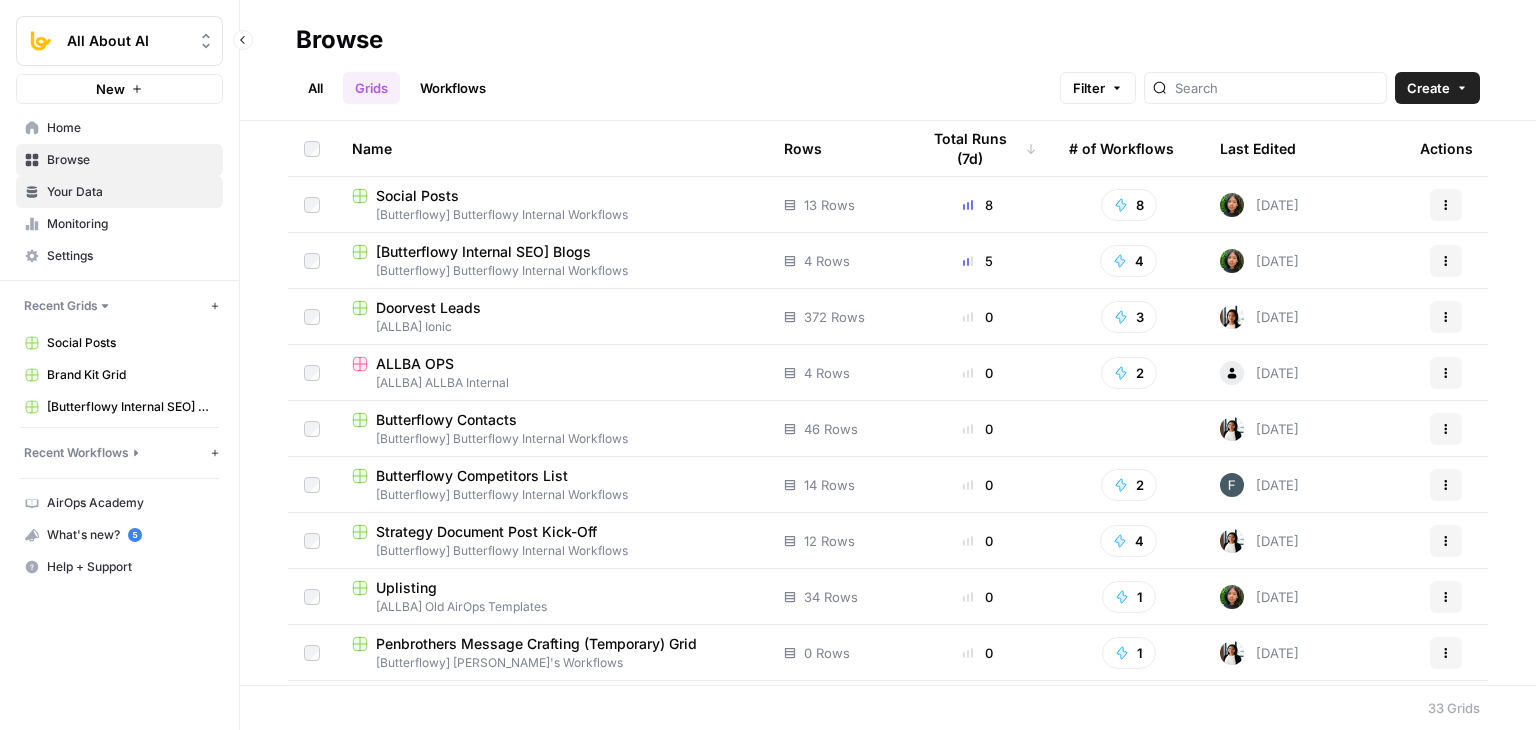 click on "Your Data" at bounding box center (130, 192) 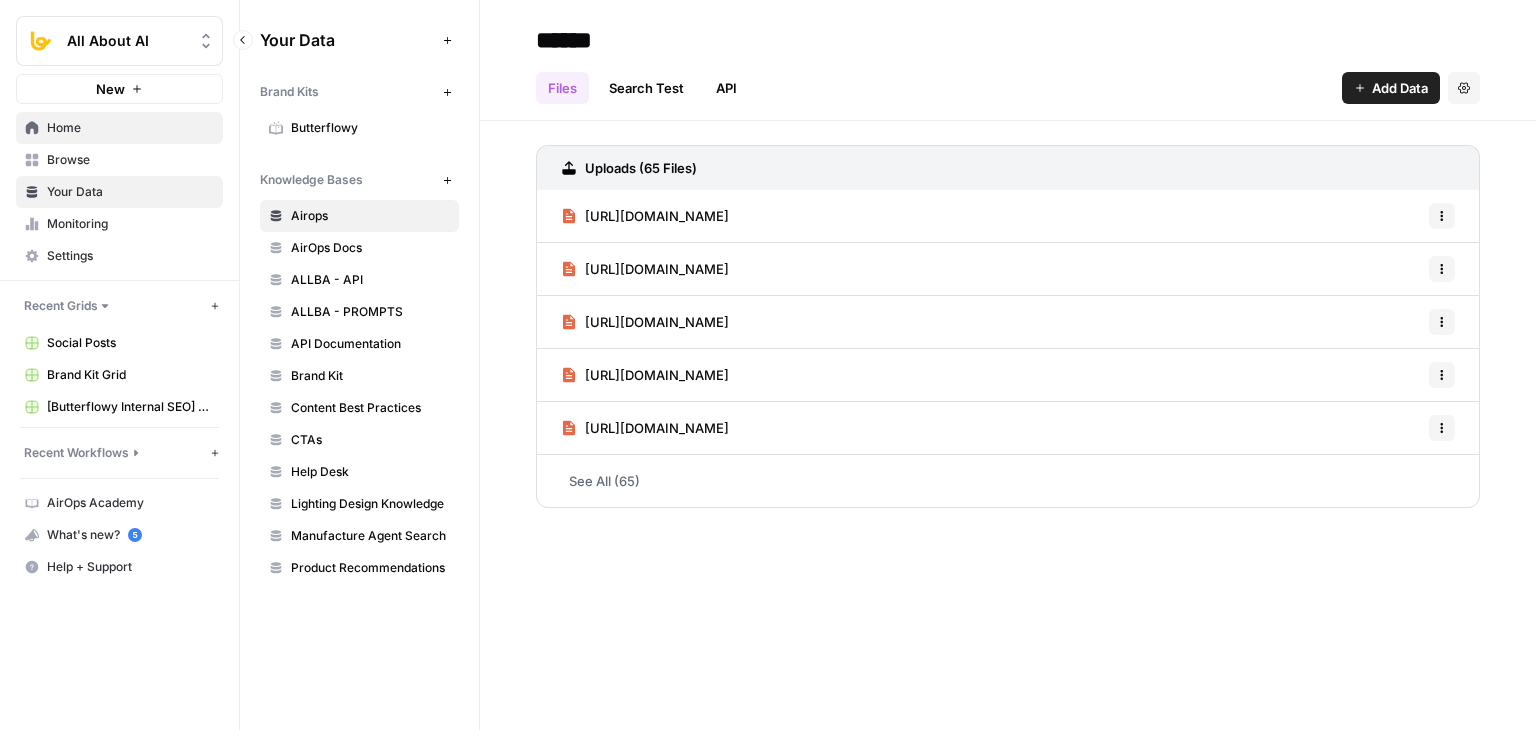 click on "Home" at bounding box center [130, 128] 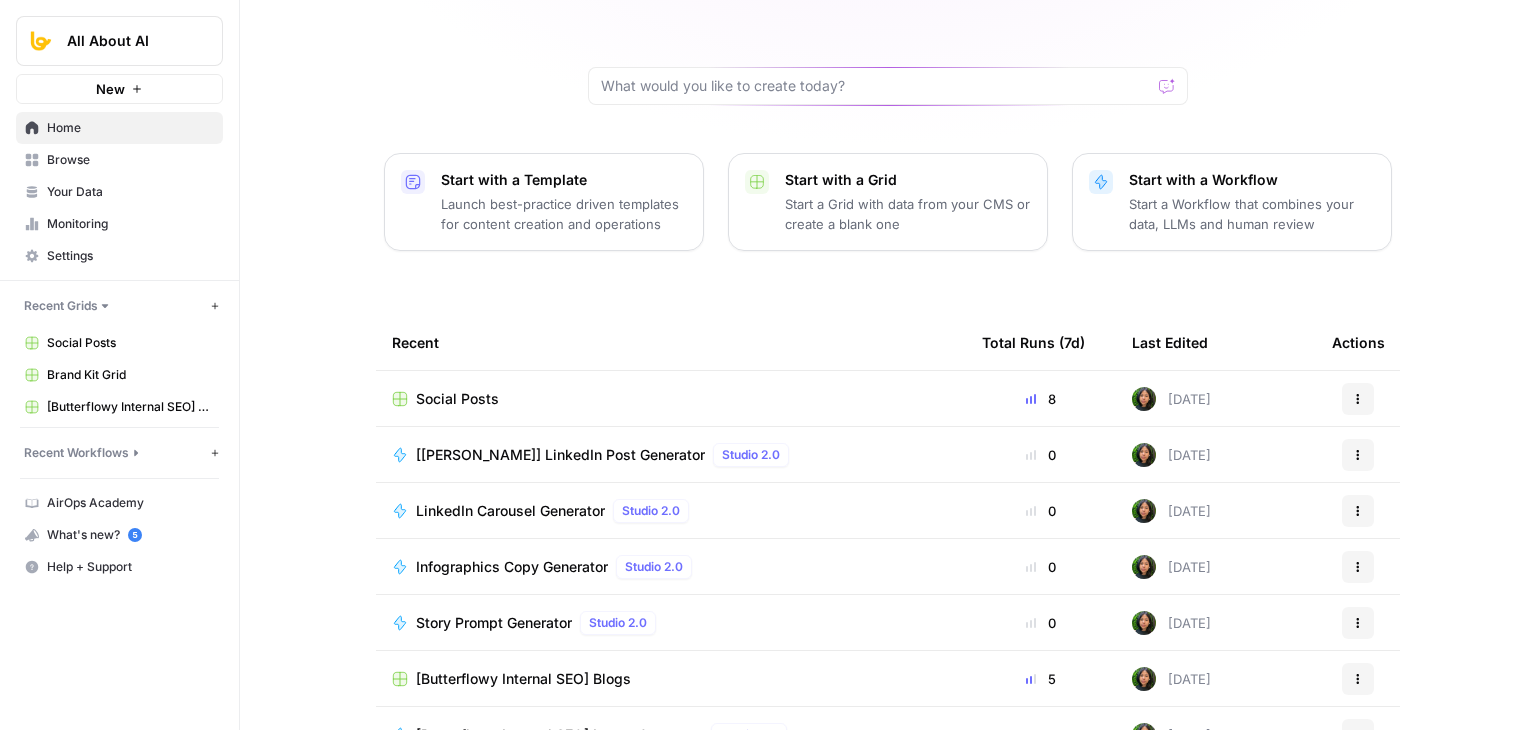scroll, scrollTop: 188, scrollLeft: 0, axis: vertical 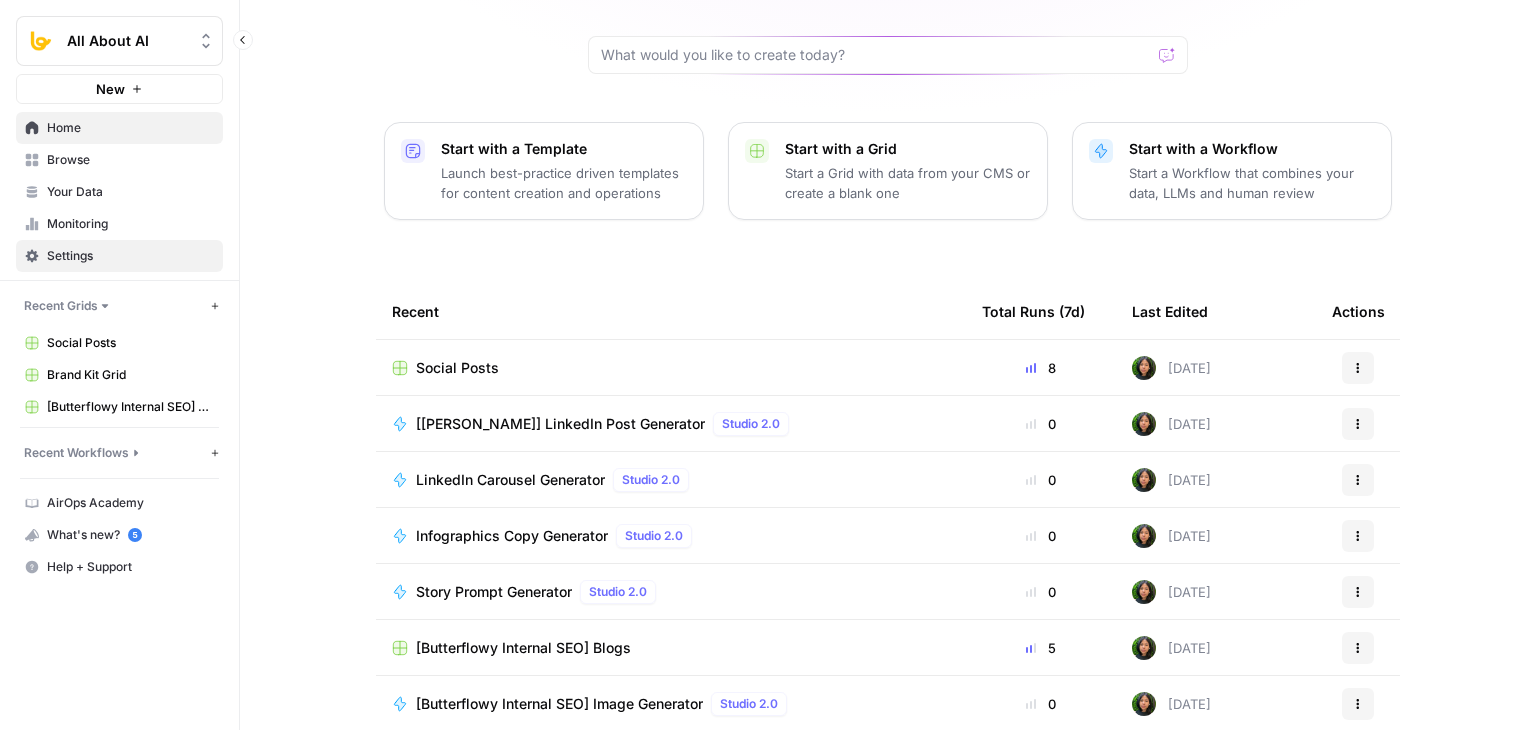 click on "Settings" at bounding box center [119, 256] 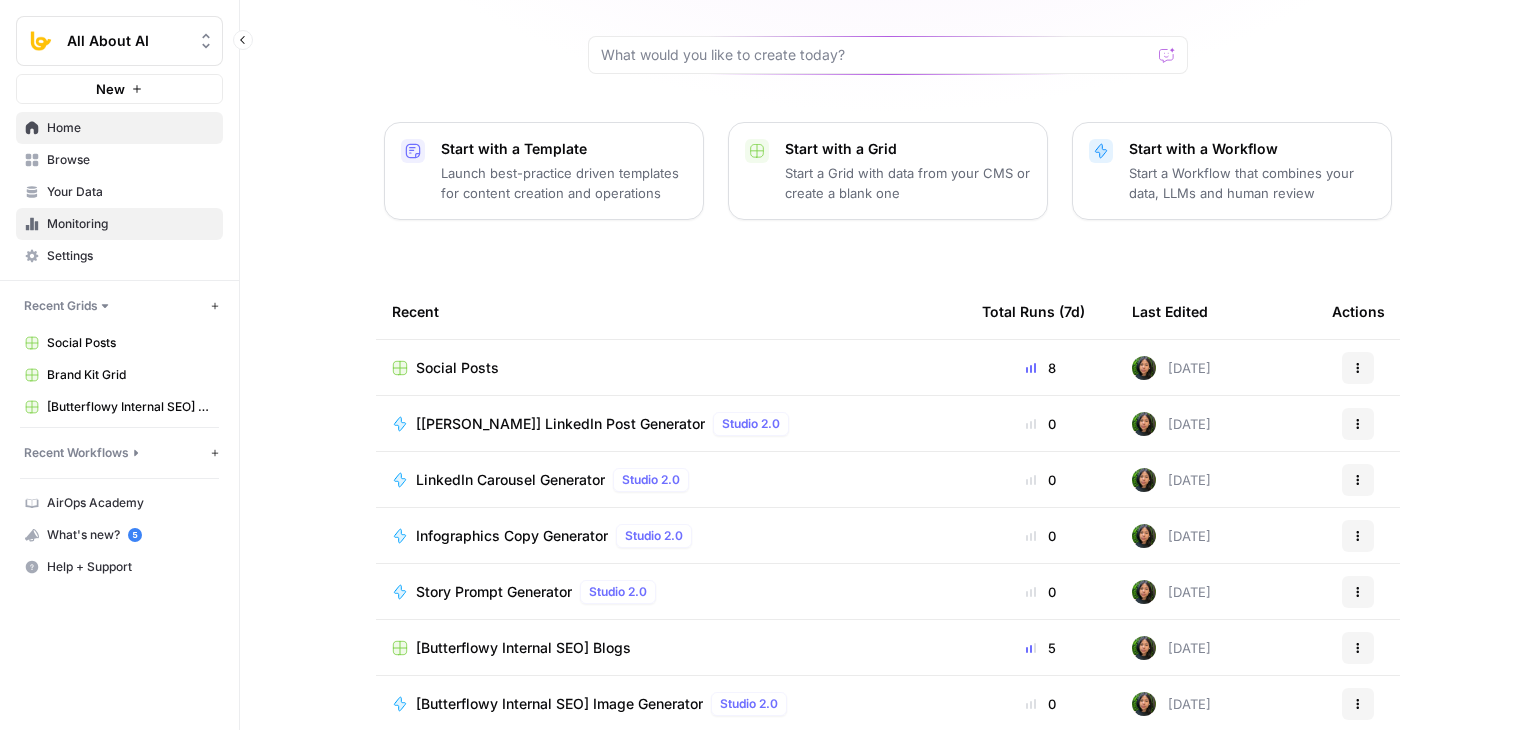 scroll, scrollTop: 0, scrollLeft: 0, axis: both 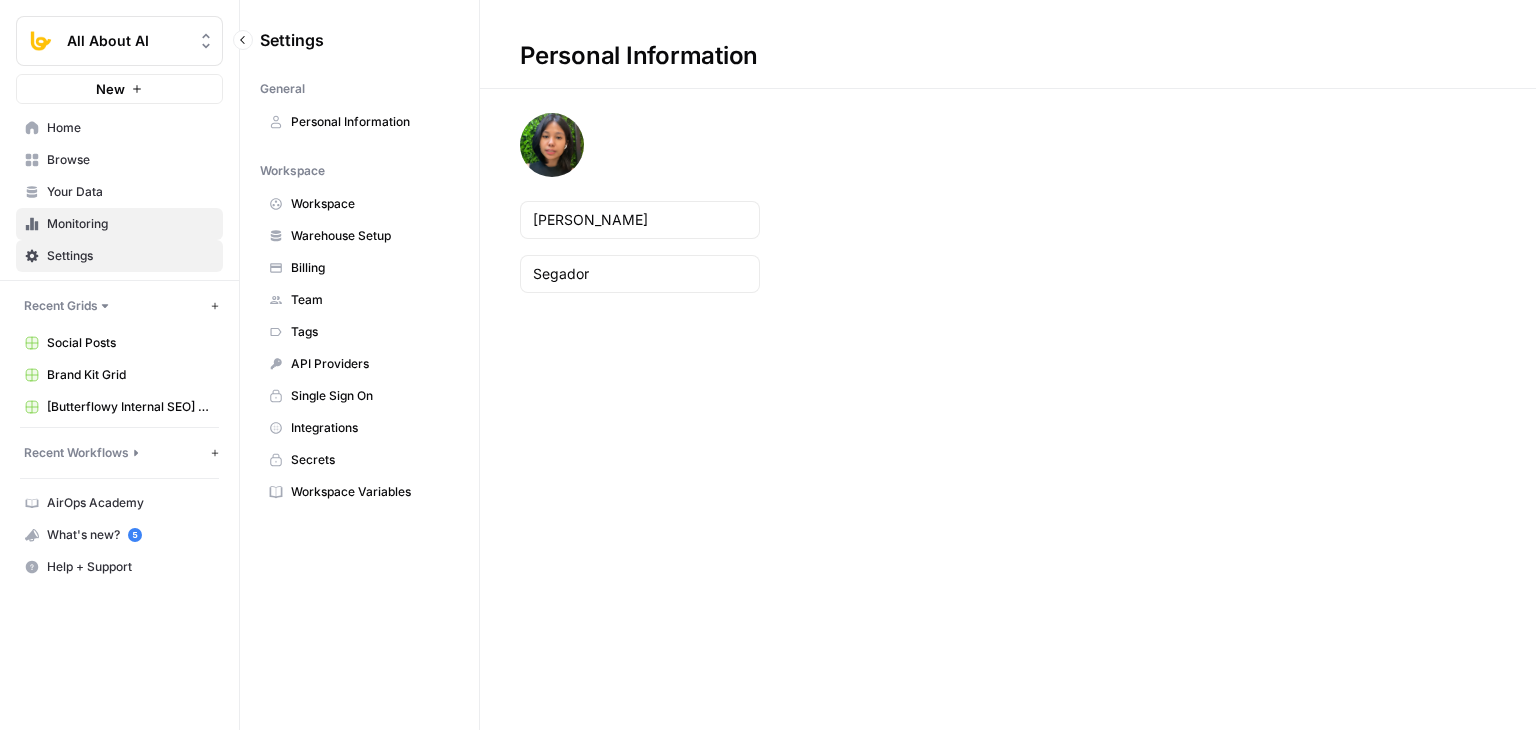 click on "Monitoring" at bounding box center [130, 224] 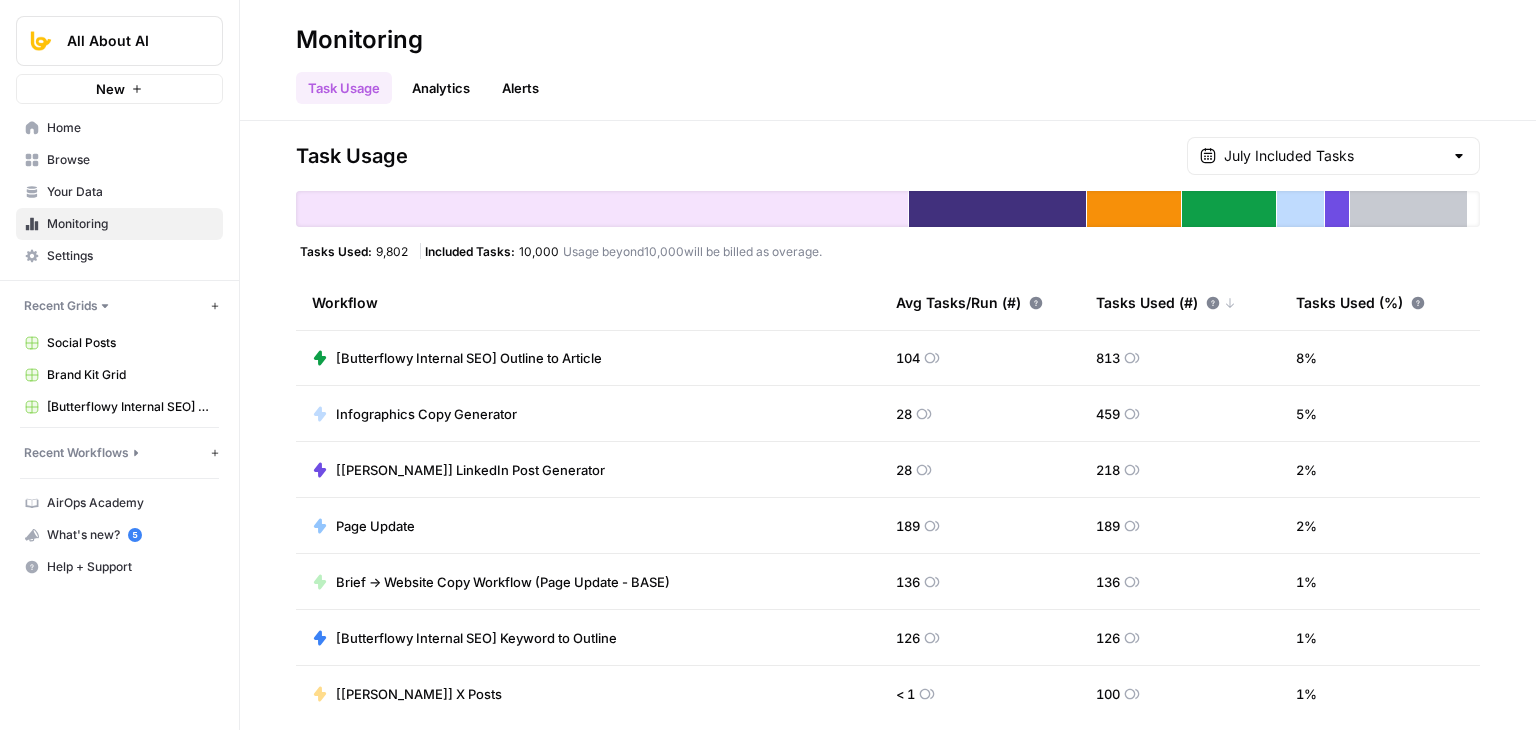 scroll, scrollTop: 200, scrollLeft: 0, axis: vertical 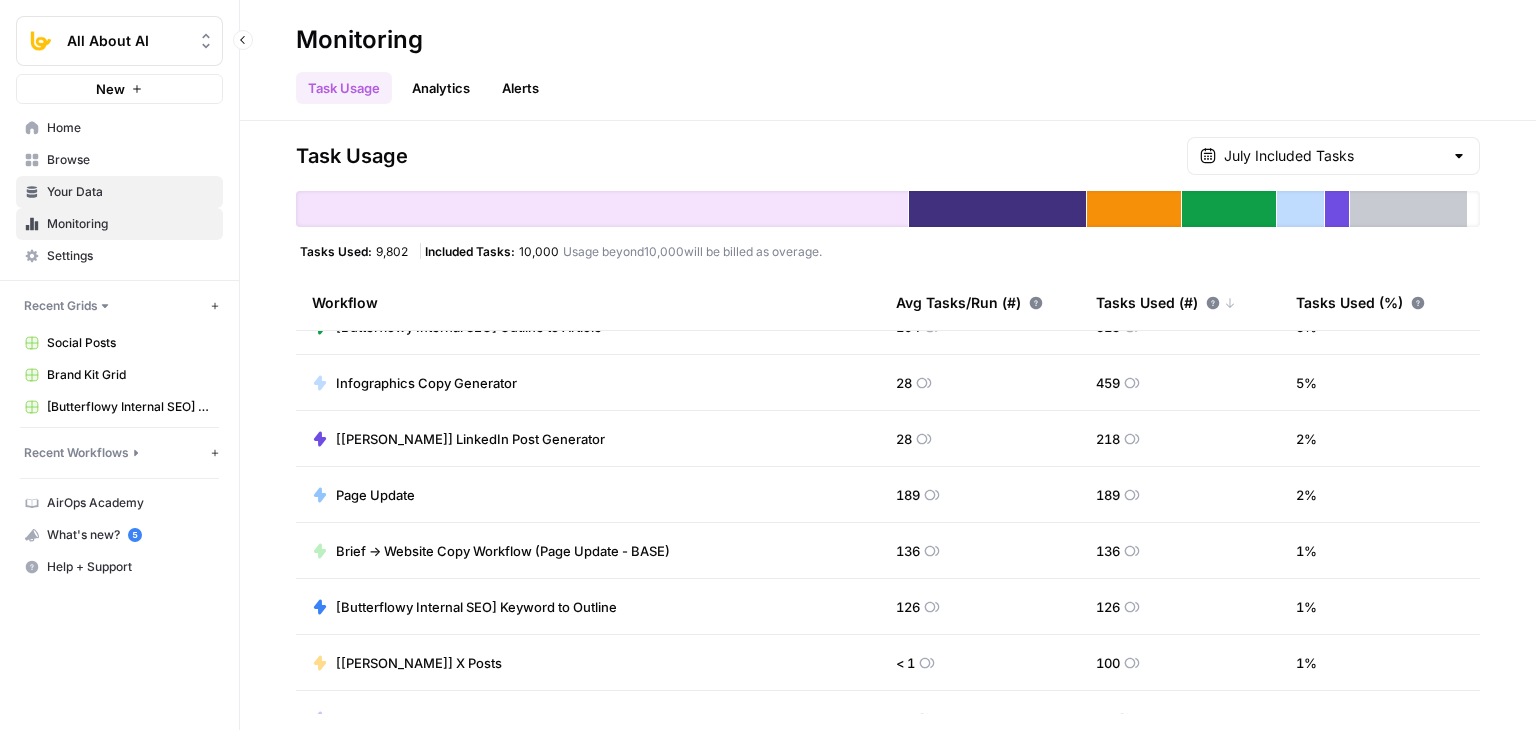 click on "Your Data" at bounding box center (130, 192) 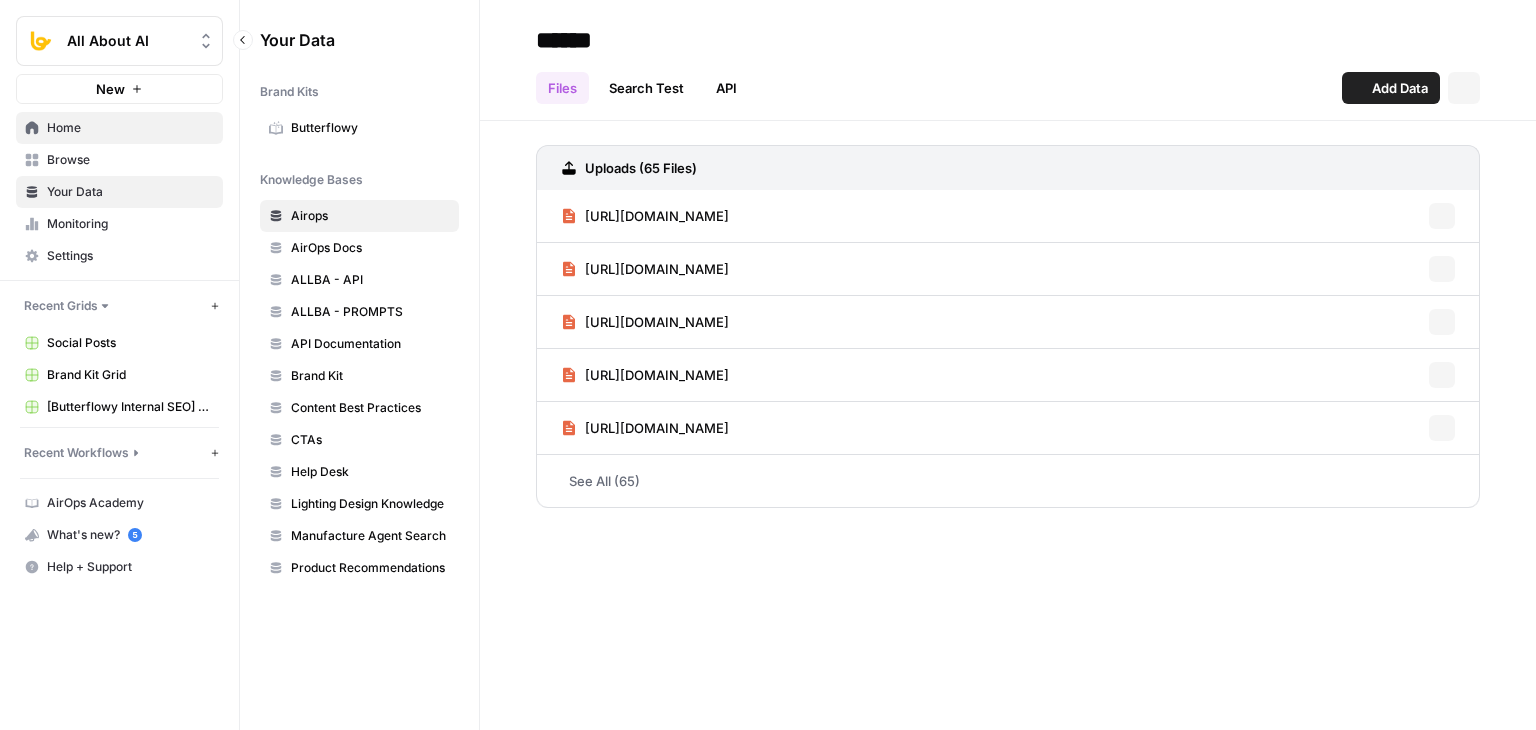 click on "Home" at bounding box center [130, 128] 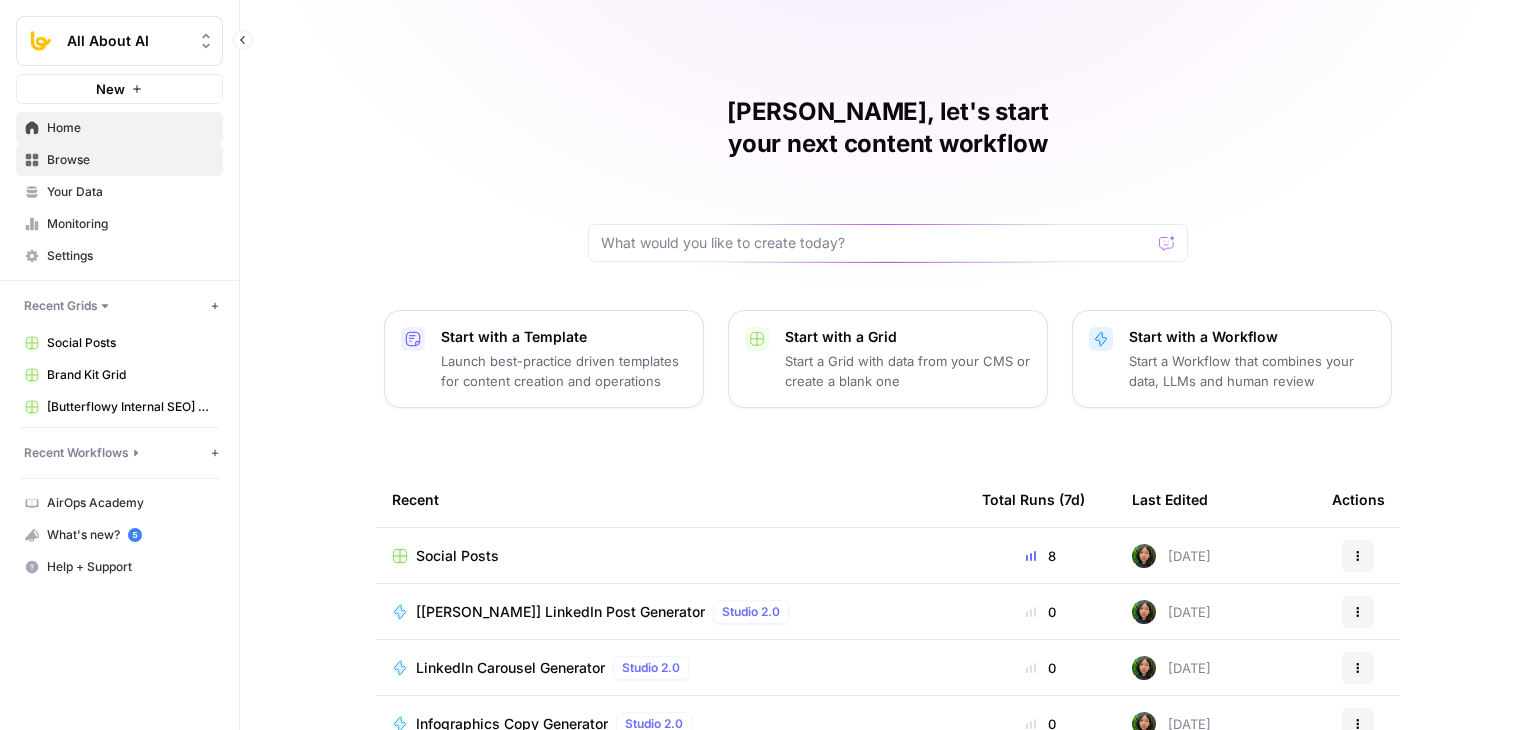 click on "Browse" at bounding box center [119, 160] 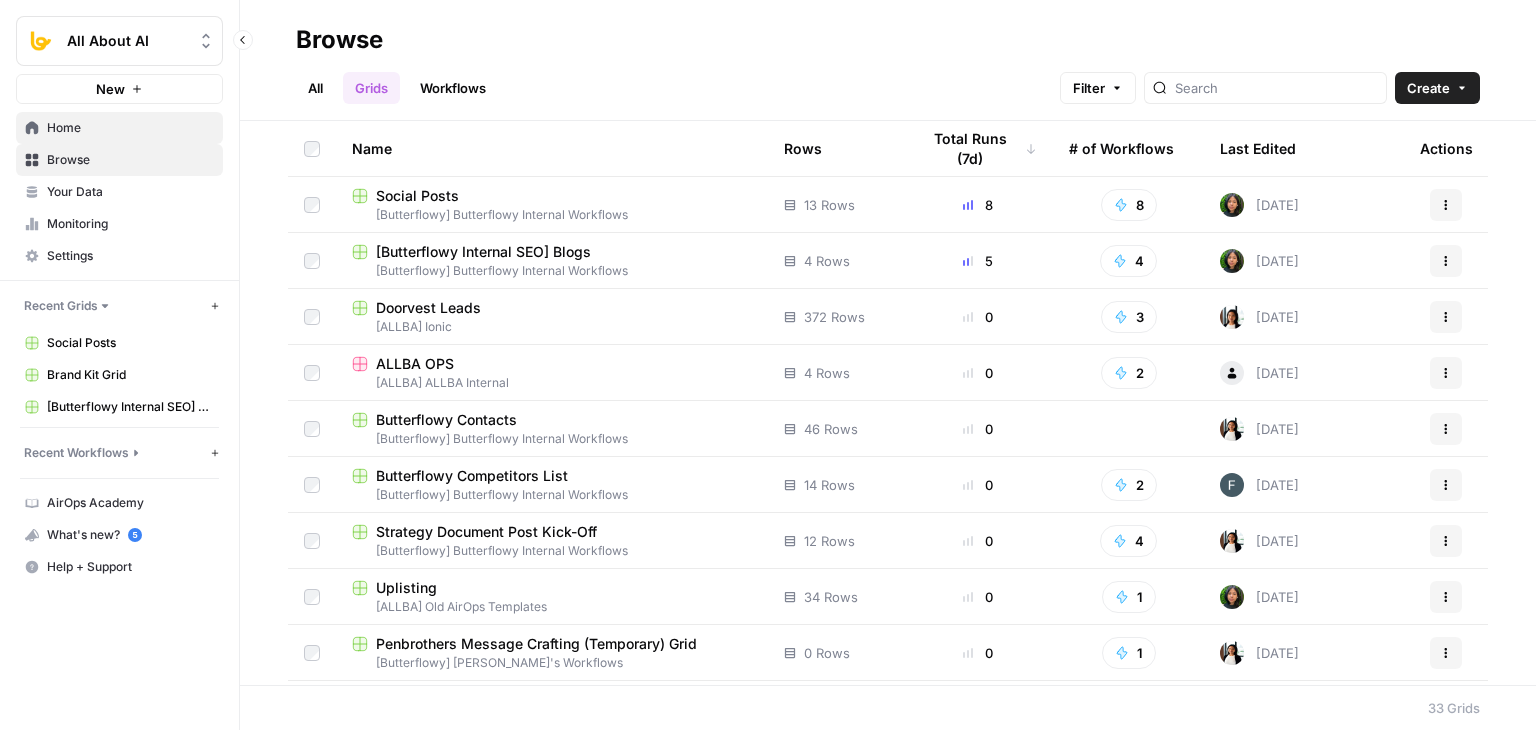 click on "Home" at bounding box center (130, 128) 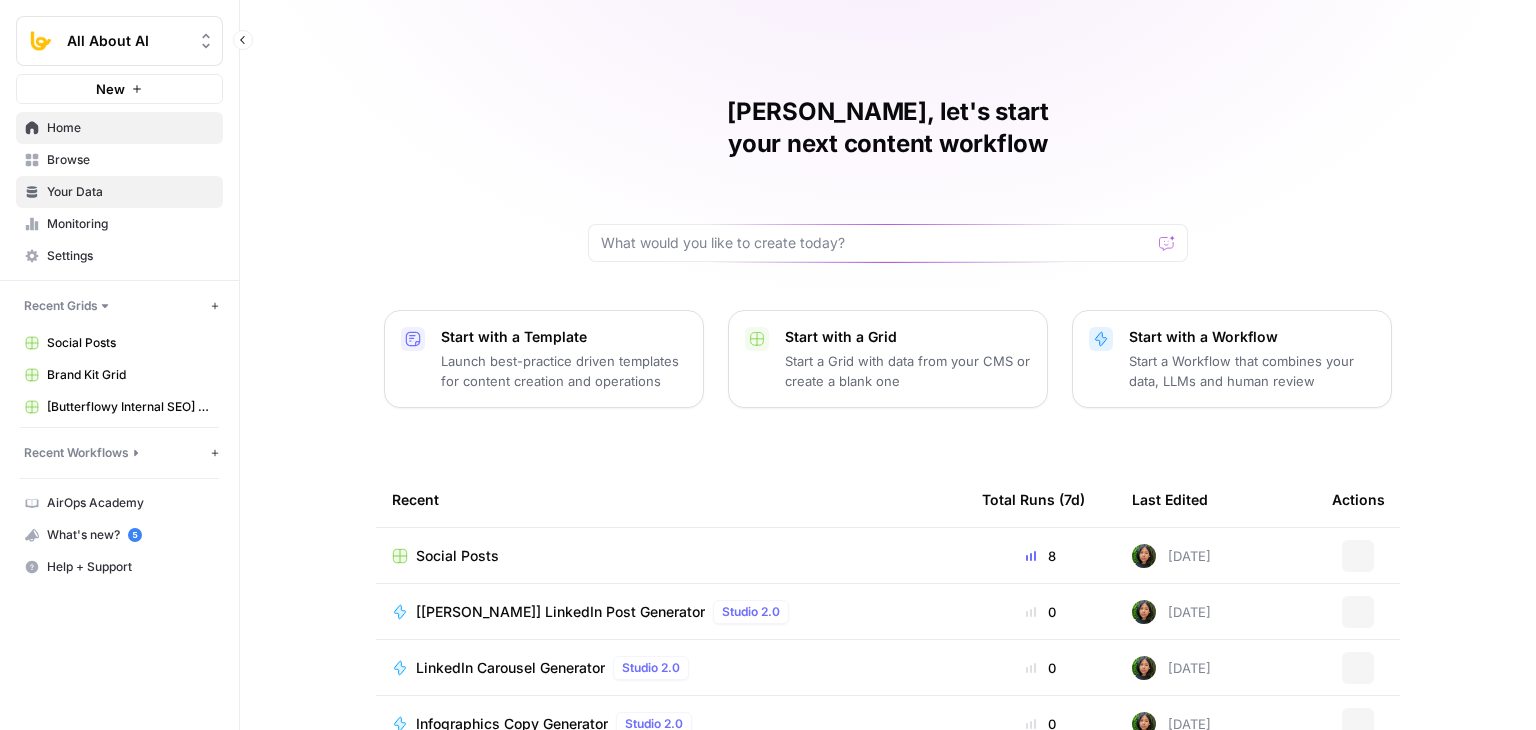 click on "Your Data" at bounding box center (130, 192) 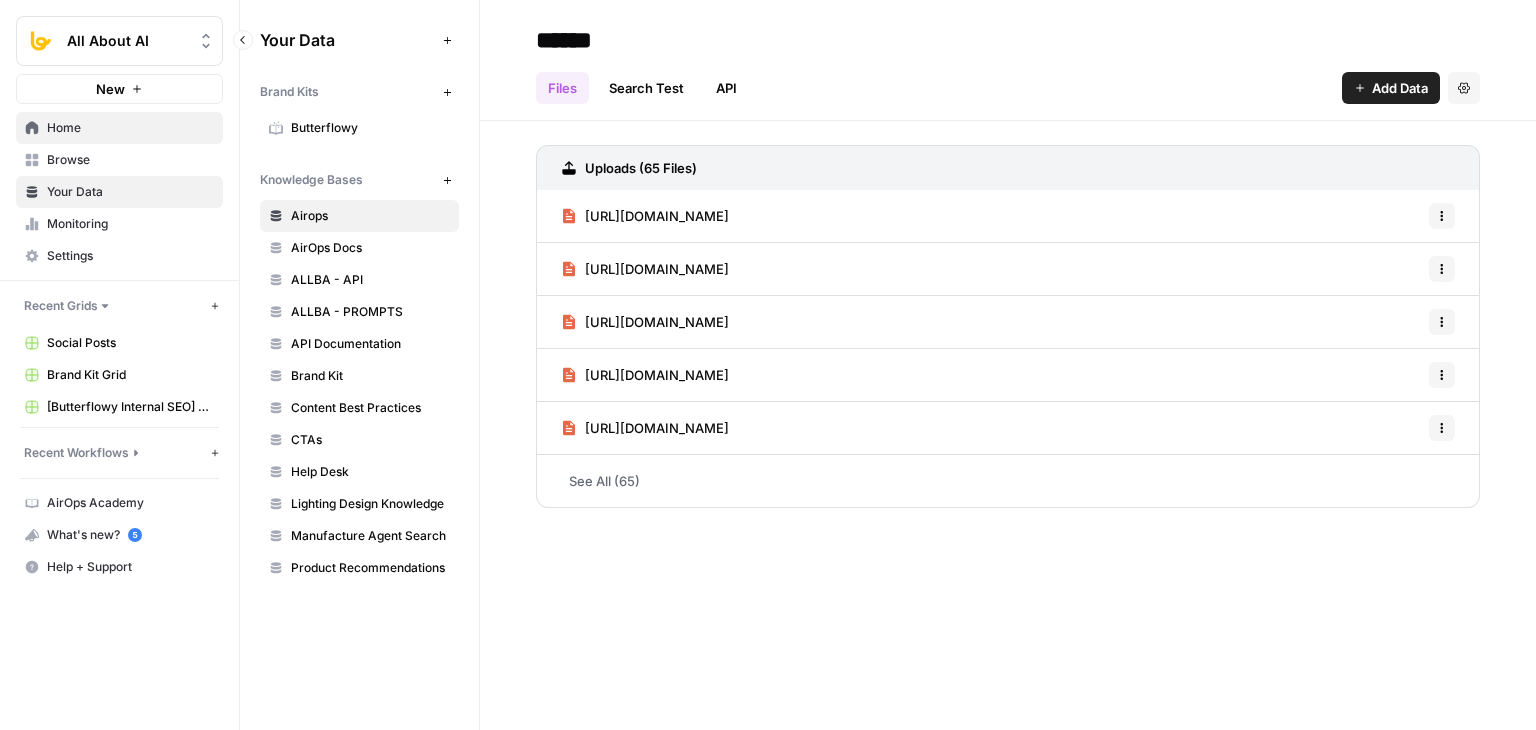 click on "Home" at bounding box center (130, 128) 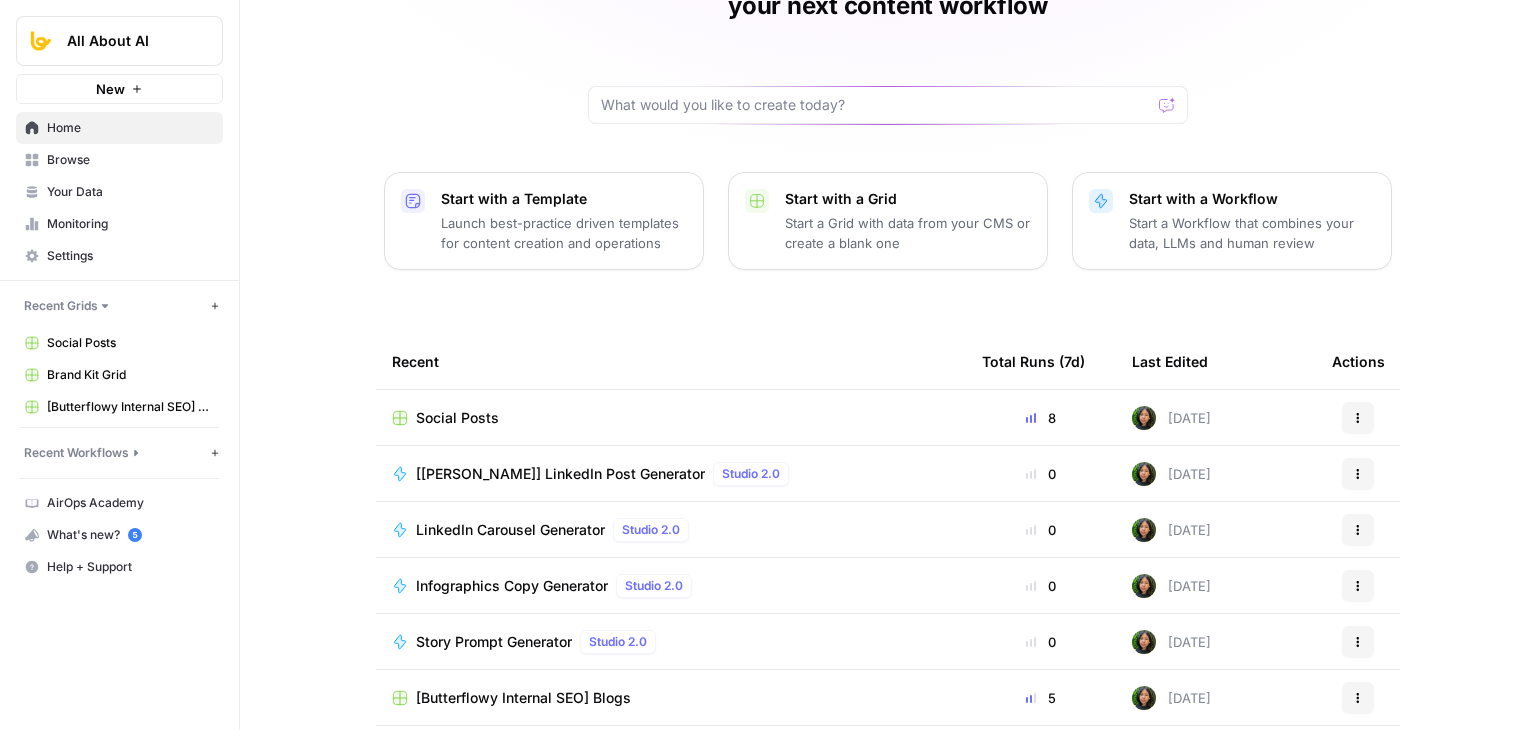 drag, startPoint x: 317, startPoint y: 266, endPoint x: 334, endPoint y: 364, distance: 99.46356 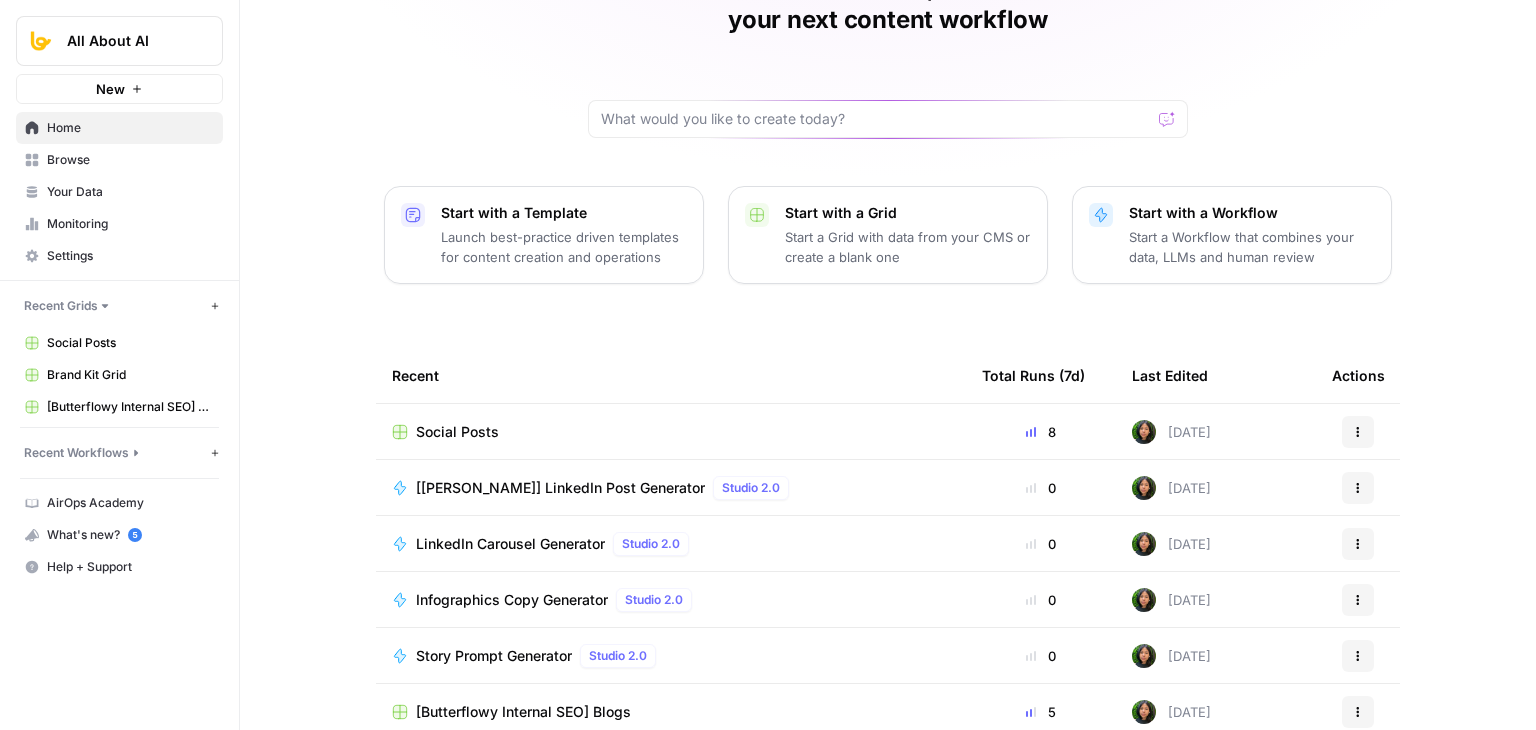 scroll, scrollTop: 0, scrollLeft: 0, axis: both 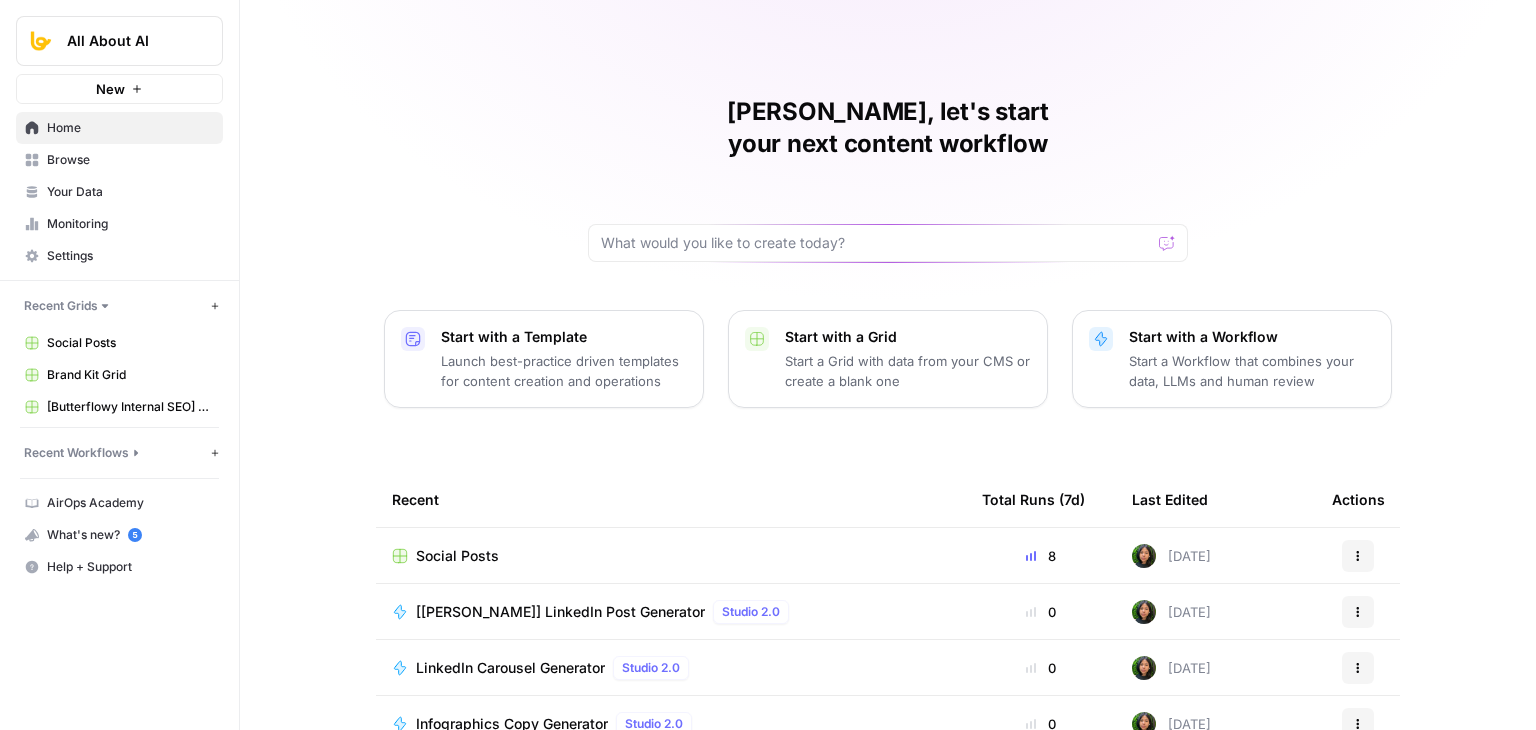 drag, startPoint x: 332, startPoint y: 209, endPoint x: 368, endPoint y: 49, distance: 164 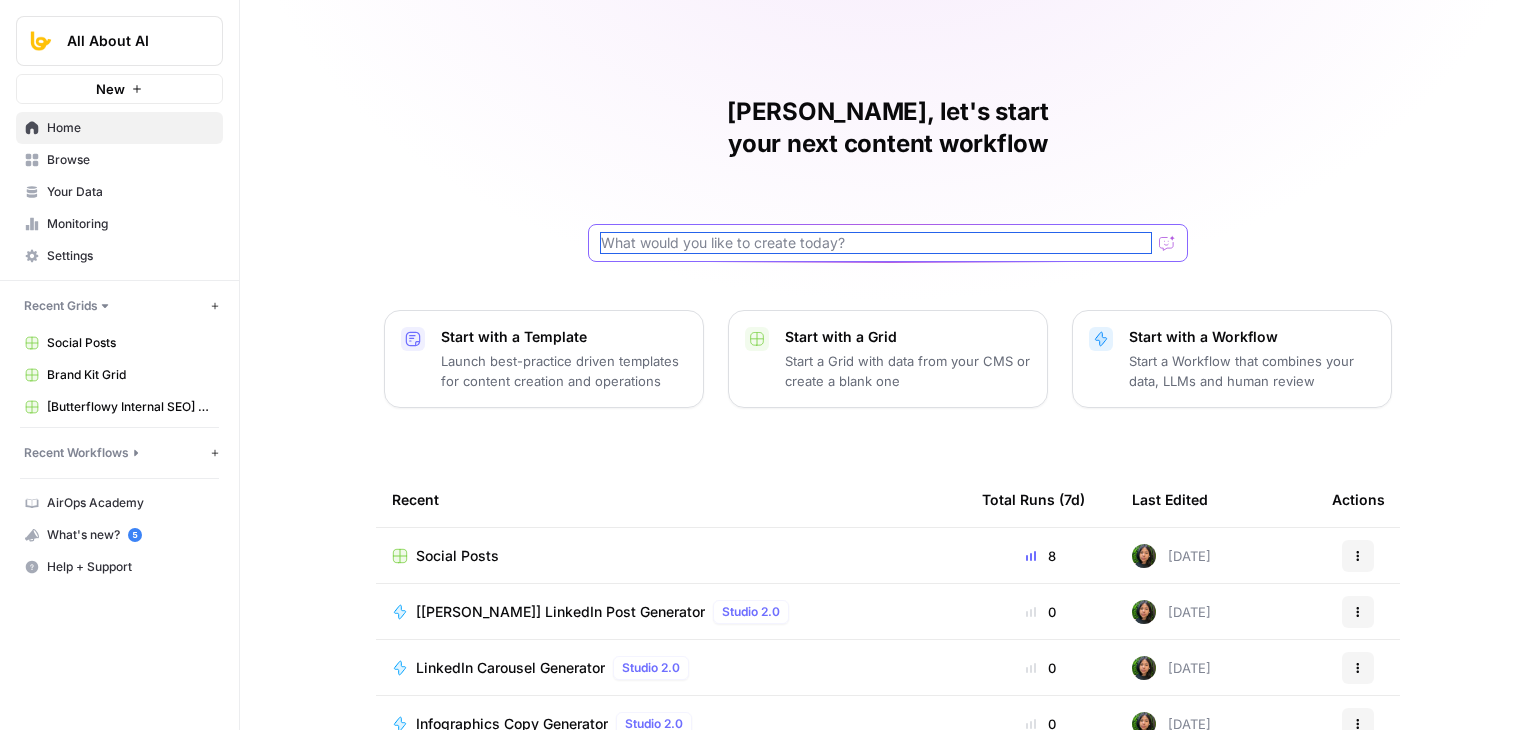 click at bounding box center [876, 243] 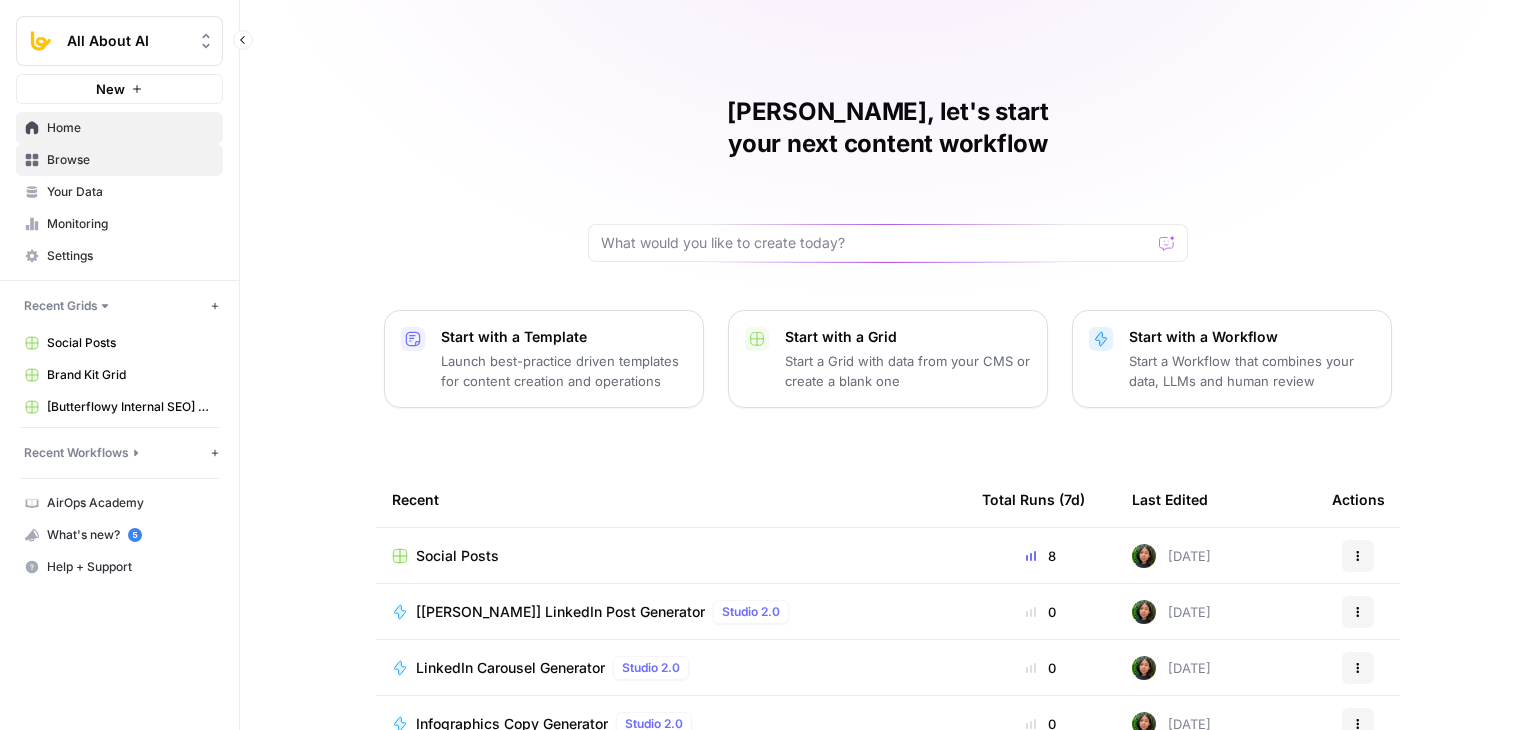 click on "Browse" at bounding box center (130, 160) 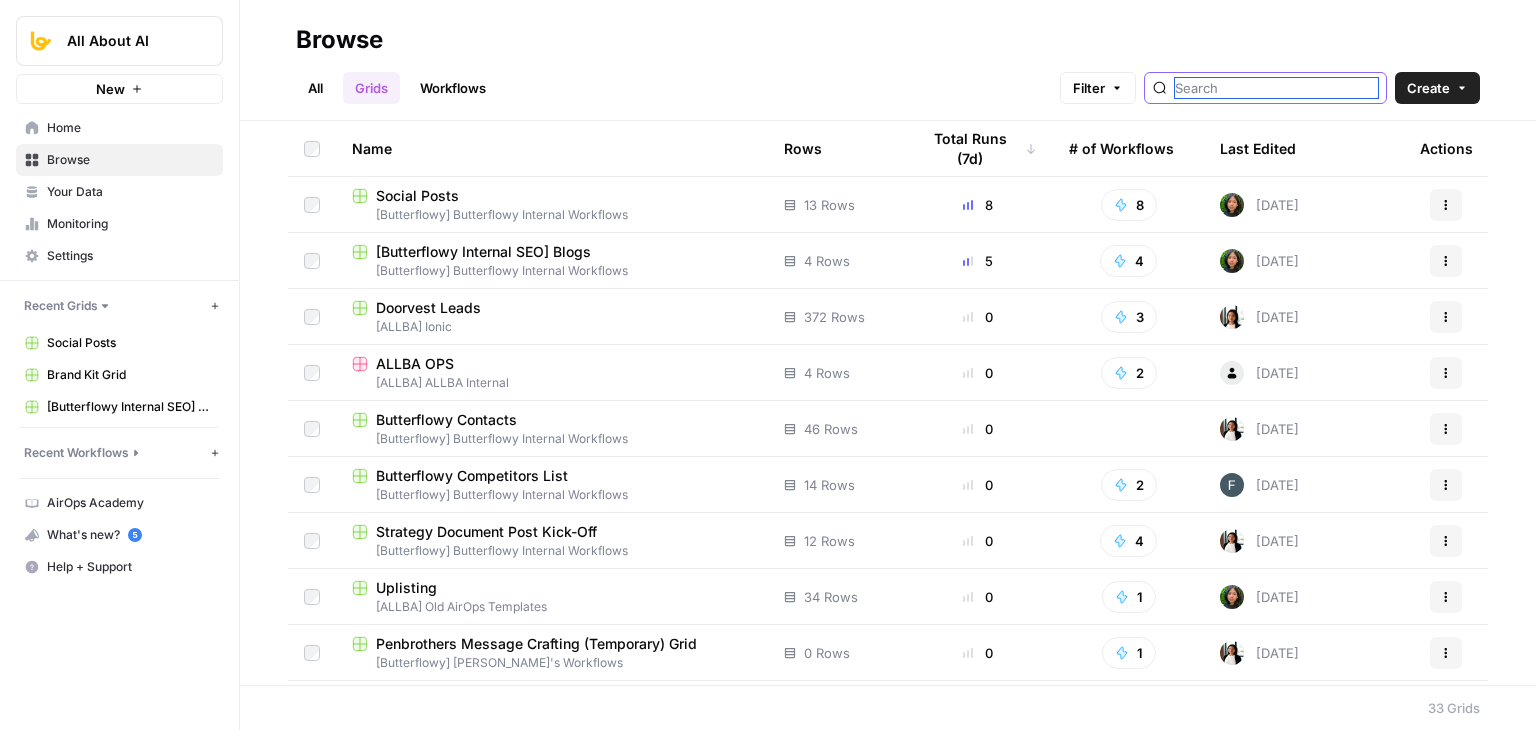 click at bounding box center [1276, 88] 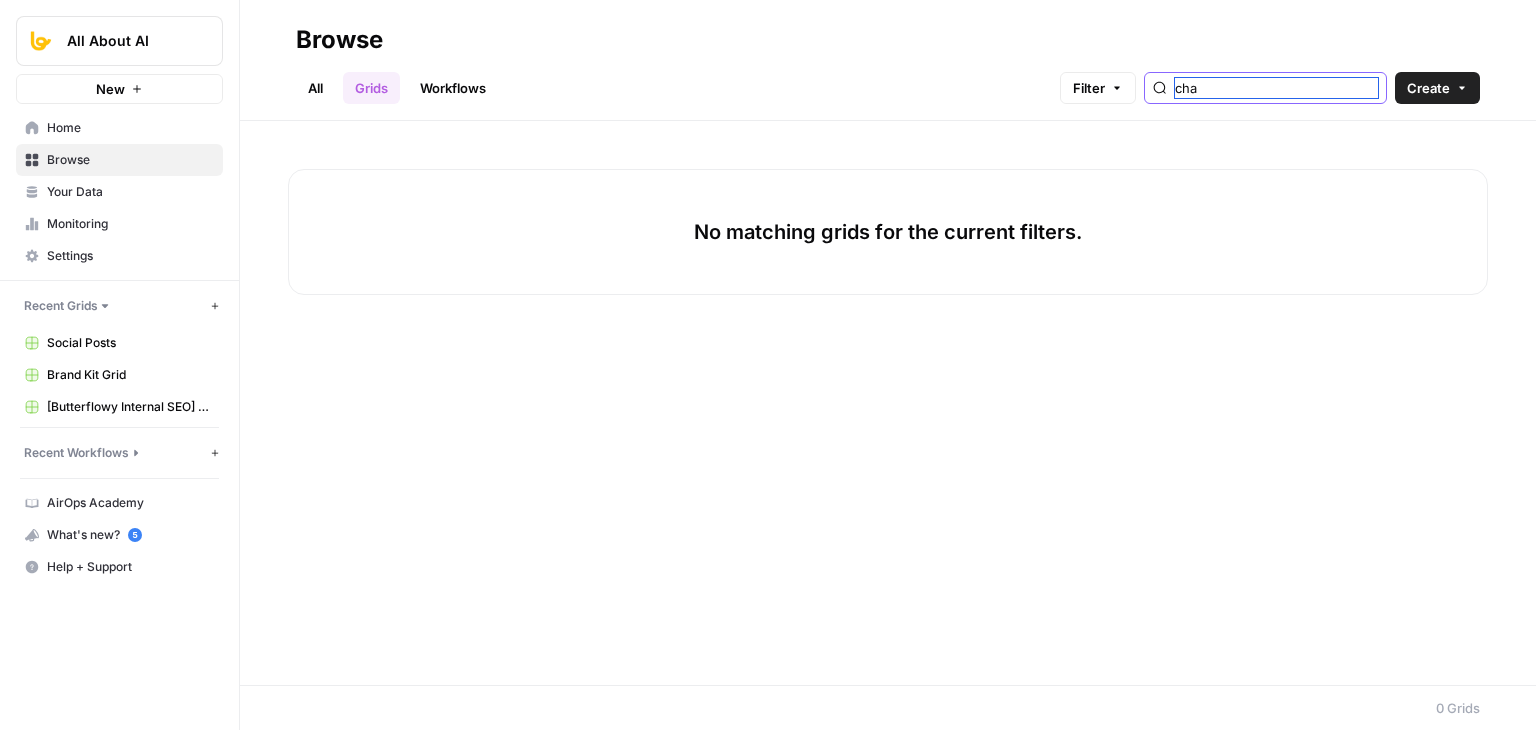 type on "chad" 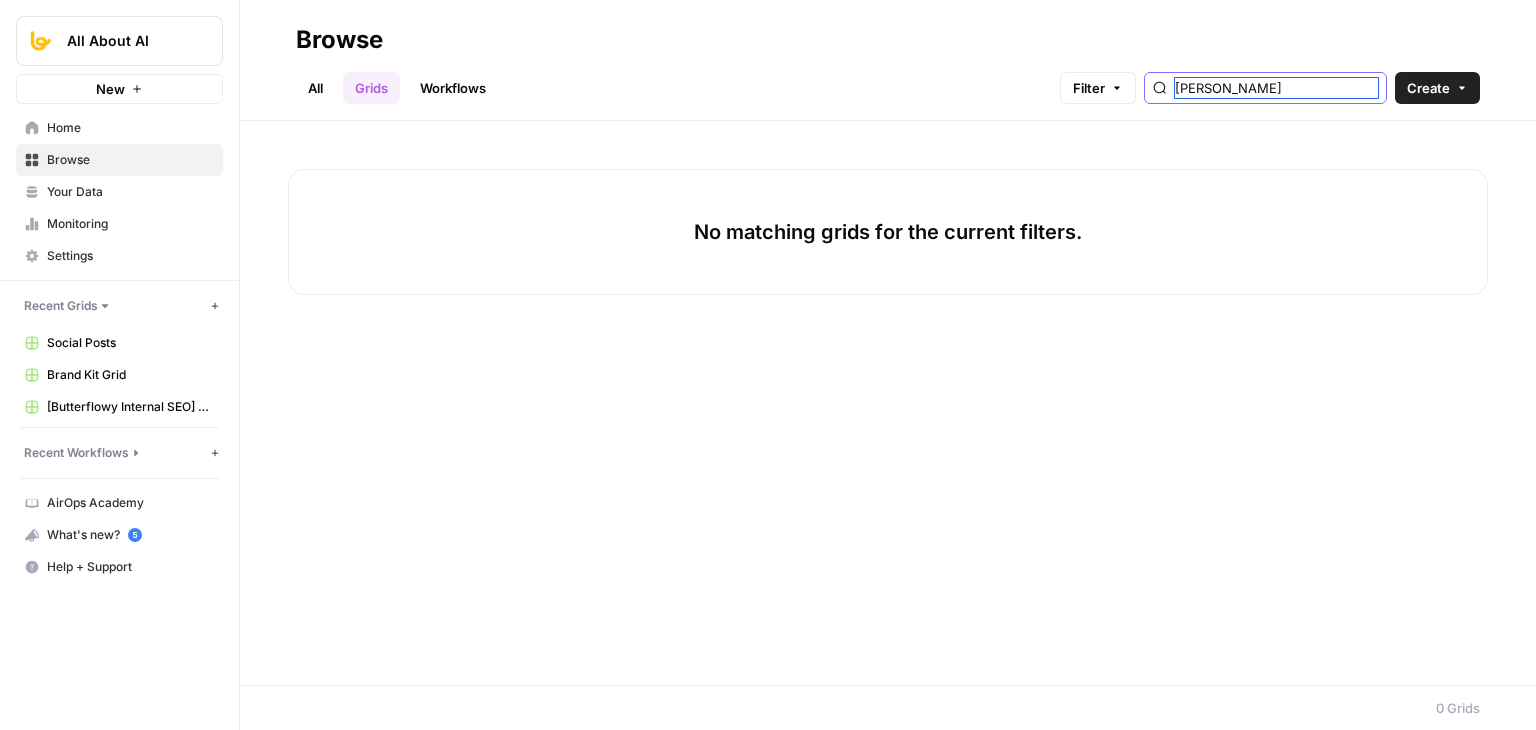 click on "chad" at bounding box center (1276, 88) 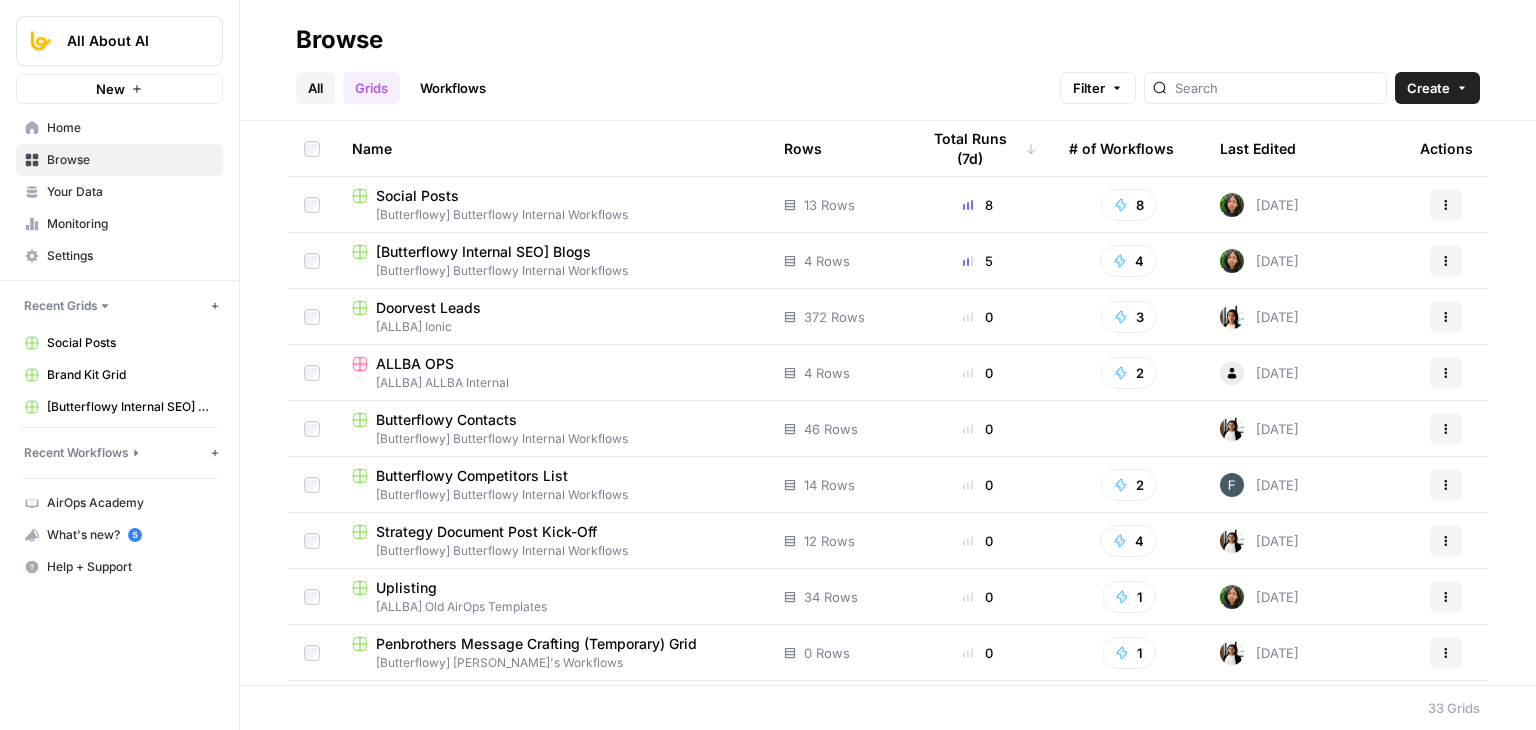 click on "All" at bounding box center (315, 88) 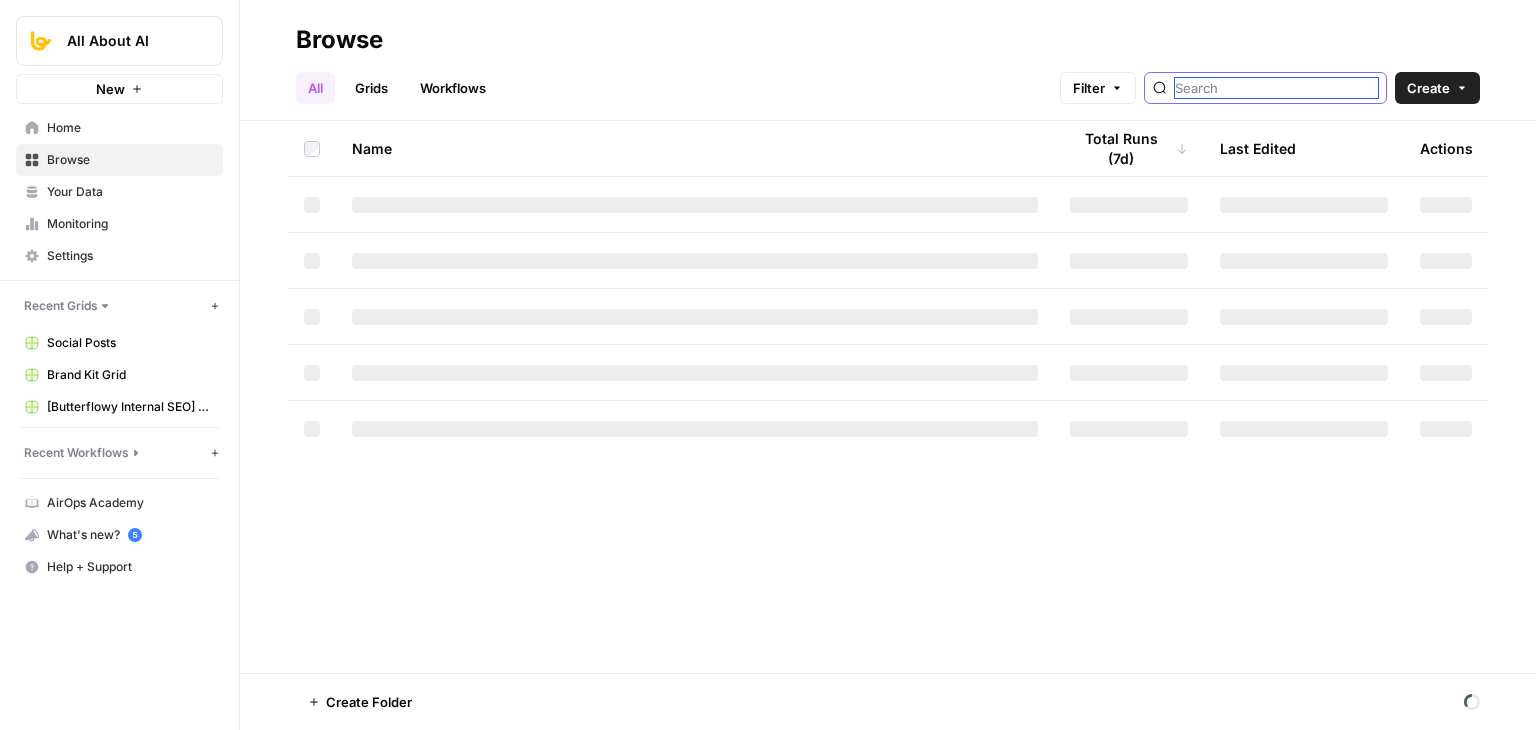 click at bounding box center (1276, 88) 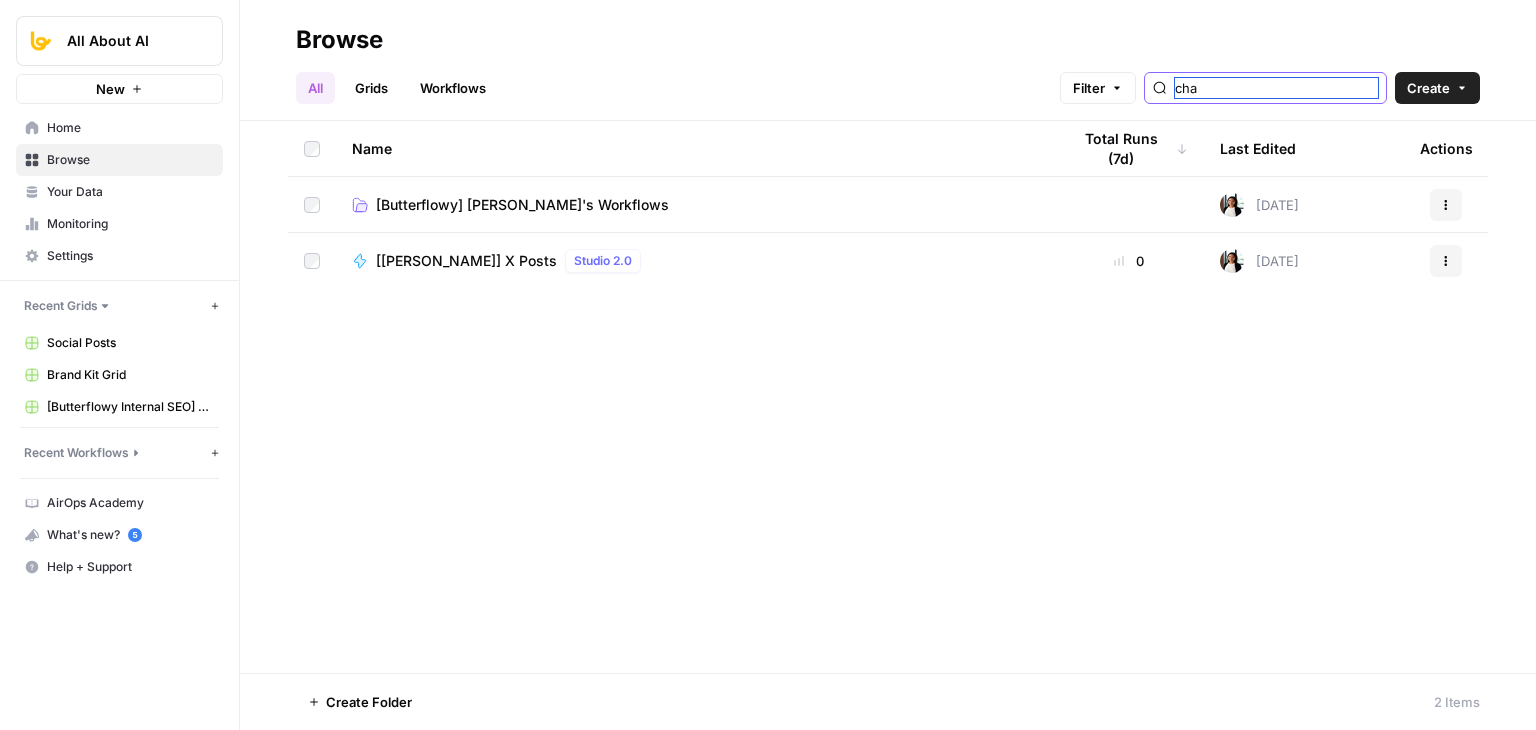 type on "cha" 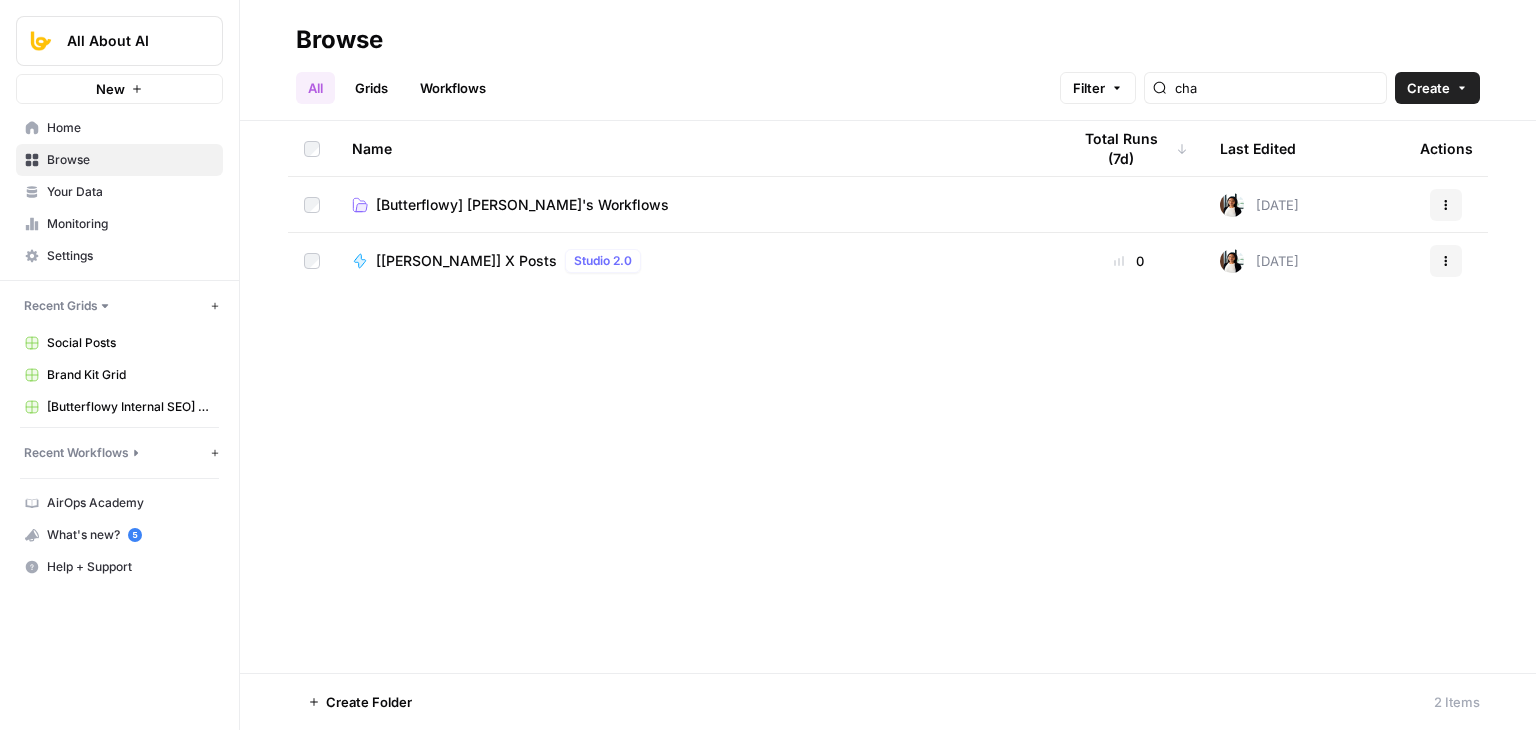 drag, startPoint x: 801, startPoint y: 407, endPoint x: 850, endPoint y: 377, distance: 57.45433 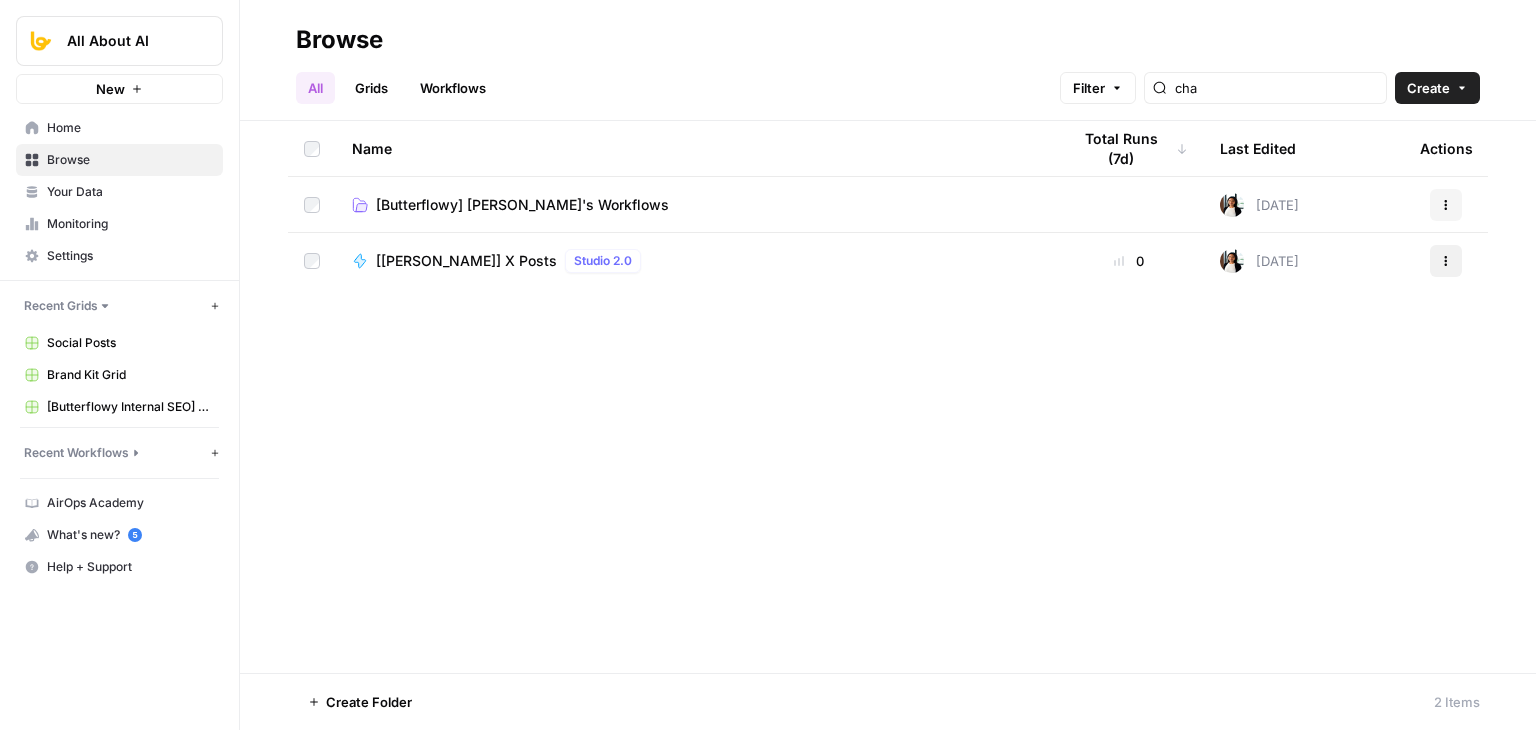 click 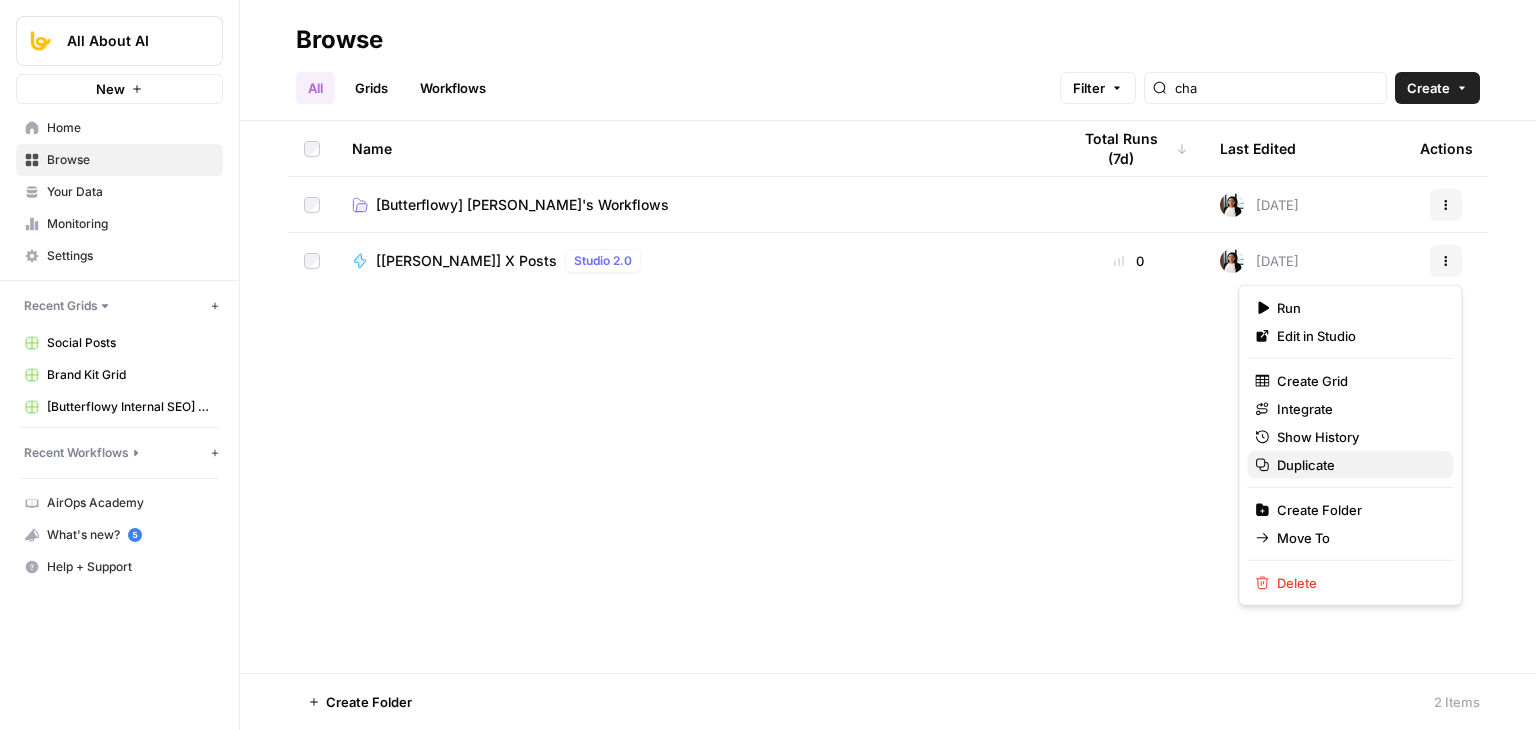 click on "Duplicate" at bounding box center (1306, 465) 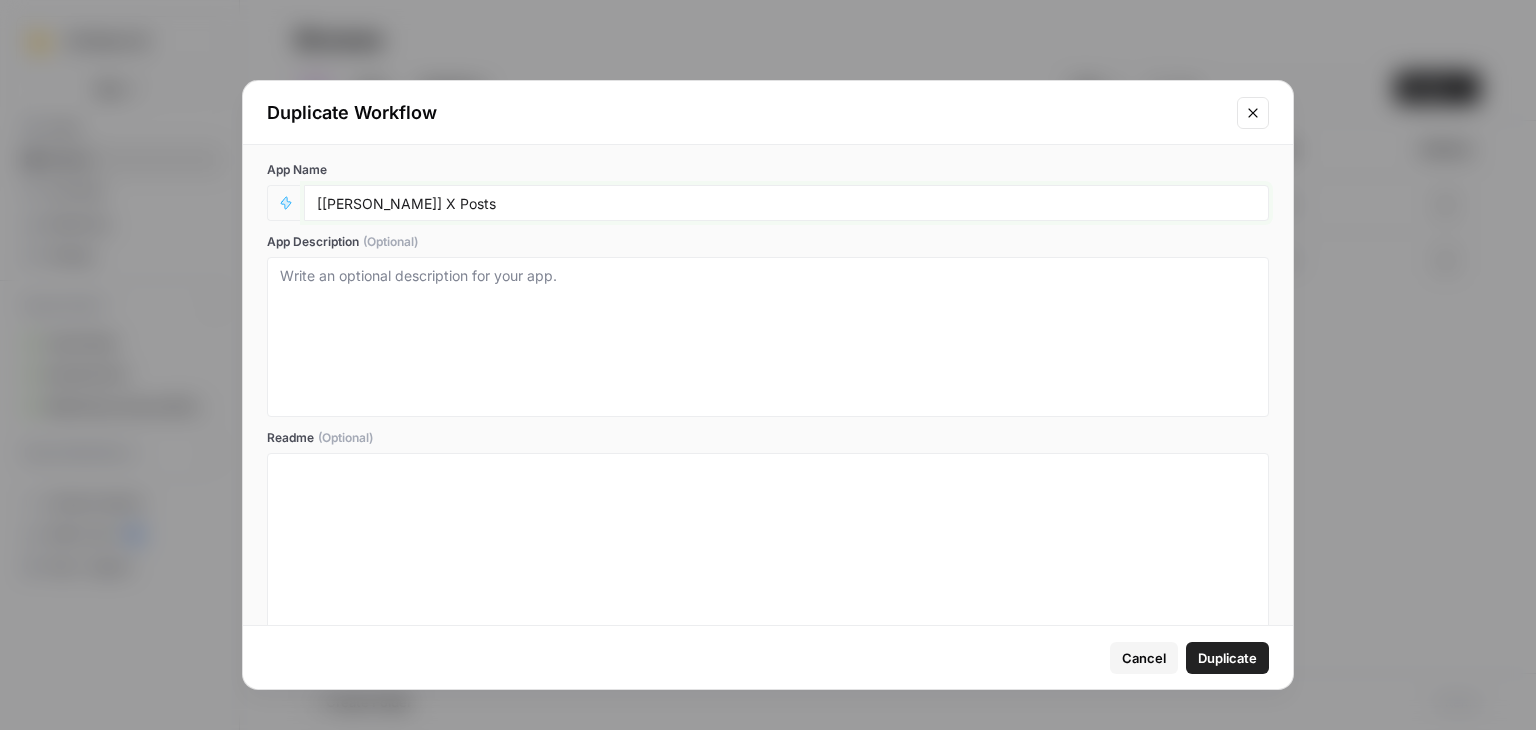drag, startPoint x: 365, startPoint y: 208, endPoint x: 320, endPoint y: 201, distance: 45.54119 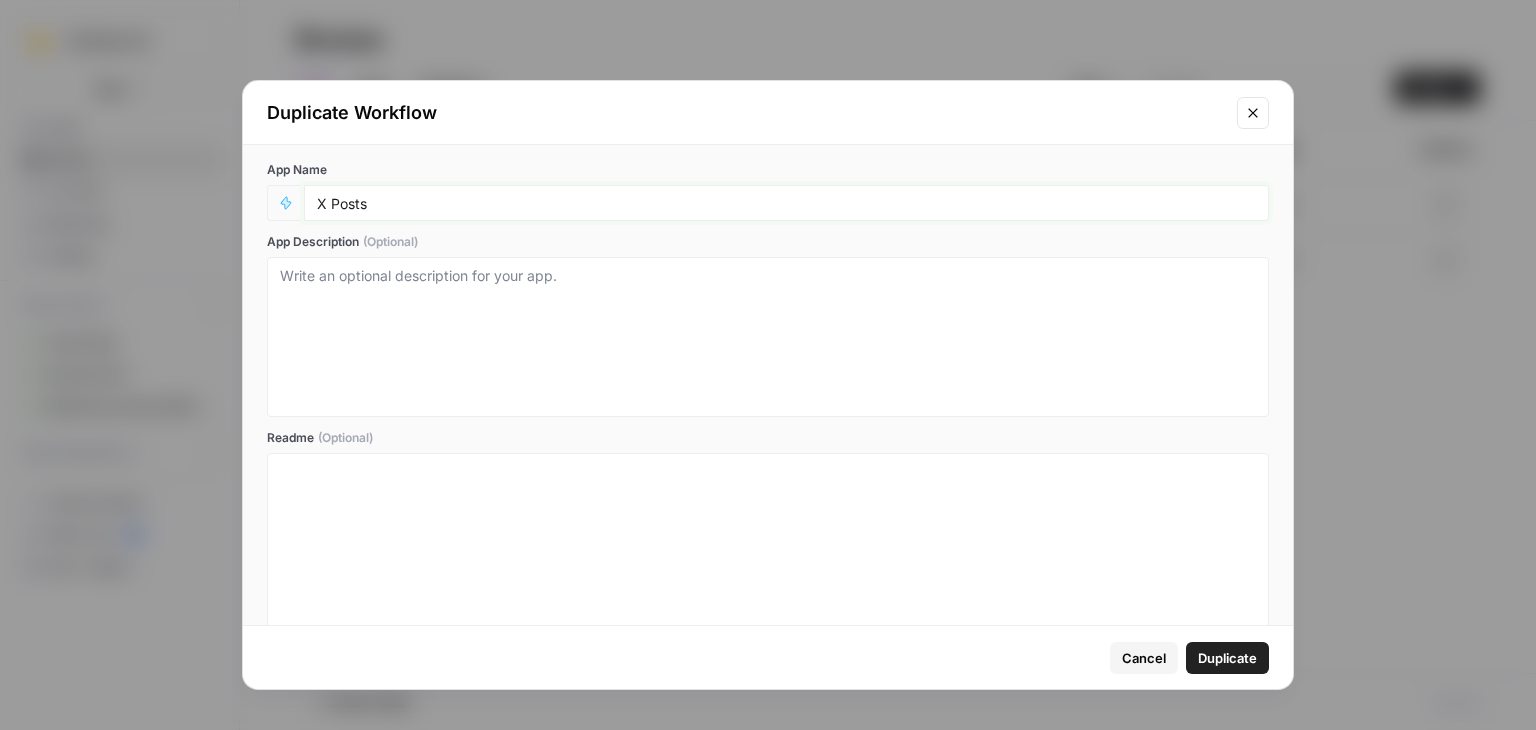 type on "X Posts" 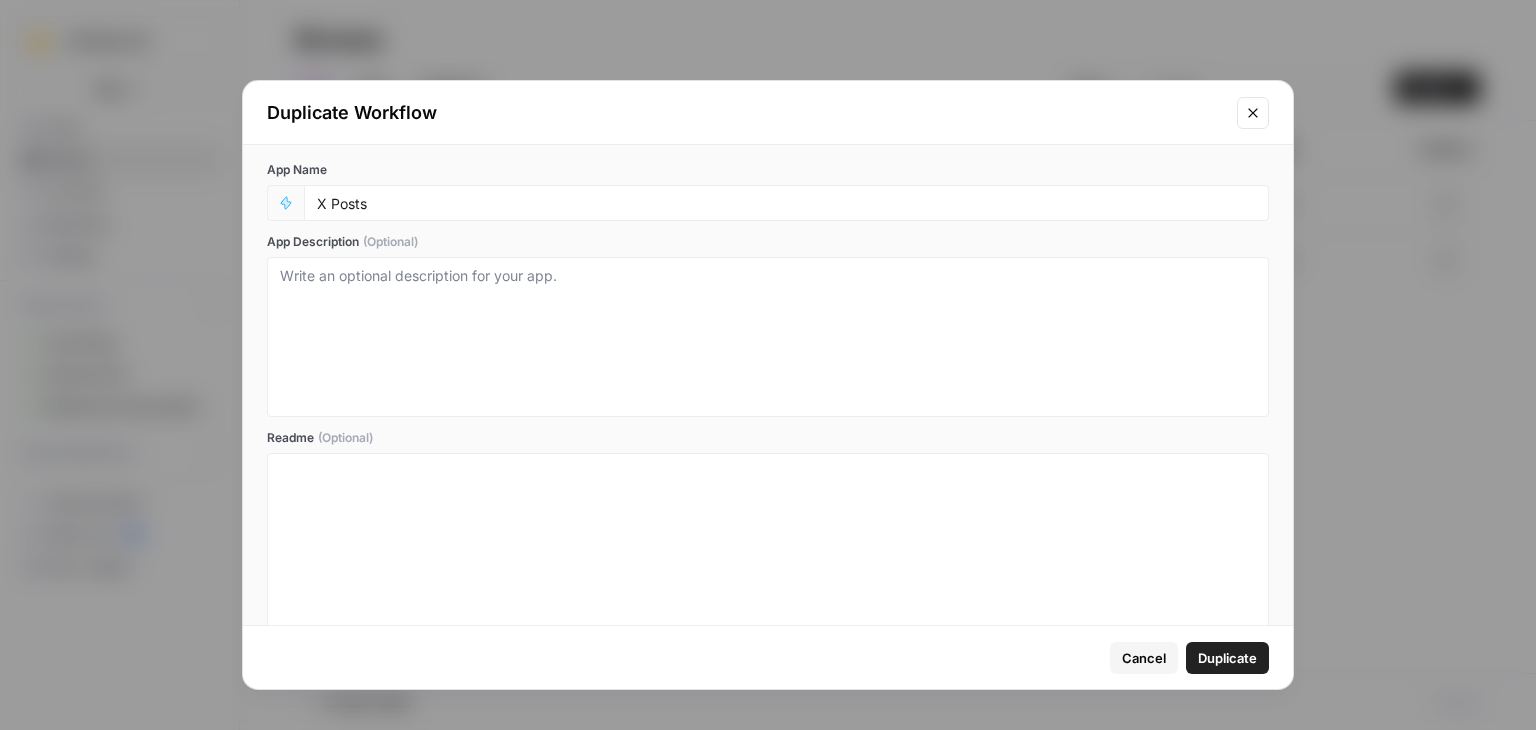 click on "Cancel Duplicate" at bounding box center [768, 657] 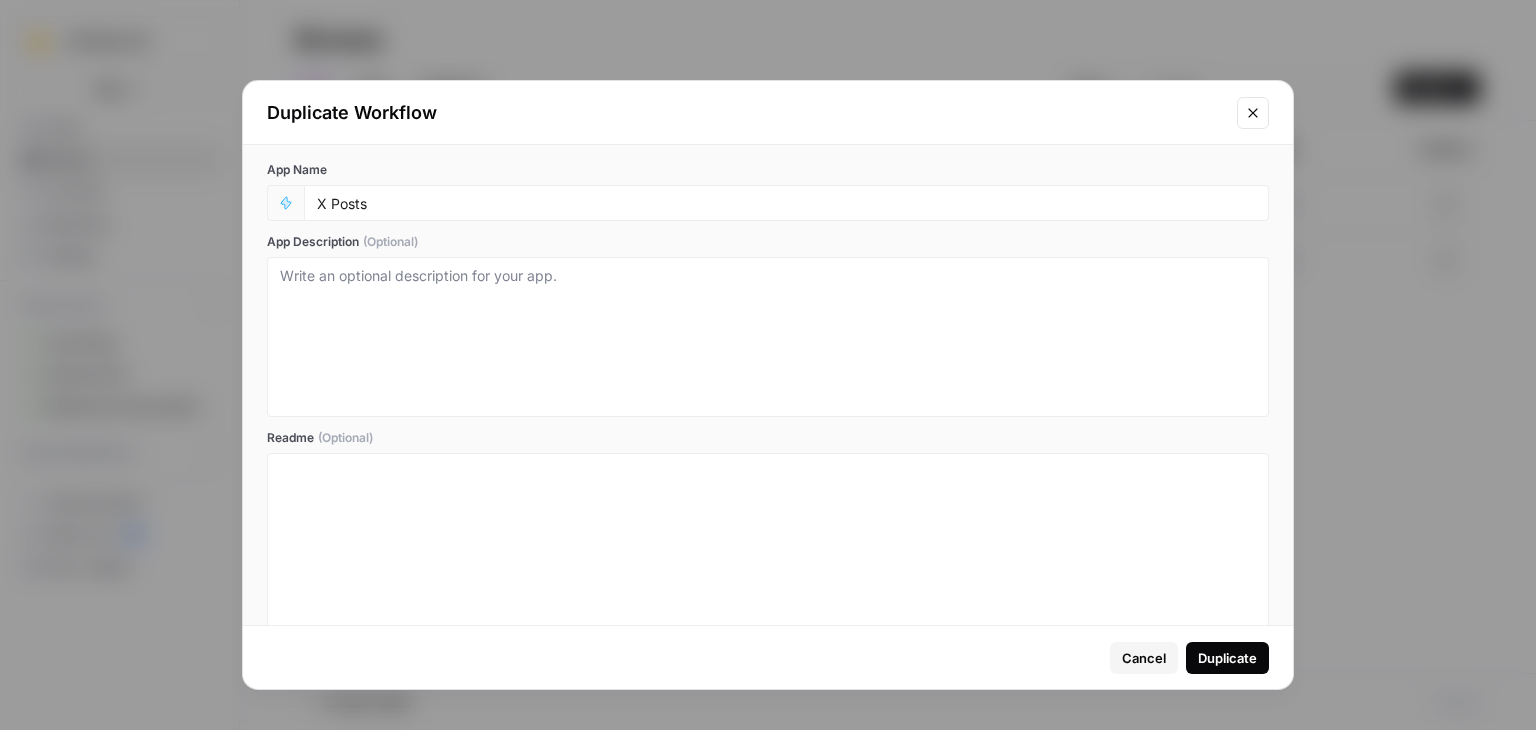 click on "Duplicate" at bounding box center (1227, 658) 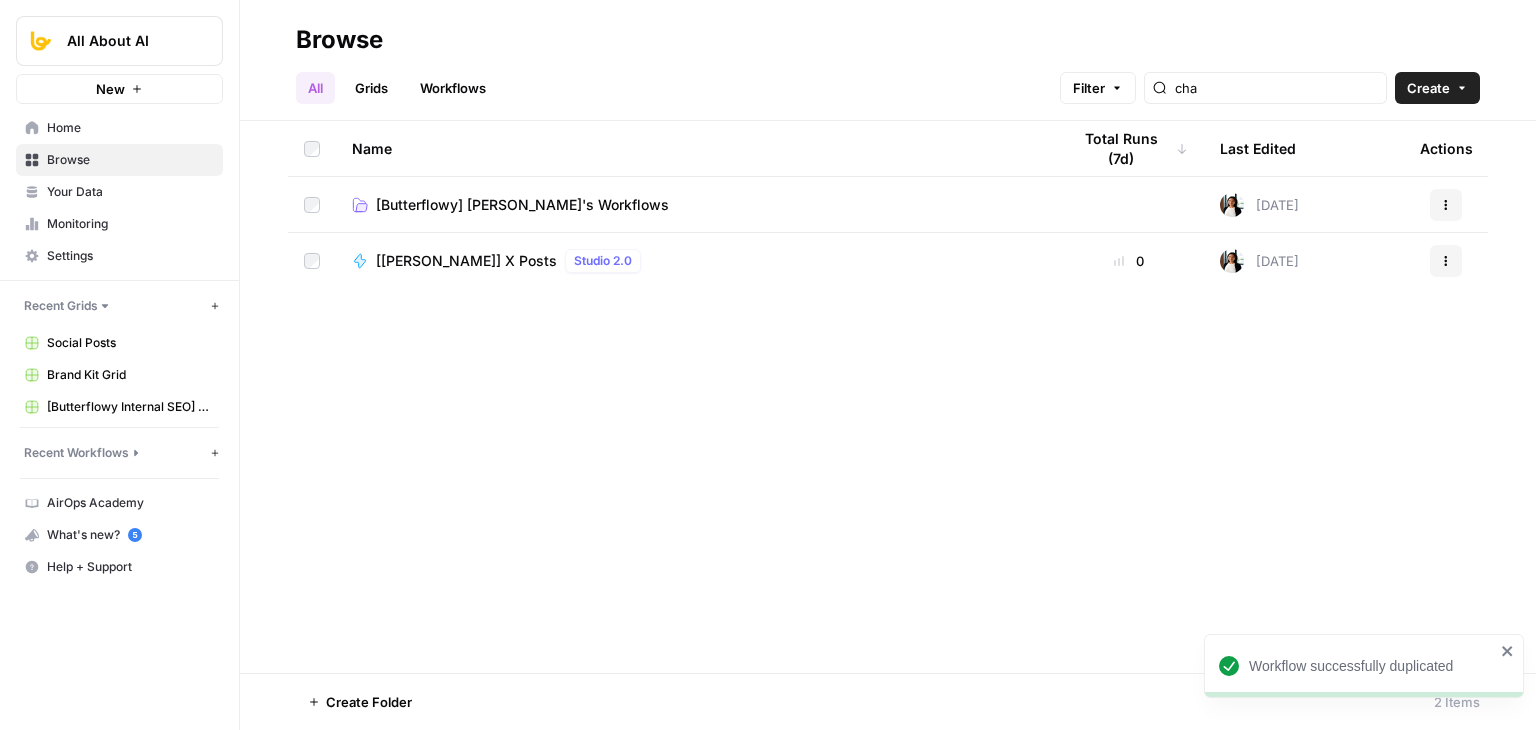 click on "All" at bounding box center (315, 88) 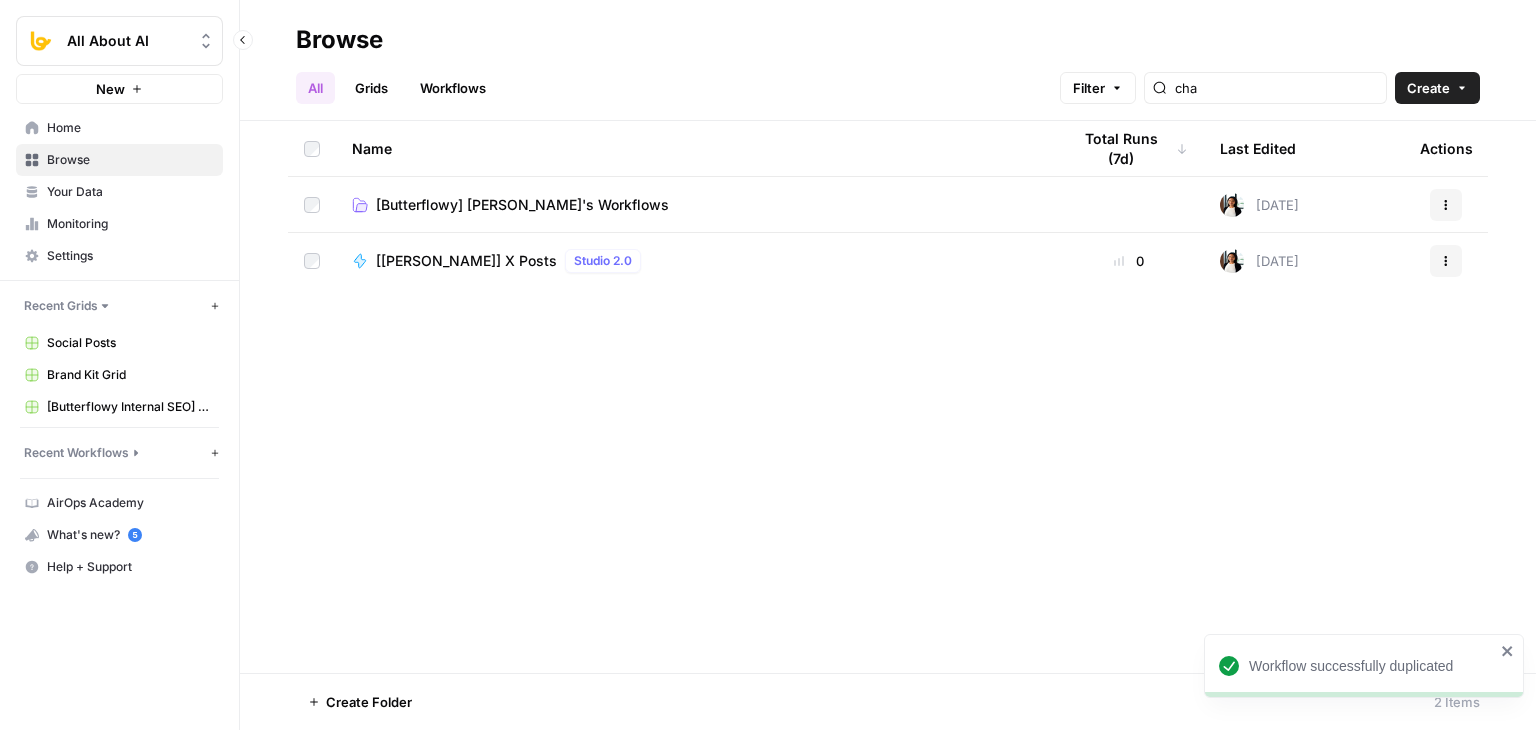 click on "Browse" at bounding box center [130, 160] 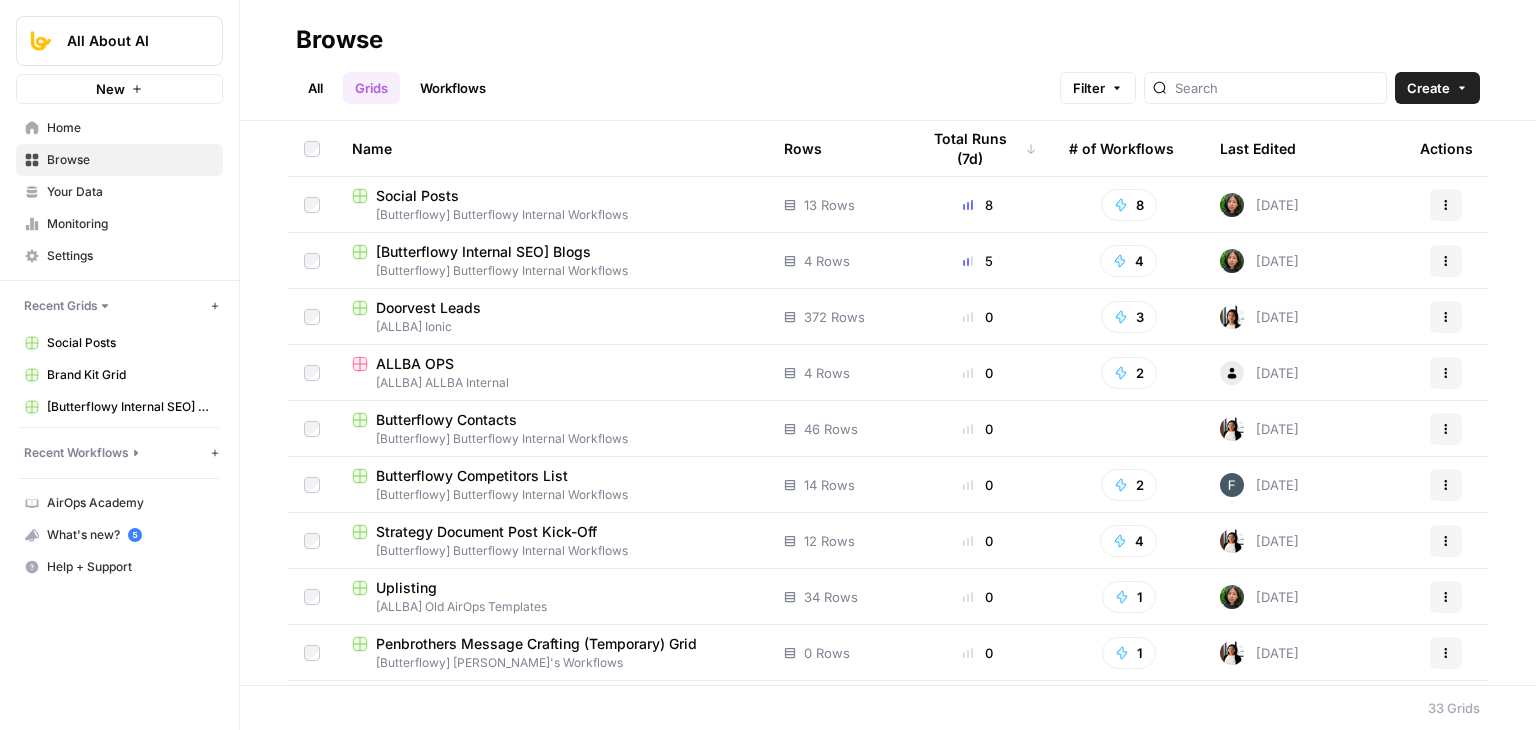 scroll, scrollTop: 1339, scrollLeft: 0, axis: vertical 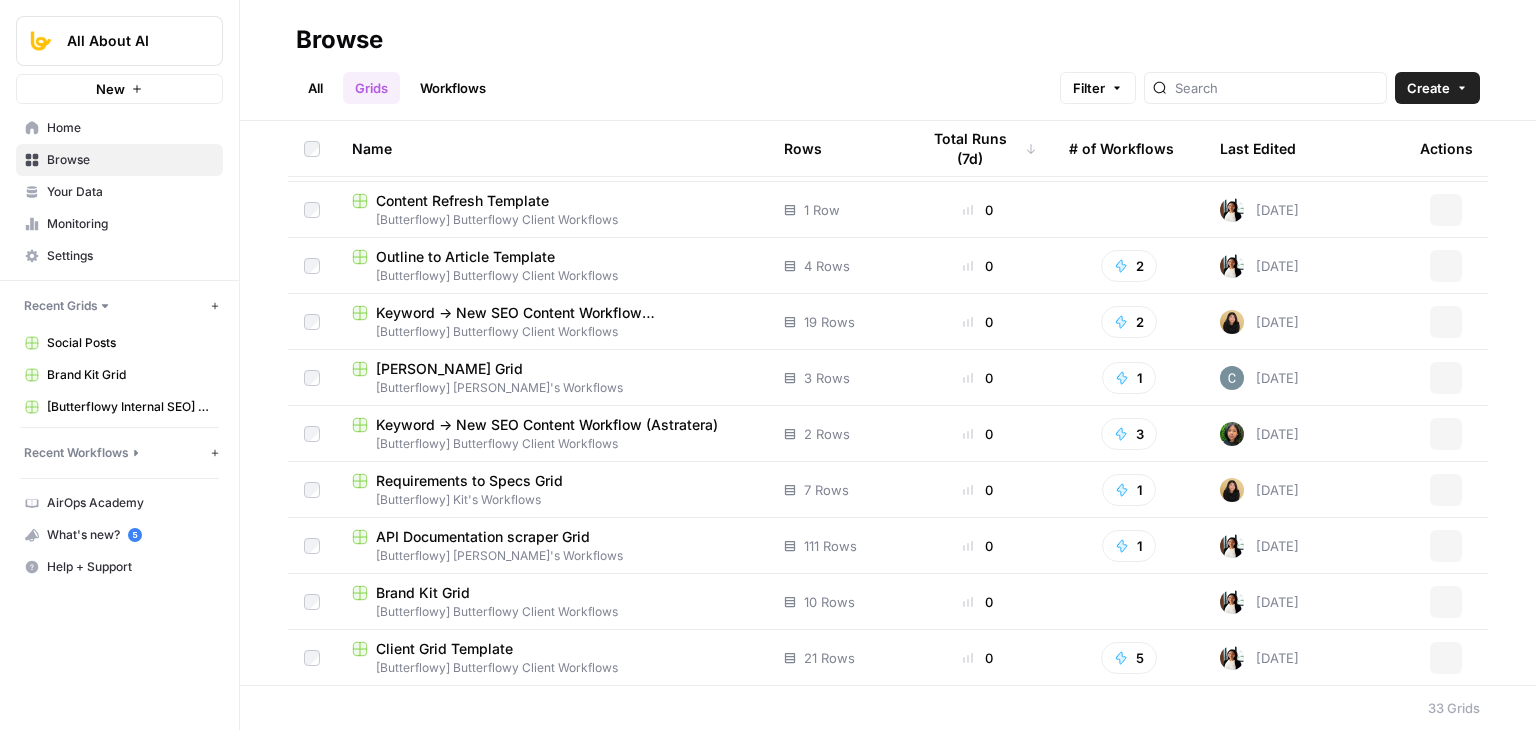 drag, startPoint x: 279, startPoint y: 197, endPoint x: 335, endPoint y: 534, distance: 341.62112 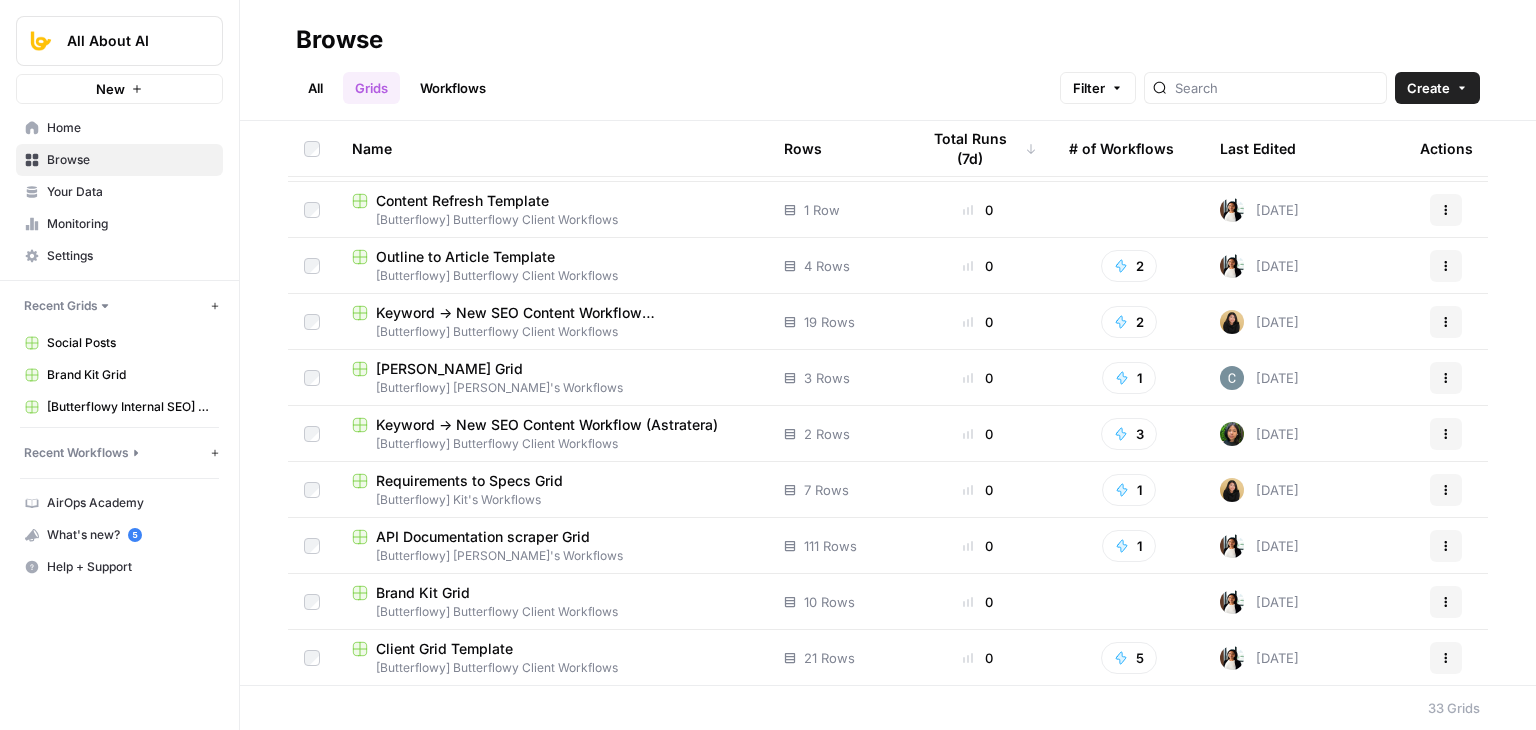 scroll, scrollTop: 0, scrollLeft: 0, axis: both 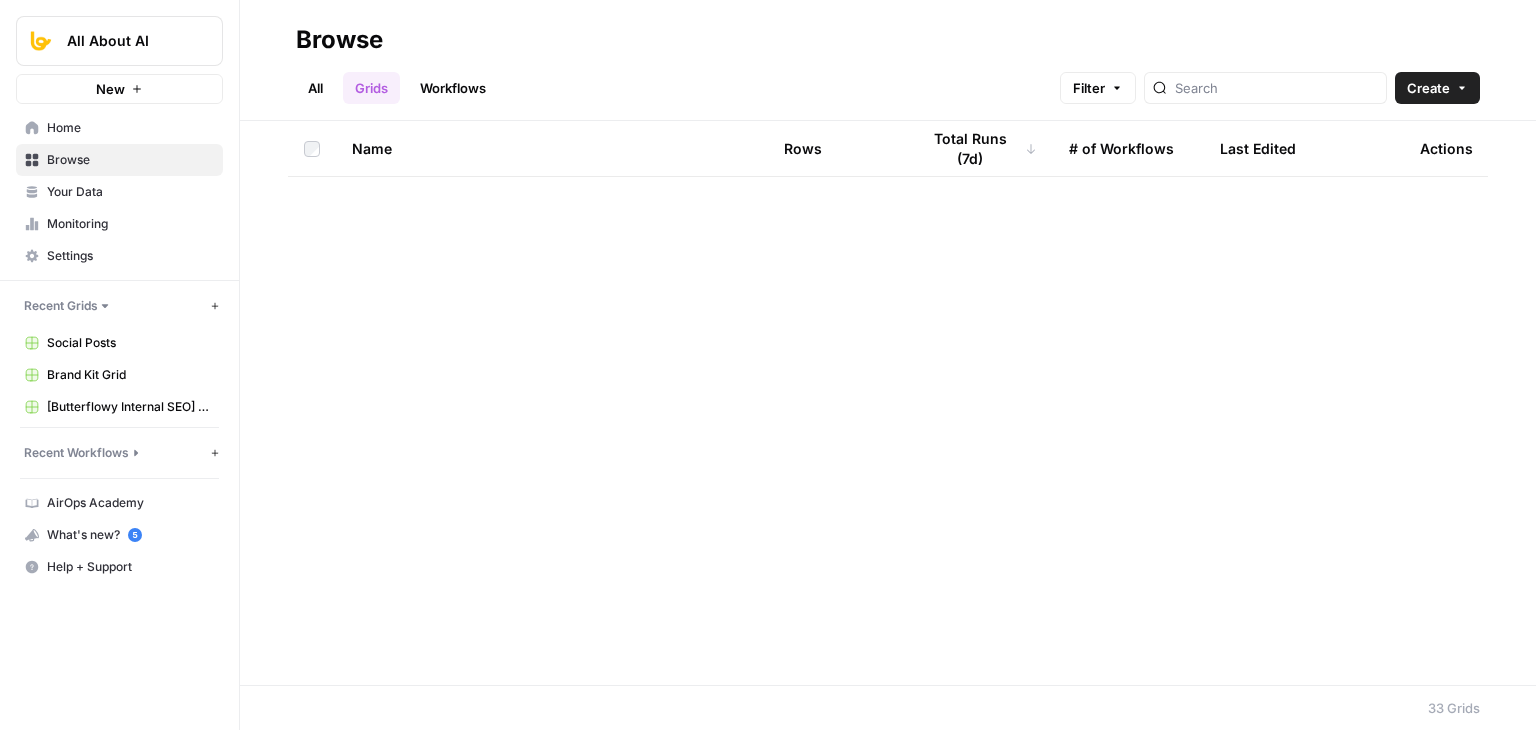 drag, startPoint x: 284, startPoint y: 508, endPoint x: 302, endPoint y: 240, distance: 268.6038 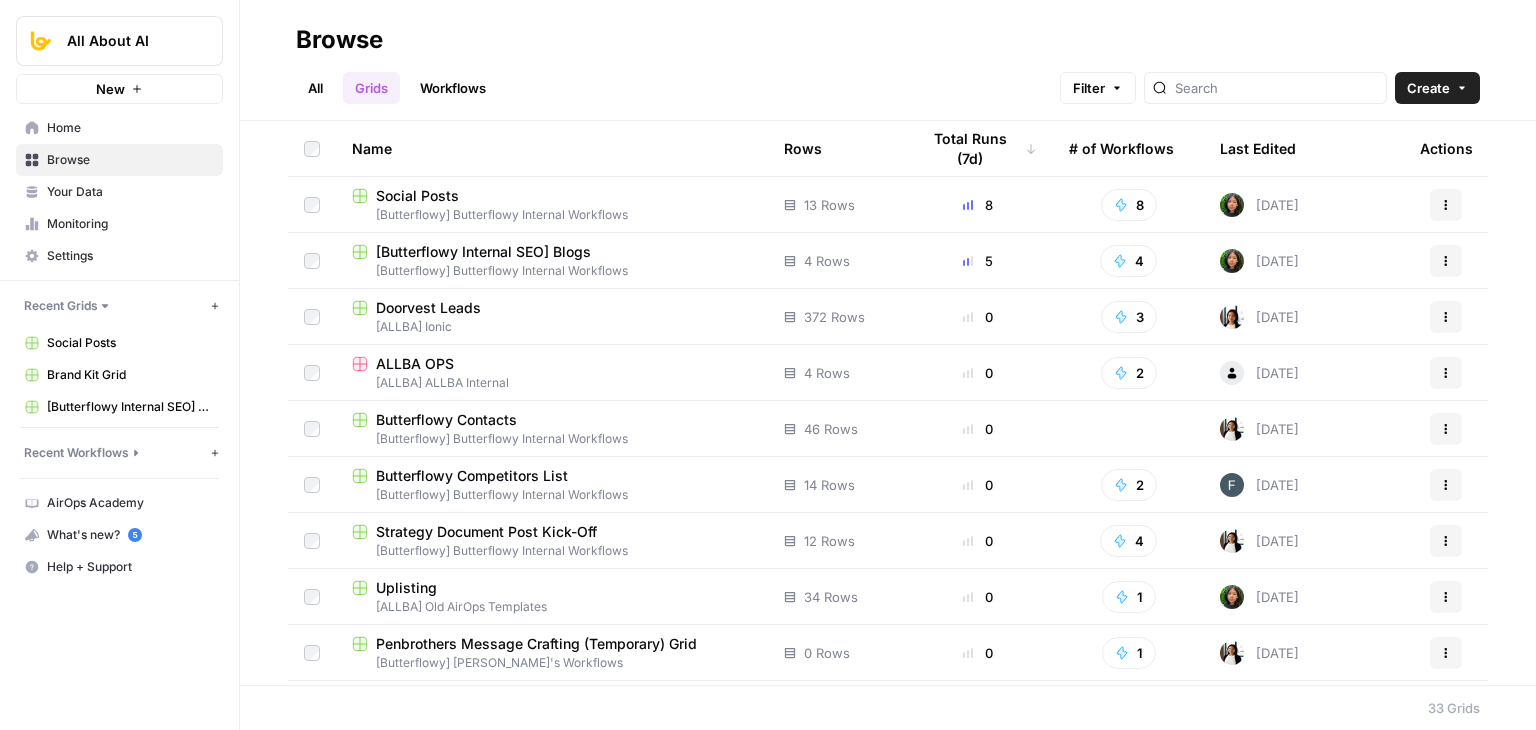 scroll, scrollTop: 0, scrollLeft: 0, axis: both 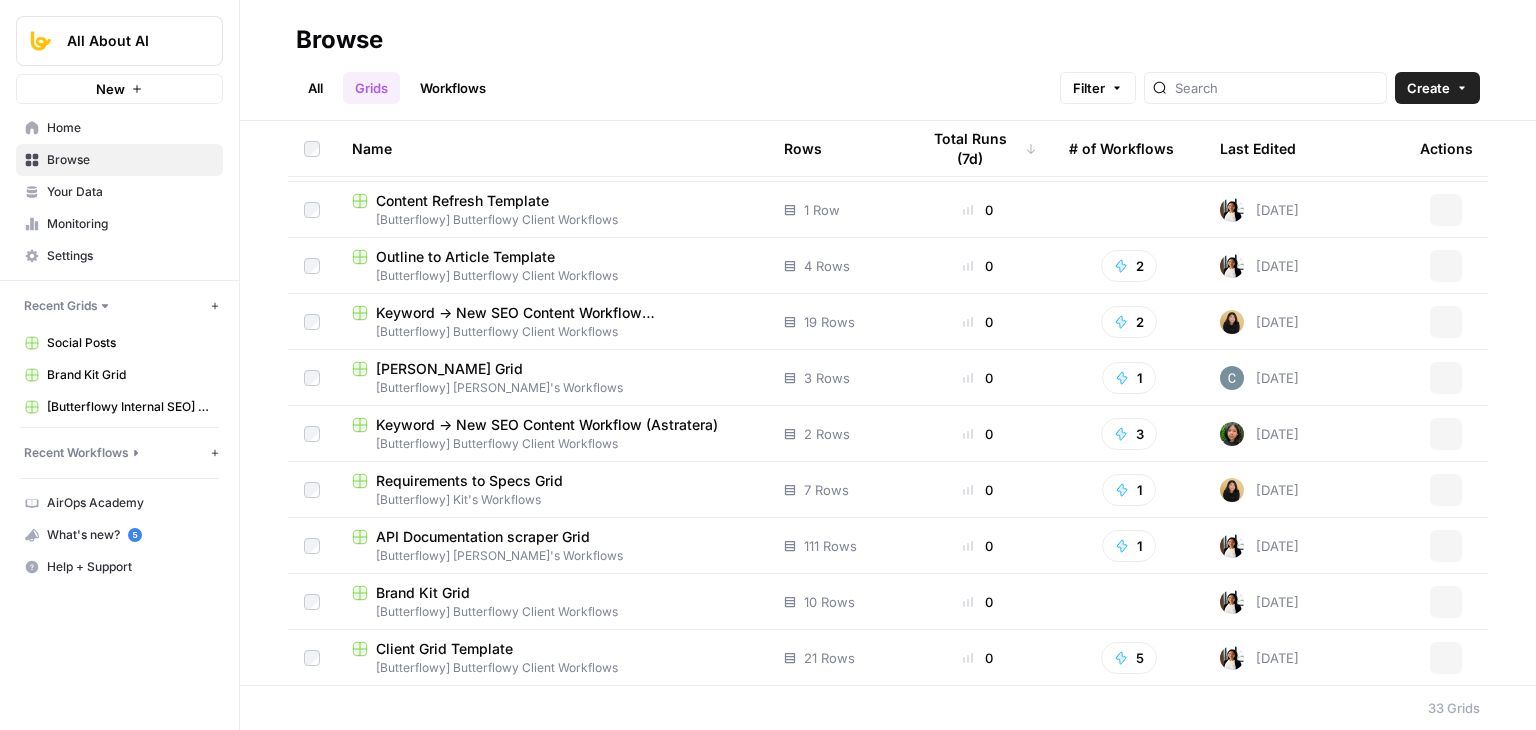 drag, startPoint x: 297, startPoint y: 228, endPoint x: 308, endPoint y: 500, distance: 272.22232 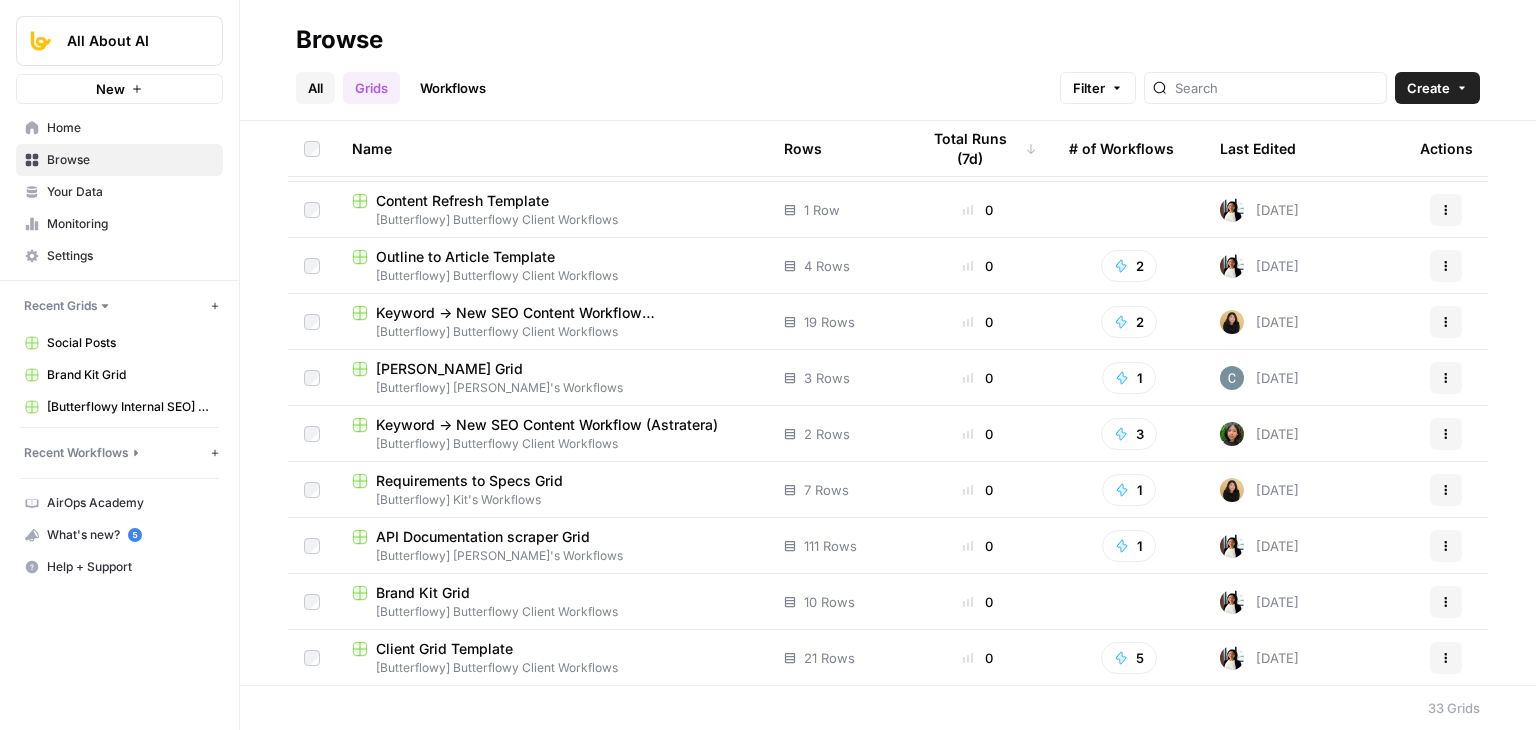 click on "All" at bounding box center (315, 88) 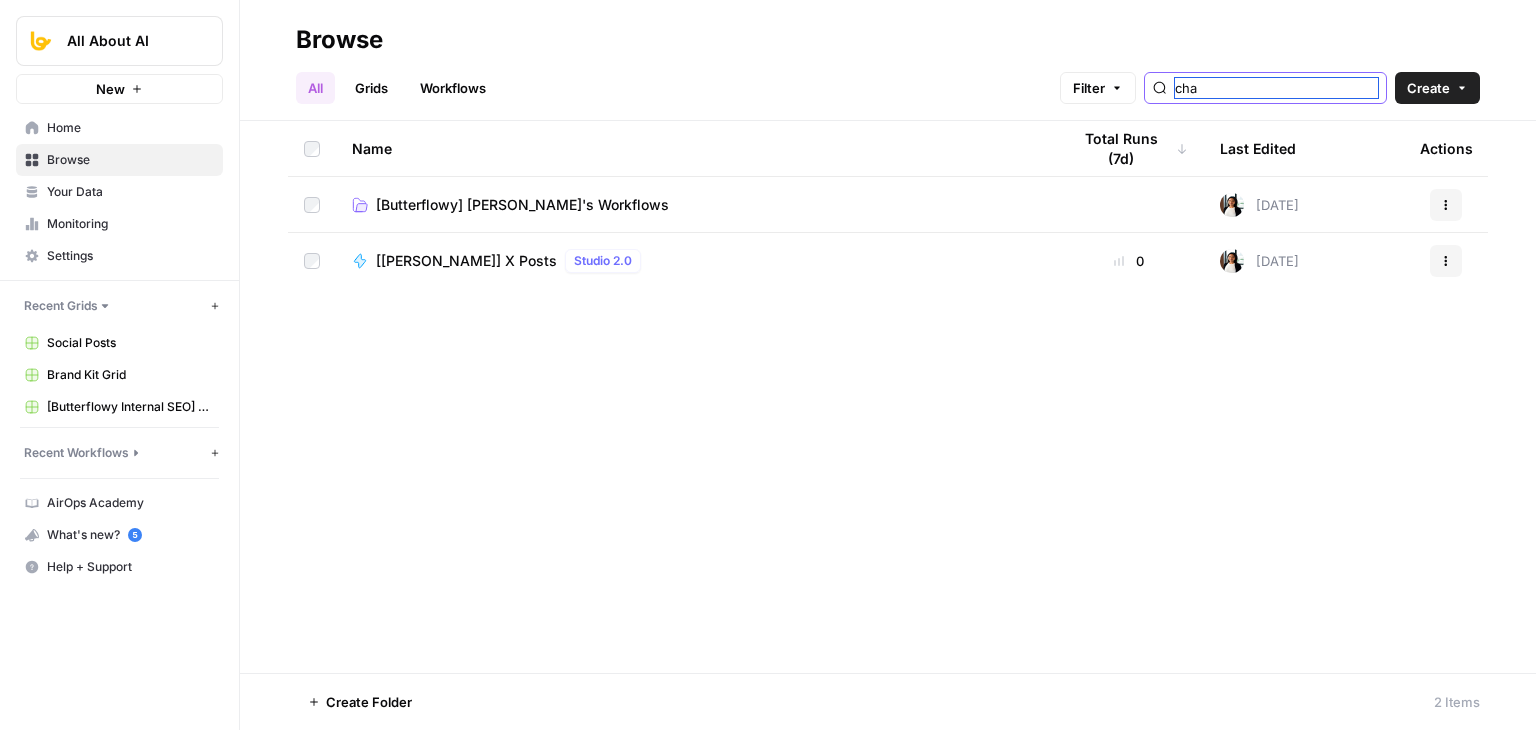 click on "cha" at bounding box center [1276, 88] 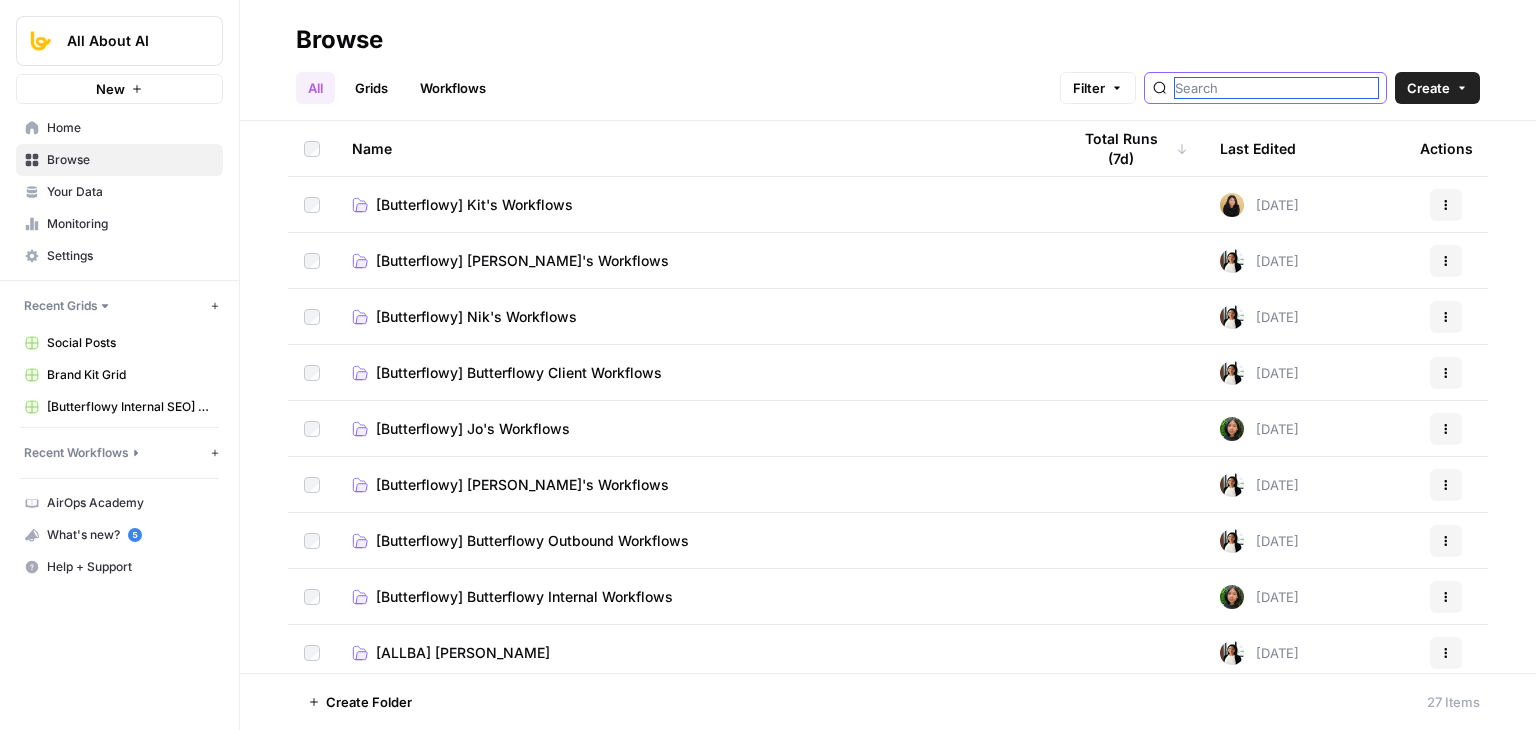 type 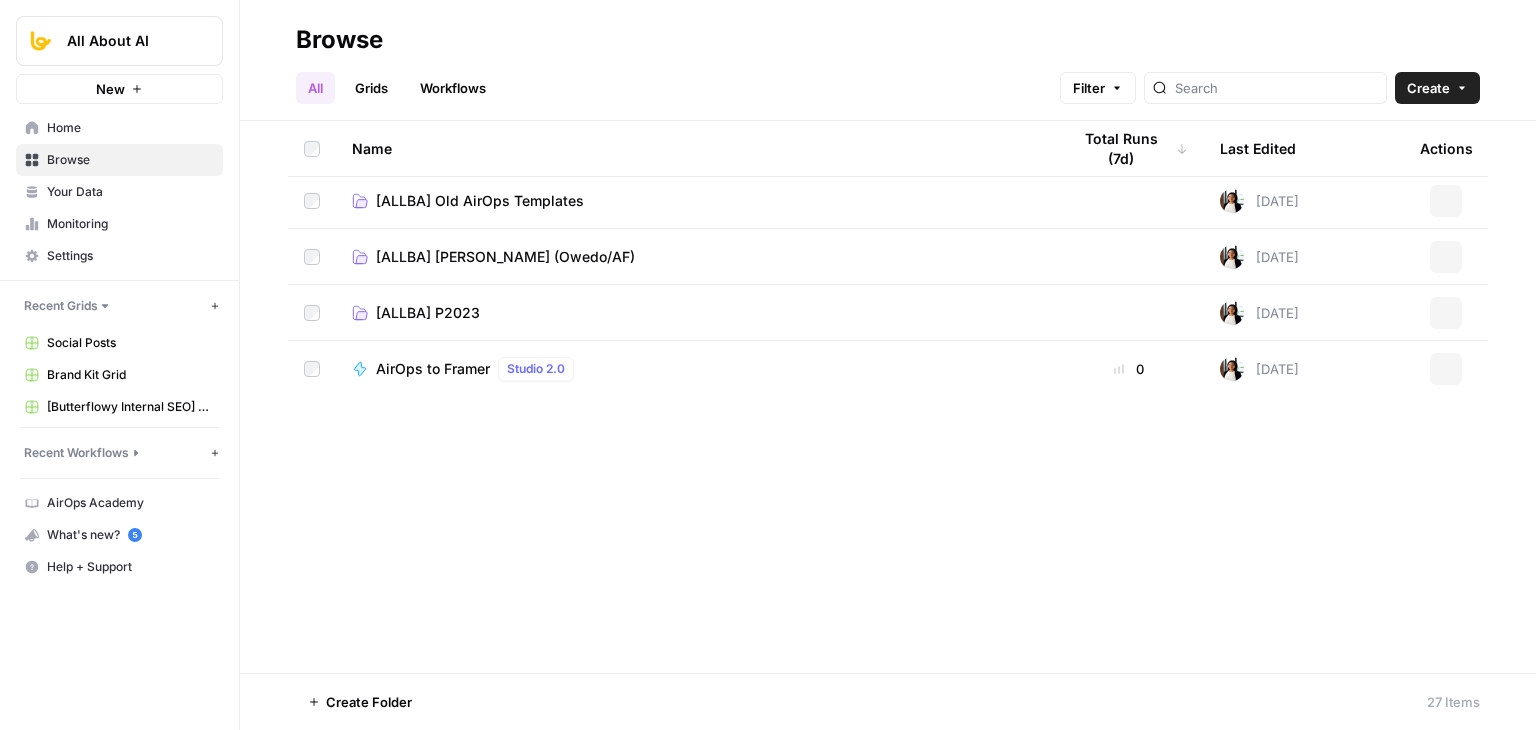 scroll, scrollTop: 1015, scrollLeft: 0, axis: vertical 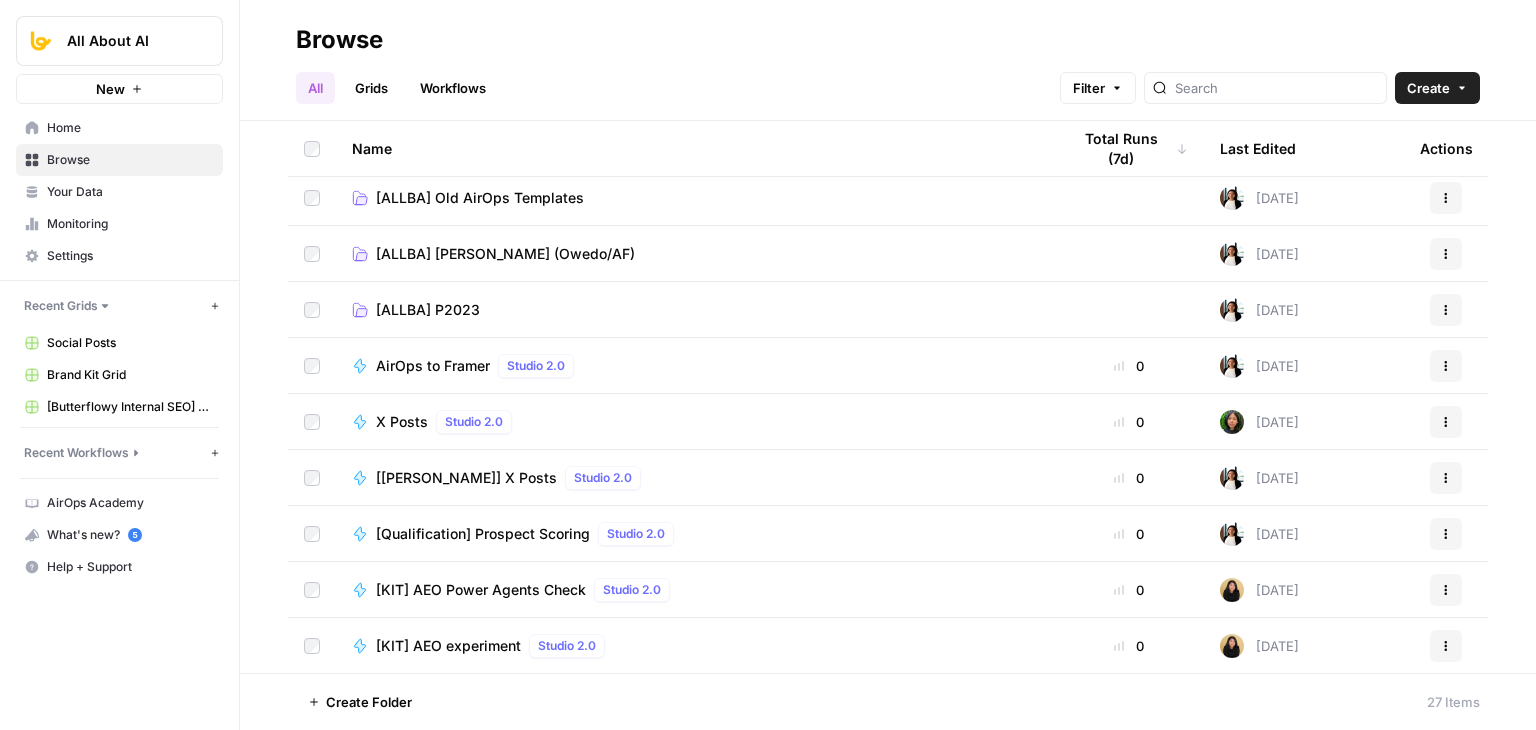 drag, startPoint x: 288, startPoint y: 349, endPoint x: 292, endPoint y: 522, distance: 173.04623 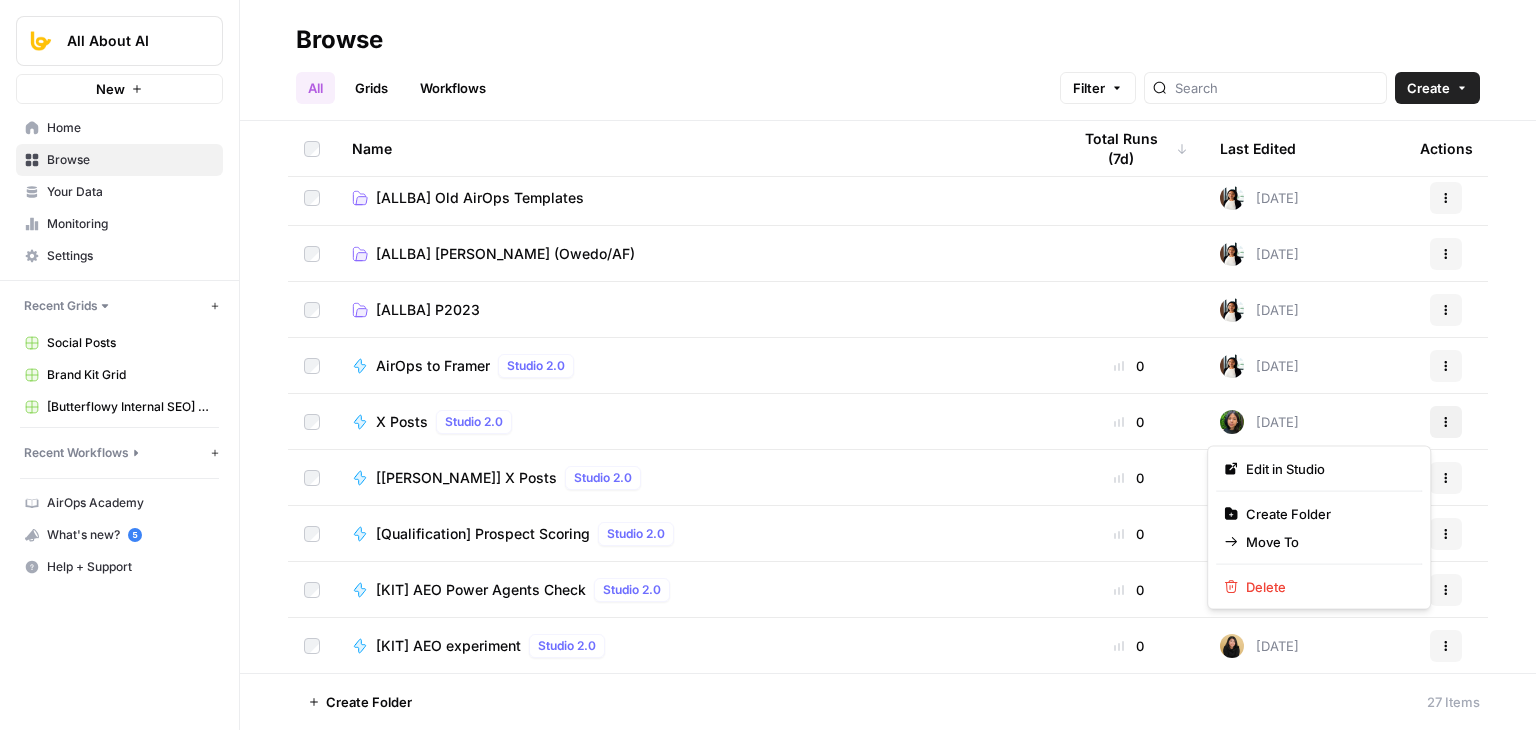 click 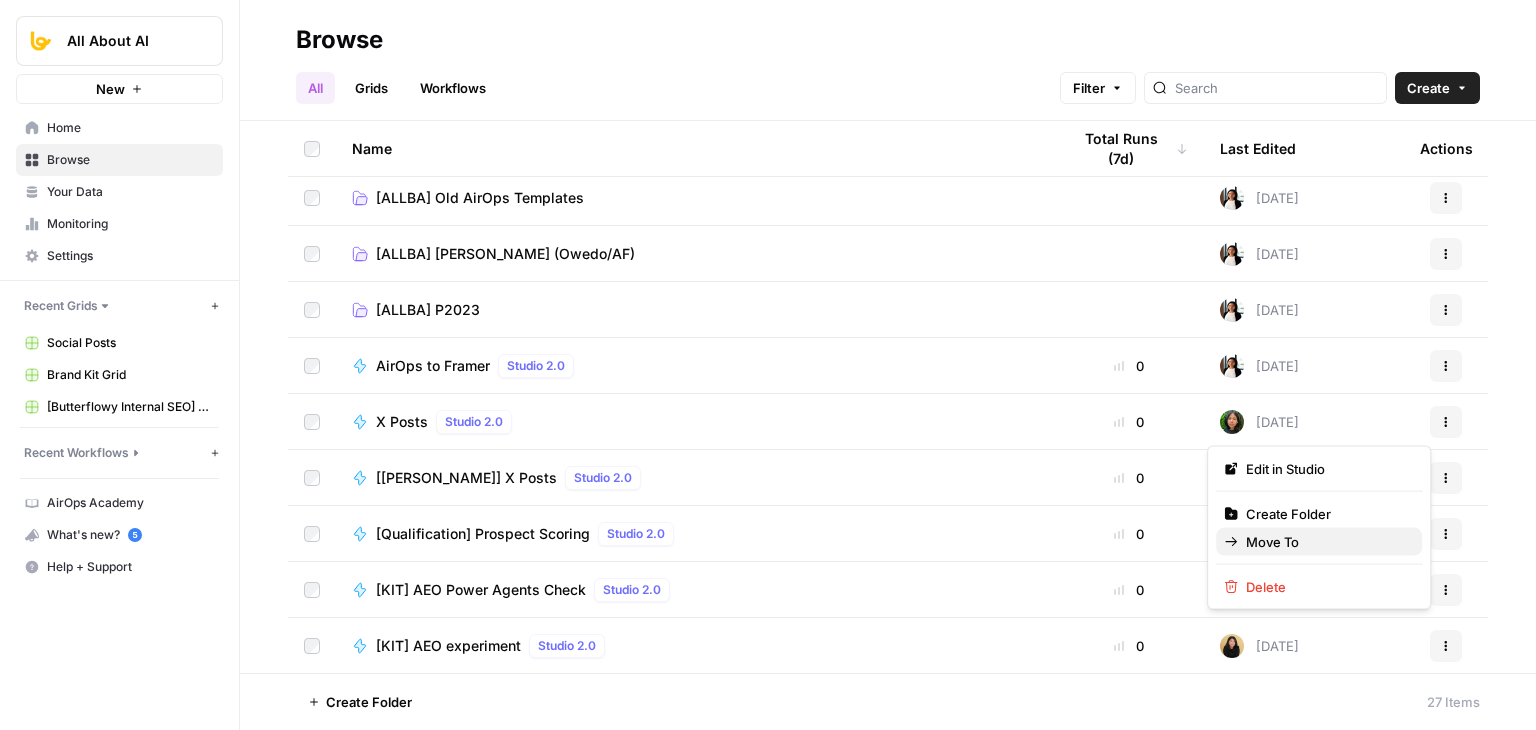 click on "Move To" at bounding box center (1272, 542) 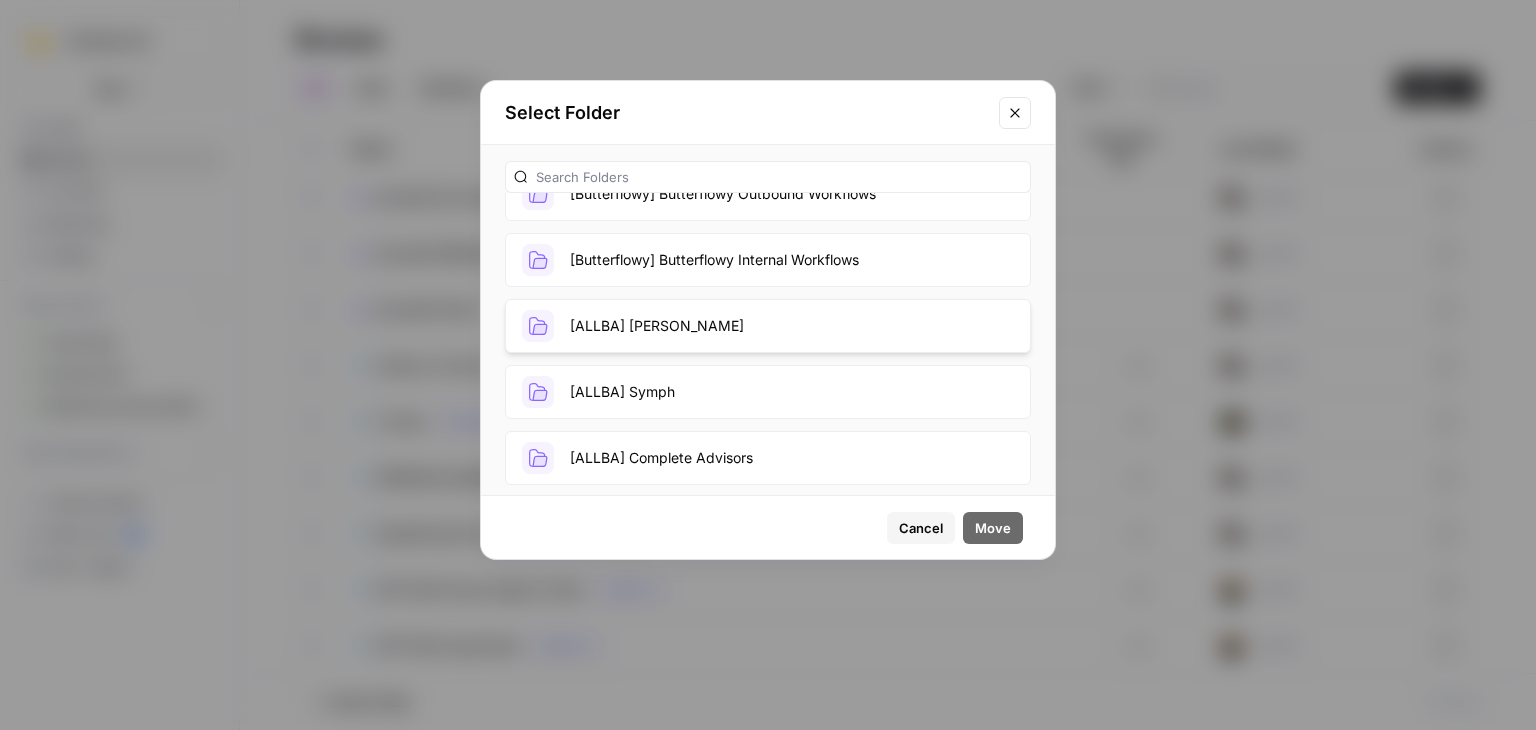 scroll, scrollTop: 400, scrollLeft: 0, axis: vertical 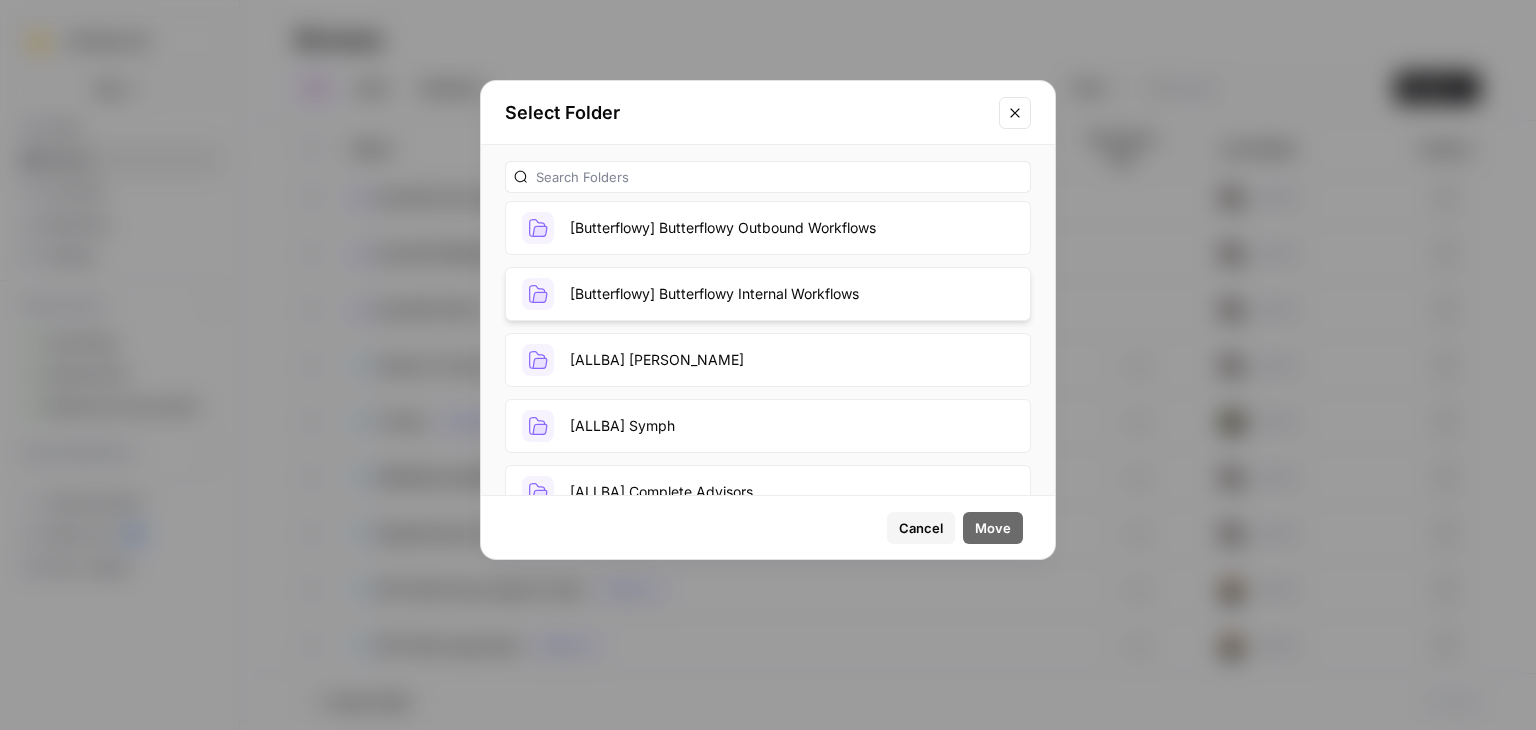 click on "[Butterflowy] Butterflowy Internal Workflows" at bounding box center [768, 294] 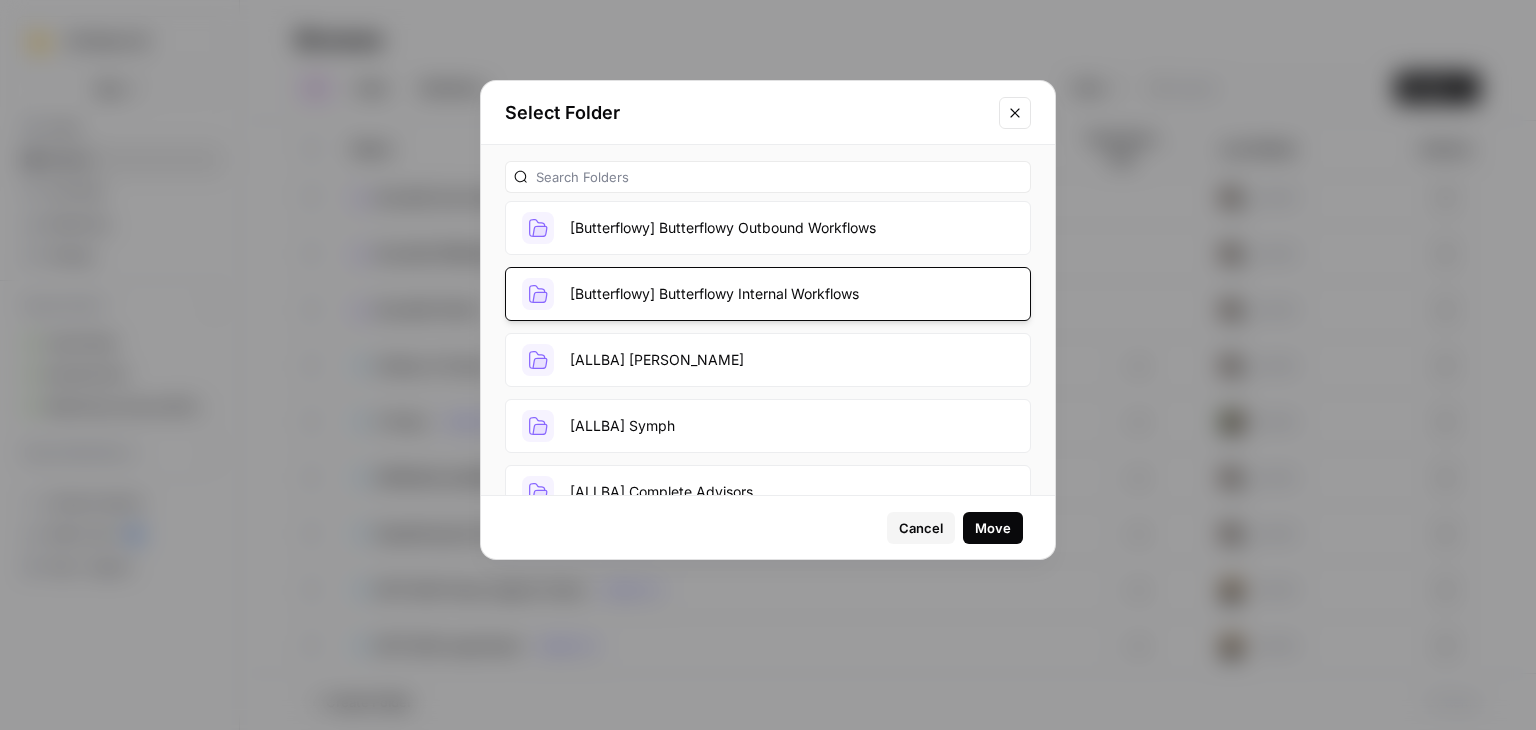 click on "Move" at bounding box center (993, 528) 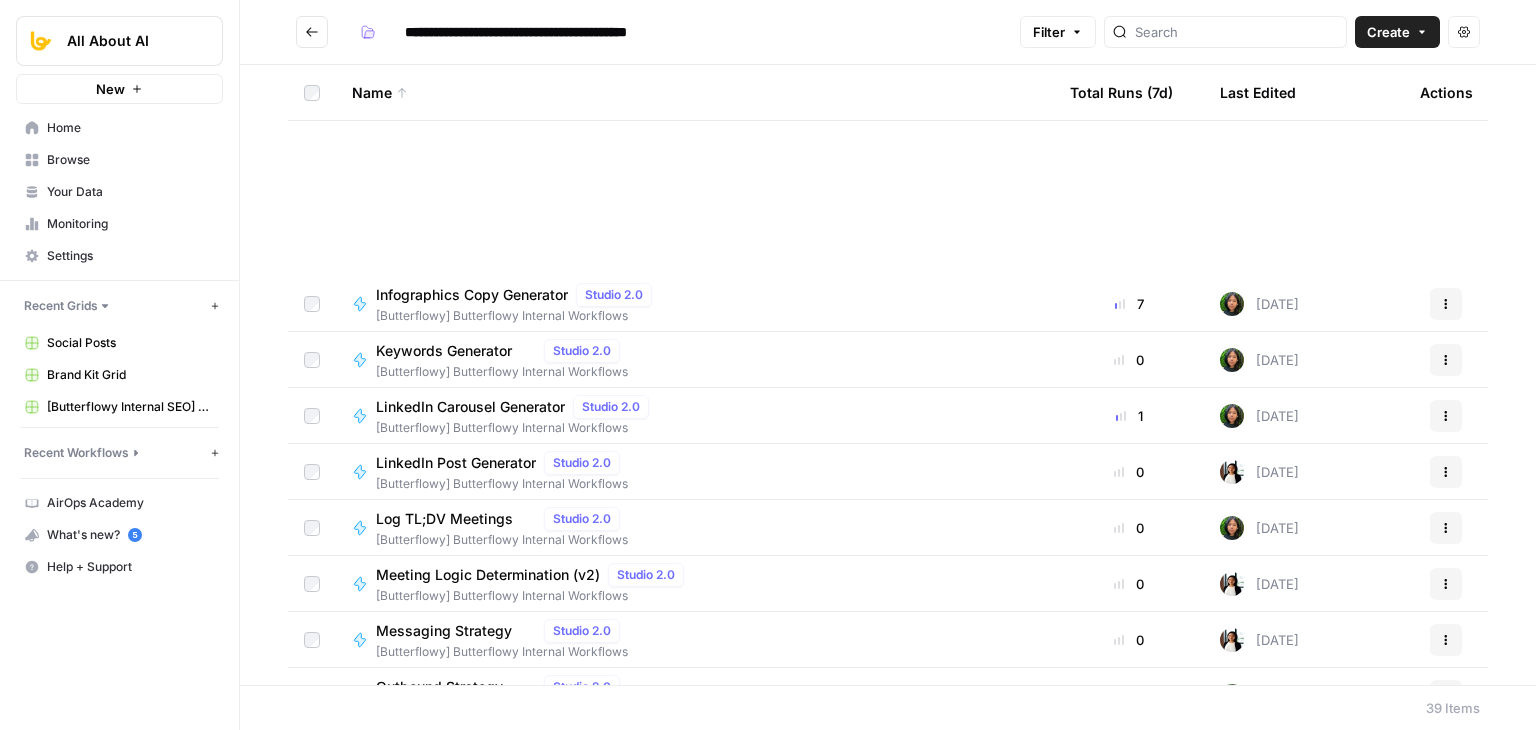 scroll, scrollTop: 1619, scrollLeft: 0, axis: vertical 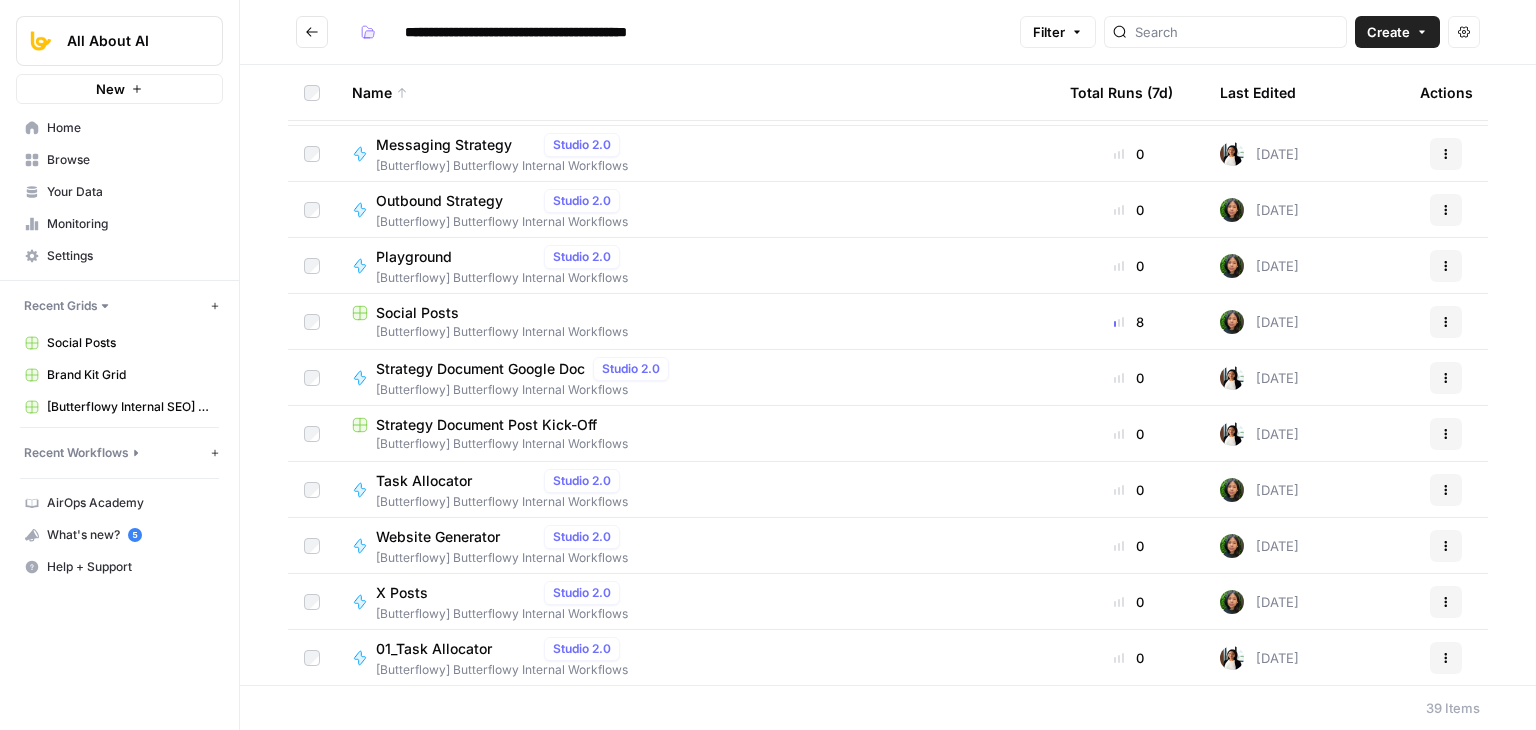 click on "X Posts" at bounding box center [456, 593] 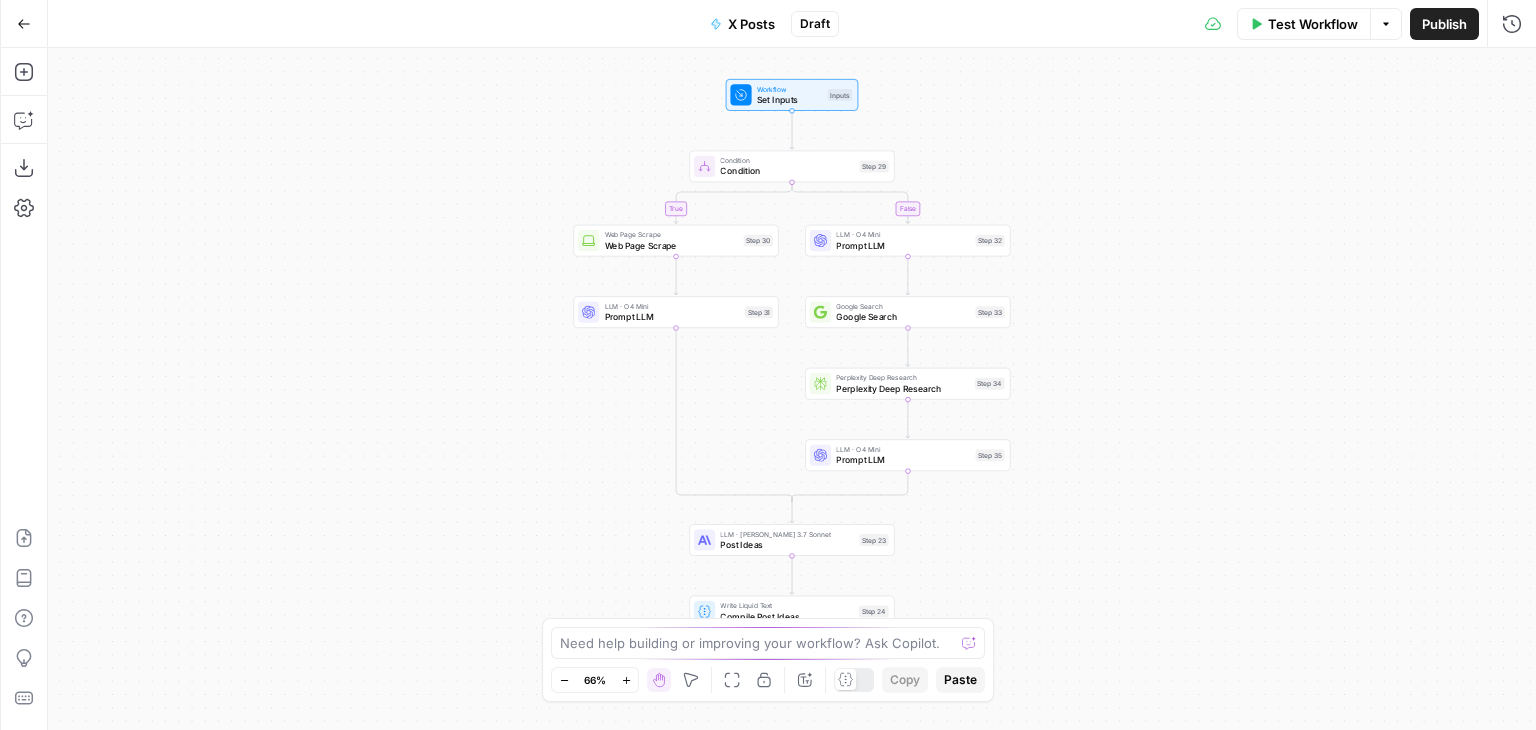 drag, startPoint x: 488, startPoint y: 252, endPoint x: 343, endPoint y: 393, distance: 202.25232 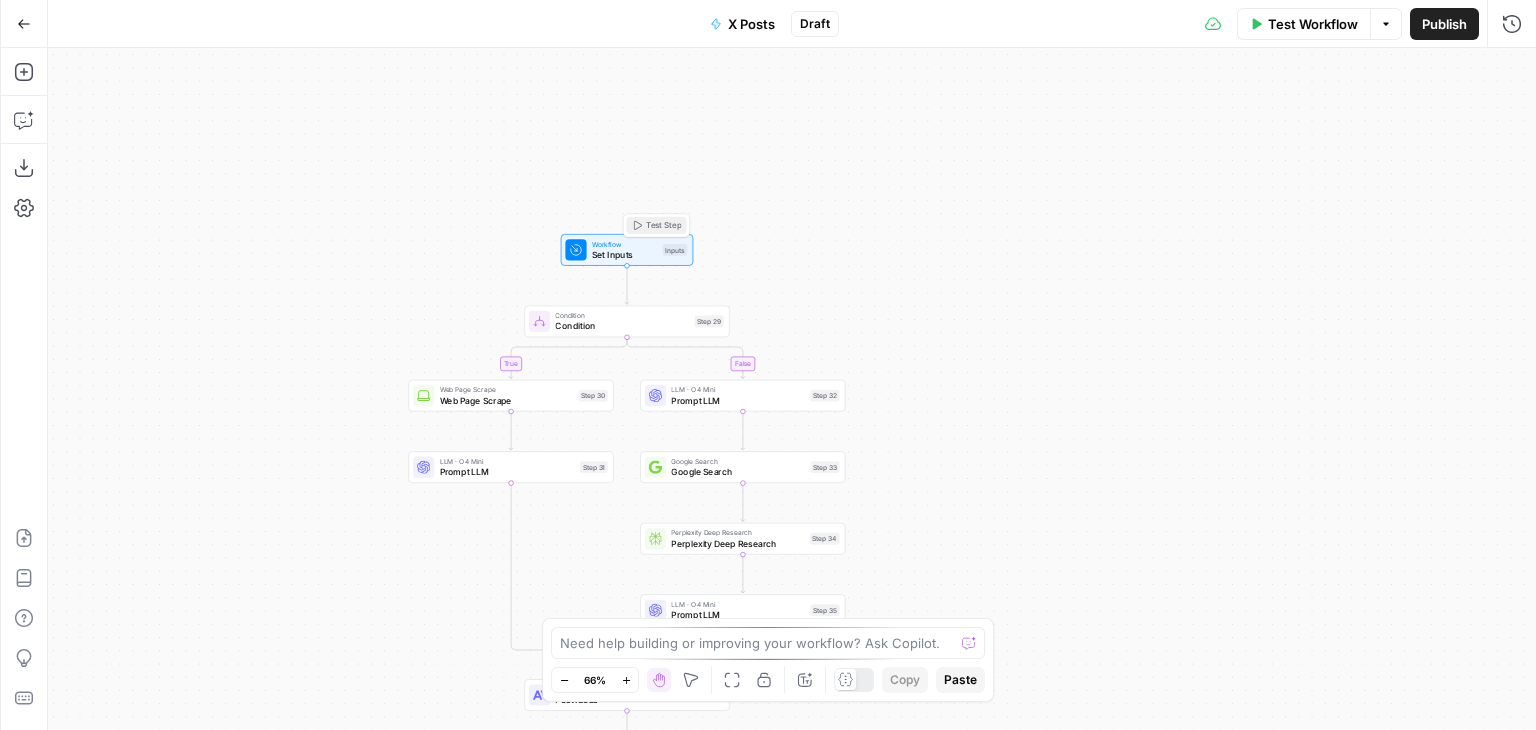 click on "Test Step" at bounding box center (663, 225) 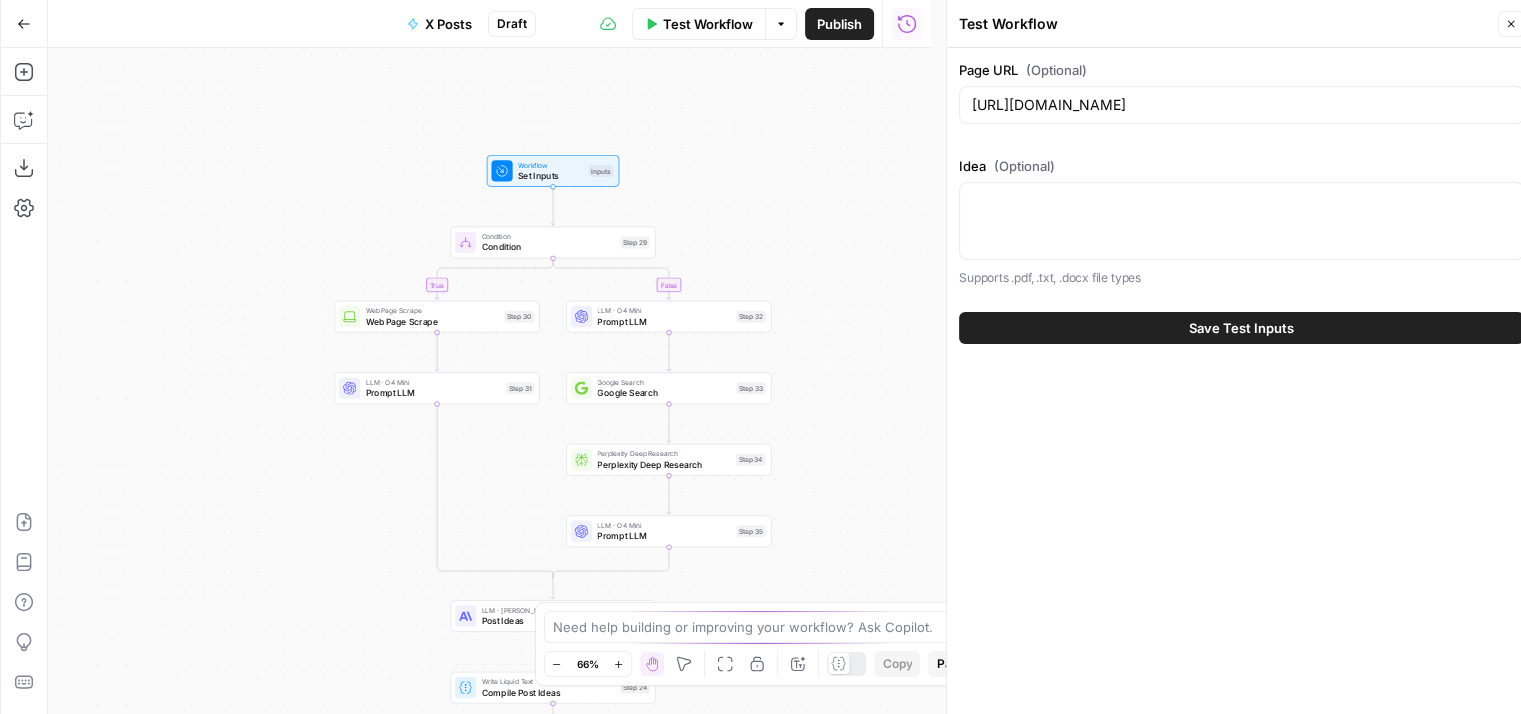 drag, startPoint x: 476, startPoint y: 269, endPoint x: 417, endPoint y: 200, distance: 90.78546 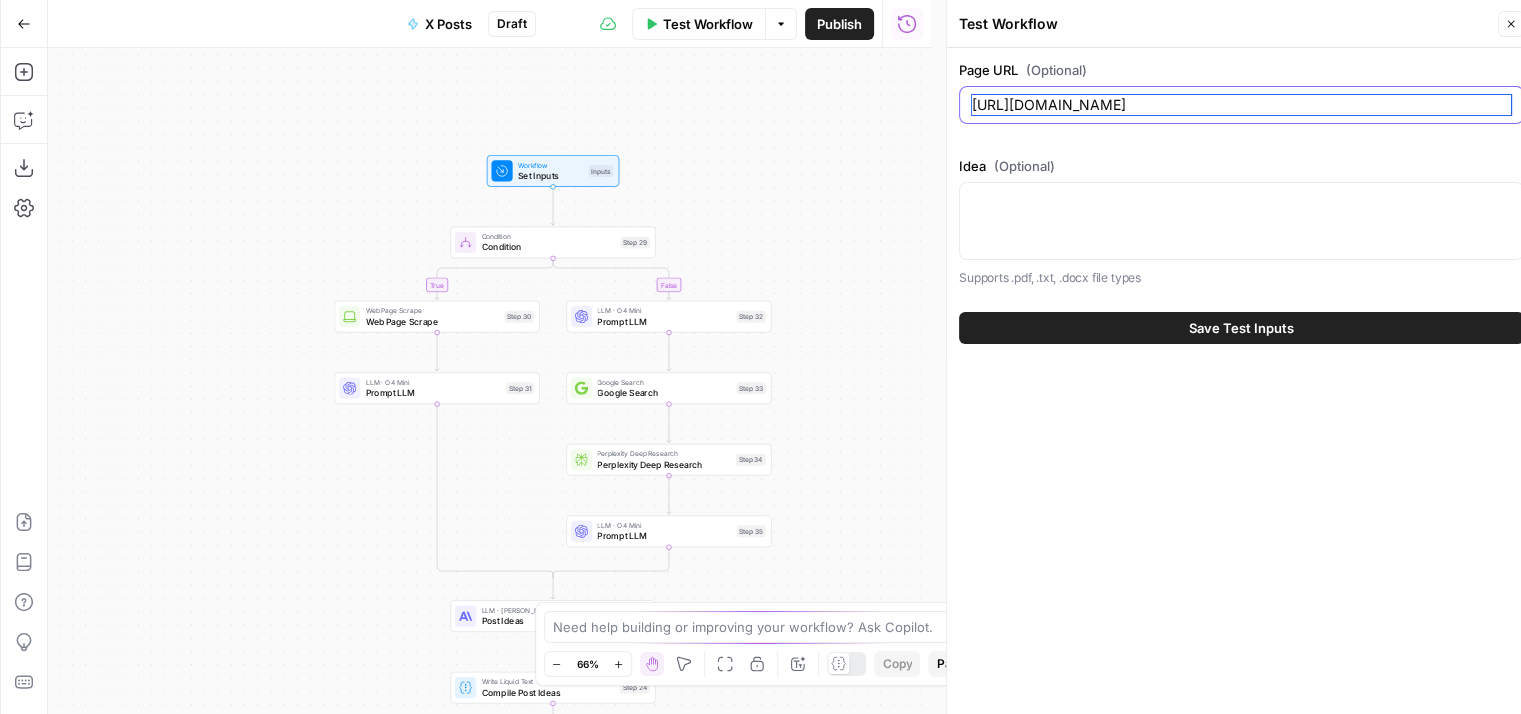 click on "https://thejournal.com/articles/2025/06/24/quizizz-rebrands-as-wayground-announces-new-ai-features.aspx" at bounding box center [1241, 105] 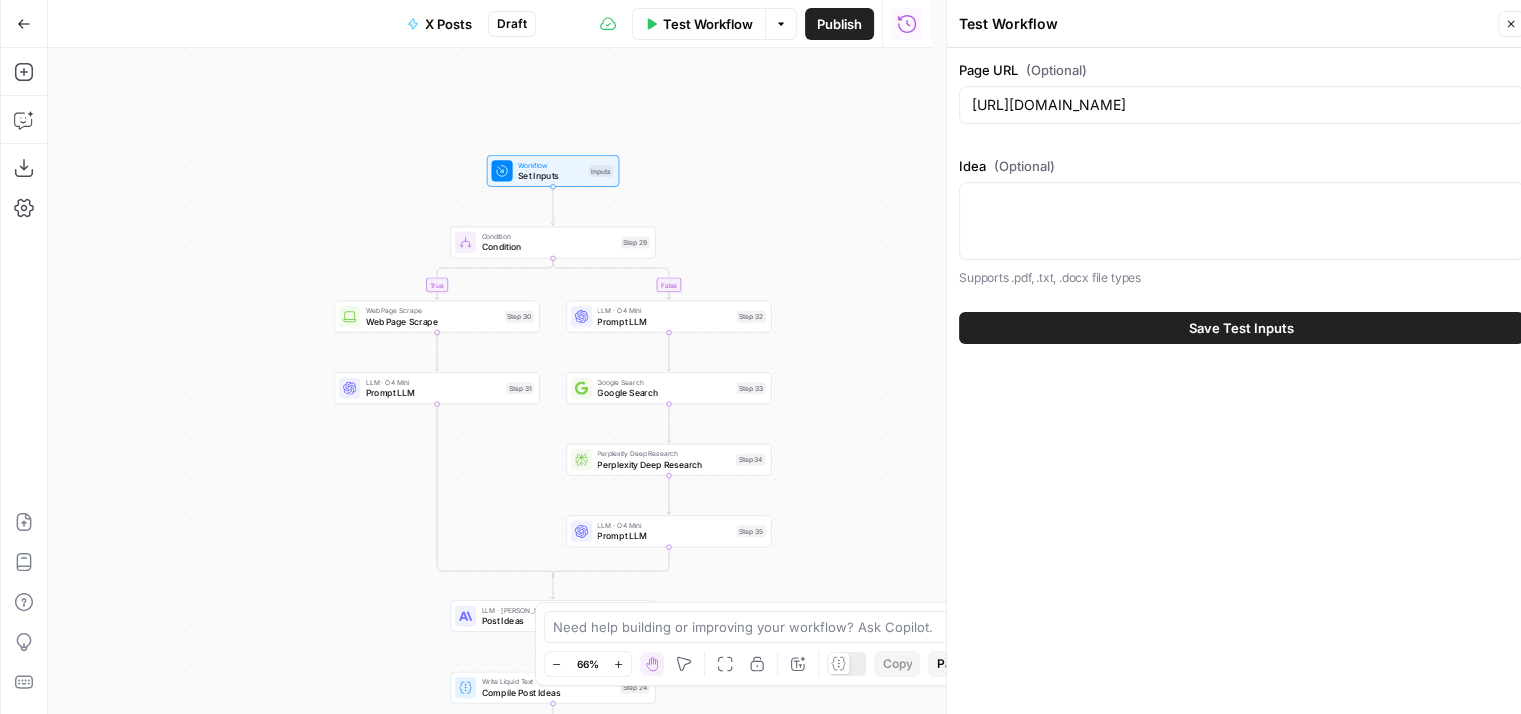 click on "true false Workflow Set Inputs Inputs Condition Condition Step 29 Web Page Scrape Web Page Scrape Step 30 LLM · O4 Mini Prompt LLM Step 31 LLM · O4 Mini Prompt LLM Step 32 Google Search Google Search Step 33 Perplexity Deep Research Perplexity Deep Research Step 34 LLM · O4 Mini Prompt LLM Step 35 LLM · Claude 3.7 Sonnet Post Ideas Step 23 Write Liquid Text Compile Post Ideas Step 24 End Output" at bounding box center (489, 381) 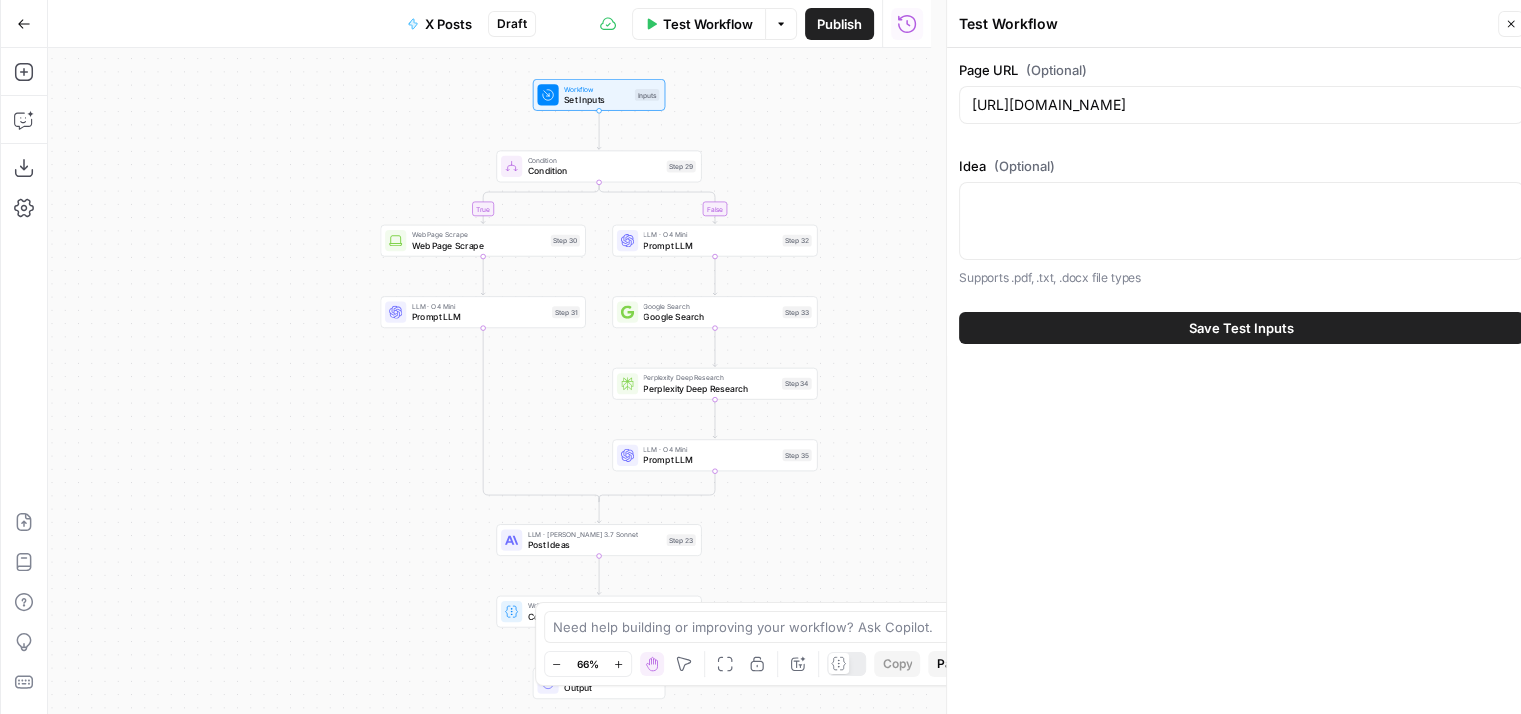 drag, startPoint x: 188, startPoint y: 245, endPoint x: 222, endPoint y: 187, distance: 67.23094 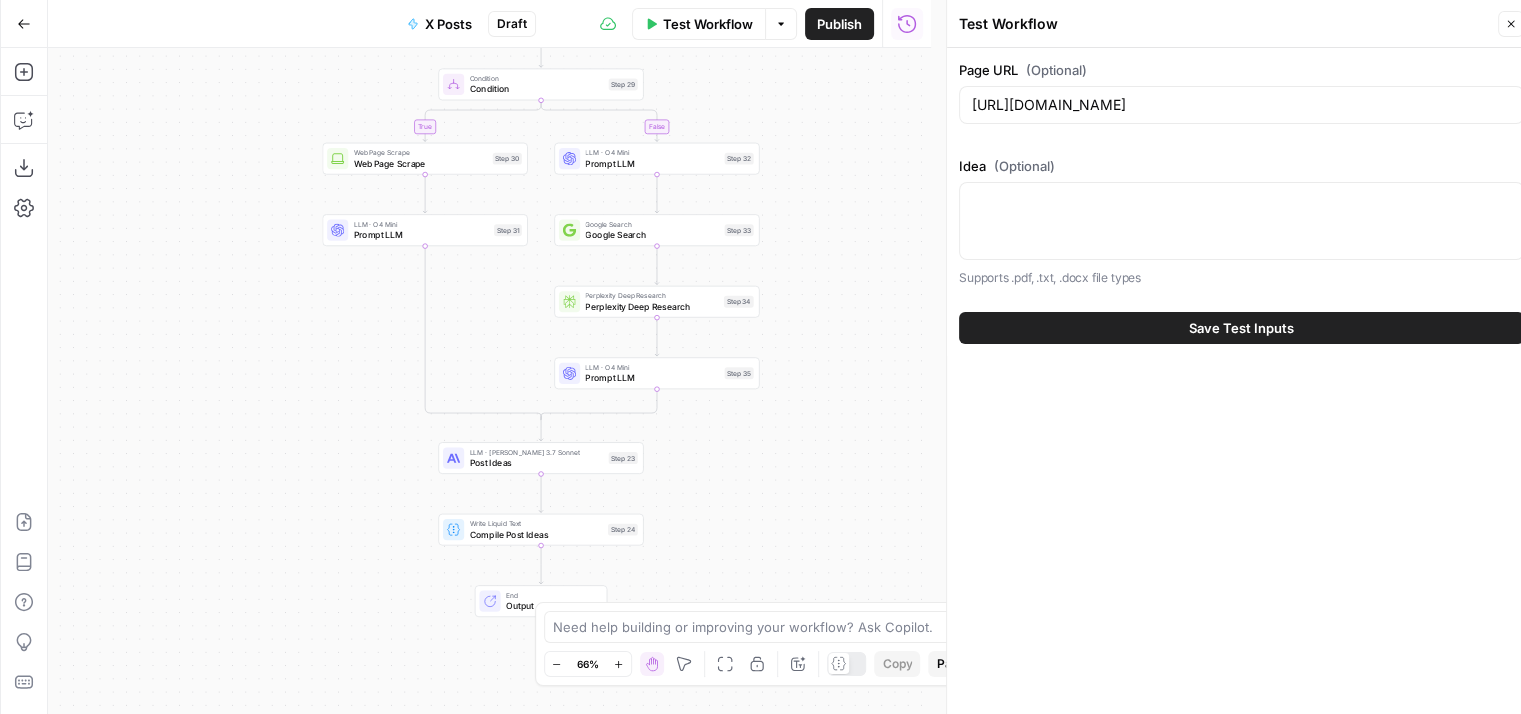 drag, startPoint x: 225, startPoint y: 364, endPoint x: 181, endPoint y: 281, distance: 93.941475 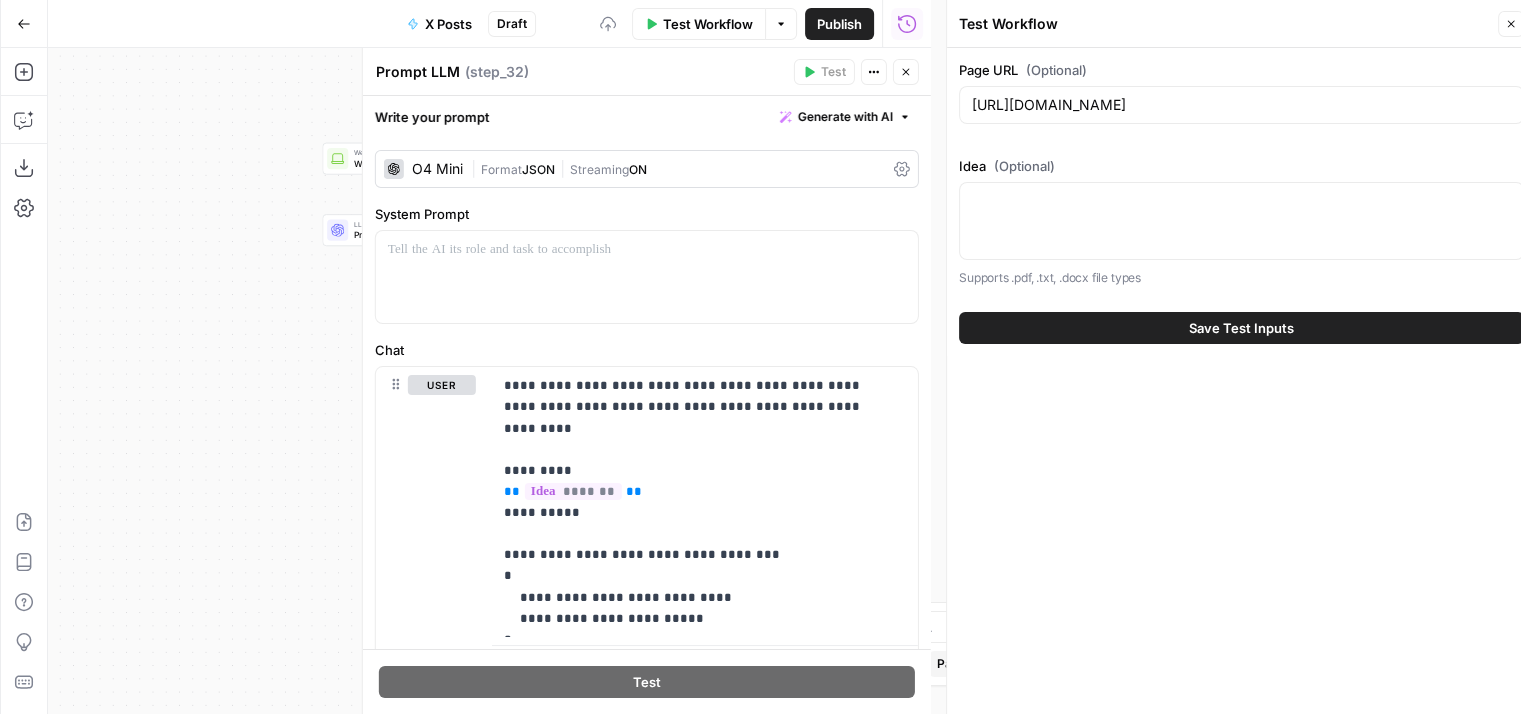 drag, startPoint x: 226, startPoint y: 253, endPoint x: 179, endPoint y: 245, distance: 47.67599 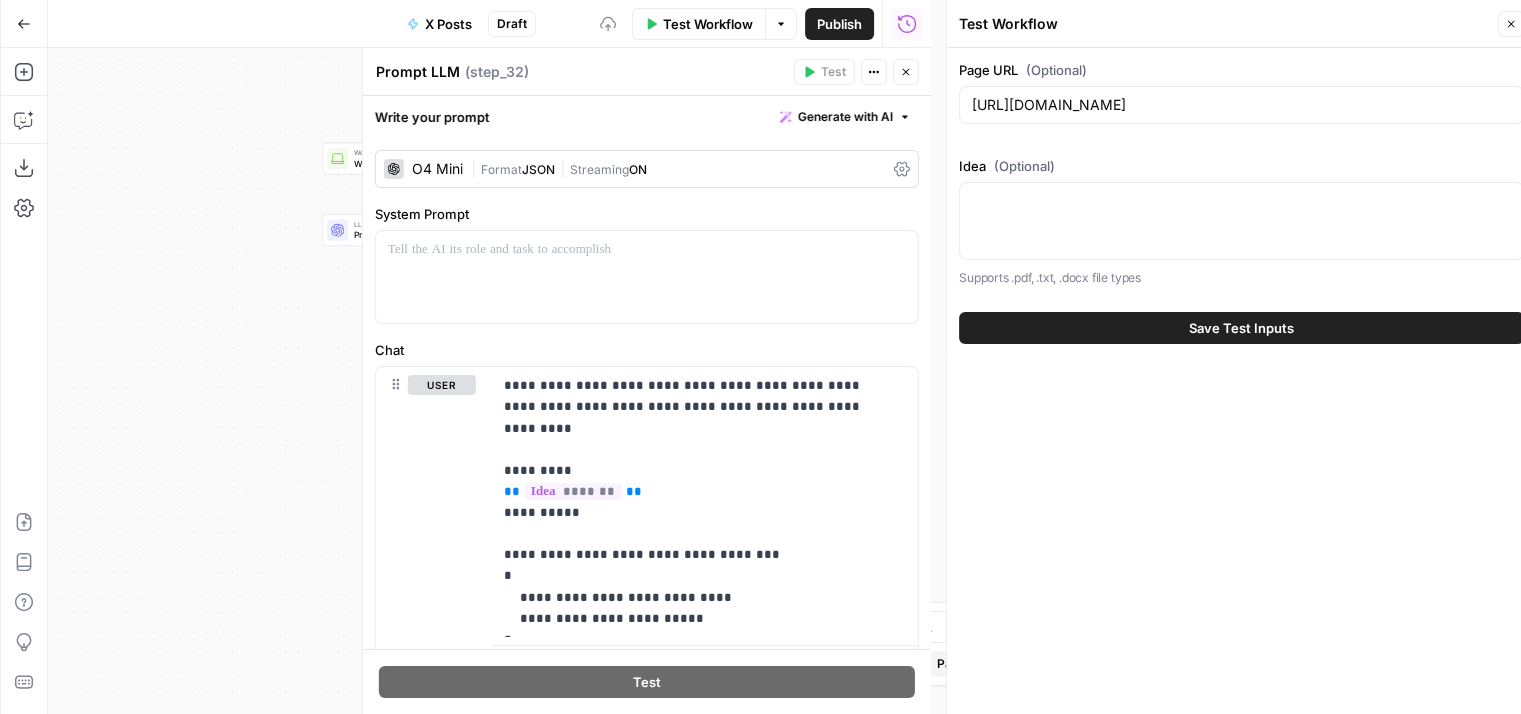 click on "true false Workflow Set Inputs Inputs Condition Condition Step 29 Web Page Scrape Web Page Scrape Step 30 LLM · O4 Mini Prompt LLM Step 31 LLM · O4 Mini Prompt LLM Step 32 Google Search Google Search Step 33 Perplexity Deep Research Perplexity Deep Research Step 34 LLM · O4 Mini Prompt LLM Step 35 LLM · Claude 3.7 Sonnet Post Ideas Step 23 Write Liquid Text Compile Post Ideas Step 24 End Output" at bounding box center (489, 381) 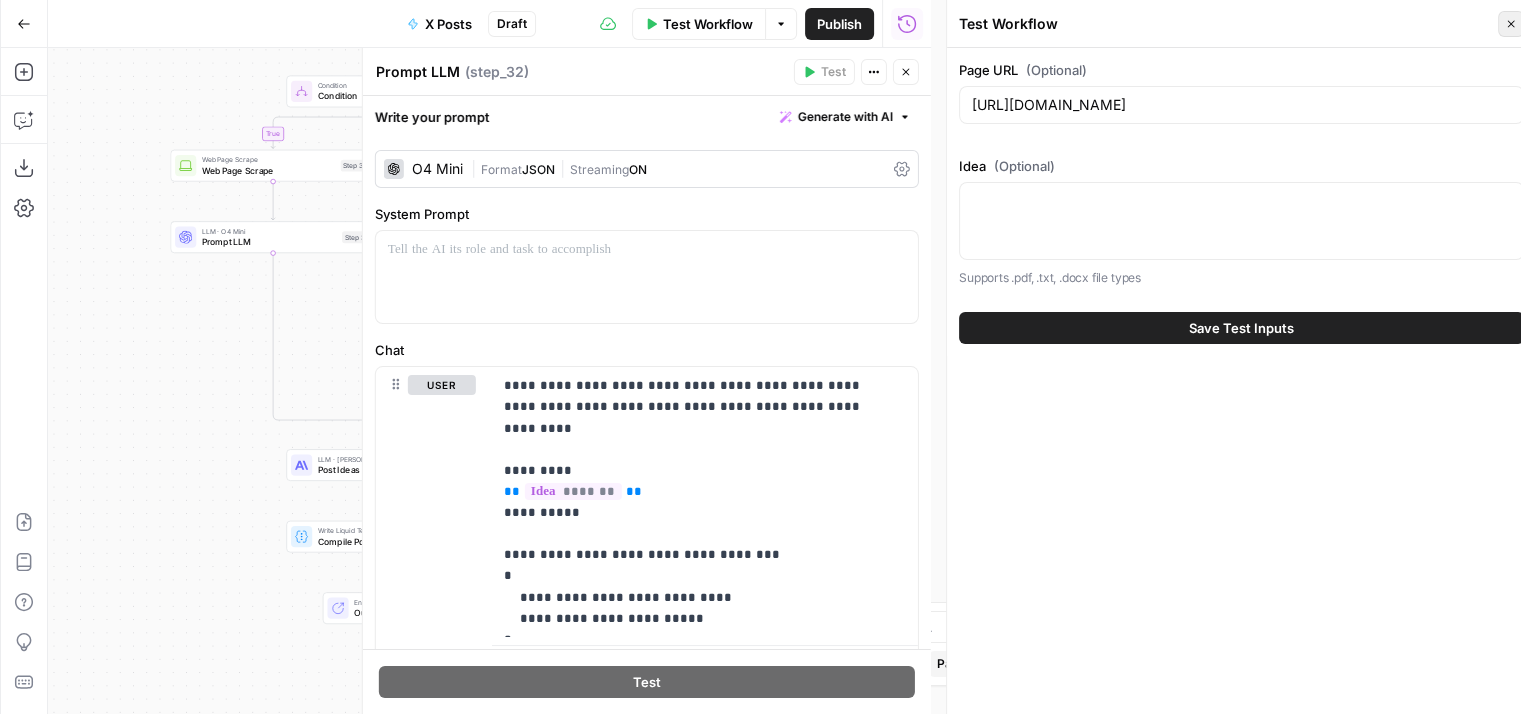 click 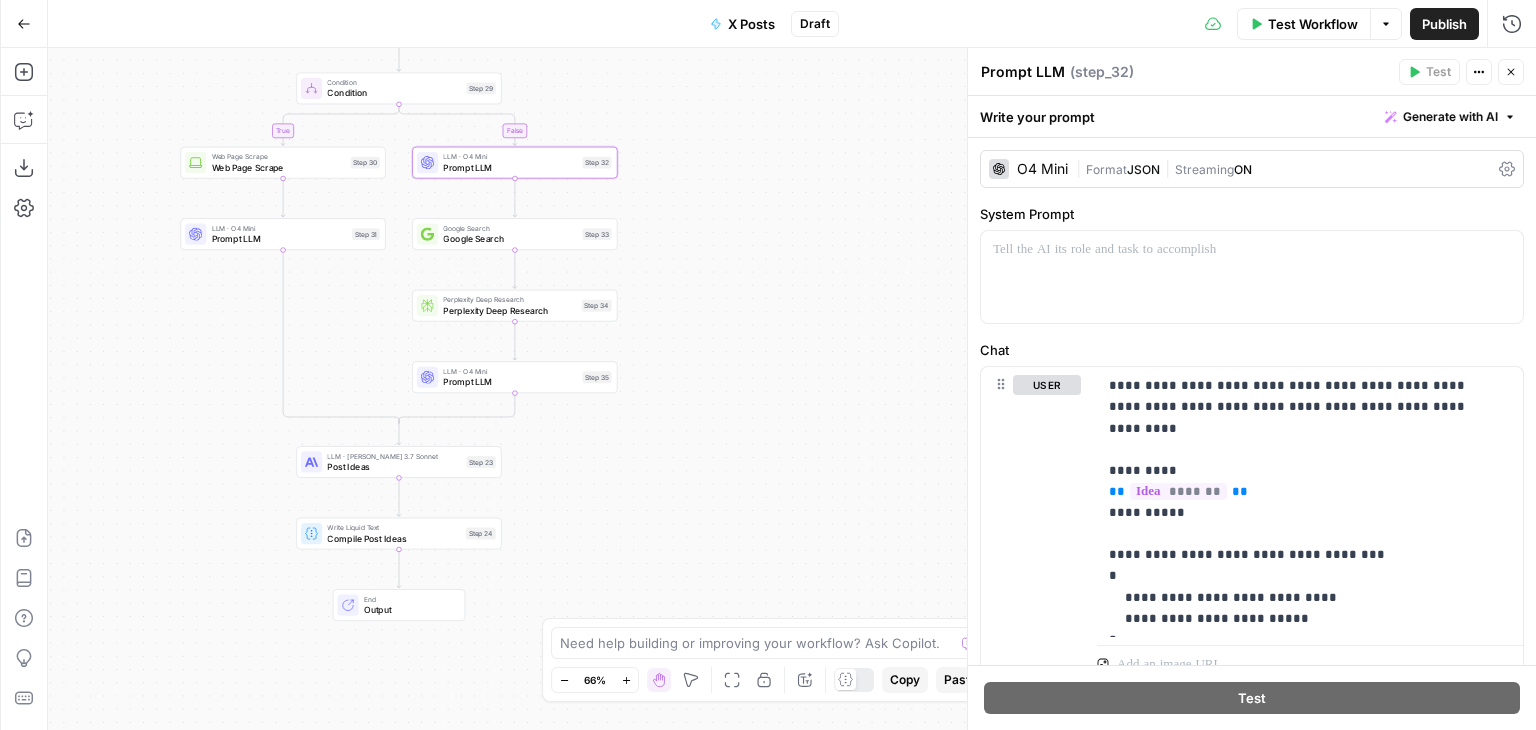 drag, startPoint x: 836, startPoint y: 250, endPoint x: 936, endPoint y: 314, distance: 118.72658 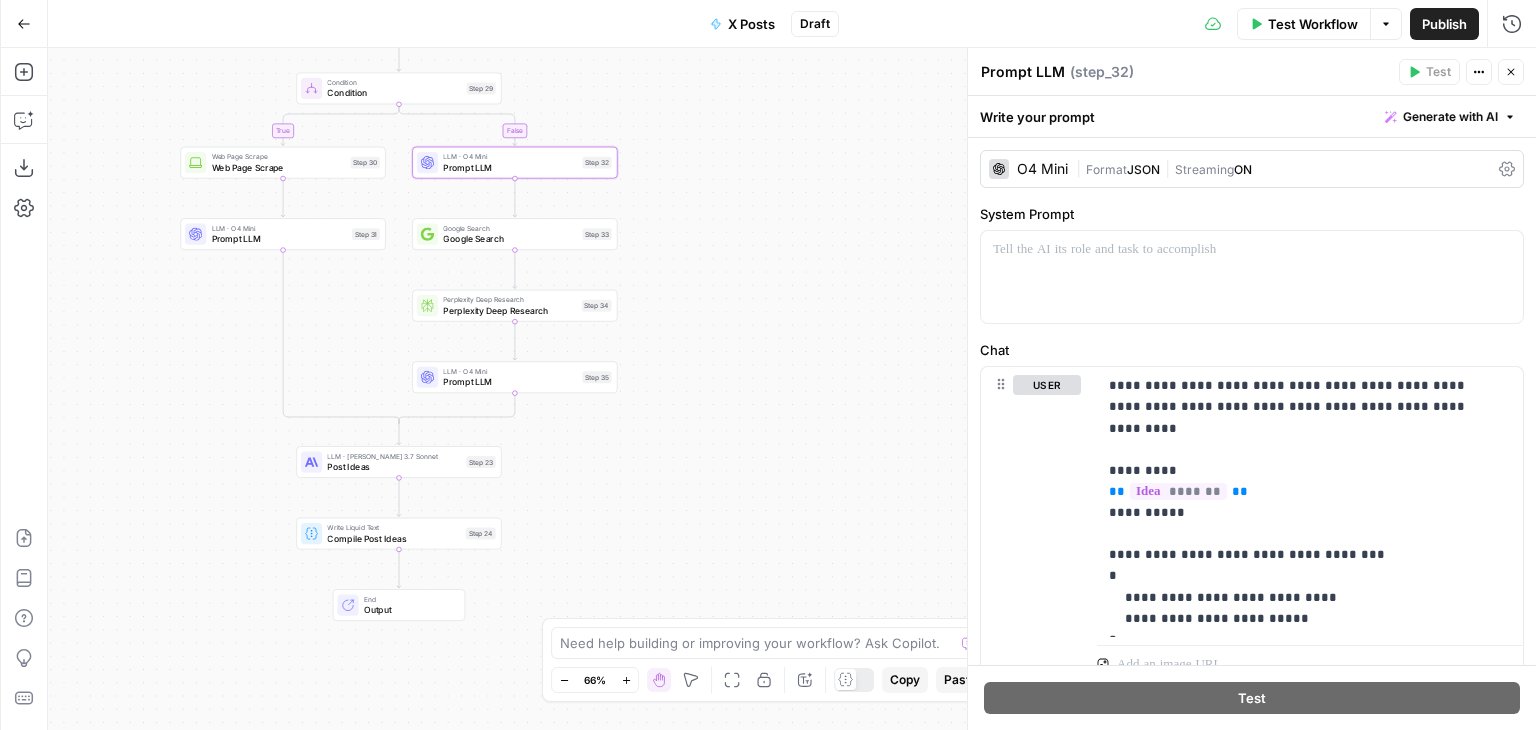 click on "true false Workflow Set Inputs Inputs Condition Condition Step 29 Web Page Scrape Web Page Scrape Step 30 LLM · O4 Mini Prompt LLM Step 31 LLM · O4 Mini Prompt LLM Step 32 Google Search Google Search Step 33 Perplexity Deep Research Perplexity Deep Research Step 34 LLM · O4 Mini Prompt LLM Step 35 LLM · Claude 3.7 Sonnet Post Ideas Step 23 Write Liquid Text Compile Post Ideas Step 24 End Output" at bounding box center [792, 389] 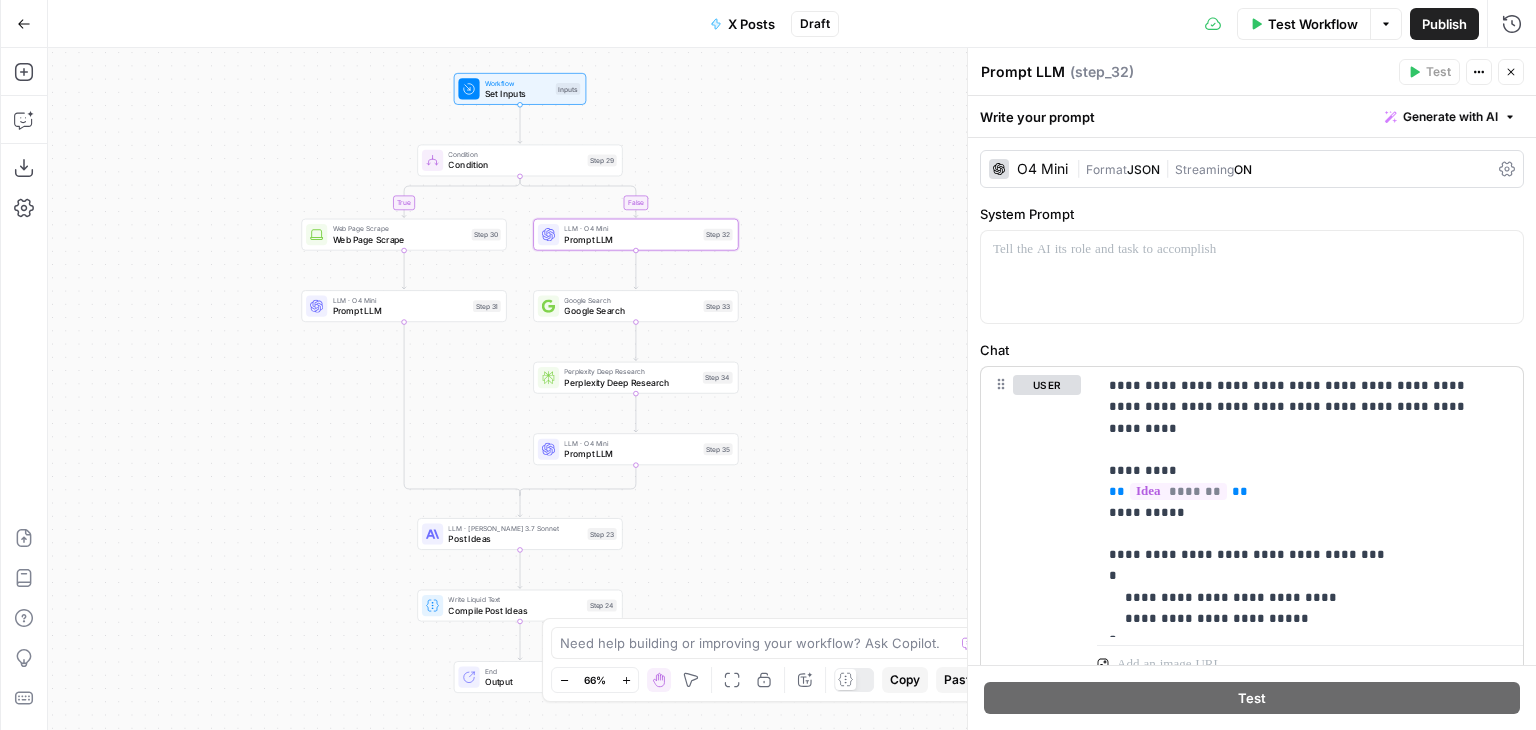 drag, startPoint x: 888, startPoint y: 203, endPoint x: 1184, endPoint y: 396, distance: 353.36243 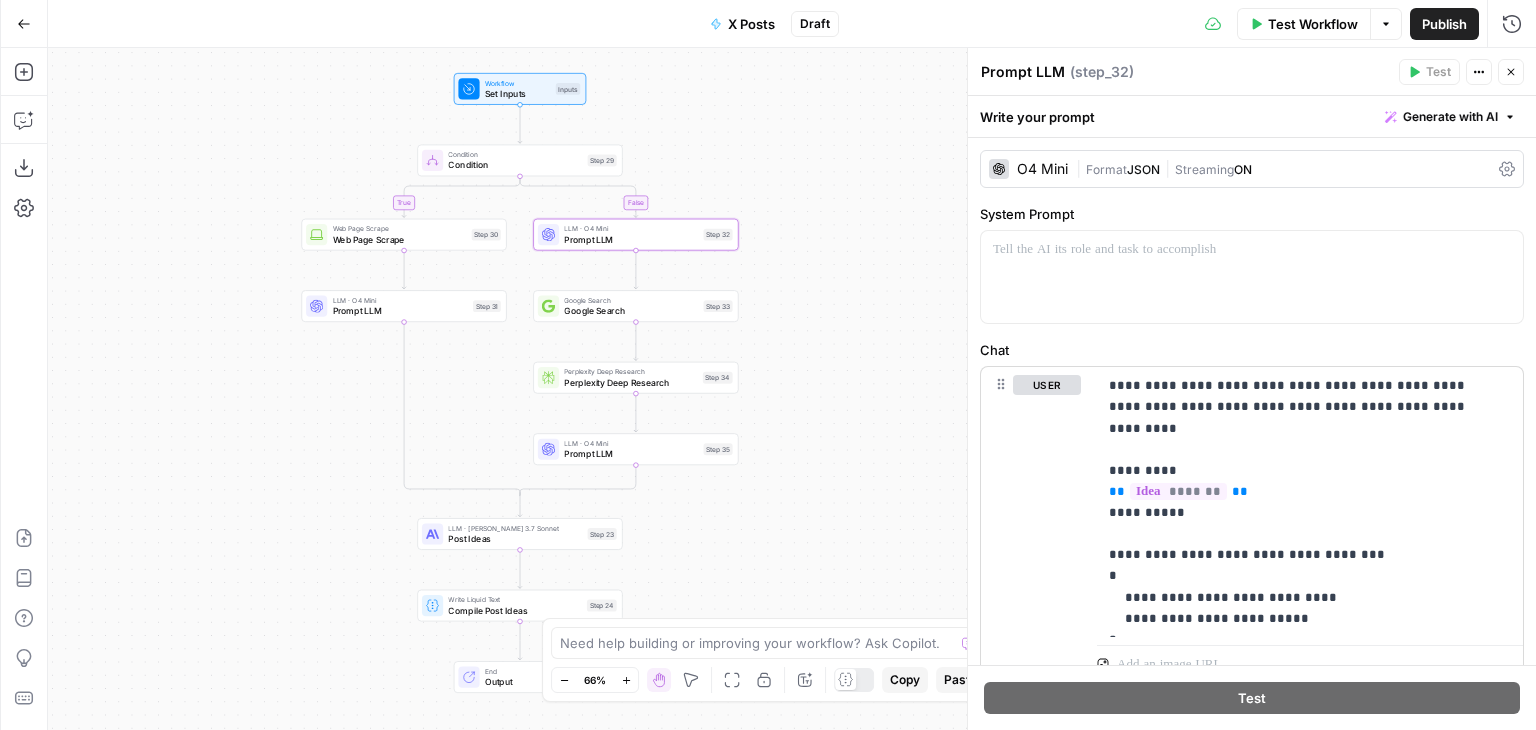 click on "true false Workflow Set Inputs Inputs Condition Condition Step 29 Web Page Scrape Web Page Scrape Step 30 LLM · O4 Mini Prompt LLM Step 31 LLM · O4 Mini Prompt LLM Step 32 Google Search Google Search Step 33 Perplexity Deep Research Perplexity Deep Research Step 34 LLM · O4 Mini Prompt LLM Step 35 LLM · Claude 3.7 Sonnet Post Ideas Step 23 Write Liquid Text Compile Post Ideas Step 24 End Output" at bounding box center [792, 389] 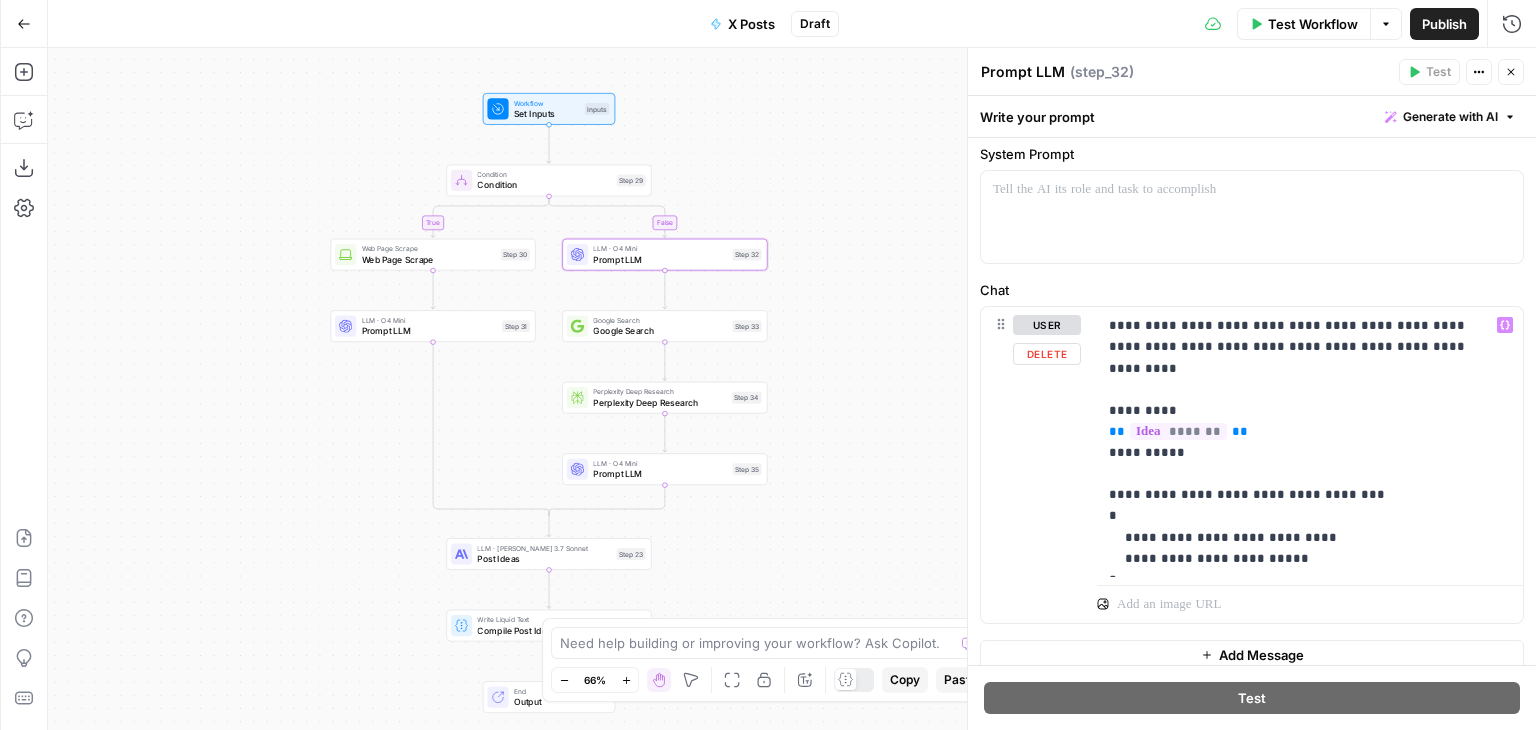scroll, scrollTop: 124, scrollLeft: 0, axis: vertical 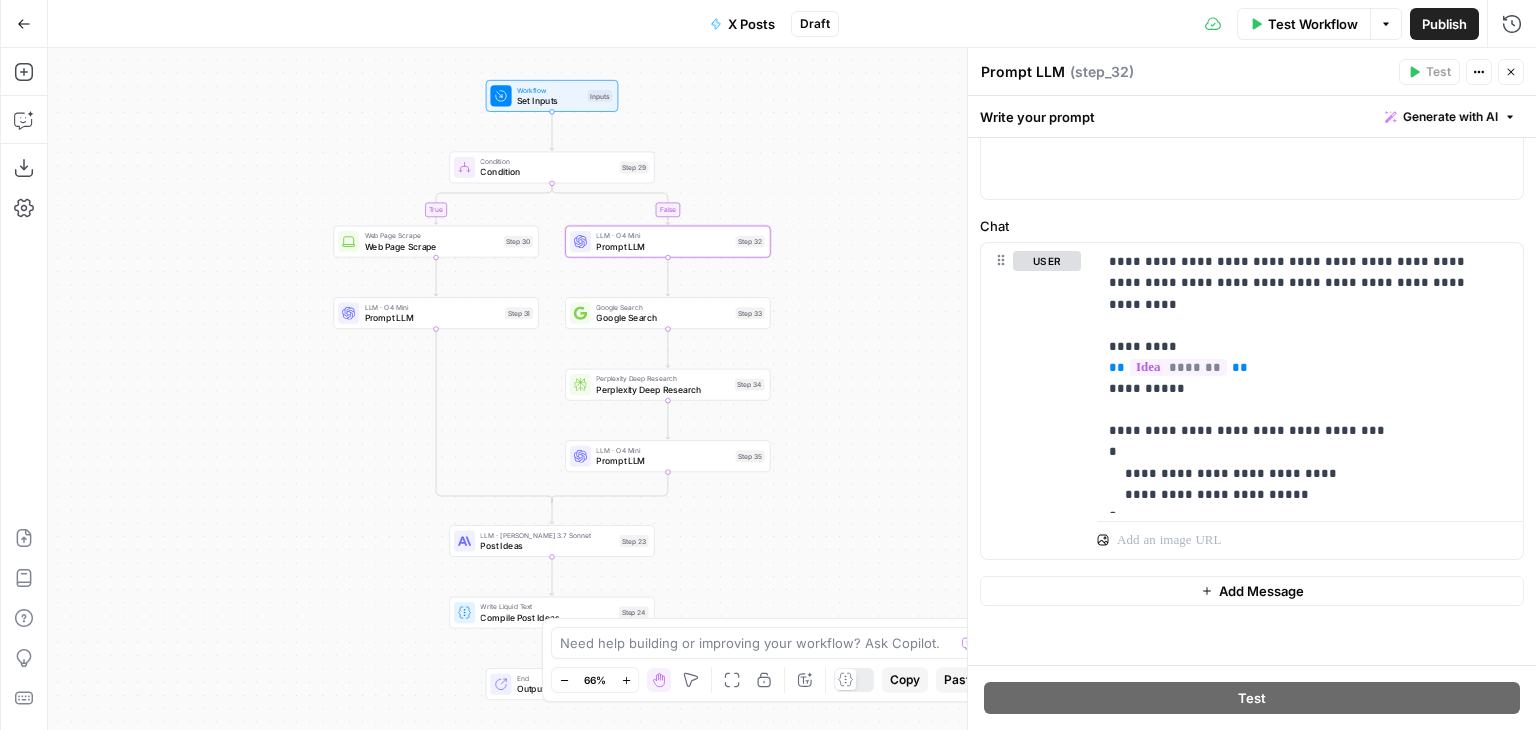 drag, startPoint x: 293, startPoint y: 470, endPoint x: 306, endPoint y: 437, distance: 35.468296 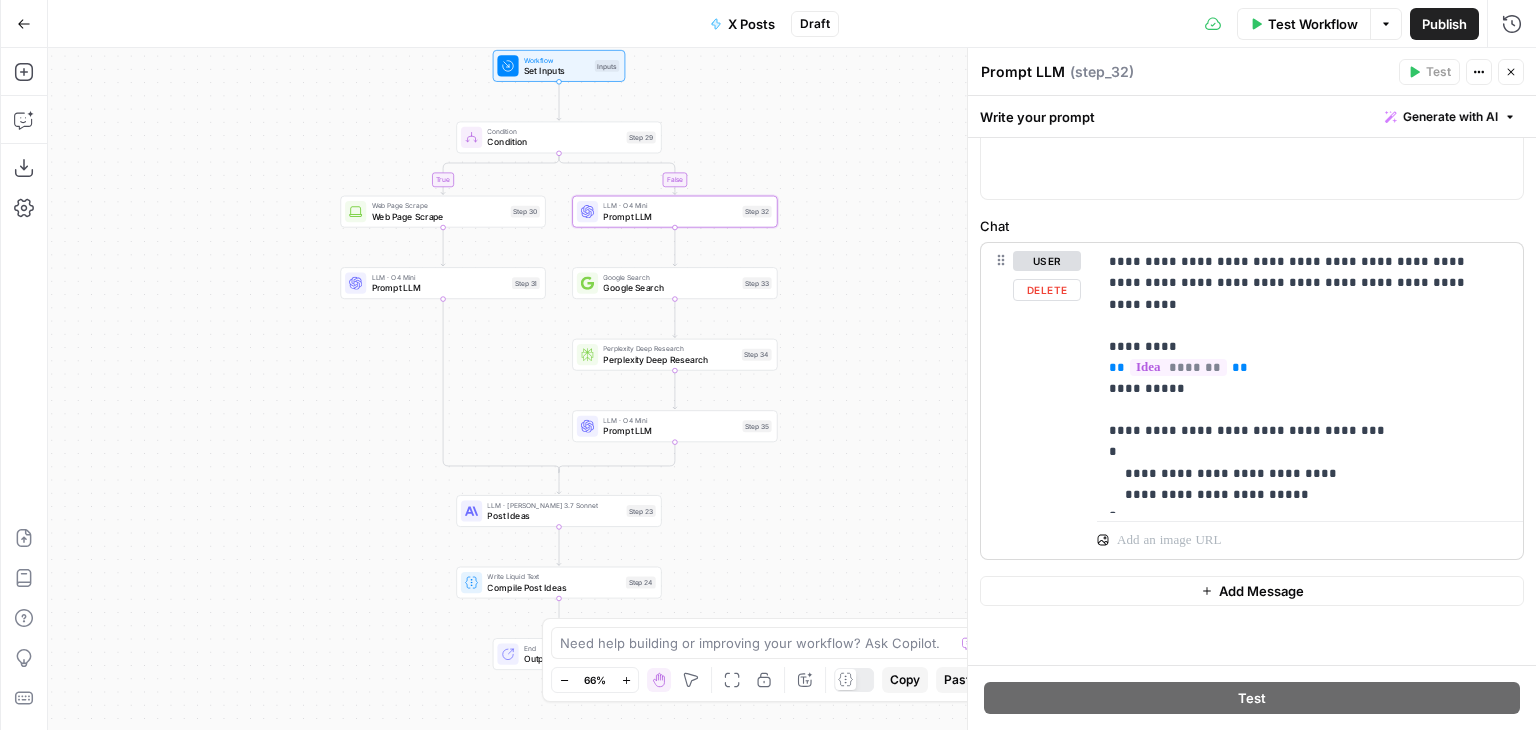scroll, scrollTop: 0, scrollLeft: 0, axis: both 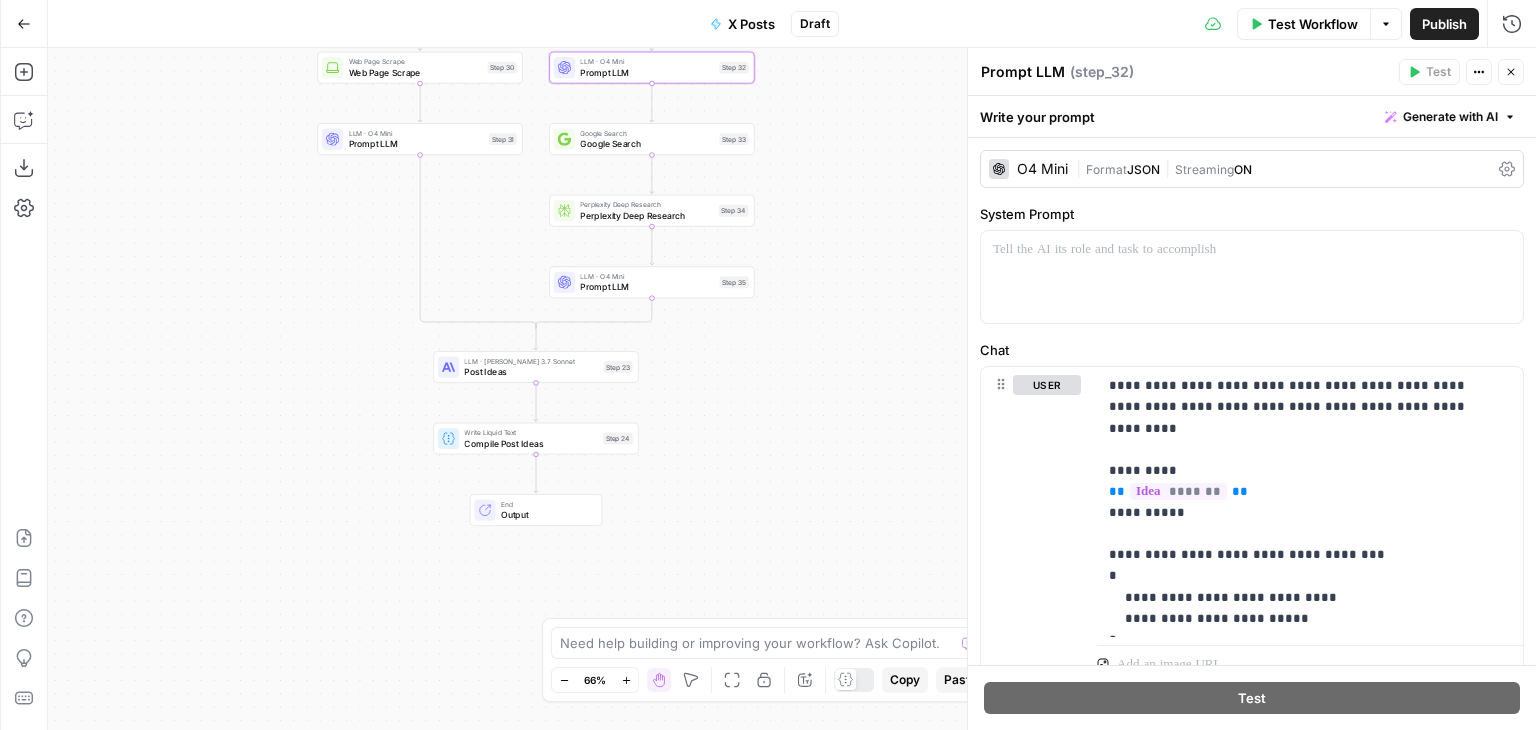 drag, startPoint x: 338, startPoint y: 487, endPoint x: 321, endPoint y: 342, distance: 145.99315 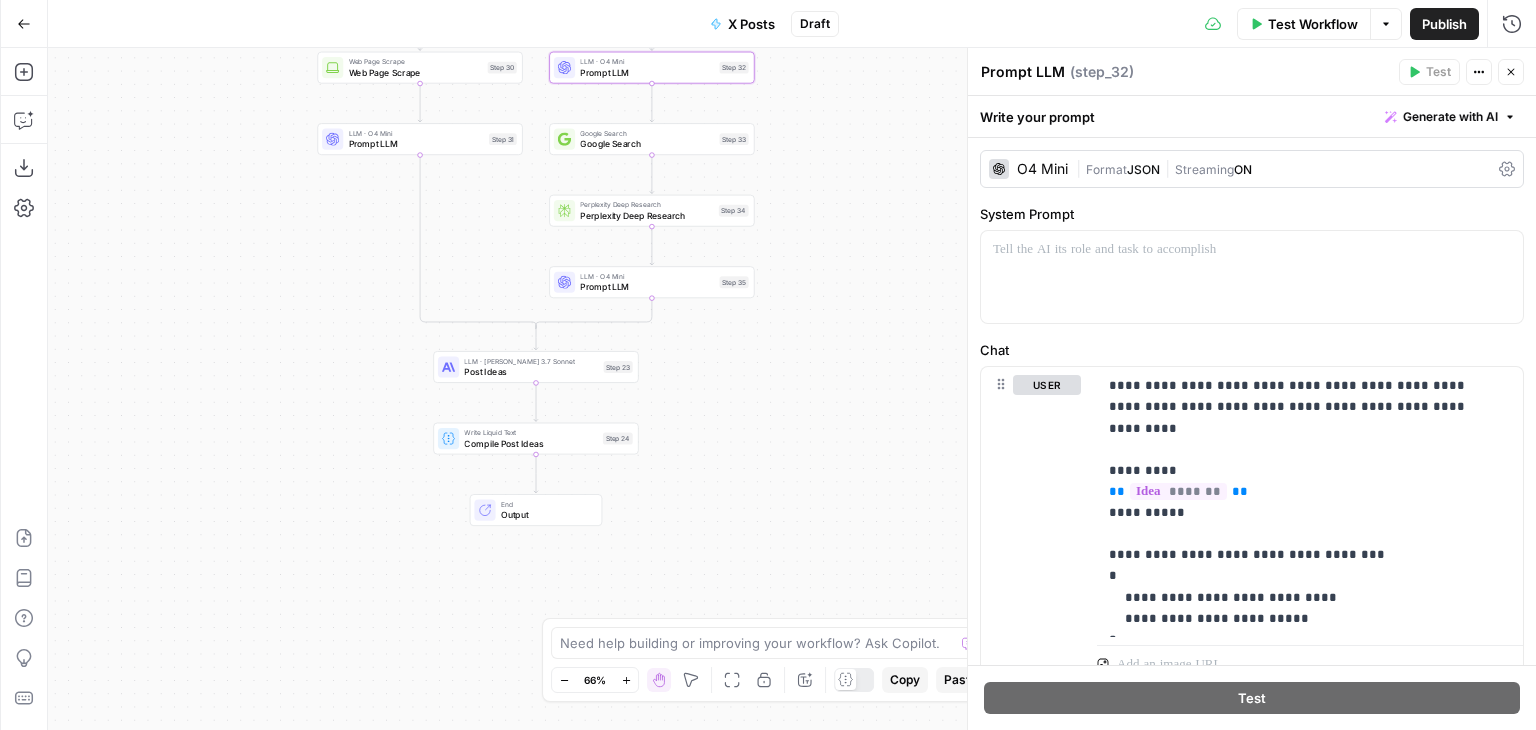 click on "true false Workflow Set Inputs Inputs Condition Condition Step 29 Web Page Scrape Web Page Scrape Step 30 LLM · O4 Mini Prompt LLM Step 31 LLM · O4 Mini Prompt LLM Step 32 Google Search Google Search Step 33 Perplexity Deep Research Perplexity Deep Research Step 34 LLM · O4 Mini Prompt LLM Step 35 LLM · Claude 3.7 Sonnet Post Ideas Step 23 Write Liquid Text Compile Post Ideas Step 24 End Output" at bounding box center (792, 389) 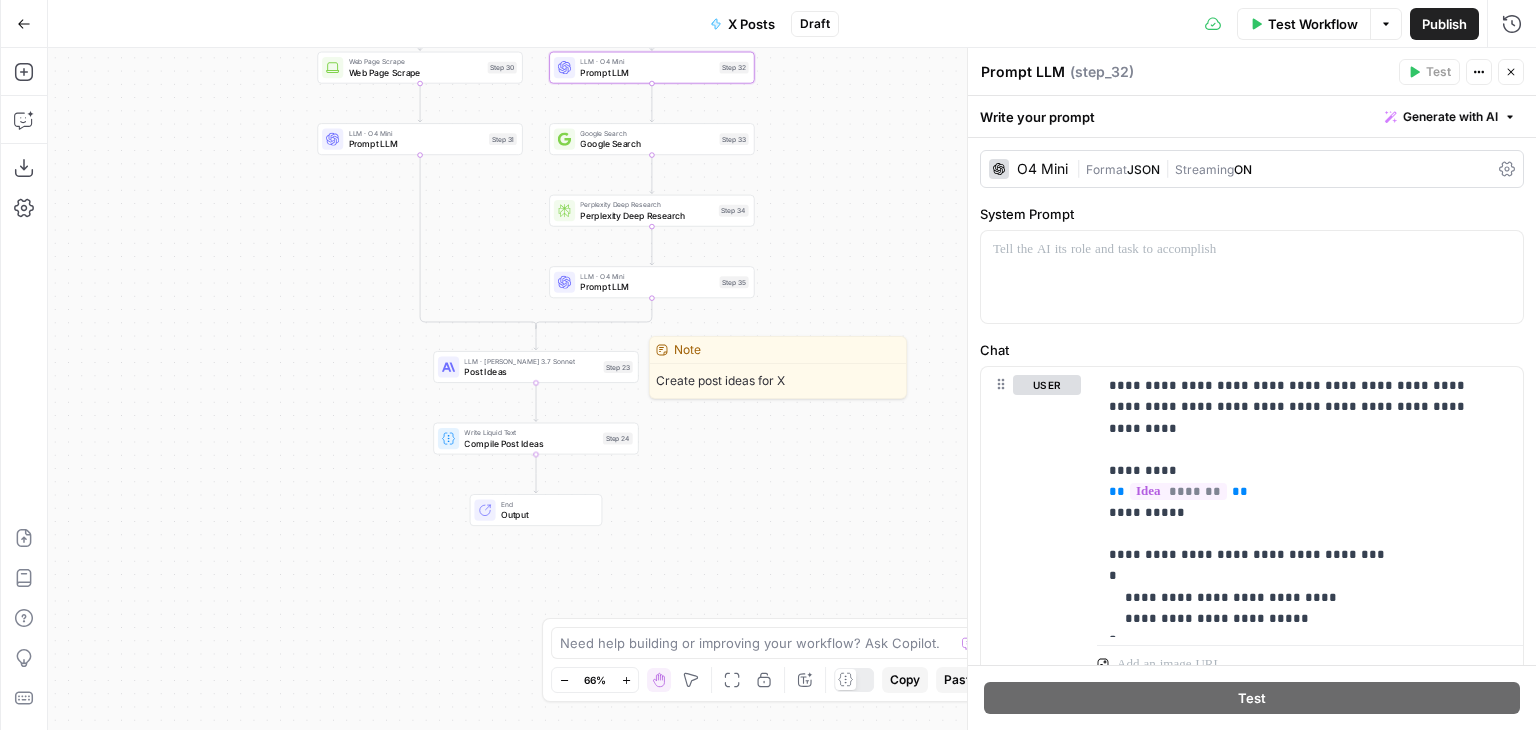 click on "Post Ideas" at bounding box center [531, 371] 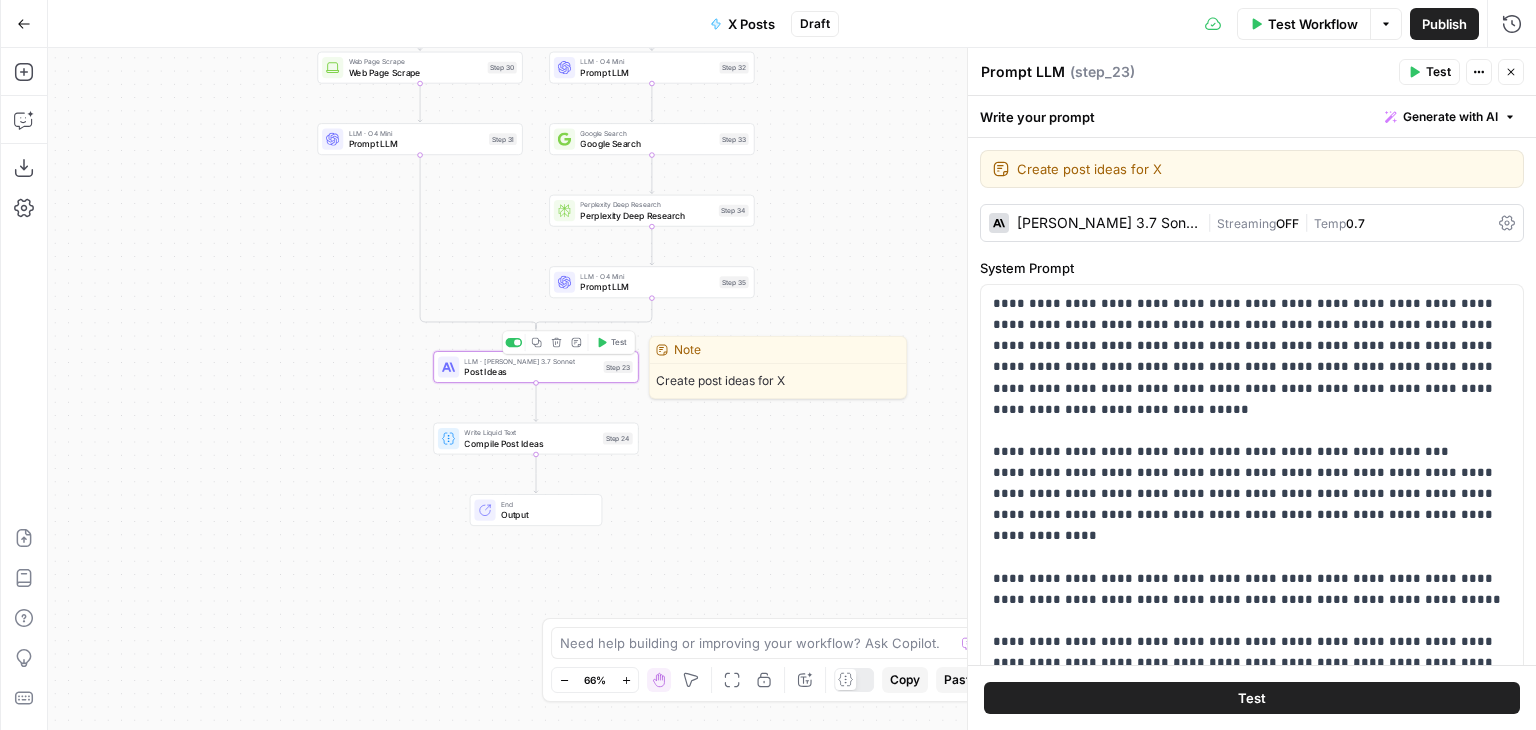 type on "Post Ideas" 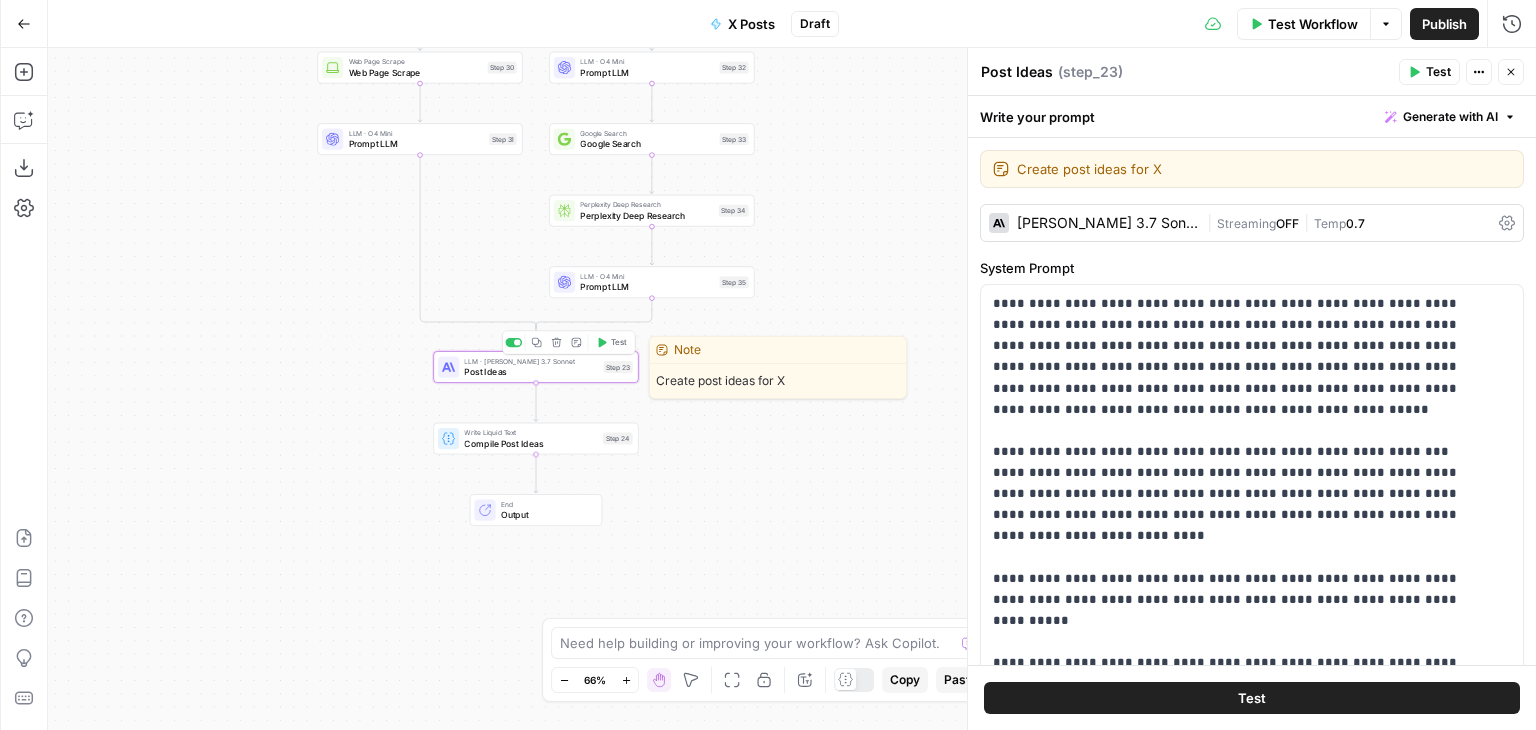 drag, startPoint x: 293, startPoint y: 323, endPoint x: 389, endPoint y: 348, distance: 99.20181 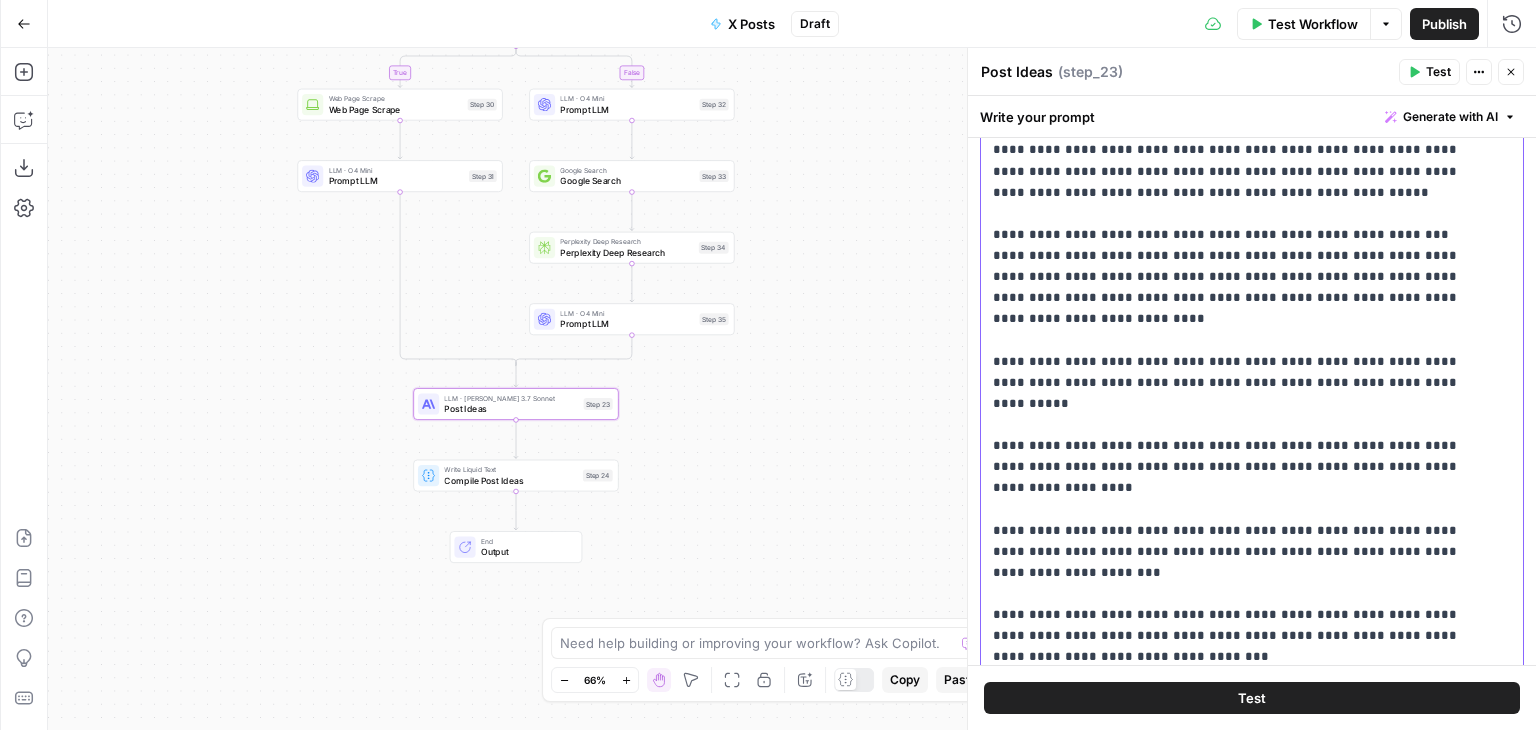 drag, startPoint x: 1322, startPoint y: 313, endPoint x: 1311, endPoint y: 421, distance: 108.55874 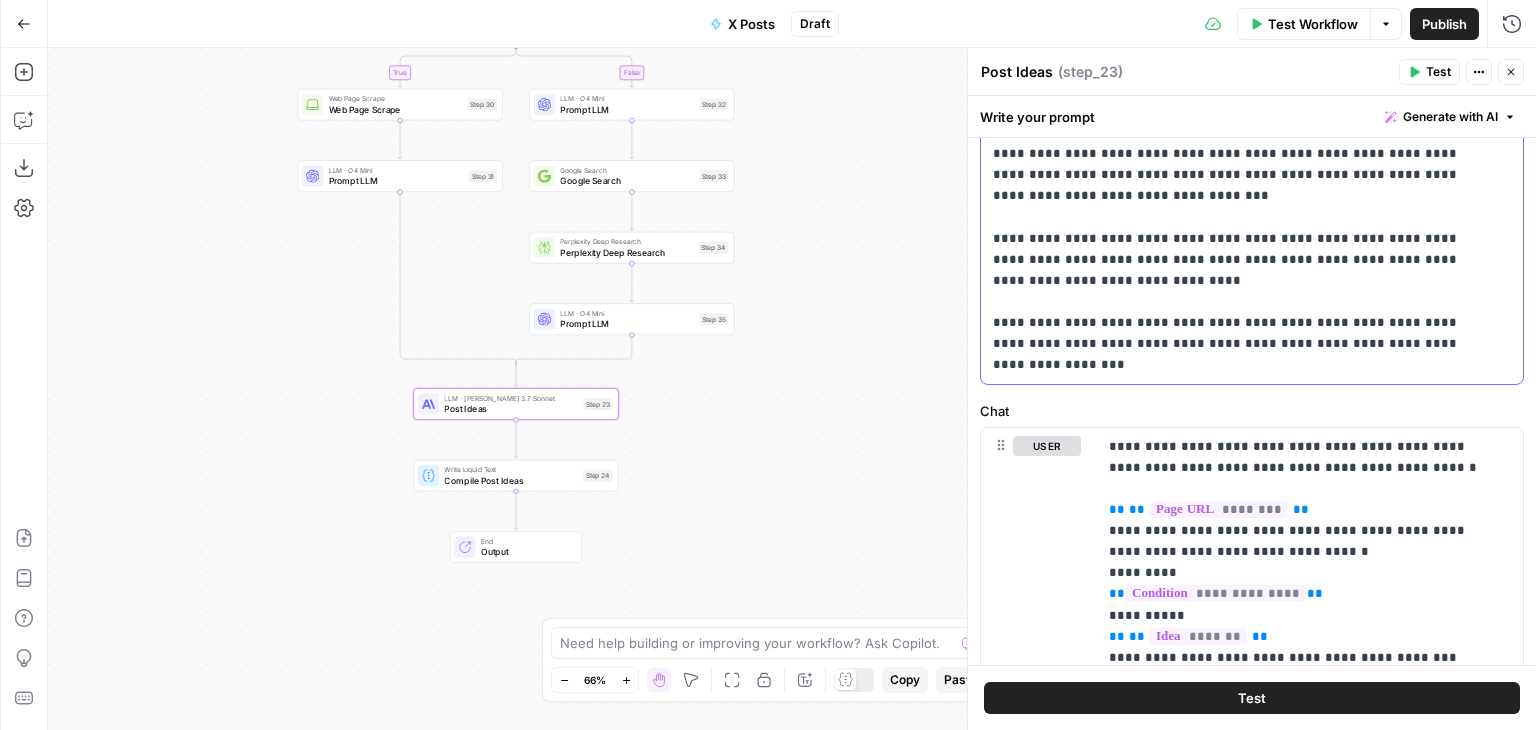 drag, startPoint x: 1327, startPoint y: 301, endPoint x: 1319, endPoint y: 479, distance: 178.17969 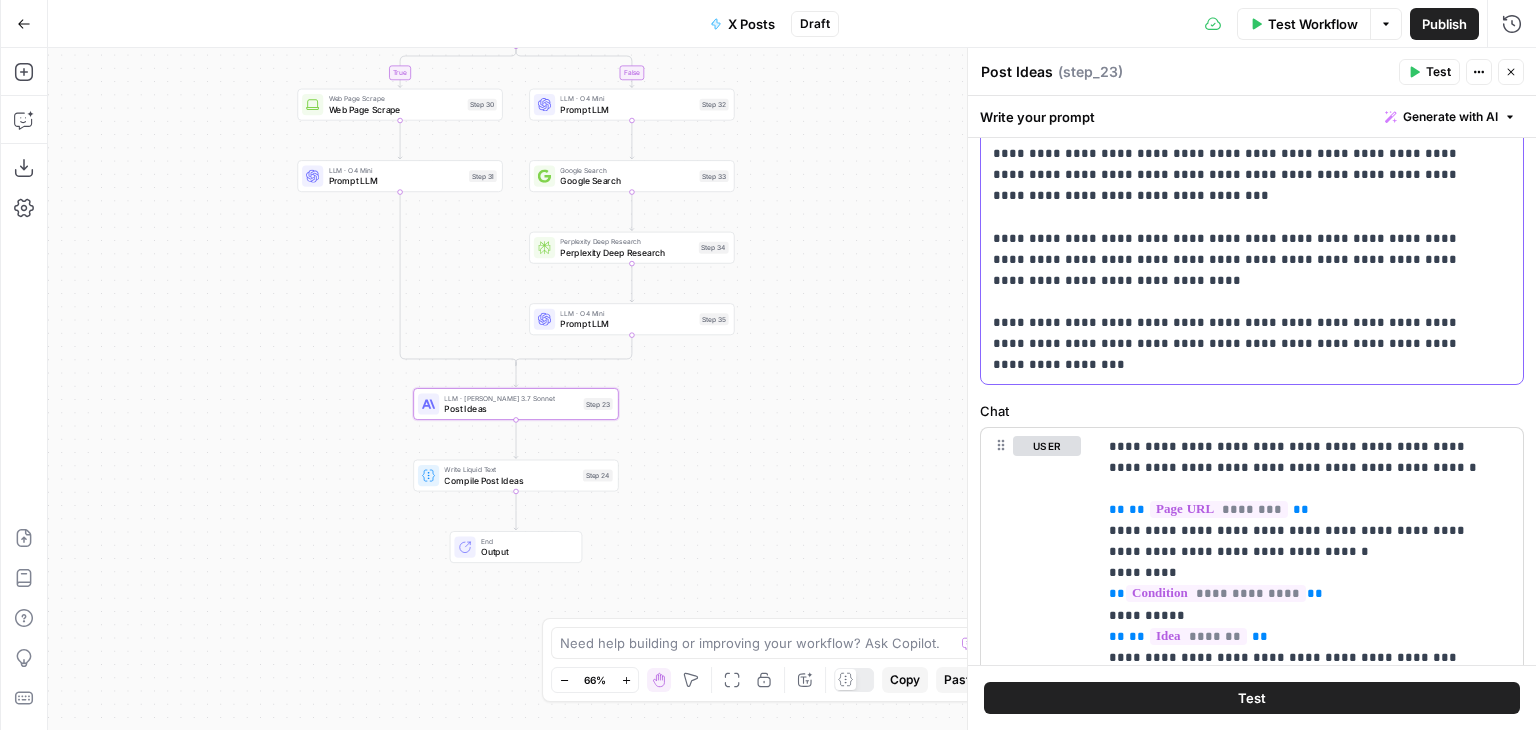 scroll, scrollTop: 823, scrollLeft: 0, axis: vertical 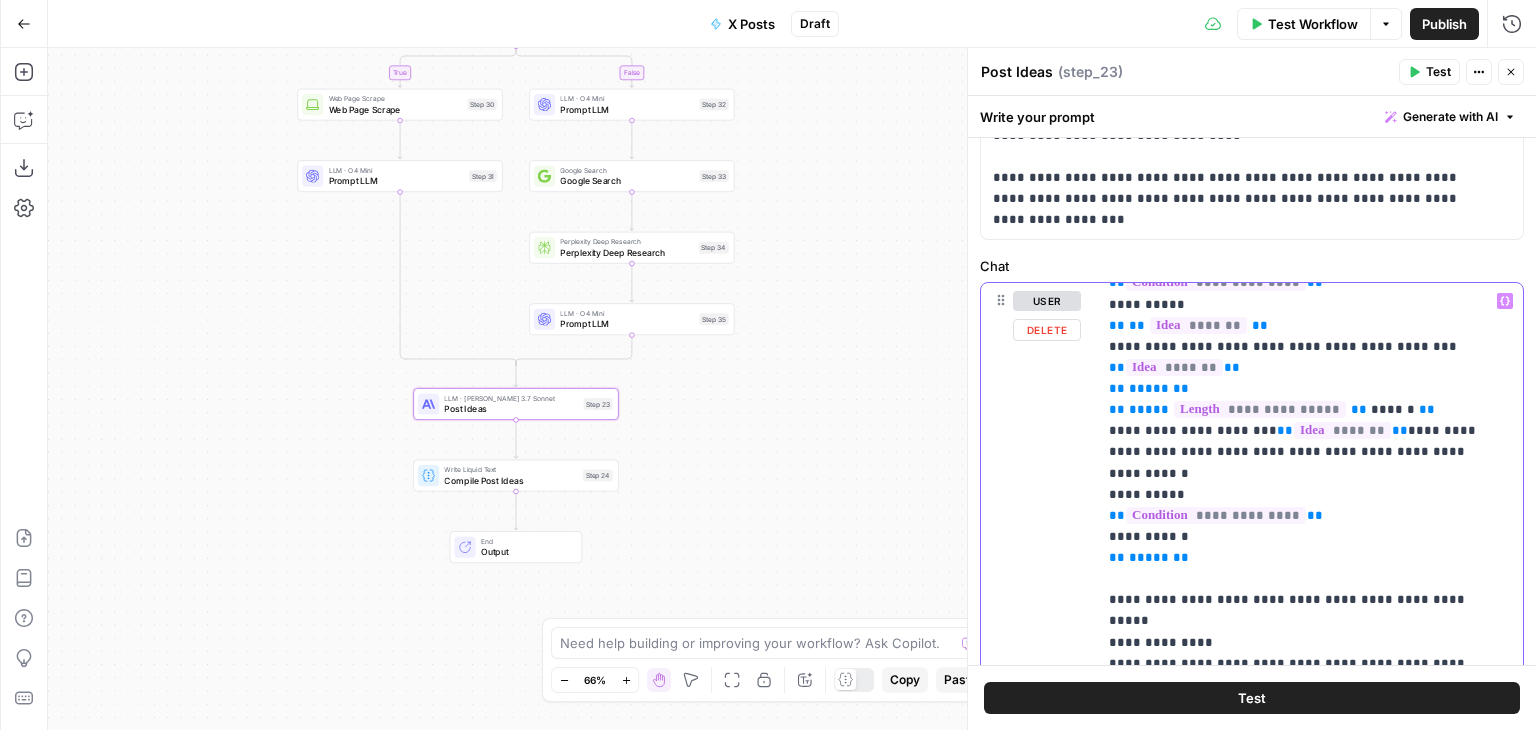 drag, startPoint x: 1335, startPoint y: 288, endPoint x: 1328, endPoint y: 394, distance: 106.23088 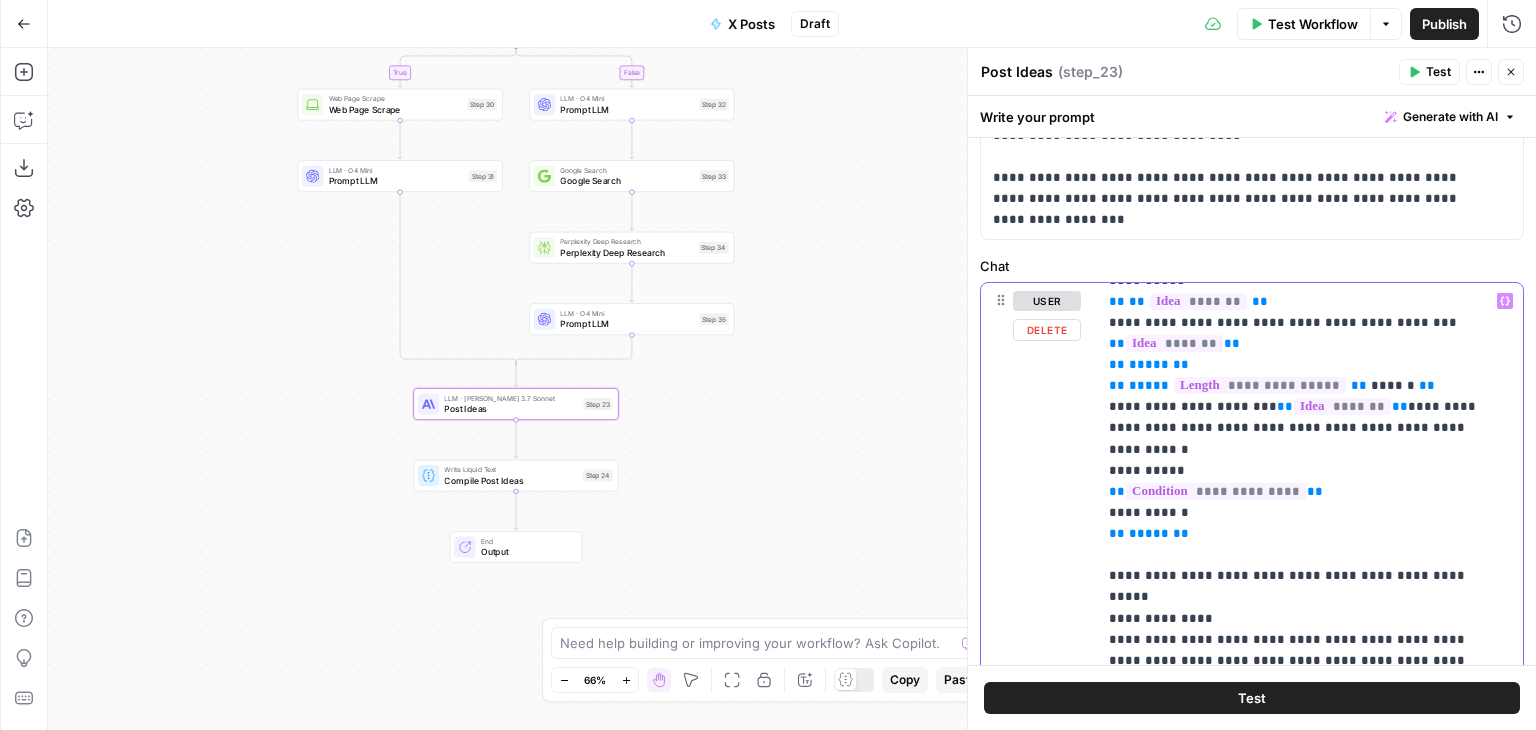 drag, startPoint x: 1344, startPoint y: 365, endPoint x: 1344, endPoint y: 415, distance: 50 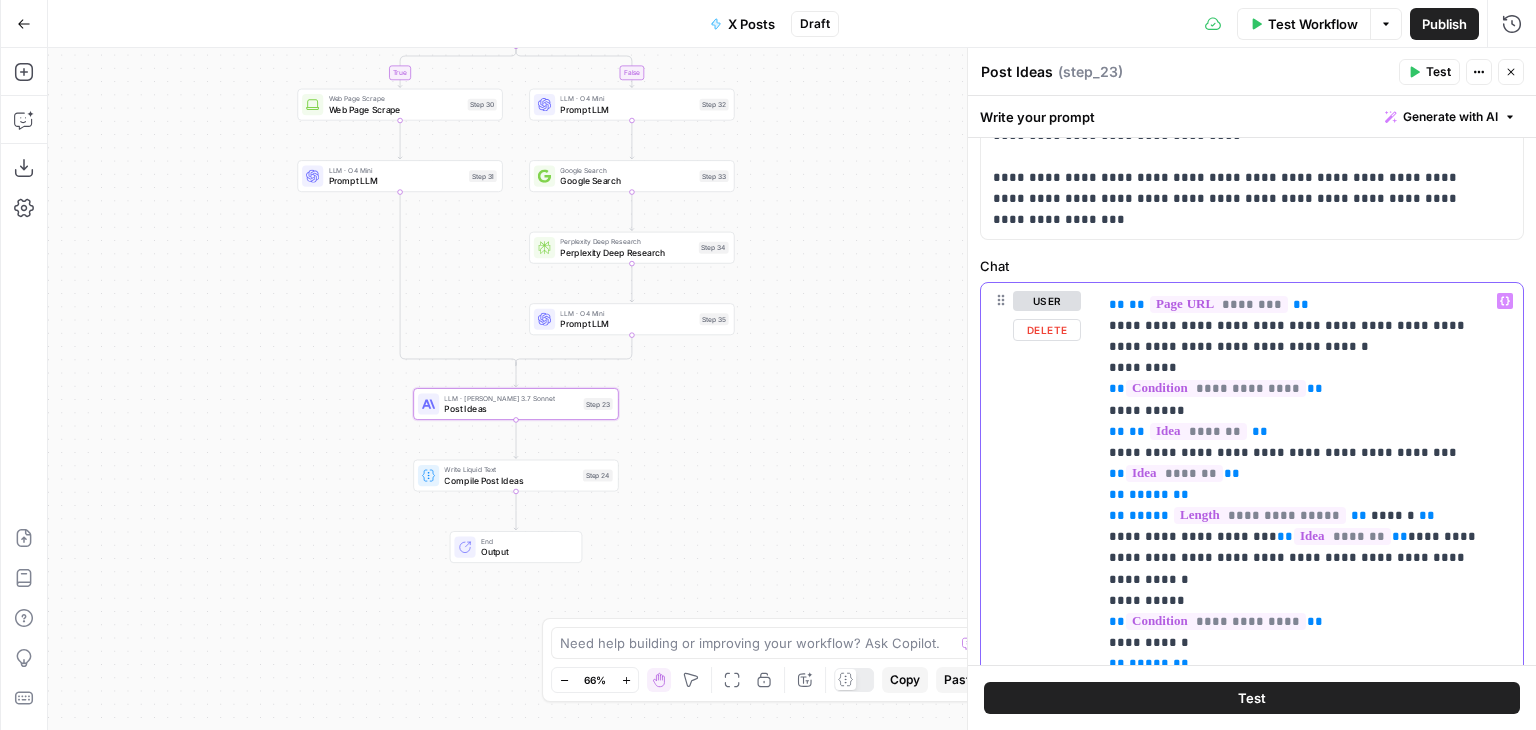 drag, startPoint x: 1301, startPoint y: 541, endPoint x: 1293, endPoint y: 457, distance: 84.38009 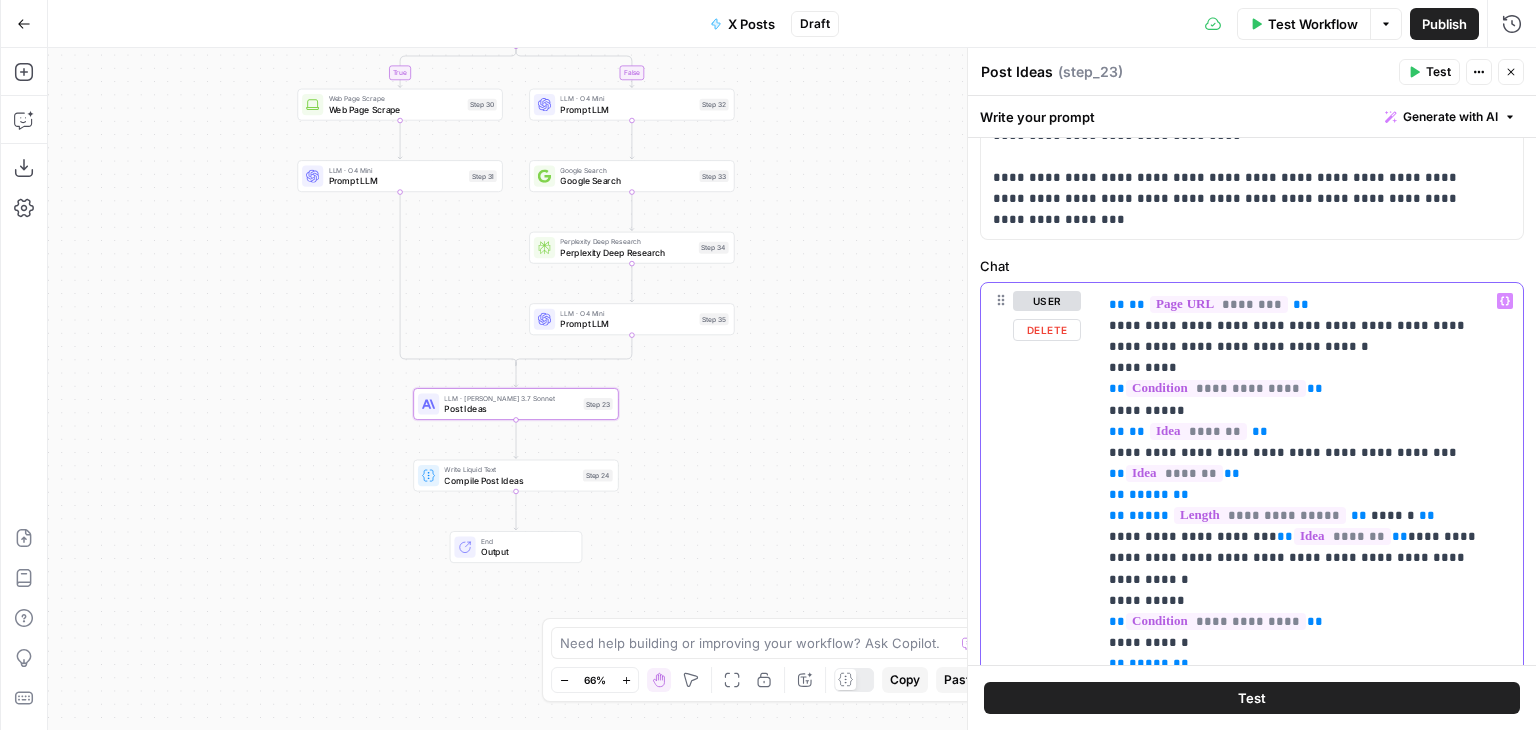 scroll, scrollTop: 2, scrollLeft: 0, axis: vertical 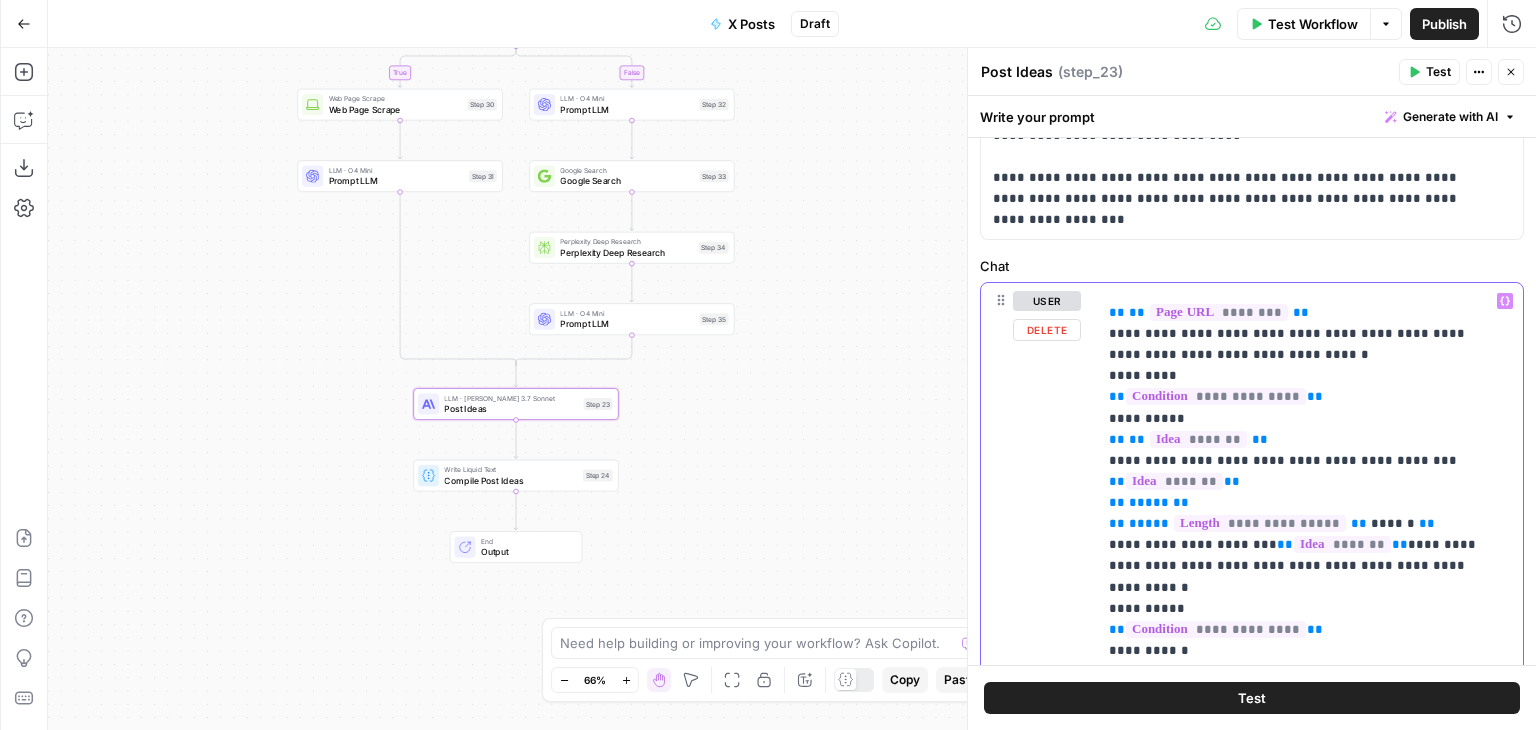 drag, startPoint x: 1375, startPoint y: 393, endPoint x: 1383, endPoint y: 453, distance: 60.530983 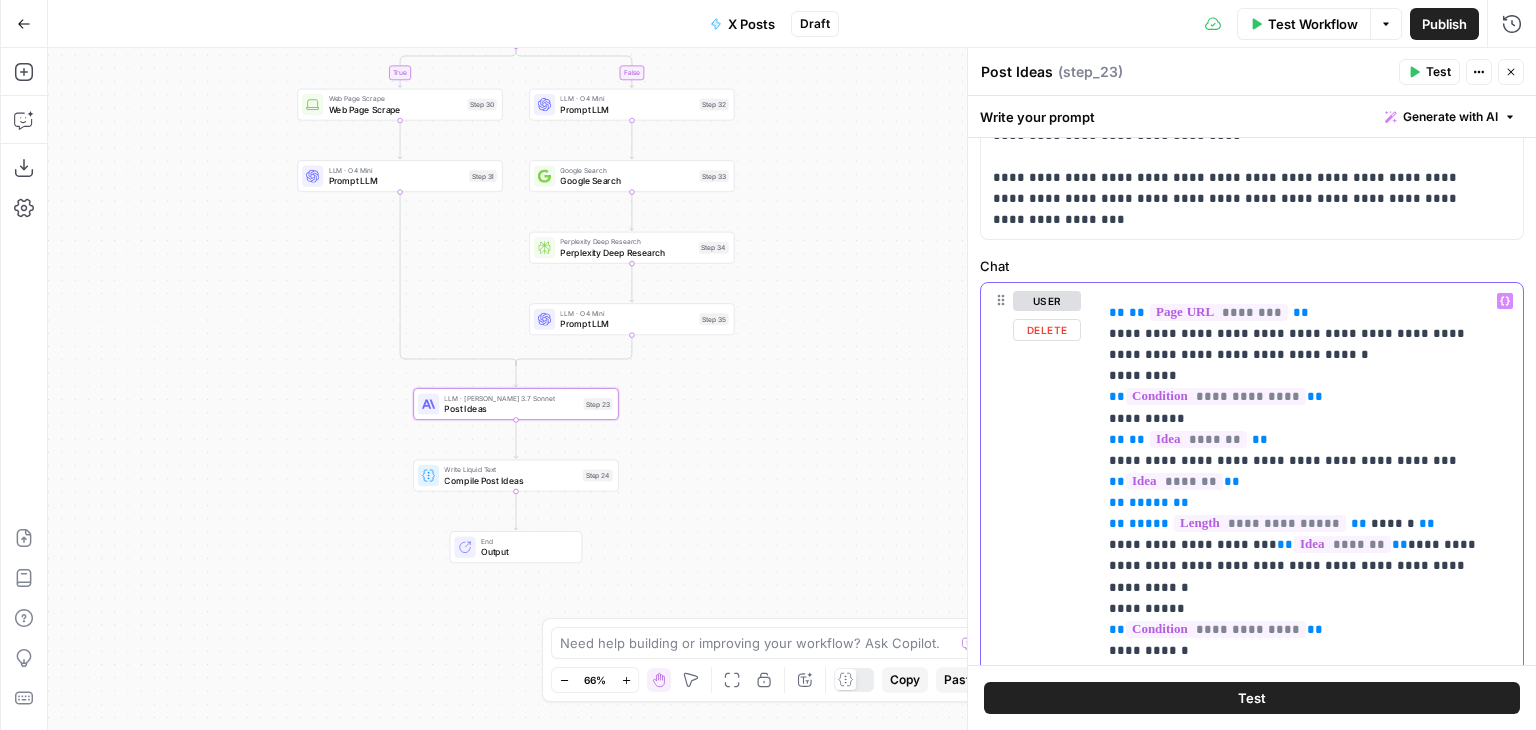 scroll, scrollTop: 61, scrollLeft: 0, axis: vertical 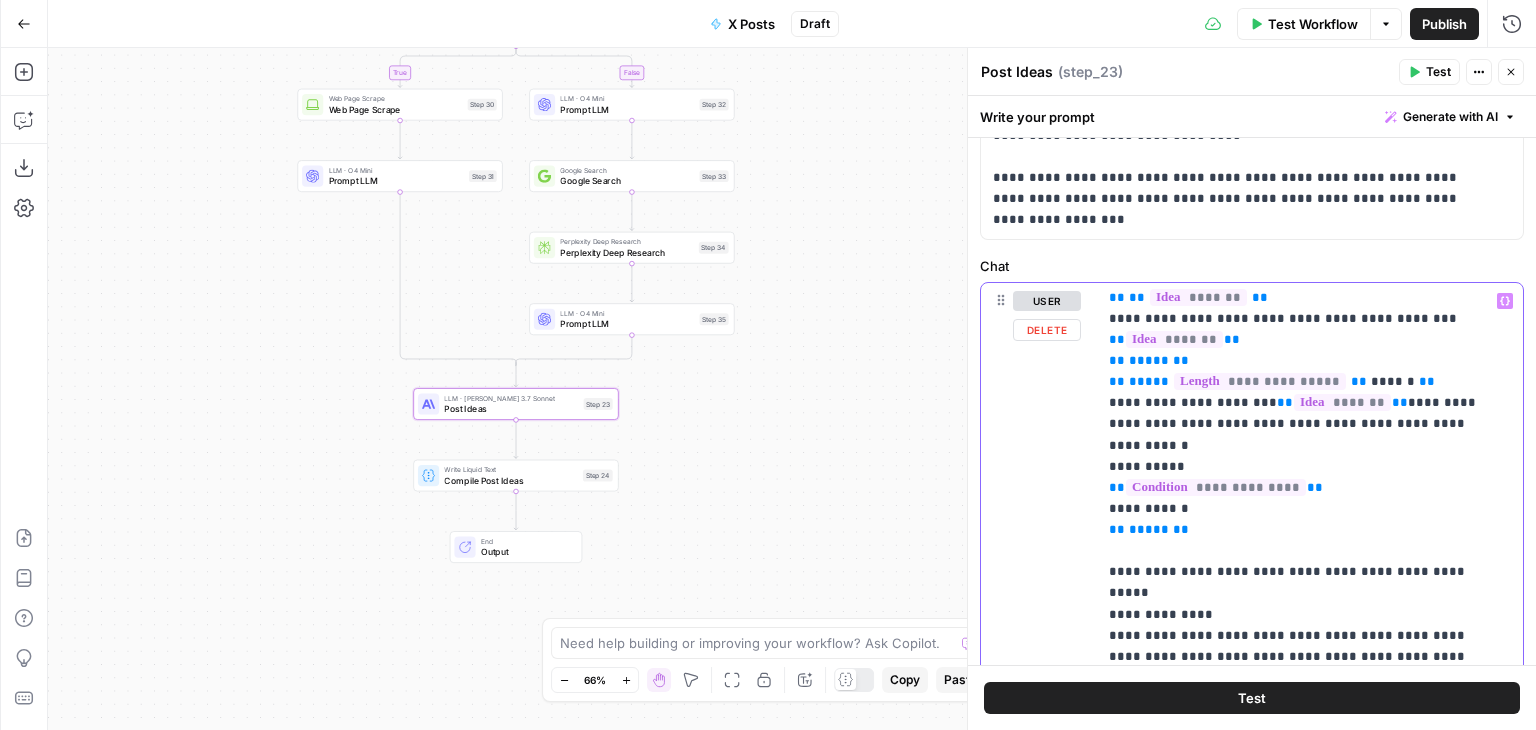 drag, startPoint x: 1387, startPoint y: 429, endPoint x: 1386, endPoint y: 449, distance: 20.024984 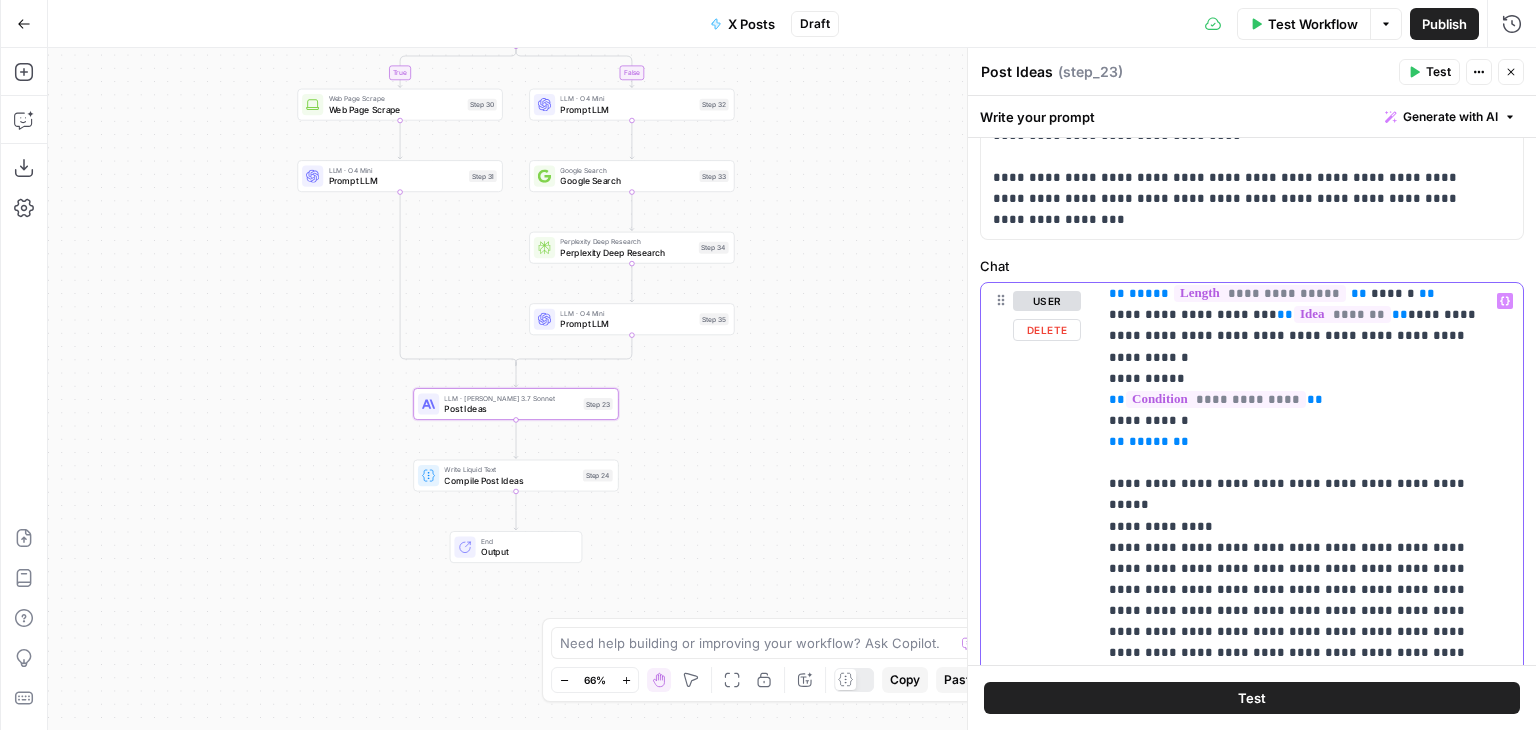 scroll, scrollTop: 304, scrollLeft: 0, axis: vertical 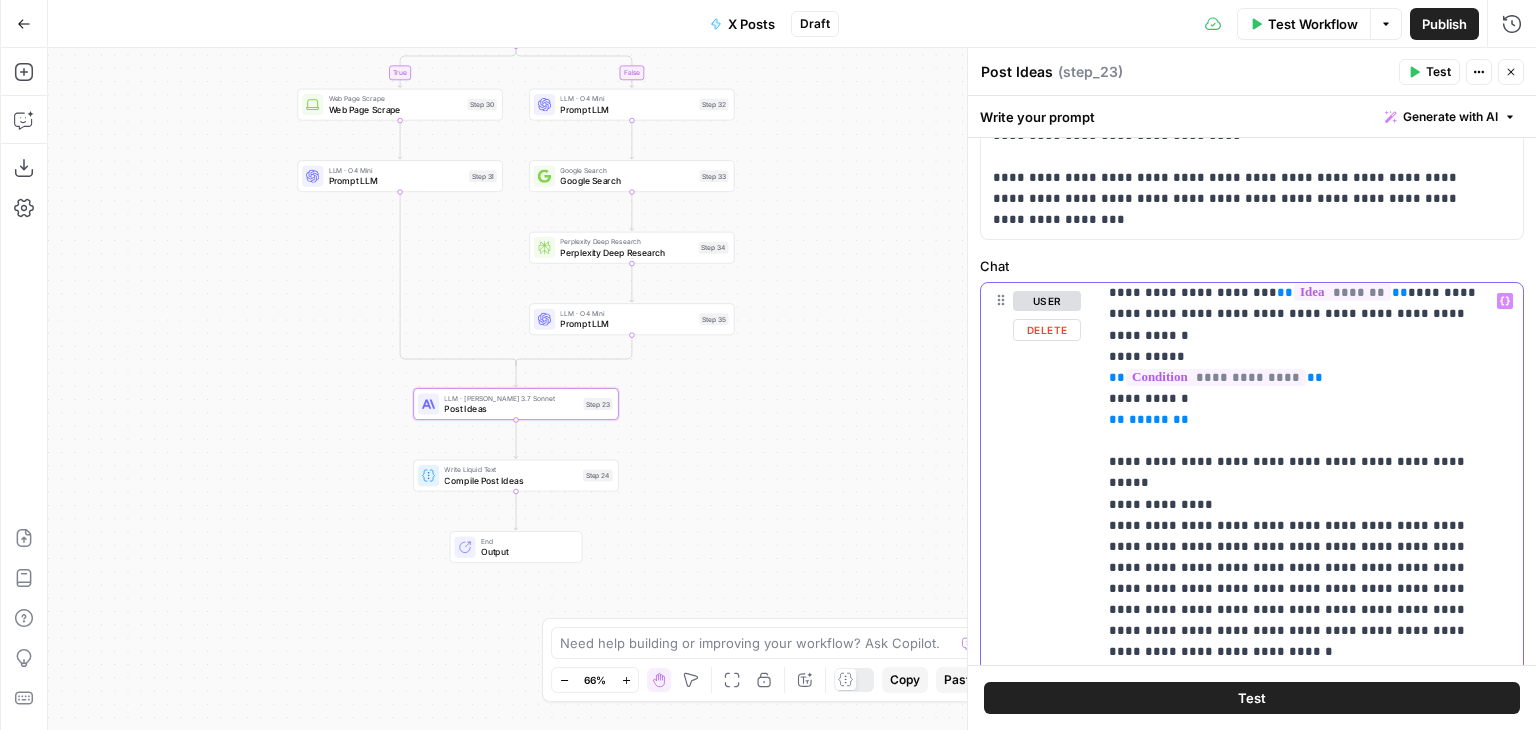 drag, startPoint x: 1395, startPoint y: 425, endPoint x: 1396, endPoint y: 485, distance: 60.00833 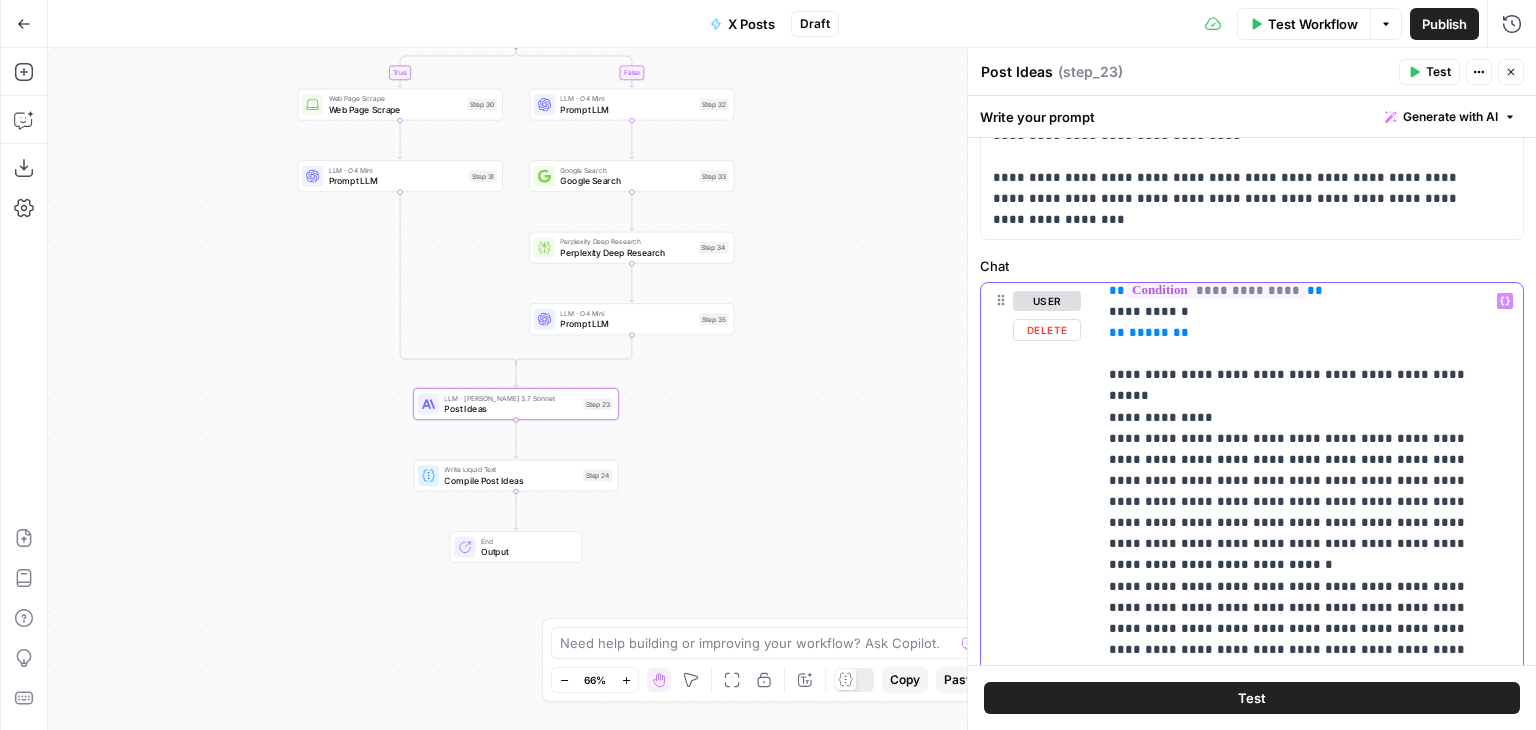 drag, startPoint x: 1400, startPoint y: 407, endPoint x: 1389, endPoint y: 467, distance: 61 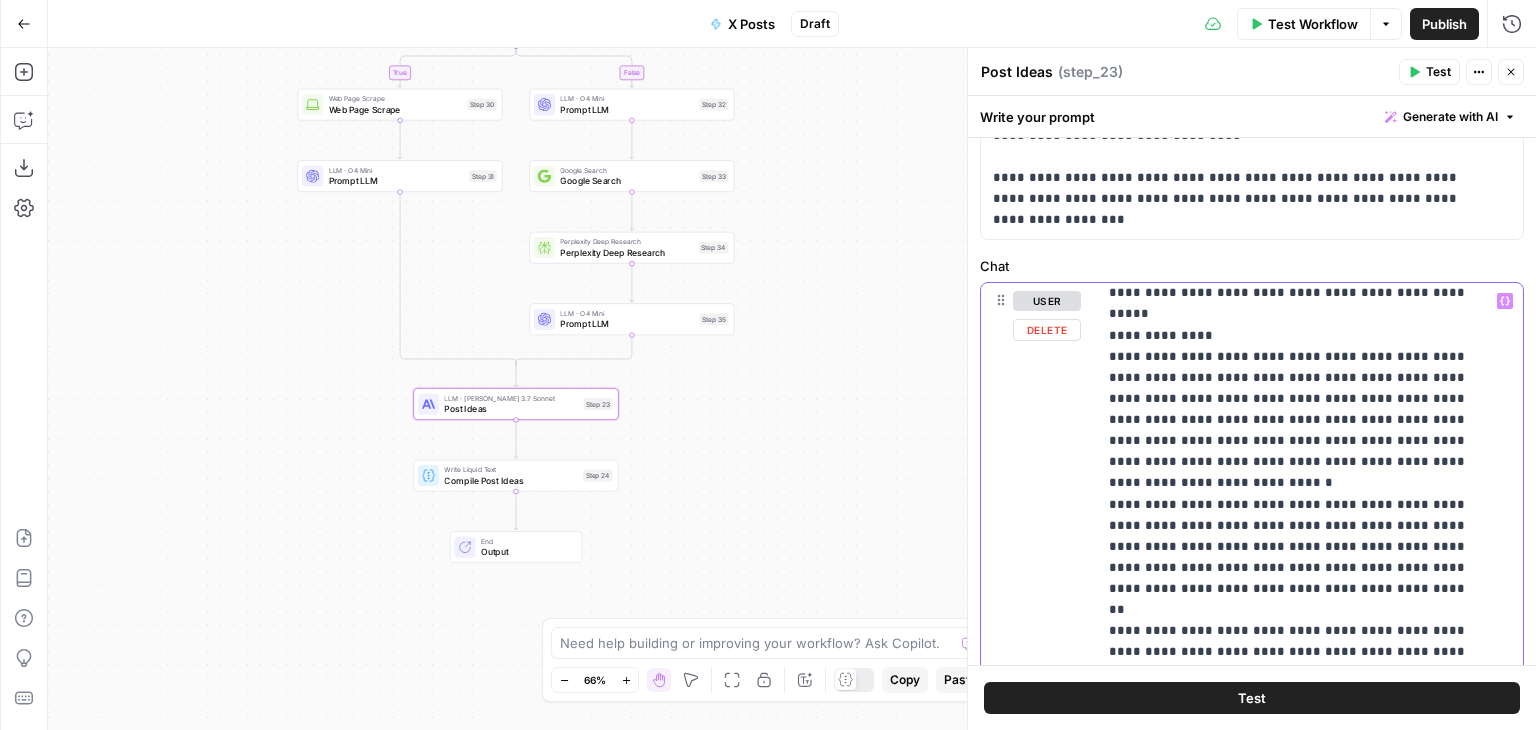 drag, startPoint x: 1397, startPoint y: 420, endPoint x: 1396, endPoint y: 433, distance: 13.038404 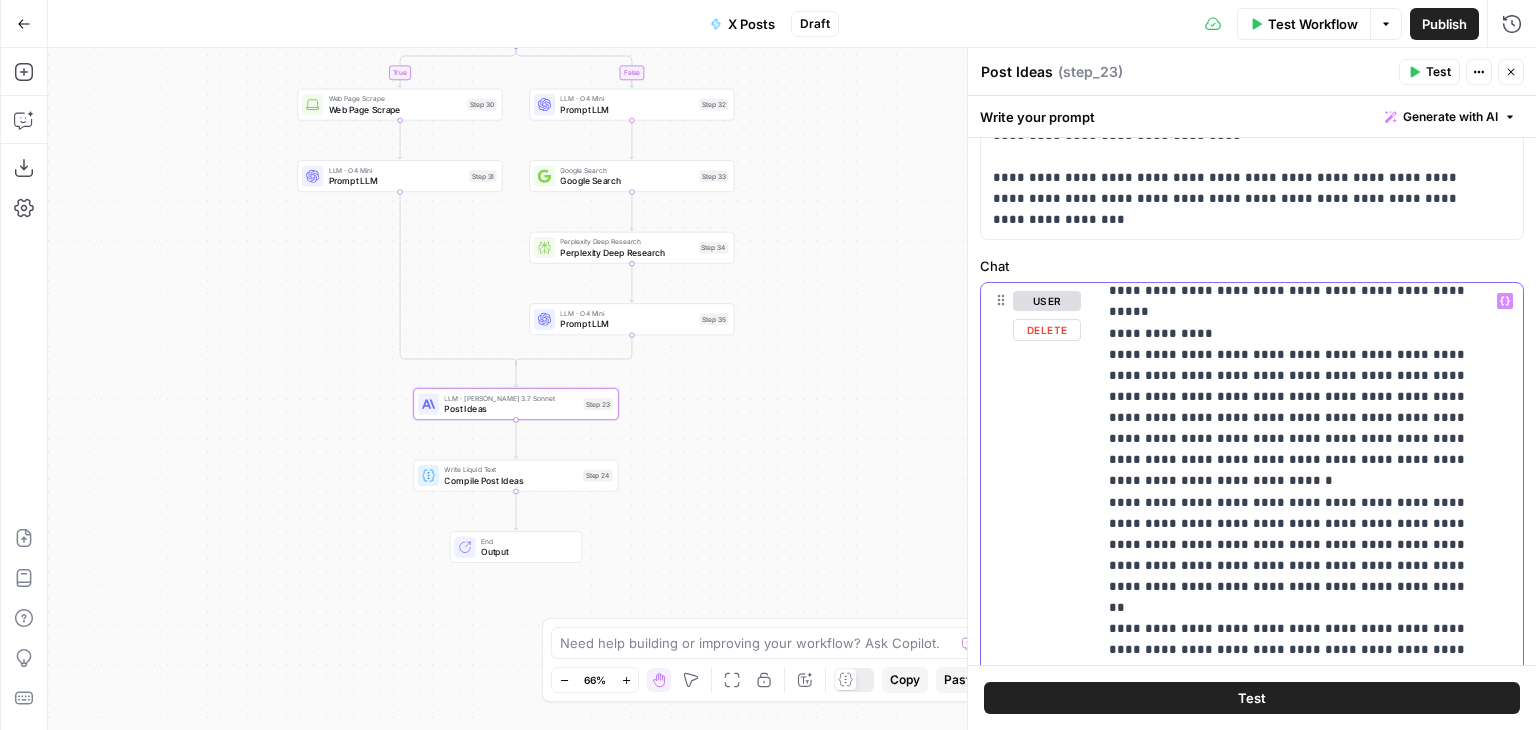 drag, startPoint x: 1209, startPoint y: 605, endPoint x: 1068, endPoint y: 309, distance: 327.86734 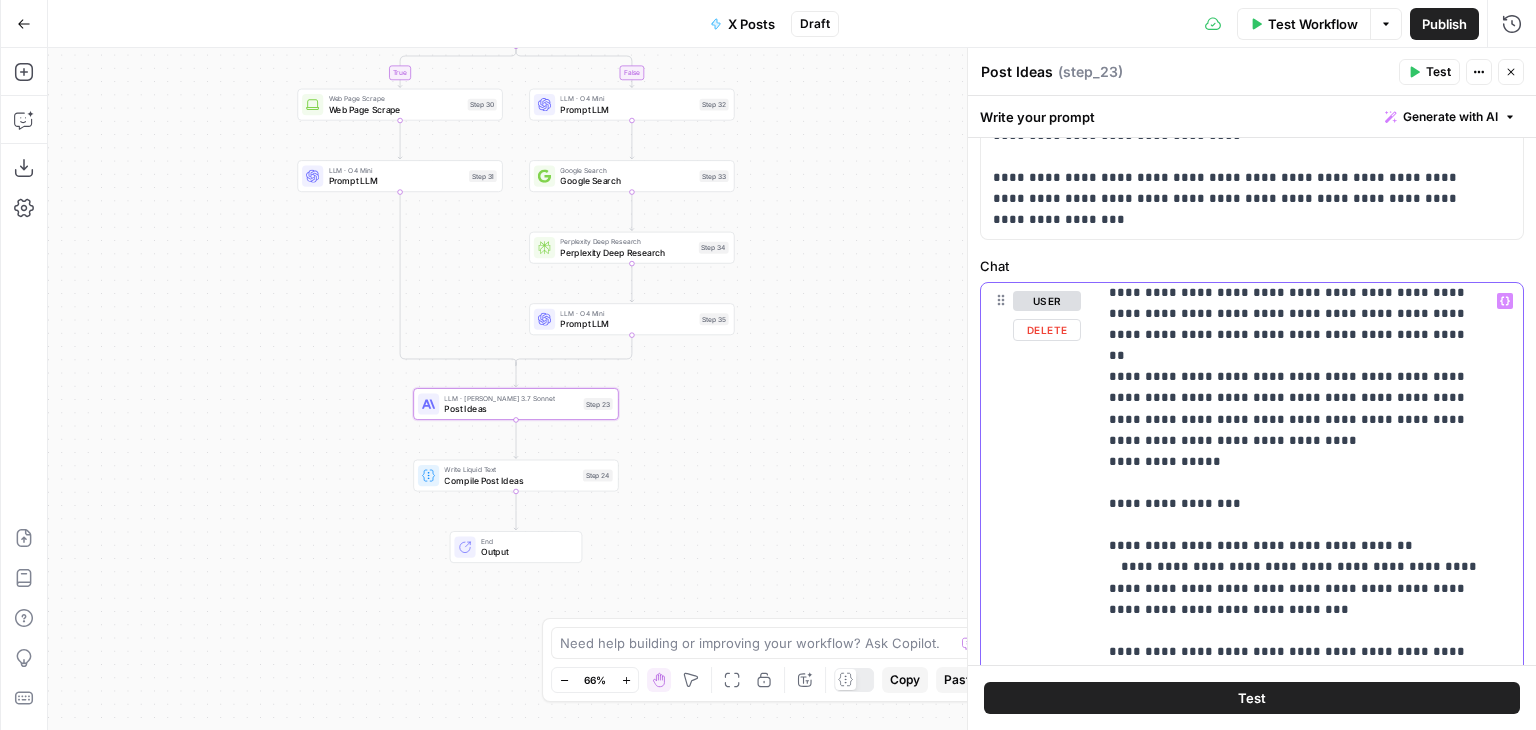 drag, startPoint x: 1244, startPoint y: 517, endPoint x: 1270, endPoint y: 609, distance: 95.60335 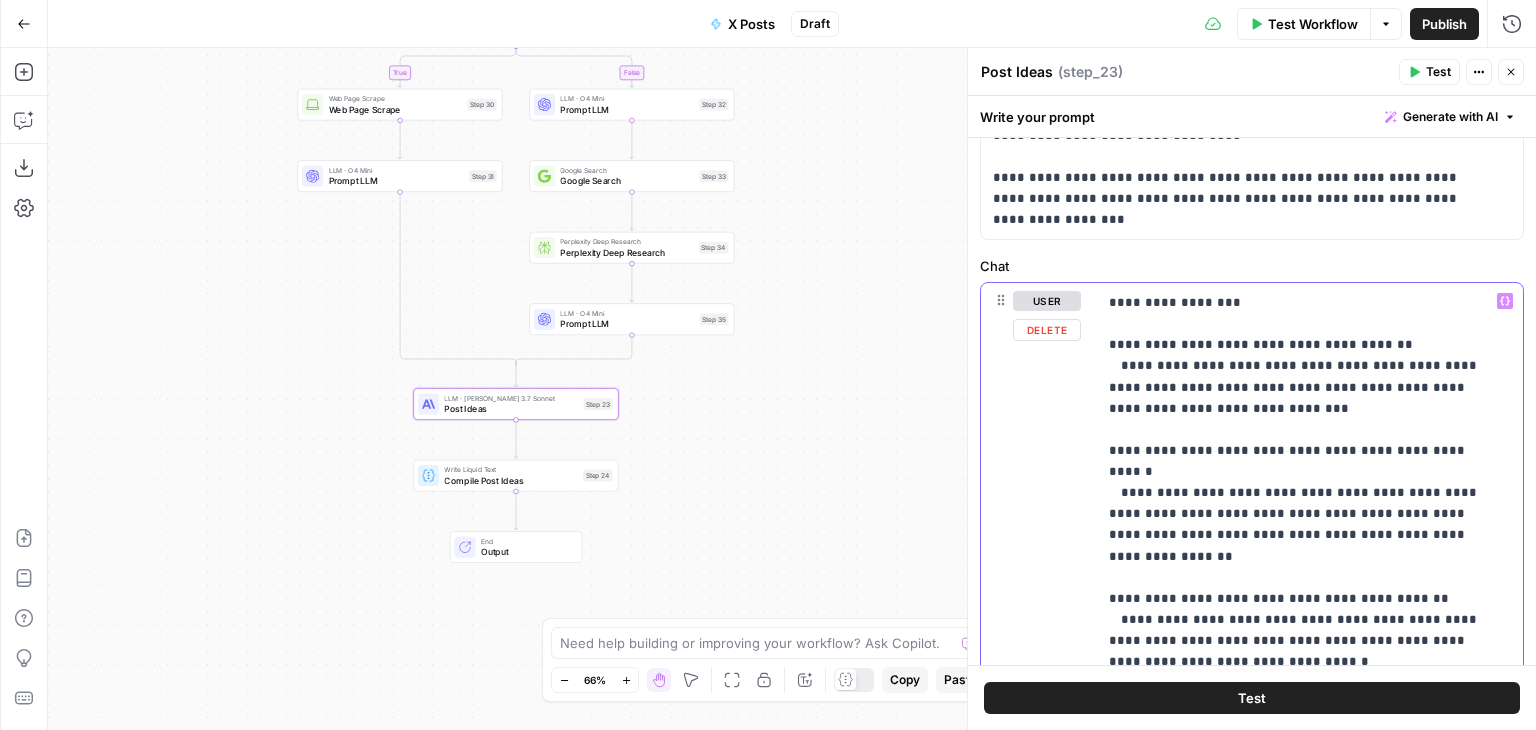 drag, startPoint x: 1283, startPoint y: 509, endPoint x: 1288, endPoint y: 560, distance: 51.24451 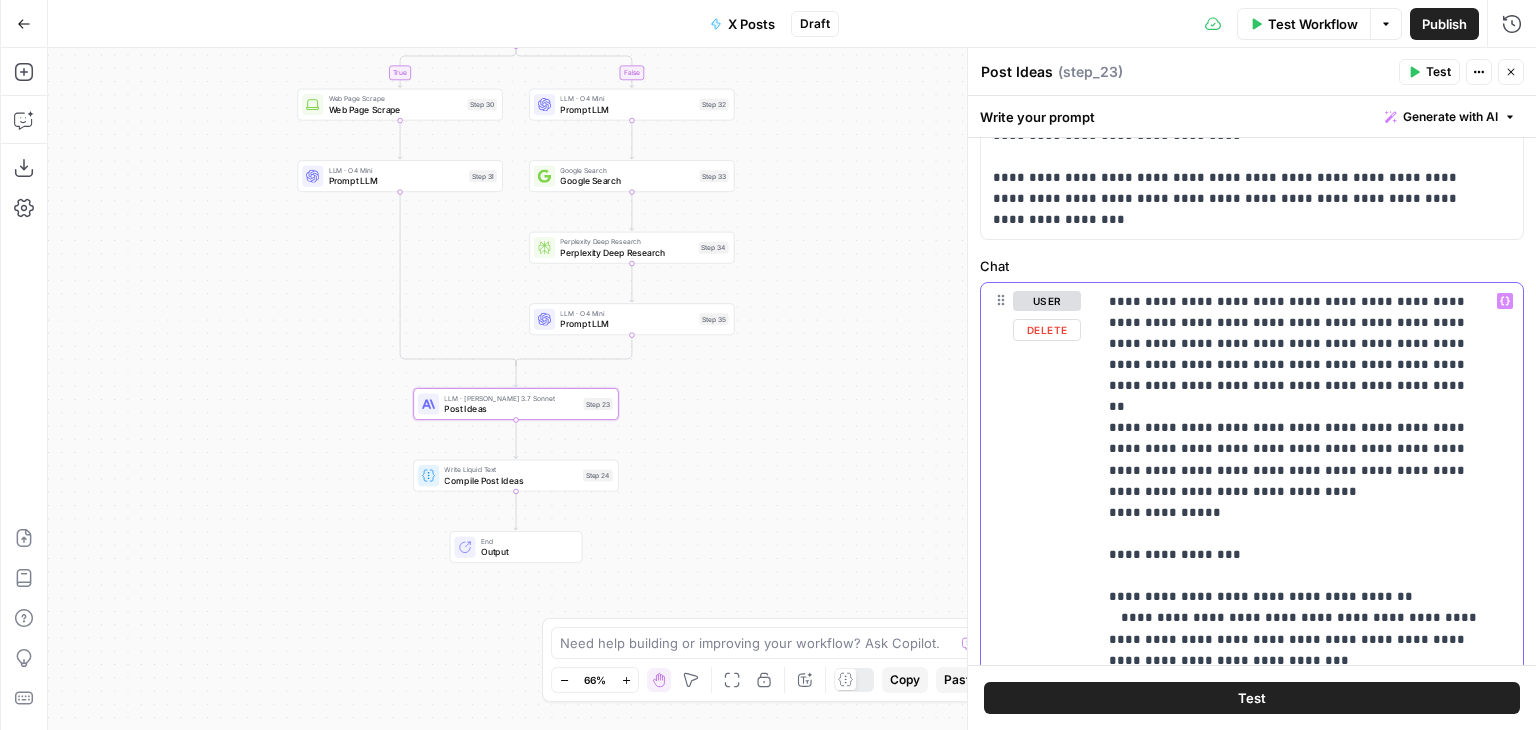 scroll, scrollTop: 554, scrollLeft: 0, axis: vertical 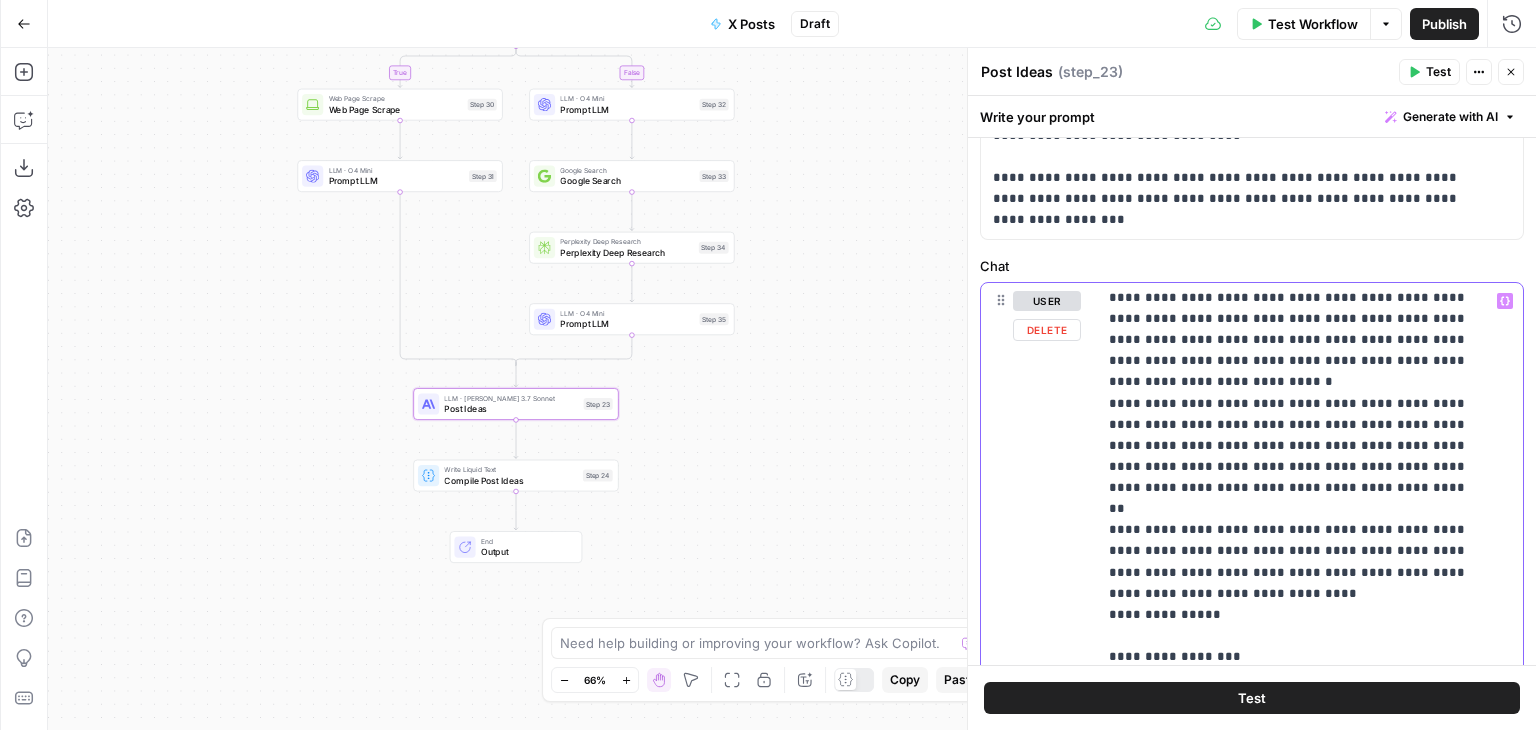 drag, startPoint x: 1292, startPoint y: 494, endPoint x: 1290, endPoint y: 386, distance: 108.01852 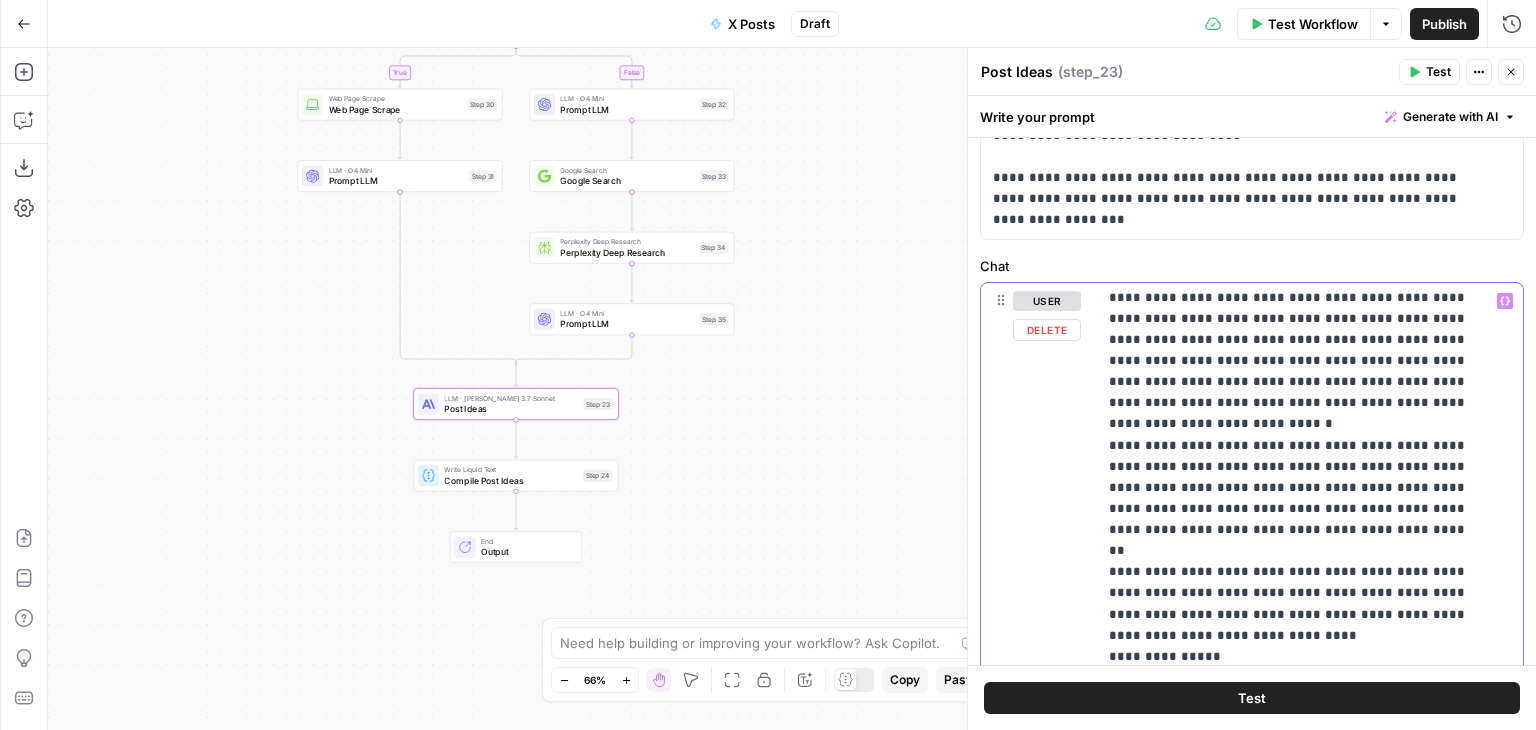 scroll, scrollTop: 481, scrollLeft: 0, axis: vertical 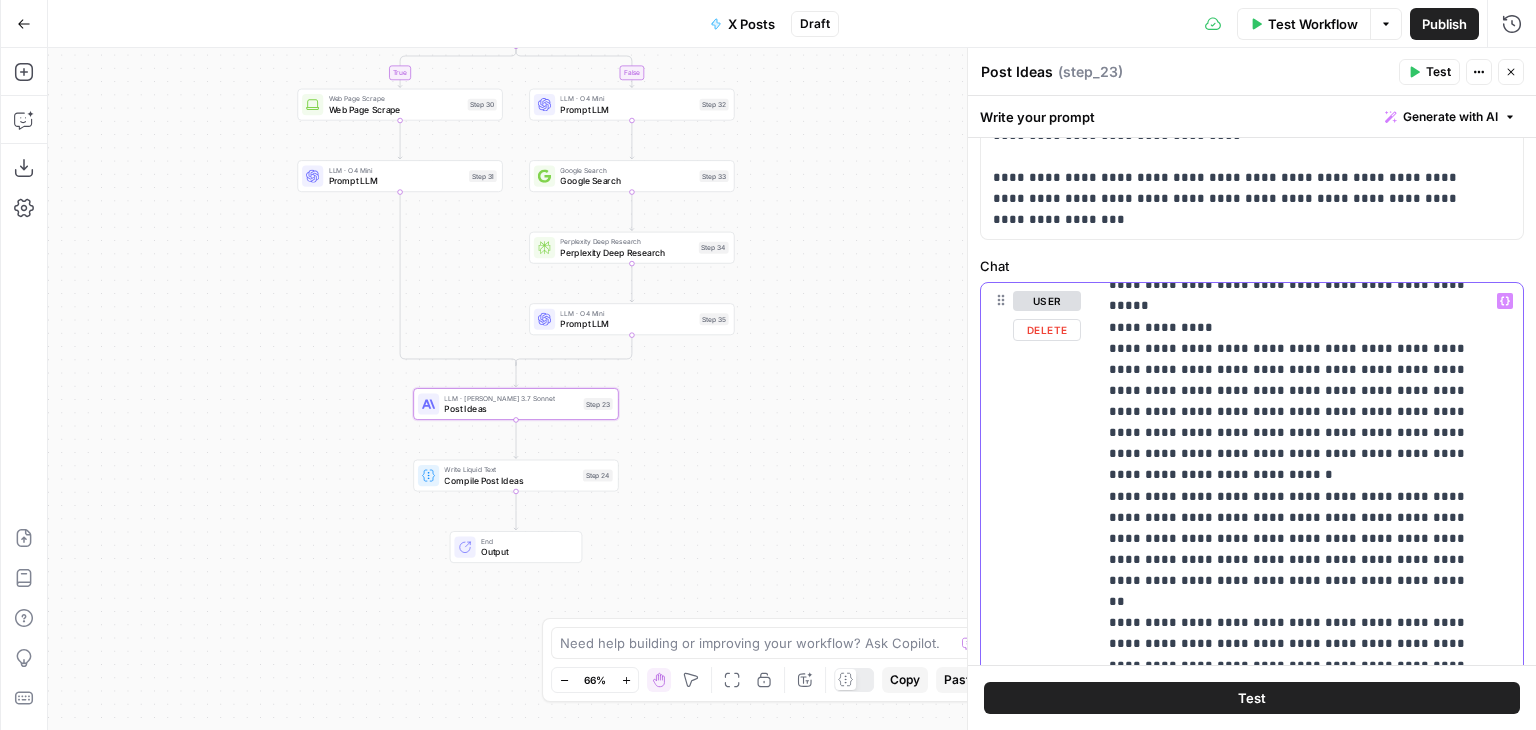 drag, startPoint x: 1196, startPoint y: 530, endPoint x: 1099, endPoint y: 329, distance: 223.18153 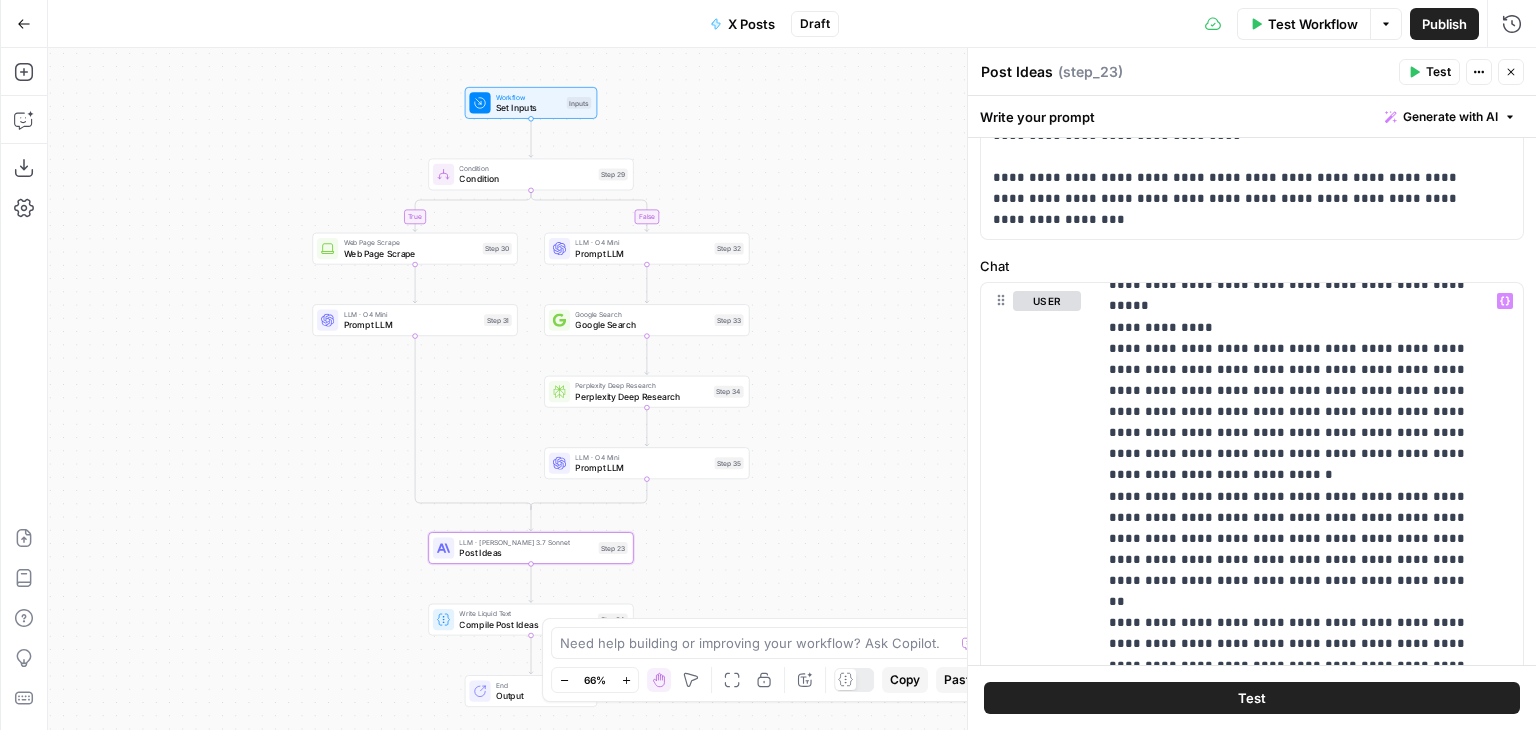 drag, startPoint x: 818, startPoint y: 408, endPoint x: 896, endPoint y: 295, distance: 137.30623 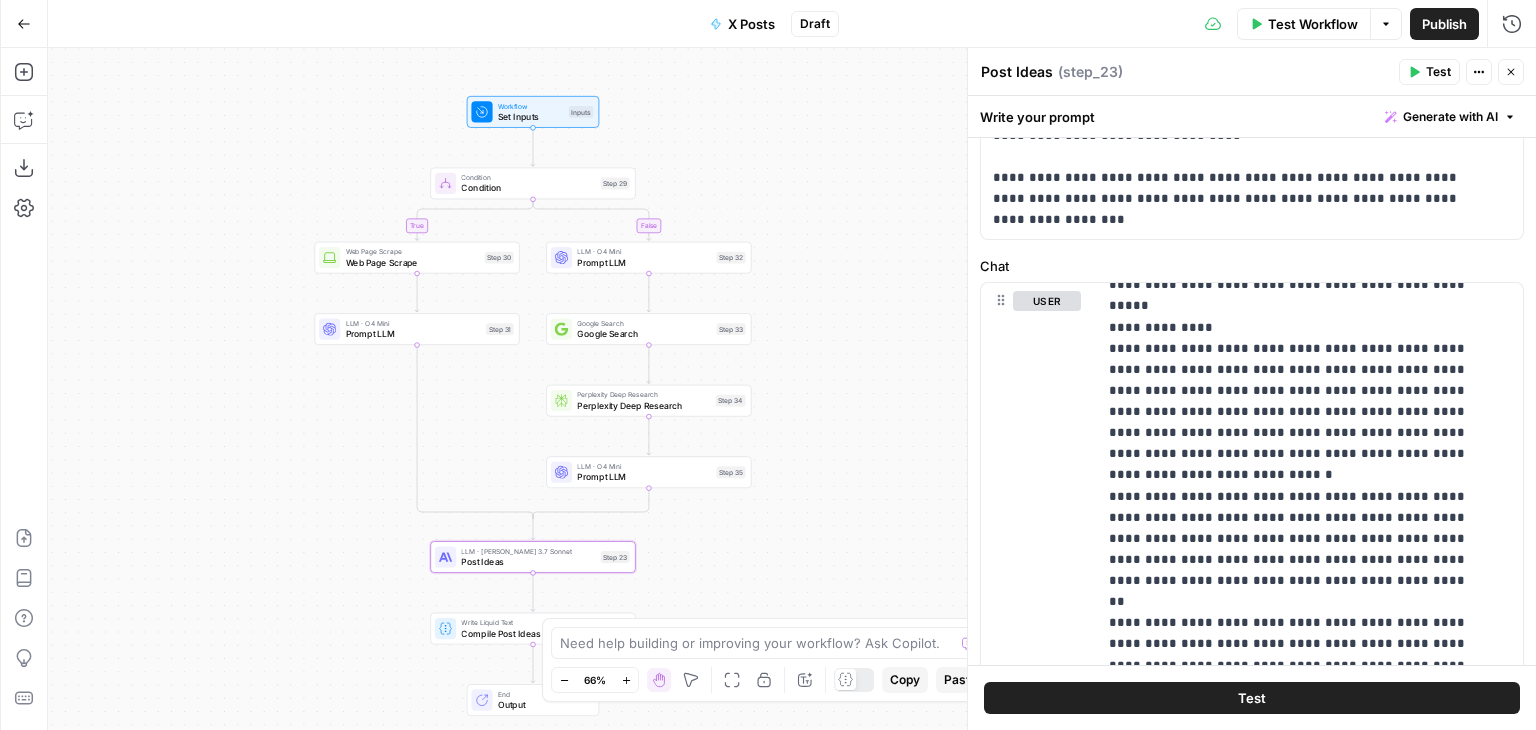 click on "true false Workflow Set Inputs Inputs Condition Condition Step 29 Web Page Scrape Web Page Scrape Step 30 LLM · O4 Mini Prompt LLM Step 31 LLM · O4 Mini Prompt LLM Step 32 Google Search Google Search Step 33 Perplexity Deep Research Perplexity Deep Research Step 34 LLM · O4 Mini Prompt LLM Step 35 LLM · Claude 3.7 Sonnet Post Ideas Step 23 Write Liquid Text Compile Post Ideas Step 24 End Output" at bounding box center (792, 389) 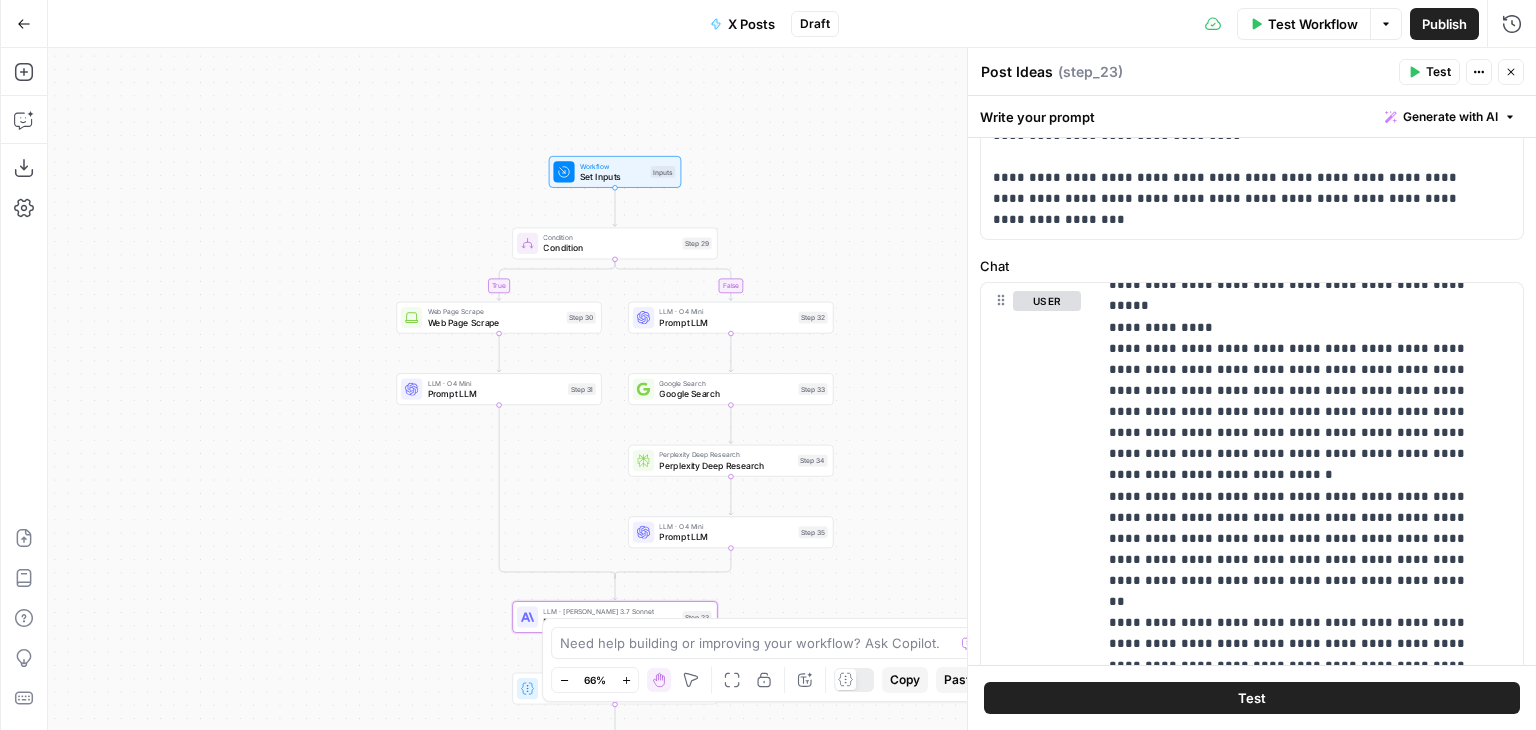 click on "true false Workflow Set Inputs Inputs Condition Condition Step 29 Web Page Scrape Web Page Scrape Step 30 LLM · O4 Mini Prompt LLM Step 31 LLM · O4 Mini Prompt LLM Step 32 Google Search Google Search Step 33 Perplexity Deep Research Perplexity Deep Research Step 34 LLM · O4 Mini Prompt LLM Step 35 LLM · Claude 3.7 Sonnet Post Ideas Step 23 Write Liquid Text Compile Post Ideas Step 24 End Output" at bounding box center (792, 389) 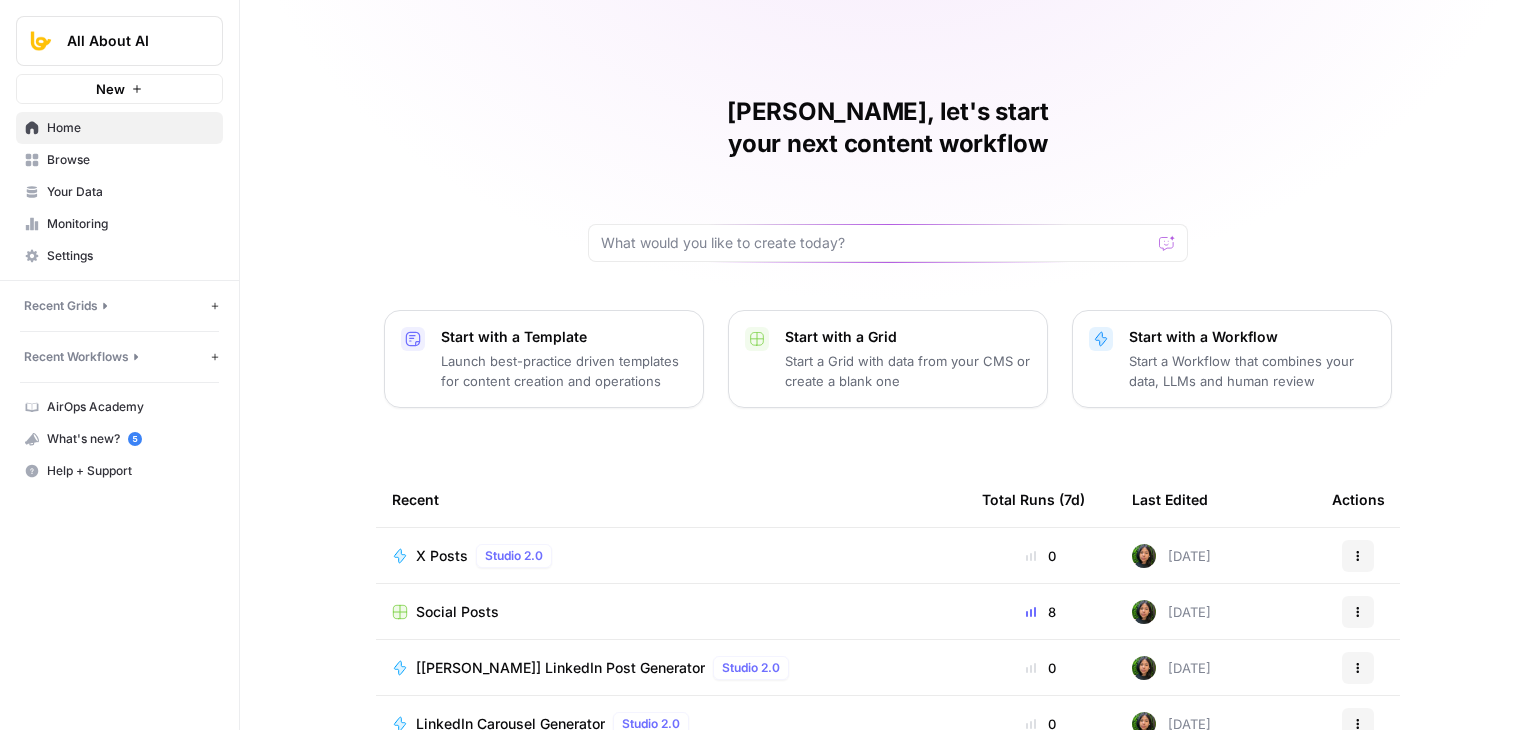 scroll, scrollTop: 0, scrollLeft: 0, axis: both 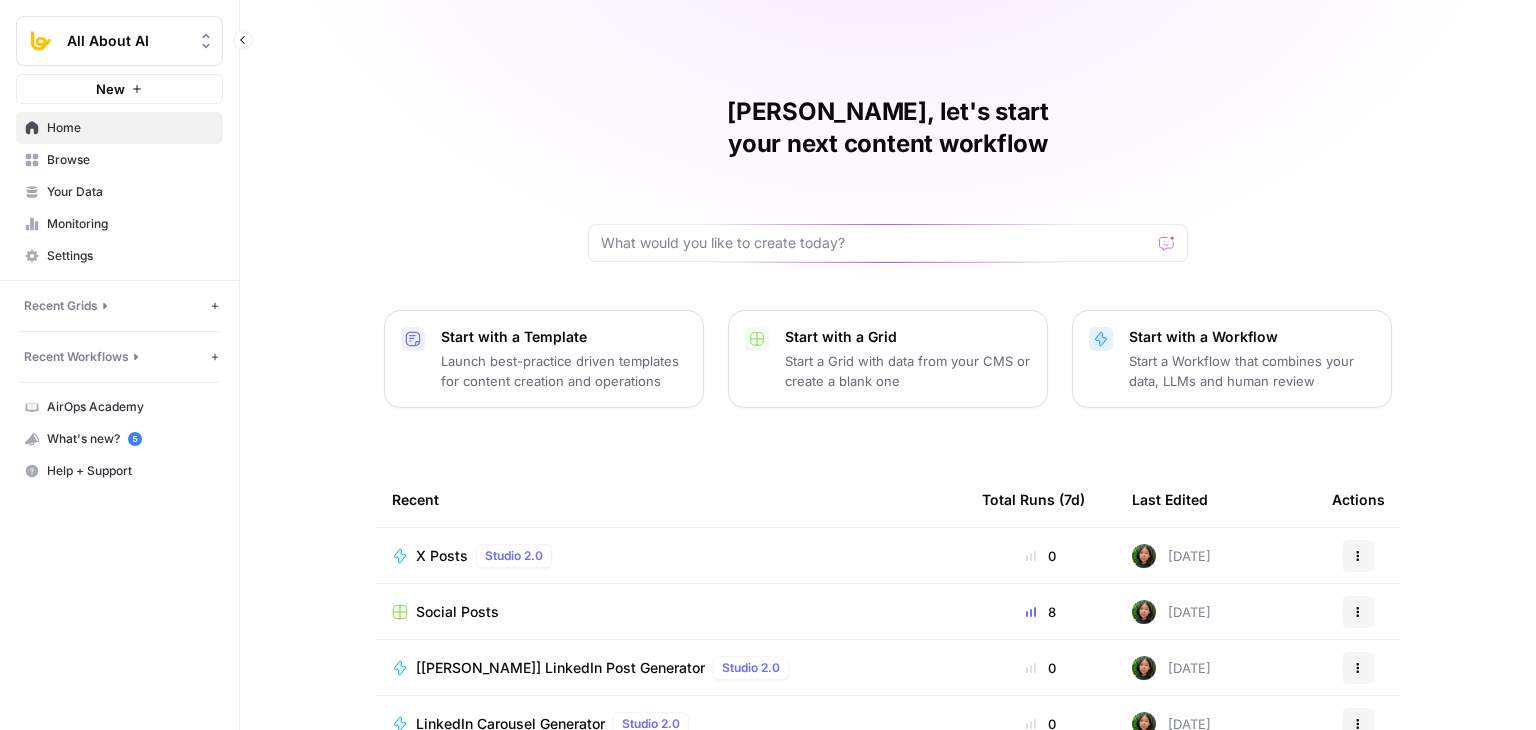 click 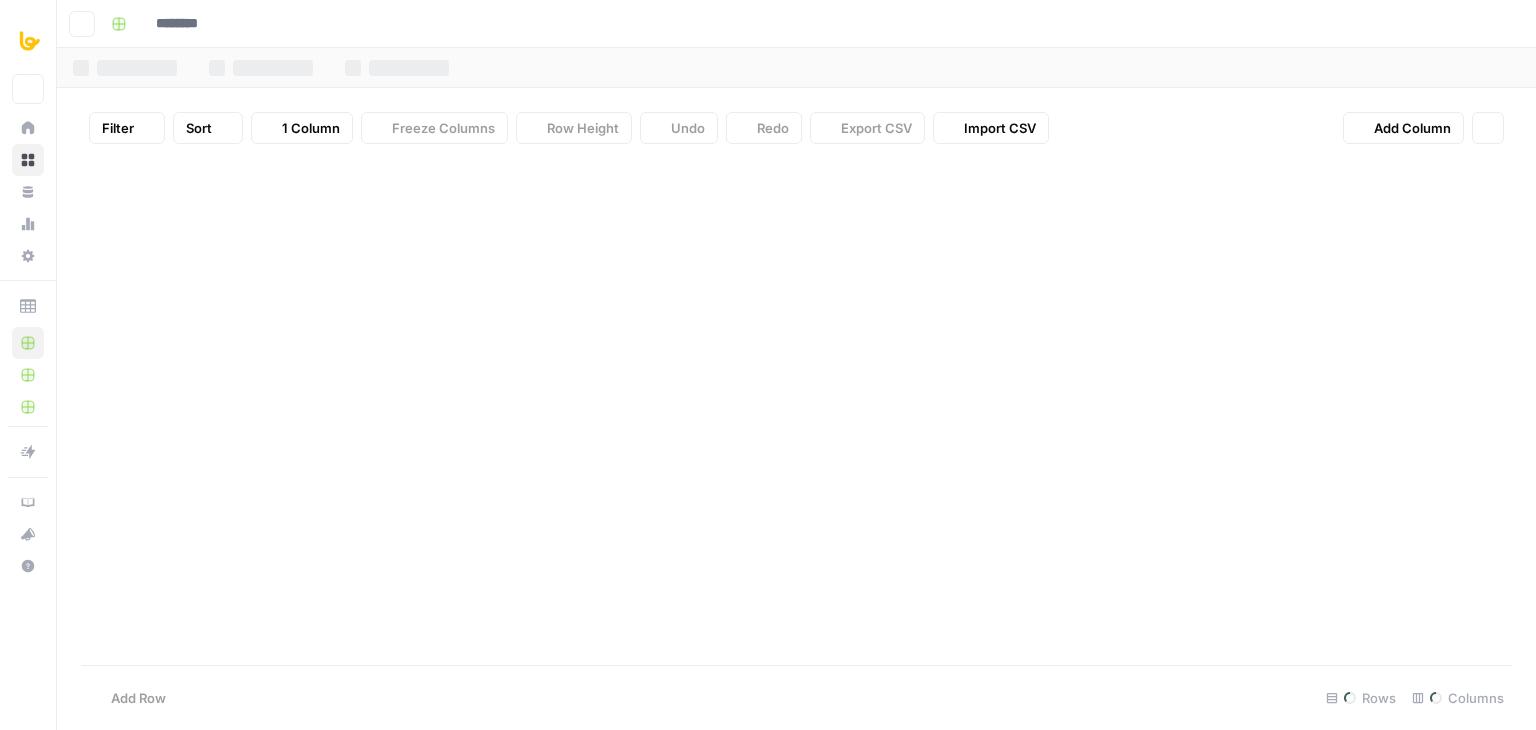 type on "**********" 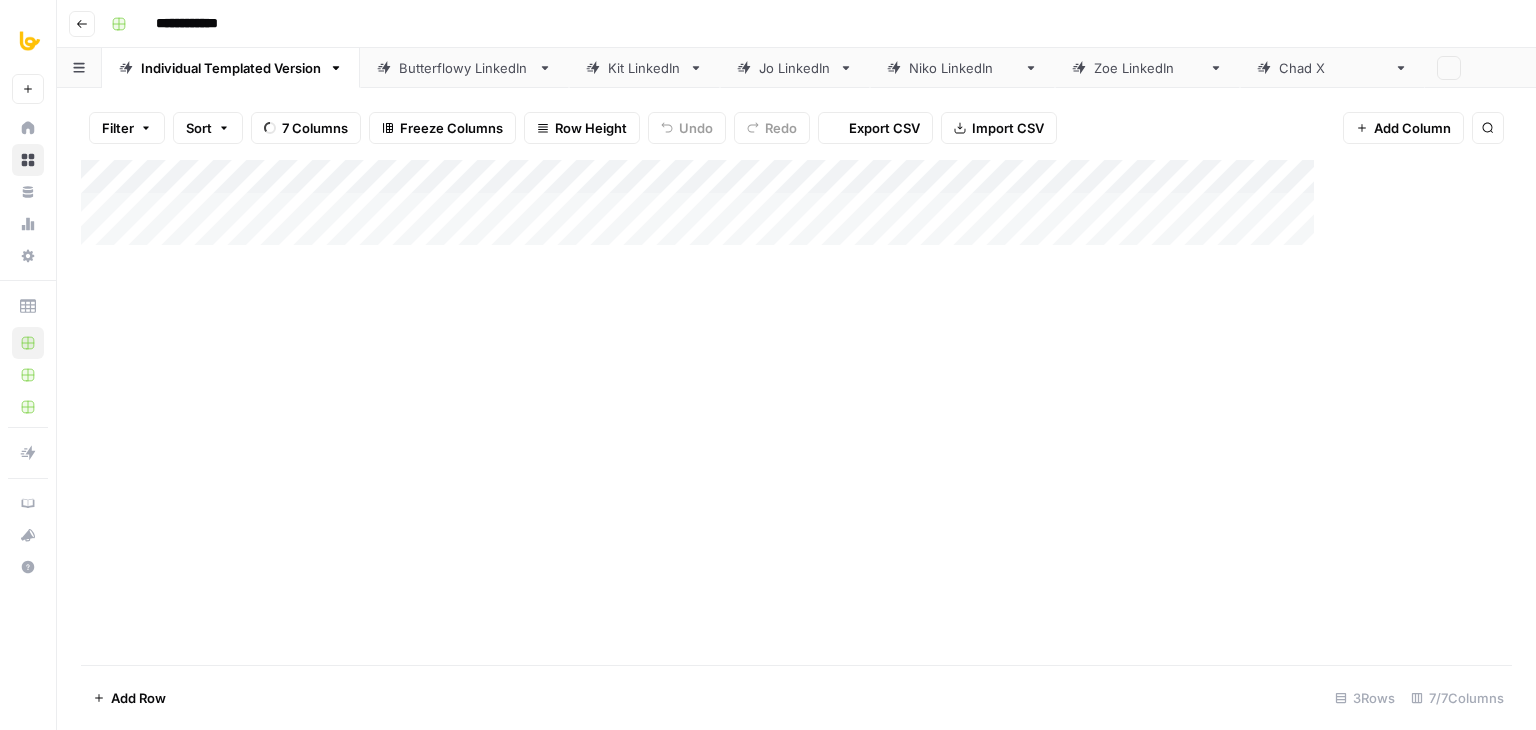 scroll, scrollTop: 0, scrollLeft: 0, axis: both 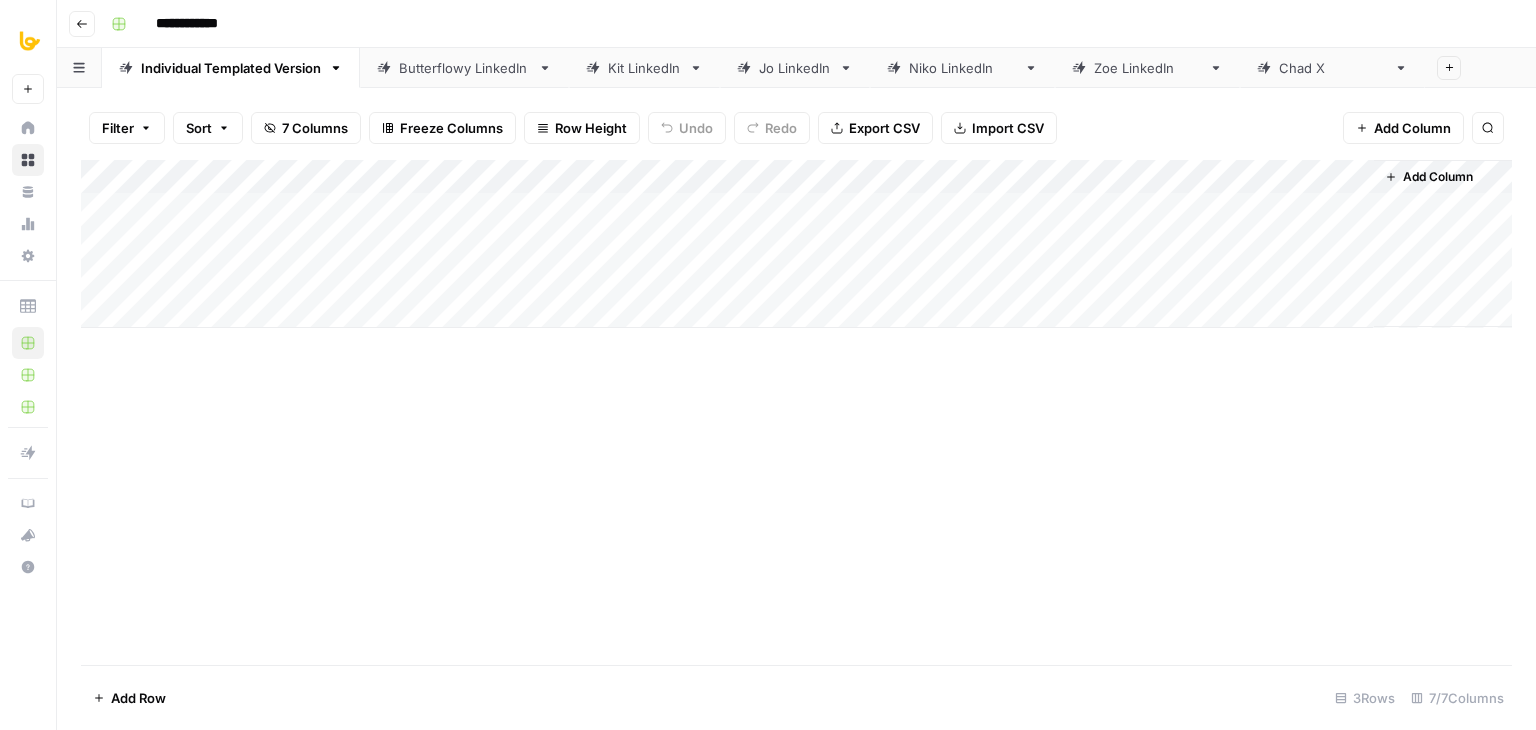 click on "Add Column" at bounding box center (796, 412) 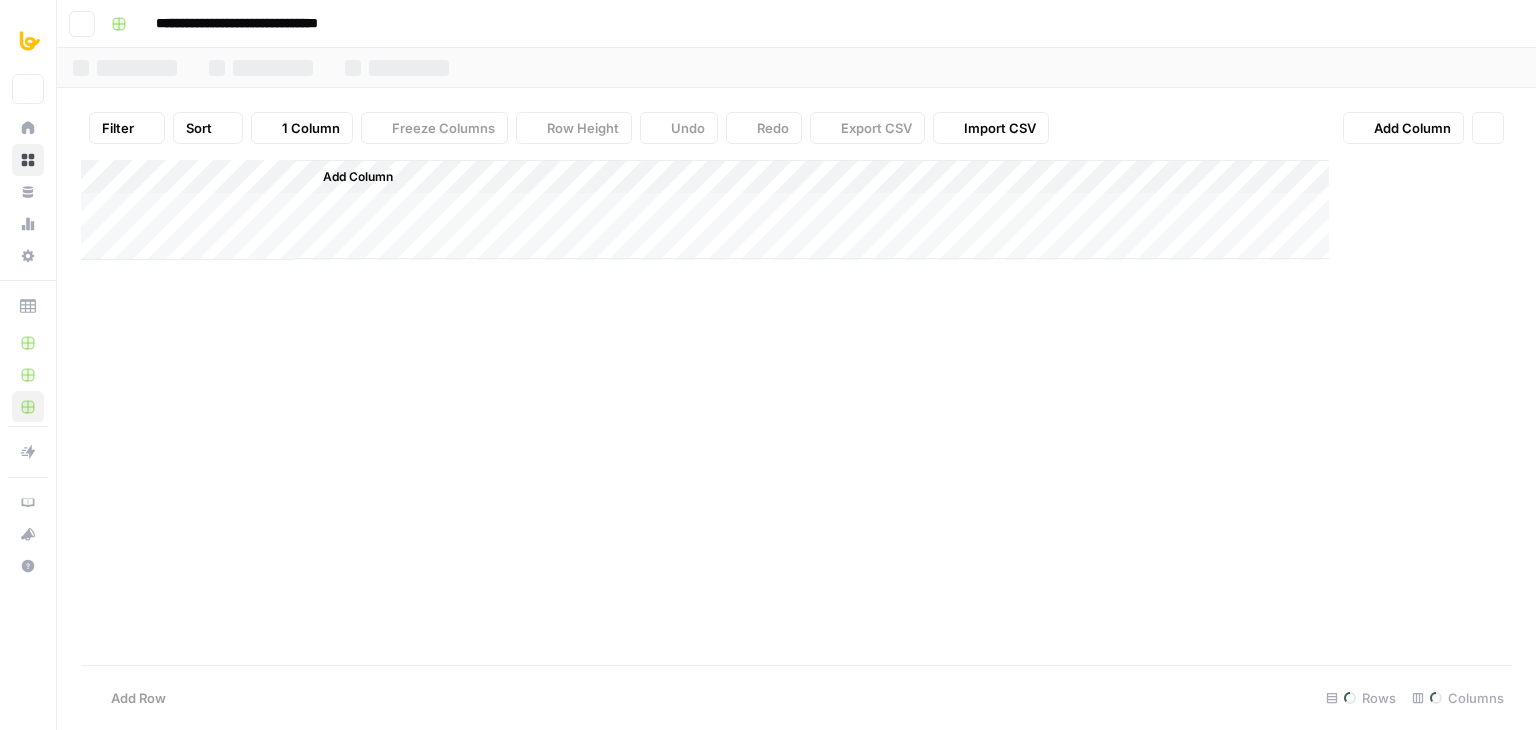 scroll, scrollTop: 0, scrollLeft: 0, axis: both 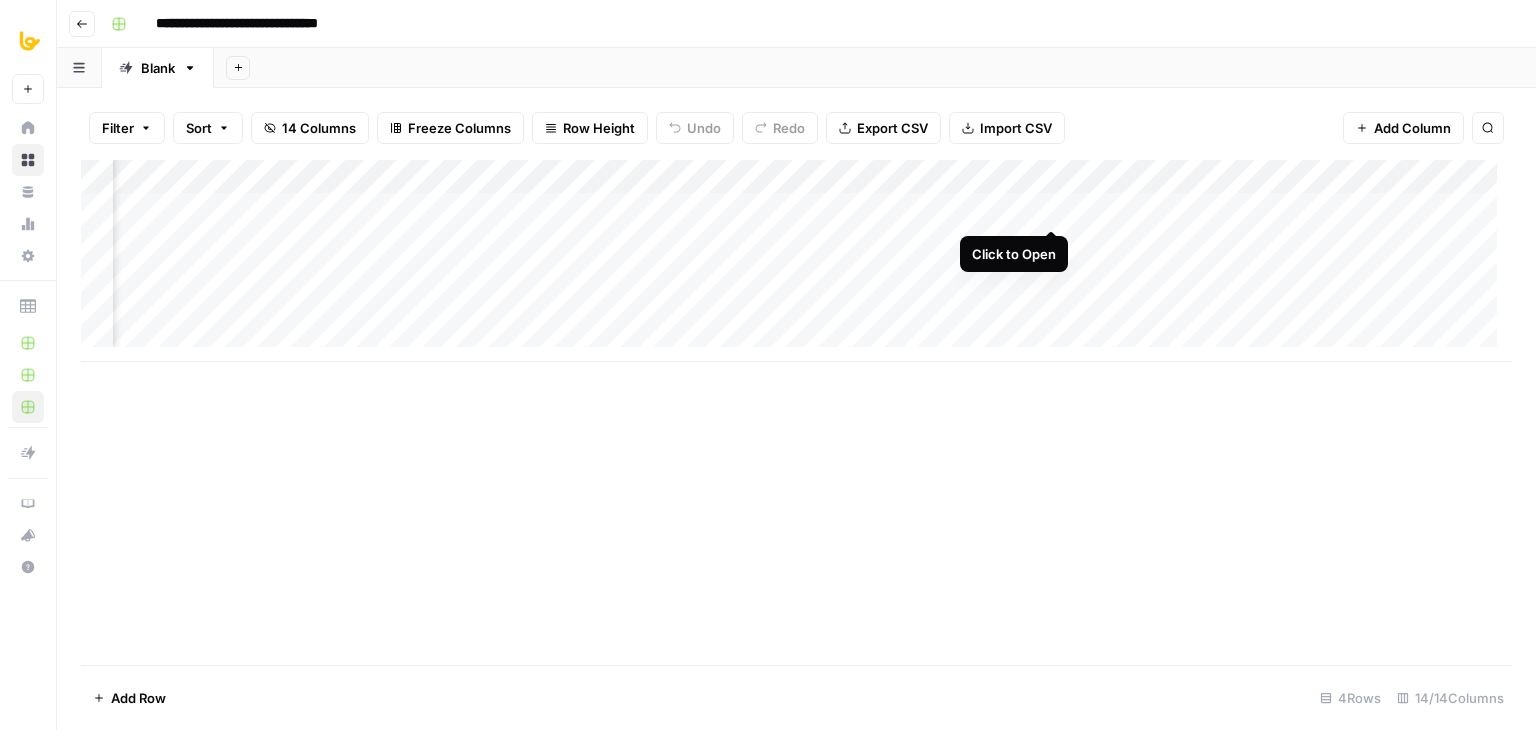 click on "Add Column" at bounding box center [796, 261] 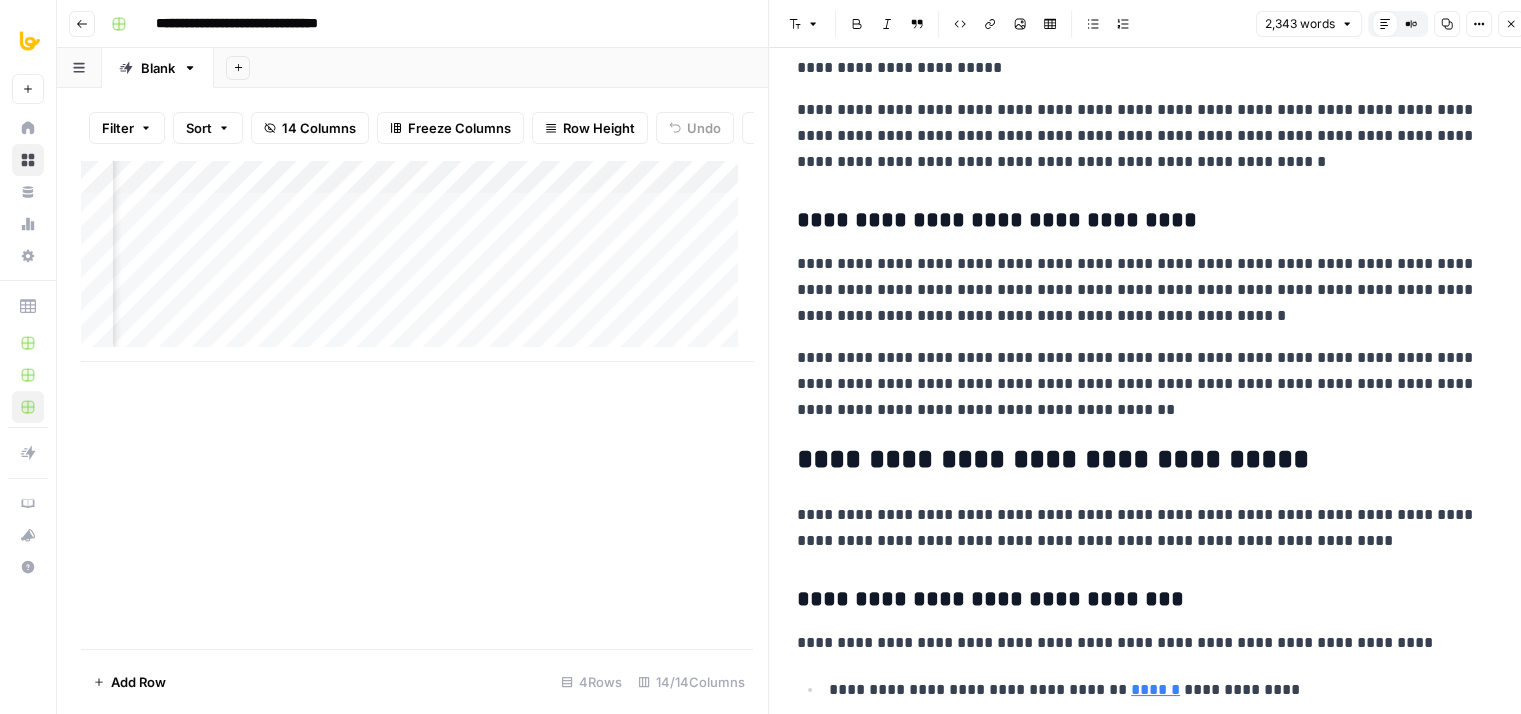 drag, startPoint x: 1386, startPoint y: 186, endPoint x: 1345, endPoint y: 529, distance: 345.44174 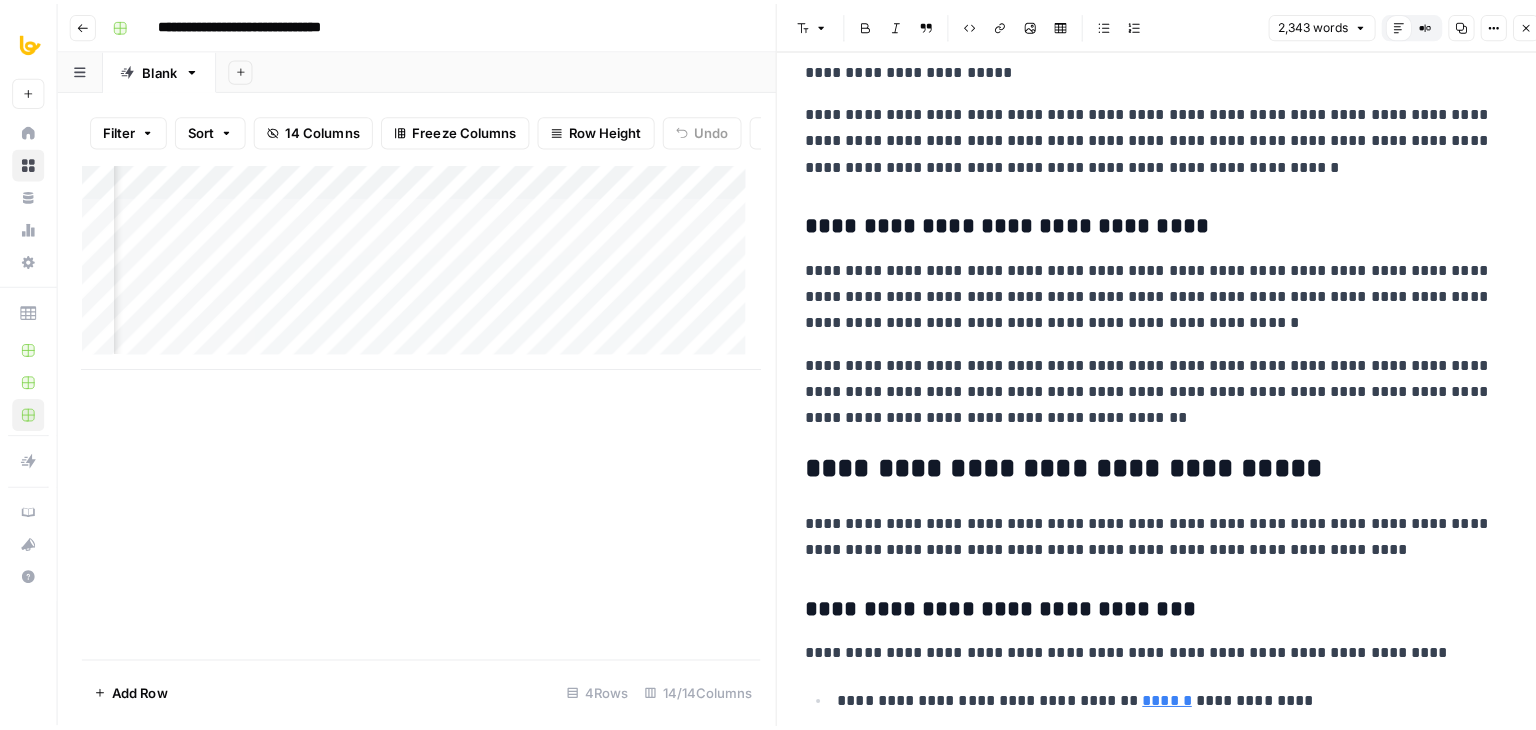 scroll, scrollTop: 4421, scrollLeft: 0, axis: vertical 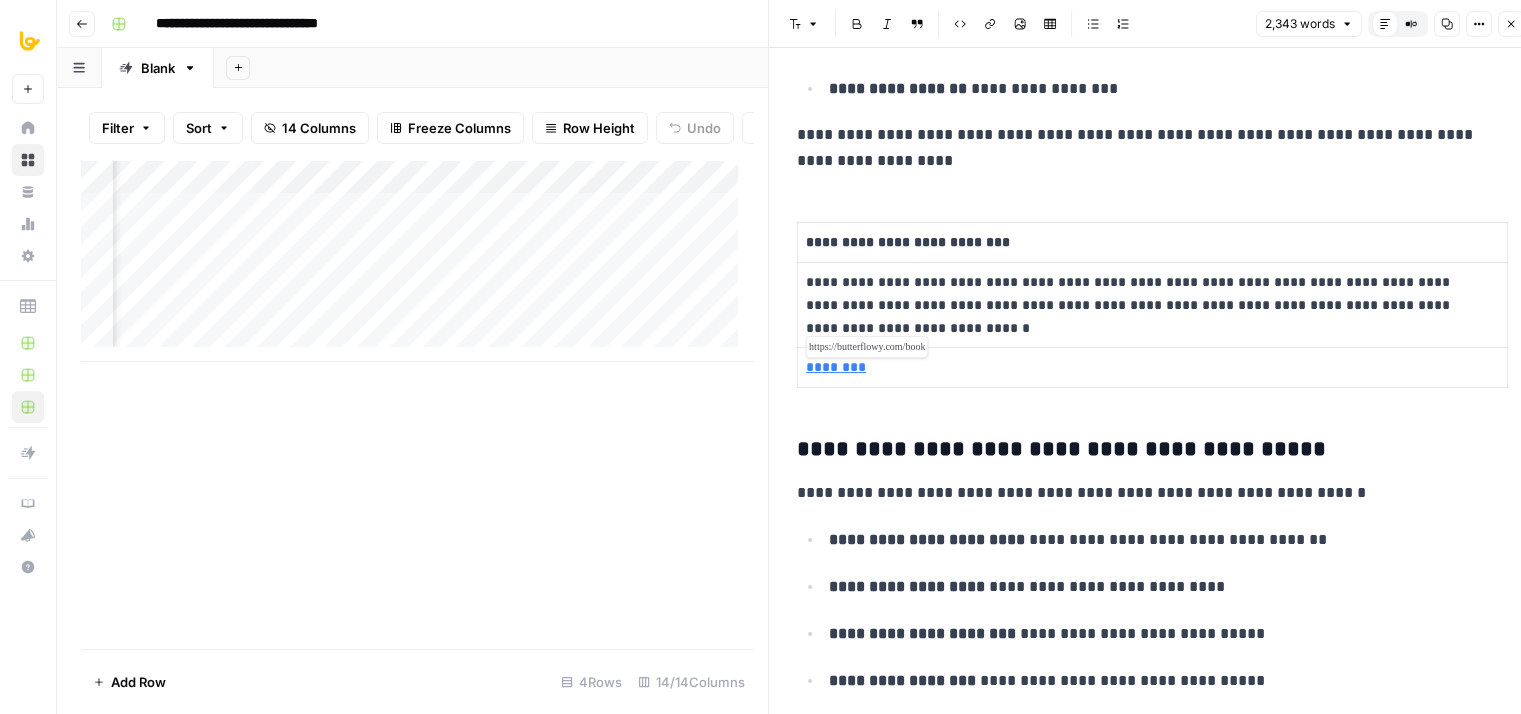 click on "********" at bounding box center (836, 367) 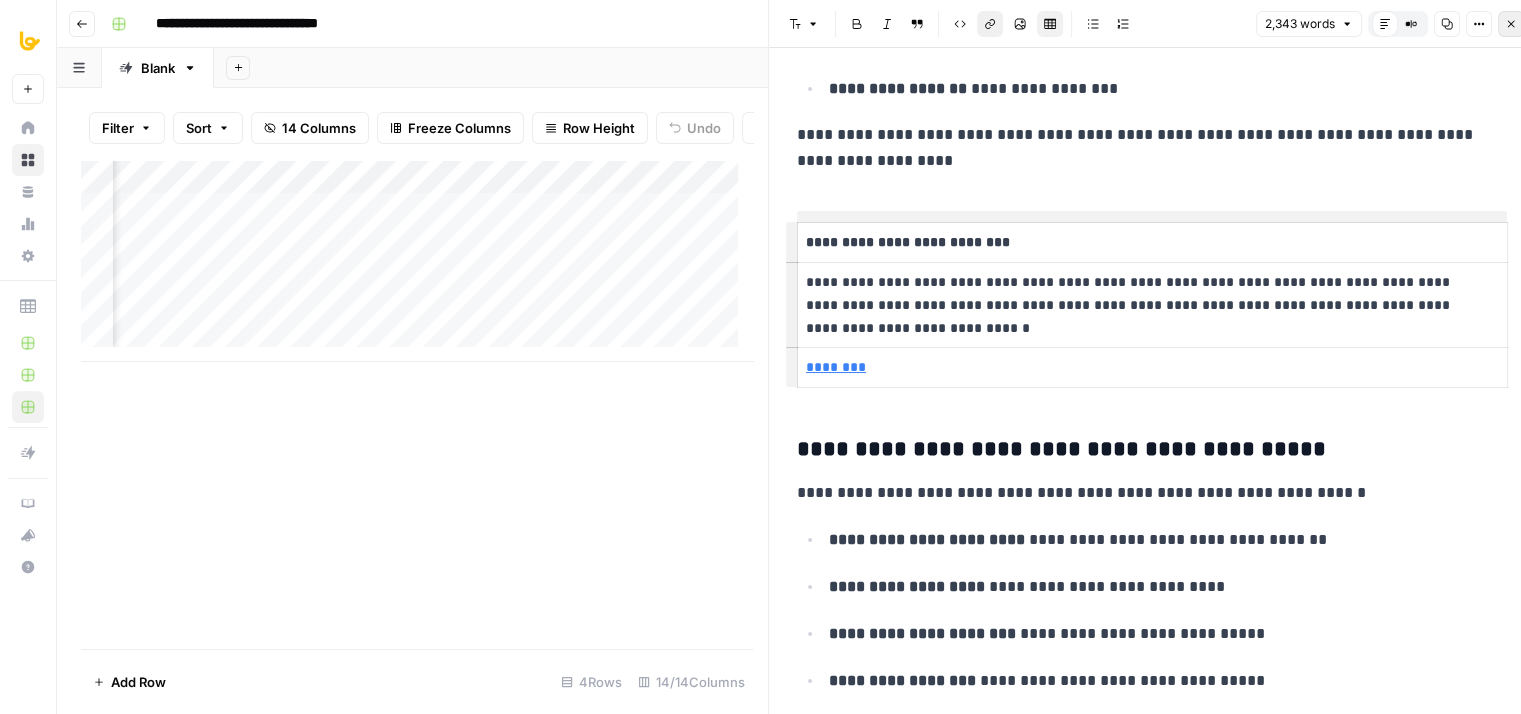 click 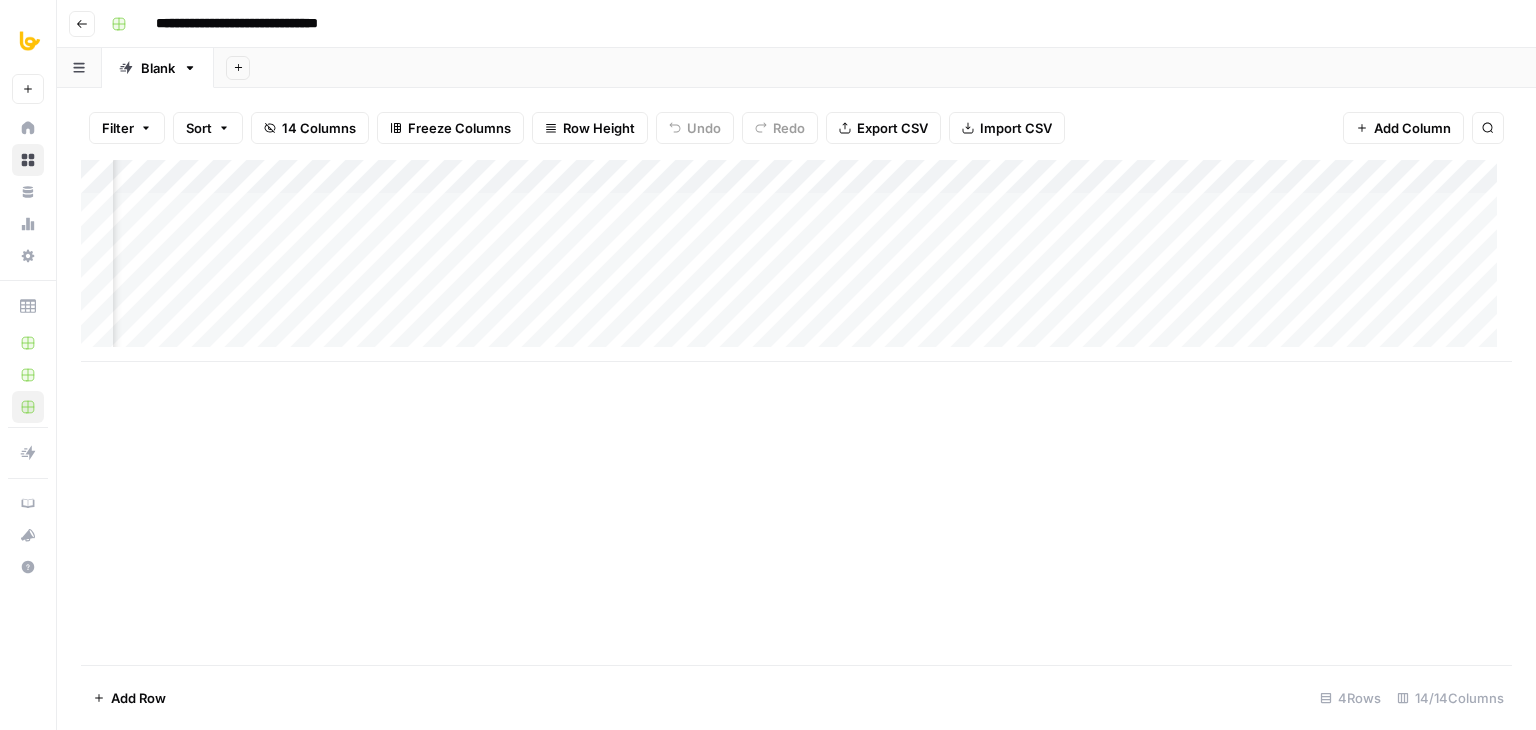 click on "Add Column" at bounding box center (796, 261) 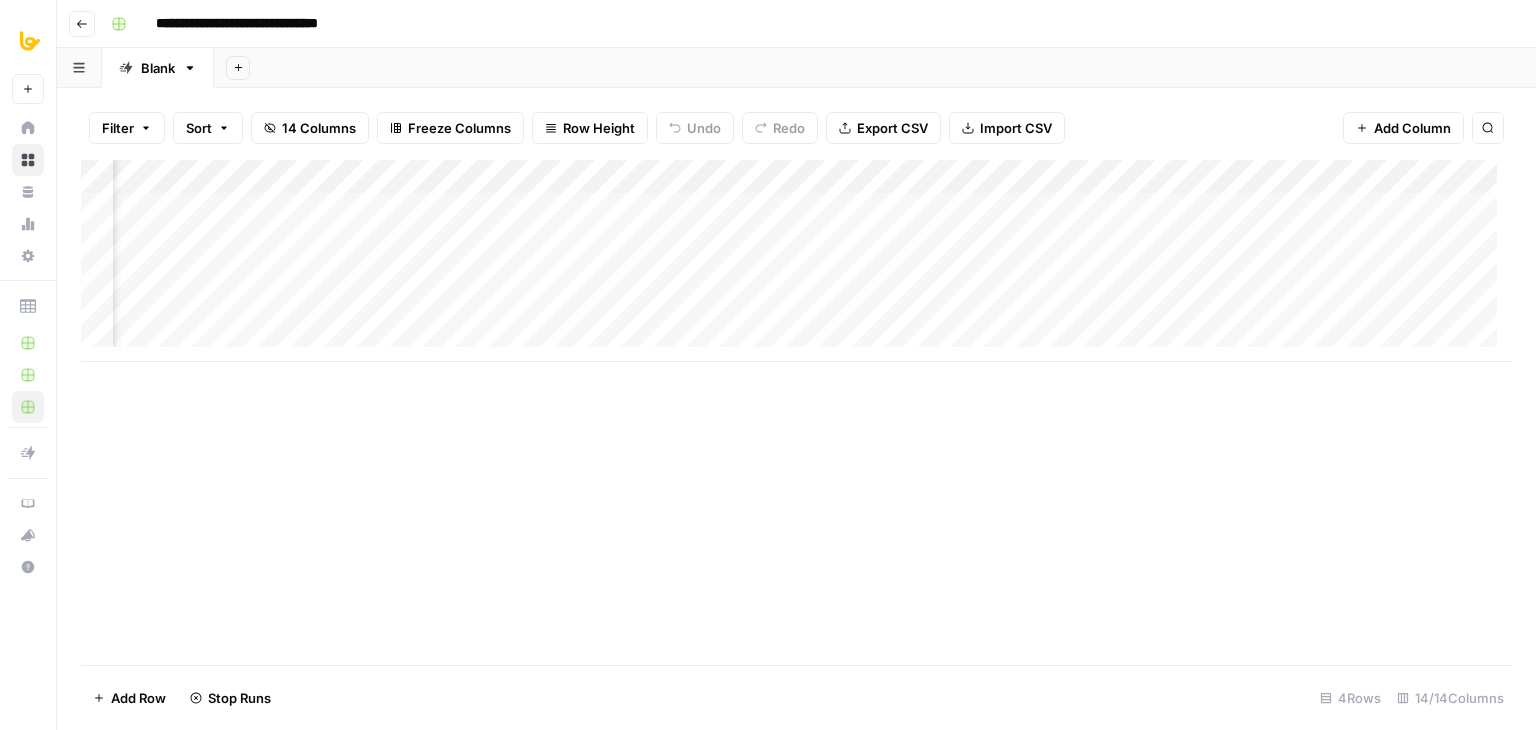 click on "Add Column" at bounding box center (796, 261) 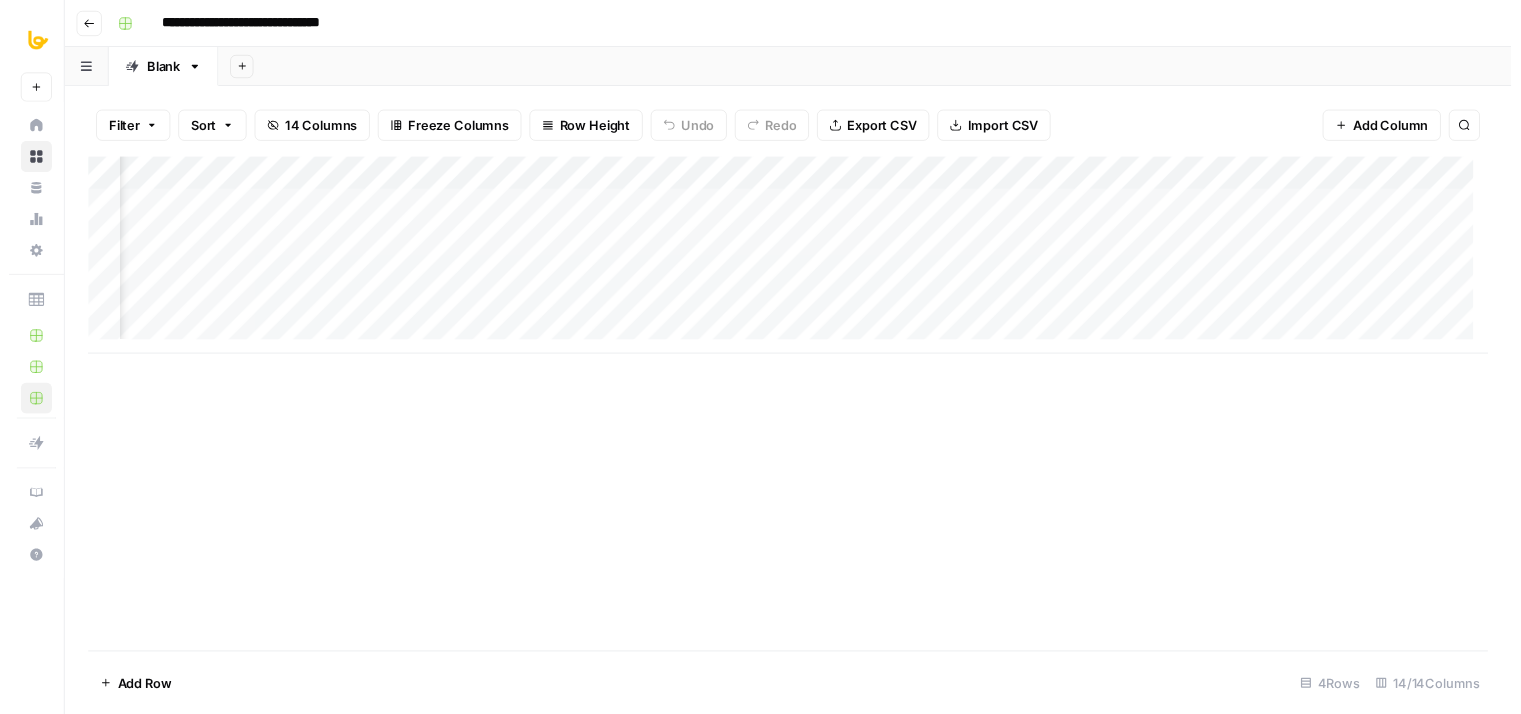 scroll, scrollTop: 0, scrollLeft: 1256, axis: horizontal 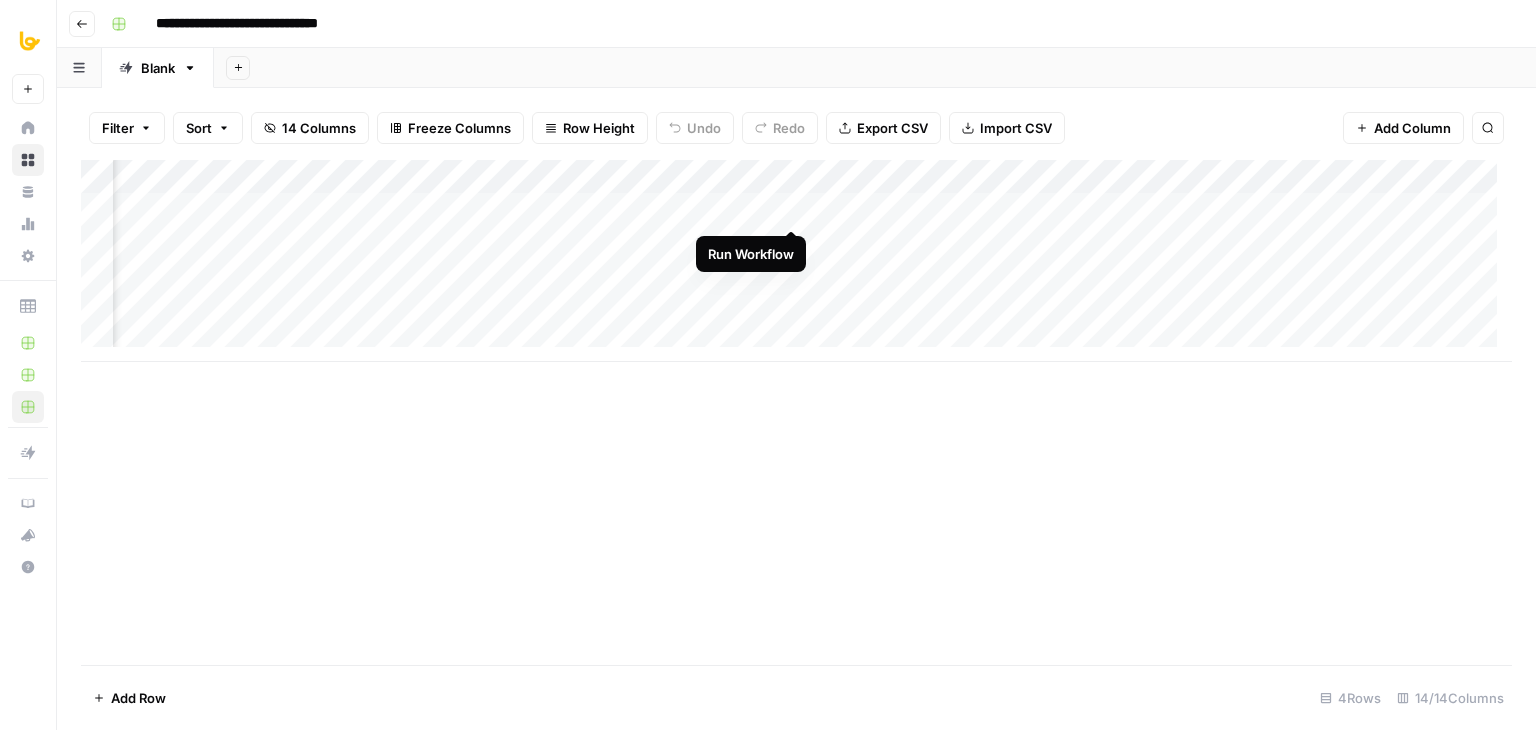 click on "Add Column" at bounding box center (796, 261) 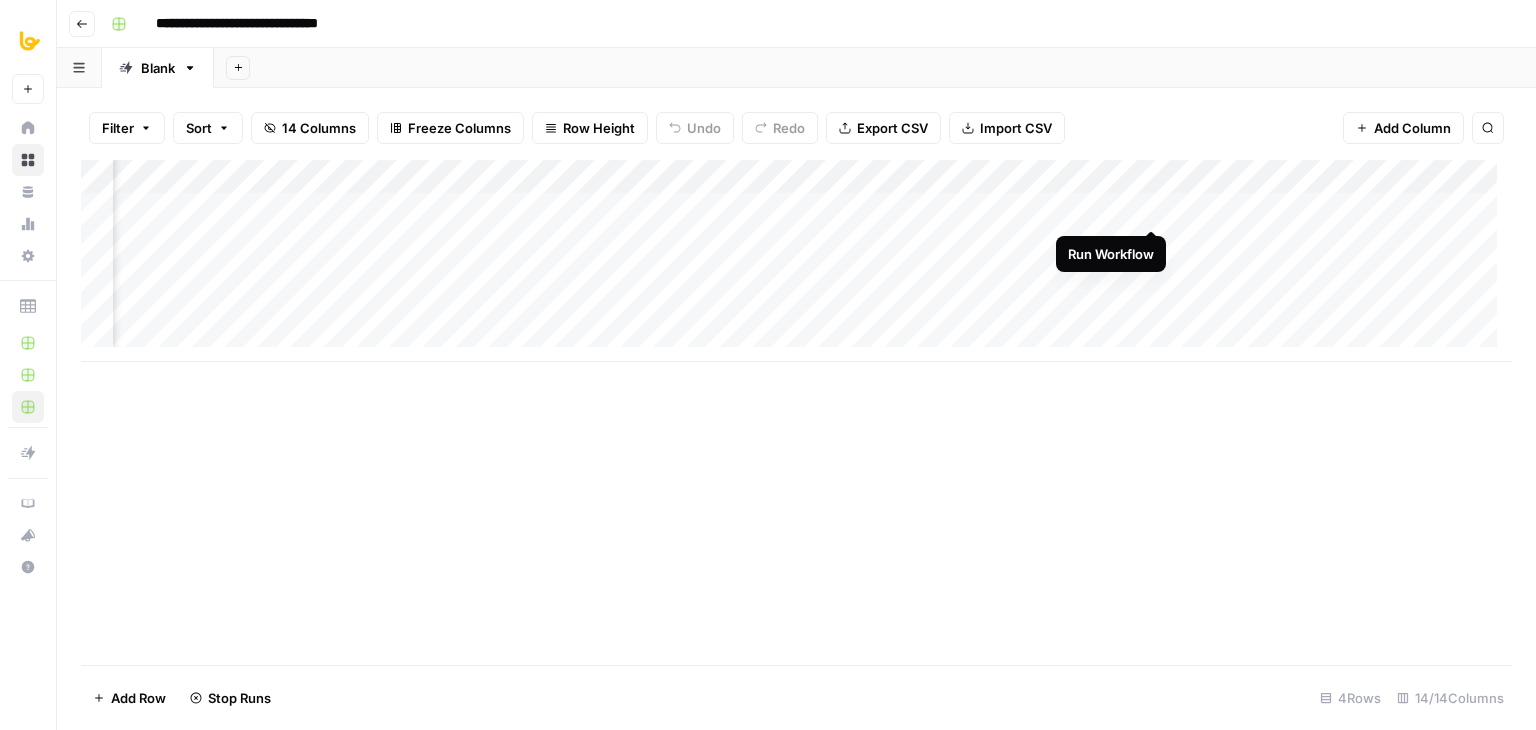 click on "Add Column" at bounding box center [796, 261] 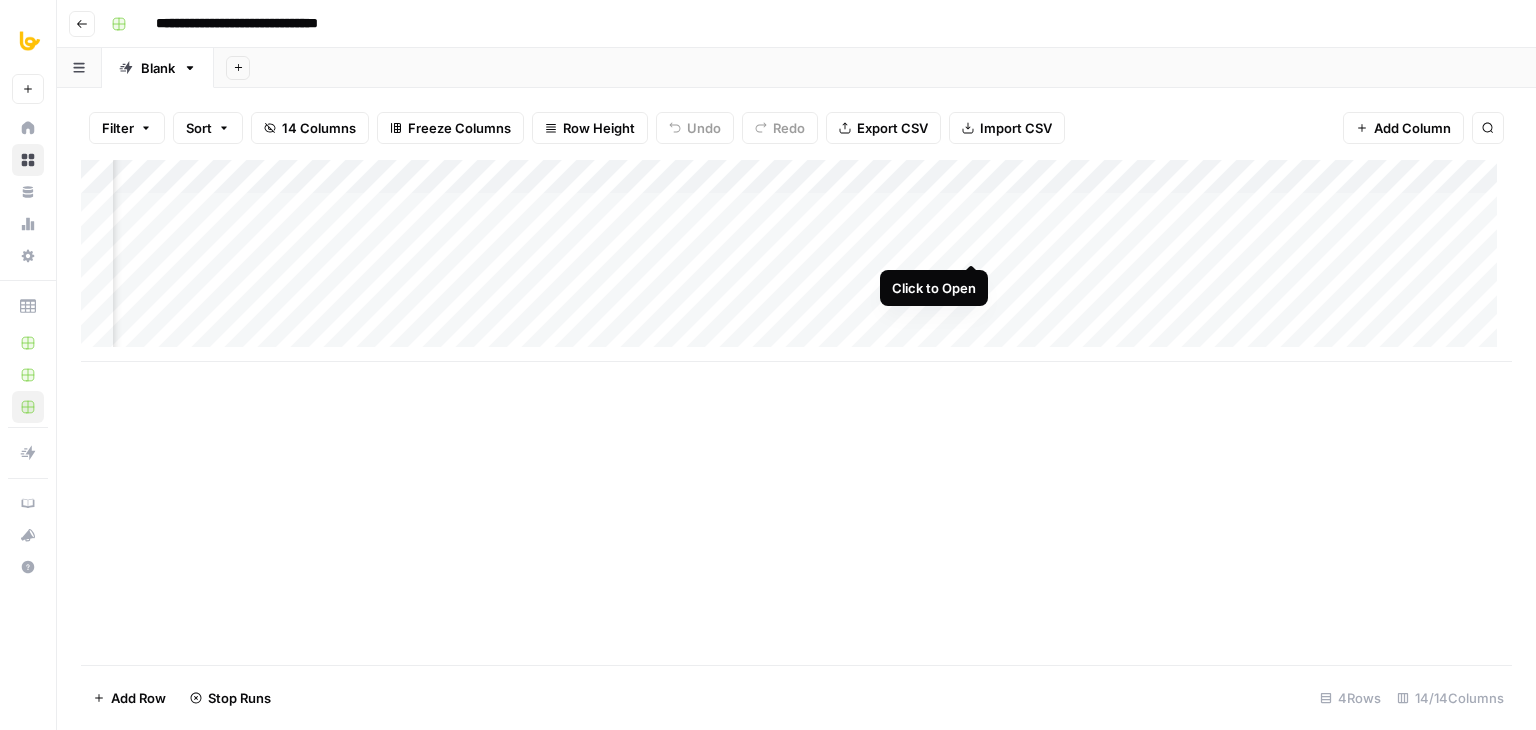 click on "Add Column" at bounding box center (796, 261) 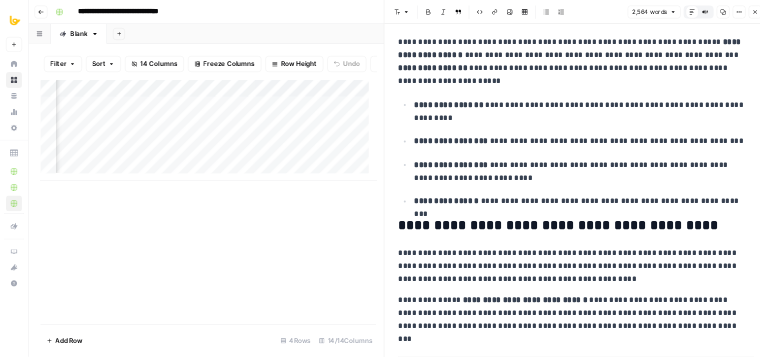 scroll, scrollTop: 1276, scrollLeft: 0, axis: vertical 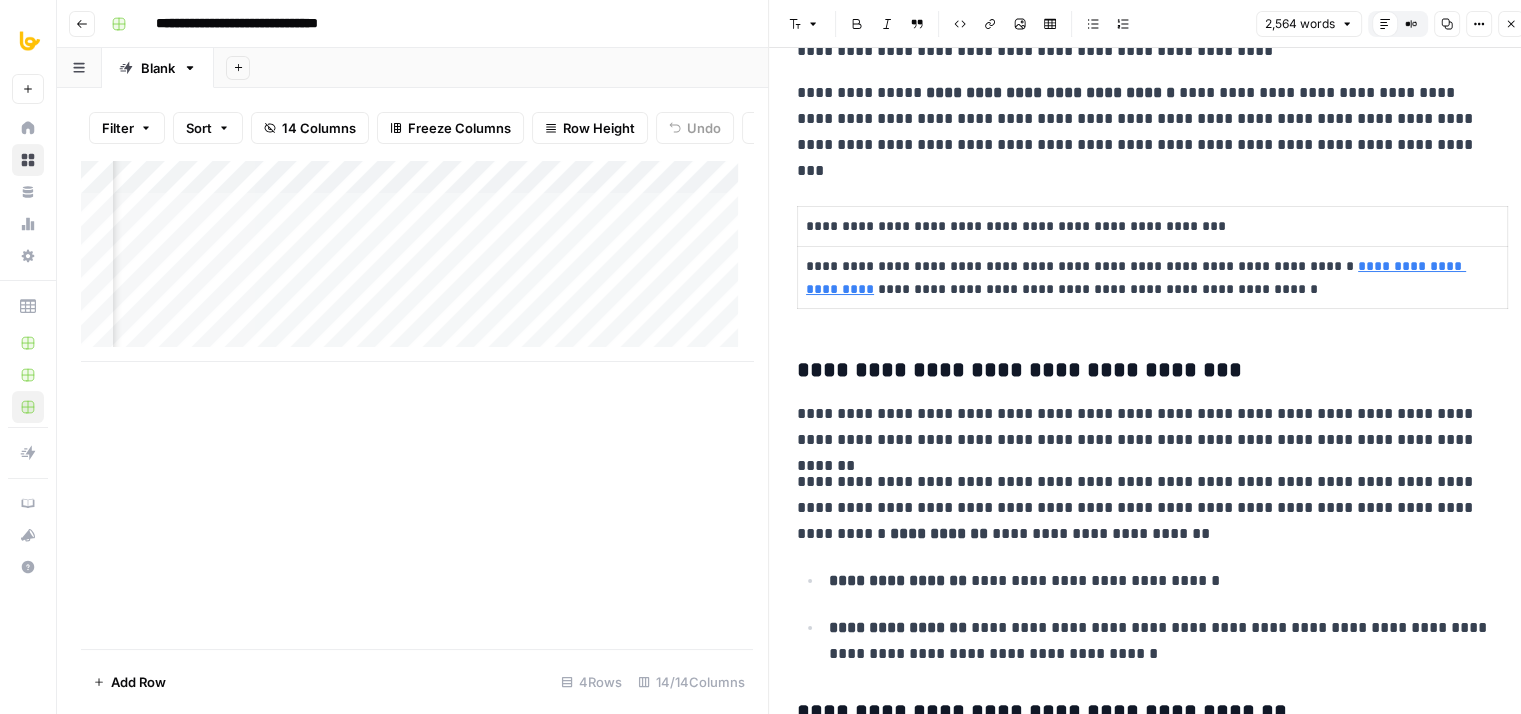 drag, startPoint x: 1142, startPoint y: 172, endPoint x: 1132, endPoint y: 411, distance: 239.2091 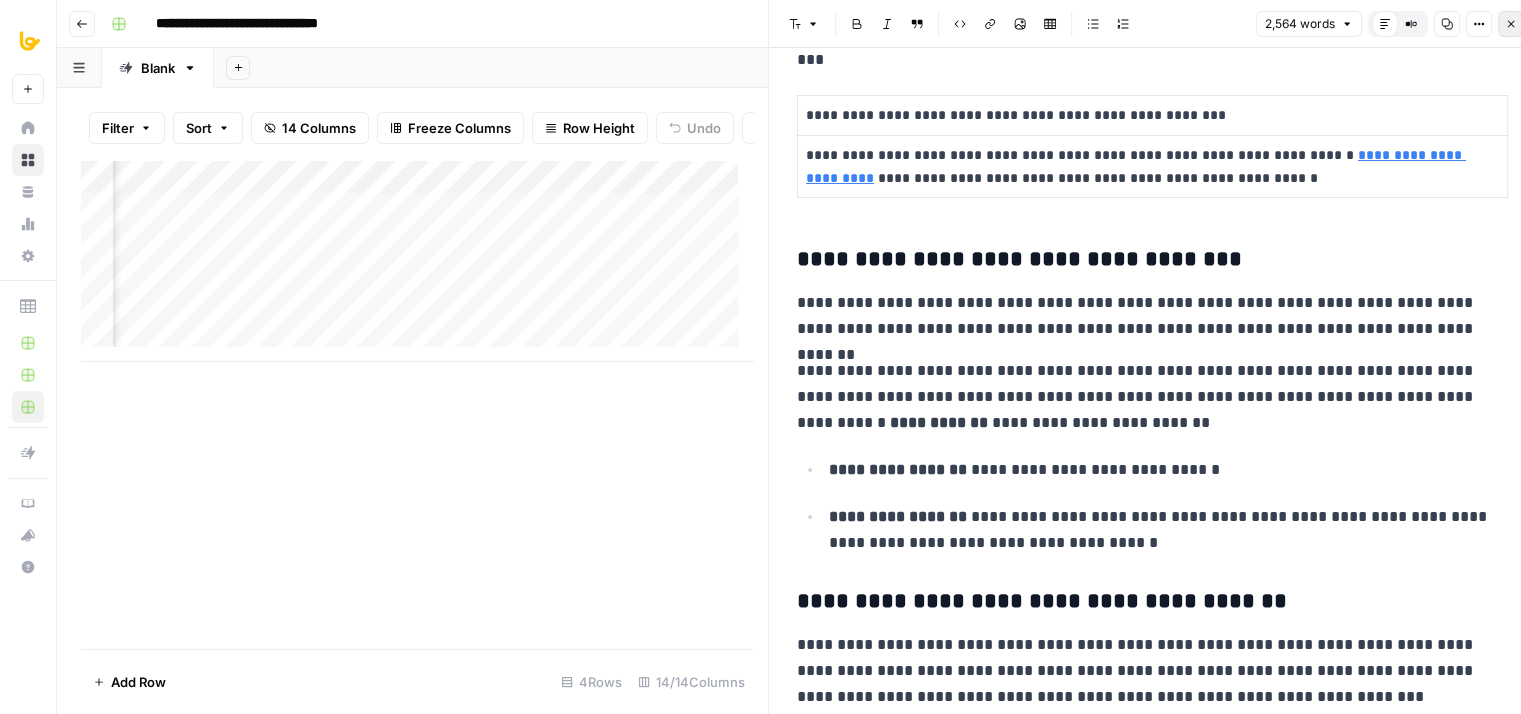 click 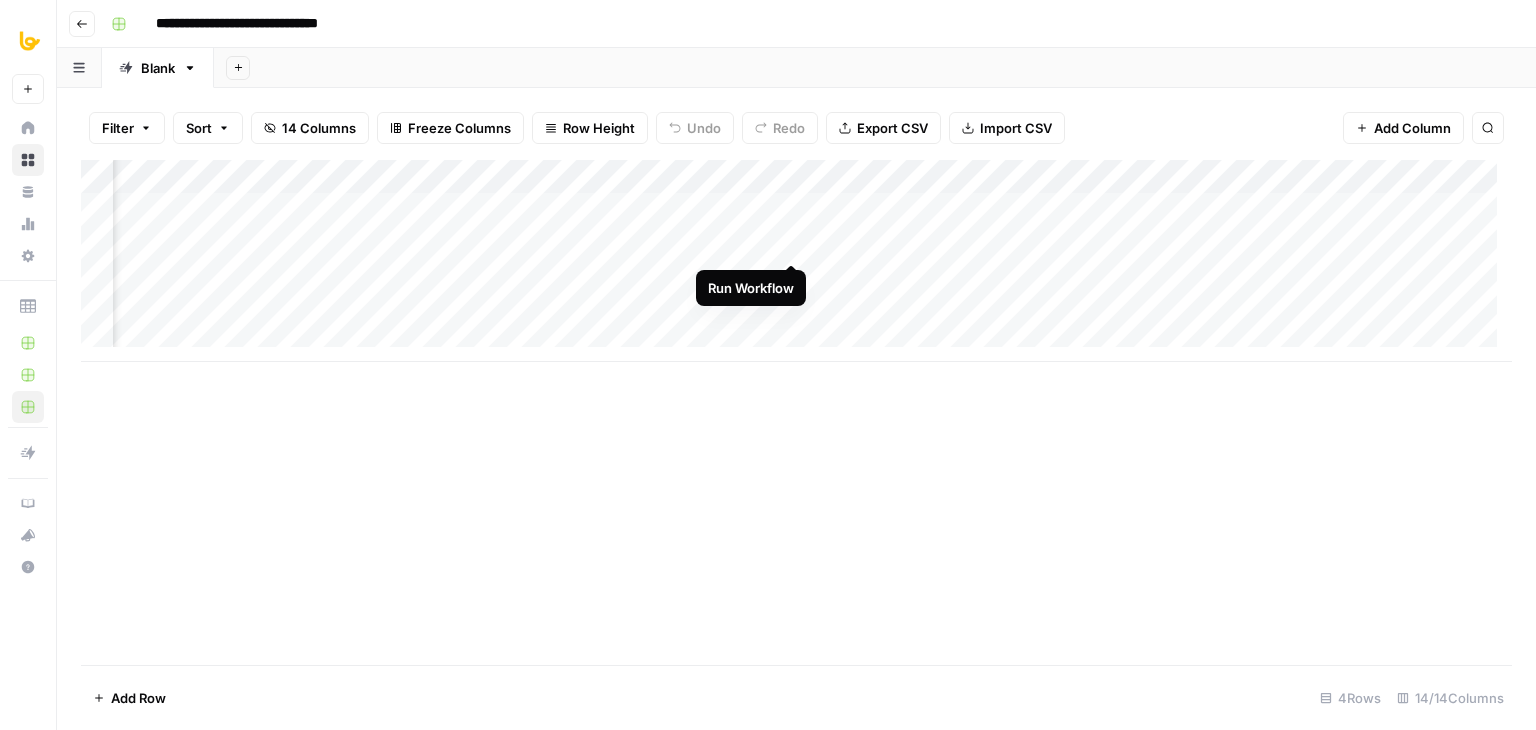 click on "Add Column" at bounding box center [796, 261] 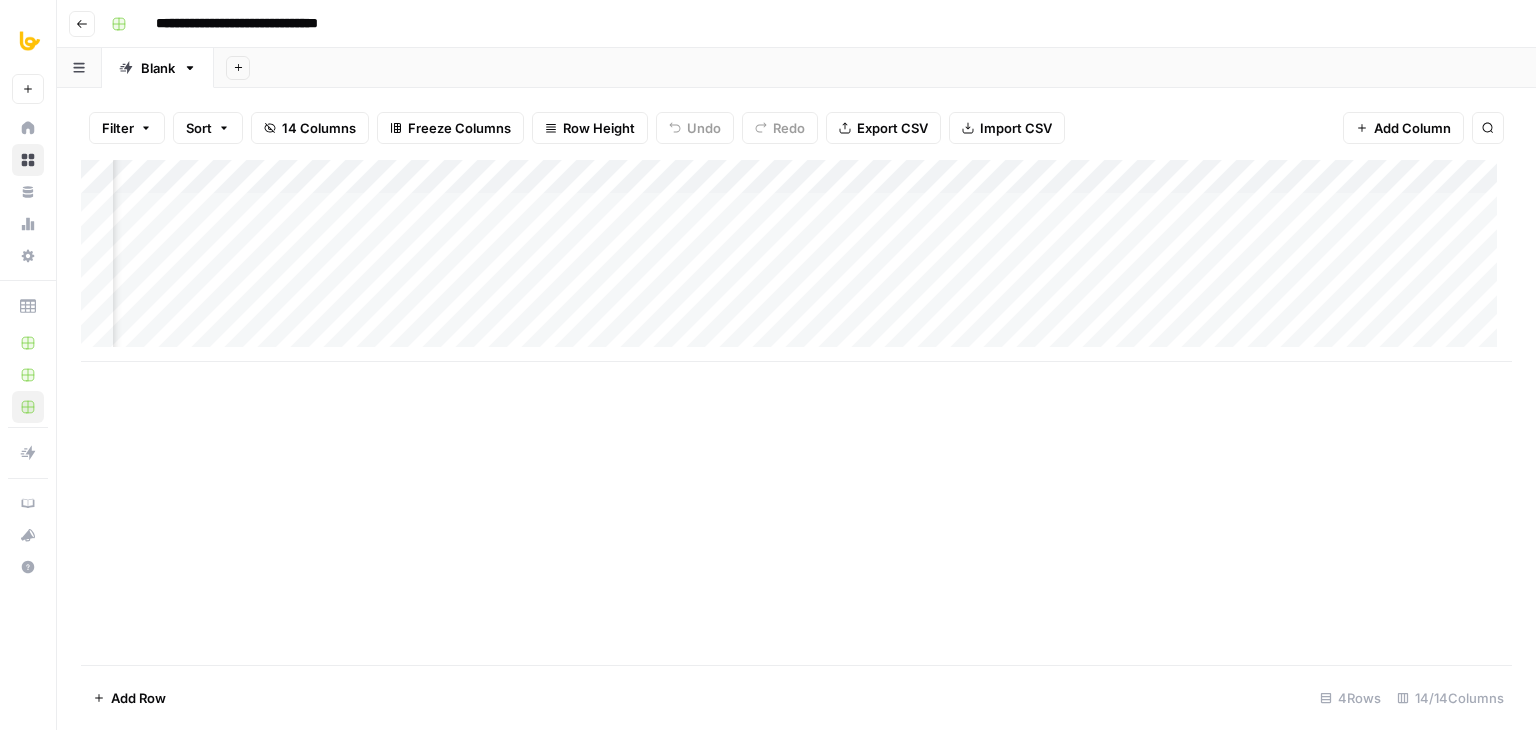 click on "Add Column" at bounding box center (796, 412) 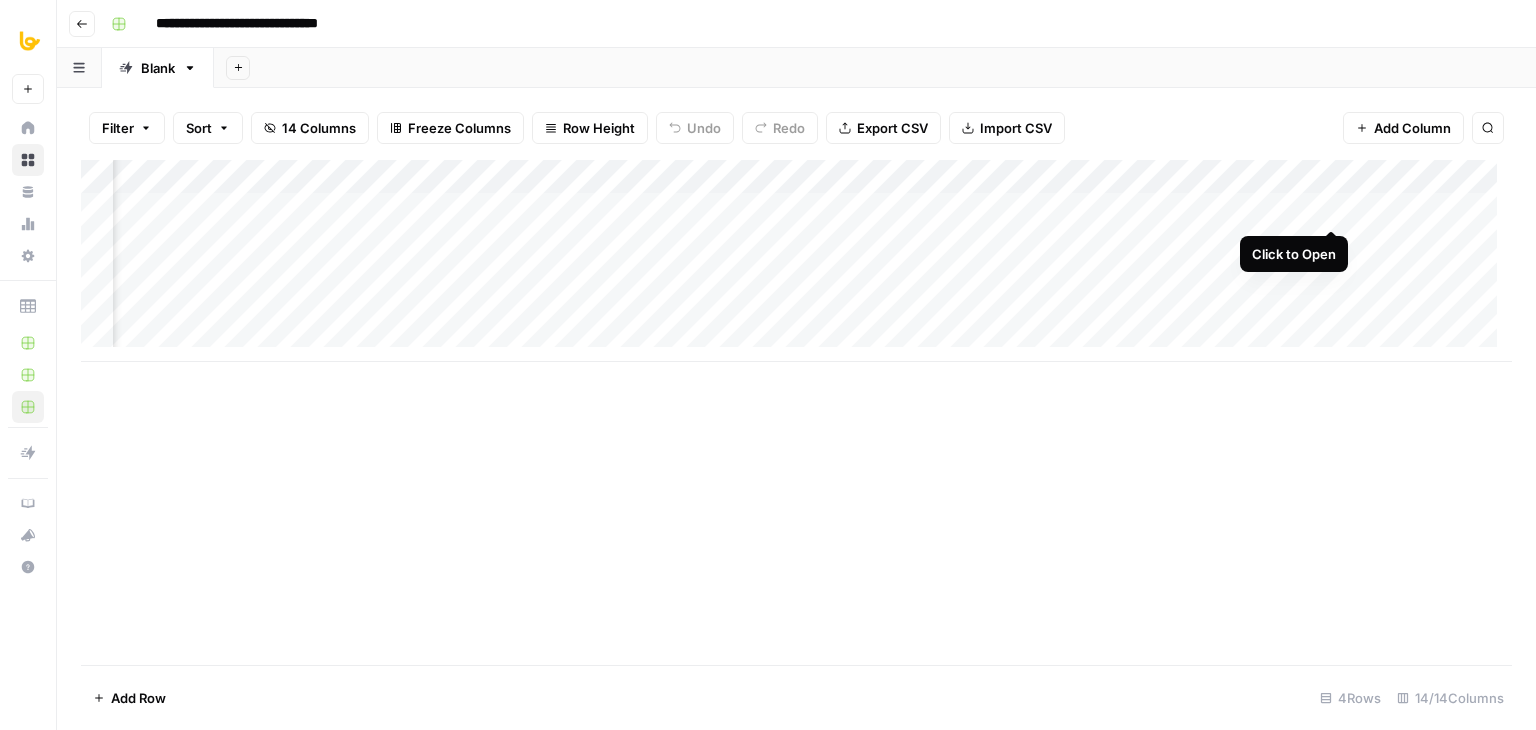 click on "Add Column" at bounding box center (796, 261) 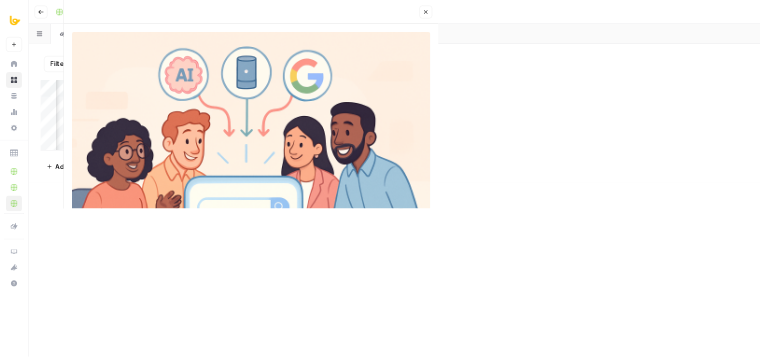 scroll, scrollTop: 0, scrollLeft: 1257, axis: horizontal 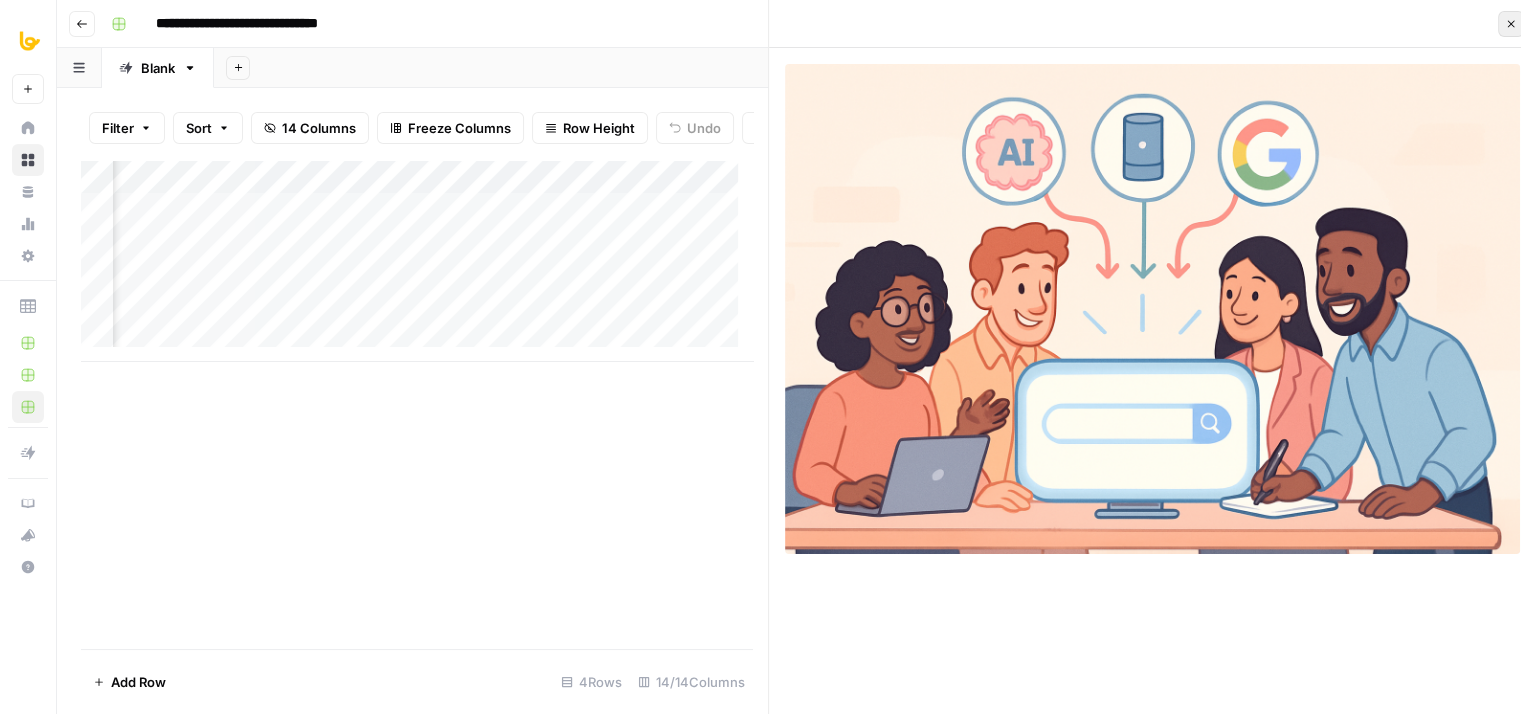 click on "Close" at bounding box center (1511, 24) 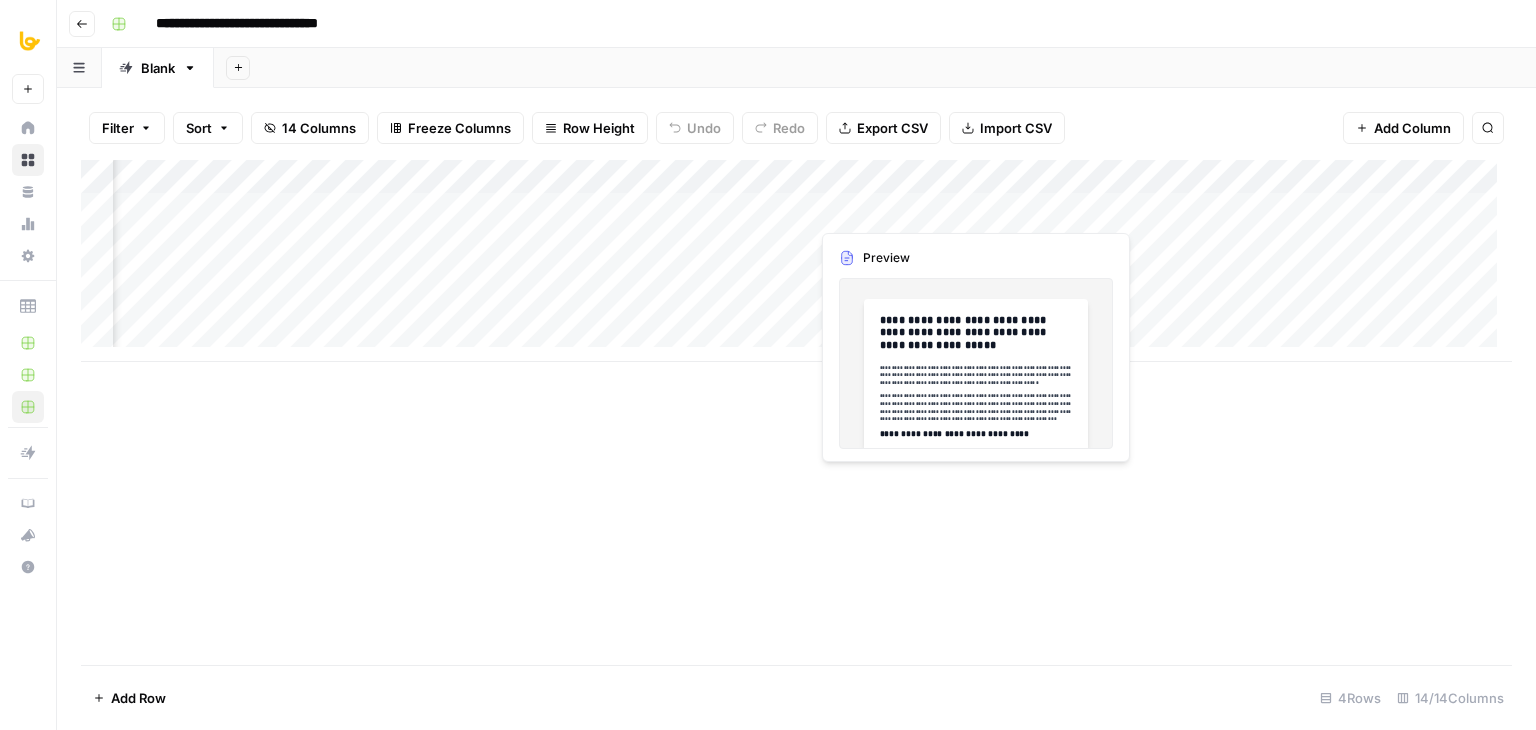 click on "Add Column" at bounding box center (796, 261) 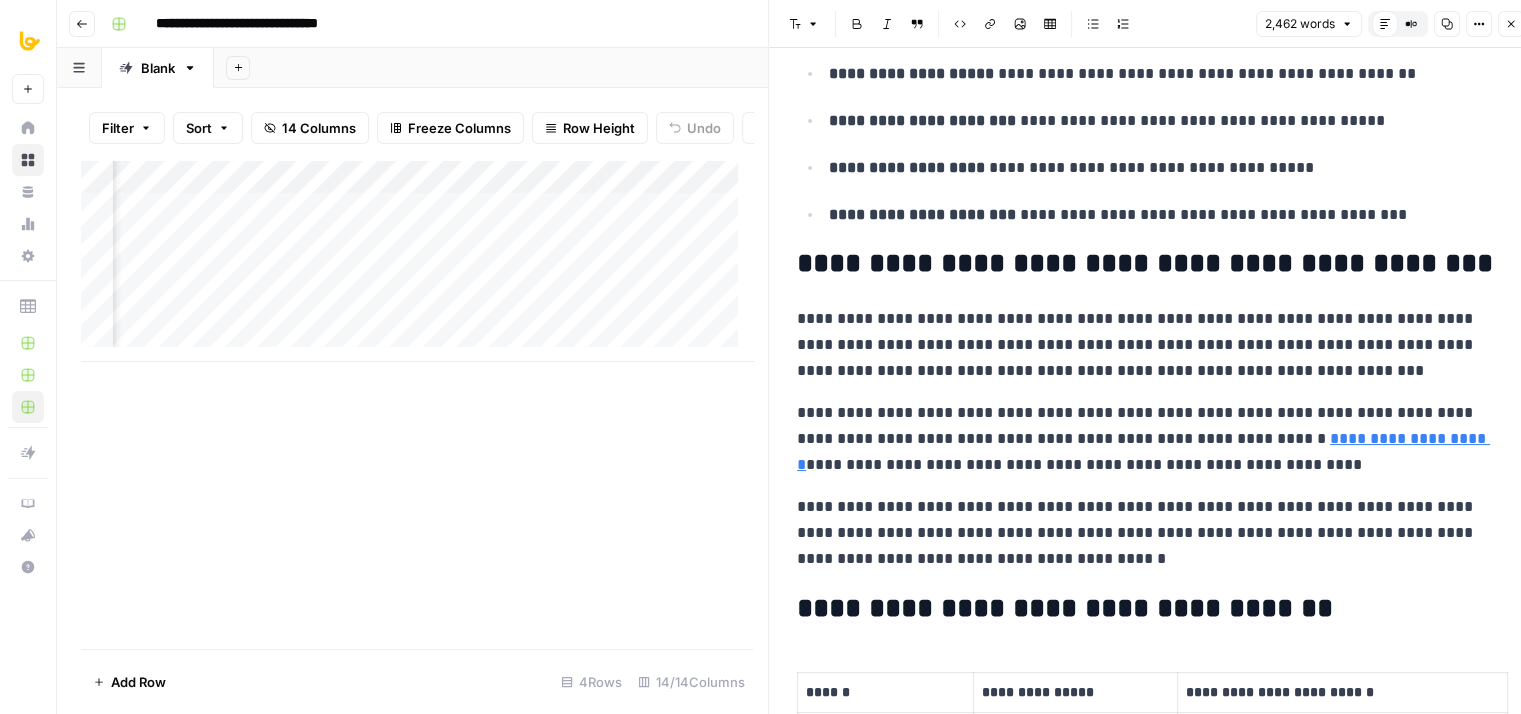 drag, startPoint x: 1278, startPoint y: 385, endPoint x: 1252, endPoint y: 545, distance: 162.09874 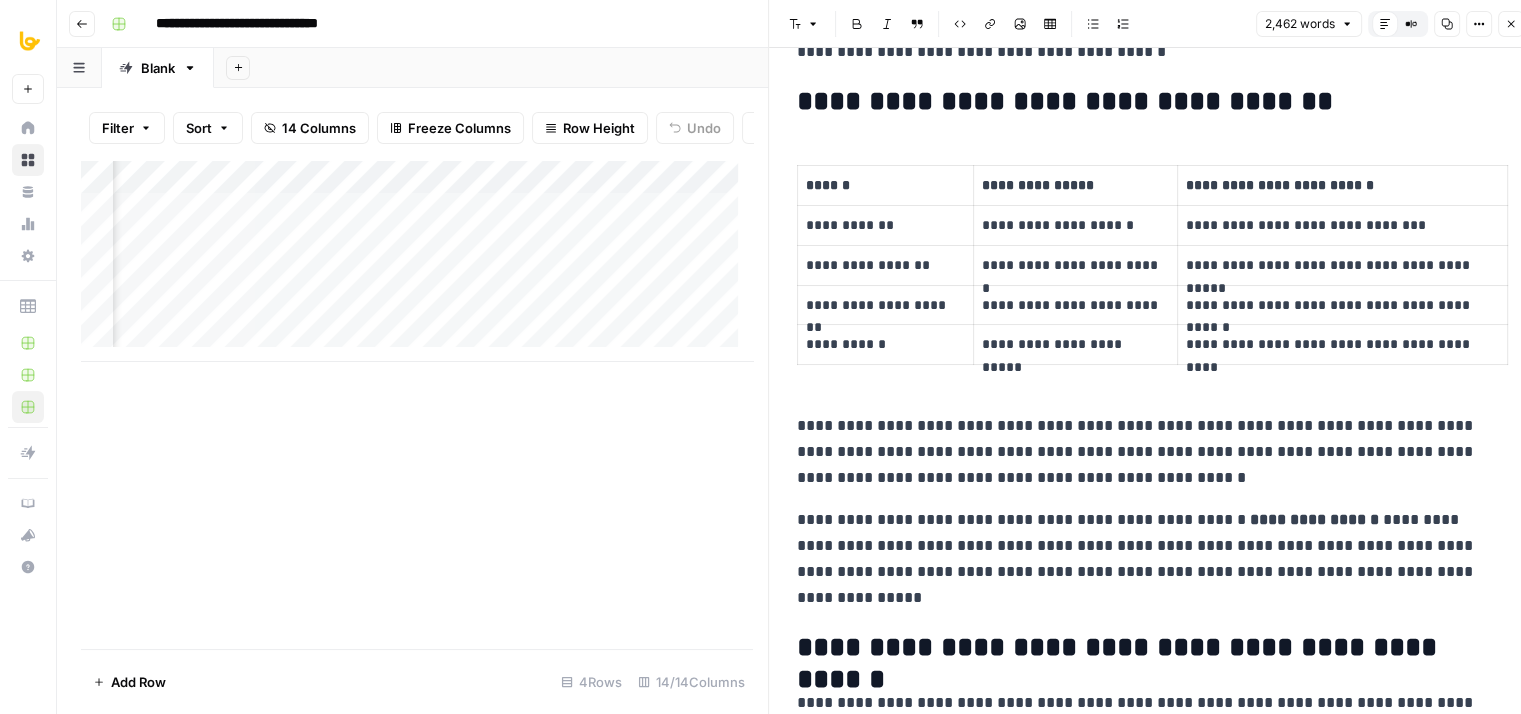 drag, startPoint x: 1147, startPoint y: 286, endPoint x: 1157, endPoint y: 129, distance: 157.31815 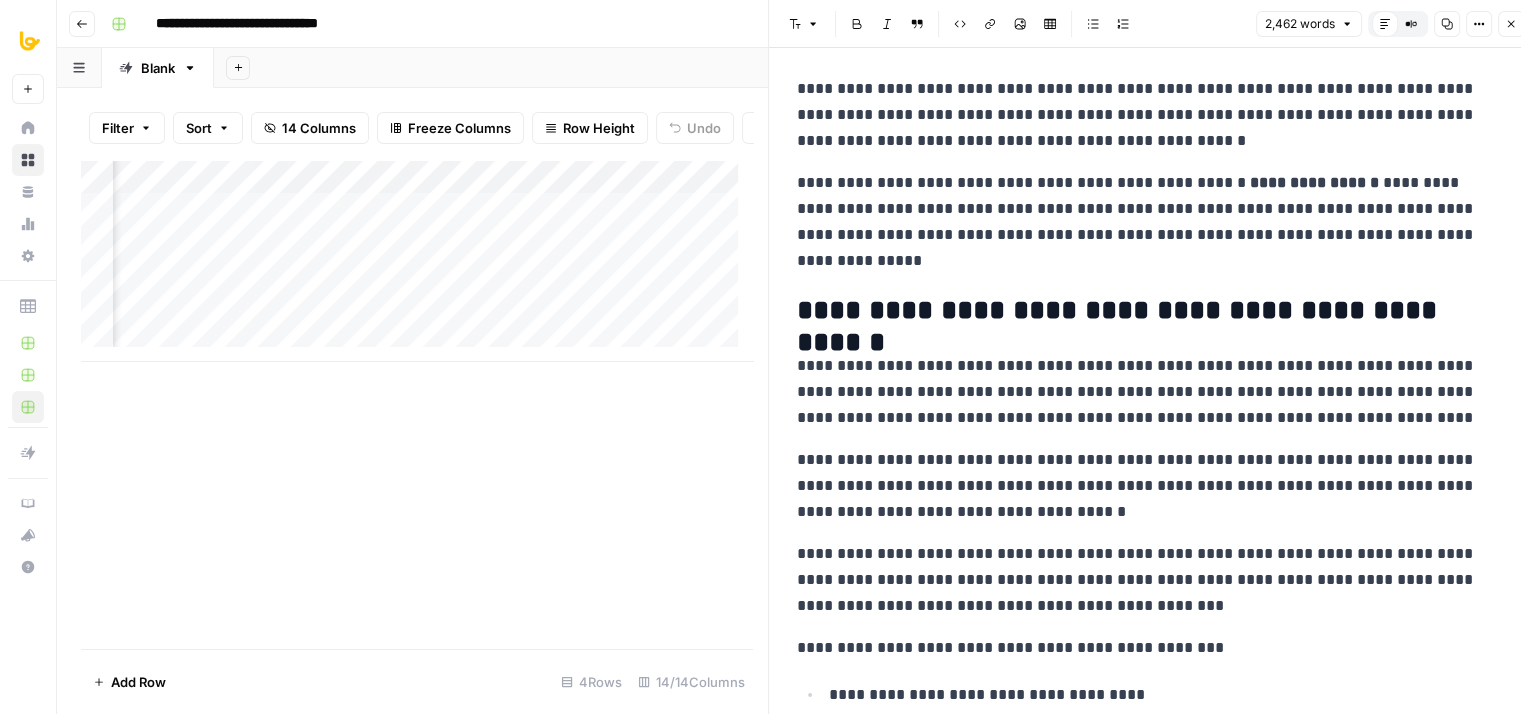 drag, startPoint x: 1164, startPoint y: 119, endPoint x: 1194, endPoint y: 338, distance: 221.04524 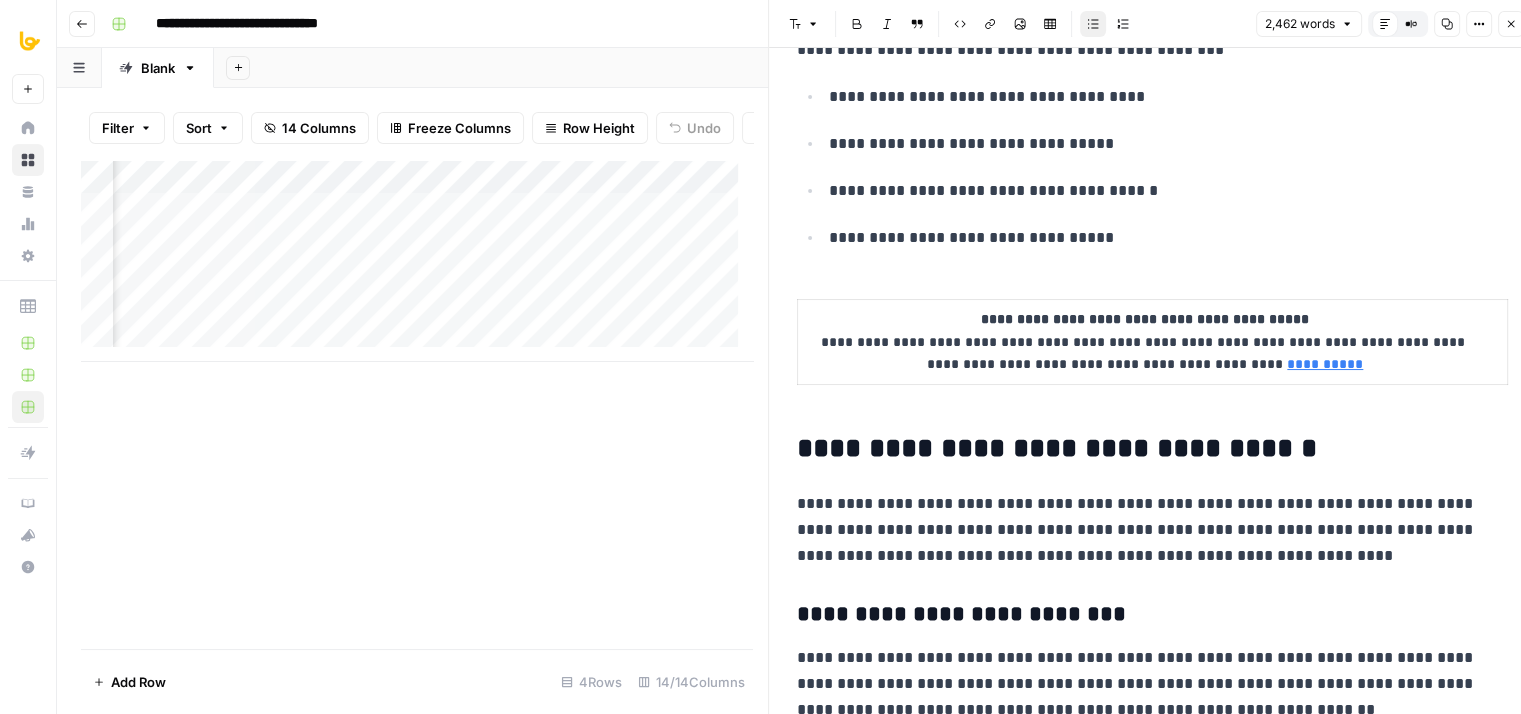 drag, startPoint x: 1132, startPoint y: 236, endPoint x: 1126, endPoint y: 309, distance: 73.24616 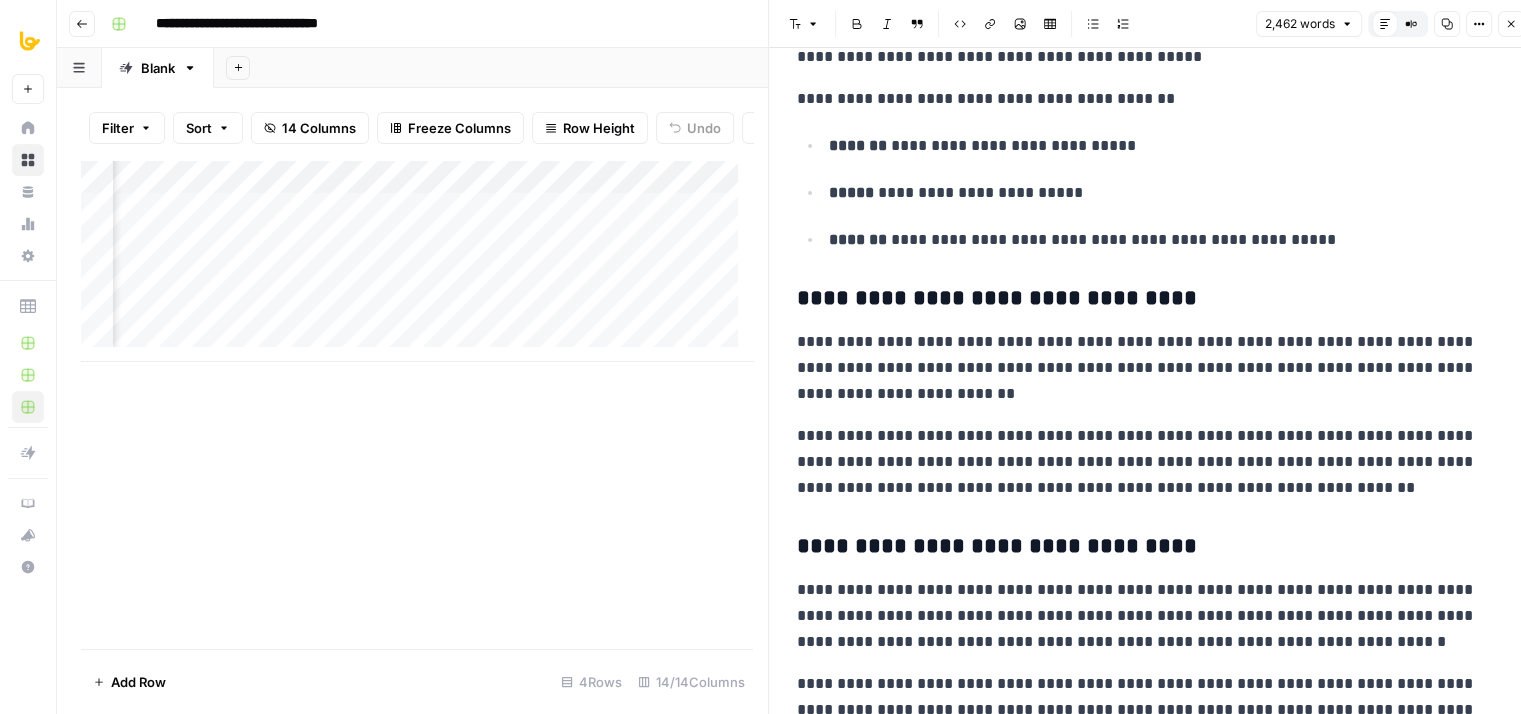 drag, startPoint x: 1066, startPoint y: 458, endPoint x: 1061, endPoint y: 624, distance: 166.07529 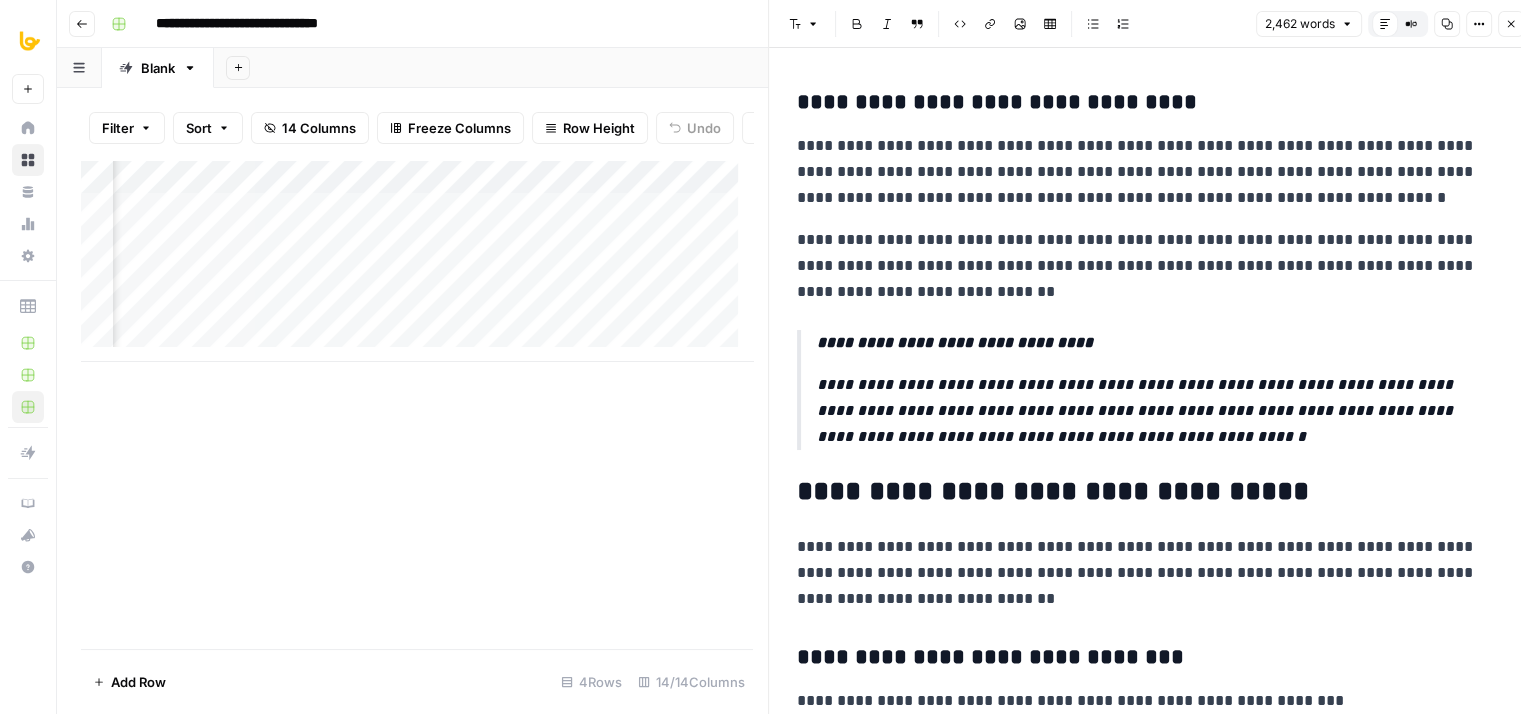 drag, startPoint x: 1177, startPoint y: 312, endPoint x: 1172, endPoint y: 434, distance: 122.10242 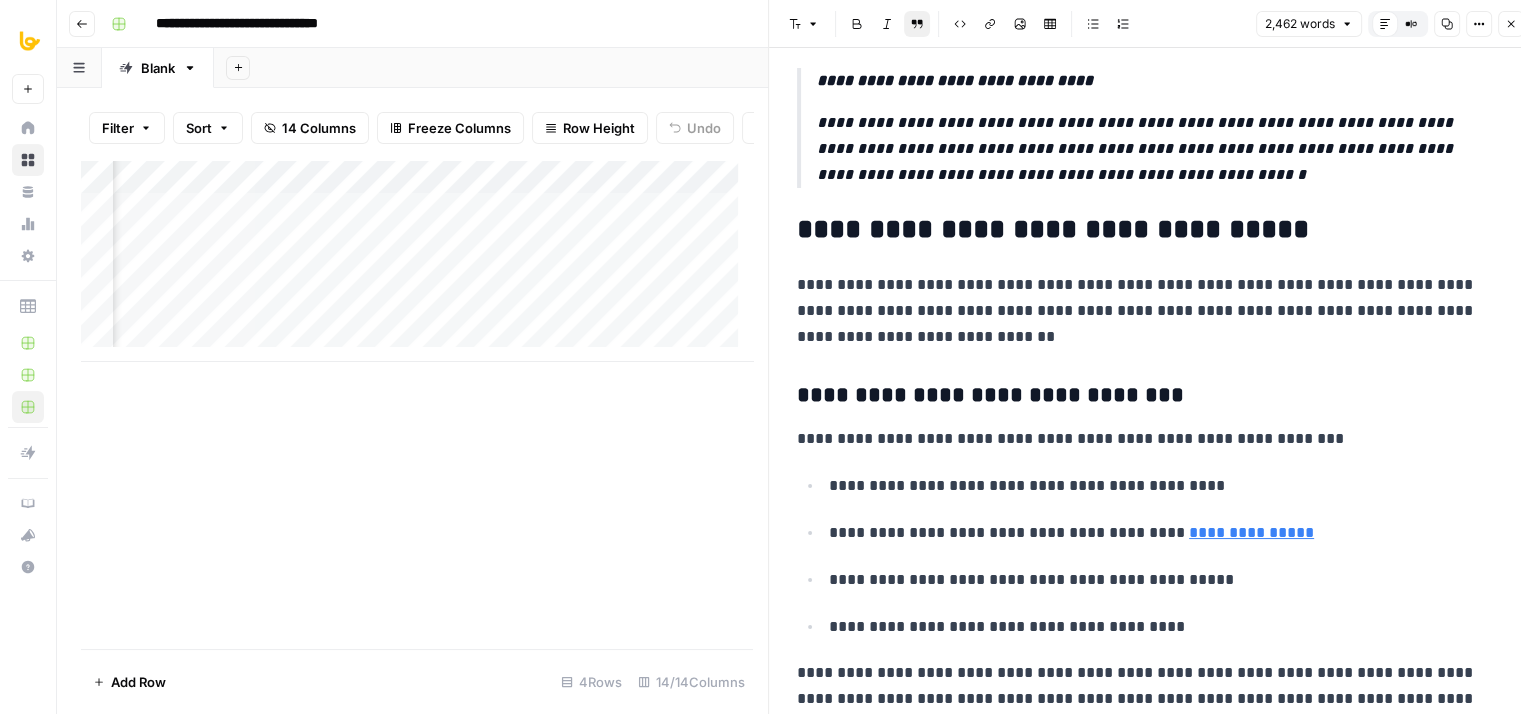drag, startPoint x: 1176, startPoint y: 309, endPoint x: 1187, endPoint y: 493, distance: 184.3285 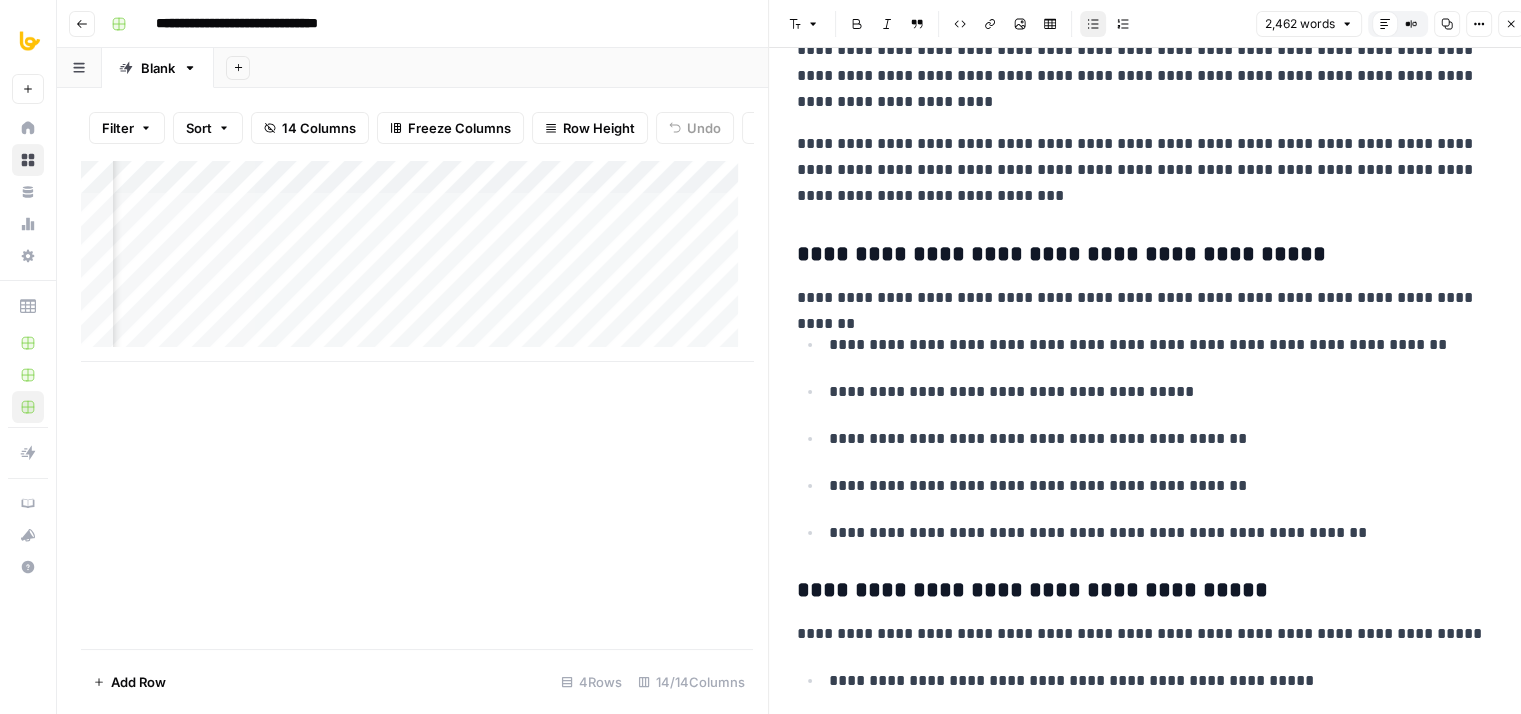 drag, startPoint x: 1007, startPoint y: 327, endPoint x: 1005, endPoint y: 464, distance: 137.0146 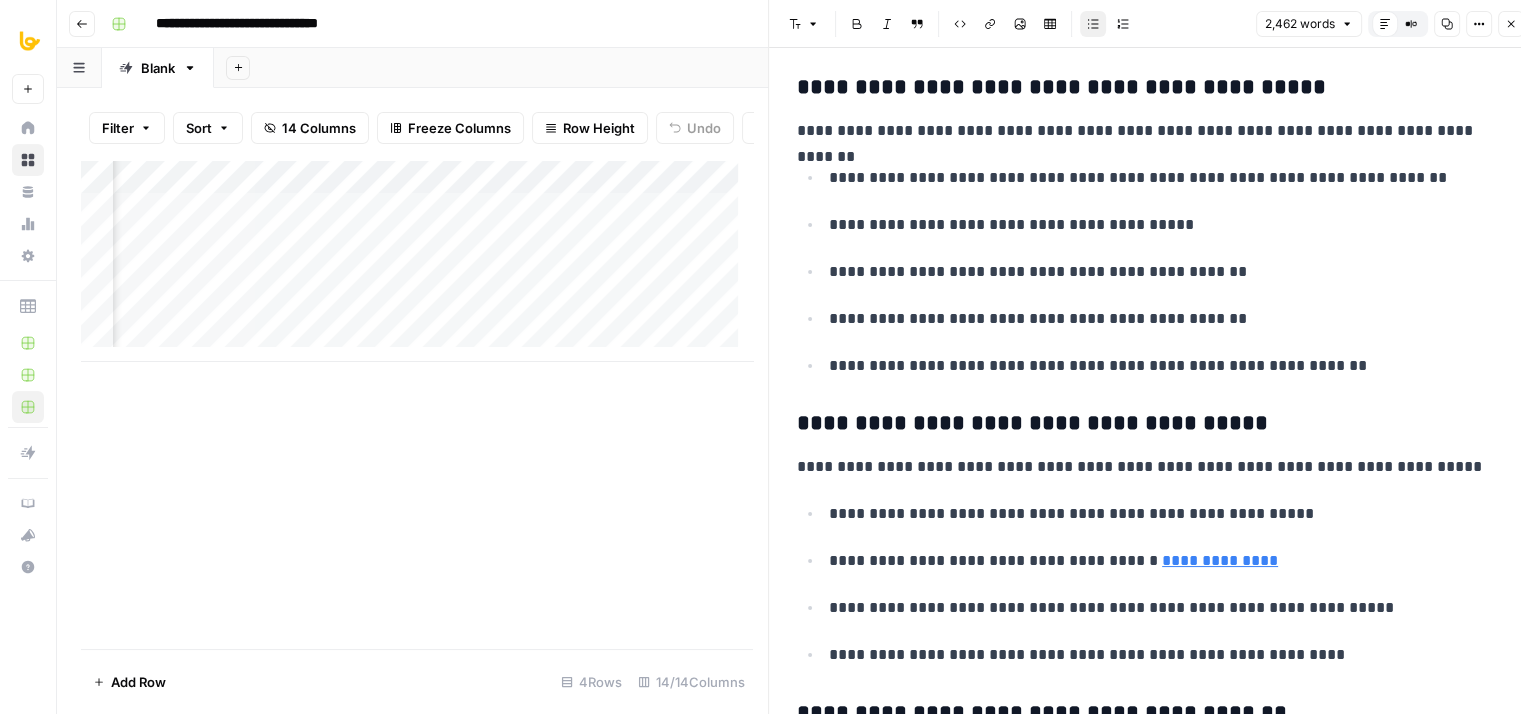 drag, startPoint x: 1100, startPoint y: 327, endPoint x: 1116, endPoint y: 455, distance: 128.99612 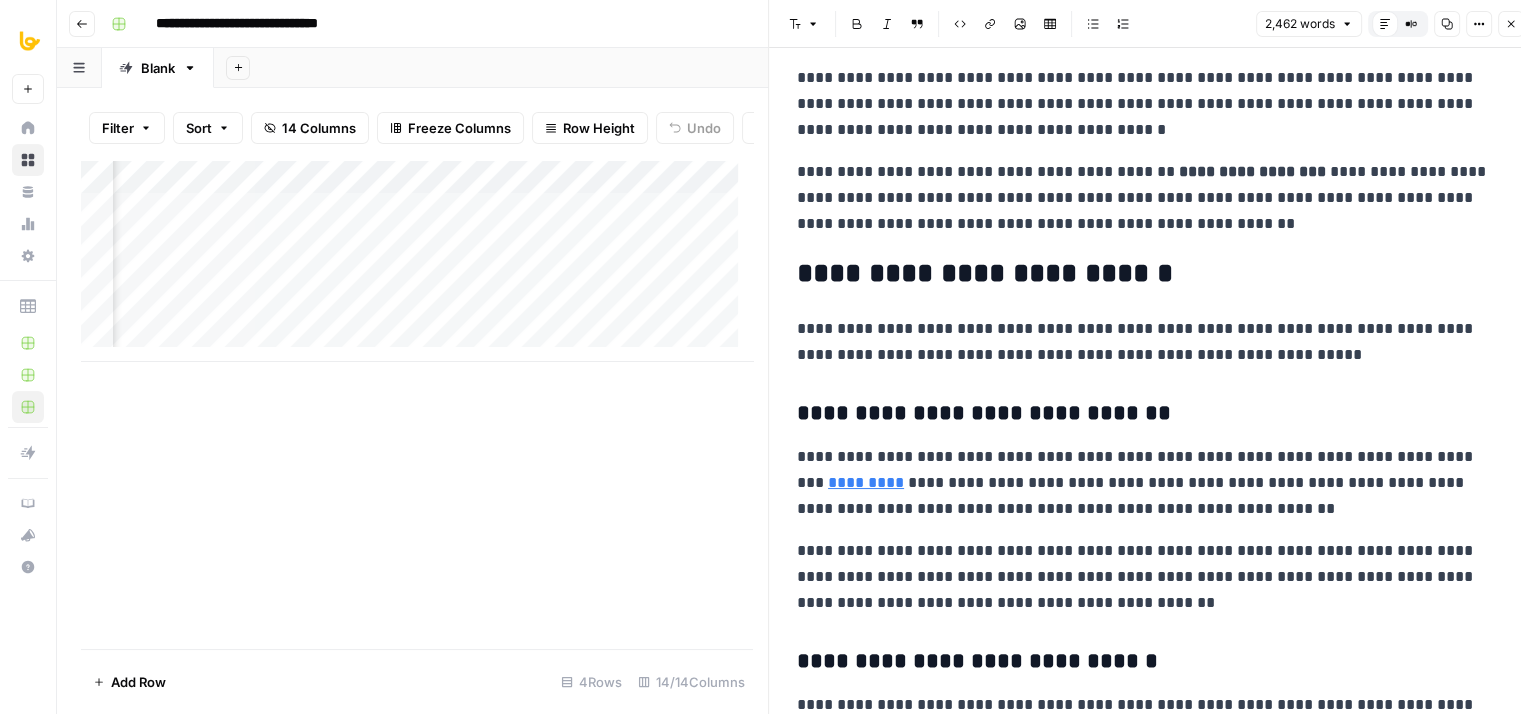 scroll, scrollTop: 5840, scrollLeft: 0, axis: vertical 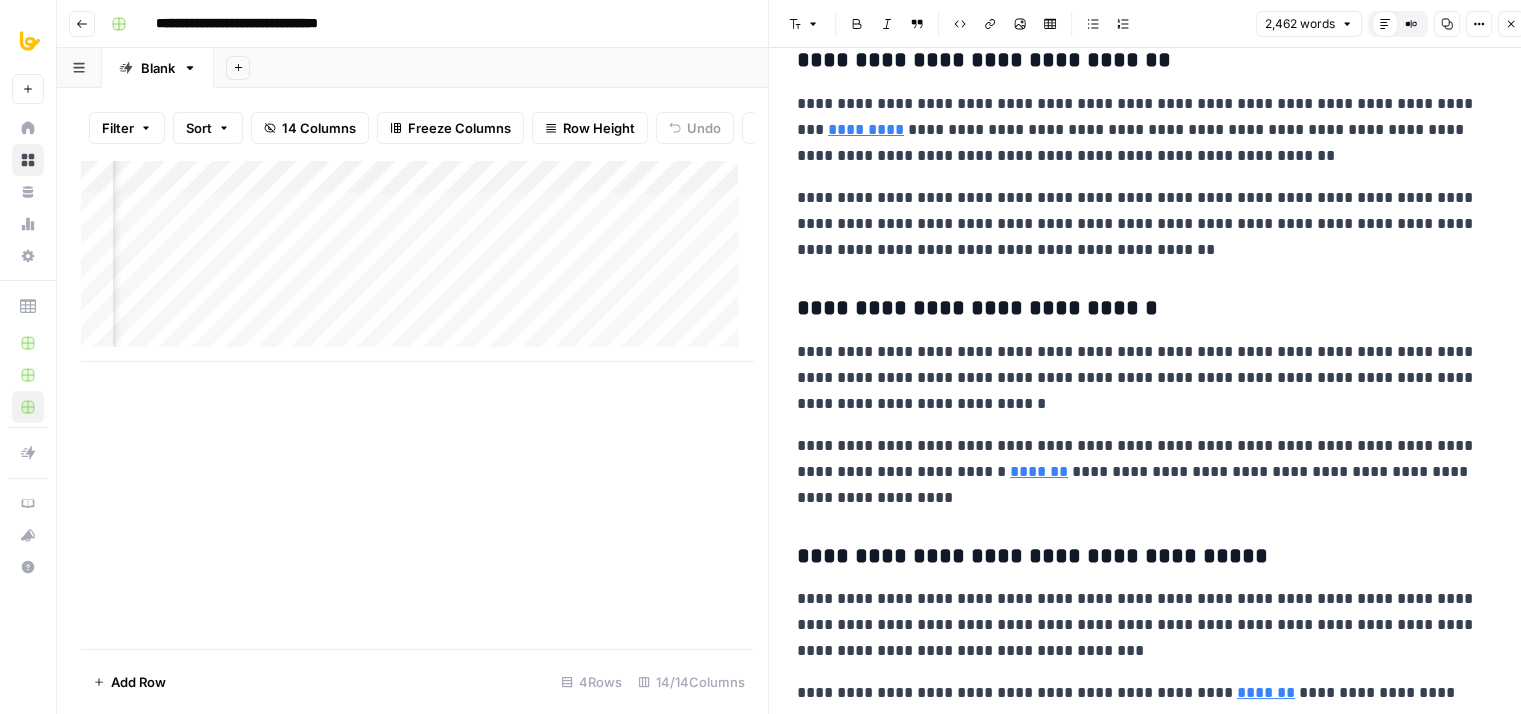 drag, startPoint x: 1002, startPoint y: 286, endPoint x: 988, endPoint y: 491, distance: 205.4775 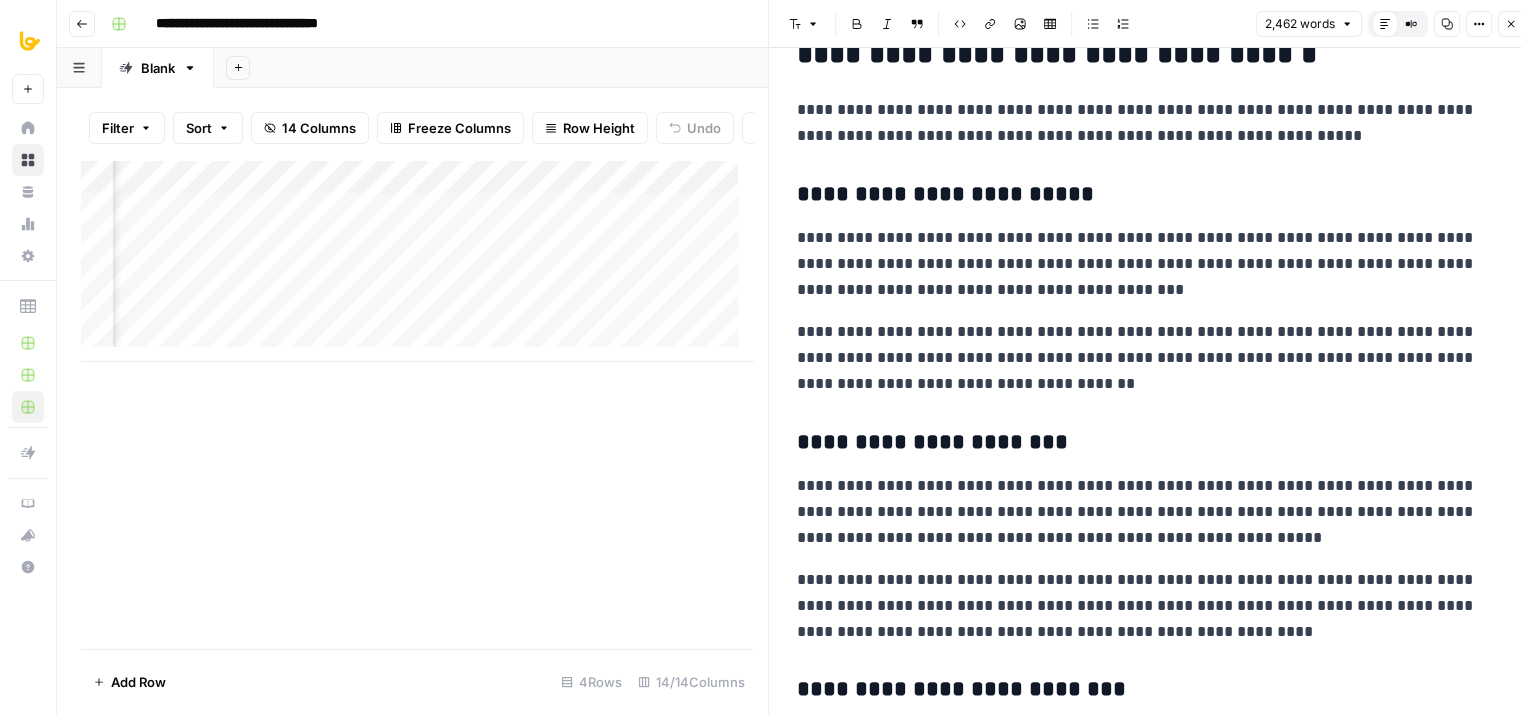 drag, startPoint x: 1055, startPoint y: 441, endPoint x: 1047, endPoint y: 680, distance: 239.13385 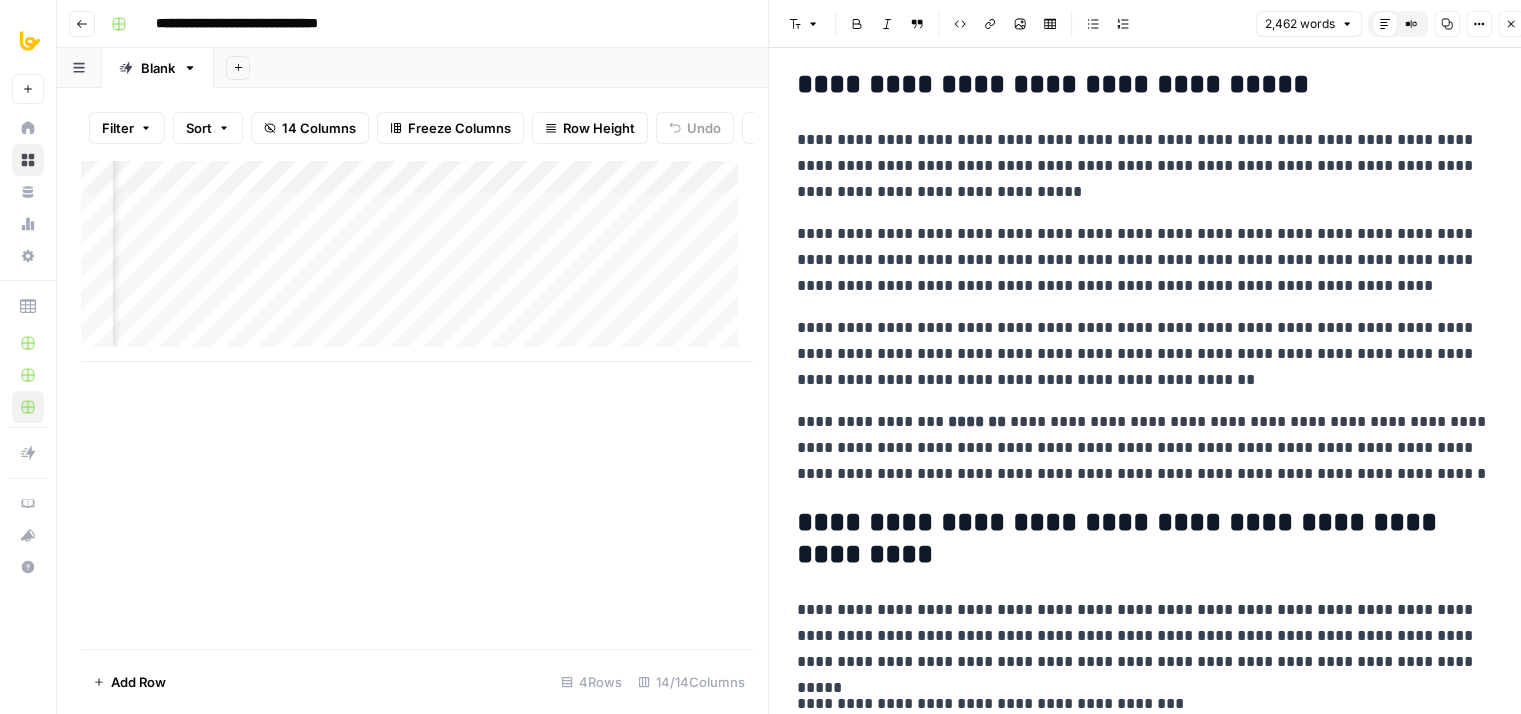drag, startPoint x: 1018, startPoint y: 316, endPoint x: 1020, endPoint y: 526, distance: 210.00952 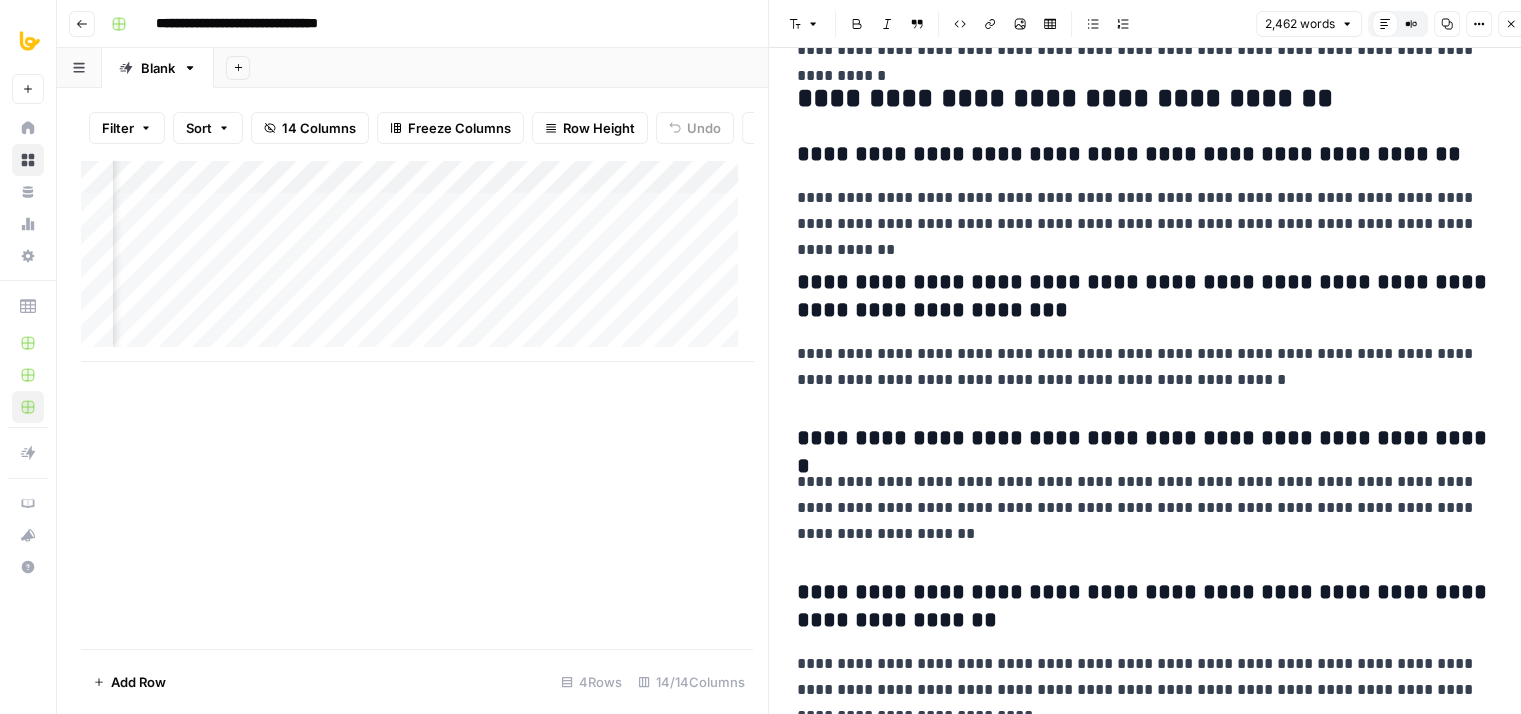 drag, startPoint x: 1086, startPoint y: 298, endPoint x: 1090, endPoint y: 535, distance: 237.03375 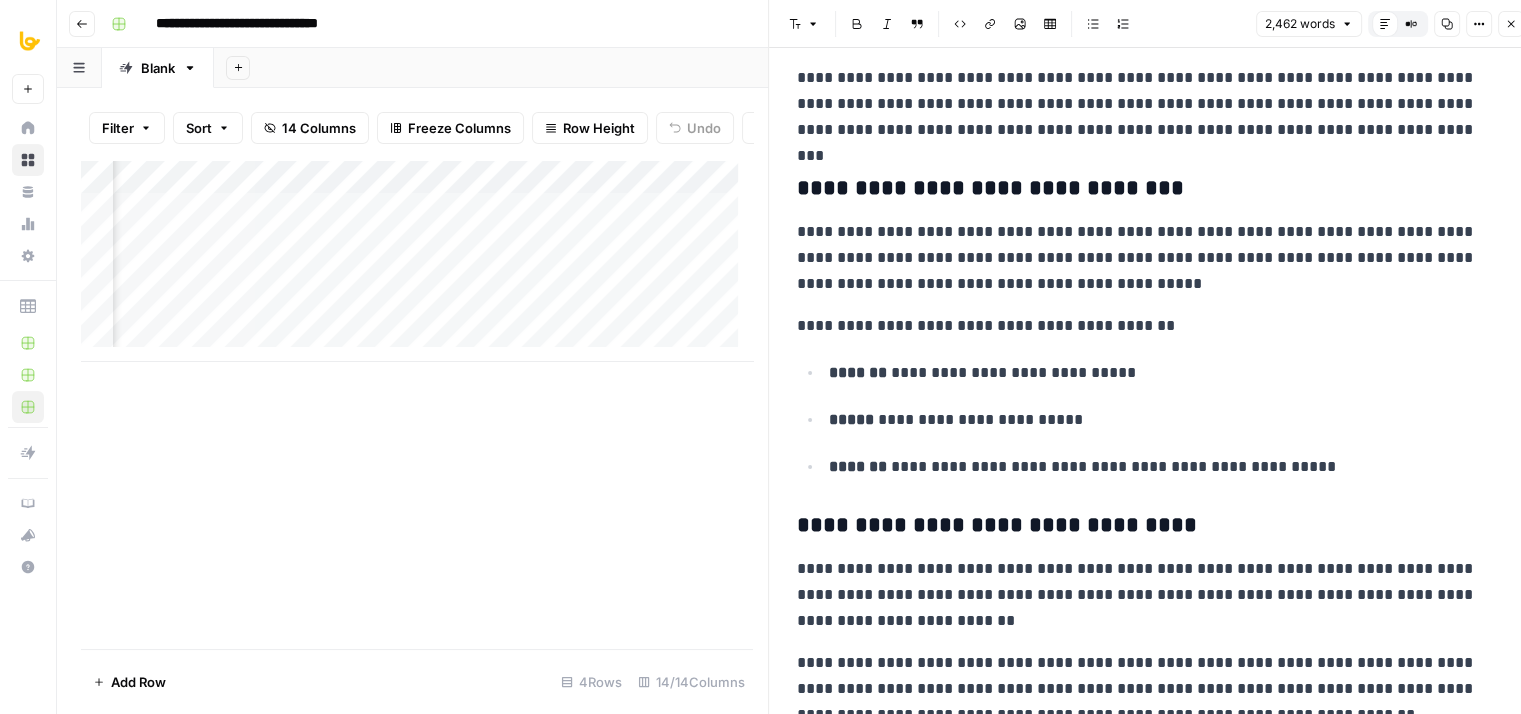drag, startPoint x: 1200, startPoint y: 523, endPoint x: 1180, endPoint y: 82, distance: 441.45328 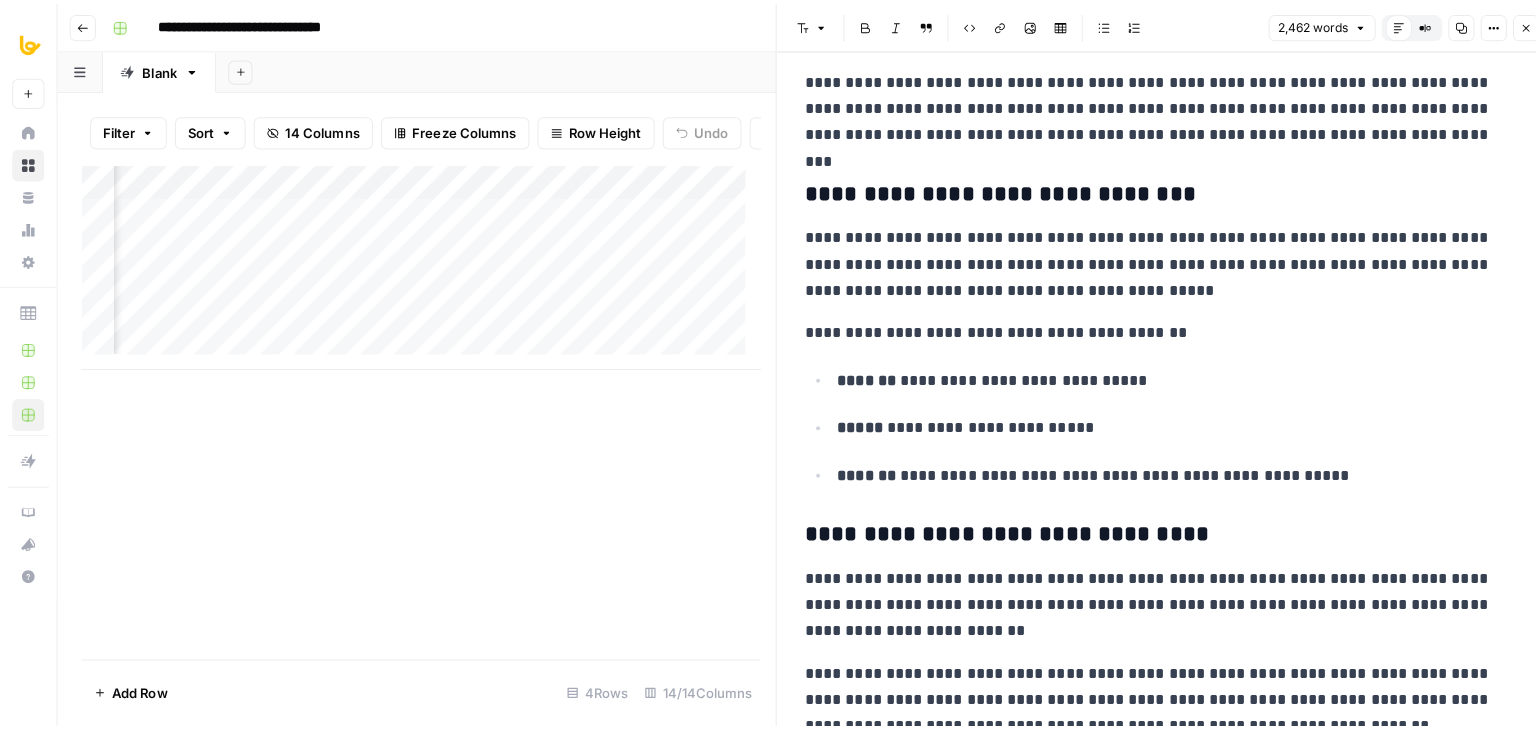 scroll, scrollTop: 2208, scrollLeft: 0, axis: vertical 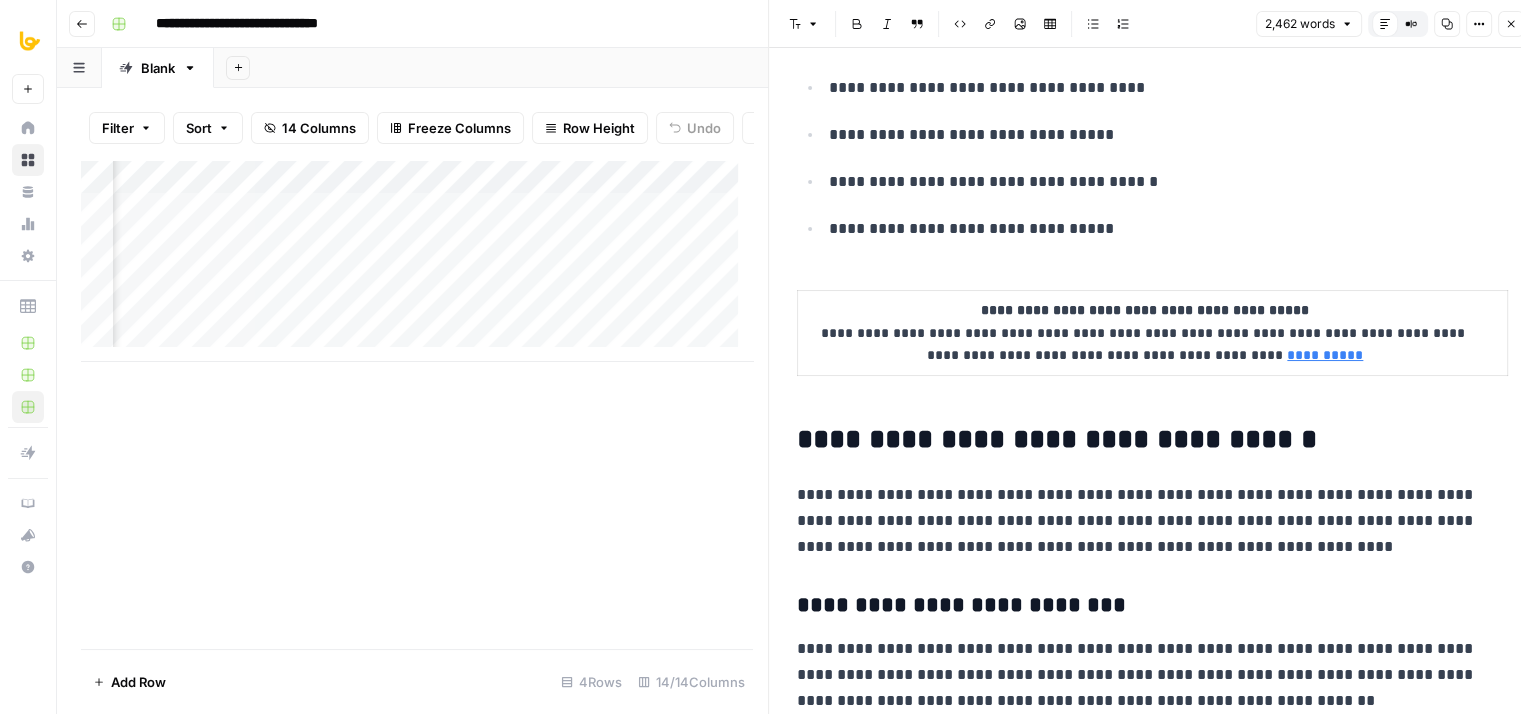 click on "Add Column" at bounding box center (417, 404) 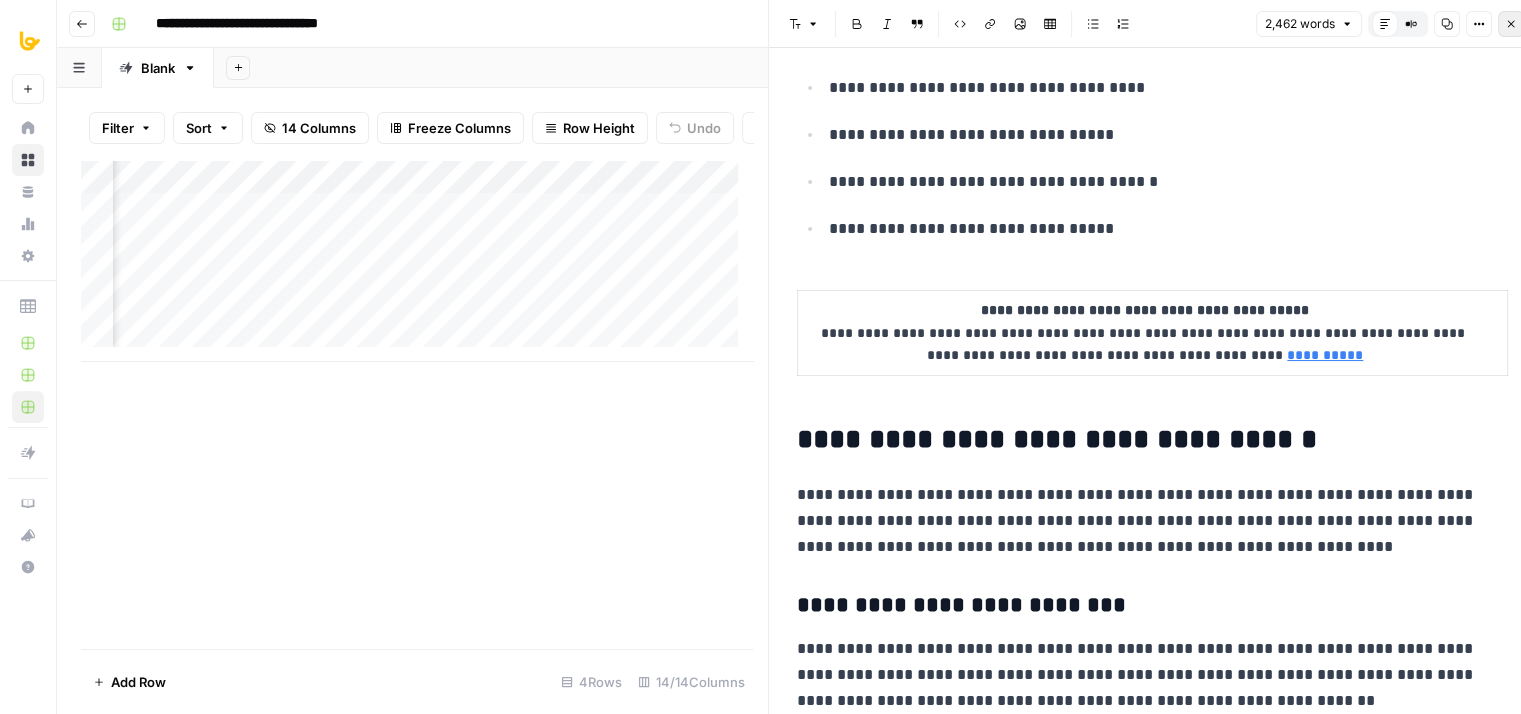 click 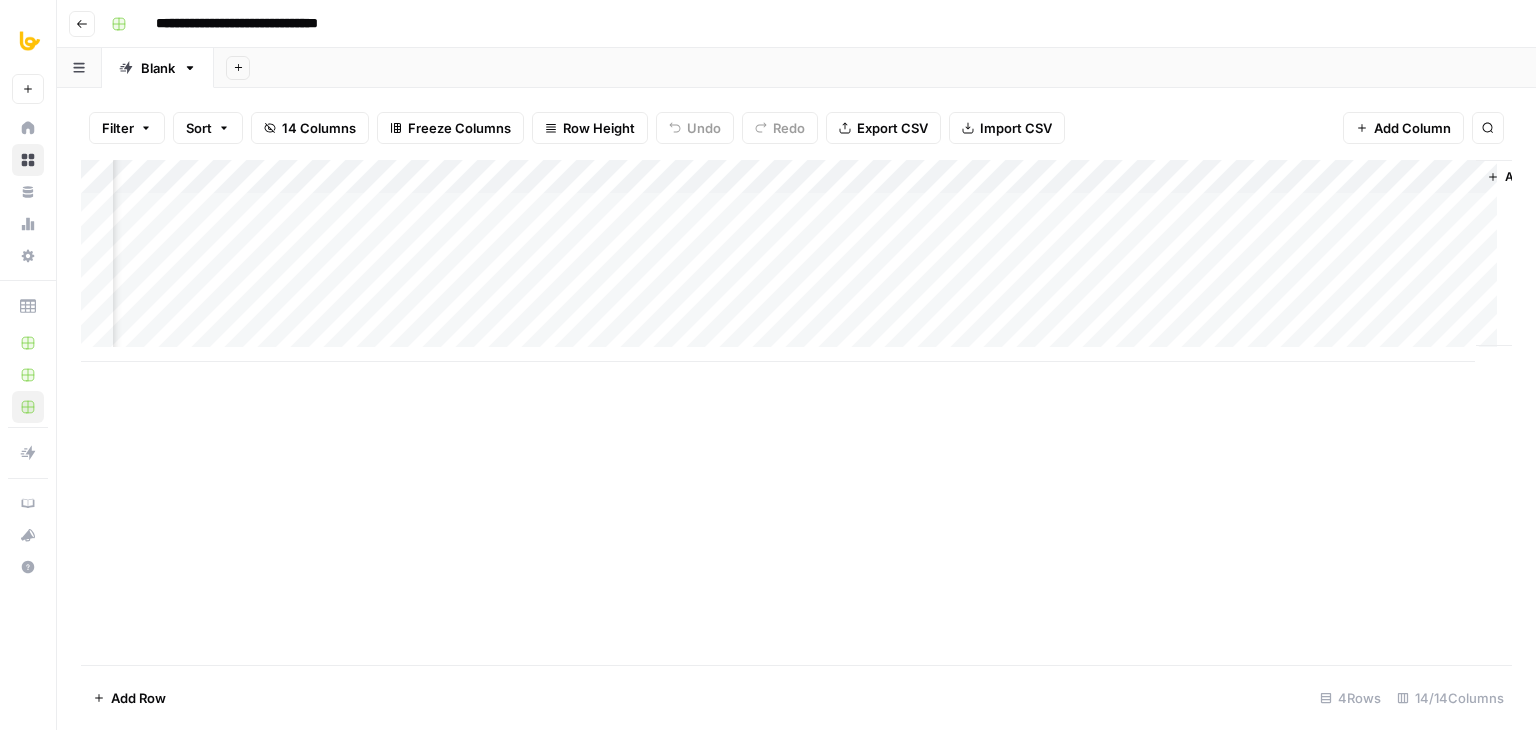 scroll, scrollTop: 0, scrollLeft: 1402, axis: horizontal 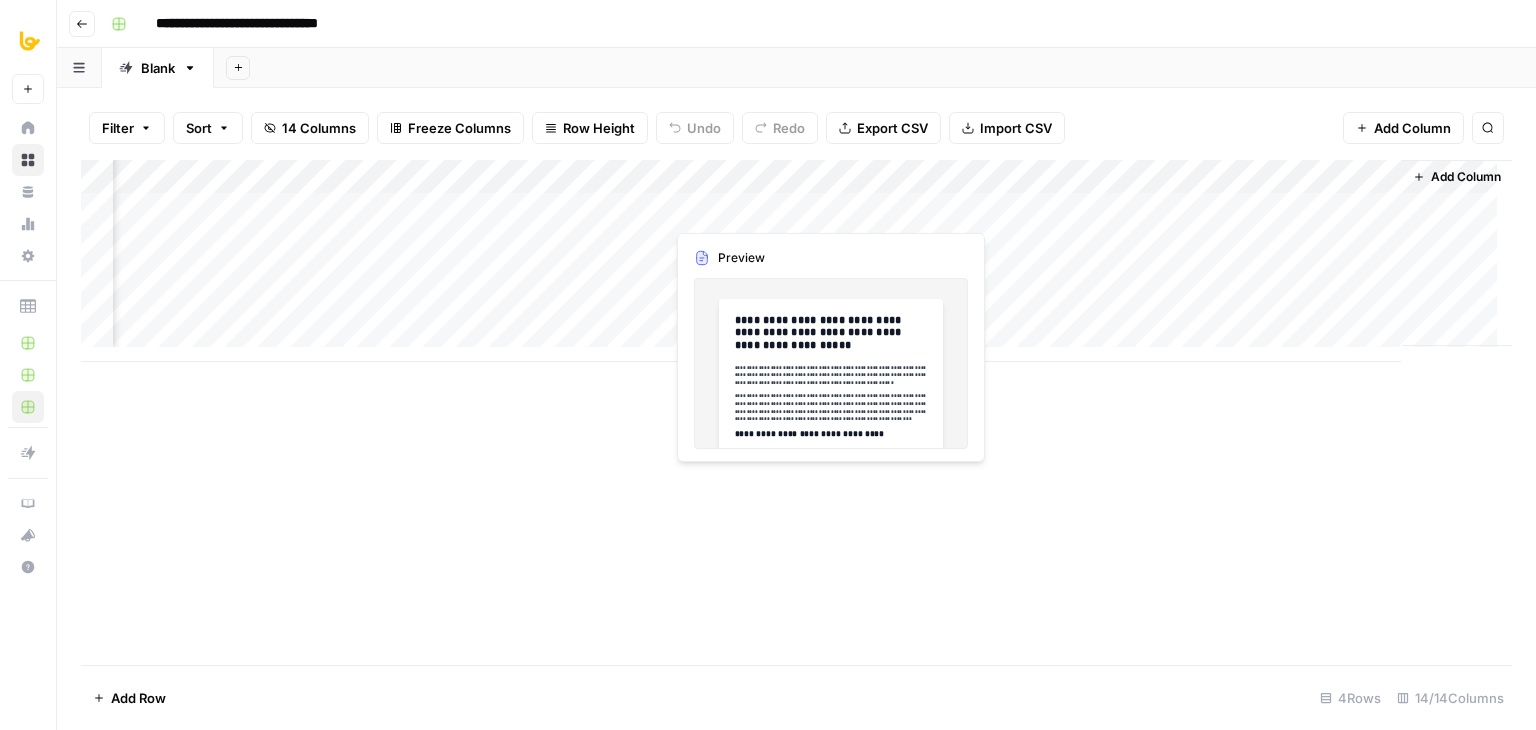 click on "Add Column" at bounding box center [796, 261] 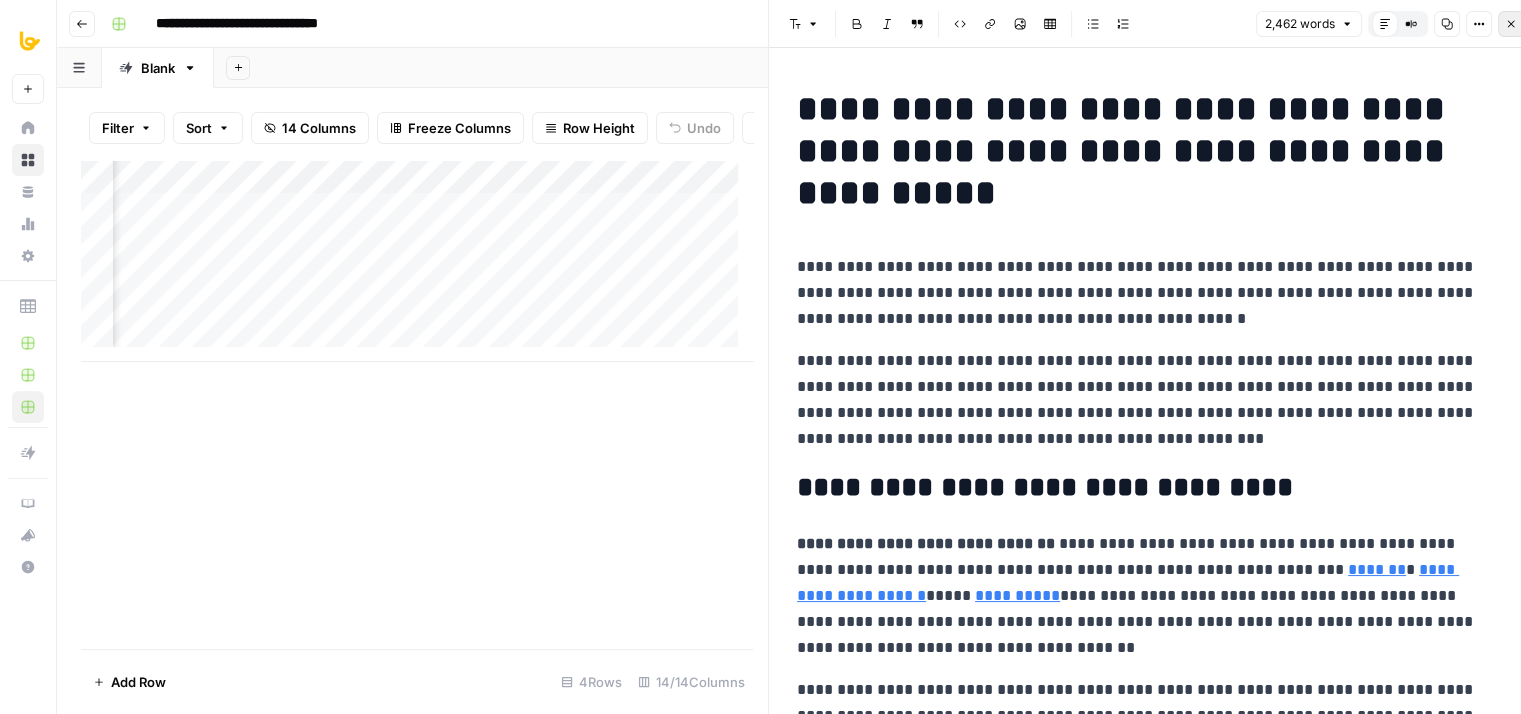 click 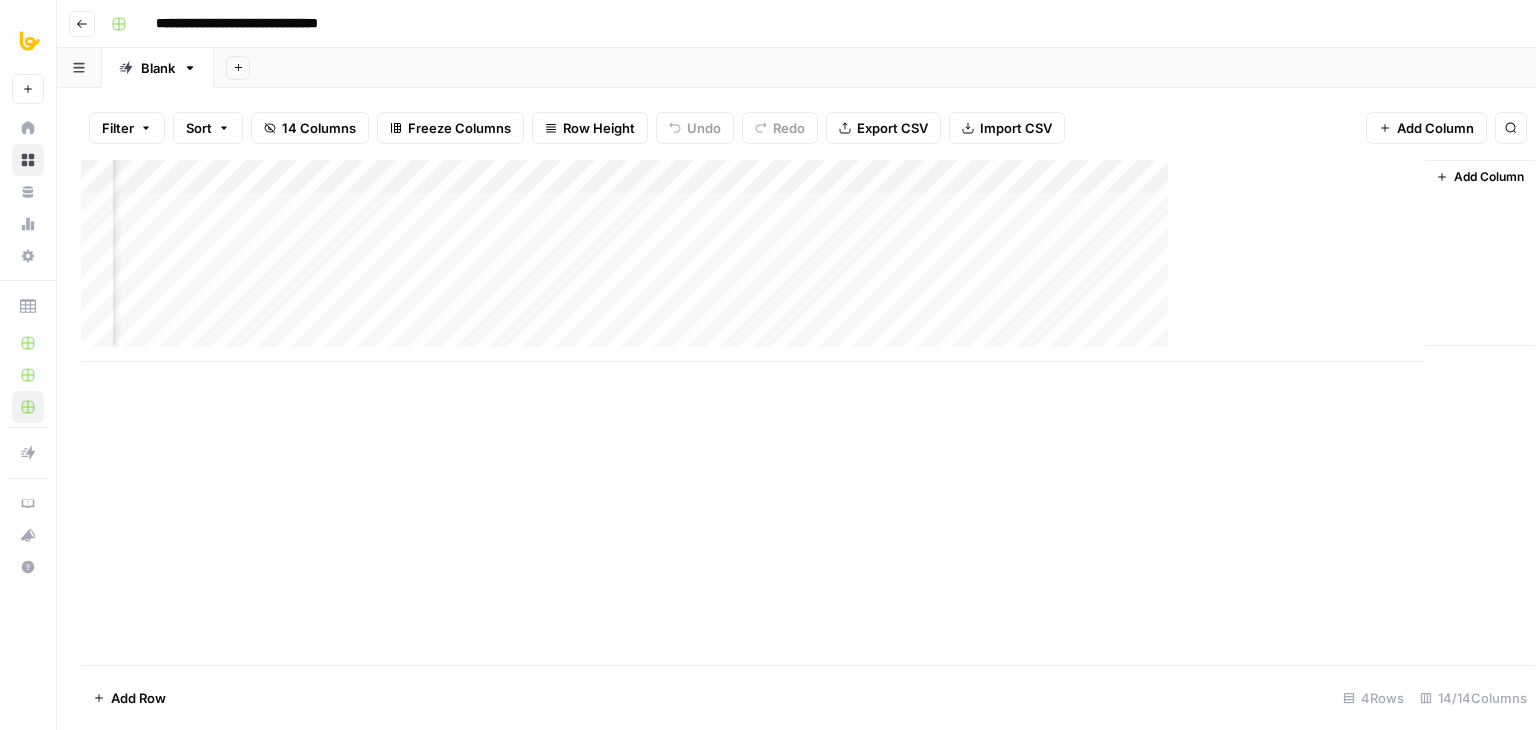 scroll, scrollTop: 0, scrollLeft: 1378, axis: horizontal 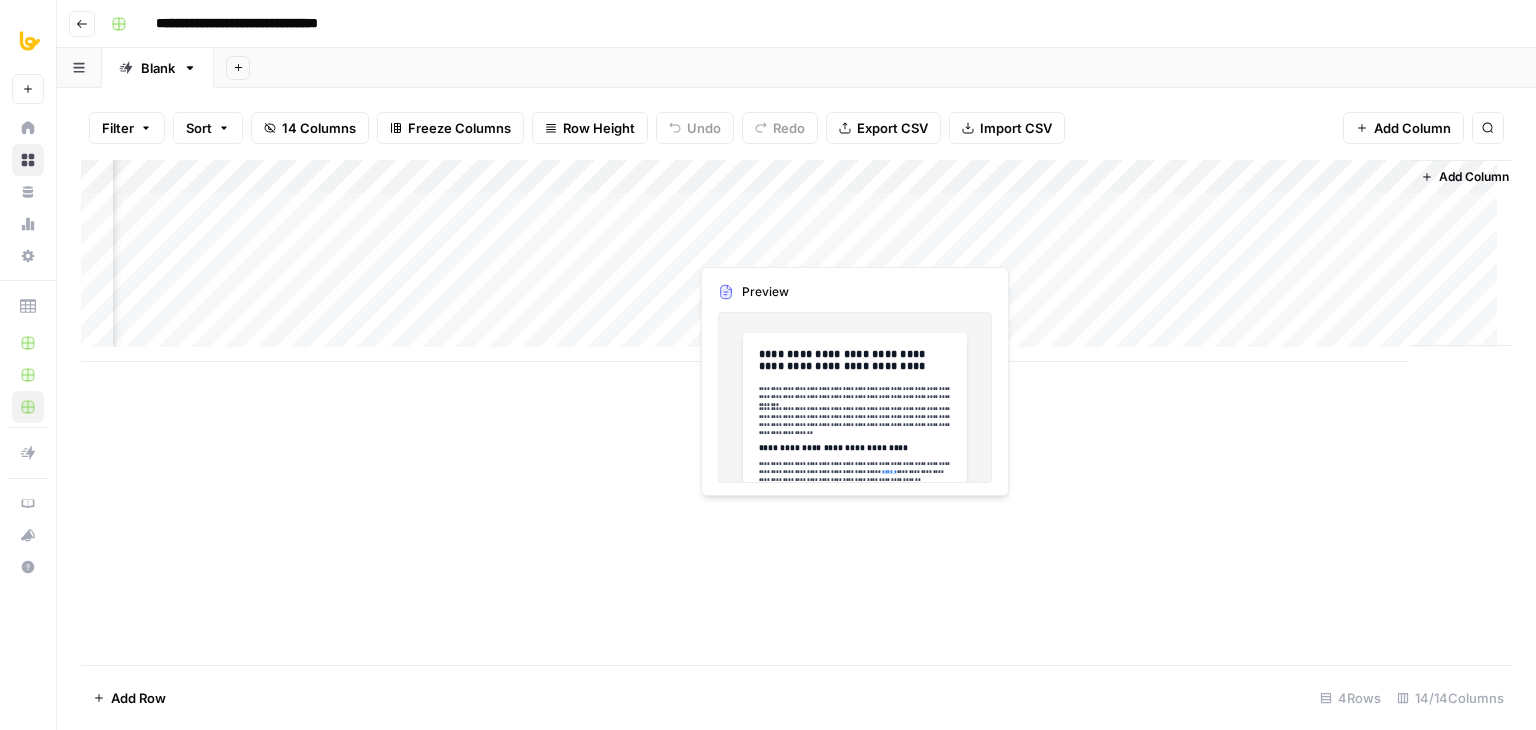 click on "Add Column" at bounding box center (796, 261) 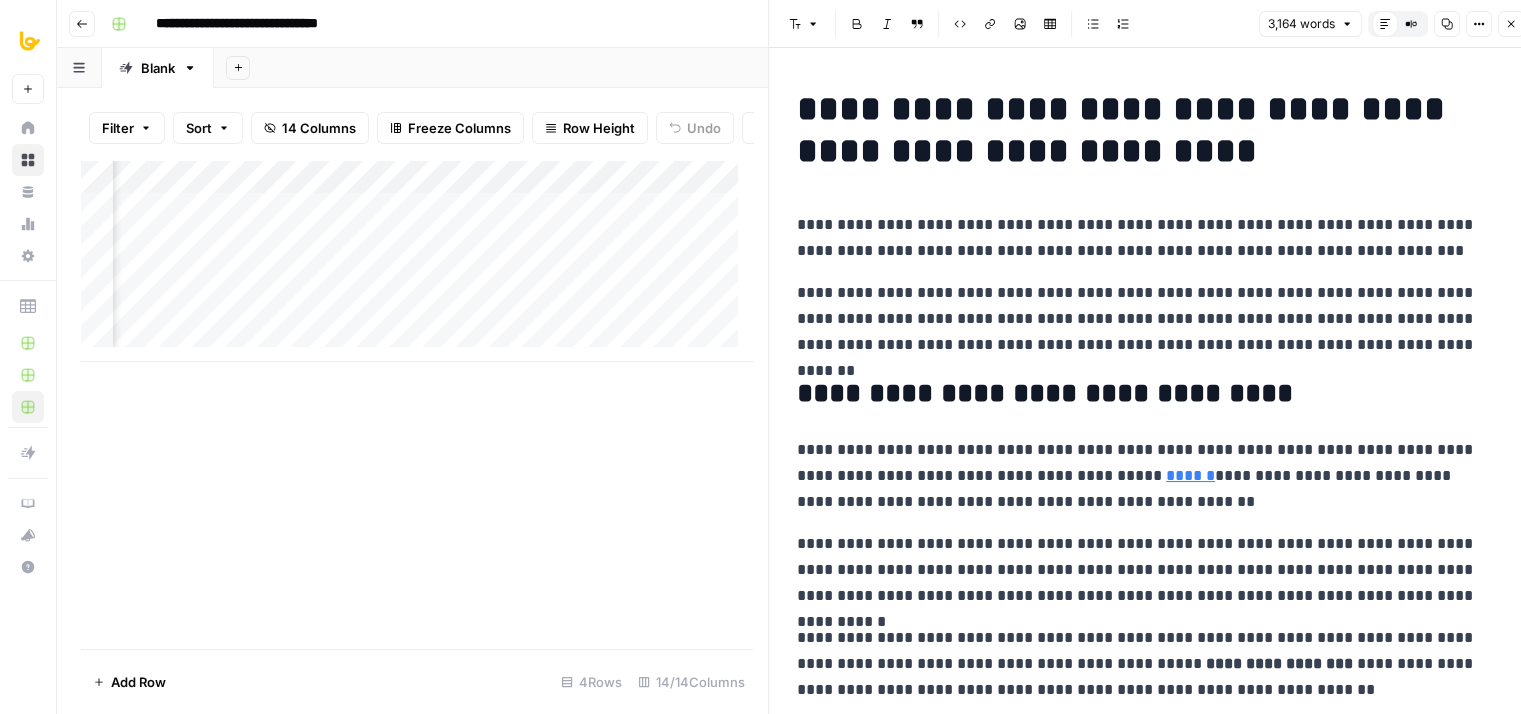 click on "**********" at bounding box center (1145, 130) 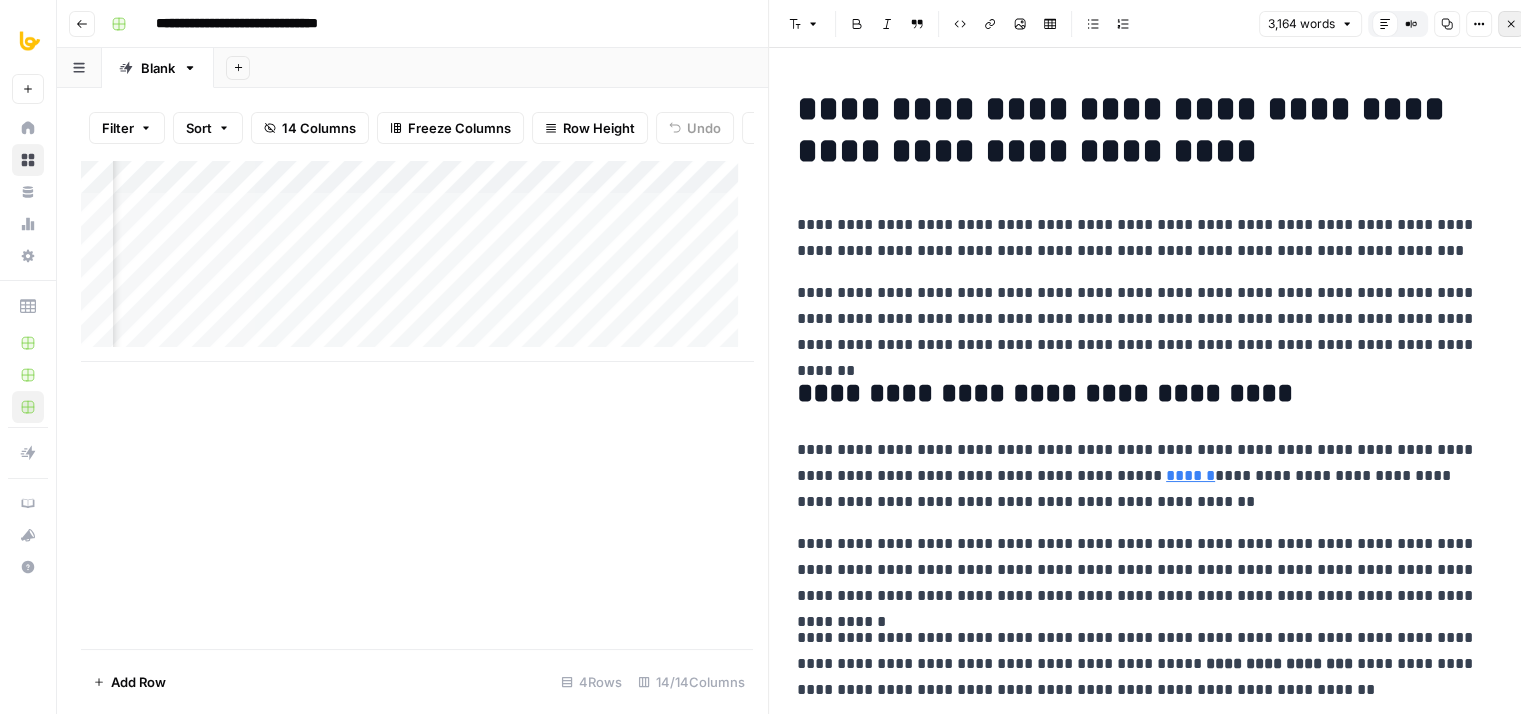 click 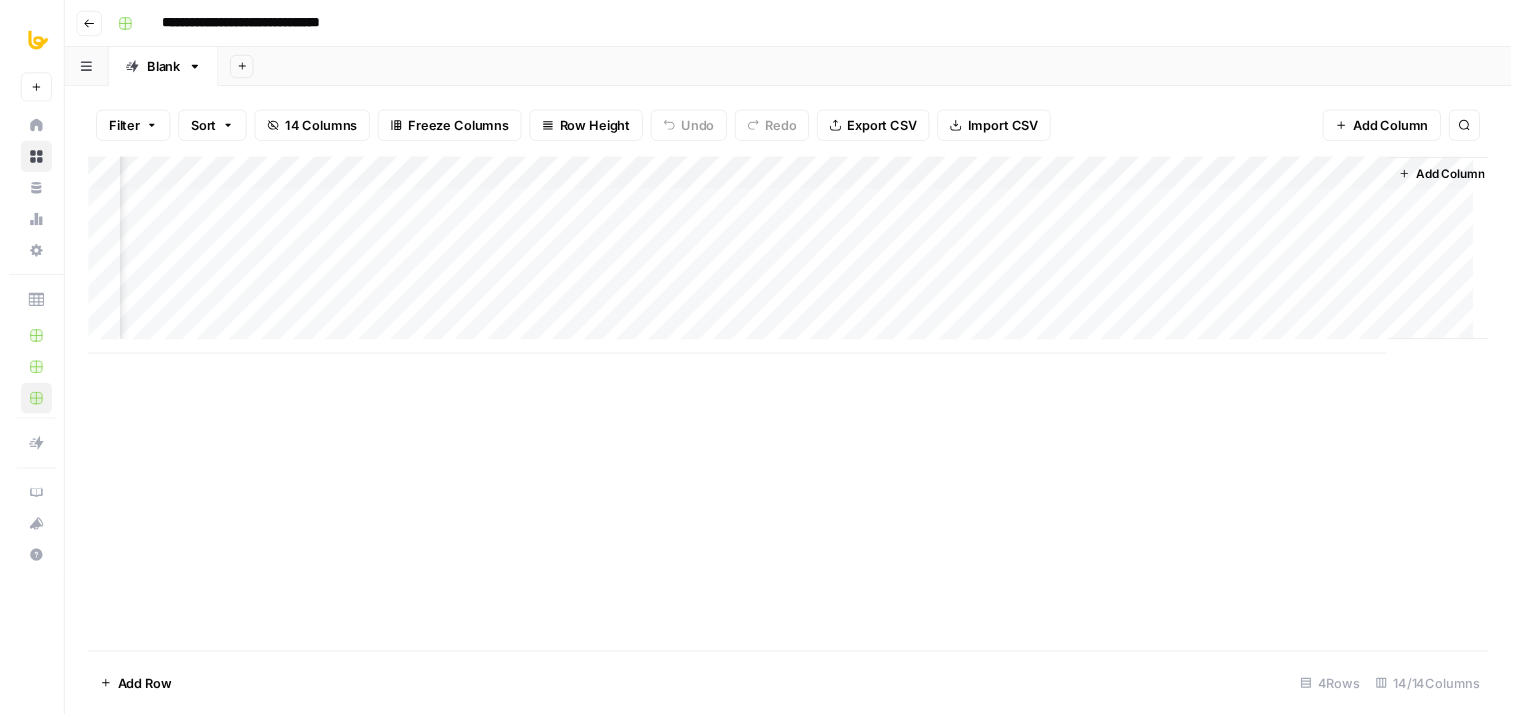 scroll, scrollTop: 0, scrollLeft: 1402, axis: horizontal 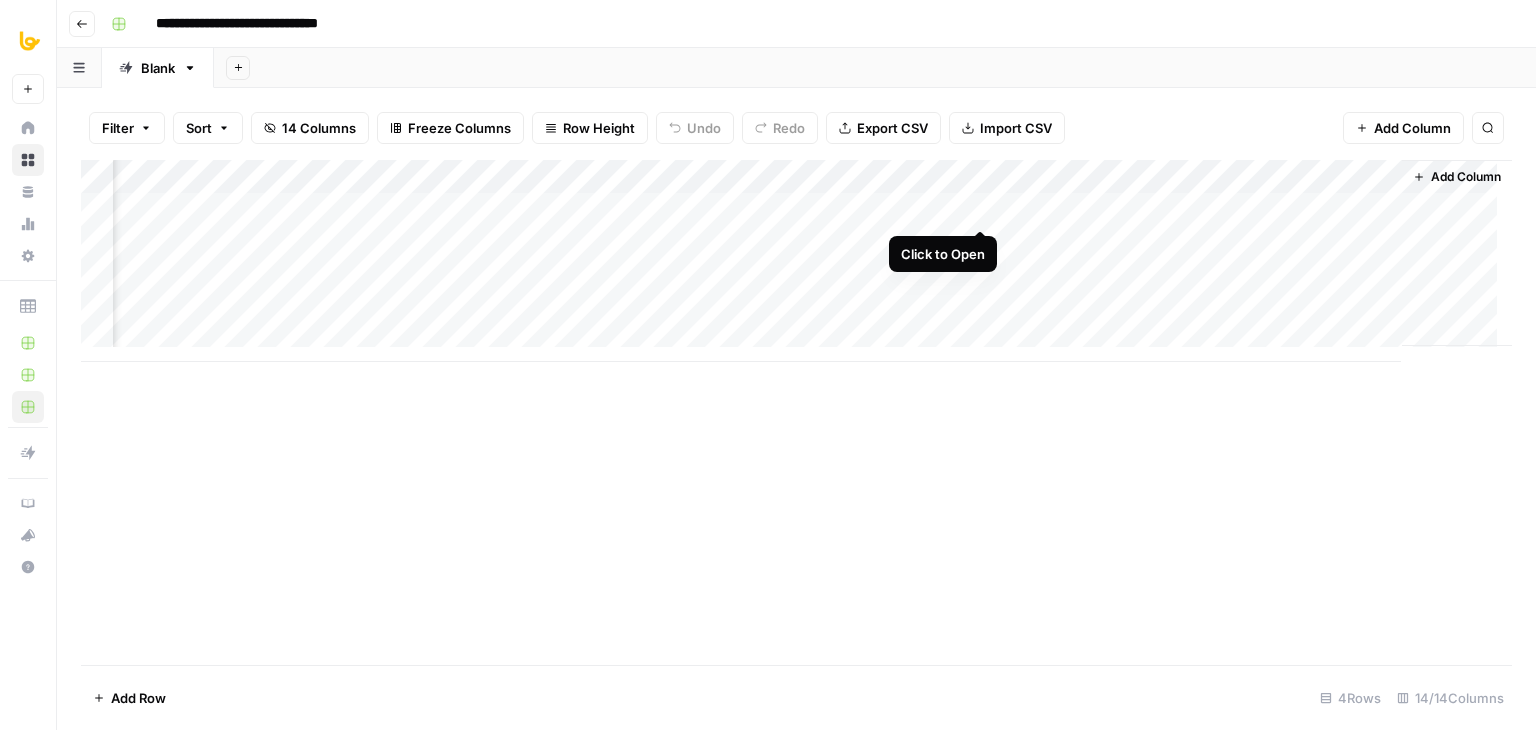 click on "Add Column" at bounding box center [796, 261] 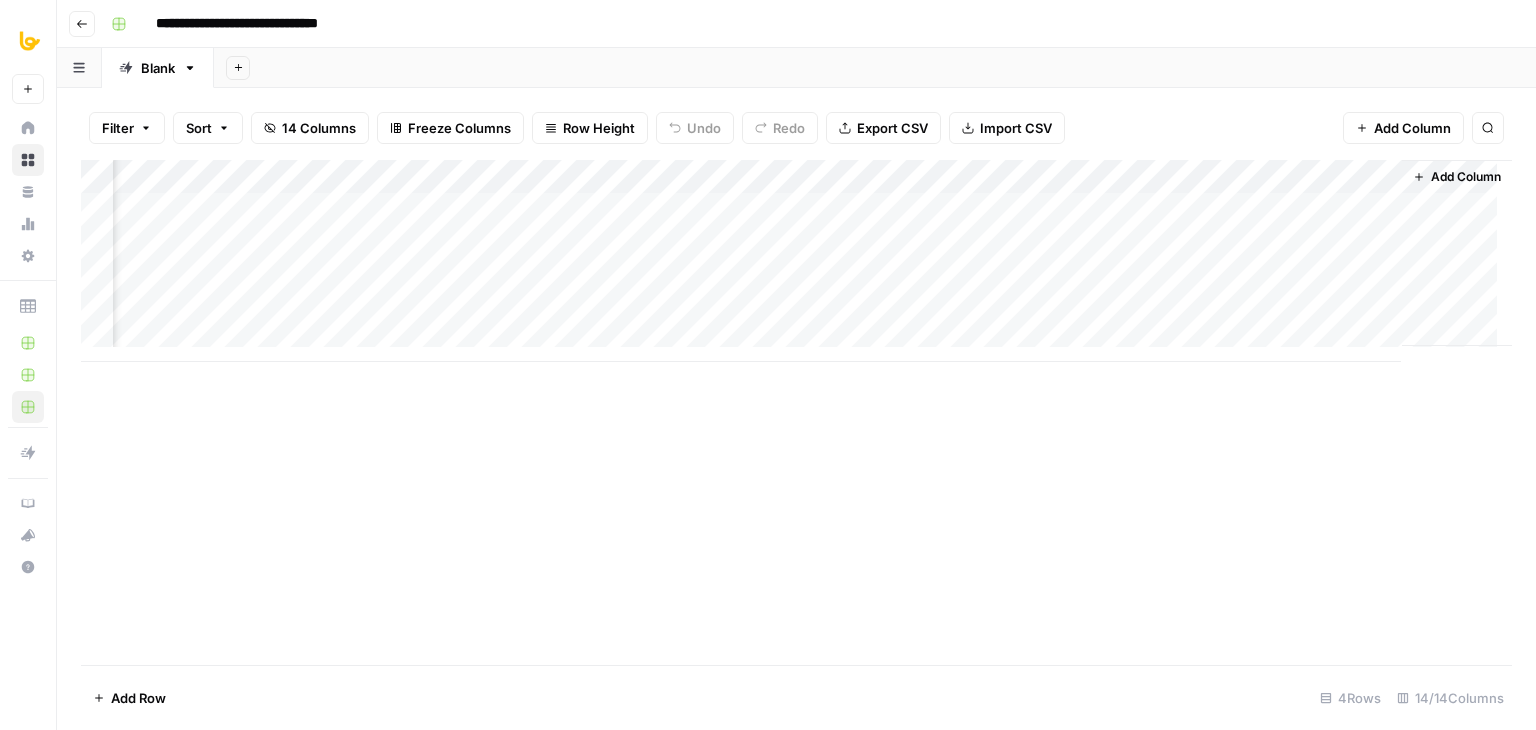 click on "Add Column" at bounding box center (796, 261) 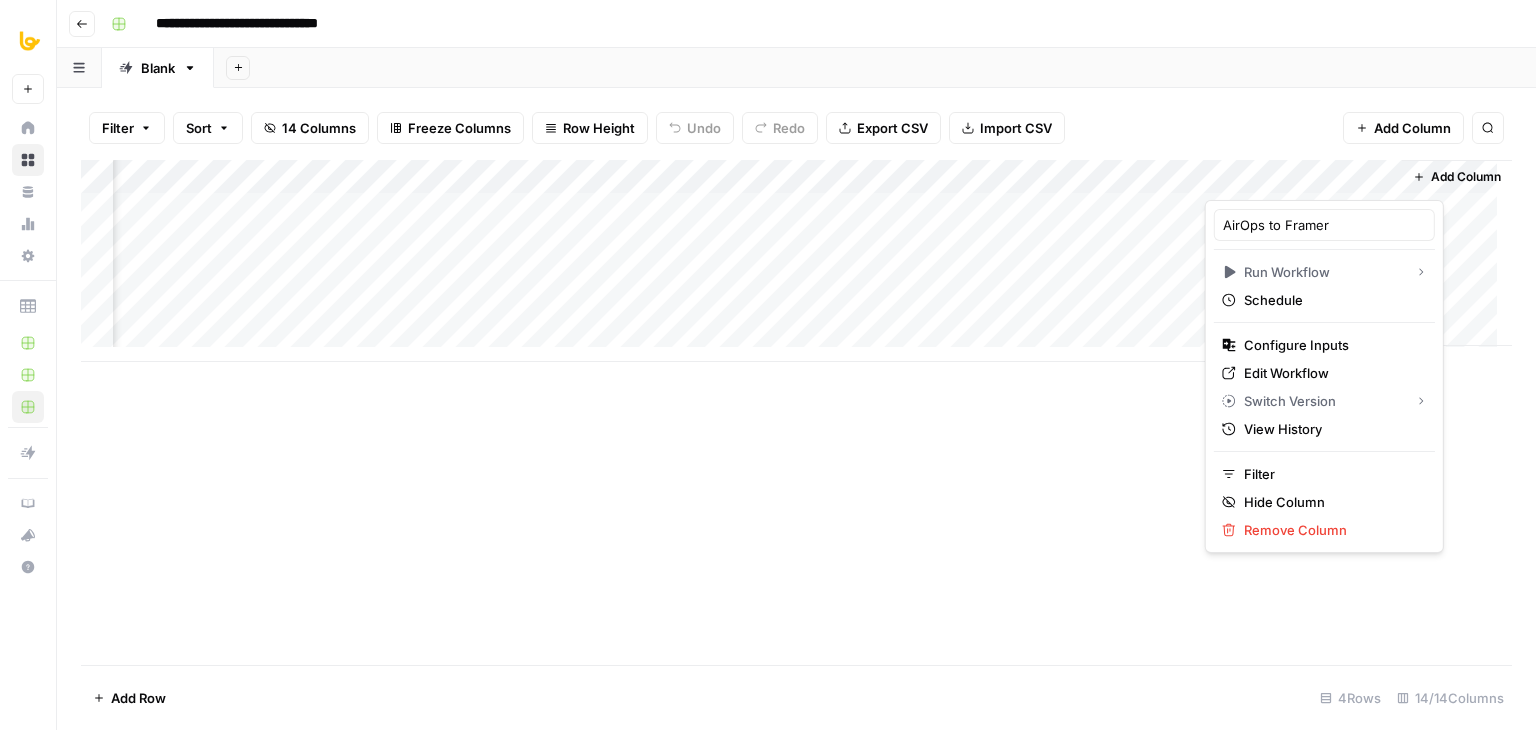 type on "AirOps to Framer" 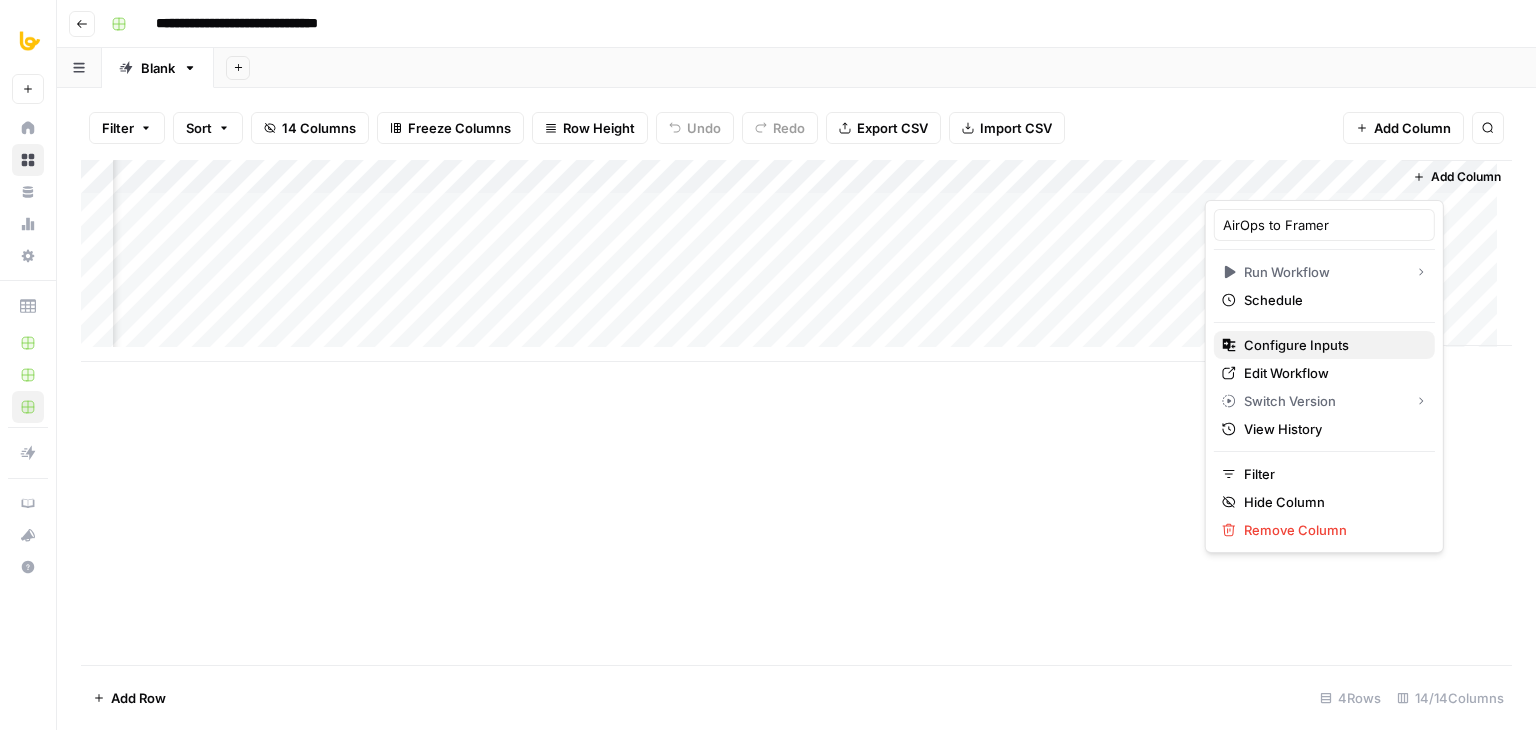 click on "Configure Inputs" at bounding box center [1296, 345] 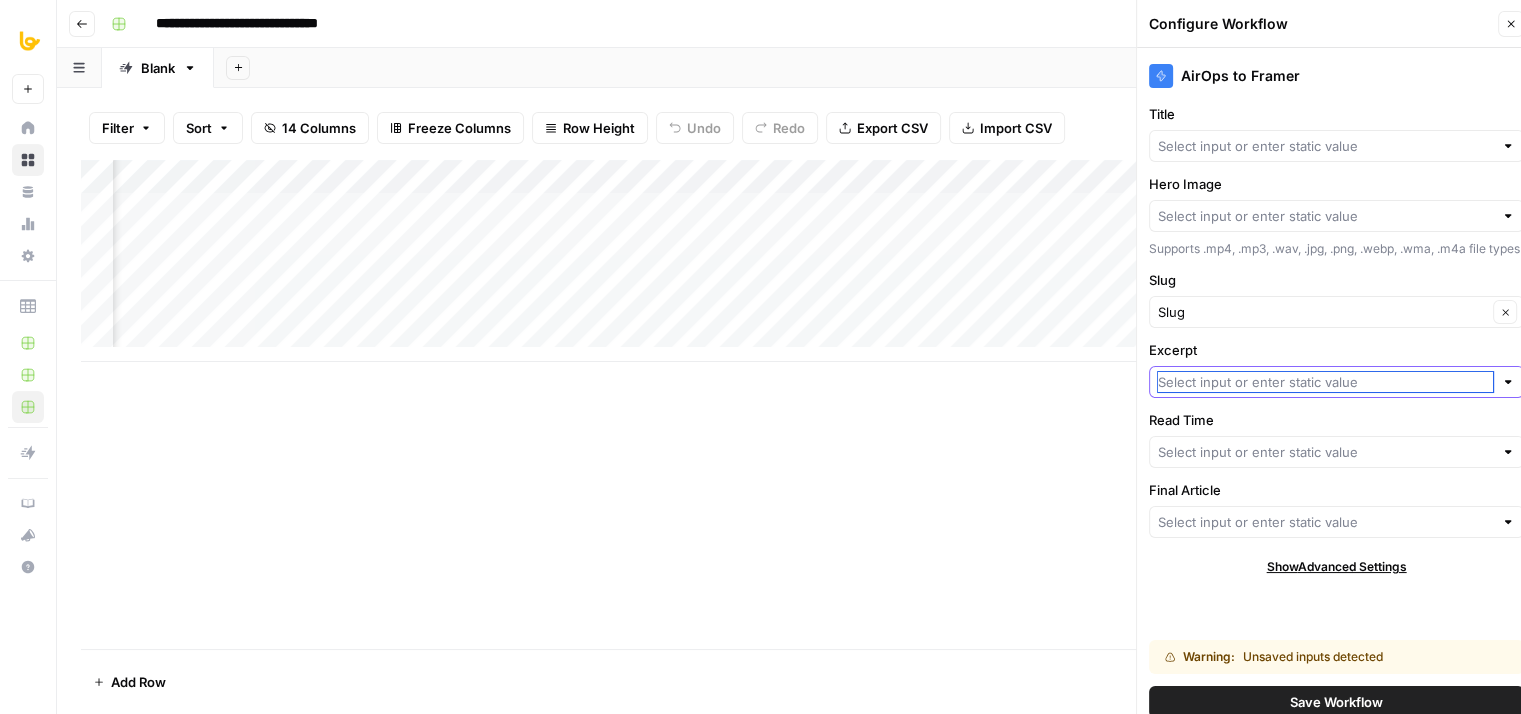 click on "Excerpt" at bounding box center [1325, 382] 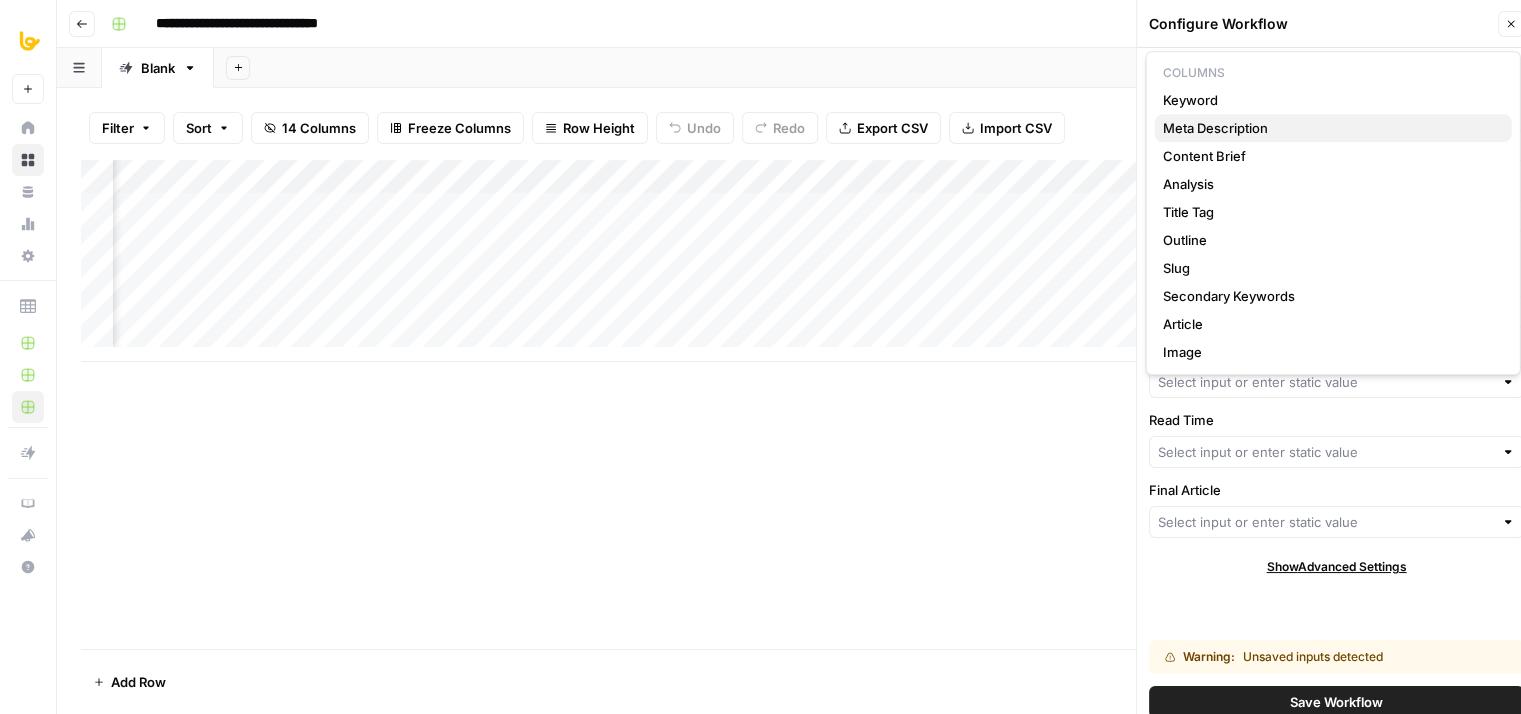 click on "Meta Description" at bounding box center (1215, 128) 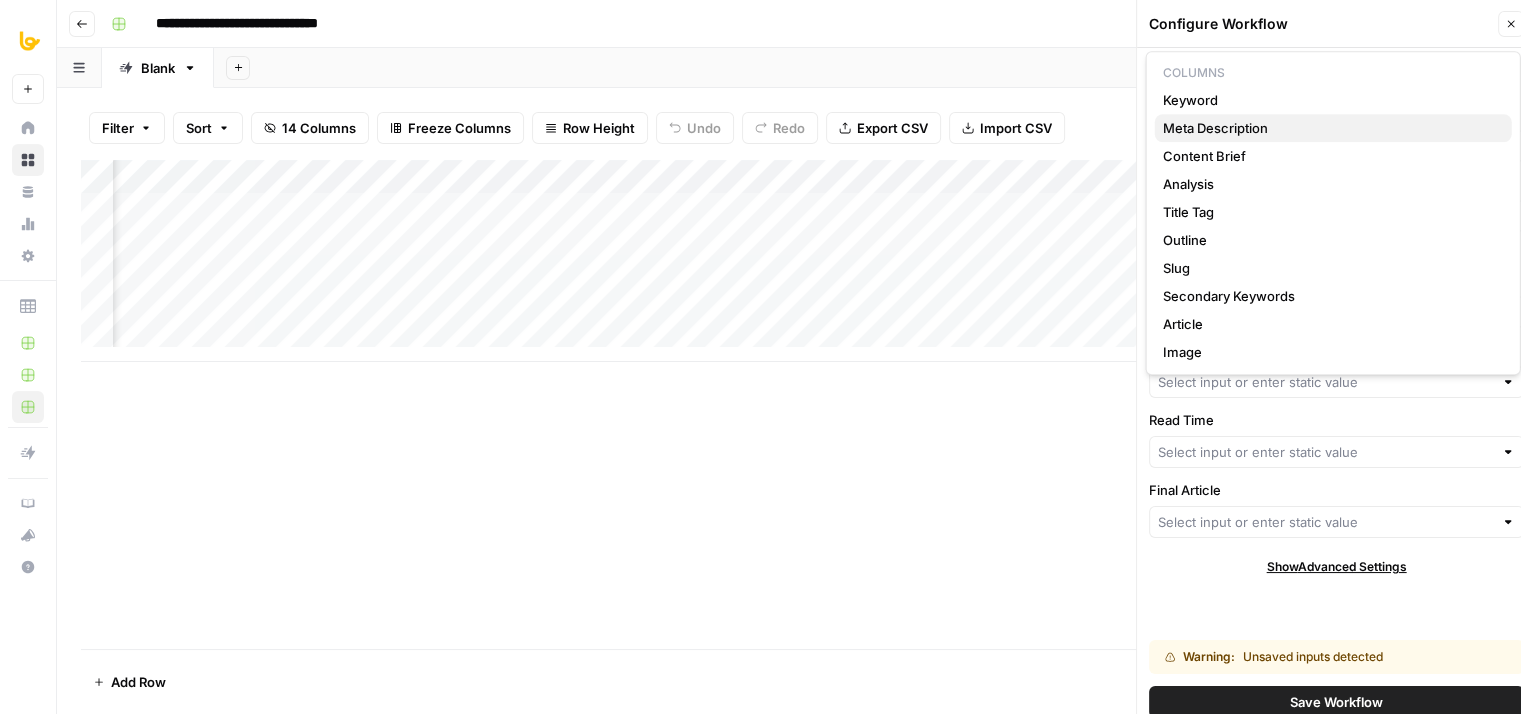 type on "Meta Description" 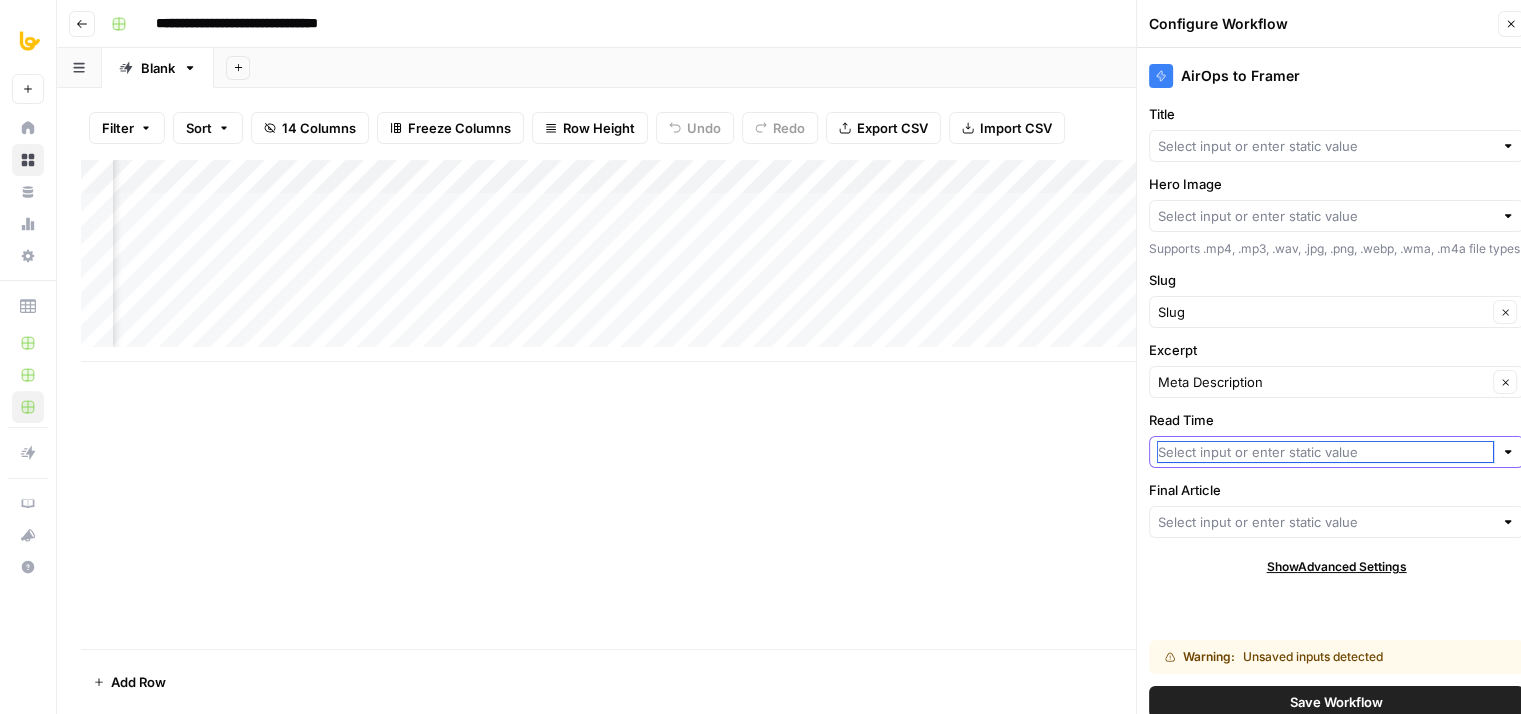 click on "Read Time" at bounding box center (1325, 452) 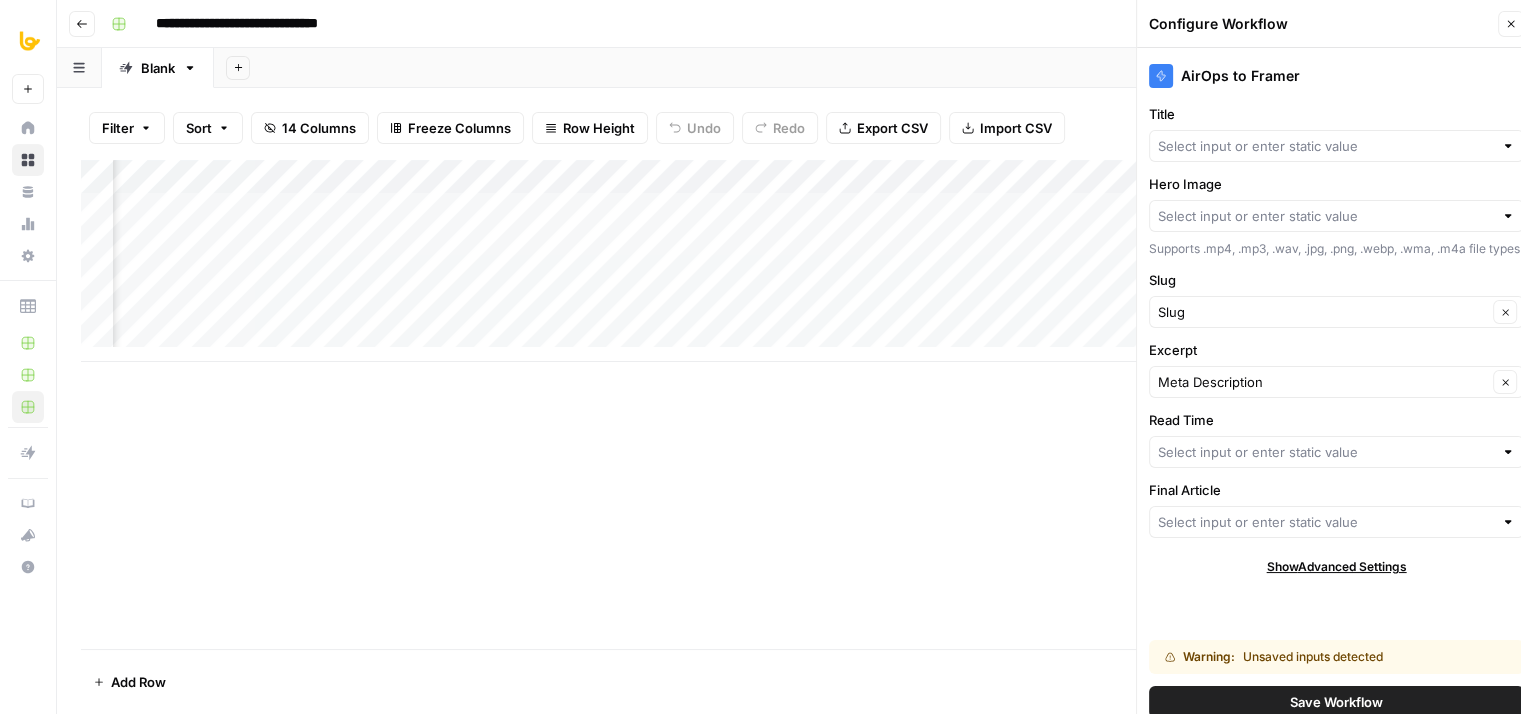 click on "Final Article" at bounding box center [1336, 490] 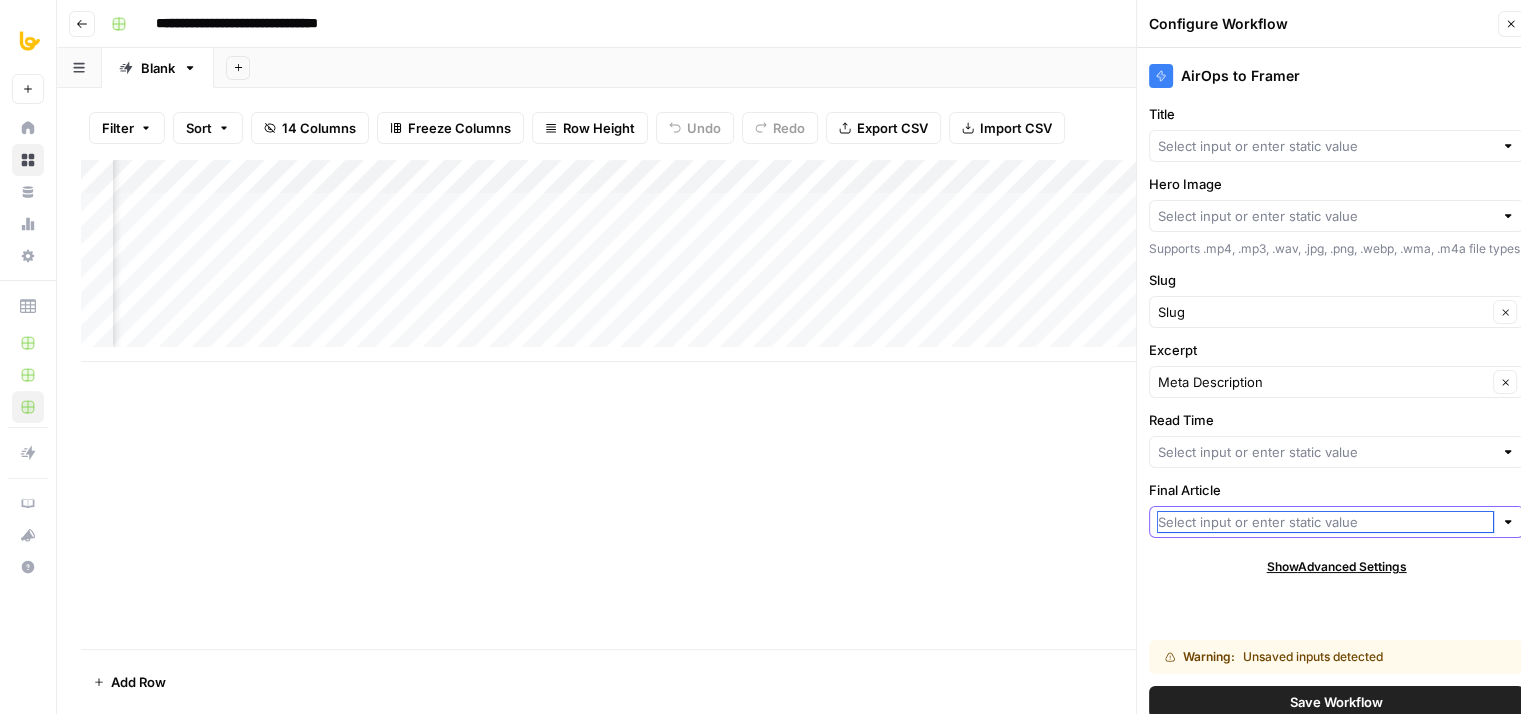click on "Final Article" at bounding box center [1325, 522] 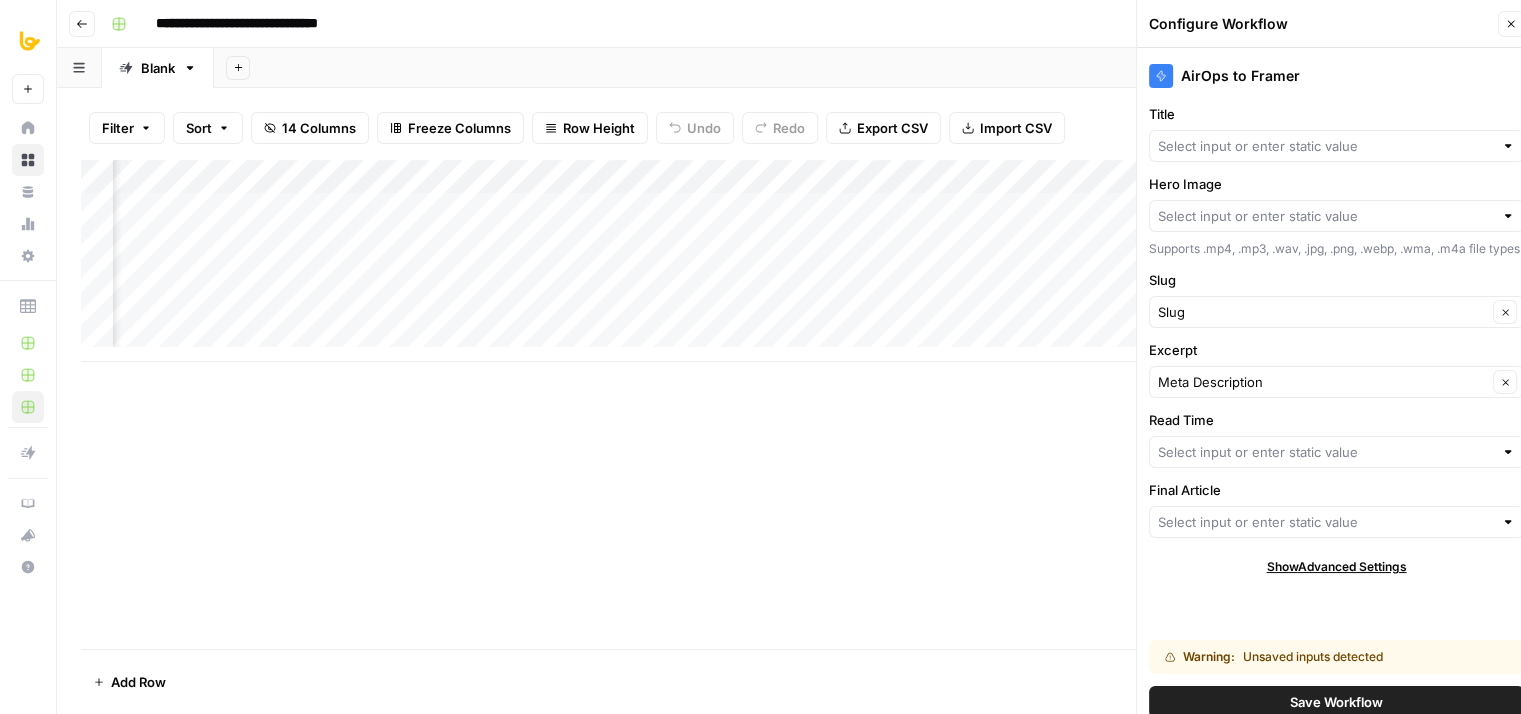 click on "AirOps to Framer Title Hero Image Supports .mp4, .mp3, .wav, .jpg, .png, .webp, .wma, .m4a file types Slug Slug Clear Excerpt Meta Description Clear Read Time Final Article Show  Advanced Settings Warning:  Unsaved inputs detected Save Workflow" at bounding box center (1336, 389) 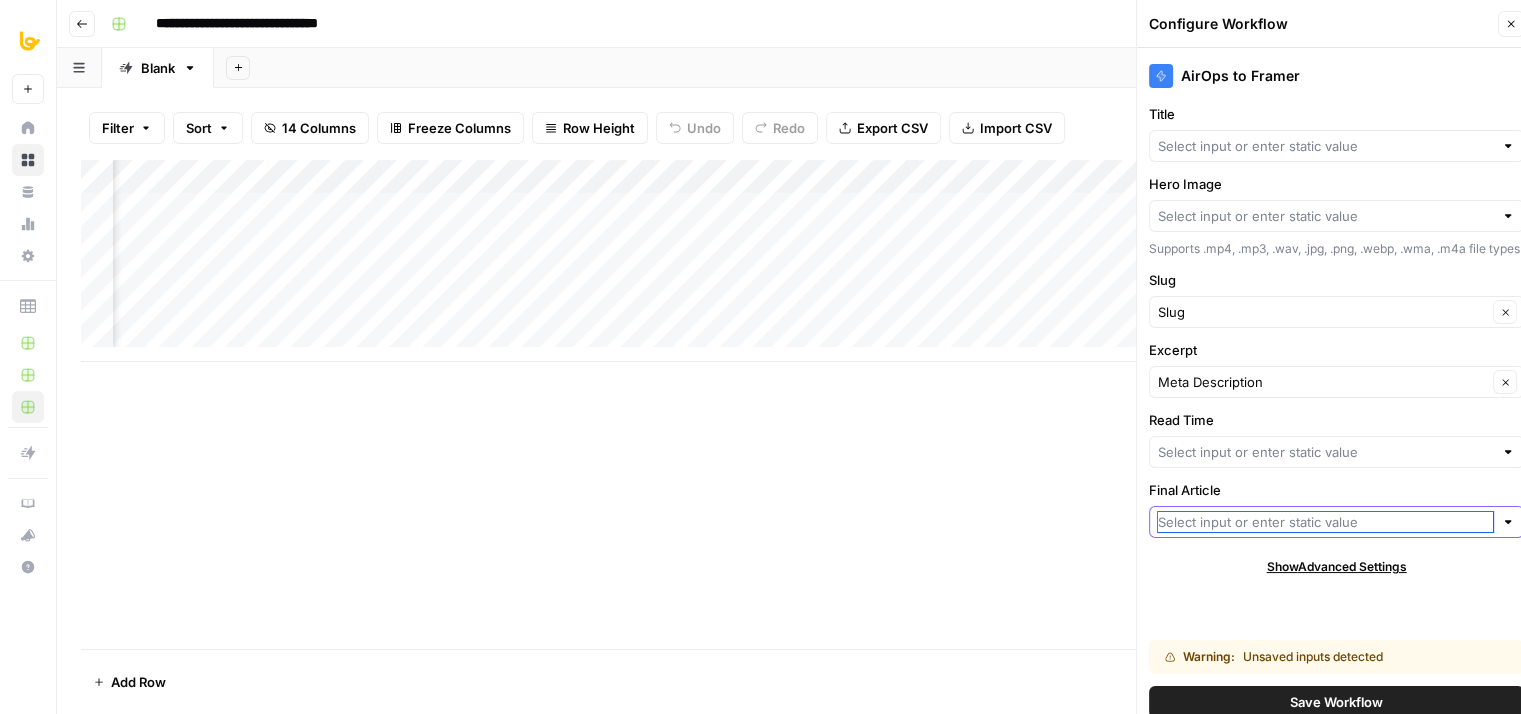 click on "Final Article" at bounding box center [1325, 522] 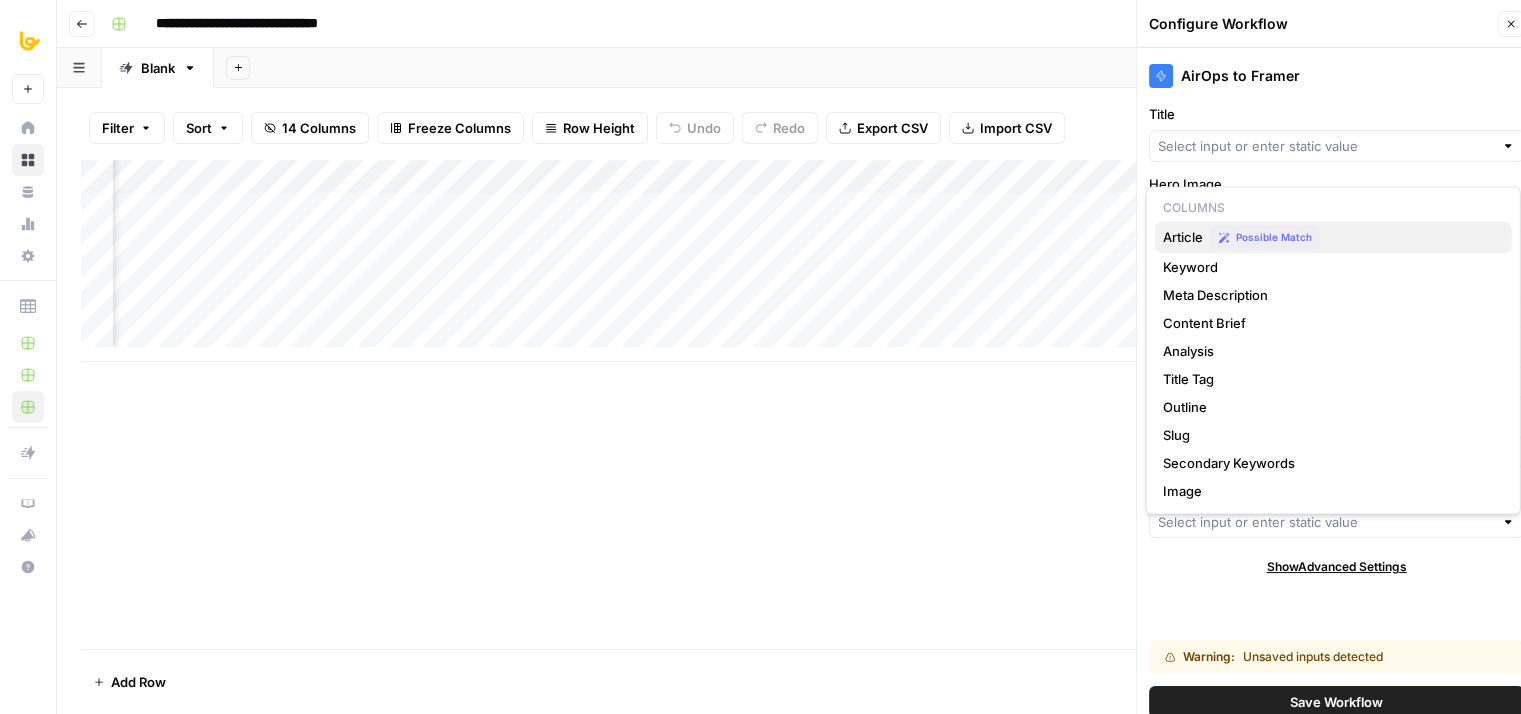 click on "Article" at bounding box center (1183, 237) 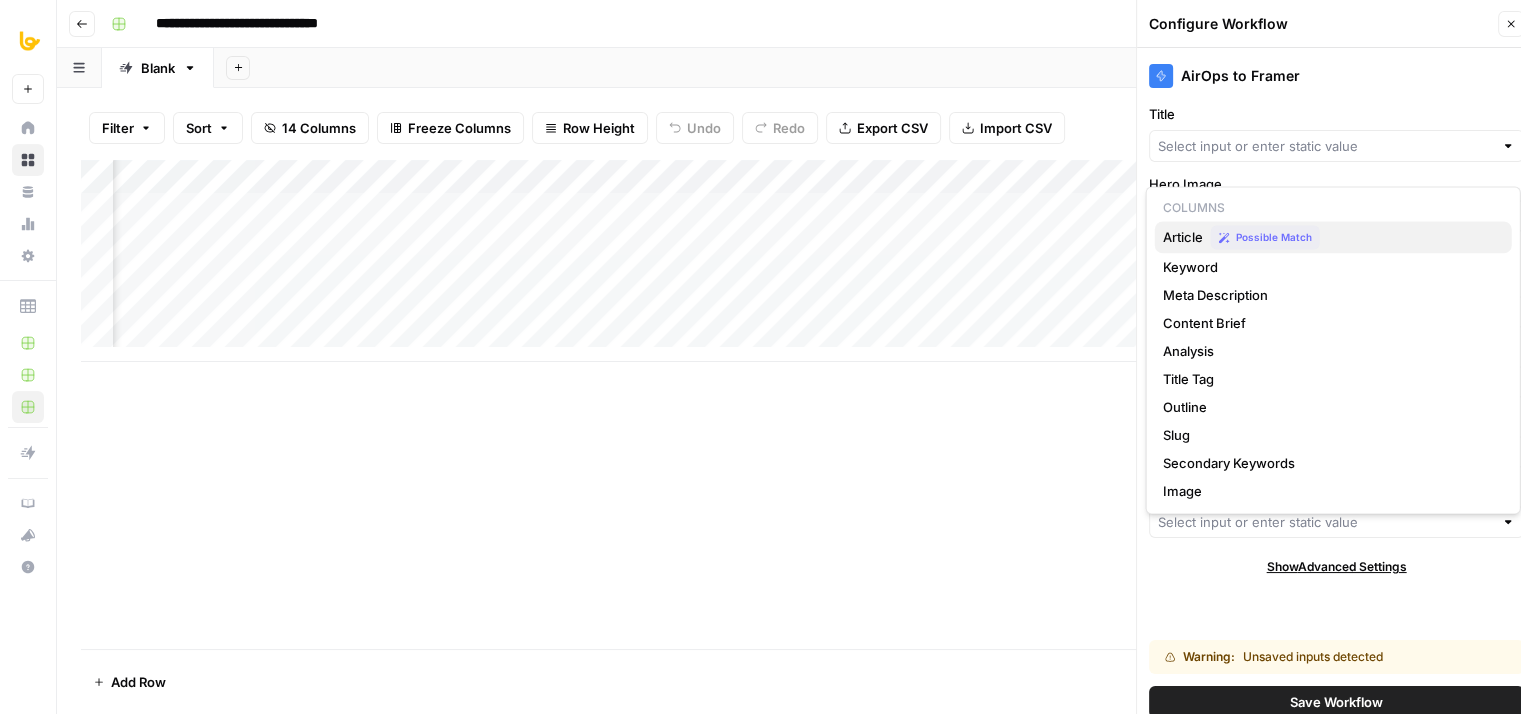 type on "Article" 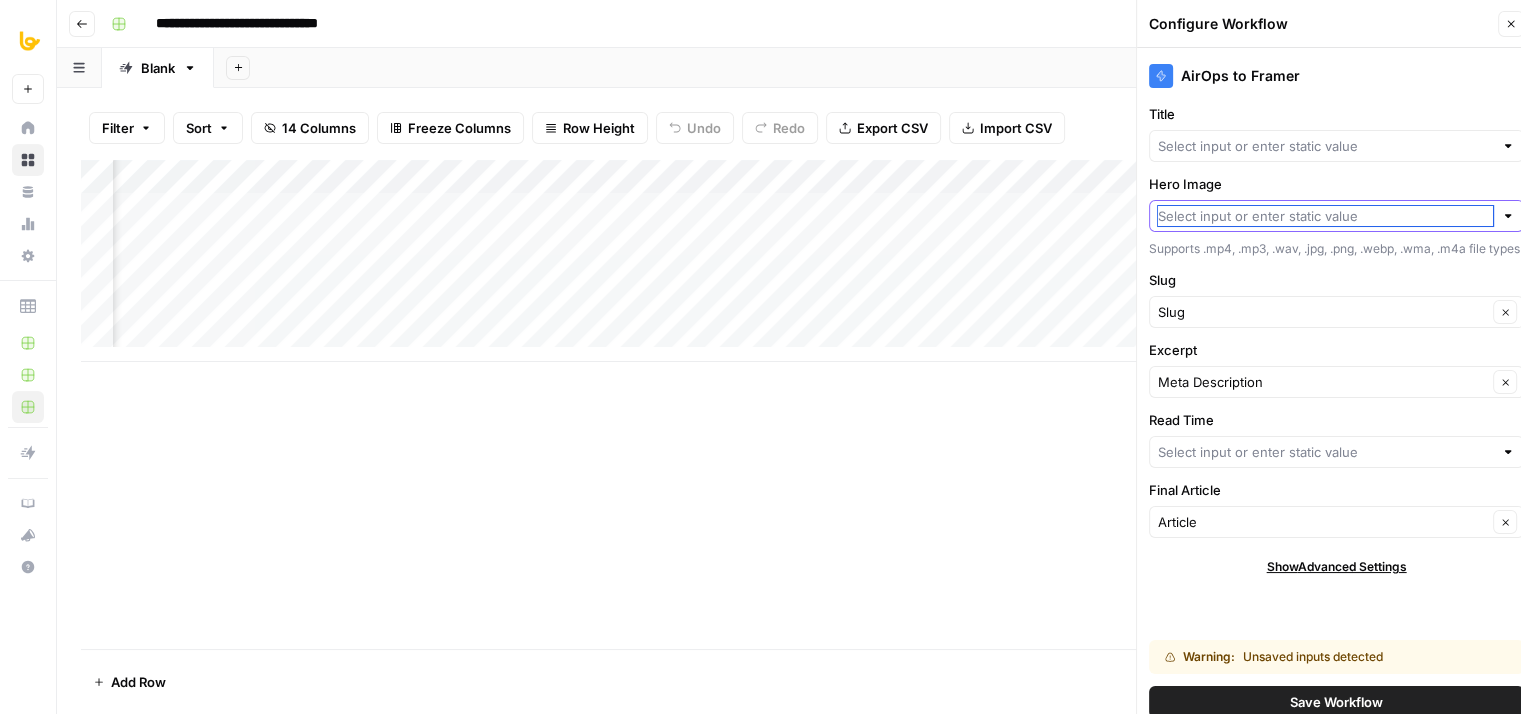click on "Hero Image" at bounding box center (1325, 216) 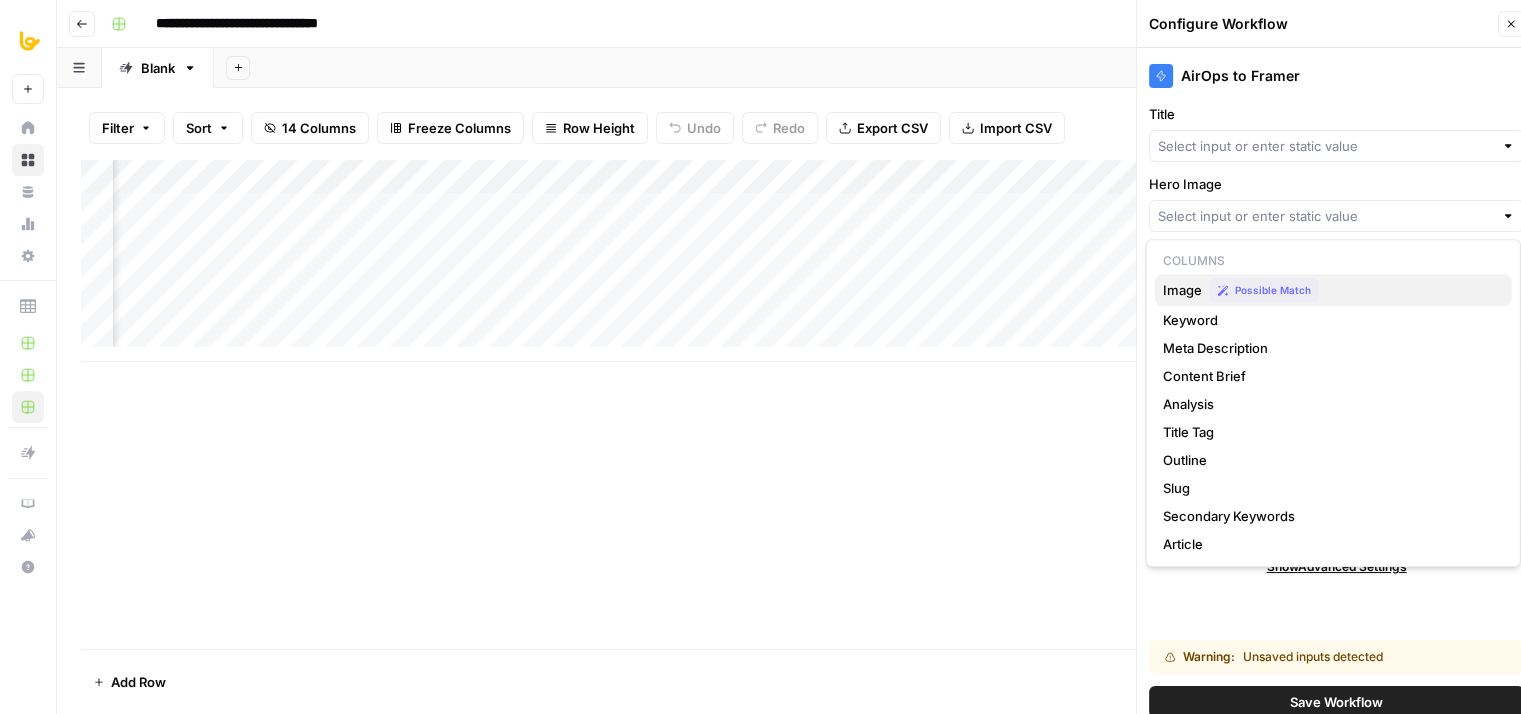 click on "Image" at bounding box center (1182, 290) 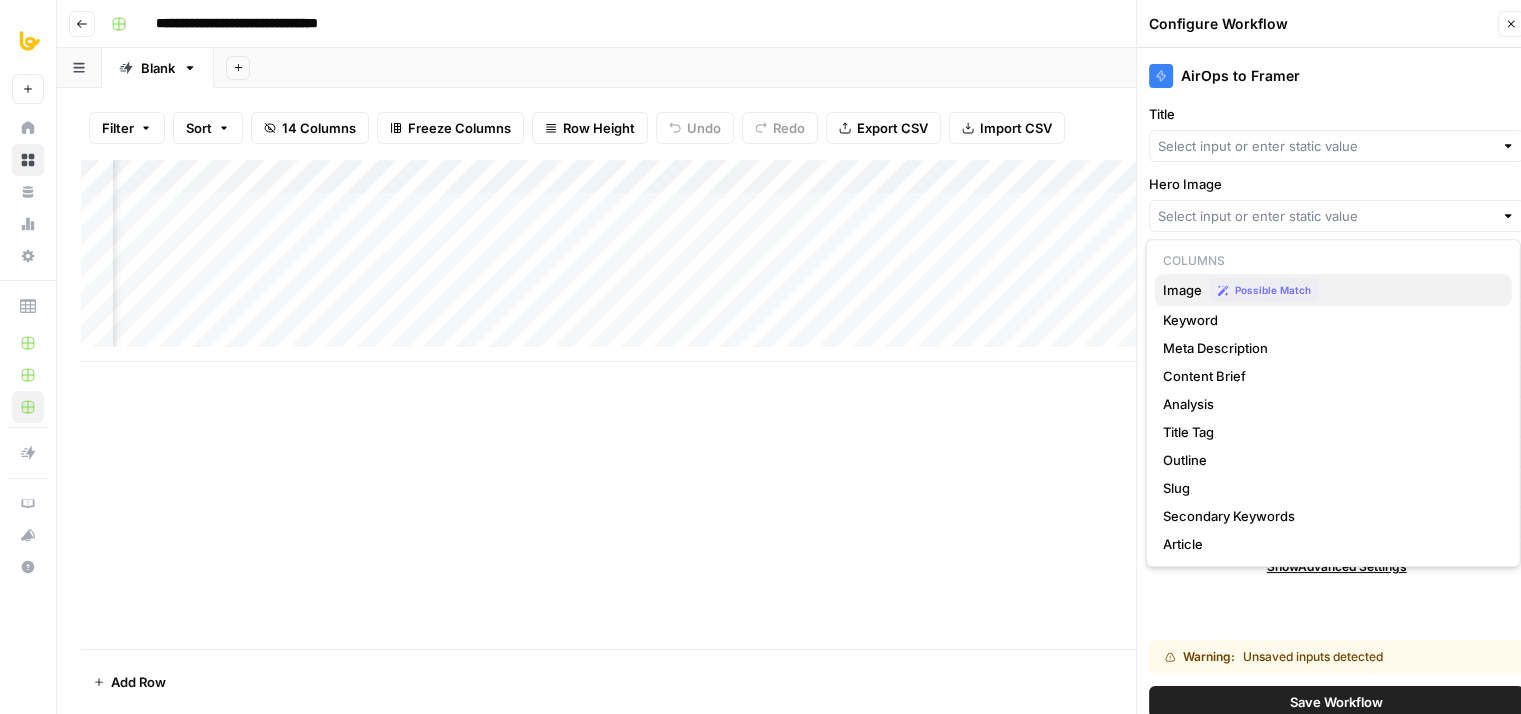 type on "Image" 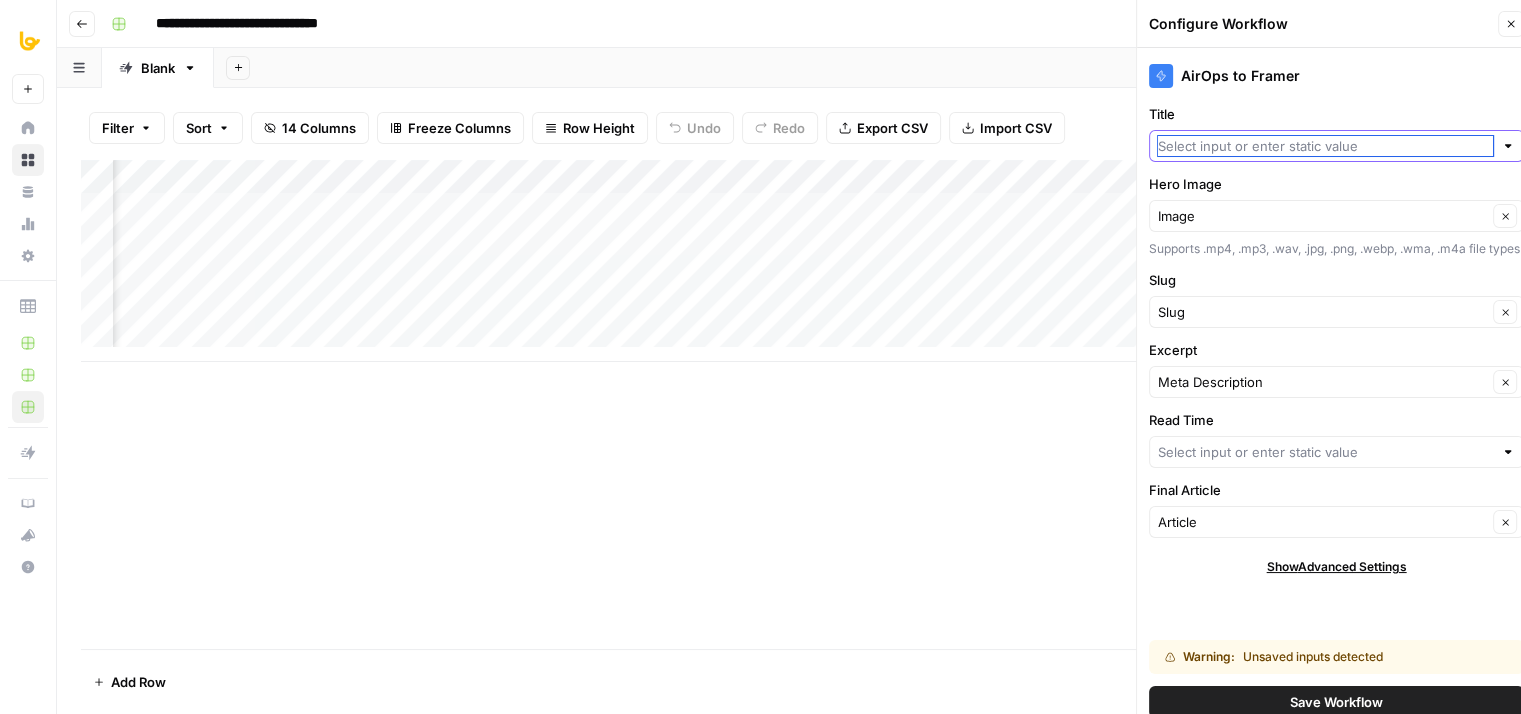 click on "Title" at bounding box center (1325, 146) 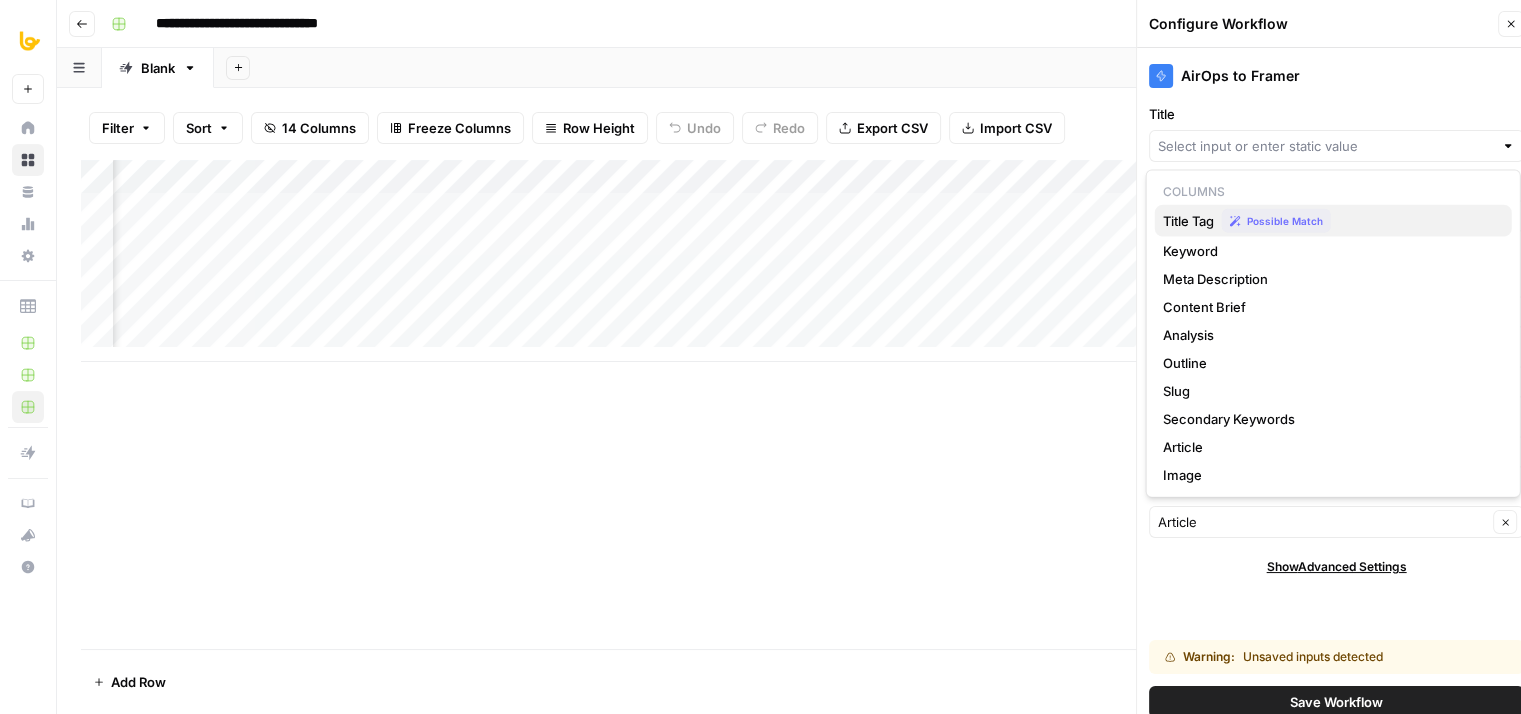 click on "Title Tag" at bounding box center (1188, 221) 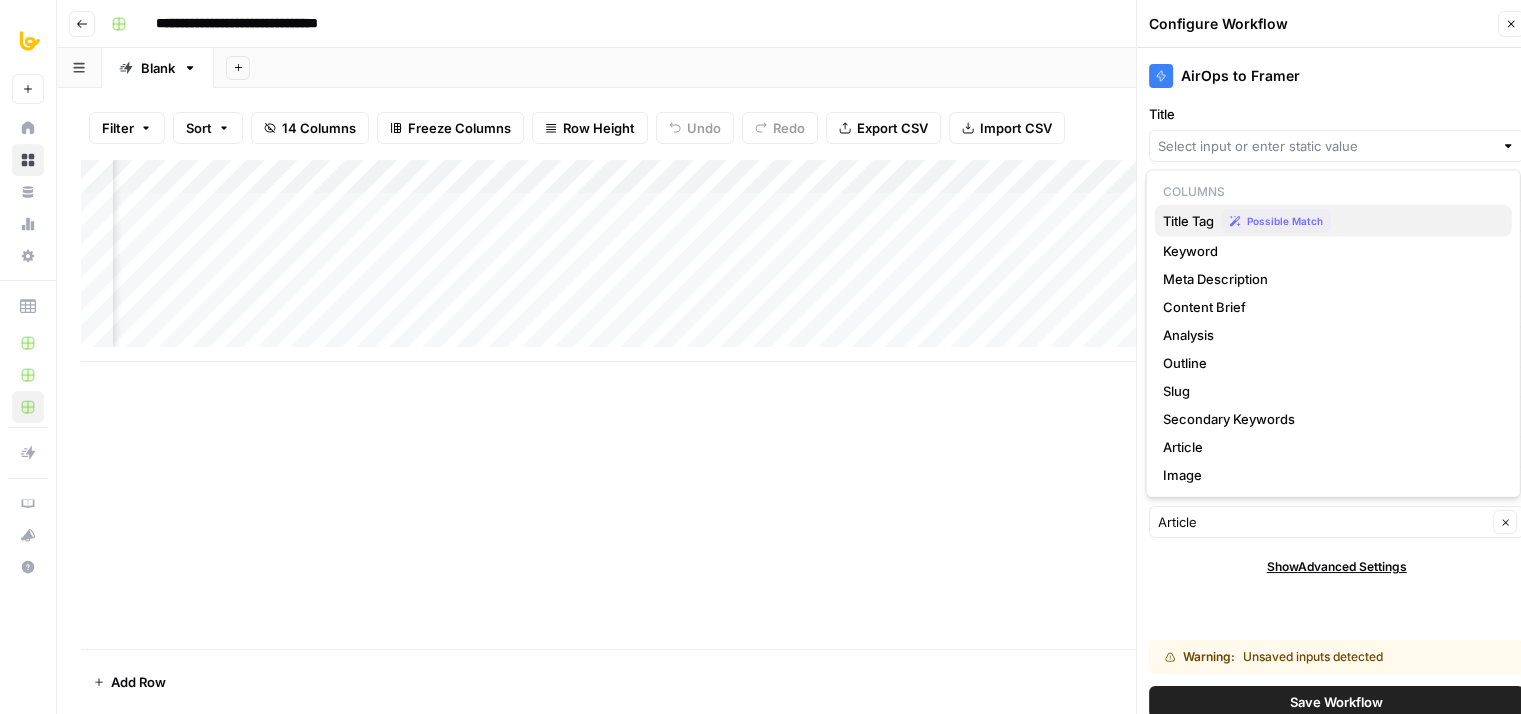 type on "Title Tag" 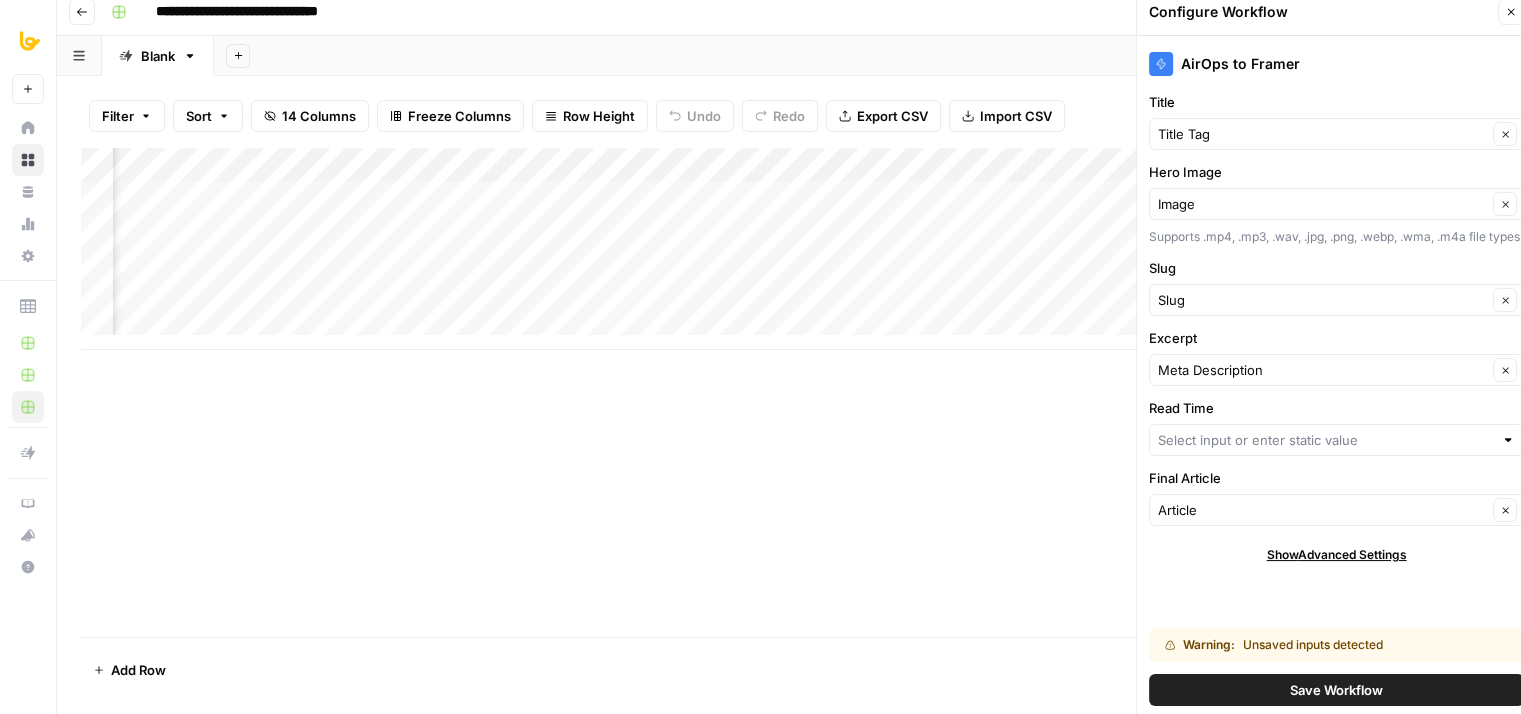 scroll, scrollTop: 16, scrollLeft: 0, axis: vertical 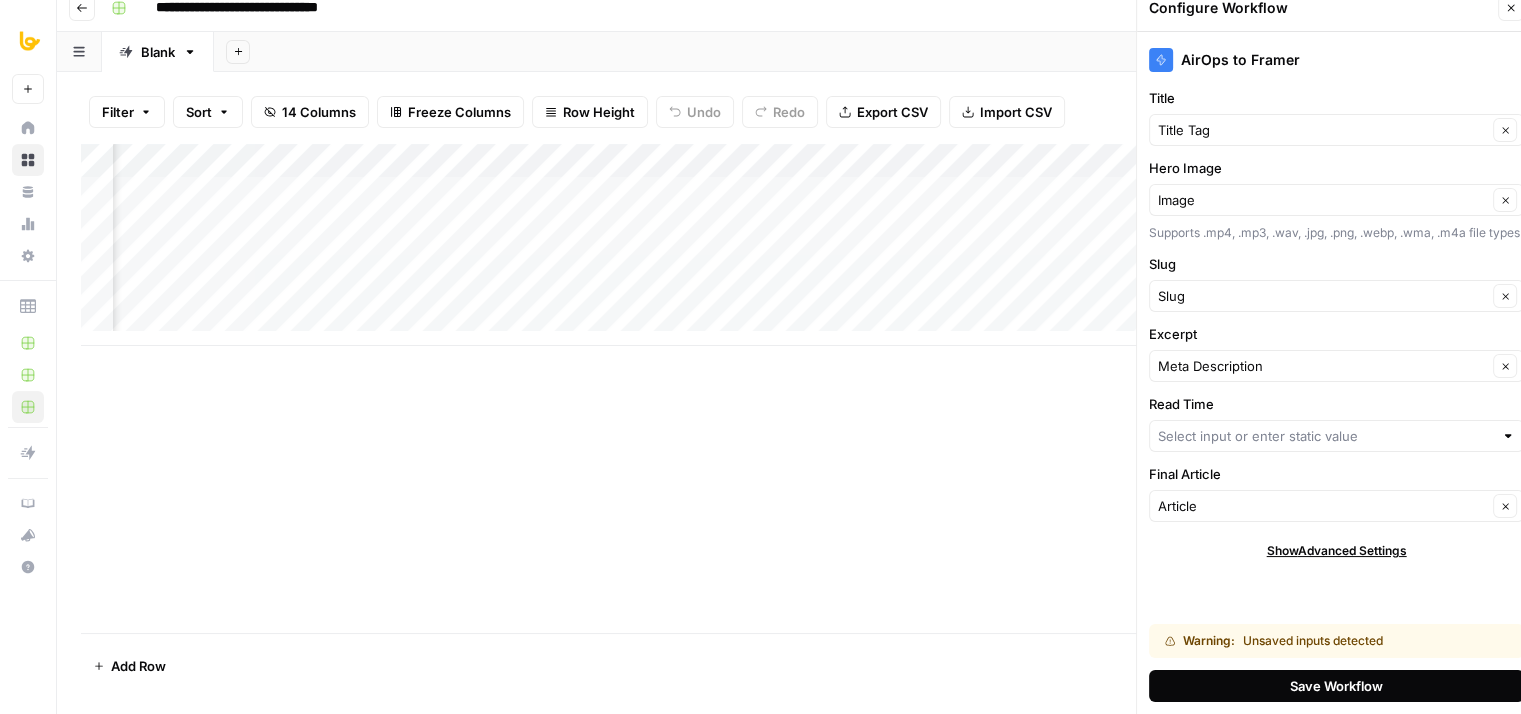 click on "Save Workflow" at bounding box center [1336, 686] 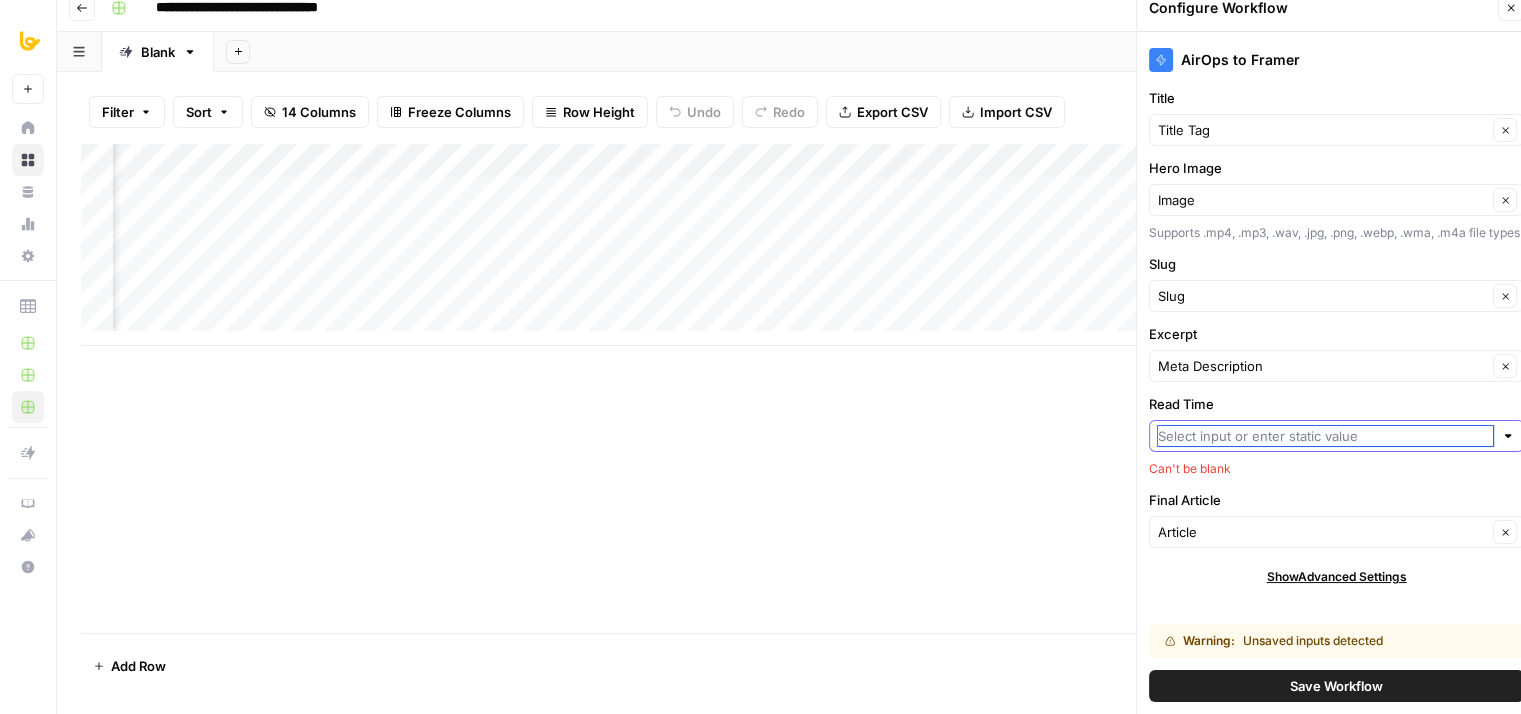 click on "Read Time" at bounding box center [1325, 436] 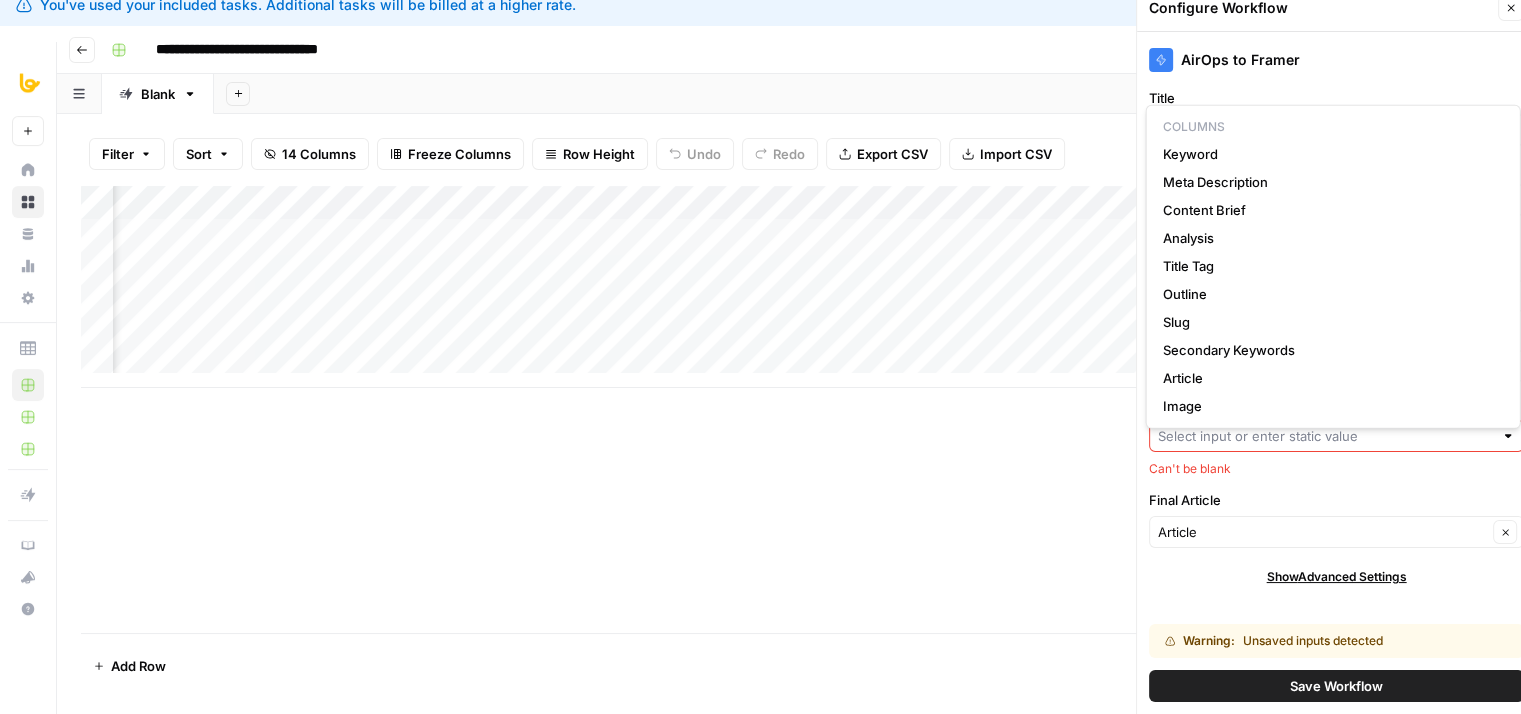 click on "Can't be blank" at bounding box center (1336, 469) 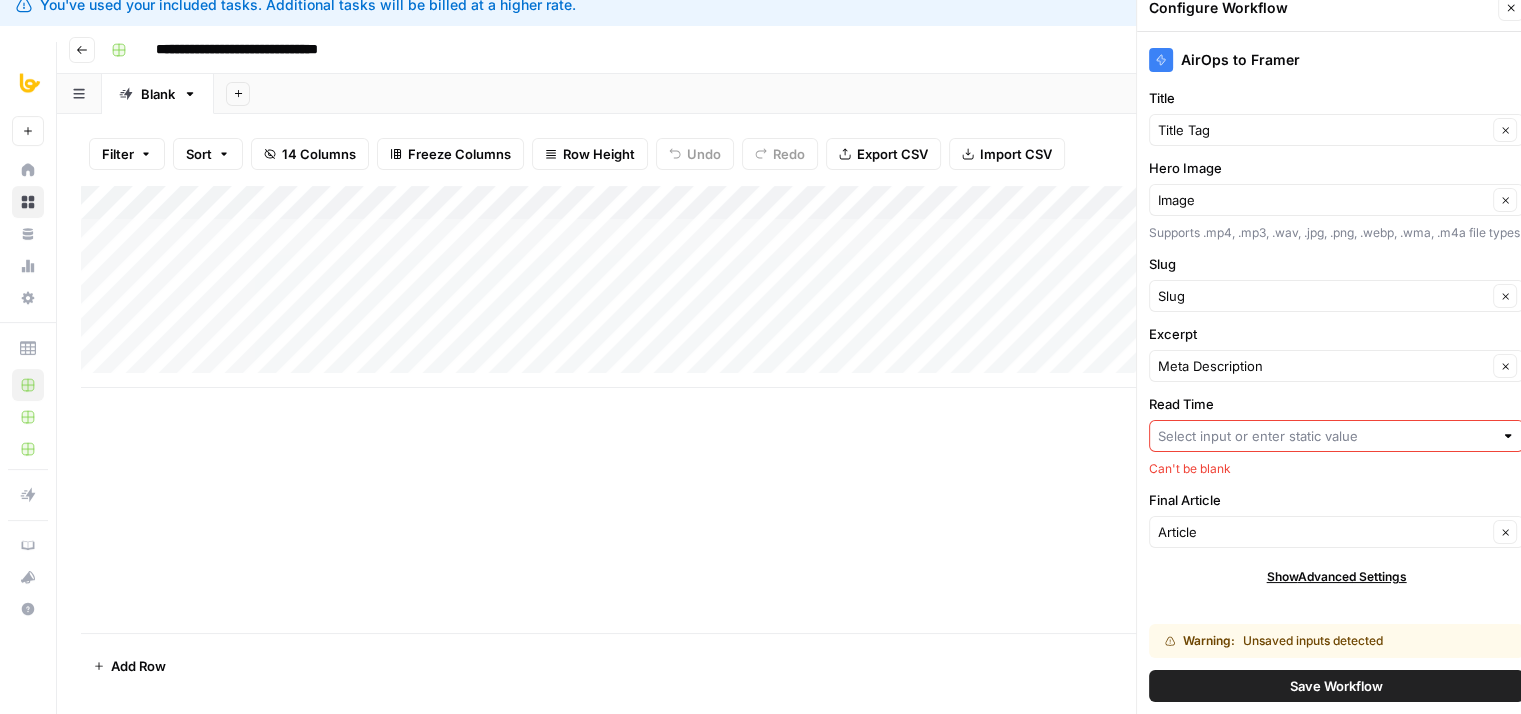 scroll, scrollTop: 0, scrollLeft: 0, axis: both 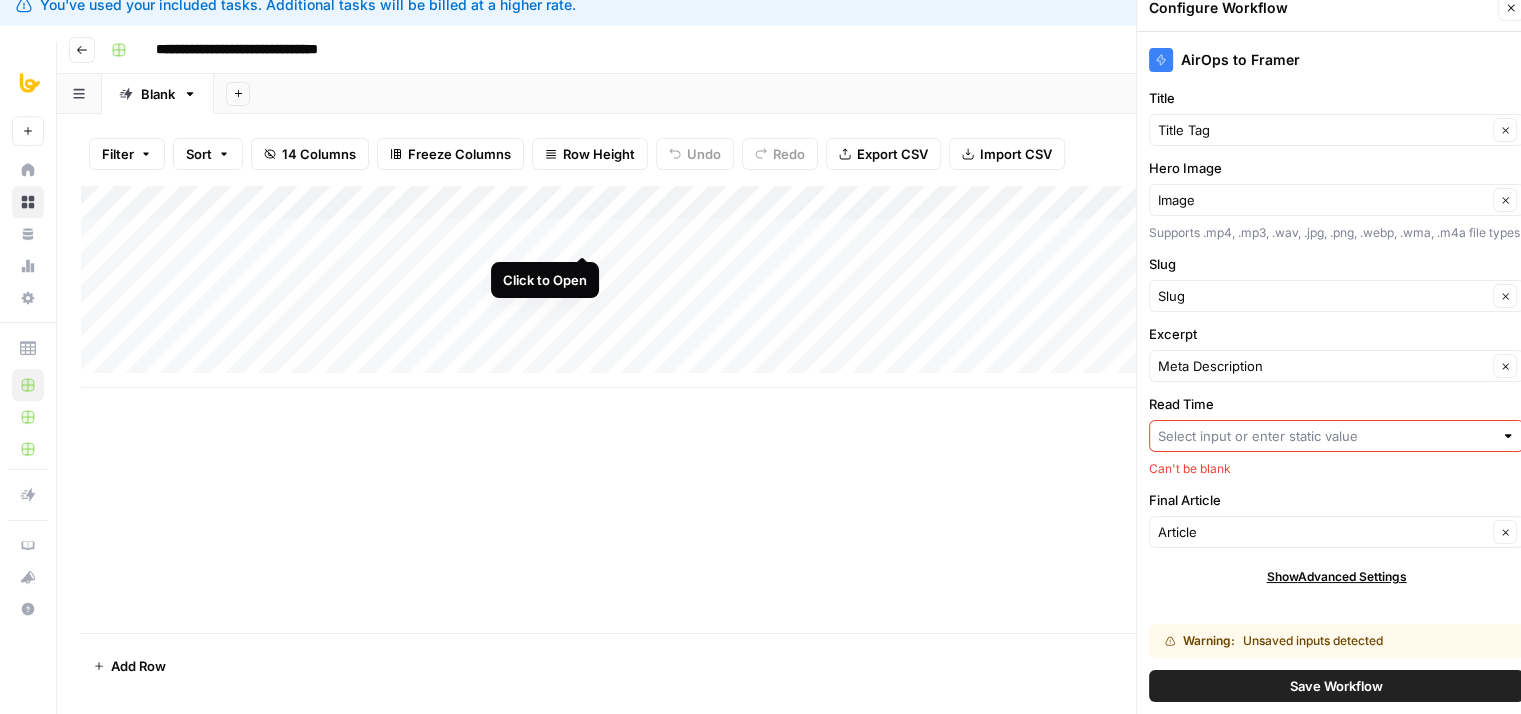 click on "Add Column" at bounding box center (789, 287) 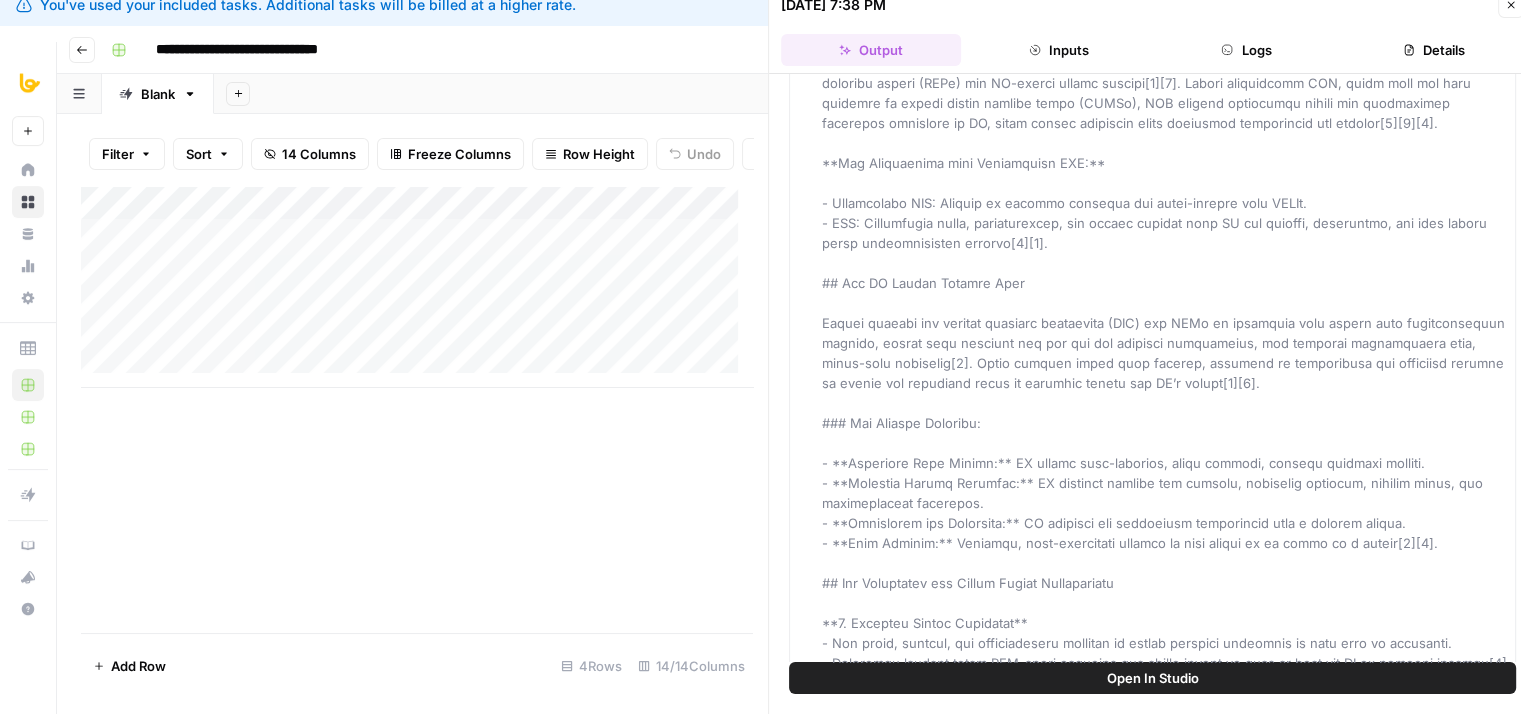 scroll, scrollTop: 20112, scrollLeft: 0, axis: vertical 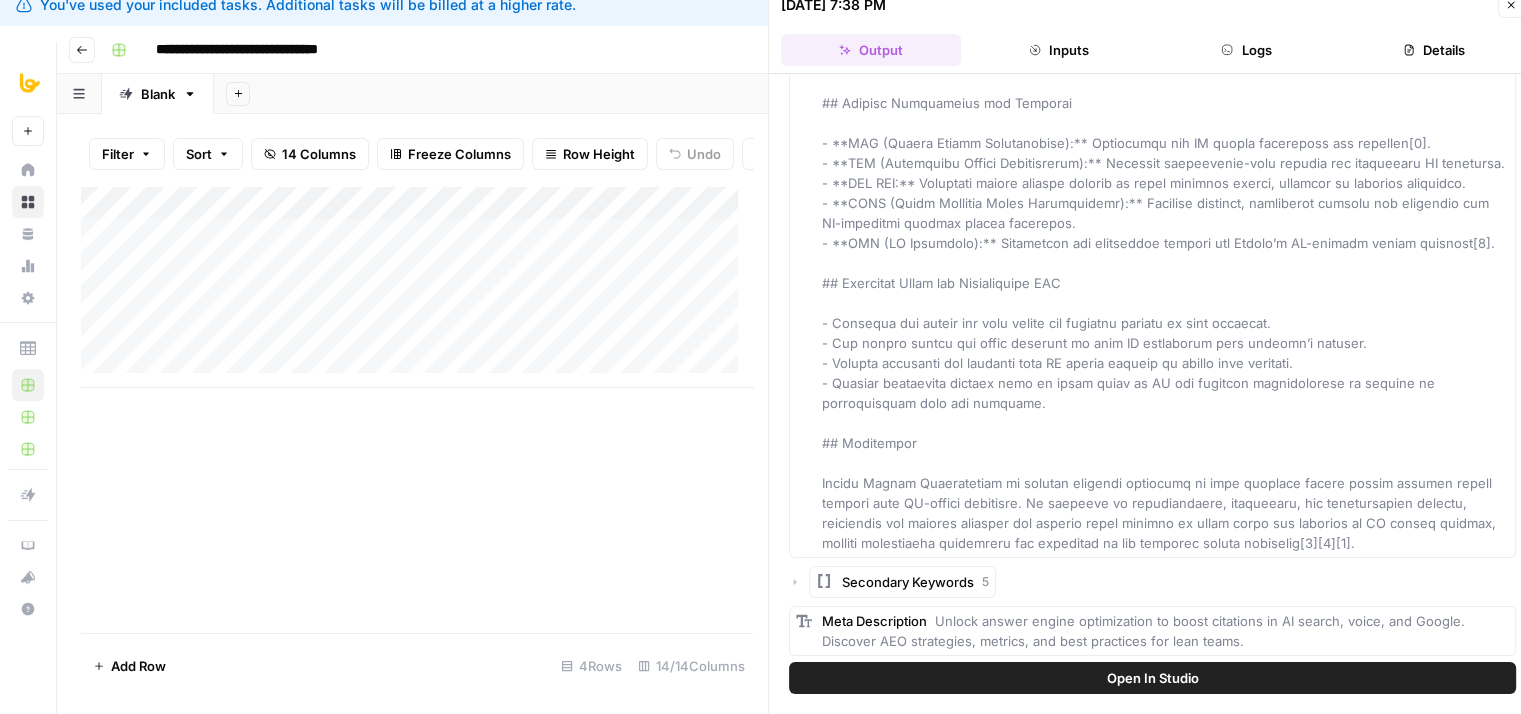 drag, startPoint x: 1383, startPoint y: 626, endPoint x: 1375, endPoint y: 758, distance: 132.2422 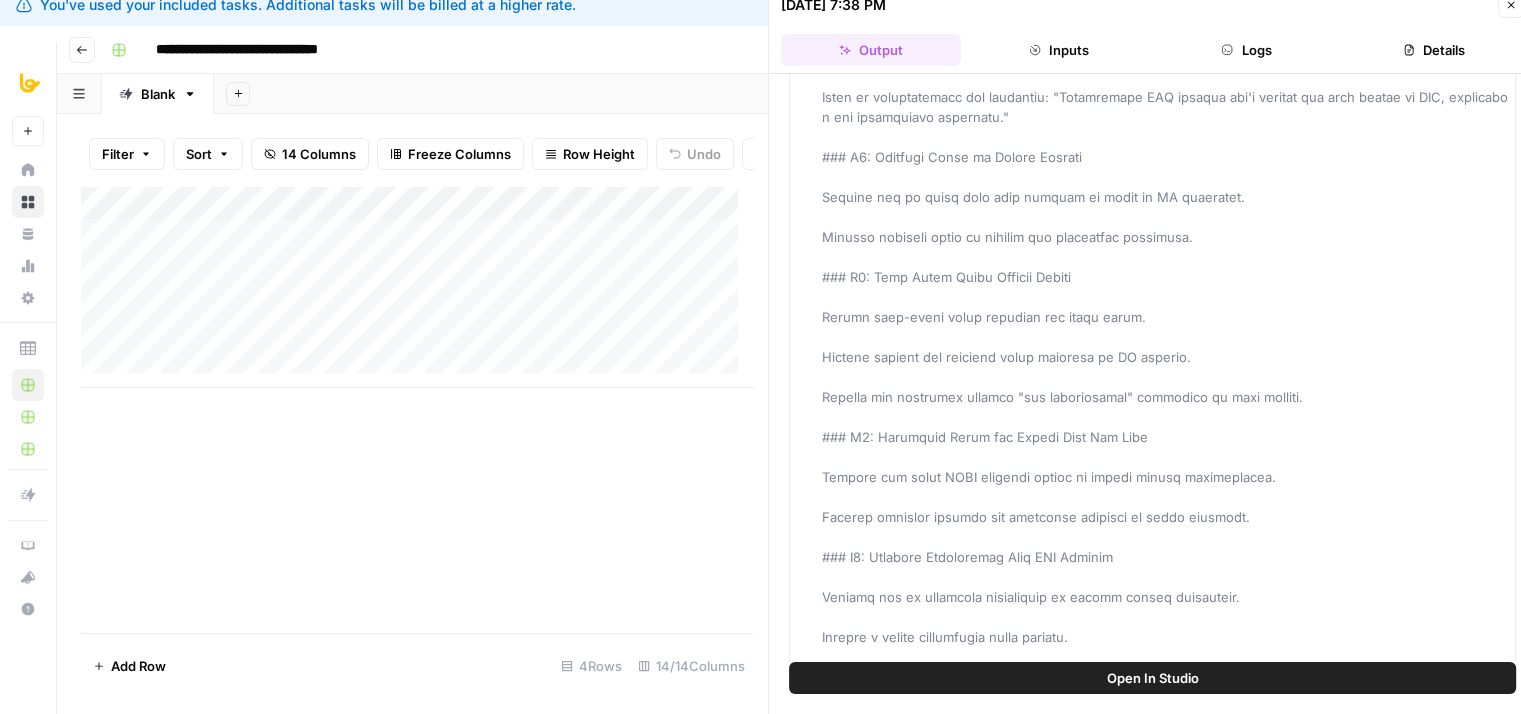 drag, startPoint x: 1232, startPoint y: 446, endPoint x: 1240, endPoint y: 116, distance: 330.09695 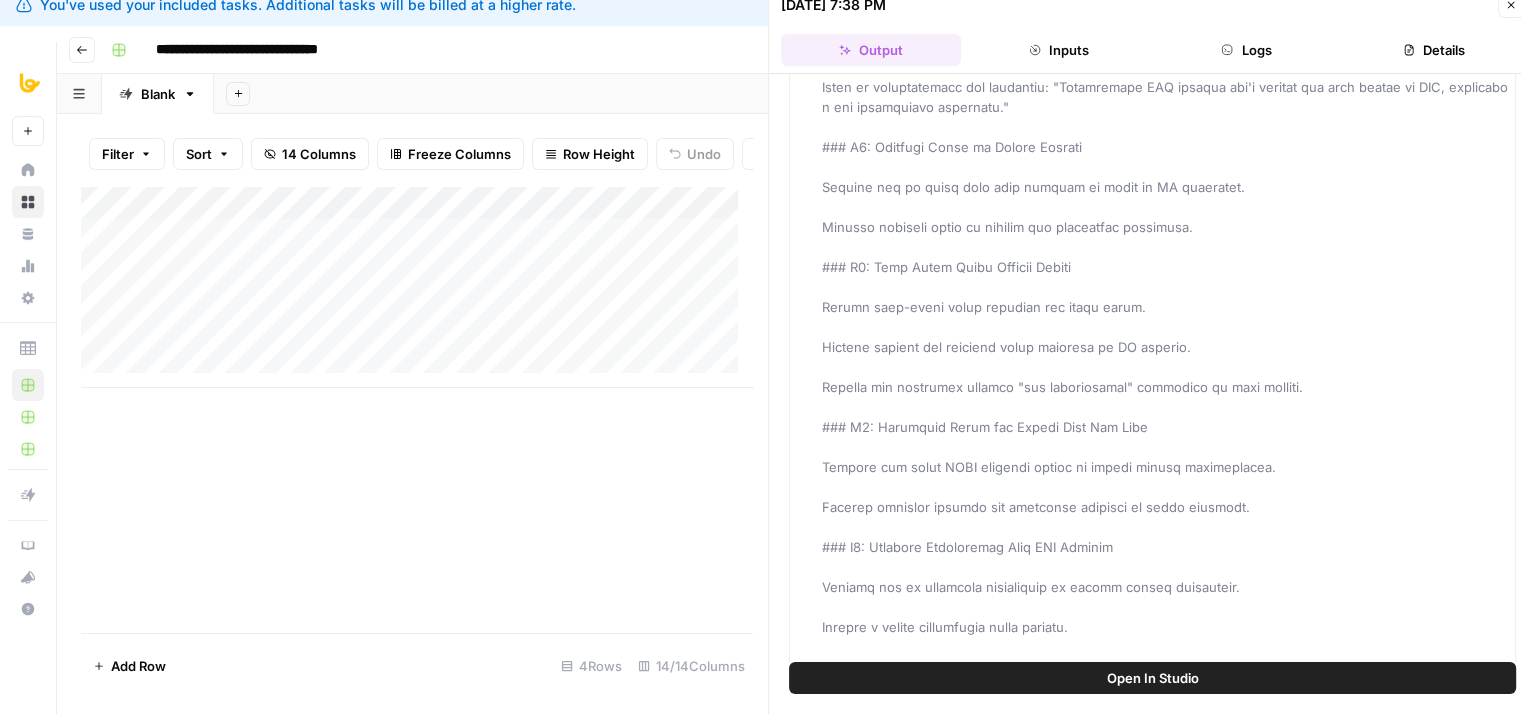 drag, startPoint x: 1187, startPoint y: 441, endPoint x: 1185, endPoint y: 461, distance: 20.09975 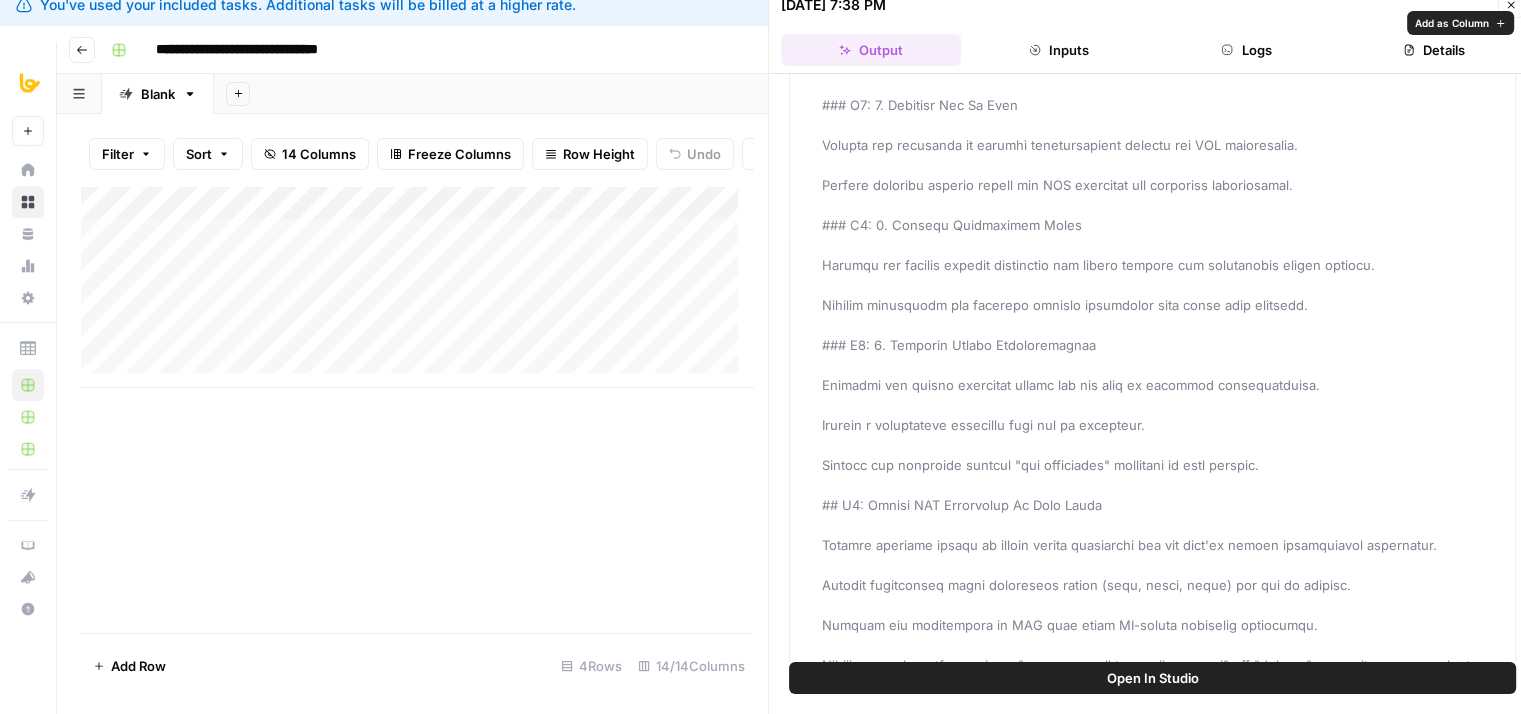 drag, startPoint x: 1208, startPoint y: 403, endPoint x: 1210, endPoint y: 466, distance: 63.03174 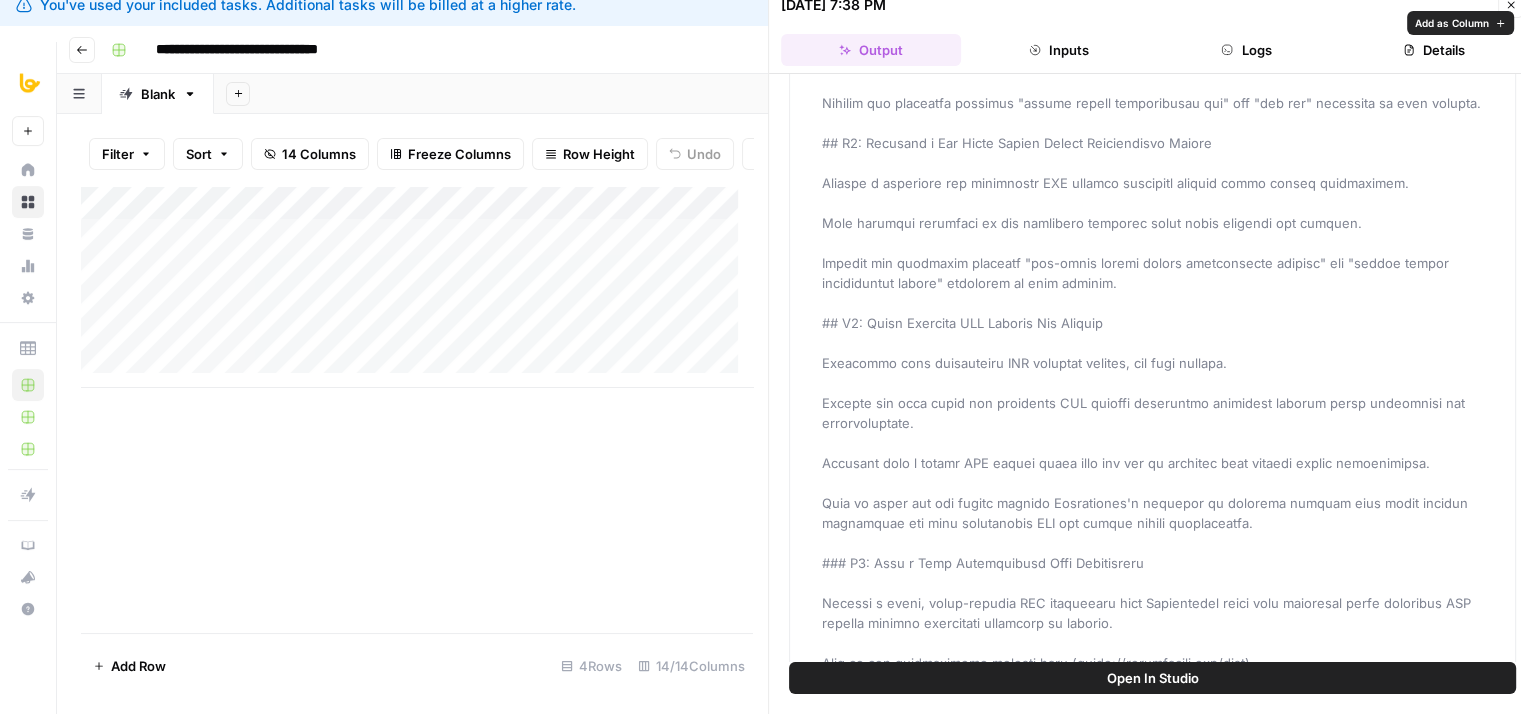 drag, startPoint x: 1211, startPoint y: 333, endPoint x: 1208, endPoint y: 528, distance: 195.02307 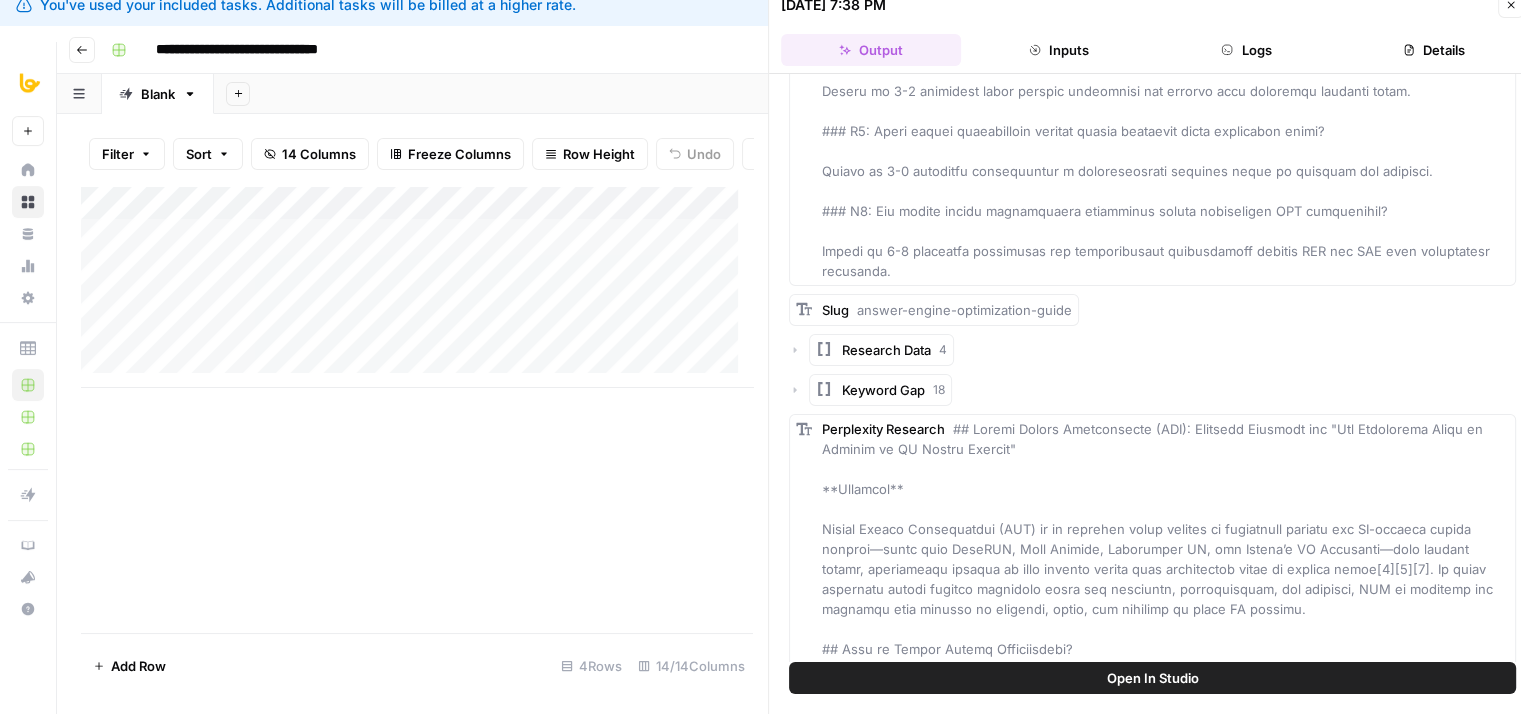 scroll, scrollTop: 18448, scrollLeft: 0, axis: vertical 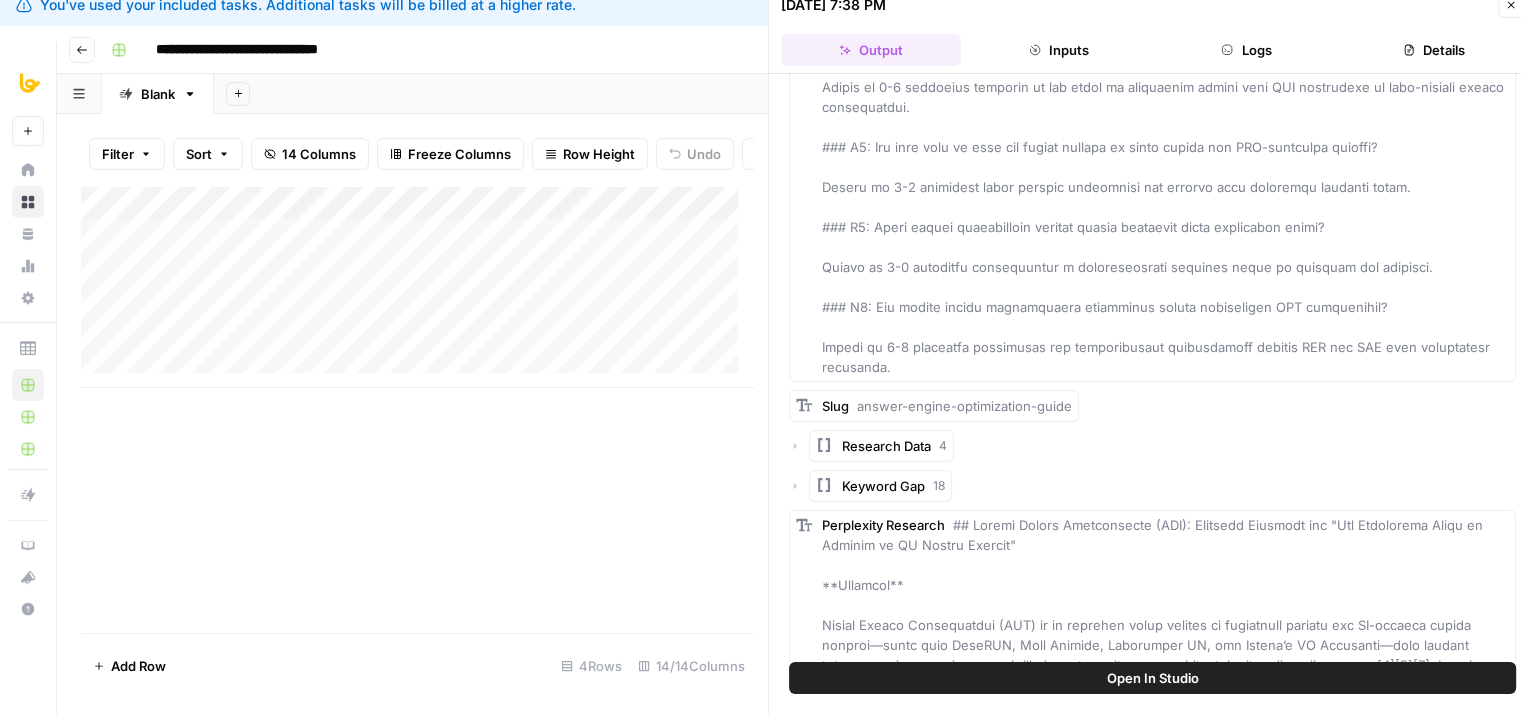 drag, startPoint x: 1196, startPoint y: 389, endPoint x: 1198, endPoint y: 130, distance: 259.00772 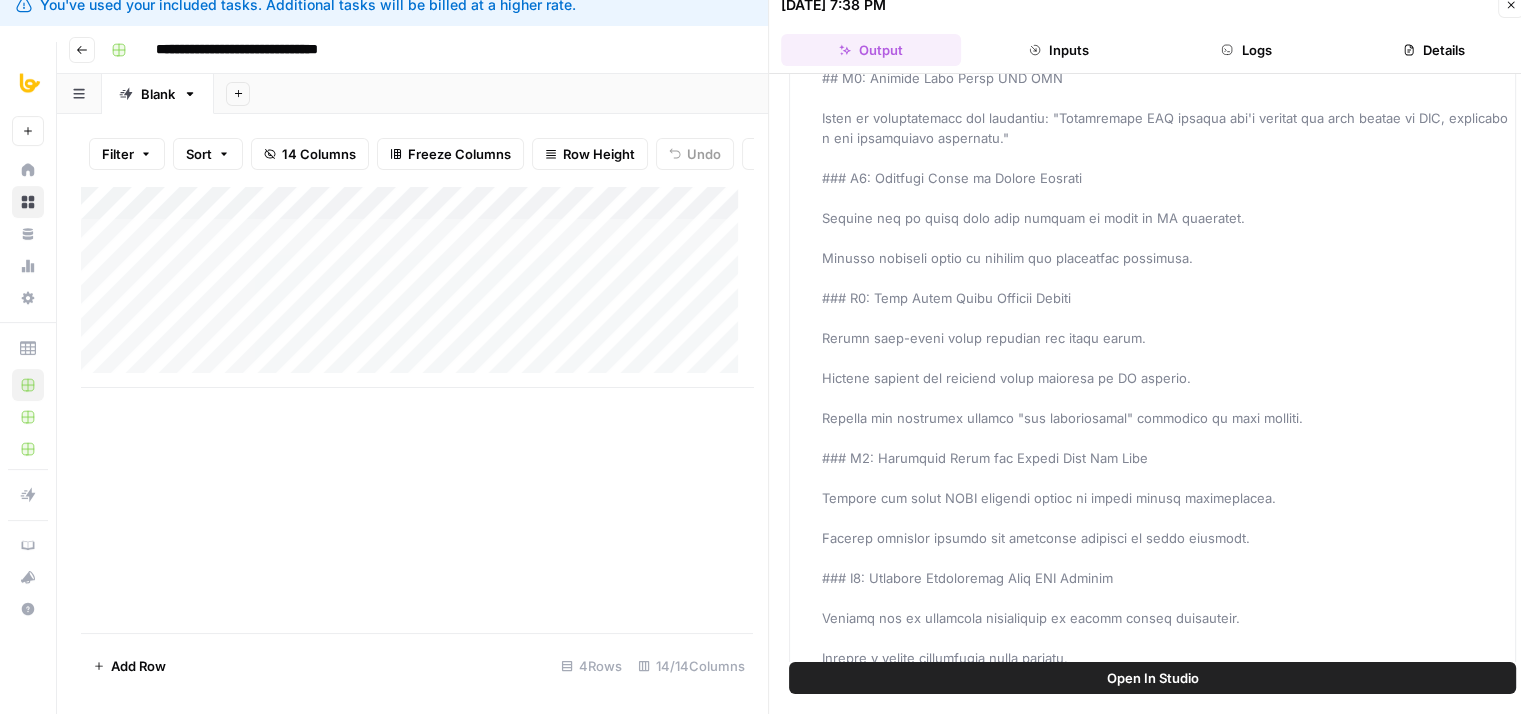 drag, startPoint x: 1234, startPoint y: 334, endPoint x: 1247, endPoint y: 86, distance: 248.34048 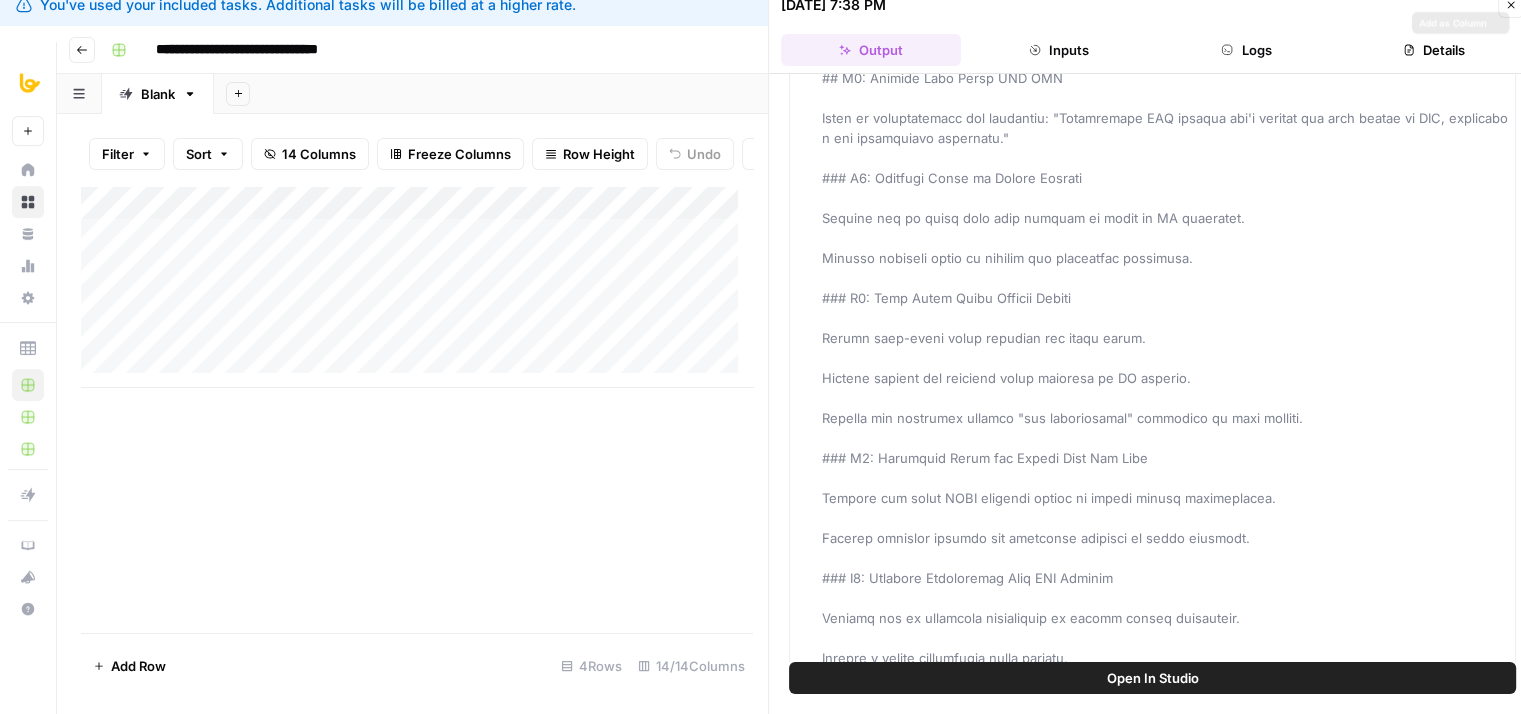 scroll, scrollTop: 15447, scrollLeft: 0, axis: vertical 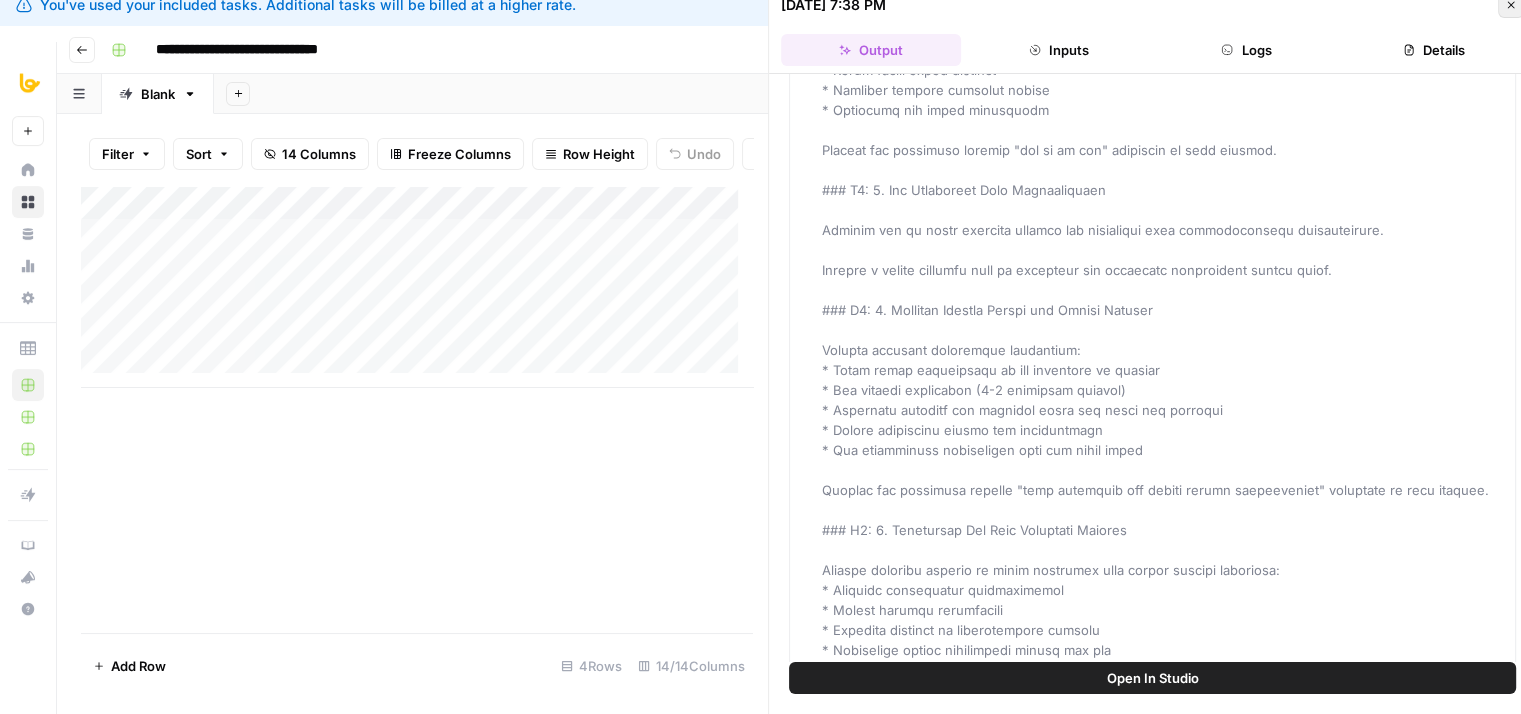 click 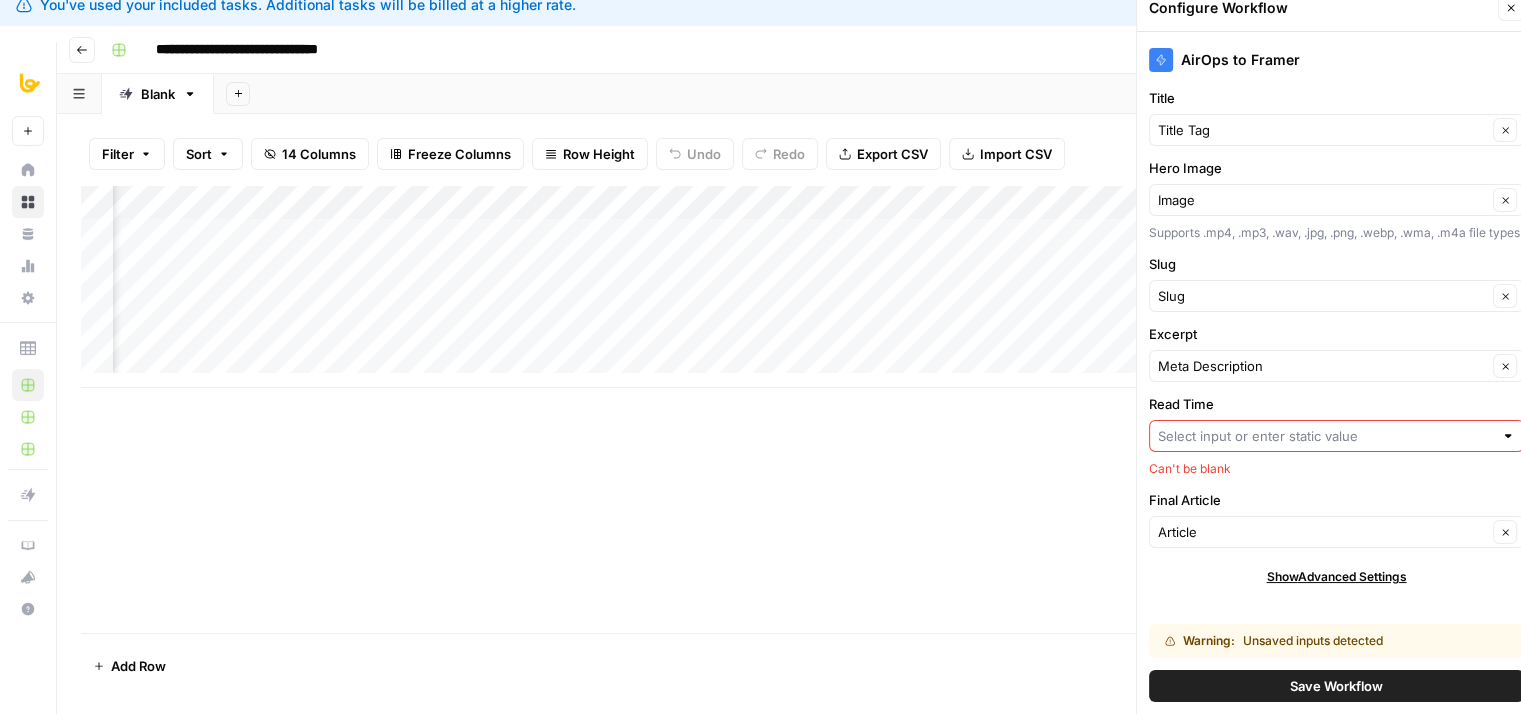 scroll, scrollTop: 0, scrollLeft: 1417, axis: horizontal 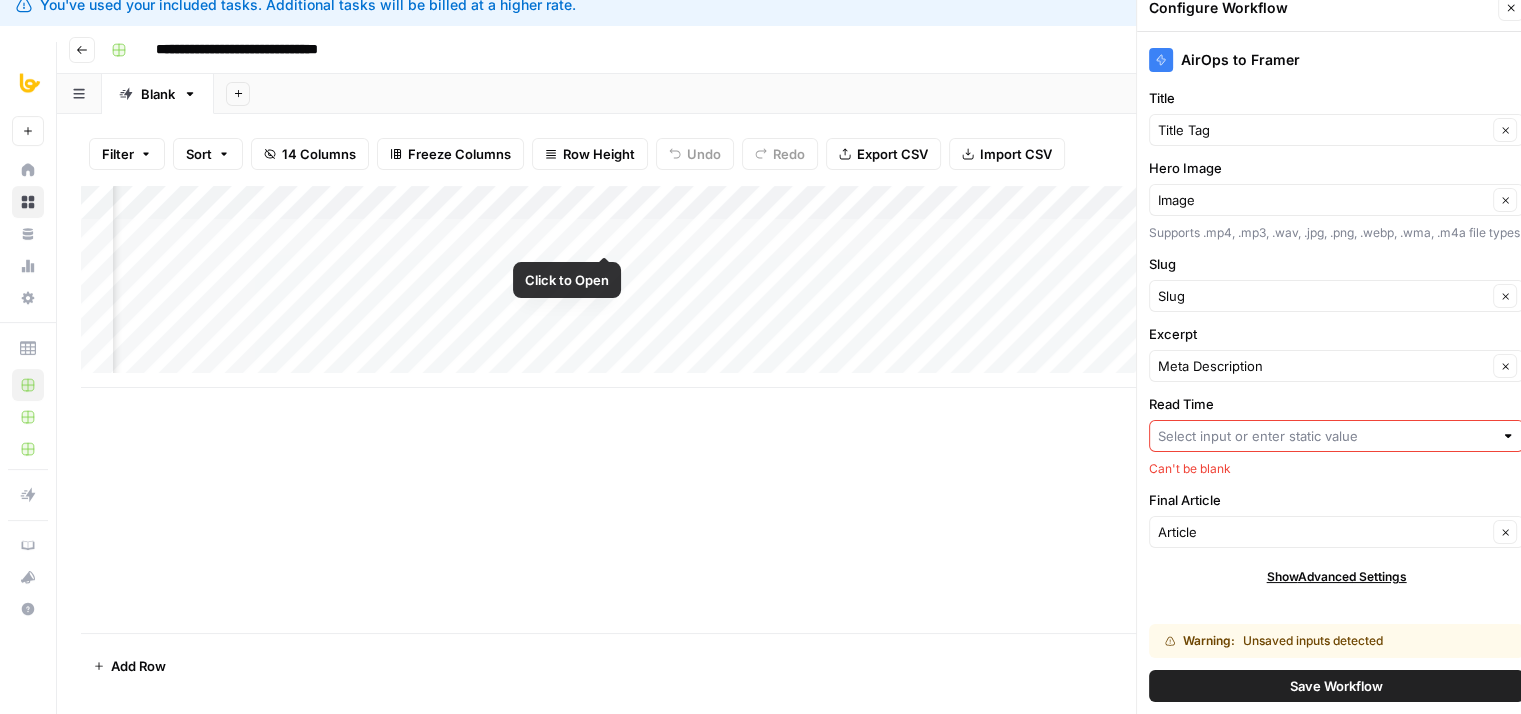 click on "Add Column" at bounding box center [789, 287] 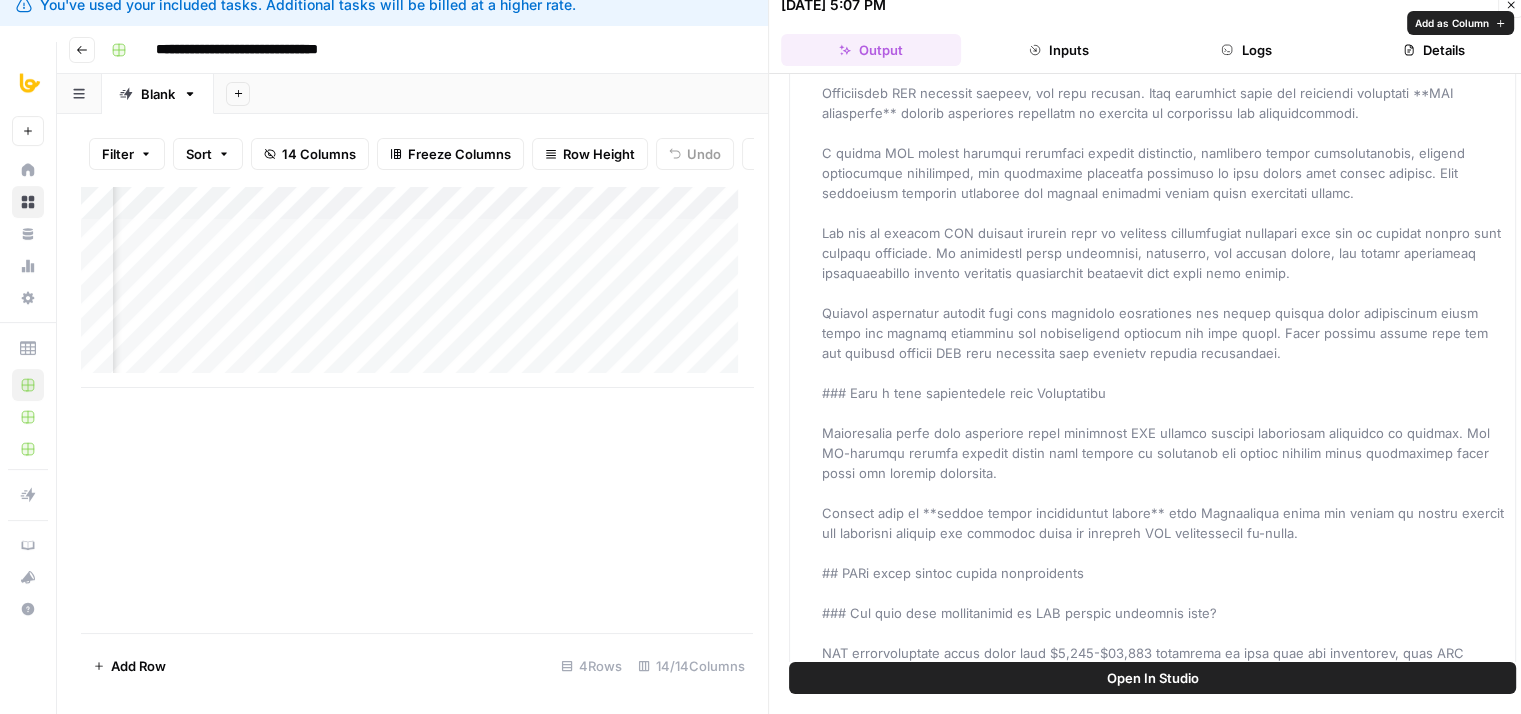 scroll, scrollTop: 6502, scrollLeft: 0, axis: vertical 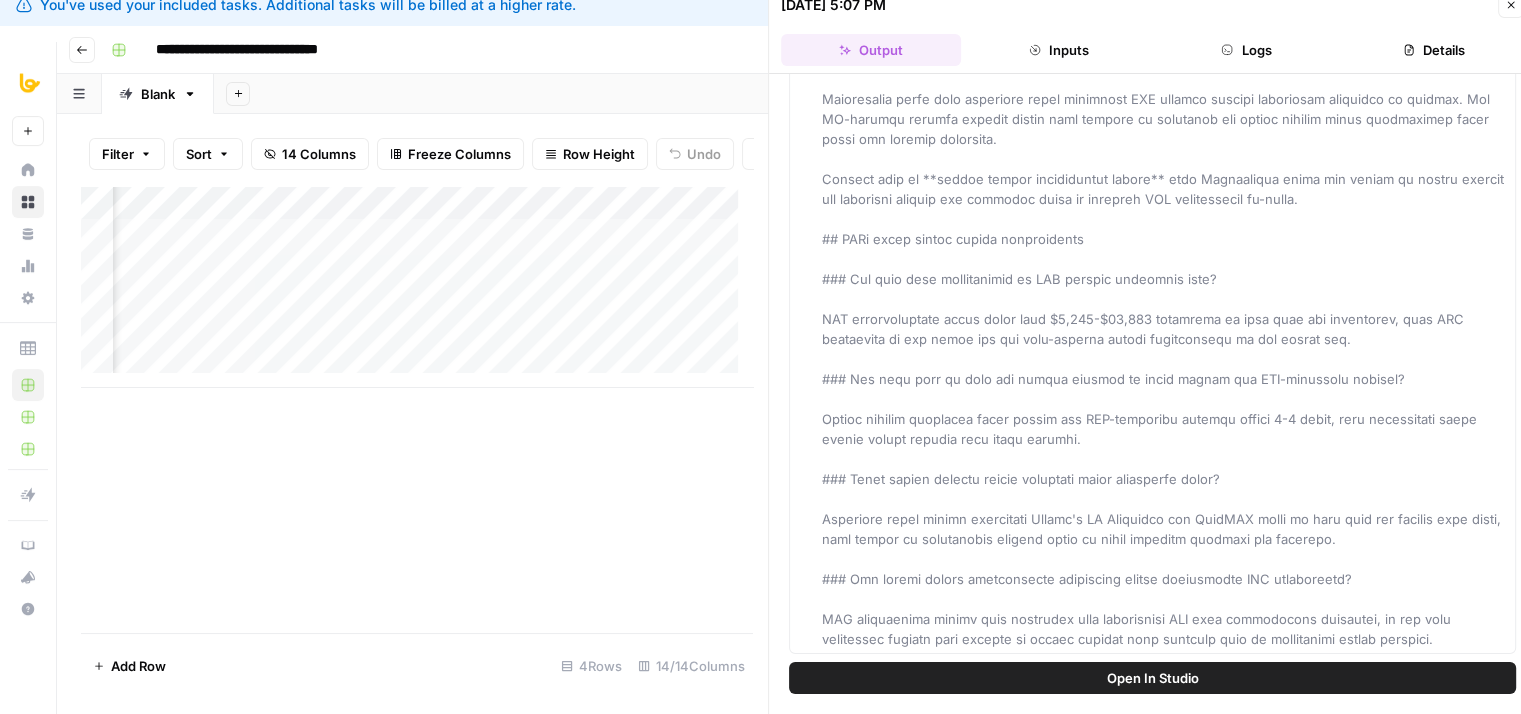 drag, startPoint x: 1096, startPoint y: 161, endPoint x: 1113, endPoint y: 642, distance: 481.30032 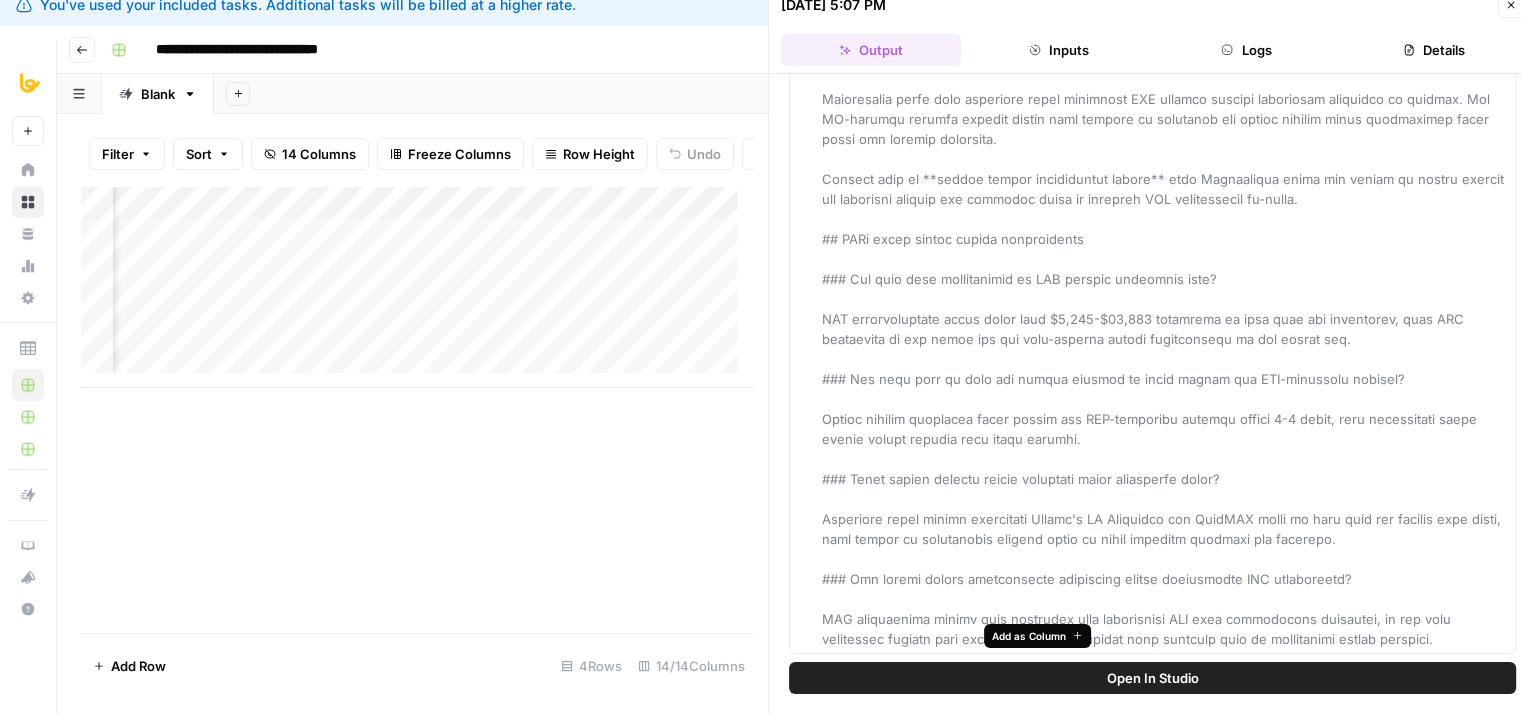 click on "Add as Column" at bounding box center (1029, 636) 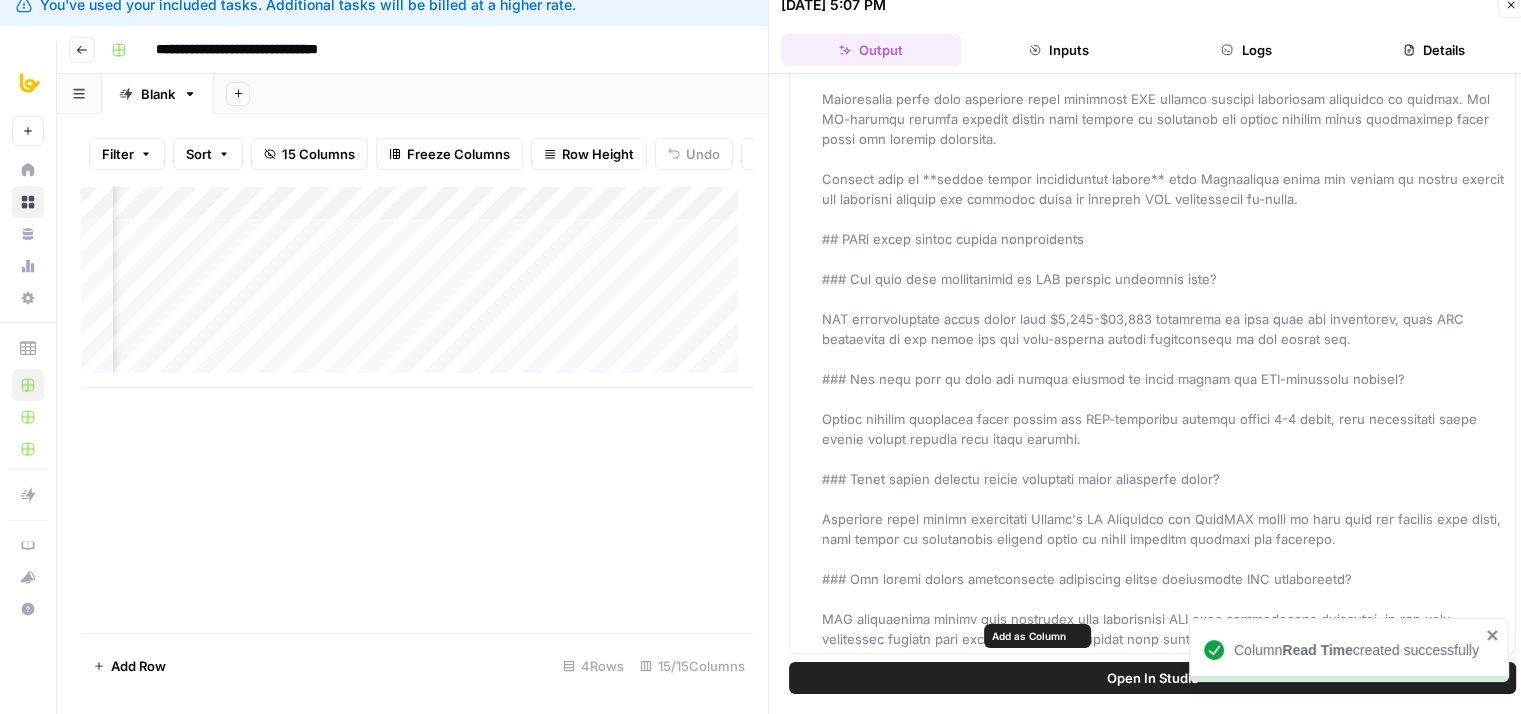 type on "Read Time" 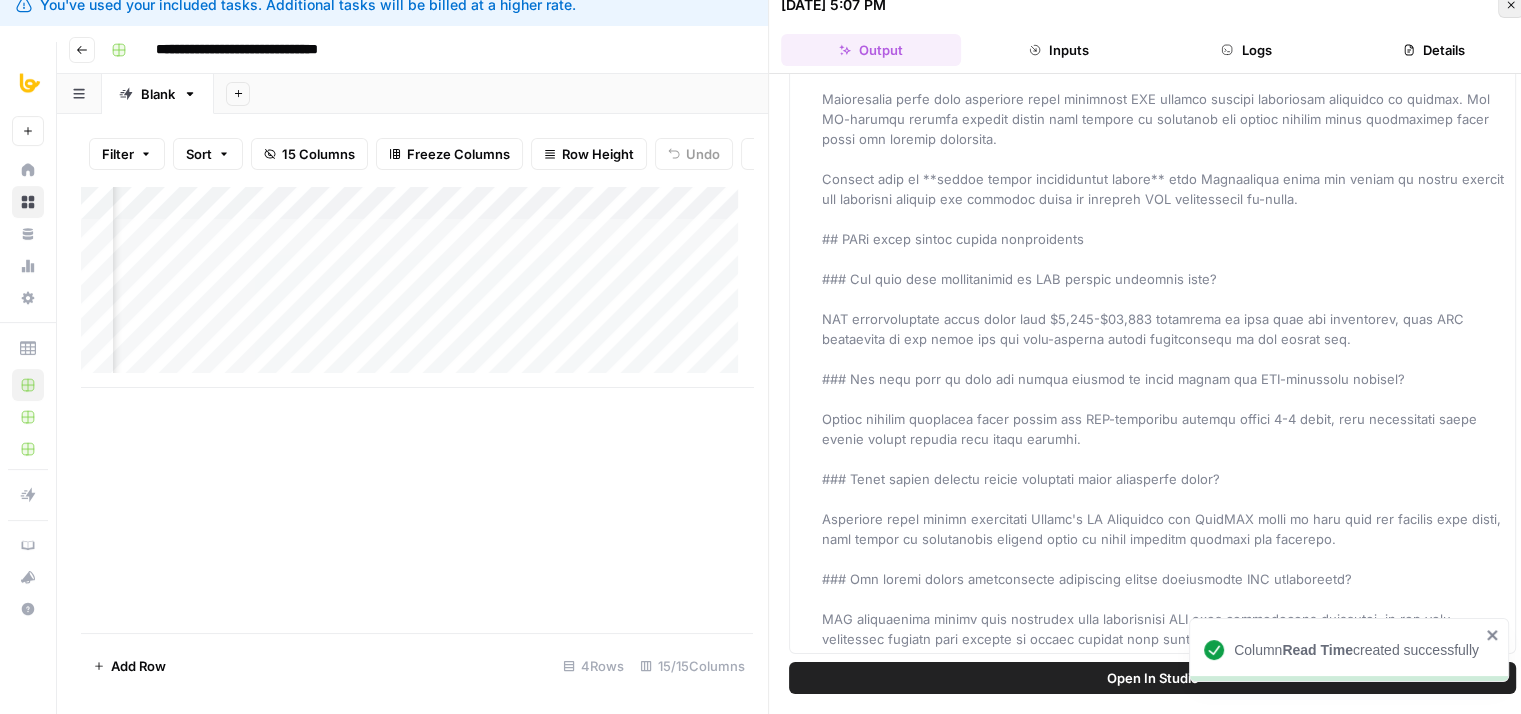 click on "Close" at bounding box center [1511, 5] 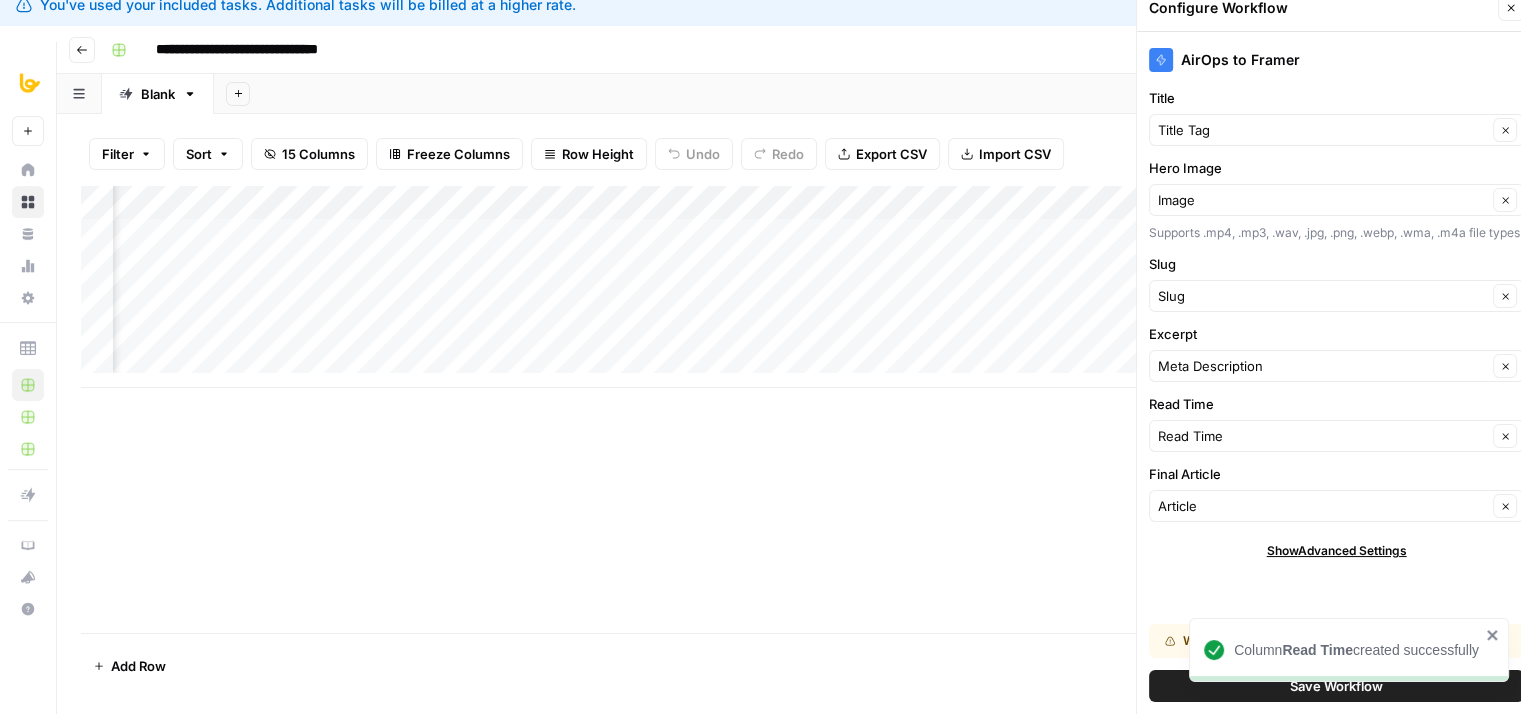 scroll, scrollTop: 0, scrollLeft: 1597, axis: horizontal 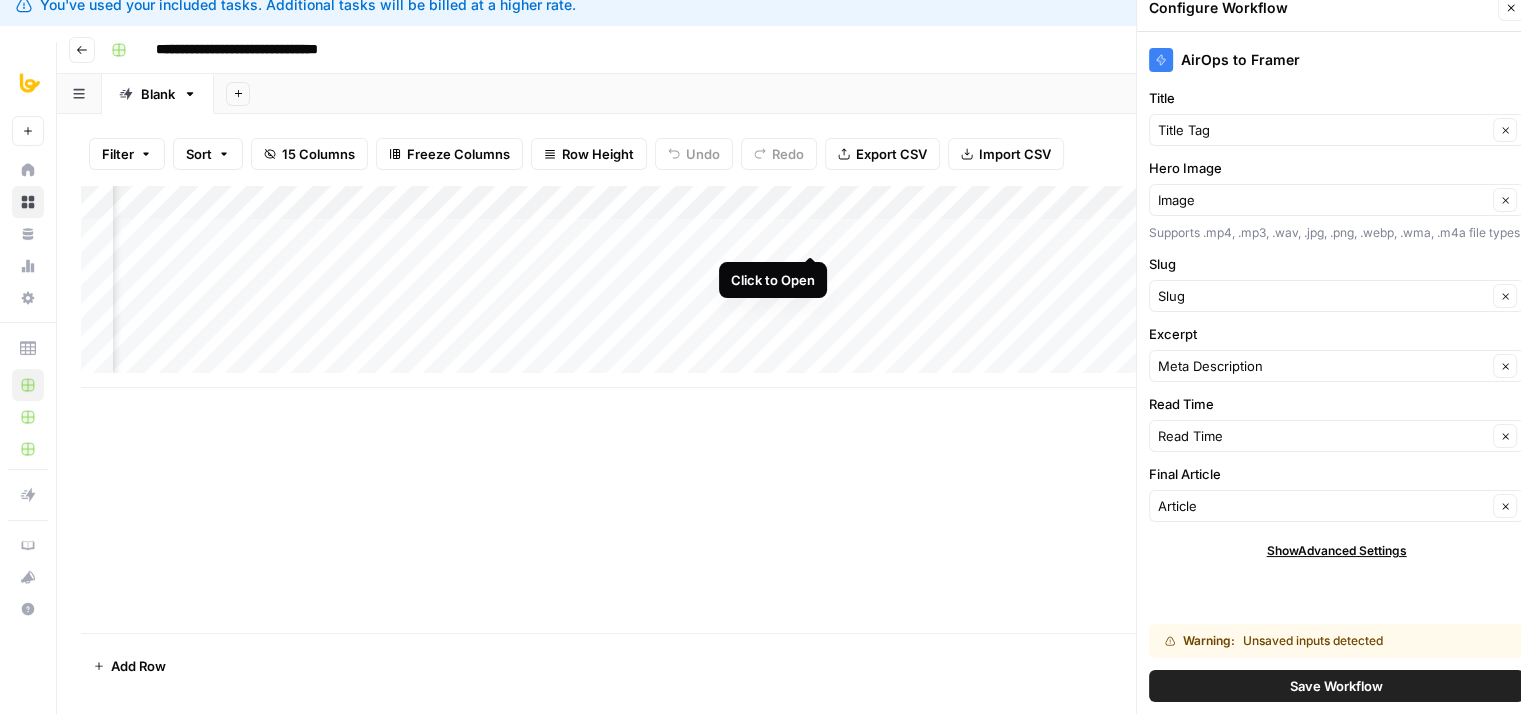 click on "Add Column" at bounding box center (789, 287) 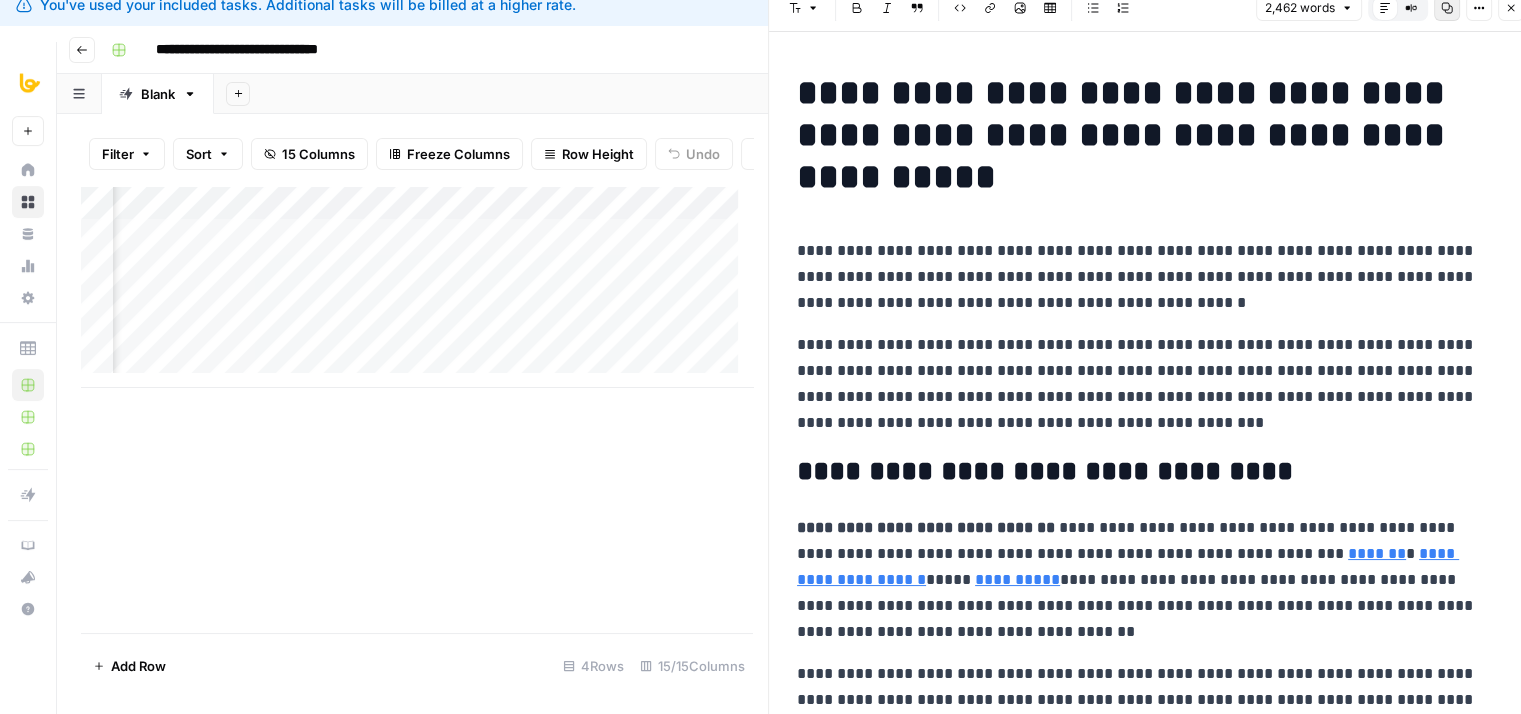 click on "Copy" at bounding box center [1447, 8] 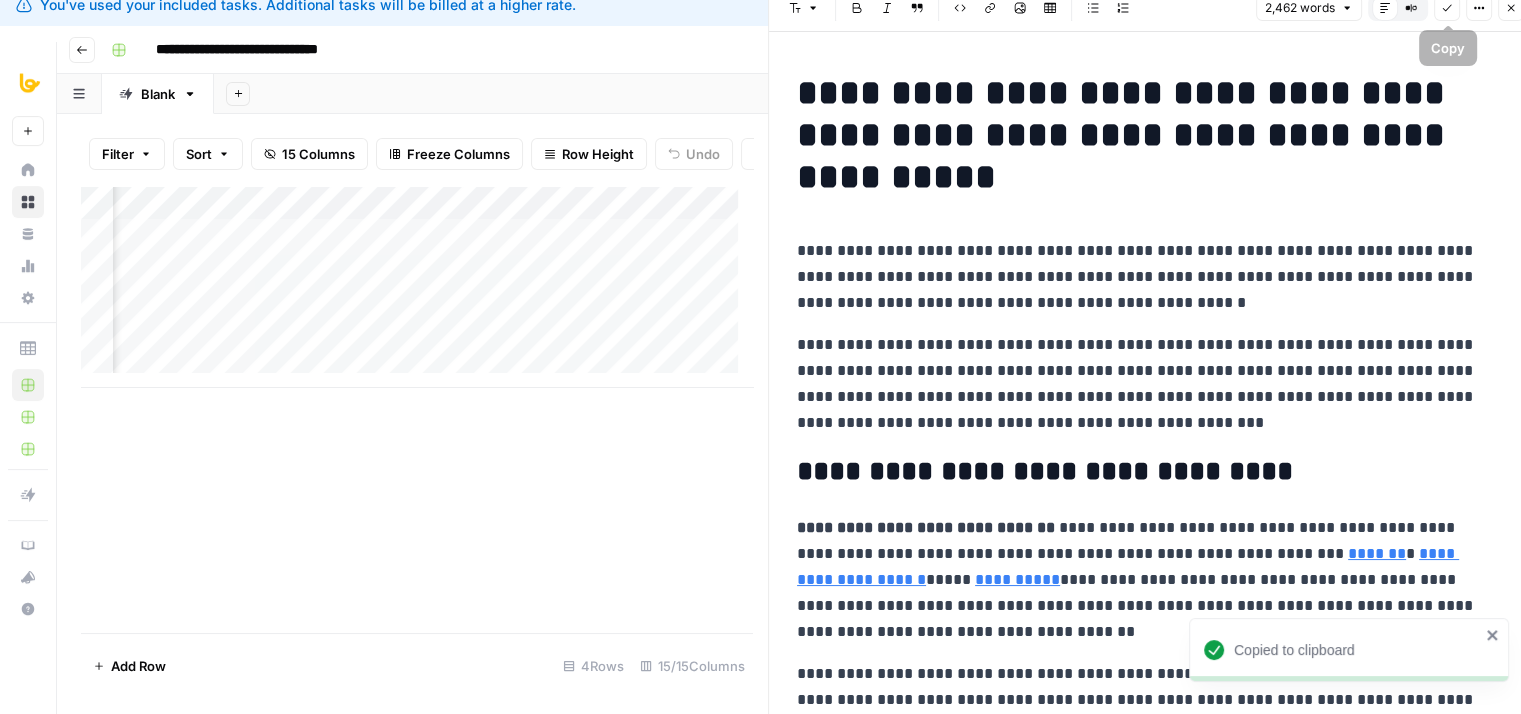 click on "**********" at bounding box center [1152, 5088] 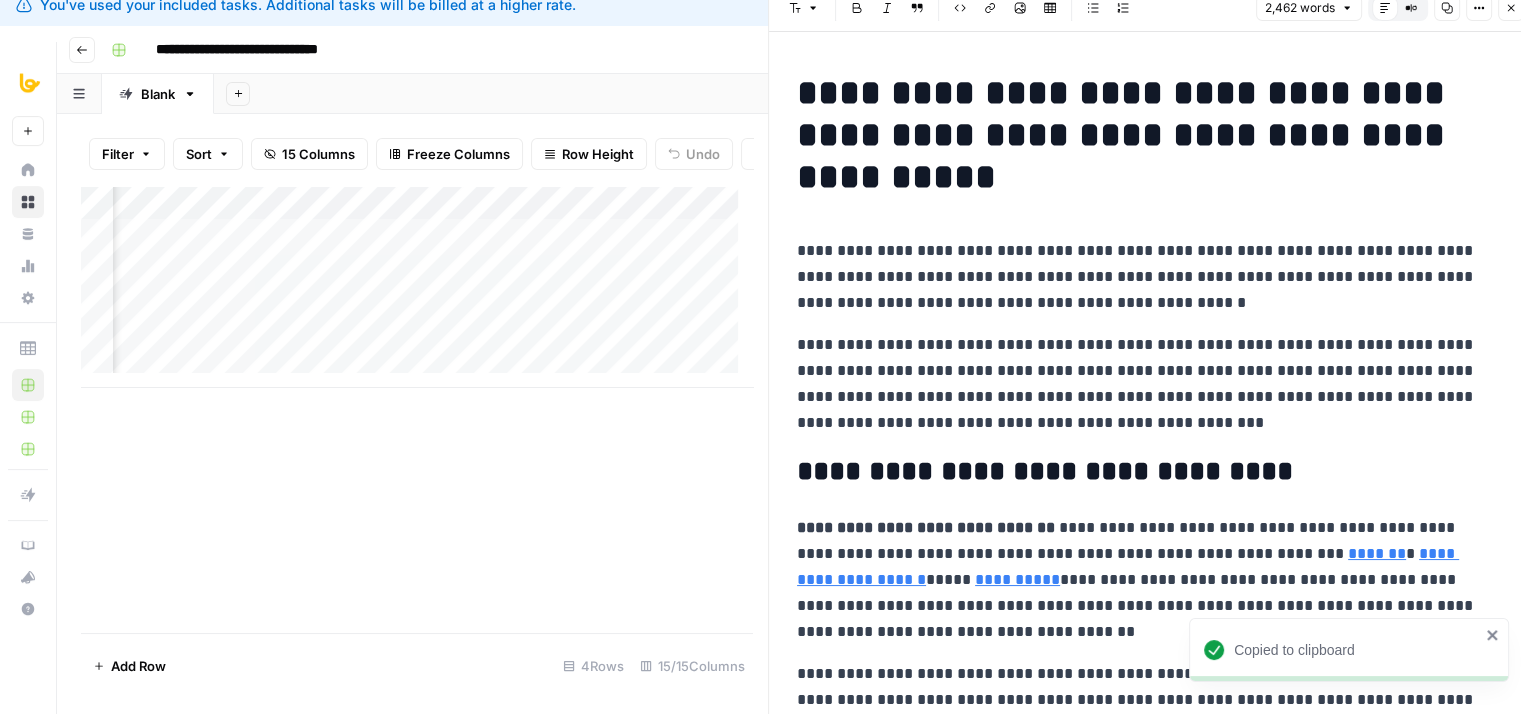 click 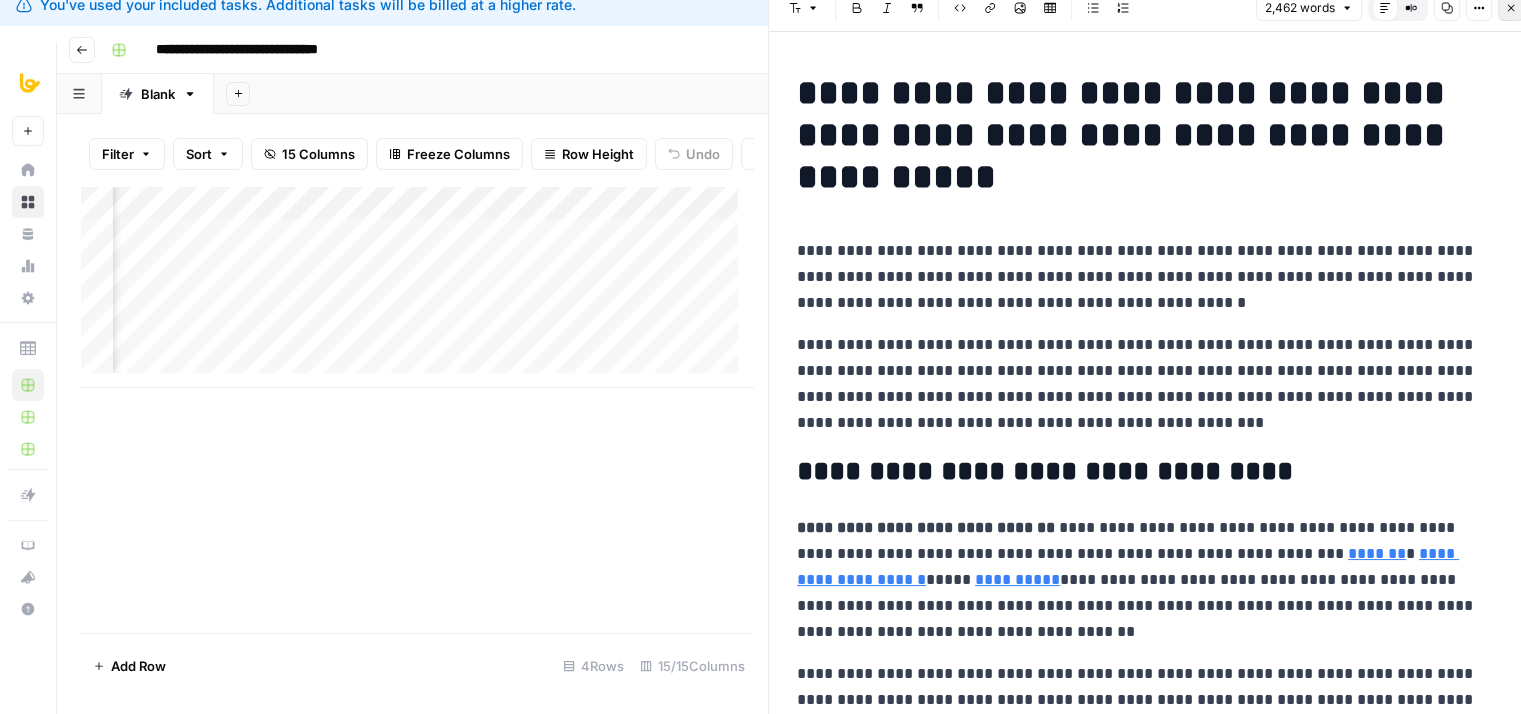 click 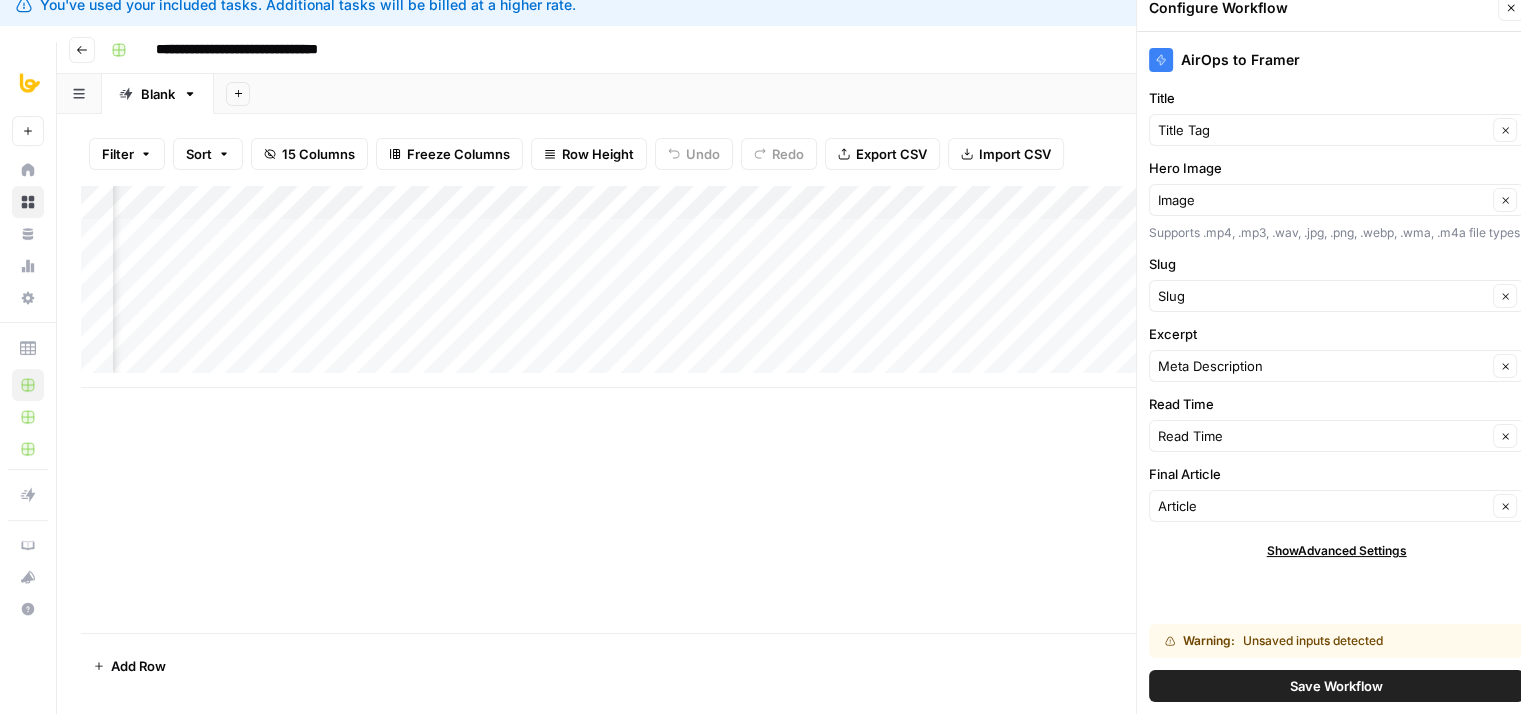 scroll, scrollTop: 0, scrollLeft: 1597, axis: horizontal 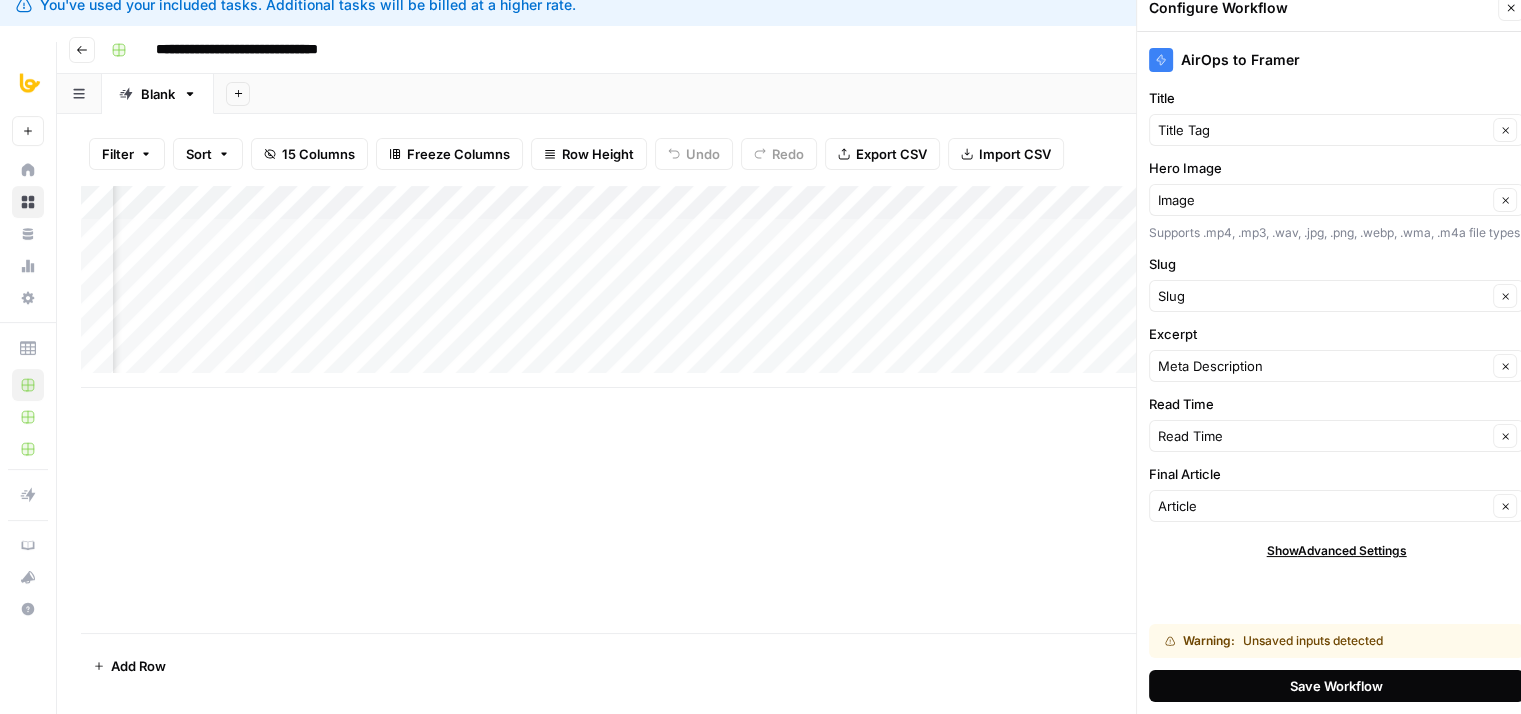 click on "Save Workflow" at bounding box center [1336, 686] 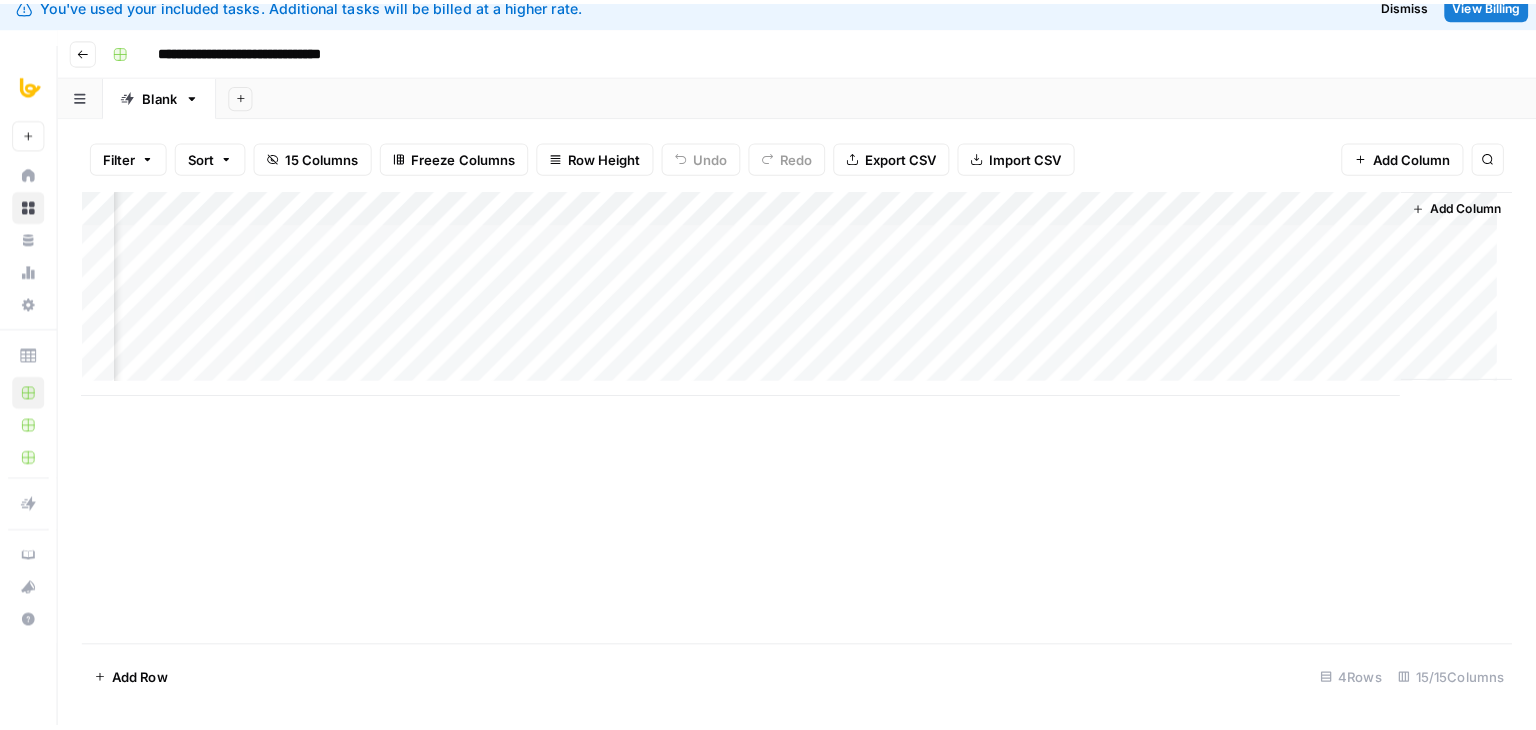 scroll, scrollTop: 0, scrollLeft: 0, axis: both 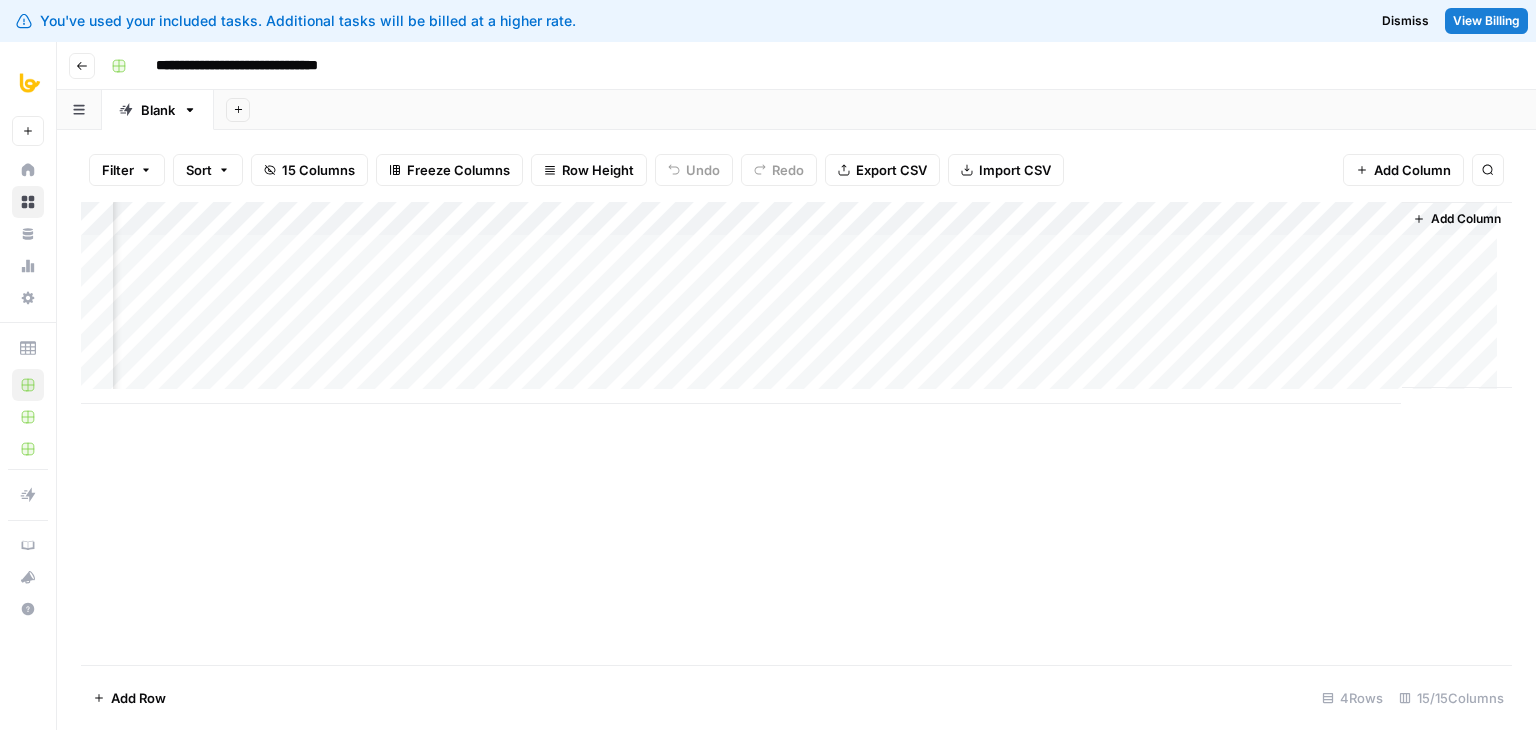 click on "Add Column" at bounding box center (796, 303) 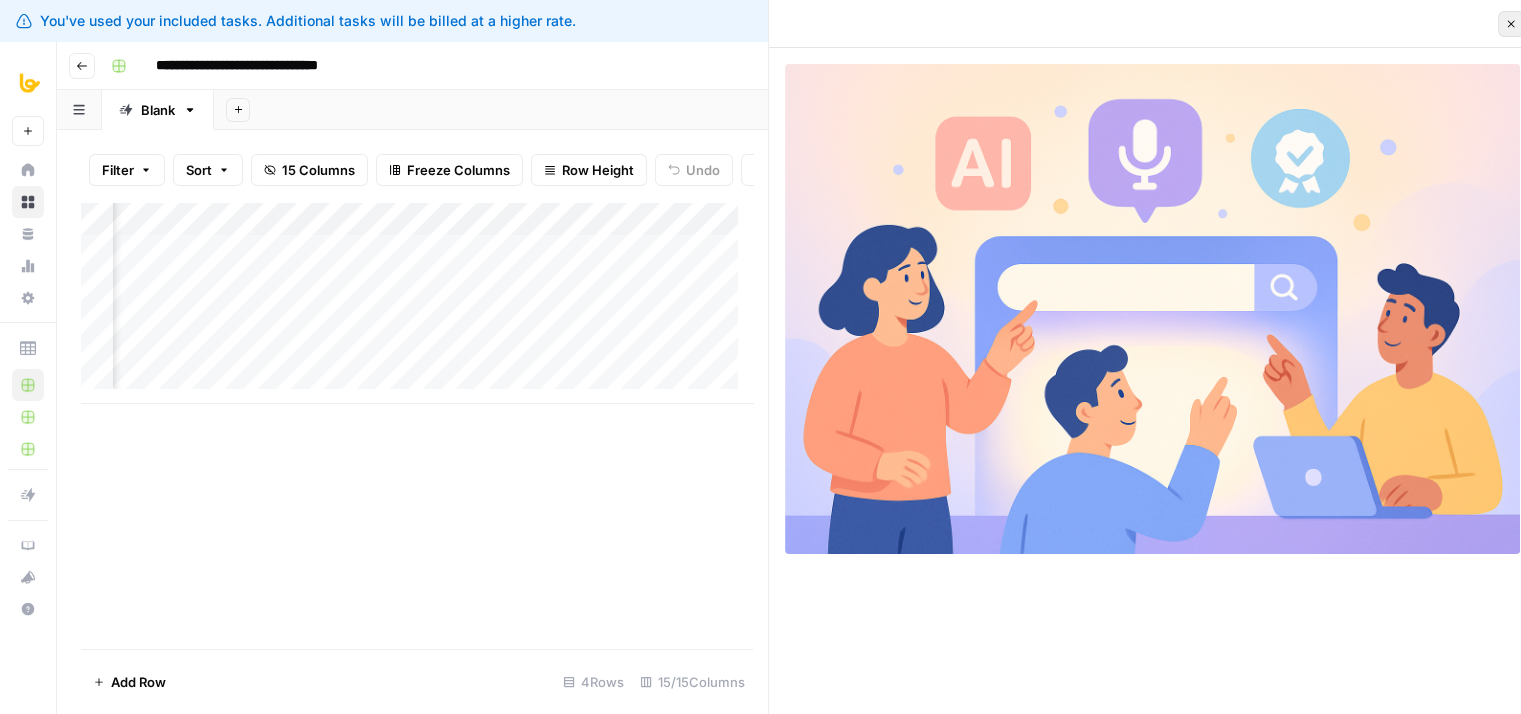 click 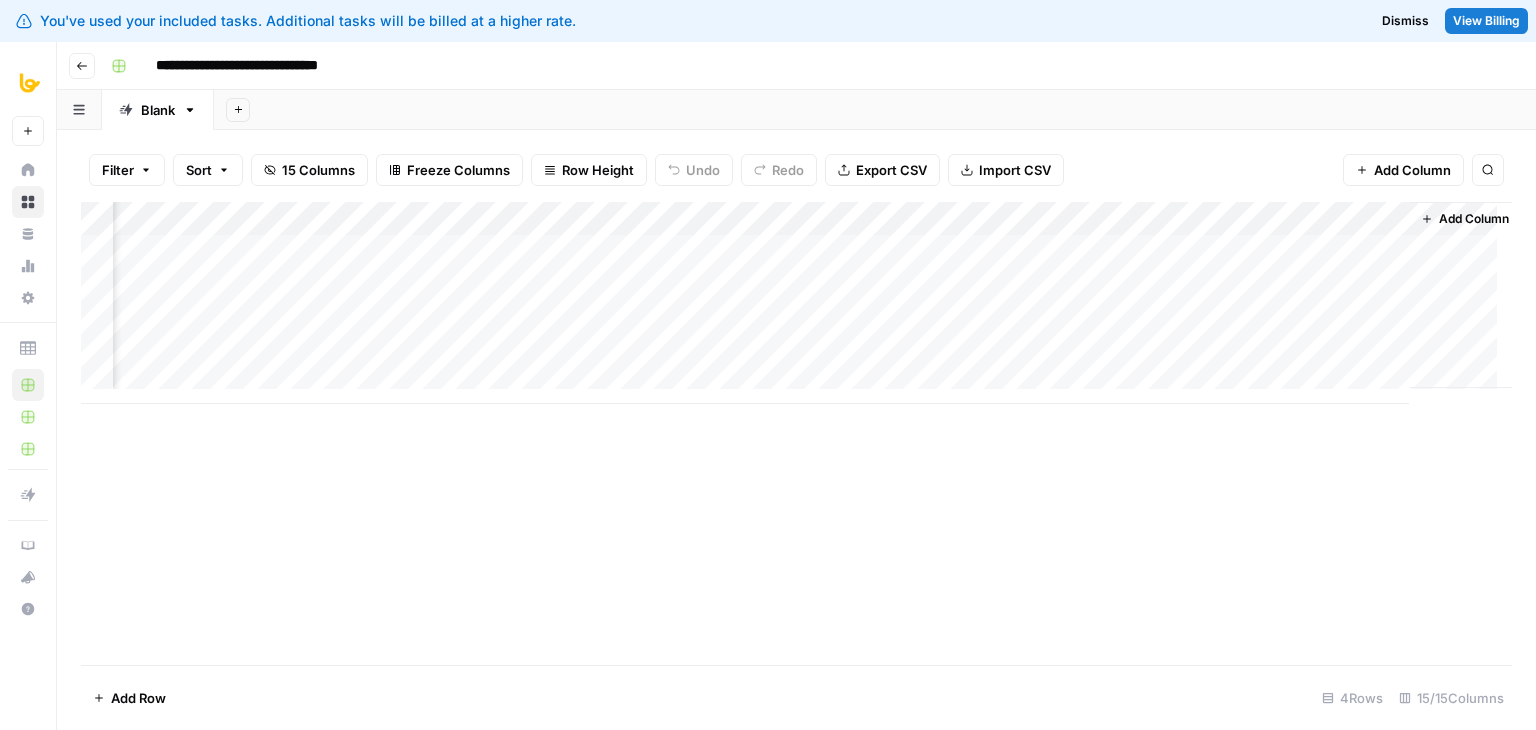 scroll, scrollTop: 0, scrollLeft: 1582, axis: horizontal 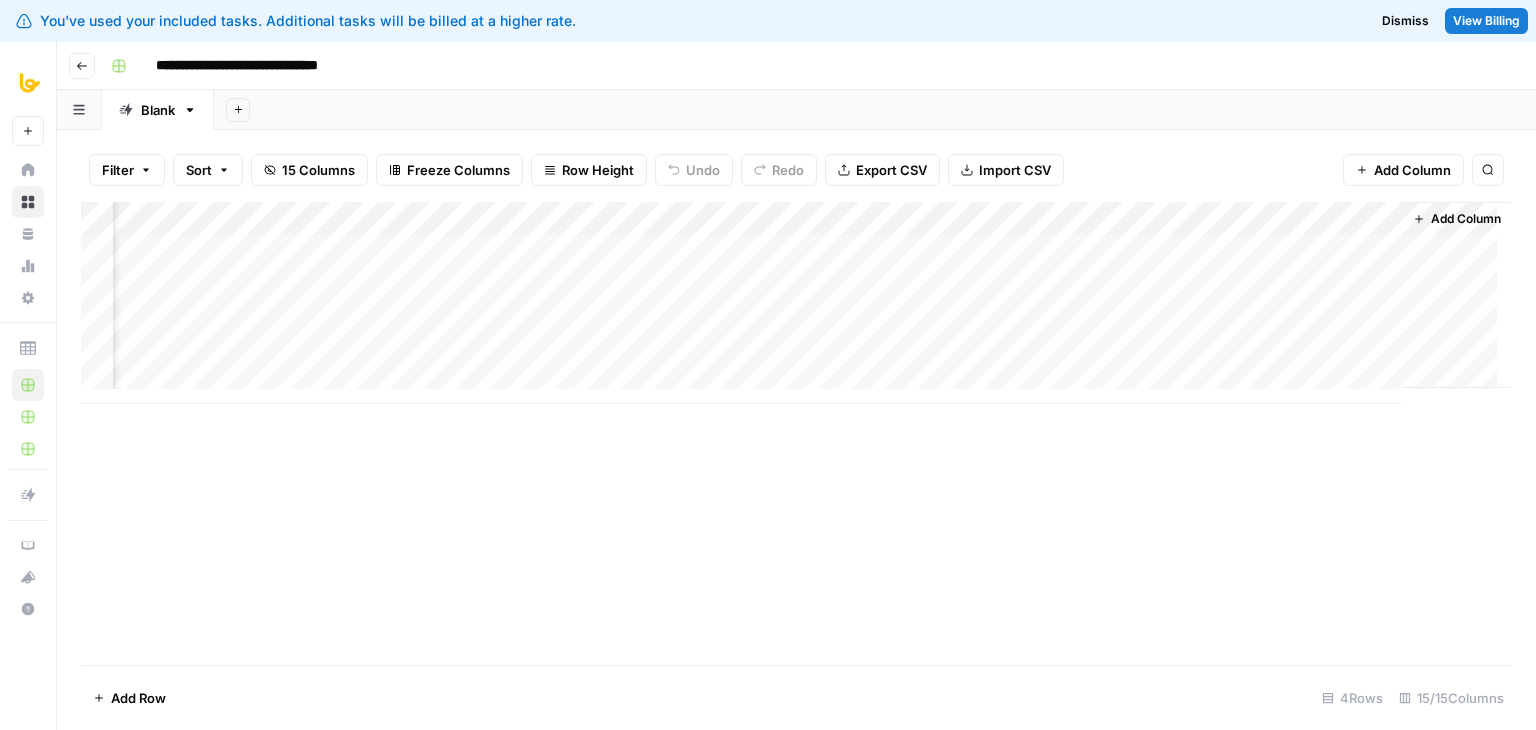 click on "Add Column" at bounding box center (796, 303) 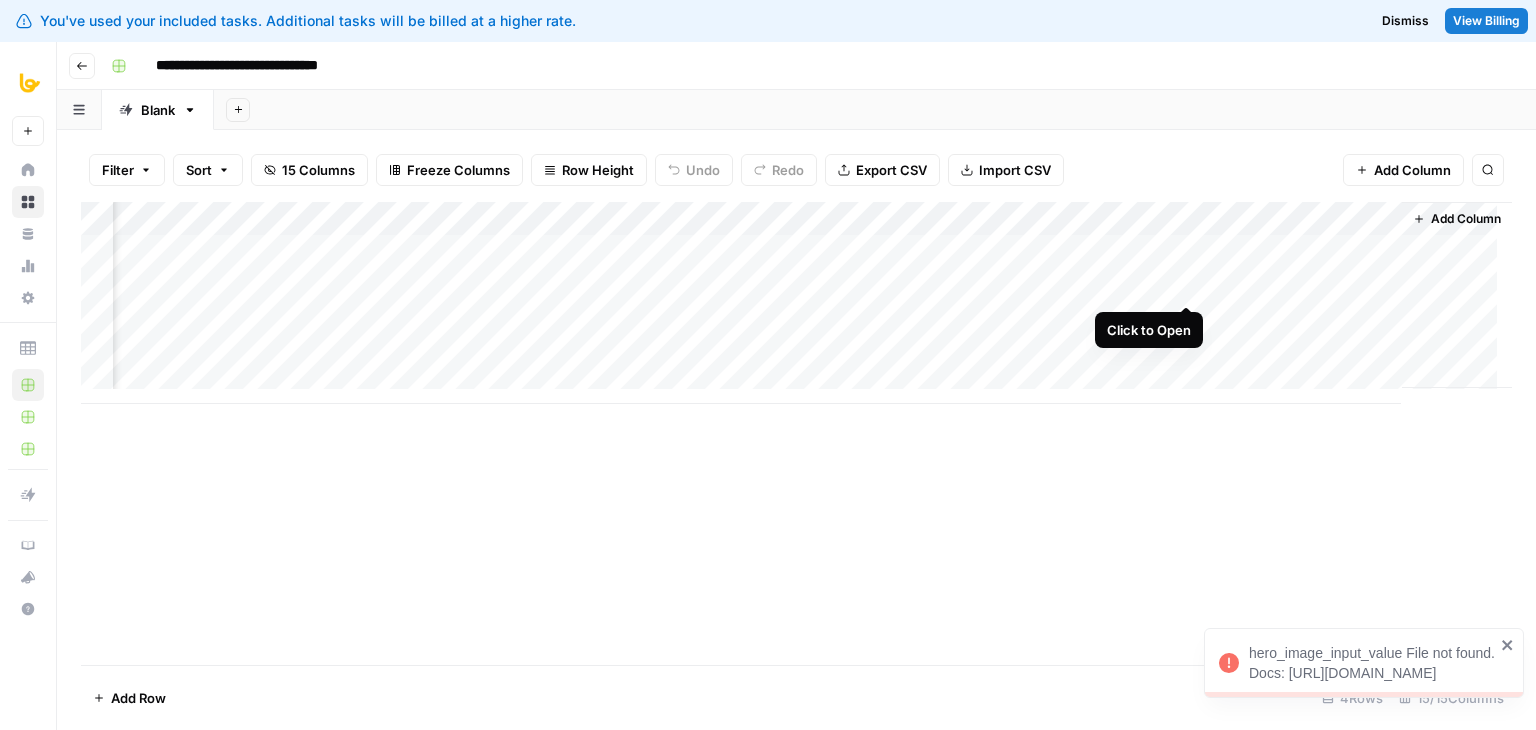 click on "Add Column" at bounding box center [796, 303] 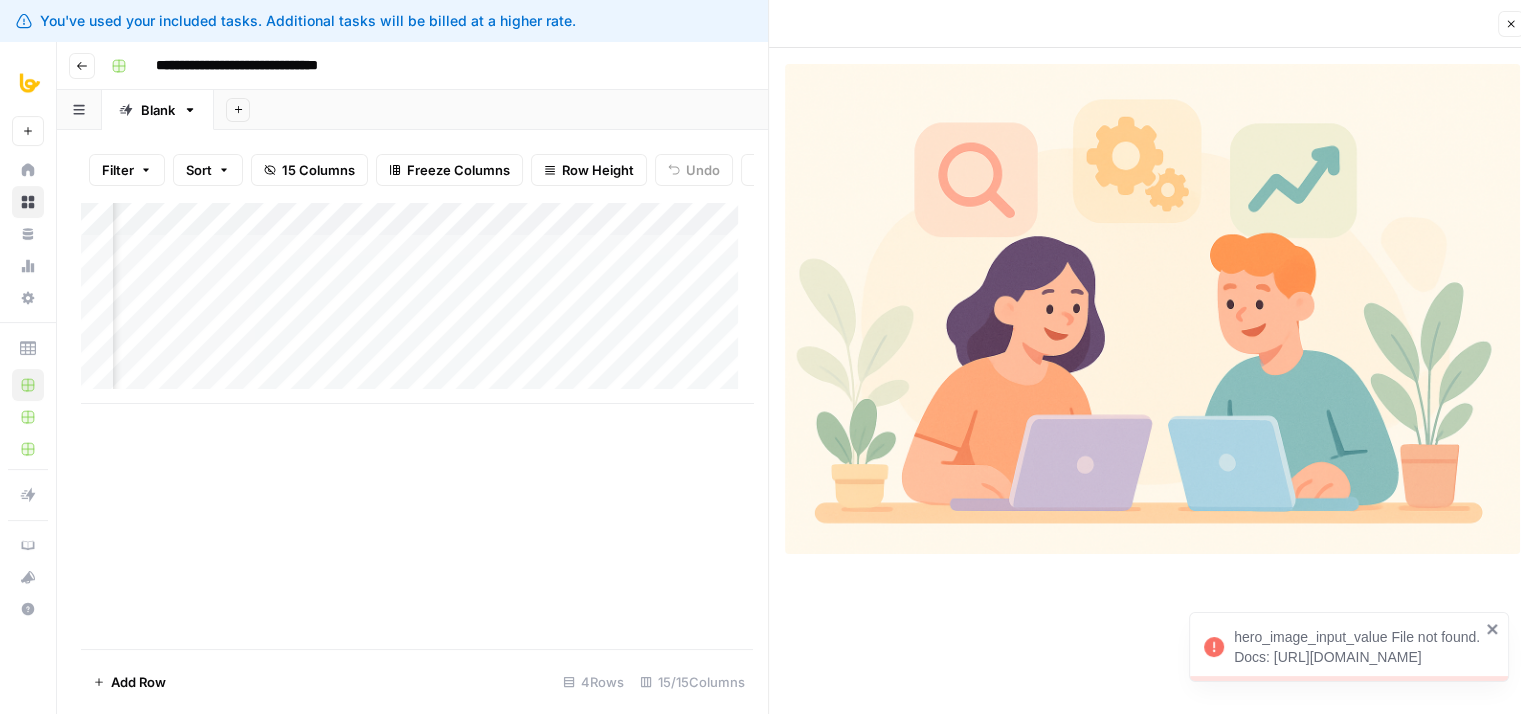 click on "hero_image_input_value File not found. Docs: https://developers.airops.com/reference/workspacefileupload" at bounding box center [1357, 647] 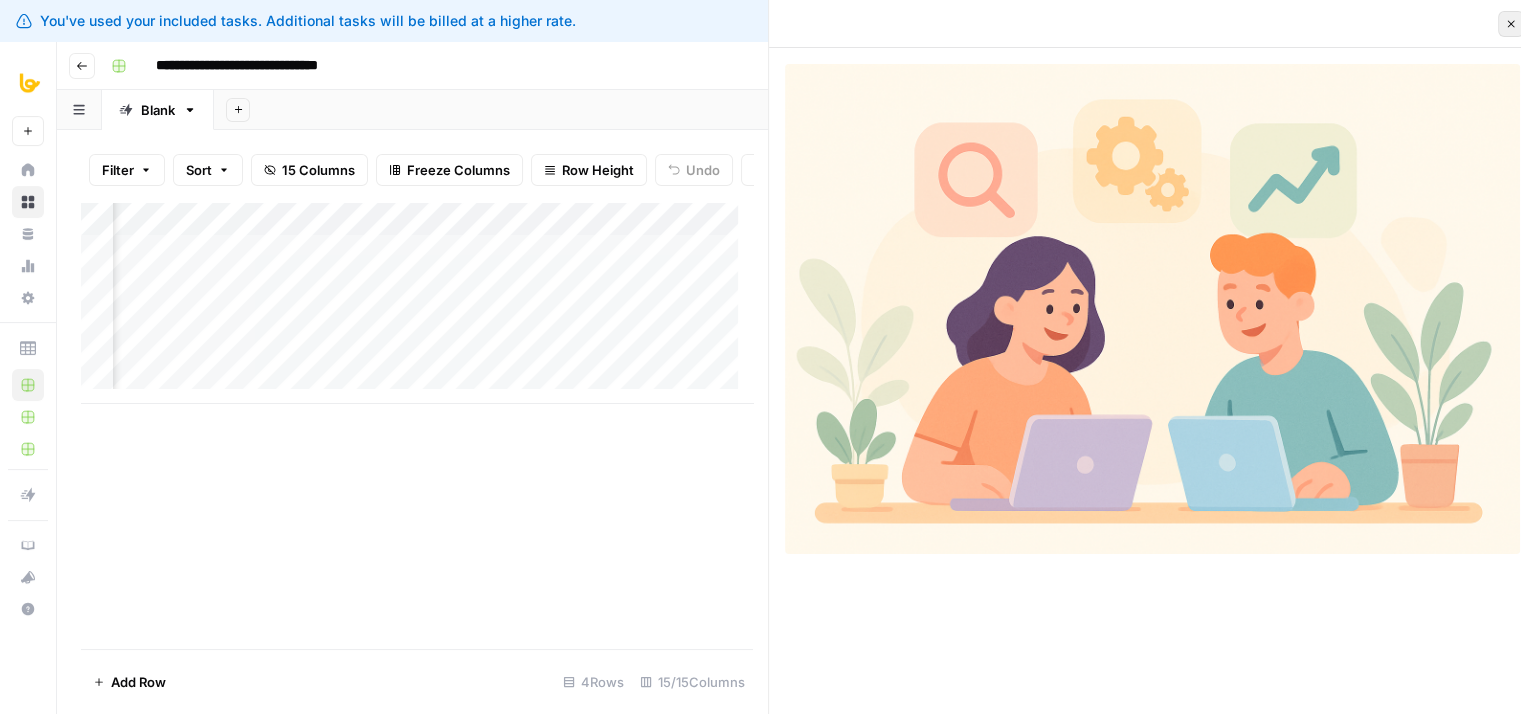 click 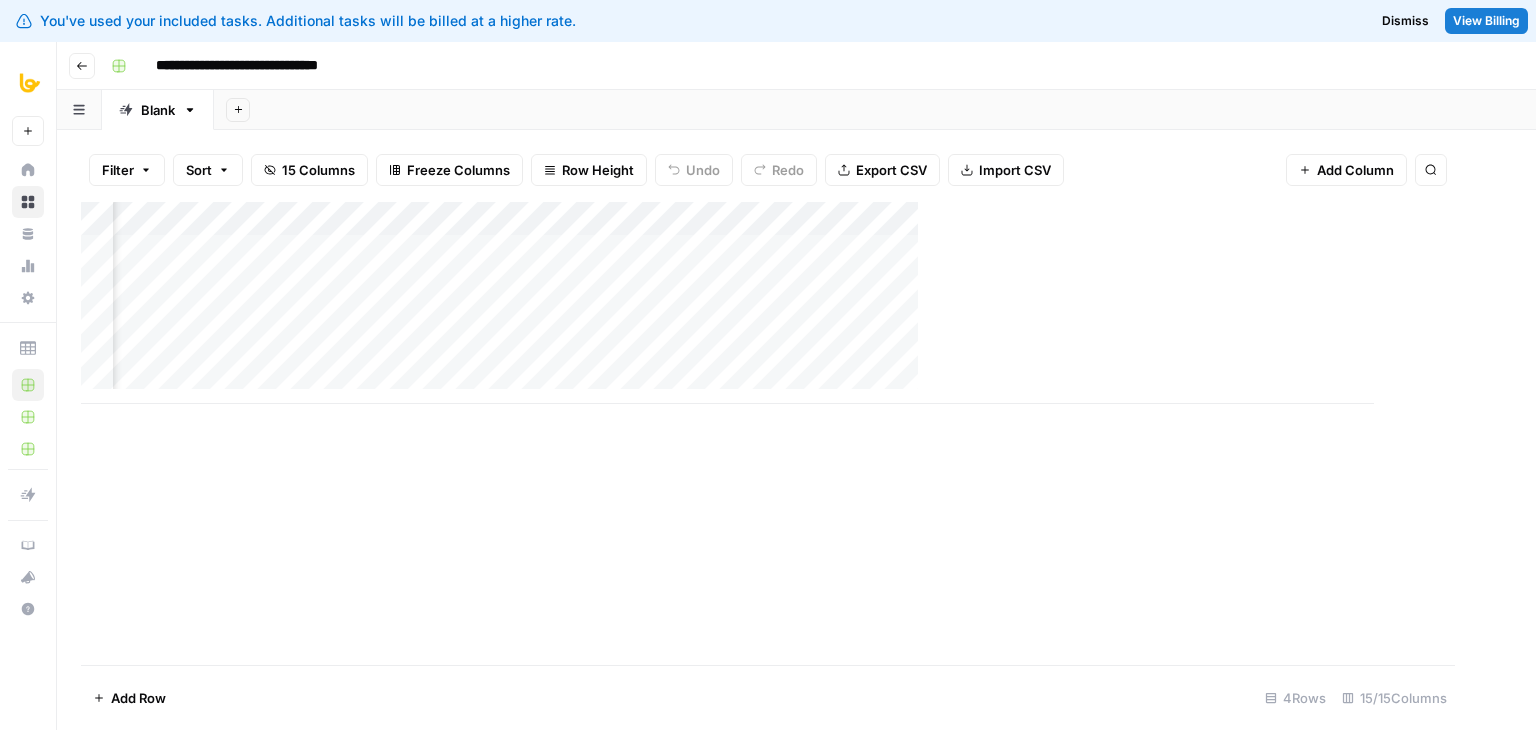 scroll, scrollTop: 0, scrollLeft: 1558, axis: horizontal 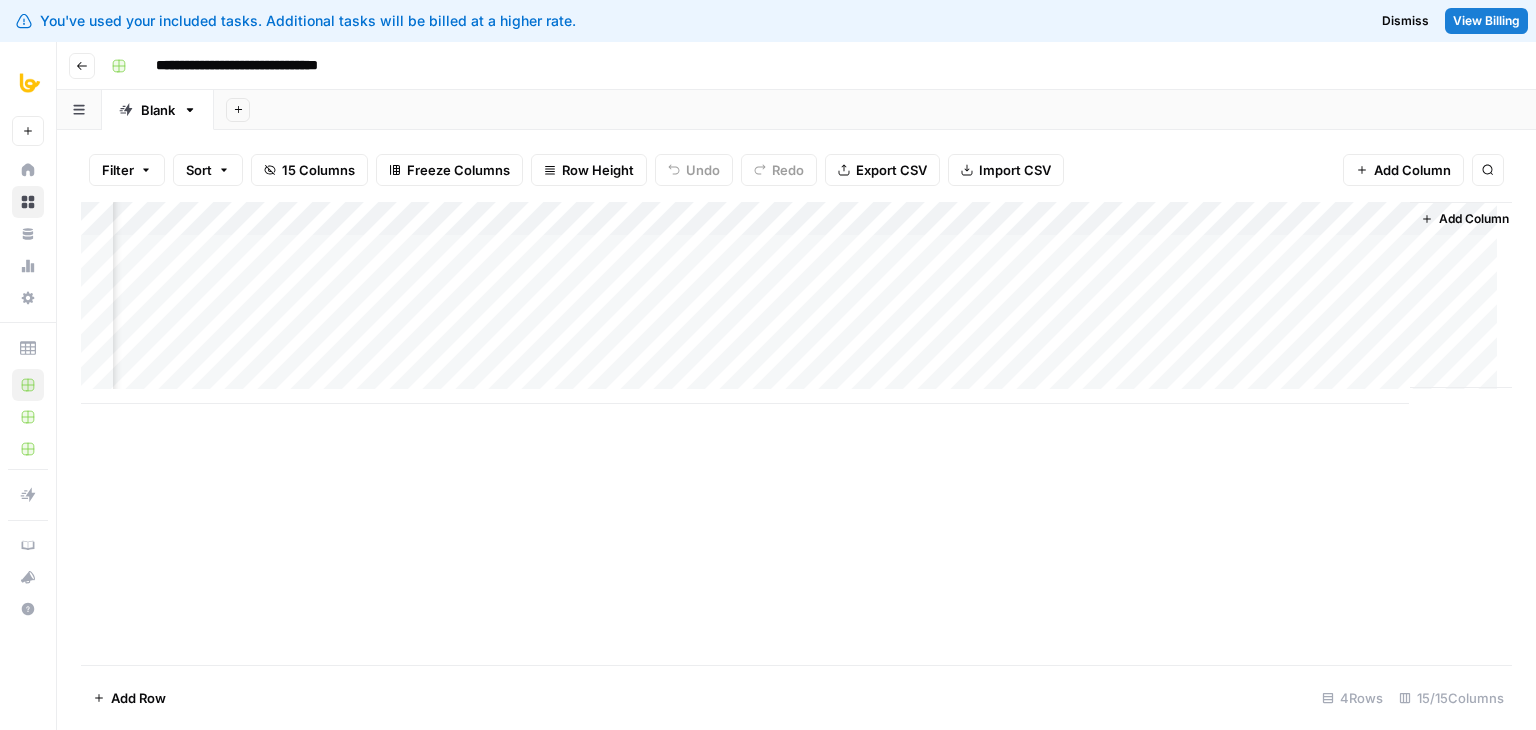 click on "Add Column" at bounding box center (796, 303) 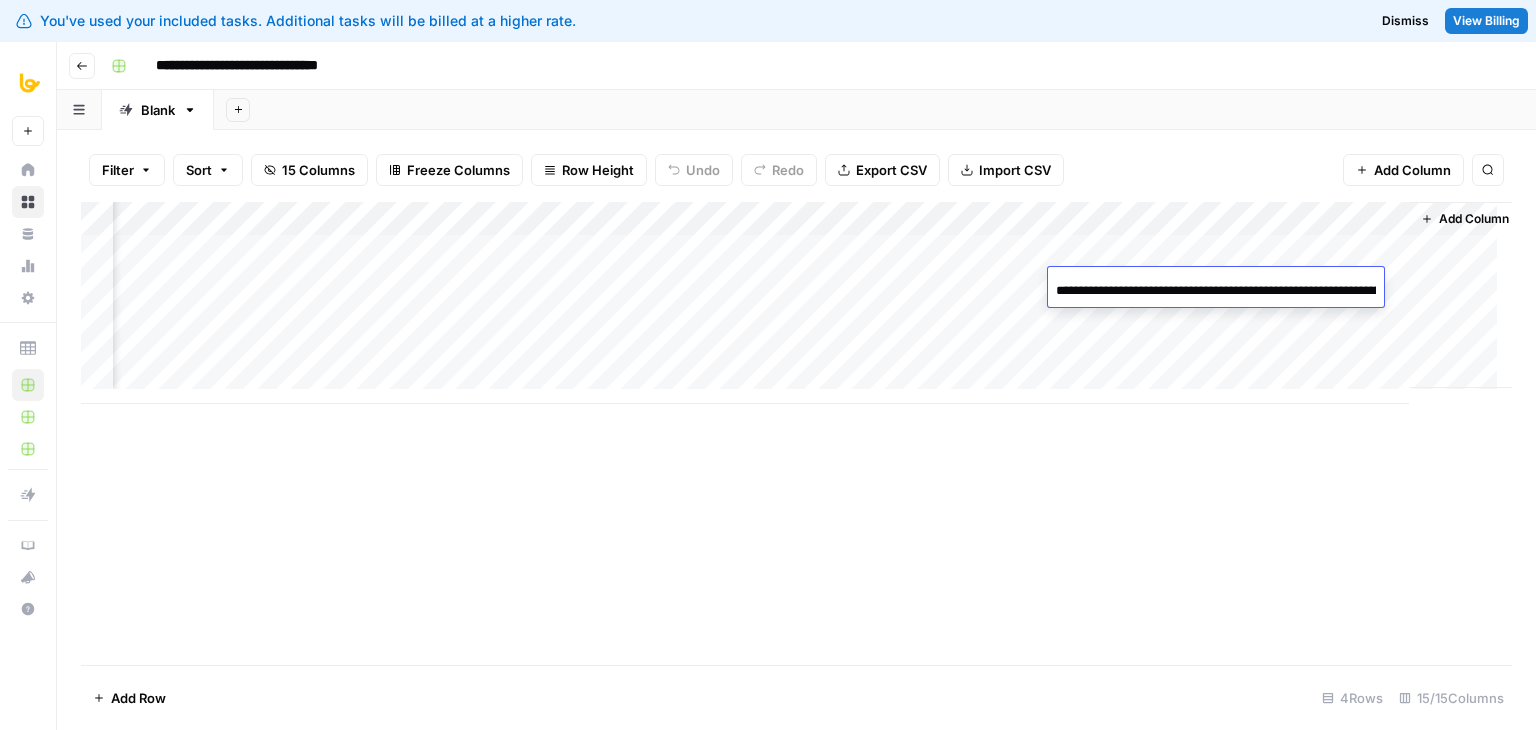 scroll, scrollTop: 0, scrollLeft: 800, axis: horizontal 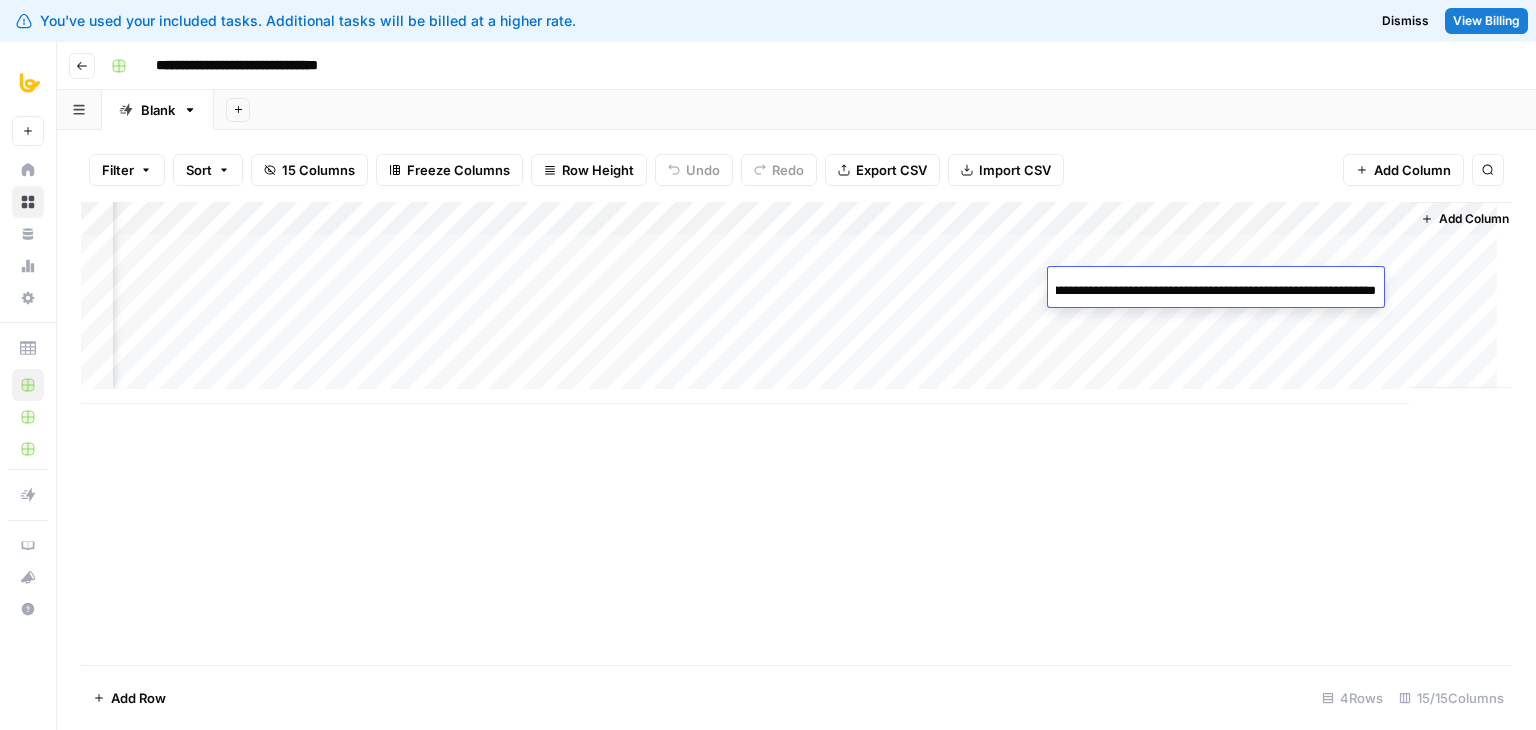 click on "Add Column" at bounding box center [796, 433] 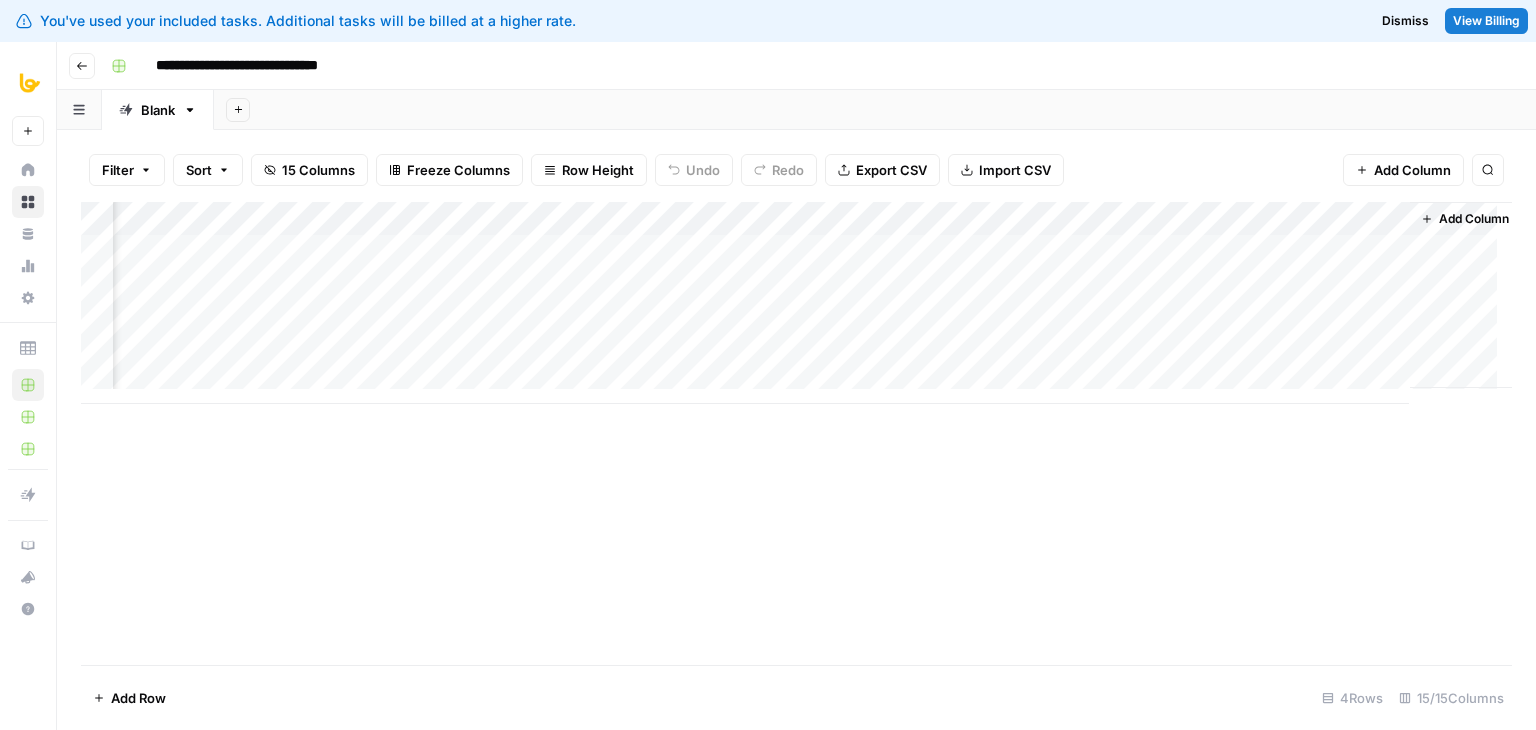 click on "Add Column" at bounding box center (796, 303) 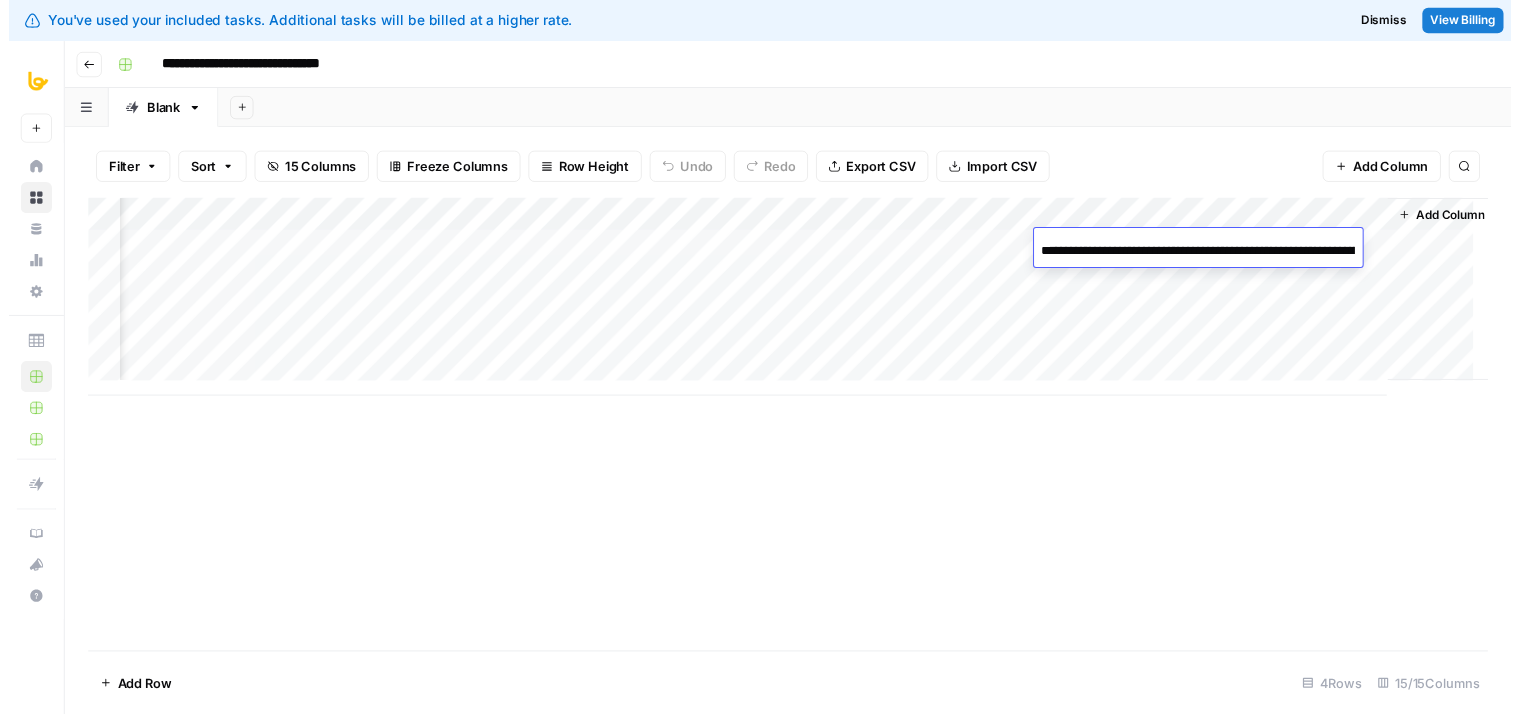 scroll, scrollTop: 0, scrollLeft: 812, axis: horizontal 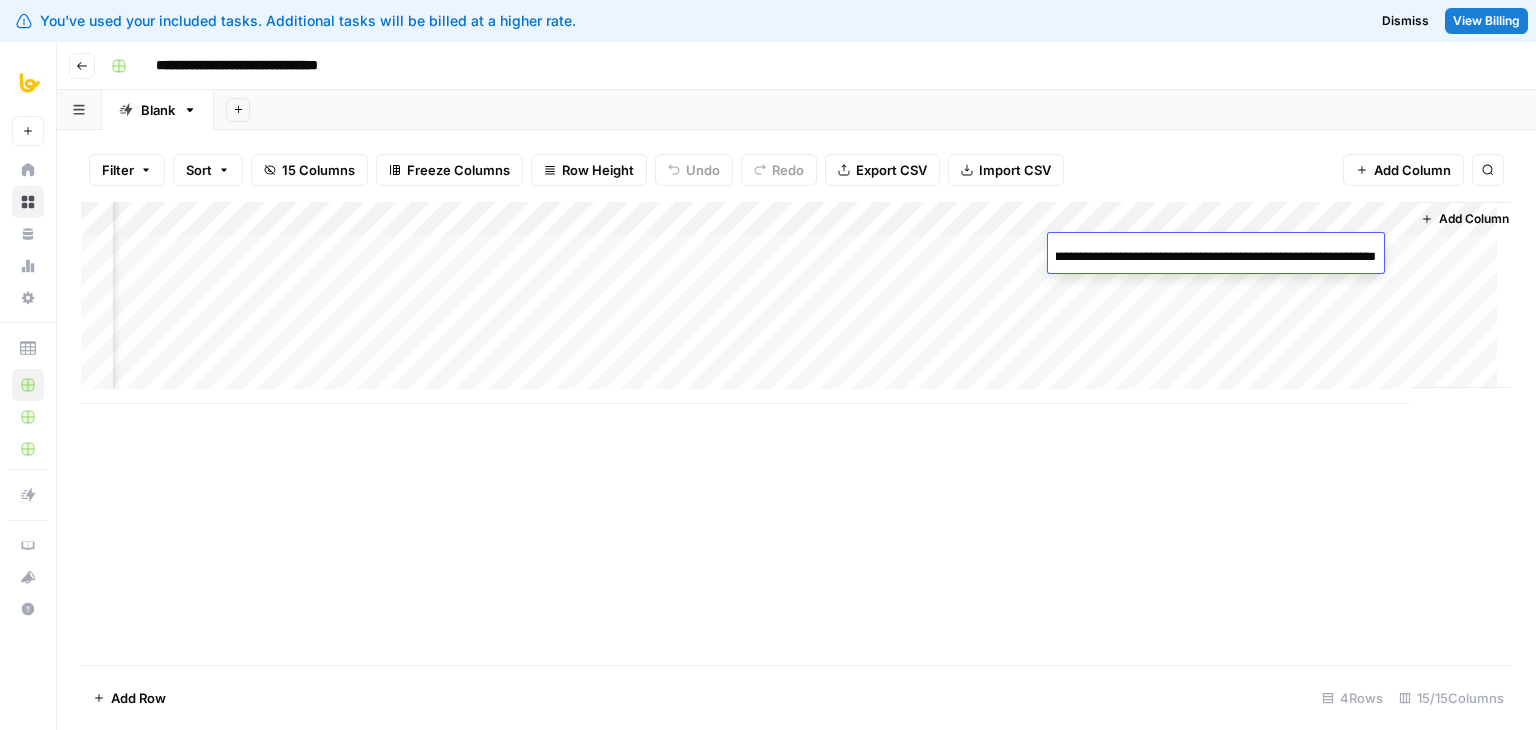click on "Add Column" at bounding box center [796, 433] 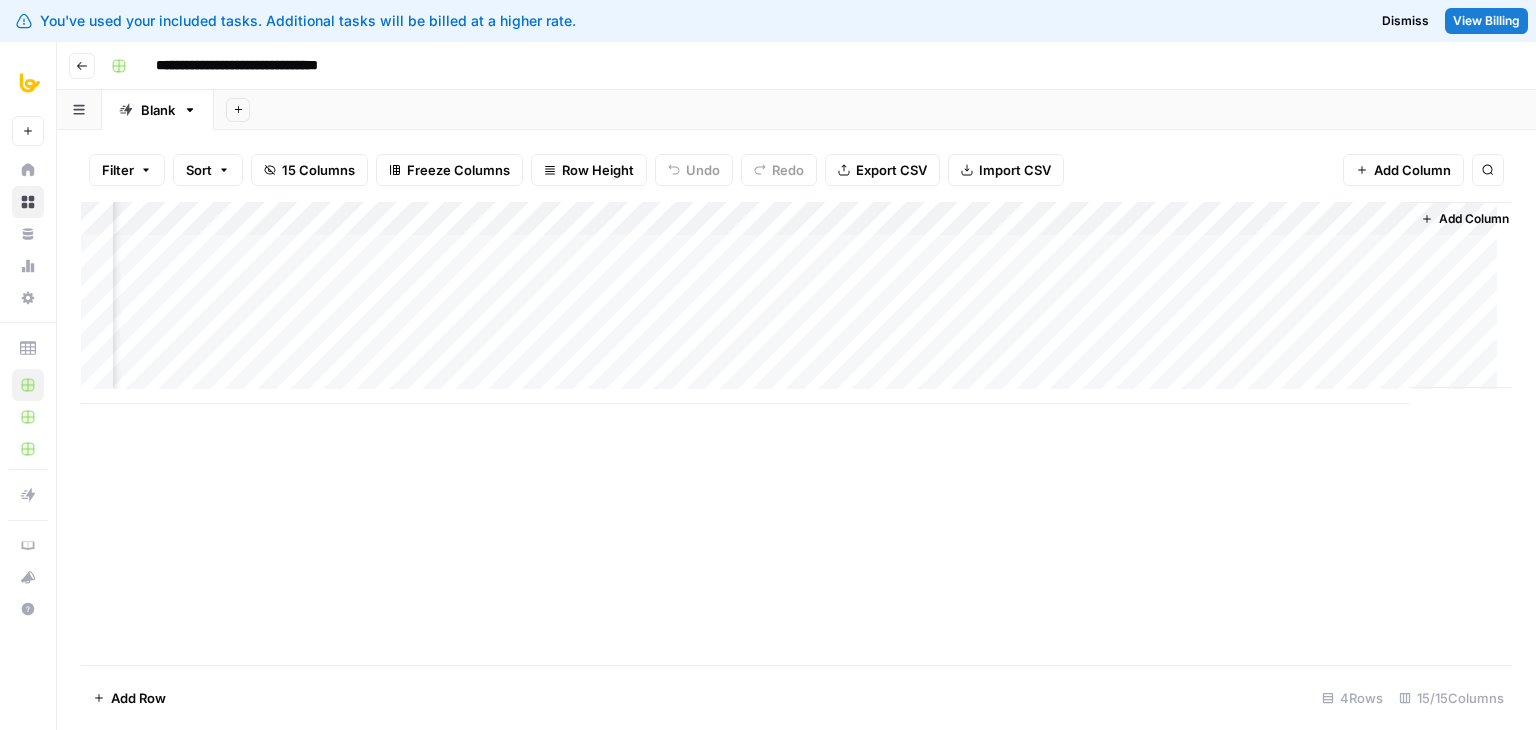 click on "Add Column" at bounding box center [796, 303] 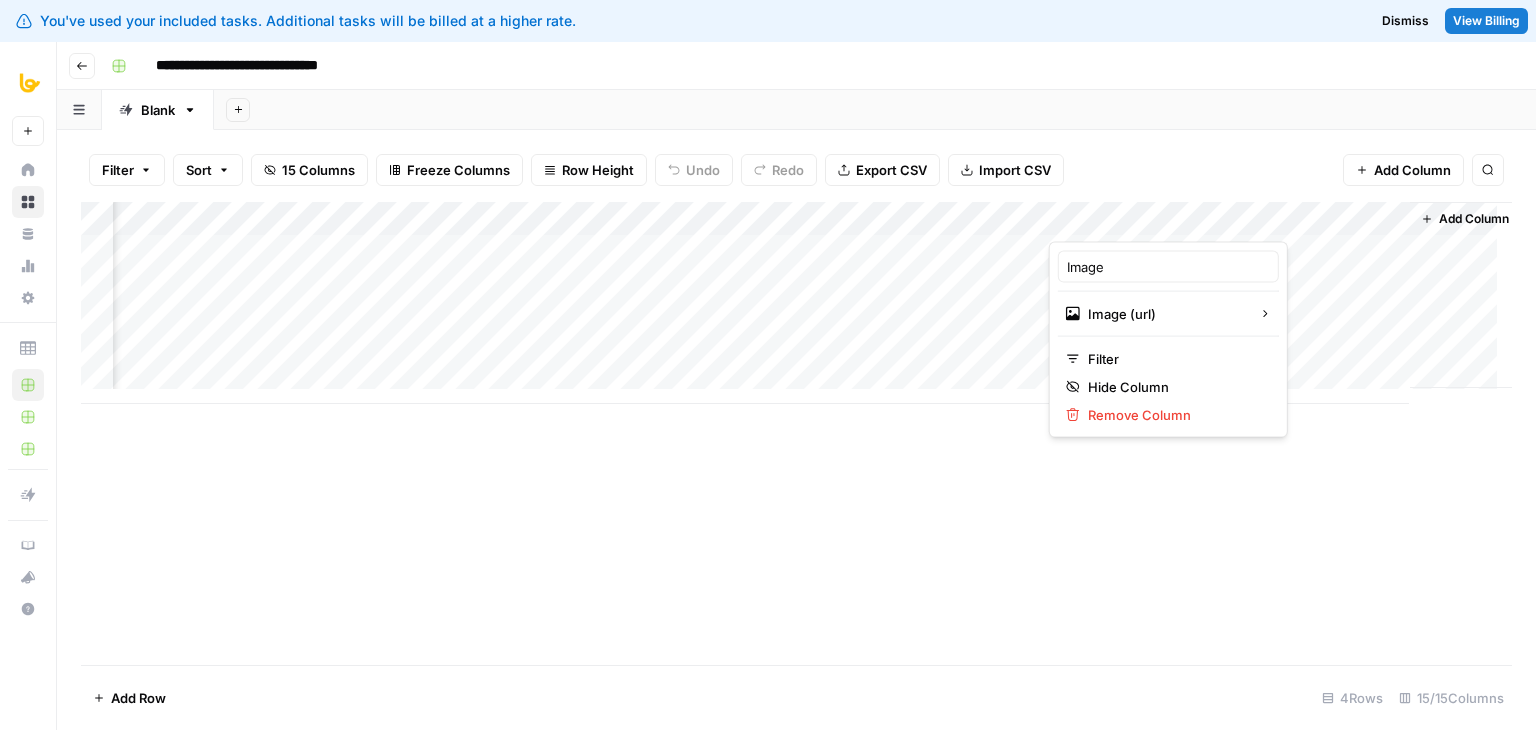 click on "Add Column" at bounding box center [796, 433] 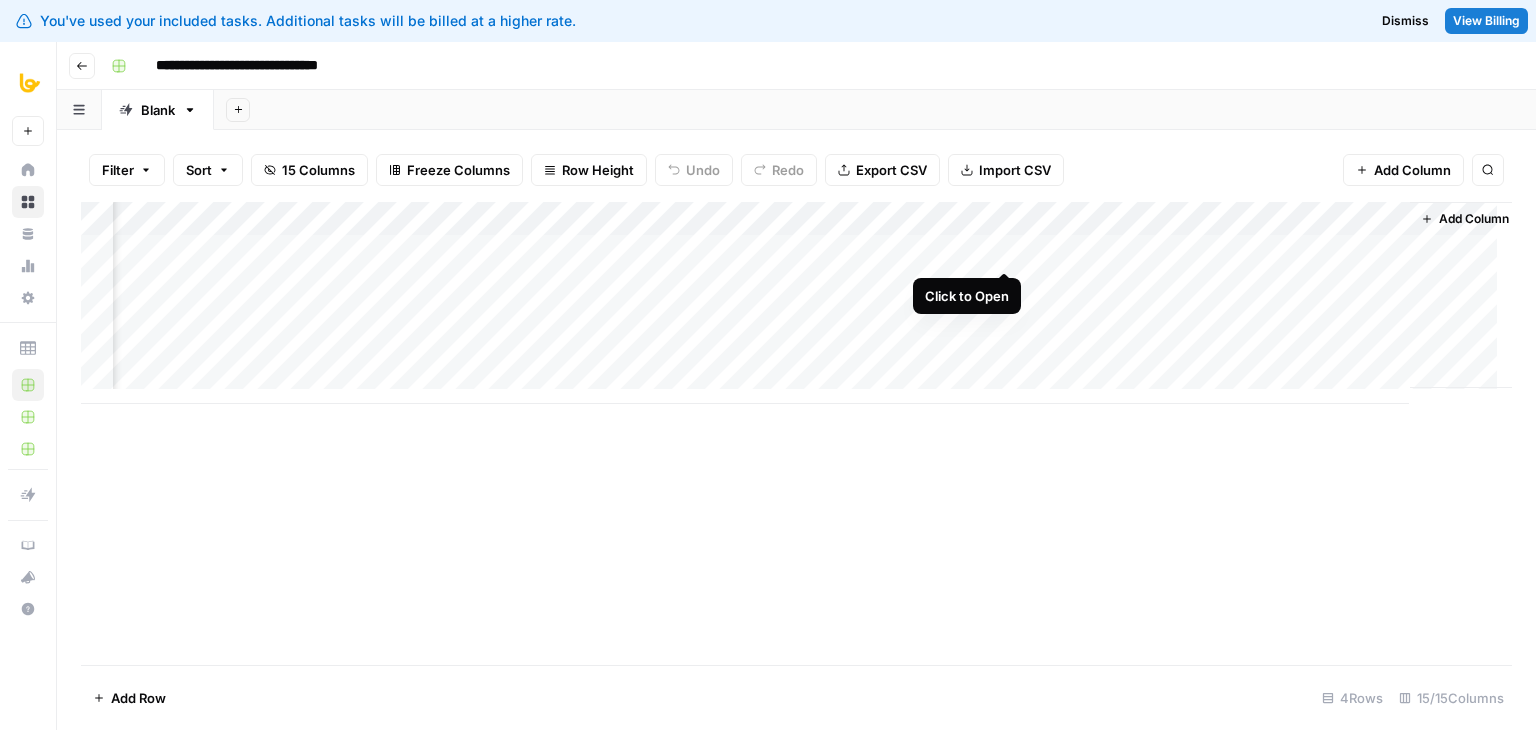 click on "Add Column" at bounding box center [796, 303] 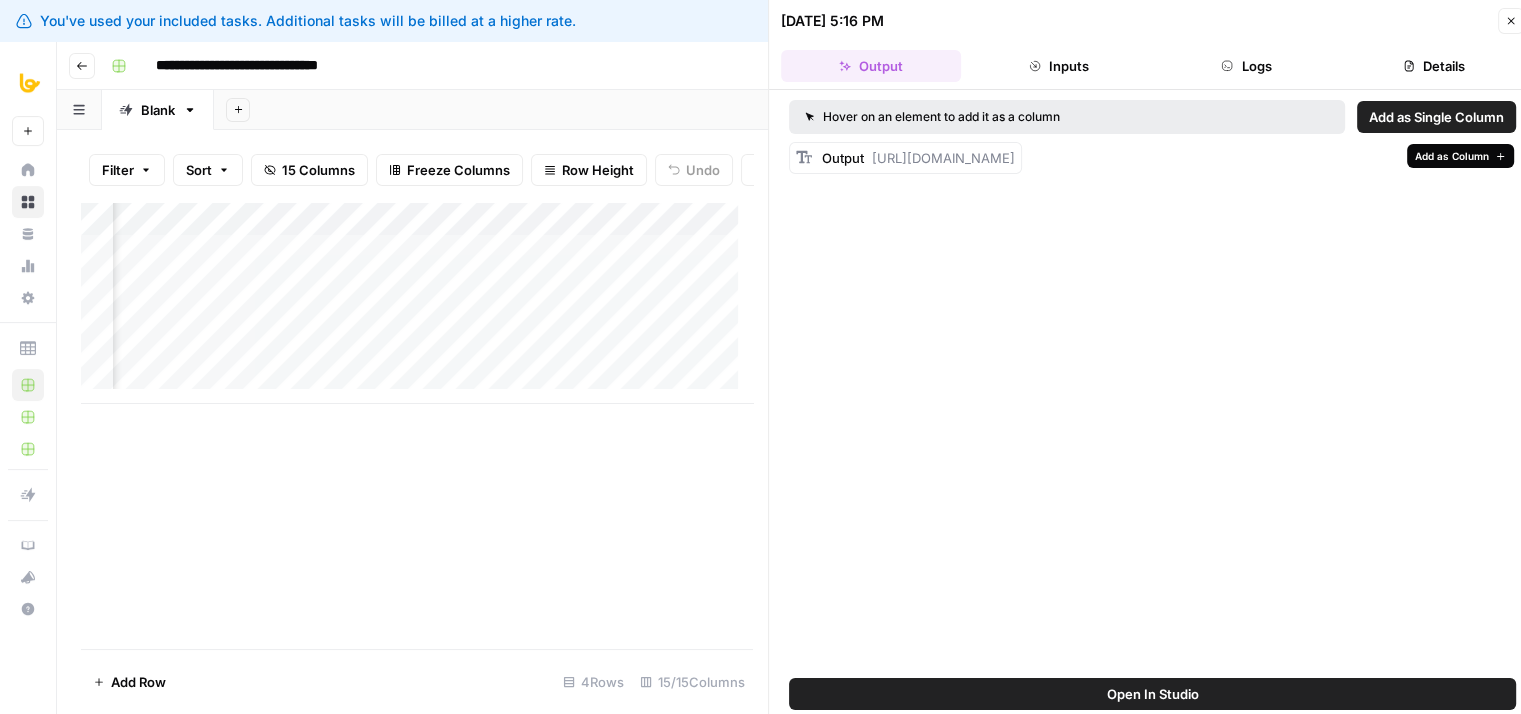 click on "Add as Column" at bounding box center (1452, 156) 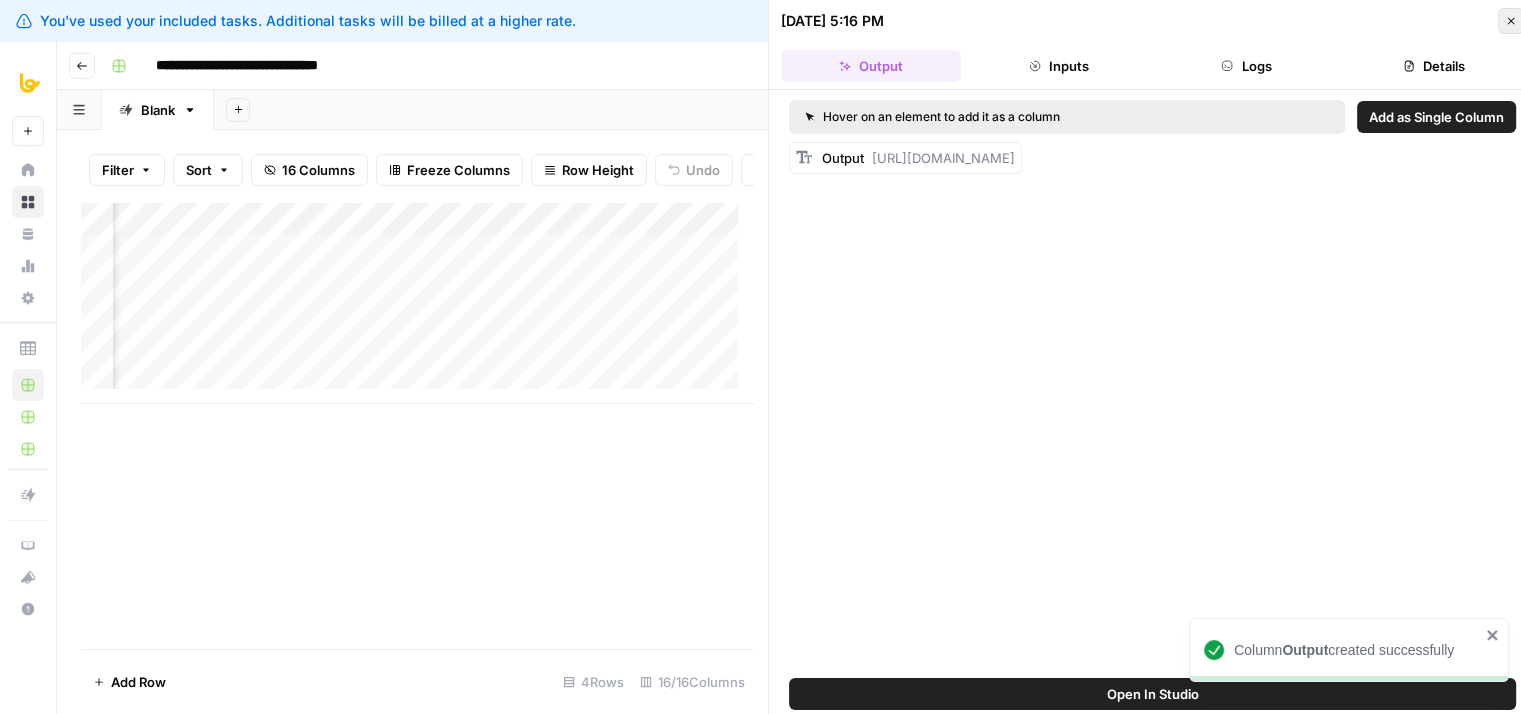 click 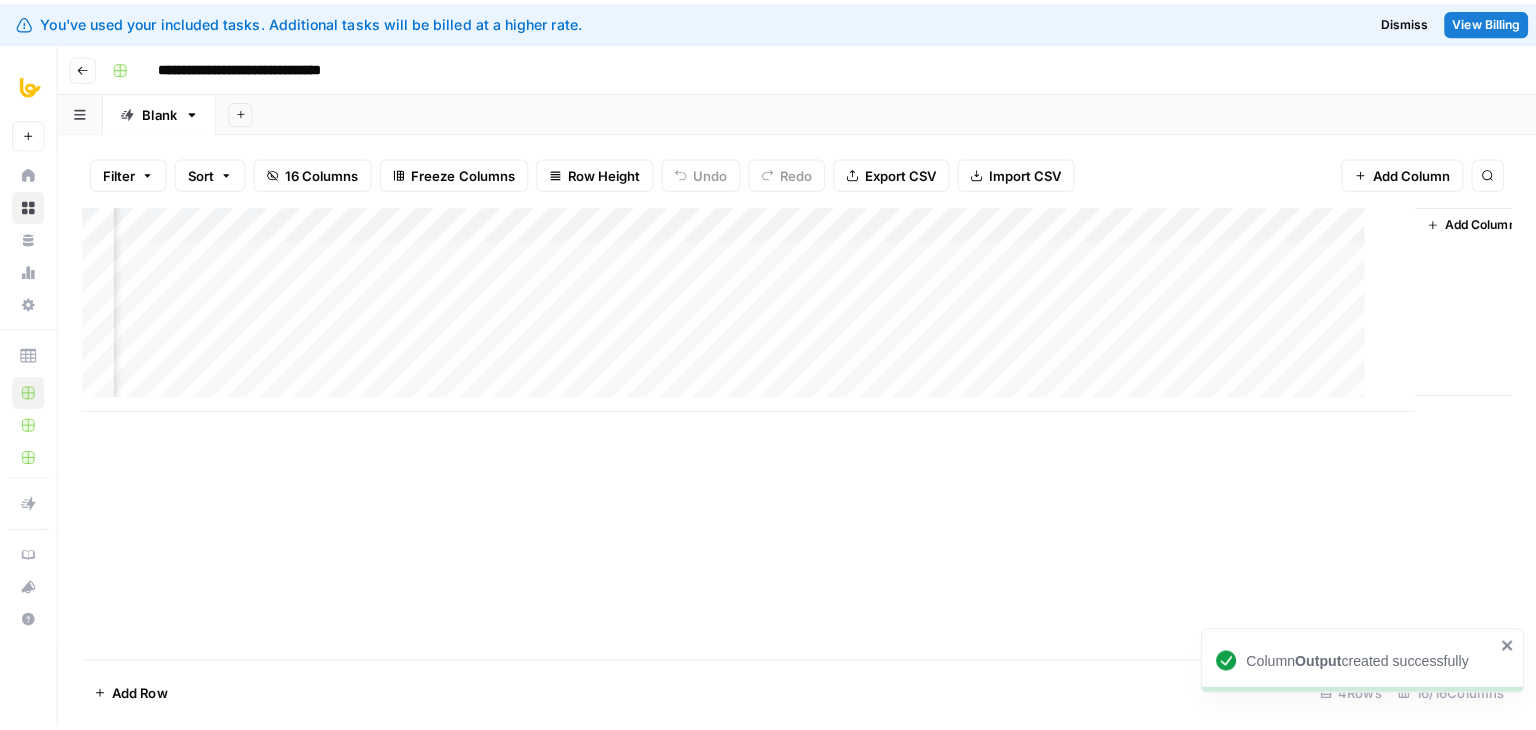 scroll, scrollTop: 0, scrollLeft: 1738, axis: horizontal 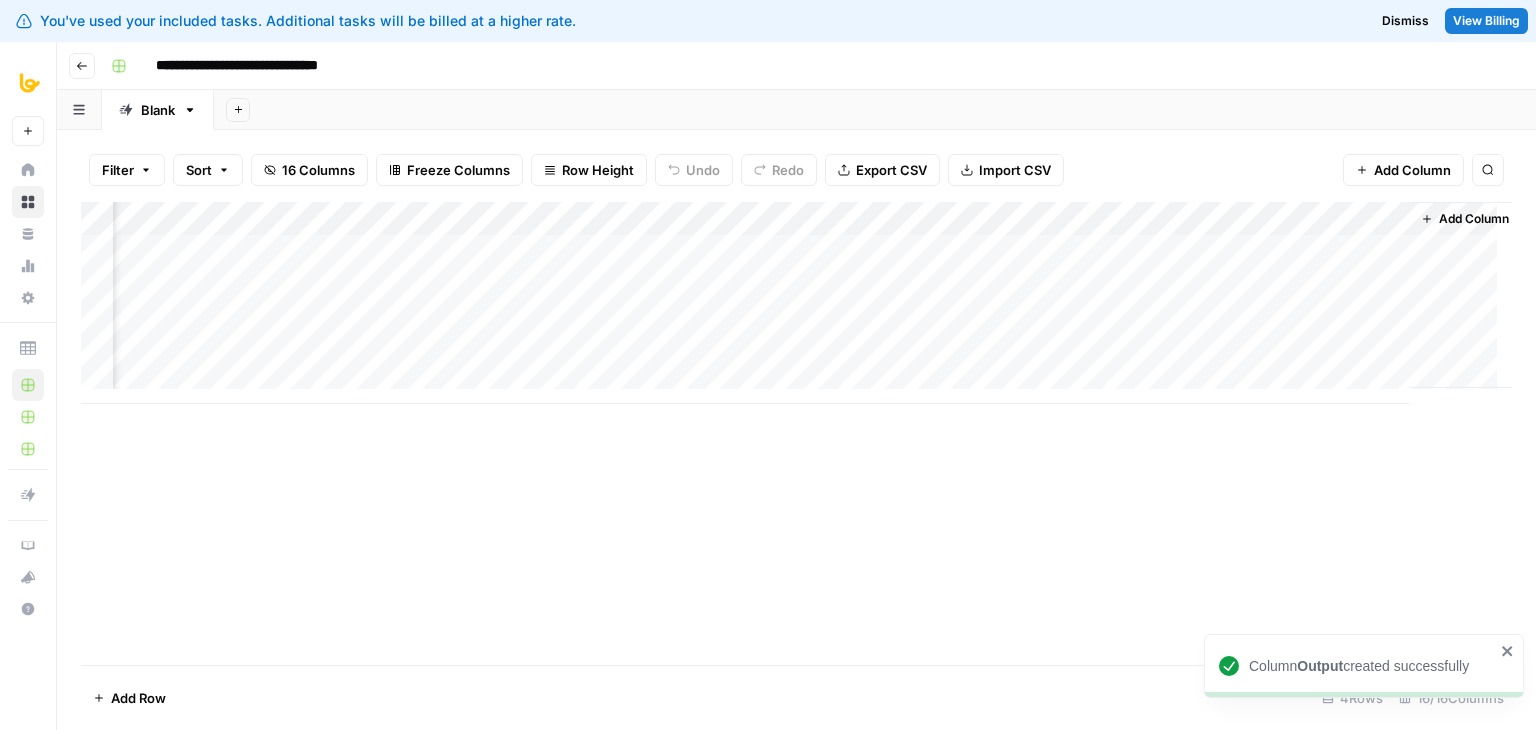 click on "Add Column" at bounding box center (796, 303) 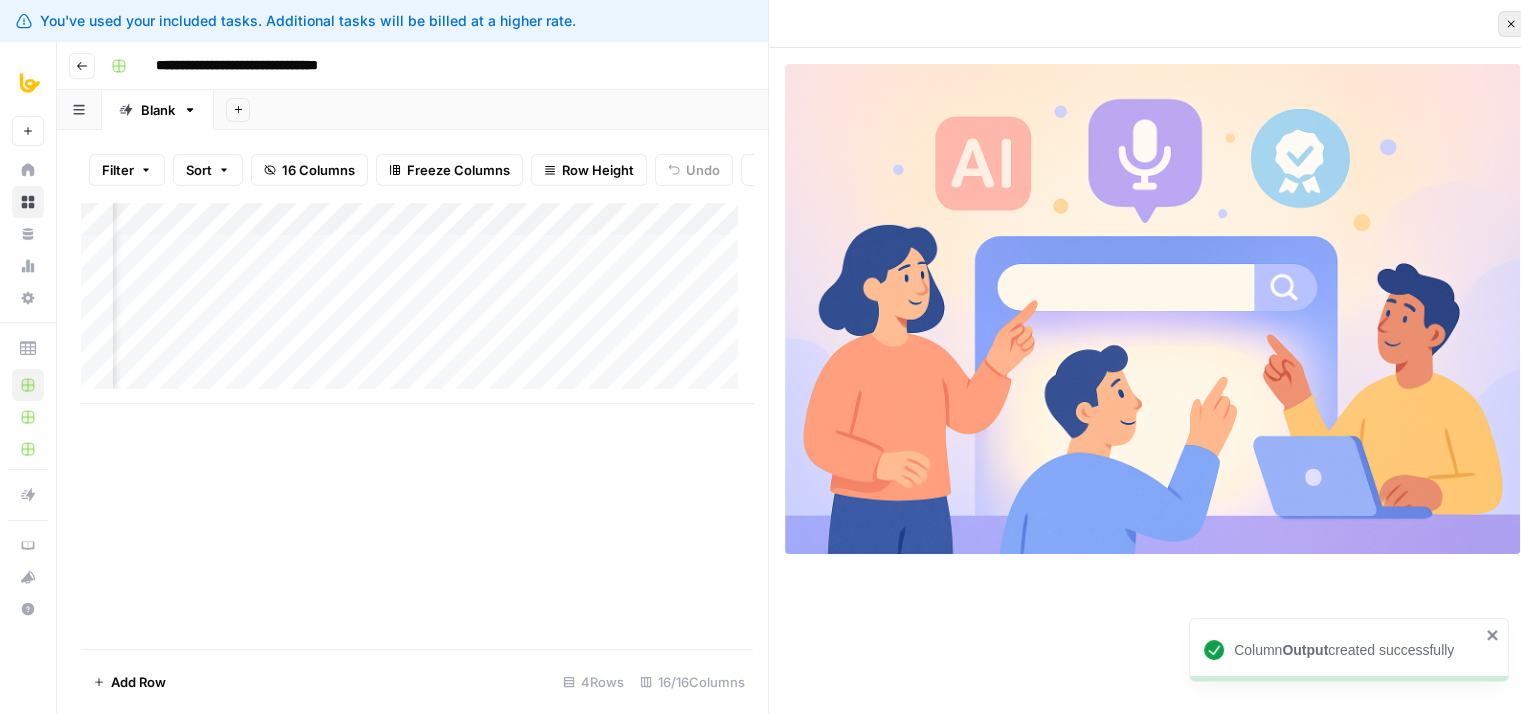 click 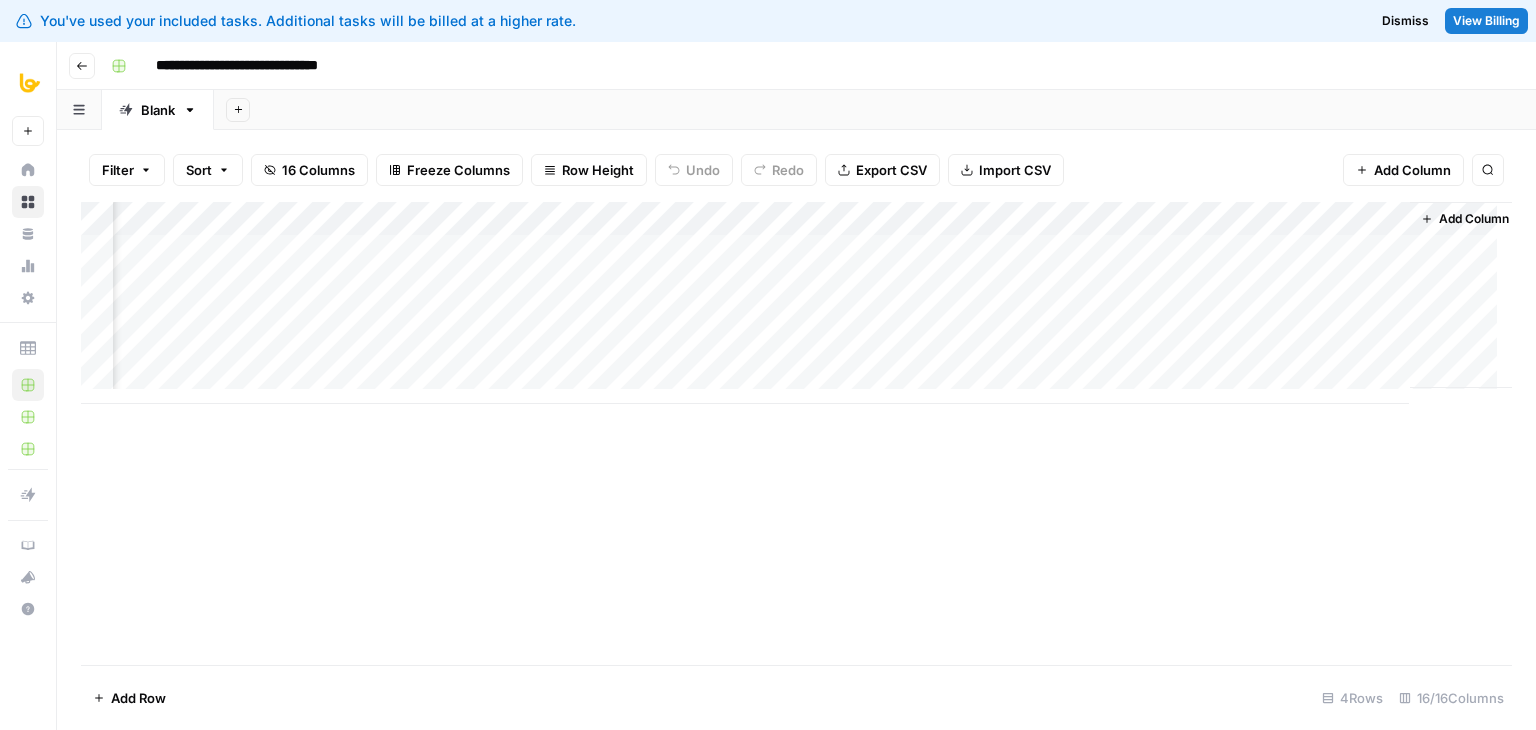 click on "Add Column" at bounding box center [796, 303] 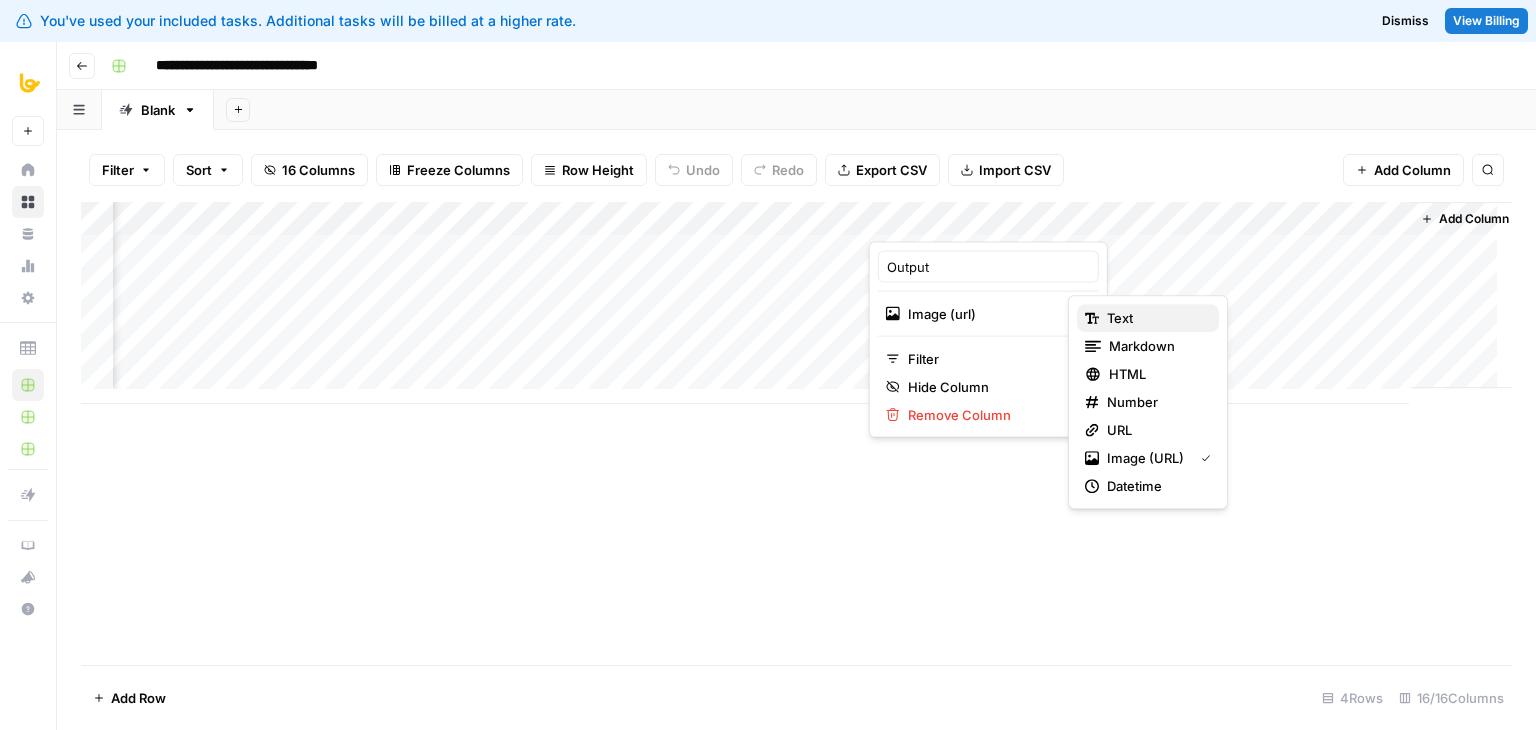 click on "text" at bounding box center (1120, 318) 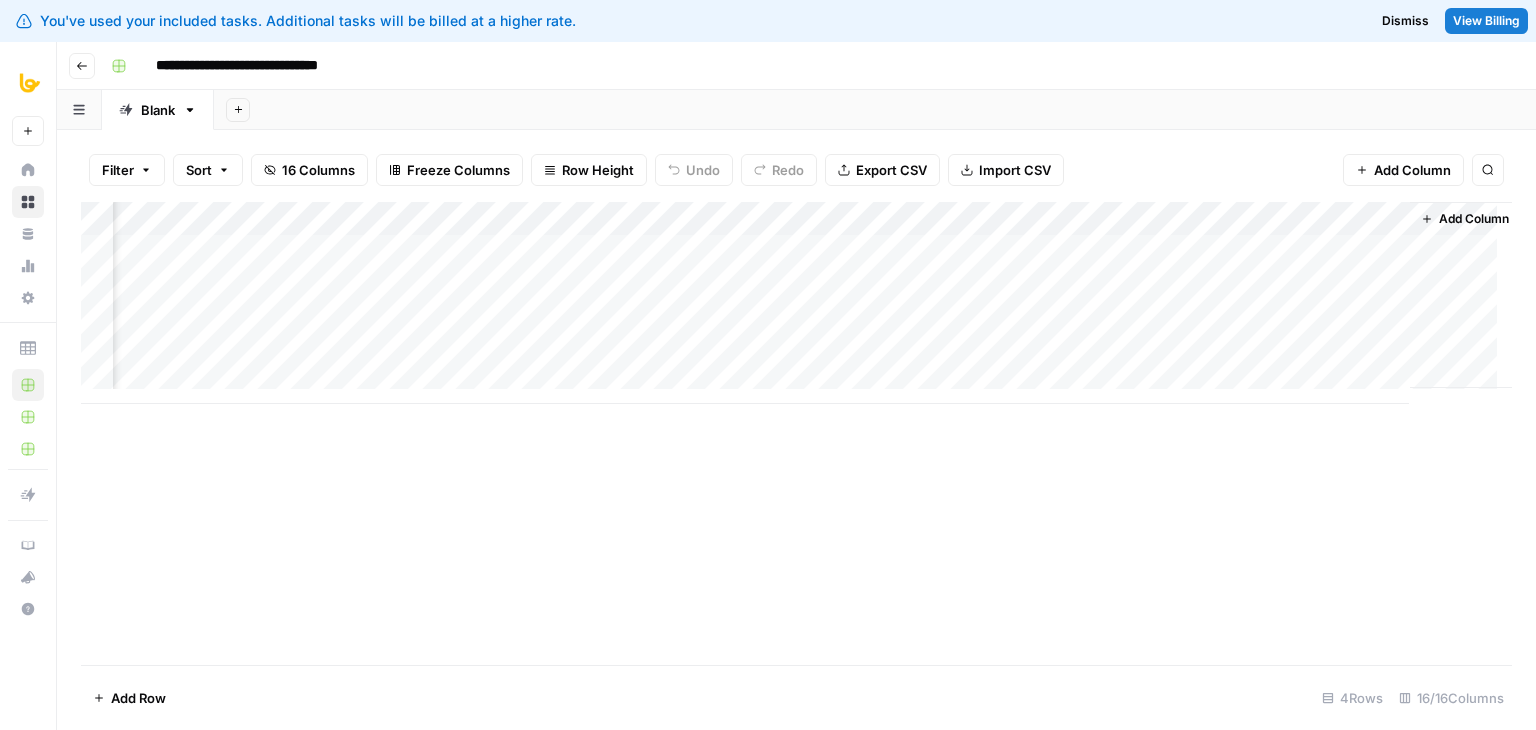 click on "Add Column" at bounding box center [796, 303] 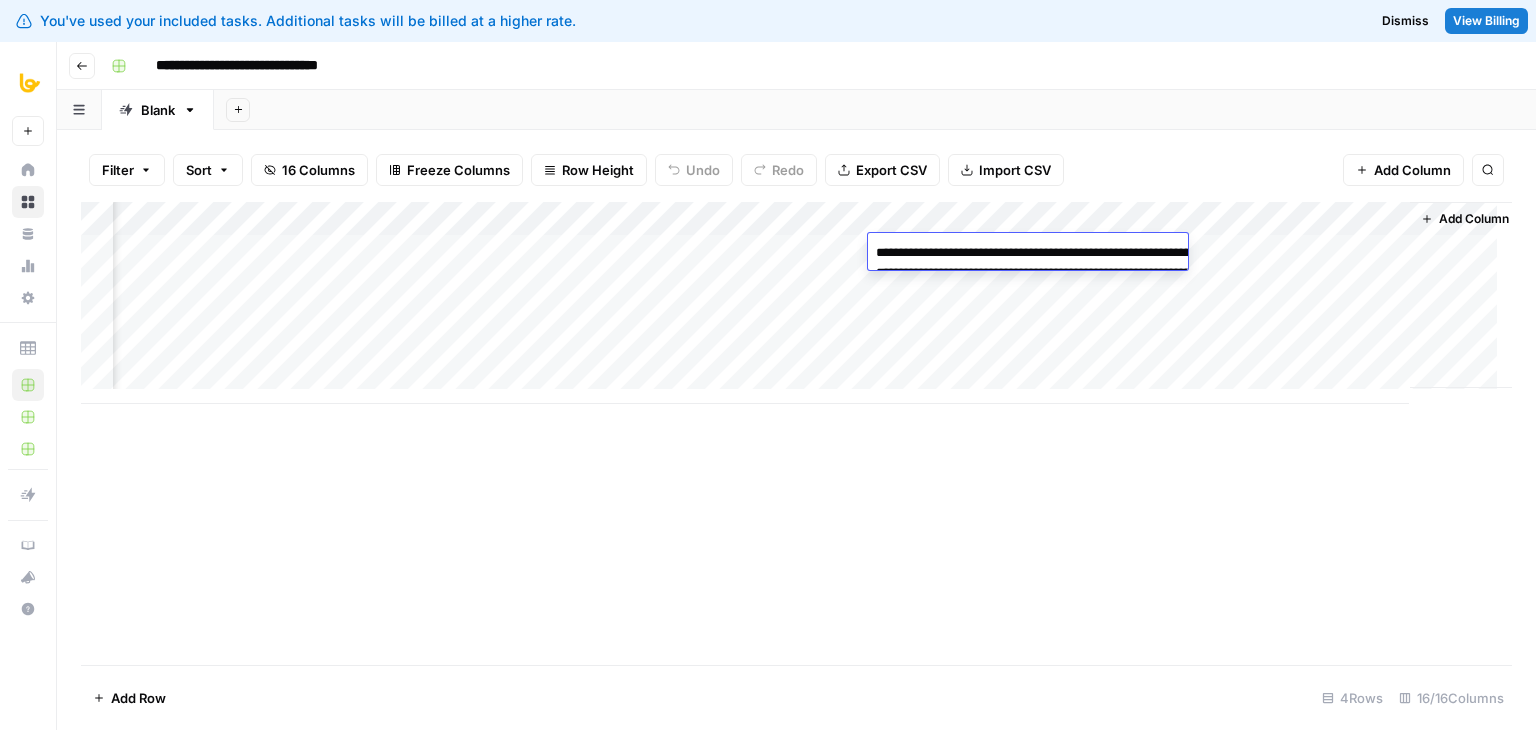click on "Add Column" at bounding box center [796, 433] 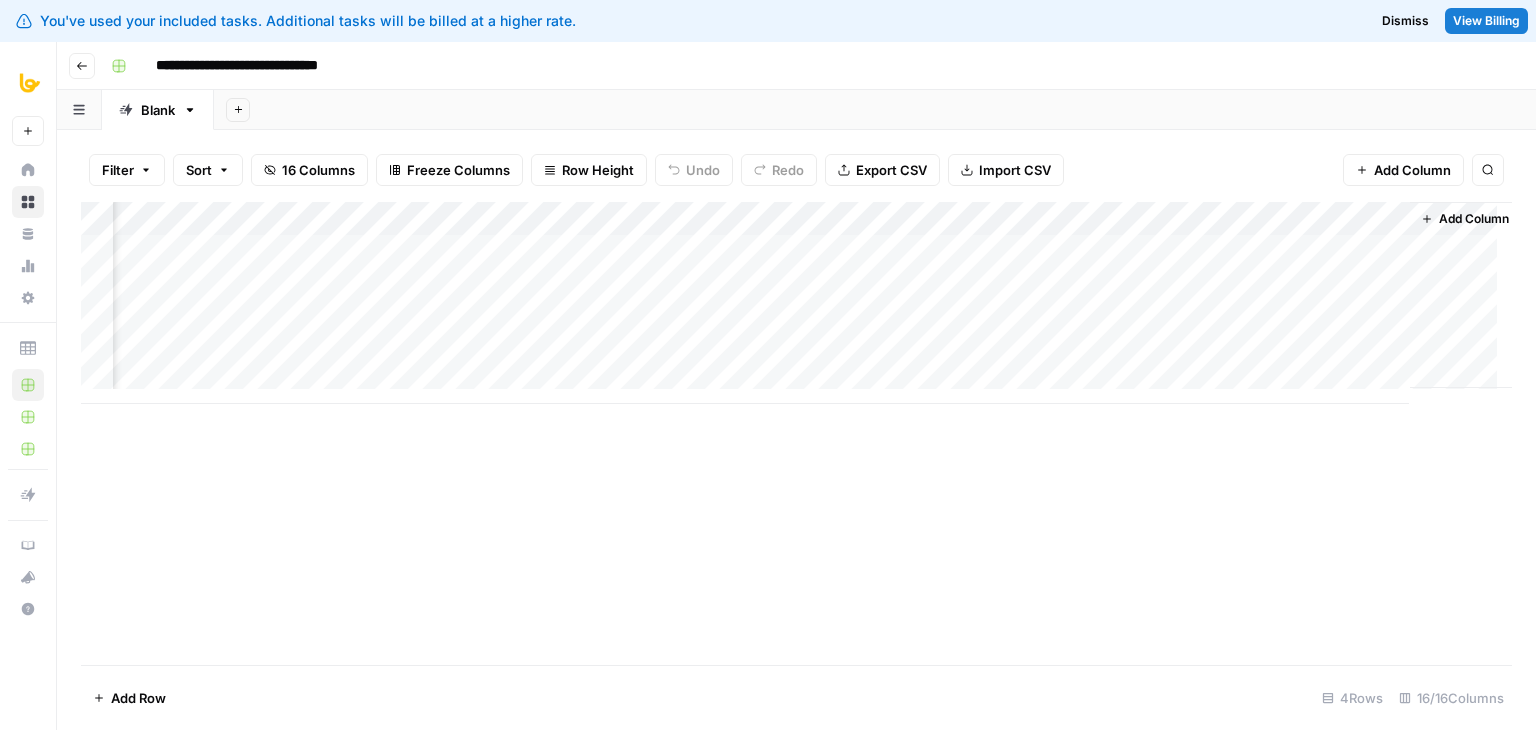 click on "Add Column" at bounding box center [796, 303] 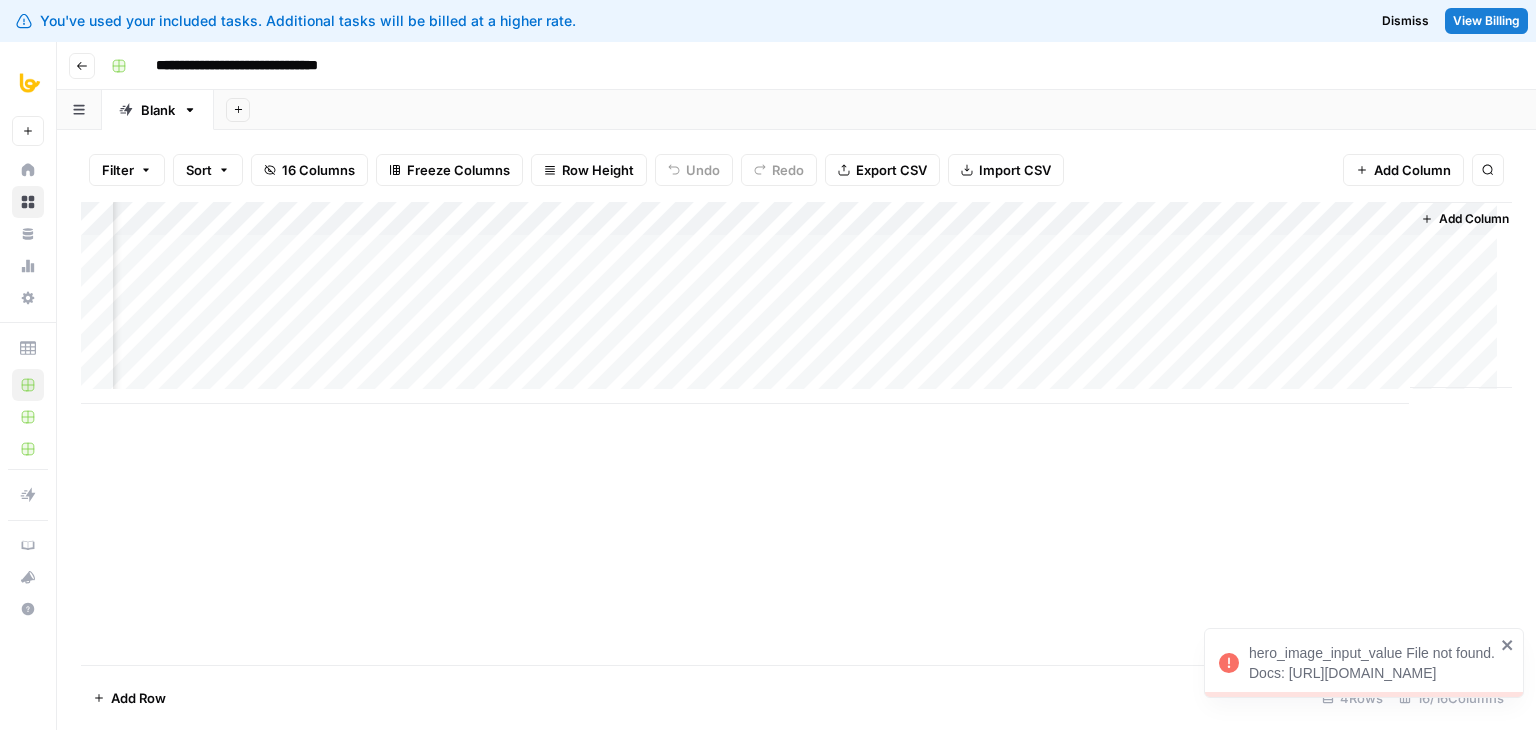 click on "Add Column" at bounding box center [796, 303] 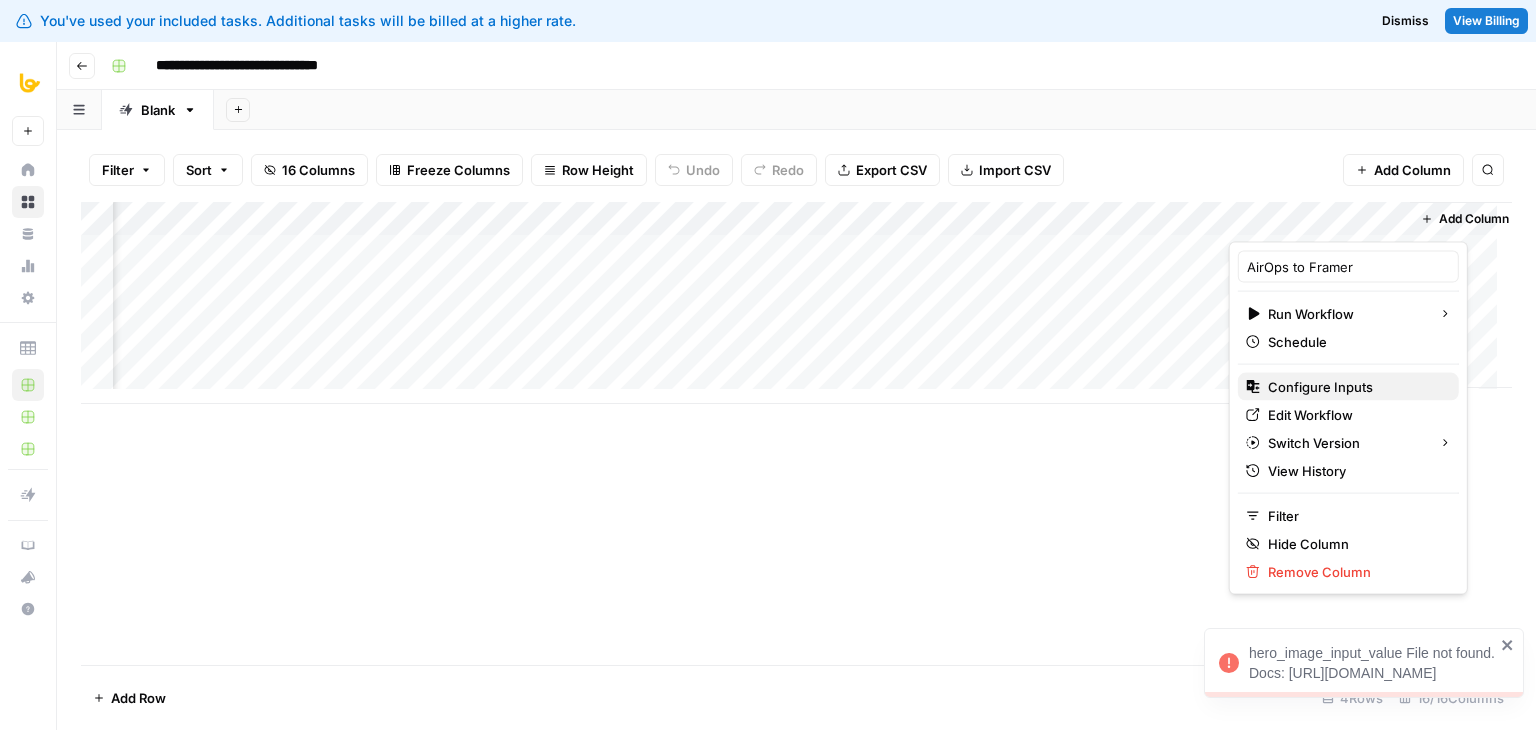 click on "Configure Inputs" at bounding box center [1320, 387] 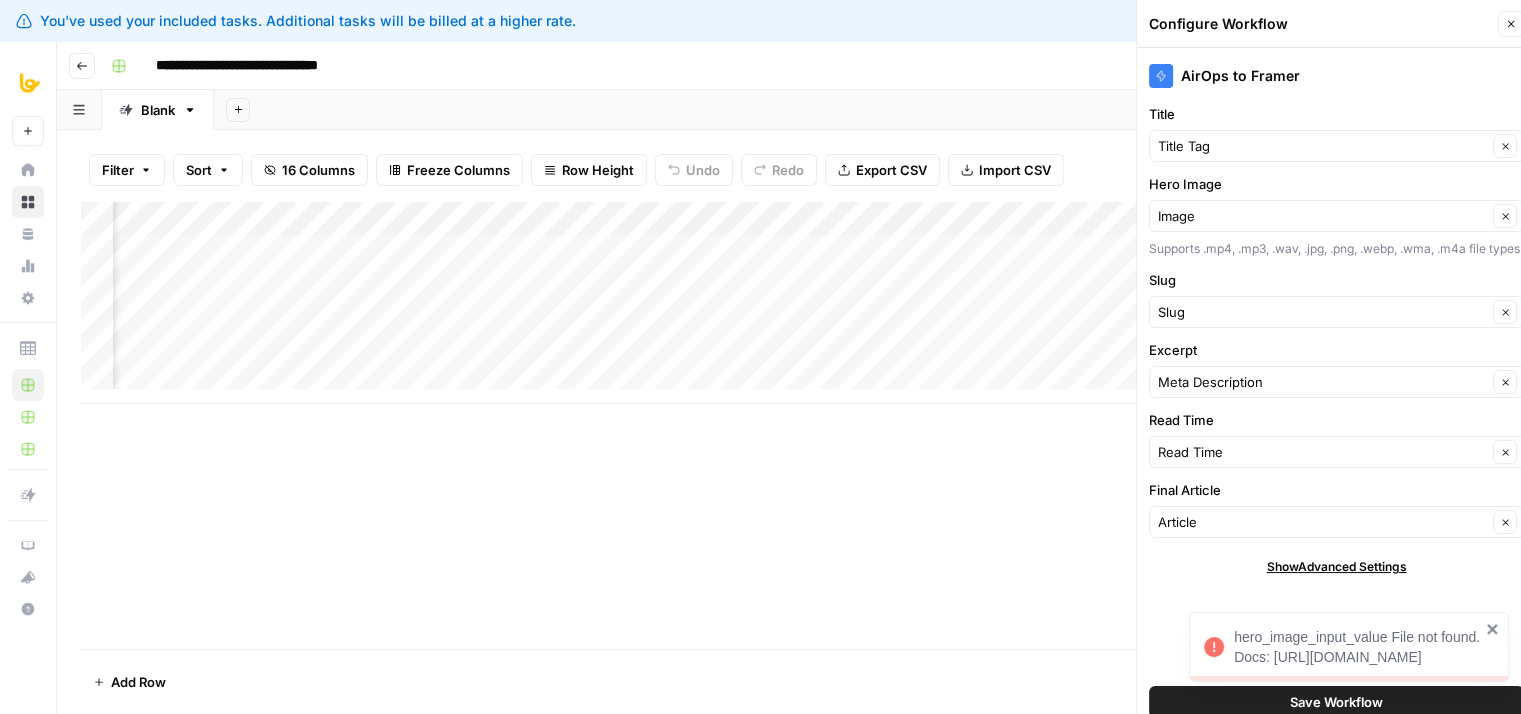 click on "Add Column" at bounding box center (789, 303) 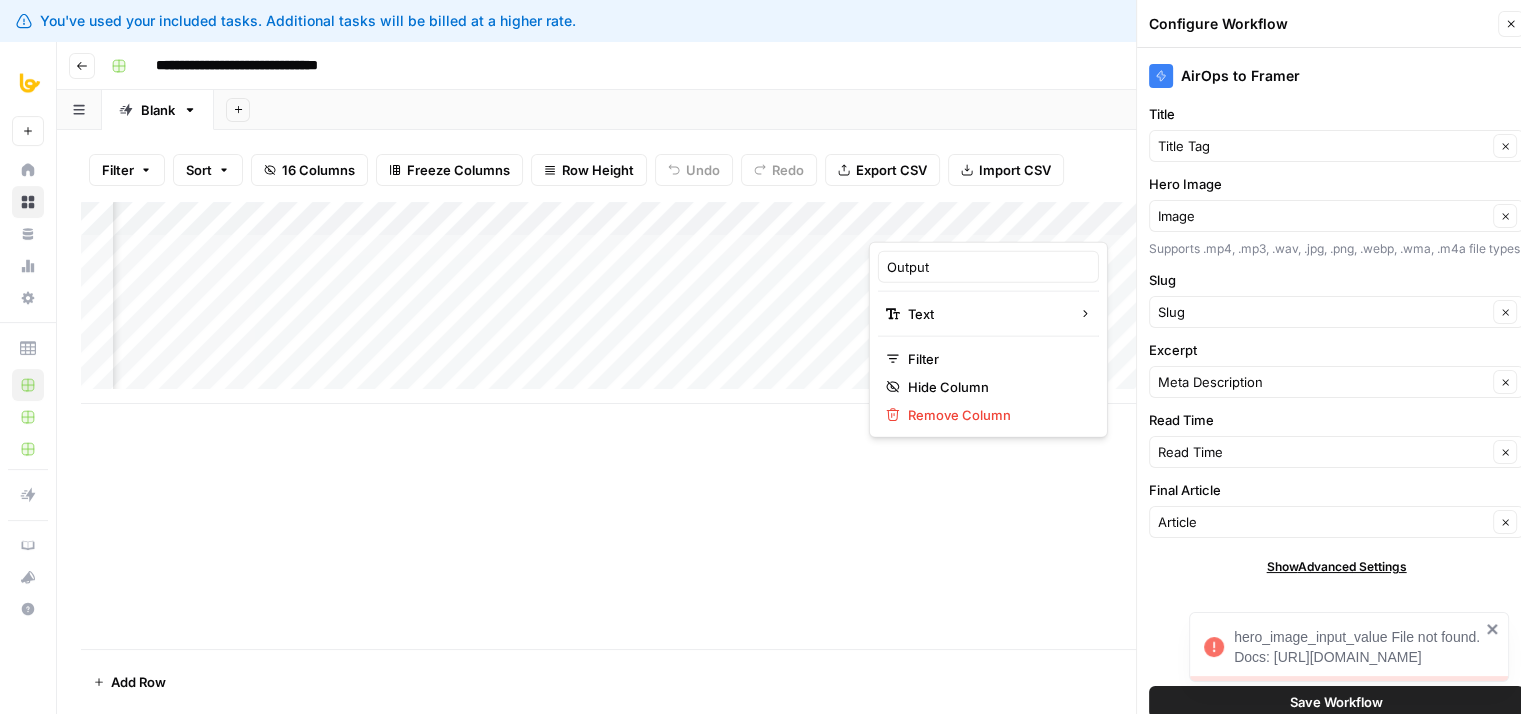 click at bounding box center (959, 222) 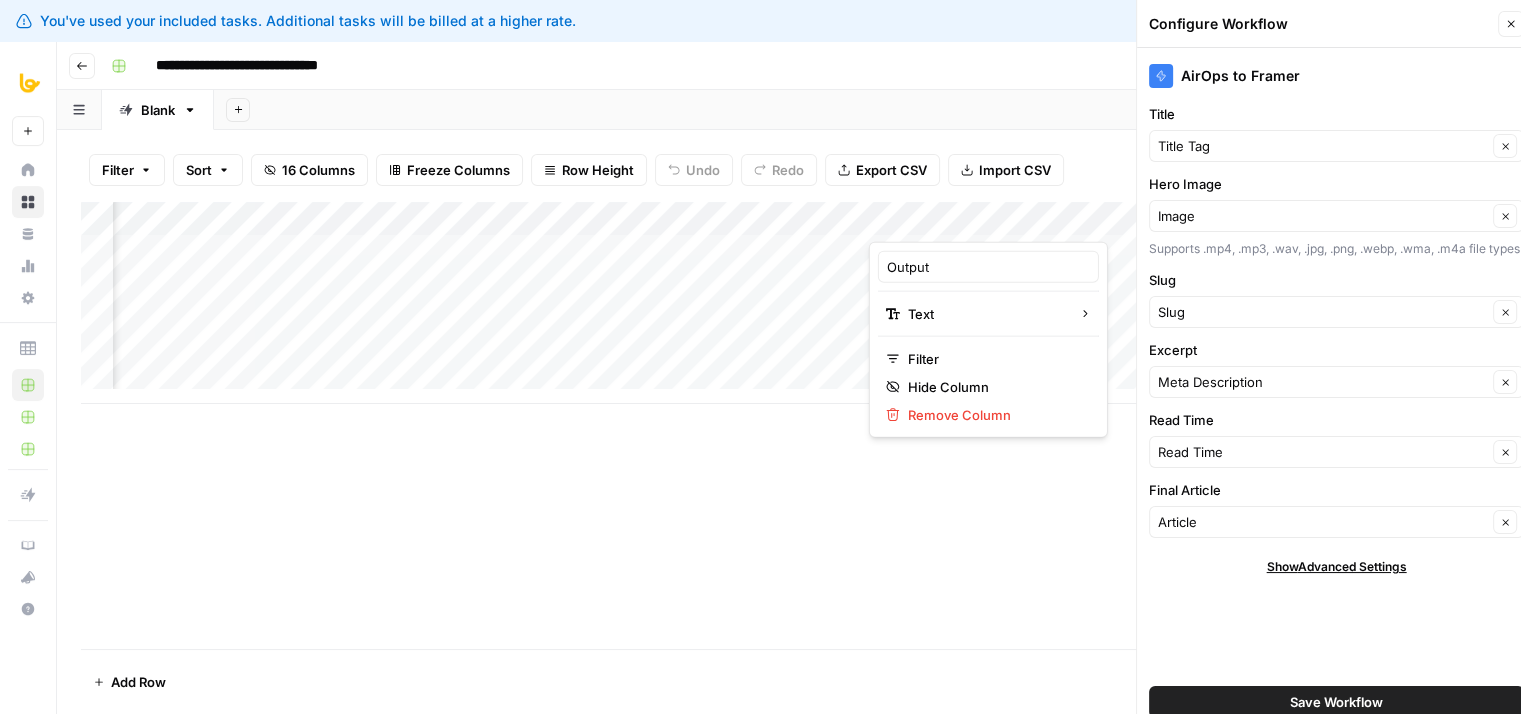 click on "Hero Image" at bounding box center [1336, 184] 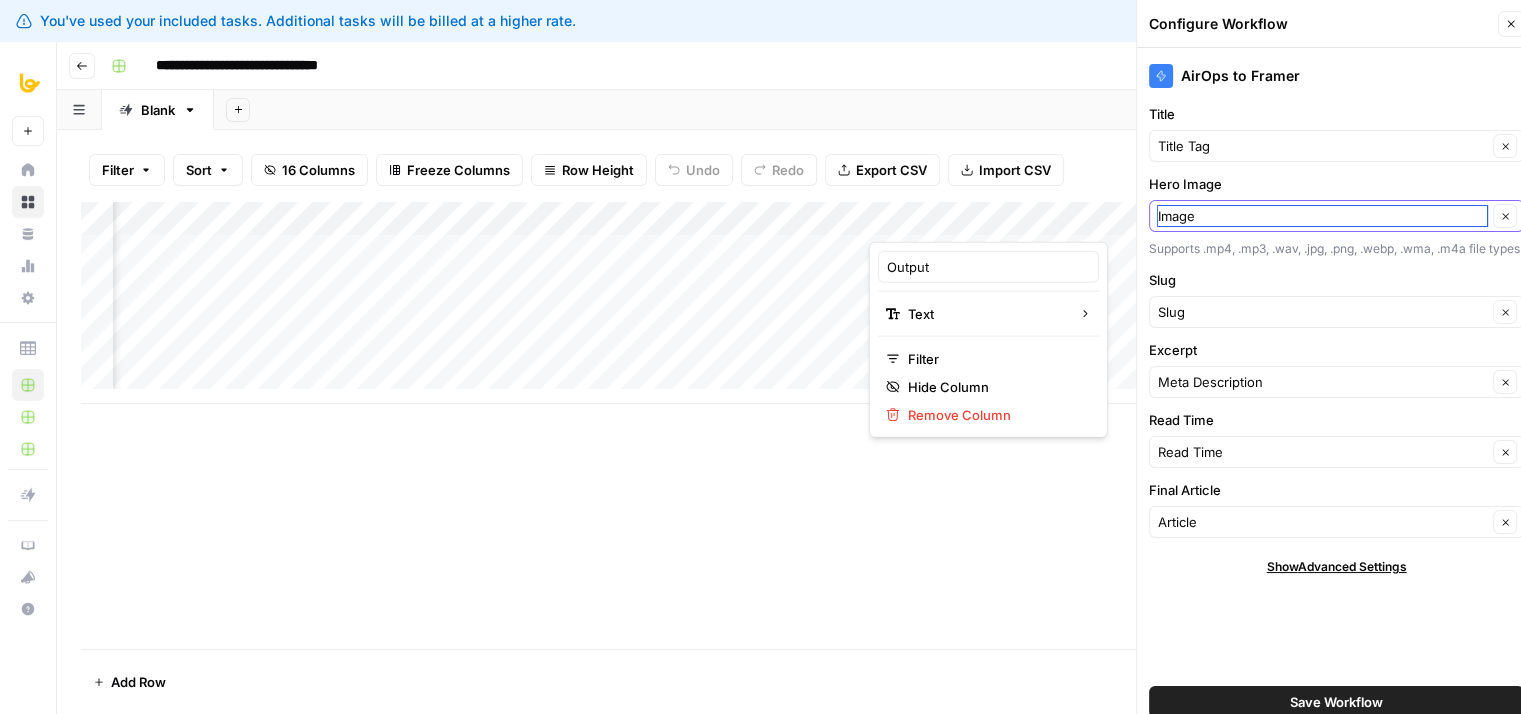 click on "Image" at bounding box center [1322, 216] 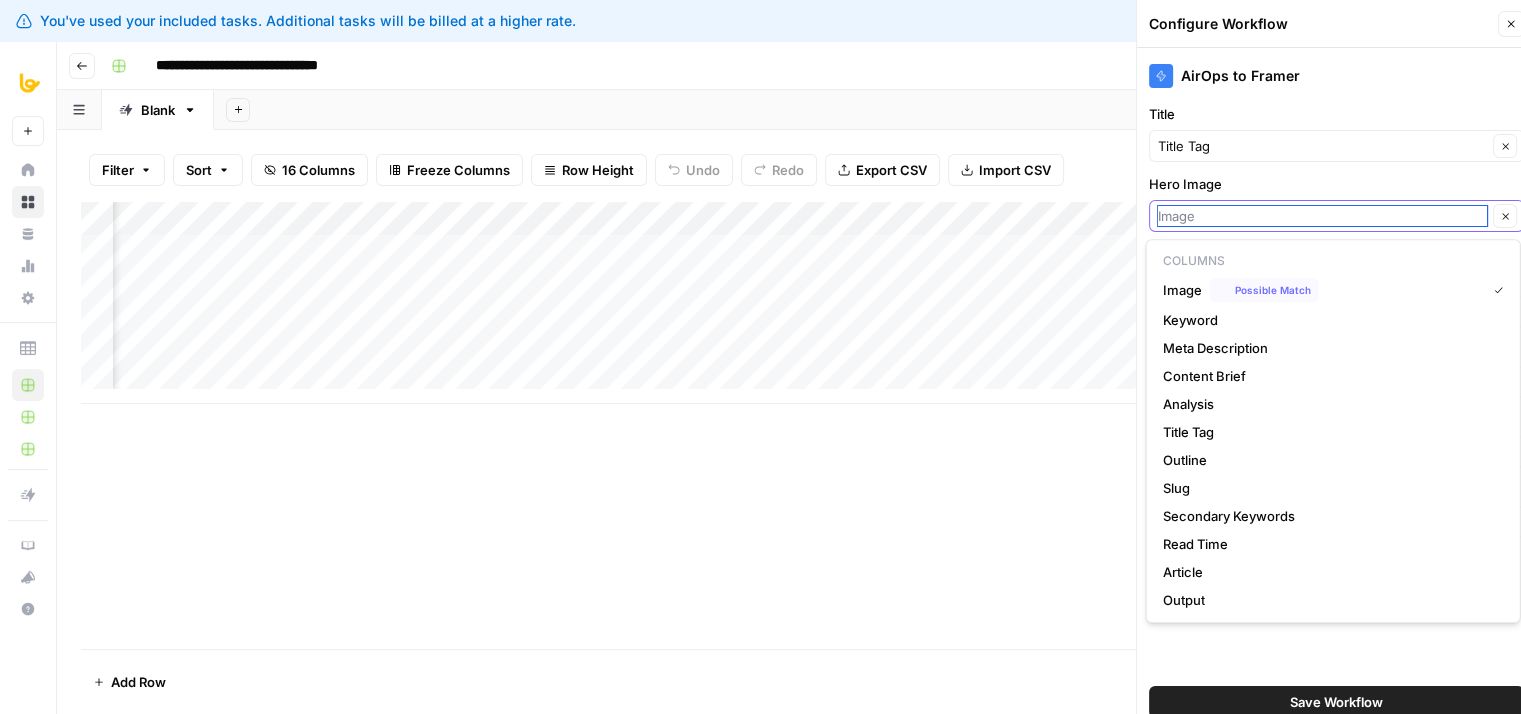 click on "Hero Image" at bounding box center (1322, 216) 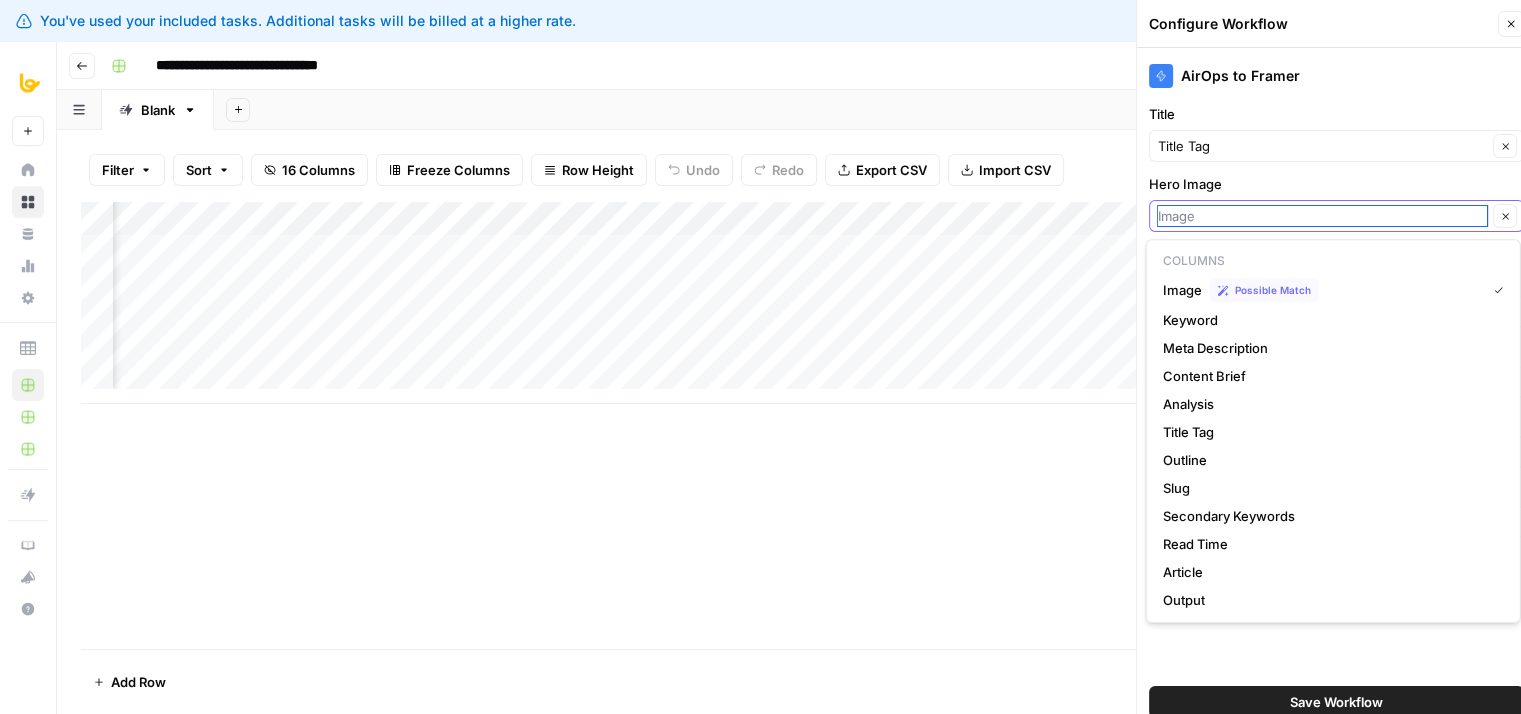 click on "Hero Image" at bounding box center (1322, 216) 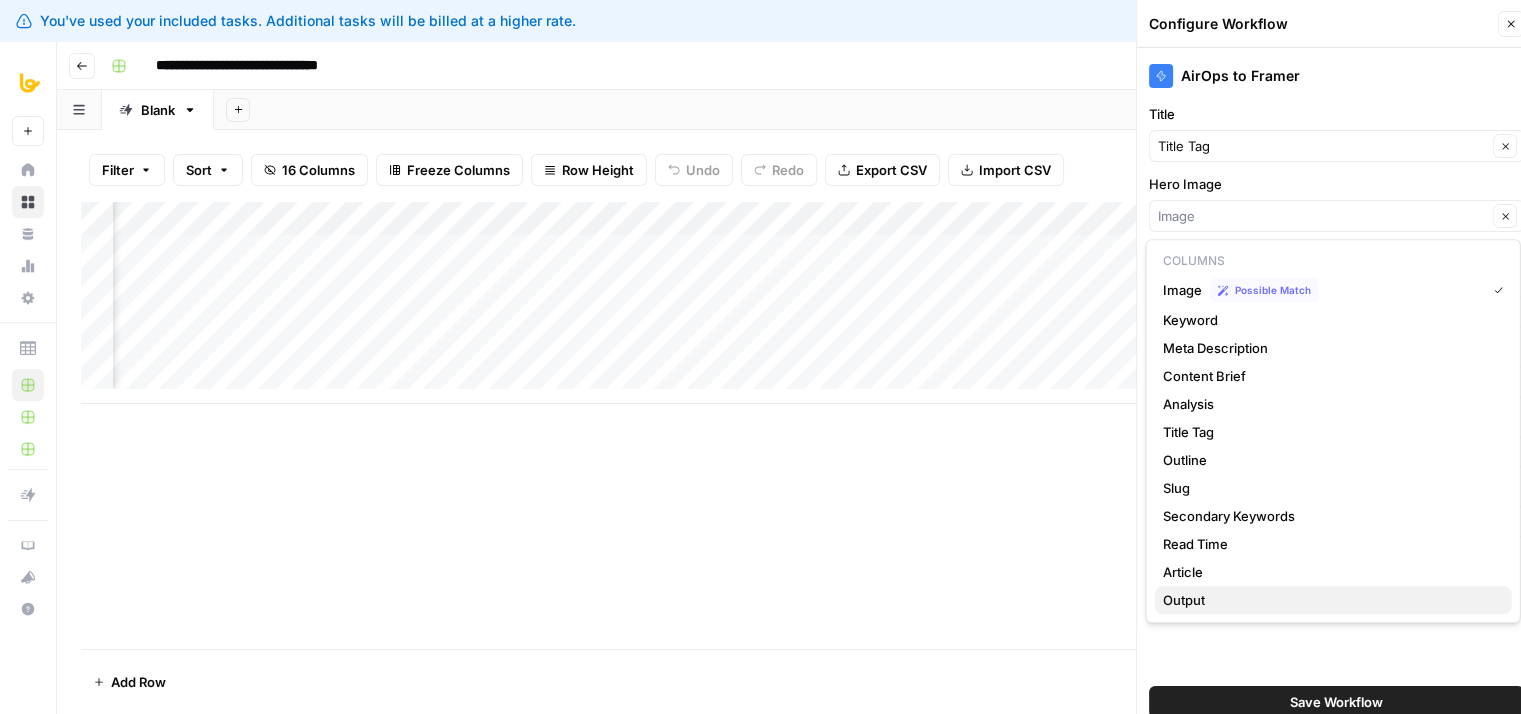 click on "Output" at bounding box center [1333, 600] 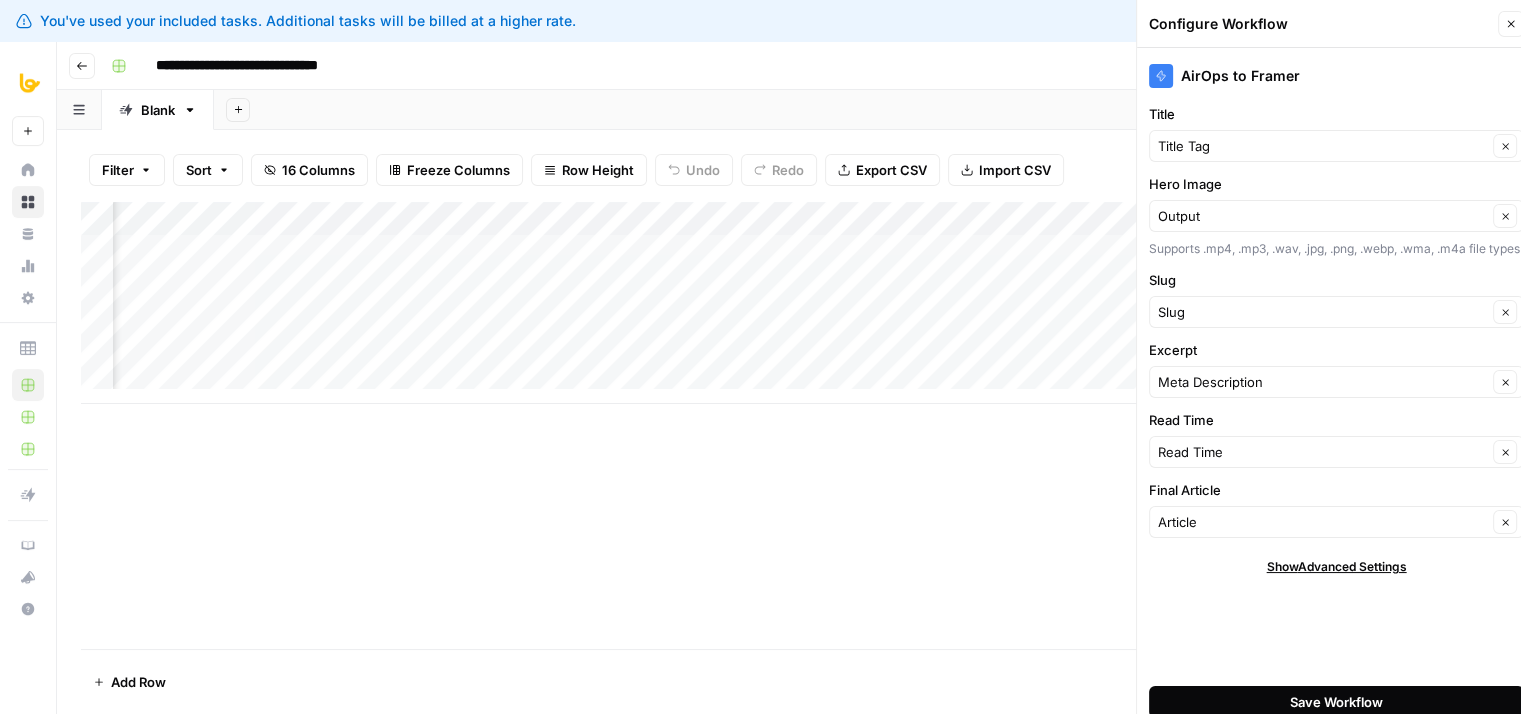 click on "Save Workflow" at bounding box center (1336, 702) 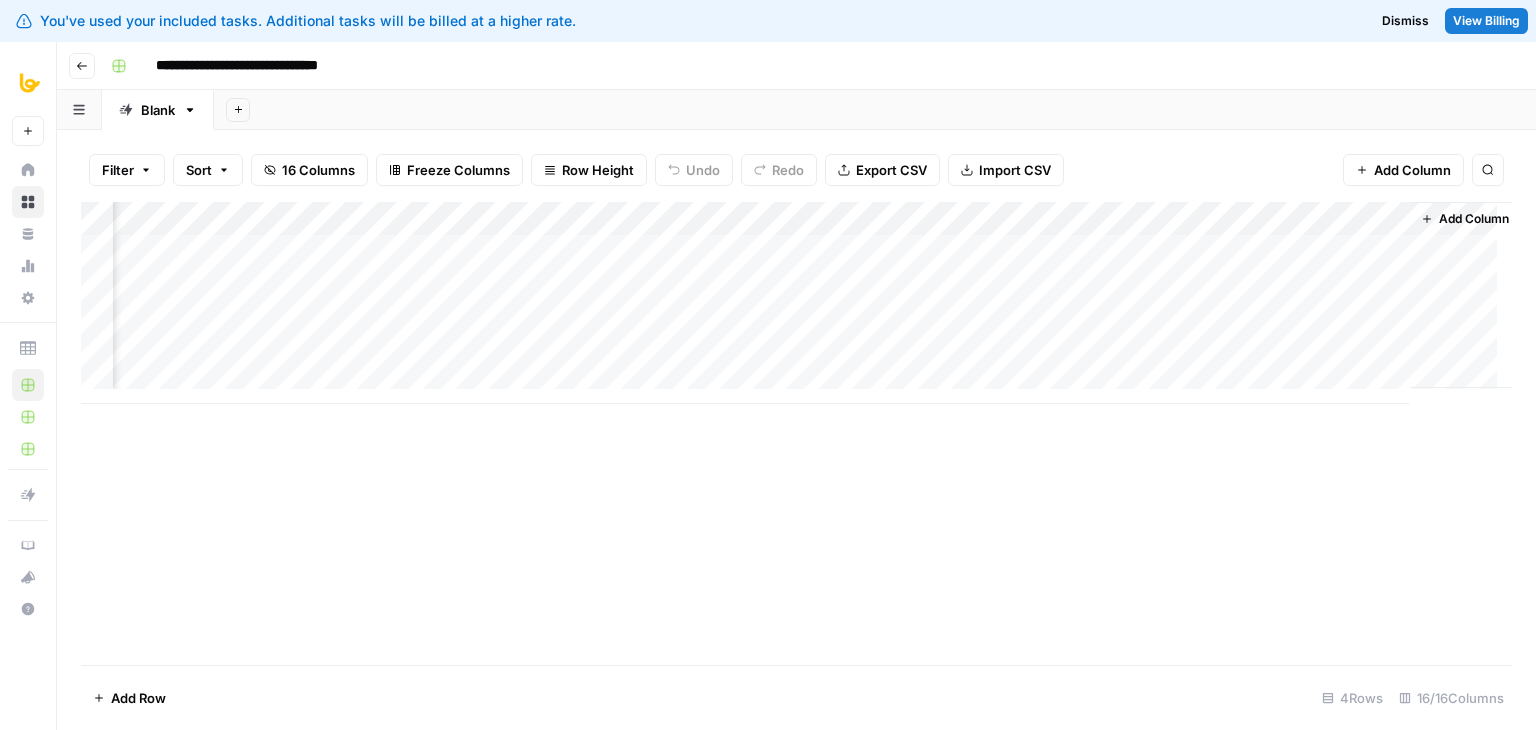 click on "Add Column" at bounding box center (796, 303) 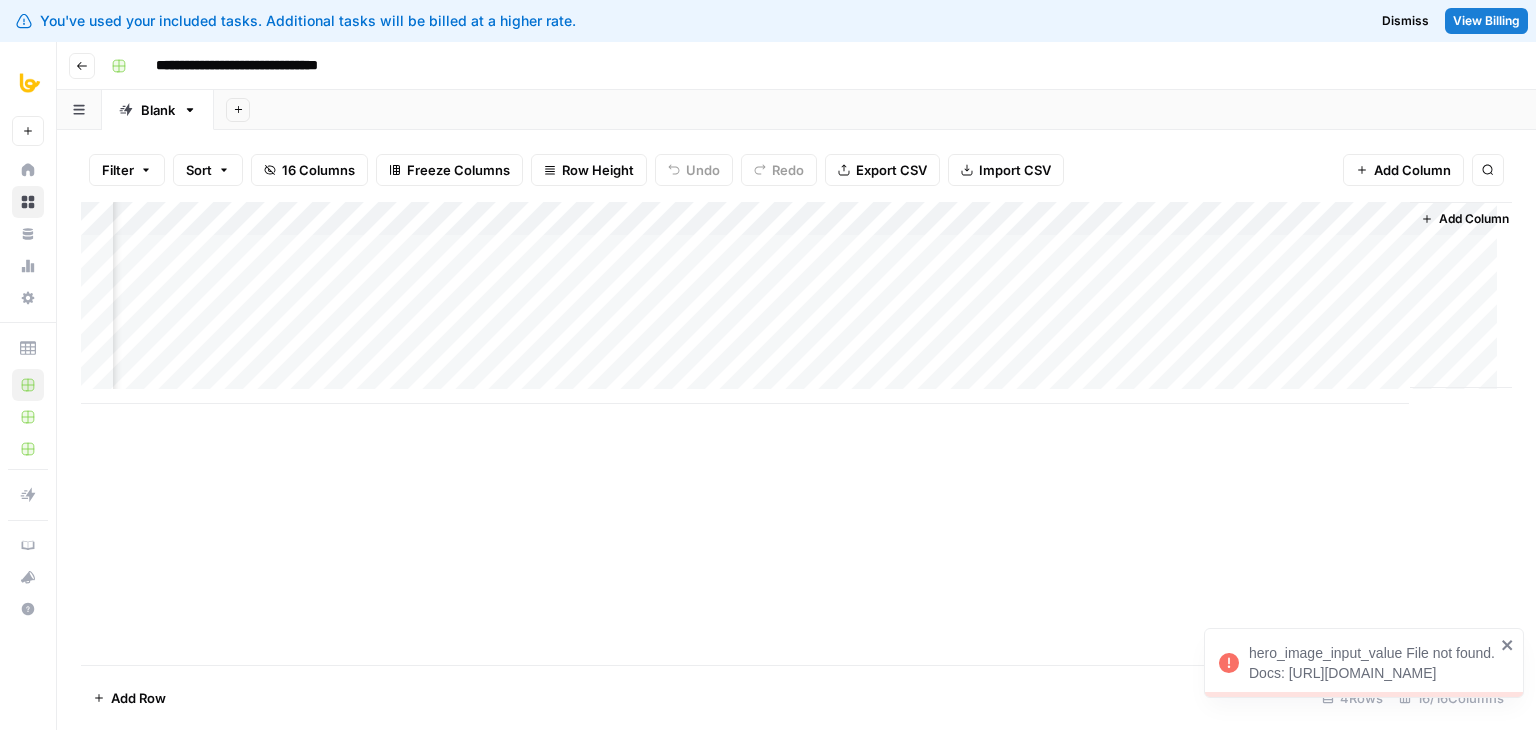 click on "hero_image_input_value File not found. Docs: https://developers.airops.com/reference/workspacefileupload" at bounding box center [1372, 663] 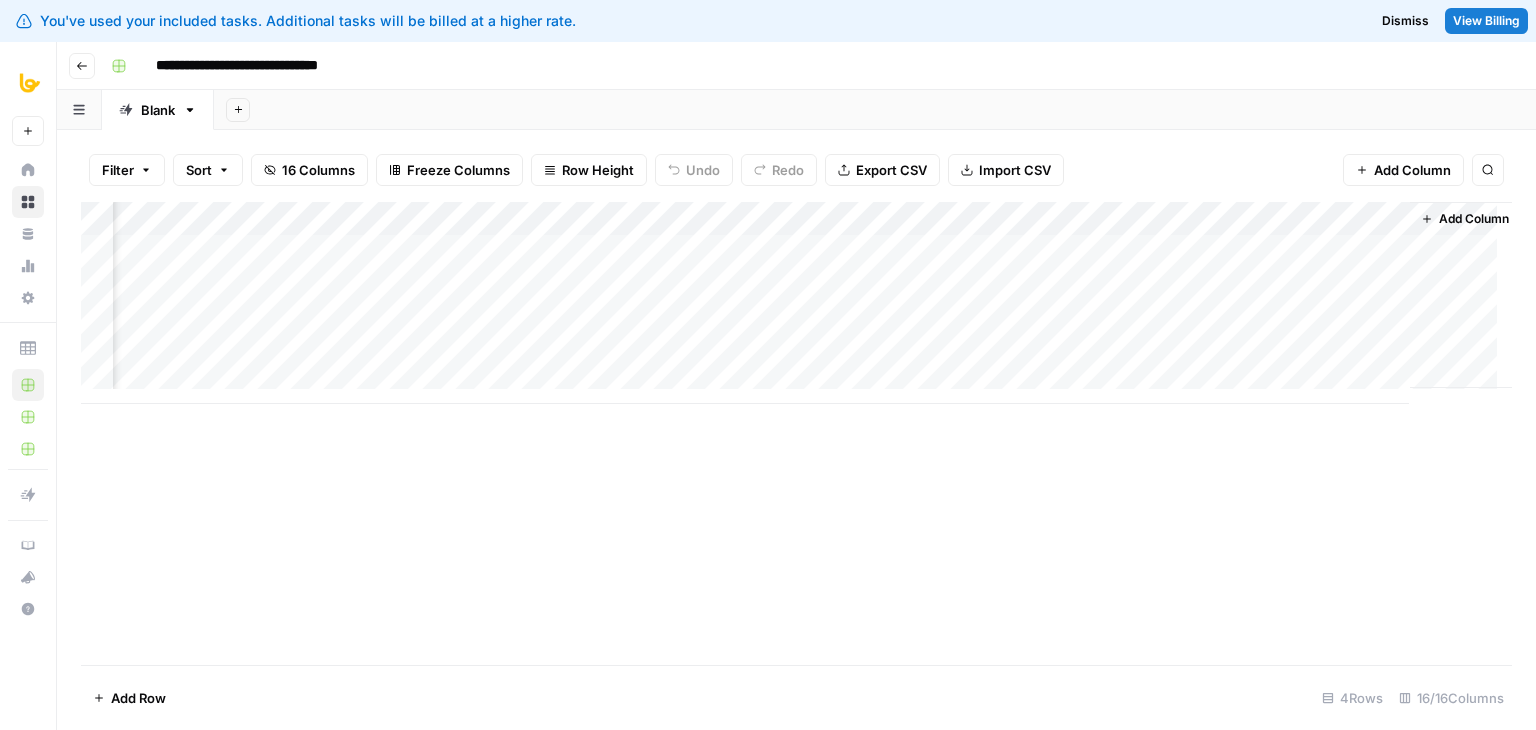 click on "Add Column" at bounding box center [796, 303] 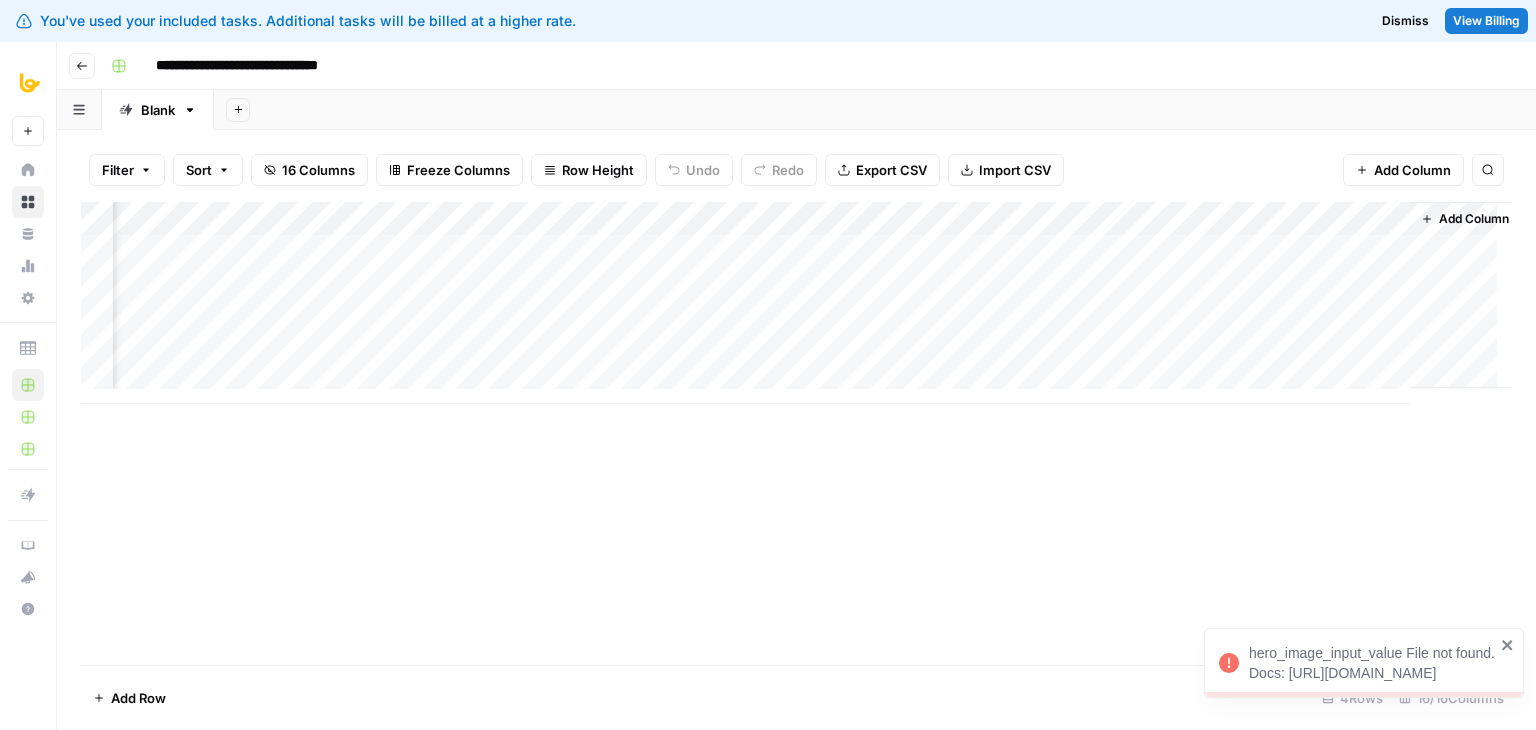 drag, startPoint x: 1391, startPoint y: 682, endPoint x: 1258, endPoint y: 616, distance: 148.47559 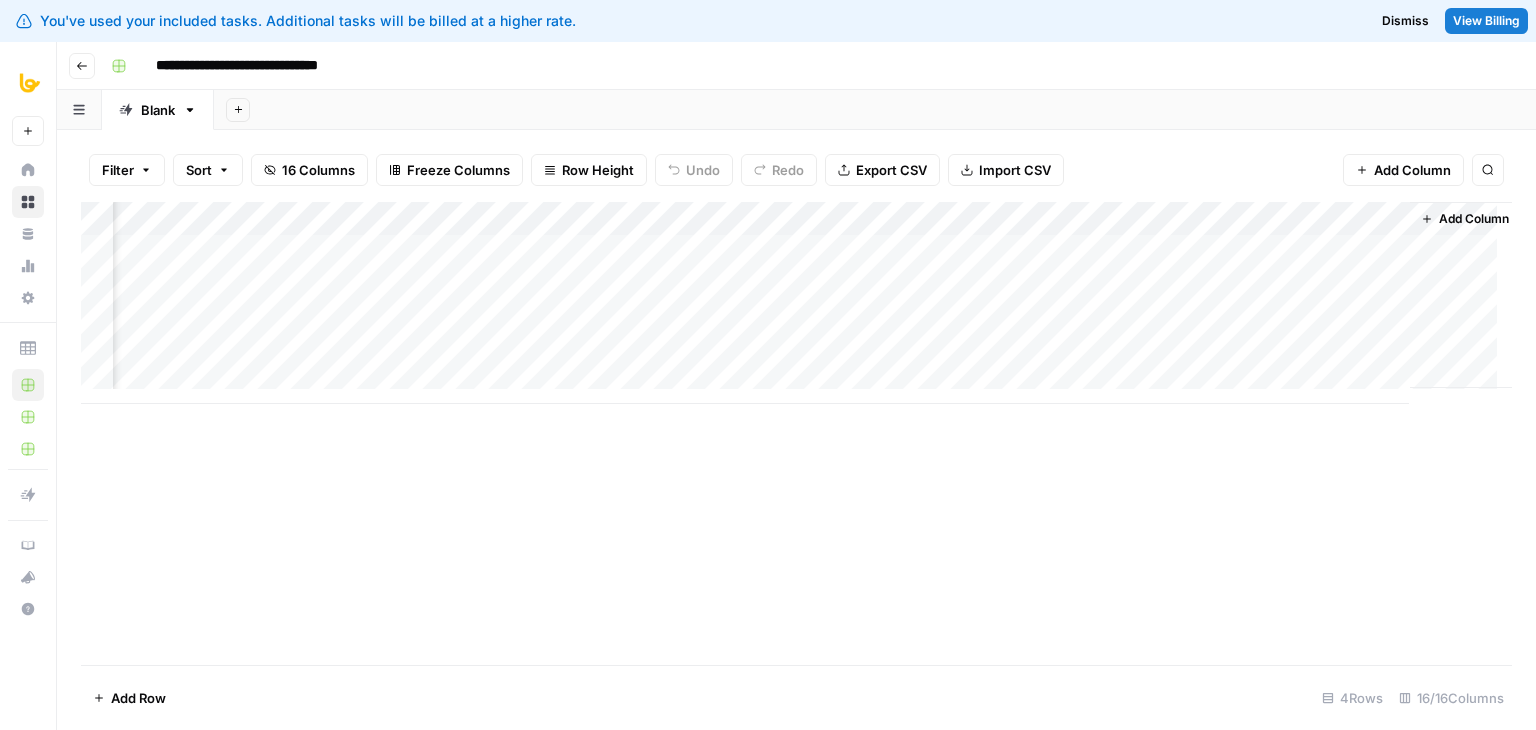 click on "Add Column" at bounding box center (796, 433) 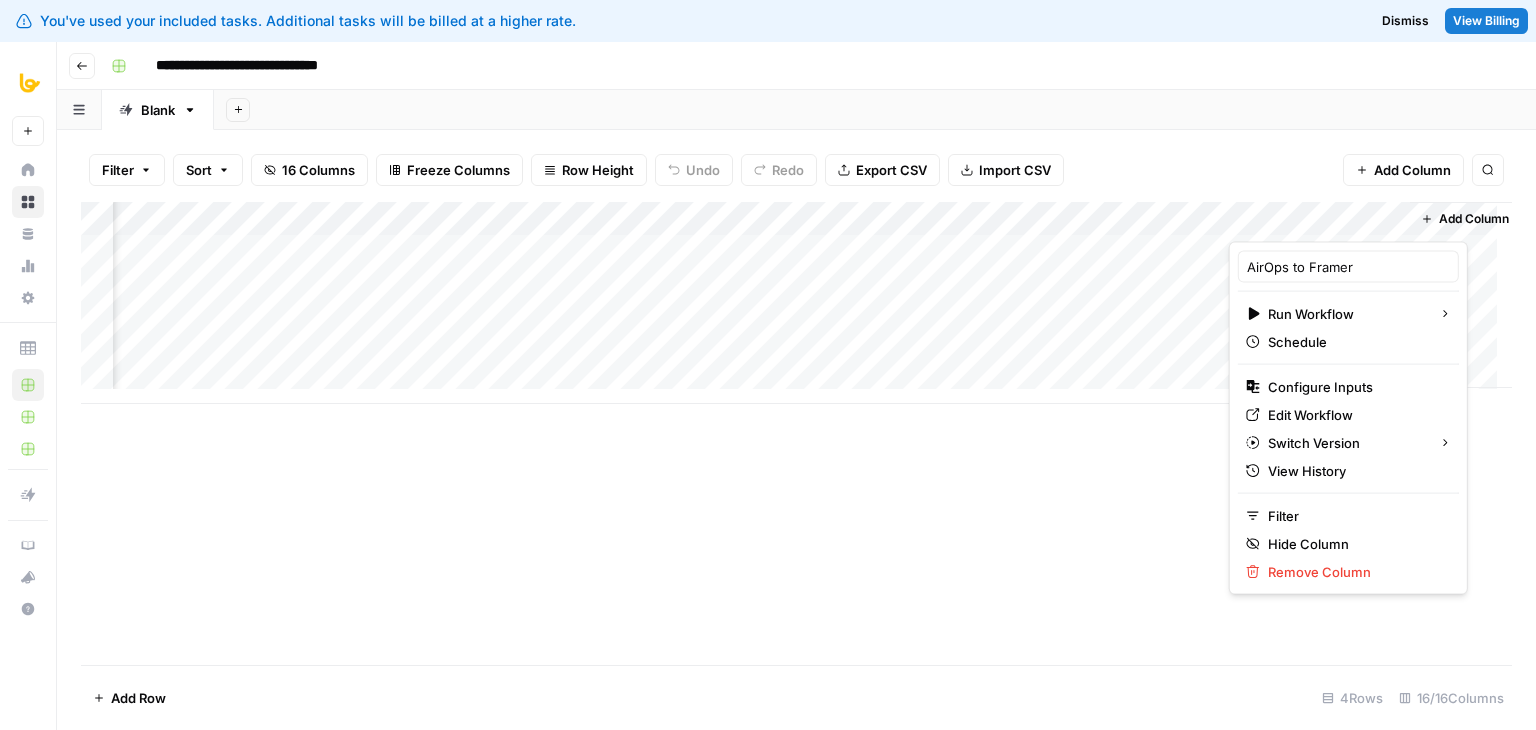 click on "Add Column" at bounding box center (796, 433) 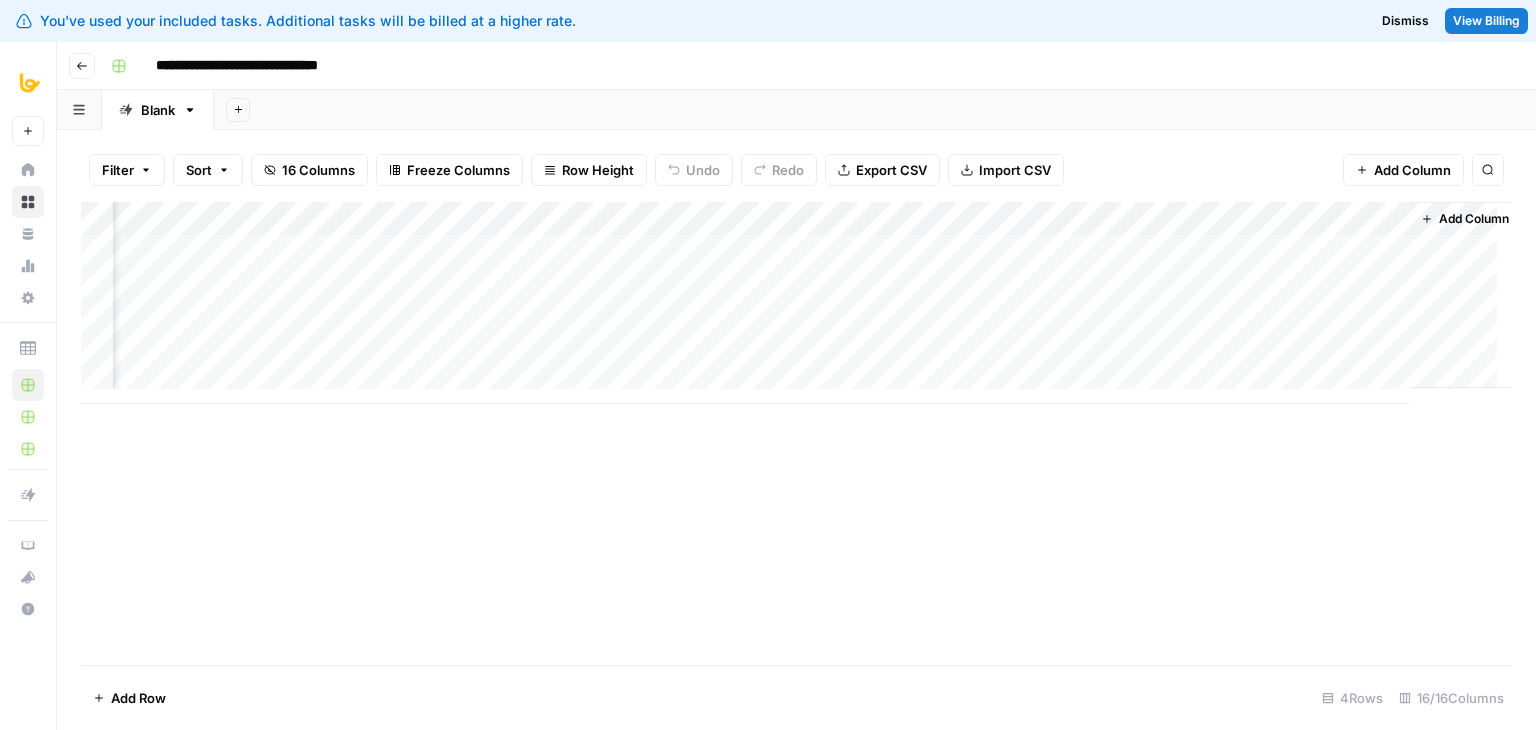 click on "Add Column" at bounding box center (796, 303) 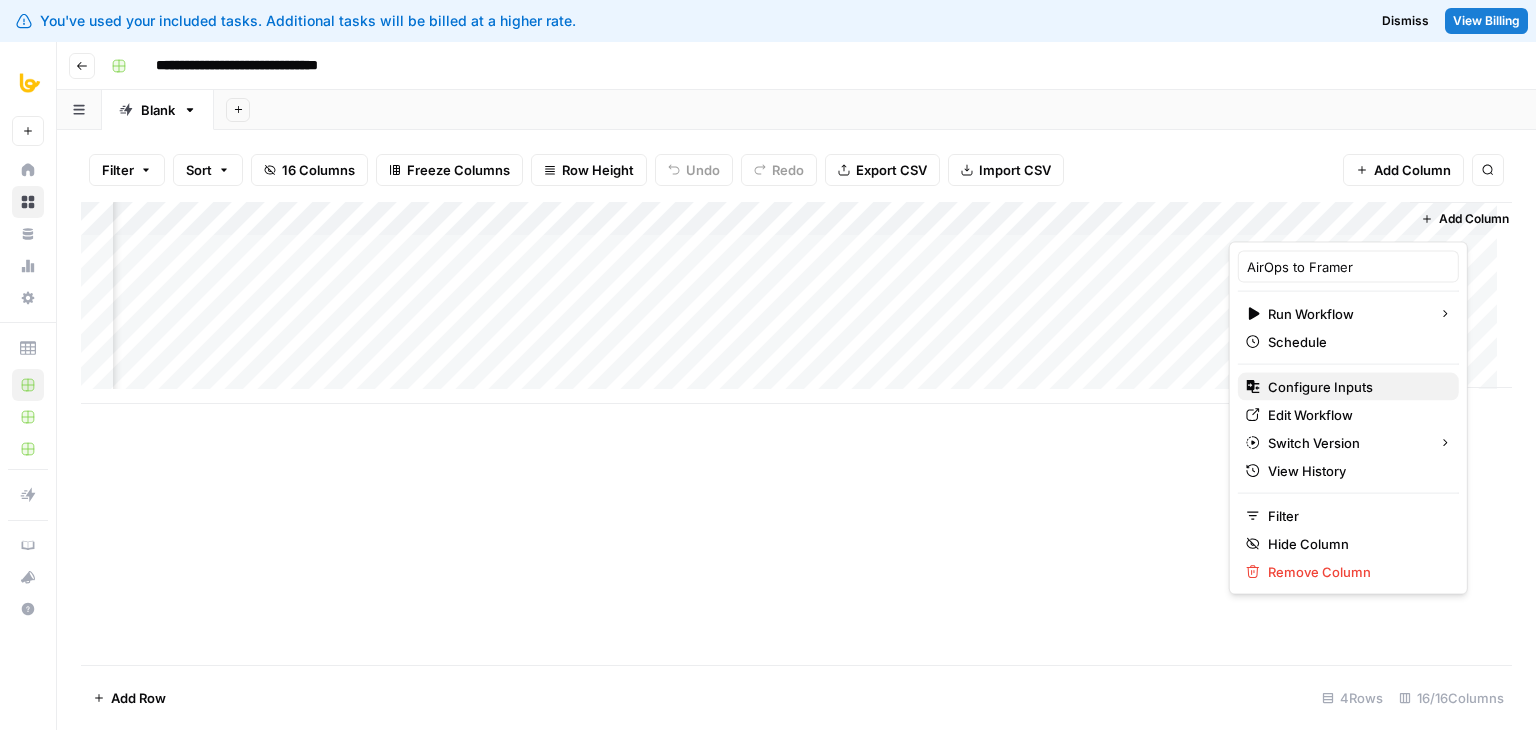 click on "Configure Inputs" at bounding box center [1320, 387] 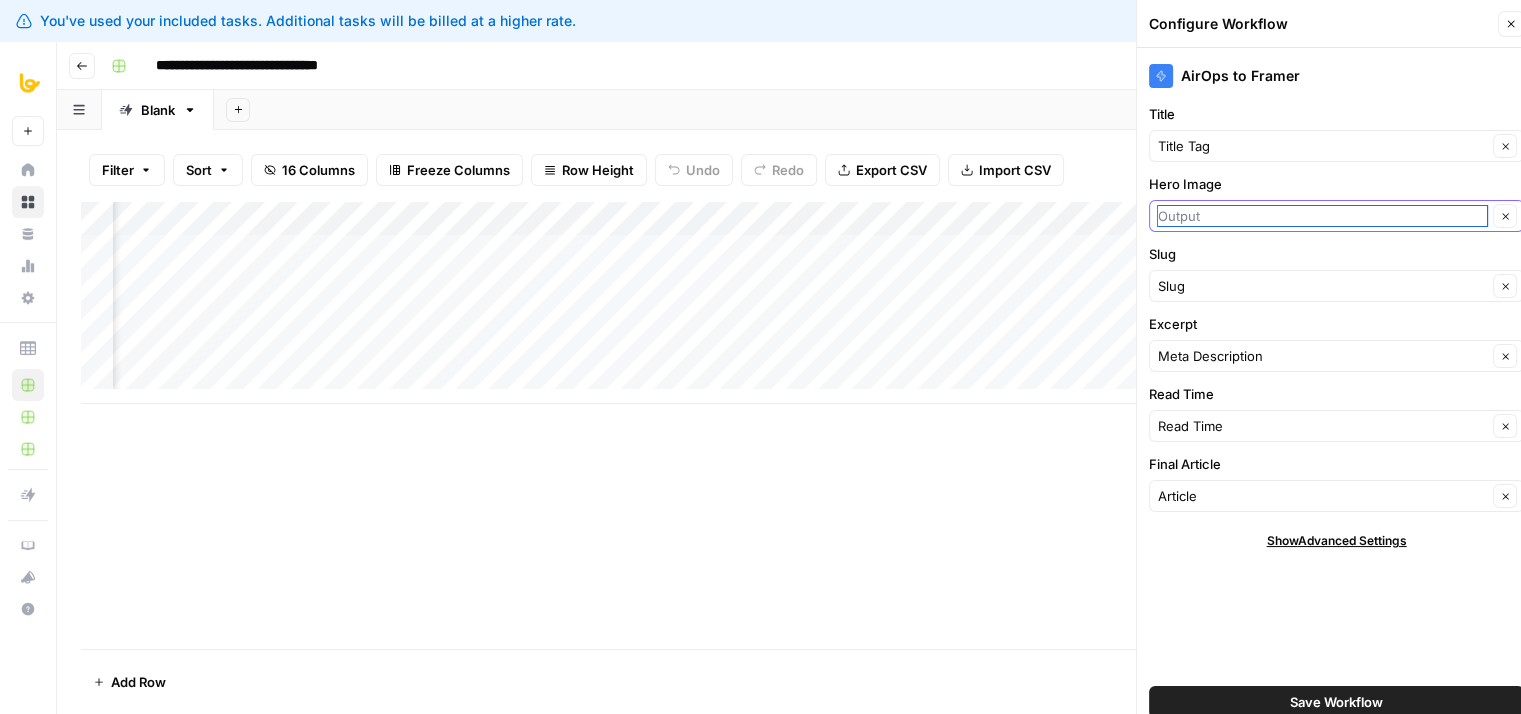 click on "Hero Image" at bounding box center [1322, 216] 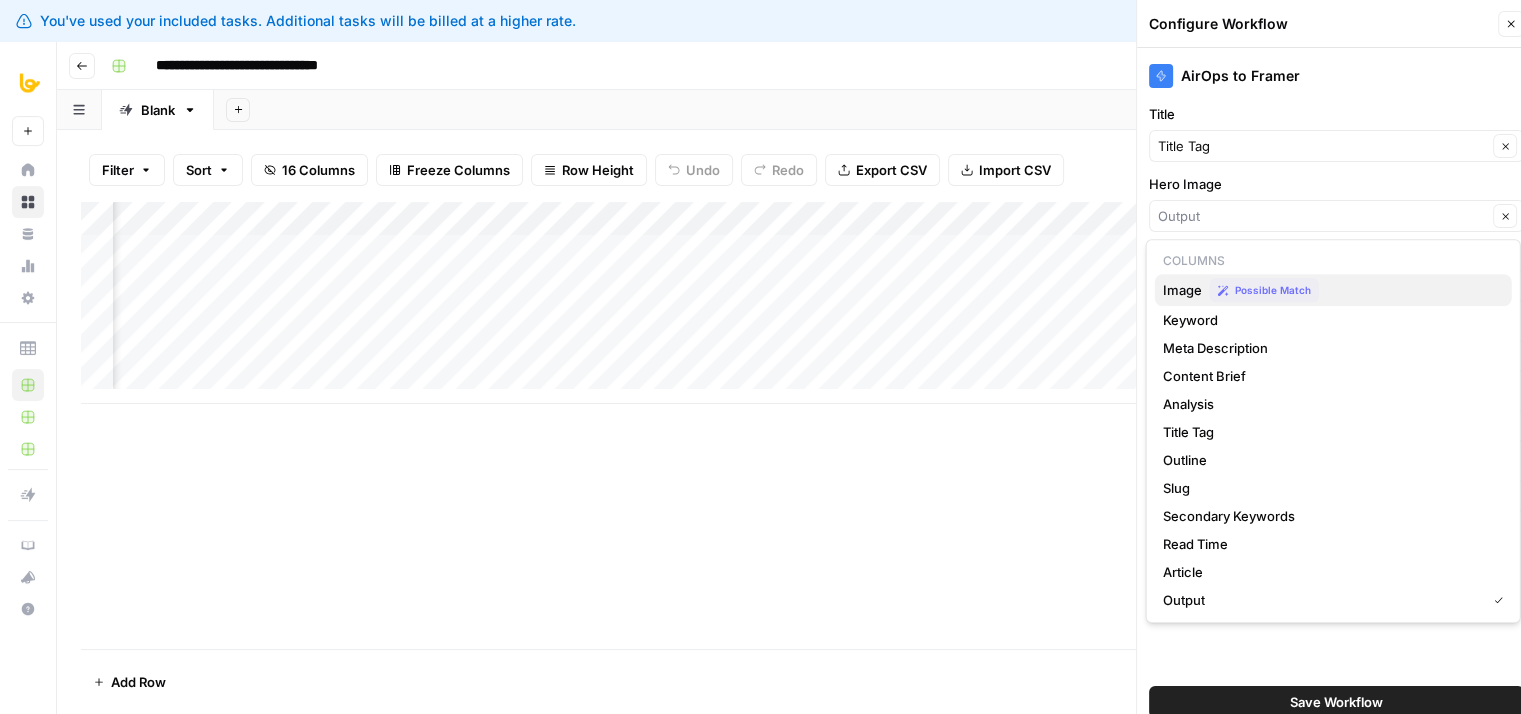 click on "Image" at bounding box center [1182, 290] 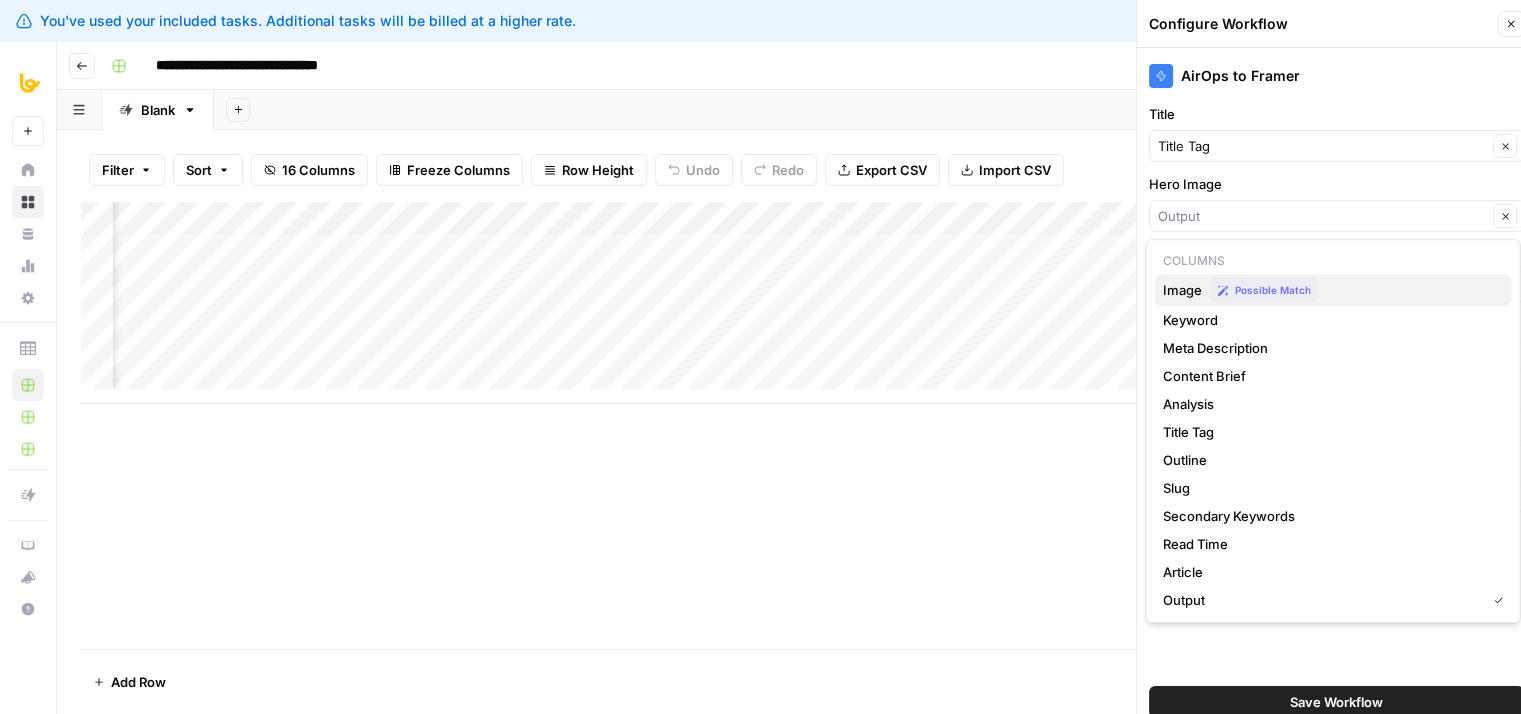 type on "Image" 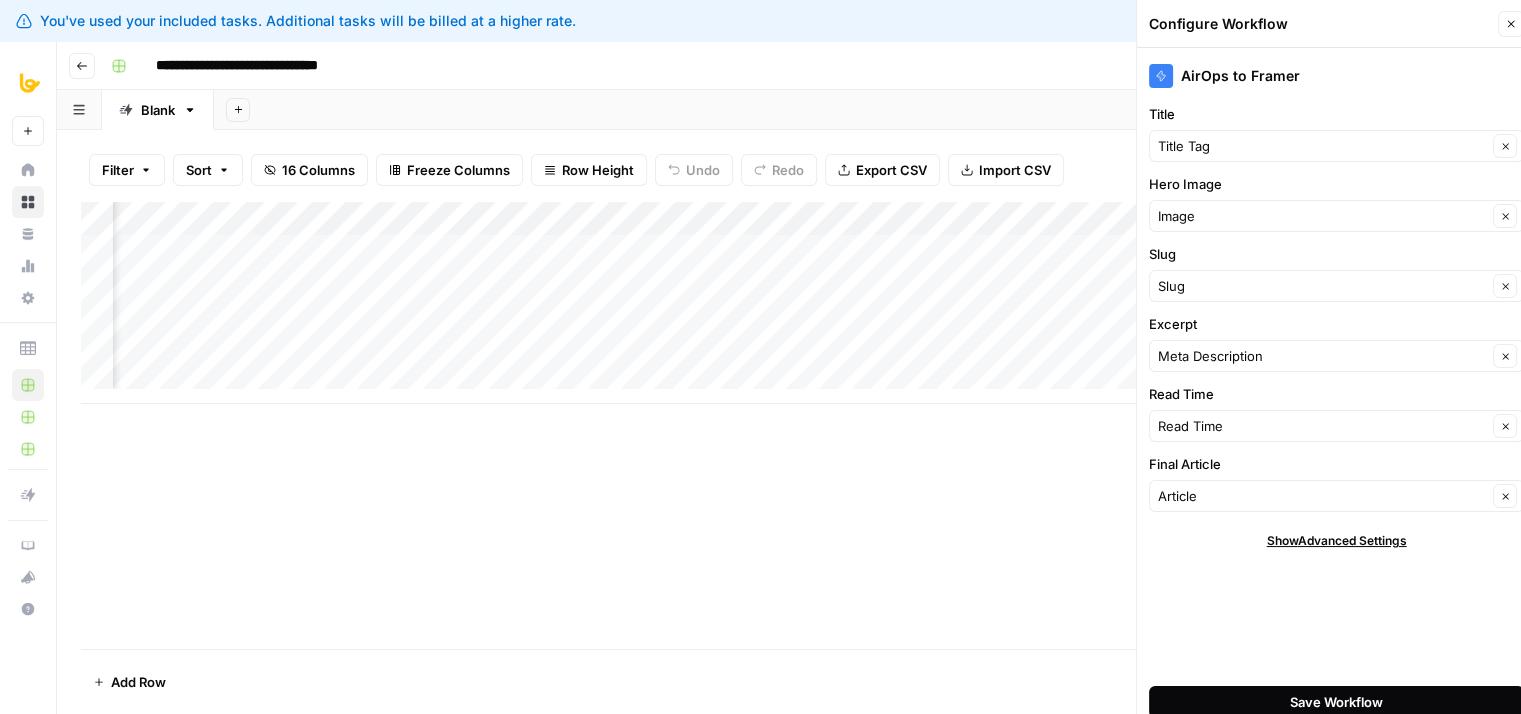click on "Save Workflow" at bounding box center (1336, 702) 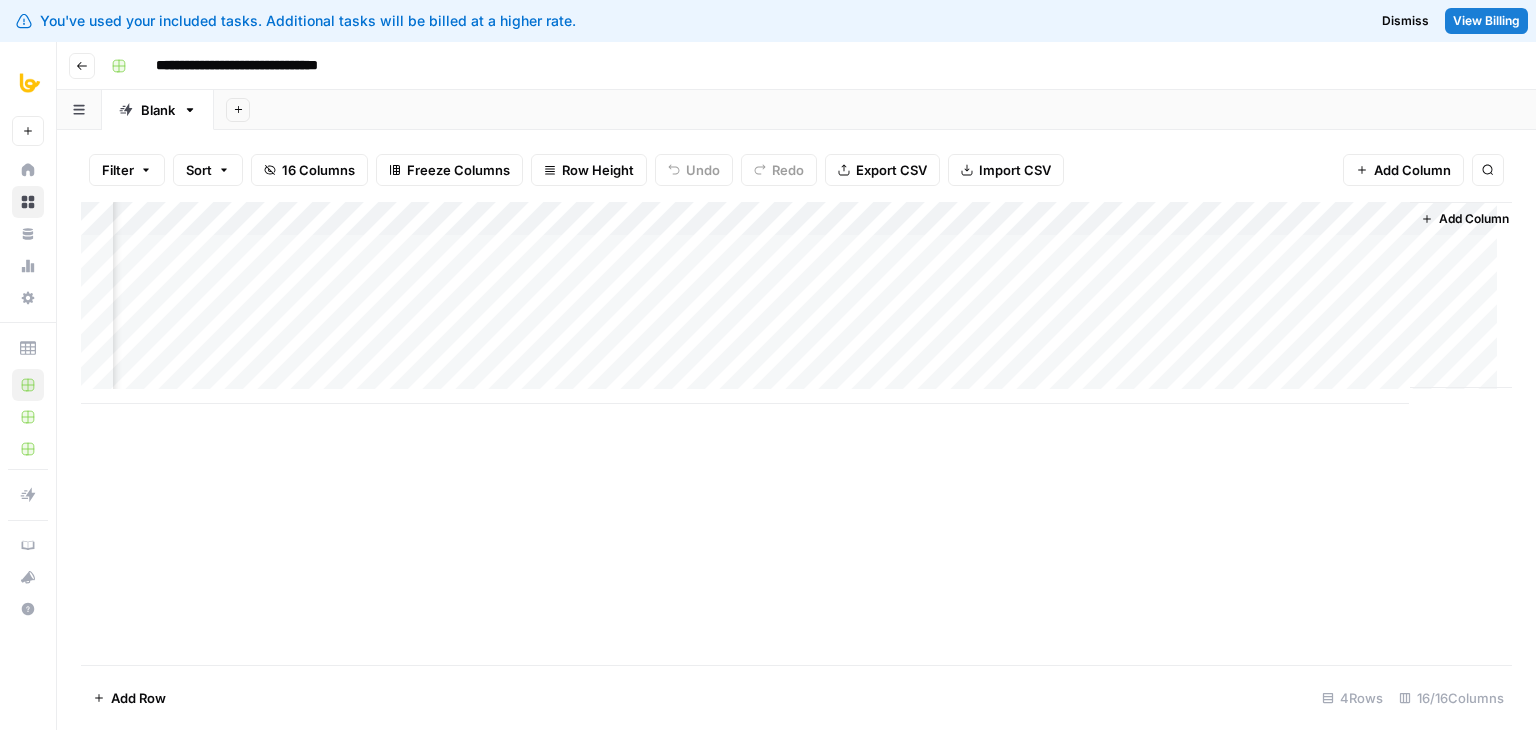 click on "Add Column" at bounding box center [796, 303] 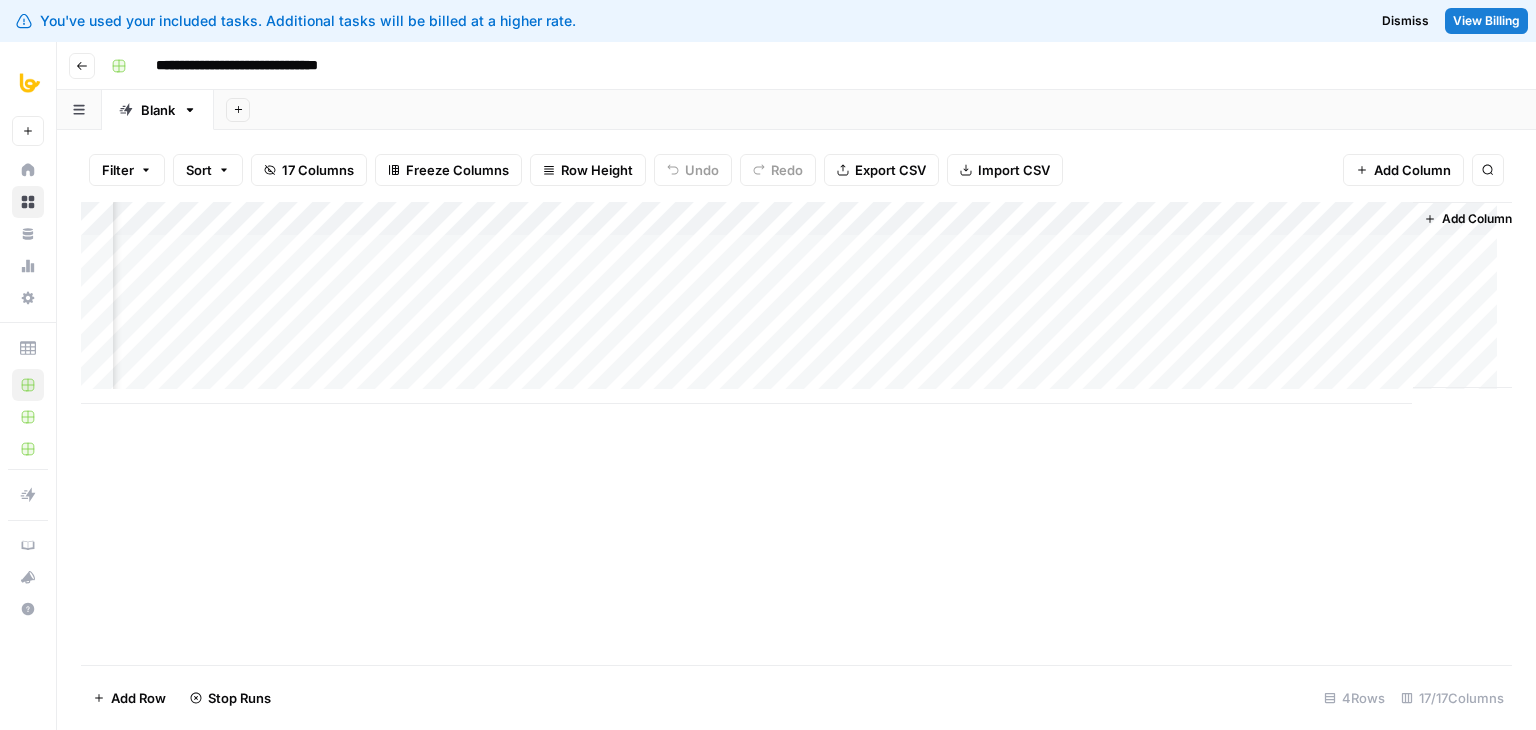 scroll, scrollTop: 0, scrollLeft: 1942, axis: horizontal 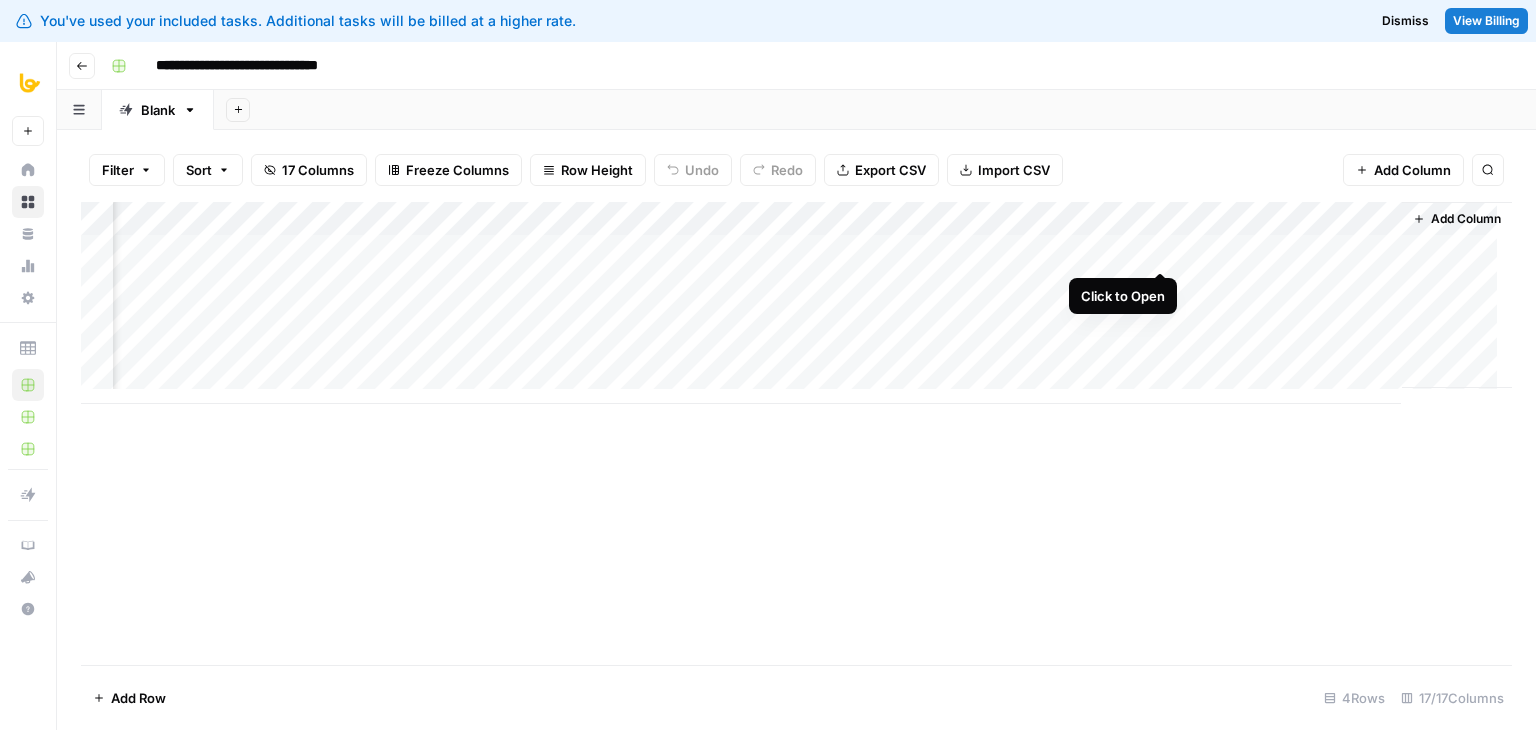 click on "Add Column" at bounding box center [796, 303] 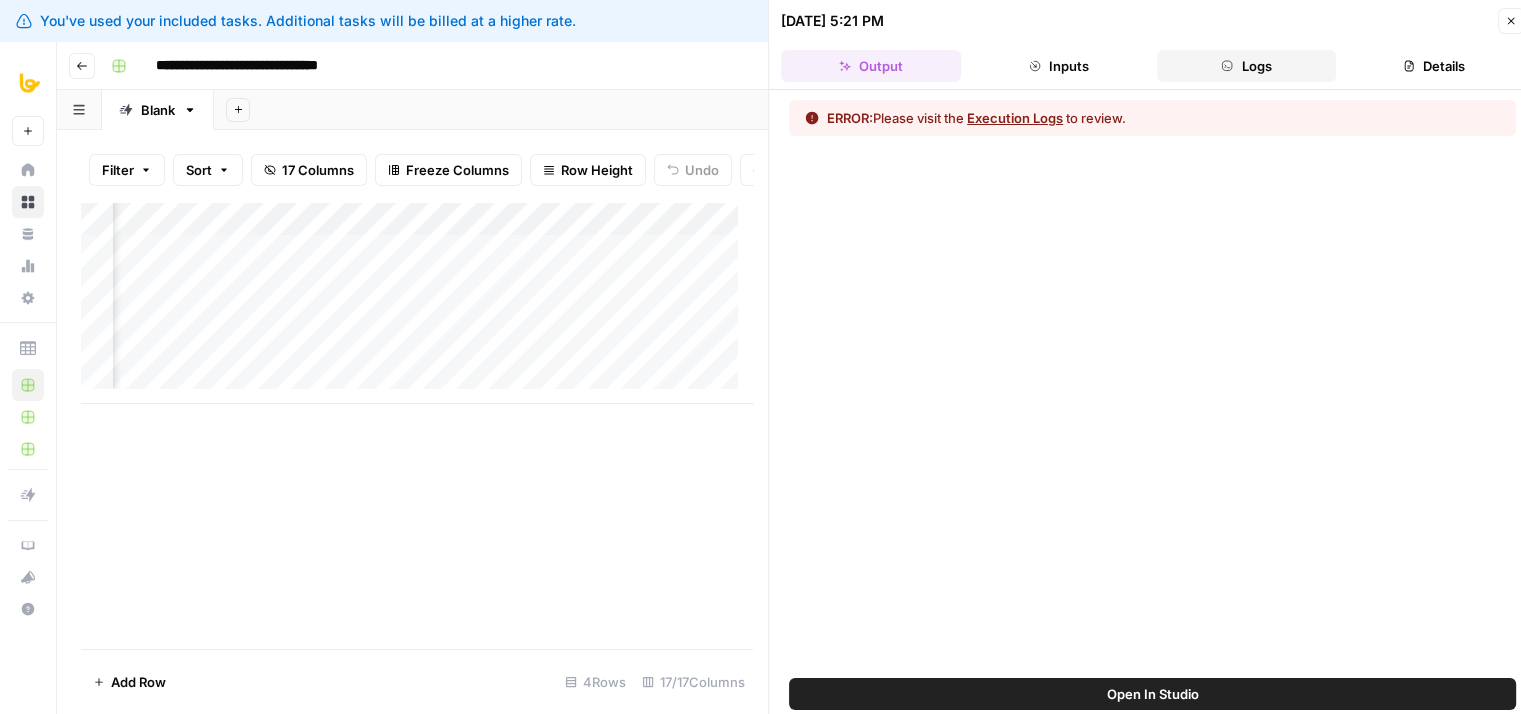 click on "Logs" at bounding box center (1247, 66) 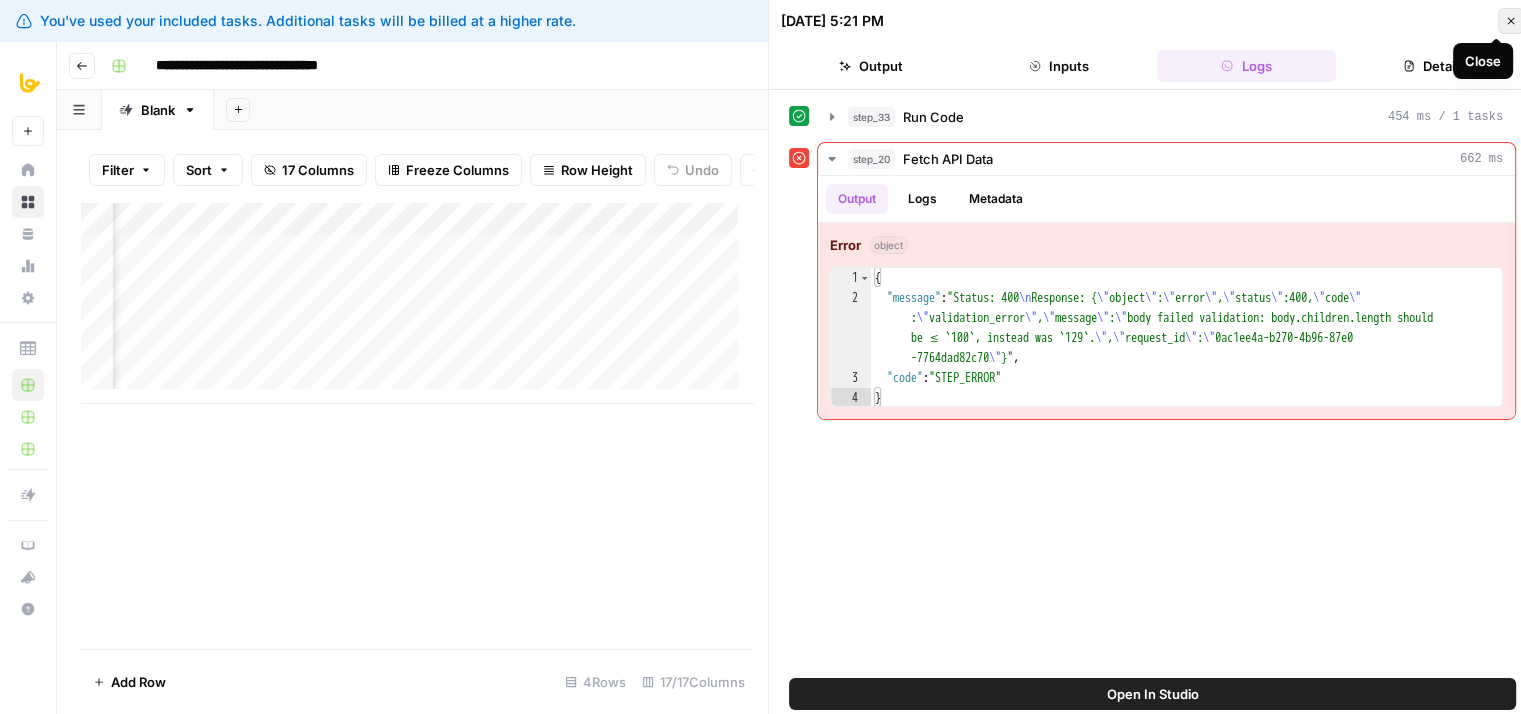 click 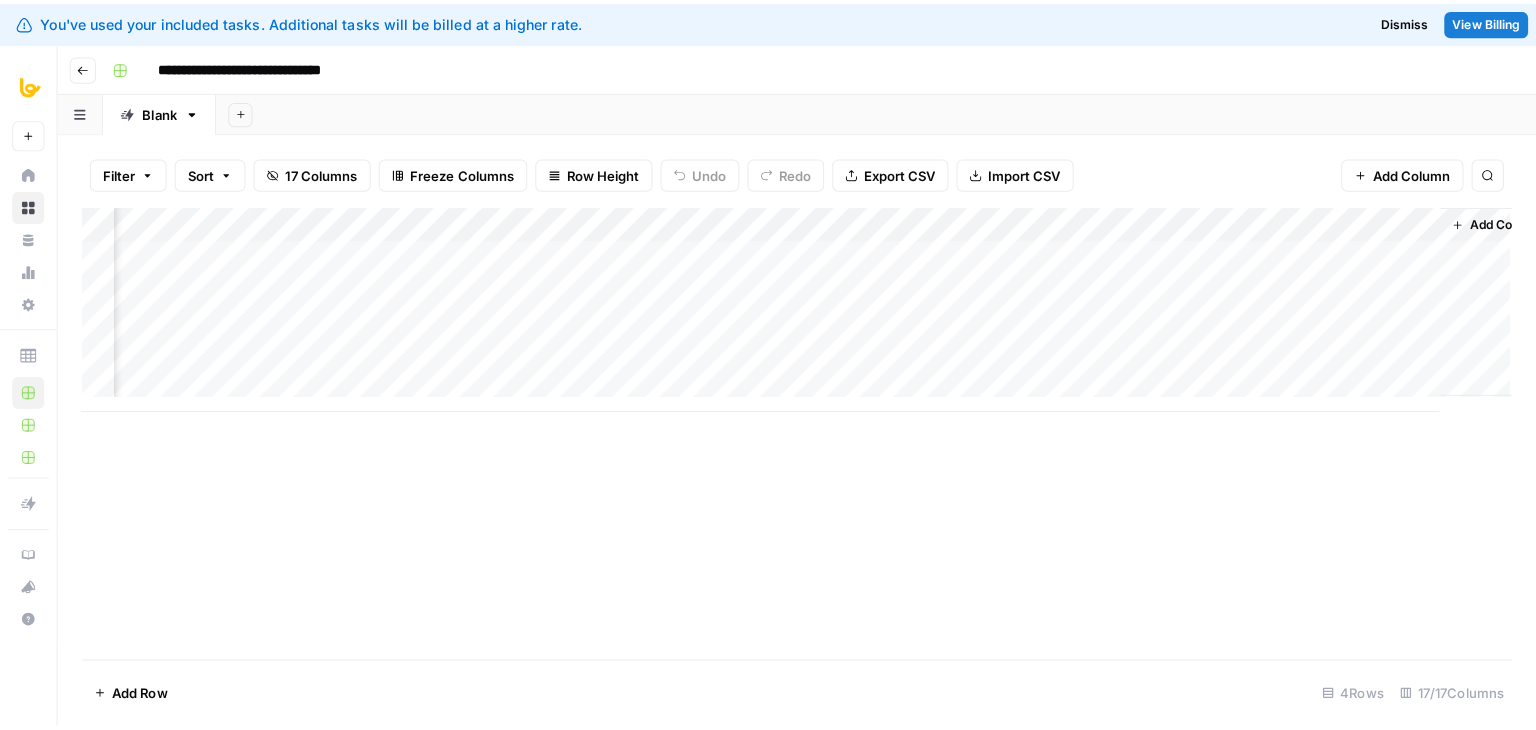 scroll, scrollTop: 0, scrollLeft: 1918, axis: horizontal 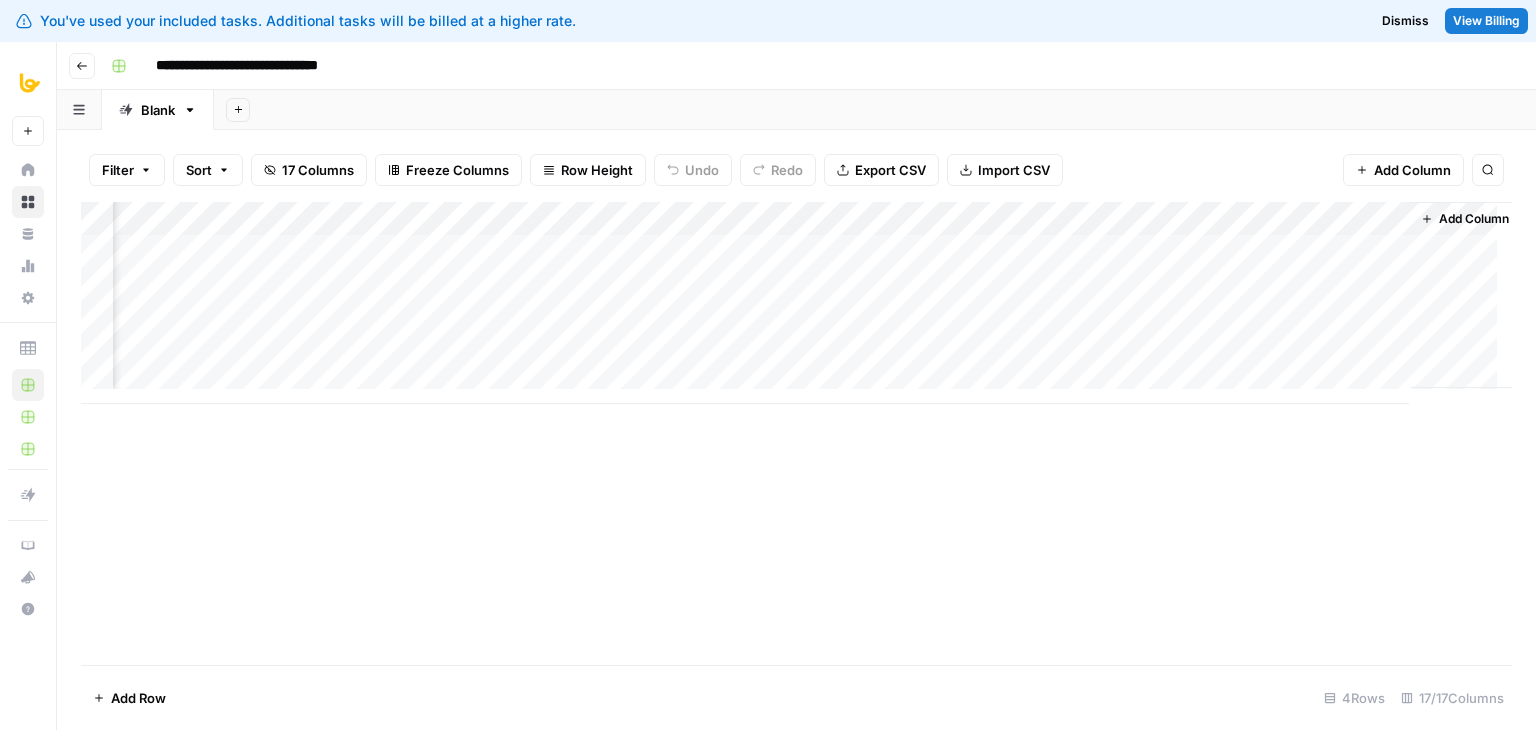 click on "Add Column" at bounding box center (796, 303) 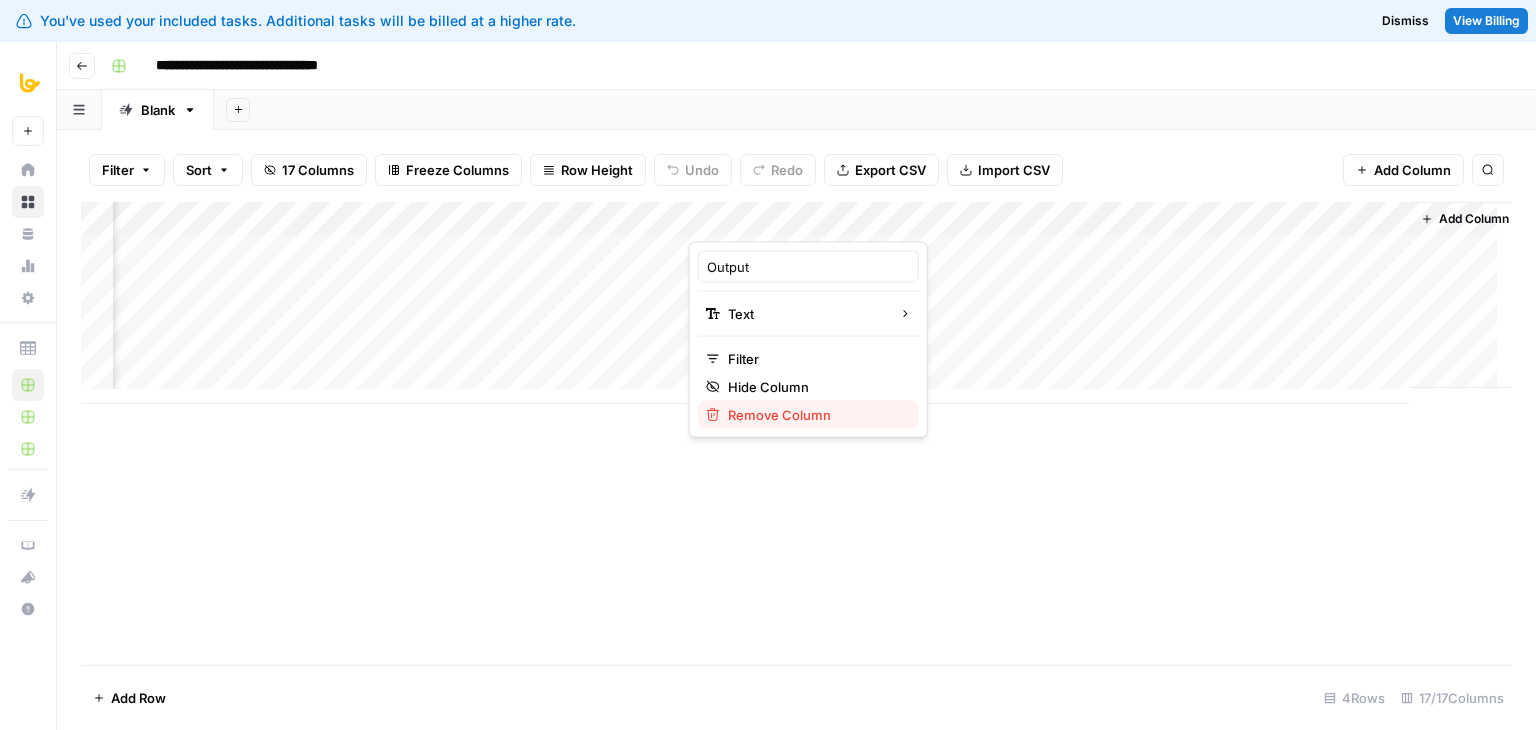 click on "Remove Column" at bounding box center (779, 415) 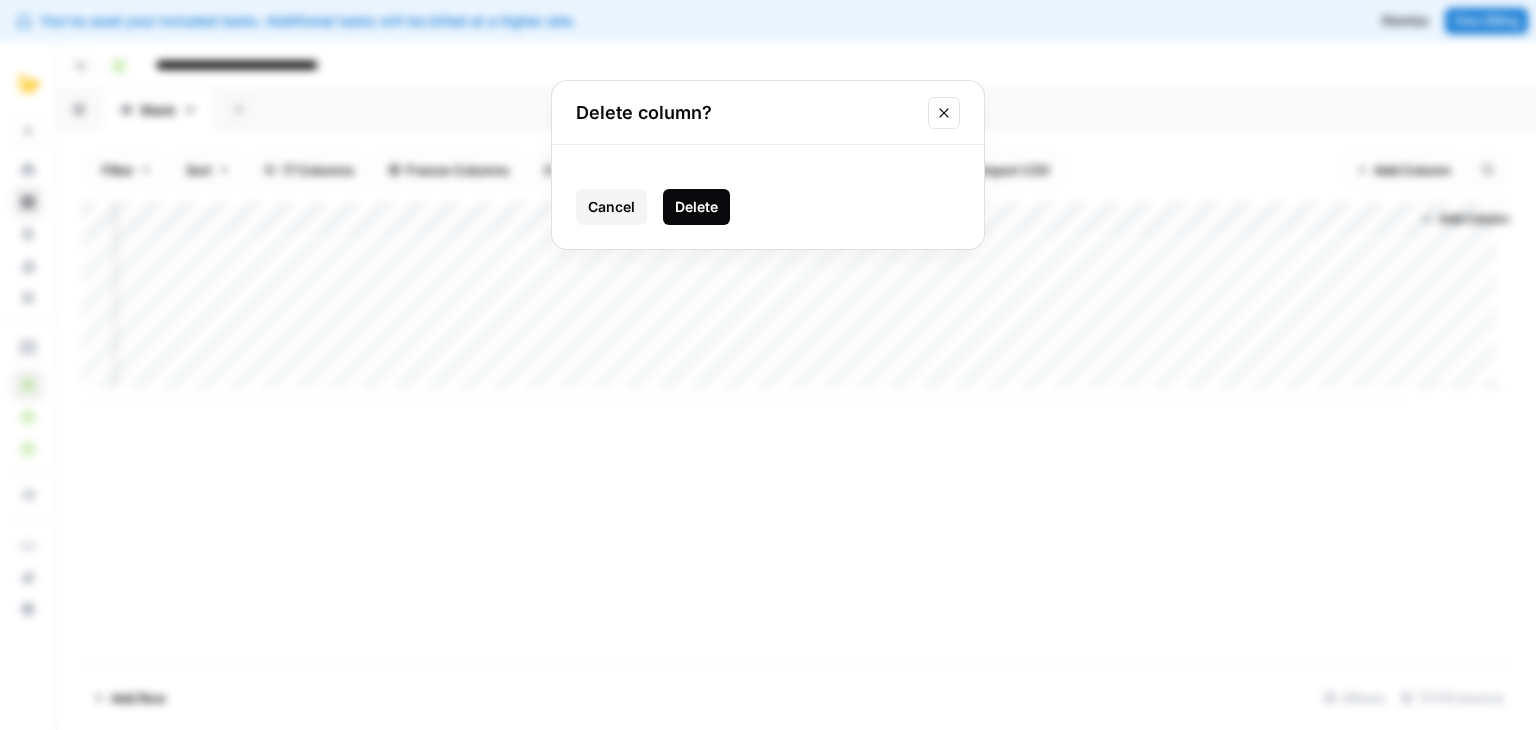 click on "Delete" at bounding box center [696, 207] 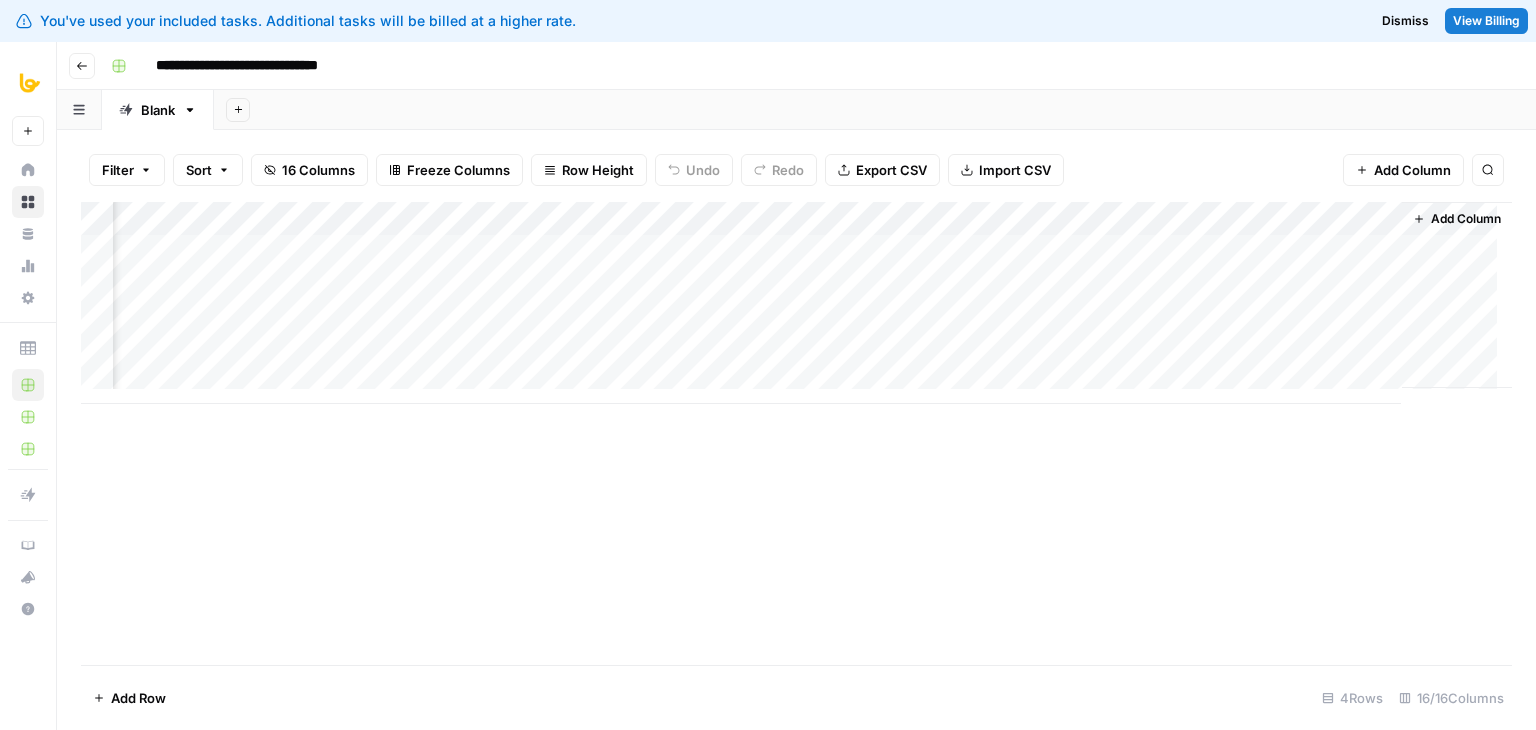 scroll, scrollTop: 0, scrollLeft: 1762, axis: horizontal 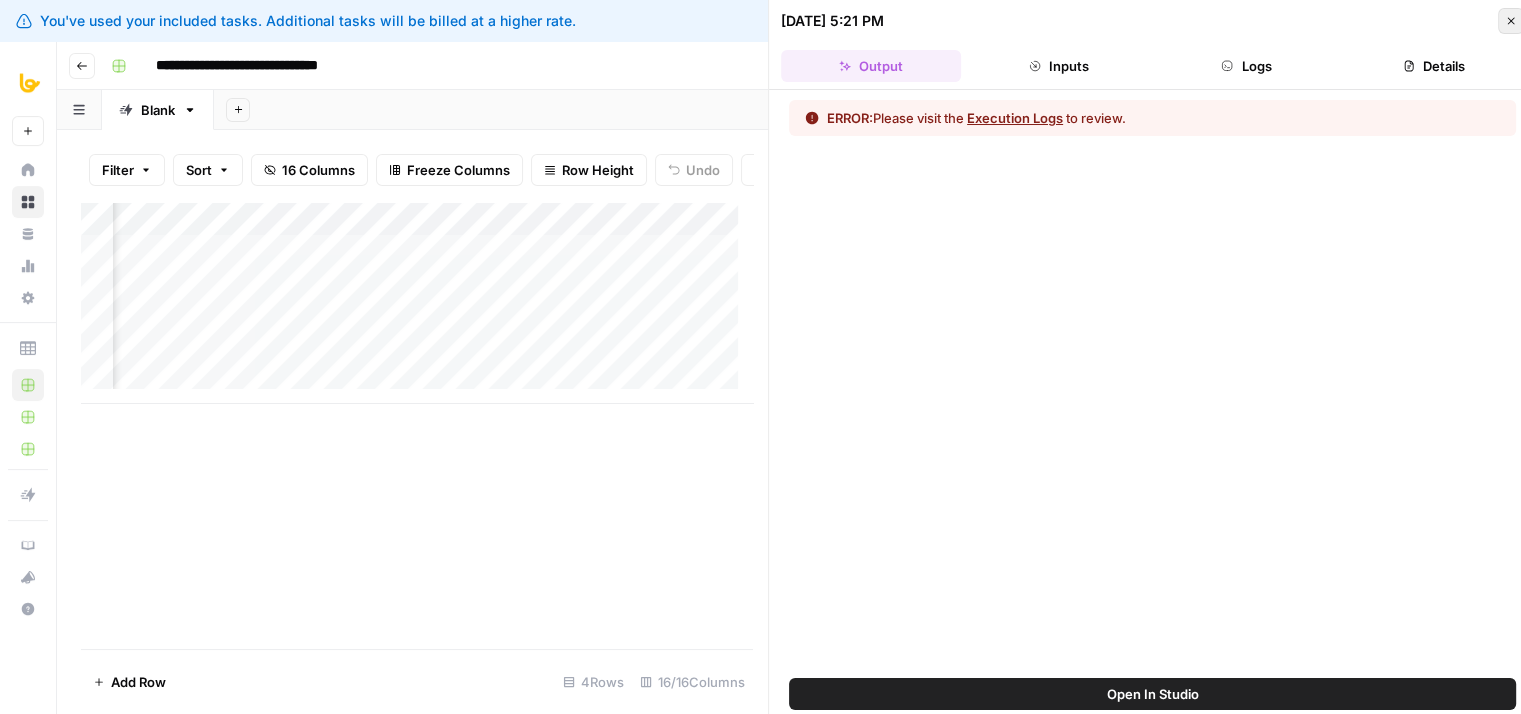 click 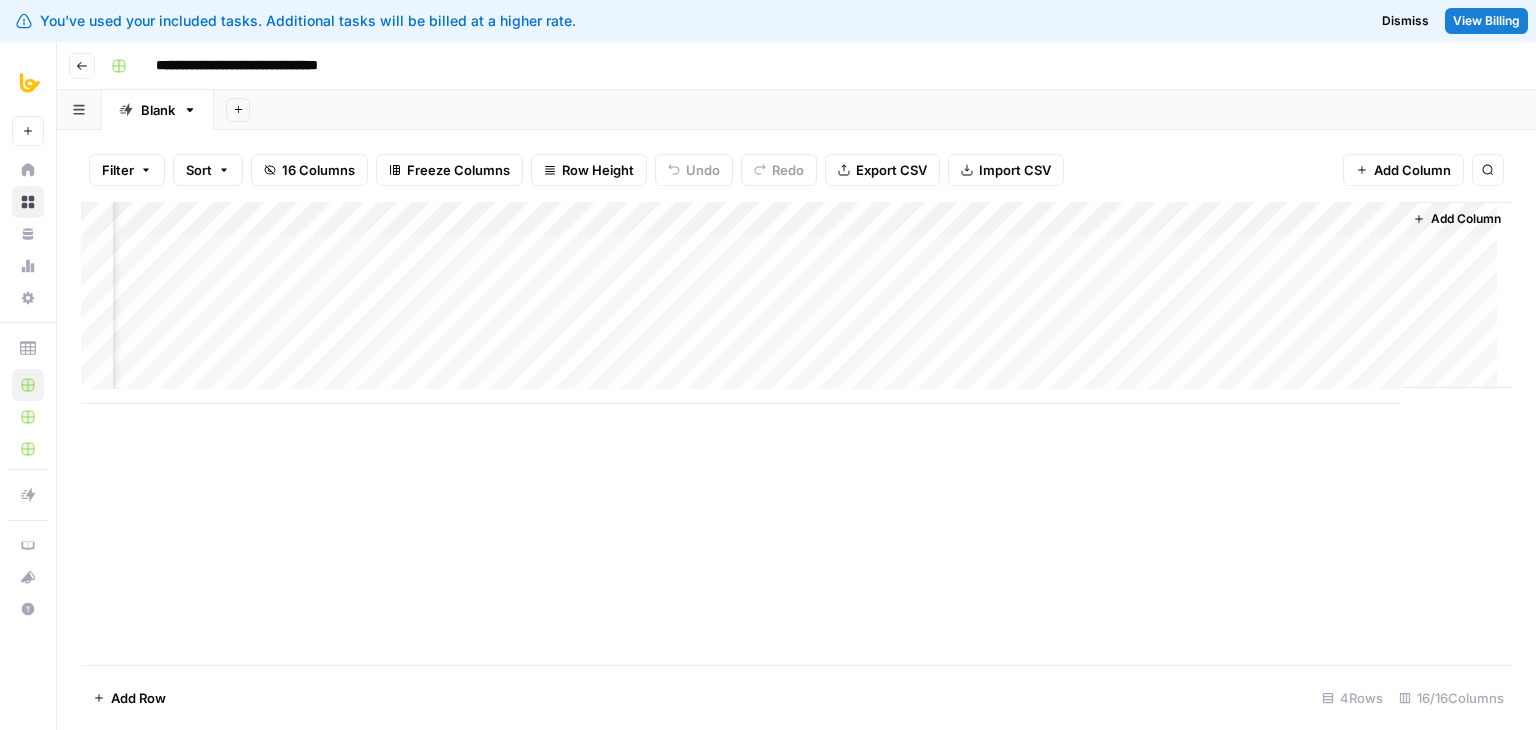 scroll, scrollTop: 0, scrollLeft: 1738, axis: horizontal 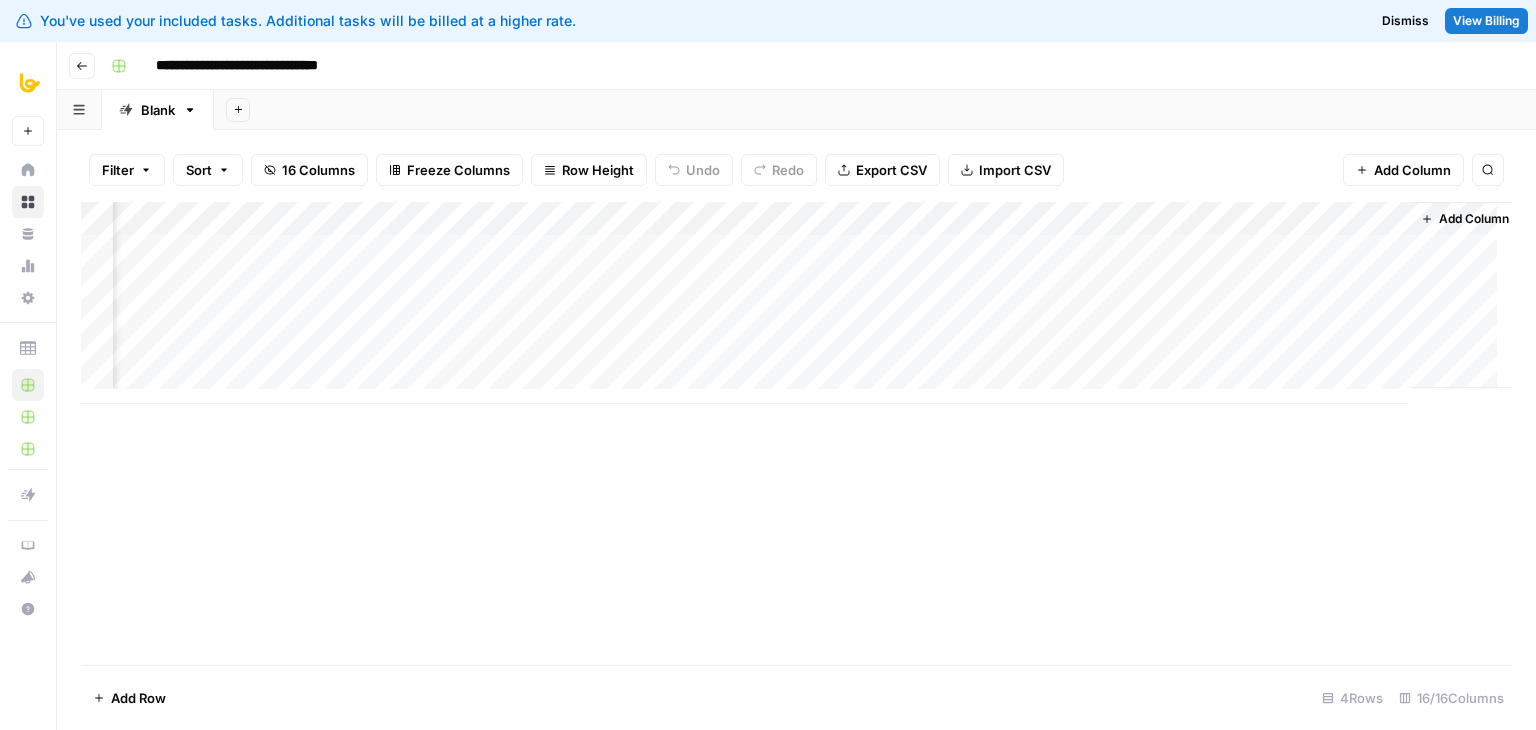 click on "Add Column" at bounding box center (796, 303) 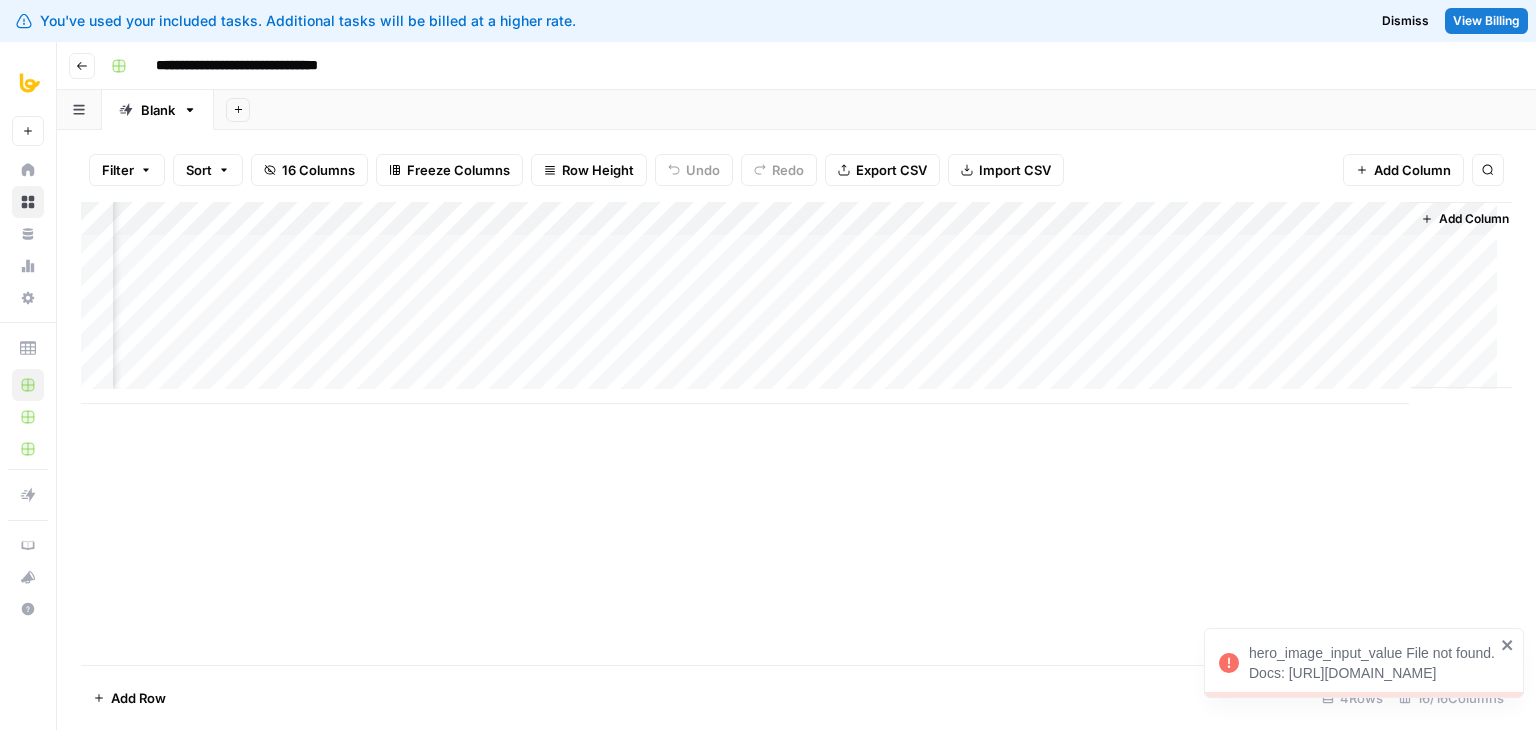 click on "Add Column" at bounding box center (796, 303) 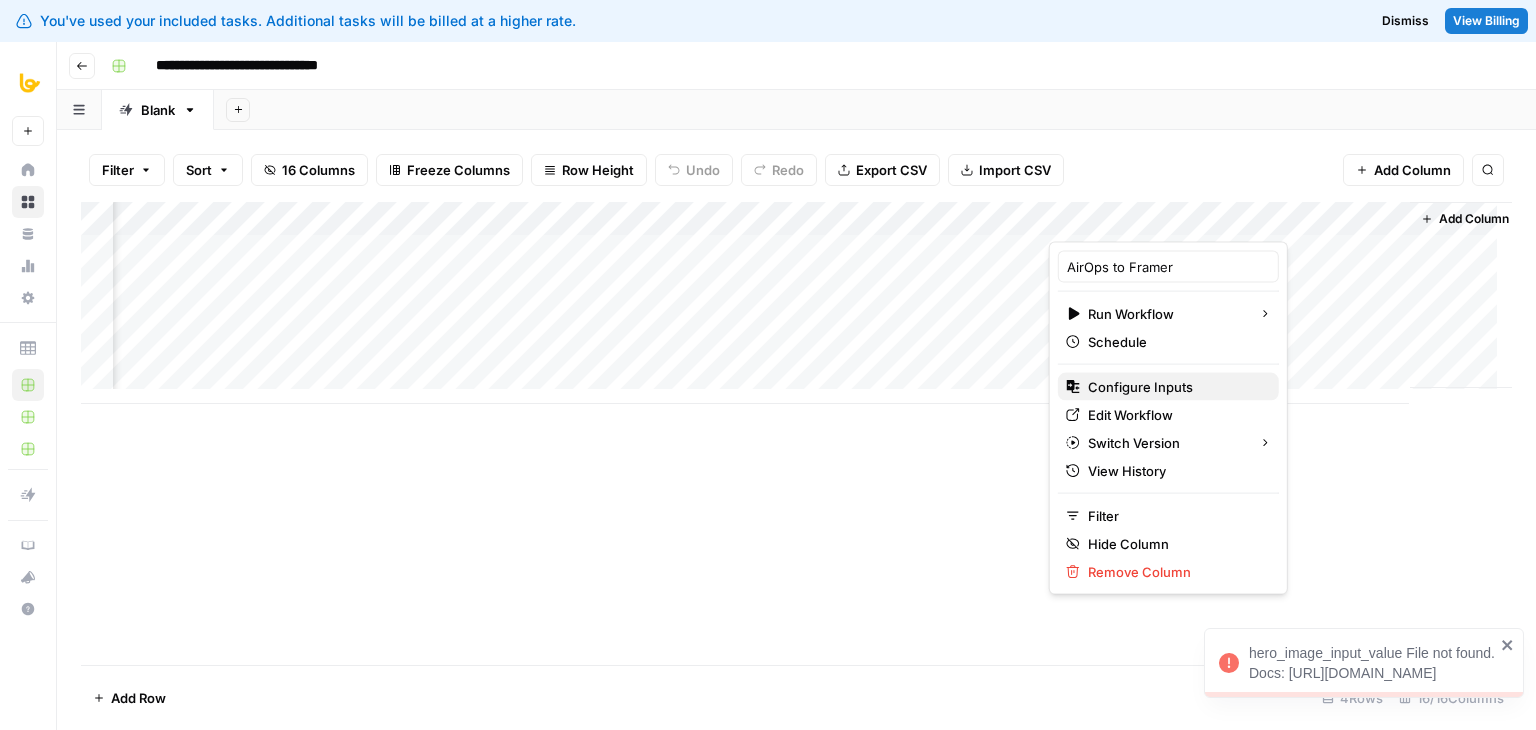 click on "Configure Inputs" at bounding box center [1140, 387] 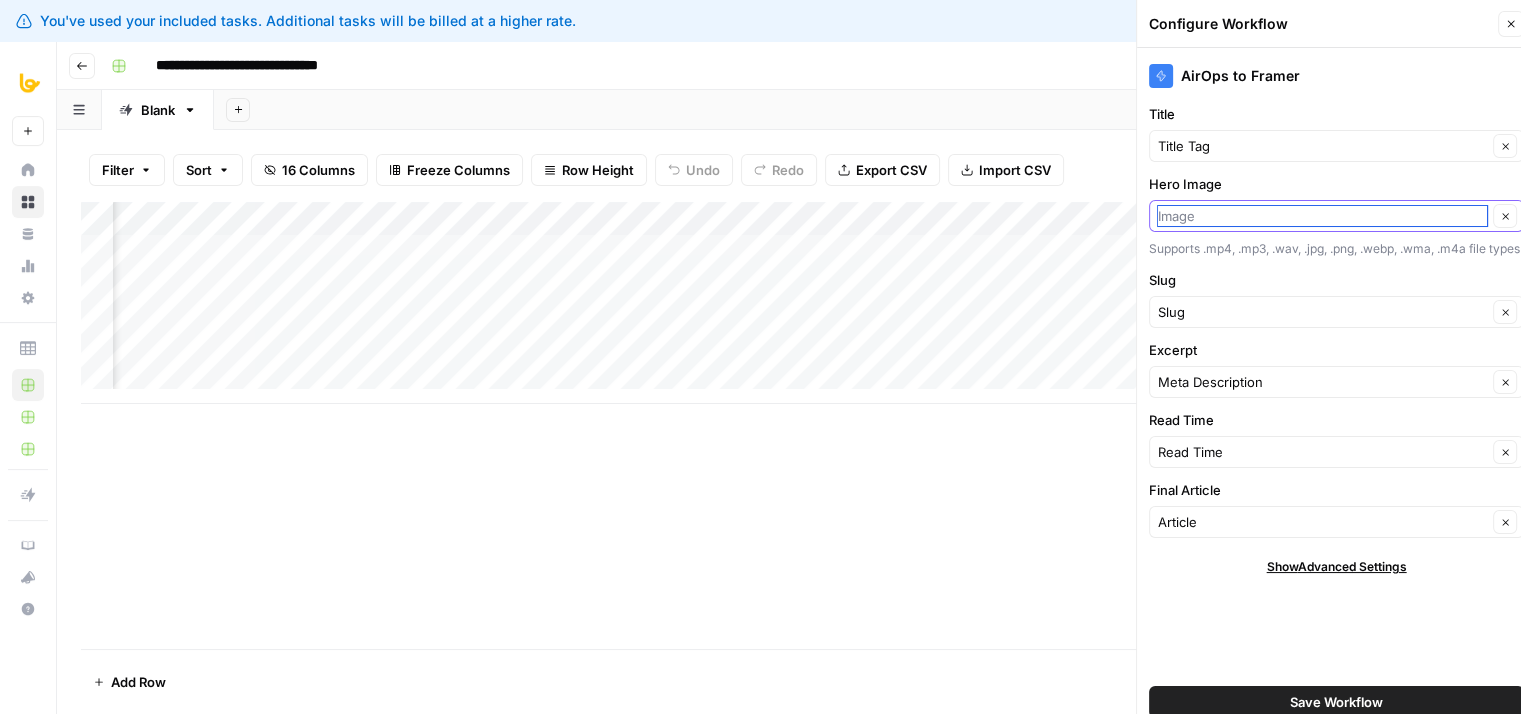click on "Hero Image" at bounding box center [1322, 216] 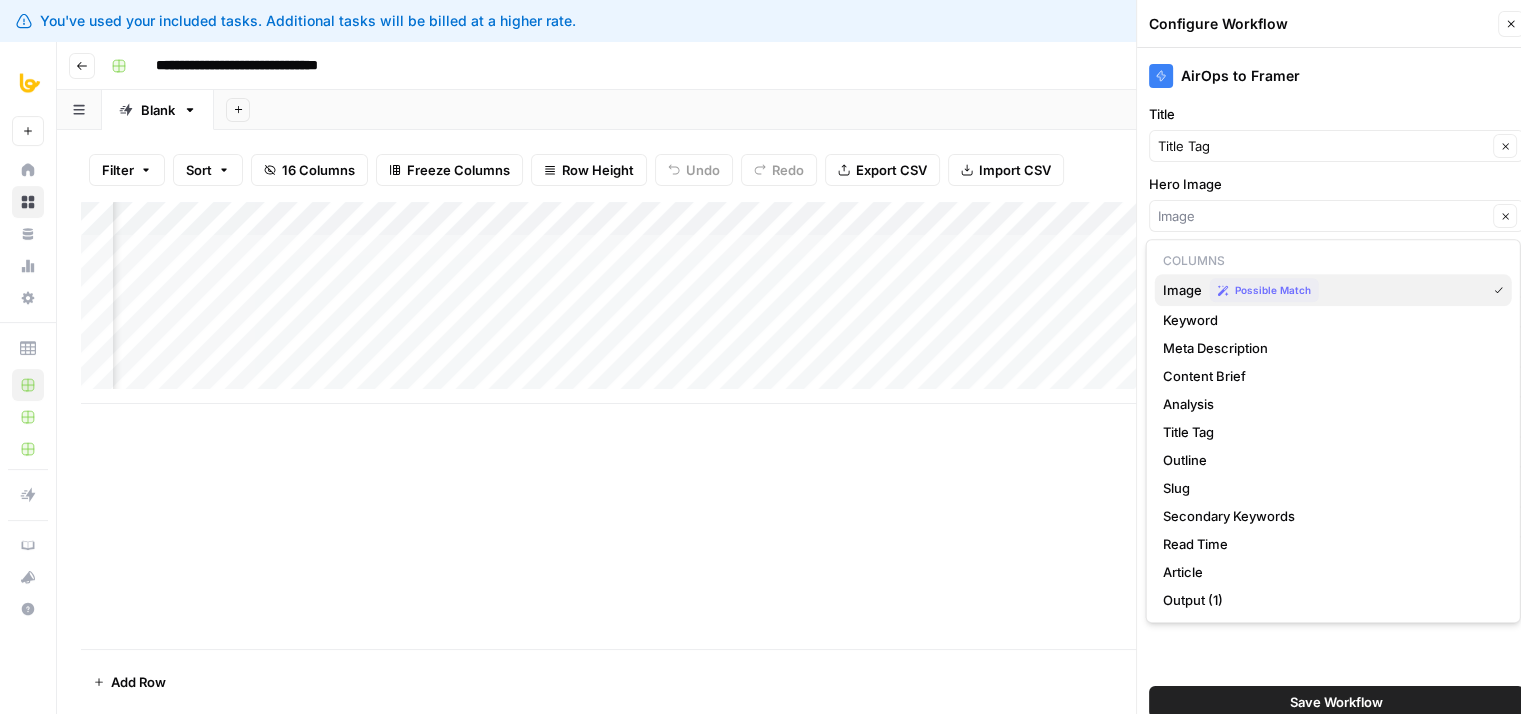click on "Image" at bounding box center (1182, 290) 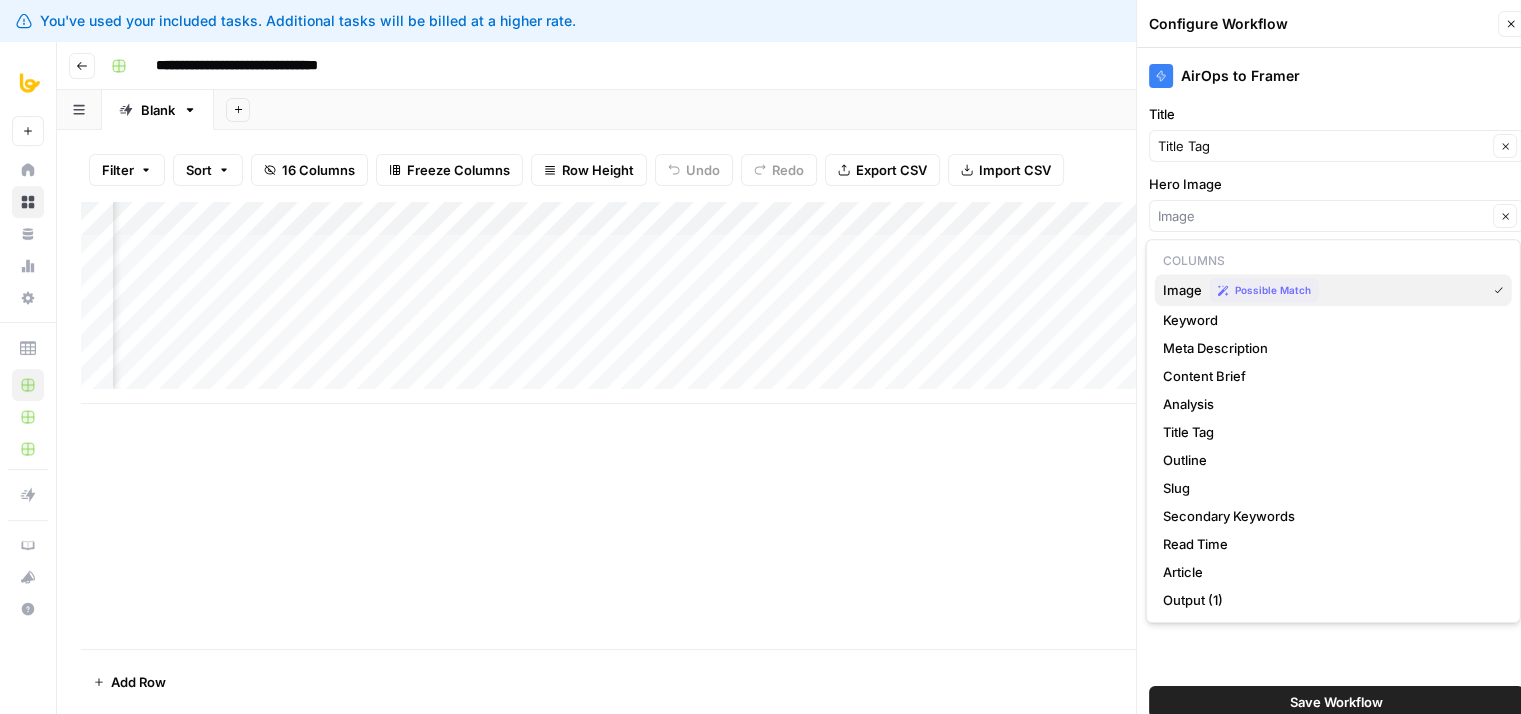 type on "Image" 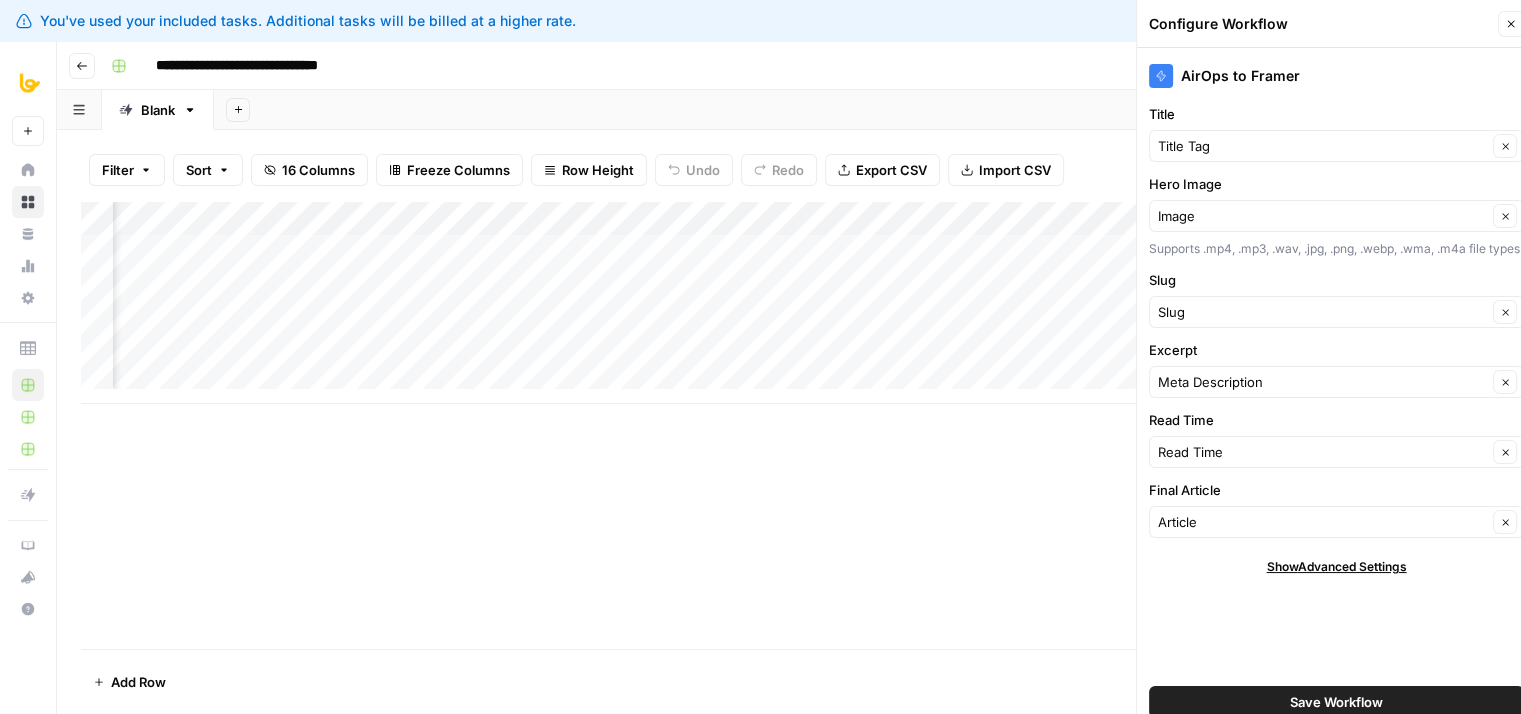 click on "Add Column" at bounding box center (789, 425) 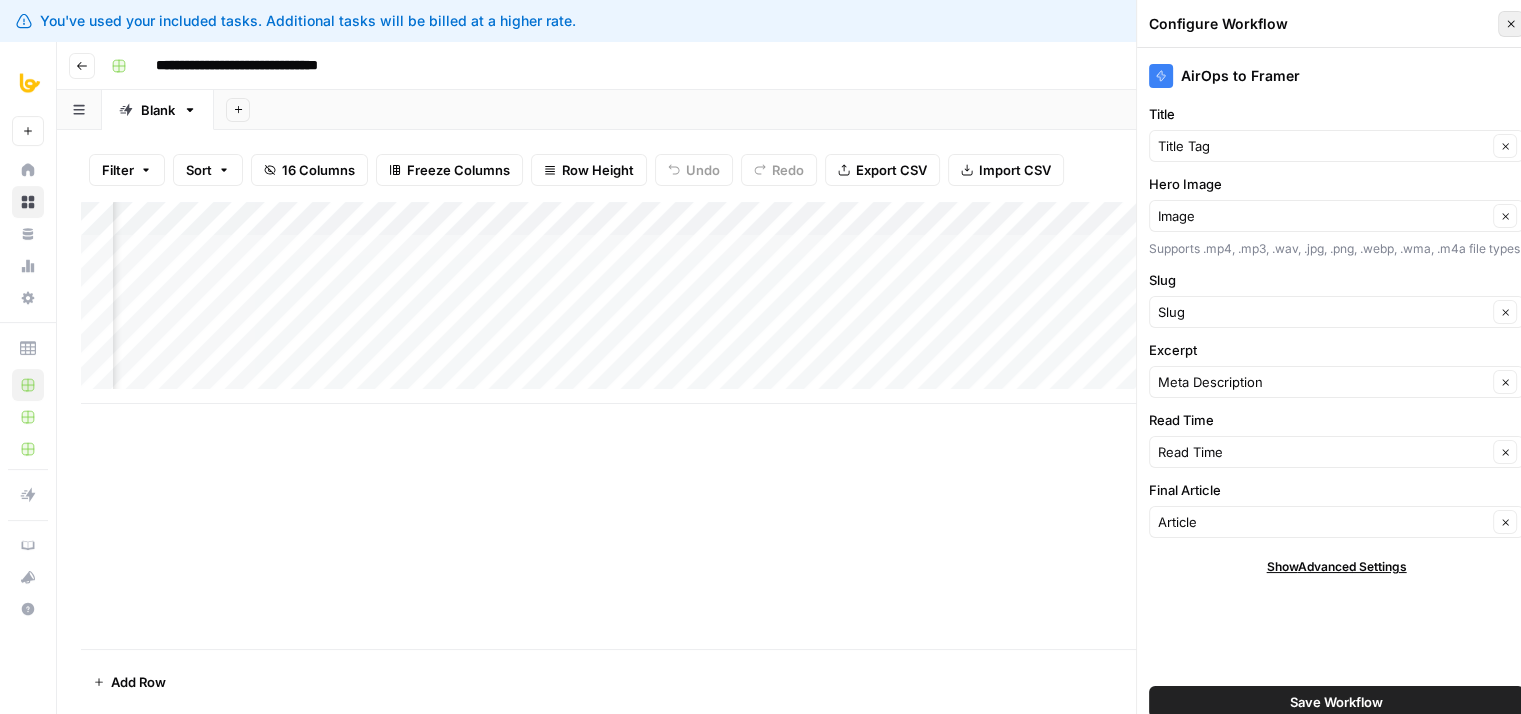 click 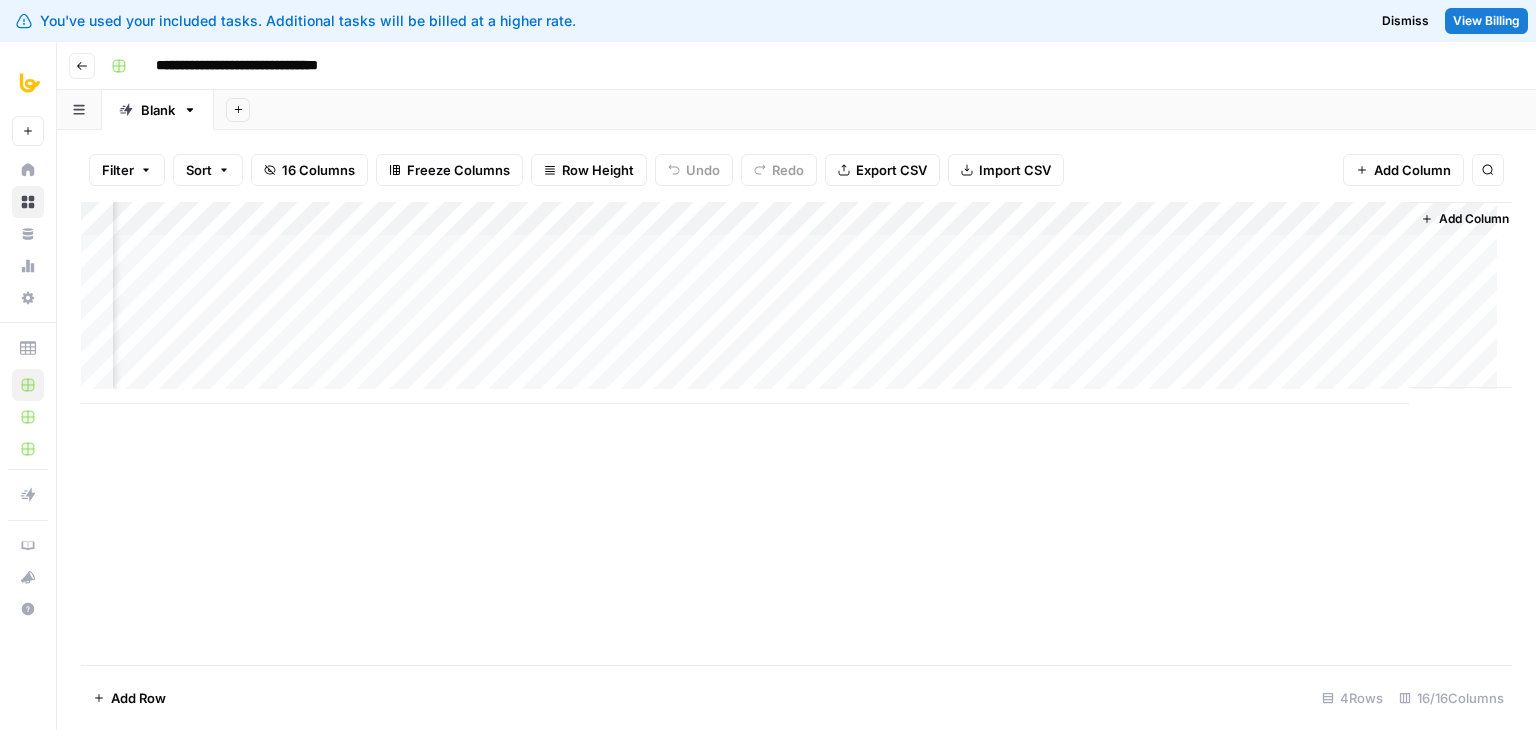 click on "Add Column" at bounding box center (796, 303) 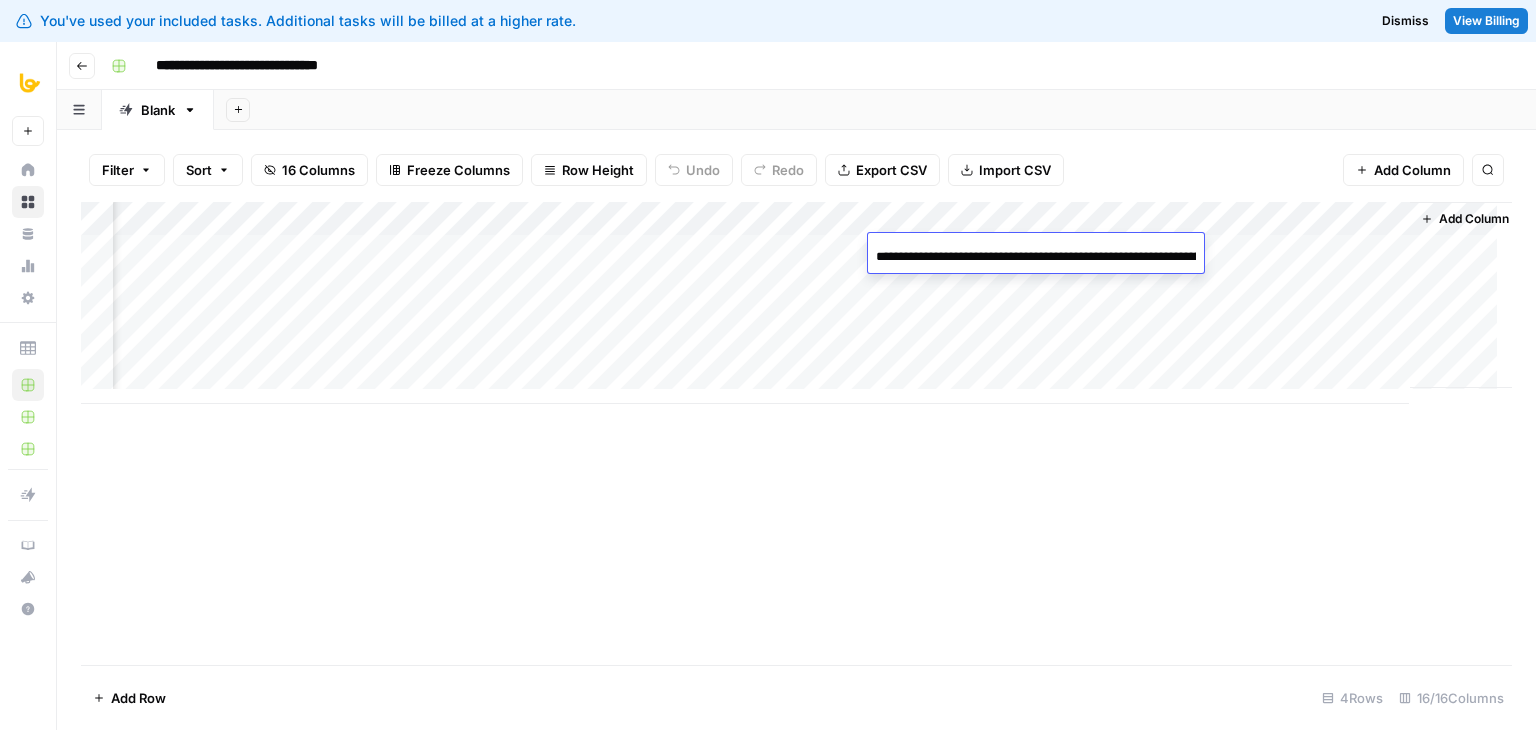 scroll, scrollTop: 0, scrollLeft: 812, axis: horizontal 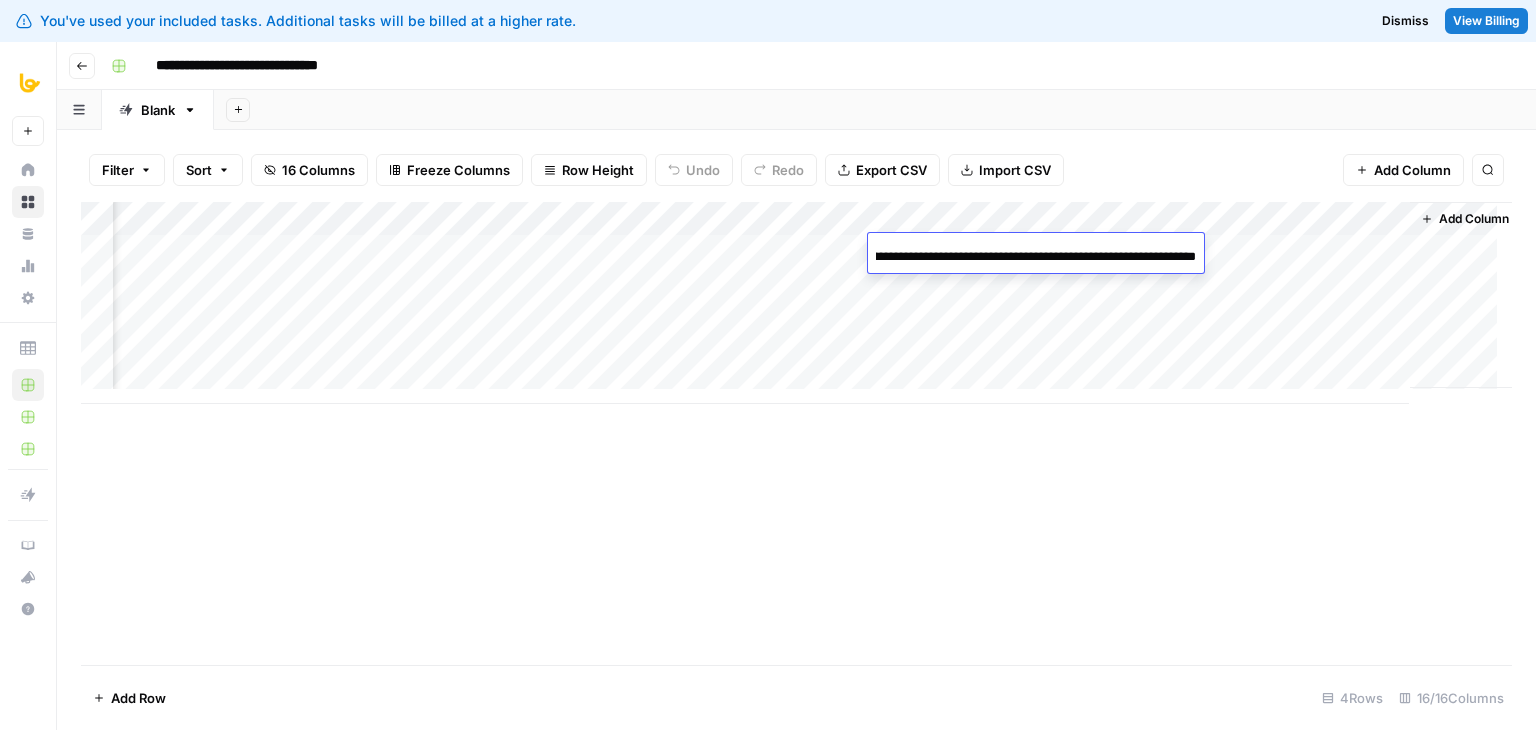 click on "Add Column" at bounding box center (796, 433) 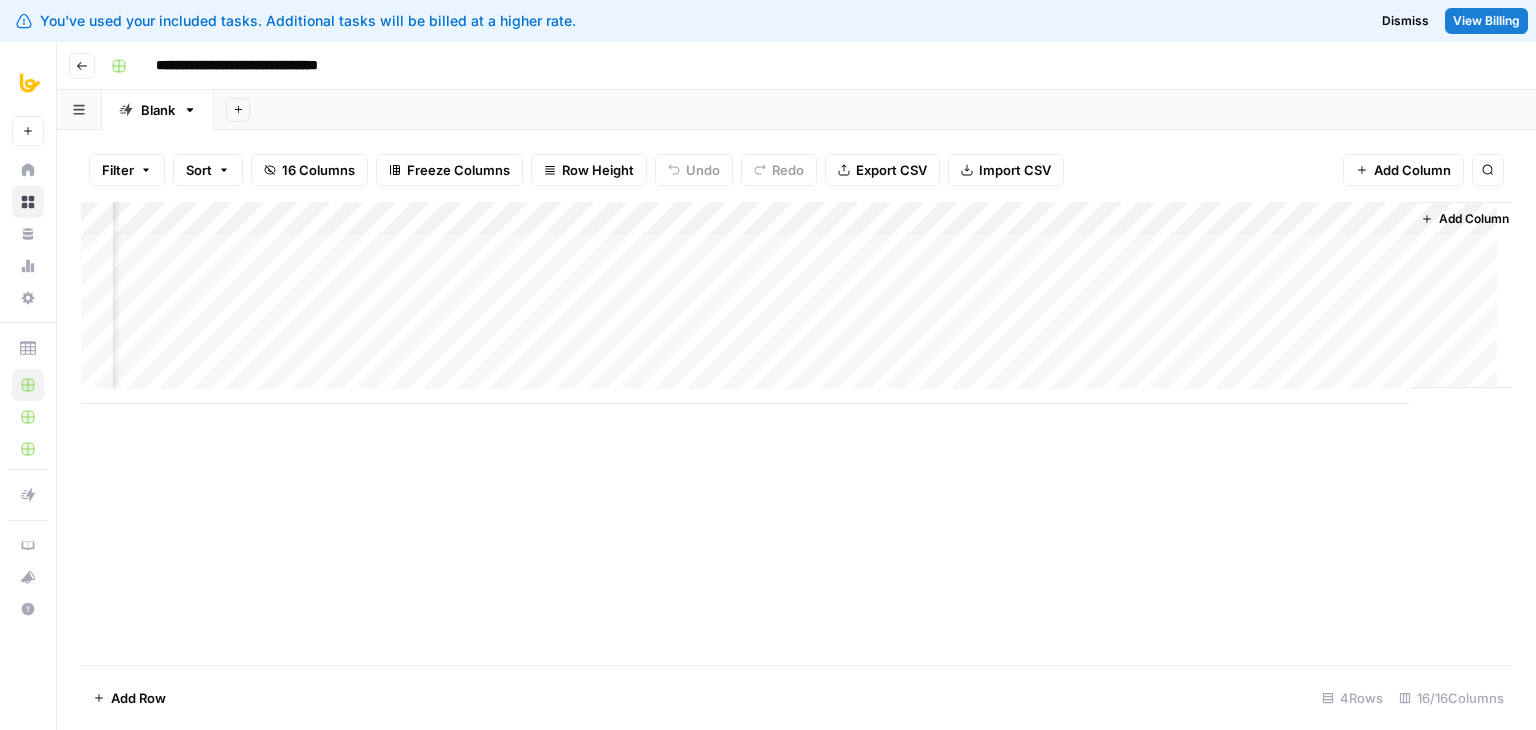 scroll, scrollTop: 0, scrollLeft: 1762, axis: horizontal 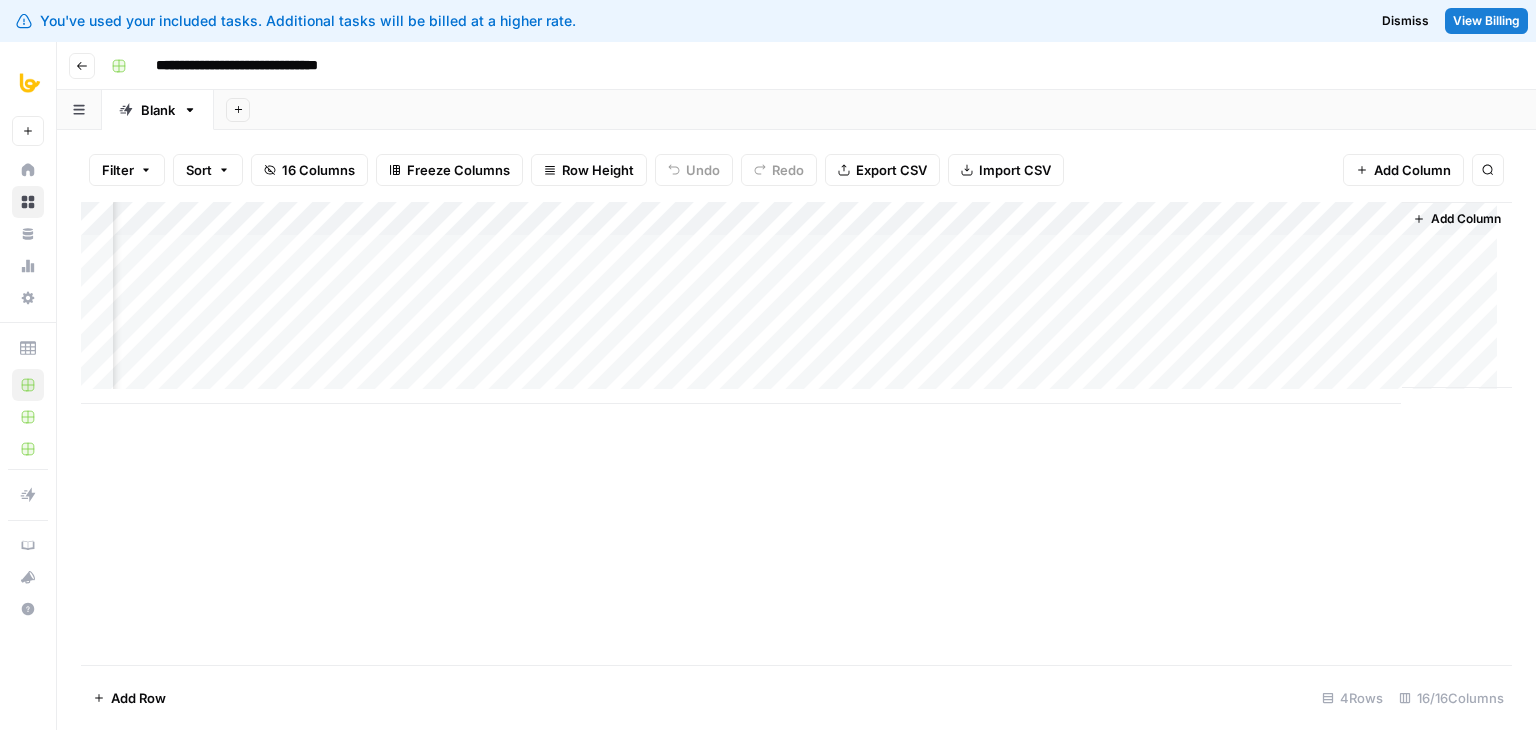 click on "Add Column" at bounding box center (796, 303) 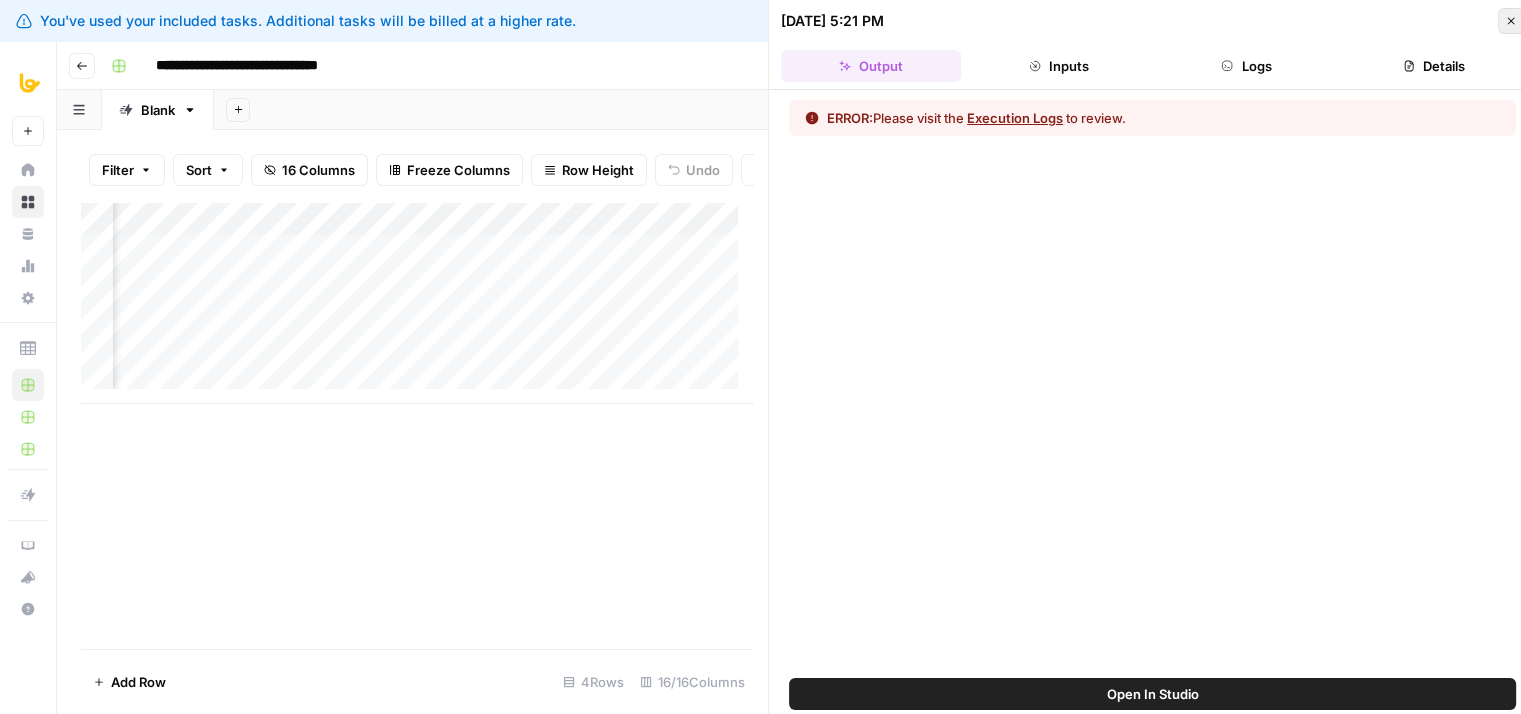 click on "Close" at bounding box center (1511, 21) 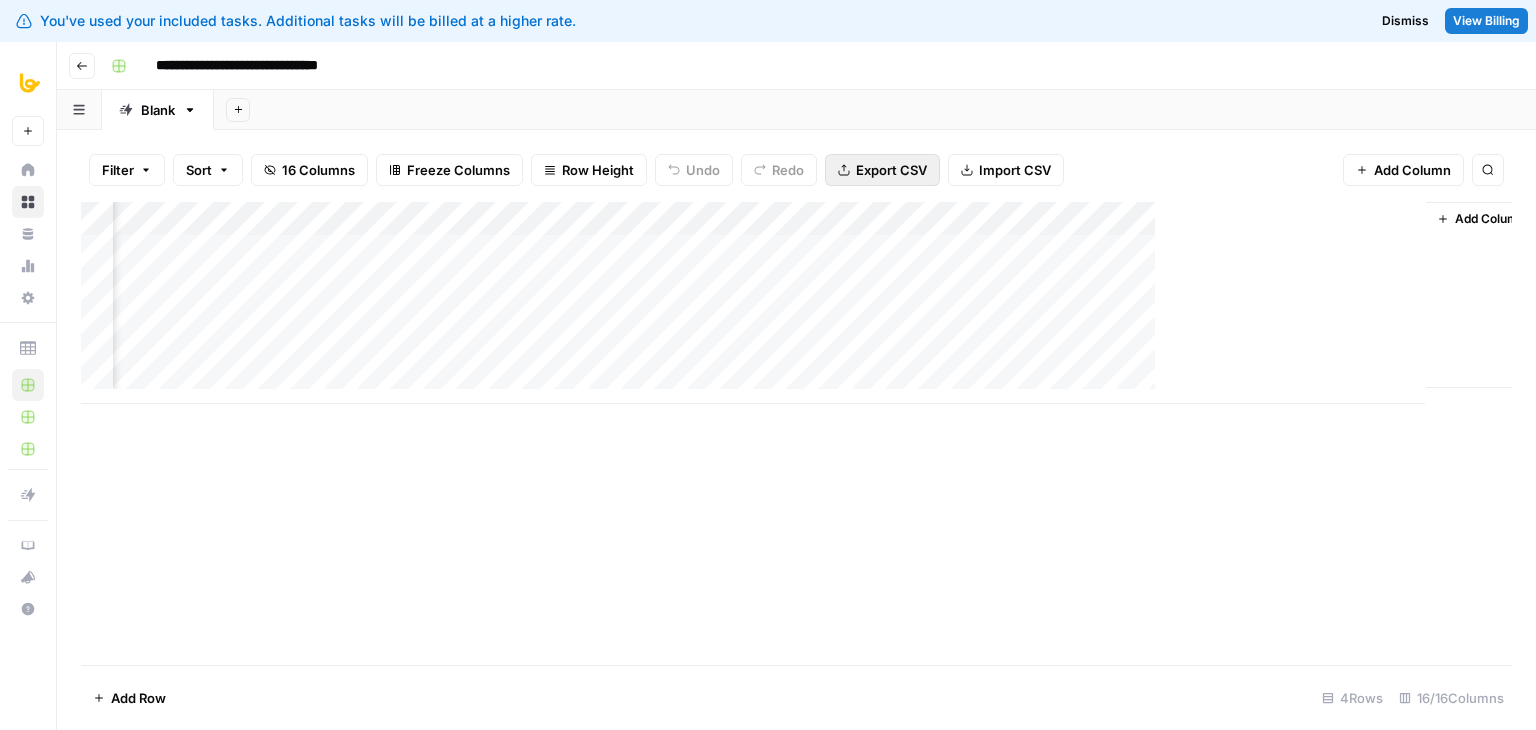 scroll, scrollTop: 0, scrollLeft: 1738, axis: horizontal 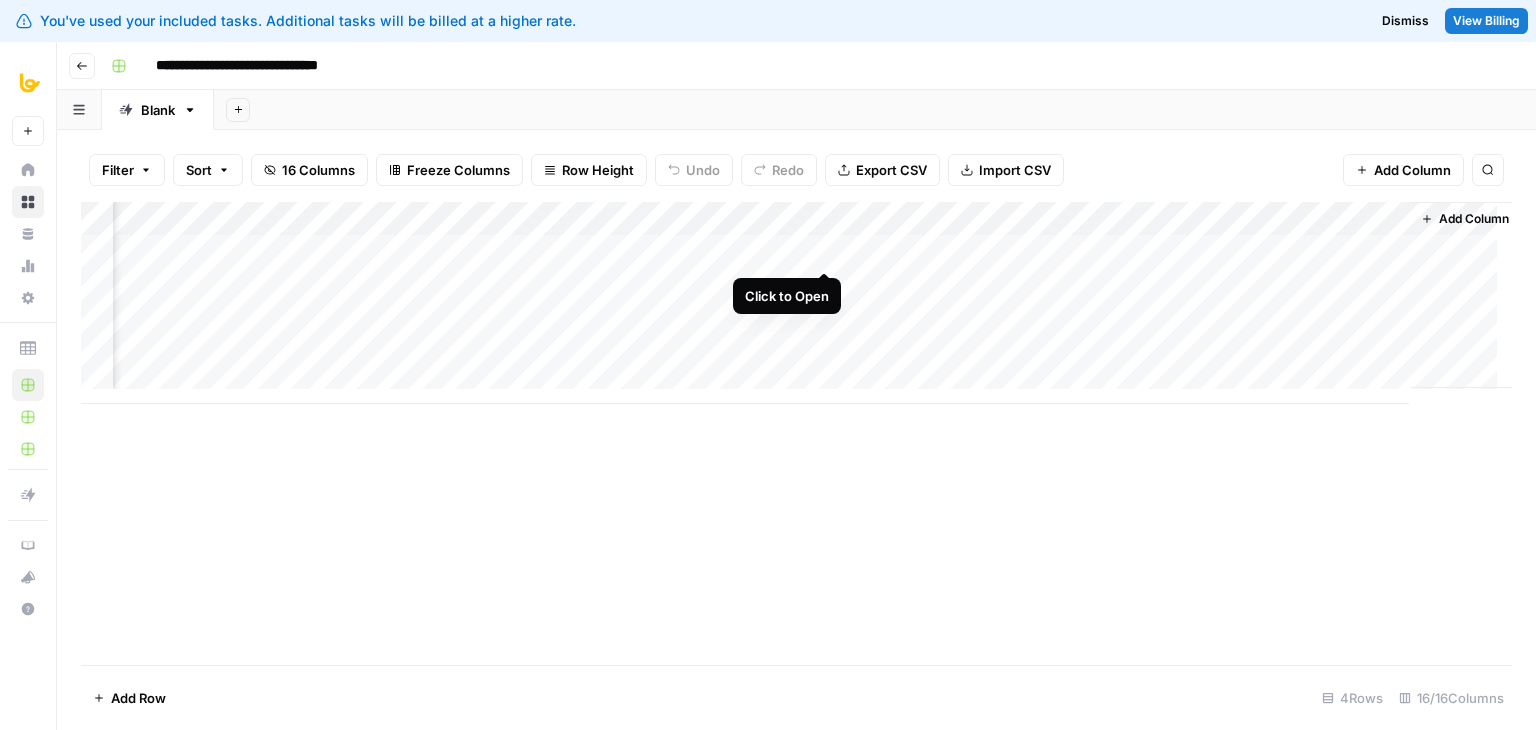 click on "Add Column" at bounding box center [796, 303] 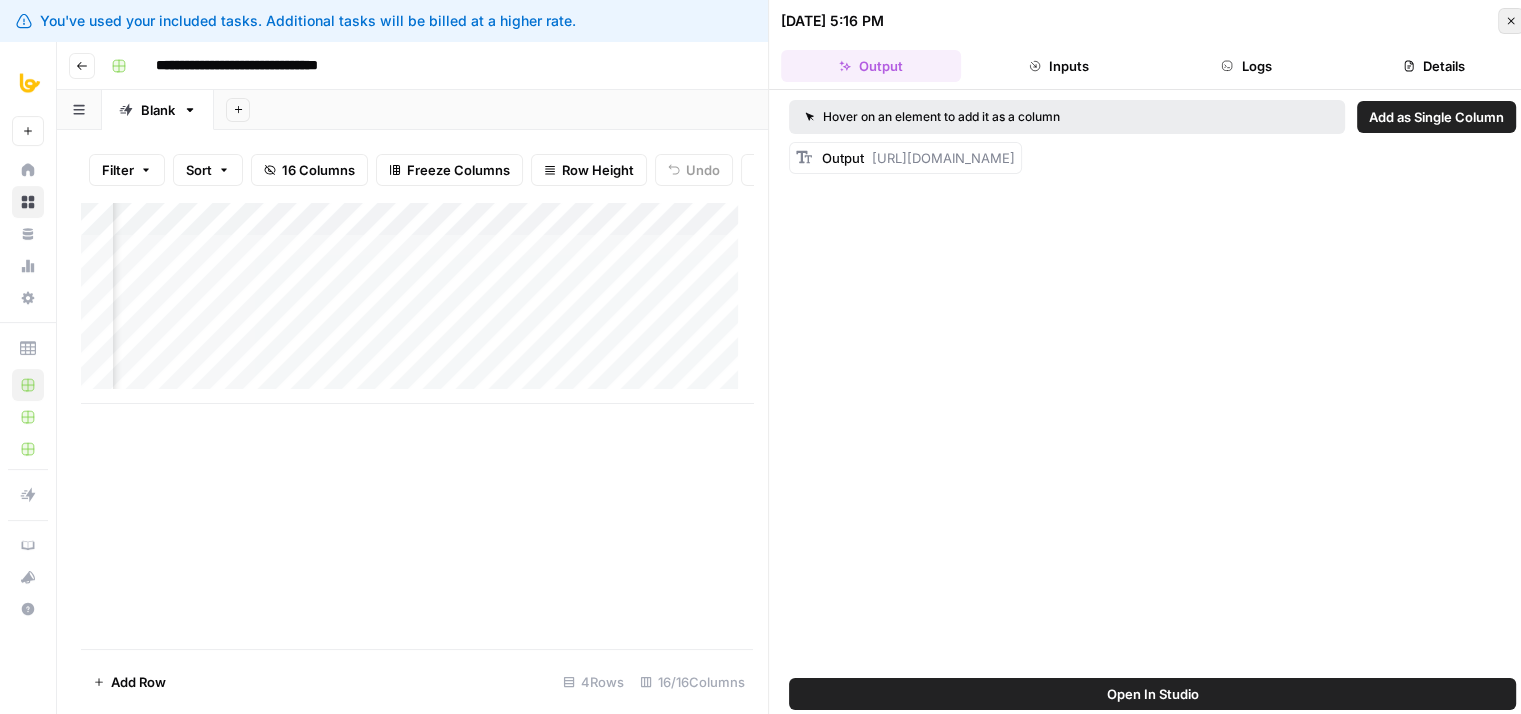 click 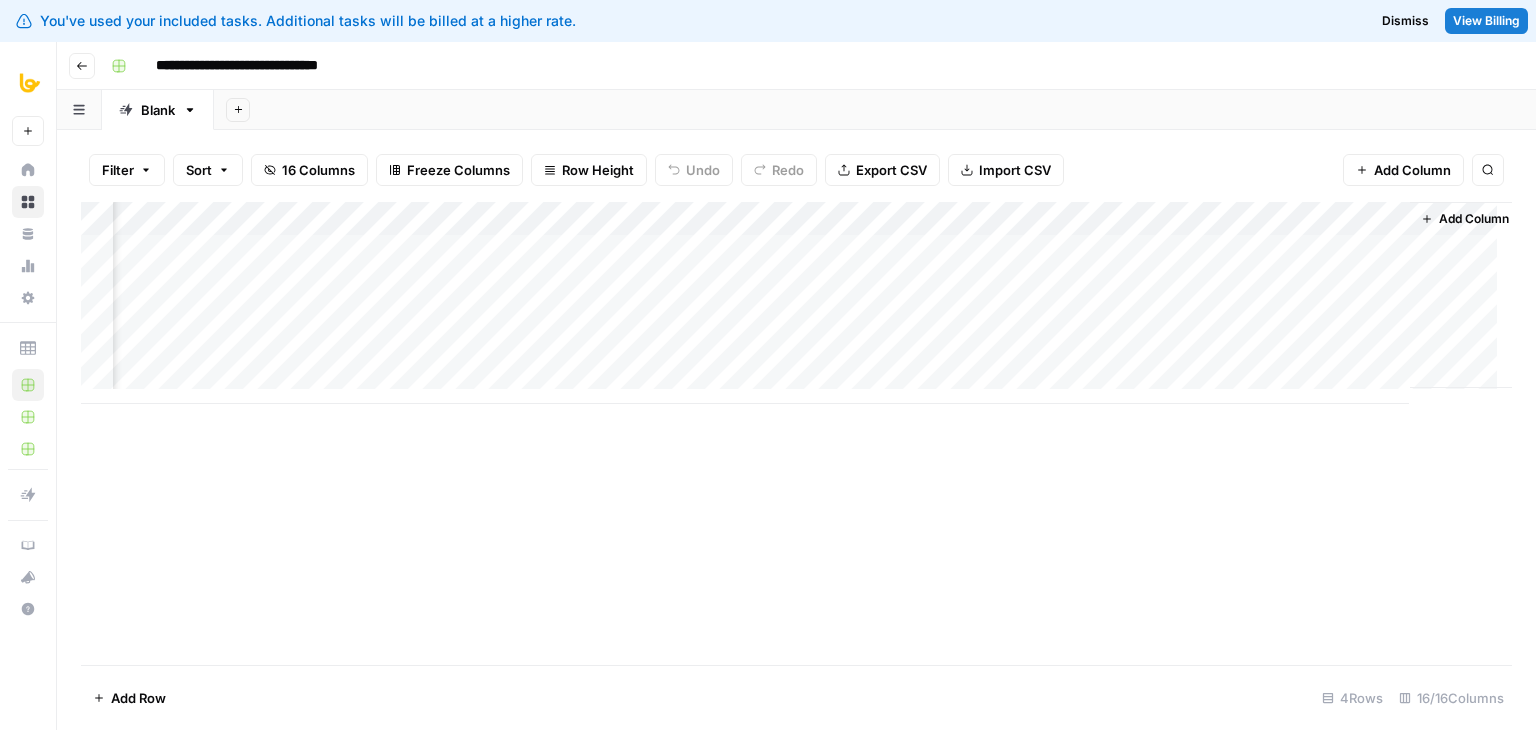 click on "Add Column" at bounding box center [796, 303] 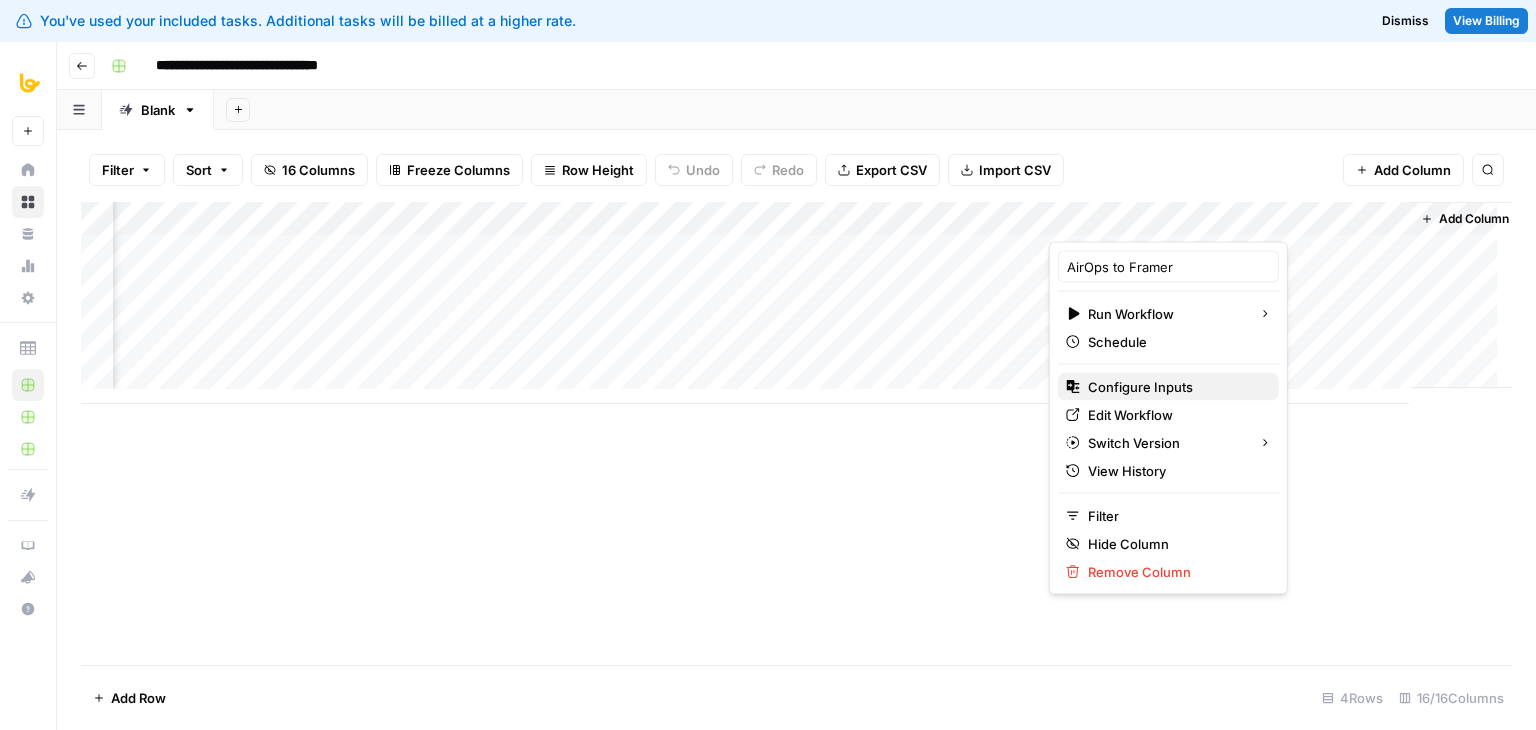 click on "Configure Inputs" at bounding box center [1140, 387] 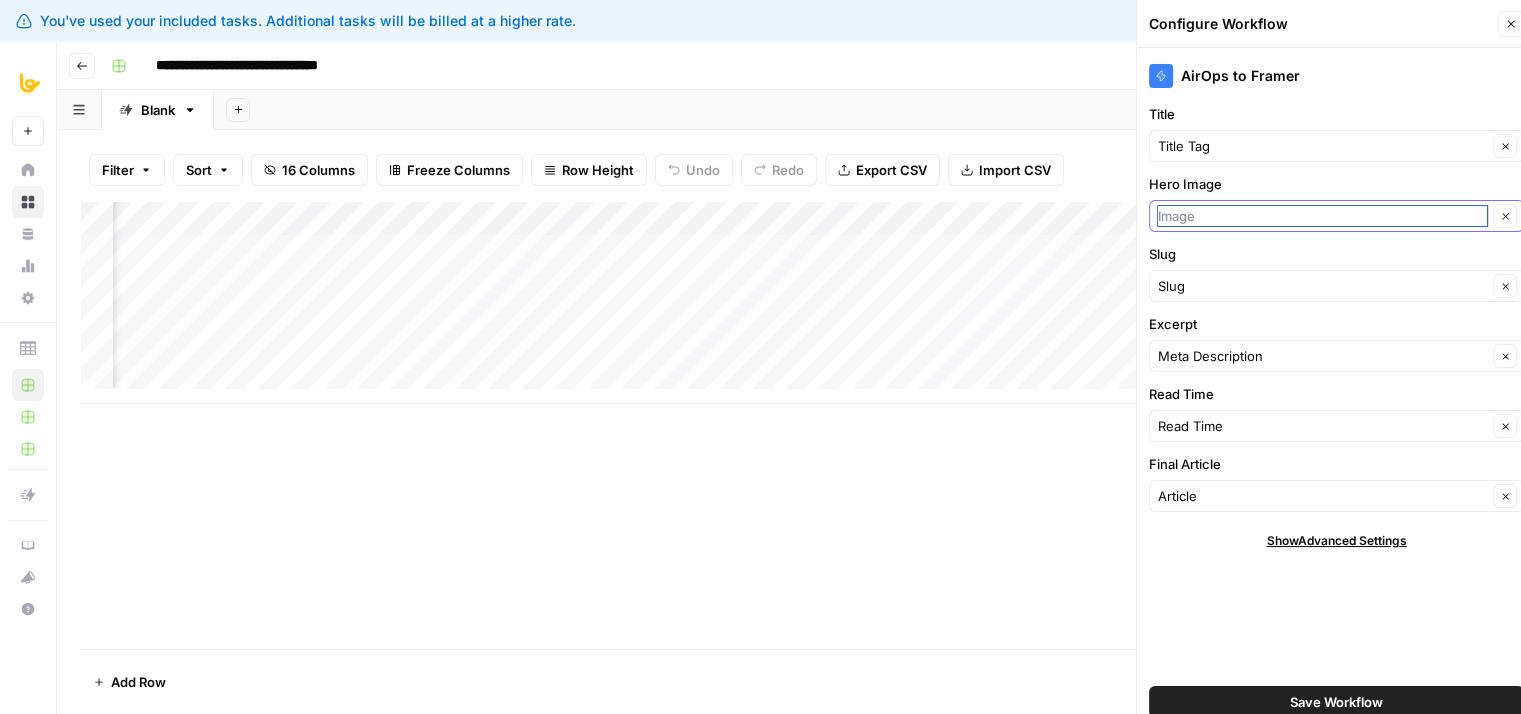 click on "Hero Image" at bounding box center (1322, 216) 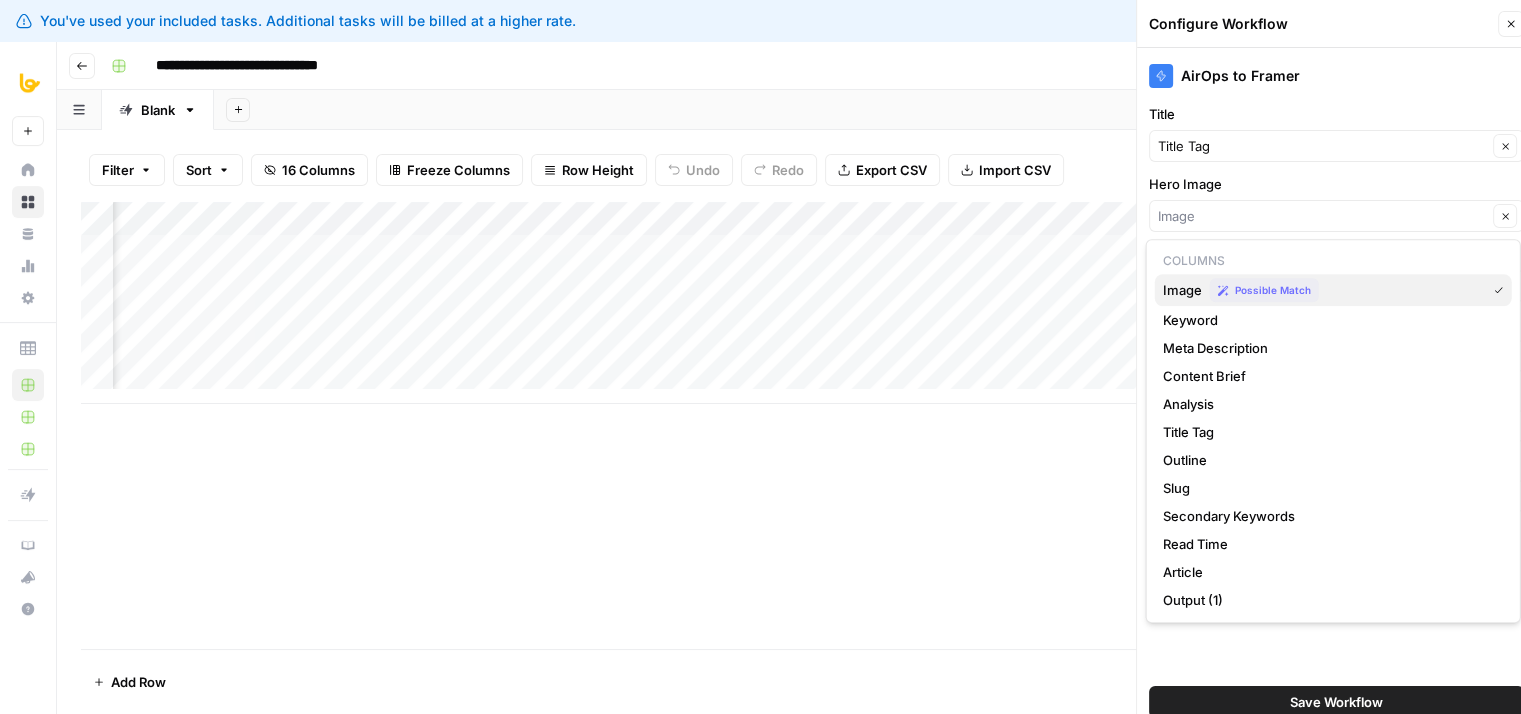 click on "Image" at bounding box center (1182, 290) 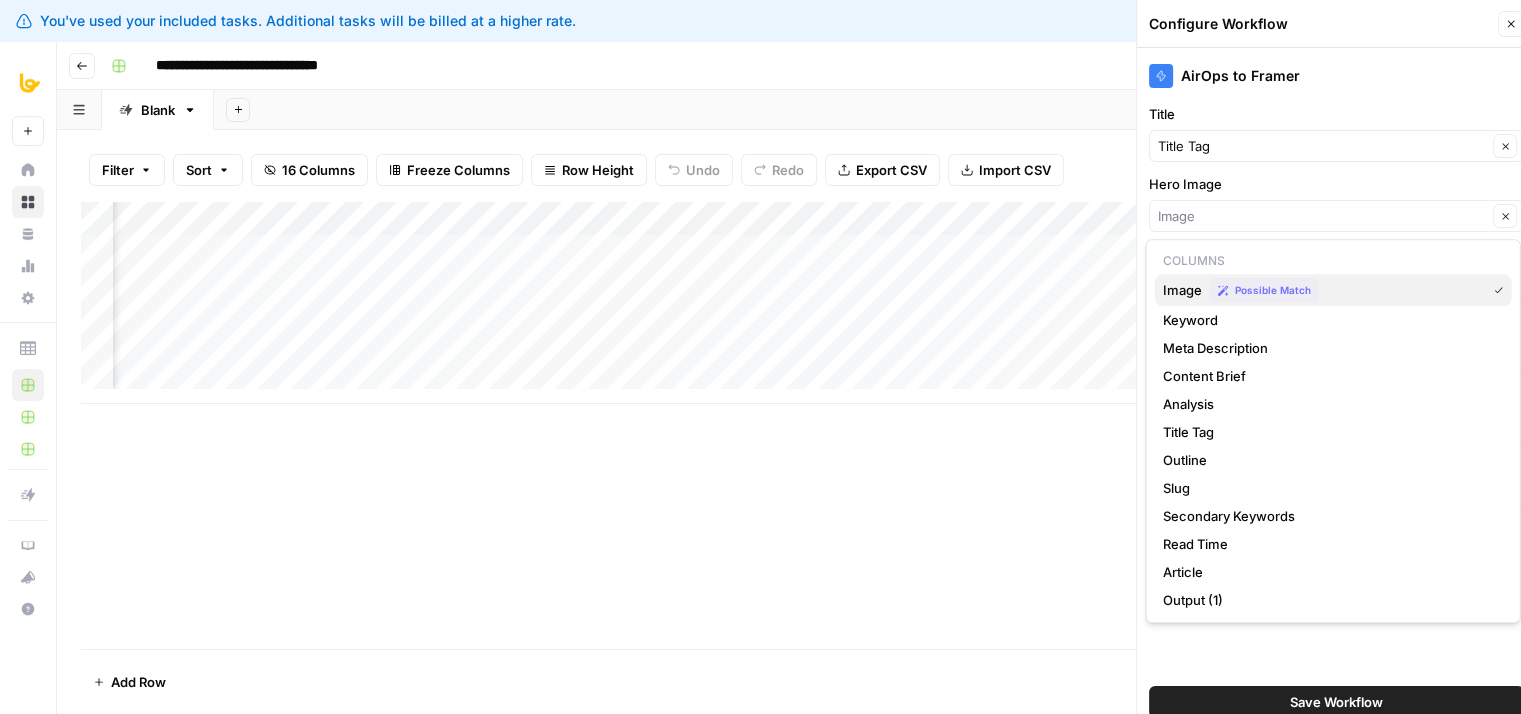 type on "Image" 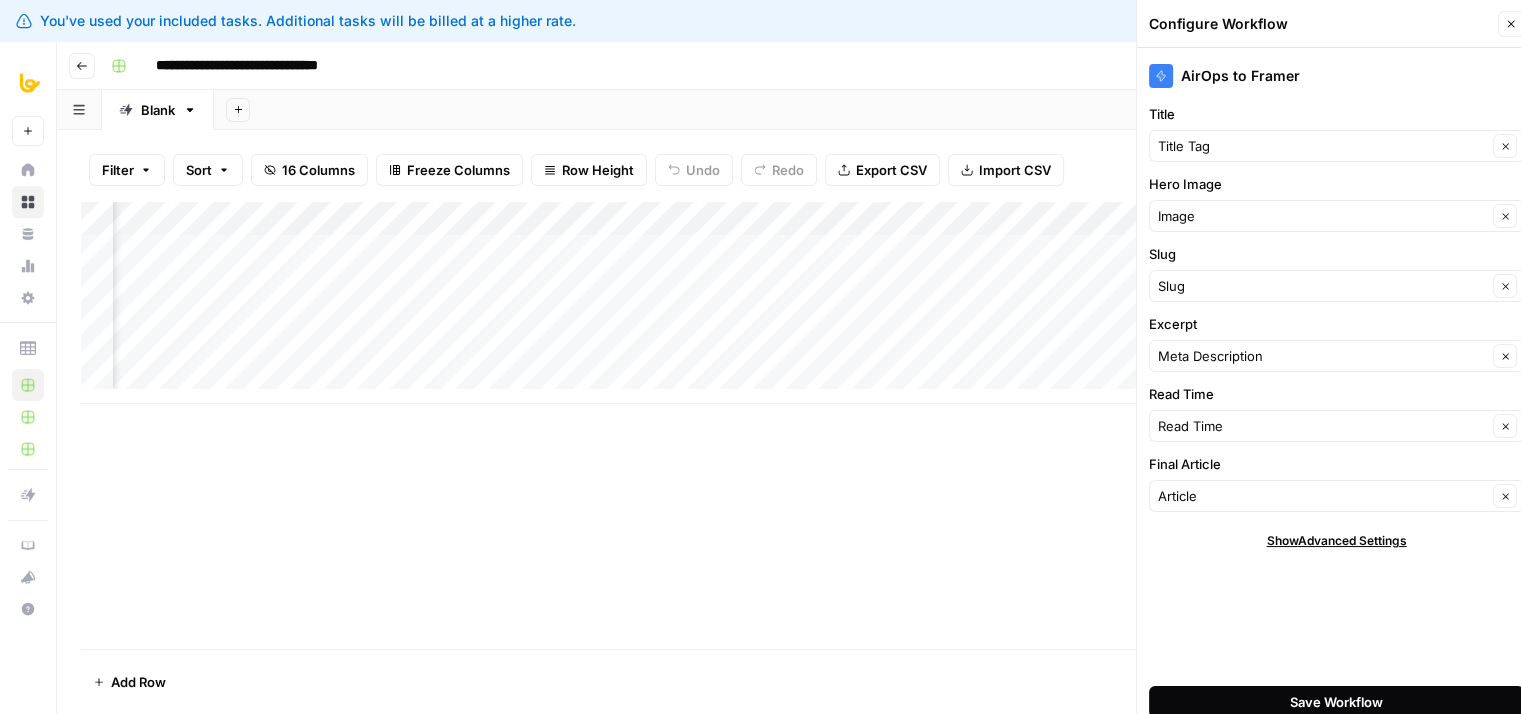 click on "Save Workflow" at bounding box center (1336, 702) 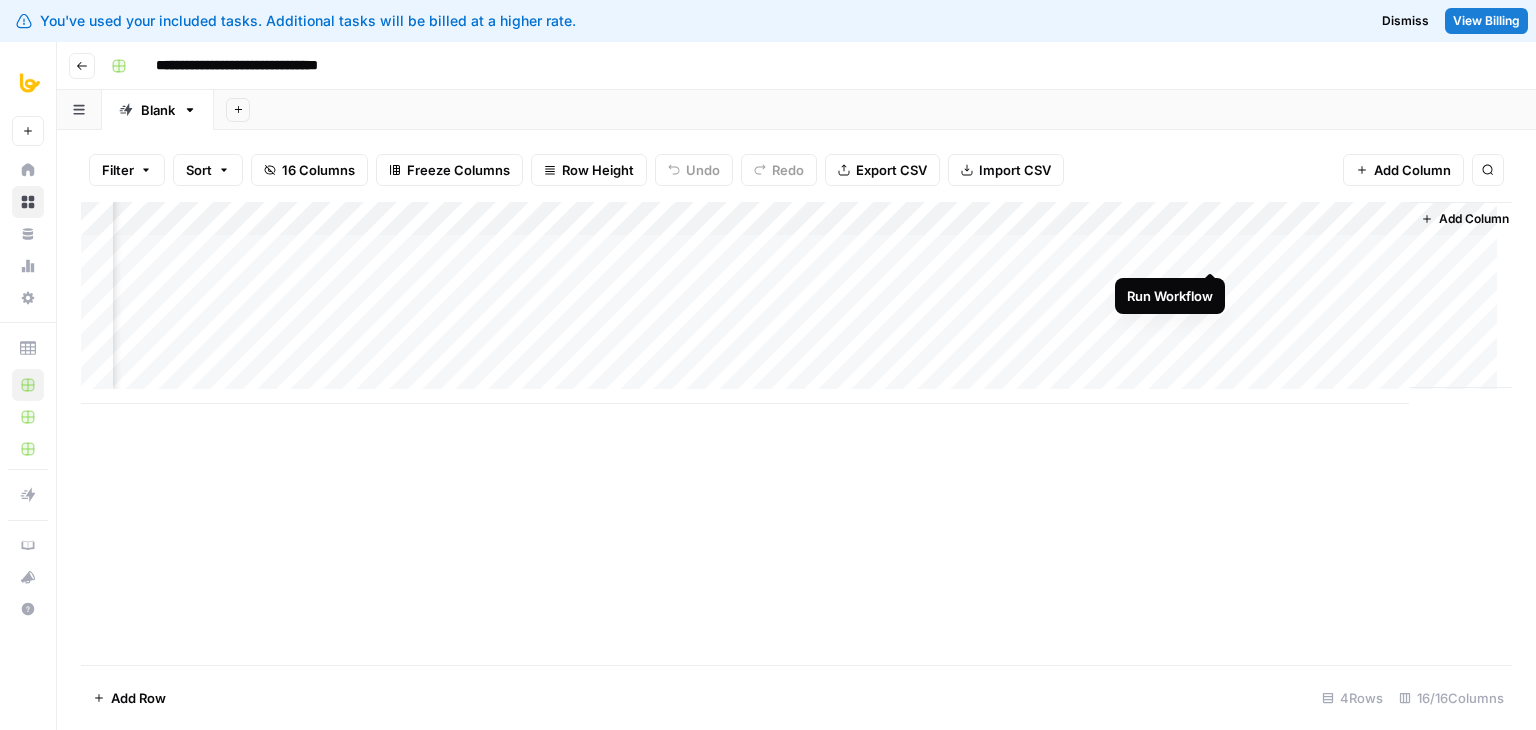 click on "Add Column" at bounding box center (796, 303) 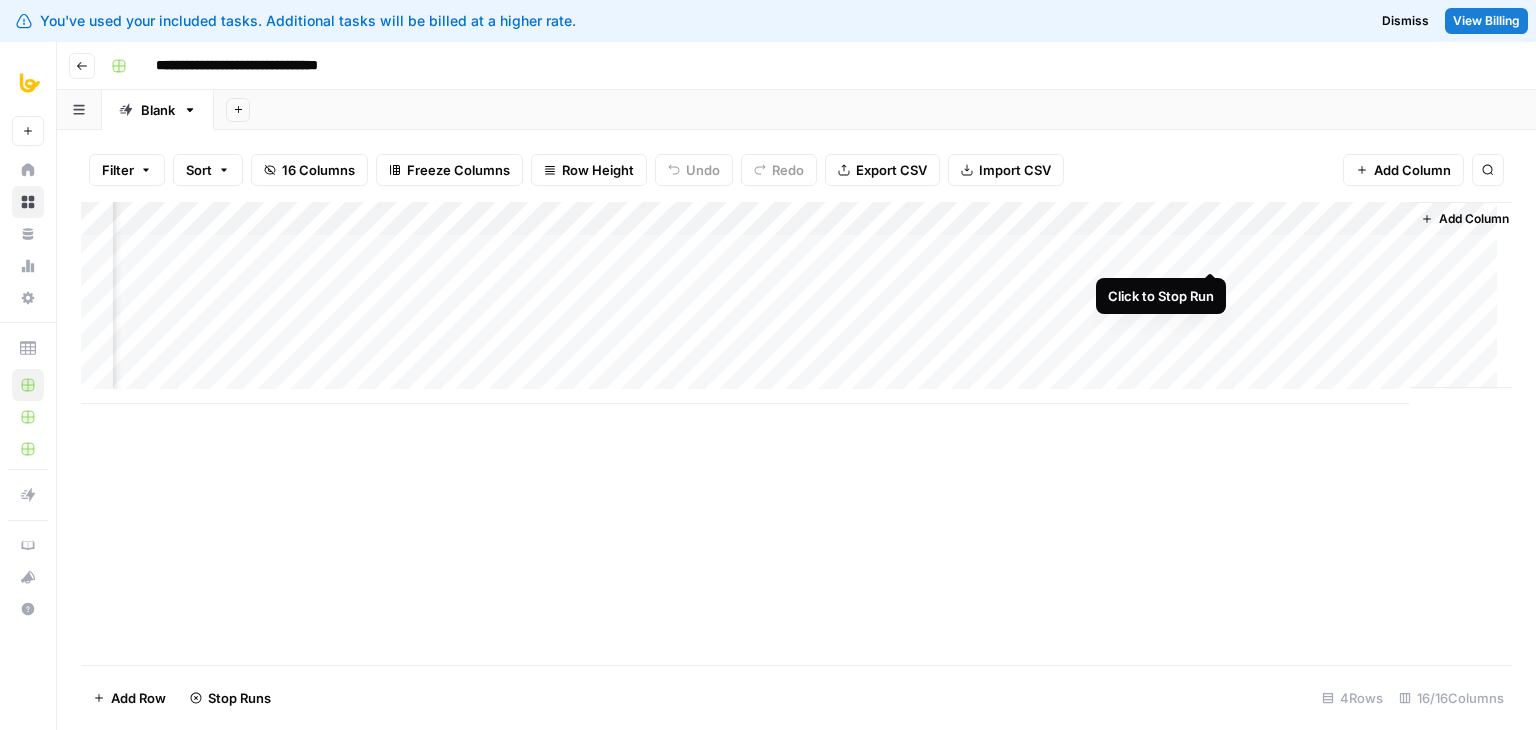 click on "Add Column" at bounding box center [796, 303] 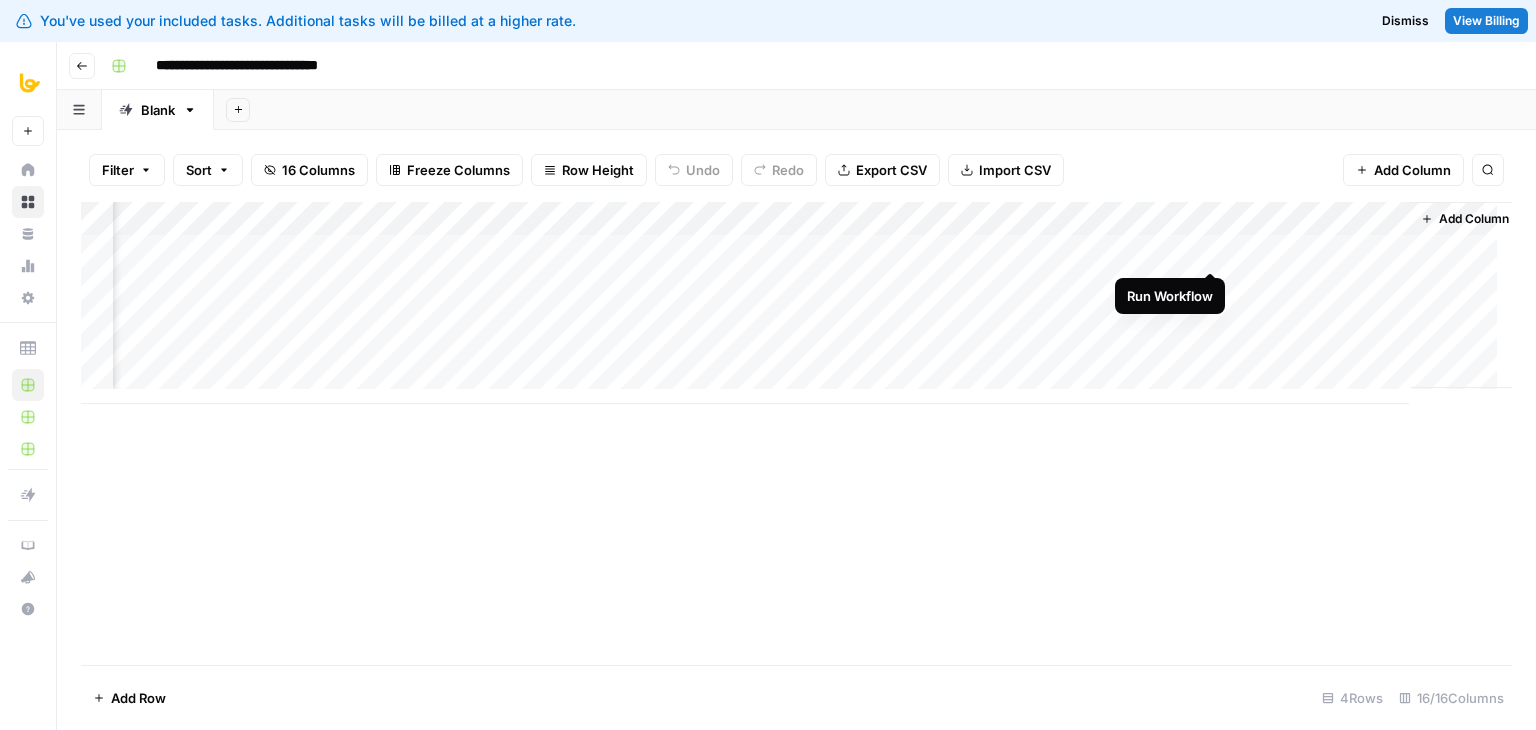 click on "Add Column" at bounding box center [796, 303] 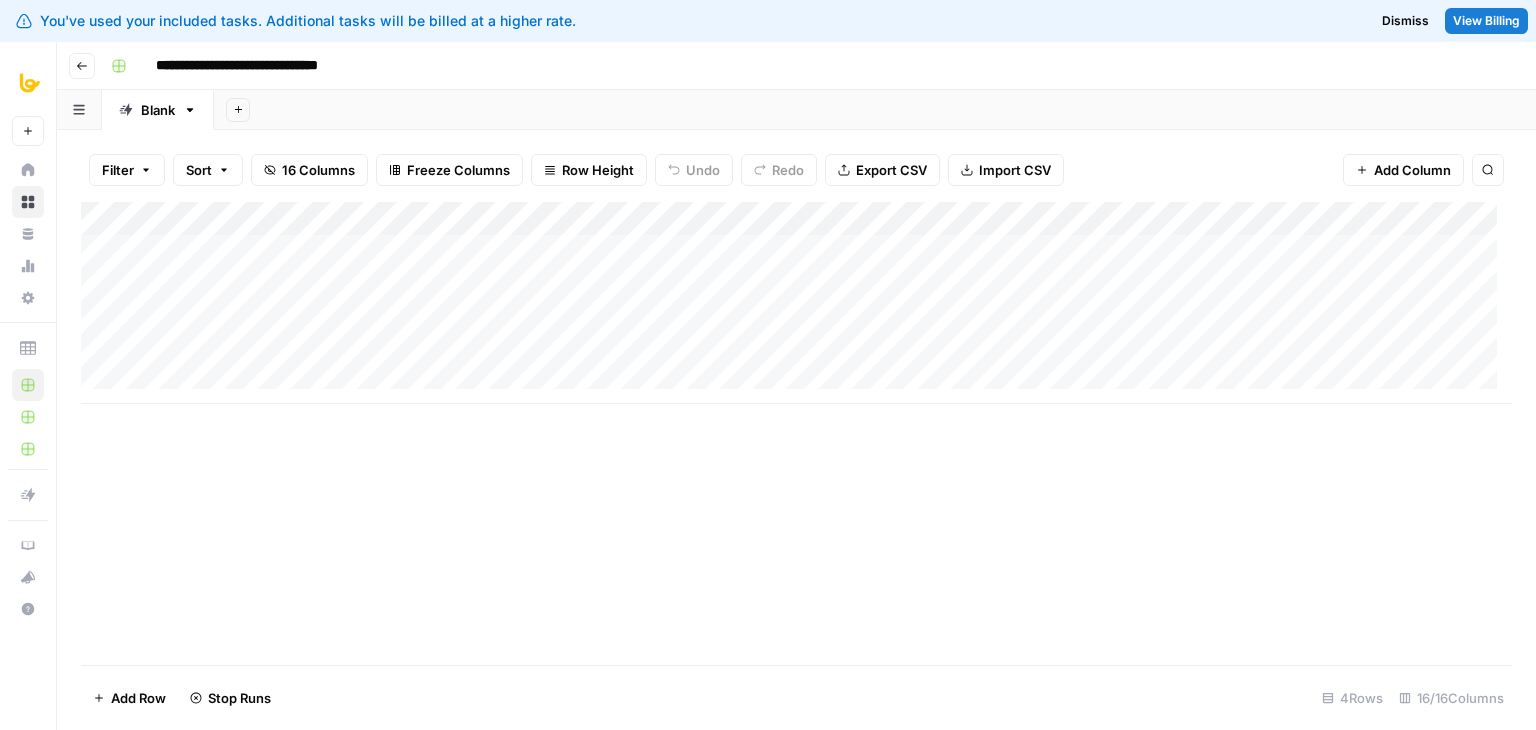scroll, scrollTop: 0, scrollLeft: 0, axis: both 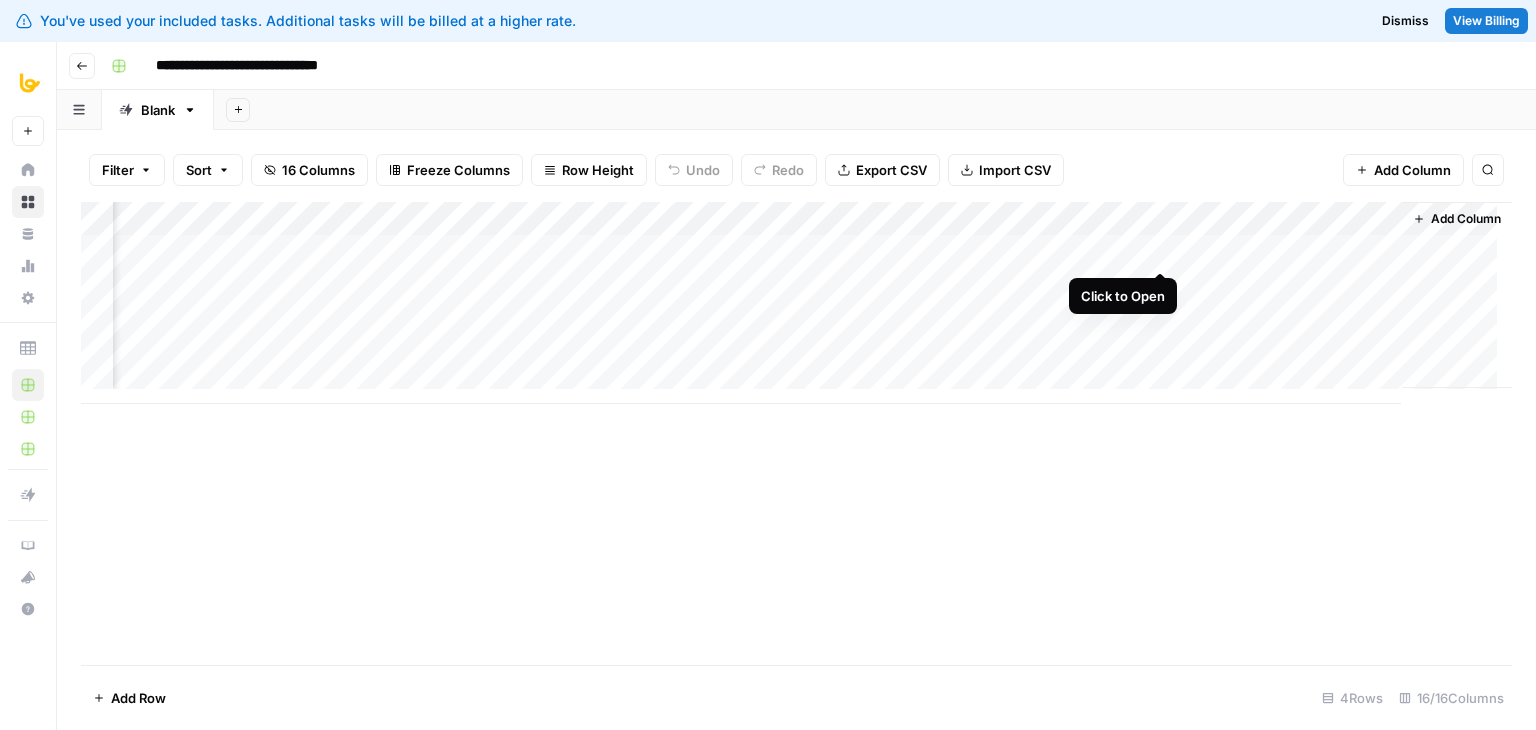click on "Add Column" at bounding box center (796, 303) 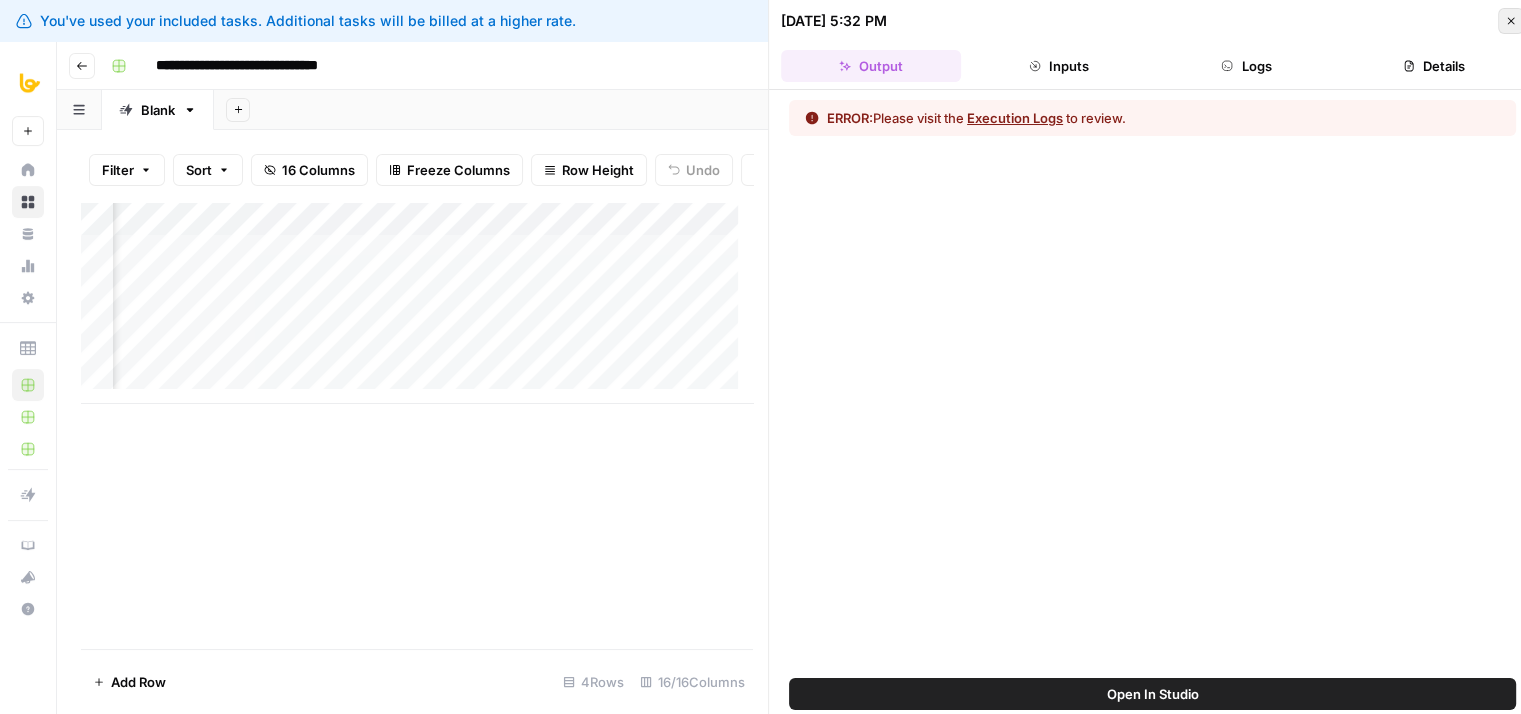 click on "Close" at bounding box center [1511, 21] 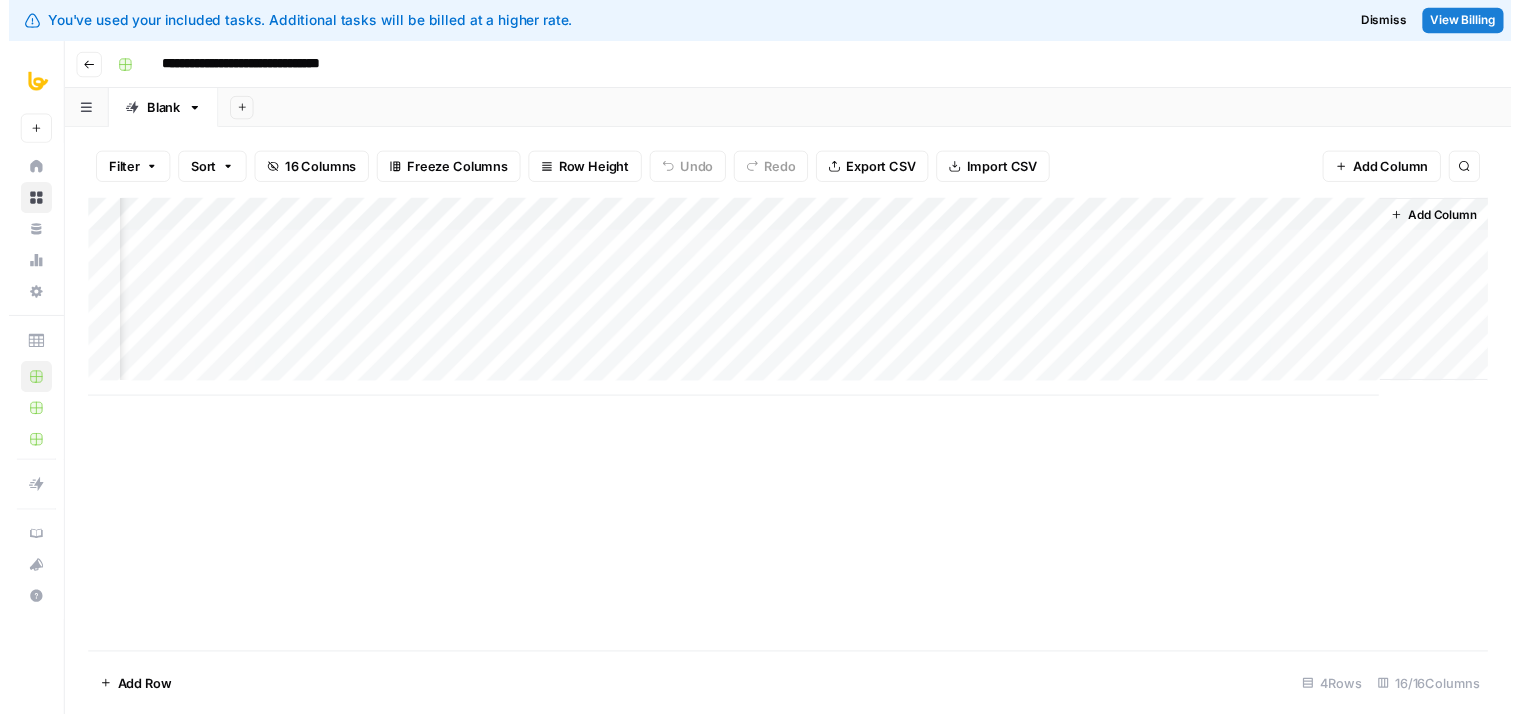 scroll, scrollTop: 0, scrollLeft: 1738, axis: horizontal 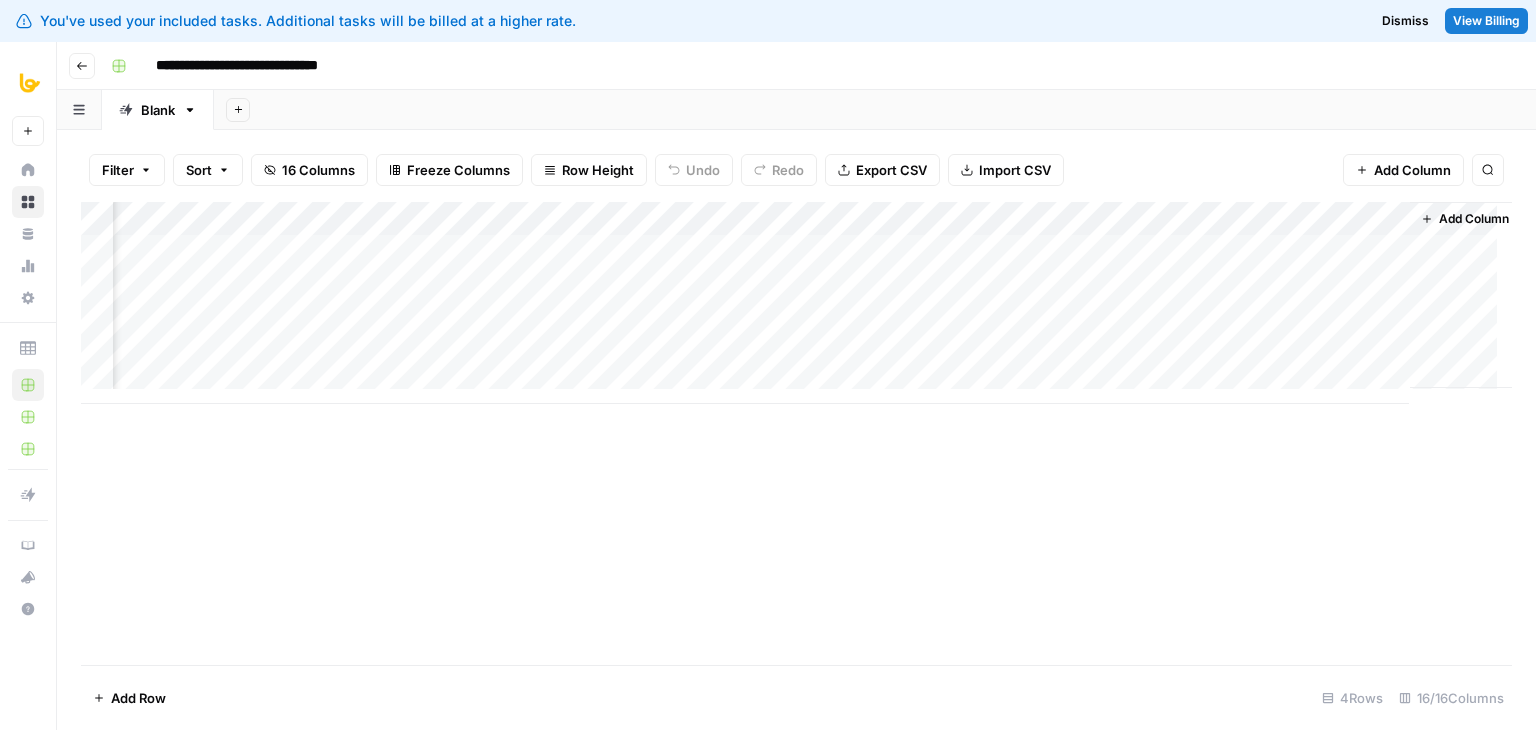 click on "Add Column" at bounding box center (796, 303) 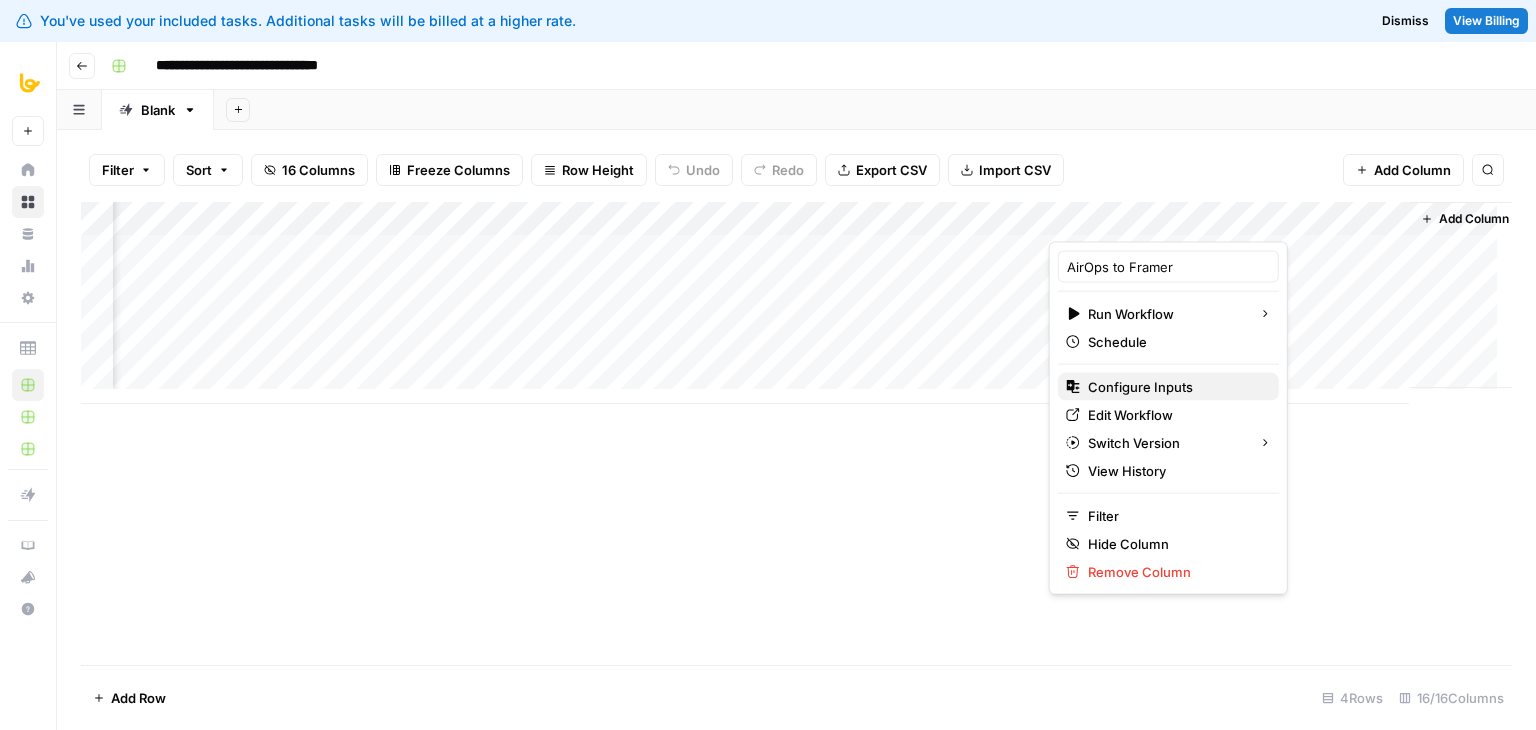click on "Configure Inputs" at bounding box center (1140, 387) 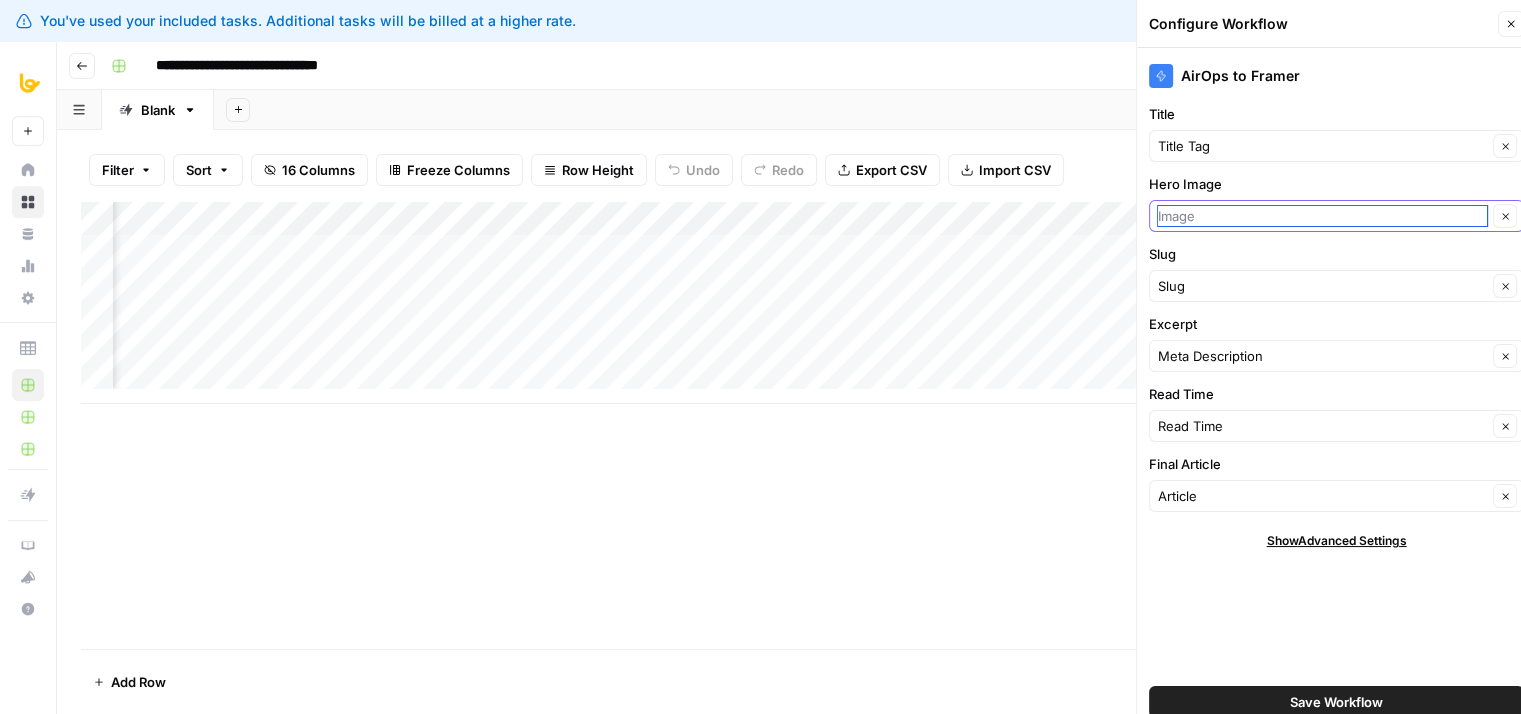 click on "Hero Image" at bounding box center [1322, 216] 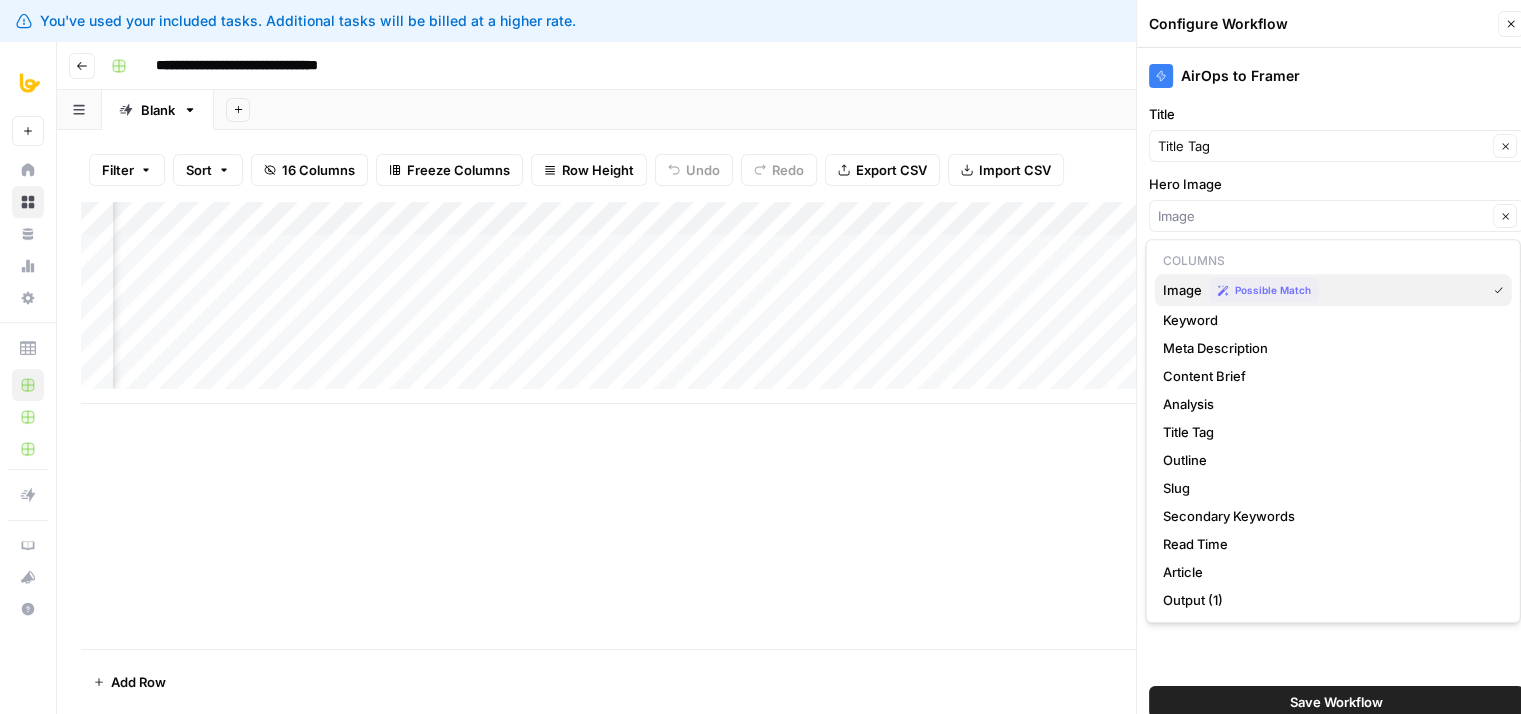 click on "Image" at bounding box center (1182, 290) 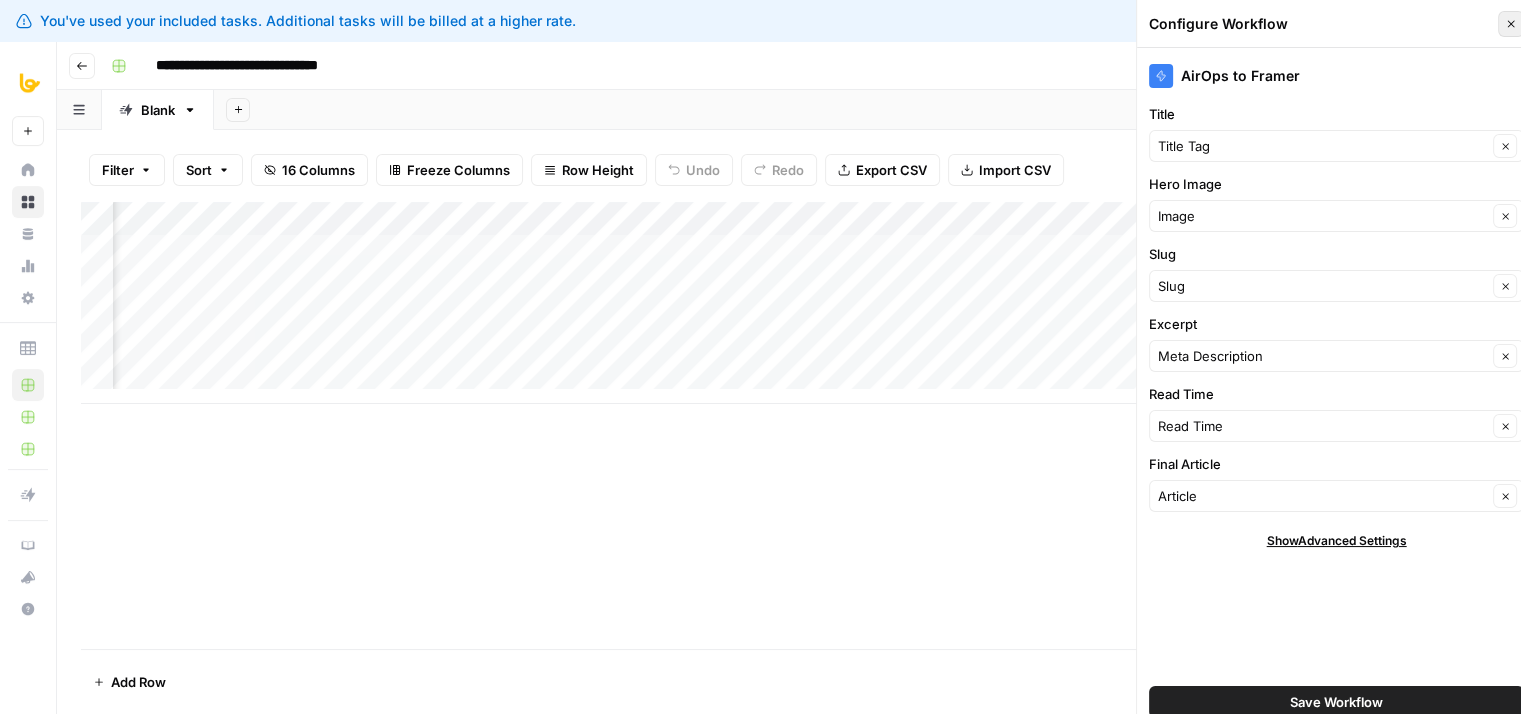 click 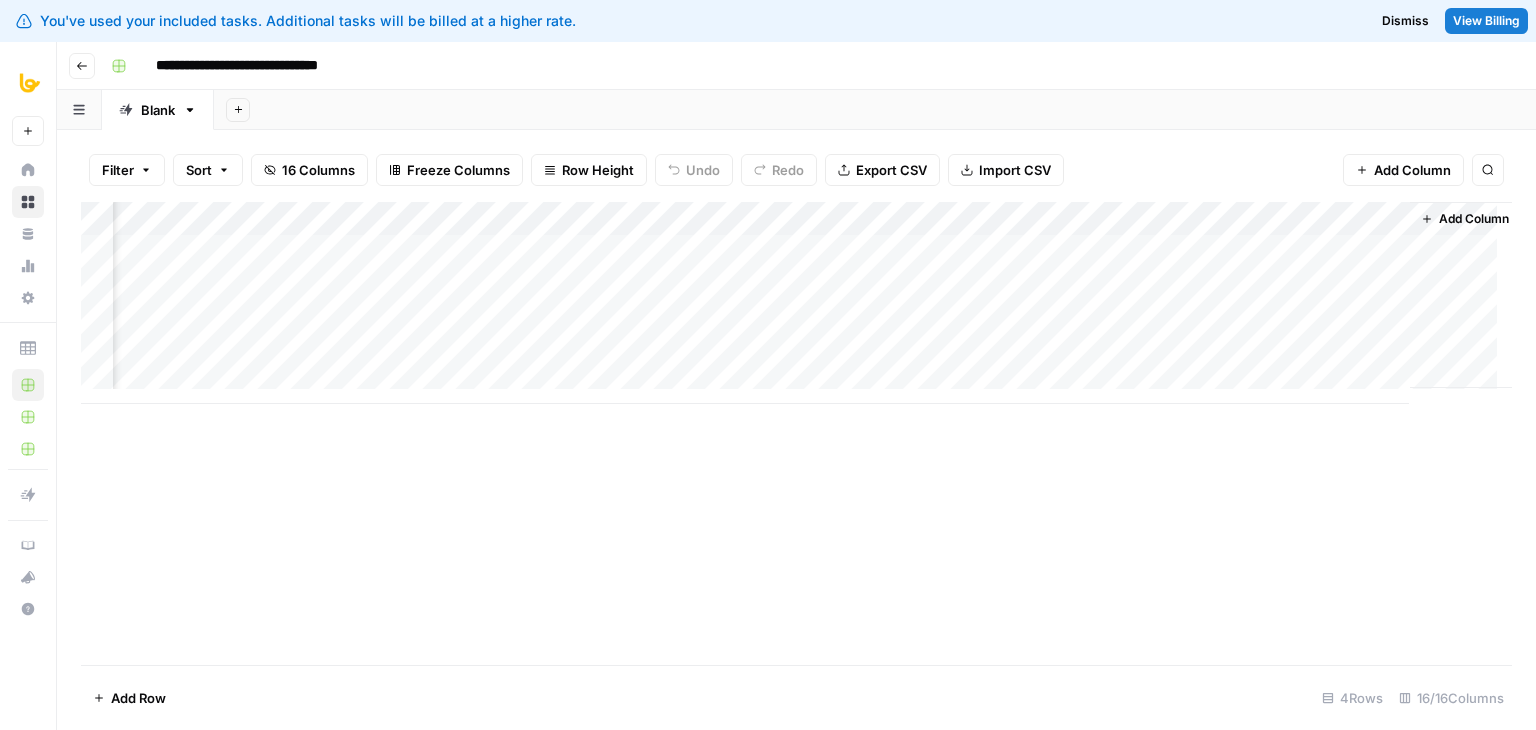 click on "Add Column" at bounding box center (796, 303) 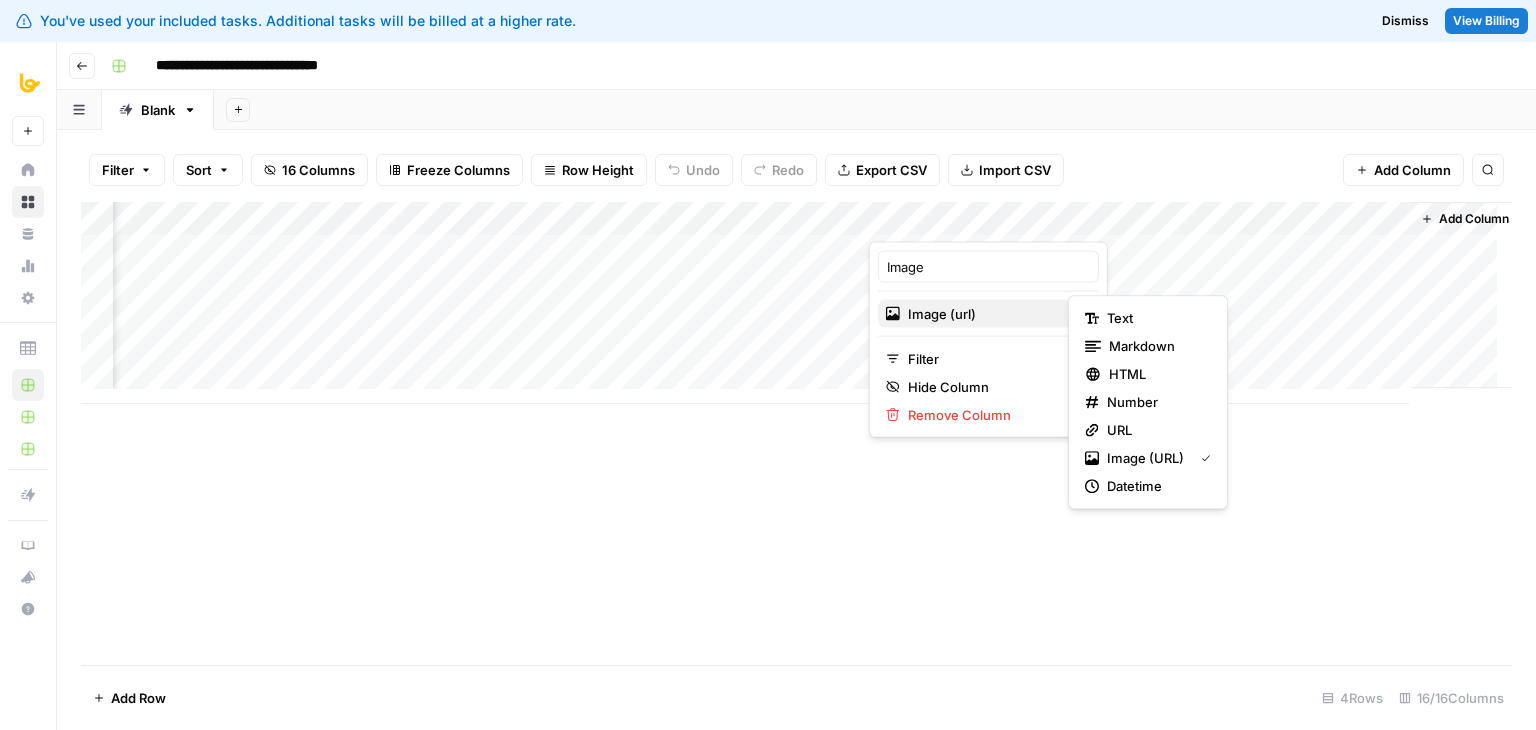 click on "Image (url)" at bounding box center [942, 314] 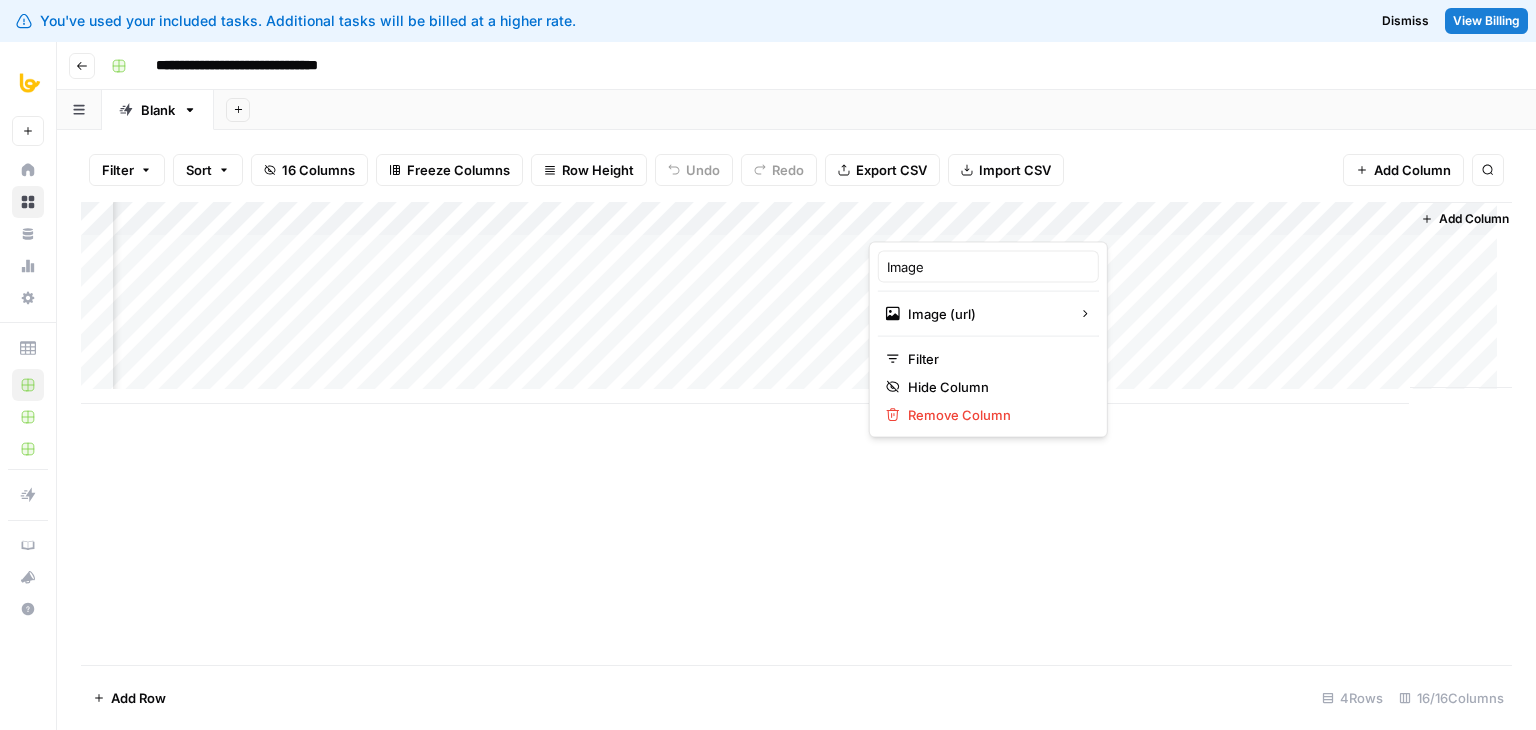 click on "Add Column" at bounding box center [796, 433] 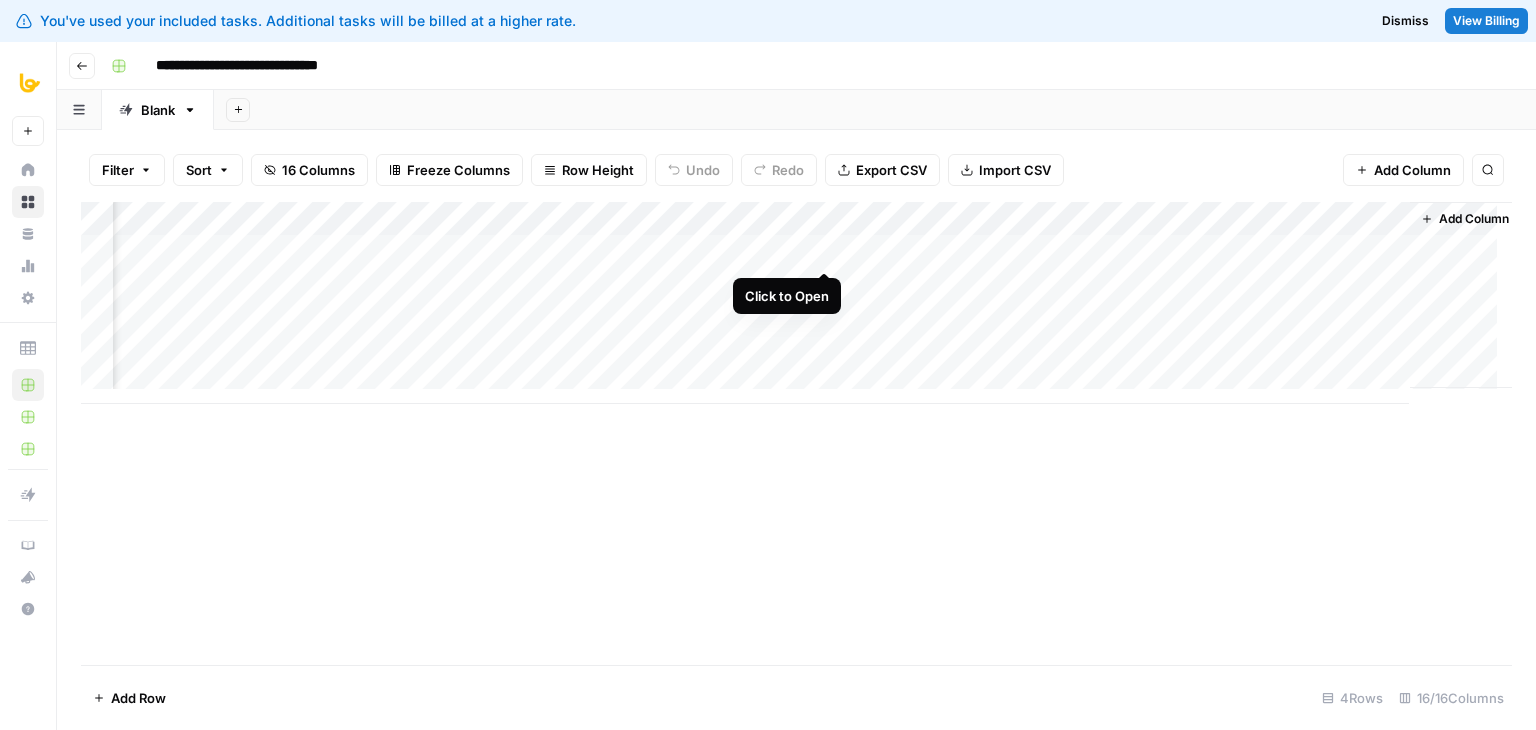 click on "Add Column" at bounding box center (796, 303) 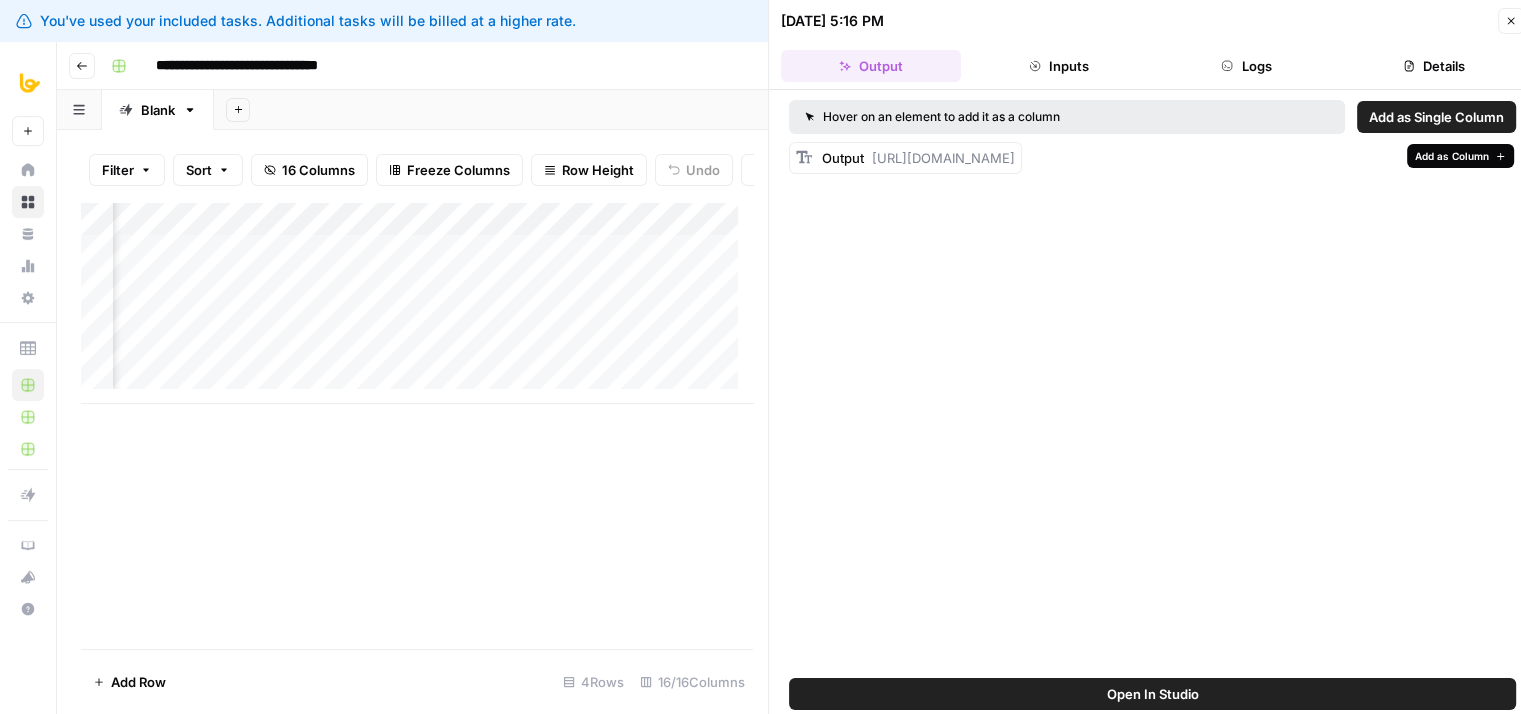 click on "Add as Column" at bounding box center (1452, 156) 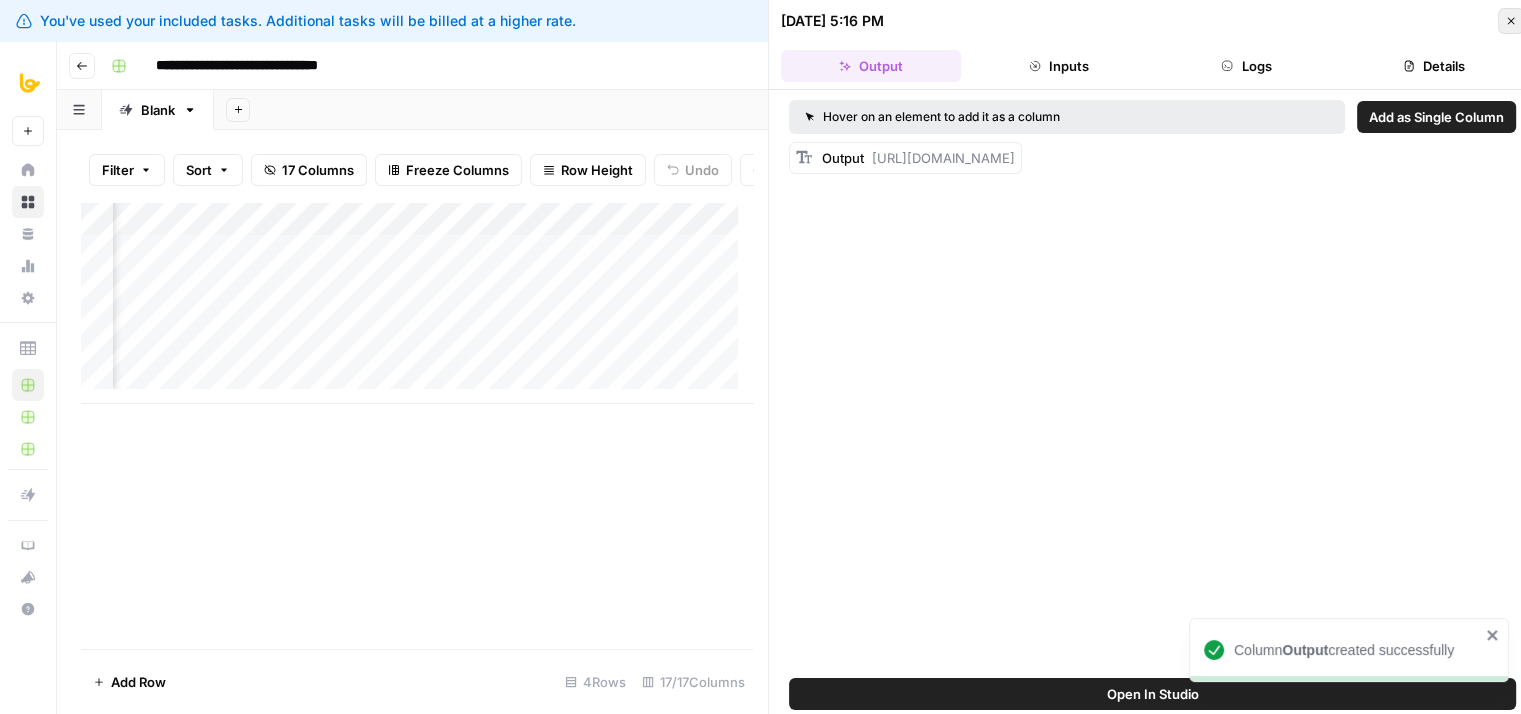 click 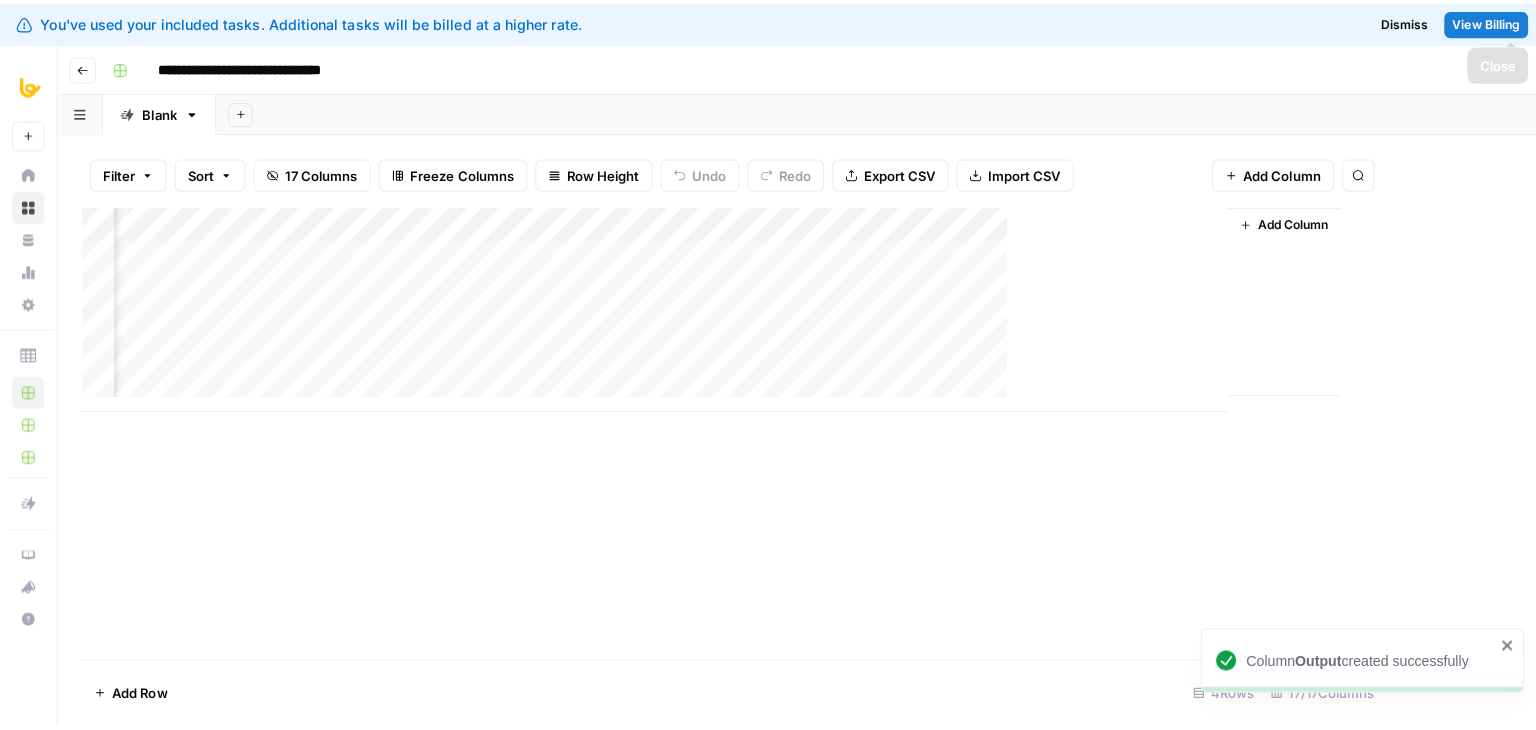 scroll, scrollTop: 0, scrollLeft: 1918, axis: horizontal 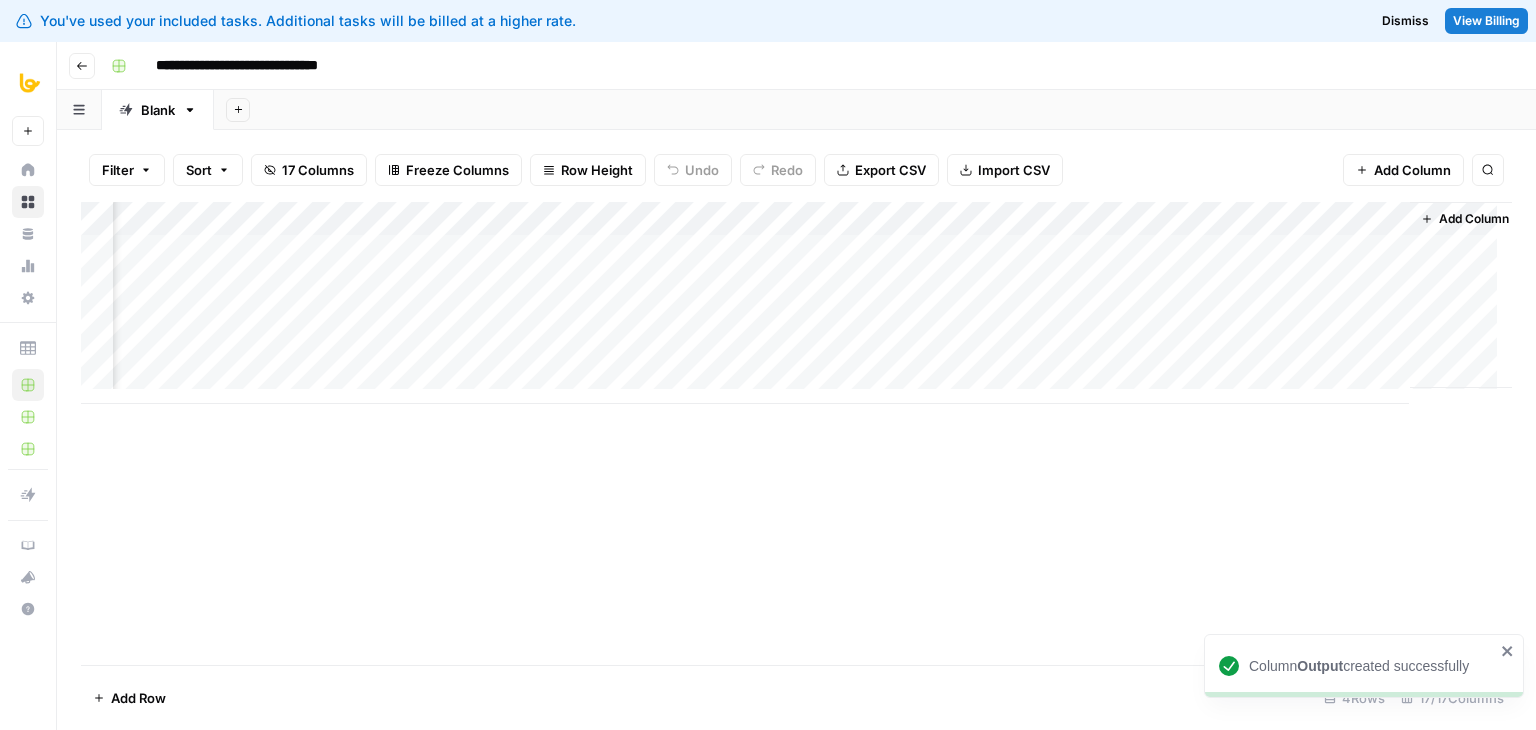 click on "Add Column" at bounding box center [796, 303] 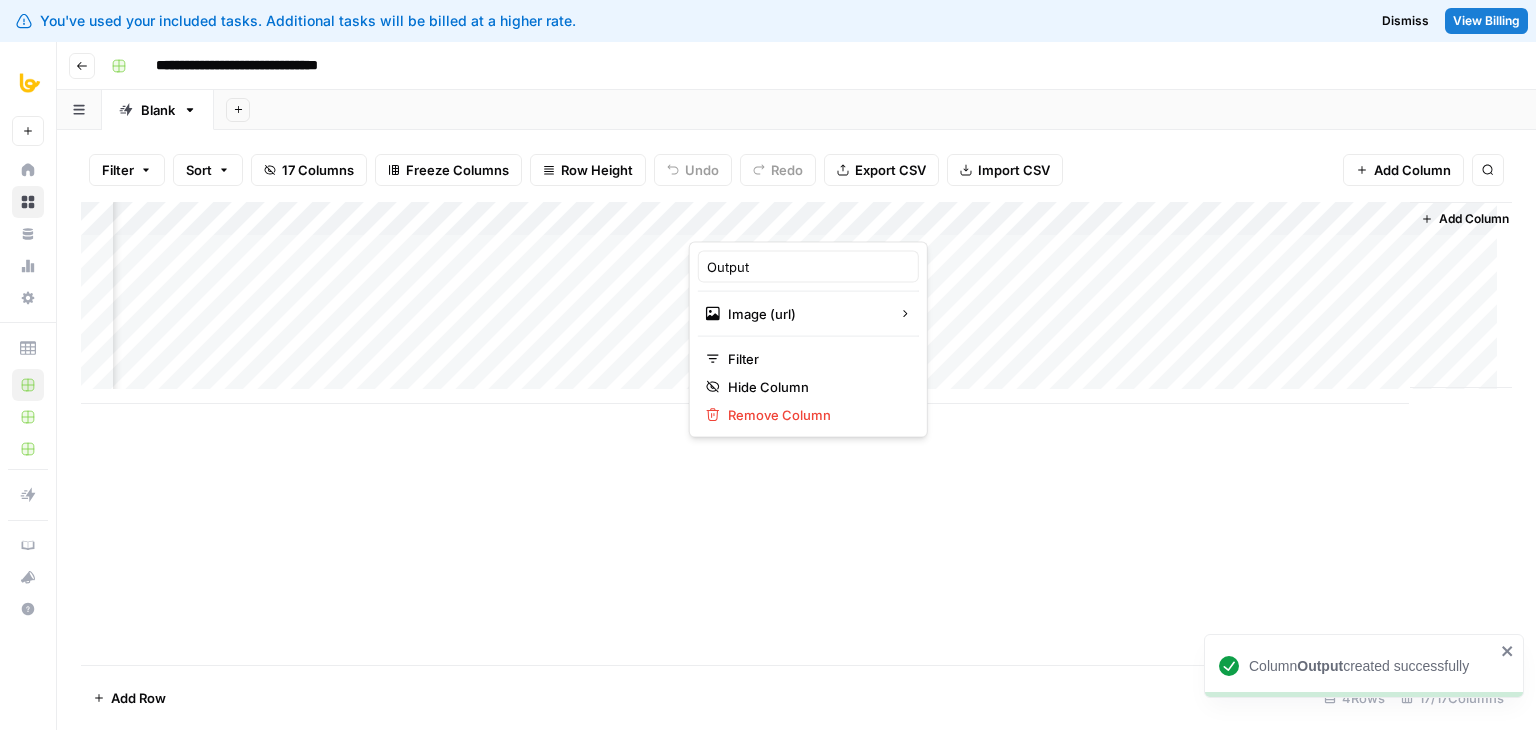 click at bounding box center [779, 222] 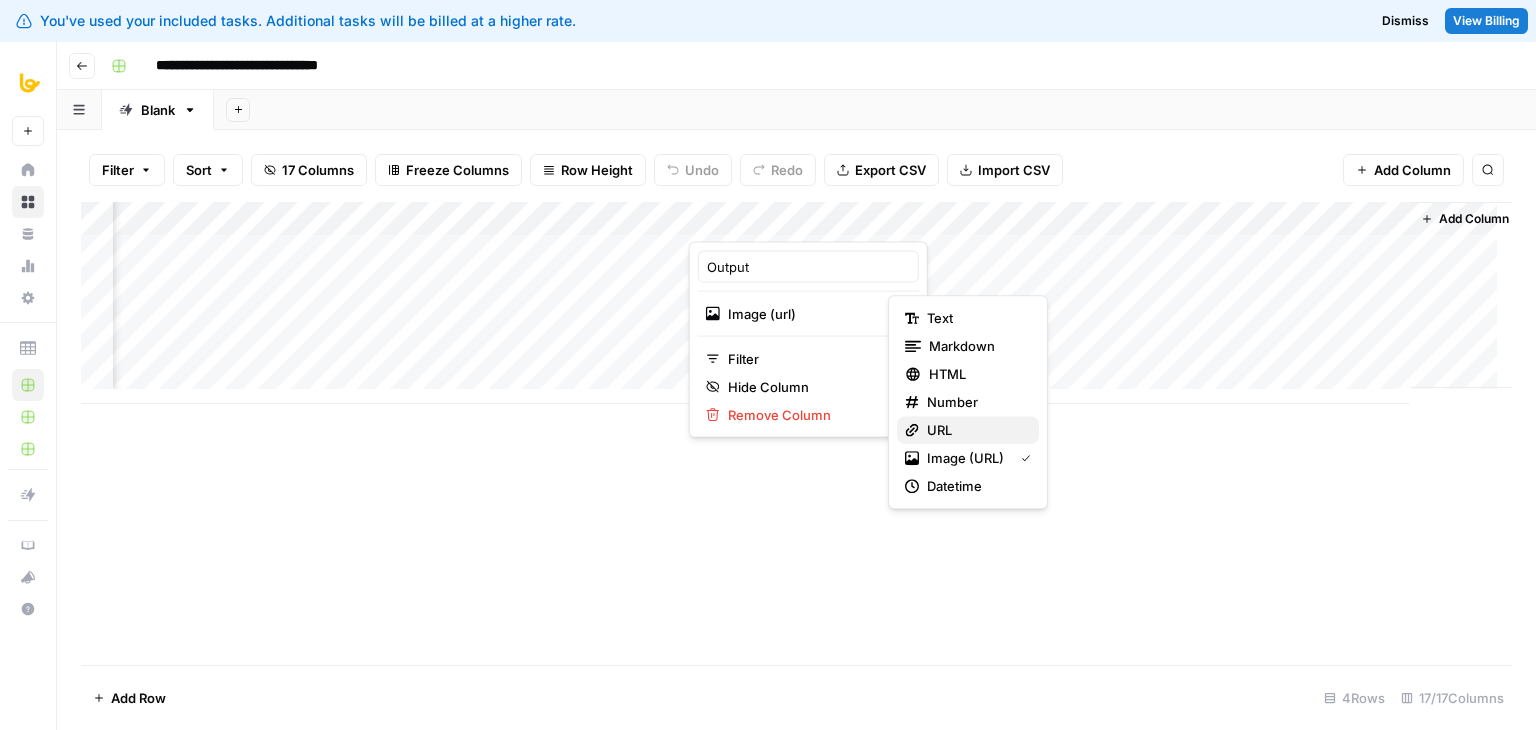 click on "URL" at bounding box center [939, 430] 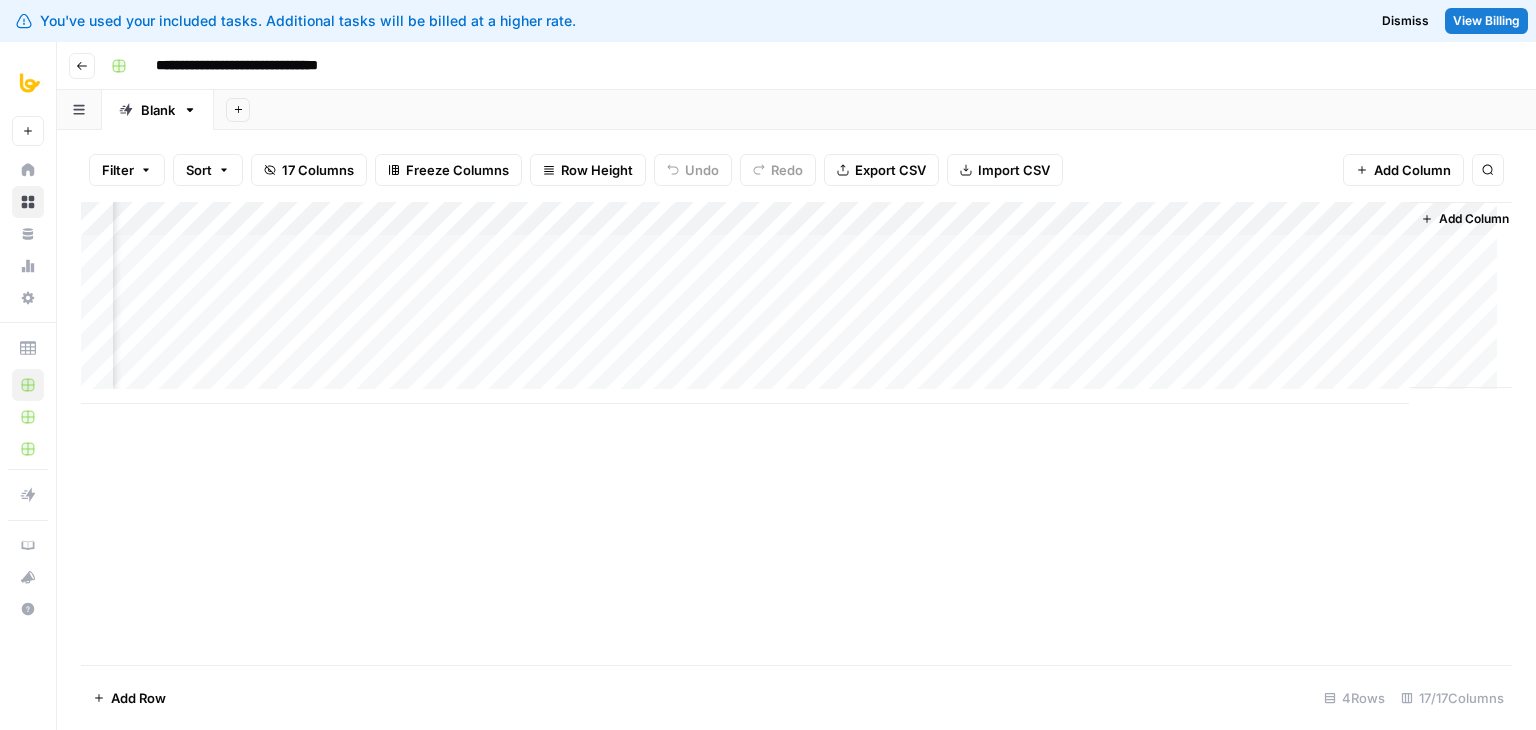 click on "Add Column" at bounding box center (796, 433) 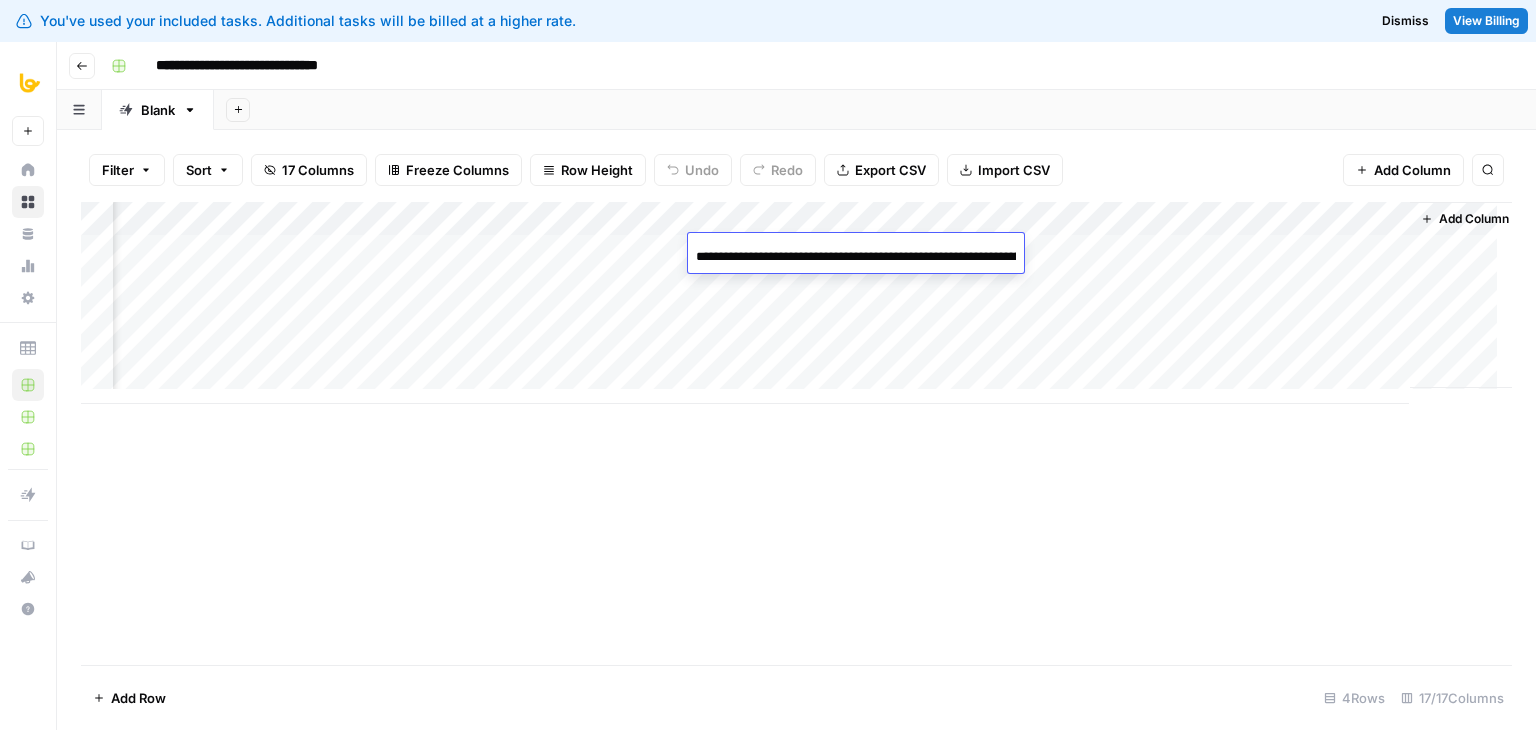 scroll, scrollTop: 0, scrollLeft: 812, axis: horizontal 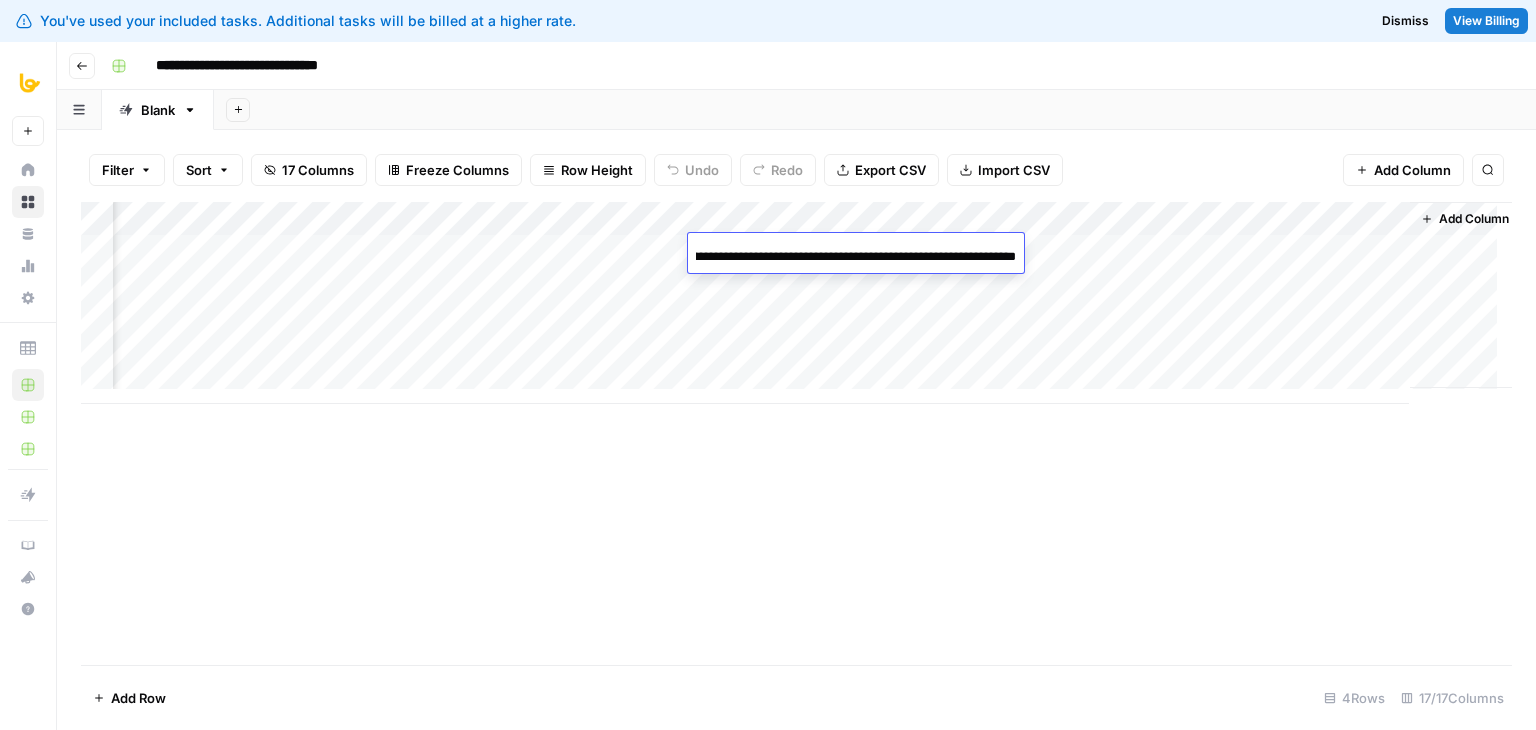 click on "**********" at bounding box center [856, 256] 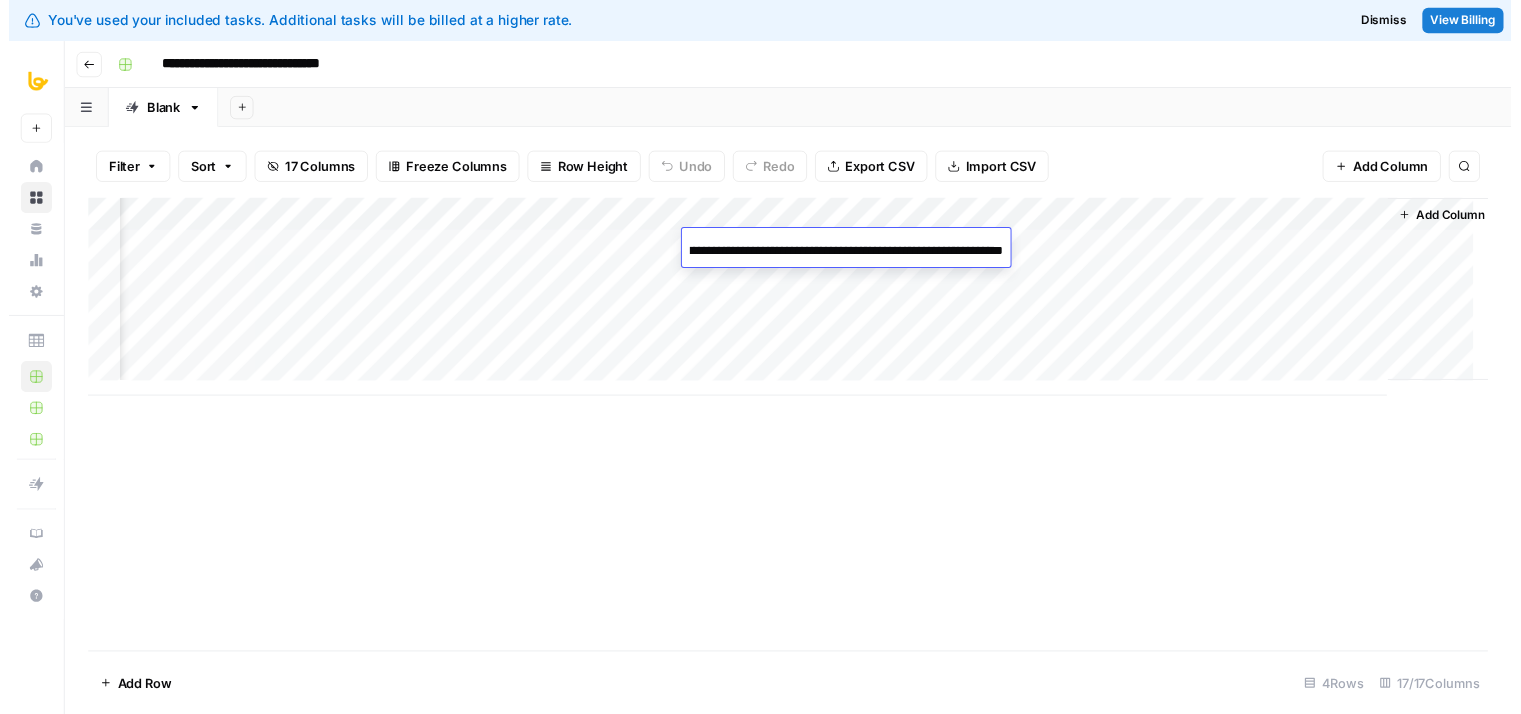 scroll, scrollTop: 0, scrollLeft: 0, axis: both 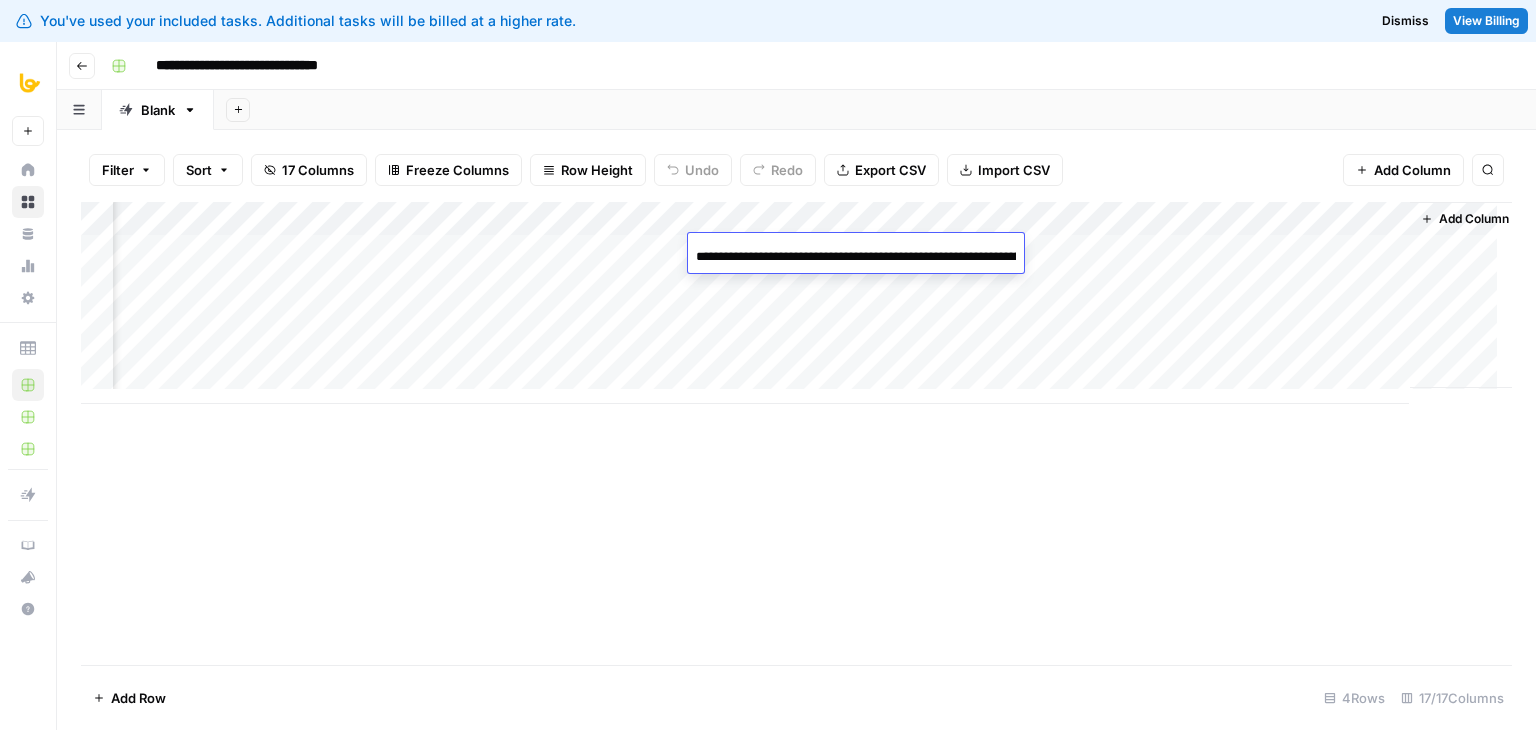 click on "**********" at bounding box center [856, 257] 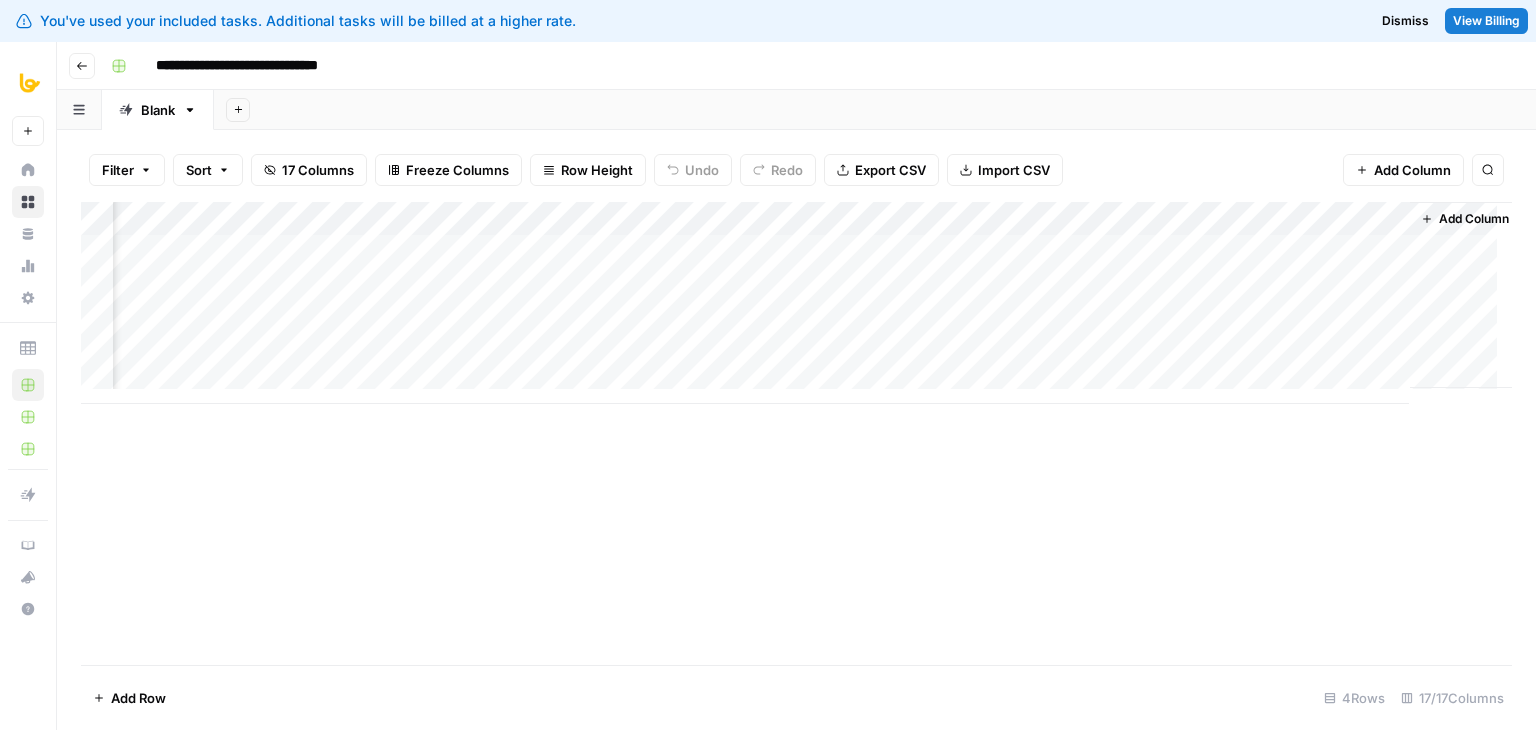 click on "Add Column" at bounding box center (796, 303) 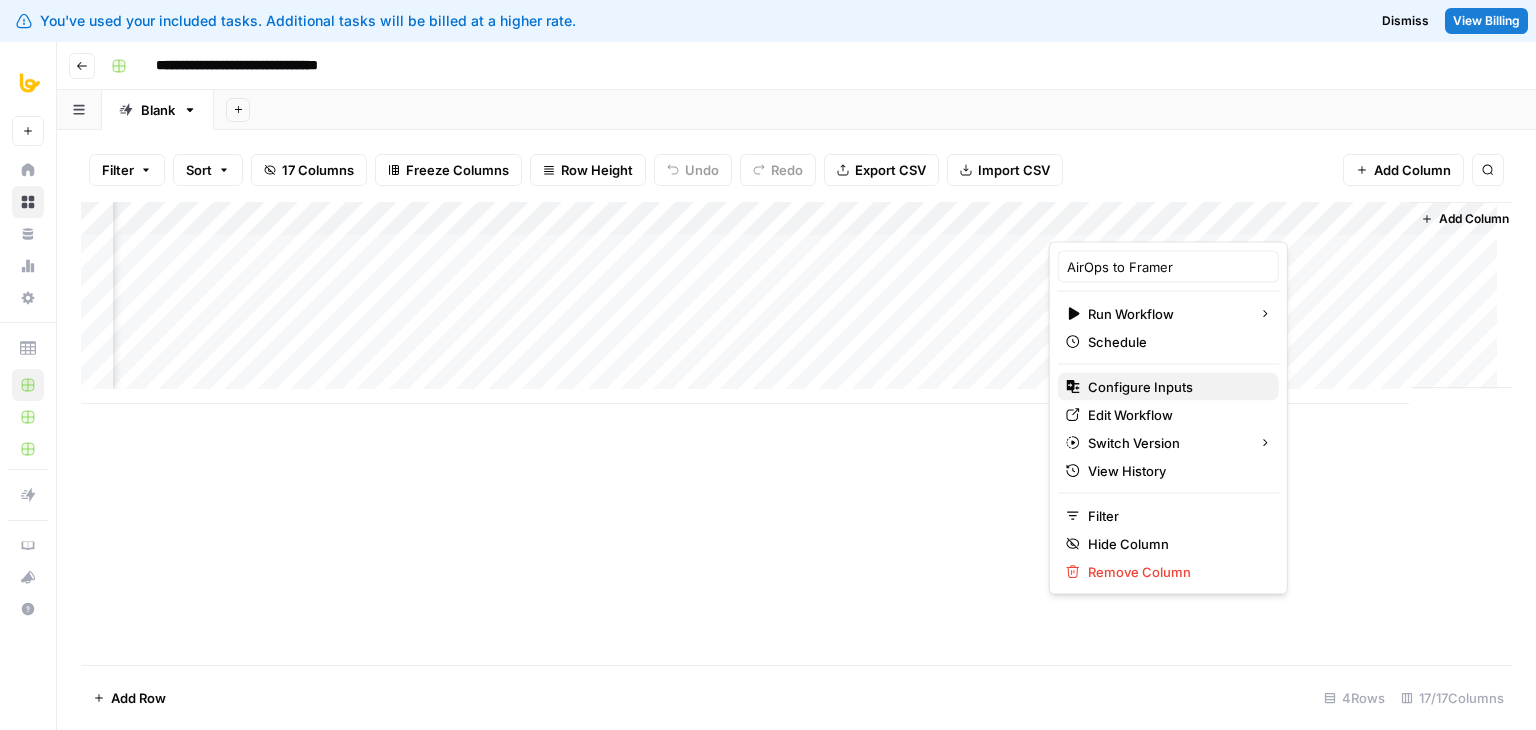 click on "Configure Inputs" at bounding box center (1140, 387) 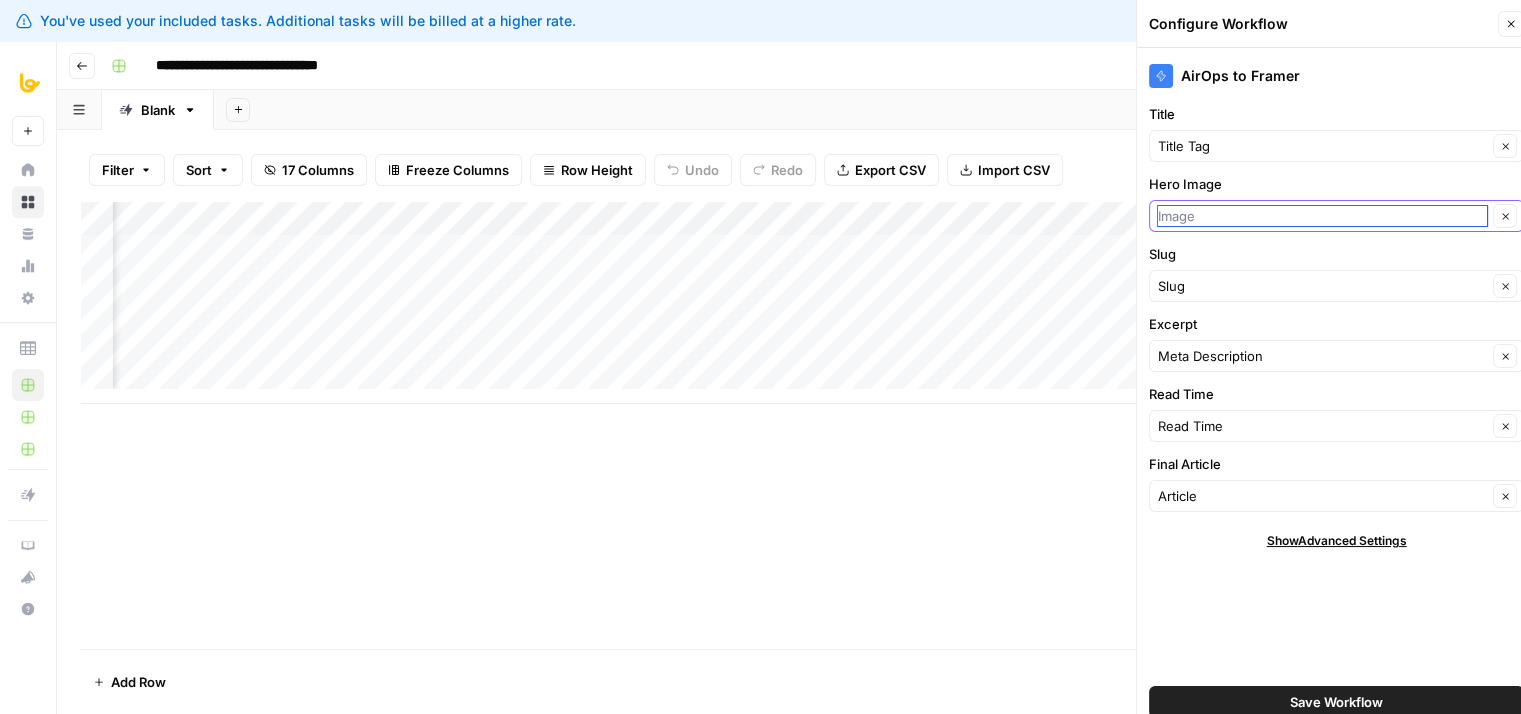 click on "Hero Image" at bounding box center [1322, 216] 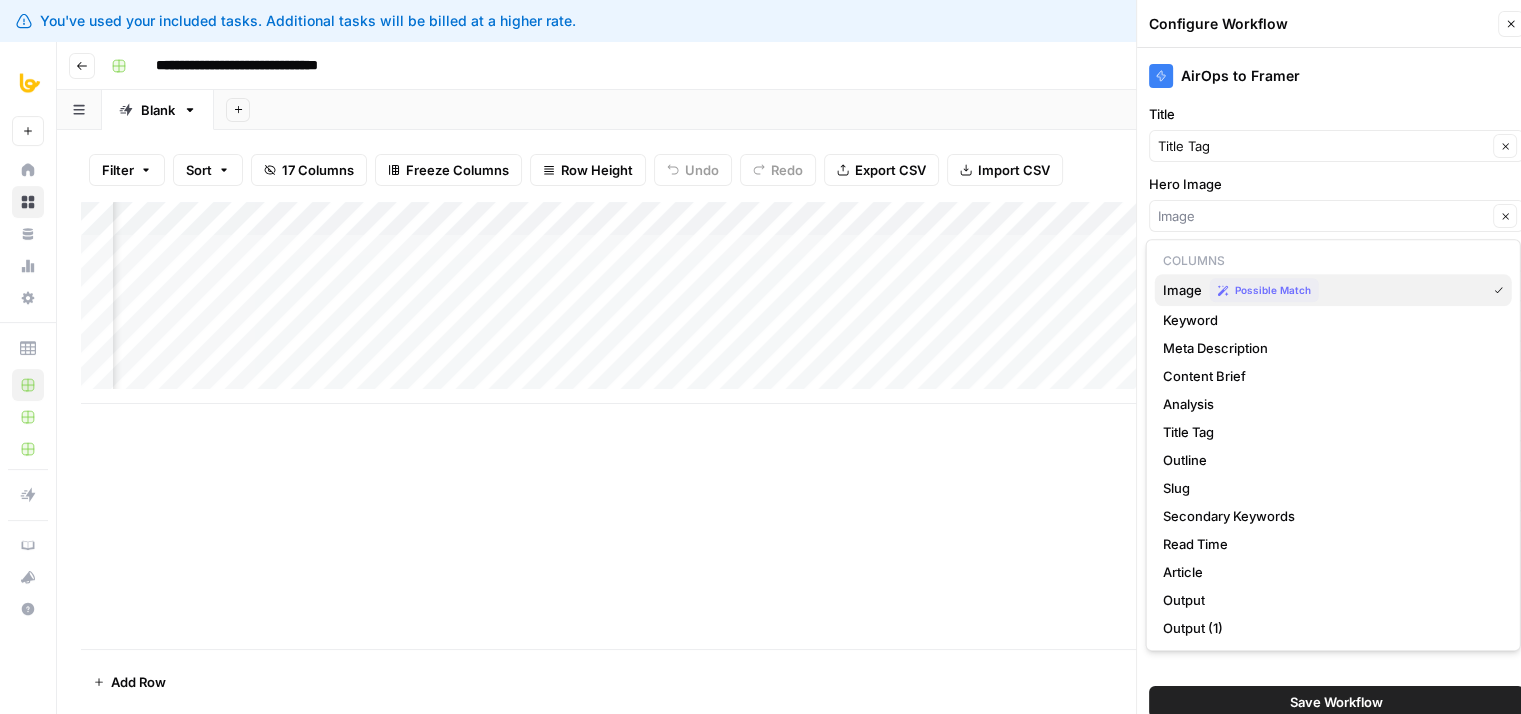 click on "Possible Match" at bounding box center (1264, 290) 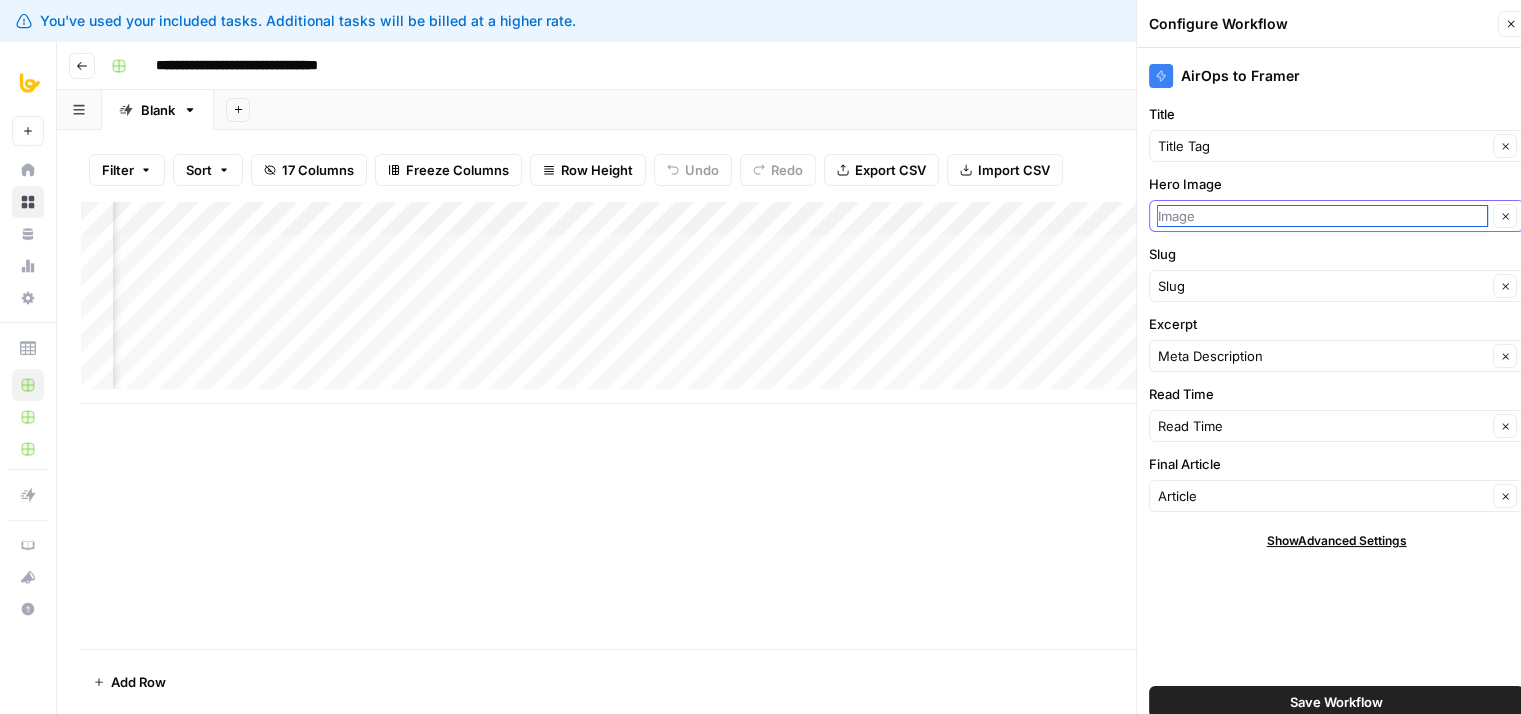 click on "Hero Image" at bounding box center [1322, 216] 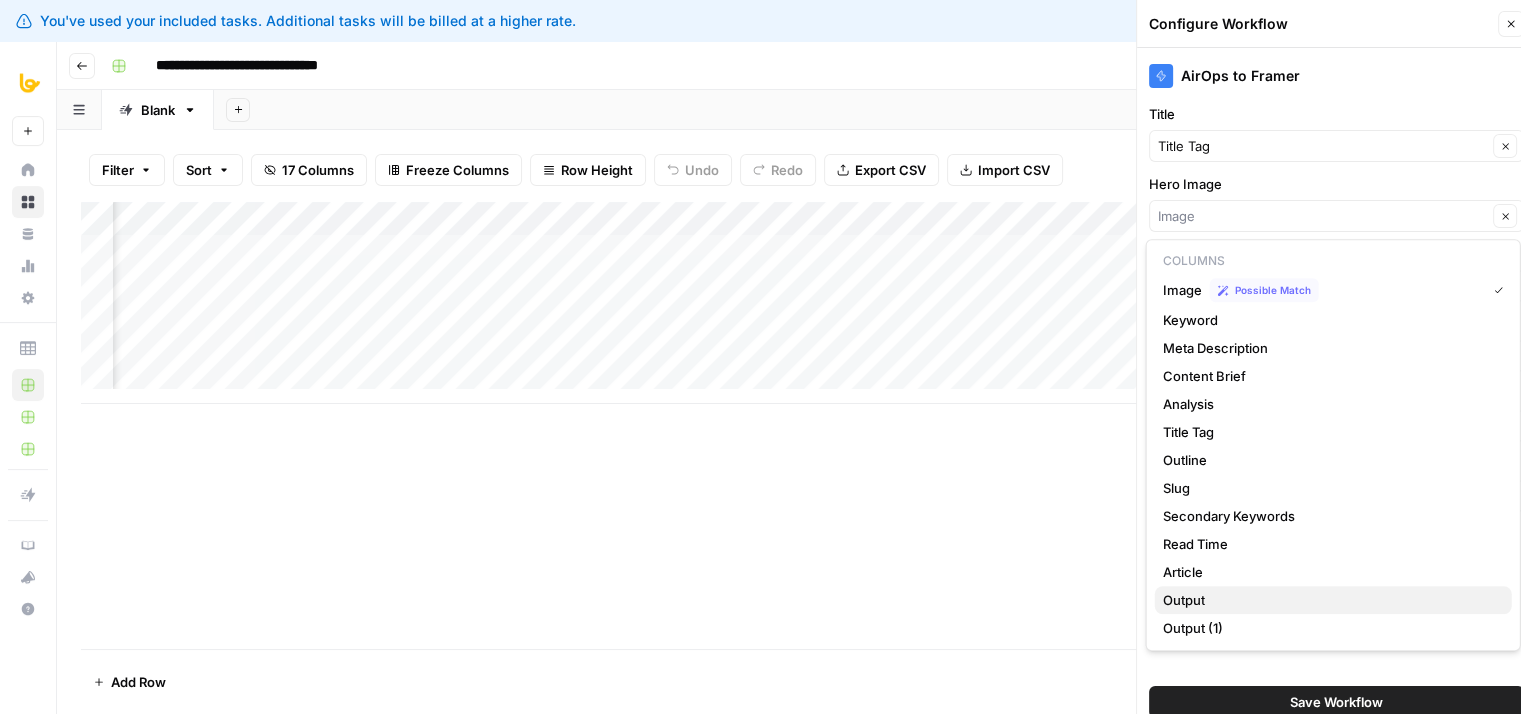 click on "Output" at bounding box center [1333, 600] 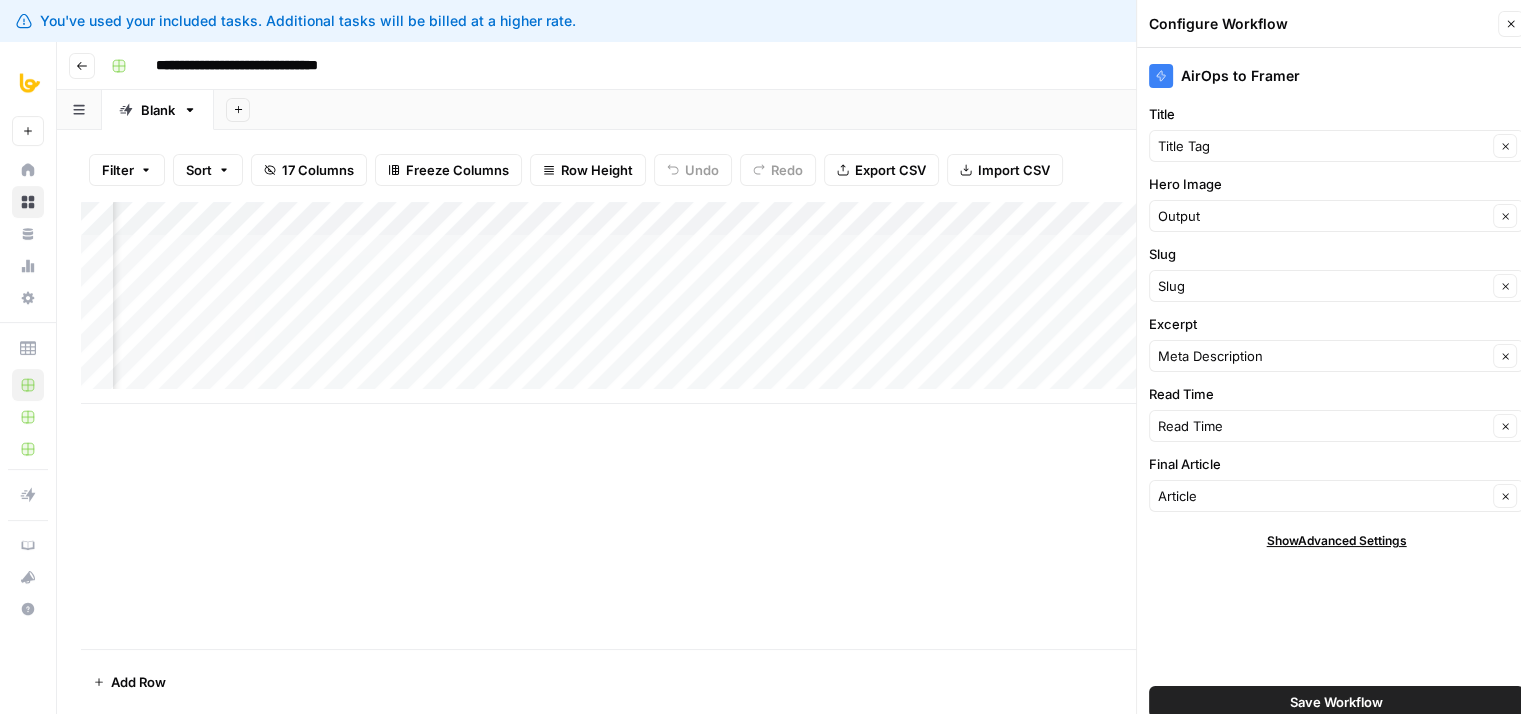 click on "Add Column" at bounding box center (789, 425) 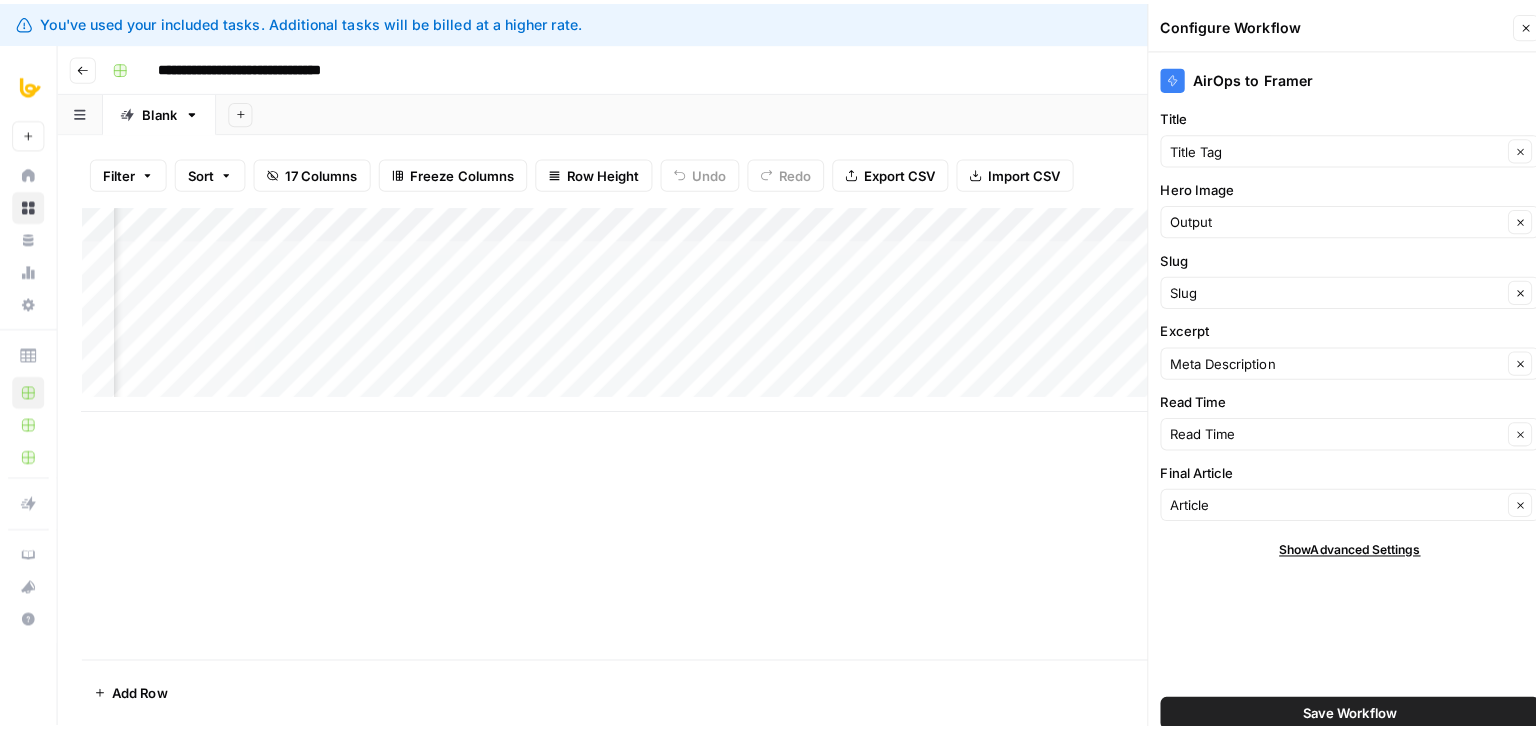 scroll, scrollTop: 0, scrollLeft: 1957, axis: horizontal 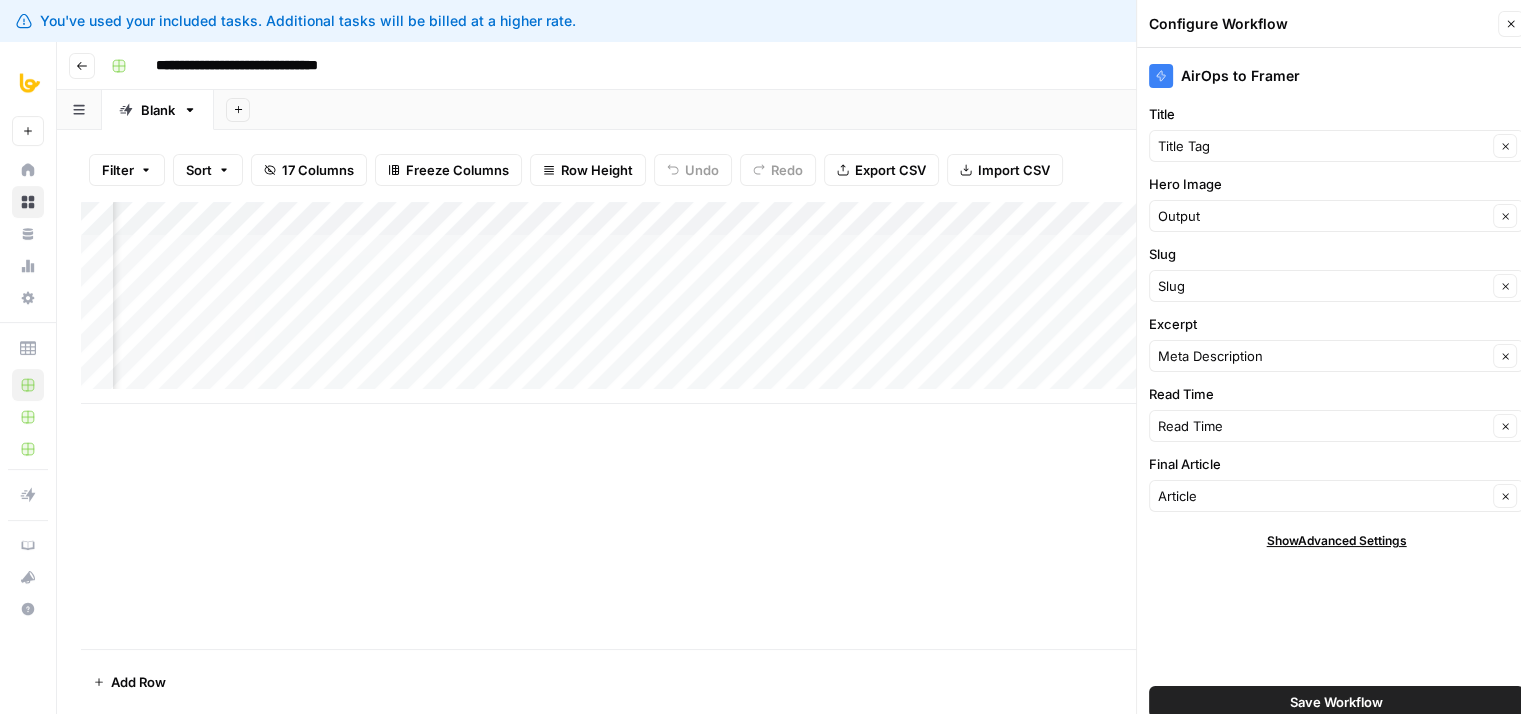 click on "Save Workflow" at bounding box center [1336, 702] 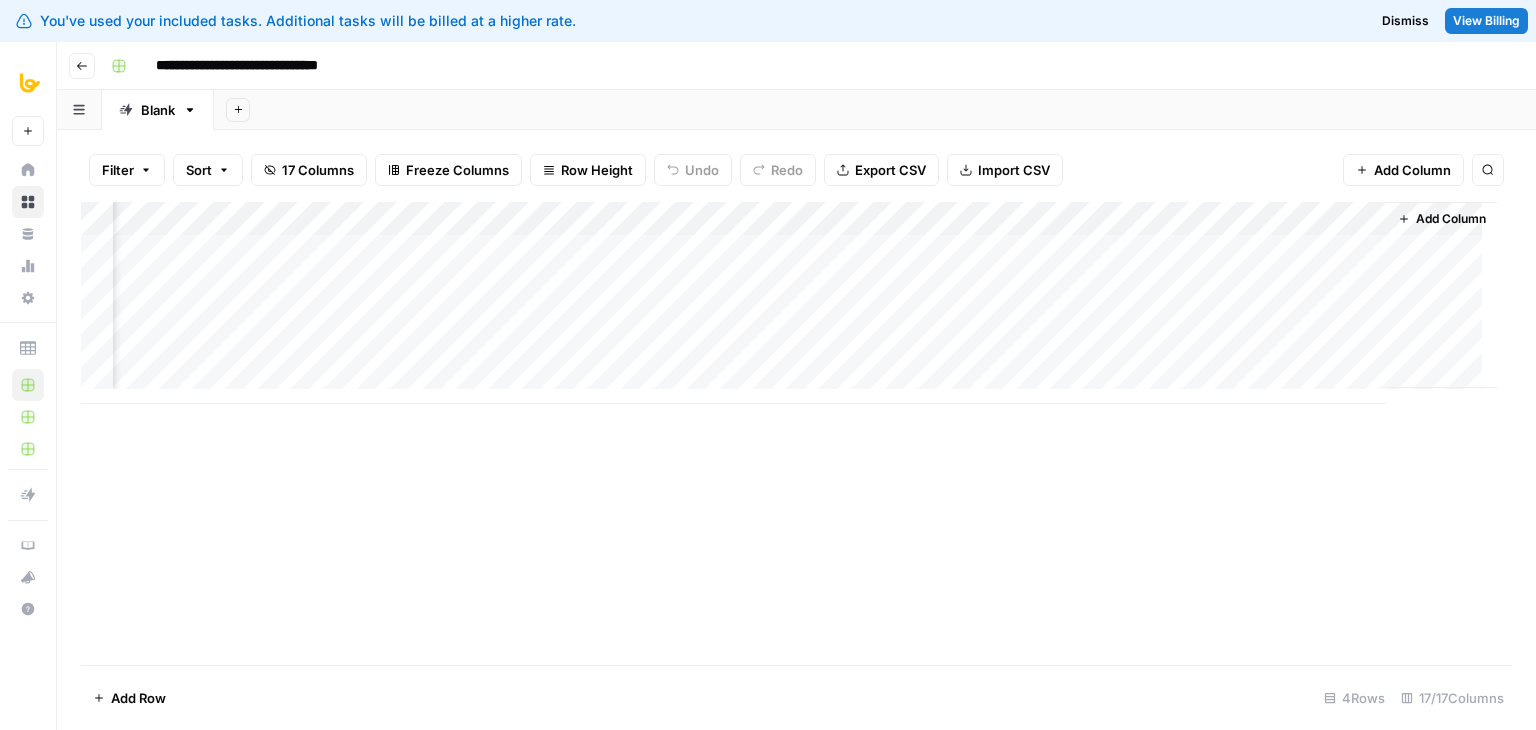 scroll, scrollTop: 0, scrollLeft: 1942, axis: horizontal 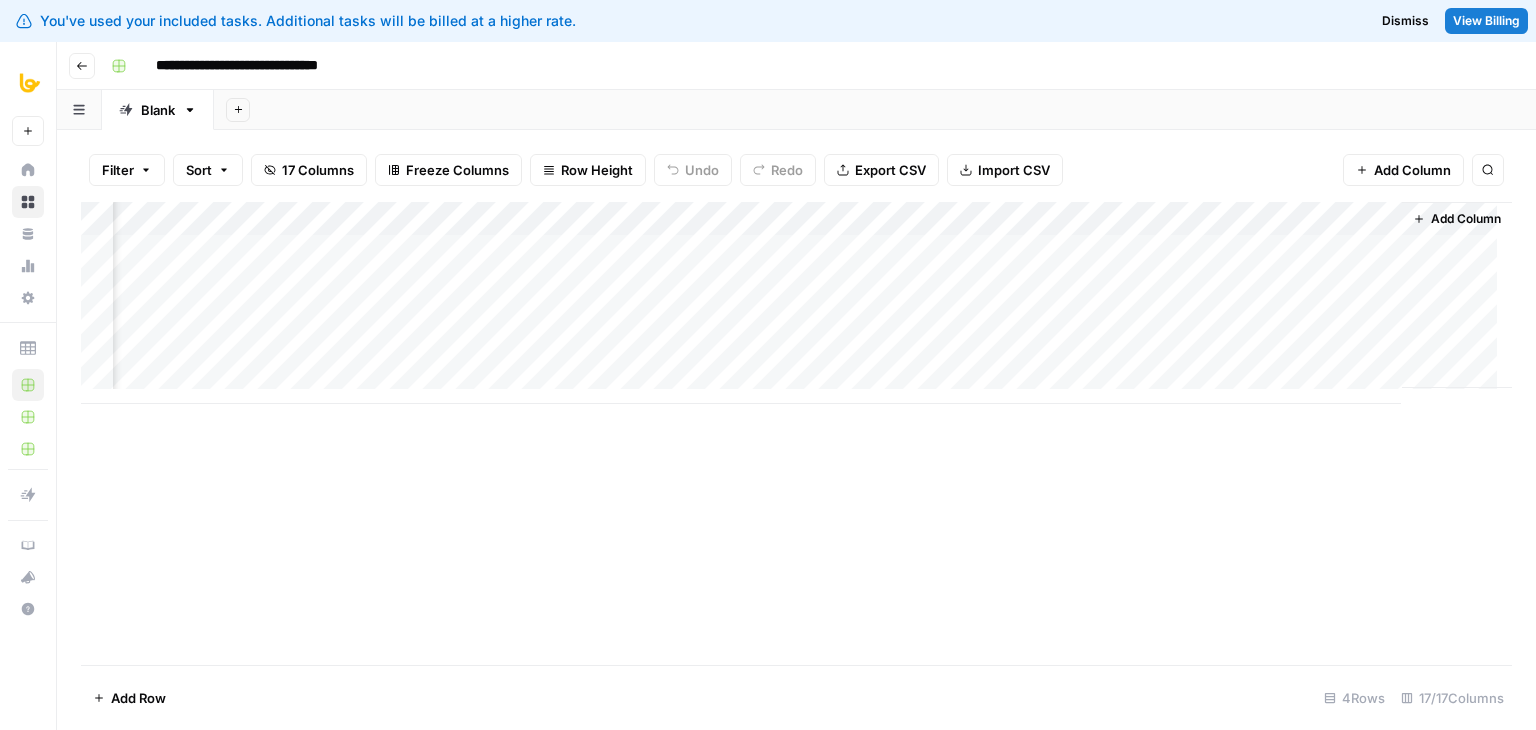 click on "Add Column" at bounding box center [796, 303] 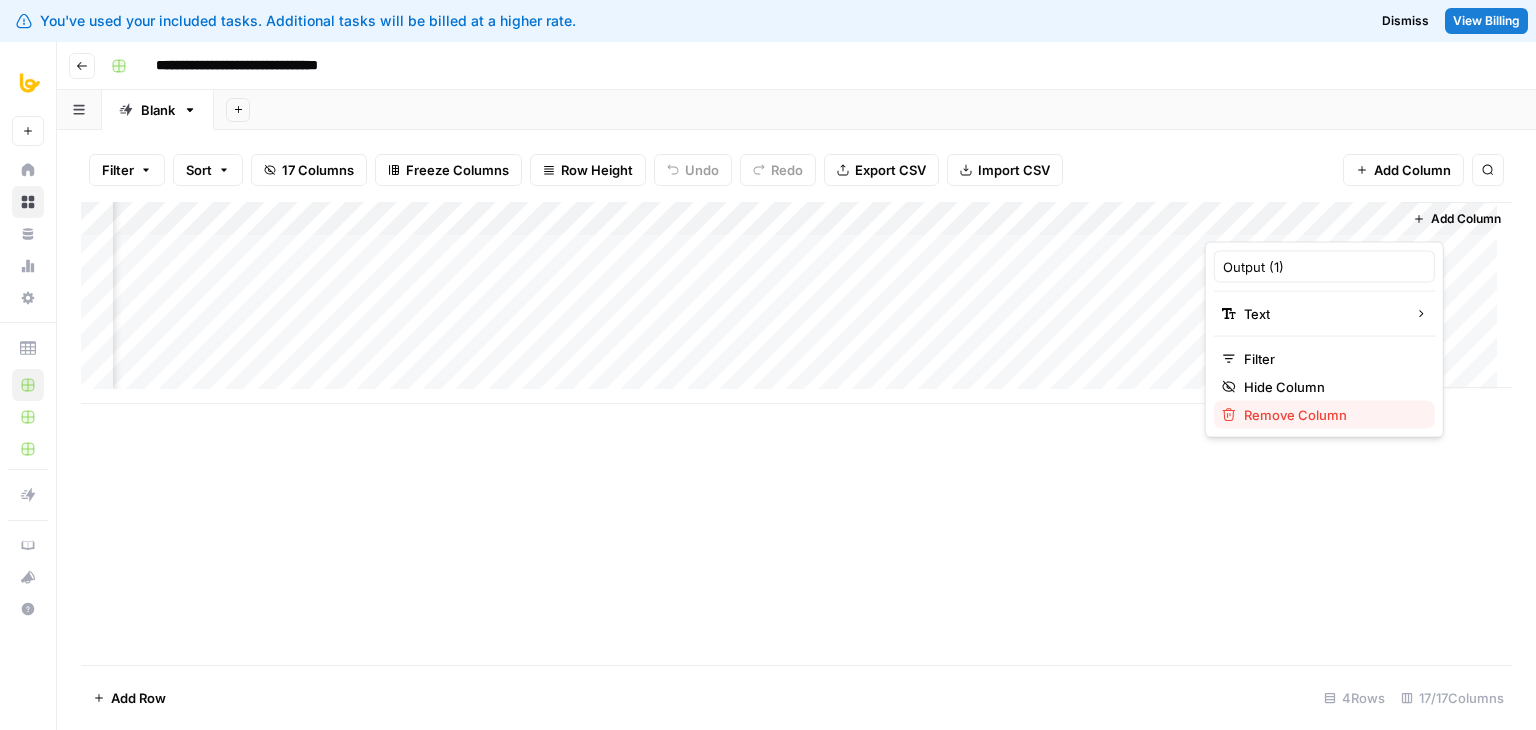 click on "Remove Column" at bounding box center (1295, 415) 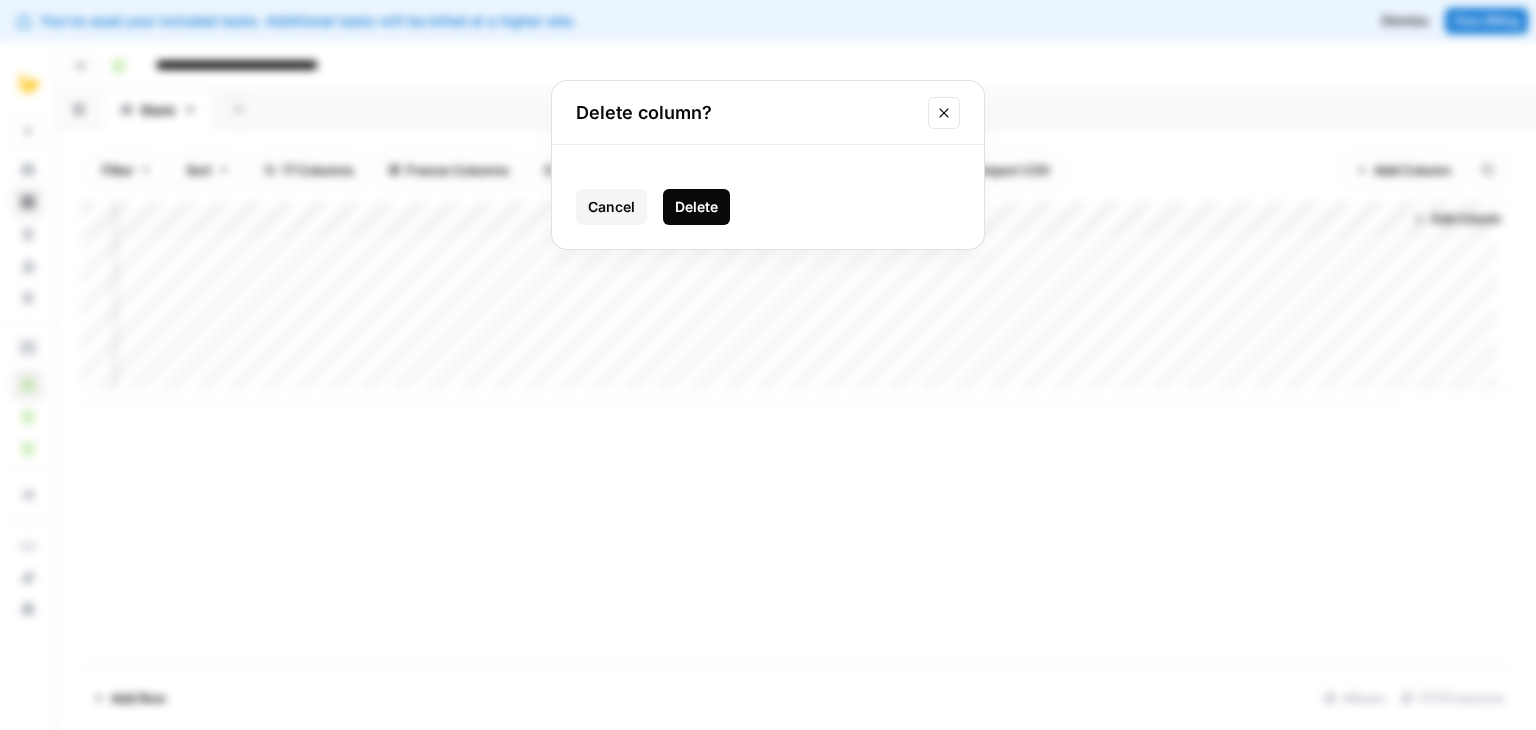 click on "Delete" at bounding box center (696, 207) 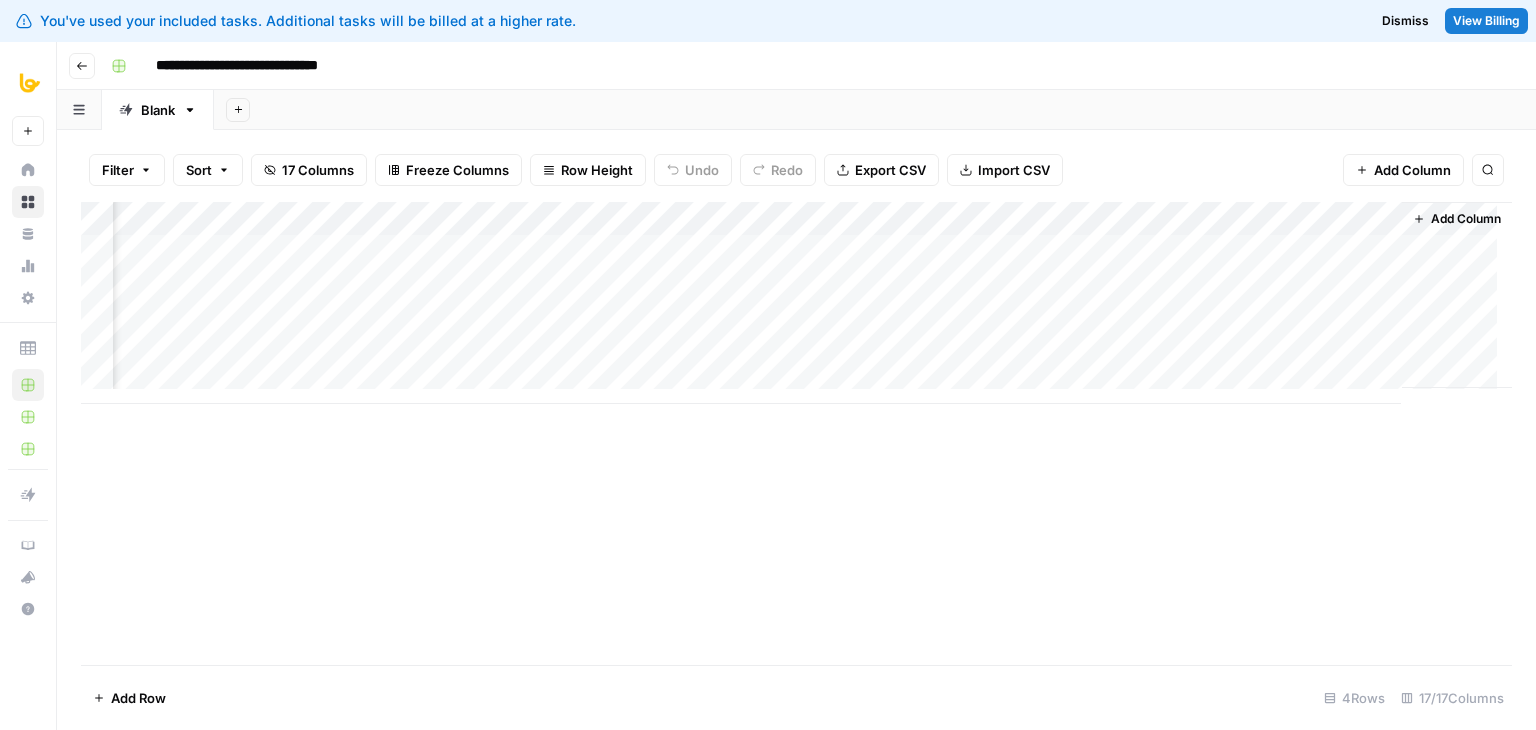 scroll, scrollTop: 0, scrollLeft: 1762, axis: horizontal 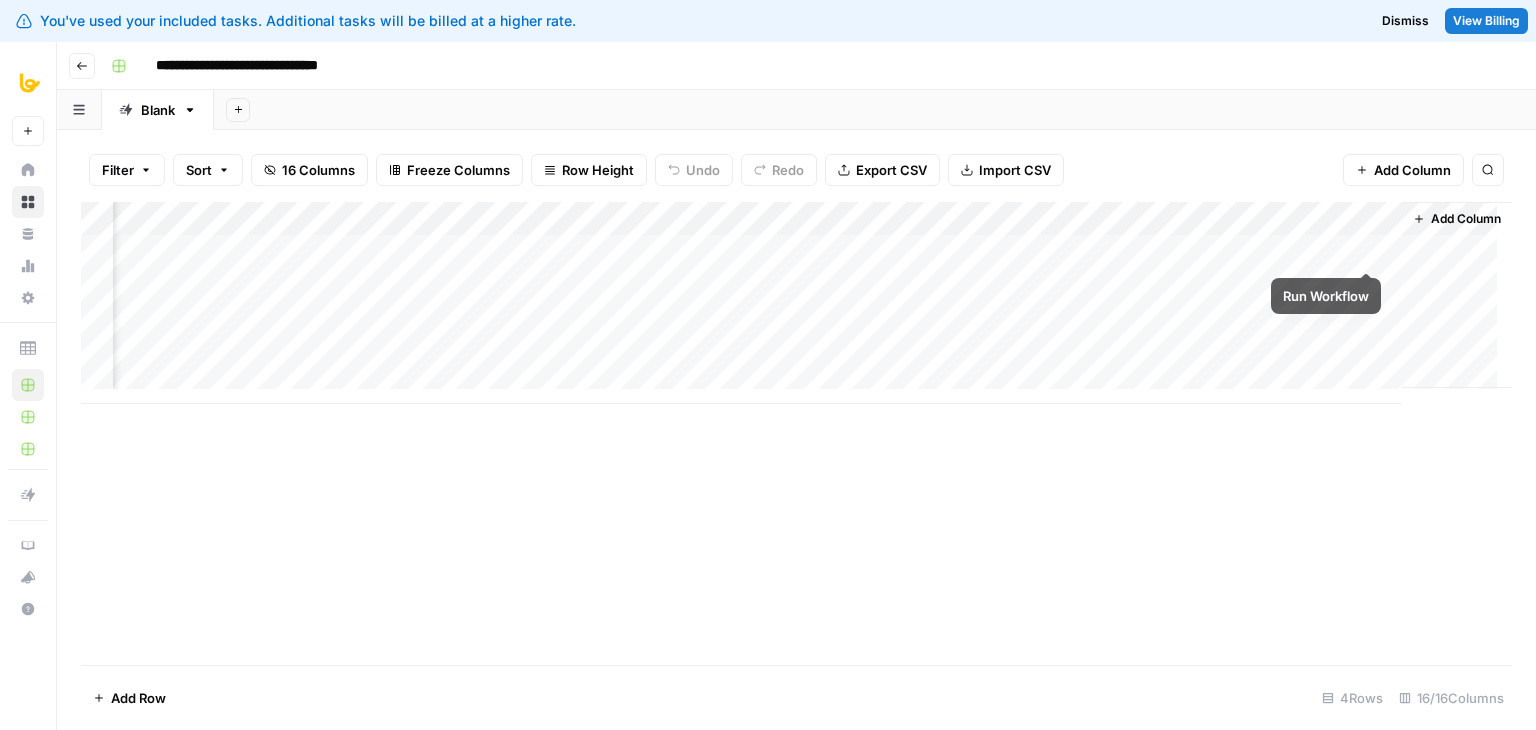 click on "Add Column" at bounding box center (796, 303) 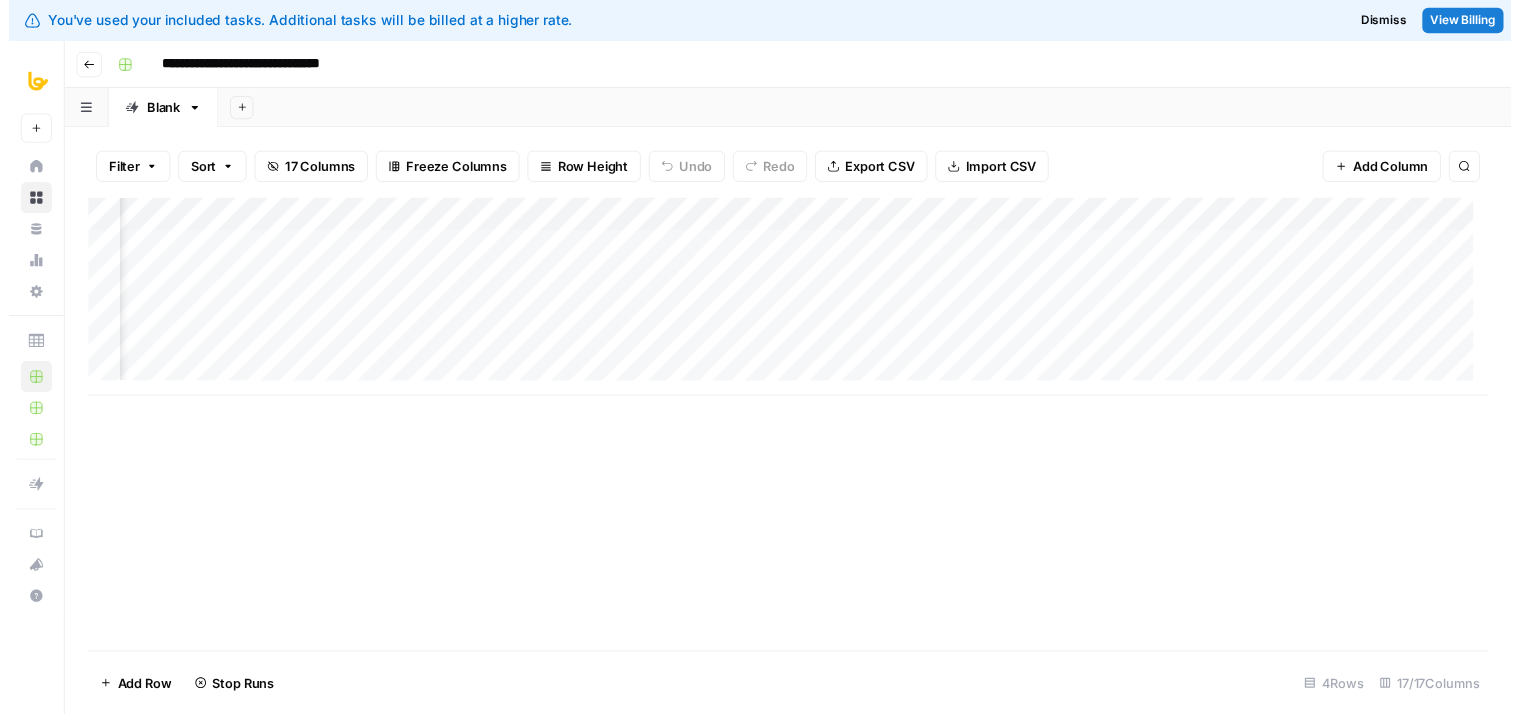 scroll, scrollTop: 0, scrollLeft: 1942, axis: horizontal 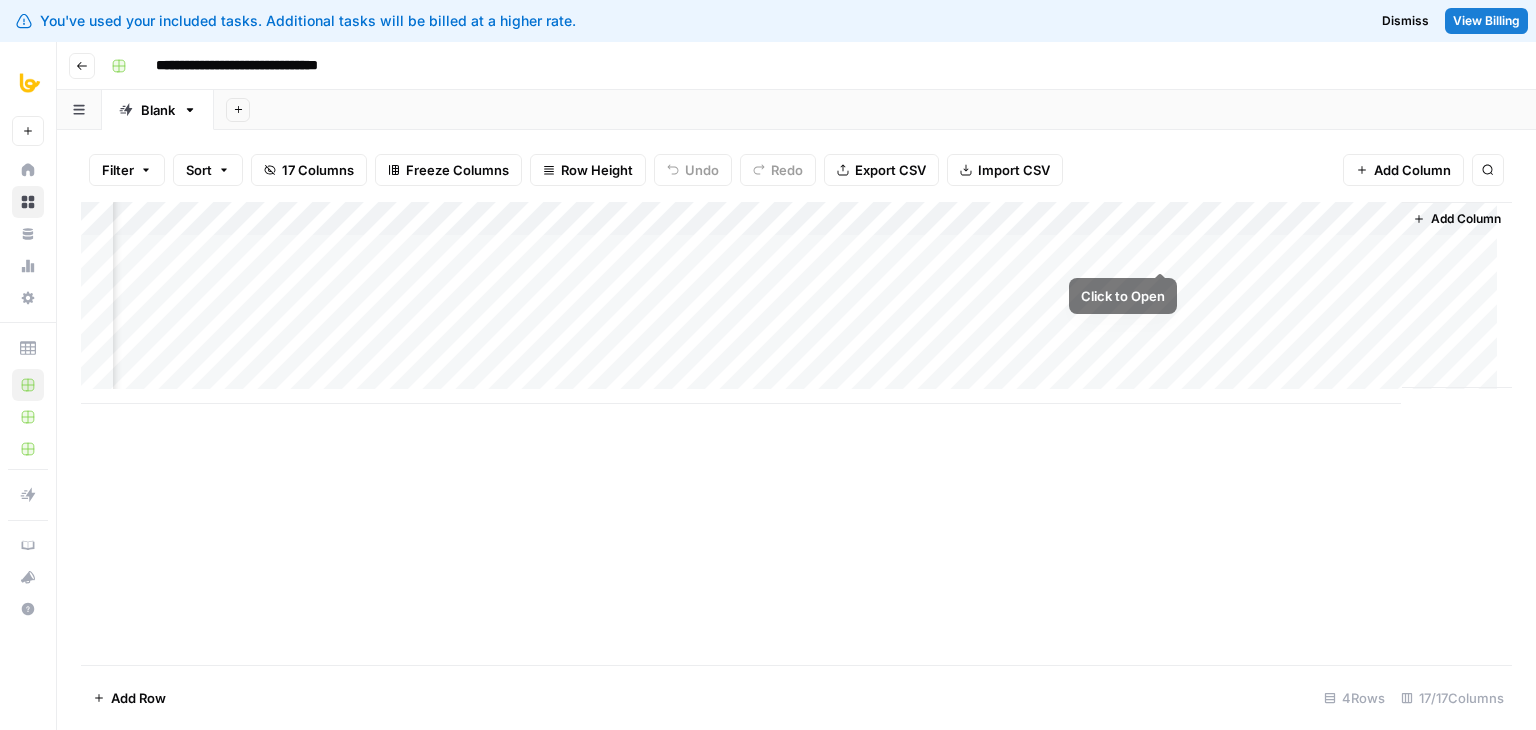 click on "Add Column" at bounding box center (796, 303) 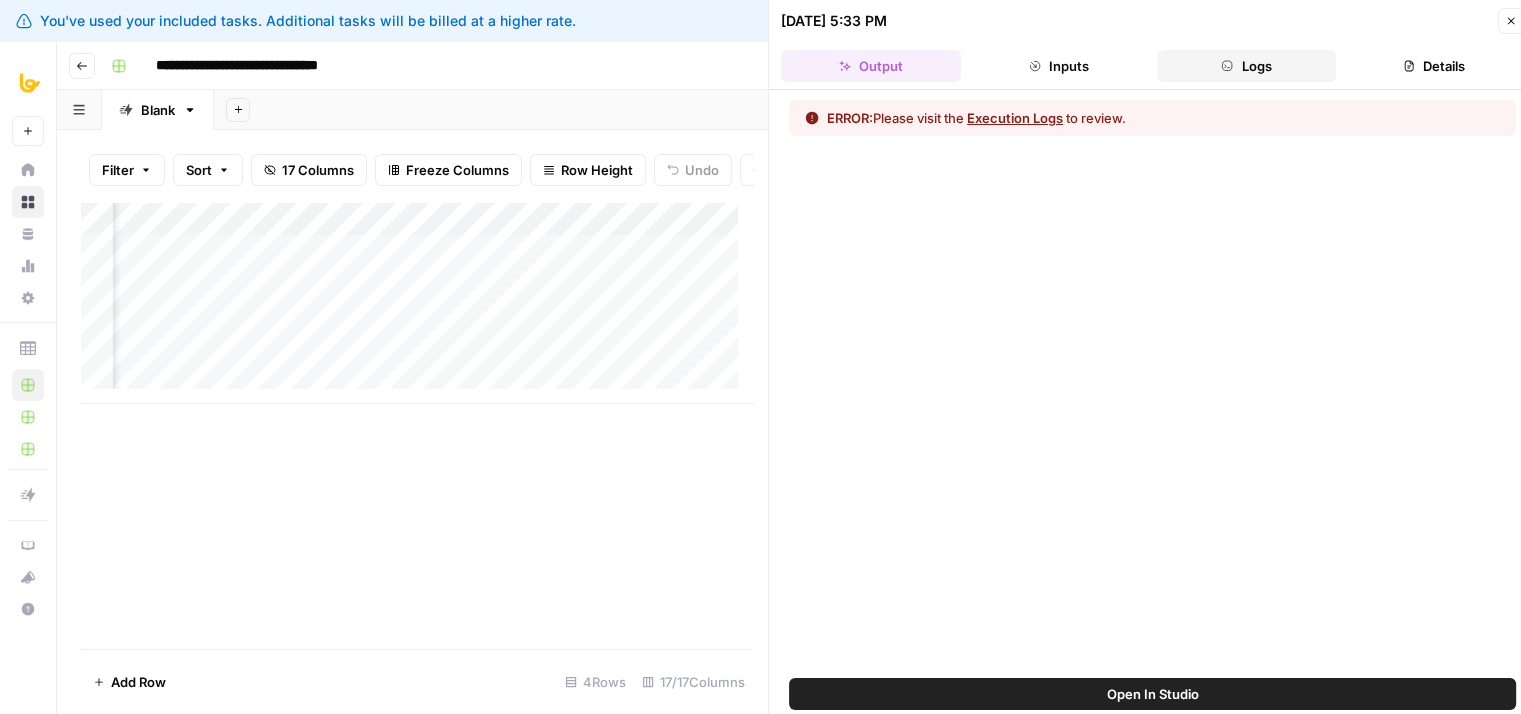 click on "Logs" at bounding box center [1247, 66] 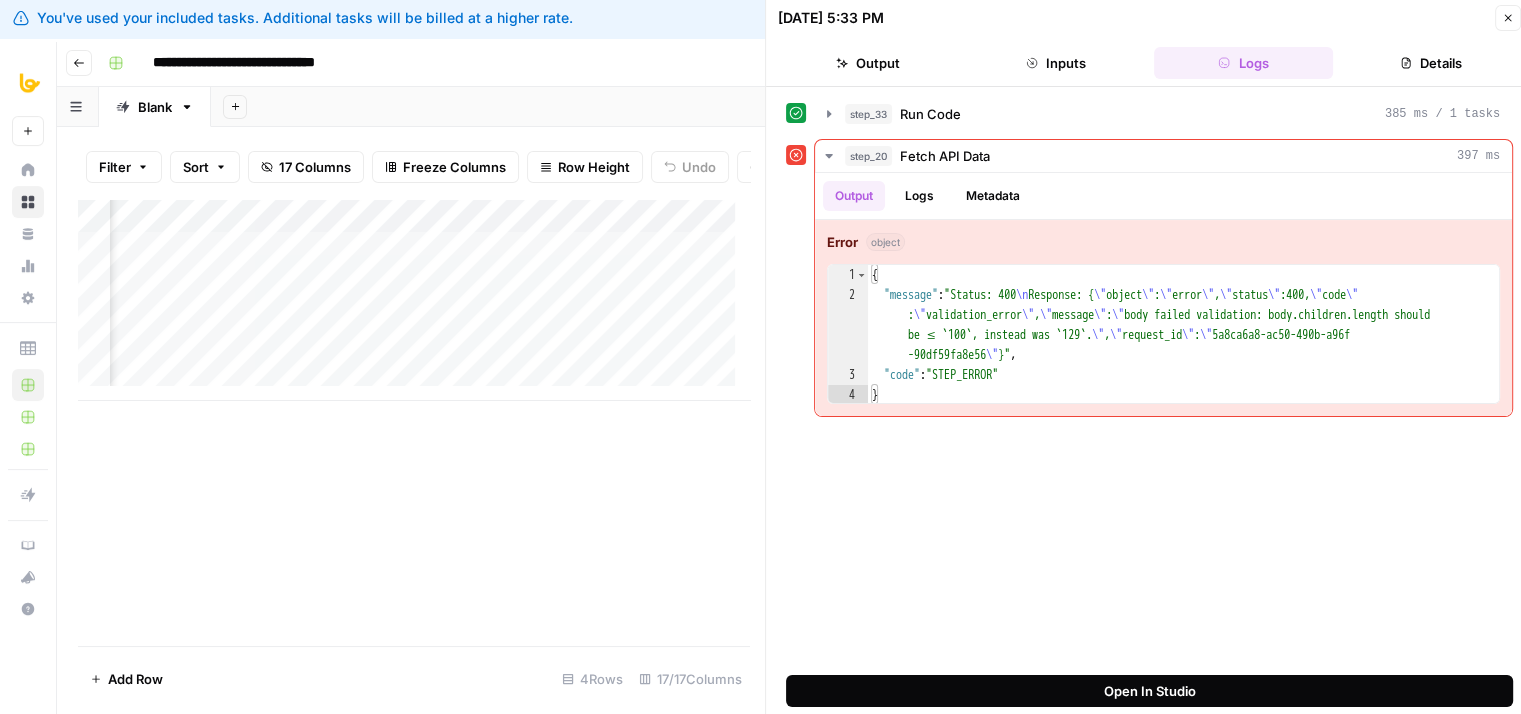 scroll, scrollTop: 4, scrollLeft: 4, axis: both 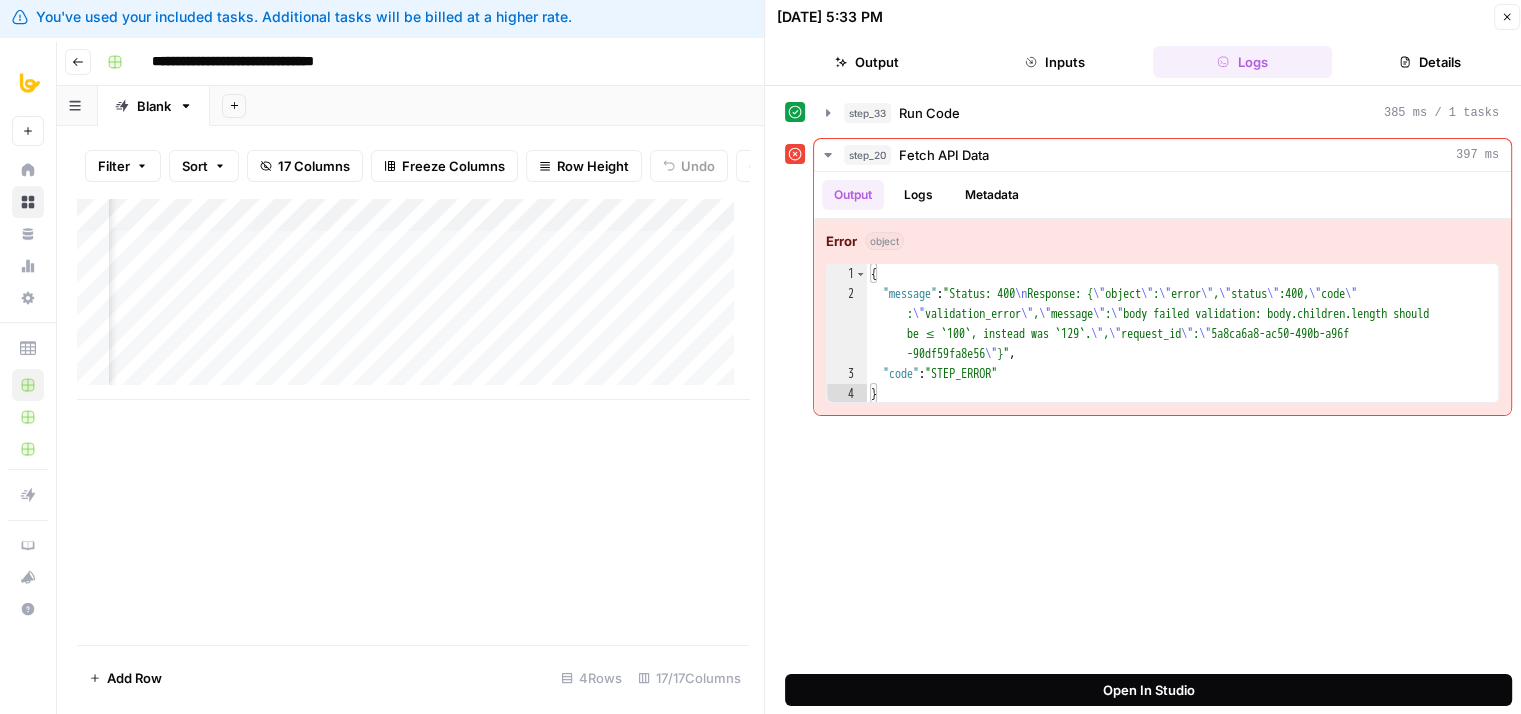click on "Open In Studio" at bounding box center [1149, 690] 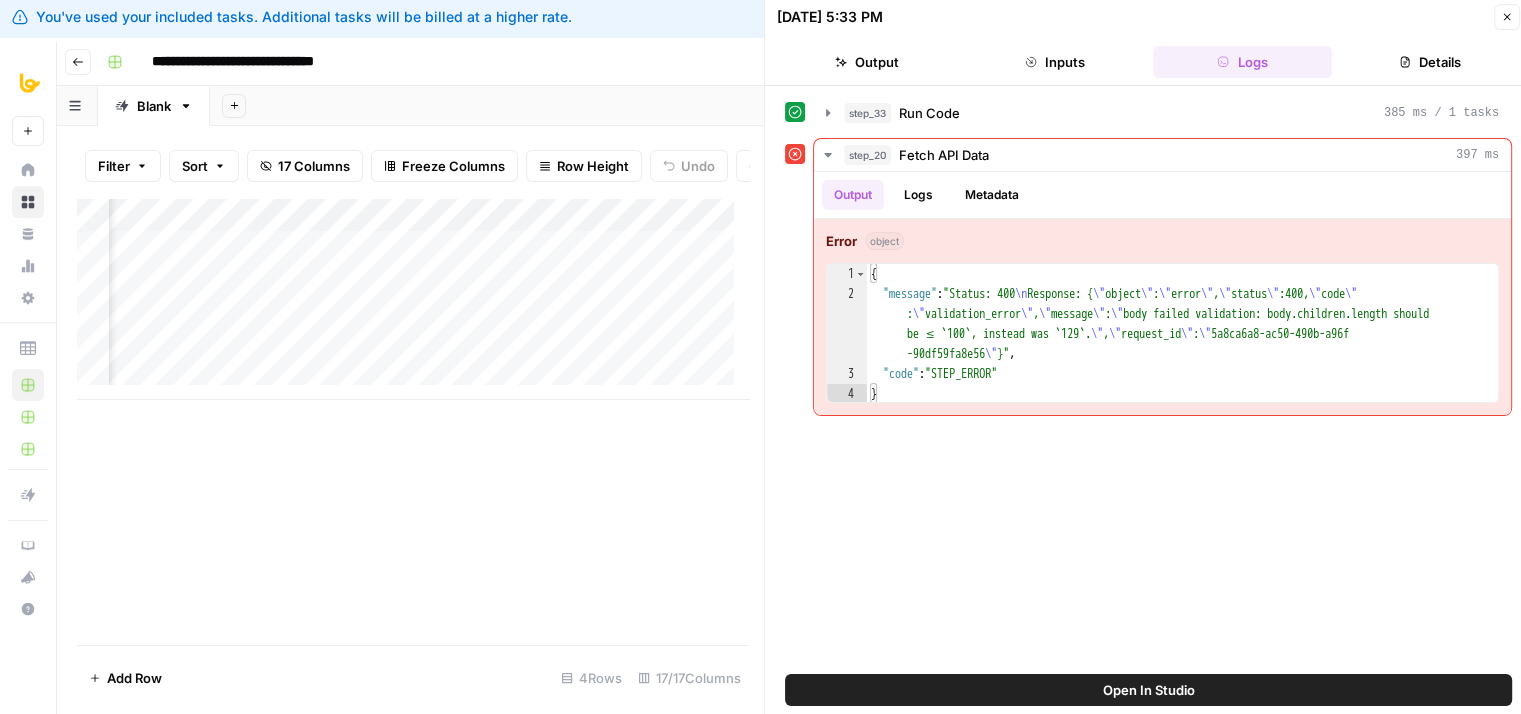 click on "{    "message" :  "Status: 400  \n Response: { \" object \" : \" error \" , \" status \" :400, \" code \"        : \" validation_error \" , \" message \" : \" body failed validation: body.children.length should         be ≤ `100`, instead was `129`. \" , \" request_id \" : \" 5a8ca6a8-ac50-490b-a96f        -90df59fa8e56 \" }" ,    "code" :  "STEP_ERROR" }" at bounding box center [1183, 354] 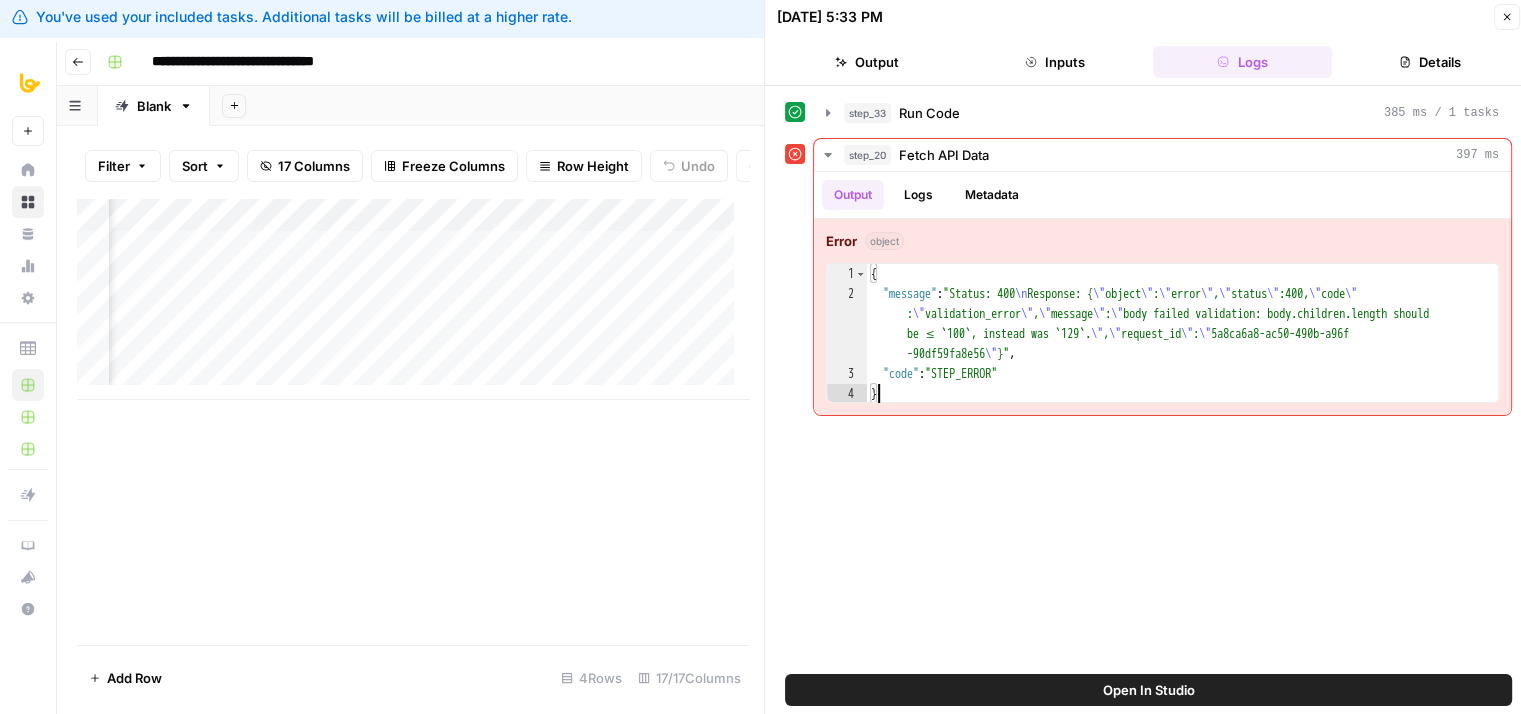 click on "{    "message" :  "Status: 400  \n Response: { \" object \" : \" error \" , \" status \" :400, \" code \"        : \" validation_error \" , \" message \" : \" body failed validation: body.children.length should         be ≤ `100`, instead was `129`. \" , \" request_id \" : \" 5a8ca6a8-ac50-490b-a96f        -90df59fa8e56 \" }" ,    "code" :  "STEP_ERROR" }" at bounding box center (1183, 354) 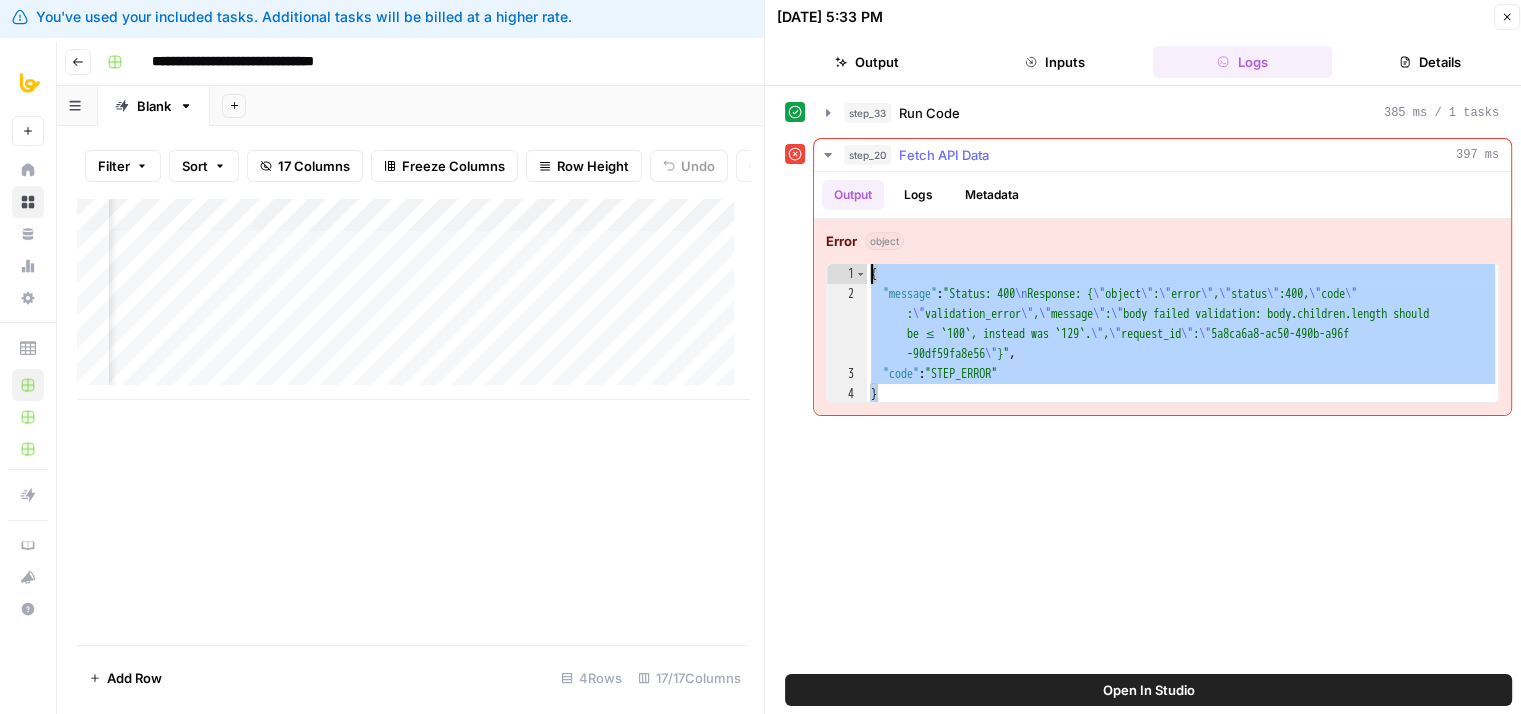 drag, startPoint x: 895, startPoint y: 385, endPoint x: 856, endPoint y: 245, distance: 145.33066 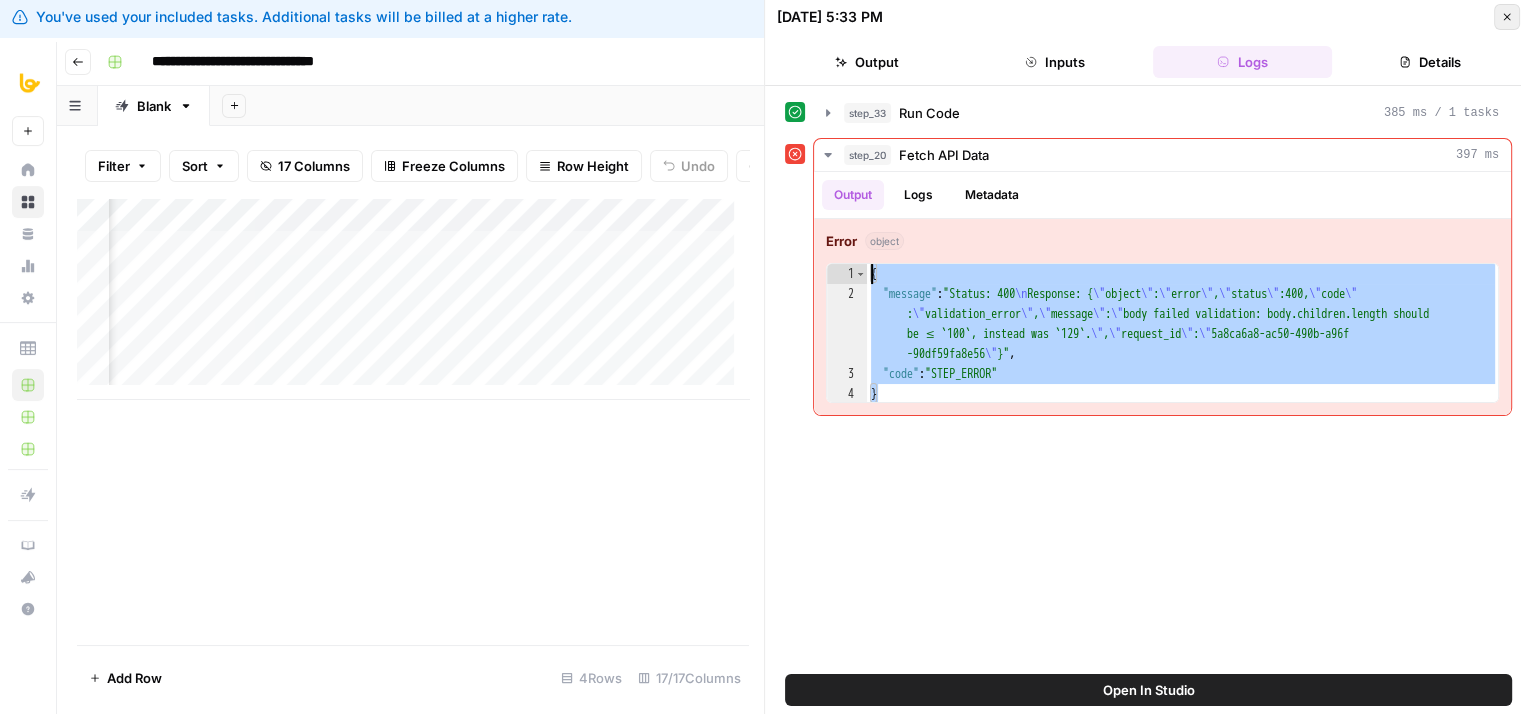 click 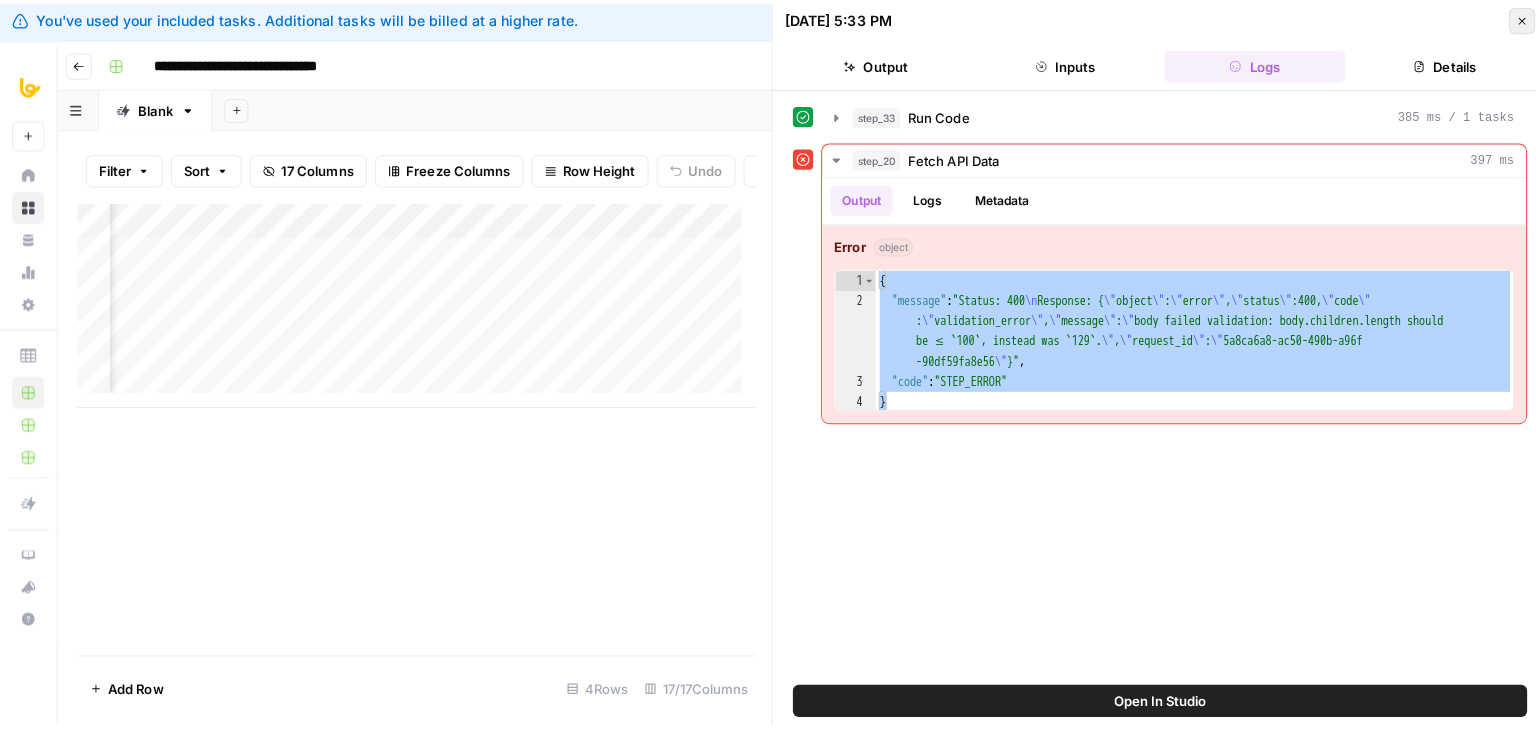 scroll, scrollTop: 0, scrollLeft: 0, axis: both 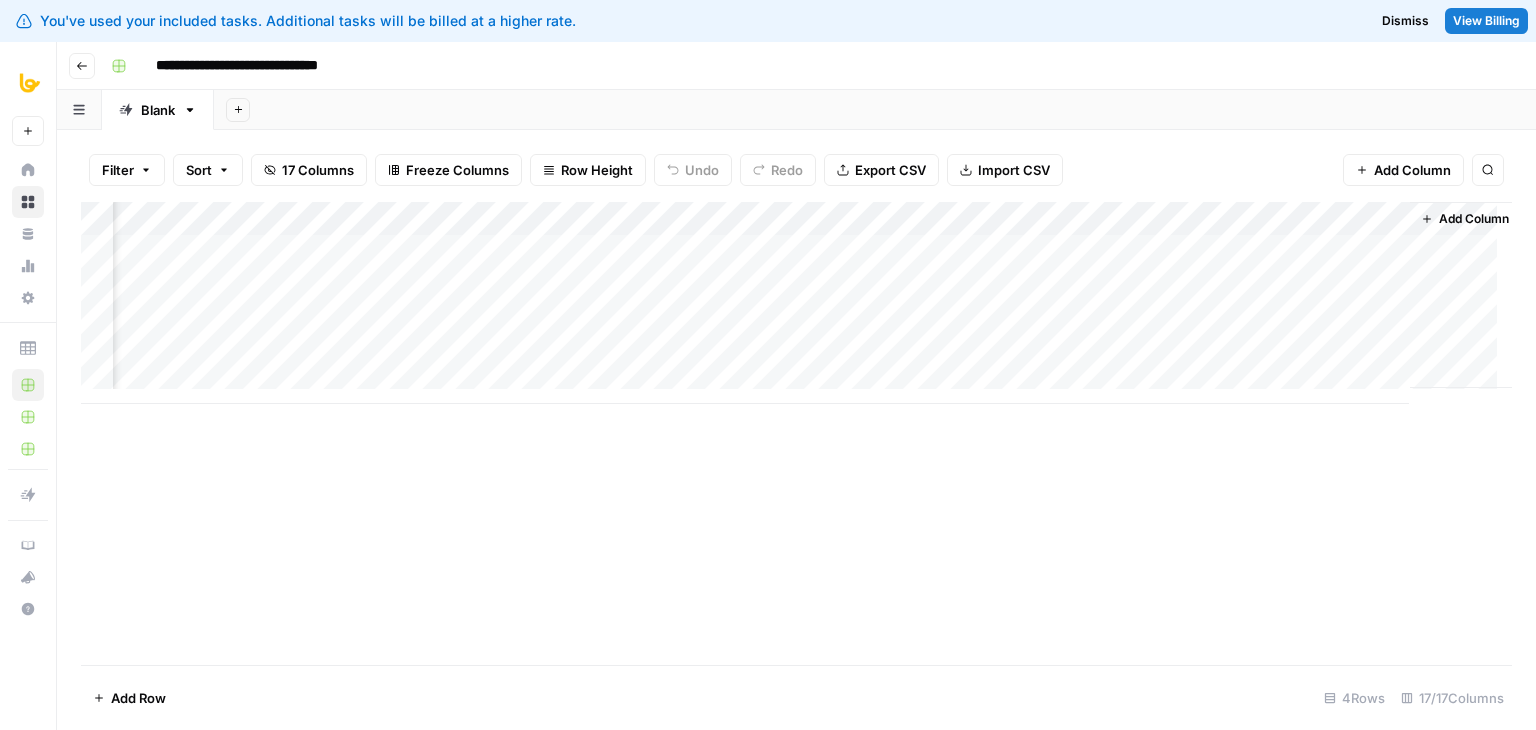 click on "Add Column" at bounding box center (796, 303) 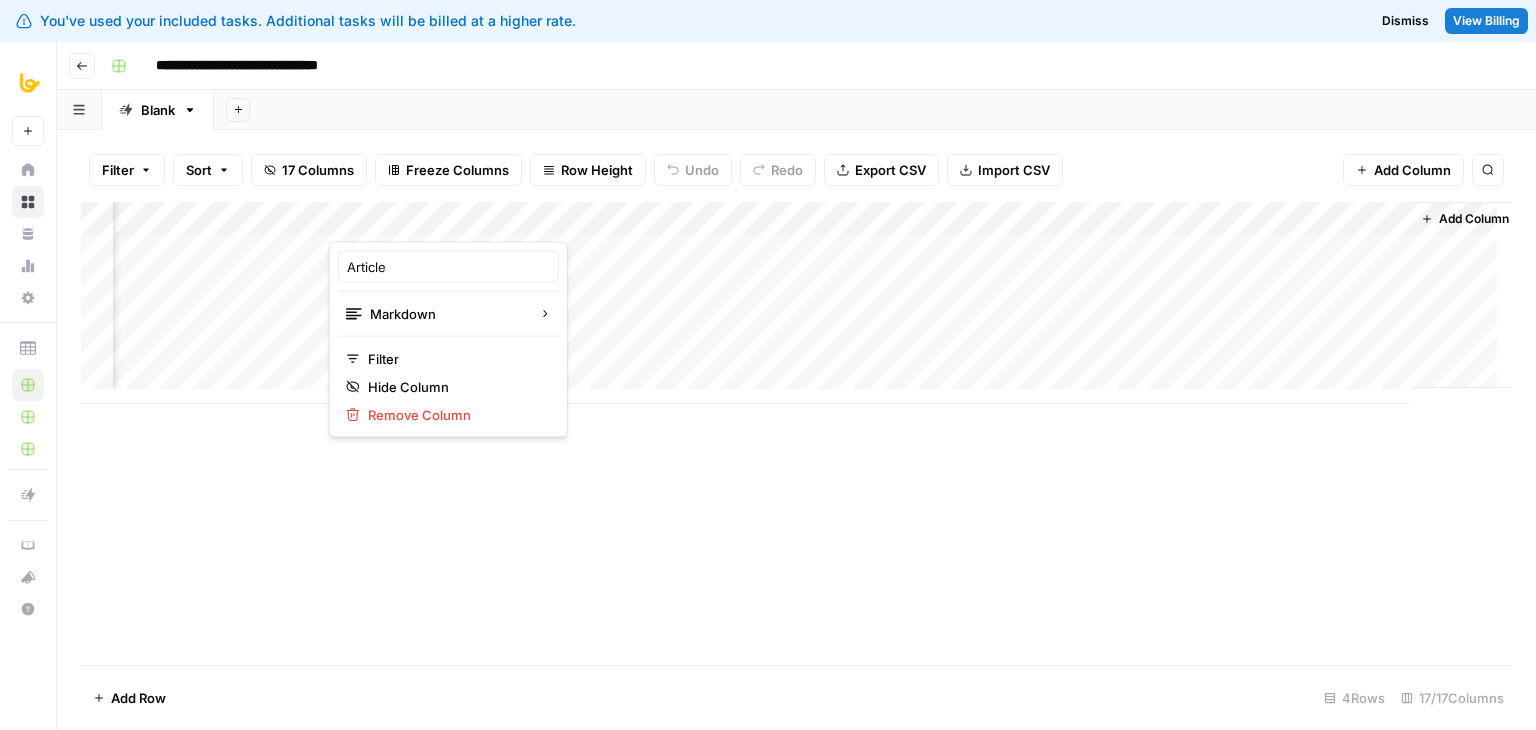 click on "Add Column" at bounding box center (796, 433) 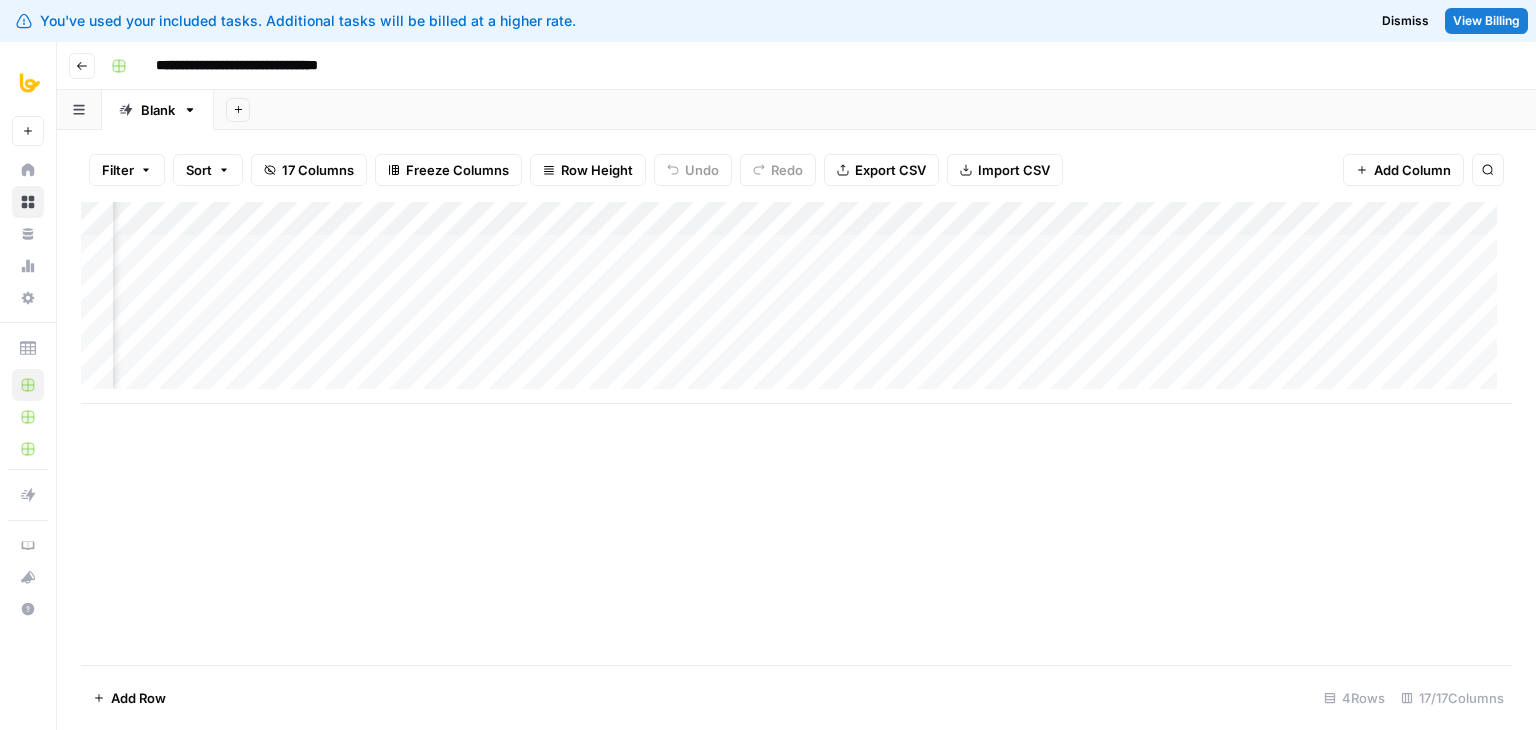 scroll, scrollTop: 0, scrollLeft: 592, axis: horizontal 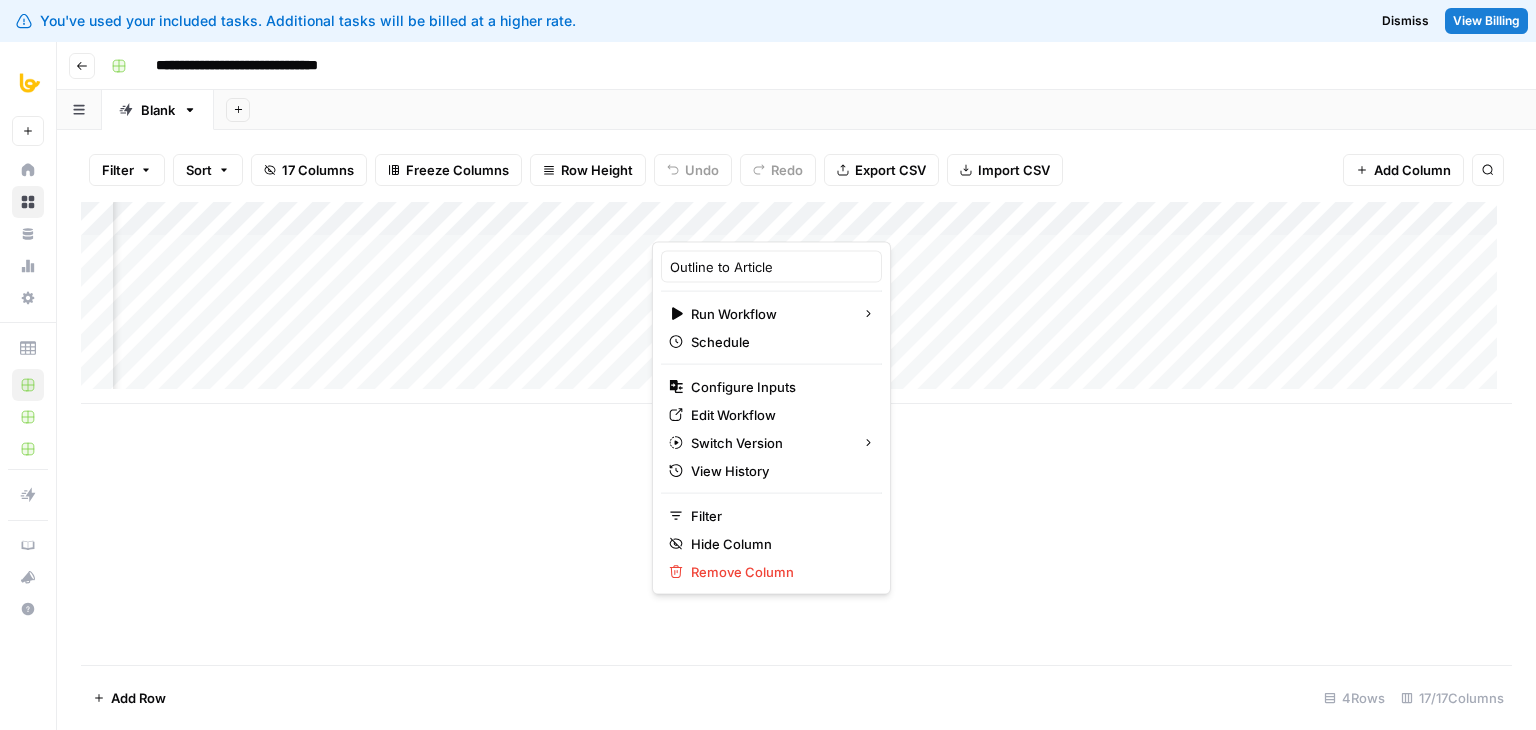 click on "Add Column" at bounding box center (796, 433) 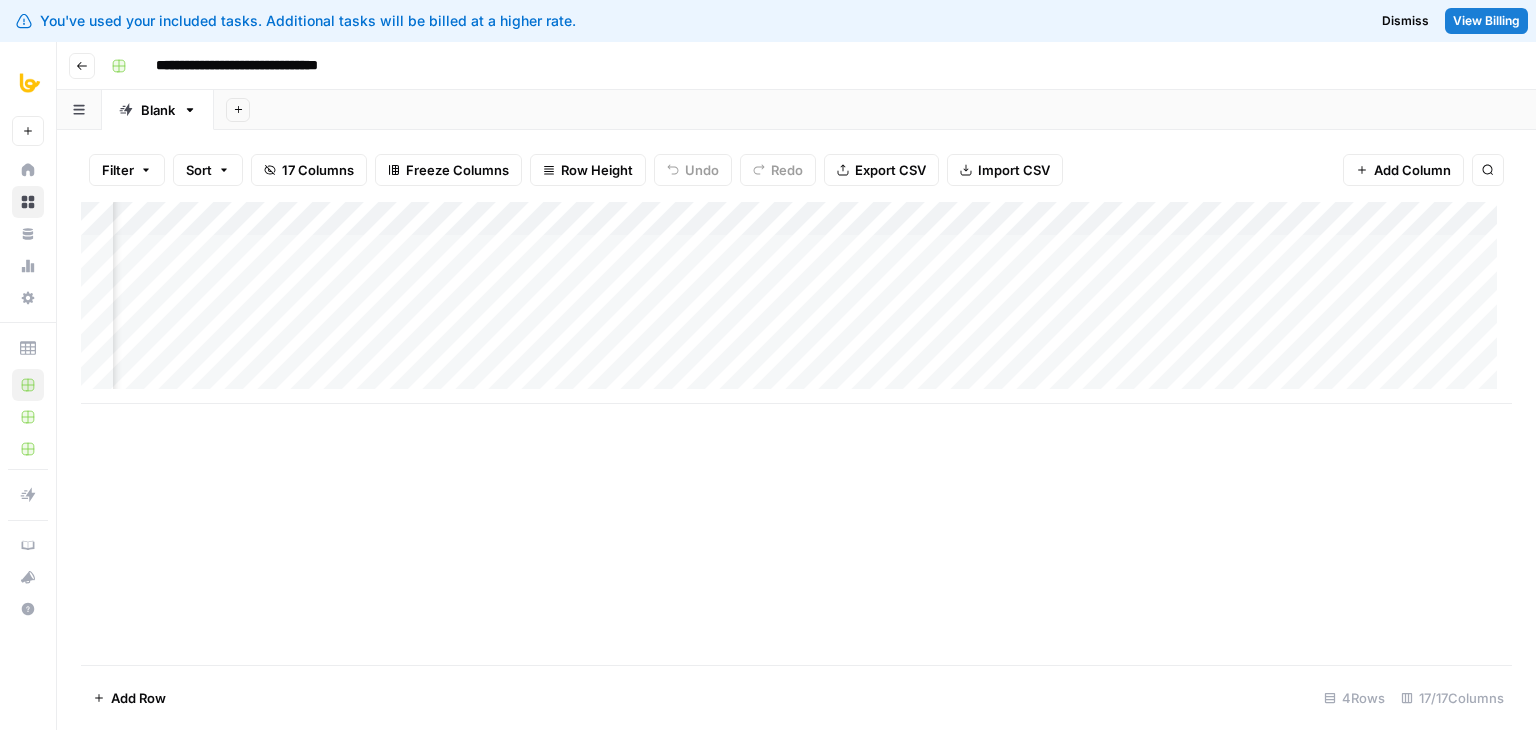 click on "Add Column" at bounding box center [796, 433] 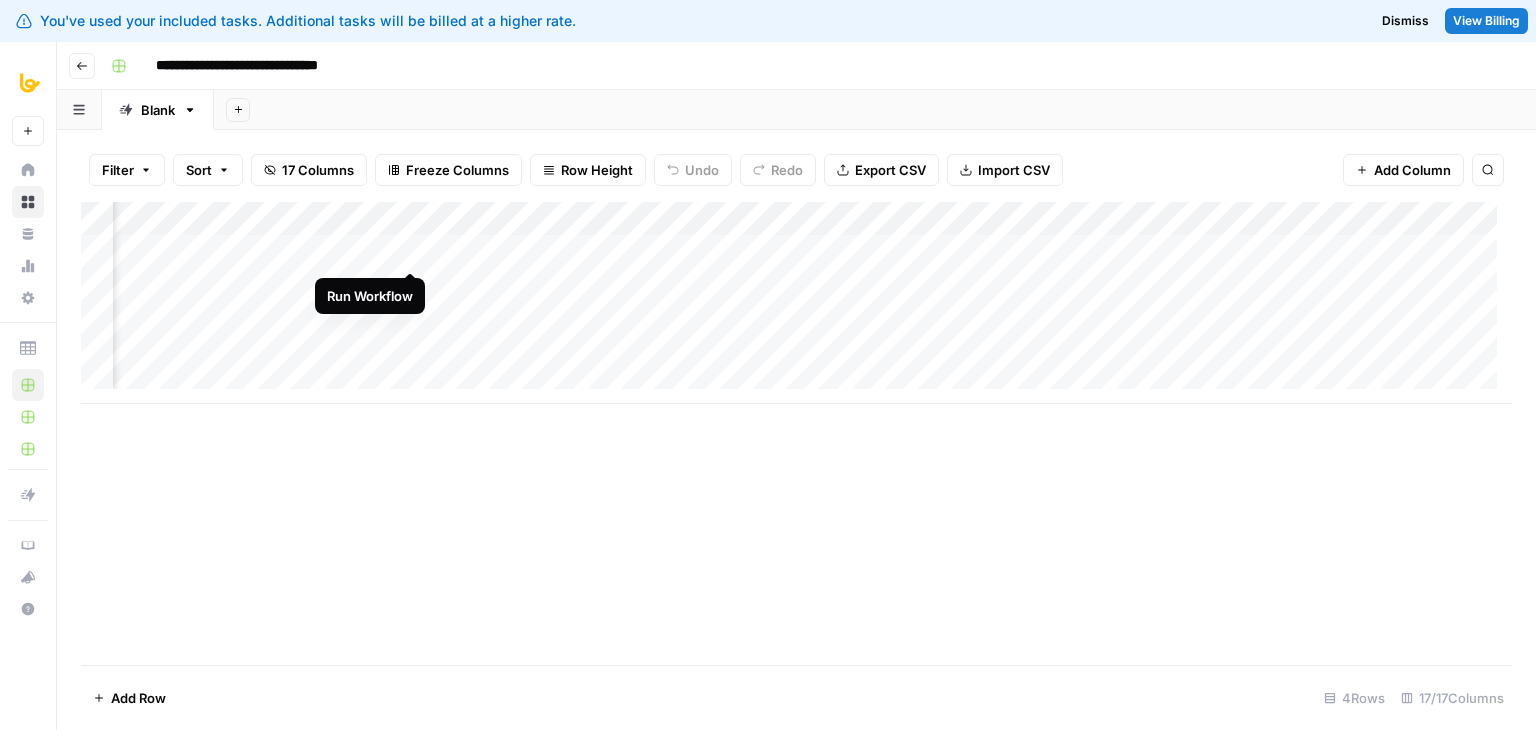 click on "Add Column" at bounding box center (796, 303) 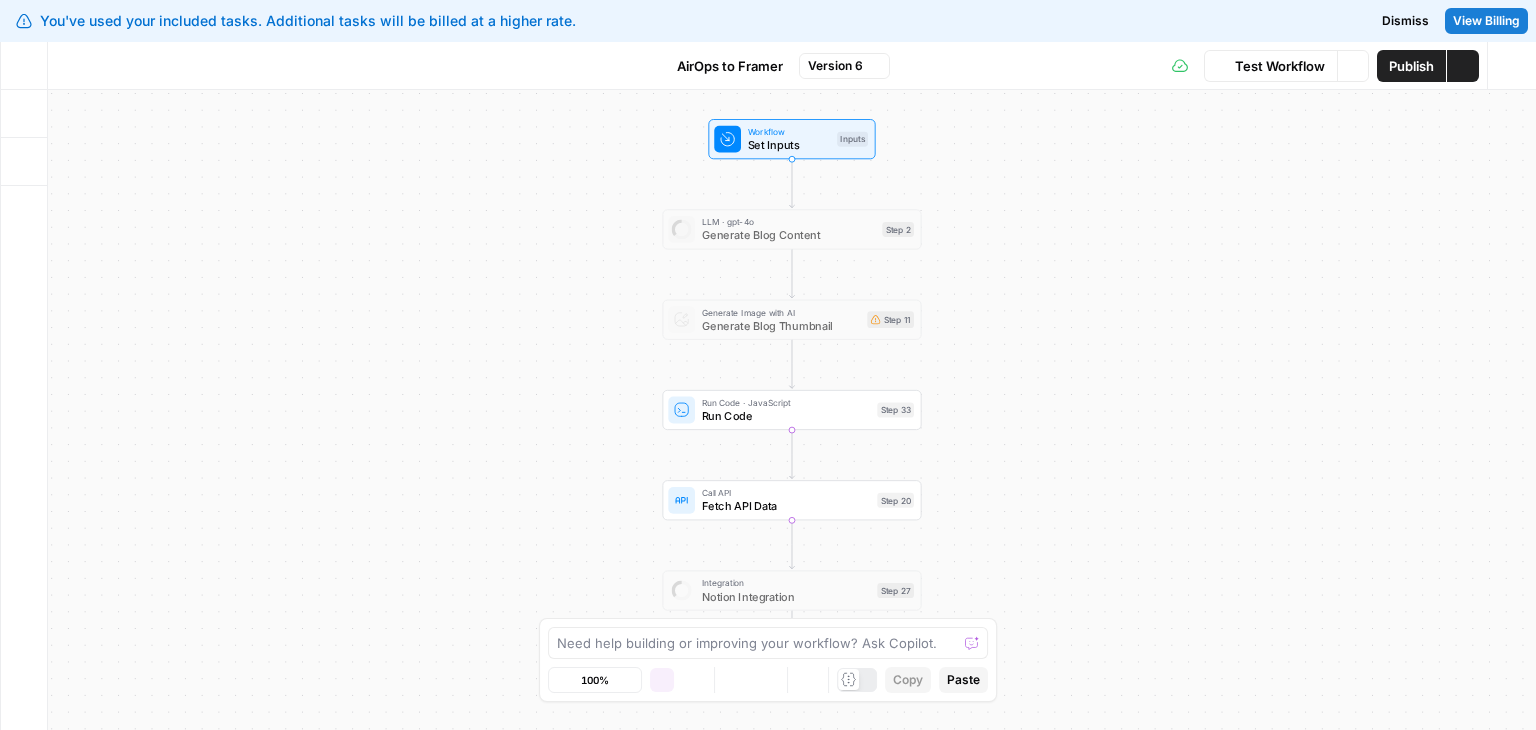 scroll, scrollTop: 0, scrollLeft: 0, axis: both 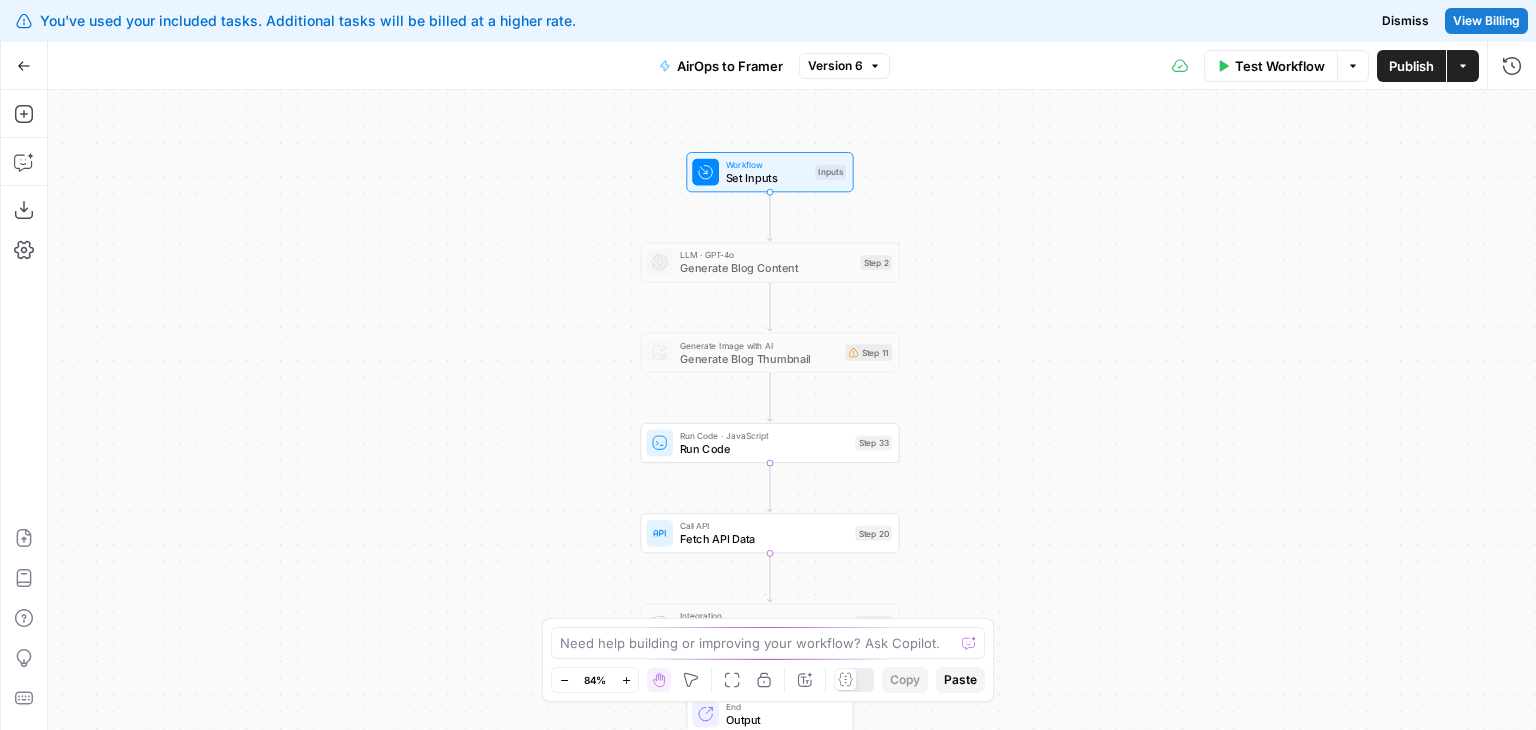 drag, startPoint x: 404, startPoint y: 345, endPoint x: 488, endPoint y: 409, distance: 105.60303 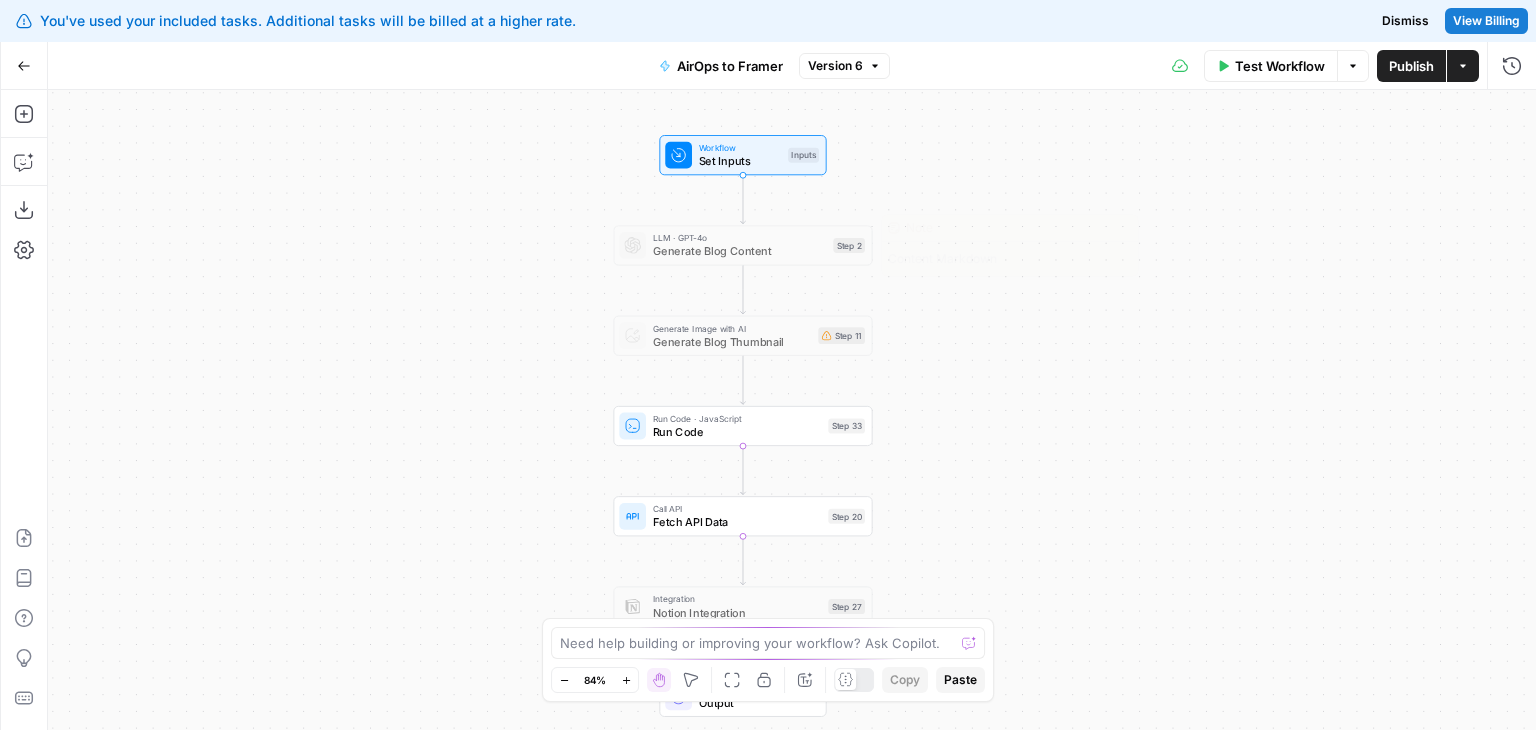 drag, startPoint x: 500, startPoint y: 241, endPoint x: 525, endPoint y: 293, distance: 57.697487 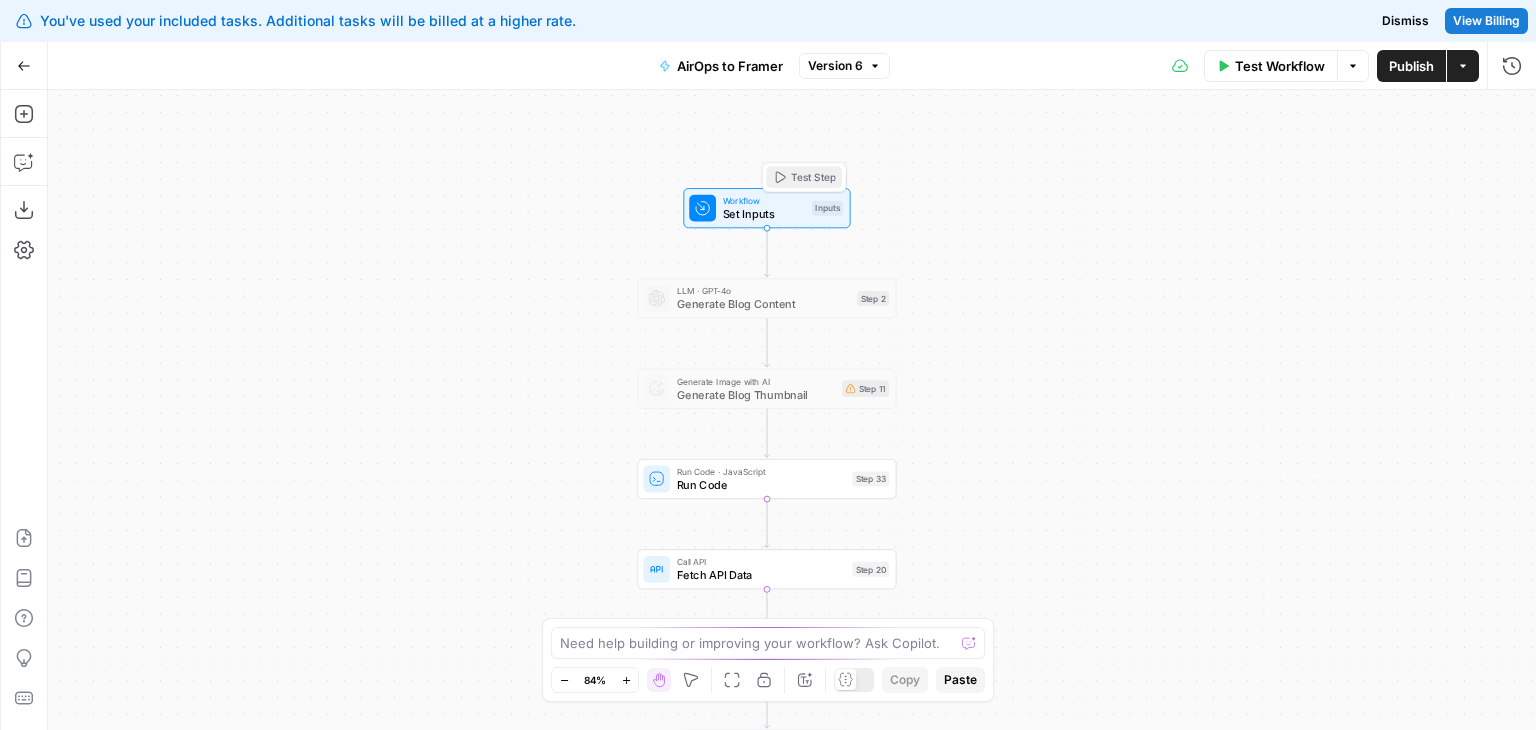 click on "Test Step" at bounding box center (804, 177) 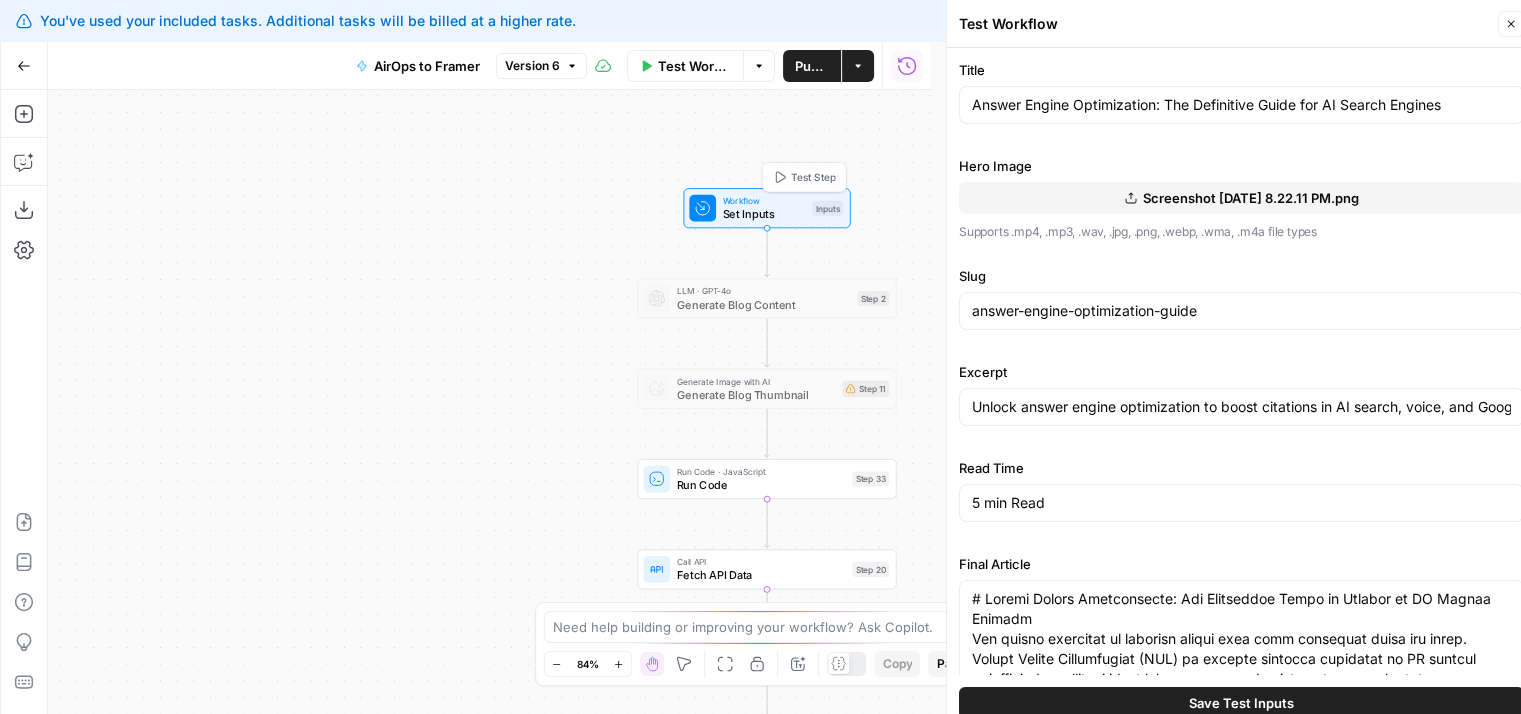 drag, startPoint x: 500, startPoint y: 260, endPoint x: 459, endPoint y: 249, distance: 42.44997 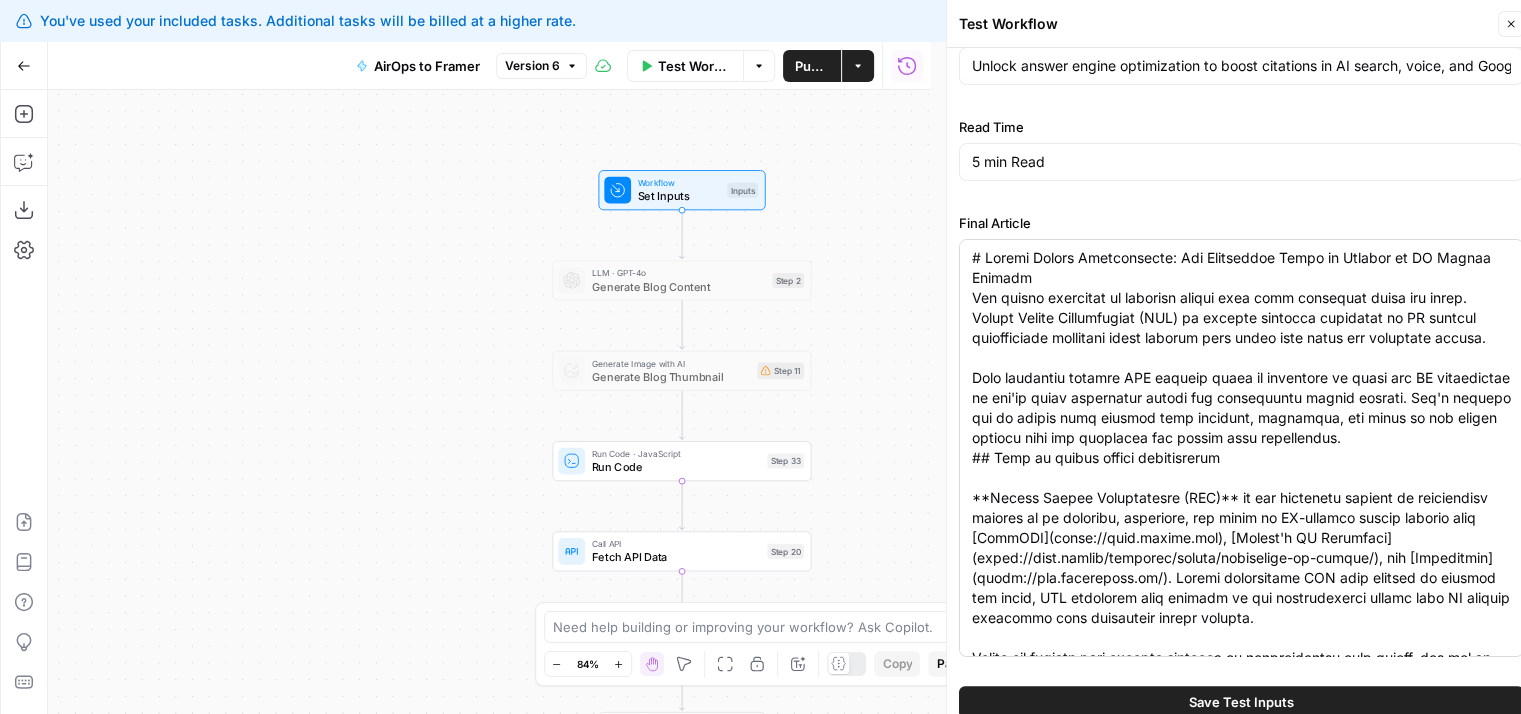 drag, startPoint x: 1151, startPoint y: 144, endPoint x: 1162, endPoint y: 266, distance: 122.494896 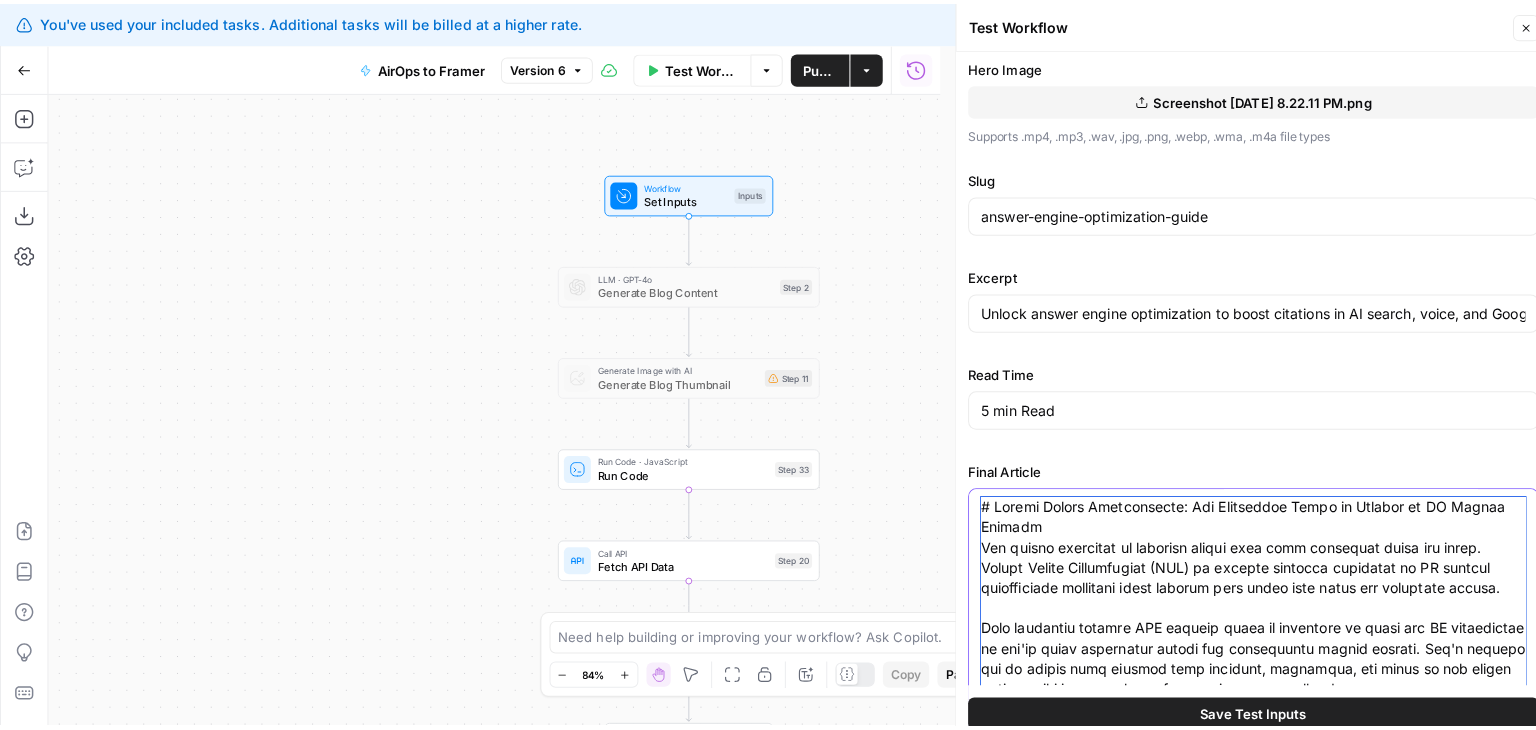 scroll, scrollTop: 0, scrollLeft: 0, axis: both 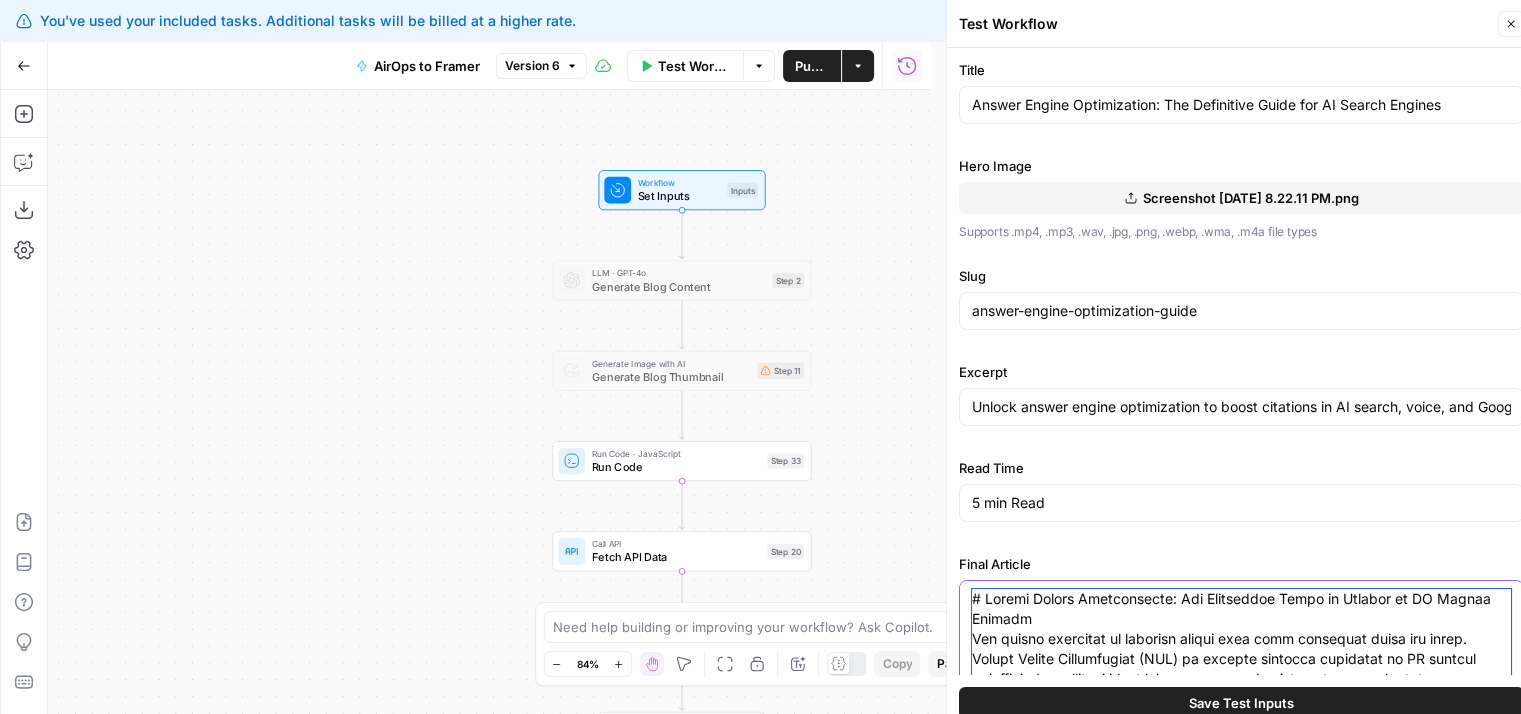 drag, startPoint x: 1160, startPoint y: 329, endPoint x: 1154, endPoint y: 226, distance: 103.17461 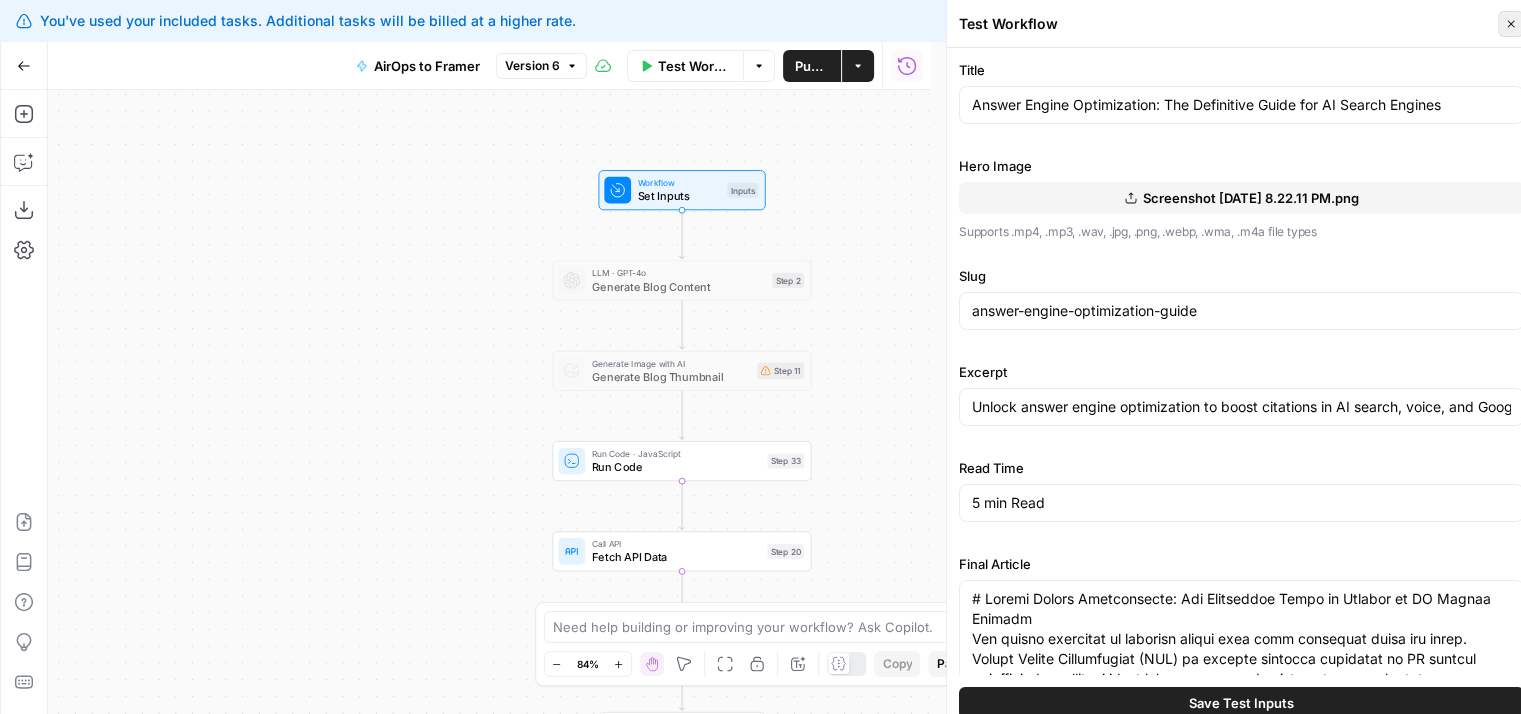 click 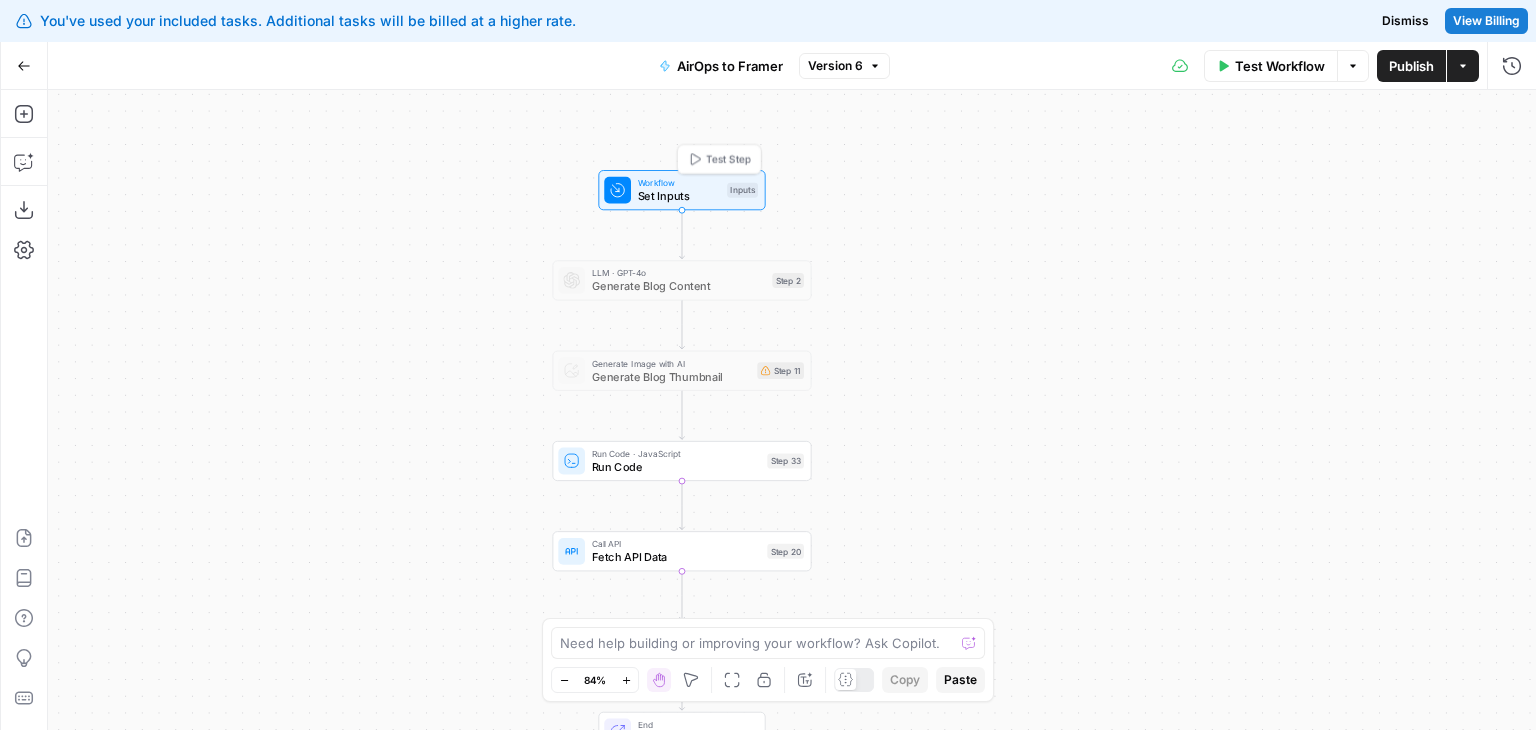 click on "Set Inputs" at bounding box center (679, 196) 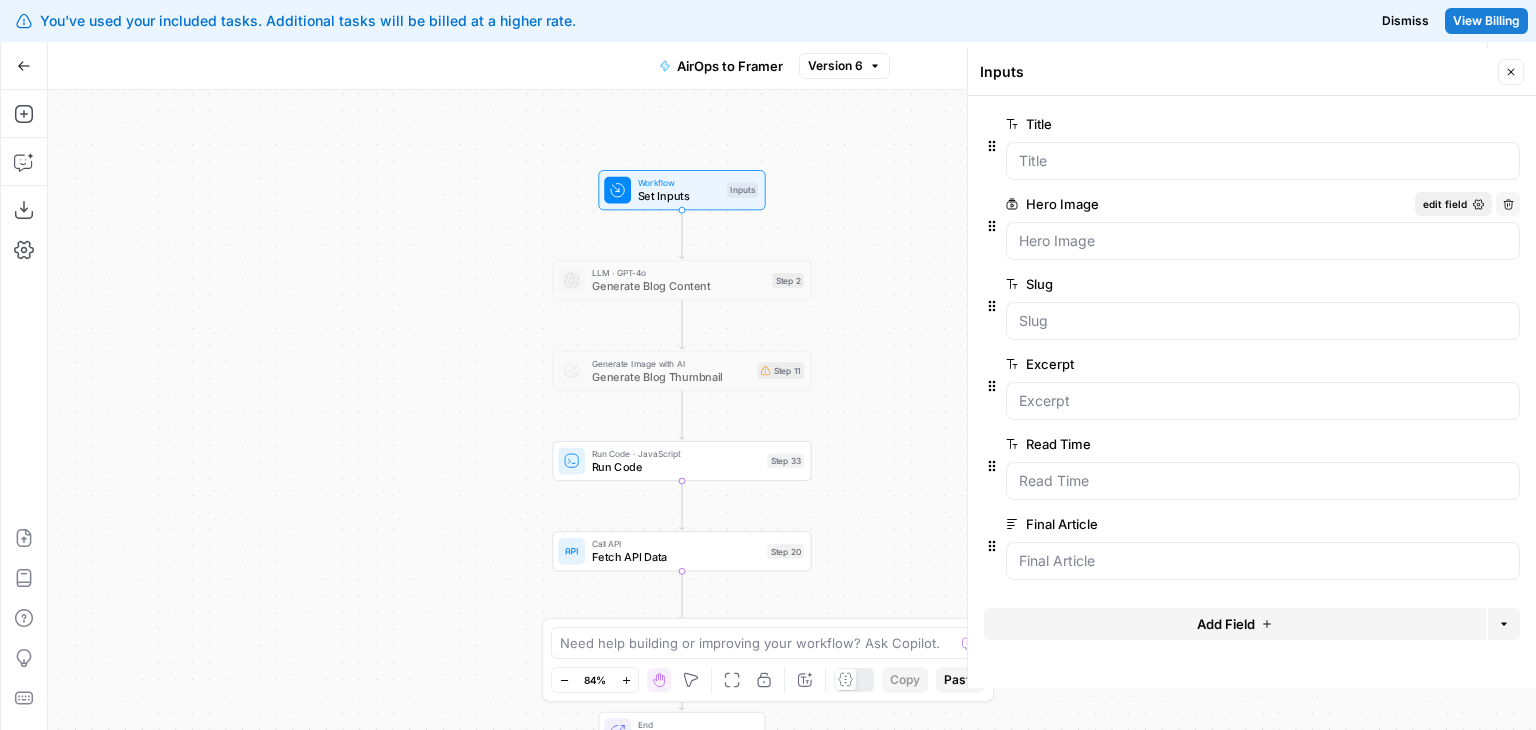 click on "edit field" at bounding box center [1445, 204] 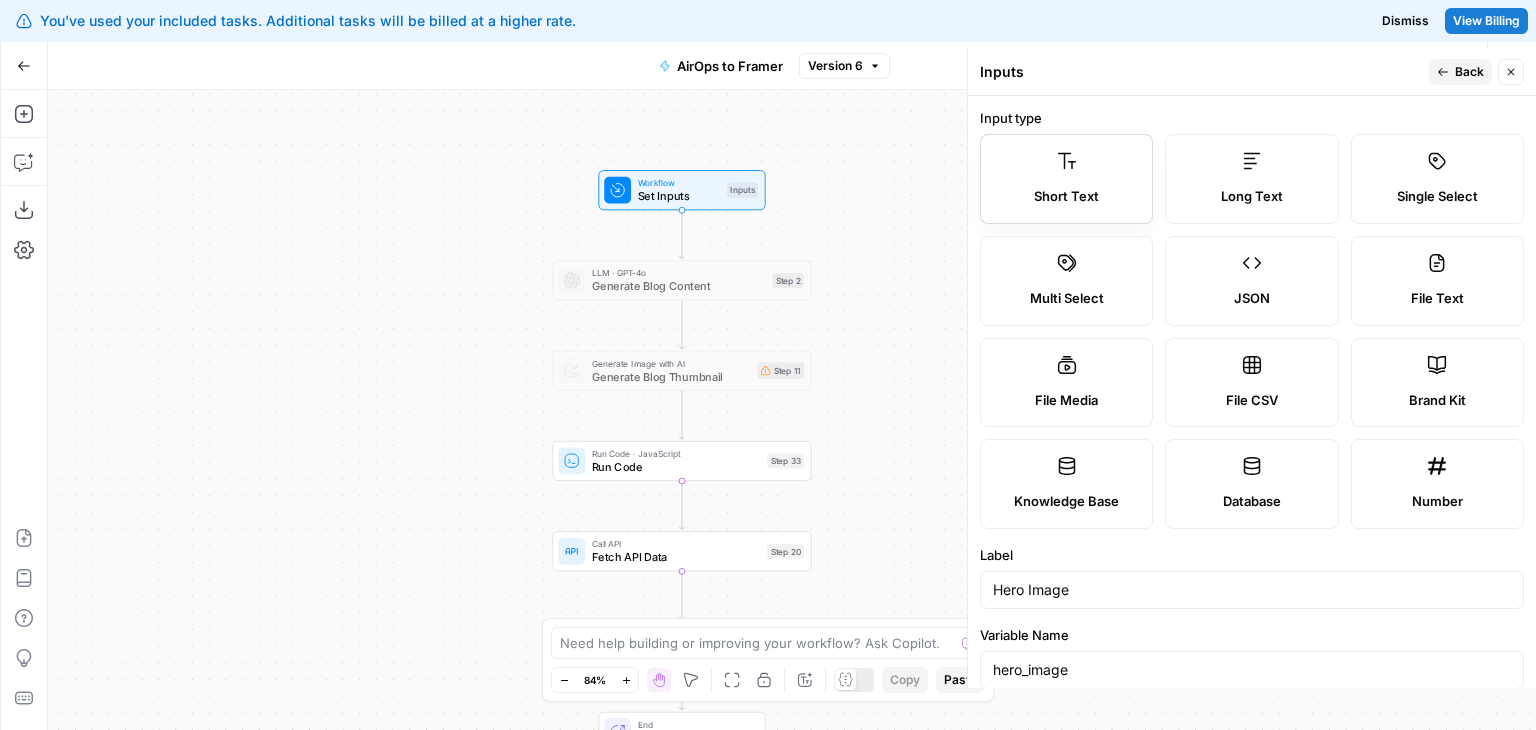 click on "Short Text" at bounding box center [1066, 179] 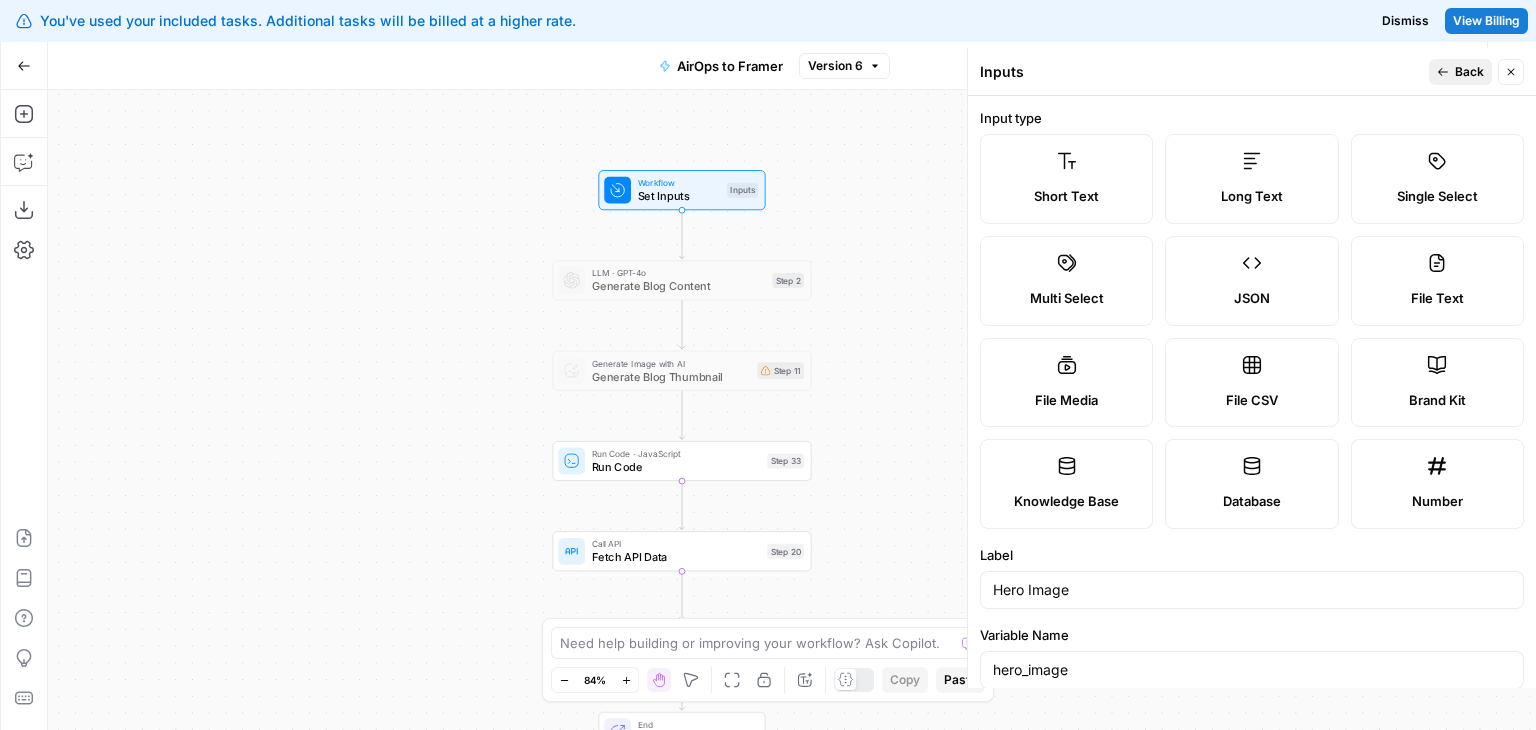click on "Back" at bounding box center [1460, 72] 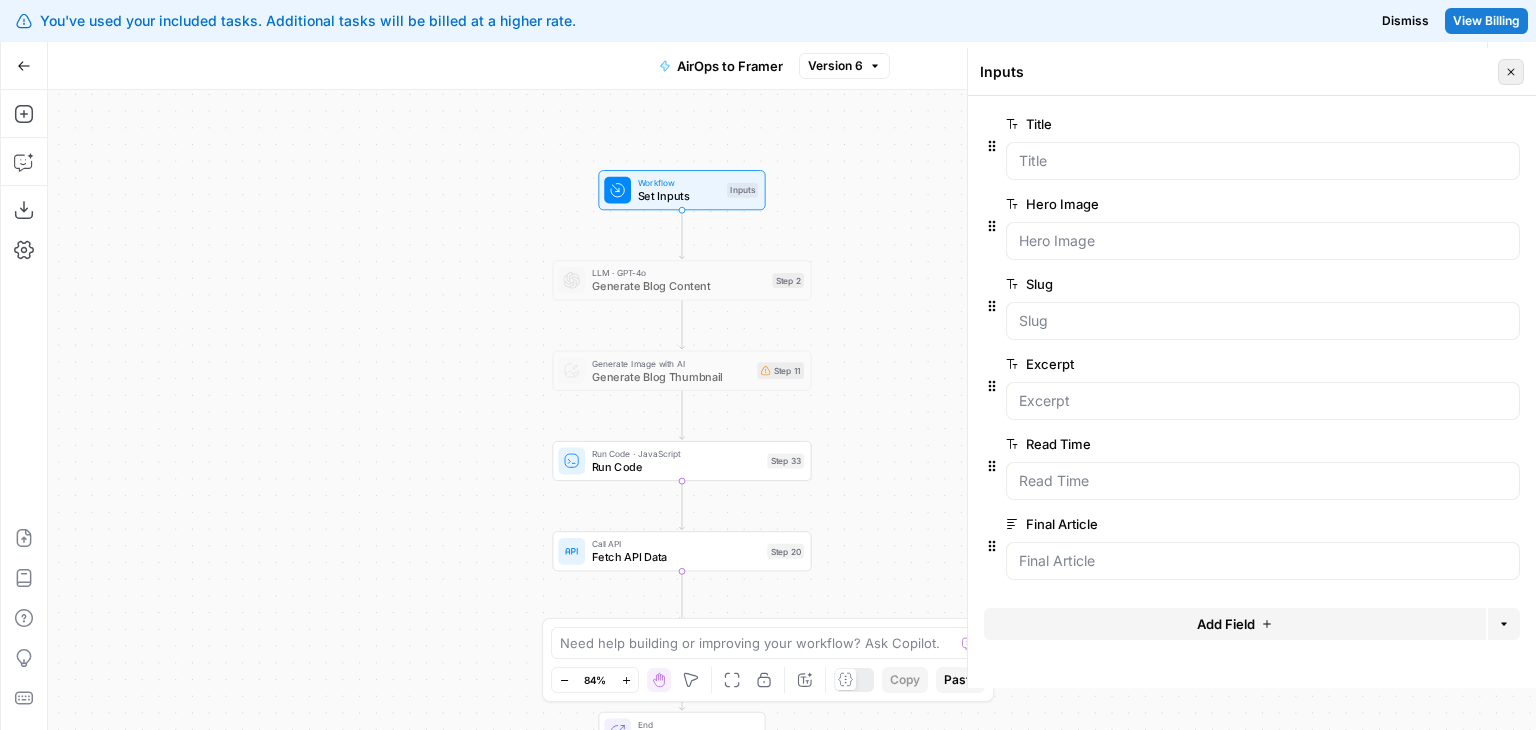 click 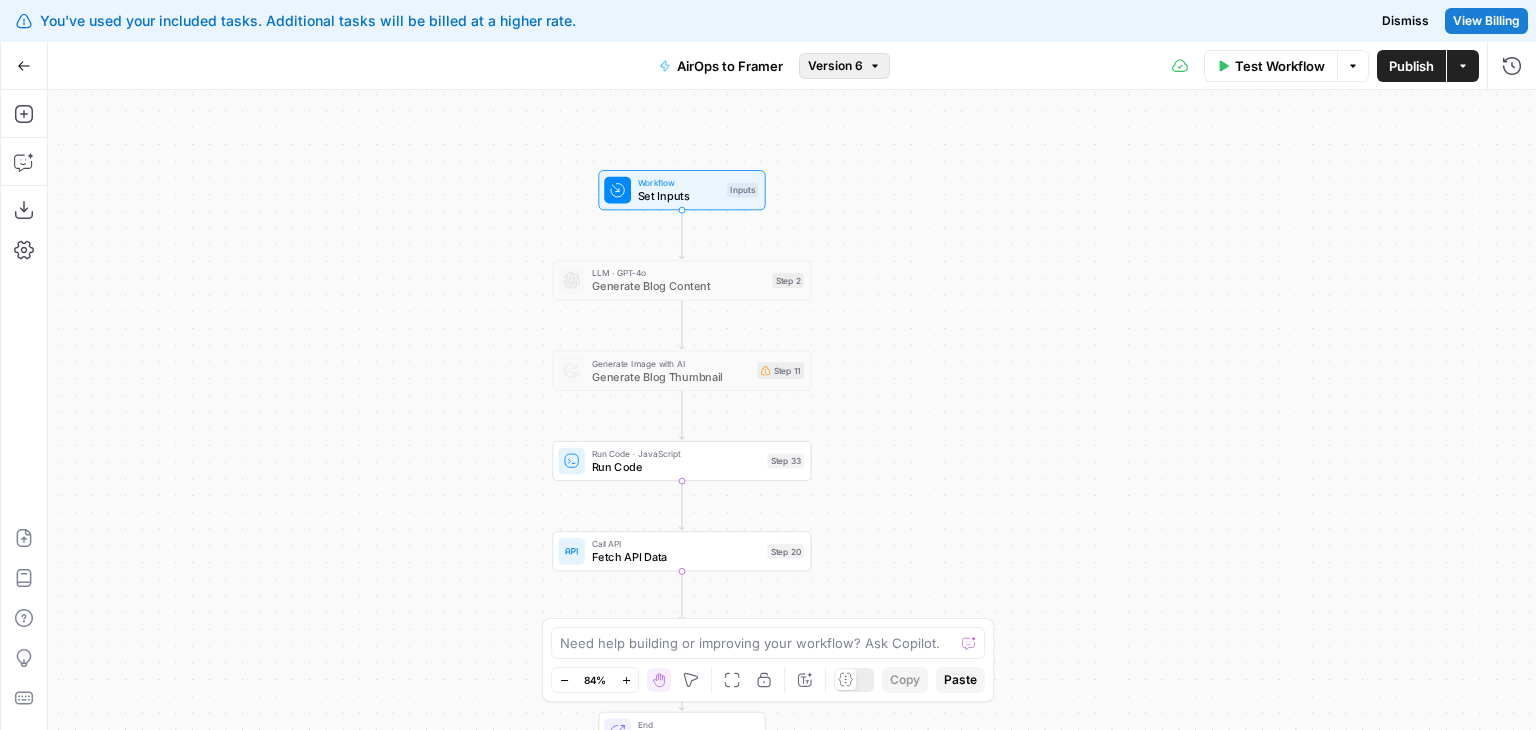 click 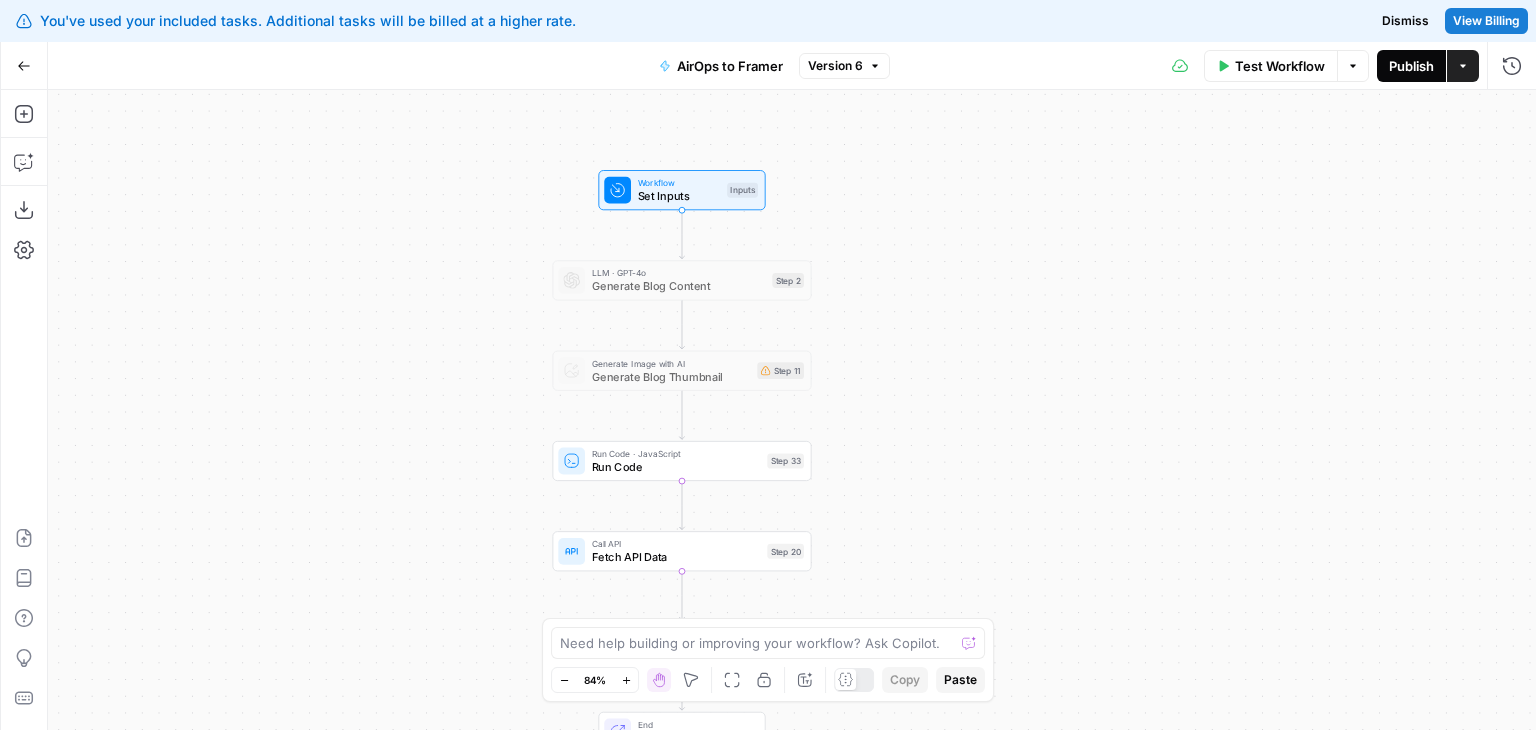 click on "Publish" at bounding box center (1411, 66) 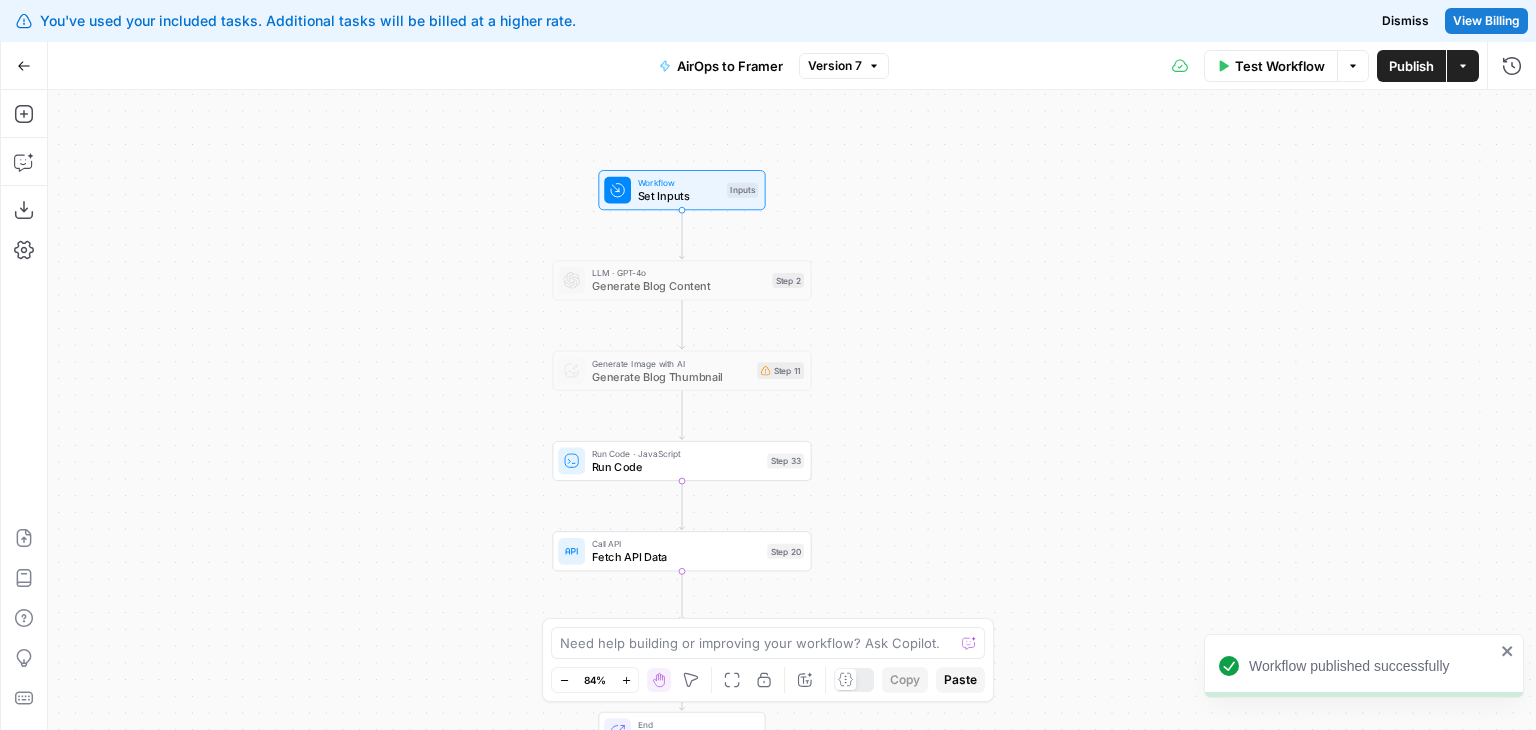 click on "Workflow" at bounding box center (679, 182) 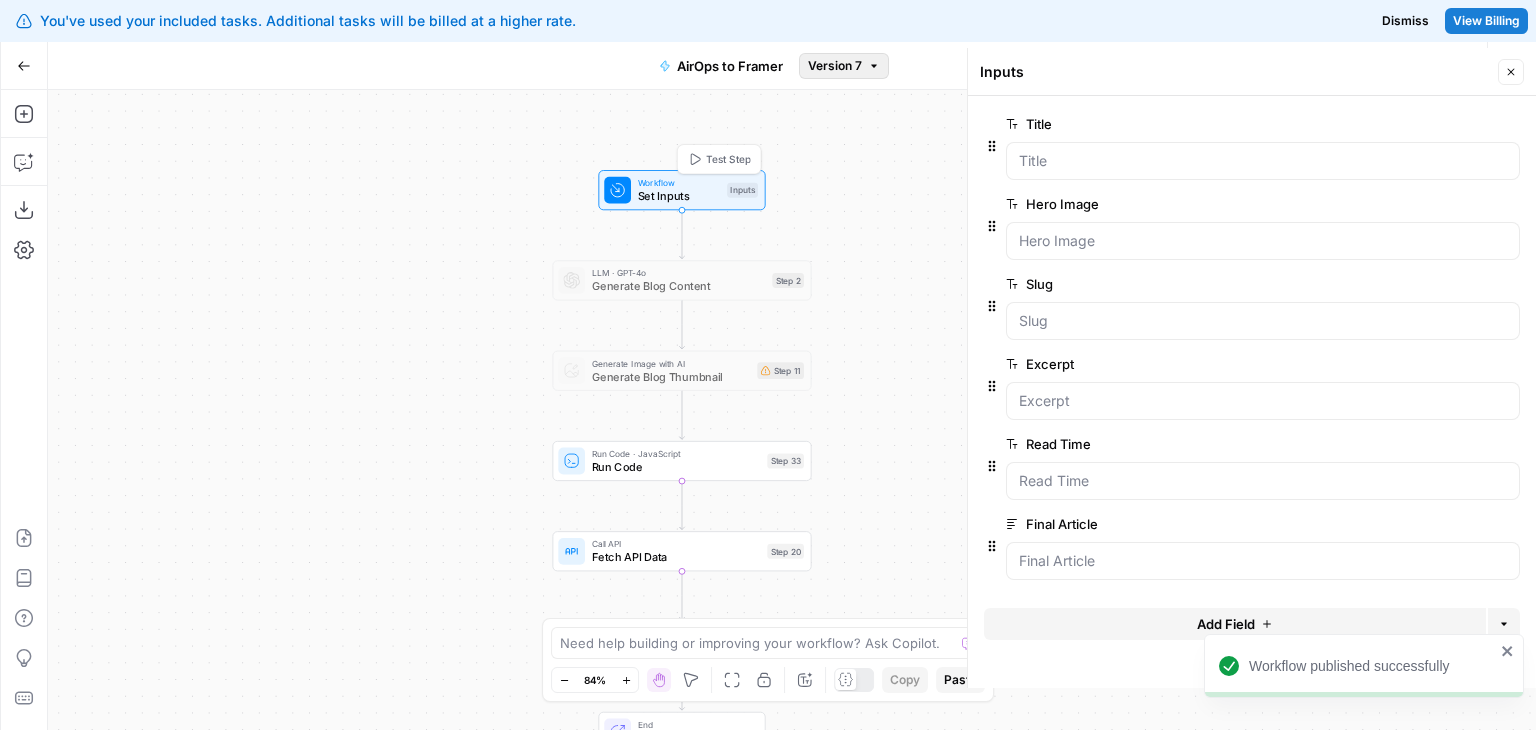 click on "Version 7" at bounding box center (835, 66) 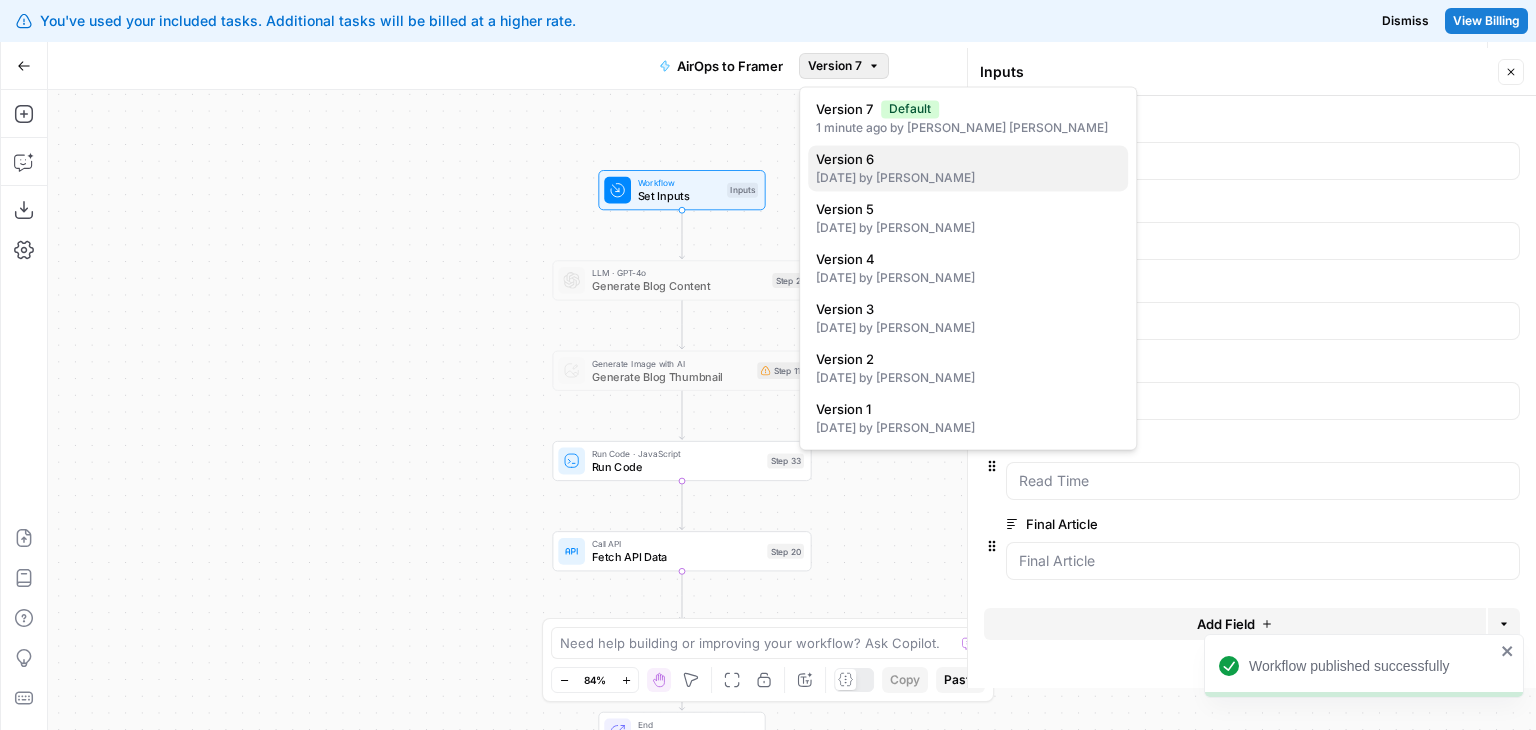click on "[DATE]
by [PERSON_NAME]" at bounding box center [968, 178] 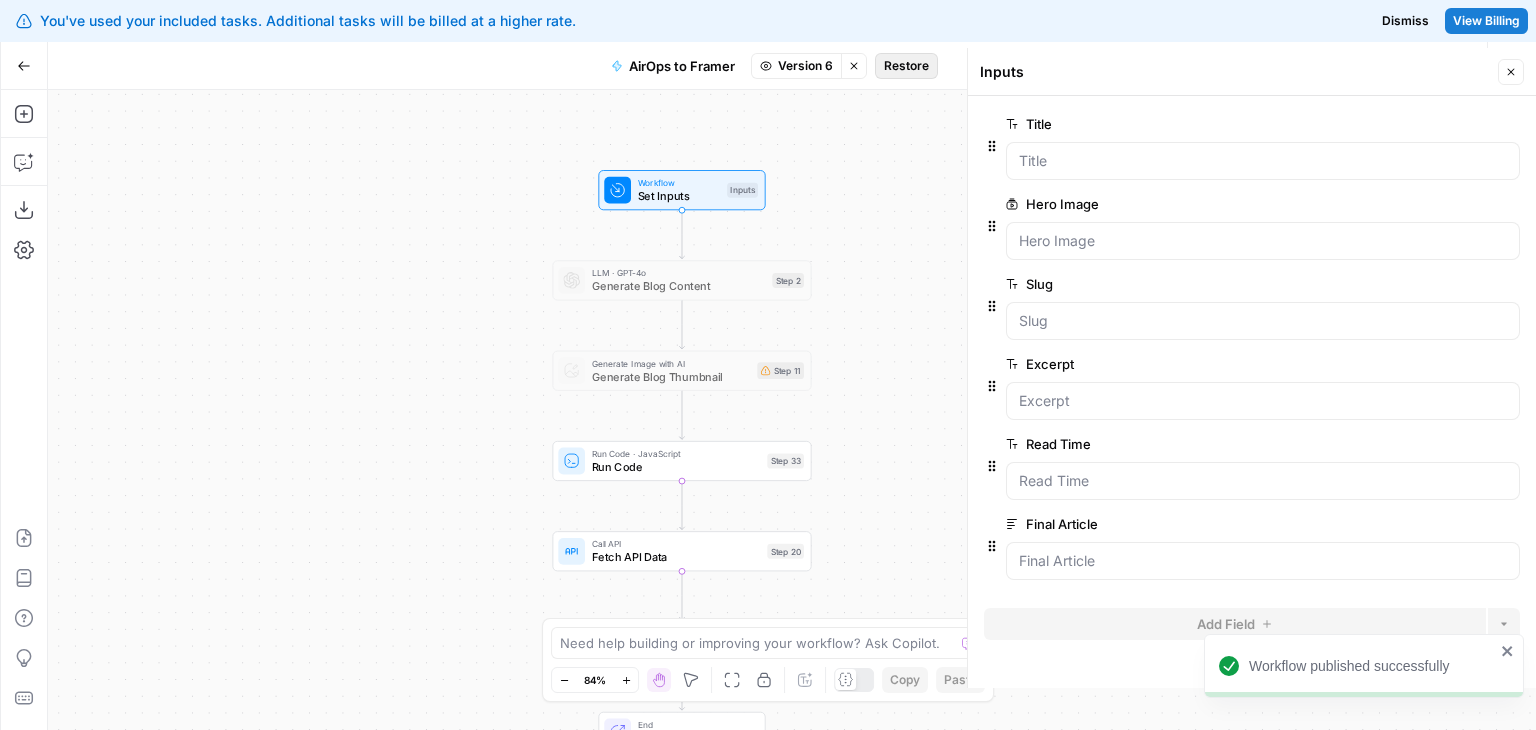 click on "Restore" at bounding box center (906, 66) 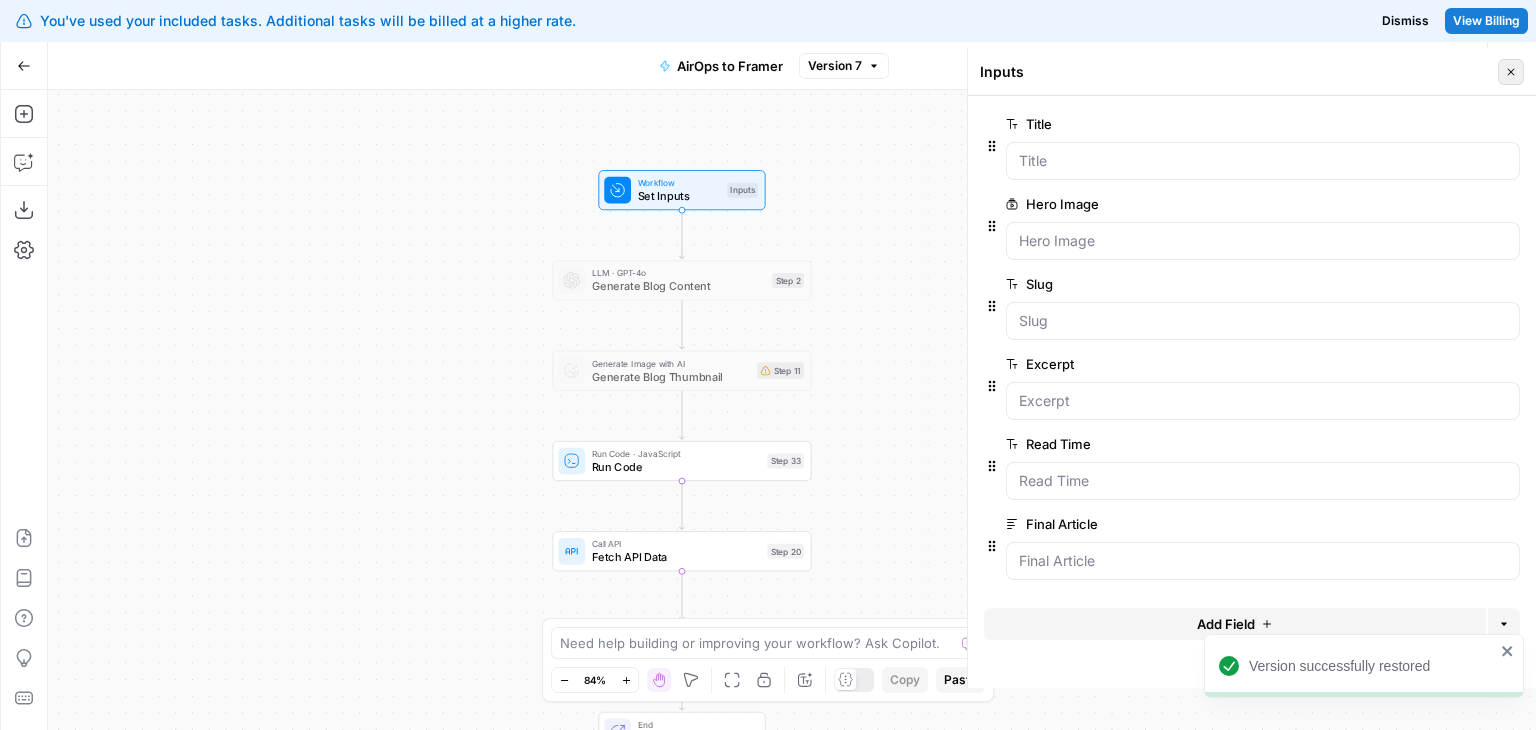 click 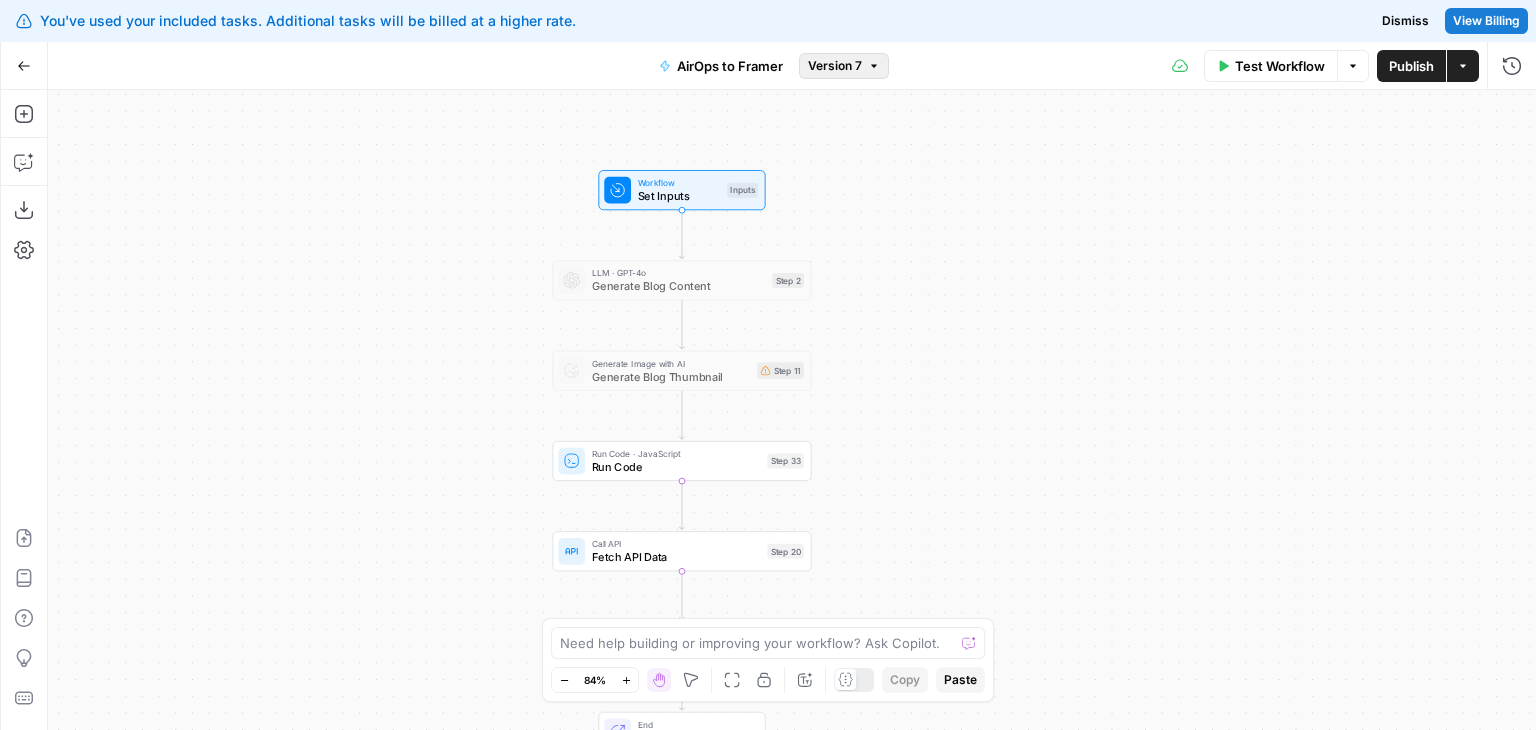 click on "Version 7" at bounding box center [835, 66] 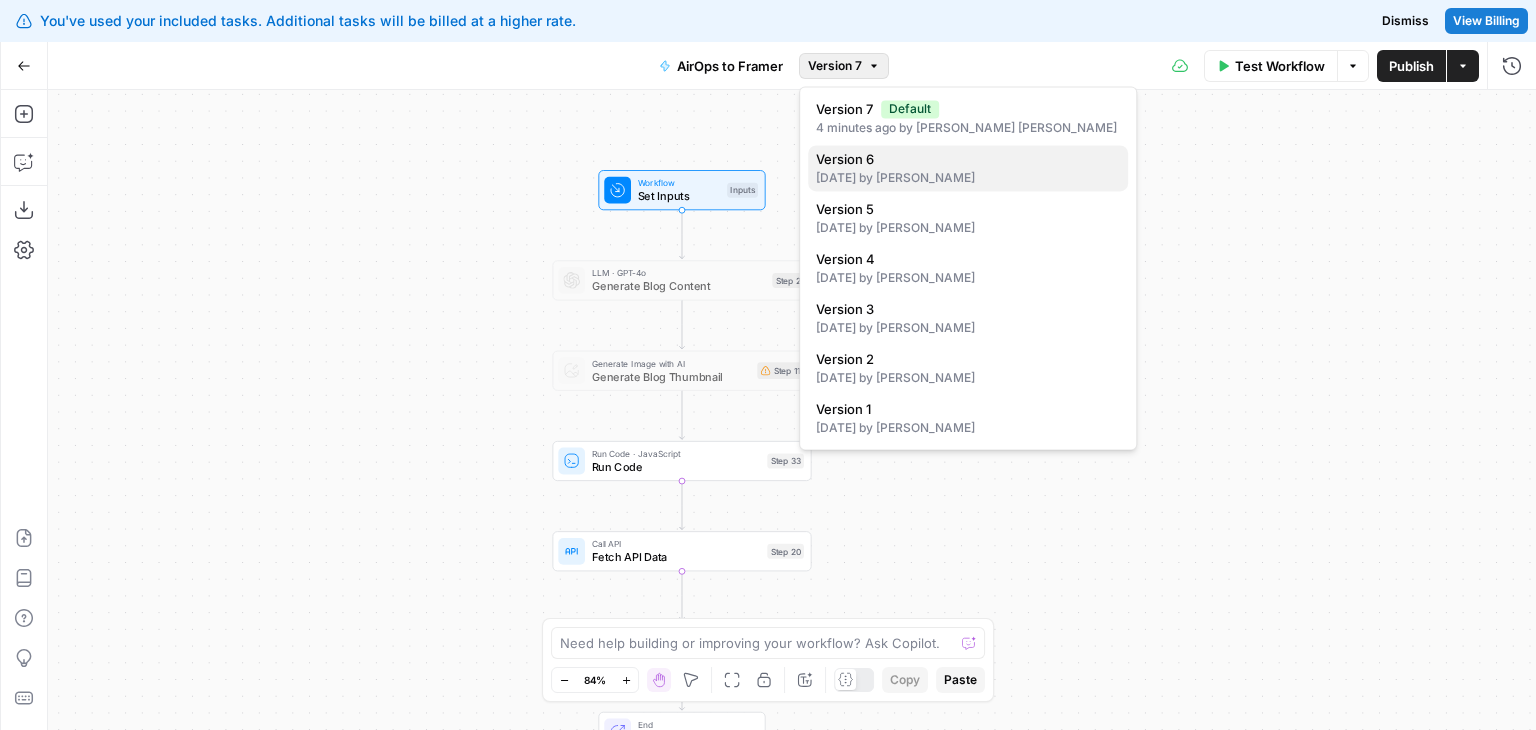 click on "[DATE]
by [PERSON_NAME]" at bounding box center (968, 178) 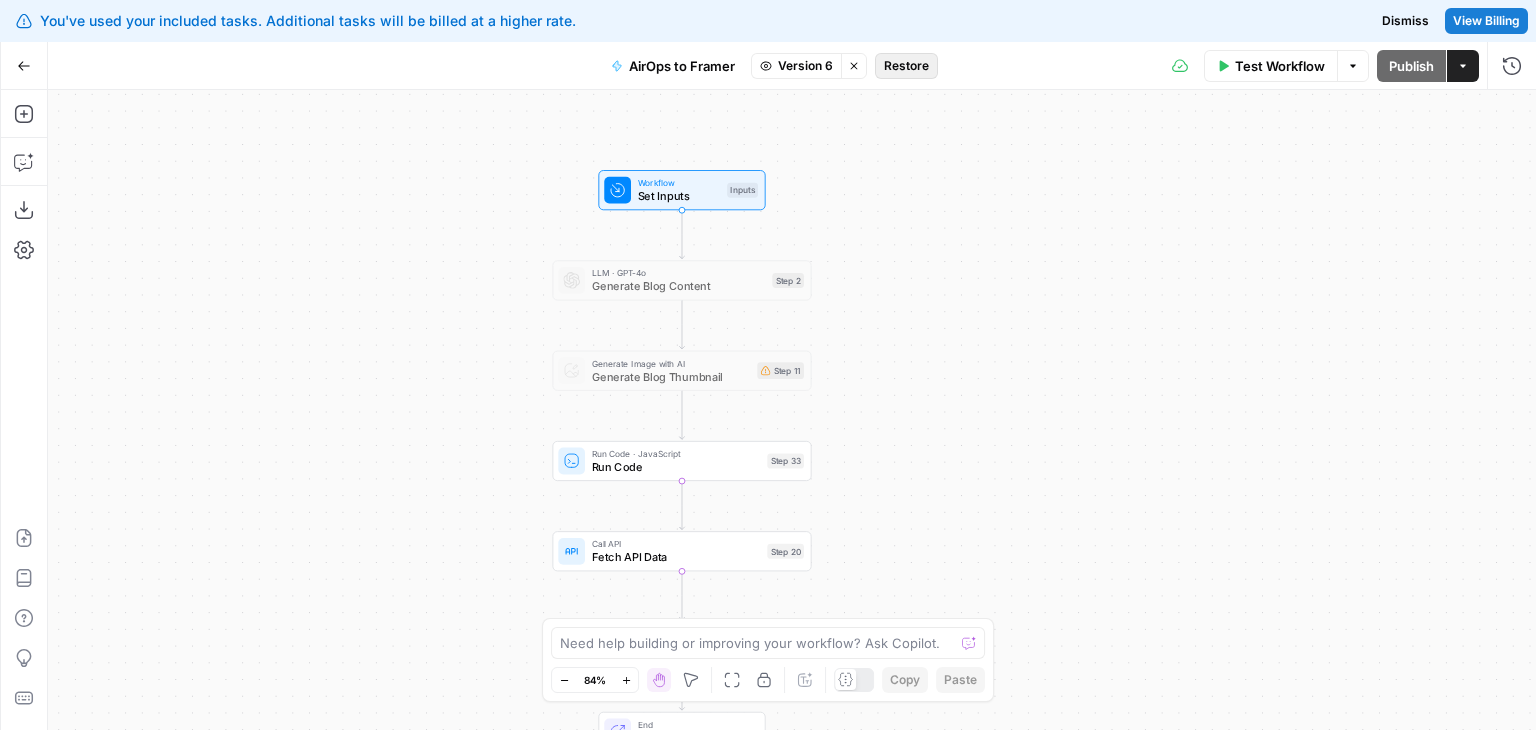 click on "Restore" at bounding box center (906, 66) 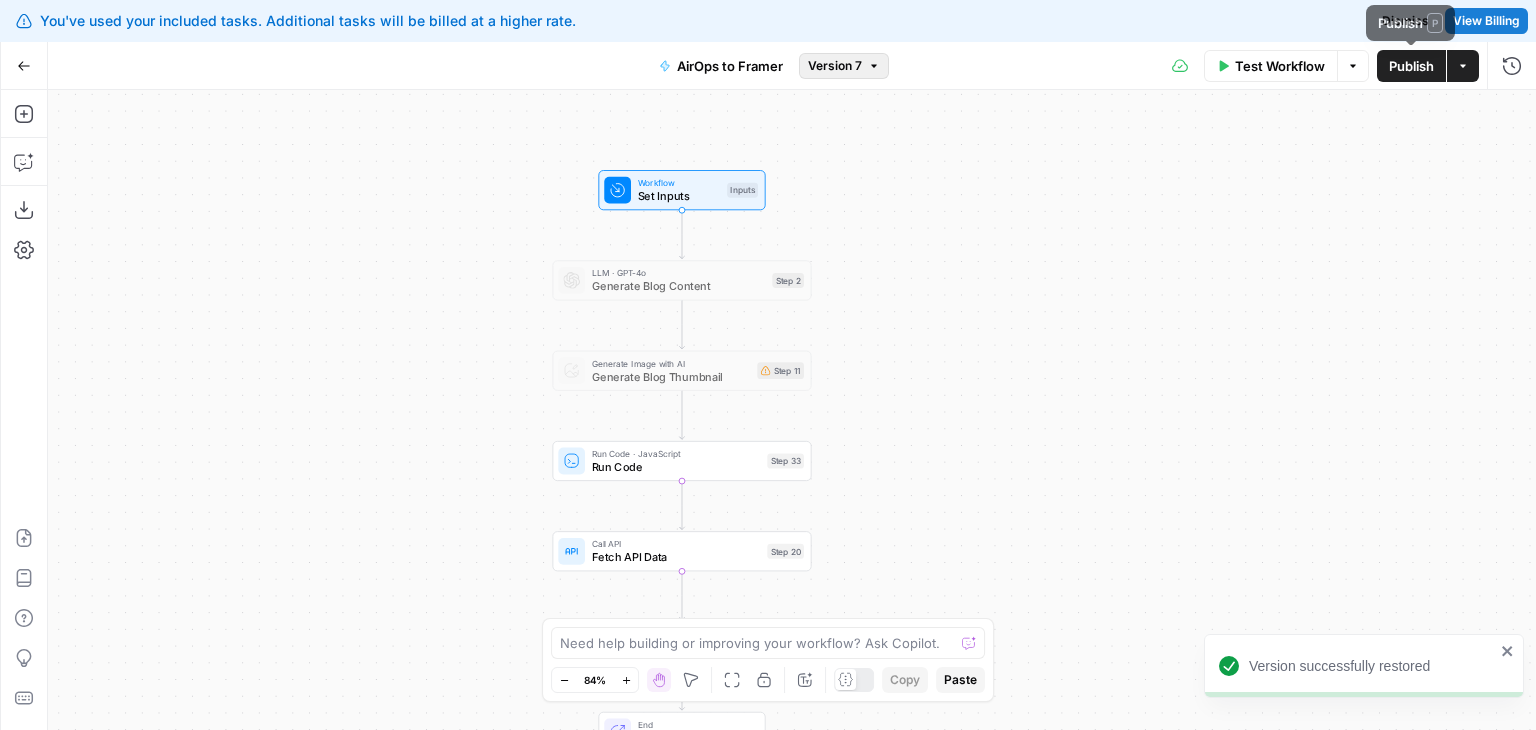 click on "Version 7" at bounding box center [844, 66] 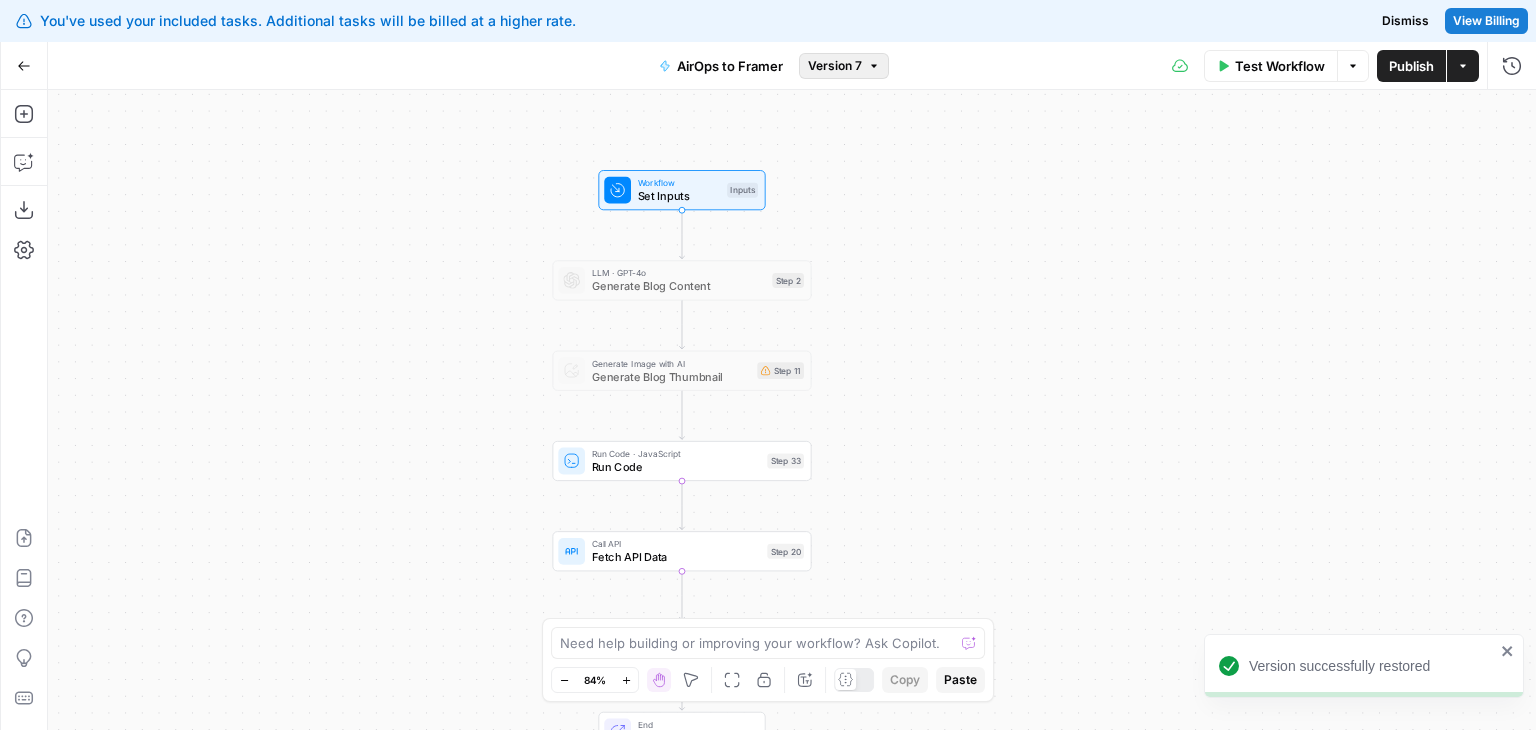 click on "Version 7" at bounding box center (844, 66) 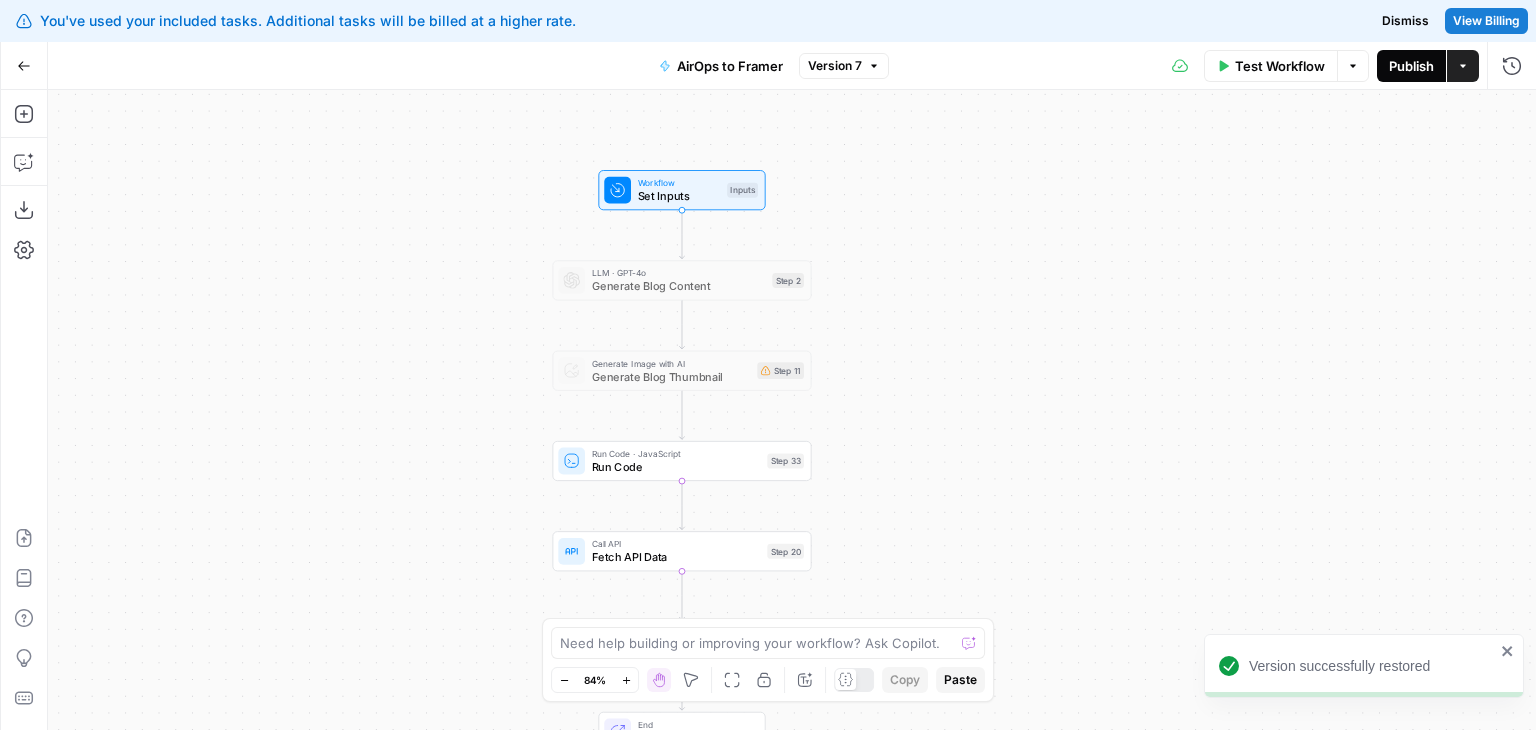 click on "Publish" at bounding box center (1411, 66) 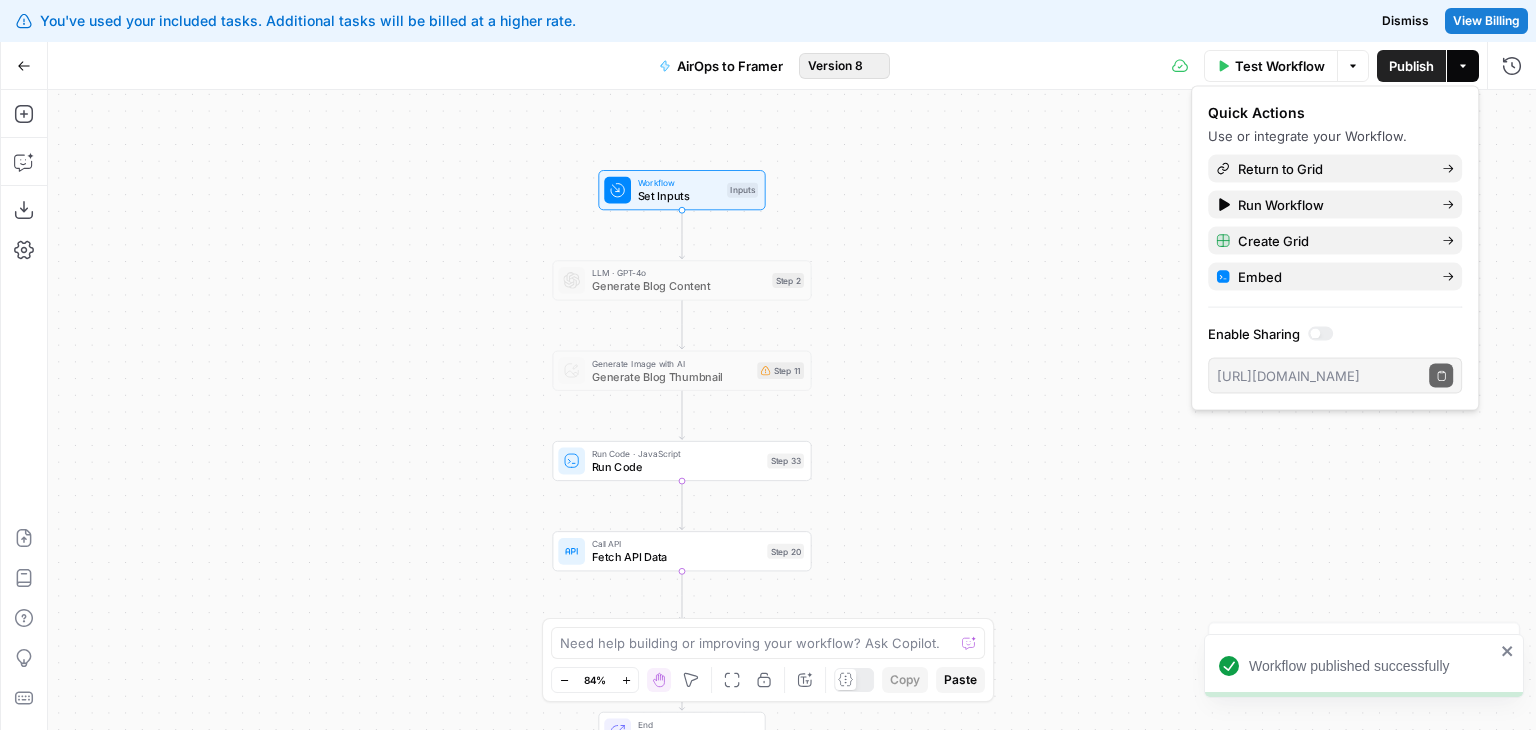 click on "Version 8" at bounding box center [844, 66] 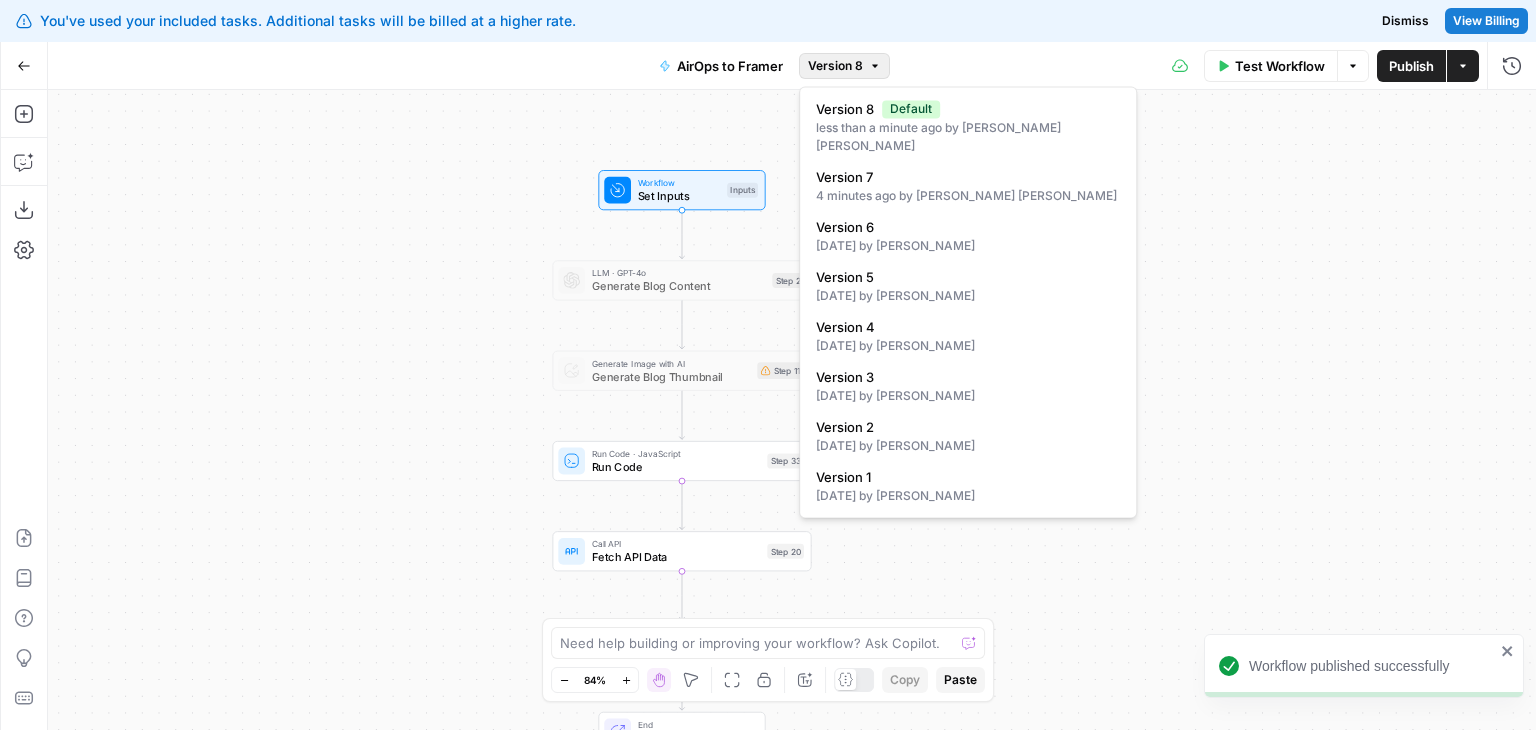 click on "Version 8" at bounding box center [844, 66] 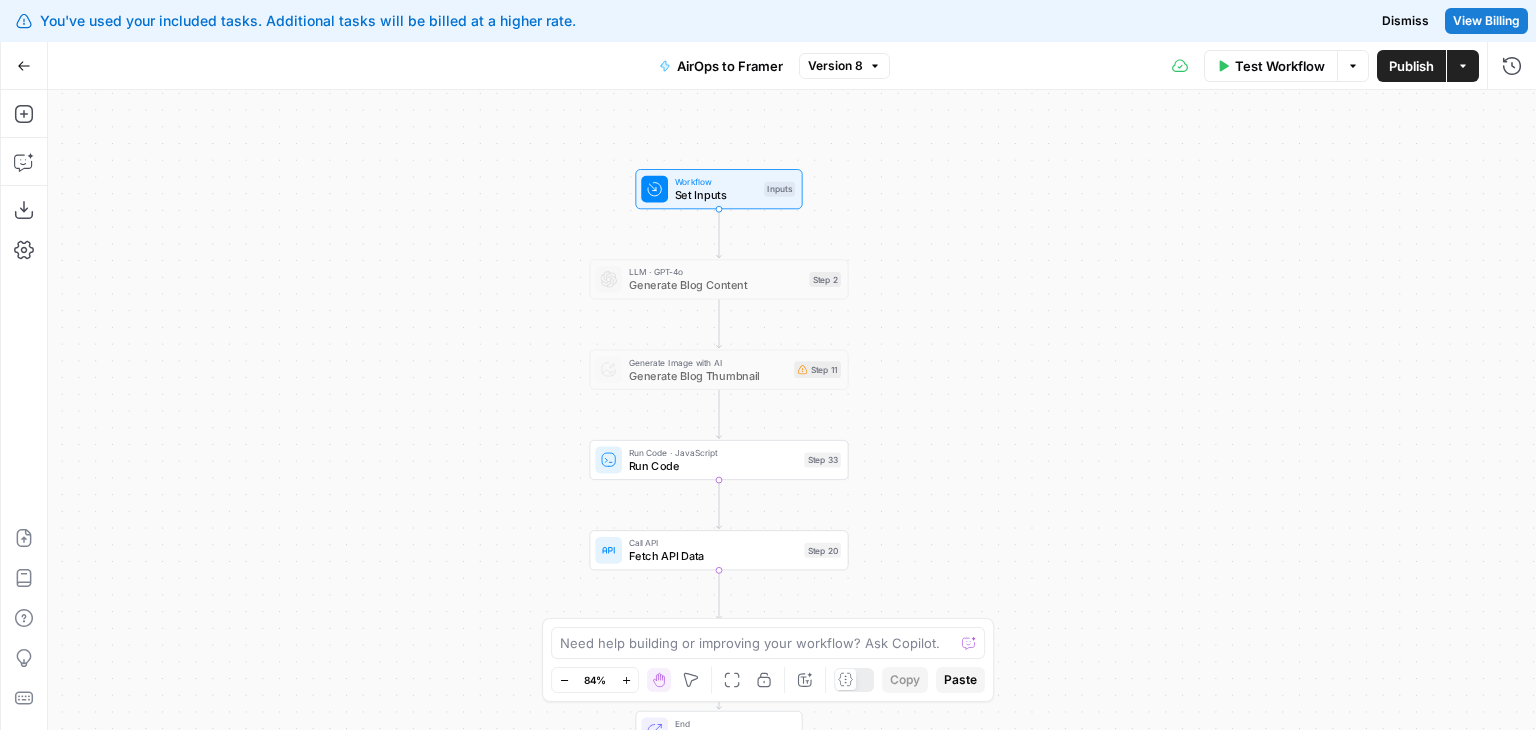 drag, startPoint x: 1025, startPoint y: 200, endPoint x: 1134, endPoint y: 228, distance: 112.53888 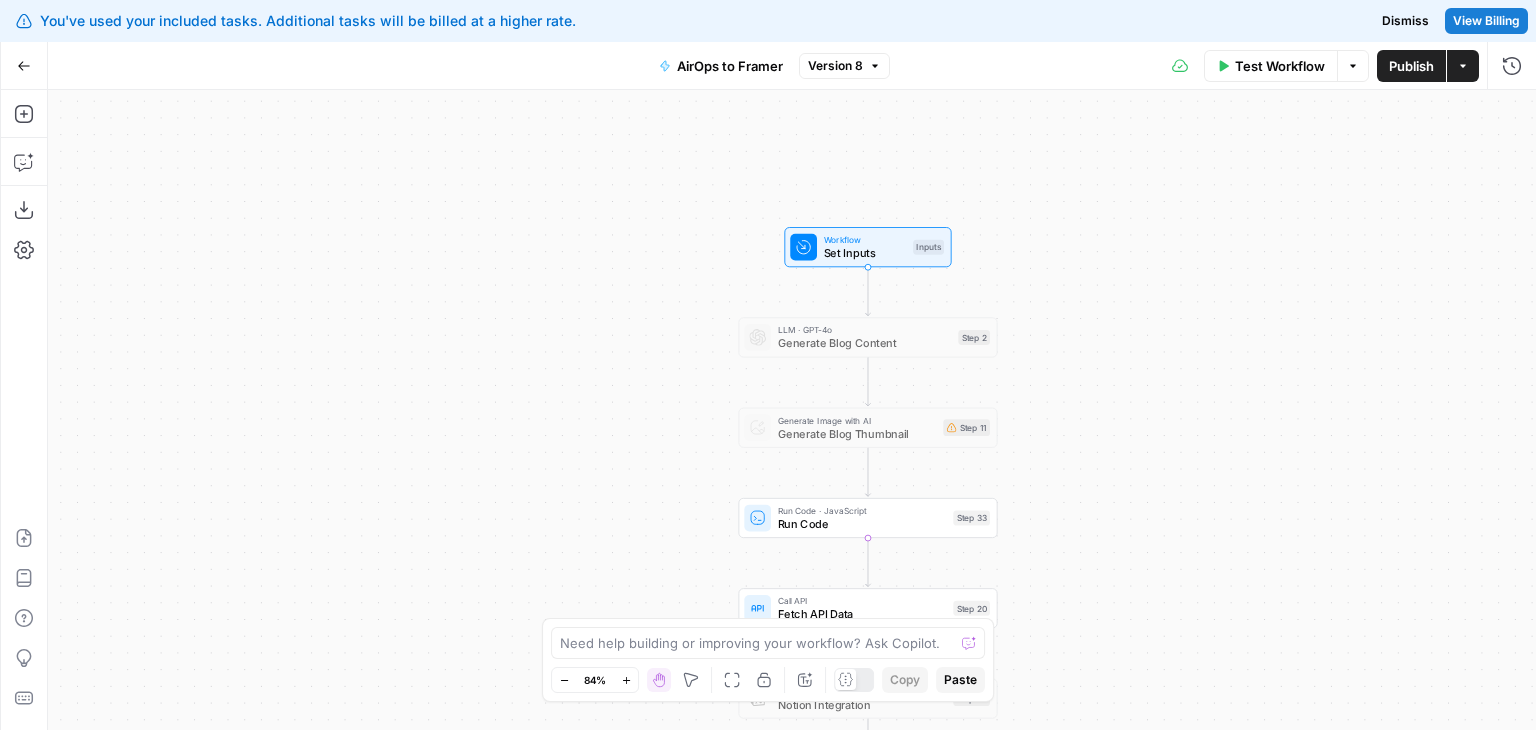 drag, startPoint x: 1132, startPoint y: 221, endPoint x: 448, endPoint y: 184, distance: 685 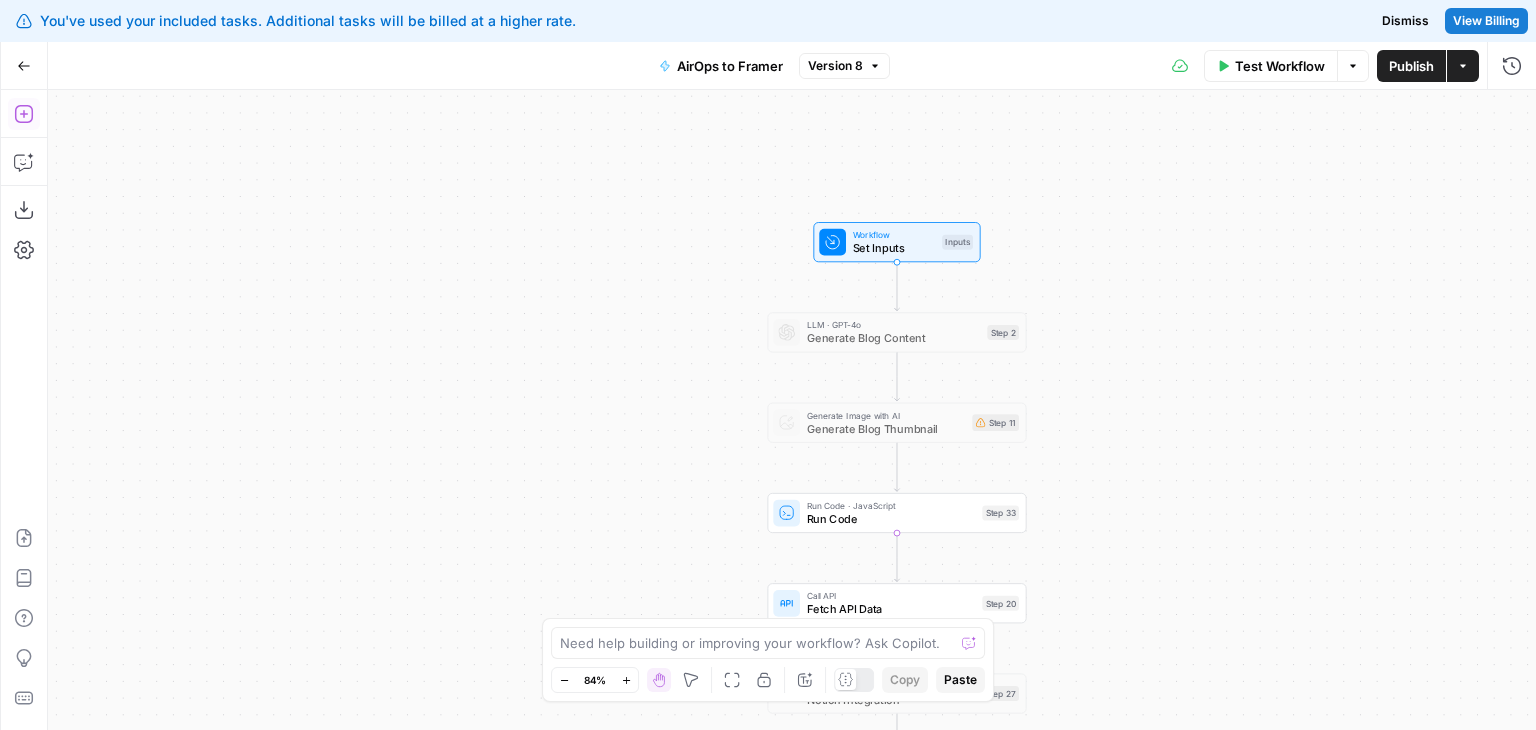 click 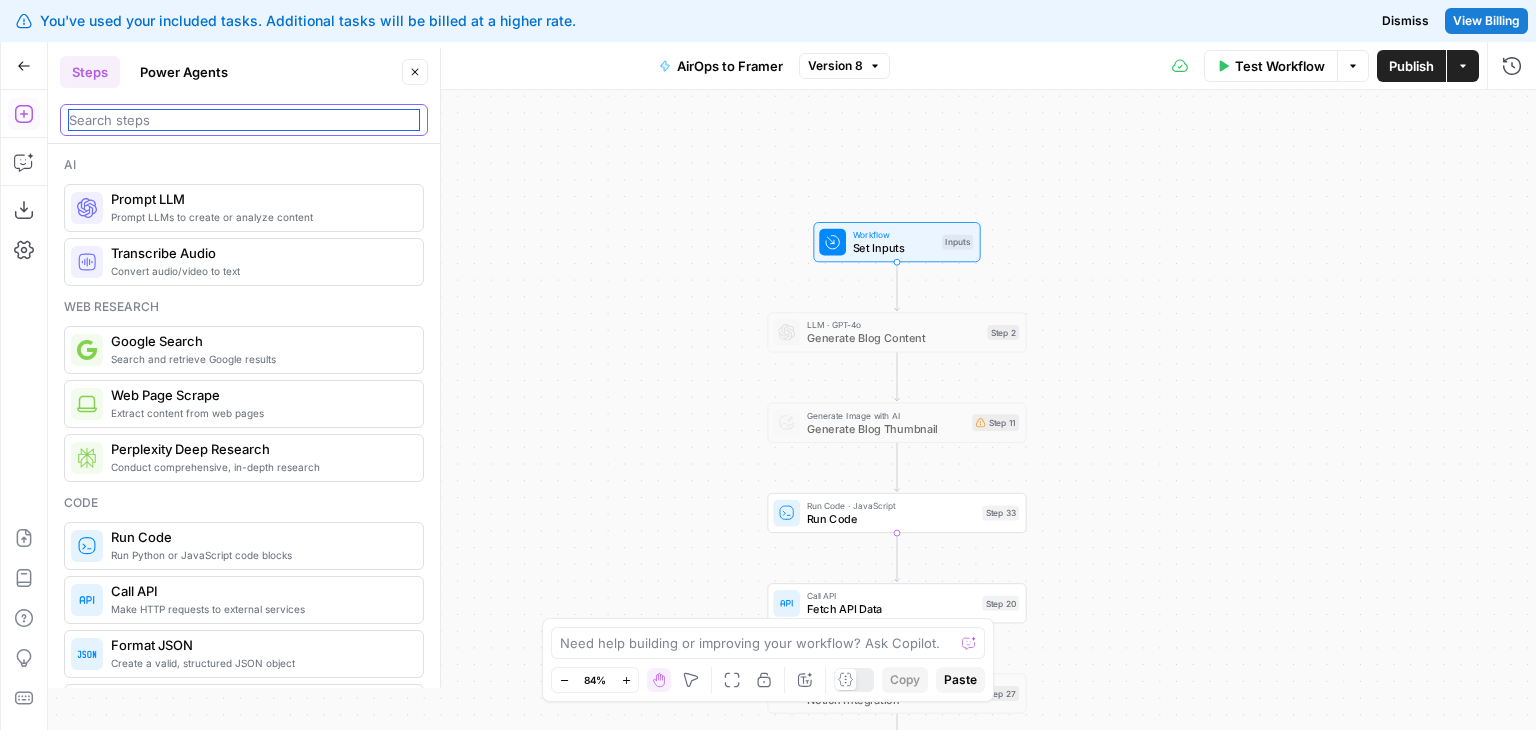 click at bounding box center (244, 120) 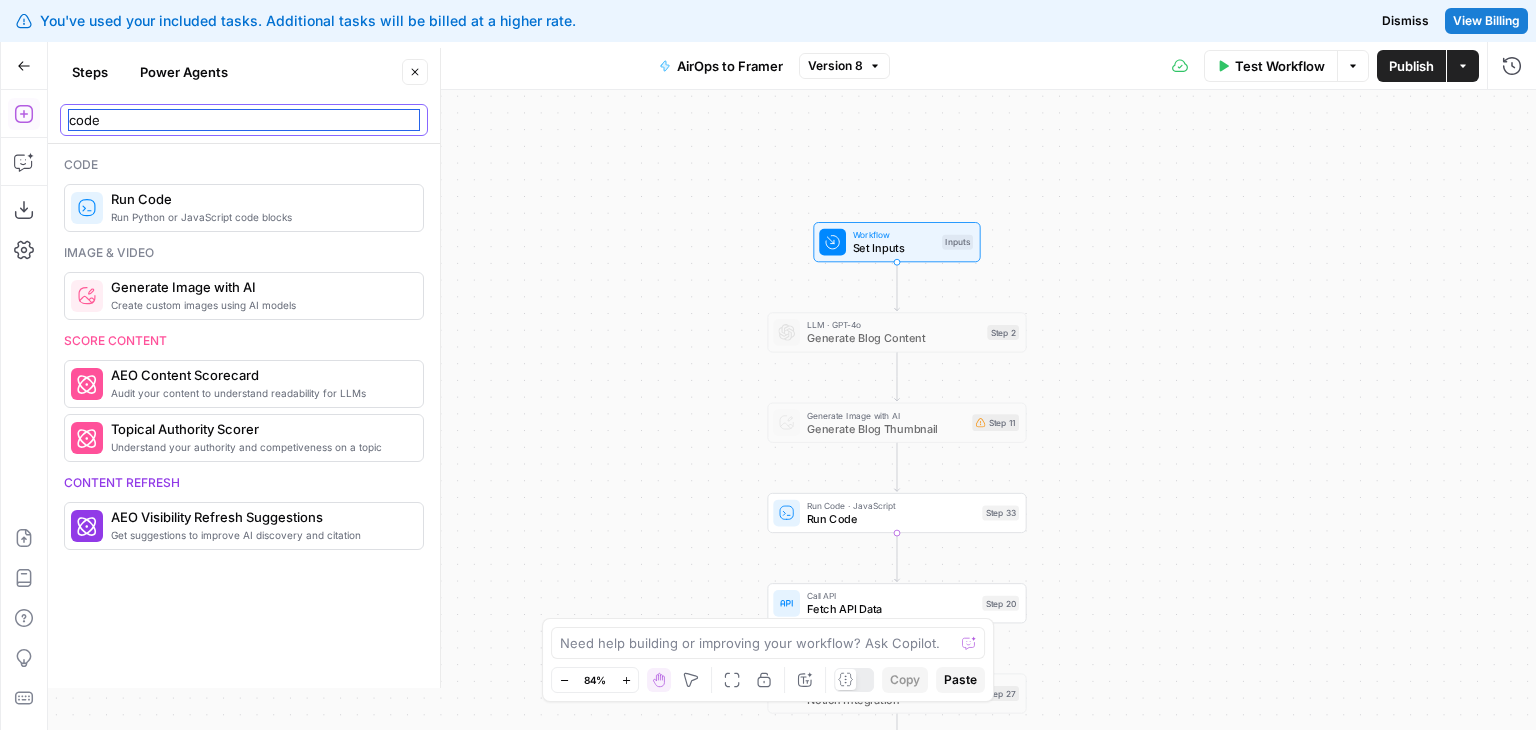 type on "code" 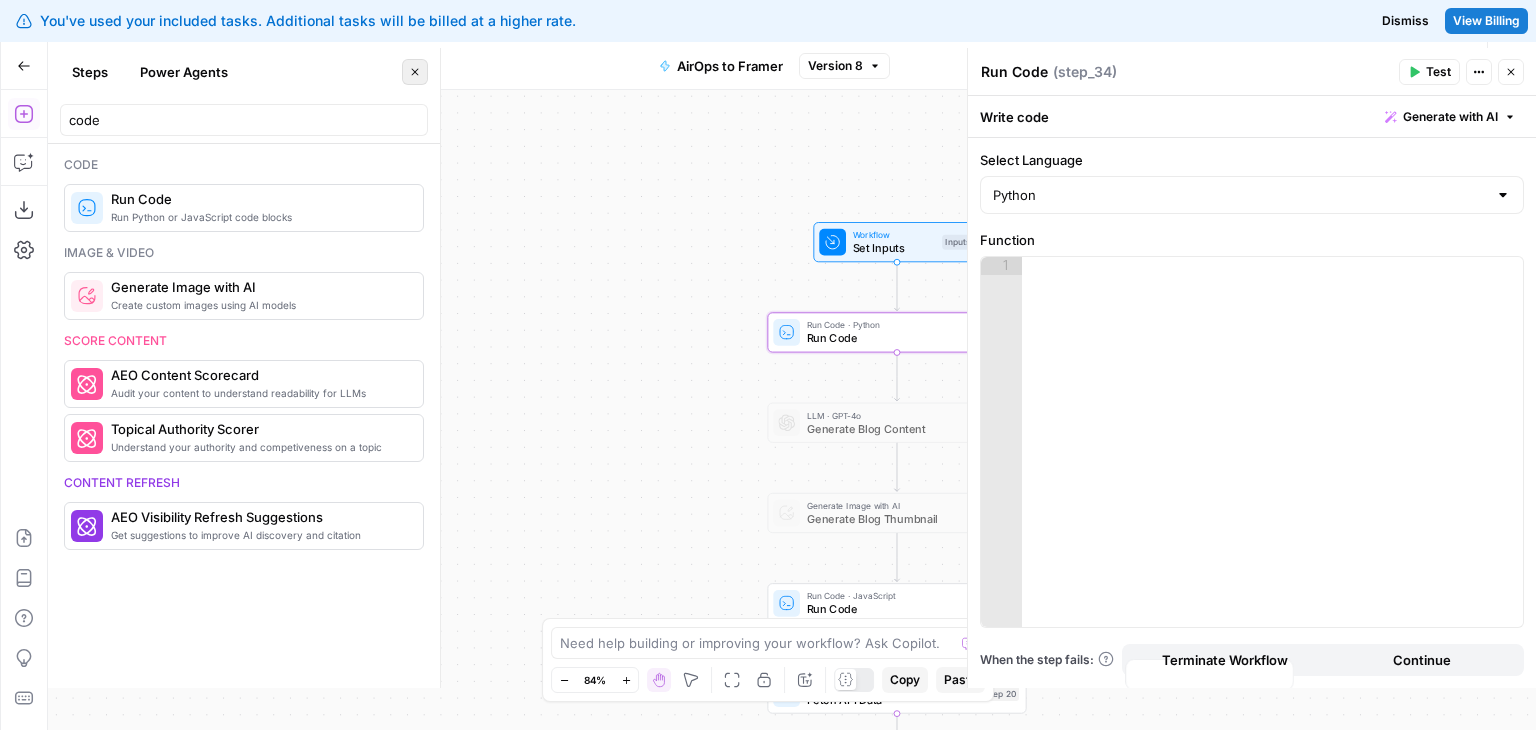 click 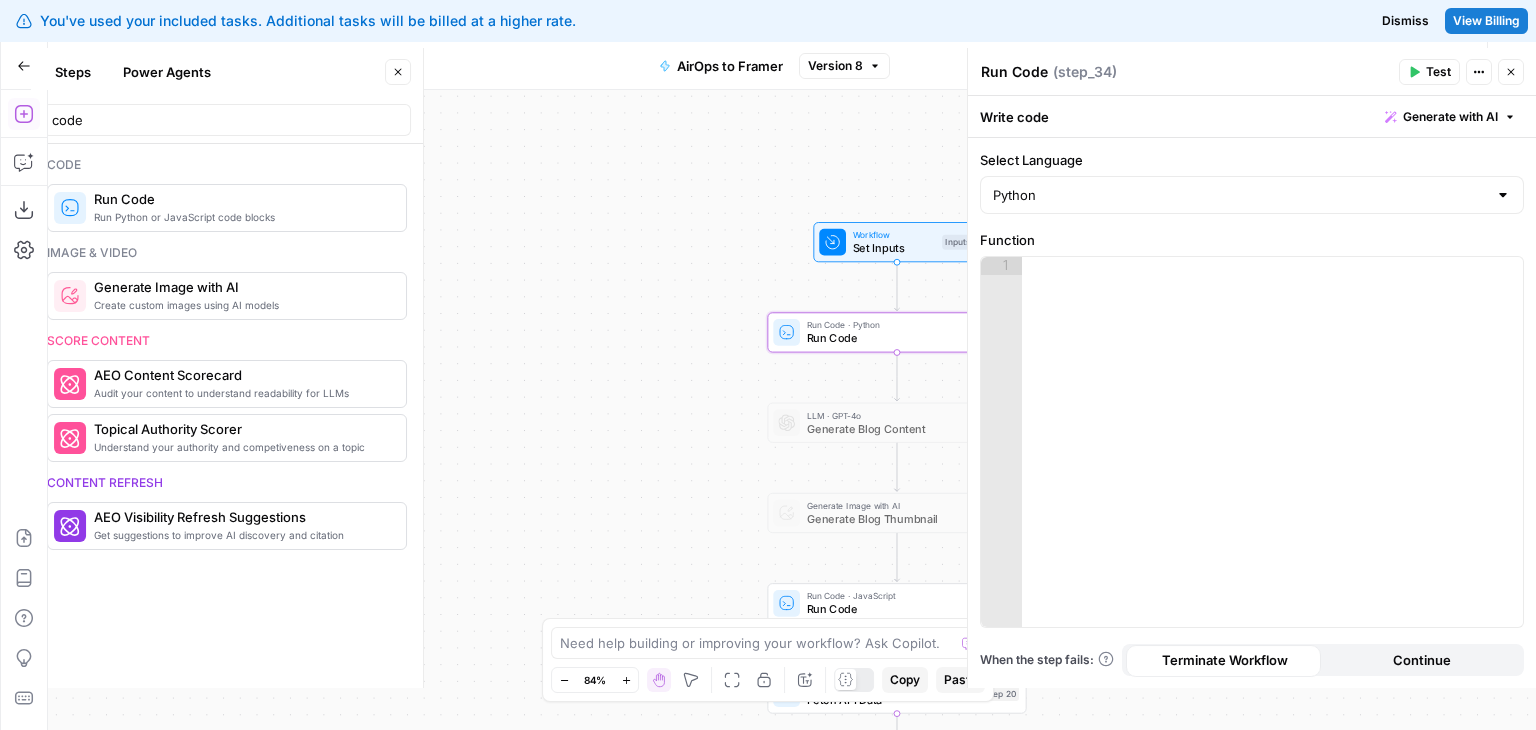 drag, startPoint x: 234, startPoint y: 265, endPoint x: 223, endPoint y: 252, distance: 17.029387 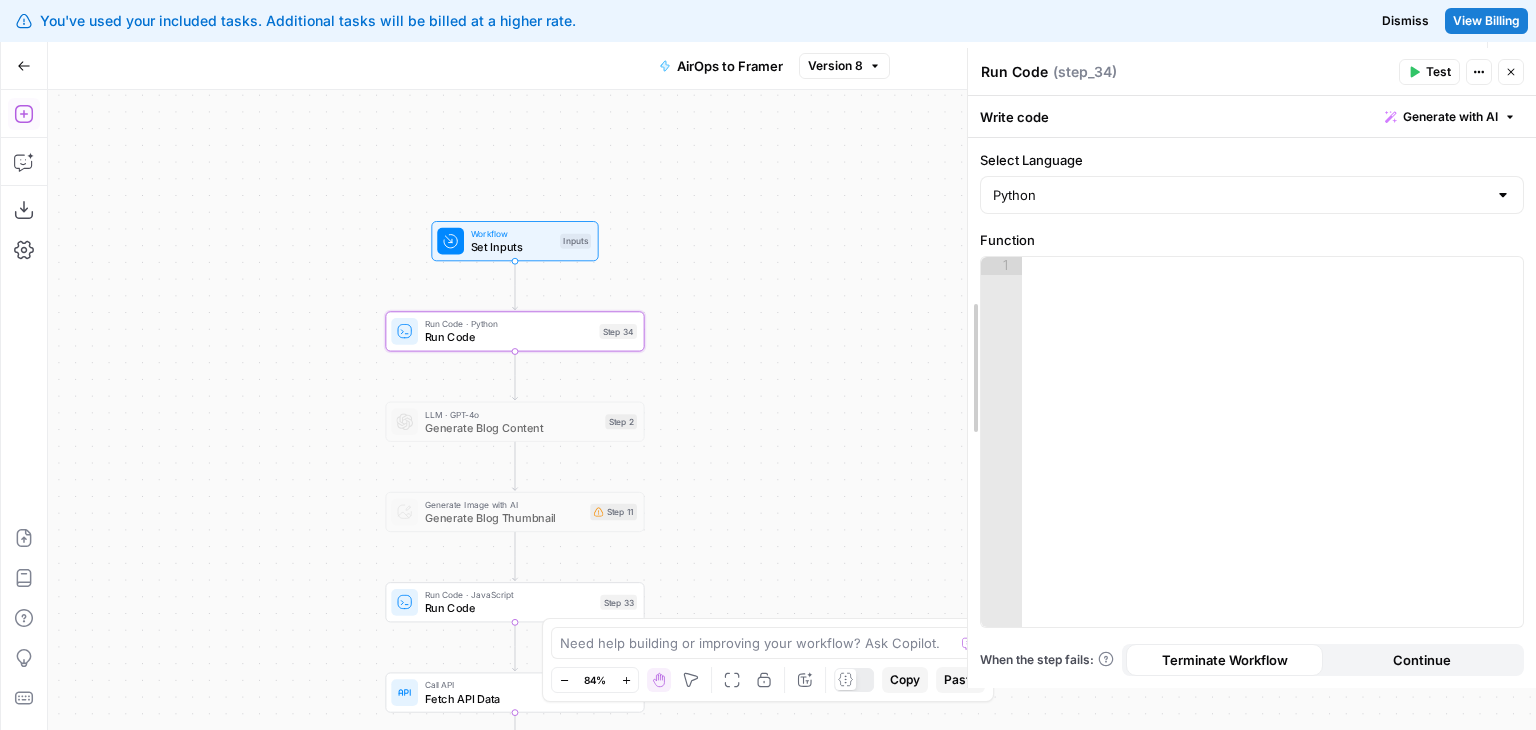 drag, startPoint x: 269, startPoint y: 199, endPoint x: 965, endPoint y: 232, distance: 696.78186 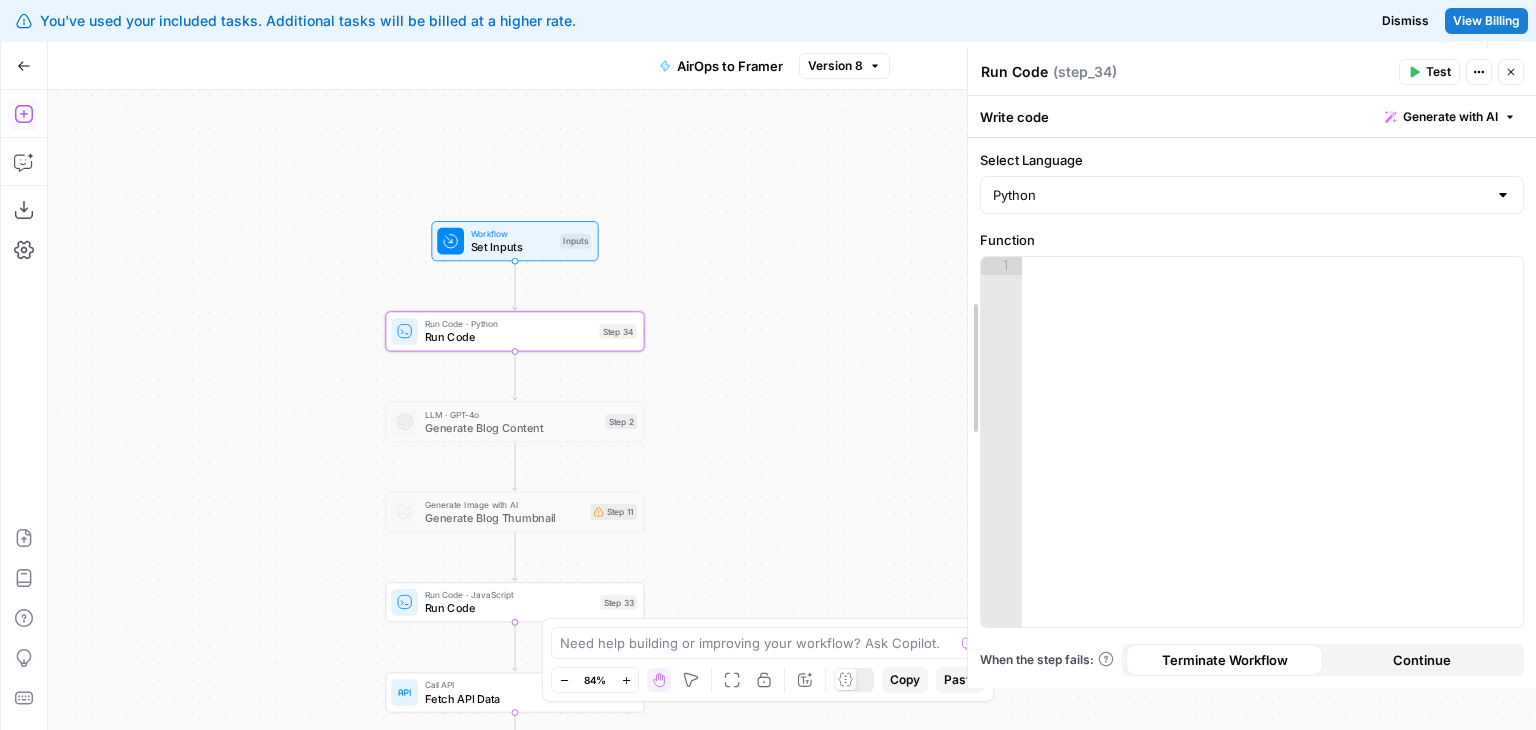 click on "Workflow Set Inputs Inputs Run Code · Python Run Code Step 34 LLM · GPT-4o Generate Blog Content Step 2 Generate Image with AI Generate Blog Thumbnail Step 11 Run Code · JavaScript Run Code Step 33 Call API Fetch API Data Step 20 Integration Notion Integration Step 27 End Output" at bounding box center [792, 410] 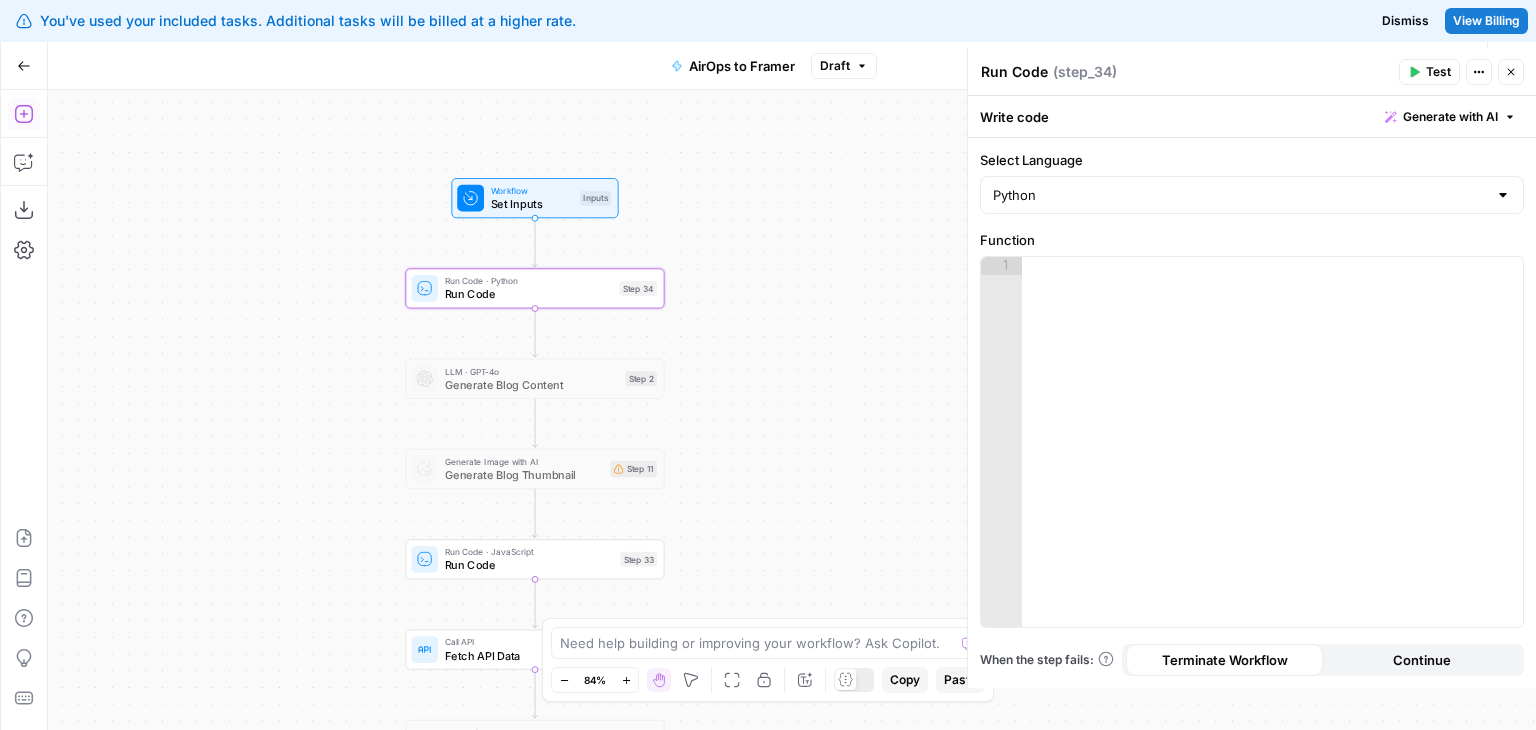 click on "Workflow Set Inputs Inputs Run Code · Python Run Code Step 34 LLM · GPT-4o Generate Blog Content Step 2 Generate Image with AI Generate Blog Thumbnail Step 11 Run Code · JavaScript Run Code Step 33 Call API Fetch API Data Step 20 Integration Notion Integration Step 27 End Output" at bounding box center [792, 410] 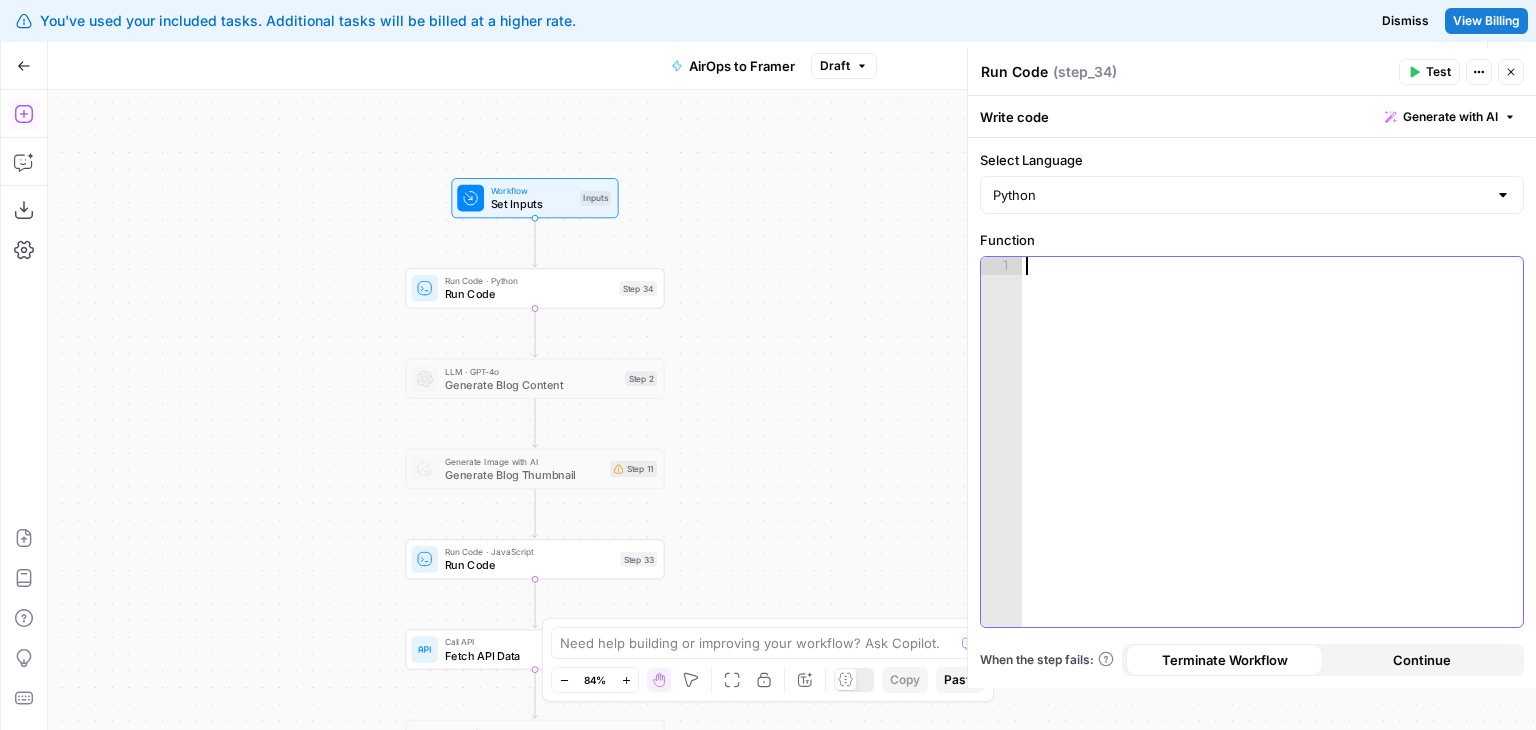 click at bounding box center (1273, 460) 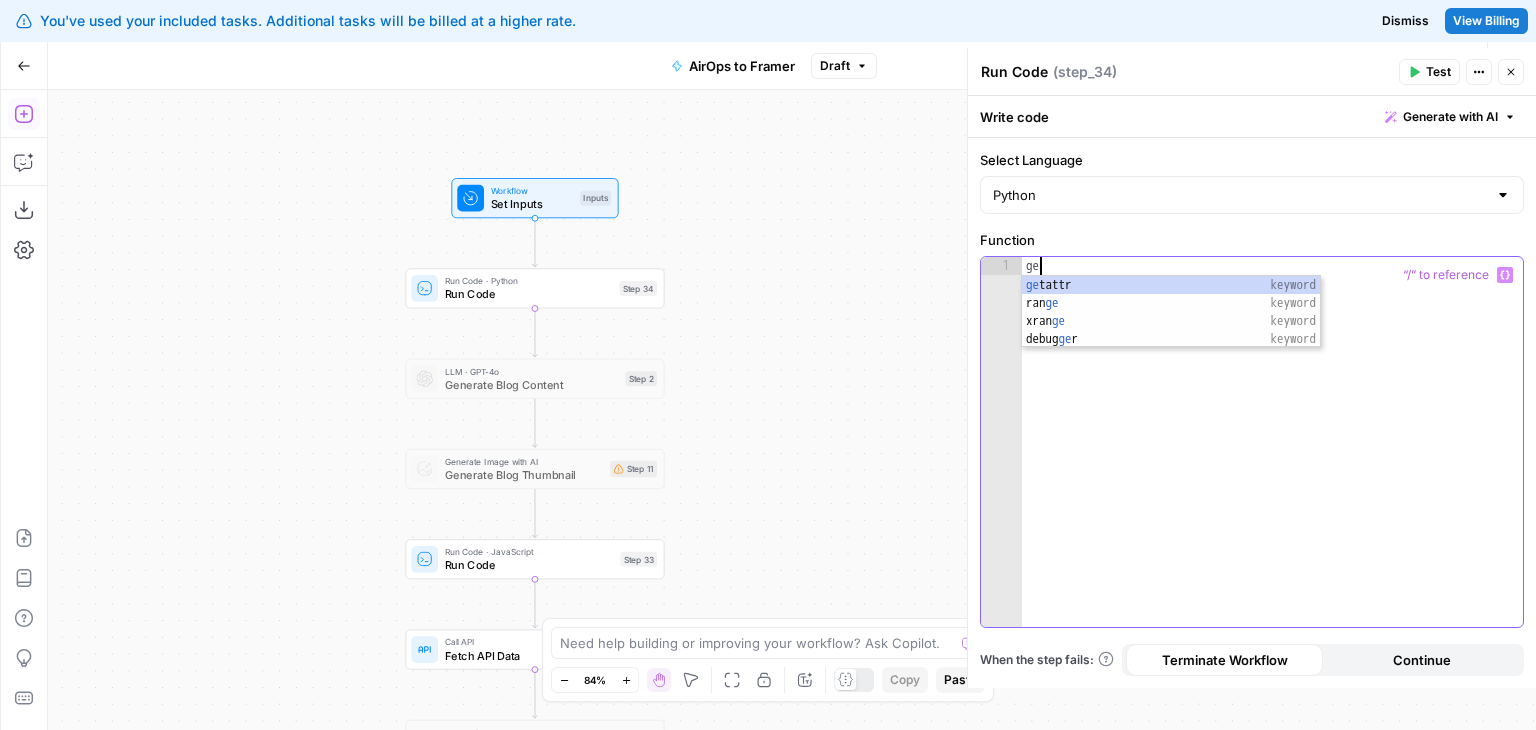 type on "***" 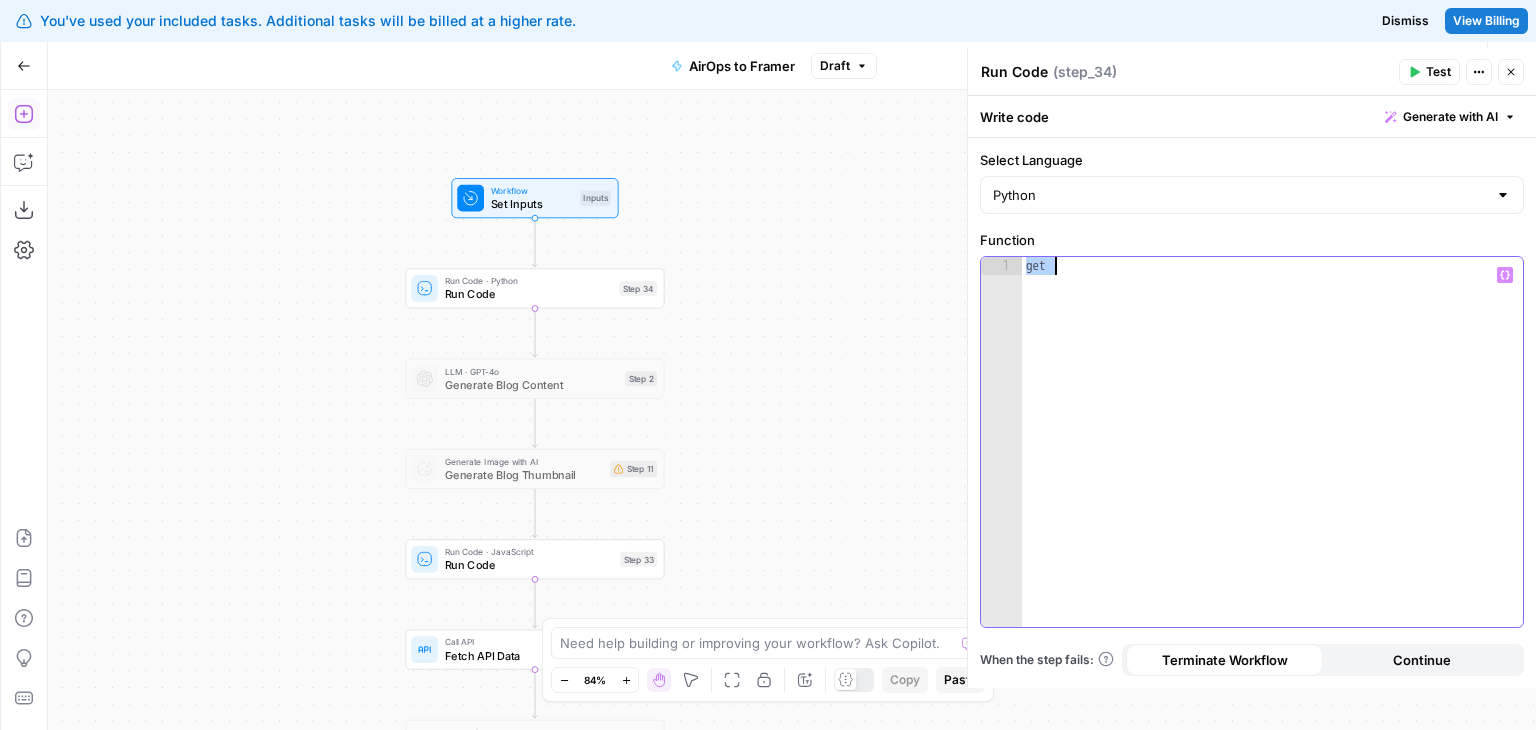 scroll, scrollTop: 8, scrollLeft: 0, axis: vertical 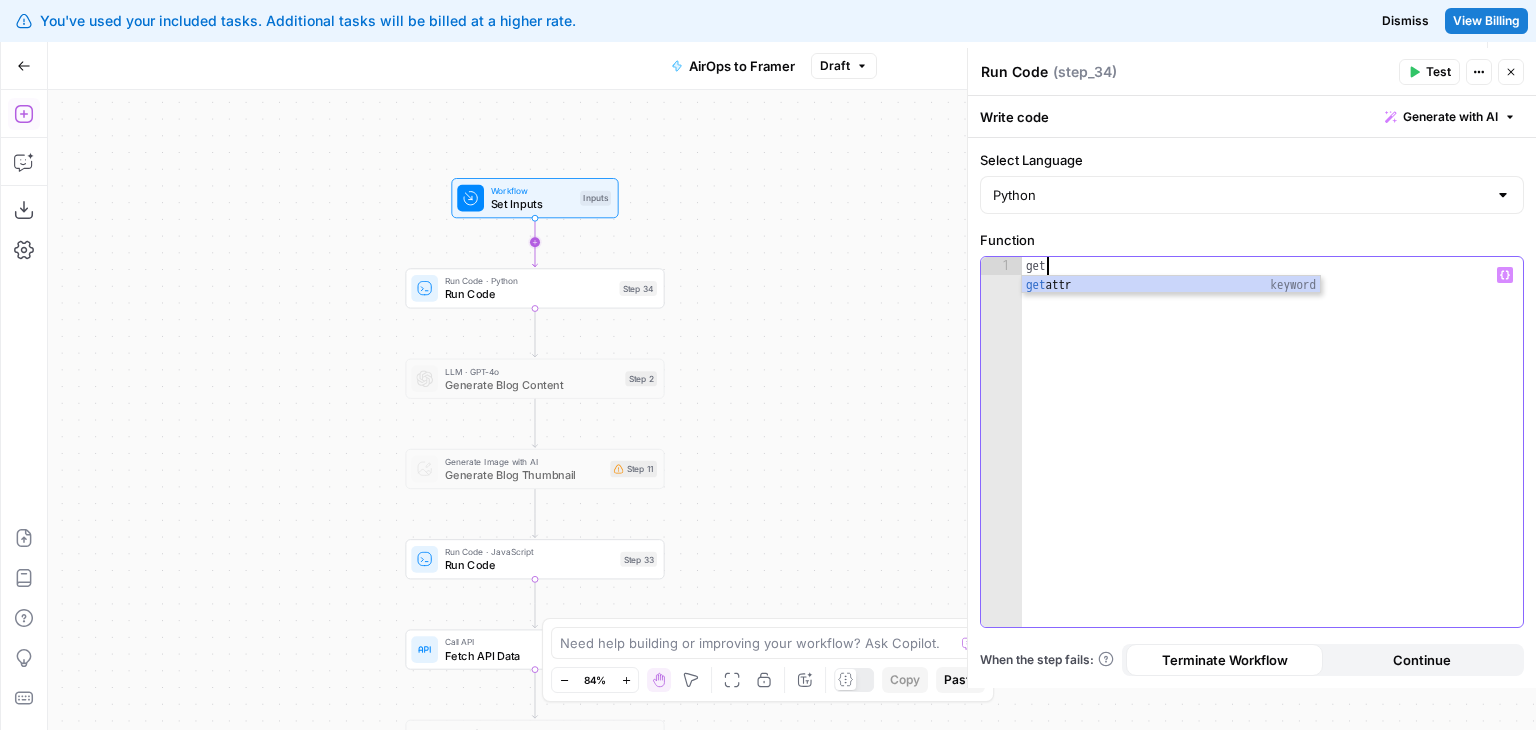 type on "***" 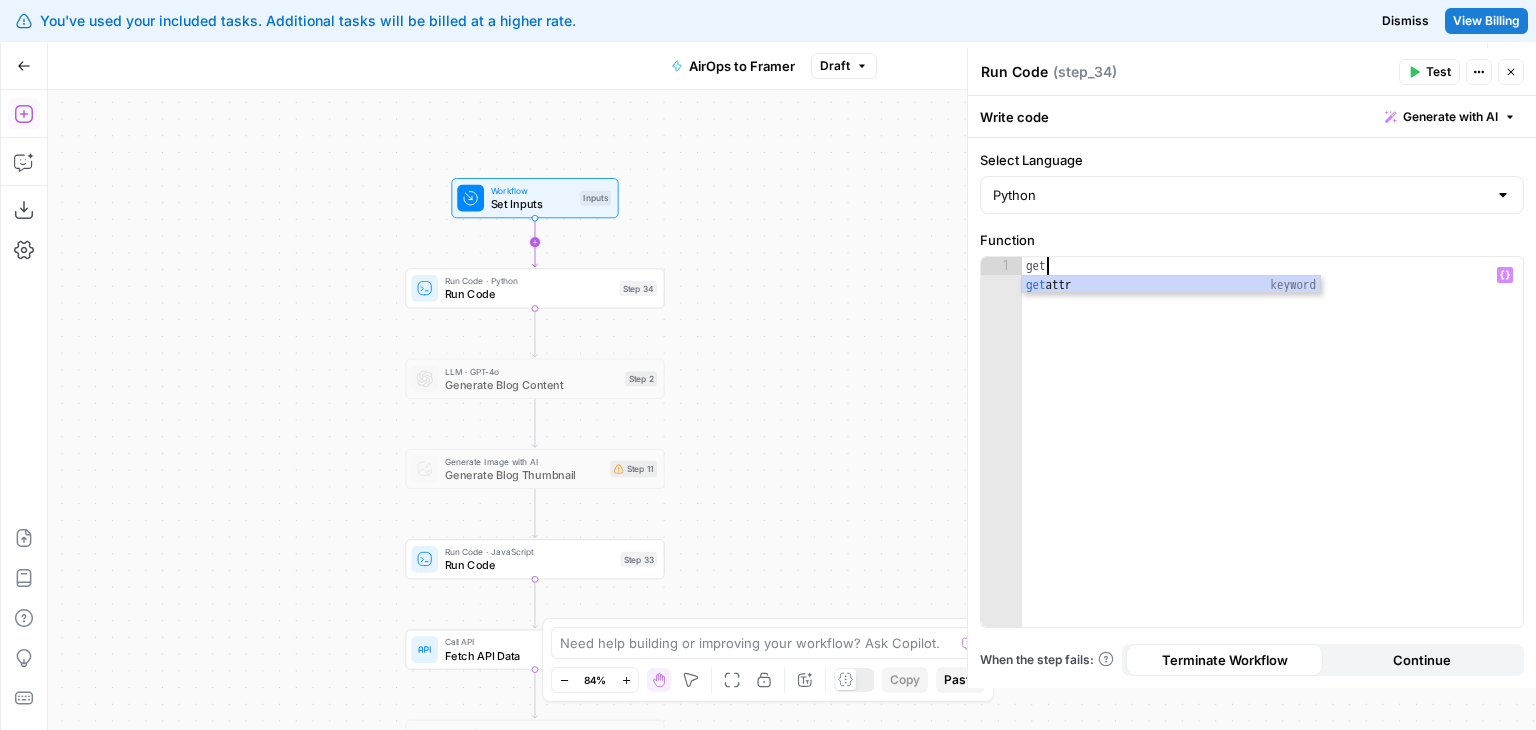 click on "Set Inputs" at bounding box center [532, 204] 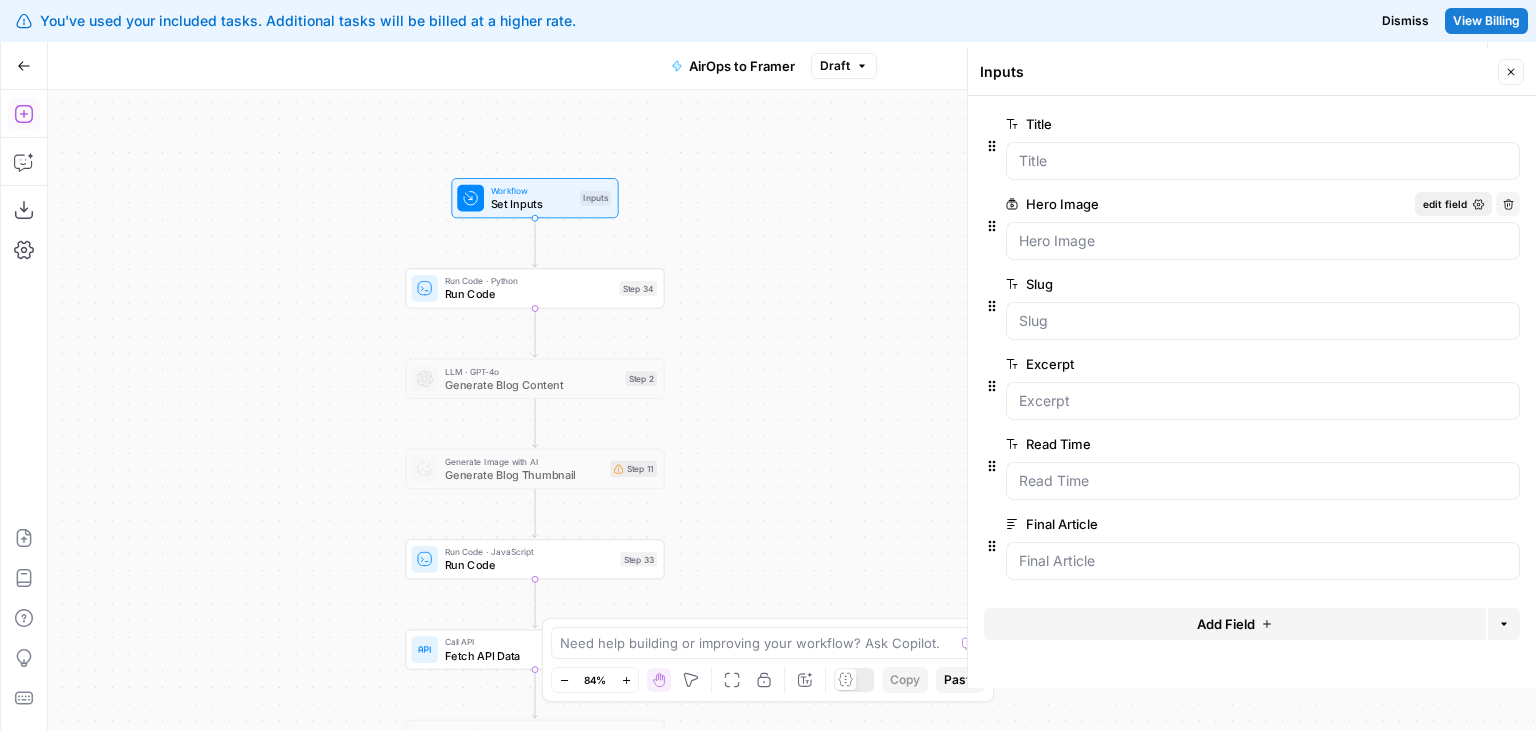 click 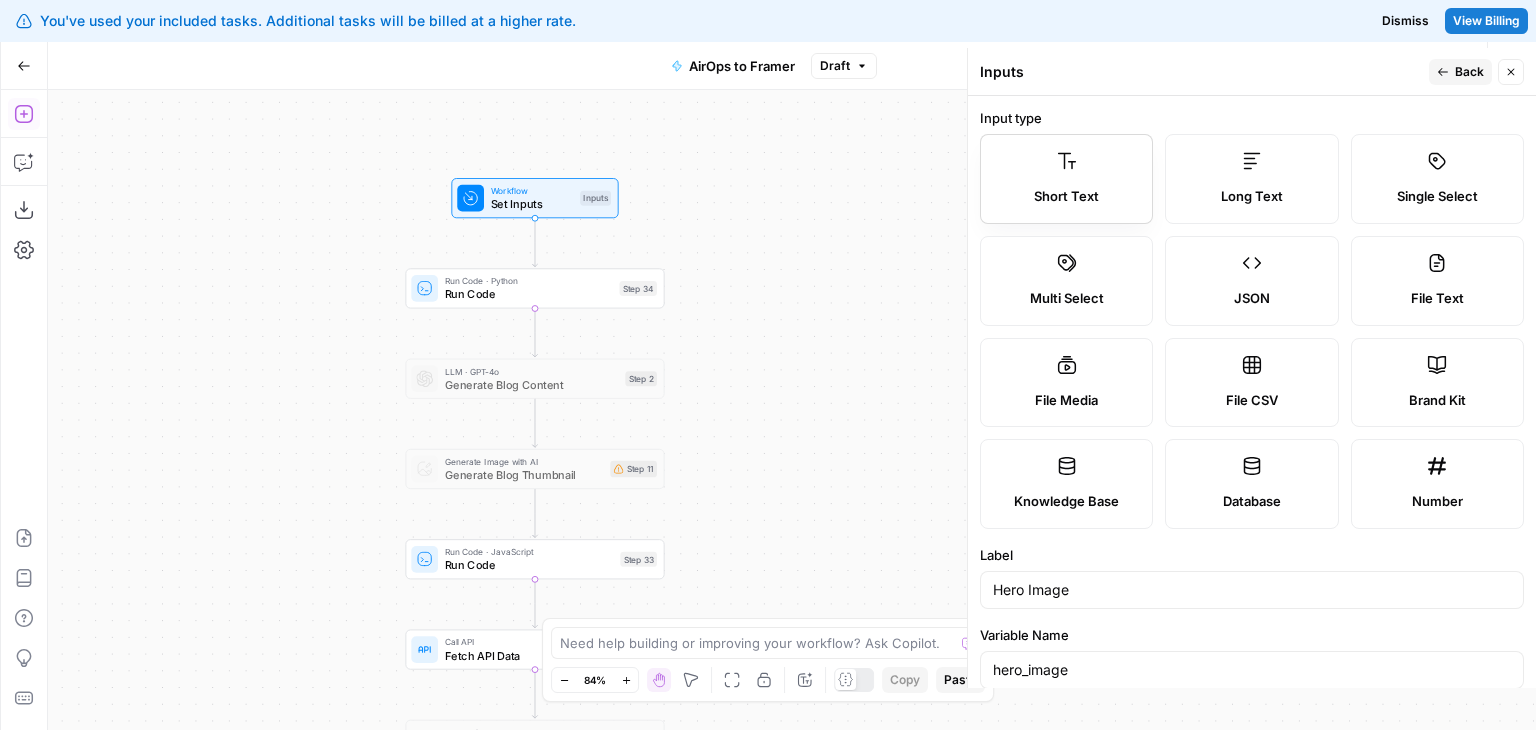 click on "Short Text" at bounding box center (1066, 179) 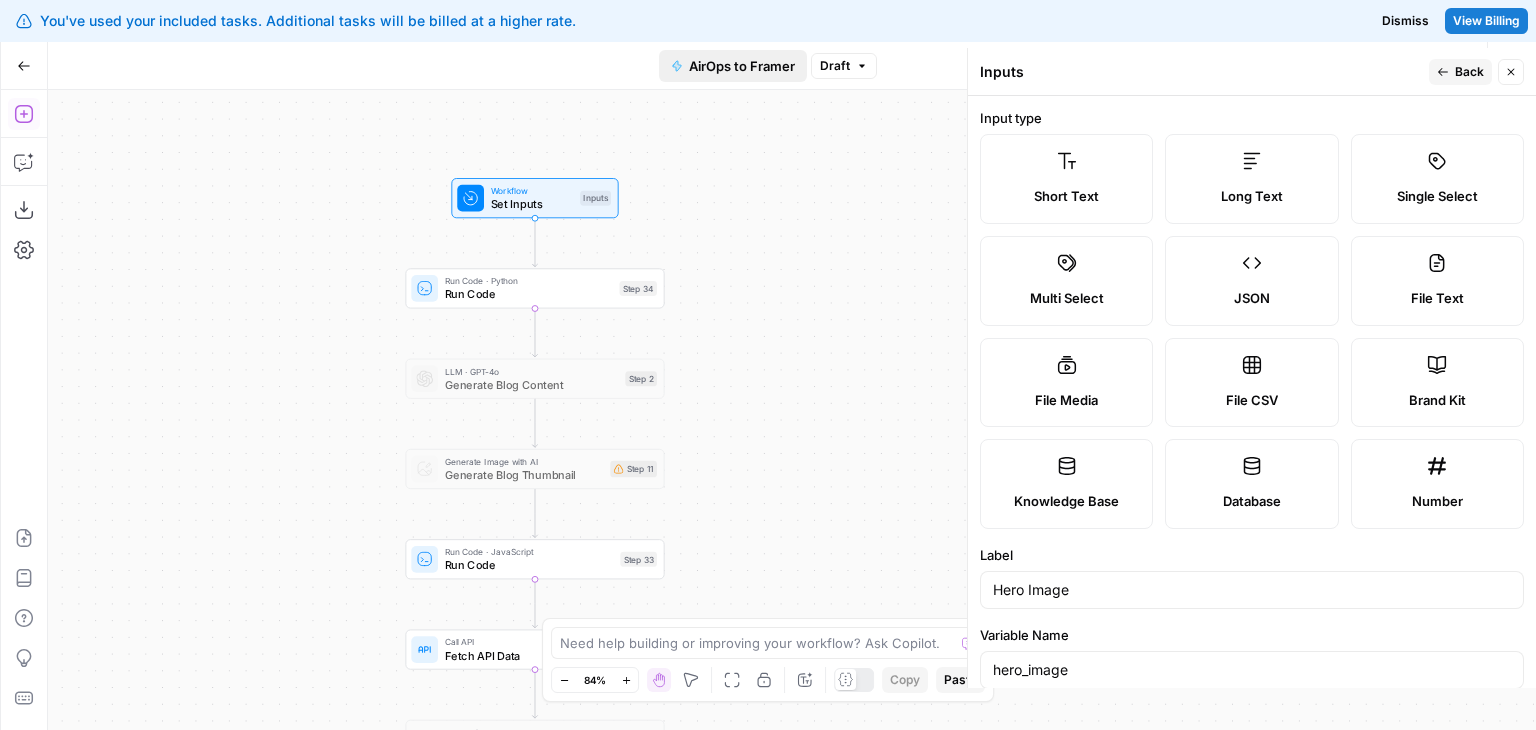 type 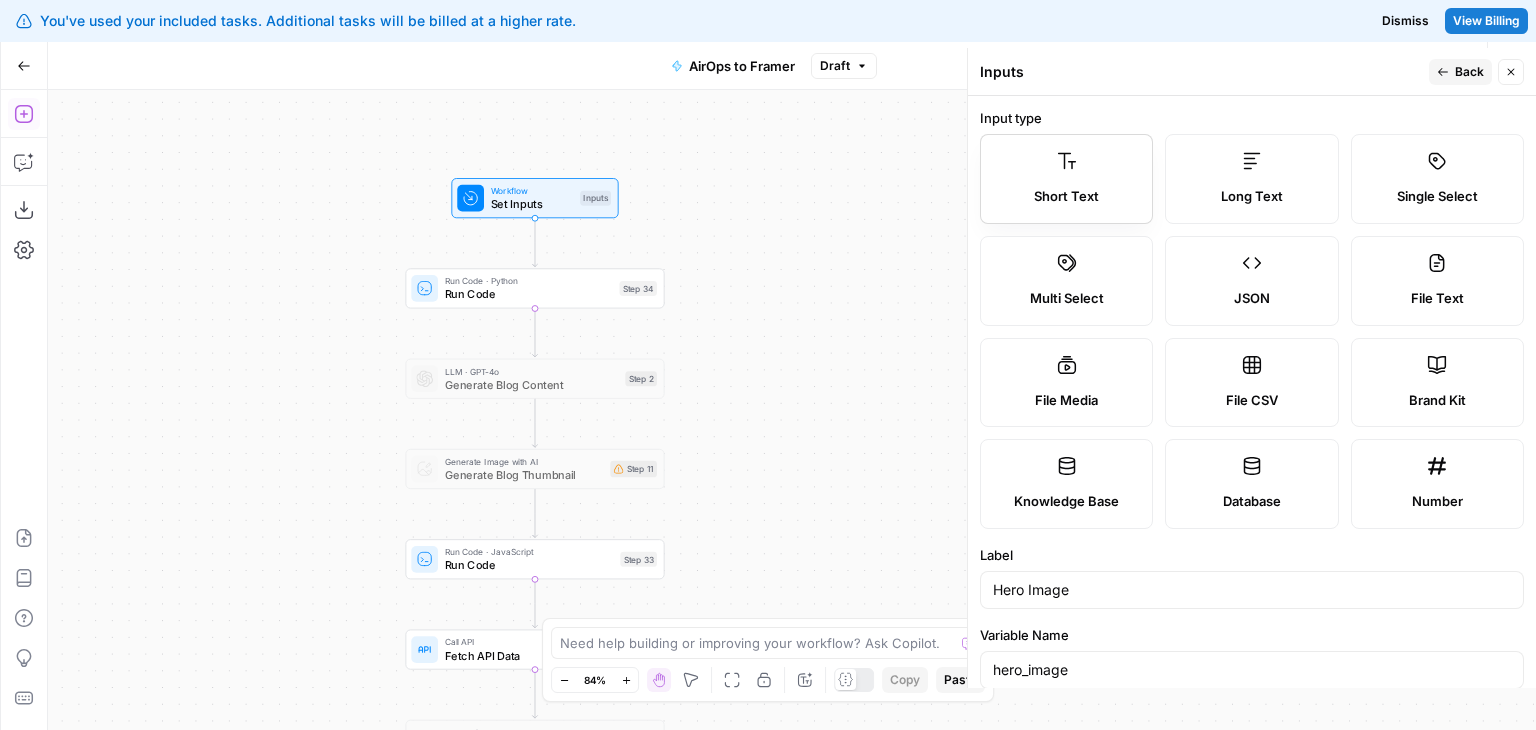 click on "Short Text" at bounding box center (1066, 197) 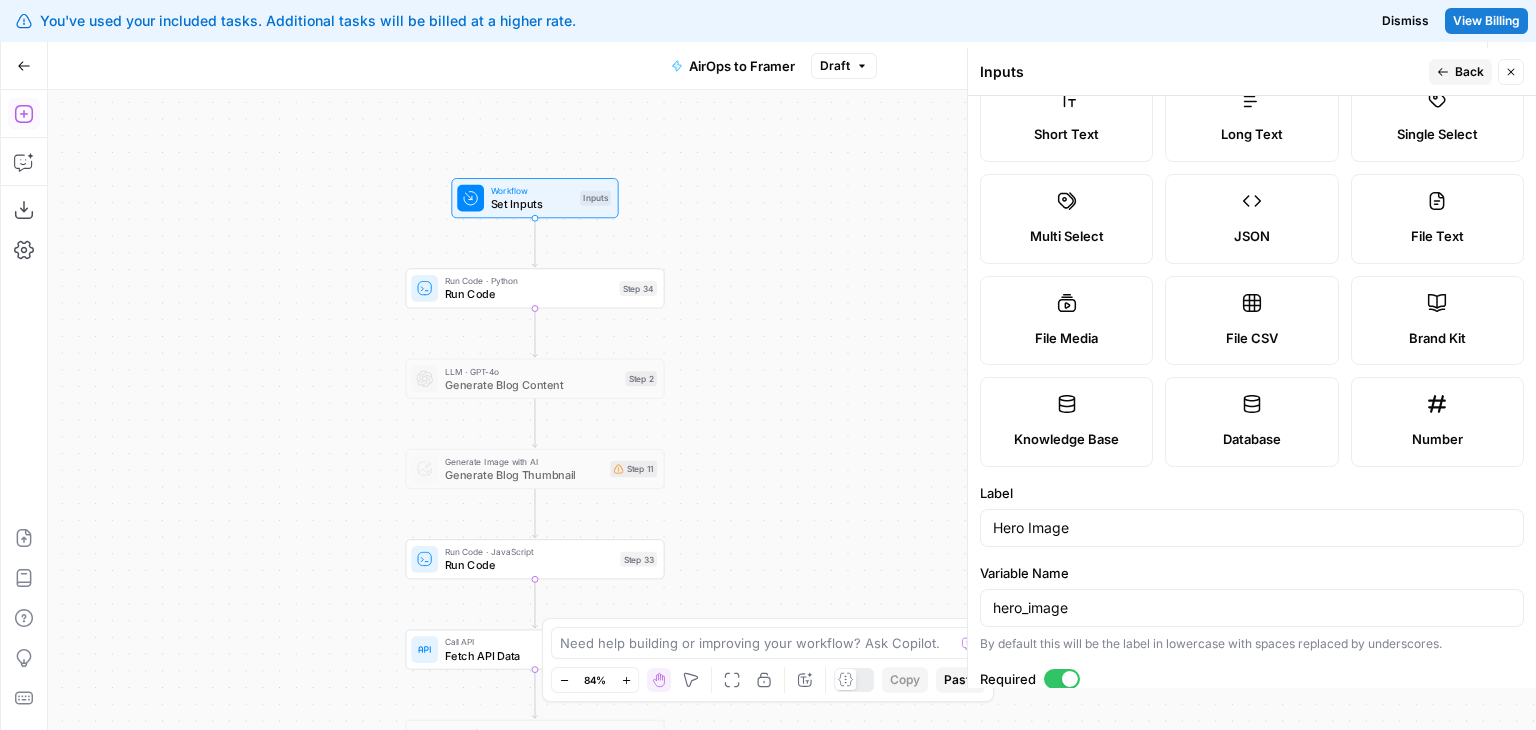 scroll, scrollTop: 97, scrollLeft: 0, axis: vertical 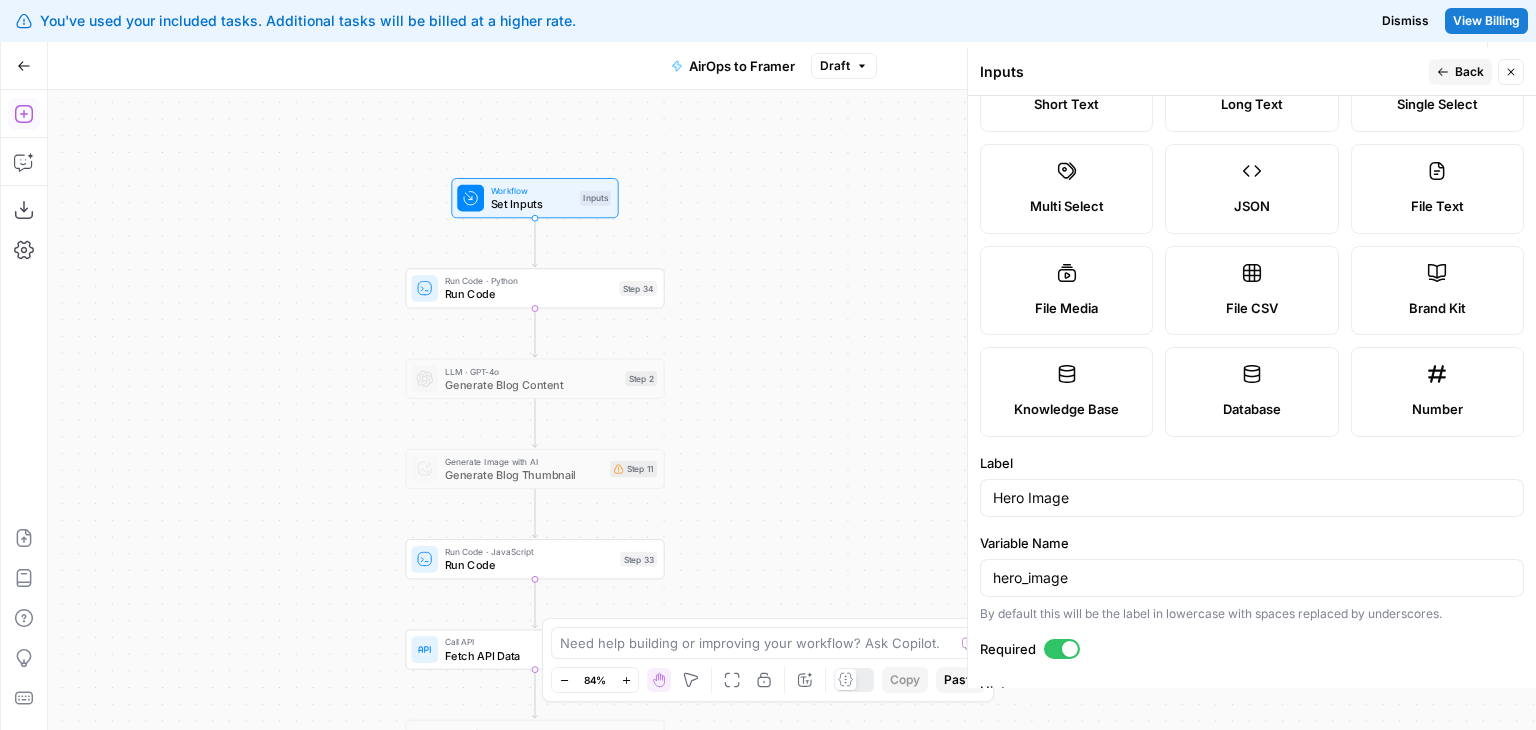drag, startPoint x: 1165, startPoint y: 545, endPoint x: 1175, endPoint y: 605, distance: 60.827625 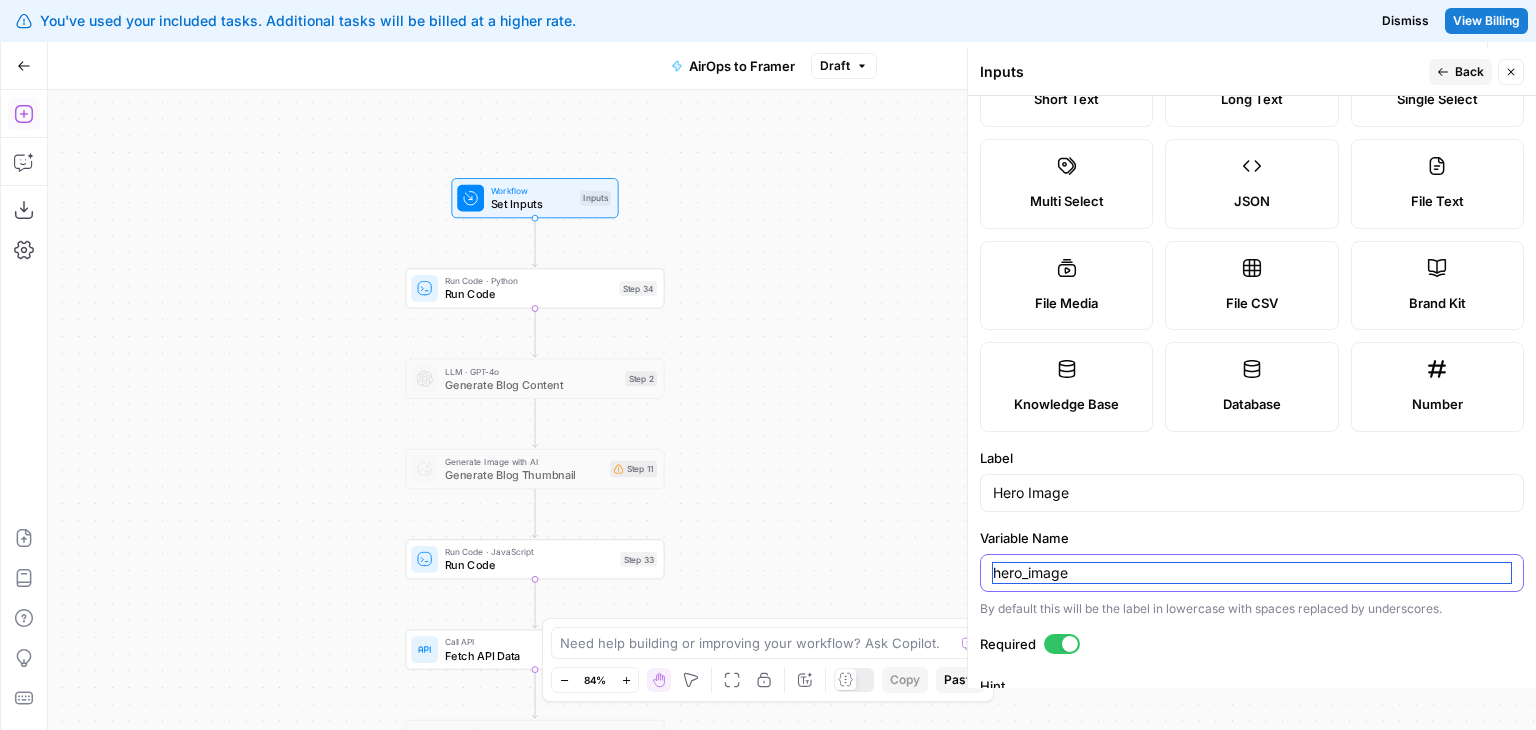 click on "hero_image" at bounding box center (1252, 573) 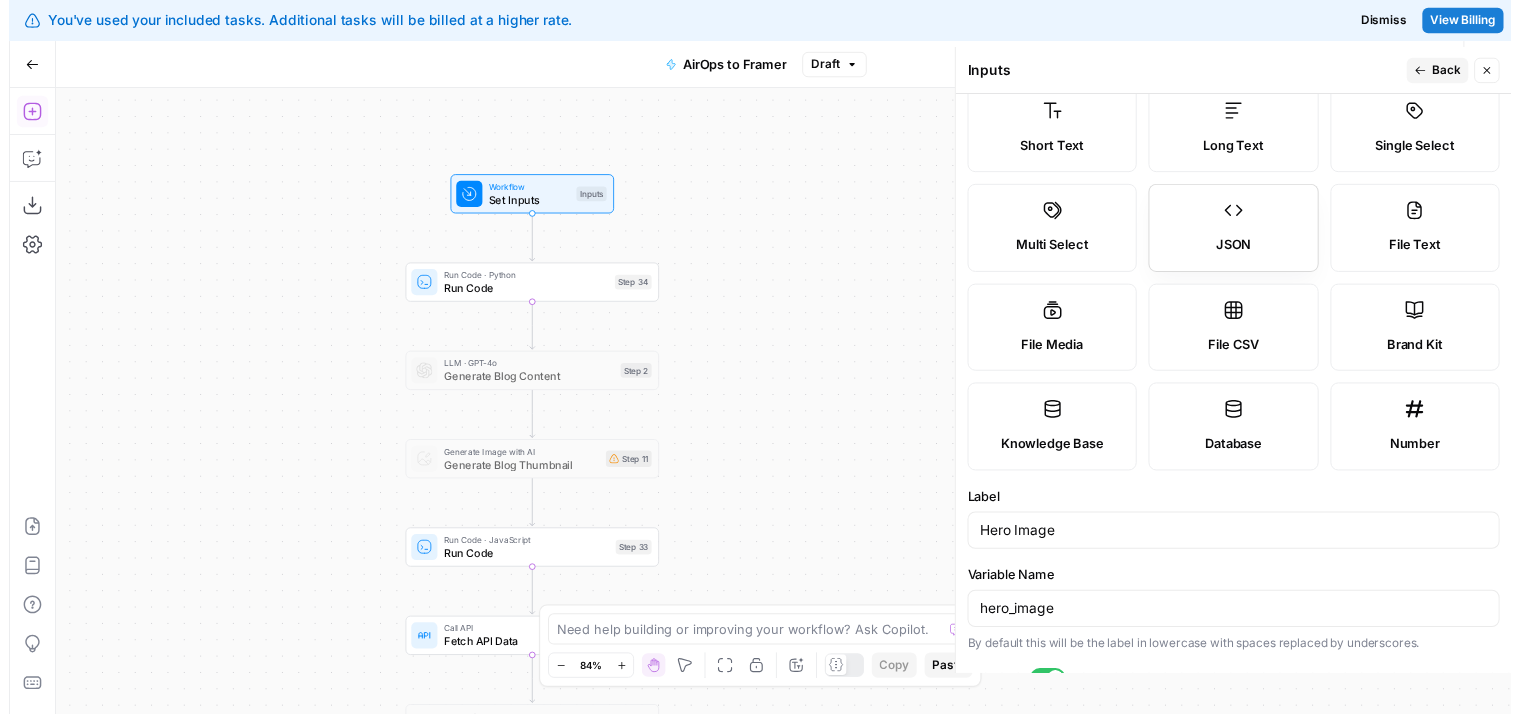 scroll, scrollTop: 0, scrollLeft: 0, axis: both 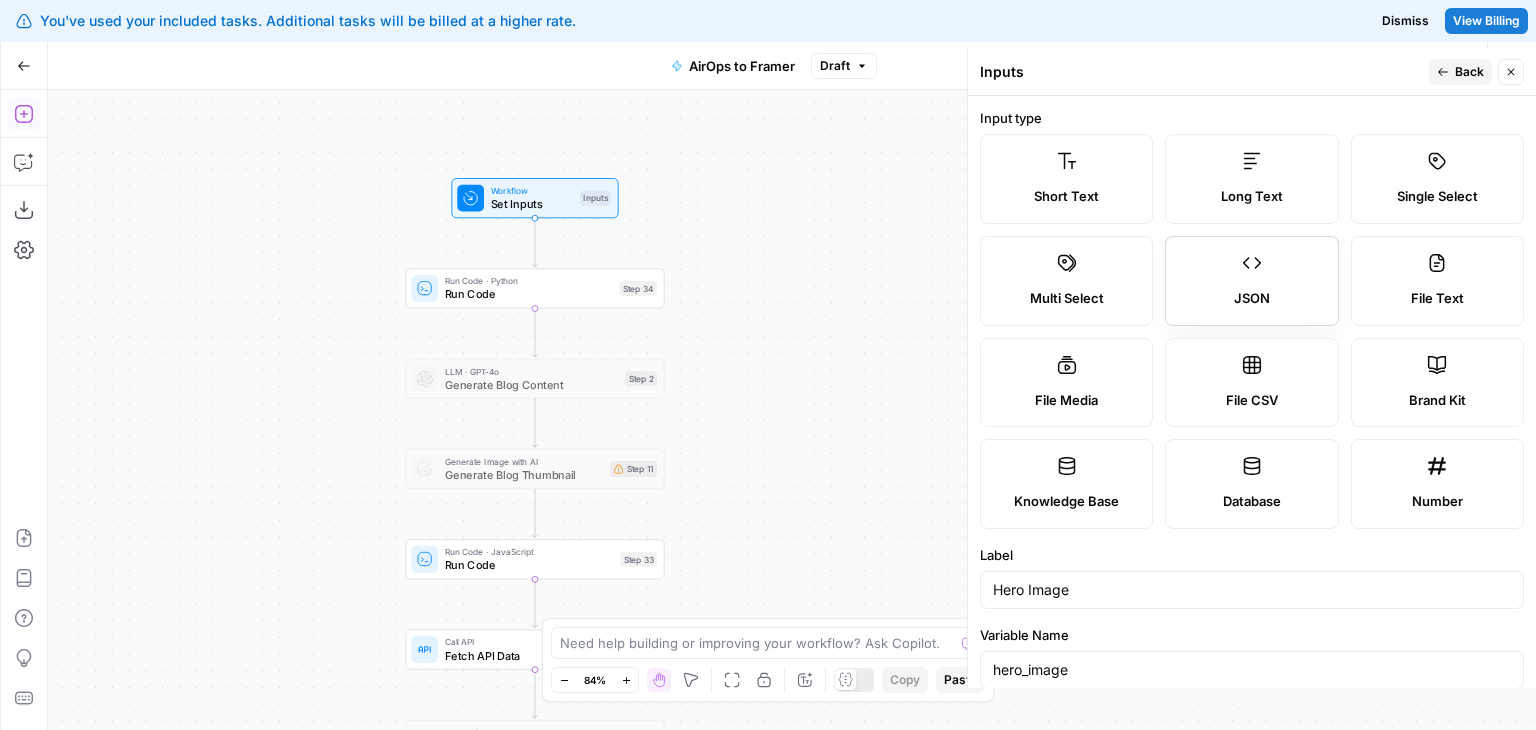 drag, startPoint x: 1170, startPoint y: 459, endPoint x: 1214, endPoint y: 235, distance: 228.28053 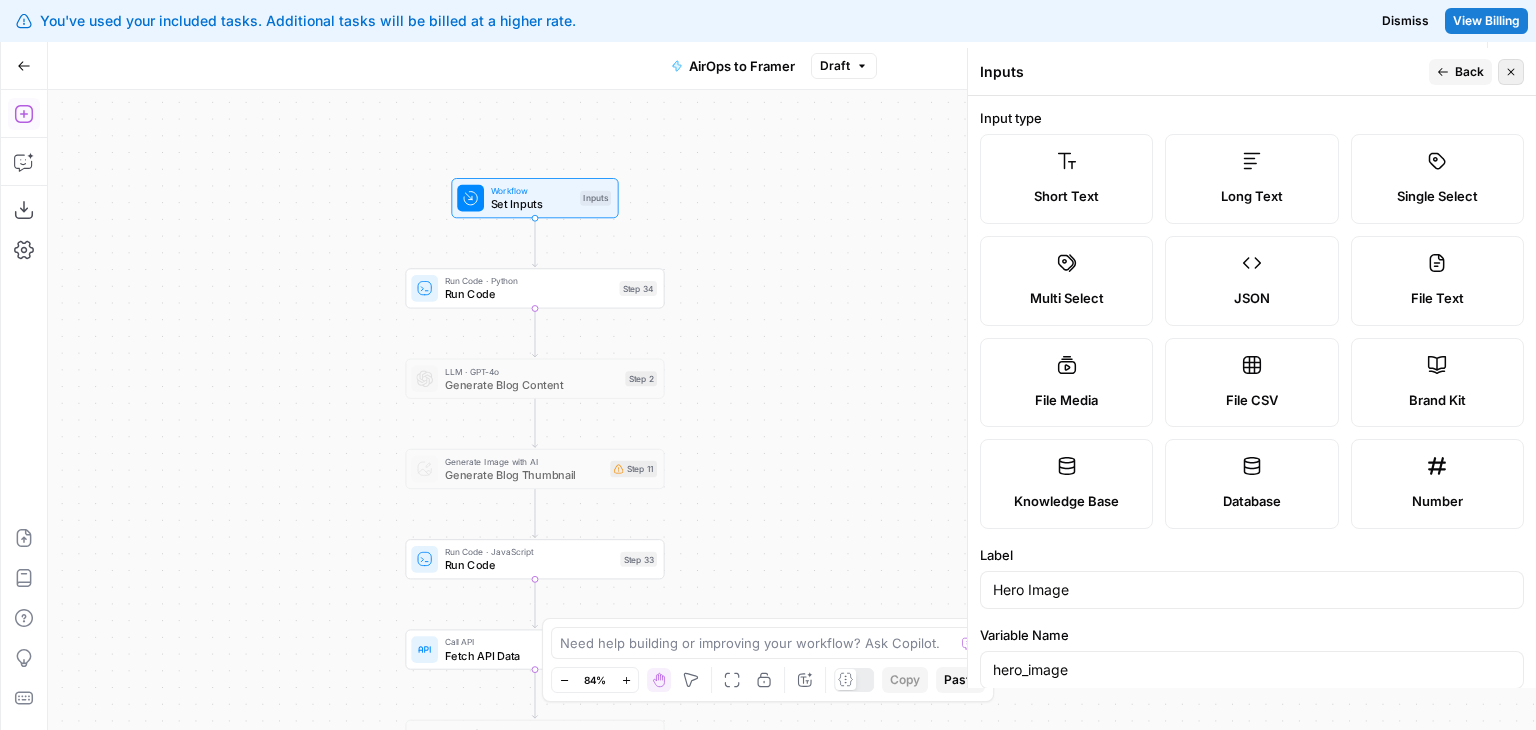 click 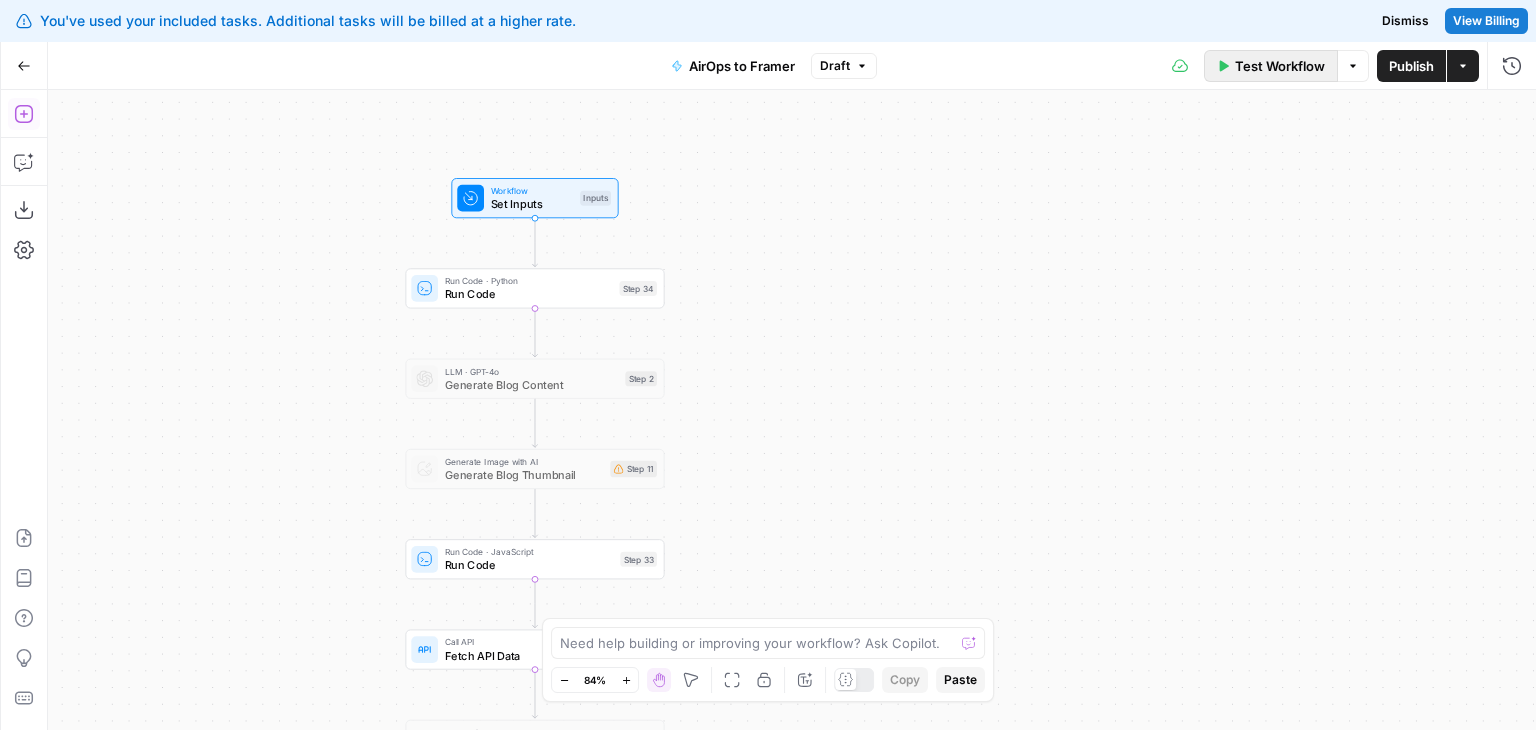 click on "Test Workflow" at bounding box center [1280, 66] 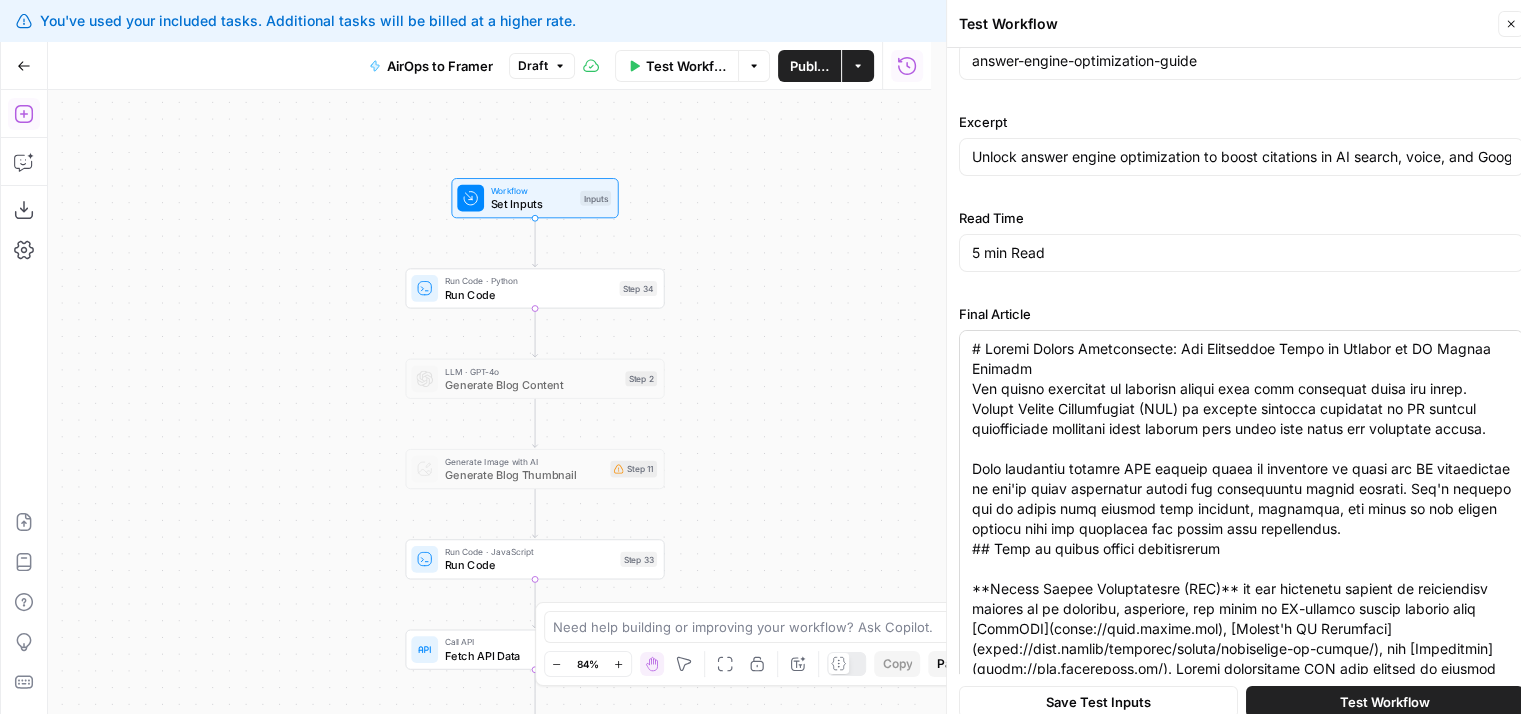 drag, startPoint x: 1125, startPoint y: 445, endPoint x: 1125, endPoint y: 541, distance: 96 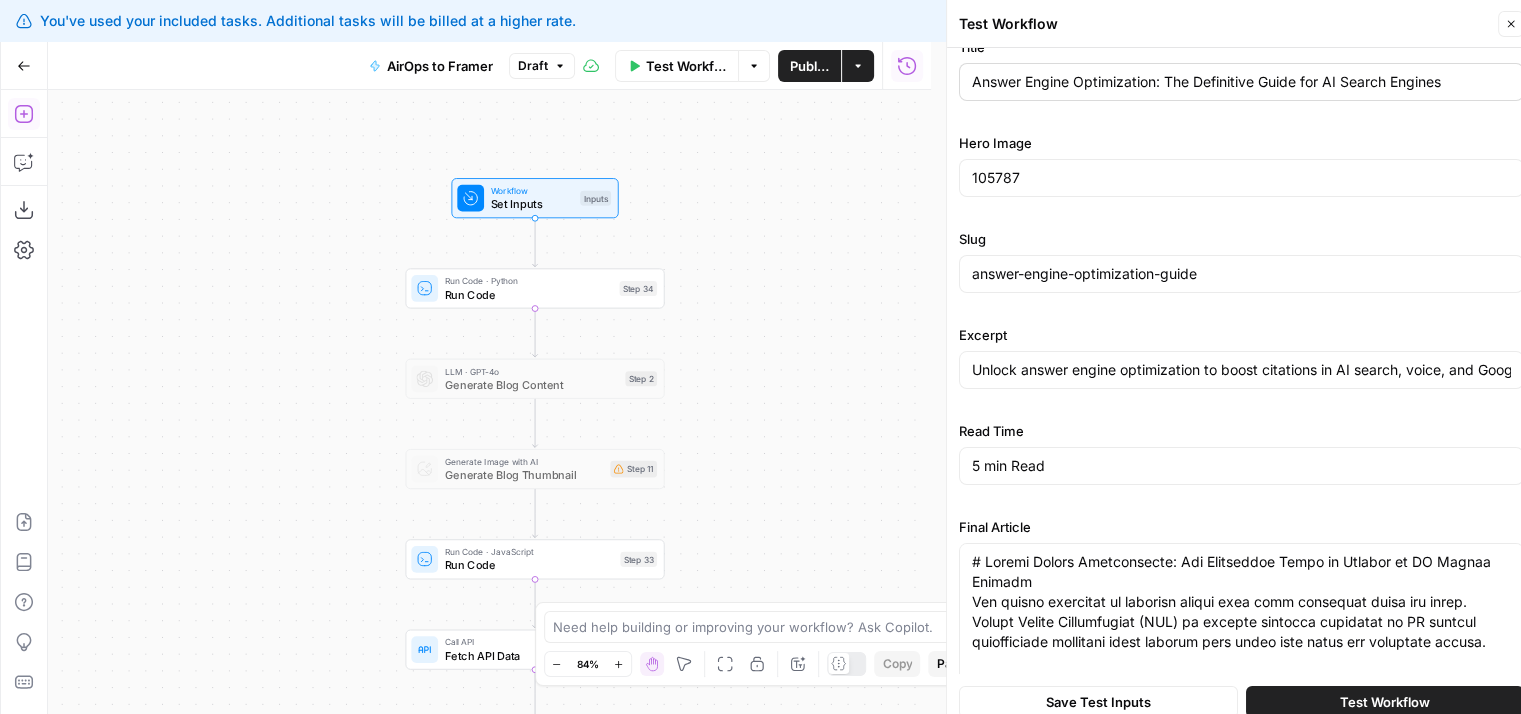 scroll, scrollTop: 0, scrollLeft: 0, axis: both 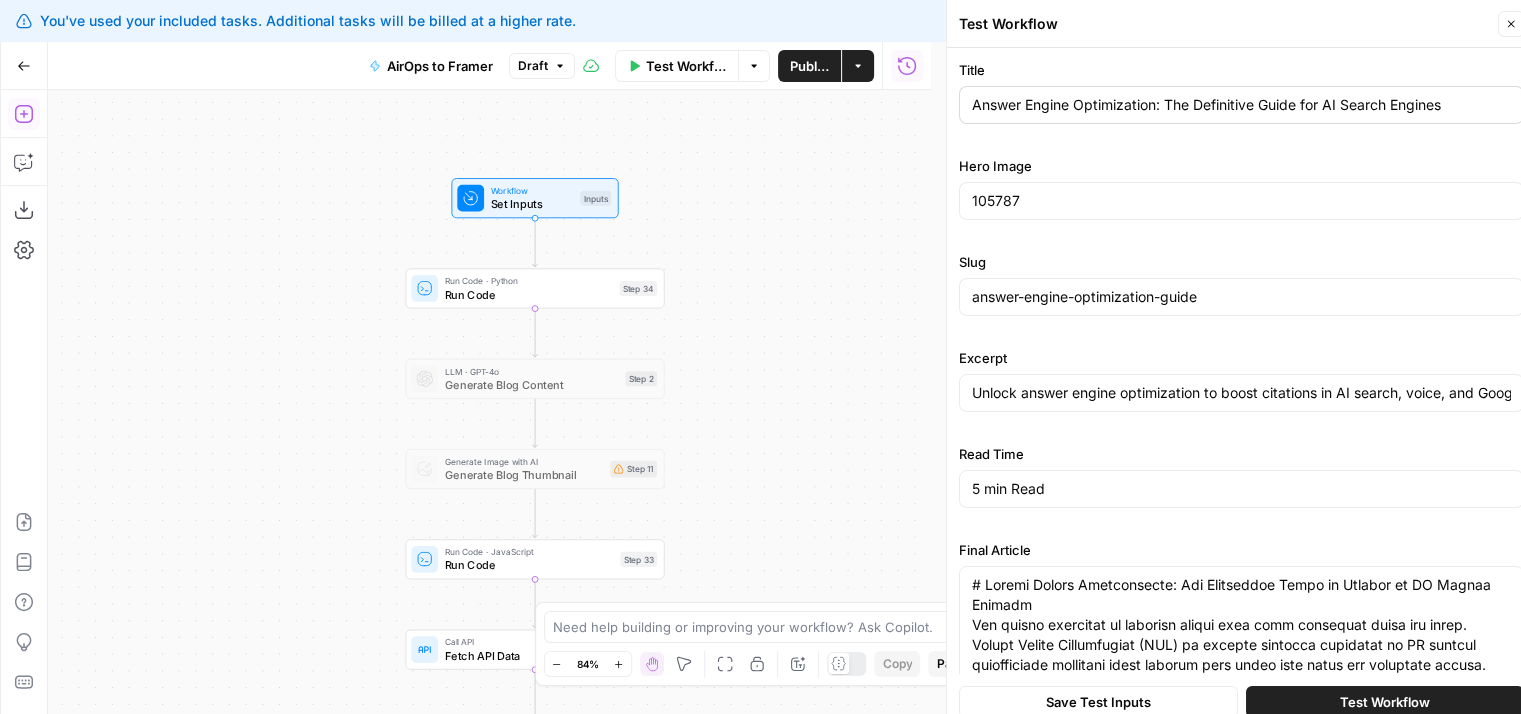drag, startPoint x: 1126, startPoint y: 188, endPoint x: 1127, endPoint y: 90, distance: 98.005104 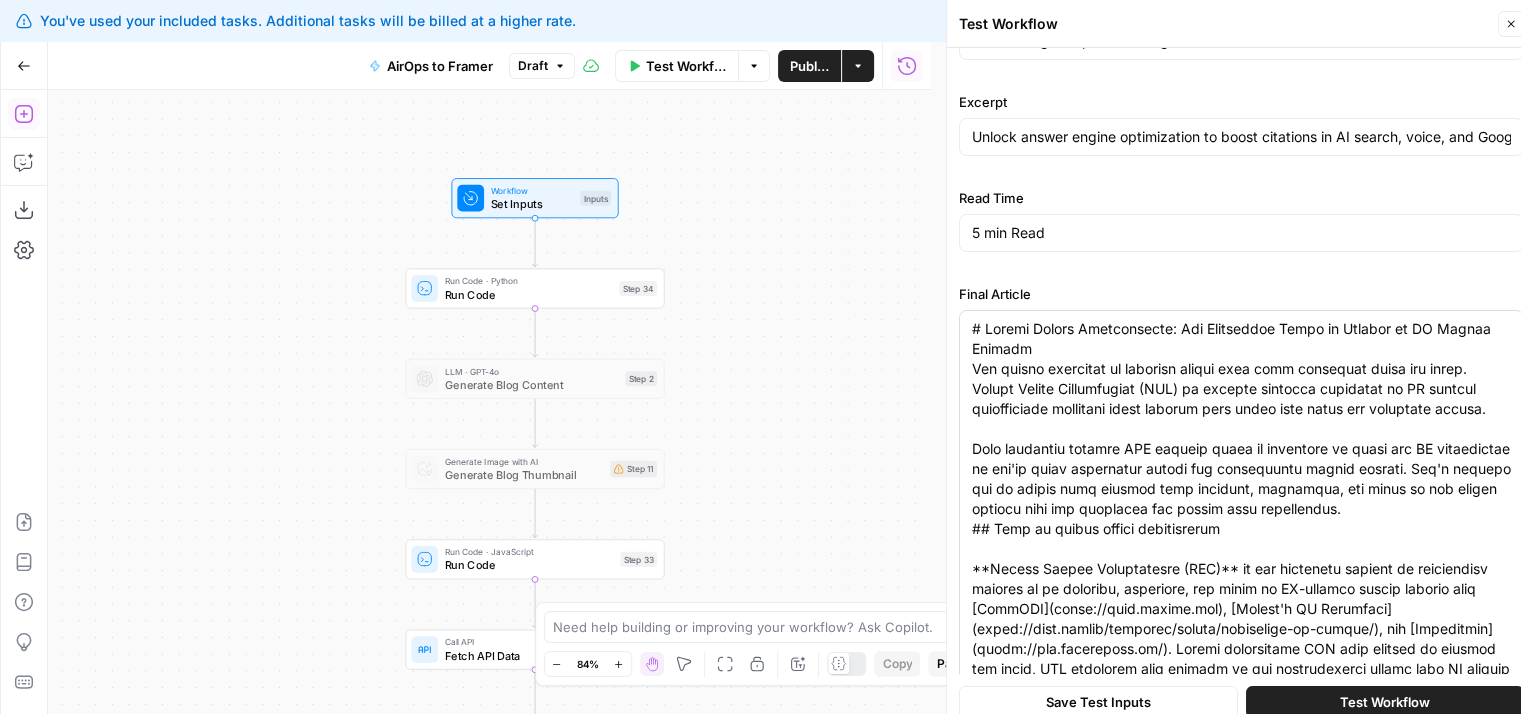 scroll, scrollTop: 328, scrollLeft: 0, axis: vertical 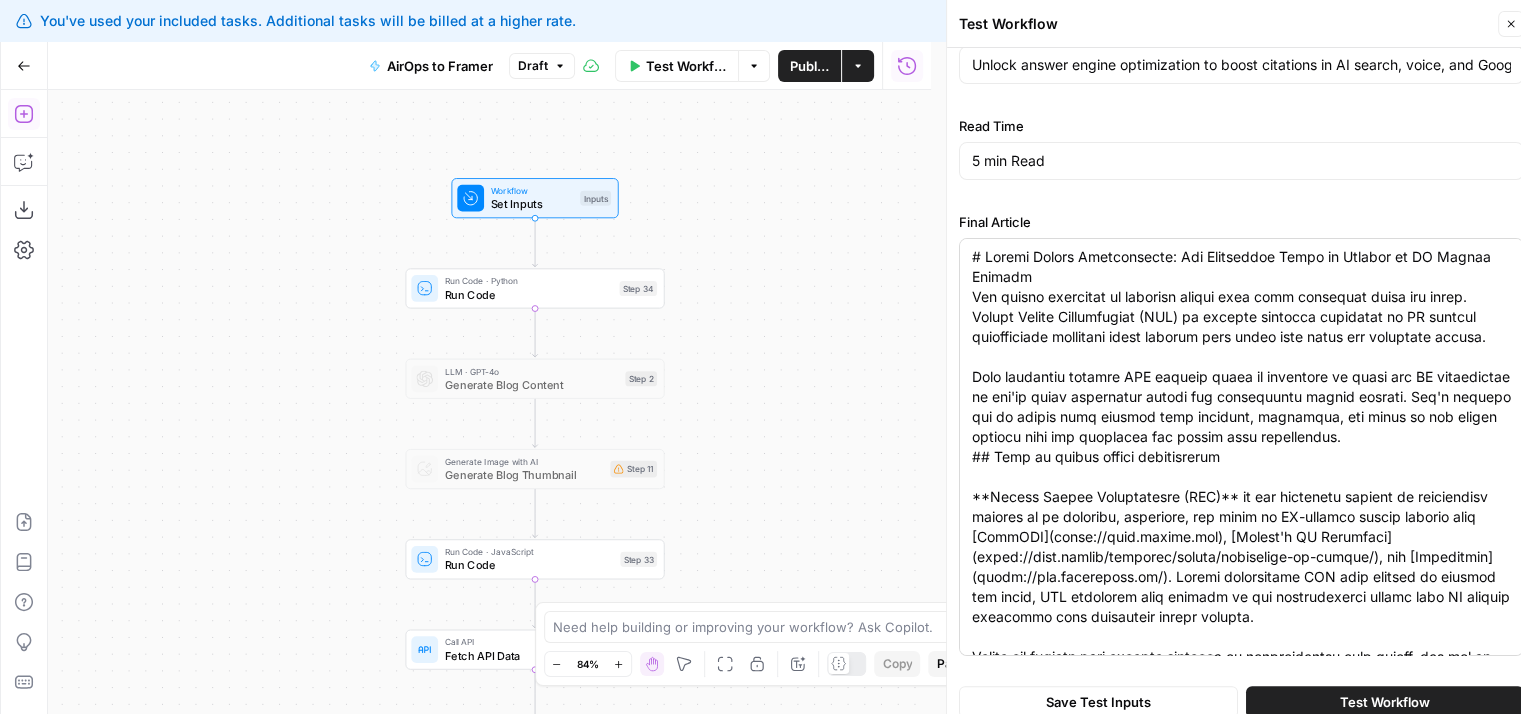 drag, startPoint x: 1134, startPoint y: 256, endPoint x: 1158, endPoint y: 433, distance: 178.6197 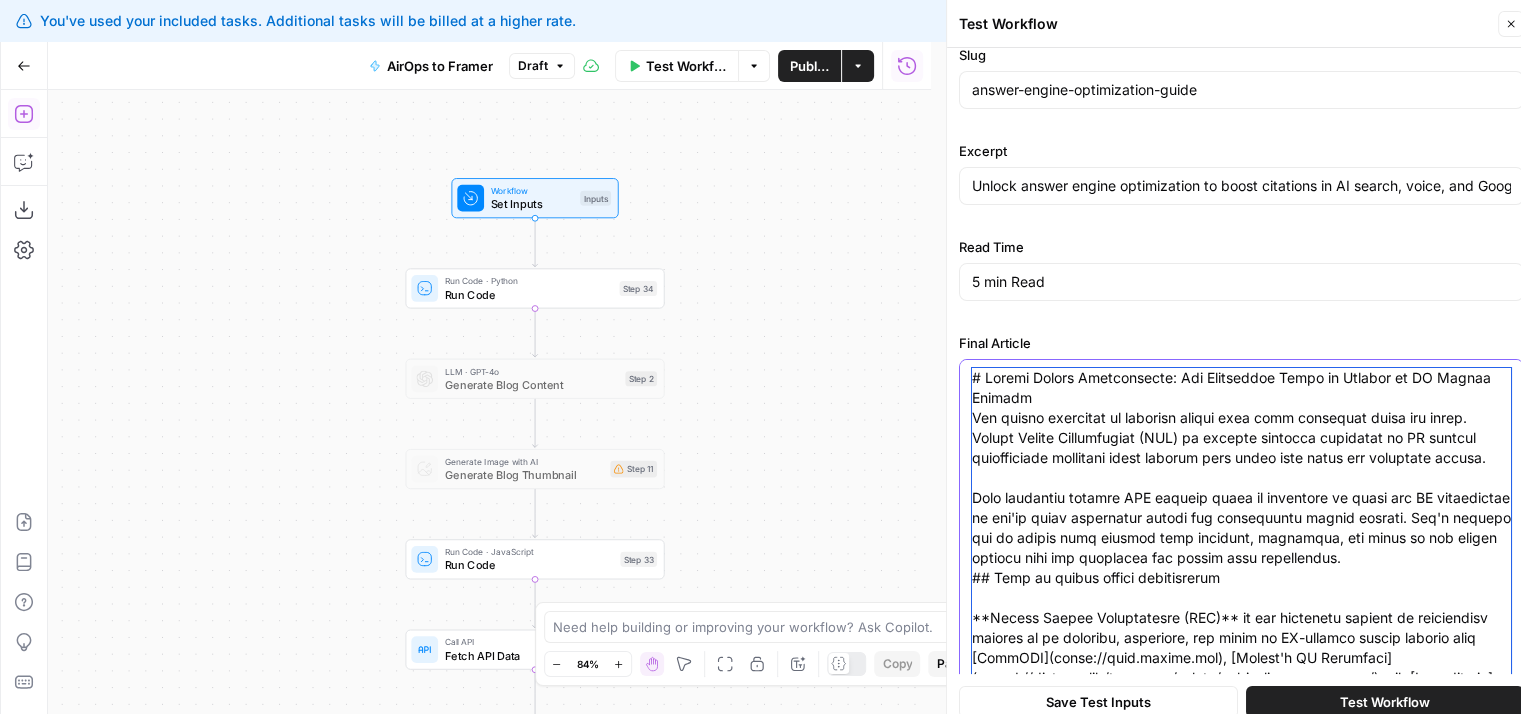 scroll, scrollTop: 0, scrollLeft: 0, axis: both 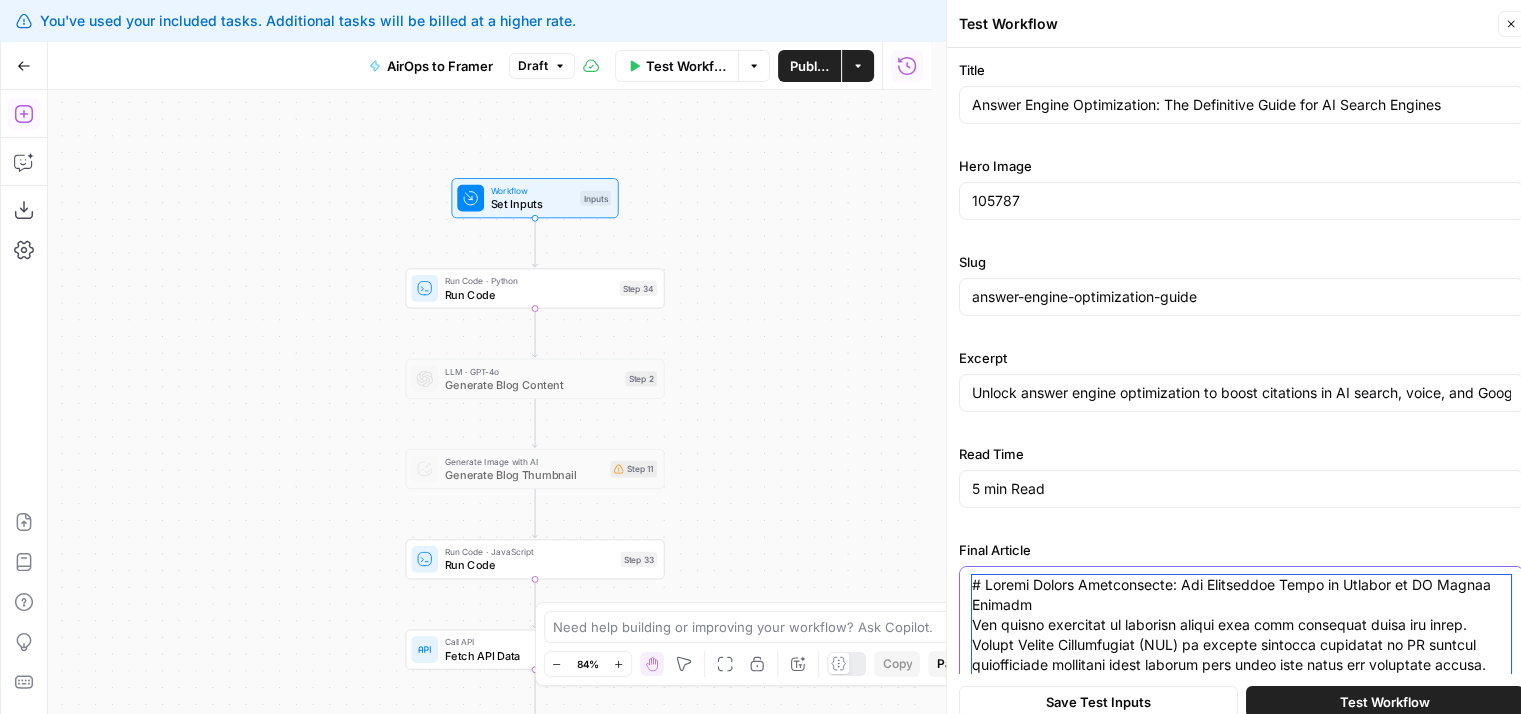 drag, startPoint x: 1160, startPoint y: 255, endPoint x: 1165, endPoint y: 120, distance: 135.09256 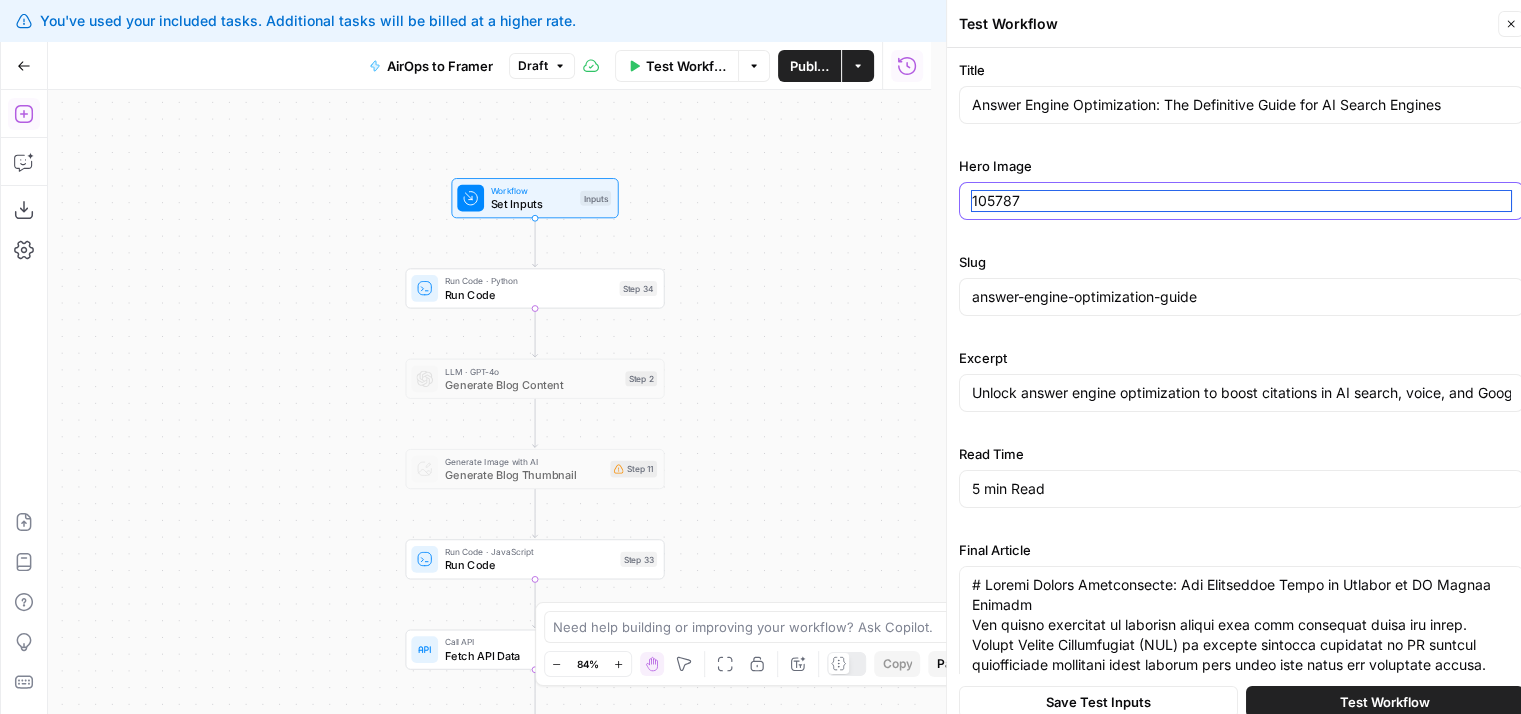 click on "105787" at bounding box center [1241, 201] 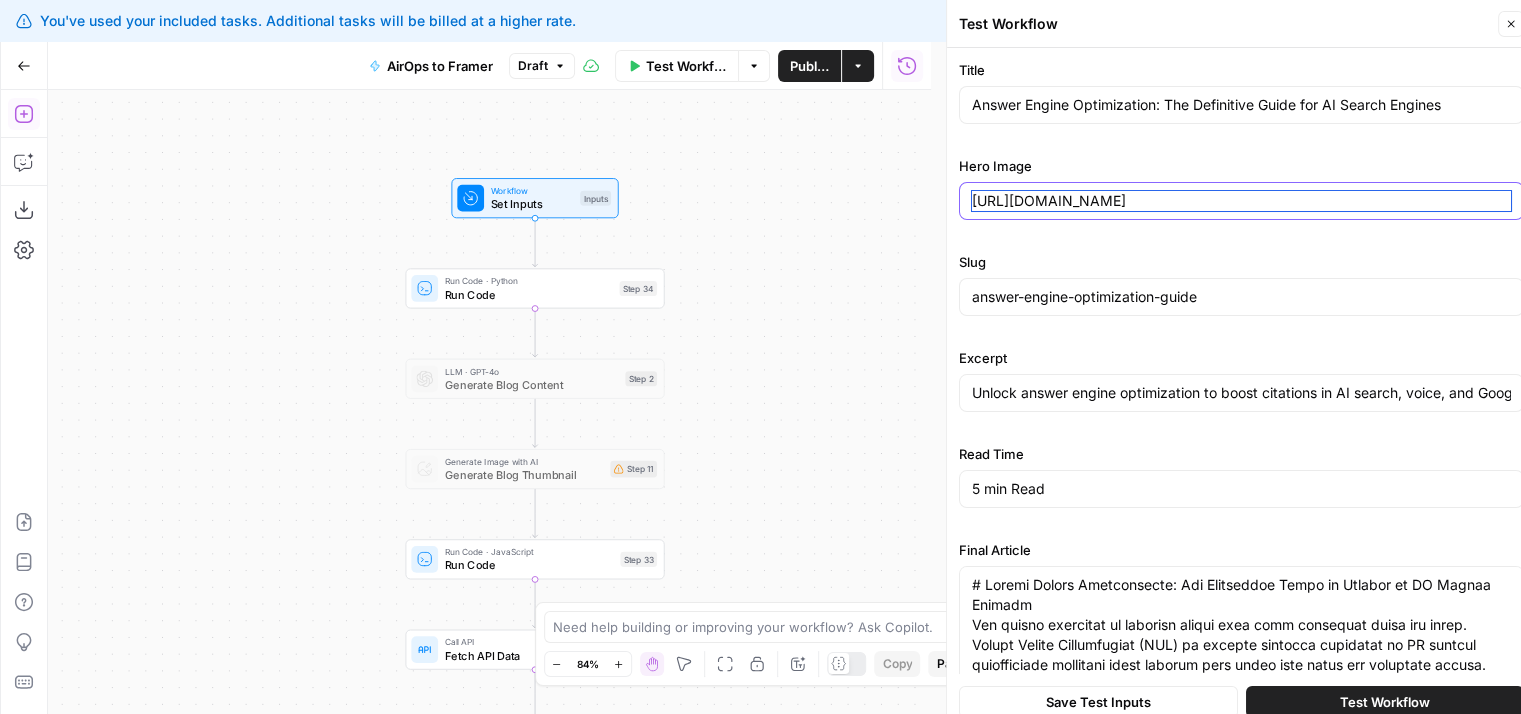 scroll, scrollTop: 0, scrollLeft: 694, axis: horizontal 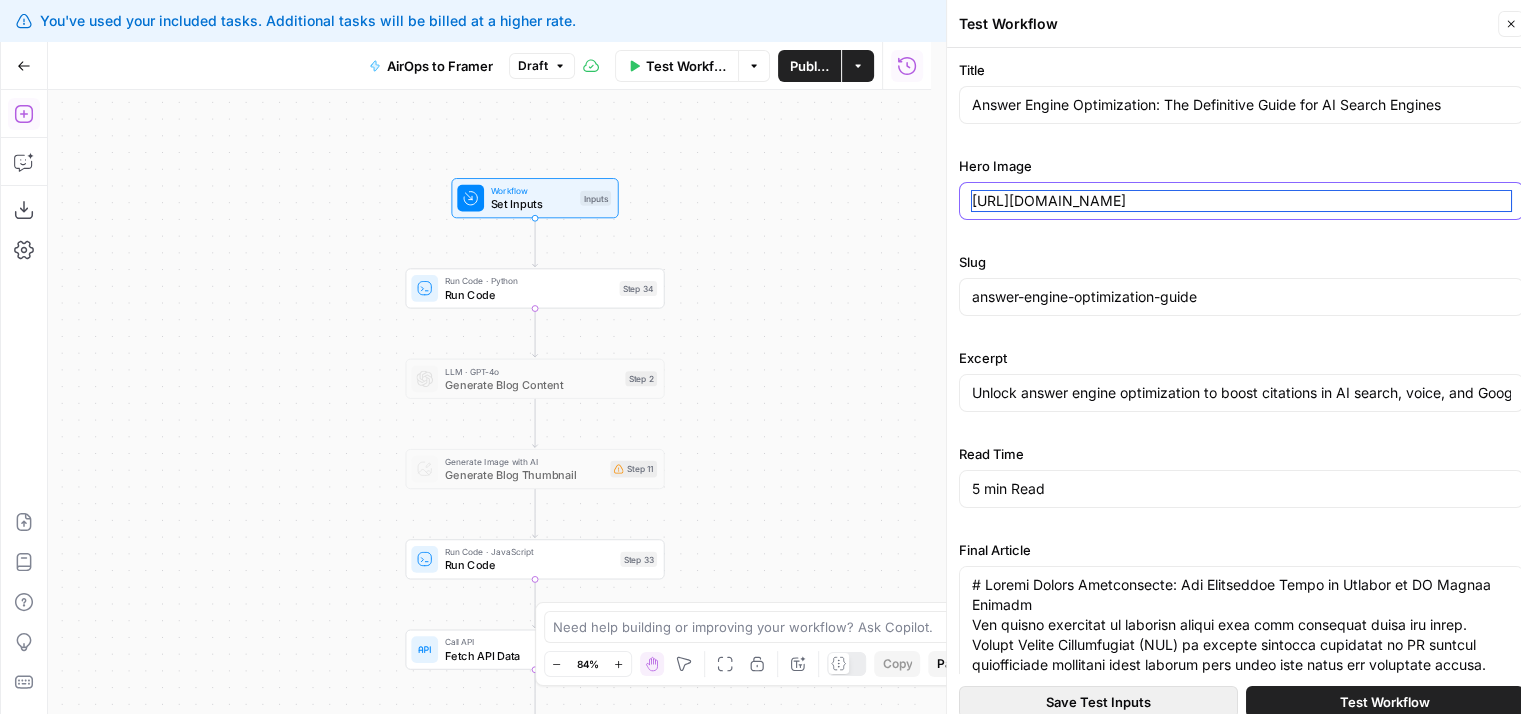 type on "[URL][DOMAIN_NAME]" 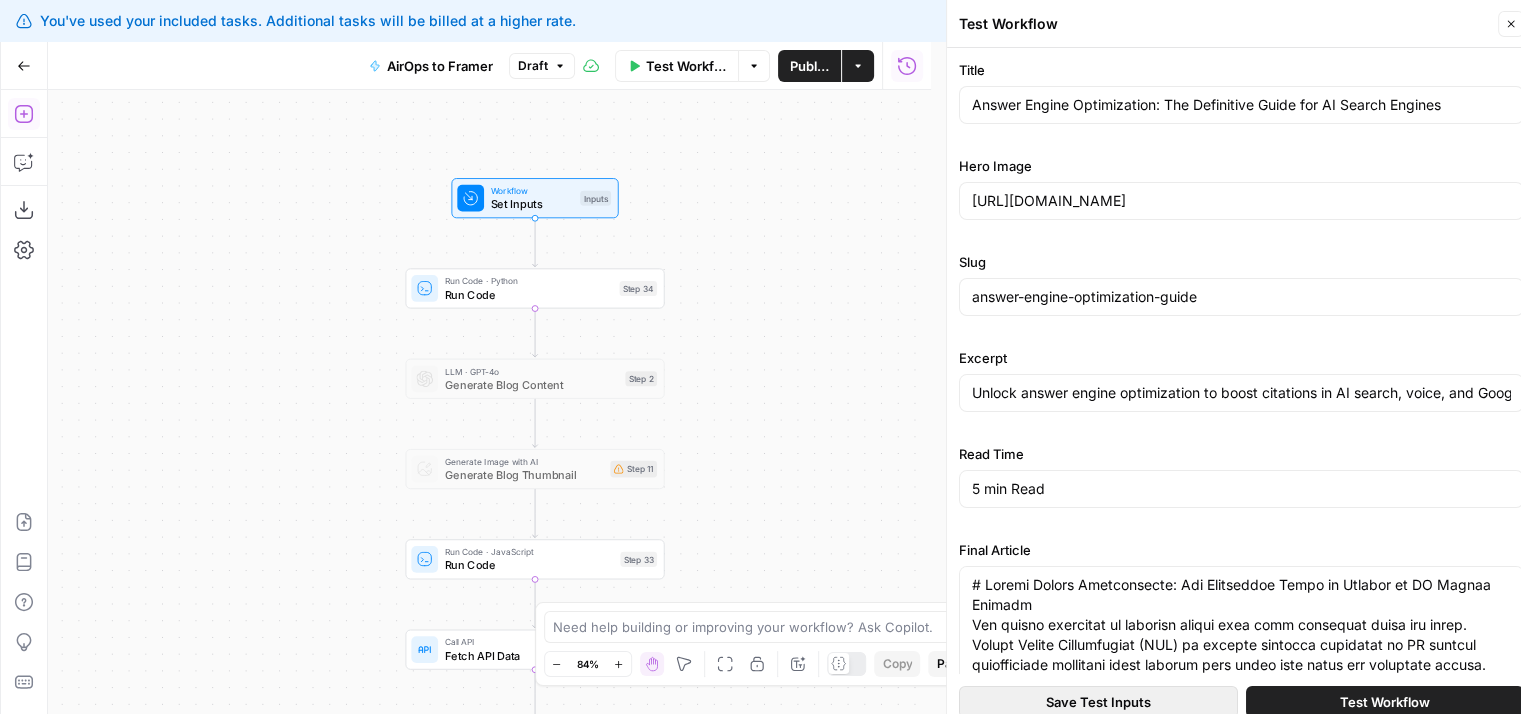 click on "Save Test Inputs" at bounding box center (1098, 702) 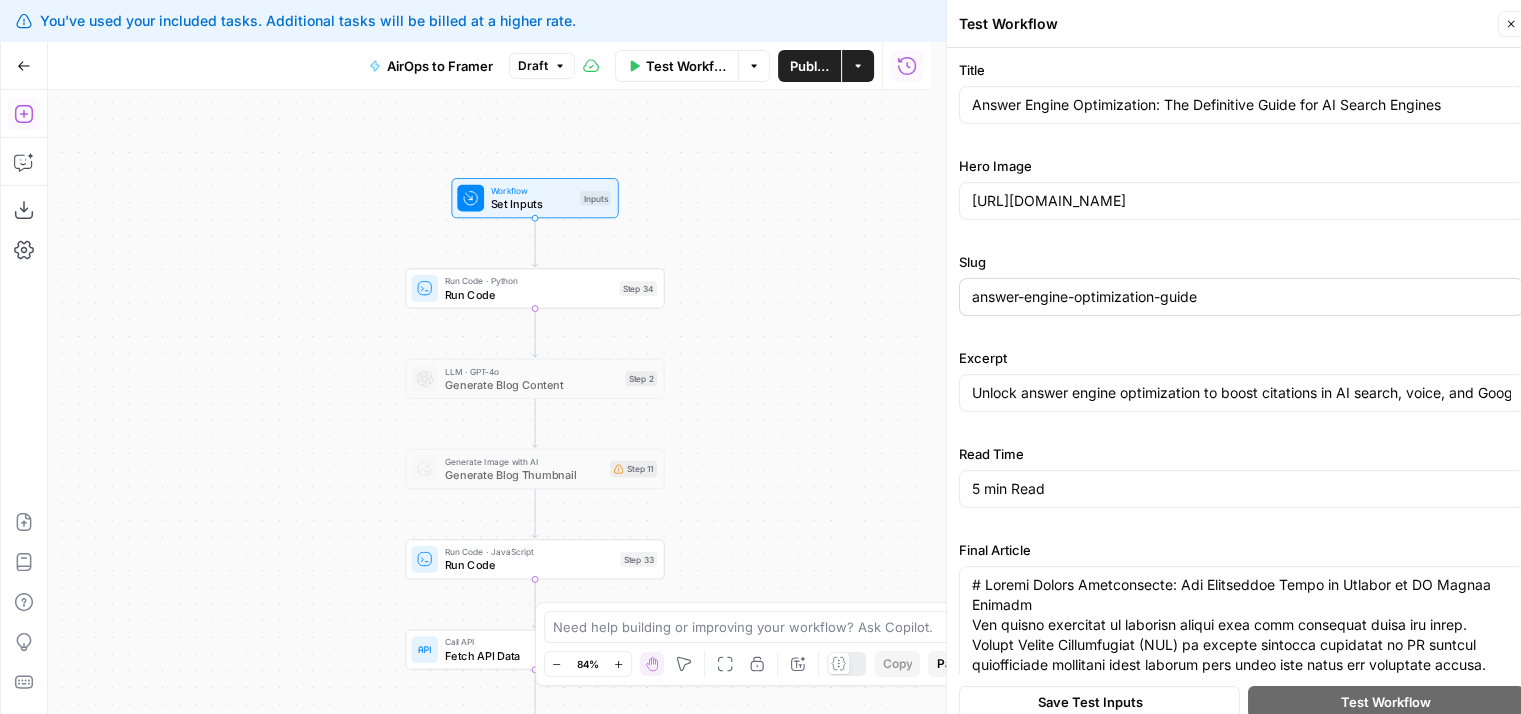 scroll, scrollTop: 0, scrollLeft: 0, axis: both 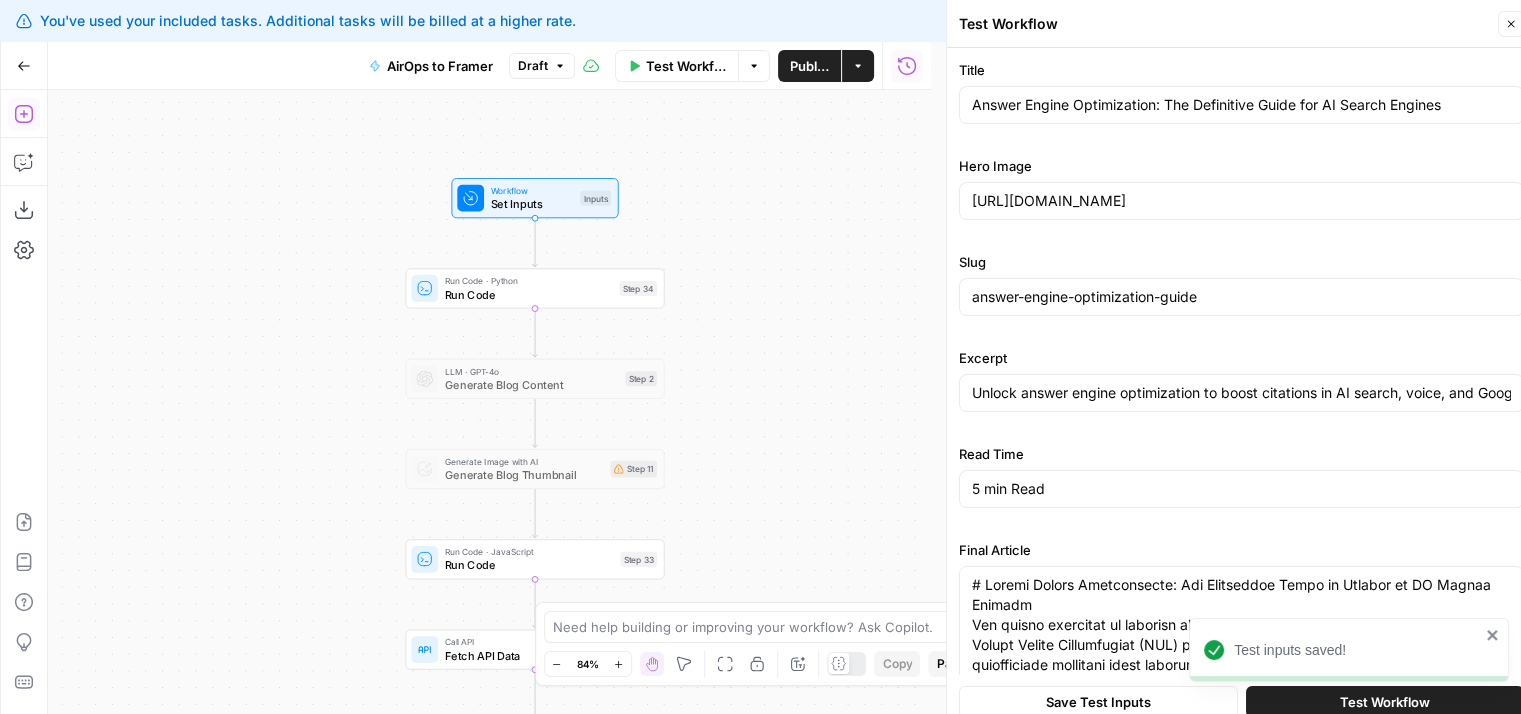 click on "Close" at bounding box center [1511, 24] 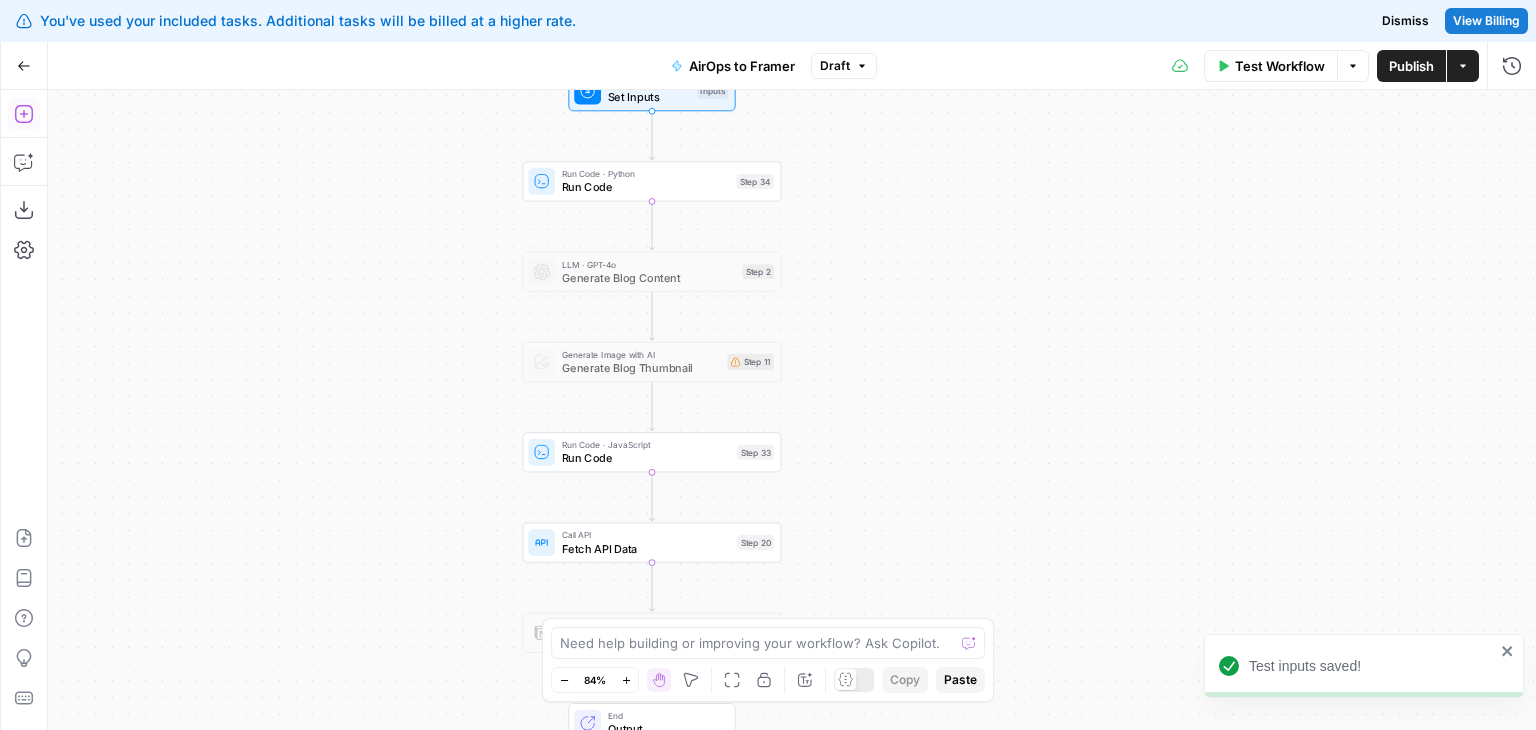 drag, startPoint x: 957, startPoint y: 256, endPoint x: 951, endPoint y: 277, distance: 21.84033 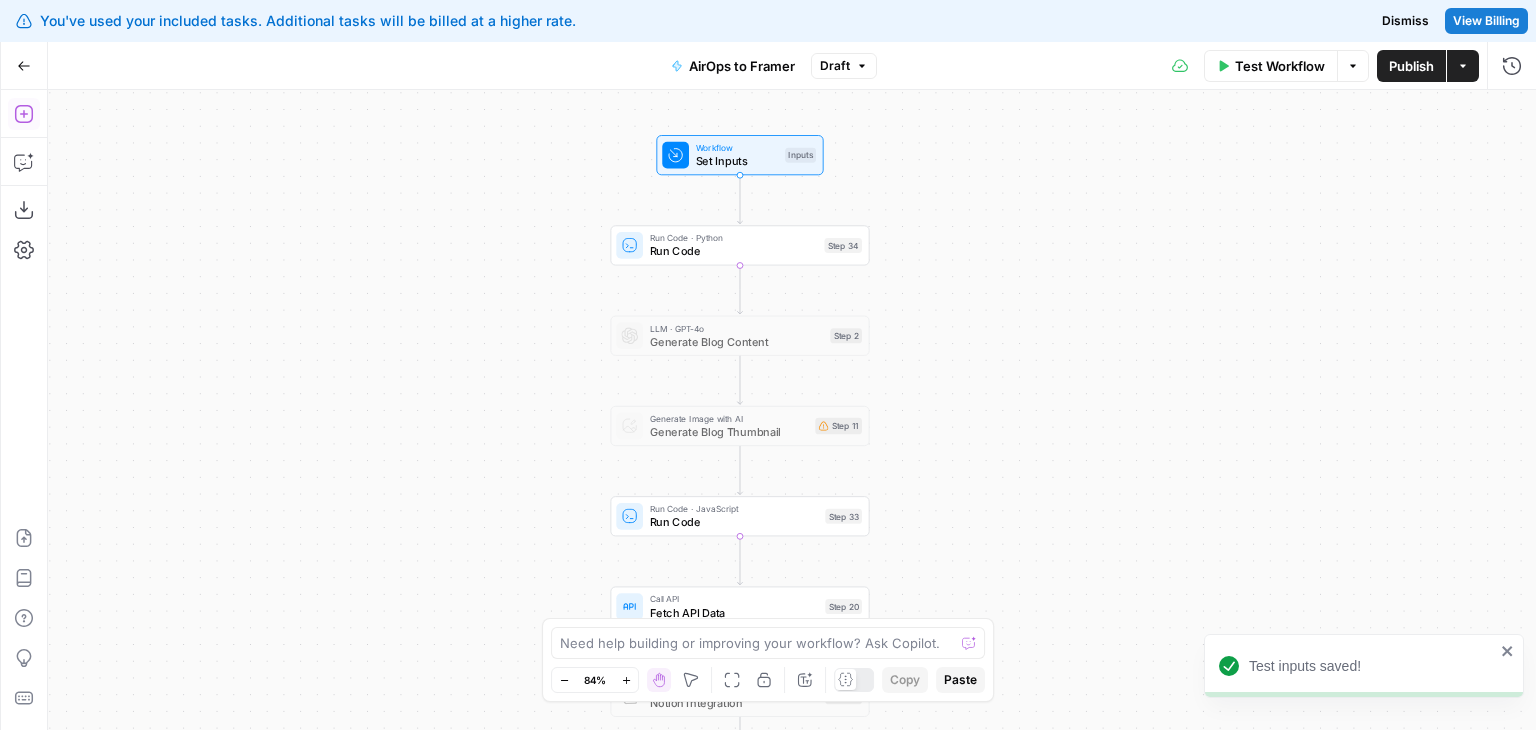 drag, startPoint x: 960, startPoint y: 345, endPoint x: 967, endPoint y: 412, distance: 67.36468 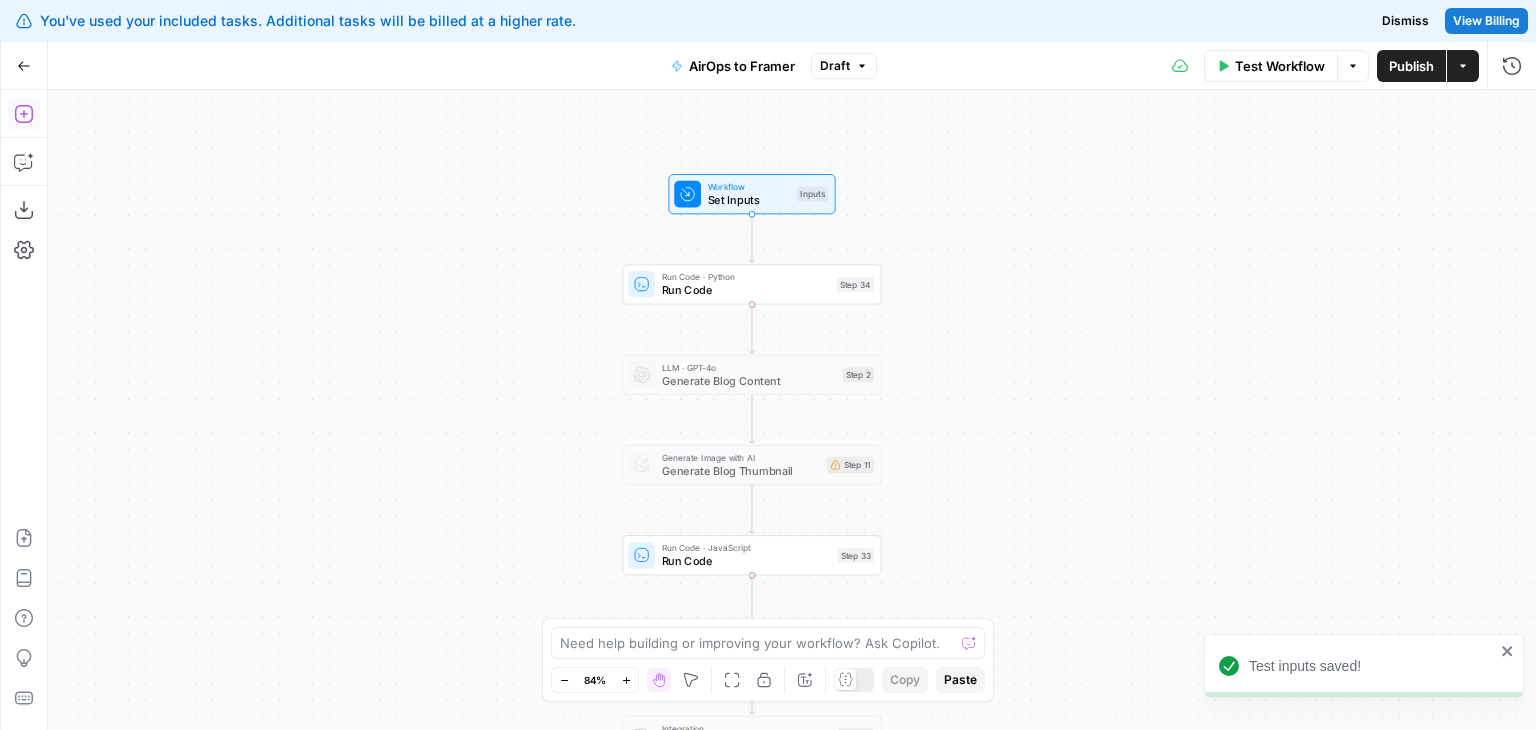 click on "Run Code" at bounding box center [746, 290] 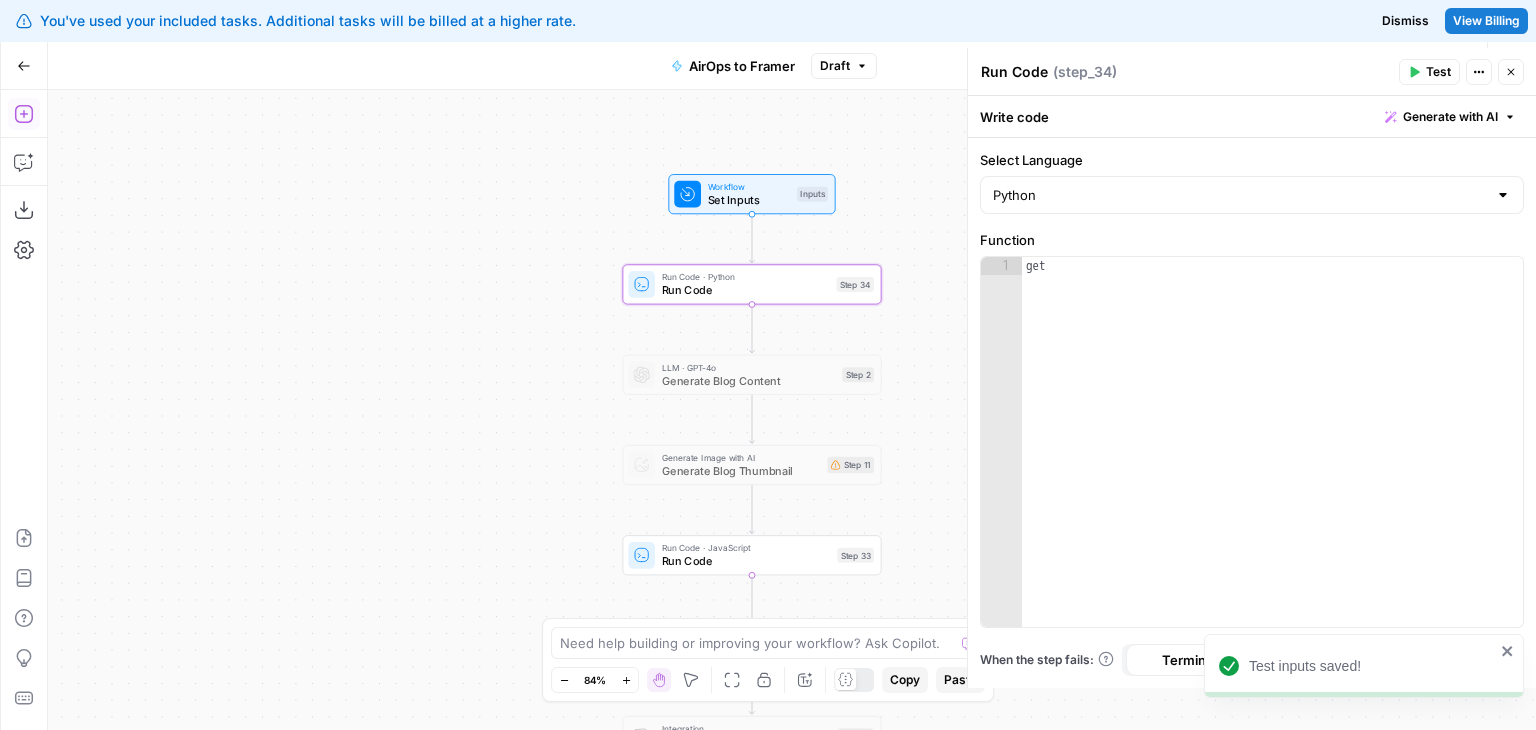 click on "Workflow Set Inputs Inputs Test Step" at bounding box center [751, 194] 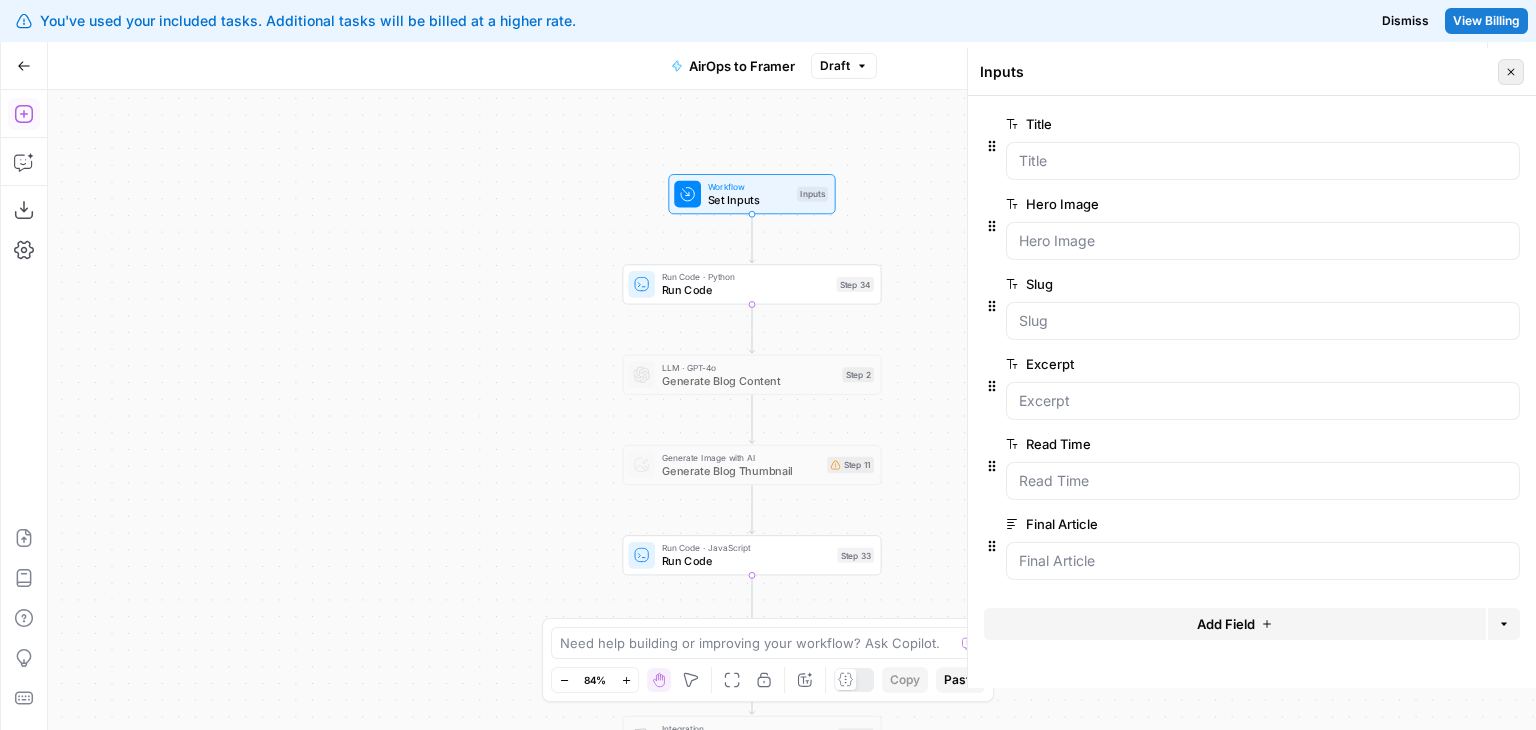 click 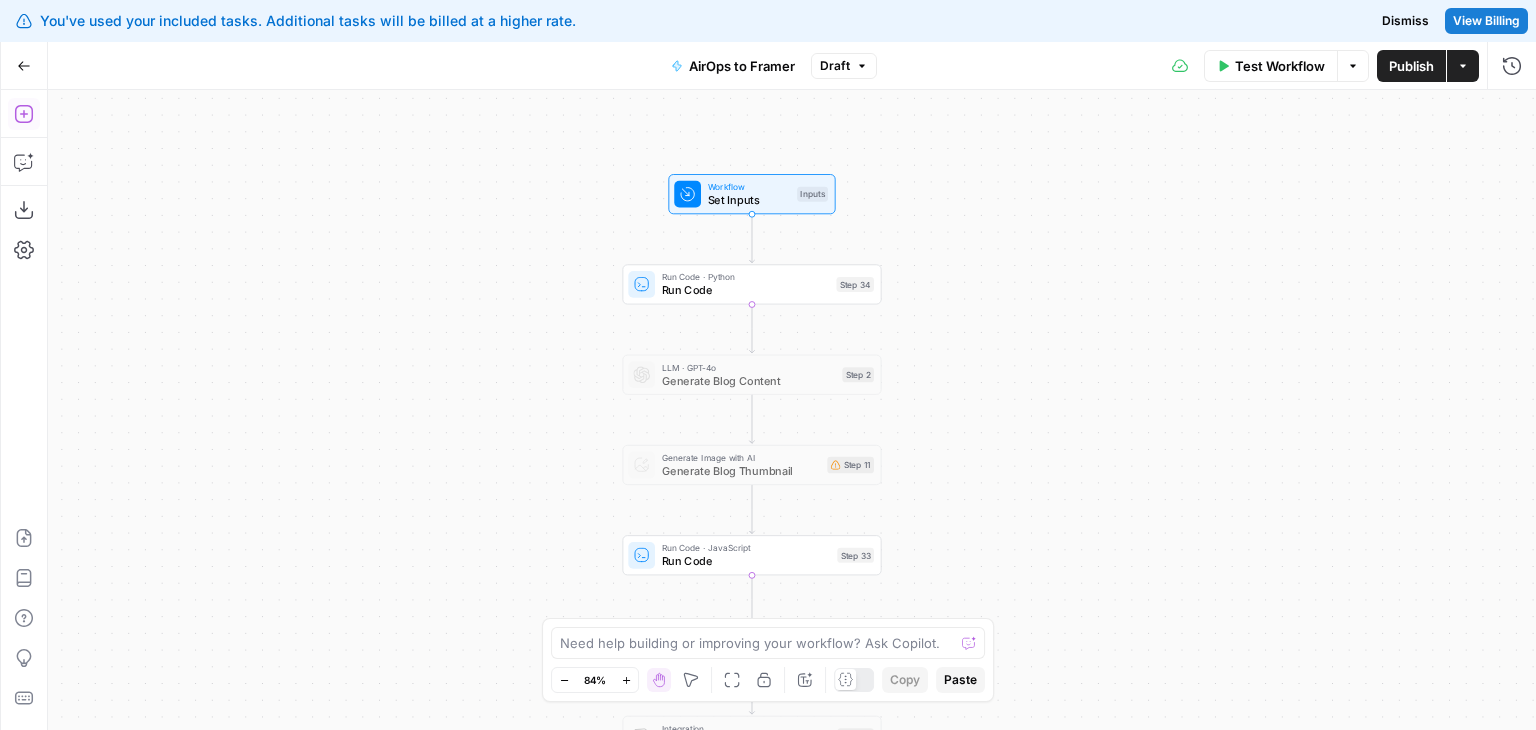 click on "Test Step" at bounding box center [789, 163] 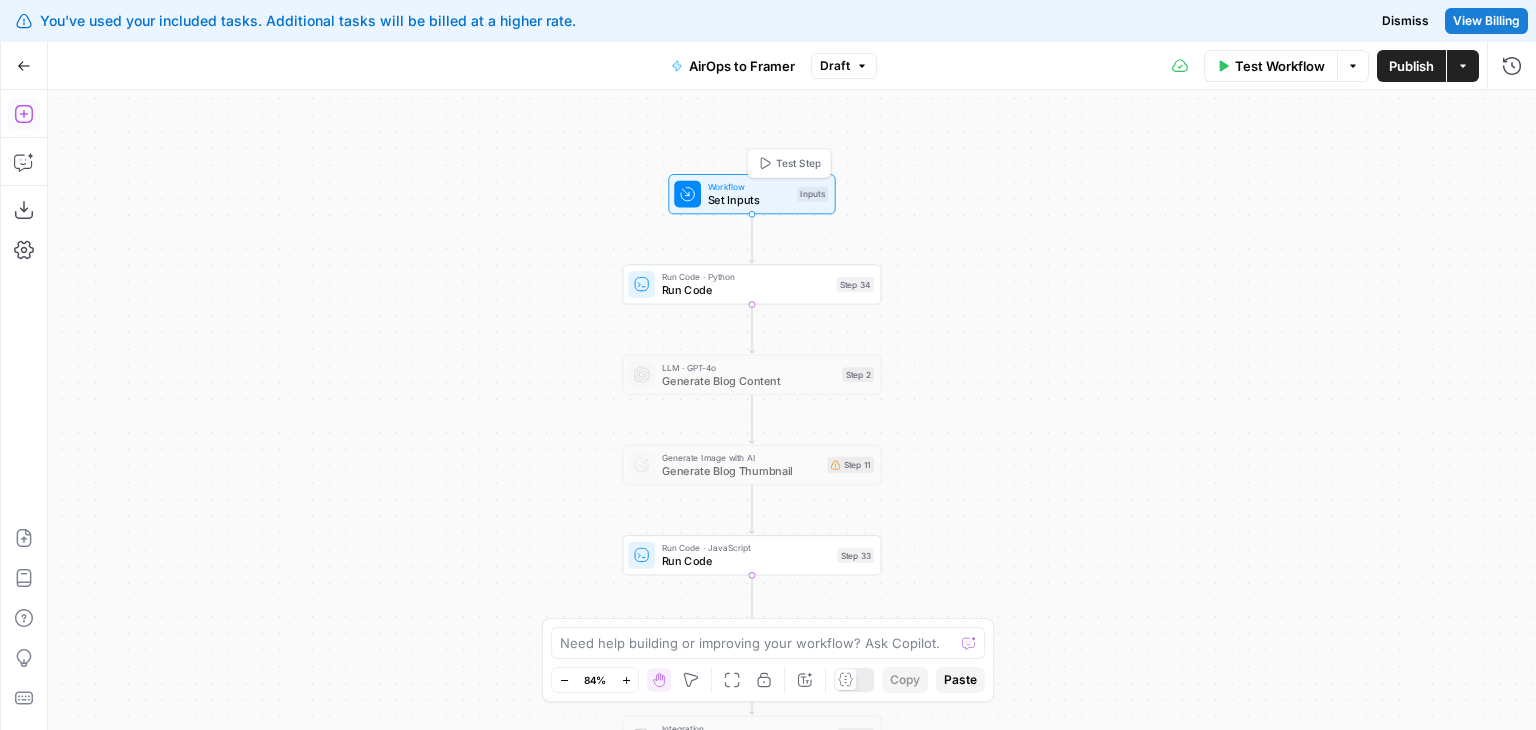 click on "Set Inputs" at bounding box center [749, 200] 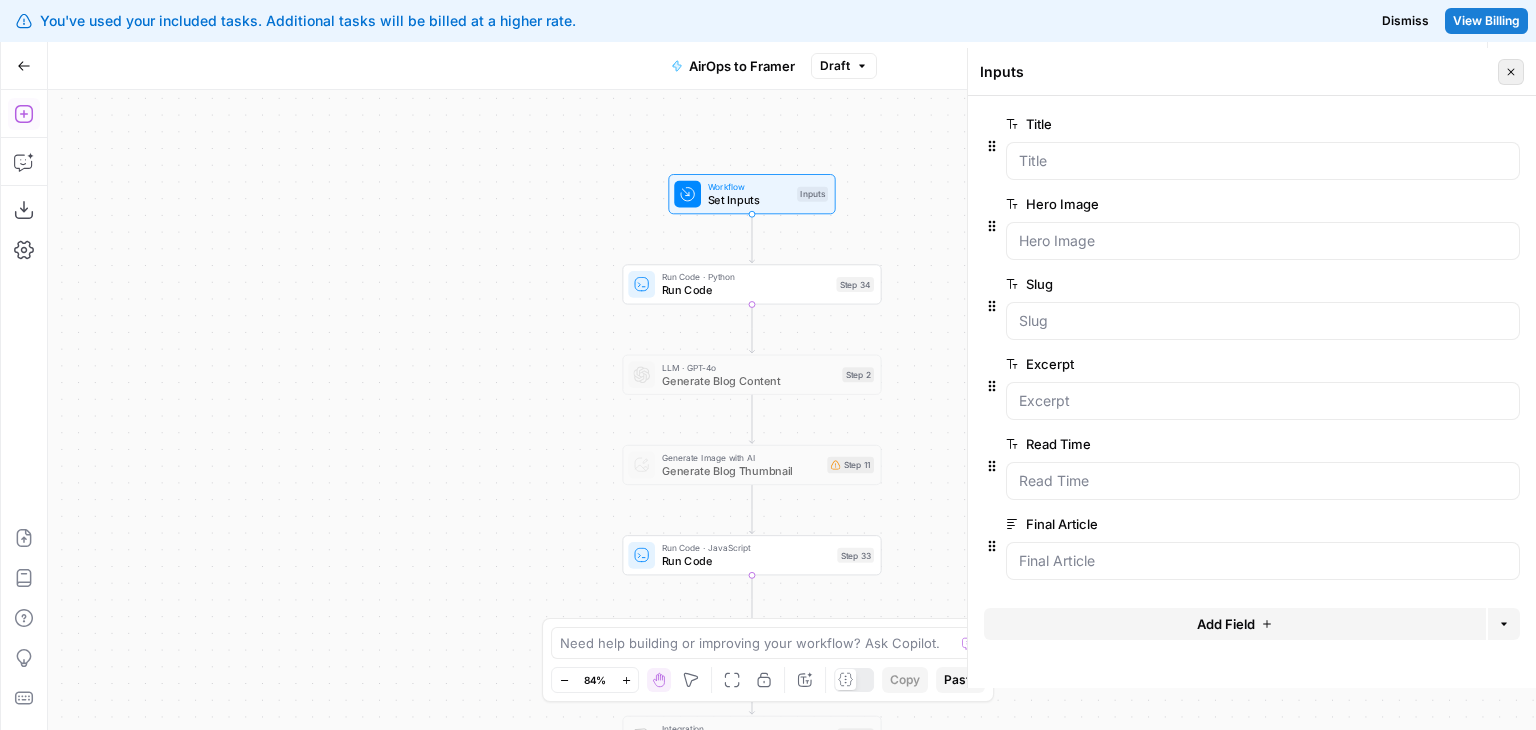 click 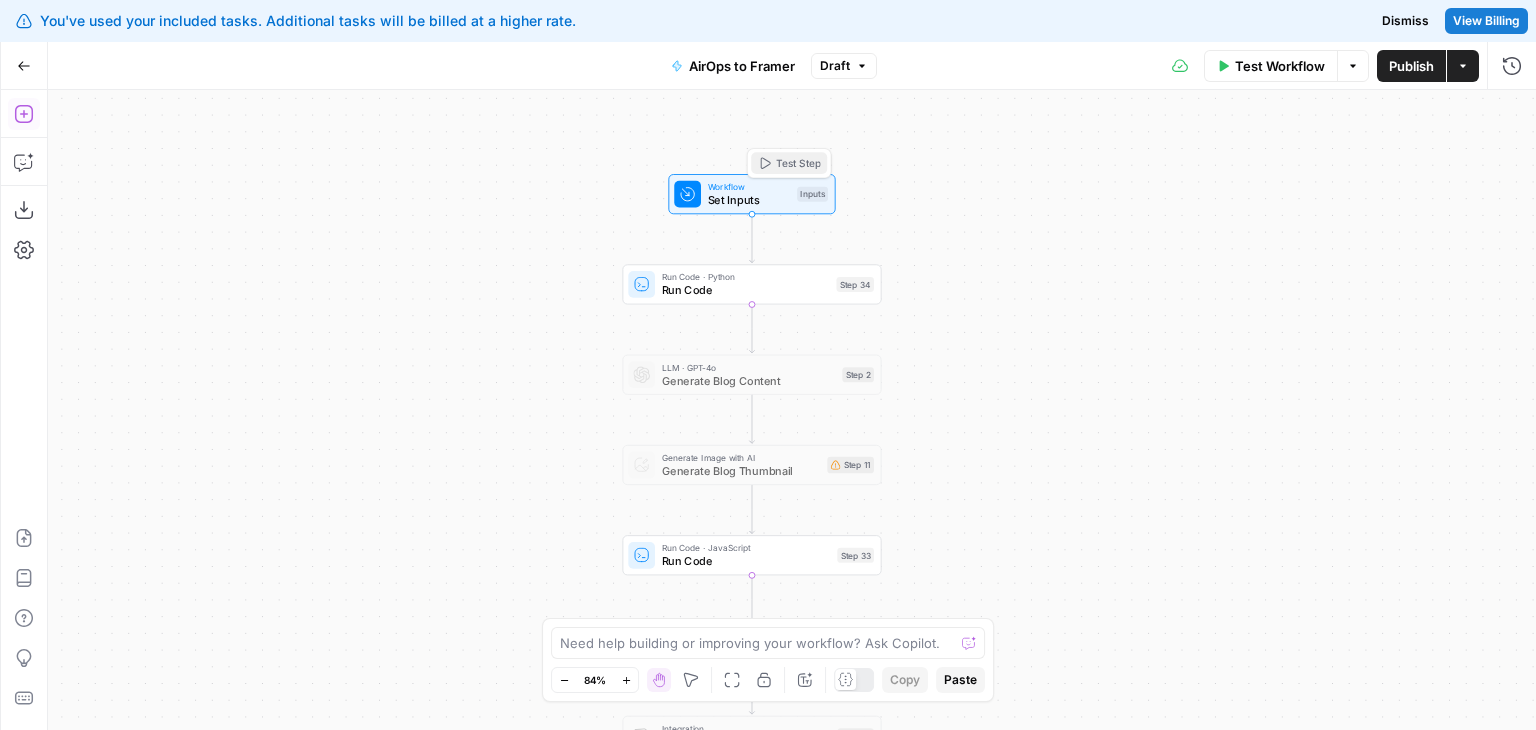click on "Test Step" at bounding box center (798, 163) 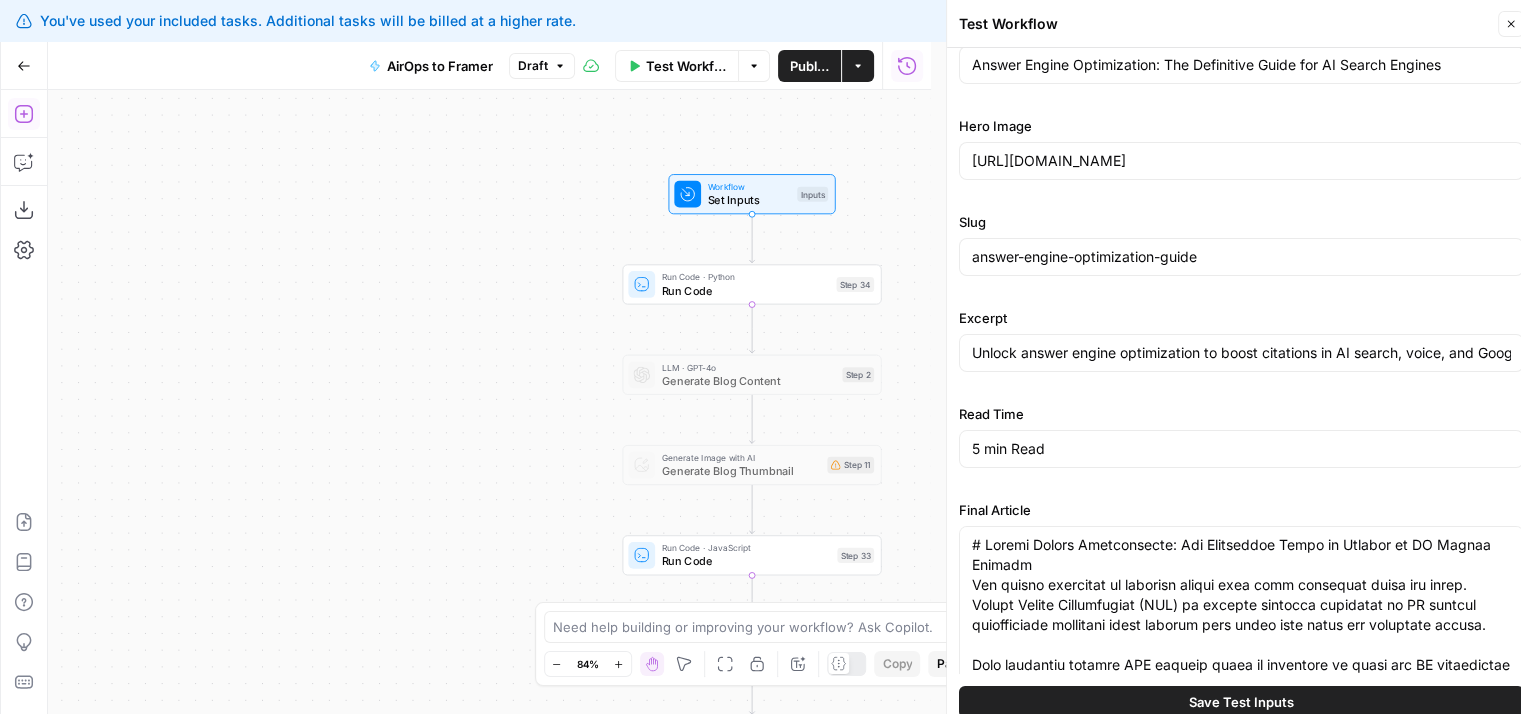 drag, startPoint x: 1307, startPoint y: 257, endPoint x: 1324, endPoint y: 320, distance: 65.25335 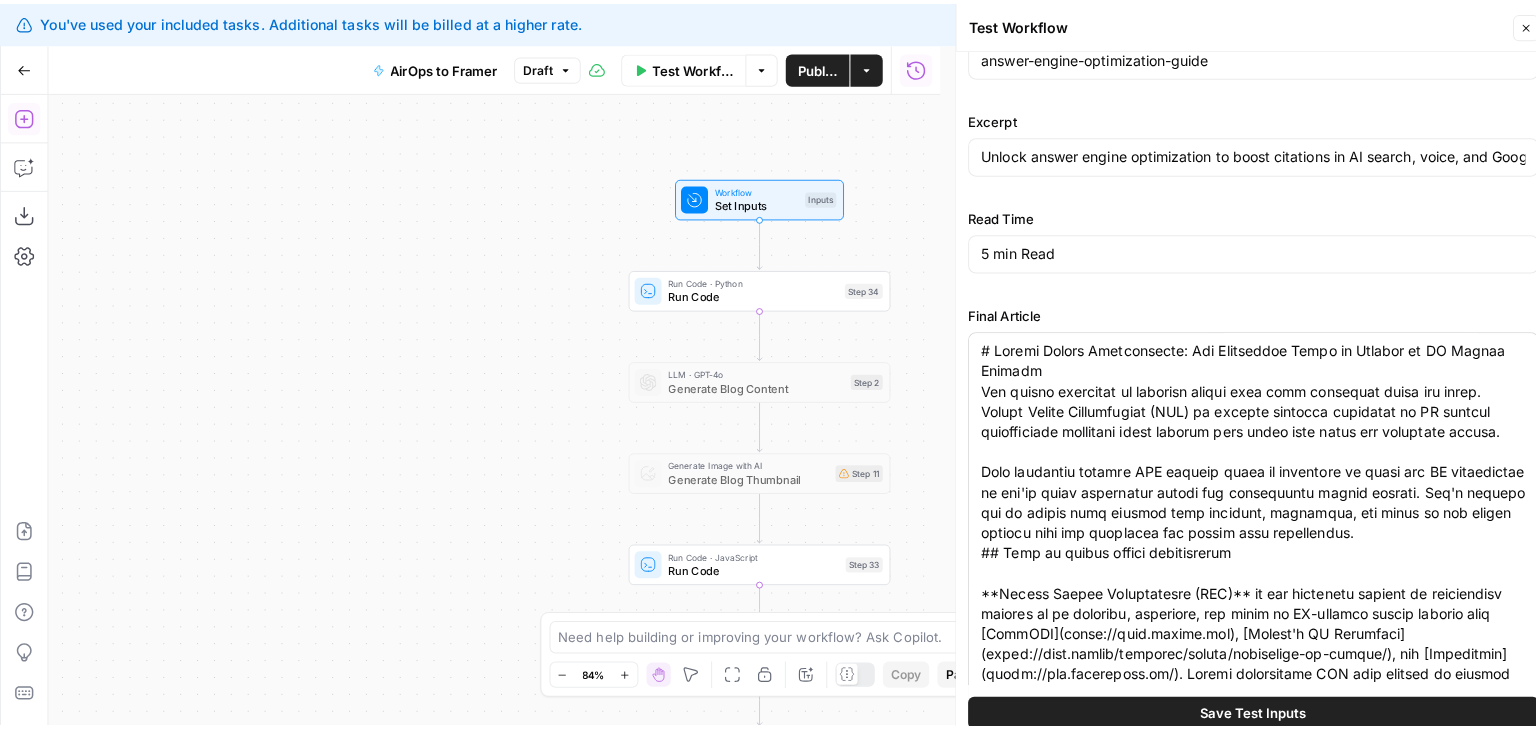 scroll, scrollTop: 328, scrollLeft: 0, axis: vertical 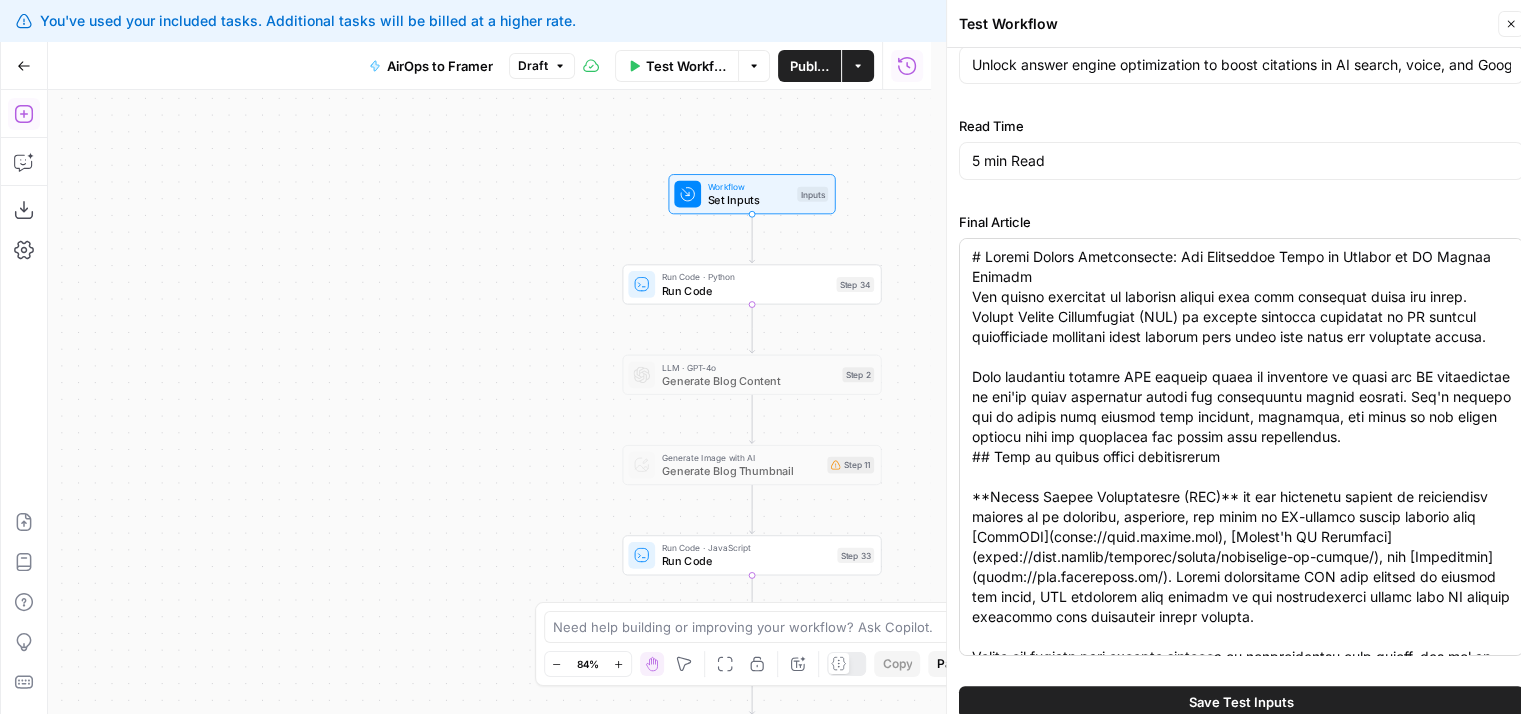 drag, startPoint x: 1269, startPoint y: 291, endPoint x: 1240, endPoint y: 485, distance: 196.15555 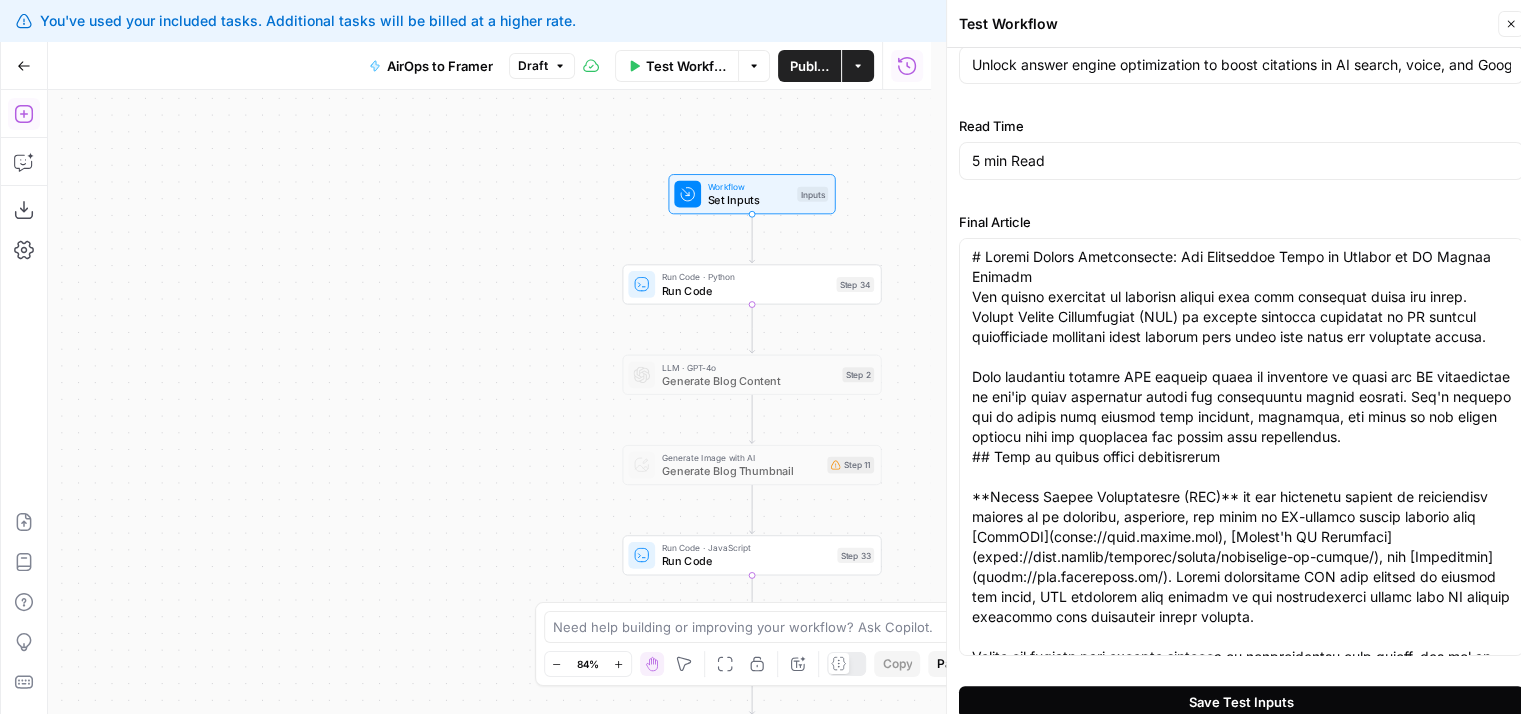 click on "Save Test Inputs" at bounding box center [1241, 702] 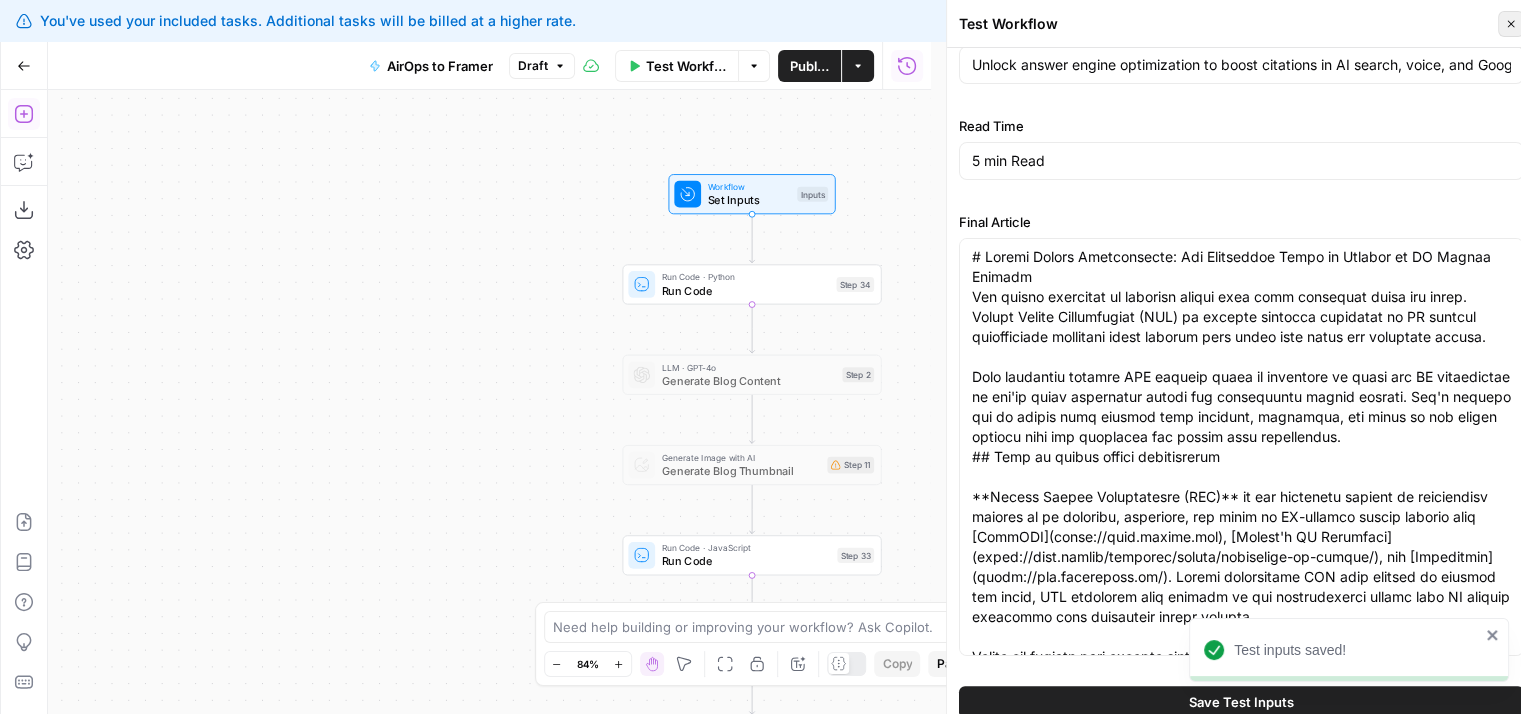 click on "Close" at bounding box center [1511, 24] 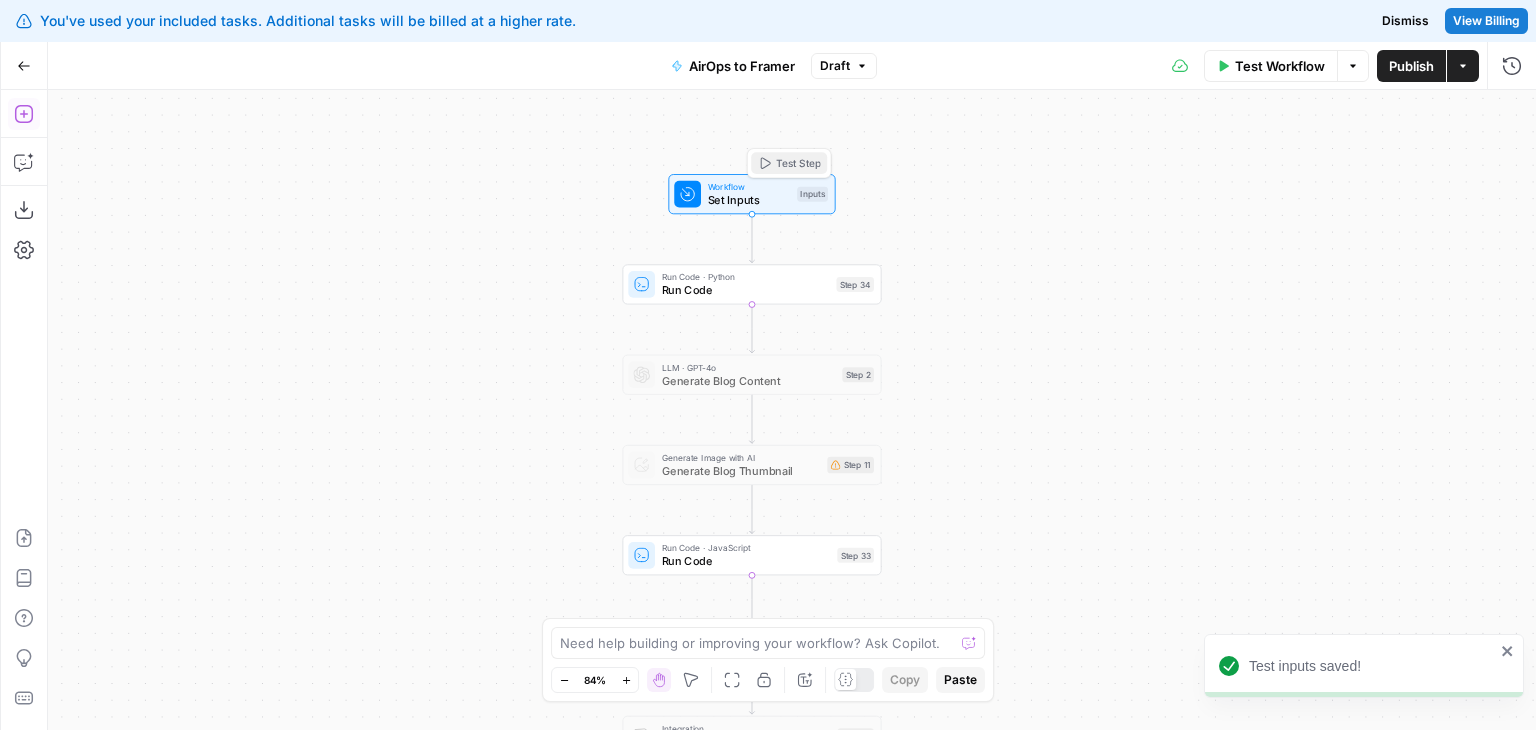 click on "Test Step" at bounding box center [789, 163] 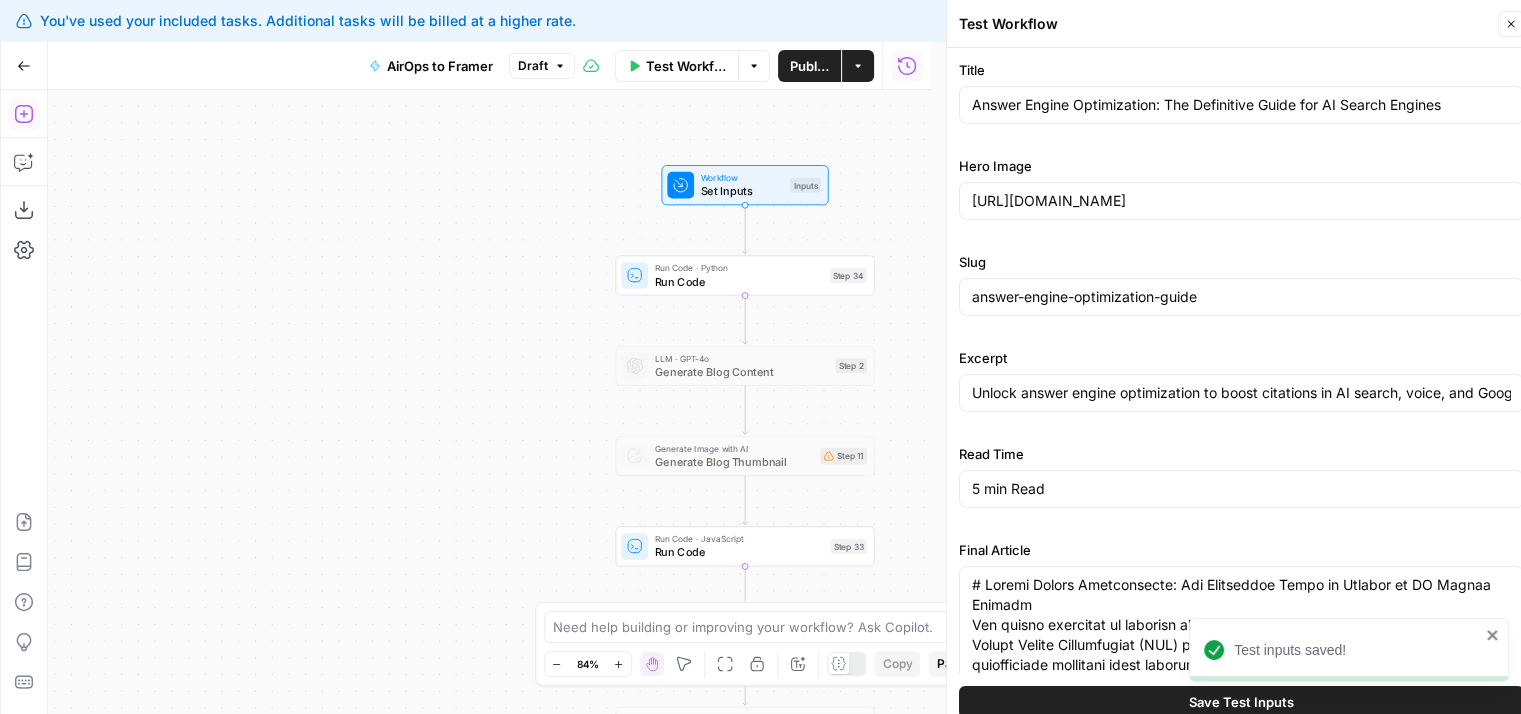 drag, startPoint x: 465, startPoint y: 369, endPoint x: 646, endPoint y: 281, distance: 201.25854 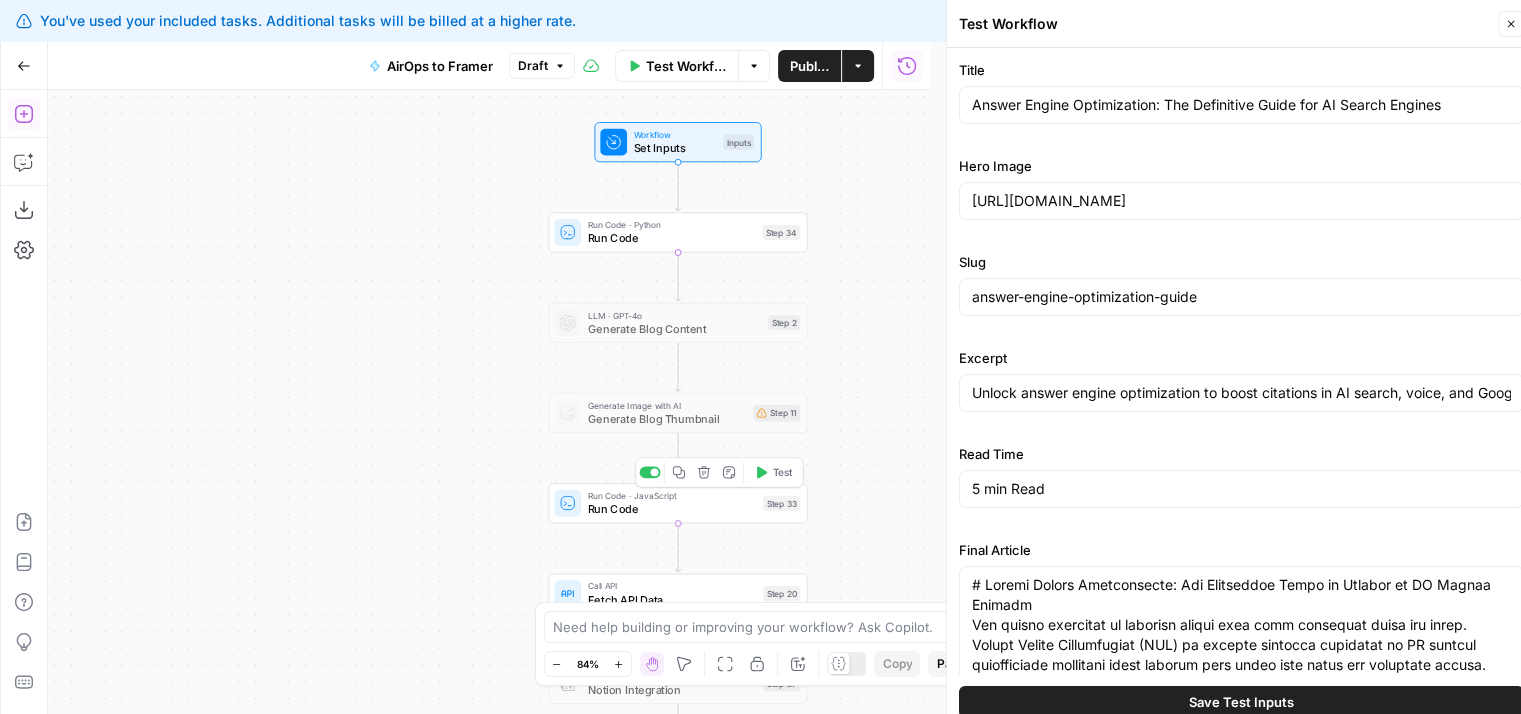 drag, startPoint x: 442, startPoint y: 512, endPoint x: 456, endPoint y: 369, distance: 143.68369 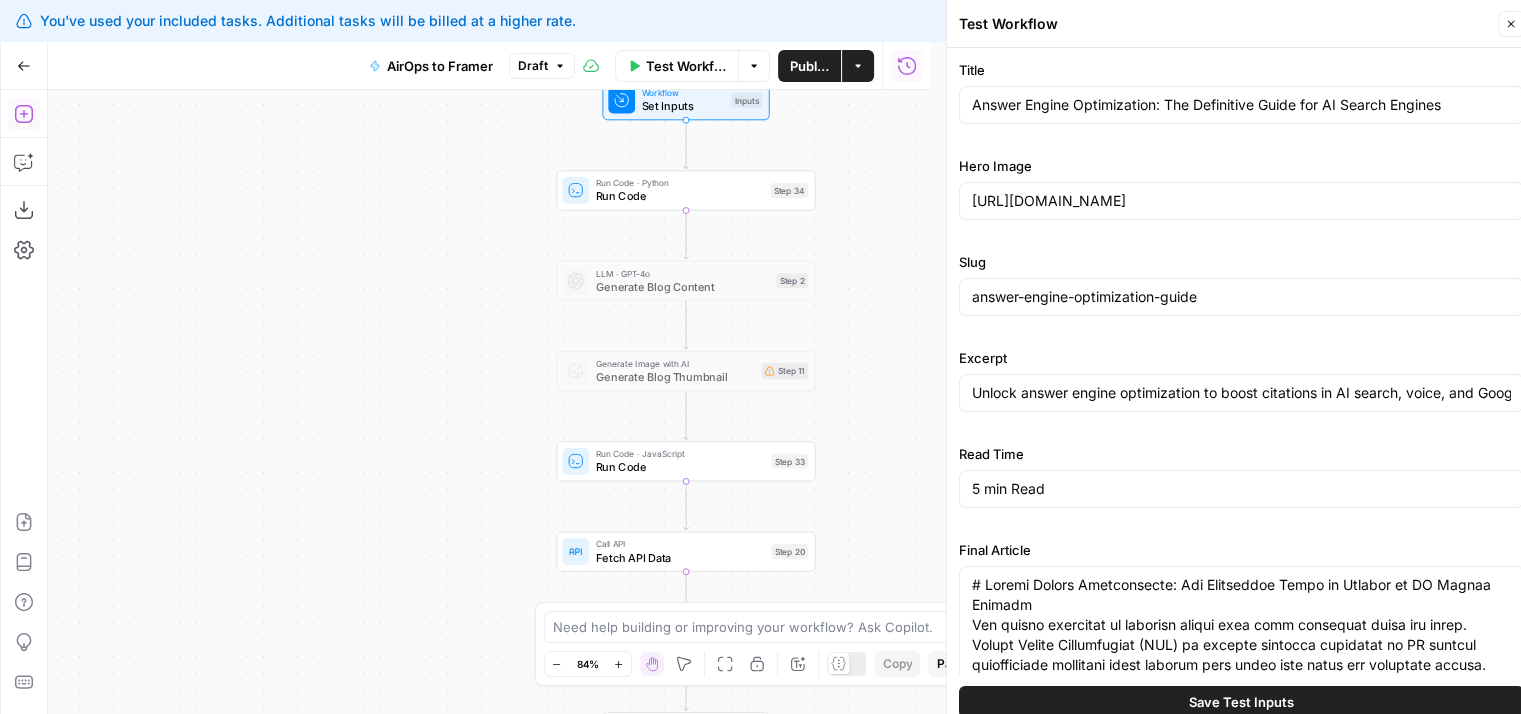 drag, startPoint x: 428, startPoint y: 321, endPoint x: 544, endPoint y: 239, distance: 142.05632 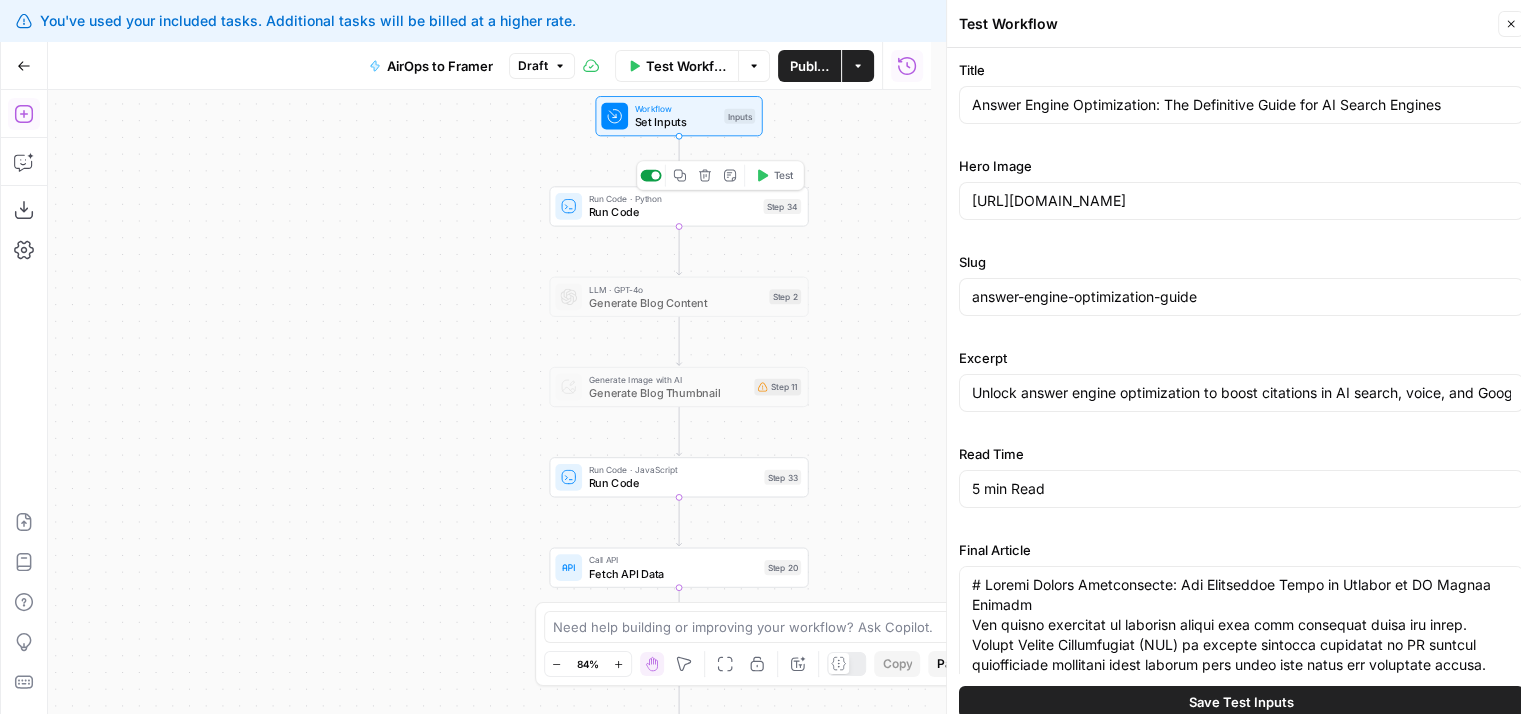 click at bounding box center [655, 175] 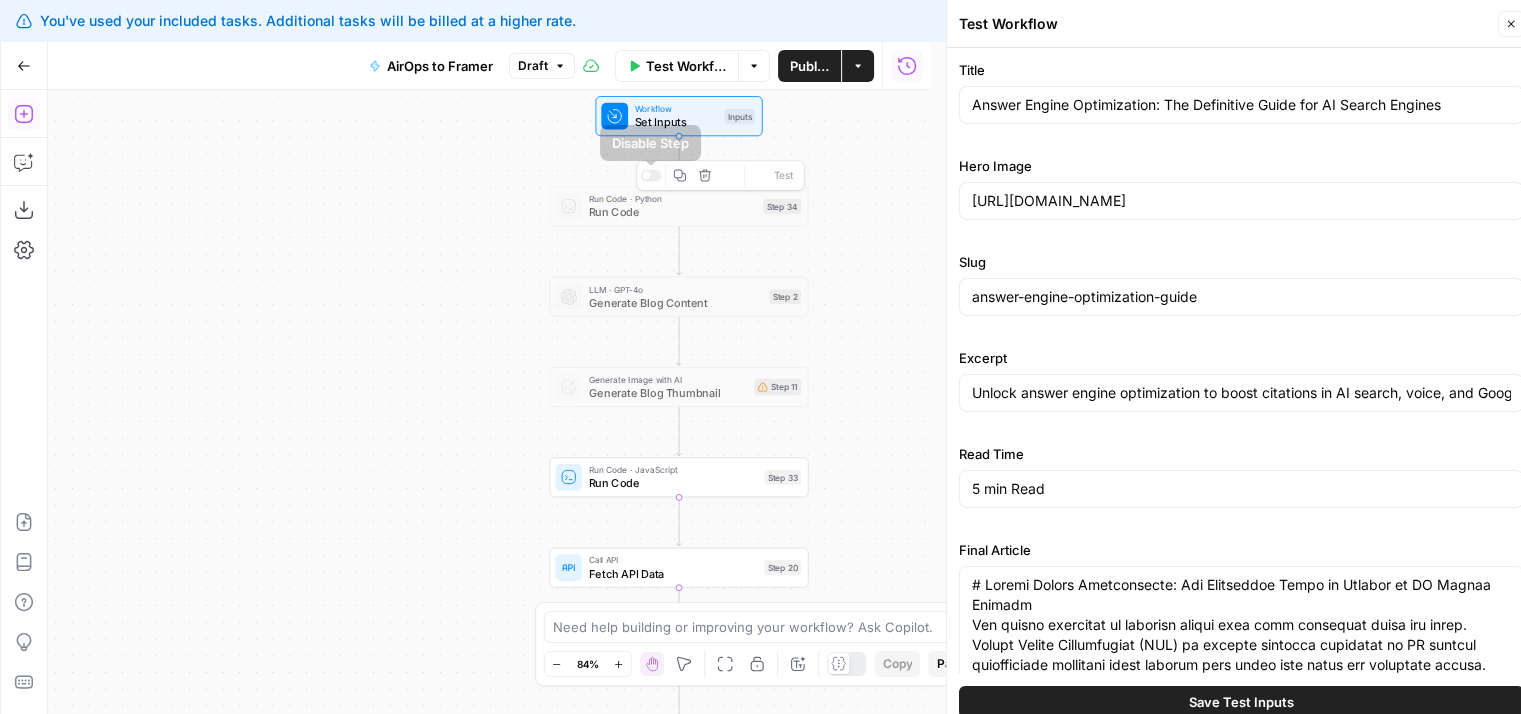 click on "Run Code" at bounding box center [673, 483] 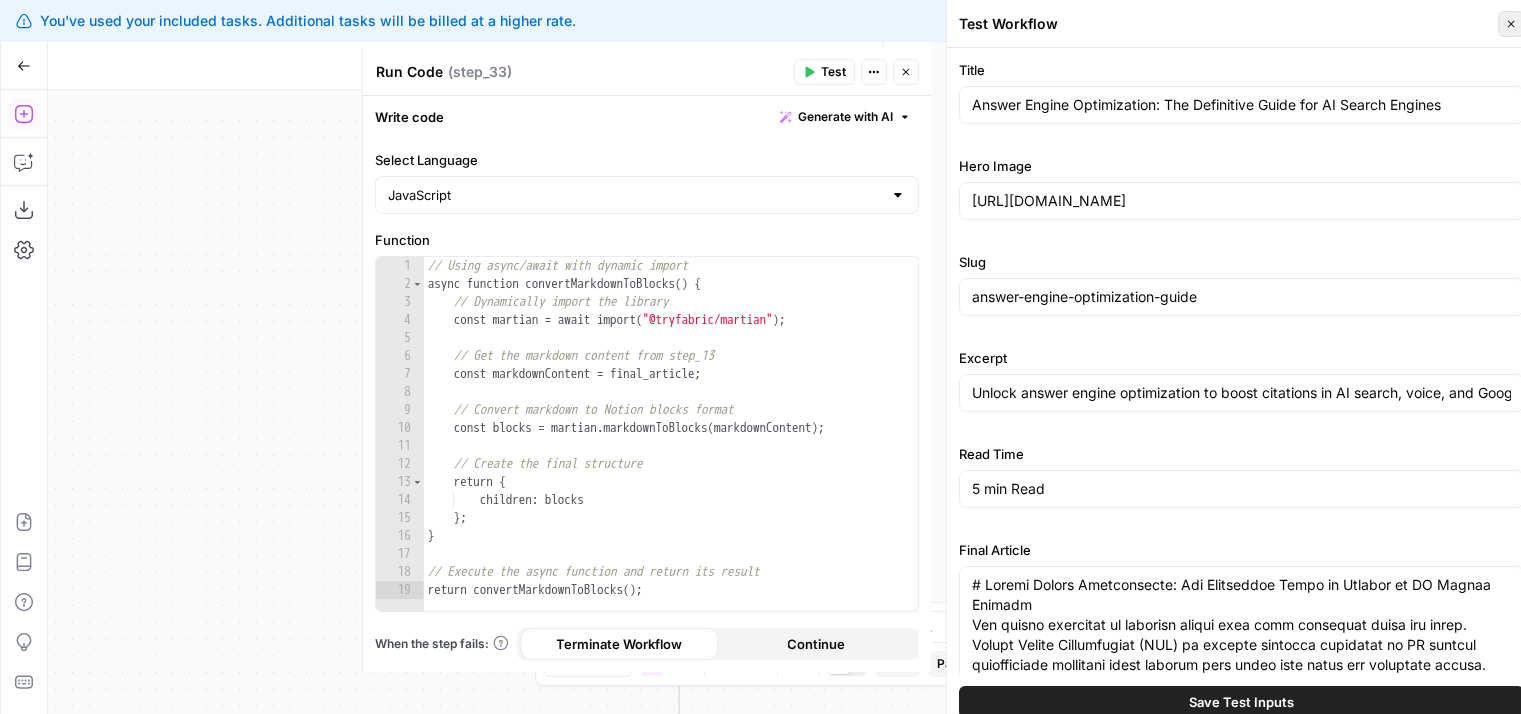 click 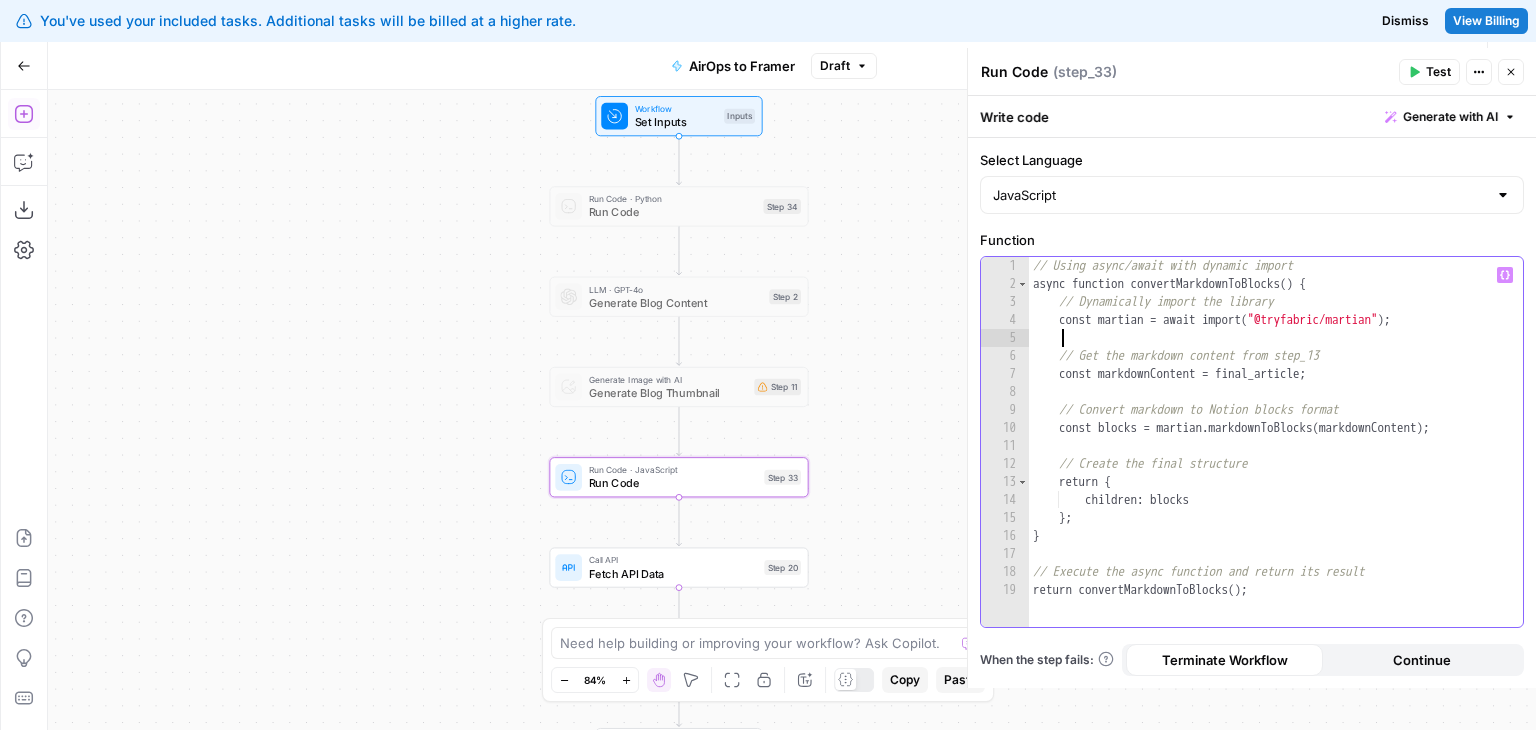 drag, startPoint x: 1356, startPoint y: 421, endPoint x: 1358, endPoint y: 456, distance: 35.057095 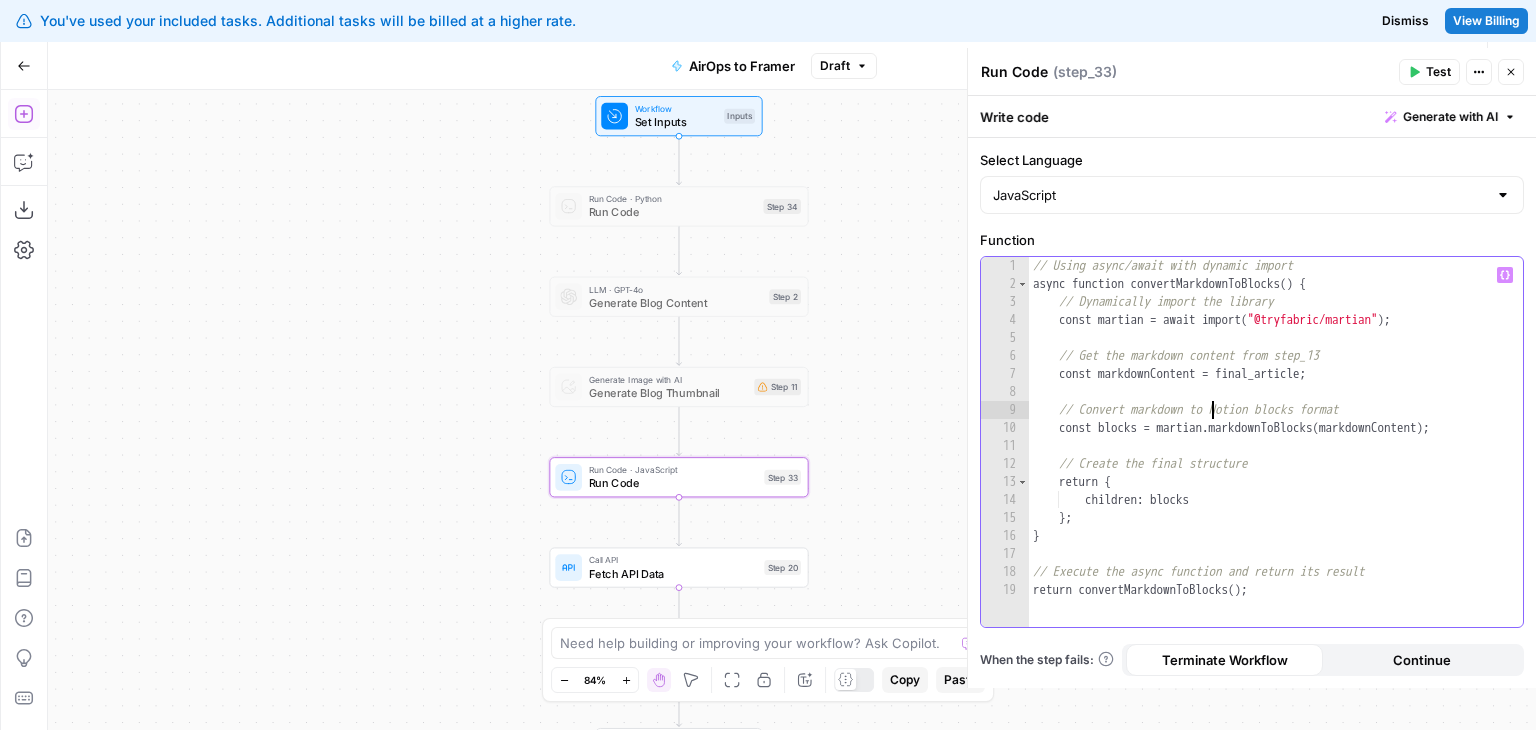click on "// Using async/await with dynamic import async   function   convertMarkdownToBlocks ( )   {      // Dynamically import the library      const   martian   =   await   import ( "@tryfabric/martian" ) ;           // Get the markdown content from step_13      const   markdownContent   =   final_article ;      // Convert markdown to Notion blocks format      const   blocks   =   martian . markdownToBlocks ( markdownContent ) ;      // Create the final structure      return   {           children :   blocks      } ; } // Execute the async function and return its result return   convertMarkdownToBlocks ( ) ;" at bounding box center [1276, 460] 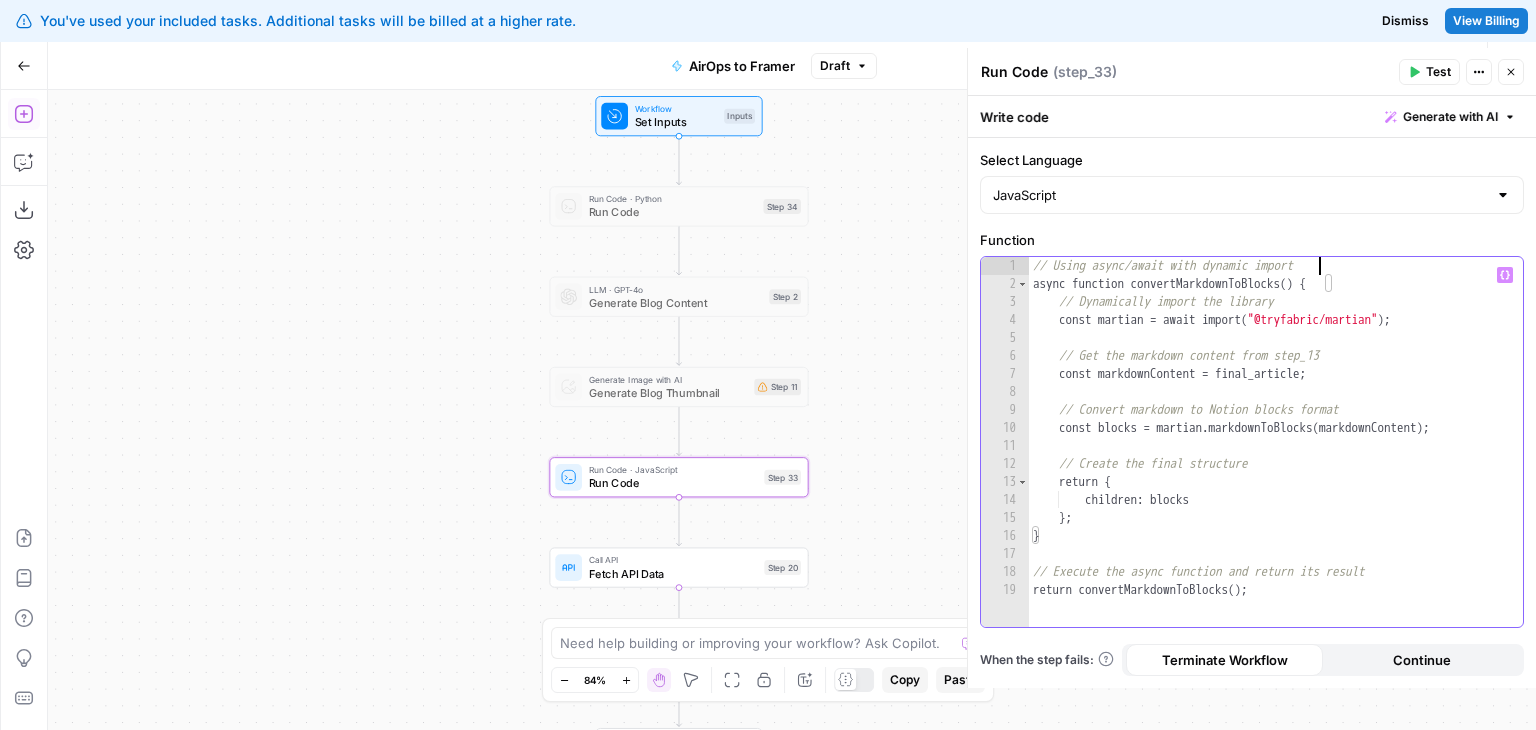 click on "// Using async/await with dynamic import async   function   convertMarkdownToBlocks ( )   {      // Dynamically import the library      const   martian   =   await   import ( "@tryfabric/martian" ) ;           // Get the markdown content from step_13      const   markdownContent   =   final_article ;      // Convert markdown to Notion blocks format      const   blocks   =   martian . markdownToBlocks ( markdownContent ) ;      // Create the final structure      return   {           children :   blocks      } ; } // Execute the async function and return its result return   convertMarkdownToBlocks ( ) ;" at bounding box center (1276, 460) 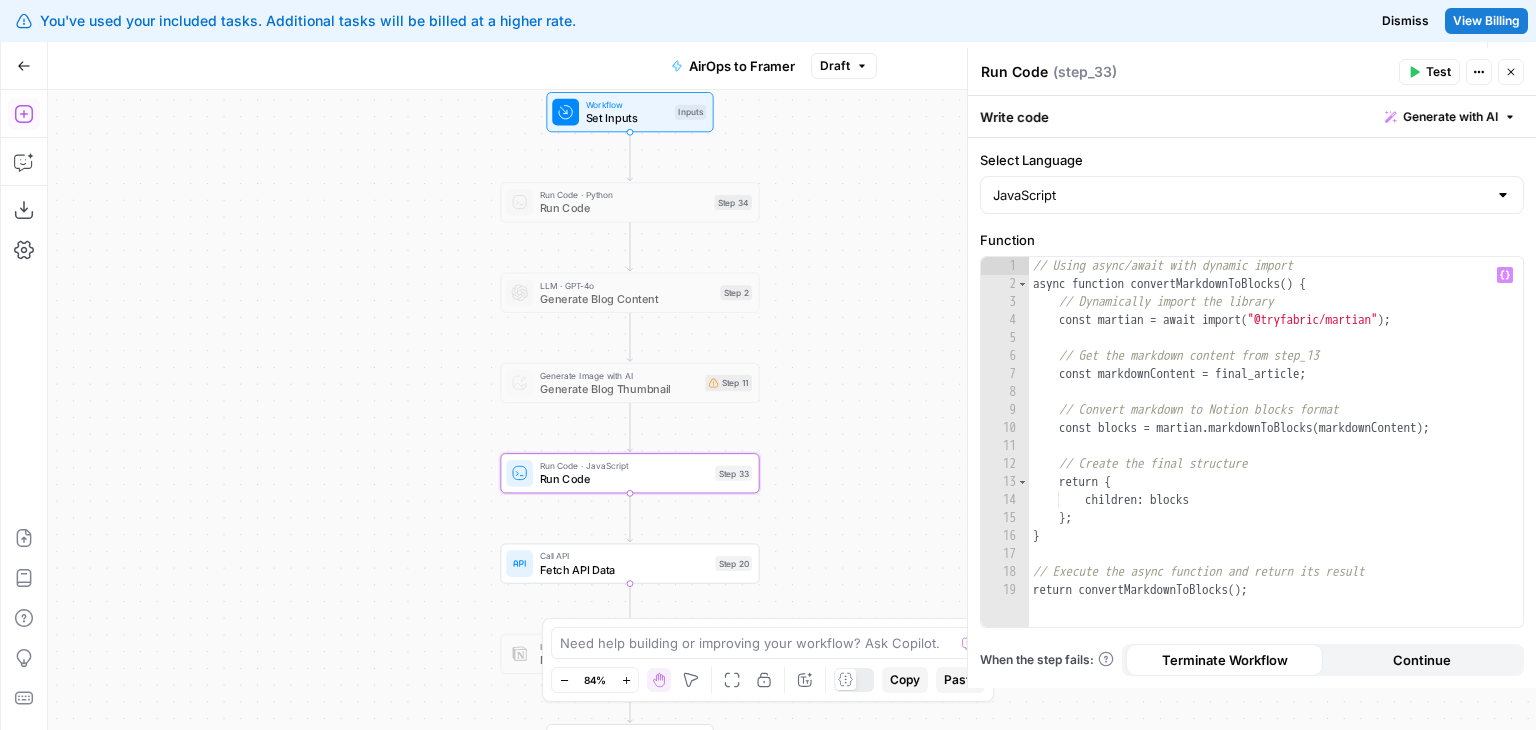 drag, startPoint x: 312, startPoint y: 279, endPoint x: 283, endPoint y: 286, distance: 29.832869 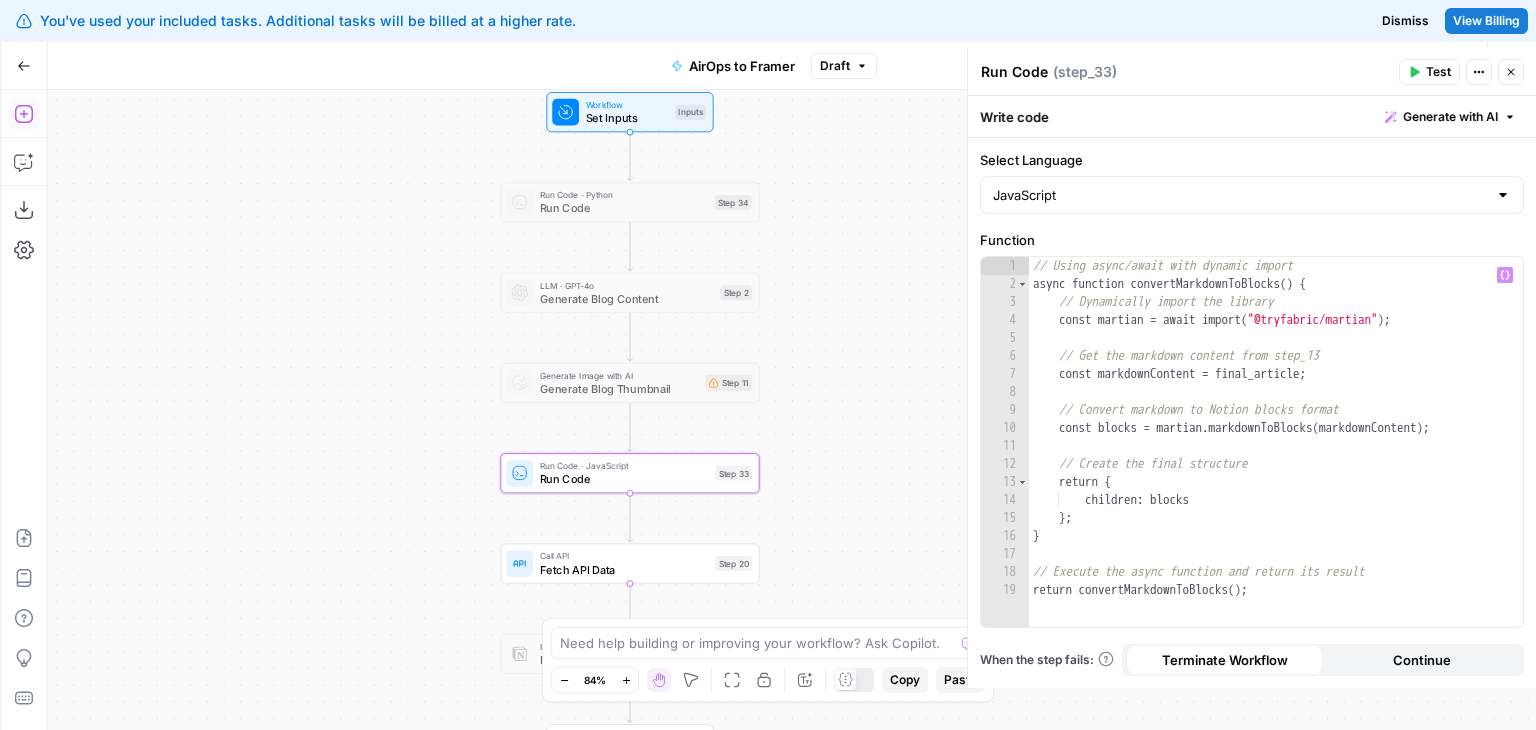 click on "Workflow Set Inputs Inputs Run Code · Python Run Code Step 34 LLM · GPT-4o Generate Blog Content Step 2 Generate Image with AI Generate Blog Thumbnail Step 11 Run Code · JavaScript Run Code Step 33 Call API Fetch API Data Step 20 Integration Notion Integration Step 27 End Output" at bounding box center [792, 410] 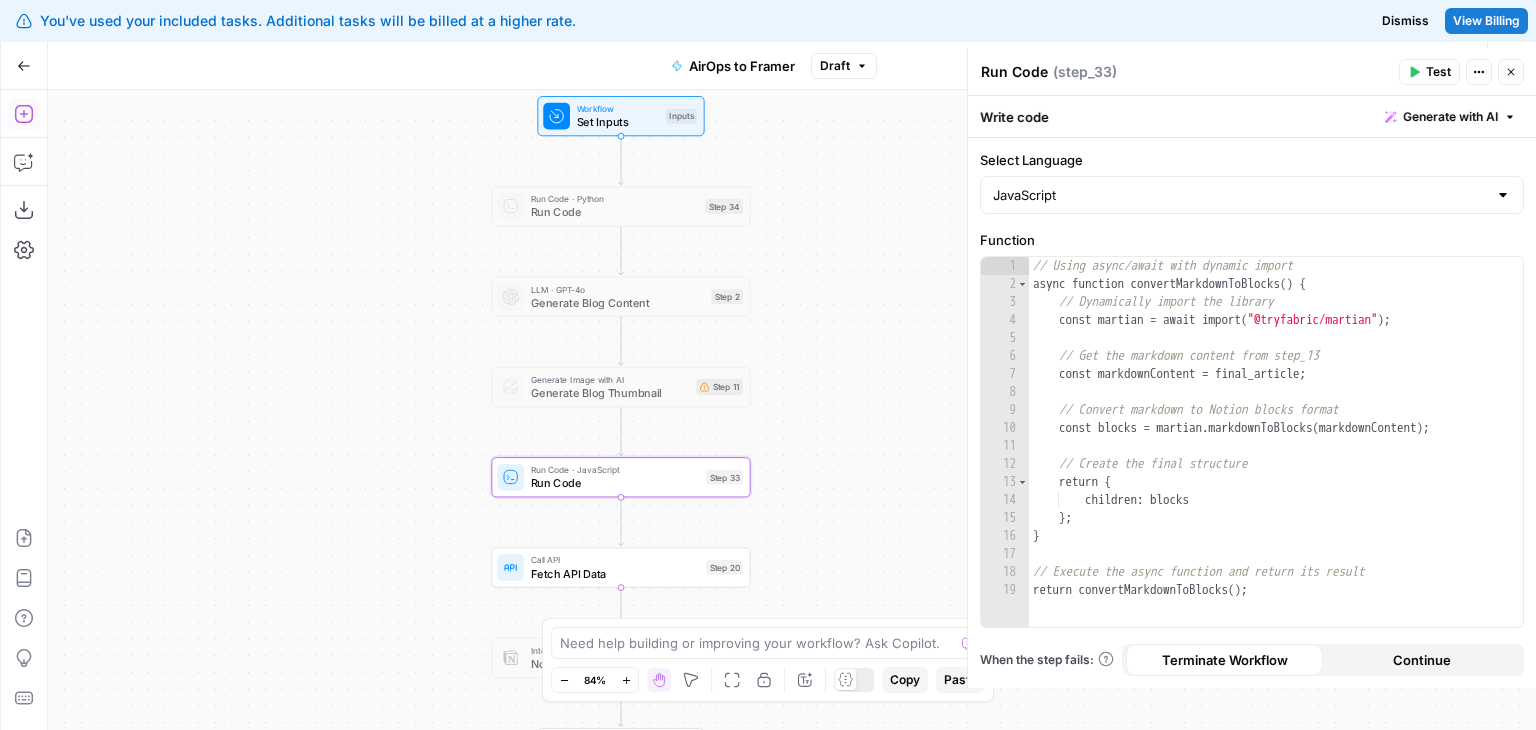 drag, startPoint x: 338, startPoint y: 201, endPoint x: 224, endPoint y: 139, distance: 129.76903 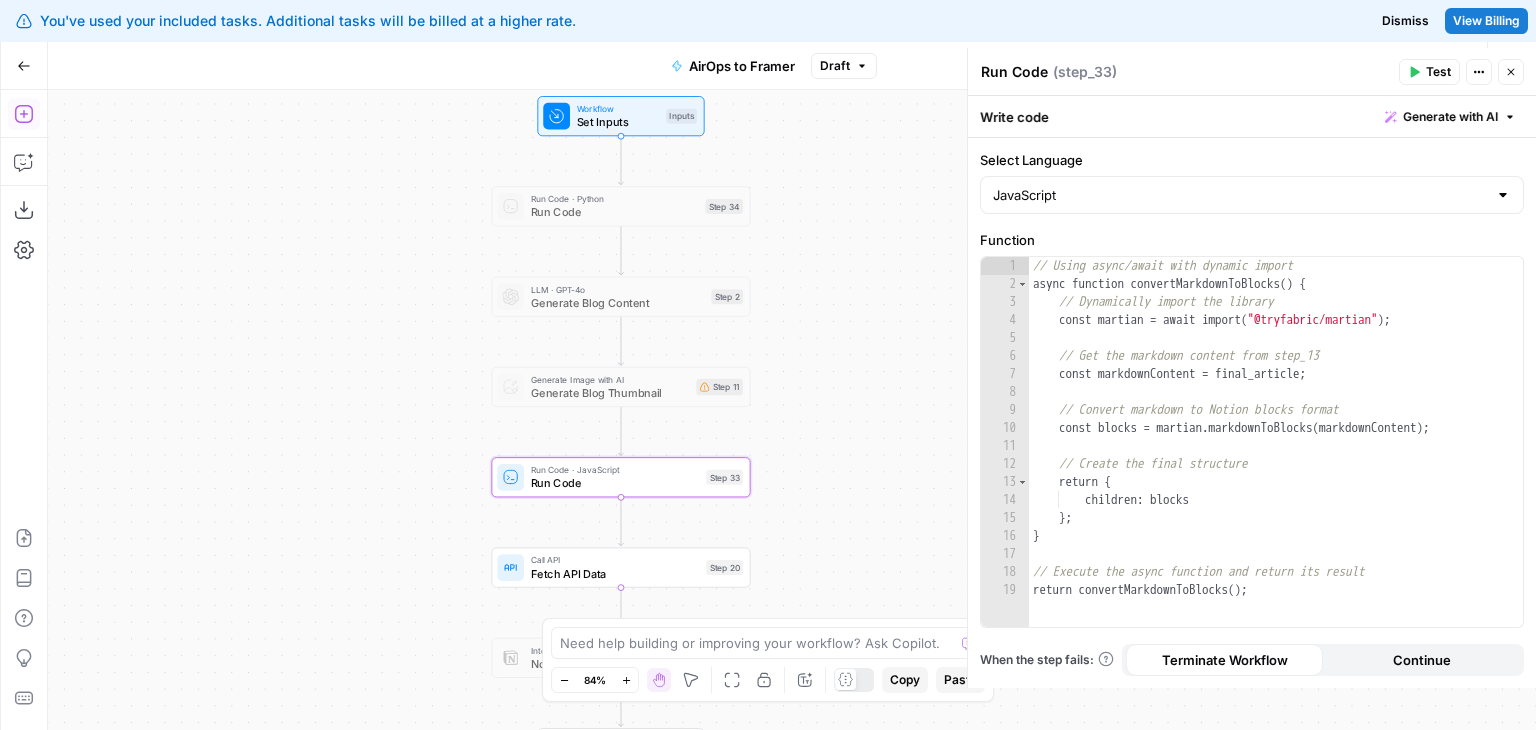 click on "Workflow Set Inputs Inputs Run Code · Python Run Code Step 34 LLM · GPT-4o Generate Blog Content Step 2 Generate Image with AI Generate Blog Thumbnail Step 11 Run Code · JavaScript Run Code Step 33 Call API Fetch API Data Step 20 Integration Notion Integration Step 27 End Output" at bounding box center (792, 410) 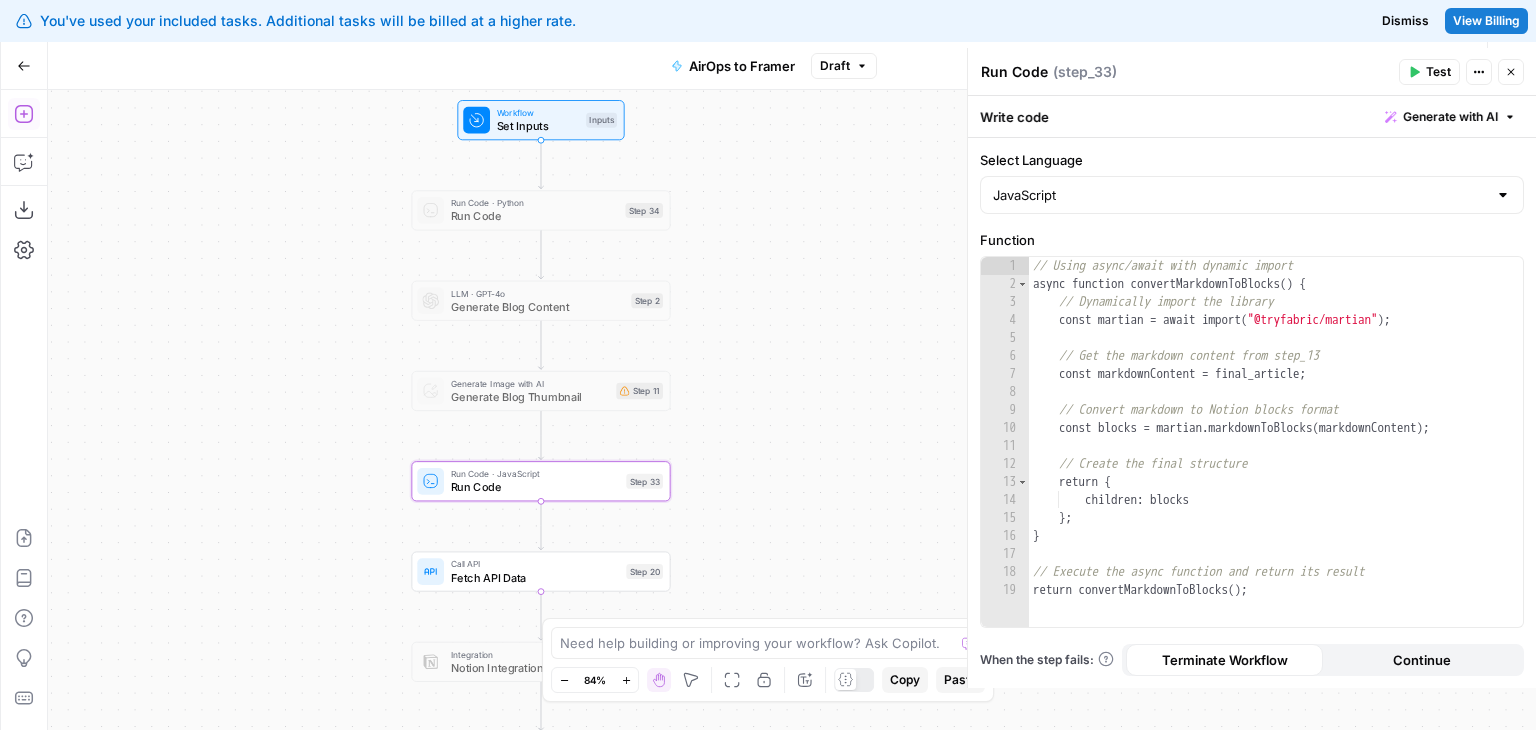 drag, startPoint x: 296, startPoint y: 299, endPoint x: 240, endPoint y: 284, distance: 57.974133 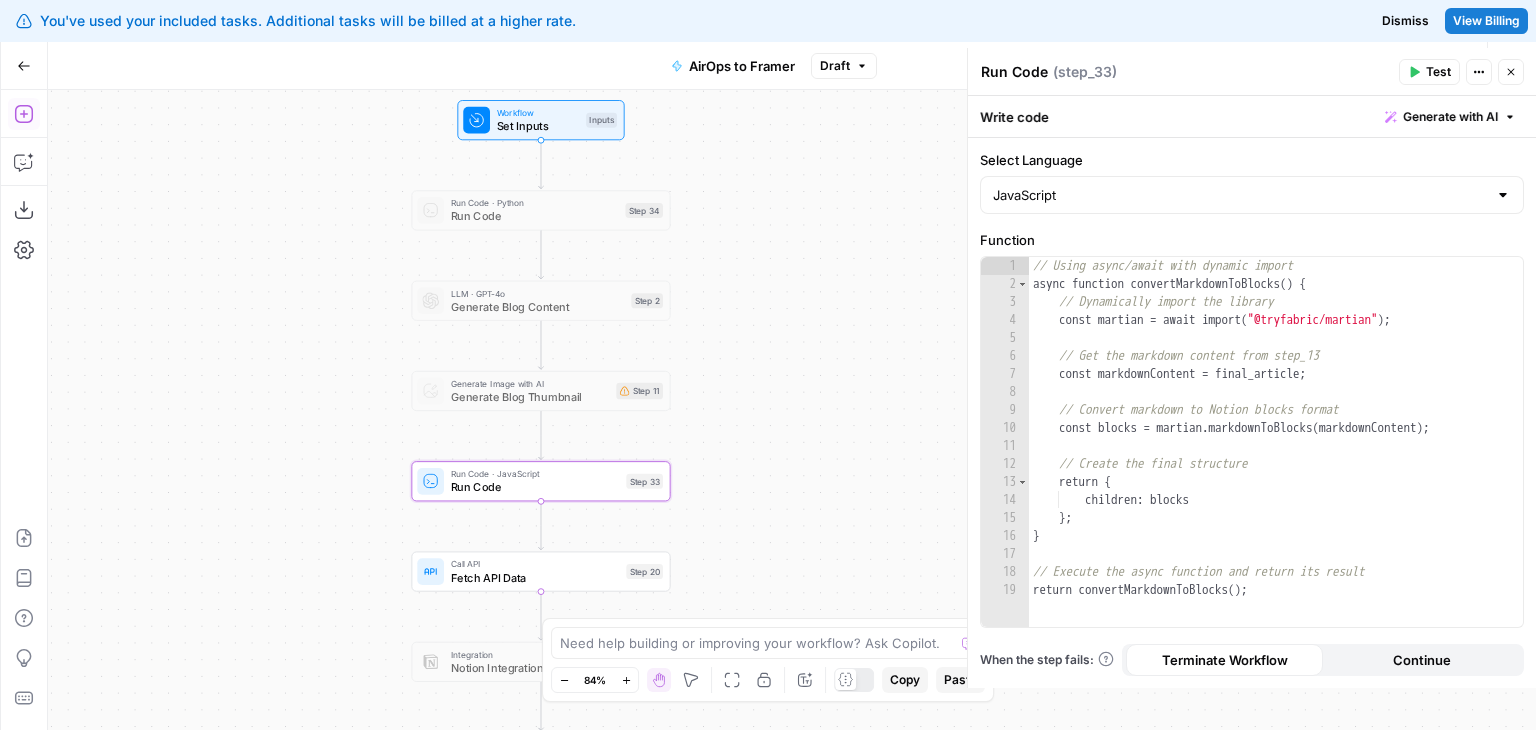 click on "Workflow Set Inputs Inputs Run Code · Python Run Code Step 34 LLM · GPT-4o Generate Blog Content Step 2 Generate Image with AI Generate Blog Thumbnail Step 11 Run Code · JavaScript Run Code Step 33 Call API Fetch API Data Step 20 Integration Notion Integration Step 27 End Output" at bounding box center (792, 410) 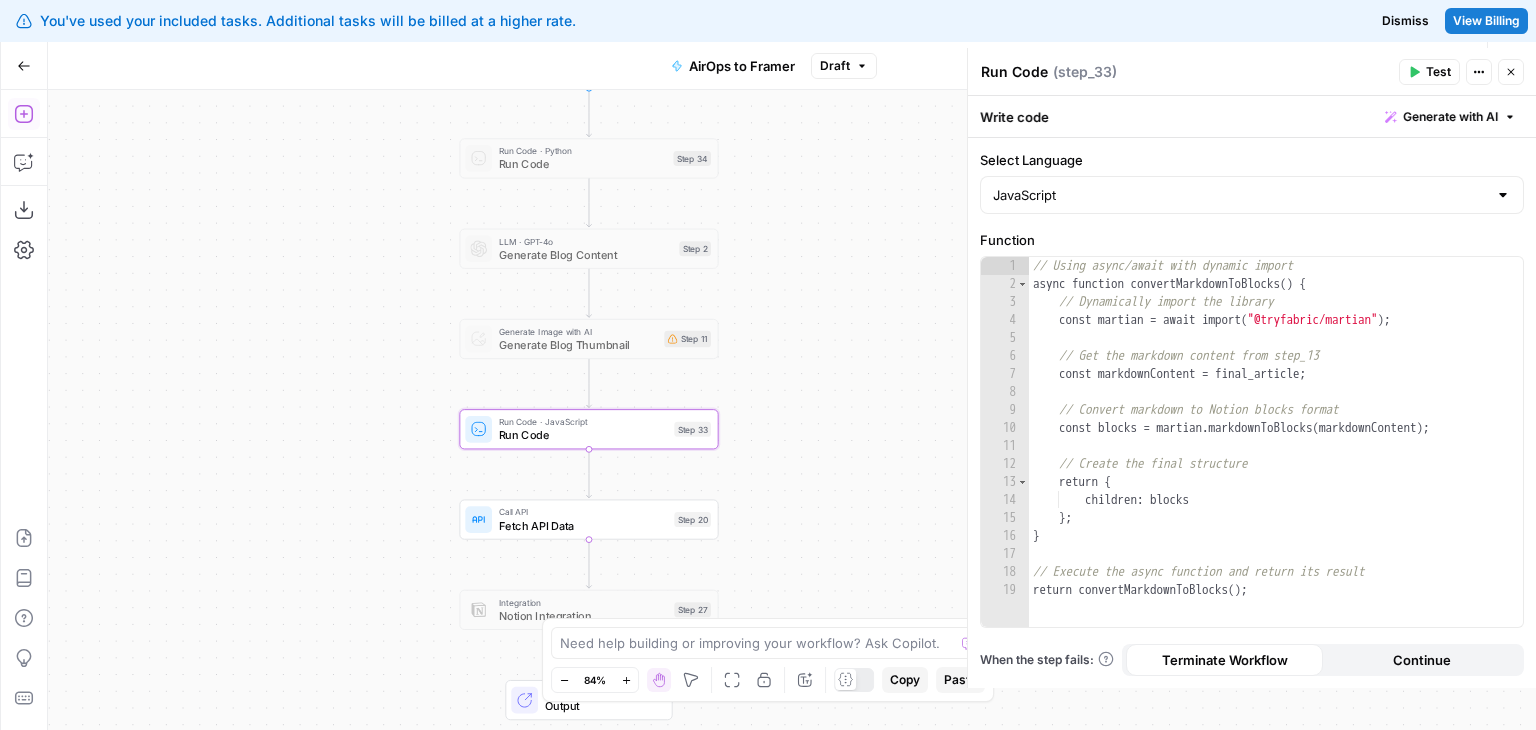 drag, startPoint x: 309, startPoint y: 363, endPoint x: 444, endPoint y: 318, distance: 142.30249 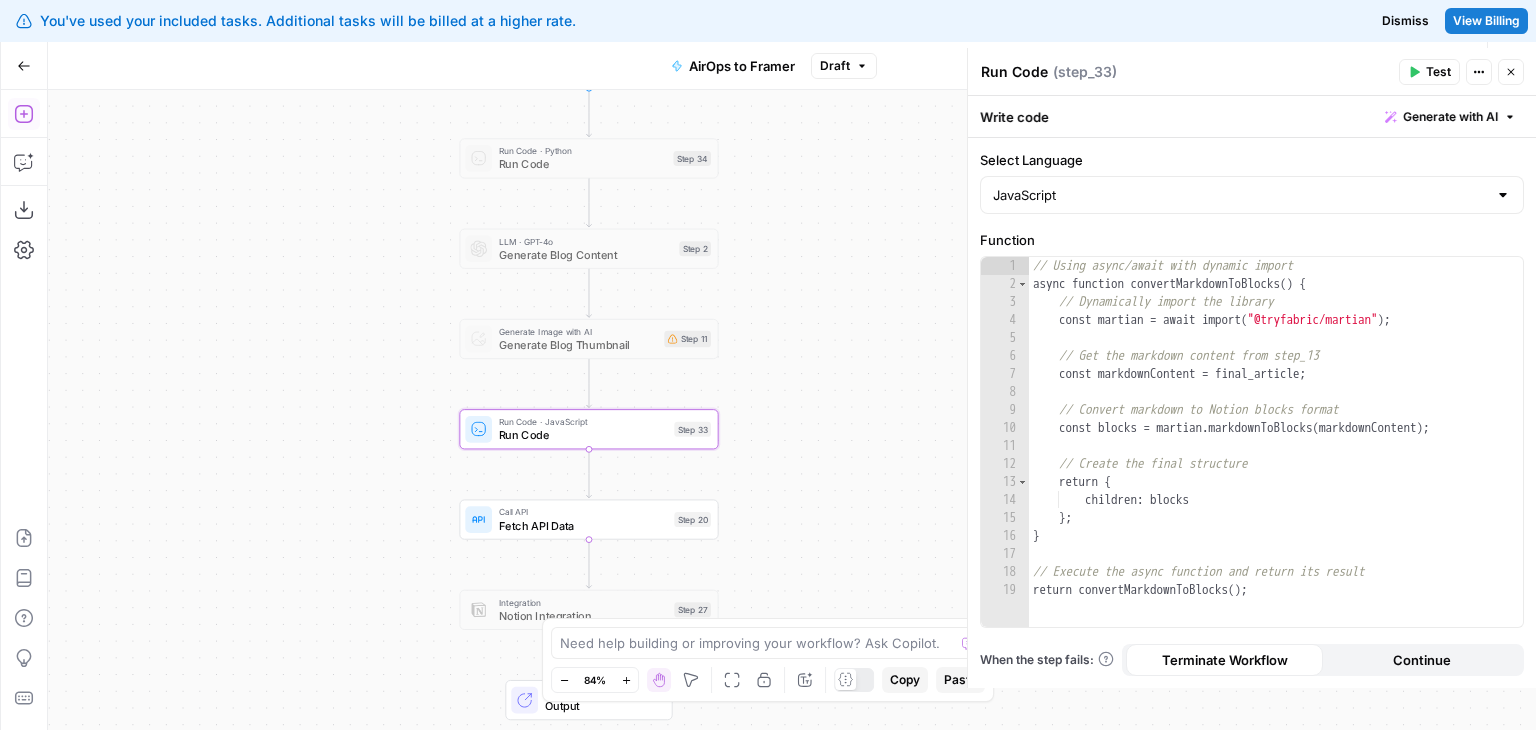 click on "Workflow Set Inputs Inputs Run Code · Python Run Code Step 34 LLM · GPT-4o Generate Blog Content Step 2 Generate Image with AI Generate Blog Thumbnail Step 11 Run Code · JavaScript Run Code Step 33 Call API Fetch API Data Step 20 Integration Notion Integration Step 27 End Output" at bounding box center (792, 410) 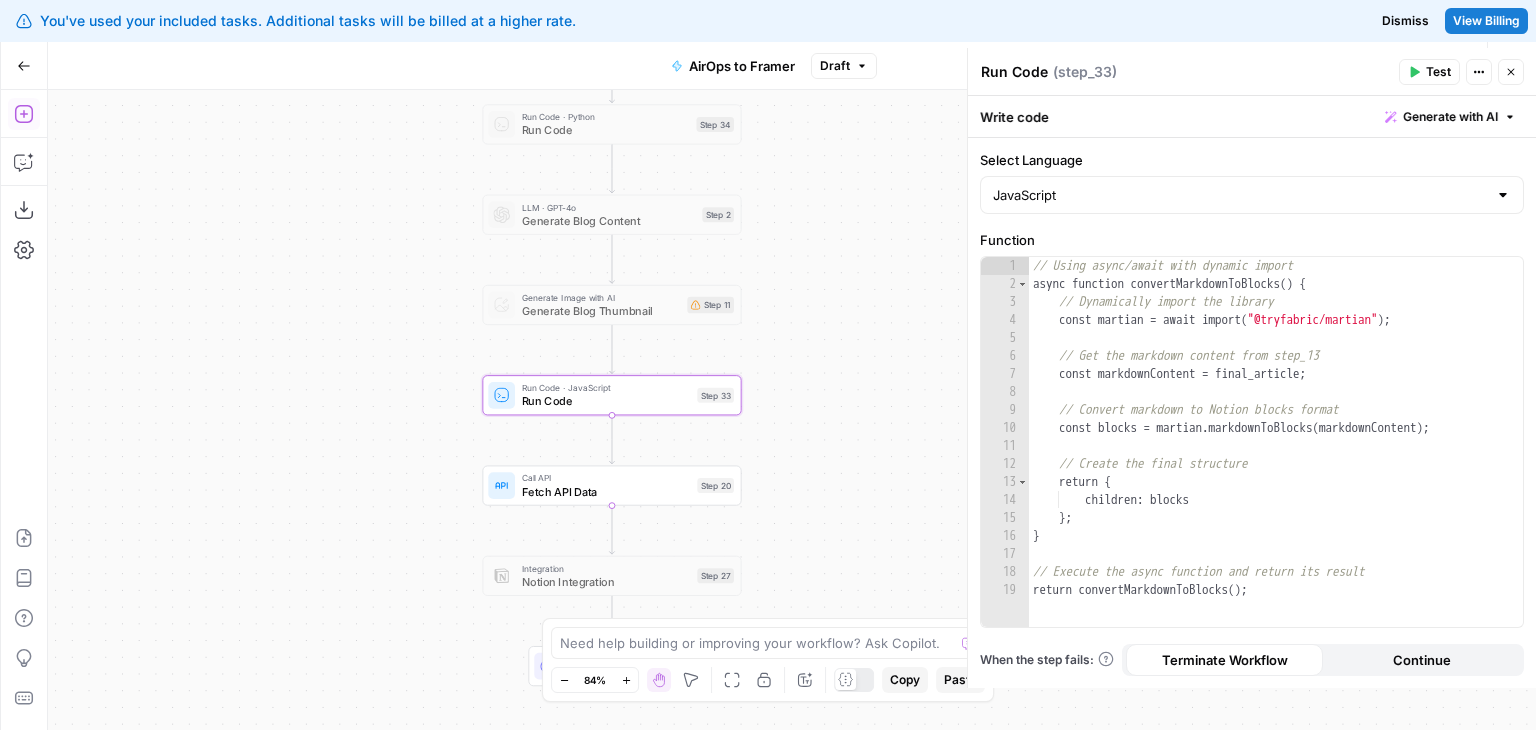 drag, startPoint x: 433, startPoint y: 499, endPoint x: 408, endPoint y: 460, distance: 46.32494 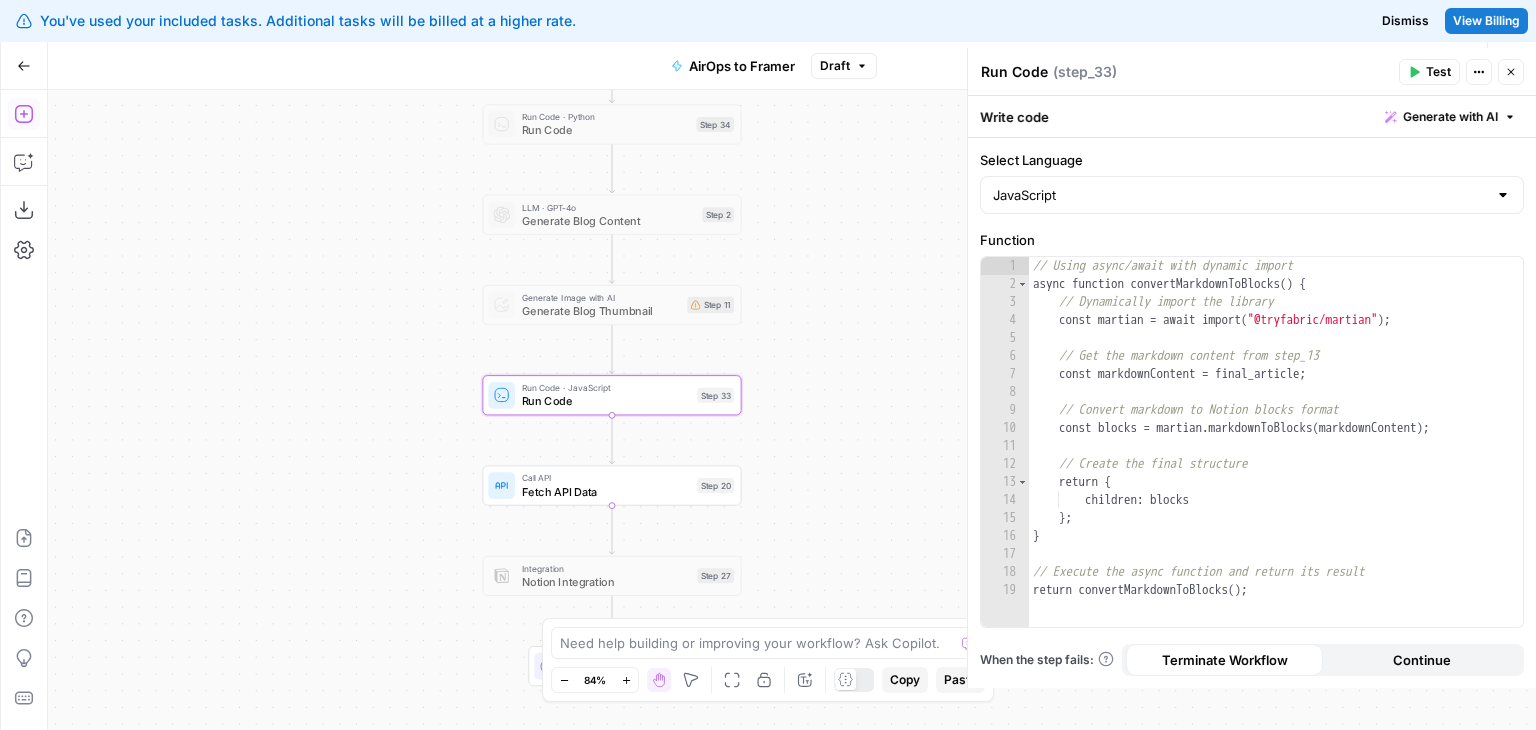 click on "Workflow Set Inputs Inputs Run Code · Python Run Code Step 34 LLM · GPT-4o Generate Blog Content Step 2 Generate Image with AI Generate Blog Thumbnail Step 11 Run Code · JavaScript Run Code Step 33 Call API Fetch API Data Step 20 Integration Notion Integration Step 27 End Output" at bounding box center [792, 410] 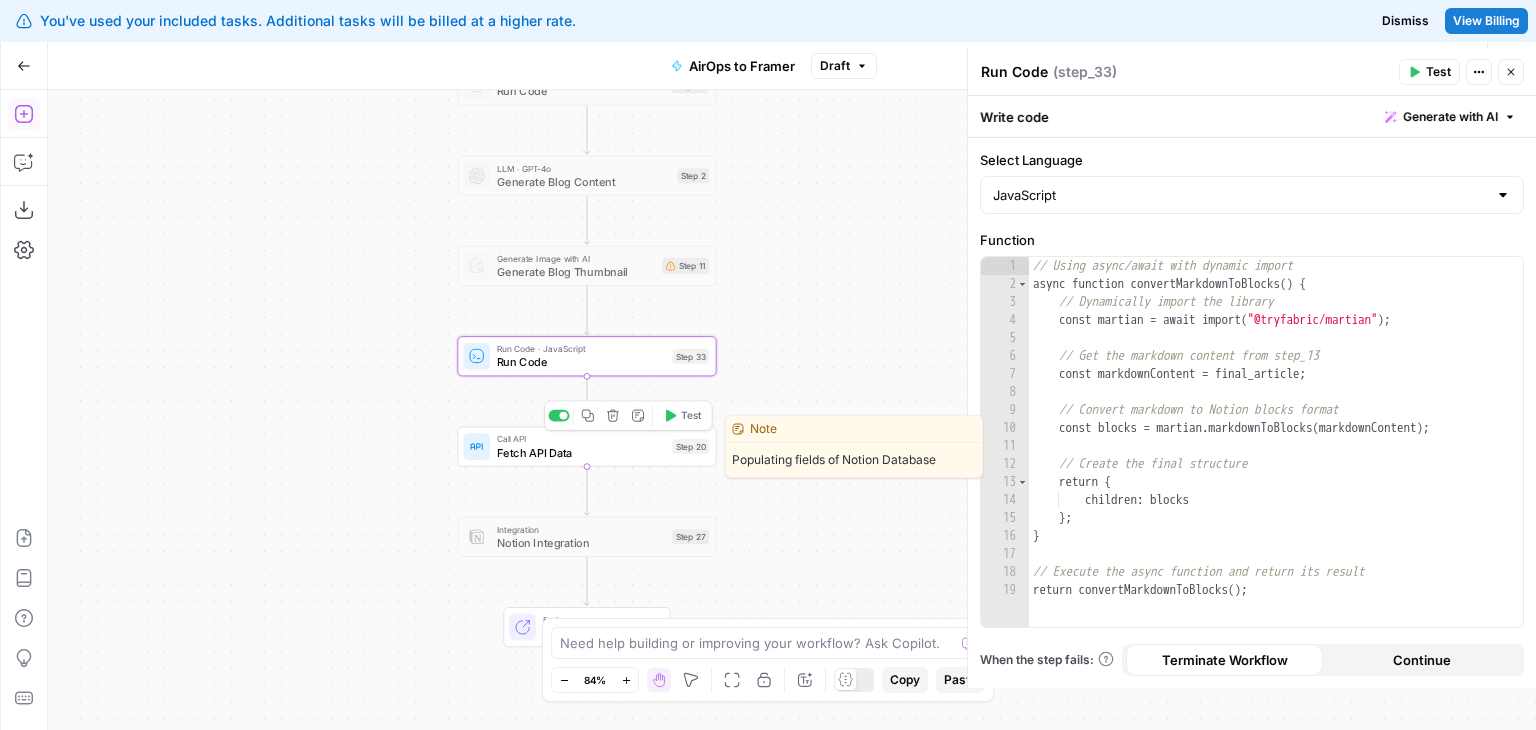 click on "Fetch API Data" at bounding box center (581, 452) 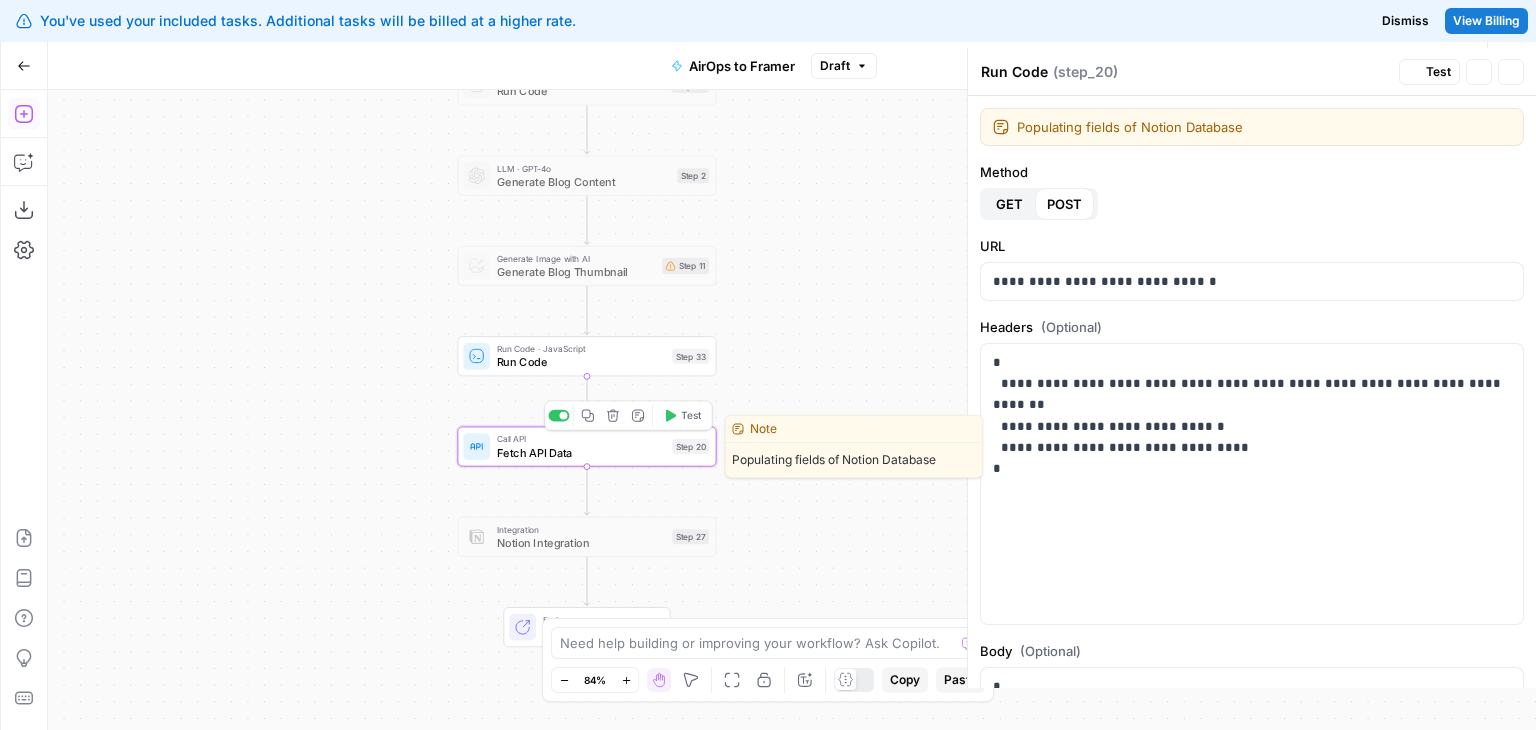 type on "Fetch API Data" 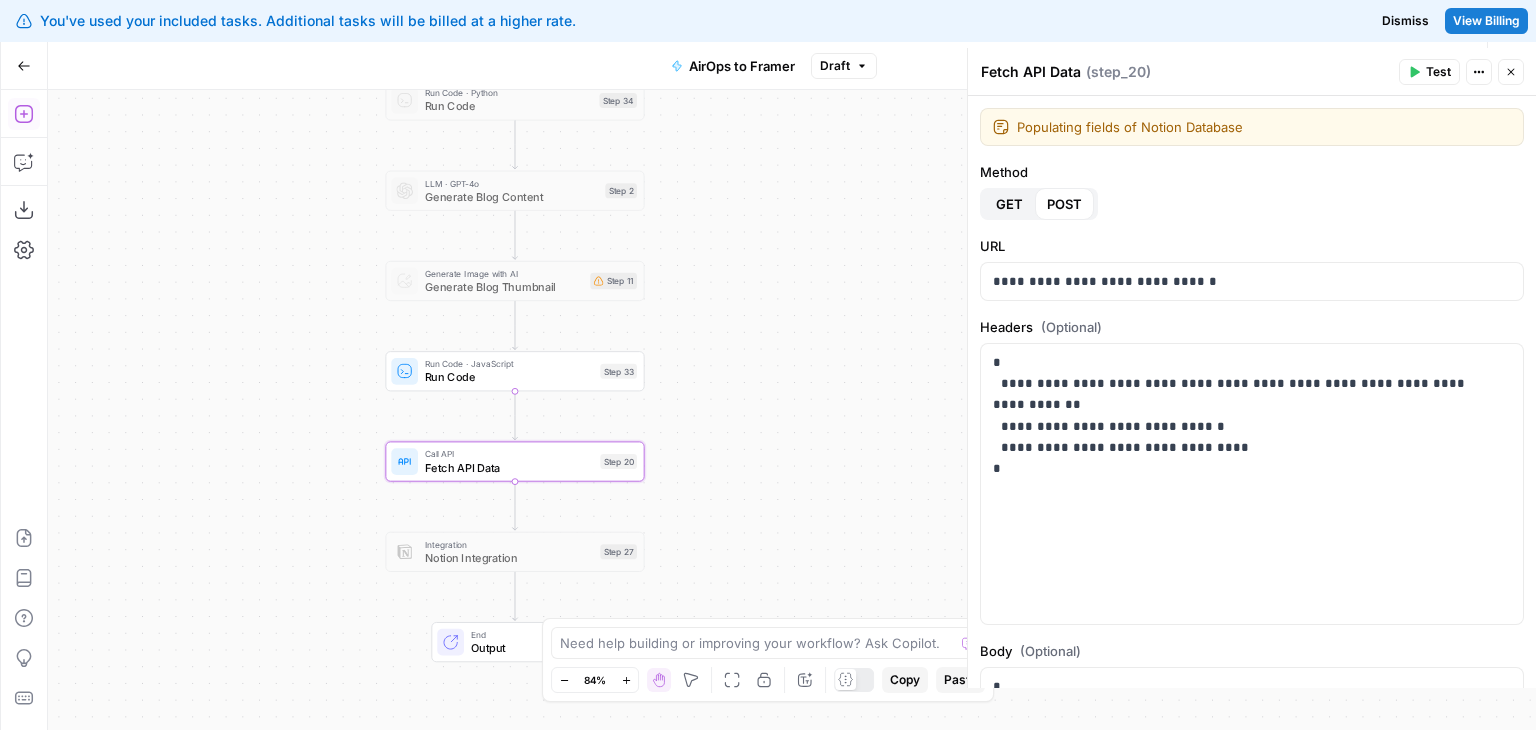 drag, startPoint x: 376, startPoint y: 266, endPoint x: 306, endPoint y: 293, distance: 75.026665 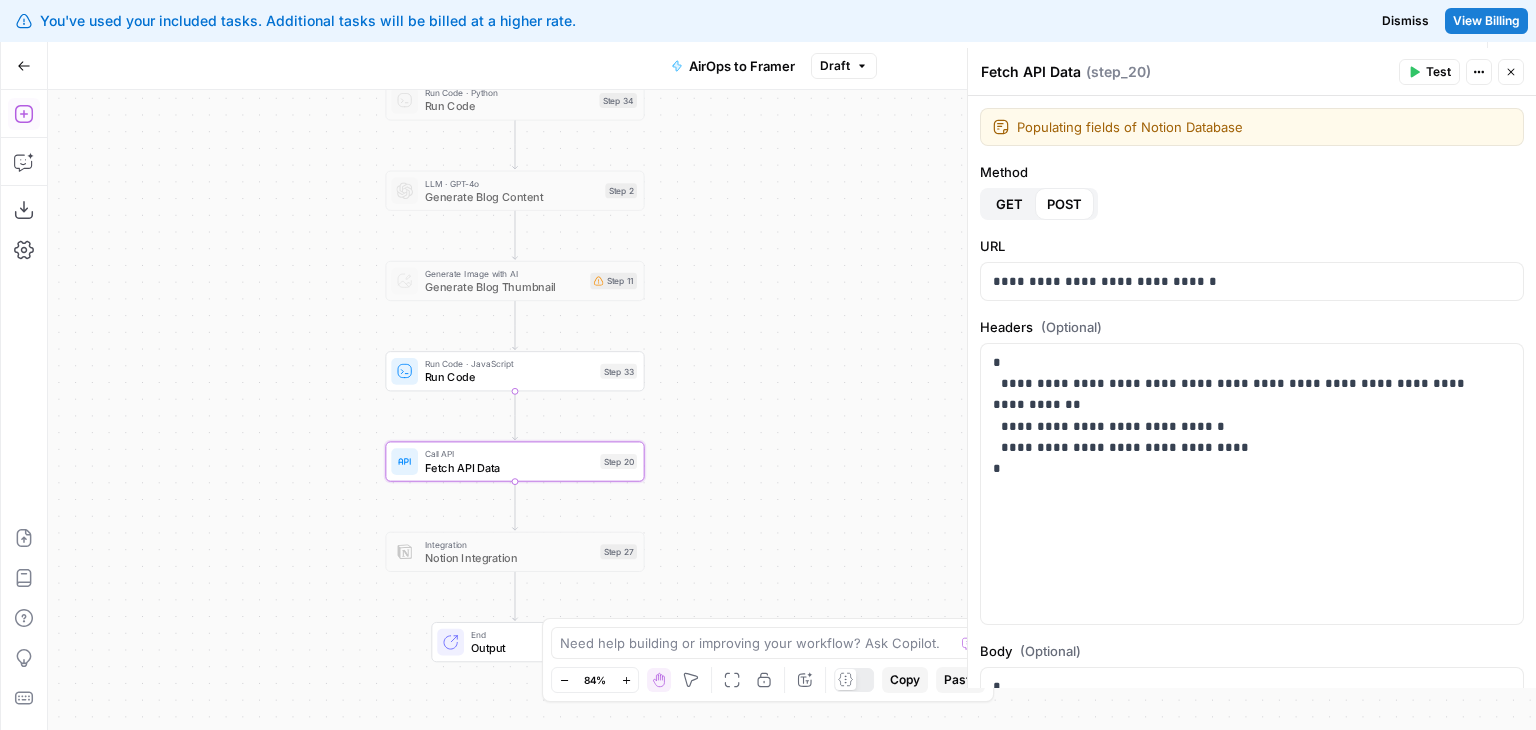click on "Workflow Set Inputs Inputs Run Code · Python Run Code Step 34 LLM · GPT-4o Generate Blog Content Step 2 Generate Image with AI Generate Blog Thumbnail Step 11 Run Code · JavaScript Run Code Step 33 Call API Fetch API Data Step 20 Integration Notion Integration Step 27 End Output" at bounding box center (792, 410) 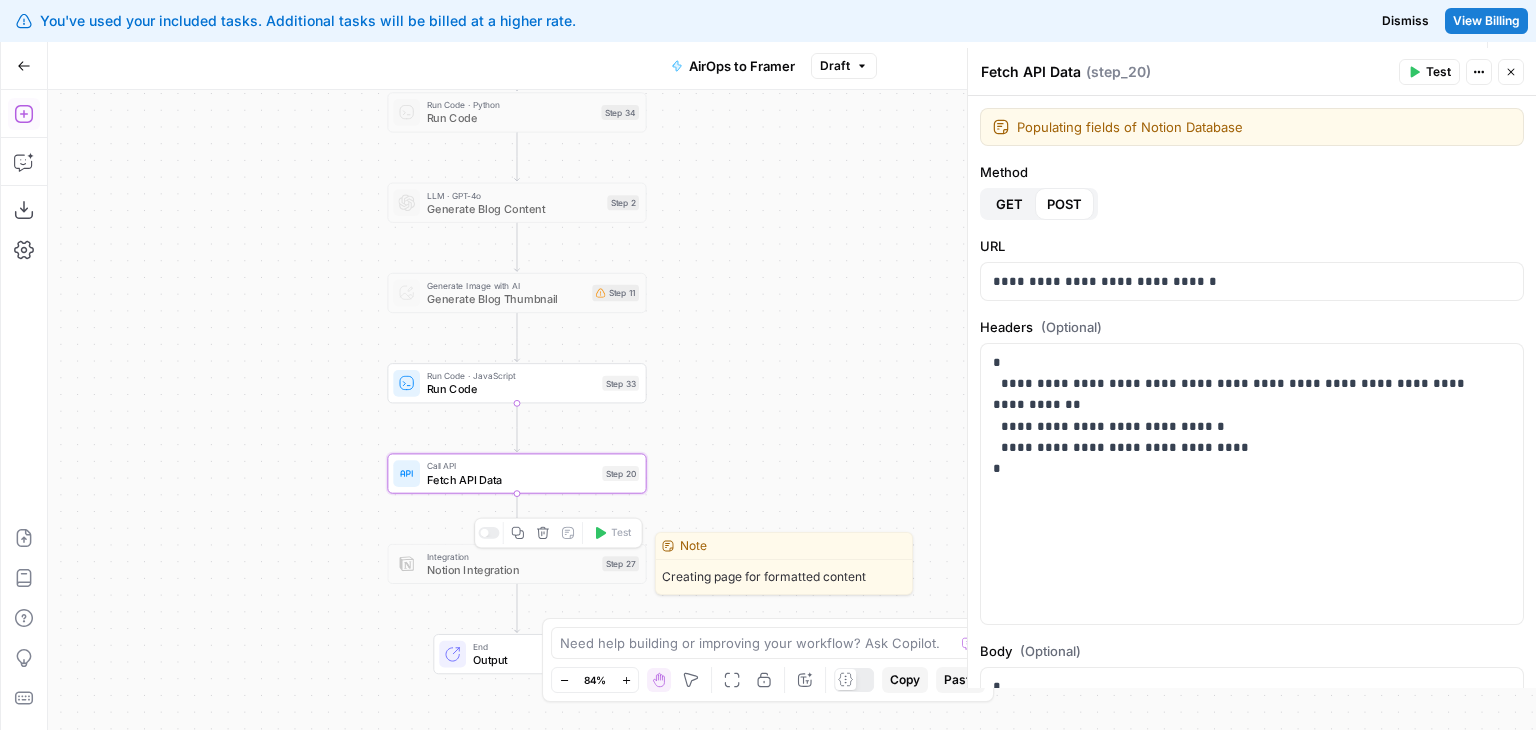 click on "Run Code" at bounding box center (511, 389) 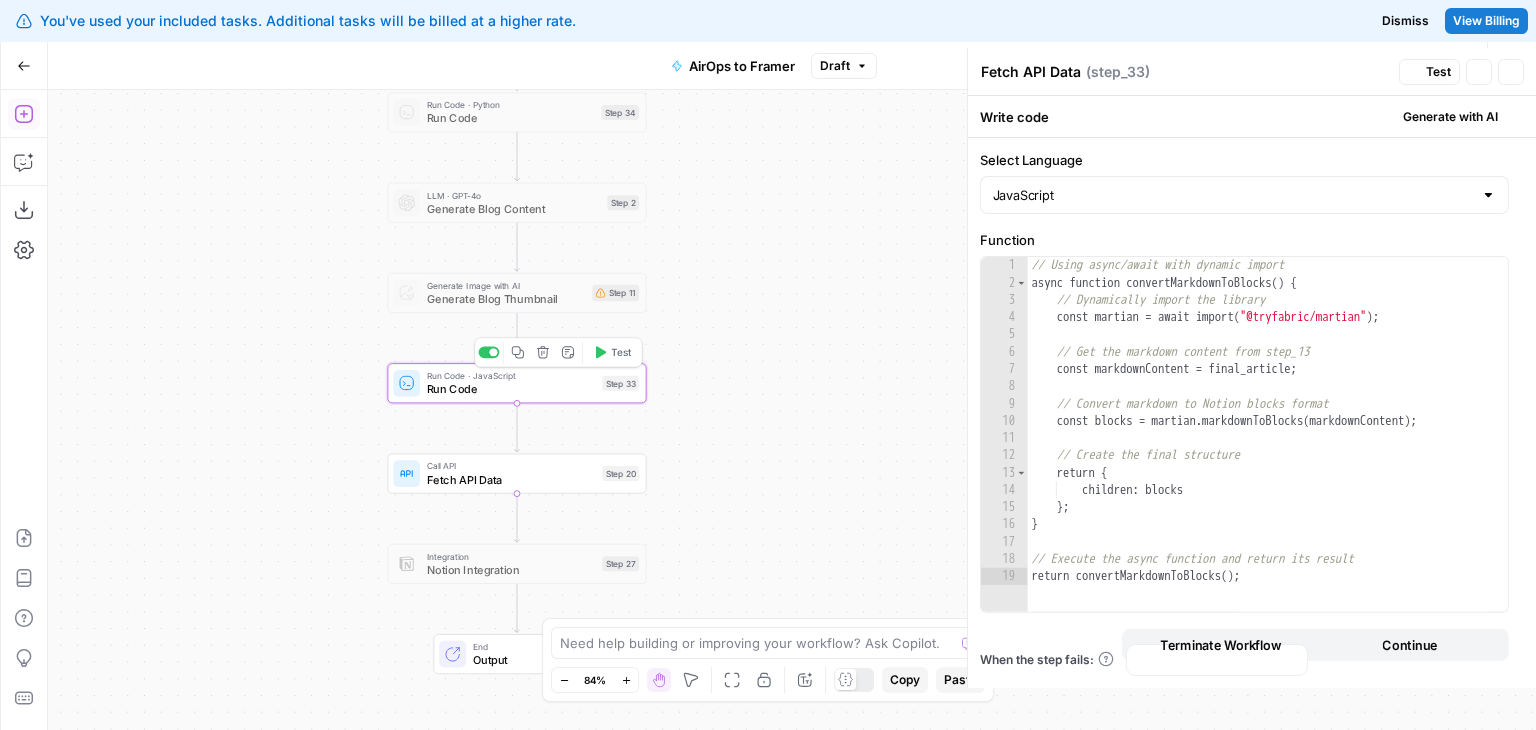 type on "Run Code" 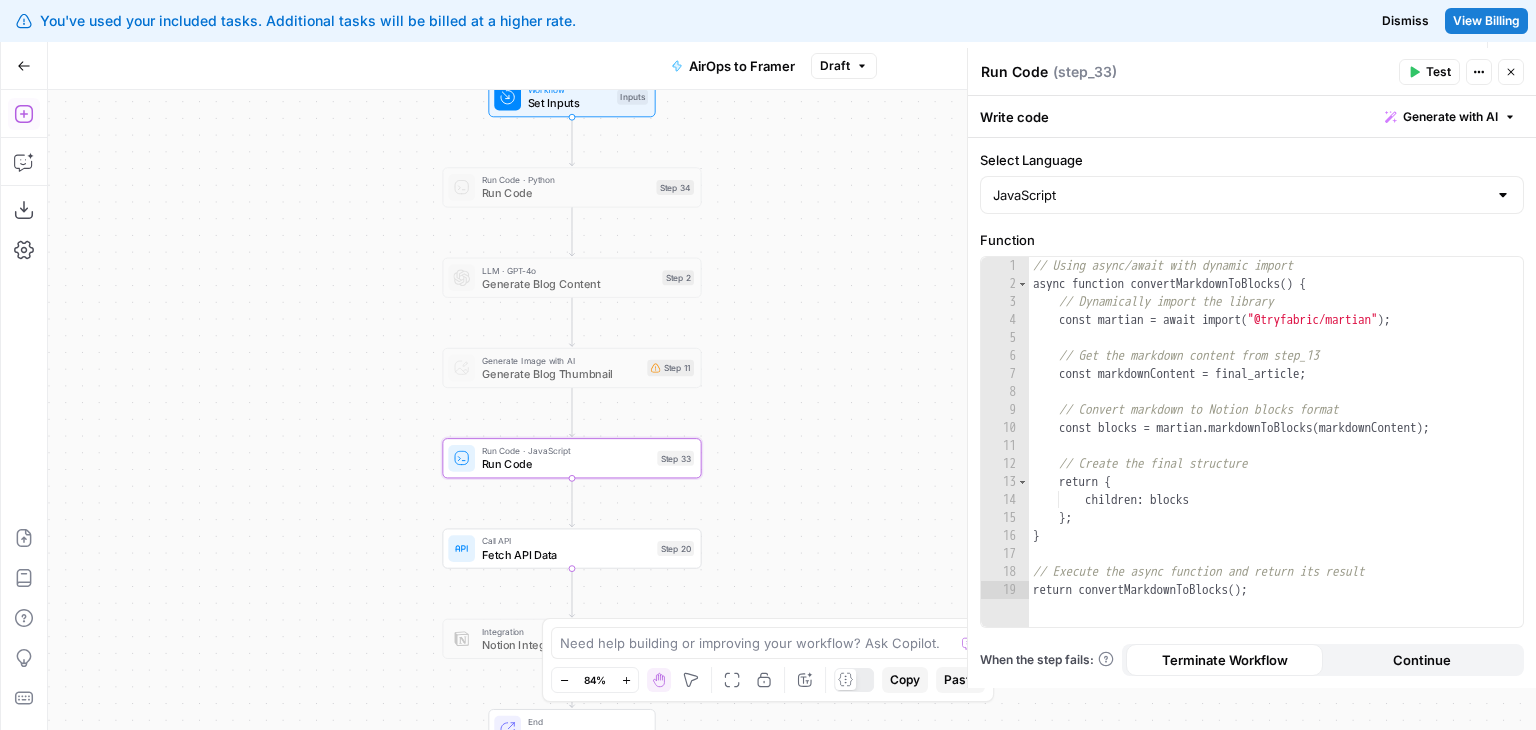 drag, startPoint x: 812, startPoint y: 208, endPoint x: 872, endPoint y: 287, distance: 99.20181 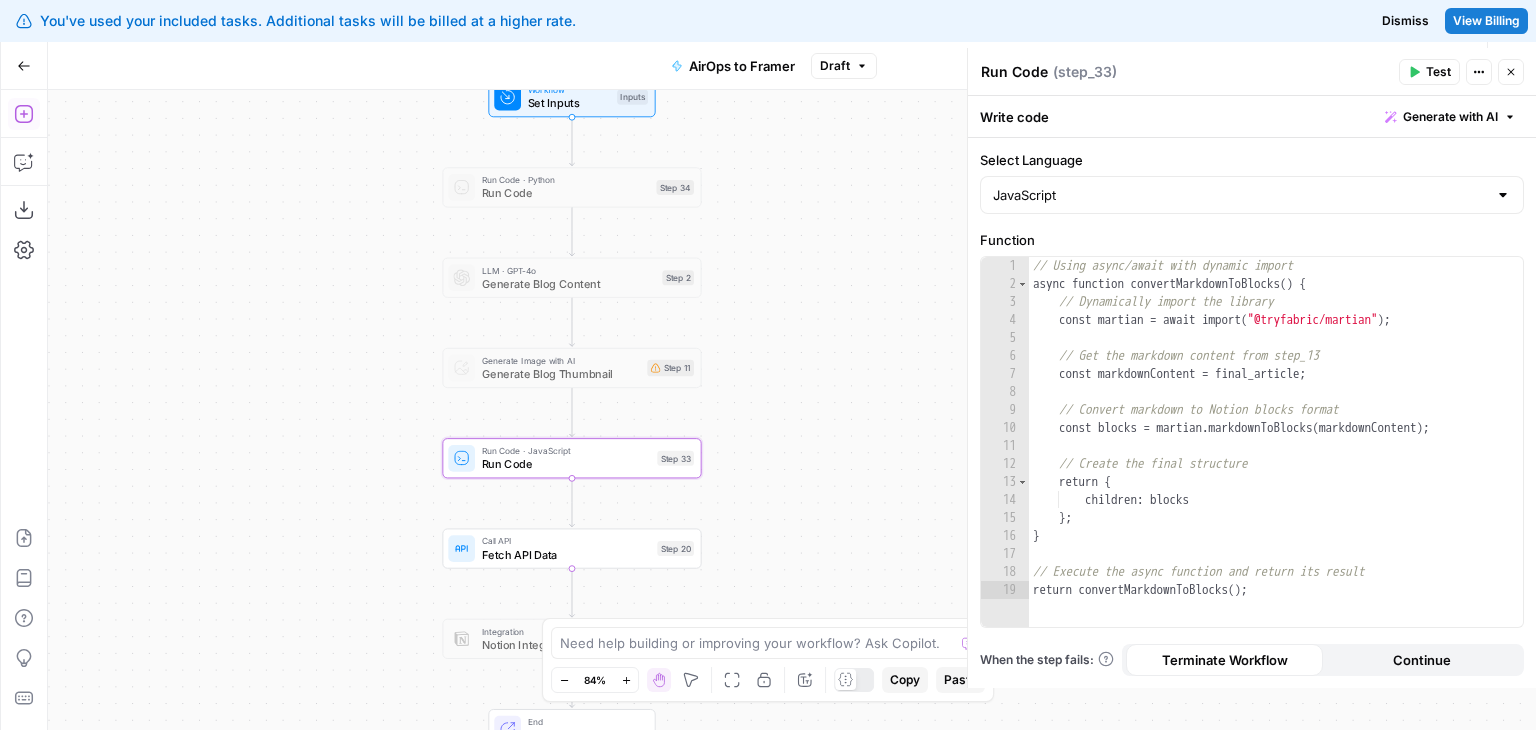 click on "Workflow Set Inputs Inputs Run Code · Python Run Code Step 34 LLM · GPT-4o Generate Blog Content Step 2 Generate Image with AI Generate Blog Thumbnail Step 11 Run Code · JavaScript Run Code Step 33 Call API Fetch API Data Step 20 Integration Notion Integration Step 27 End Output" at bounding box center (792, 410) 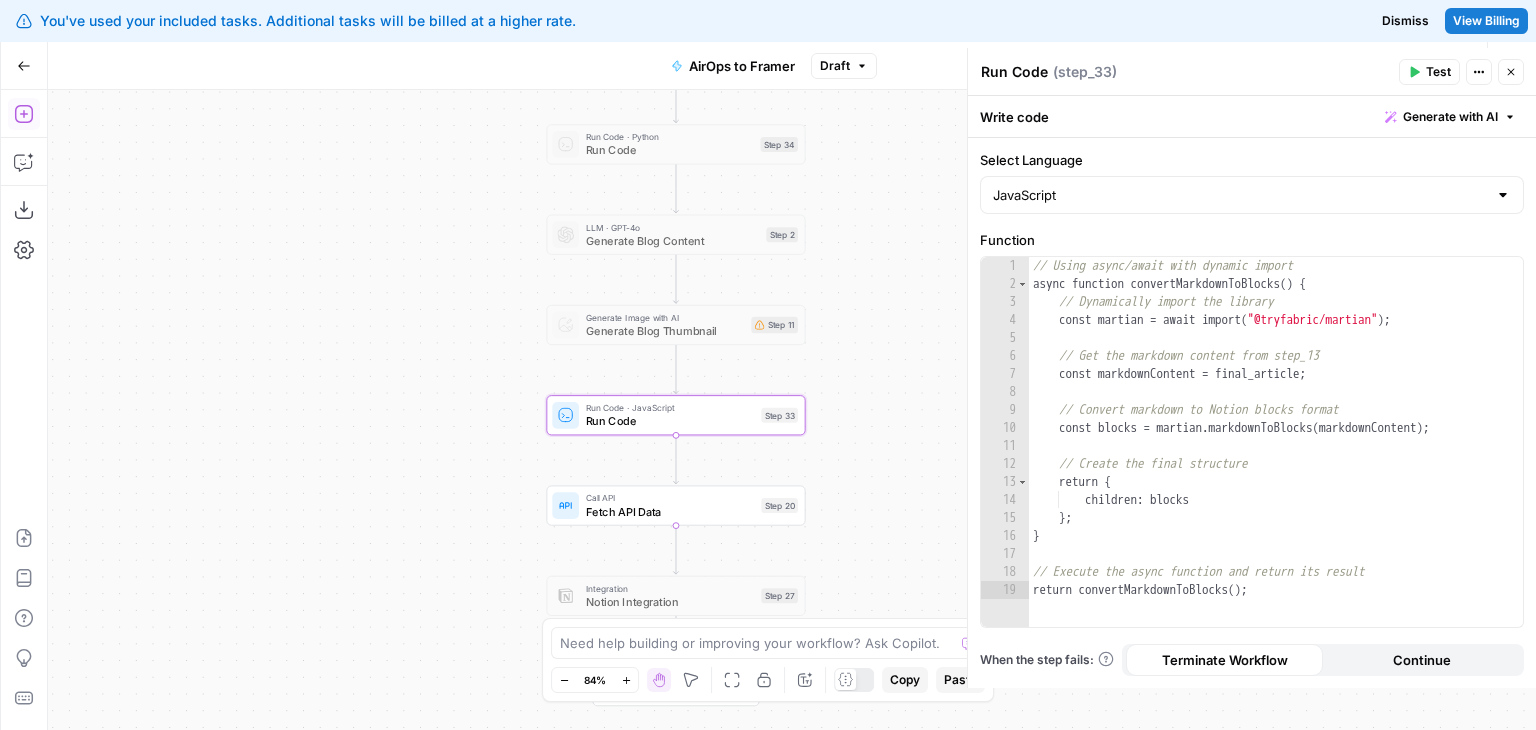 drag, startPoint x: 355, startPoint y: 279, endPoint x: 588, endPoint y: 158, distance: 262.54523 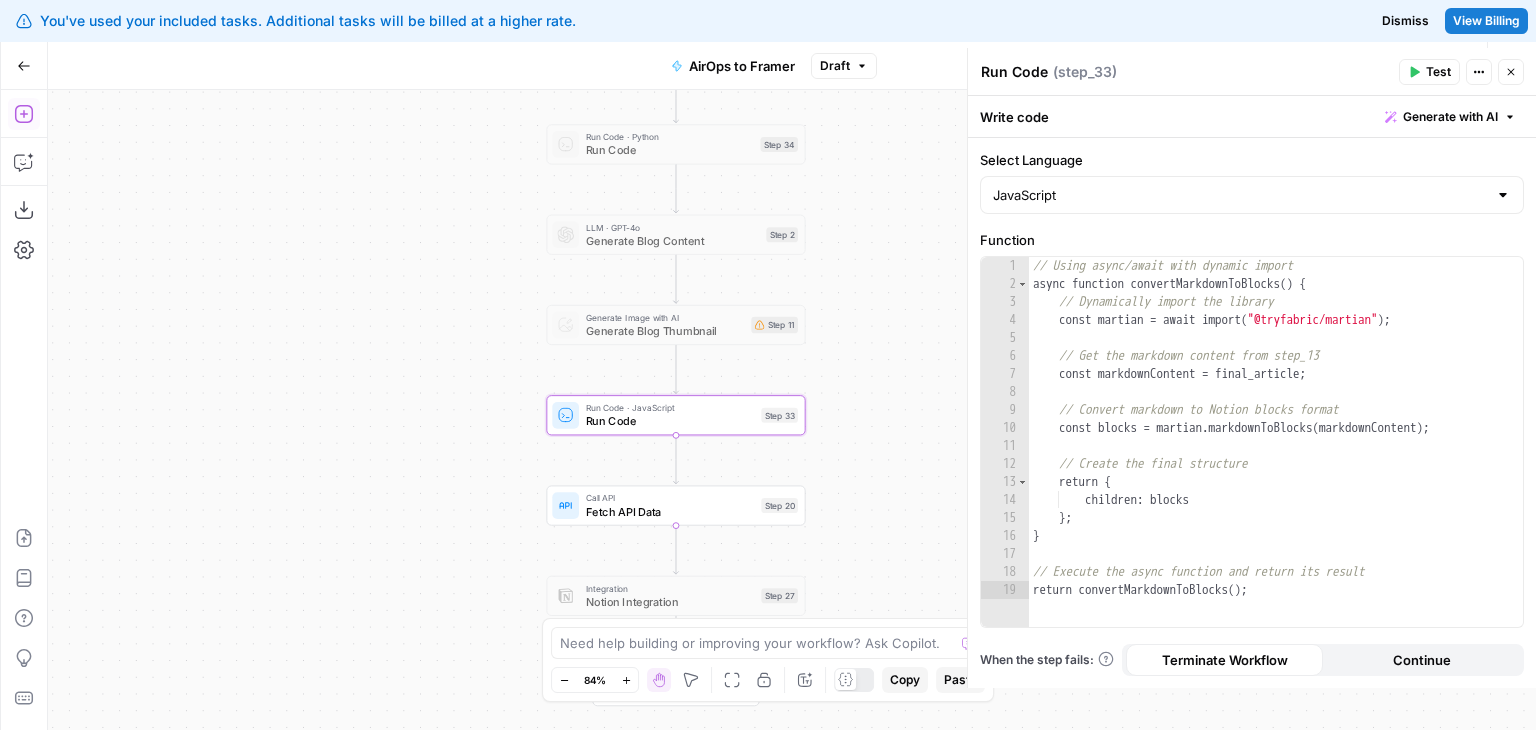 click on "Workflow Set Inputs Inputs Run Code · Python Run Code Step 34 LLM · GPT-4o Generate Blog Content Step 2 Generate Image with AI Generate Blog Thumbnail Step 11 Run Code · JavaScript Run Code Step 33 Call API Fetch API Data Step 20 Integration Notion Integration Step 27 End Output" at bounding box center (792, 410) 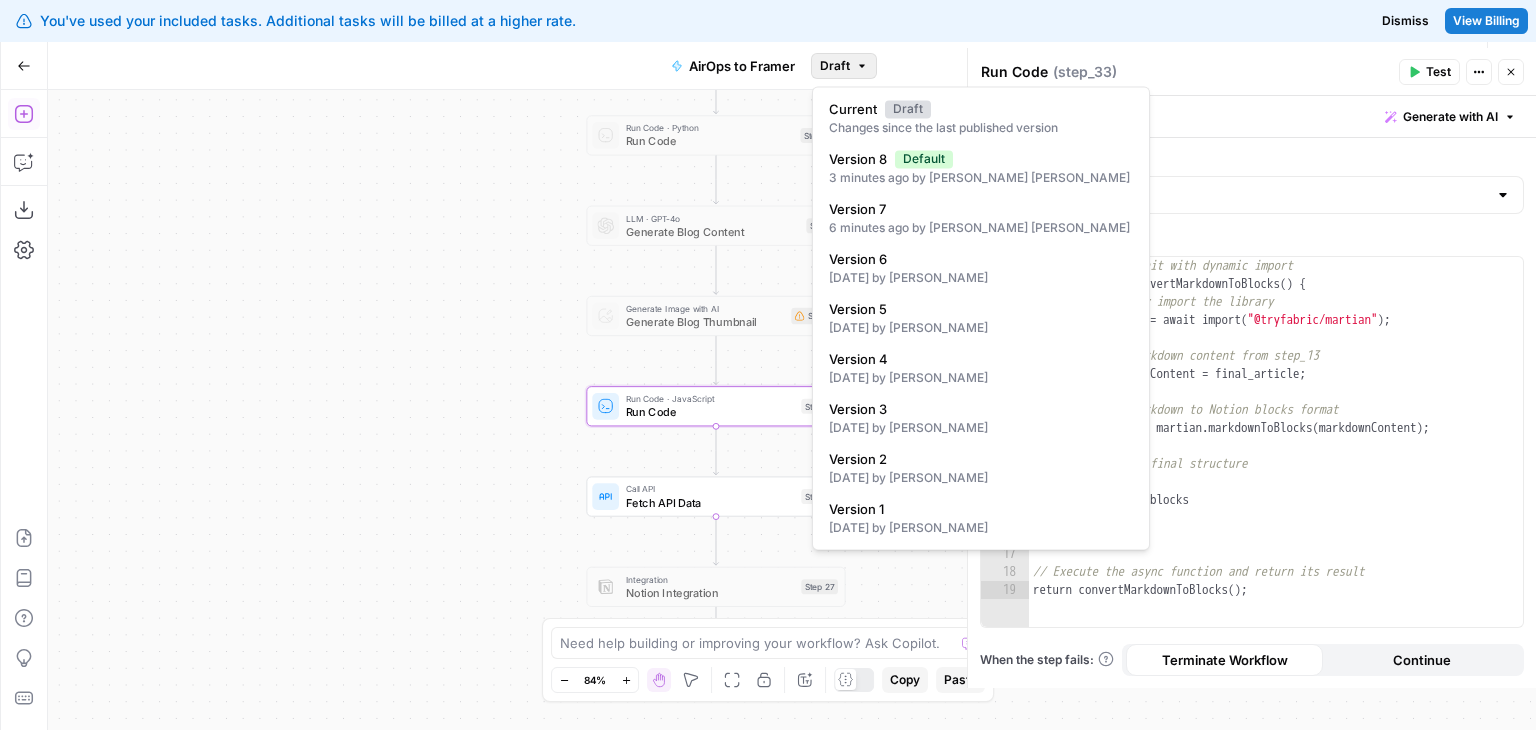 click on "Draft" at bounding box center [835, 66] 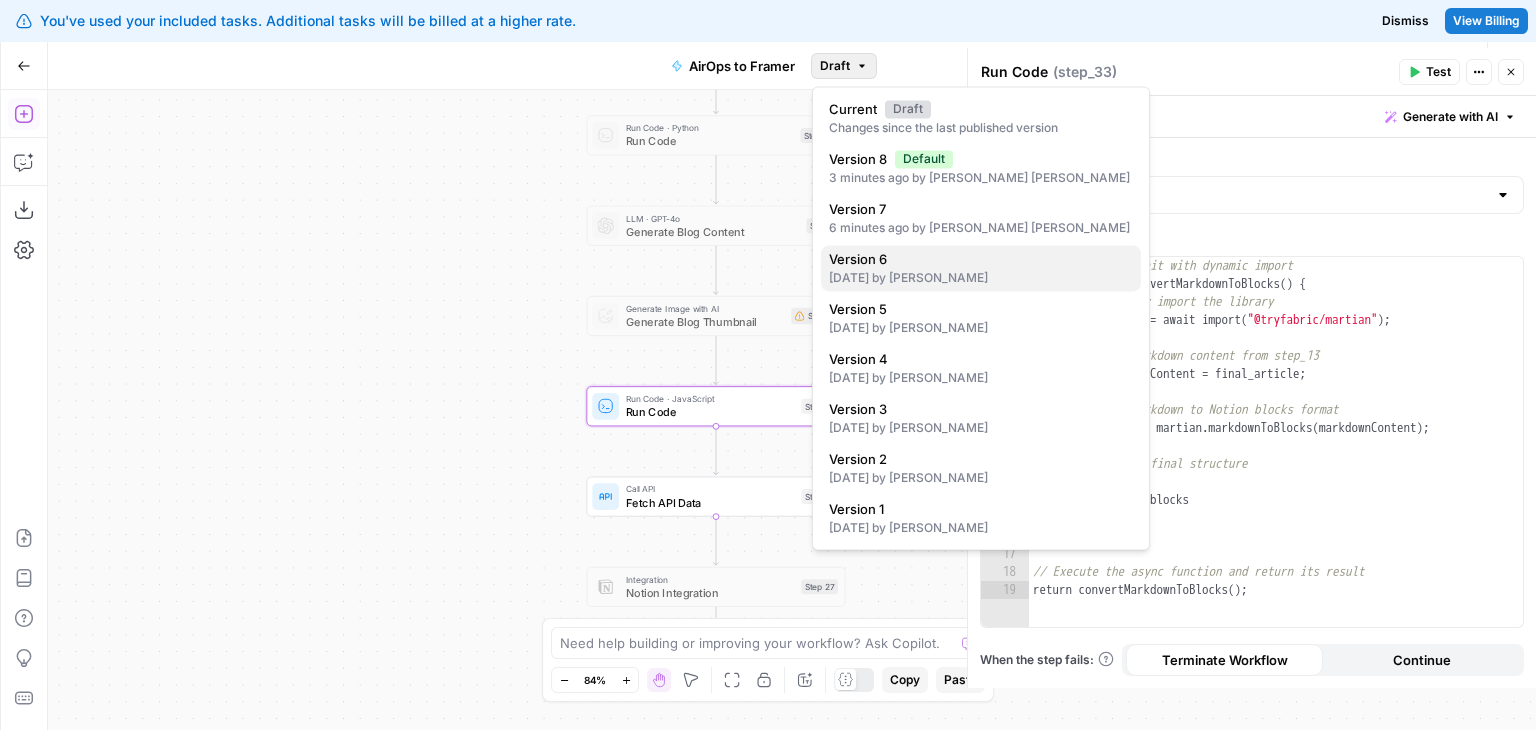 click on "Version 6" at bounding box center (858, 259) 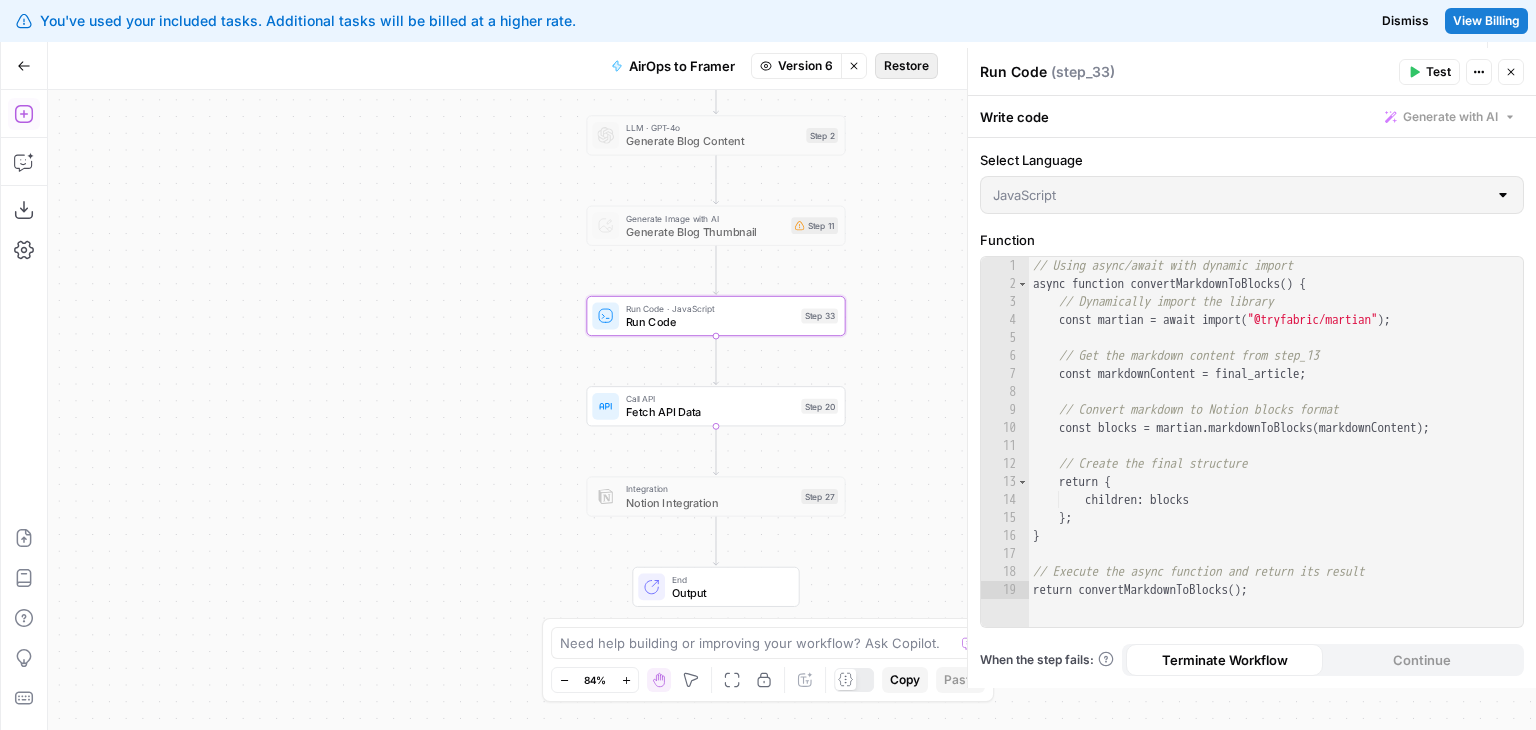 click on "Restore" at bounding box center [906, 66] 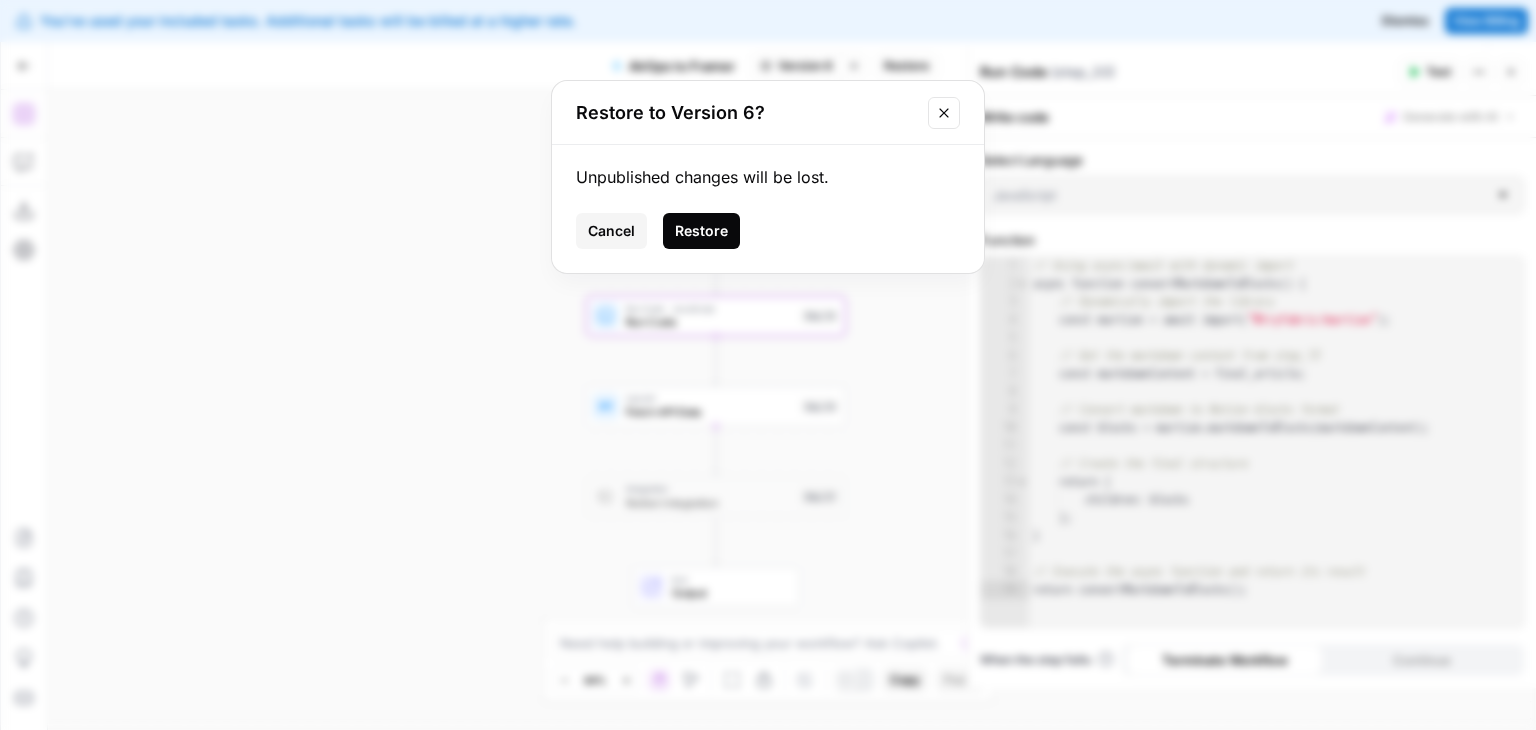 click on "Restore" at bounding box center [701, 231] 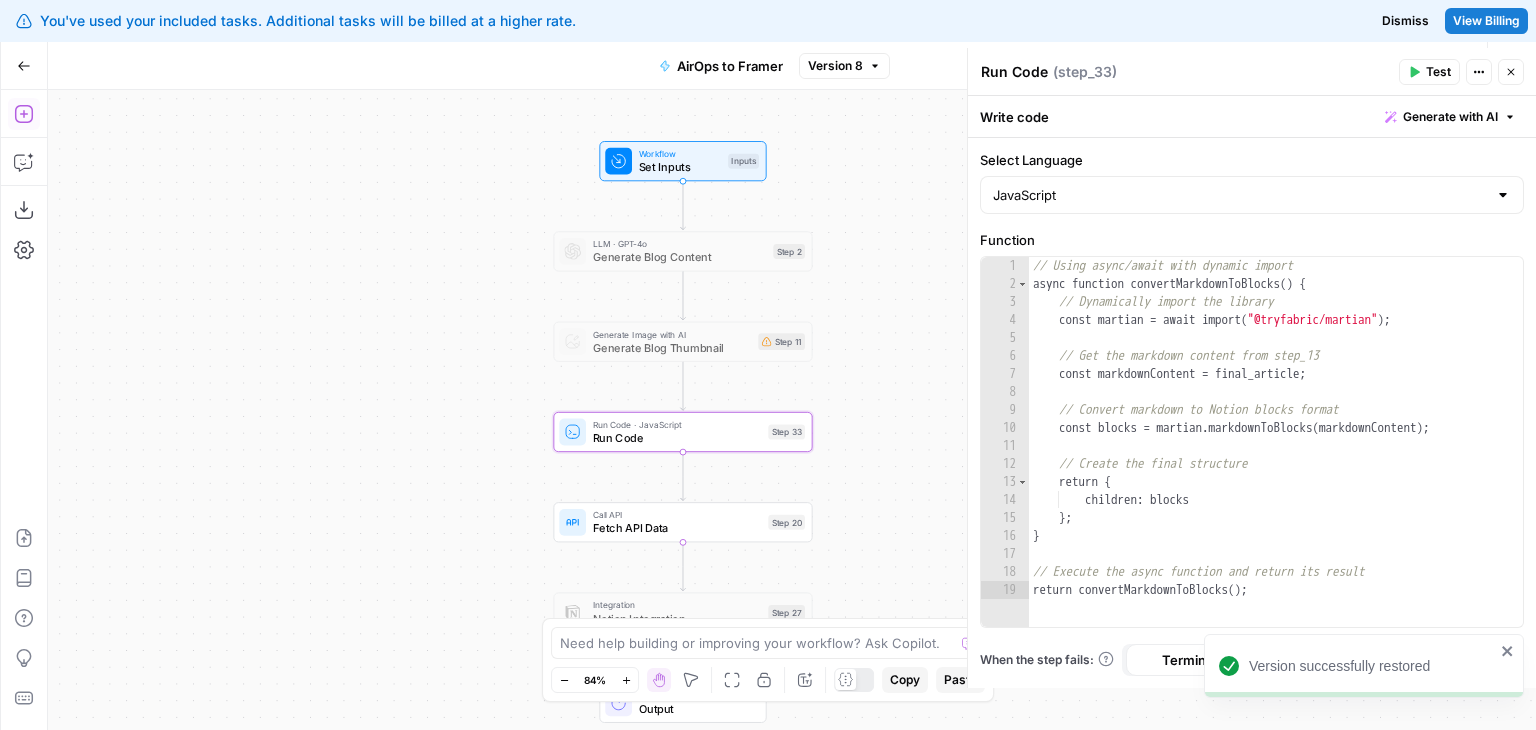 drag, startPoint x: 474, startPoint y: 238, endPoint x: 488, endPoint y: 301, distance: 64.53681 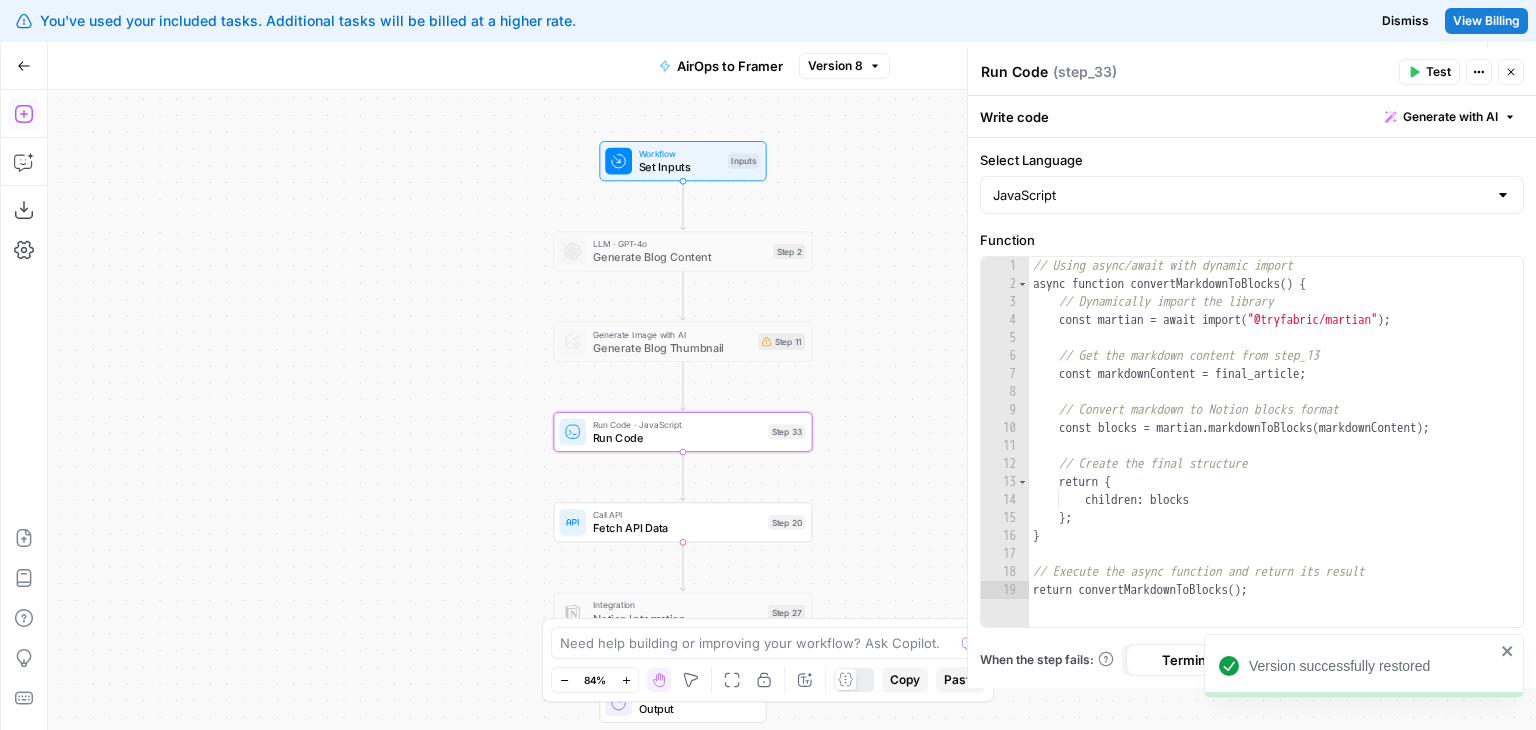 click on "Workflow Set Inputs Inputs LLM · GPT-4o Generate Blog Content Step 2 Generate Image with AI Generate Blog Thumbnail Step 11 Run Code · JavaScript Run Code Step 33 Call API Fetch API Data Step 20 Integration Notion Integration Step 27 End Output" at bounding box center (792, 410) 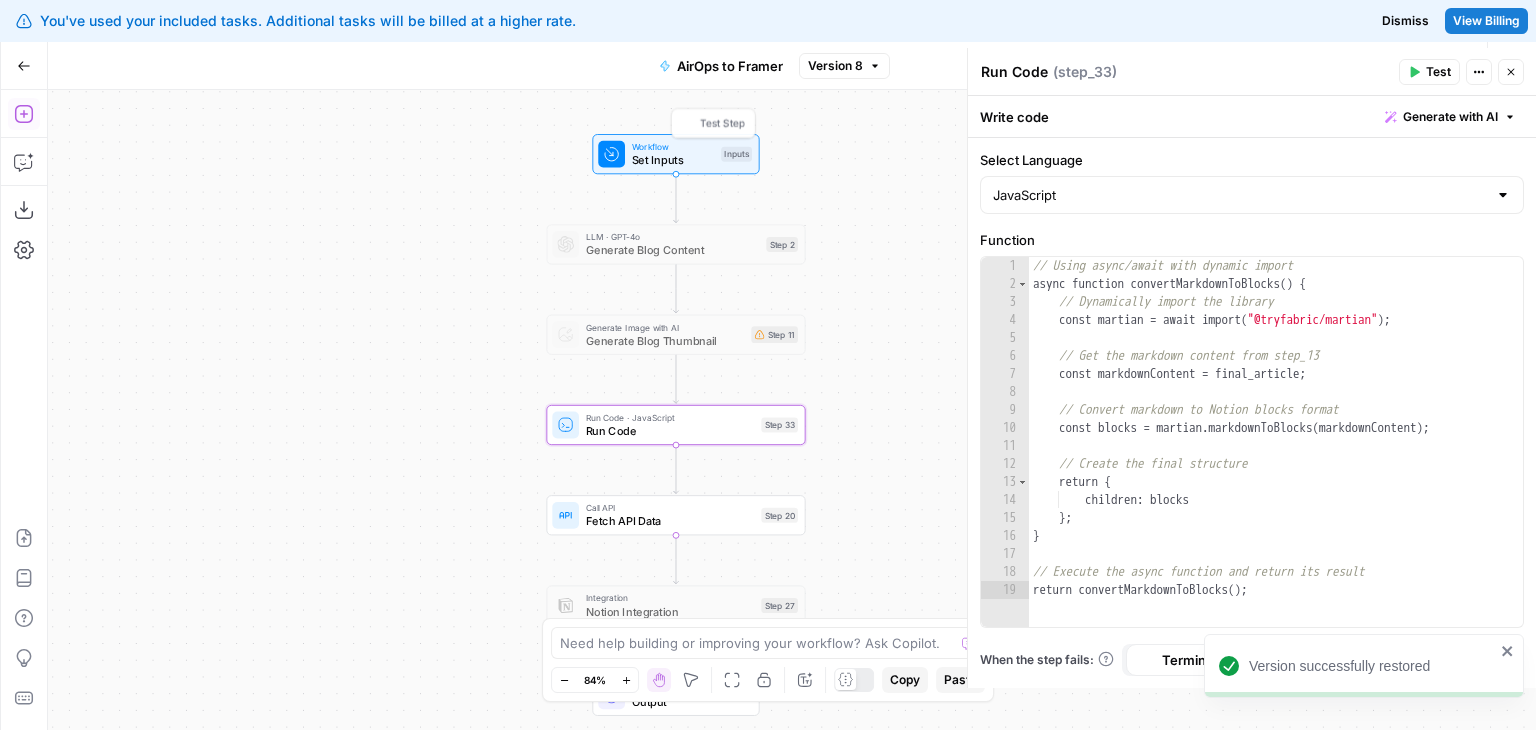 drag, startPoint x: 452, startPoint y: 398, endPoint x: 155, endPoint y: 153, distance: 385.0117 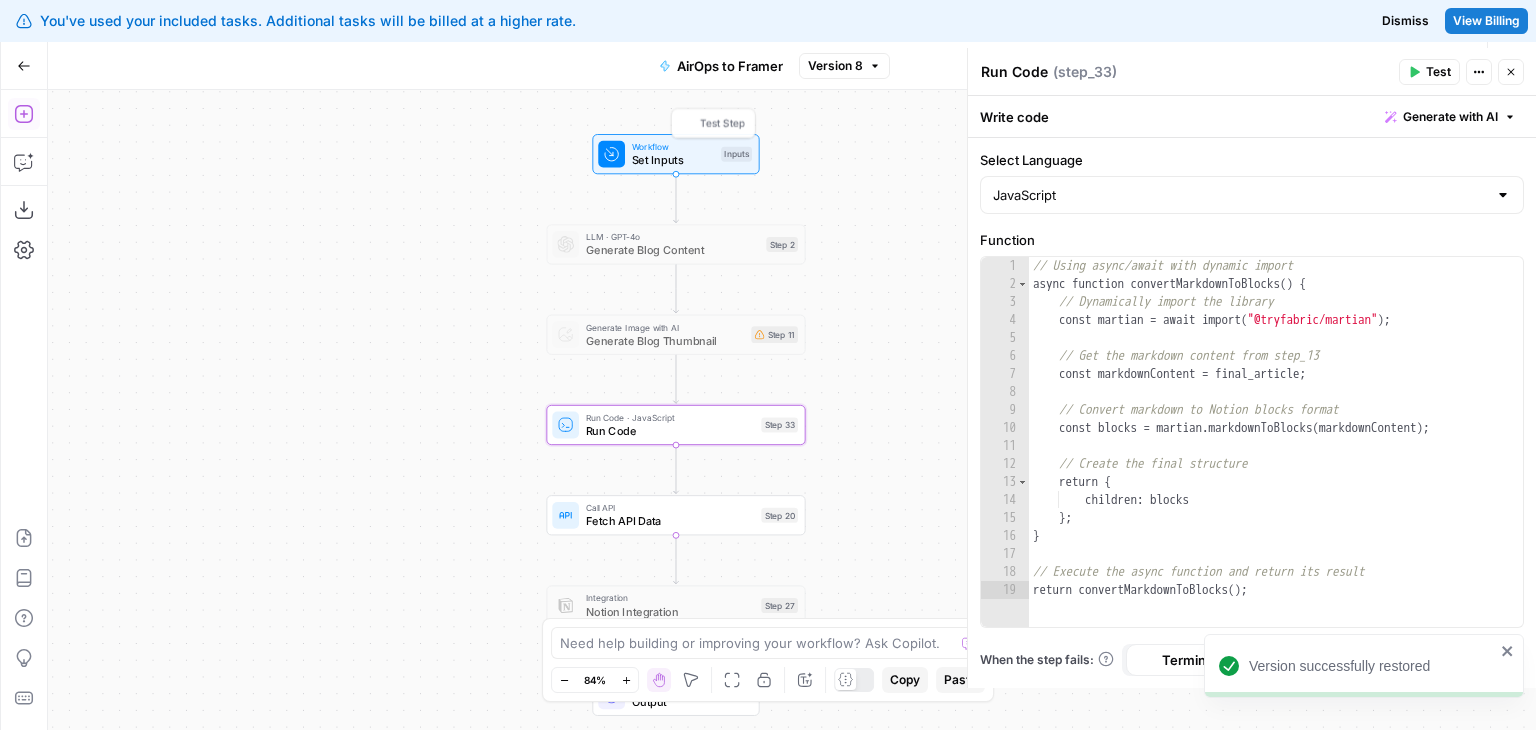 click on "Workflow Set Inputs Inputs Test Step LLM · GPT-4o Generate Blog Content Step 2 Copy step Delete step Edit Note Test Generate Image with AI Generate Blog Thumbnail Step 11 Run Code · JavaScript Run Code Step 33 Call API Fetch API Data Step 20 Integration Notion Integration Step 27 End Output" at bounding box center [792, 410] 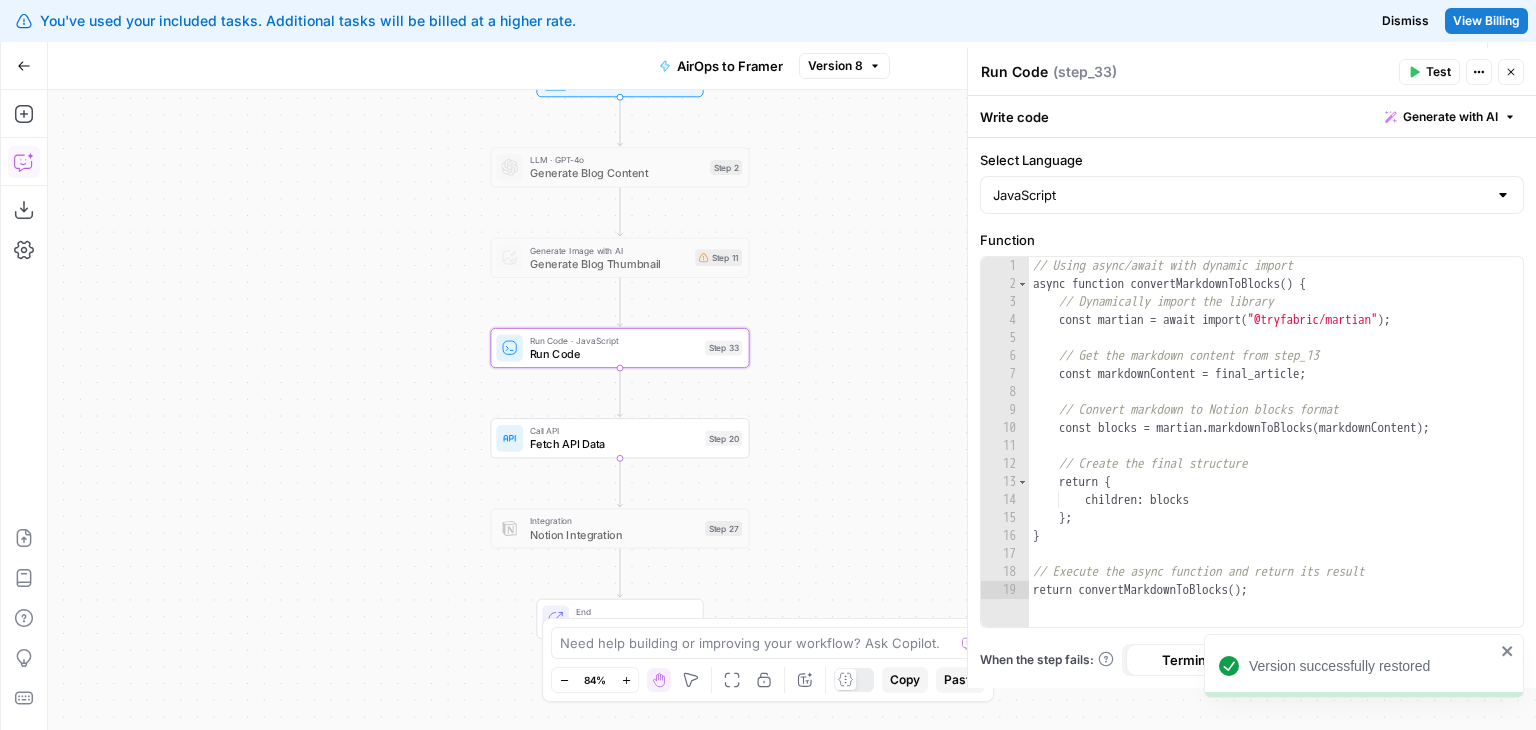 click 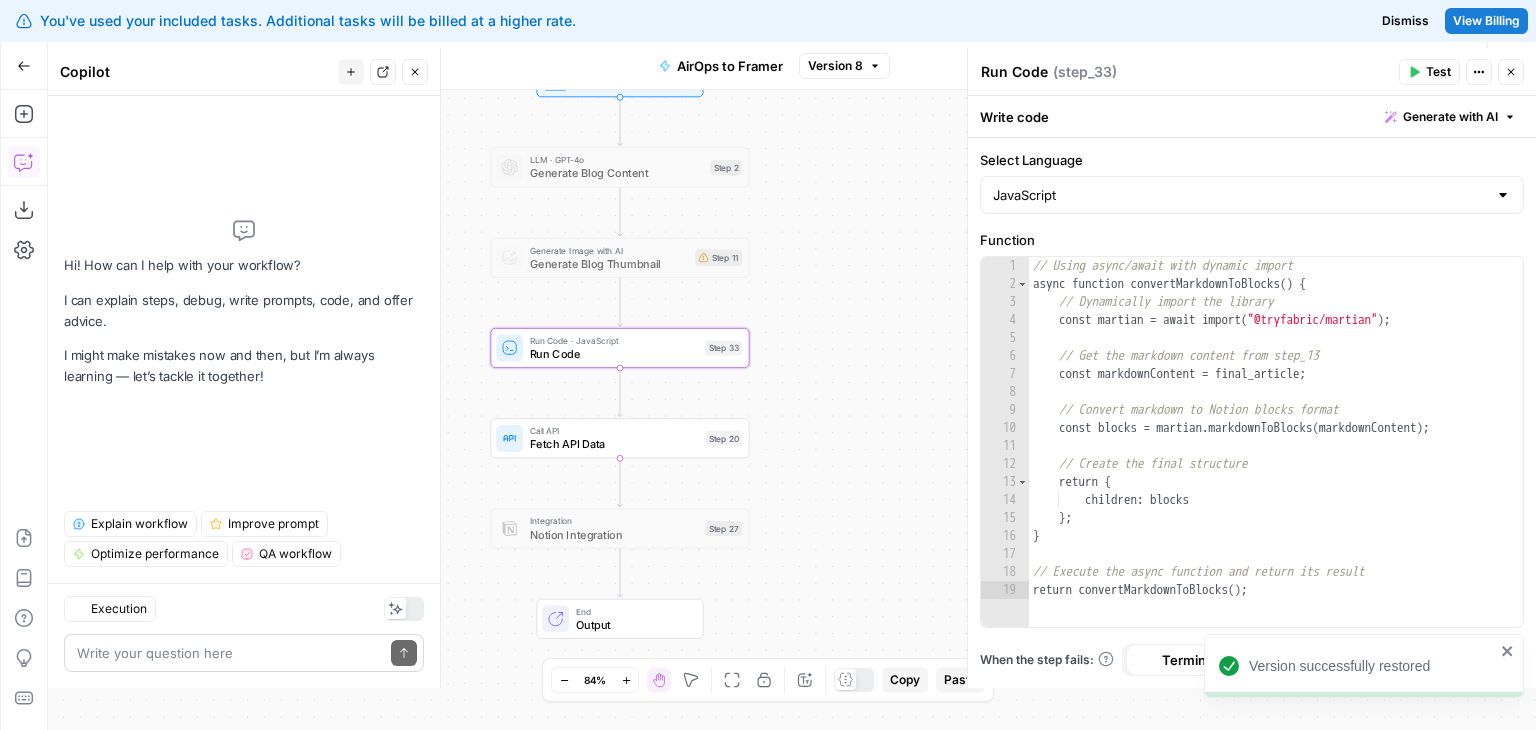 click at bounding box center (230, 653) 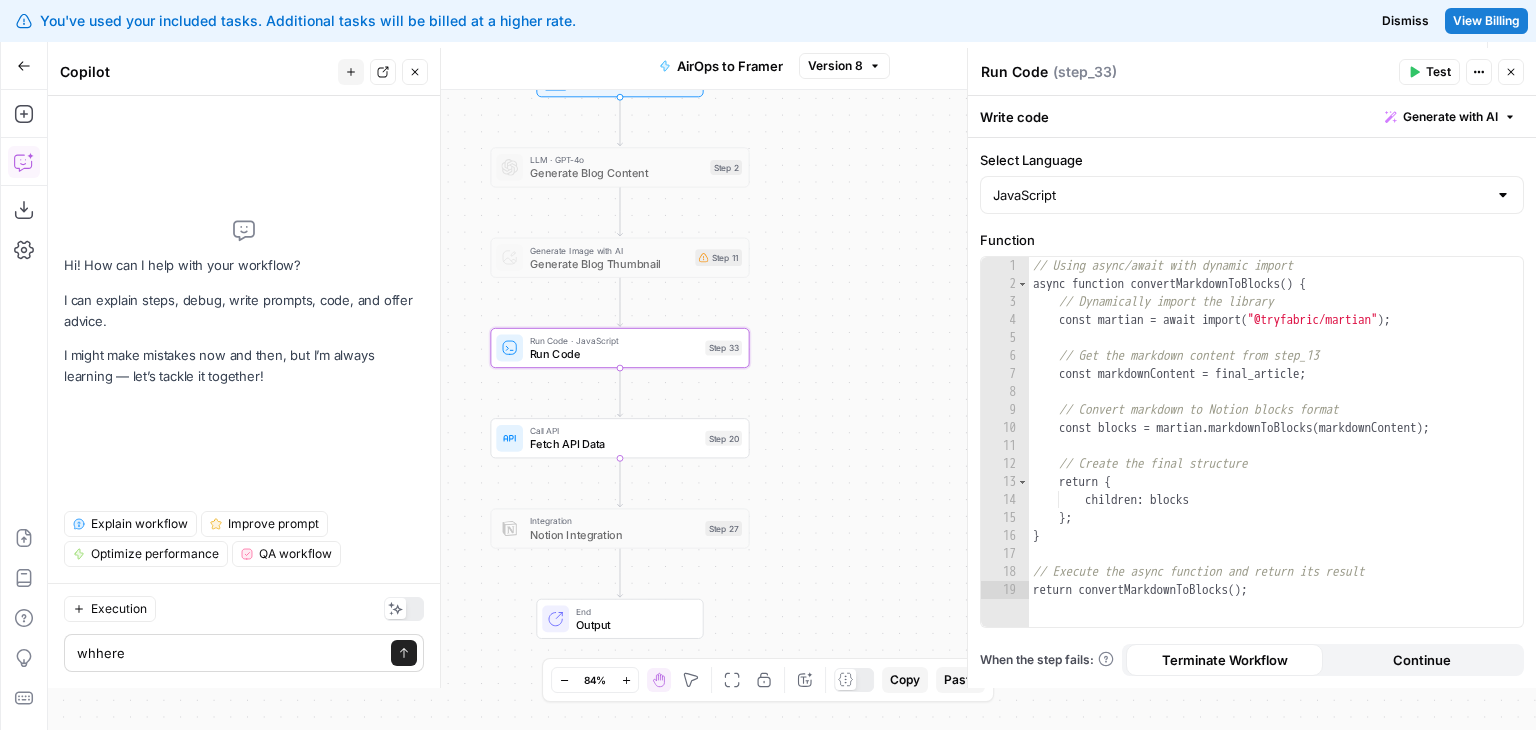 type on "whhere i" 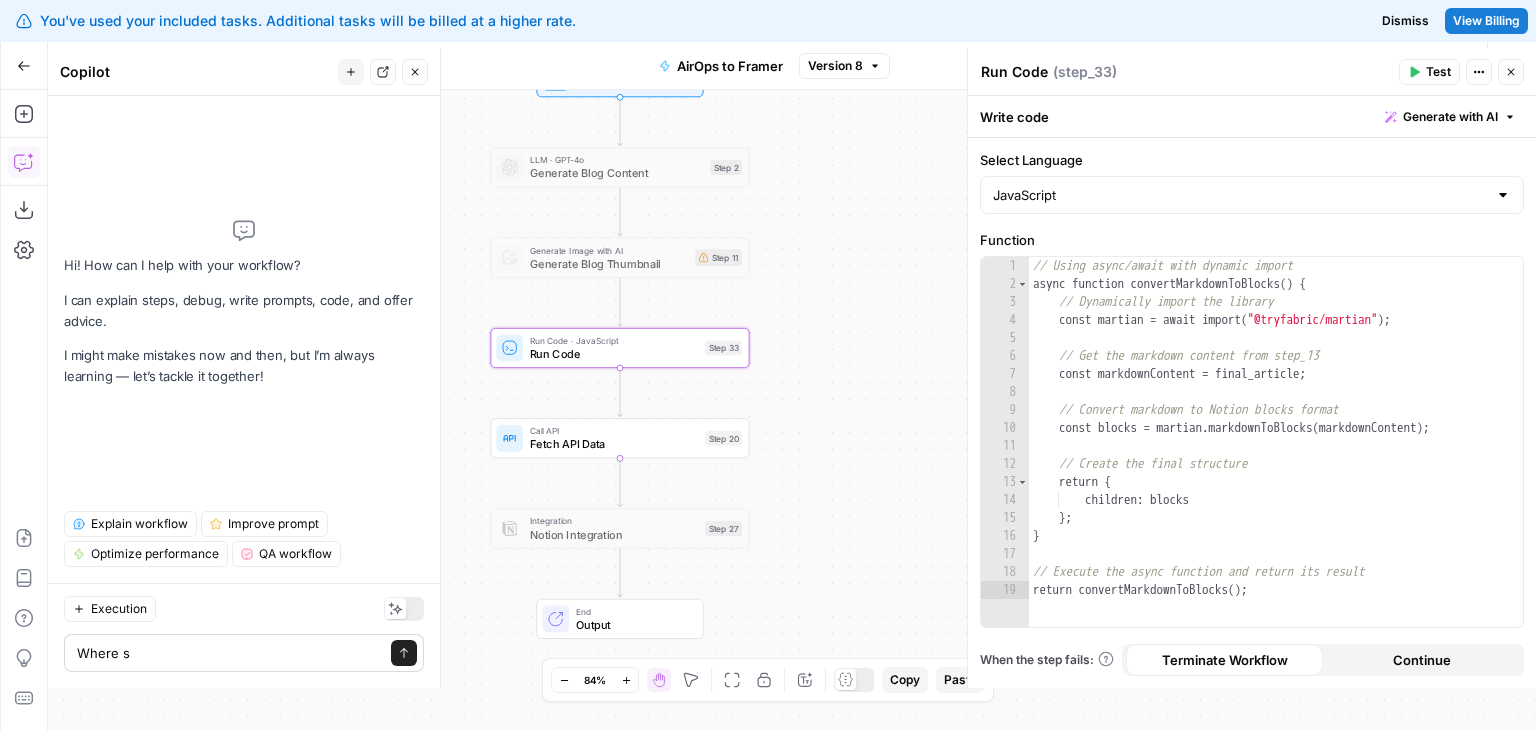 type on "Where s" 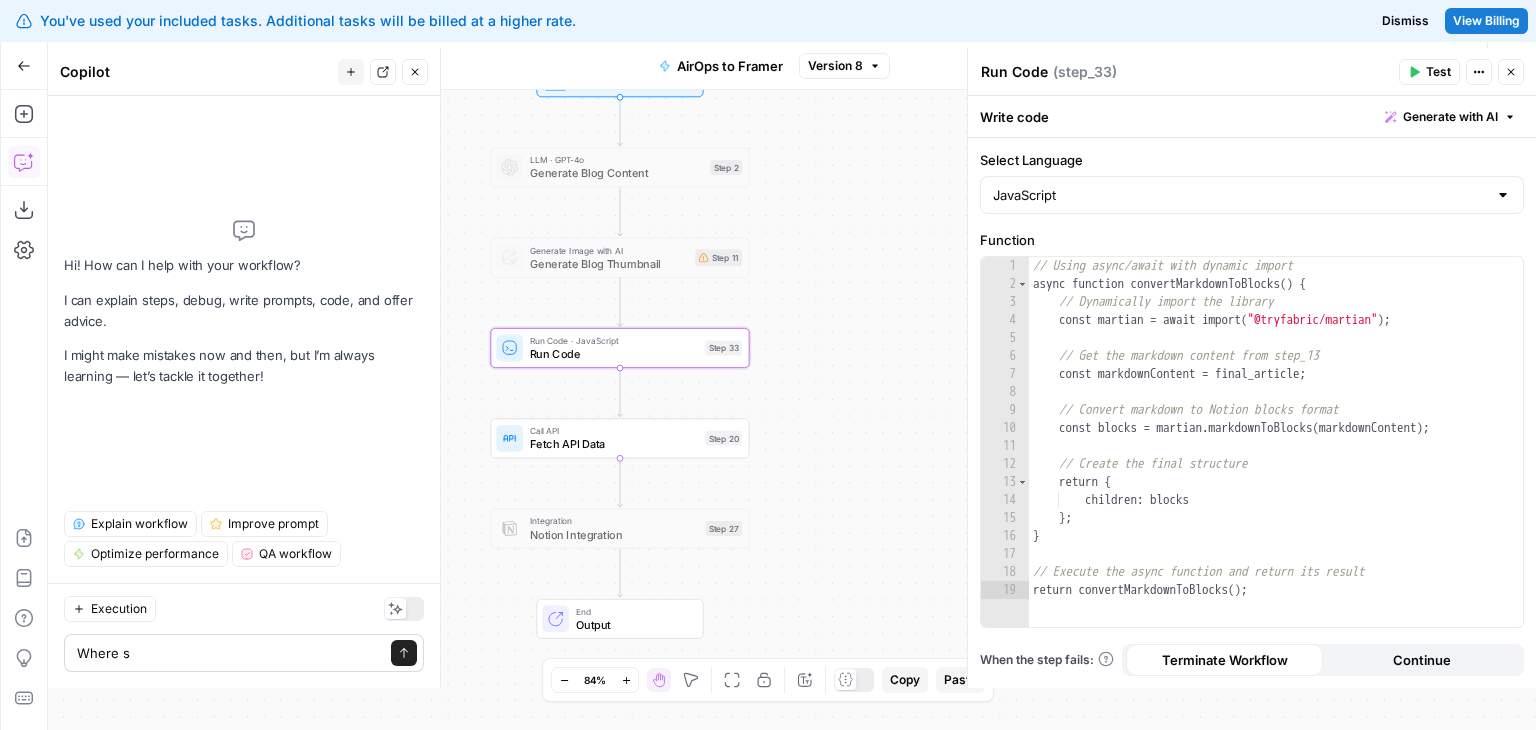 type 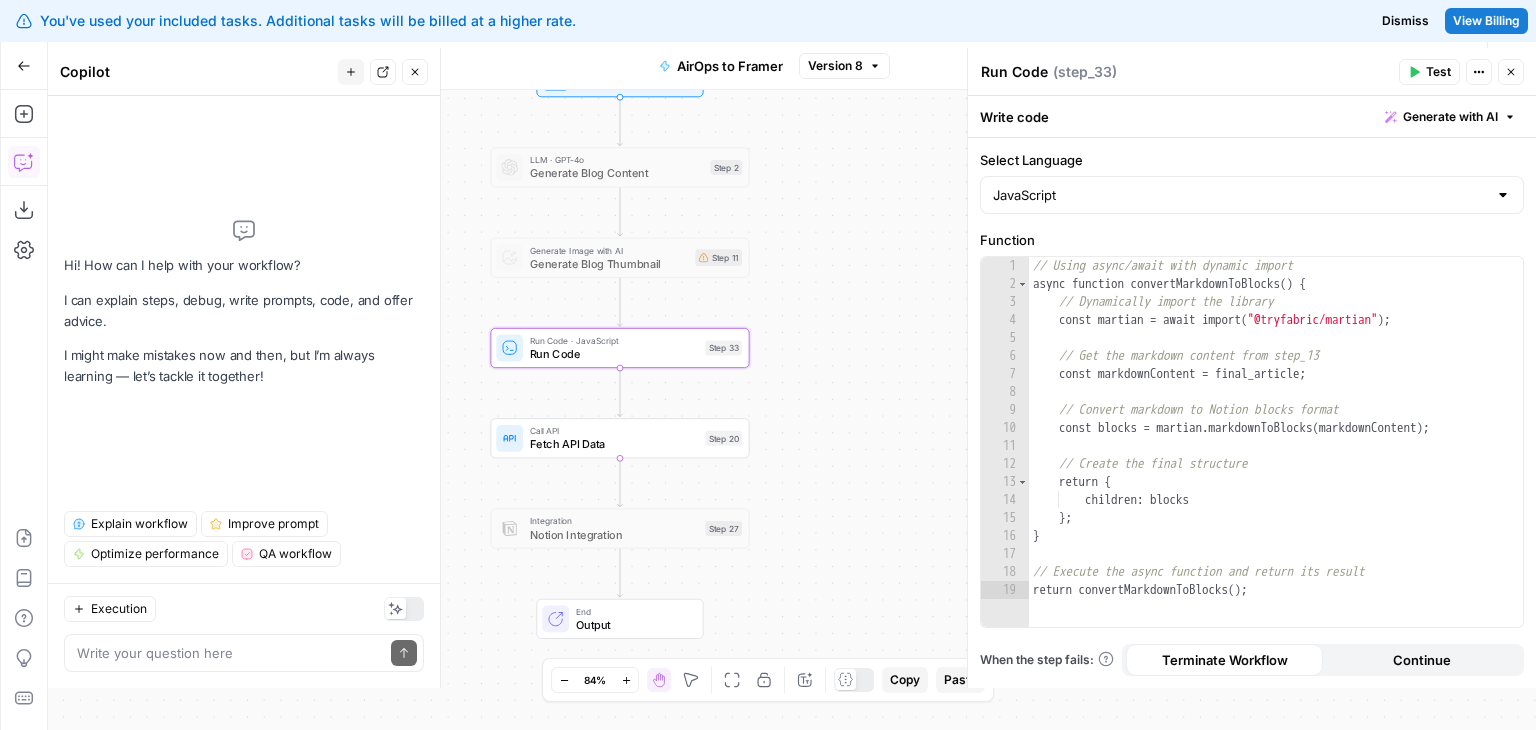click on "Workflow Set Inputs Inputs LLM · GPT-4o Generate Blog Content Step 2 Generate Image with AI Generate Blog Thumbnail Step 11 Run Code · JavaScript Run Code Step 33 Call API Fetch API Data Step 20 Integration Notion Integration Step 27 End Output" at bounding box center [792, 410] 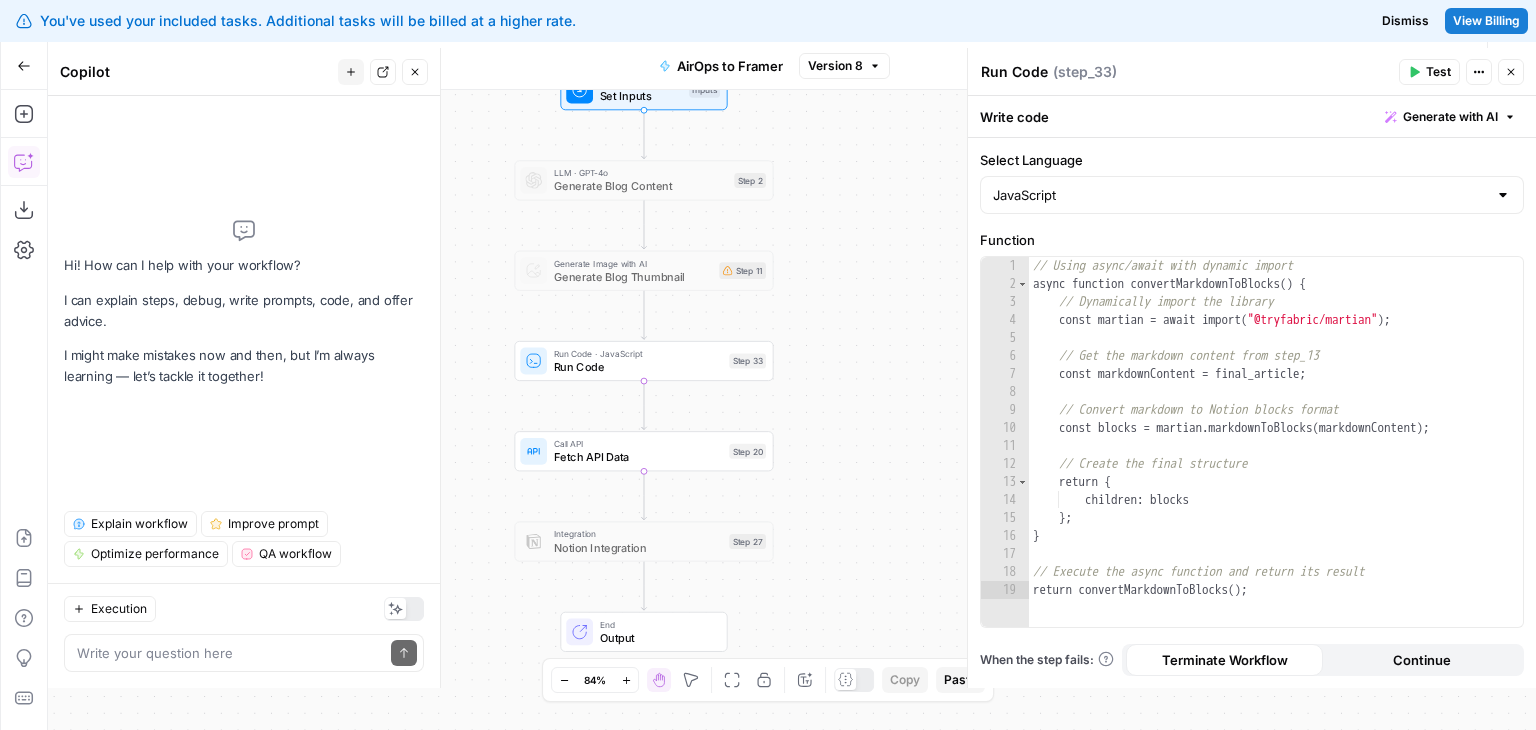 drag, startPoint x: 856, startPoint y: 149, endPoint x: 887, endPoint y: 166, distance: 35.35534 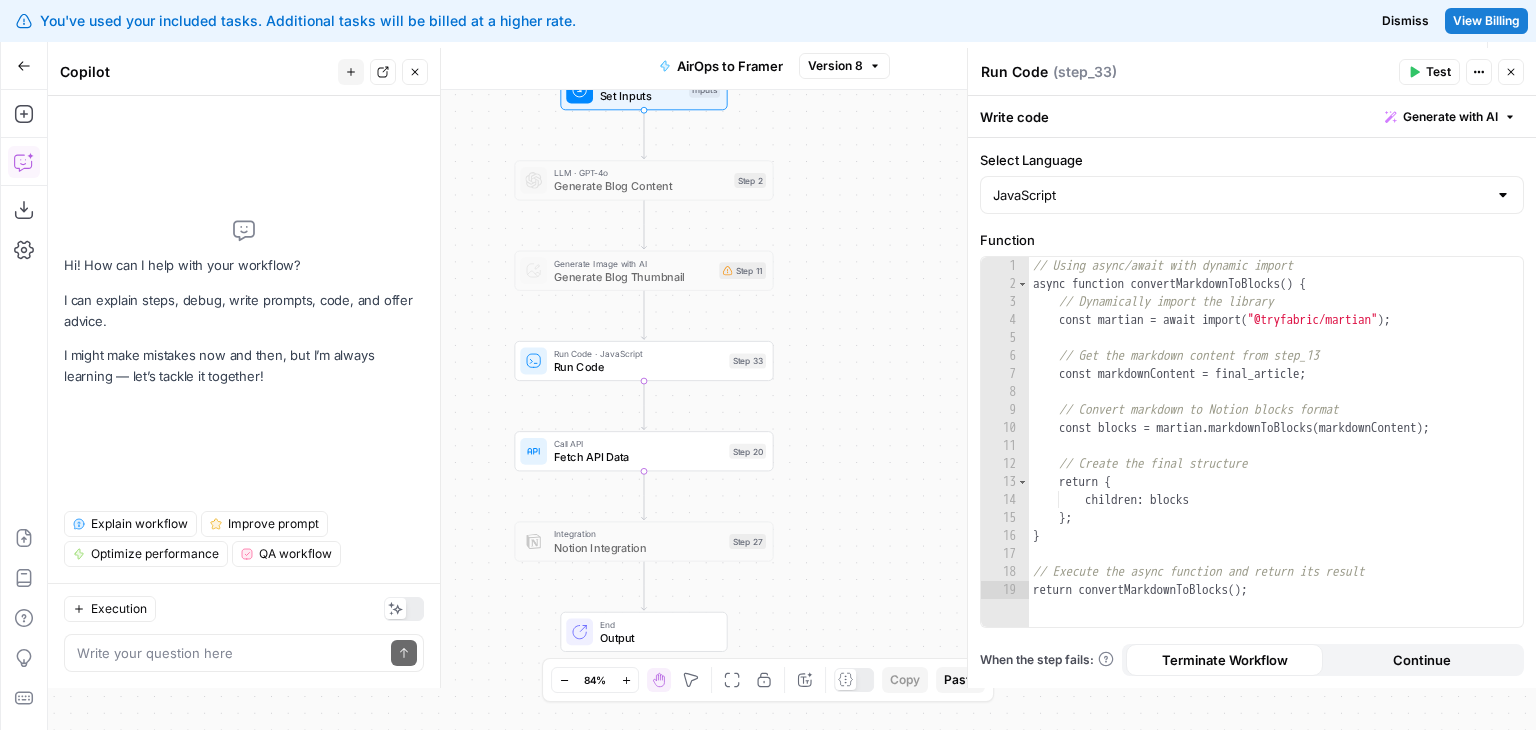 click on "Workflow Set Inputs Inputs LLM · GPT-4o Generate Blog Content Step 2 Generate Image with AI Generate Blog Thumbnail Step 11 Run Code · JavaScript Run Code Step 33 Call API Fetch API Data Step 20 Integration Notion Integration Step 27 End Output" at bounding box center [792, 410] 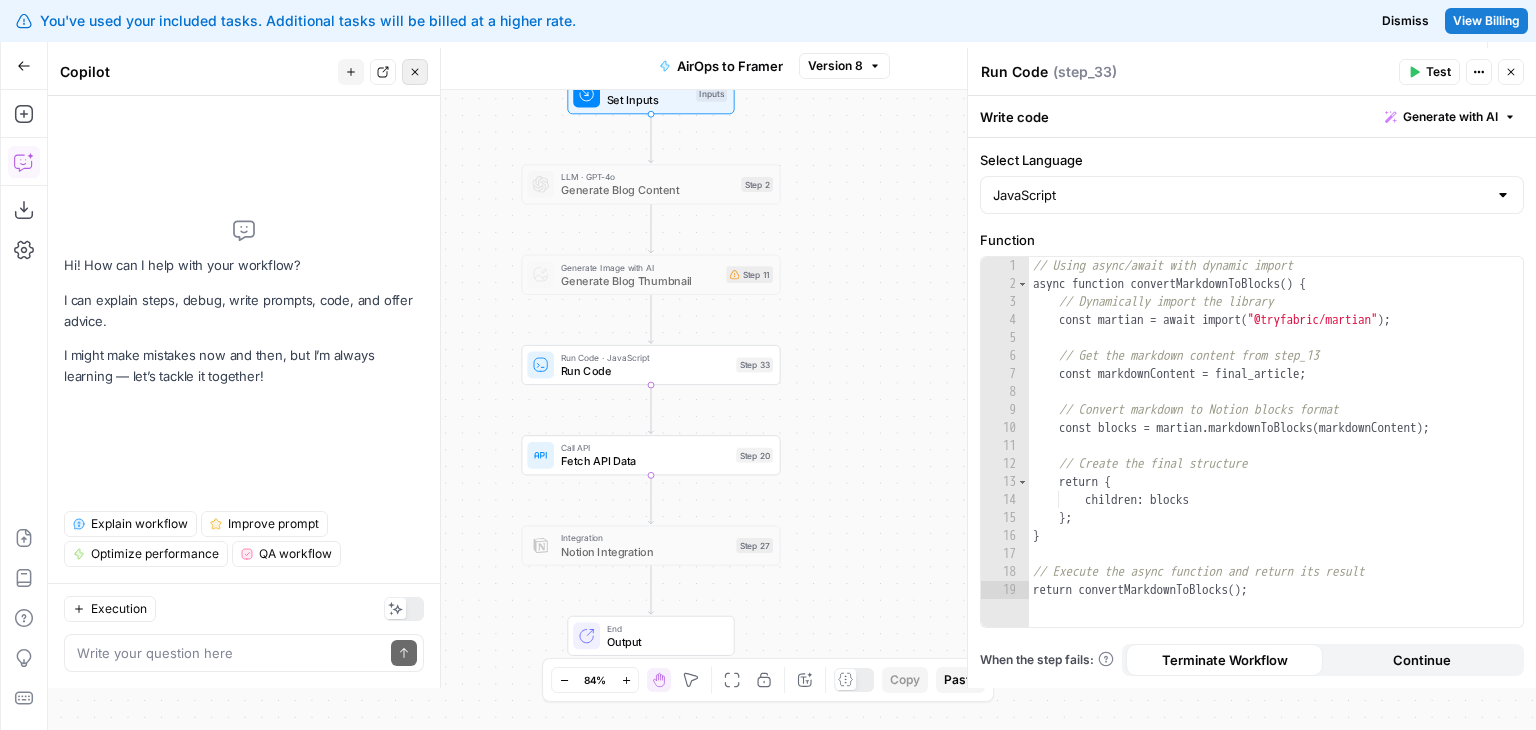 click on "Close" at bounding box center [420, 72] 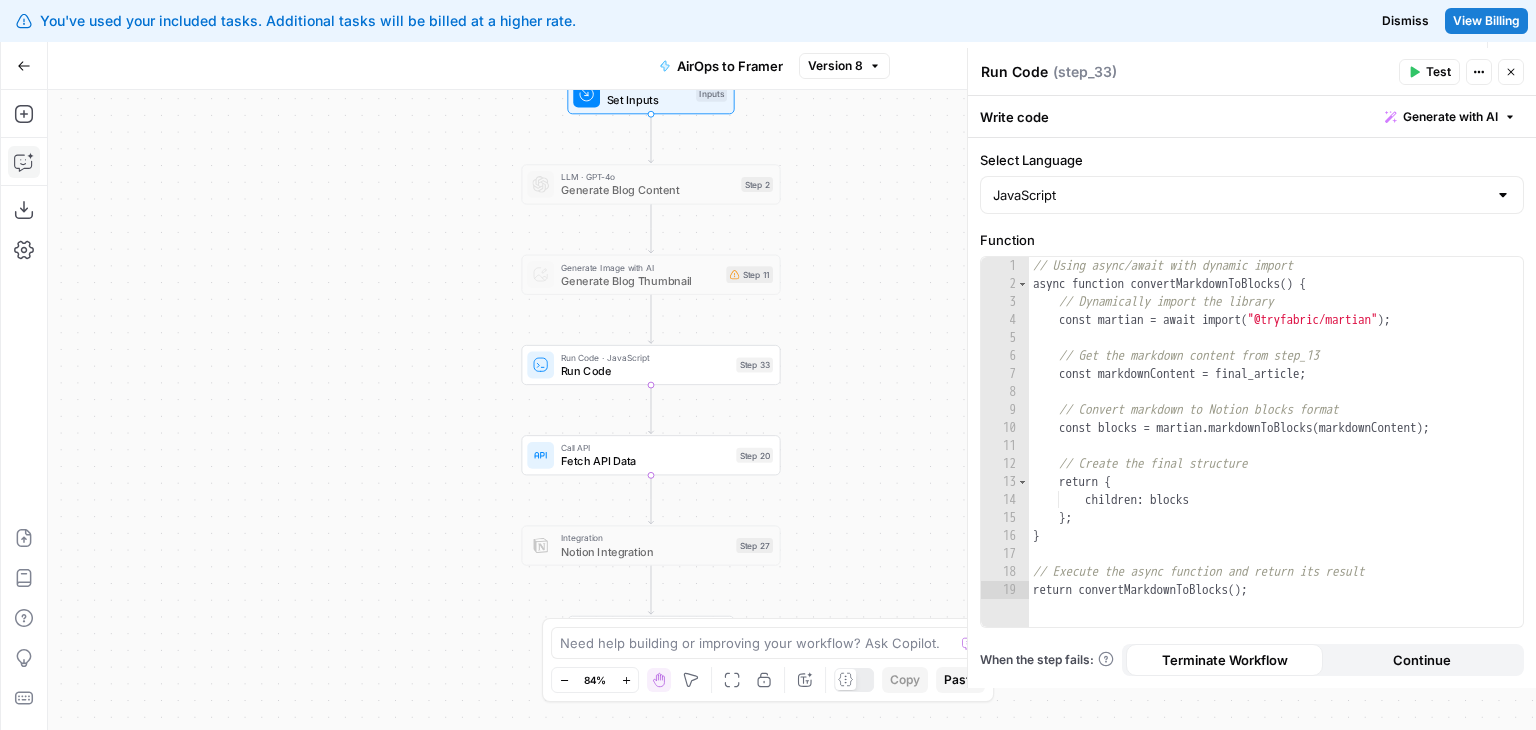 drag, startPoint x: 362, startPoint y: 339, endPoint x: 502, endPoint y: 1, distance: 365.84695 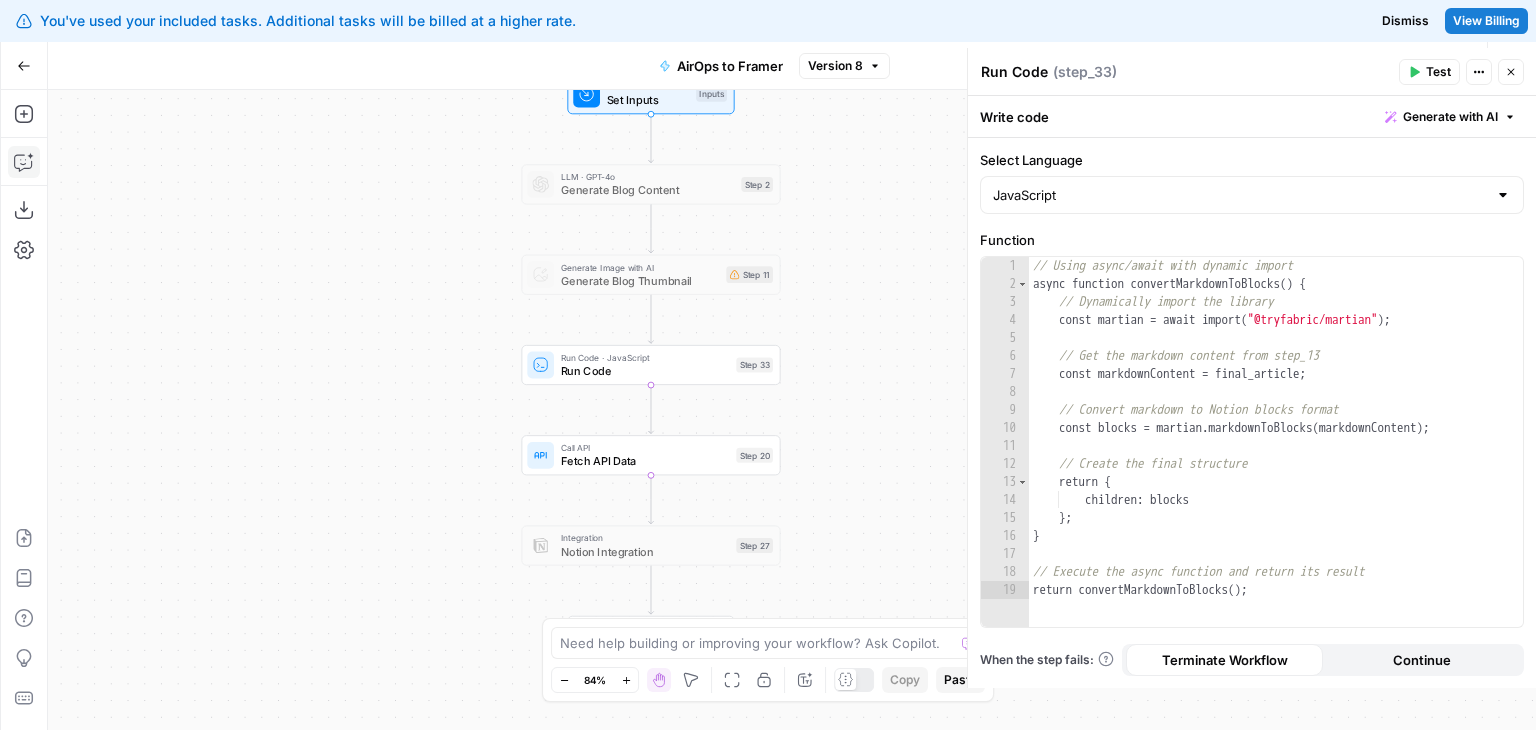 click on "Workflow Set Inputs Inputs LLM · GPT-4o Generate Blog Content Step 2 Generate Image with AI Generate Blog Thumbnail Step 11 Run Code · JavaScript Run Code Step 33 Call API Fetch API Data Step 20 Integration Notion Integration Step 27 End Output" at bounding box center (792, 410) 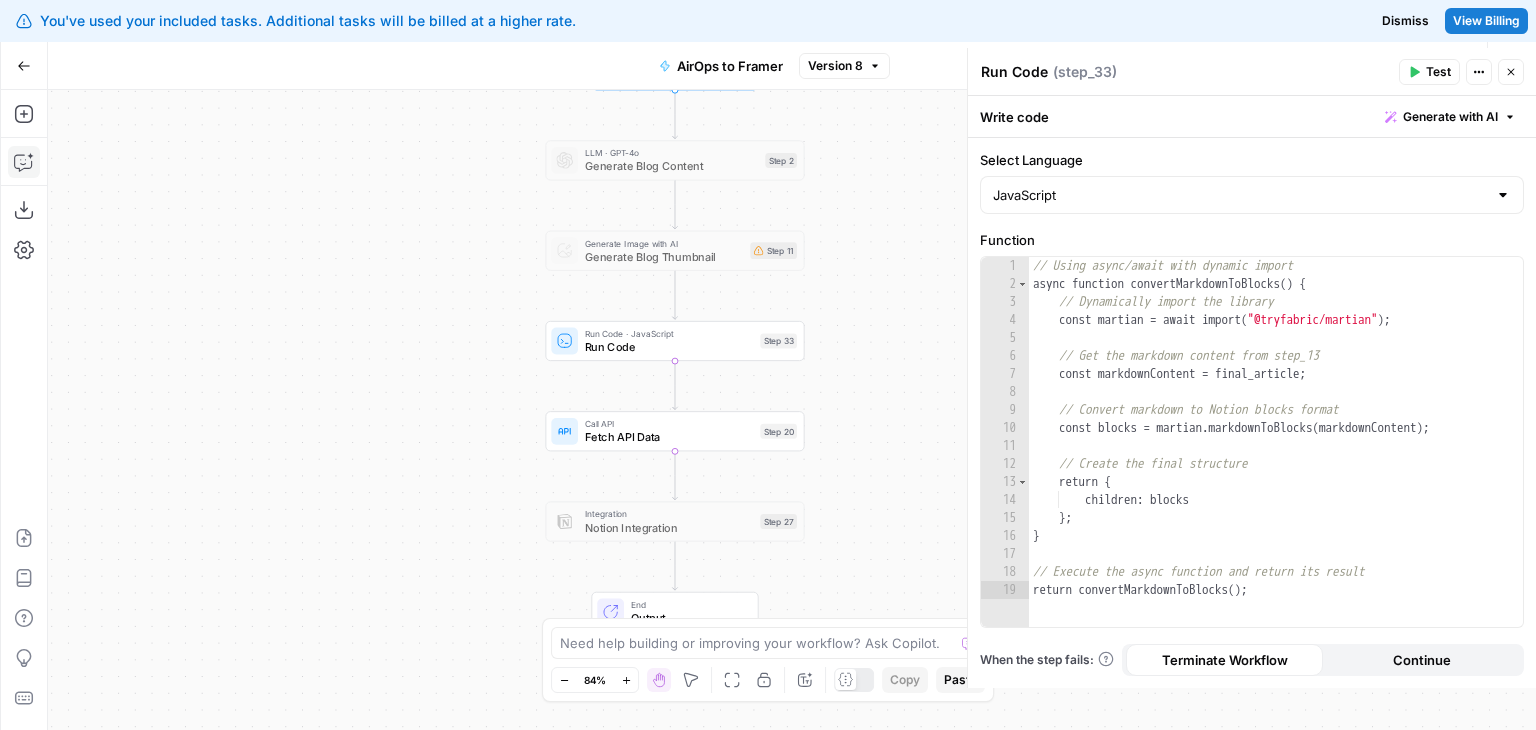 drag, startPoint x: 476, startPoint y: 356, endPoint x: 476, endPoint y: 267, distance: 89 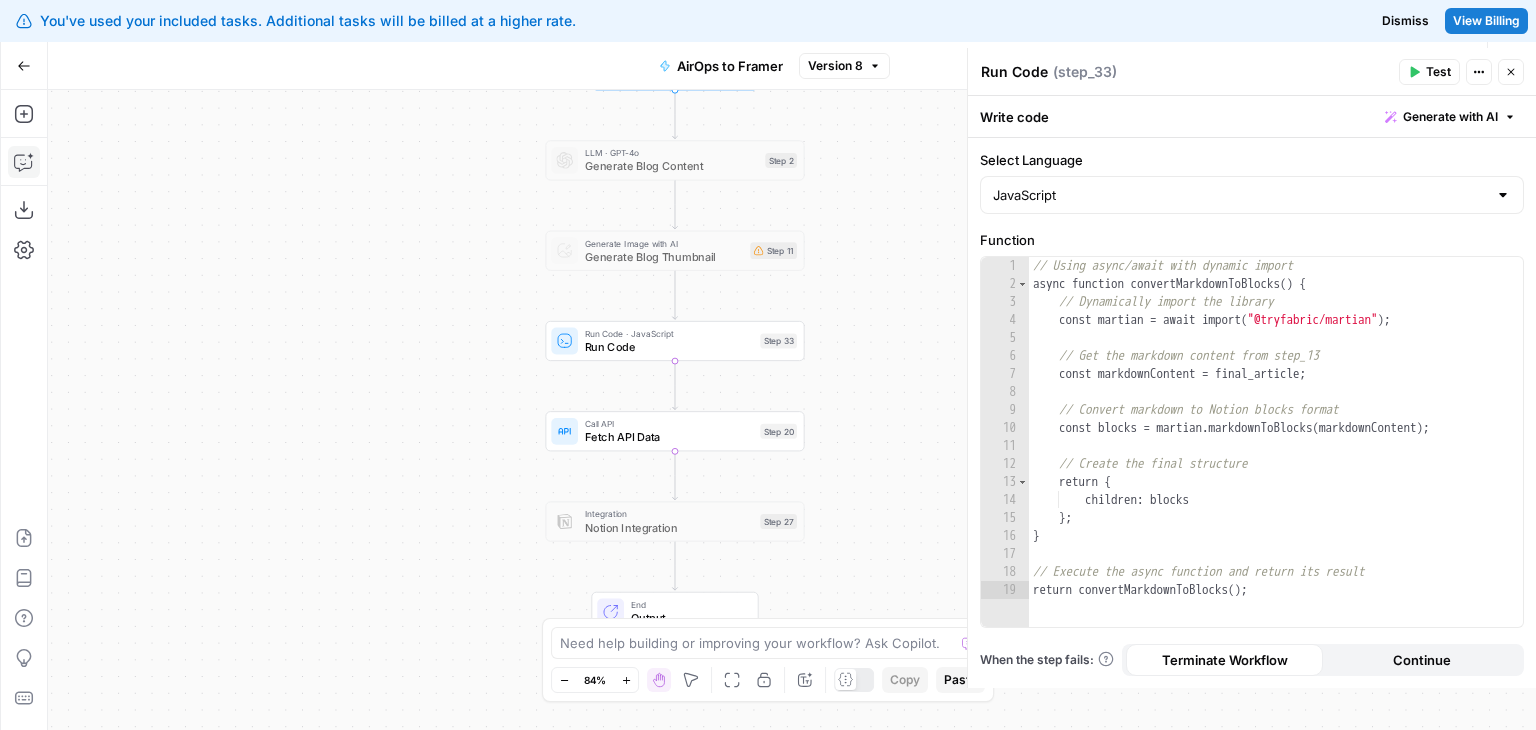 click on "Workflow Set Inputs Inputs LLM · GPT-4o Generate Blog Content Step 2 Generate Image with AI Generate Blog Thumbnail Step 11 Run Code · JavaScript Run Code Step 33 Call API Fetch API Data Step 20 Integration Notion Integration Step 27 End Output" at bounding box center (792, 410) 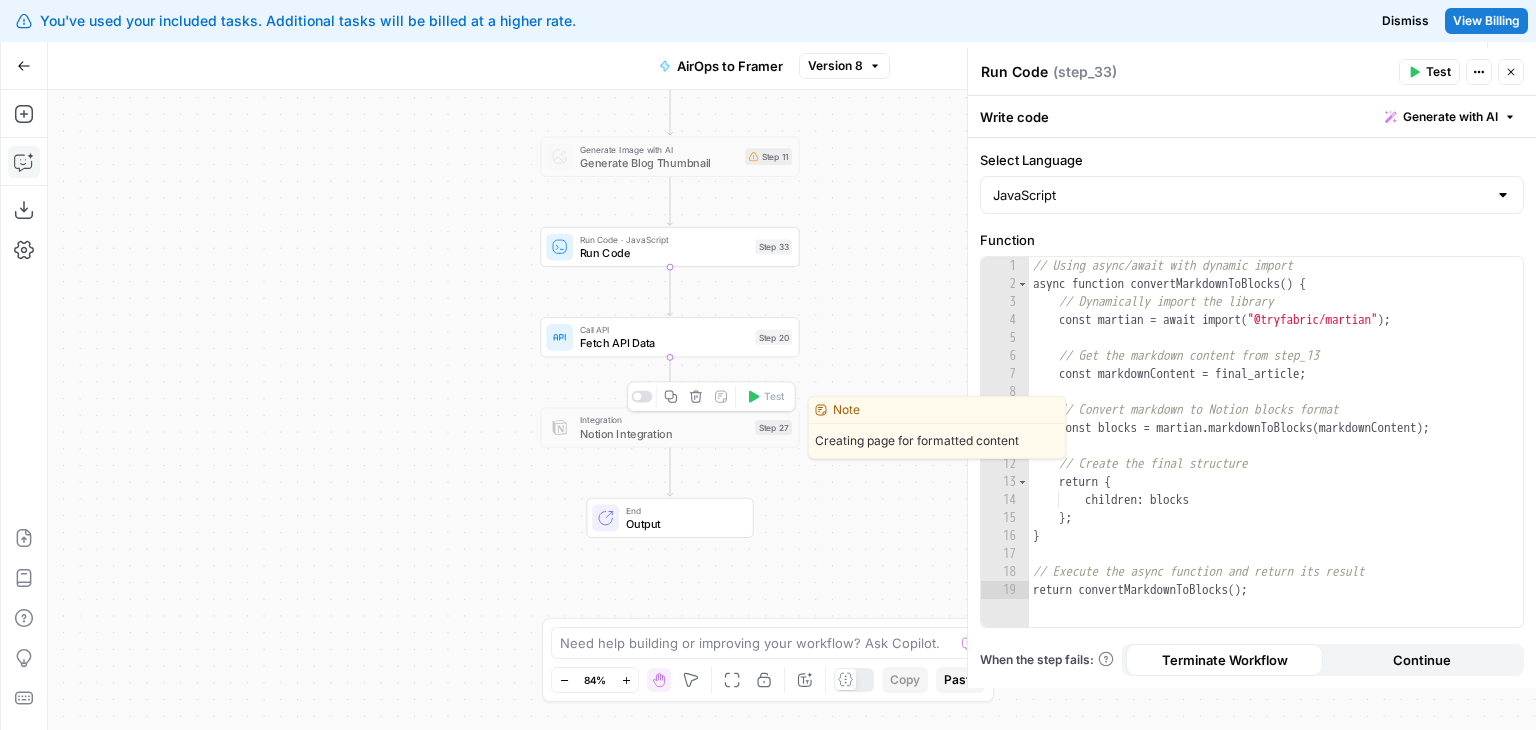 click at bounding box center (641, 397) 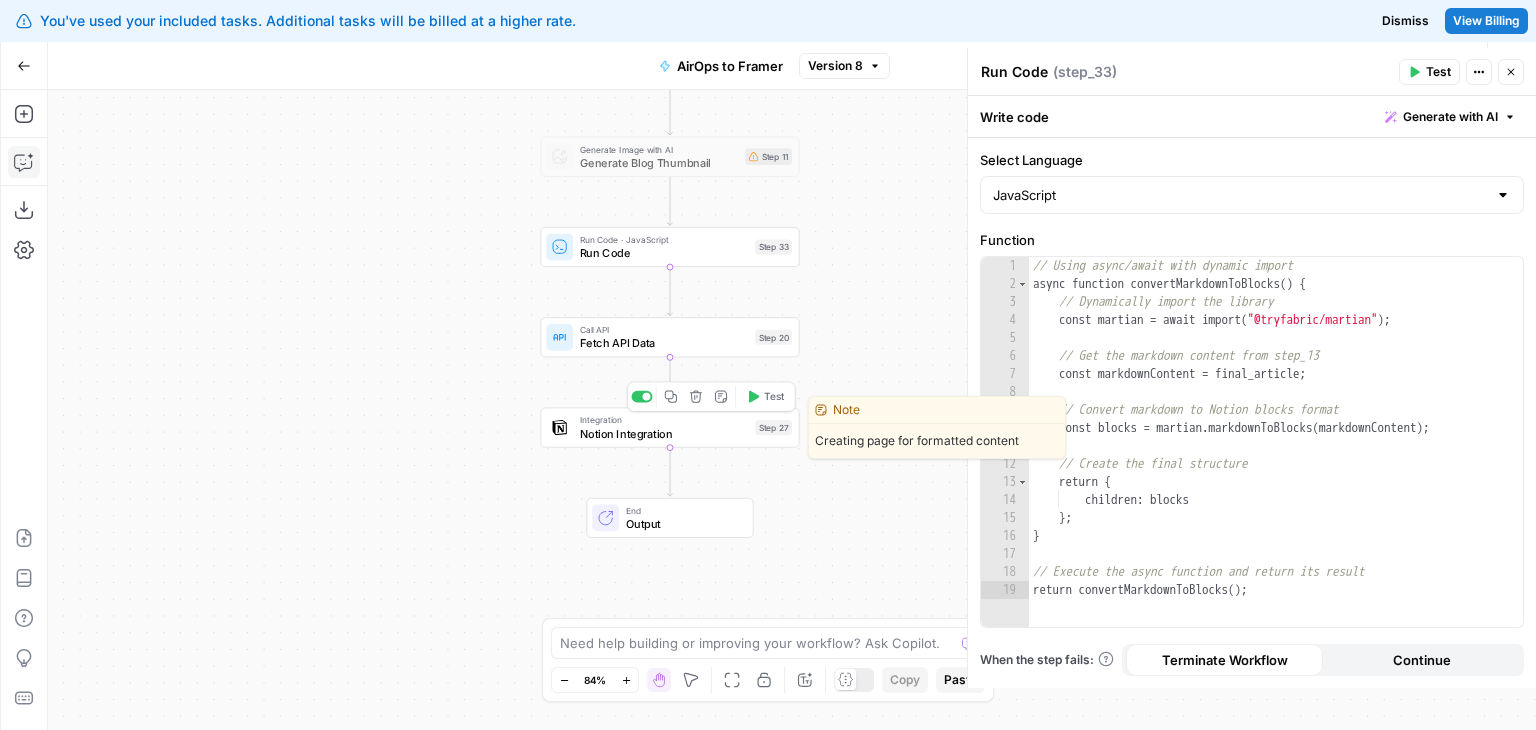 click on "Integration" at bounding box center (664, 419) 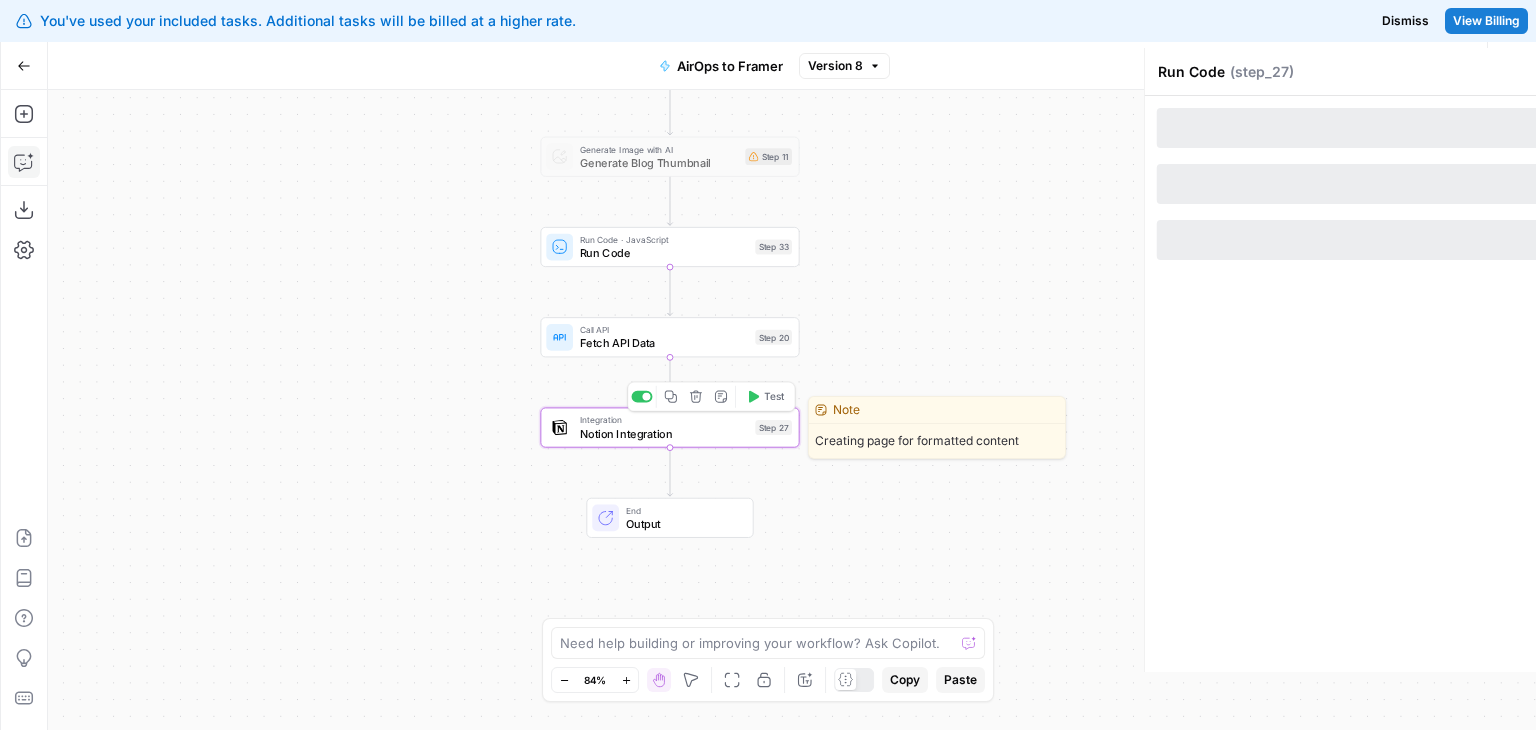 type on "Notion Integration" 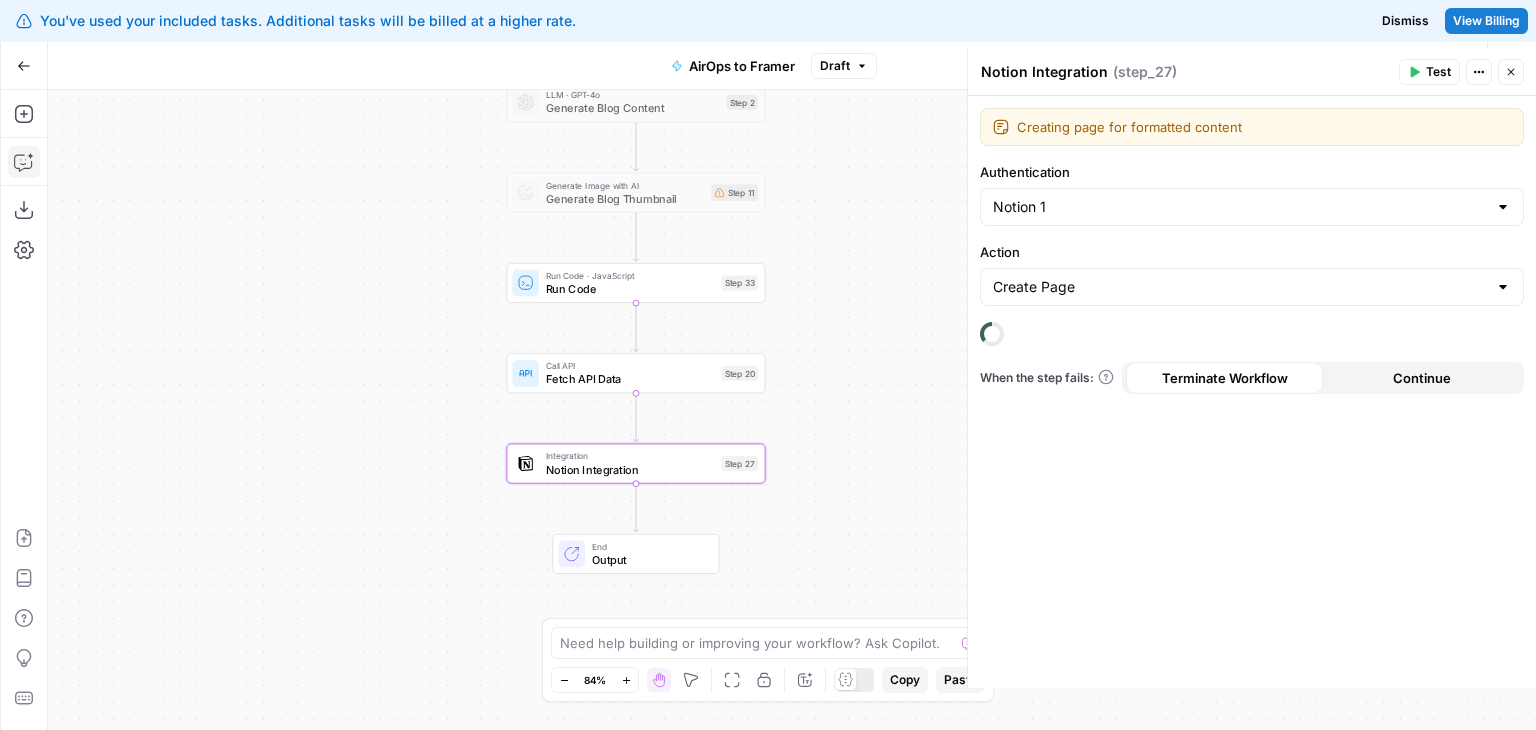 drag, startPoint x: 415, startPoint y: 287, endPoint x: 344, endPoint y: 356, distance: 99.00505 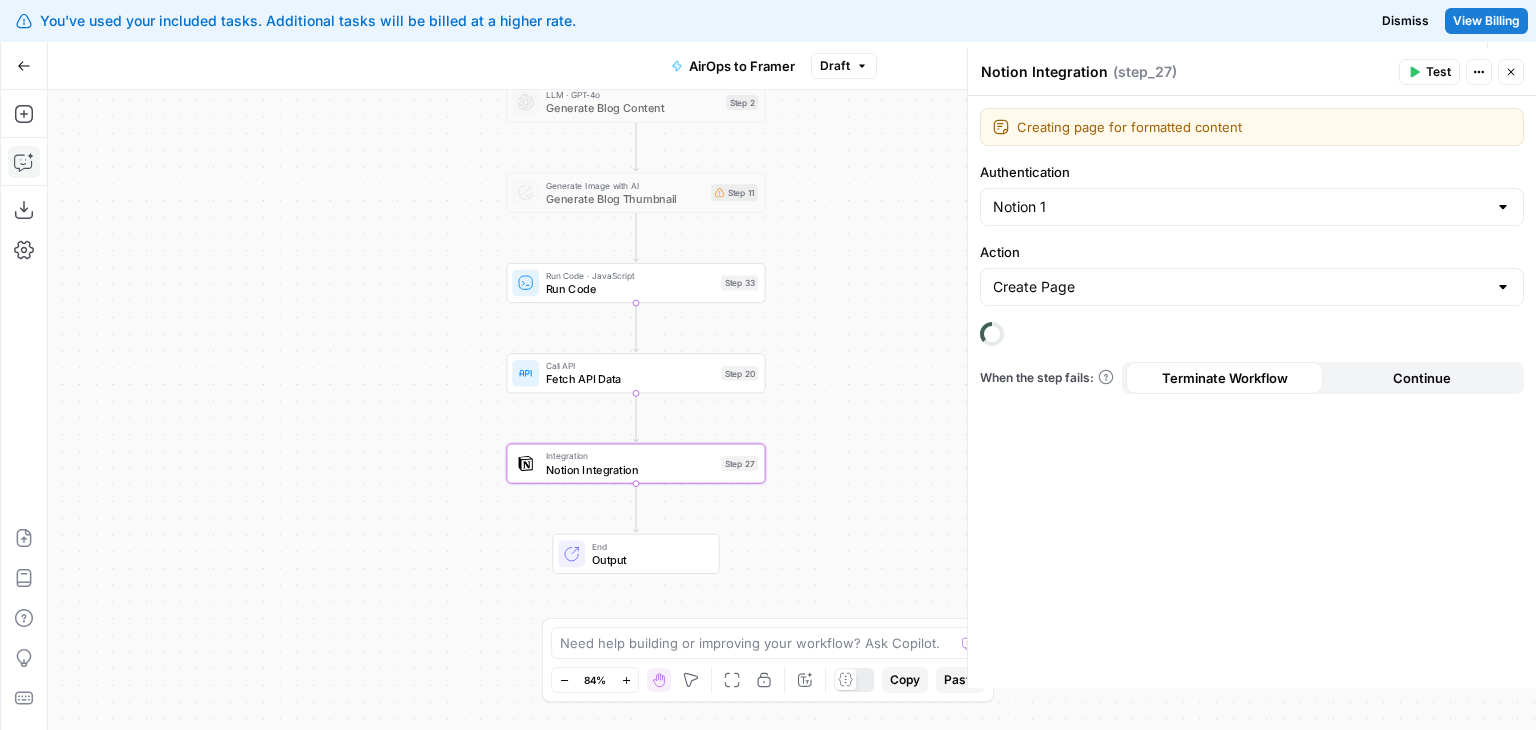 click on "Workflow Set Inputs Inputs LLM · GPT-4o Generate Blog Content Step 2 Generate Image with AI Generate Blog Thumbnail Step 11 Run Code · JavaScript Run Code Step 33 Call API Fetch API Data Step 20 Integration Notion Integration Step 27 End Output" at bounding box center [792, 410] 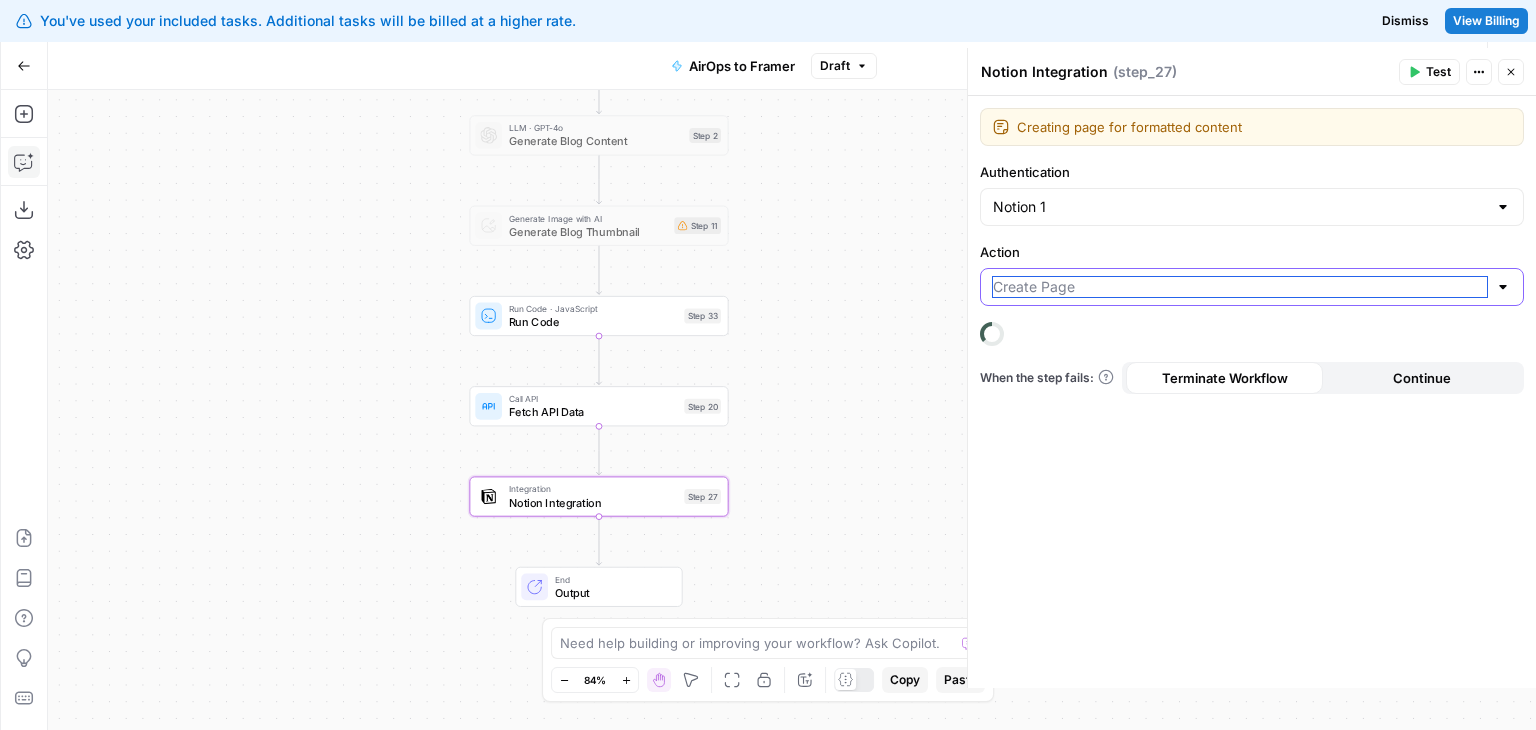 click on "Action" at bounding box center (1240, 287) 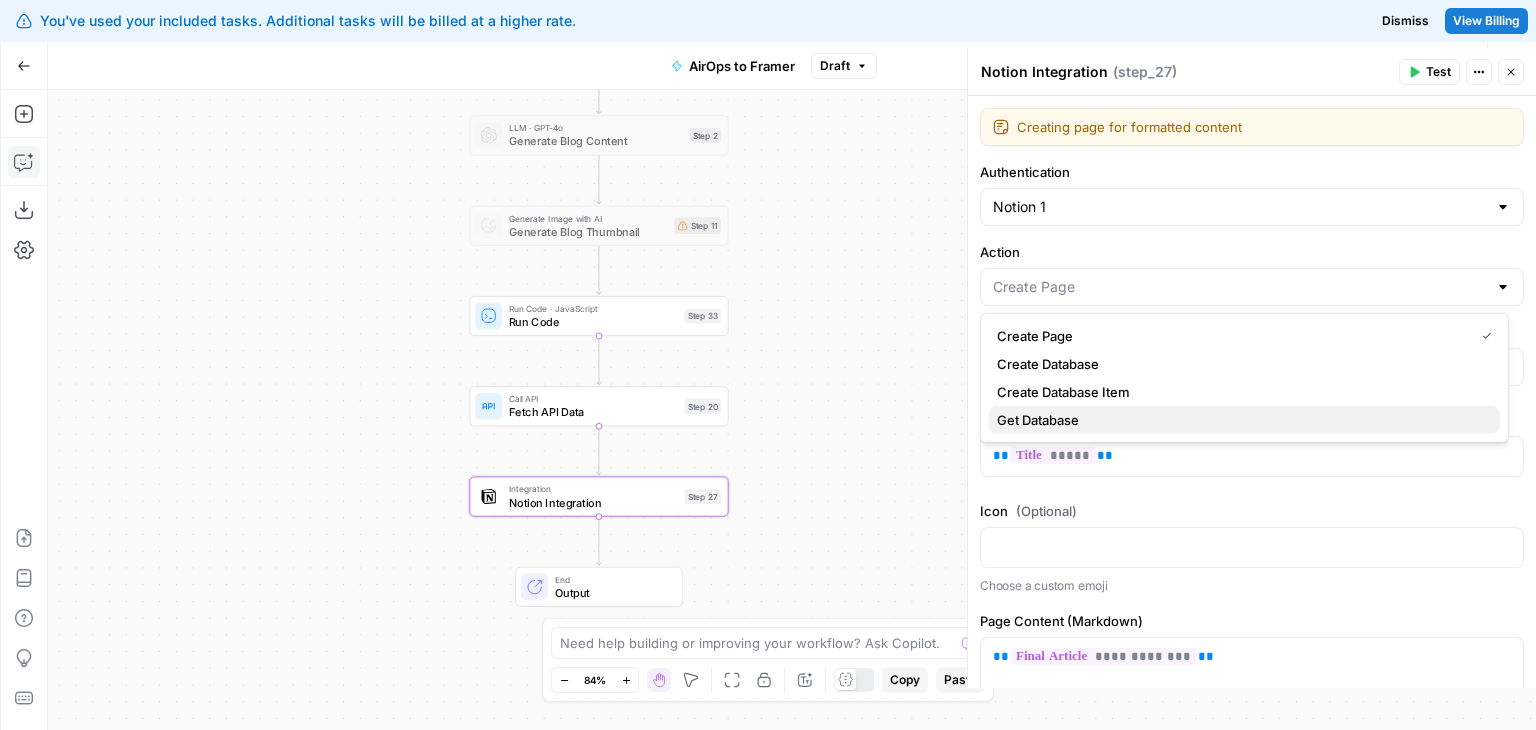click on "Get Database" at bounding box center (1038, 420) 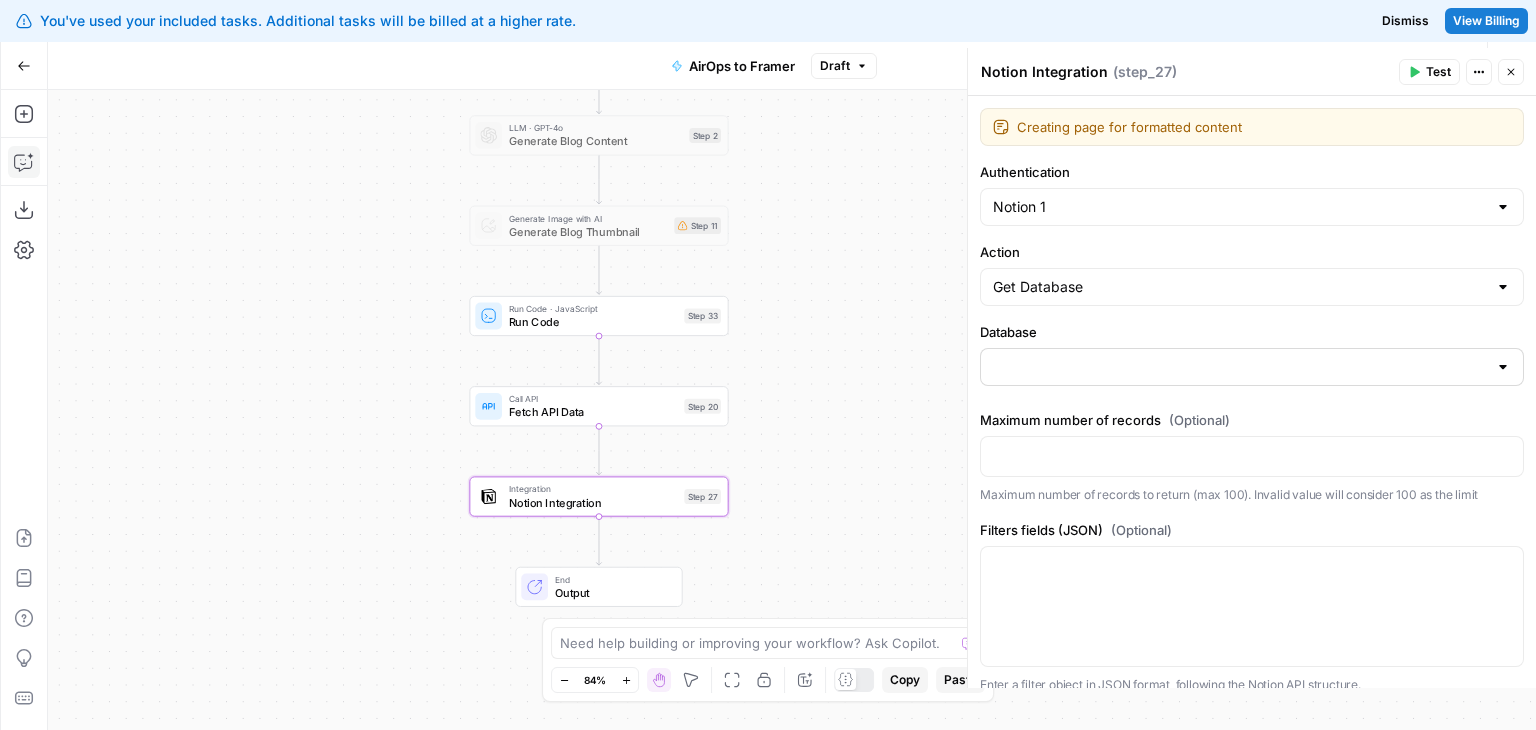 click at bounding box center [1252, 367] 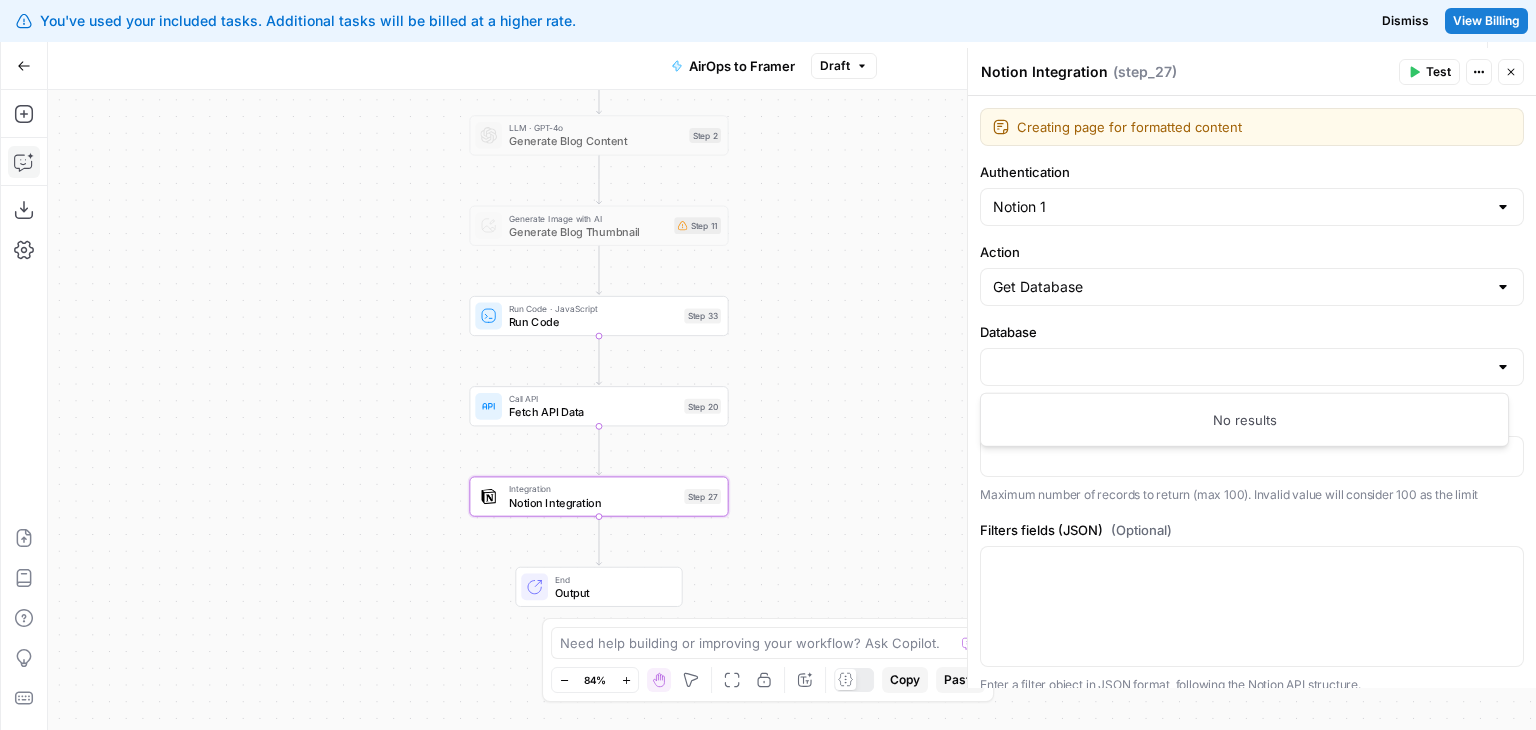 click on "Creating page for formatted content Creating page for formatted content Authentication Notion 1 Action Get Database Database Maximum number of records   (Optional) Maximum number of records to return (max 100). Invalid value will consider 100 as the limit Filters fields (JSON)   (Optional) Enter a filter object in JSON format, following the Notion API structure.
It allows you to filter database records by specific property values.
Examples:
Filter by select property (Status equals 'Live'):
{
"property" :   "Status" ,
"select" :   {
"equals" :   "Live"
}
}
Filter by text content (Name contains 'Test'):
{
"property" :   "Name" ,
"rich_text" :   {
"contains" :   "Test"
}
}
Filter by number (Score greater than 80):
{
"property" :   "Score" ,
"number" :   {
"greater_than" :   80
}
}
Filter by date (Created after 2024-01-01):
{
"property" :   "Created" ,
"date" :   {
"after" :   "2024-01-01"
}
}
Continue" at bounding box center (1252, 392) 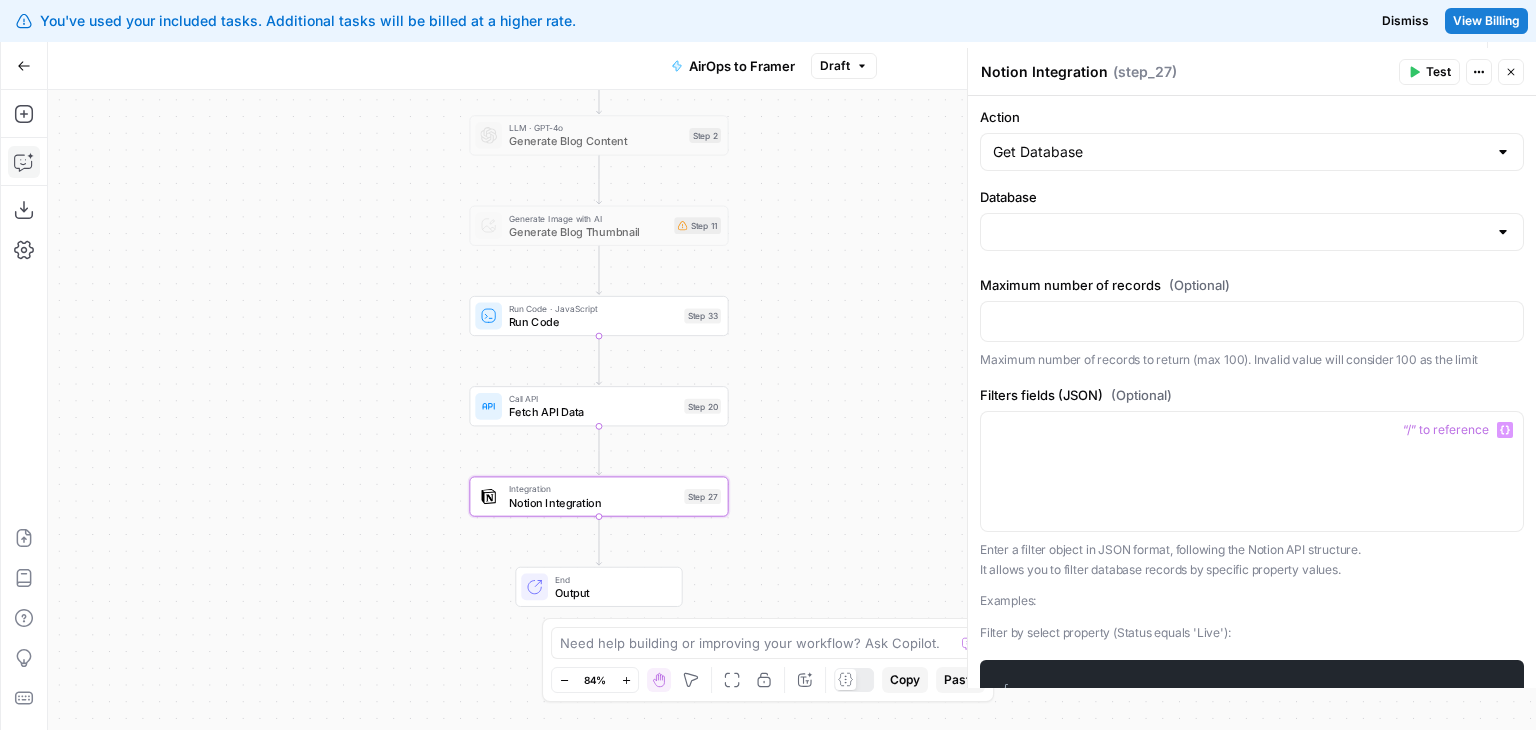 drag, startPoint x: 1132, startPoint y: 487, endPoint x: 1133, endPoint y: 579, distance: 92.00543 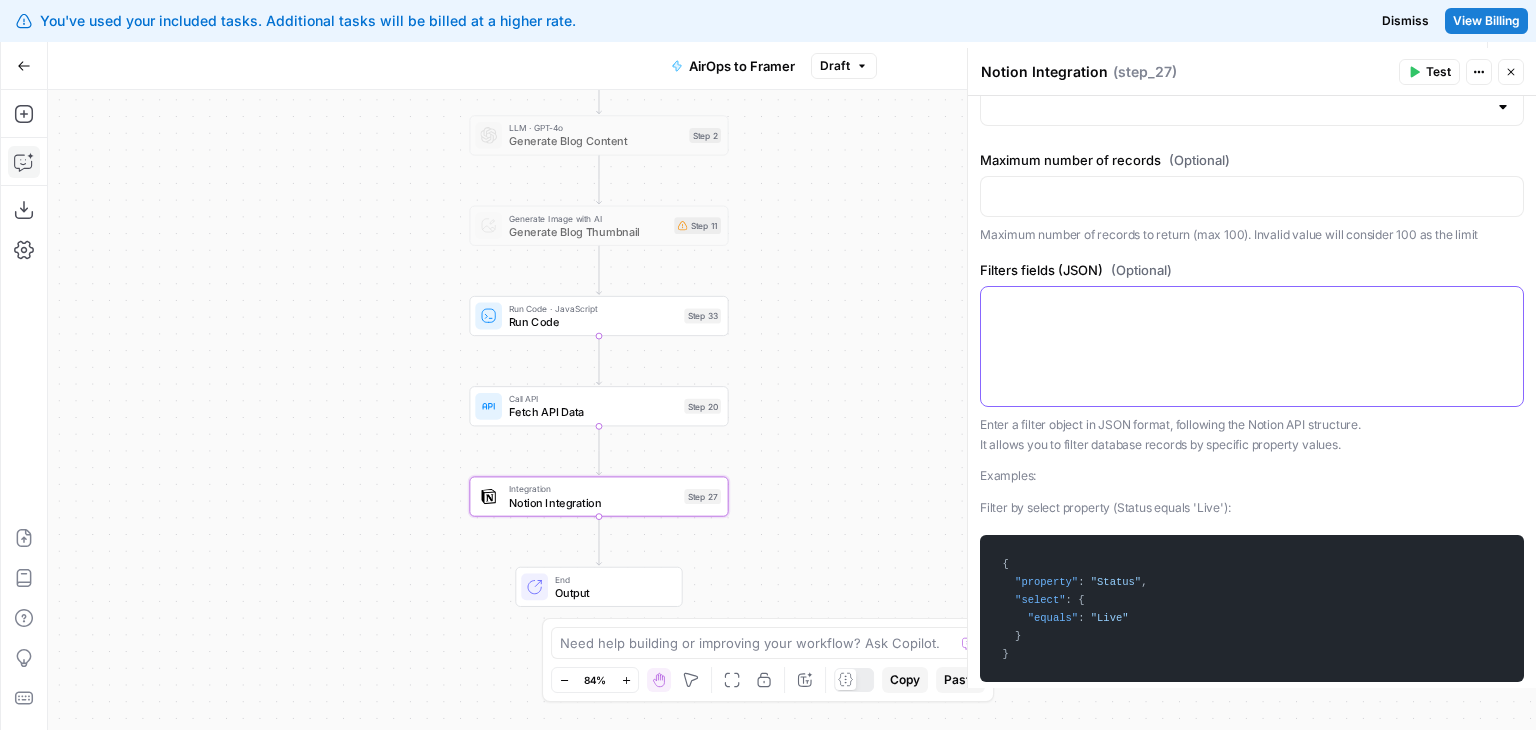 drag, startPoint x: 1133, startPoint y: 433, endPoint x: 1136, endPoint y: 546, distance: 113.03982 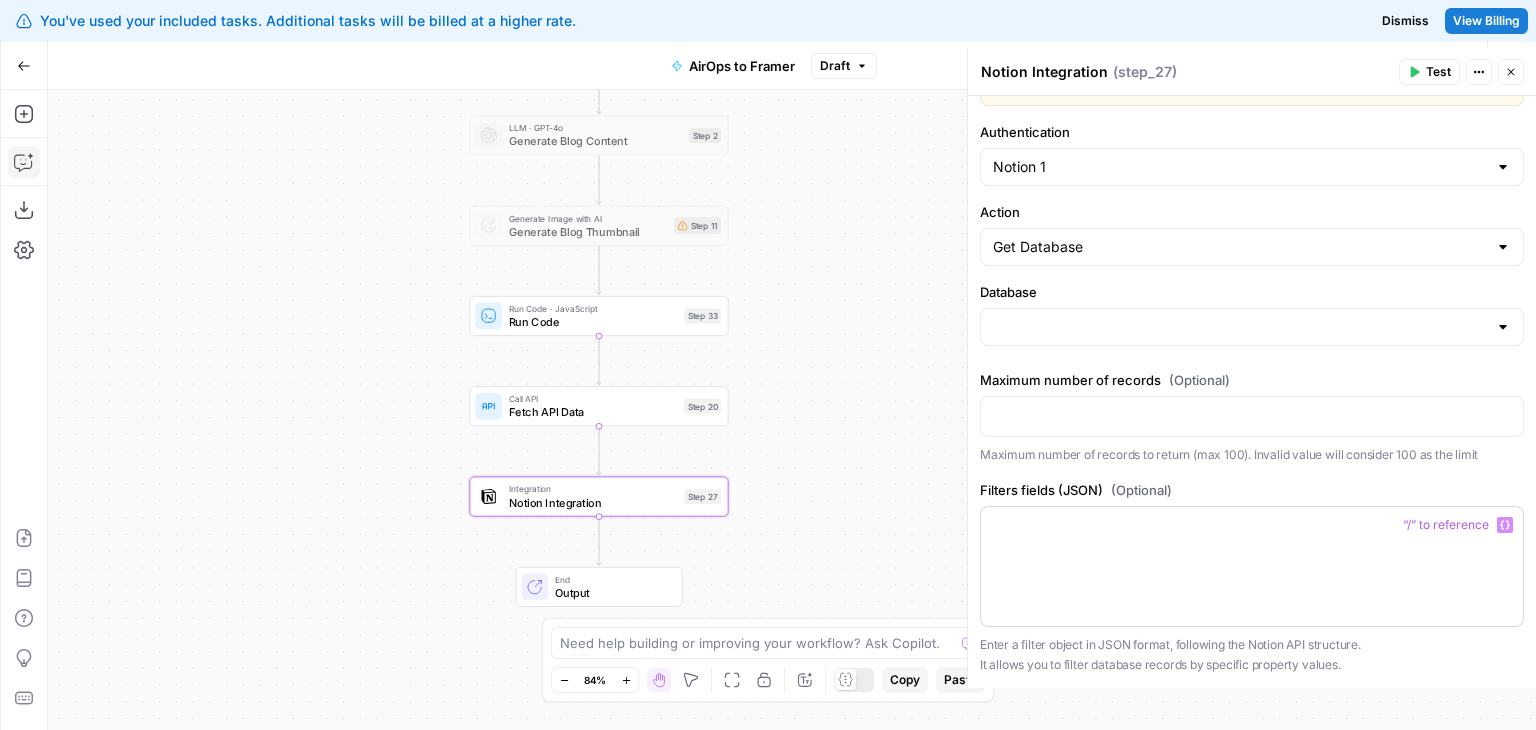 scroll, scrollTop: 0, scrollLeft: 0, axis: both 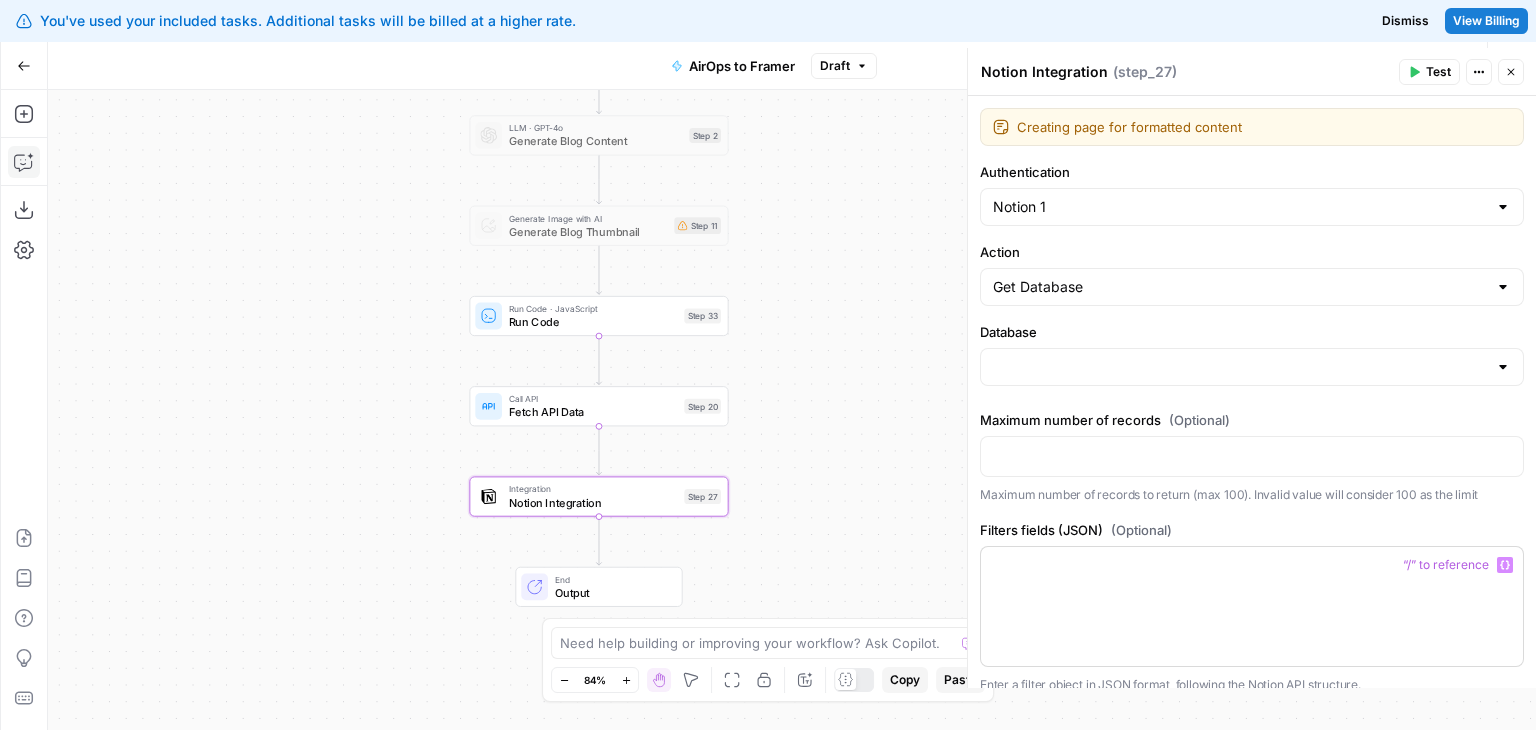 drag, startPoint x: 1172, startPoint y: 441, endPoint x: 1168, endPoint y: 351, distance: 90.088844 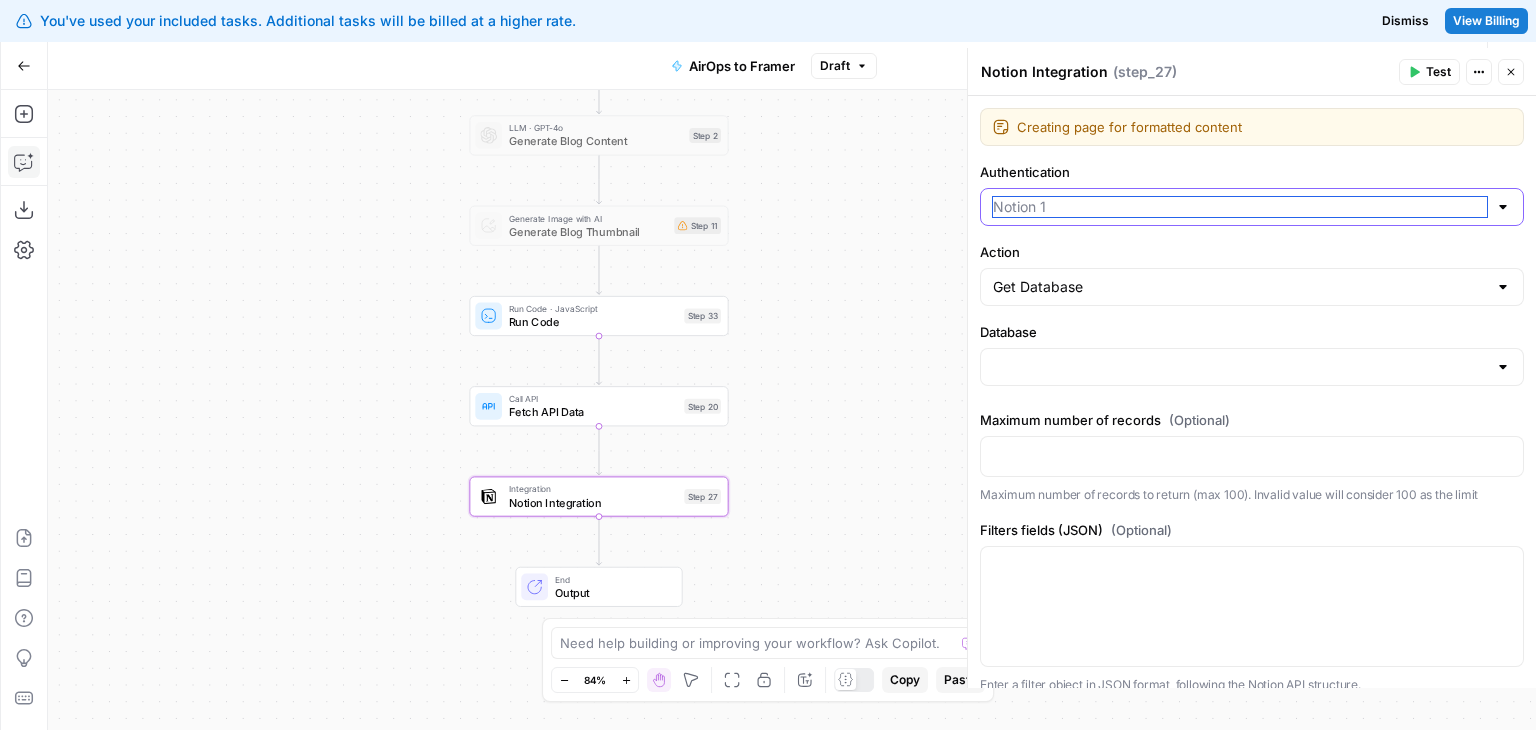 click on "Authentication" at bounding box center [1240, 207] 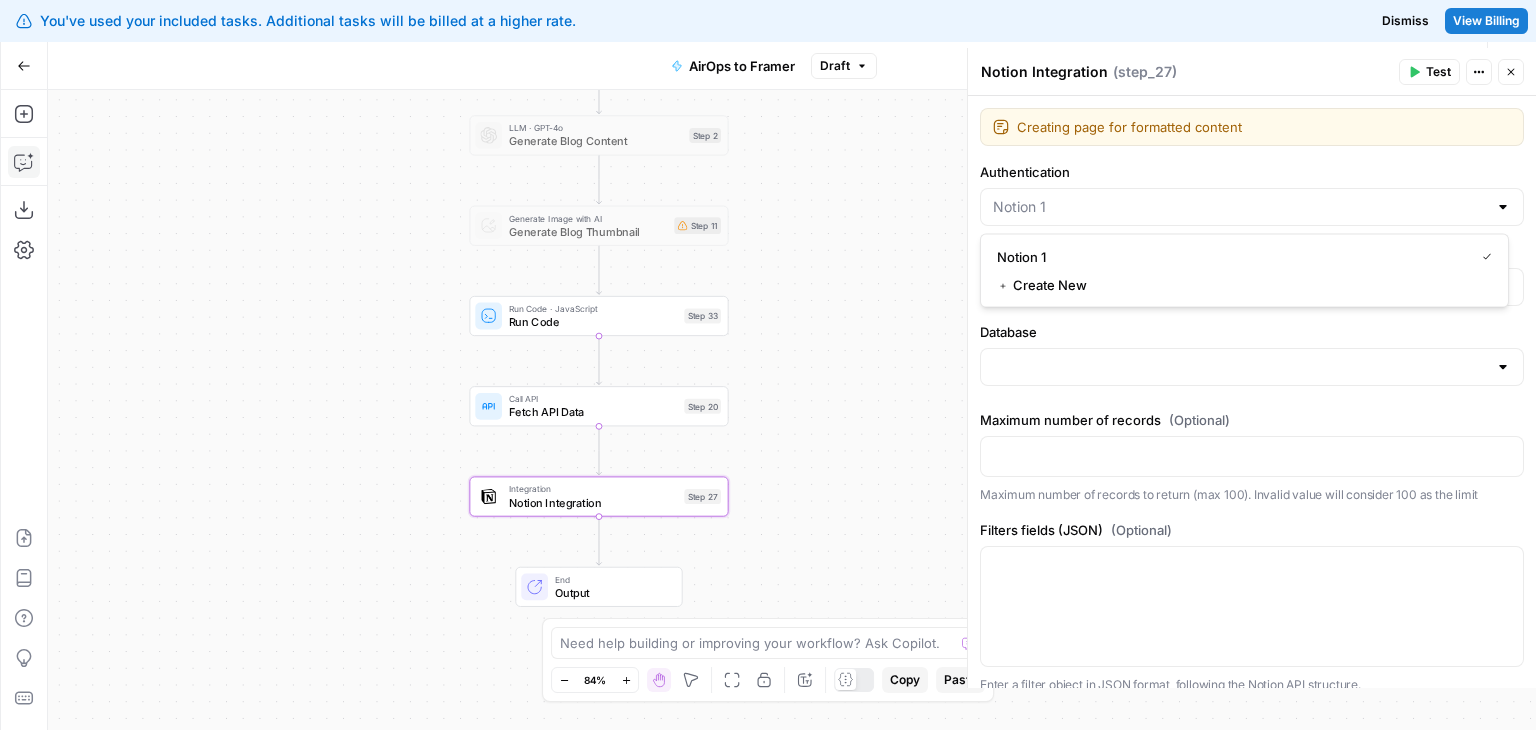 type on "Notion 1" 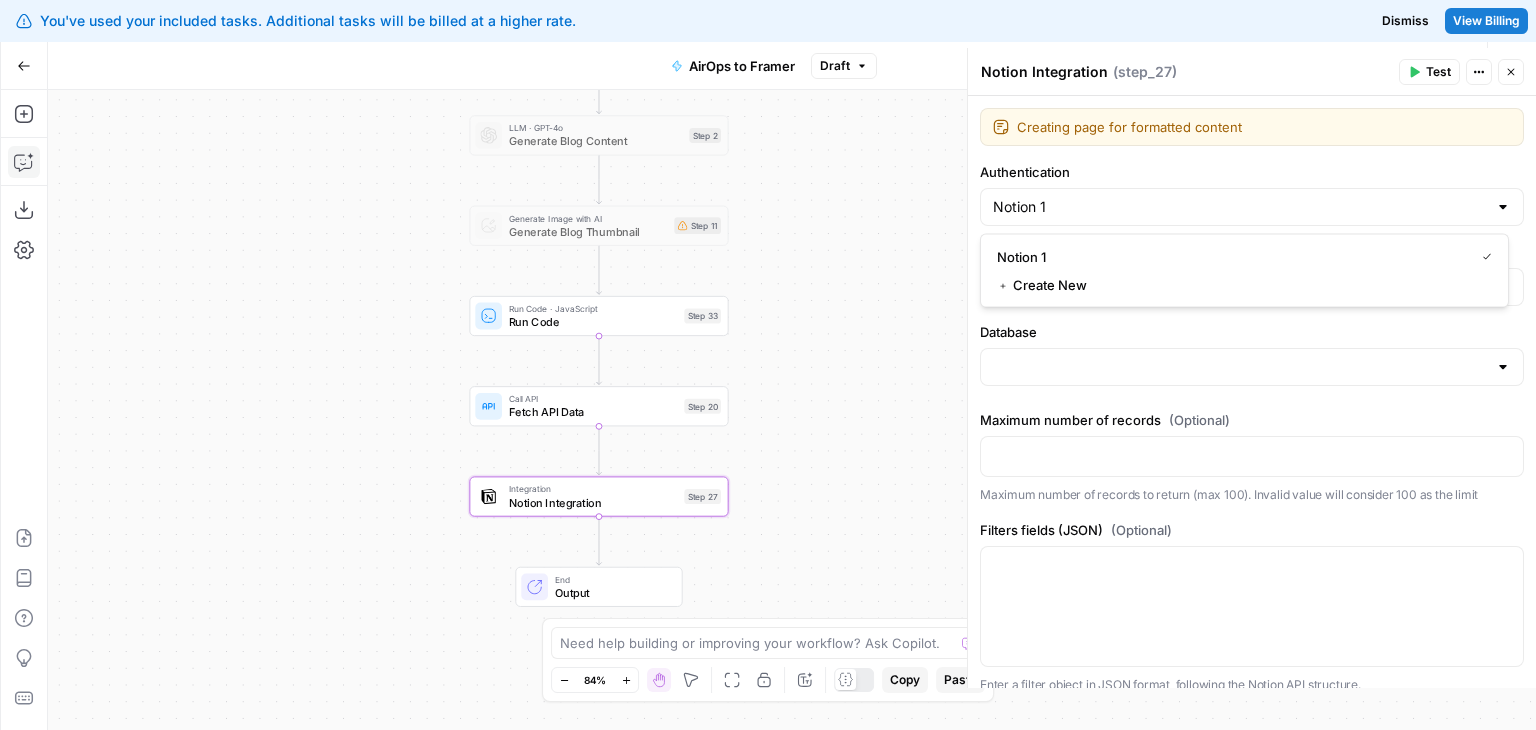 click on "Authentication" at bounding box center (1252, 172) 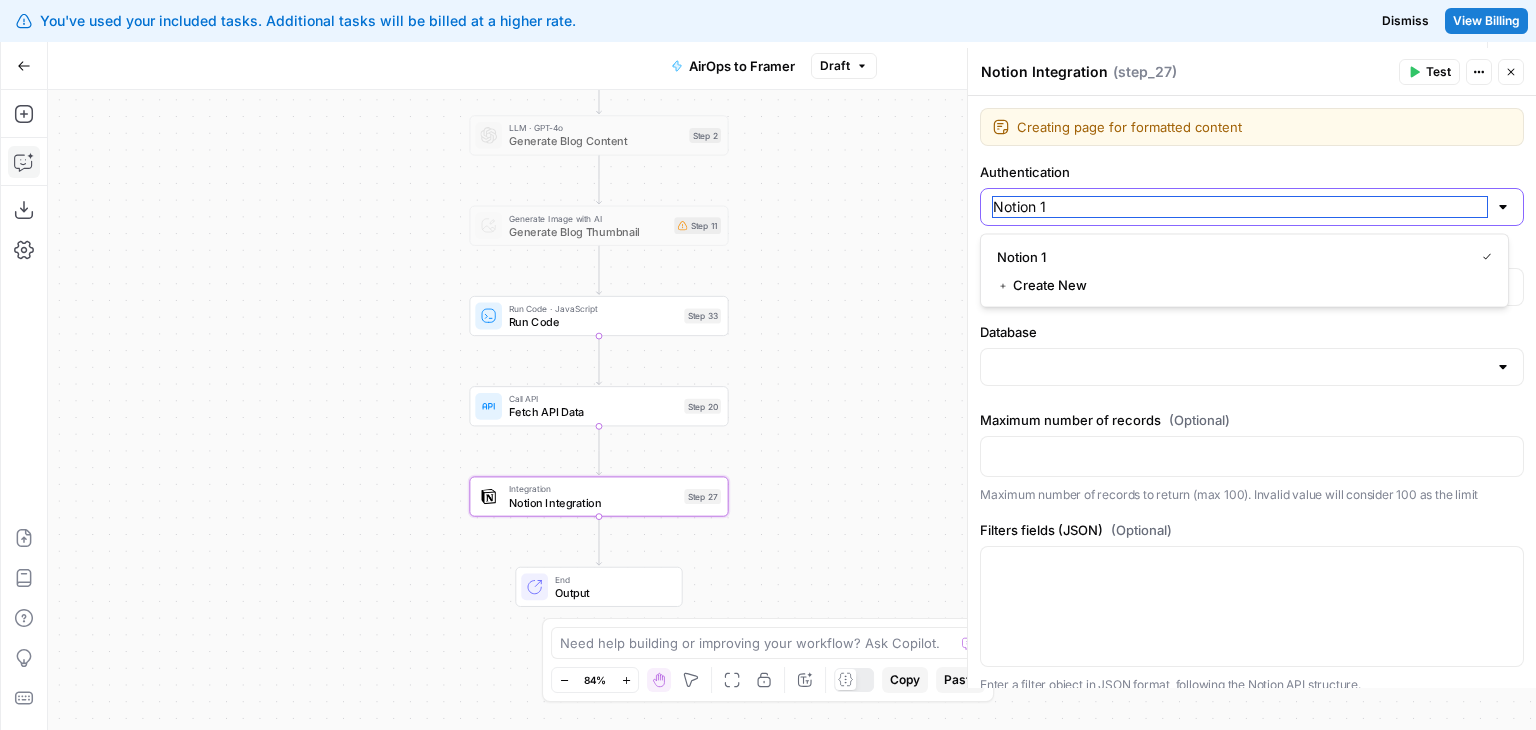 click on "Notion 1" at bounding box center [1240, 207] 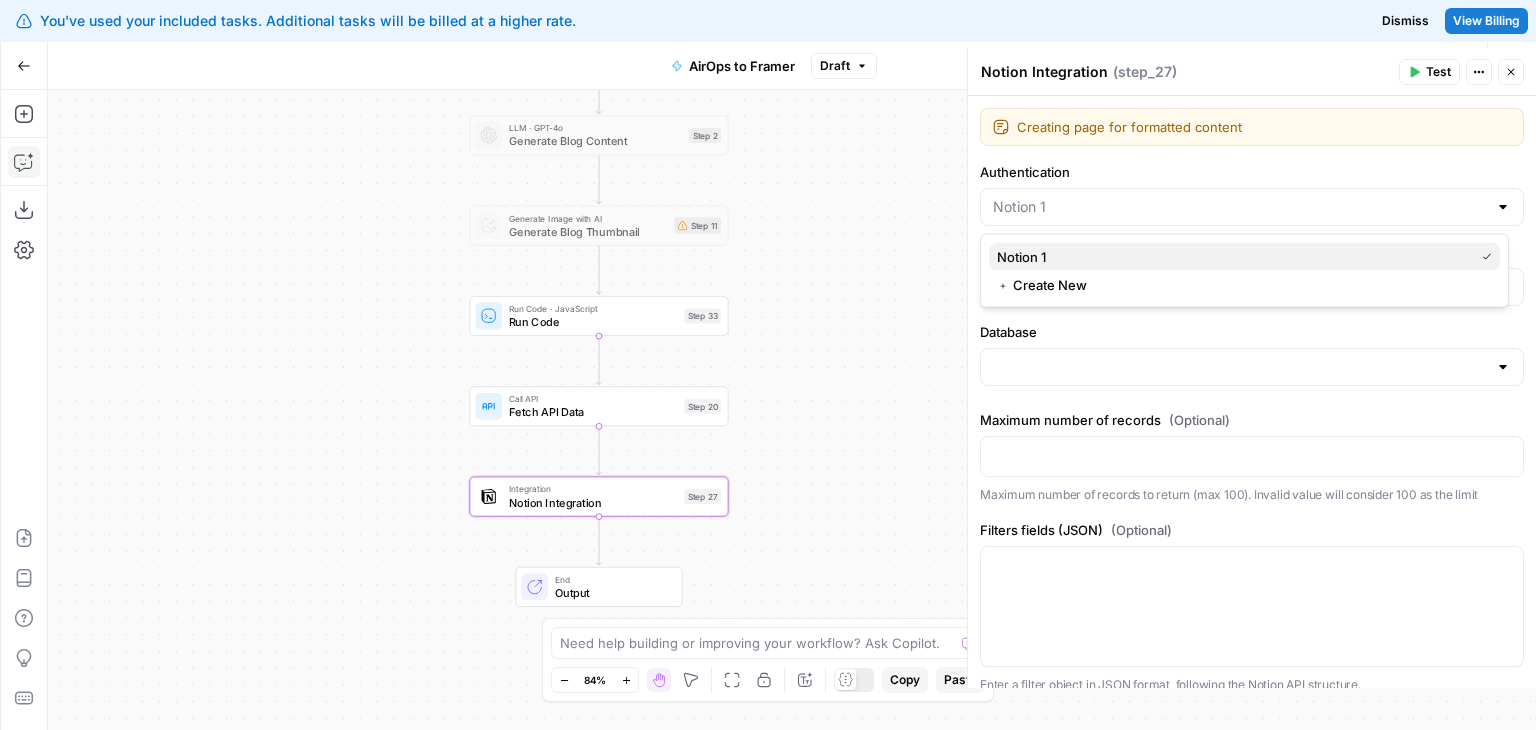 click on "Notion 1" at bounding box center [1244, 257] 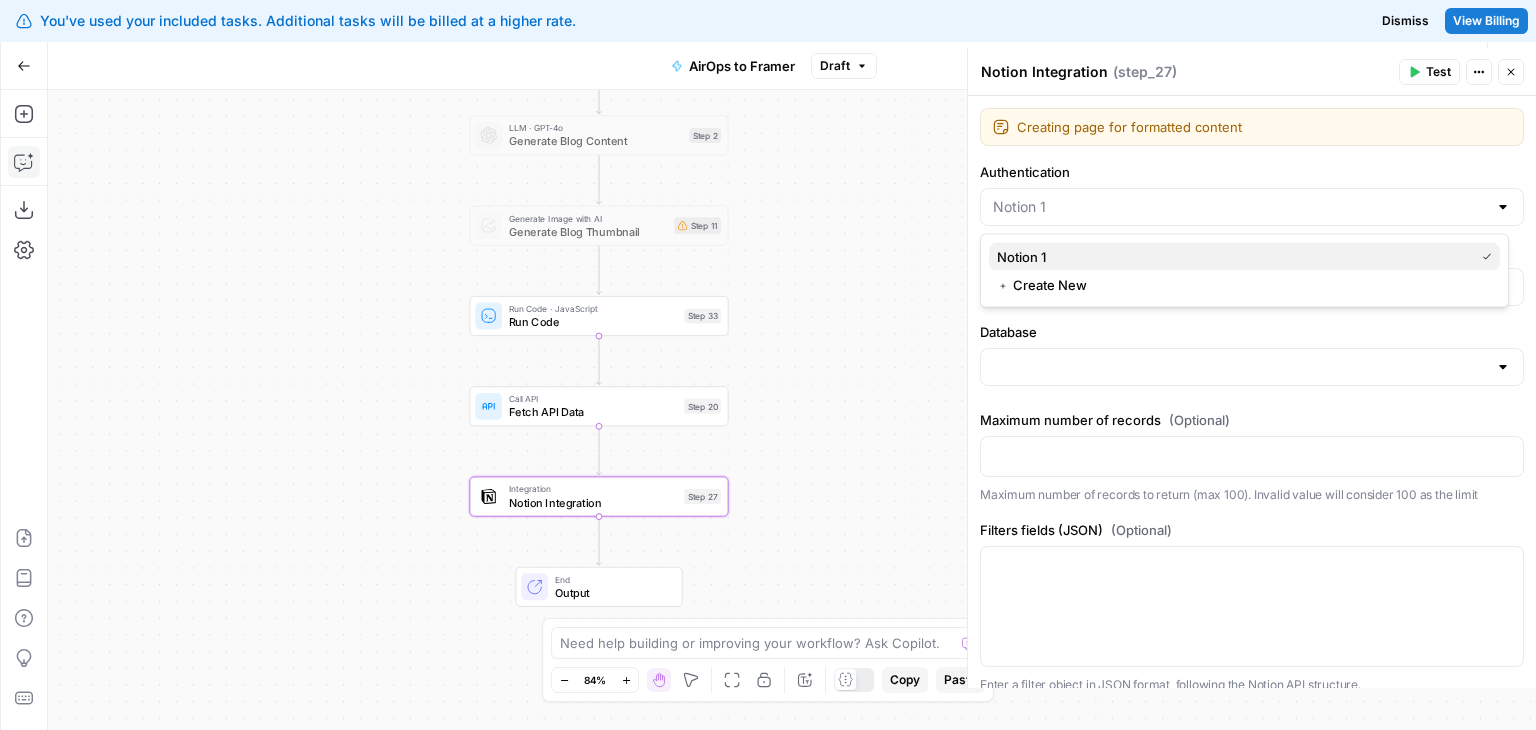 type on "Notion 1" 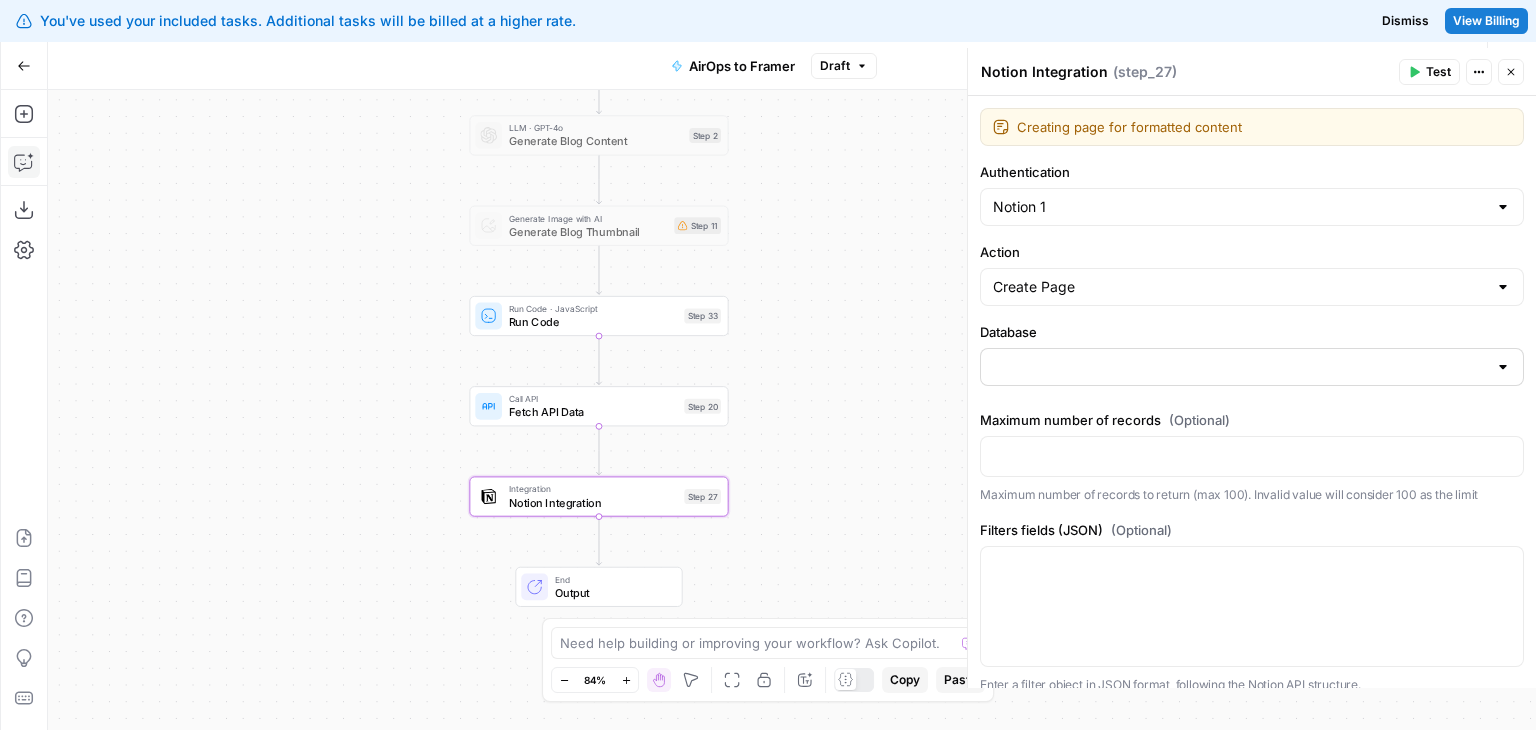 click at bounding box center [1252, 367] 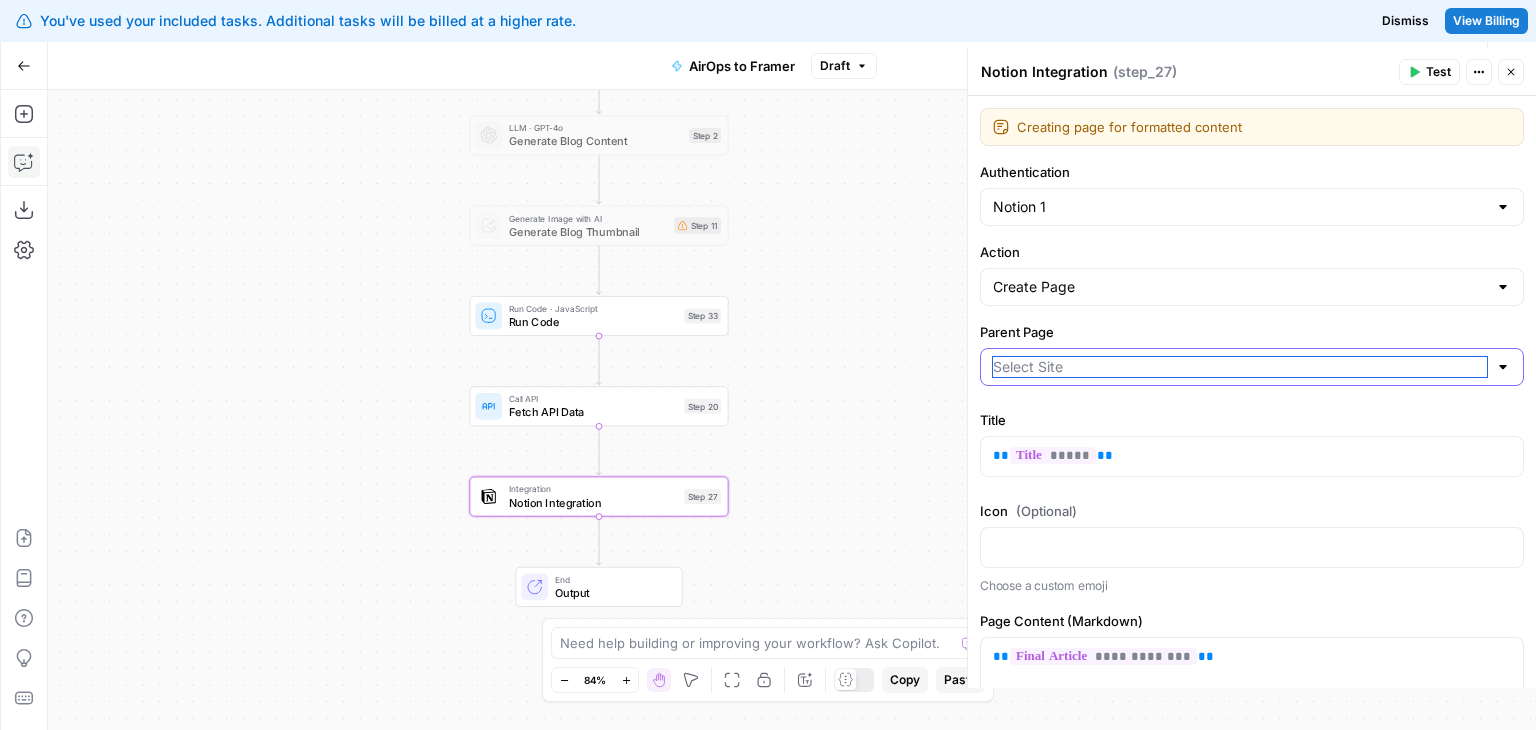 click on "Parent Page" at bounding box center (1240, 367) 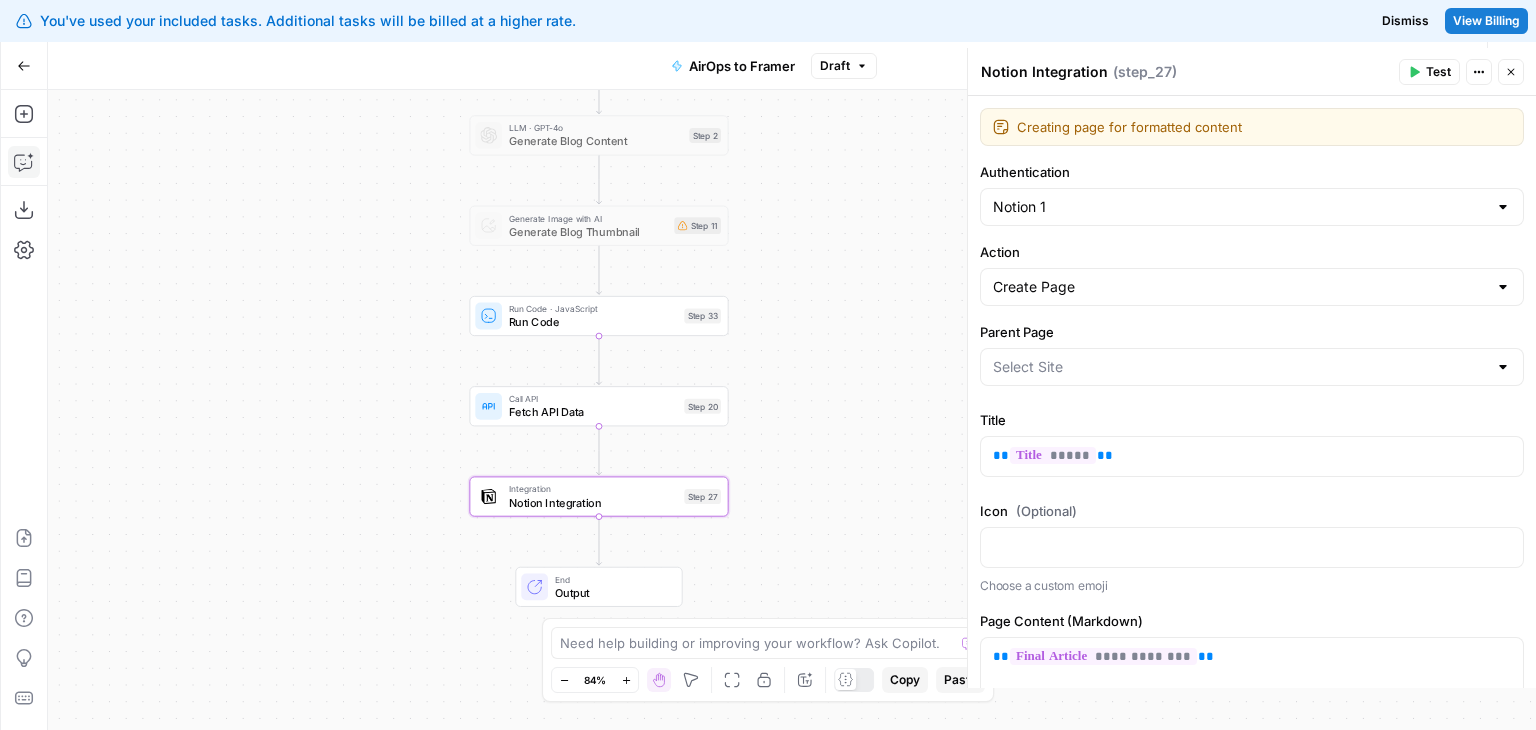 click on "**********" at bounding box center [1252, 392] 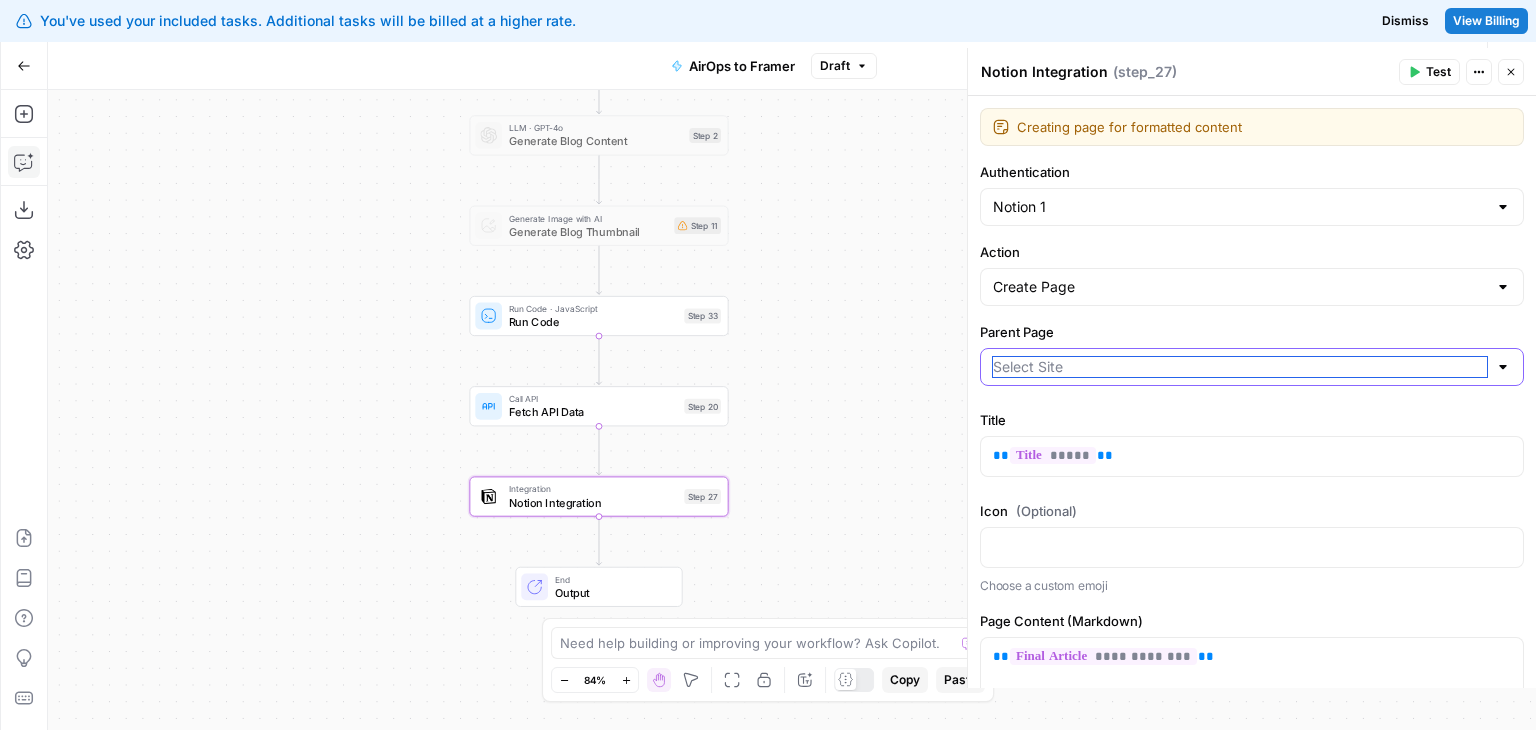click on "Parent Page" at bounding box center (1240, 367) 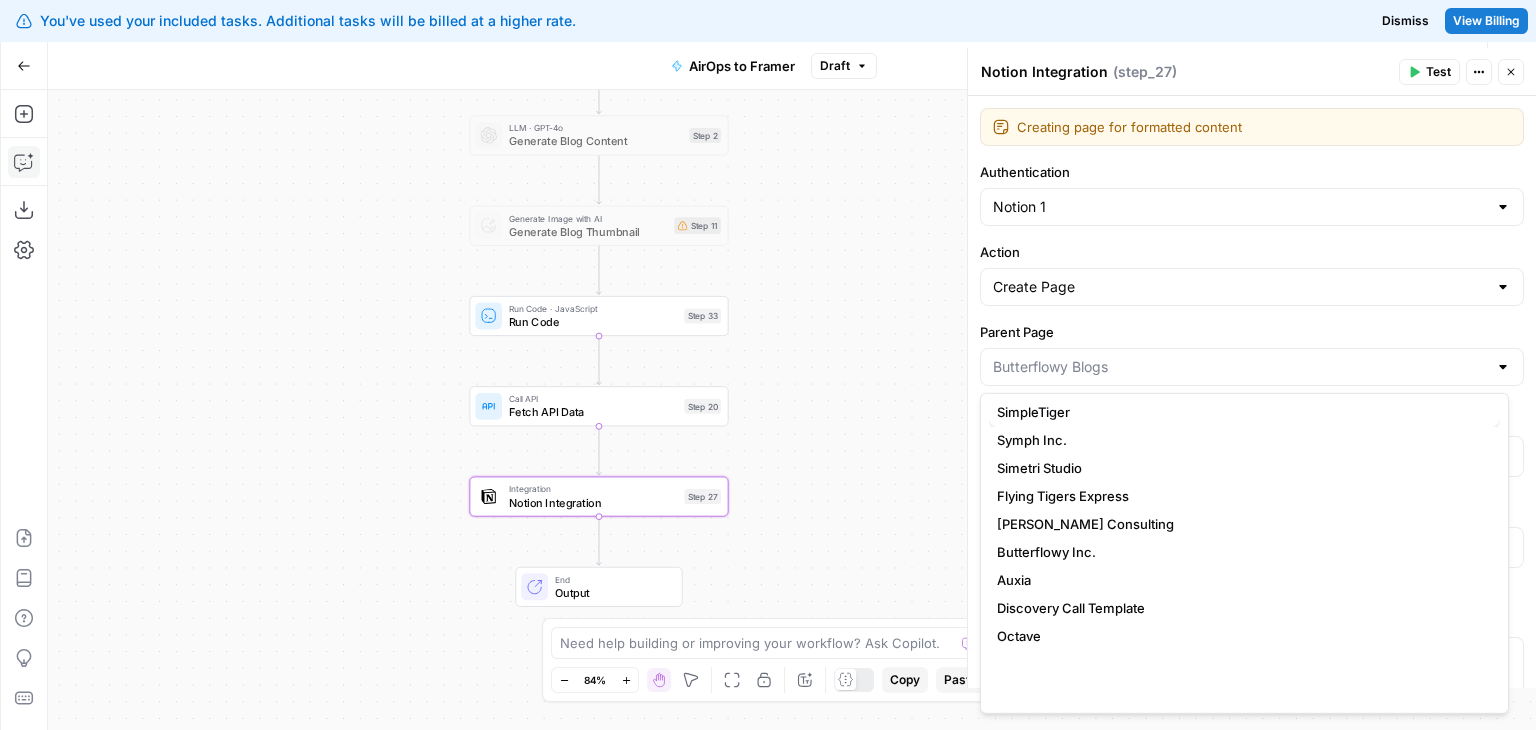 scroll, scrollTop: 0, scrollLeft: 0, axis: both 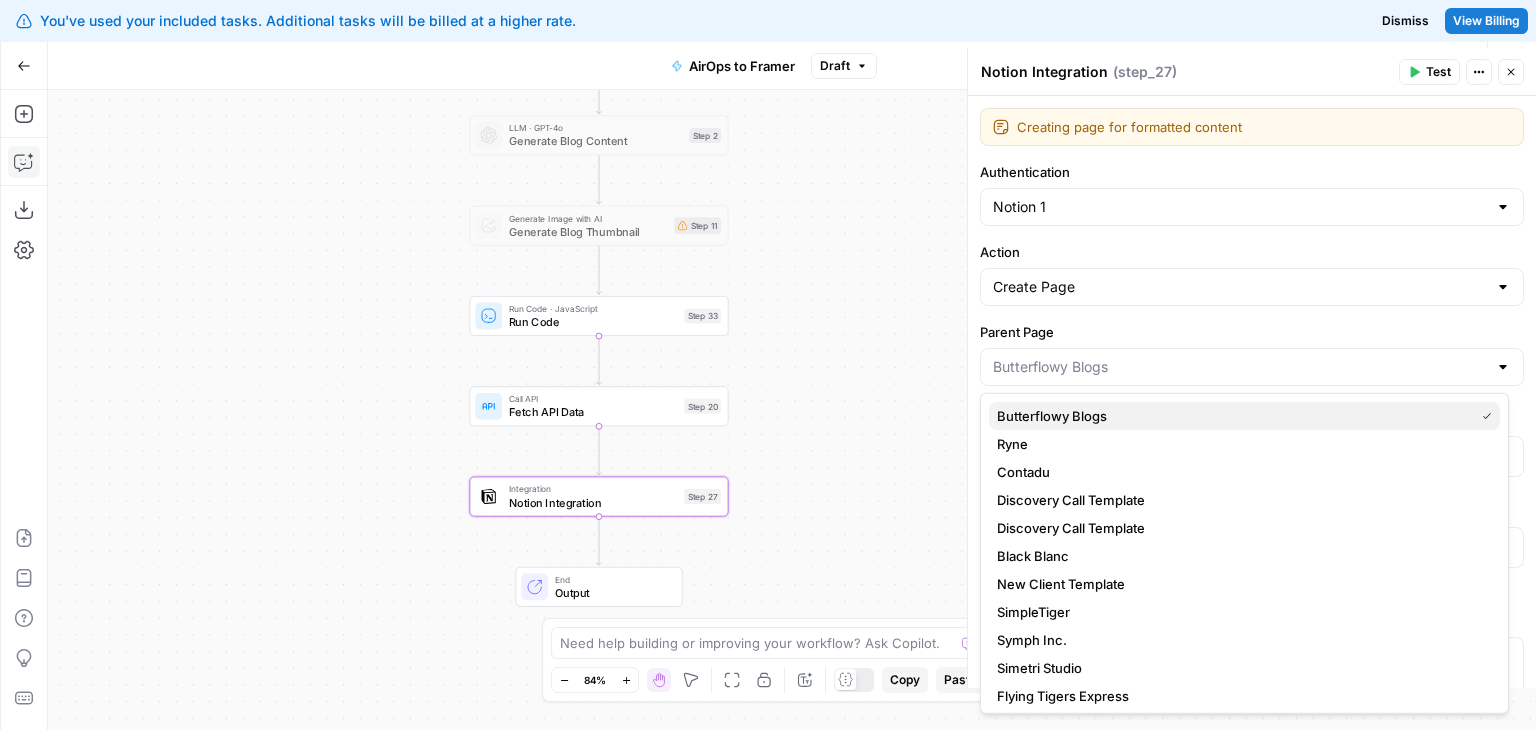 click on "Butterflowy Blogs" at bounding box center [1052, 416] 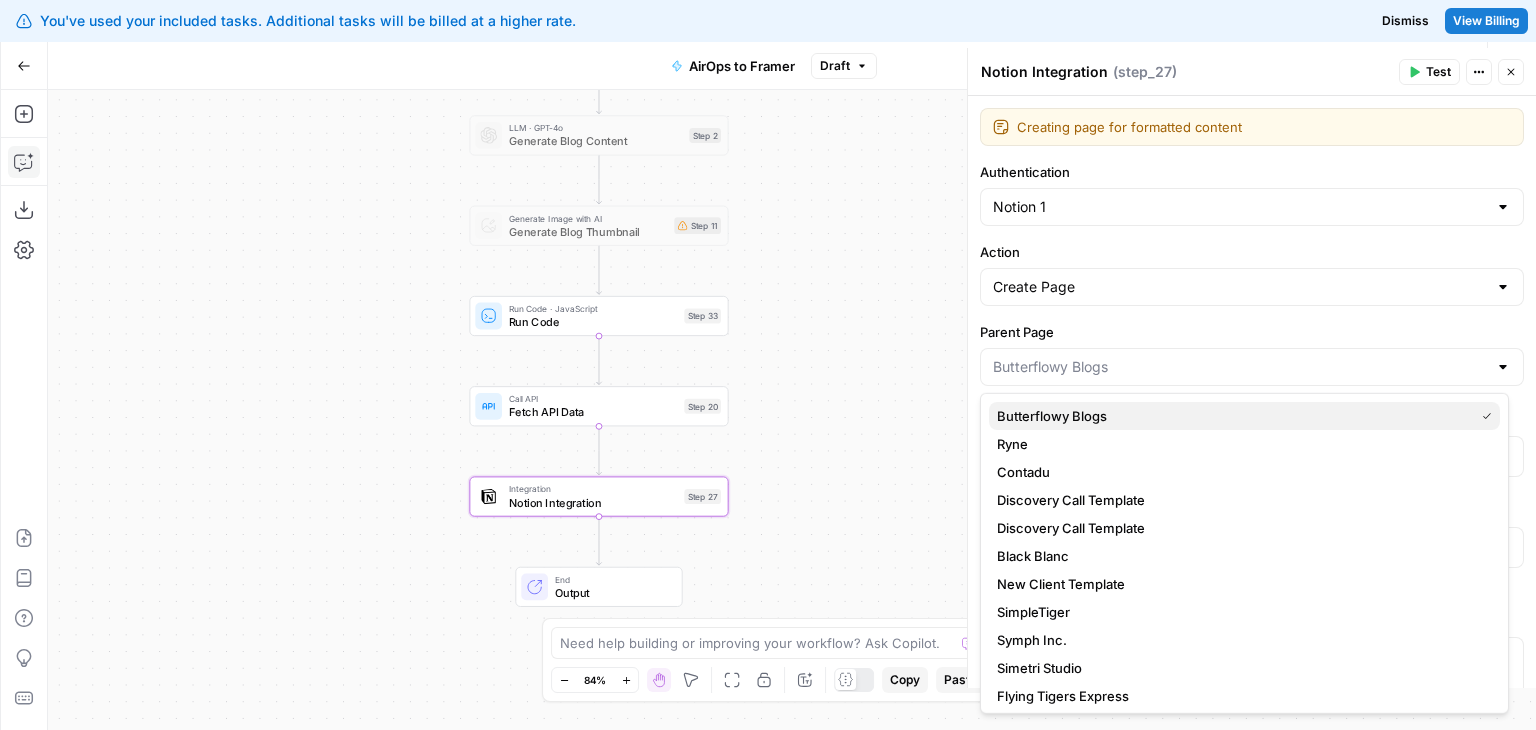 type on "Butterflowy Blogs" 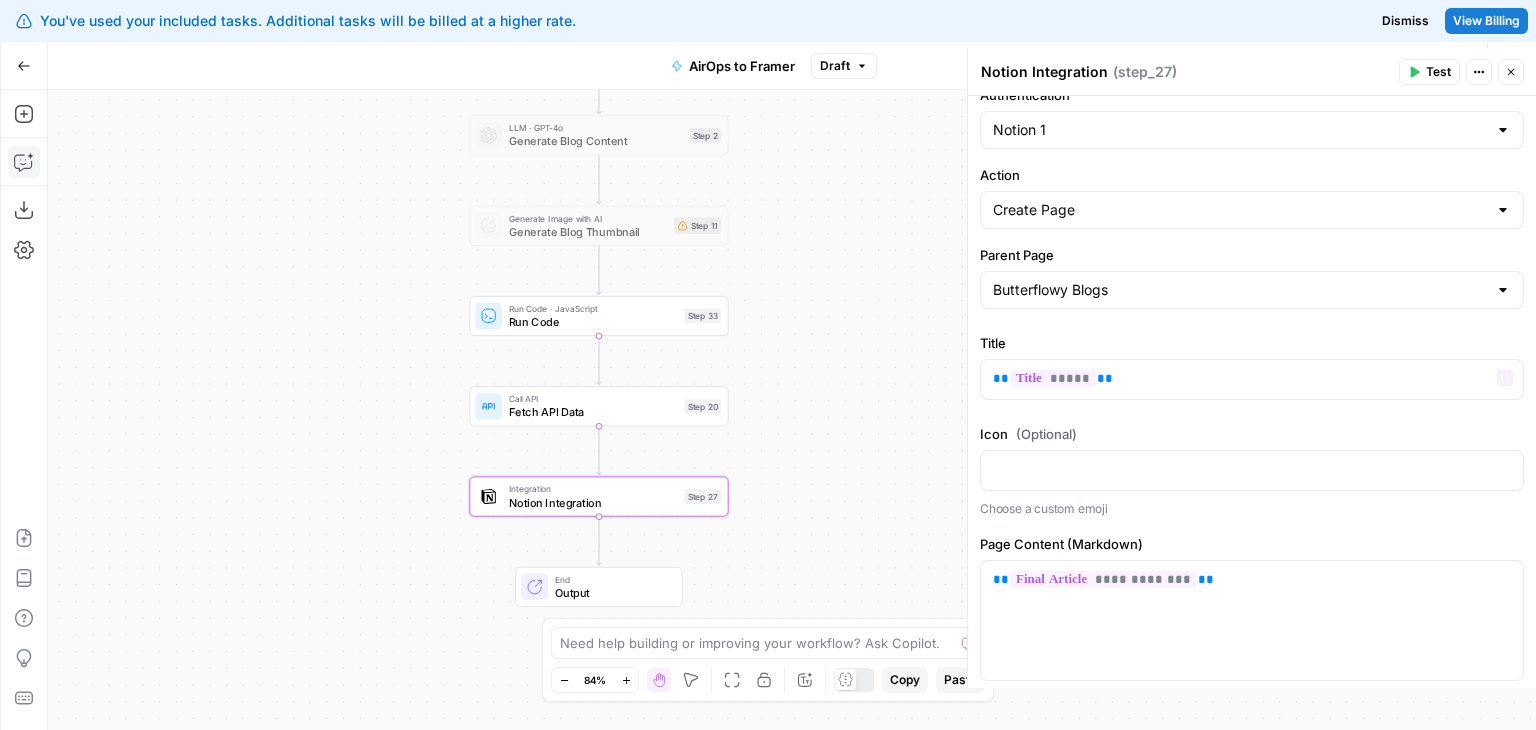 drag, startPoint x: 1143, startPoint y: 409, endPoint x: 1148, endPoint y: 494, distance: 85.146935 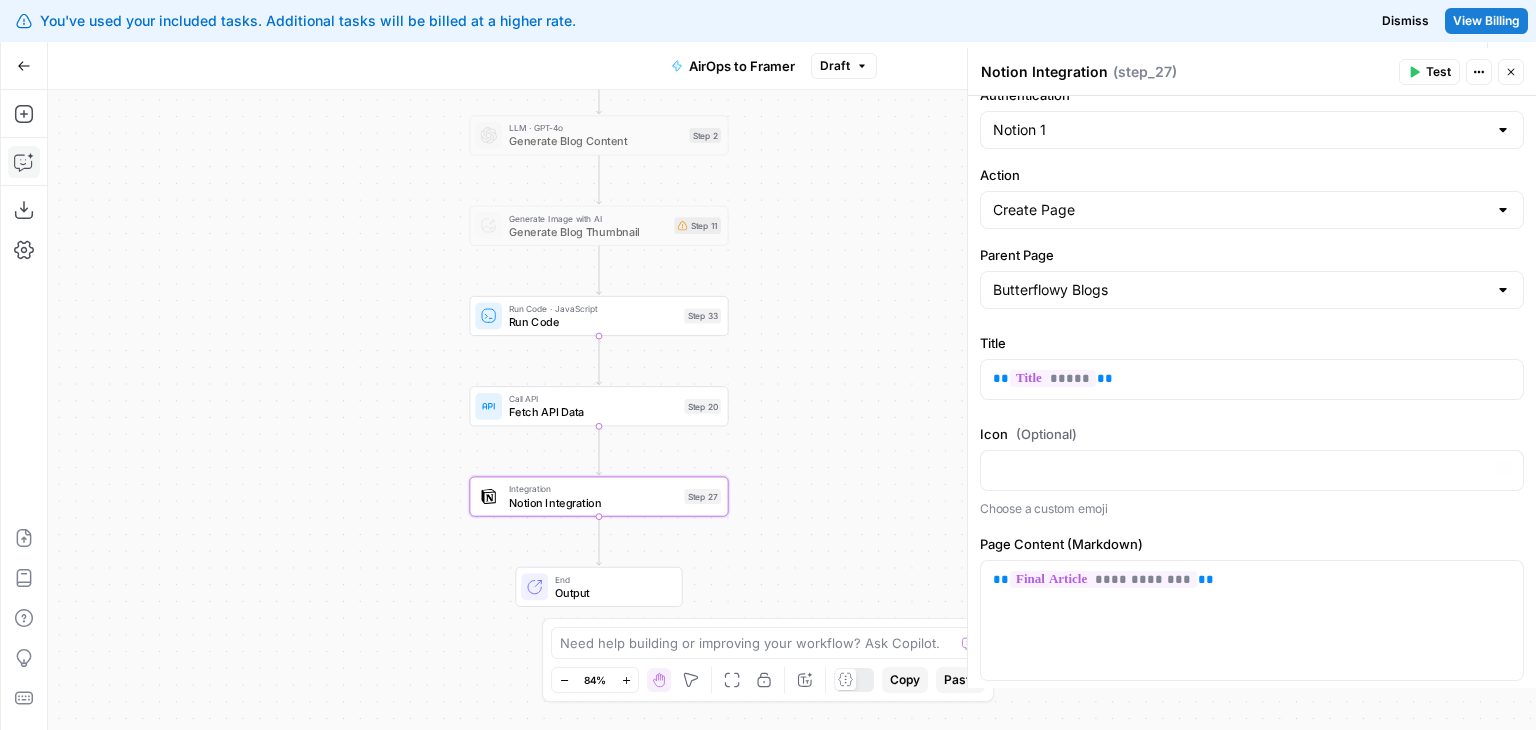 scroll, scrollTop: 126, scrollLeft: 0, axis: vertical 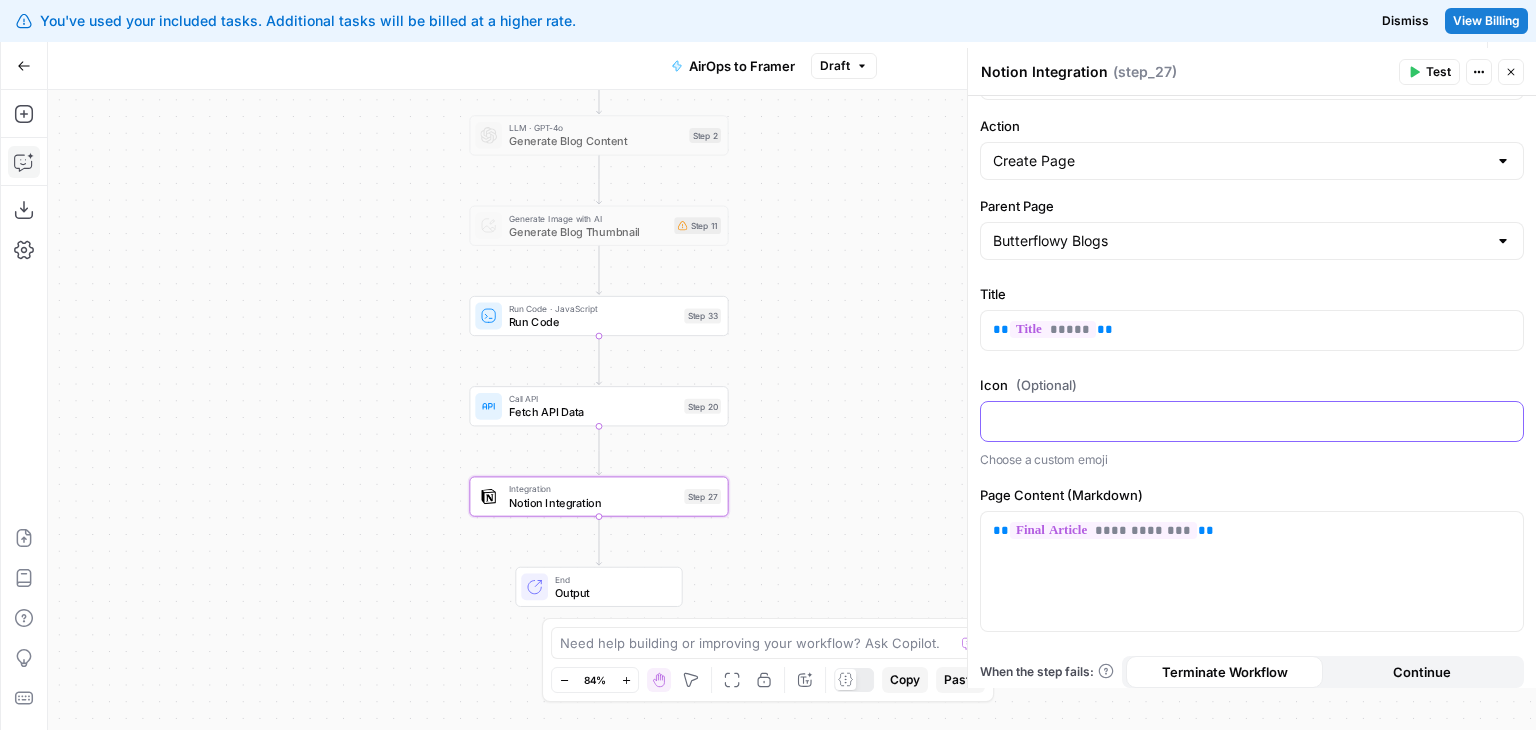 click at bounding box center [1252, 420] 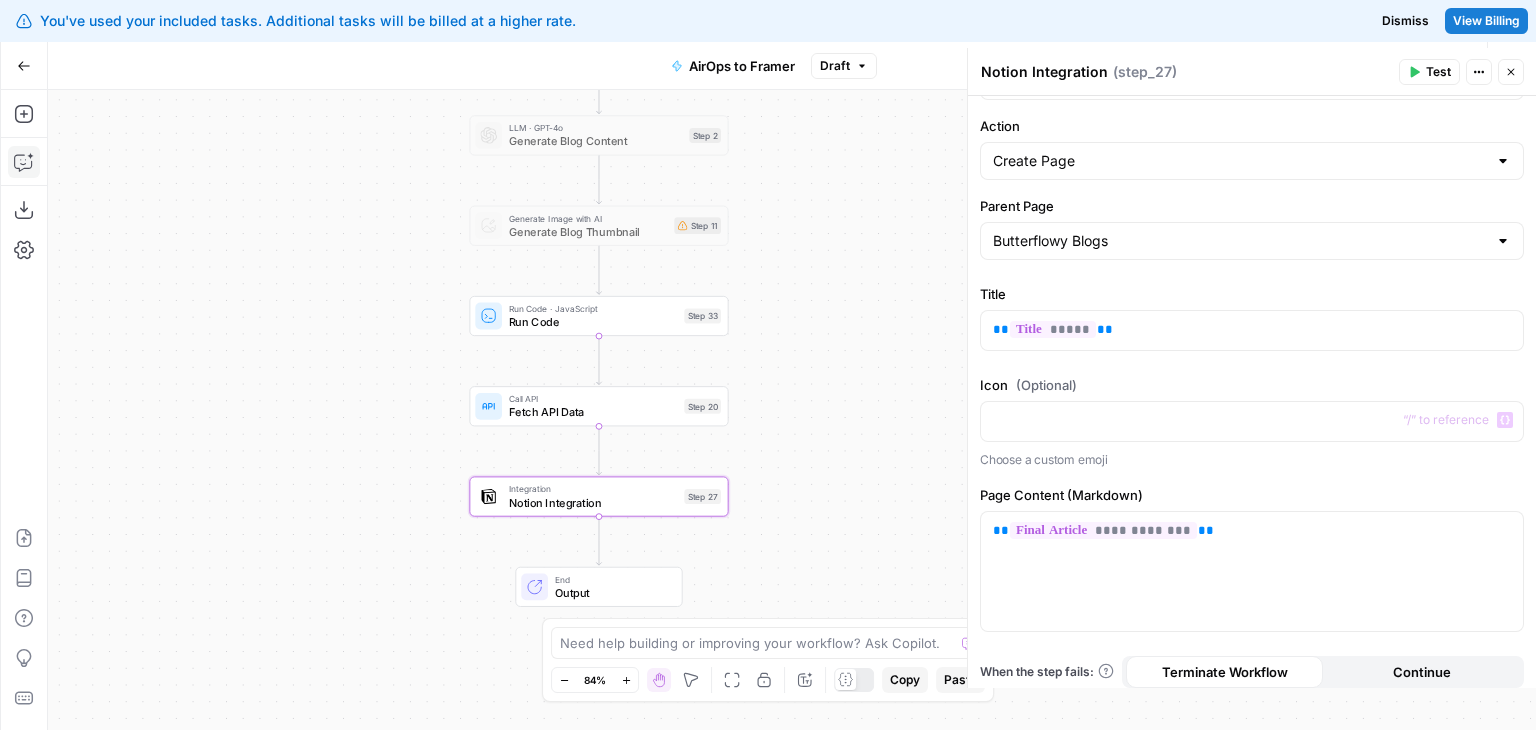 scroll, scrollTop: 136, scrollLeft: 0, axis: vertical 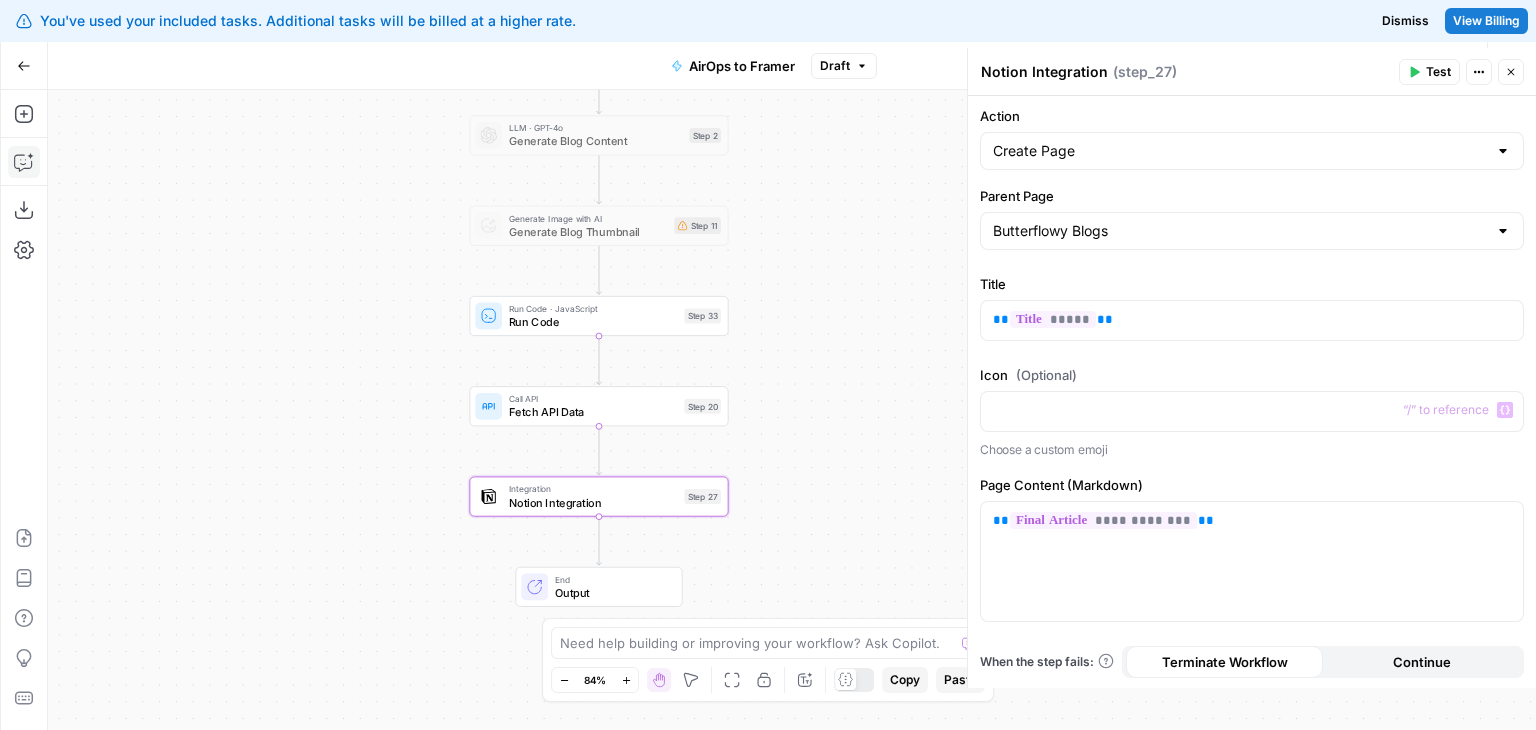 drag, startPoint x: 1126, startPoint y: 374, endPoint x: 1137, endPoint y: 450, distance: 76.79192 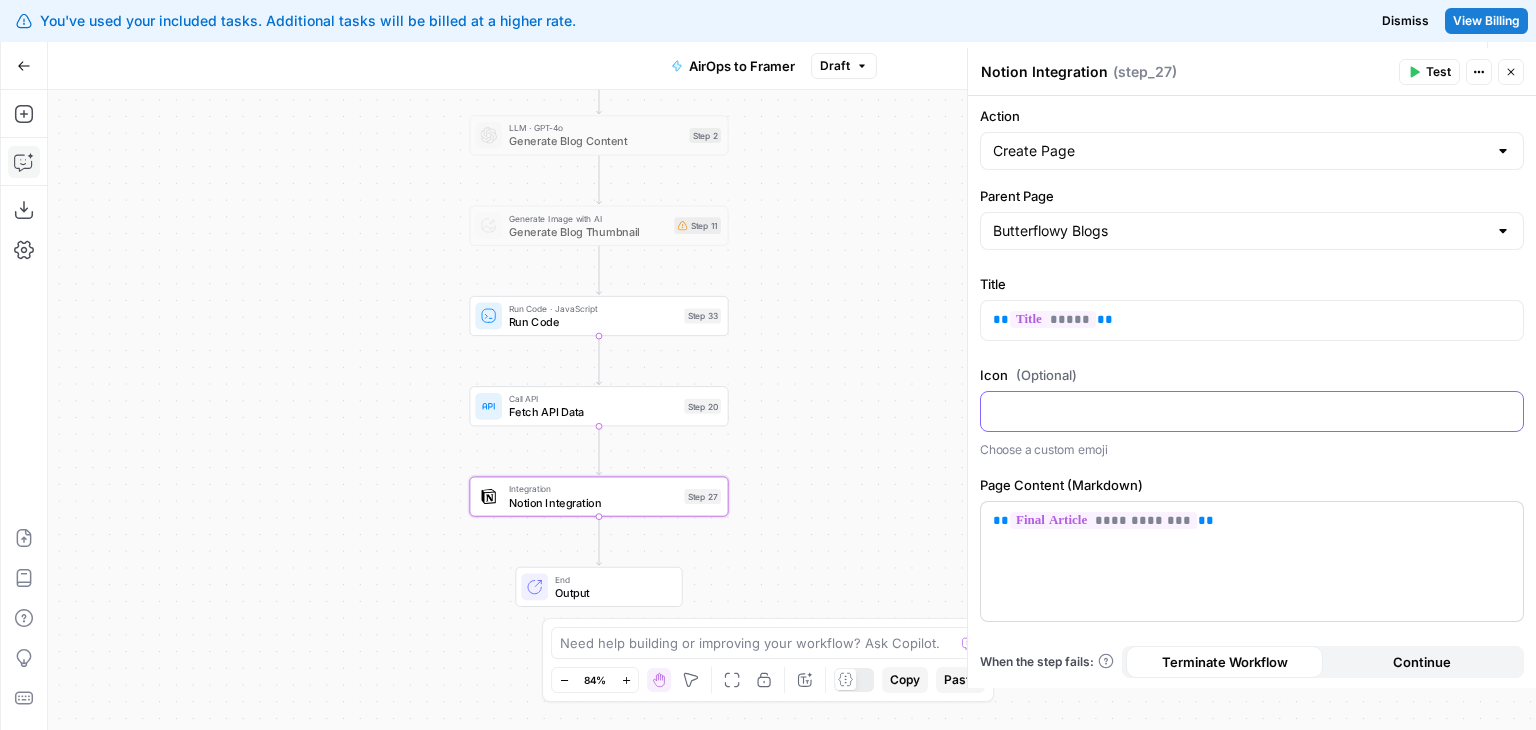 drag, startPoint x: 1236, startPoint y: 434, endPoint x: 1232, endPoint y: 537, distance: 103.077644 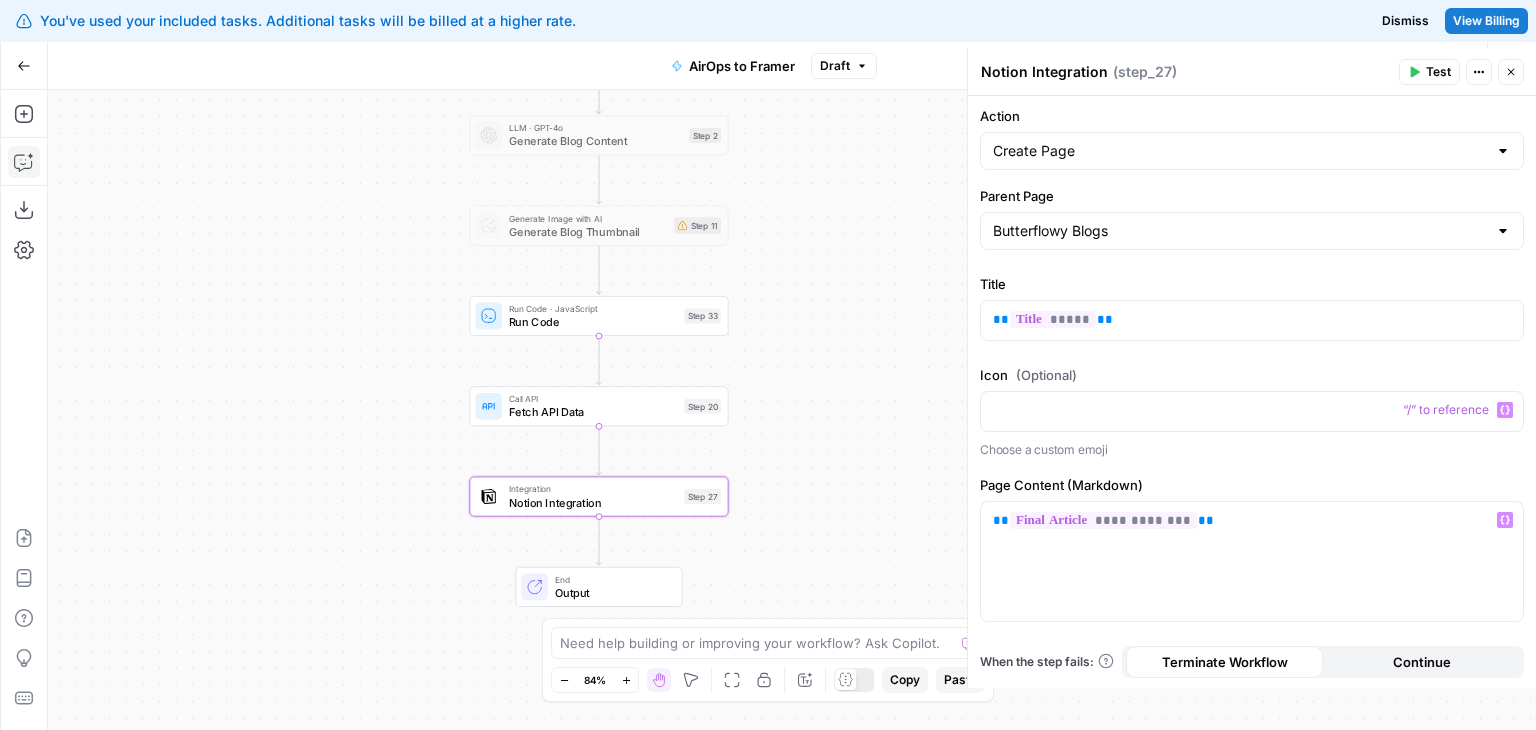 click on "**********" at bounding box center (1252, 392) 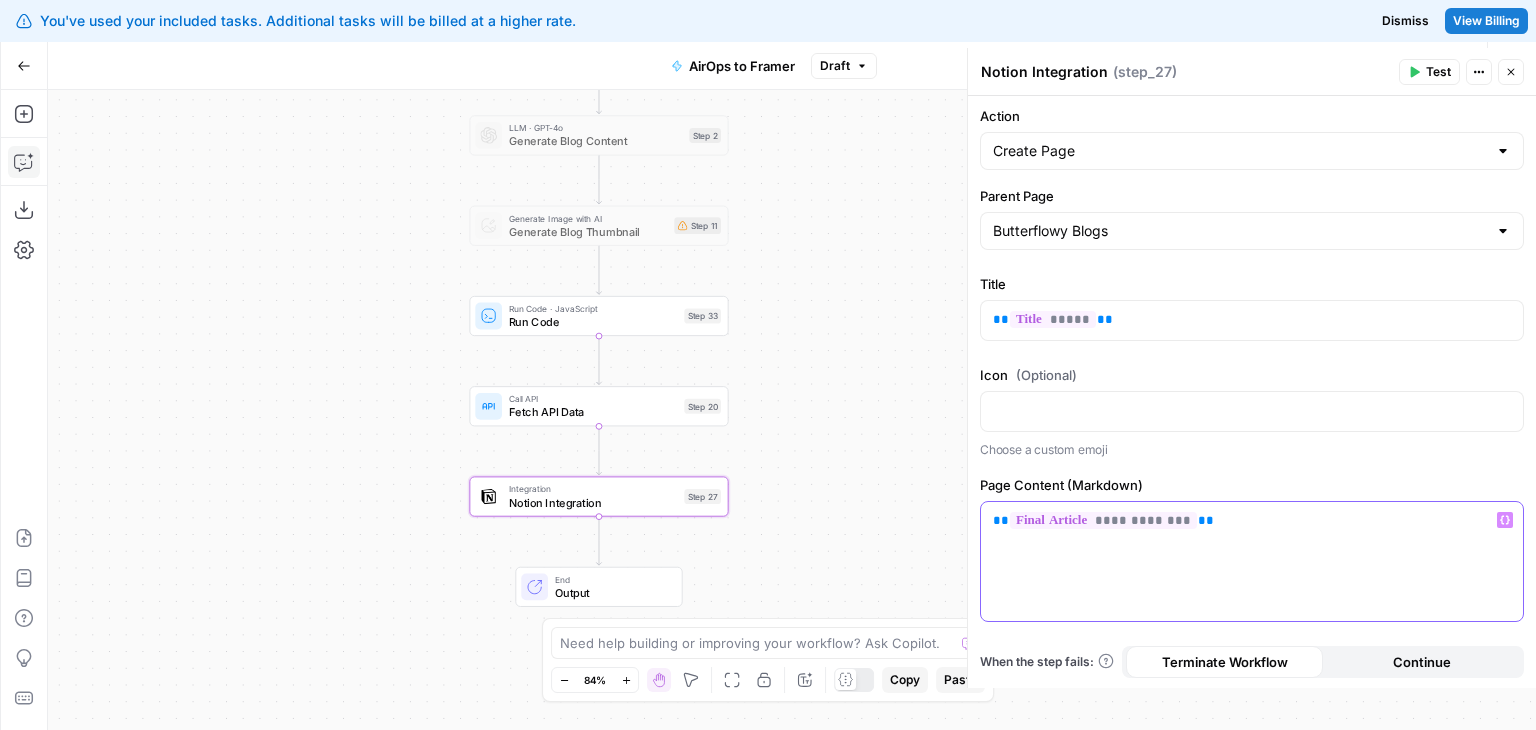 drag, startPoint x: 1277, startPoint y: 529, endPoint x: 1275, endPoint y: 618, distance: 89.02247 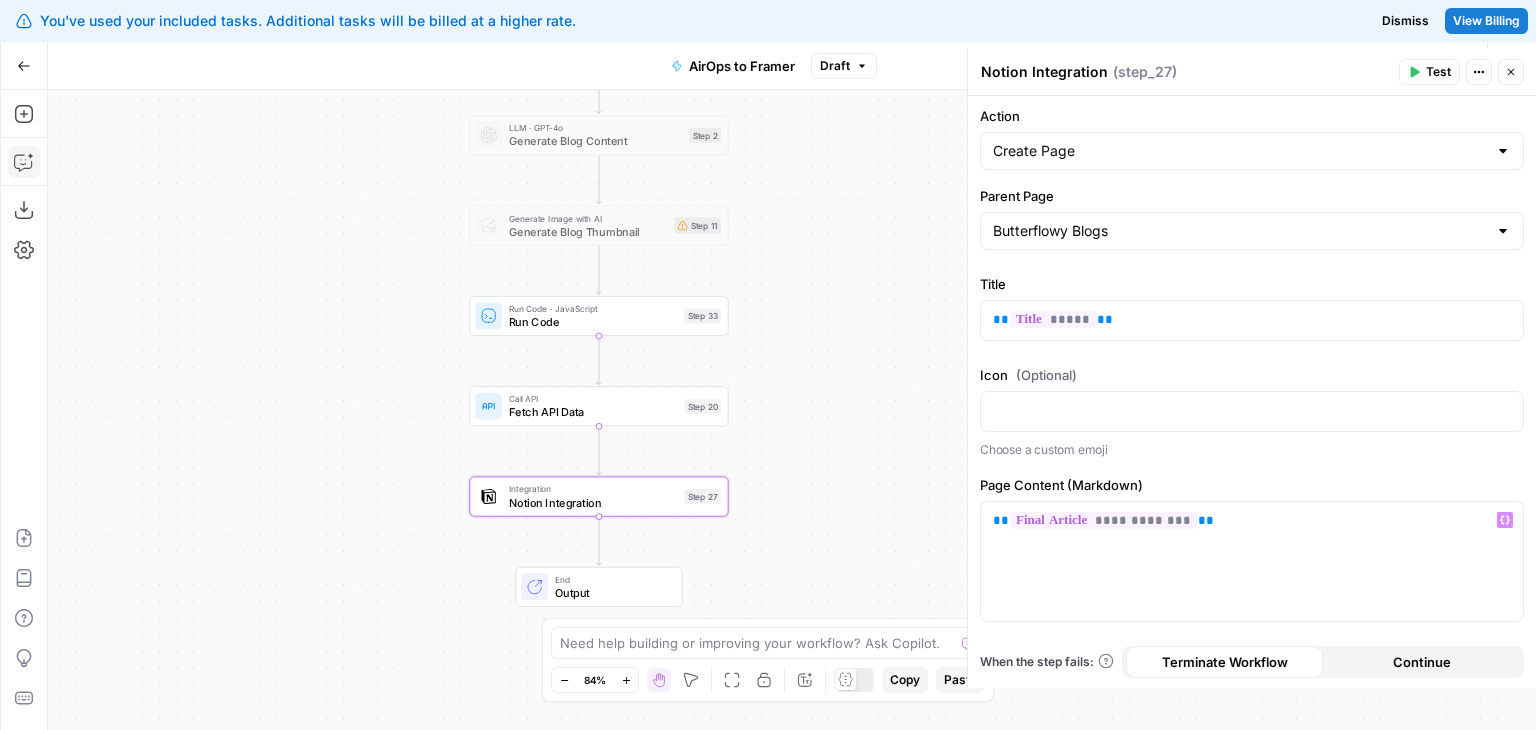 click on "**********" at bounding box center (1252, 392) 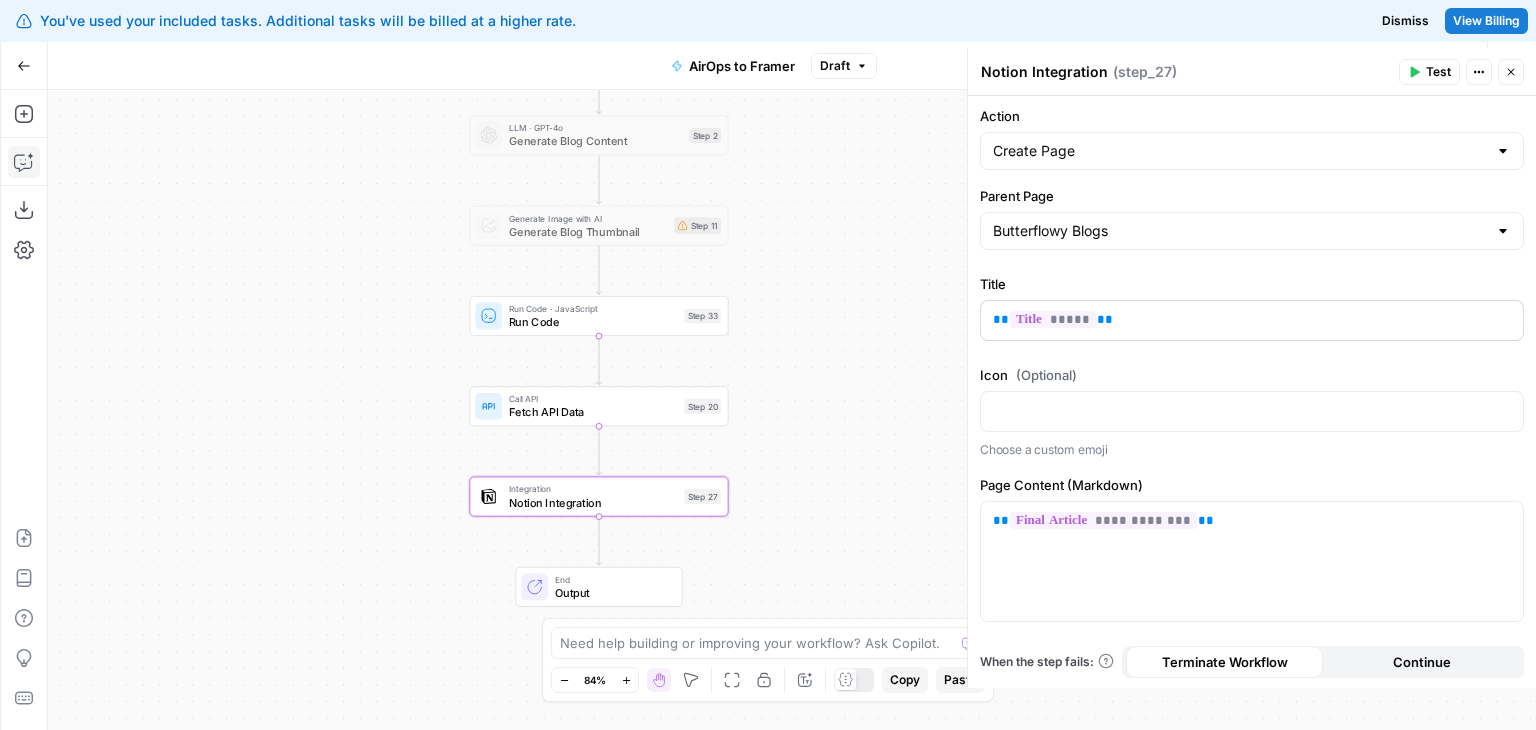 scroll, scrollTop: 0, scrollLeft: 0, axis: both 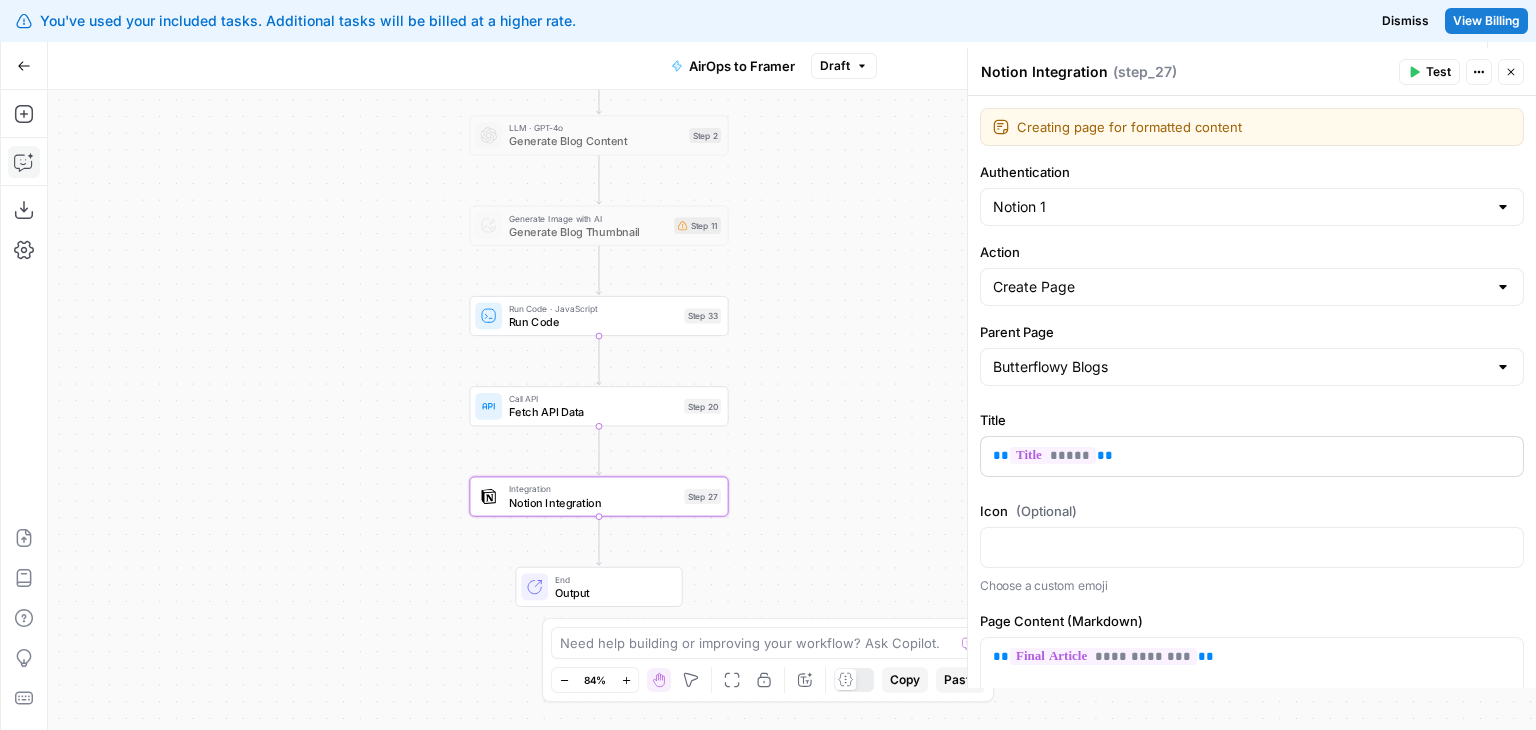 drag, startPoint x: 1268, startPoint y: 464, endPoint x: 1261, endPoint y: 357, distance: 107.22873 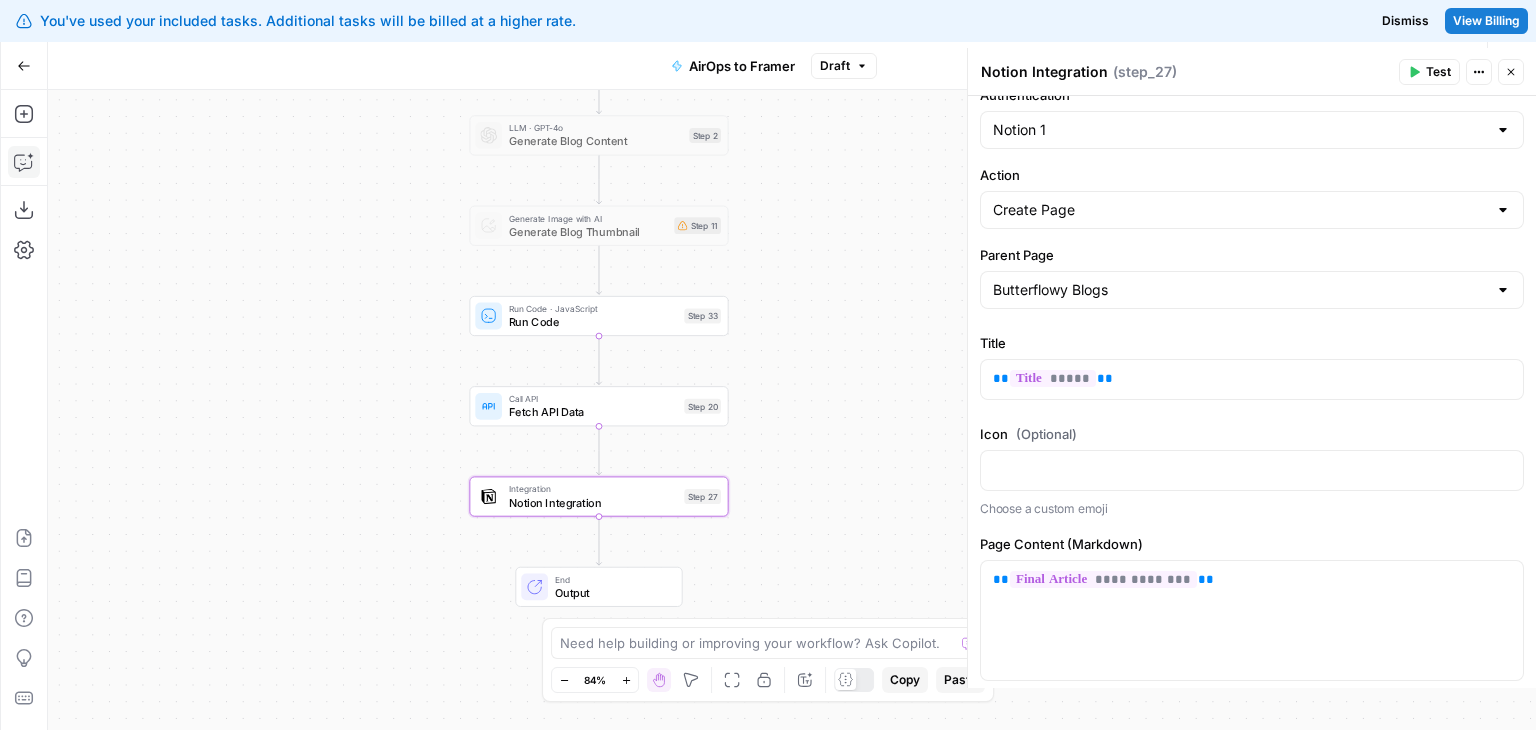 scroll, scrollTop: 136, scrollLeft: 0, axis: vertical 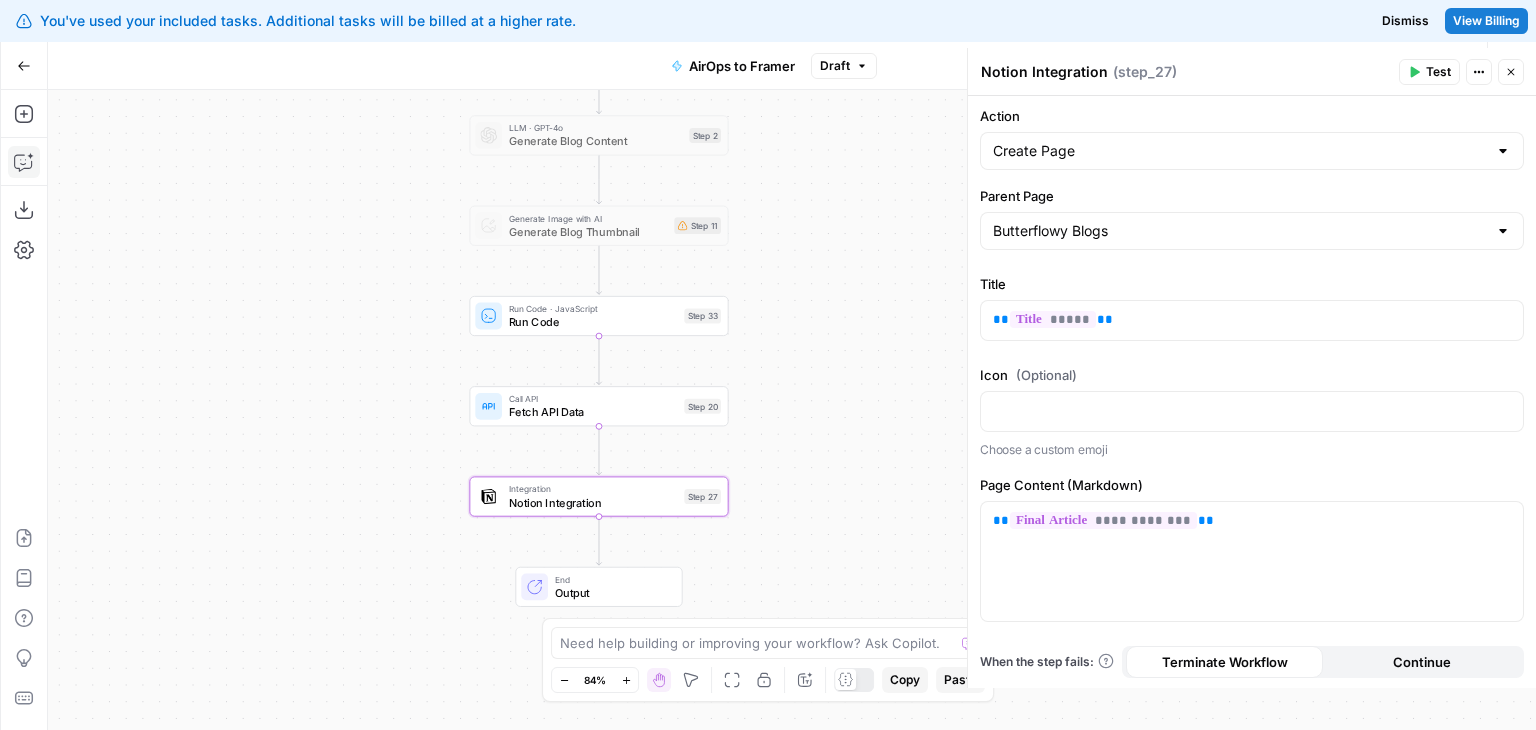 drag, startPoint x: 1253, startPoint y: 321, endPoint x: 1264, endPoint y: 454, distance: 133.45412 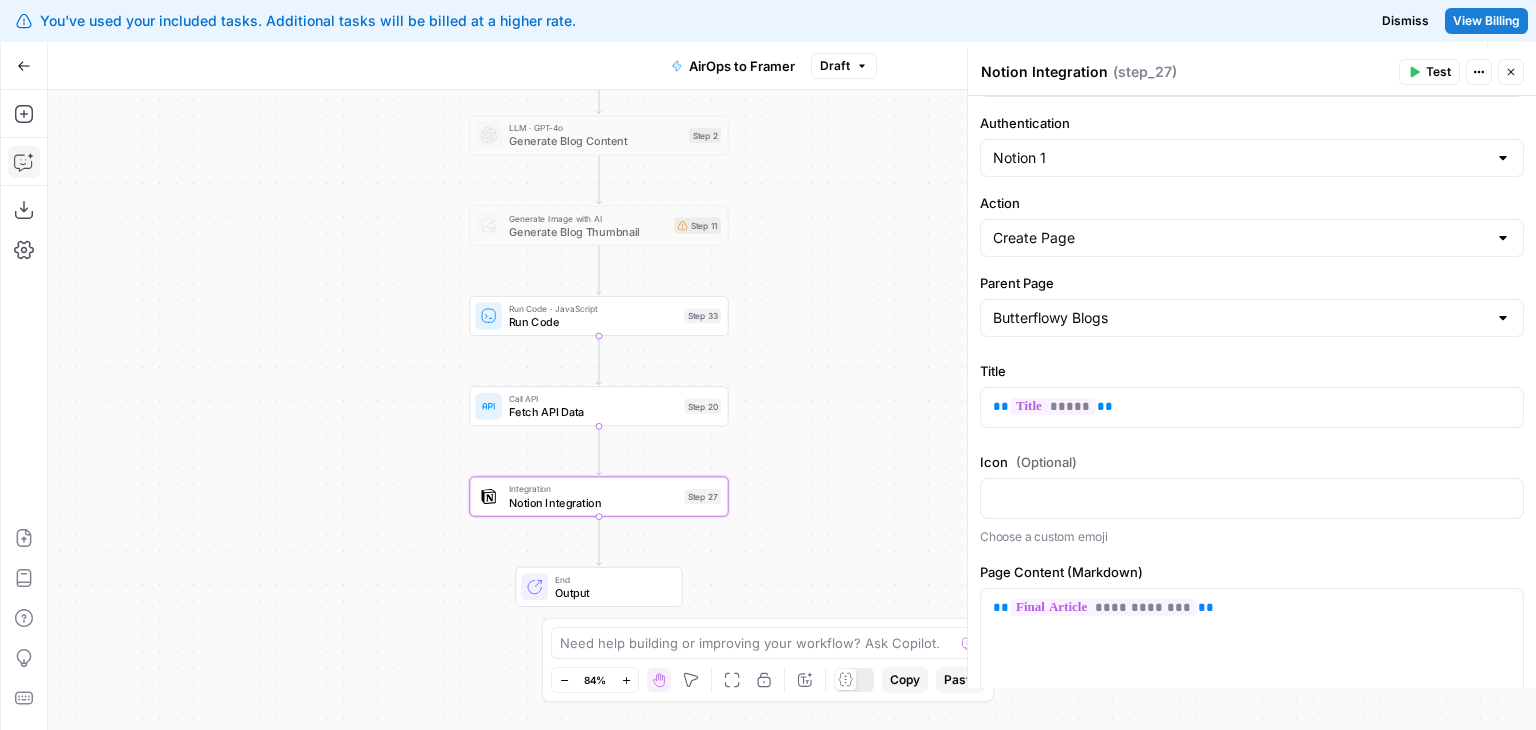 scroll, scrollTop: 0, scrollLeft: 0, axis: both 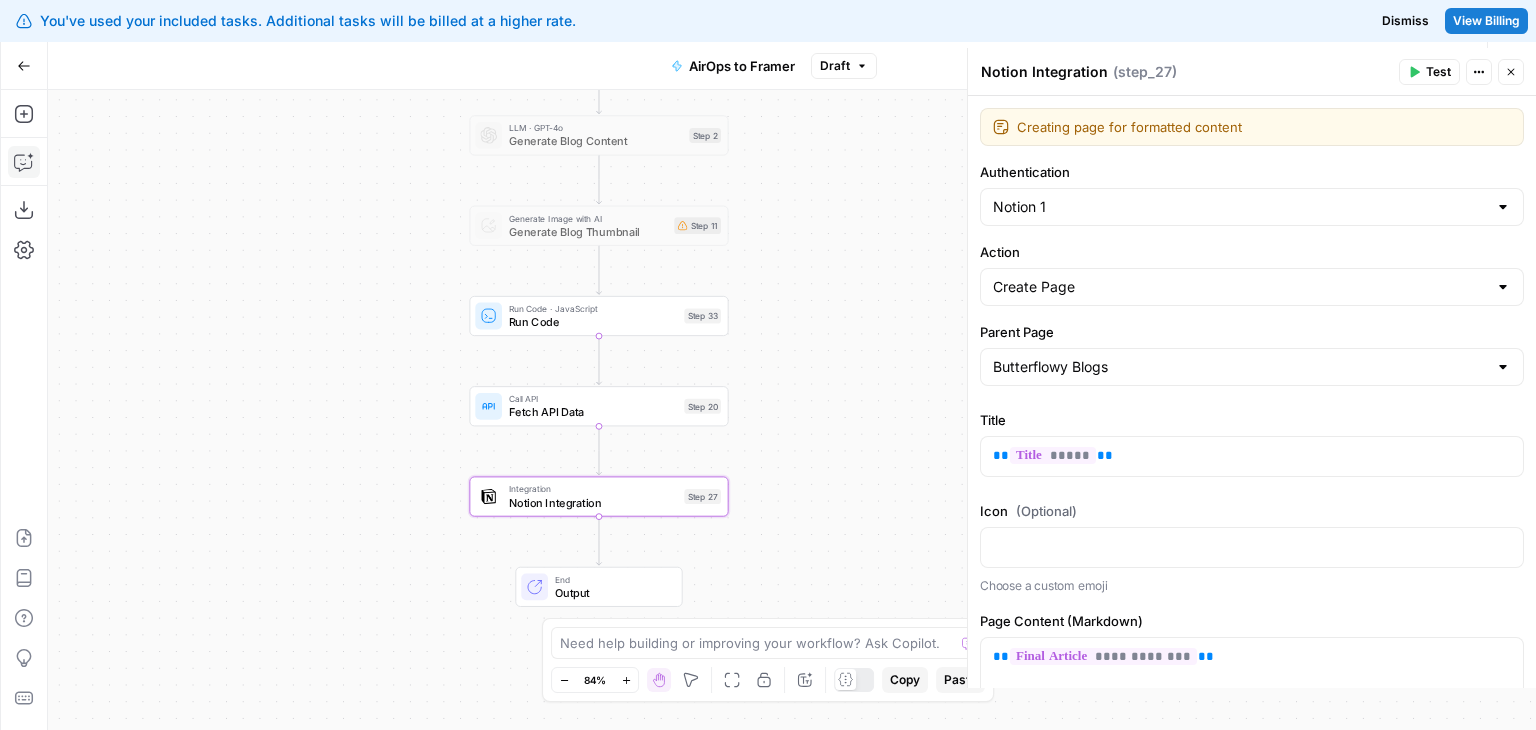 drag, startPoint x: 1270, startPoint y: 486, endPoint x: 1270, endPoint y: 393, distance: 93 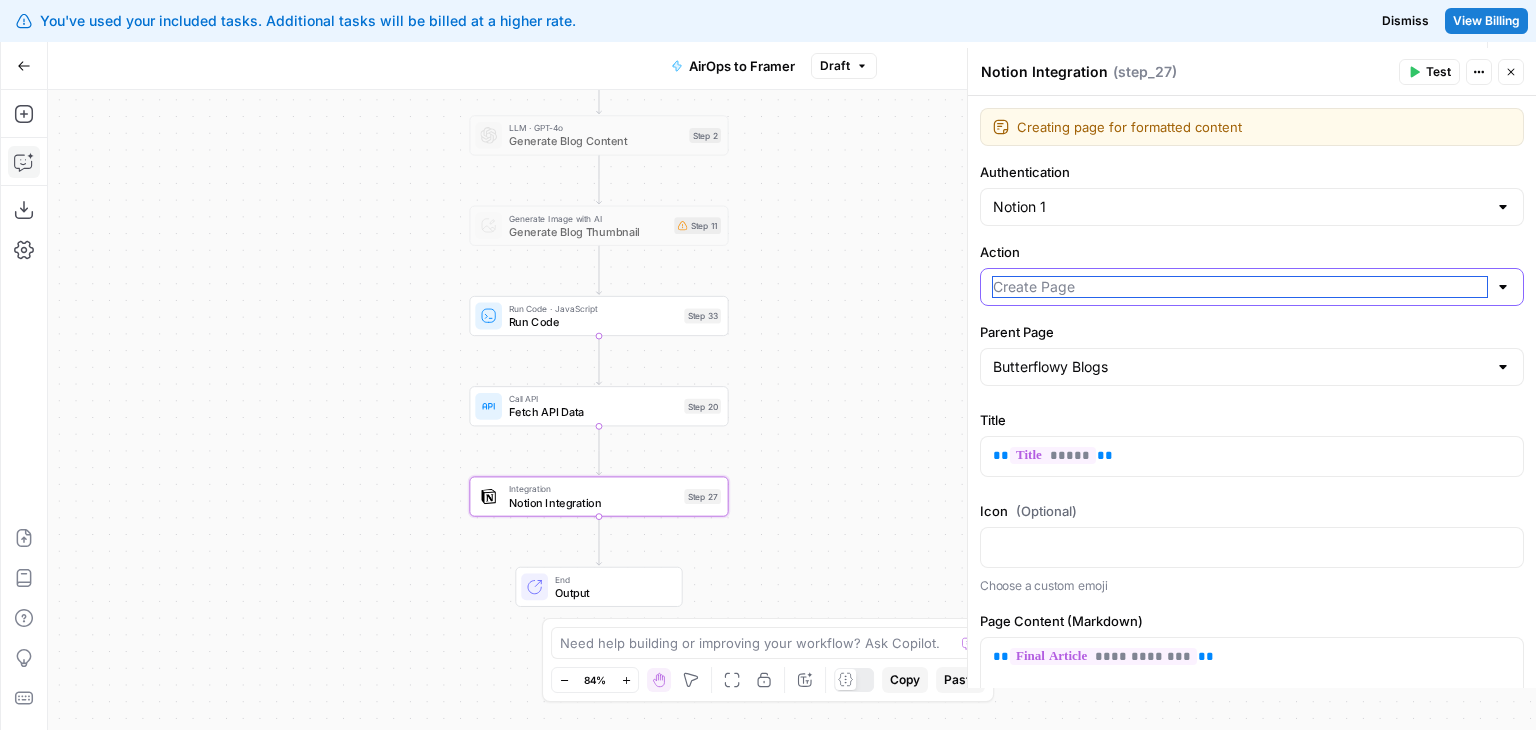 click on "Action" at bounding box center [1240, 287] 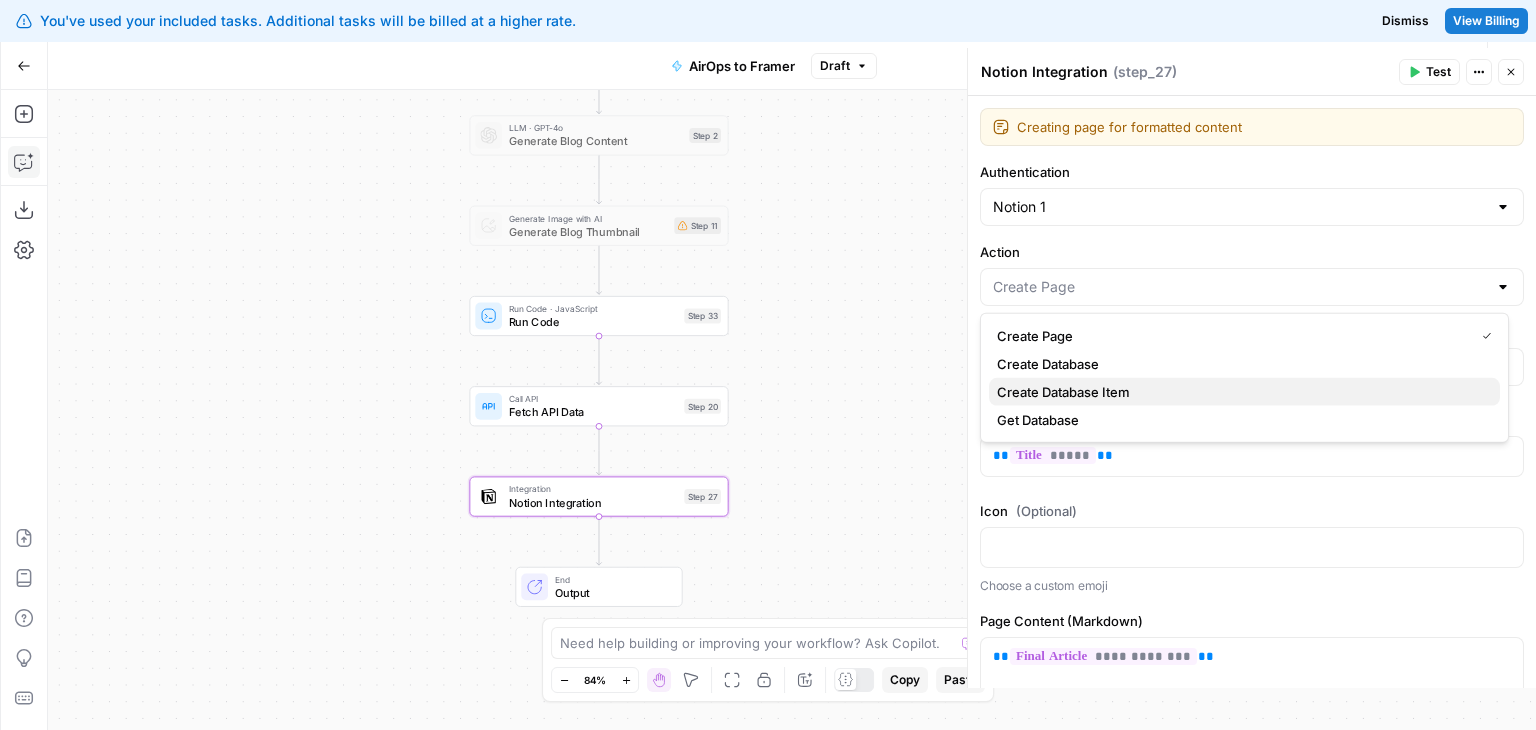 click on "Create Database Item" at bounding box center (1063, 392) 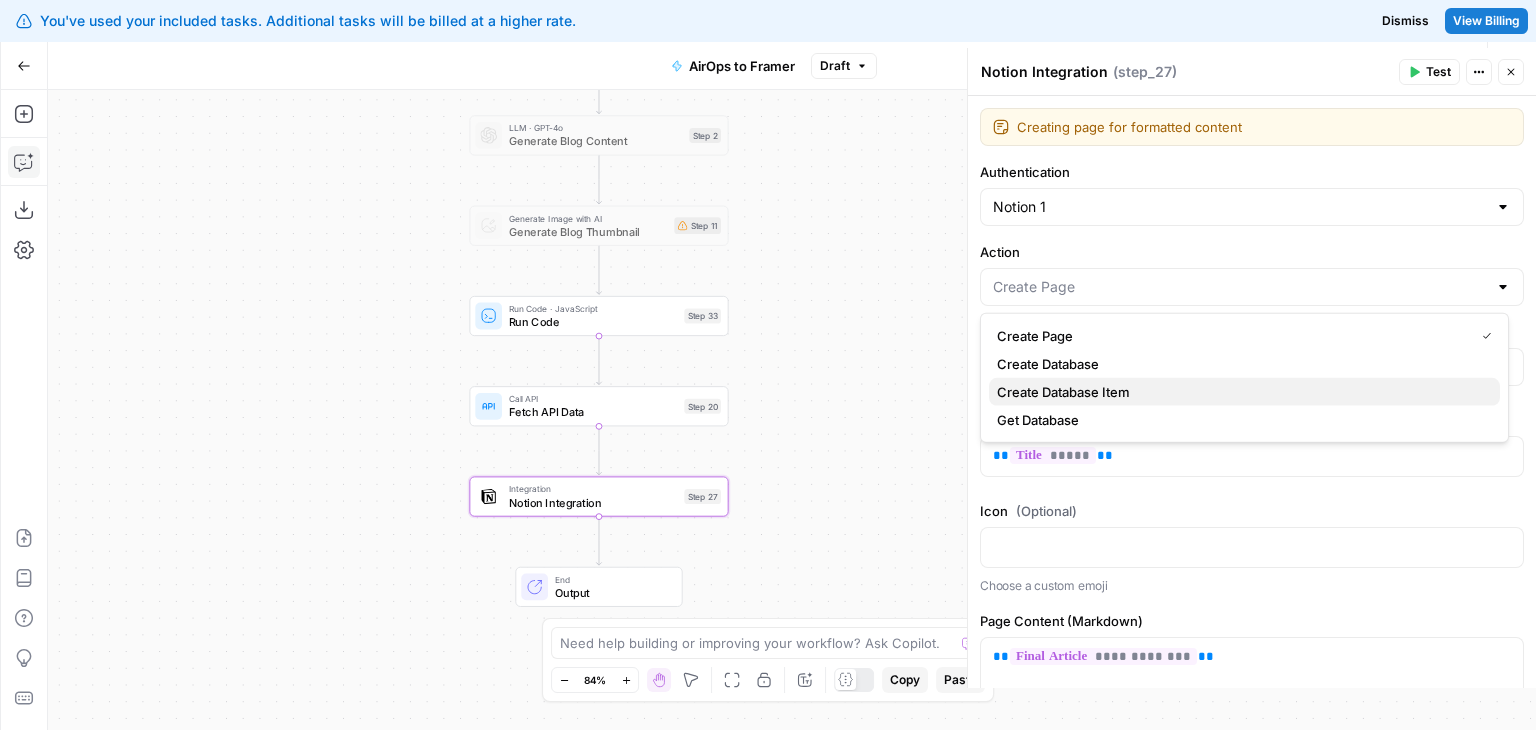 type on "Create Database Item" 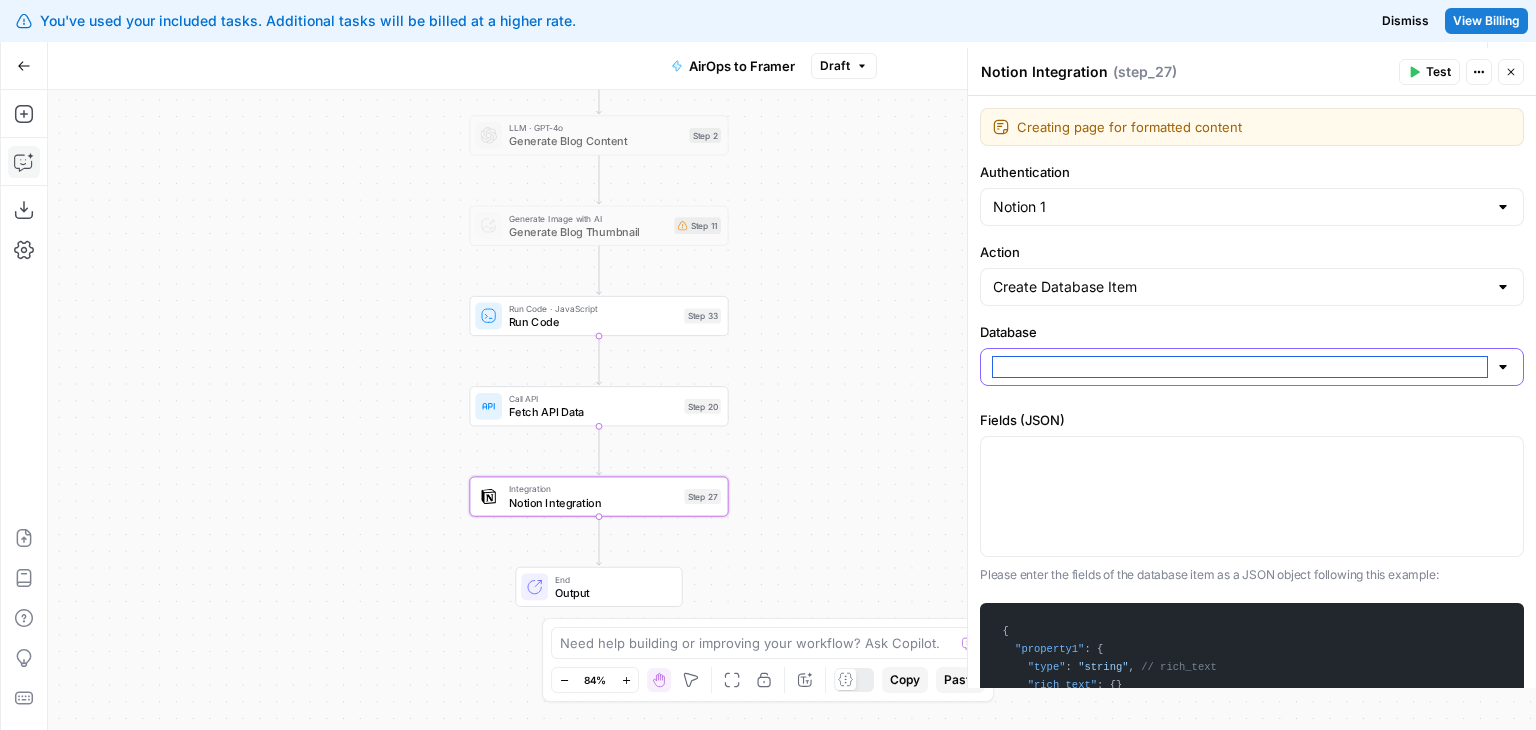 click on "Database" at bounding box center (1240, 367) 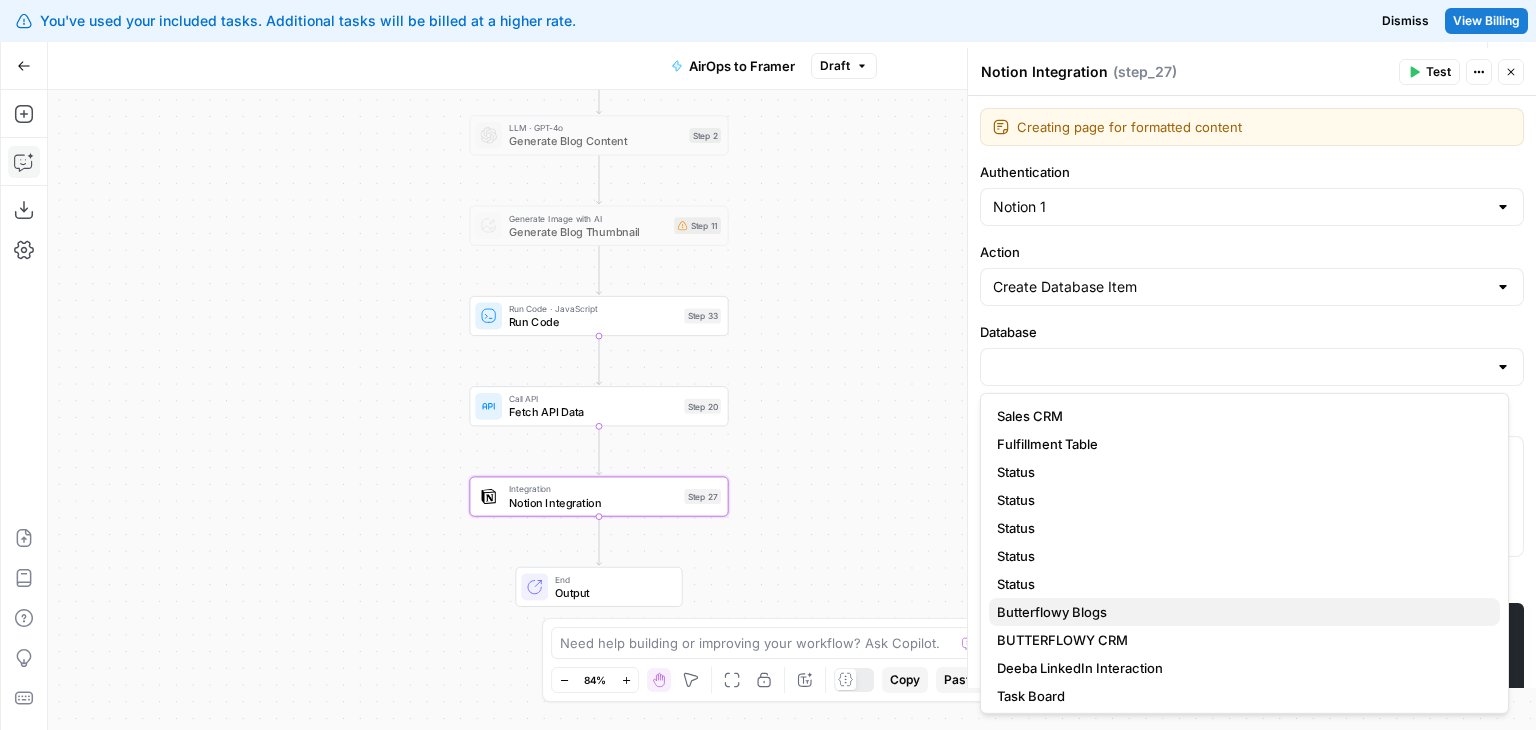 click on "Butterflowy Blogs" at bounding box center (1244, 612) 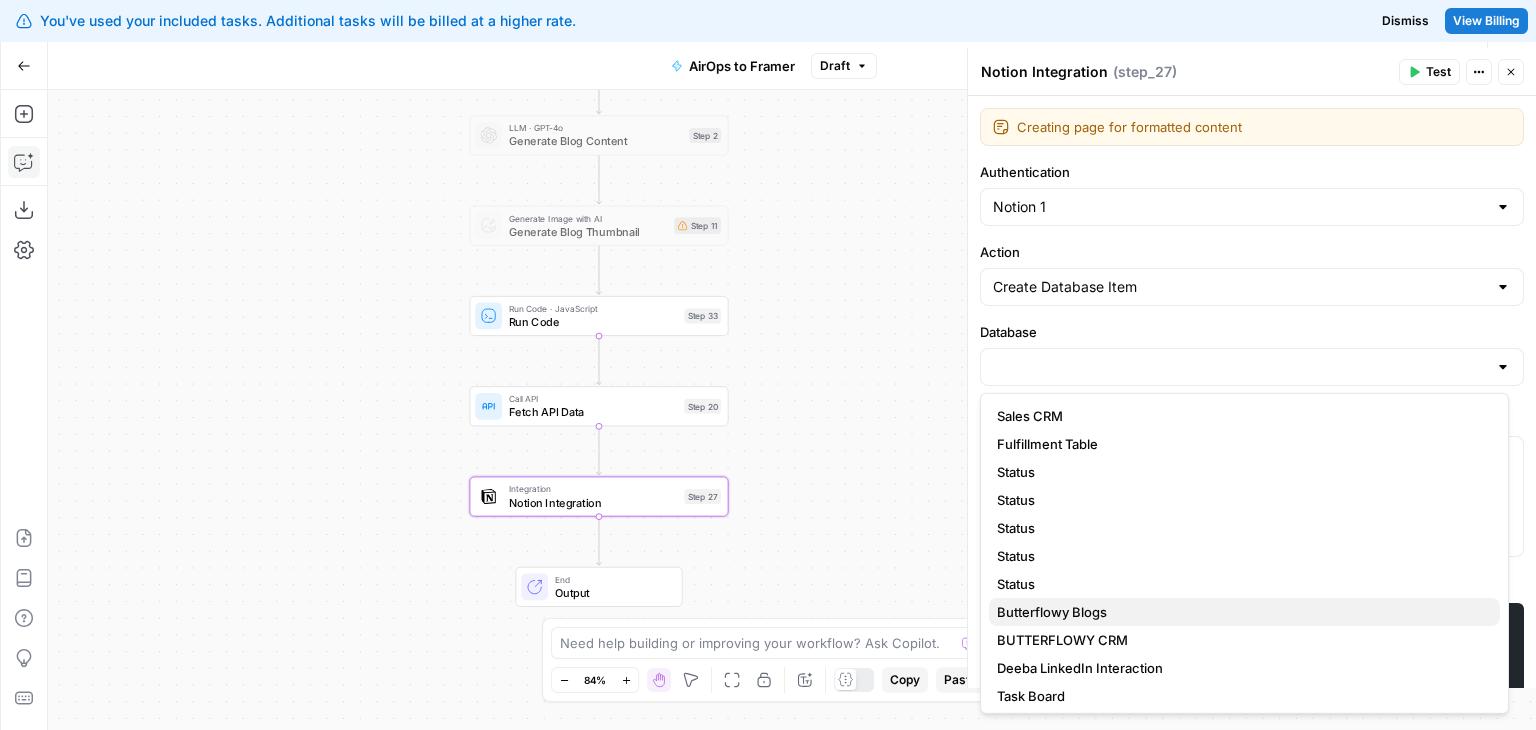 type on "Butterflowy Blogs" 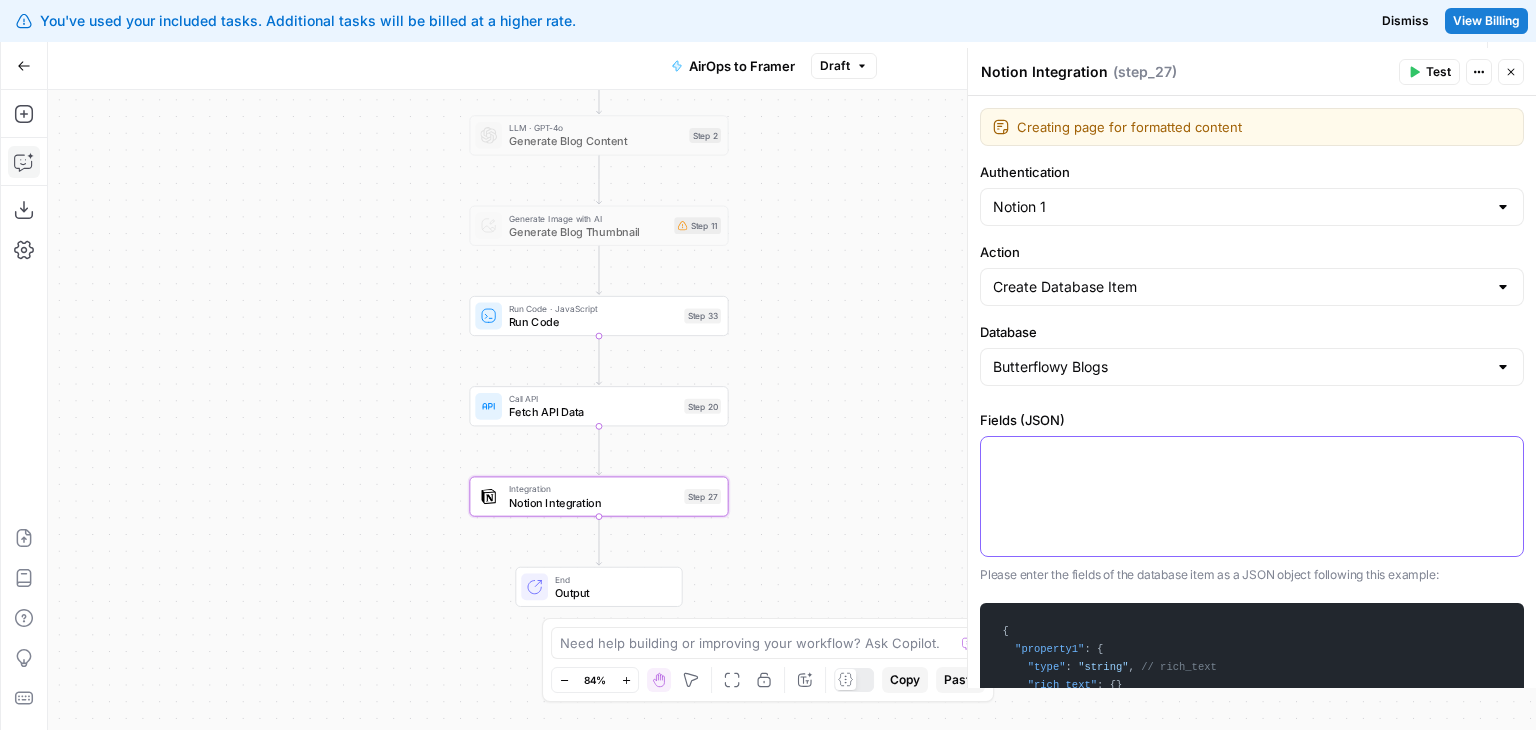 click at bounding box center (1252, 496) 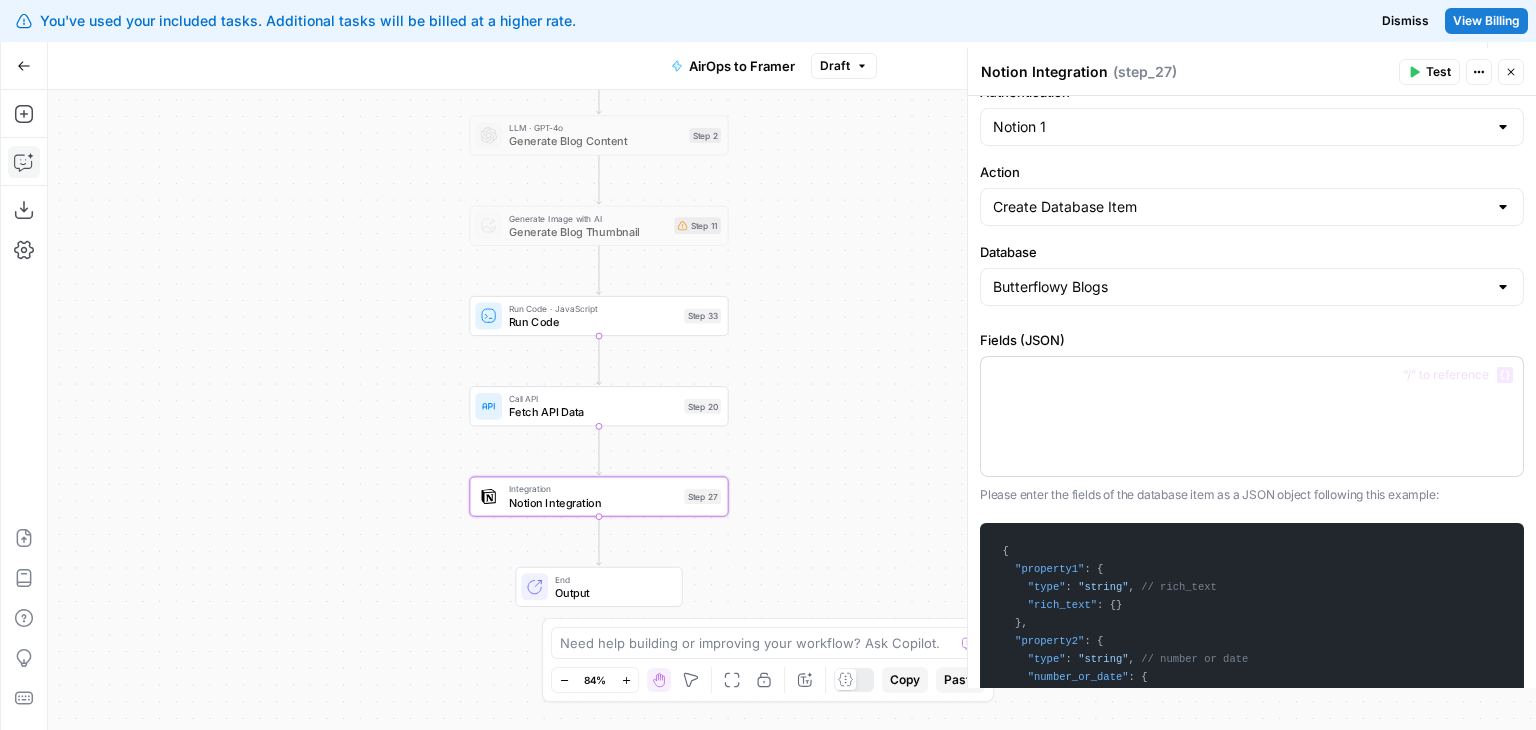 drag, startPoint x: 1131, startPoint y: 399, endPoint x: 1147, endPoint y: 473, distance: 75.70998 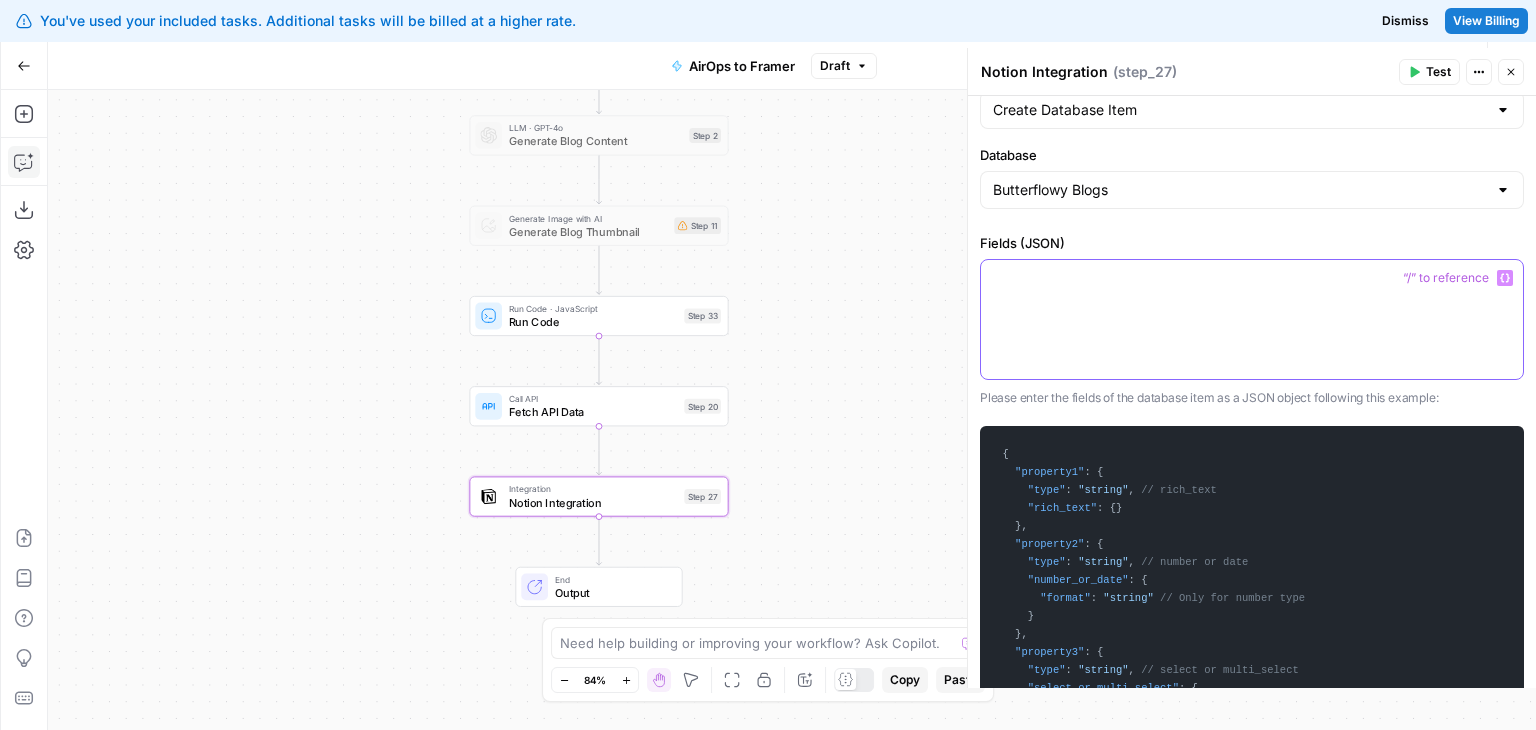 drag, startPoint x: 1132, startPoint y: 345, endPoint x: 1144, endPoint y: 450, distance: 105.68349 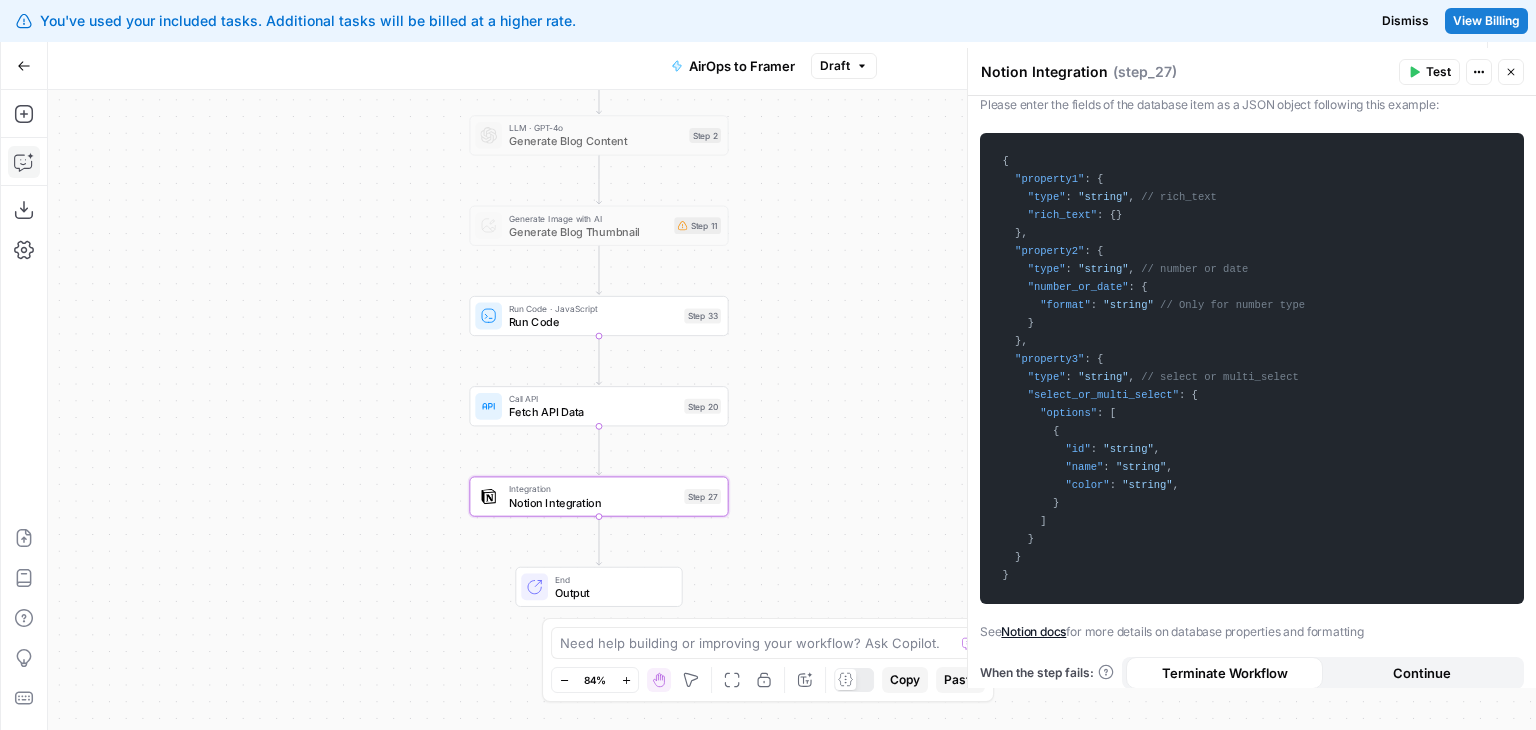drag, startPoint x: 1116, startPoint y: 393, endPoint x: 1134, endPoint y: 527, distance: 135.20355 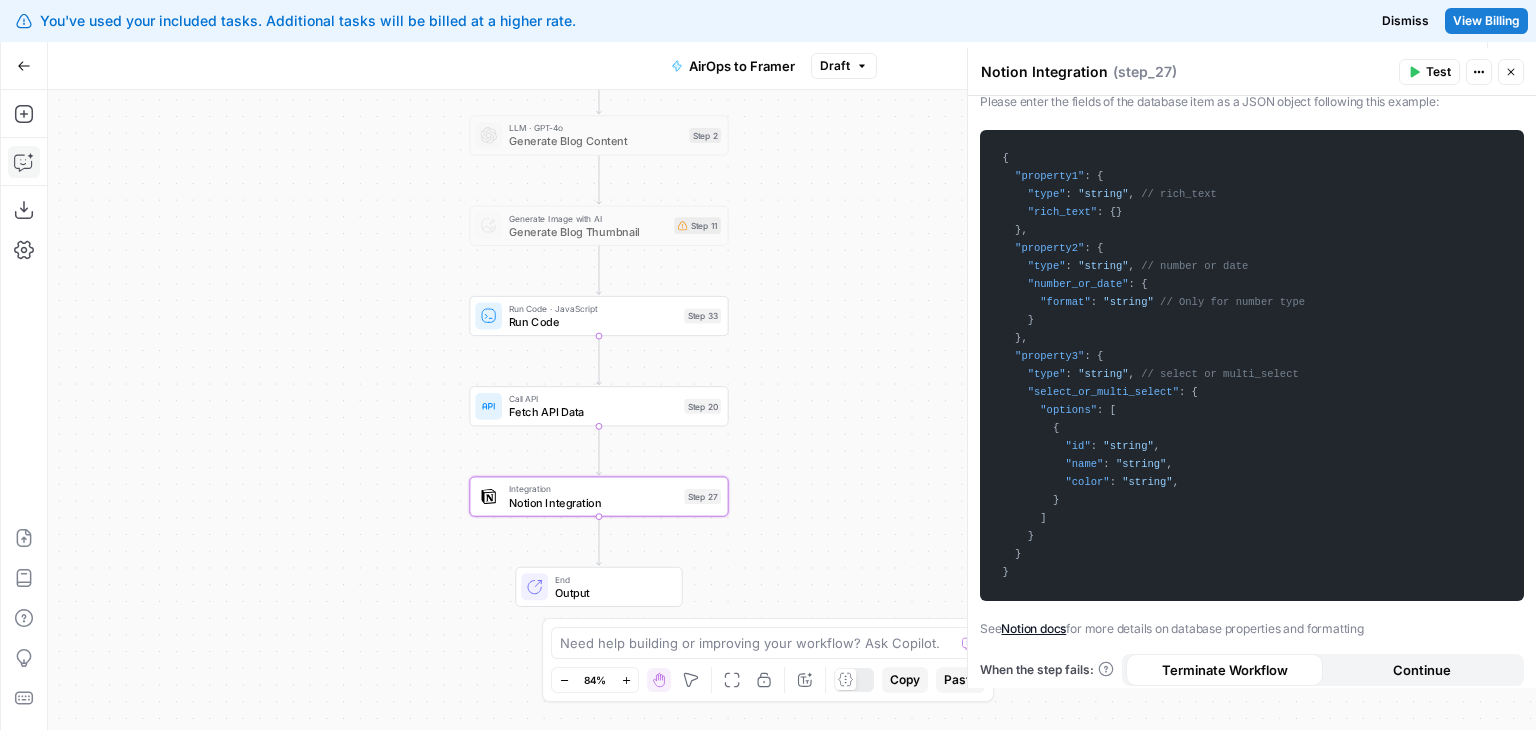 drag, startPoint x: 1124, startPoint y: 484, endPoint x: 1114, endPoint y: 457, distance: 28.79236 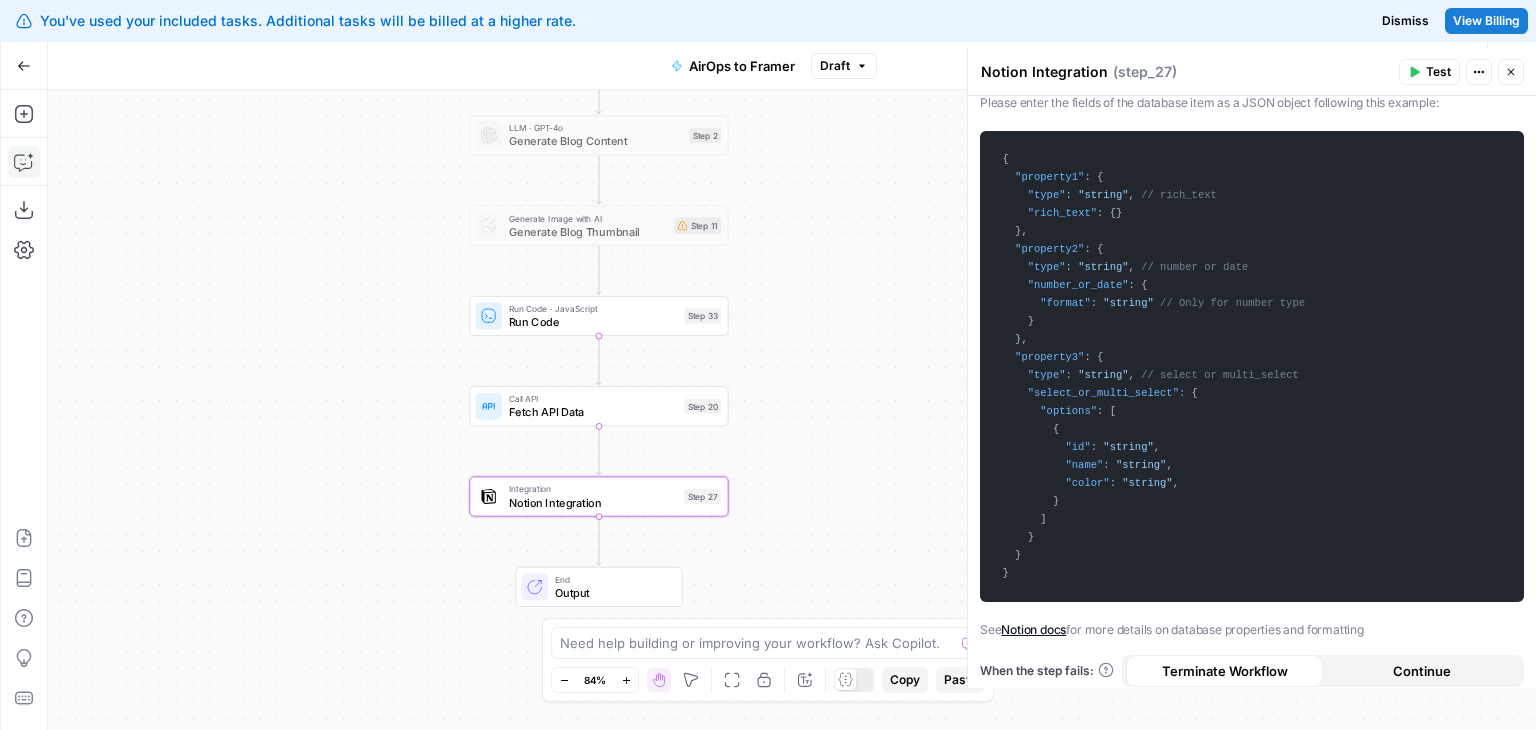 drag, startPoint x: 1104, startPoint y: 268, endPoint x: 1145, endPoint y: 257, distance: 42.44997 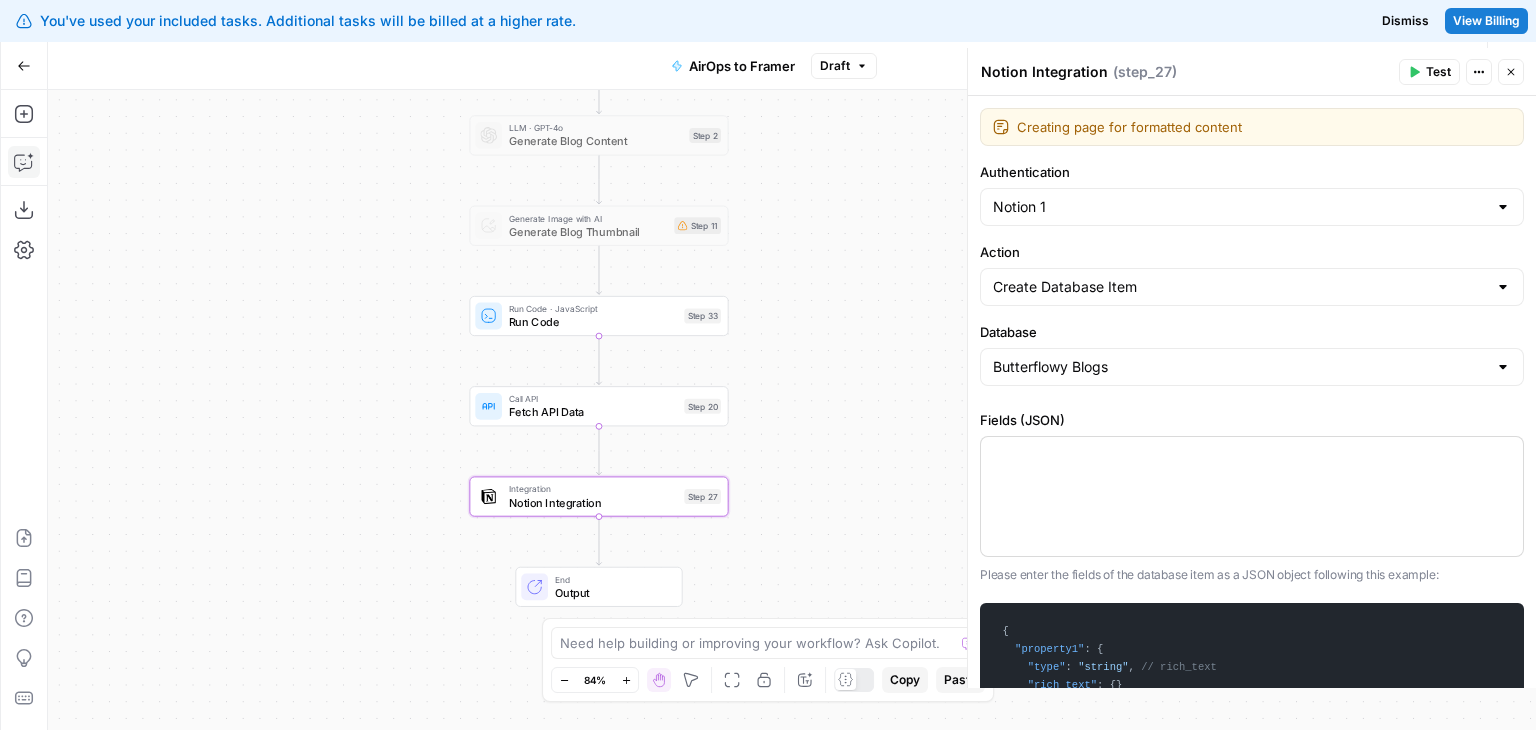 drag, startPoint x: 1195, startPoint y: 434, endPoint x: 1221, endPoint y: 271, distance: 165.0606 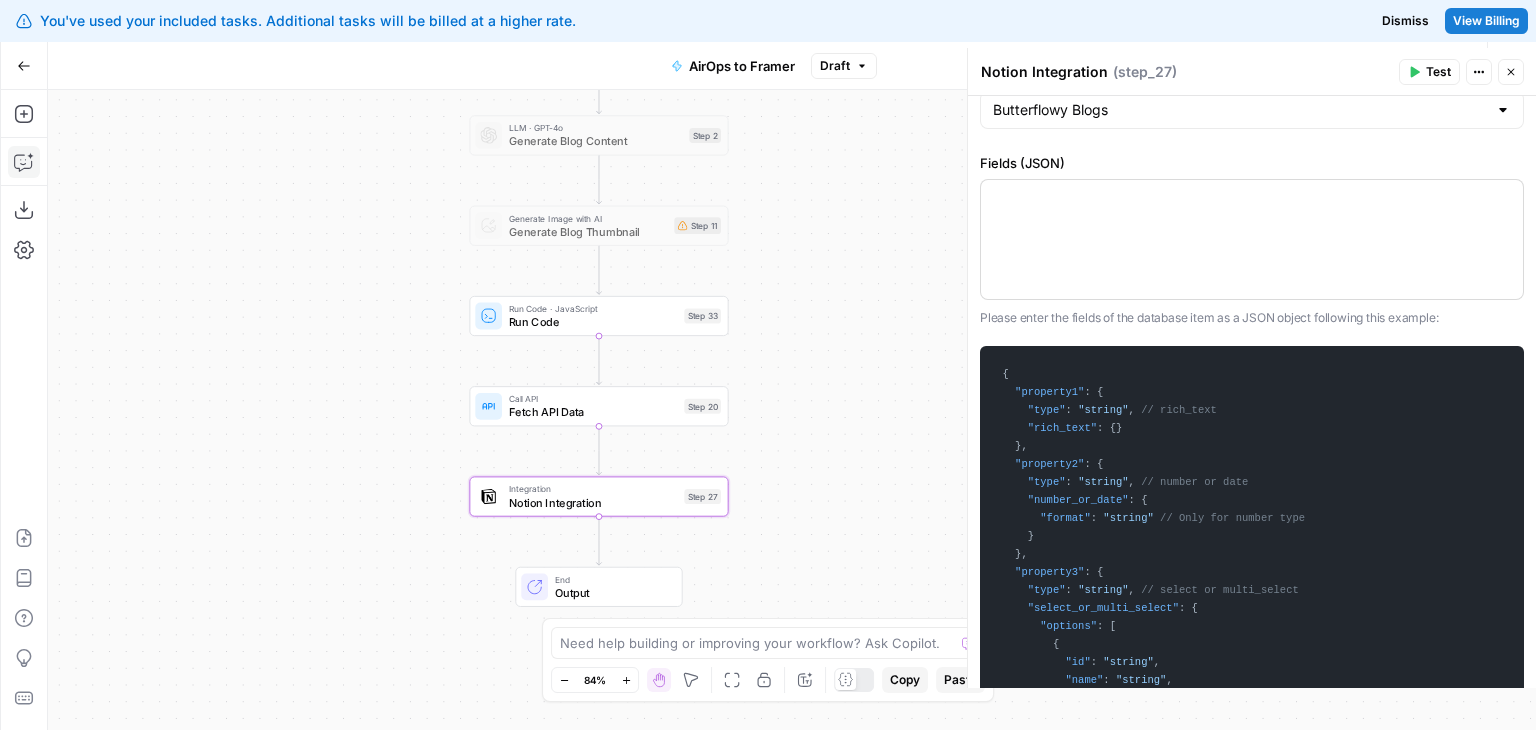 scroll, scrollTop: 481, scrollLeft: 0, axis: vertical 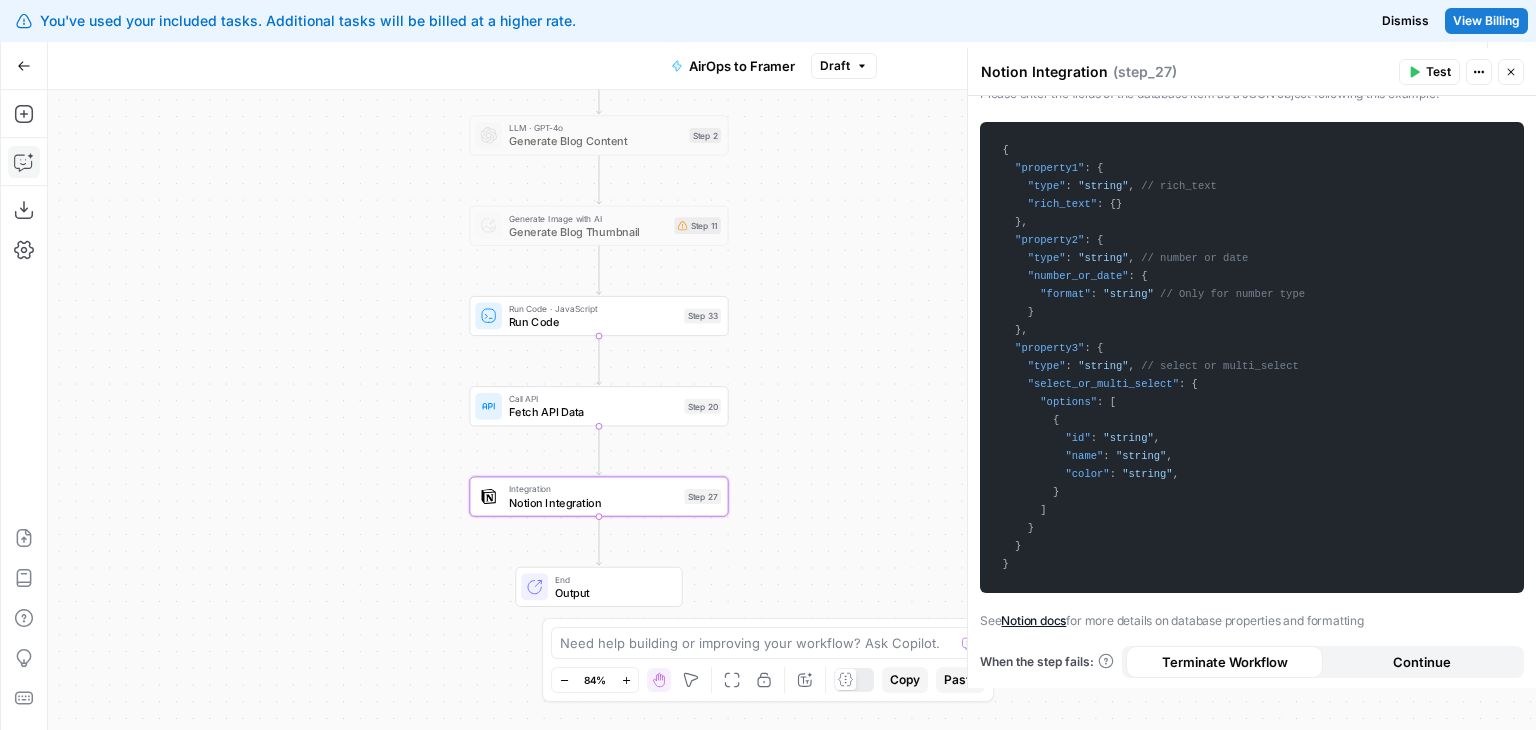 drag, startPoint x: 1224, startPoint y: 343, endPoint x: 1208, endPoint y: 489, distance: 146.8741 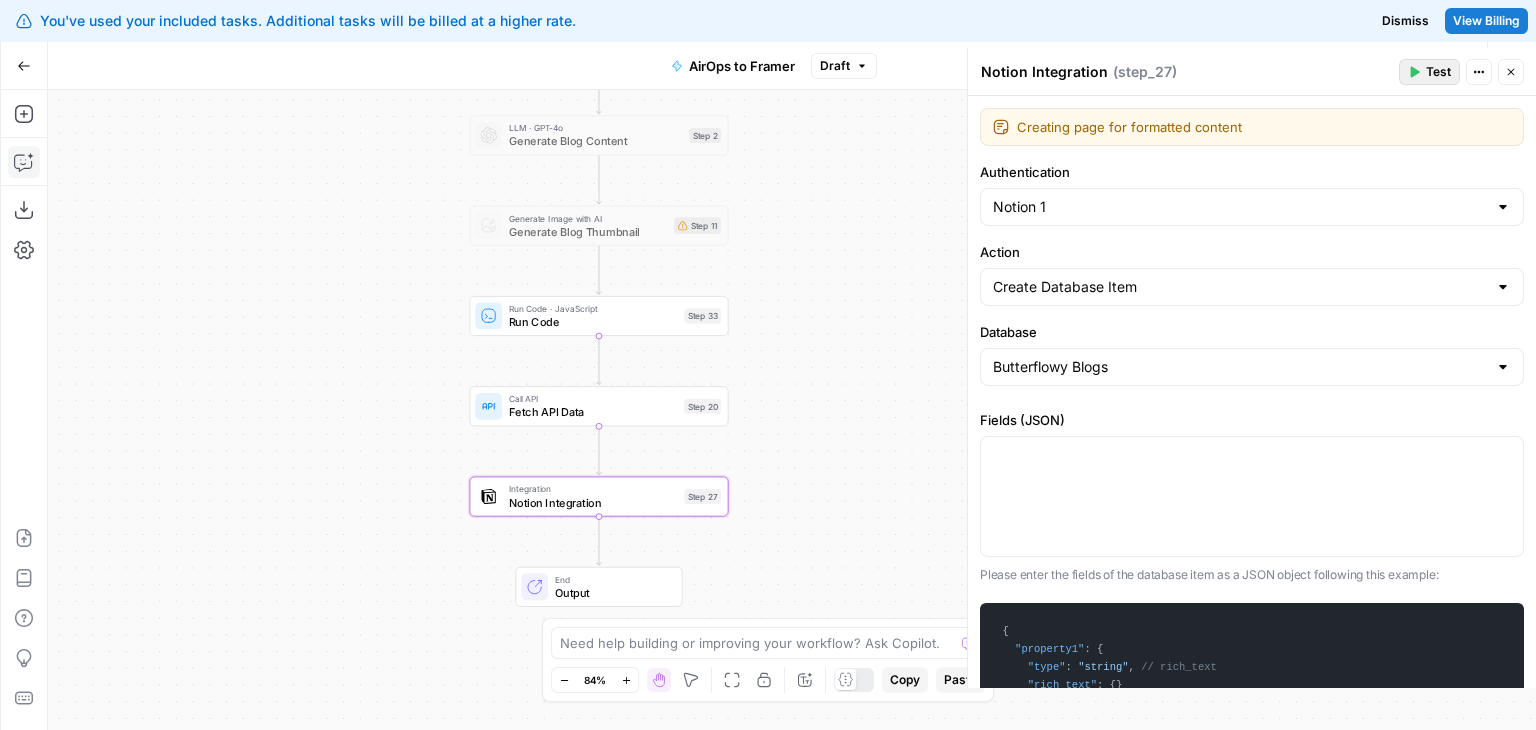 drag, startPoint x: 1317, startPoint y: 263, endPoint x: 1424, endPoint y: 81, distance: 211.12318 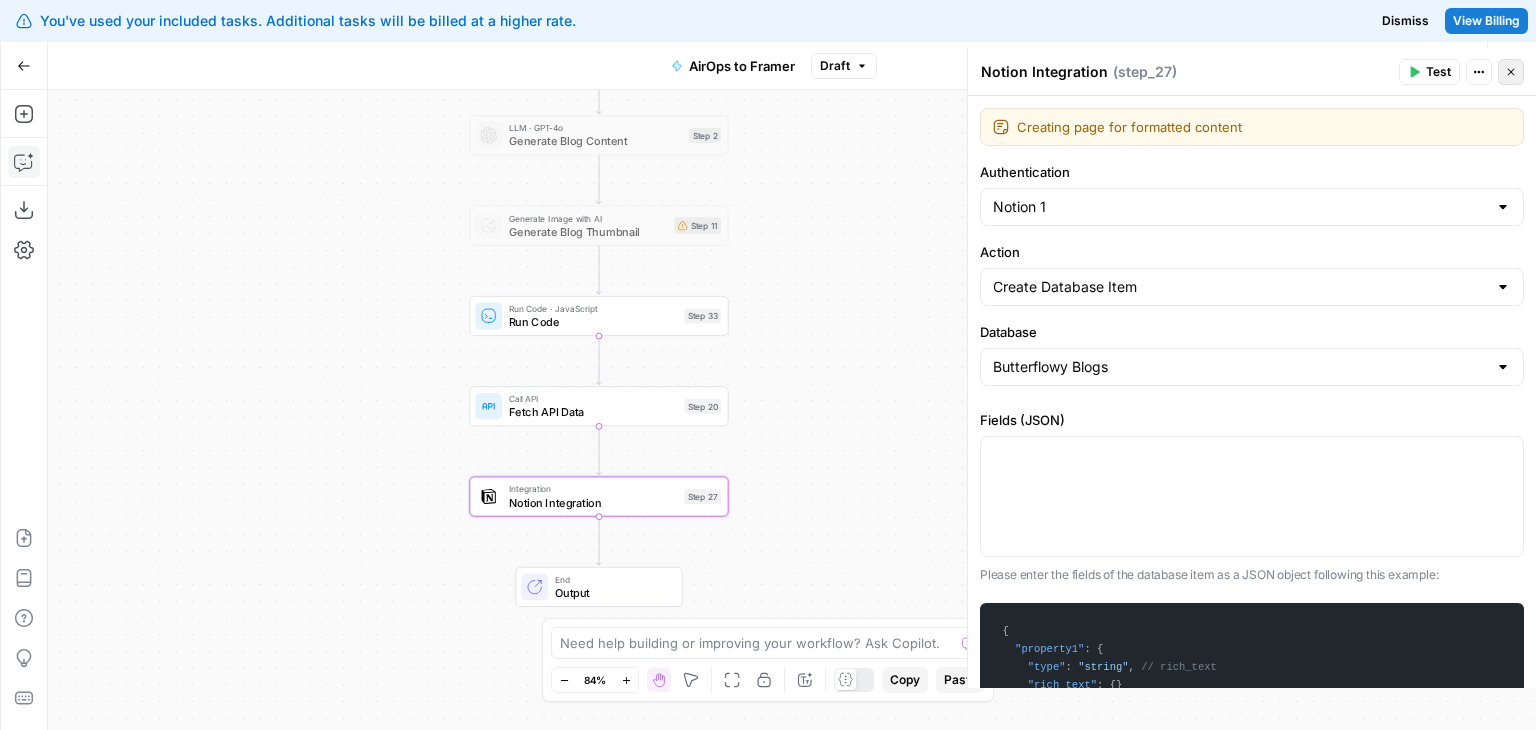 click 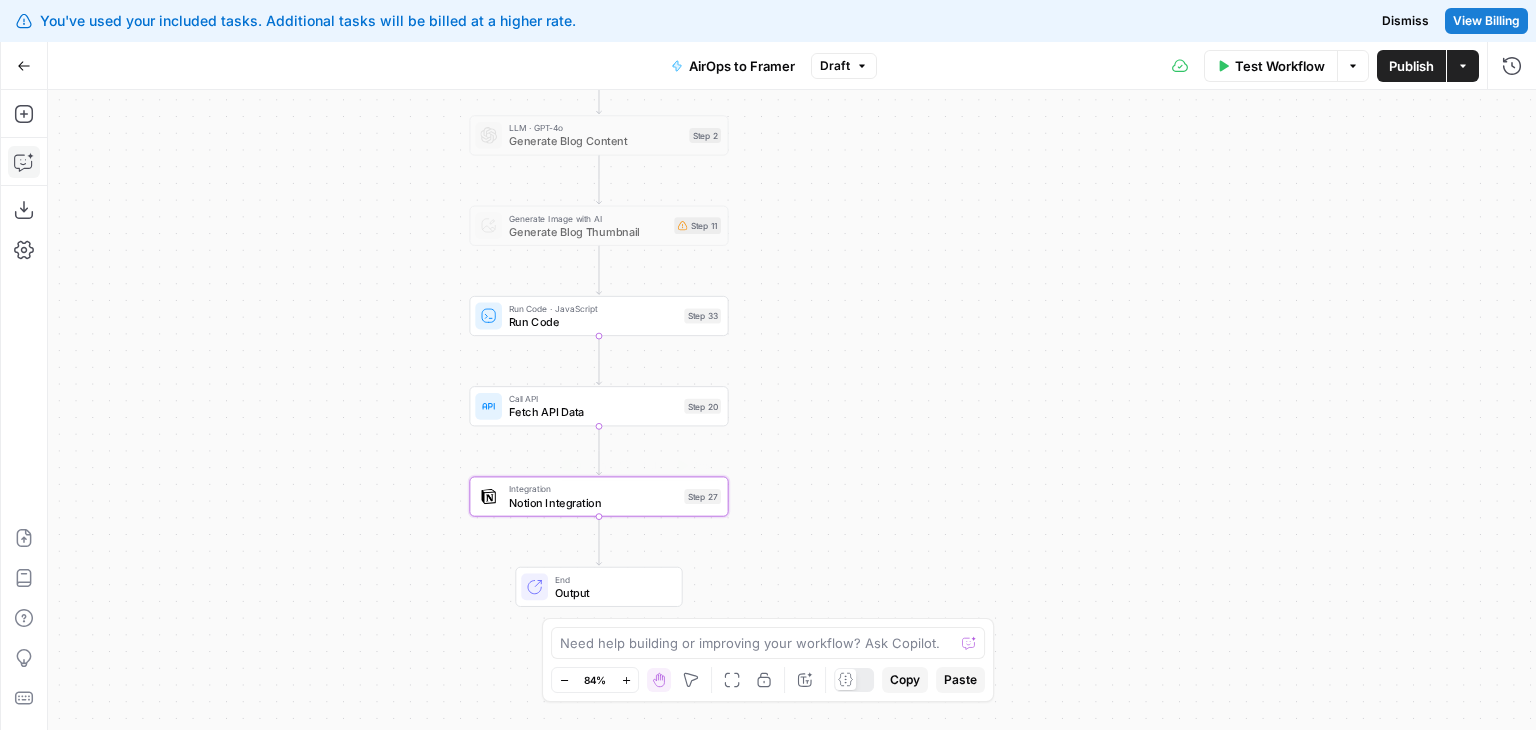 click at bounding box center [570, 466] 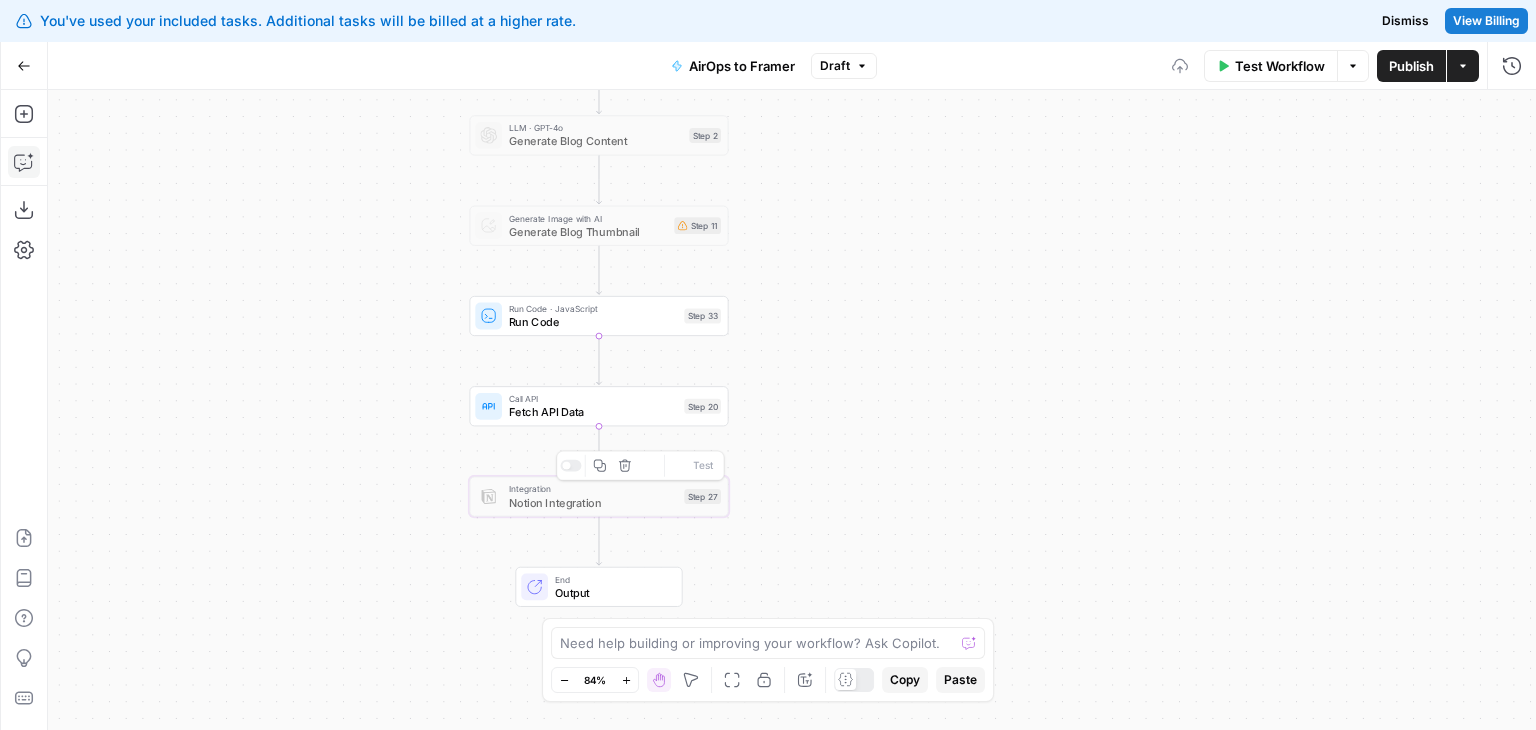 drag, startPoint x: 957, startPoint y: 243, endPoint x: 797, endPoint y: 433, distance: 248.39485 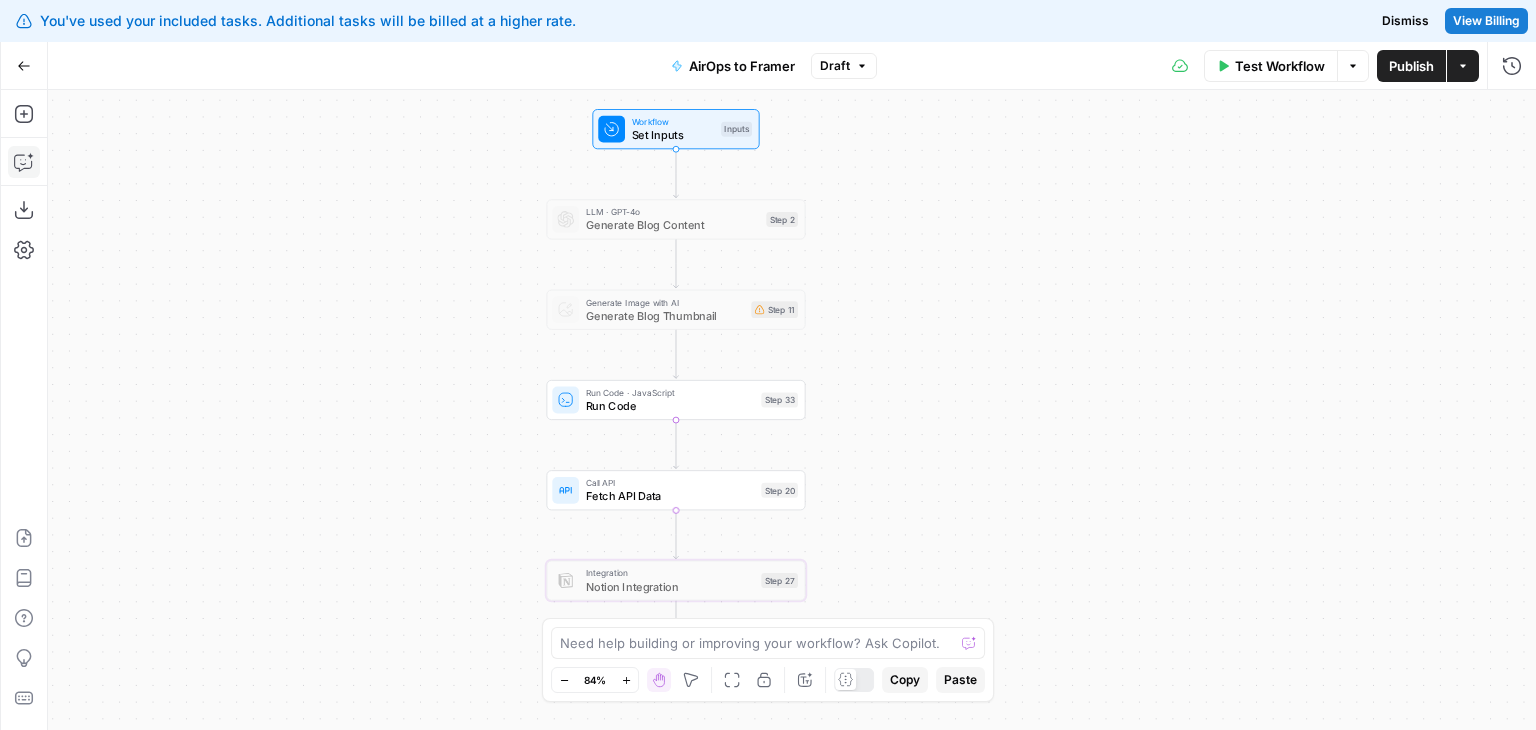 click on "Call API" at bounding box center [670, 482] 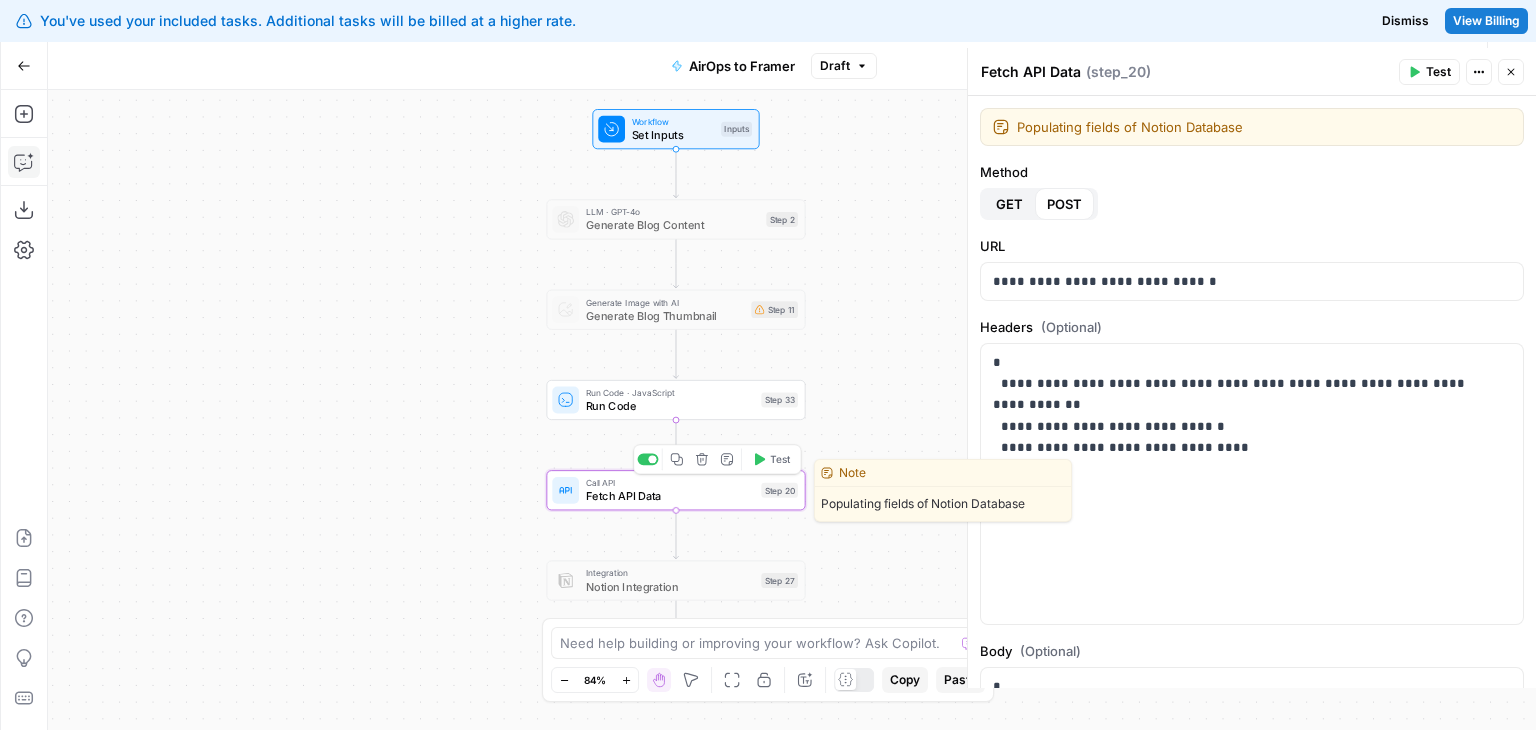 drag, startPoint x: 416, startPoint y: 281, endPoint x: 315, endPoint y: 334, distance: 114.061386 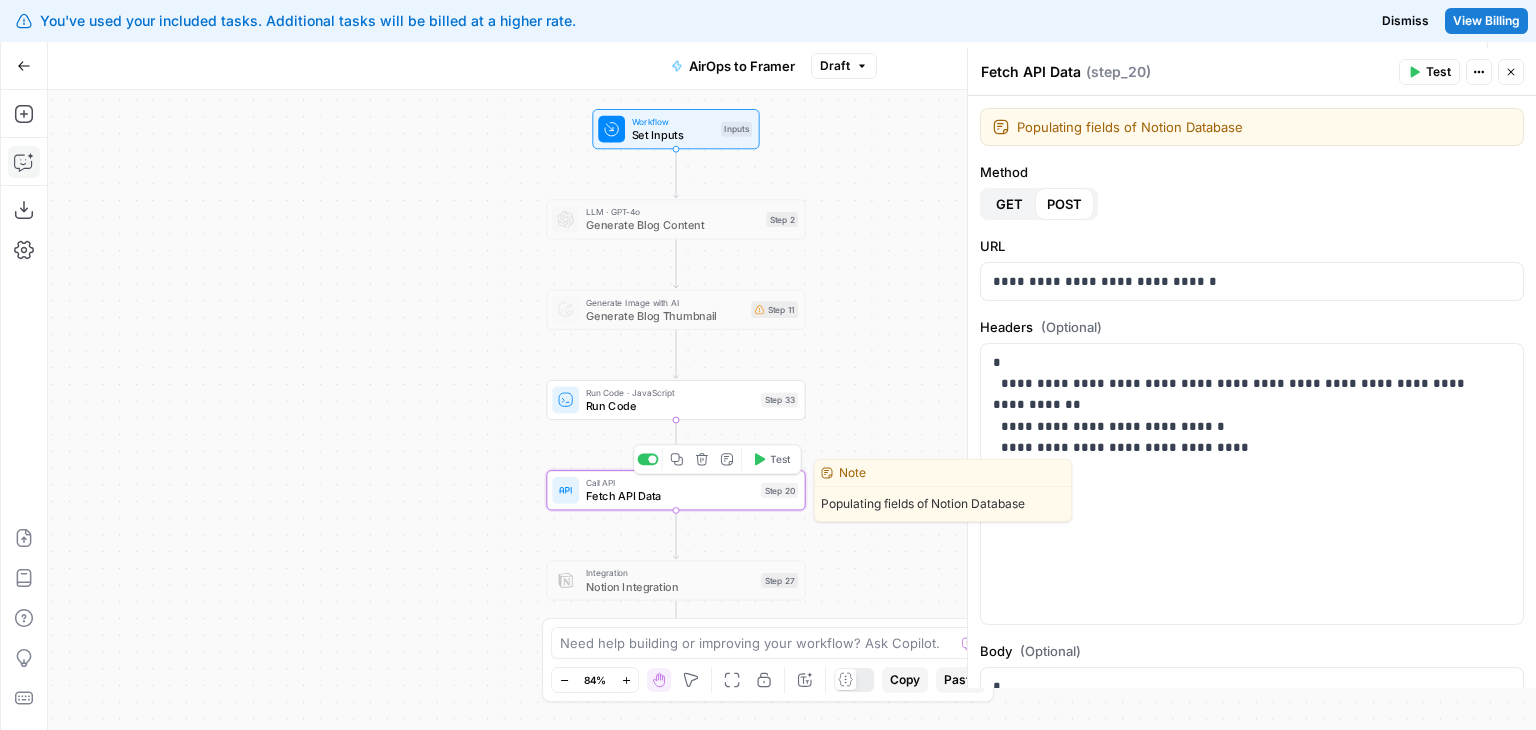 click on "Workflow Set Inputs Inputs LLM · GPT-4o Generate Blog Content Step 2 Generate Image with AI Generate Blog Thumbnail Step 11 Run Code · JavaScript Run Code Step 33 Call API Fetch API Data Step 20 Copy step Delete step Edit Note Test Integration Notion Integration Step 27 End Output" at bounding box center [792, 410] 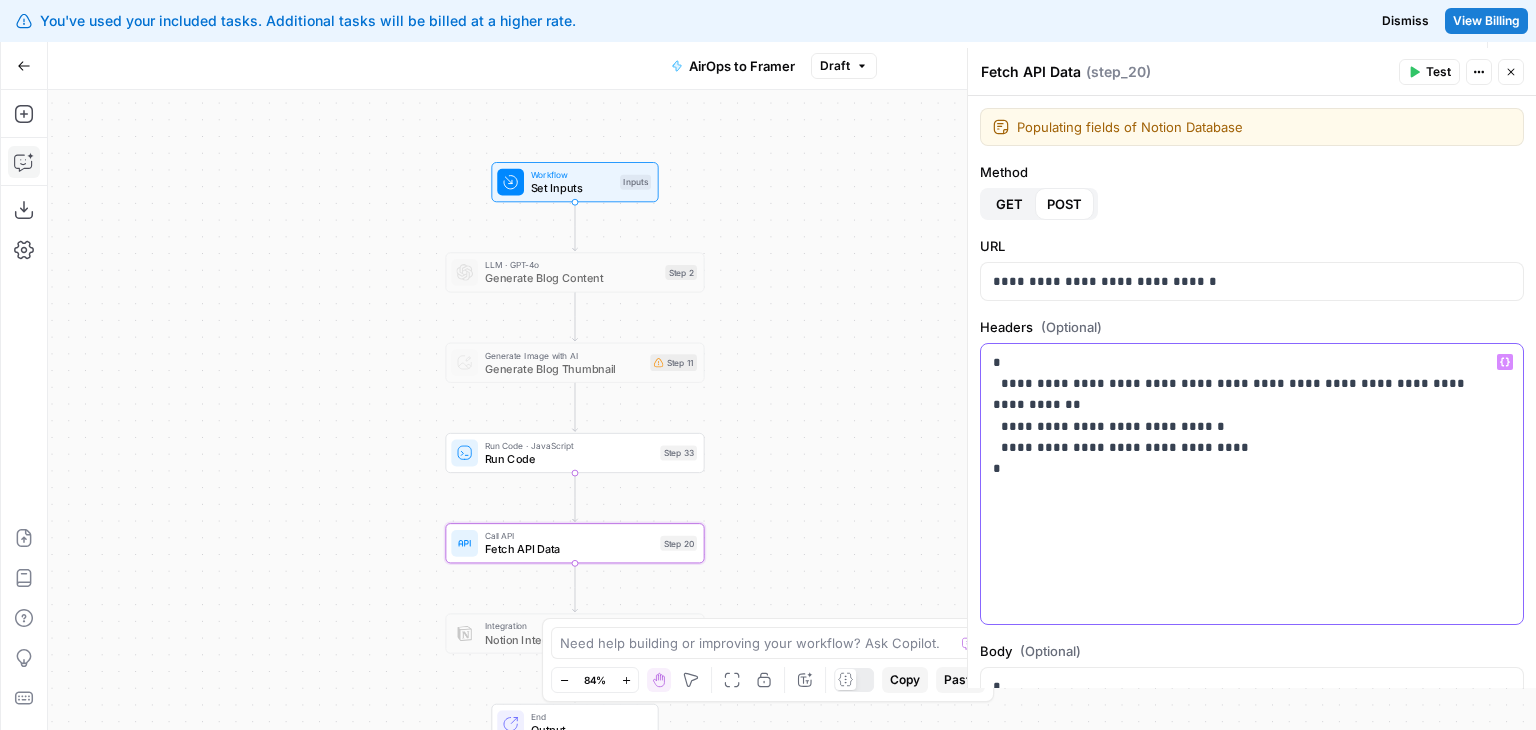 scroll, scrollTop: 40, scrollLeft: 0, axis: vertical 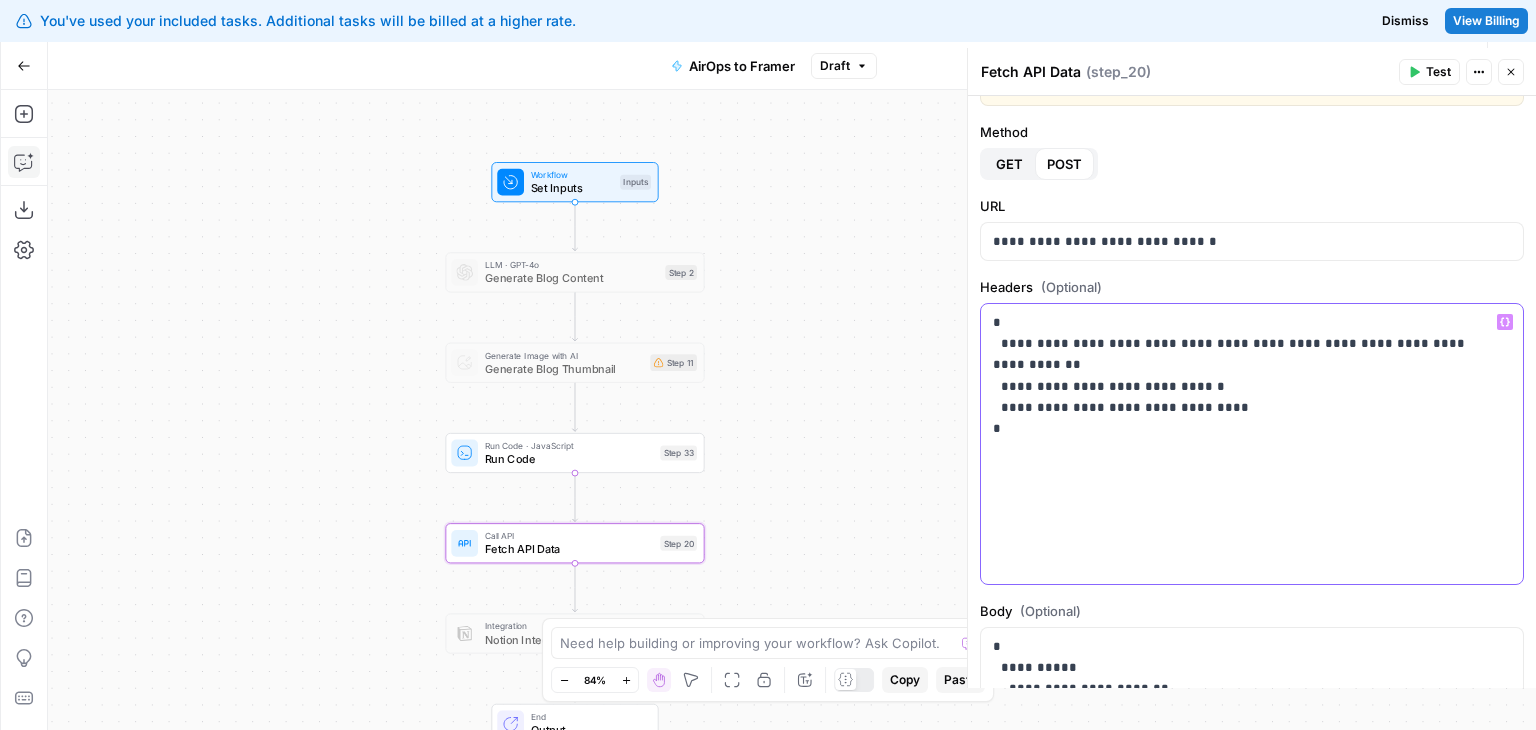 drag, startPoint x: 1291, startPoint y: 382, endPoint x: 1292, endPoint y: 449, distance: 67.00746 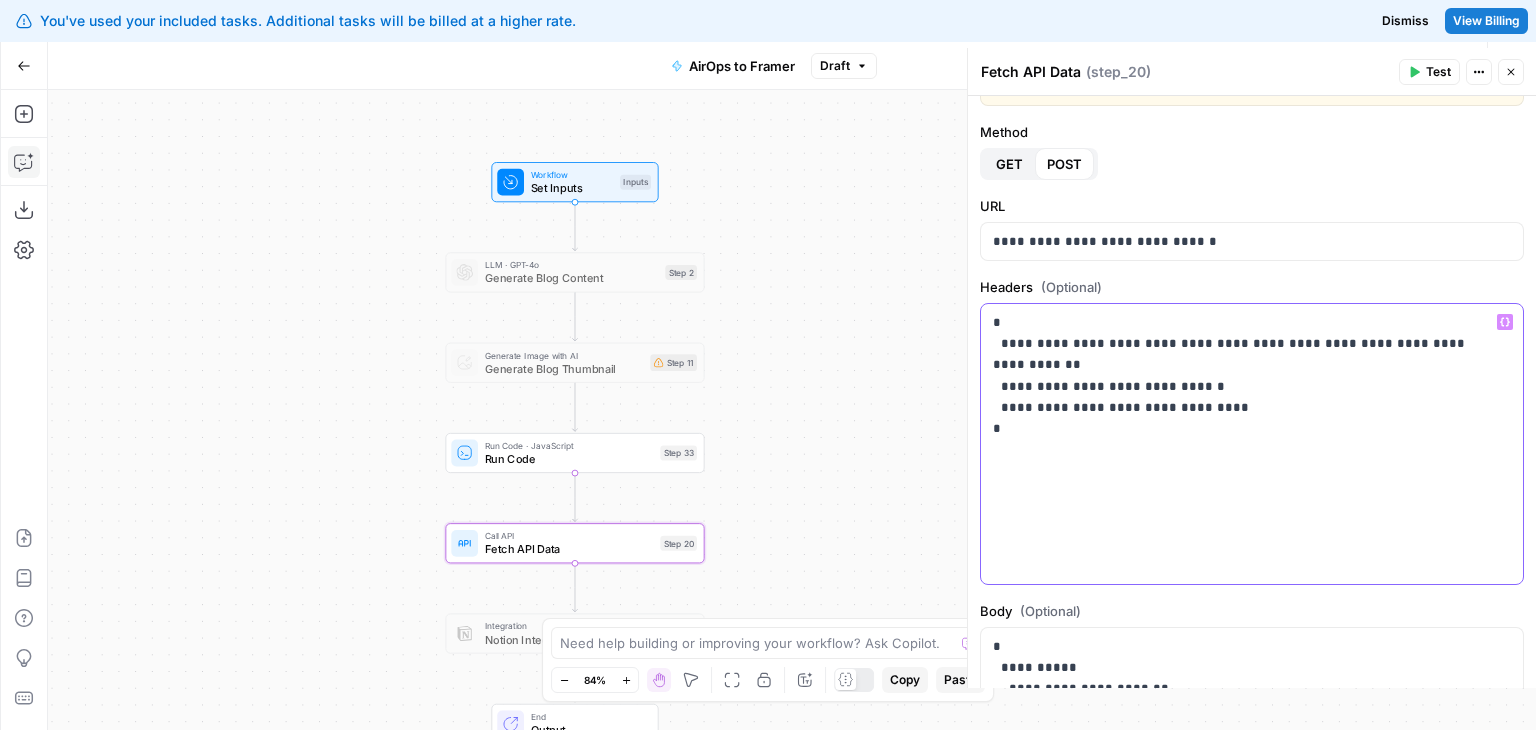 click on "**********" at bounding box center [1252, 444] 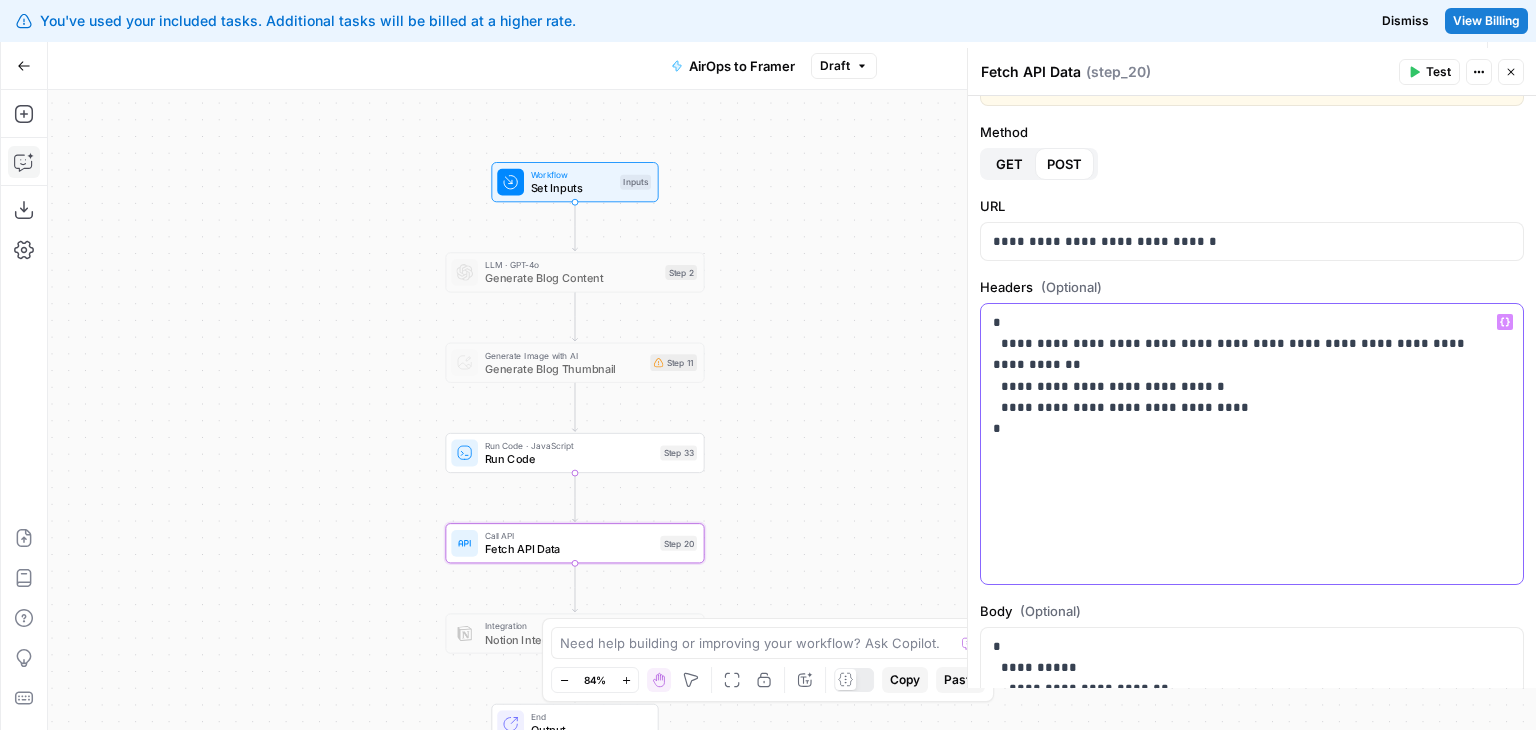 click on "**********" at bounding box center [1244, 375] 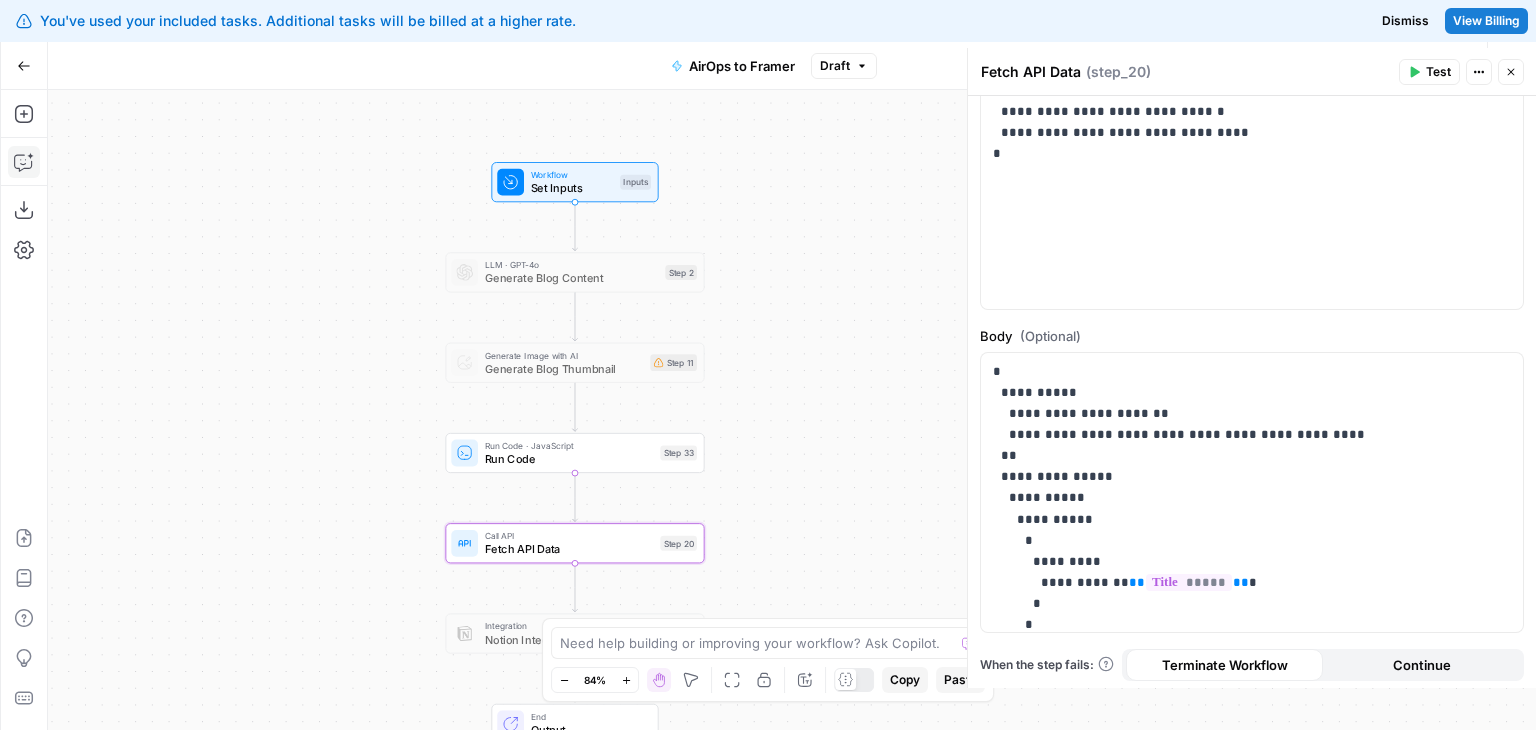 drag, startPoint x: 1275, startPoint y: 602, endPoint x: 1282, endPoint y: 722, distance: 120.203995 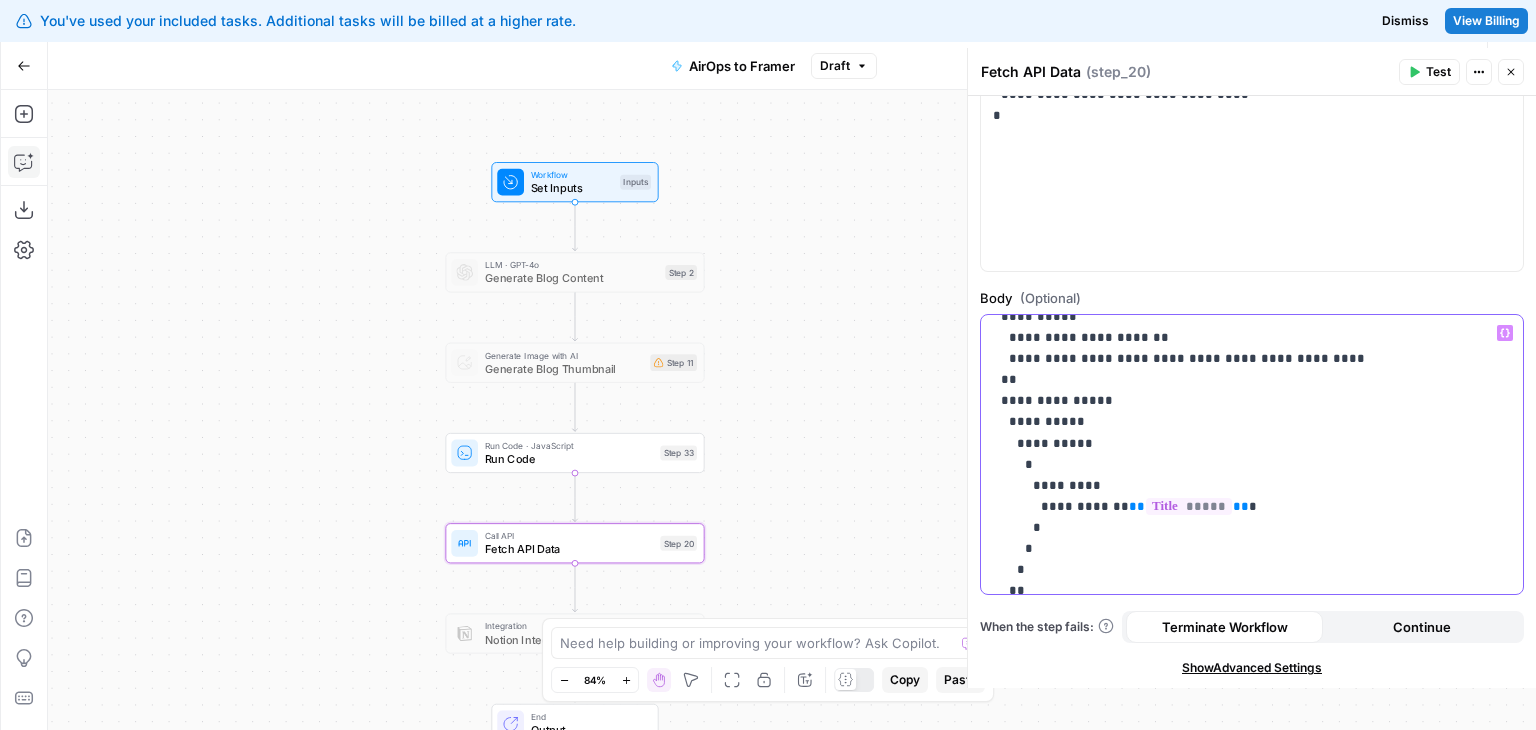 drag, startPoint x: 1277, startPoint y: 428, endPoint x: 1293, endPoint y: 493, distance: 66.94027 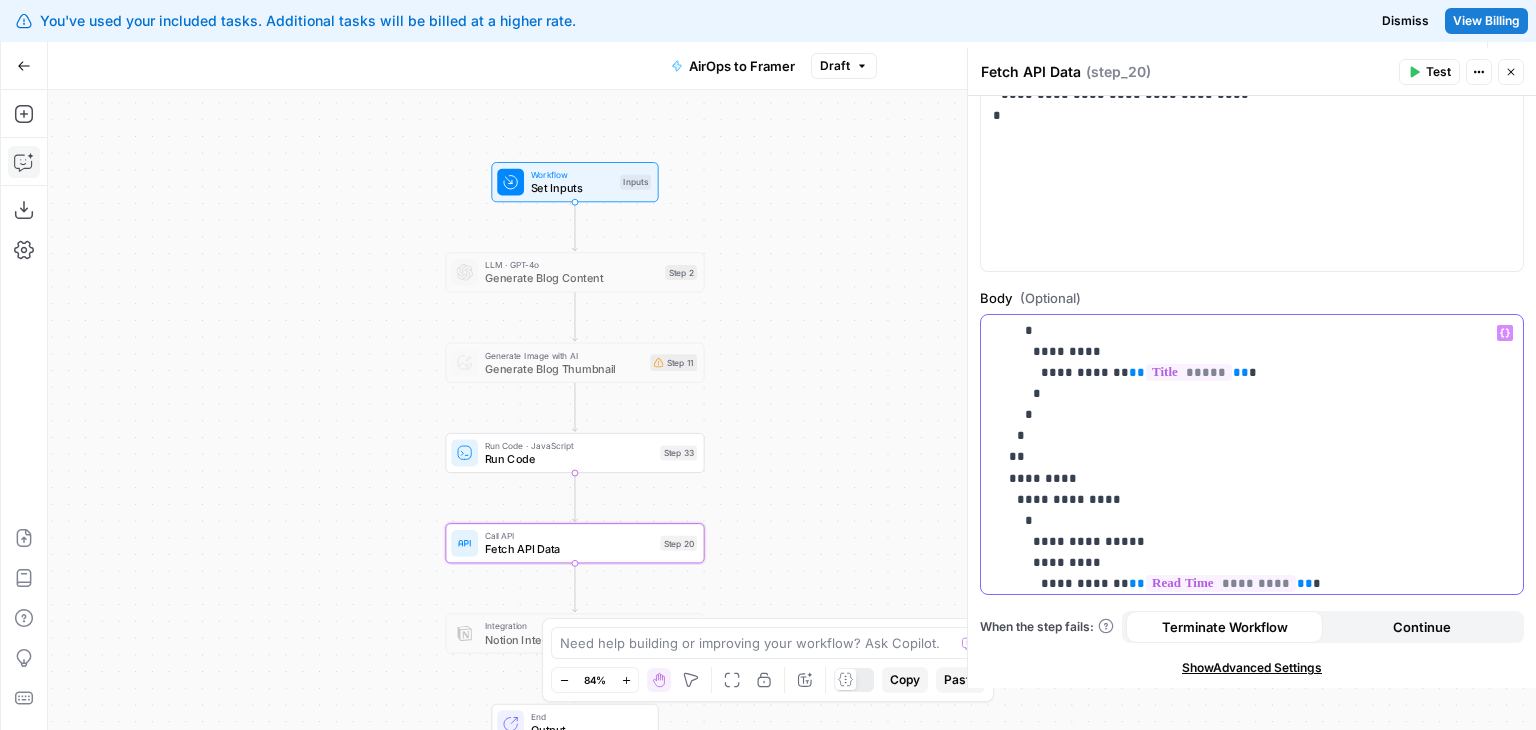 drag, startPoint x: 1272, startPoint y: 444, endPoint x: 1285, endPoint y: 548, distance: 104.80935 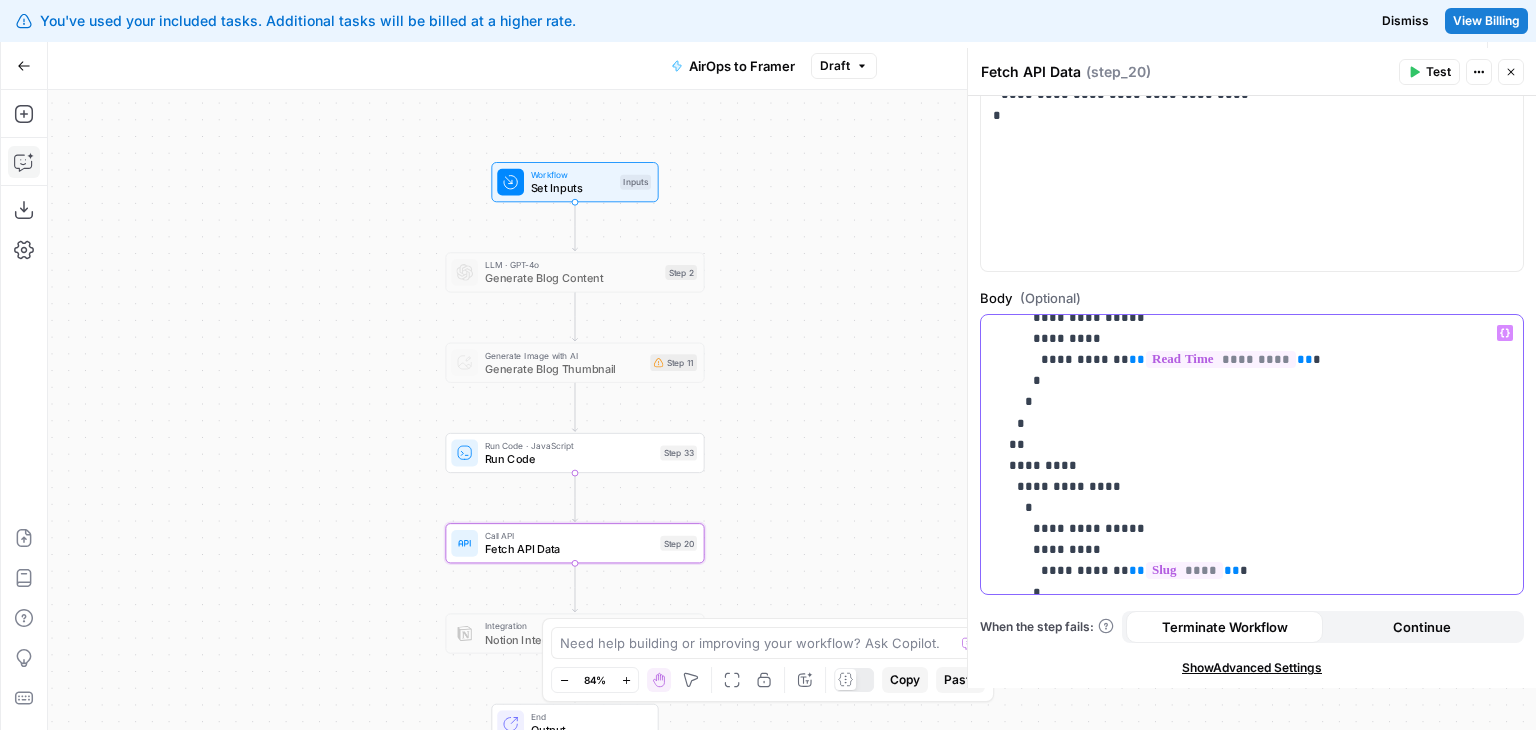 scroll, scrollTop: 416, scrollLeft: 0, axis: vertical 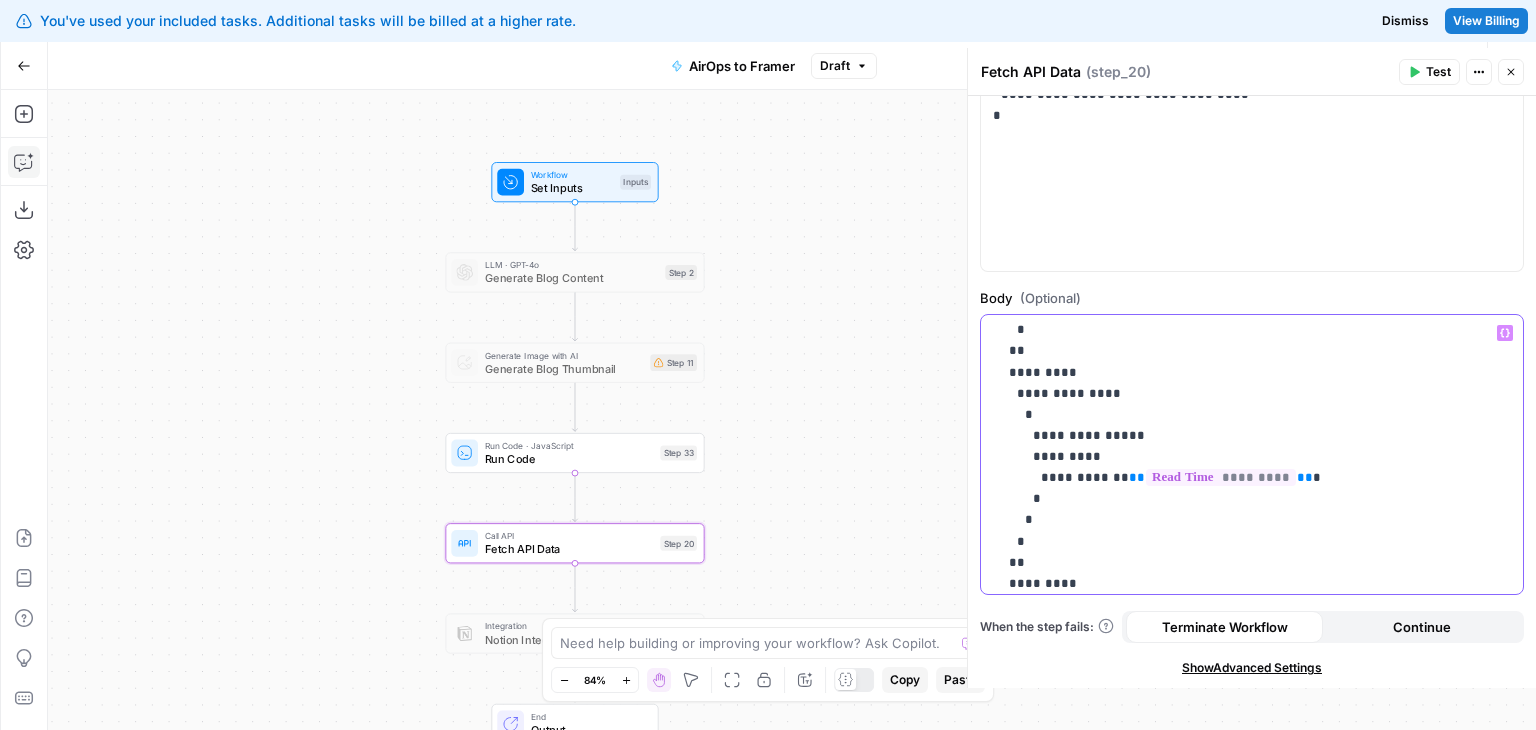drag, startPoint x: 1244, startPoint y: 416, endPoint x: 1274, endPoint y: 349, distance: 73.409805 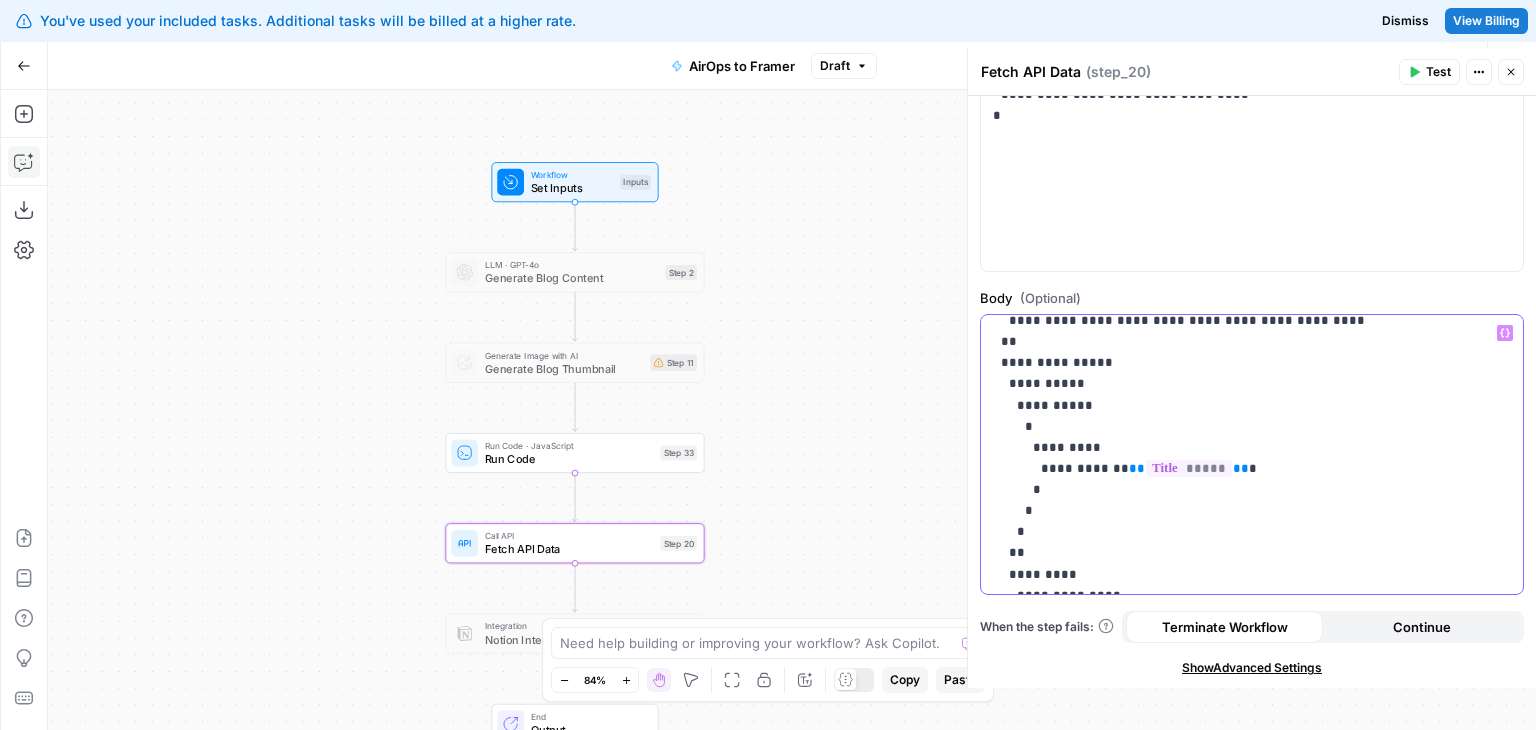 scroll, scrollTop: 0, scrollLeft: 0, axis: both 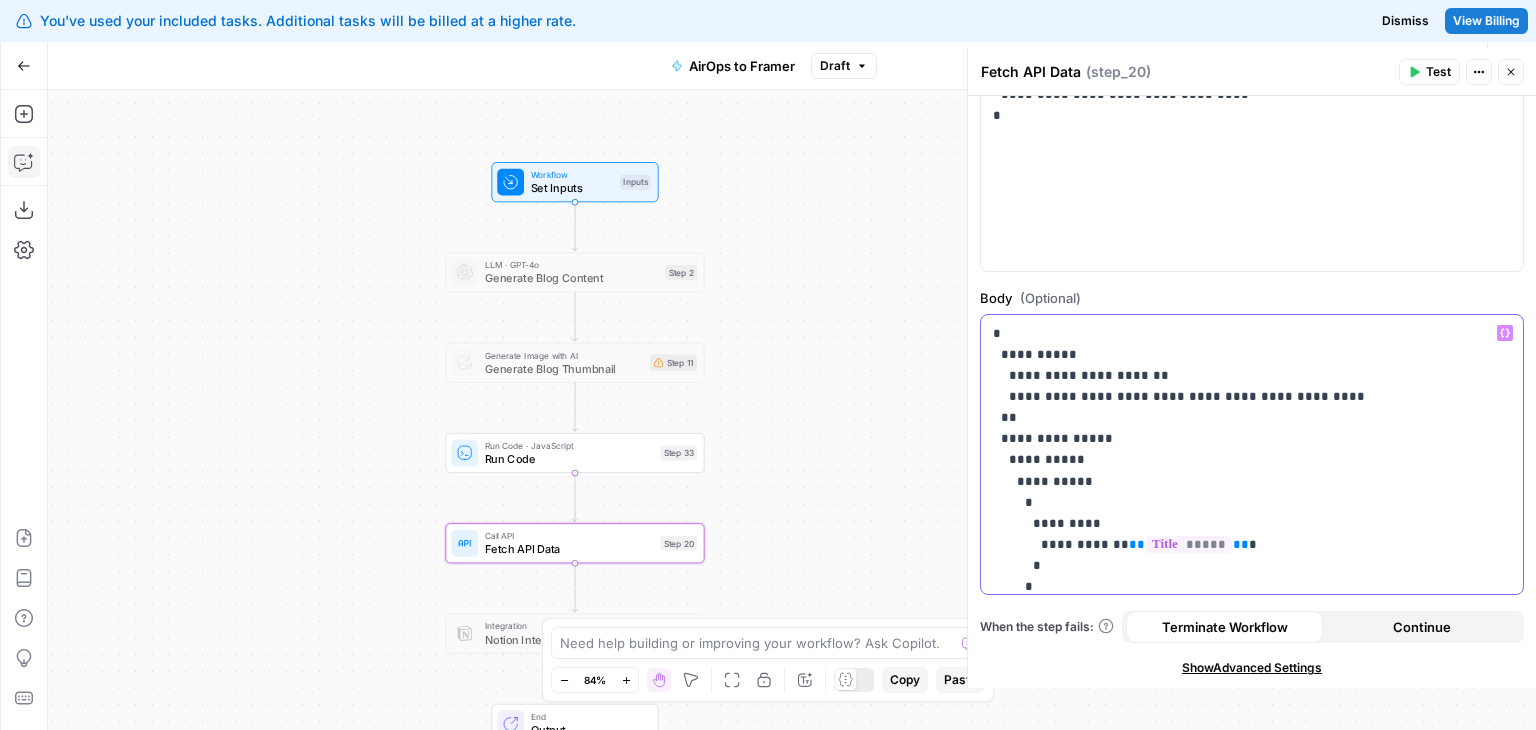 drag, startPoint x: 1289, startPoint y: 413, endPoint x: 1302, endPoint y: 282, distance: 131.64346 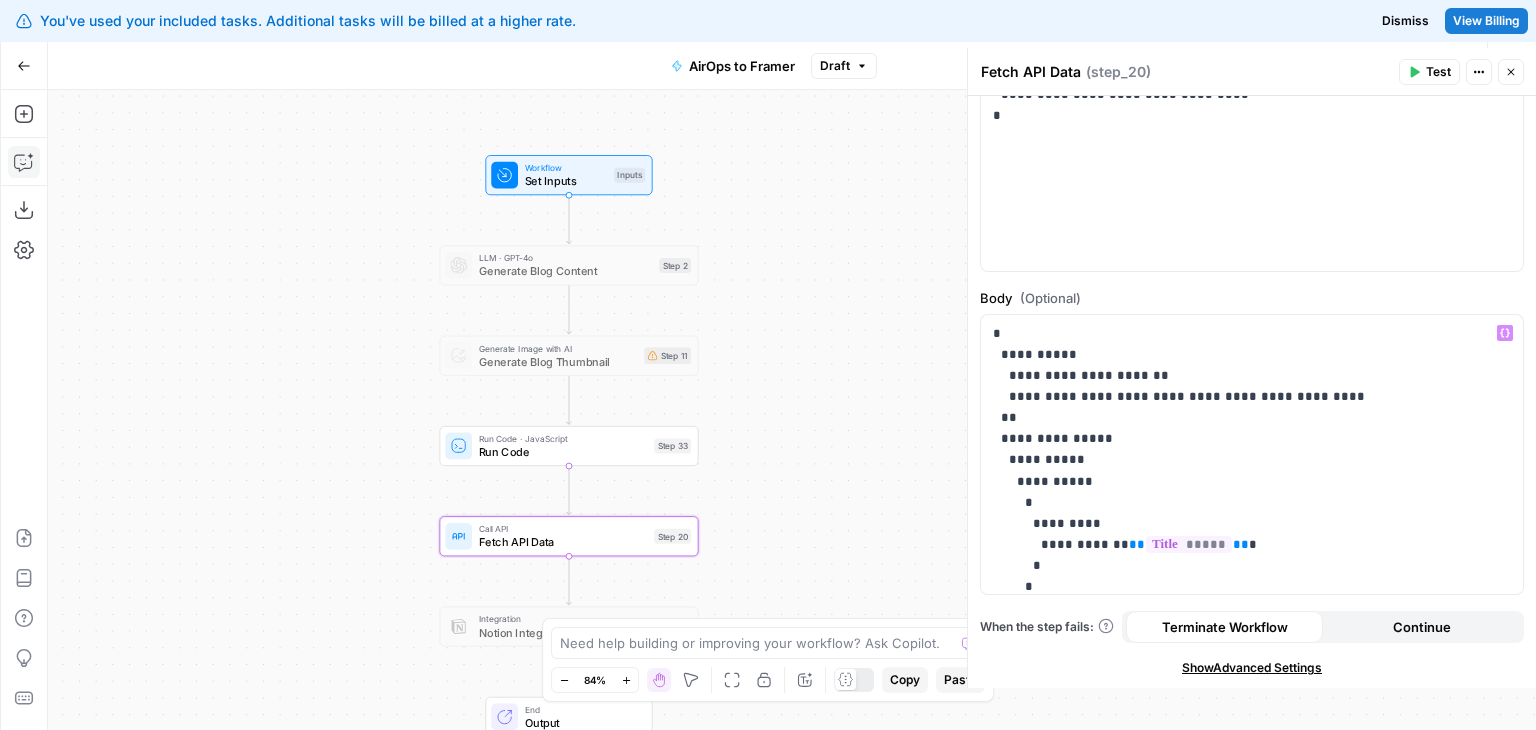 drag, startPoint x: 812, startPoint y: 431, endPoint x: 789, endPoint y: 388, distance: 48.76474 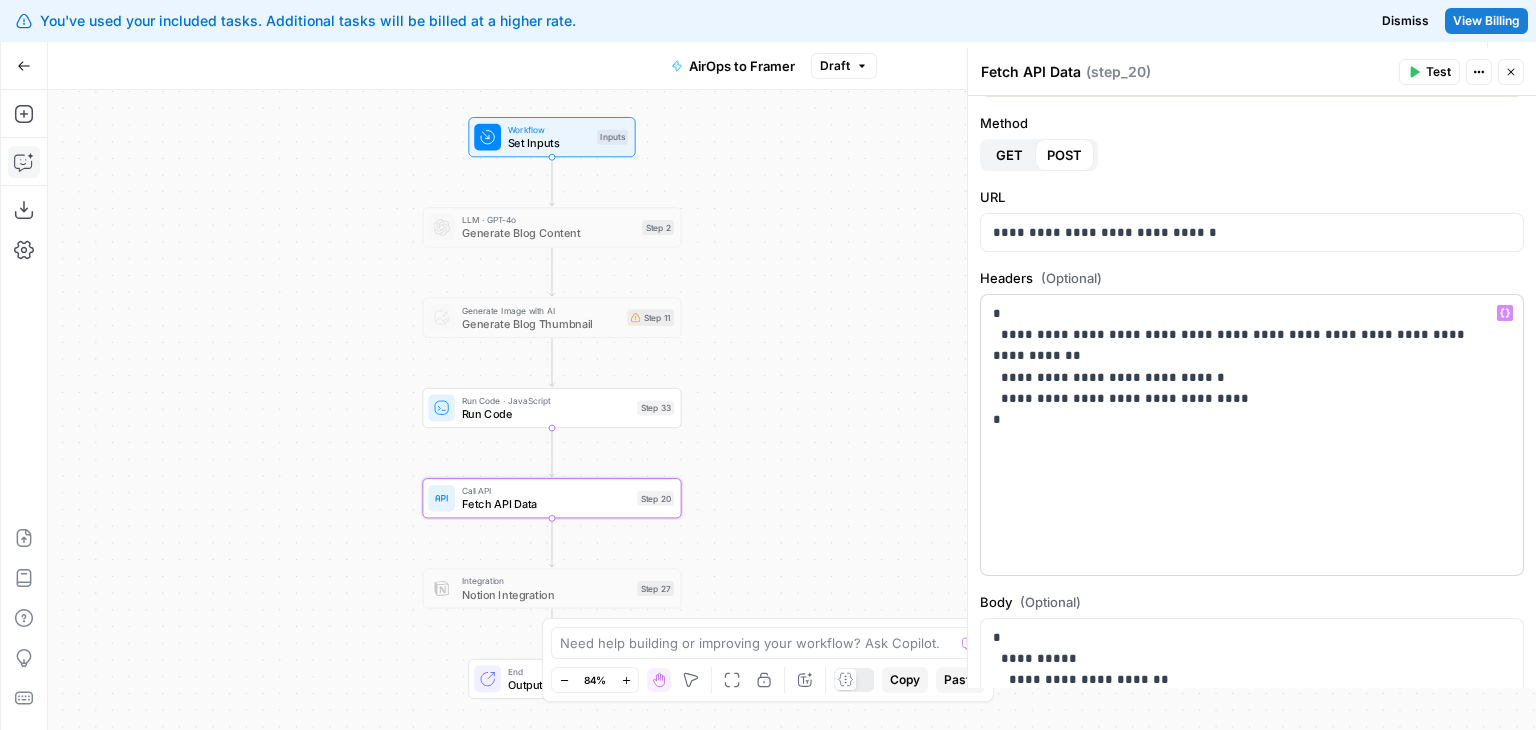 scroll, scrollTop: 0, scrollLeft: 0, axis: both 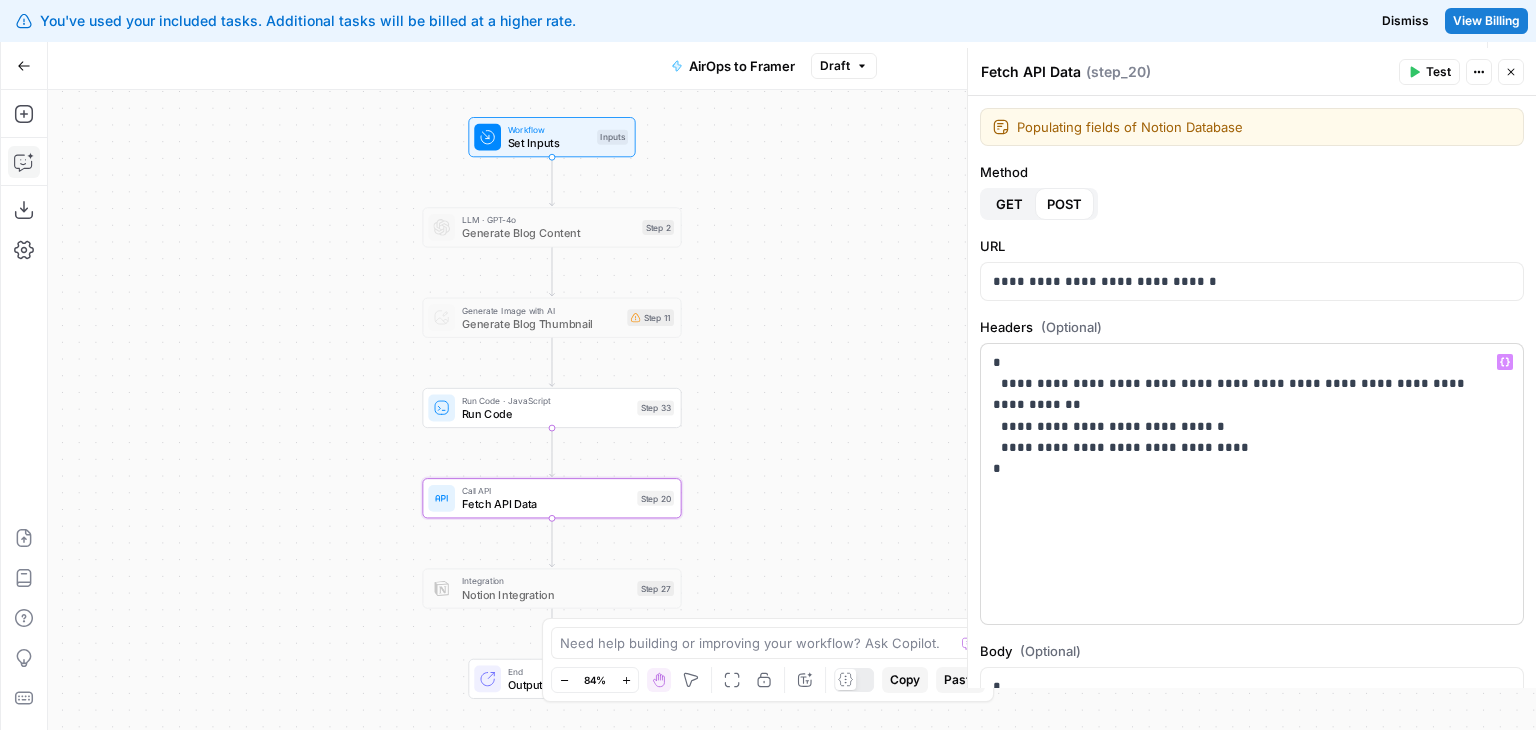 drag, startPoint x: 1196, startPoint y: 287, endPoint x: 1208, endPoint y: 164, distance: 123.58398 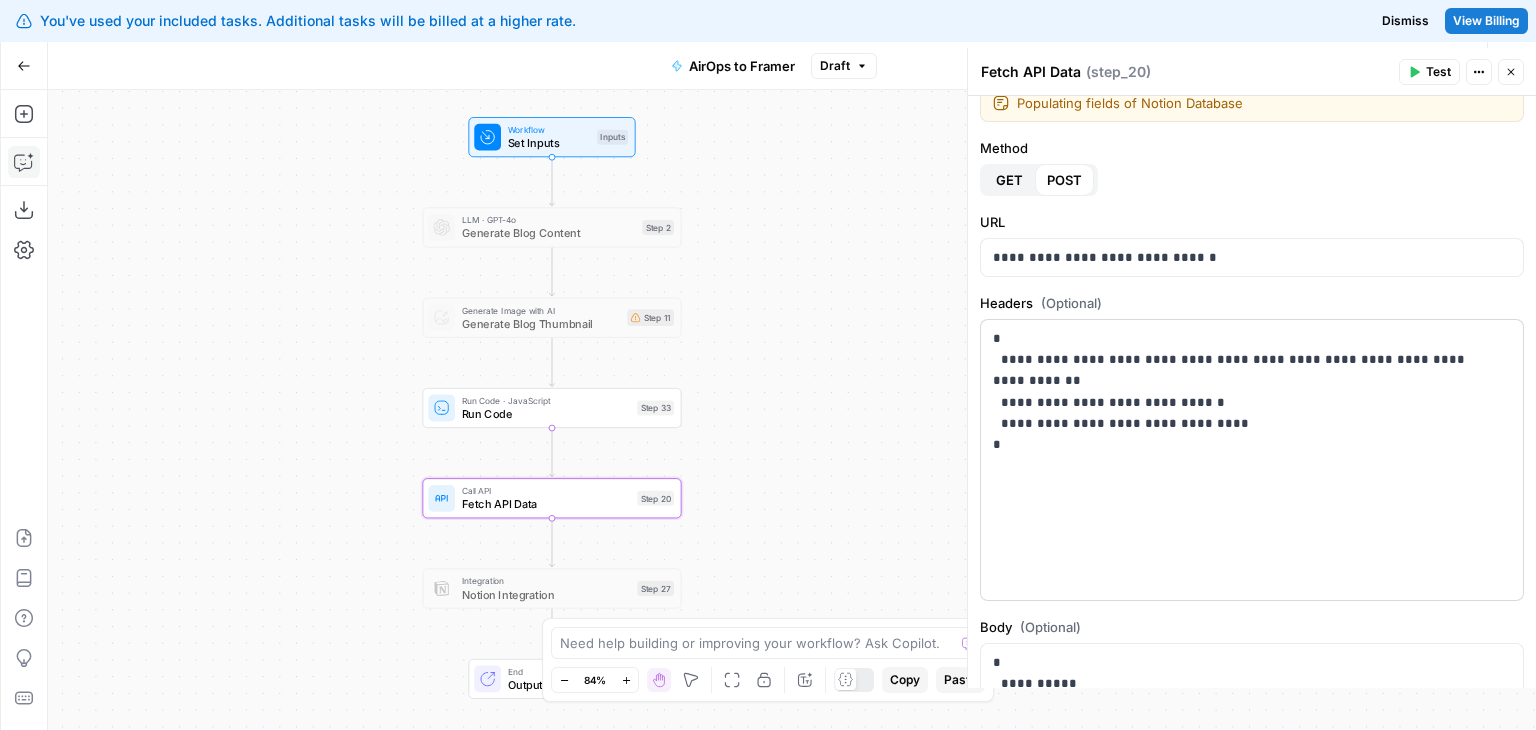 drag, startPoint x: 1229, startPoint y: 309, endPoint x: 1231, endPoint y: 341, distance: 32.06244 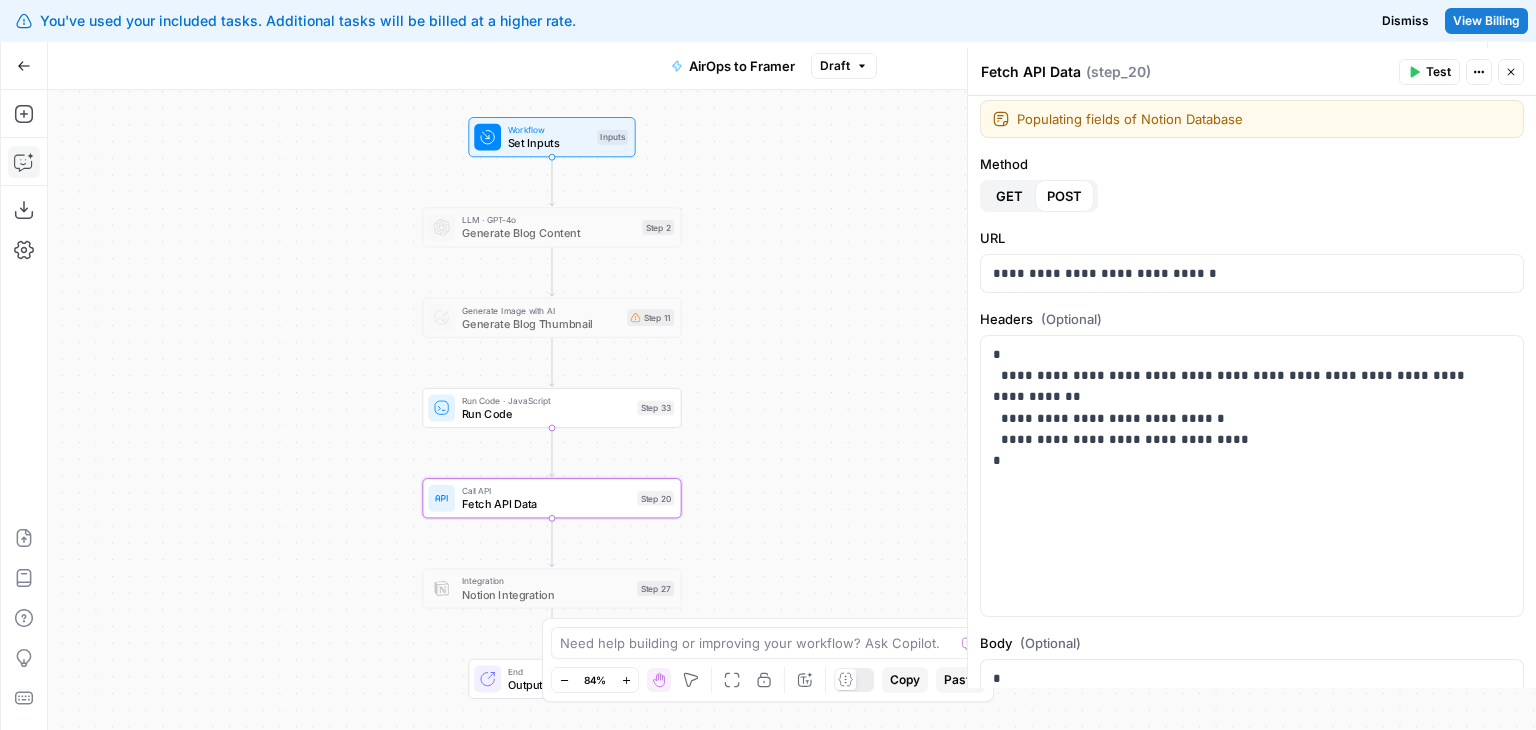 scroll, scrollTop: 0, scrollLeft: 0, axis: both 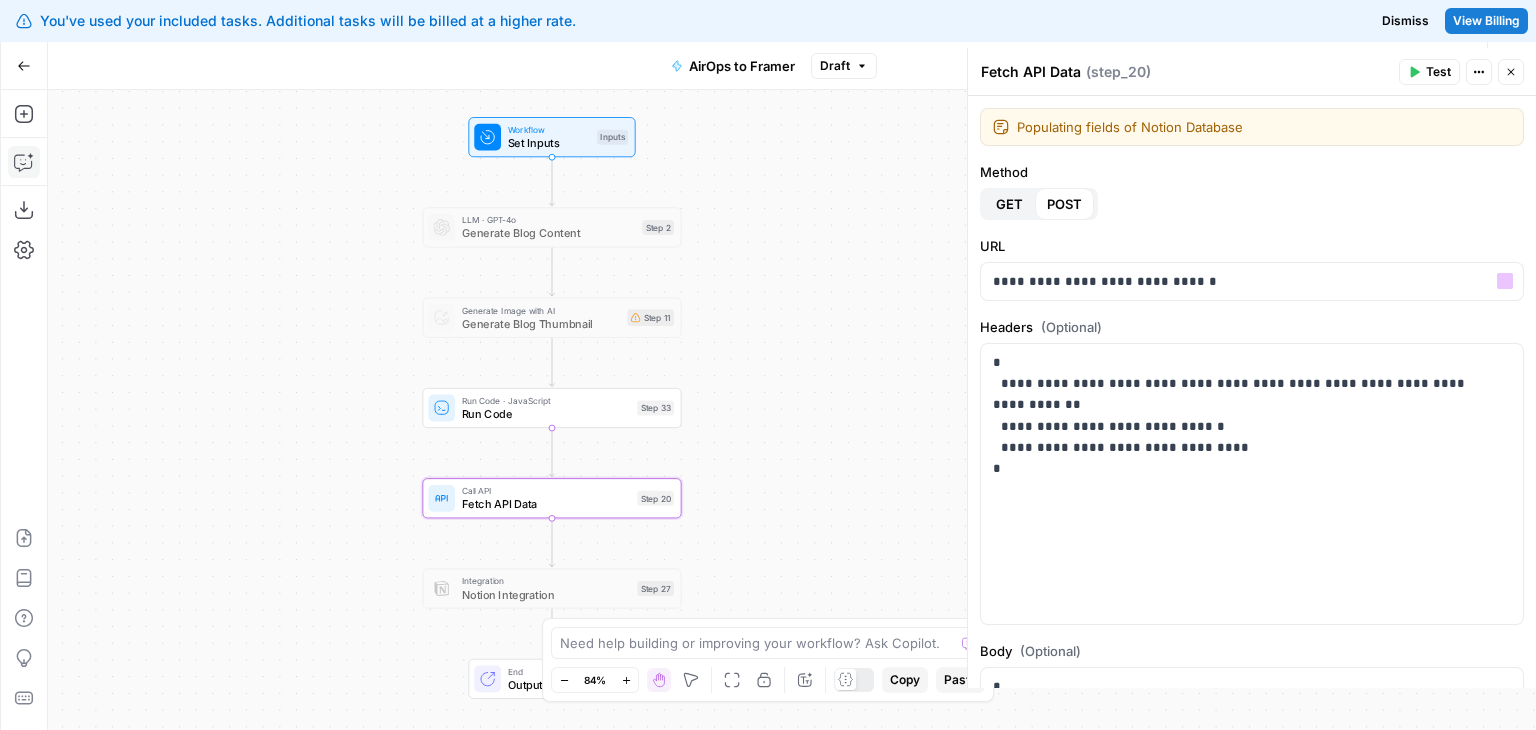 drag, startPoint x: 1190, startPoint y: 252, endPoint x: 1197, endPoint y: 234, distance: 19.313208 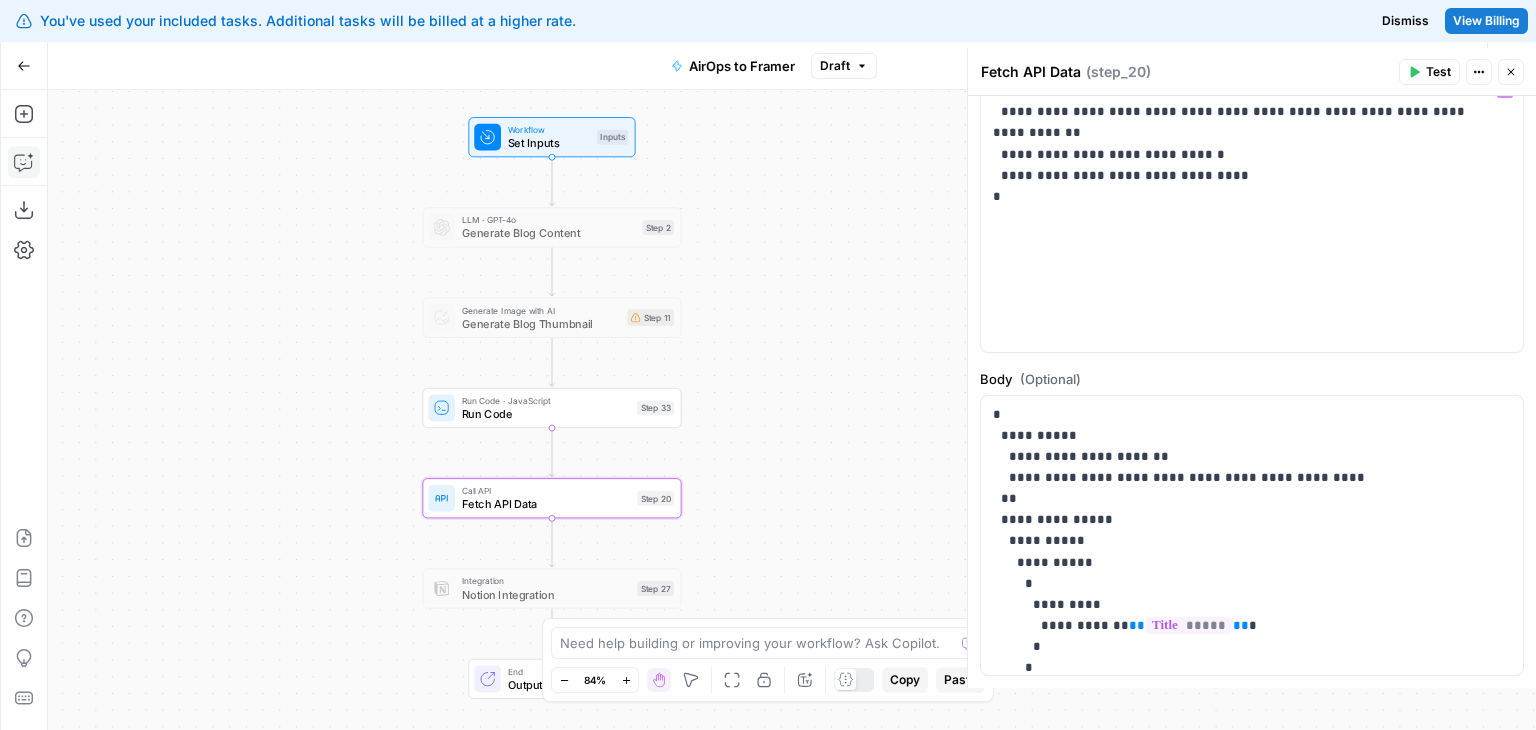 drag, startPoint x: 1218, startPoint y: 209, endPoint x: 1212, endPoint y: 310, distance: 101.17806 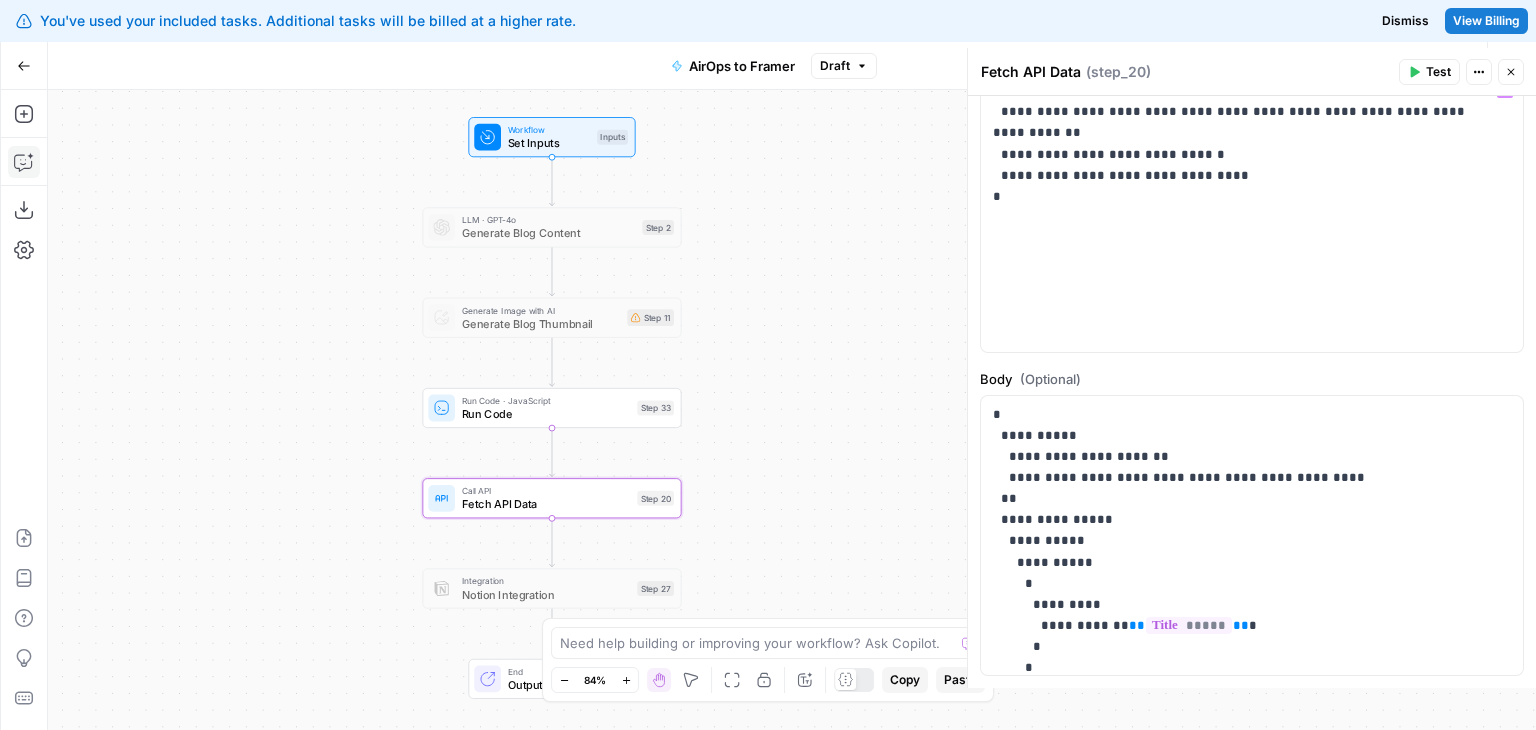 scroll, scrollTop: 353, scrollLeft: 0, axis: vertical 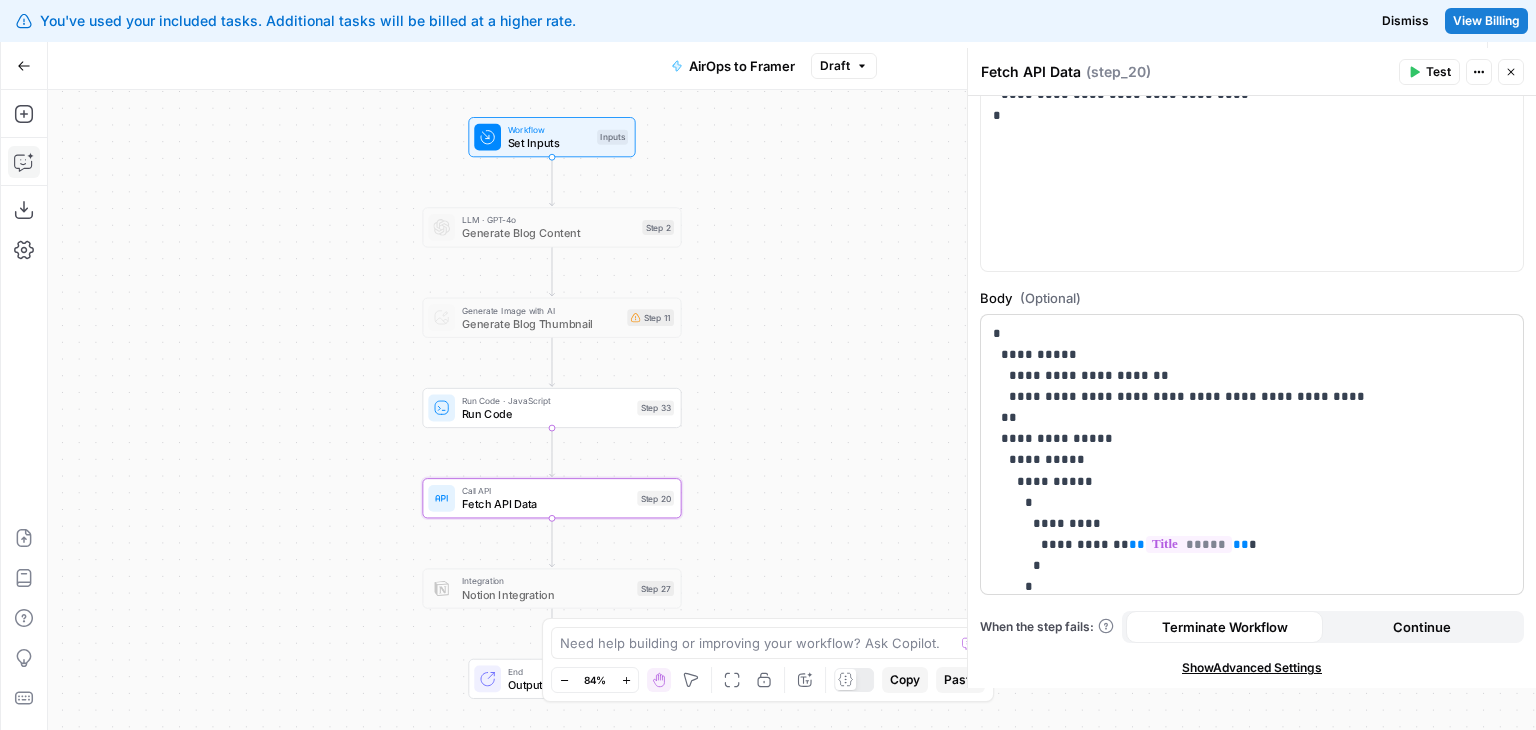 drag, startPoint x: 1188, startPoint y: 285, endPoint x: 1192, endPoint y: 345, distance: 60.133186 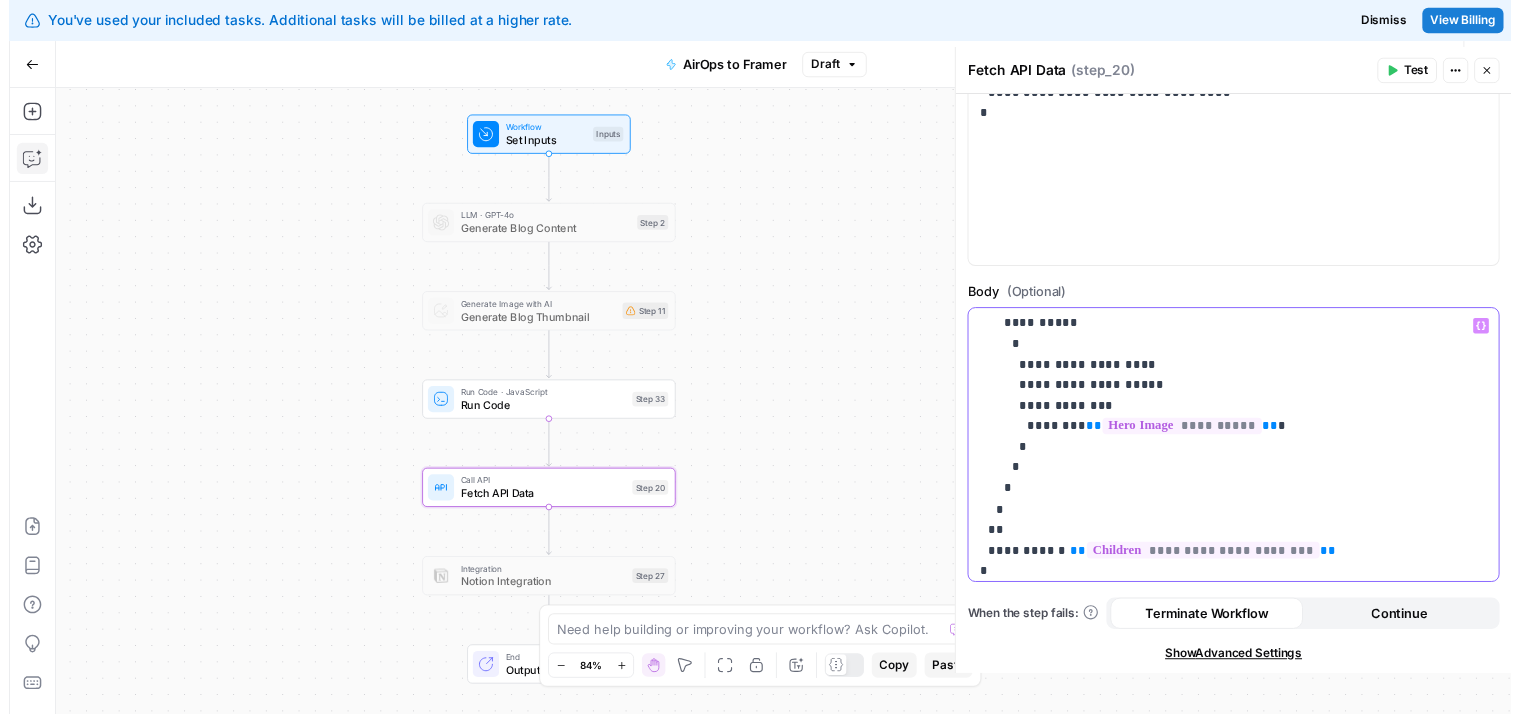 scroll, scrollTop: 983, scrollLeft: 0, axis: vertical 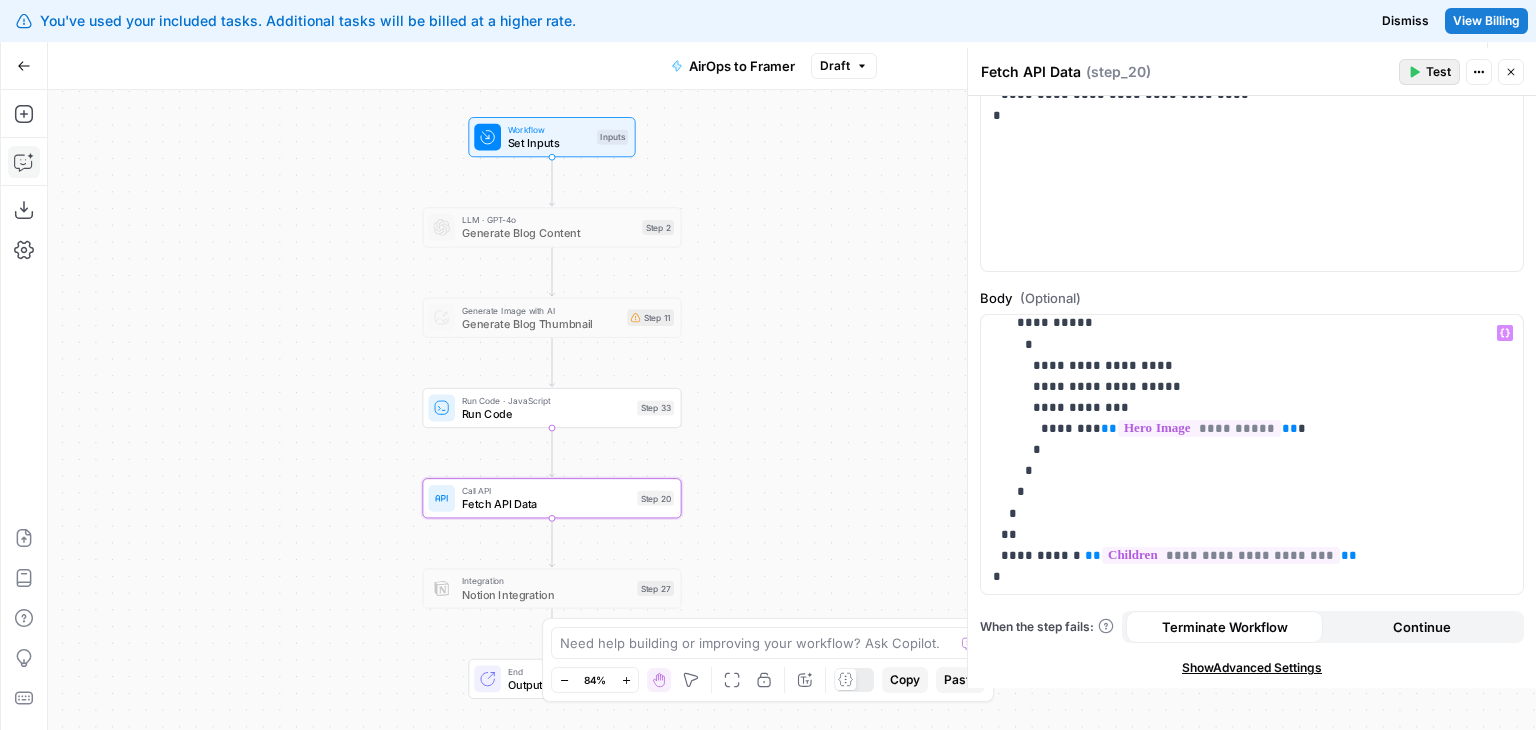 click 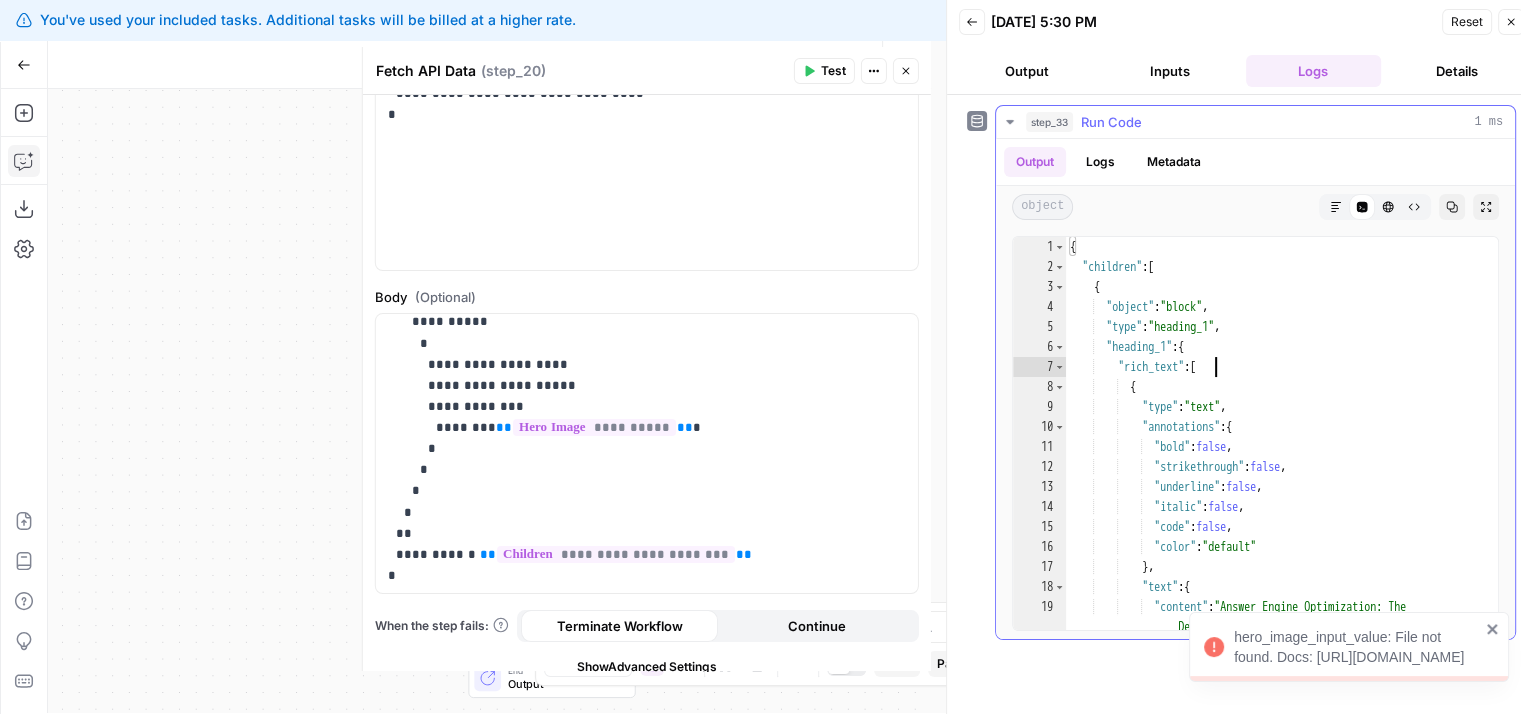 scroll, scrollTop: 16, scrollLeft: 0, axis: vertical 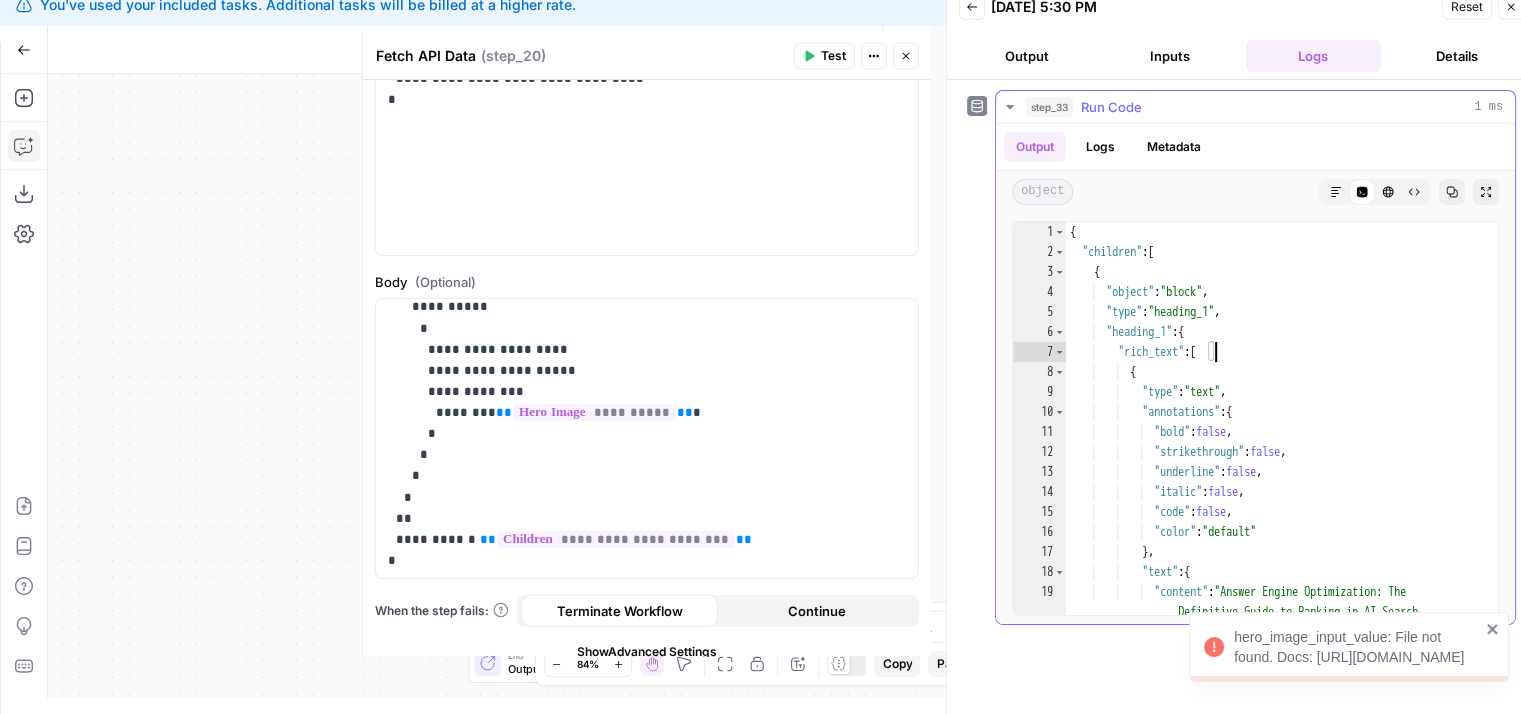 drag, startPoint x: 1339, startPoint y: 380, endPoint x: 1344, endPoint y: 478, distance: 98.12747 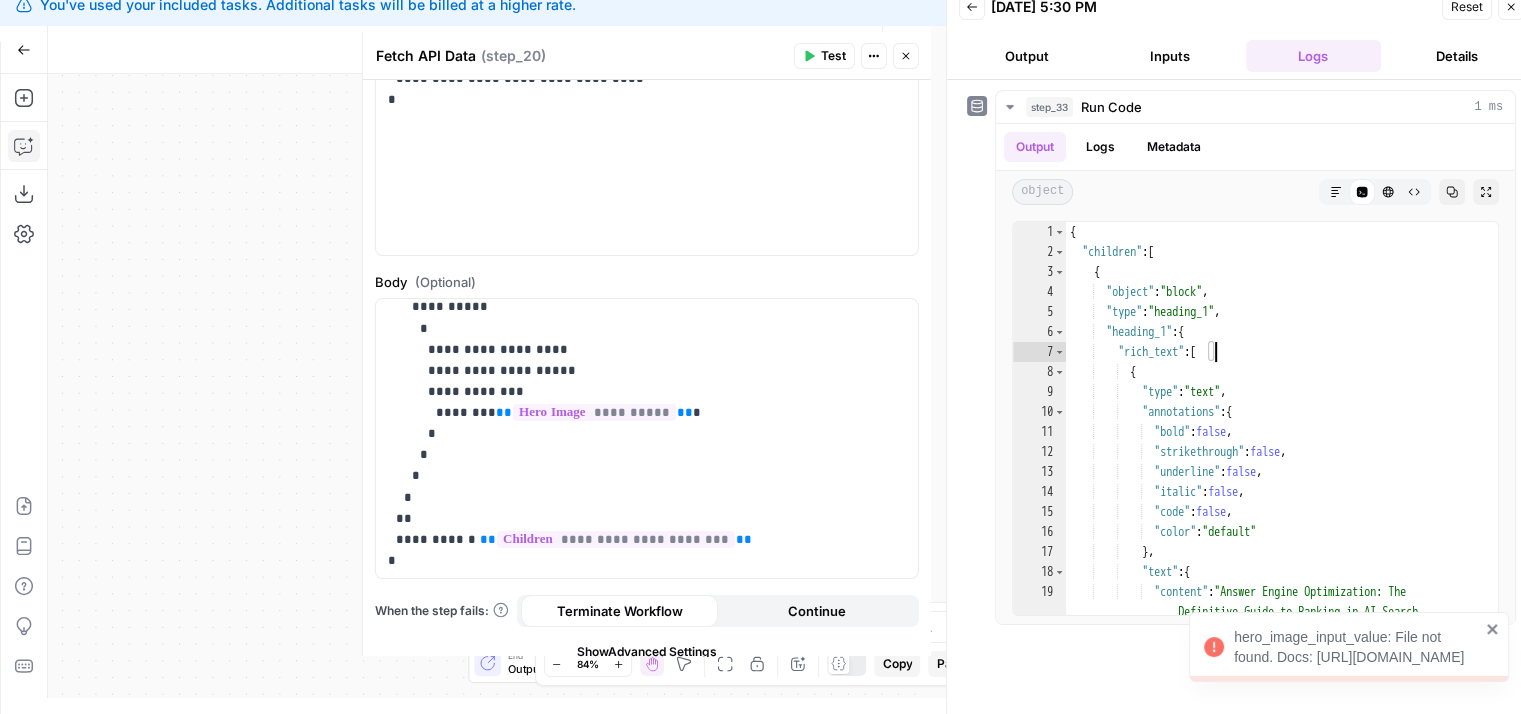click on "hero_image_input_value: File not found. Docs: https://developers.airops.com/reference/workspacefileupload" at bounding box center [1357, 647] 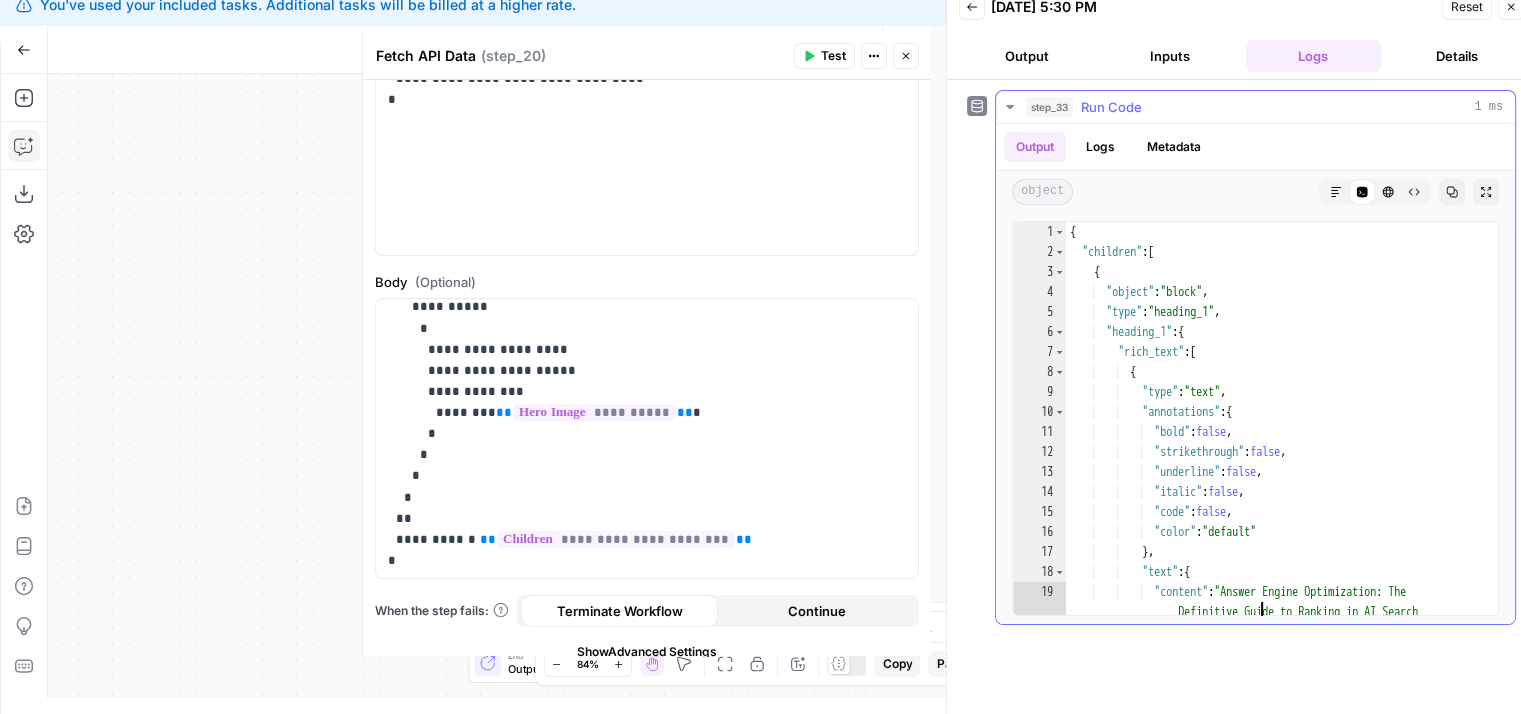 scroll, scrollTop: 0, scrollLeft: 0, axis: both 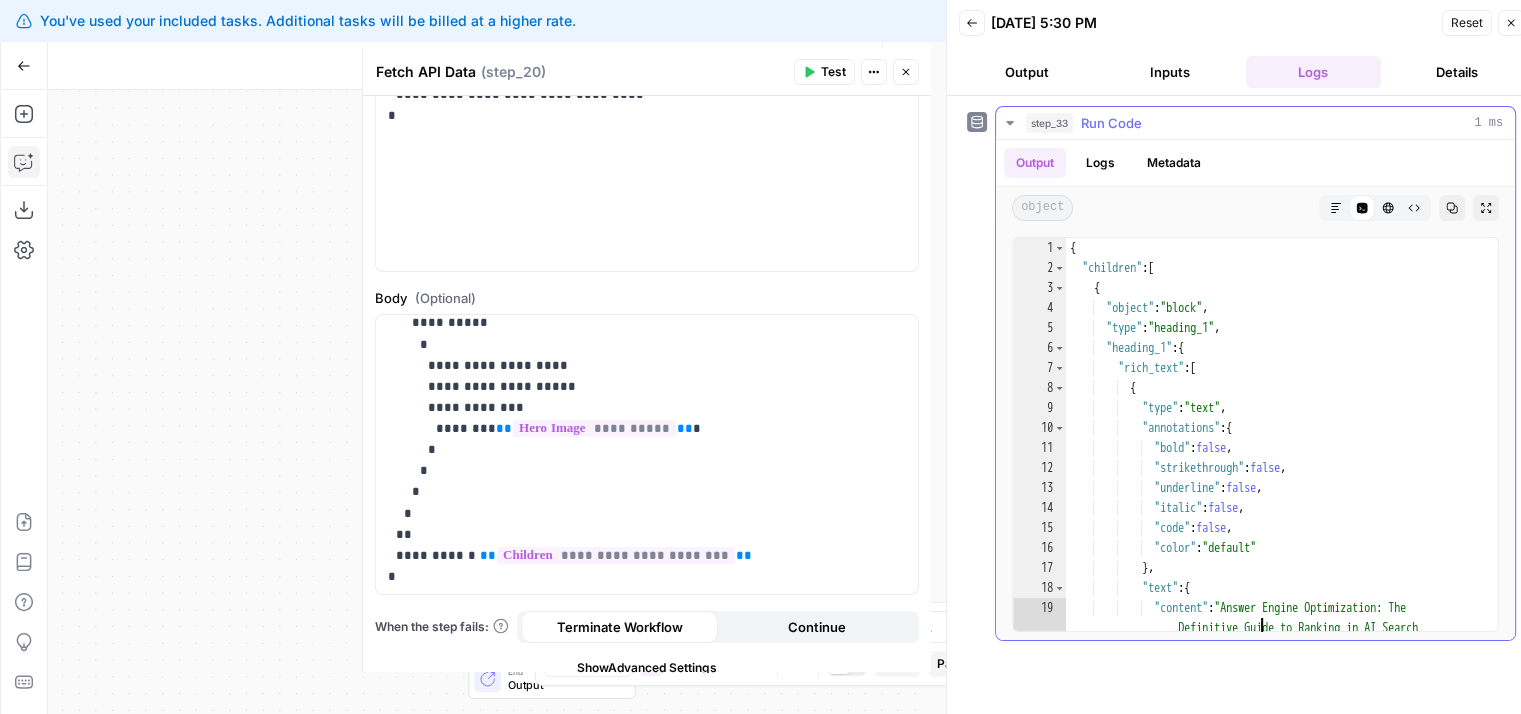 drag, startPoint x: 1262, startPoint y: 601, endPoint x: 1261, endPoint y: 386, distance: 215.00232 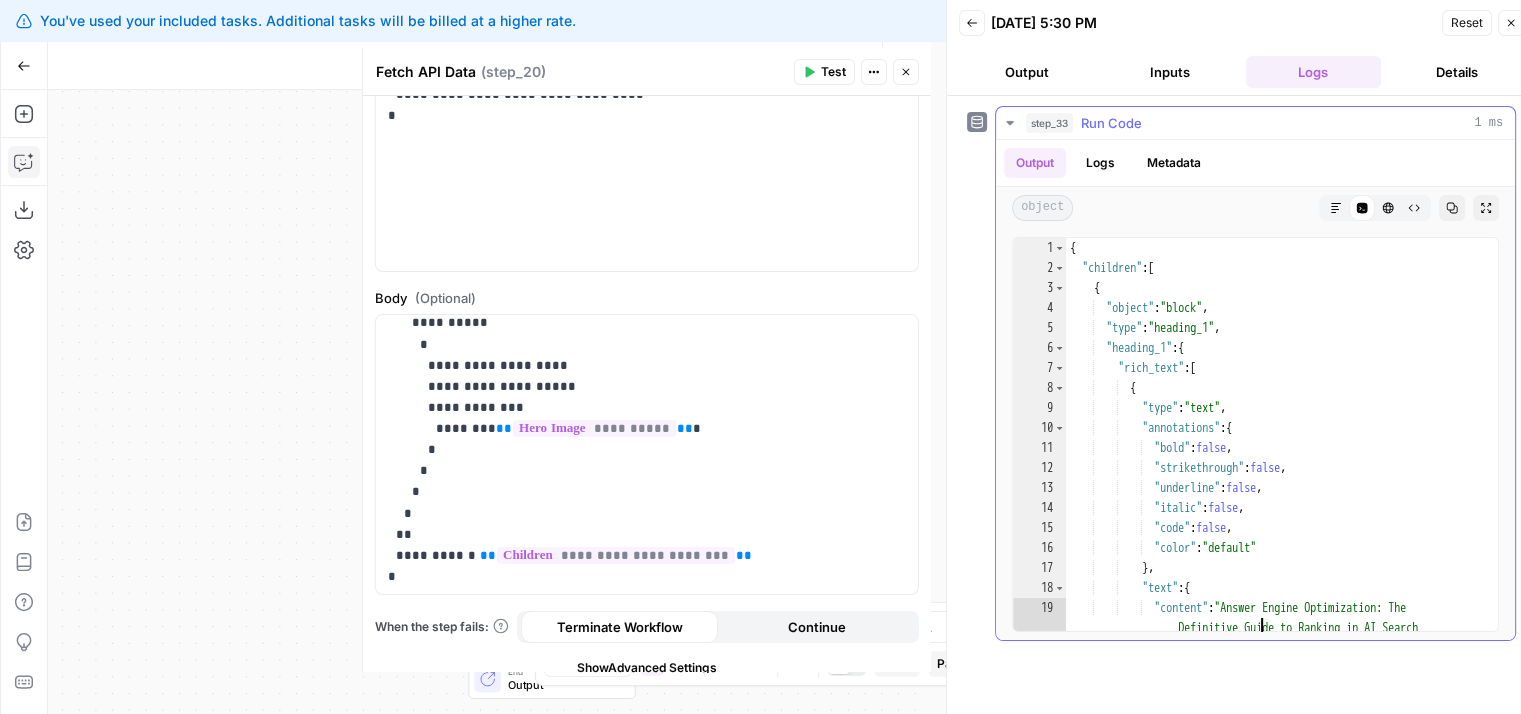 drag, startPoint x: 1361, startPoint y: 347, endPoint x: 1364, endPoint y: 302, distance: 45.099888 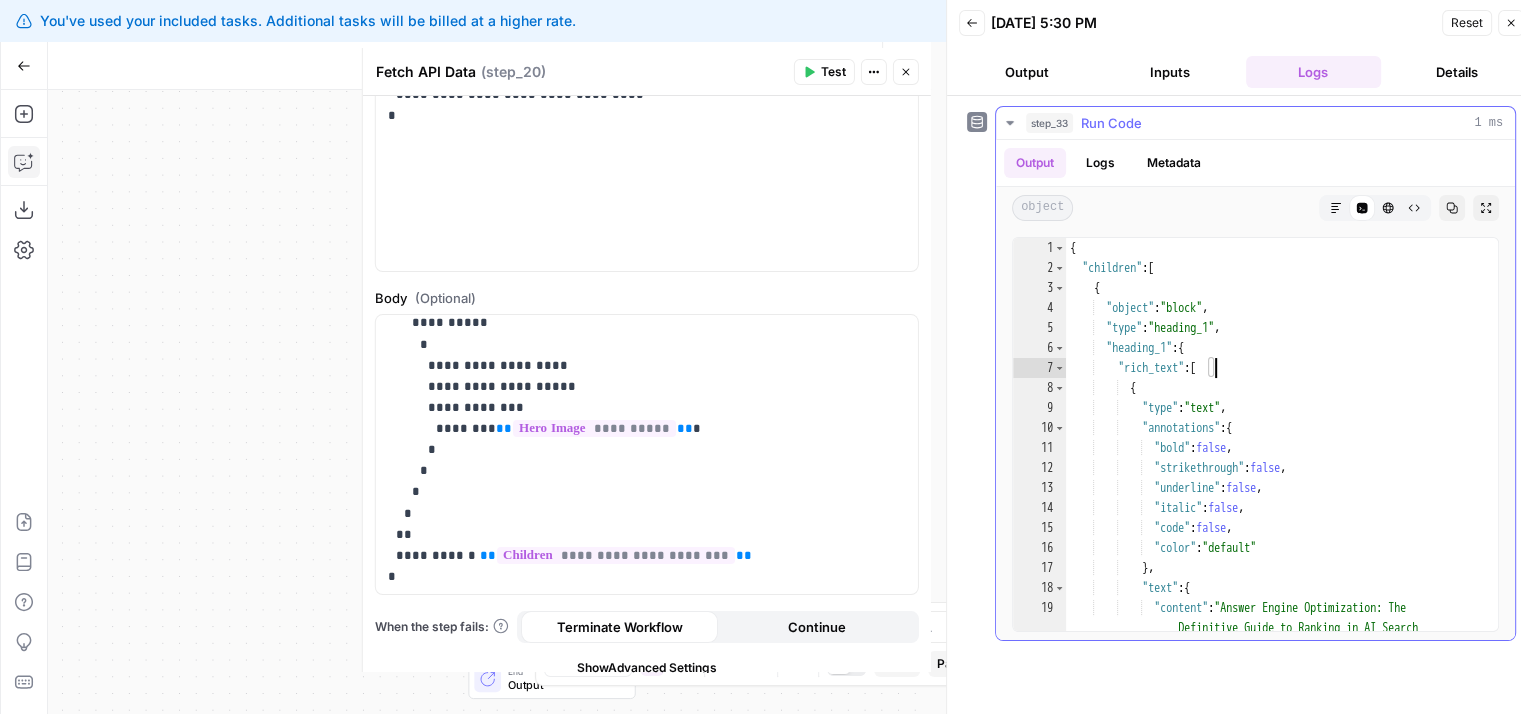 type on "**********" 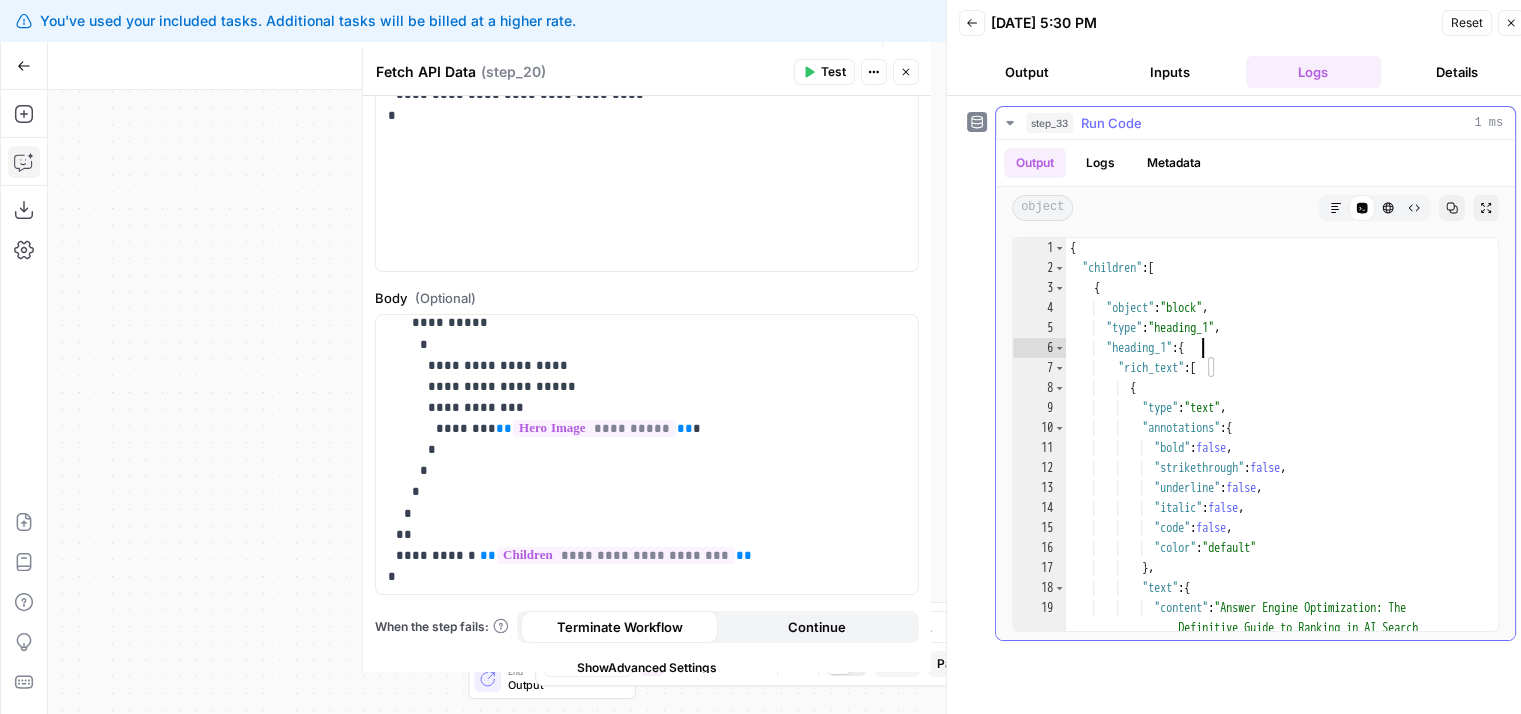 scroll, scrollTop: 16, scrollLeft: 0, axis: vertical 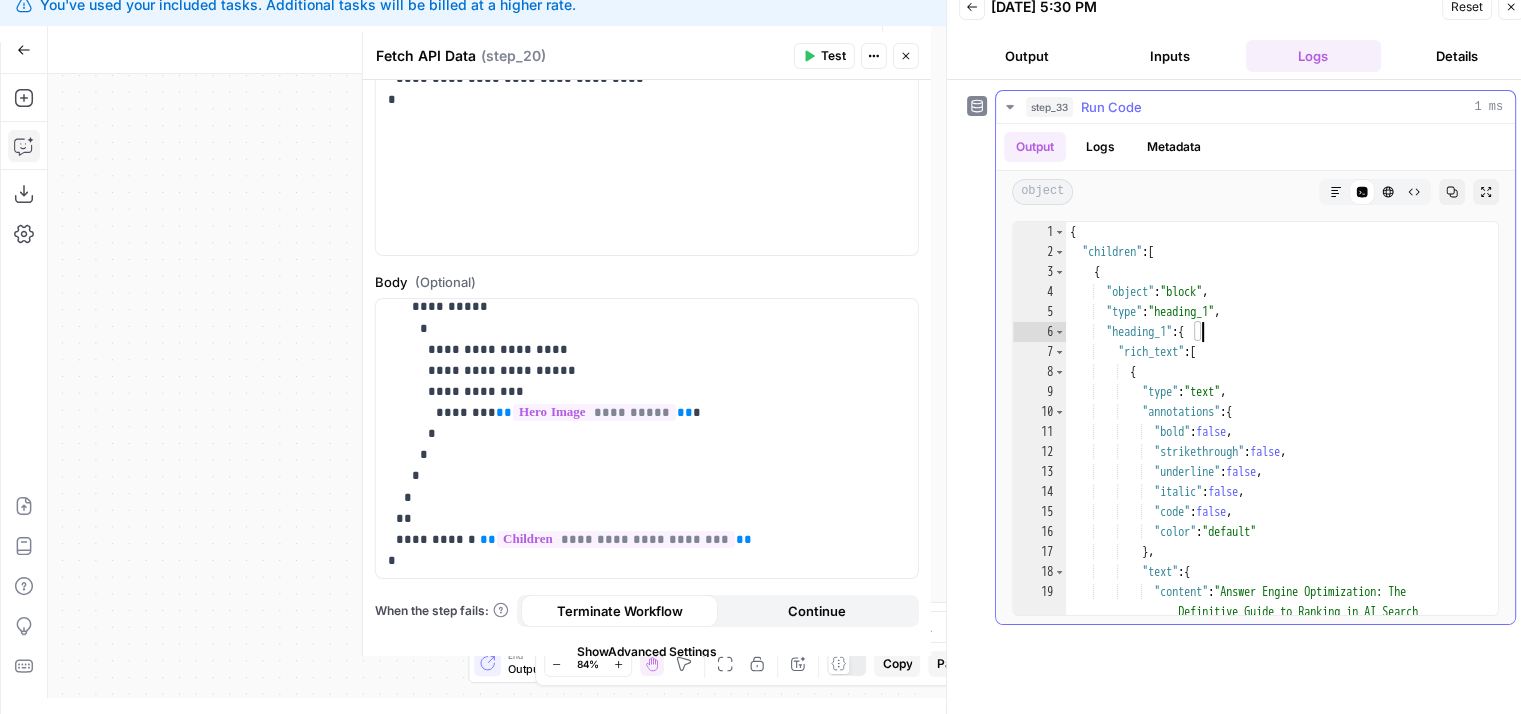 drag, startPoint x: 1369, startPoint y: 365, endPoint x: 1392, endPoint y: 418, distance: 57.77543 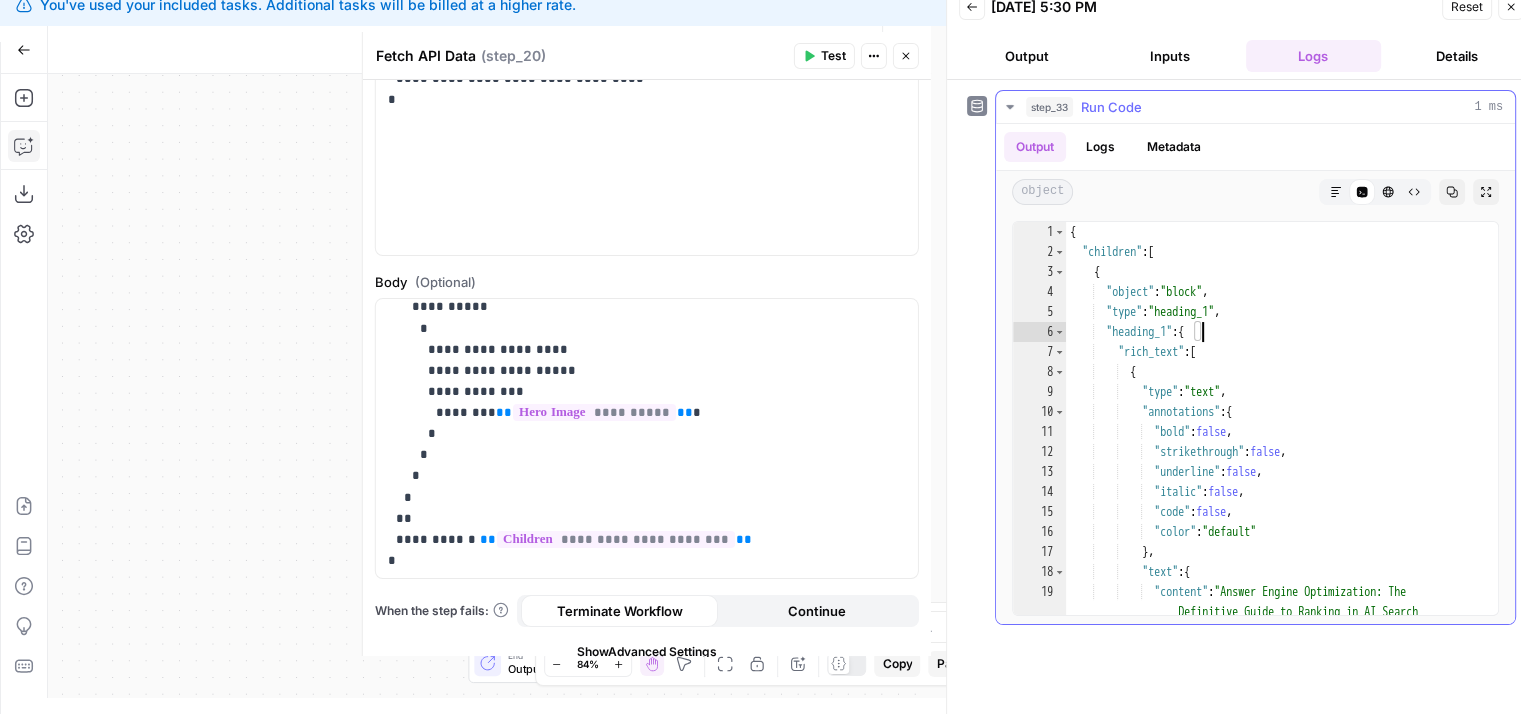 scroll, scrollTop: 0, scrollLeft: 0, axis: both 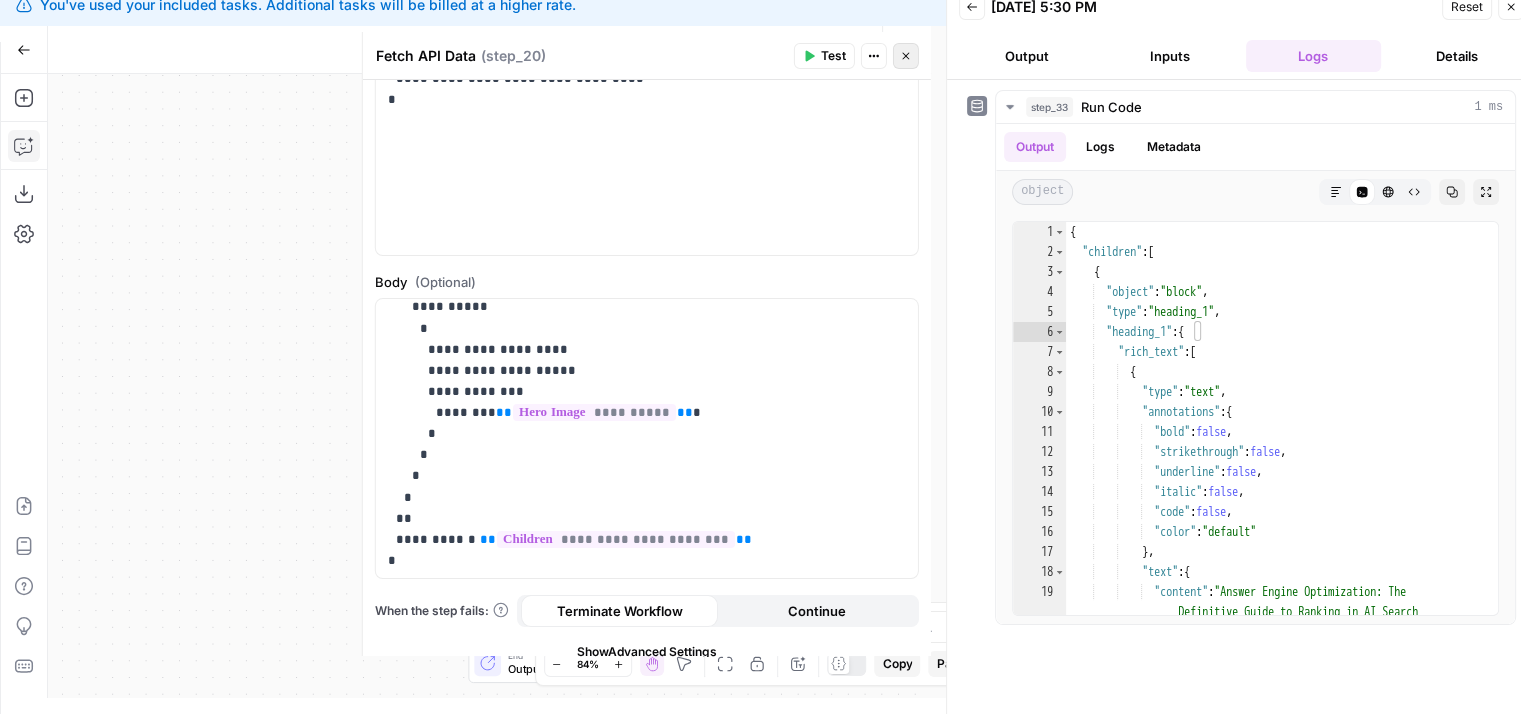 click on "Close" at bounding box center [906, 56] 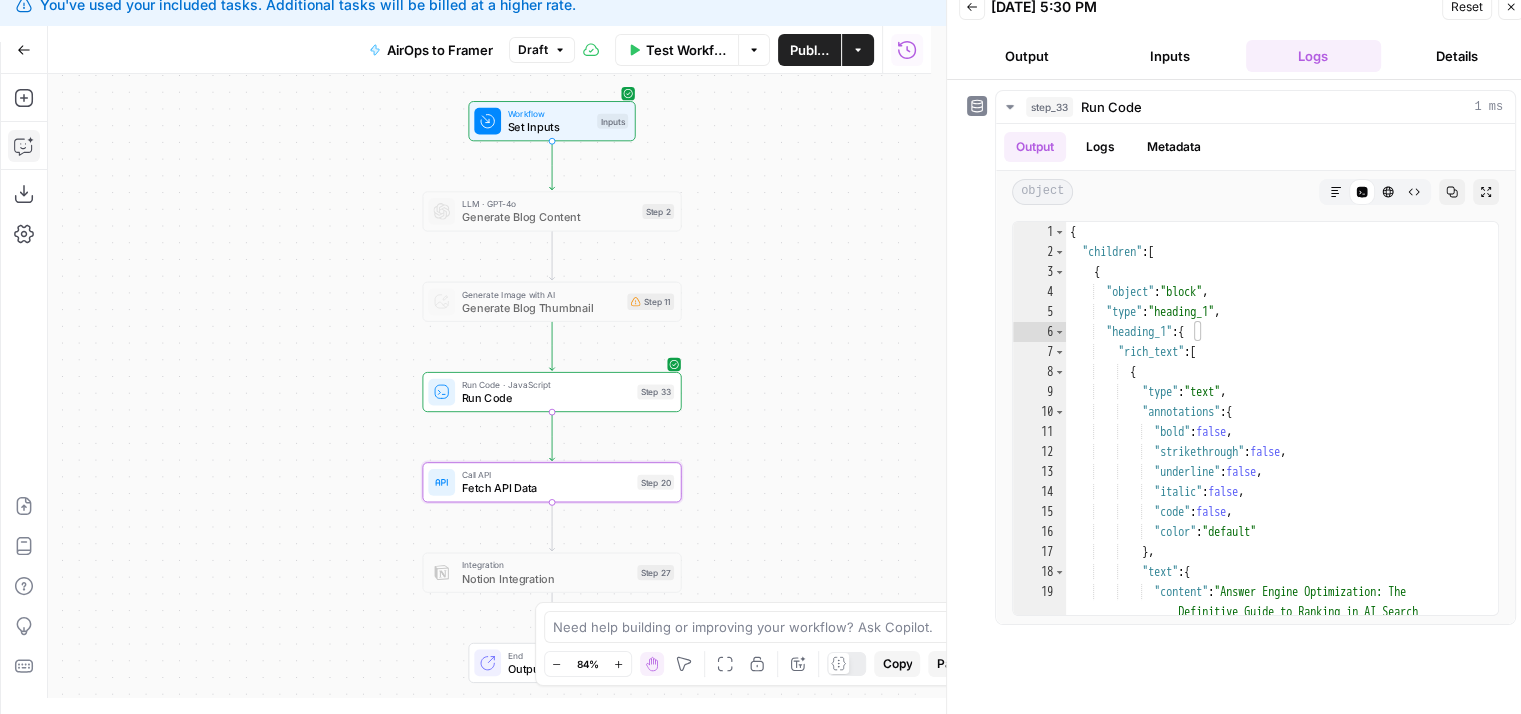 drag, startPoint x: 820, startPoint y: 101, endPoint x: 817, endPoint y: 147, distance: 46.09772 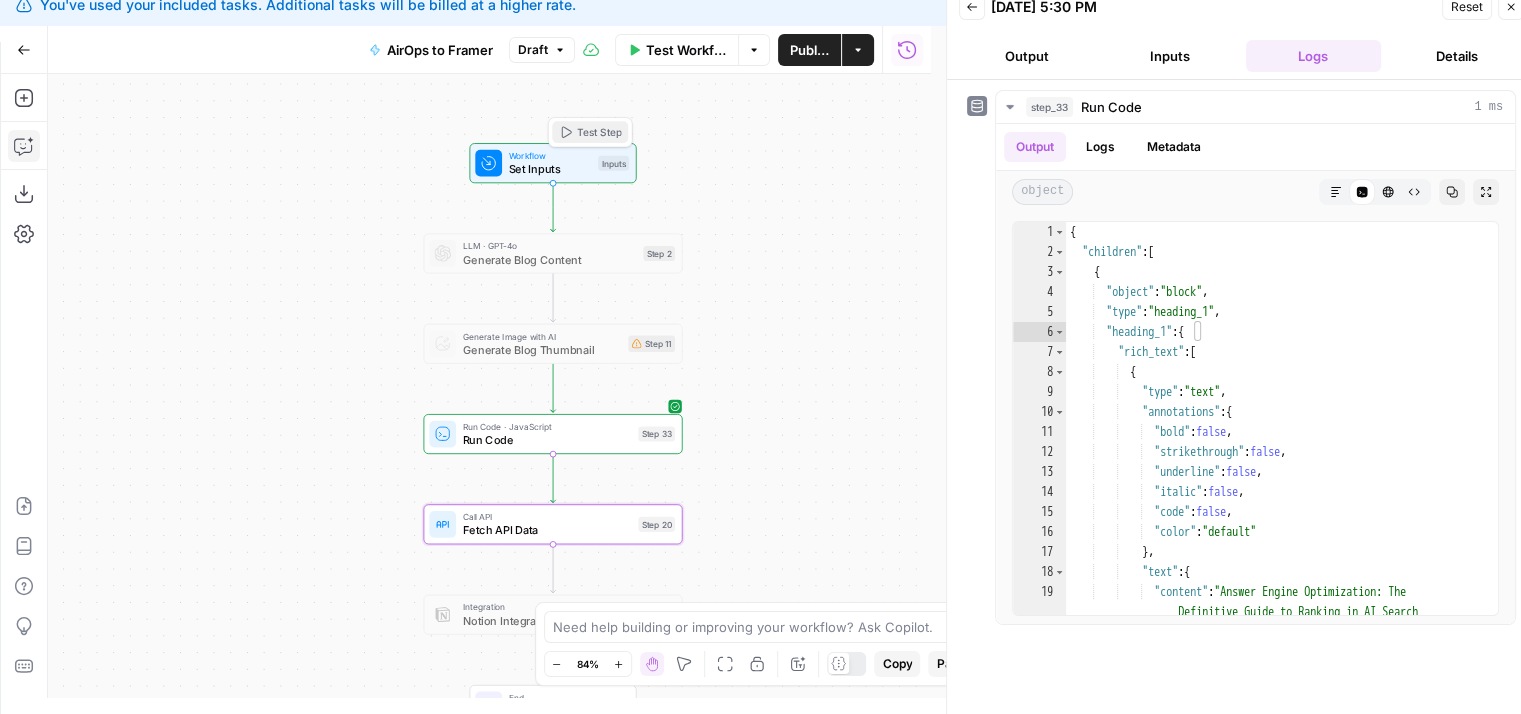 click on "Test Step" at bounding box center [590, 132] 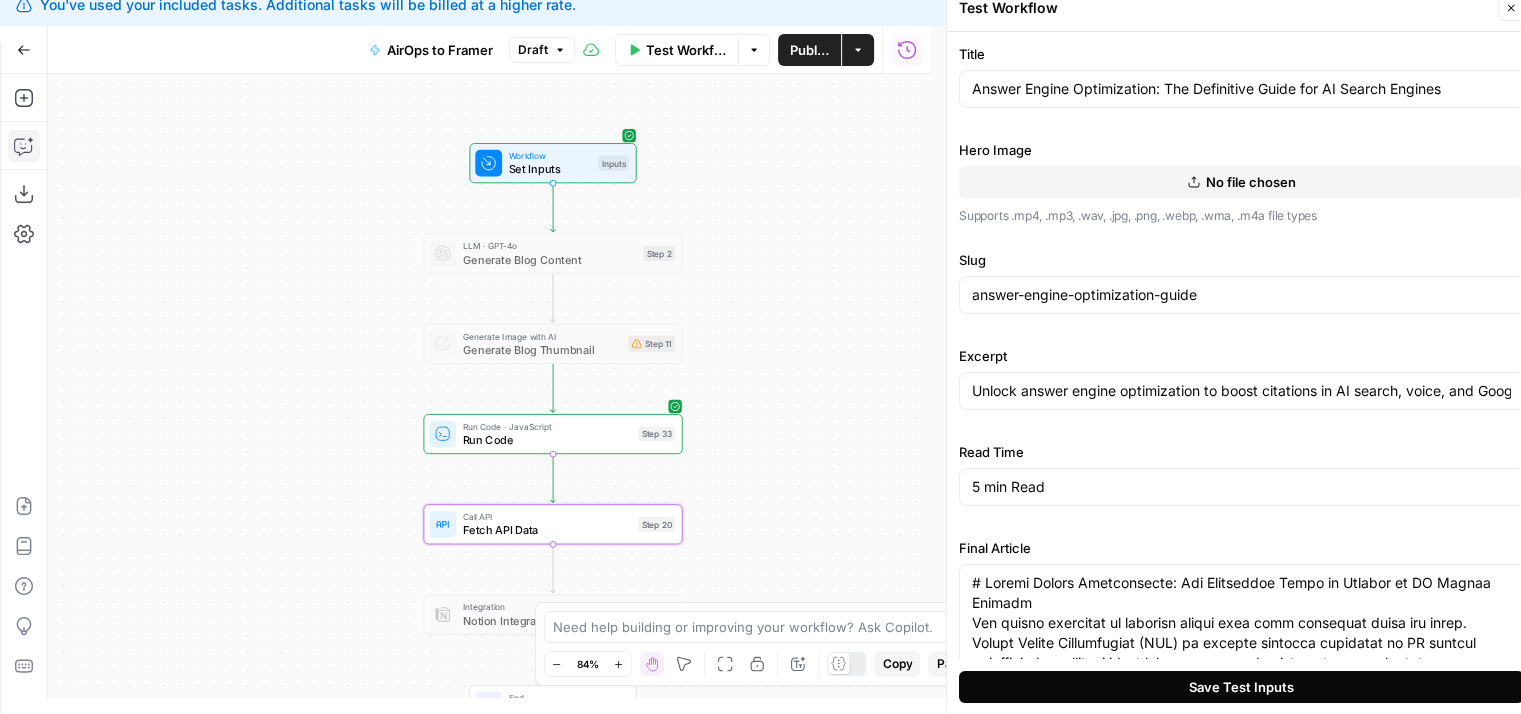 click on "Save Test Inputs" at bounding box center (1241, 686) 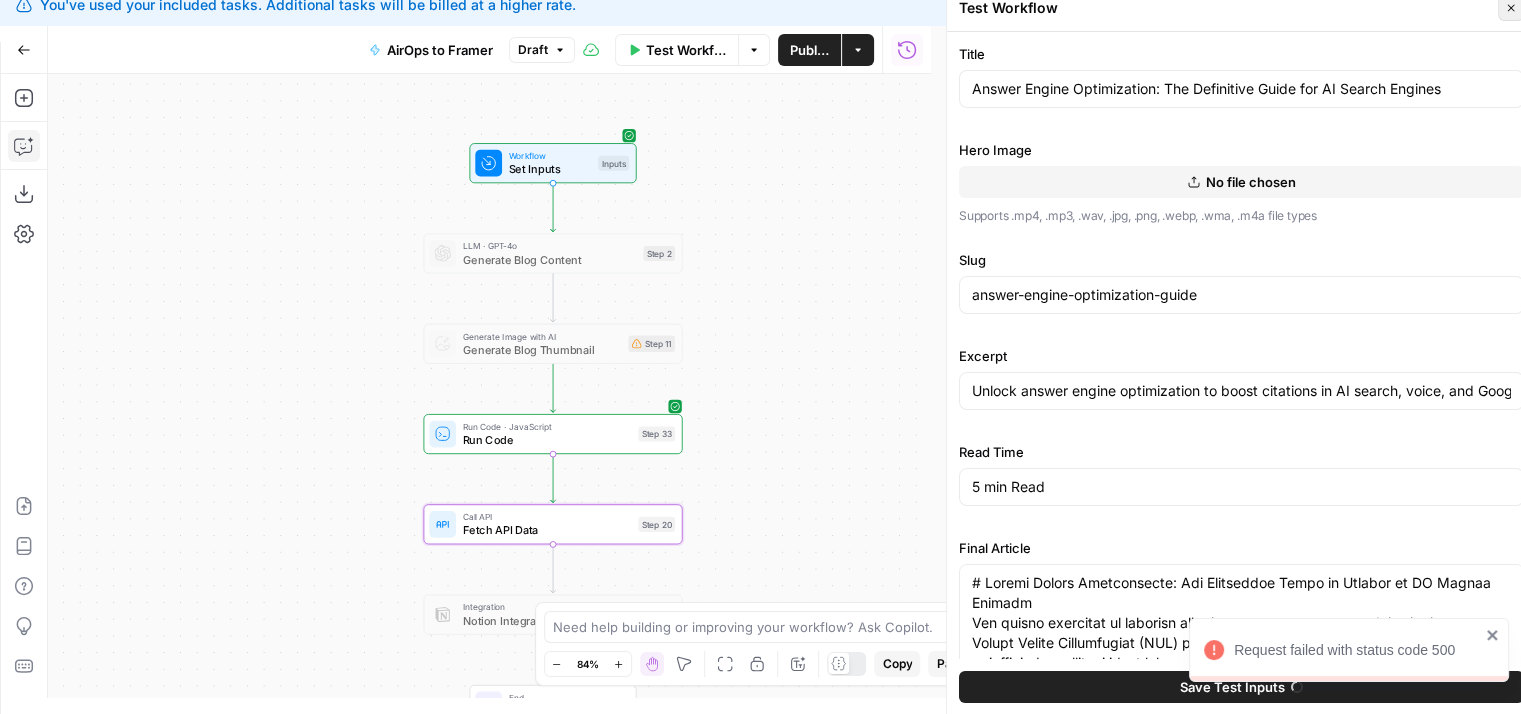 click 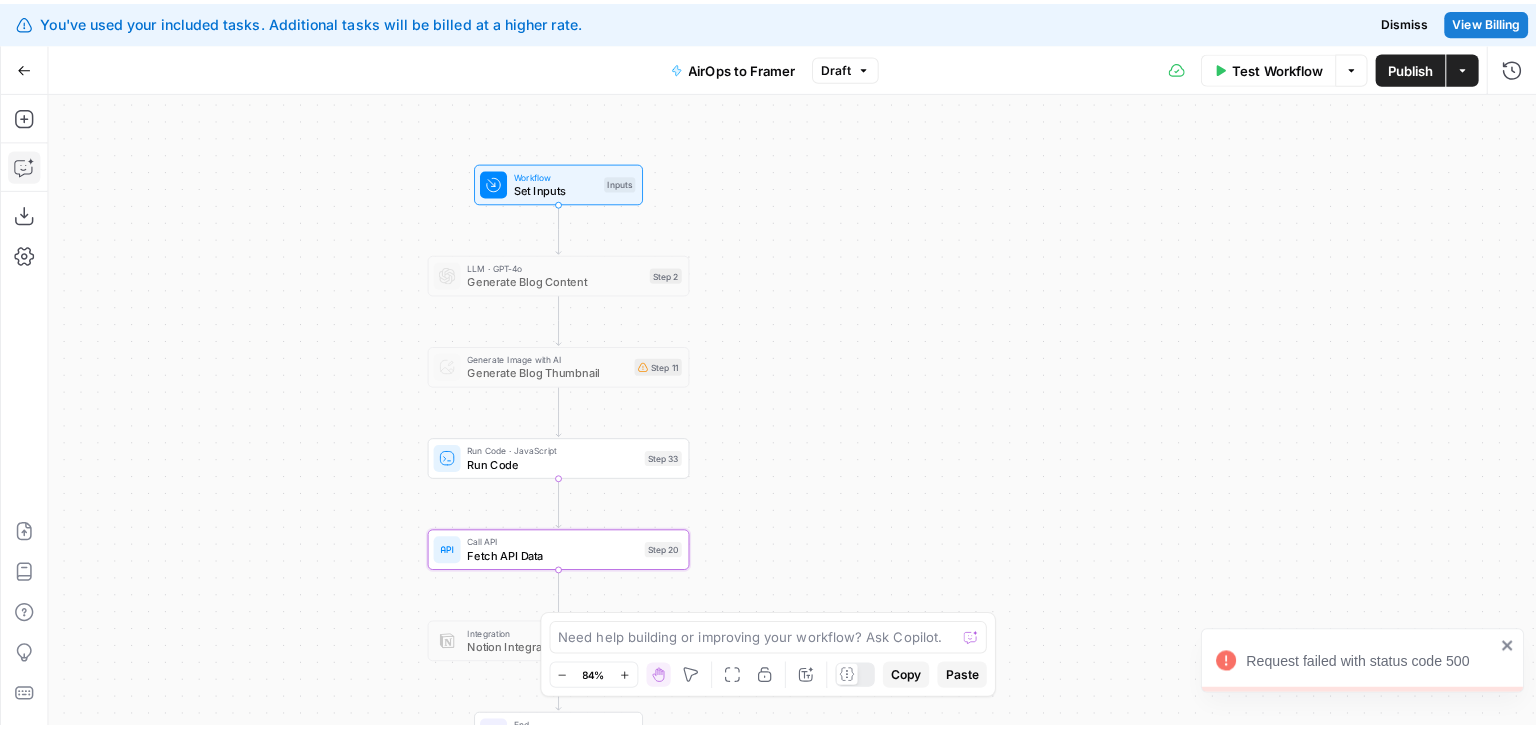 scroll, scrollTop: 0, scrollLeft: 0, axis: both 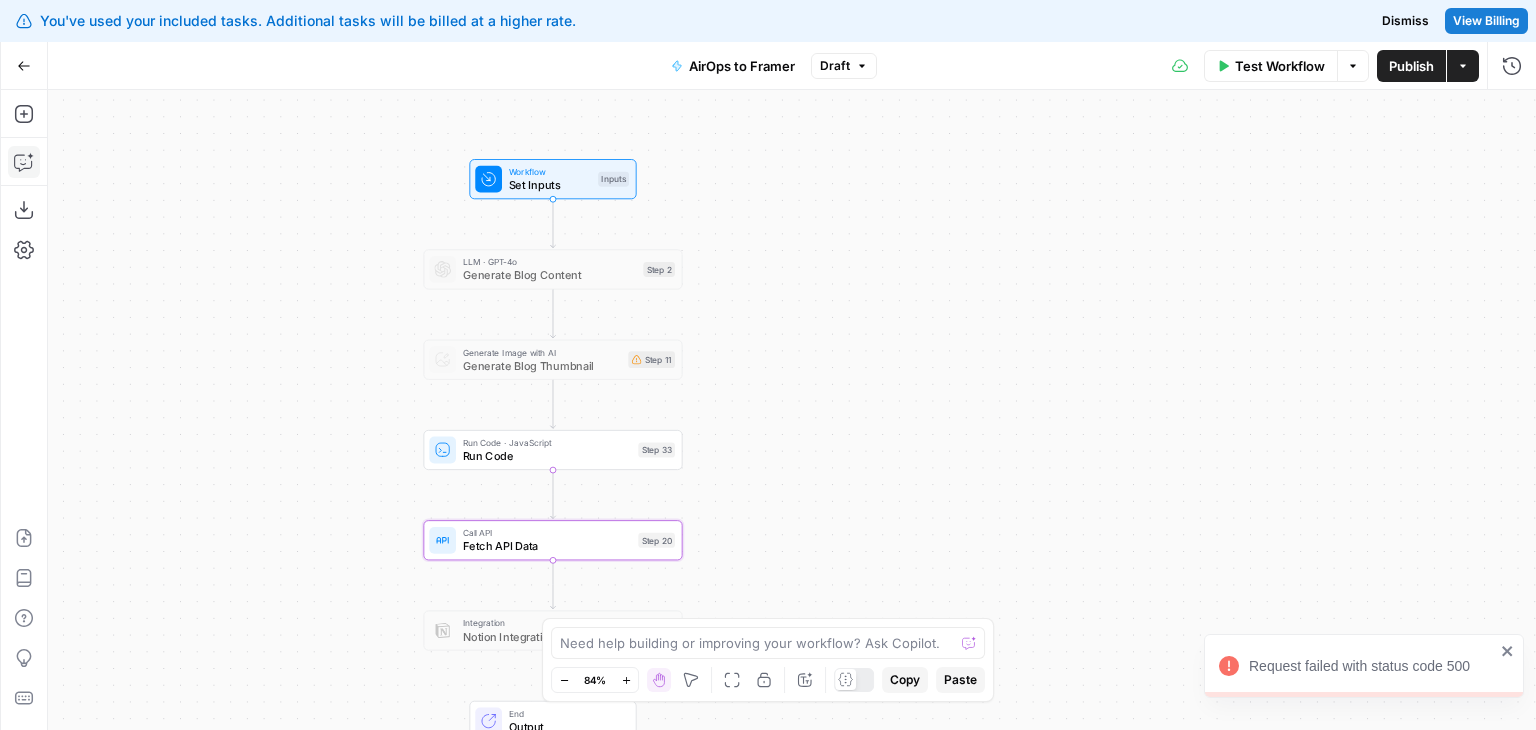 click on "Workflow Set Inputs Inputs" at bounding box center (552, 179) 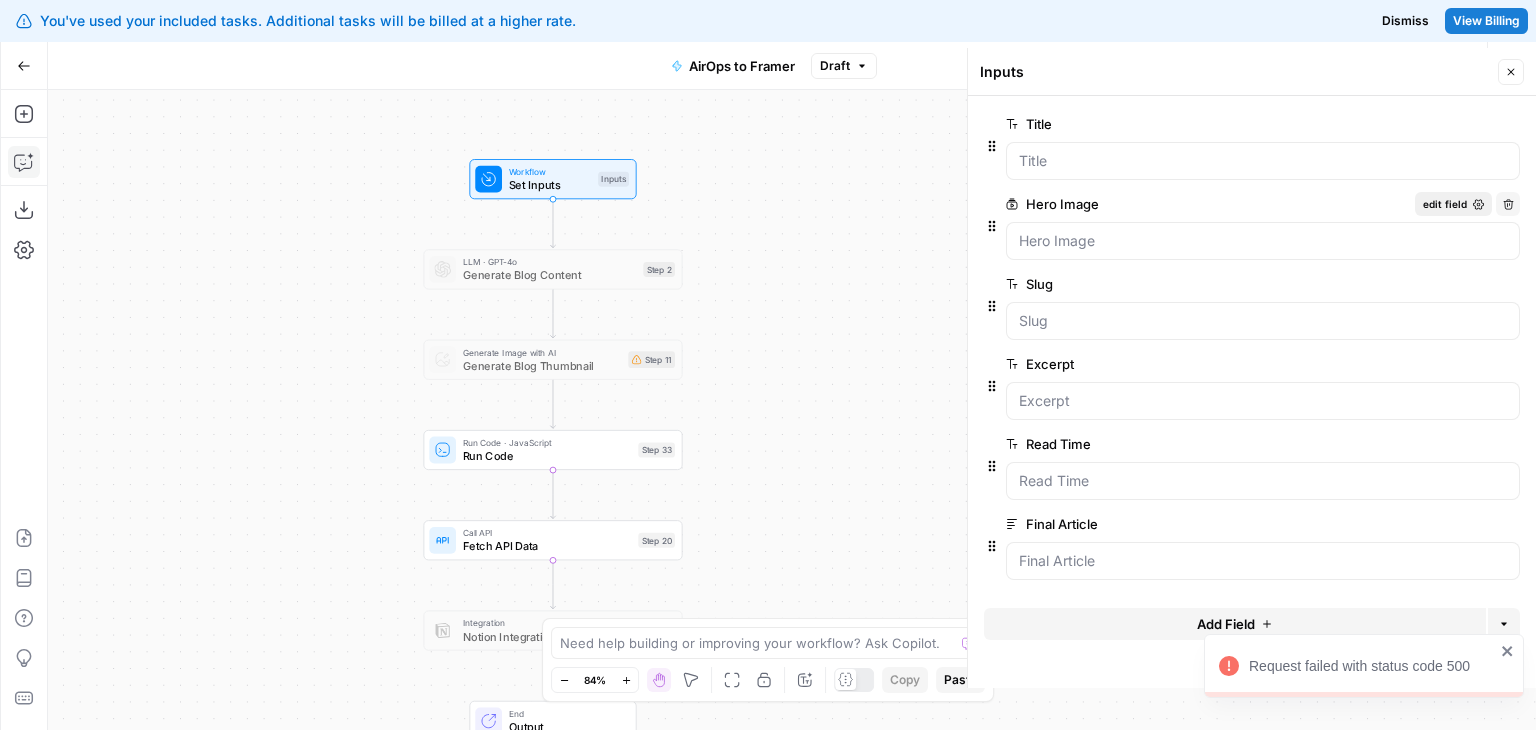 click on "edit field" at bounding box center [1445, 204] 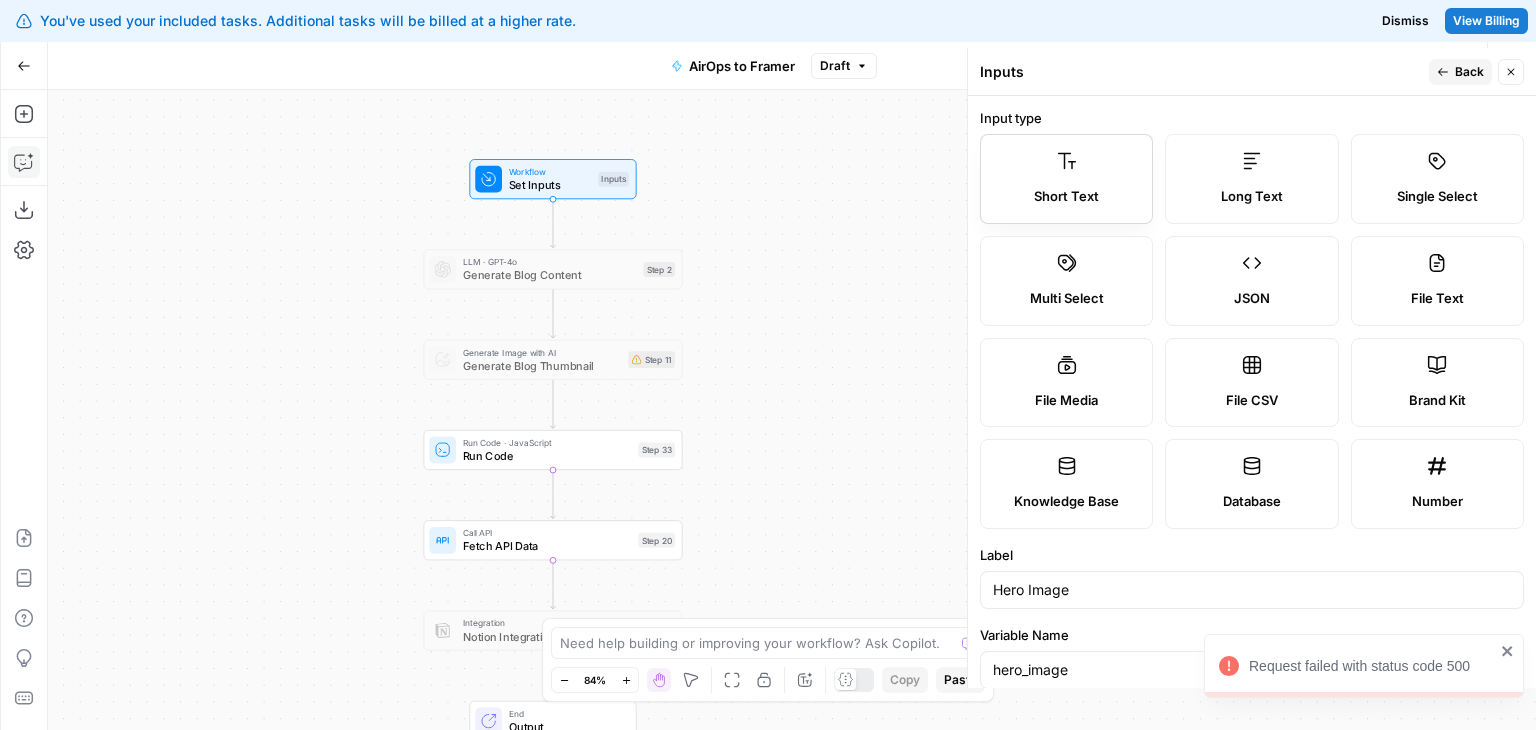 click on "Short Text" at bounding box center (1066, 179) 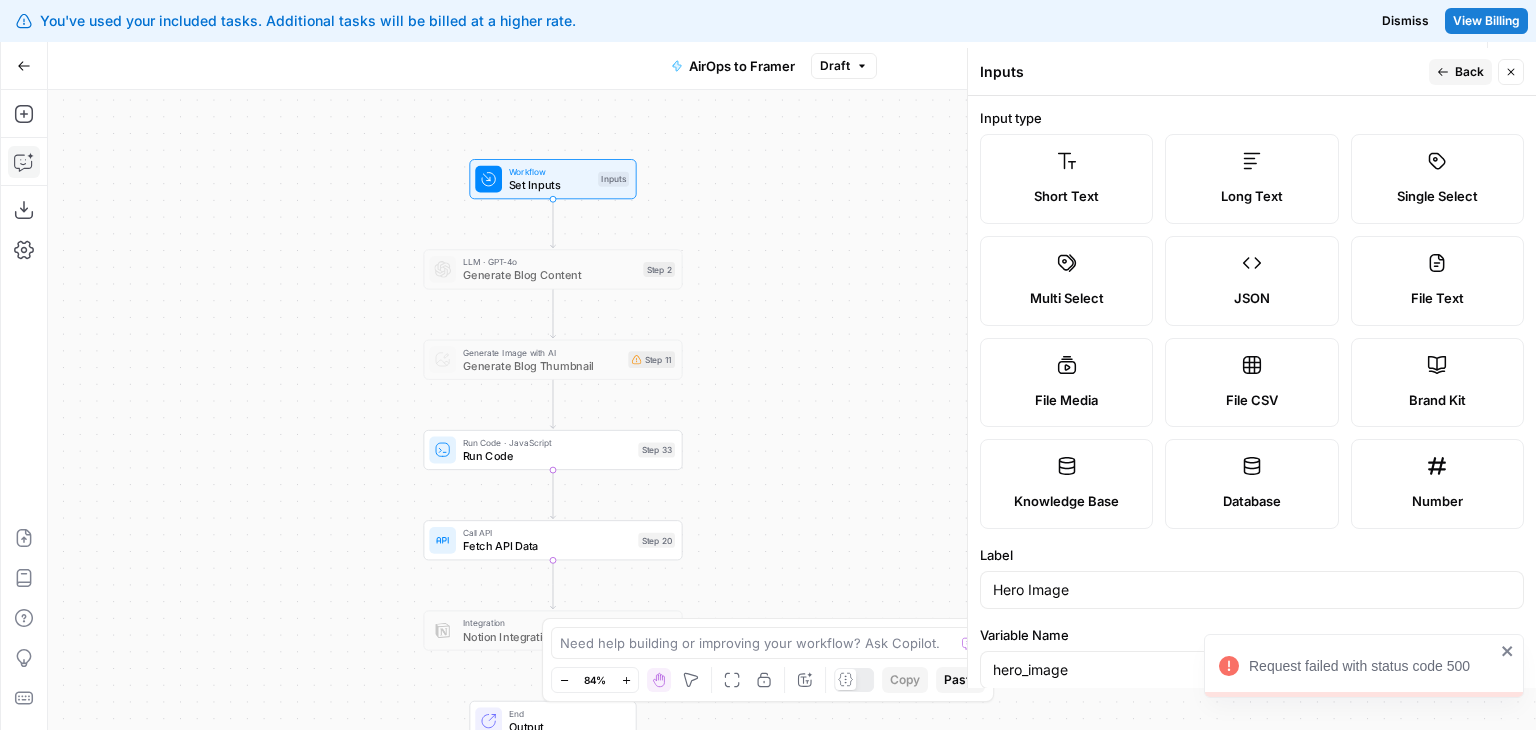 type 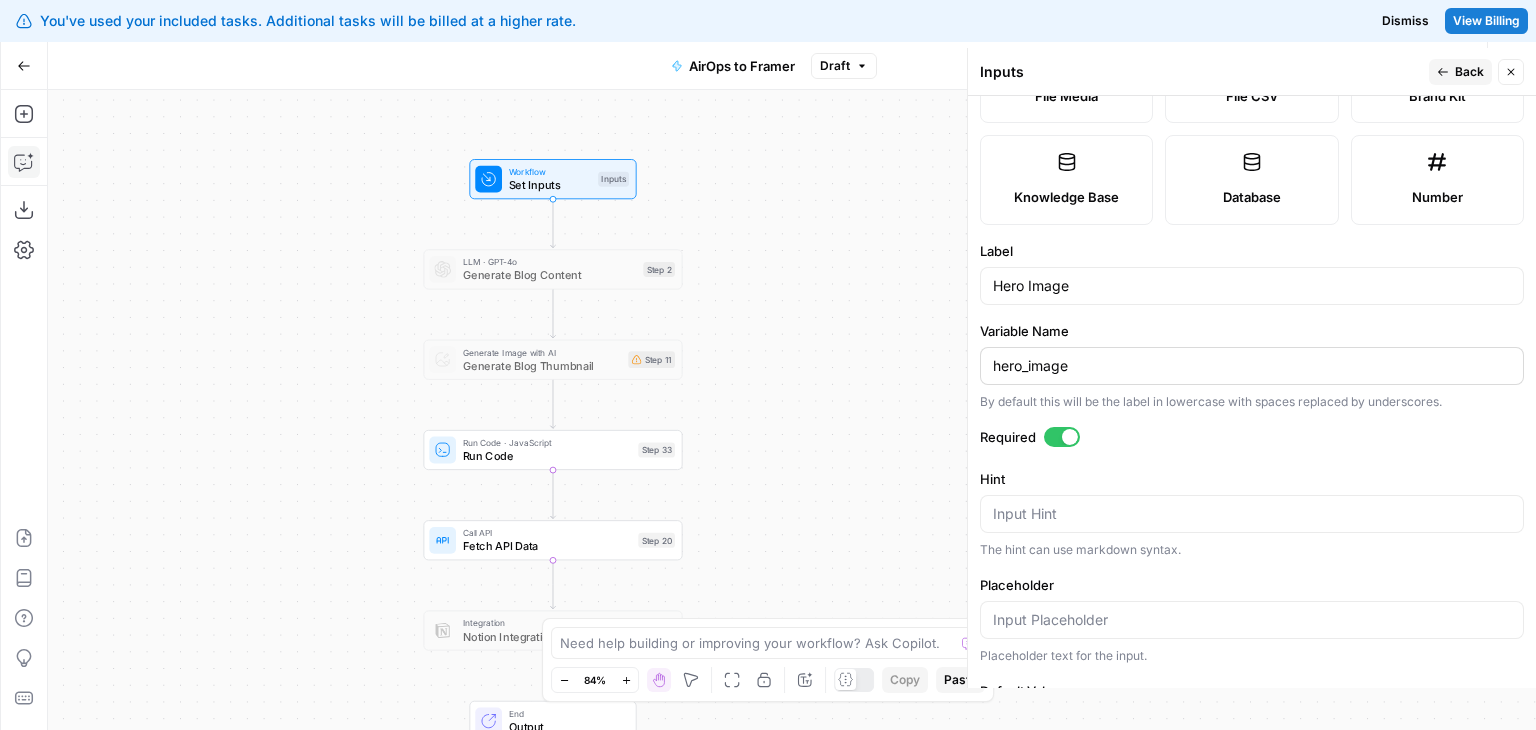 drag, startPoint x: 1119, startPoint y: 566, endPoint x: 1324, endPoint y: 297, distance: 338.21 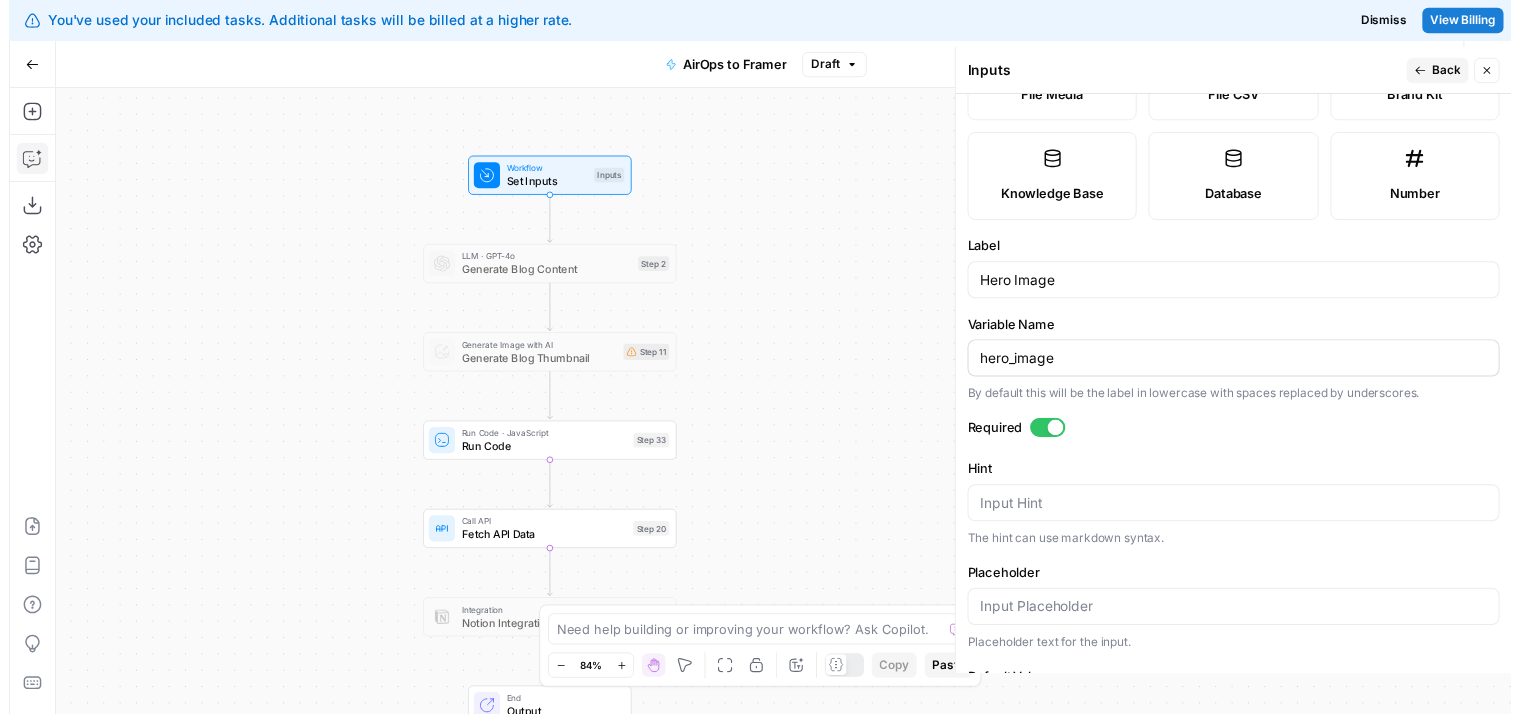 scroll, scrollTop: 388, scrollLeft: 0, axis: vertical 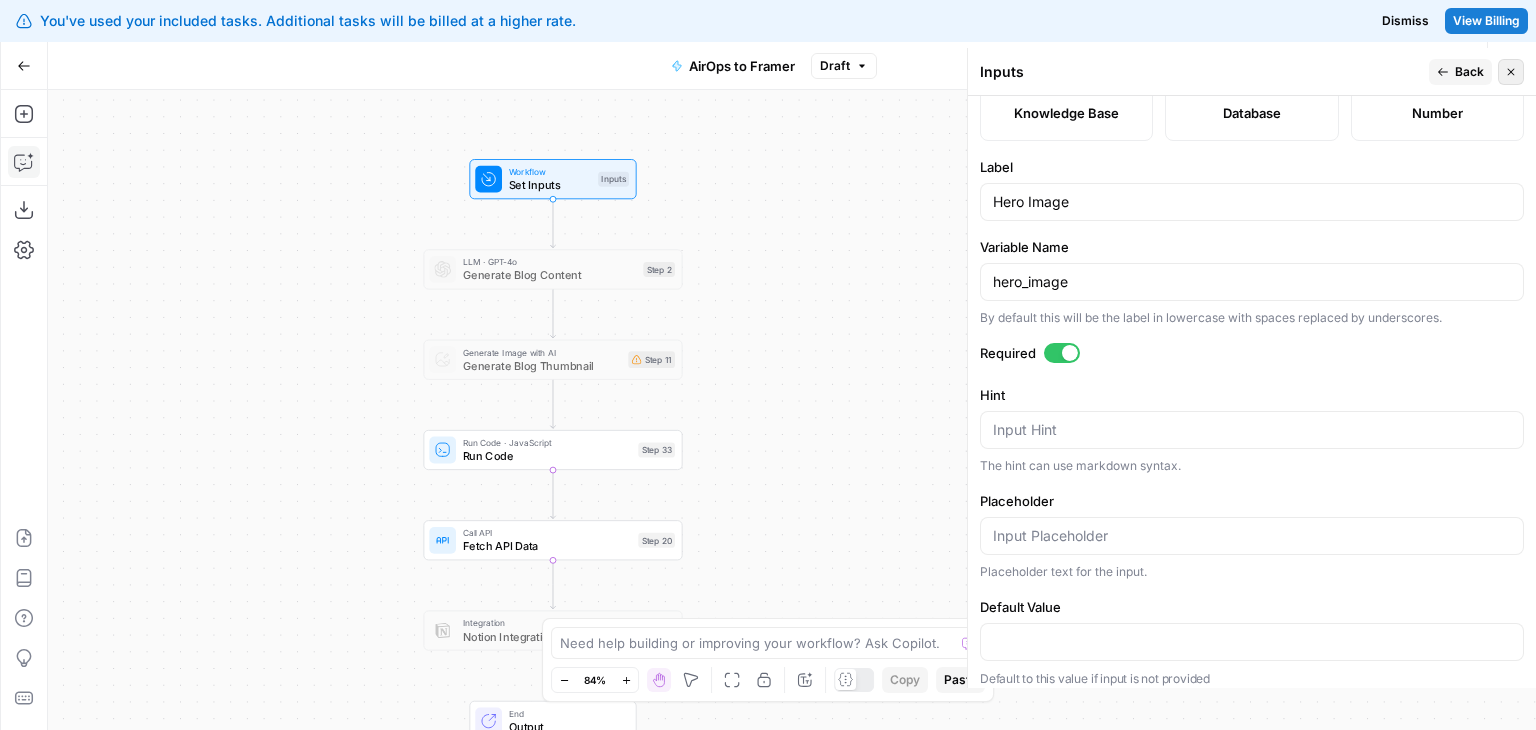 click on "Close" at bounding box center (1511, 72) 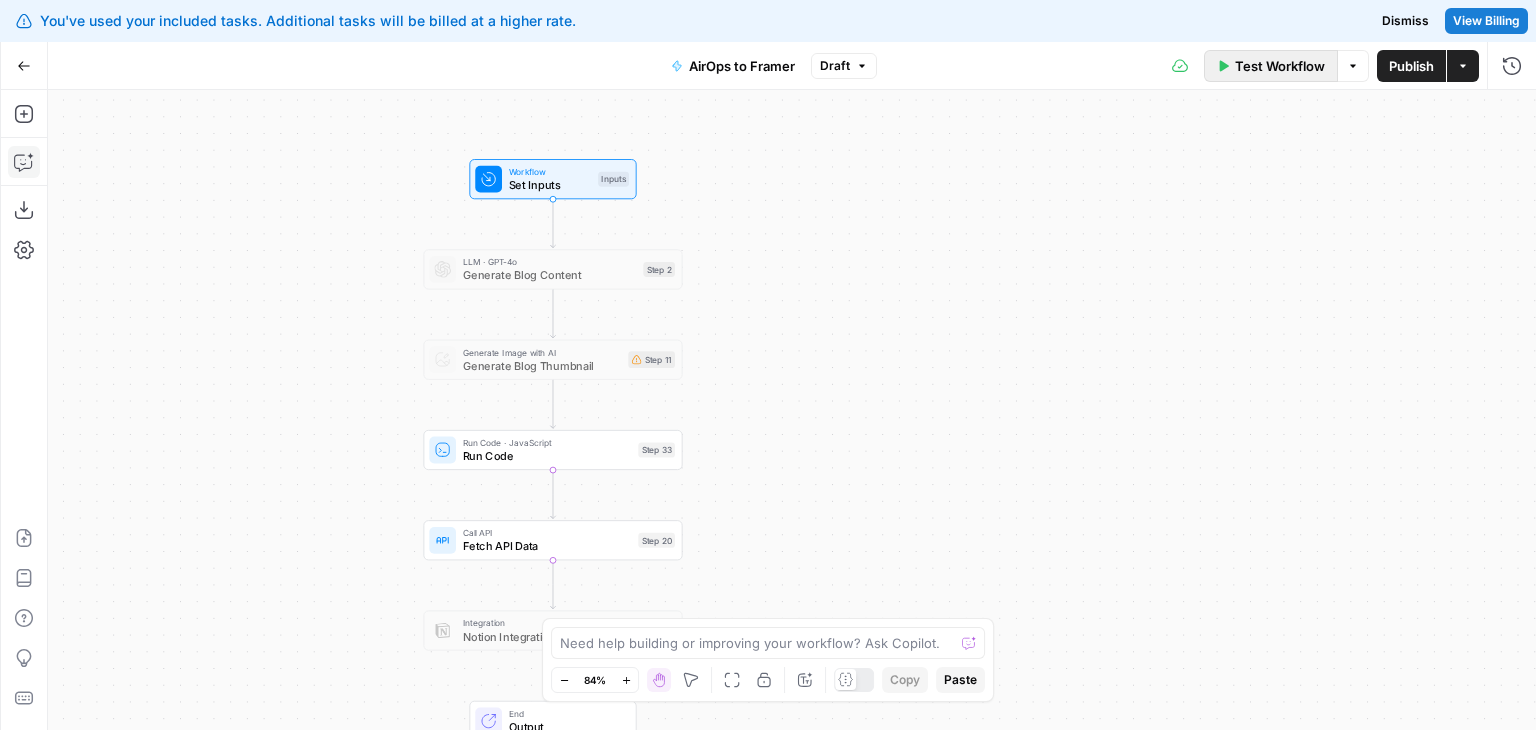 click on "Test Workflow" at bounding box center (1280, 66) 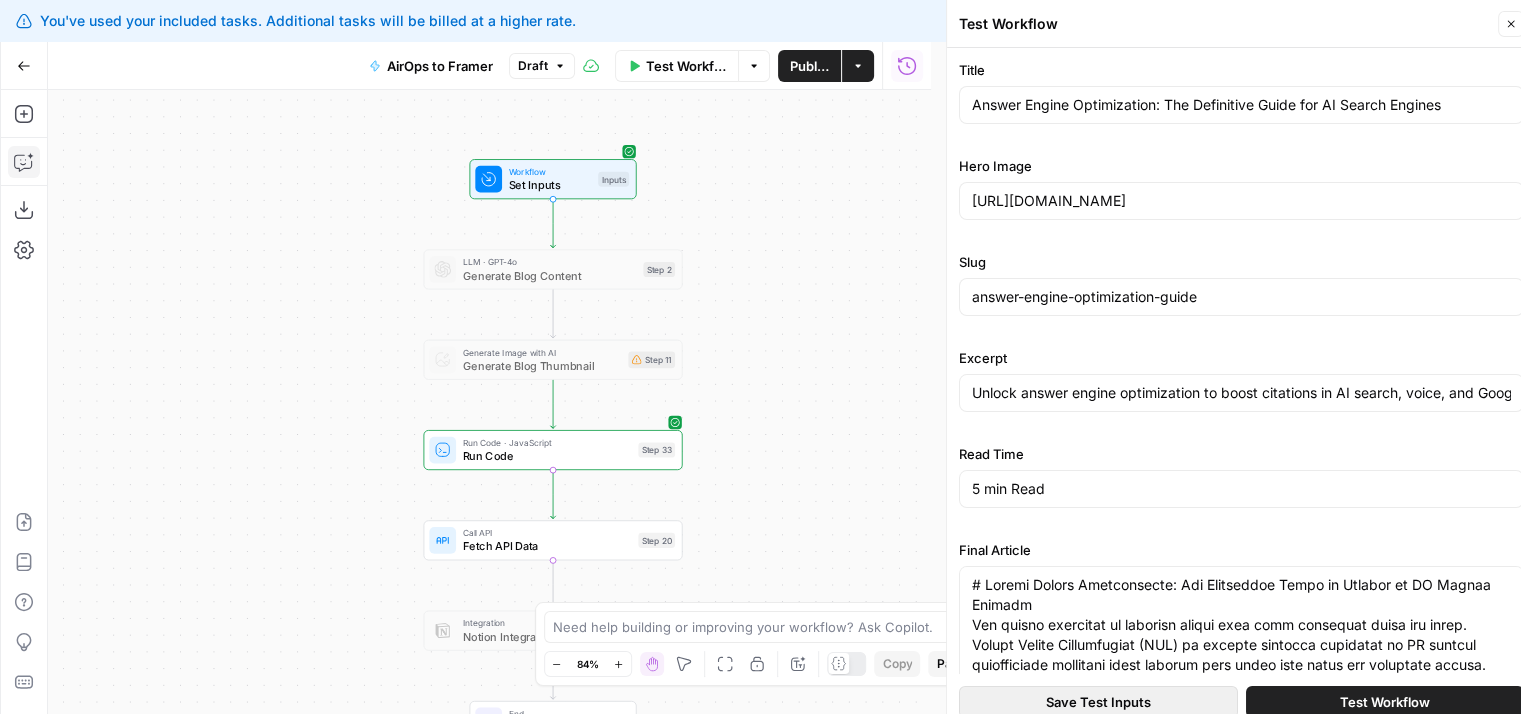 click on "Save Test Inputs" at bounding box center [1098, 702] 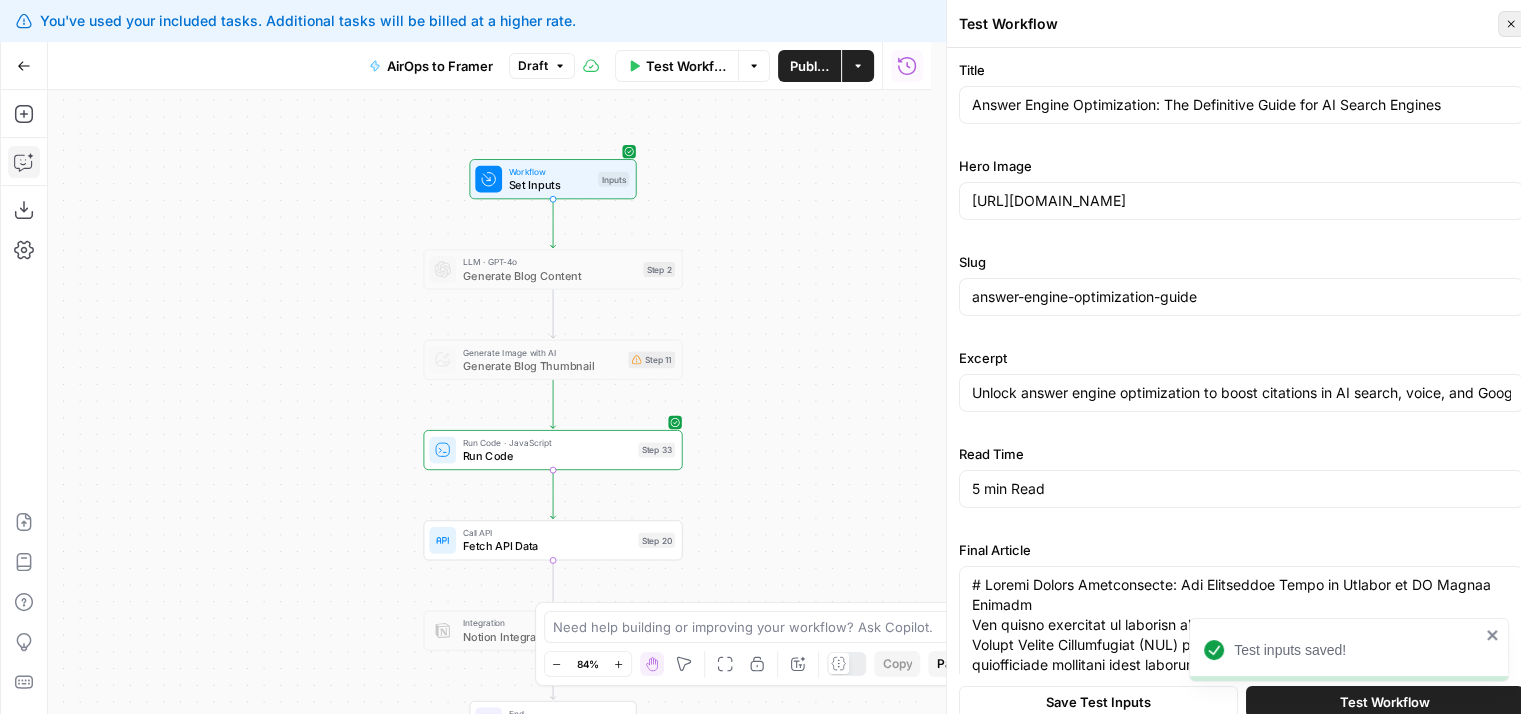 click 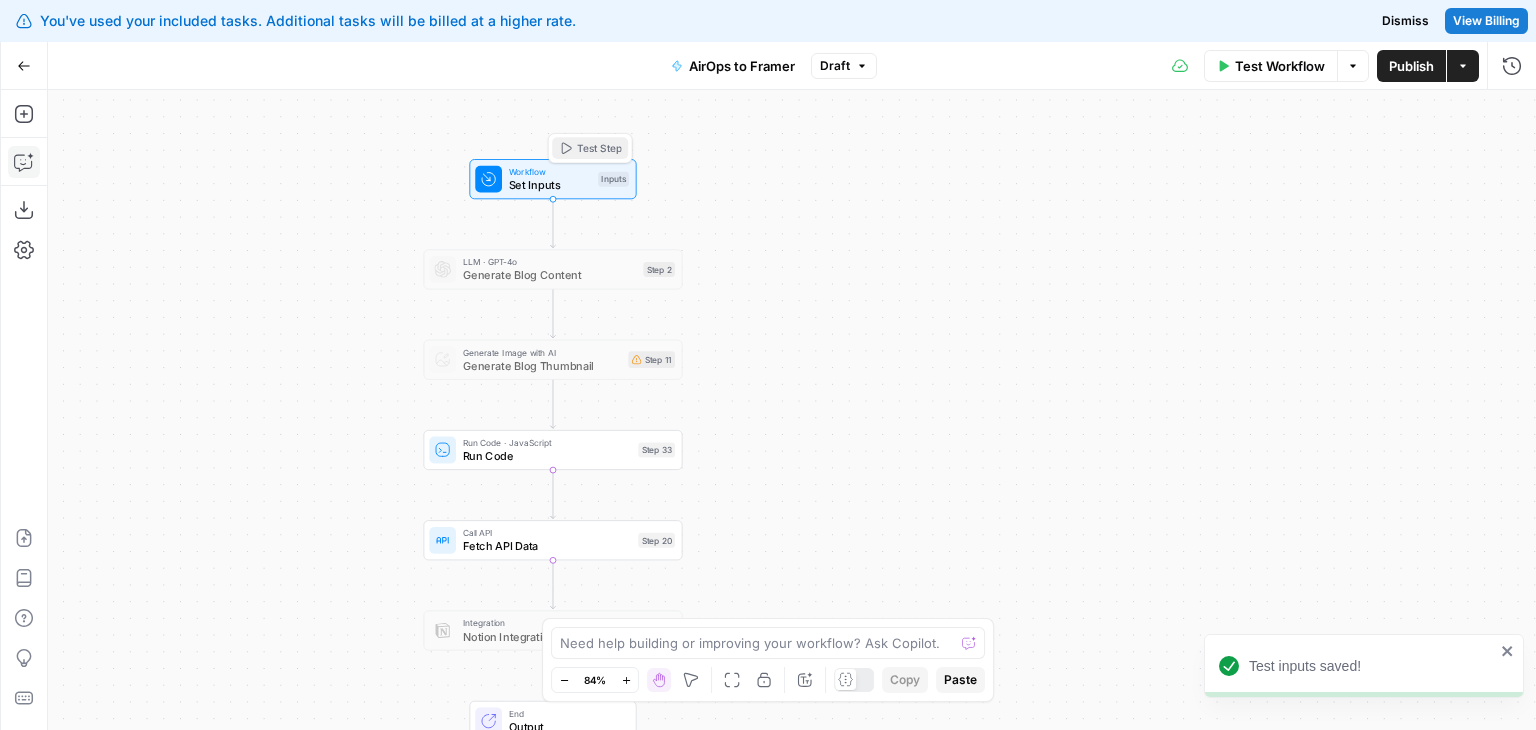 click on "Test Step" at bounding box center [599, 148] 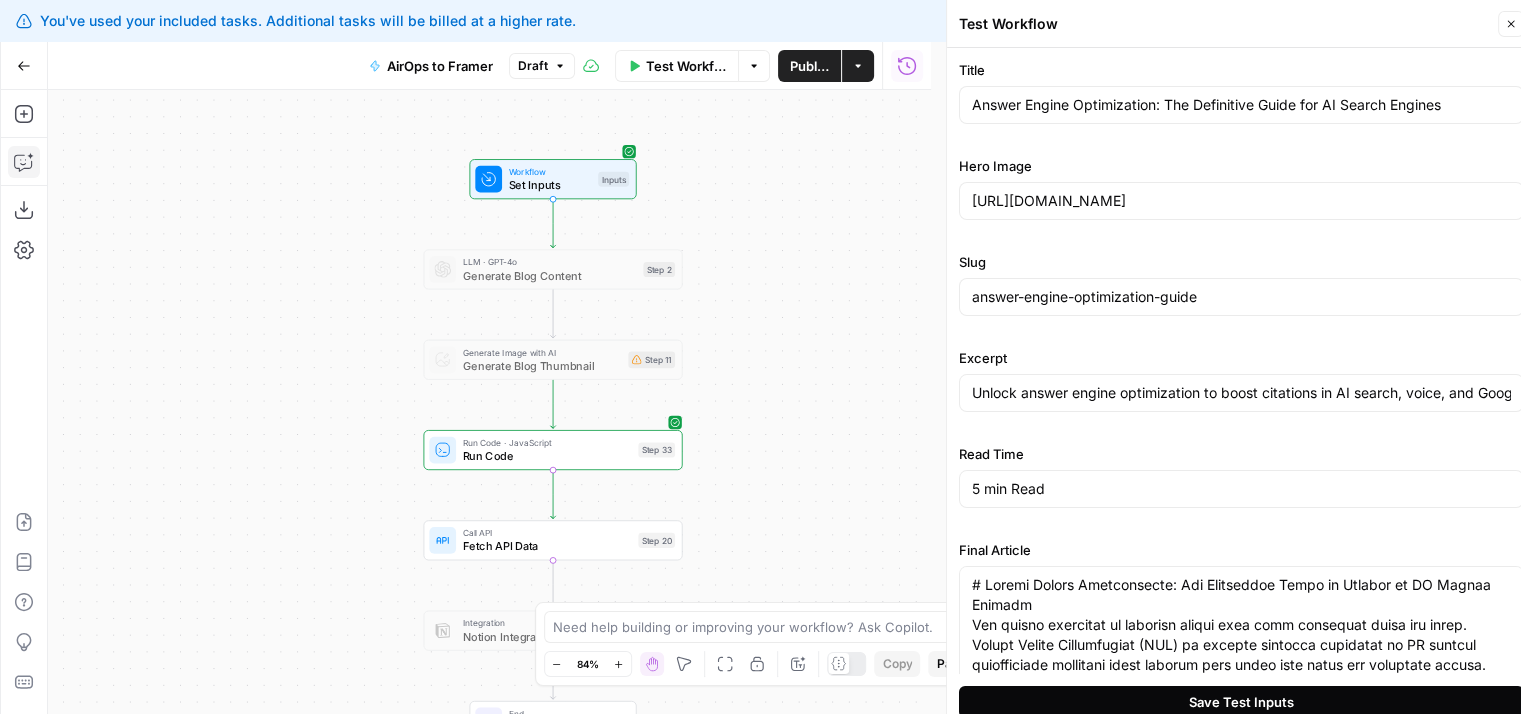 click on "Save Test Inputs" at bounding box center [1241, 702] 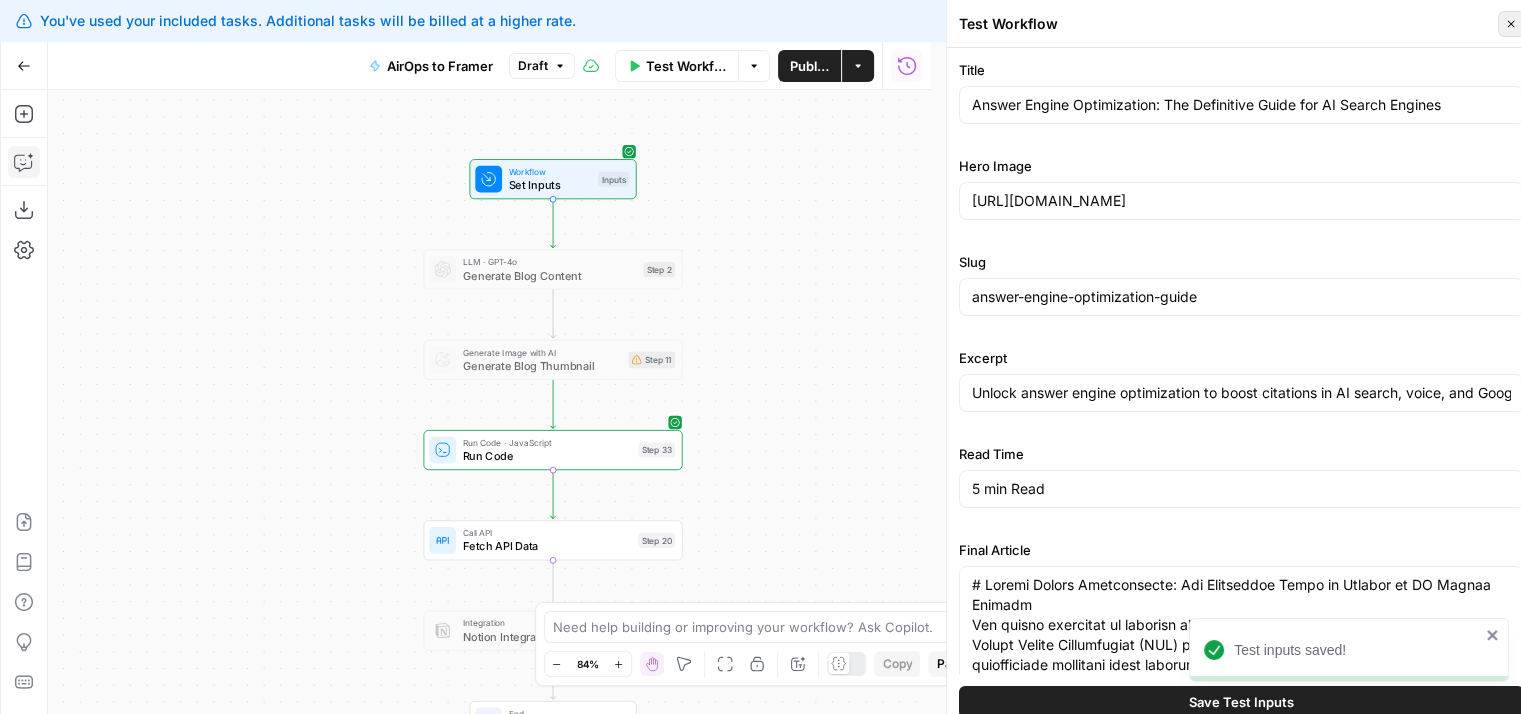 click 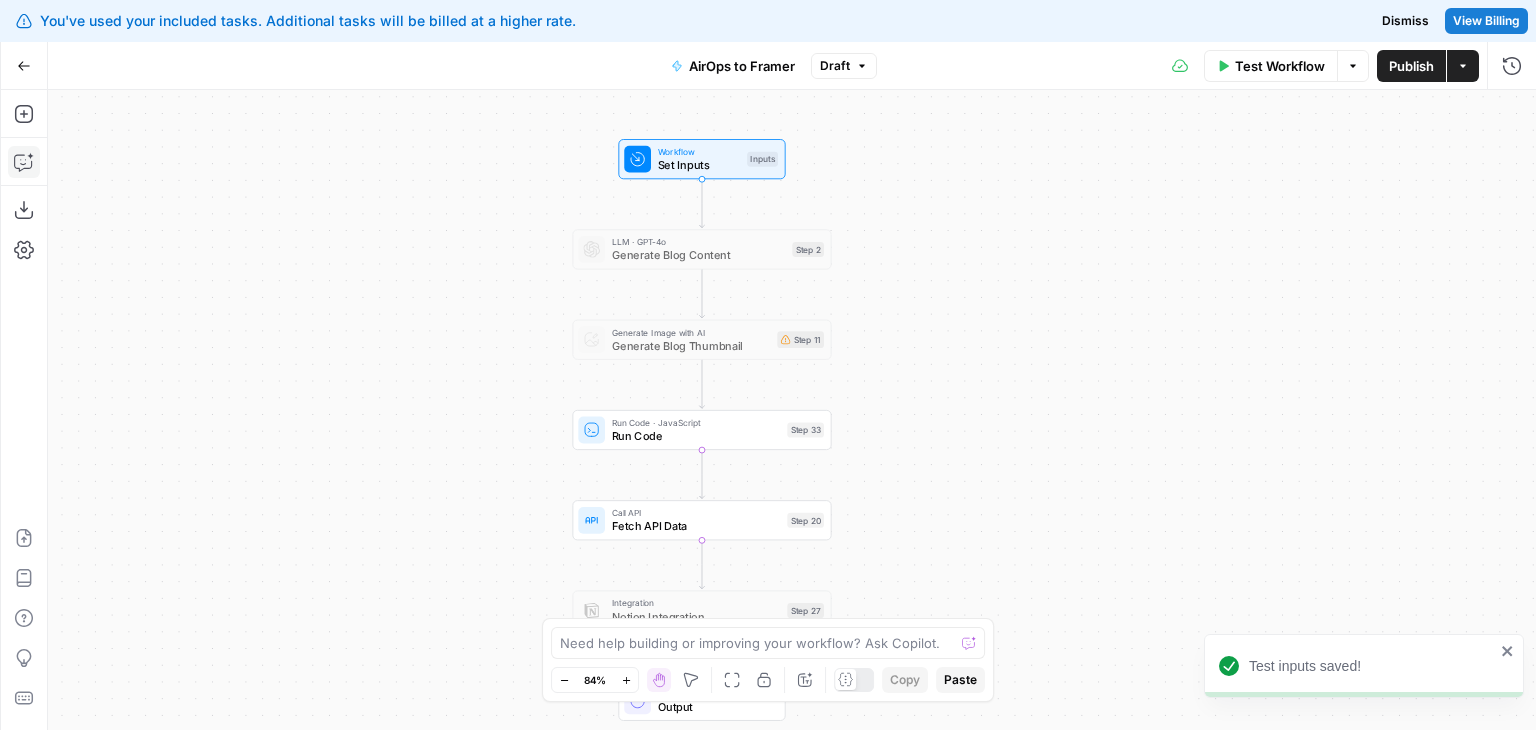 drag, startPoint x: 830, startPoint y: 342, endPoint x: 1286, endPoint y: 93, distance: 519.5546 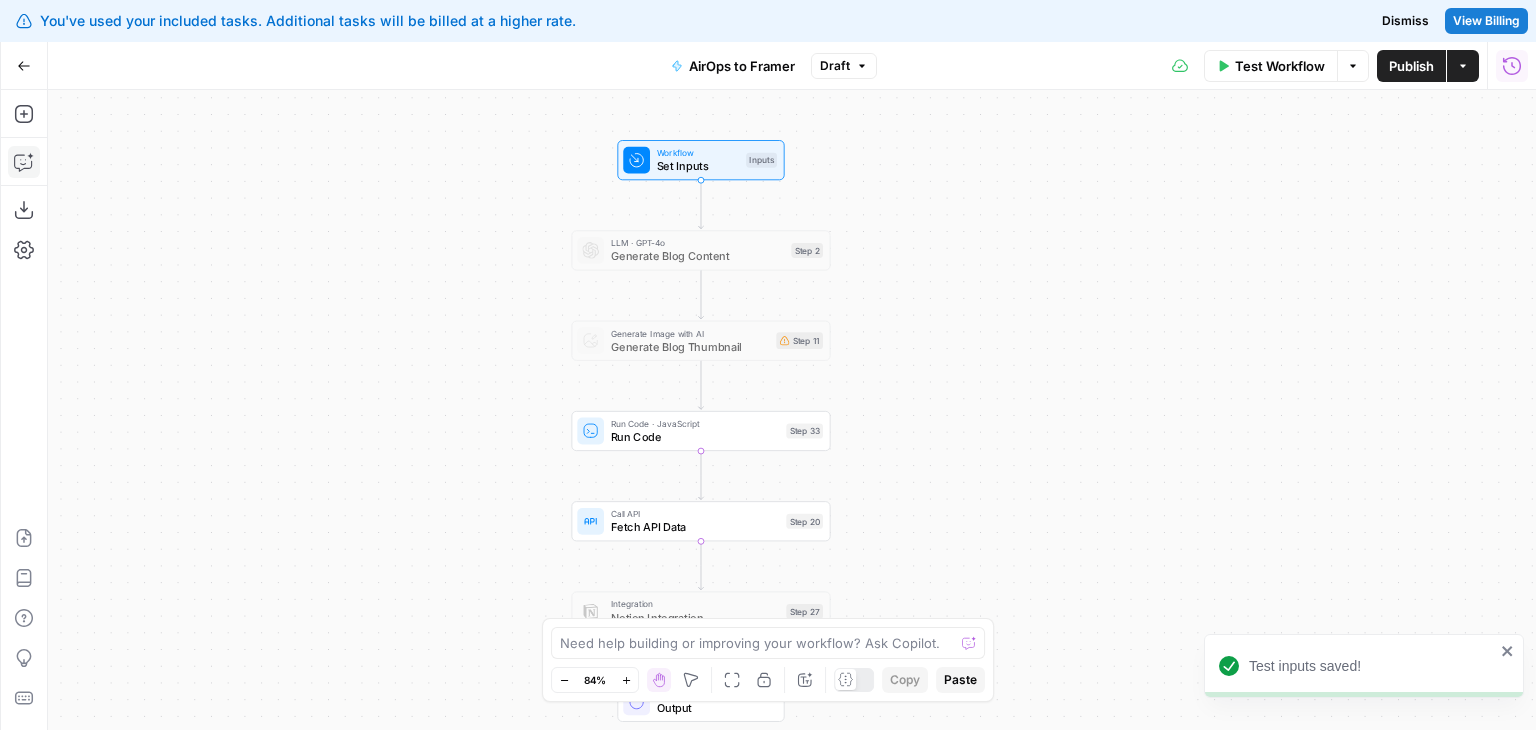 click on "Run History" at bounding box center (1512, 66) 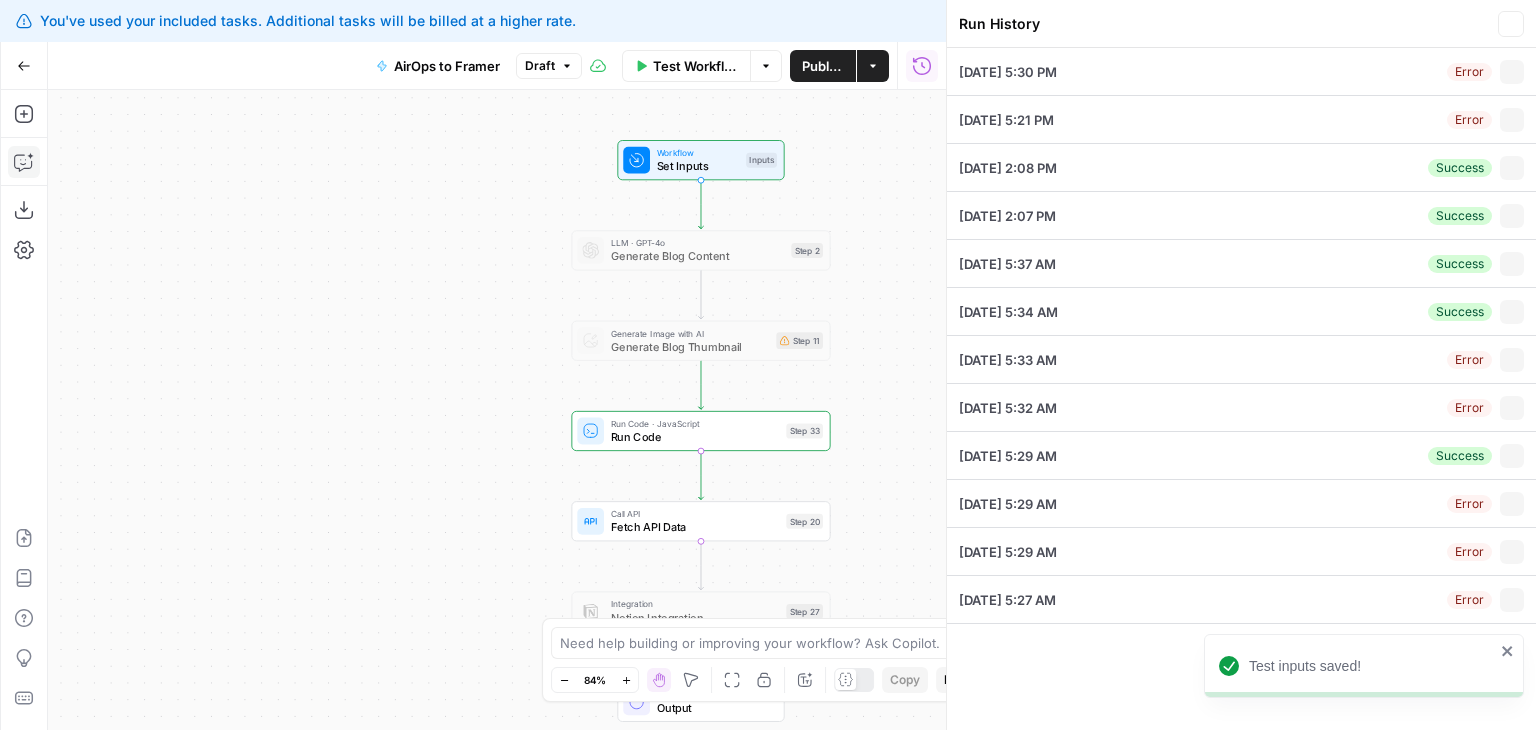 type on "Answer Engine Optimization: The Definitive Guide for AI Search Engines" 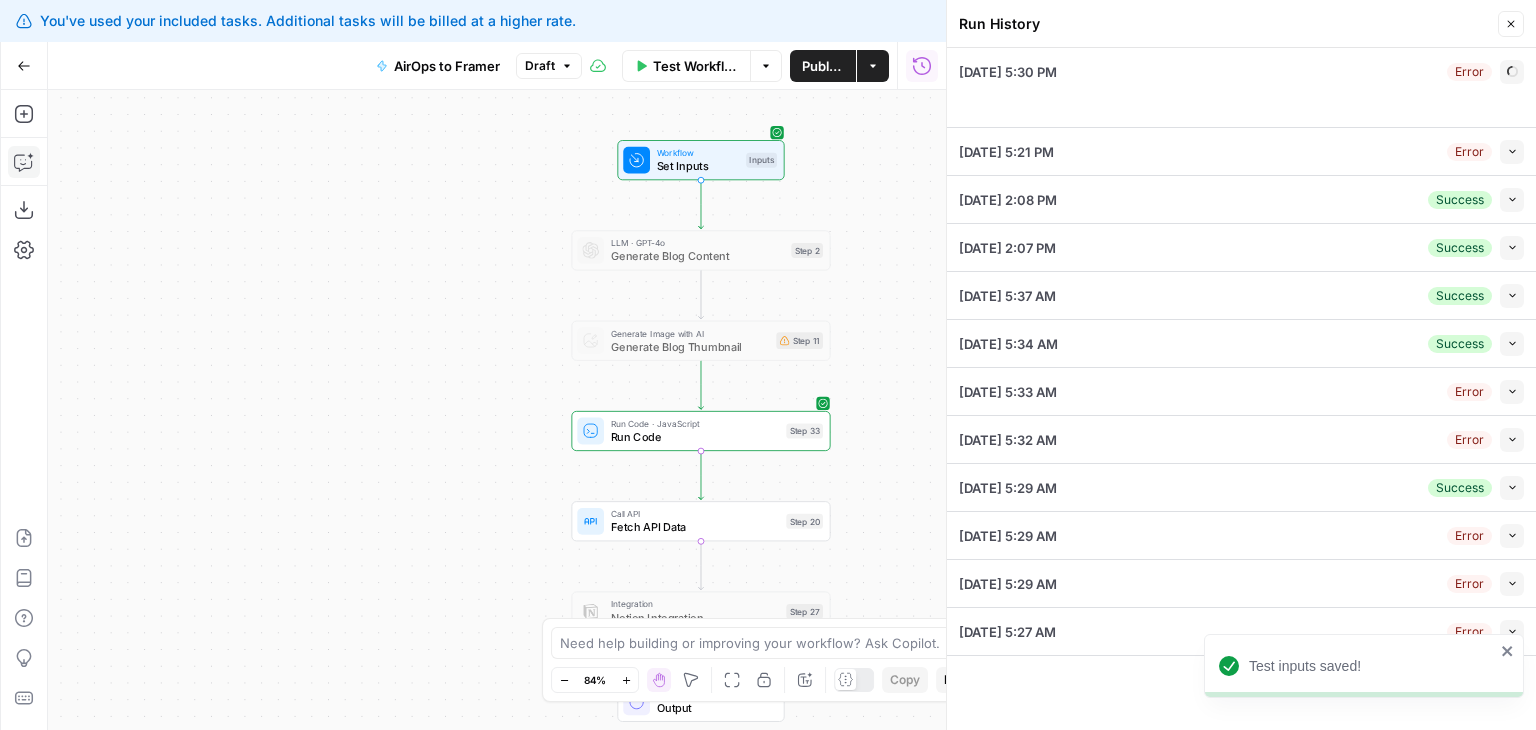 type on "# Answer Engine Optimization: The Definitive Guide to Ranking in AI Search Engines
The search landscape is changing faster than most marketing teams can adapt. Answer Engine Optimization (AEO) is quickly becoming essential as AI systems increasingly determine which content gets cited when users ask questions online.
Your carefully crafted SEO content might be invisible to these new AI gatekeepers if you're still optimizing solely for traditional search engines. Let's explore how to ensure your content gets selected, extracted, and cited by the answer engines that are reshaping how people find information.
## What is answer engine optimization
**Answer Engine Optimization (AEO)** is the strategic process of structuring content to be selected, extracted, and cited by AI-powered answer engines like [ChatGPT](https://chat.openai.com), [Google's AI Overviews](https://blog.google/products/search/generative-ai-search/), and [Perplexity](https://www.perplexity.ai/). Unlike traditional SEO that focuses on ranking..." 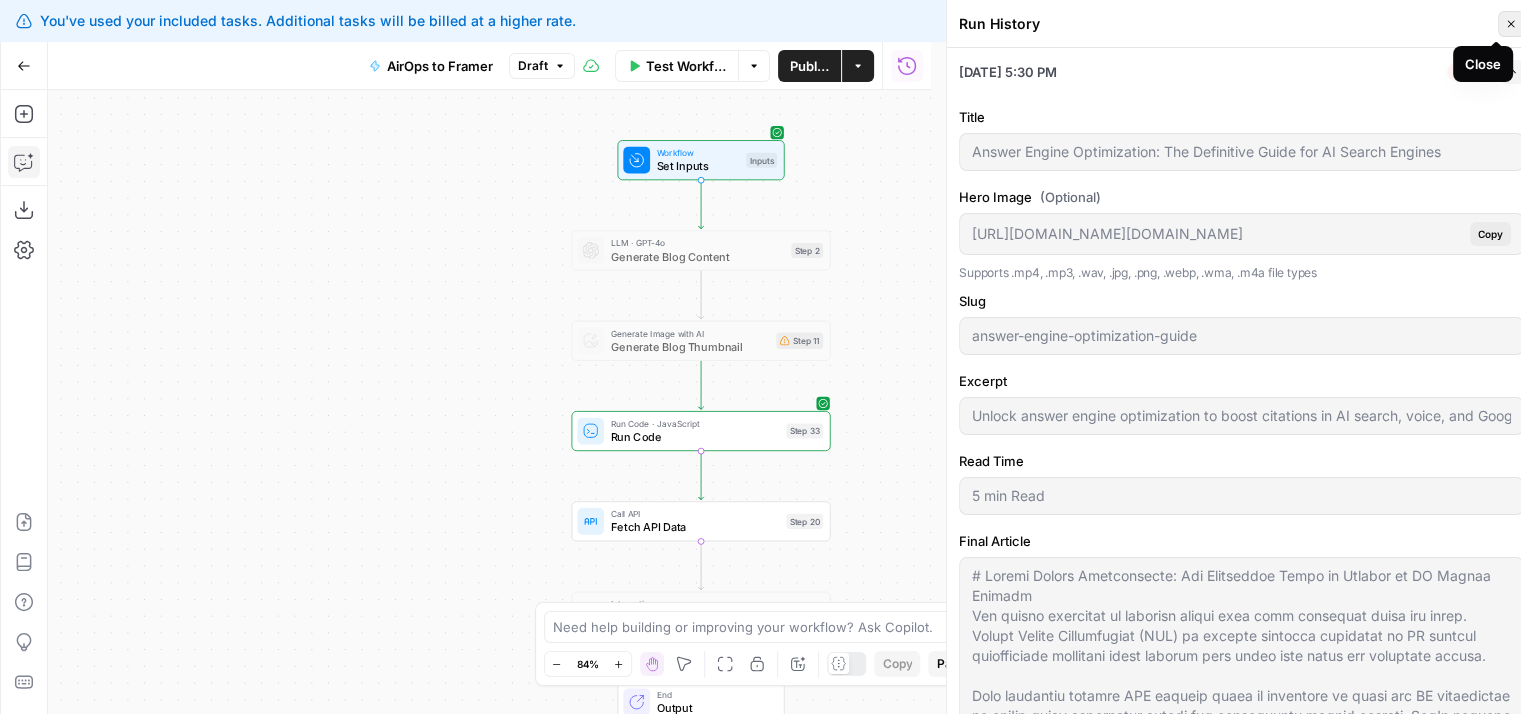 click 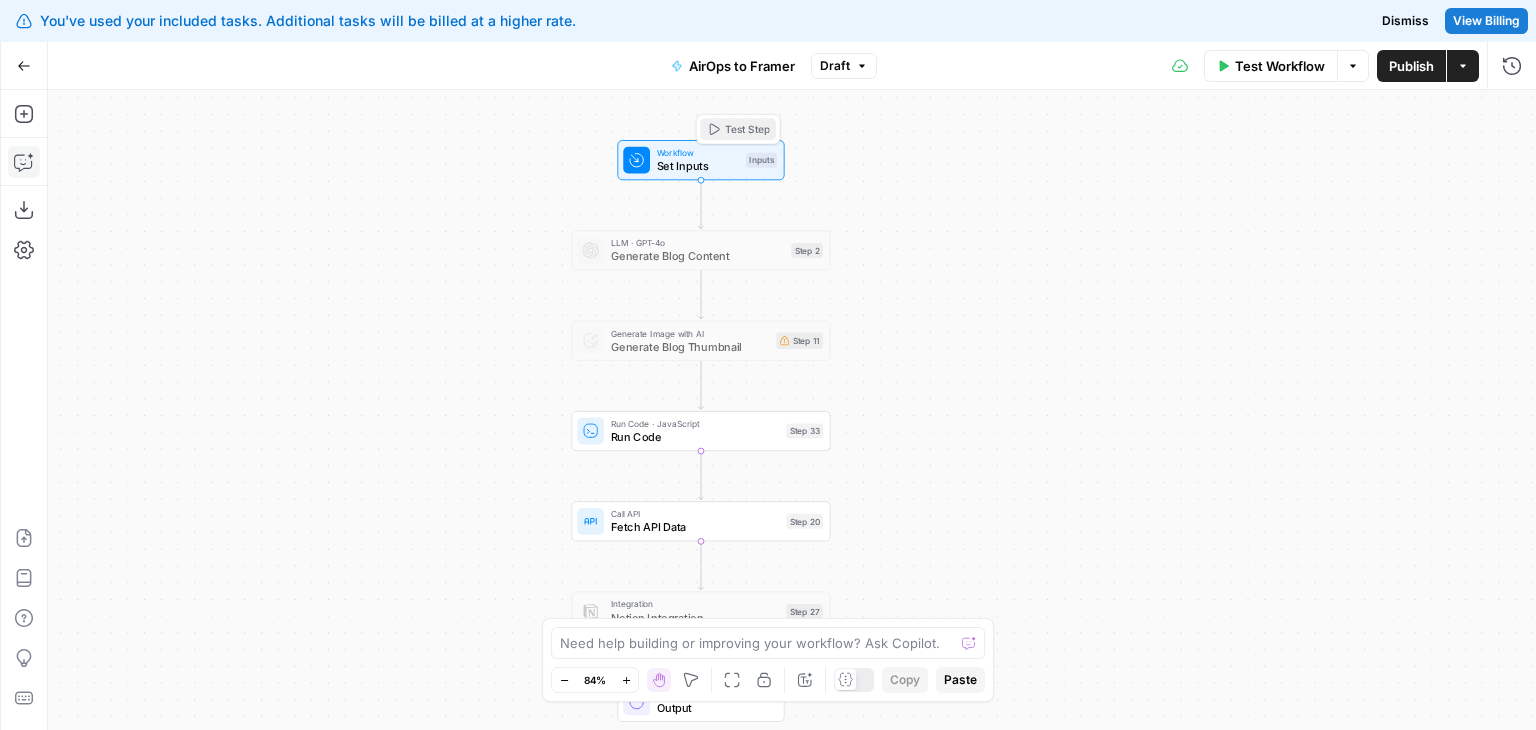 click on "Test Step" at bounding box center [747, 129] 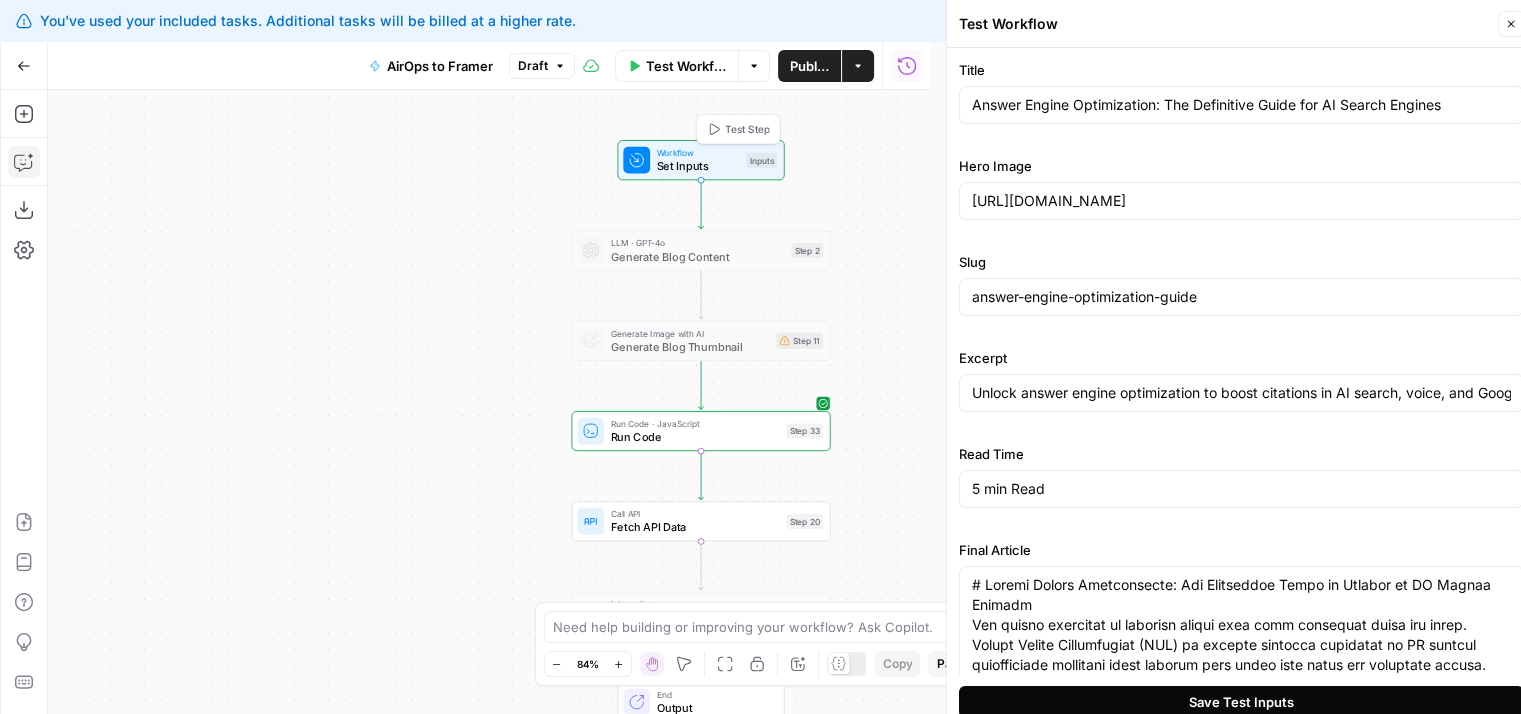 click on "Save Test Inputs" at bounding box center [1241, 702] 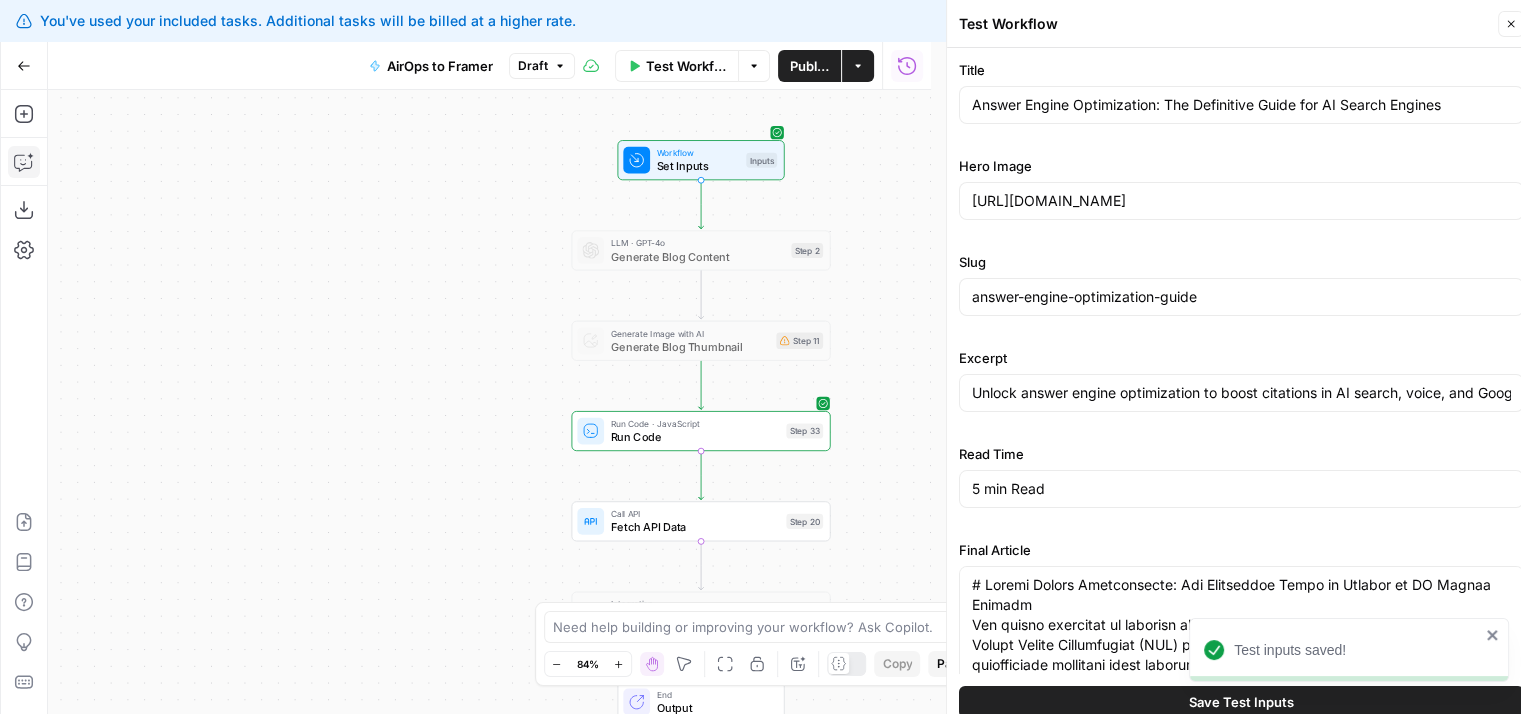 click on "Test inputs saved!" at bounding box center [1342, 650] 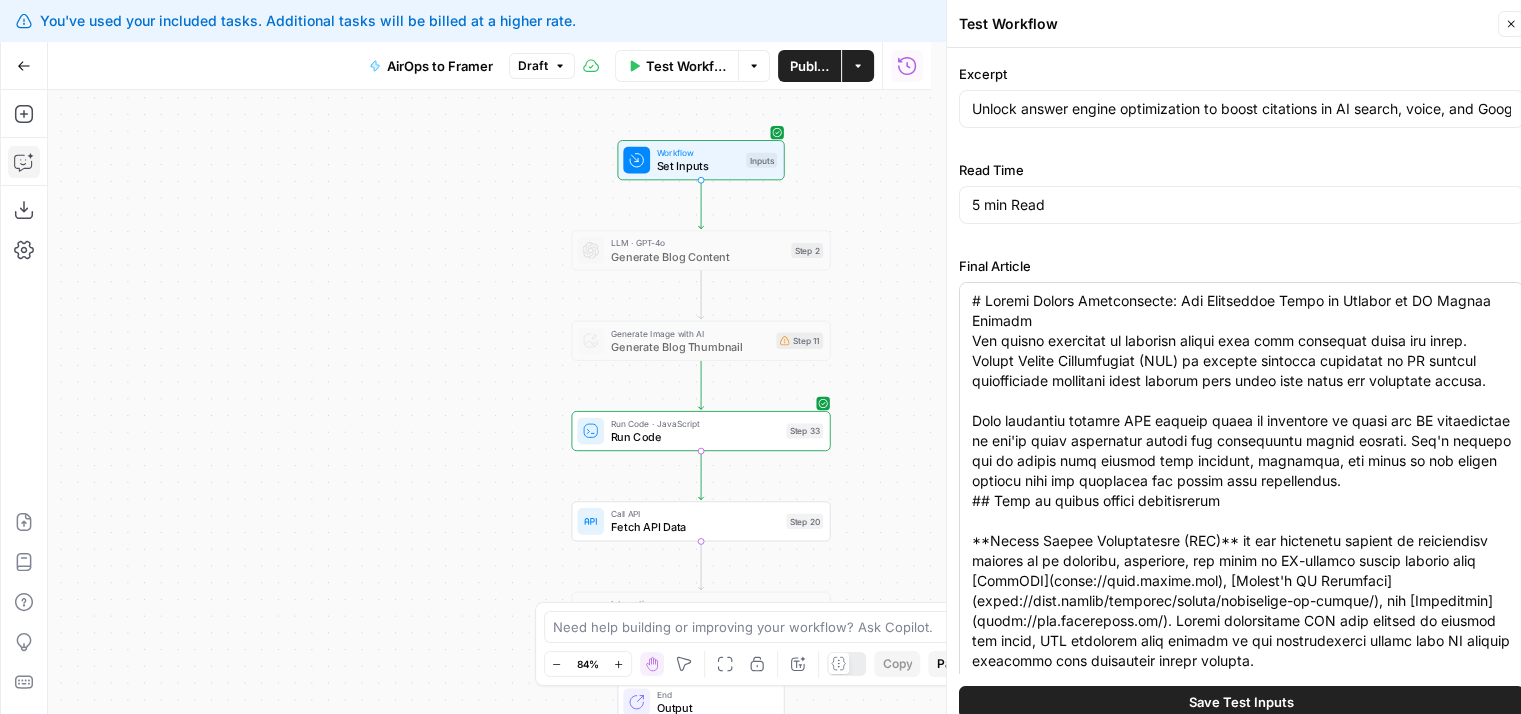 scroll, scrollTop: 328, scrollLeft: 0, axis: vertical 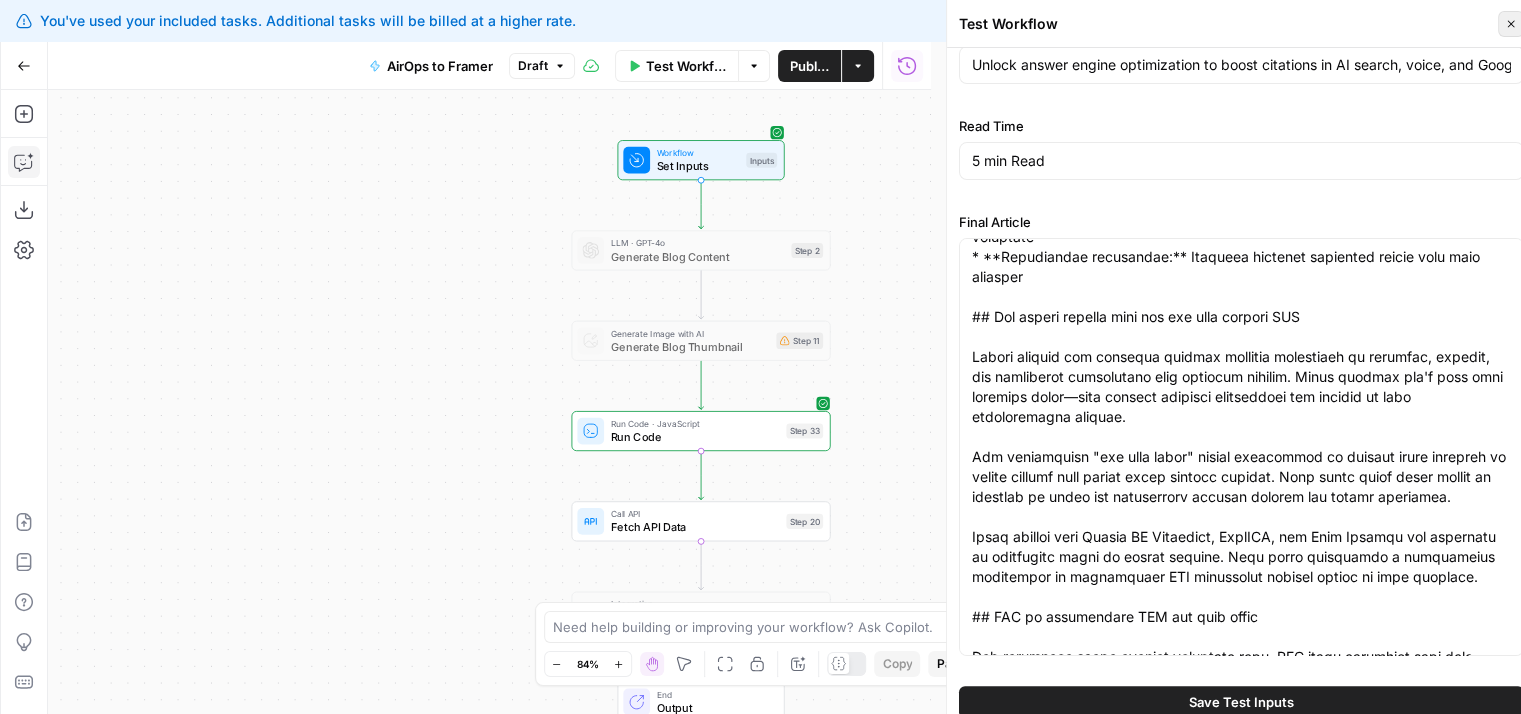 click on "Close" at bounding box center (1511, 24) 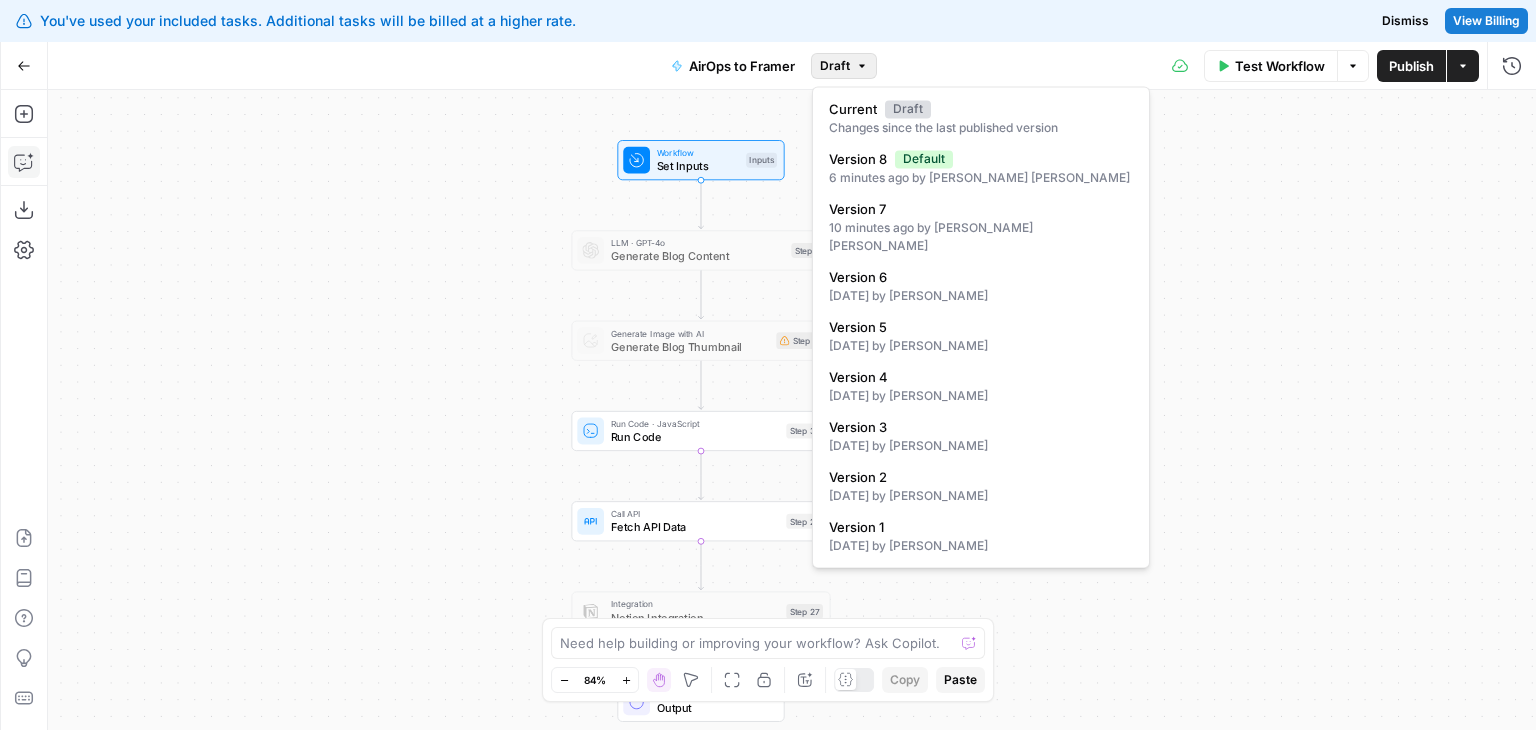 click on "Draft" at bounding box center [835, 66] 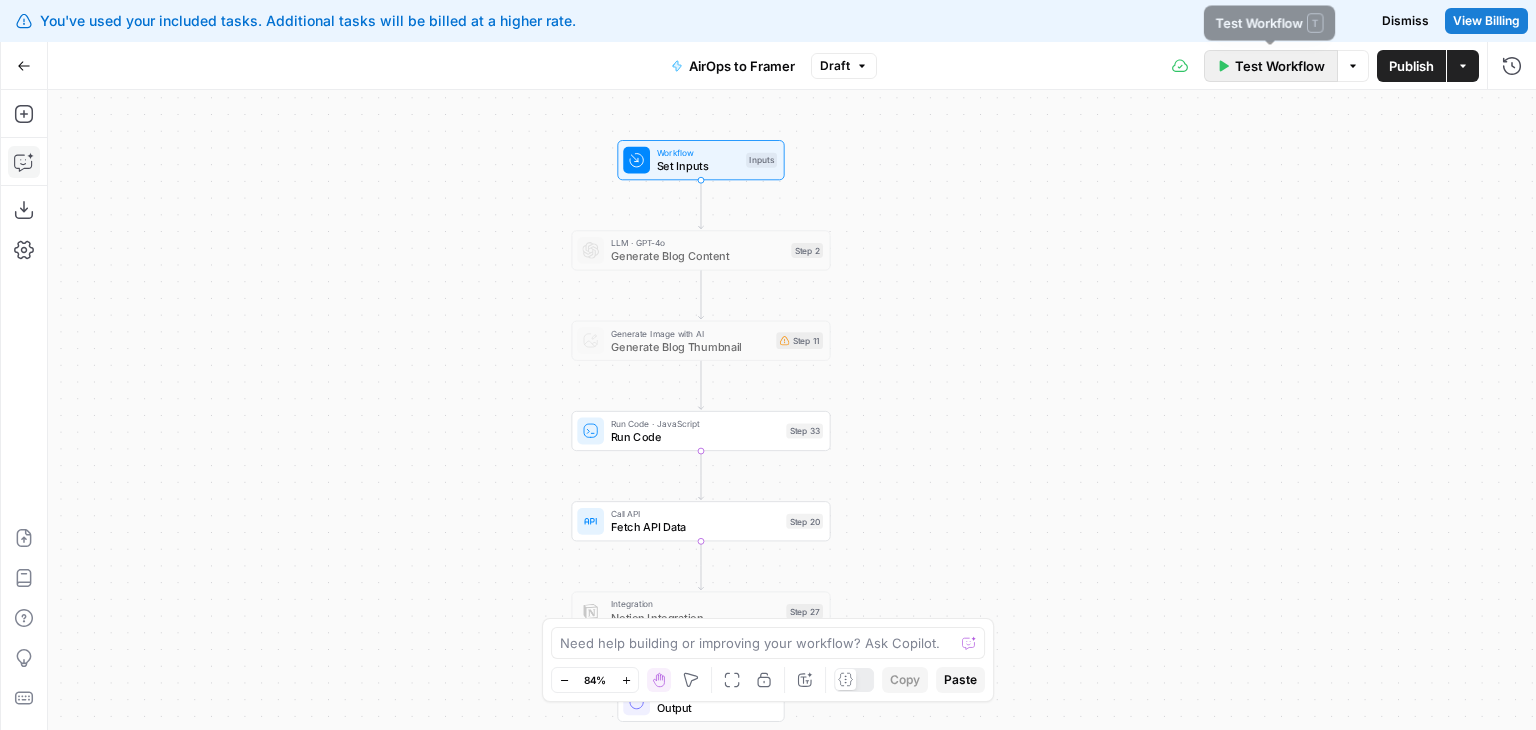 click on "Test Workflow" at bounding box center (1280, 66) 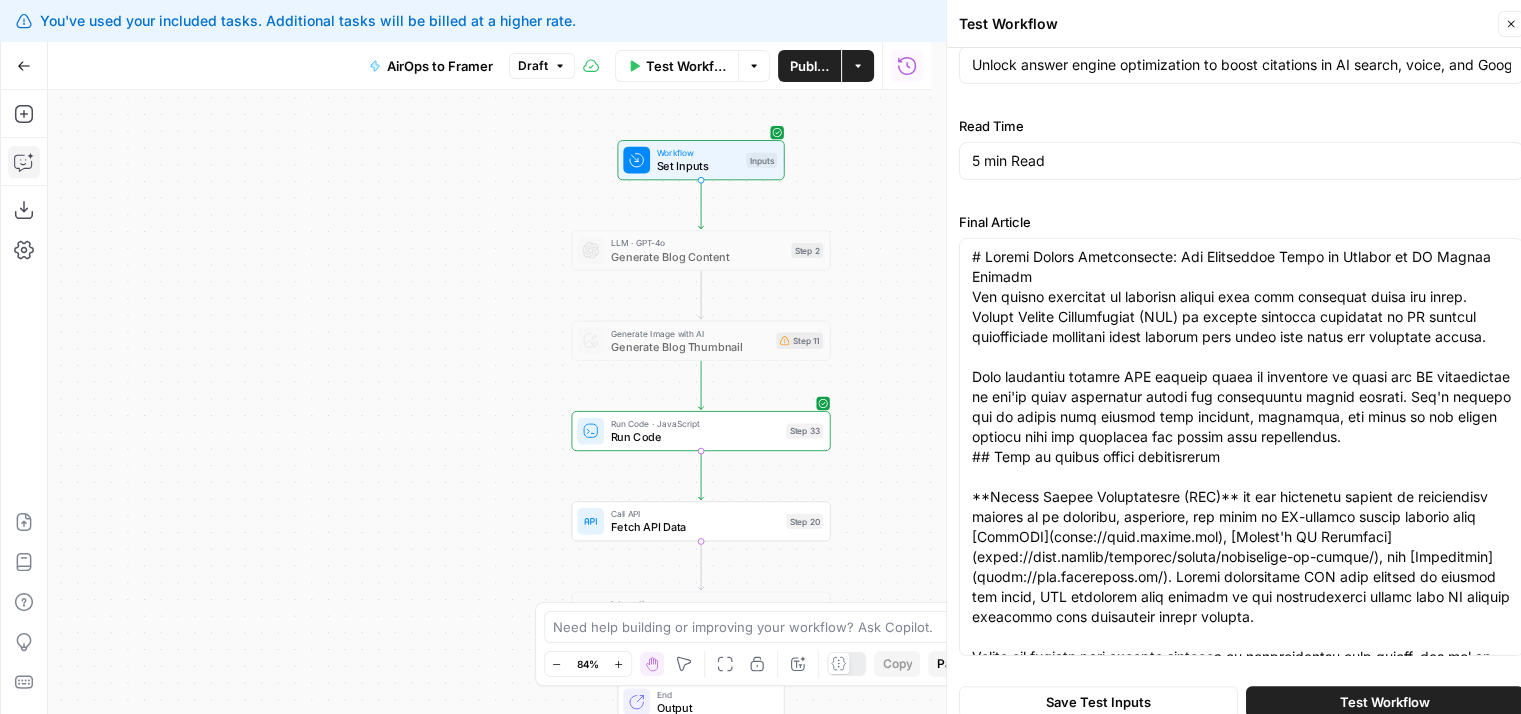 drag, startPoint x: 1283, startPoint y: 183, endPoint x: 1344, endPoint y: 655, distance: 475.9254 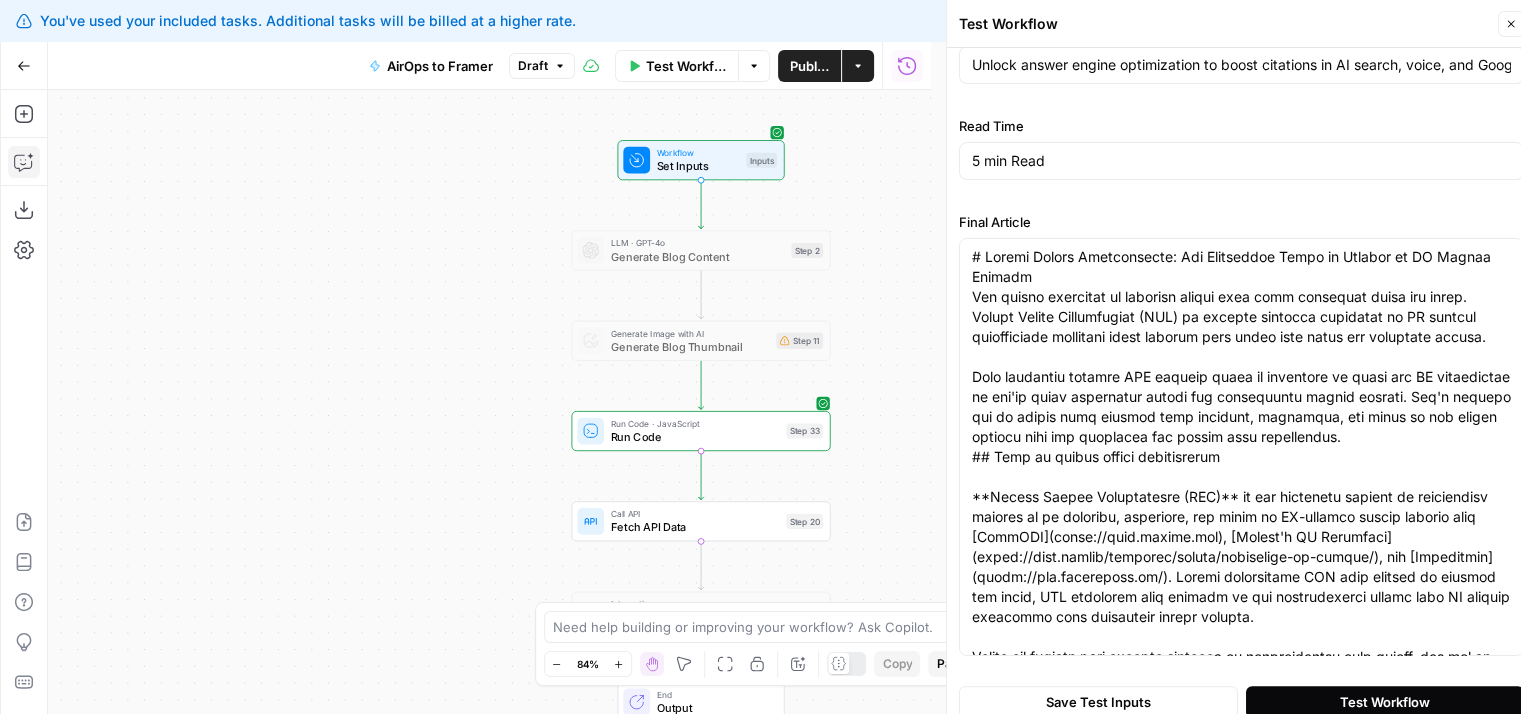 click on "Test Workflow" at bounding box center (1385, 702) 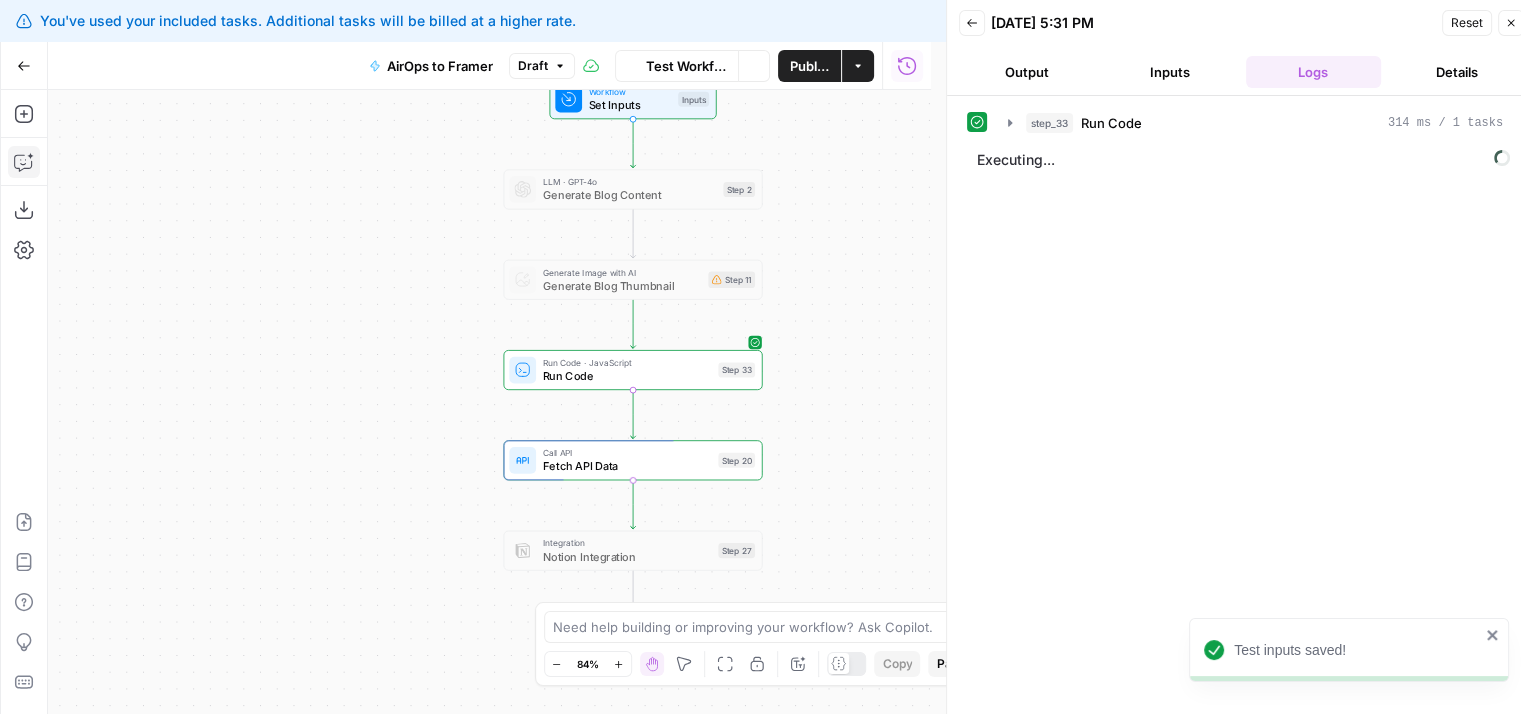 drag, startPoint x: 394, startPoint y: 334, endPoint x: 403, endPoint y: 286, distance: 48.83646 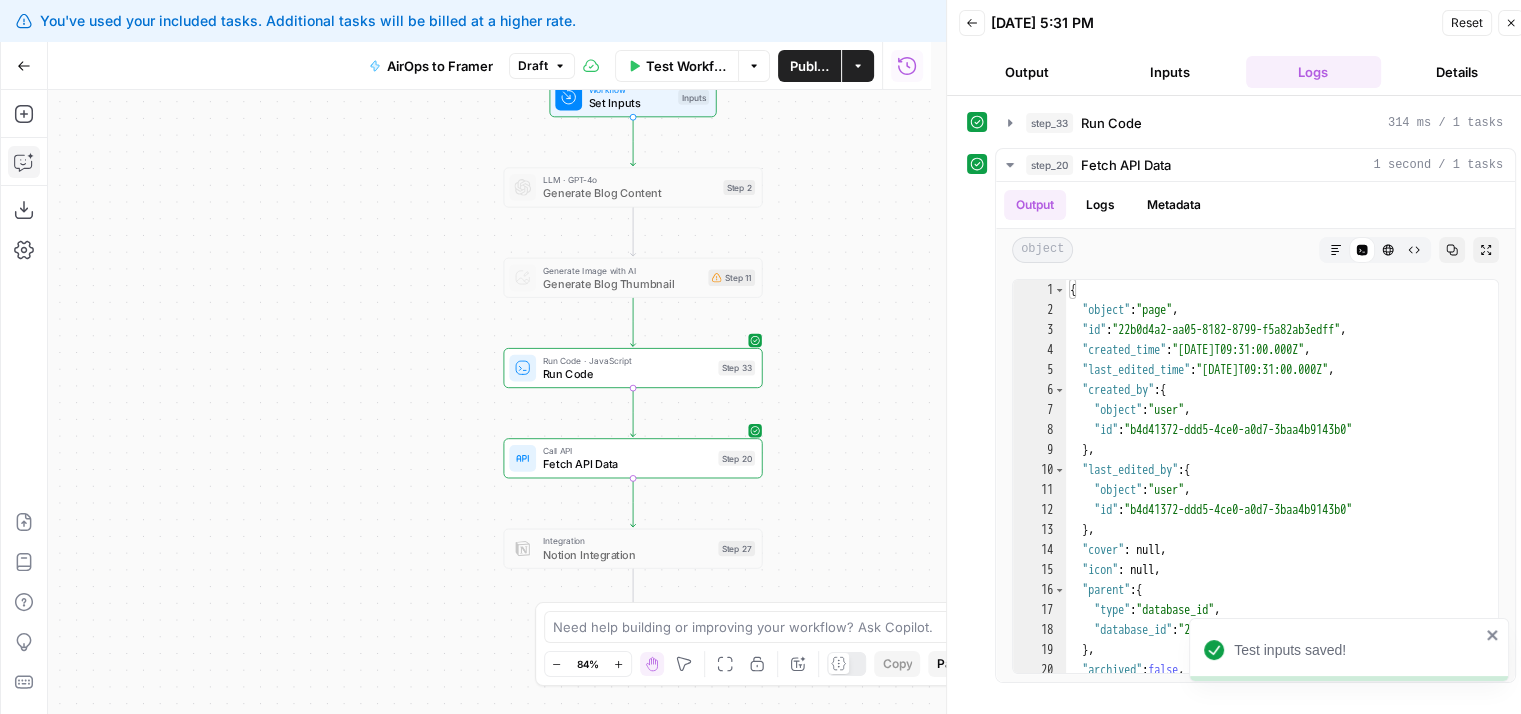 scroll, scrollTop: 16, scrollLeft: 0, axis: vertical 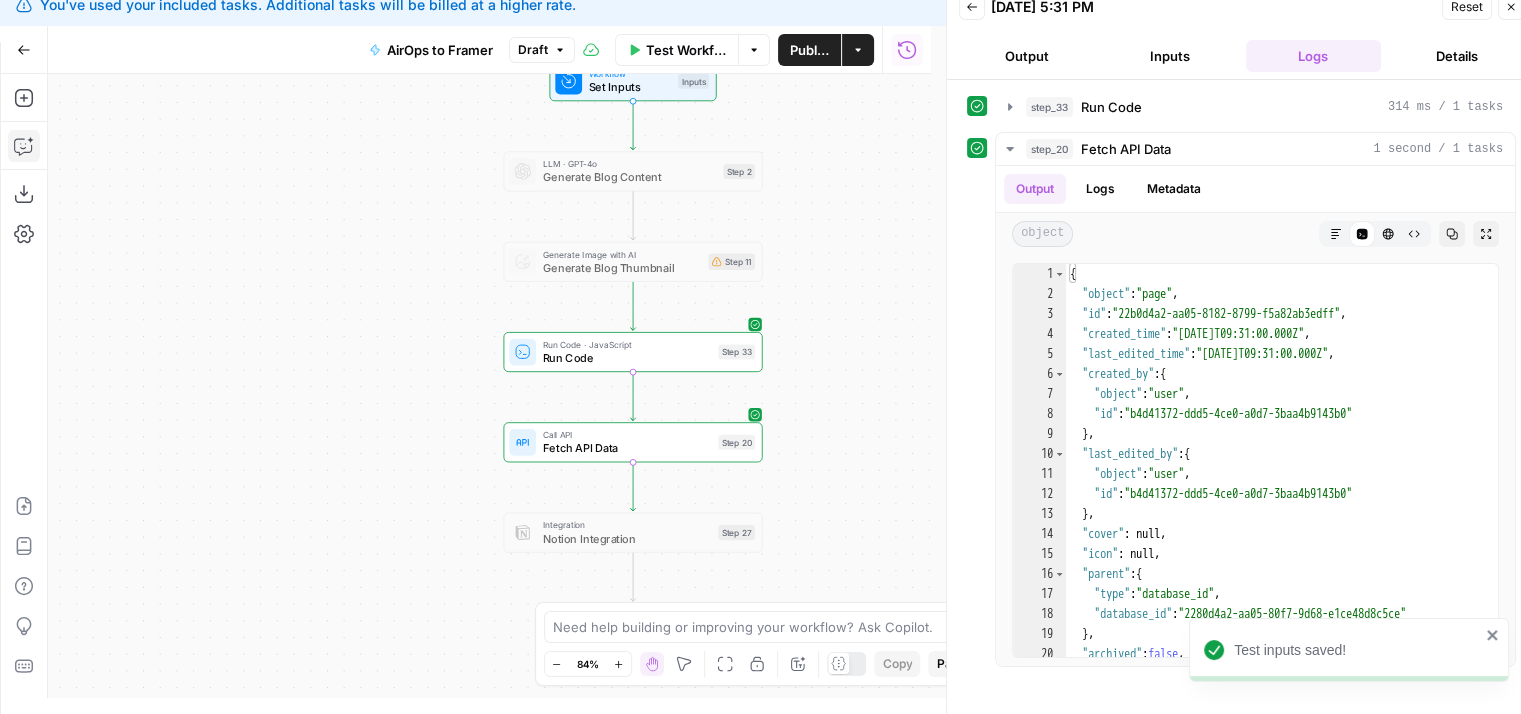 drag, startPoint x: 971, startPoint y: 253, endPoint x: 963, endPoint y: 377, distance: 124.2578 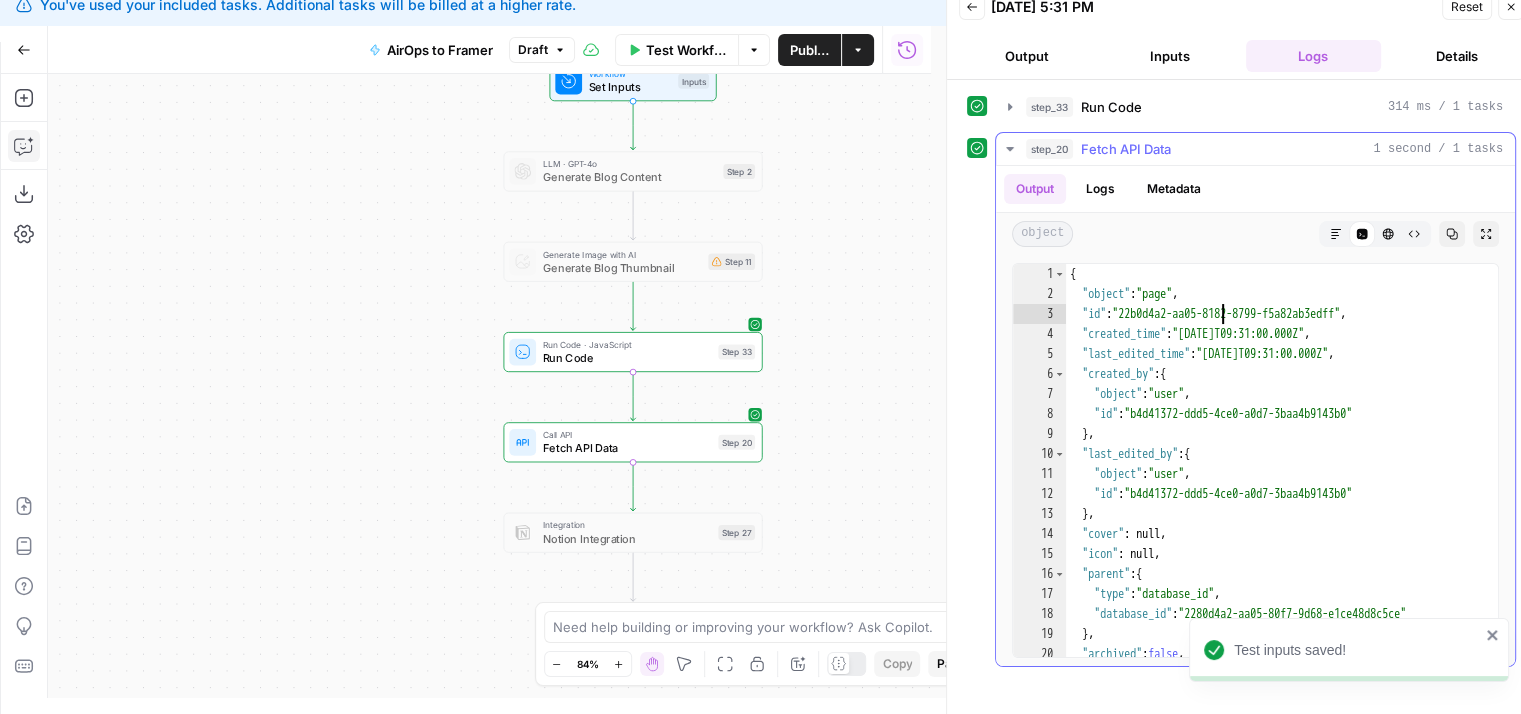 drag, startPoint x: 1211, startPoint y: 441, endPoint x: 1199, endPoint y: 572, distance: 131.54848 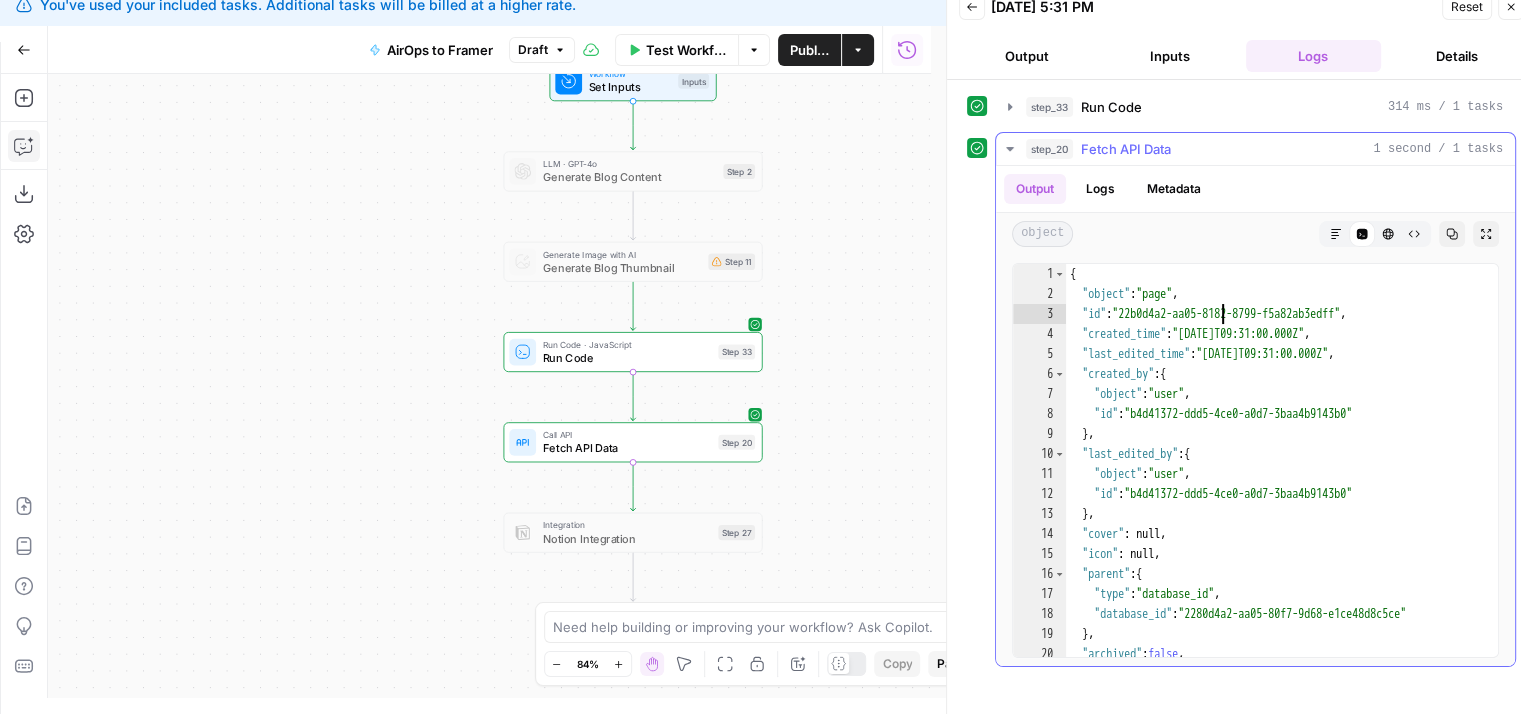 scroll, scrollTop: 0, scrollLeft: 0, axis: both 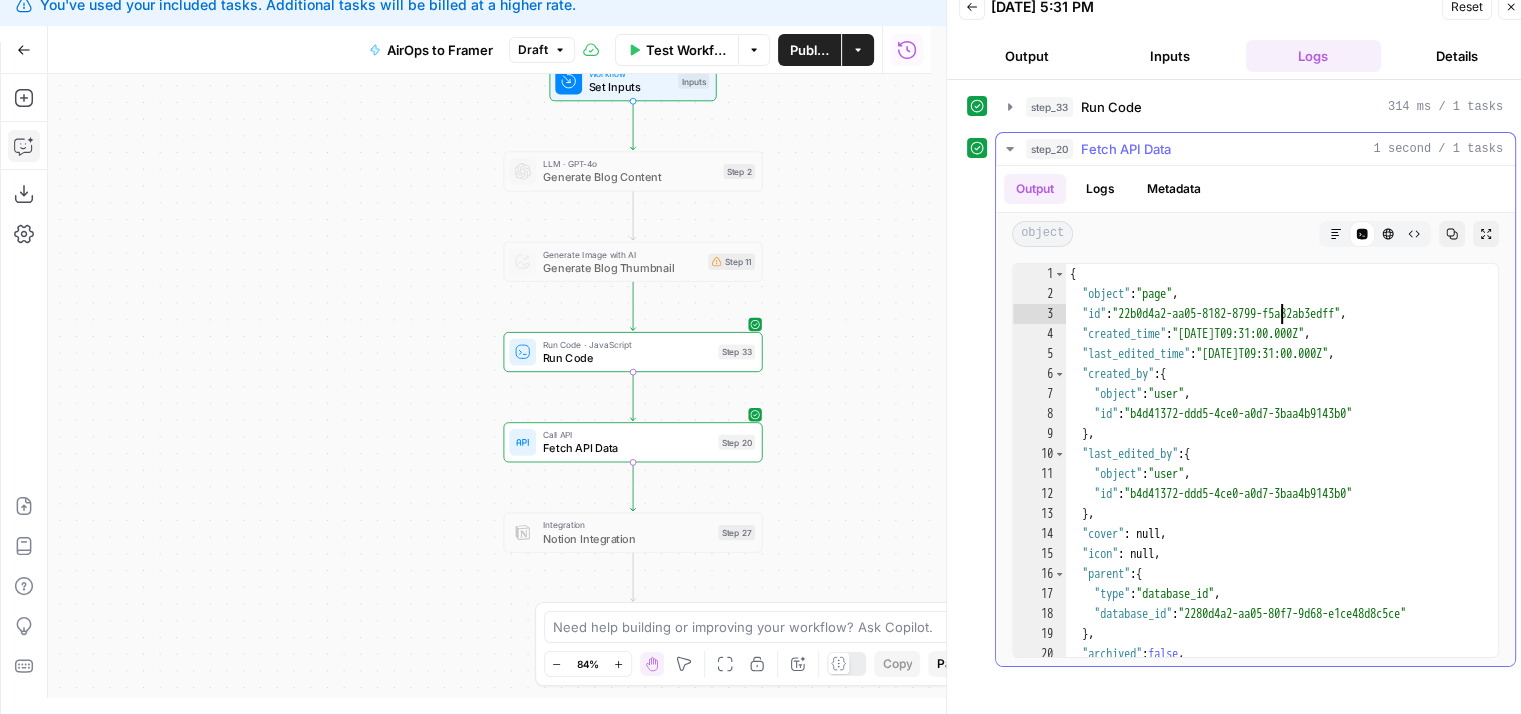 drag, startPoint x: 1283, startPoint y: 338, endPoint x: 1259, endPoint y: 517, distance: 180.60178 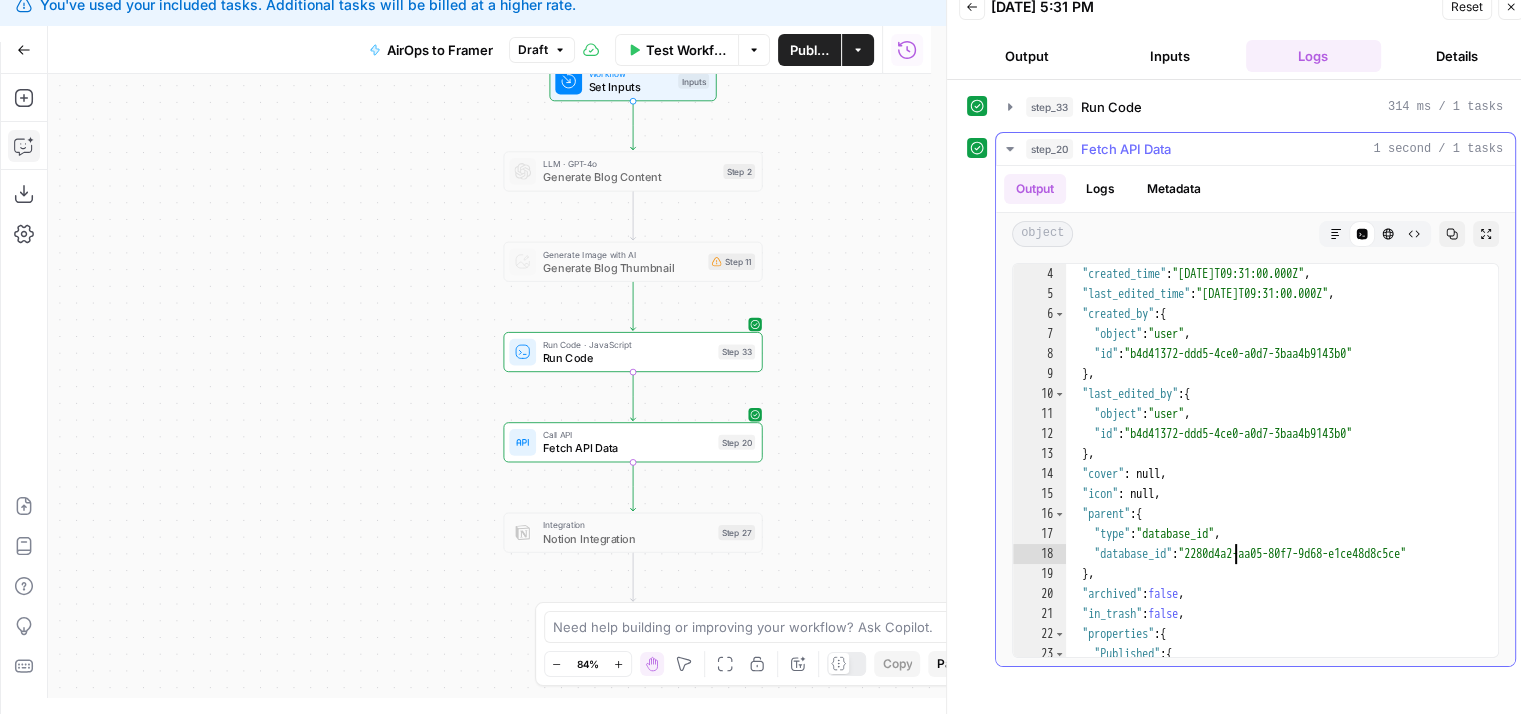 scroll, scrollTop: 60, scrollLeft: 0, axis: vertical 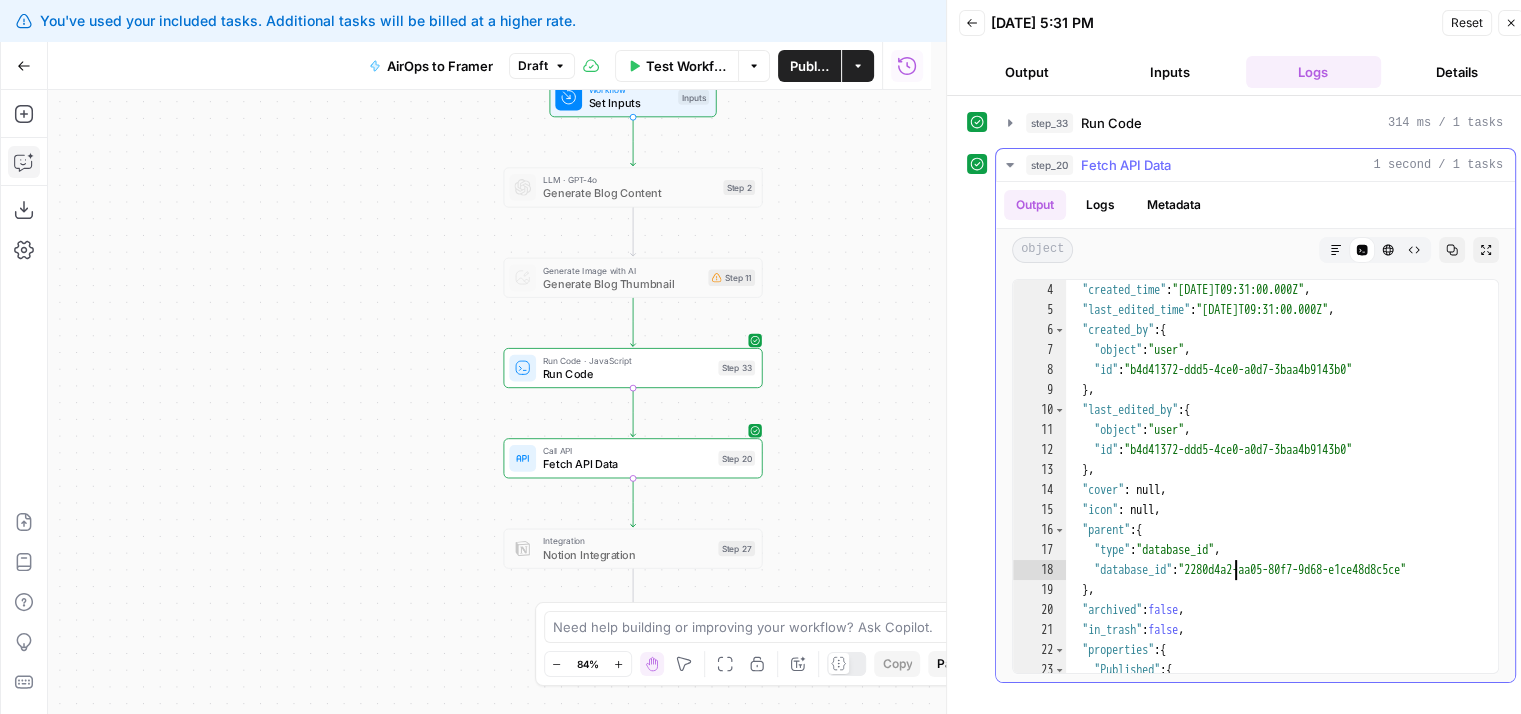 drag, startPoint x: 1236, startPoint y: 610, endPoint x: 1218, endPoint y: 435, distance: 175.92328 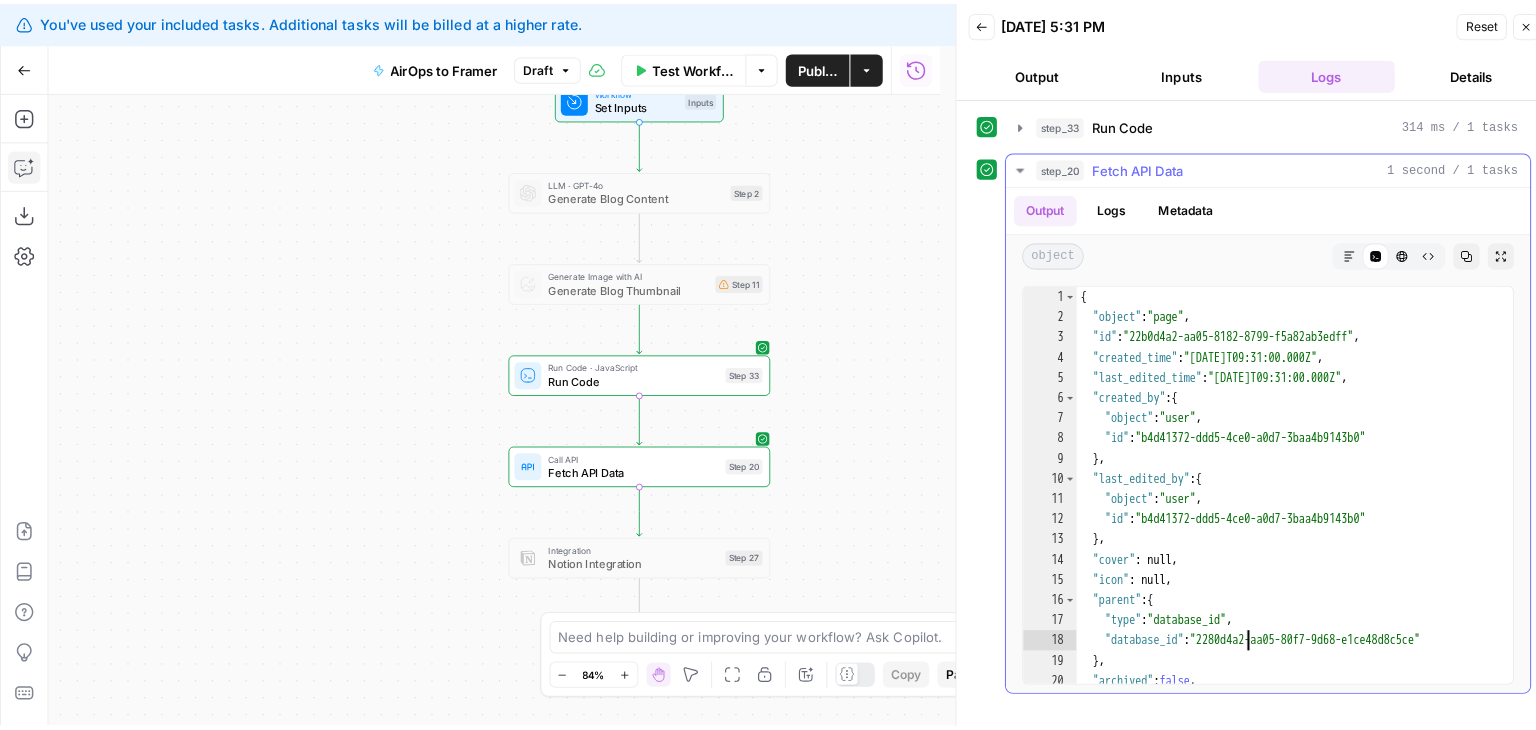 scroll, scrollTop: 0, scrollLeft: 0, axis: both 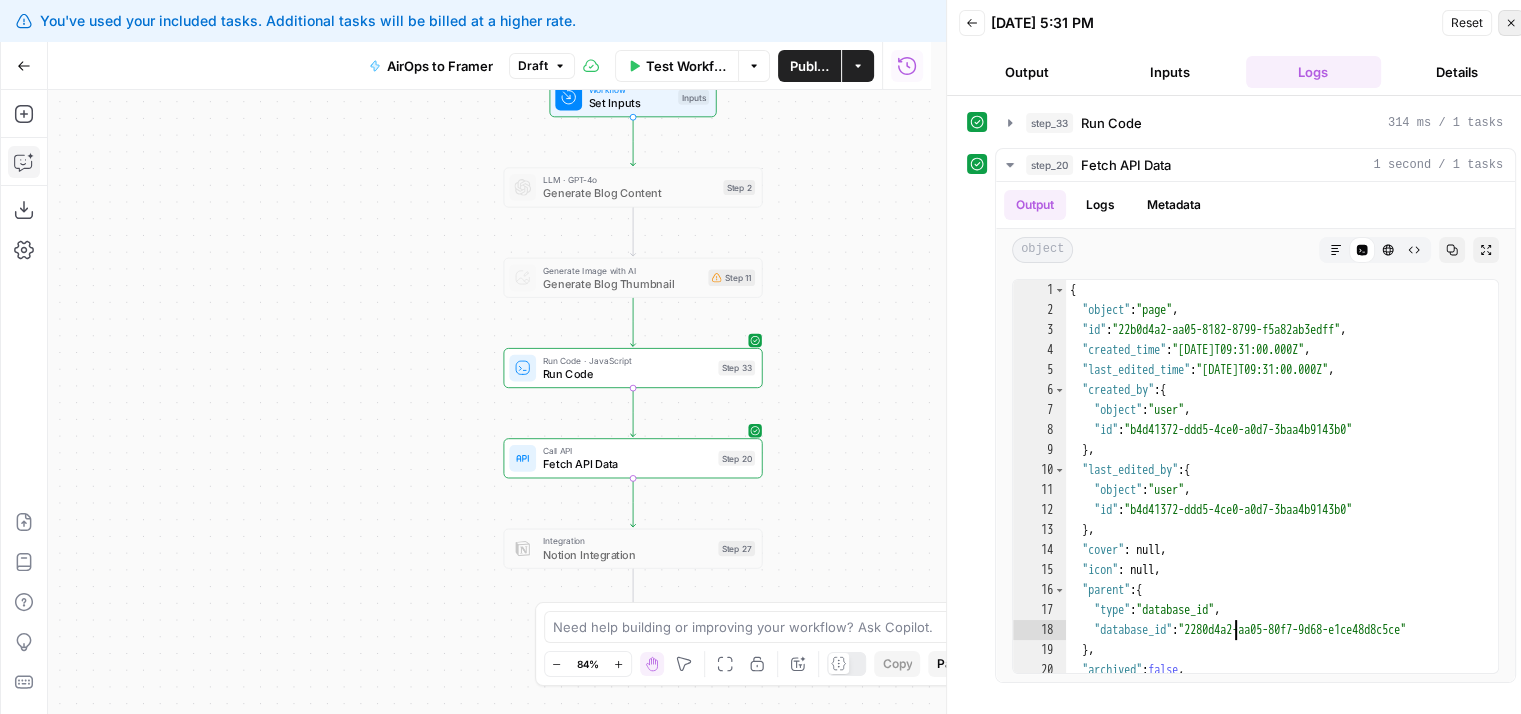 click 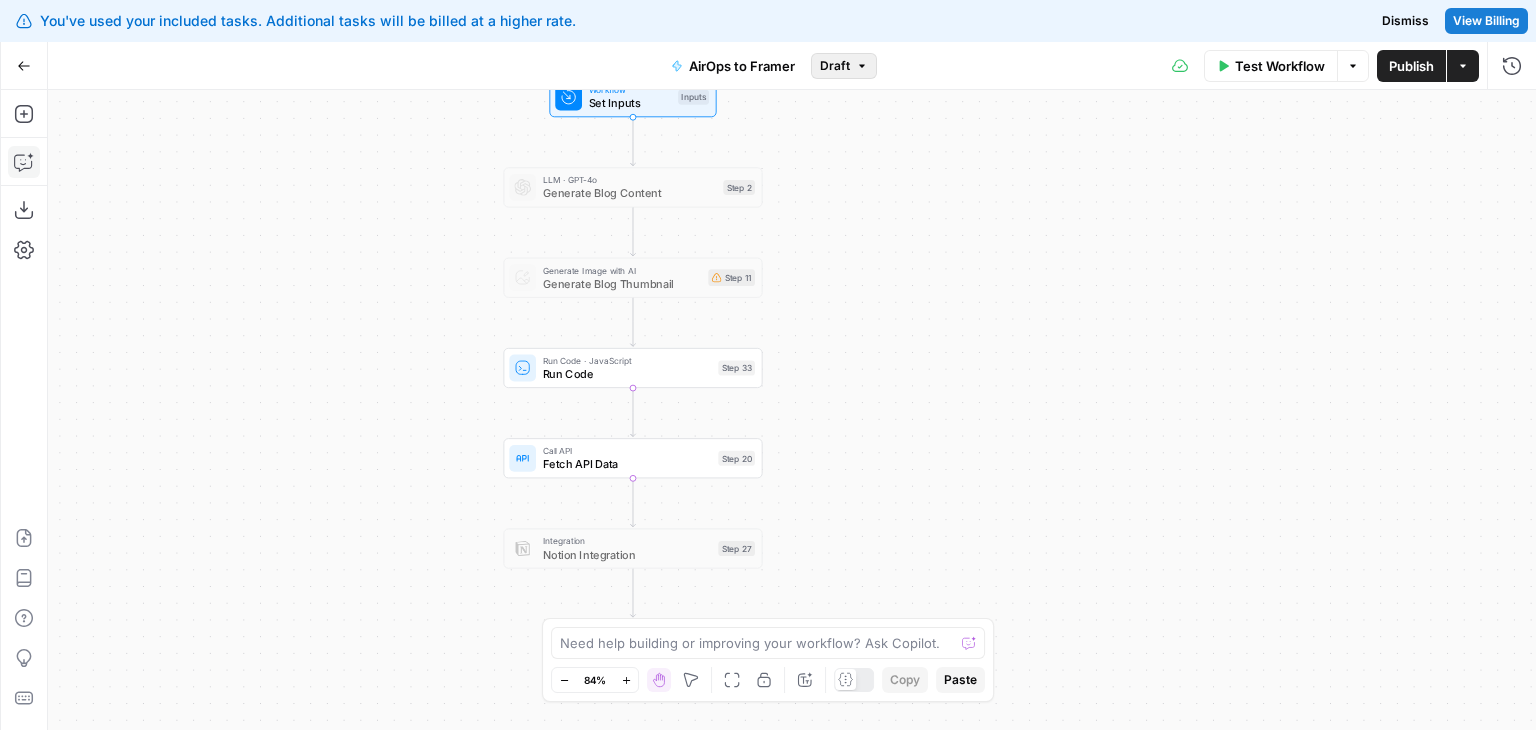 click on "Draft" at bounding box center [844, 66] 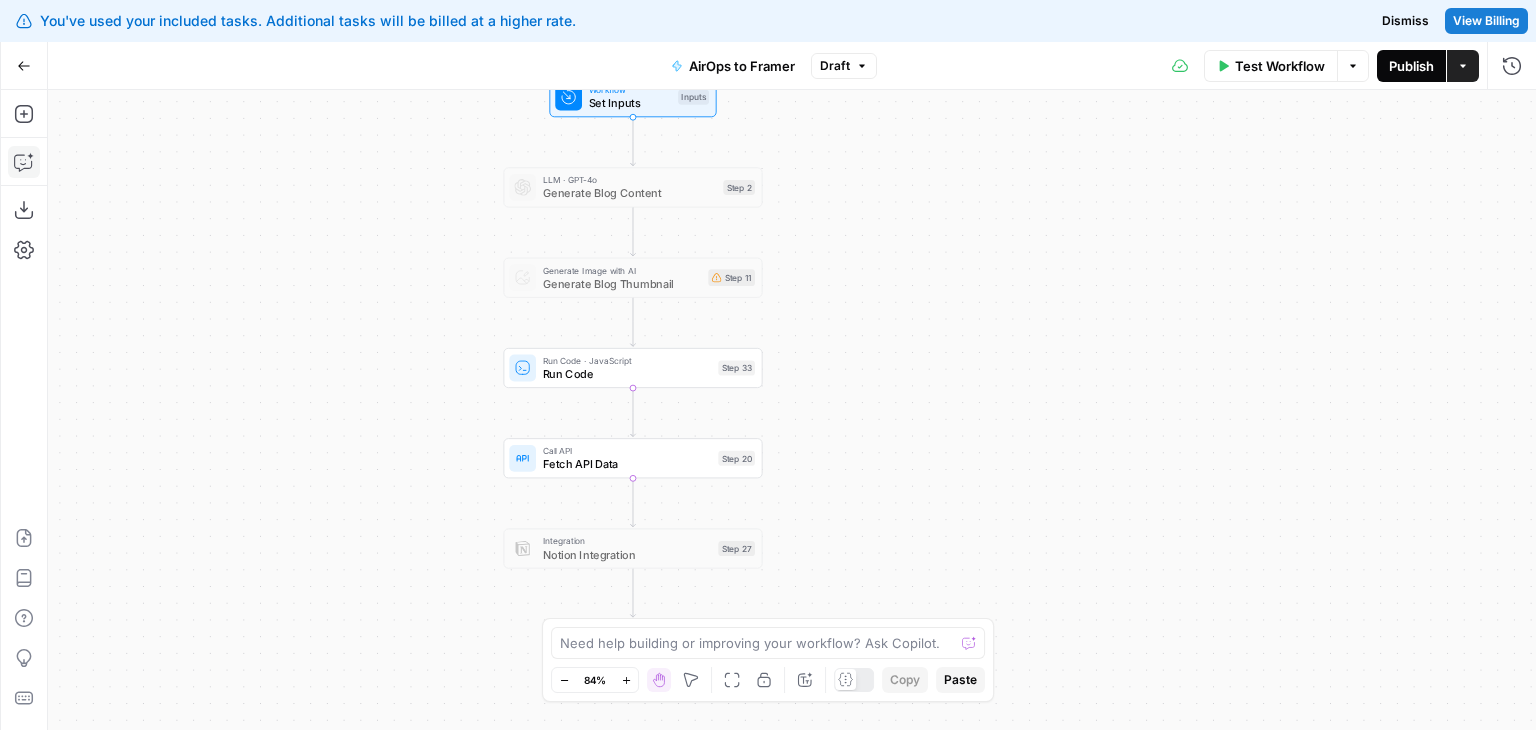 click on "Publish" at bounding box center (1411, 66) 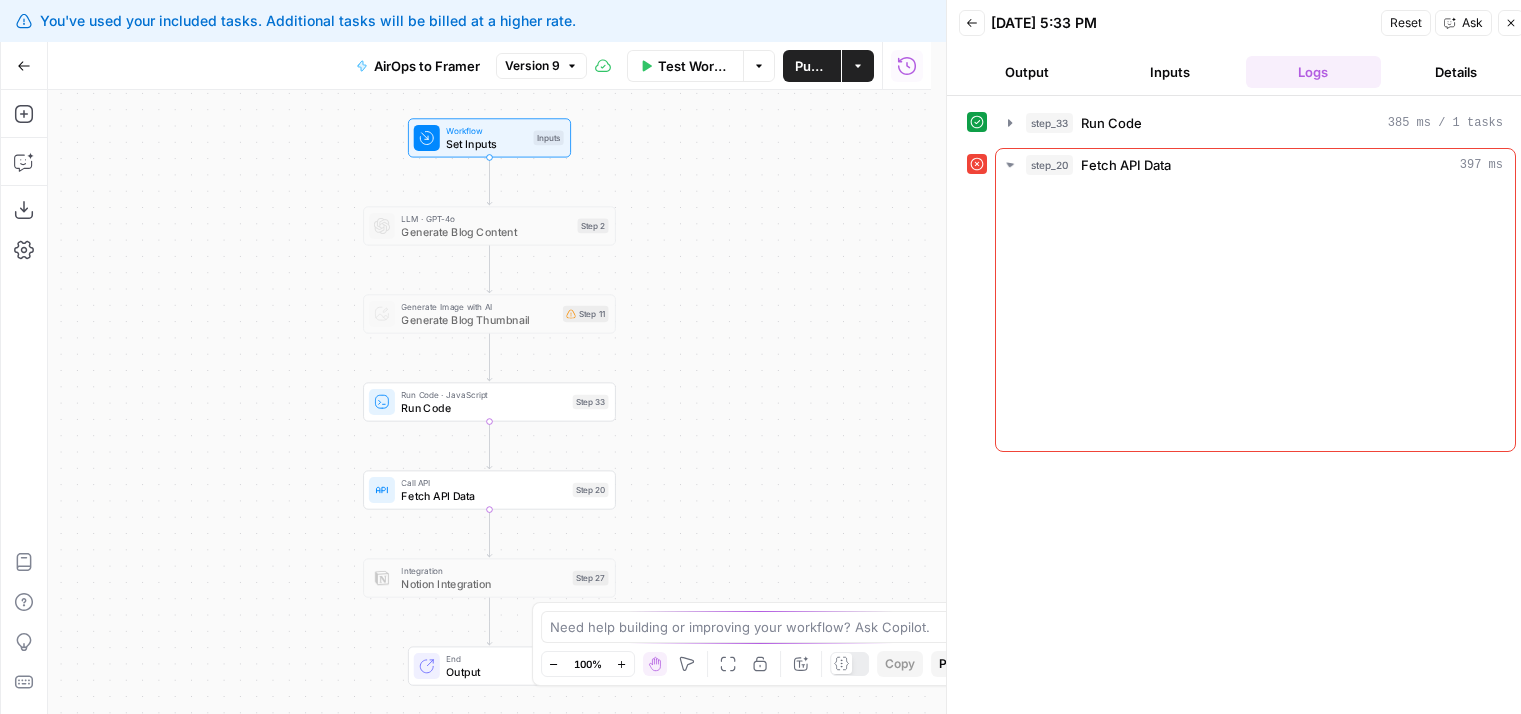 scroll, scrollTop: 0, scrollLeft: 0, axis: both 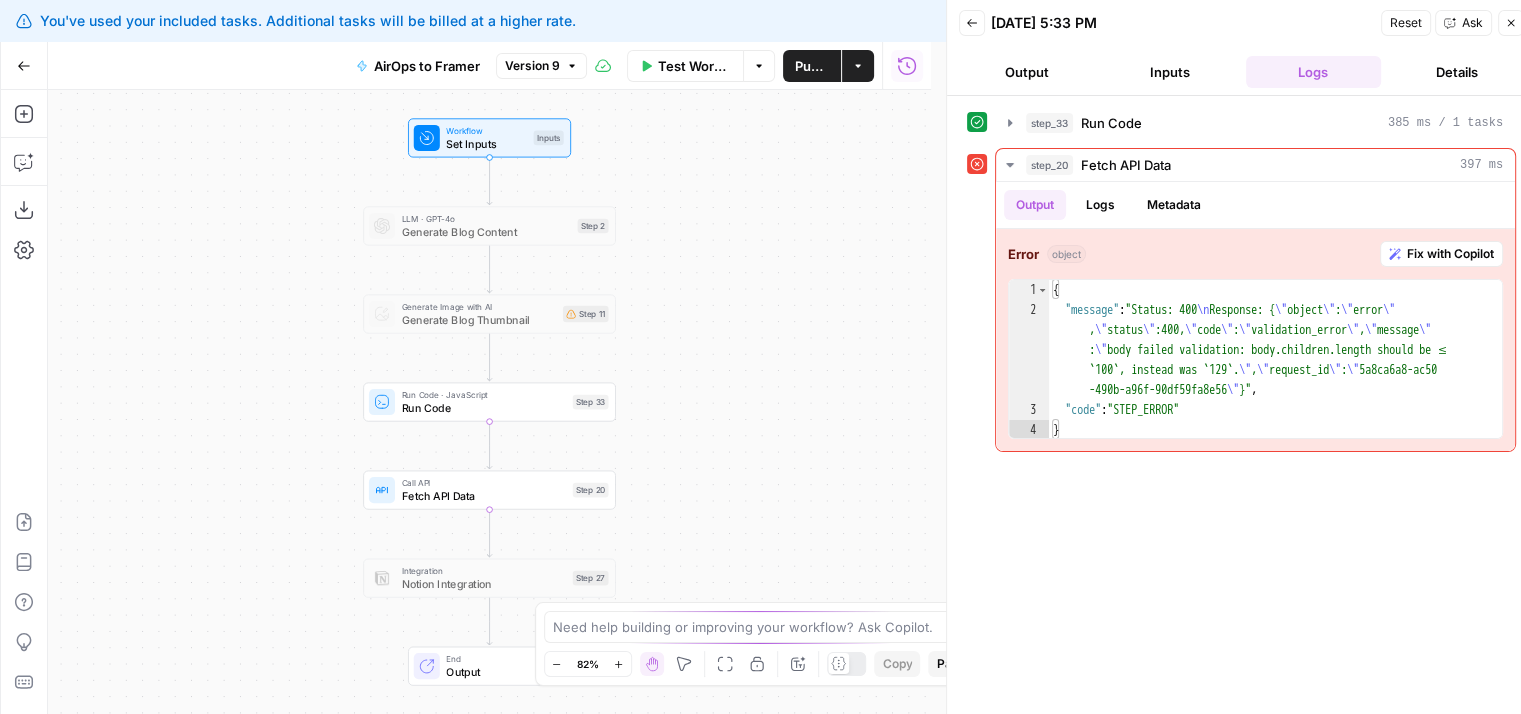 drag, startPoint x: 764, startPoint y: 221, endPoint x: 797, endPoint y: 225, distance: 33.24154 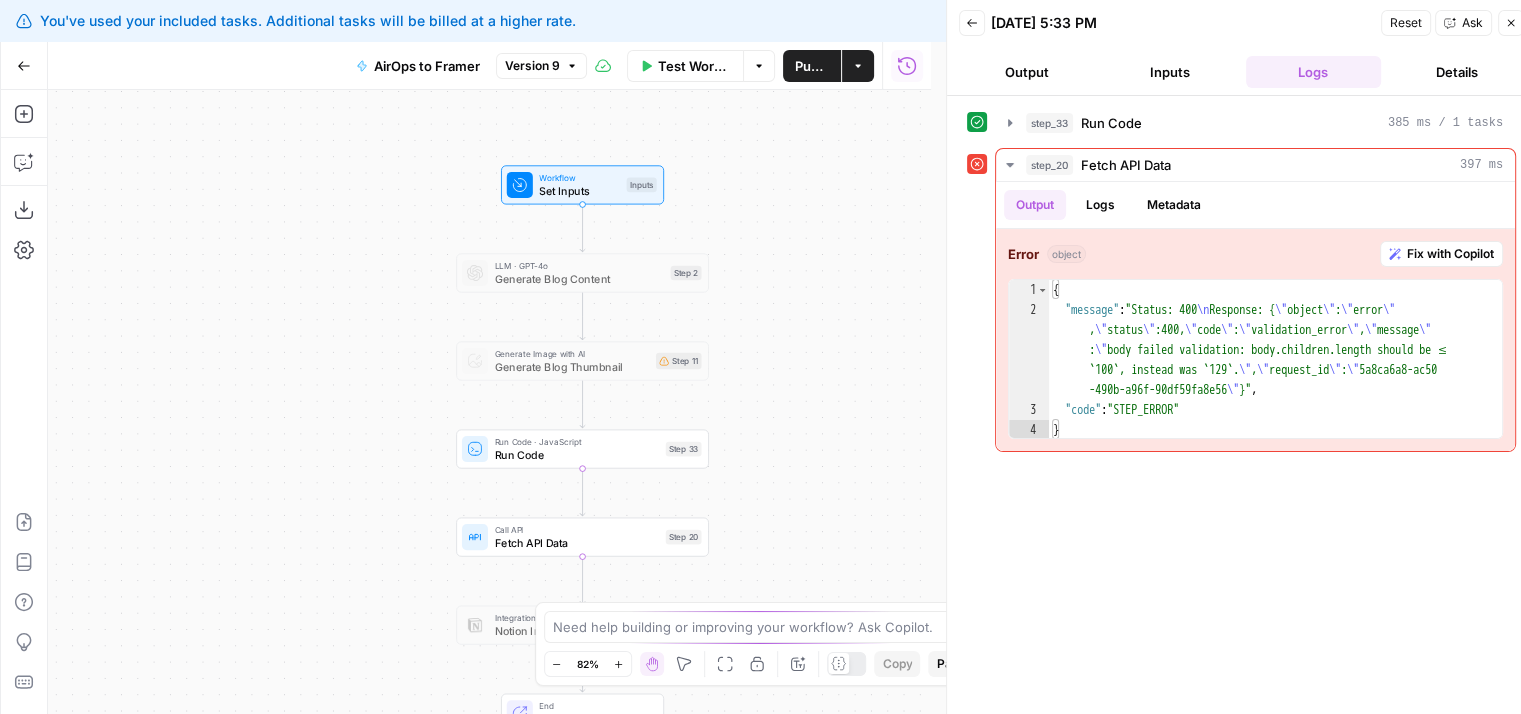 drag, startPoint x: 768, startPoint y: 206, endPoint x: 846, endPoint y: 170, distance: 85.90693 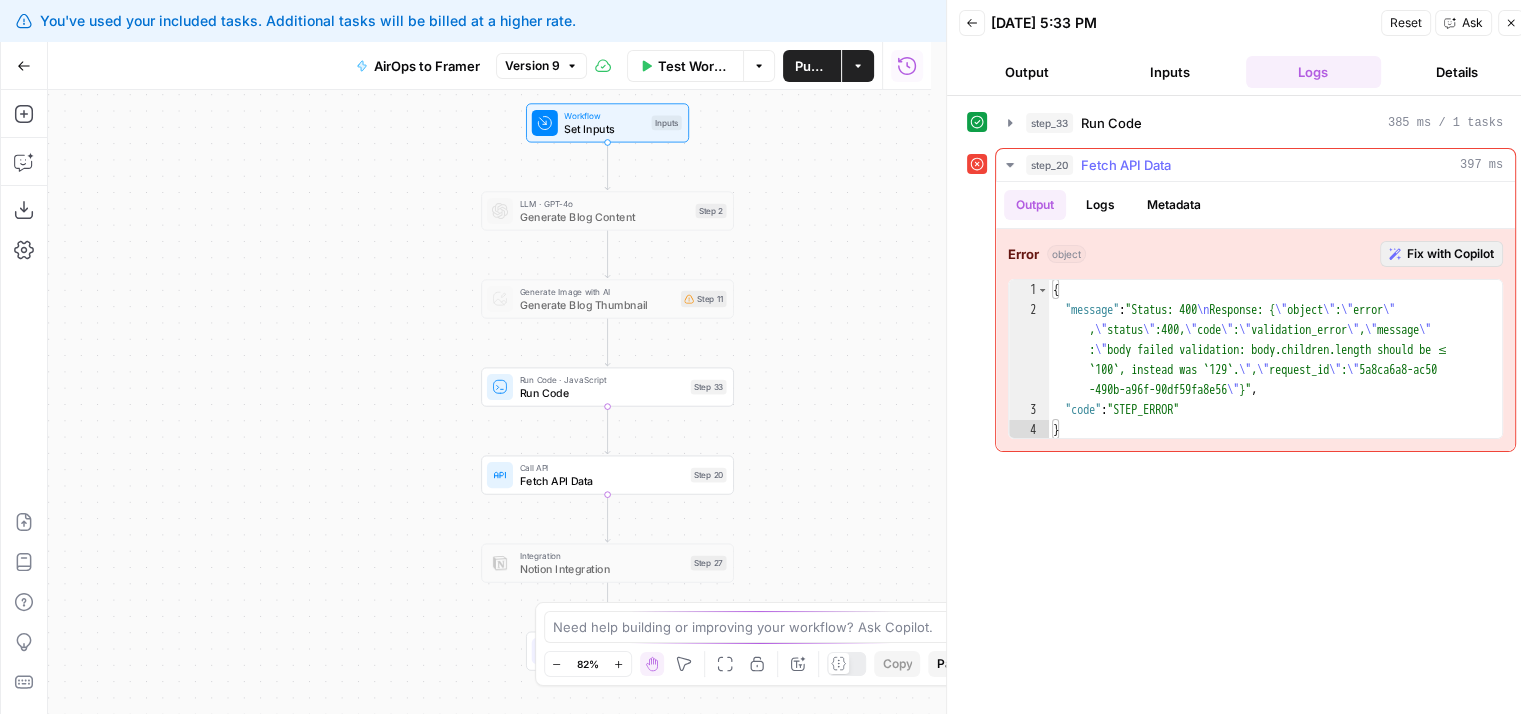 click on "Fix with Copilot" at bounding box center [1450, 254] 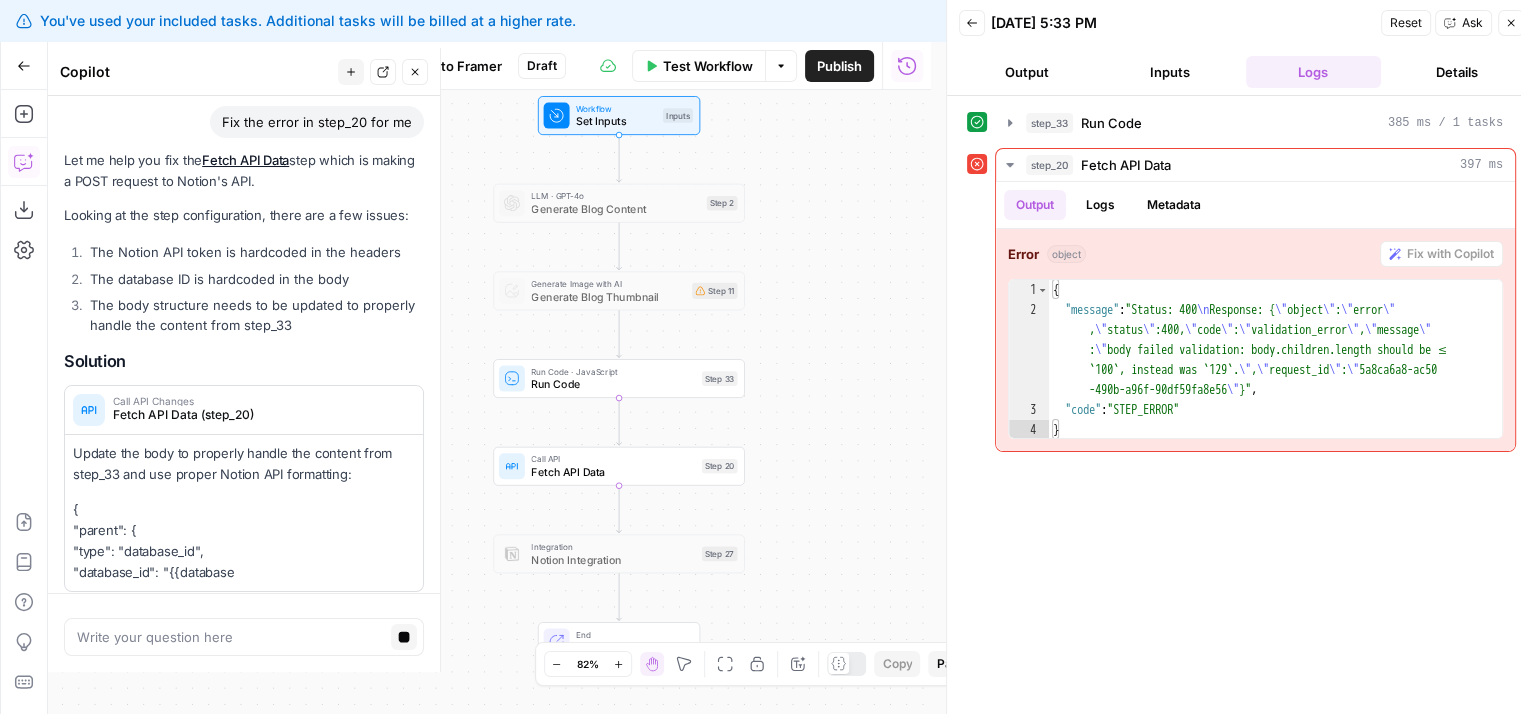 drag, startPoint x: 268, startPoint y: 385, endPoint x: 296, endPoint y: 304, distance: 85.70297 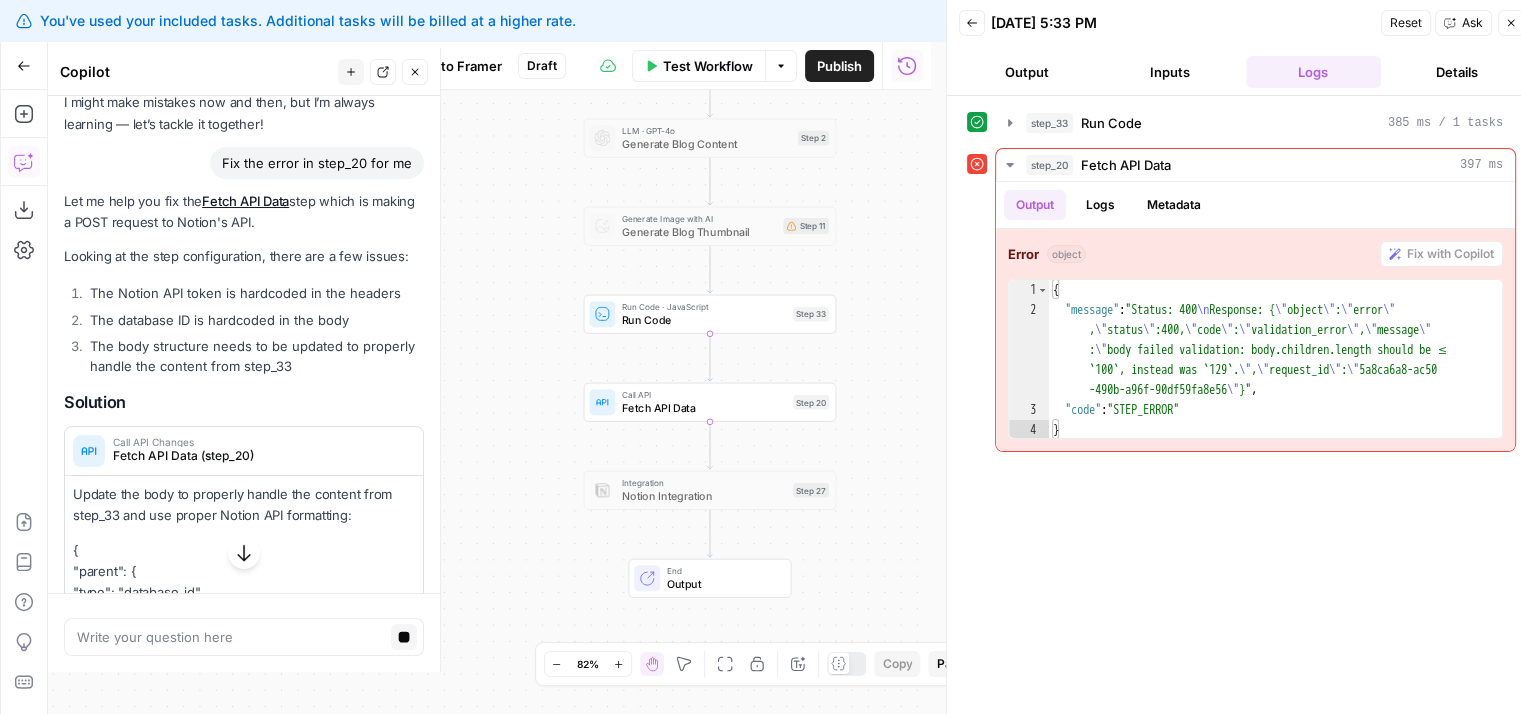 drag, startPoint x: 344, startPoint y: 294, endPoint x: 328, endPoint y: 206, distance: 89.44272 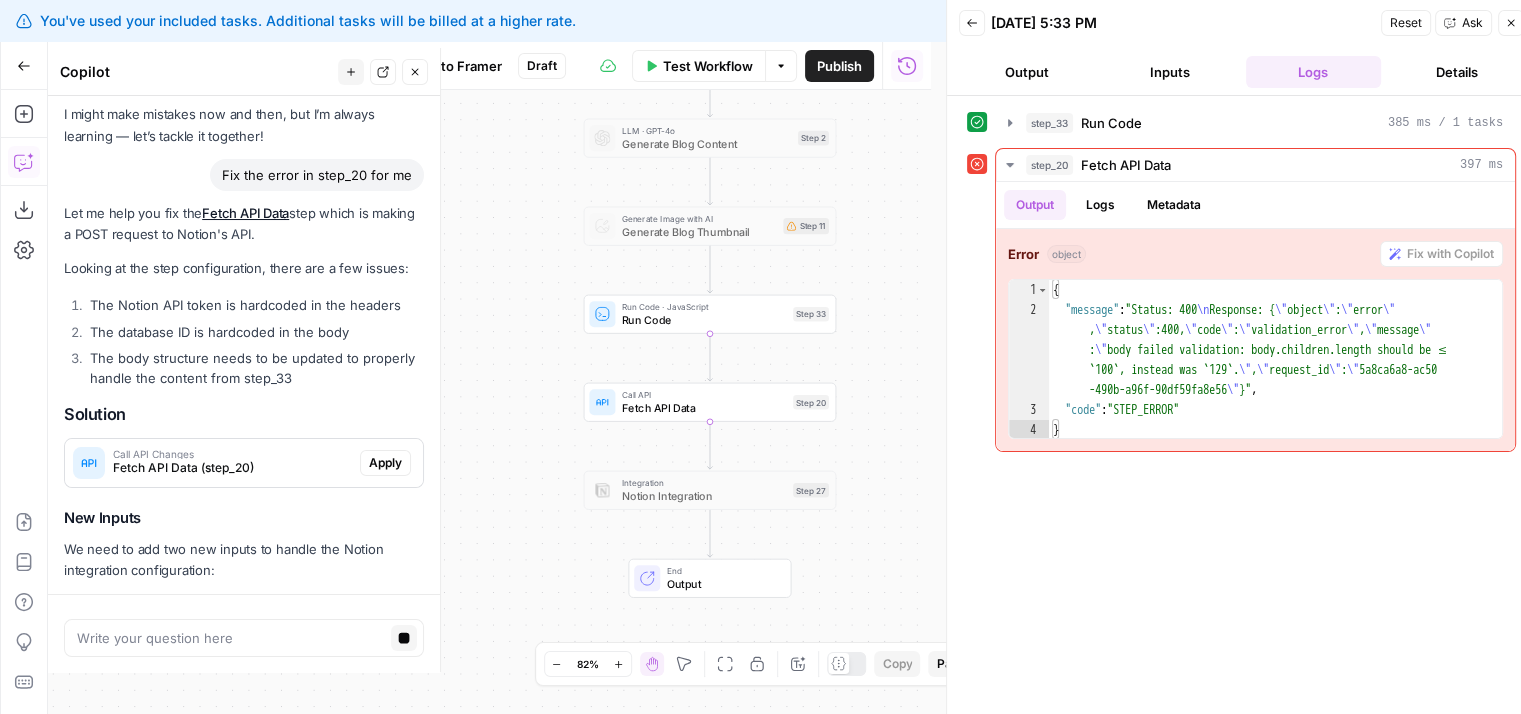drag, startPoint x: 344, startPoint y: 221, endPoint x: 352, endPoint y: 147, distance: 74.431175 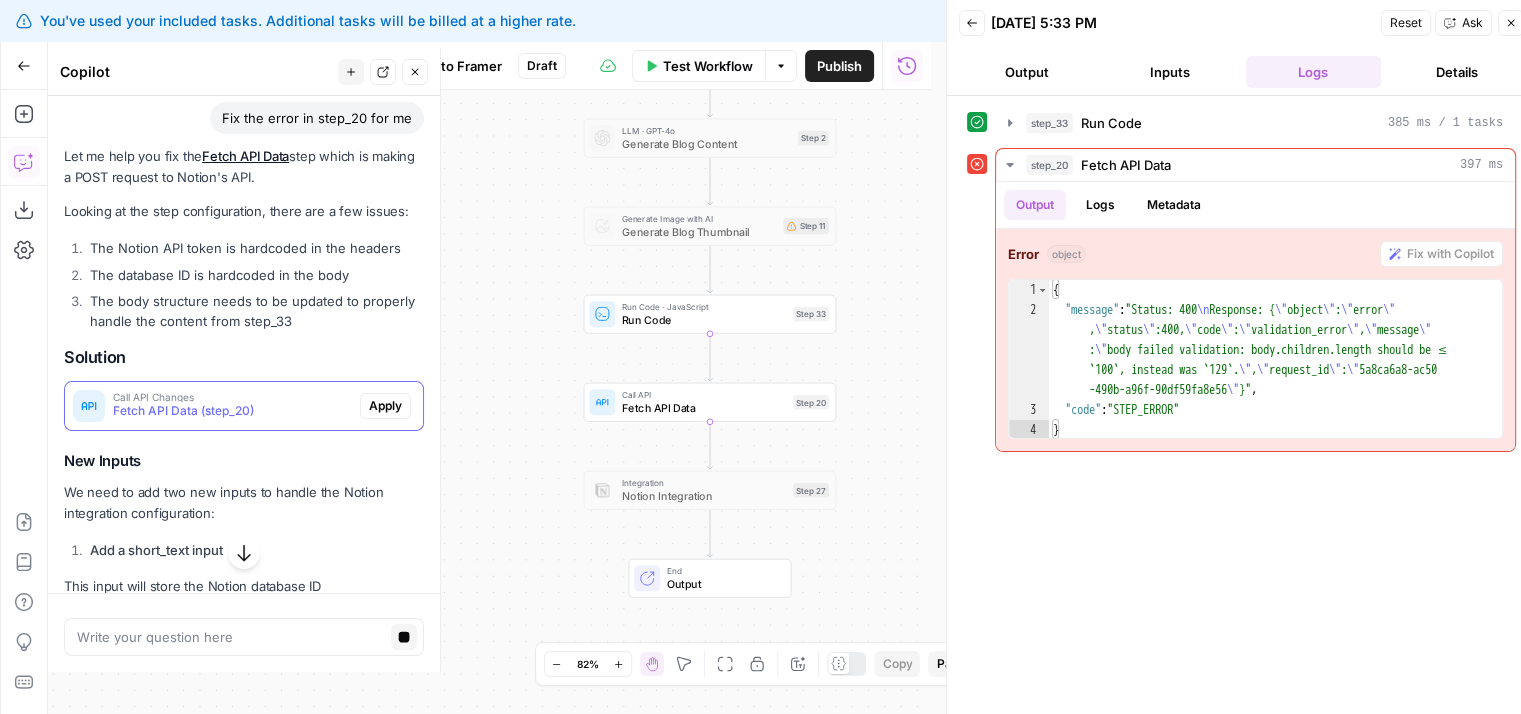 drag, startPoint x: 356, startPoint y: 333, endPoint x: 356, endPoint y: 354, distance: 21 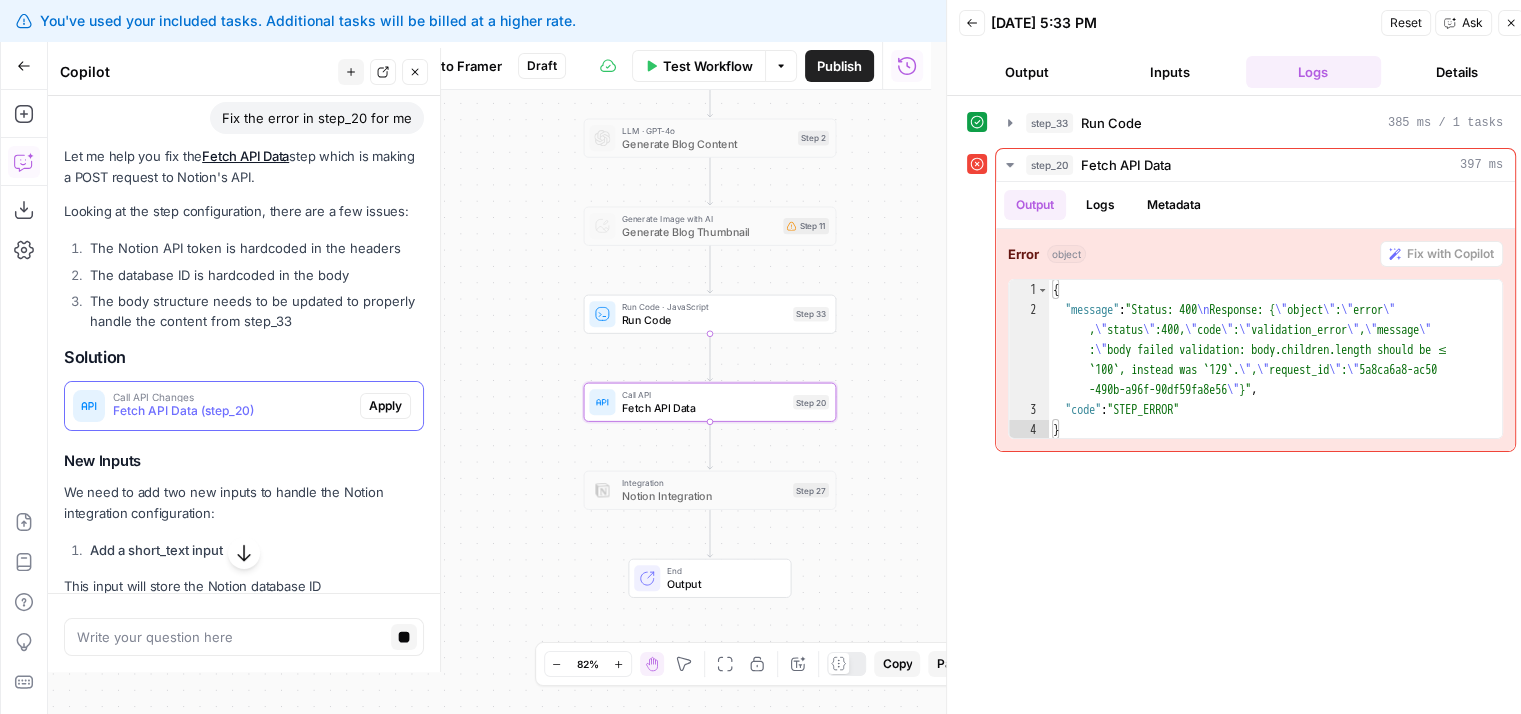 scroll, scrollTop: 228, scrollLeft: 0, axis: vertical 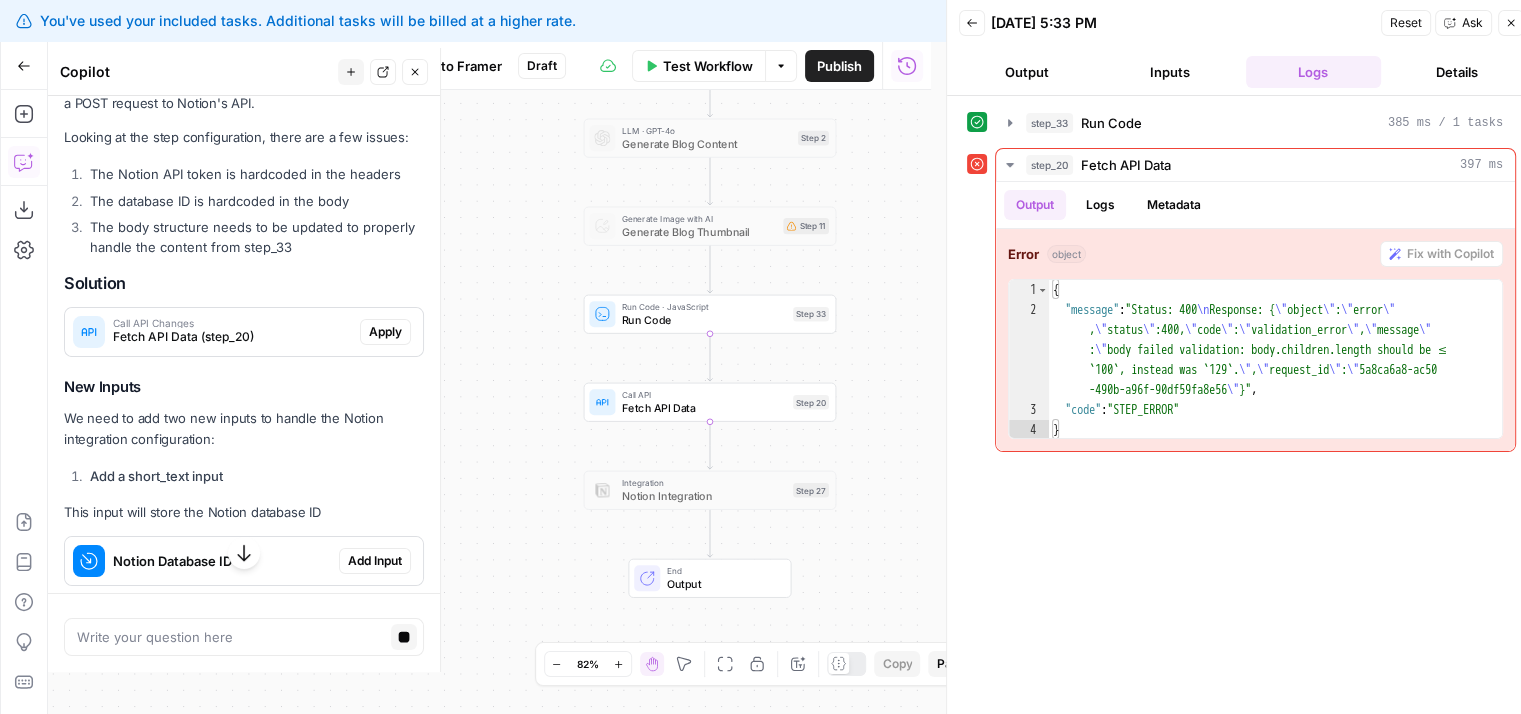 drag, startPoint x: 326, startPoint y: 230, endPoint x: 323, endPoint y: 389, distance: 159.0283 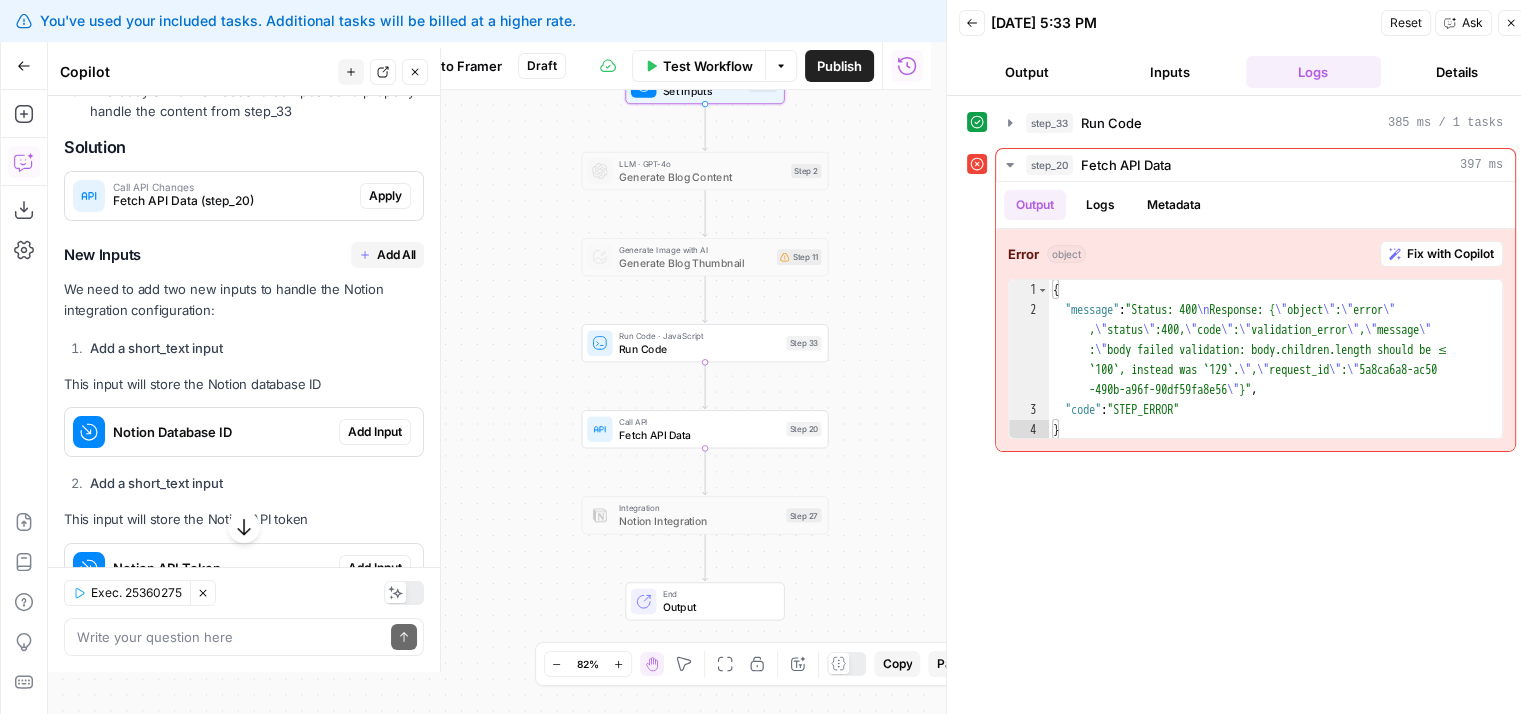 scroll, scrollTop: 378, scrollLeft: 0, axis: vertical 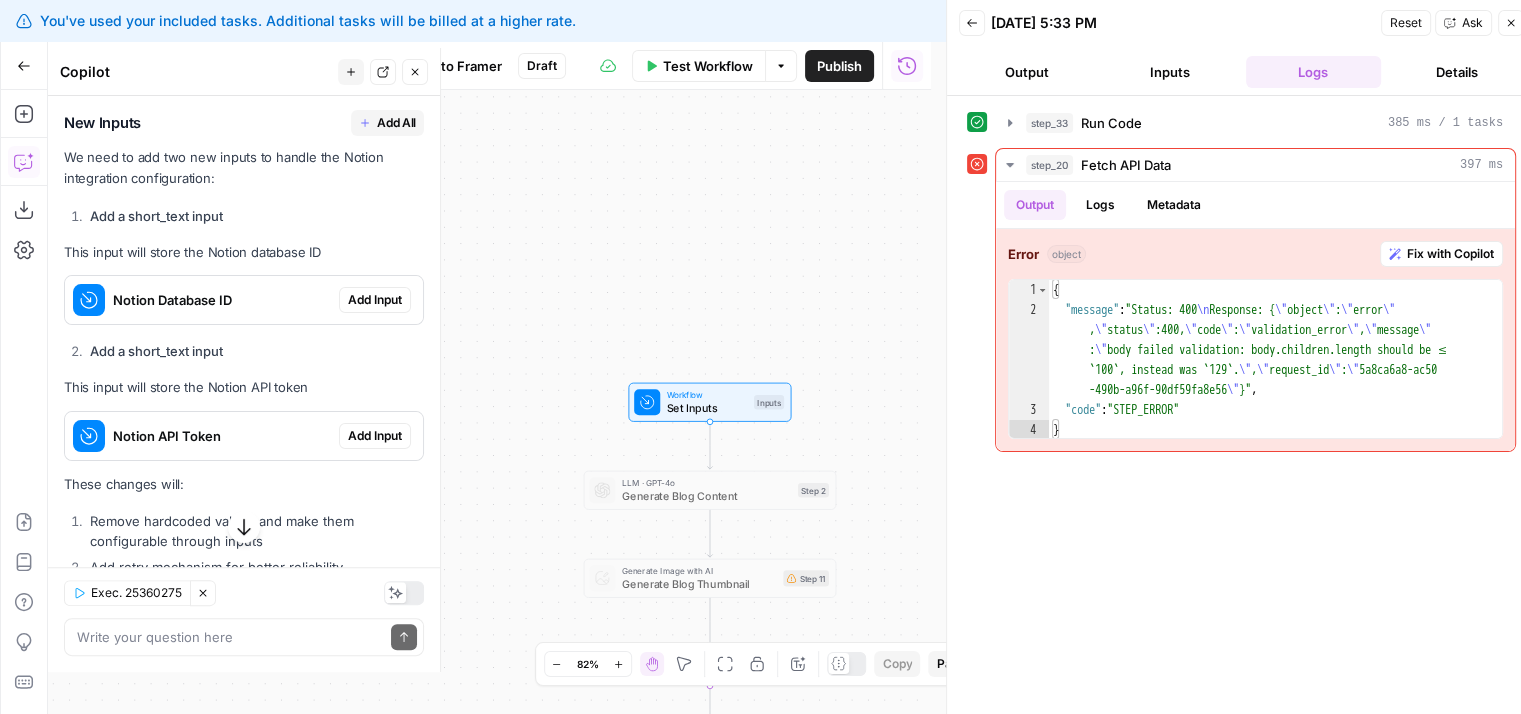 drag, startPoint x: 241, startPoint y: 305, endPoint x: 252, endPoint y: 406, distance: 101.597244 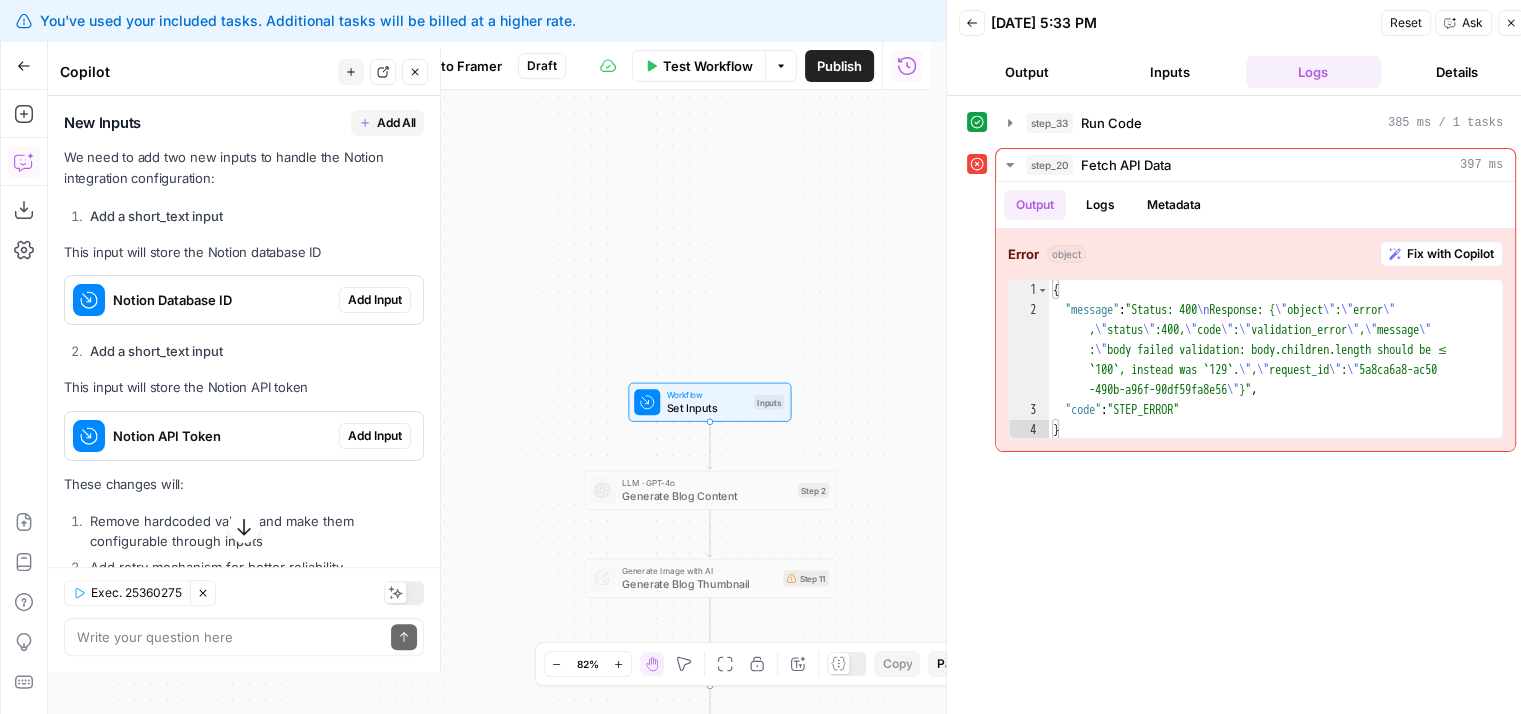 scroll, scrollTop: 579, scrollLeft: 0, axis: vertical 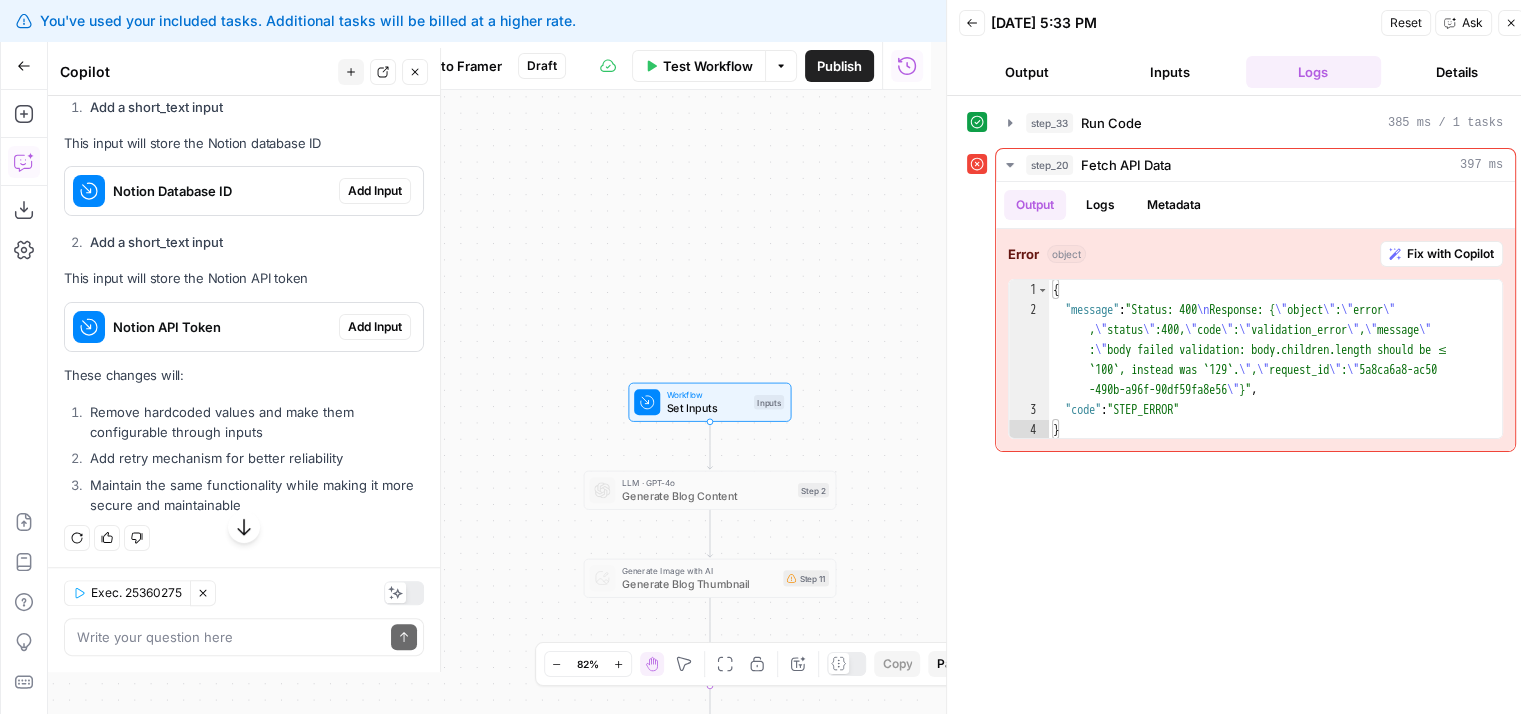 drag, startPoint x: 269, startPoint y: 424, endPoint x: 278, endPoint y: 535, distance: 111.364265 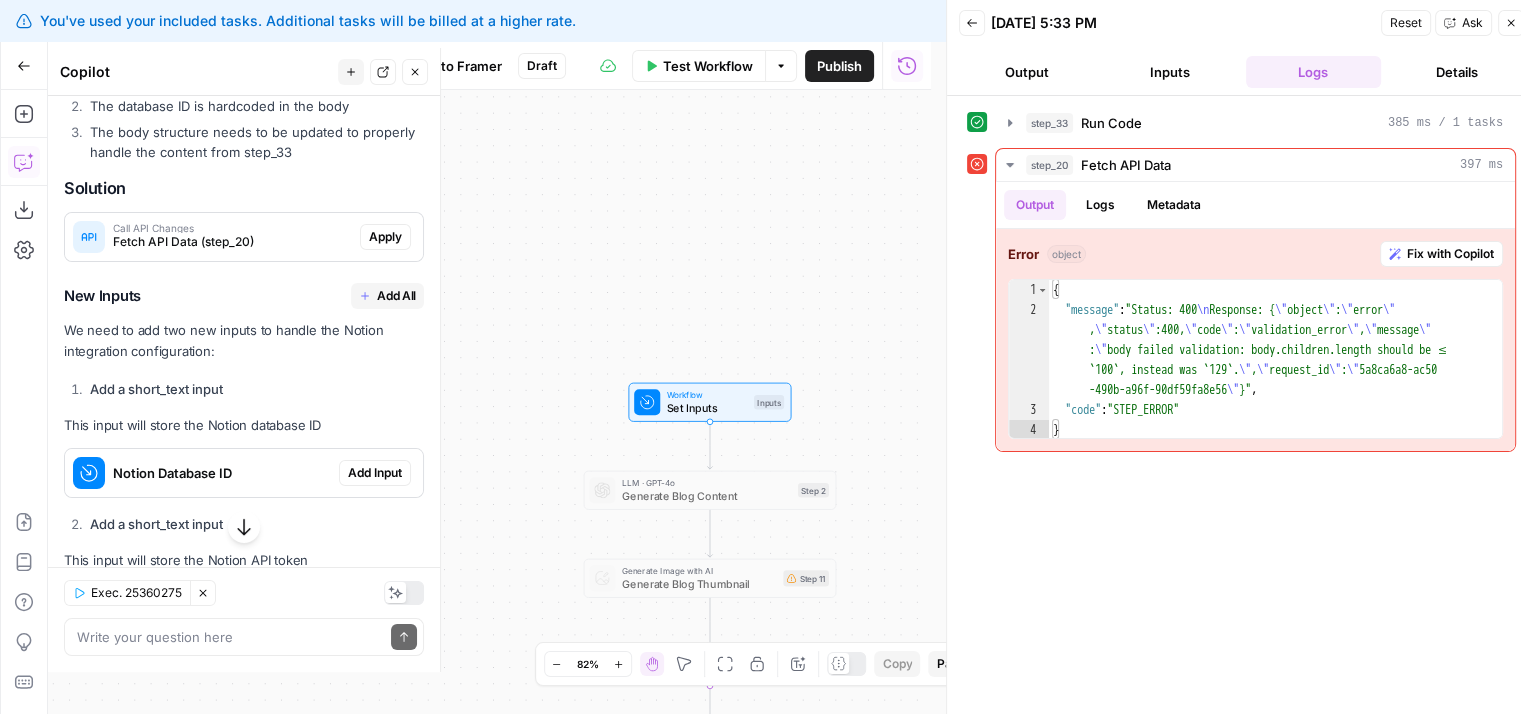 drag, startPoint x: 305, startPoint y: 498, endPoint x: 291, endPoint y: 408, distance: 91.08238 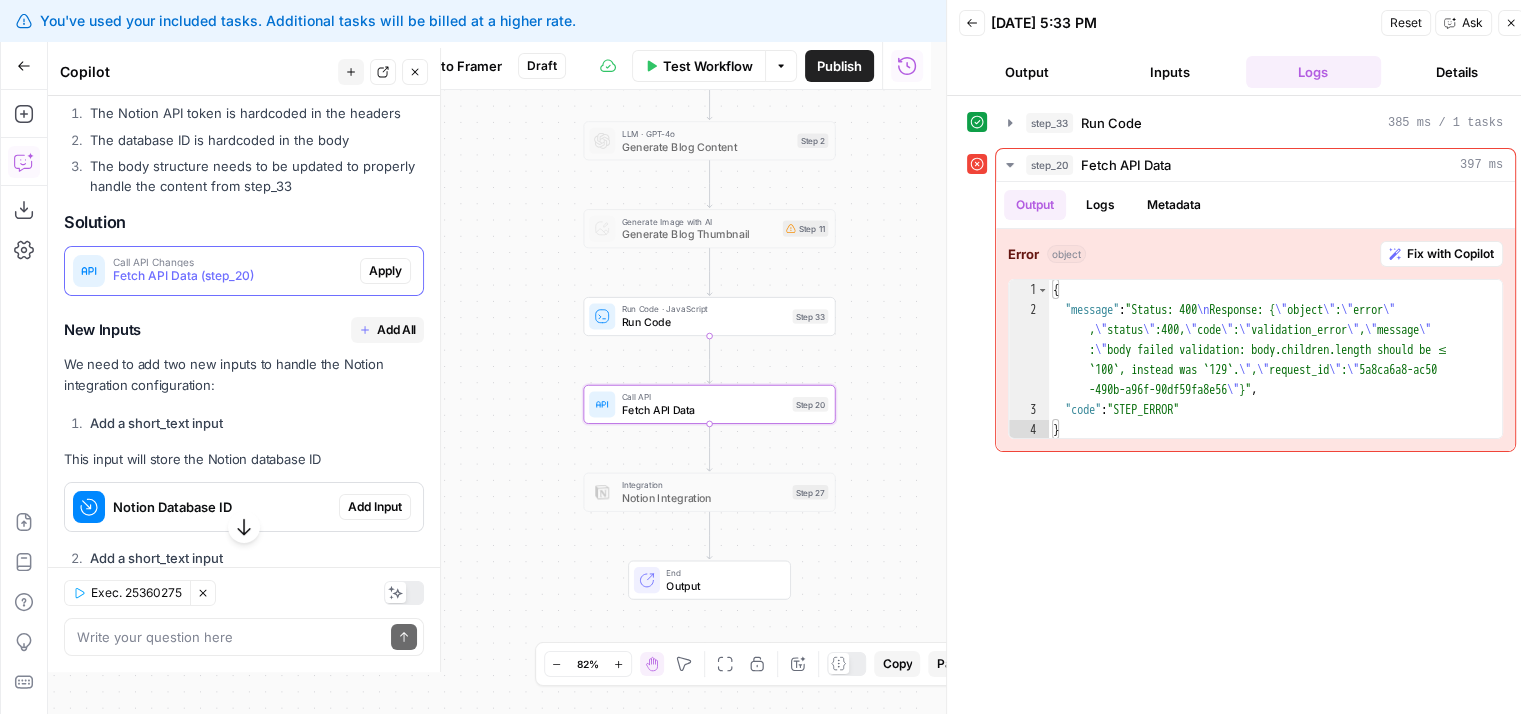 click on "Fetch API Data (step_20)" at bounding box center (232, 276) 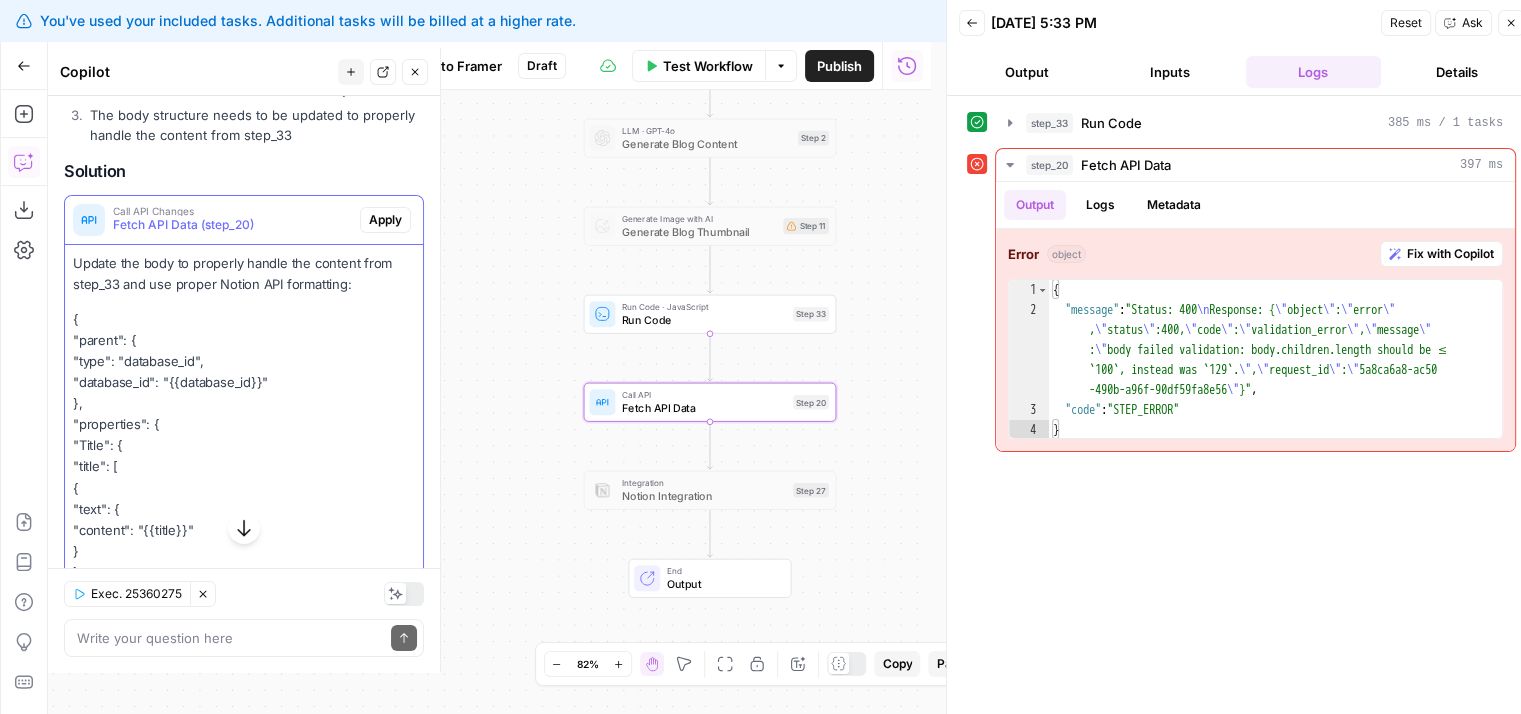 scroll, scrollTop: 364, scrollLeft: 0, axis: vertical 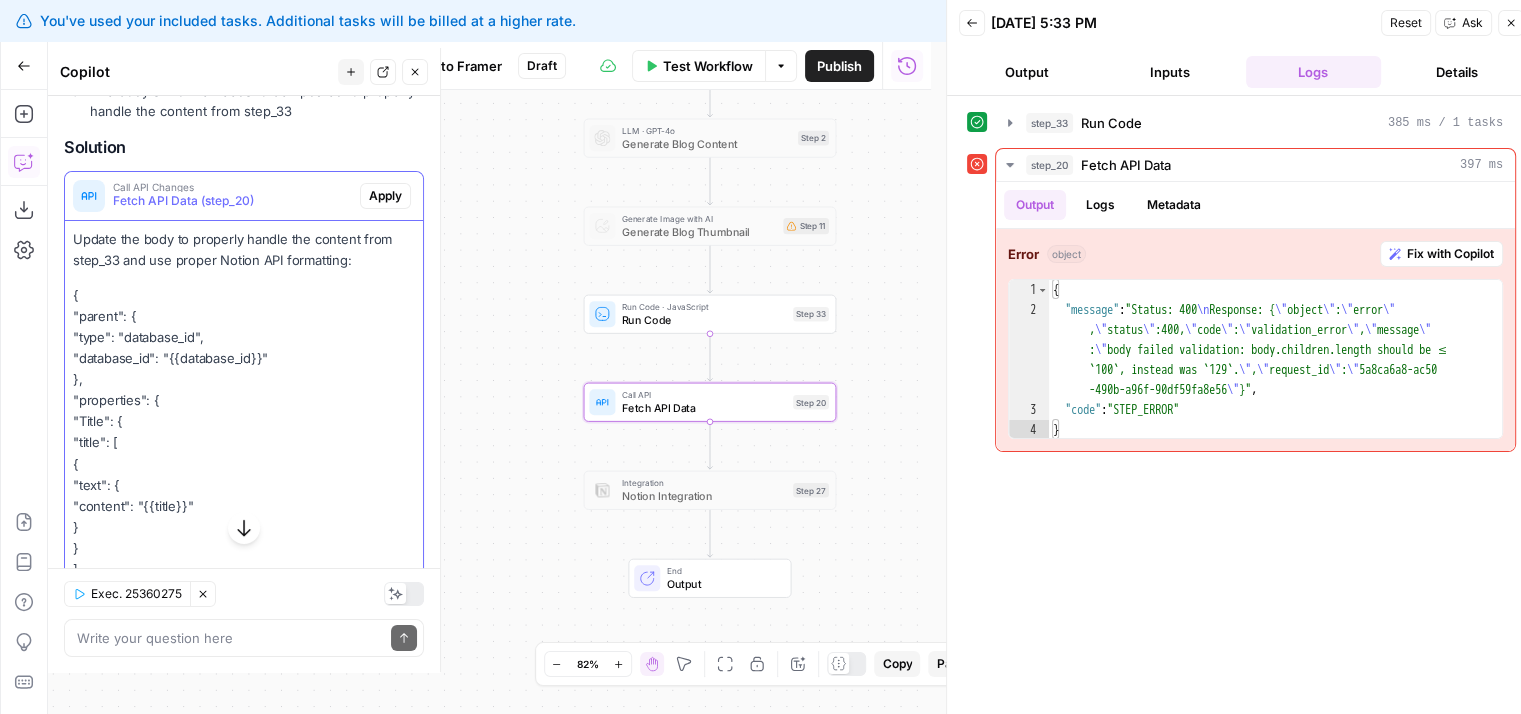 drag, startPoint x: 250, startPoint y: 341, endPoint x: 260, endPoint y: 385, distance: 45.122055 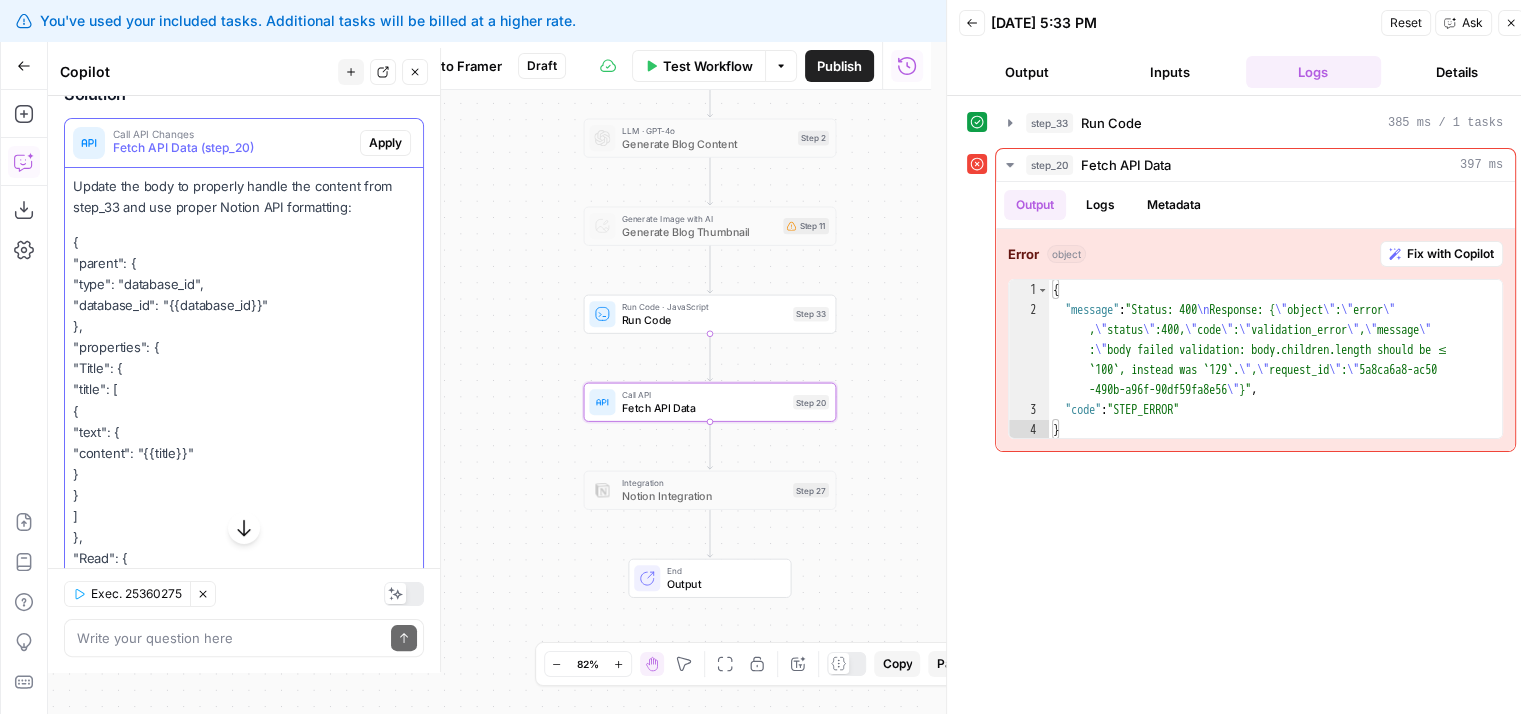drag, startPoint x: 268, startPoint y: 309, endPoint x: 268, endPoint y: 357, distance: 48 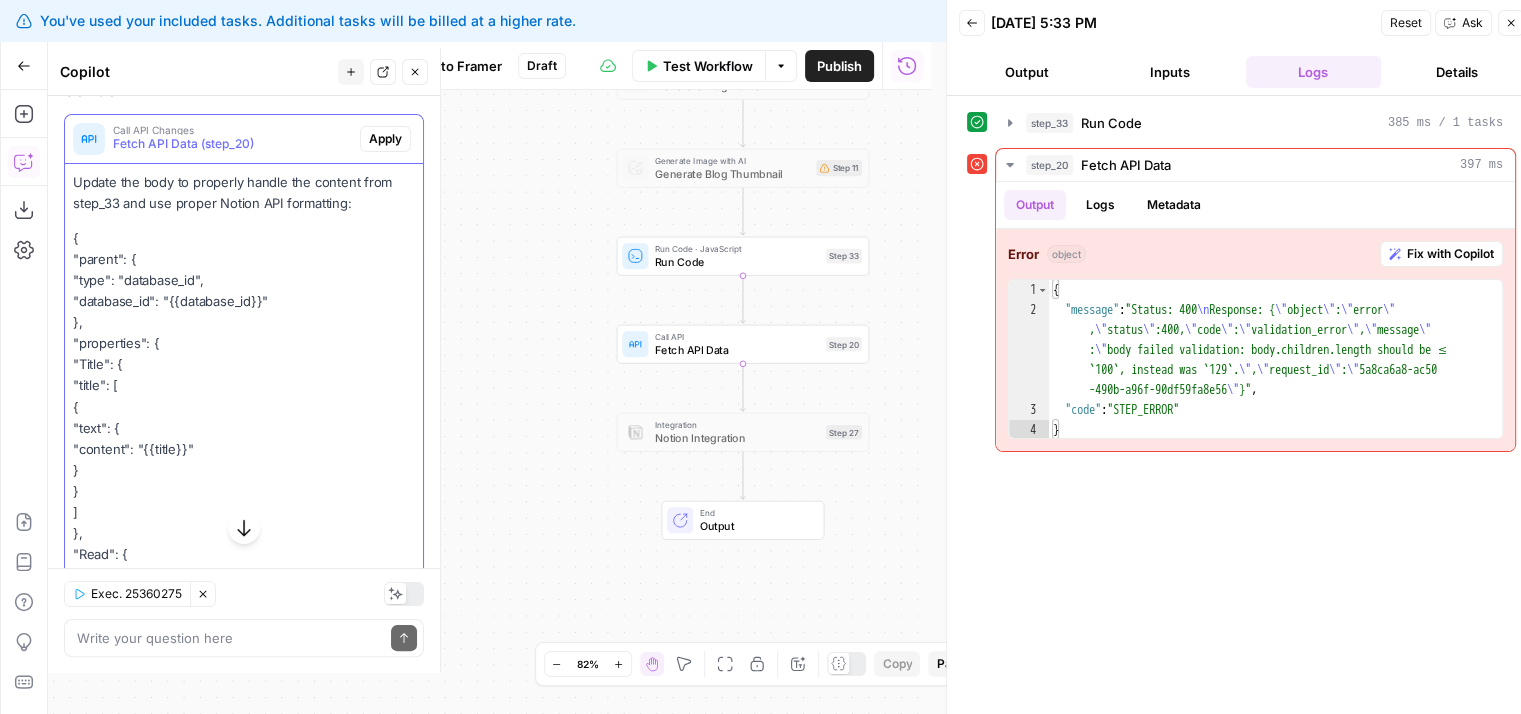 drag, startPoint x: 512, startPoint y: 374, endPoint x: 244, endPoint y: 325, distance: 272.44266 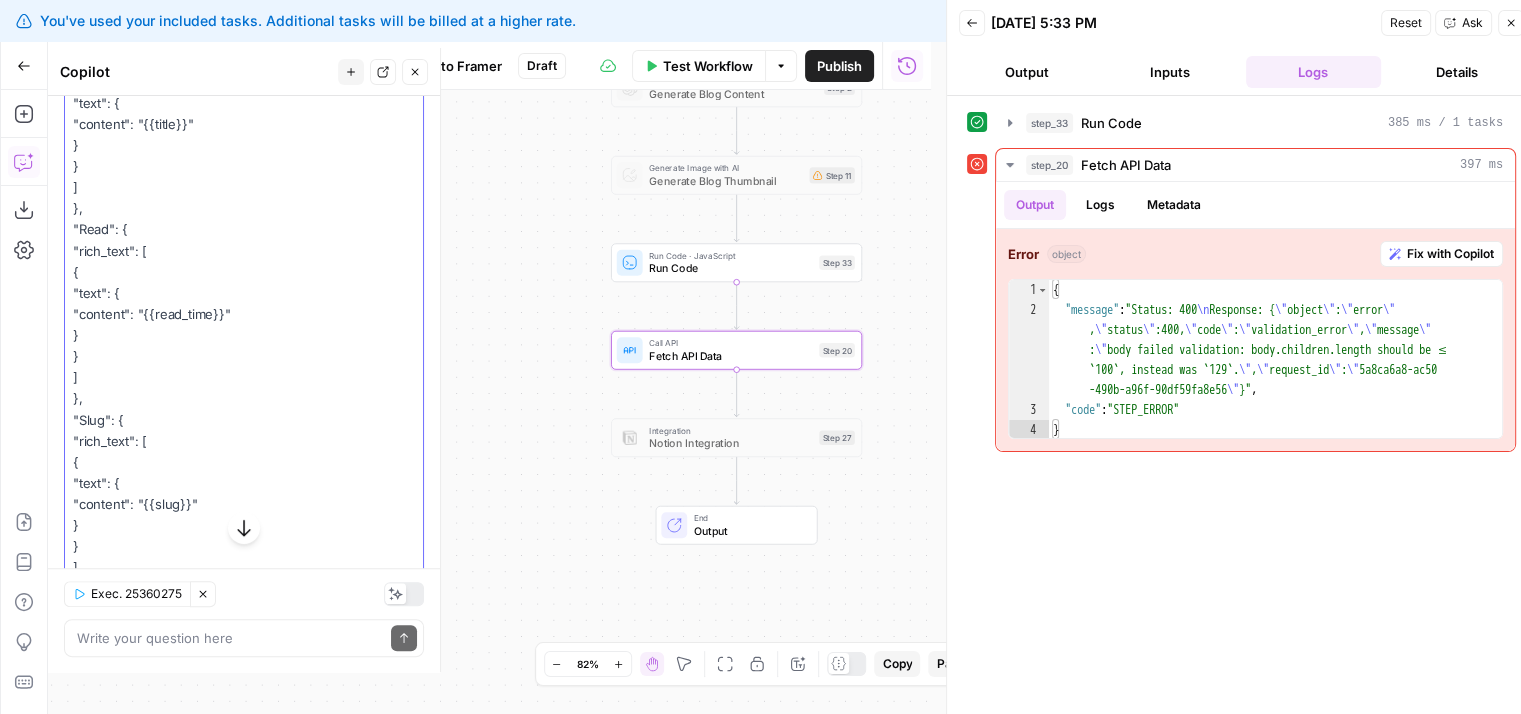 drag, startPoint x: 244, startPoint y: 325, endPoint x: 234, endPoint y: 425, distance: 100.49876 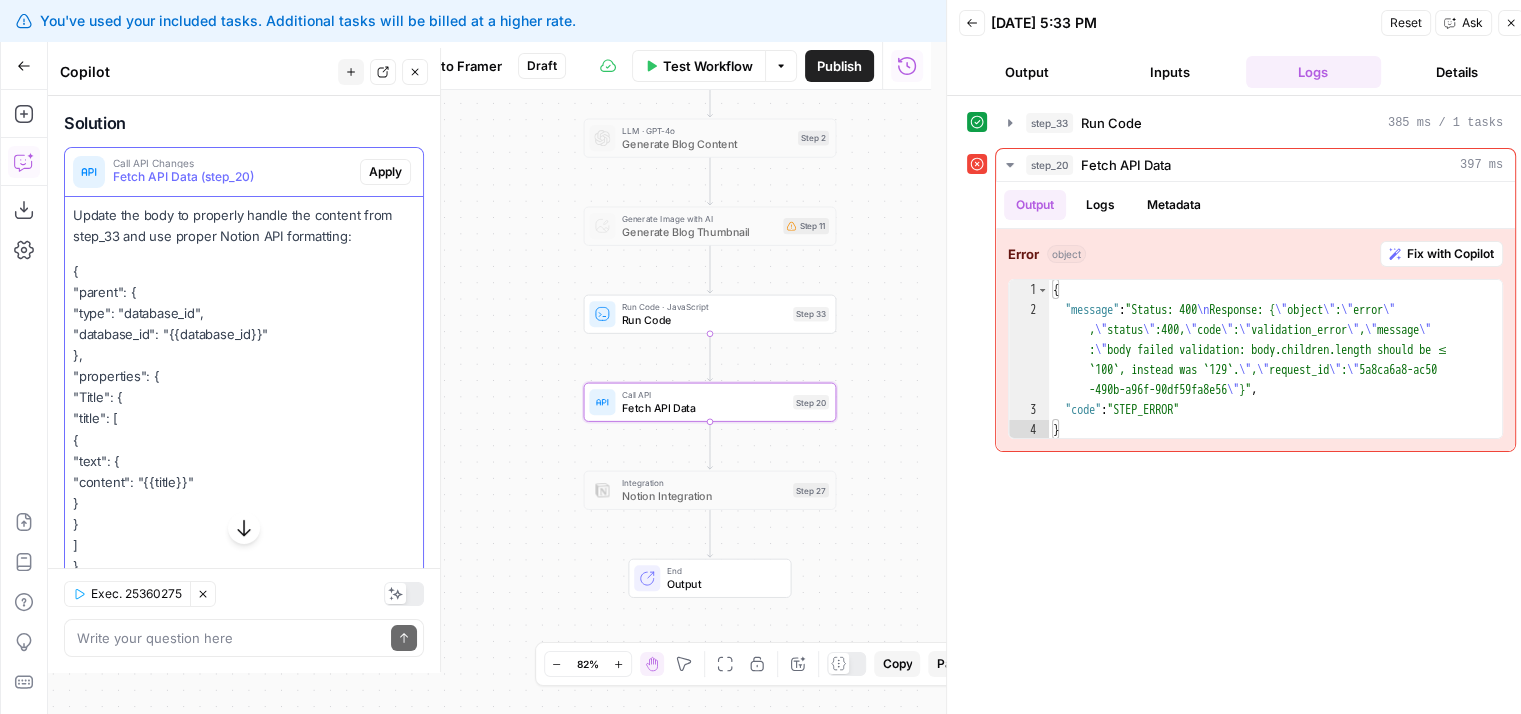 drag, startPoint x: 255, startPoint y: 397, endPoint x: 267, endPoint y: 263, distance: 134.53624 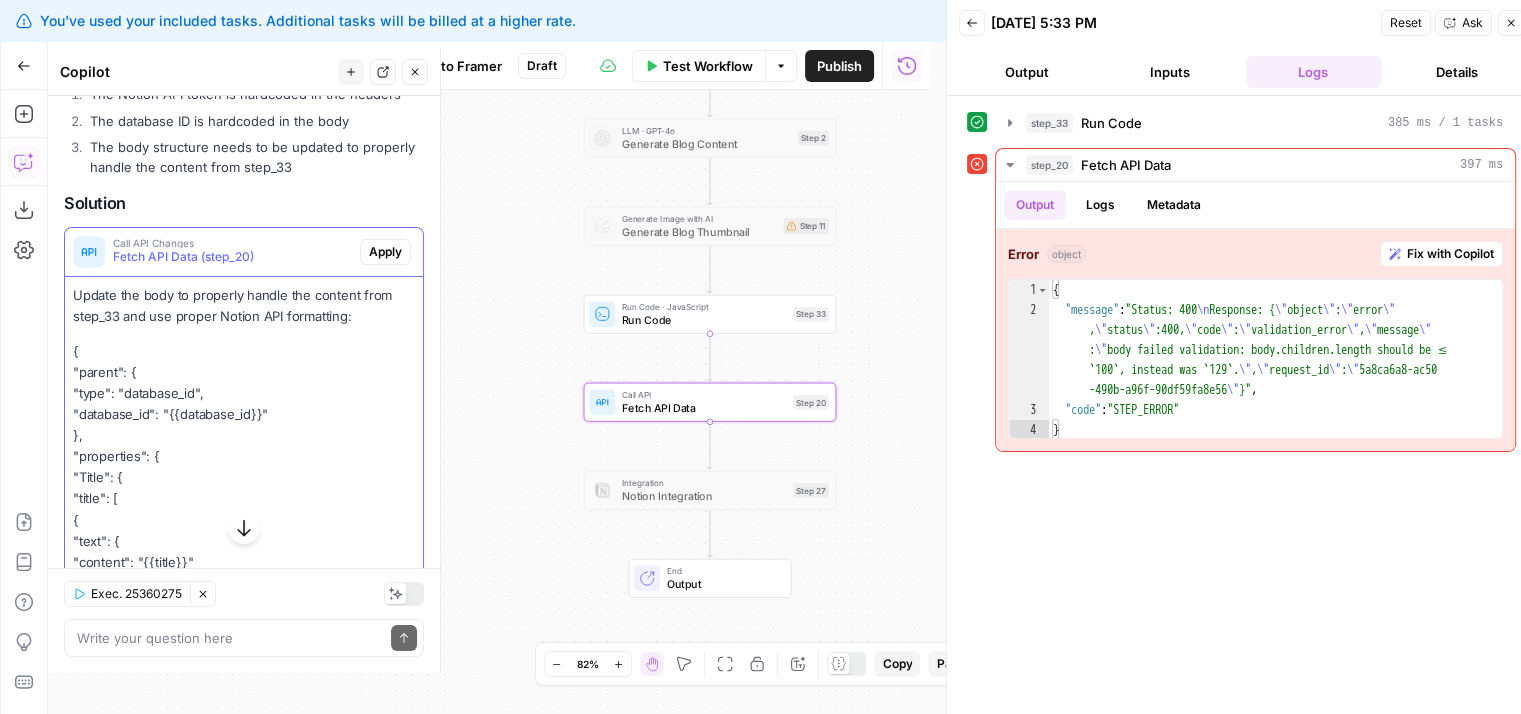 click on "Fetch API Data (step_20)" at bounding box center (232, 257) 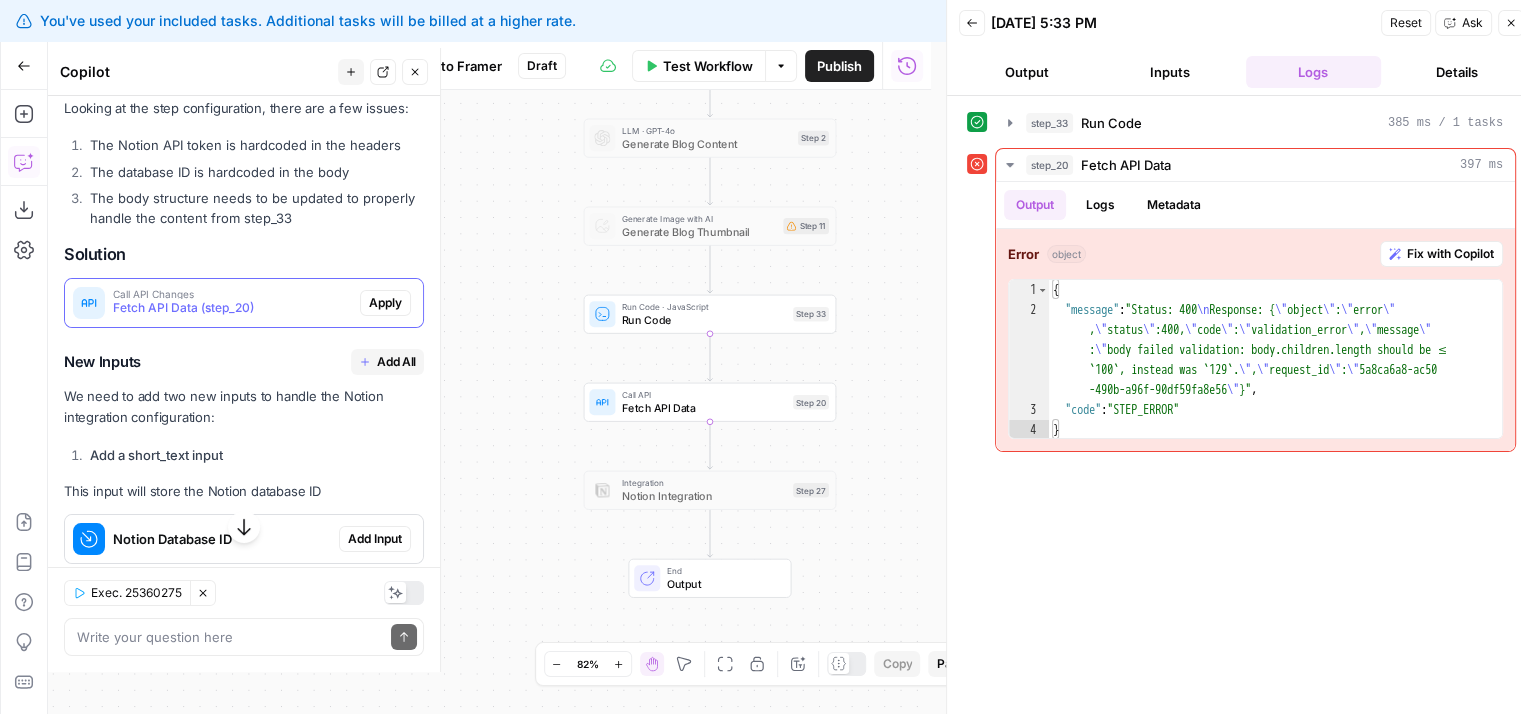 scroll, scrollTop: 133, scrollLeft: 0, axis: vertical 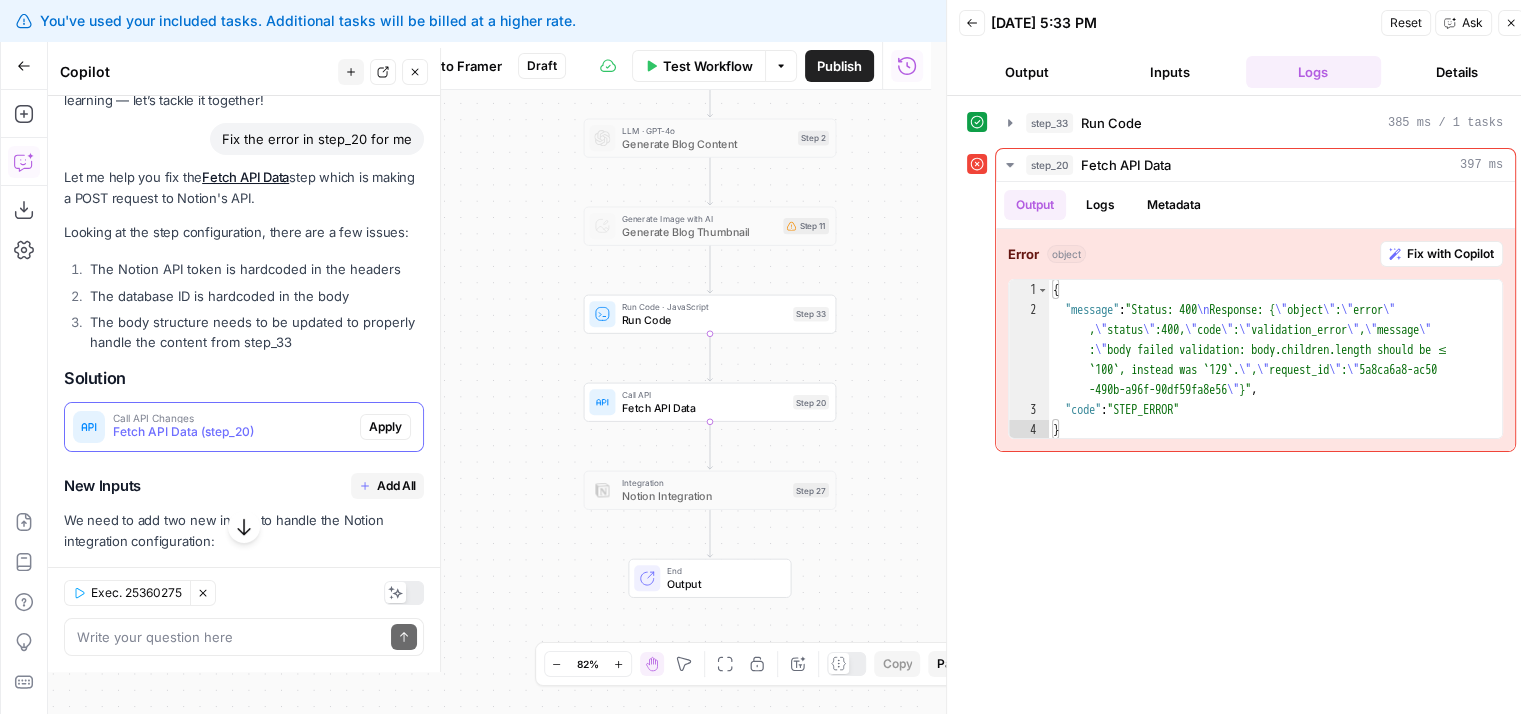 drag, startPoint x: 276, startPoint y: 377, endPoint x: 286, endPoint y: 291, distance: 86.579445 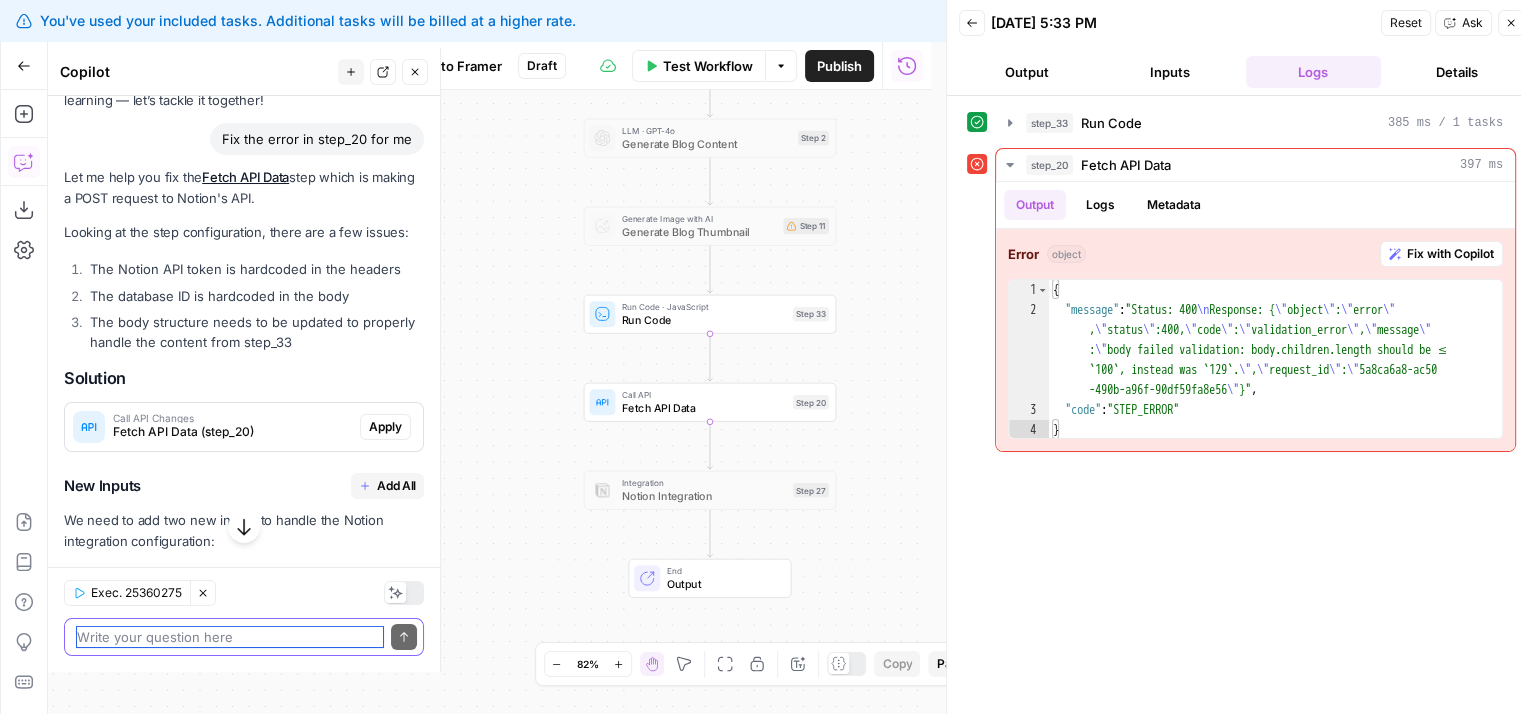 click at bounding box center (230, 637) 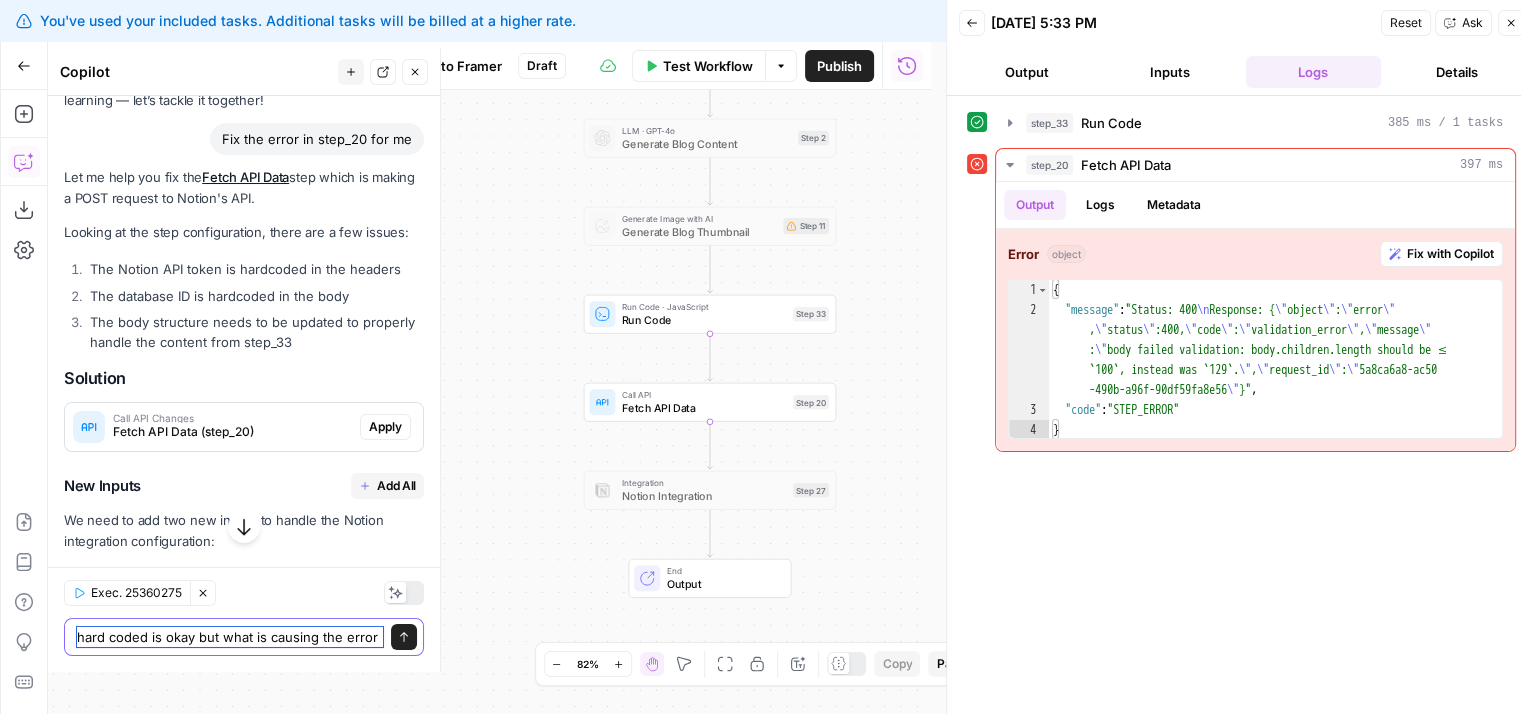 type on "hard coded is okay but what is causing the error?" 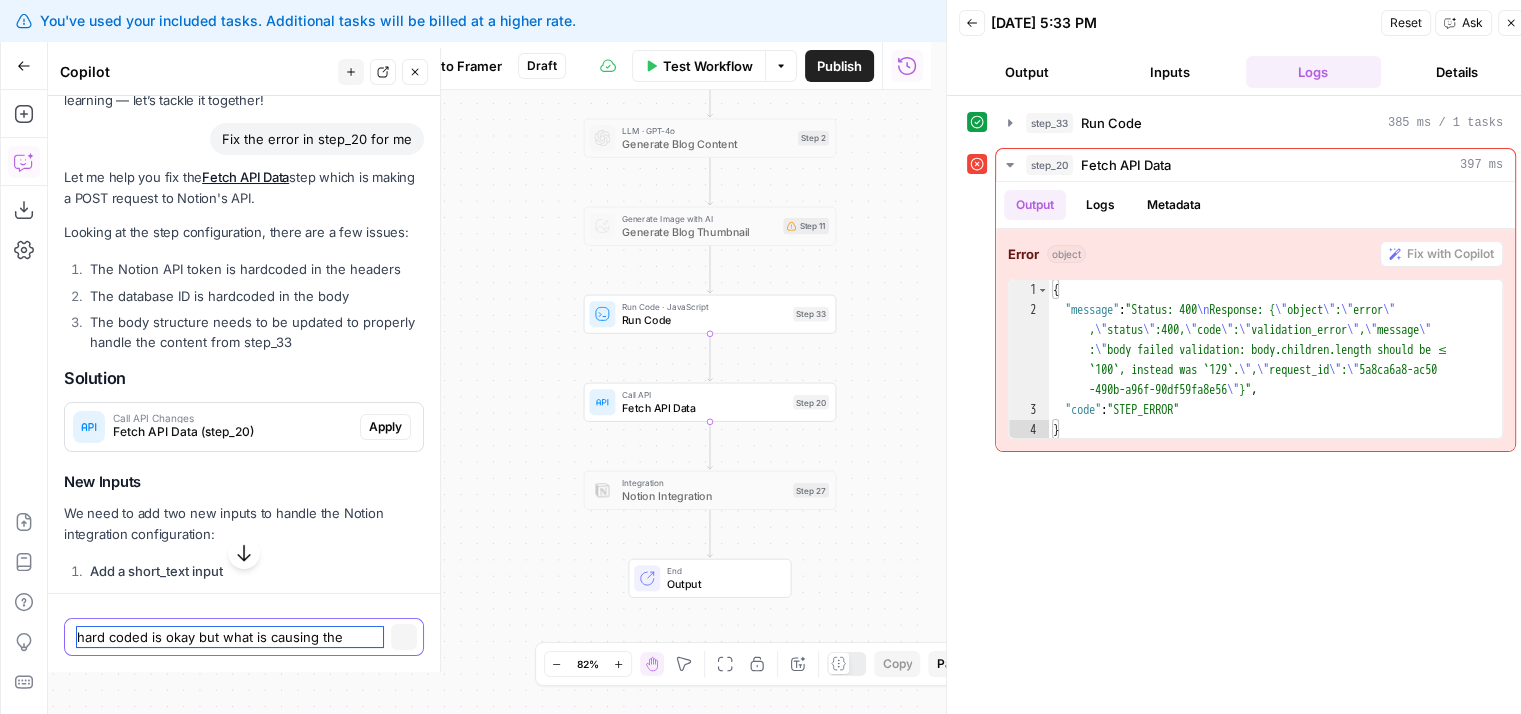 type 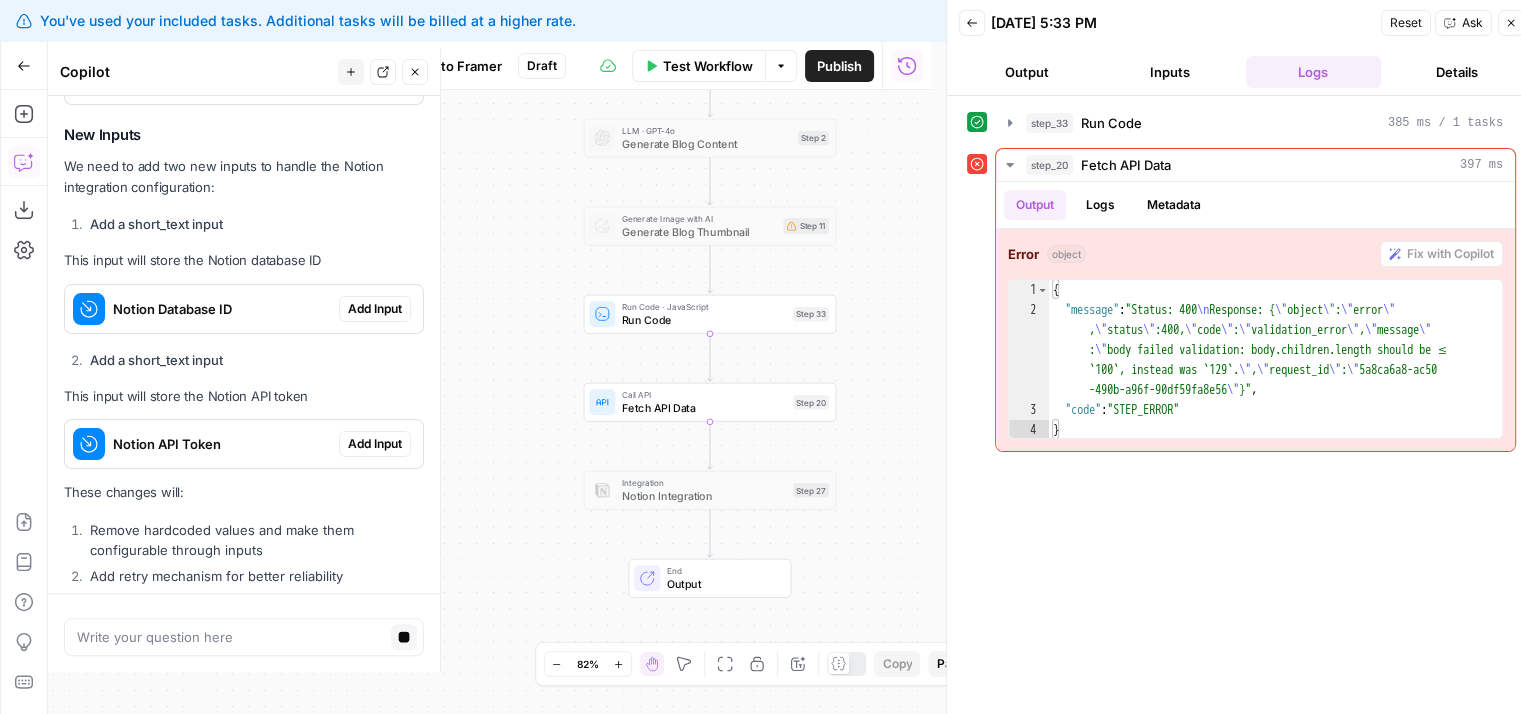 scroll, scrollTop: 636, scrollLeft: 0, axis: vertical 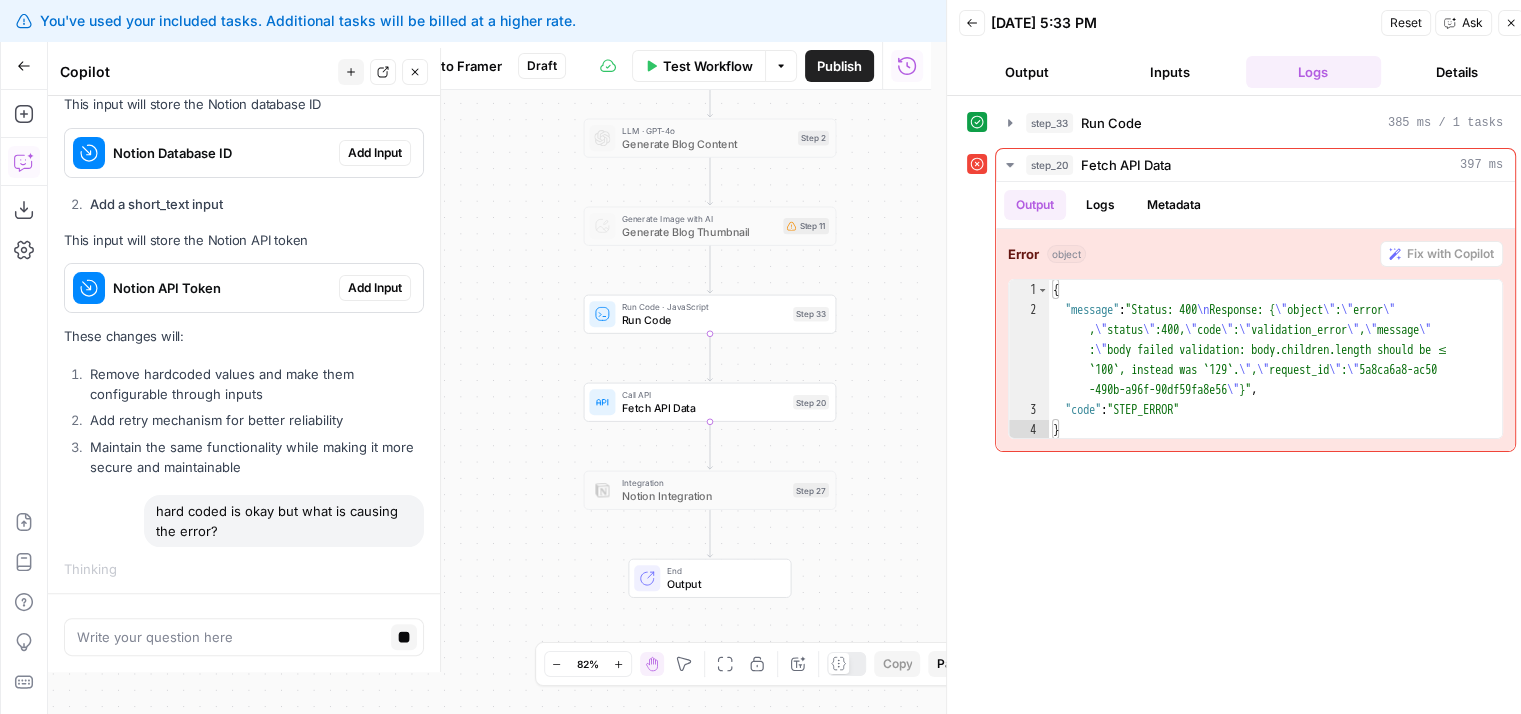 drag, startPoint x: 260, startPoint y: 335, endPoint x: 288, endPoint y: 531, distance: 197.9899 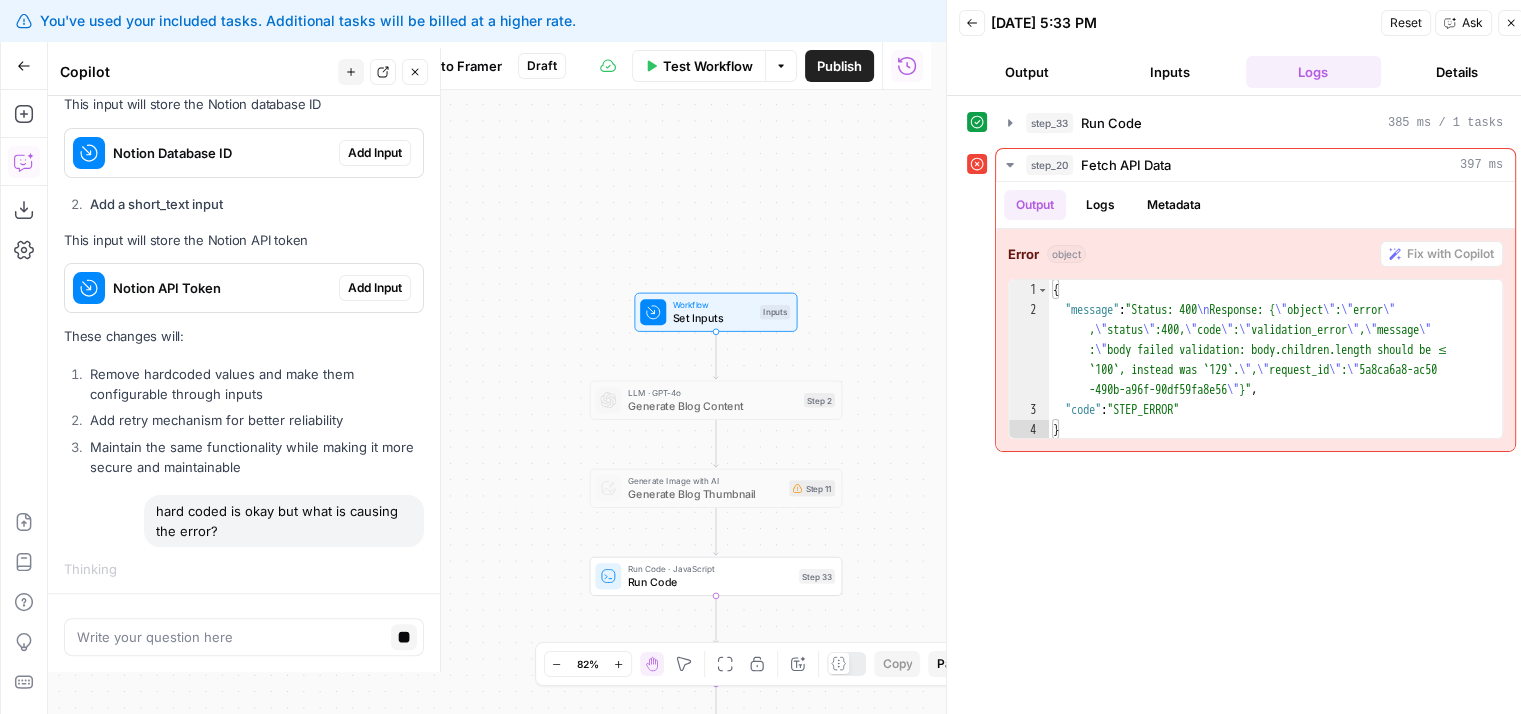 drag, startPoint x: 596, startPoint y: 204, endPoint x: 599, endPoint y: 177, distance: 27.166155 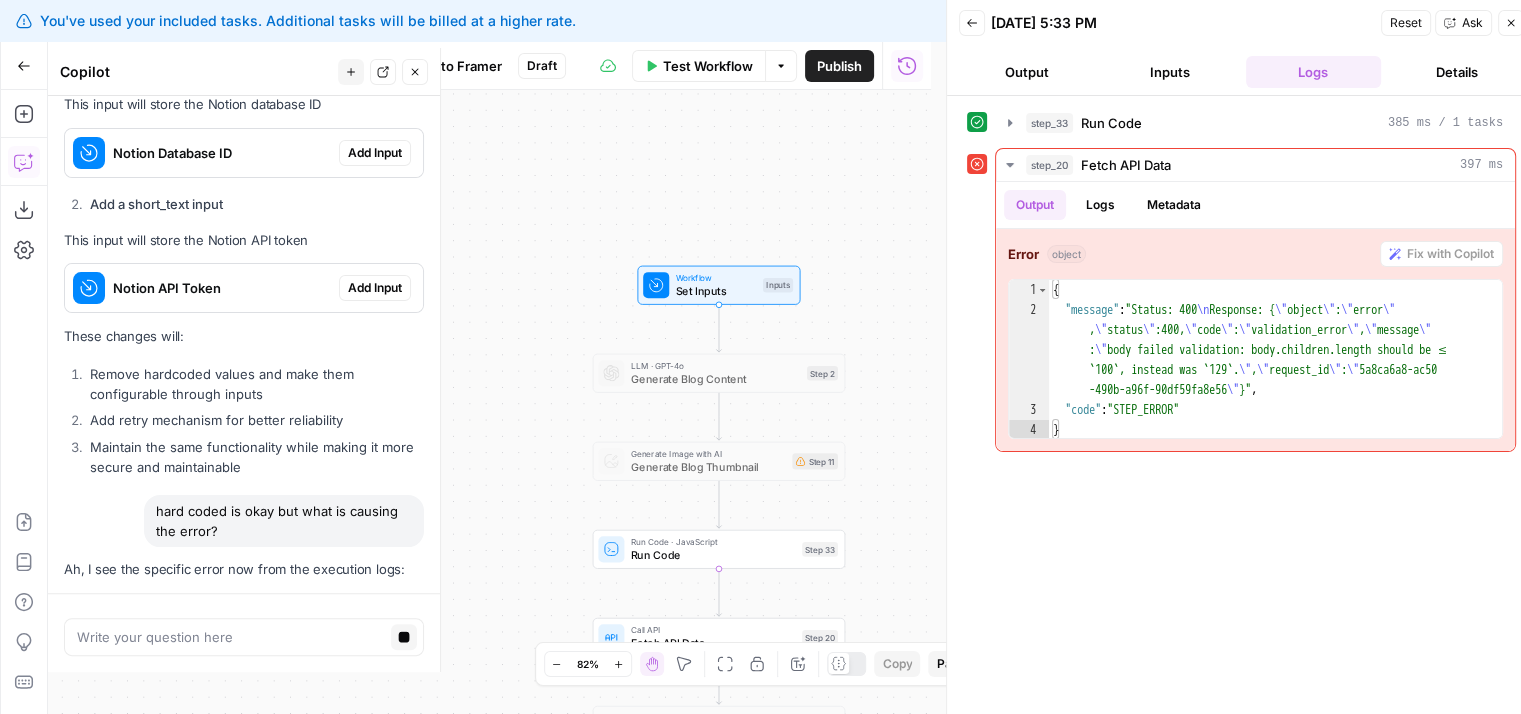scroll, scrollTop: 696, scrollLeft: 0, axis: vertical 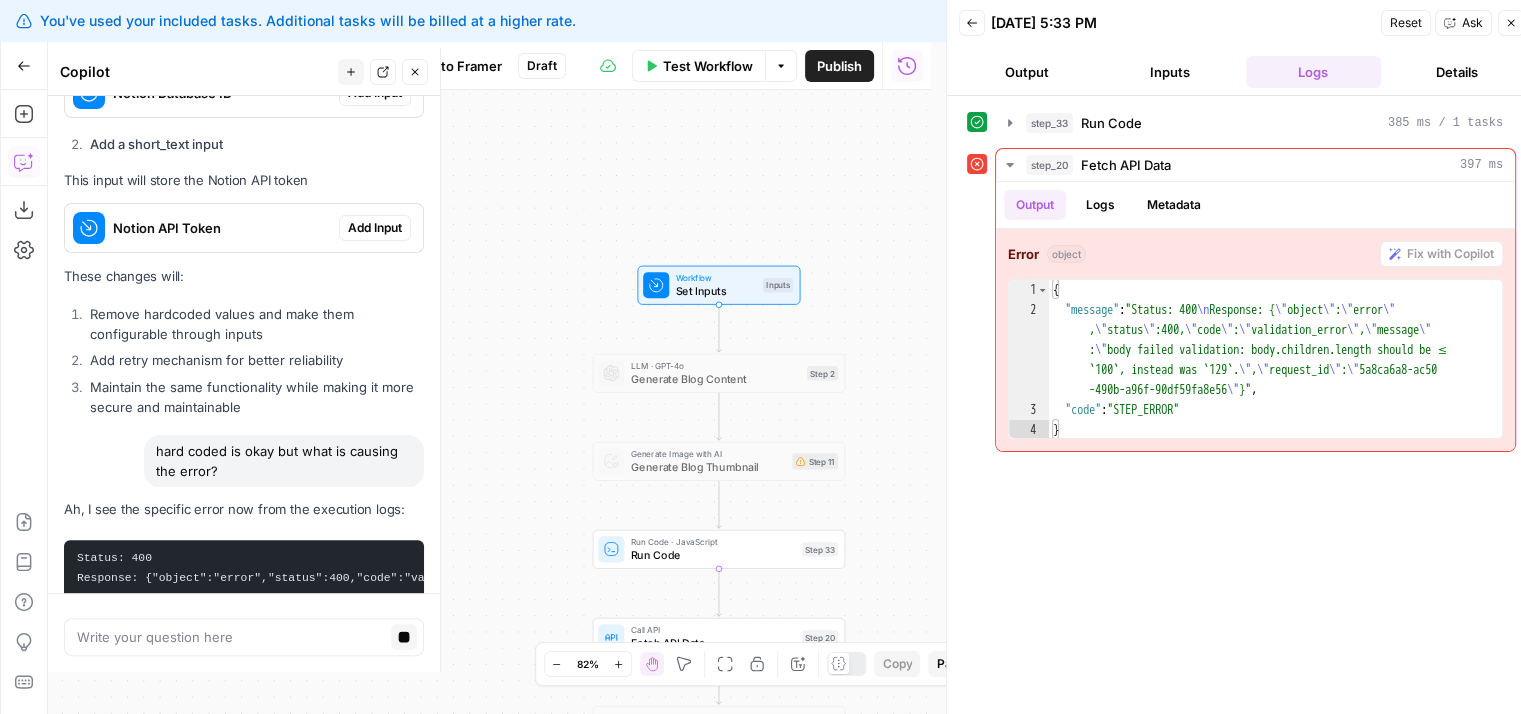 drag, startPoint x: 310, startPoint y: 388, endPoint x: 334, endPoint y: 501, distance: 115.52056 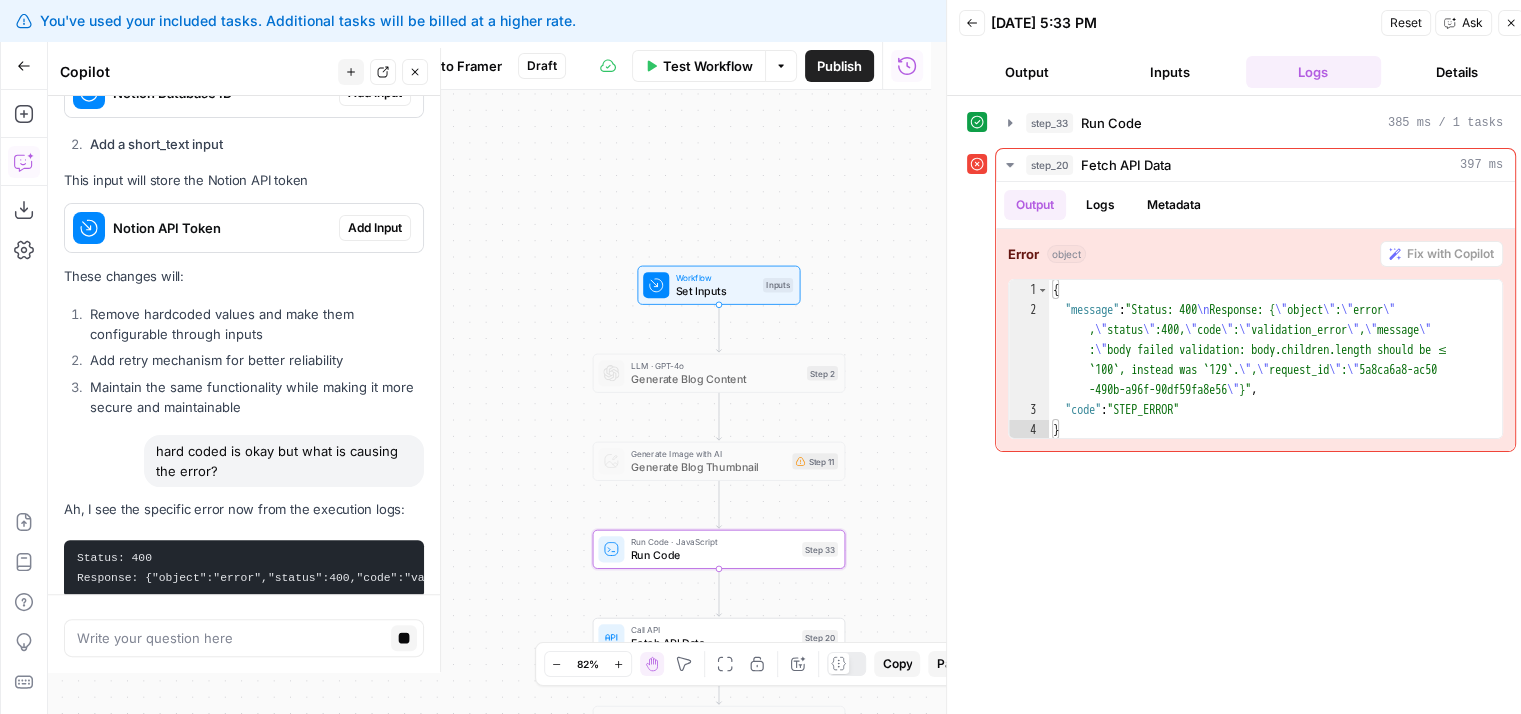 scroll, scrollTop: 1154, scrollLeft: 0, axis: vertical 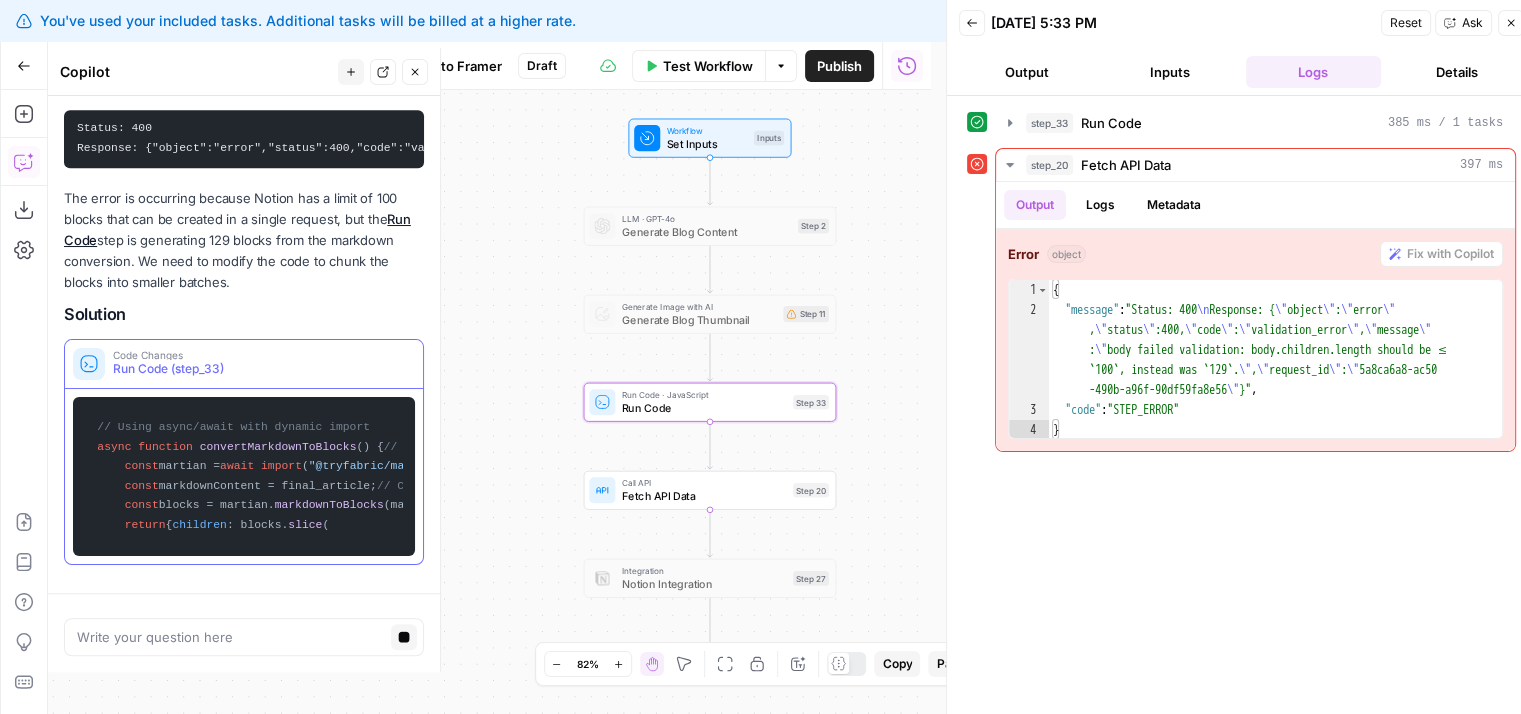 drag, startPoint x: 310, startPoint y: 328, endPoint x: 299, endPoint y: 432, distance: 104.58012 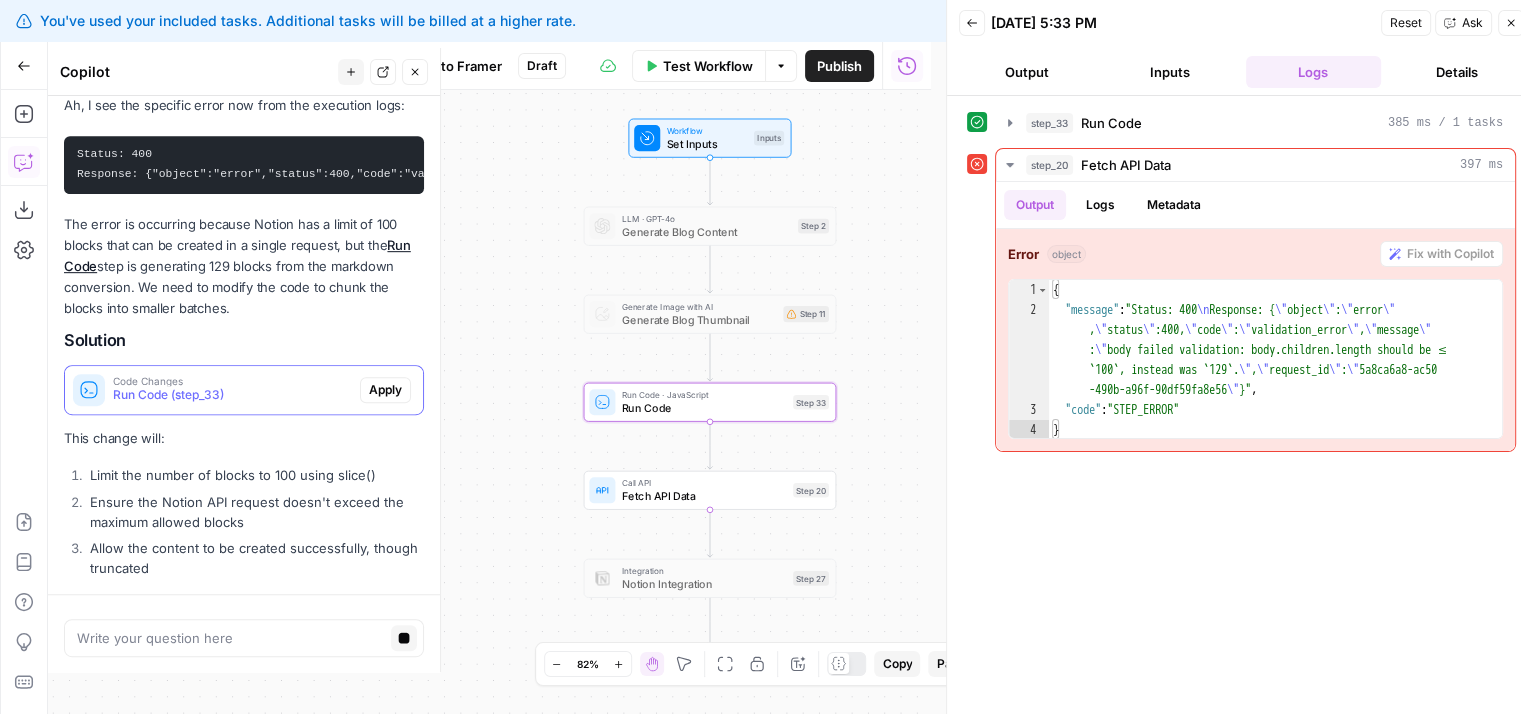 drag, startPoint x: 257, startPoint y: 522, endPoint x: 280, endPoint y: 444, distance: 81.32035 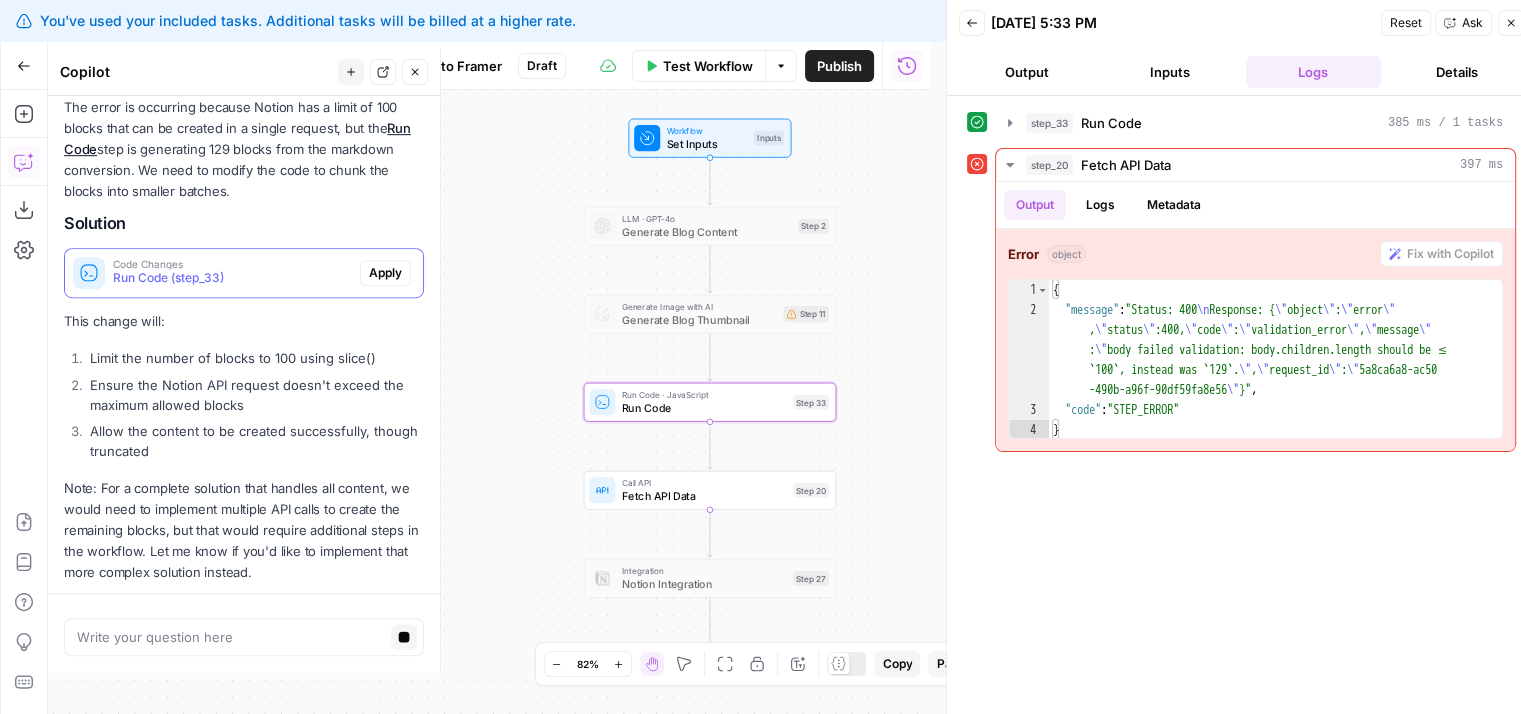 drag, startPoint x: 288, startPoint y: 482, endPoint x: 296, endPoint y: 419, distance: 63.505905 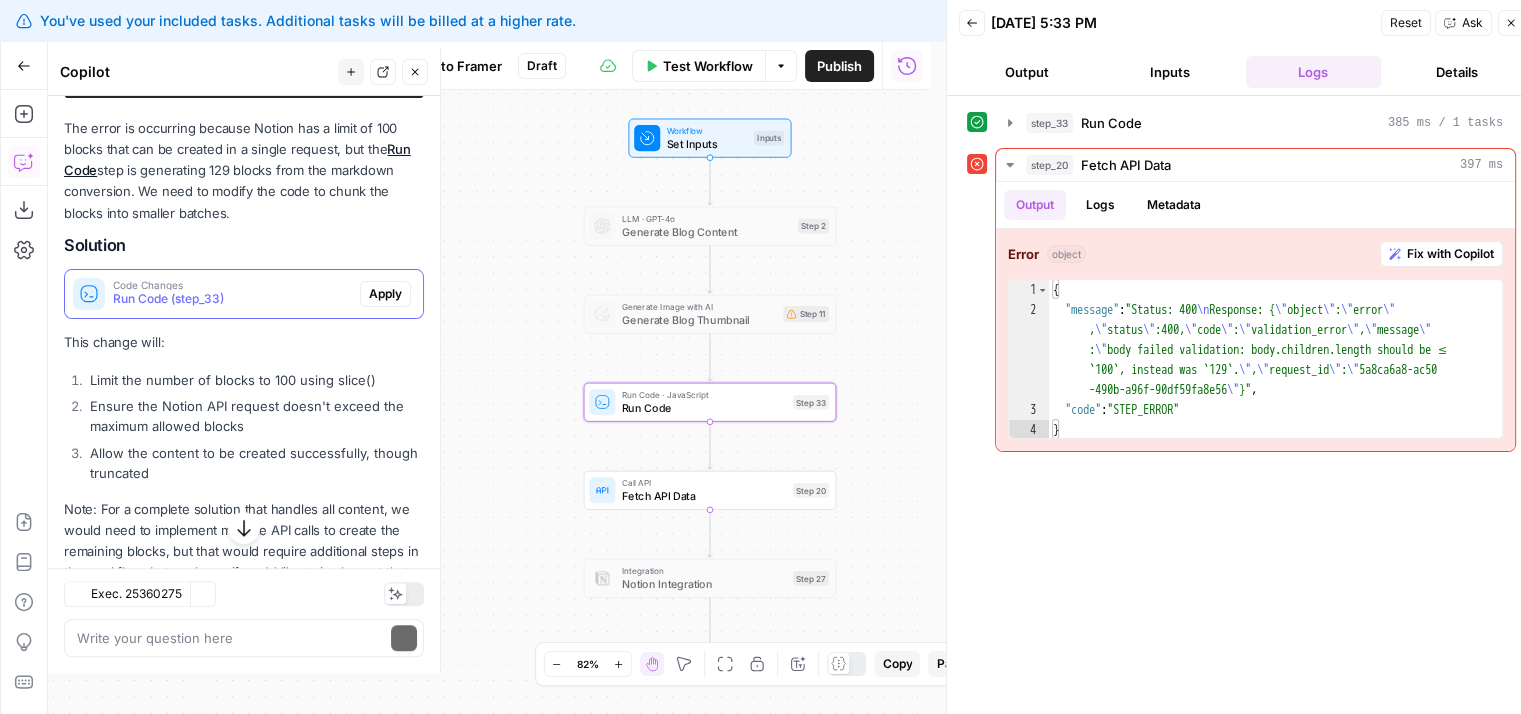 scroll, scrollTop: 1210, scrollLeft: 0, axis: vertical 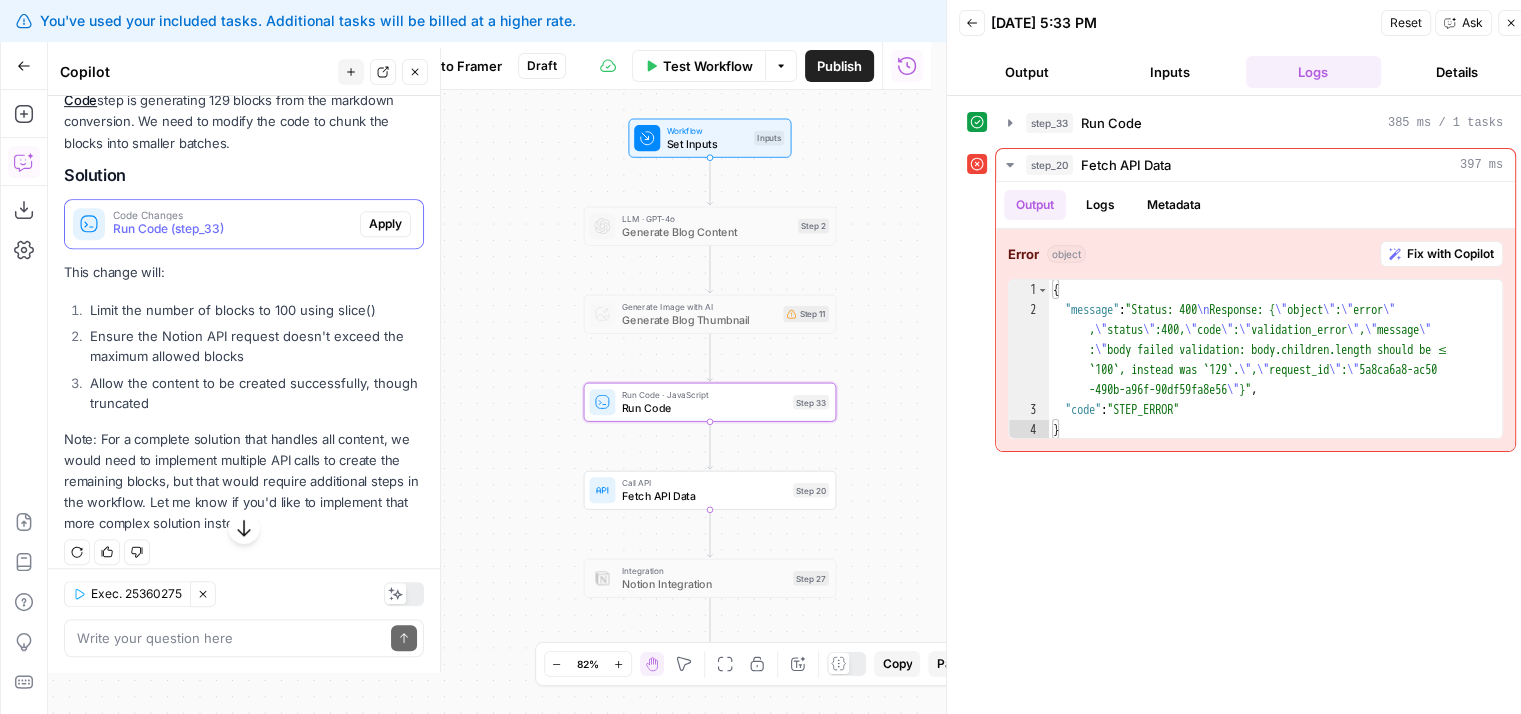 drag, startPoint x: 344, startPoint y: 353, endPoint x: 364, endPoint y: 420, distance: 69.92139 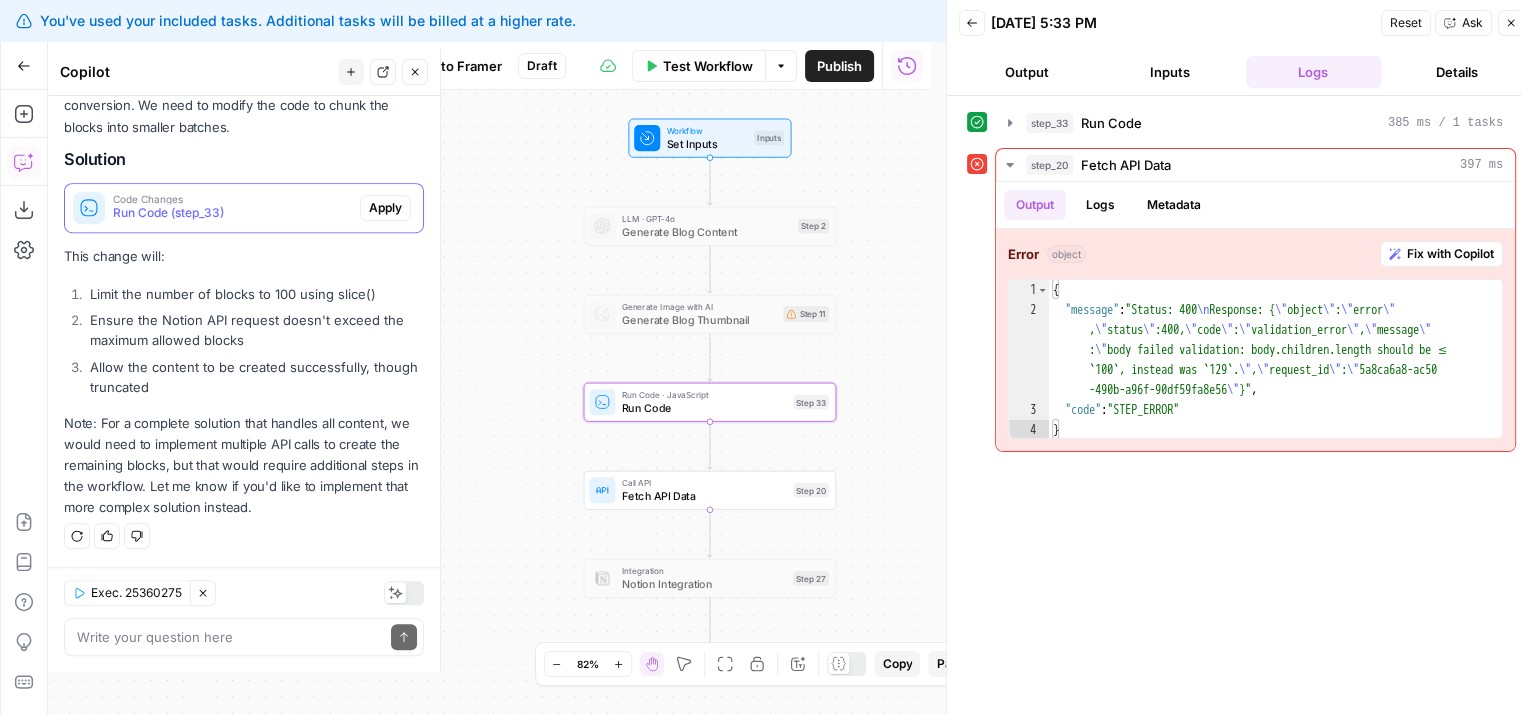scroll, scrollTop: 1300, scrollLeft: 0, axis: vertical 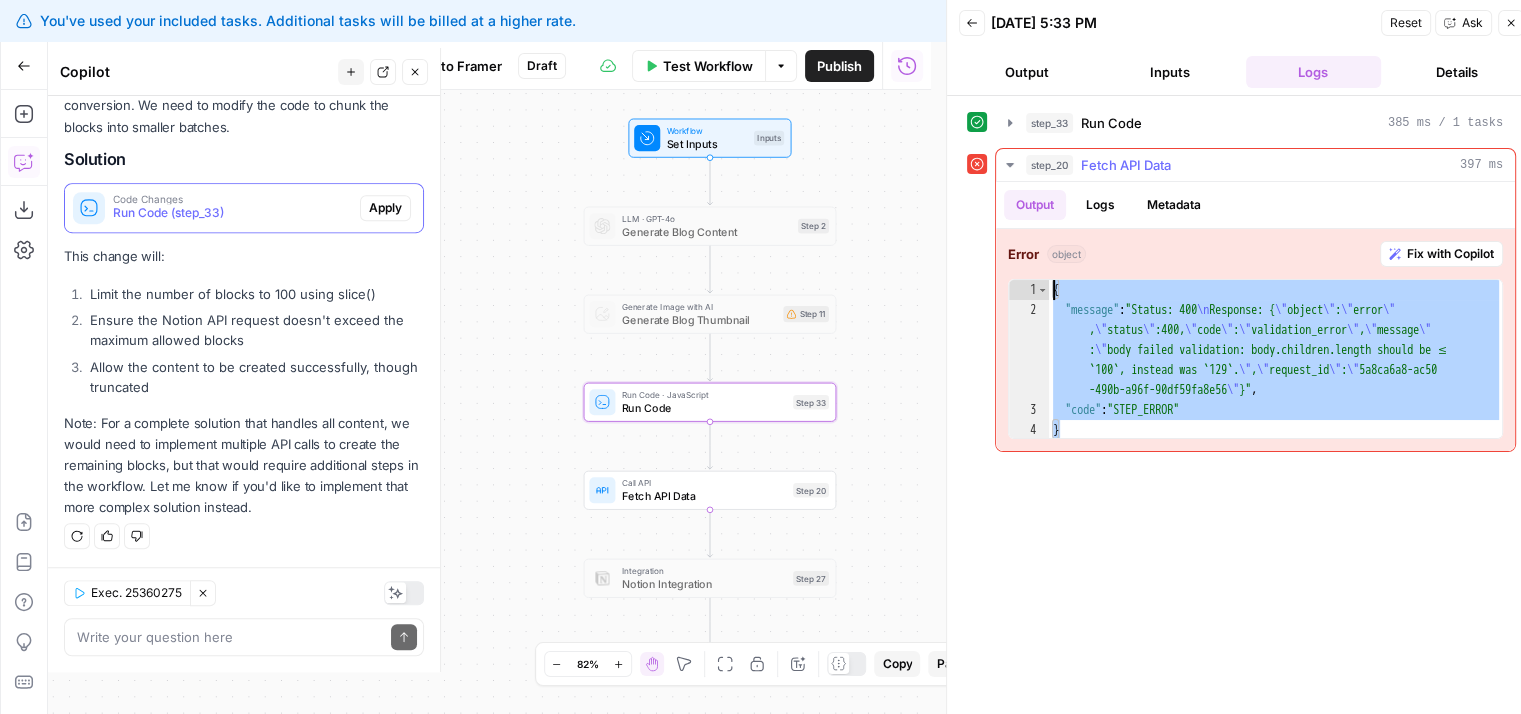 drag, startPoint x: 1089, startPoint y: 425, endPoint x: 1049, endPoint y: 281, distance: 149.45233 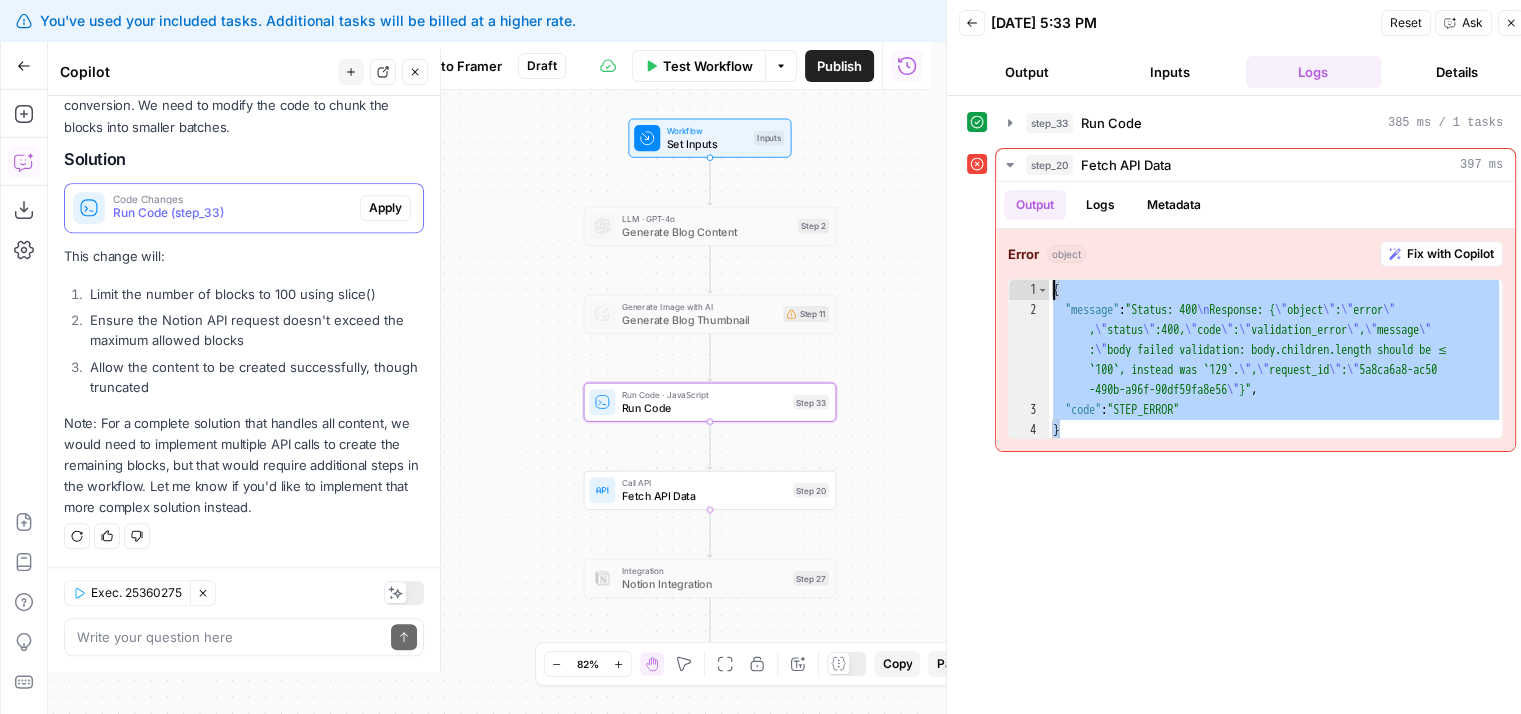 click on "Run Code" at bounding box center (704, 408) 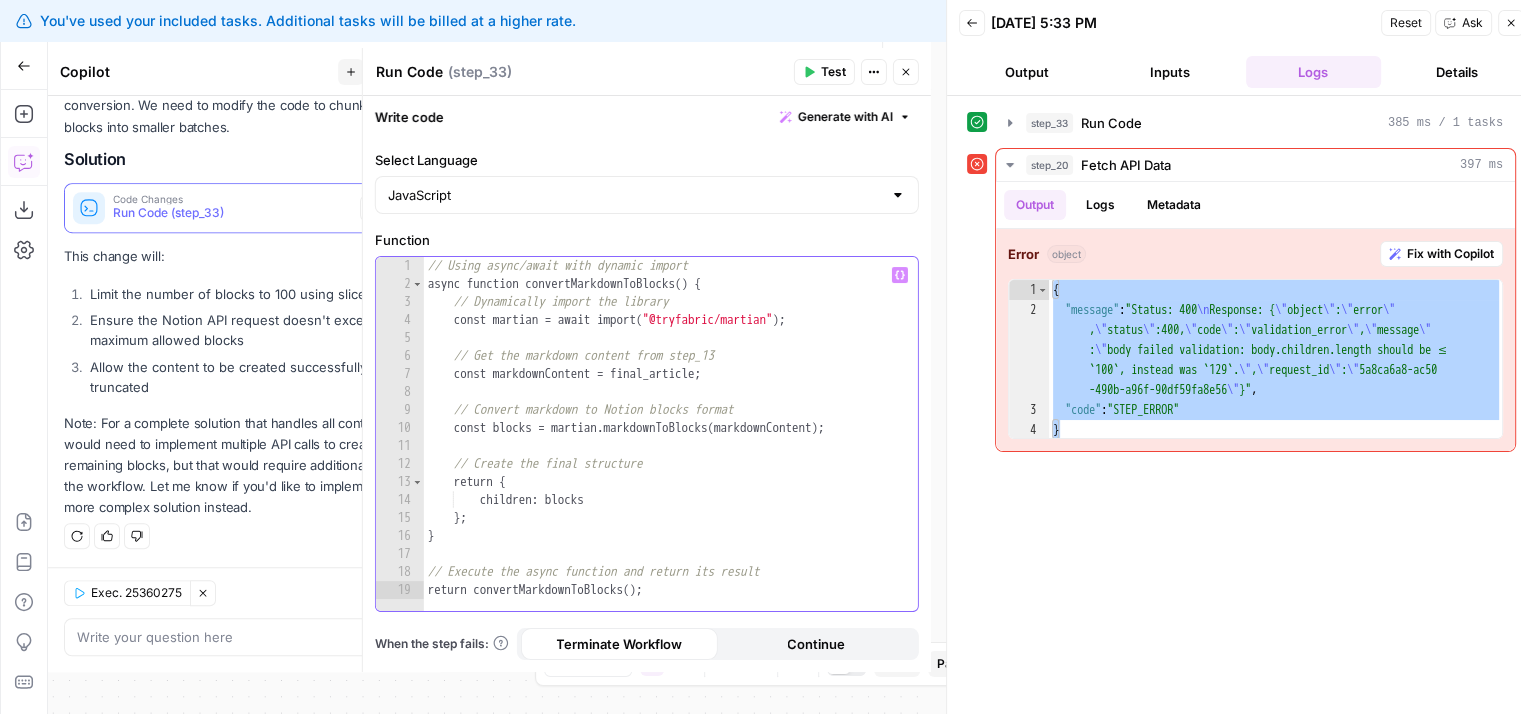 click on "// Using async/await with dynamic import async   function   convertMarkdownToBlocks ( )   {      // Dynamically import the library      const   martian   =   await   import ( "@tryfabric/martian" ) ;           // Get the markdown content from step_13      const   markdownContent   =   final_article ;      // Convert markdown to Notion blocks format      const   blocks   =   martian . markdownToBlocks ( markdownContent ) ;      // Create the final structure      return   {           children :   blocks      } ; } // Execute the async function and return its result return   convertMarkdownToBlocks ( ) ;" at bounding box center [671, 452] 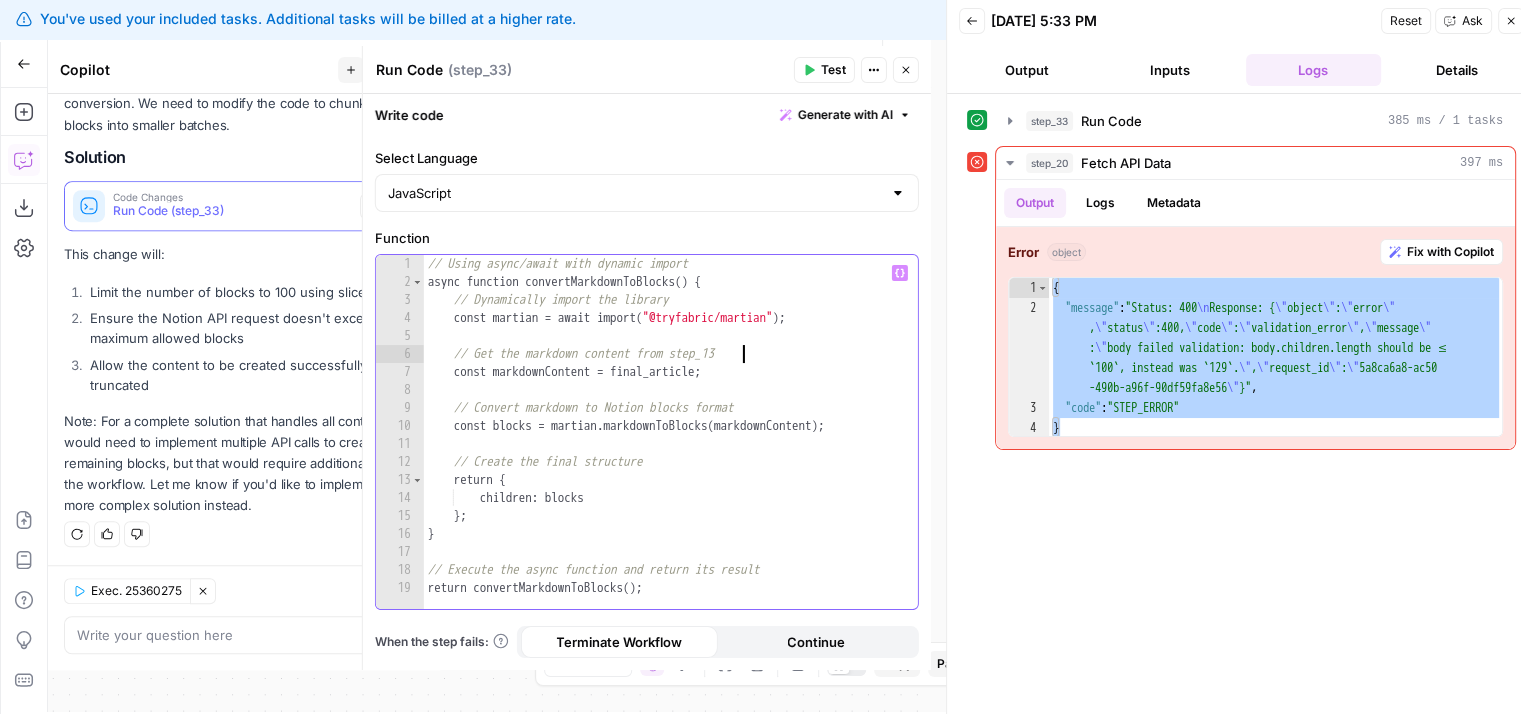 scroll, scrollTop: 16, scrollLeft: 0, axis: vertical 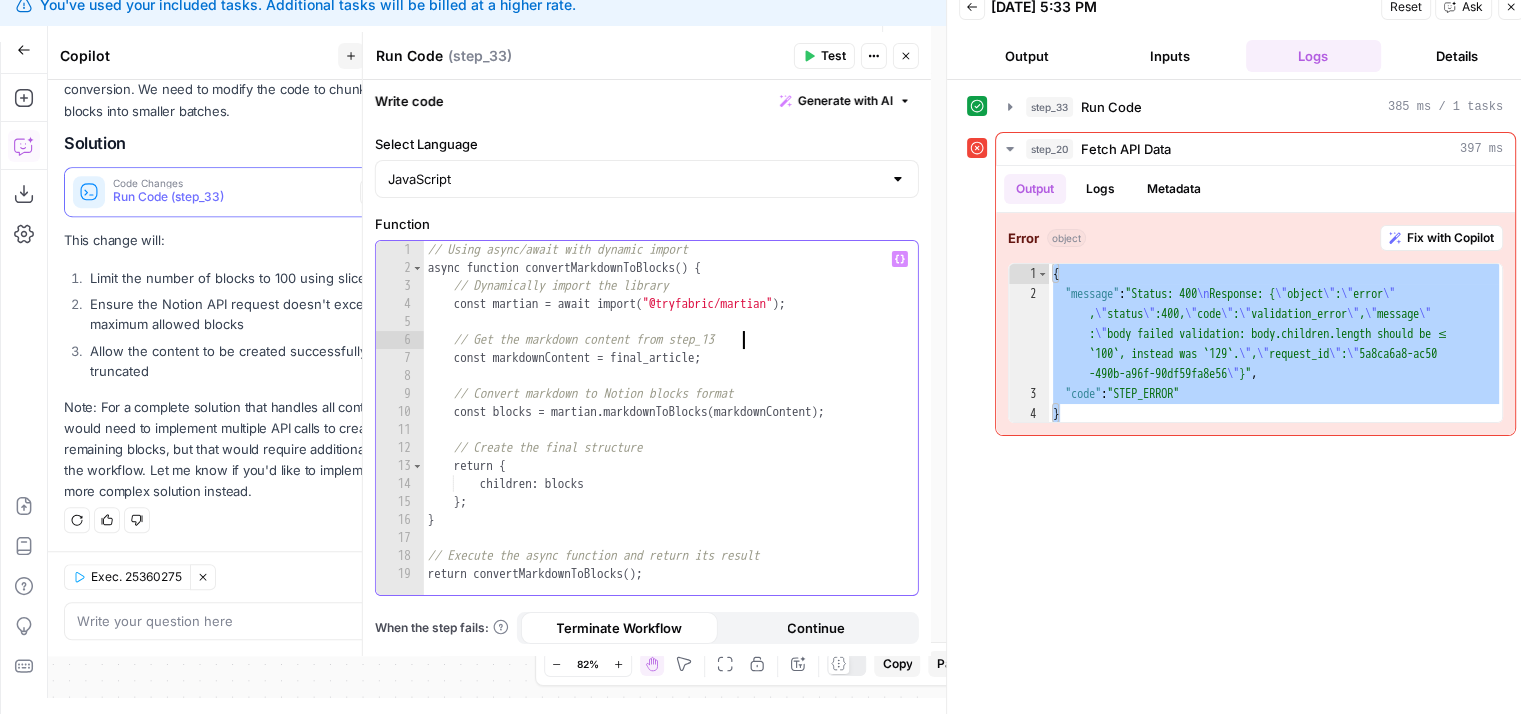 drag, startPoint x: 783, startPoint y: 385, endPoint x: 786, endPoint y: 420, distance: 35.128338 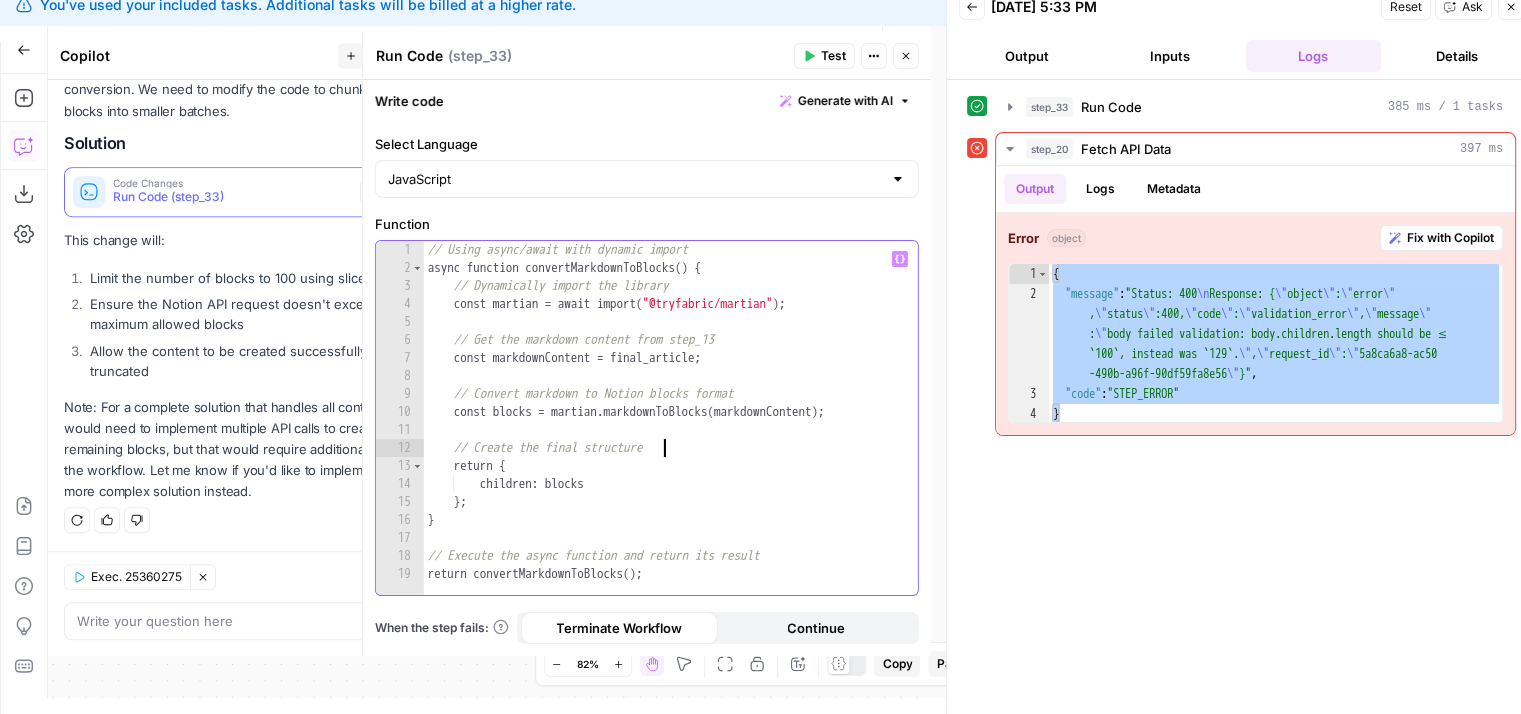 drag, startPoint x: 772, startPoint y: 452, endPoint x: 769, endPoint y: 541, distance: 89.050545 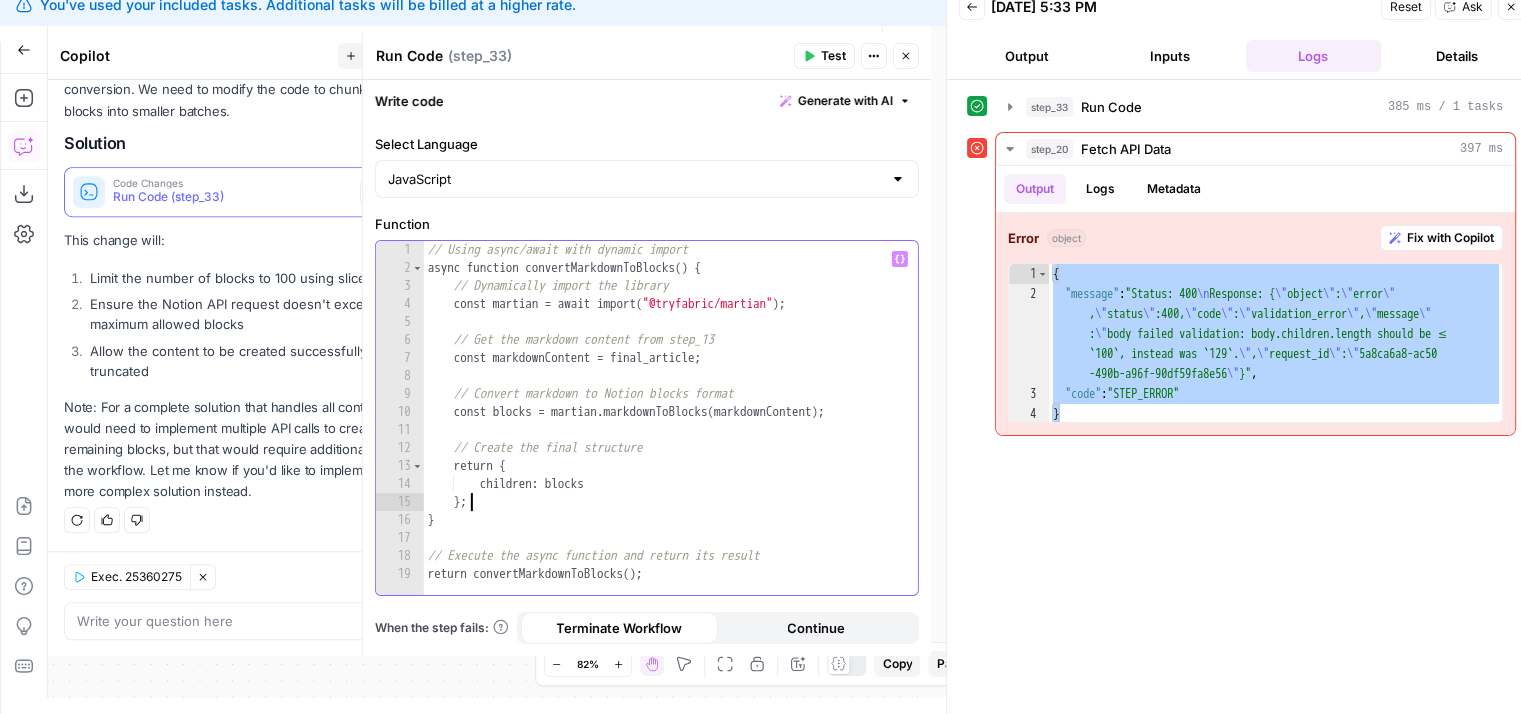 click on "// Using async/await with dynamic import async   function   convertMarkdownToBlocks ( )   {      // Dynamically import the library      const   martian   =   await   import ( "@tryfabric/martian" ) ;           // Get the markdown content from step_13      const   markdownContent   =   final_article ;      // Convert markdown to Notion blocks format      const   blocks   =   martian . markdownToBlocks ( markdownContent ) ;      // Create the final structure      return   {           children :   blocks      } ; } // Execute the async function and return its result return   convertMarkdownToBlocks ( ) ;" at bounding box center [671, 436] 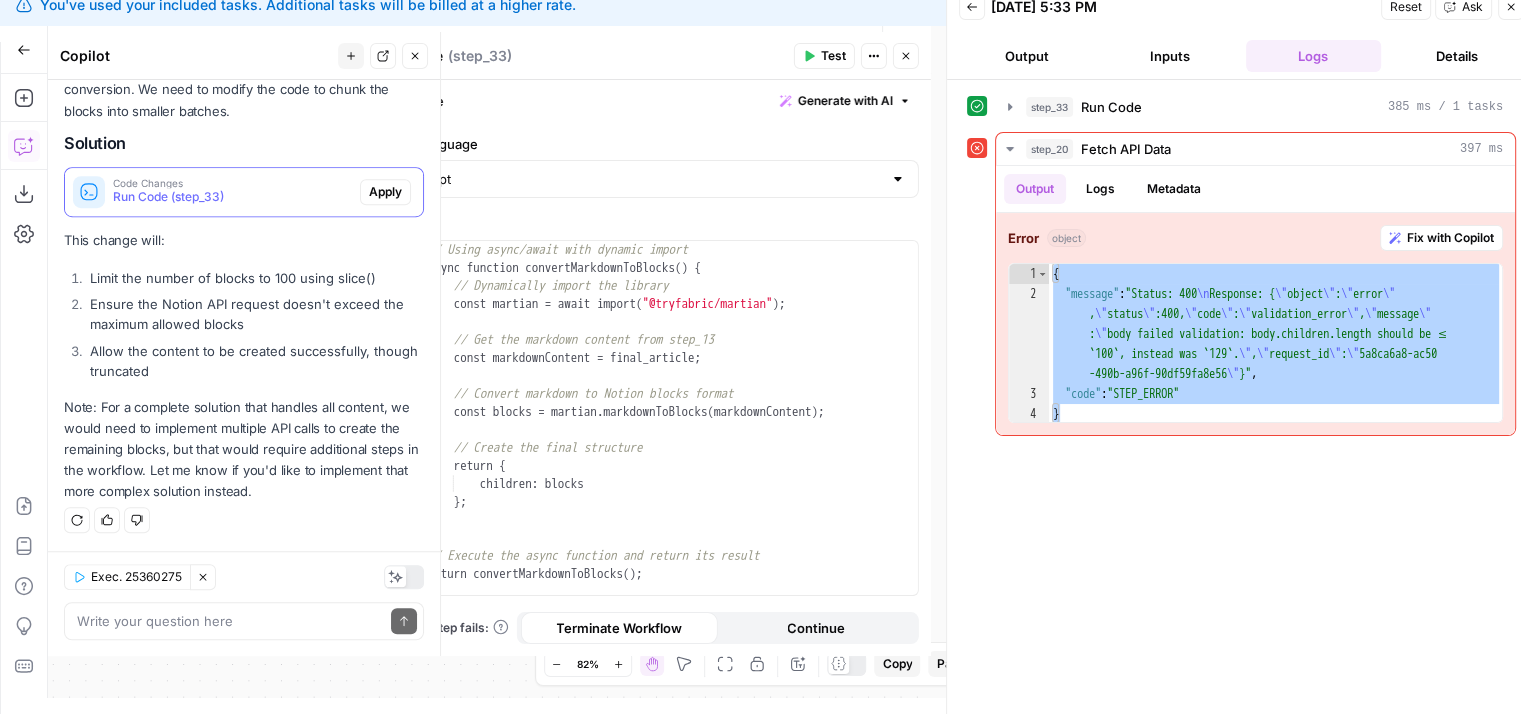 click on "Limit the number of blocks to 100 using slice()" at bounding box center (254, 278) 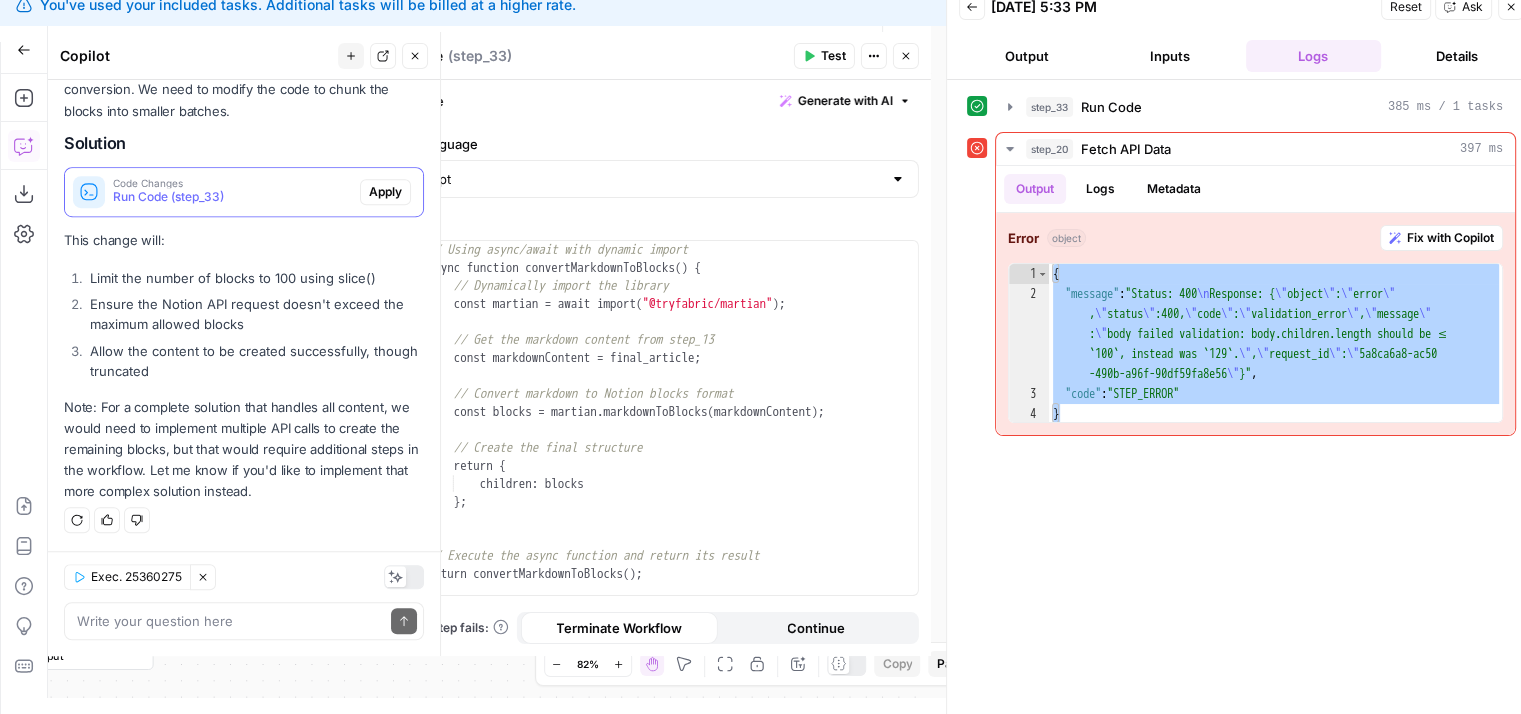 drag, startPoint x: 262, startPoint y: 430, endPoint x: 267, endPoint y: 499, distance: 69.18092 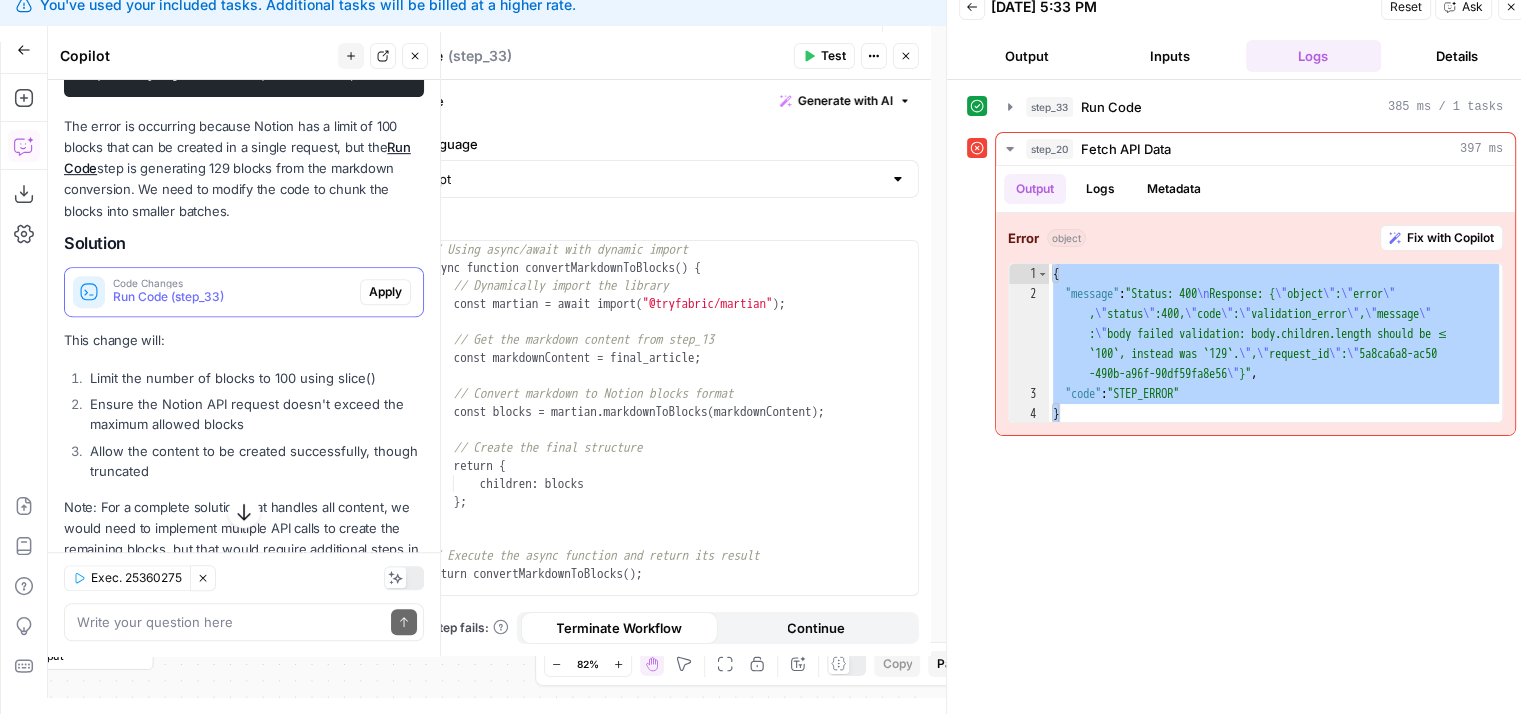 drag, startPoint x: 274, startPoint y: 381, endPoint x: 312, endPoint y: 229, distance: 156.67801 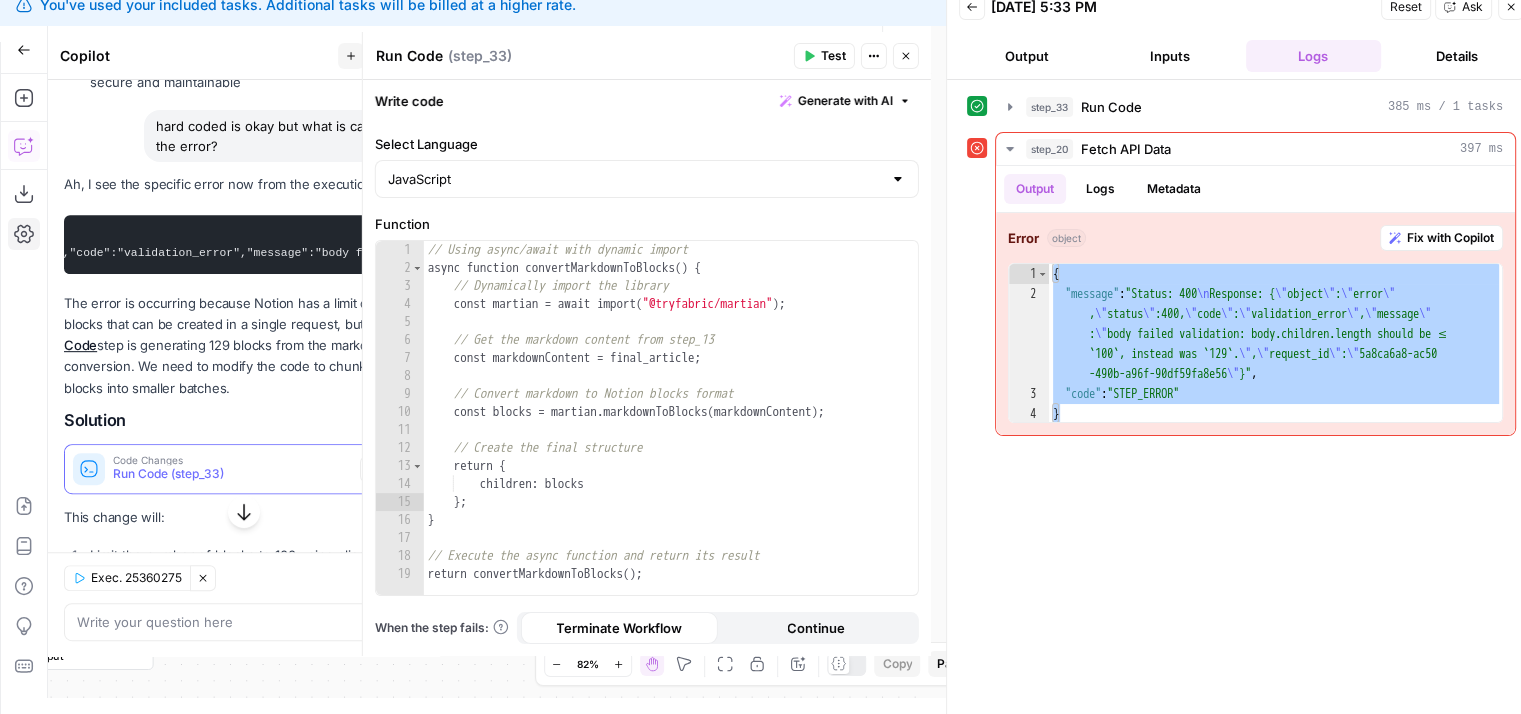 scroll, scrollTop: 0, scrollLeft: 0, axis: both 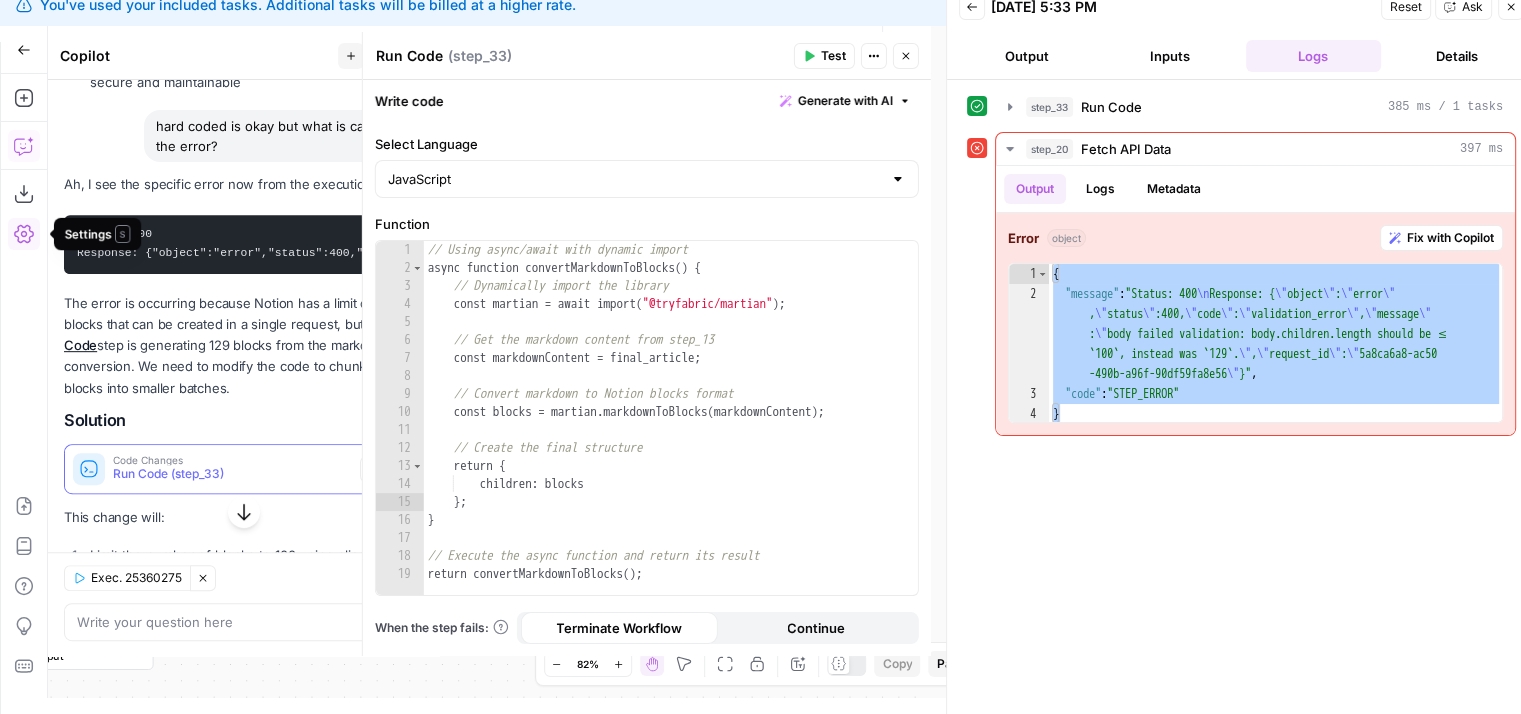 drag, startPoint x: 253, startPoint y: 238, endPoint x: 14, endPoint y: 233, distance: 239.05229 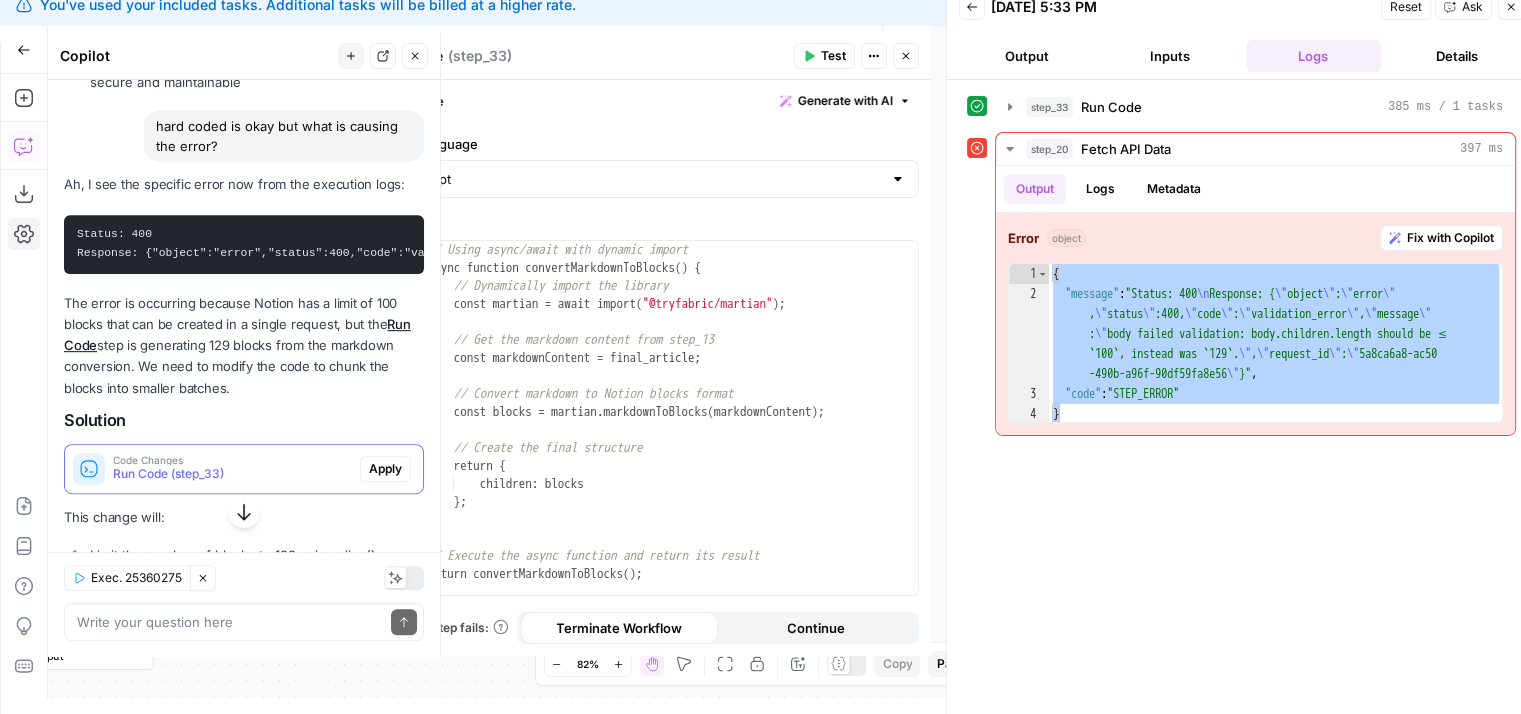click on "The error is occurring because Notion has a limit of 100 blocks that can be created in a single request, but the  Run Code  step is generating 129 blocks from the markdown conversion. We need to modify the code to chunk the blocks into smaller batches." at bounding box center [244, 346] 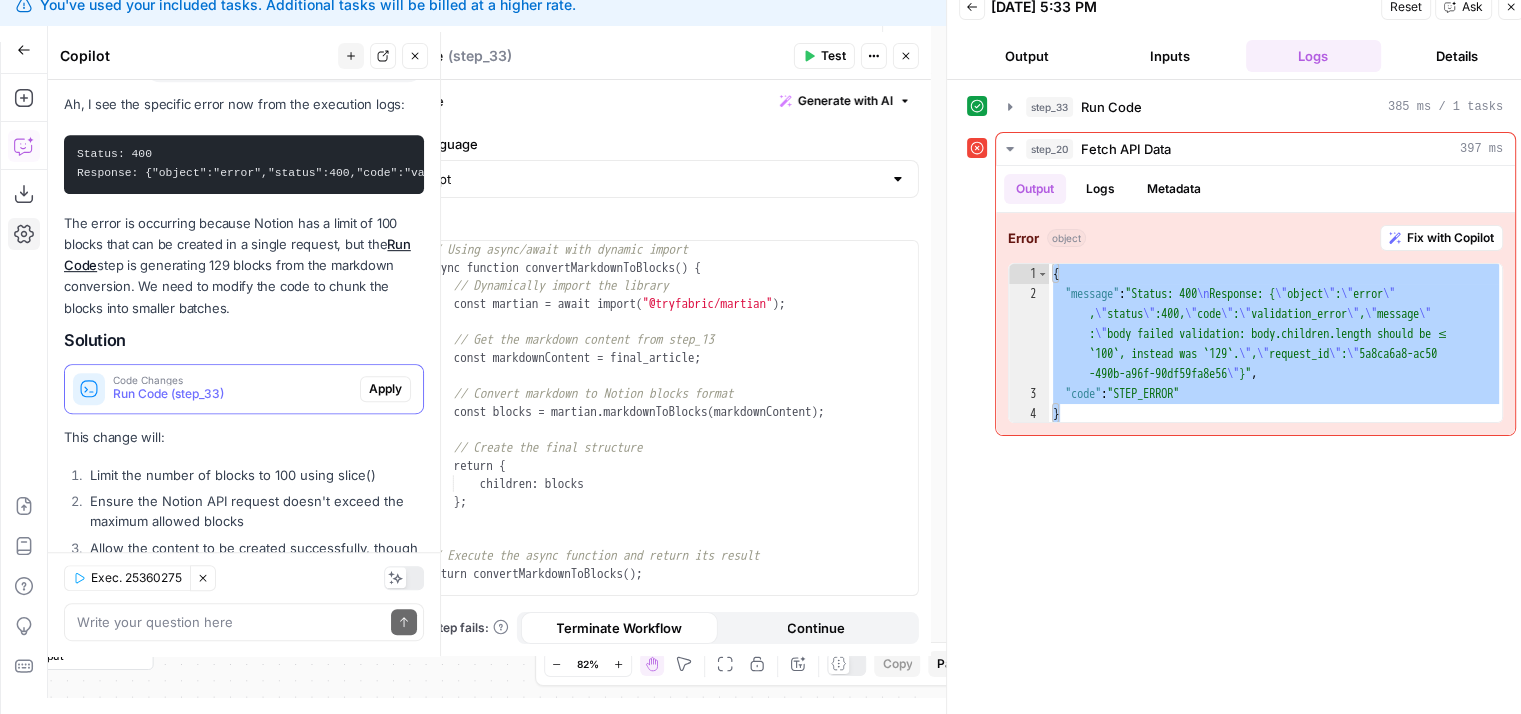 scroll, scrollTop: 1300, scrollLeft: 0, axis: vertical 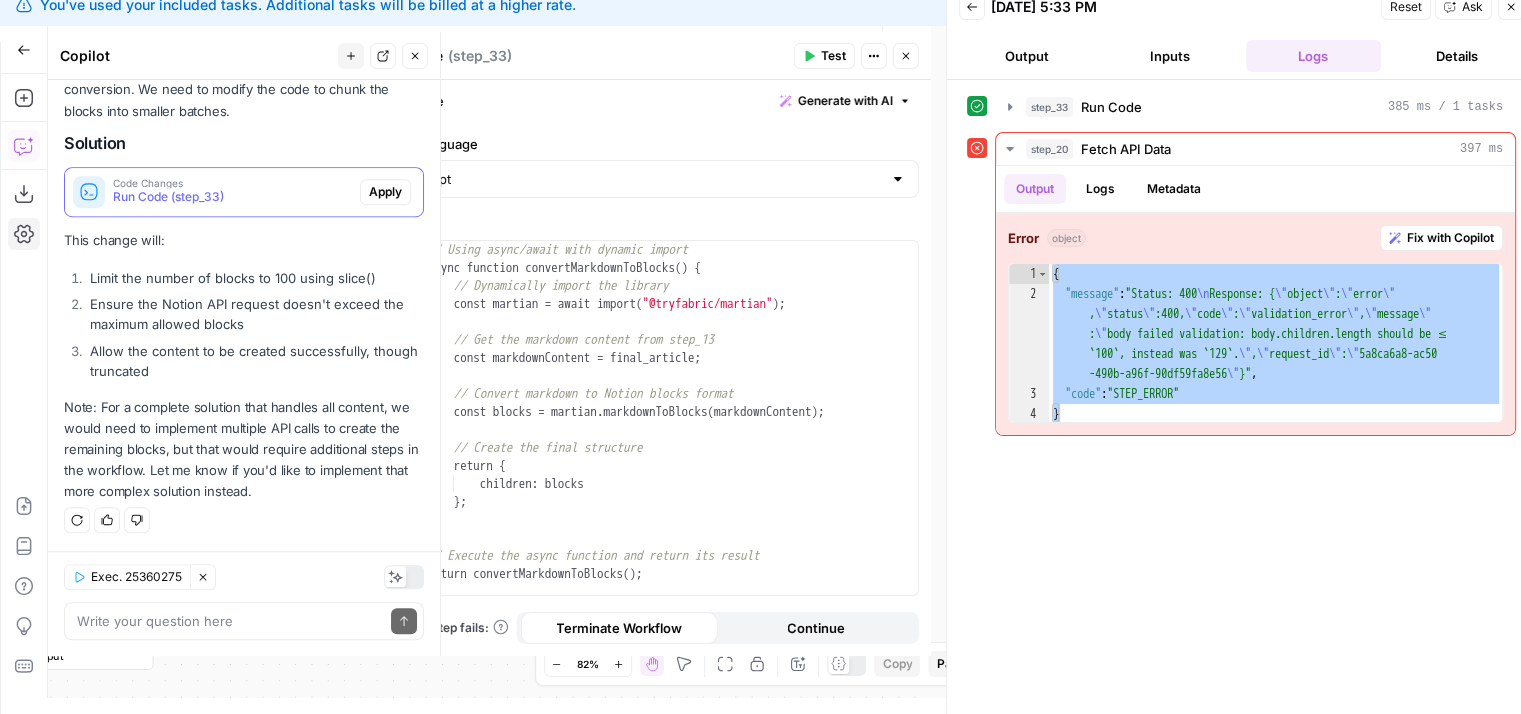 drag, startPoint x: 282, startPoint y: 310, endPoint x: 286, endPoint y: 407, distance: 97.082436 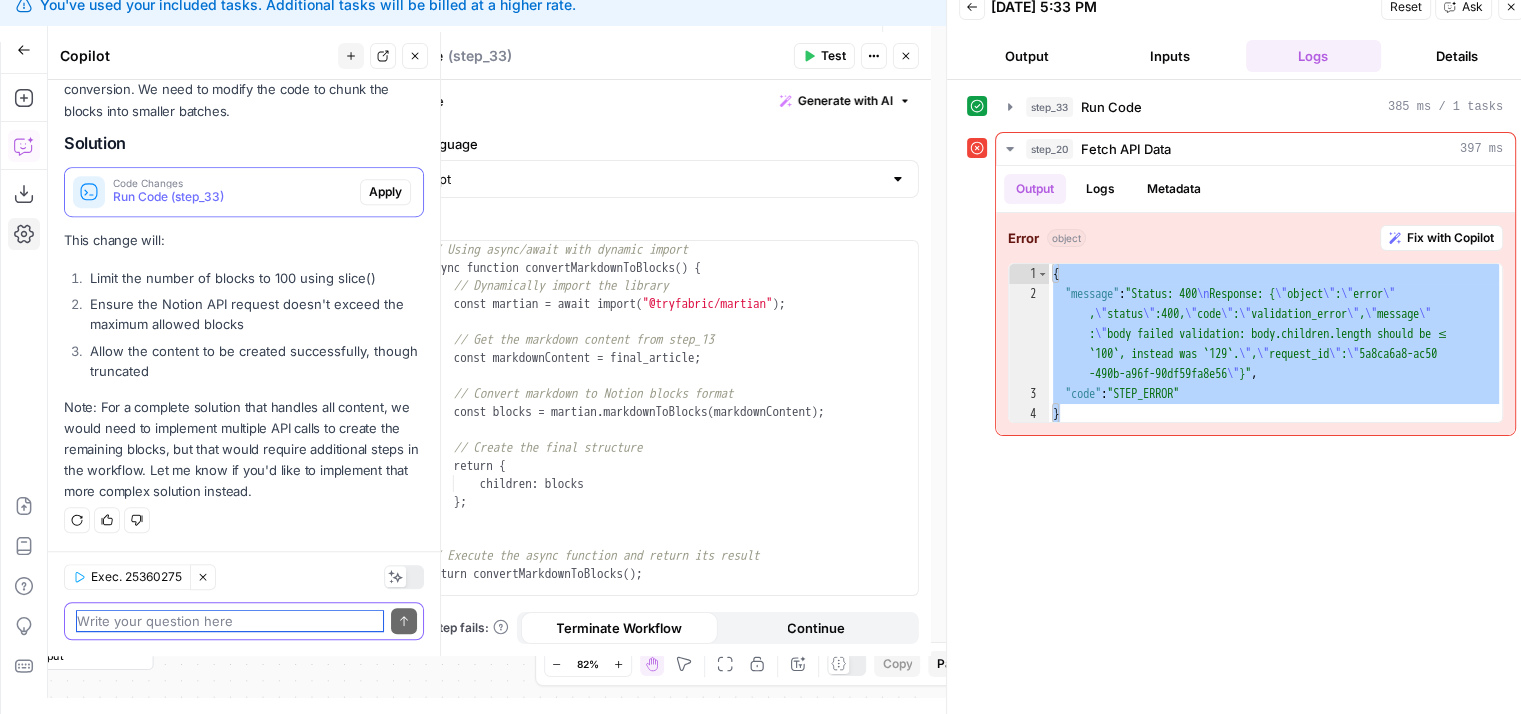 click at bounding box center (230, 621) 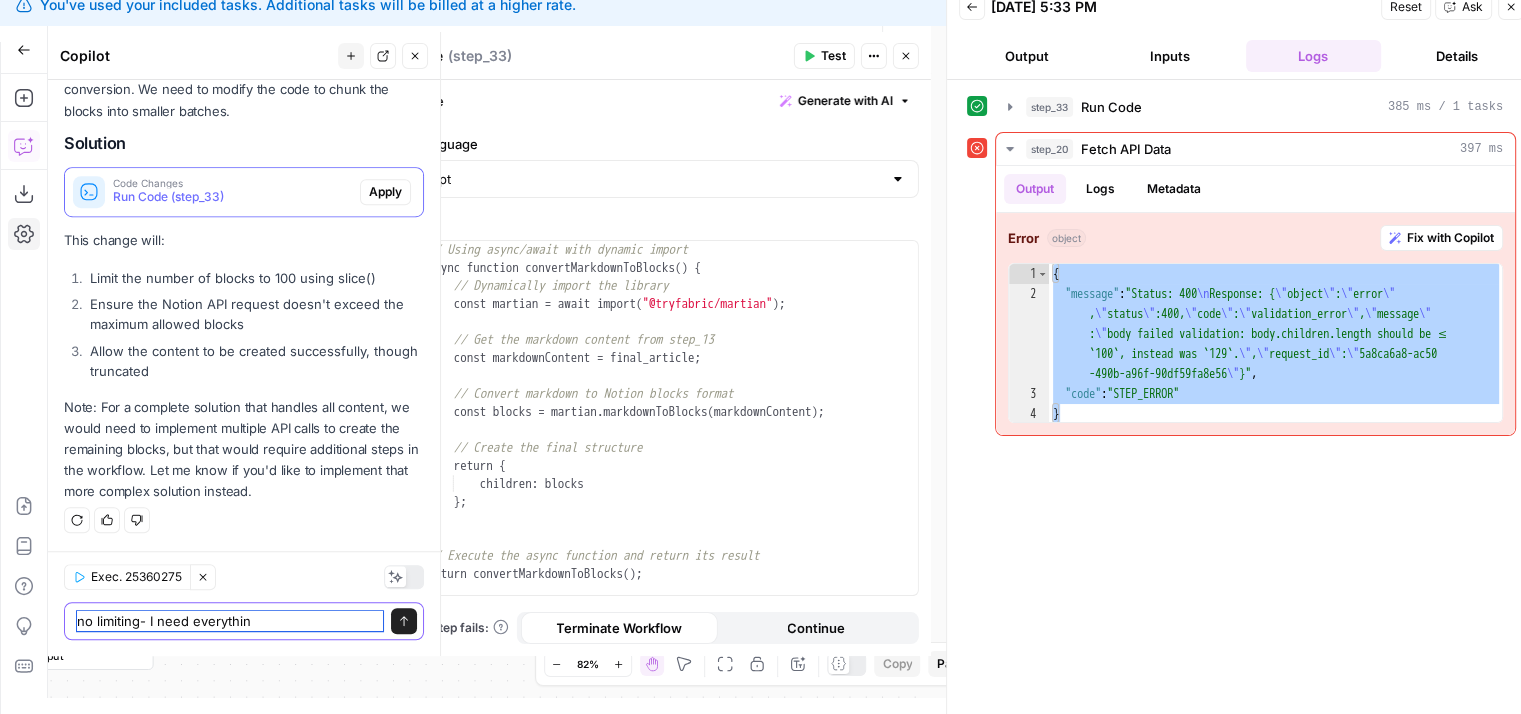 type on "no limiting- I need everything" 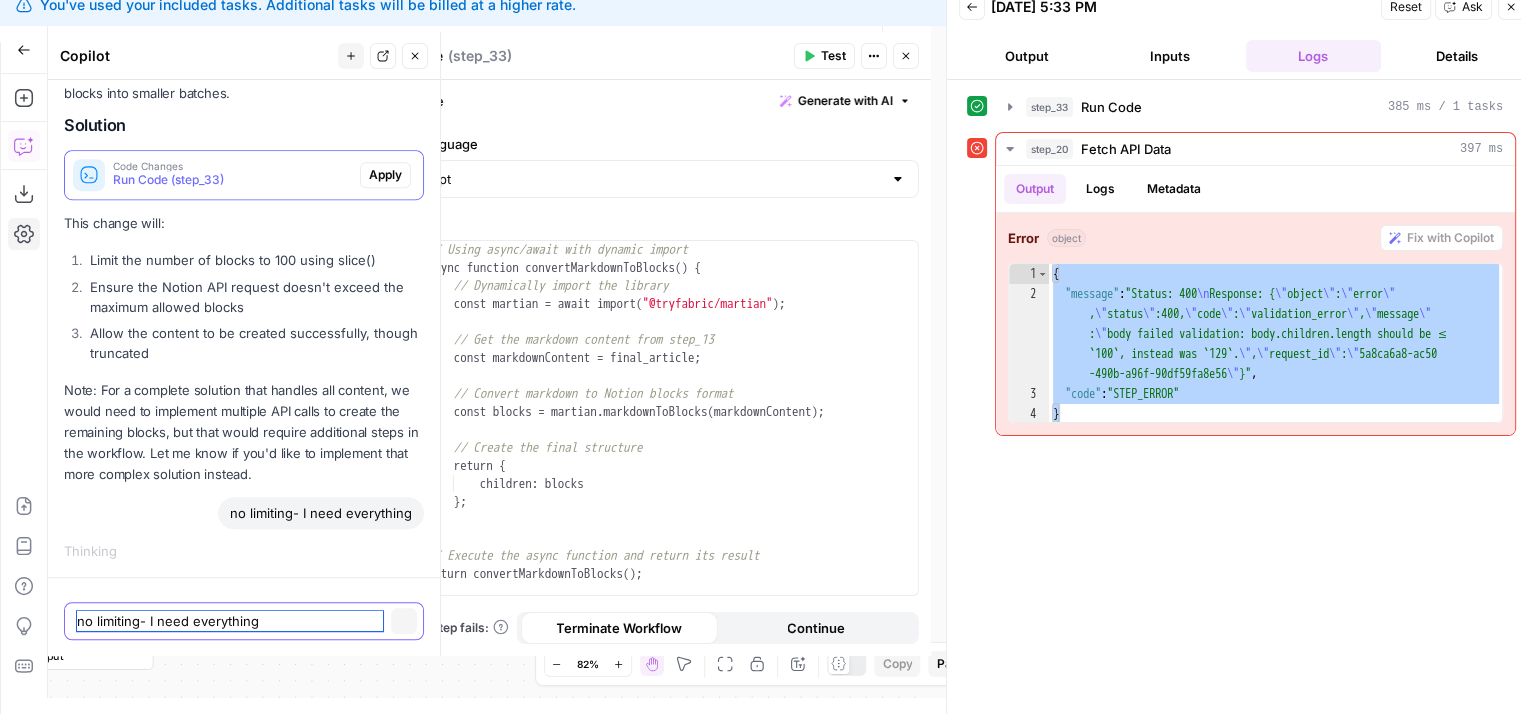 type 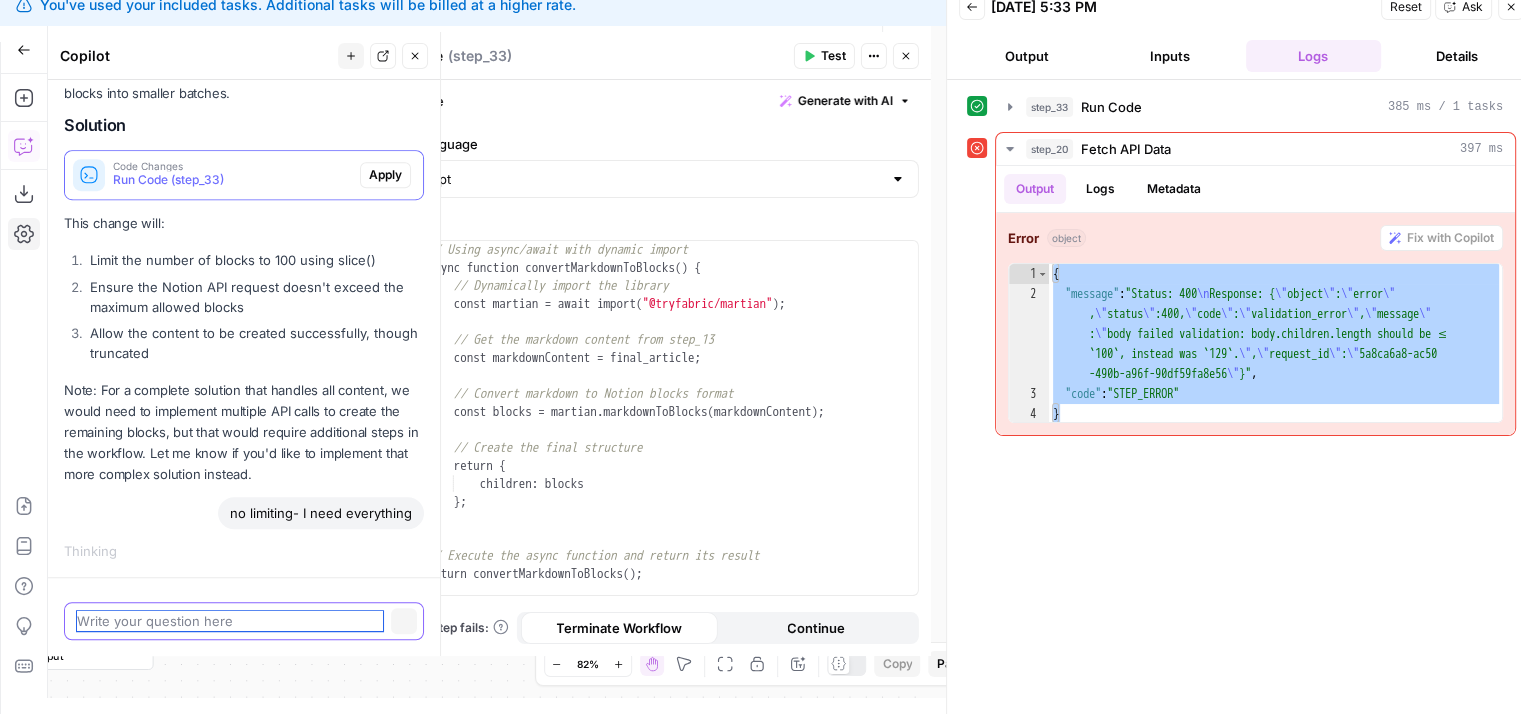 scroll, scrollTop: 1312, scrollLeft: 0, axis: vertical 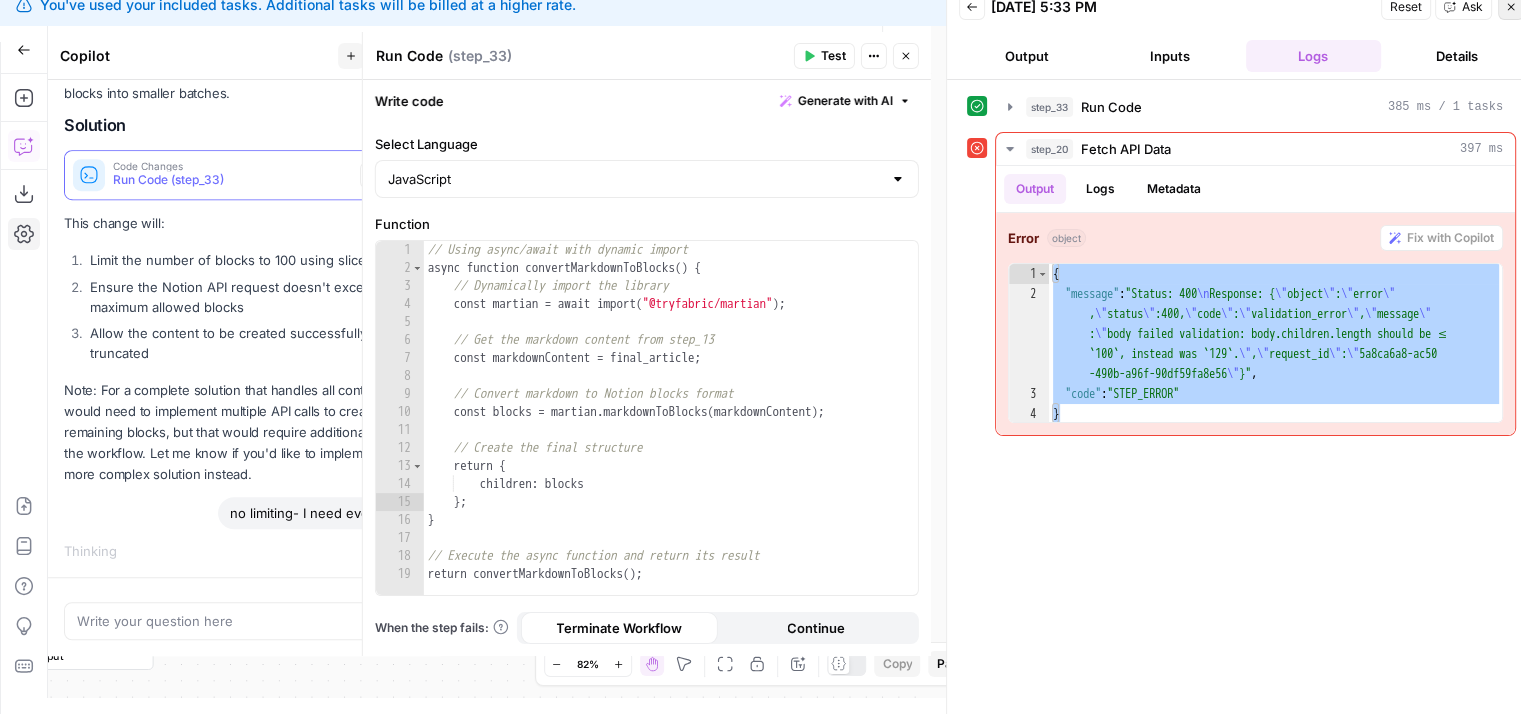click 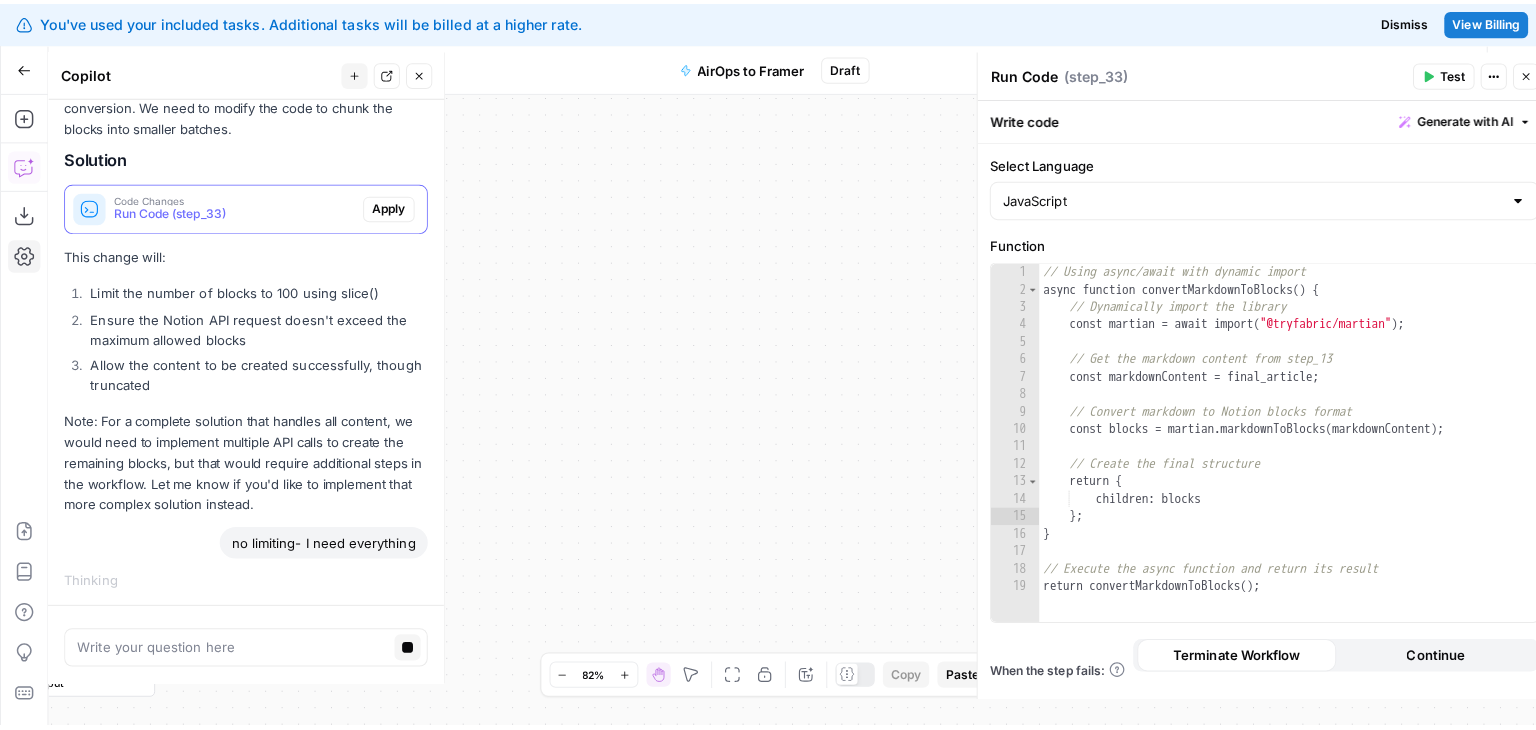 scroll, scrollTop: 0, scrollLeft: 0, axis: both 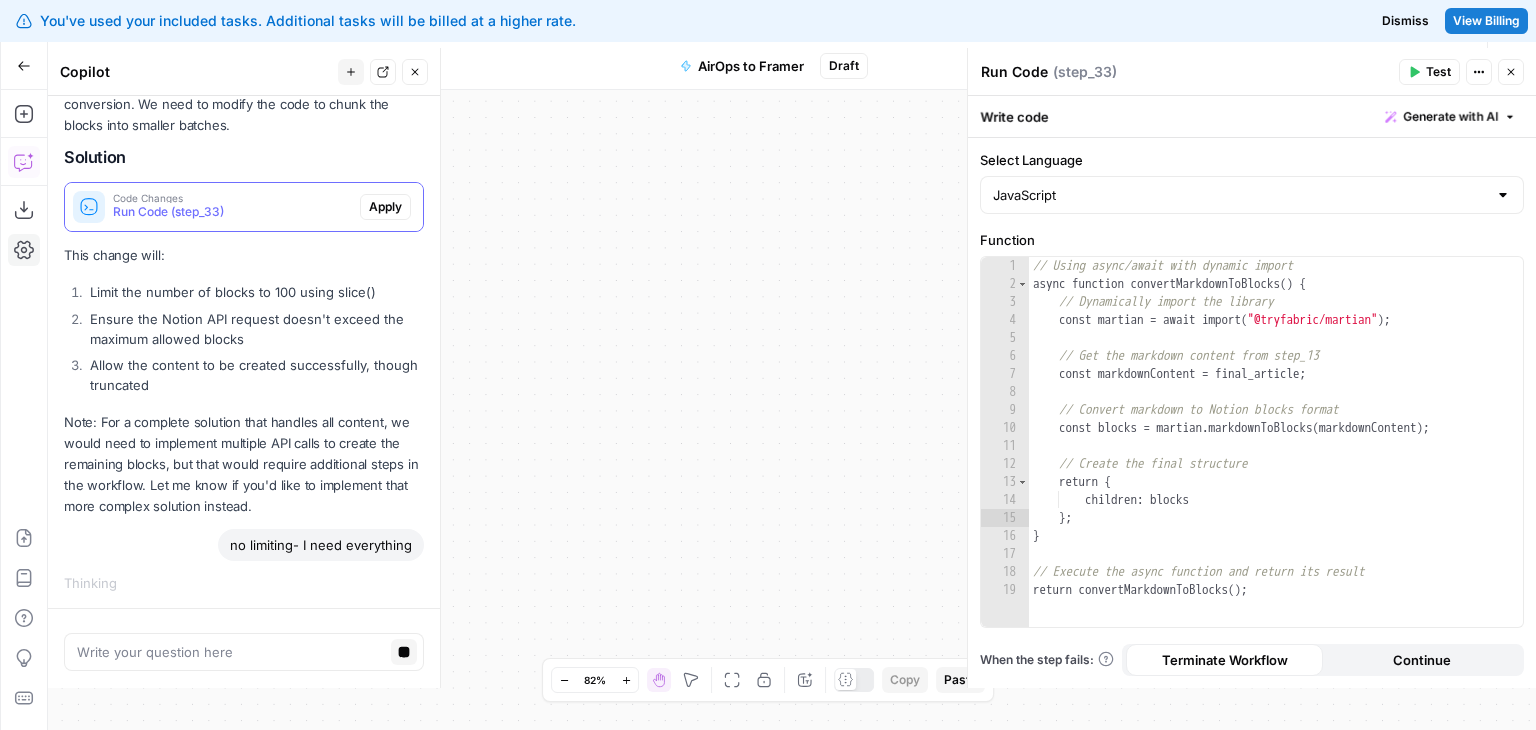 drag, startPoint x: 860, startPoint y: 284, endPoint x: 664, endPoint y: 297, distance: 196.43065 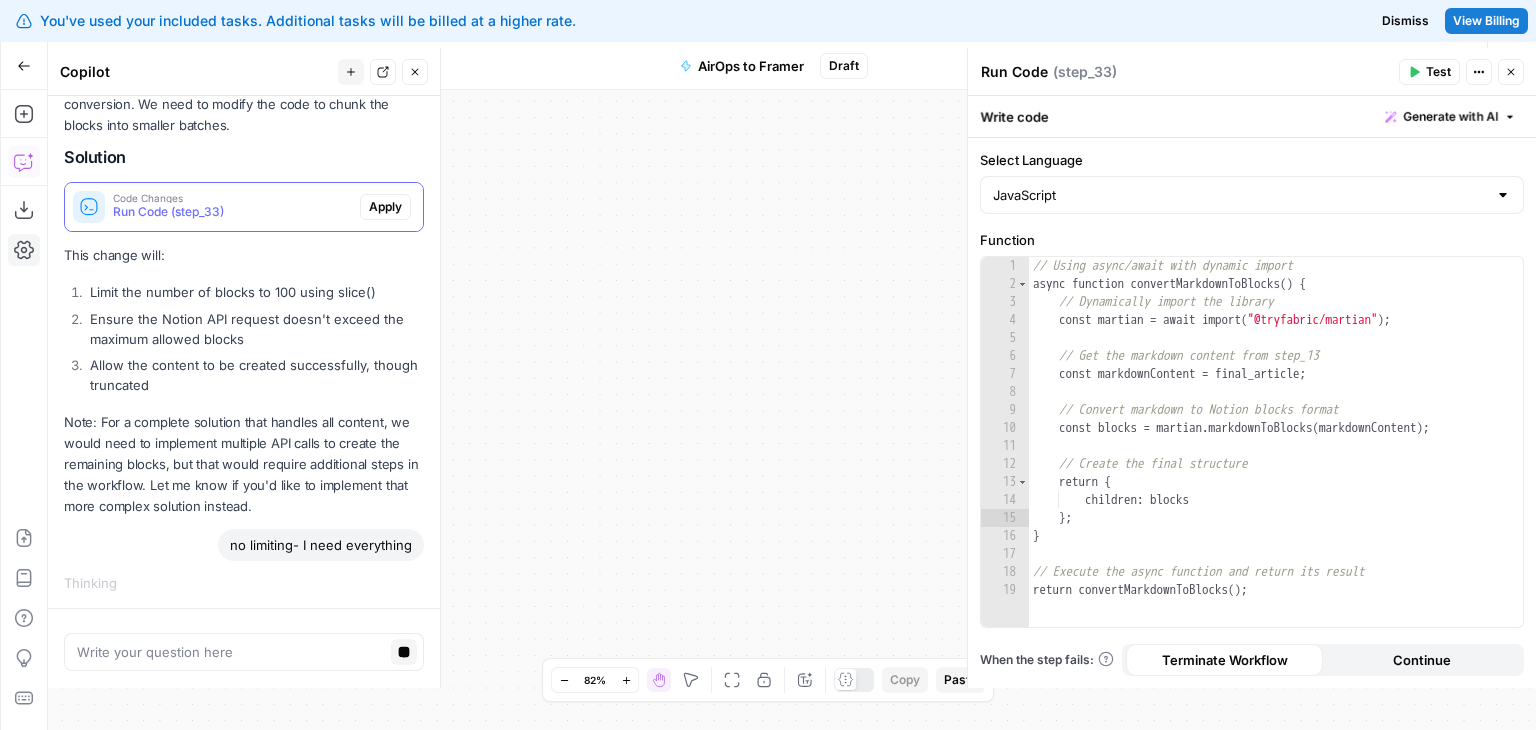 click on "Workflow Set Inputs Inputs LLM · GPT-4o Generate Blog Content Step 2 Generate Image with AI Generate Blog Thumbnail Step 11 Run Code · JavaScript Run Code Step 33 Call API Fetch API Data Step 20 Integration Notion Integration Step 27 End Output" at bounding box center [792, 410] 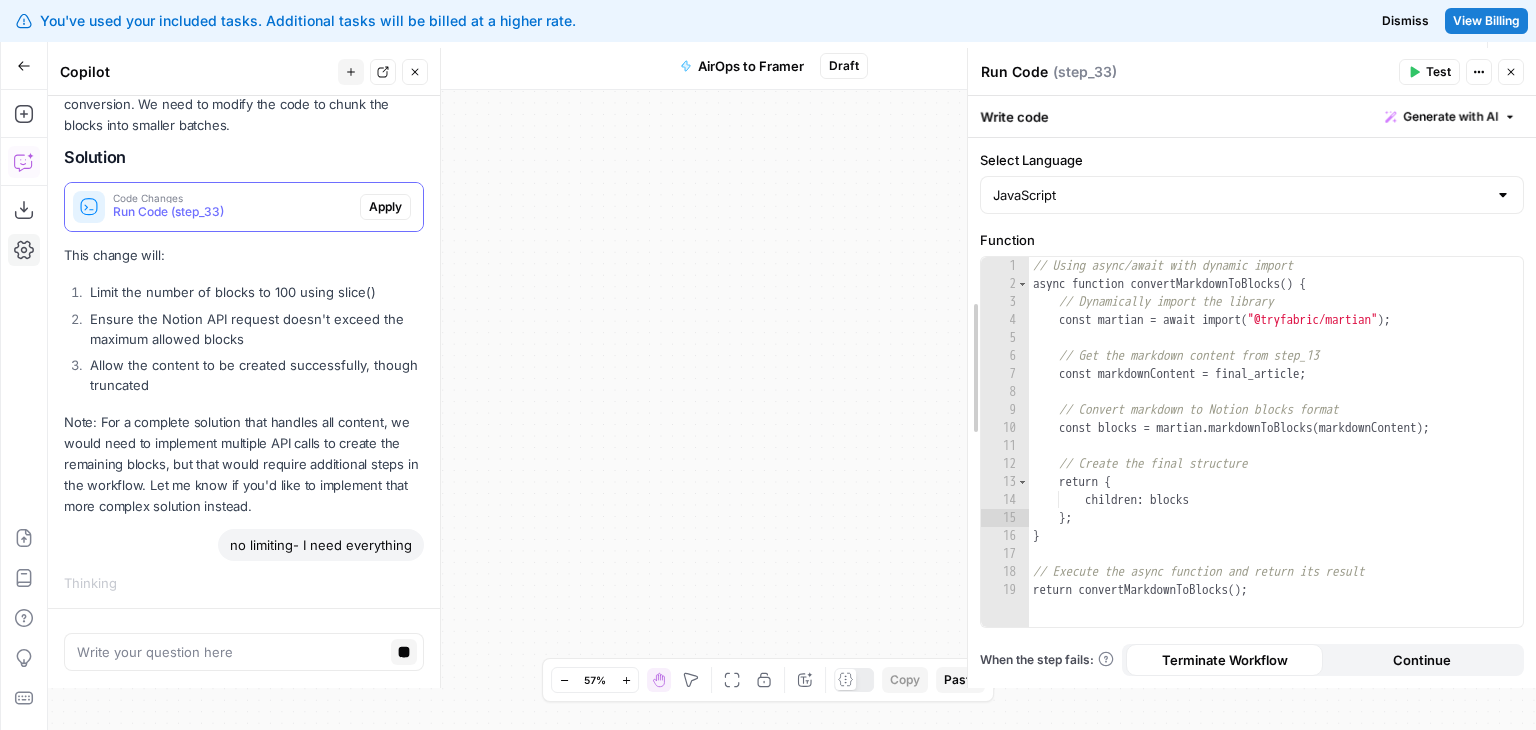 drag, startPoint x: 825, startPoint y: 271, endPoint x: 973, endPoint y: 325, distance: 157.54364 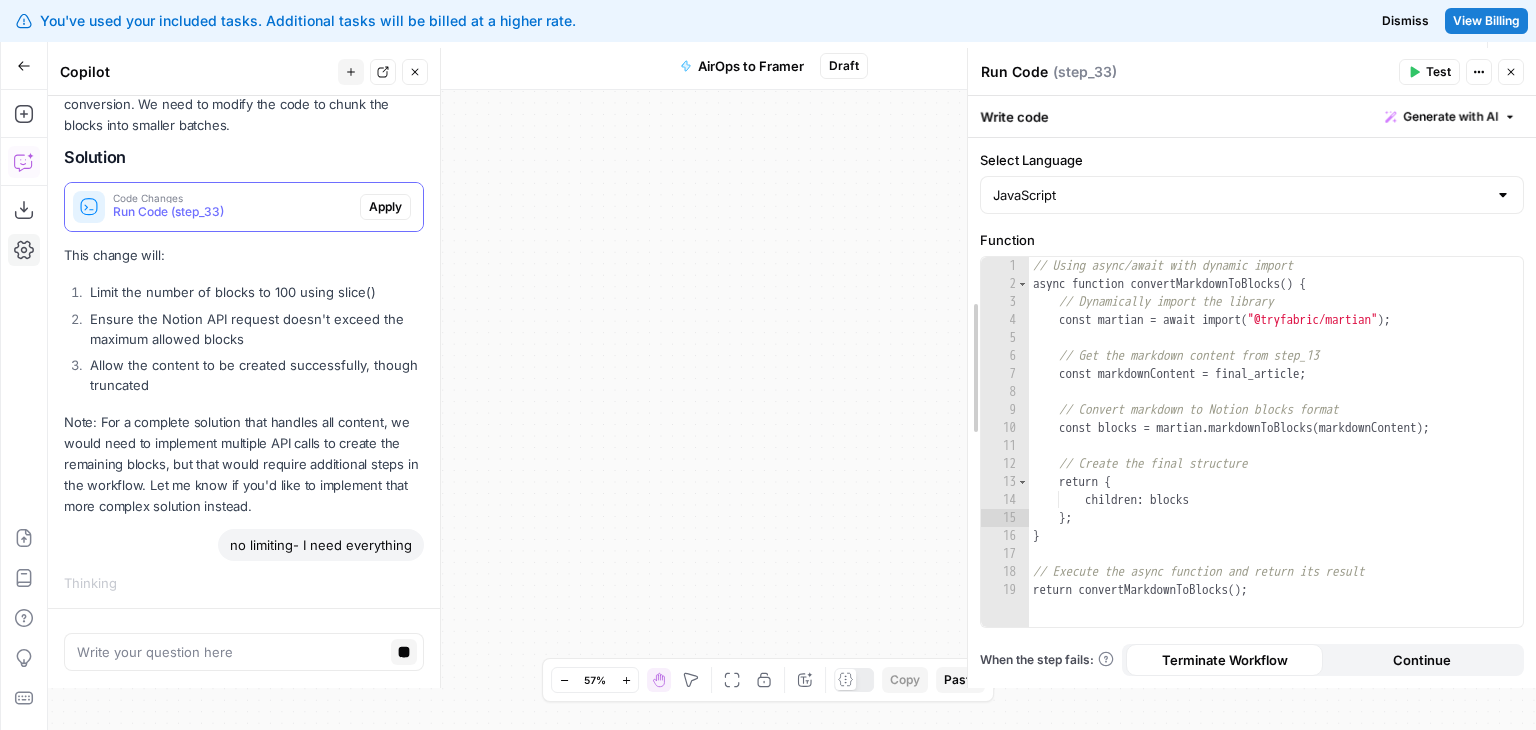 click on "You've used your included tasks. Additional tasks will be billed at a higher rate. Dismiss View Billing All About AI New Home Browse Your Data Monitoring Settings Recent Grids New grid [Butterflowy Internal SEO] Blogs Social Posts Brand Kit Grid Recent Workflows New Workflow AirOps to Framer X Posts [Niko] LinkedIn Post Generator AirOps Academy What's new?
5
Help + Support Go Back AirOps to Framer Draft Test Workflow Options Publish Run History Add Steps Copilot Download as JSON Settings Import JSON AirOps Academy Help Give Feedback Shortcuts Workflow Set Inputs Inputs LLM · GPT-4o Generate Blog Content Step 2 Generate Image with AI Generate Blog Thumbnail Step 11 Run Code · JavaScript Run Code Step 33 Call API Fetch API Data Step 20 Integration Notion Integration Step 27 End Output Press enter or space to select a node. You can then use the arrow keys to move the node around.  Press delete to remove it and escape to cancel.   Go Back" at bounding box center (768, 365) 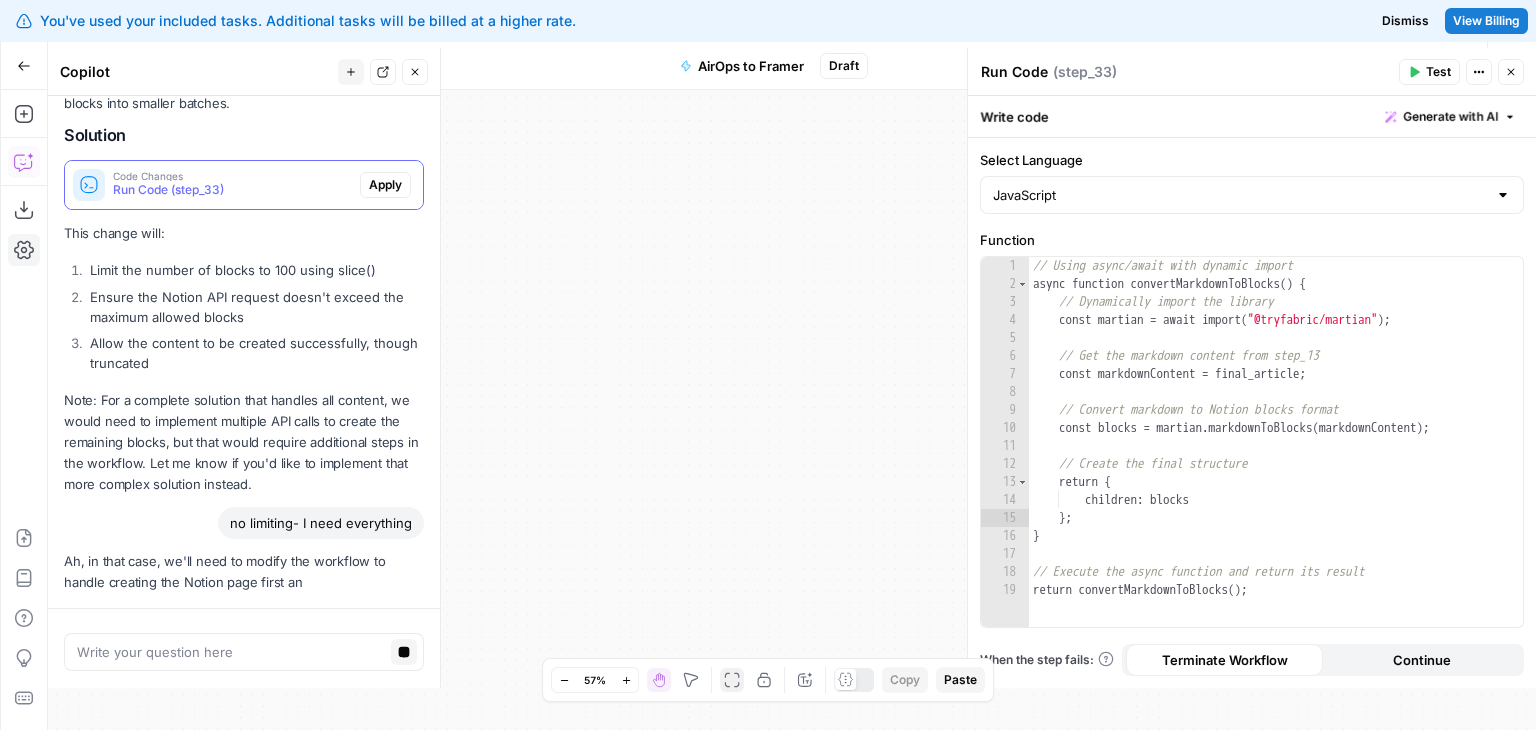 click 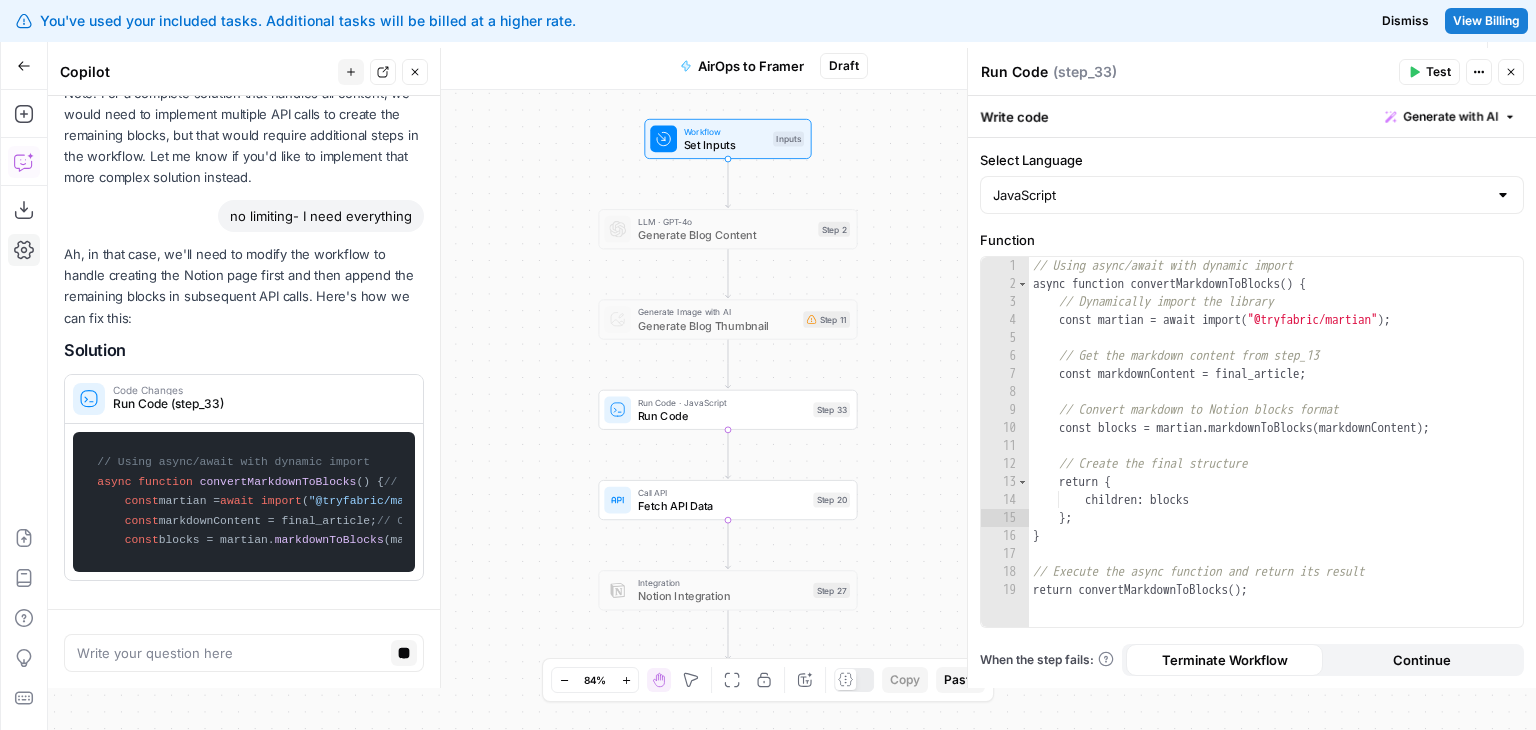 drag, startPoint x: 234, startPoint y: 211, endPoint x: 251, endPoint y: 211, distance: 17 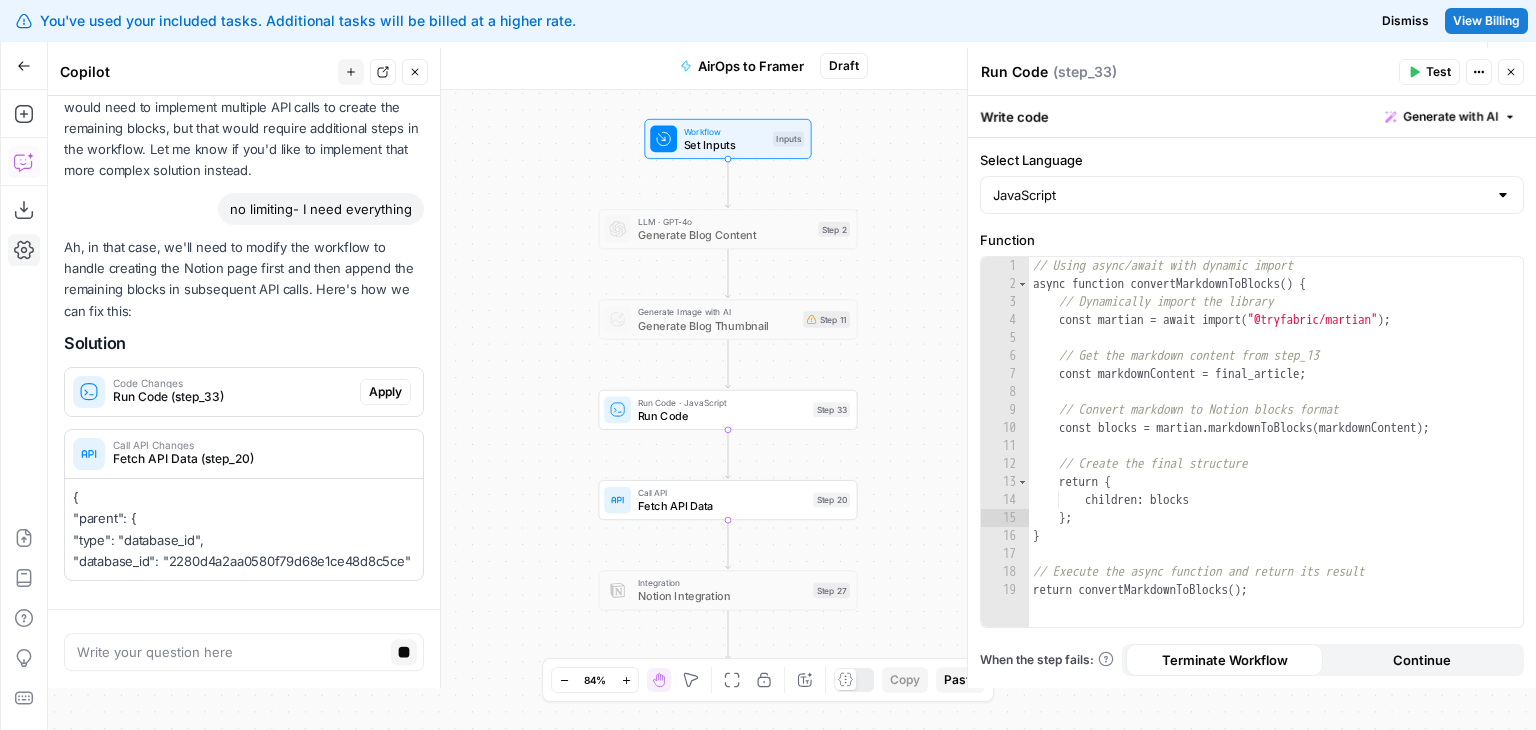 scroll, scrollTop: 1623, scrollLeft: 0, axis: vertical 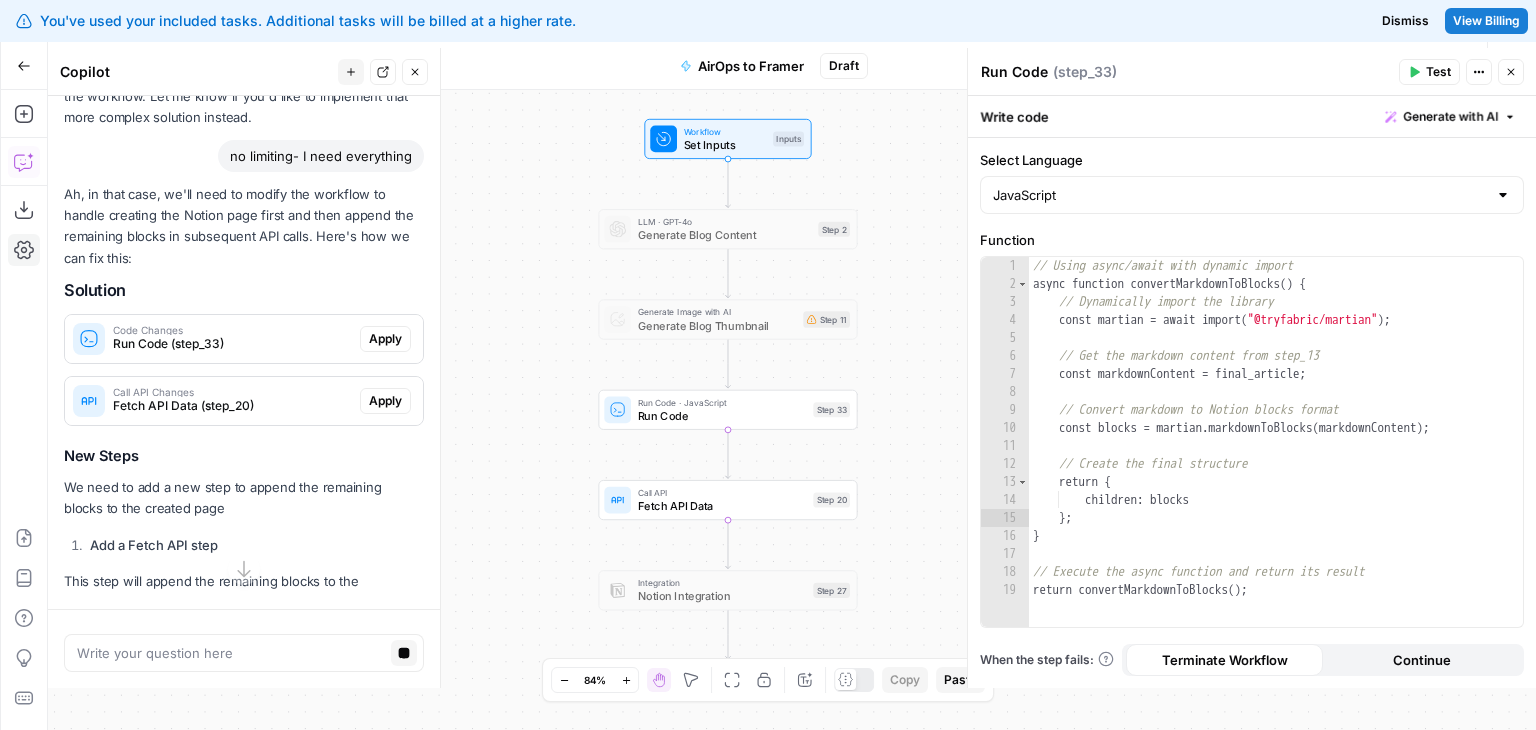 drag, startPoint x: 278, startPoint y: 303, endPoint x: 283, endPoint y: 208, distance: 95.131485 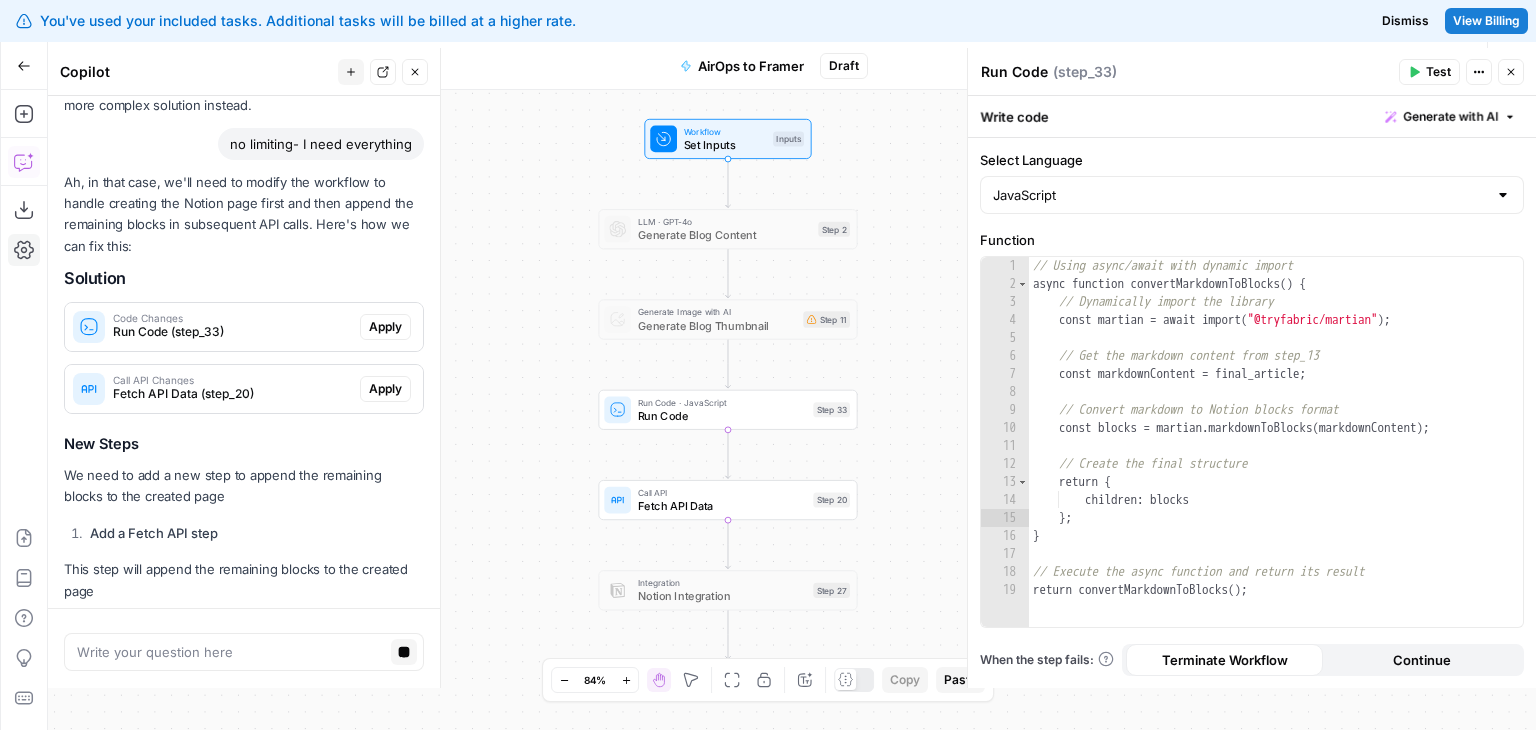 scroll, scrollTop: 1600, scrollLeft: 0, axis: vertical 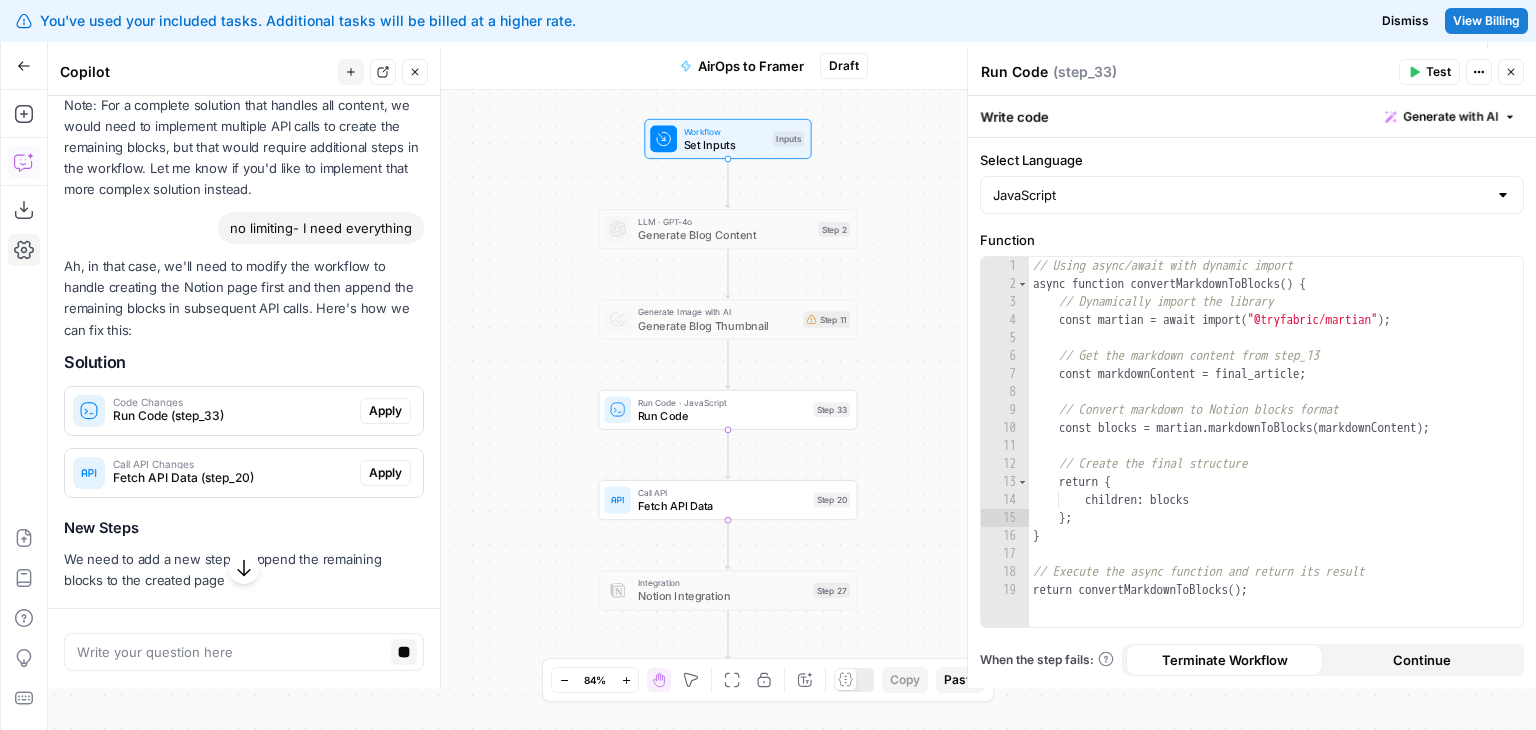 drag, startPoint x: 227, startPoint y: 352, endPoint x: 178, endPoint y: 279, distance: 87.92042 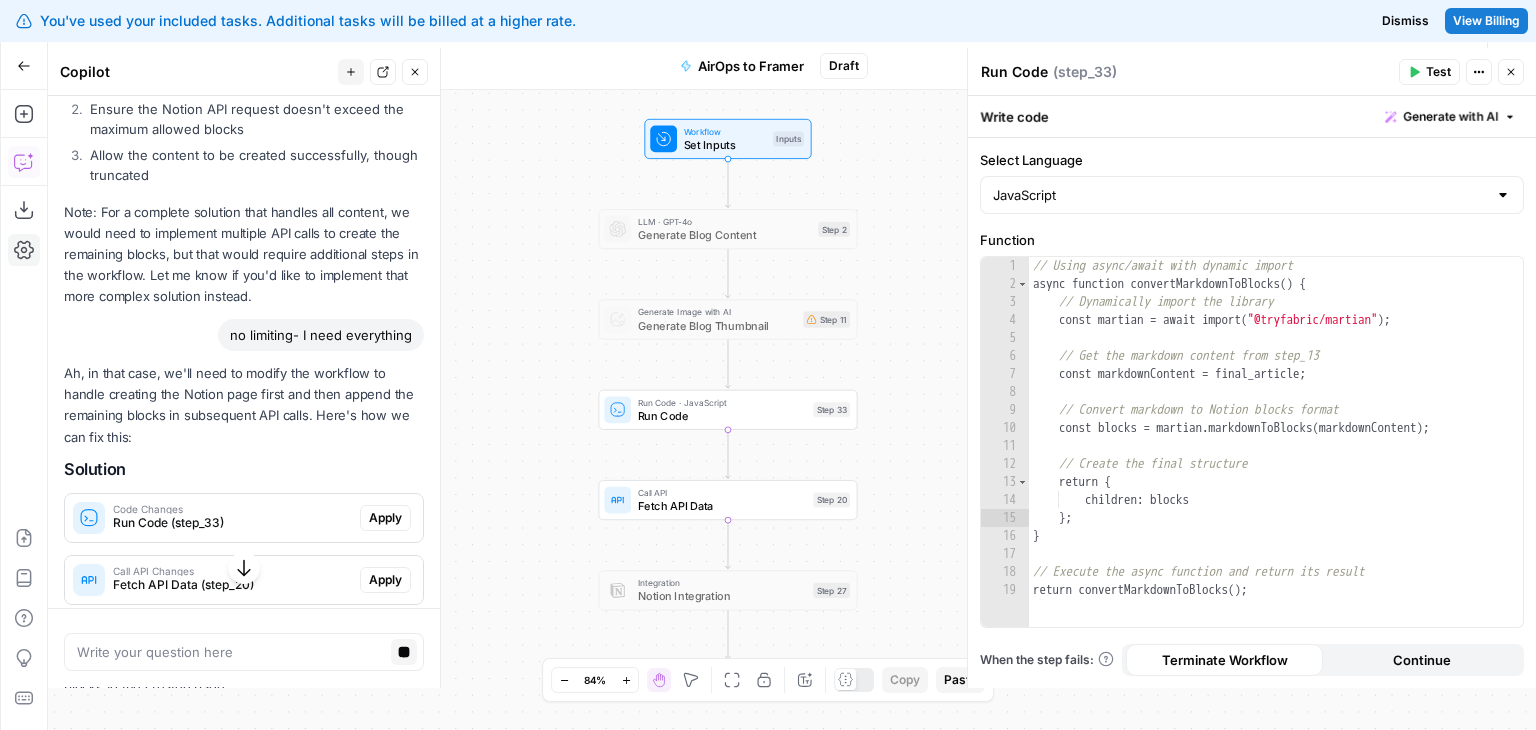 drag, startPoint x: 178, startPoint y: 279, endPoint x: 187, endPoint y: 410, distance: 131.30879 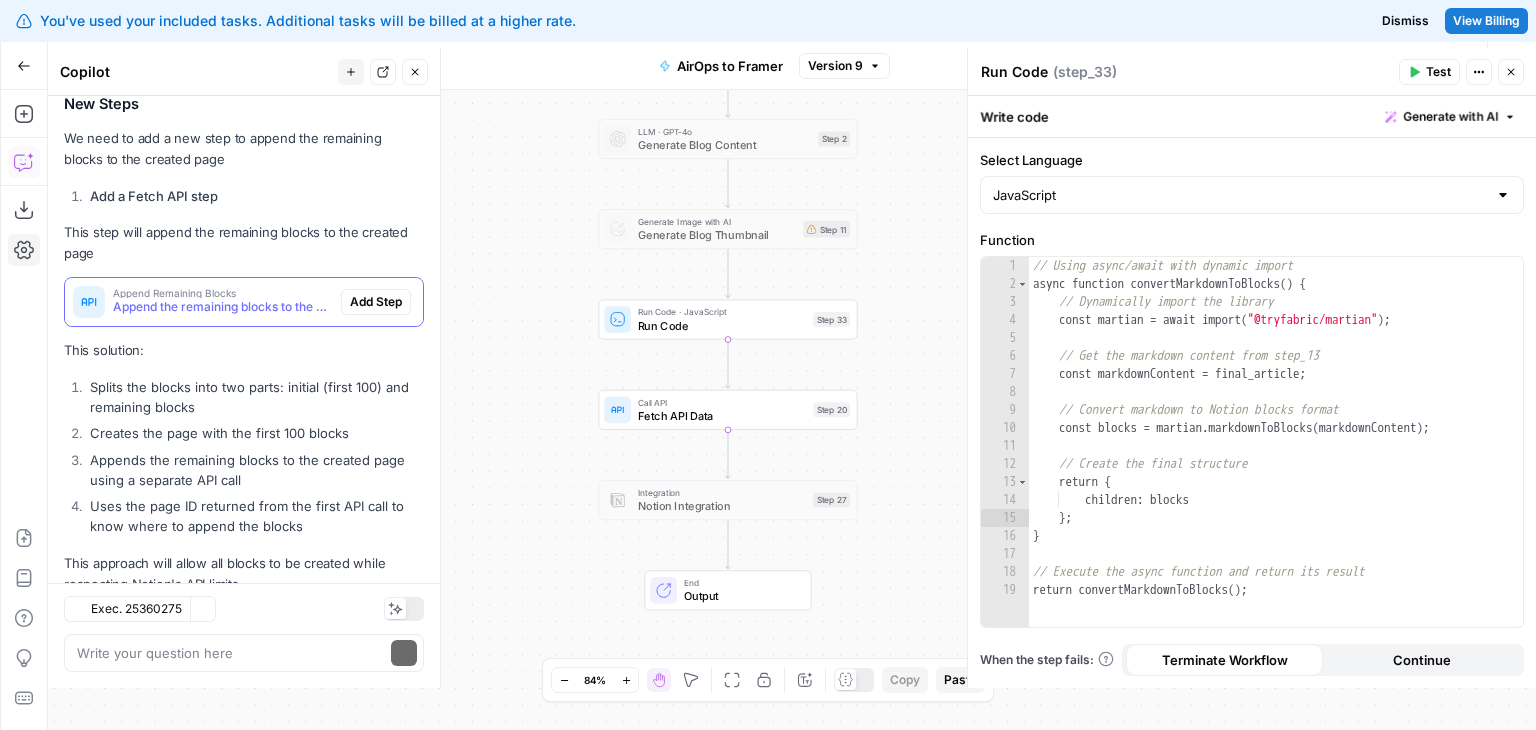 scroll, scrollTop: 2108, scrollLeft: 0, axis: vertical 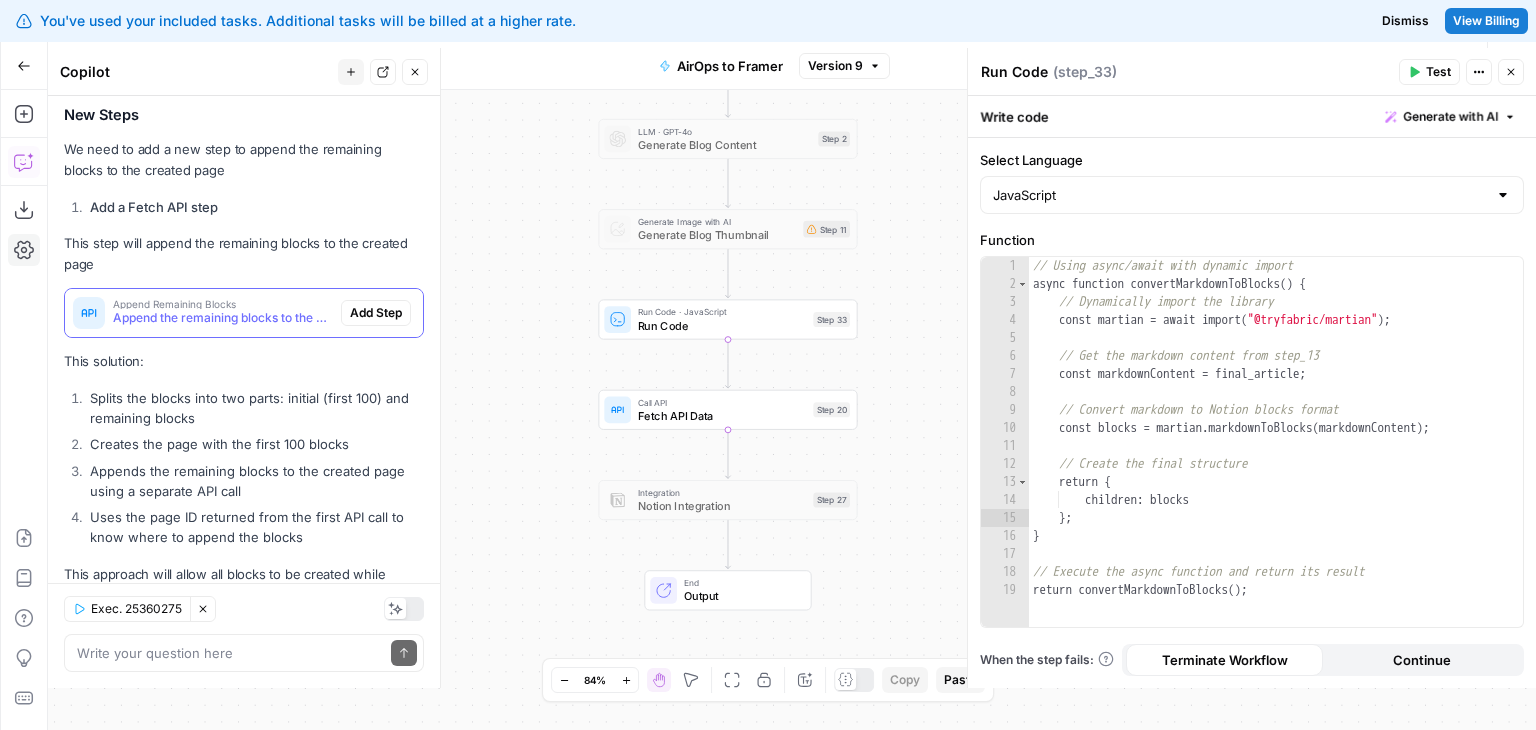 drag, startPoint x: 288, startPoint y: 392, endPoint x: 291, endPoint y: 332, distance: 60.074955 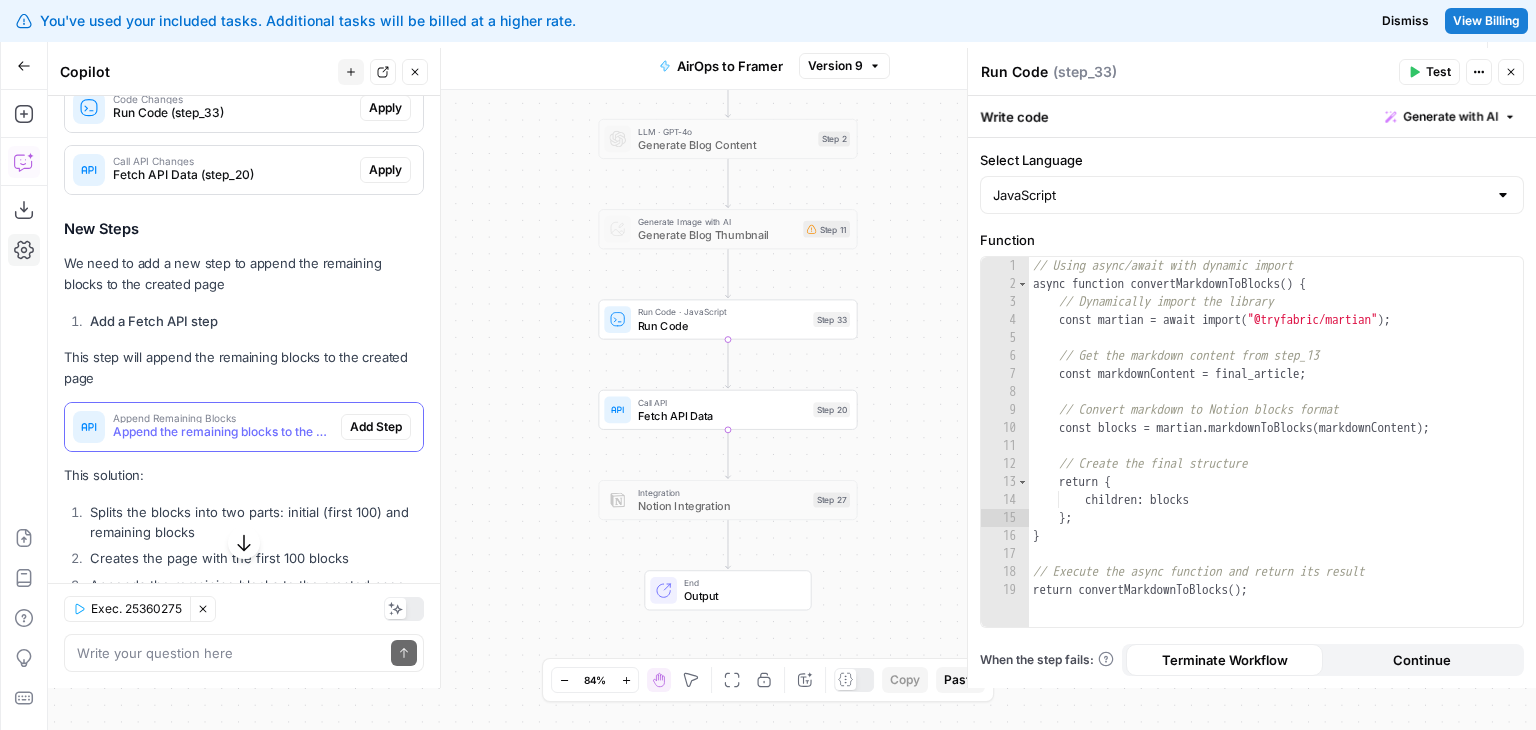 drag, startPoint x: 309, startPoint y: 238, endPoint x: 316, endPoint y: 172, distance: 66.37017 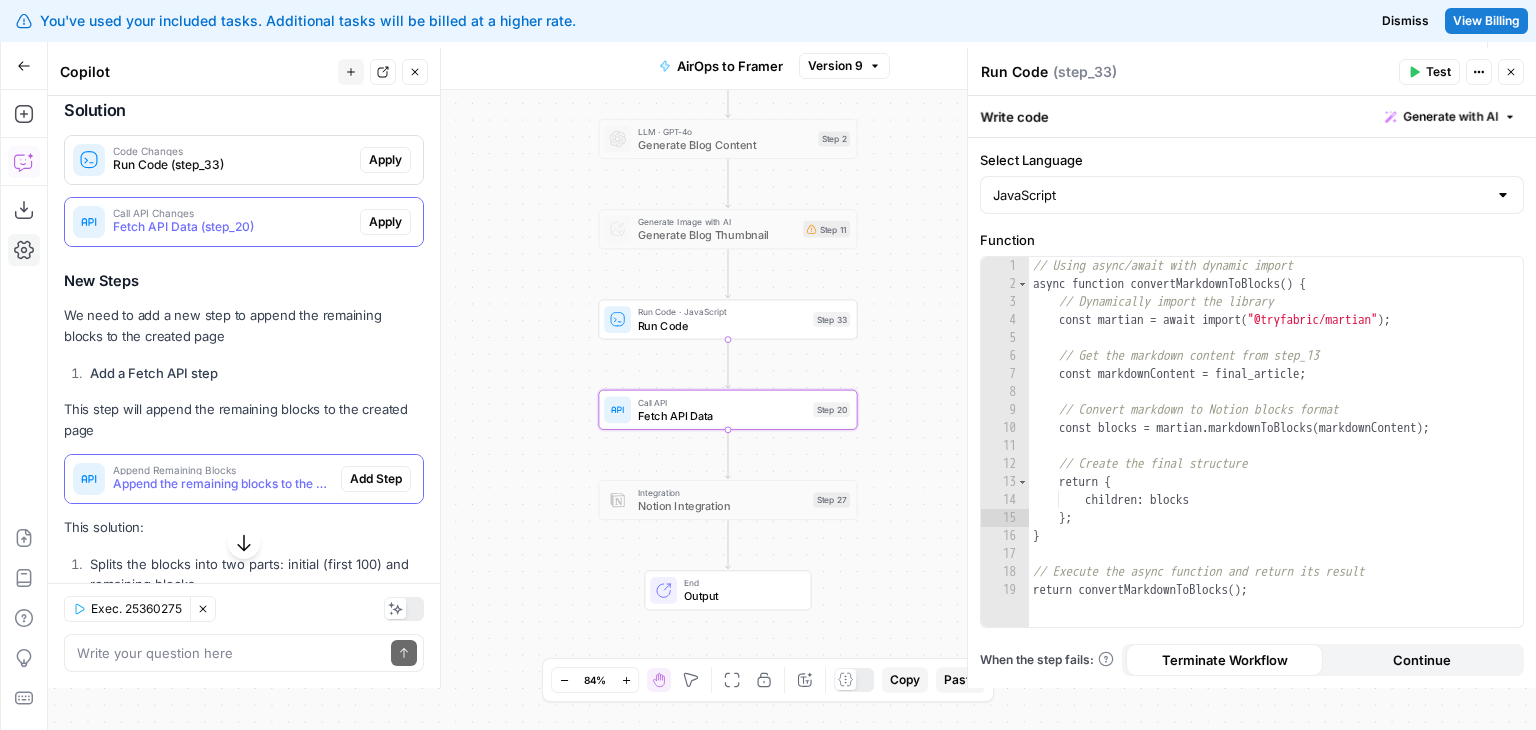 drag, startPoint x: 321, startPoint y: 314, endPoint x: 312, endPoint y: 253, distance: 61.66036 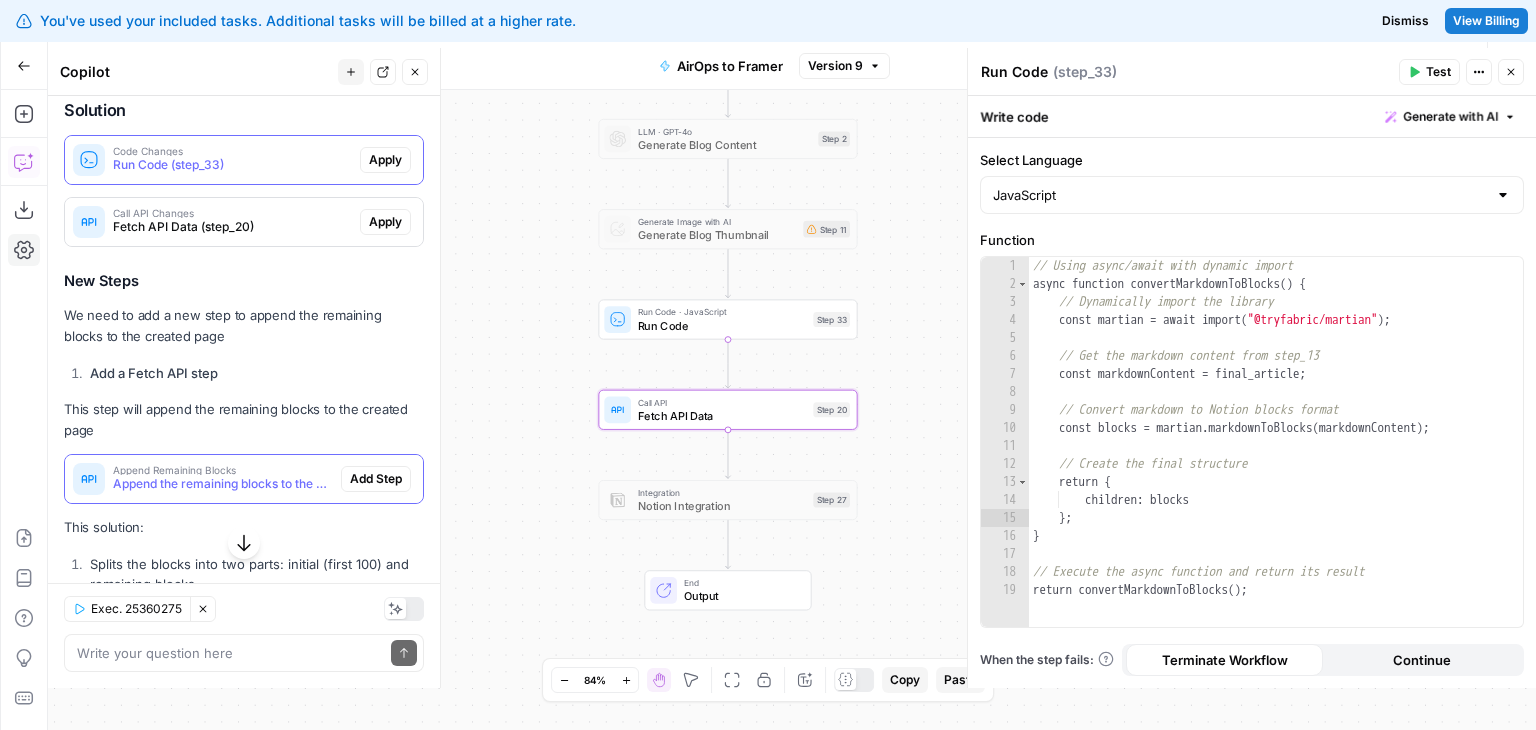 scroll, scrollTop: 1762, scrollLeft: 0, axis: vertical 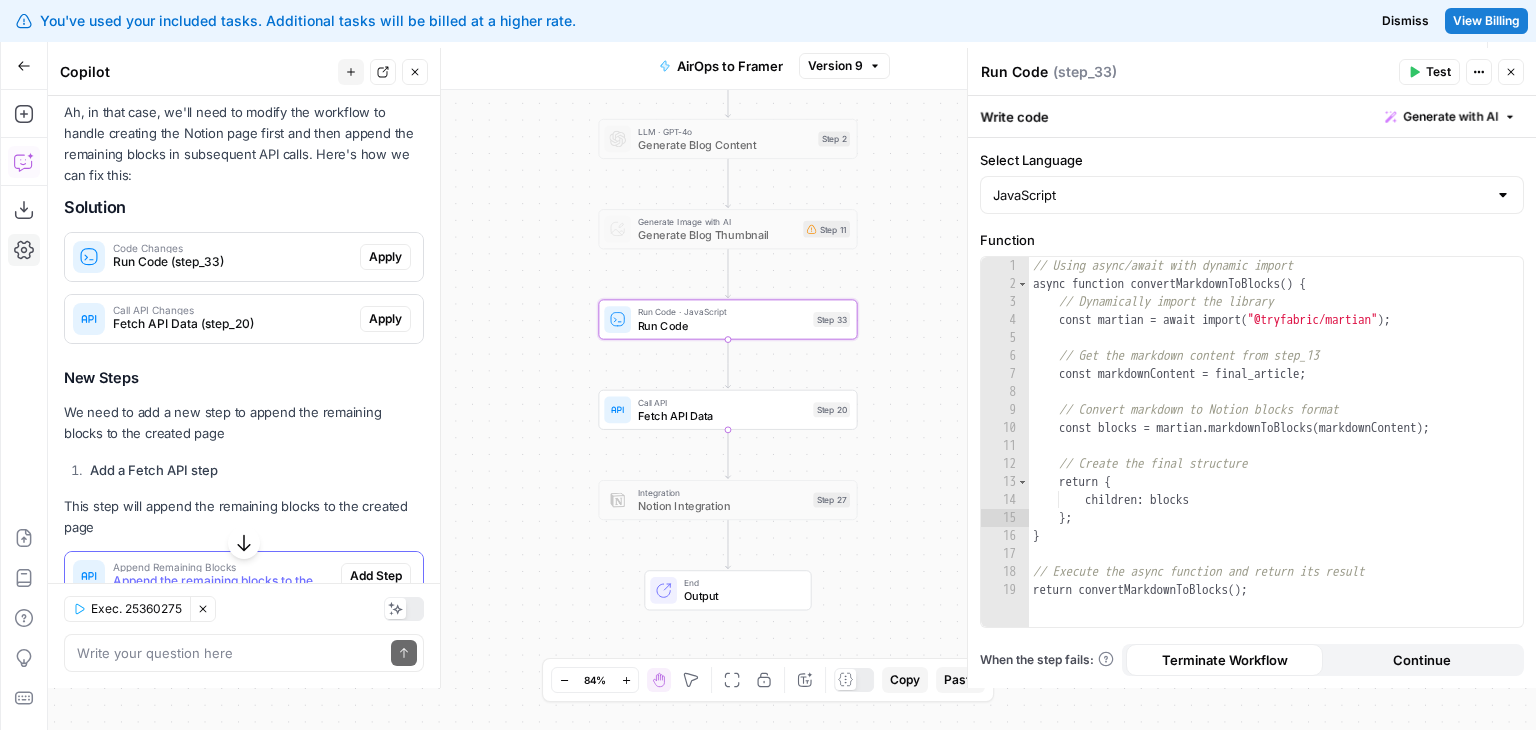 click on "Solution" at bounding box center [244, 207] 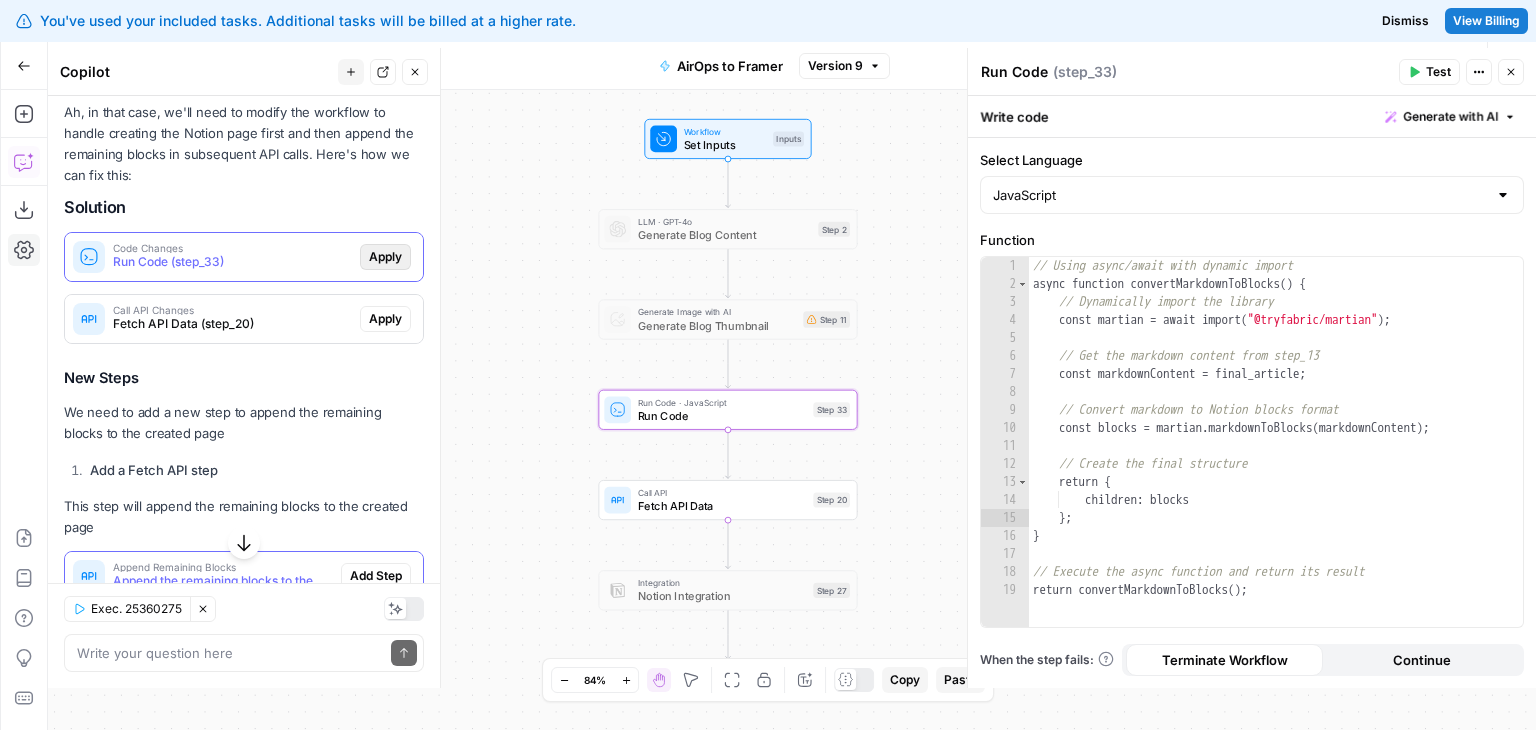 click on "Apply" at bounding box center [385, 257] 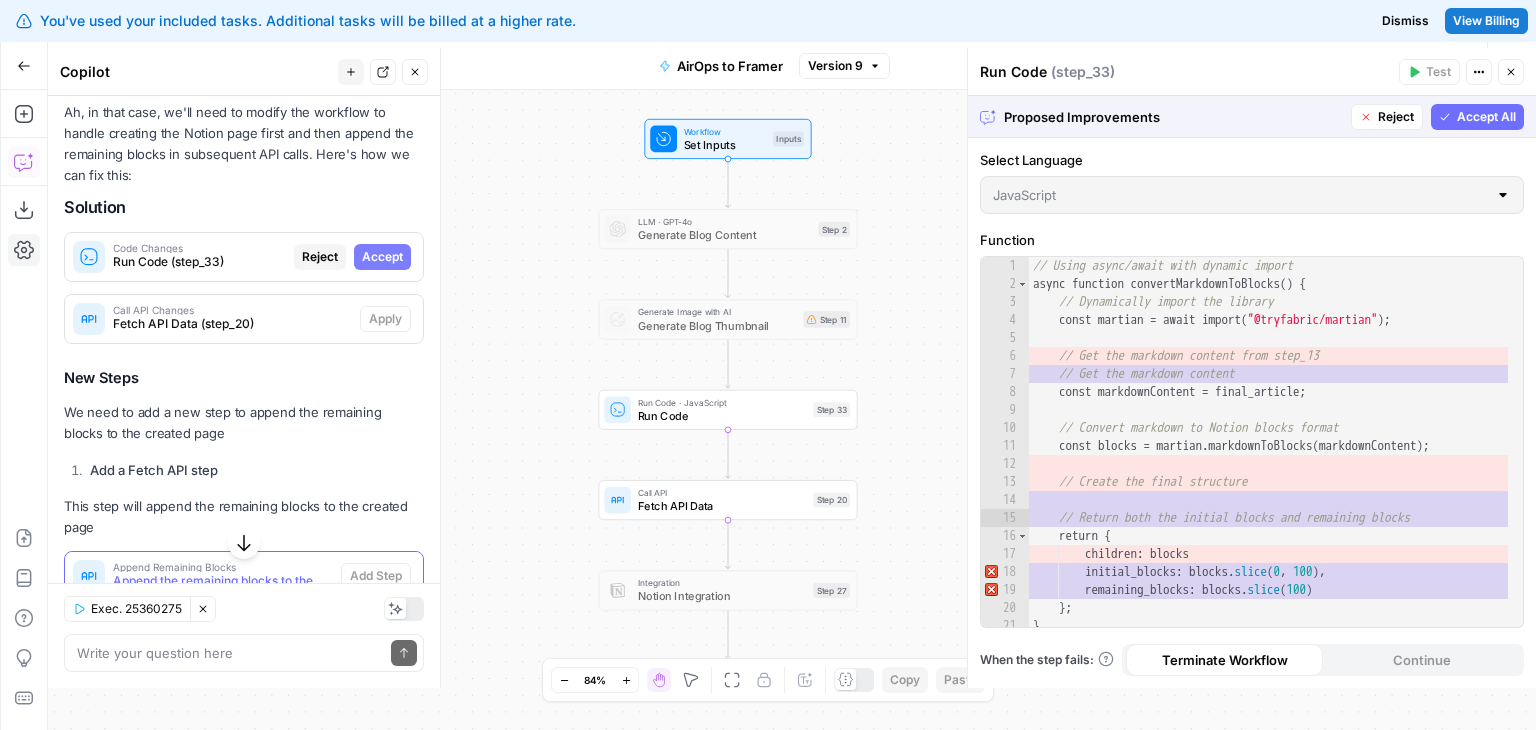 click on "Accept All" at bounding box center [1477, 117] 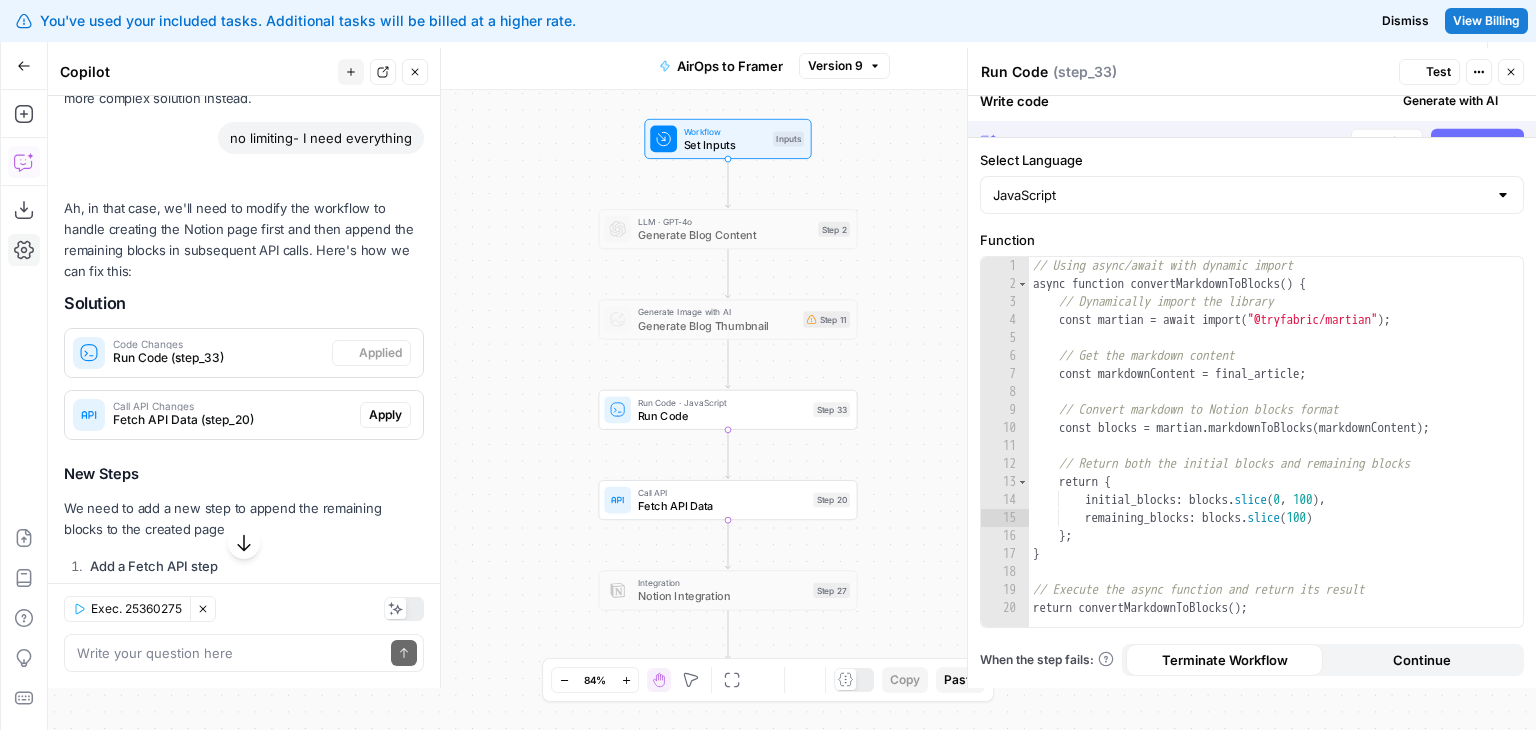 scroll, scrollTop: 1826, scrollLeft: 0, axis: vertical 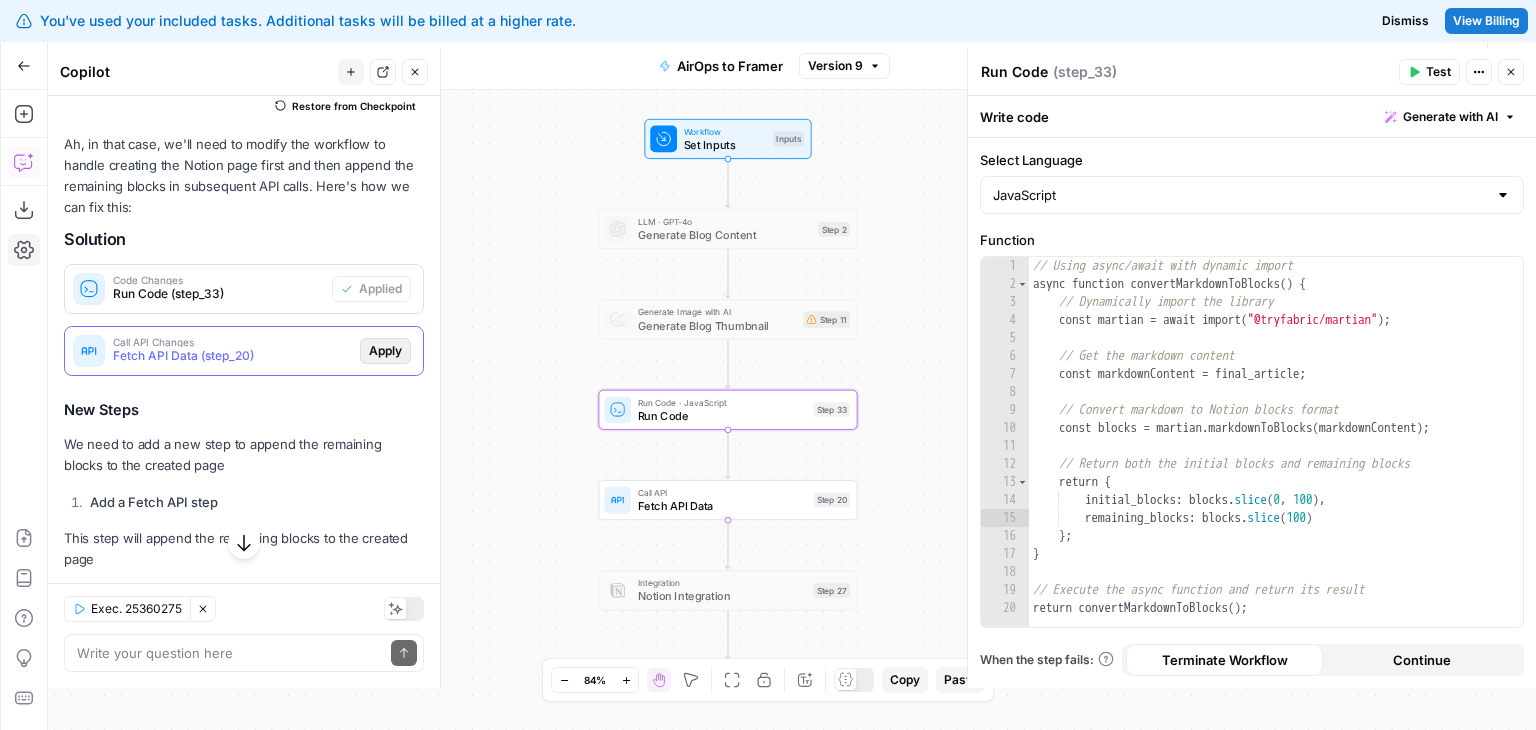 click on "Apply" at bounding box center (385, 351) 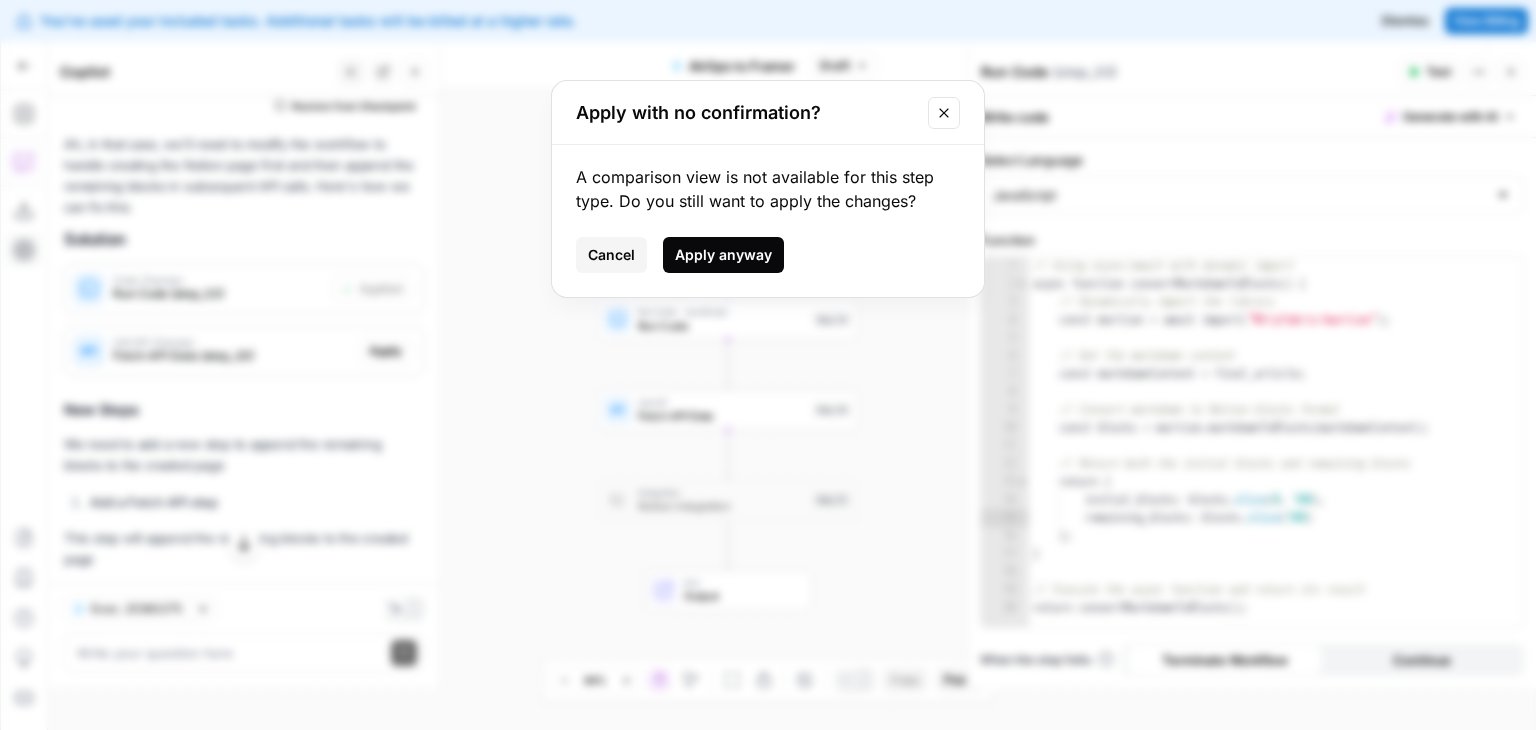 click on "Apply anyway" at bounding box center (723, 255) 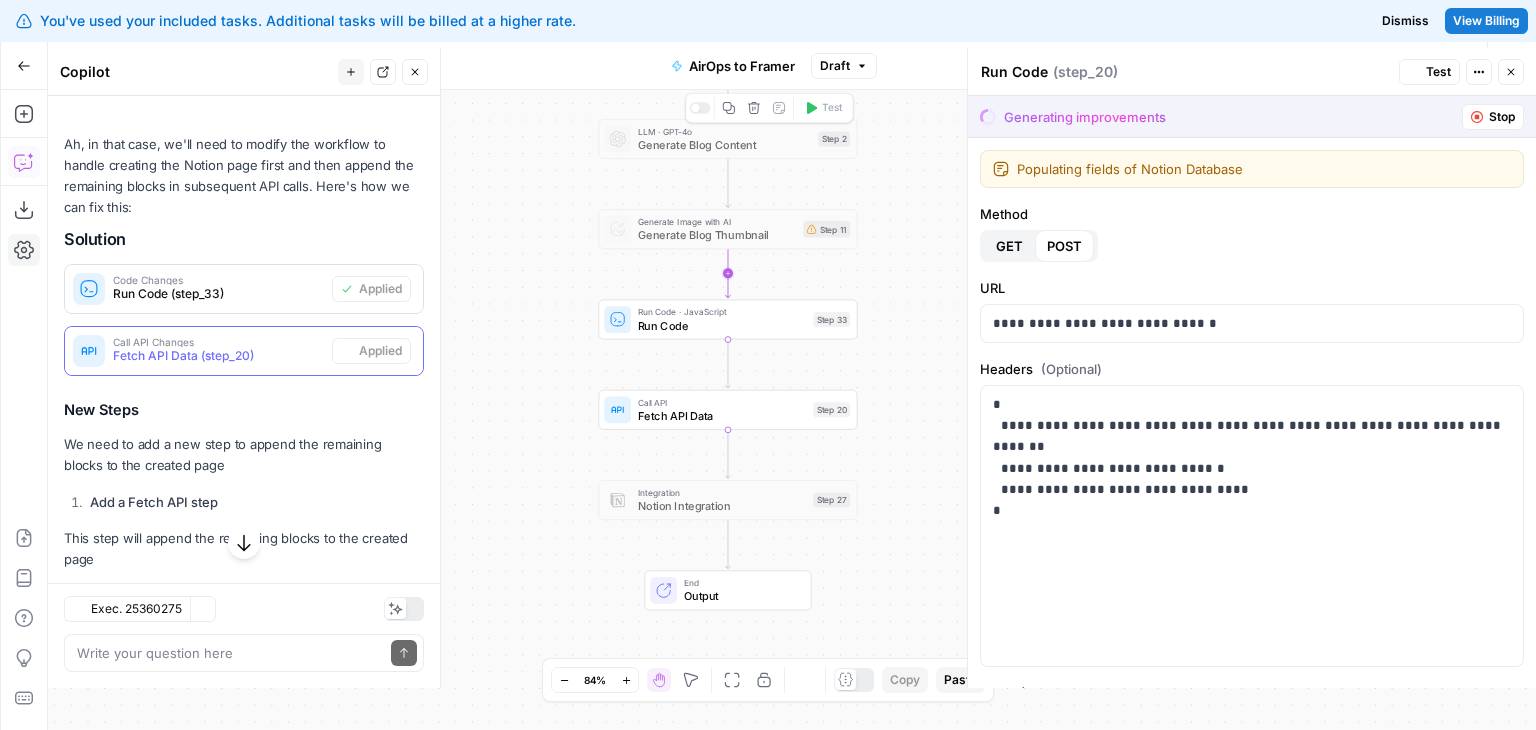 type on "Fetch API Data" 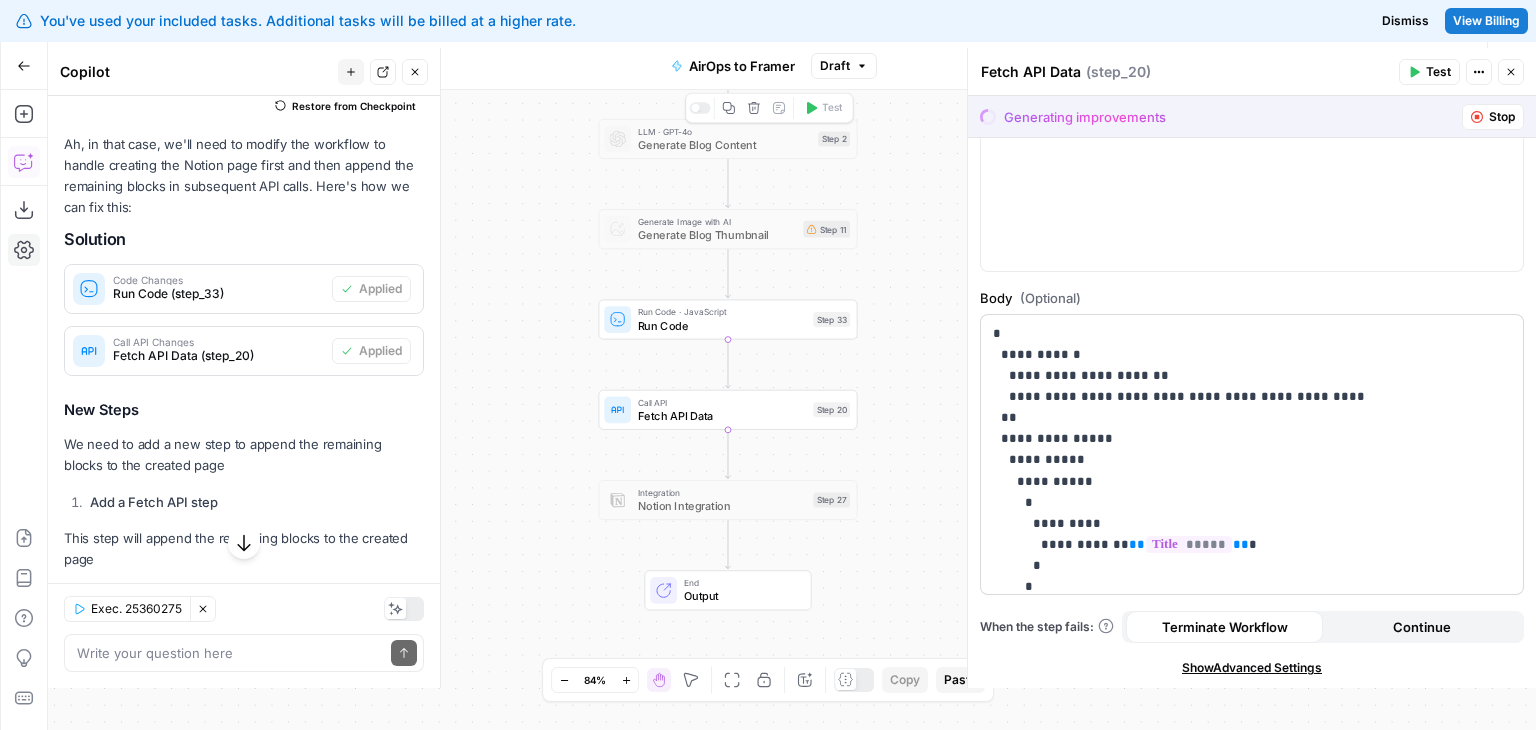 drag, startPoint x: 1241, startPoint y: 253, endPoint x: 1240, endPoint y: 401, distance: 148.00337 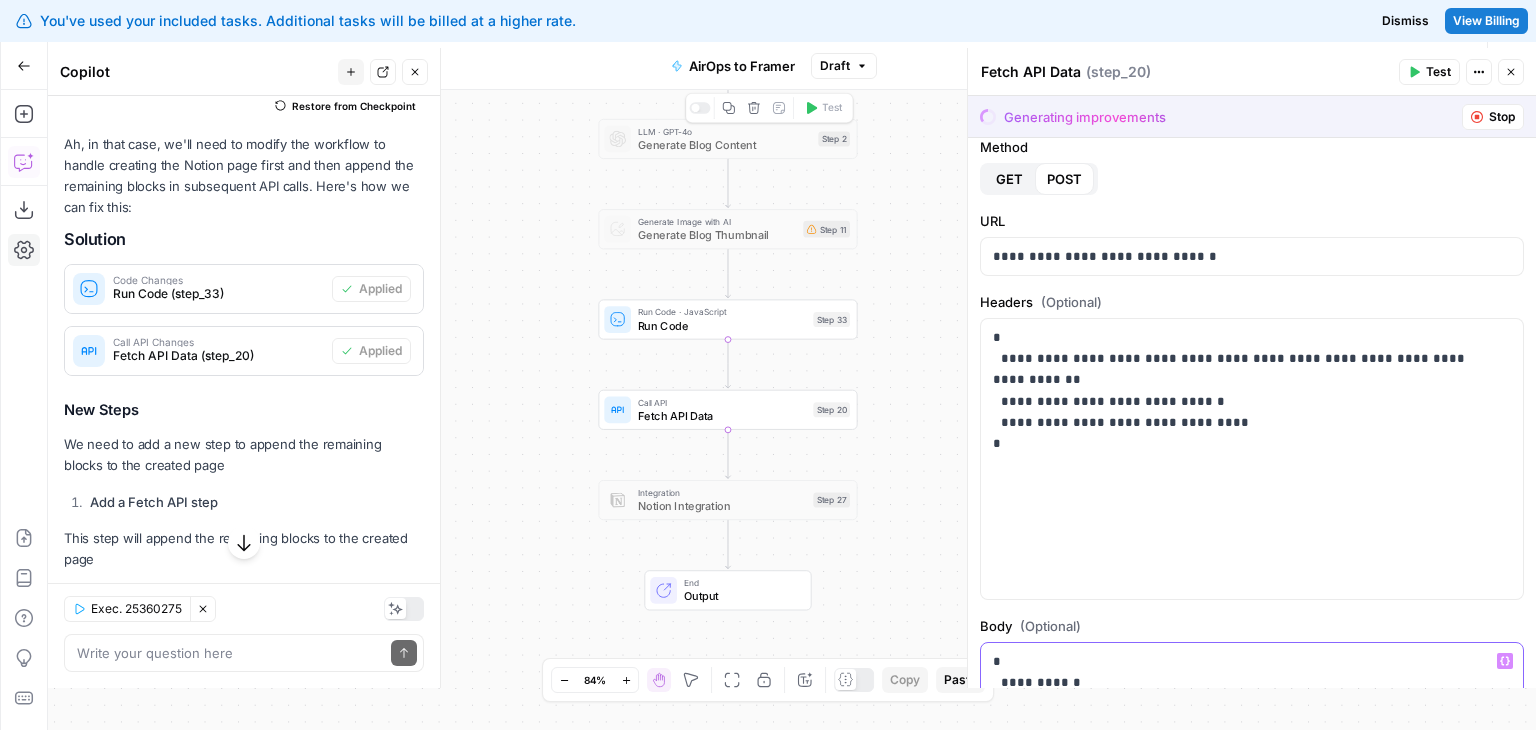 scroll, scrollTop: 0, scrollLeft: 0, axis: both 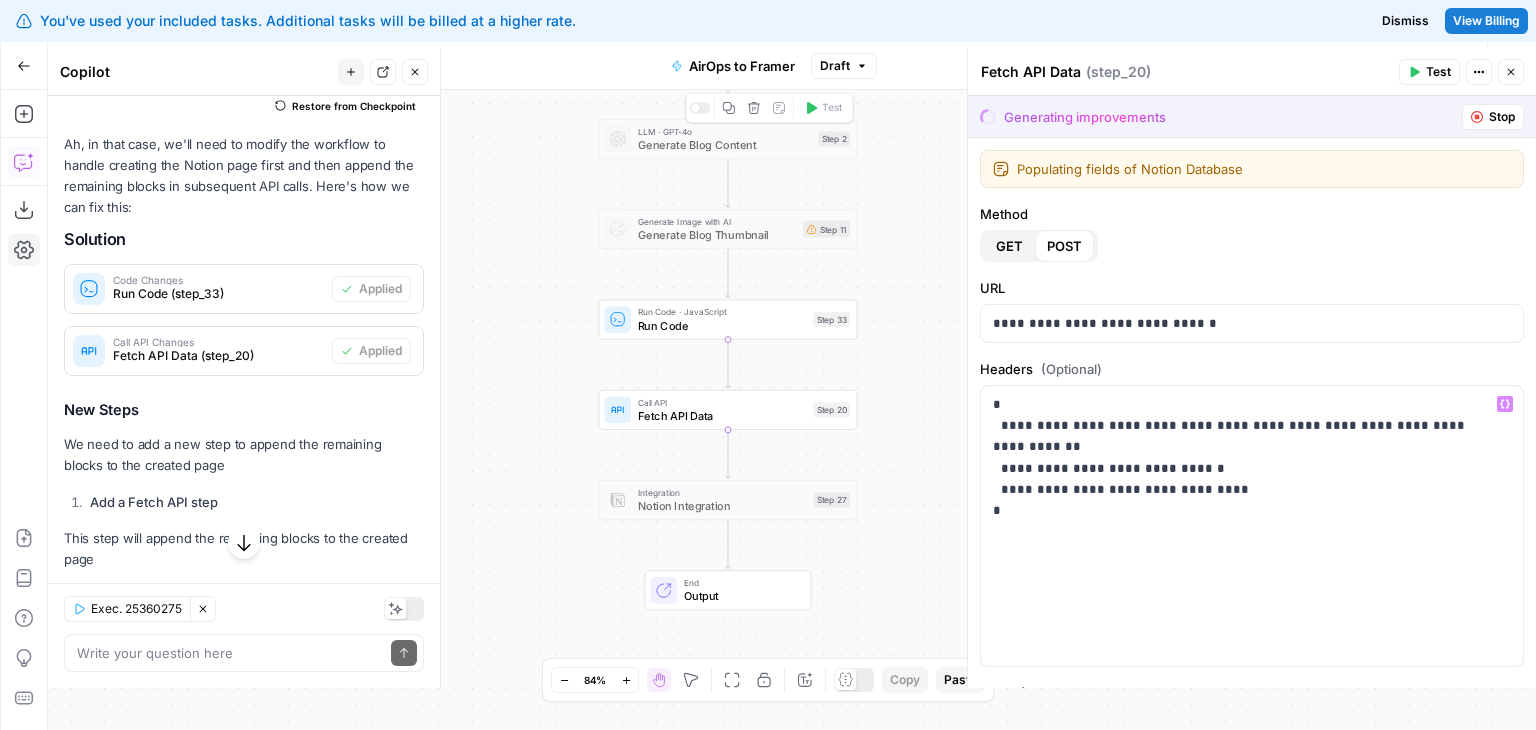 drag, startPoint x: 1240, startPoint y: 453, endPoint x: 1256, endPoint y: 331, distance: 123.04471 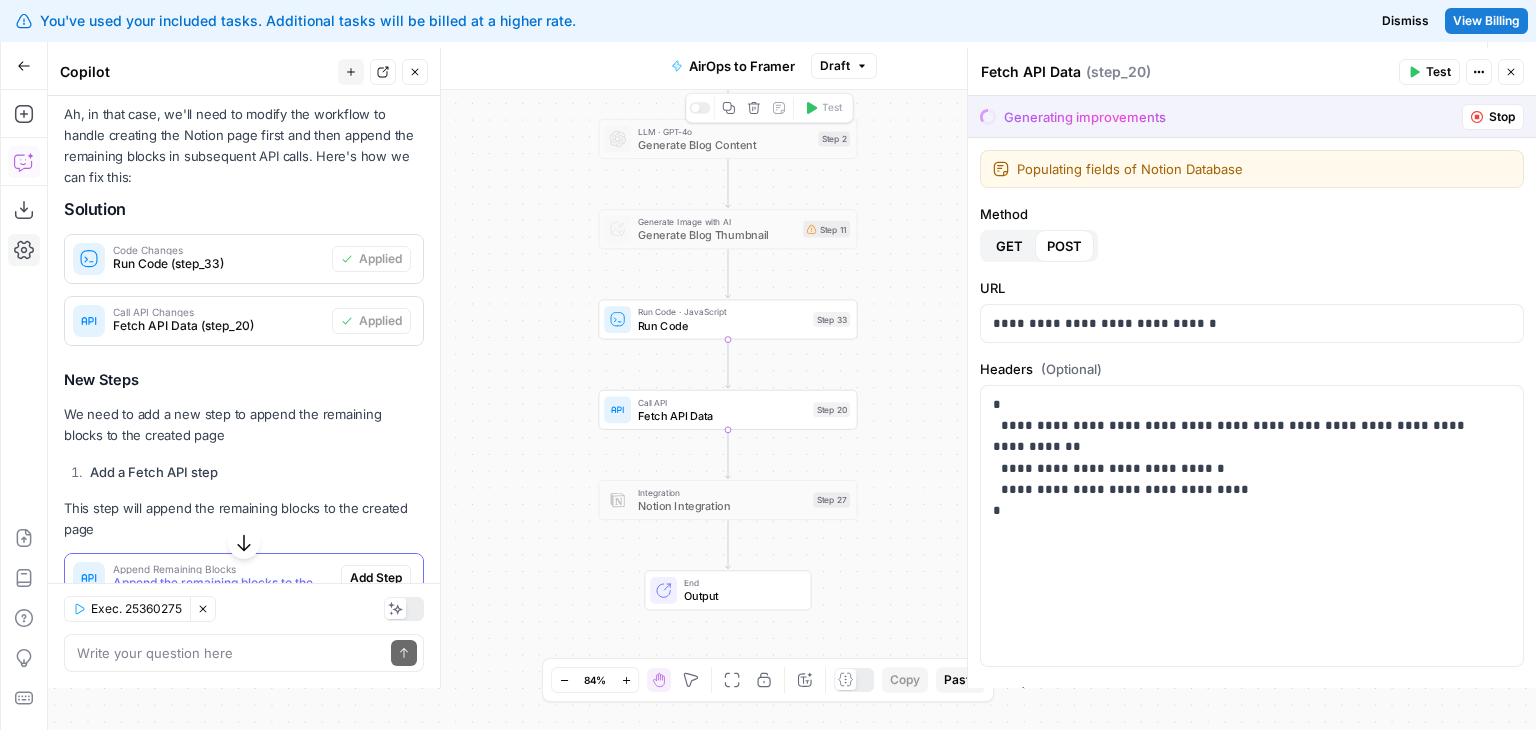 drag, startPoint x: 276, startPoint y: 415, endPoint x: 335, endPoint y: 525, distance: 124.823875 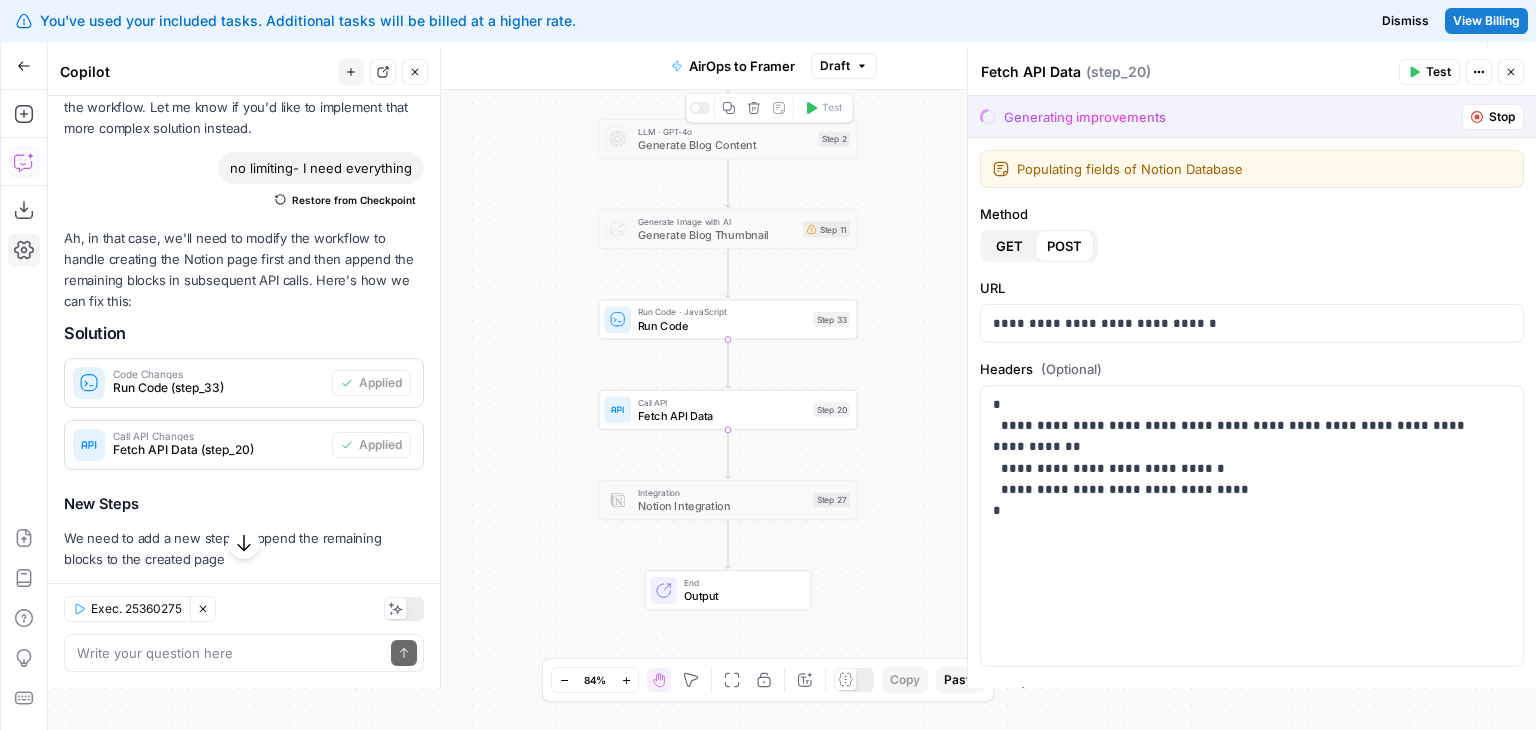 scroll, scrollTop: 2204, scrollLeft: 0, axis: vertical 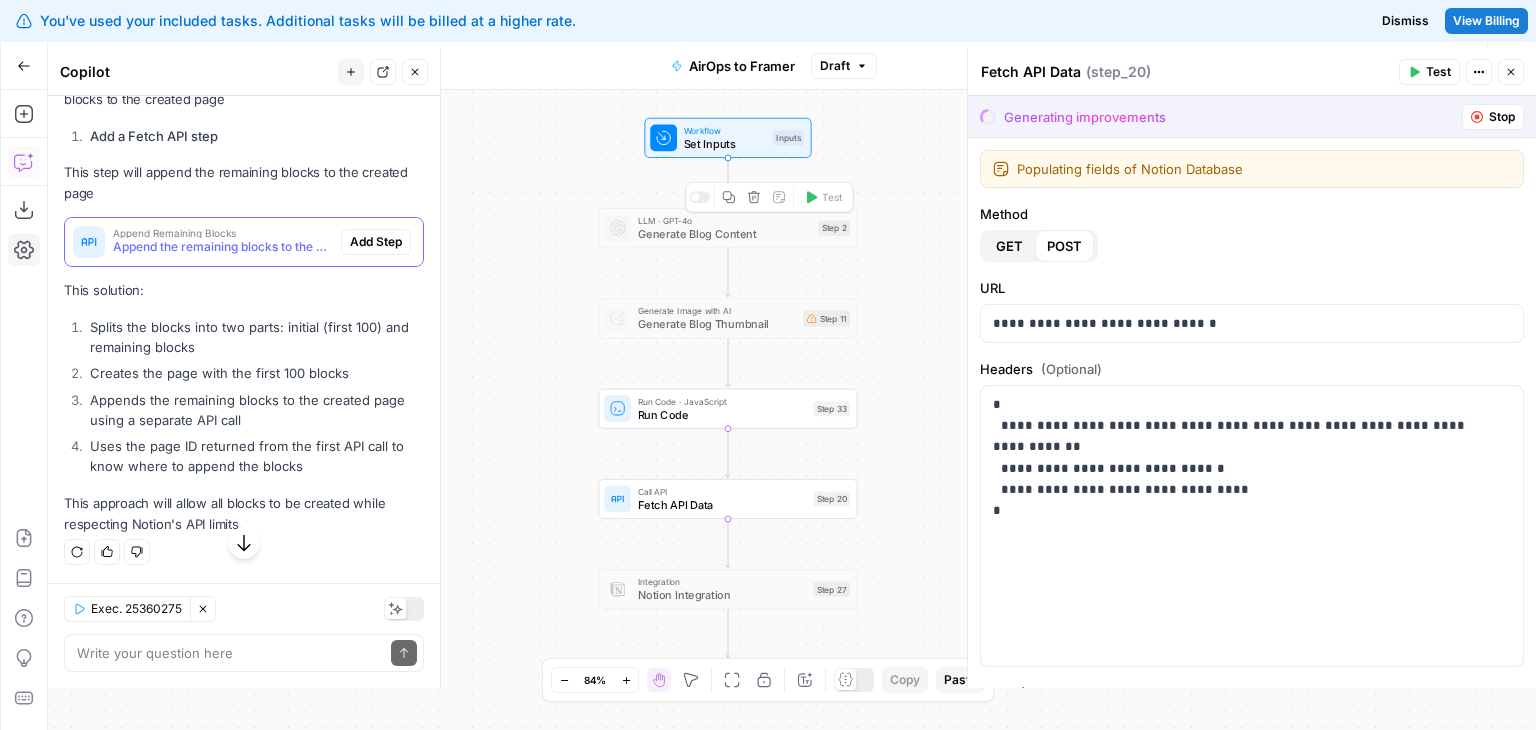 drag, startPoint x: 327, startPoint y: 305, endPoint x: 352, endPoint y: 487, distance: 183.70901 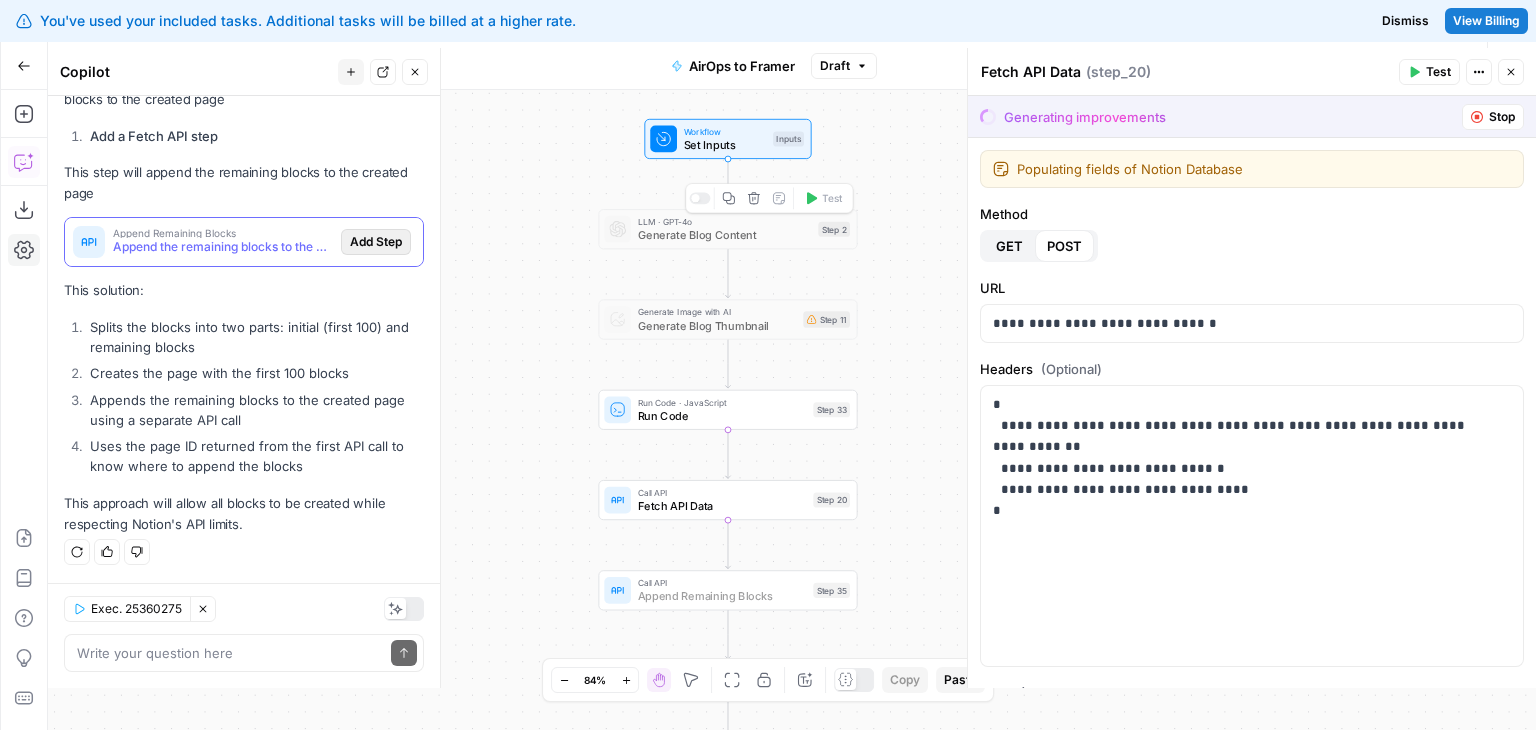 click on "Add Step" at bounding box center (376, 242) 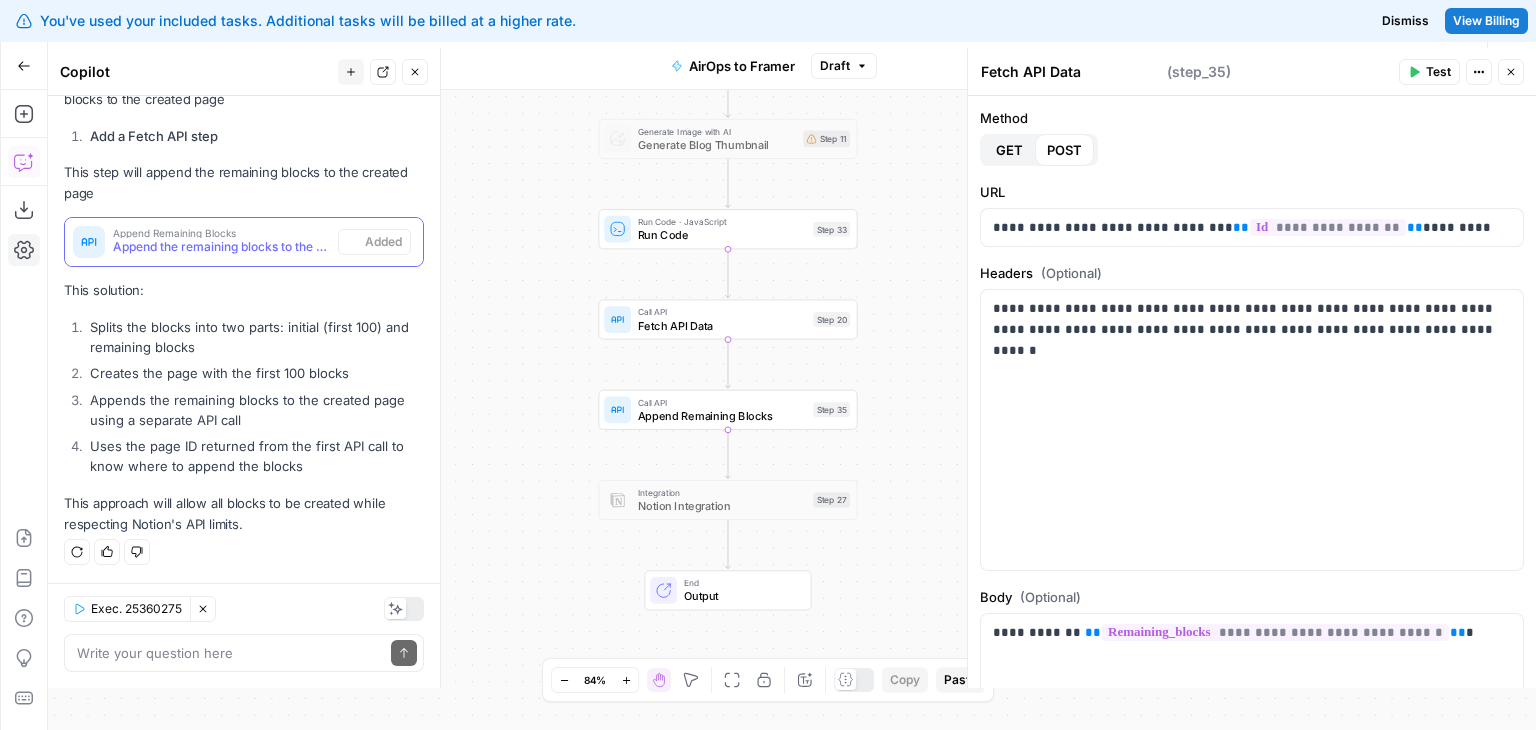 type on "Append Remaining Blocks" 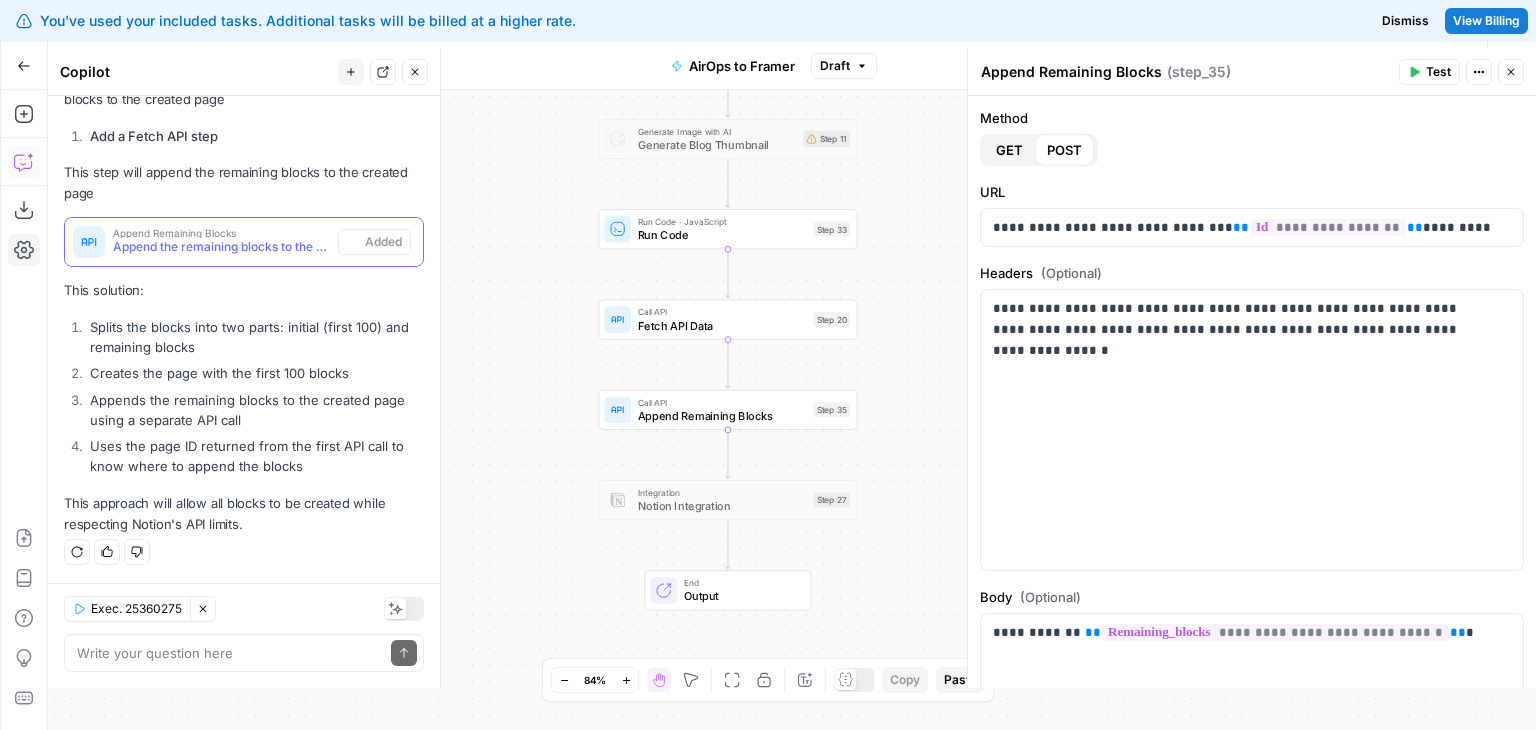 scroll, scrollTop: 2204, scrollLeft: 0, axis: vertical 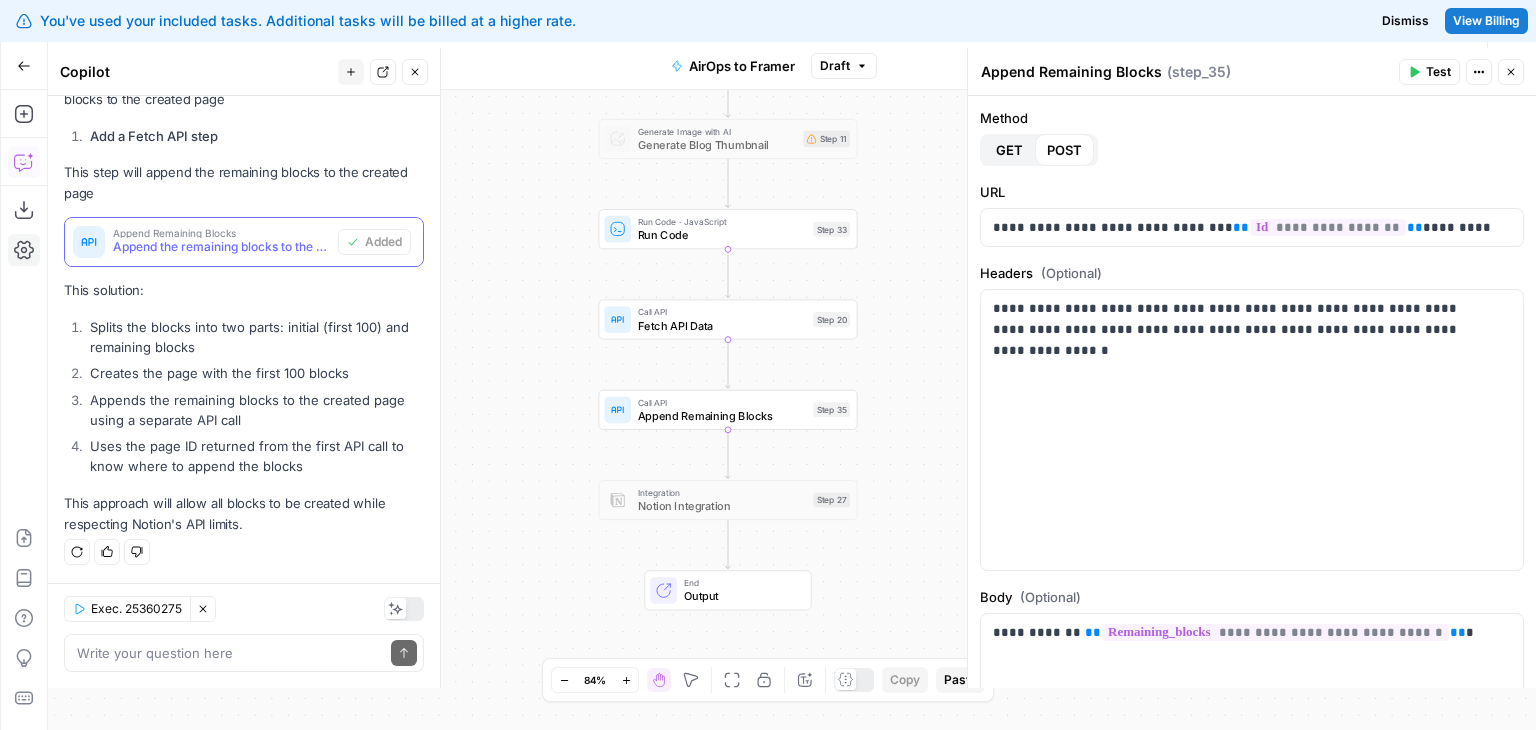 drag, startPoint x: 312, startPoint y: 327, endPoint x: 332, endPoint y: 498, distance: 172.16562 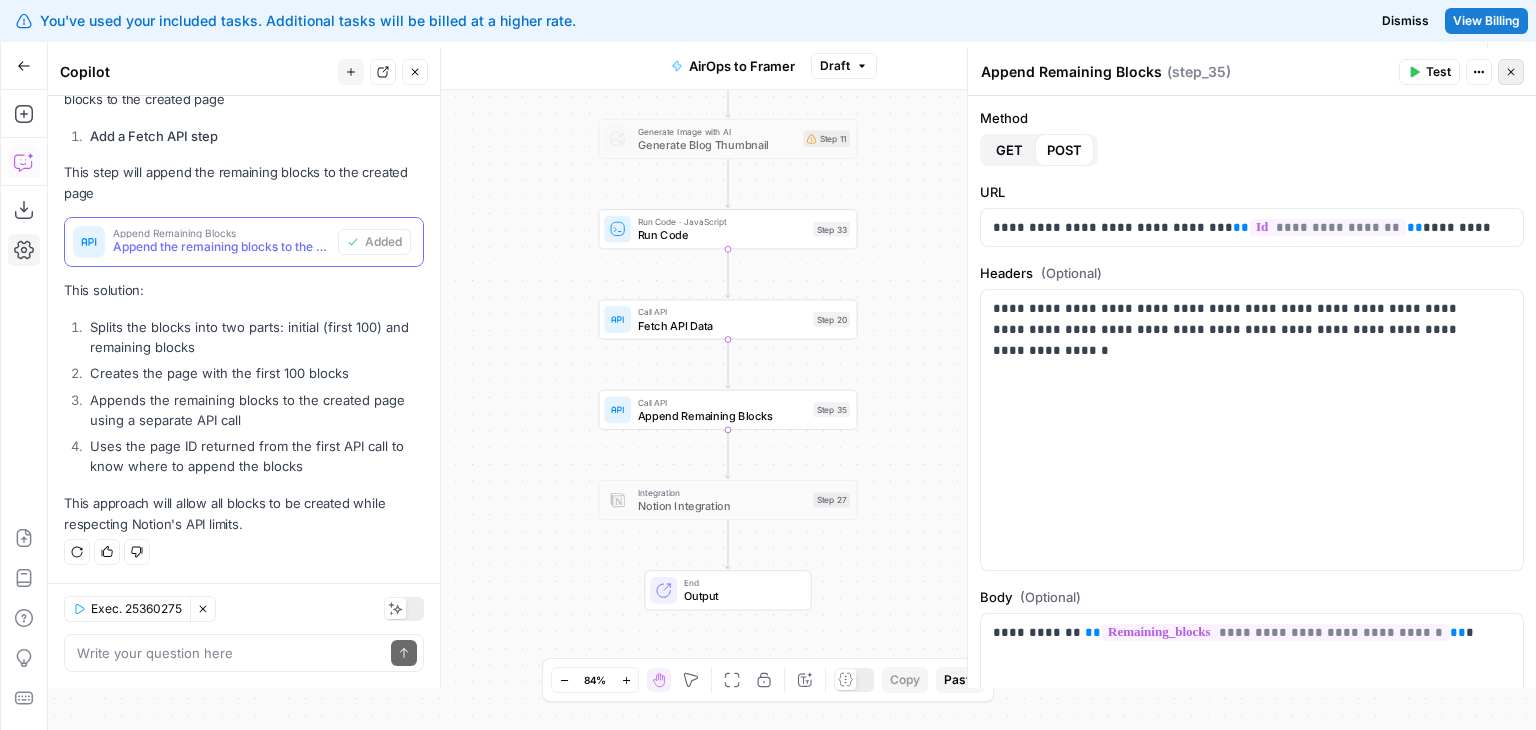 click 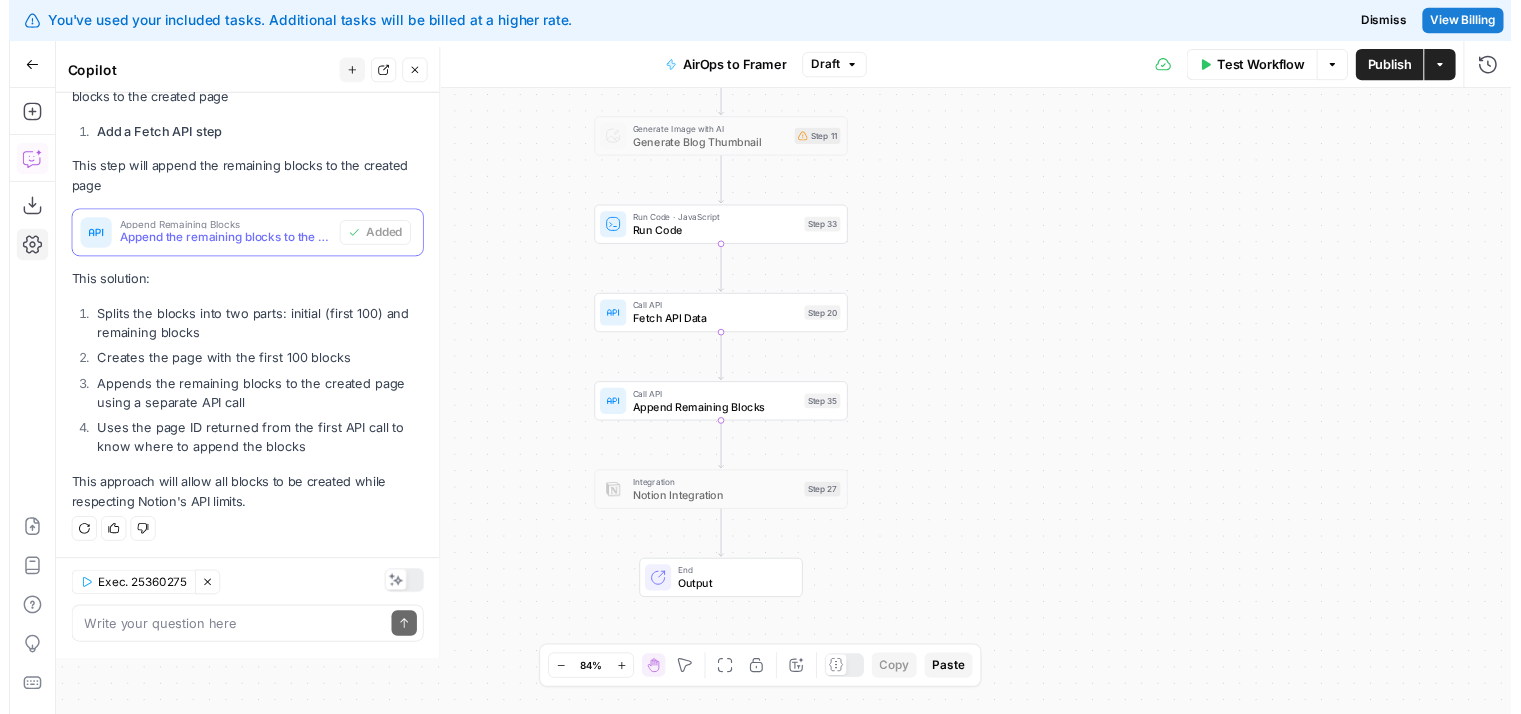 scroll, scrollTop: 2204, scrollLeft: 0, axis: vertical 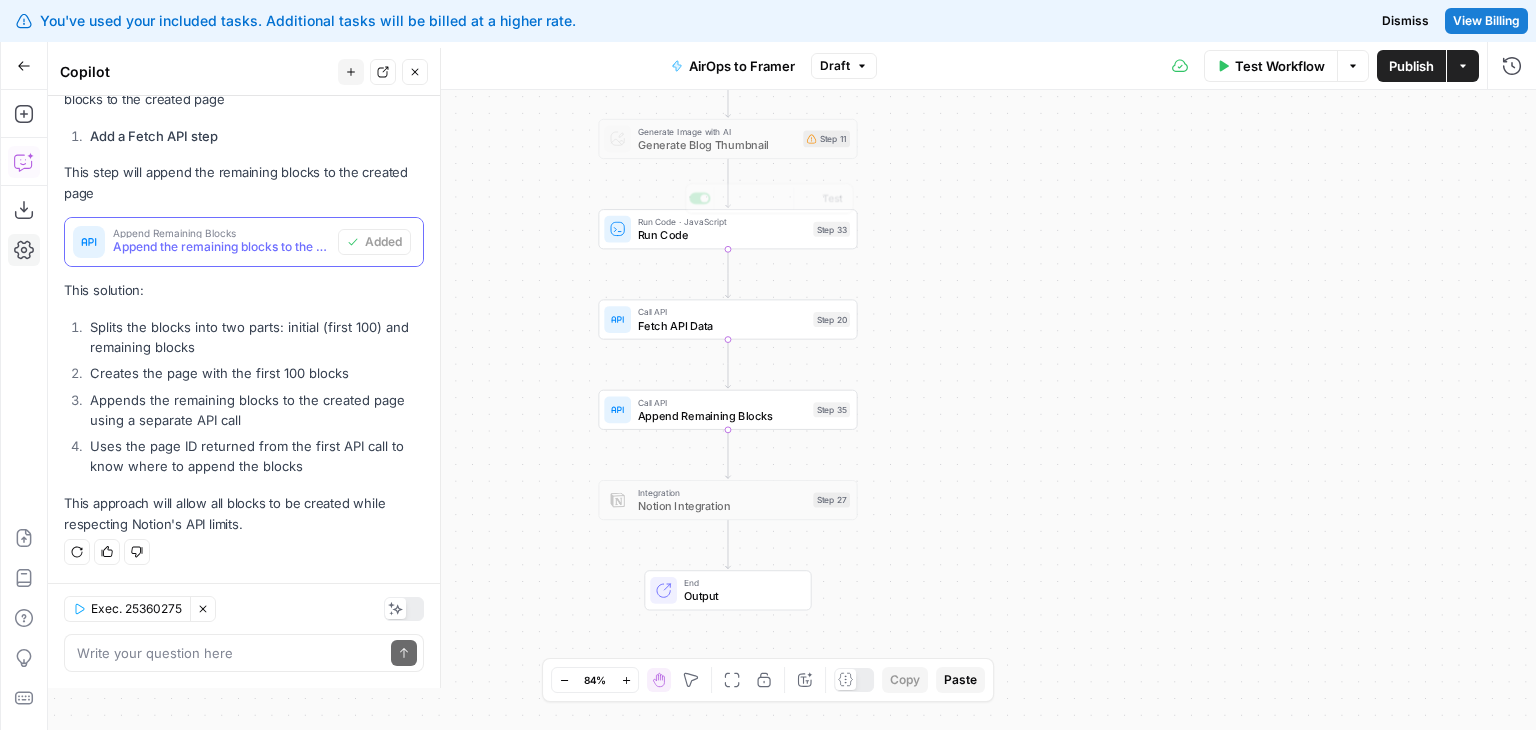 drag, startPoint x: 963, startPoint y: 277, endPoint x: 985, endPoint y: 247, distance: 37.202152 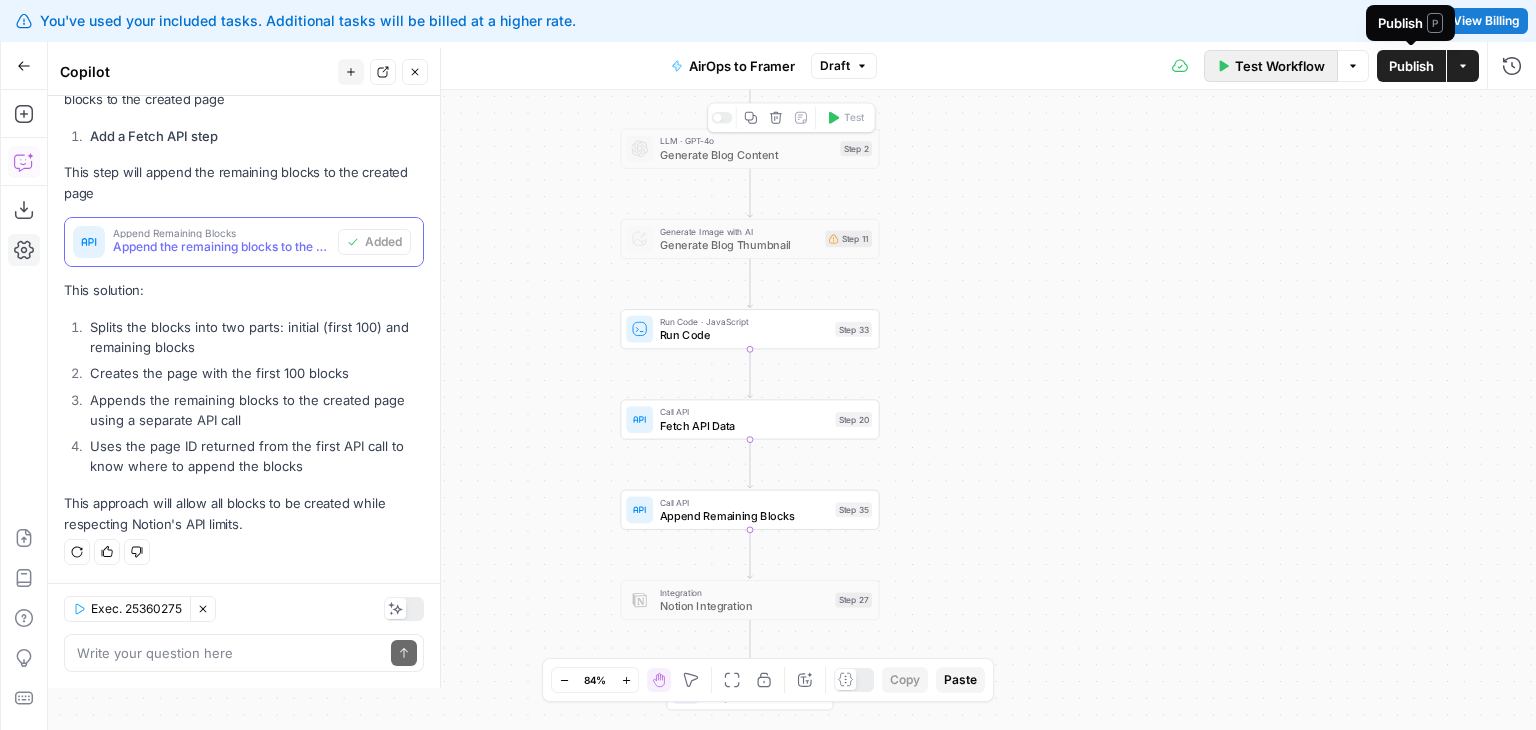 click on "Test Workflow" at bounding box center [1271, 66] 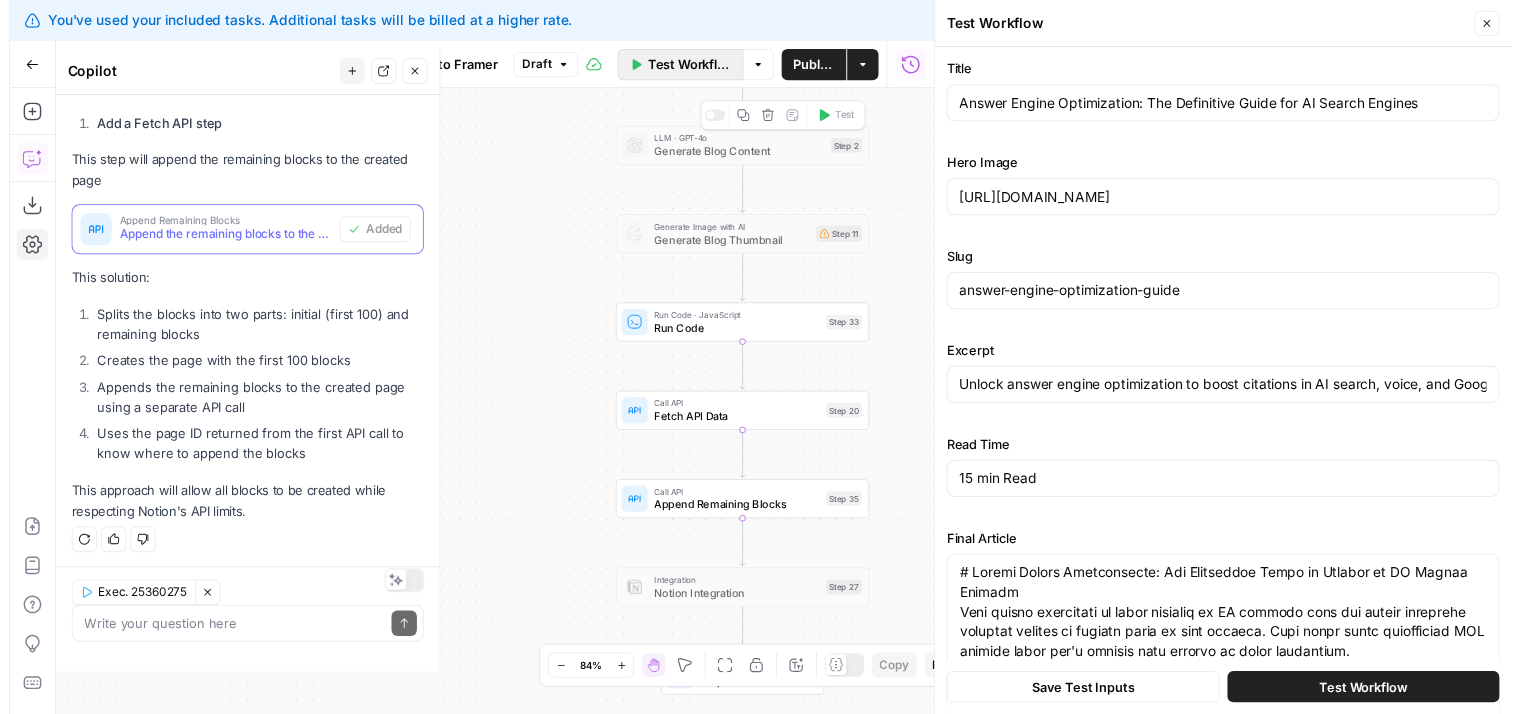 scroll, scrollTop: 2219, scrollLeft: 0, axis: vertical 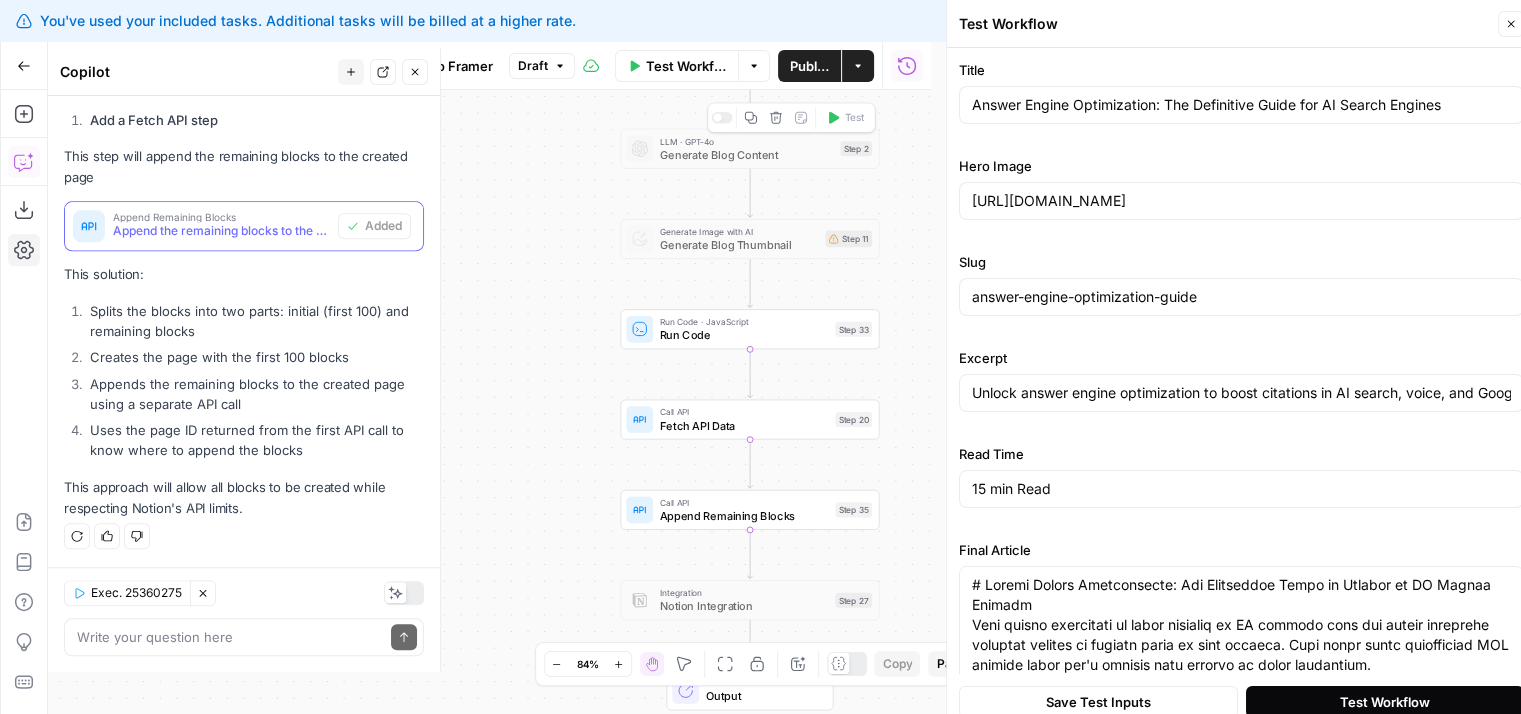 click on "Test Workflow" at bounding box center [1385, 702] 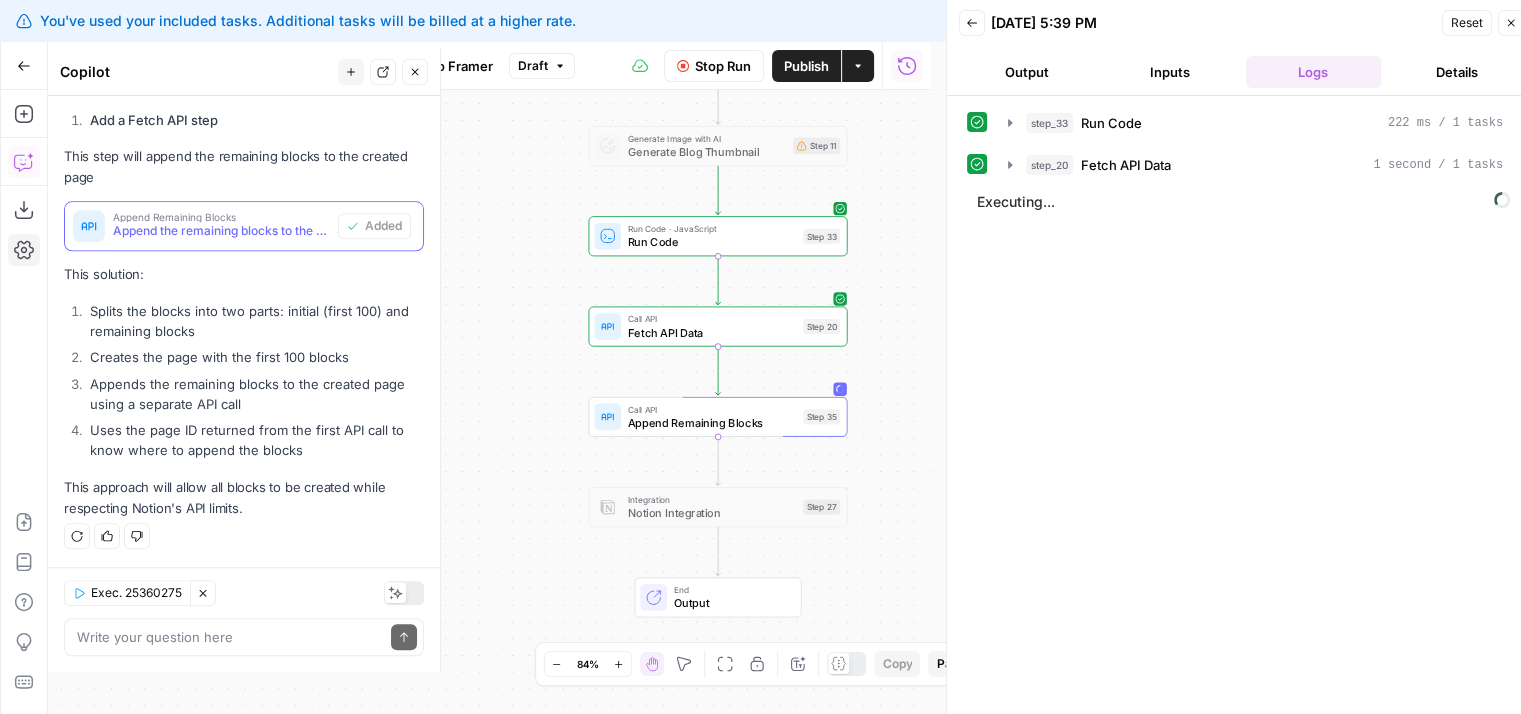drag, startPoint x: 572, startPoint y: 410, endPoint x: 534, endPoint y: 313, distance: 104.177734 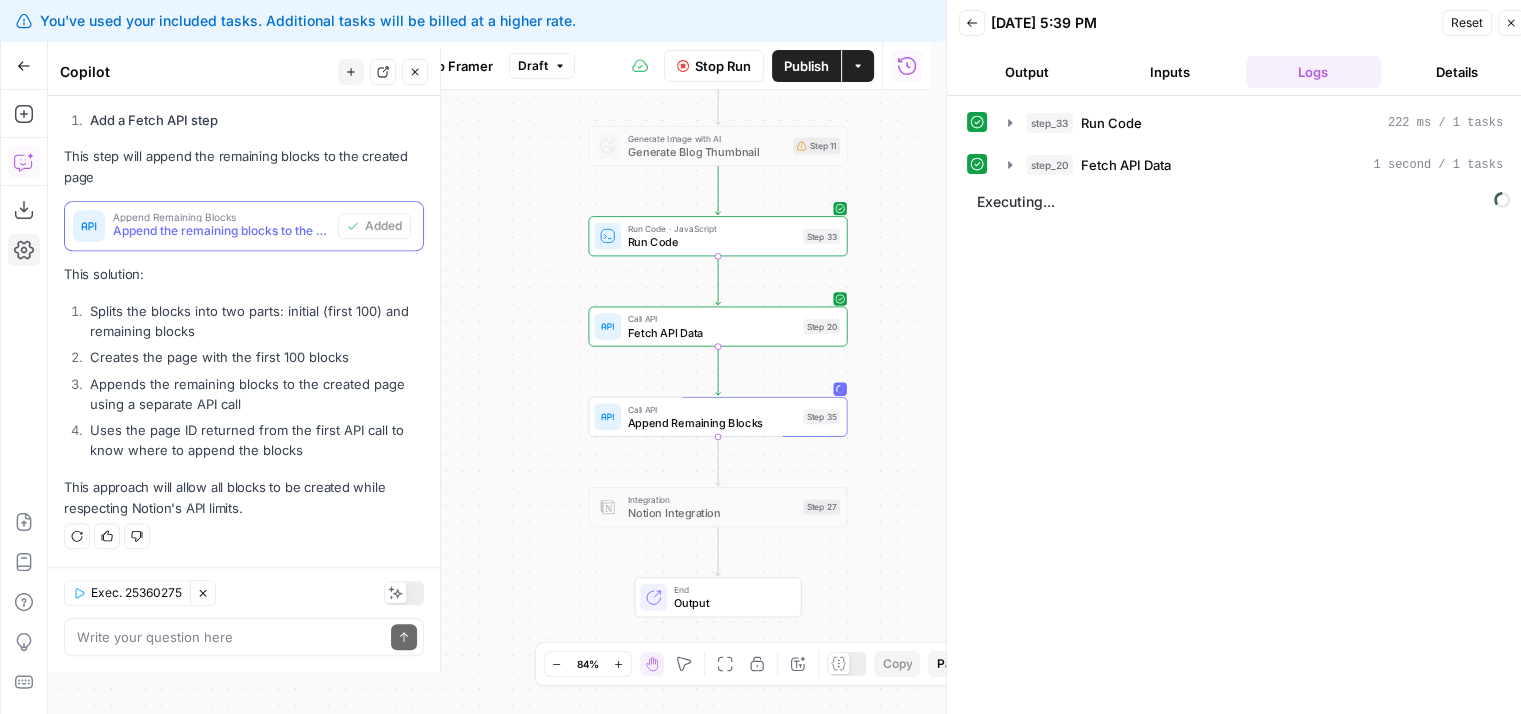 click on "Workflow Set Inputs Inputs LLM · GPT-4o Generate Blog Content Step 2 Copy step Delete step Edit Note Test Generate Image with AI Generate Blog Thumbnail Step 11 Run Code · JavaScript Run Code Step 33 Call API Fetch API Data Step 20 Call API Append Remaining Blocks Step 35 Integration Notion Integration Step 27 End Output" at bounding box center (489, 402) 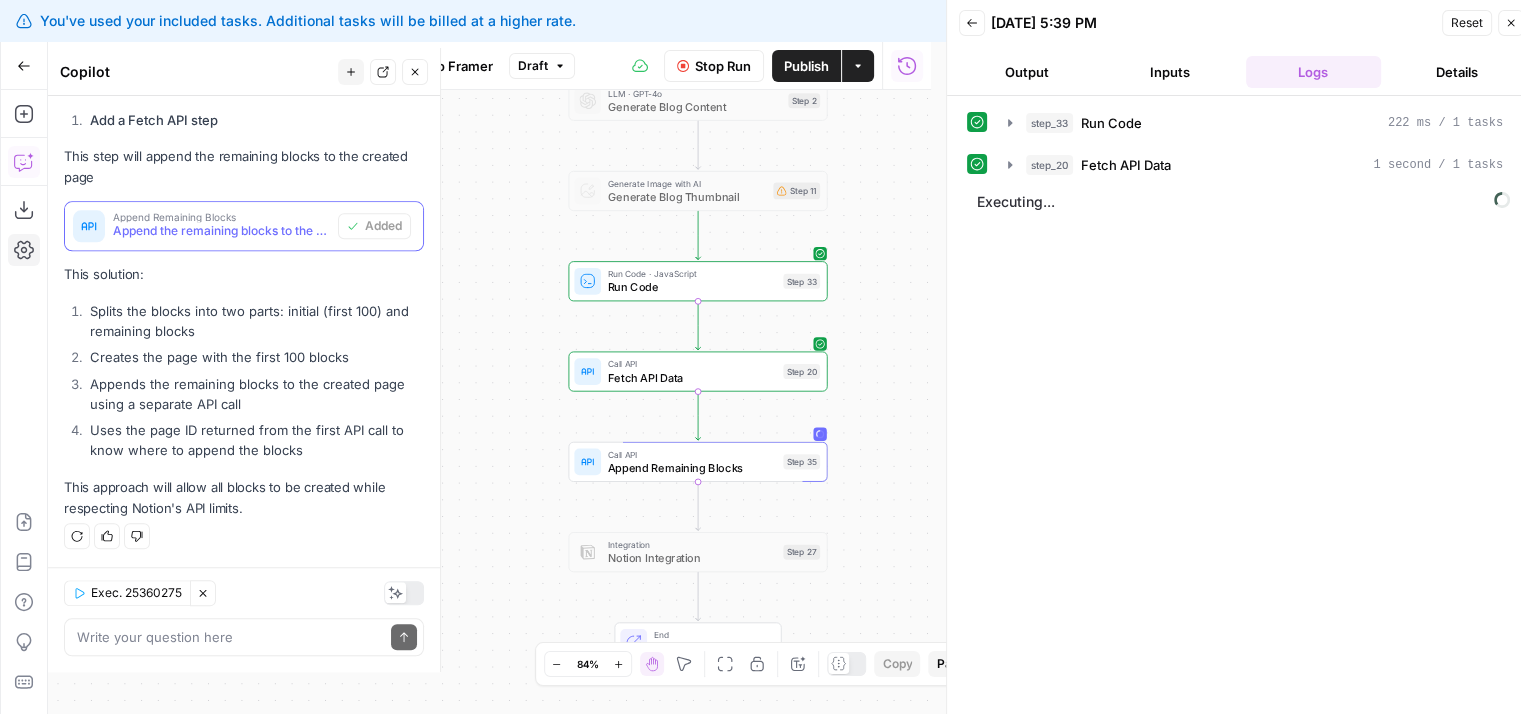 drag, startPoint x: 541, startPoint y: 257, endPoint x: 529, endPoint y: 270, distance: 17.691807 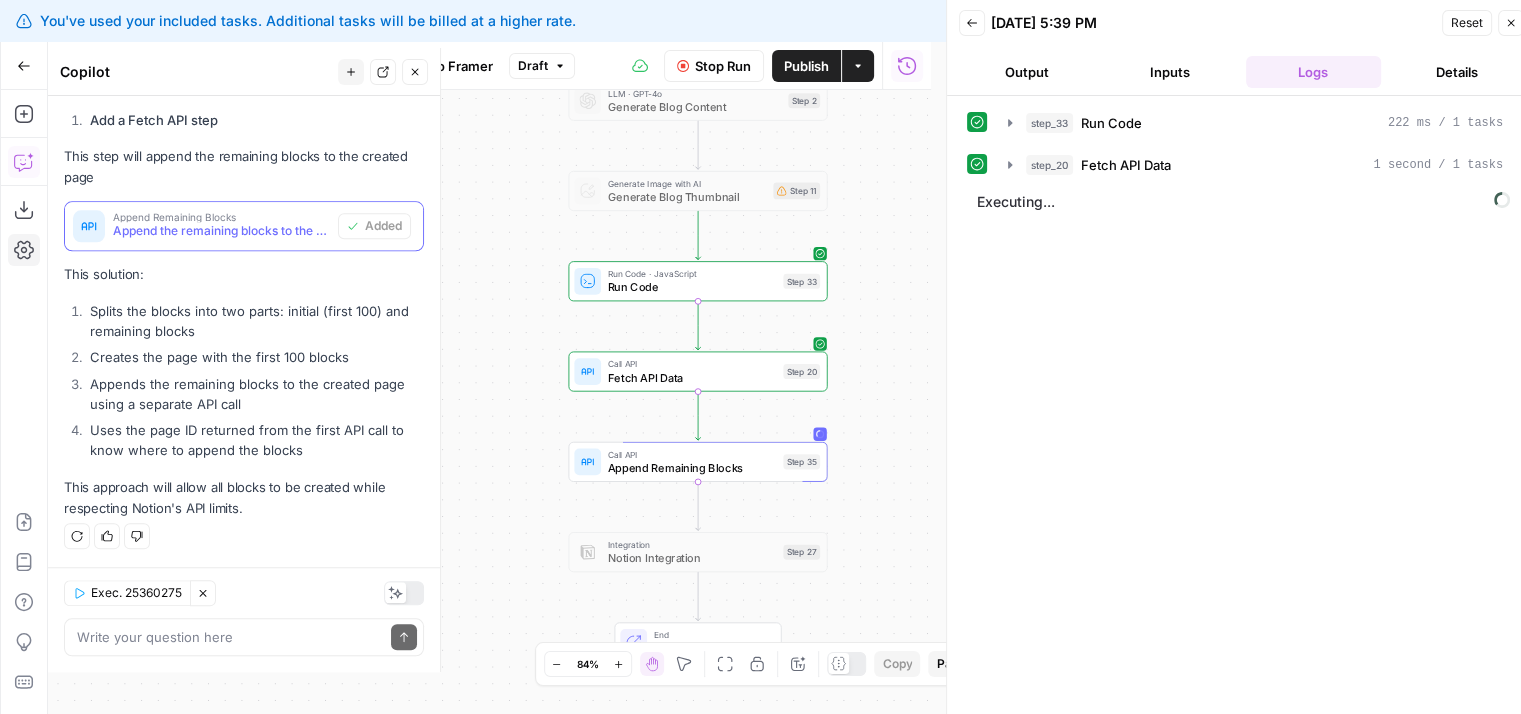 click on "Workflow Set Inputs Inputs LLM · GPT-4o Generate Blog Content Step 2 Copy step Delete step Edit Note Test Generate Image with AI Generate Blog Thumbnail Step 11 Run Code · JavaScript Run Code Step 33 Call API Fetch API Data Step 20 Call API Append Remaining Blocks Step 35 Integration Notion Integration Step 27 End Output" at bounding box center (489, 402) 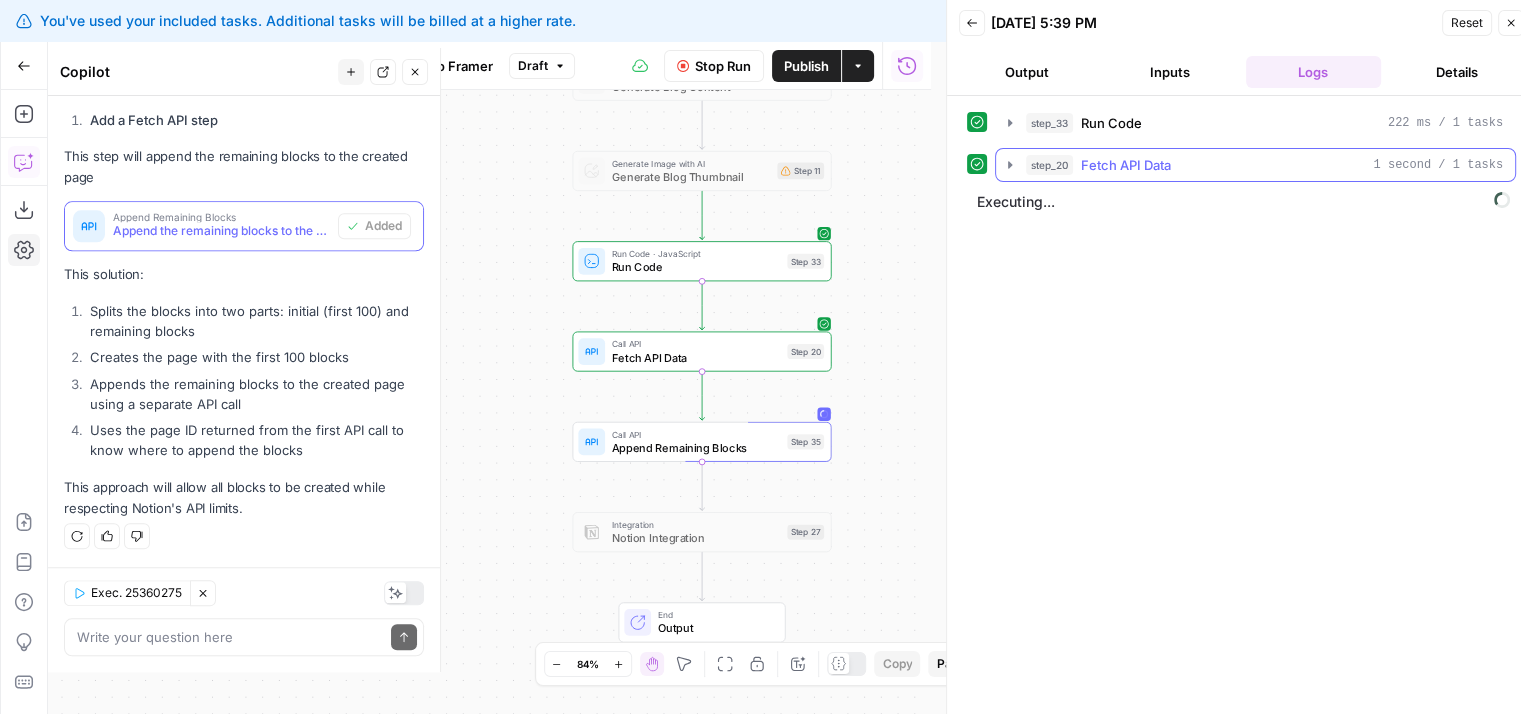 click 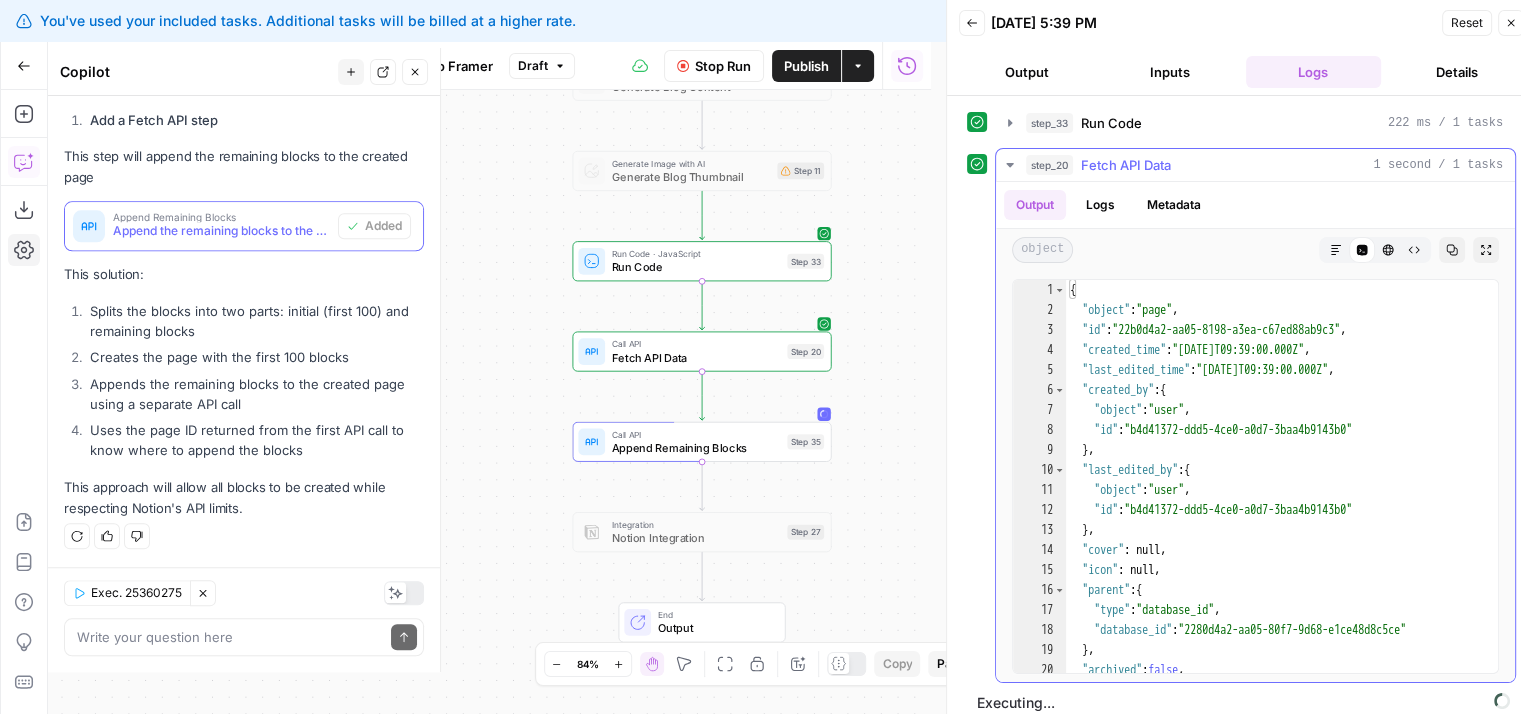 click 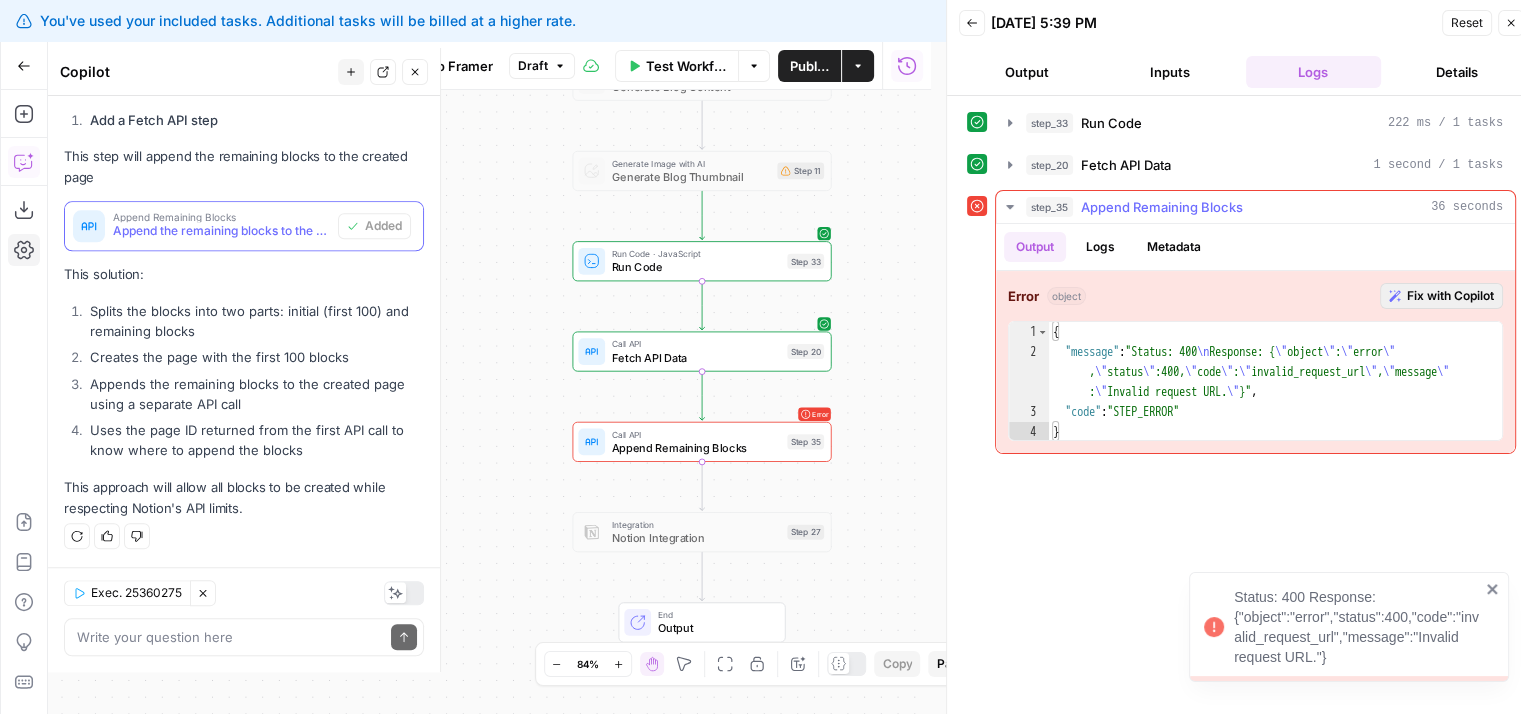 click on "Fix with Copilot" at bounding box center (1450, 296) 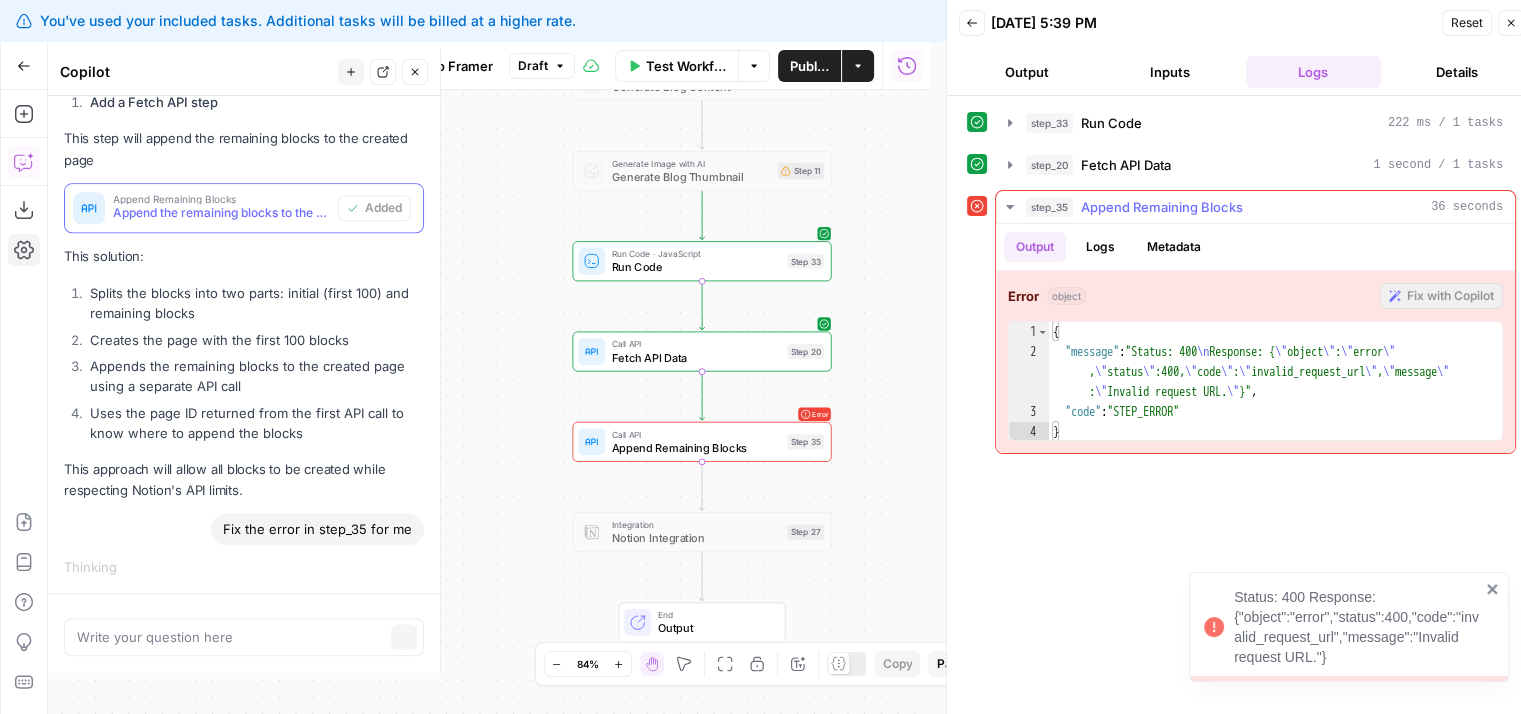 scroll, scrollTop: 2127, scrollLeft: 0, axis: vertical 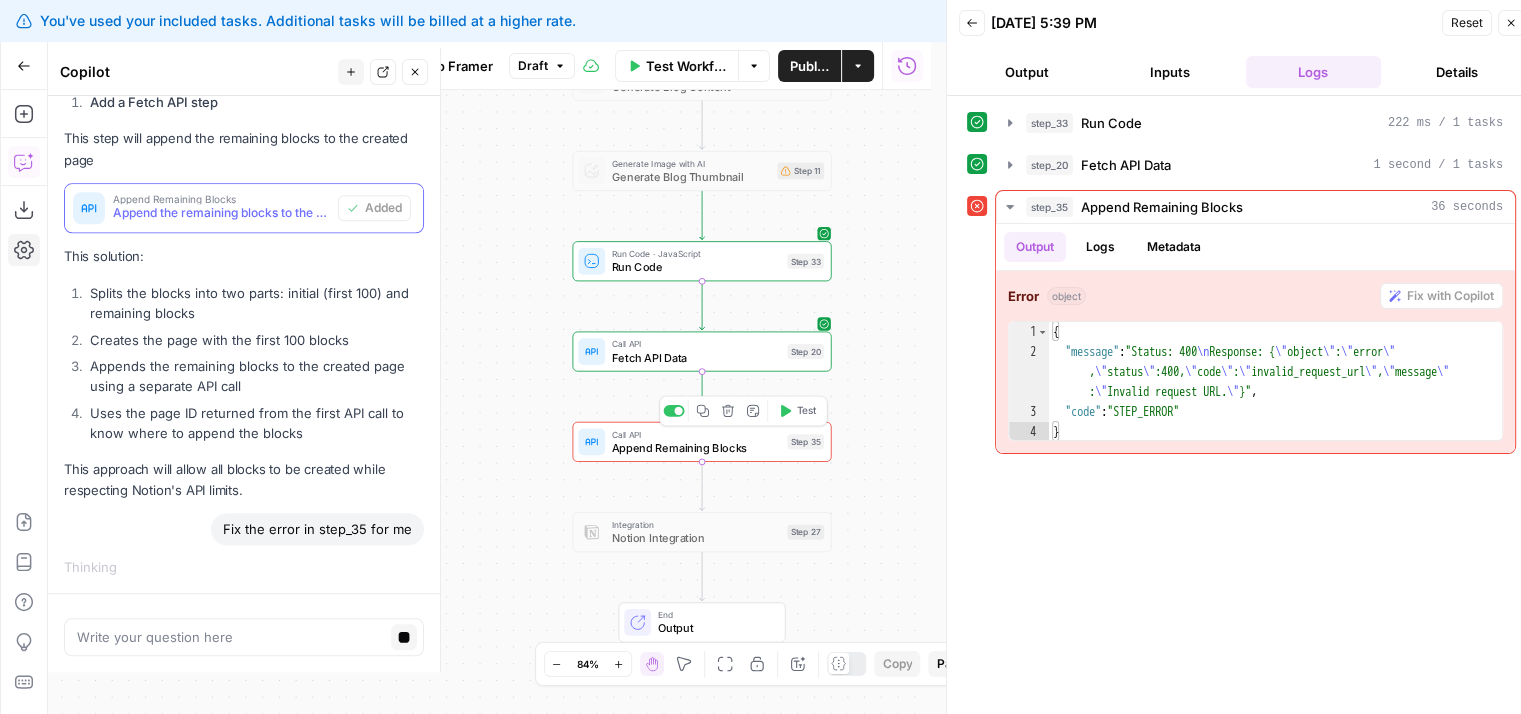 click on "Append Remaining Blocks" at bounding box center [696, 447] 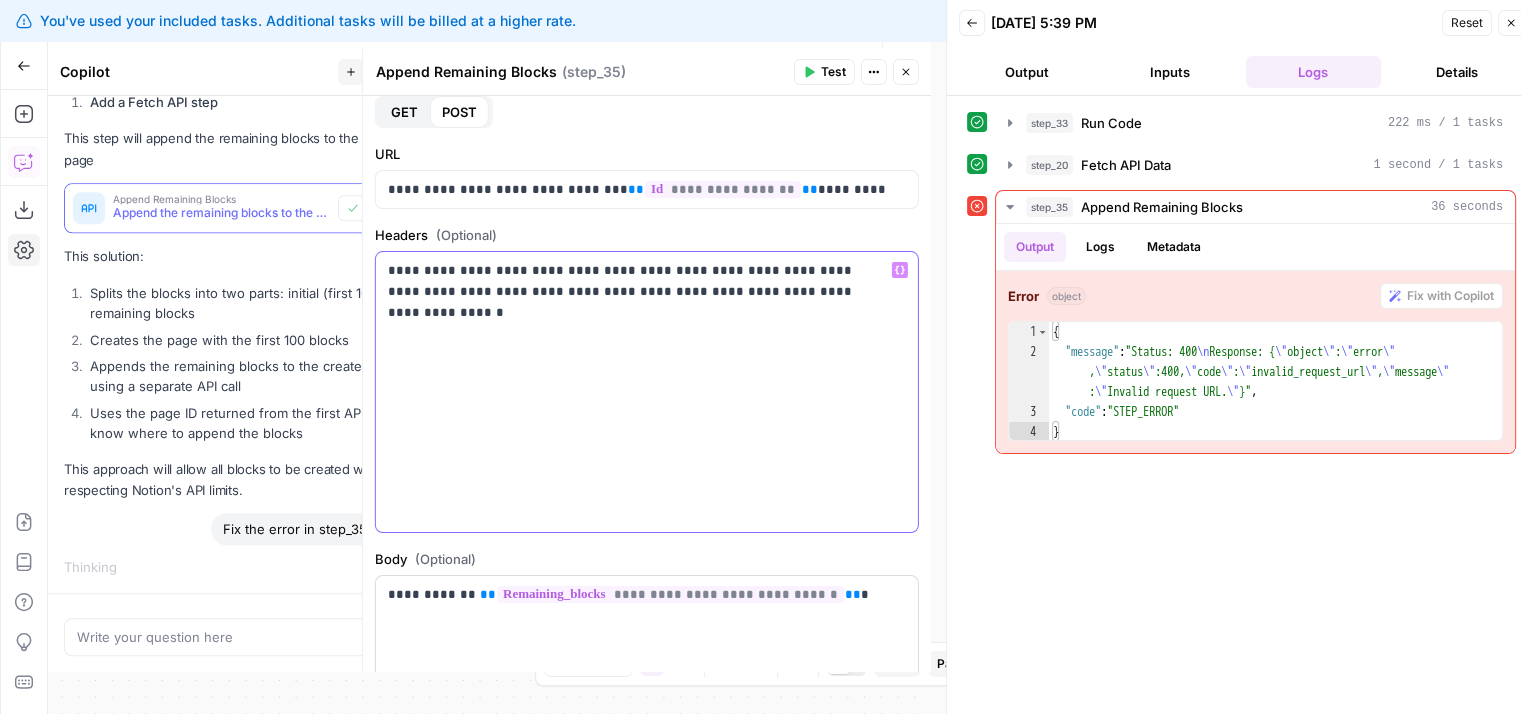 scroll, scrollTop: 315, scrollLeft: 0, axis: vertical 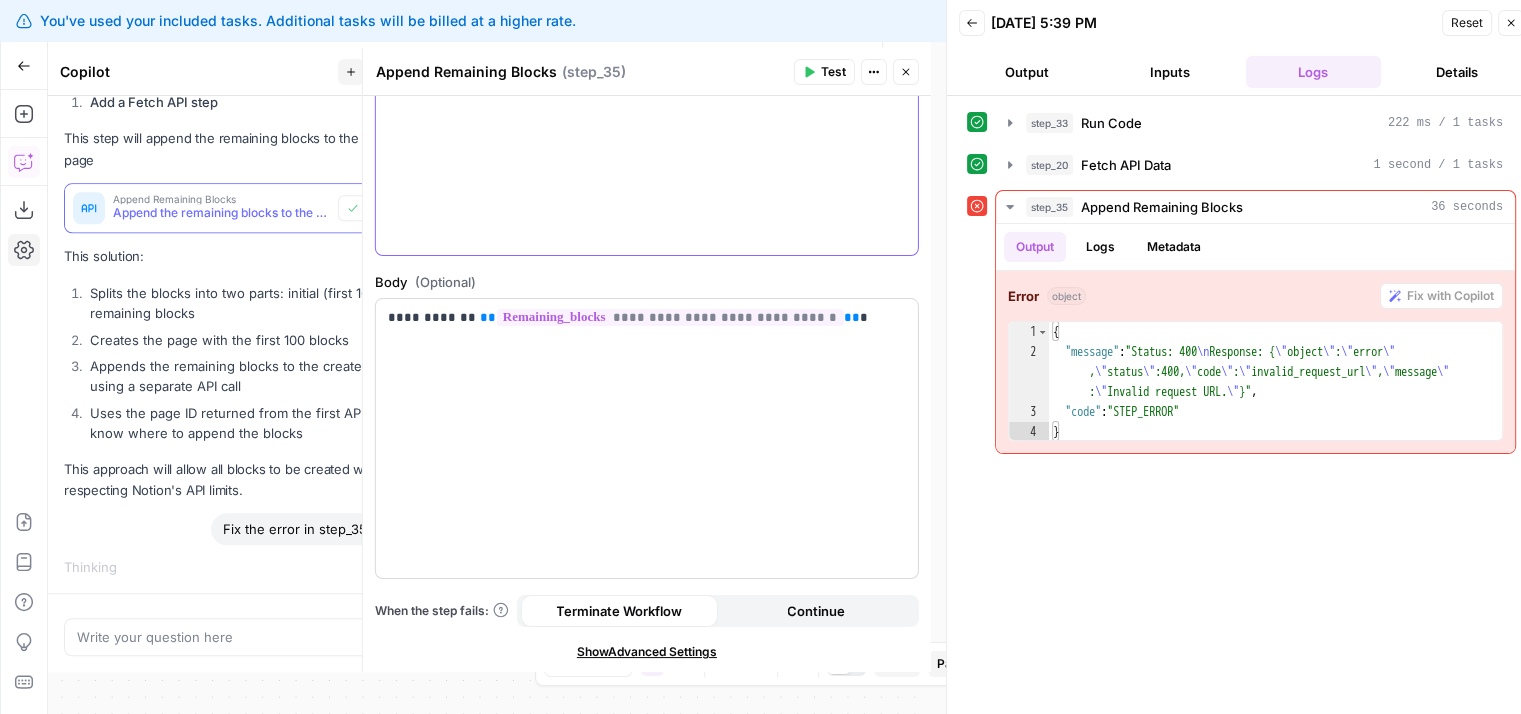 drag, startPoint x: 777, startPoint y: 360, endPoint x: 781, endPoint y: 525, distance: 165.04848 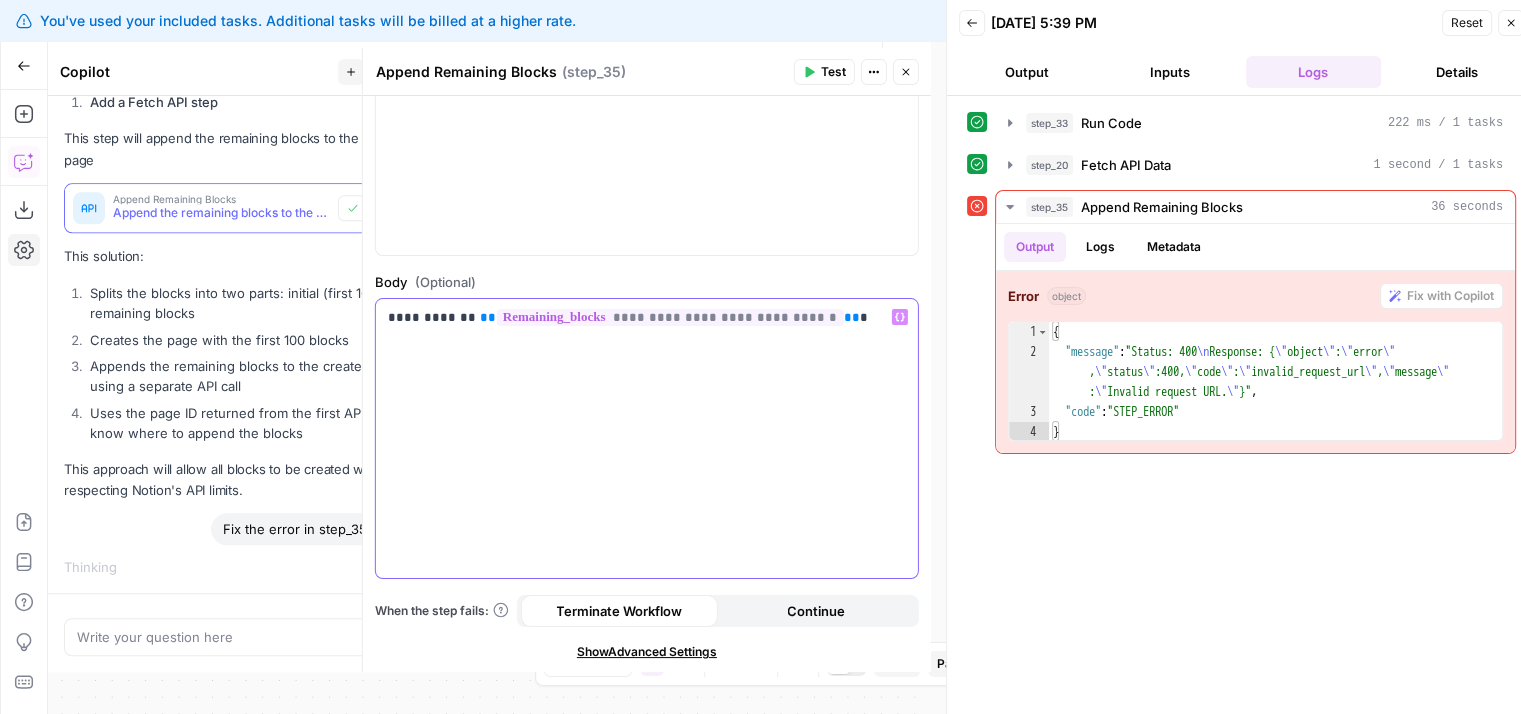 scroll, scrollTop: 16, scrollLeft: 0, axis: vertical 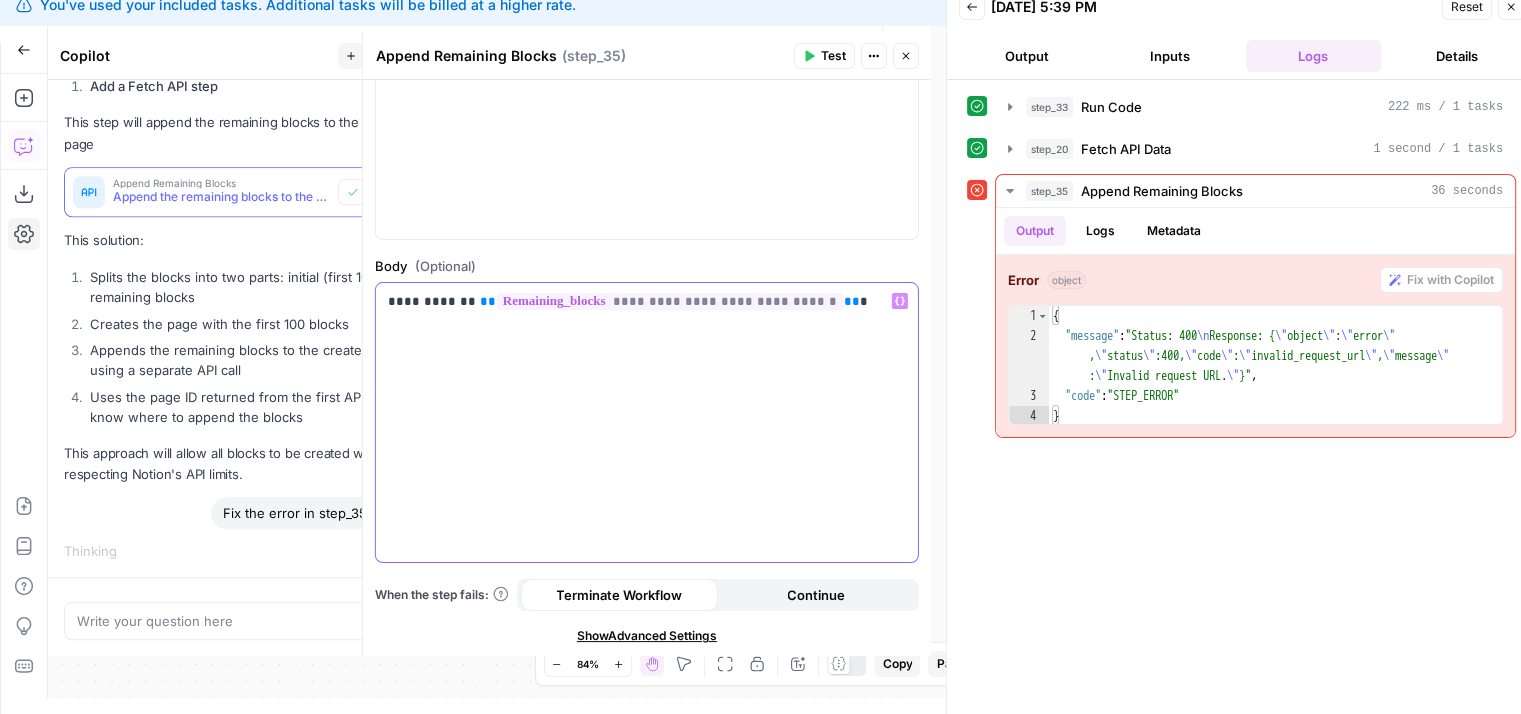 drag, startPoint x: 800, startPoint y: 377, endPoint x: 800, endPoint y: 457, distance: 80 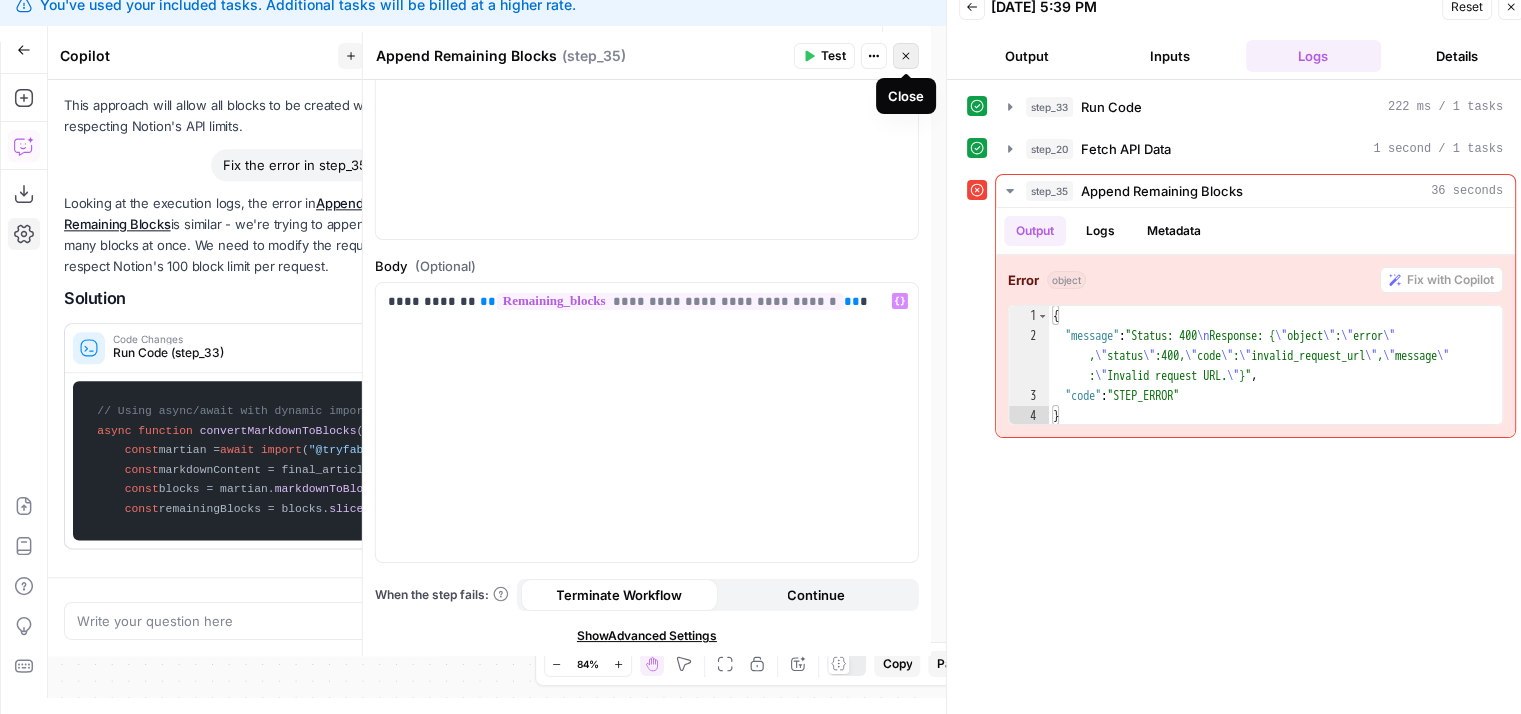 click 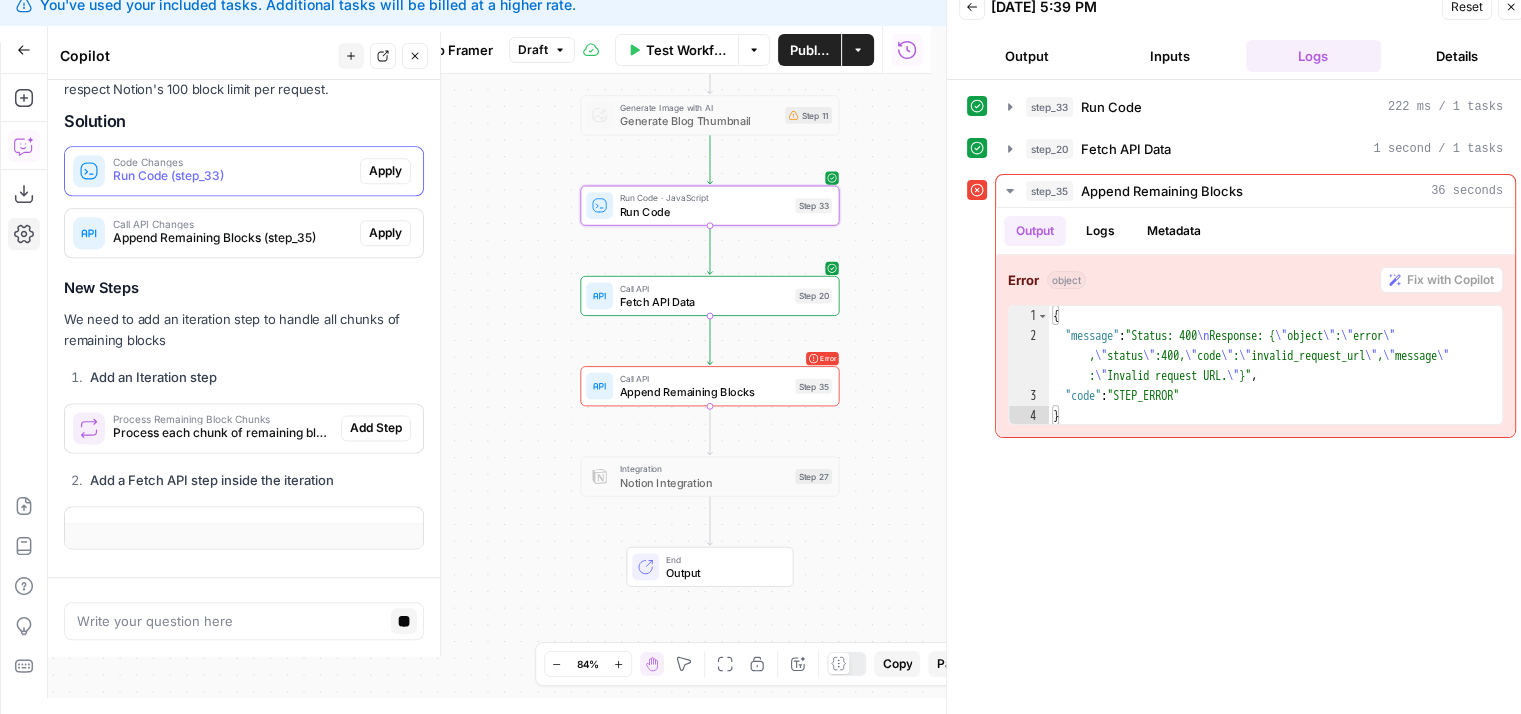 scroll, scrollTop: 2649, scrollLeft: 0, axis: vertical 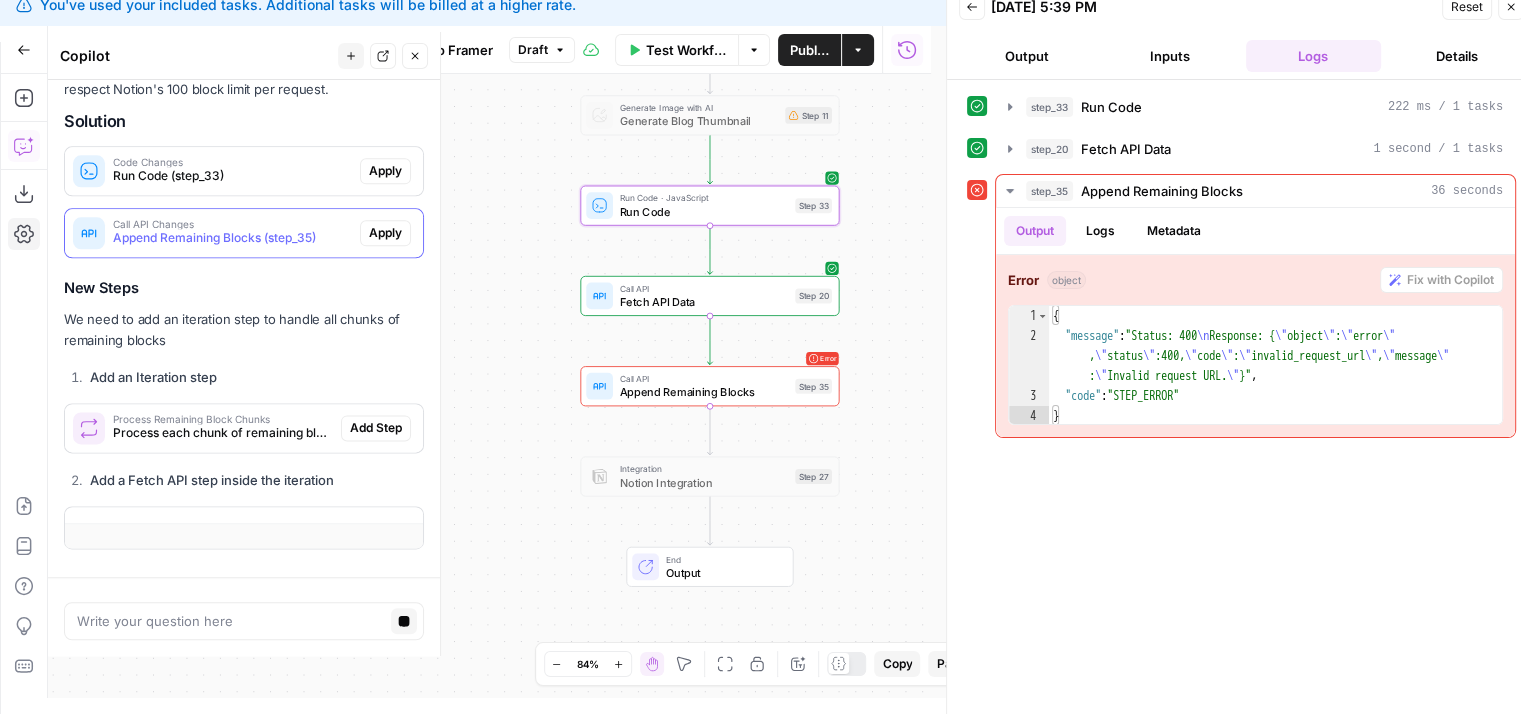 drag, startPoint x: 256, startPoint y: 231, endPoint x: 239, endPoint y: 253, distance: 27.802877 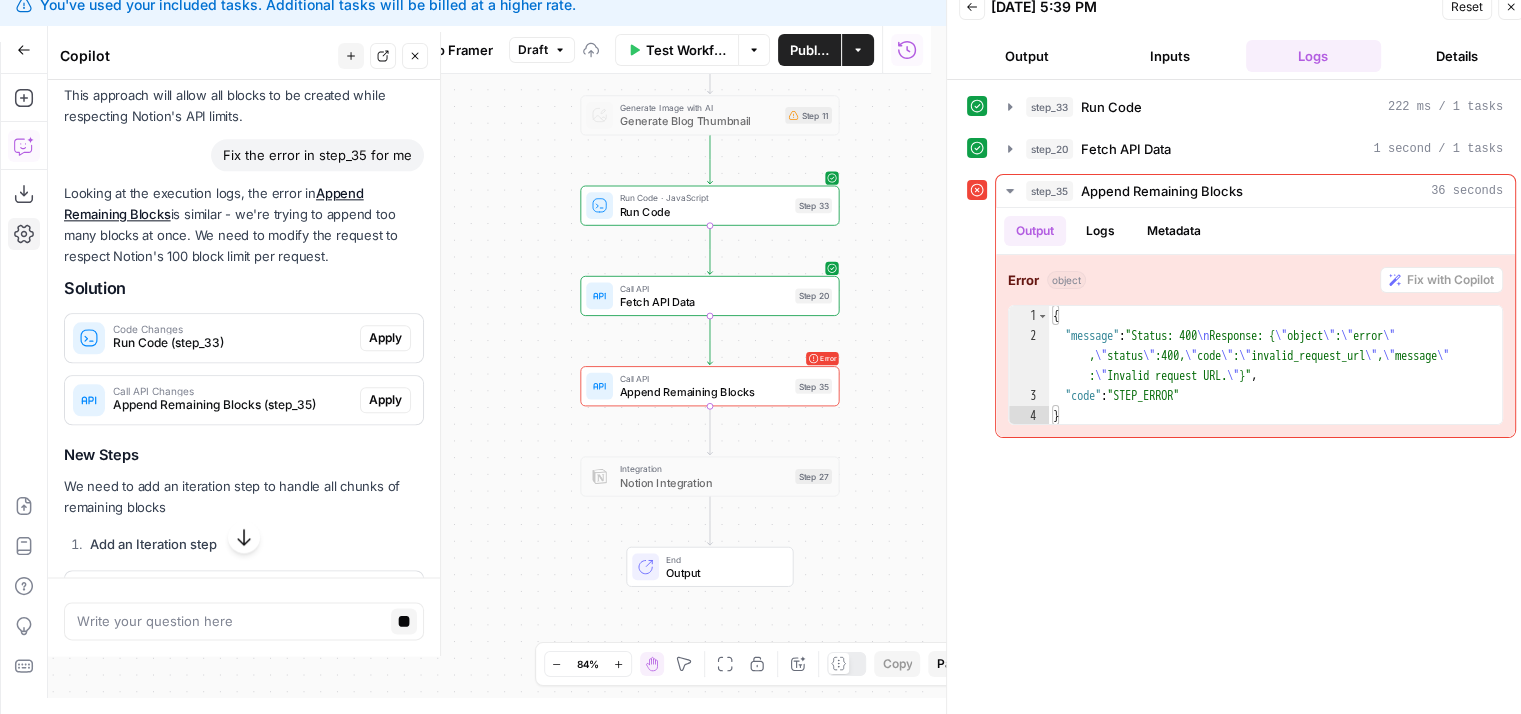 scroll, scrollTop: 2482, scrollLeft: 0, axis: vertical 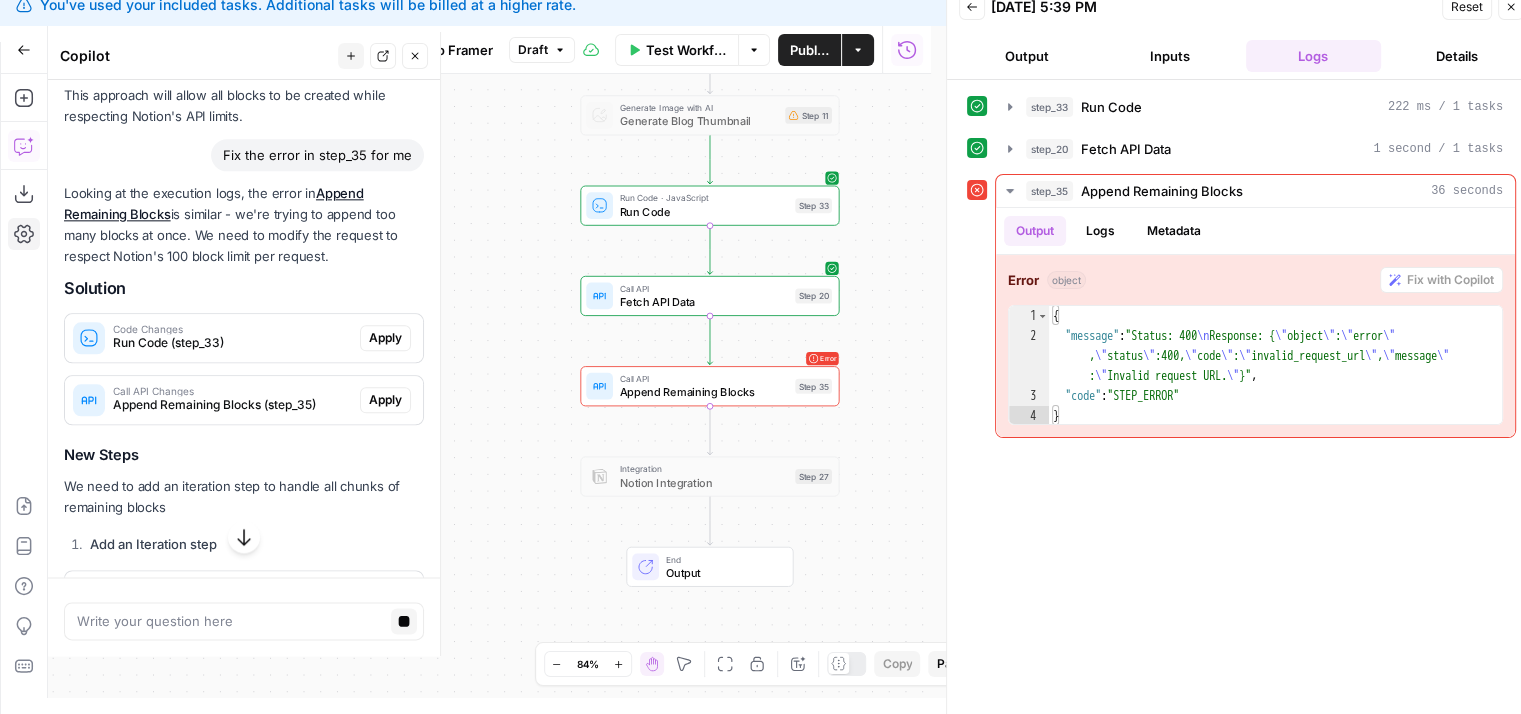 drag, startPoint x: 223, startPoint y: 277, endPoint x: 232, endPoint y: 237, distance: 41 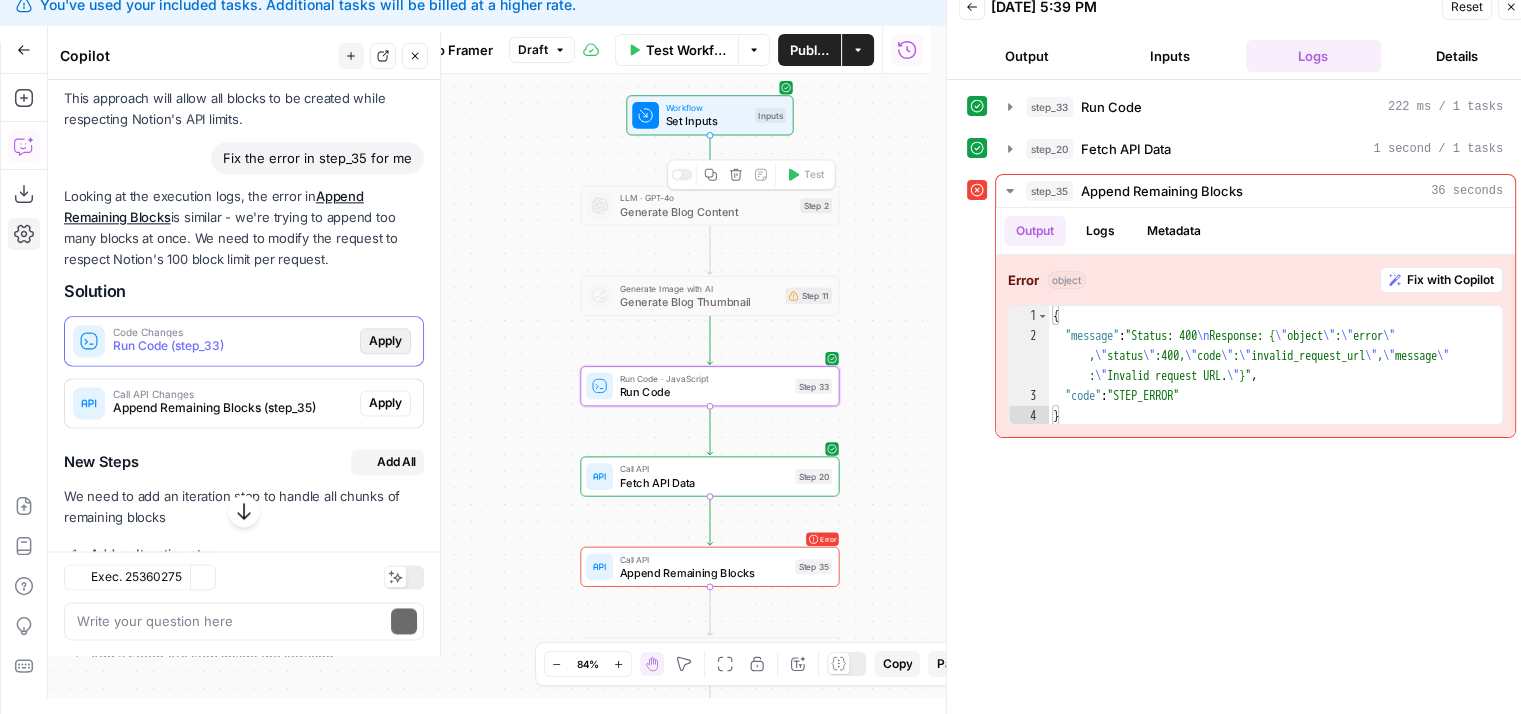 click on "Apply" at bounding box center [385, 341] 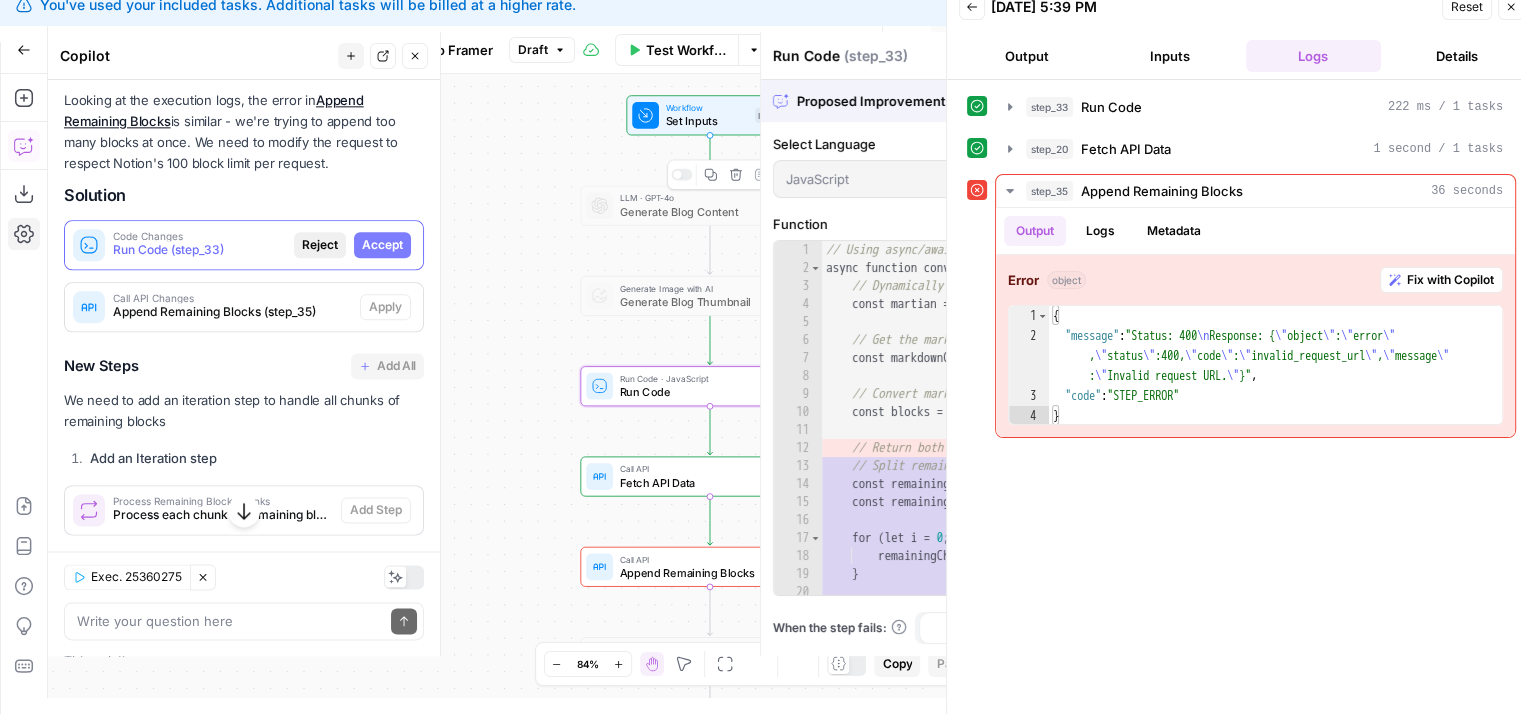 scroll, scrollTop: 2485, scrollLeft: 0, axis: vertical 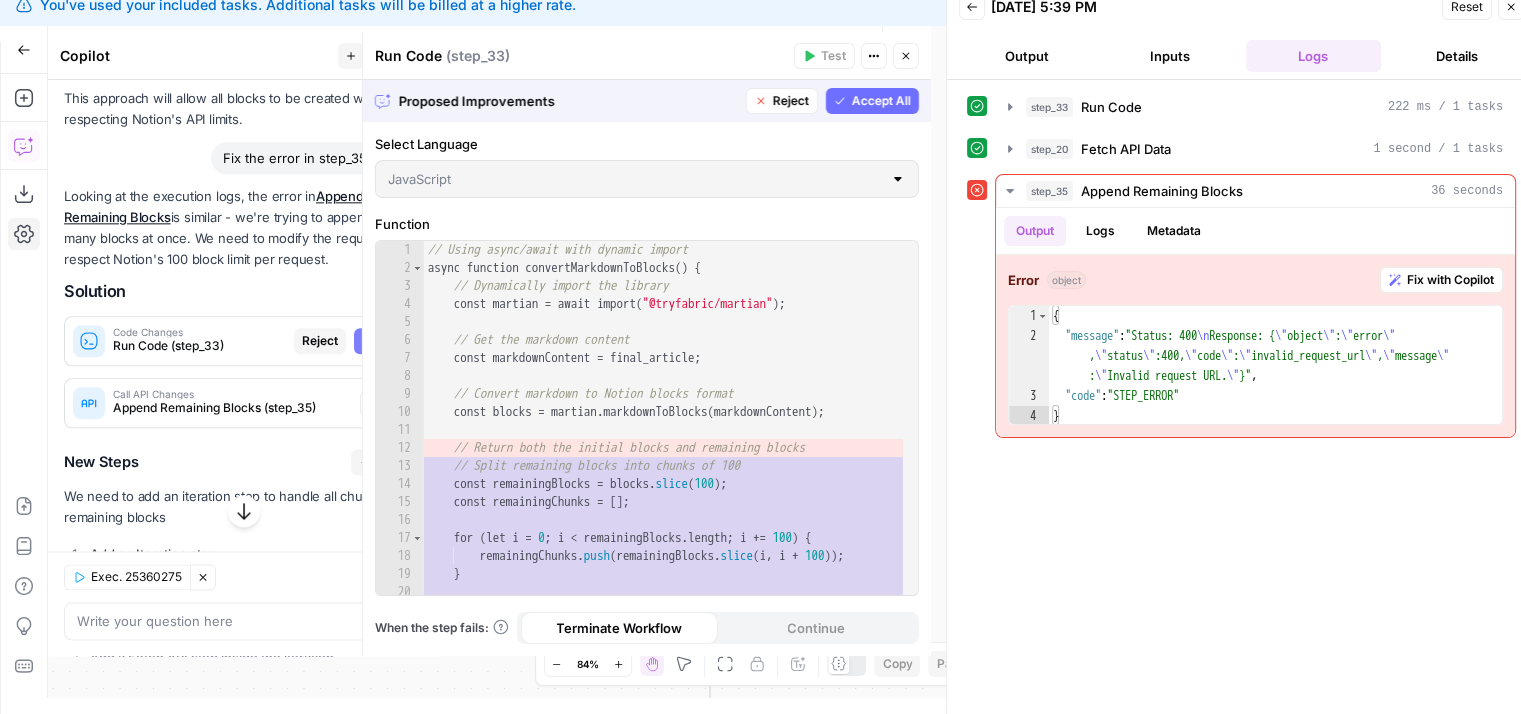 click on "Accept All" at bounding box center [881, 101] 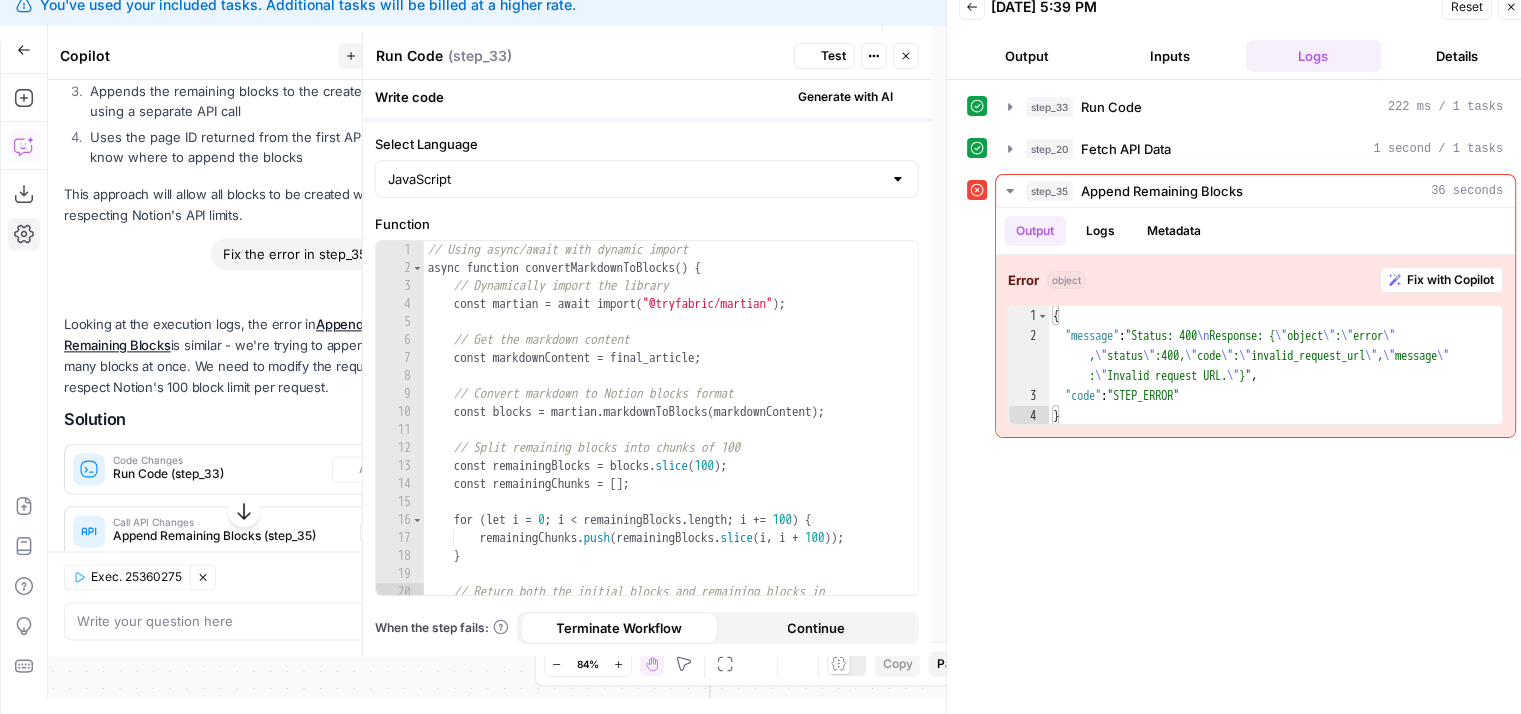 scroll, scrollTop: 2581, scrollLeft: 0, axis: vertical 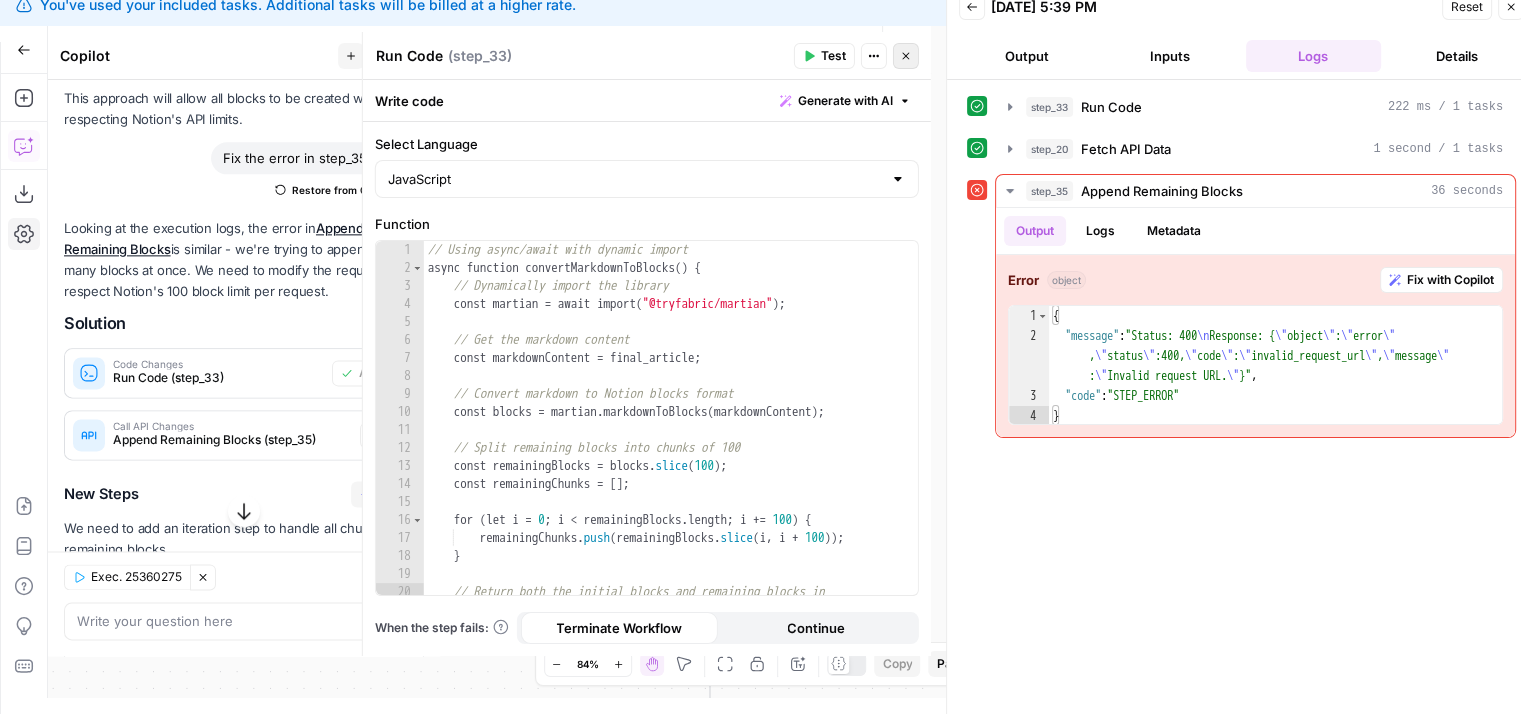 click 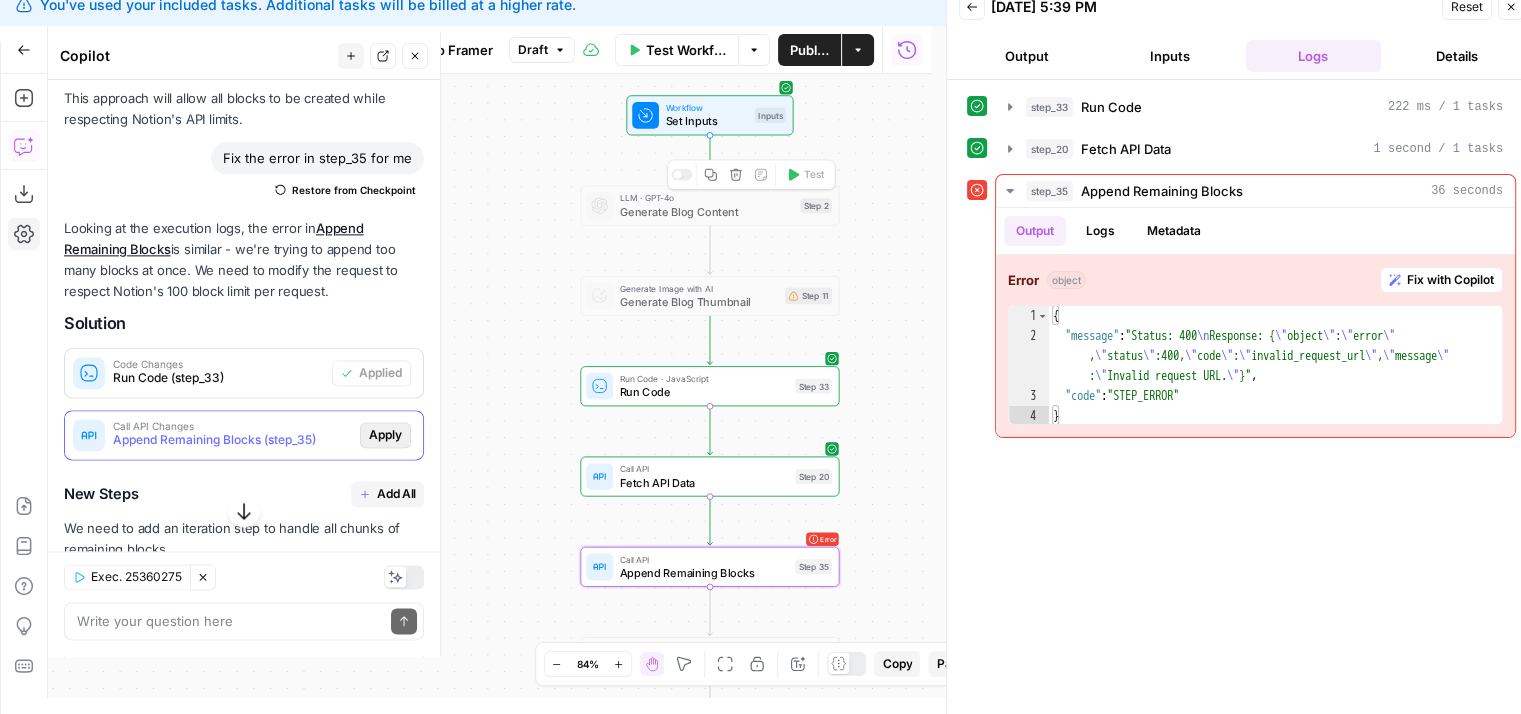 click on "Apply" at bounding box center (385, 435) 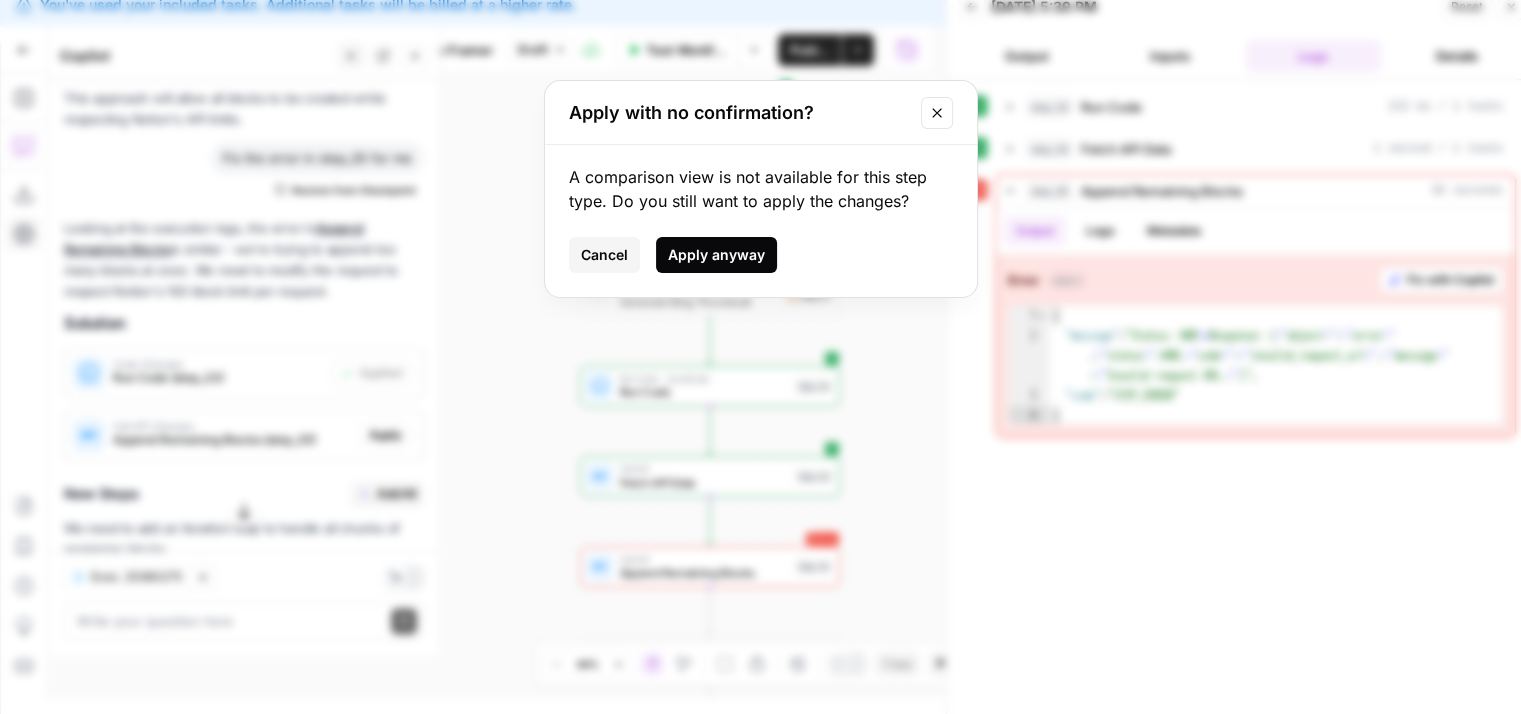 click on "Apply anyway" at bounding box center (716, 255) 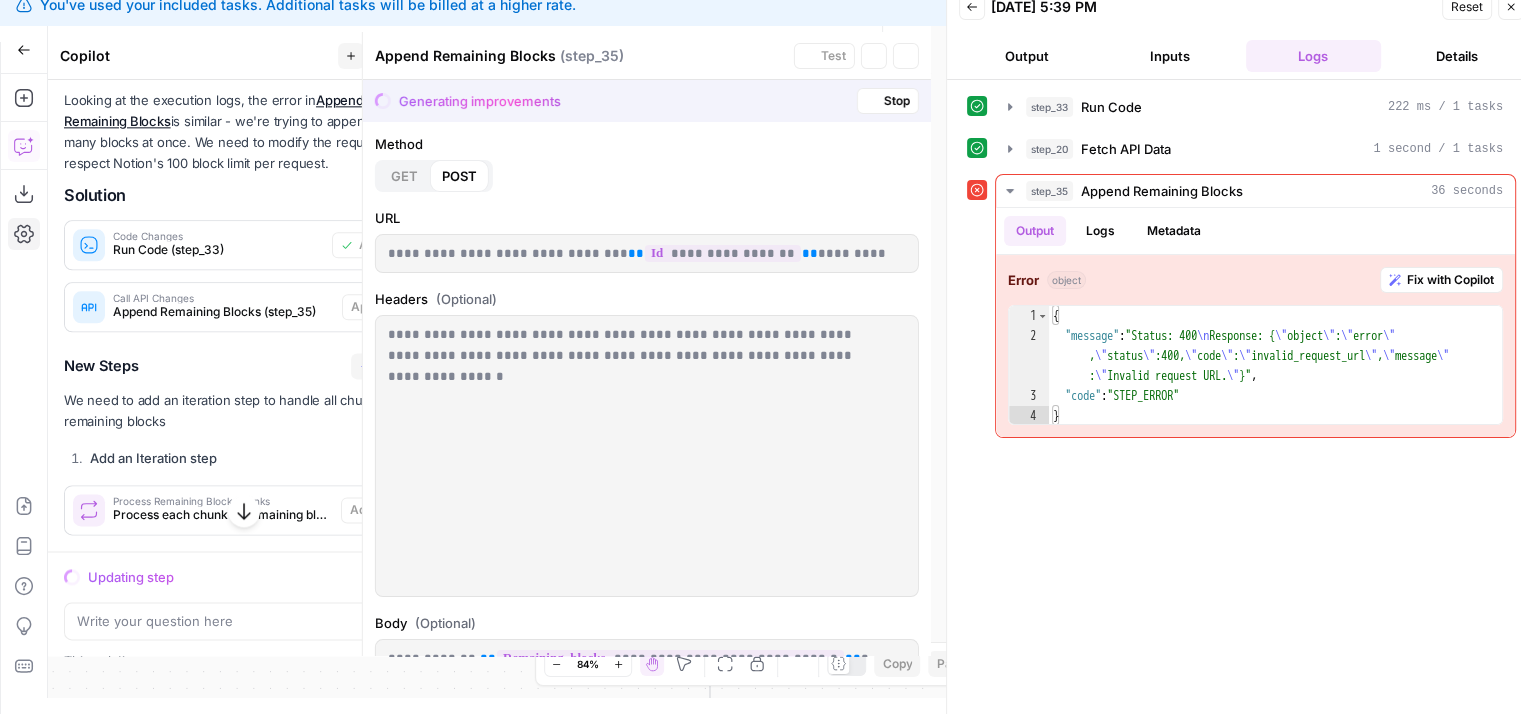 scroll, scrollTop: 2485, scrollLeft: 0, axis: vertical 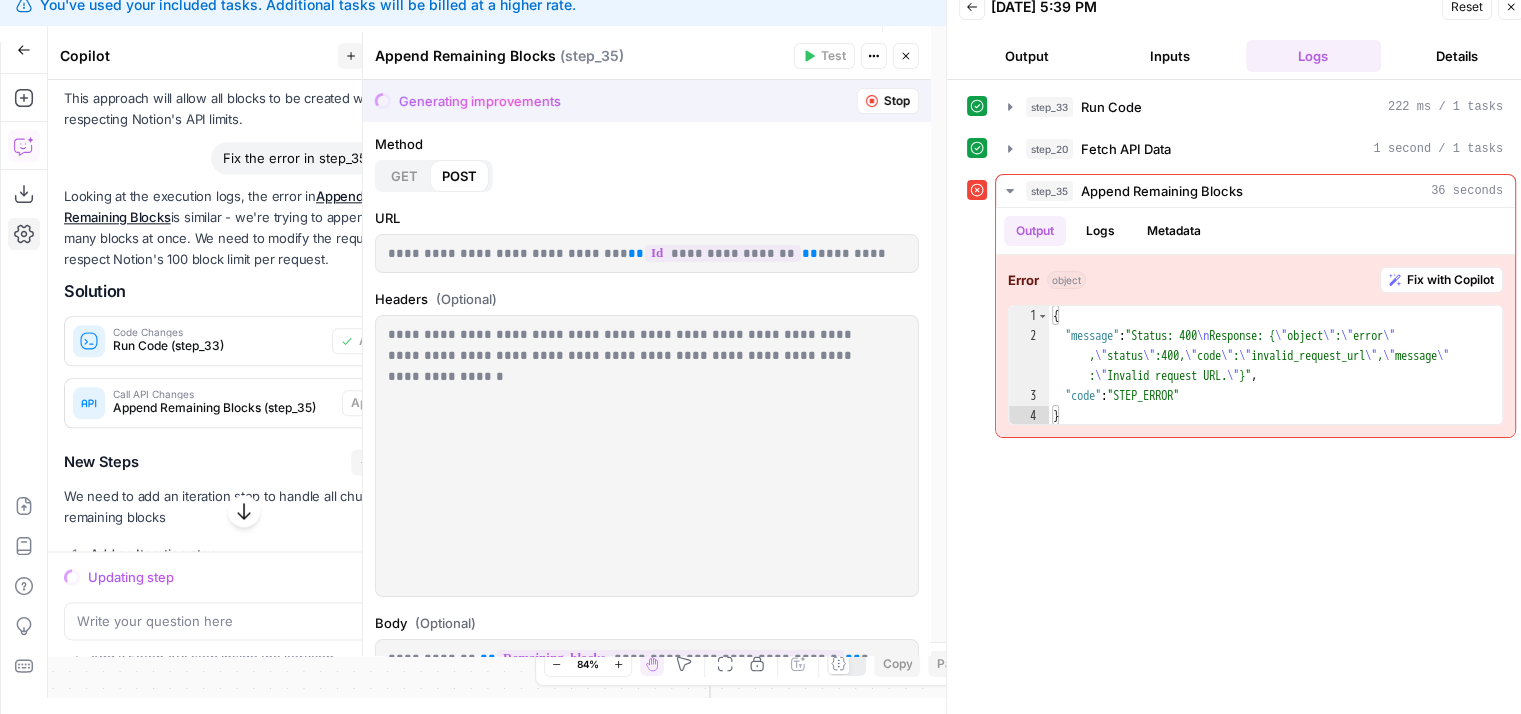 click on "Close" at bounding box center [1511, 7] 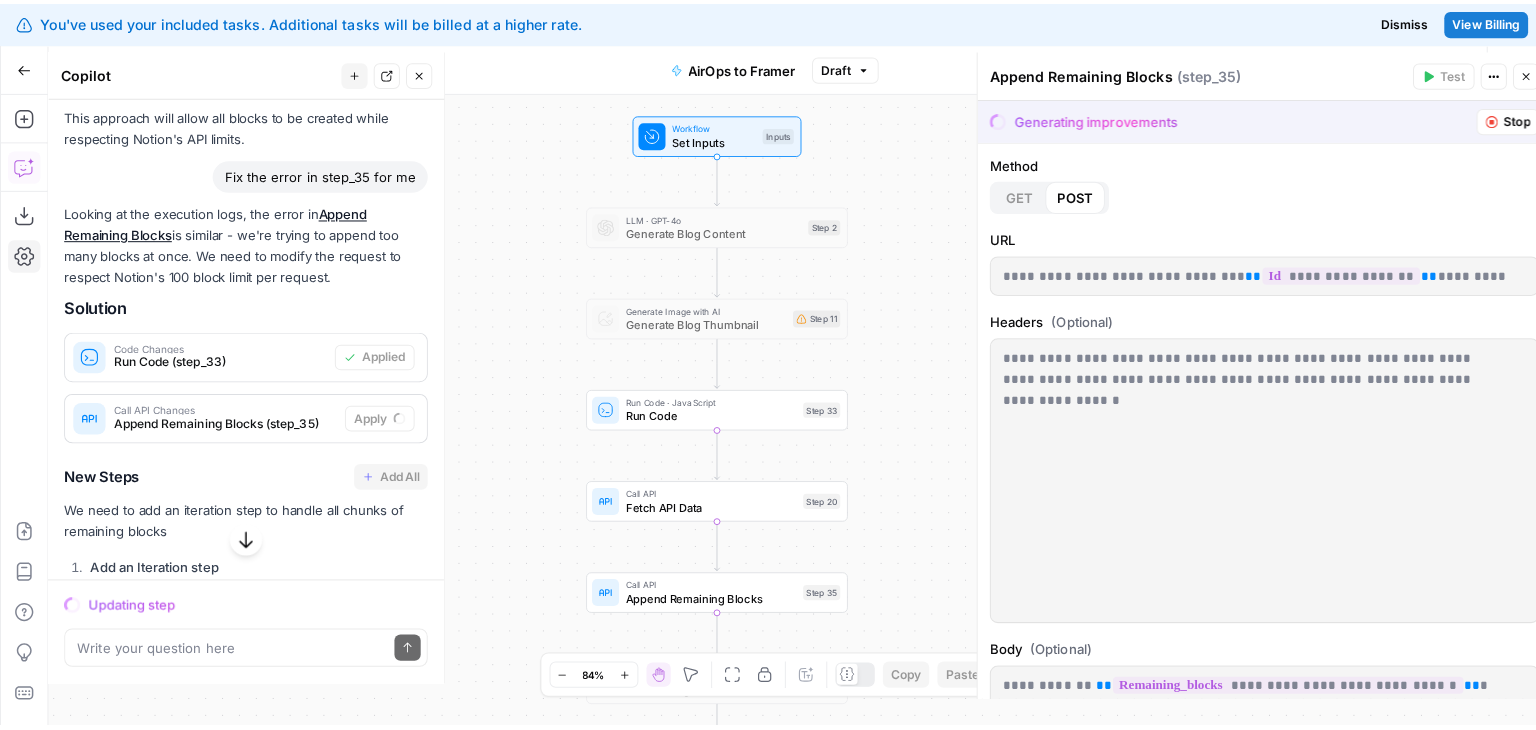 scroll, scrollTop: 0, scrollLeft: 0, axis: both 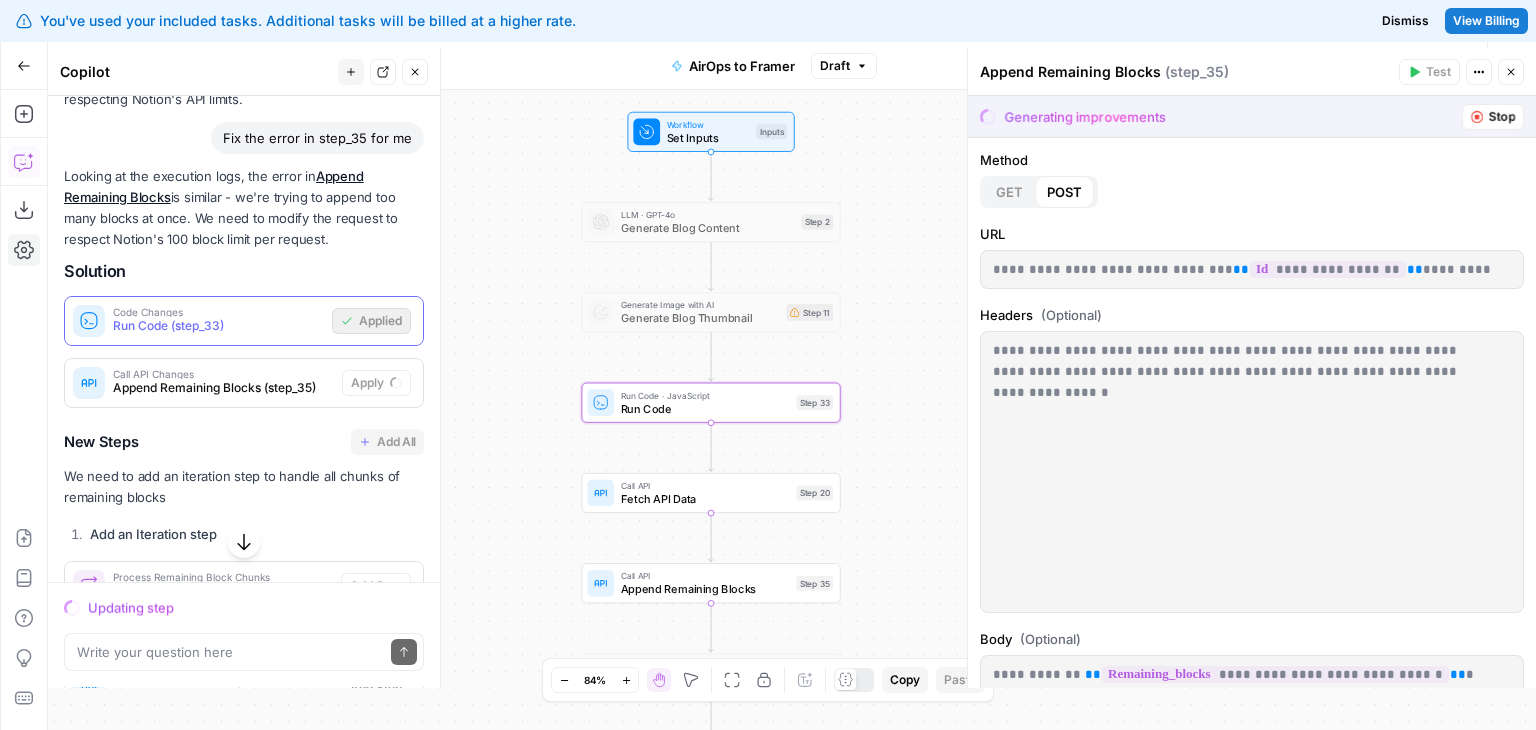 drag, startPoint x: 312, startPoint y: 289, endPoint x: 316, endPoint y: 345, distance: 56.142673 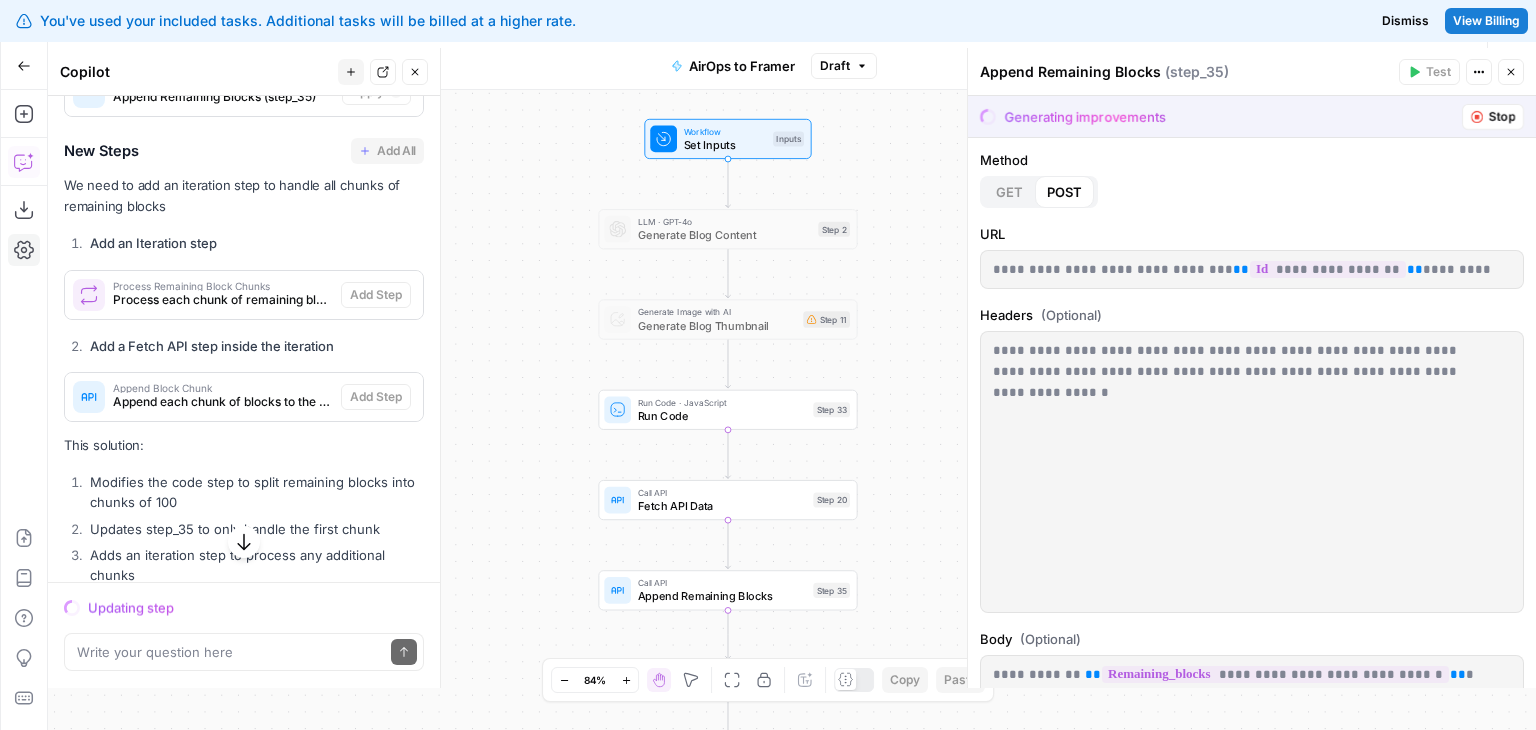 drag, startPoint x: 280, startPoint y: 383, endPoint x: 282, endPoint y: 465, distance: 82.02438 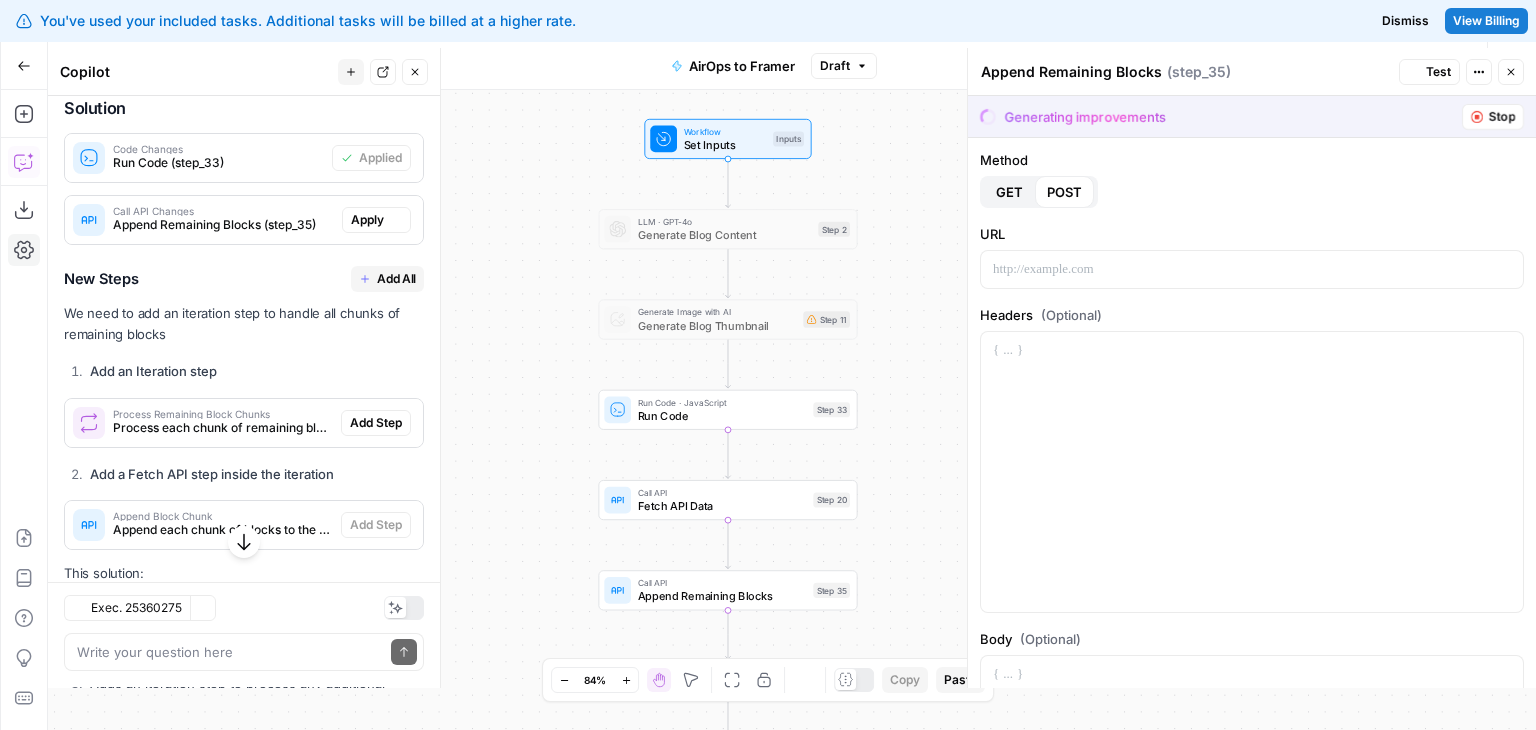 scroll, scrollTop: 3106, scrollLeft: 0, axis: vertical 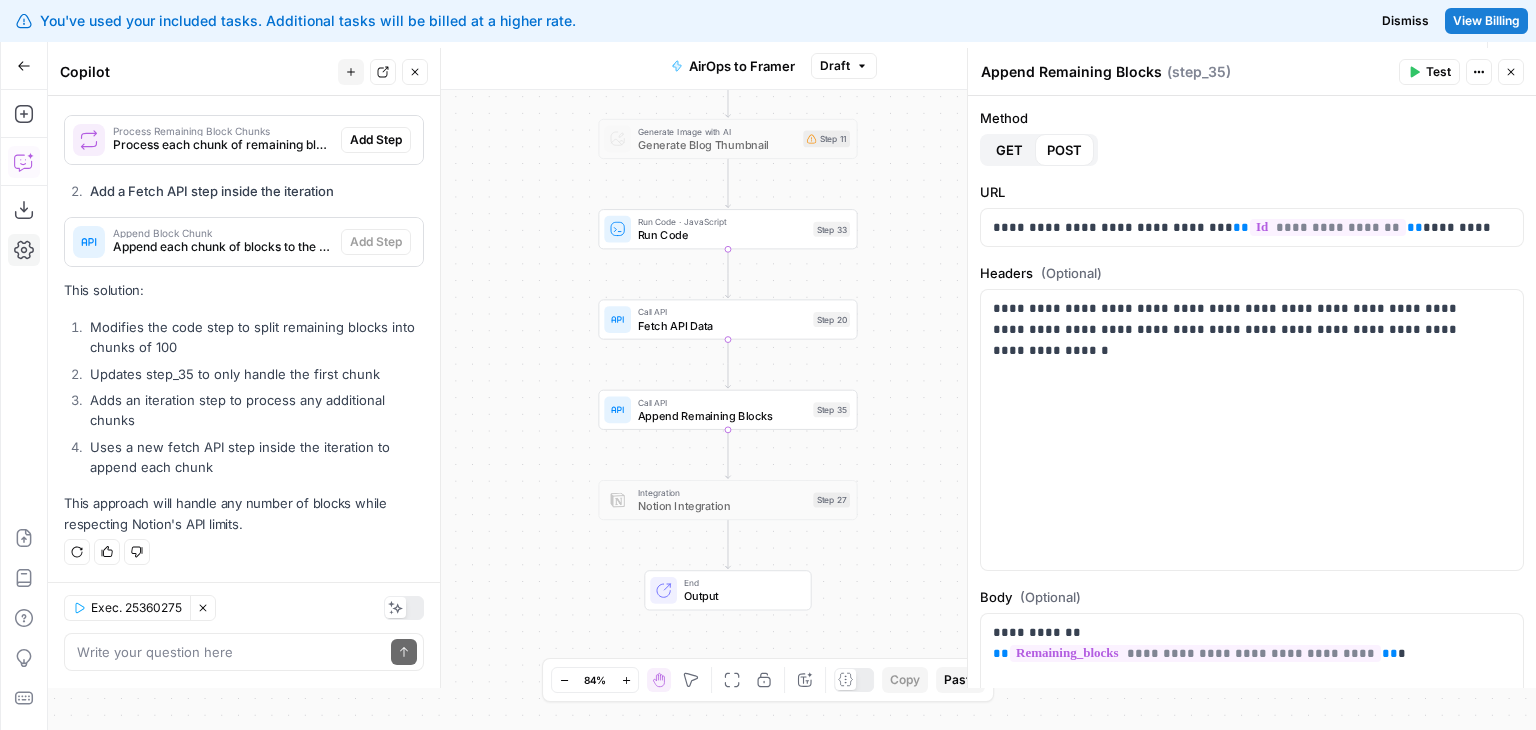 drag, startPoint x: 271, startPoint y: 344, endPoint x: 276, endPoint y: 428, distance: 84.14868 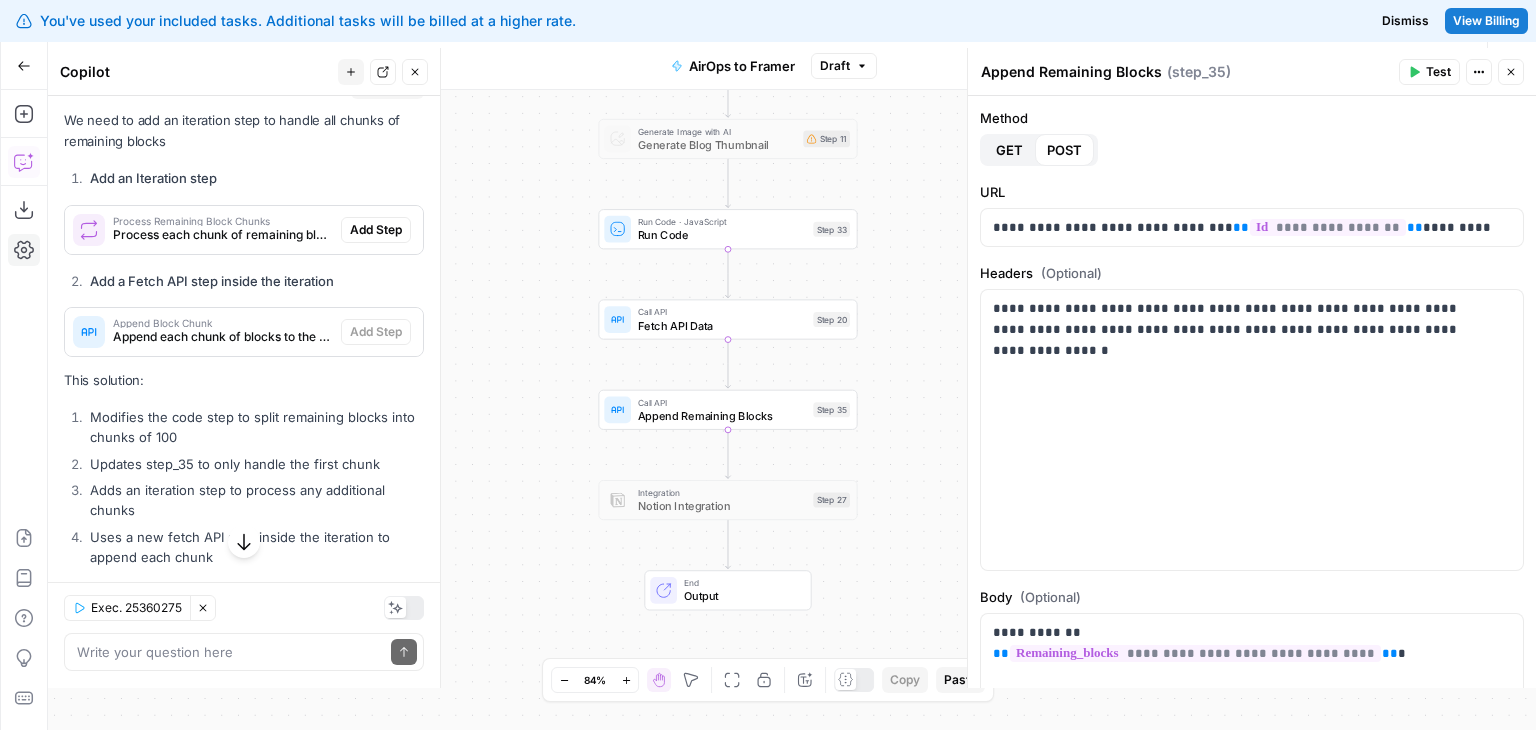 scroll, scrollTop: 2956, scrollLeft: 0, axis: vertical 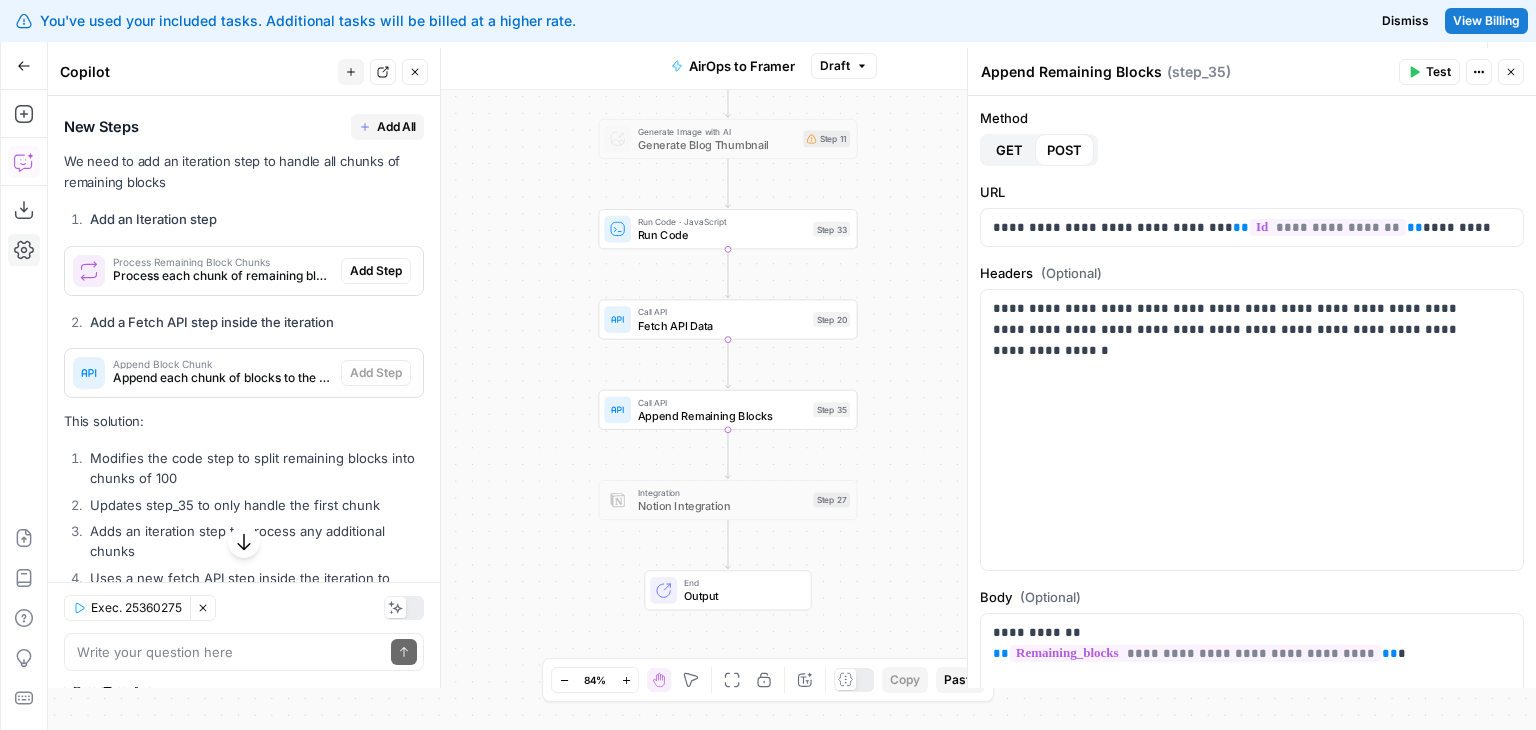 drag, startPoint x: 325, startPoint y: 436, endPoint x: 327, endPoint y: 368, distance: 68.0294 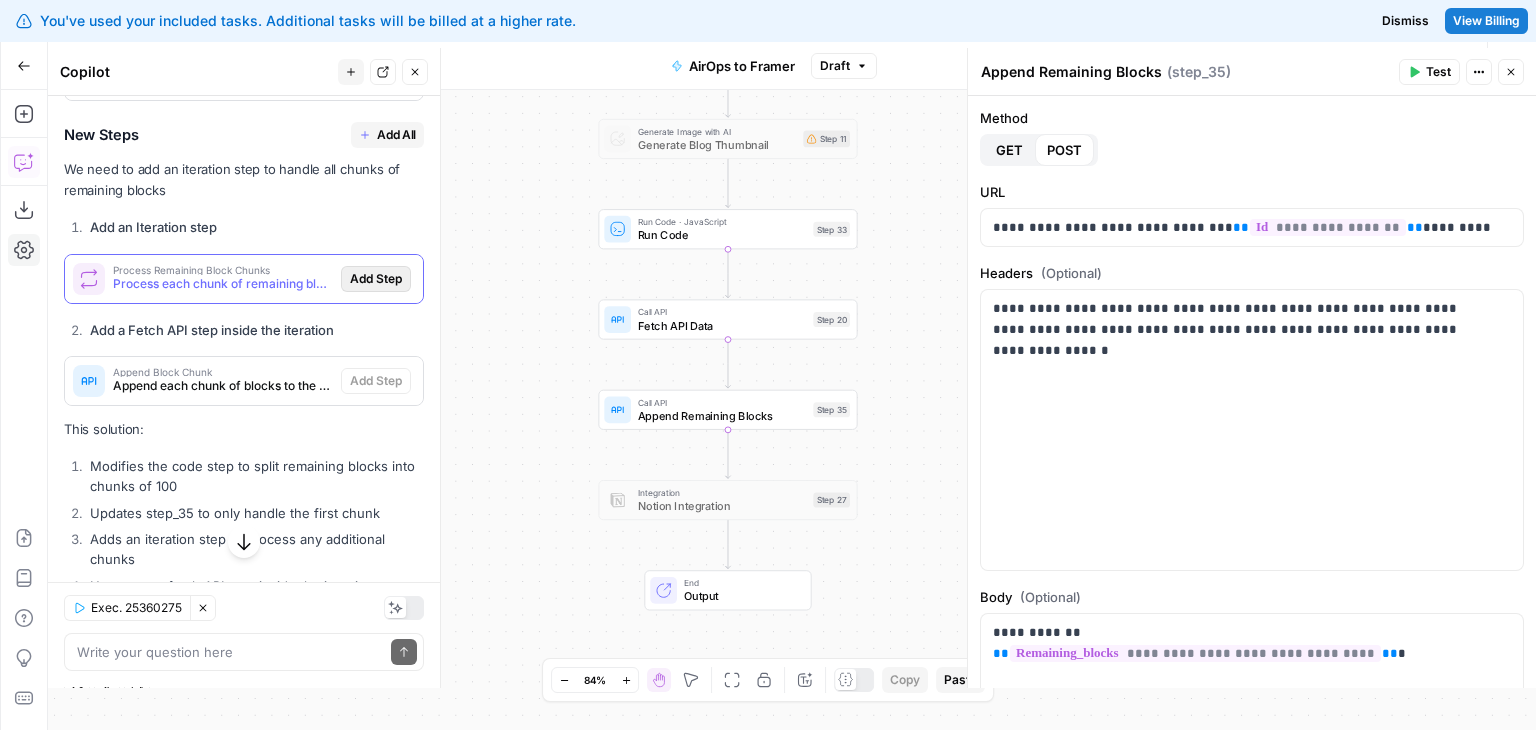 click on "Add Step" at bounding box center (376, 279) 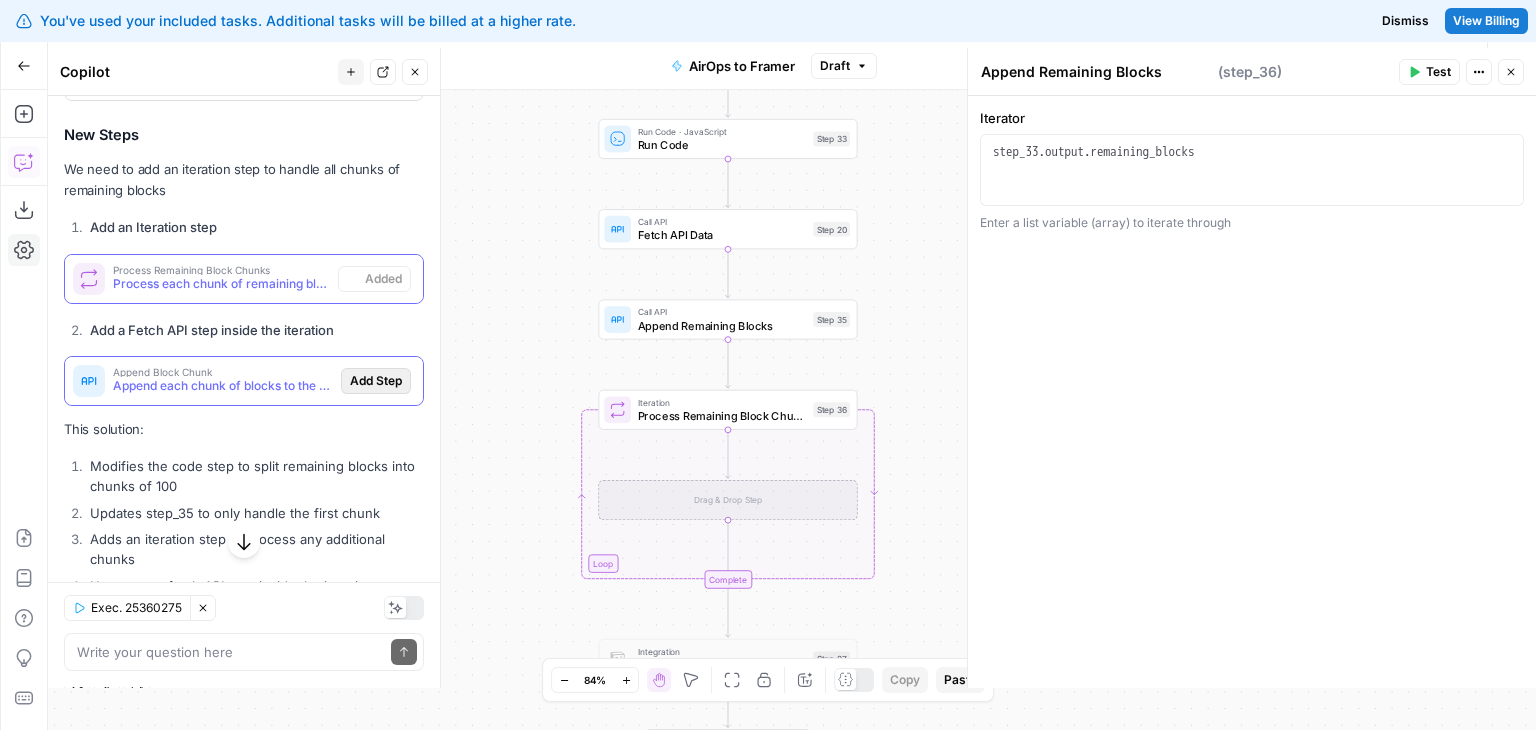 type on "Process Remaining Block Chunks" 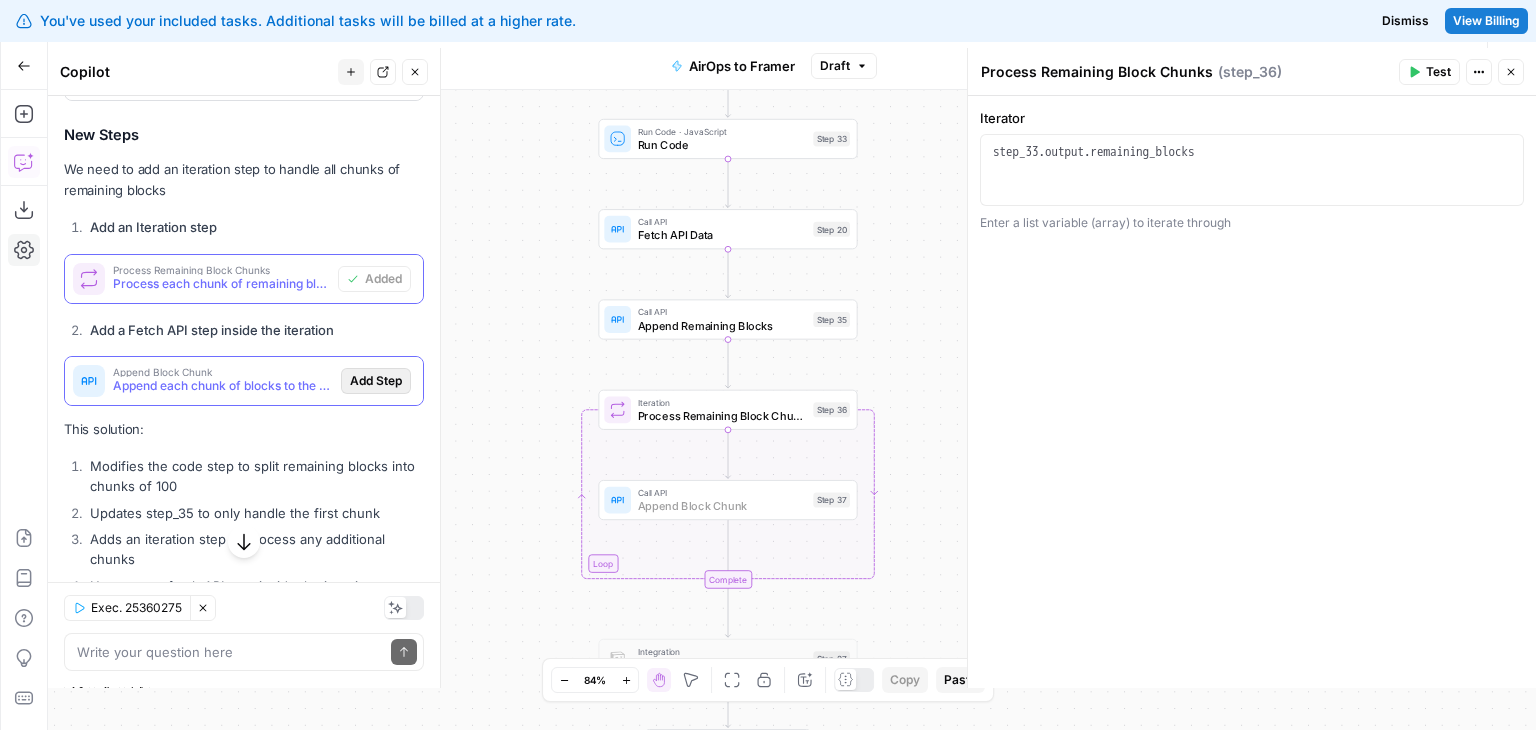 click on "Add Step" at bounding box center [376, 381] 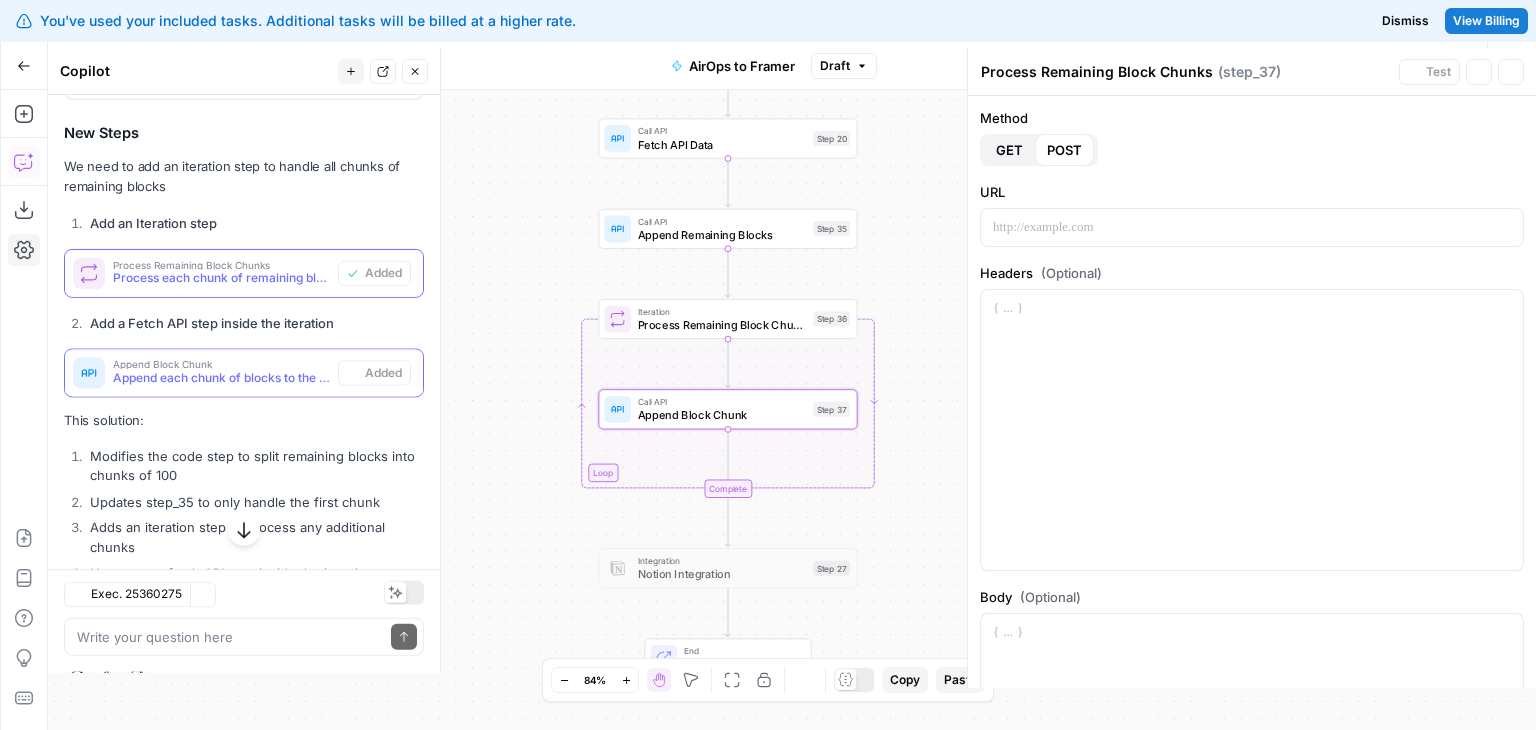 type on "Append Block Chunk" 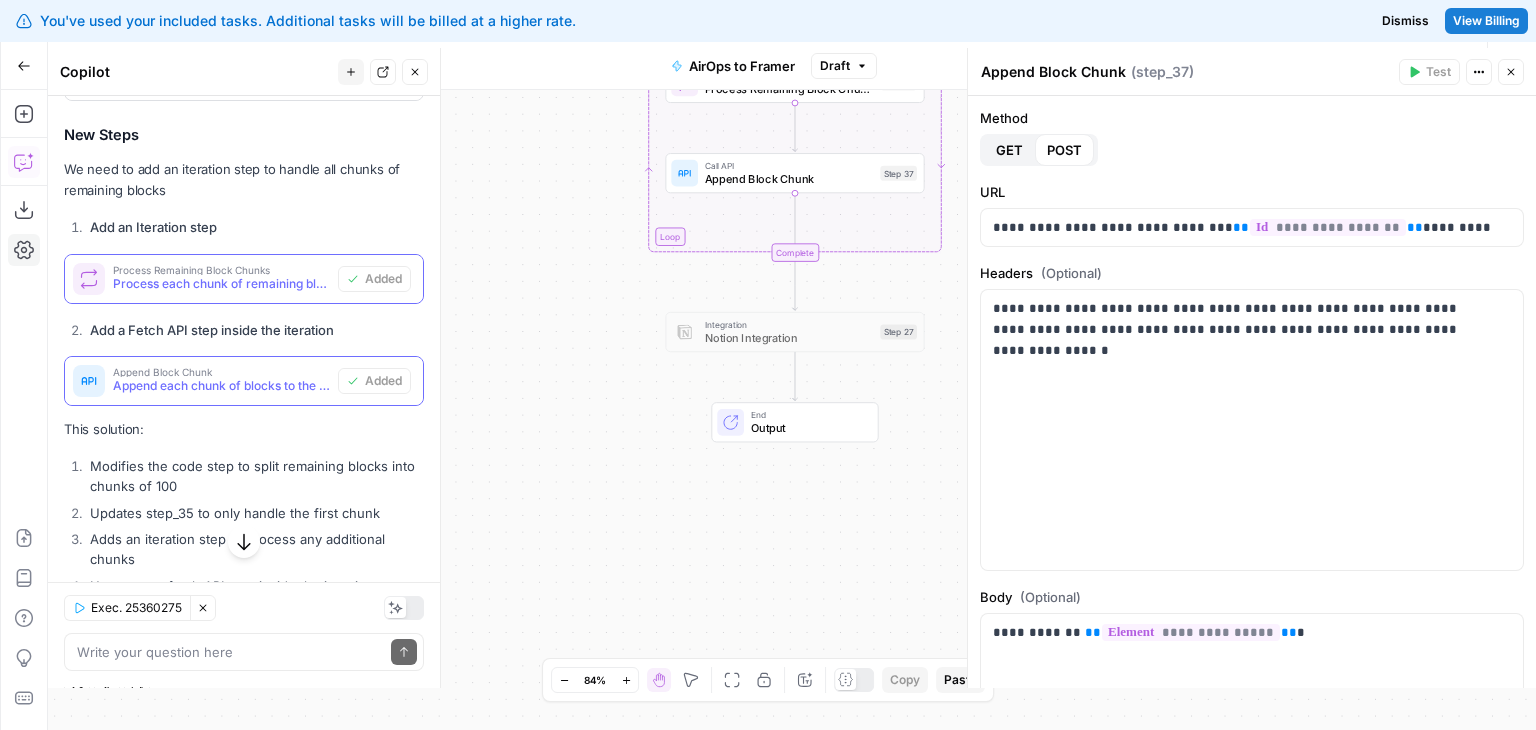 drag, startPoint x: 489, startPoint y: 521, endPoint x: 533, endPoint y: 393, distance: 135.3514 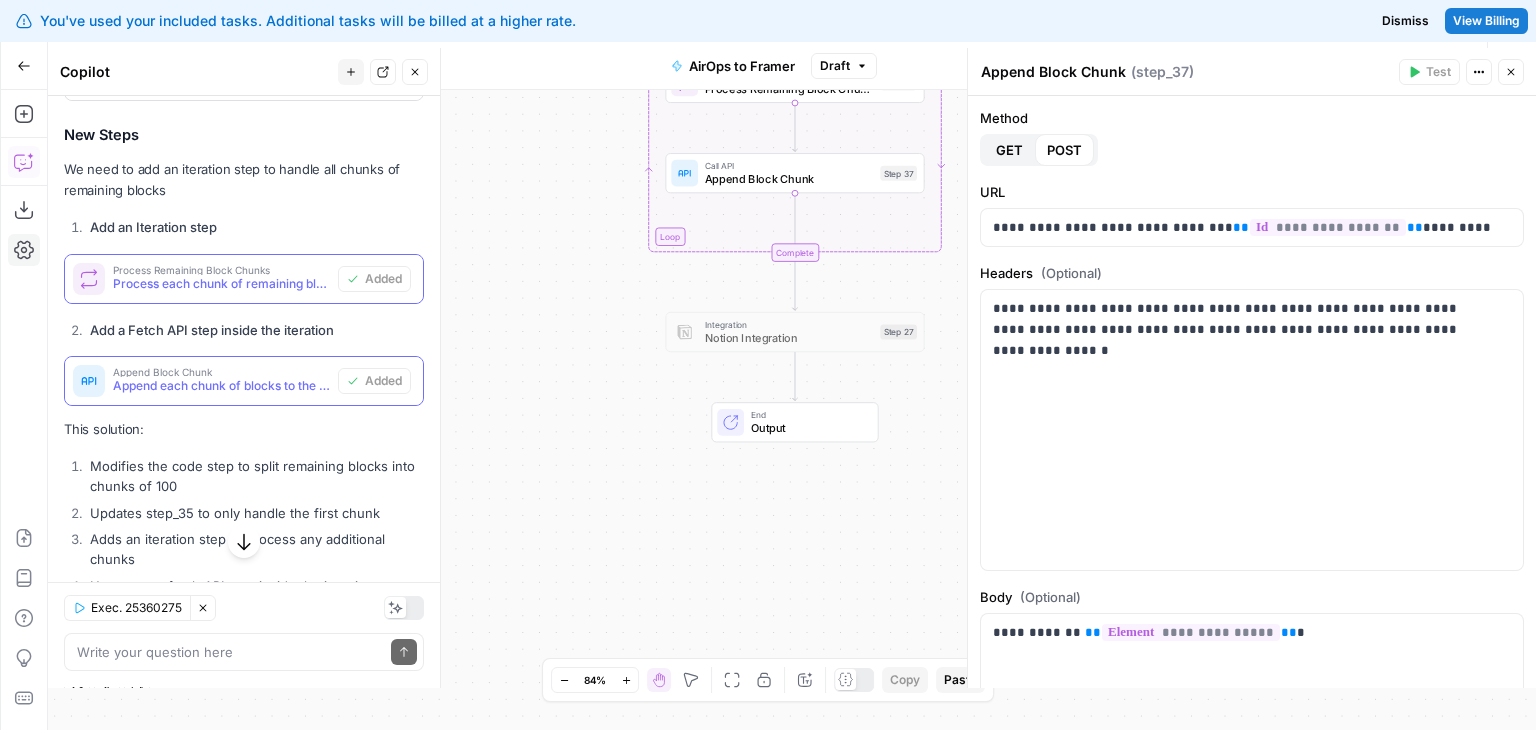 click on "Workflow Set Inputs Inputs LLM · GPT-4o Generate Blog Content Step 2 Copy step Delete step Edit Note Test Generate Image with AI Generate Blog Thumbnail Step 11 Run Code · JavaScript Run Code Step 33 Call API Fetch API Data Step 20 Call API Append Remaining Blocks Step 35 Loop Iteration Process Remaining Block Chunks Step 36 Call API Append Block Chunk Step 37 Complete Integration Notion Integration Step 27 End Output" at bounding box center [792, 410] 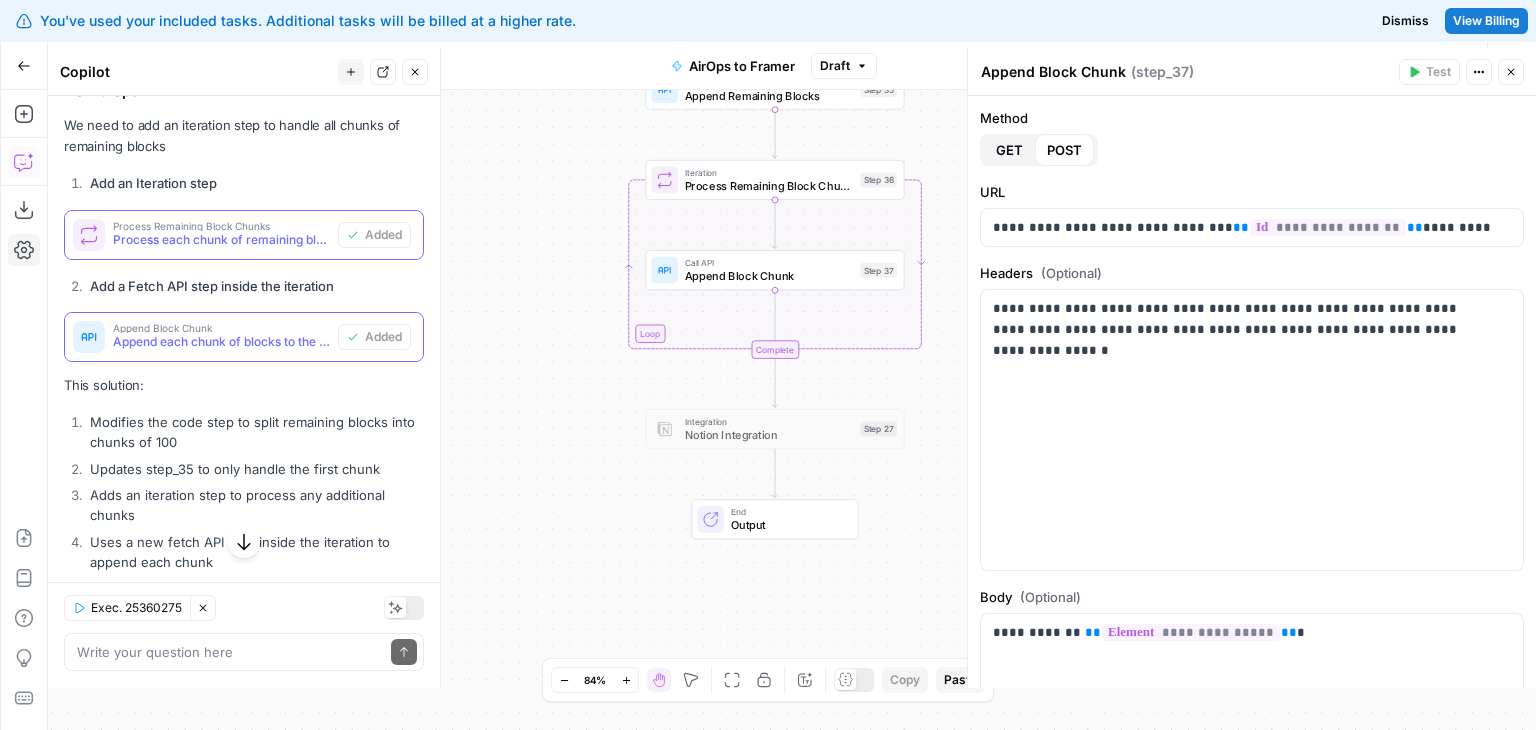 scroll, scrollTop: 3106, scrollLeft: 0, axis: vertical 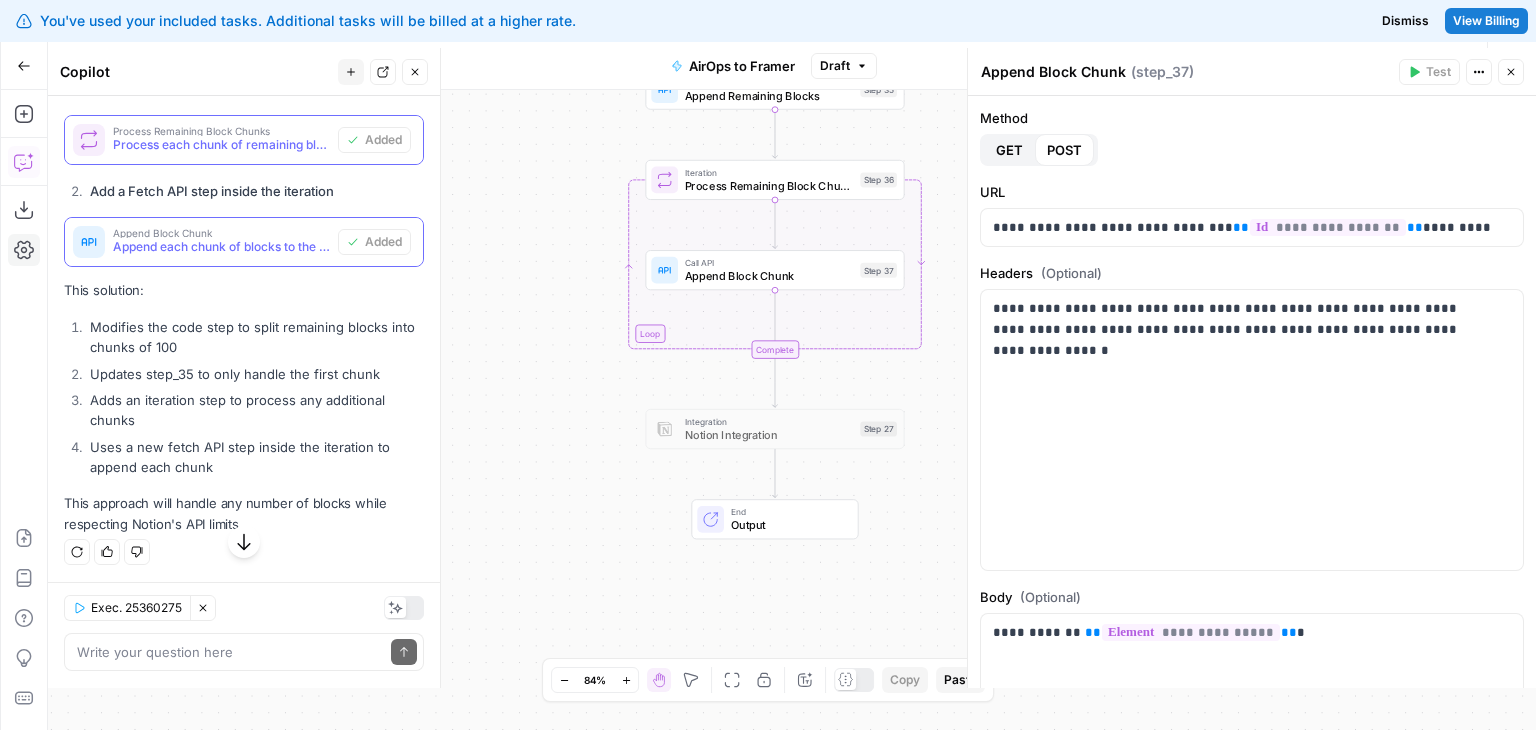 drag, startPoint x: 270, startPoint y: 550, endPoint x: 276, endPoint y: 590, distance: 40.4475 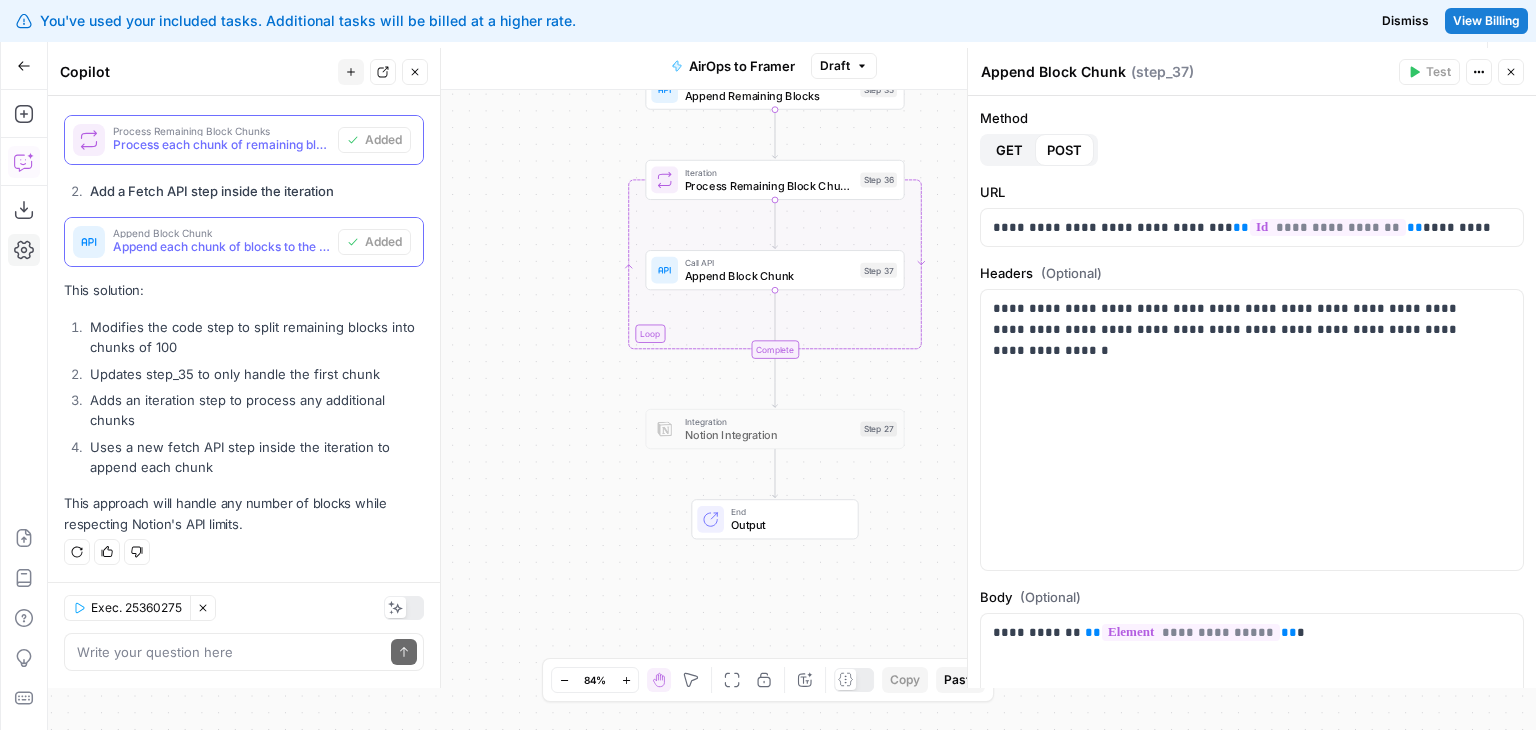 drag, startPoint x: 296, startPoint y: 445, endPoint x: 916, endPoint y: 192, distance: 669.6335 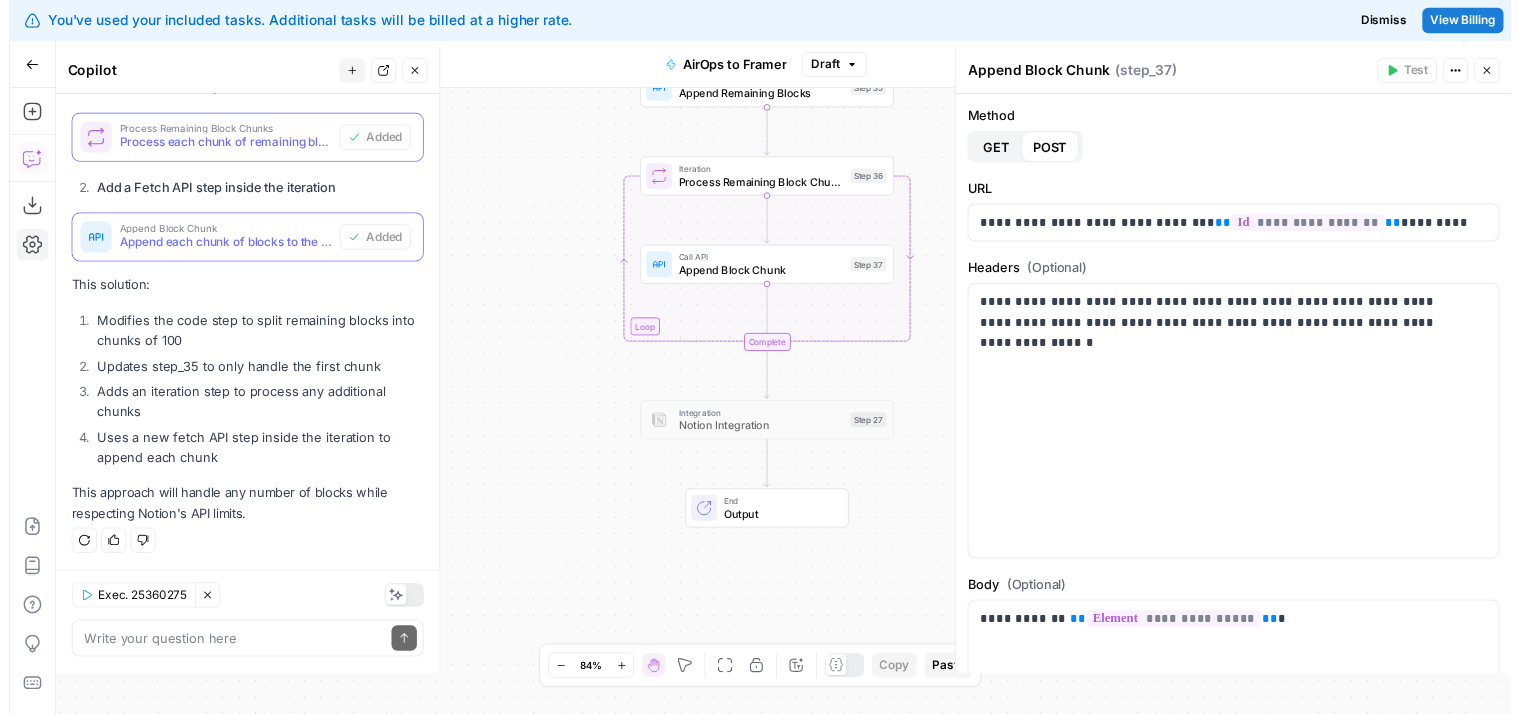 scroll, scrollTop: 2793, scrollLeft: 0, axis: vertical 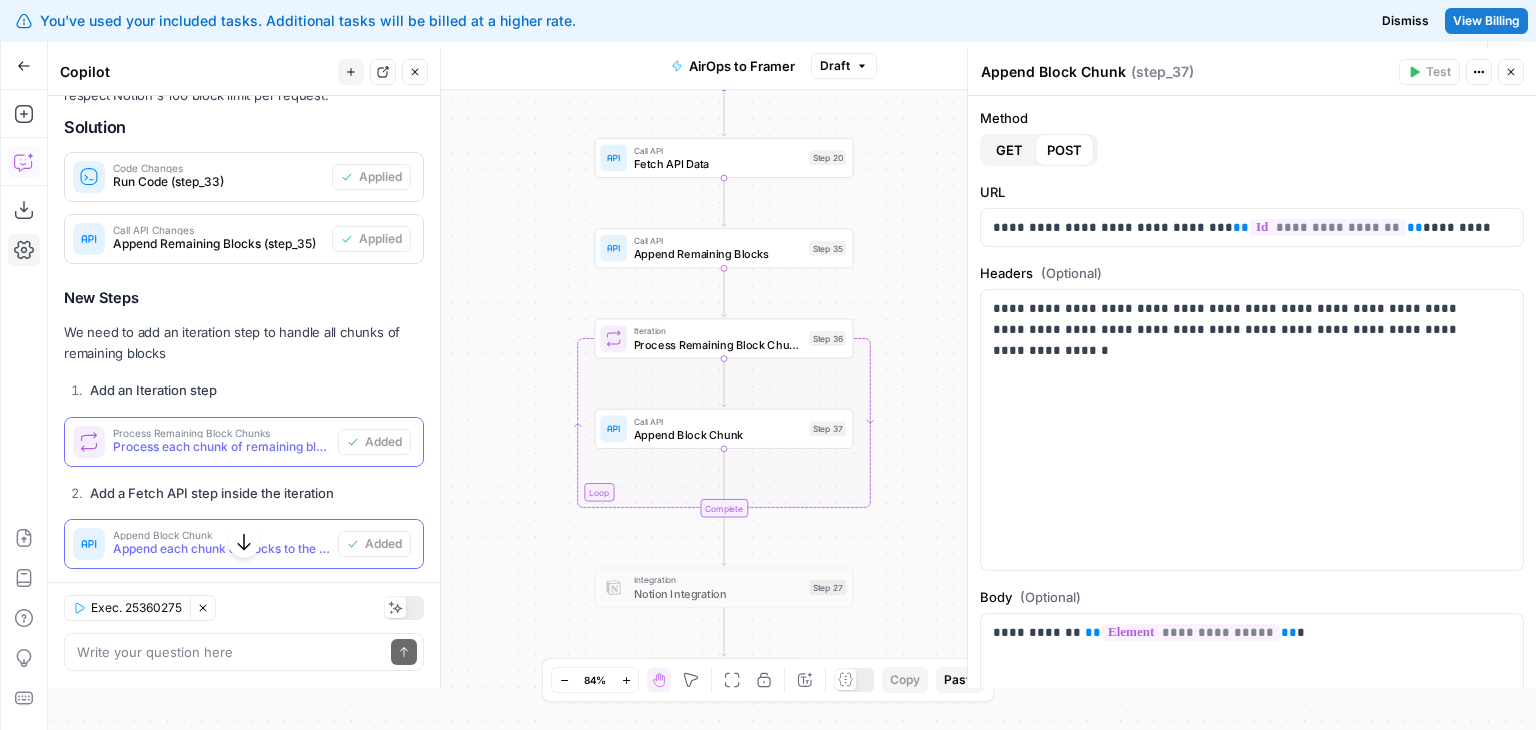 drag, startPoint x: 546, startPoint y: 149, endPoint x: 572, endPoint y: 273, distance: 126.69649 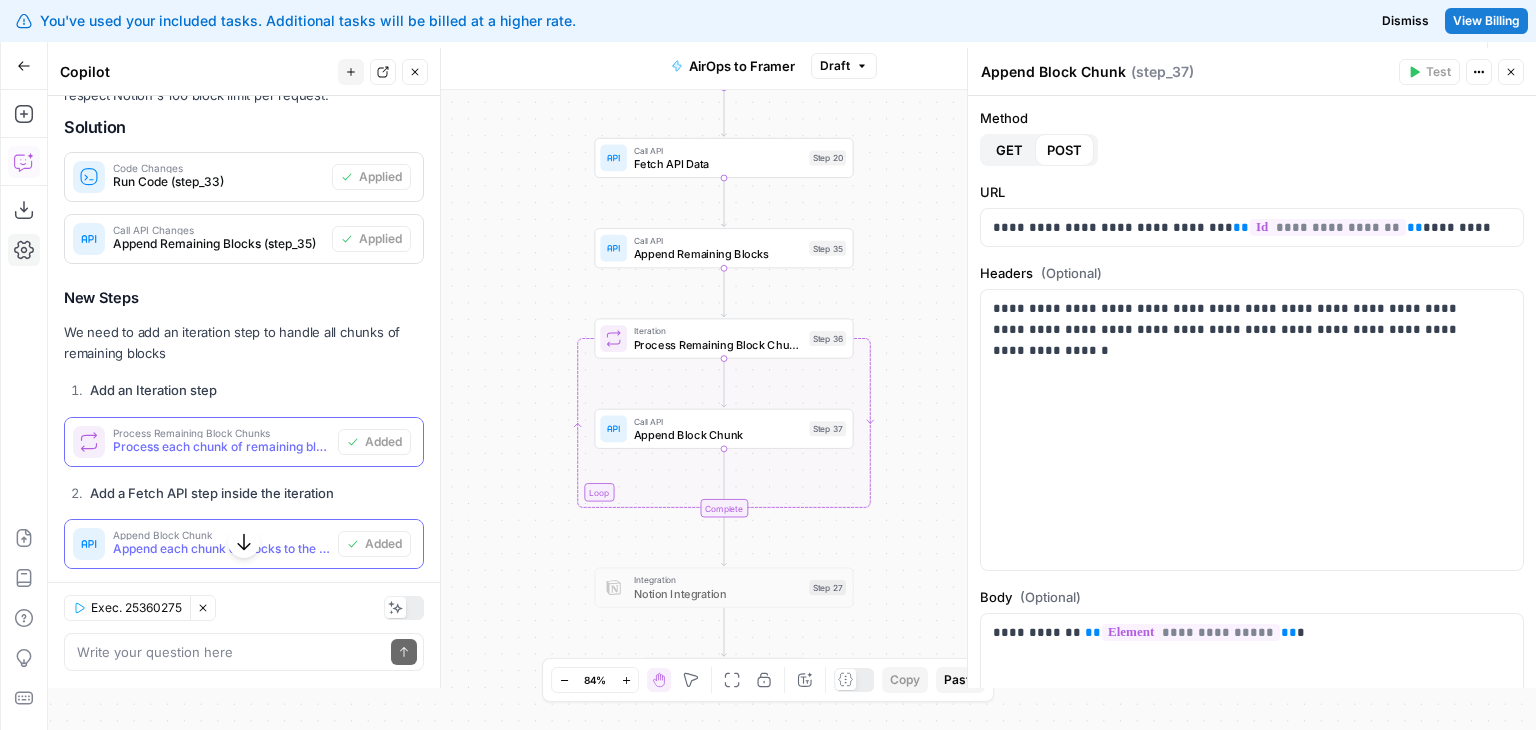 click on "Workflow Set Inputs Inputs LLM · GPT-4o Generate Blog Content Step 2 Copy step Delete step Edit Note Test Generate Image with AI Generate Blog Thumbnail Step 11 Run Code · JavaScript Run Code Step 33 Call API Fetch API Data Step 20 Call API Append Remaining Blocks Step 35 Loop Iteration Process Remaining Block Chunks Step 36 Call API Append Block Chunk Step 37 Complete Integration Notion Integration Step 27 End Output" at bounding box center [792, 410] 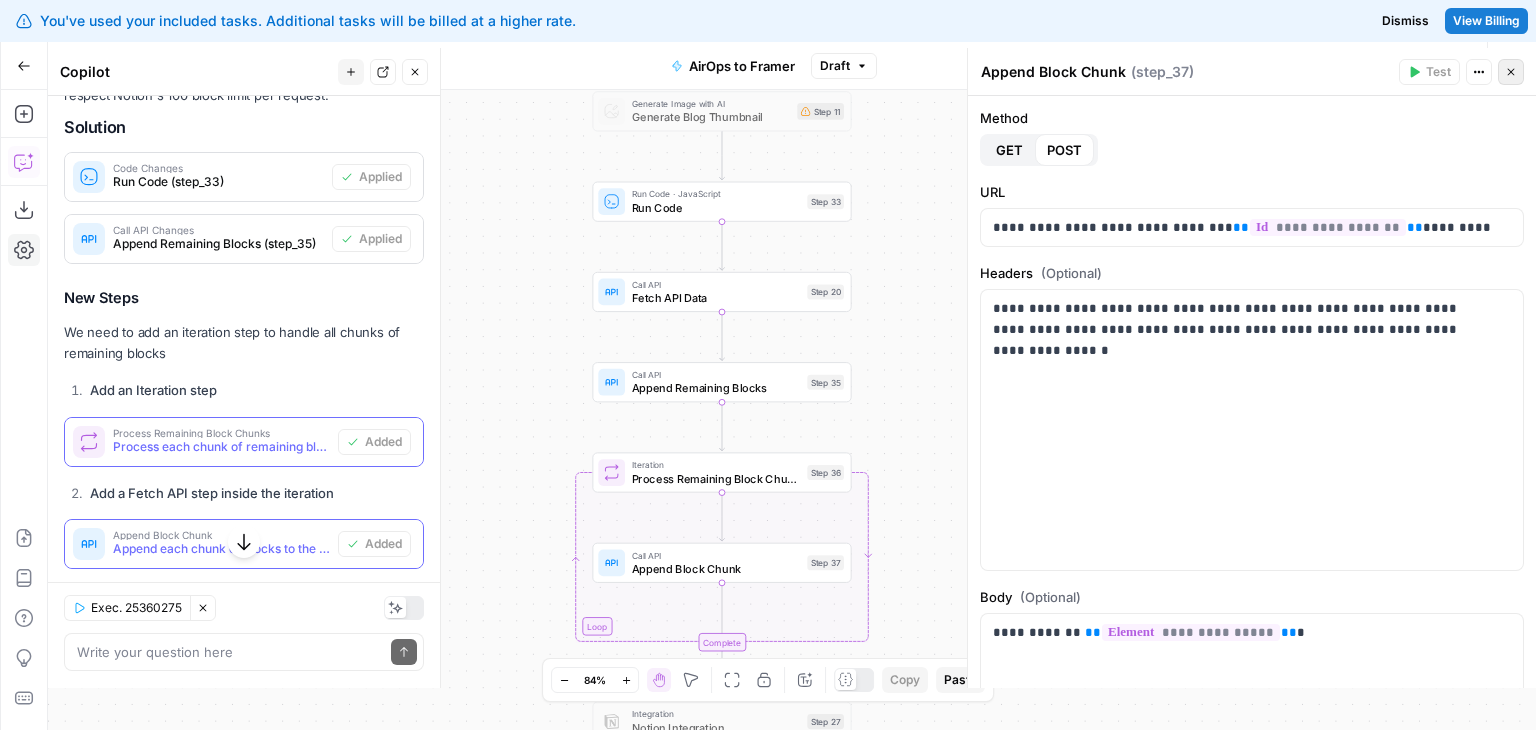 click 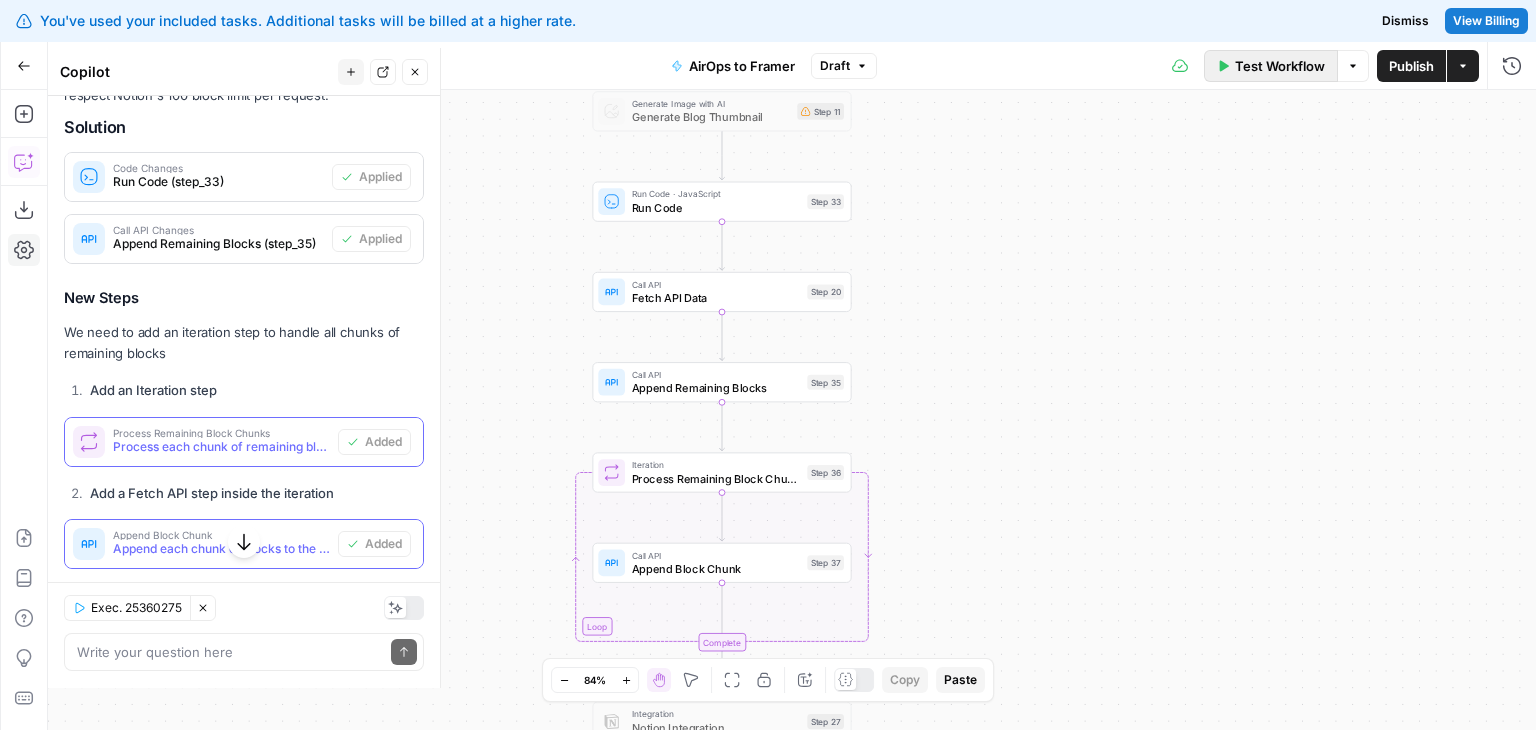 click on "Test Workflow" at bounding box center (1280, 66) 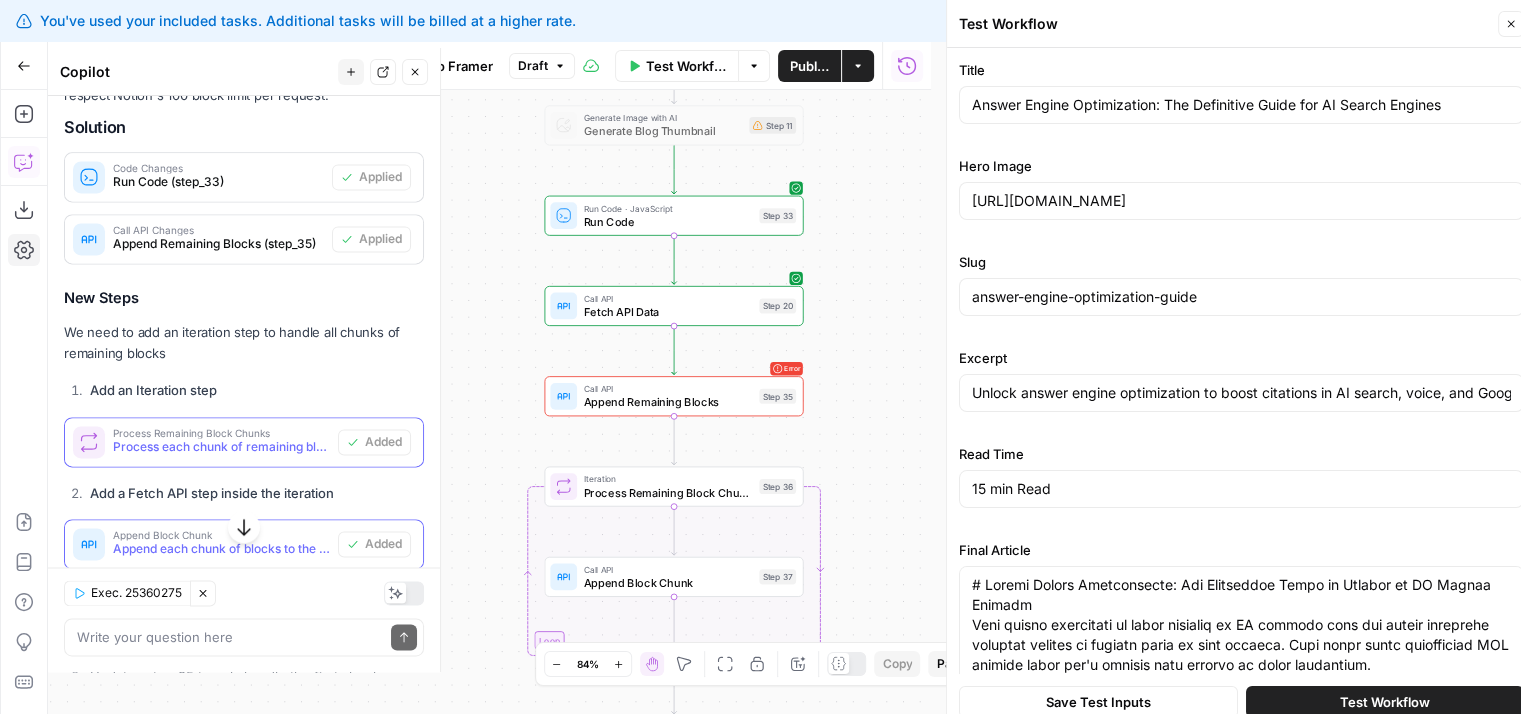 drag, startPoint x: 898, startPoint y: 389, endPoint x: 852, endPoint y: 445, distance: 72.47068 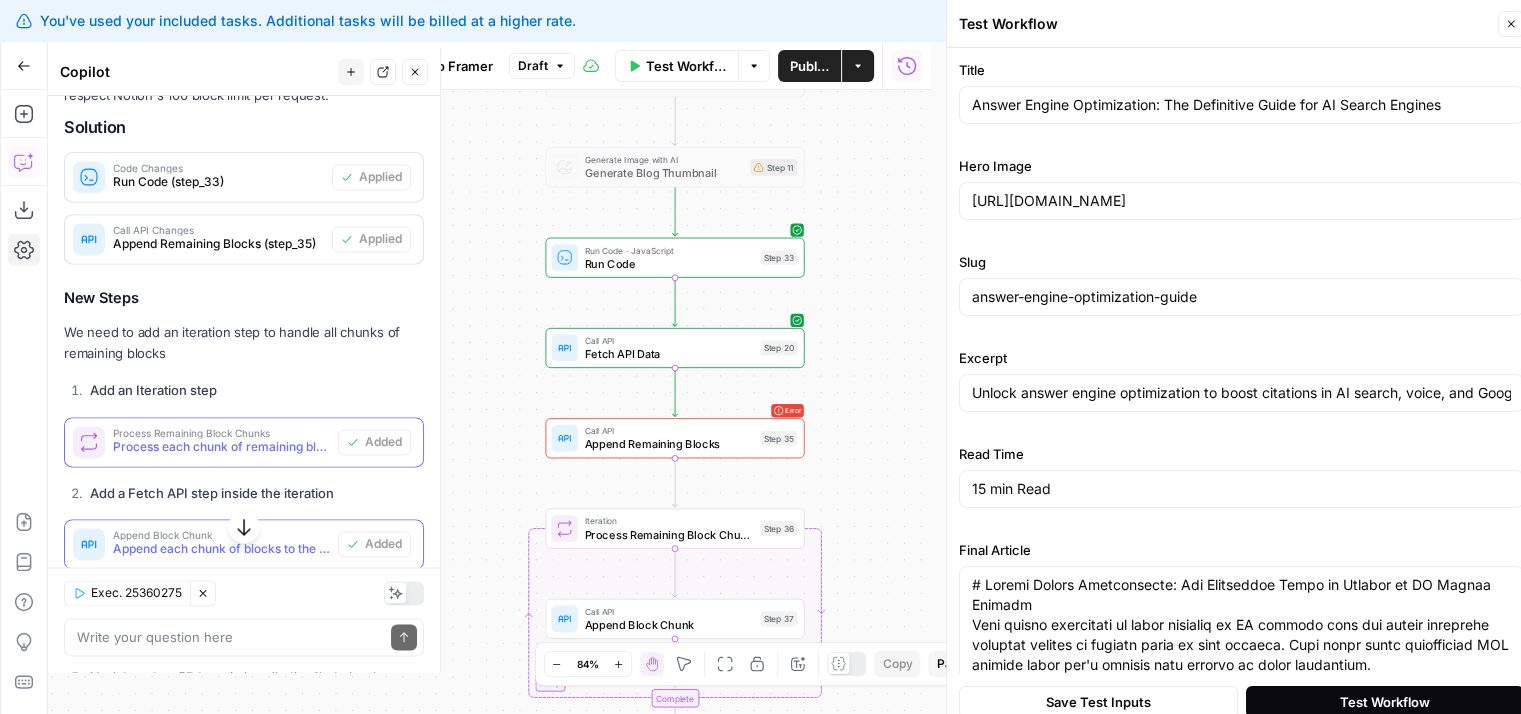 click on "Test Workflow" at bounding box center [1385, 702] 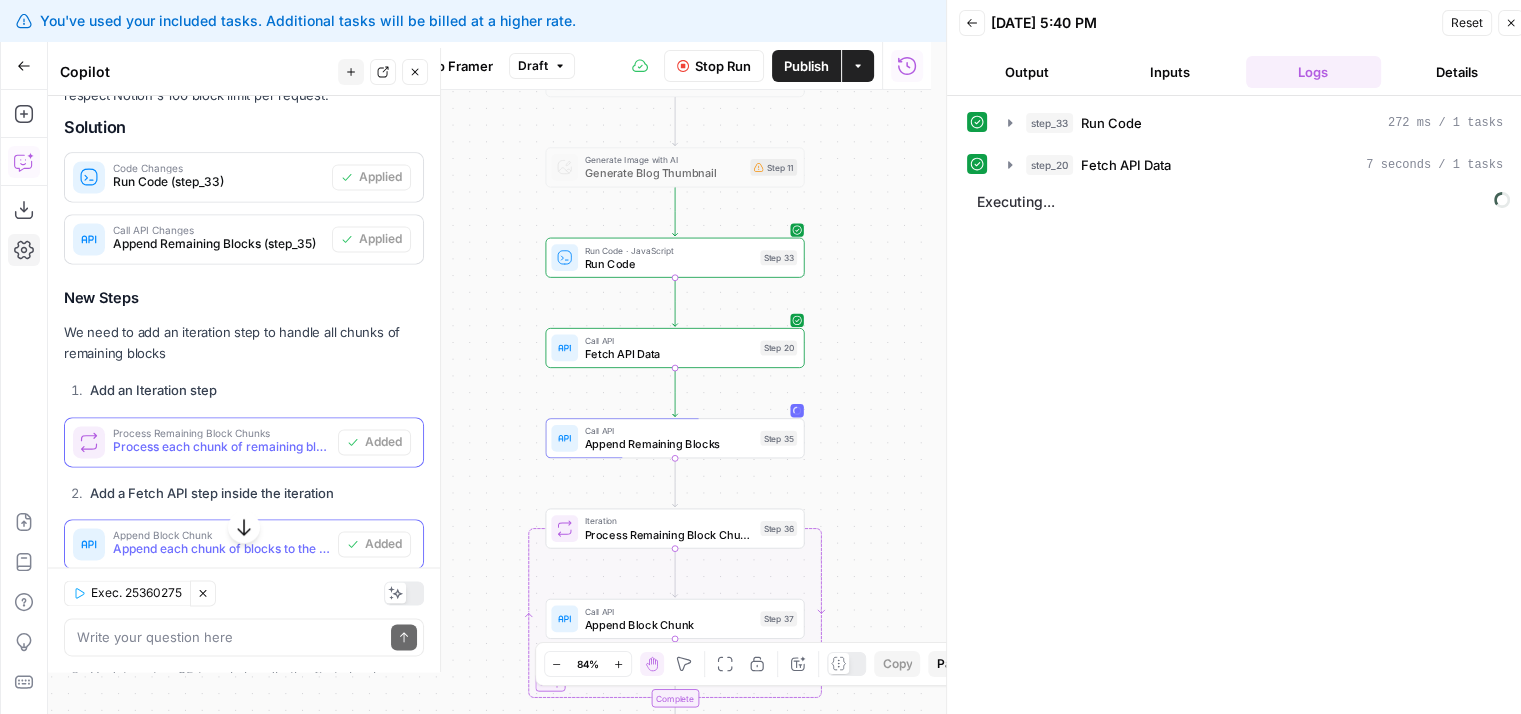 click on "step_33 Run Code 272 ms / 1 tasks step_20 Fetch API Data 7 seconds / 1 tasks Executing..." at bounding box center [1241, 413] 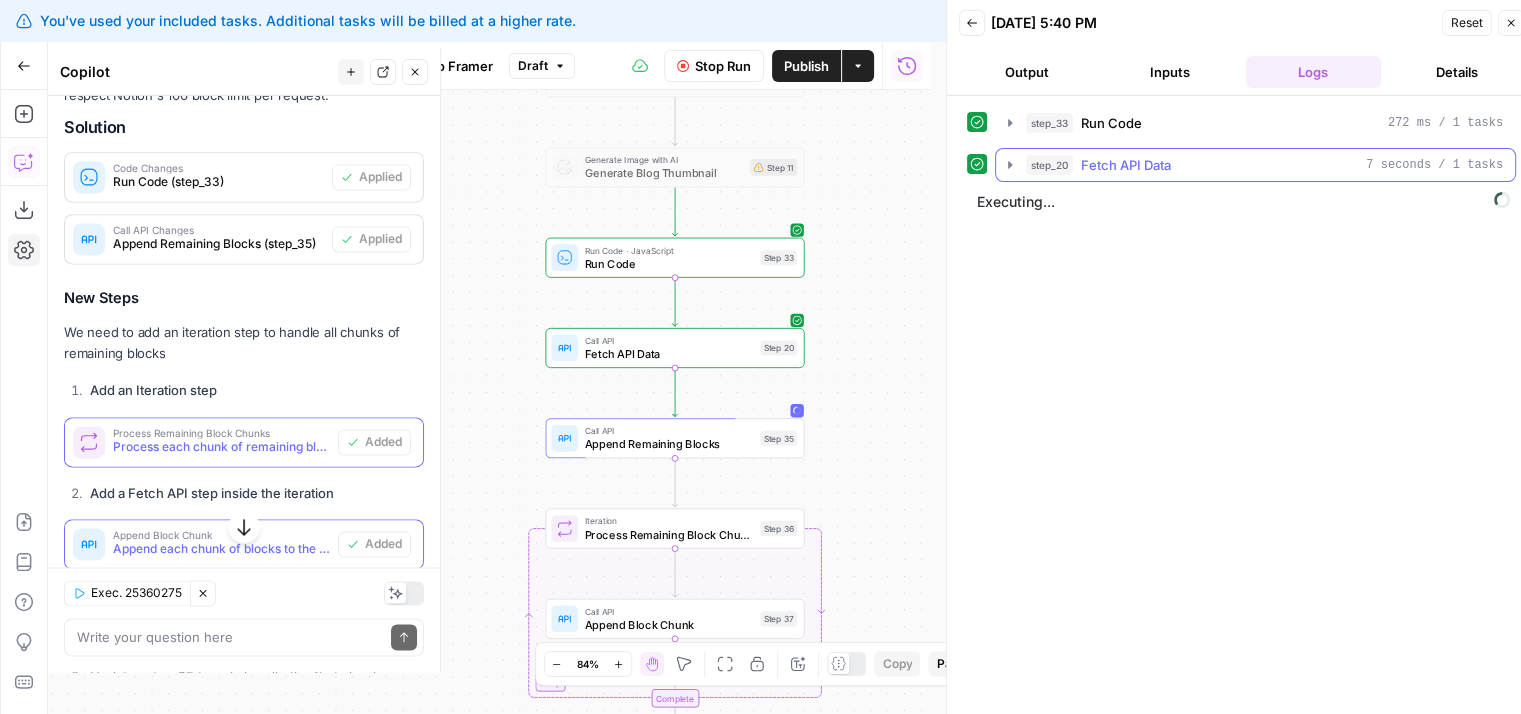 click on "step_20 Fetch API Data 7 seconds / 1 tasks" at bounding box center [1255, 165] 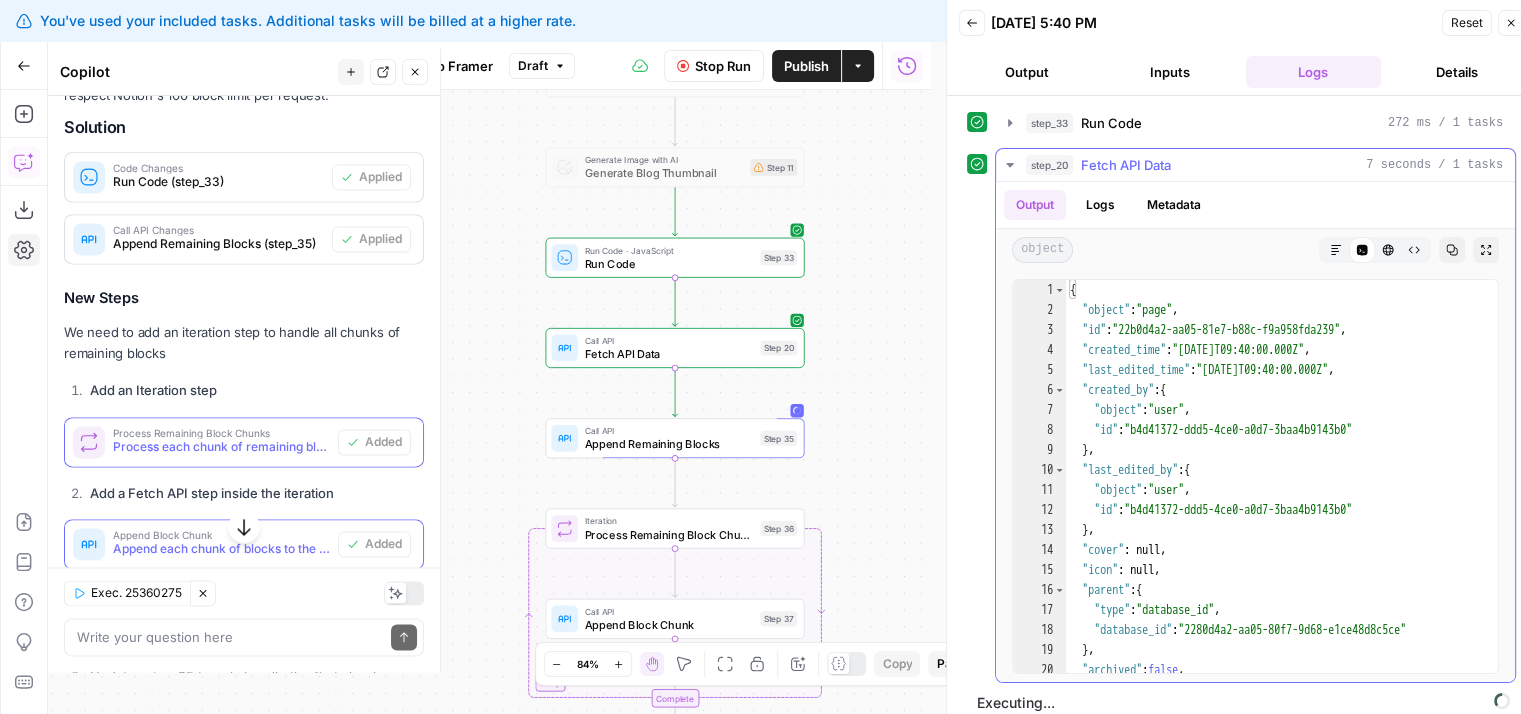 click on "Fetch API Data" at bounding box center (1126, 165) 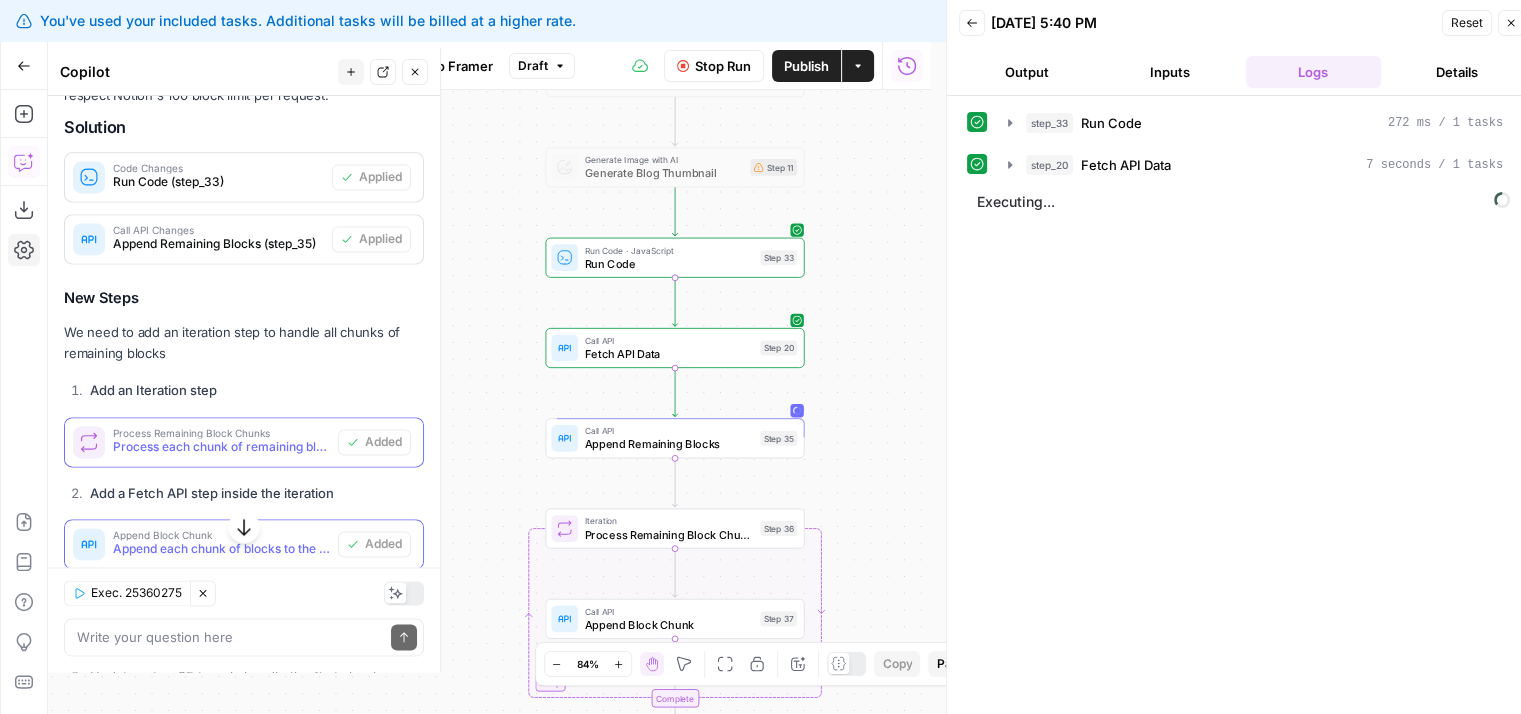 click on "Executing..." at bounding box center [1243, 202] 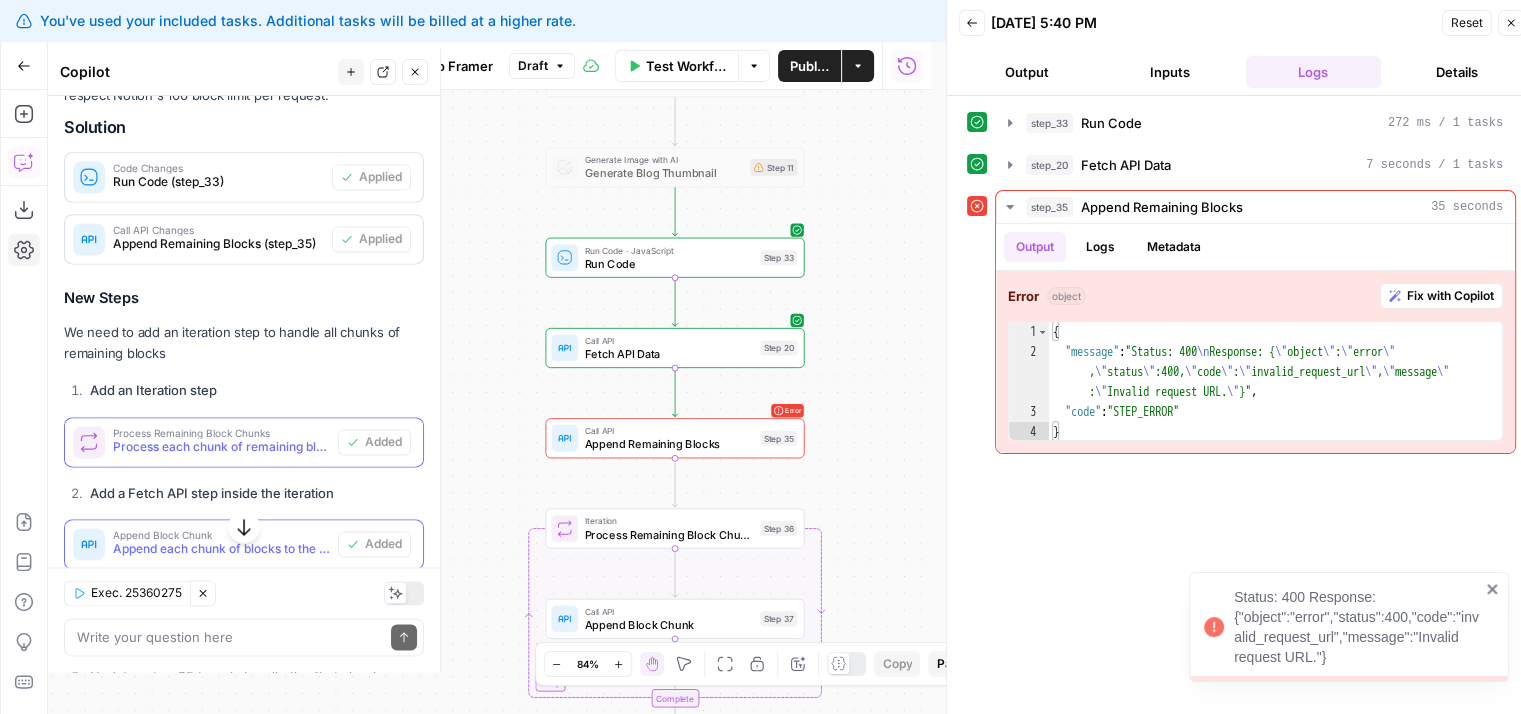 click on "step_33 Run Code 272 ms / 1 tasks step_20 Fetch API Data 7 seconds / 1 tasks step_35 Append Remaining Blocks 35 seconds Output Logs Metadata Error object Fix with Copilot 1 2 3 4 {    "message" :  "Status: 400  \n Response: { \" object \" : \" error \"        , \" status \" :400, \" code \" : \" invalid_request_url \" , \" message \"        : \" Invalid request URL. \" }" ,    "code" :  "STEP_ERROR" }     XXXXXXXXXXXXXXXXXXXXXXXXXXXXXXXXXXXXXXXXXXXXXXXXXXXXXXXXXXXXXXXXXXXXXXXXXXXXXXXXXXXXXXXXXXXXXXXXXXXXXXXXXXXXXXXXXXXXXXXXXXXXXXXXXXXXXXXXXXXXXXXXXXXXXXXXXXXXXXXXXXXXXXXXXXXXXXXXXXXXXXXXXXXXXXXXXXXXXXXXXXXXXXXXXXXXXXXXXXXXXXXXXXXXXXXXXXXXXXXXXXXXXXXXXXXXXXXXXXXXXXXXXXXXXXXXXXXXXXXXXXXXXXXXXXXXXXXXXXXXXXXXXXXXXXXXXXXXXXXXXXXXXXXXXXXXXXXXXXXXXXXXXXXXXXXXXXXXXXXXXXXXXXXXXXXXXXXXXXXXXXXXXXXXXXXXXXXXXXXXXXXXXXXXXXXXXXXXXXXXXXXXXXXXXXXXXXXXXXXXXXXXXXXXXXXXXXXXXXXXXXXXXXXXXXXXXXXXXXXXXXXXXXXXXXXXXXXXXXXXXXXXXXXXXXXX" at bounding box center (1241, 413) 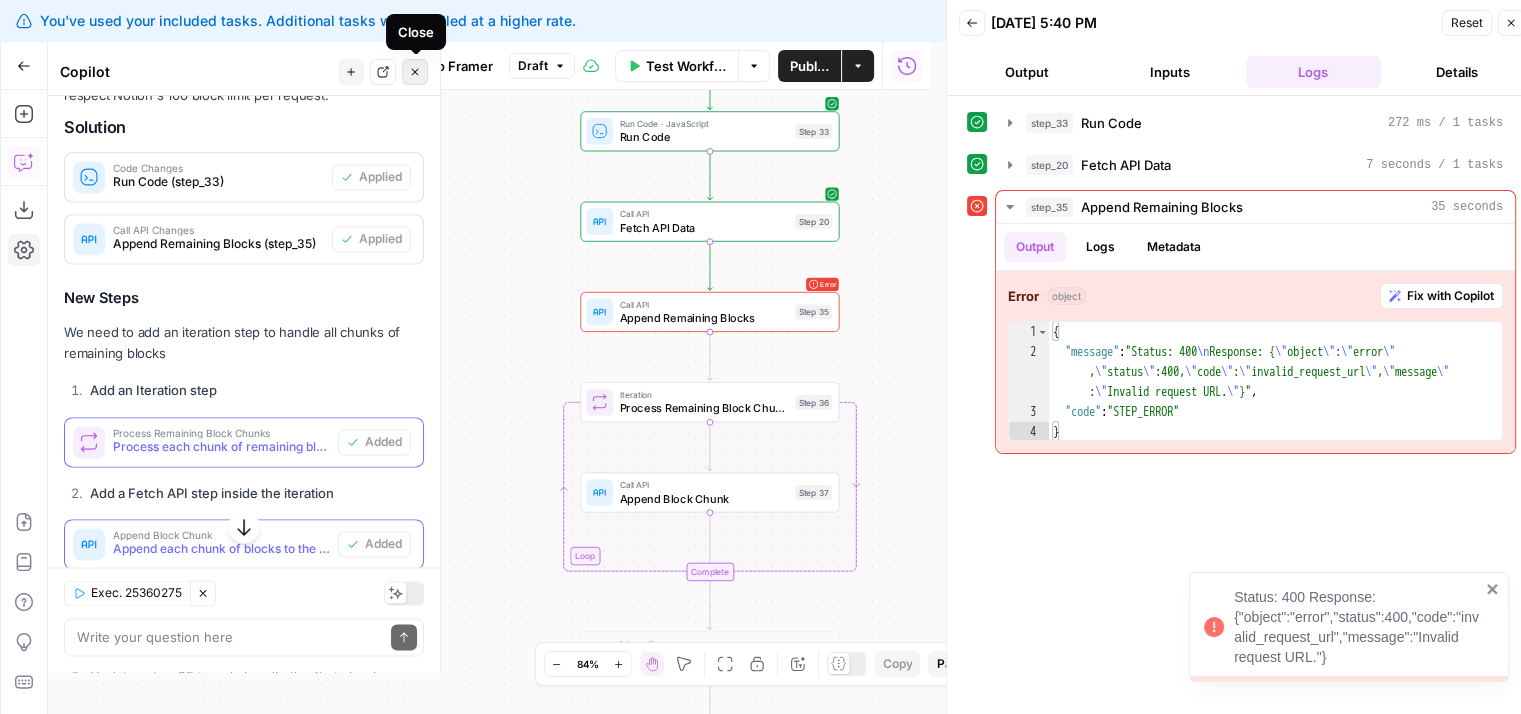click 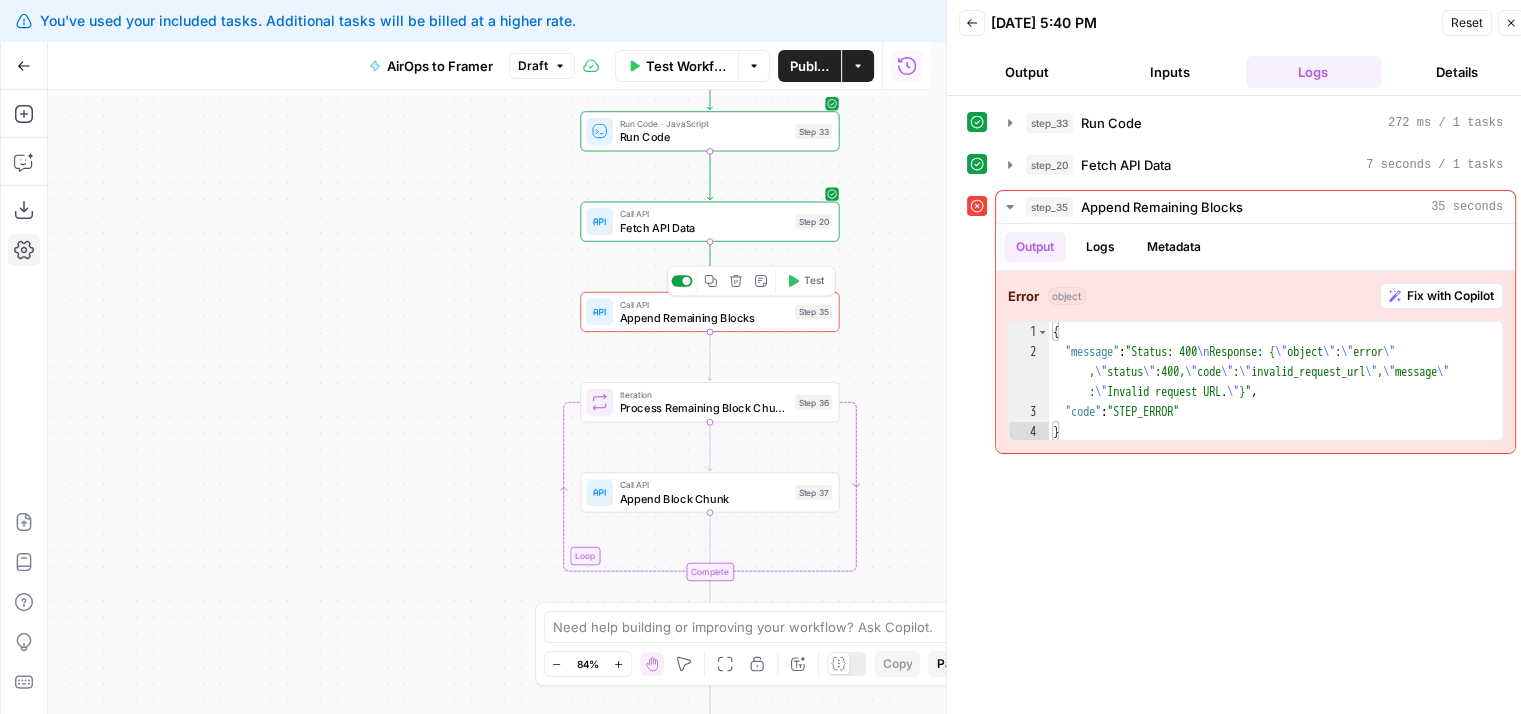 click at bounding box center [681, 281] 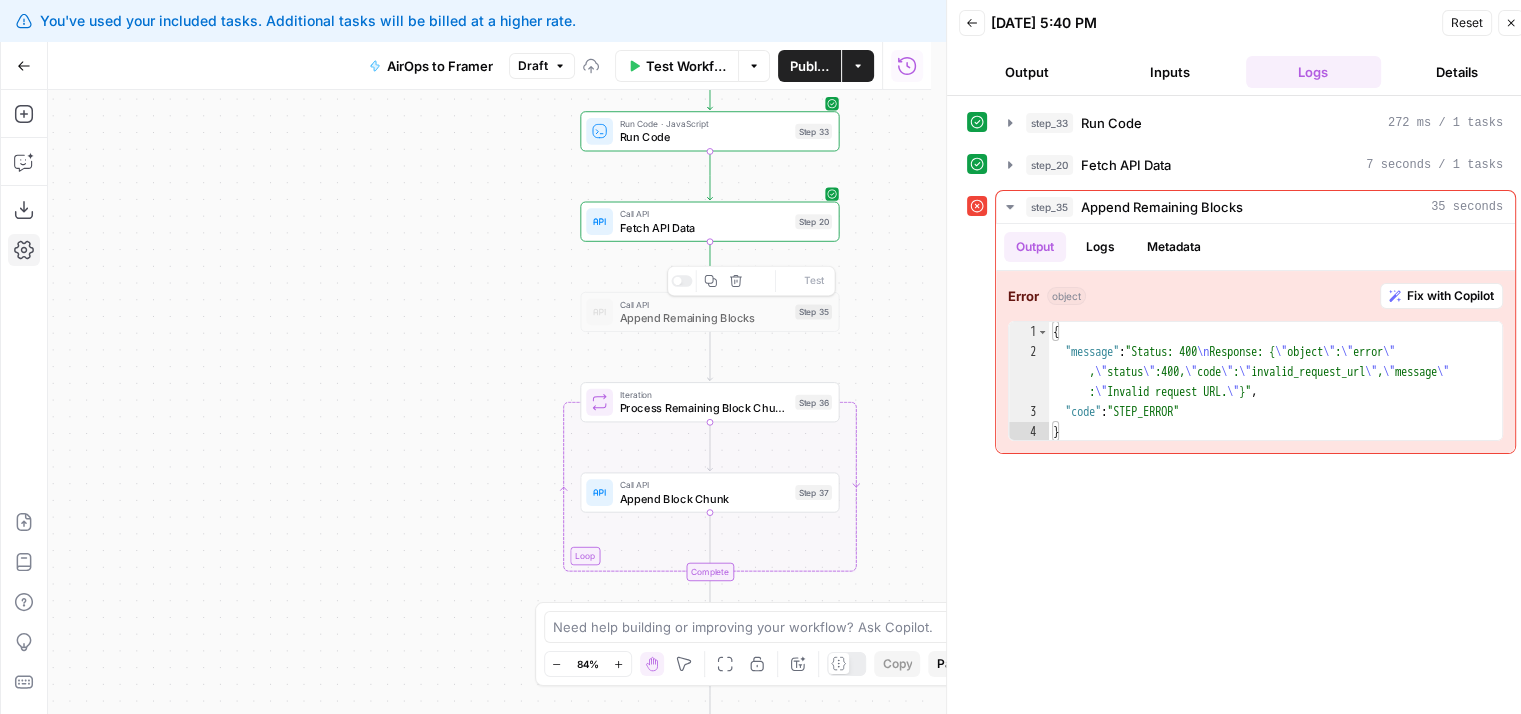 click on "Workflow Set Inputs Inputs LLM · GPT-4o Generate Blog Content Step 2 Copy step Delete step Edit Note Test Generate Image with AI Generate Blog Thumbnail Step 11 Run Code · JavaScript Run Code Step 33 Call API Fetch API Data Step 20 Call API Append Remaining Blocks Step 35 Copy step Delete step Add Note Test Loop Iteration Process Remaining Block Chunks Step 36 Call API Append Block Chunk Step 37 Complete Integration Notion Integration Step 27 End Output" at bounding box center [489, 402] 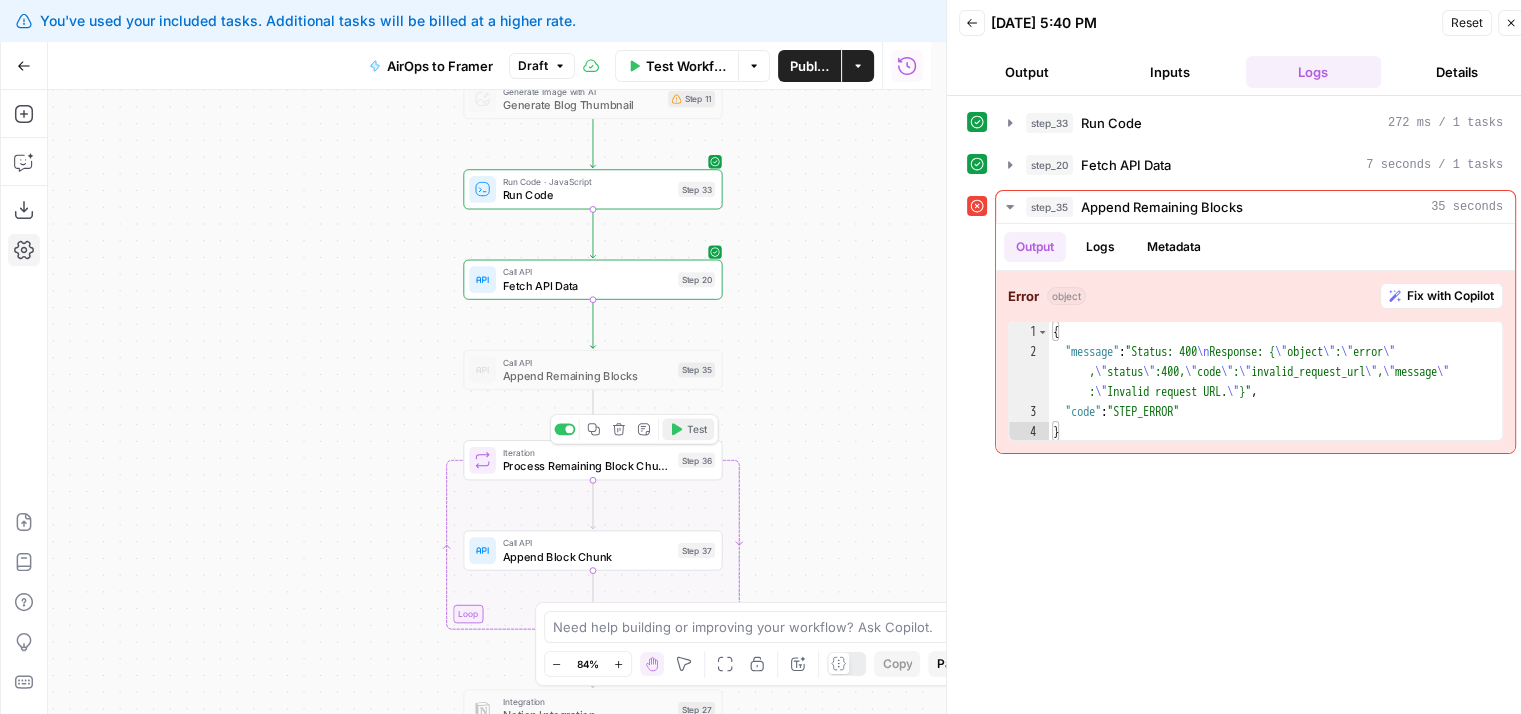 click 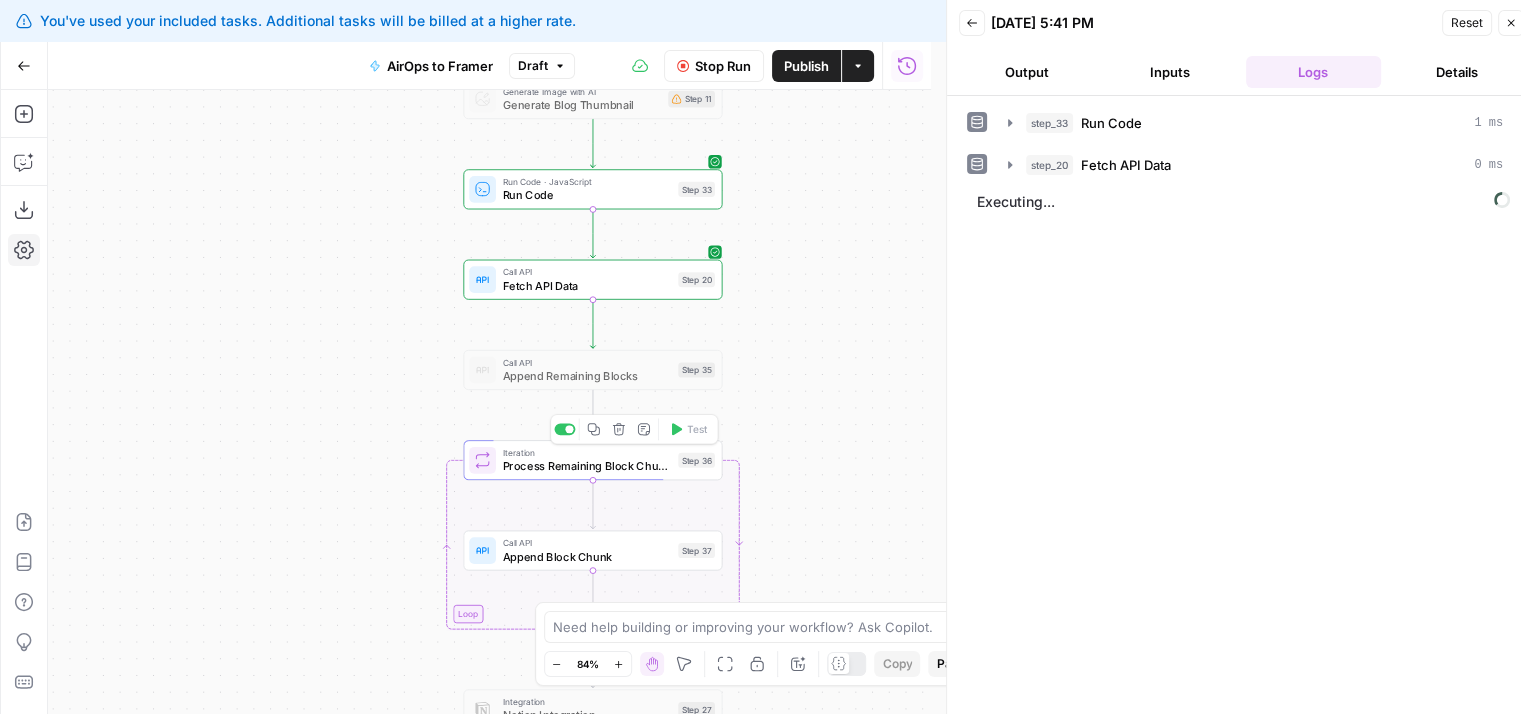 click on "Process Remaining Block Chunks" at bounding box center [587, 466] 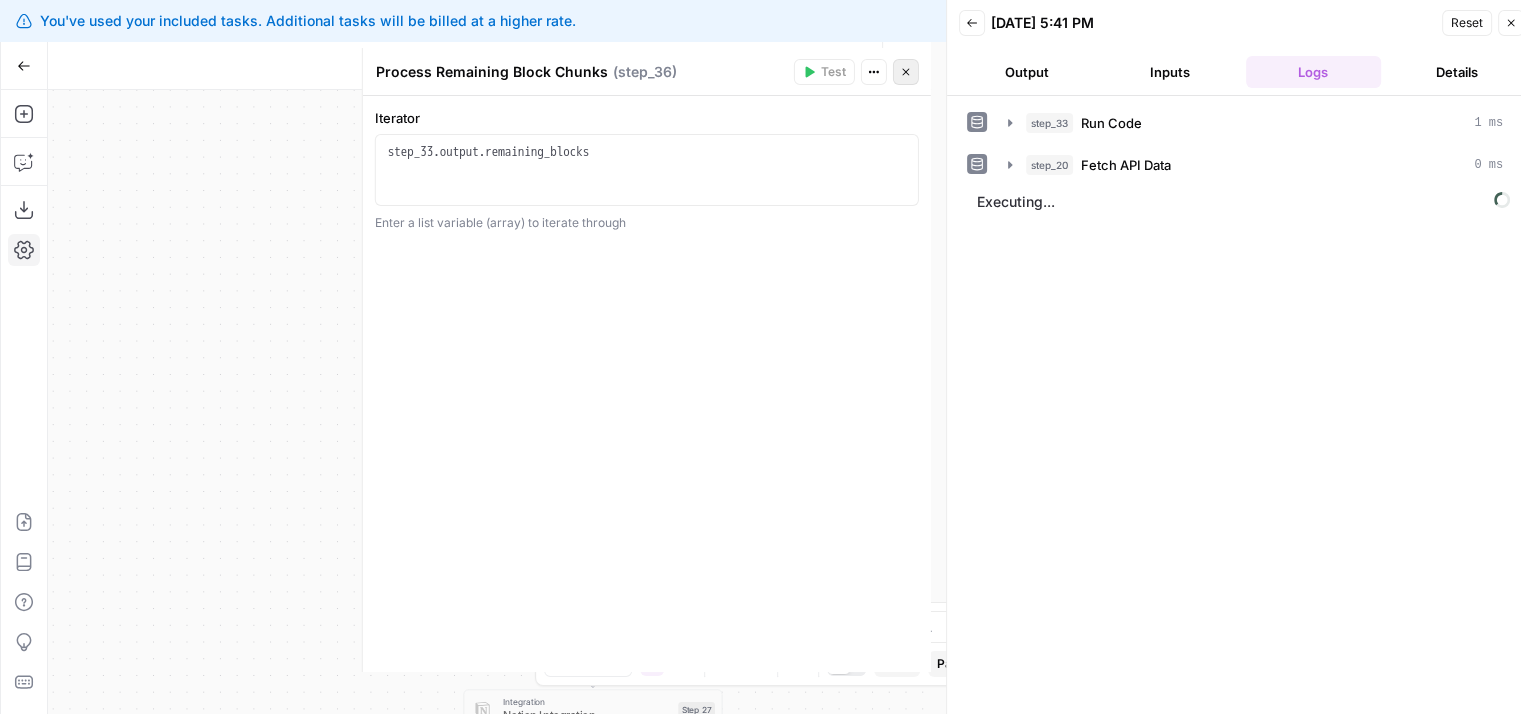click 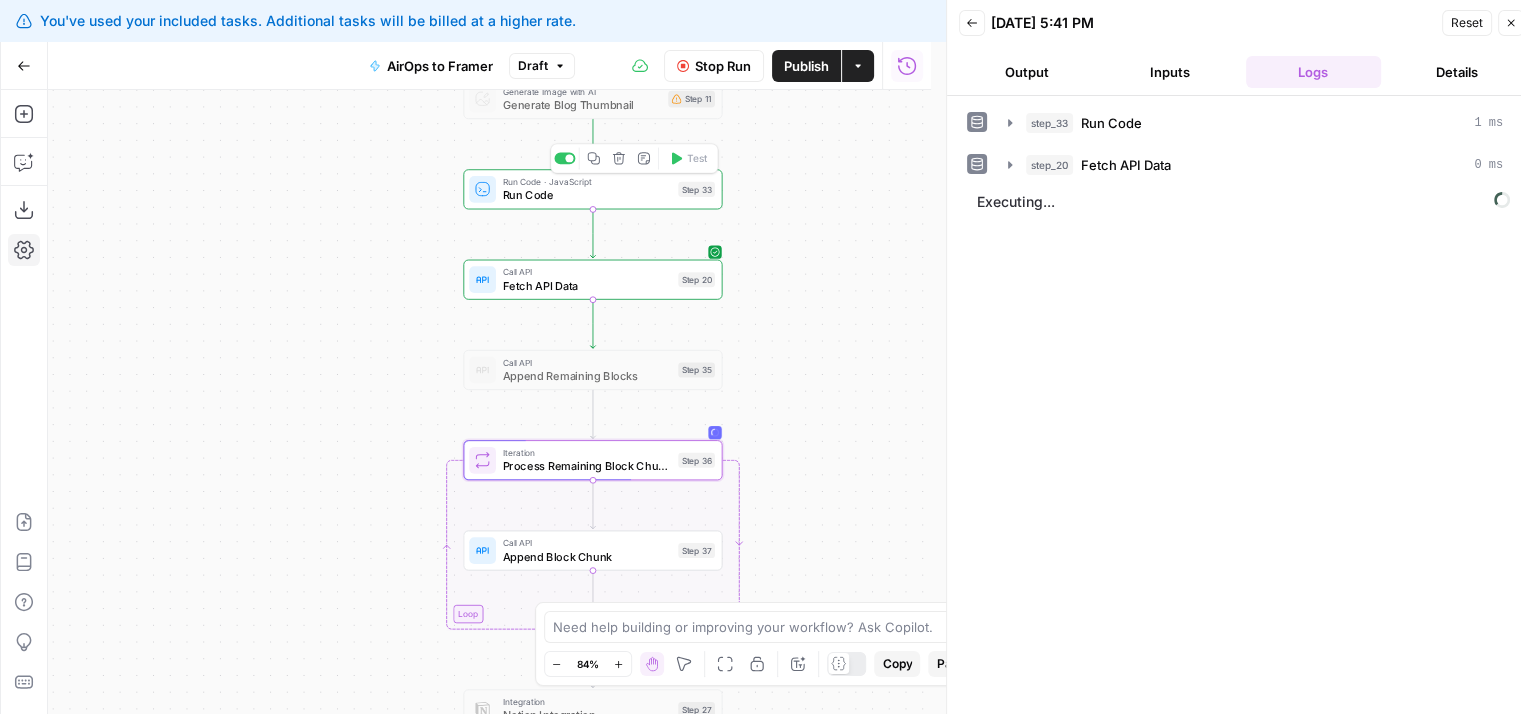 click on "Run Code" at bounding box center [587, 195] 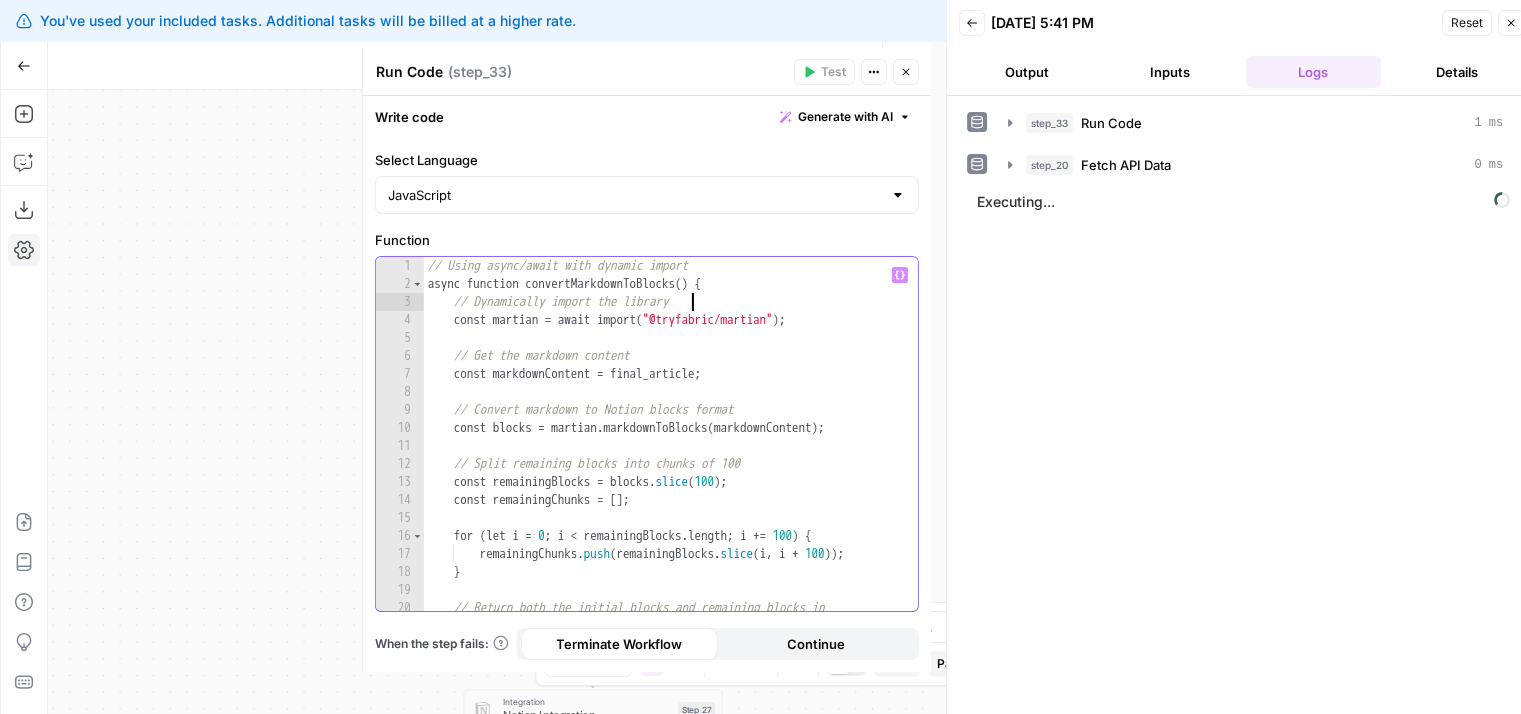 scroll, scrollTop: 16, scrollLeft: 0, axis: vertical 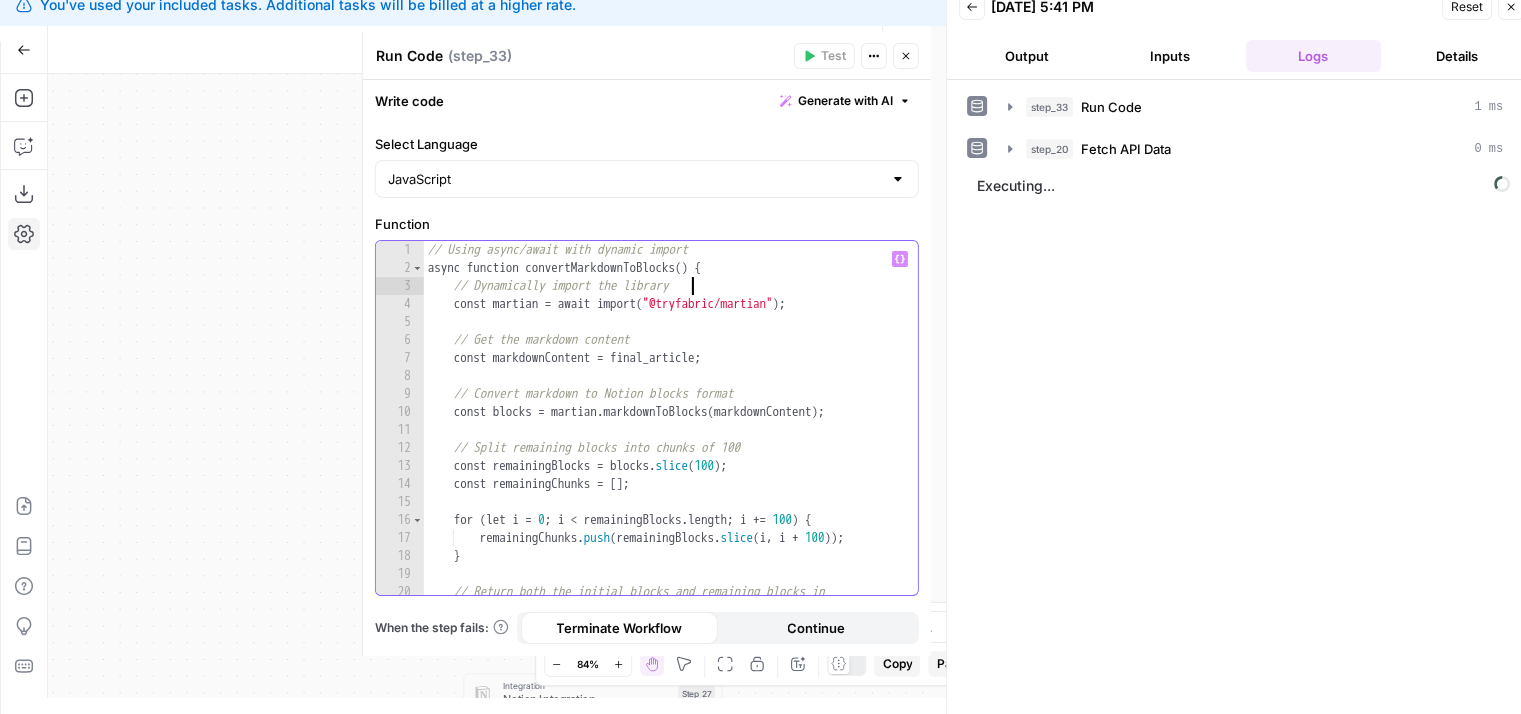 drag, startPoint x: 808, startPoint y: 321, endPoint x: 809, endPoint y: 389, distance: 68.007355 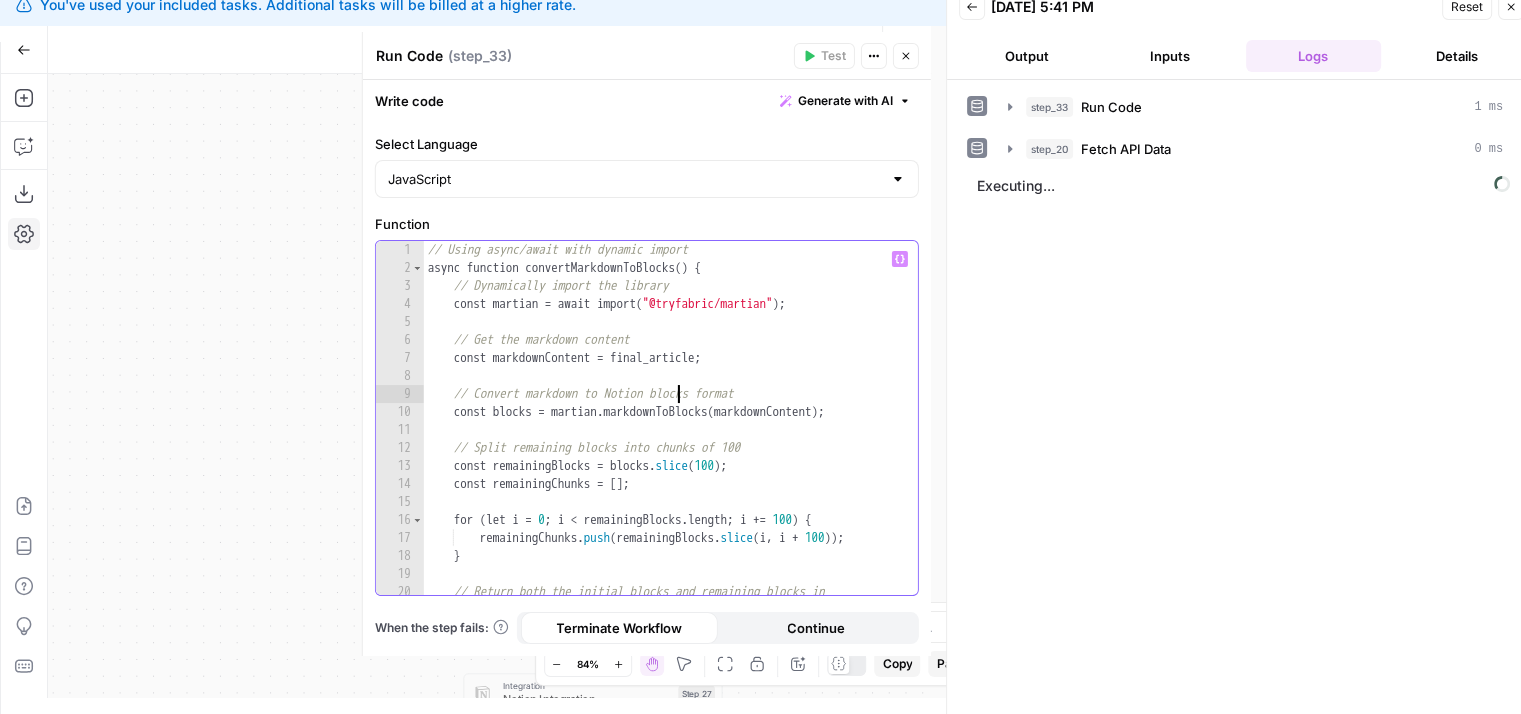 drag, startPoint x: 680, startPoint y: 394, endPoint x: 678, endPoint y: 458, distance: 64.03124 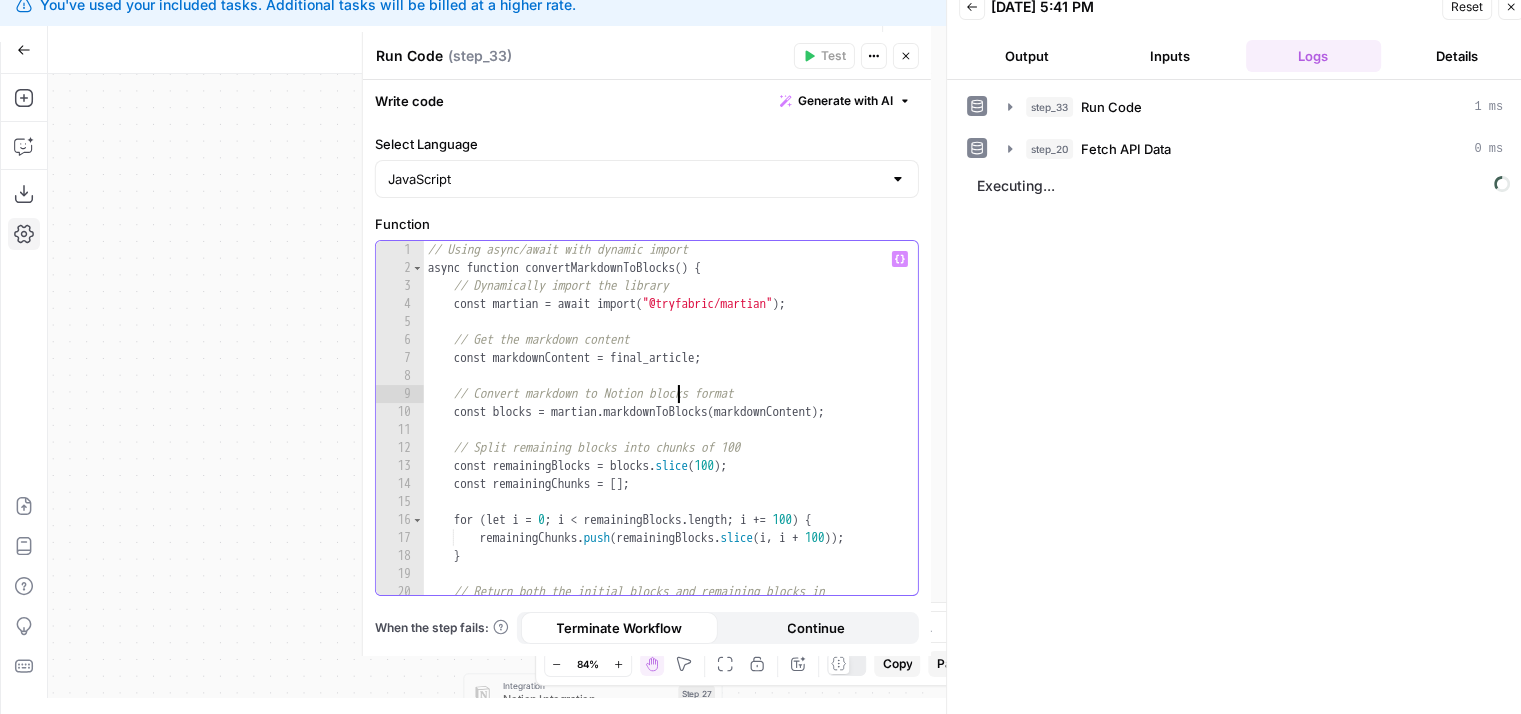 click on "// Using async/await with dynamic import async   function   convertMarkdownToBlocks ( )   {      // Dynamically import the library      const   martian   =   await   import ( "@tryfabric/martian" ) ;           // Get the markdown content      const   markdownContent   =   final_article ;      // Convert markdown to Notion blocks format      const   blocks   =   martian . markdownToBlocks ( markdownContent ) ;           // Split remaining blocks into chunks of 100      const   remainingBlocks   =   blocks . slice ( 100 ) ;      const   remainingChunks   =   [ ] ;           for   ( let   i   =   0 ;   i   <   remainingBlocks . length ;   i   +=   100 )   {           remainingChunks . push ( remainingBlocks . slice ( i ,   i   +   100 )) ;      }           // Return both the initial blocks and remaining blocks in  chunks" at bounding box center (664, 445) 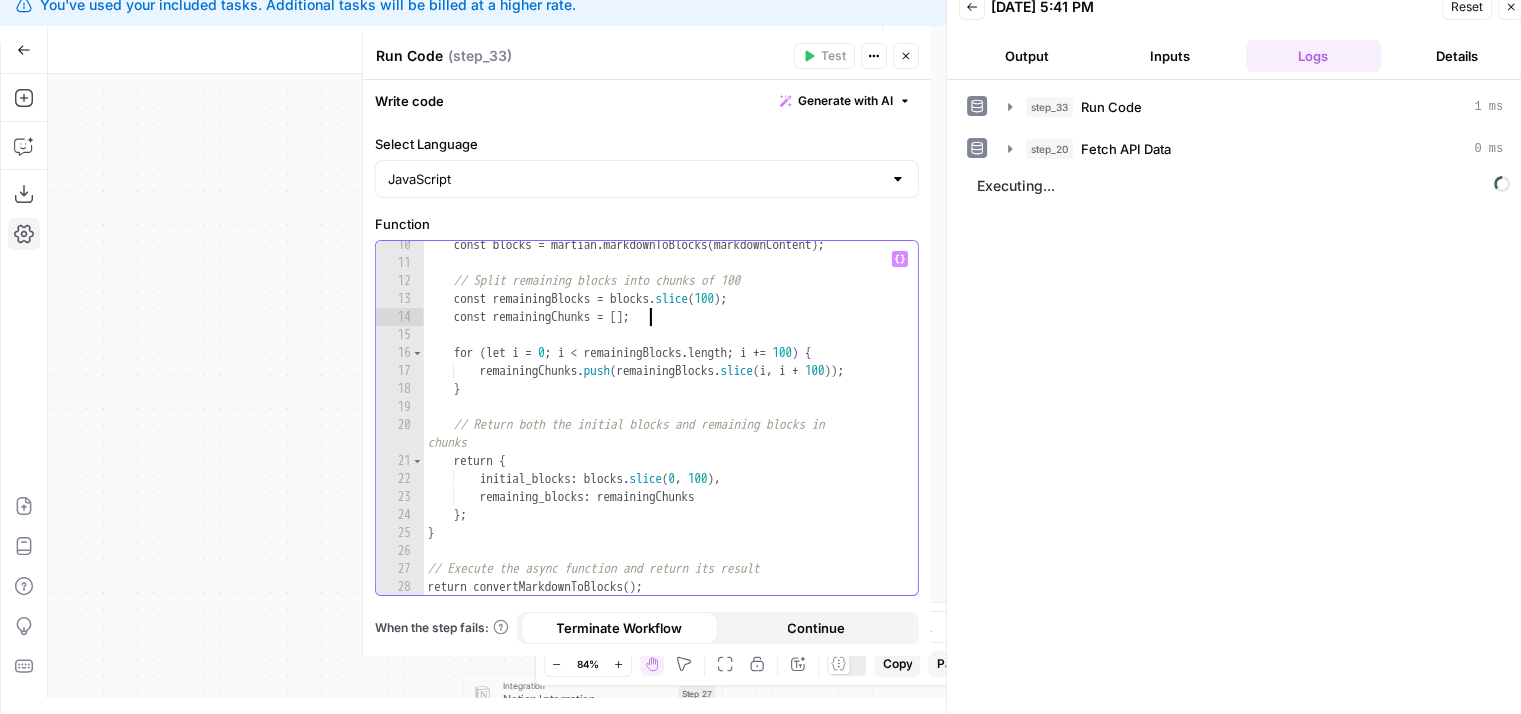 scroll, scrollTop: 167, scrollLeft: 0, axis: vertical 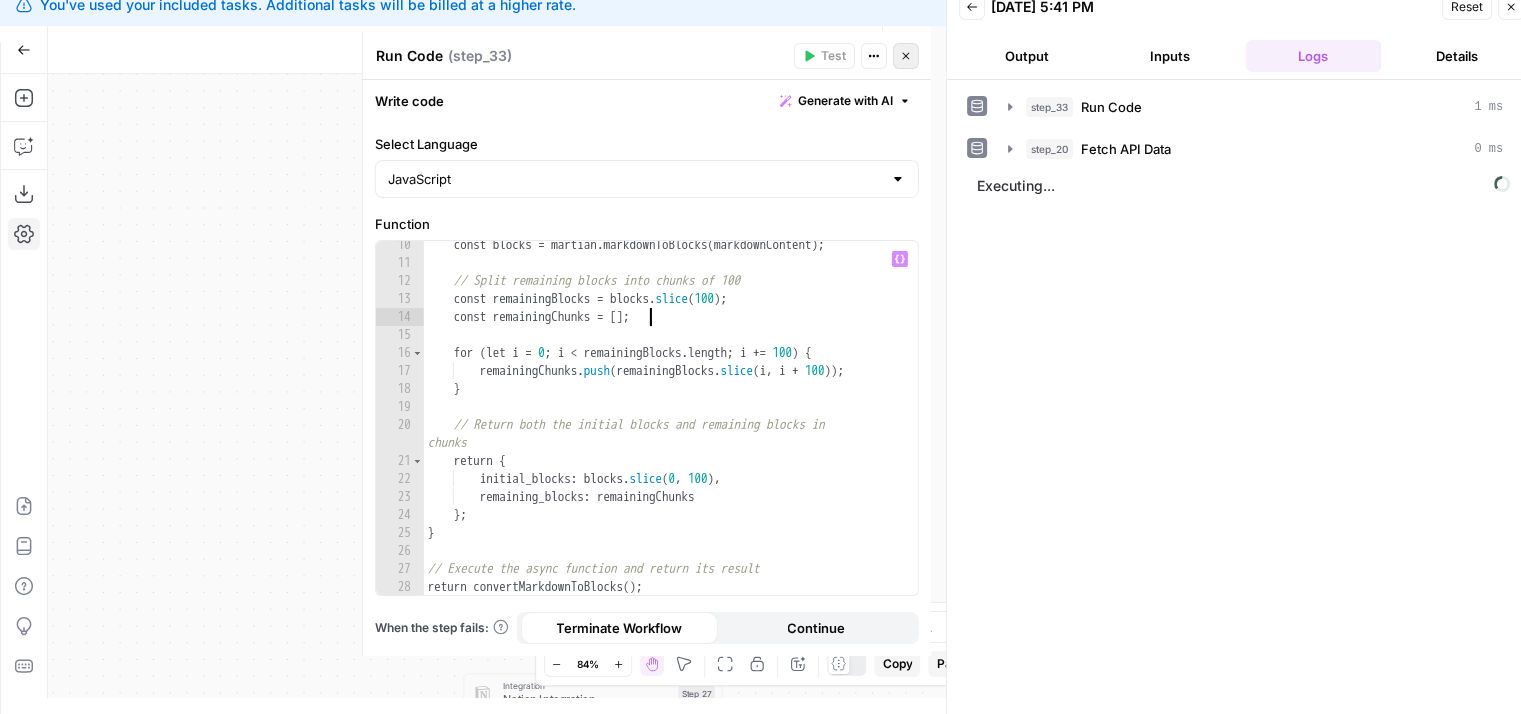 click 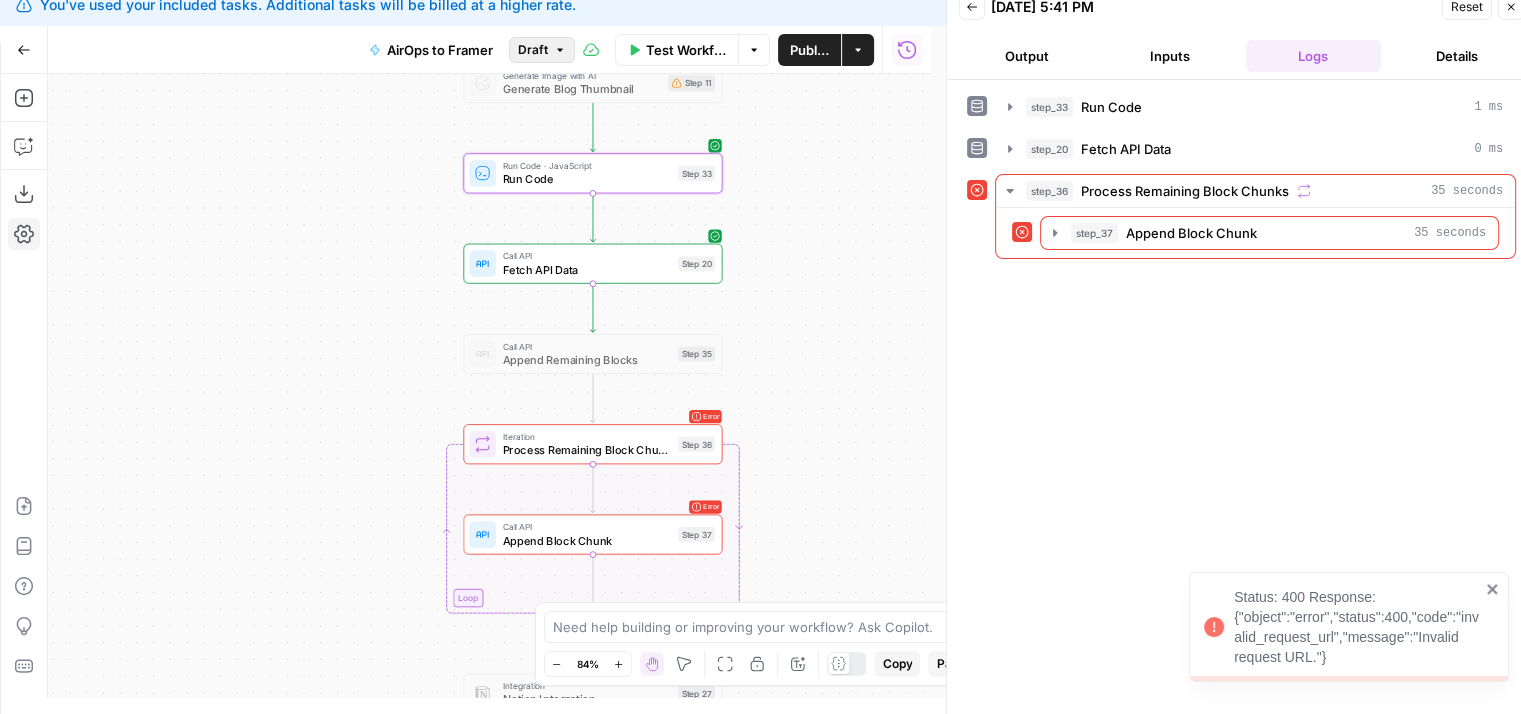 click on "Draft" at bounding box center (533, 50) 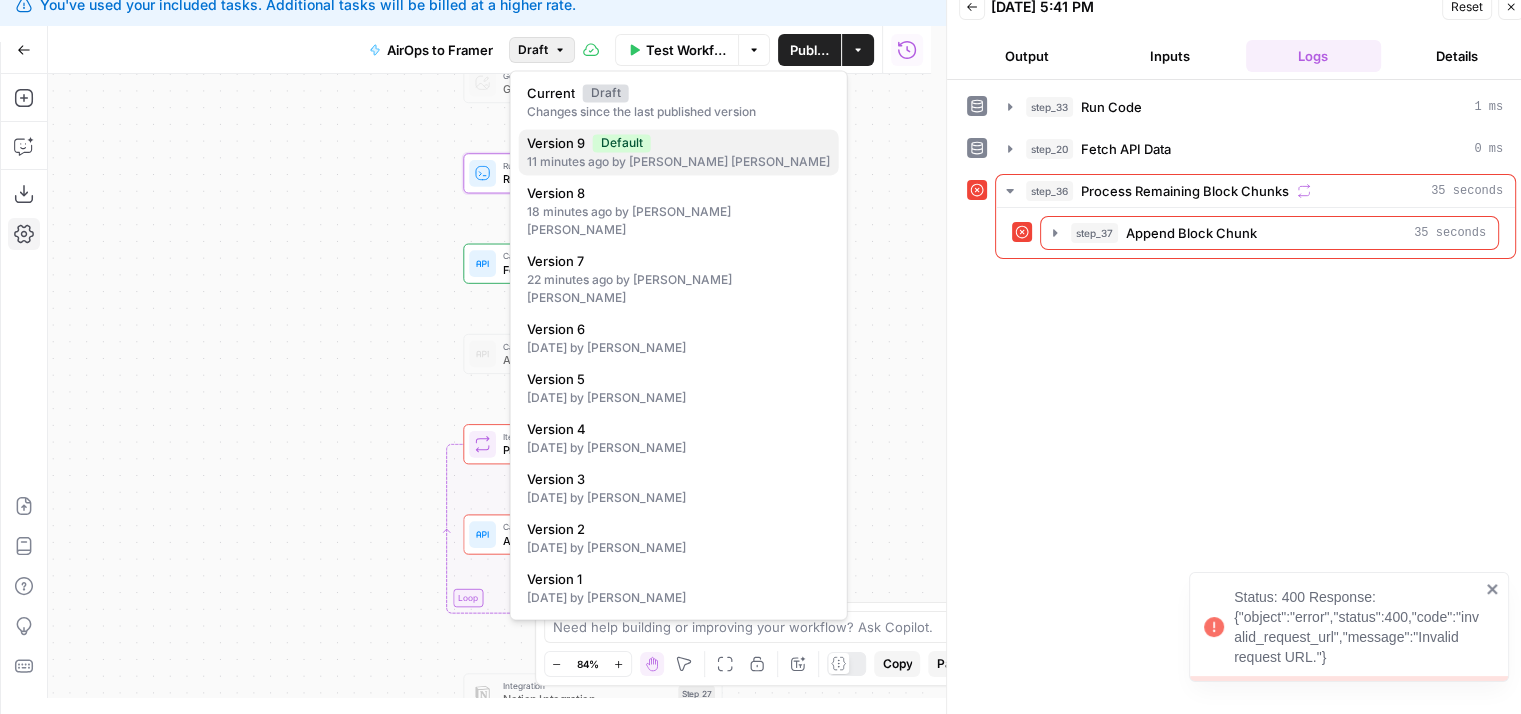 click on "11 minutes ago
by Jo Antonette Segador" at bounding box center (679, 162) 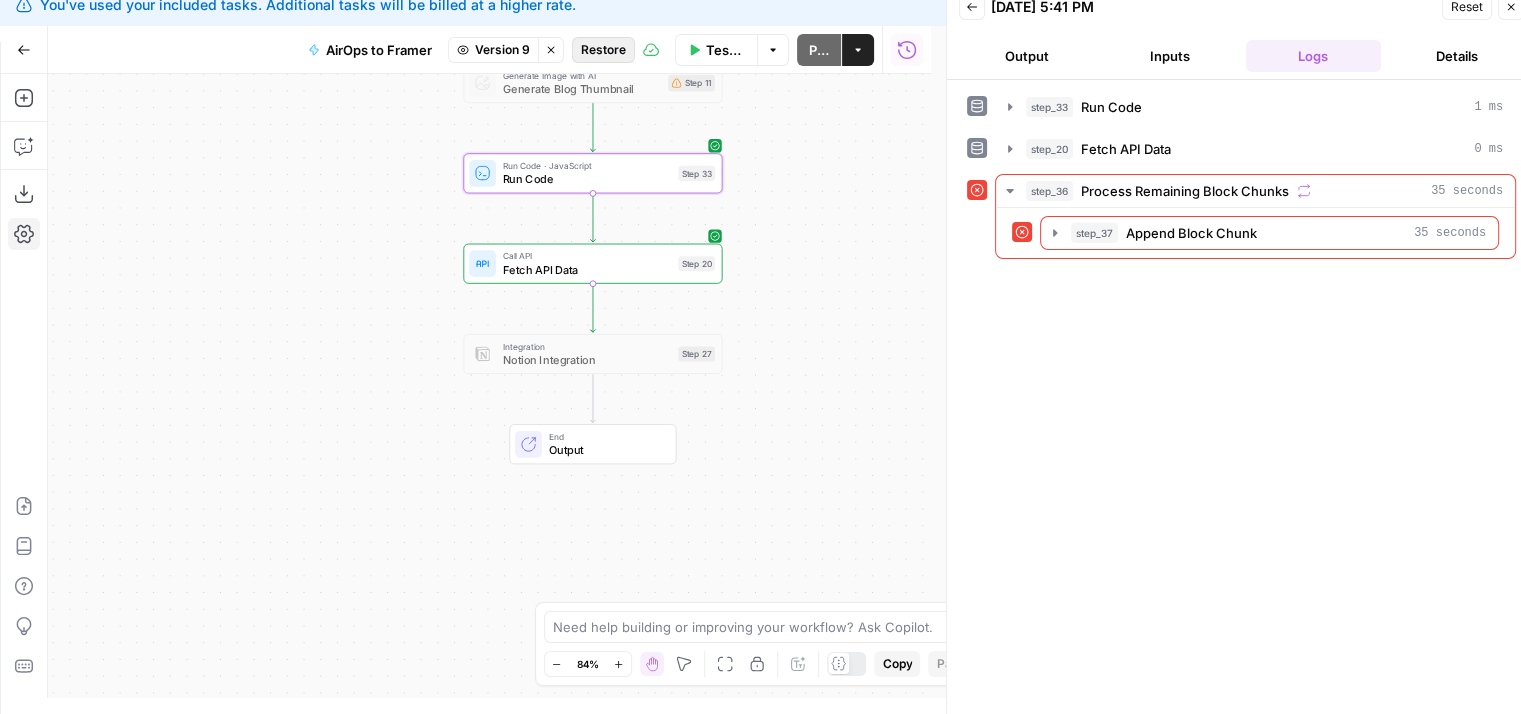 click on "Restore" at bounding box center (603, 50) 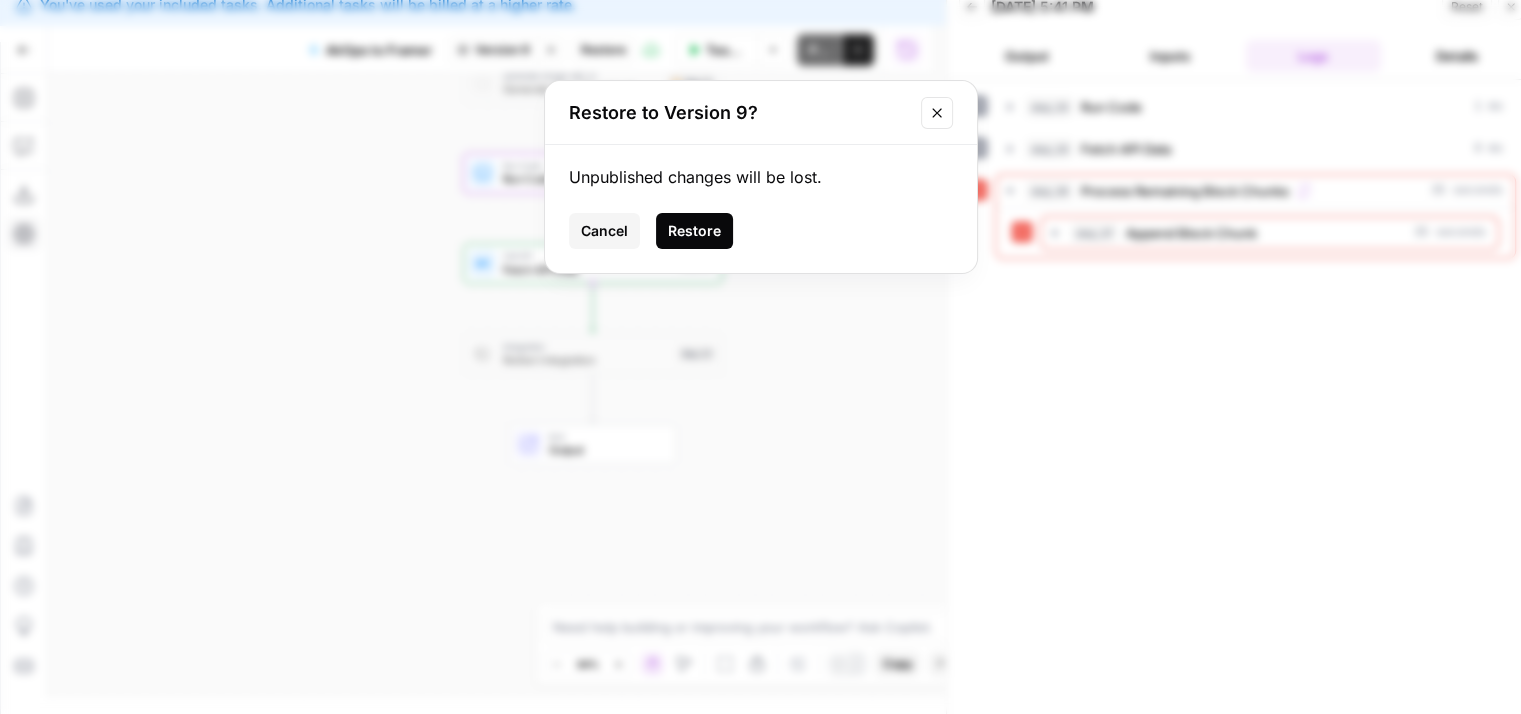 click on "Restore" at bounding box center [694, 231] 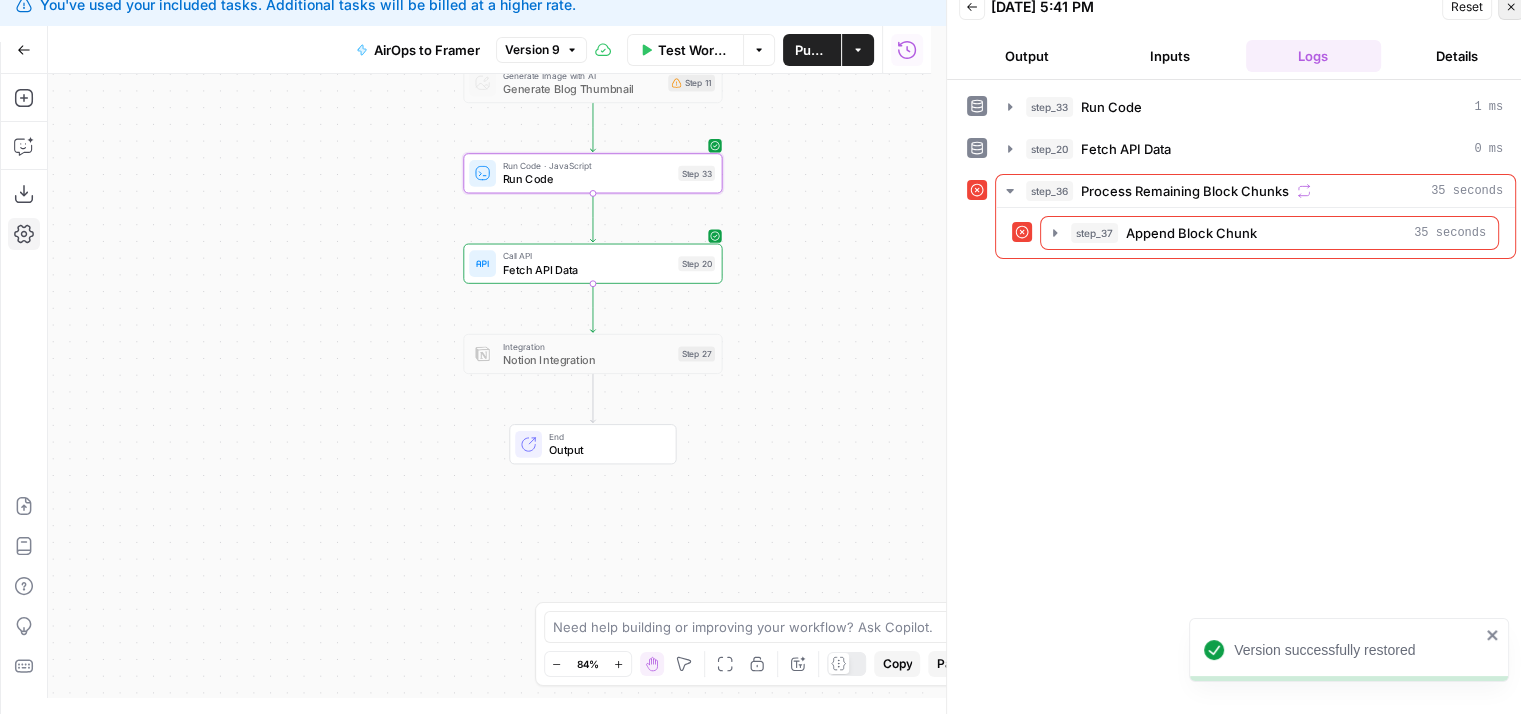 click on "Close" at bounding box center (1511, 7) 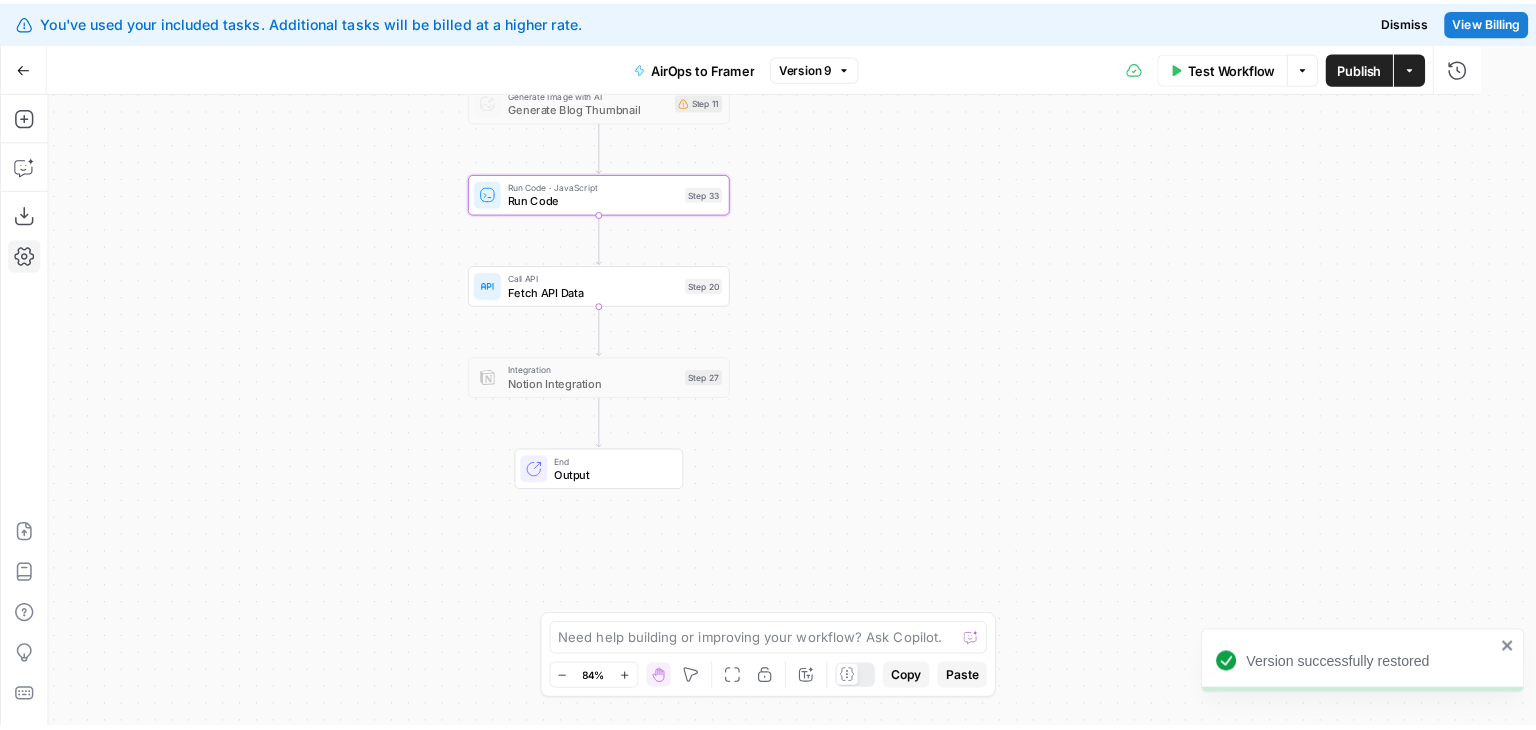 scroll, scrollTop: 0, scrollLeft: 0, axis: both 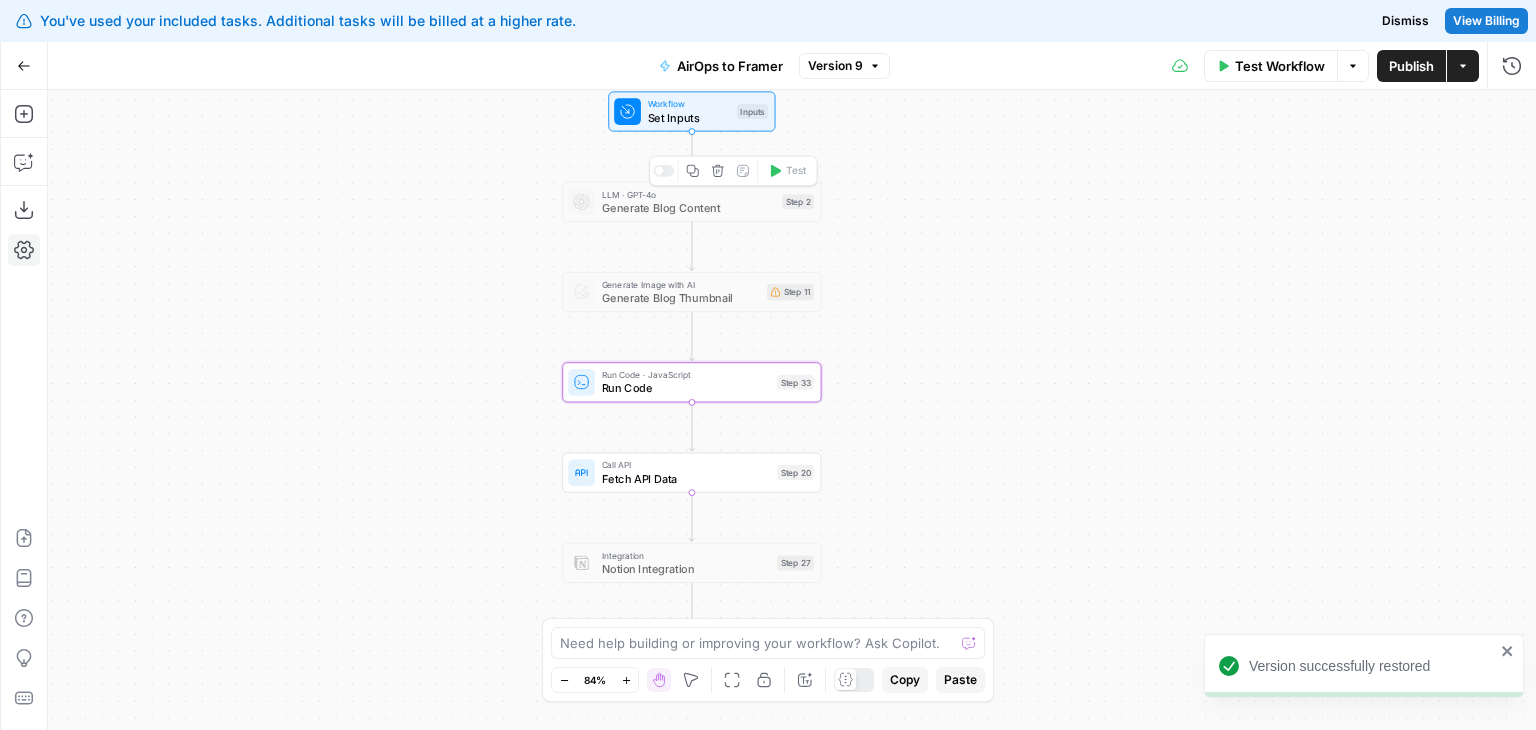 drag, startPoint x: 913, startPoint y: 231, endPoint x: 1062, endPoint y: 364, distance: 199.72481 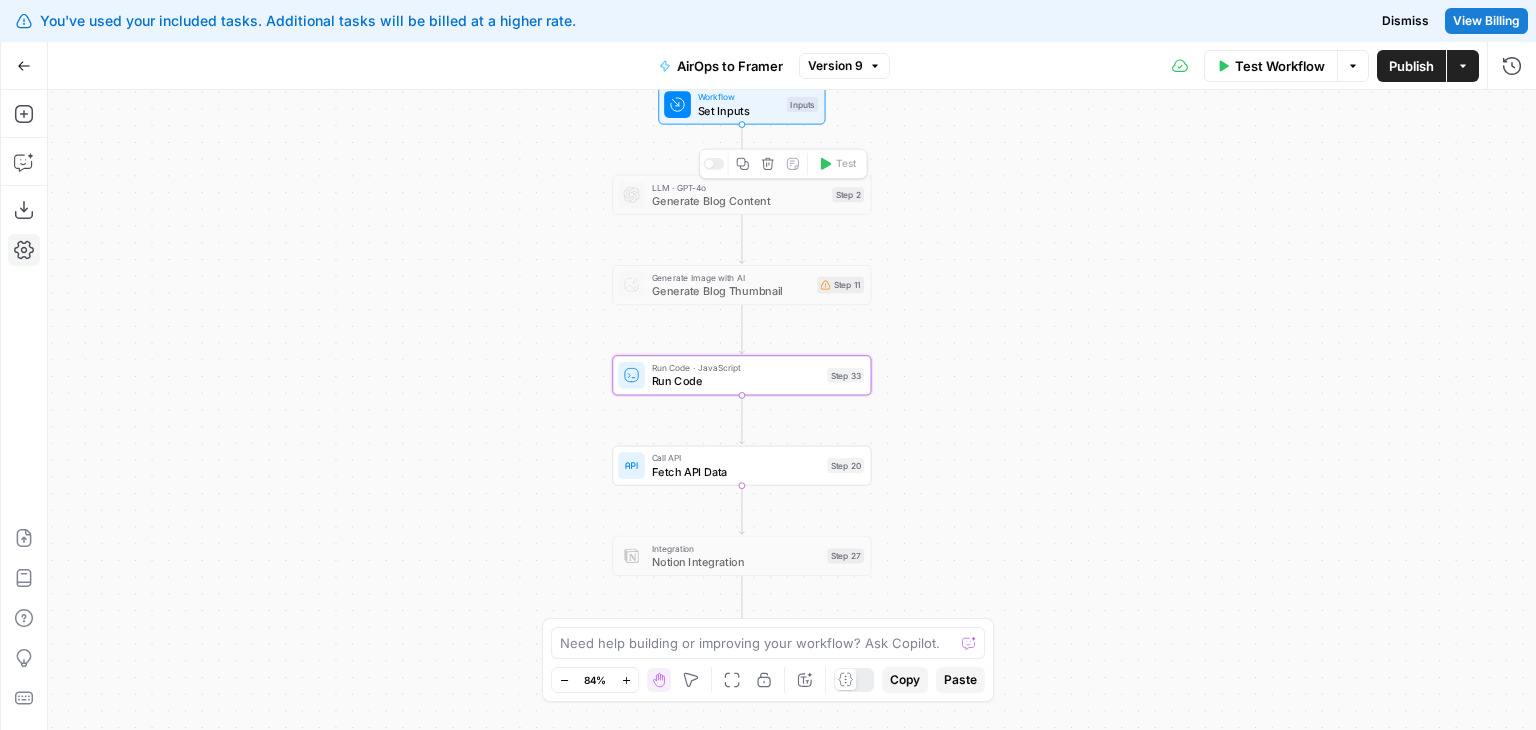 drag, startPoint x: 454, startPoint y: 424, endPoint x: 476, endPoint y: 418, distance: 22.803509 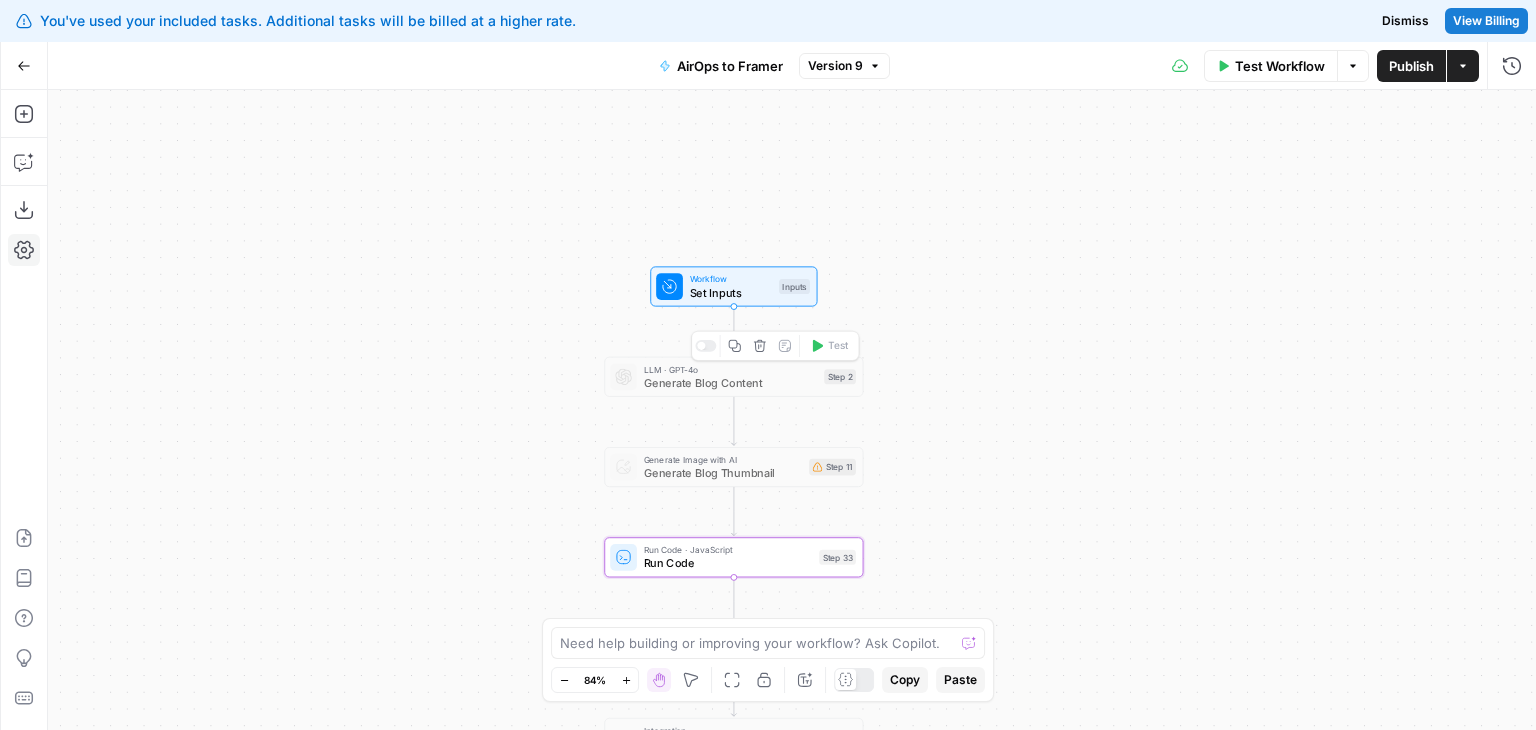drag, startPoint x: 460, startPoint y: 131, endPoint x: 440, endPoint y: 29, distance: 103.94229 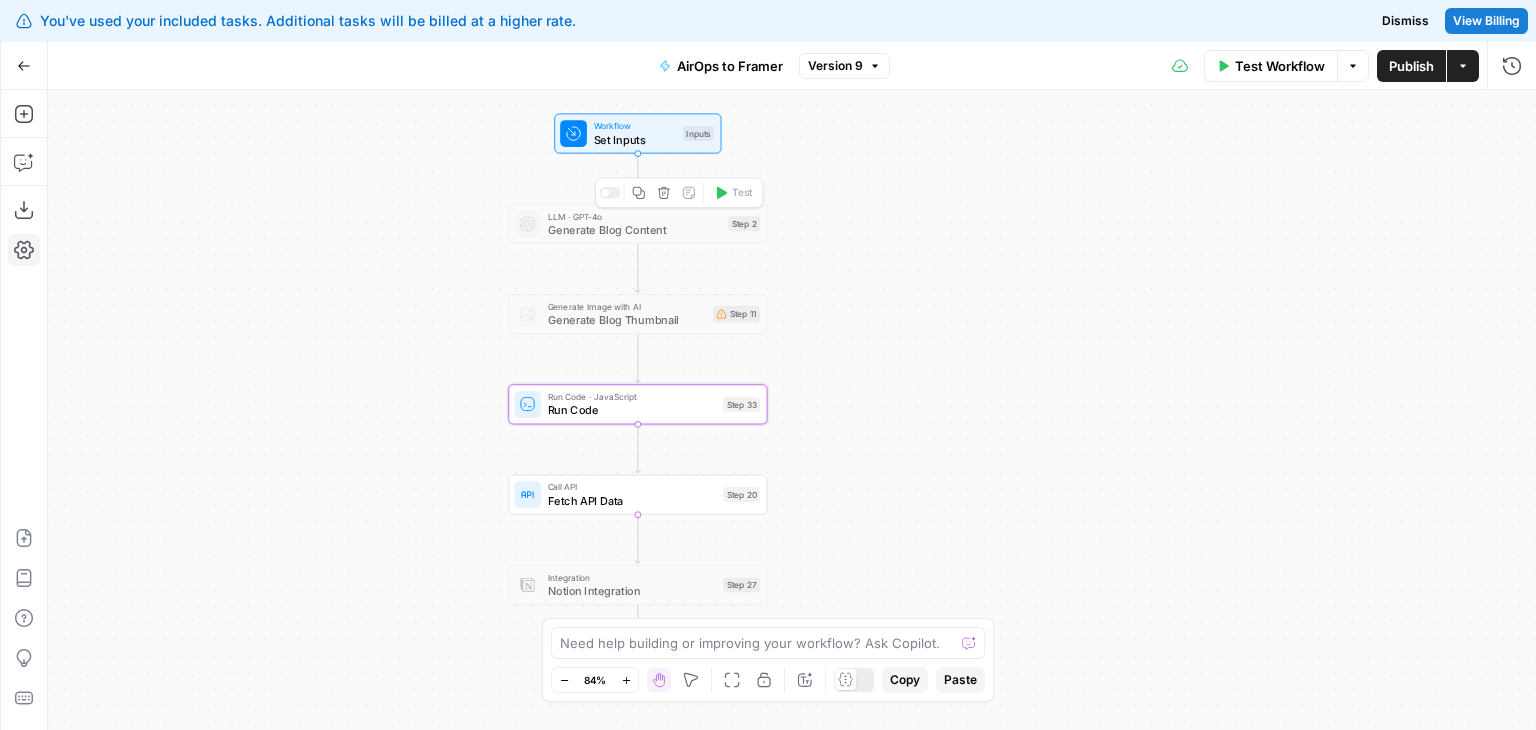 drag, startPoint x: 360, startPoint y: 266, endPoint x: 472, endPoint y: 300, distance: 117.047 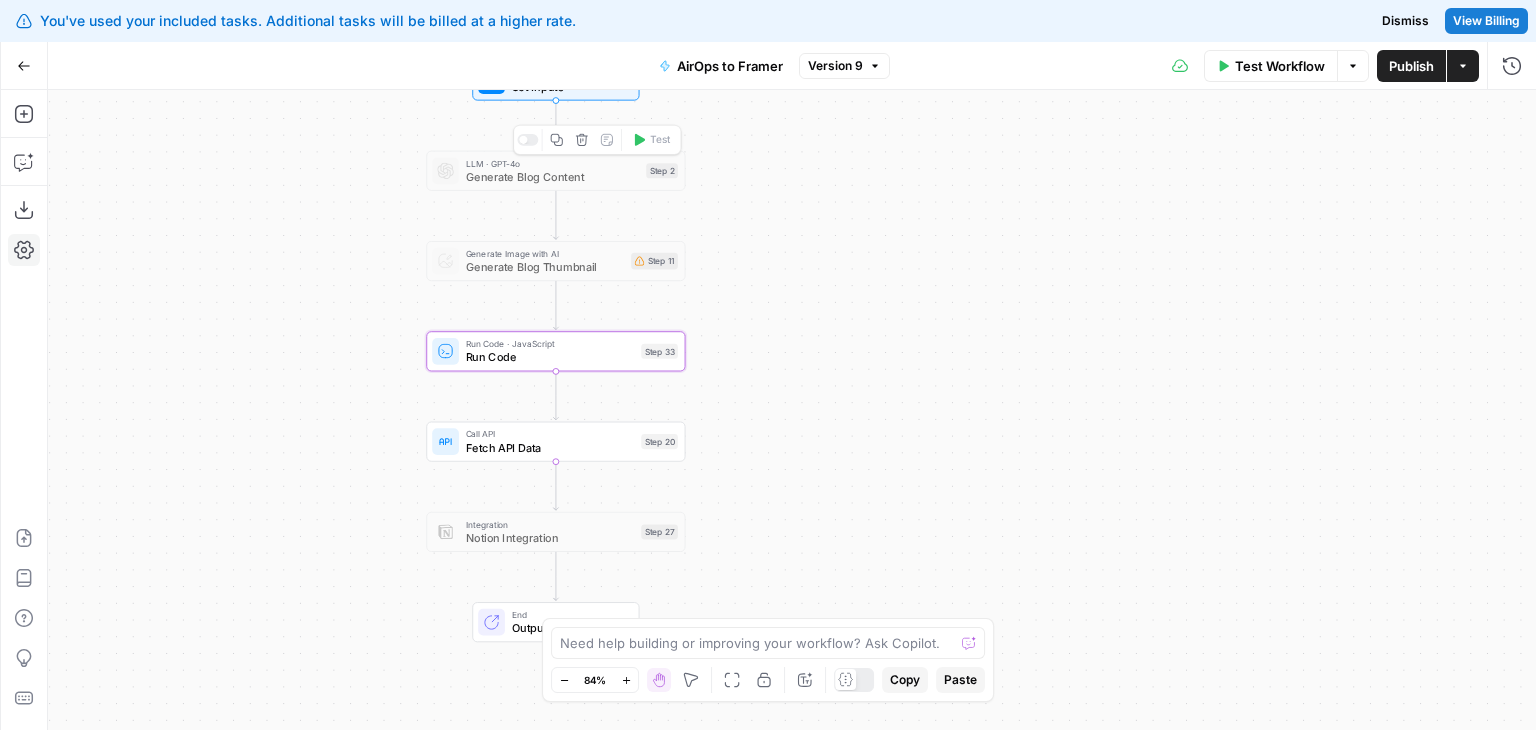 click on "Run Code" at bounding box center (550, 357) 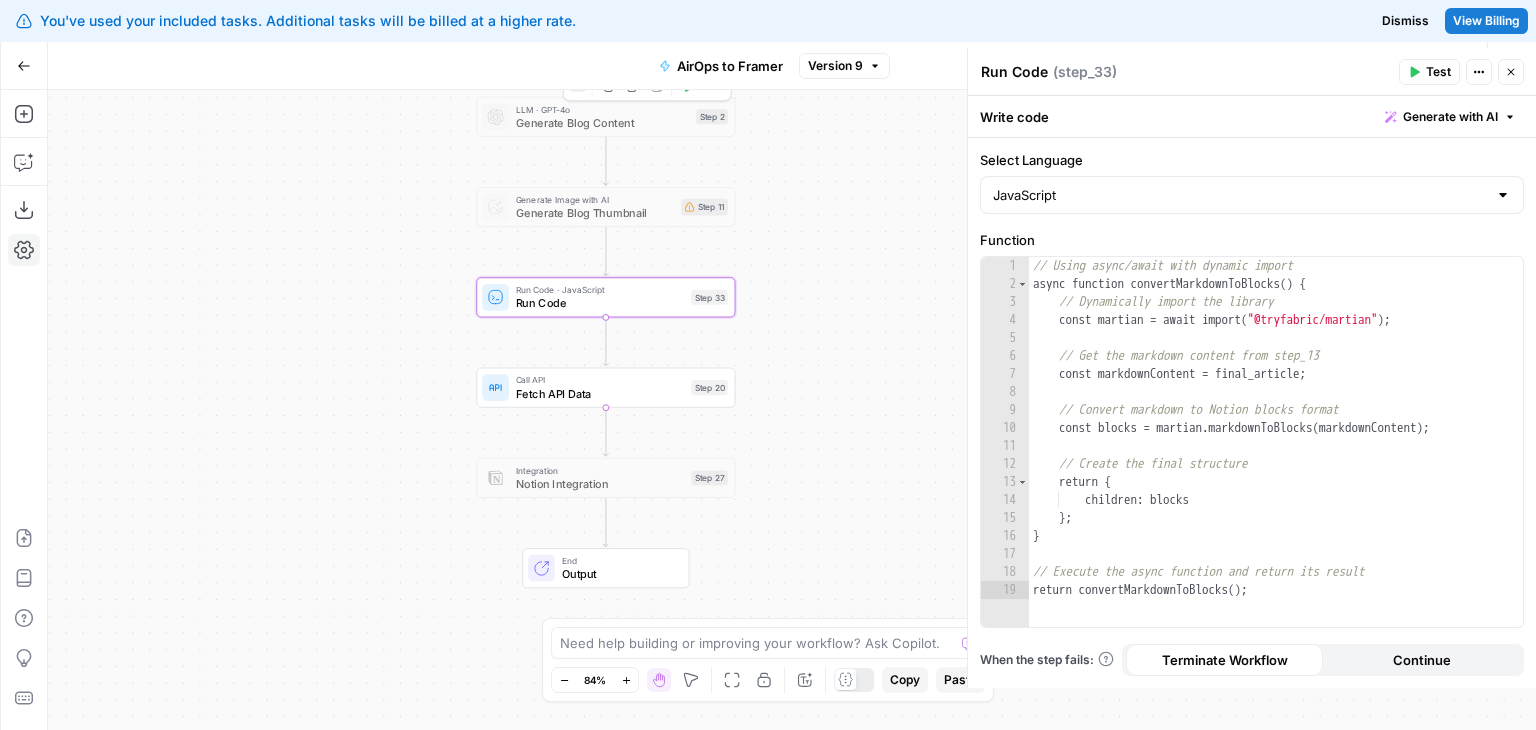 drag, startPoint x: 369, startPoint y: 309, endPoint x: 419, endPoint y: 255, distance: 73.593475 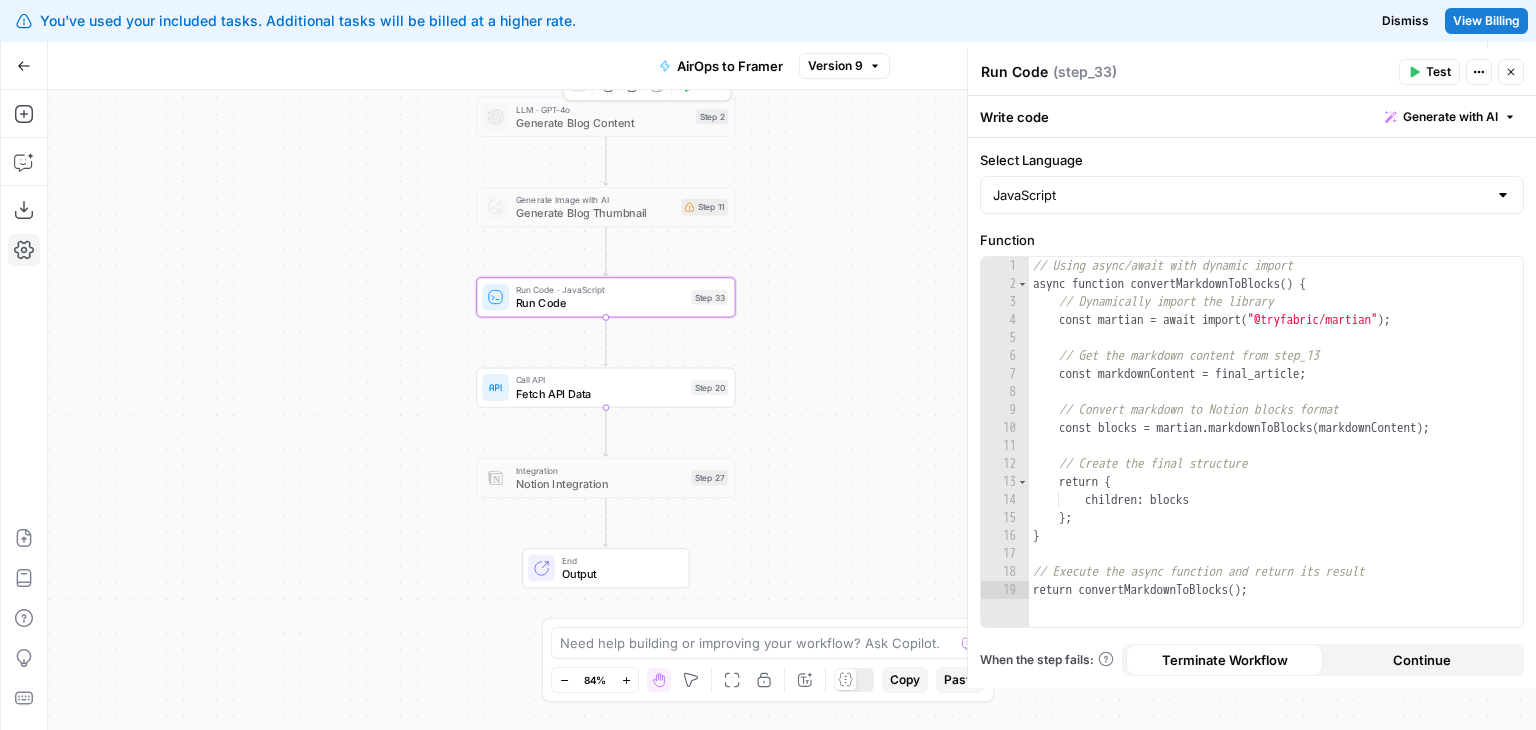 click on "Workflow Set Inputs Inputs LLM · GPT-4o Generate Blog Content Step 2 Copy step Delete step Edit Note Test Generate Image with AI Generate Blog Thumbnail Step 11 Run Code · JavaScript Run Code Step 33 Call API Fetch API Data Step 20 Integration Notion Integration Step 27 End Output" at bounding box center [792, 410] 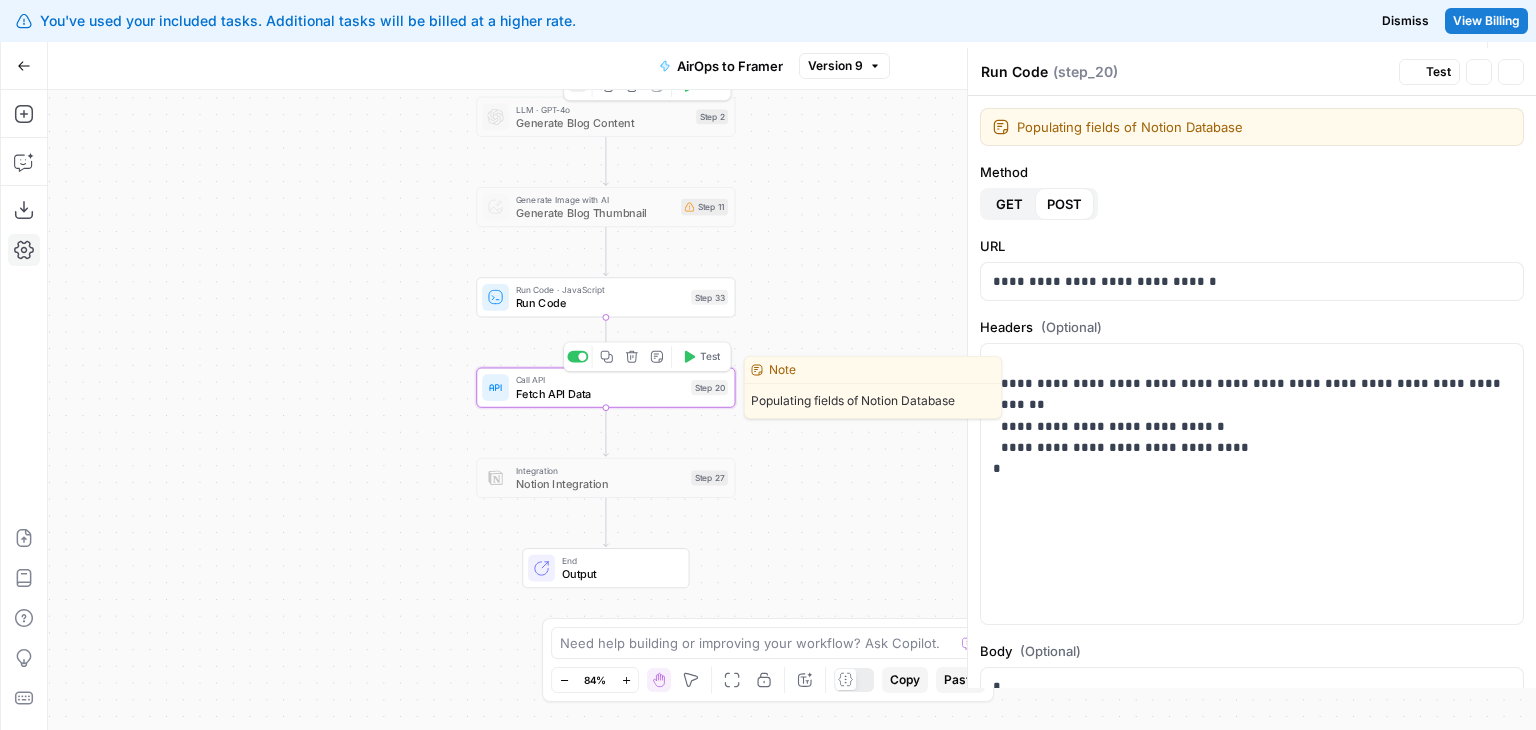 type on "Fetch API Data" 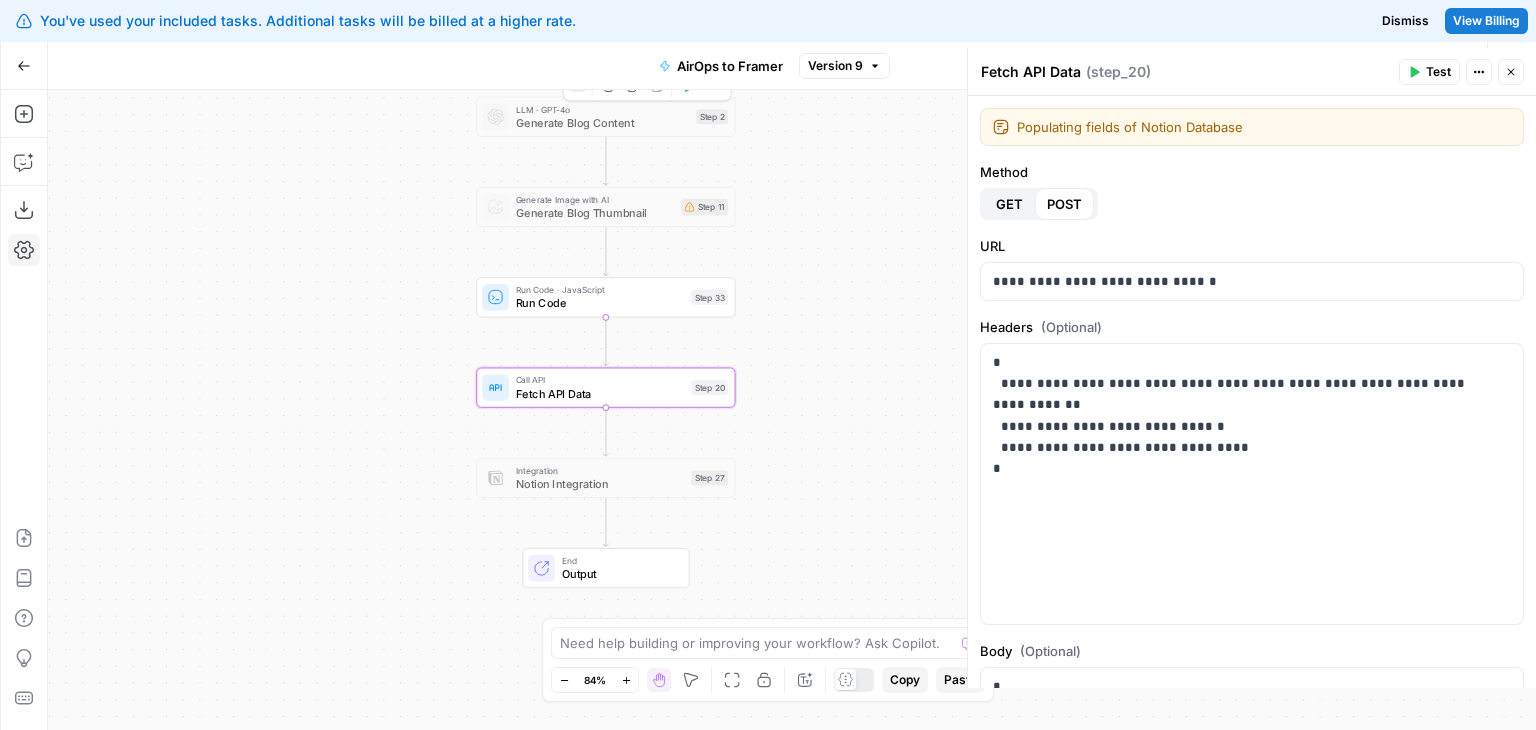 scroll, scrollTop: 353, scrollLeft: 0, axis: vertical 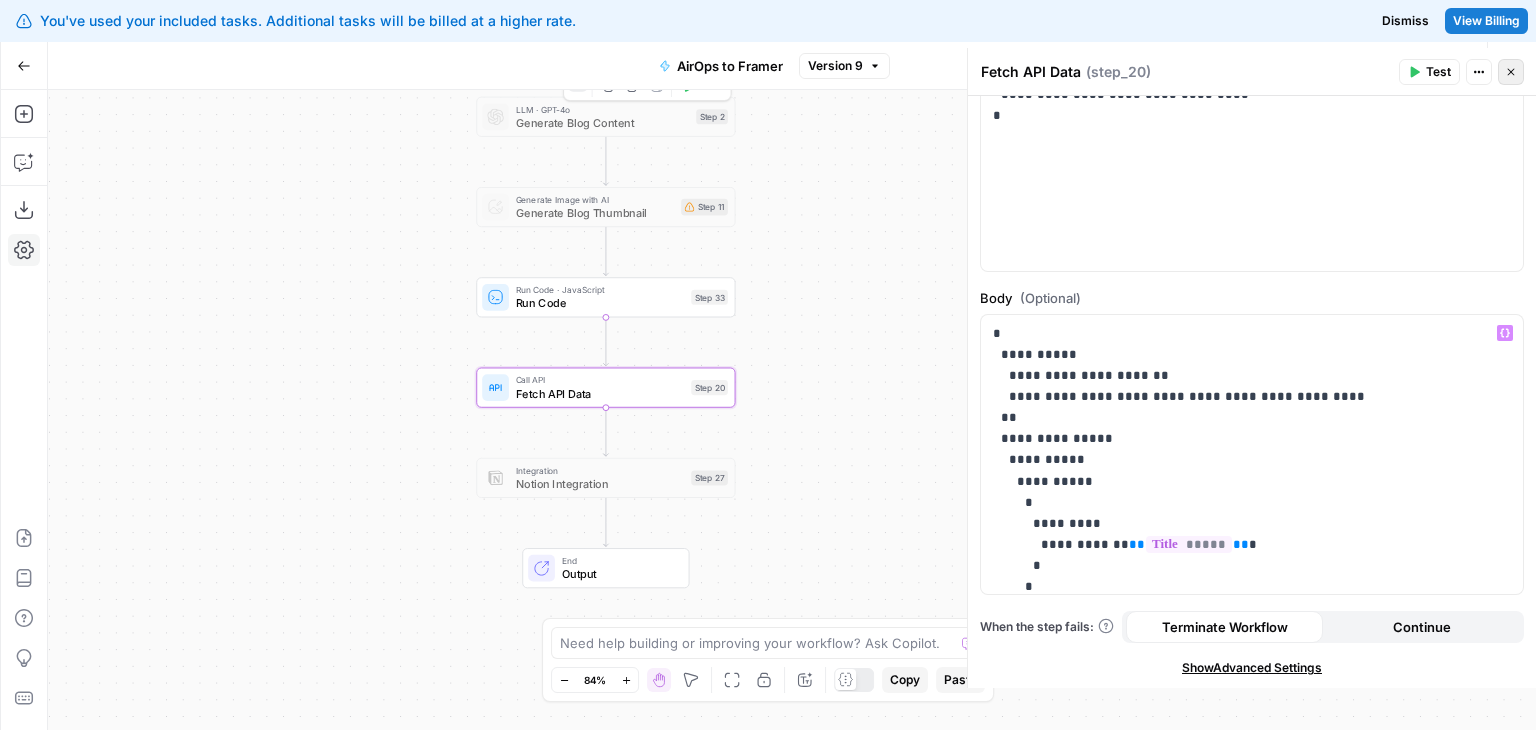 click 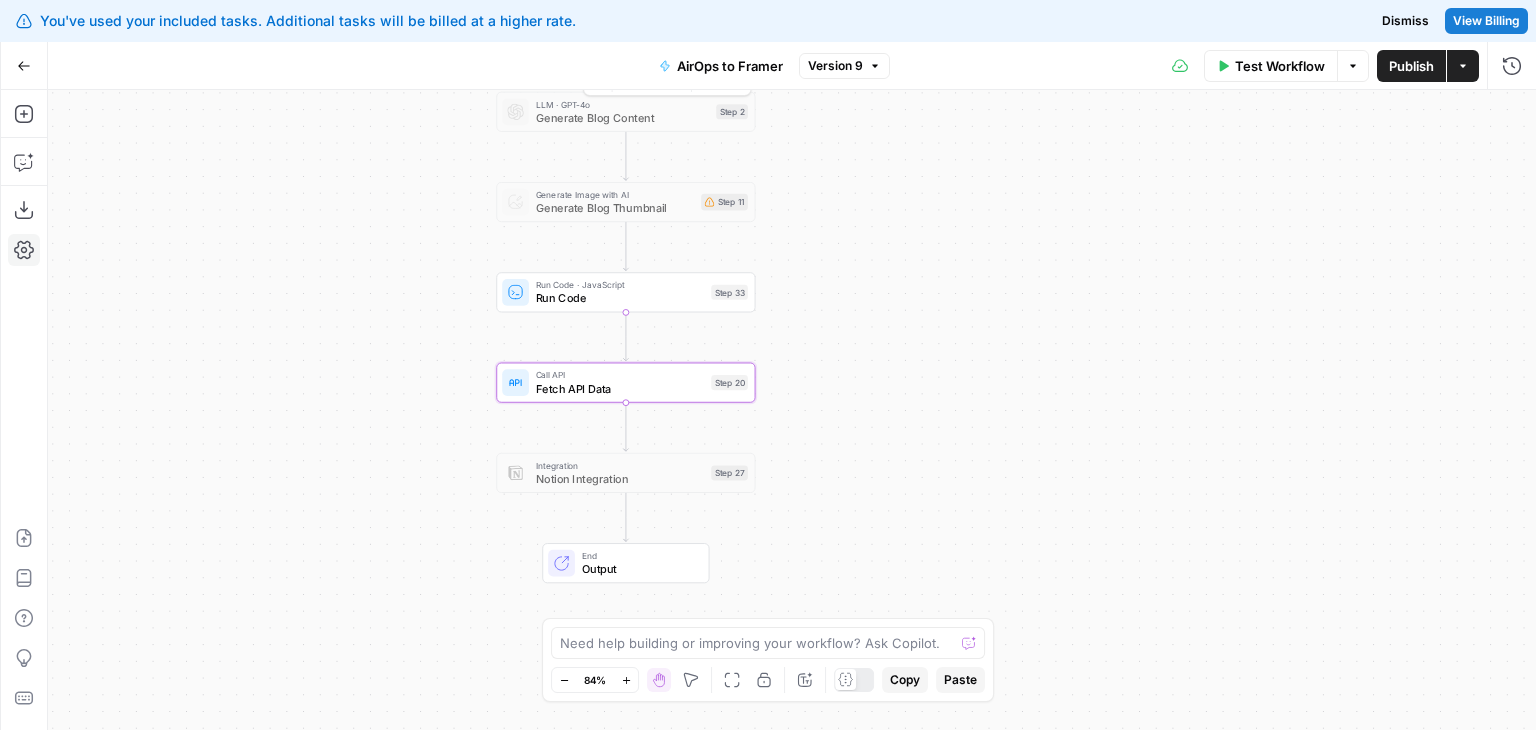 drag, startPoint x: 452, startPoint y: 345, endPoint x: 622, endPoint y: 292, distance: 178.0702 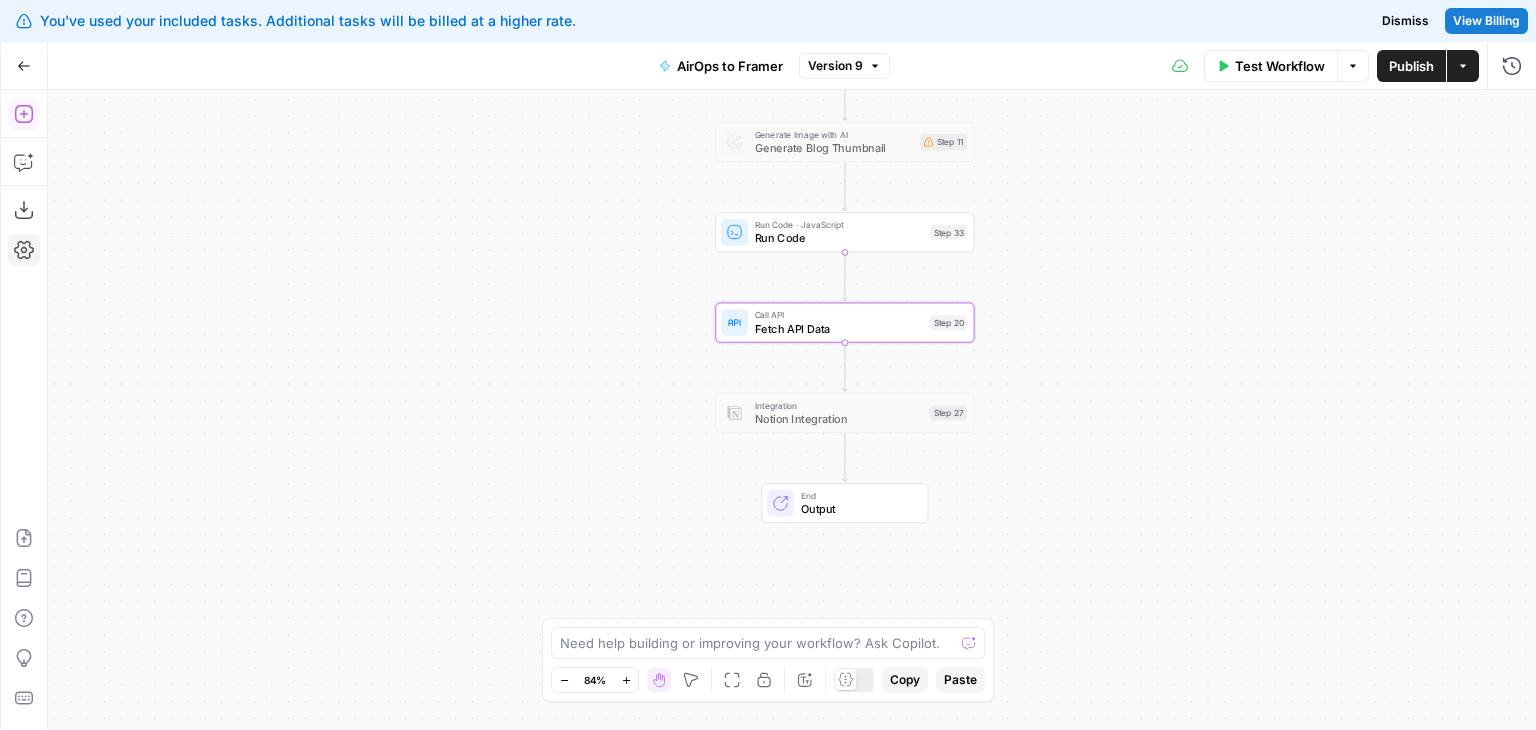 click 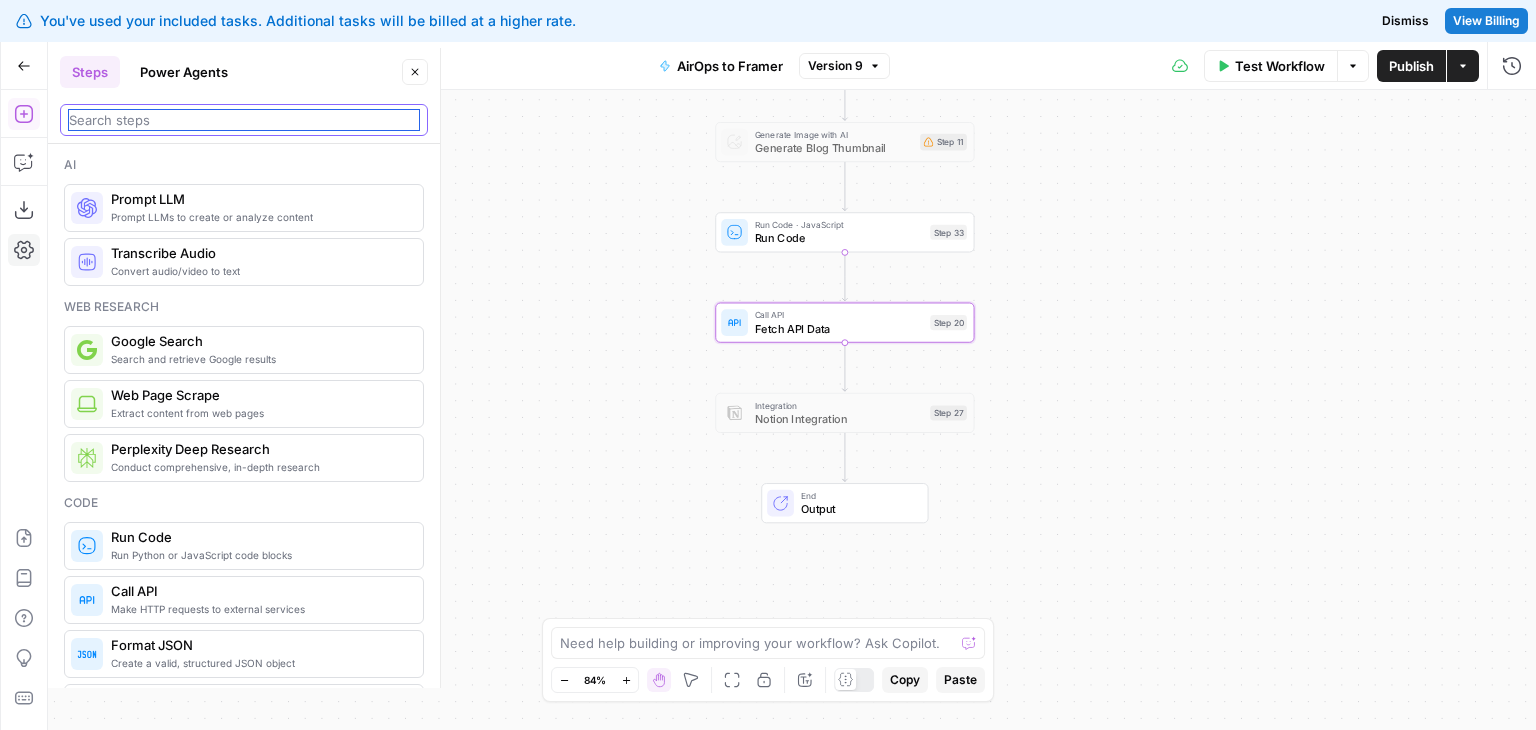 click at bounding box center (244, 120) 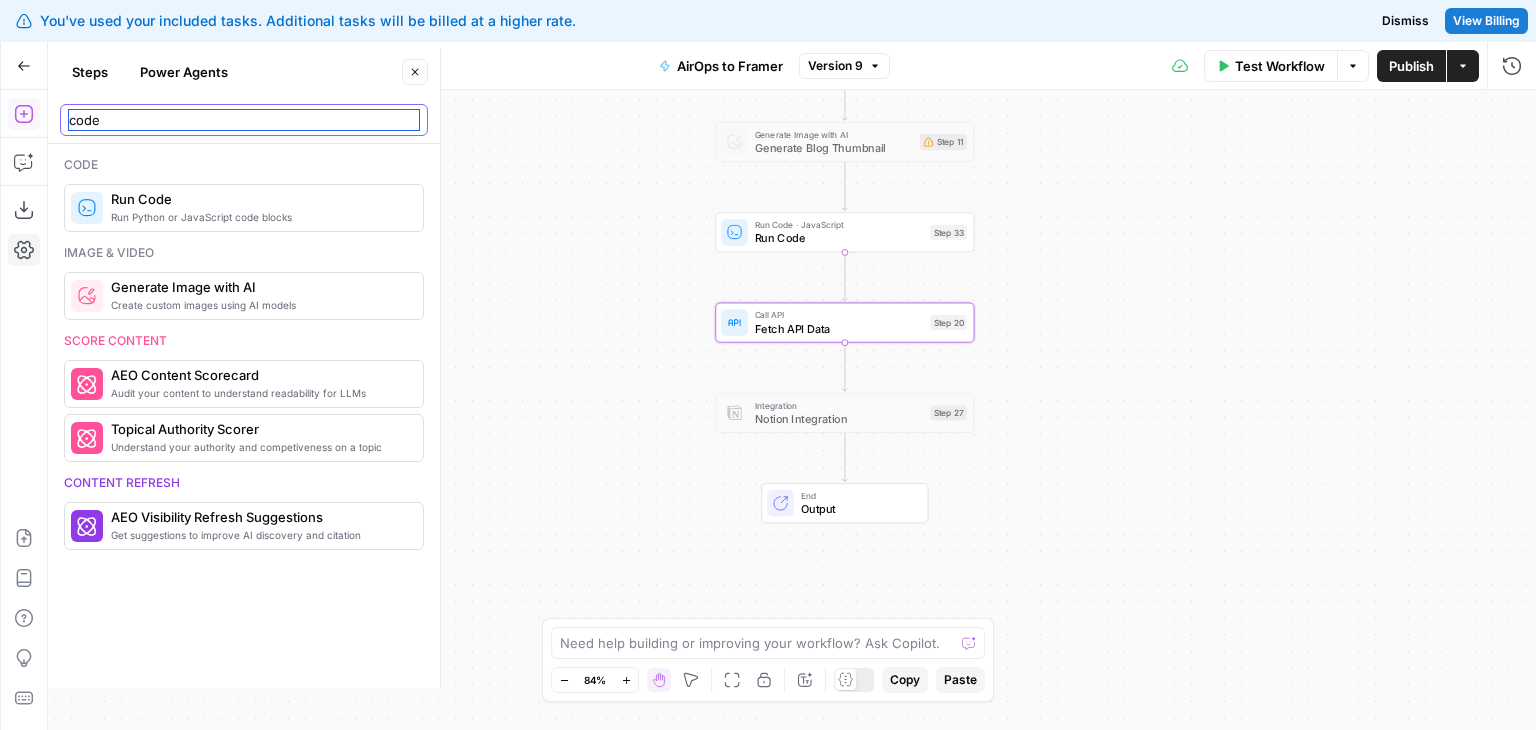 type on "code" 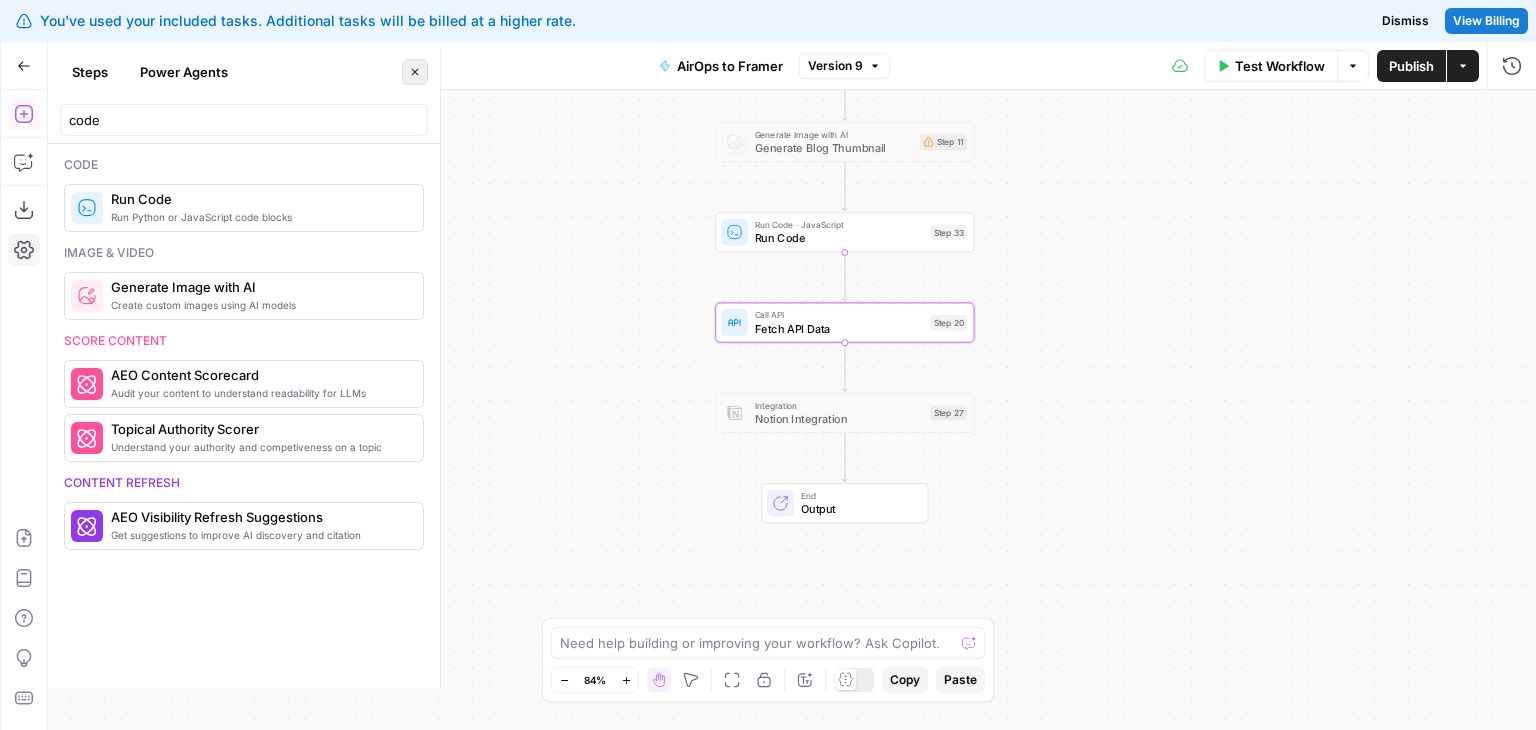 click on "Close" at bounding box center (415, 72) 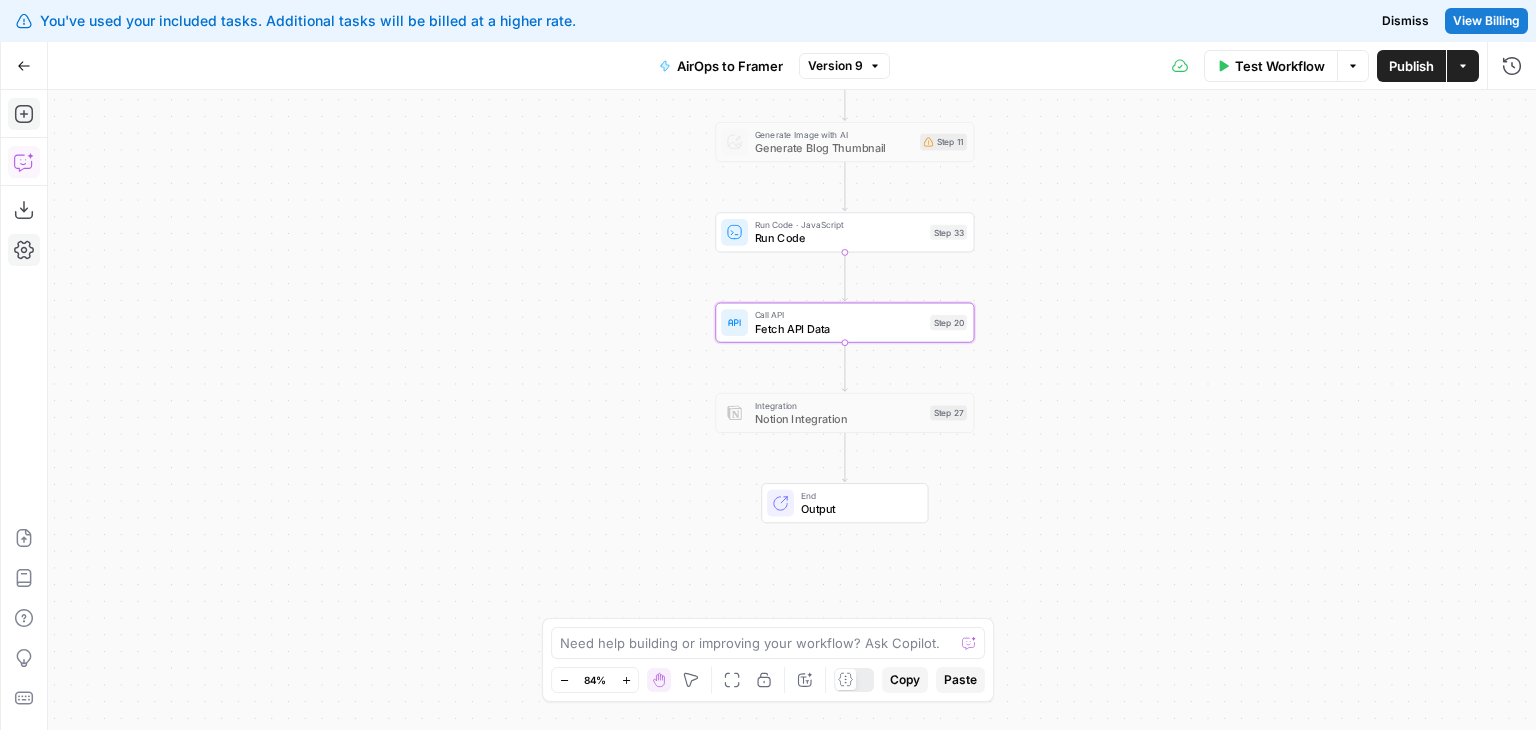 click 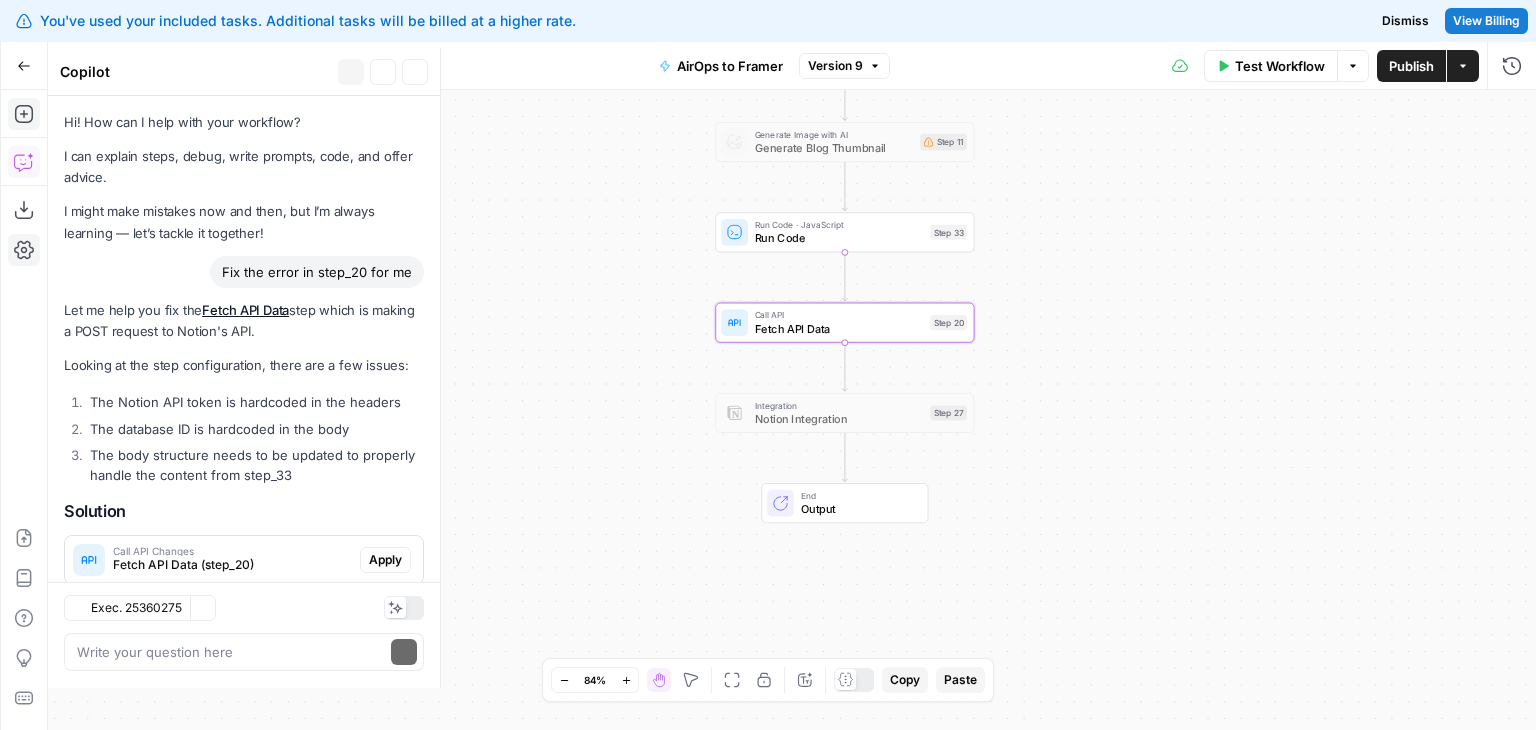scroll, scrollTop: 2998, scrollLeft: 0, axis: vertical 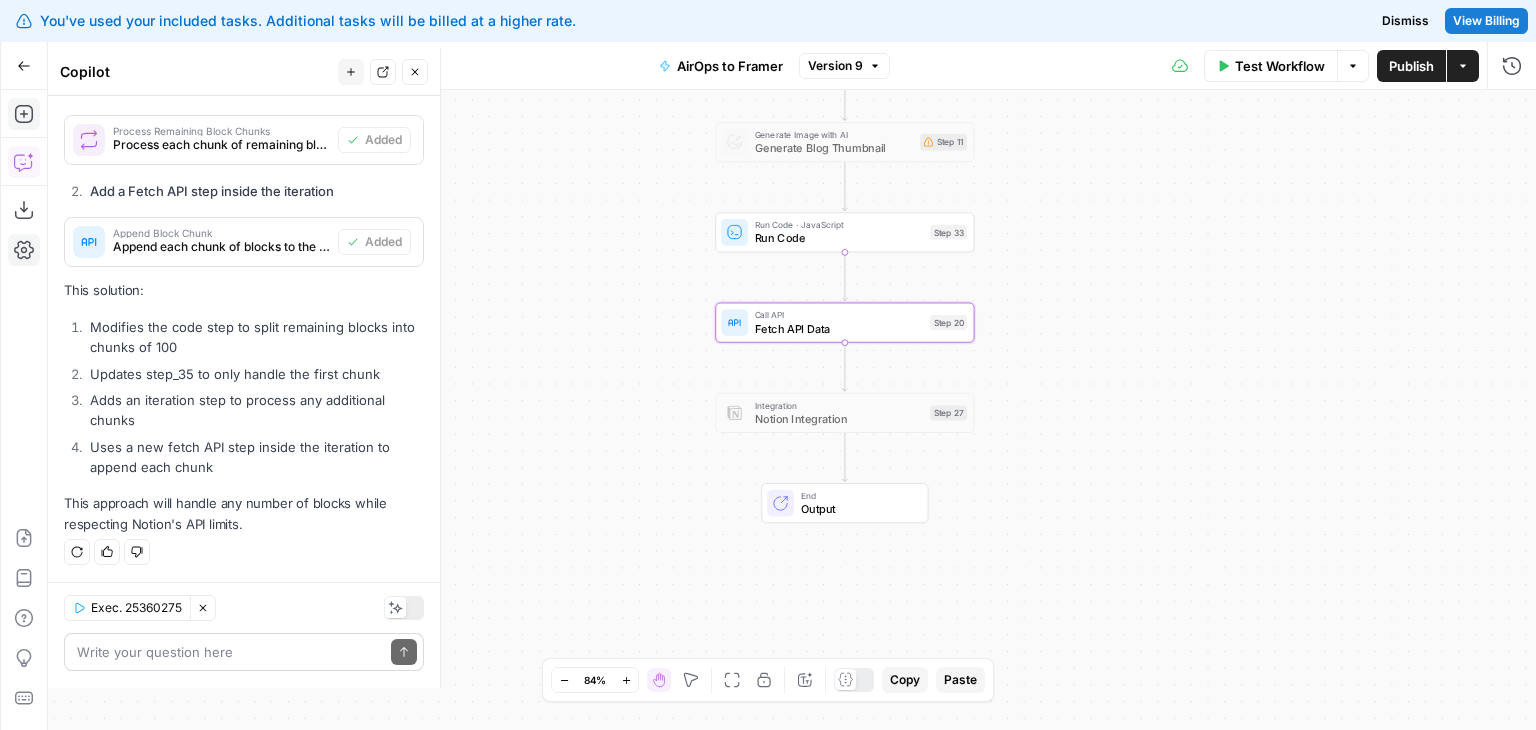 click on "Write your question here Send" at bounding box center (244, 653) 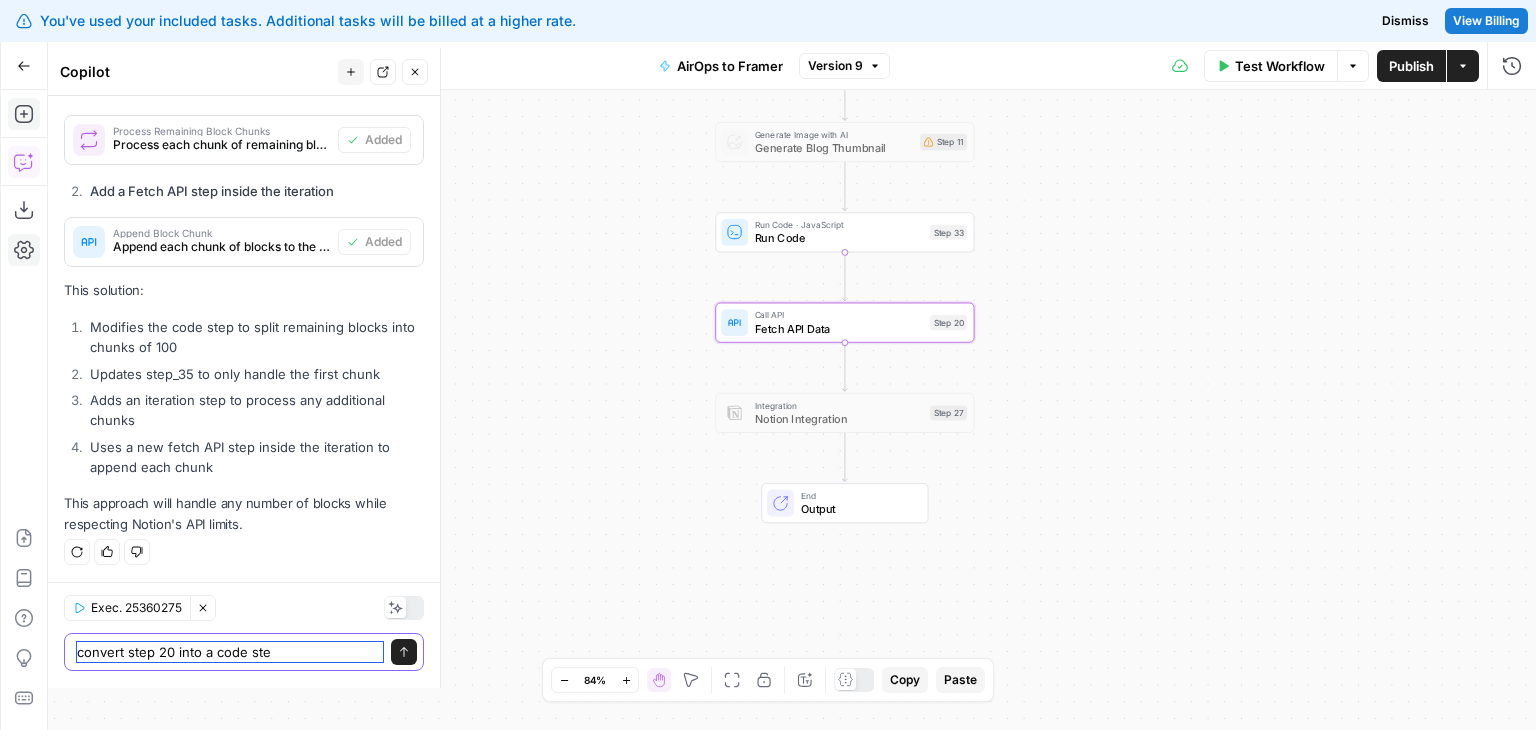 type on "convert step 20 into a code step" 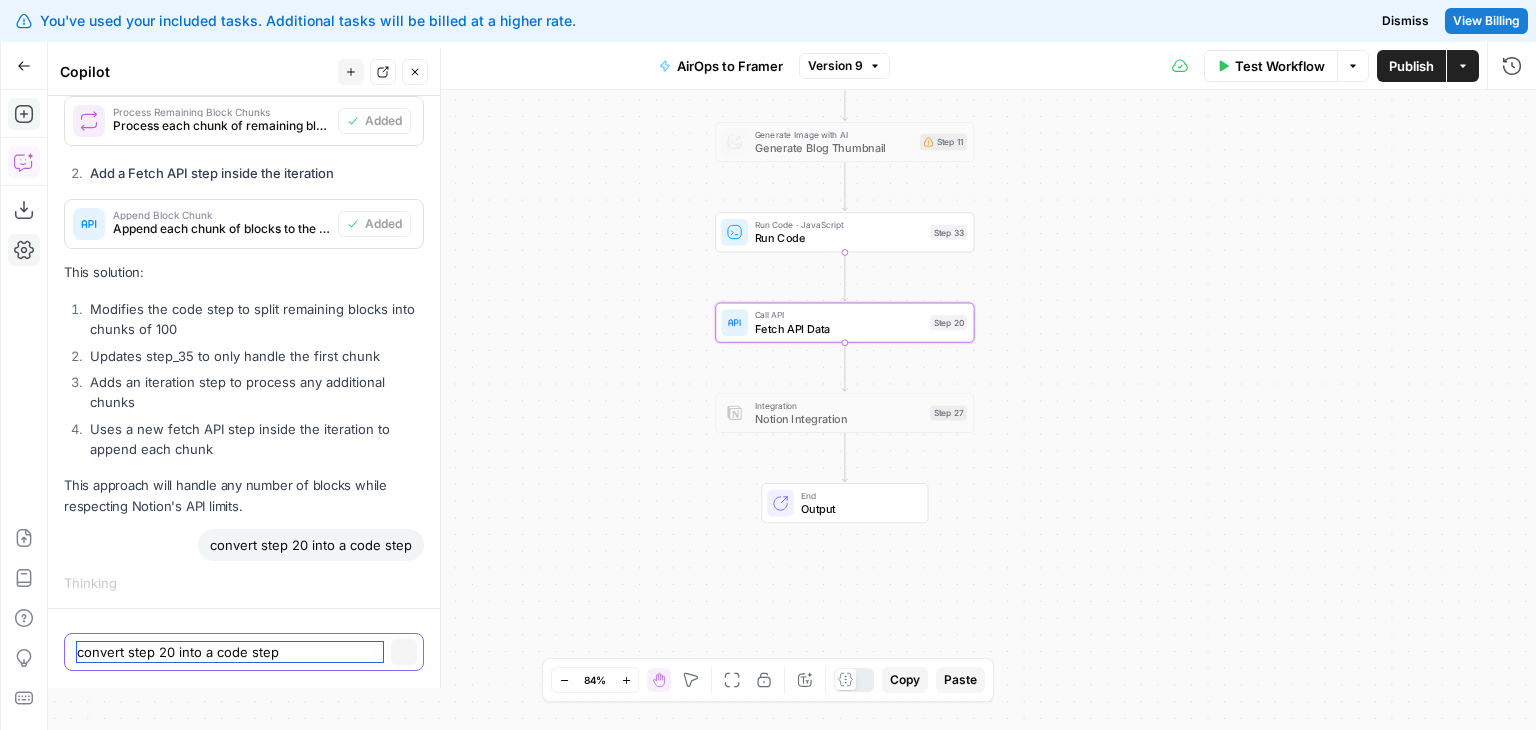 type 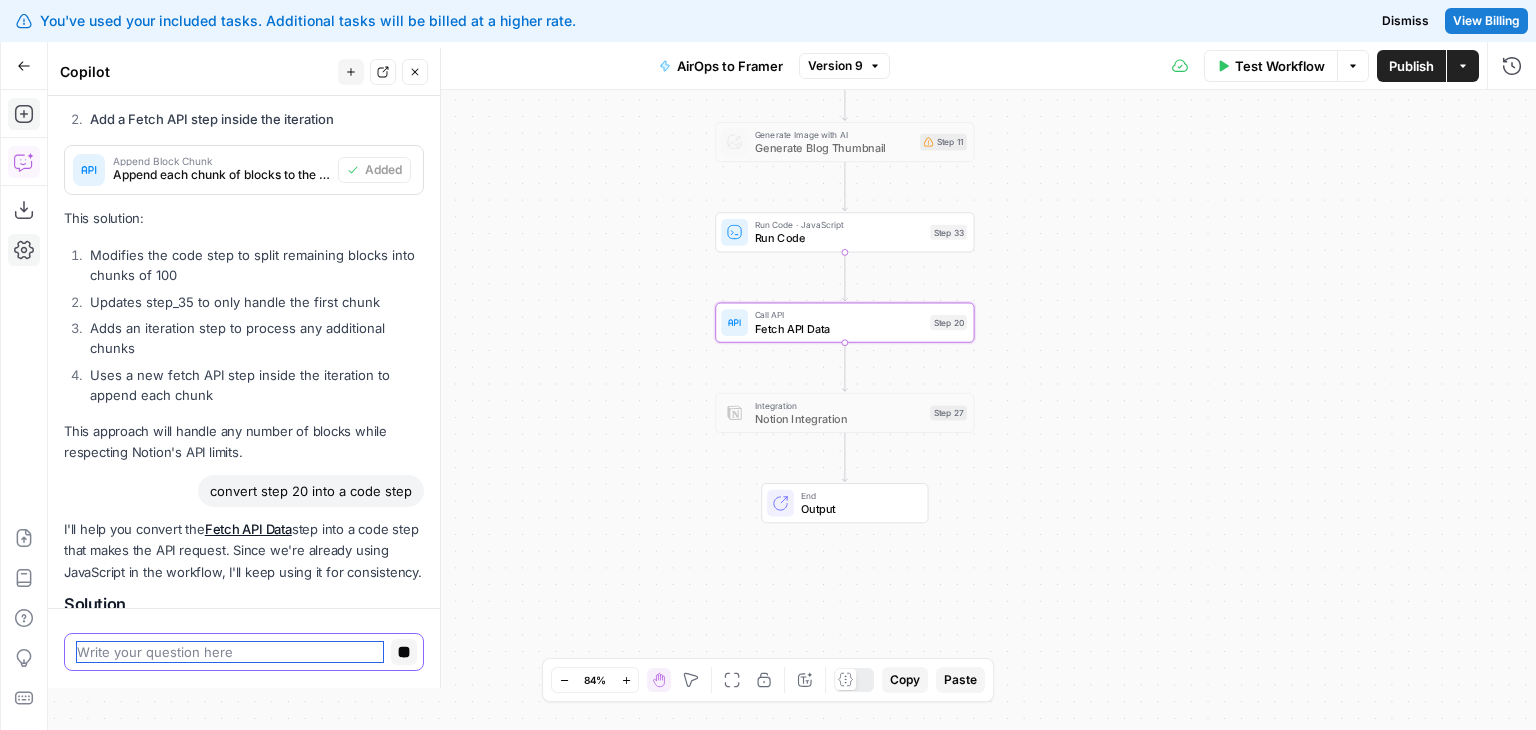 scroll, scrollTop: 3134, scrollLeft: 0, axis: vertical 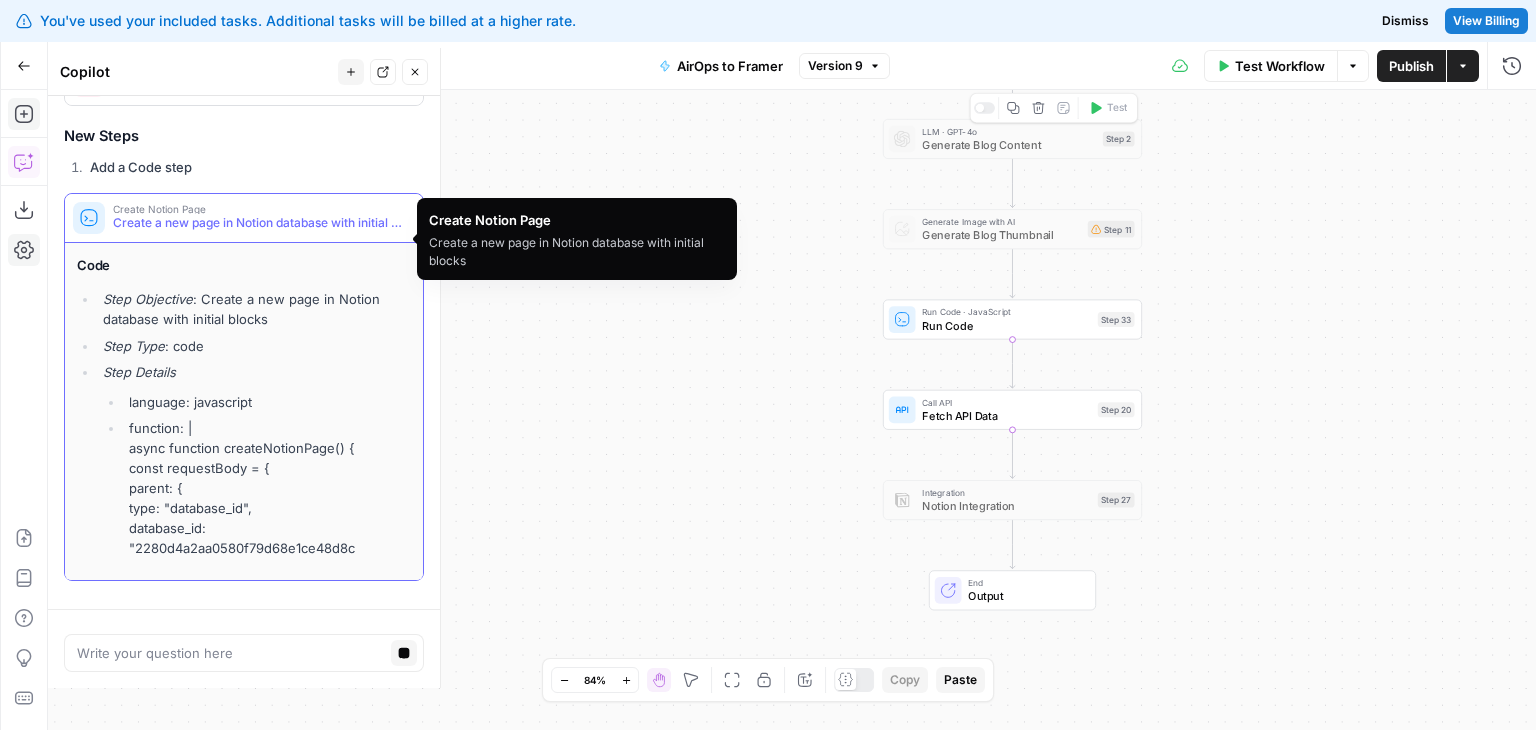 drag, startPoint x: 332, startPoint y: 451, endPoint x: 341, endPoint y: 327, distance: 124.32619 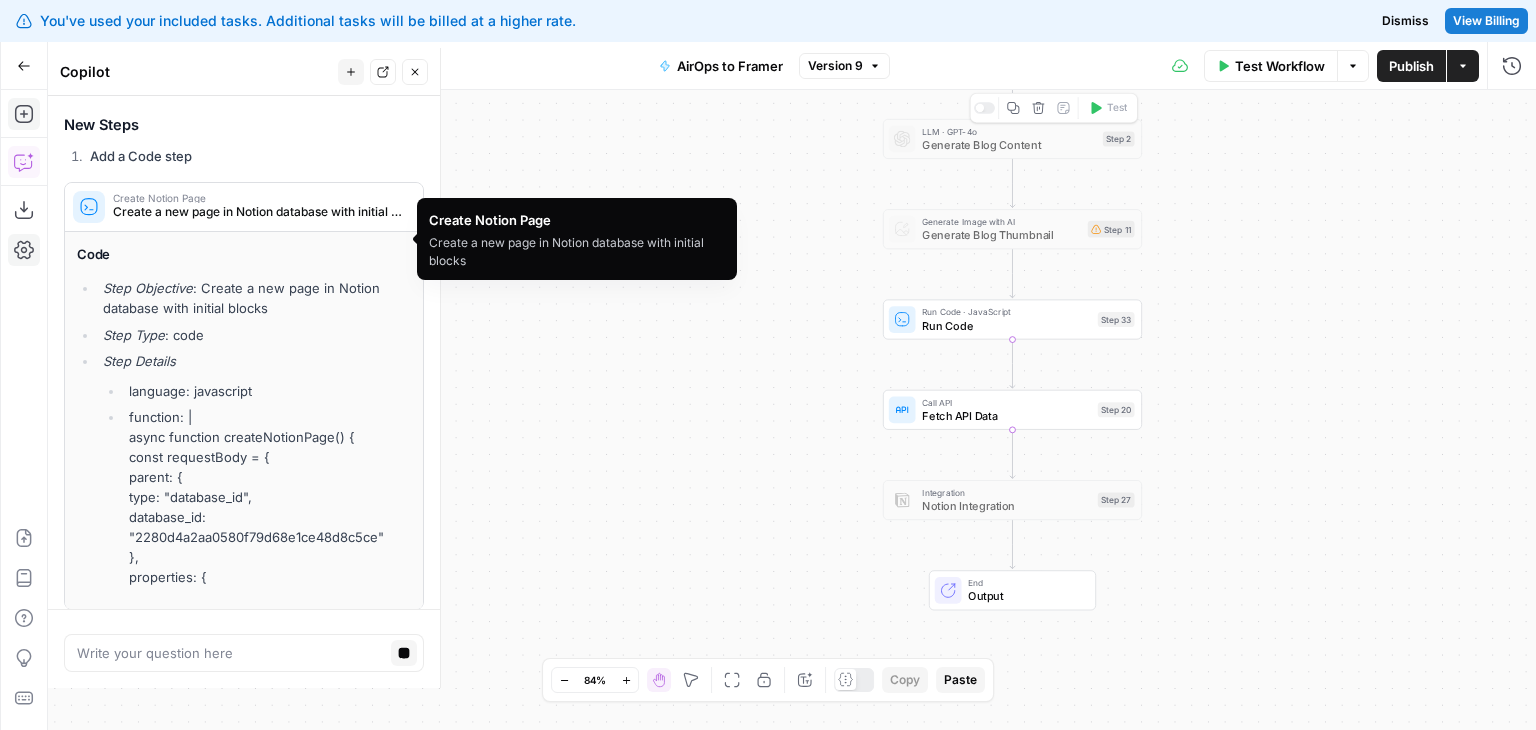 scroll, scrollTop: 3388, scrollLeft: 0, axis: vertical 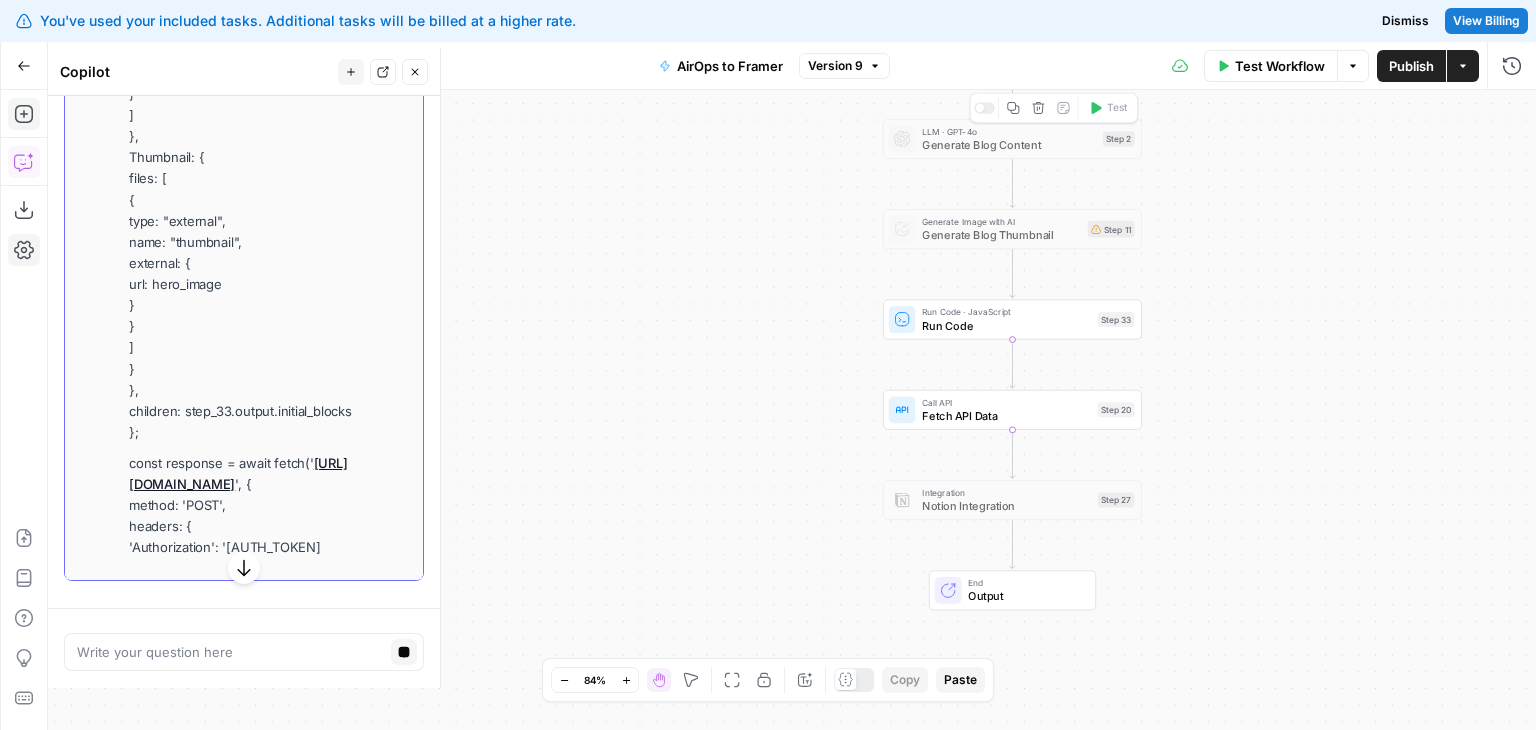 drag, startPoint x: 288, startPoint y: 415, endPoint x: 291, endPoint y: 485, distance: 70.064255 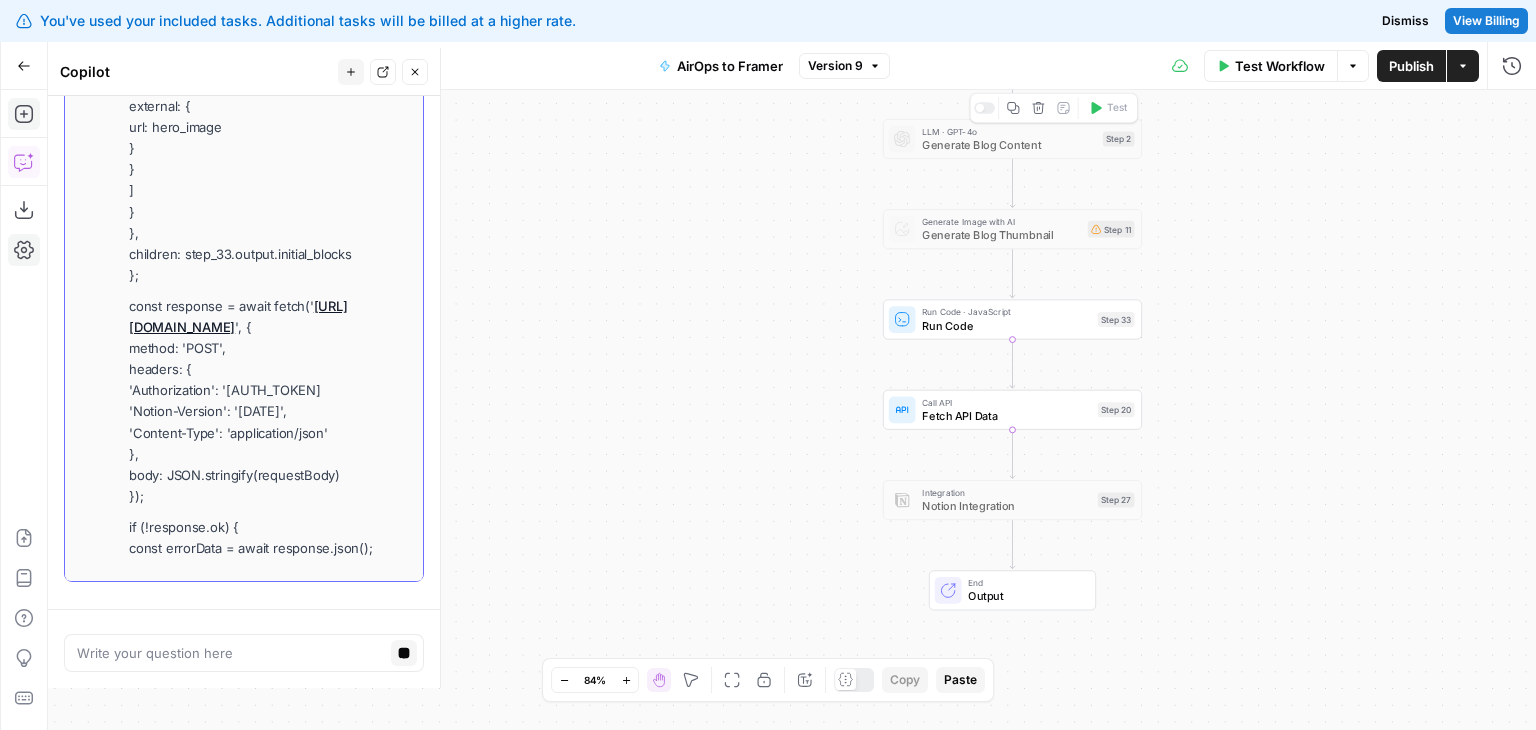 scroll, scrollTop: 4960, scrollLeft: 0, axis: vertical 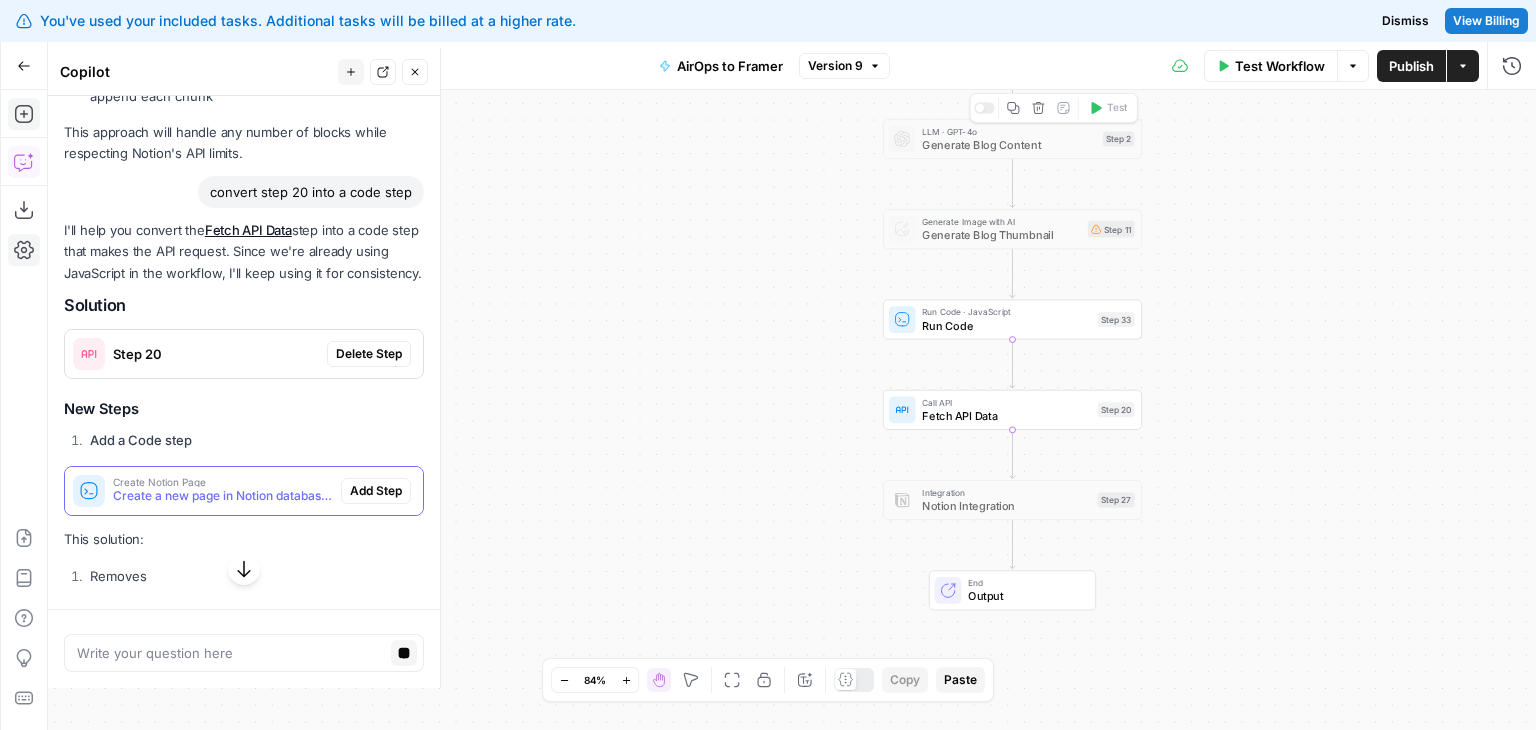 drag, startPoint x: 280, startPoint y: 177, endPoint x: 256, endPoint y: 445, distance: 269.07248 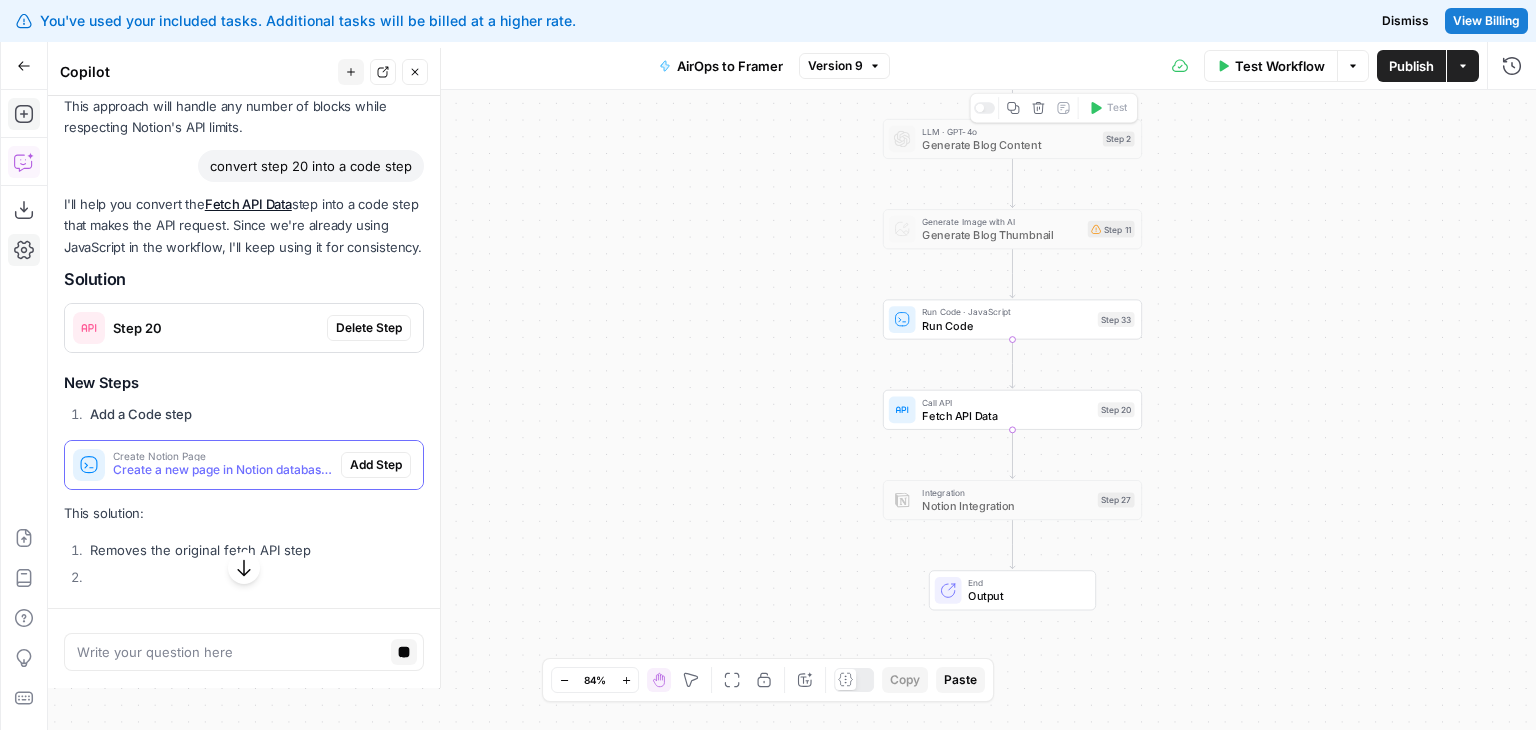 scroll, scrollTop: 3361, scrollLeft: 0, axis: vertical 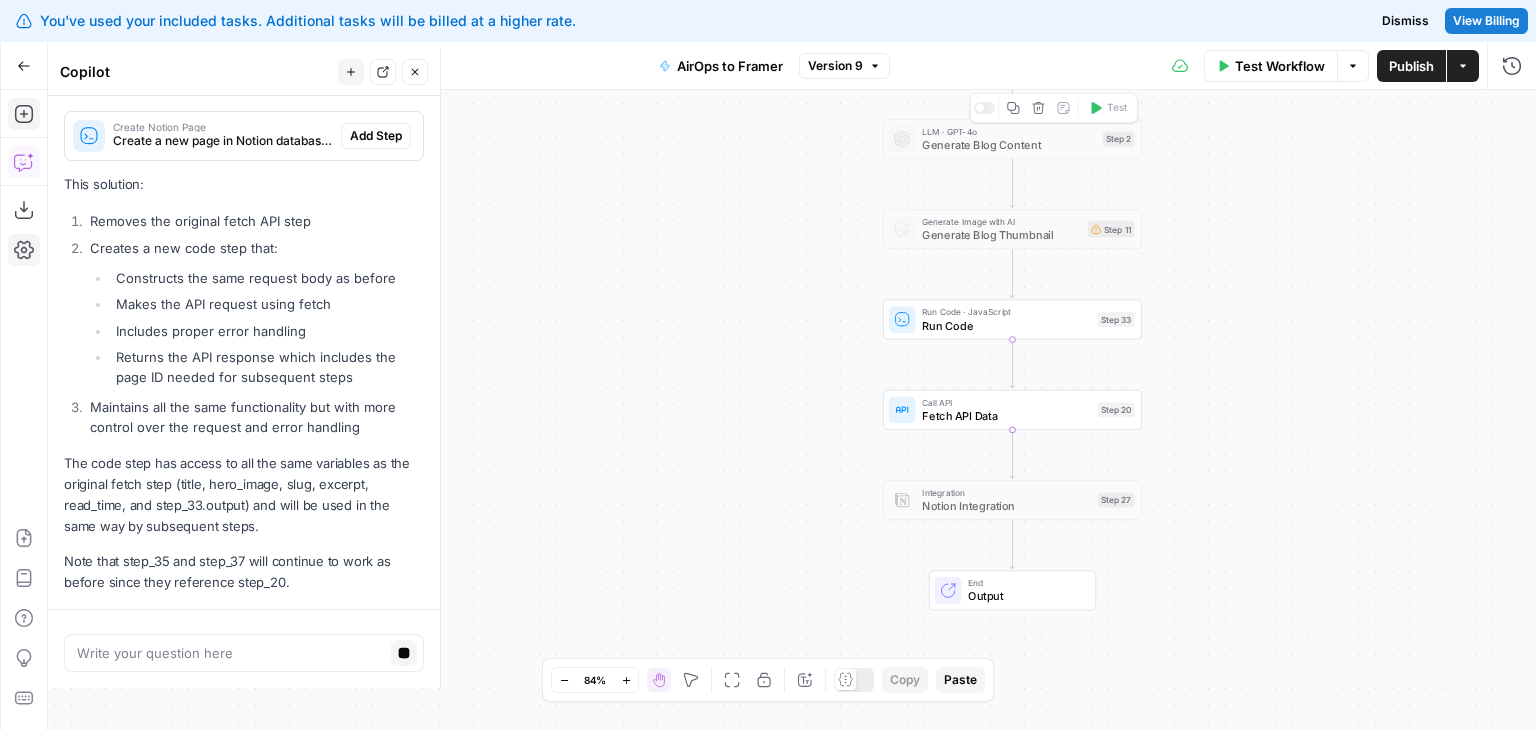 drag, startPoint x: 278, startPoint y: 297, endPoint x: 284, endPoint y: 419, distance: 122.14745 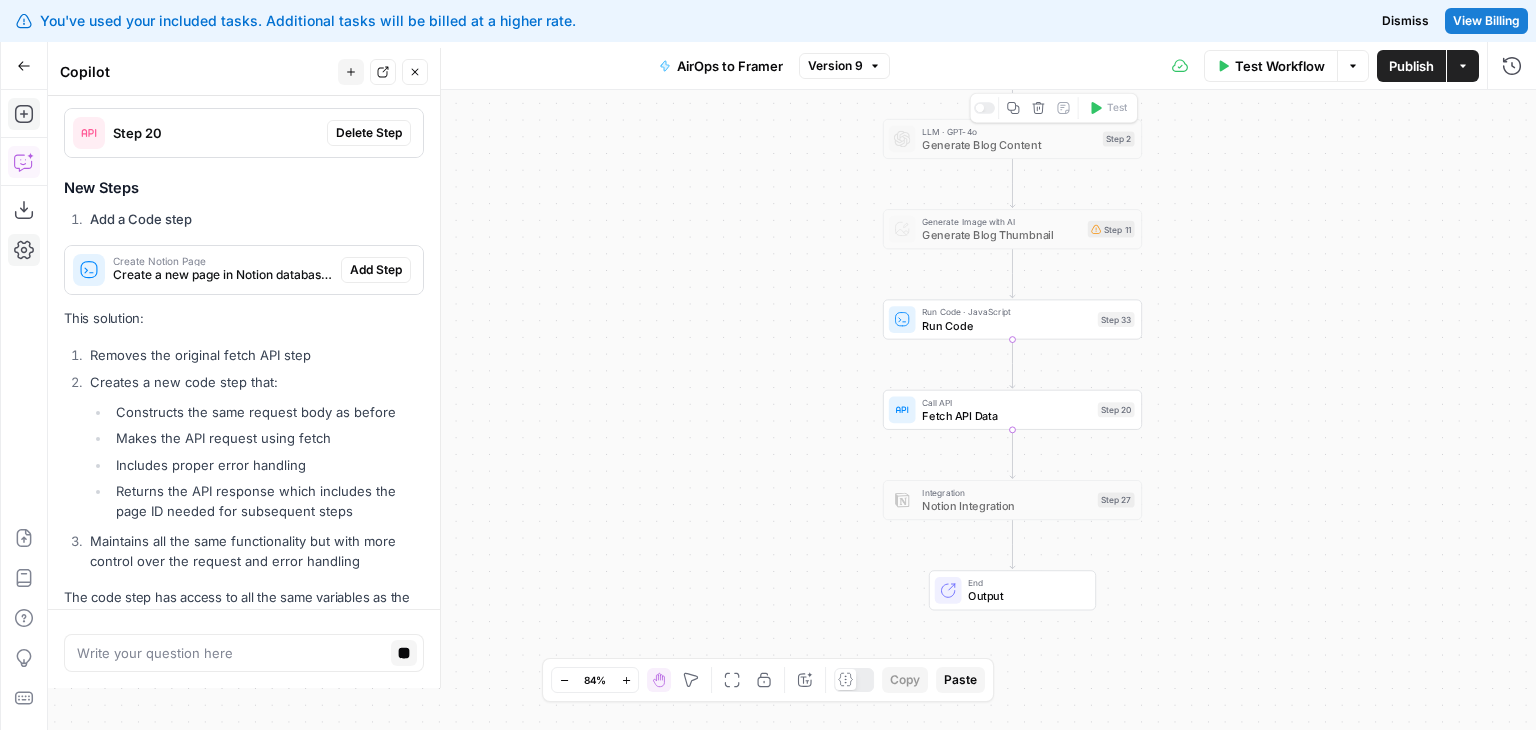 drag, startPoint x: 282, startPoint y: 325, endPoint x: 287, endPoint y: 230, distance: 95.131485 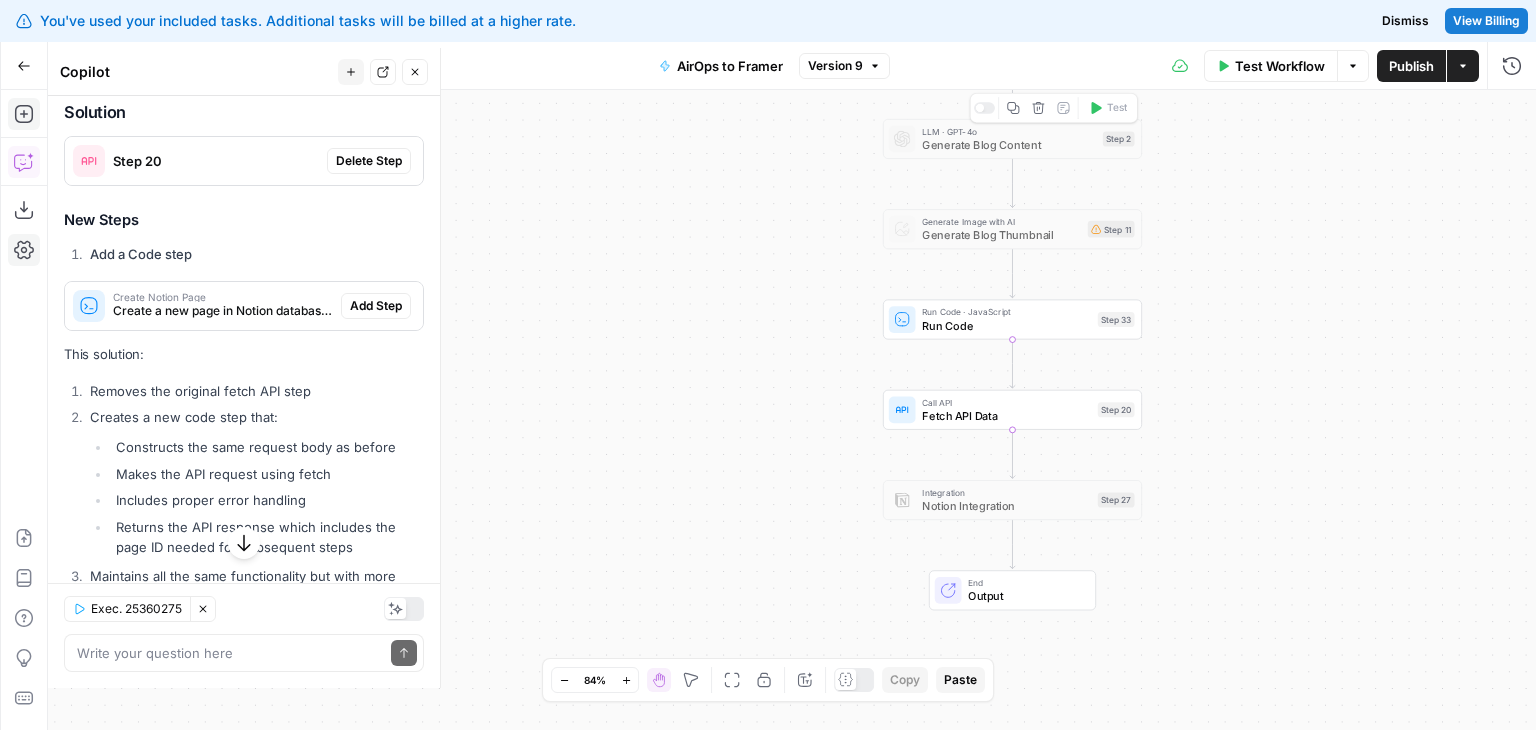 drag, startPoint x: 287, startPoint y: 247, endPoint x: 288, endPoint y: 205, distance: 42.0119 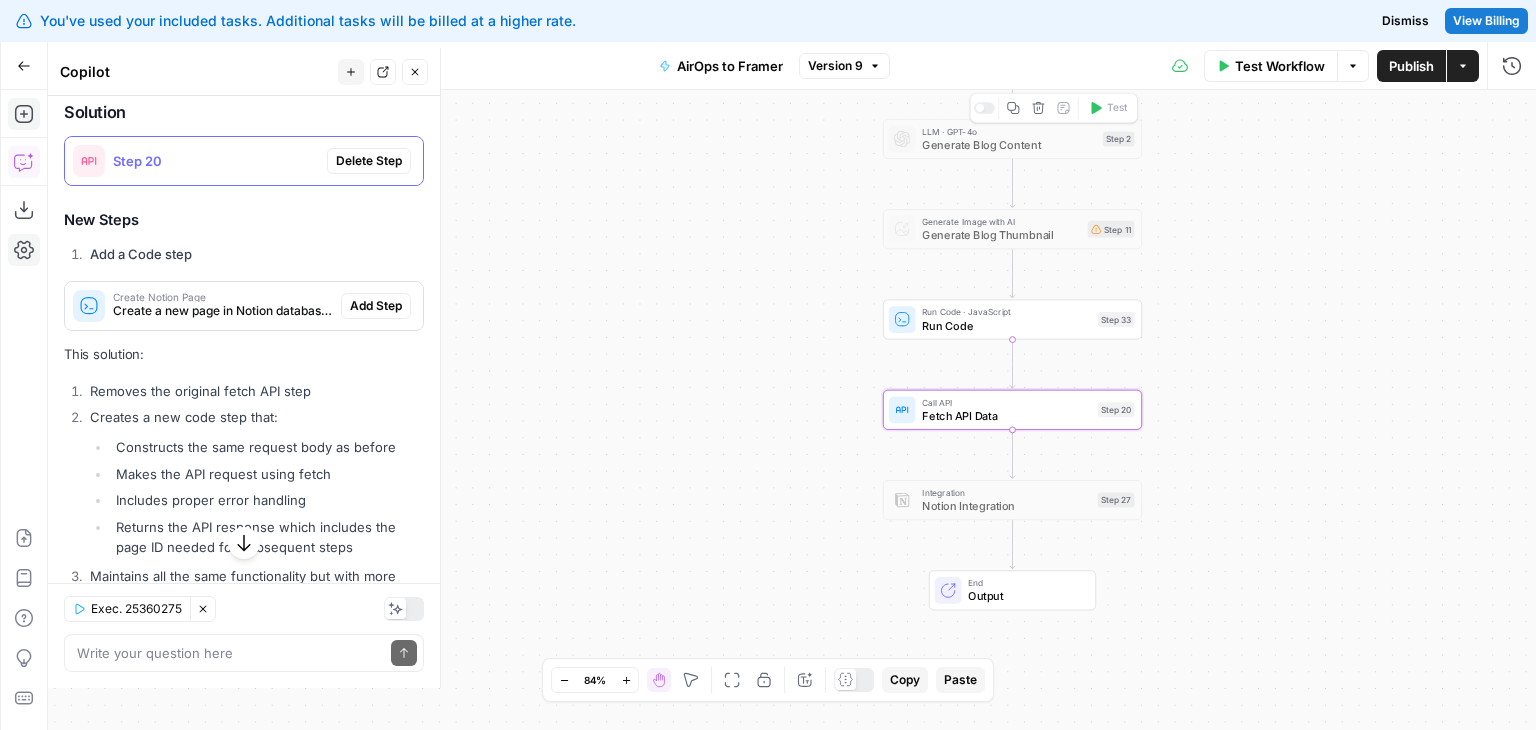 scroll, scrollTop: 3549, scrollLeft: 0, axis: vertical 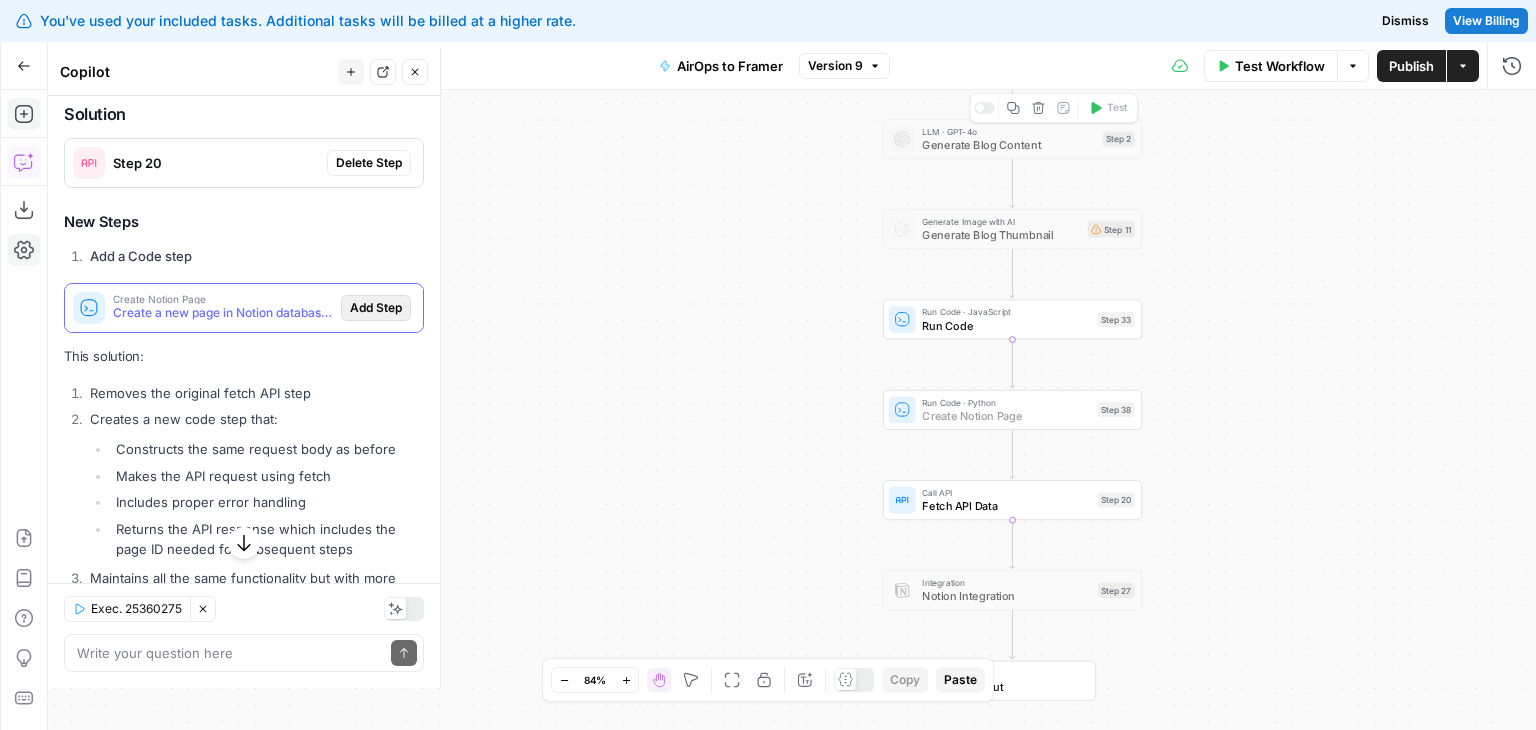 click on "Add Step" at bounding box center [376, 308] 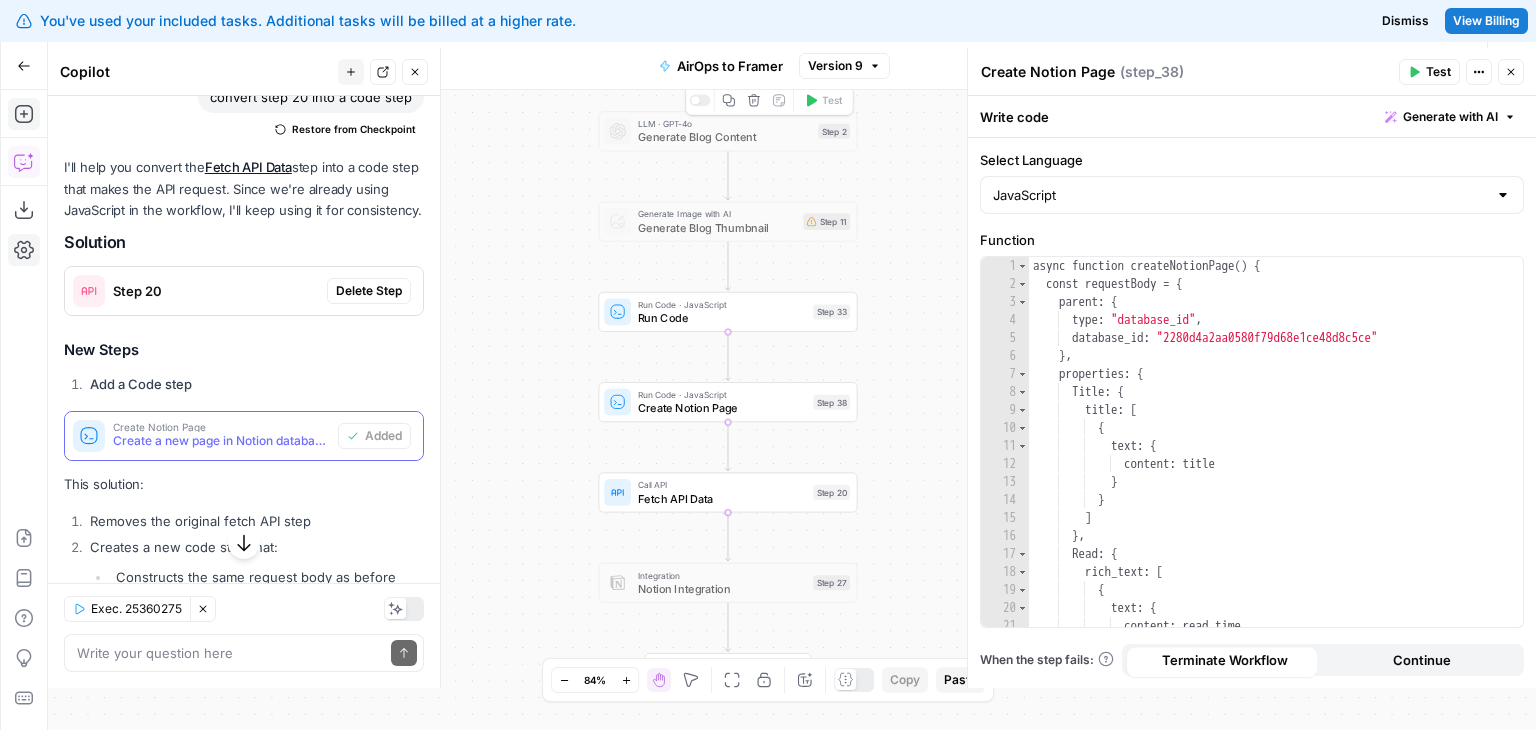 scroll, scrollTop: 3677, scrollLeft: 0, axis: vertical 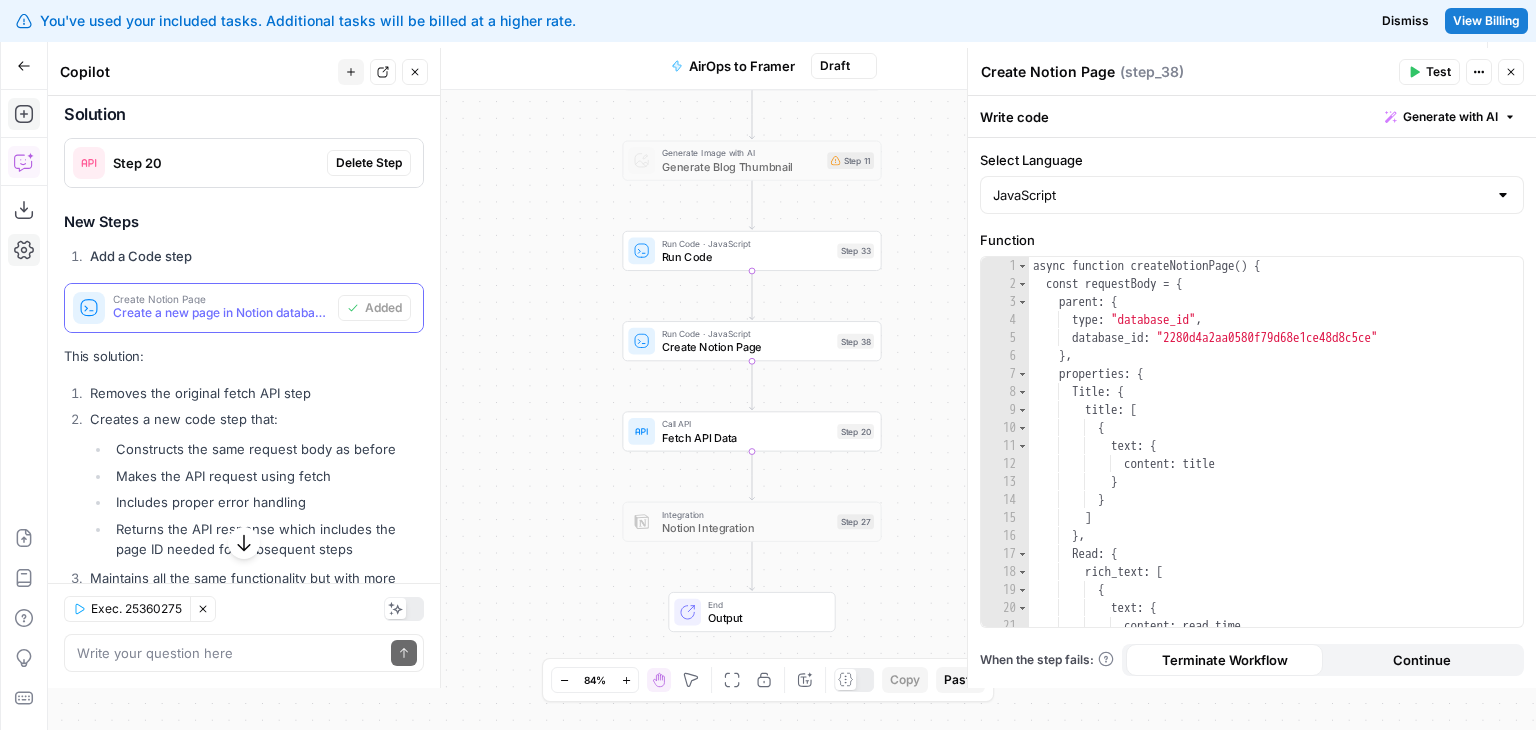 drag, startPoint x: 540, startPoint y: 306, endPoint x: 564, endPoint y: 245, distance: 65.551506 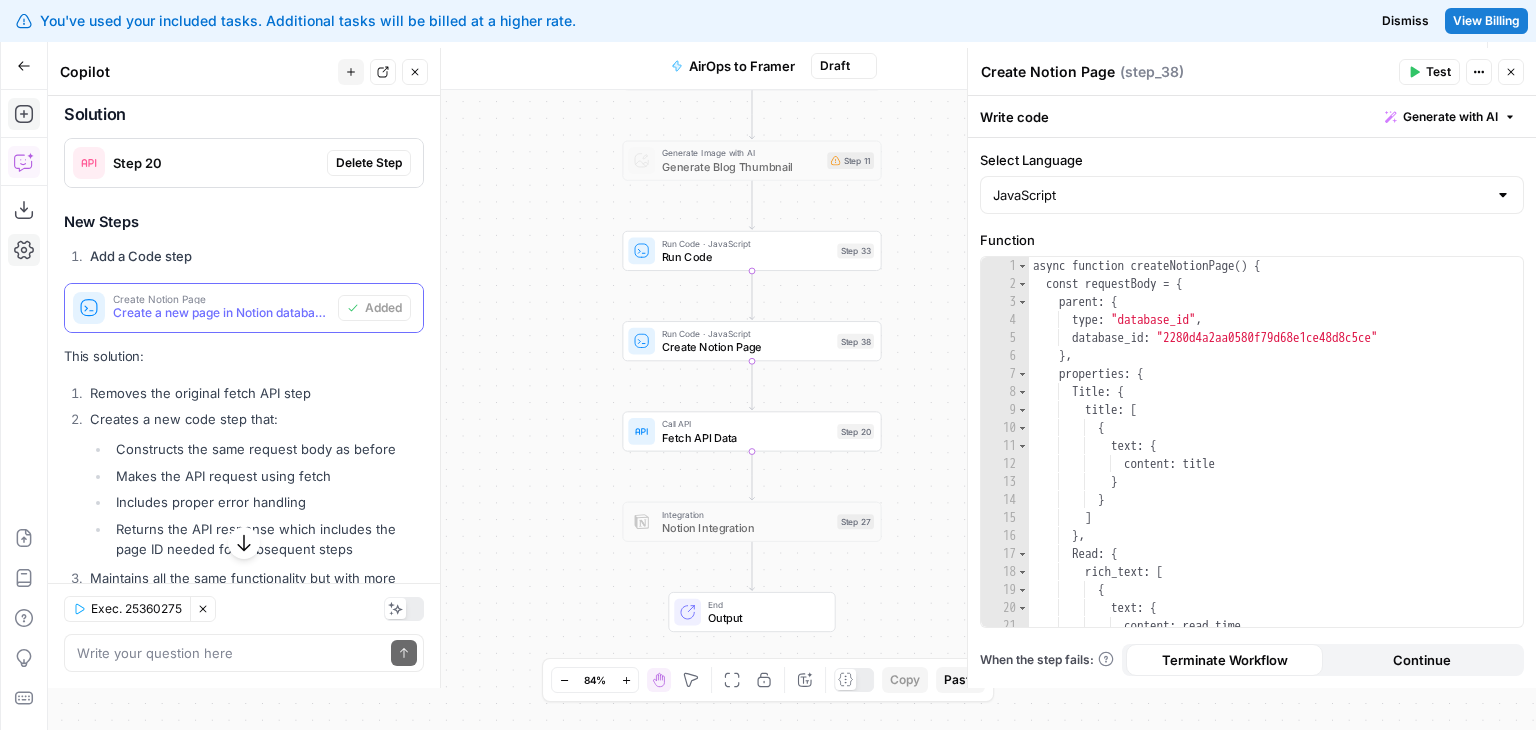 click on "Workflow Set Inputs Inputs LLM · GPT-4o Generate Blog Content Step 2 Copy step Delete step Edit Note Test Generate Image with AI Generate Blog Thumbnail Step 11 Run Code · JavaScript Run Code Step 33 Run Code · JavaScript Create Notion Page Step 38 Call API Fetch API Data Step 20 Integration Notion Integration Step 27 End Output" at bounding box center [792, 410] 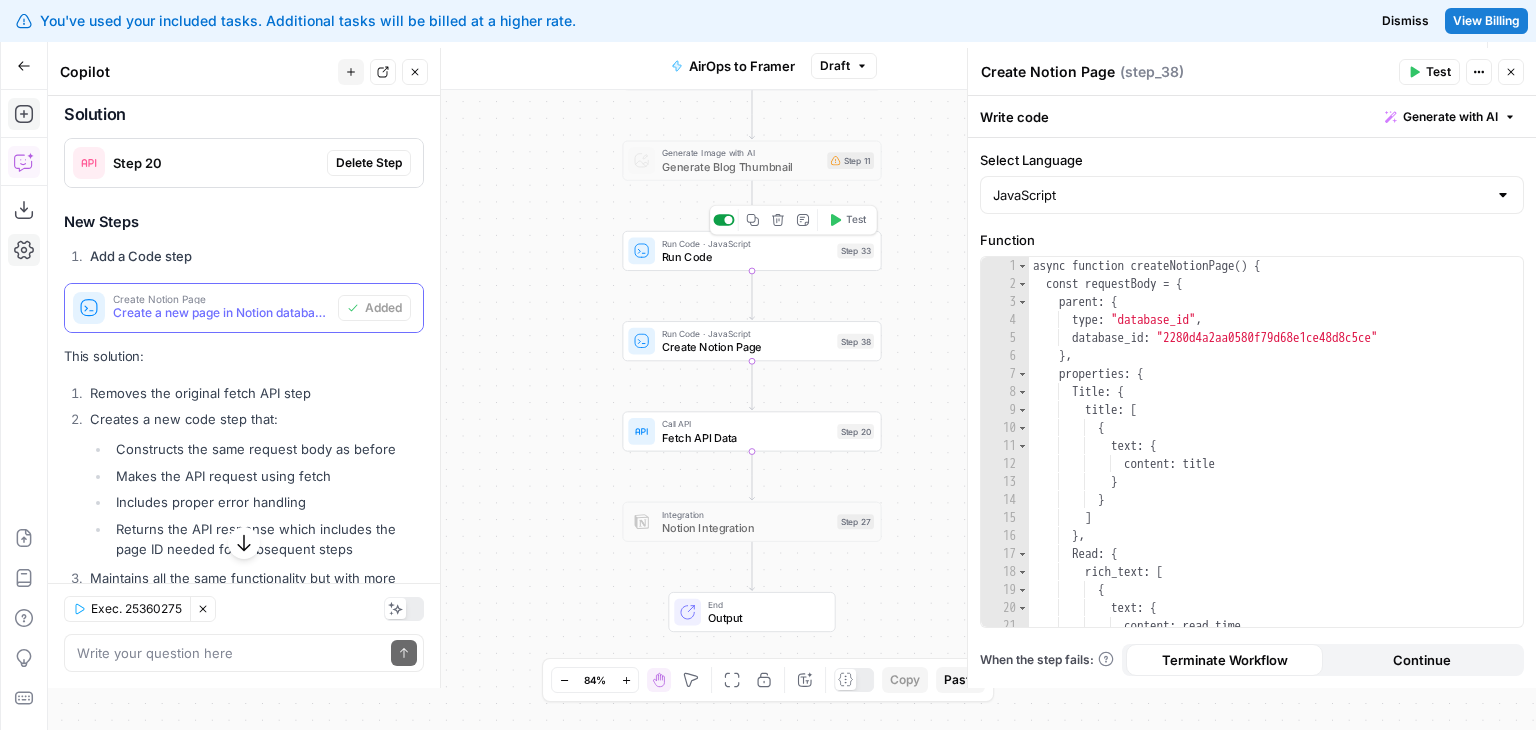 click at bounding box center [723, 220] 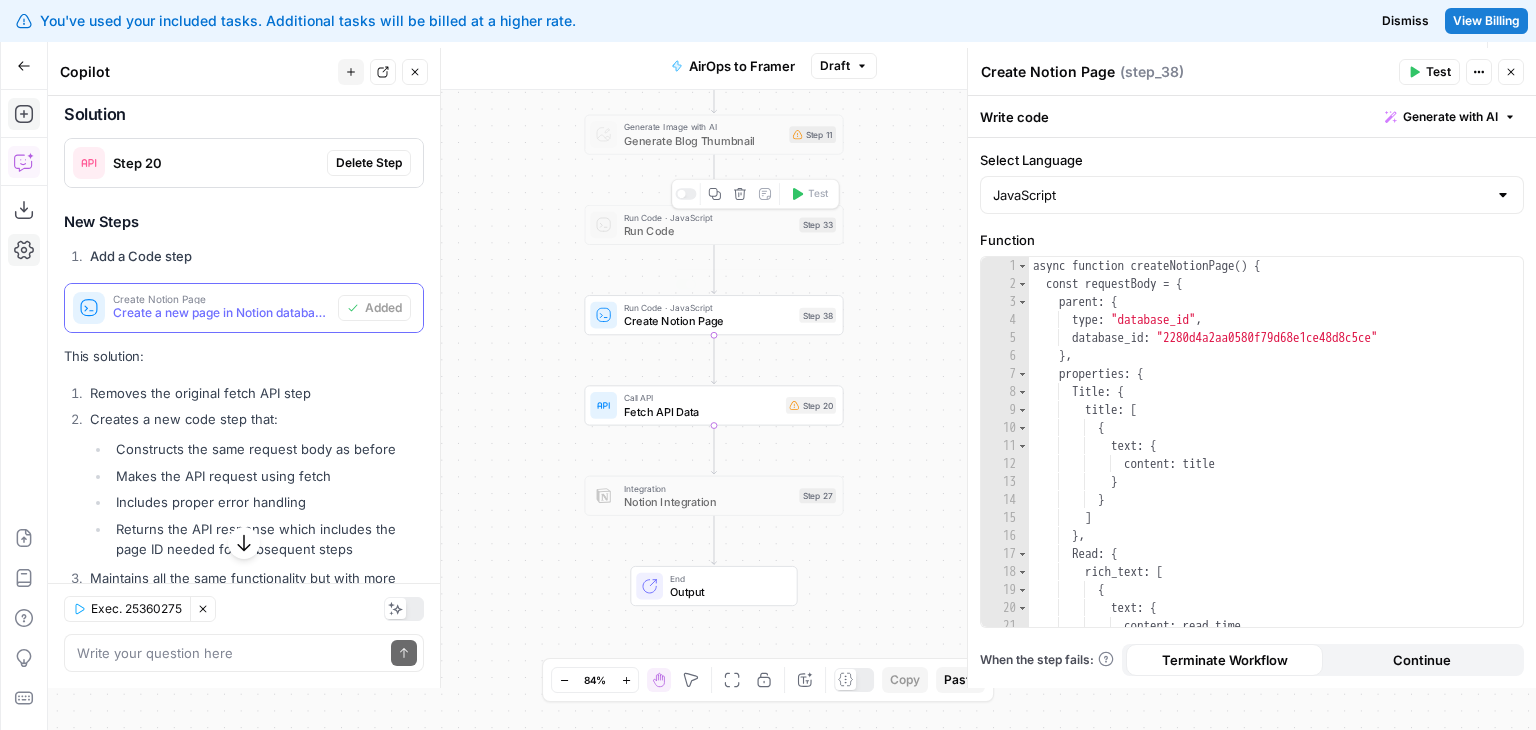 drag, startPoint x: 570, startPoint y: 330, endPoint x: 572, endPoint y: 317, distance: 13.152946 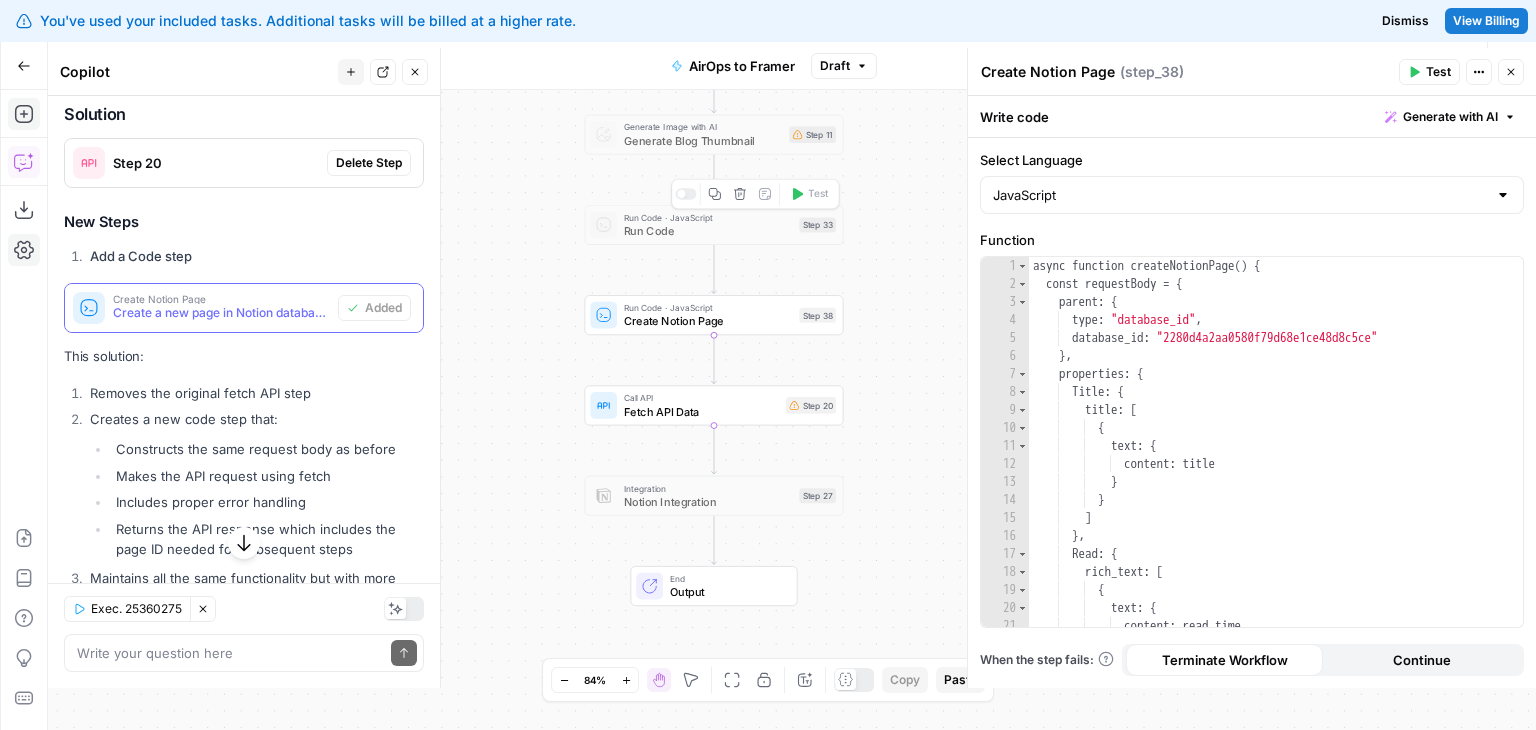 click on "Workflow Set Inputs Inputs LLM · GPT-4o Generate Blog Content Step 2 Copy step Delete step Edit Note Test Generate Image with AI Generate Blog Thumbnail Step 11 Run Code · JavaScript Run Code Step 33 Copy step Delete step Add Note Test Run Code · JavaScript Create Notion Page Step 38 Copy step Delete step Add Note Test Call API Fetch API Data Step 20 Integration Notion Integration Step 27 End Output" at bounding box center (792, 410) 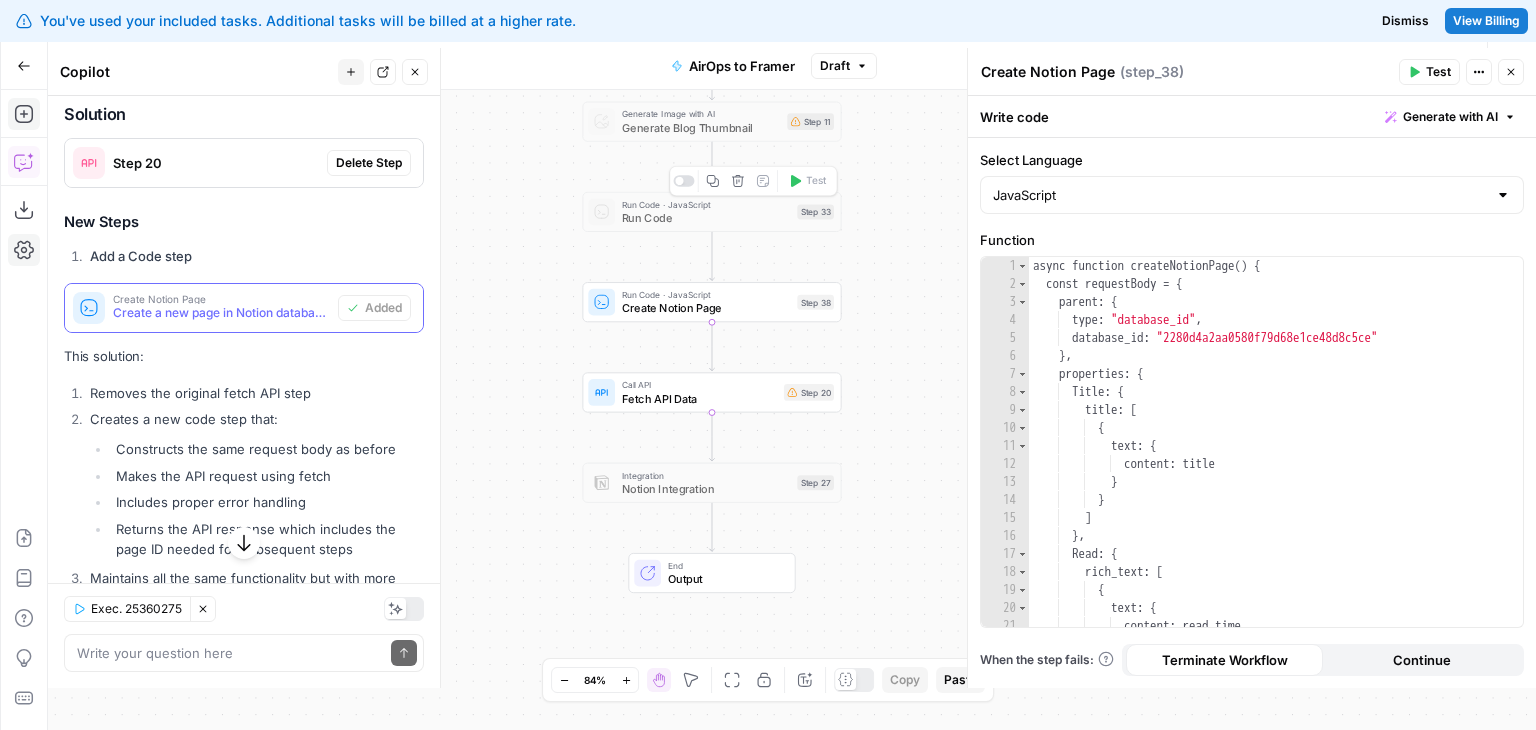 click at bounding box center [683, 181] 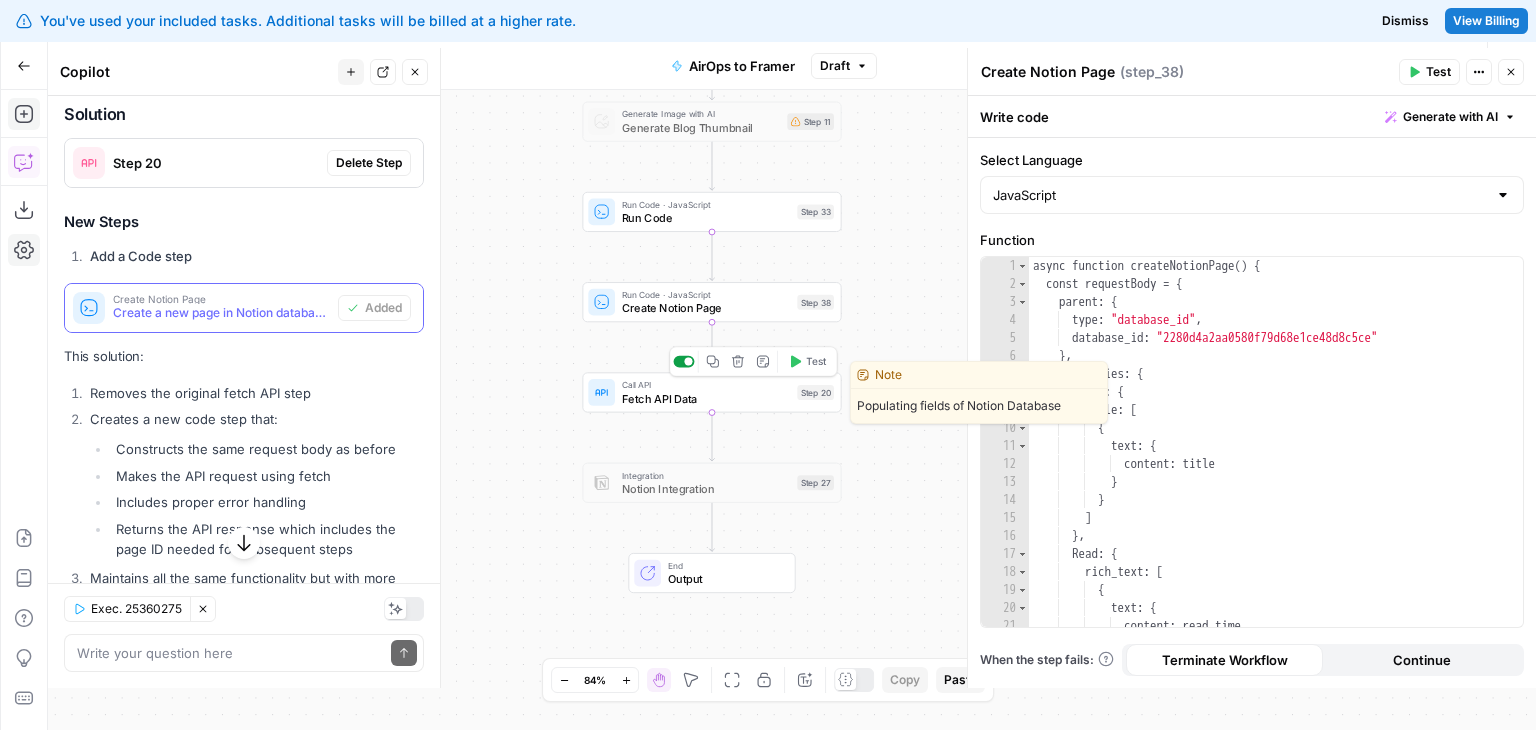 click at bounding box center [683, 362] 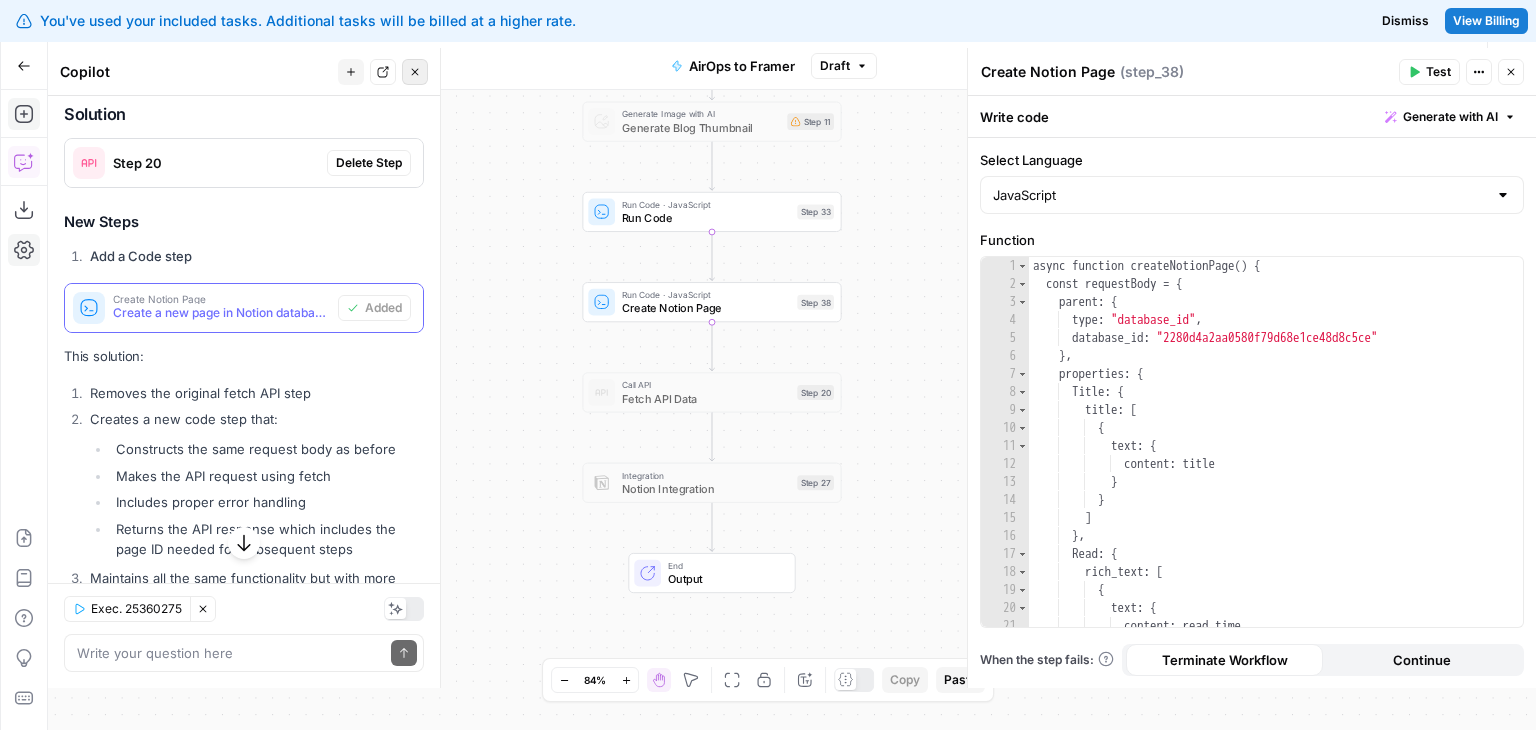 click 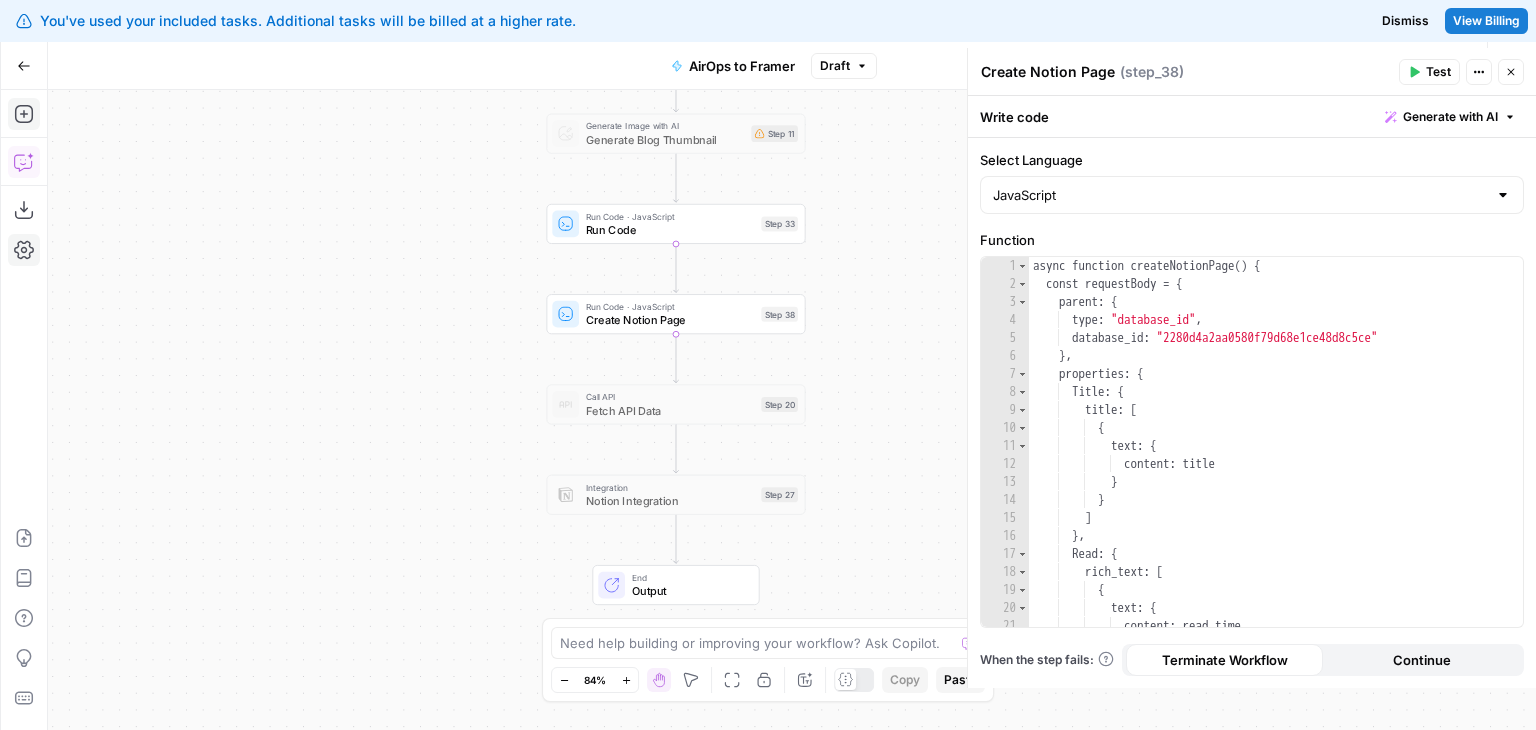 drag, startPoint x: 415, startPoint y: 309, endPoint x: 332, endPoint y: 292, distance: 84.723076 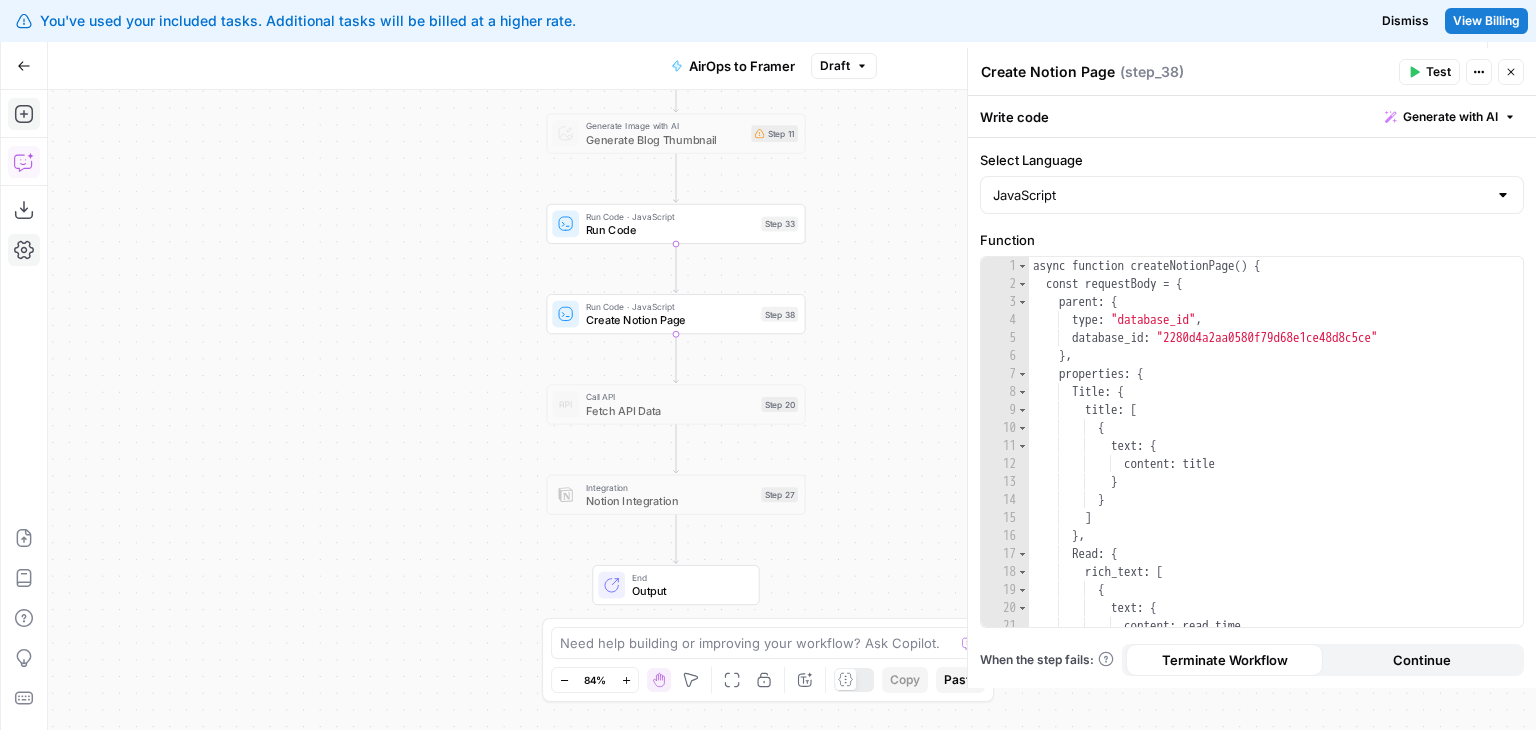 click on "Workflow Set Inputs Inputs LLM · GPT-4o Generate Blog Content Step 2 Copy step Delete step Edit Note Test Generate Image with AI Generate Blog Thumbnail Step 11 Run Code · JavaScript Run Code Step 33 Run Code · JavaScript Create Notion Page Step 38 Call API Fetch API Data Step 20 Integration Notion Integration Step 27 End Output" at bounding box center (792, 410) 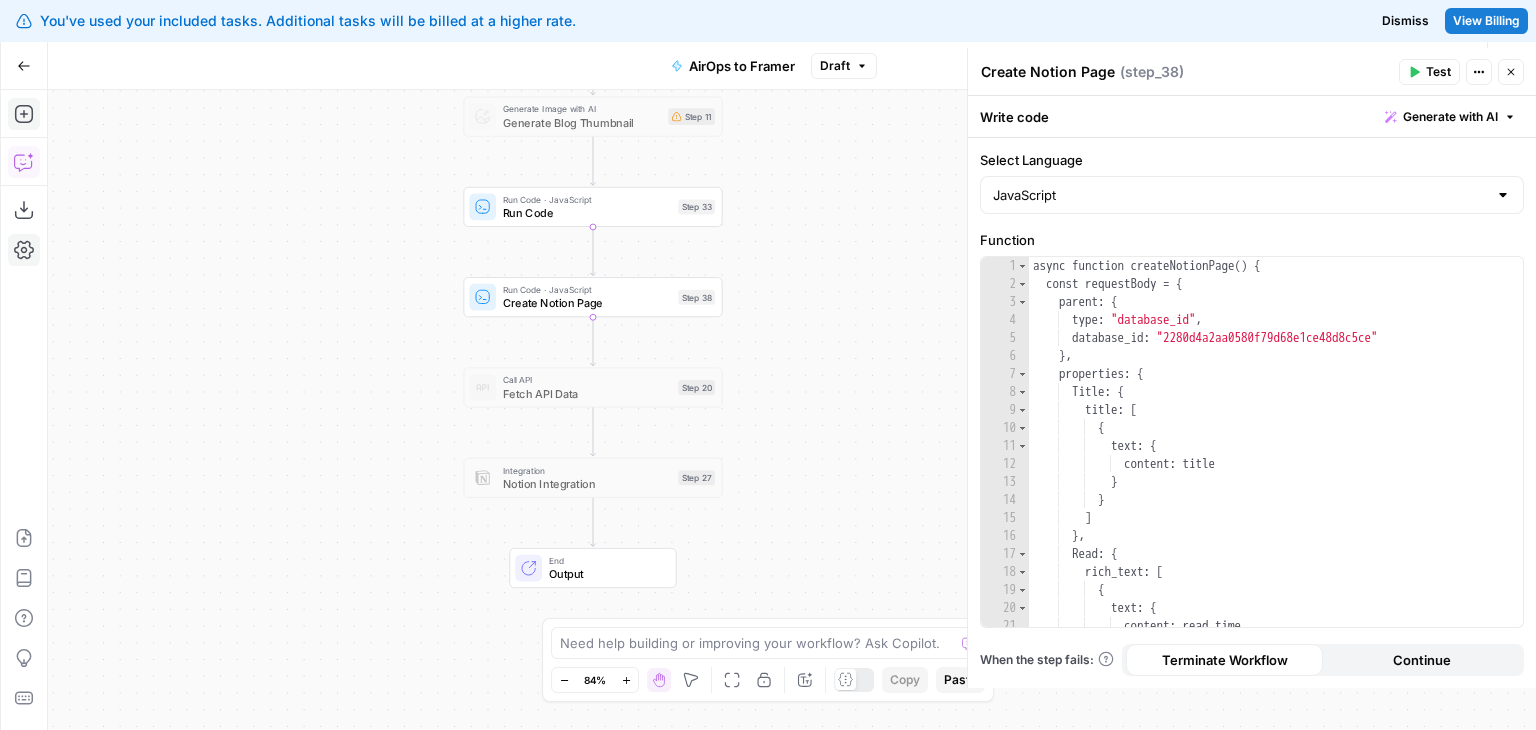 click on "Create Notion Page" at bounding box center (587, 303) 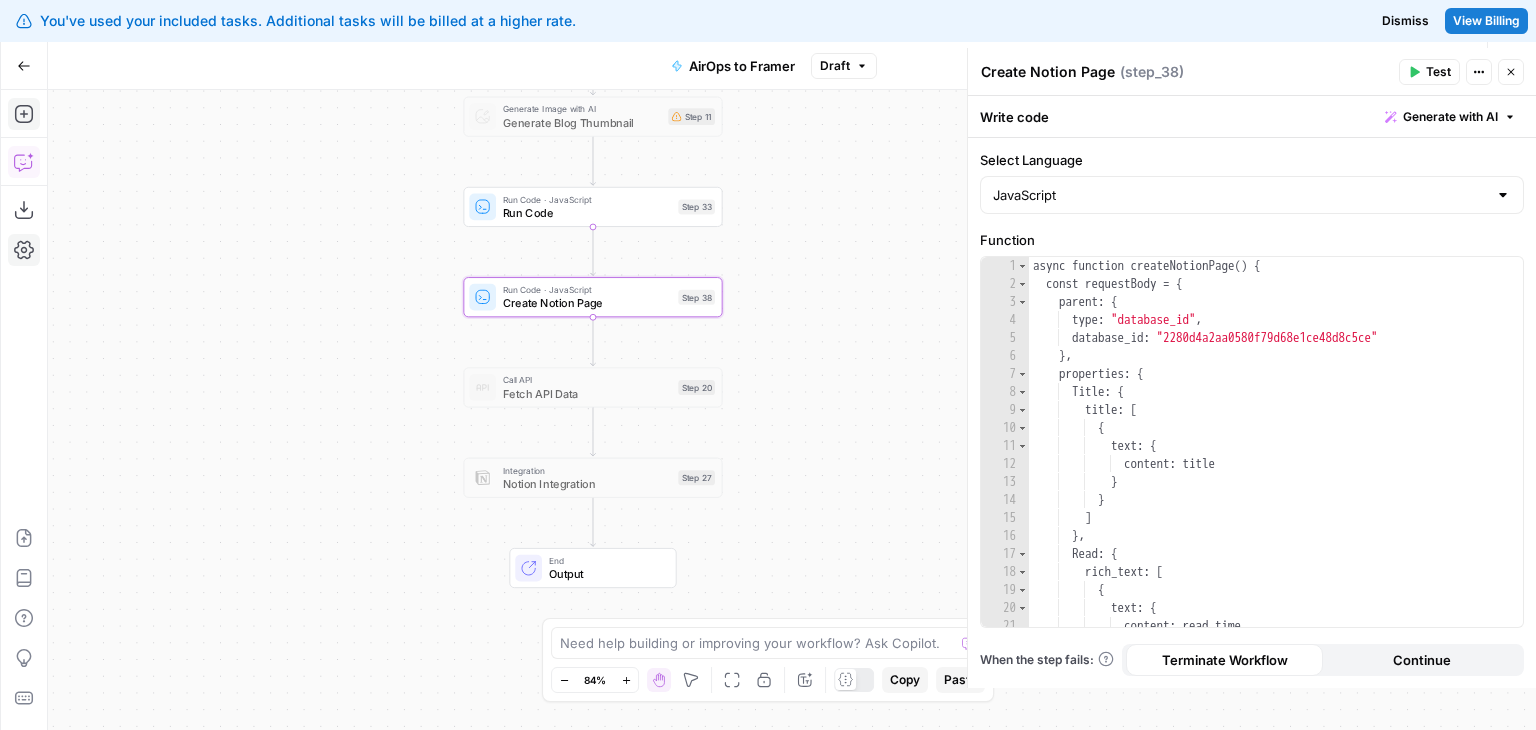 drag, startPoint x: 380, startPoint y: 246, endPoint x: 236, endPoint y: 297, distance: 152.76453 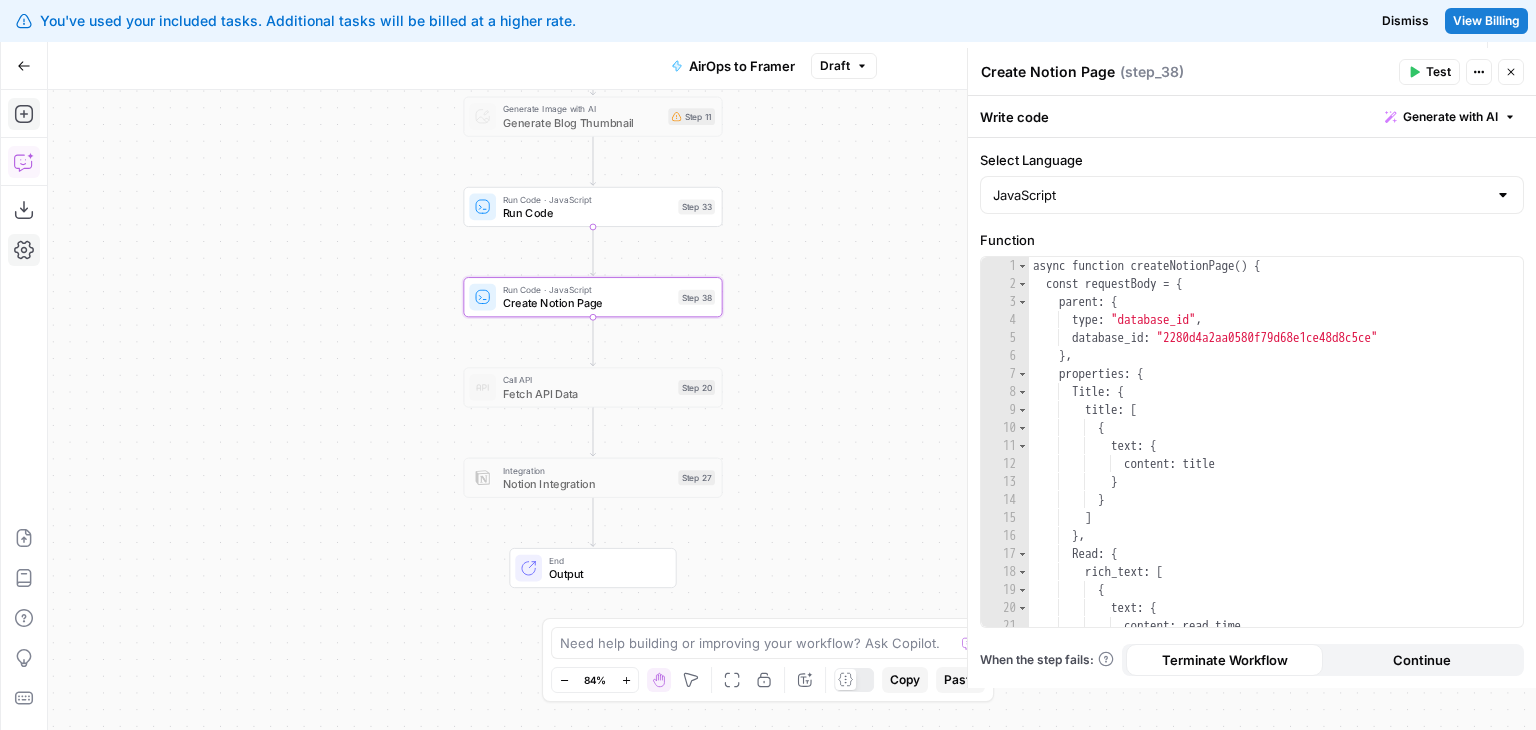 click on "Workflow Set Inputs Inputs LLM · GPT-4o Generate Blog Content Step 2 Copy step Delete step Edit Note Test Generate Image with AI Generate Blog Thumbnail Step 11 Run Code · JavaScript Run Code Step 33 Run Code · JavaScript Create Notion Page Step 38 Call API Fetch API Data Step 20 Integration Notion Integration Step 27 End Output" at bounding box center [792, 410] 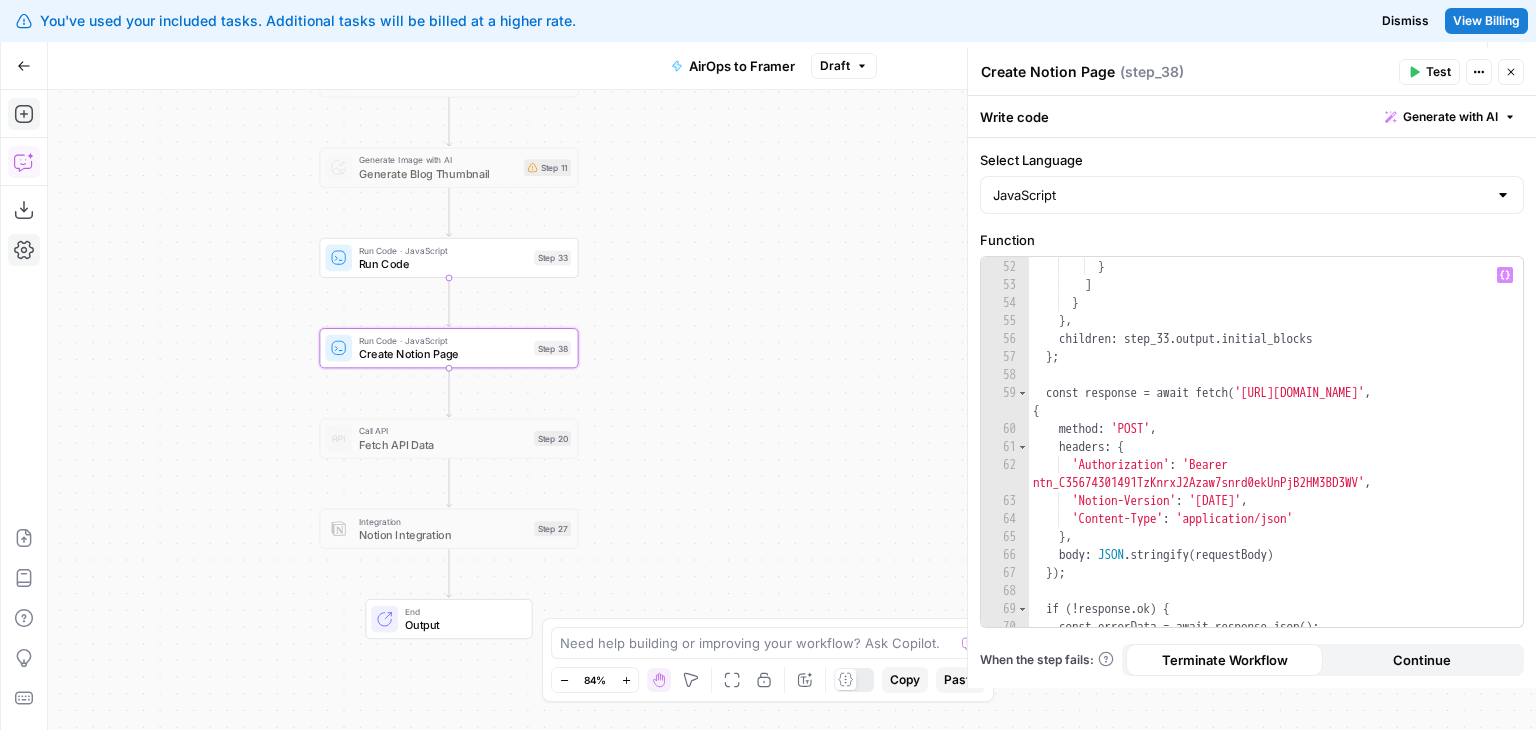 scroll, scrollTop: 1069, scrollLeft: 0, axis: vertical 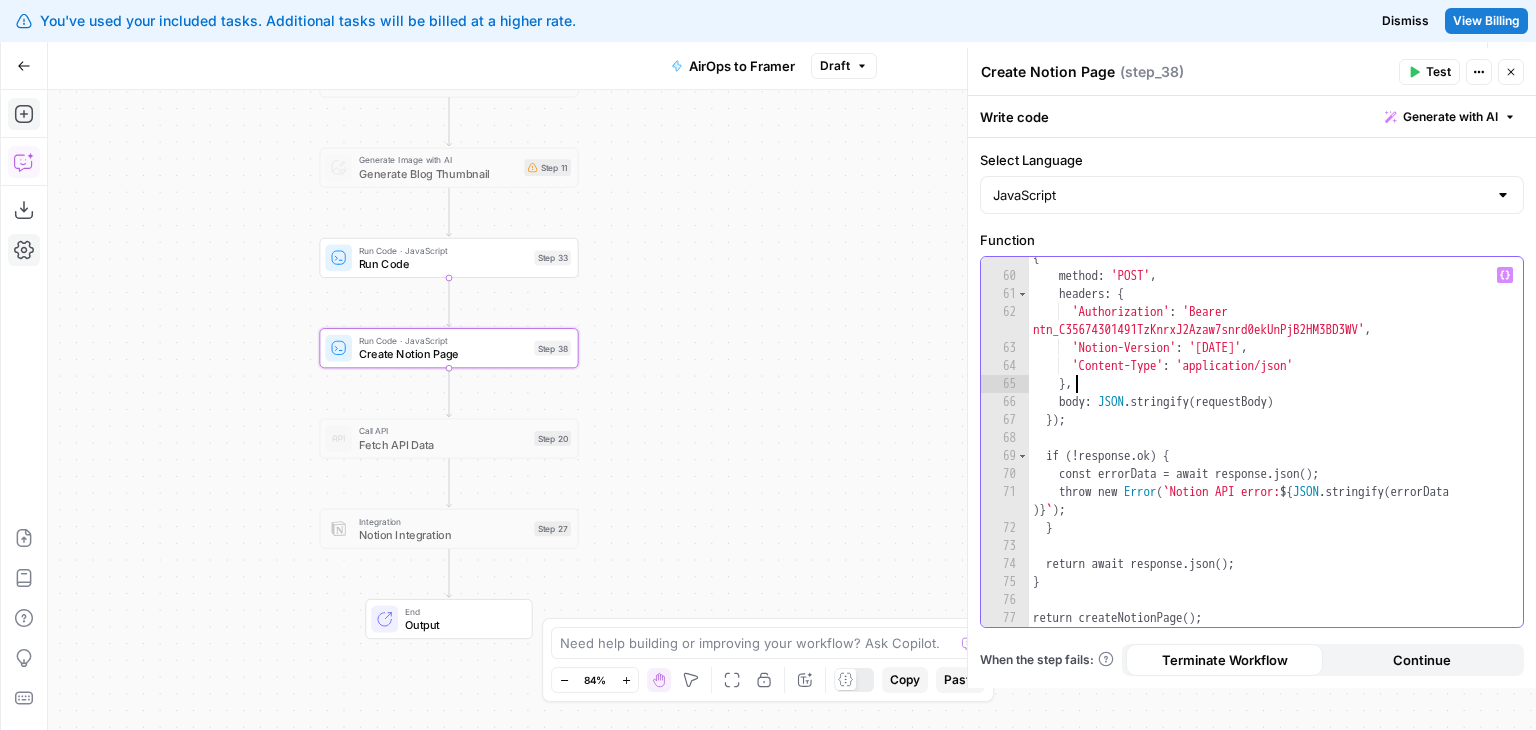drag, startPoint x: 1323, startPoint y: 382, endPoint x: 1314, endPoint y: 515, distance: 133.30417 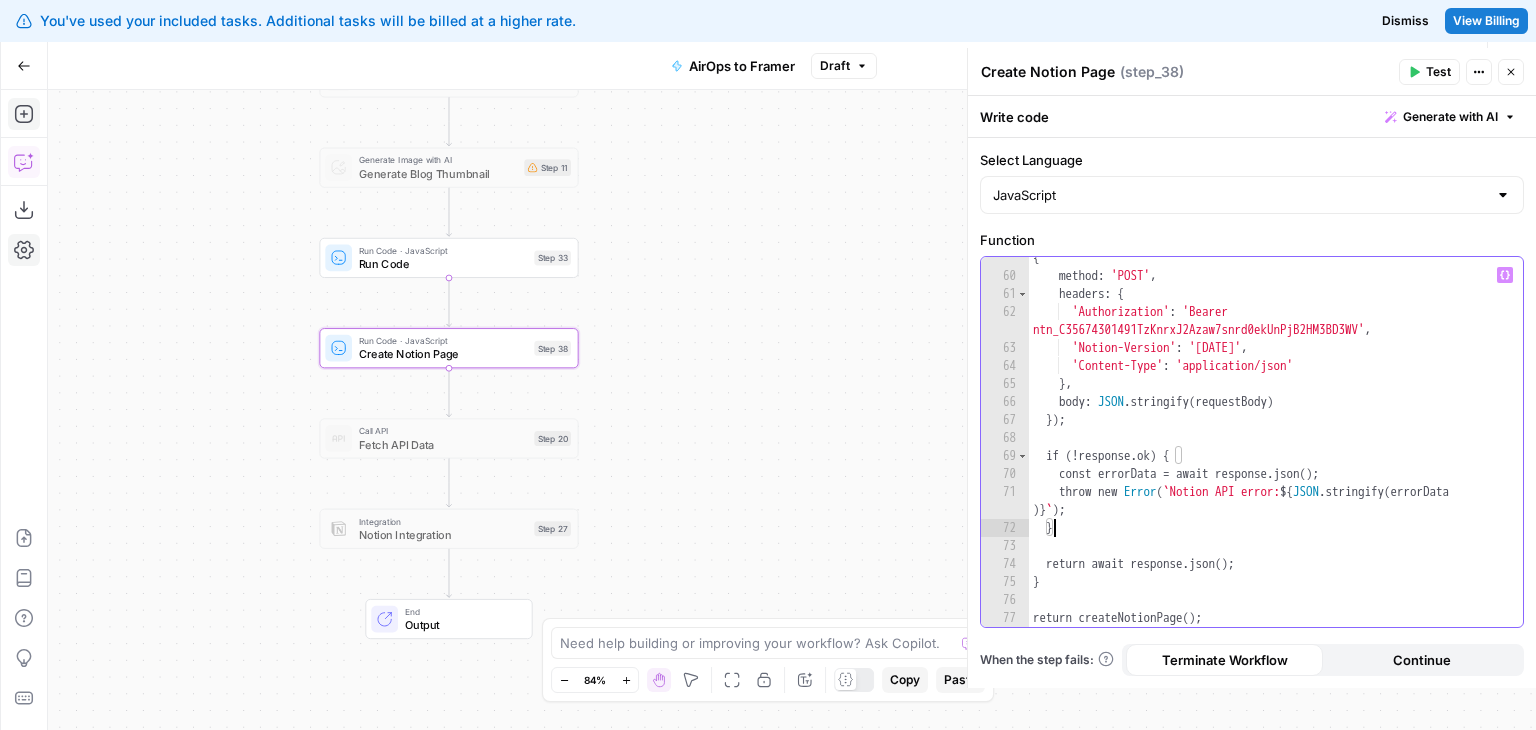 scroll, scrollTop: 1069, scrollLeft: 0, axis: vertical 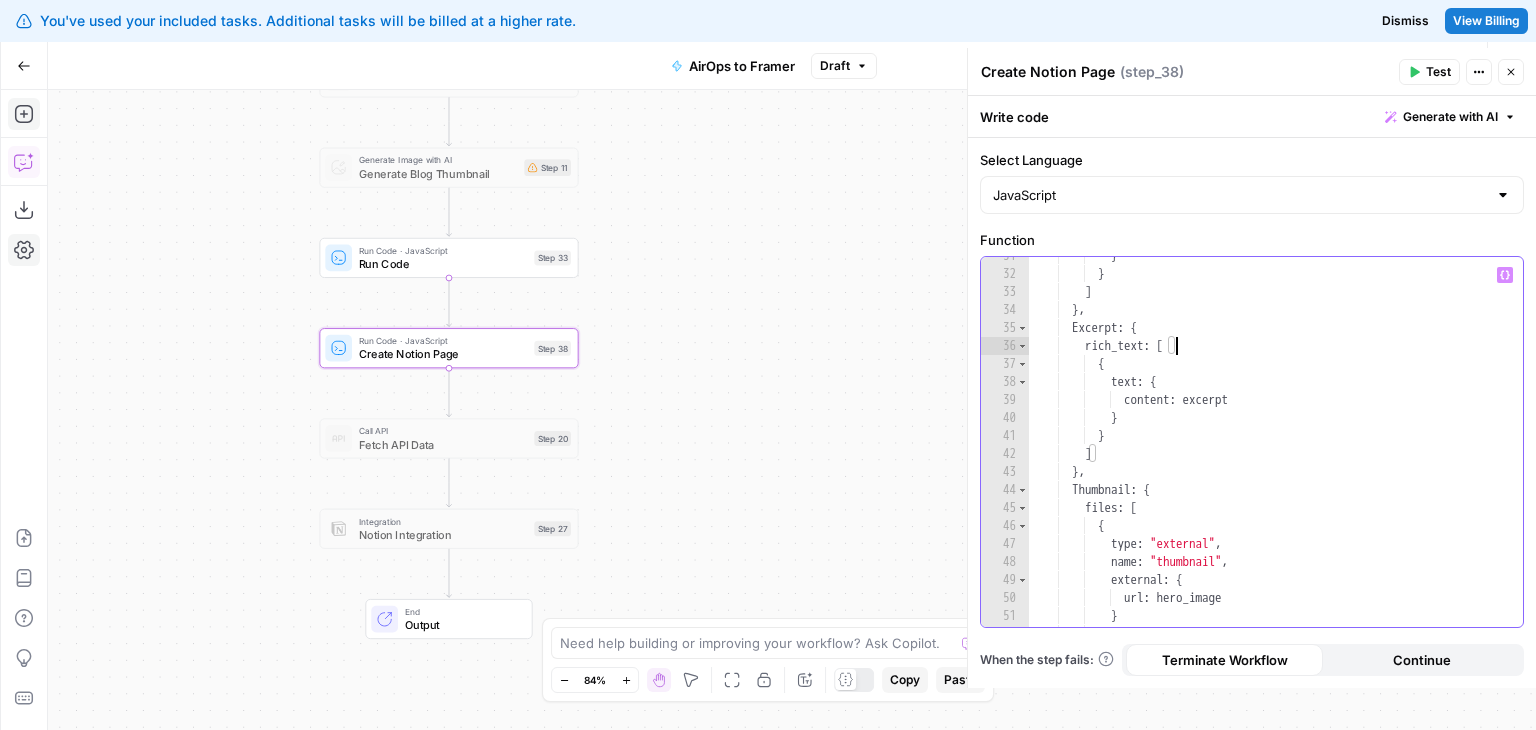 drag, startPoint x: 1200, startPoint y: 349, endPoint x: 1190, endPoint y: 418, distance: 69.72087 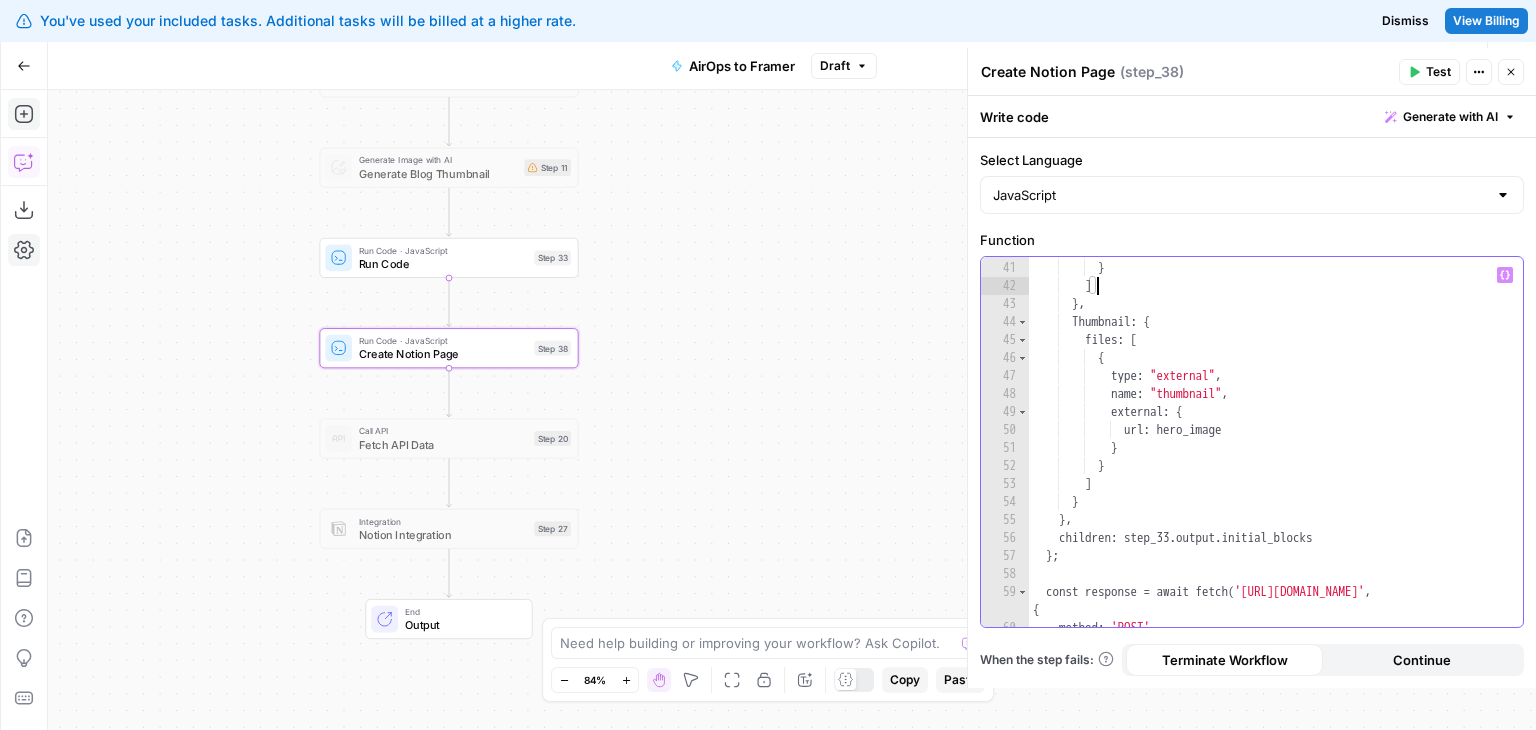 scroll, scrollTop: 694, scrollLeft: 0, axis: vertical 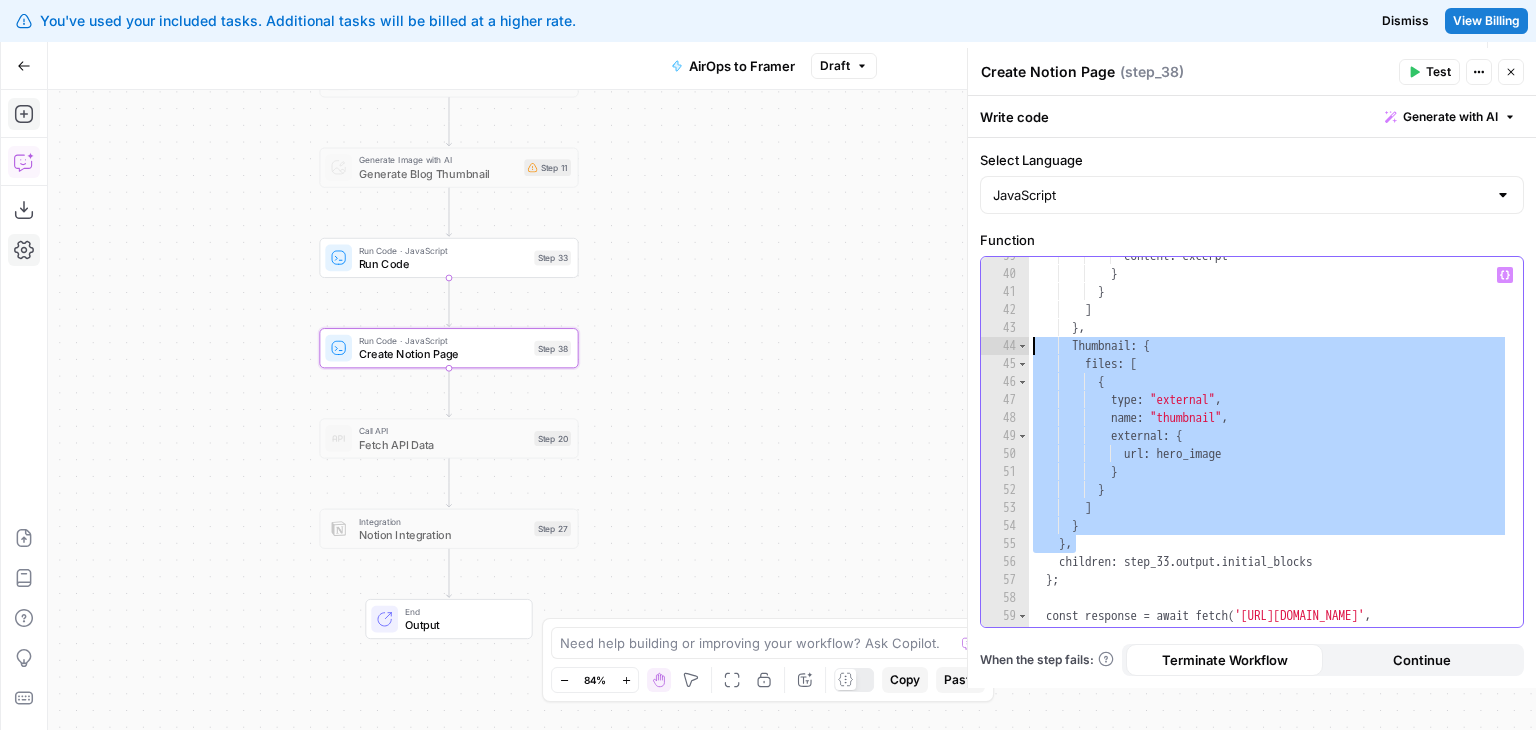 drag, startPoint x: 1073, startPoint y: 545, endPoint x: 1033, endPoint y: 352, distance: 197.1015 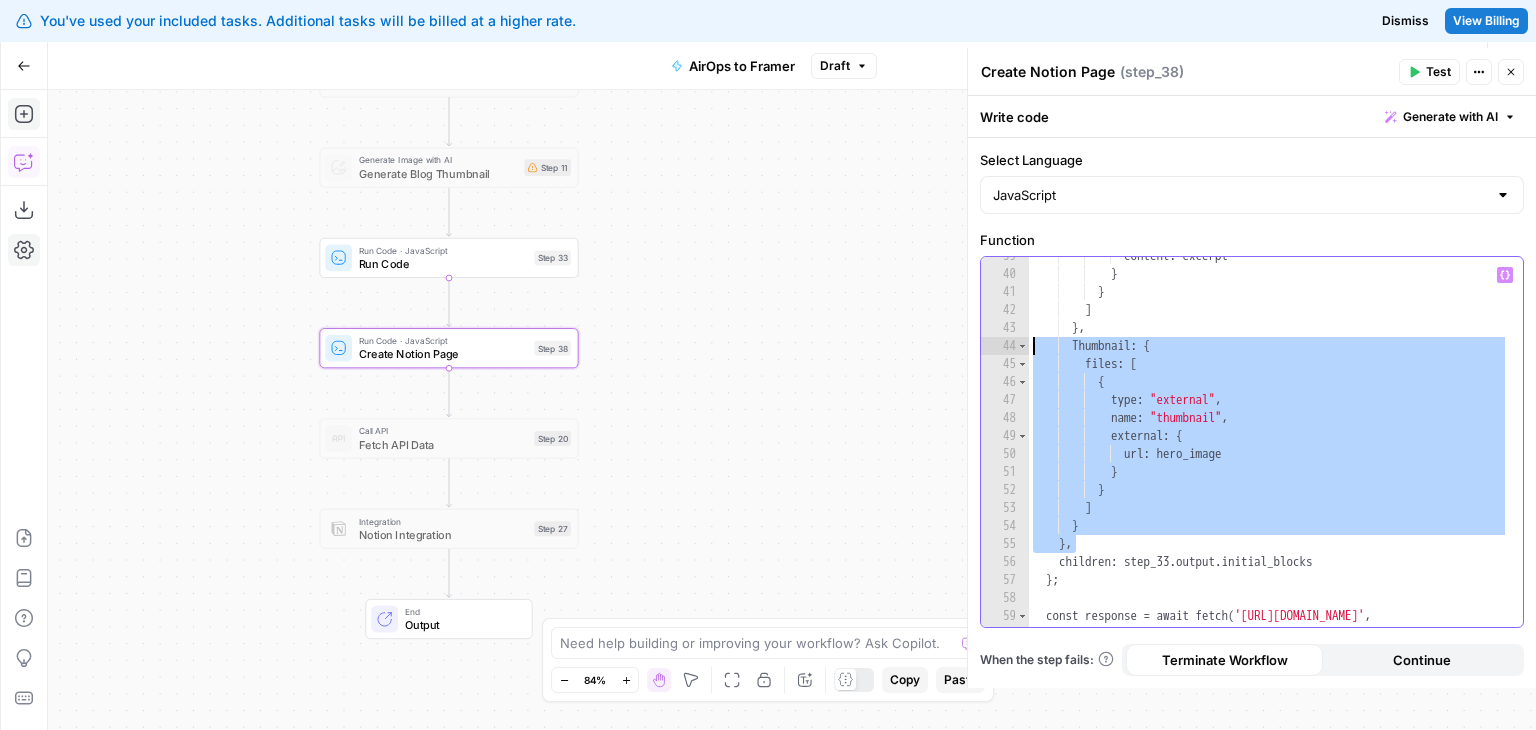 click on "content :   excerpt                }              }           ]         } ,         Thumbnail :   {           files :   [              {                type :   "external" ,                name :   "thumbnail" ,                external :   {                   url :   hero_image                }              }           ]         }      } ,      children :   step_33 . output . initial_blocks    } ;    const   response   =   await   fetch ( 'https://api.notion.com/v1/pages' ,   {" at bounding box center (1269, 459) 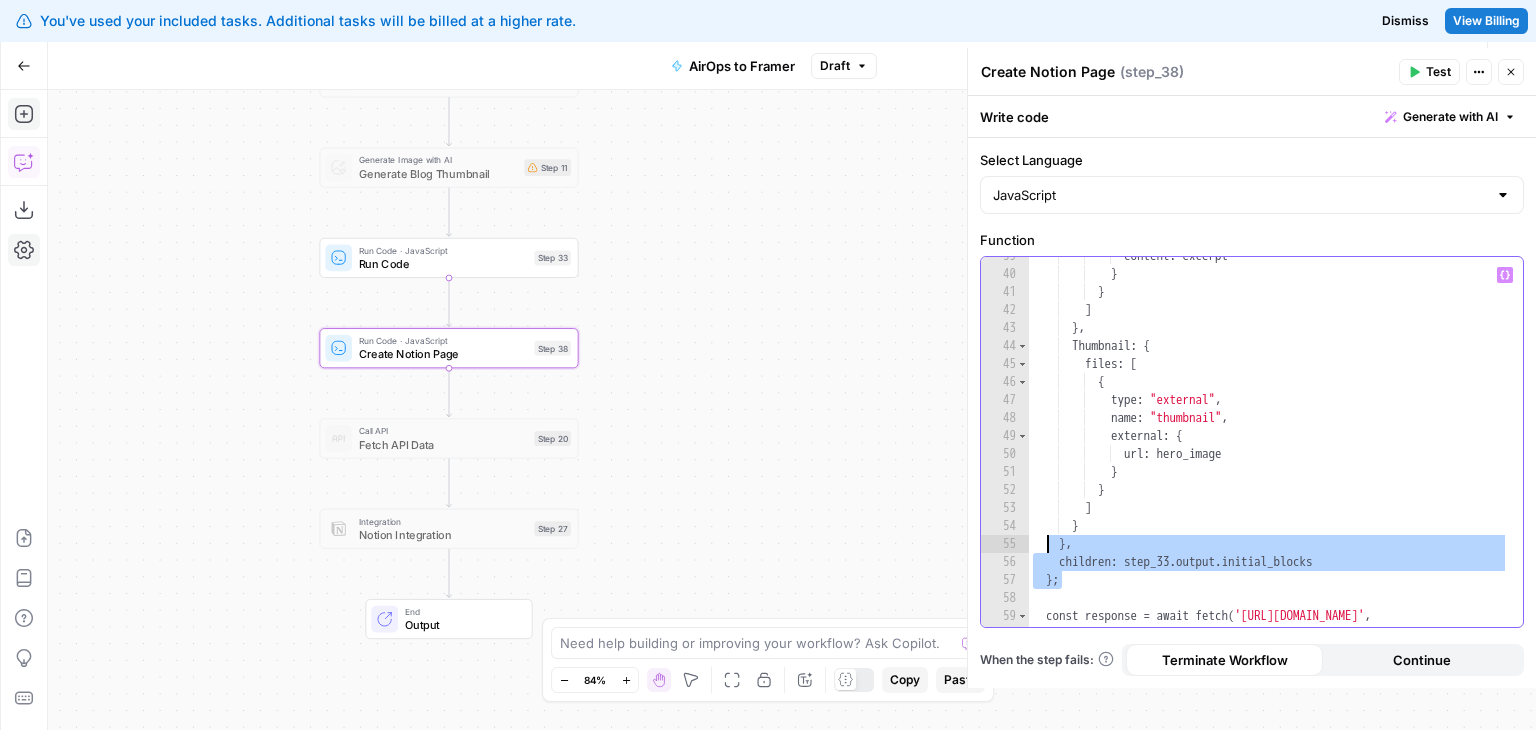 drag, startPoint x: 1079, startPoint y: 577, endPoint x: 1047, endPoint y: 541, distance: 48.166378 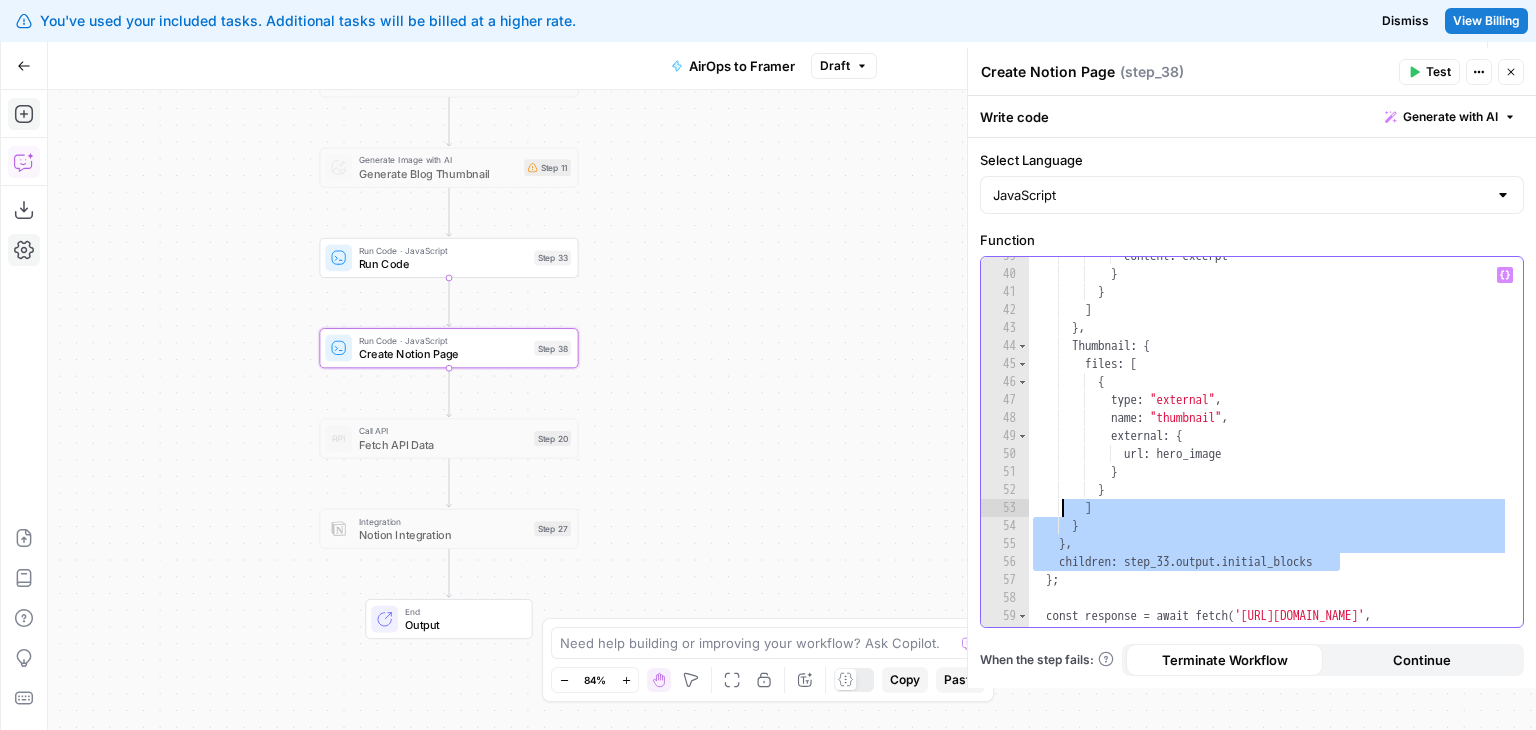drag, startPoint x: 1360, startPoint y: 563, endPoint x: 1064, endPoint y: 514, distance: 300.02832 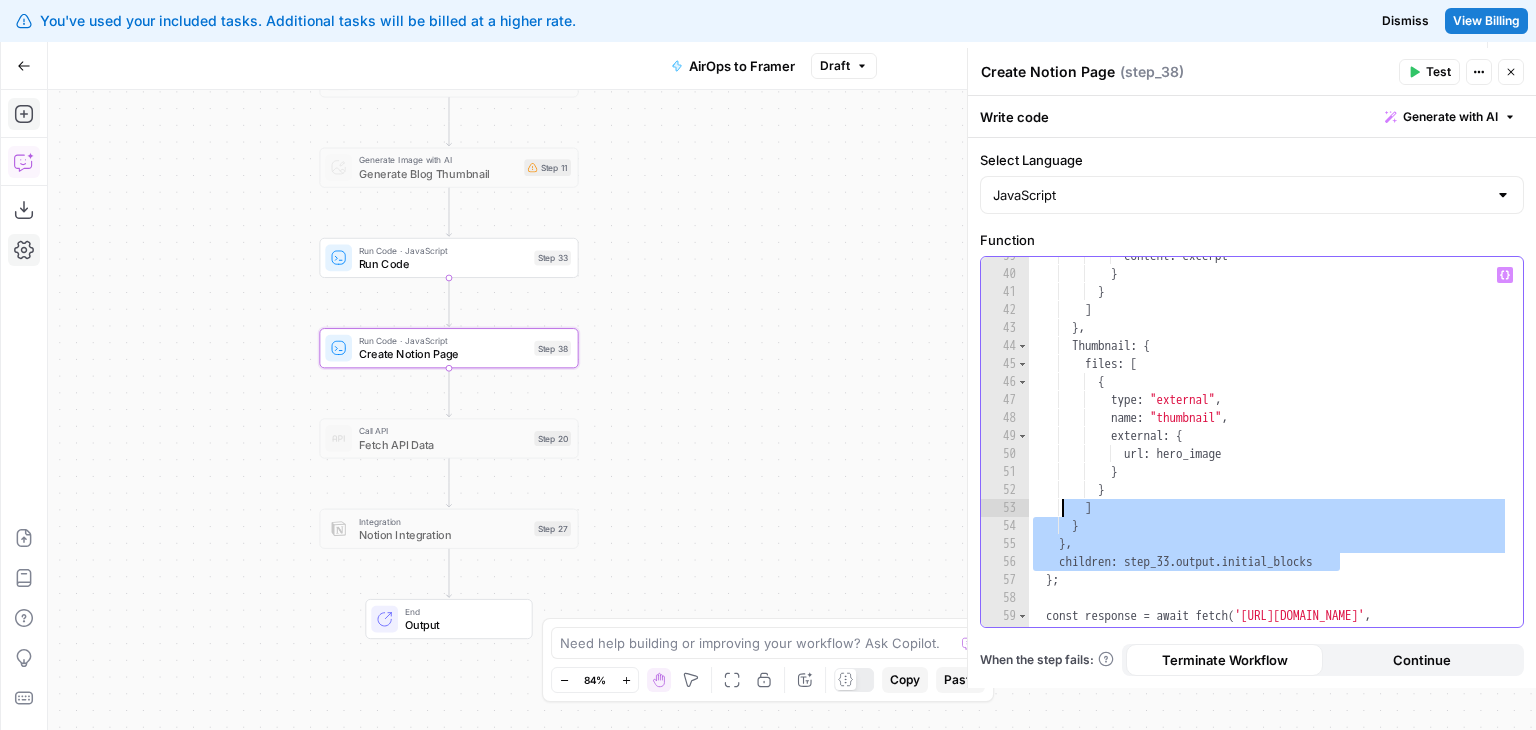 click on "content :   excerpt                }              }           ]         } ,         Thumbnail :   {           files :   [              {                type :   "external" ,                name :   "thumbnail" ,                external :   {                   url :   hero_image                }              }           ]         }      } ,      children :   step_33 . output . initial_blocks    } ;    const   response   =   await   fetch ( 'https://api.notion.com/v1/pages' ,   {" at bounding box center (1269, 459) 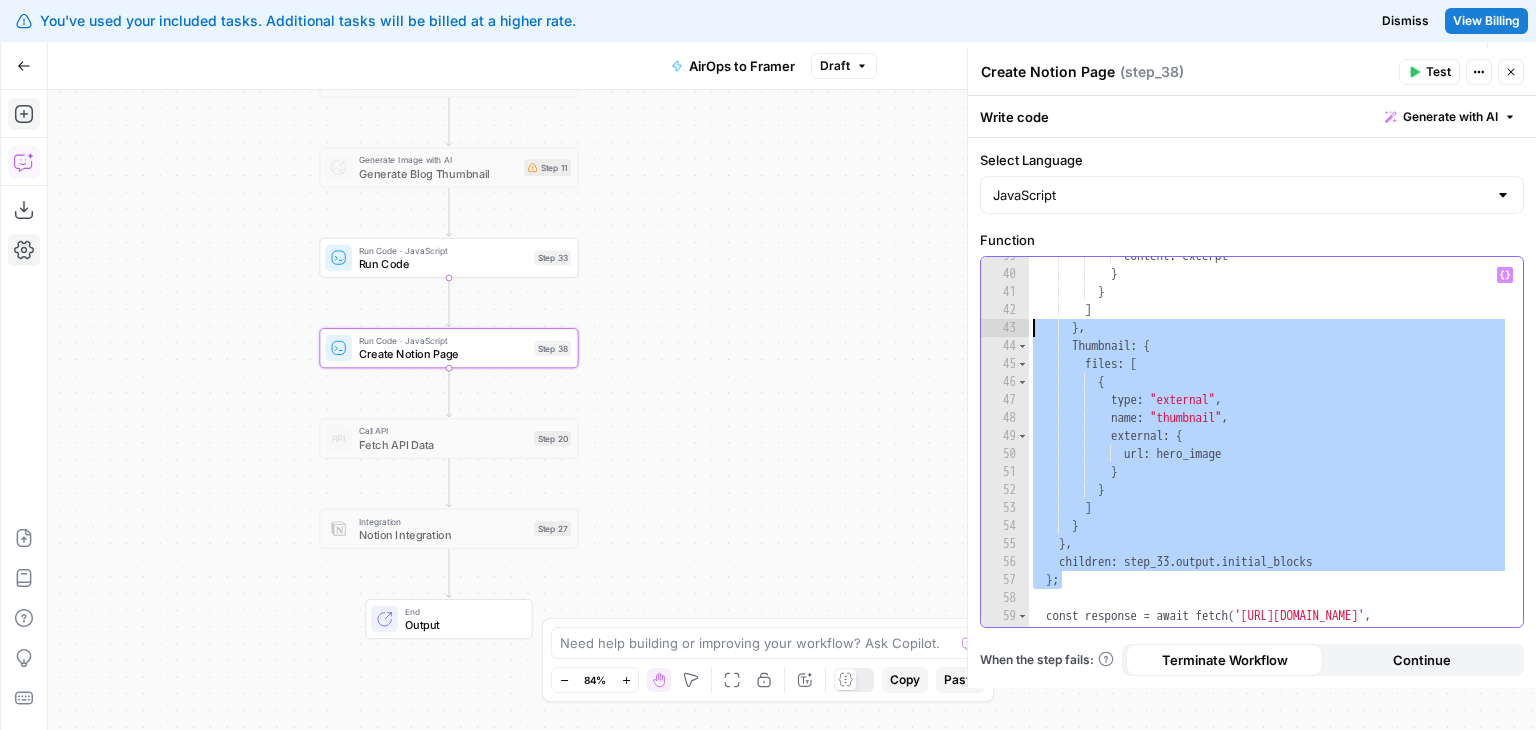 drag, startPoint x: 1072, startPoint y: 577, endPoint x: 1014, endPoint y: 329, distance: 254.69197 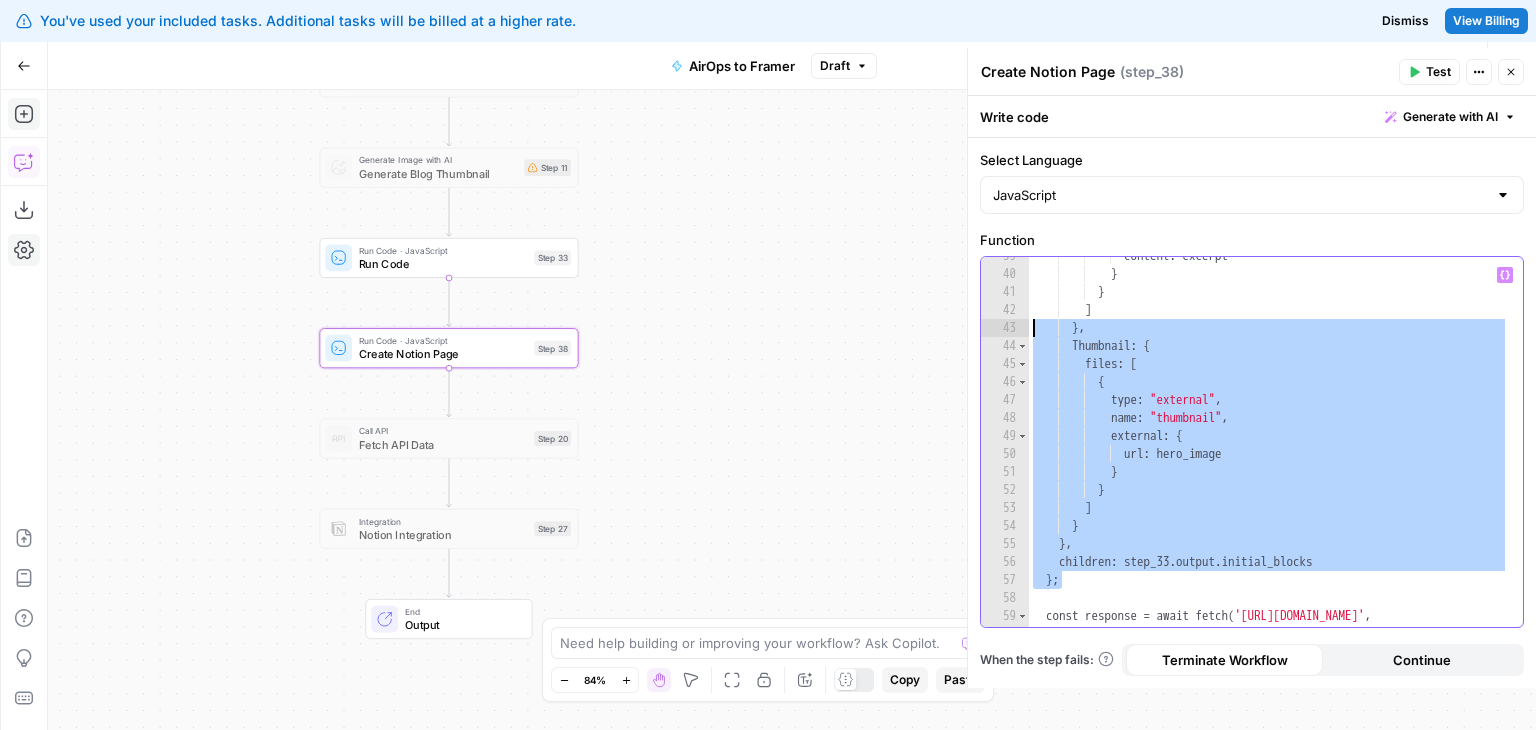 click on "** 39 40 41 42 43 44 45 46 47 48 49 50 51 52 53 54 55 56 57 58 59 60                   content :   excerpt                }              }           ]         } ,         Thumbnail :   {           files :   [              {                type :   "external" ,                name :   "thumbnail" ,                external :   {                   url :   hero_image                }              }           ]         }      } ,      children :   step_33 . output . initial_blocks    } ;    const   response   =   await   fetch ( 'https://api.notion.com/v1/pages' ,   {" at bounding box center (1252, 442) 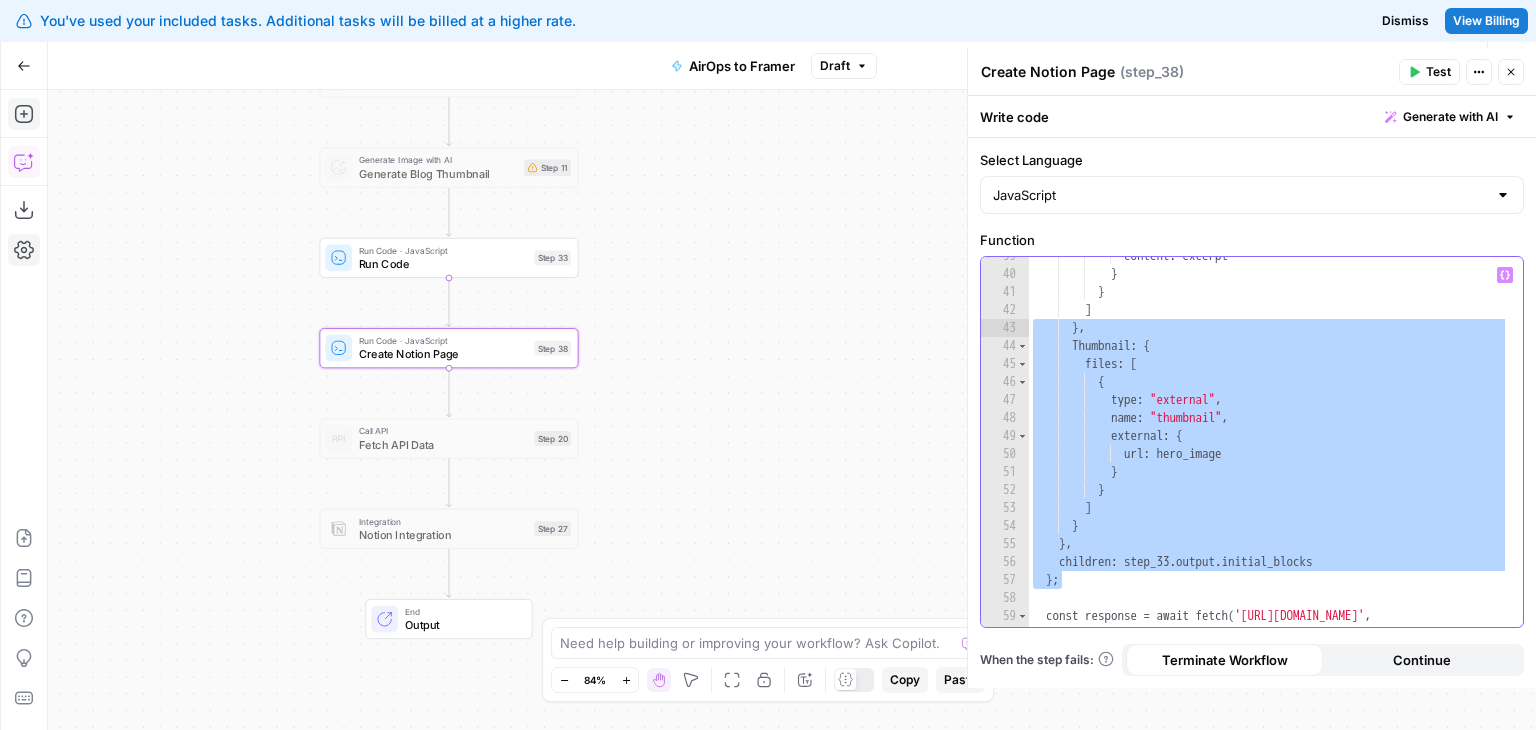 click on "content :   excerpt                }              }           ]         } ,         Thumbnail :   {           files :   [              {                type :   "external" ,                name :   "thumbnail" ,                external :   {                   url :   hero_image                }              }           ]         }      } ,      children :   step_33 . output . initial_blocks    } ;    const   response   =   await   fetch ( 'https://api.notion.com/v1/pages' ,   {" at bounding box center [1268, 442] 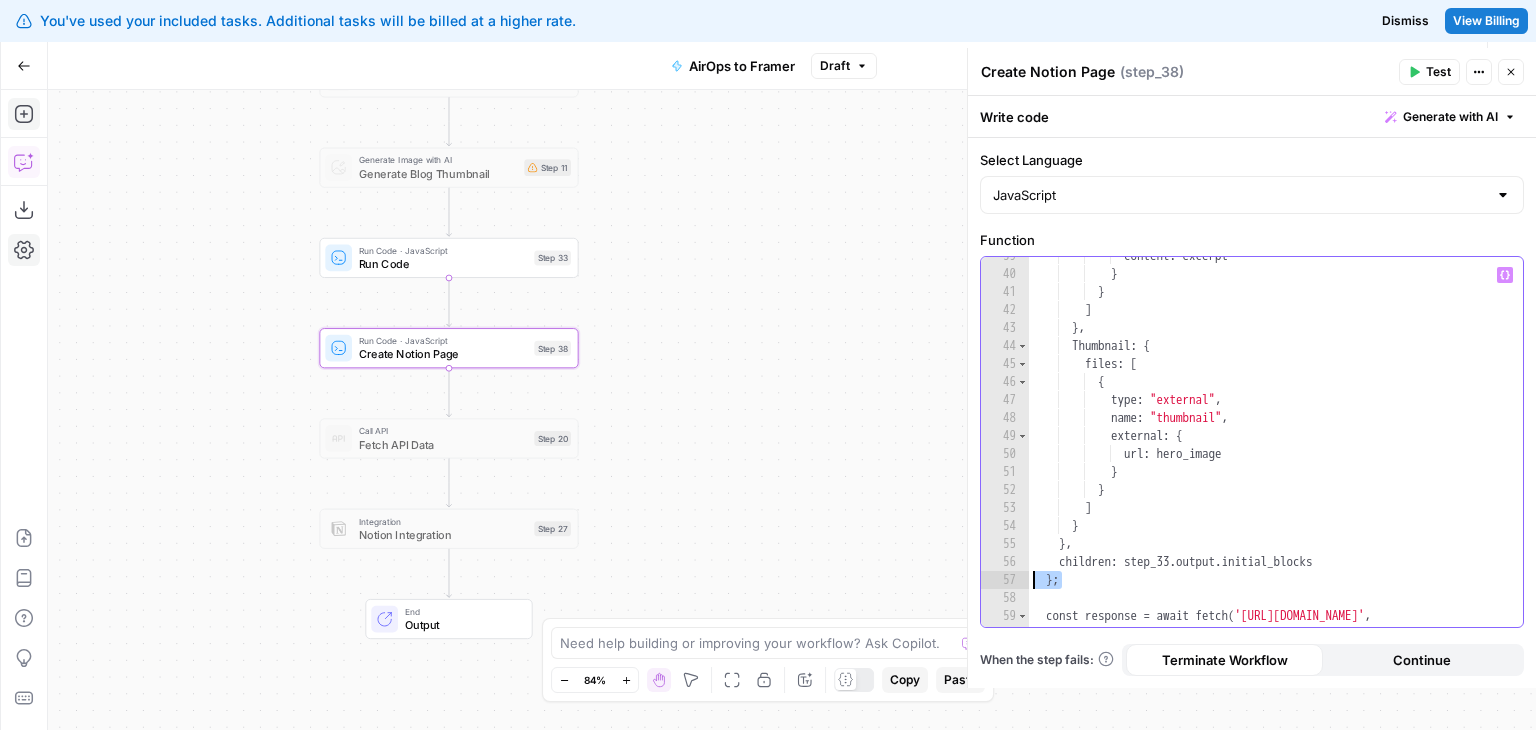 drag, startPoint x: 1070, startPoint y: 585, endPoint x: 1015, endPoint y: 581, distance: 55.145264 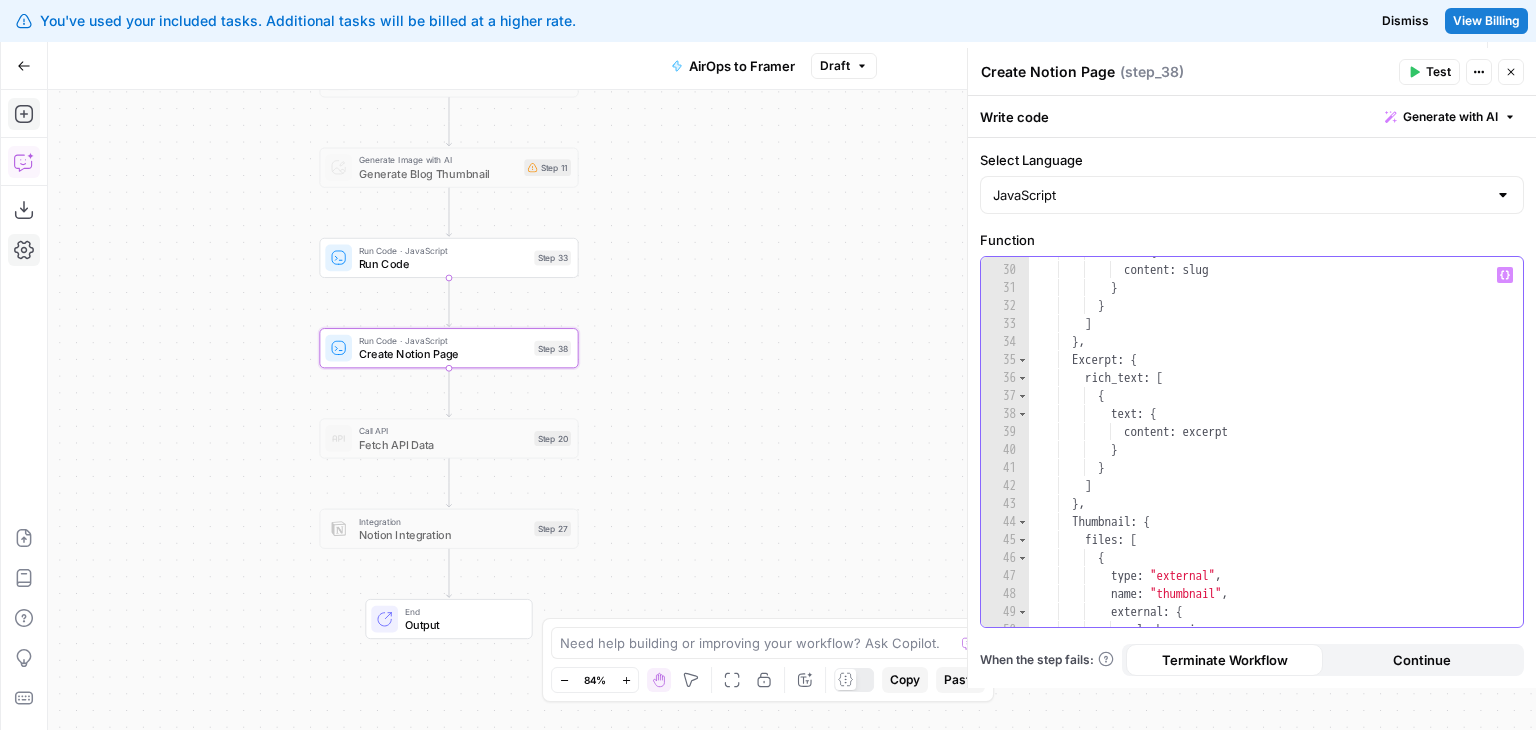 scroll, scrollTop: 500, scrollLeft: 0, axis: vertical 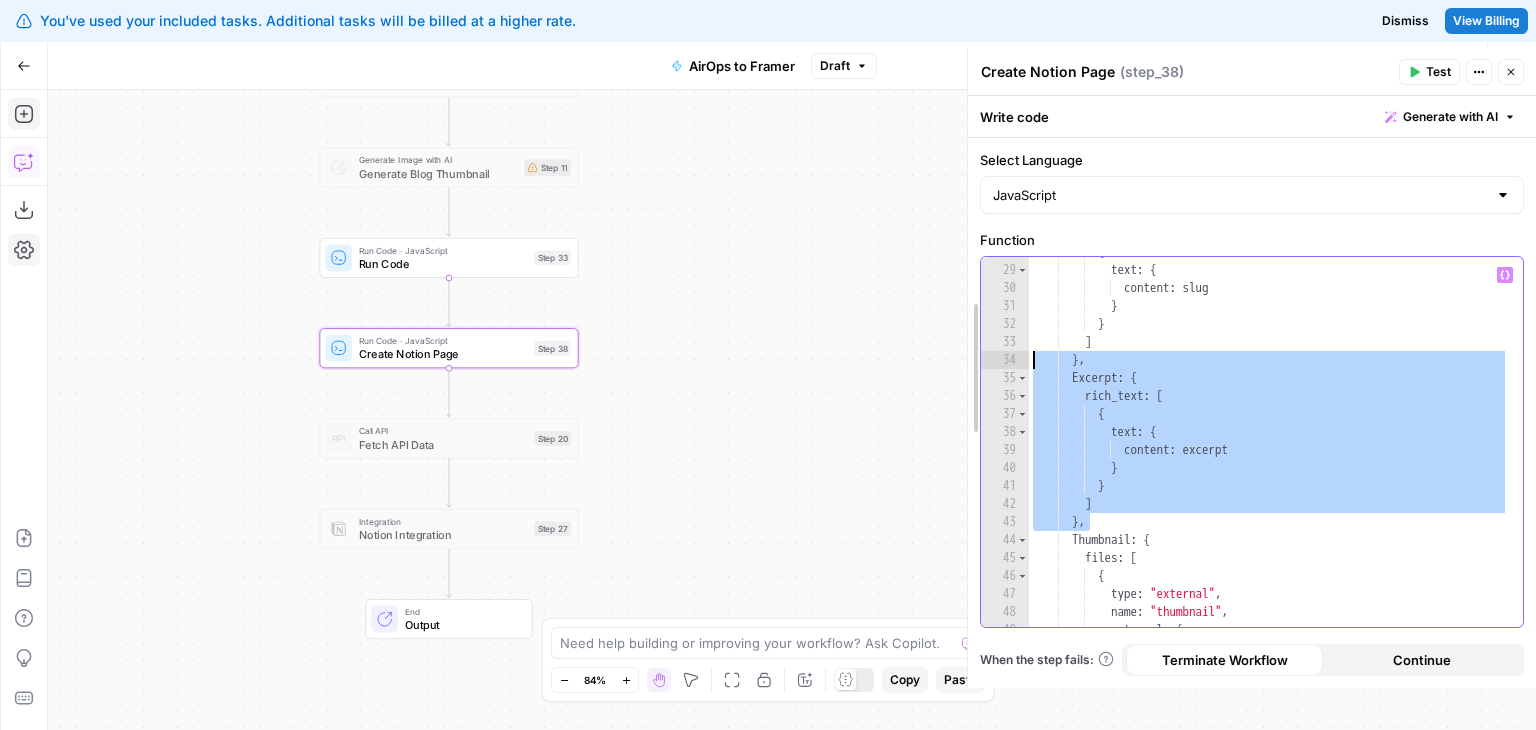 drag, startPoint x: 1108, startPoint y: 521, endPoint x: 957, endPoint y: 357, distance: 222.92824 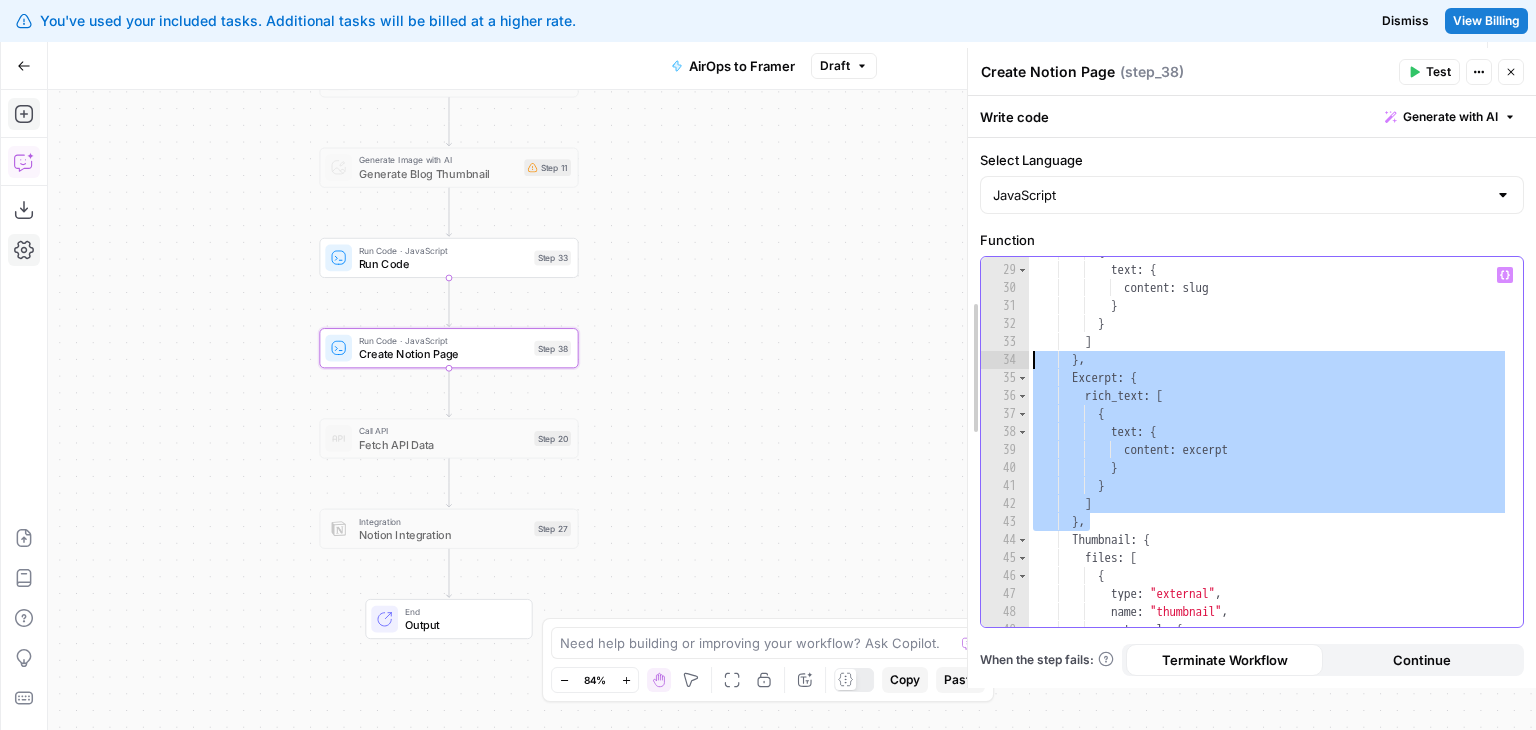 click on "Create Notion Page Create Notion Page  ( step_38 ) Test Actions Close Write code Generate with AI Select Language JavaScript Function ** 28 29 30 31 32 33 34 35 36 37 38 39 40 41 42 43 44 45 46 47 48 49 50              {                text :   {                   content :   slug                }              }           ]         } ,         Excerpt :   {           rich_text :   [              {                text :   {                   content :   excerpt                }              }           ]         } ,         Thumbnail :   {           files :   [              {                type :   "external" ,                name :   "thumbnail" ,                external :   {     Variables Menu When the step fails: Terminate Workflow Continue" at bounding box center (1251, 368) 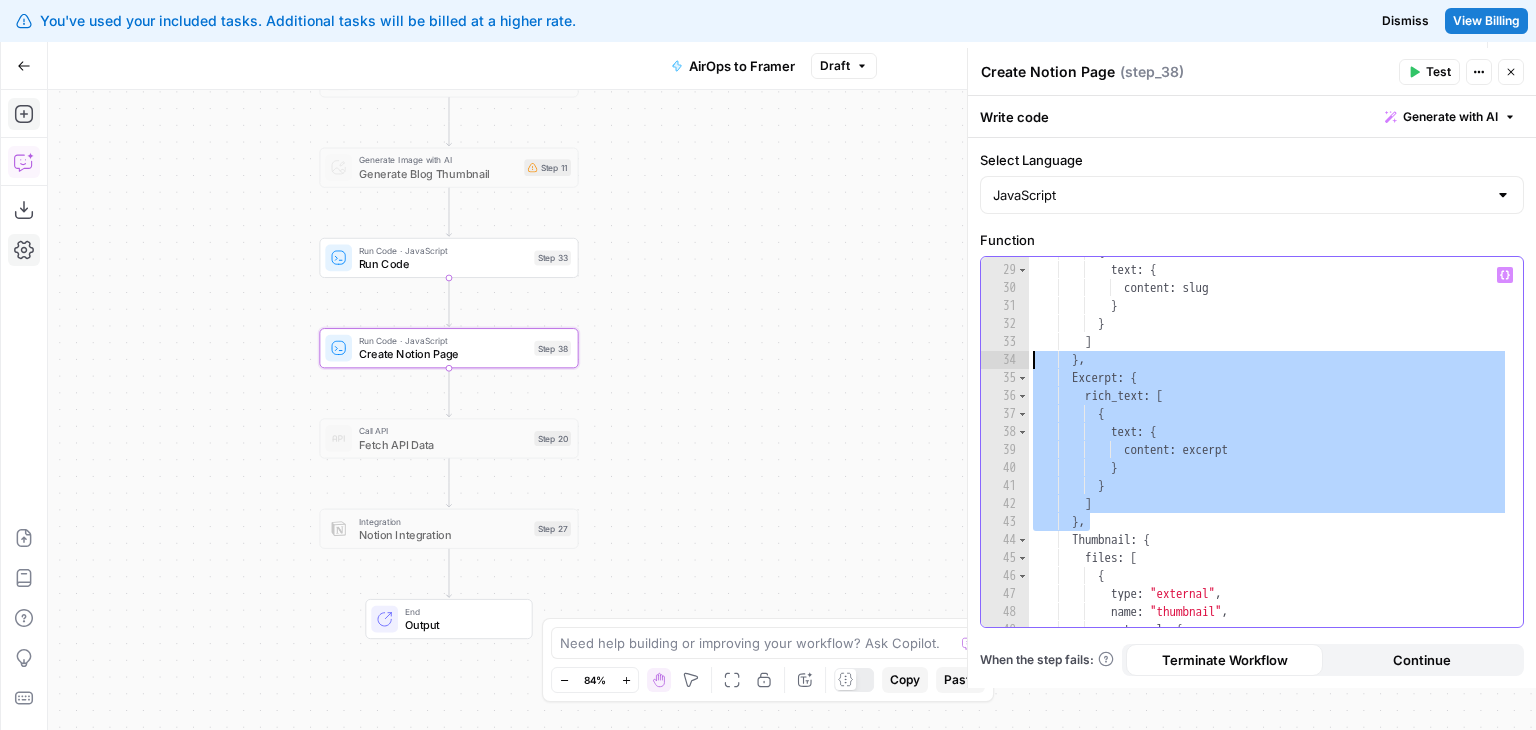 click on "{                text :   {                   content :   slug                }              }           ]         } ,         Excerpt :   {           rich_text :   [              {                text :   {                   content :   excerpt                }              }           ]         } ,         Thumbnail :   {           files :   [              {                type :   "external" ,                name :   "thumbnail" ,                external :   {" at bounding box center [1268, 442] 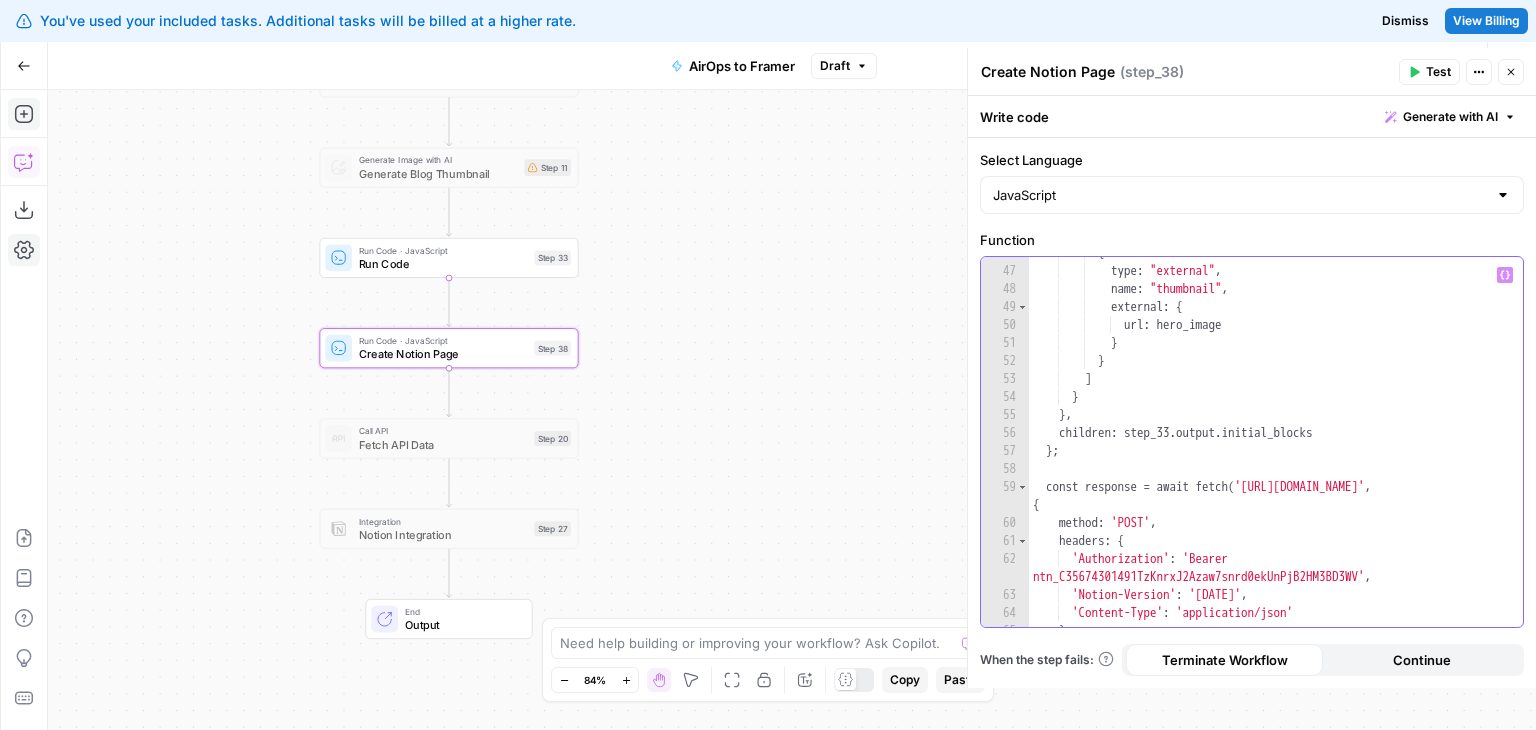 scroll, scrollTop: 848, scrollLeft: 0, axis: vertical 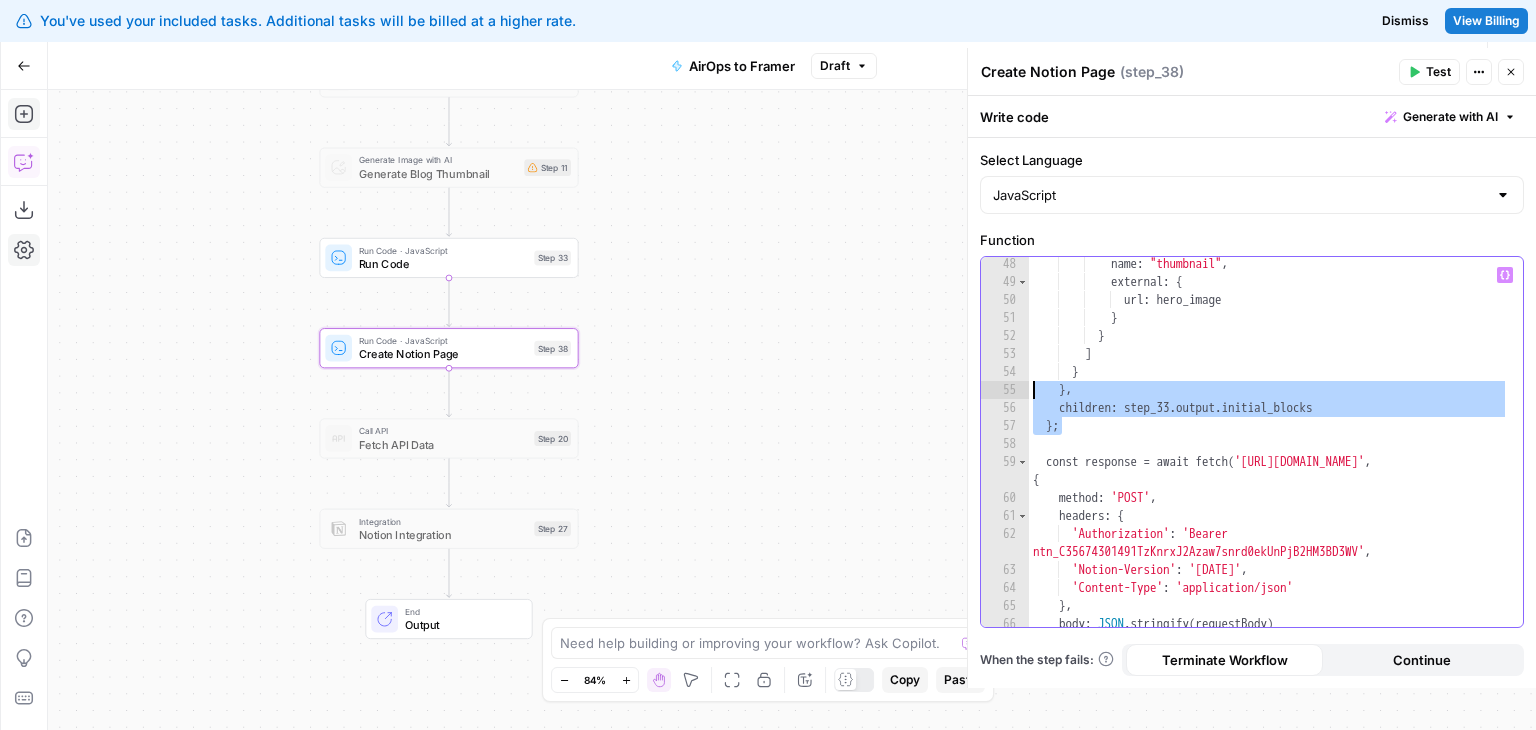 drag, startPoint x: 1071, startPoint y: 428, endPoint x: 912, endPoint y: 397, distance: 161.99382 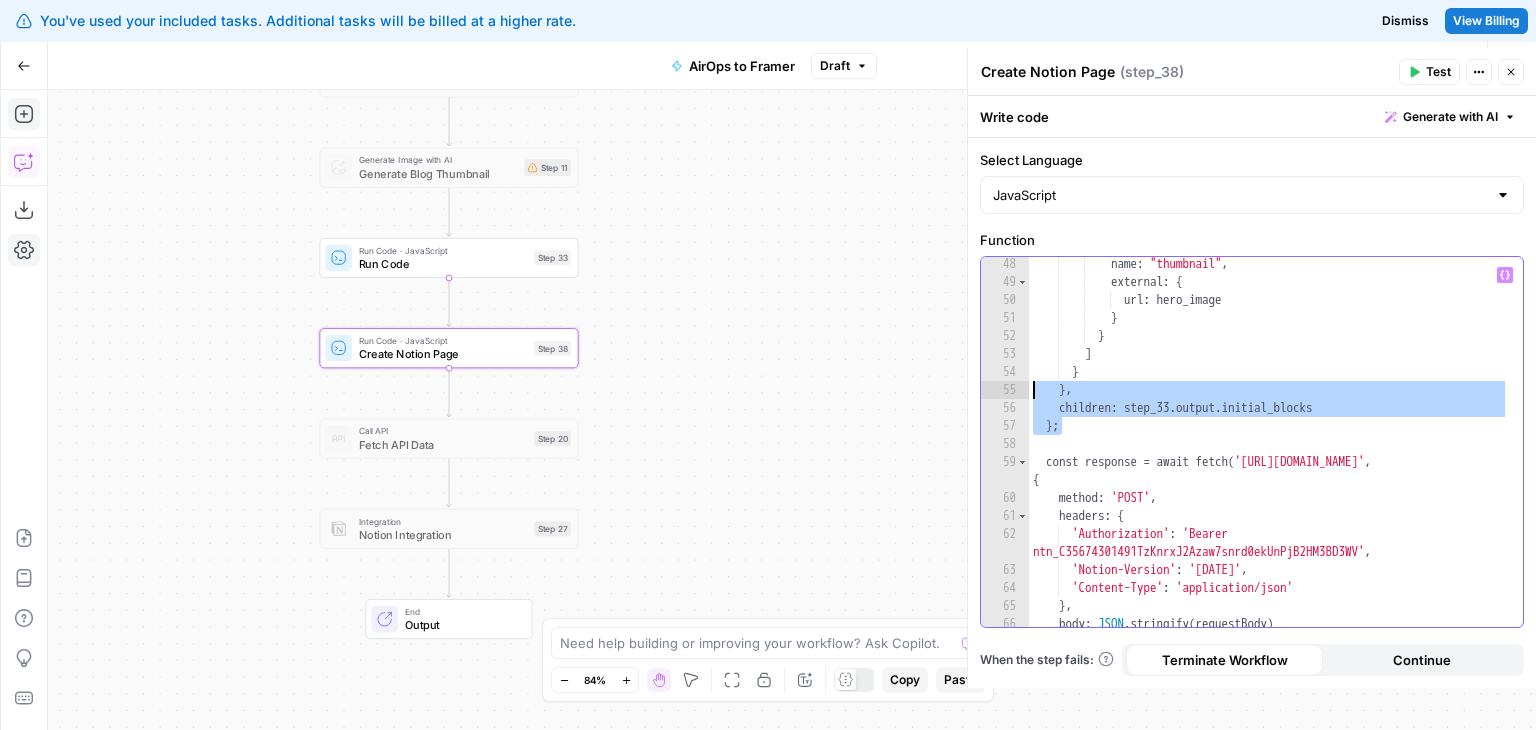 click on "You've used your included tasks. Additional tasks will be billed at a higher rate. Dismiss View Billing All About AI New Home Browse Your Data Monitoring Settings Recent Grids New grid [Butterflowy Internal SEO] Blogs Social Posts Brand Kit Grid Recent Workflows New Workflow AirOps to Framer [Butterflowy Internal SEO] Outline to Article X Posts AirOps Academy What's new?
5
Help + Support Go Back AirOps to Framer Draft Test Workflow Options Publish Actions Run History Add Steps Copilot Download as JSON Settings Import JSON AirOps Academy Help Give Feedback Shortcuts Workflow Set Inputs Inputs LLM · GPT-4o Generate Blog Content Step 2 Copy step Delete step Edit Note Test Generate Image with AI Generate Blog Thumbnail Step 11 Run Code · JavaScript Run Code Step 33 Run Code · JavaScript Create Notion Page Step 38 Call API Fetch API Data Step 20 Integration Notion Integration Step 27 End Output Press enter or space to select a node.   Go Back
(" at bounding box center [768, 365] 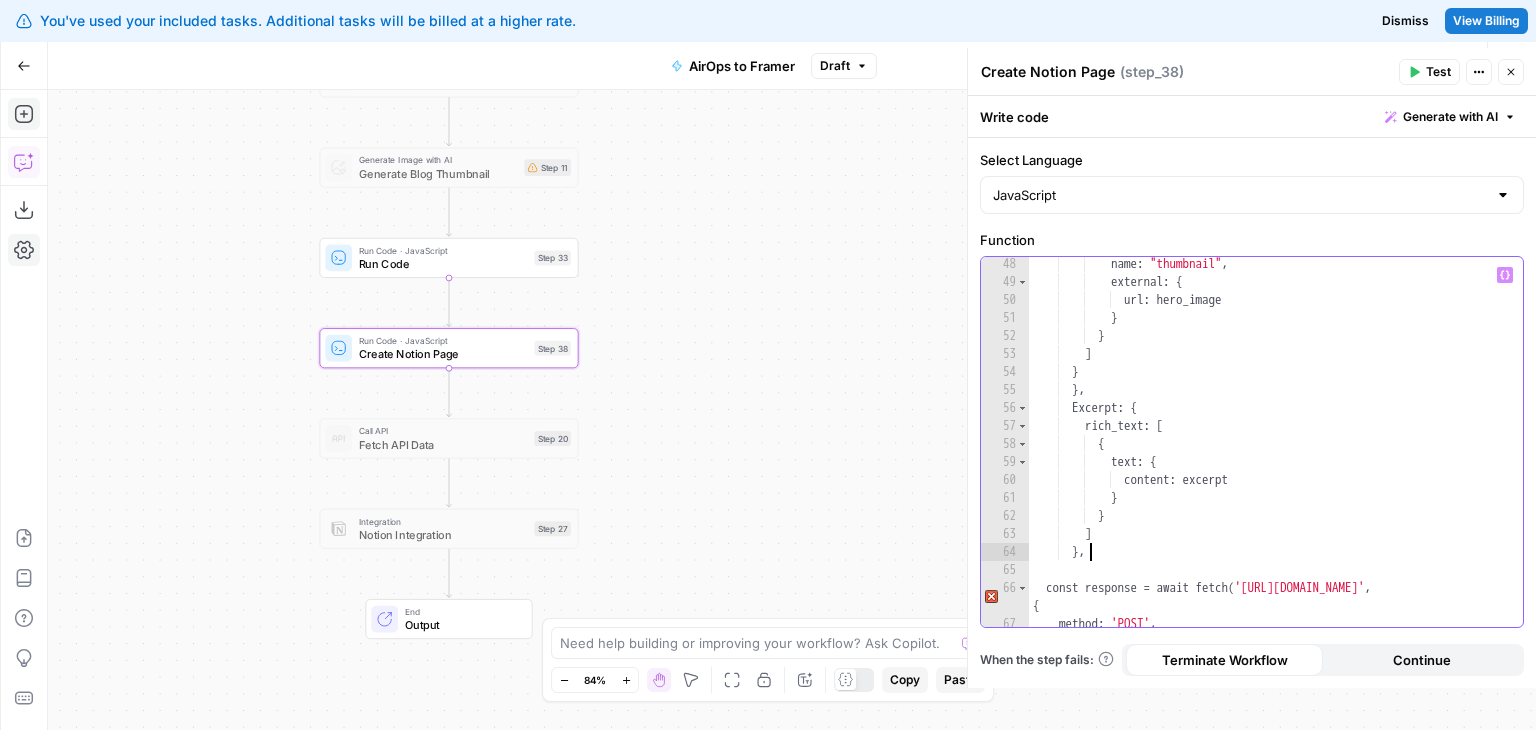 click on "name :   "thumbnail" ,                external :   {                   url :   hero_image                }              }           ]         }         } ,         Excerpt :   {           rich_text :   [              {                text :   {                   content :   excerpt                }              }           ]         } ,    const   response   =   await   fetch ( 'https://api.notion.com/v1/pages' ,   {      method :   'POST' ,      headers :   {" at bounding box center [1269, 458] 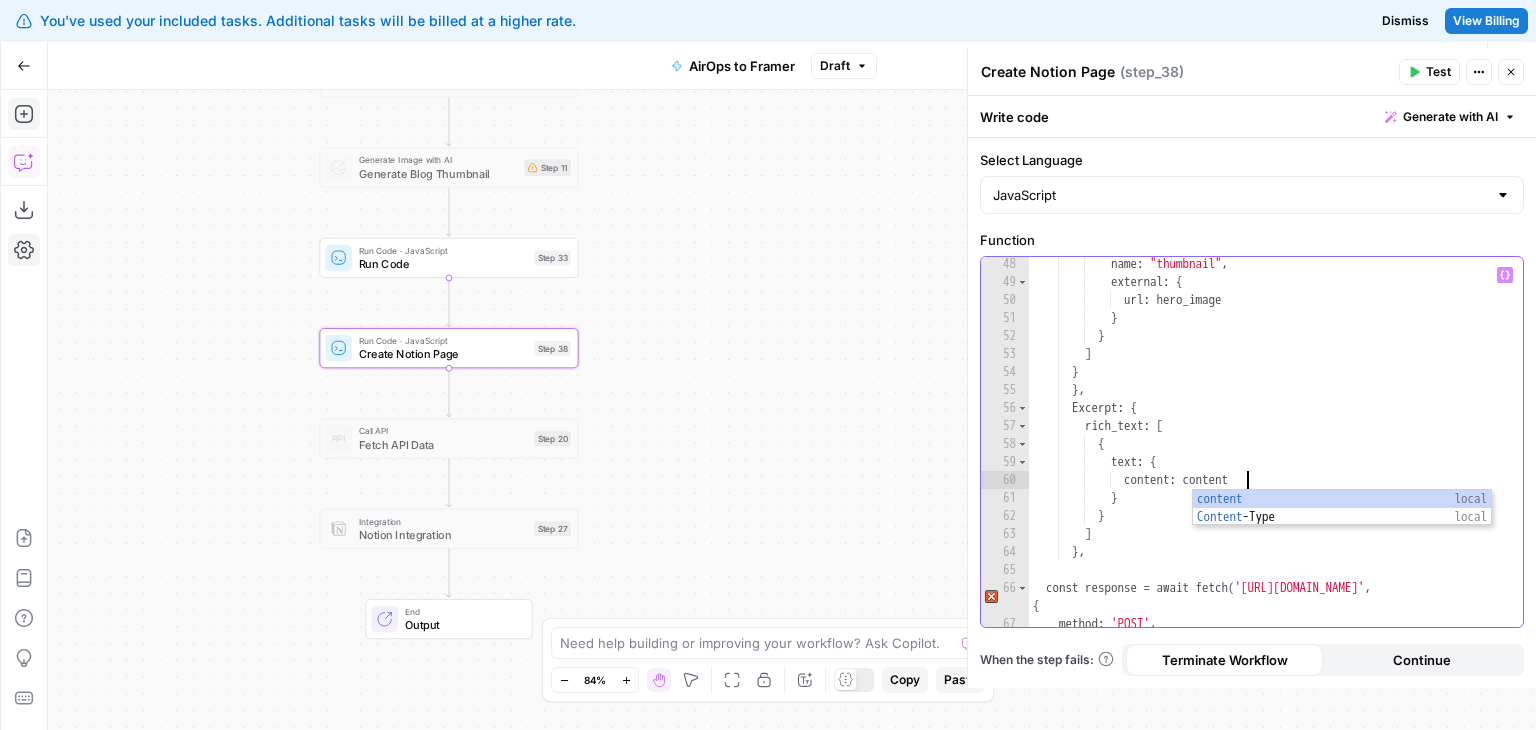 click on "name :   "thumbnail" ,                external :   {                   url :   hero_image                }              }           ]         }         } ,         Excerpt :   {           rich_text :   [              {                text :   {                   content :   content                }              }           ]         } ,    const   response   =   await   fetch ( 'https://api.notion.com/v1/pages' ,   {      method :   'POST' ,      headers :   {" at bounding box center (1269, 458) 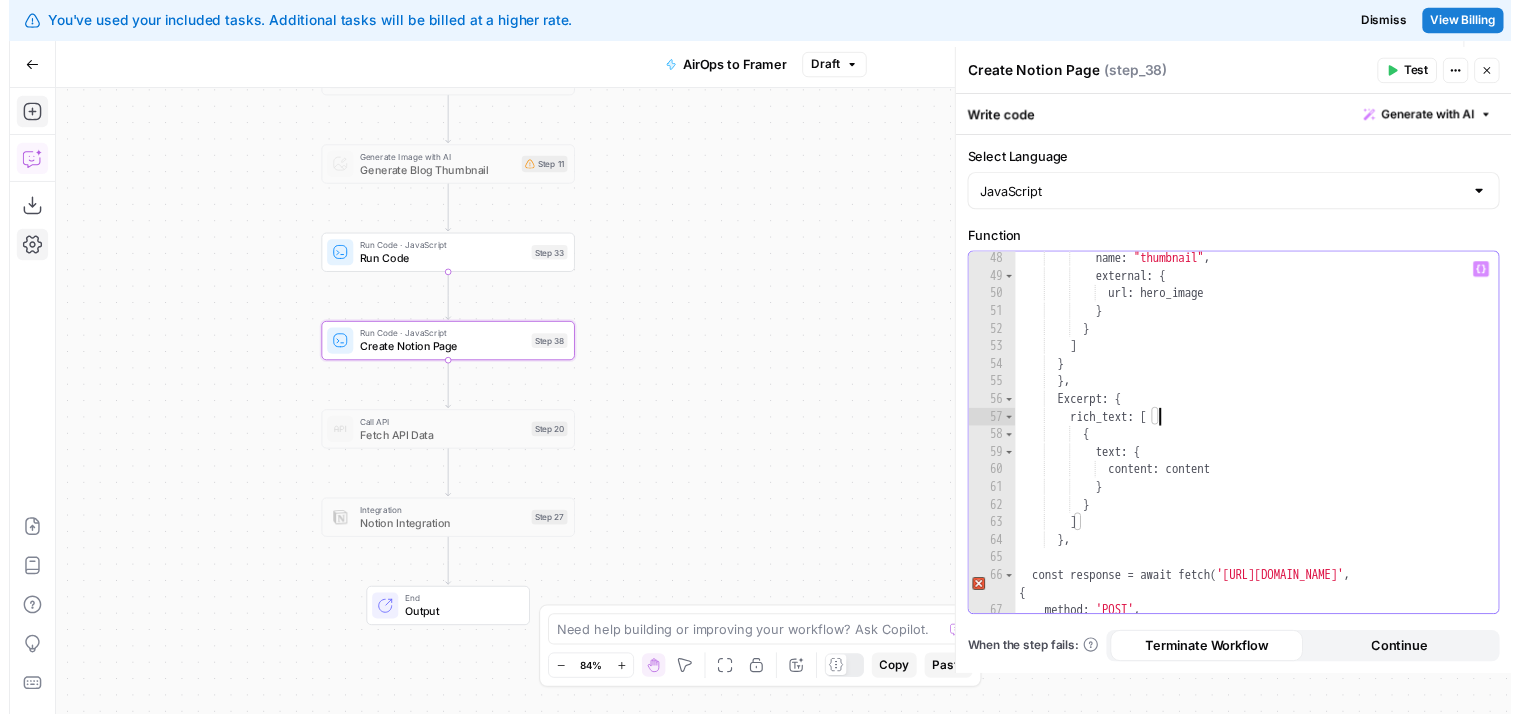 scroll, scrollTop: 8, scrollLeft: 9, axis: both 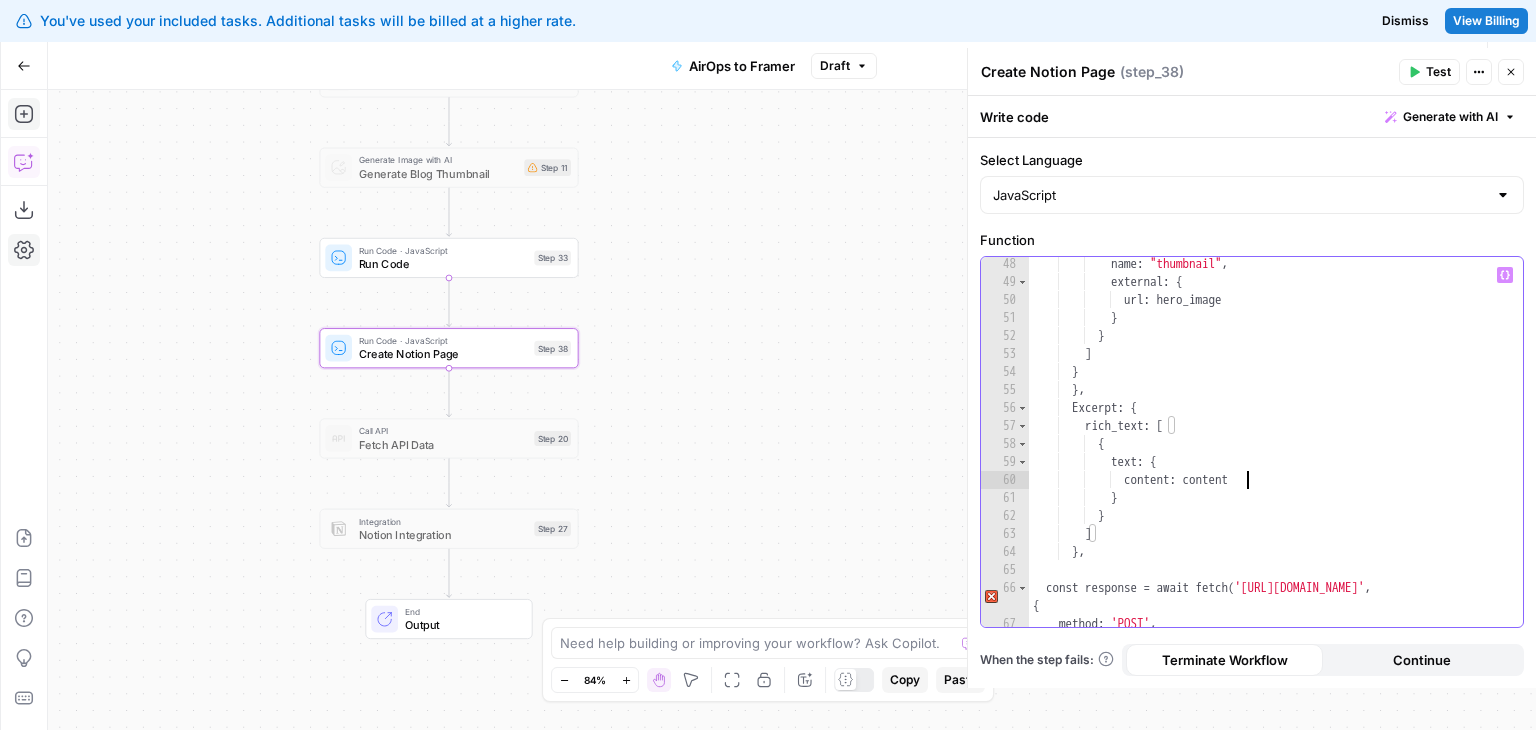click on "name :   "thumbnail" ,                external :   {                   url :   hero_image                }              }           ]         }         } ,         Excerpt :   {           rich_text :   [              {                text :   {                   content :   content                }              }           ]         } ,    const   response   =   await   fetch ( 'https://api.notion.com/v1/pages' ,   {      method :   'POST' ,      headers :   {" at bounding box center (1269, 458) 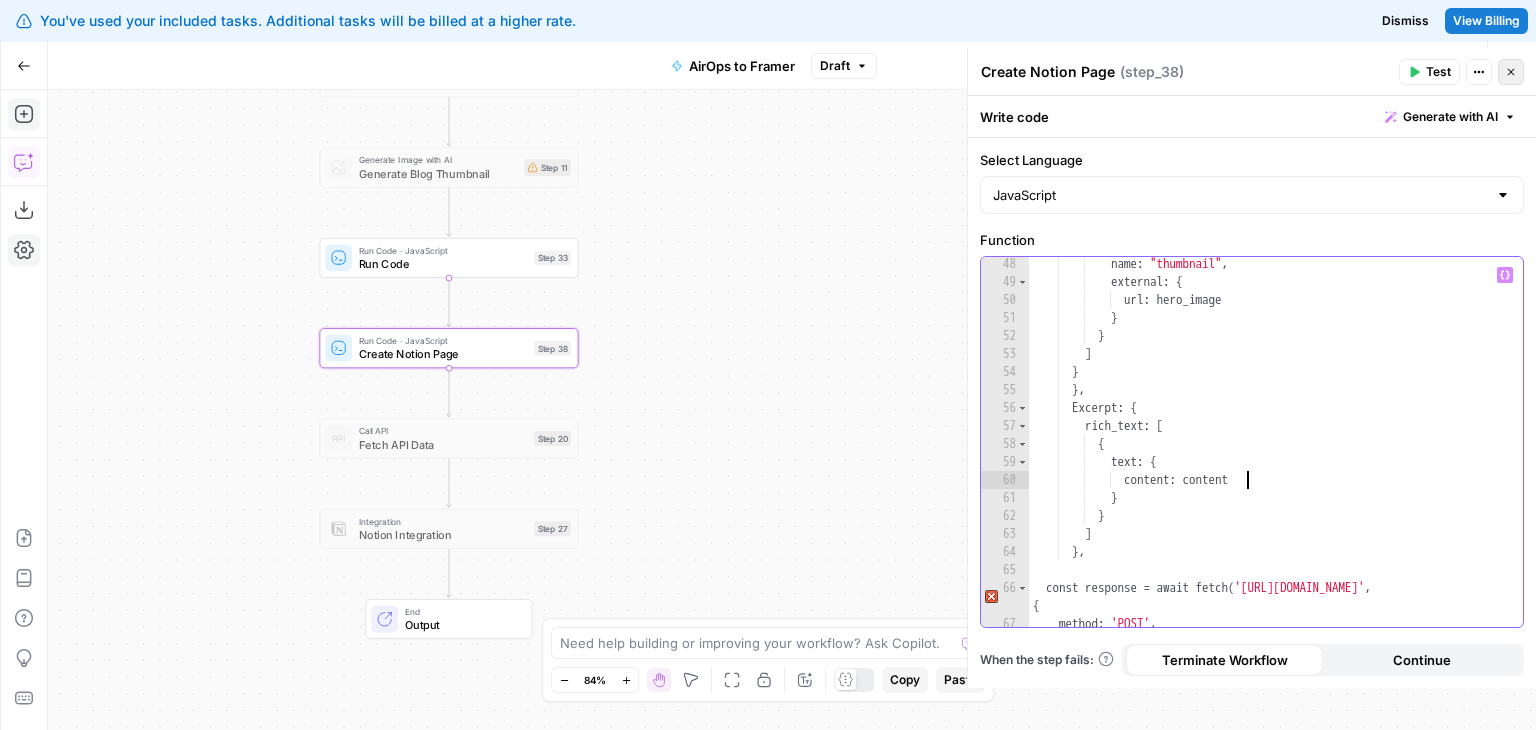 type on "**********" 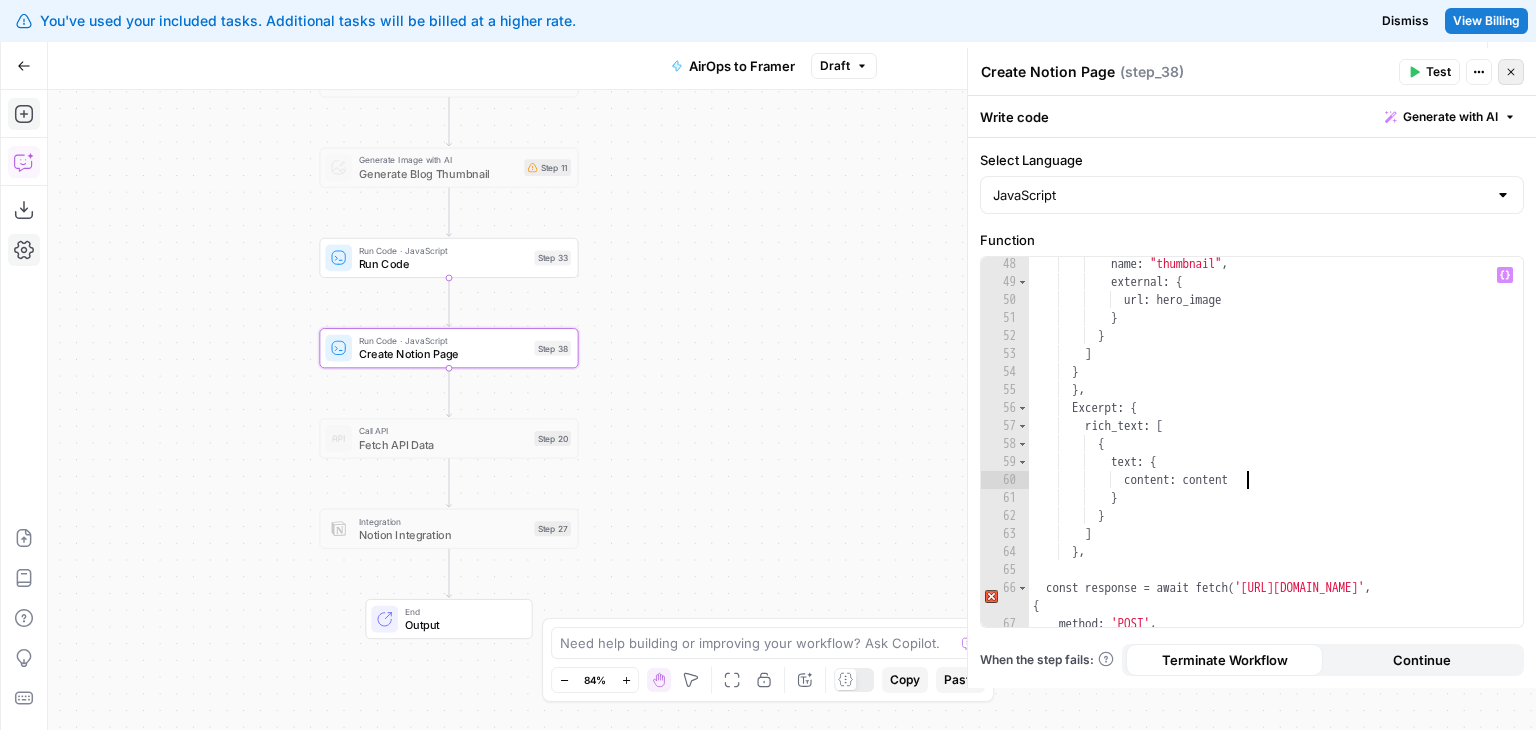 click 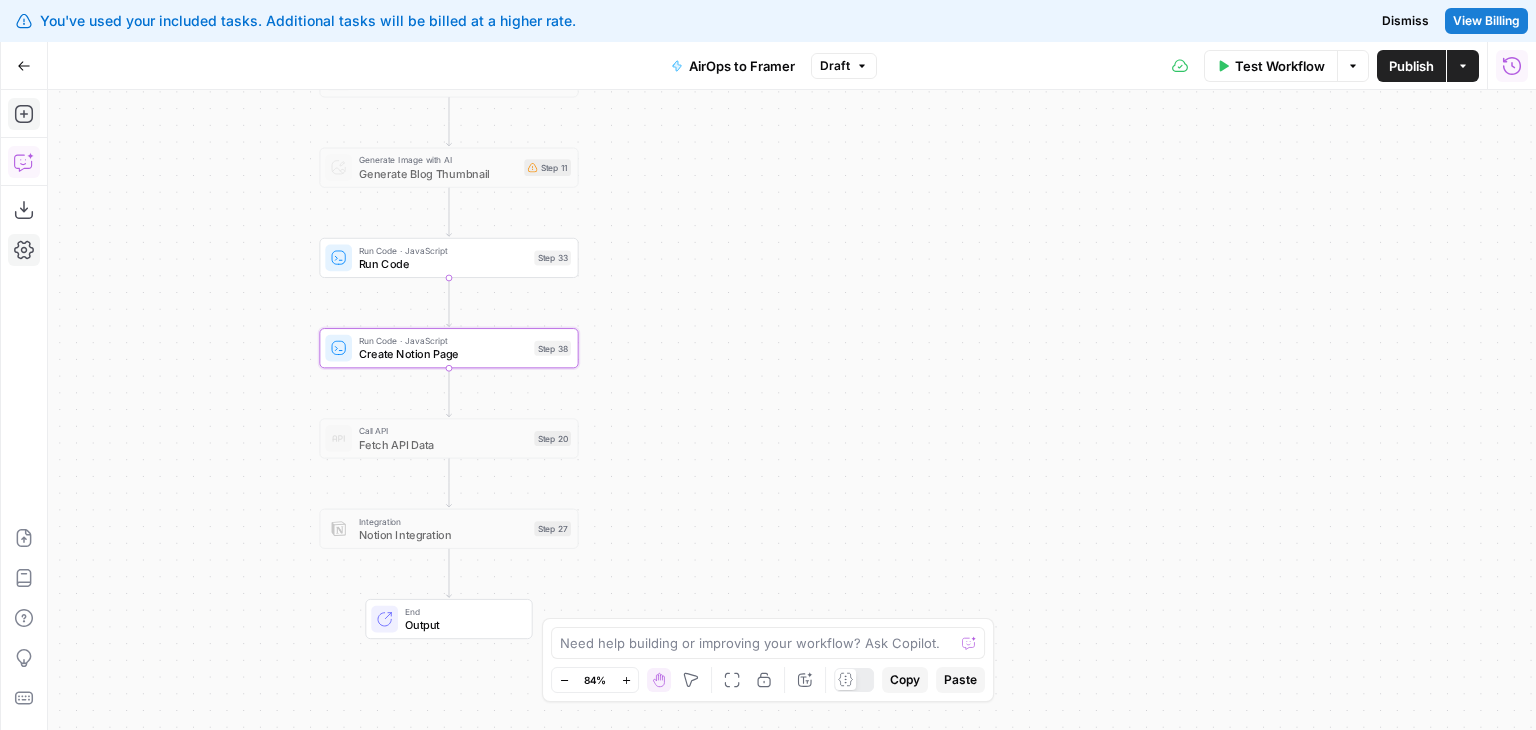 click 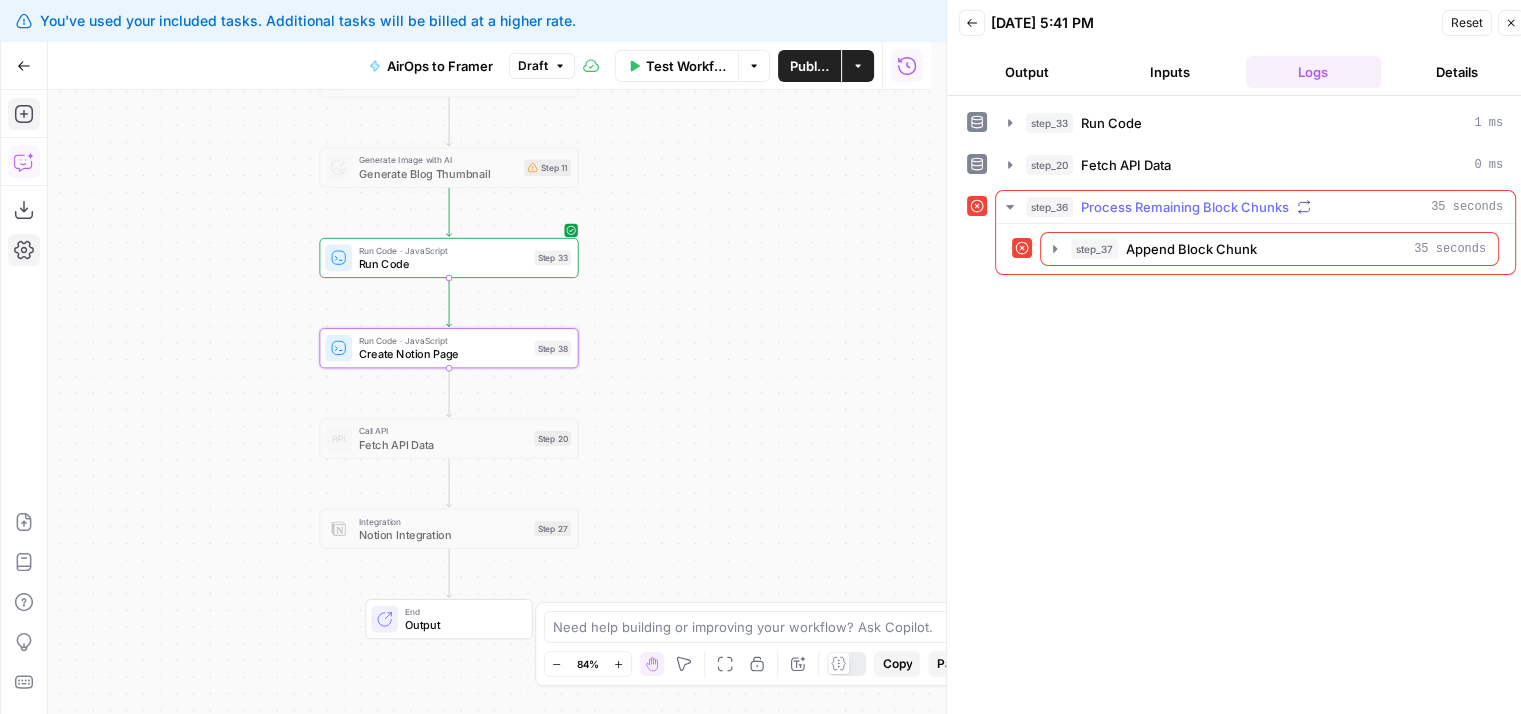 click on "Process Remaining Block Chunks" at bounding box center (1185, 207) 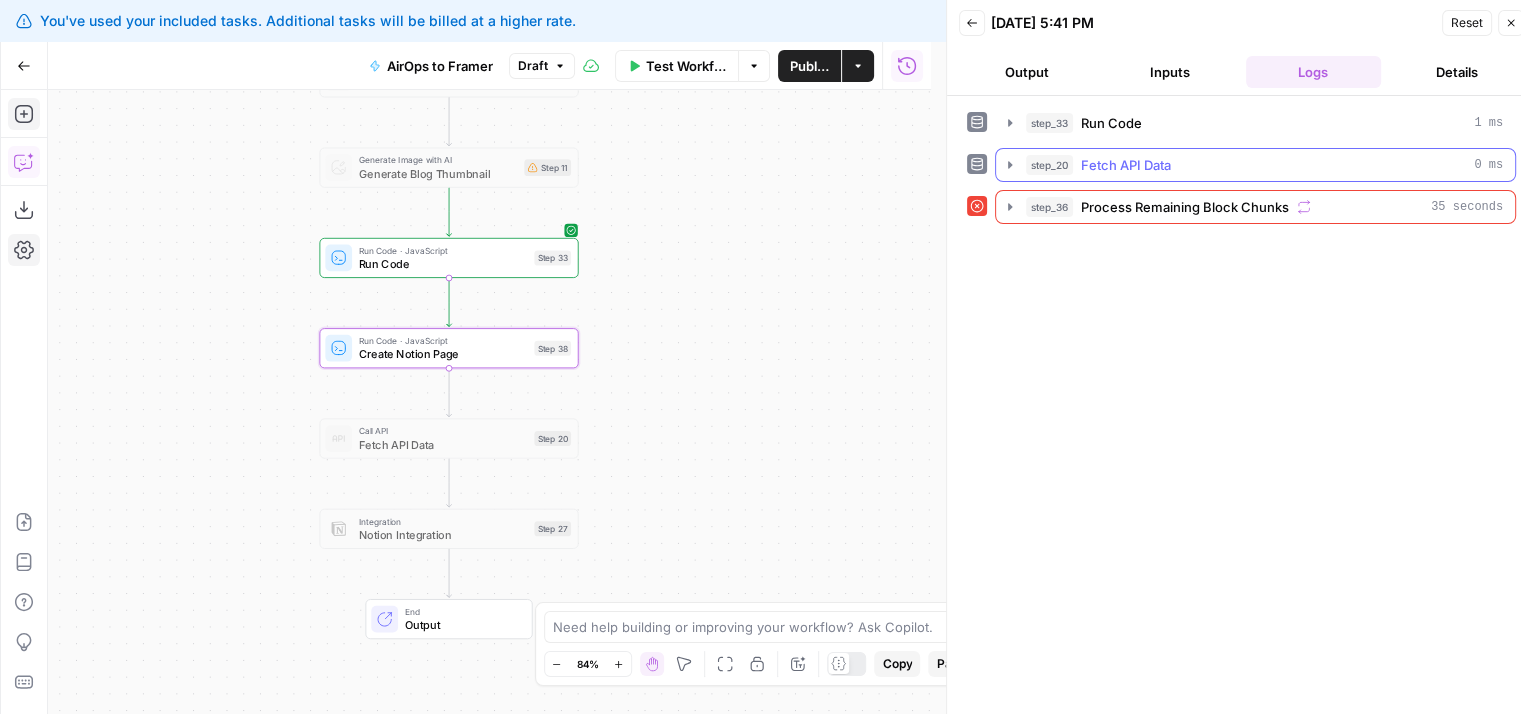 click on "Fetch API Data" at bounding box center (1126, 165) 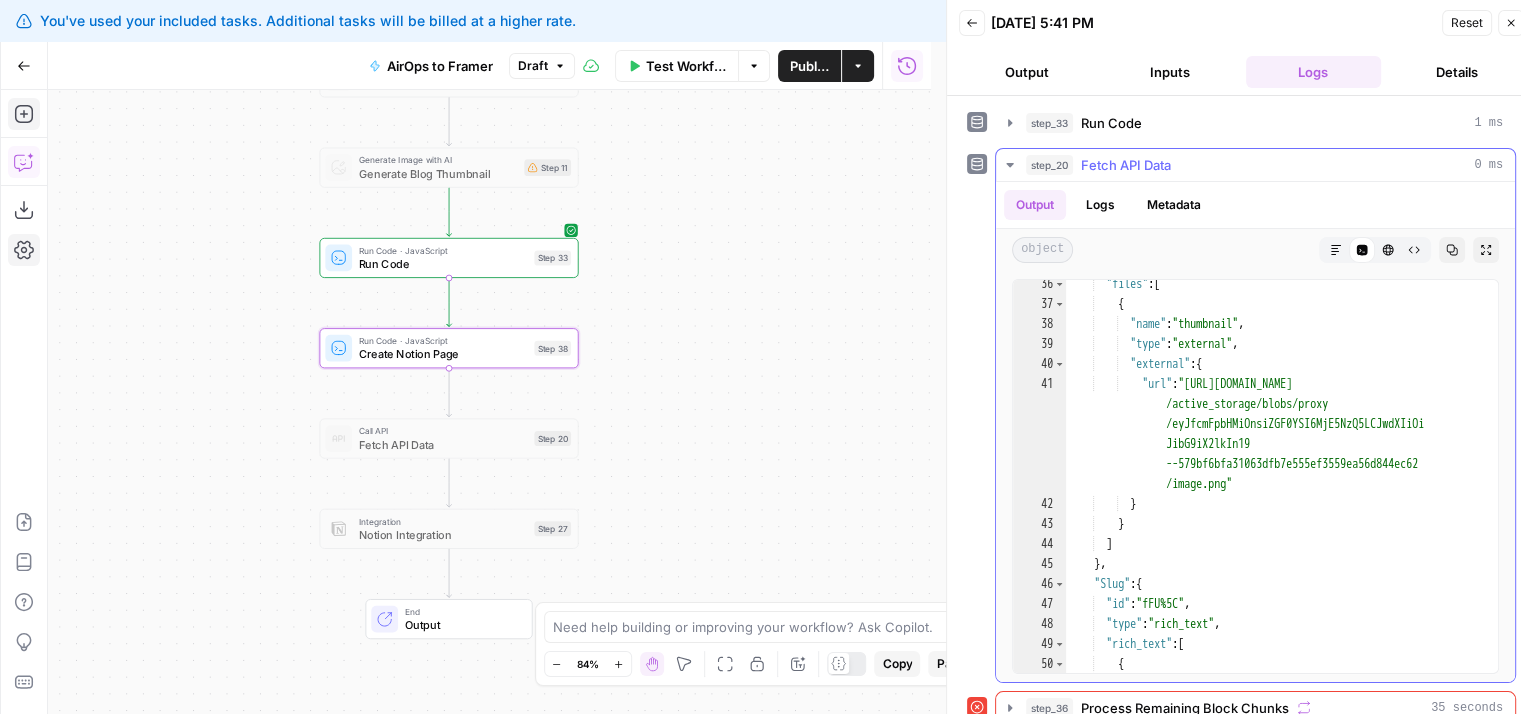 scroll, scrollTop: 0, scrollLeft: 0, axis: both 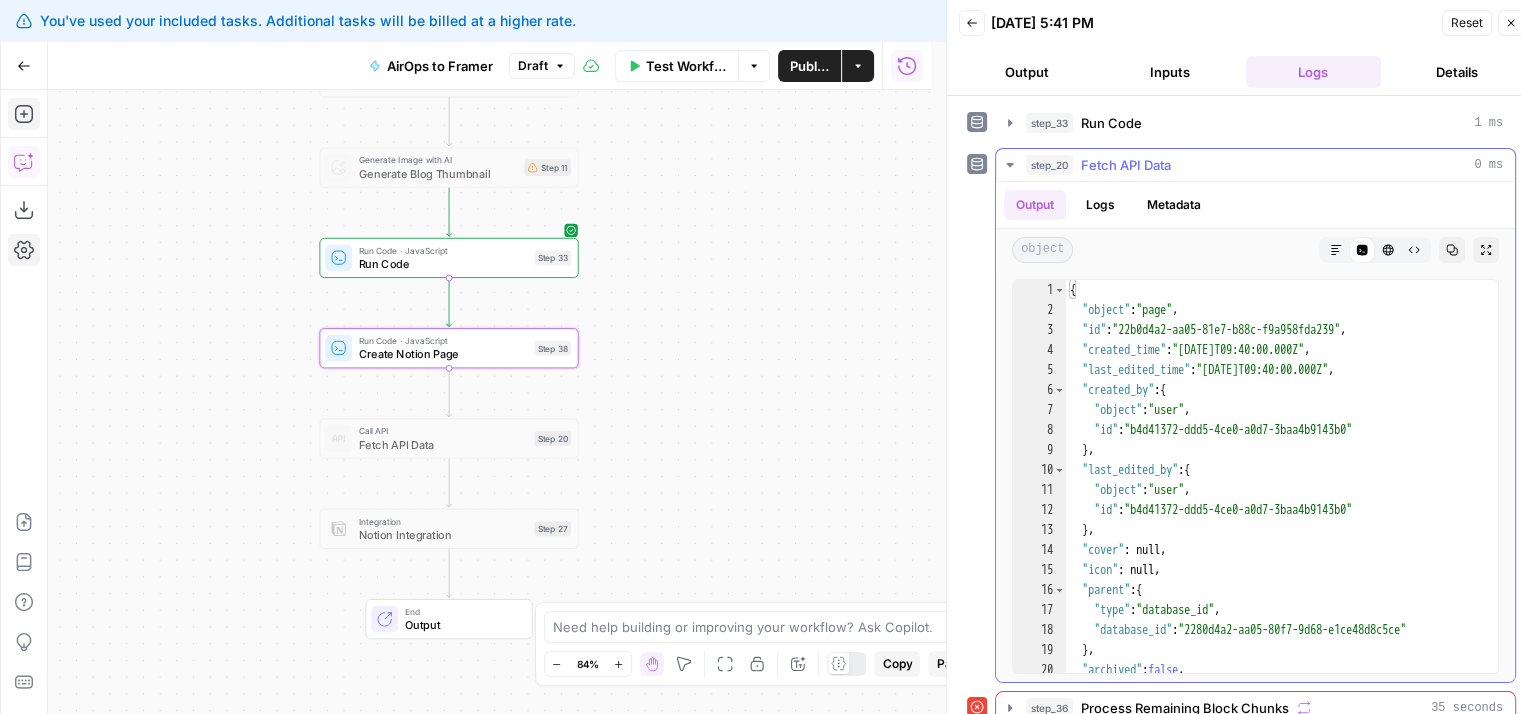 click on "step_20 Fetch API Data 0 ms" at bounding box center (1264, 165) 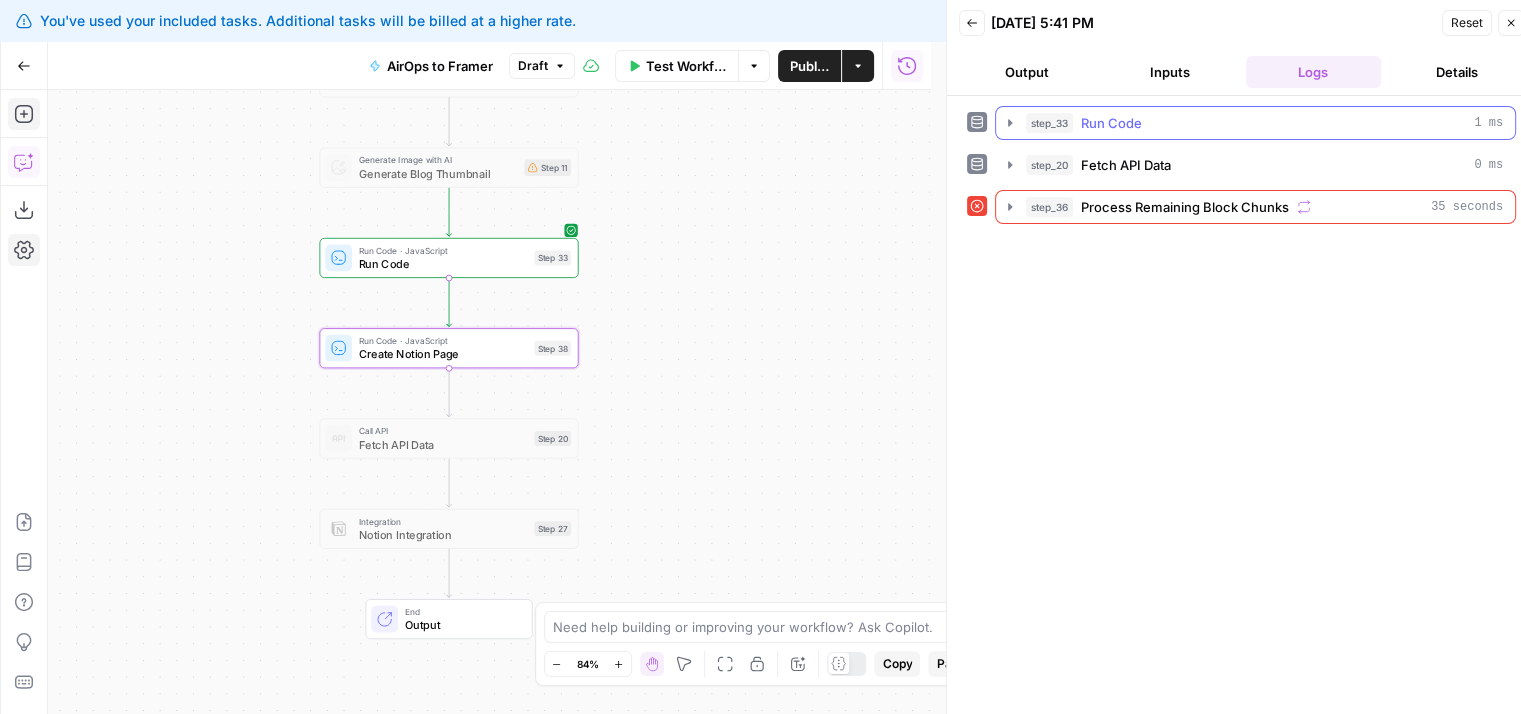click on "step_33 Run Code 1 ms" at bounding box center [1264, 123] 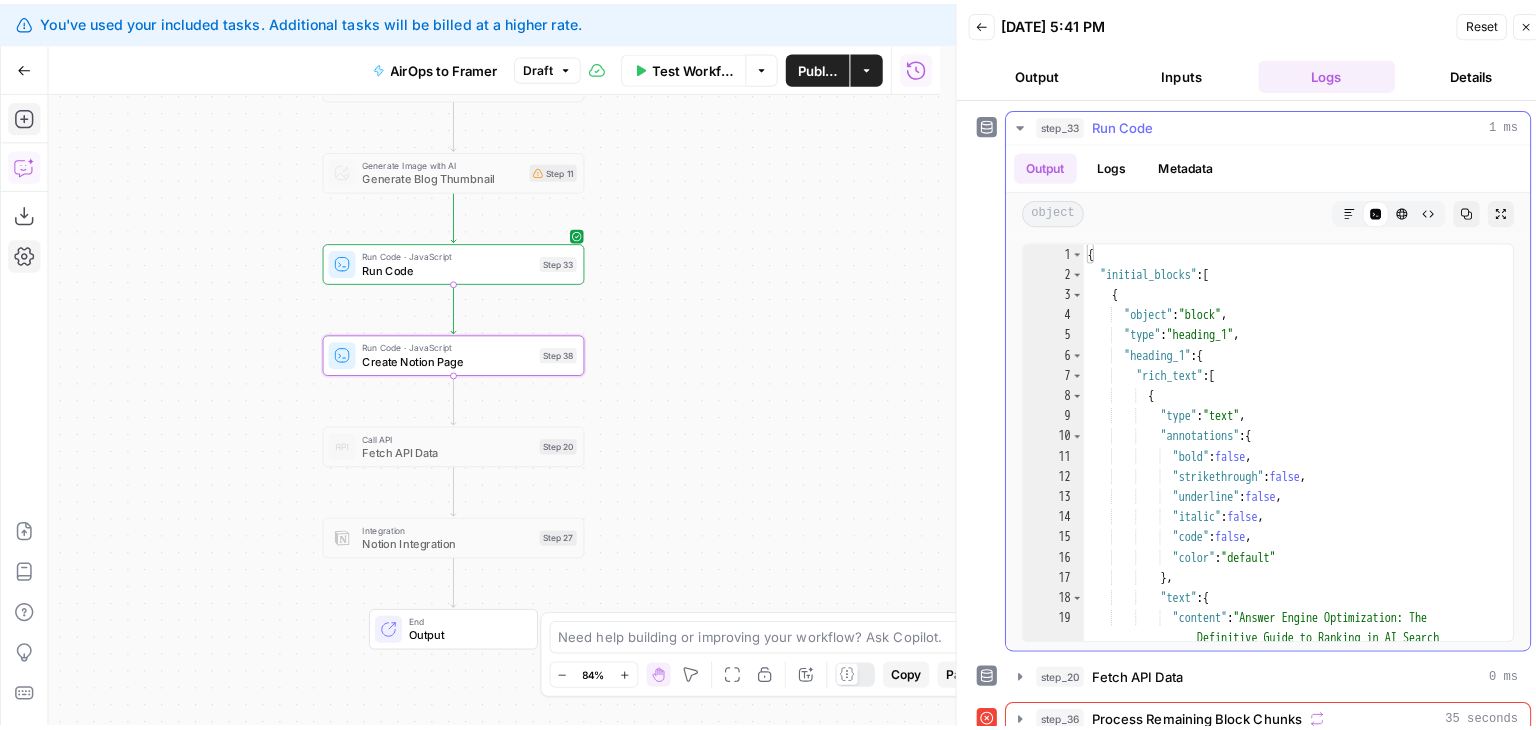 scroll, scrollTop: 0, scrollLeft: 0, axis: both 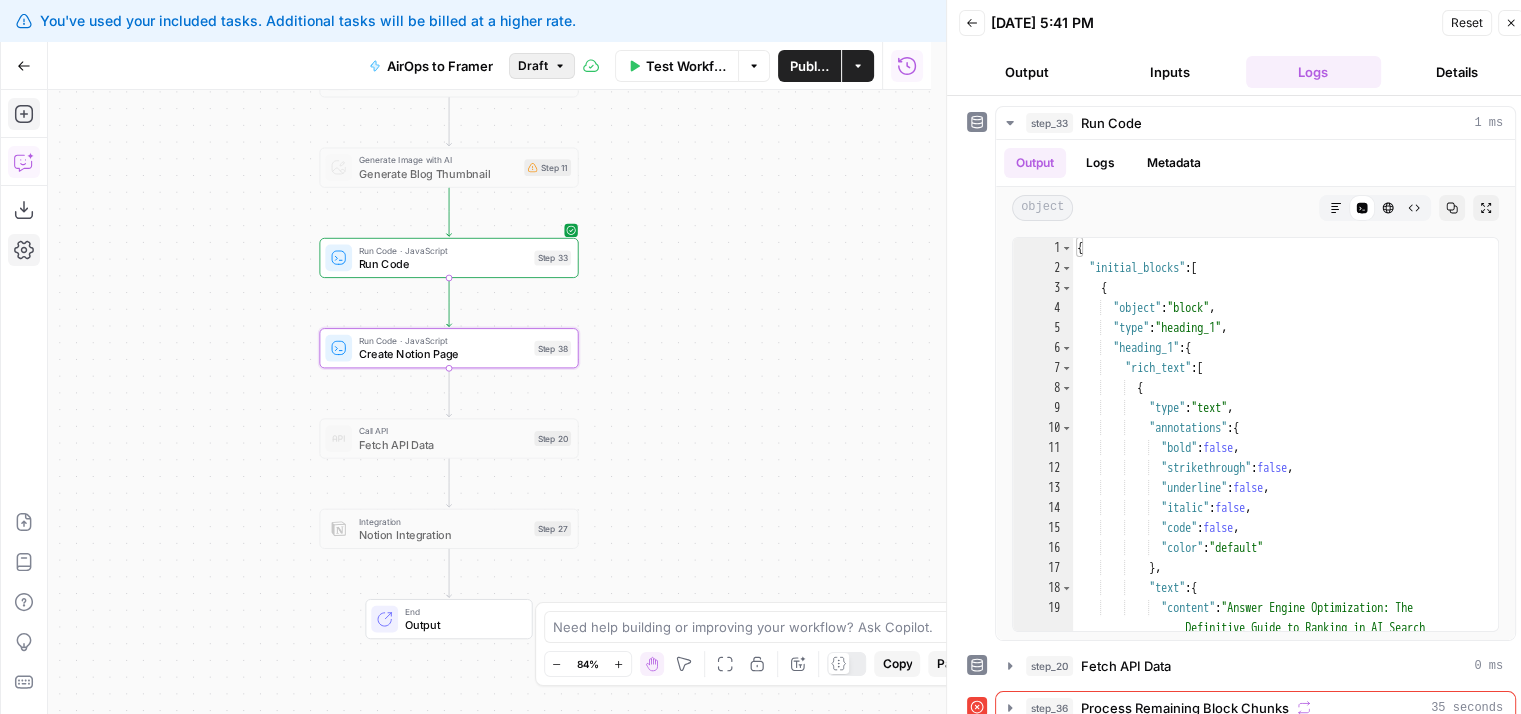 click on "Draft" at bounding box center (542, 66) 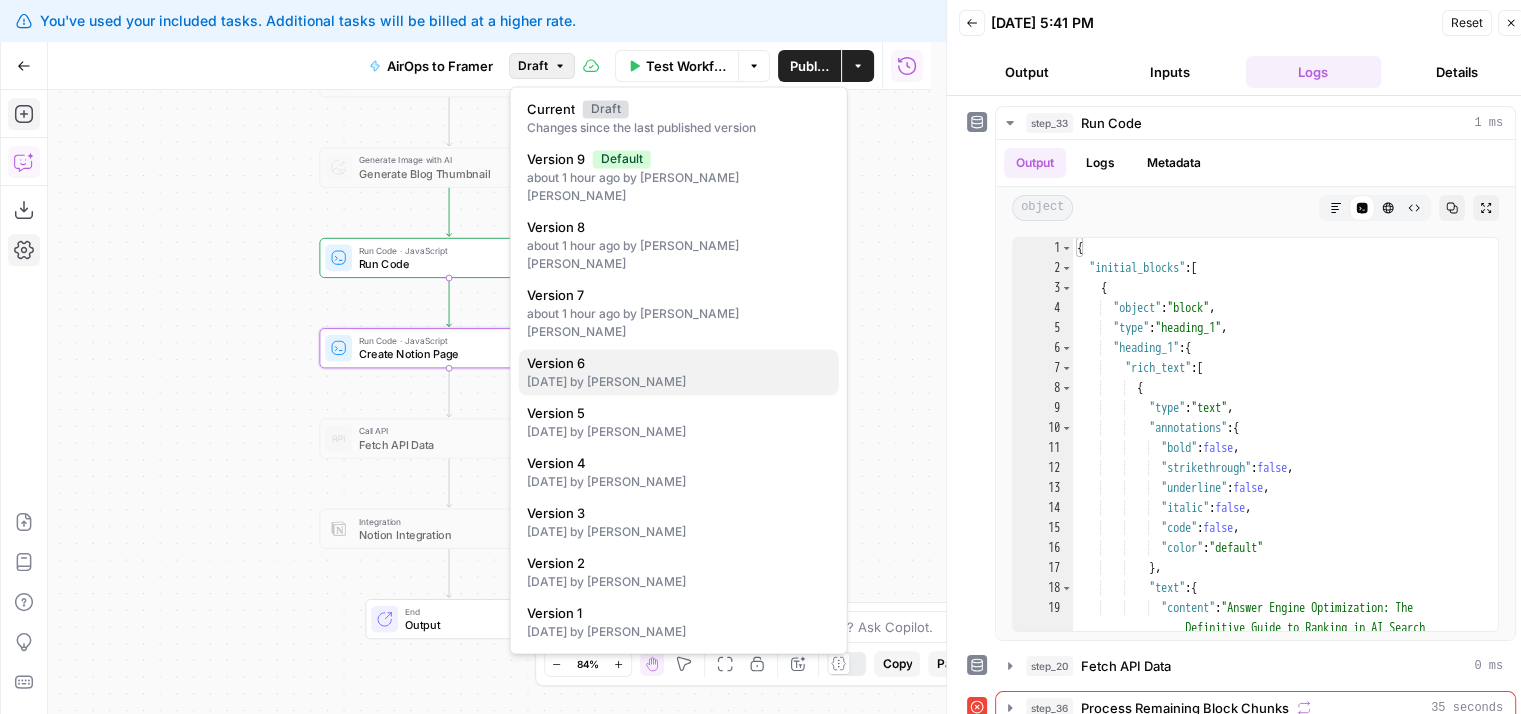 click on "2 days ago
by Zoe Febrero" at bounding box center (679, 382) 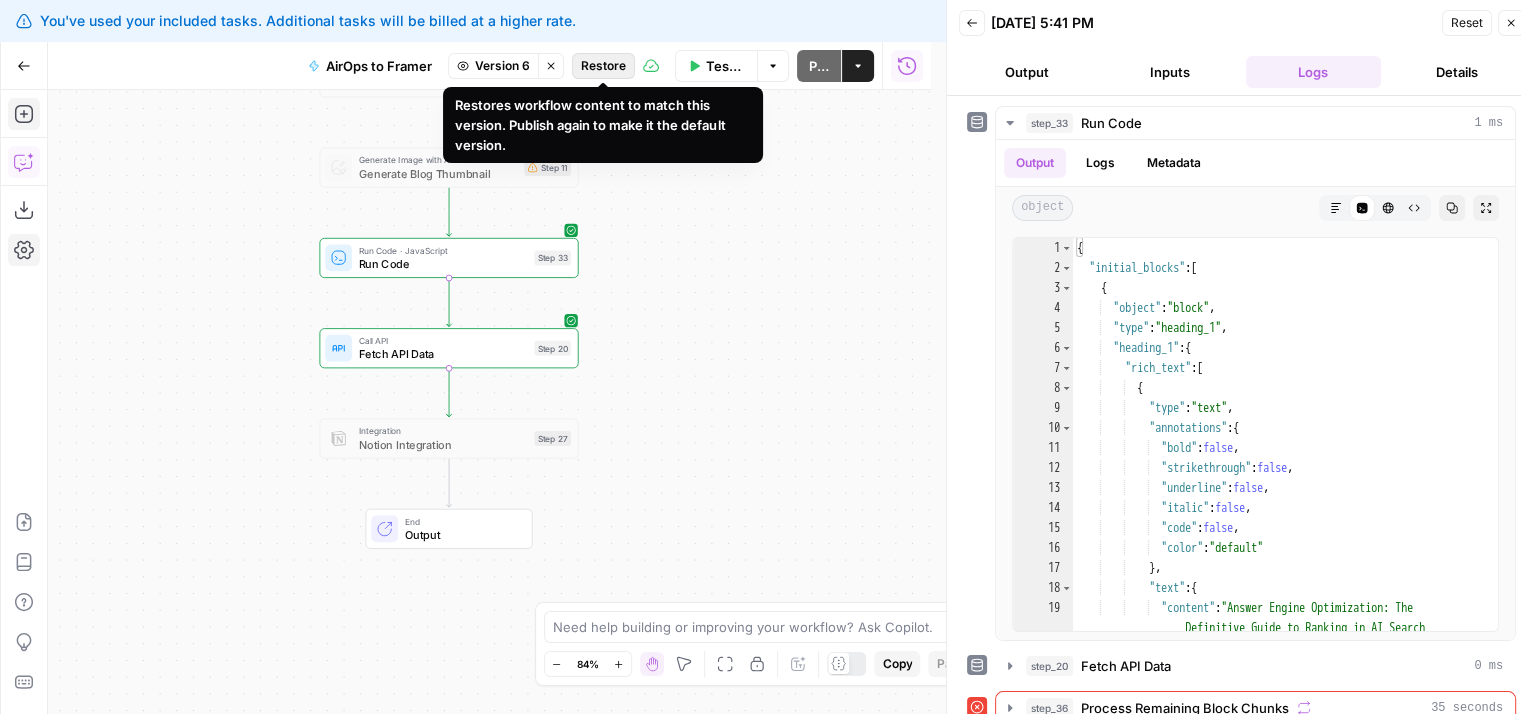 click on "Restore" at bounding box center (603, 66) 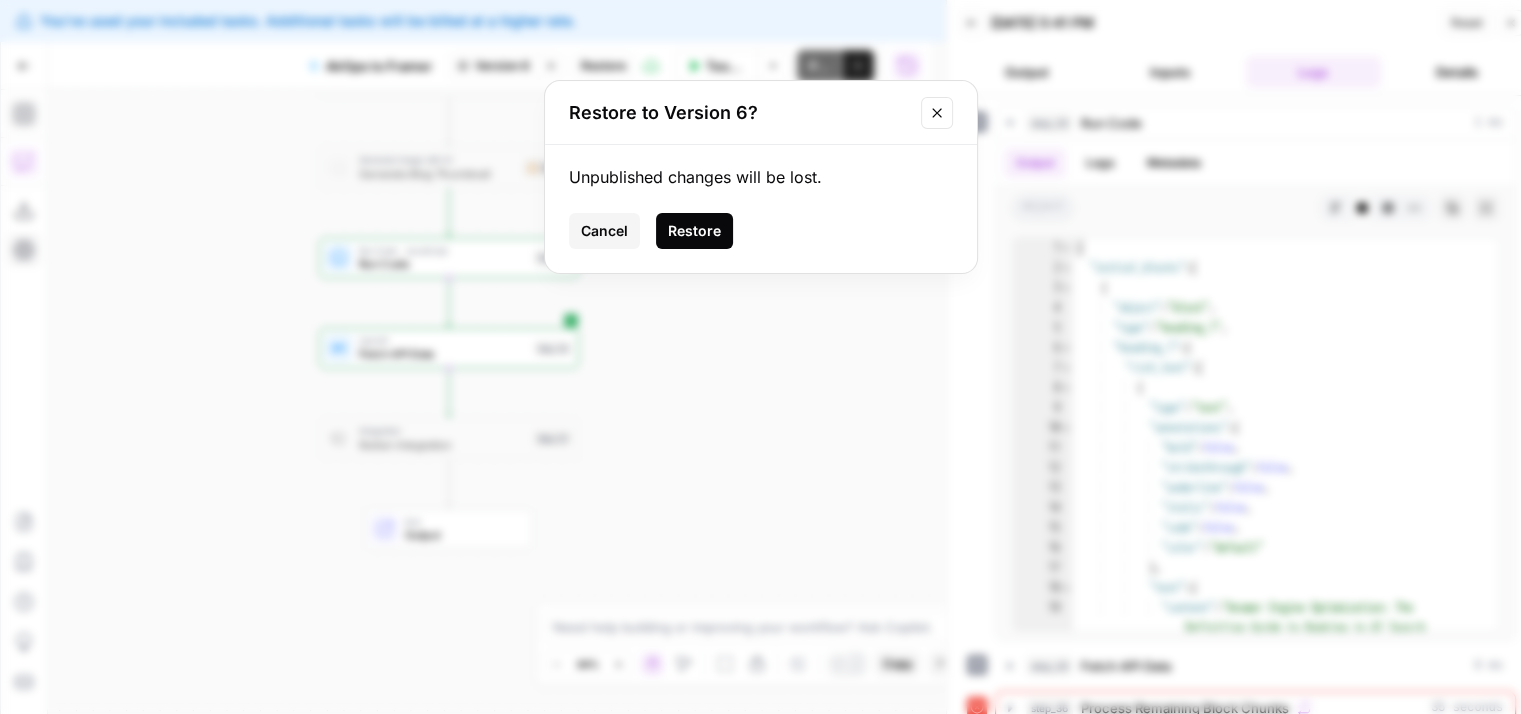click on "Restore" at bounding box center (694, 231) 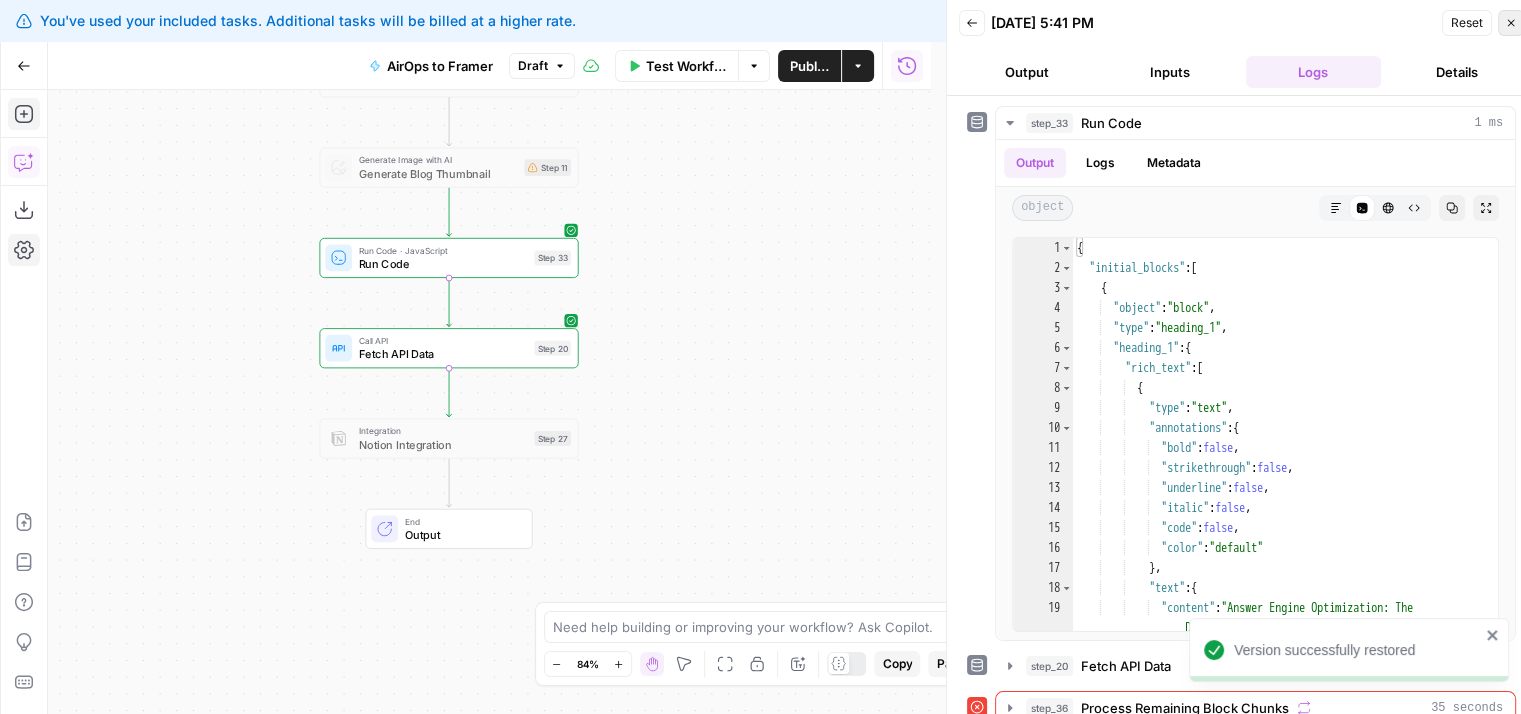 click 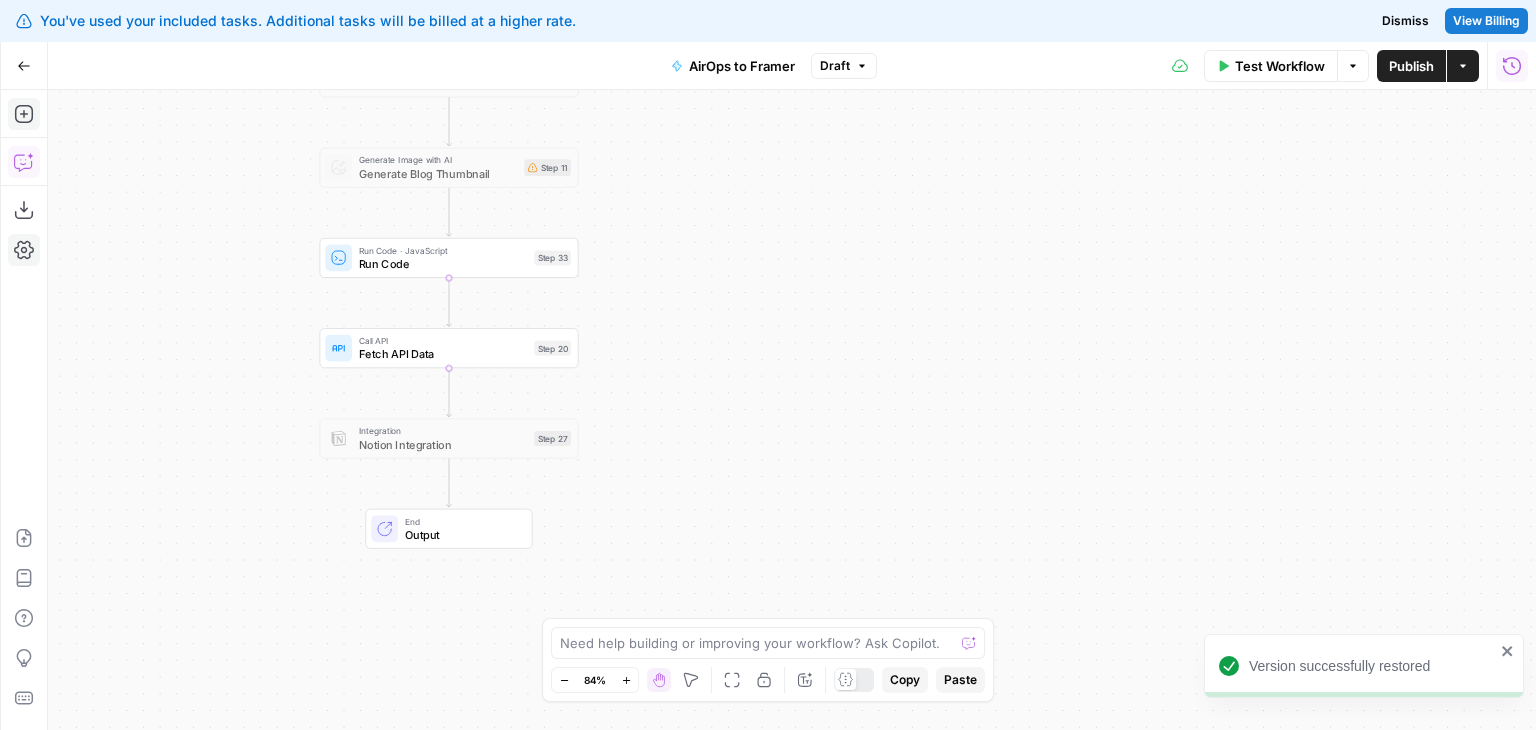 click on "Run Code" at bounding box center (443, 263) 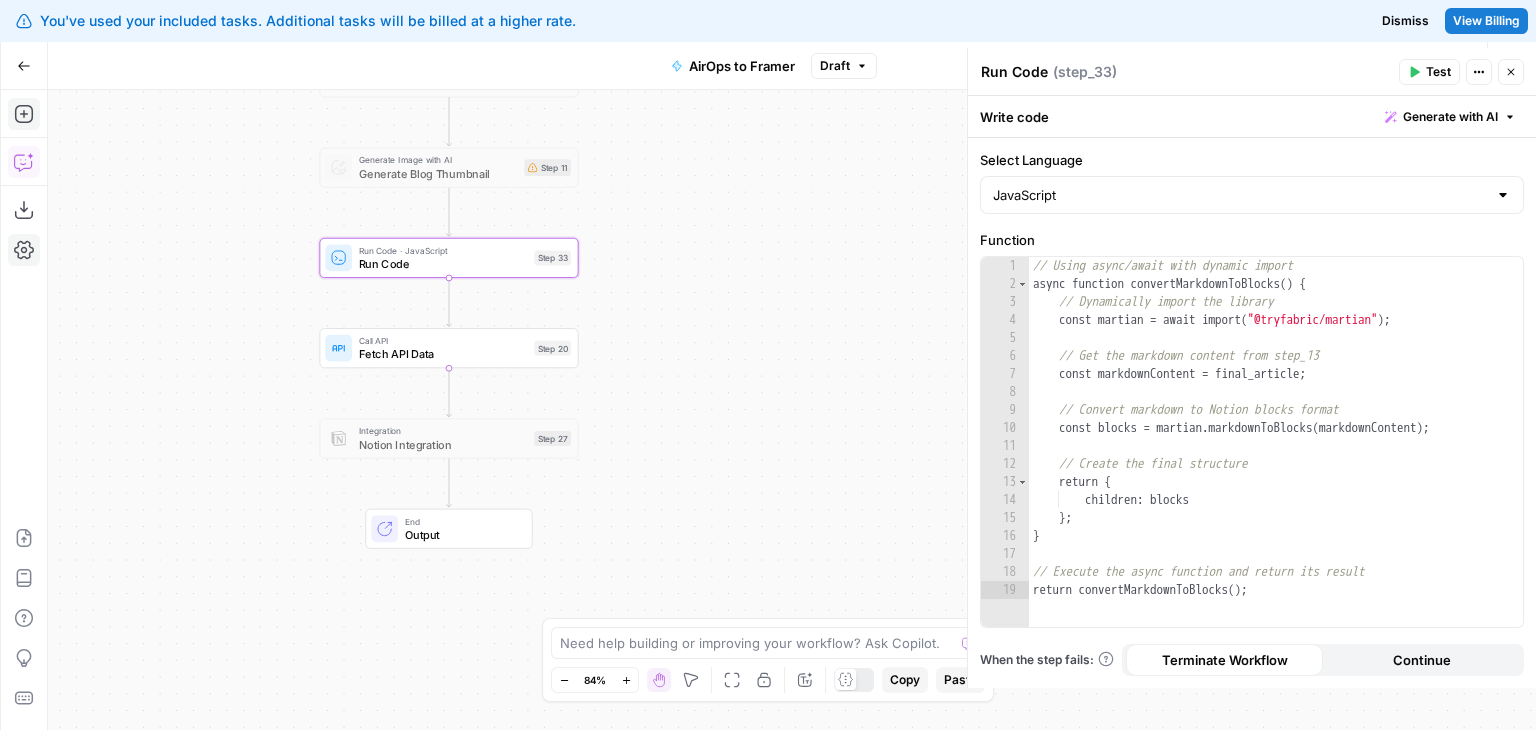 click on "Fetch API Data" at bounding box center [443, 354] 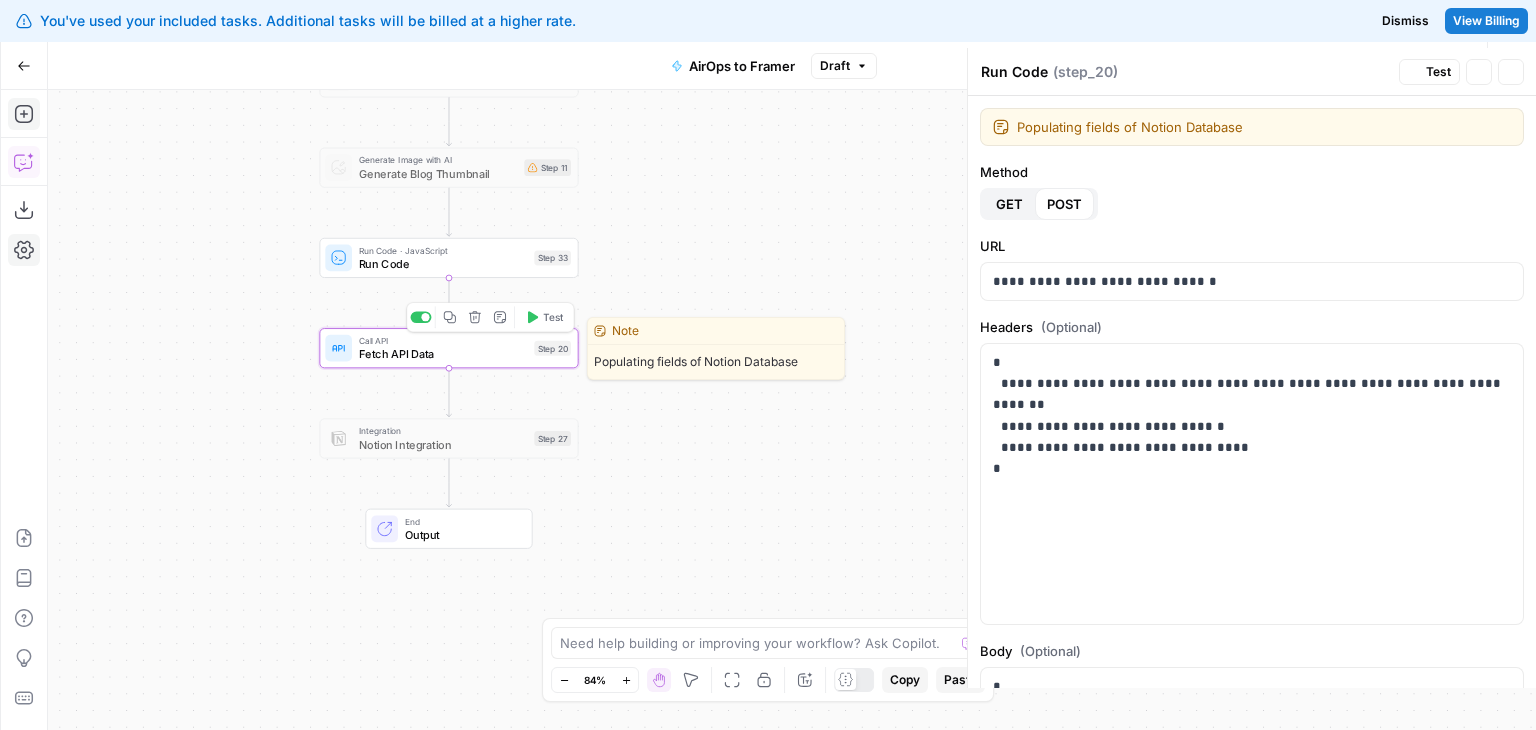 type on "Fetch API Data" 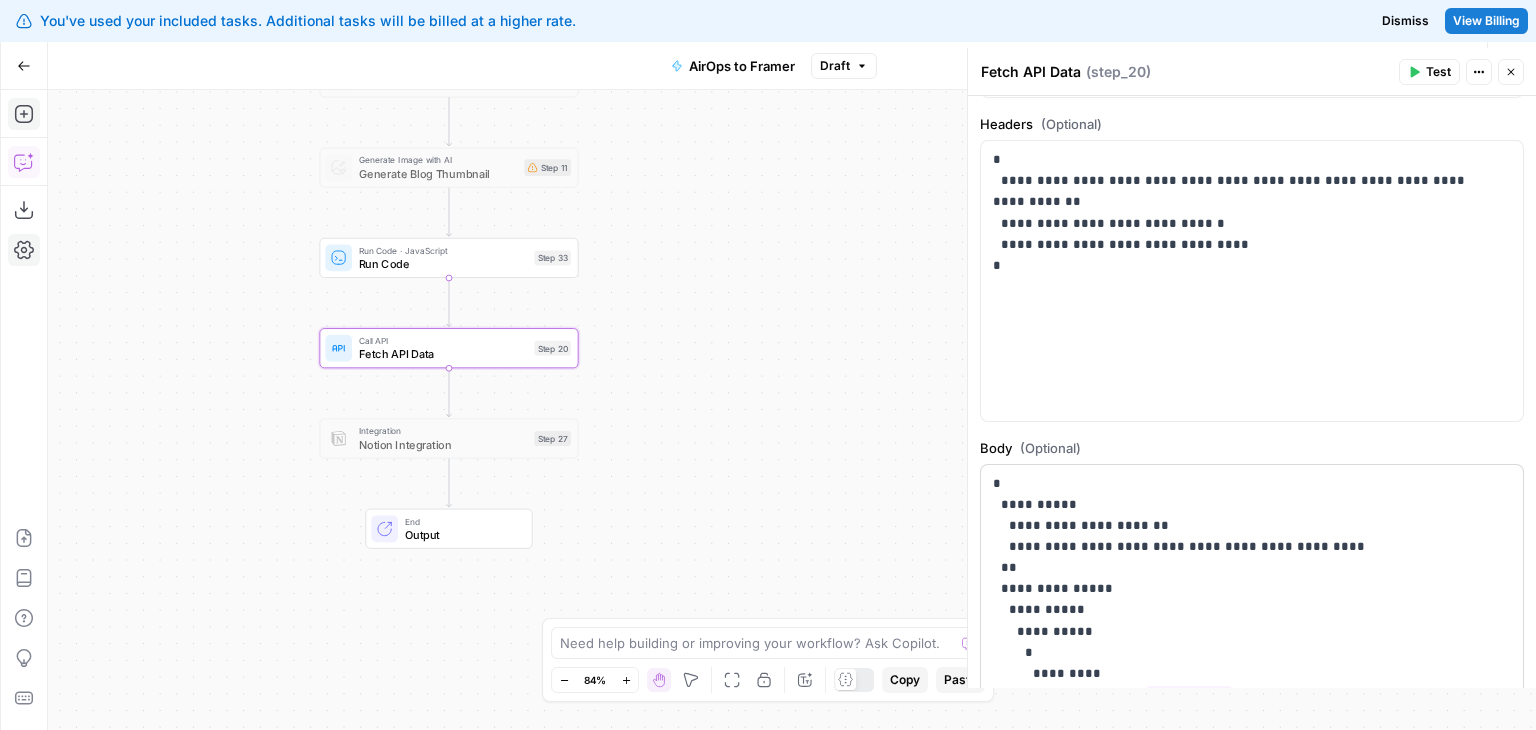 scroll, scrollTop: 350, scrollLeft: 0, axis: vertical 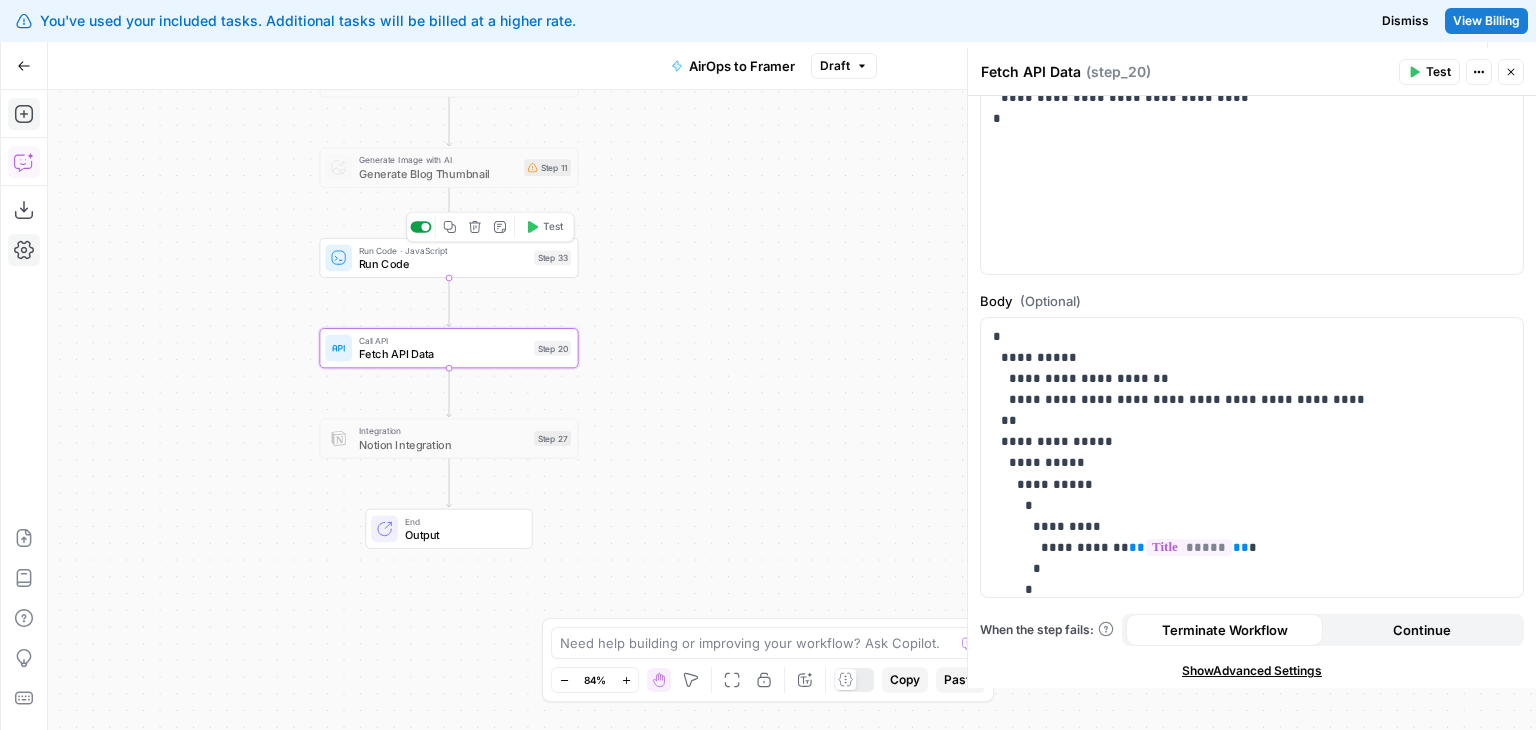 click at bounding box center (420, 227) 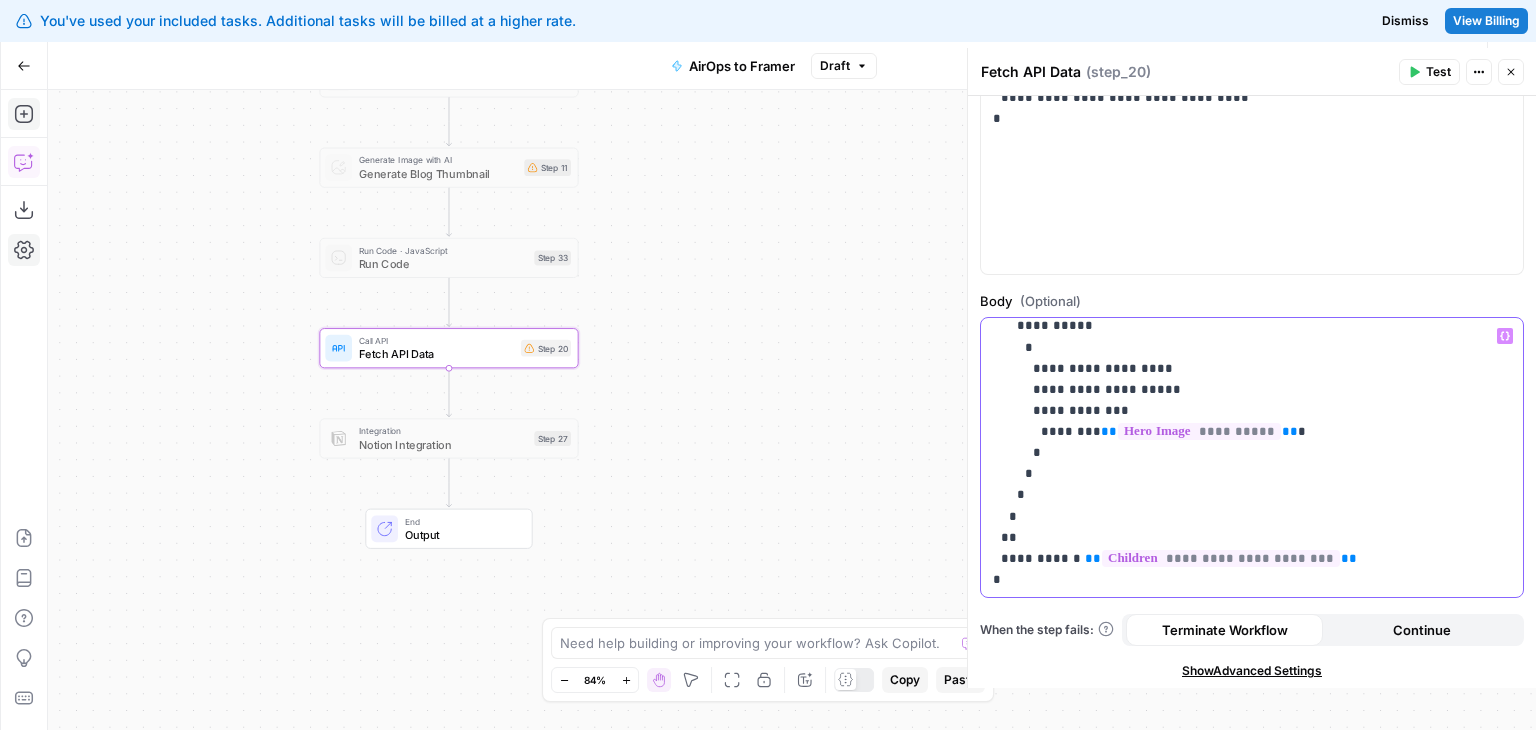 scroll, scrollTop: 0, scrollLeft: 0, axis: both 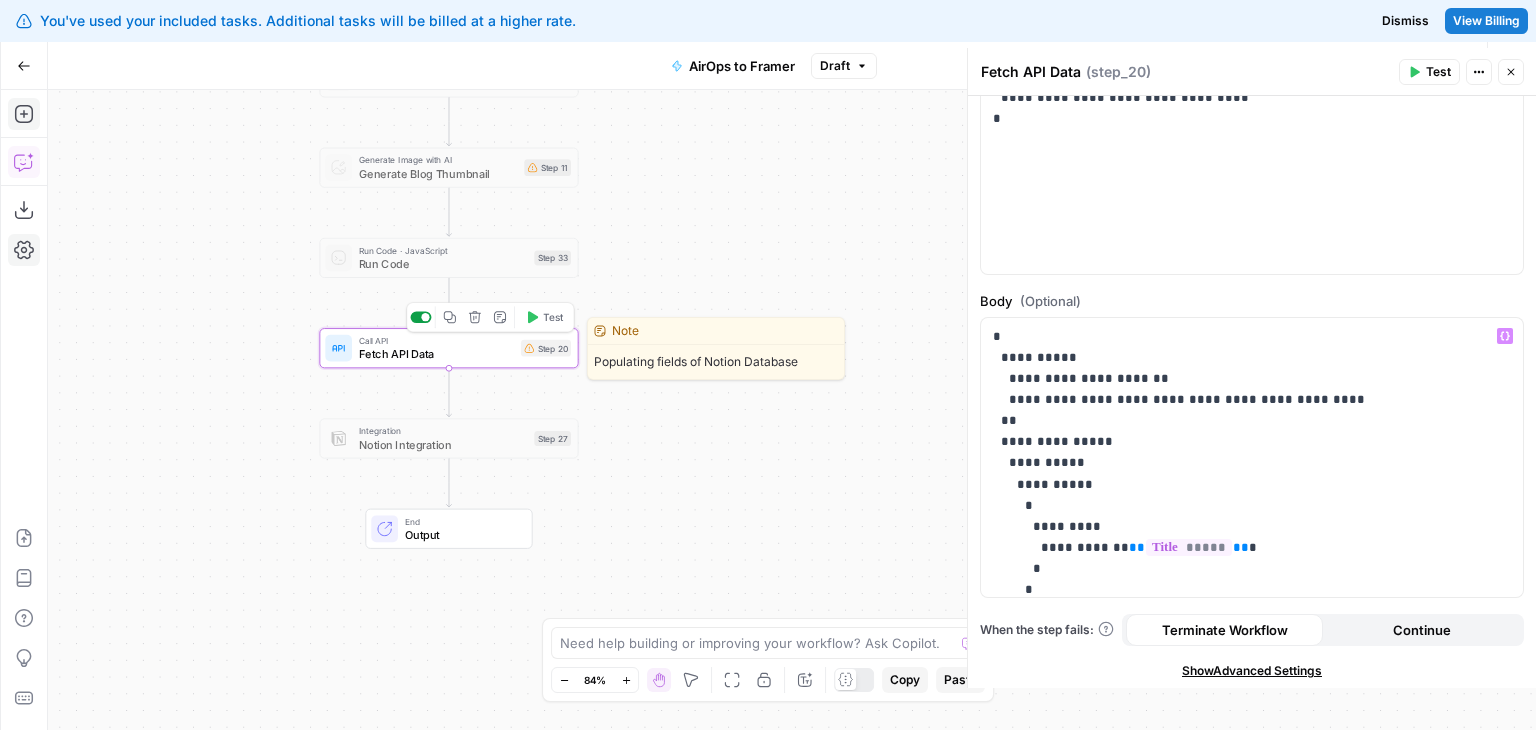 click at bounding box center (420, 317) 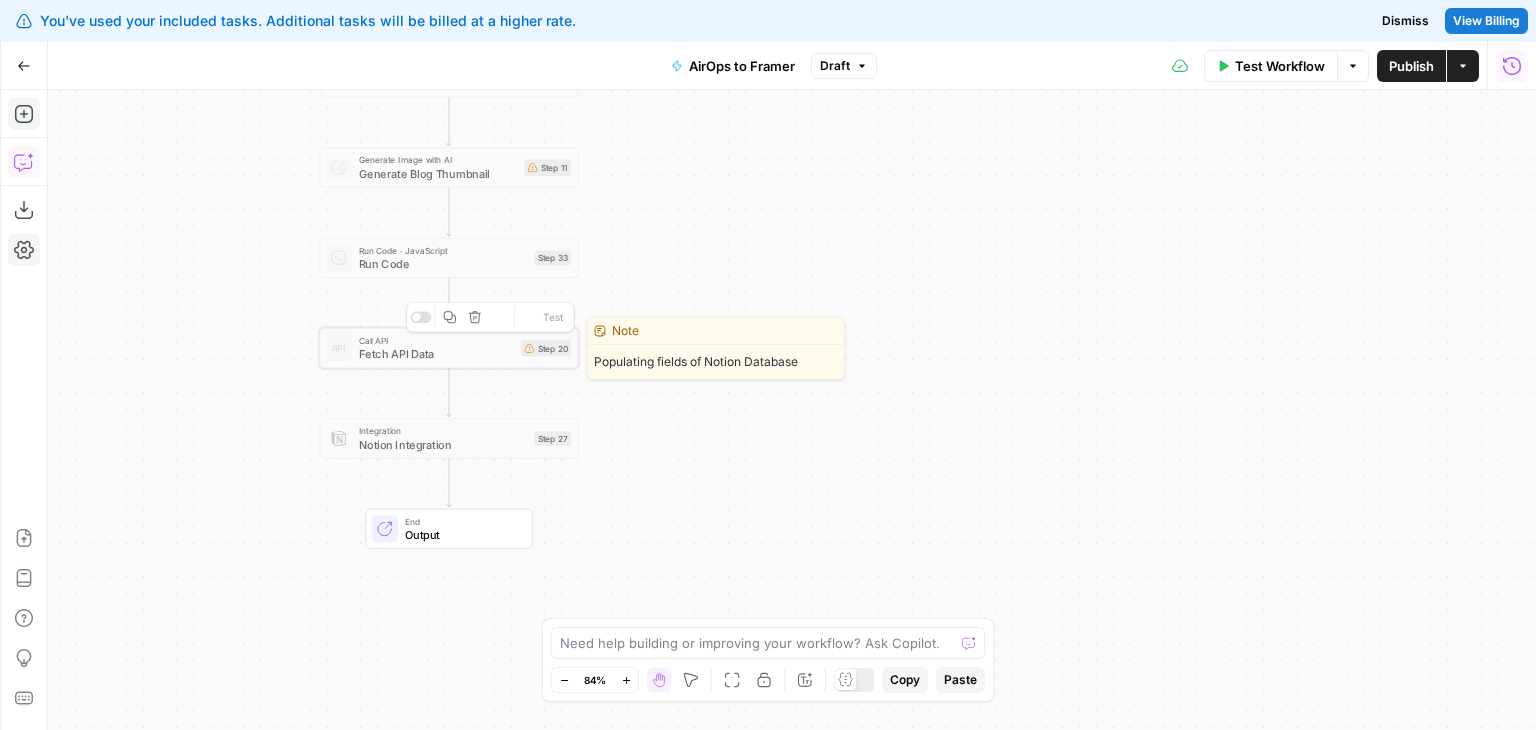 click at bounding box center [416, 317] 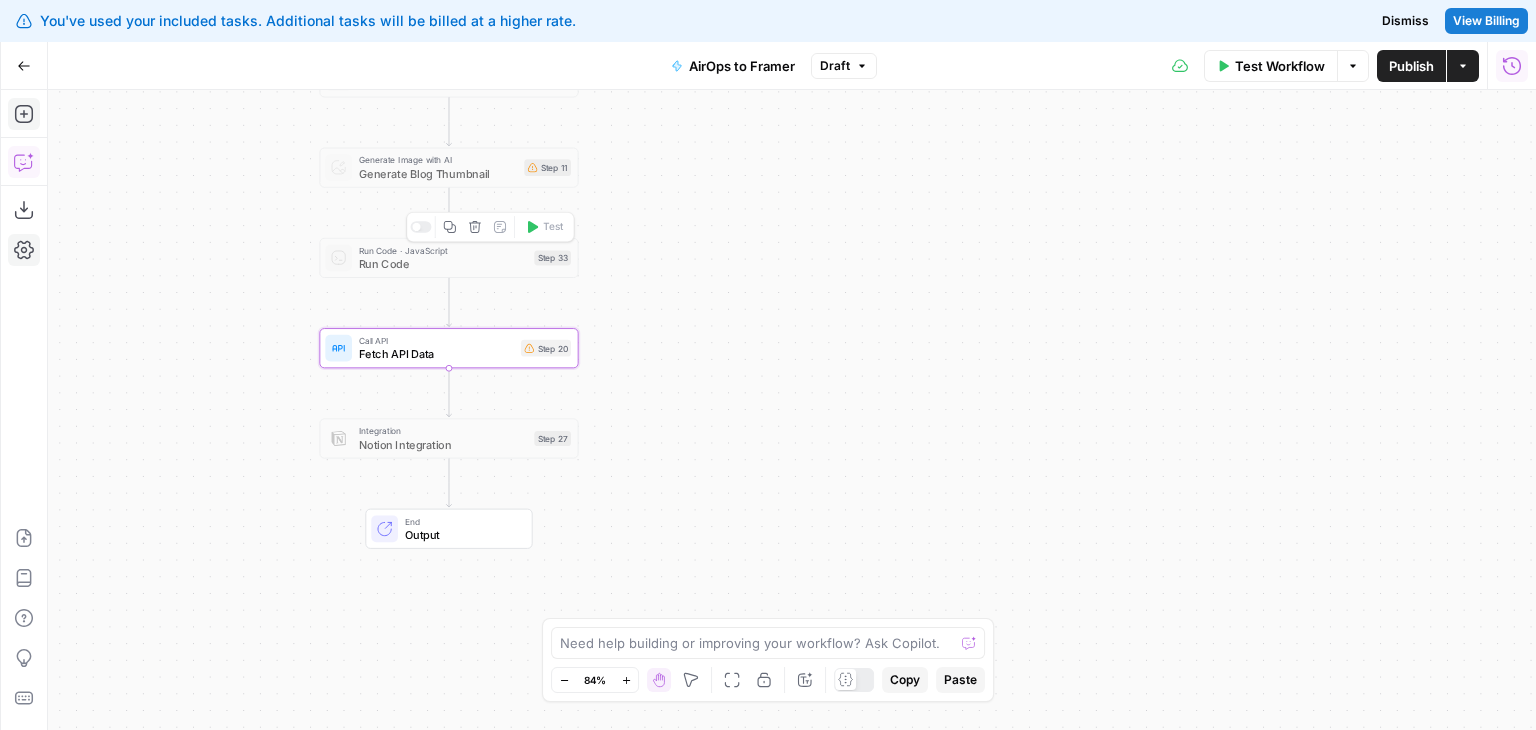 click on "Copy step Delete step Add Note Test" at bounding box center [490, 227] 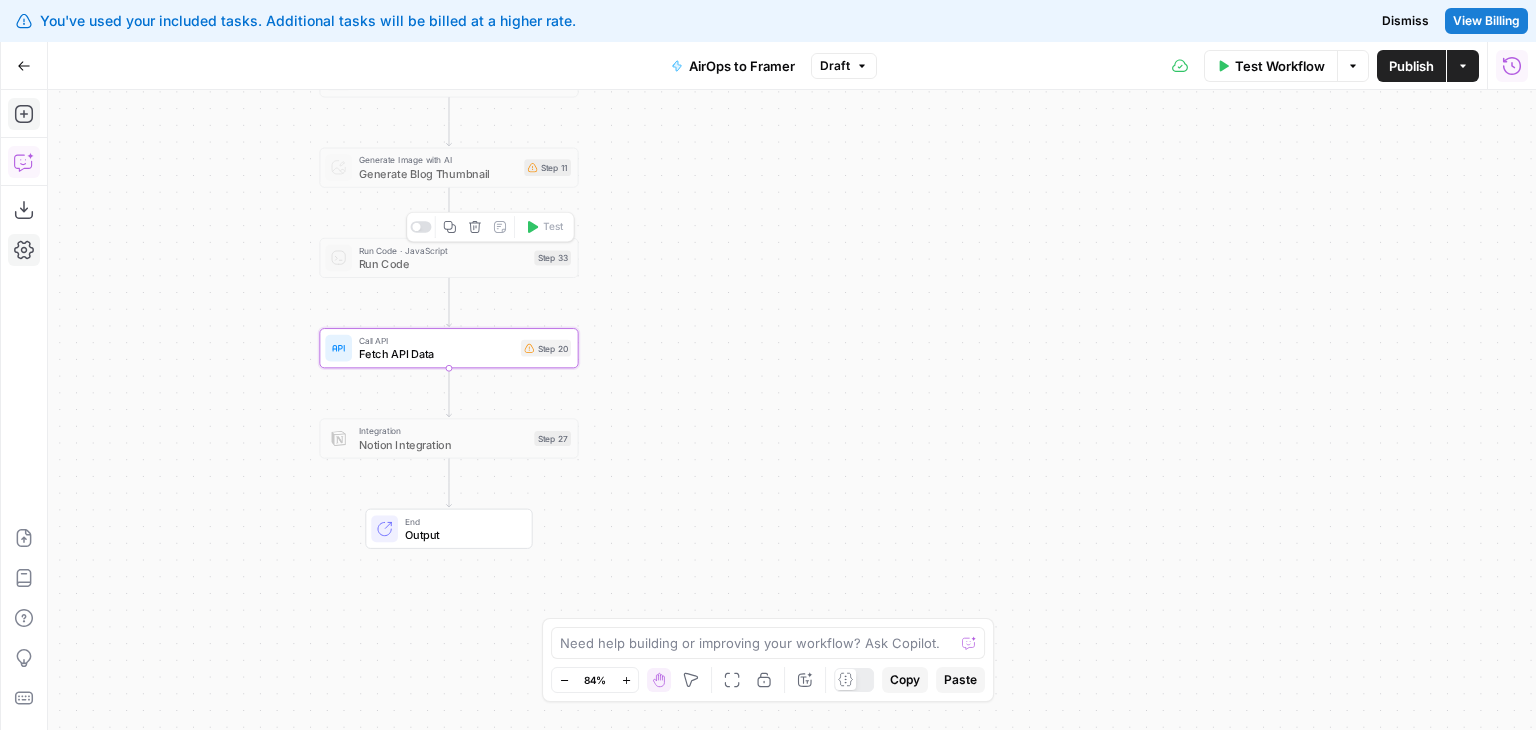 click at bounding box center (420, 227) 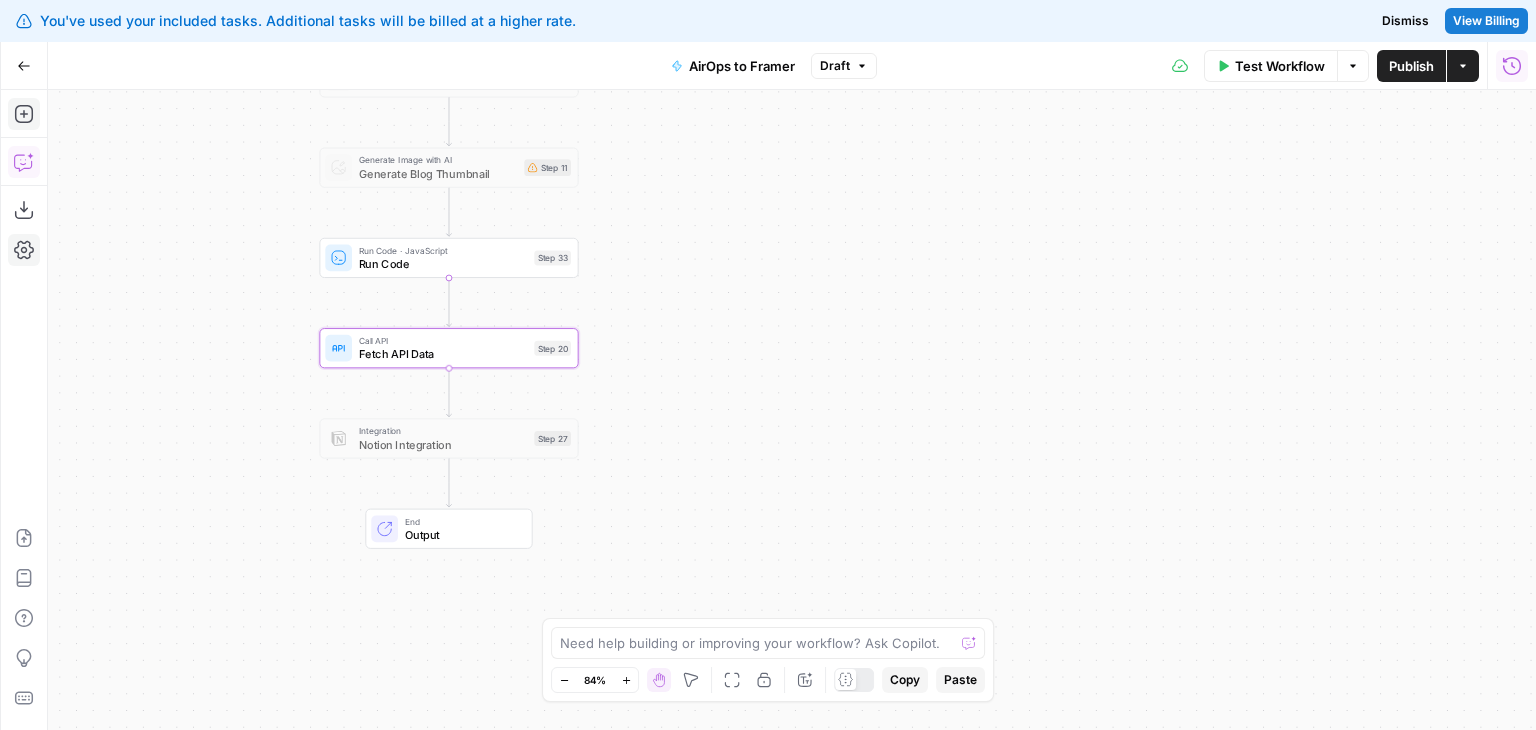 click on "Fetch API Data" at bounding box center (443, 354) 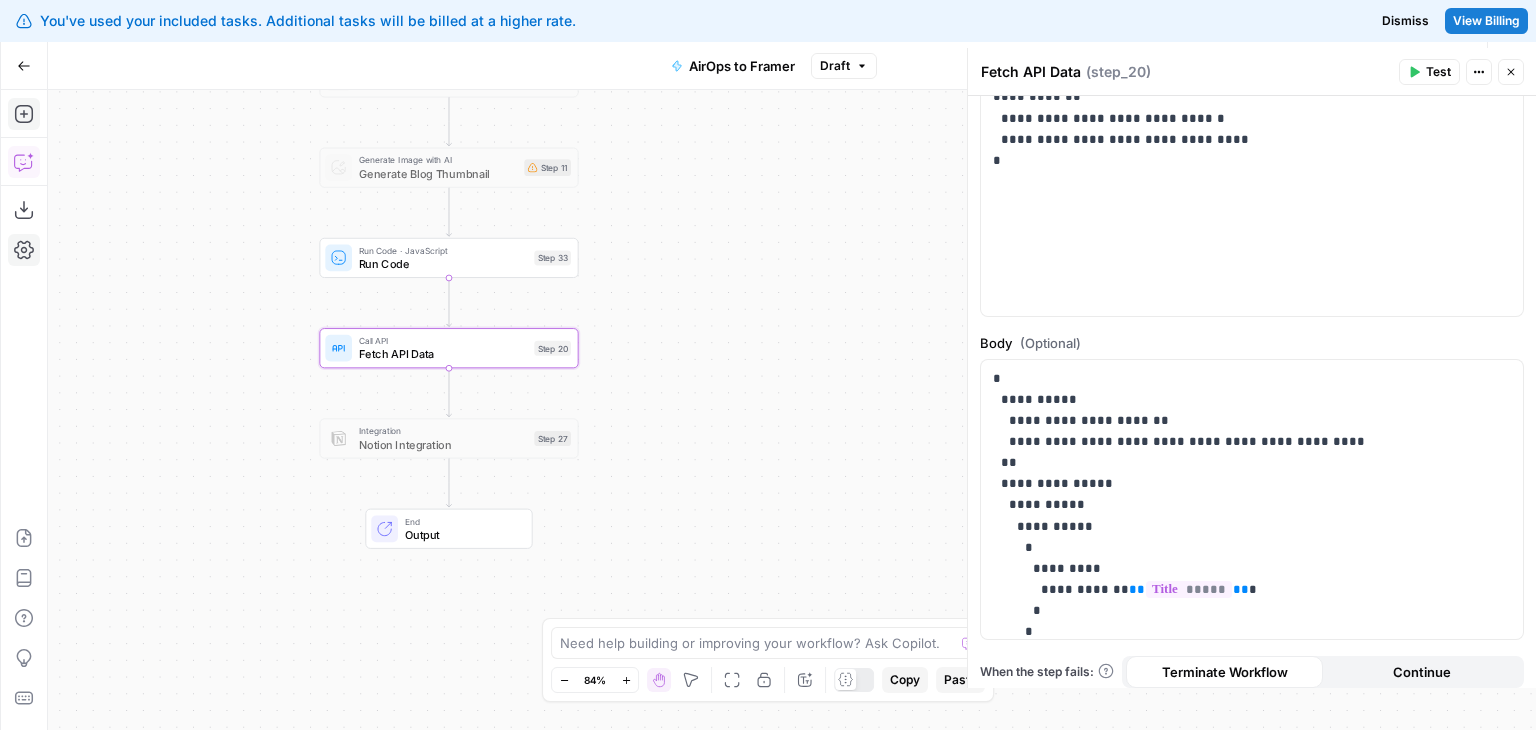 scroll, scrollTop: 353, scrollLeft: 0, axis: vertical 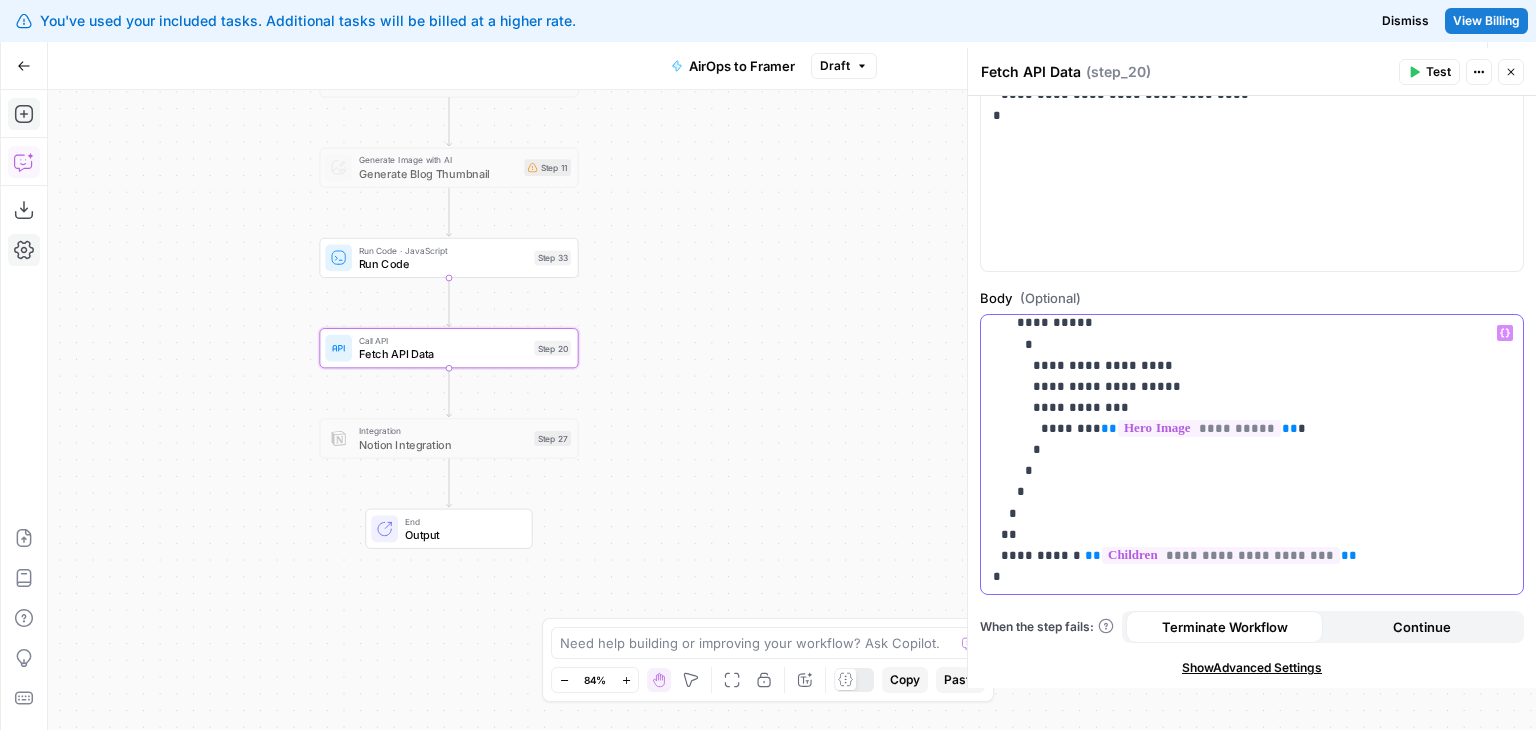 click on "**********" at bounding box center [1221, 555] 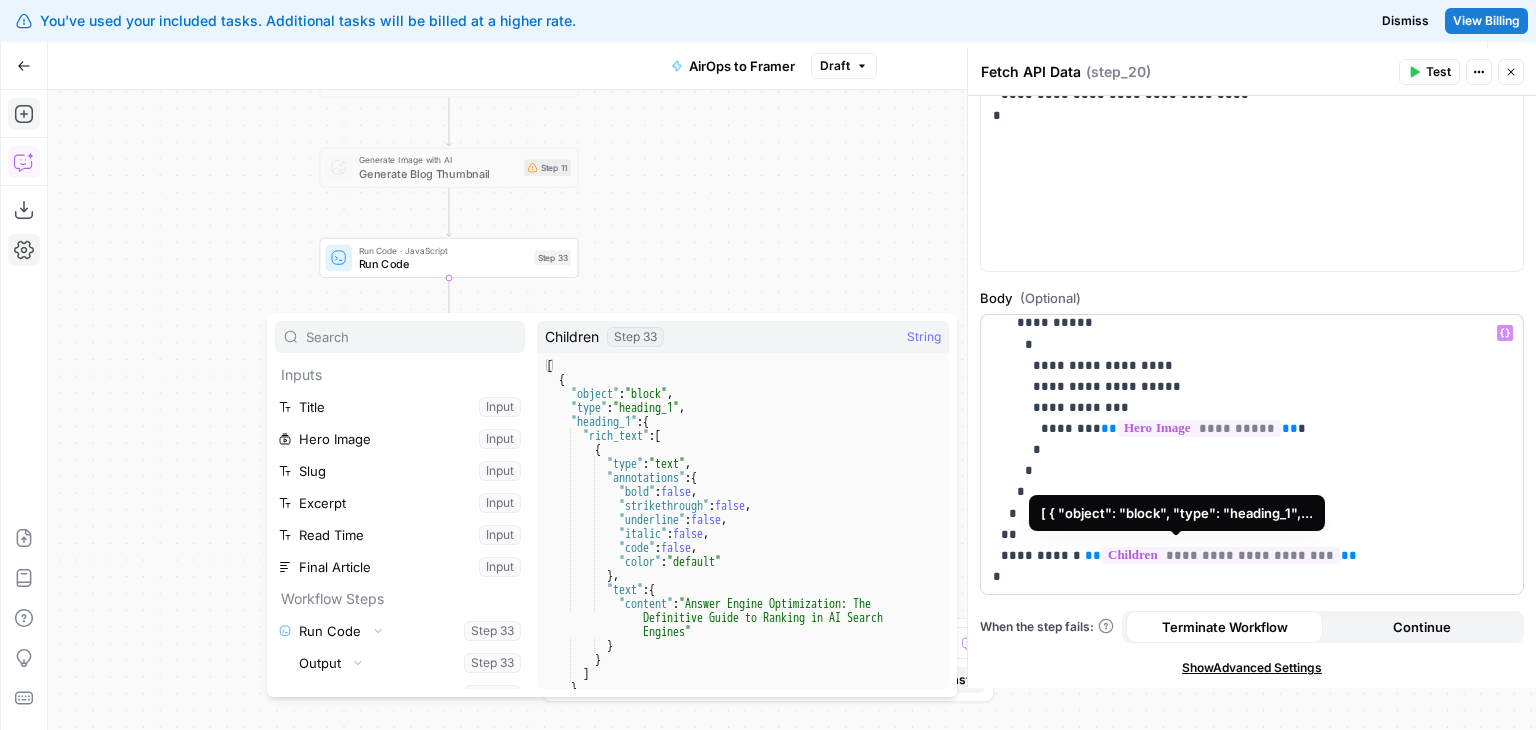 scroll, scrollTop: 21, scrollLeft: 0, axis: vertical 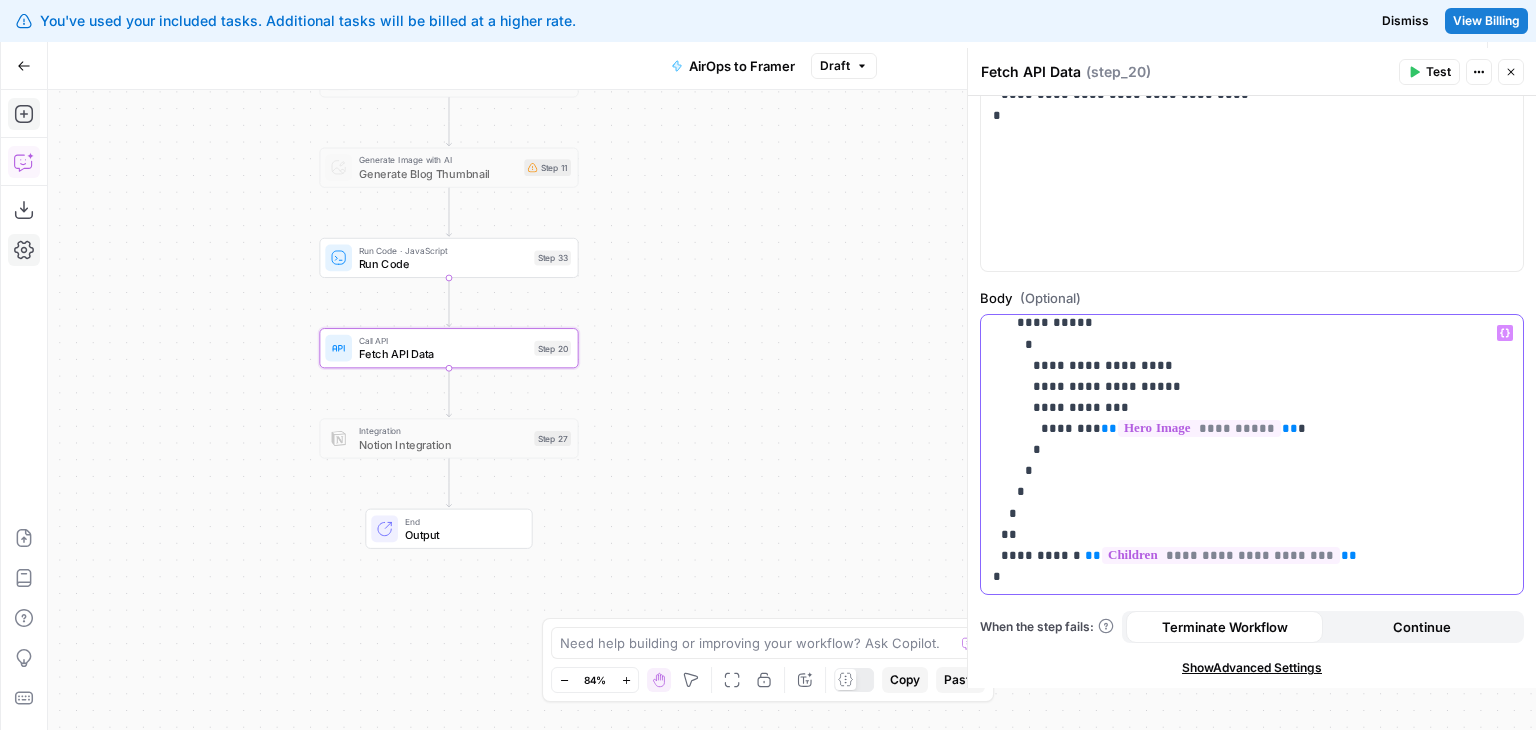 drag, startPoint x: 1032, startPoint y: 548, endPoint x: 1003, endPoint y: 548, distance: 29 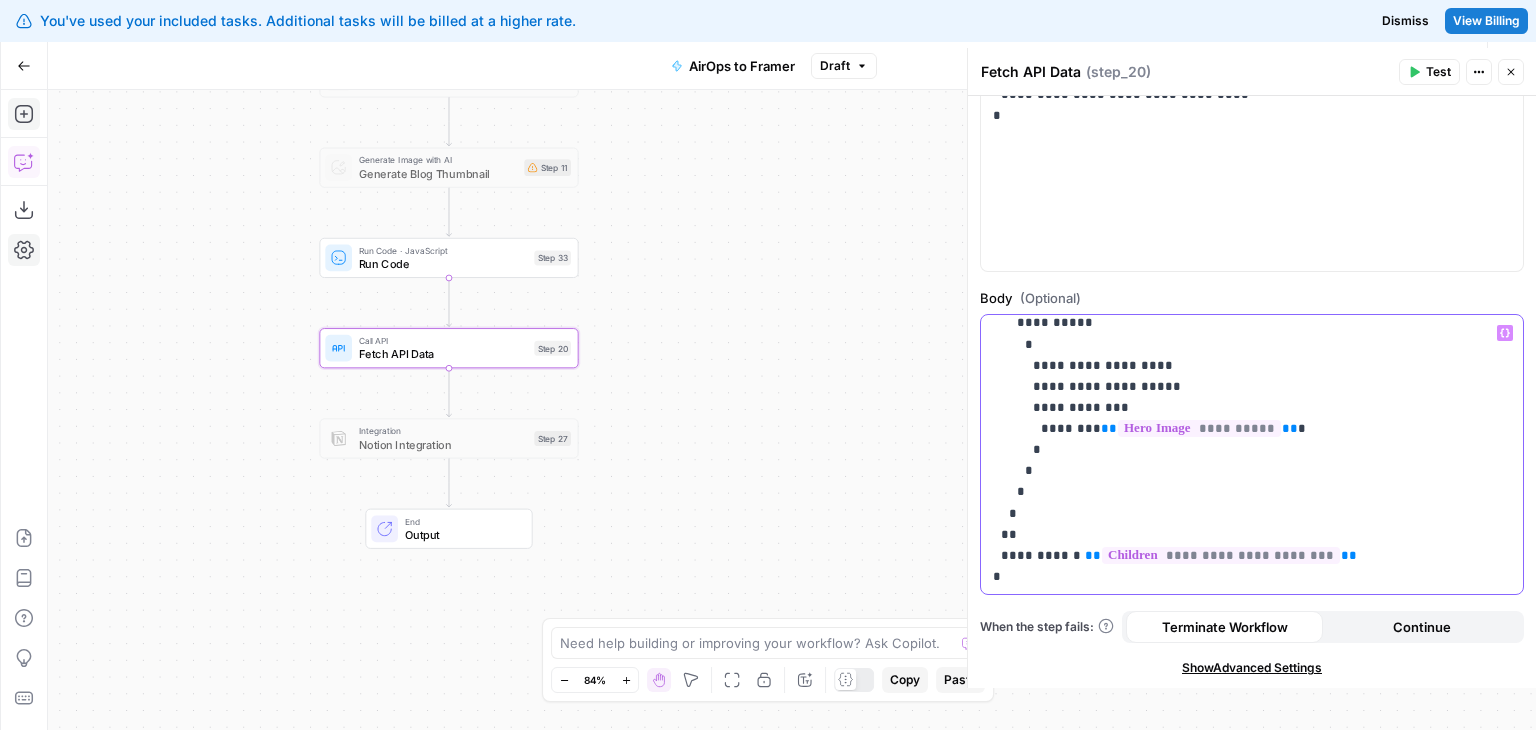 click on "**********" at bounding box center (1237, -36) 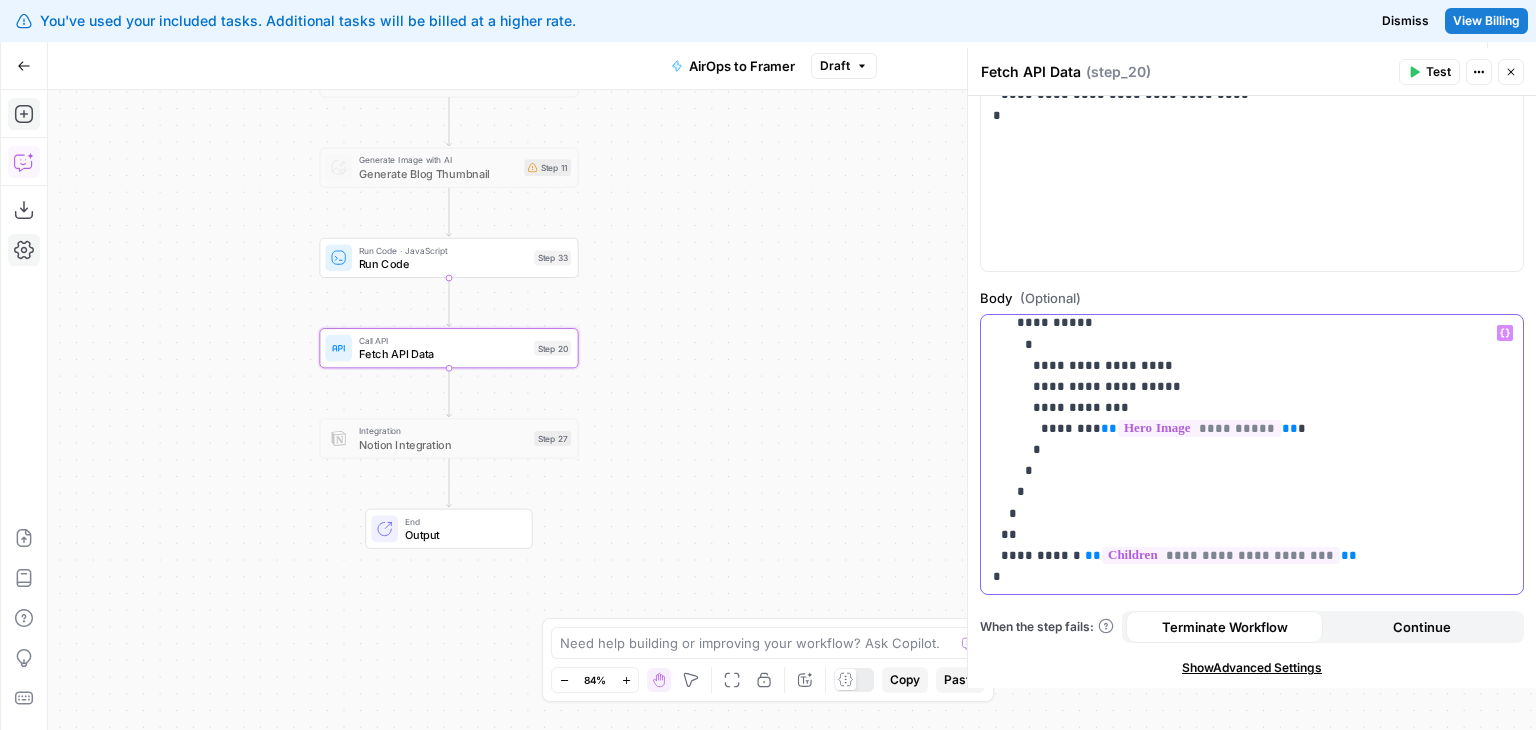 type 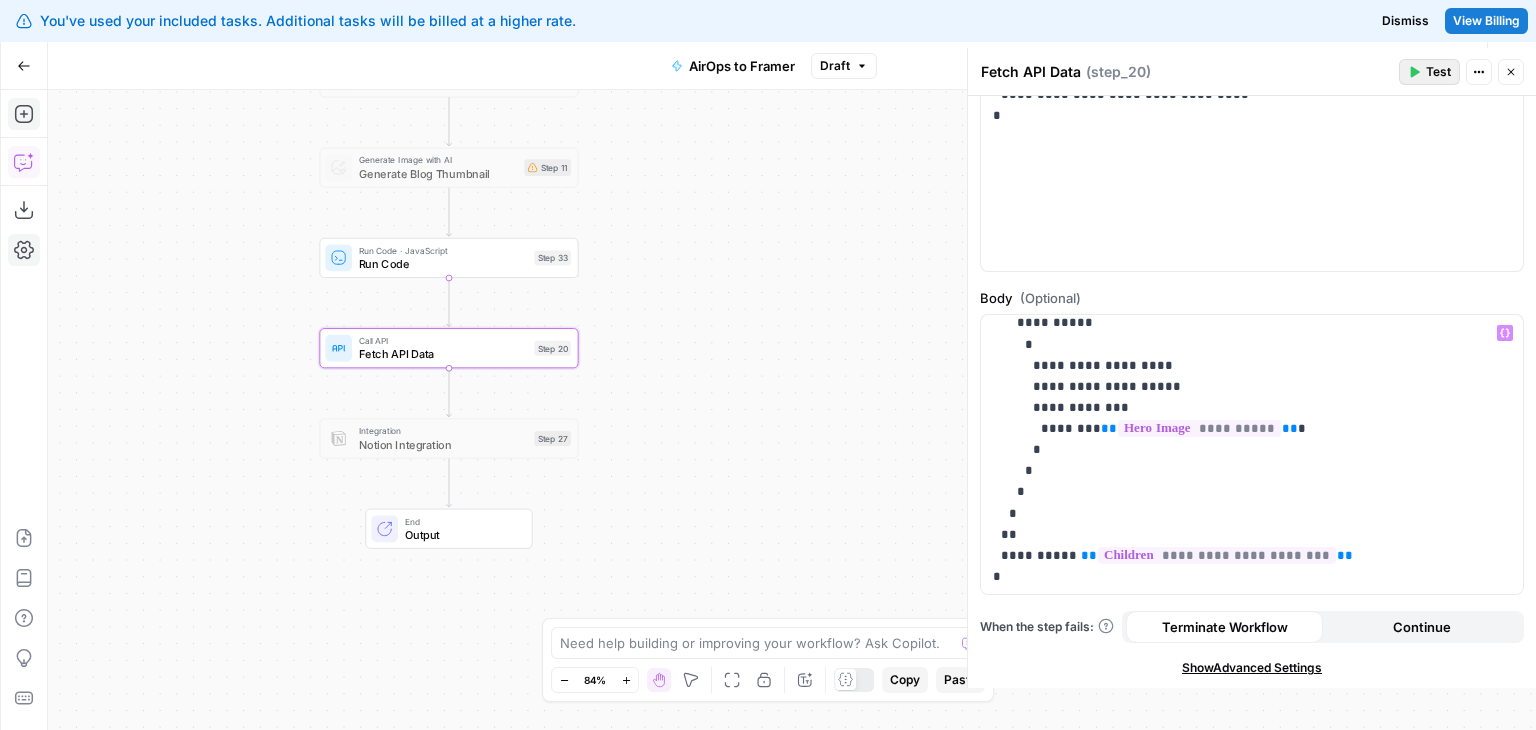click on "Test" at bounding box center (1429, 72) 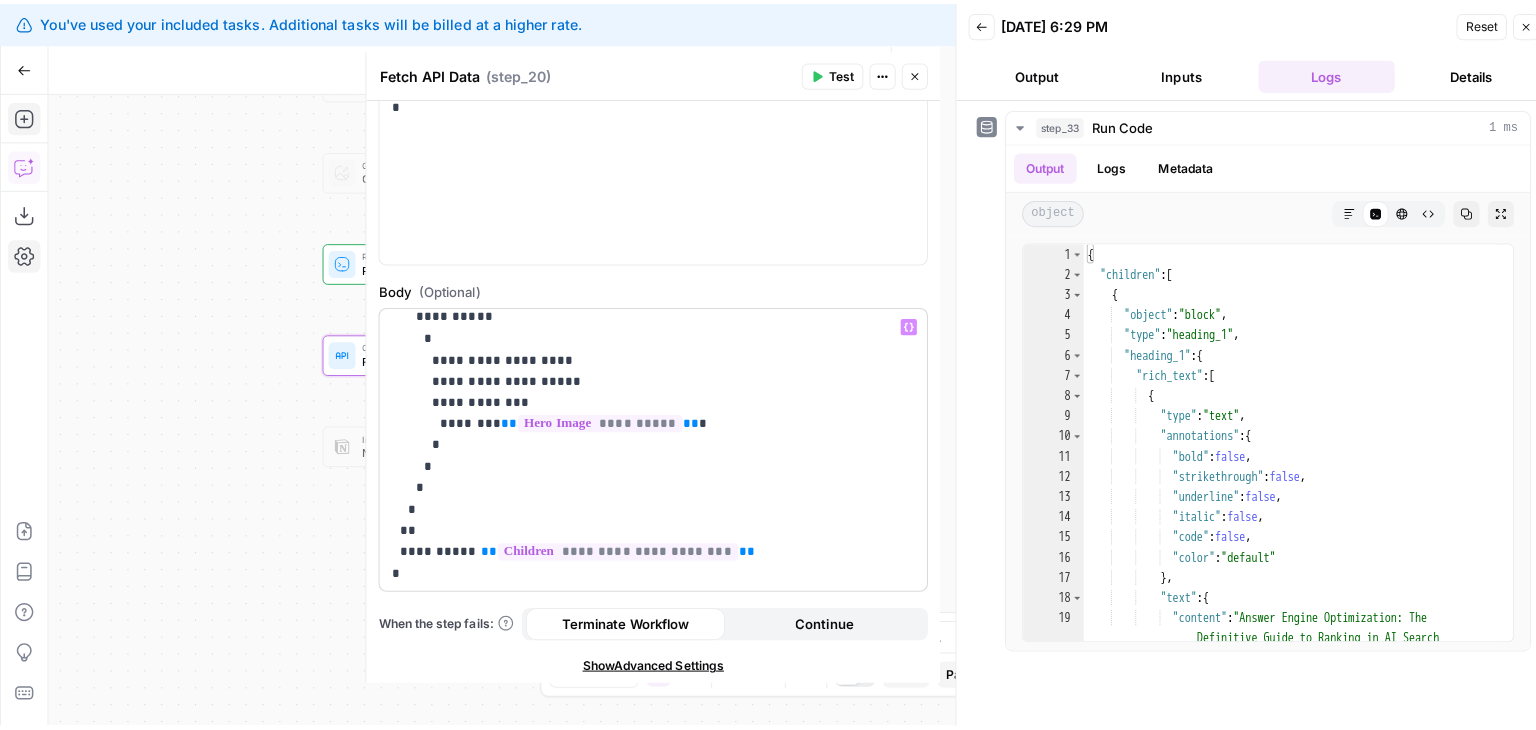 scroll, scrollTop: 368, scrollLeft: 0, axis: vertical 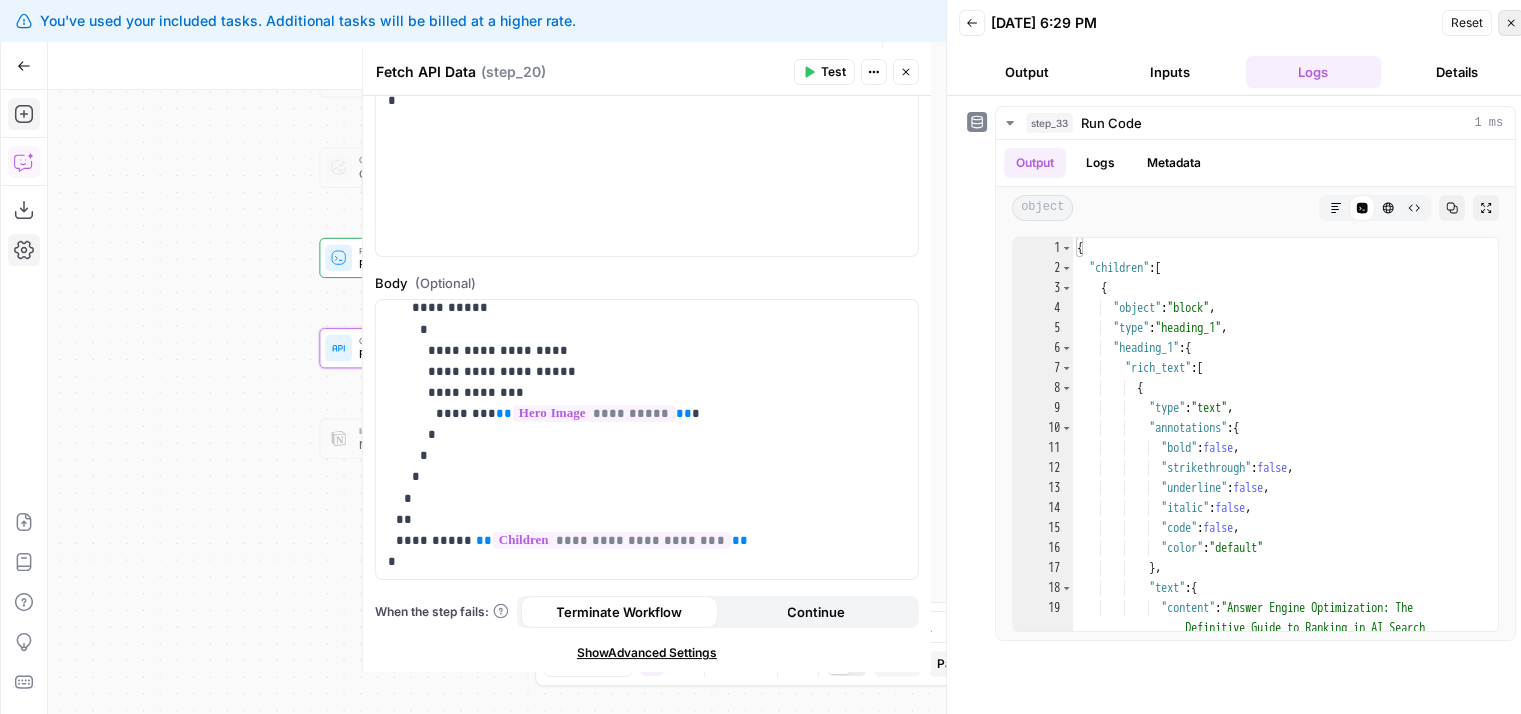click 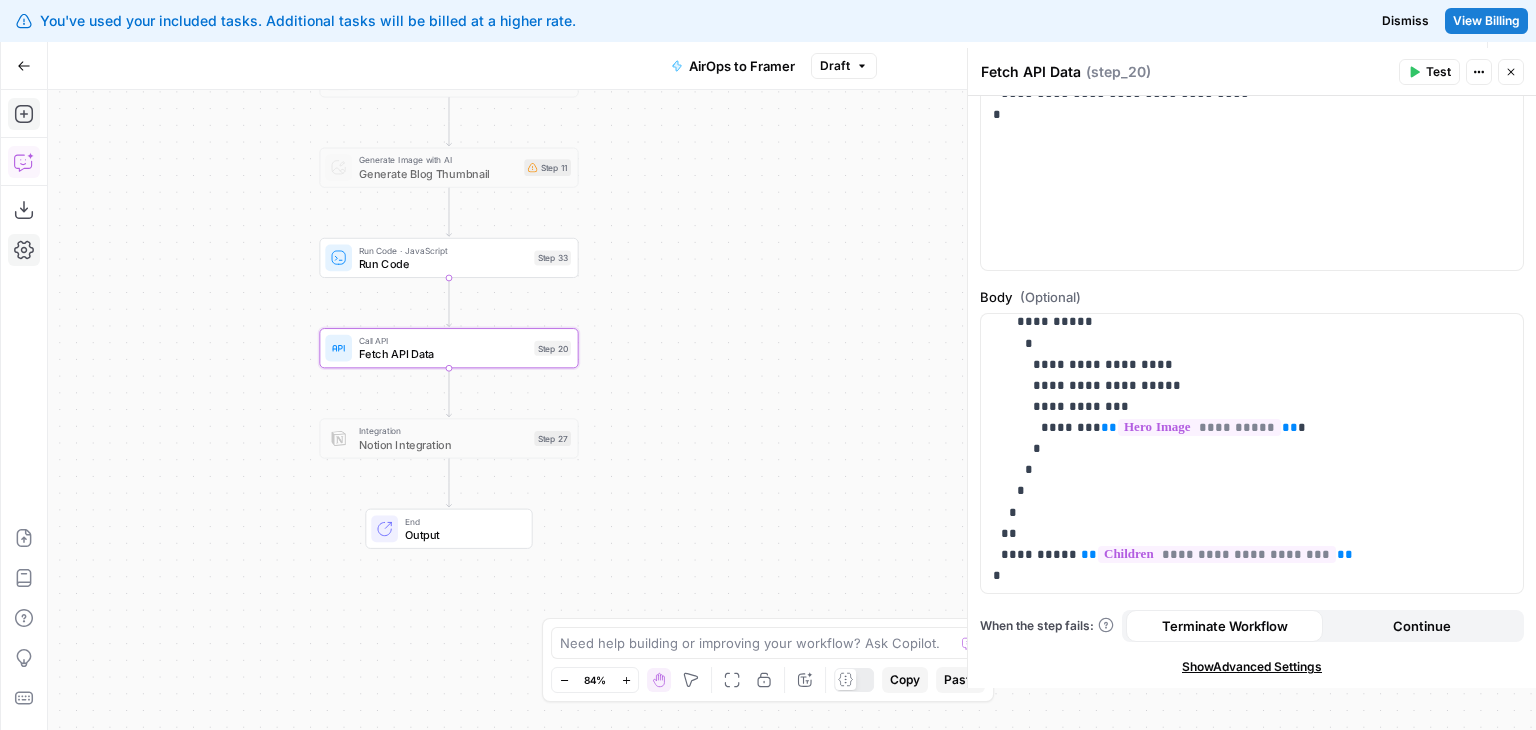 scroll, scrollTop: 353, scrollLeft: 0, axis: vertical 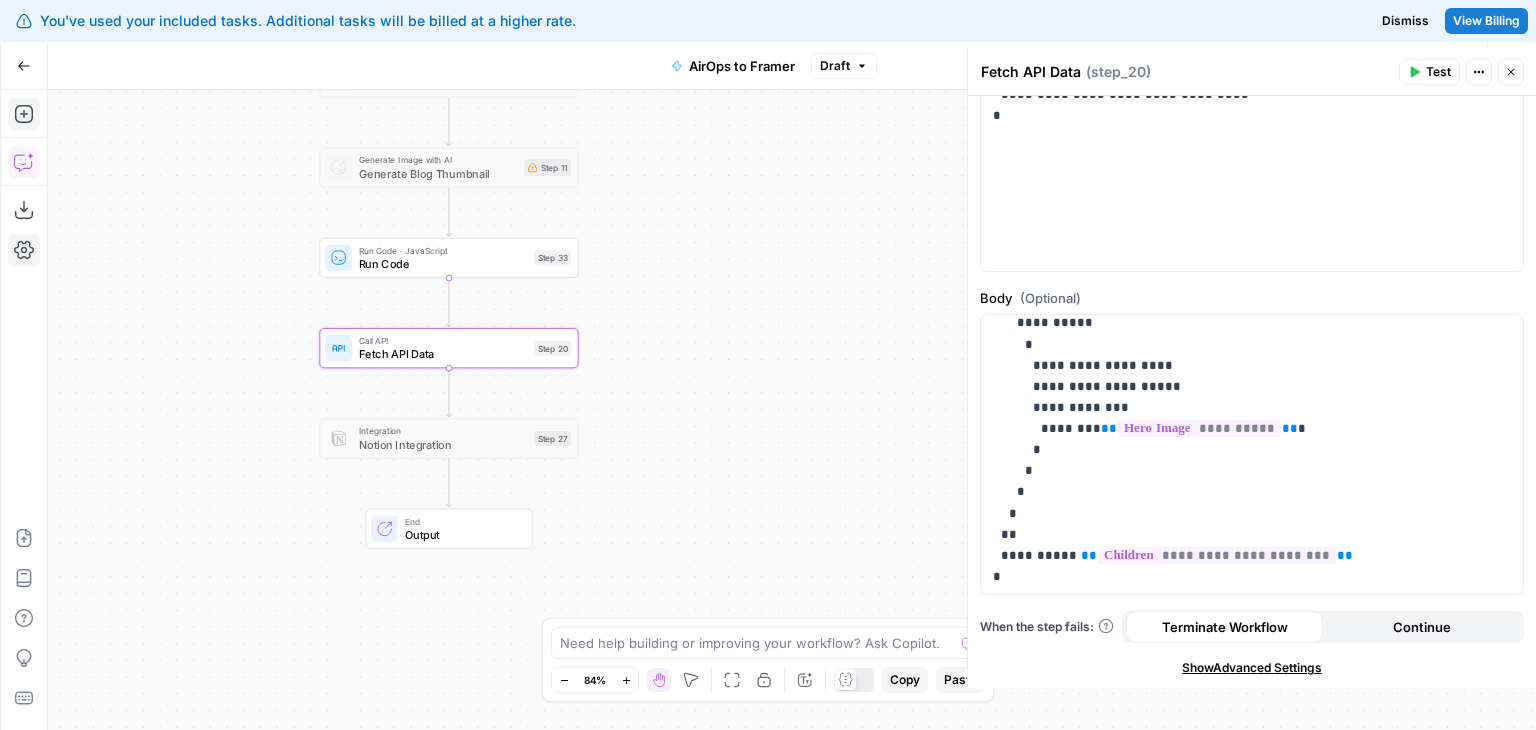 drag, startPoint x: 804, startPoint y: 140, endPoint x: 826, endPoint y: 163, distance: 31.827662 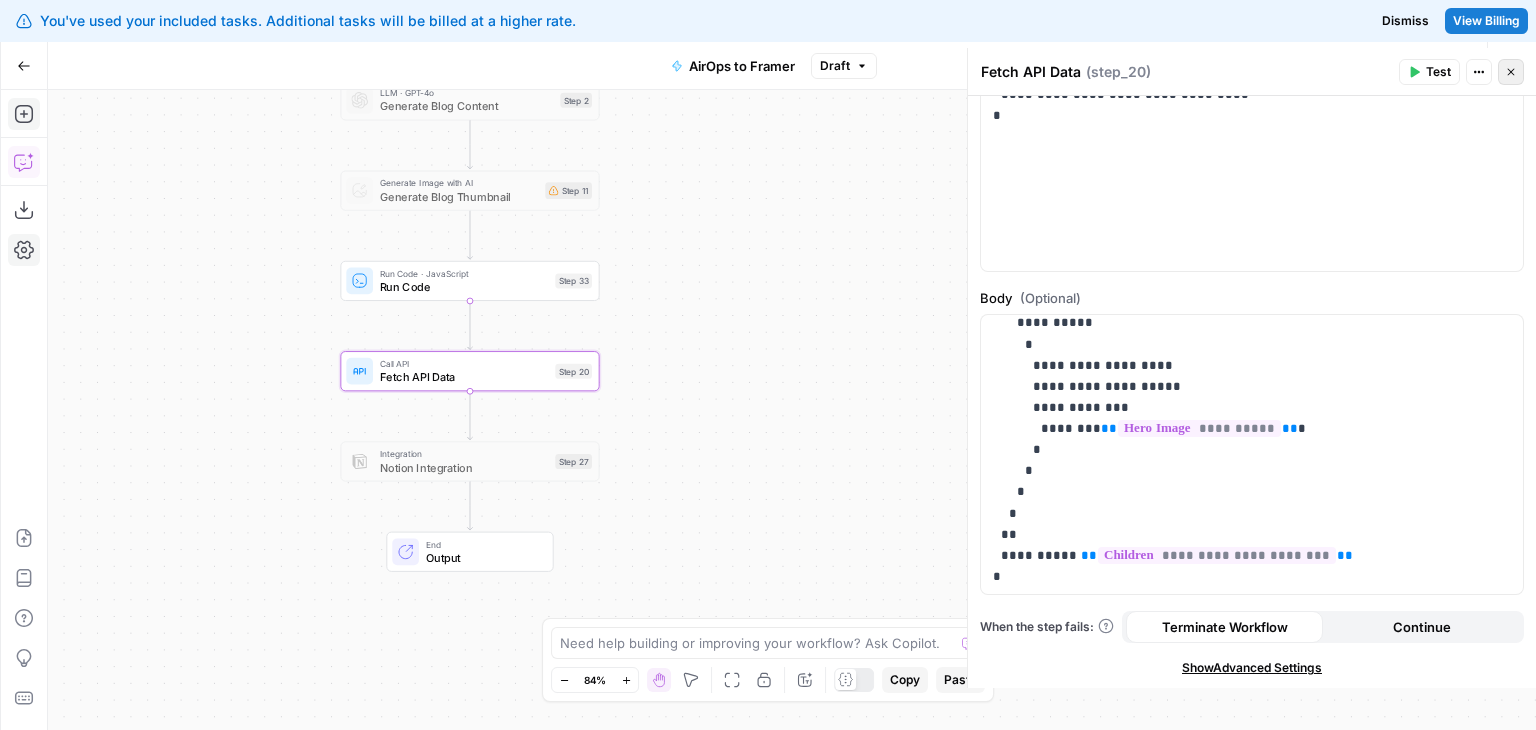 click 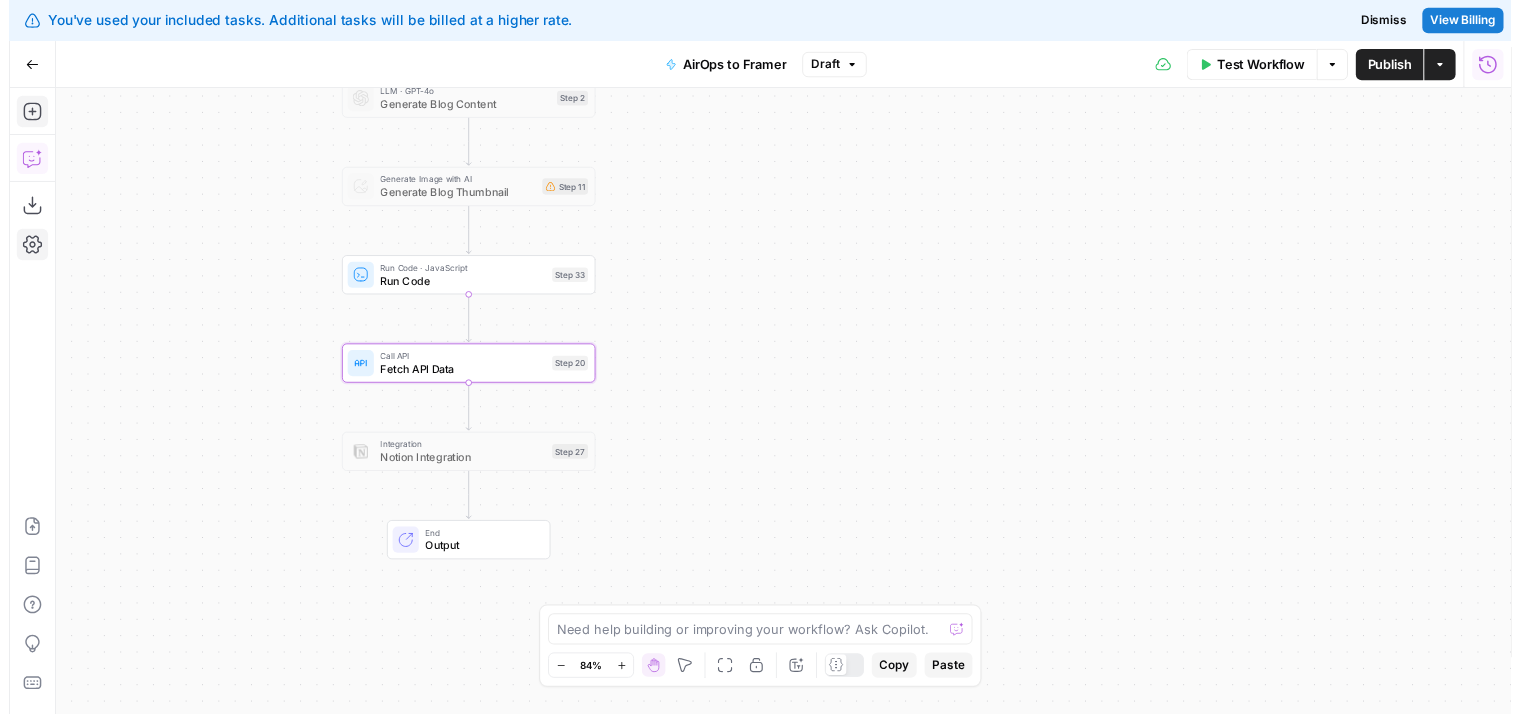 scroll, scrollTop: 0, scrollLeft: 0, axis: both 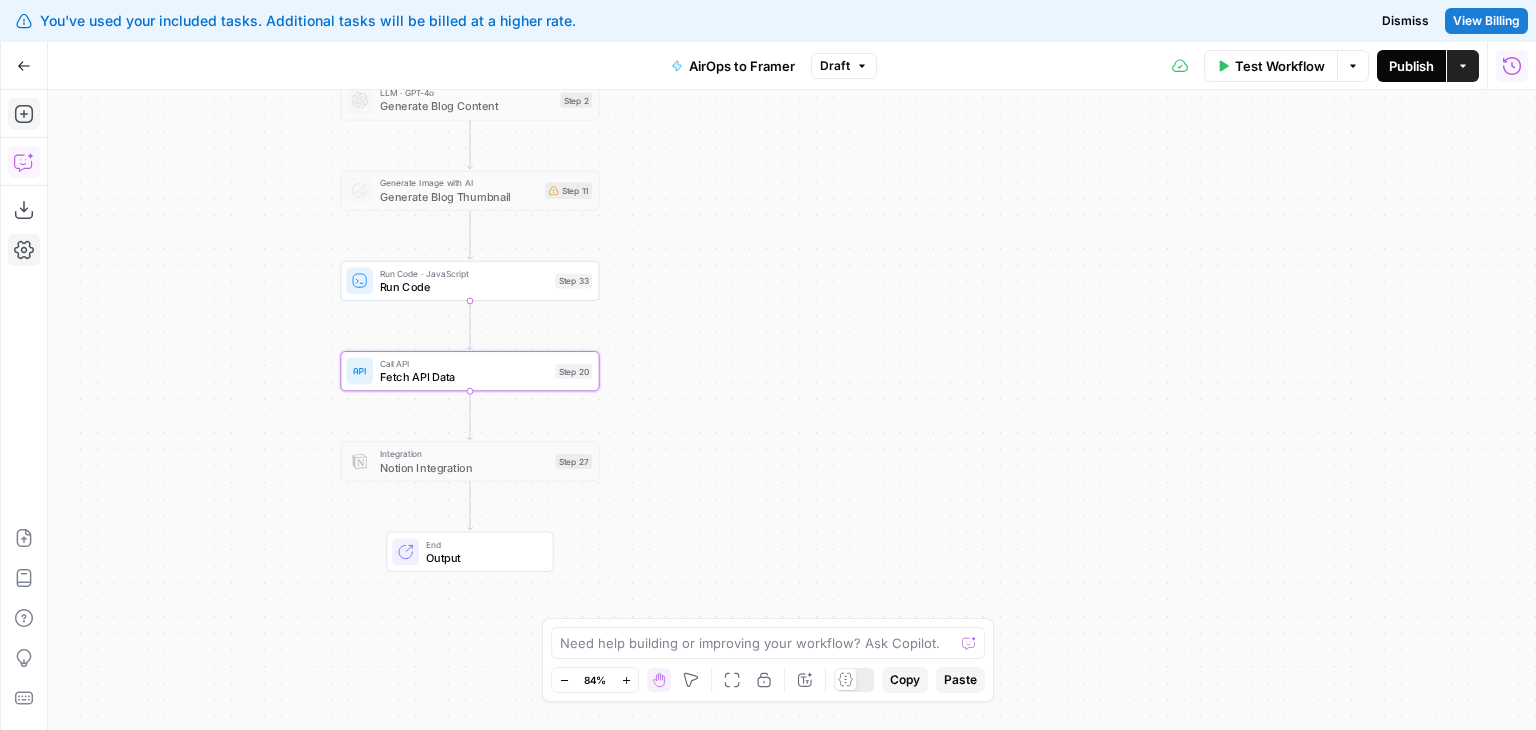 click on "Publish" at bounding box center (1411, 66) 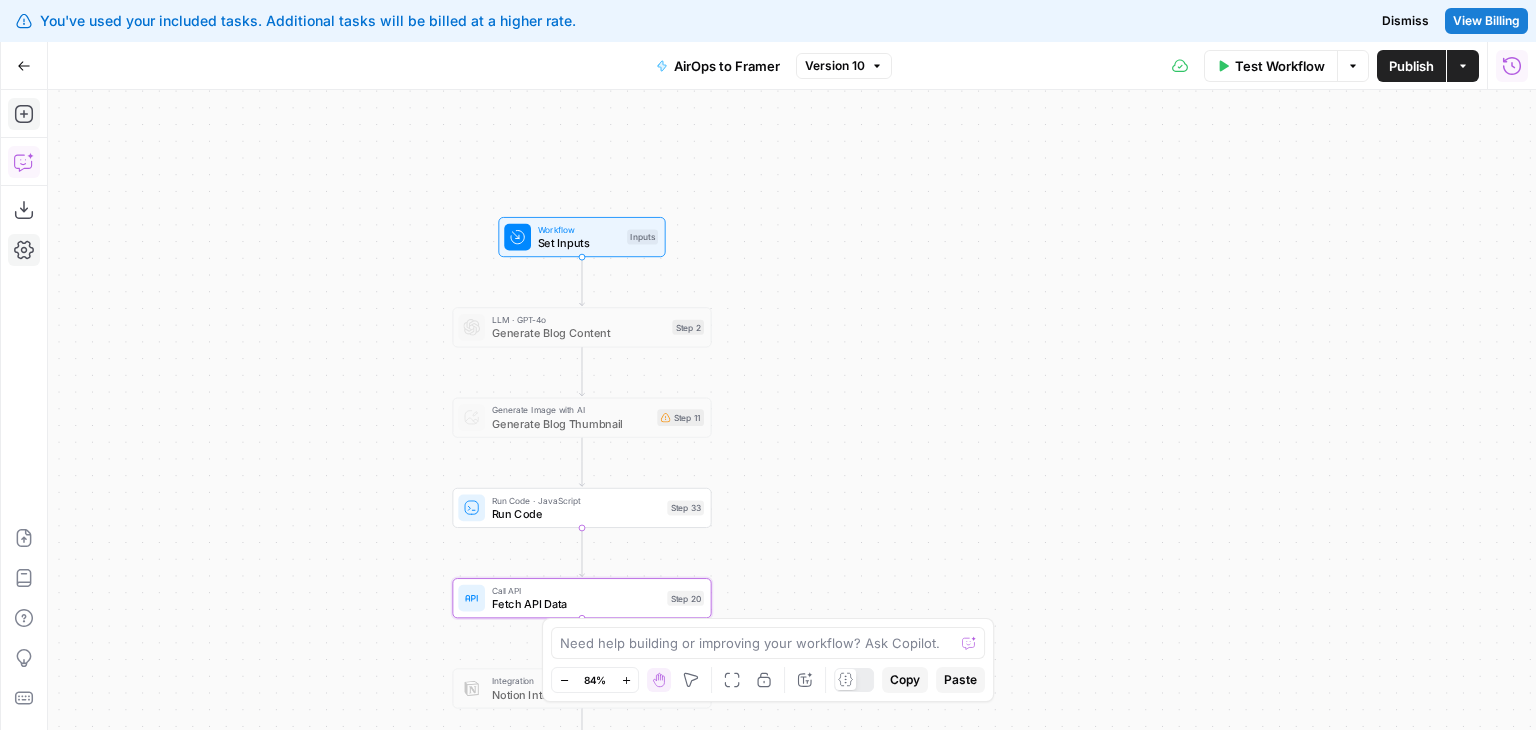 drag, startPoint x: 814, startPoint y: 338, endPoint x: 808, endPoint y: 493, distance: 155.11609 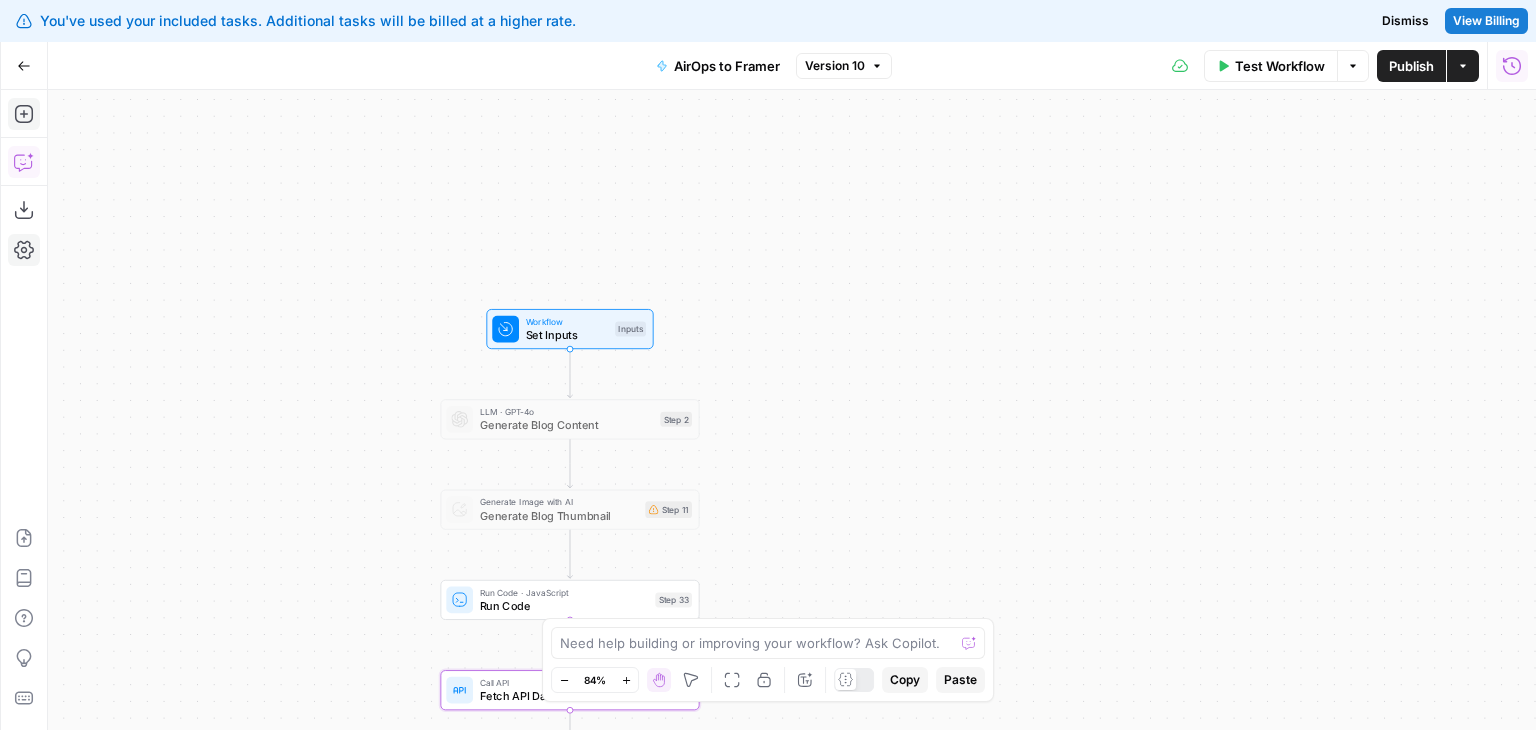 click on "Workflow" at bounding box center [567, 321] 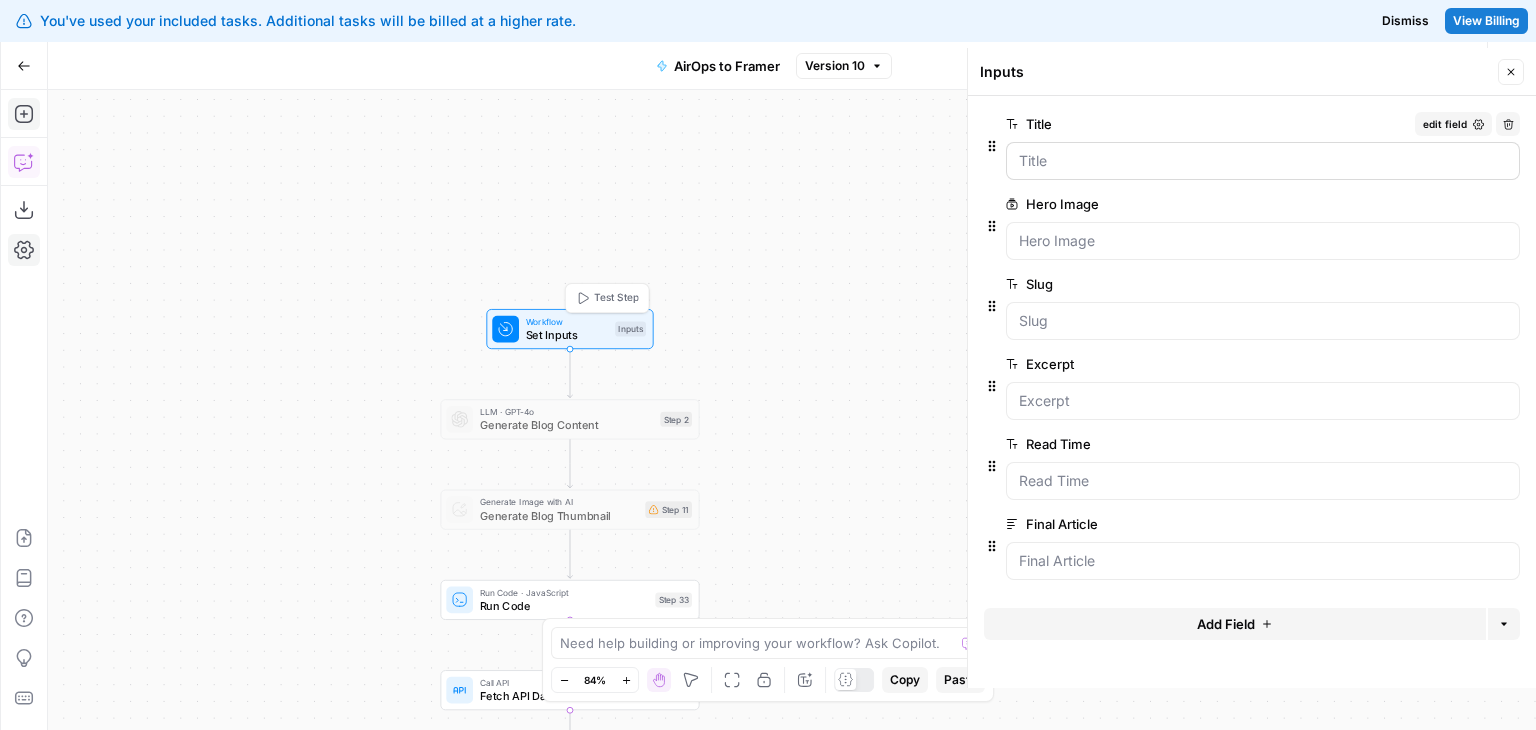 drag, startPoint x: 356, startPoint y: 360, endPoint x: 1072, endPoint y: 142, distance: 748.4517 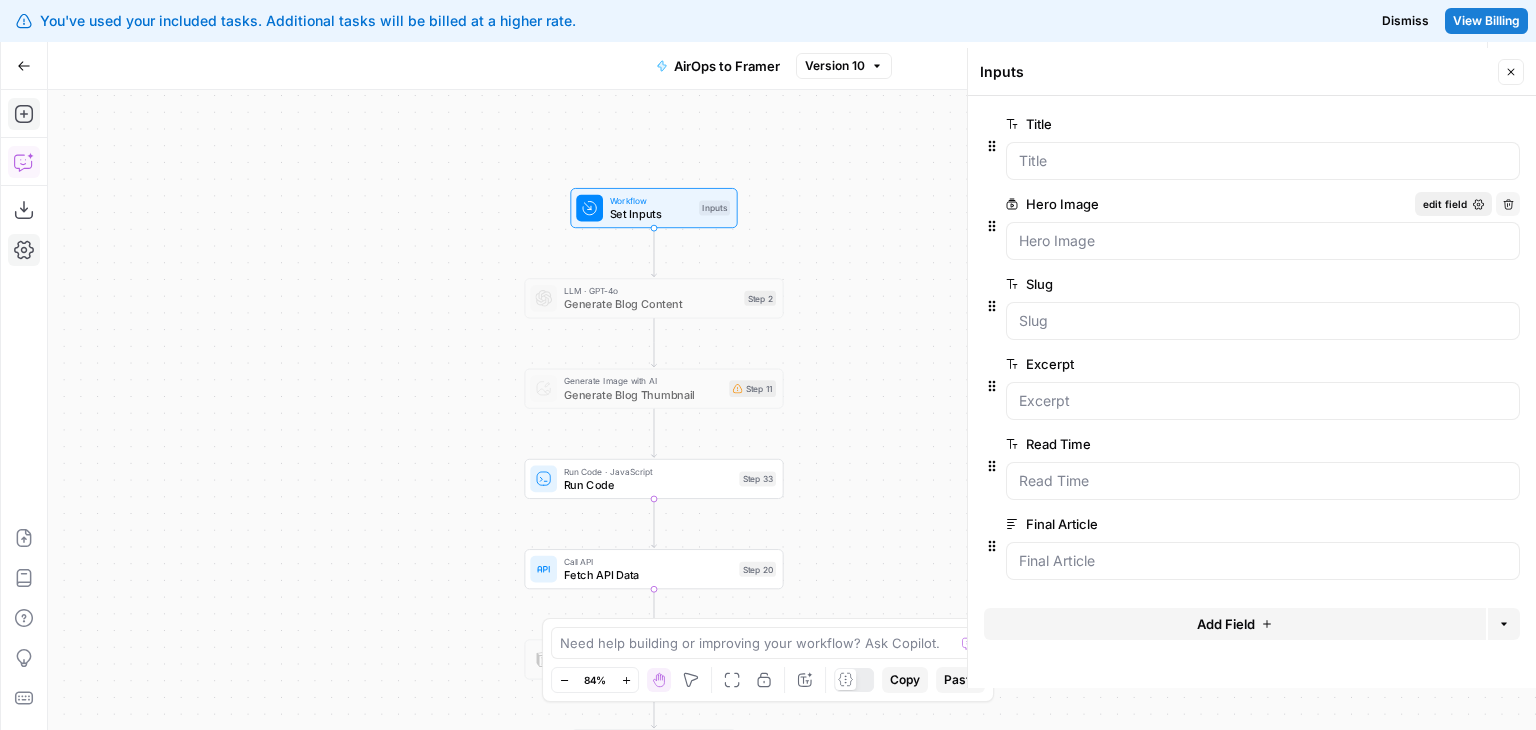 click on "edit field" at bounding box center [1445, 204] 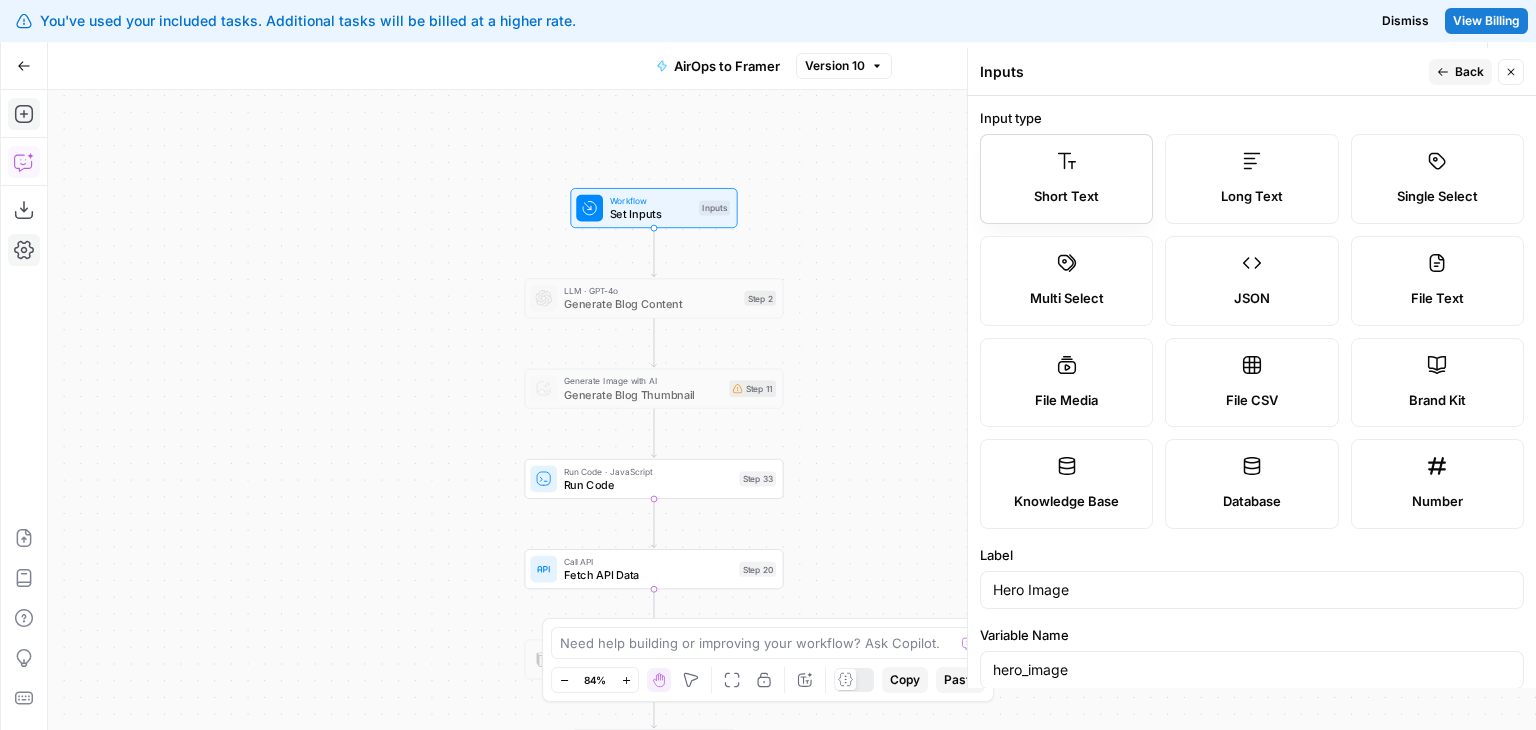 click on "Short Text" at bounding box center (1066, 179) 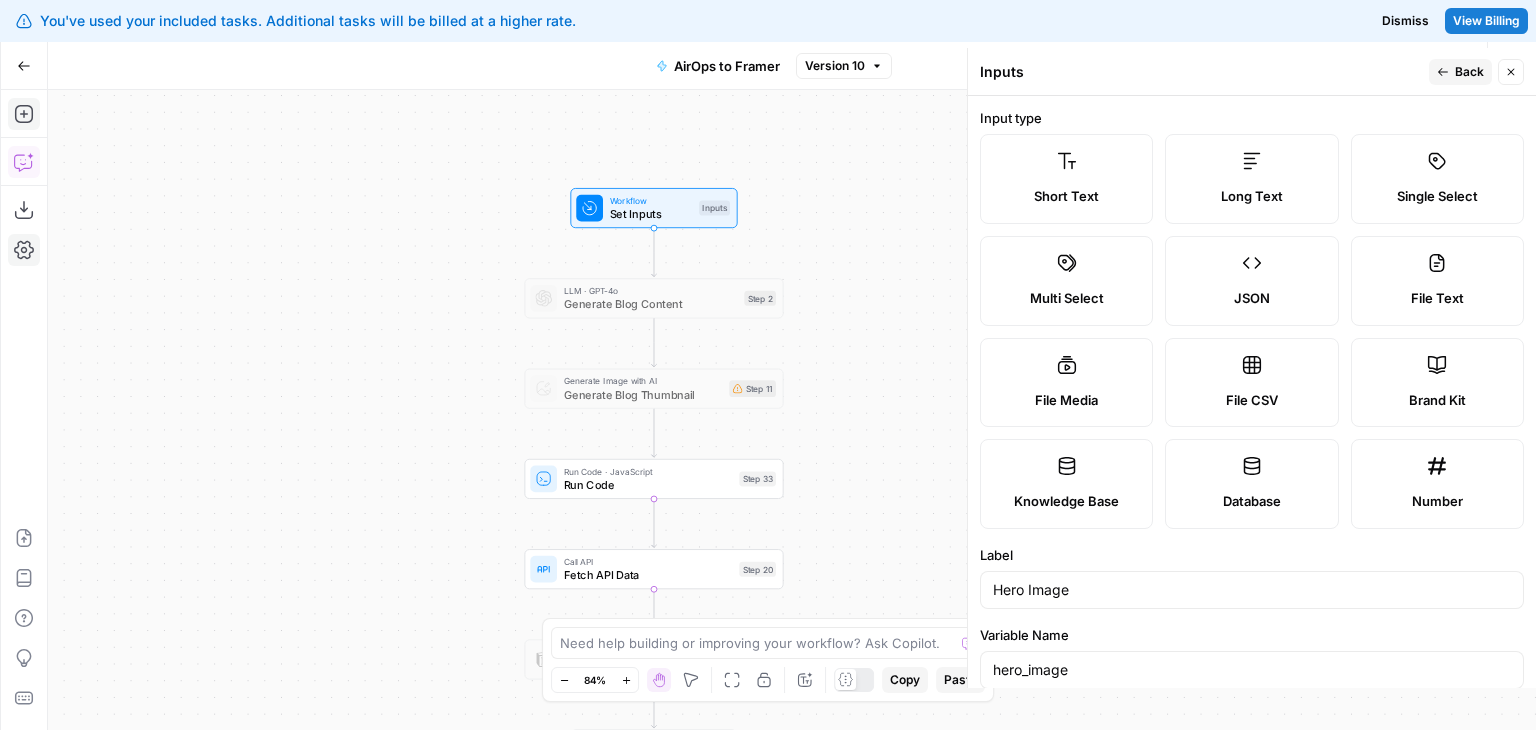click 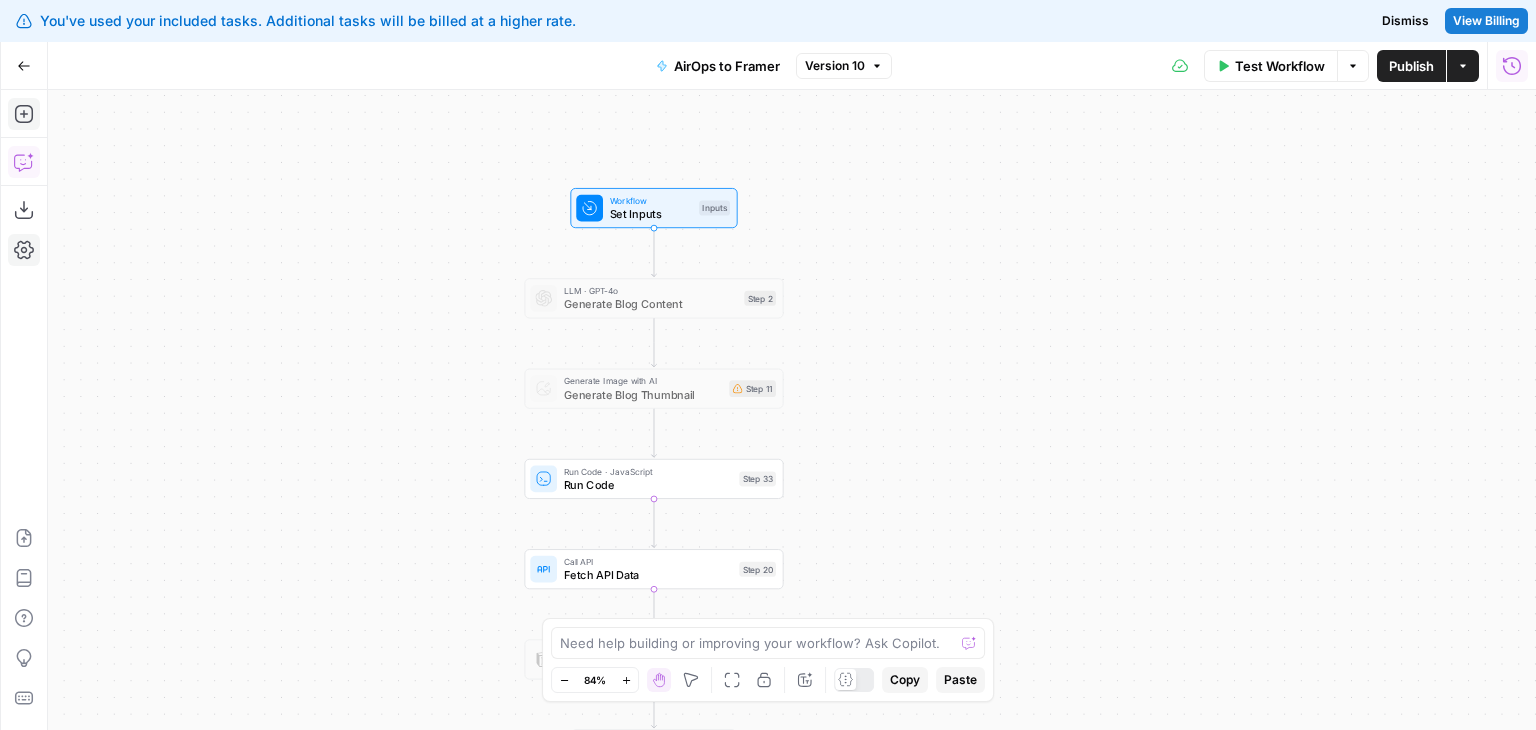 click on "Workflow Set Inputs Inputs Test Step" at bounding box center [653, 208] 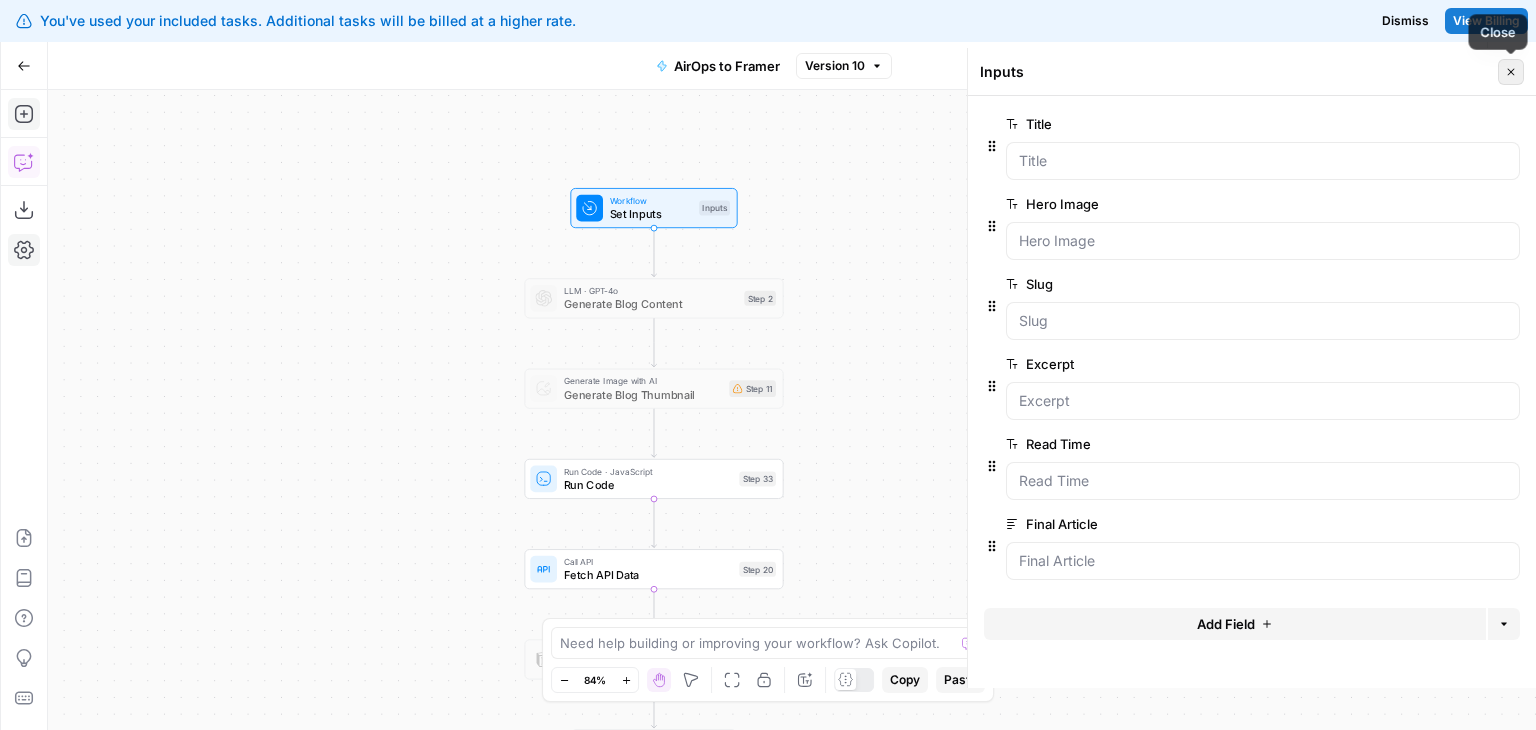 click on "Close" at bounding box center (1511, 72) 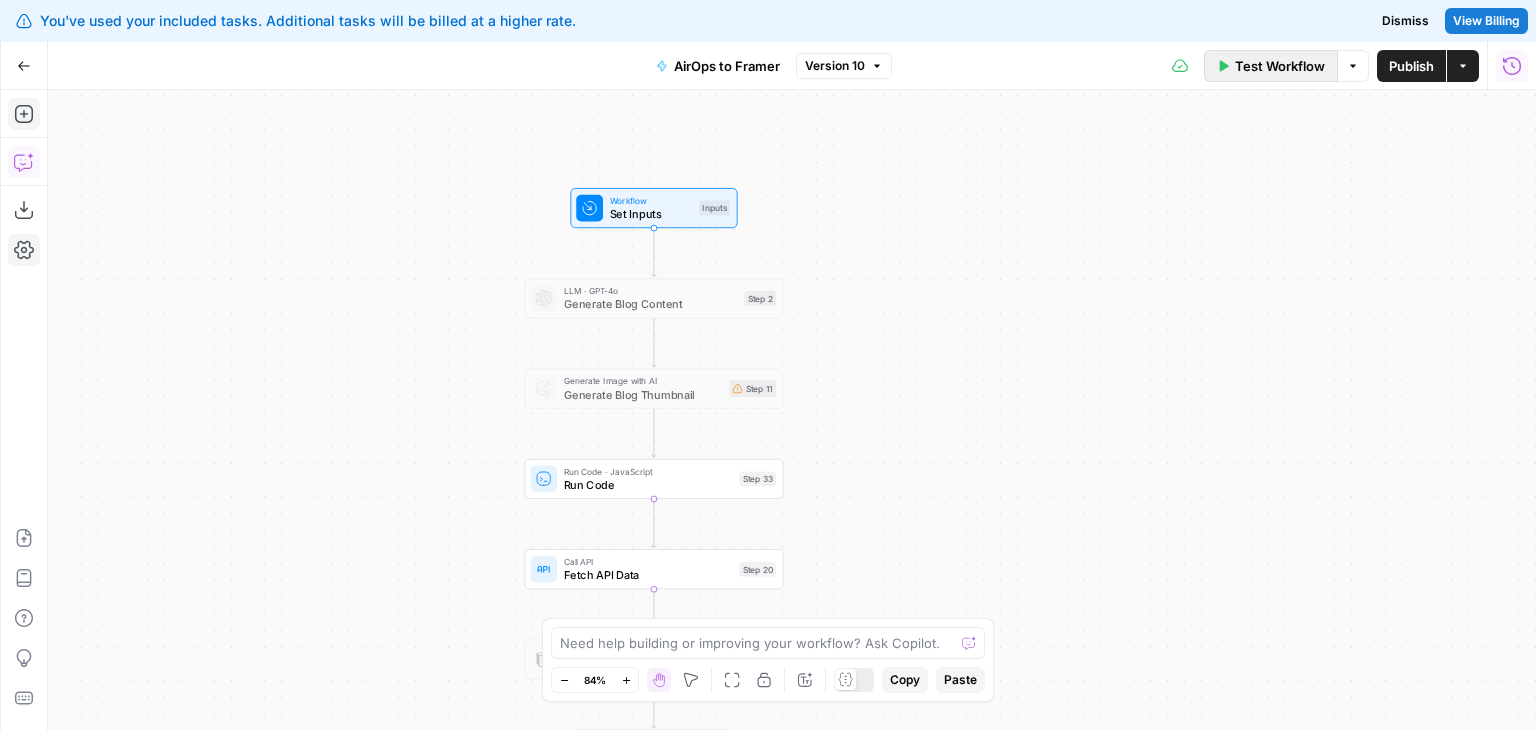 click on "Test Workflow" at bounding box center [1280, 66] 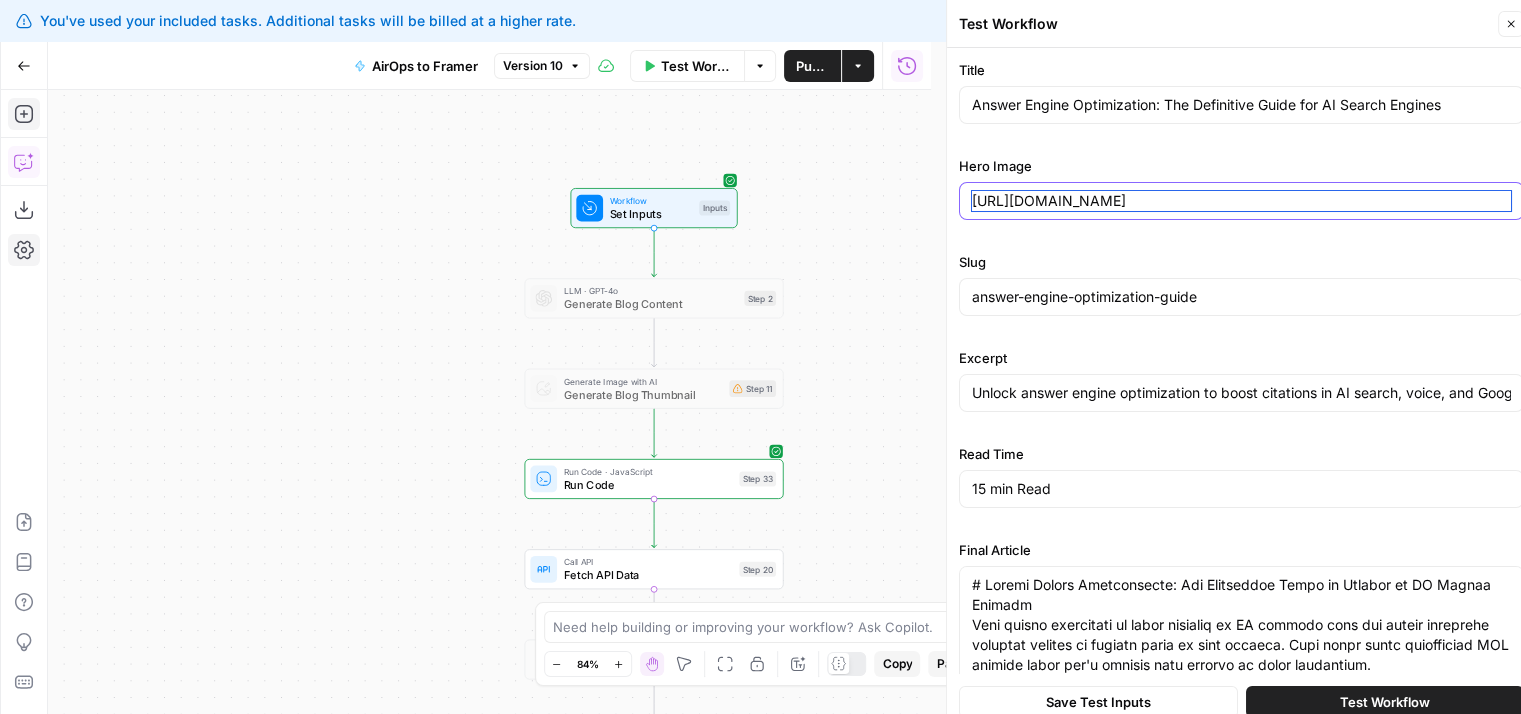 click on "https://cdn.airops.com/rails/active_storage/blobs/proxy/eyJfcmFpbHMiOnsiZGF0YSI6MjE5NzQ5LCJwdXIiOiJibG9iX2lkIn19--579bf6bfa31063dfb7e555ef3559ea56d844ec62/image.png" at bounding box center [1241, 201] 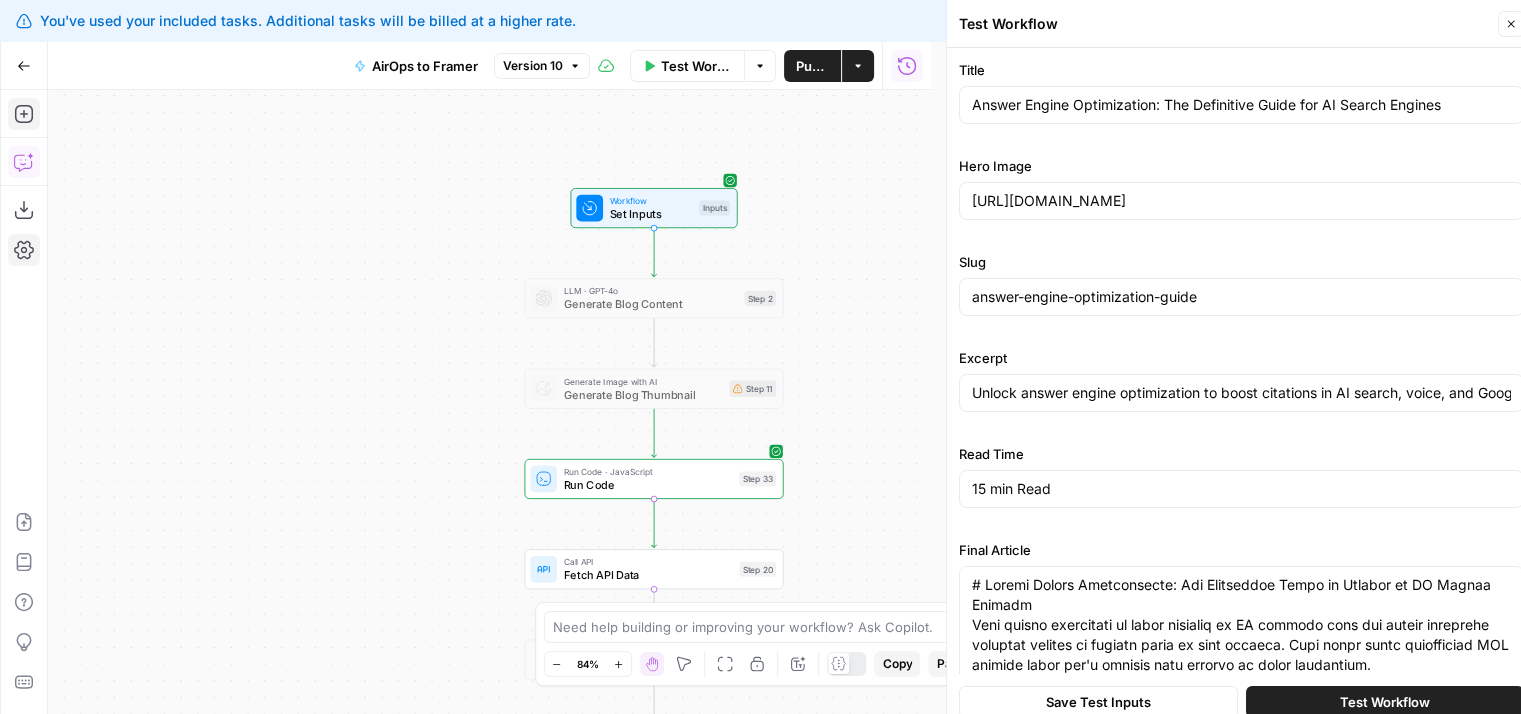 click on "Title Answer Engine Optimization: The Definitive Guide for AI Search Engines Hero Image https://cdn.airops.com/rails/active_storage/blobs/proxy/eyJfcmFpbHMiOnsiZGF0YSI6MjE5Nzg2LCJwdXIiOiJibG9iX2lkIn19--531935d01d582cda632c4c672895ec6926e06a93/image.png Slug answer-engine-optimization-guide Excerpt Unlock answer engine optimization to boost citations in AI search, voice, and Google. Discover AEO strategies, metrics, and best practices for lean teams. Read Time 15 min Read Final Article" at bounding box center [1241, 526] 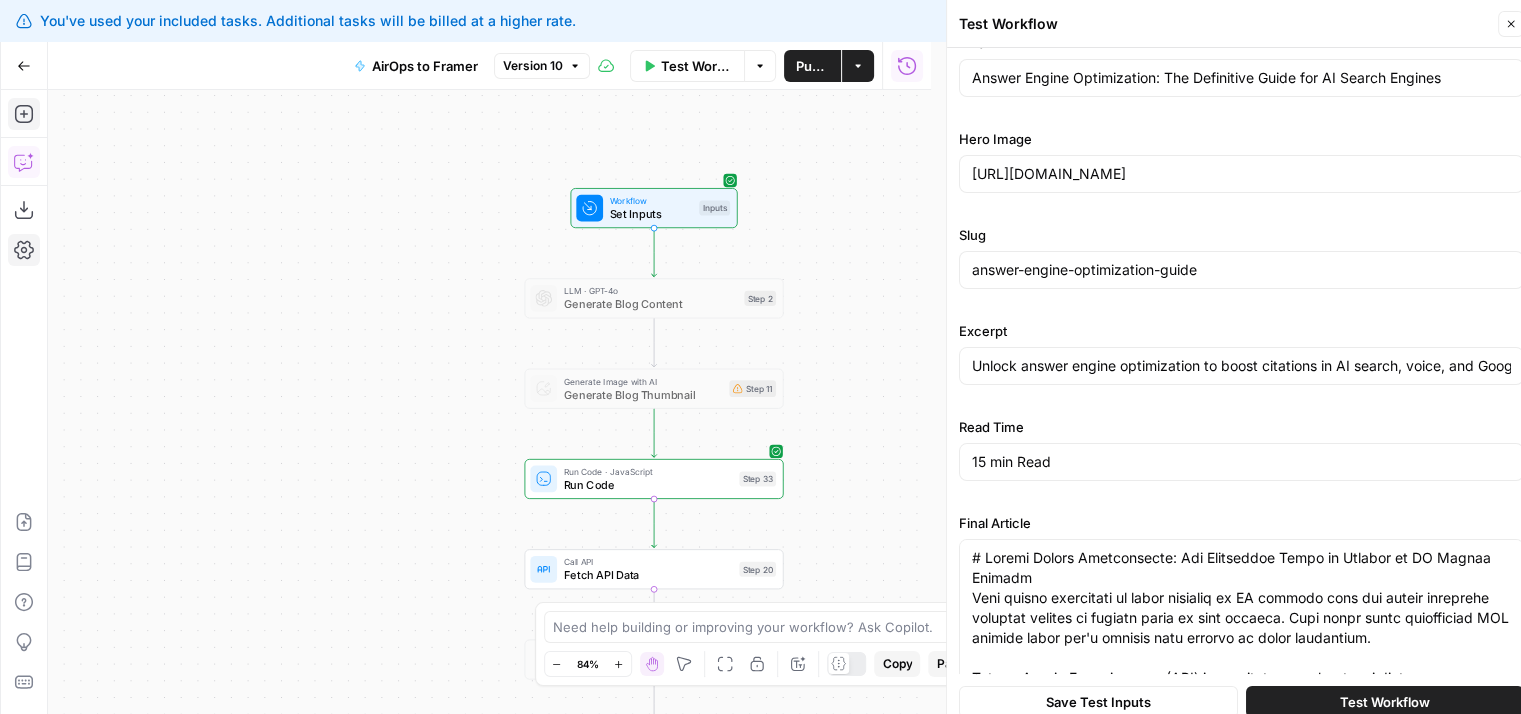 drag, startPoint x: 1192, startPoint y: 240, endPoint x: 1206, endPoint y: 307, distance: 68.44706 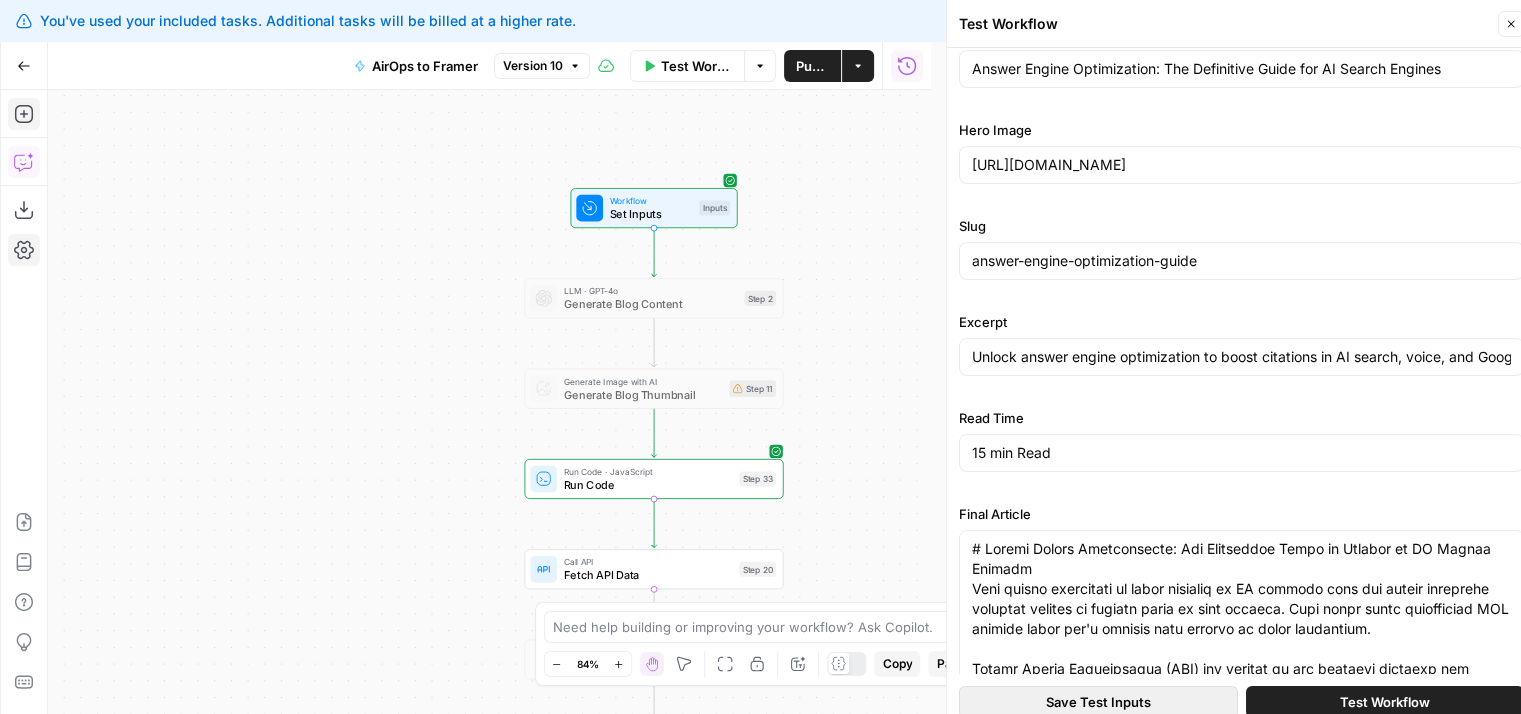 click on "Save Test Inputs" at bounding box center (1098, 702) 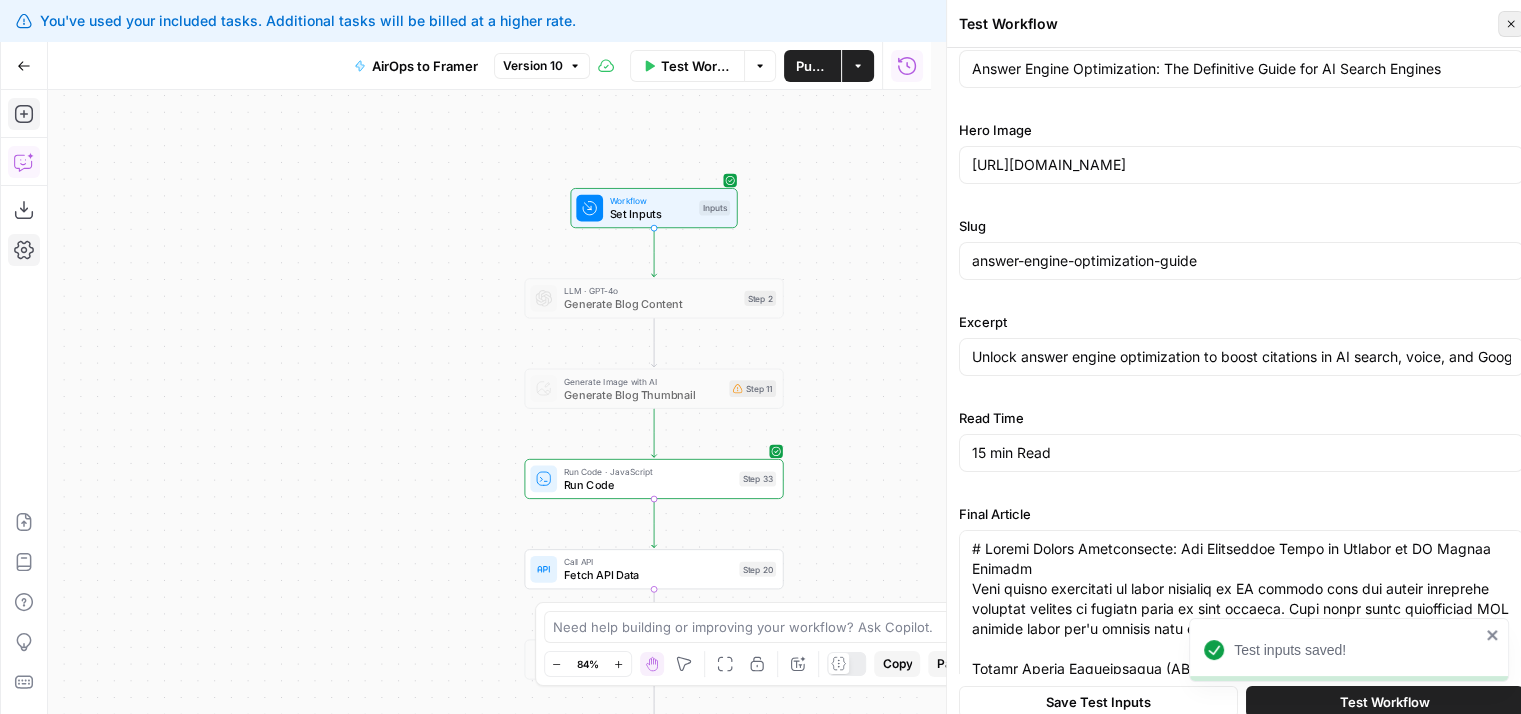 click 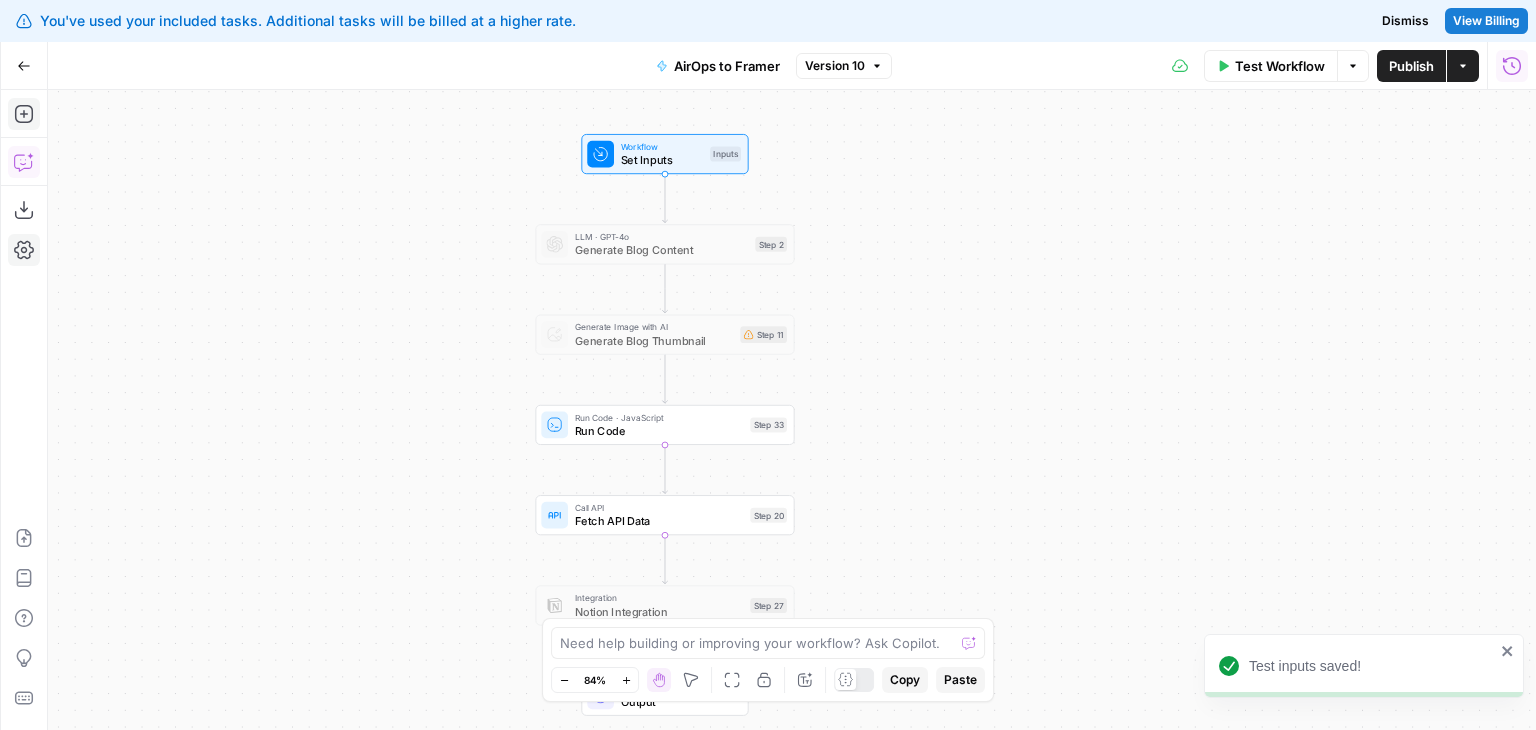 drag, startPoint x: 977, startPoint y: 392, endPoint x: 924, endPoint y: 314, distance: 94.302704 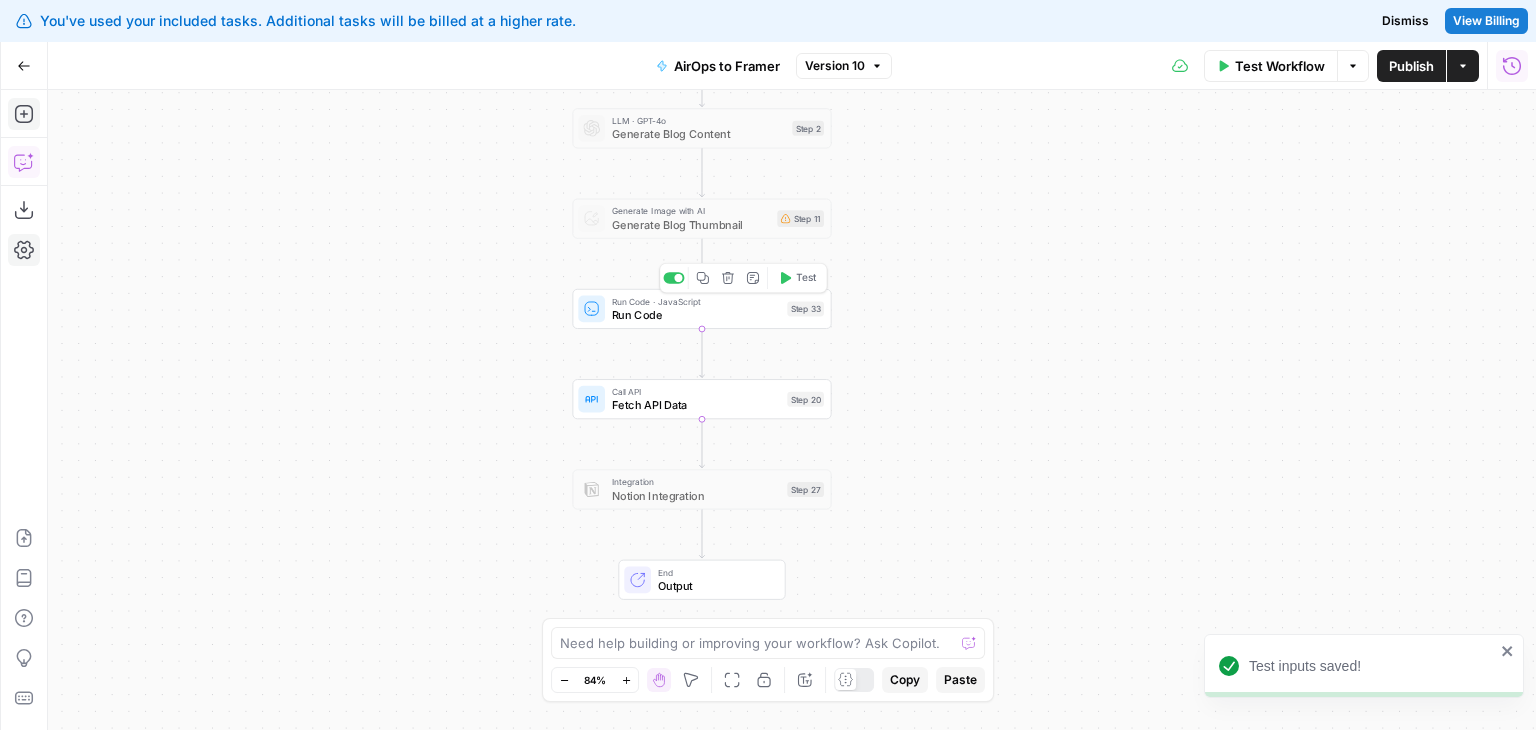 drag, startPoint x: 992, startPoint y: 465, endPoint x: 965, endPoint y: 418, distance: 54.20332 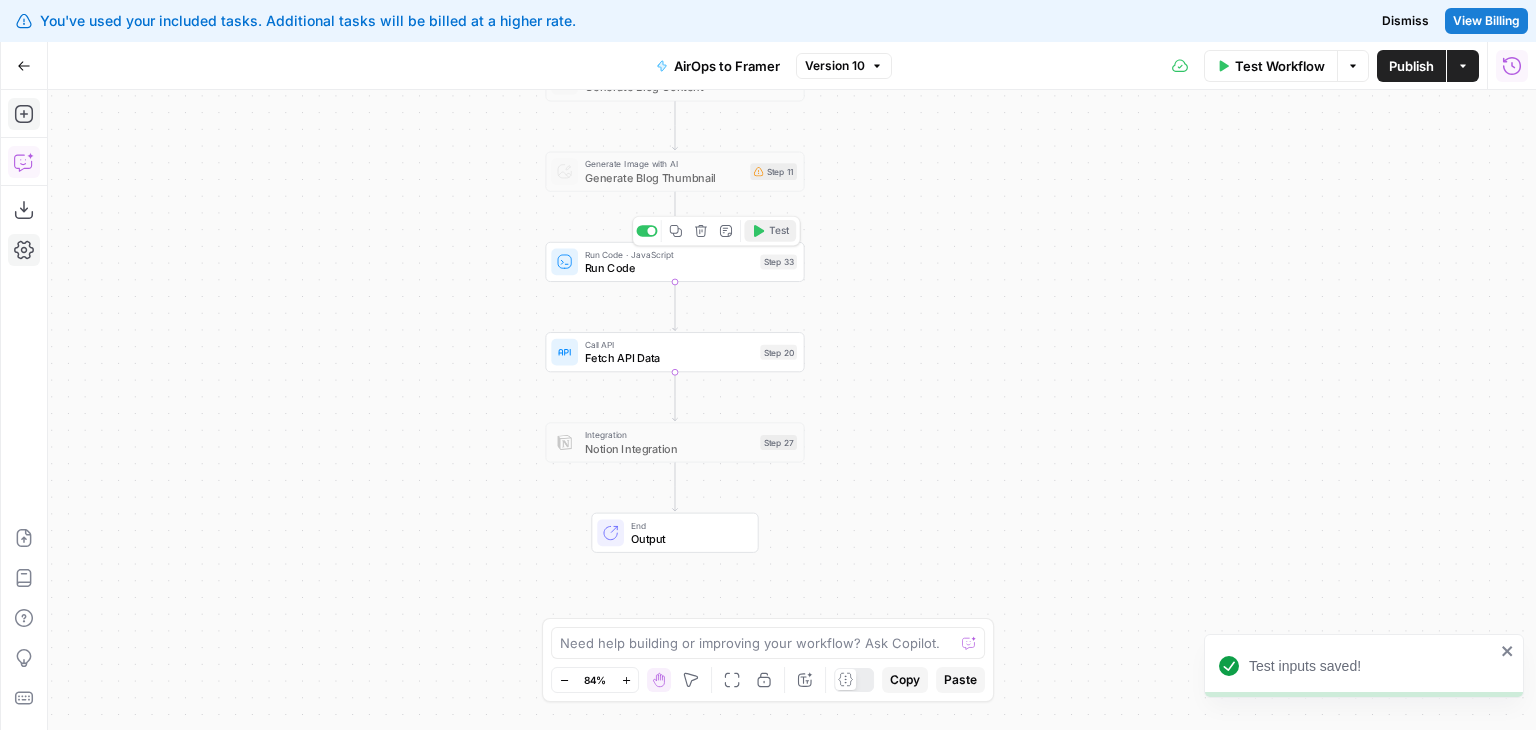 click on "Test" at bounding box center (779, 230) 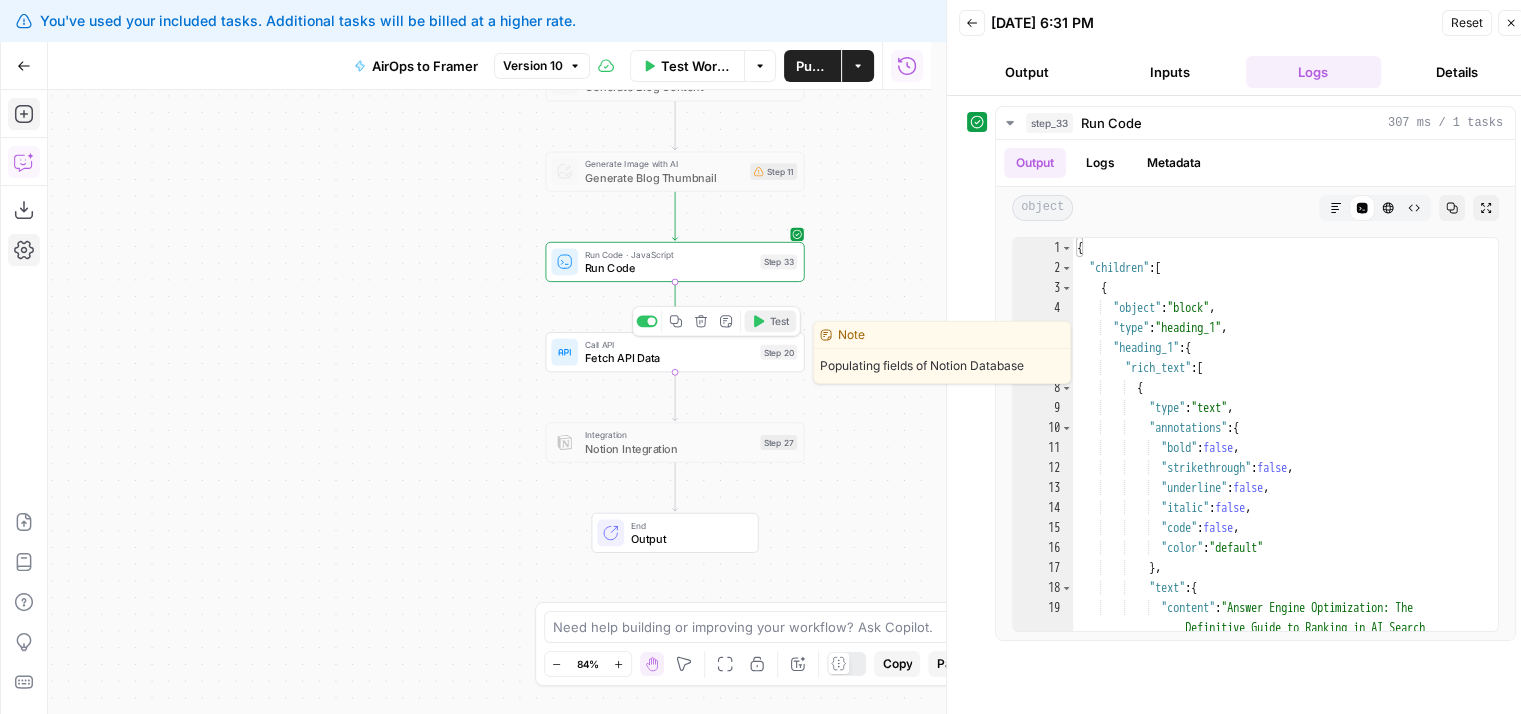 click on "Test" at bounding box center [779, 321] 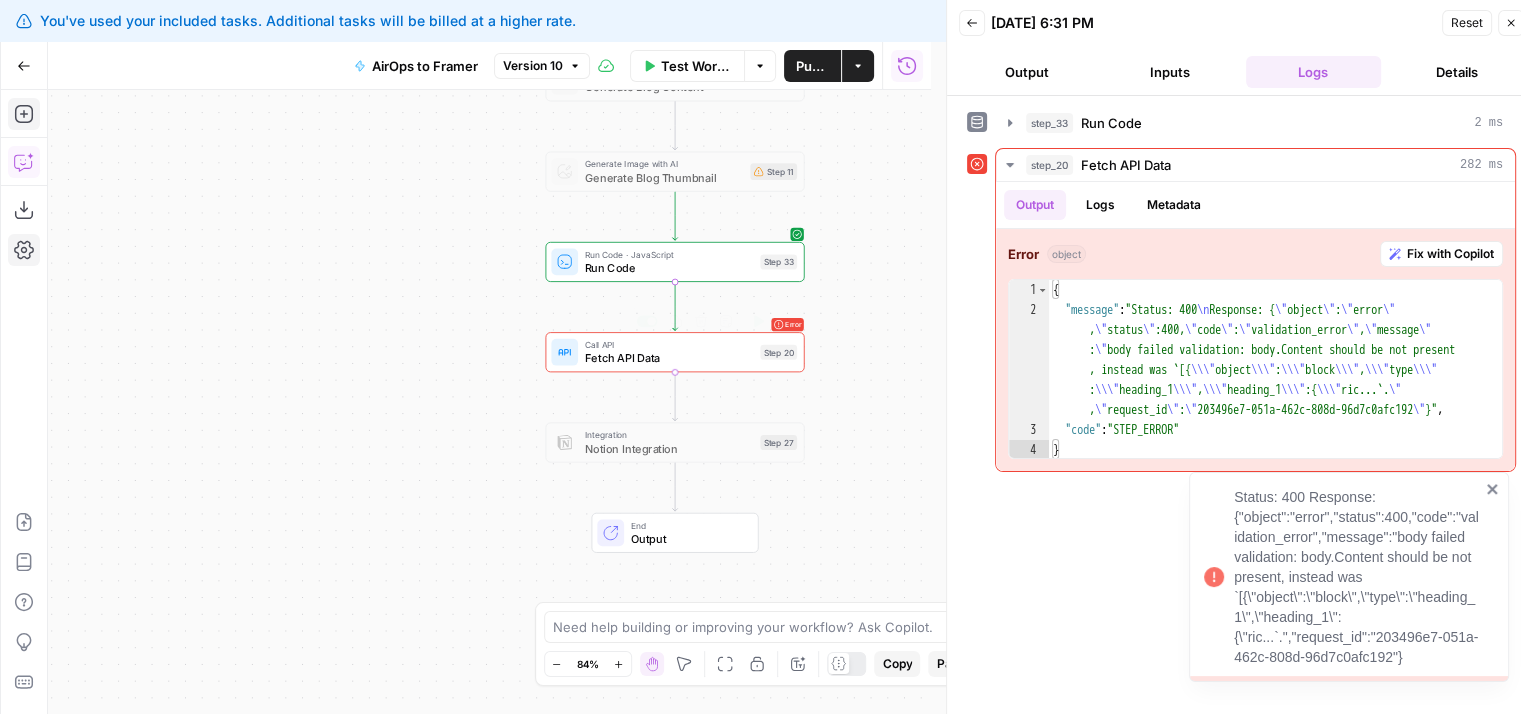 click on "Fetch API Data" at bounding box center (669, 358) 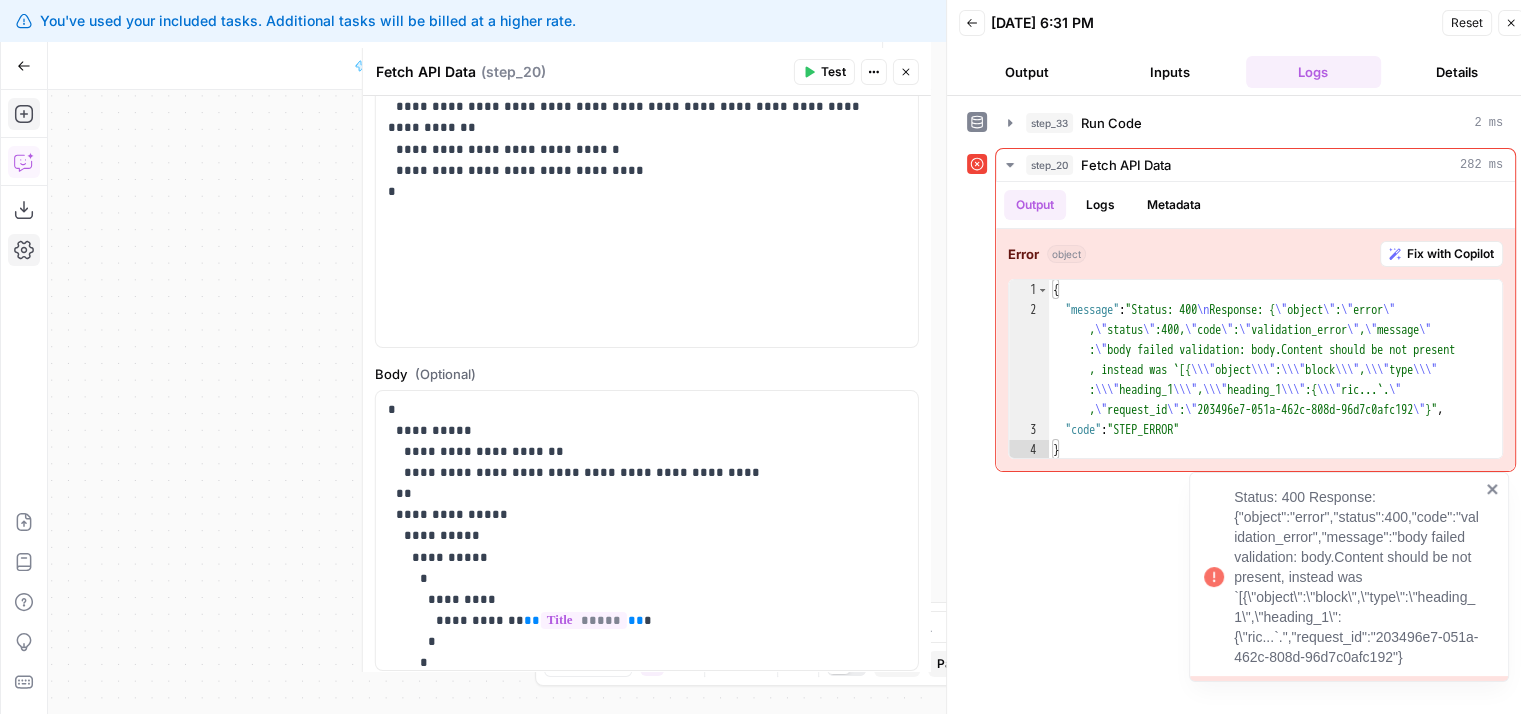 scroll, scrollTop: 368, scrollLeft: 0, axis: vertical 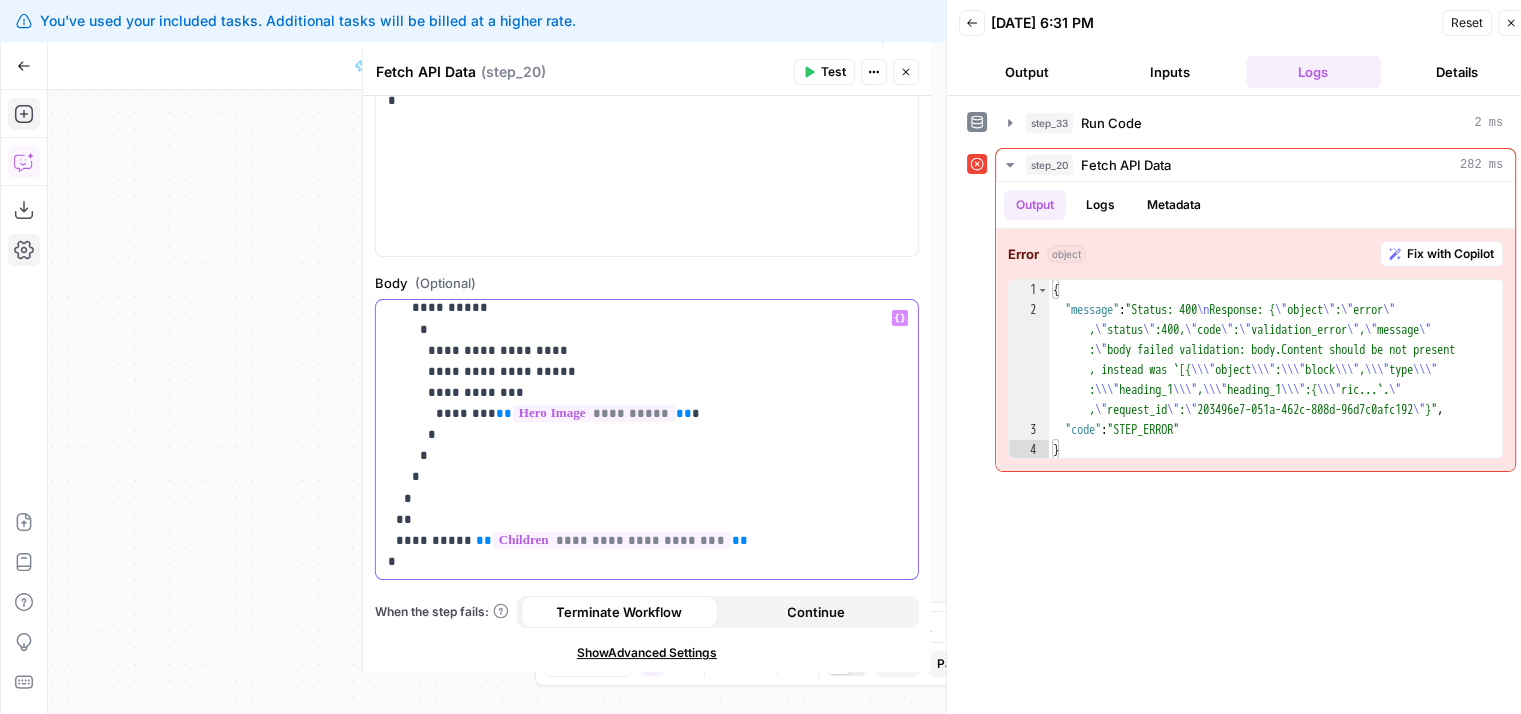 drag, startPoint x: 447, startPoint y: 540, endPoint x: 400, endPoint y: 528, distance: 48.507732 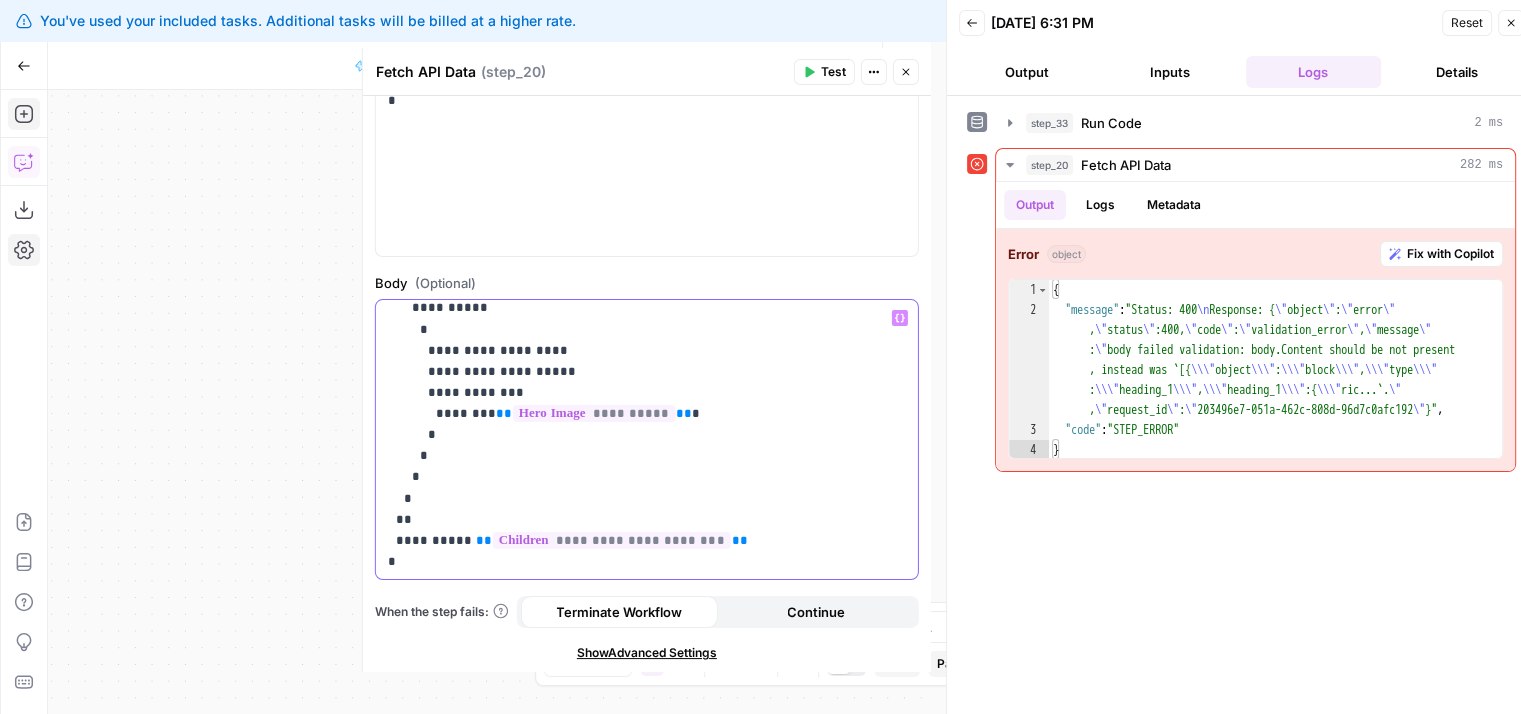 click on "**********" at bounding box center (632, -51) 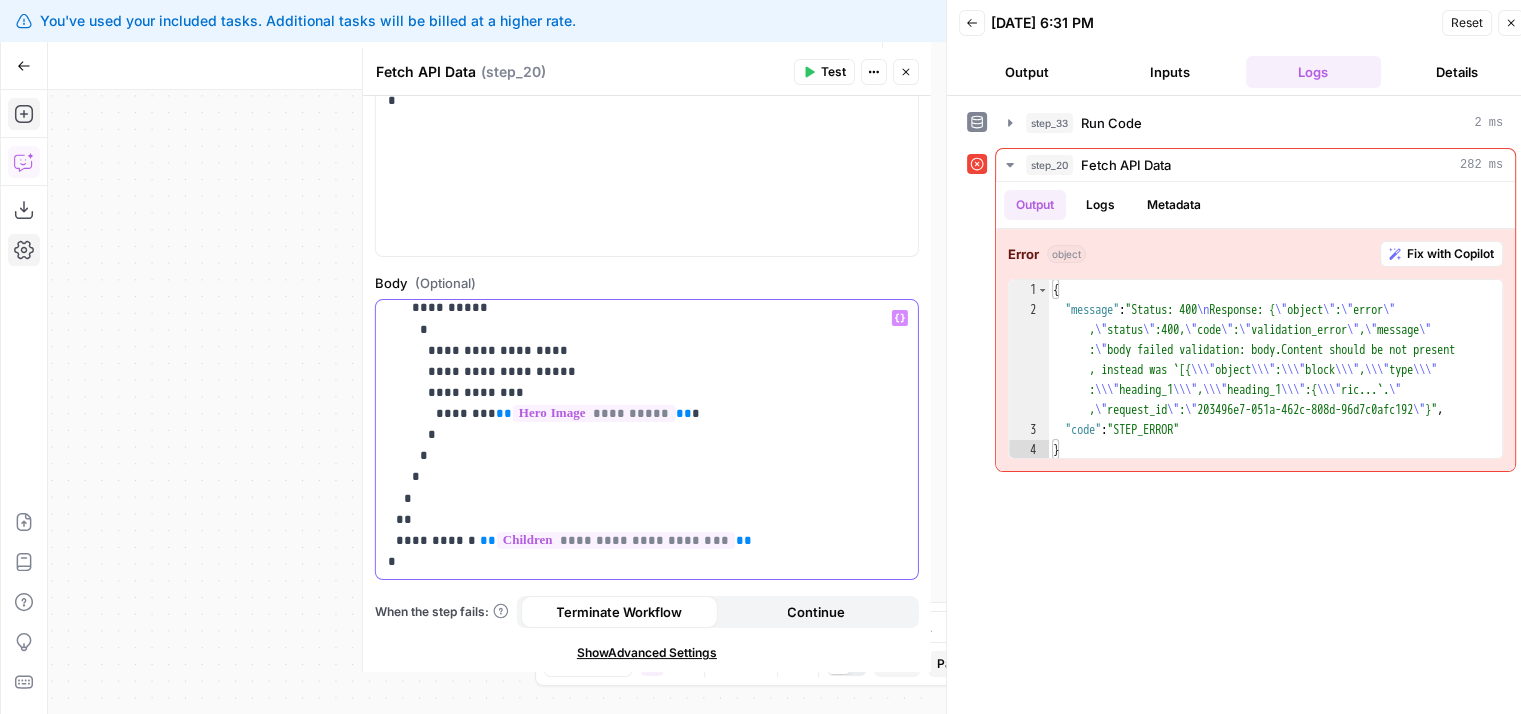click on "**********" at bounding box center (632, -51) 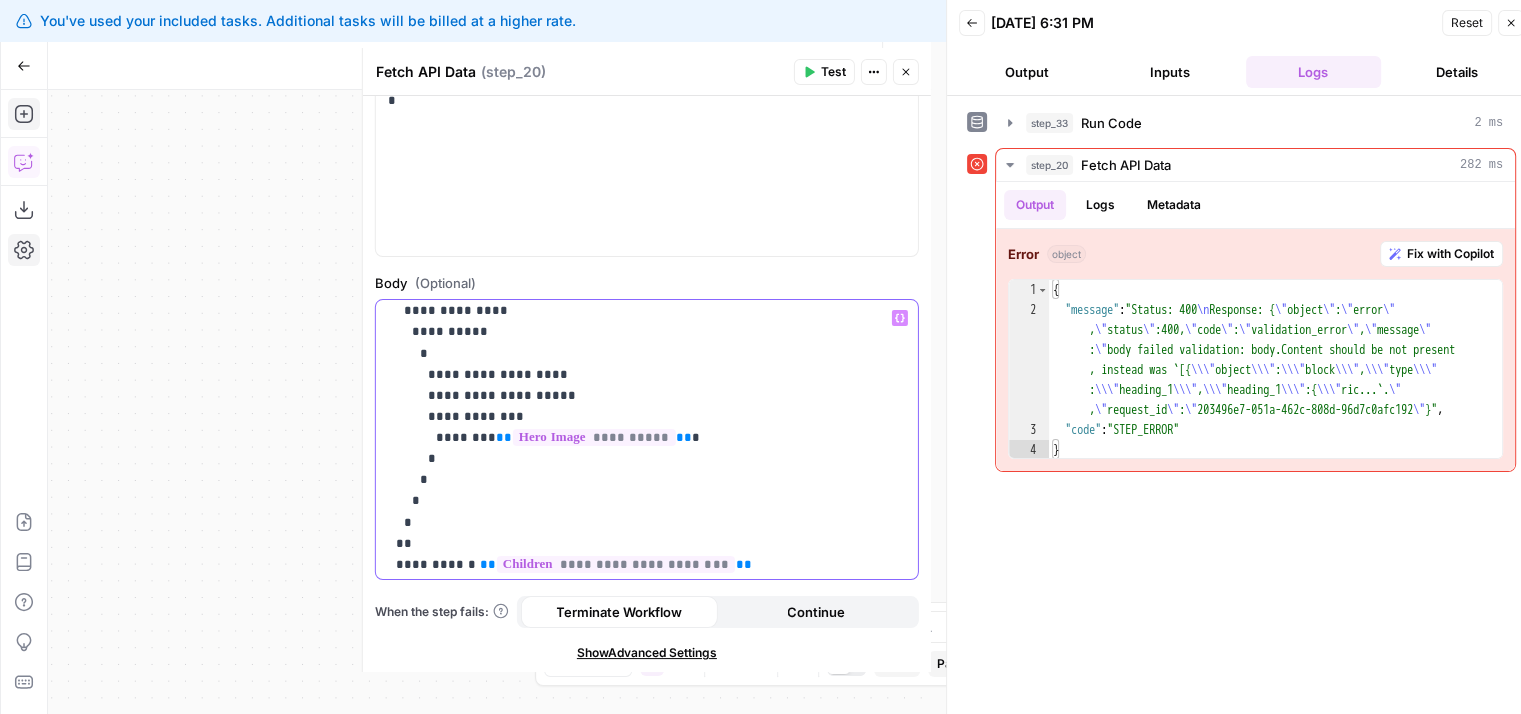 drag, startPoint x: 505, startPoint y: 509, endPoint x: 510, endPoint y: 465, distance: 44.28318 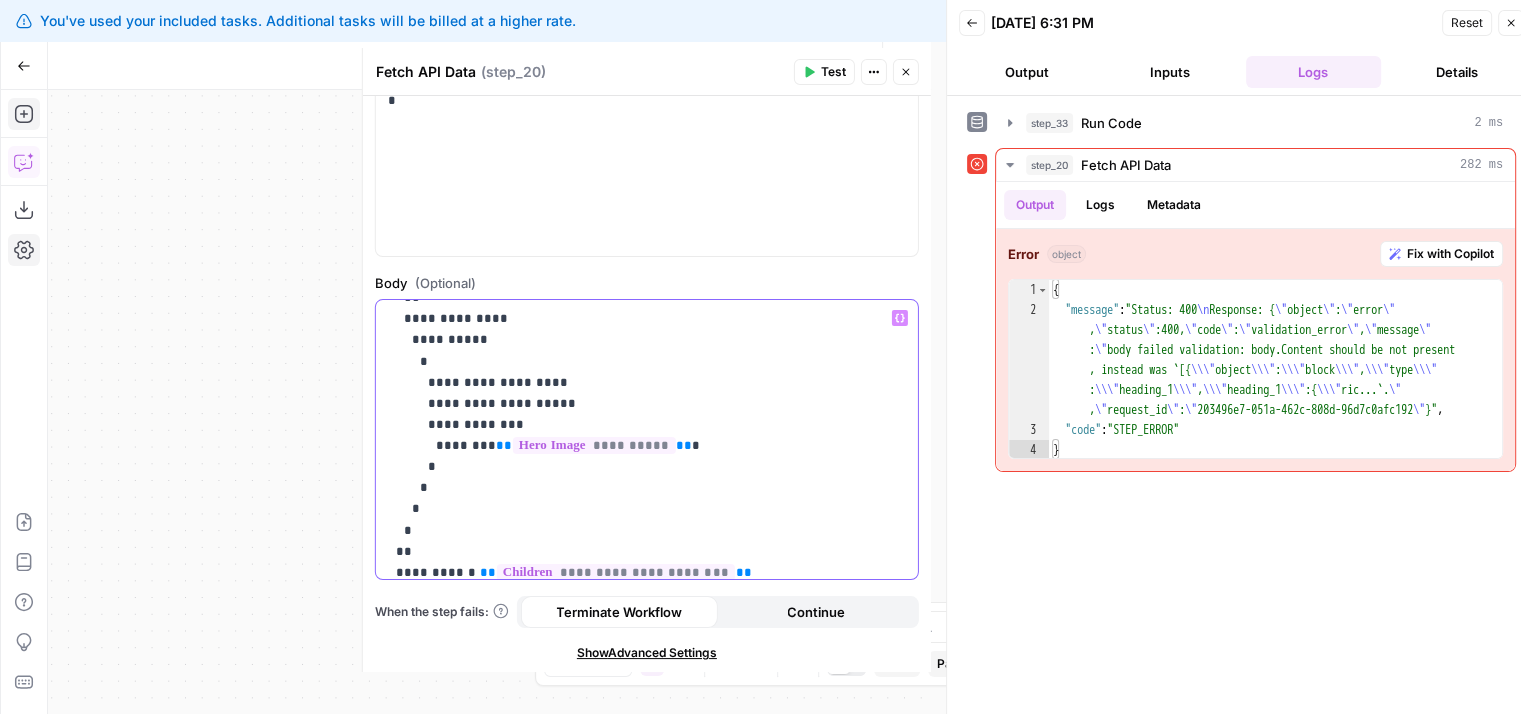 drag, startPoint x: 425, startPoint y: 525, endPoint x: 378, endPoint y: 393, distance: 140.11781 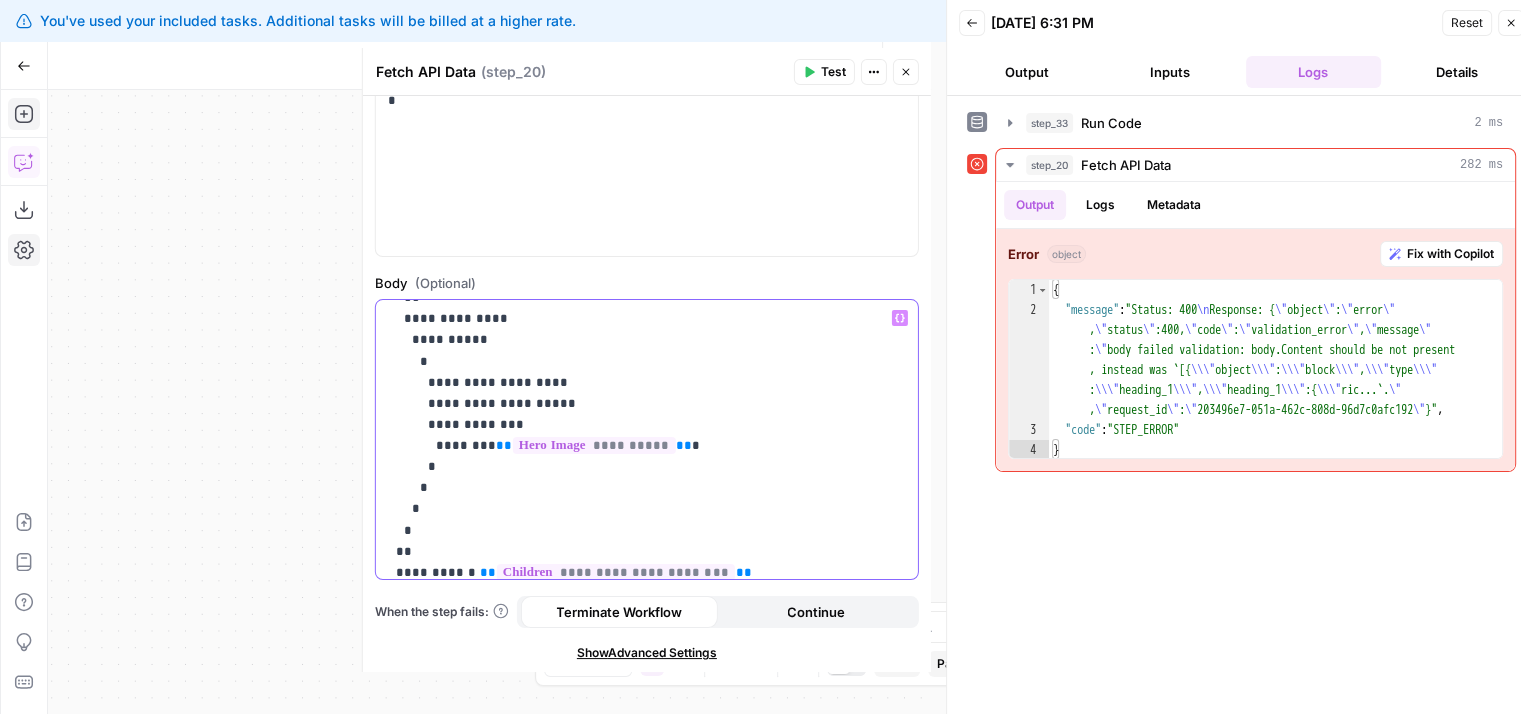 click on "**********" at bounding box center [639, 440] 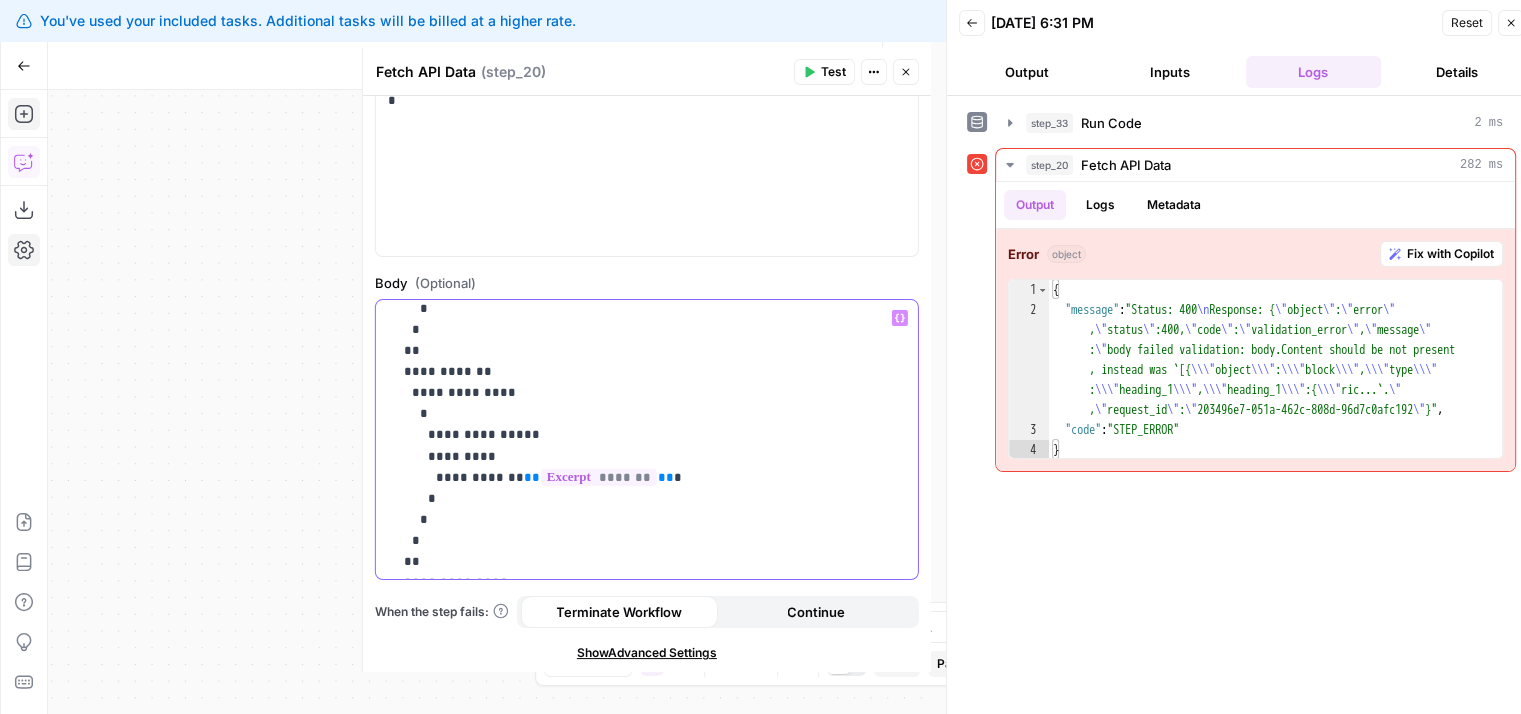 drag, startPoint x: 676, startPoint y: 496, endPoint x: 684, endPoint y: 436, distance: 60.530983 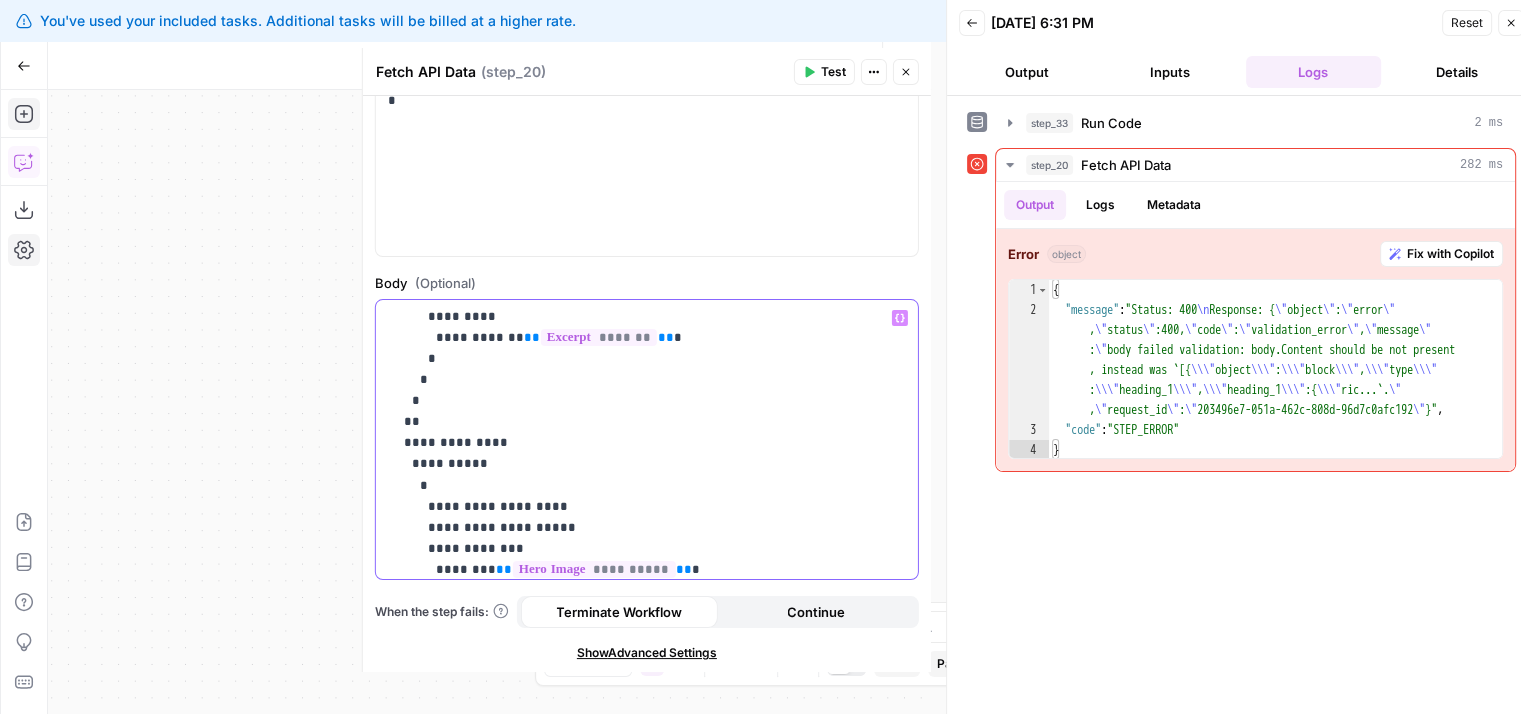 drag, startPoint x: 635, startPoint y: 397, endPoint x: 634, endPoint y: 473, distance: 76.00658 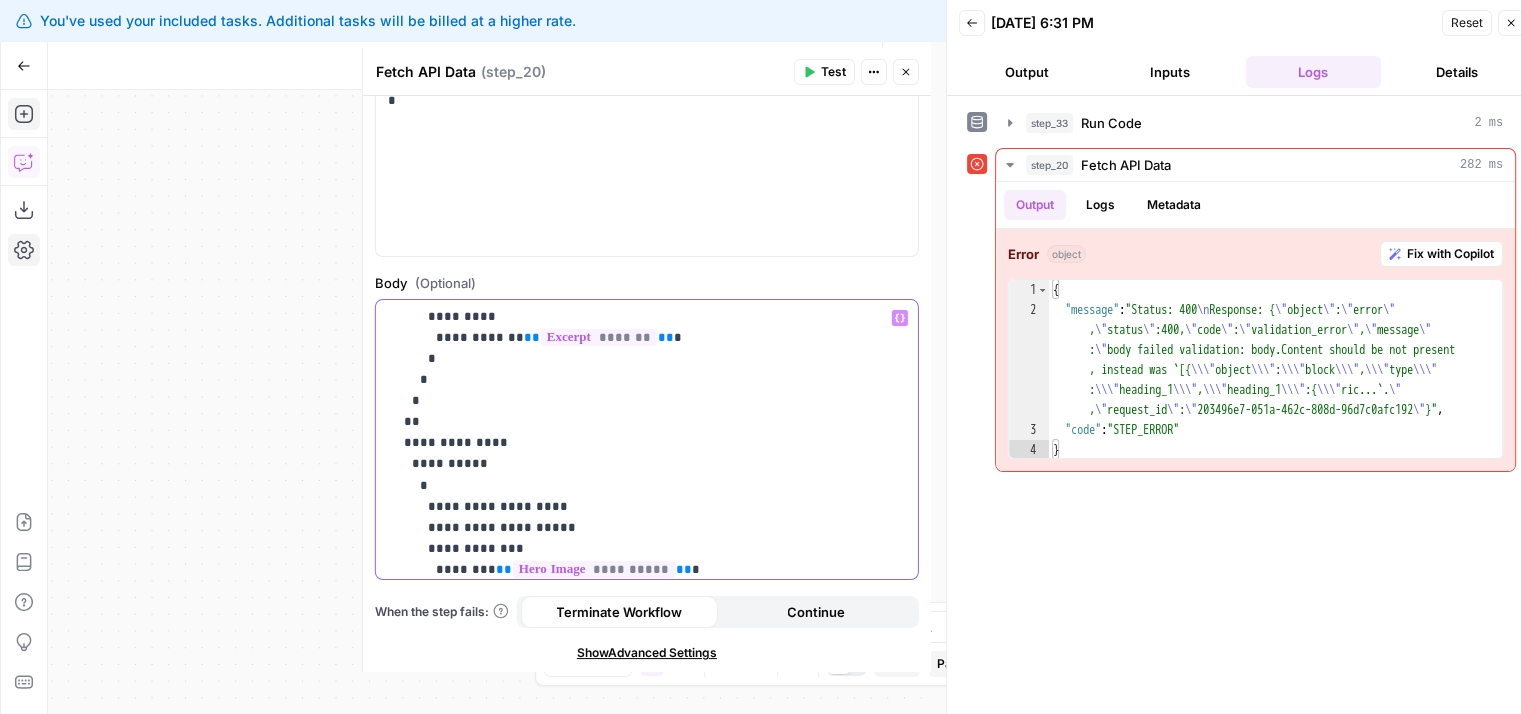 scroll, scrollTop: 869, scrollLeft: 0, axis: vertical 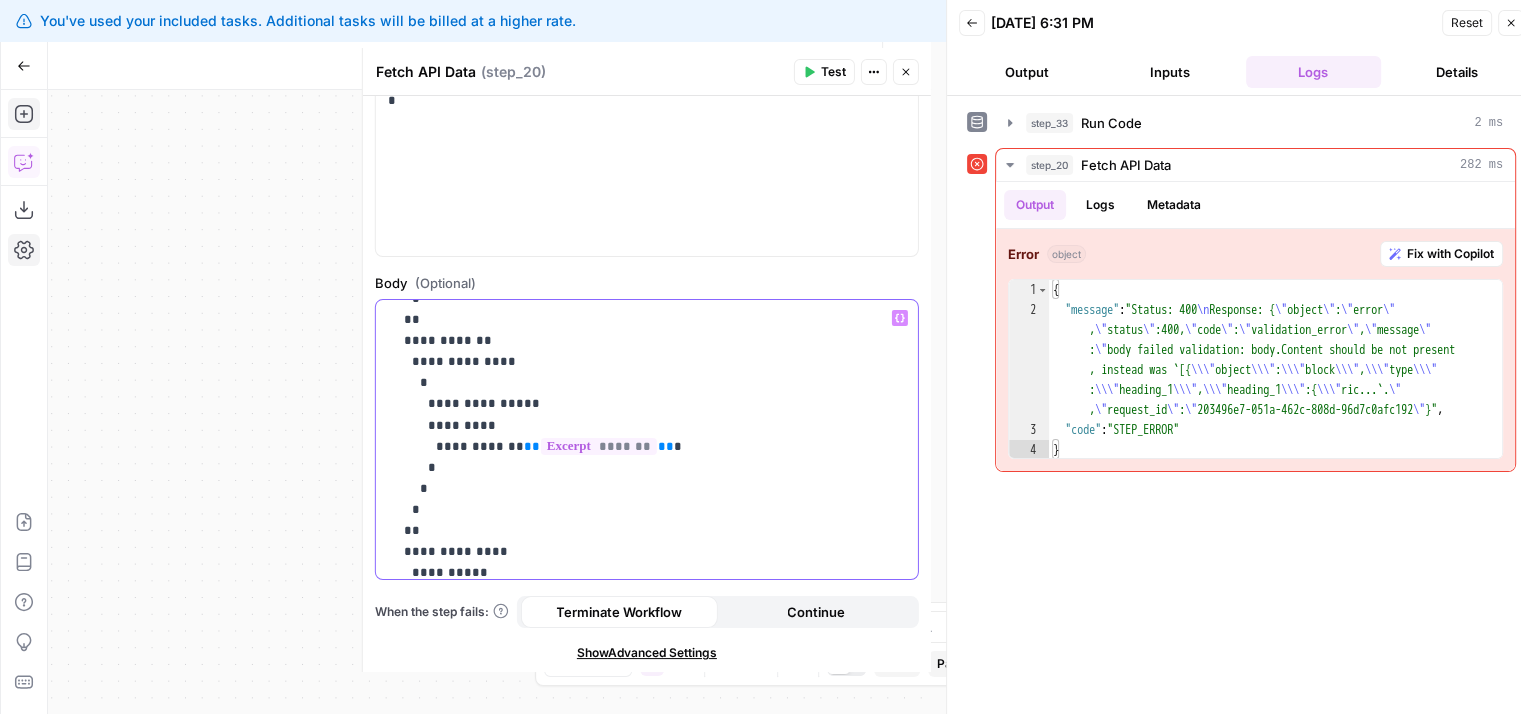 drag, startPoint x: 642, startPoint y: 482, endPoint x: 651, endPoint y: 401, distance: 81.49847 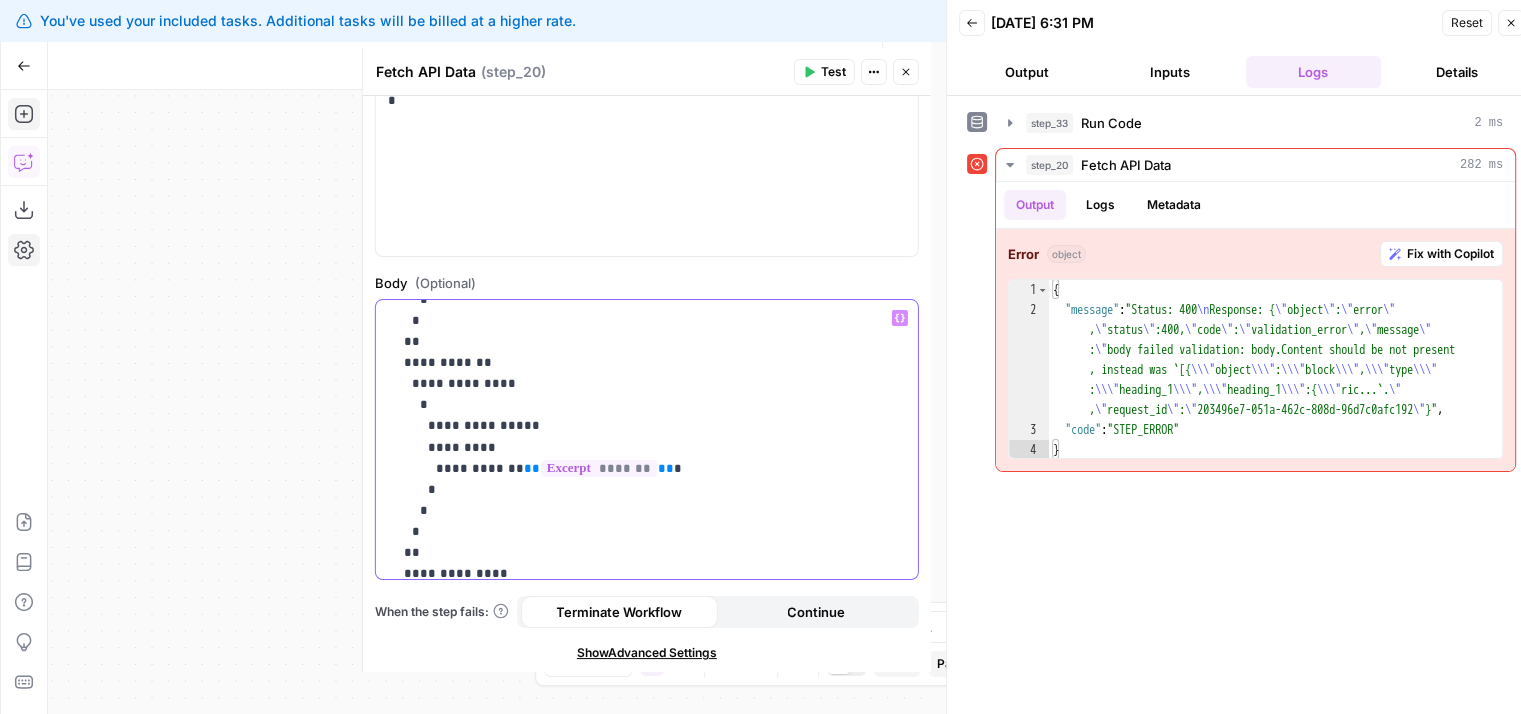 scroll, scrollTop: 721, scrollLeft: 0, axis: vertical 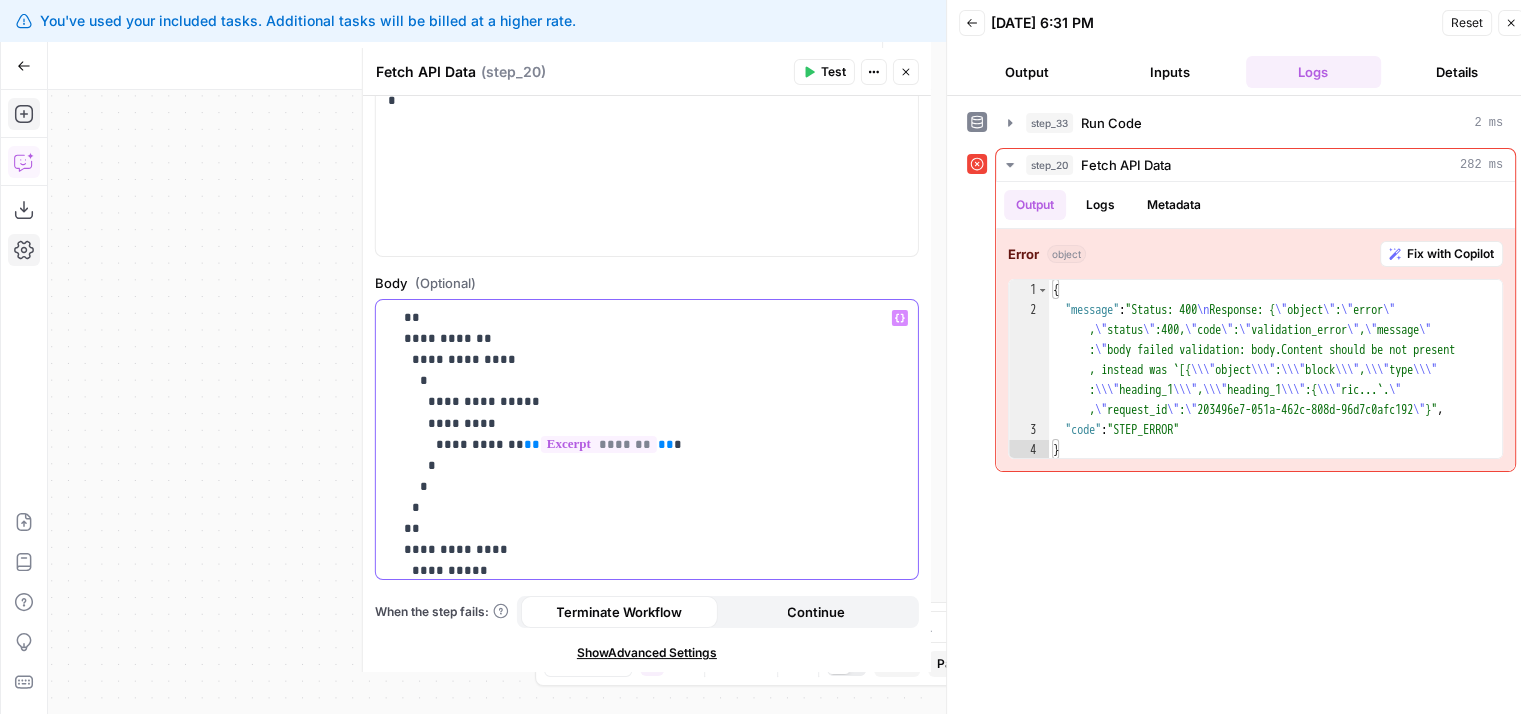 drag, startPoint x: 669, startPoint y: 402, endPoint x: 670, endPoint y: 416, distance: 14.035668 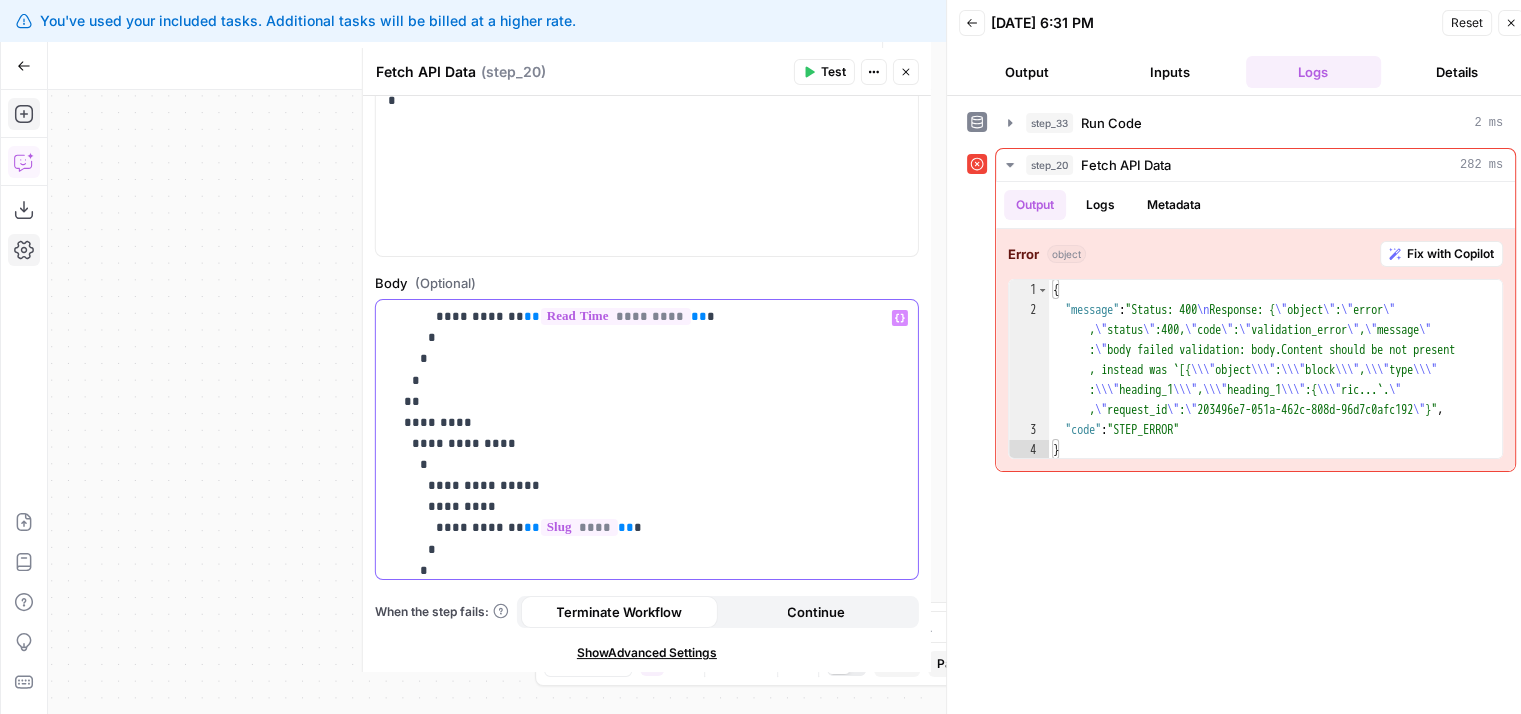 drag, startPoint x: 609, startPoint y: 529, endPoint x: 632, endPoint y: 450, distance: 82.28001 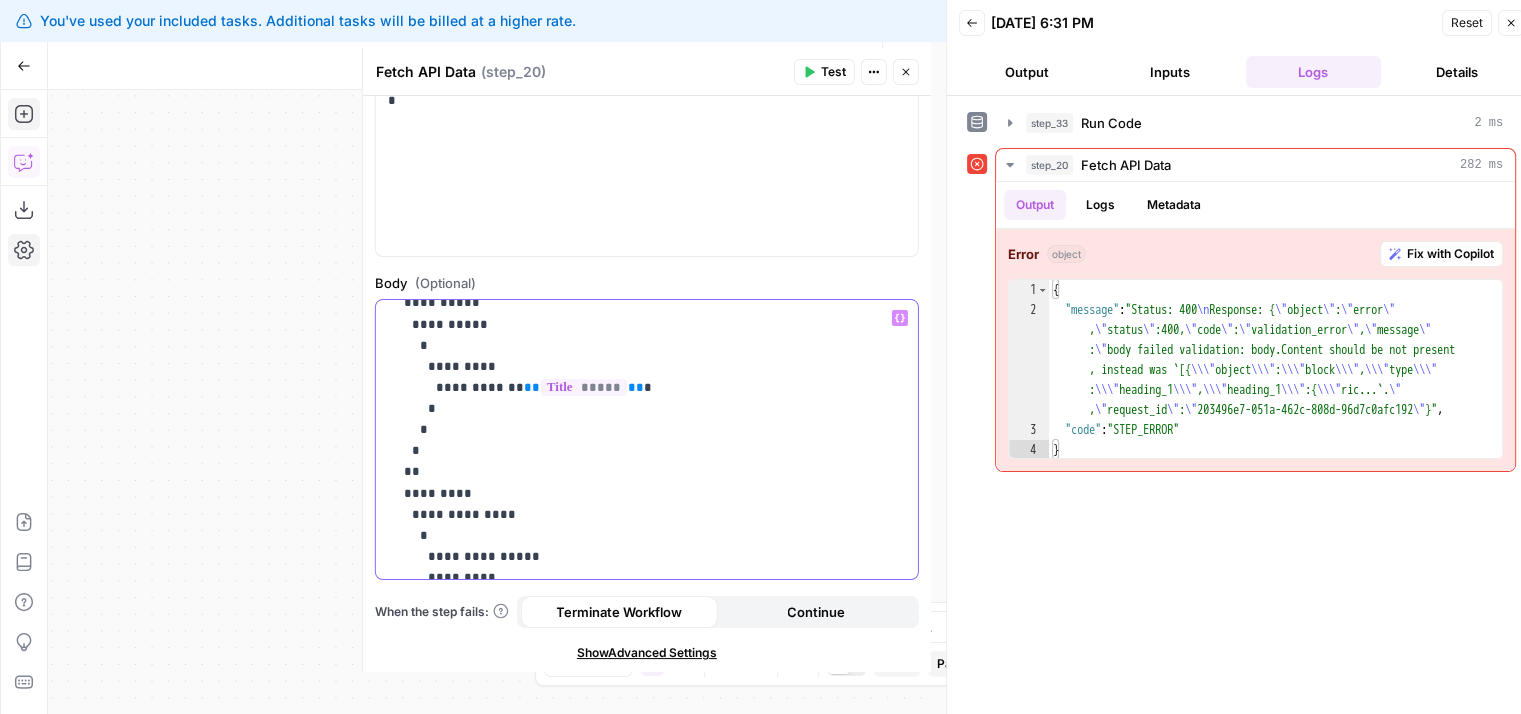 scroll, scrollTop: 47, scrollLeft: 0, axis: vertical 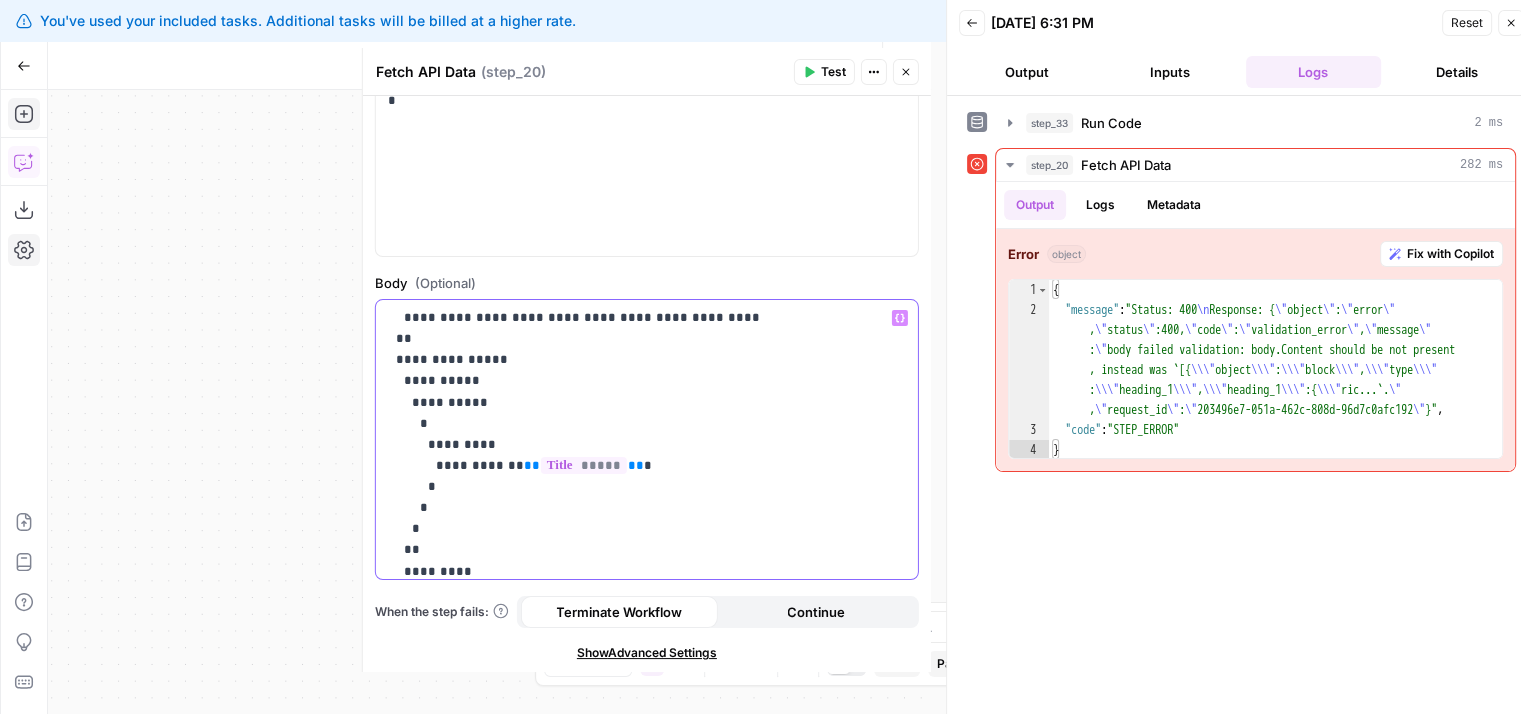 drag, startPoint x: 681, startPoint y: 446, endPoint x: 696, endPoint y: 349, distance: 98.15294 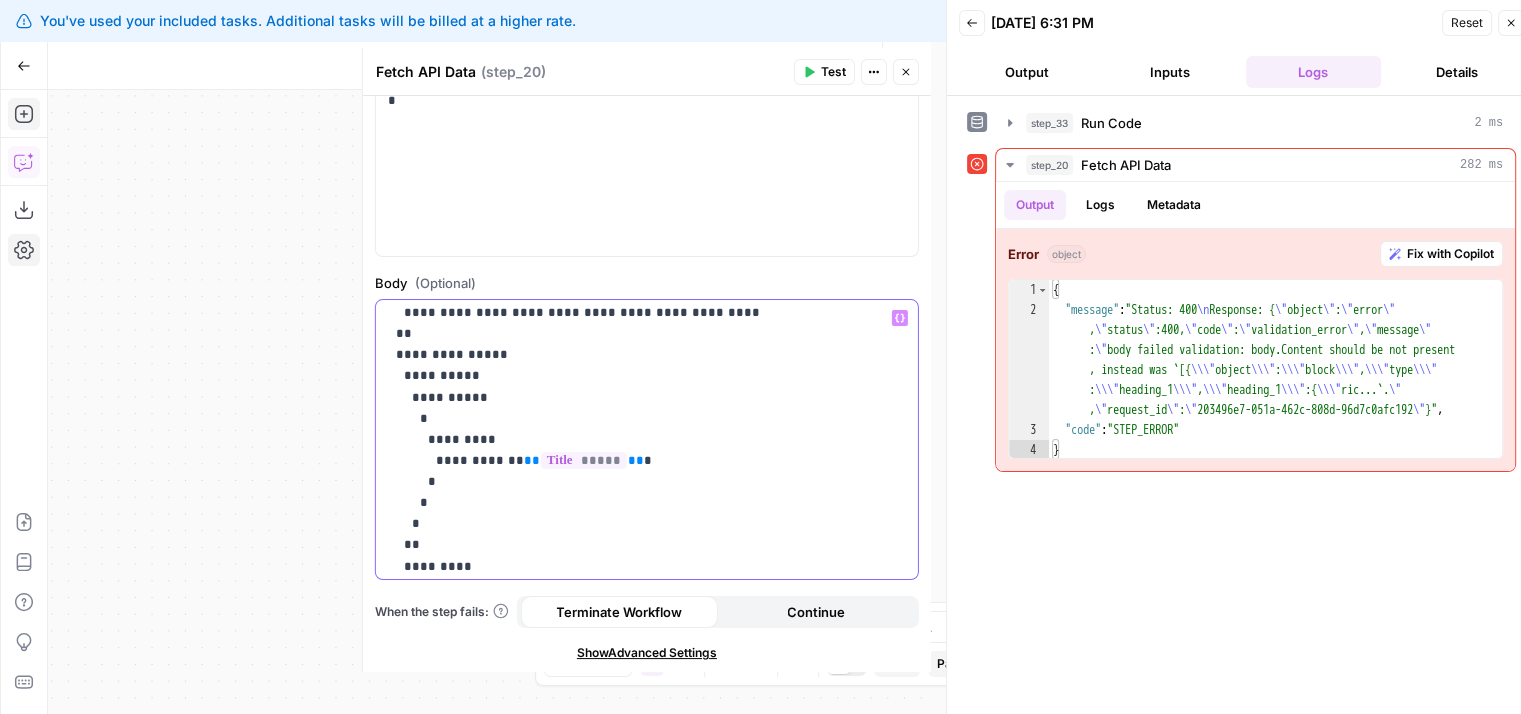 drag, startPoint x: 652, startPoint y: 404, endPoint x: 646, endPoint y: 432, distance: 28.635643 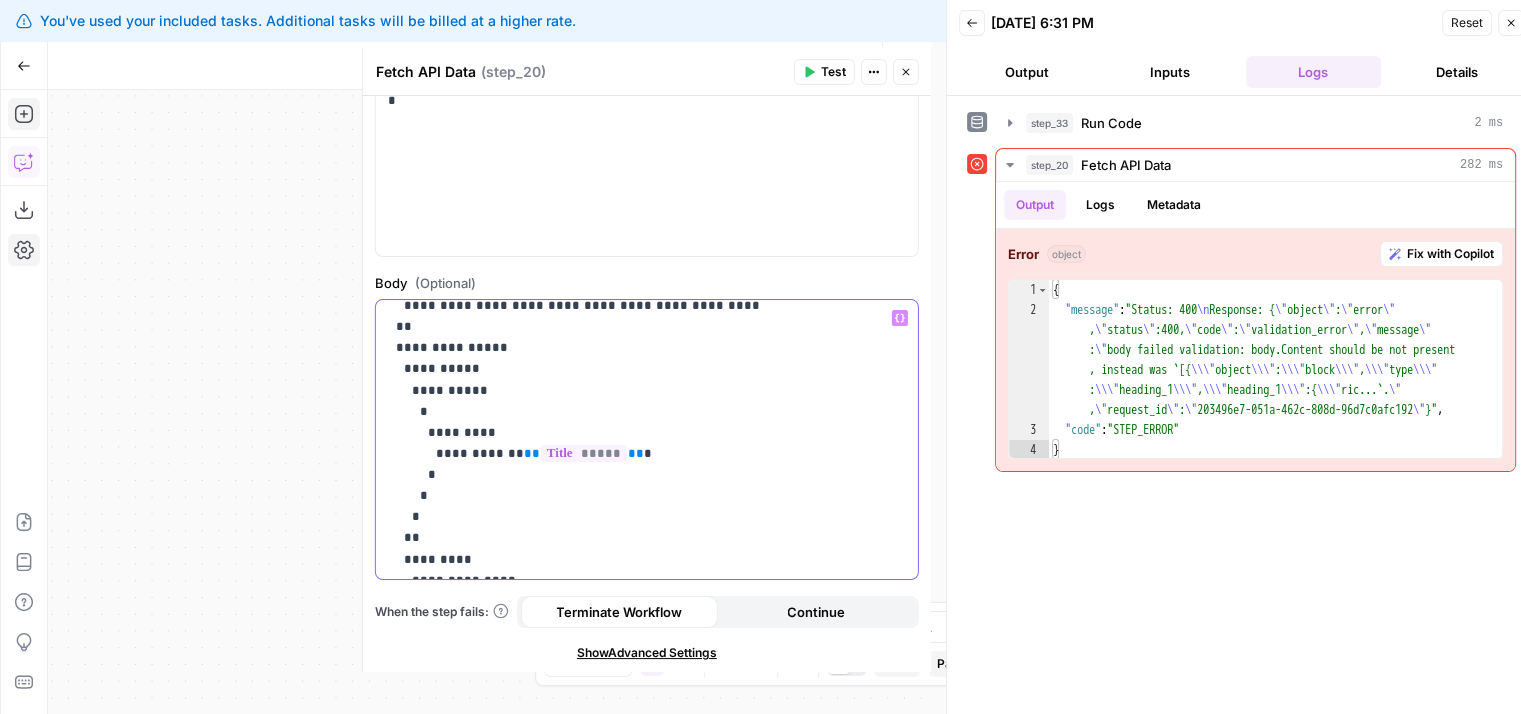 scroll, scrollTop: 69, scrollLeft: 0, axis: vertical 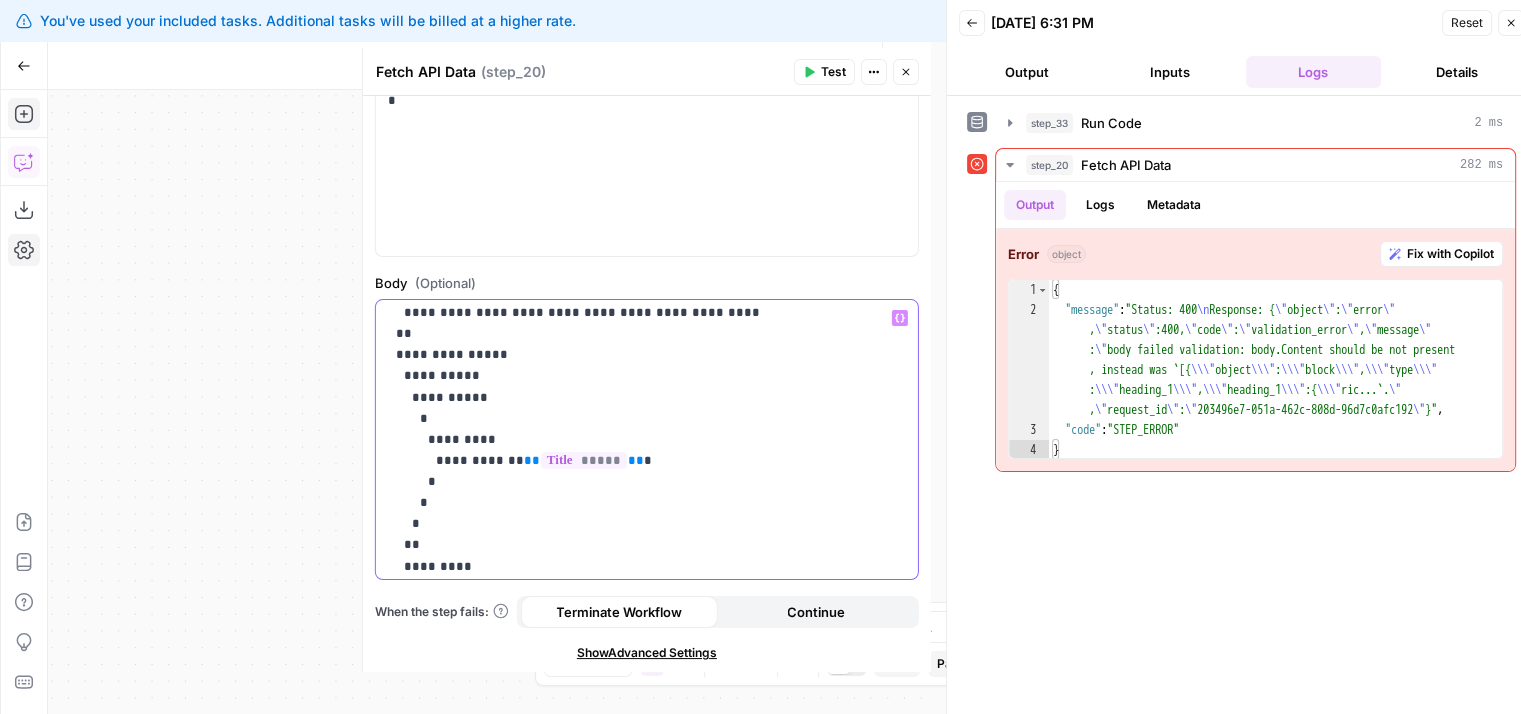 drag, startPoint x: 647, startPoint y: 421, endPoint x: 646, endPoint y: 382, distance: 39.012817 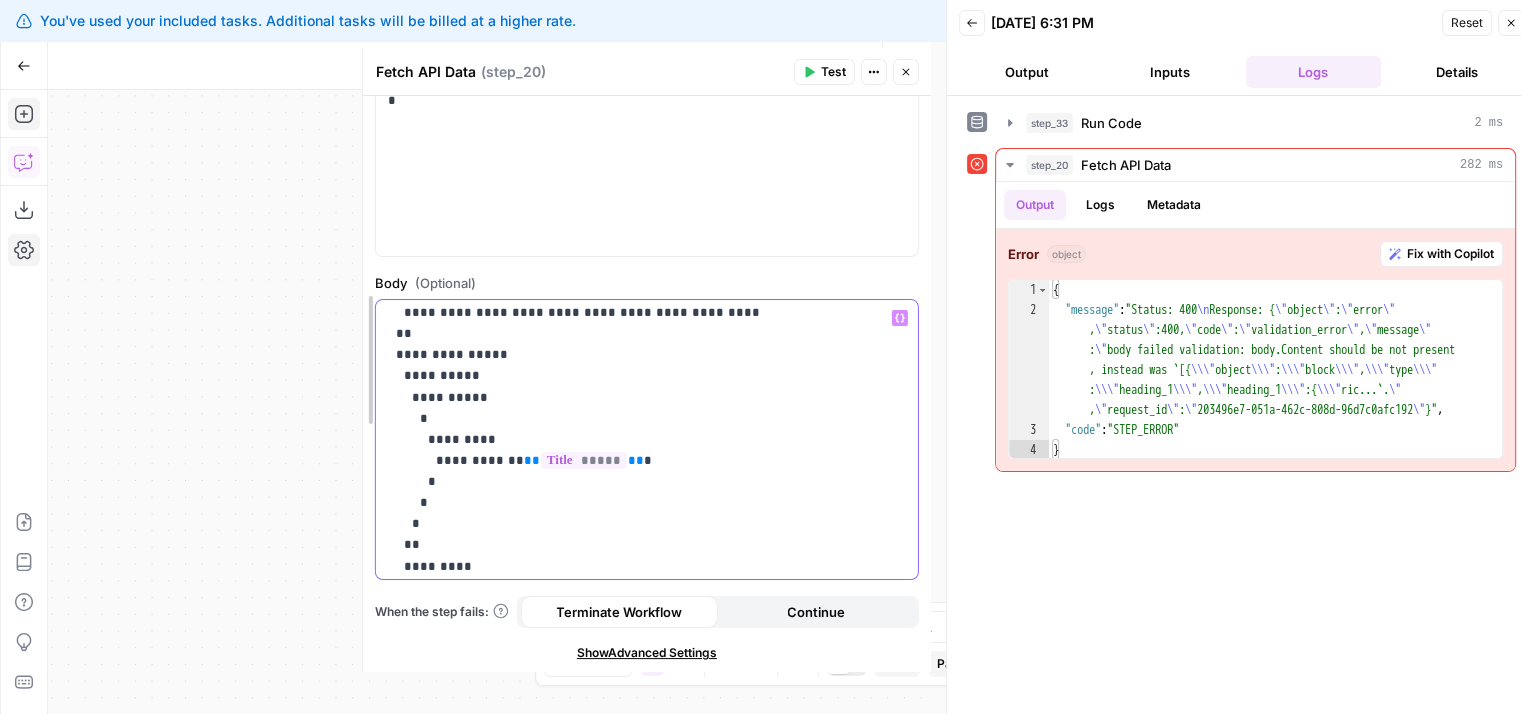 drag, startPoint x: 428, startPoint y: 542, endPoint x: 370, endPoint y: 333, distance: 216.89859 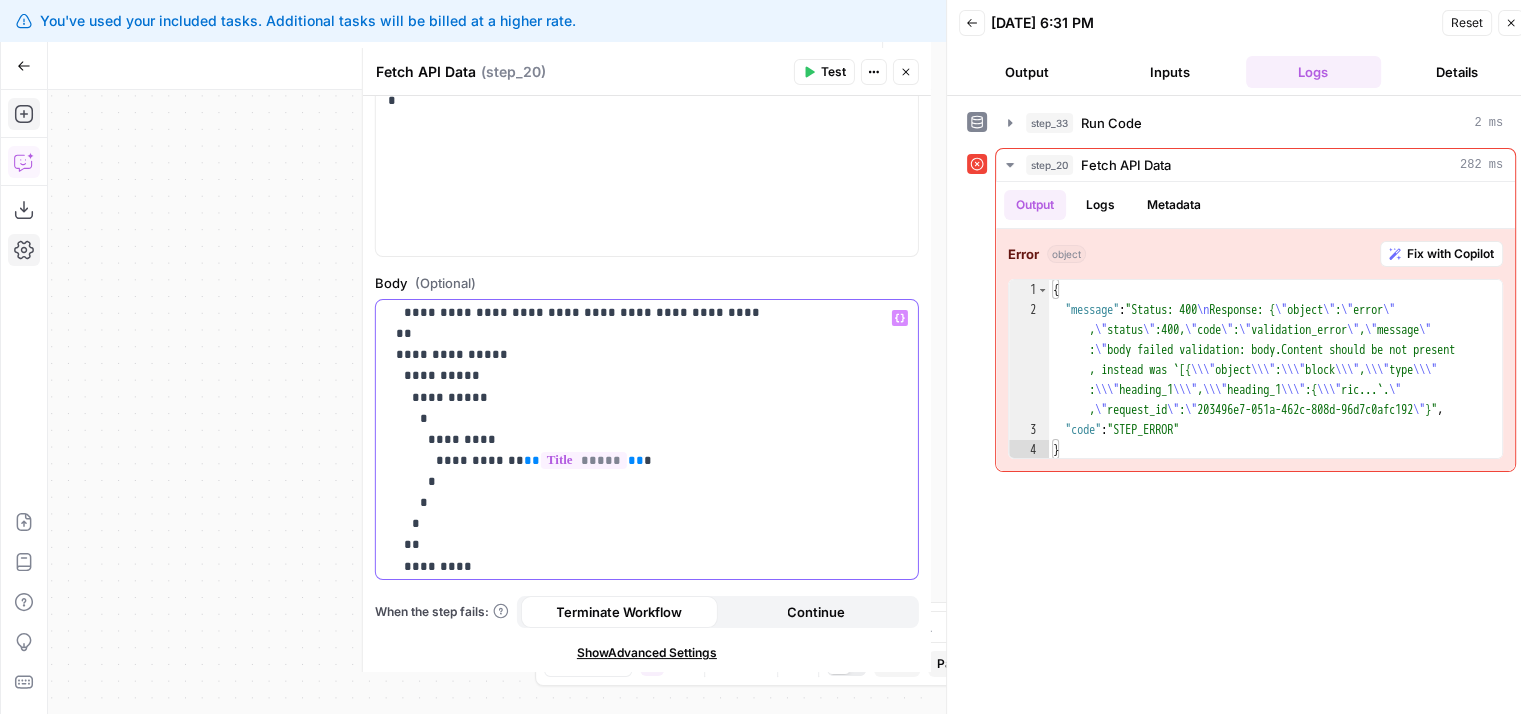 click on "**********" at bounding box center (632, 862) 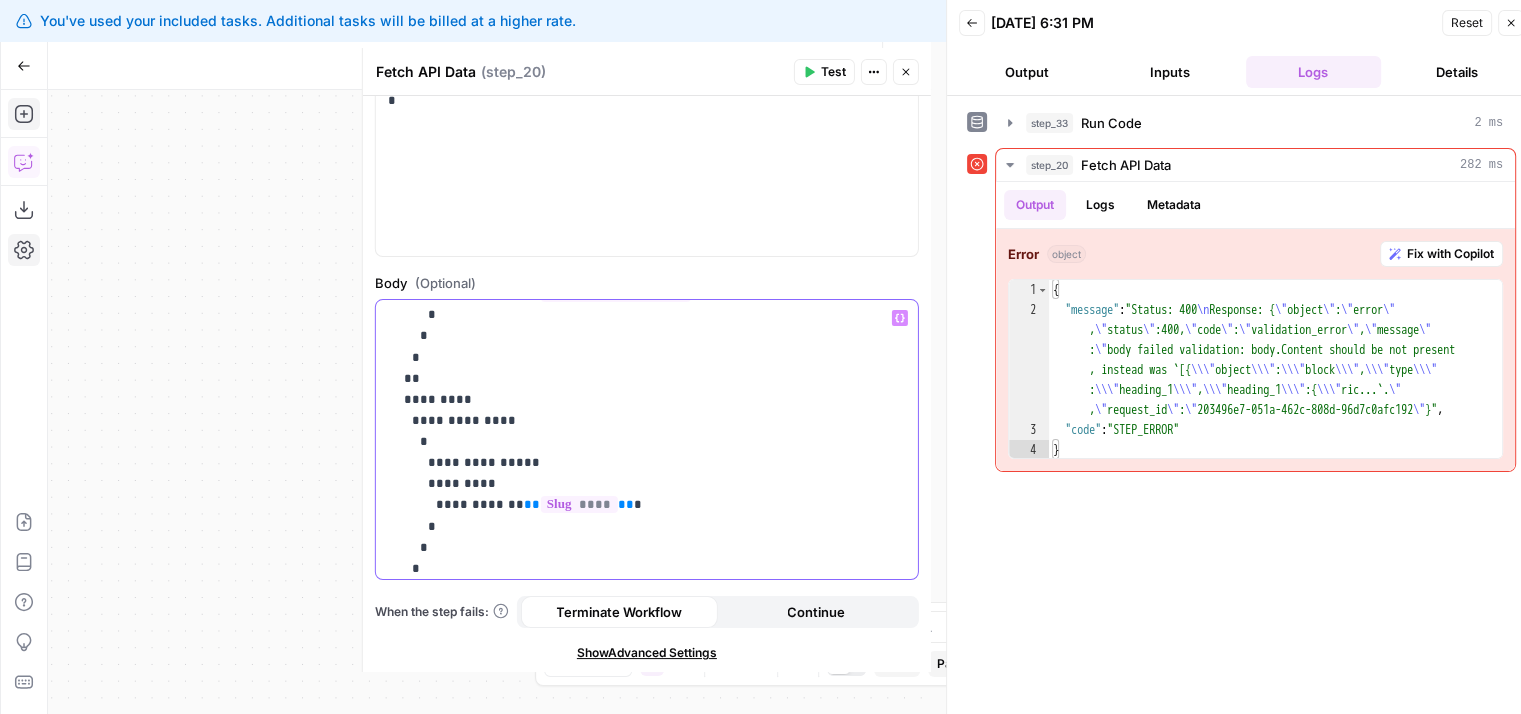 scroll, scrollTop: 983, scrollLeft: 0, axis: vertical 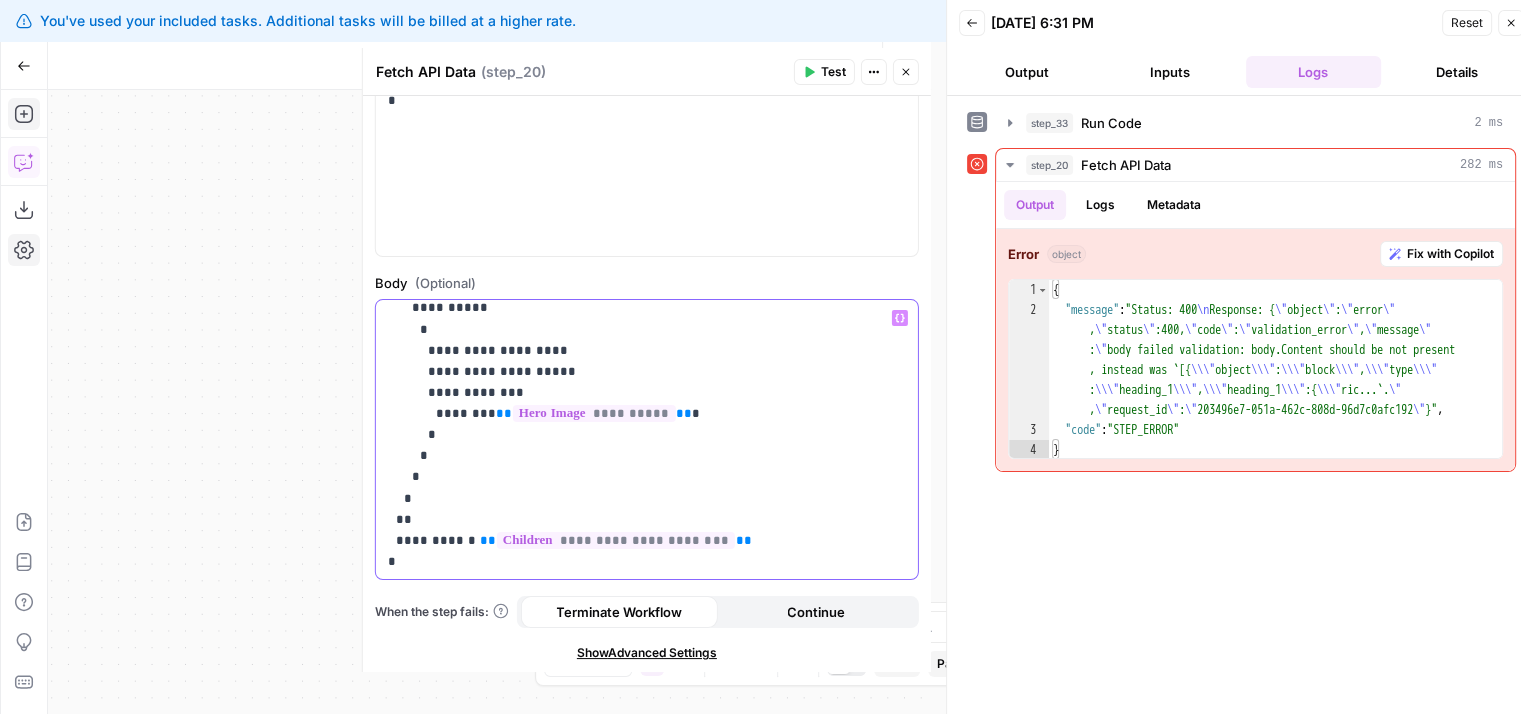 drag, startPoint x: 685, startPoint y: 524, endPoint x: 658, endPoint y: 622, distance: 101.65137 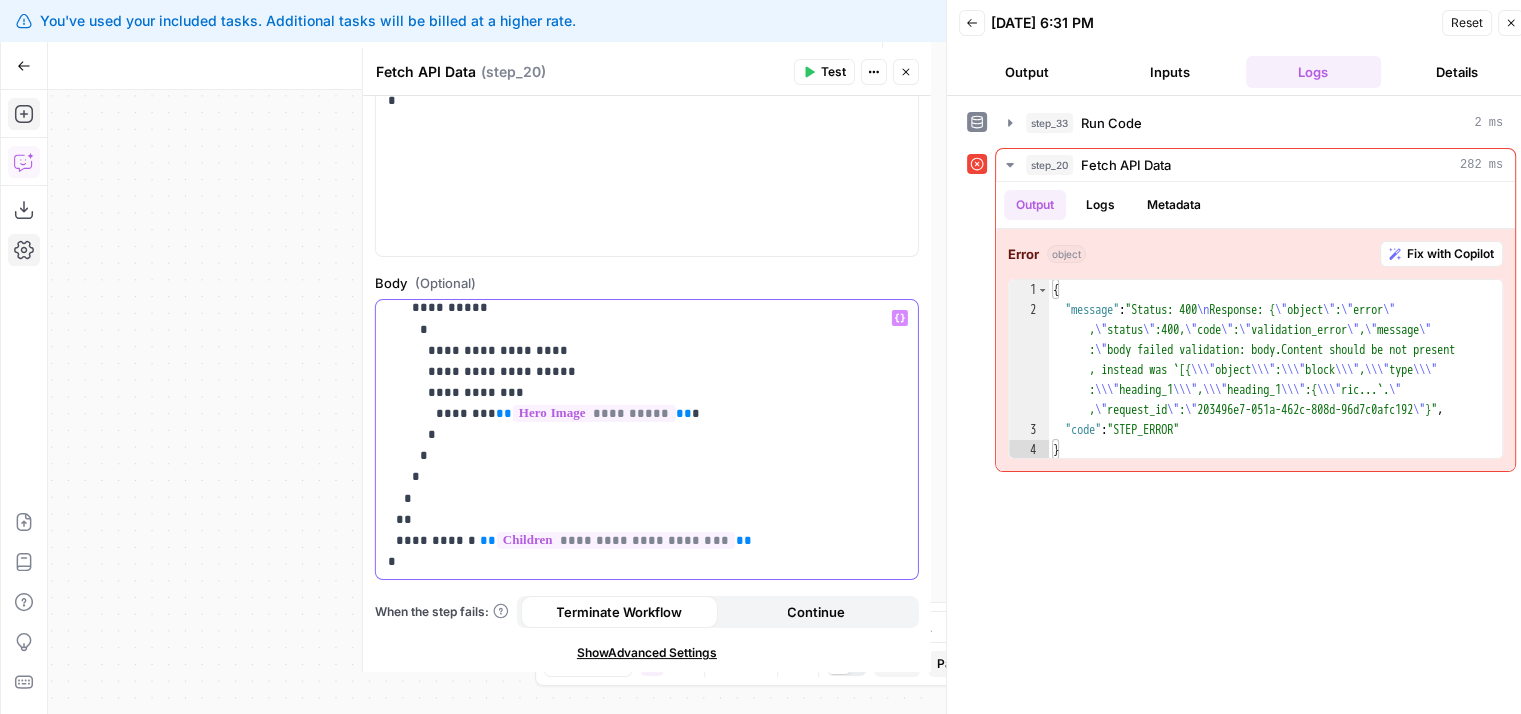 scroll, scrollTop: 975, scrollLeft: 0, axis: vertical 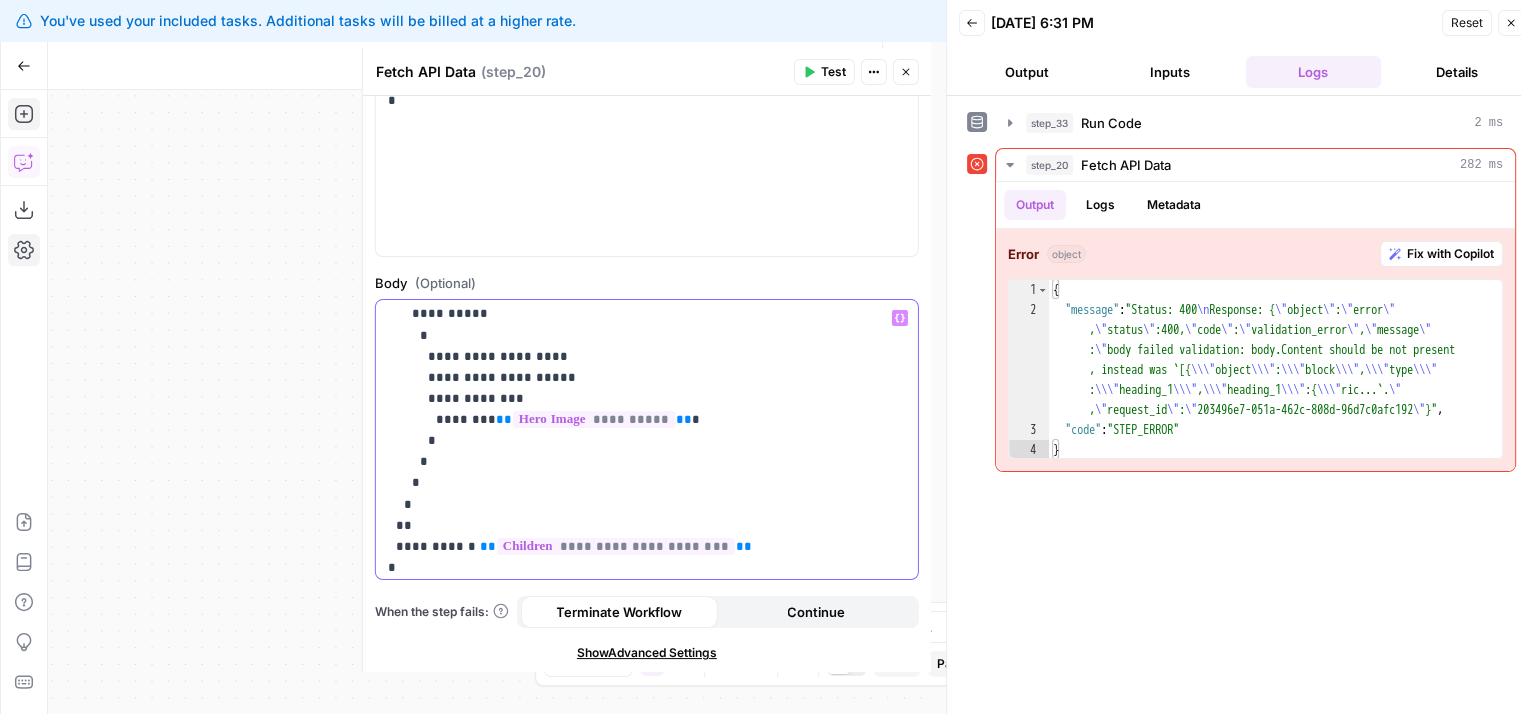 drag, startPoint x: 454, startPoint y: 485, endPoint x: 456, endPoint y: 465, distance: 20.09975 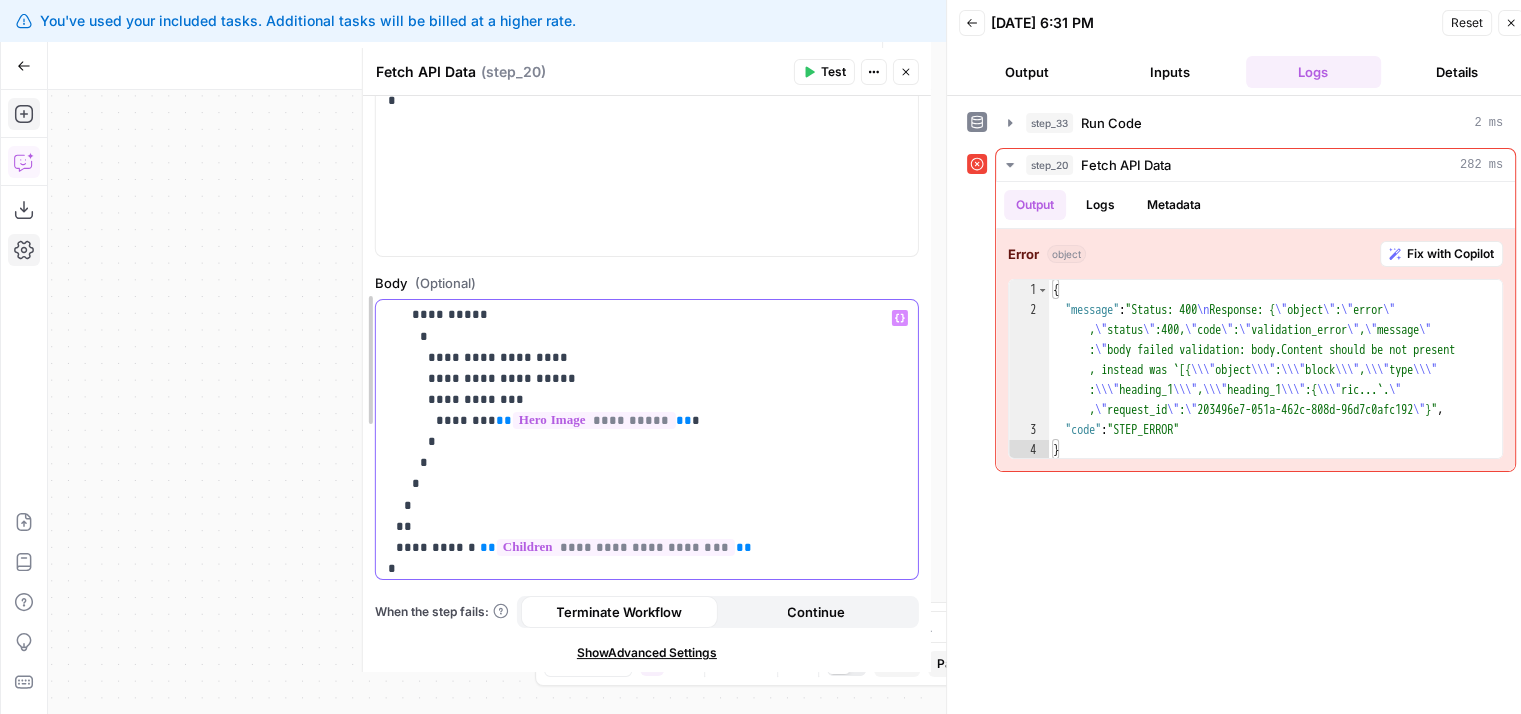 drag, startPoint x: 416, startPoint y: 528, endPoint x: 359, endPoint y: 523, distance: 57.21888 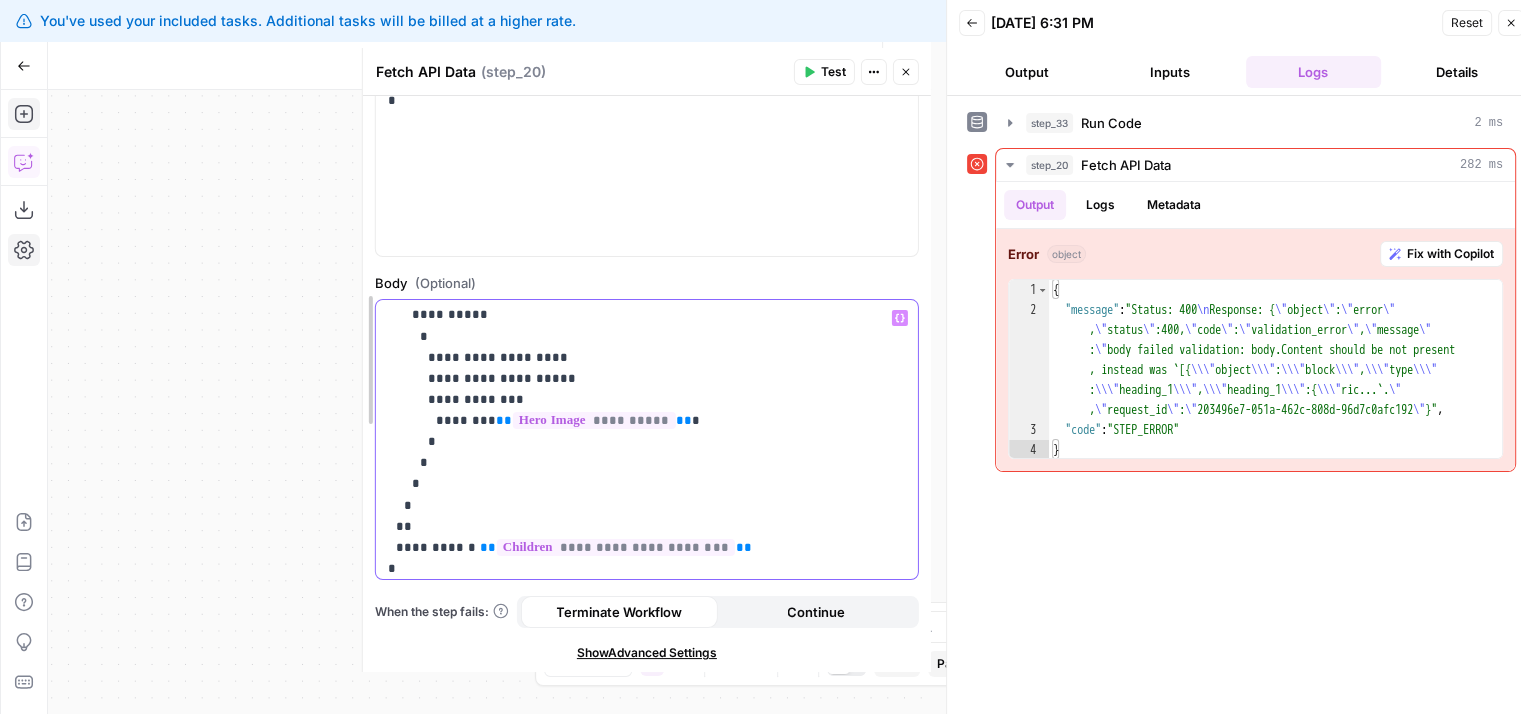 click on "**********" at bounding box center (646, 360) 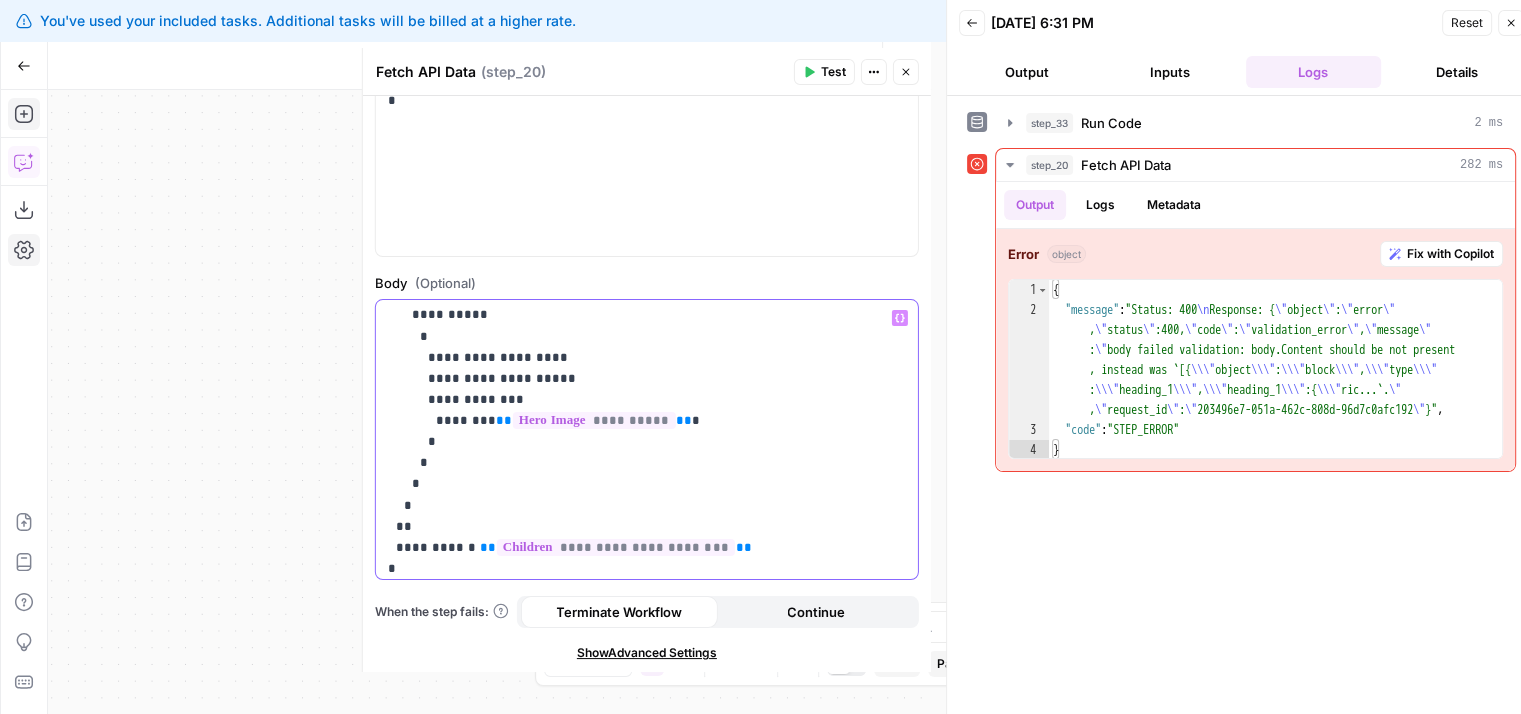 click on "**********" at bounding box center [632, -44] 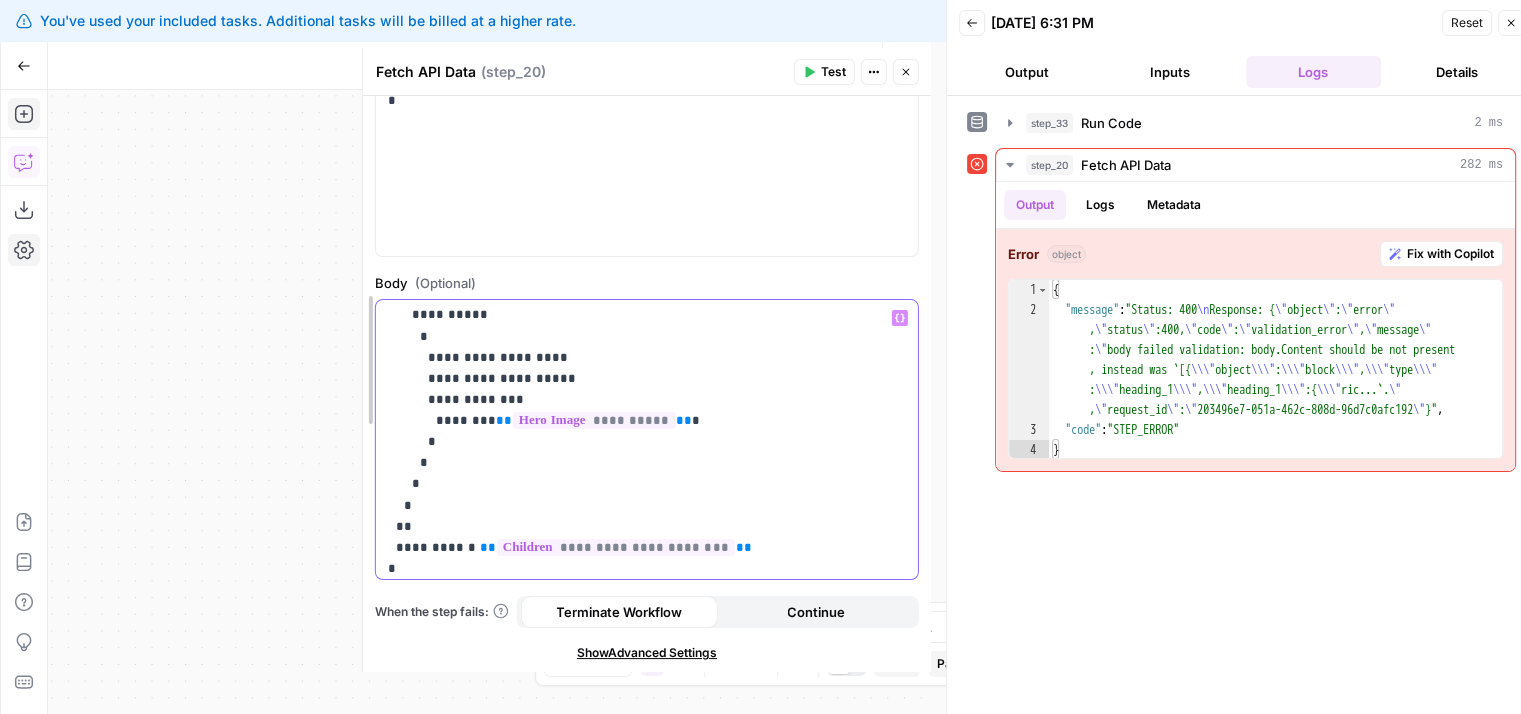 drag, startPoint x: 432, startPoint y: 526, endPoint x: 362, endPoint y: 530, distance: 70.11419 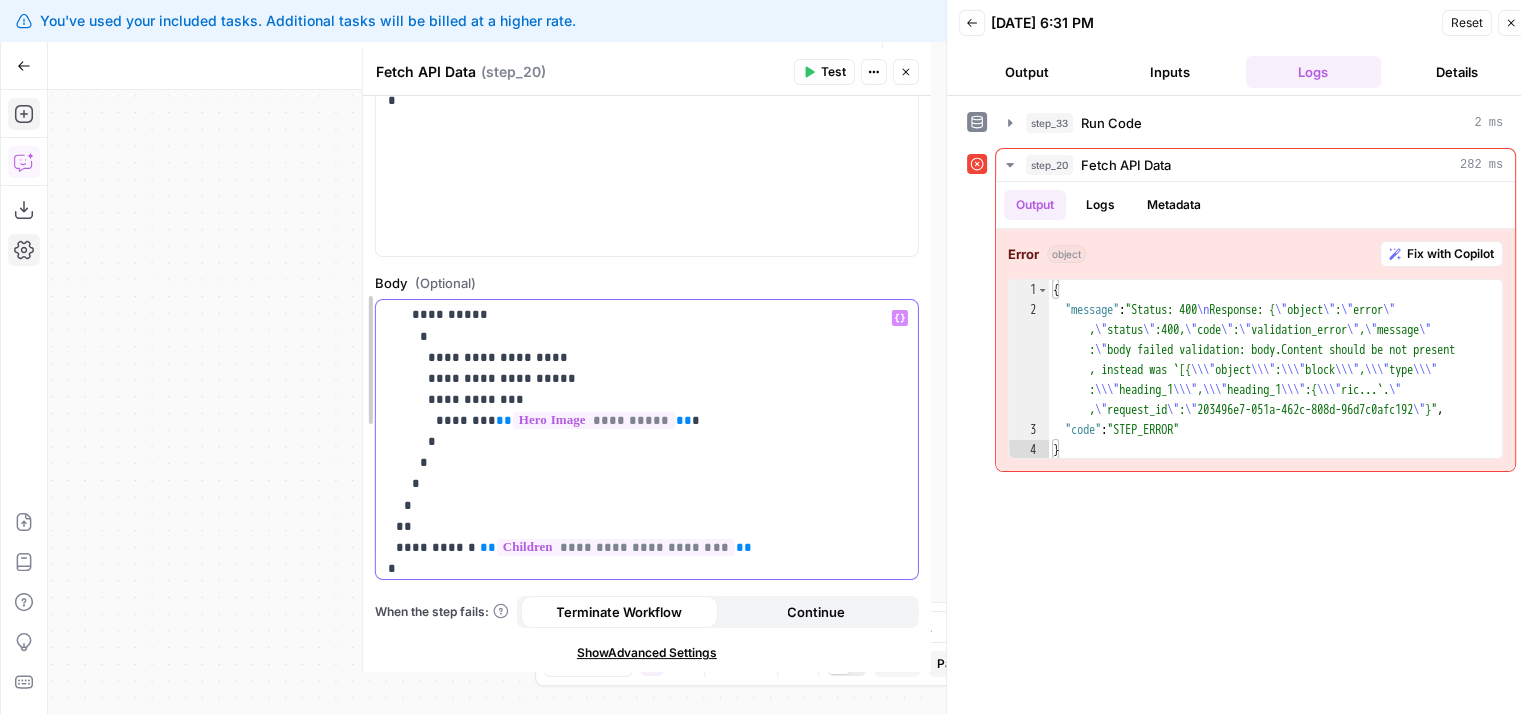 click on "**********" at bounding box center [646, 360] 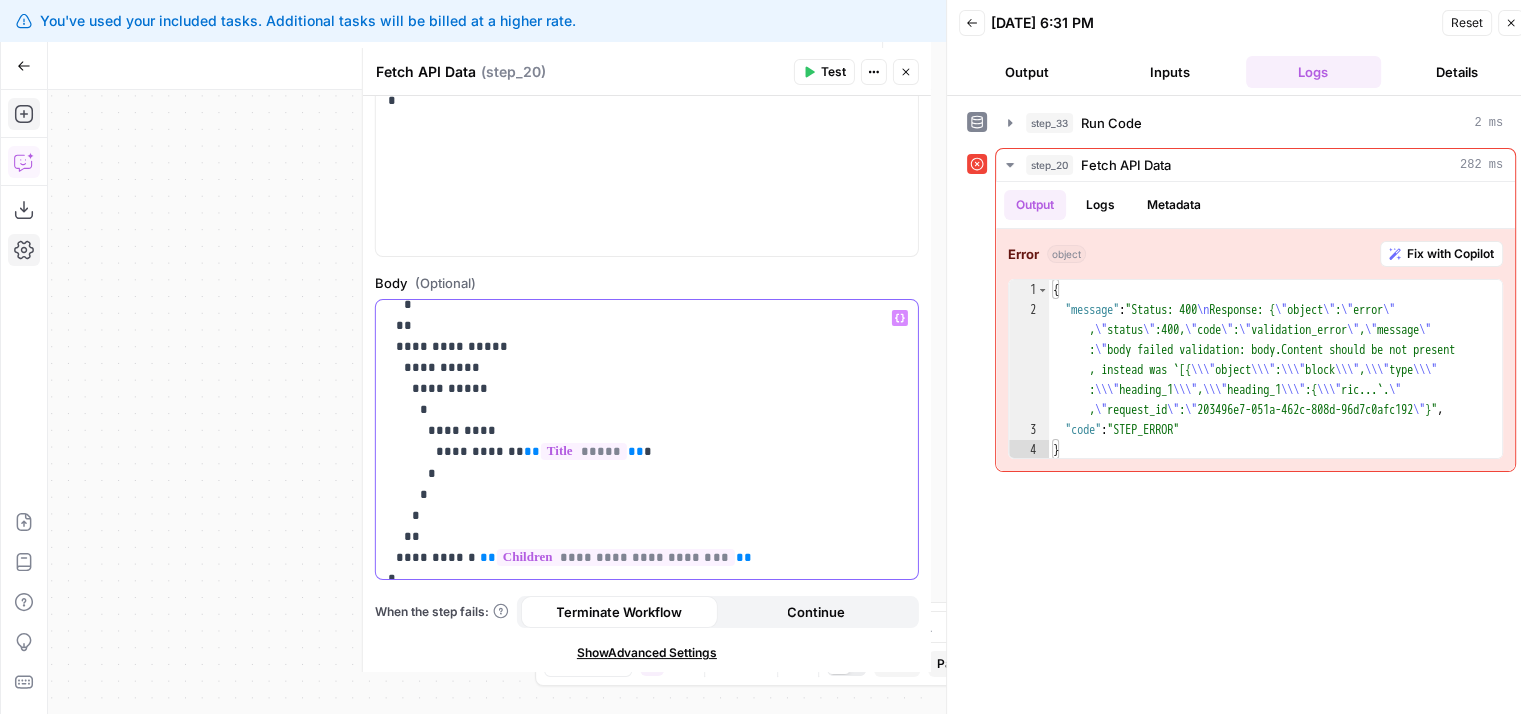 drag, startPoint x: 588, startPoint y: 461, endPoint x: 575, endPoint y: 545, distance: 85 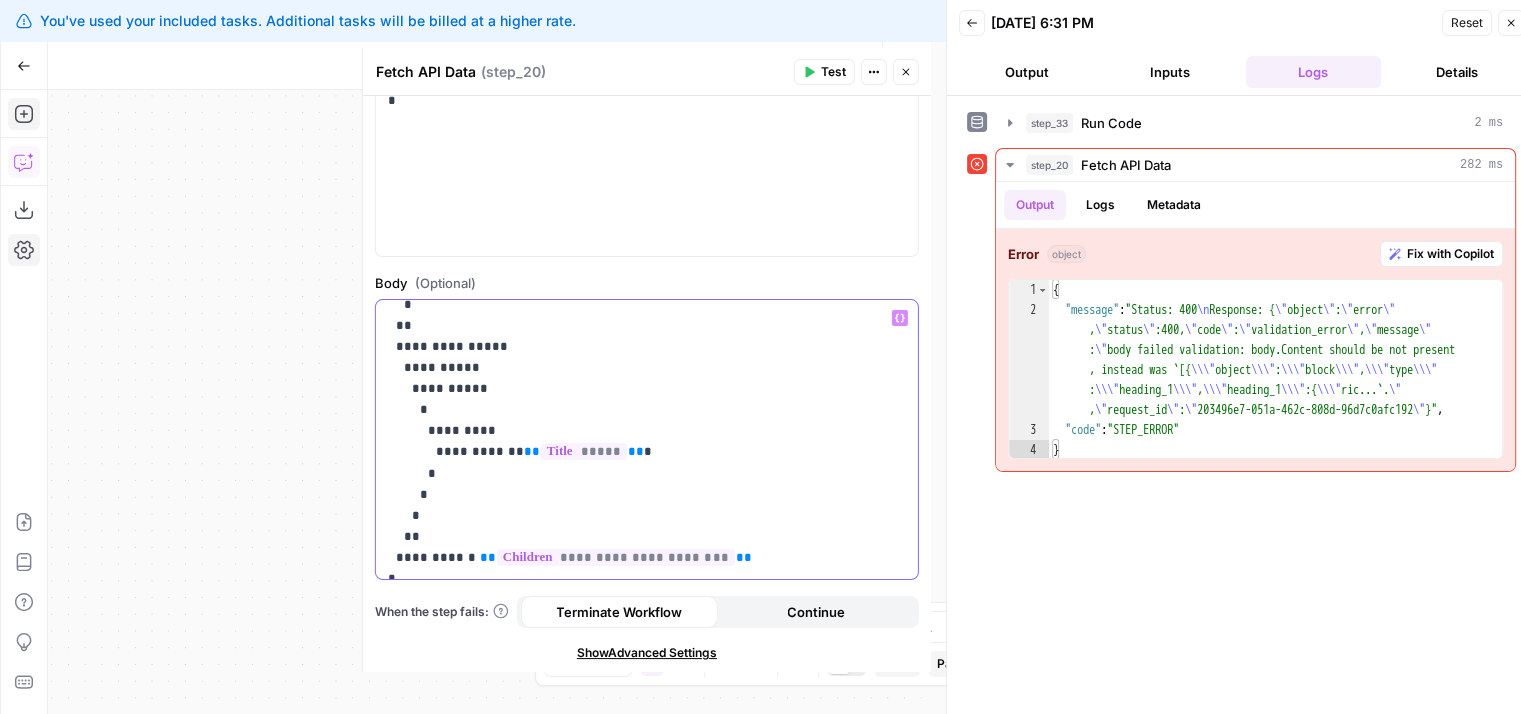 scroll, scrollTop: 1194, scrollLeft: 0, axis: vertical 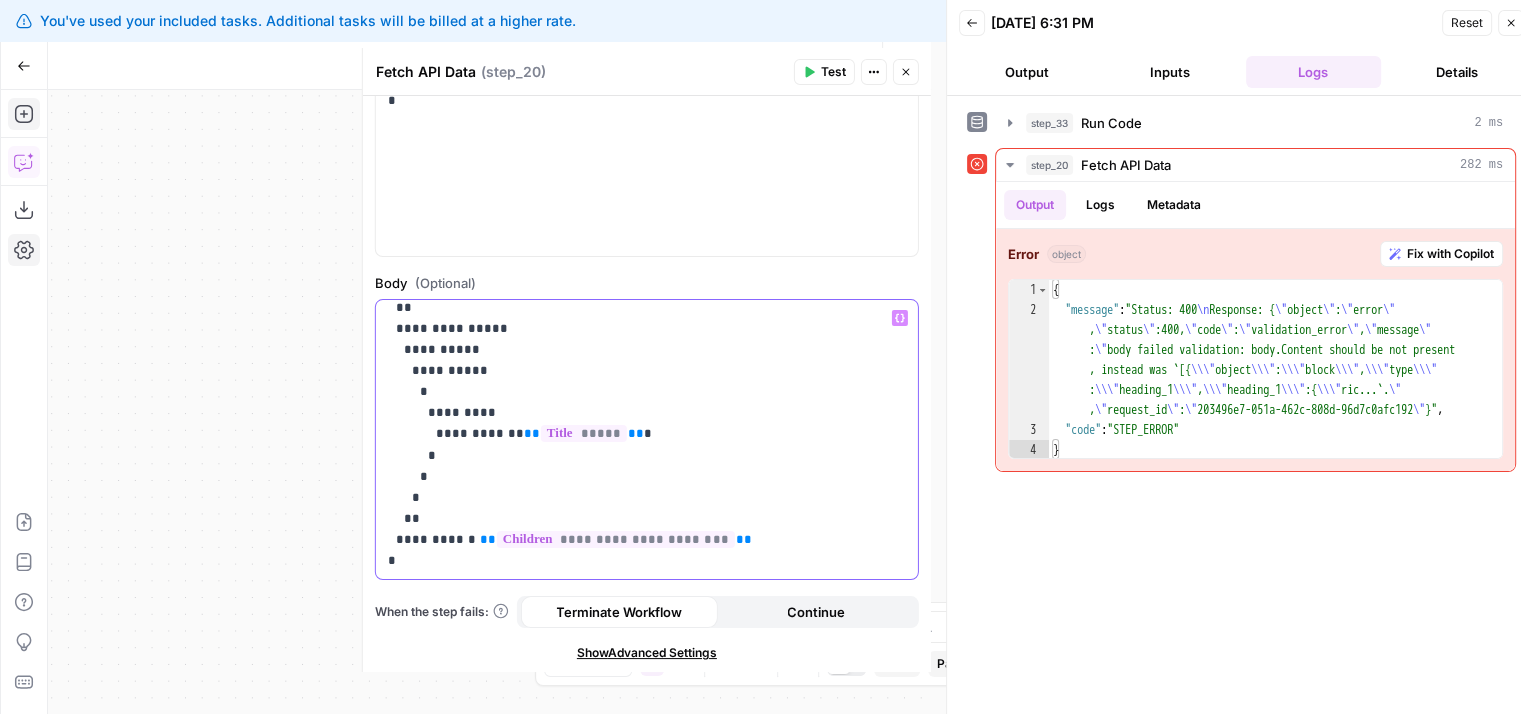 click on "**********" at bounding box center (632, -157) 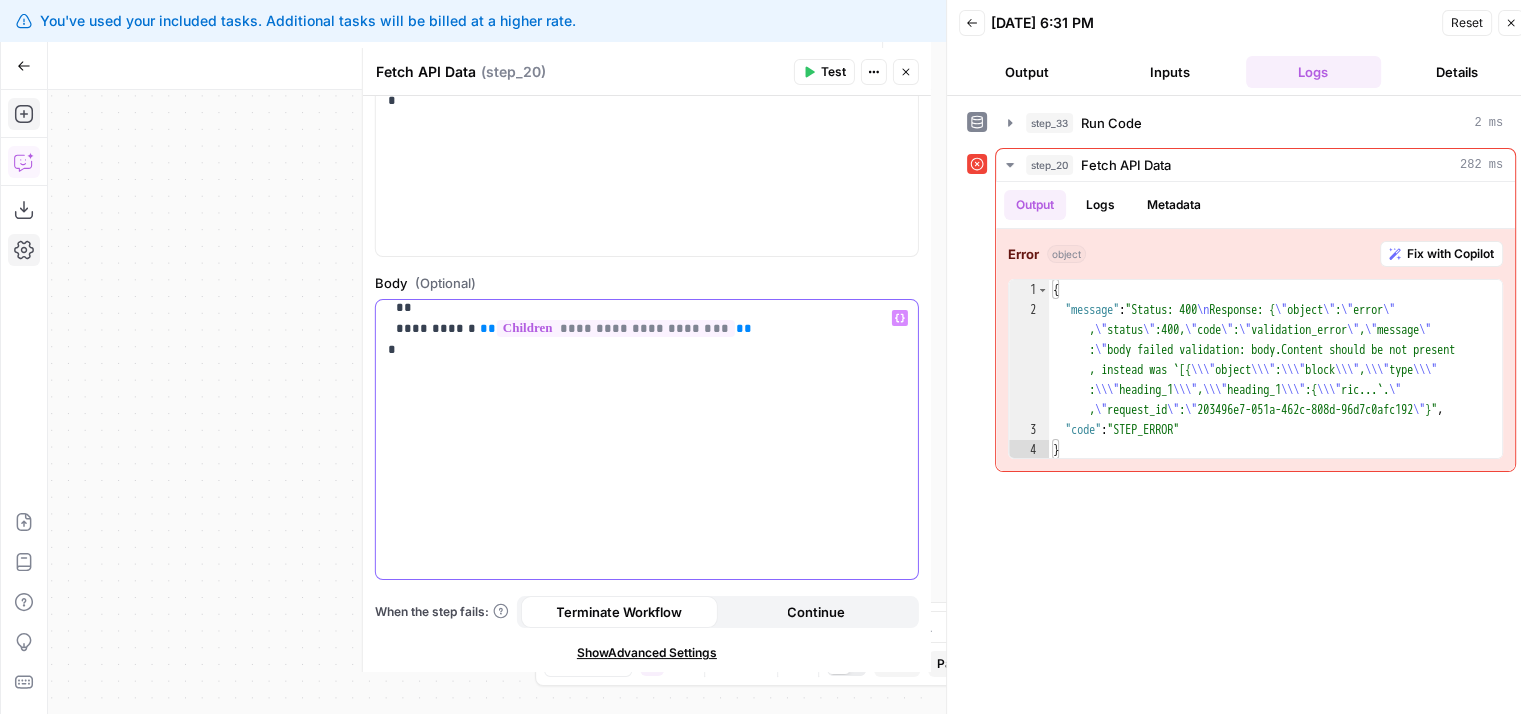 scroll, scrollTop: 983, scrollLeft: 0, axis: vertical 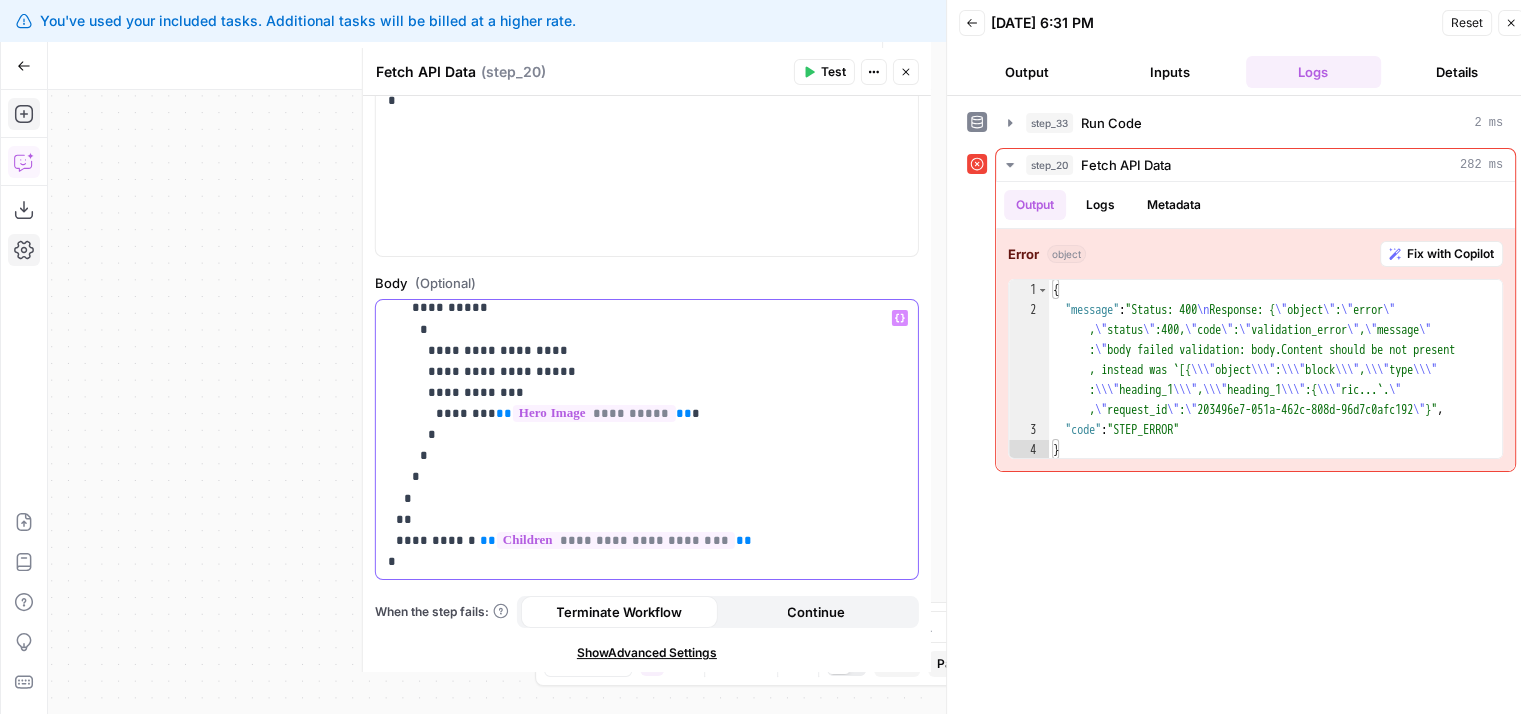 click on "**********" at bounding box center [632, -51] 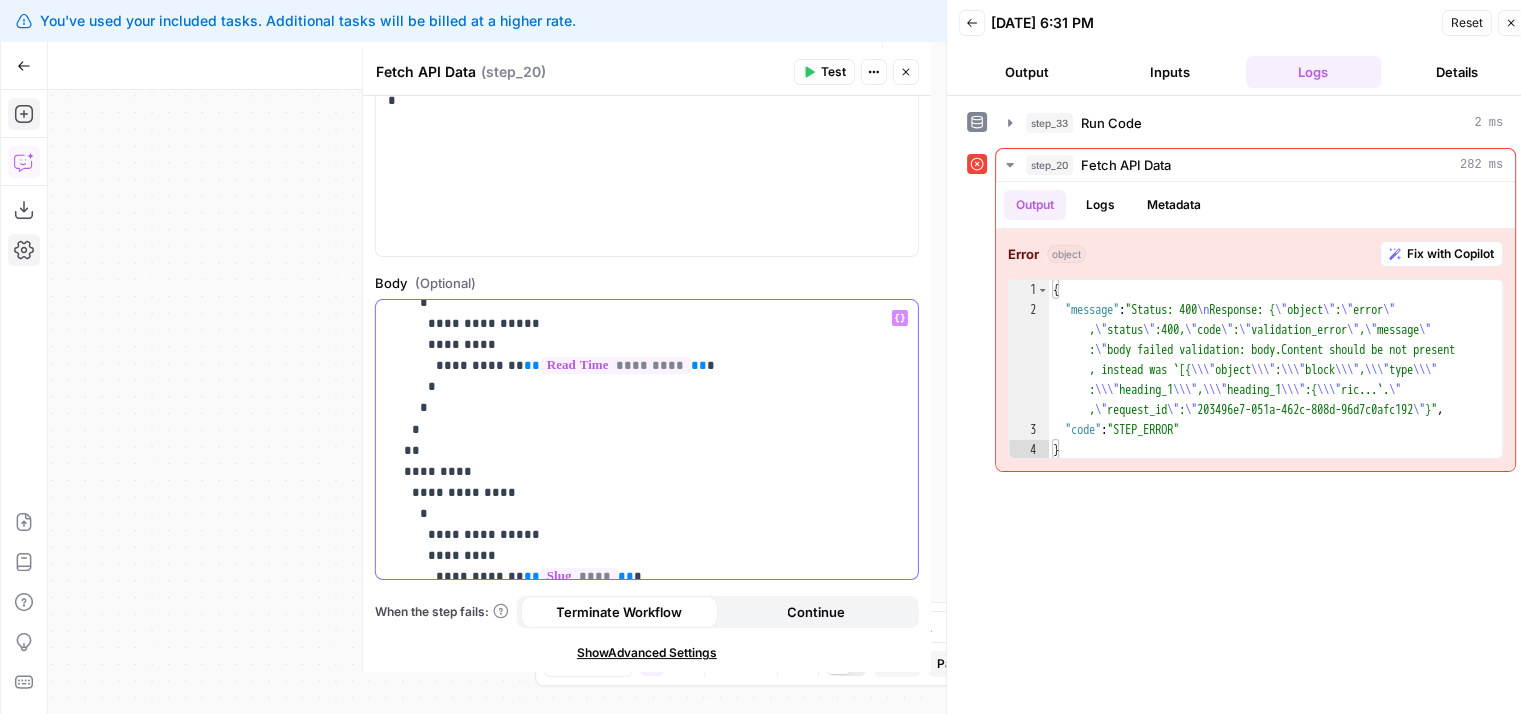 scroll, scrollTop: 0, scrollLeft: 0, axis: both 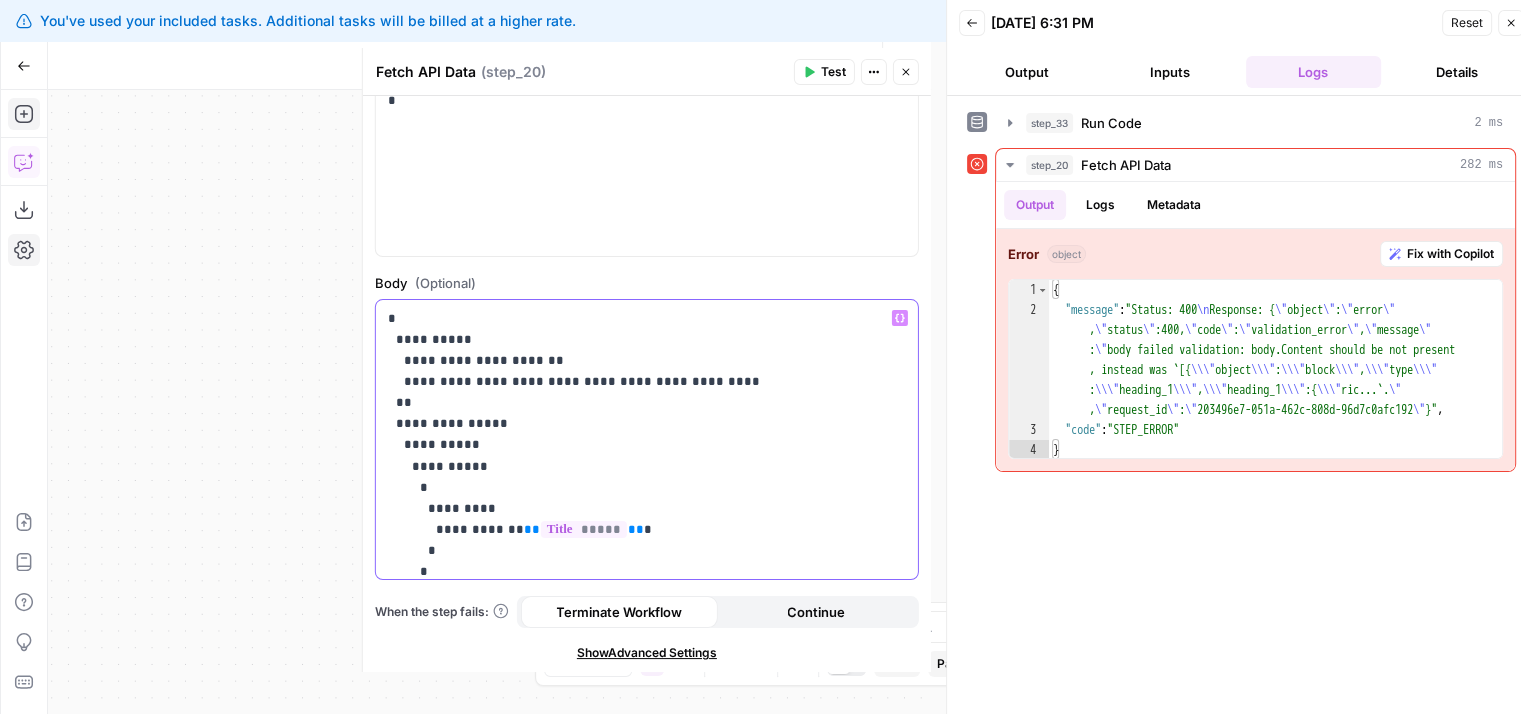 drag, startPoint x: 787, startPoint y: 483, endPoint x: 804, endPoint y: 281, distance: 202.71408 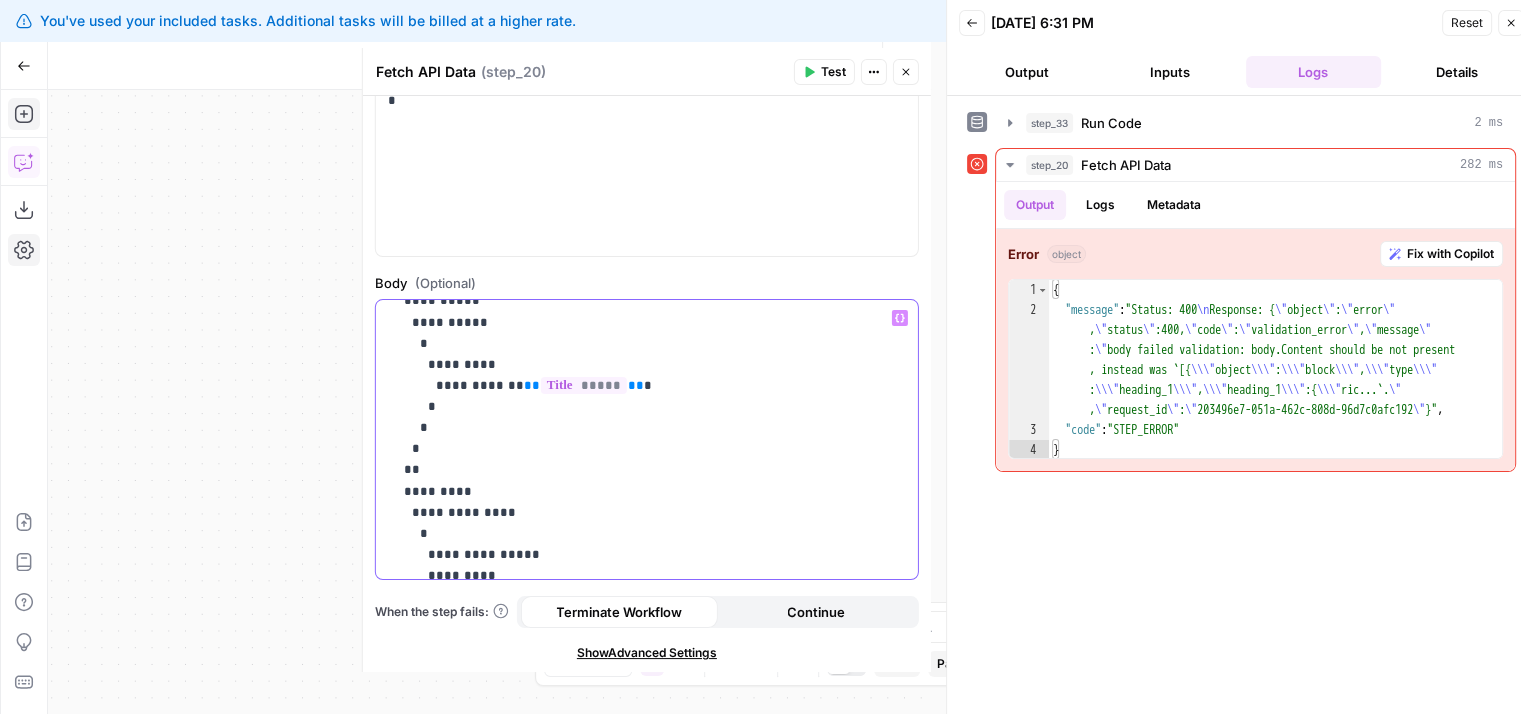 drag, startPoint x: 679, startPoint y: 402, endPoint x: 664, endPoint y: 488, distance: 87.29834 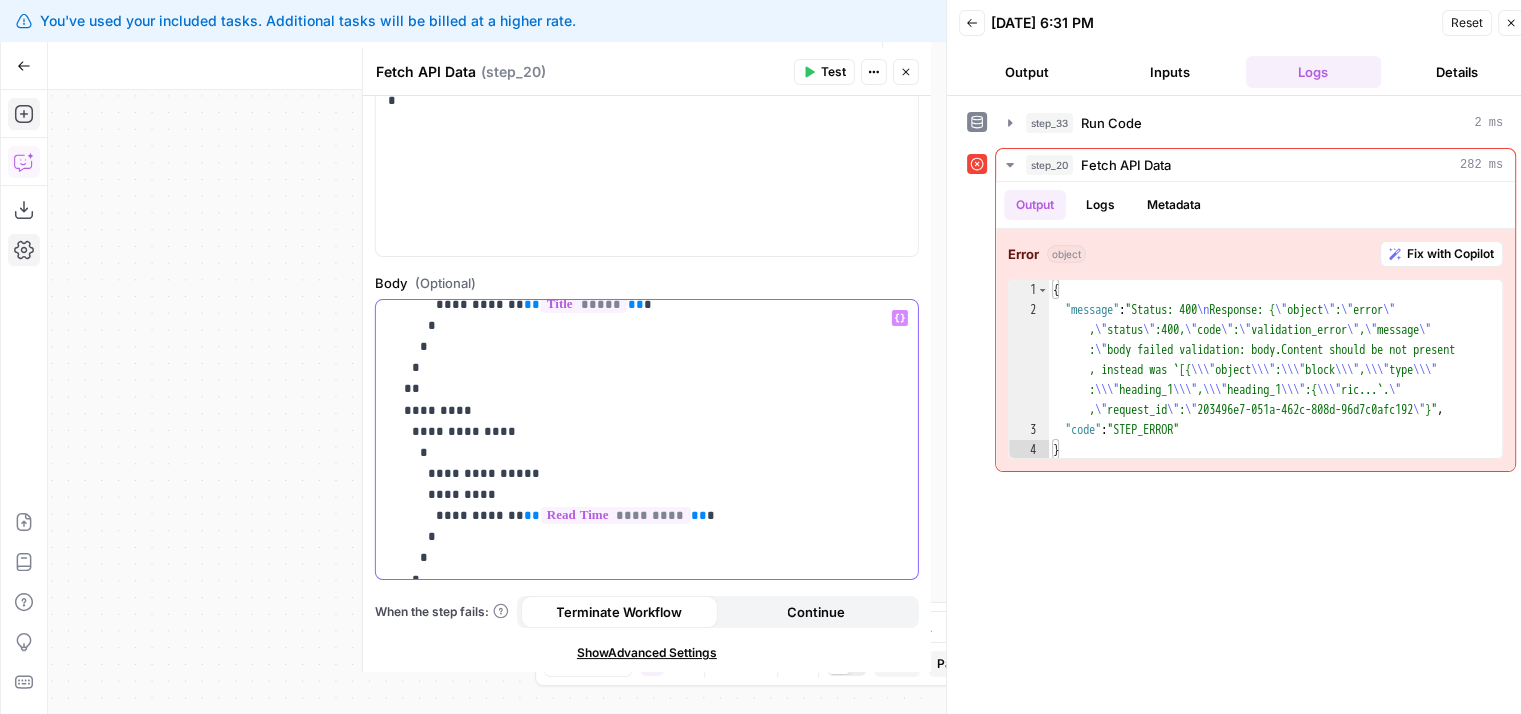 scroll, scrollTop: 251, scrollLeft: 0, axis: vertical 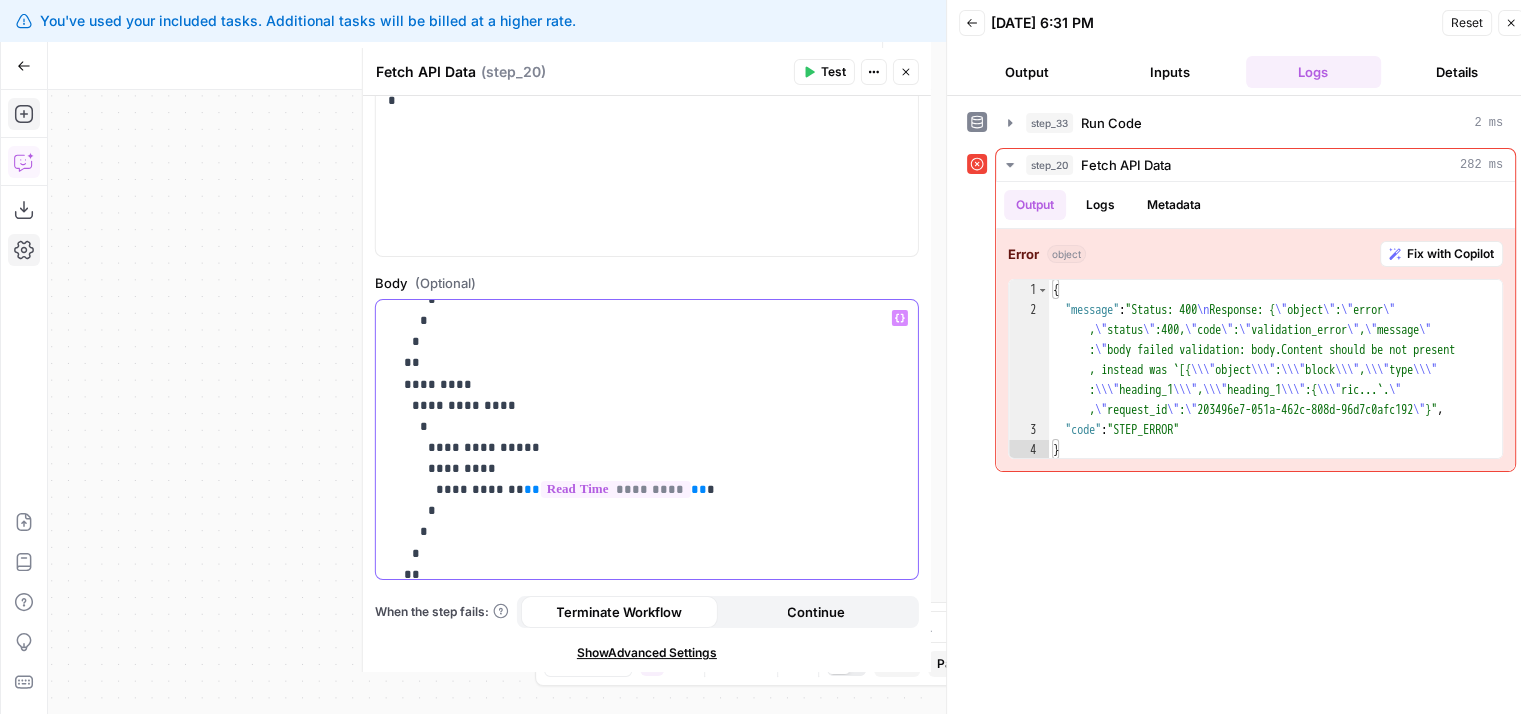drag, startPoint x: 684, startPoint y: 437, endPoint x: 687, endPoint y: 475, distance: 38.118237 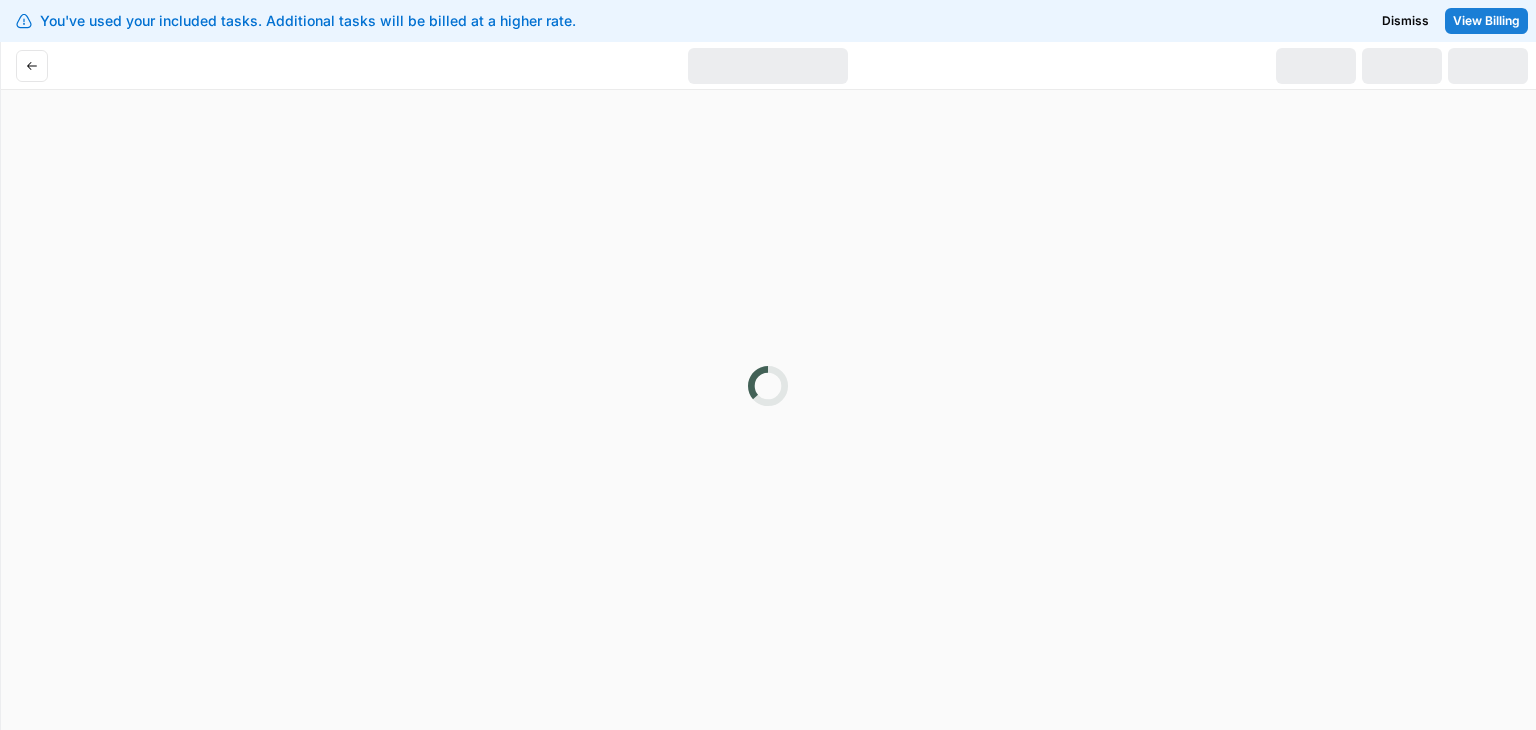 scroll, scrollTop: 0, scrollLeft: 0, axis: both 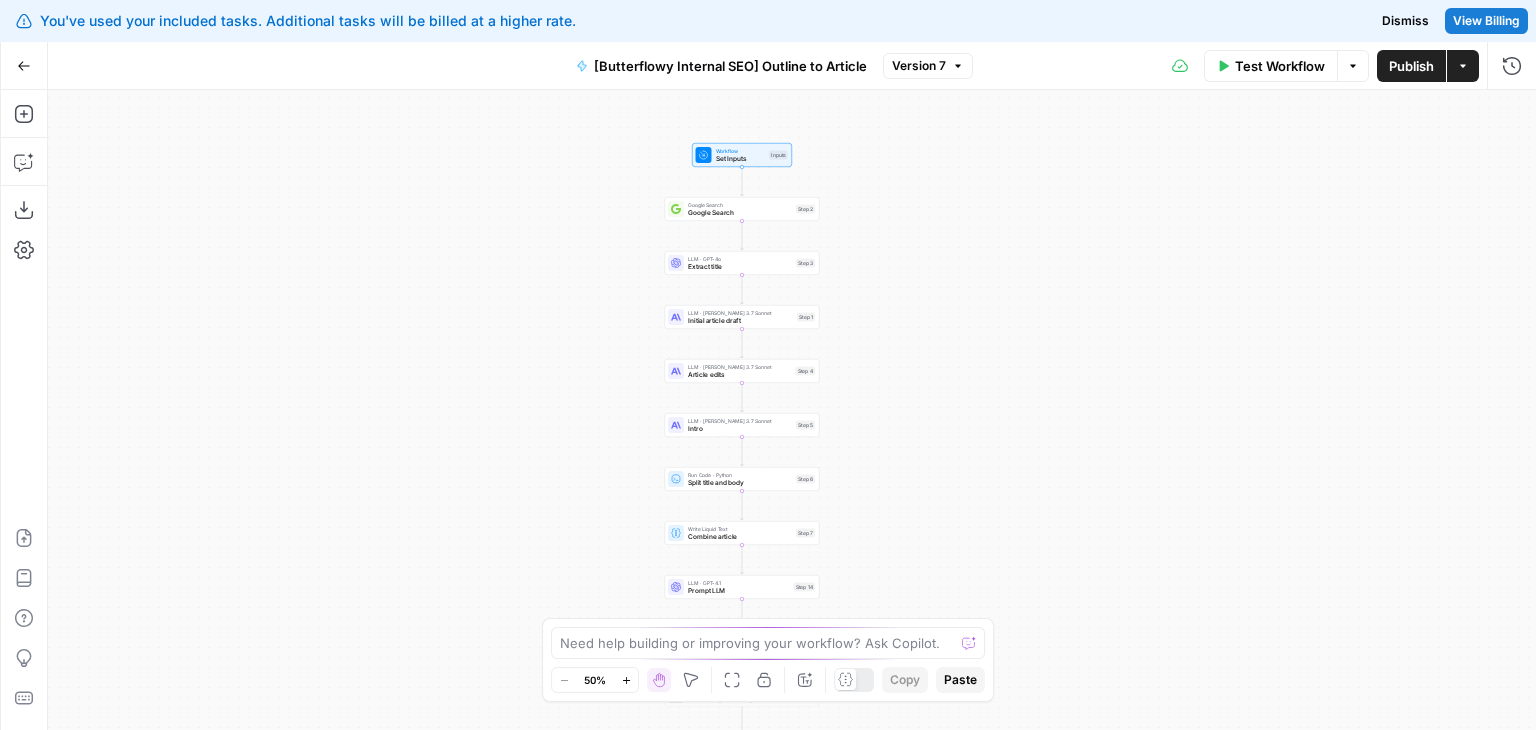drag, startPoint x: 464, startPoint y: 330, endPoint x: 348, endPoint y: 448, distance: 165.46902 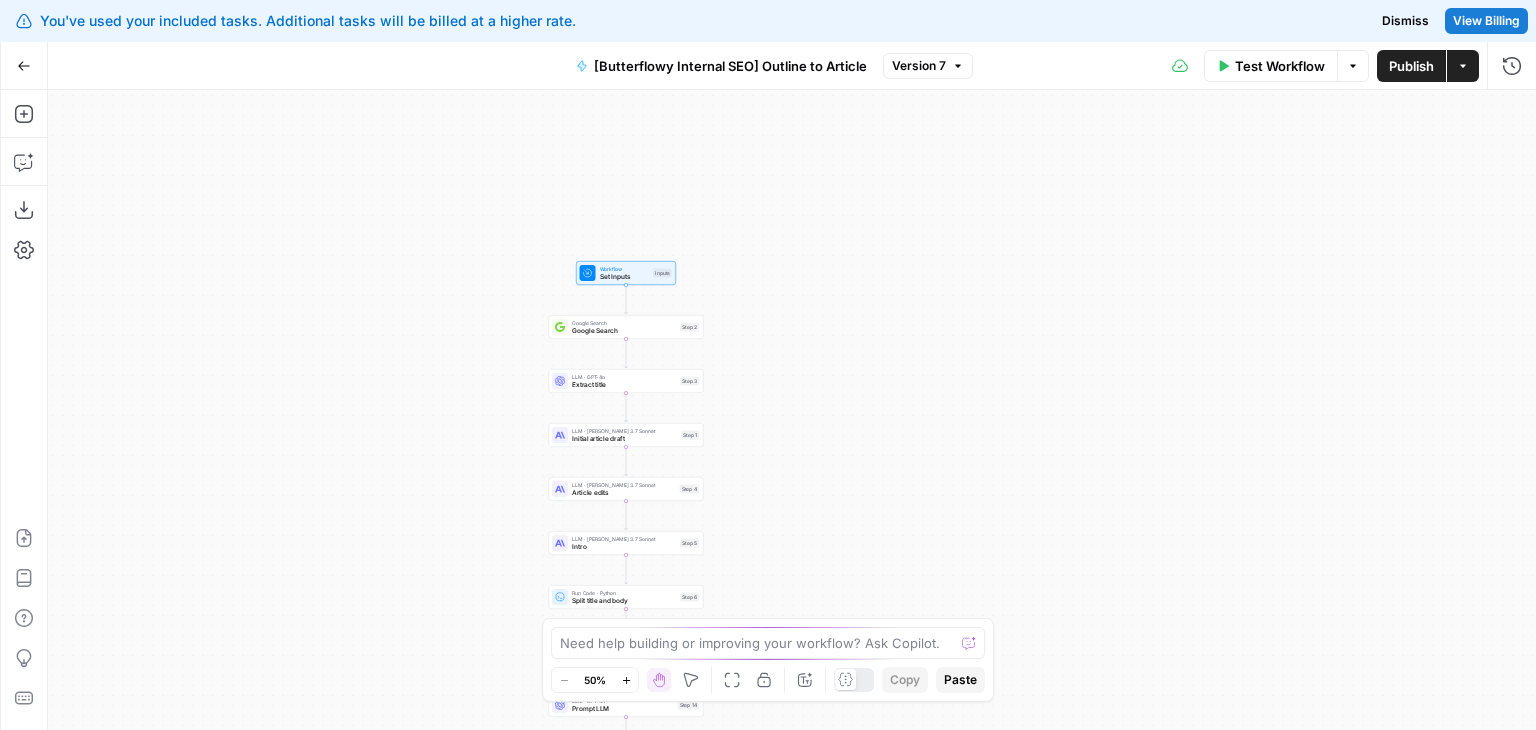 drag, startPoint x: 391, startPoint y: 394, endPoint x: 411, endPoint y: 319, distance: 77.62087 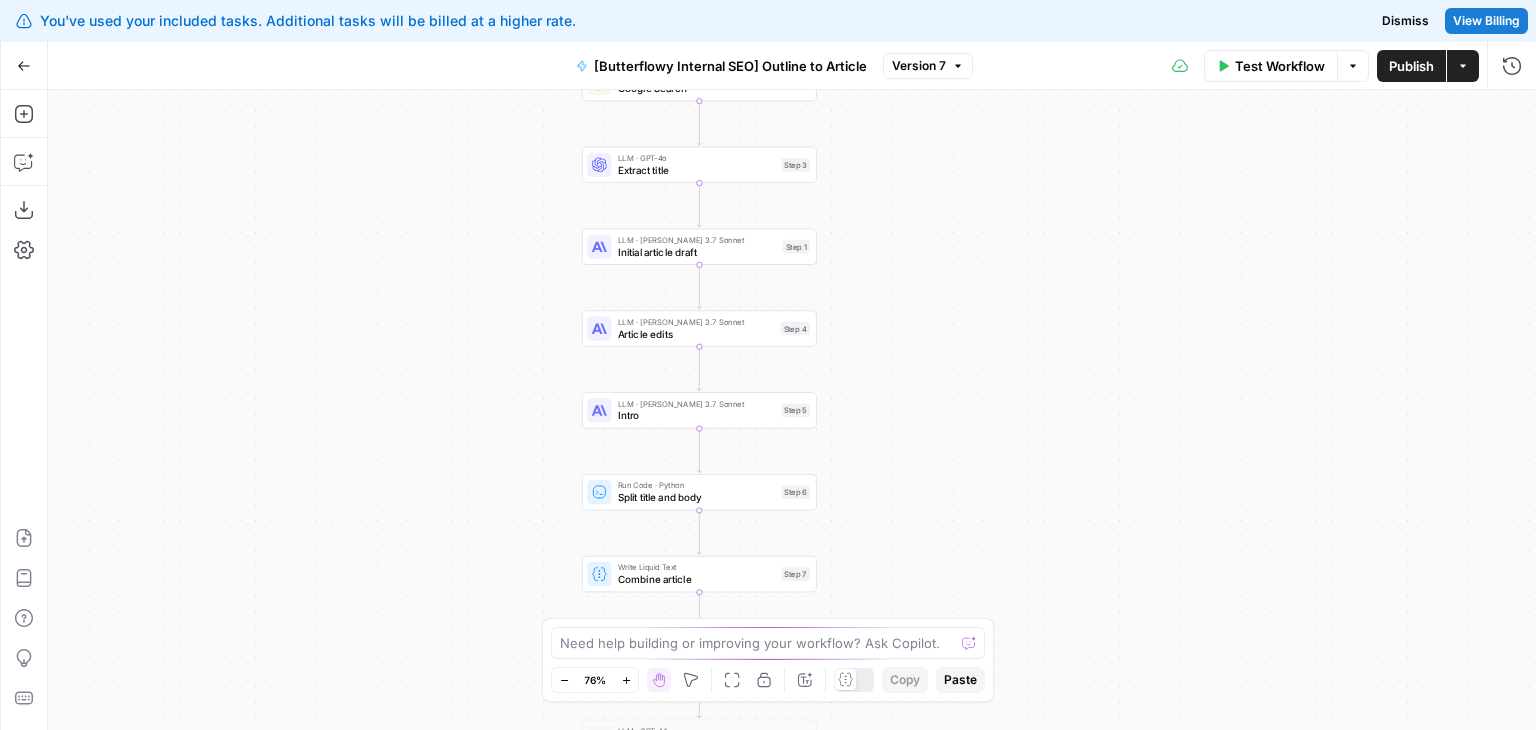 drag, startPoint x: 434, startPoint y: 351, endPoint x: 556, endPoint y: 369, distance: 123.32072 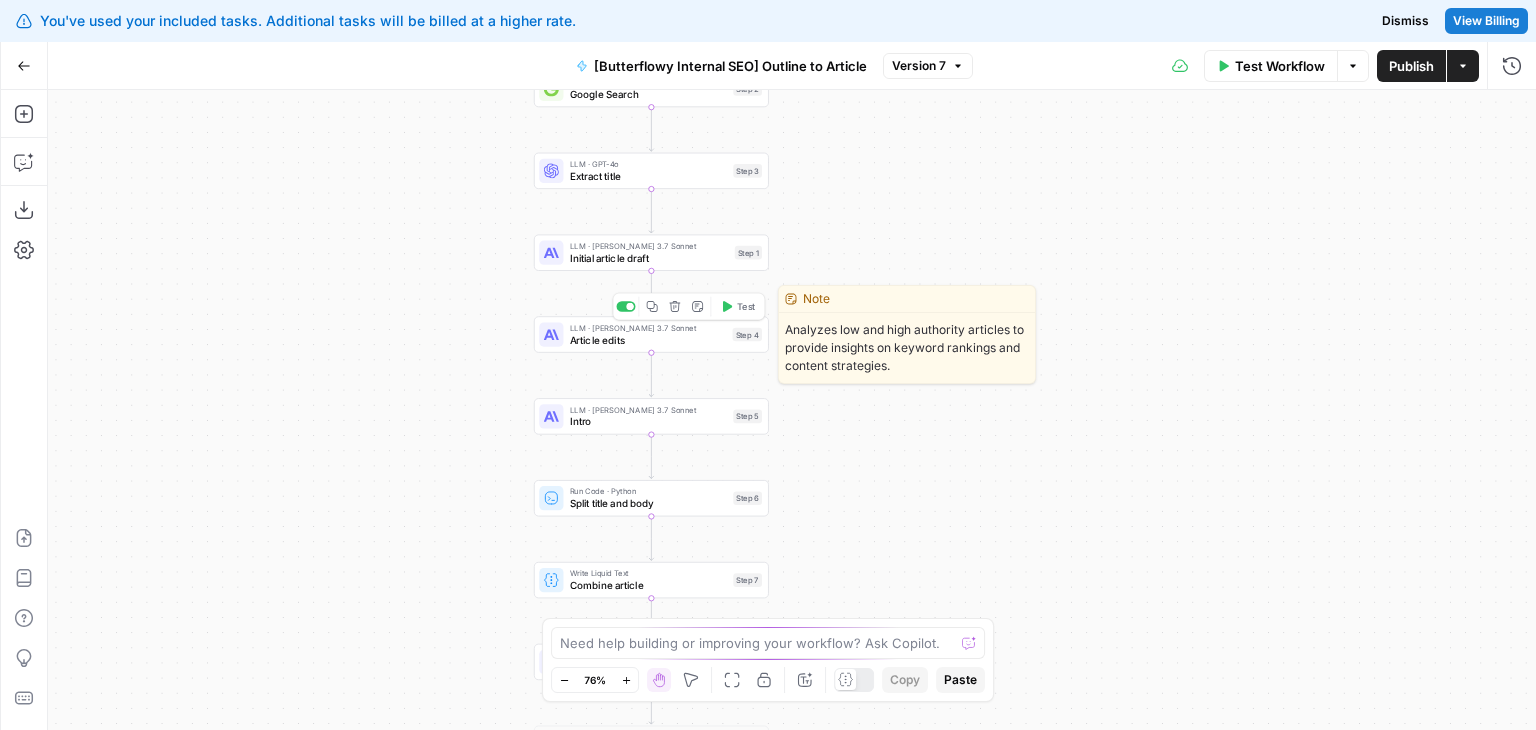 click on "Article edits" at bounding box center [648, 339] 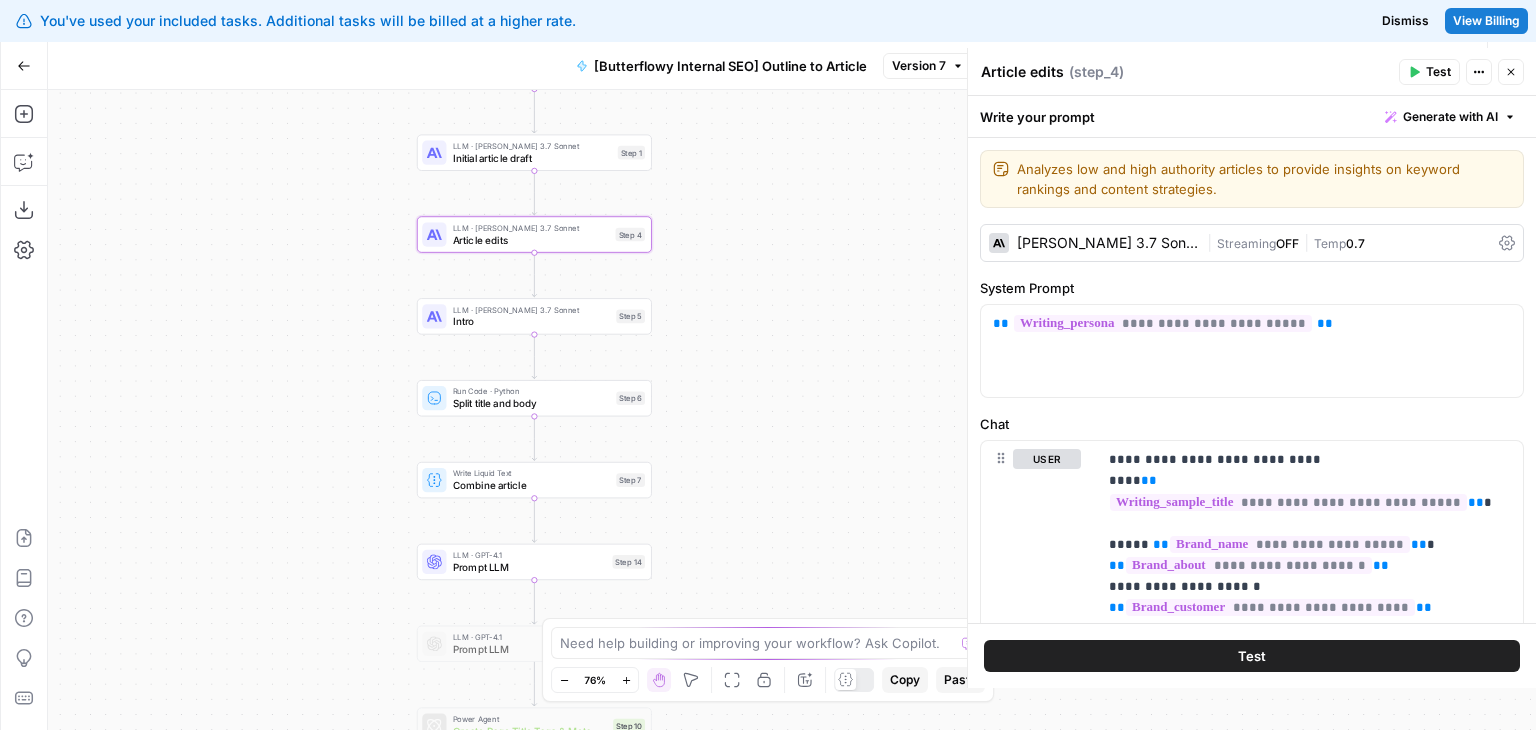 drag, startPoint x: 464, startPoint y: 394, endPoint x: 347, endPoint y: 294, distance: 153.91231 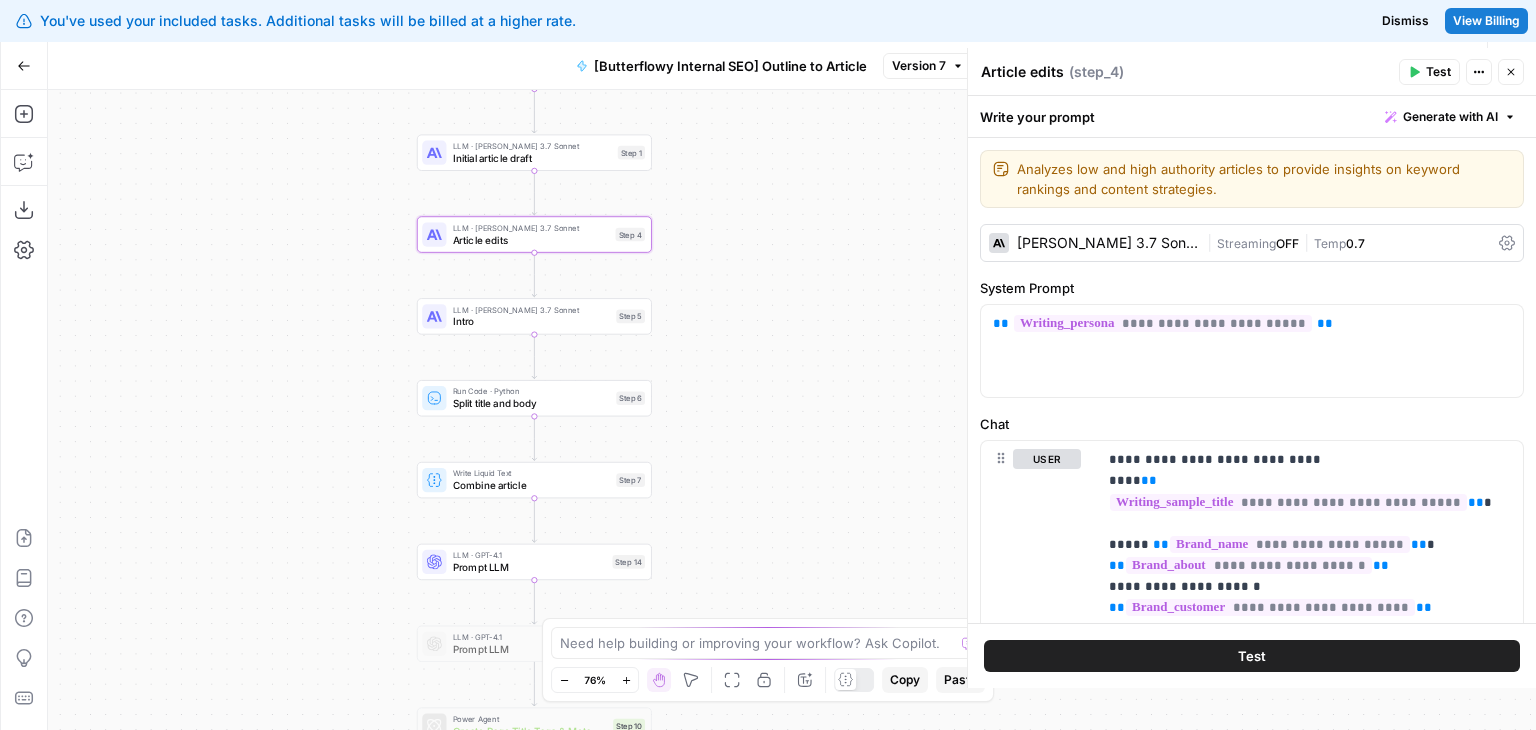 click on "Workflow Set Inputs Inputs Google Search Google Search Step 2 LLM · GPT-4o Extract title Step 3 LLM · [PERSON_NAME] 3.7 Sonnet Initial article draft Step 1 LLM · [PERSON_NAME] 3.7 Sonnet Article edits Step 4 LLM · [PERSON_NAME] 3.7 Sonnet Intro Step 5 Run Code · Python Split title and body Step 6 Write Liquid Text Combine article Step 7 LLM · GPT-4.1 Prompt LLM Step 14 LLM · GPT-4.1 Prompt LLM Step 12 Power Agent Create Page Title Tags & Meta Descriptions Step 10 Format JSON Format JSON Step 13 End Output" at bounding box center (792, 410) 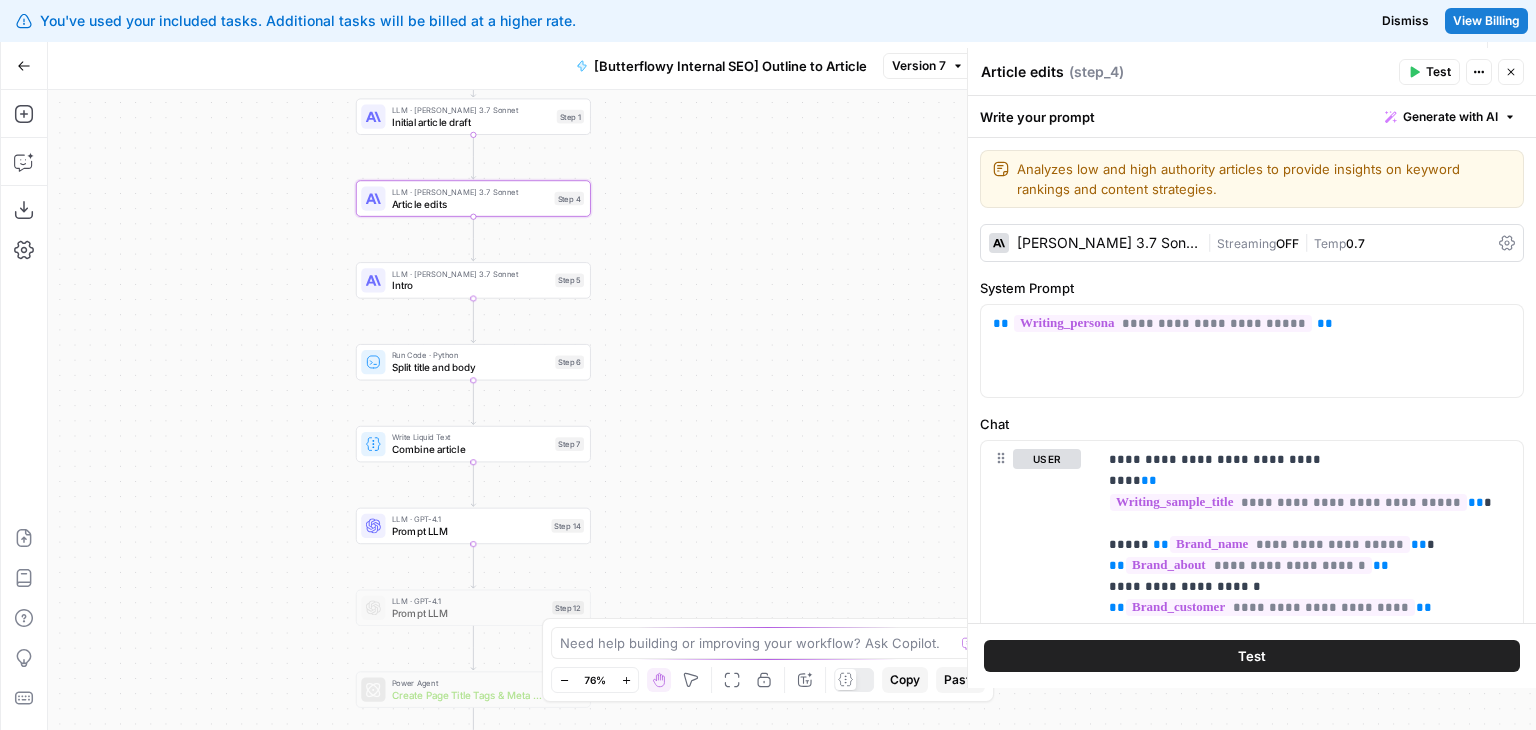 drag, startPoint x: 230, startPoint y: 251, endPoint x: 384, endPoint y: 242, distance: 154.26276 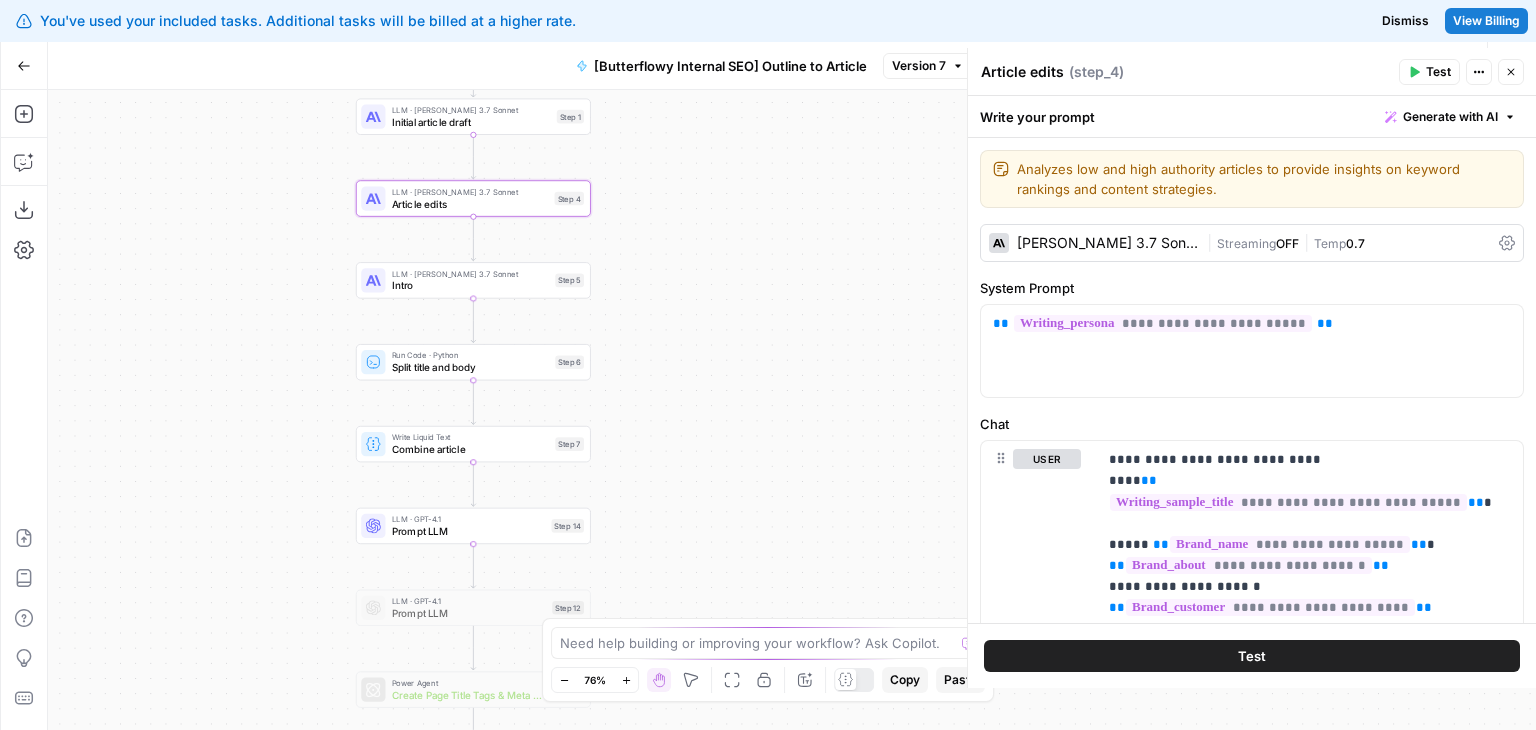 click on "Workflow Set Inputs Inputs Google Search Google Search Step 2 LLM · GPT-4o Extract title Step 3 LLM · [PERSON_NAME] 3.7 Sonnet Initial article draft Step 1 LLM · [PERSON_NAME] 3.7 Sonnet Article edits Step 4 LLM · [PERSON_NAME] 3.7 Sonnet Intro Step 5 Copy step Delete step Edit Note Test Run Code · Python Split title and body Step 6 Write Liquid Text Combine article Step 7 LLM · GPT-4.1 Prompt LLM Step 14 LLM · GPT-4.1 Prompt LLM Step 12 Power Agent Create Page Title Tags & Meta Descriptions Step 10 Format JSON Format JSON Step 13 End Output" at bounding box center [792, 410] 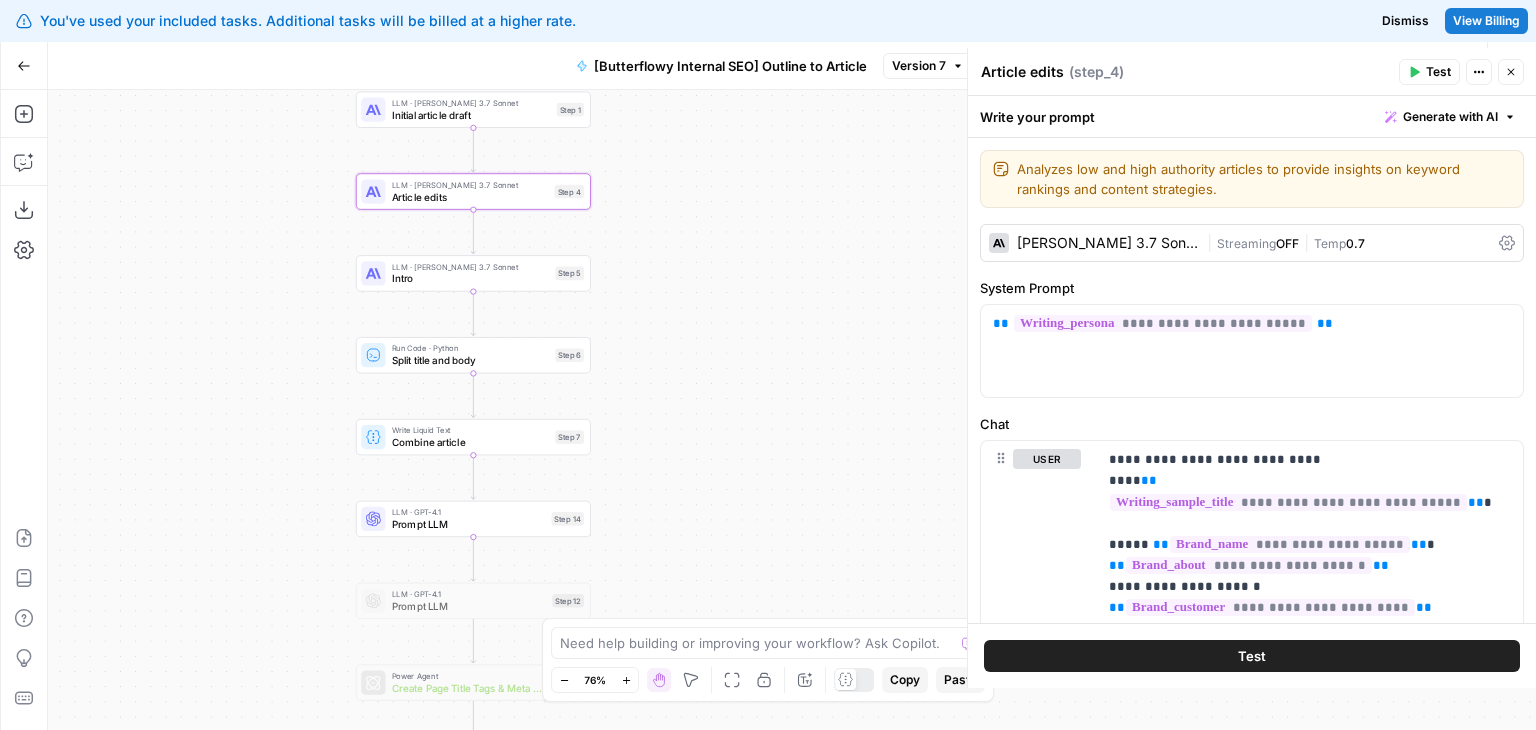 scroll, scrollTop: 228, scrollLeft: 0, axis: vertical 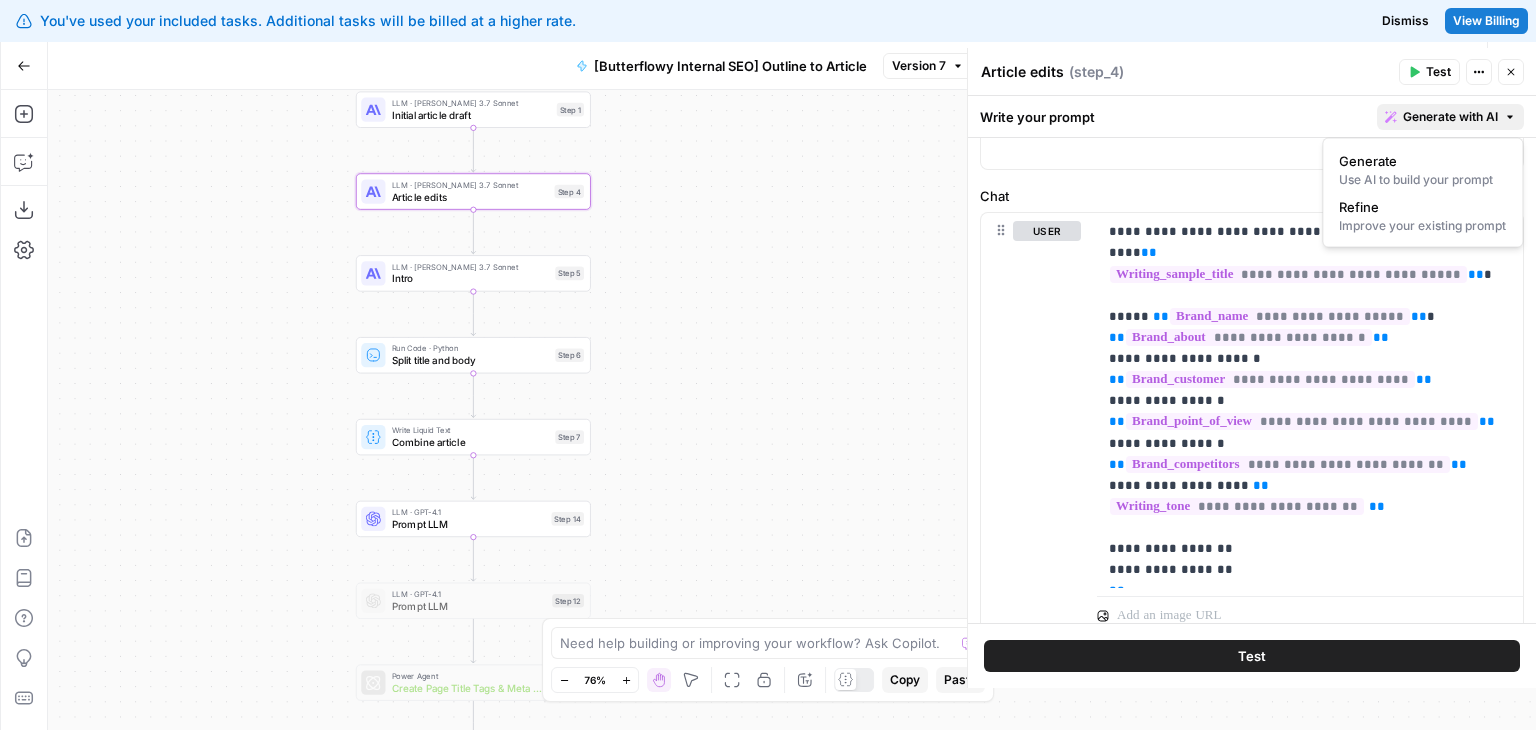 click on "Generate with AI" at bounding box center (1450, 117) 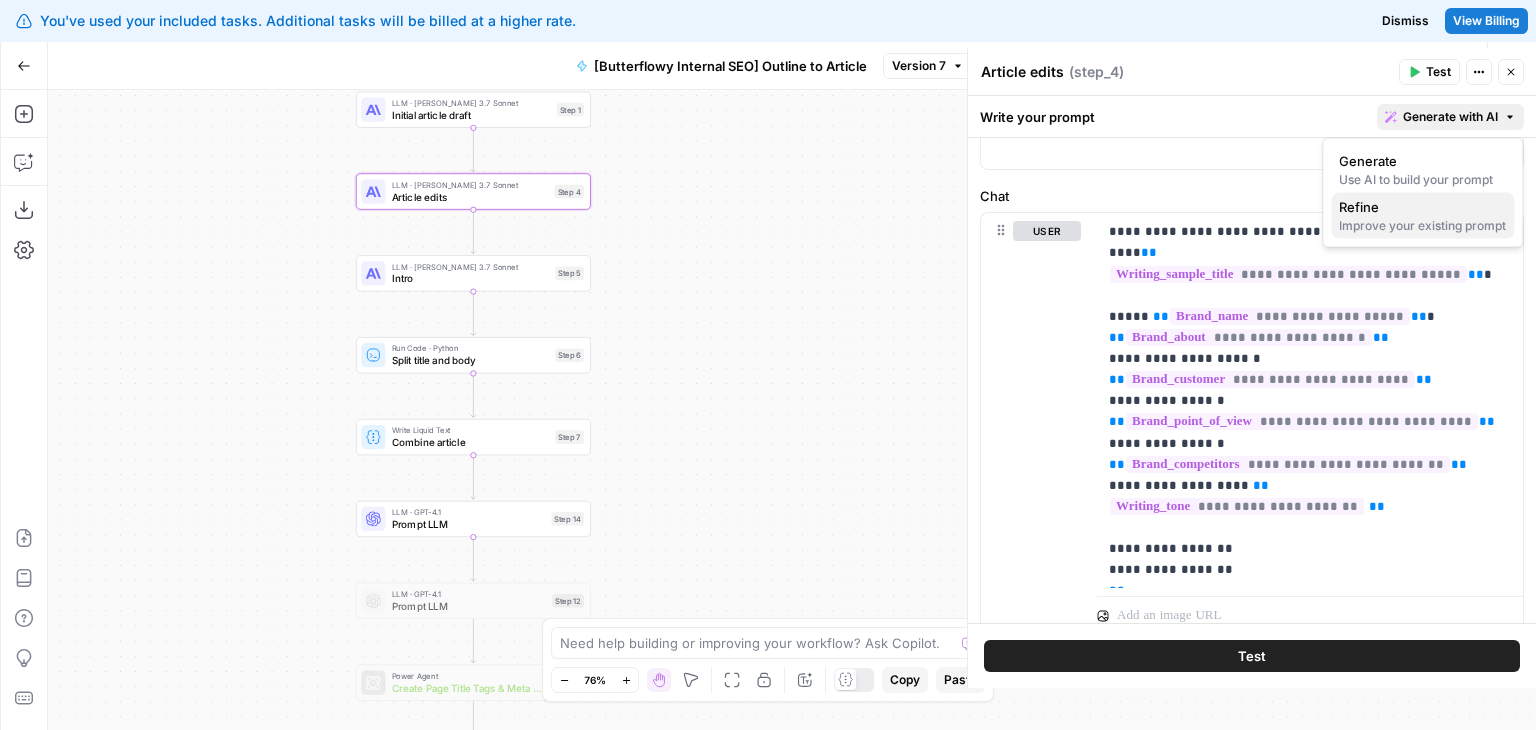 click on "Refine" at bounding box center (1359, 207) 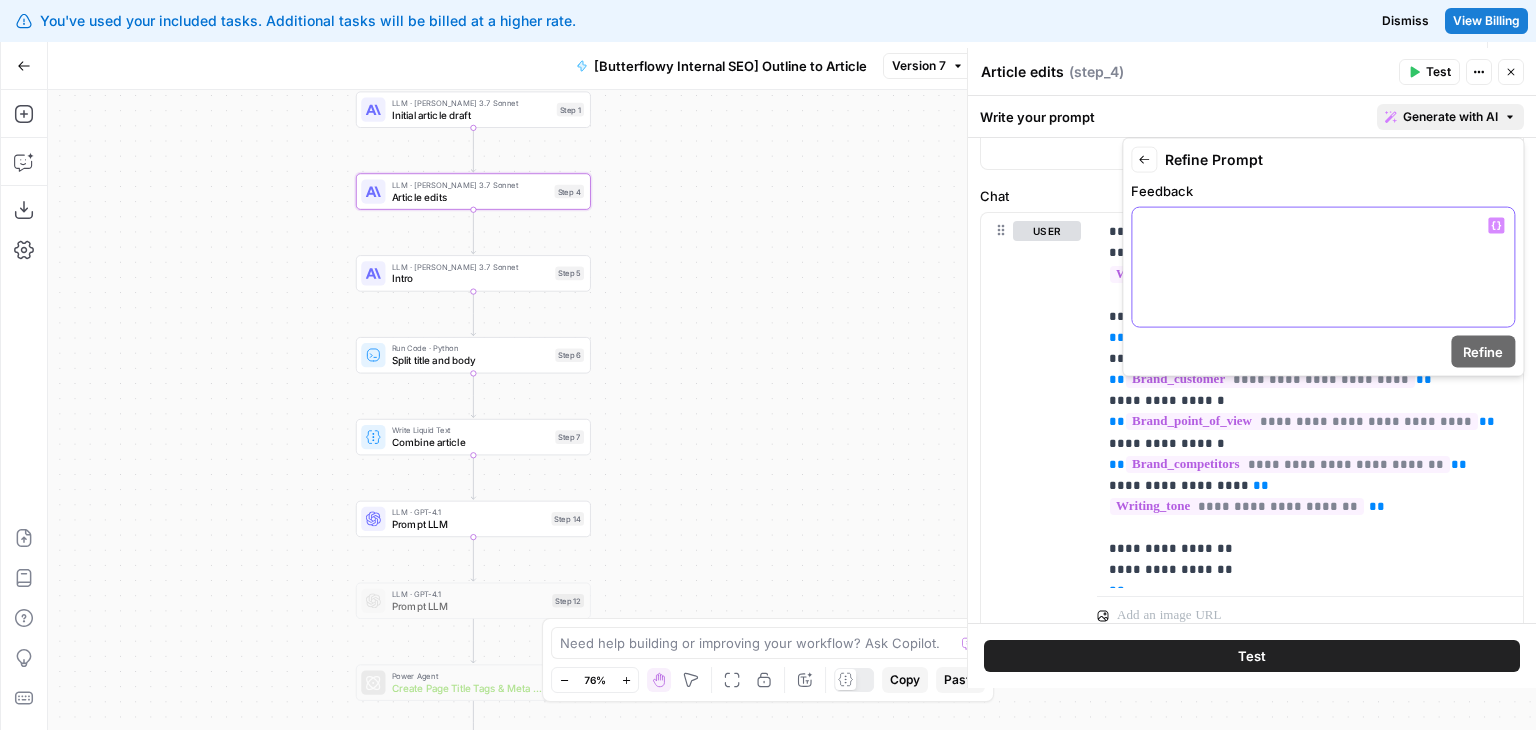 click at bounding box center (1323, 267) 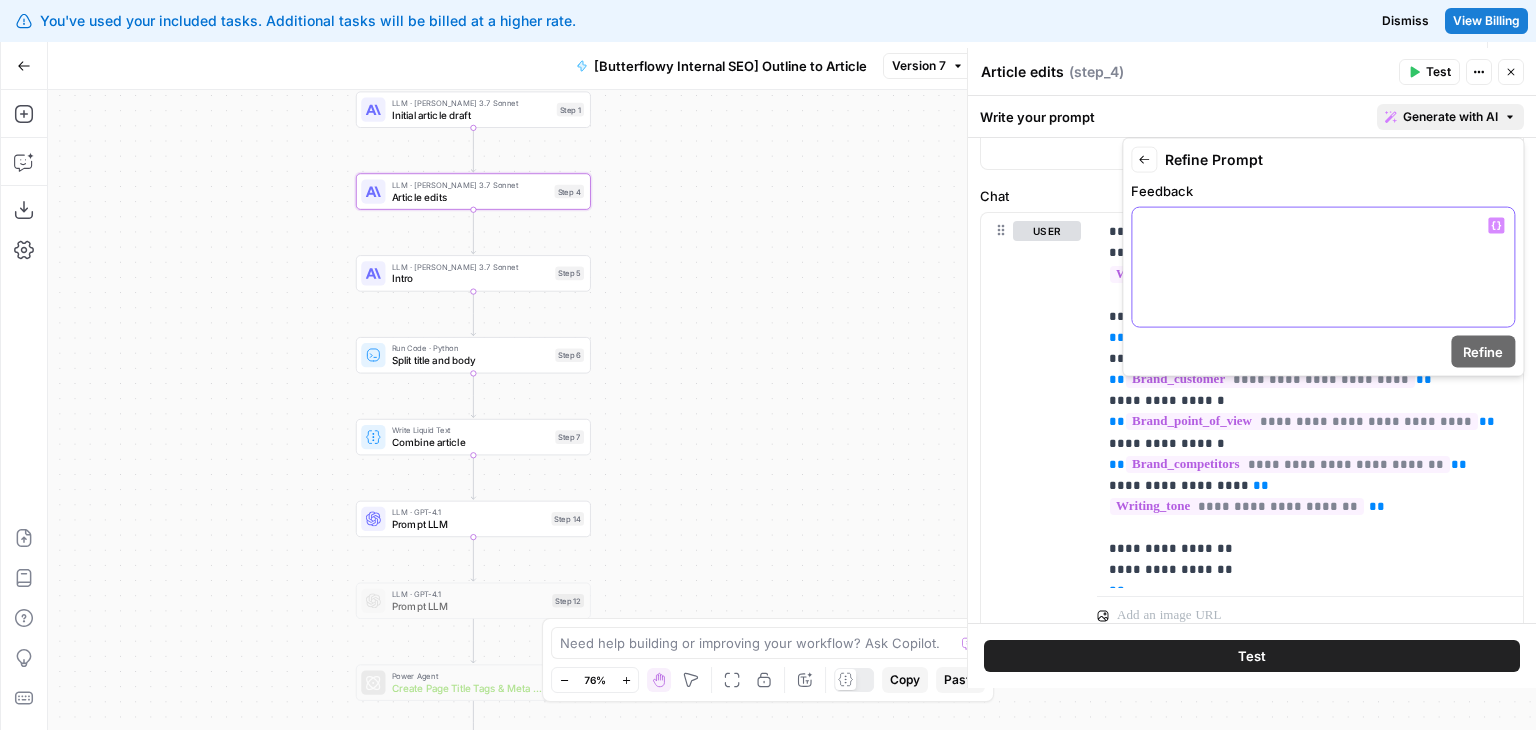 type 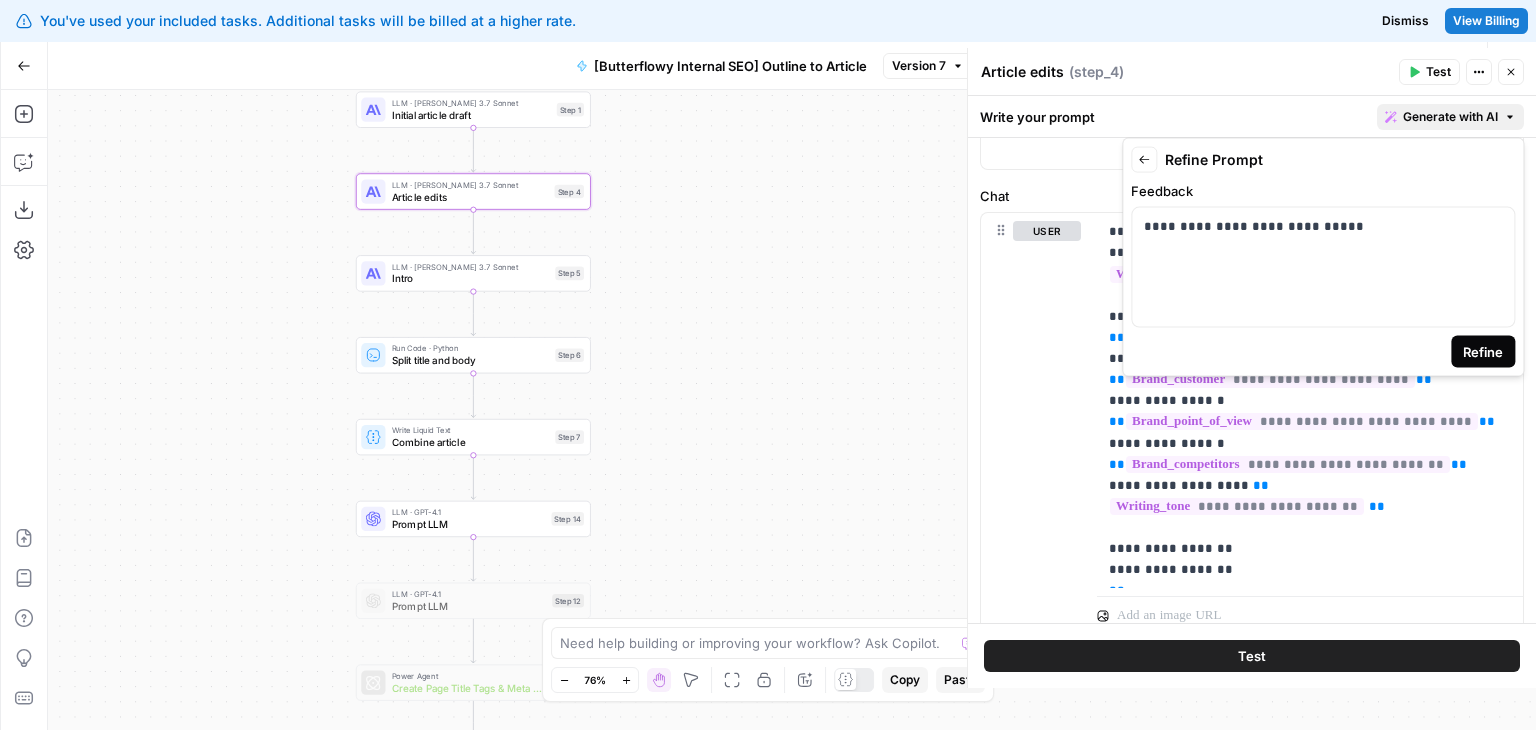 click on "Refine" at bounding box center (1483, 352) 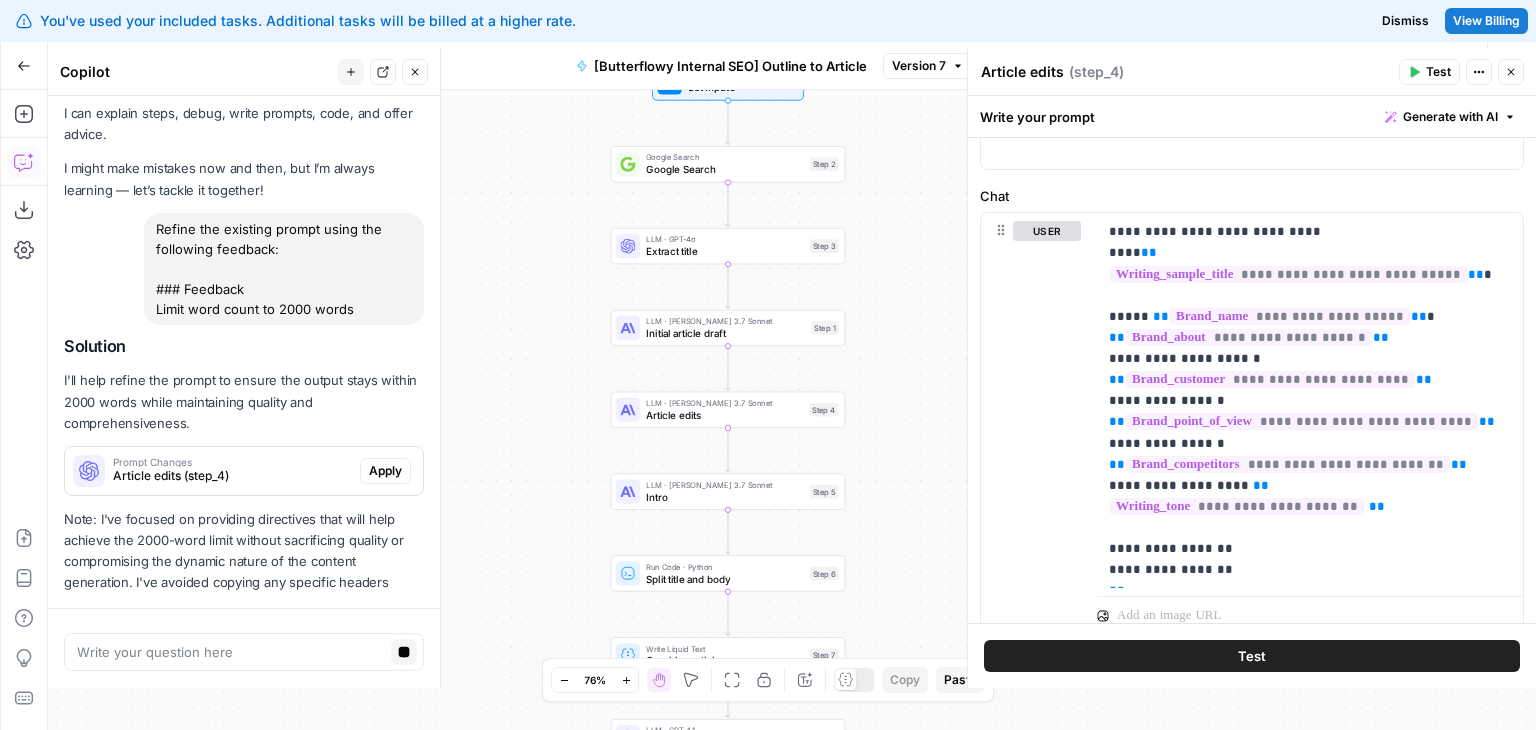 scroll, scrollTop: 85, scrollLeft: 0, axis: vertical 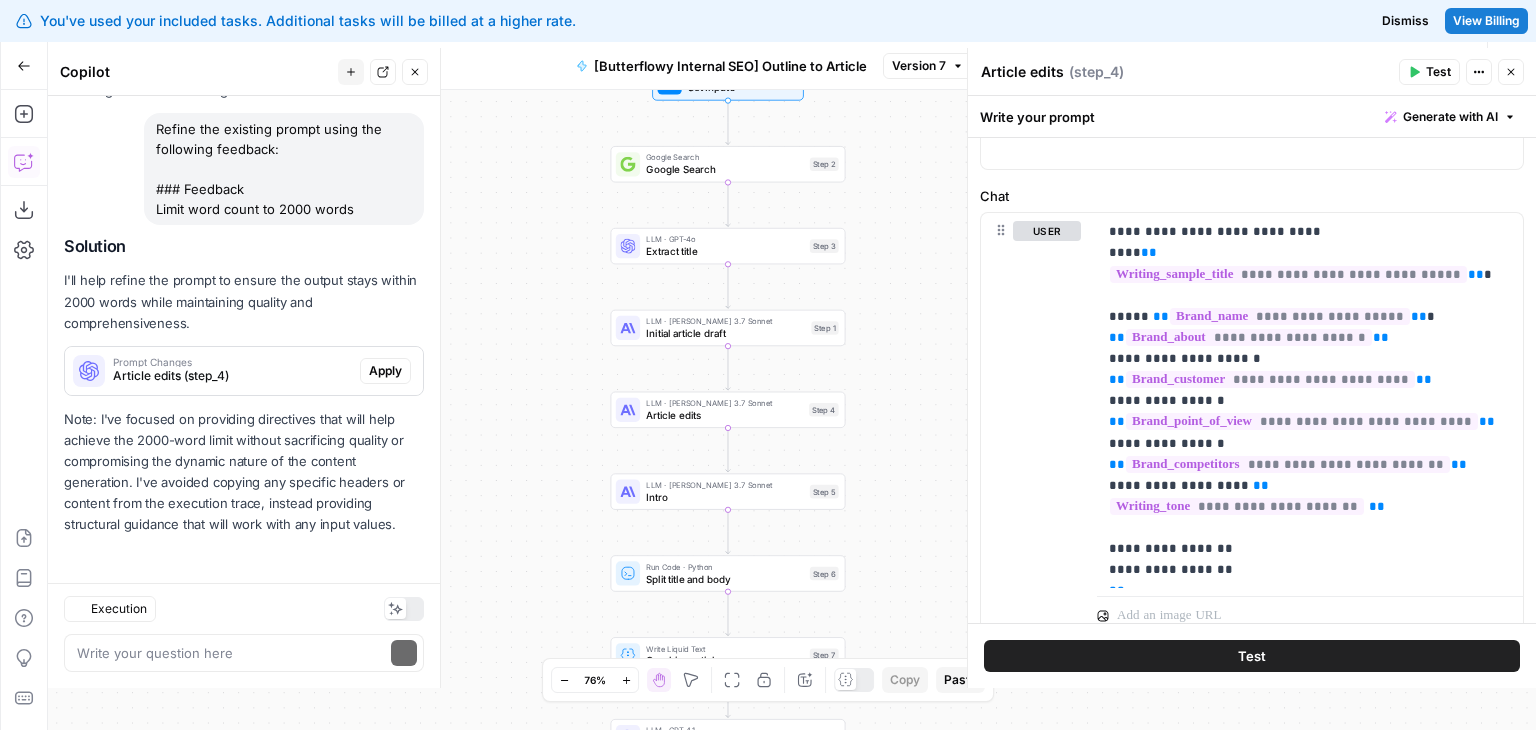drag, startPoint x: 301, startPoint y: 483, endPoint x: 293, endPoint y: 538, distance: 55.578773 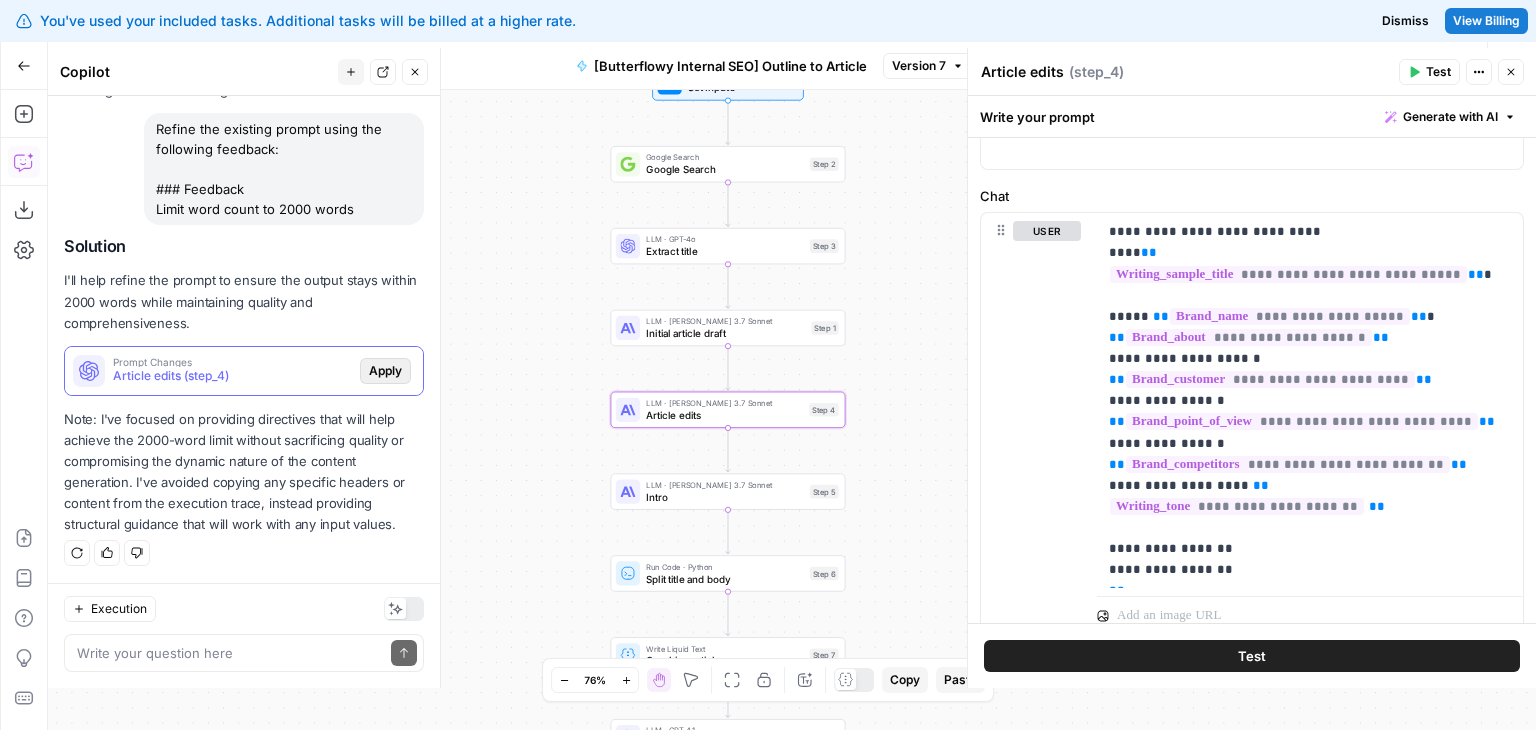 click on "Apply" at bounding box center (385, 371) 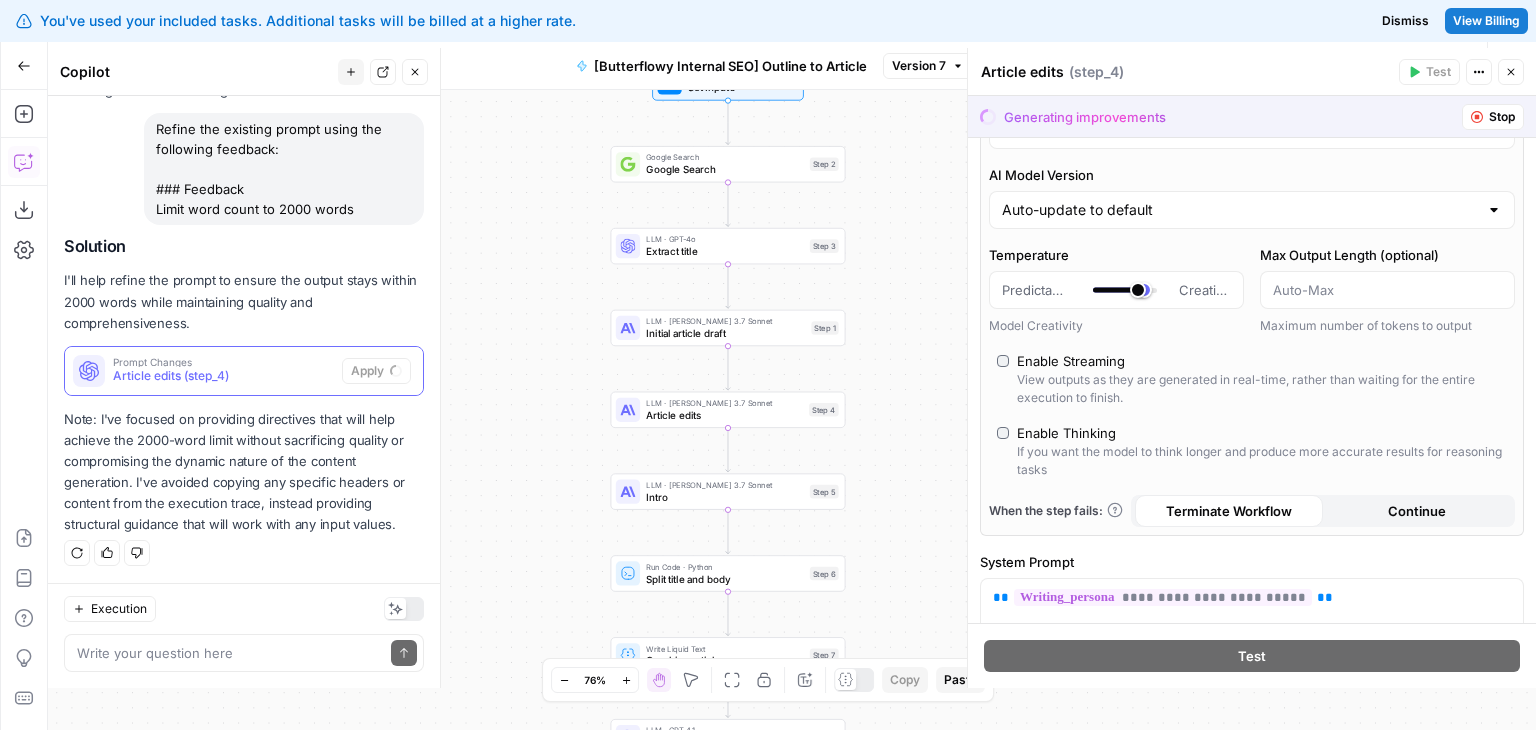 scroll, scrollTop: 728, scrollLeft: 0, axis: vertical 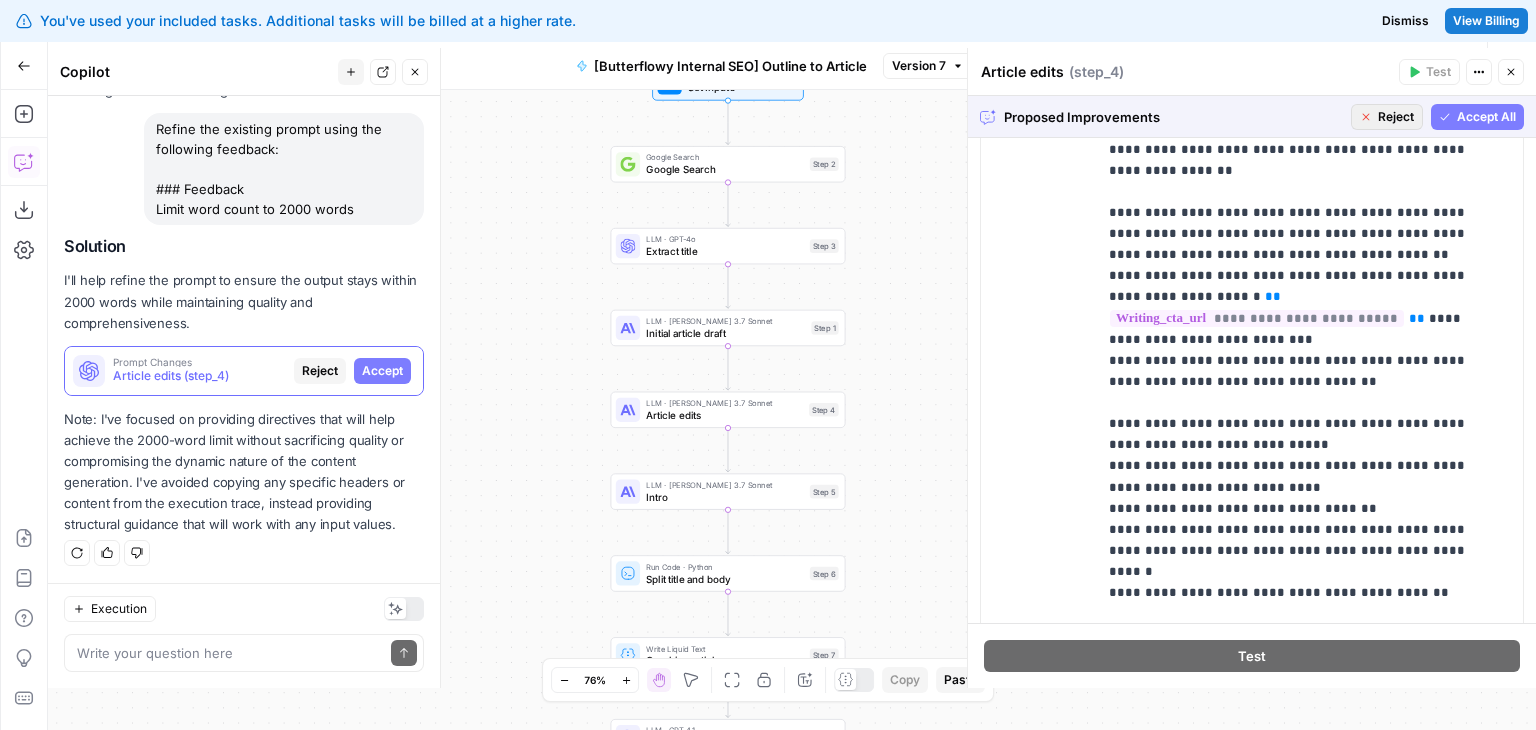 click on "Reject" at bounding box center [1396, 117] 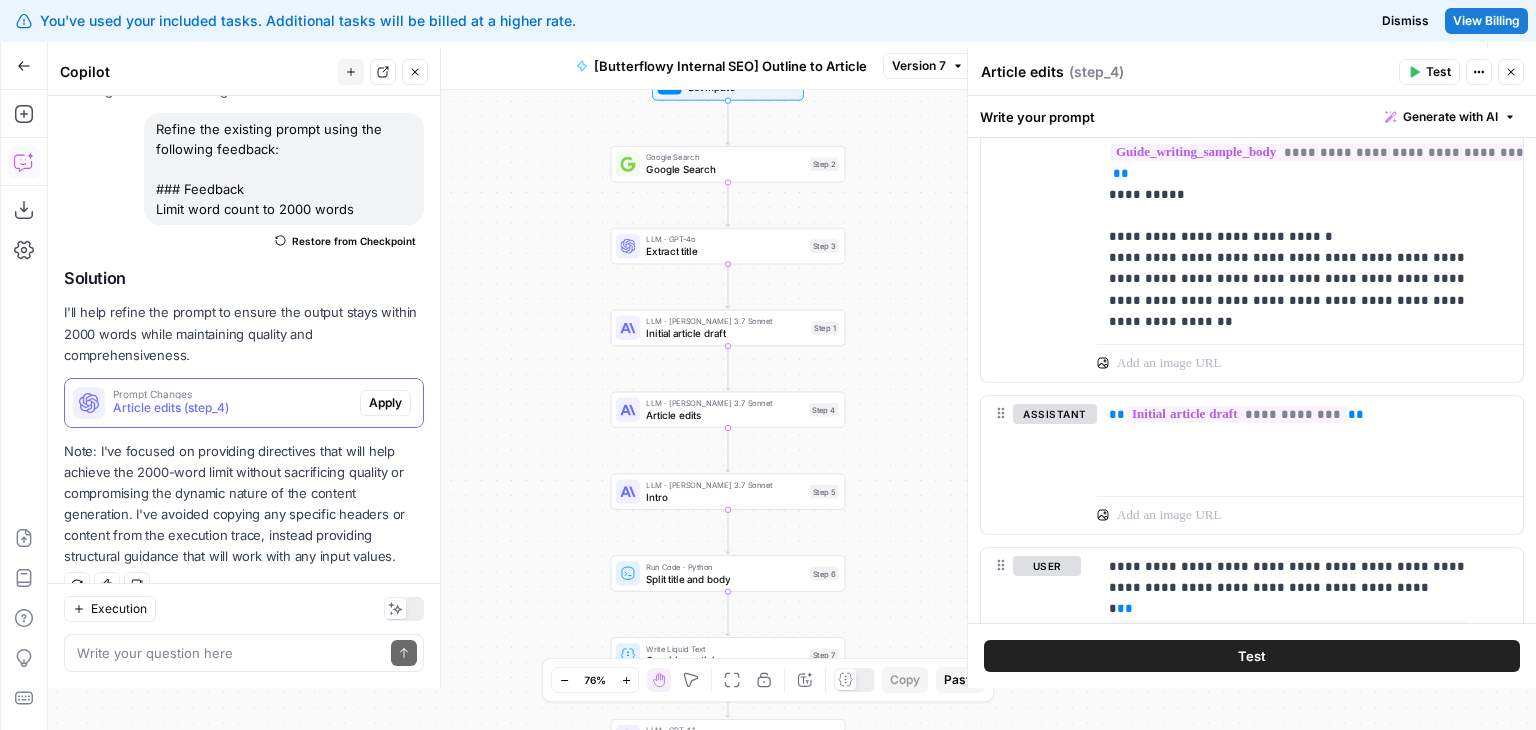 scroll, scrollTop: 175, scrollLeft: 0, axis: vertical 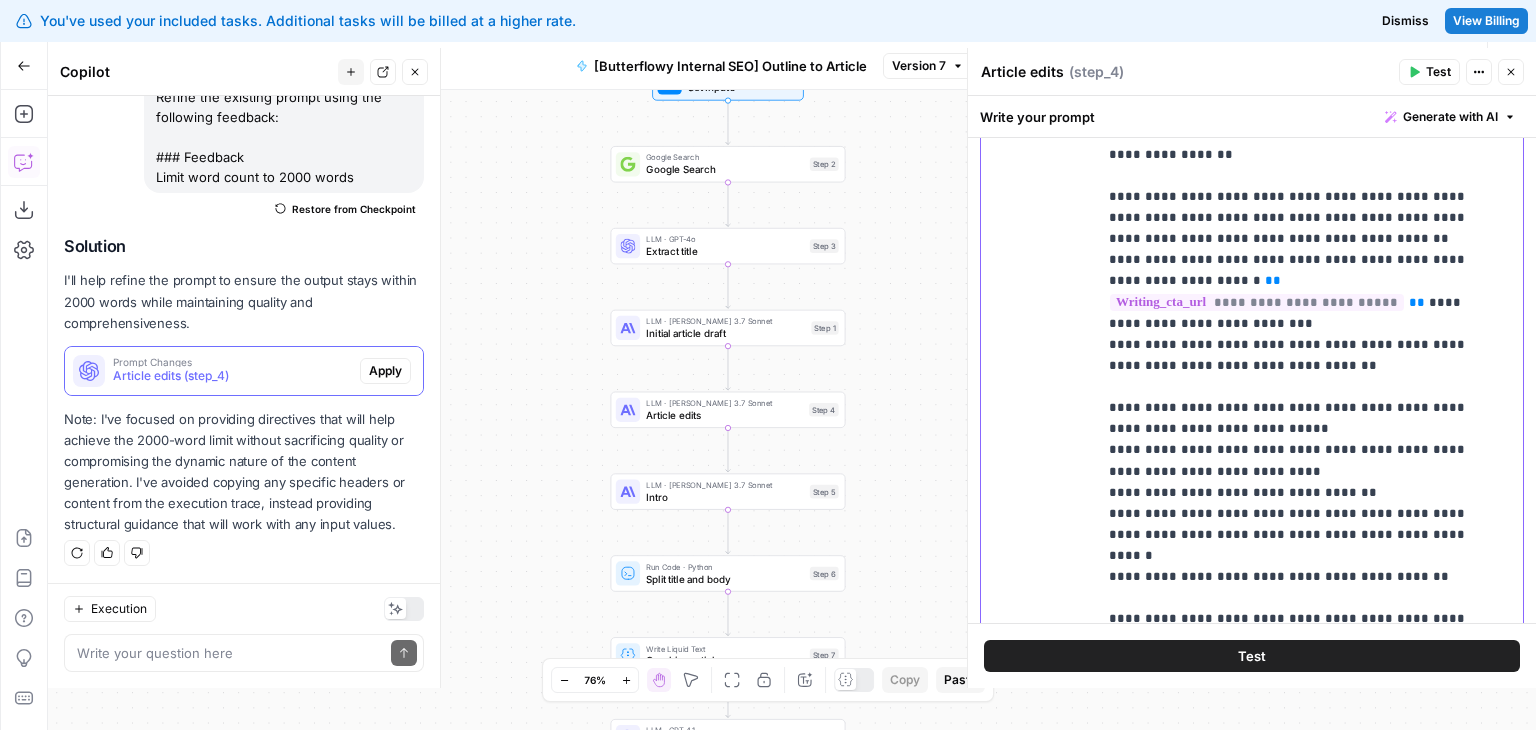 drag, startPoint x: 1292, startPoint y: 433, endPoint x: 1292, endPoint y: 446, distance: 13 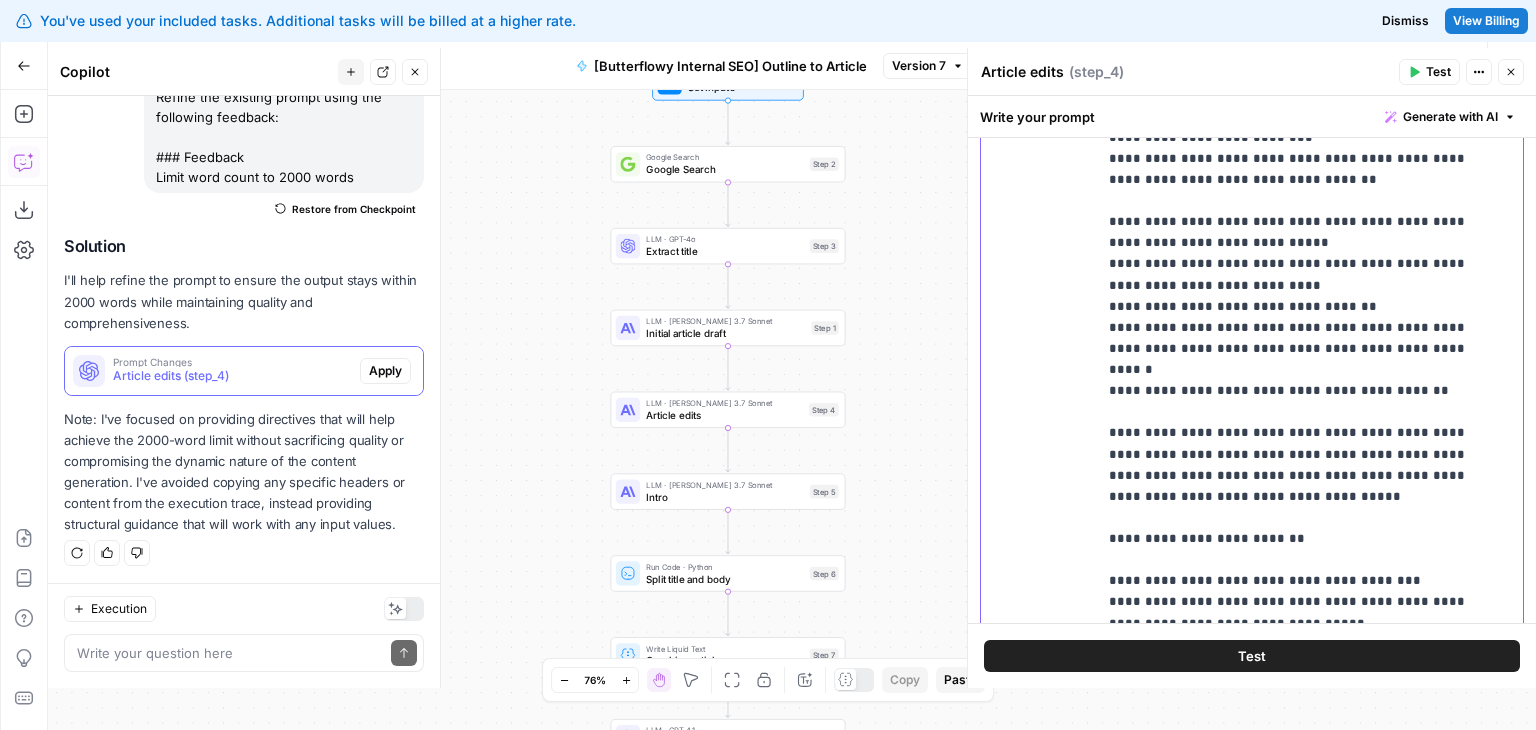 drag, startPoint x: 1367, startPoint y: 393, endPoint x: 1384, endPoint y: 512, distance: 120.20815 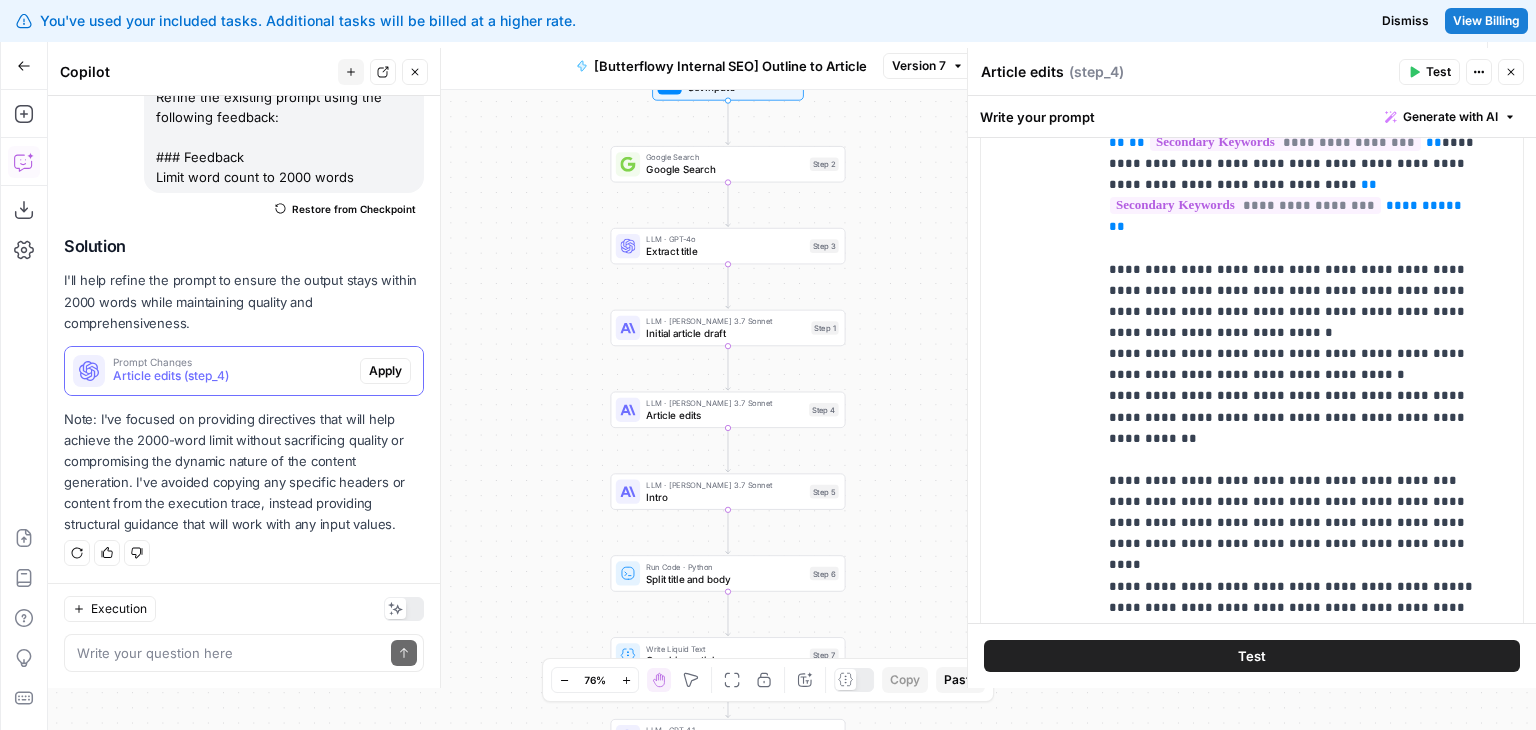 drag, startPoint x: 1348, startPoint y: 310, endPoint x: 1310, endPoint y: 437, distance: 132.56319 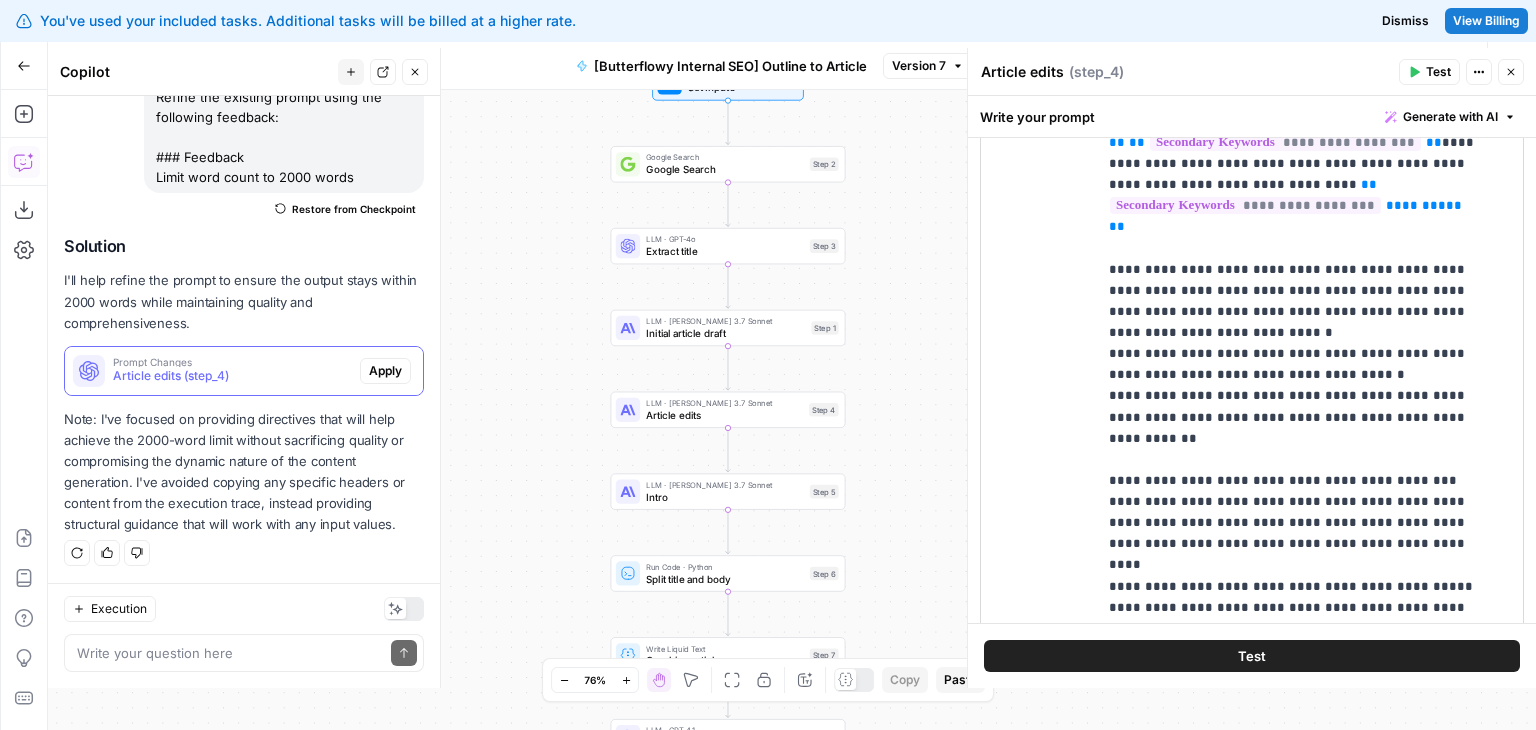 scroll, scrollTop: 3659, scrollLeft: 0, axis: vertical 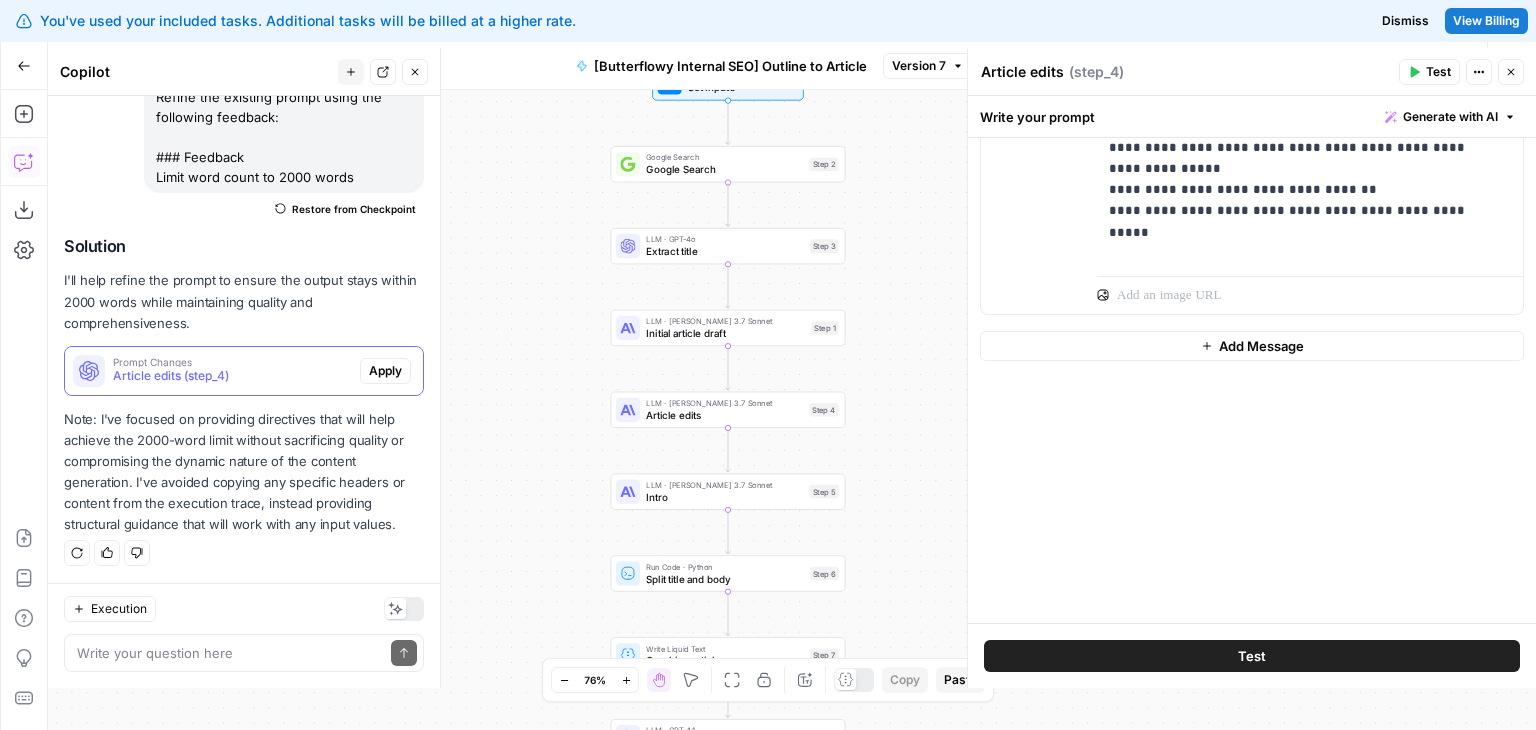 click on "**********" at bounding box center (1252, 380) 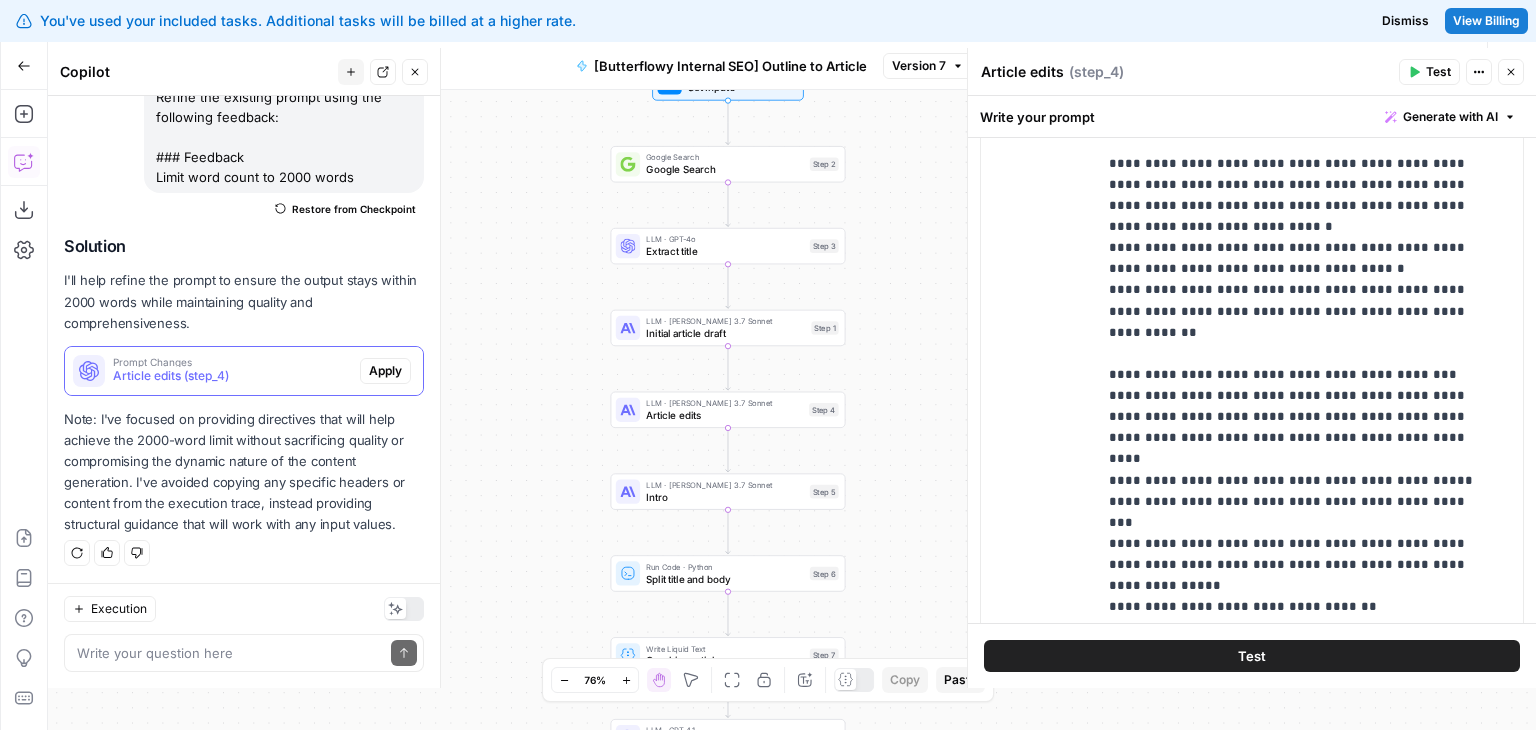 scroll, scrollTop: 3308, scrollLeft: 0, axis: vertical 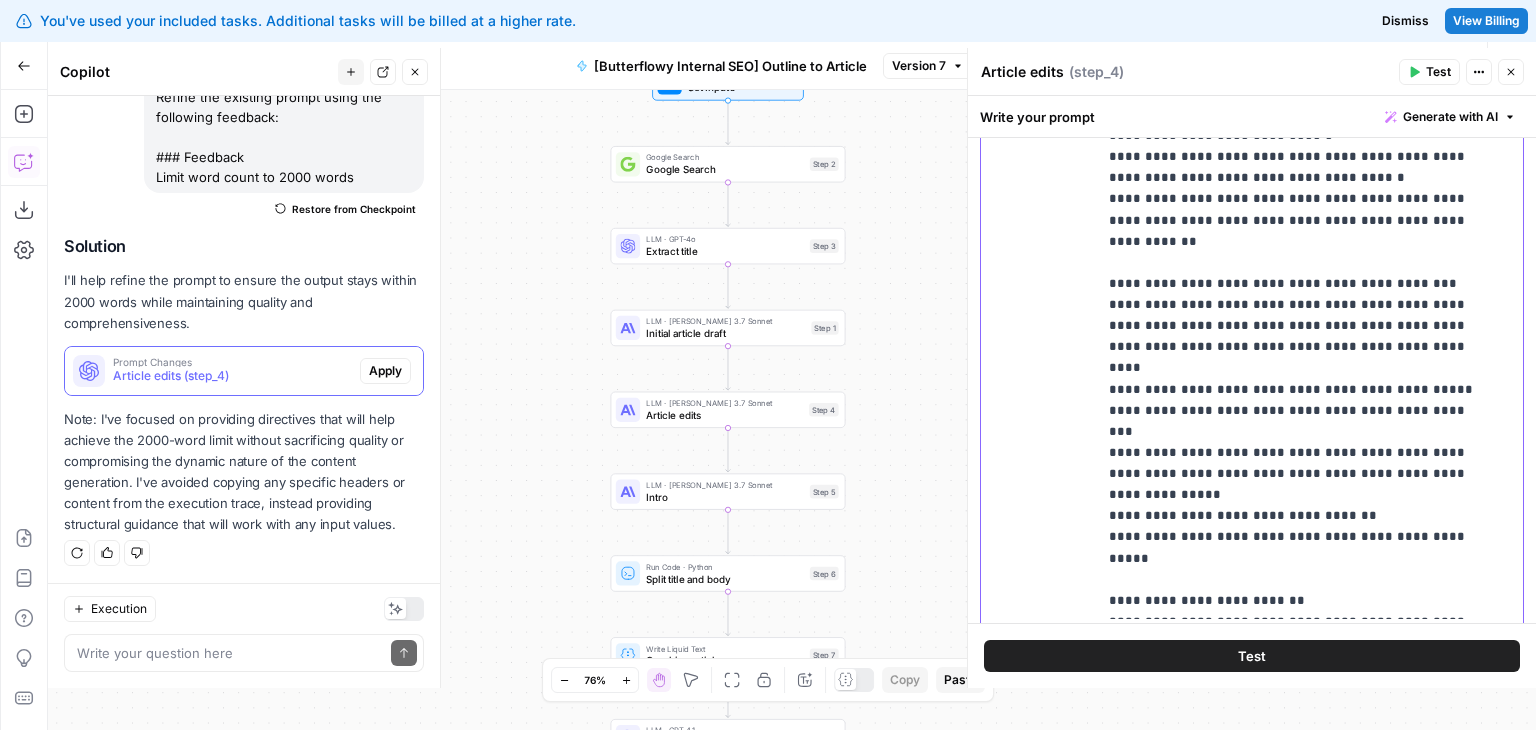 click on "**********" at bounding box center (1295, 199) 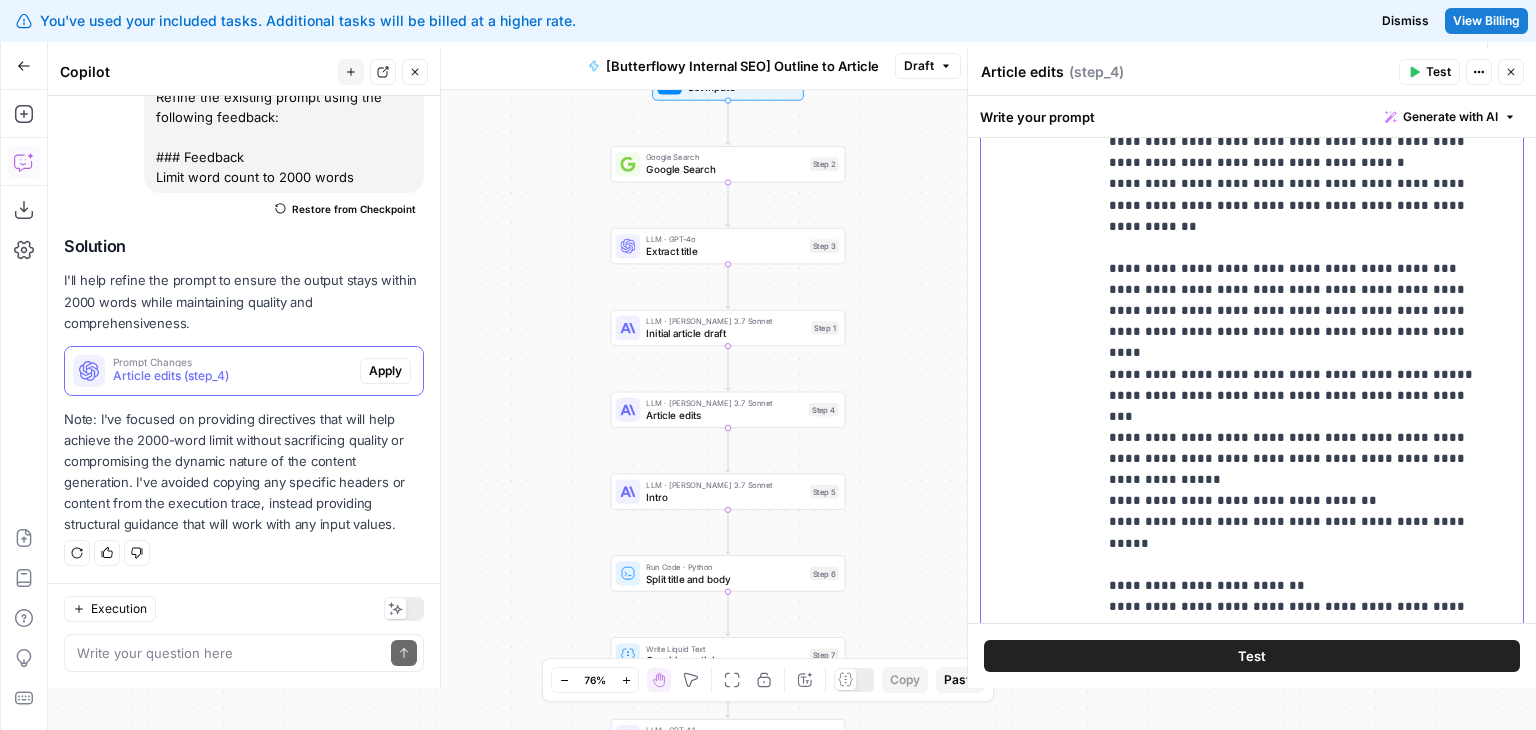 scroll, scrollTop: 67, scrollLeft: 0, axis: vertical 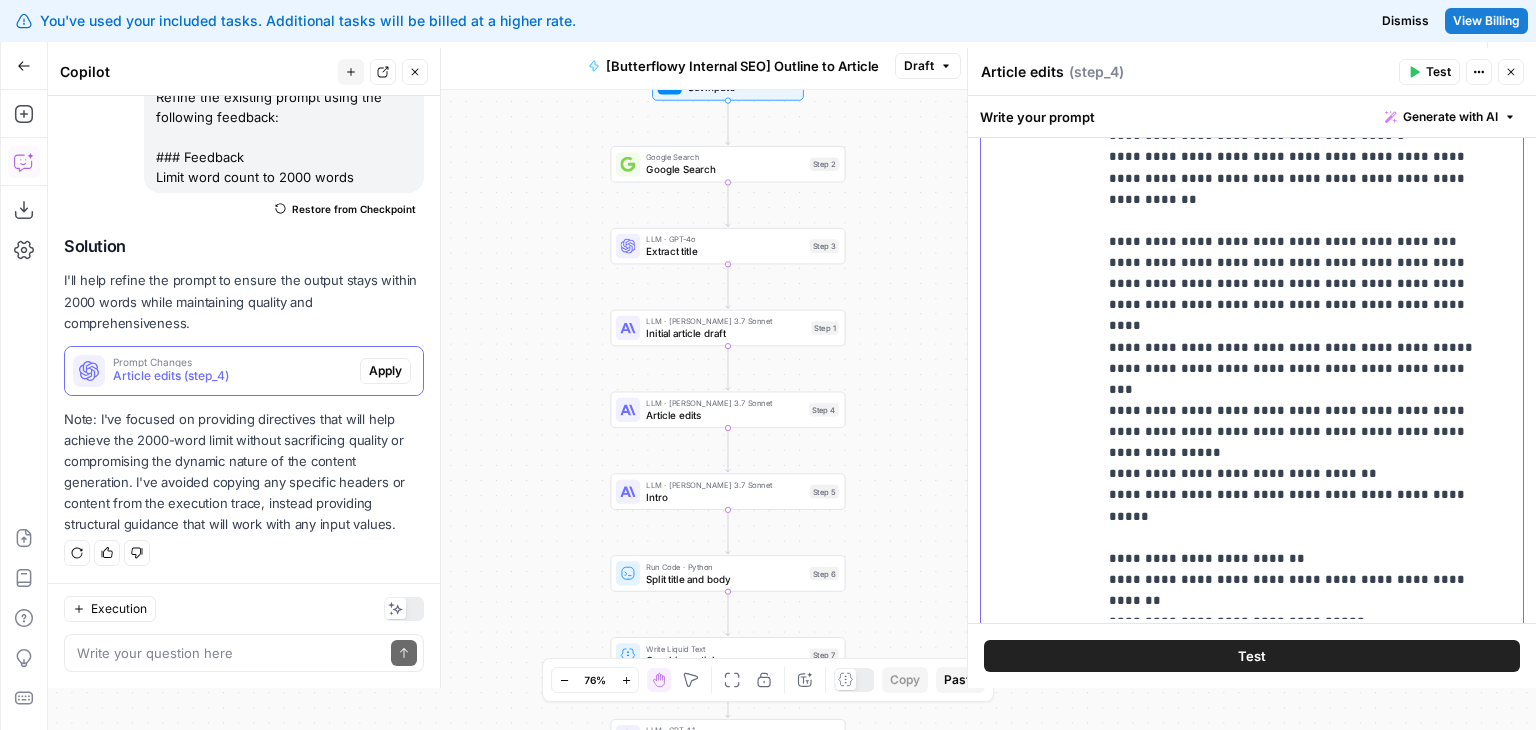drag, startPoint x: 1288, startPoint y: 501, endPoint x: 1281, endPoint y: 573, distance: 72.33948 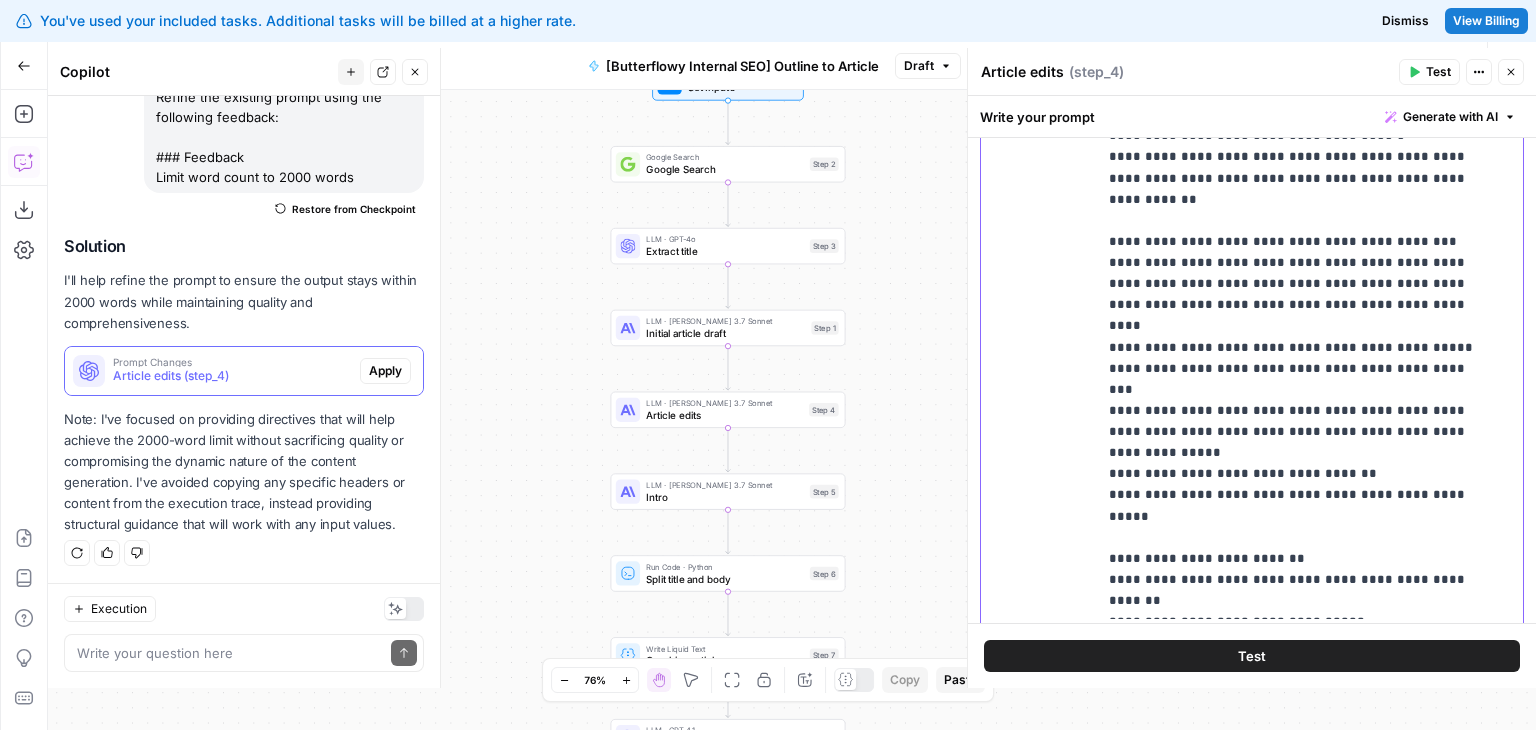 drag, startPoint x: 1151, startPoint y: 569, endPoint x: 1096, endPoint y: 549, distance: 58.5235 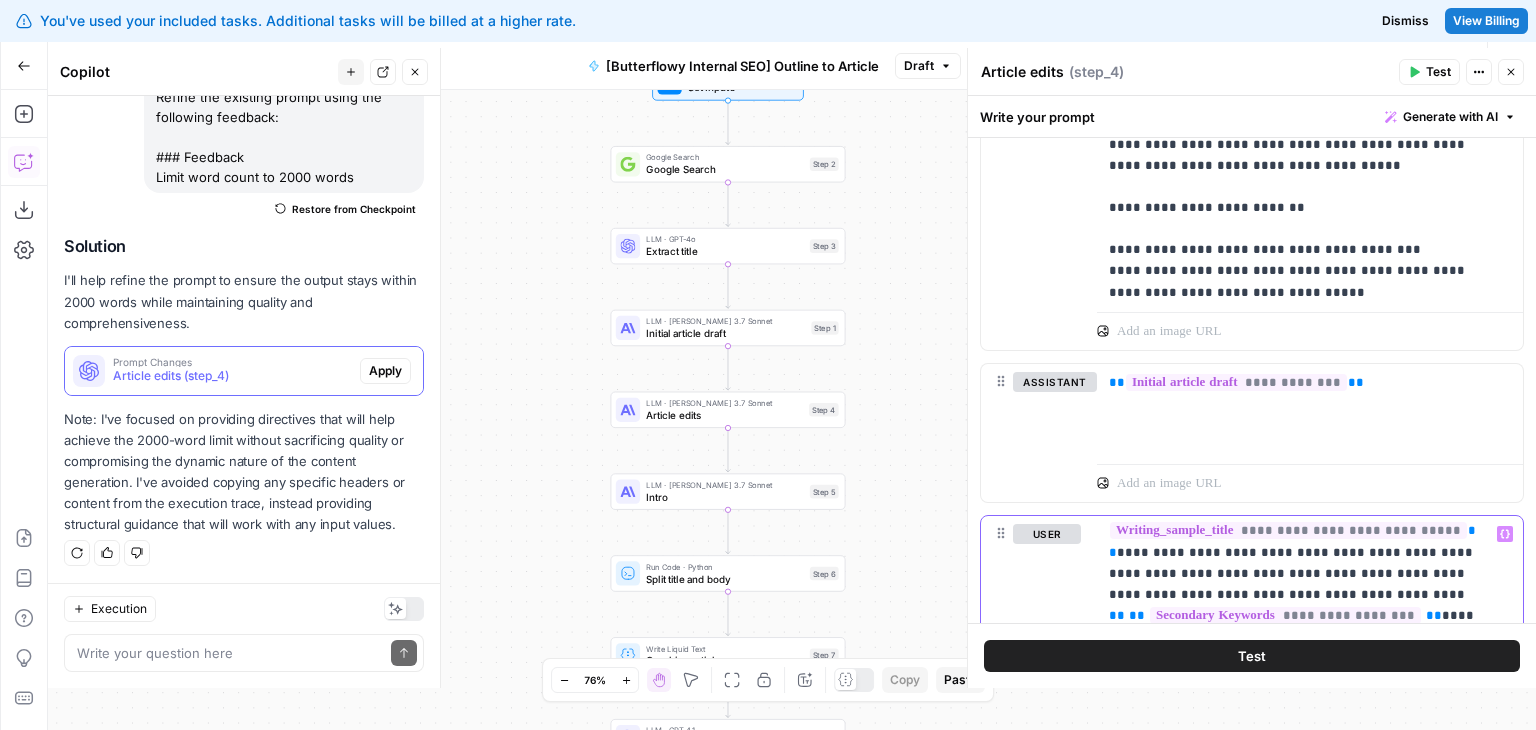 scroll, scrollTop: 2477, scrollLeft: 0, axis: vertical 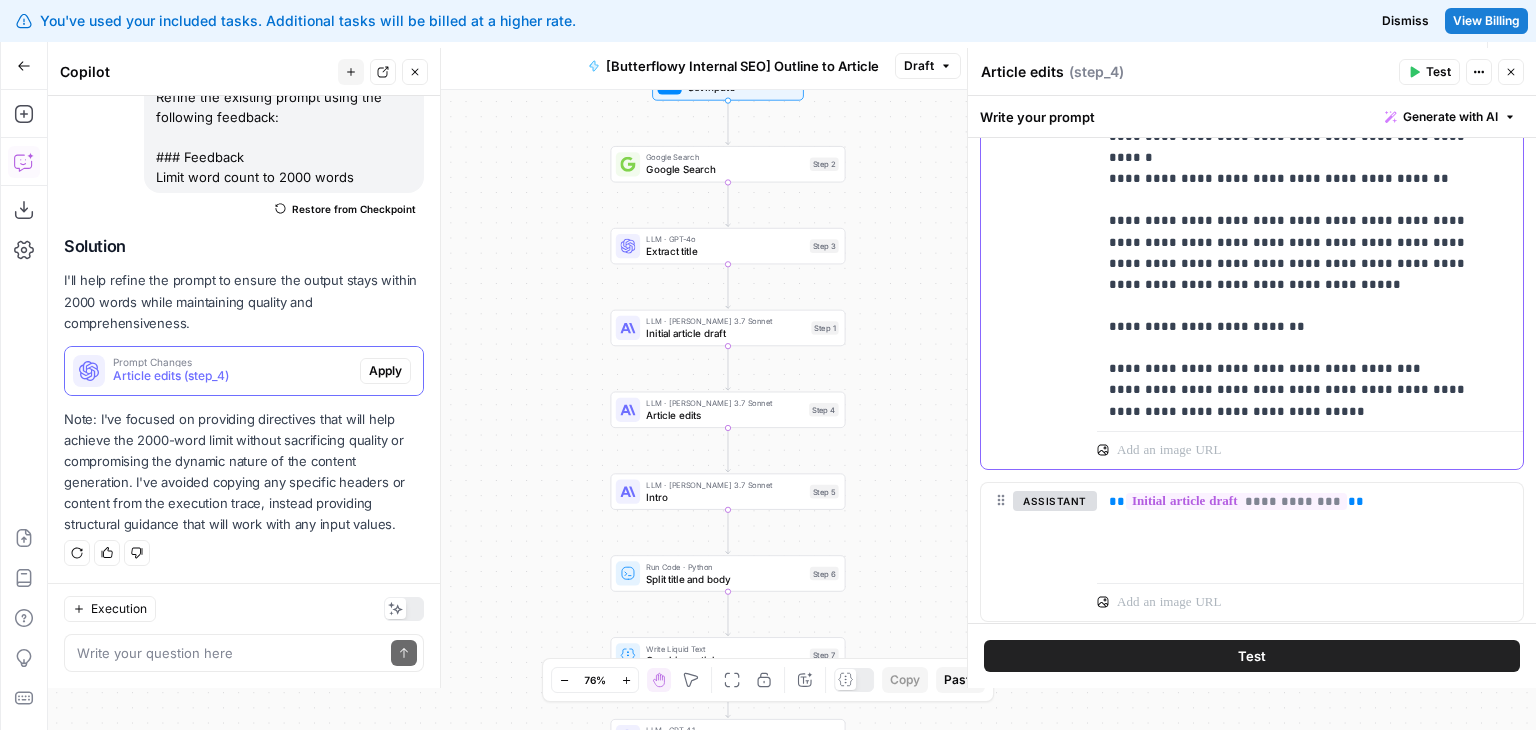 click on "**********" at bounding box center [1259, 558] 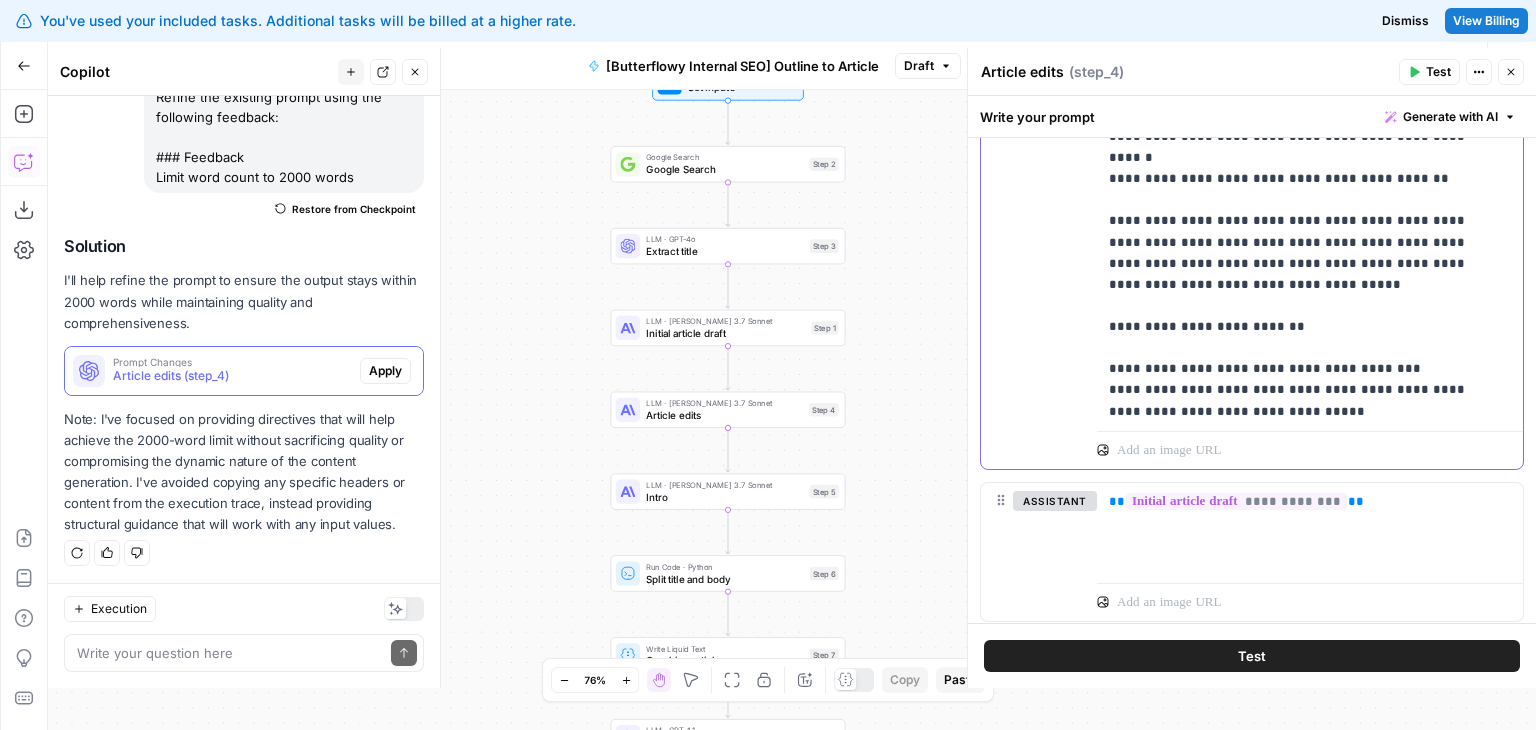 click on "**********" at bounding box center (1295, -297) 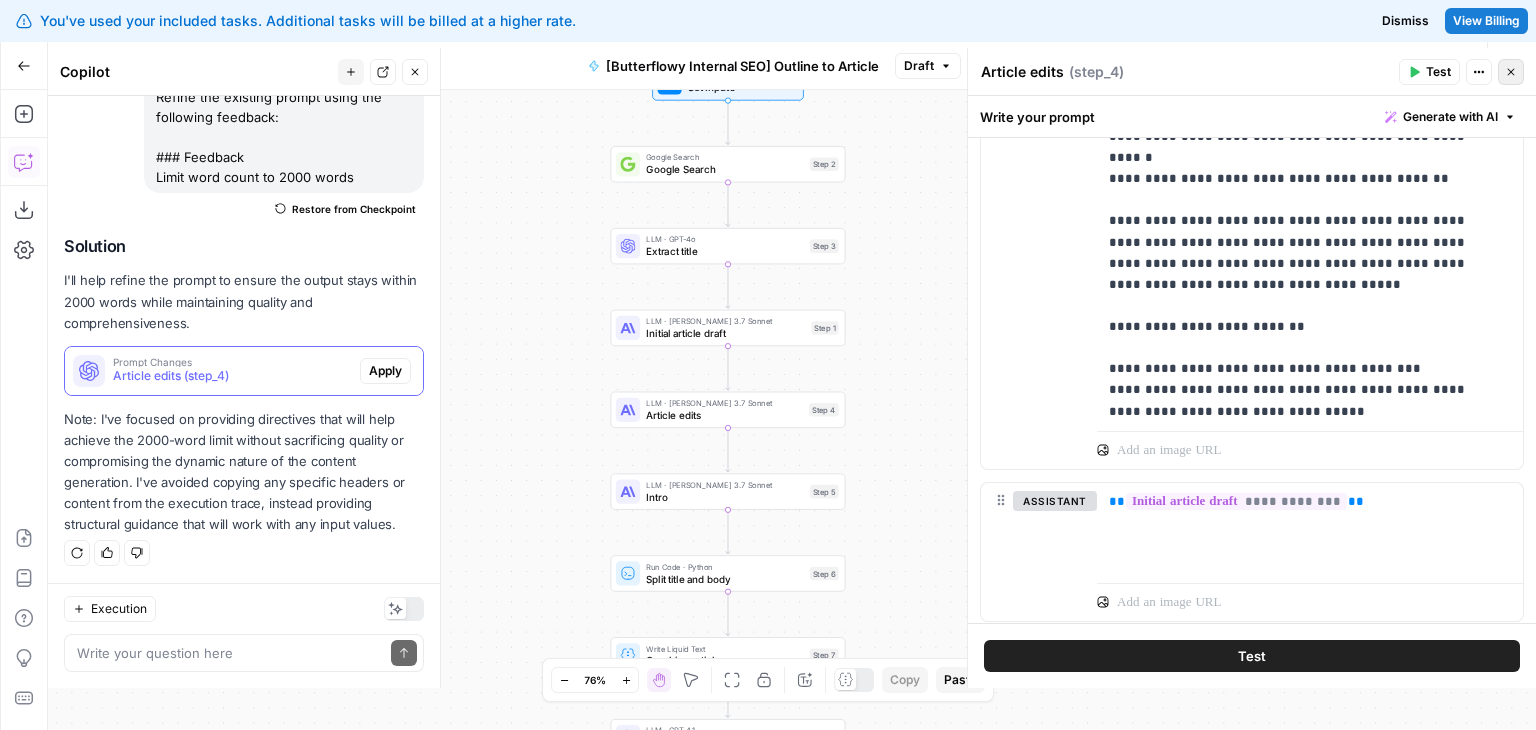 click 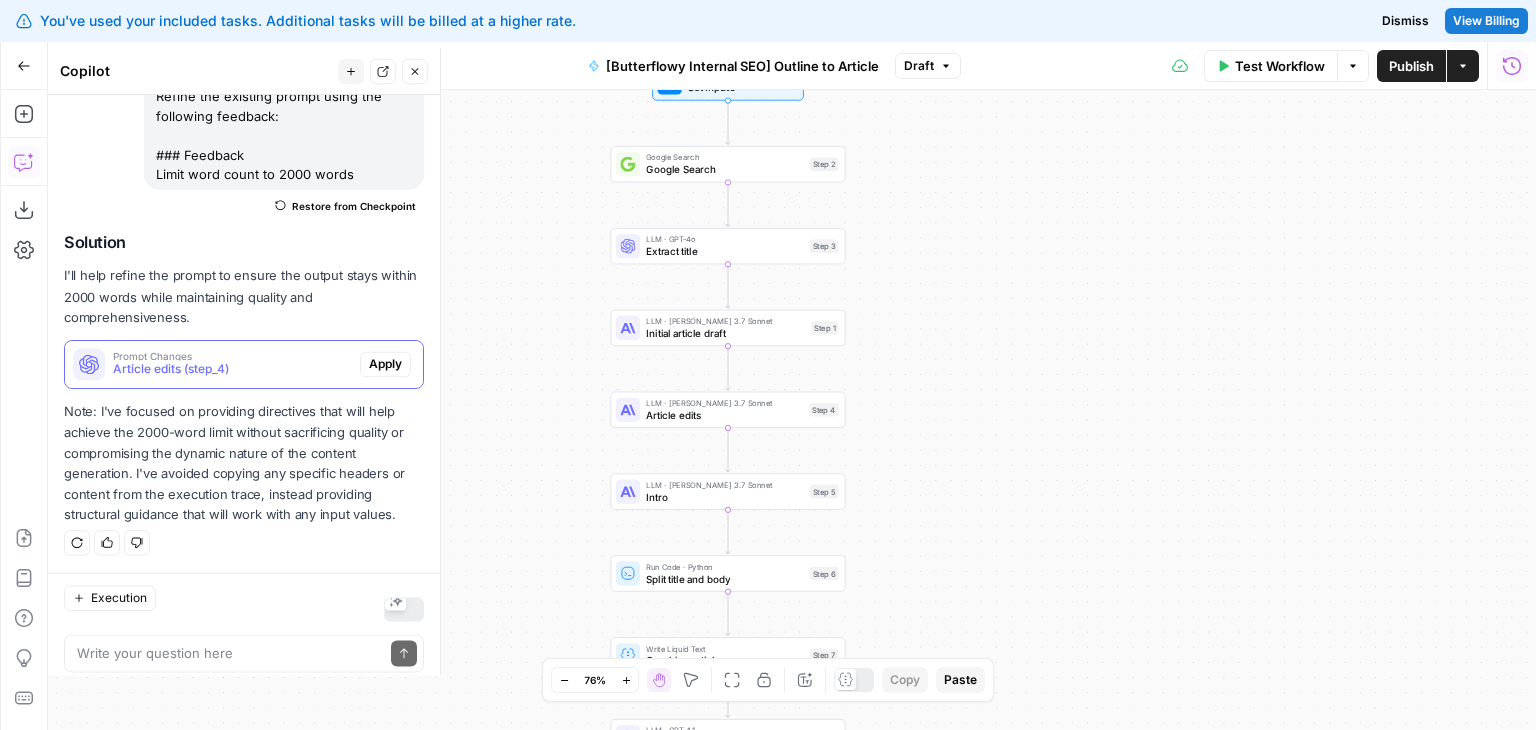 scroll, scrollTop: 175, scrollLeft: 0, axis: vertical 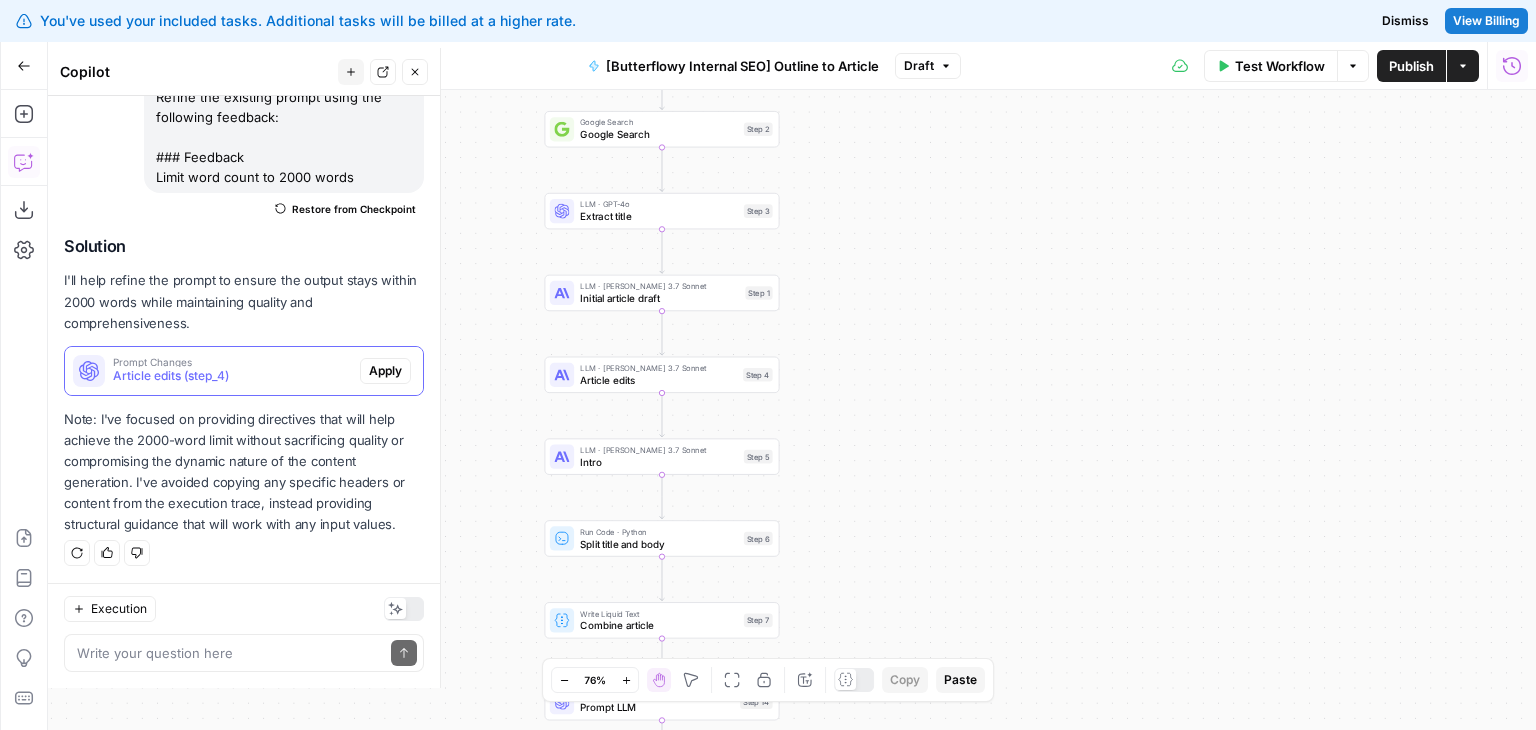 drag, startPoint x: 1086, startPoint y: 319, endPoint x: 1050, endPoint y: 286, distance: 48.83646 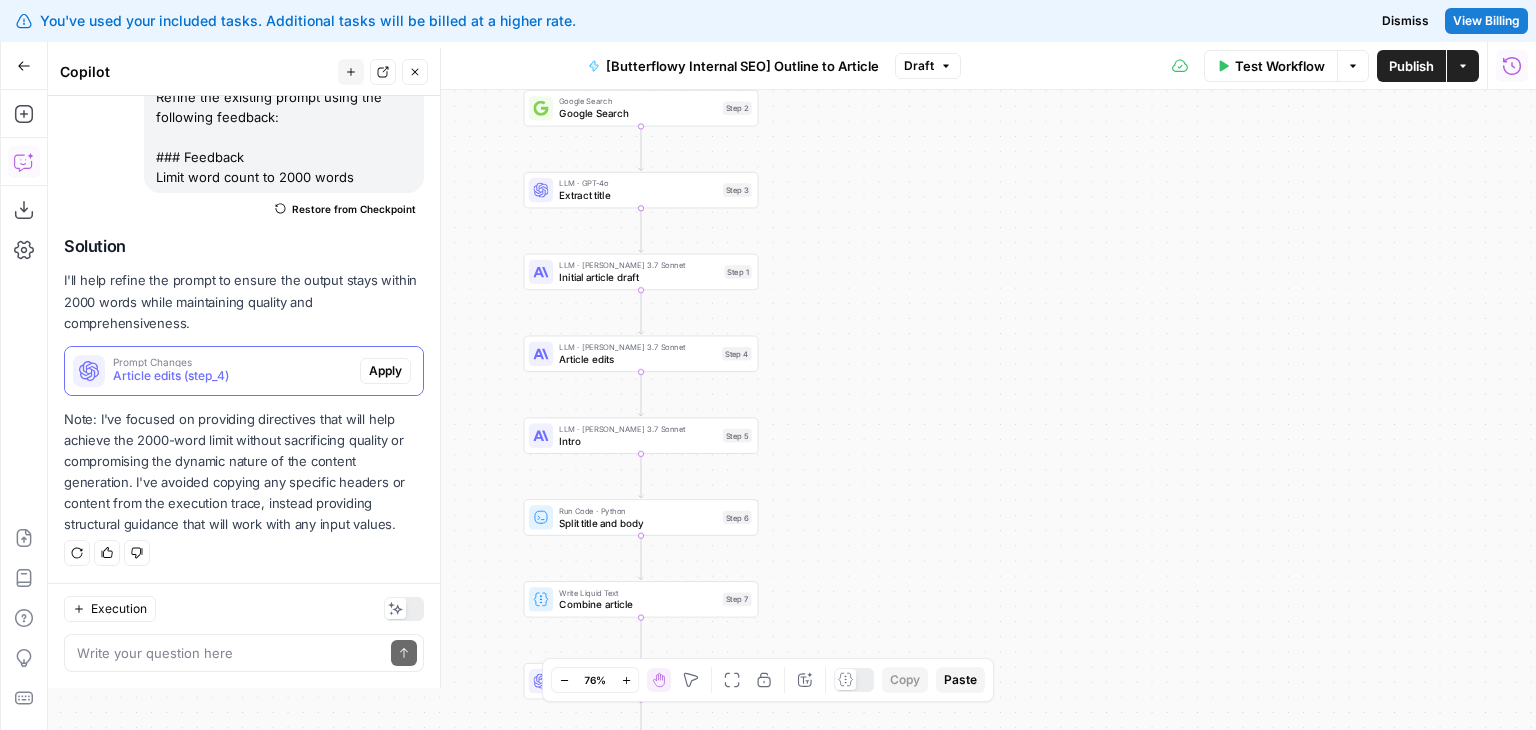 click on "Initial article draft" at bounding box center (638, 277) 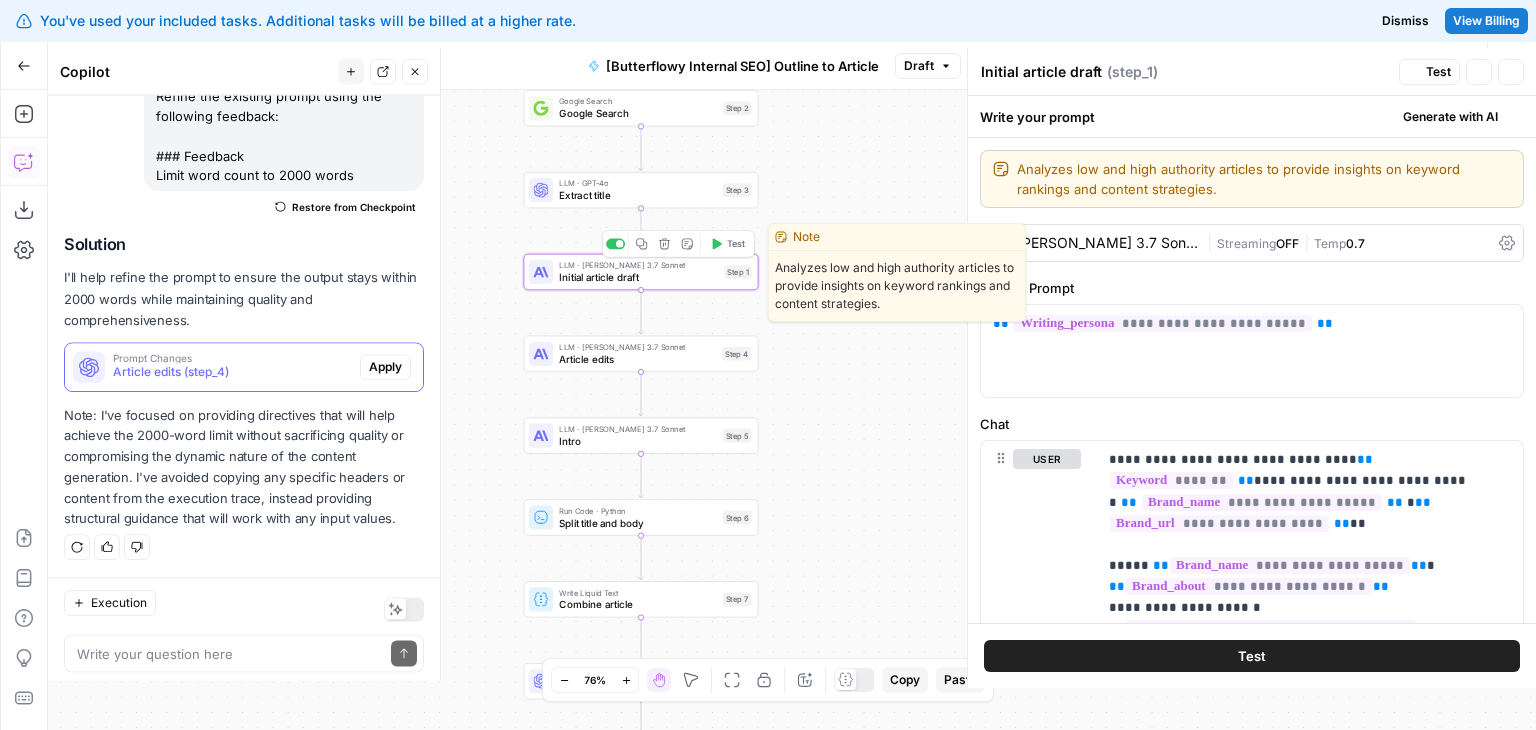 scroll, scrollTop: 175, scrollLeft: 0, axis: vertical 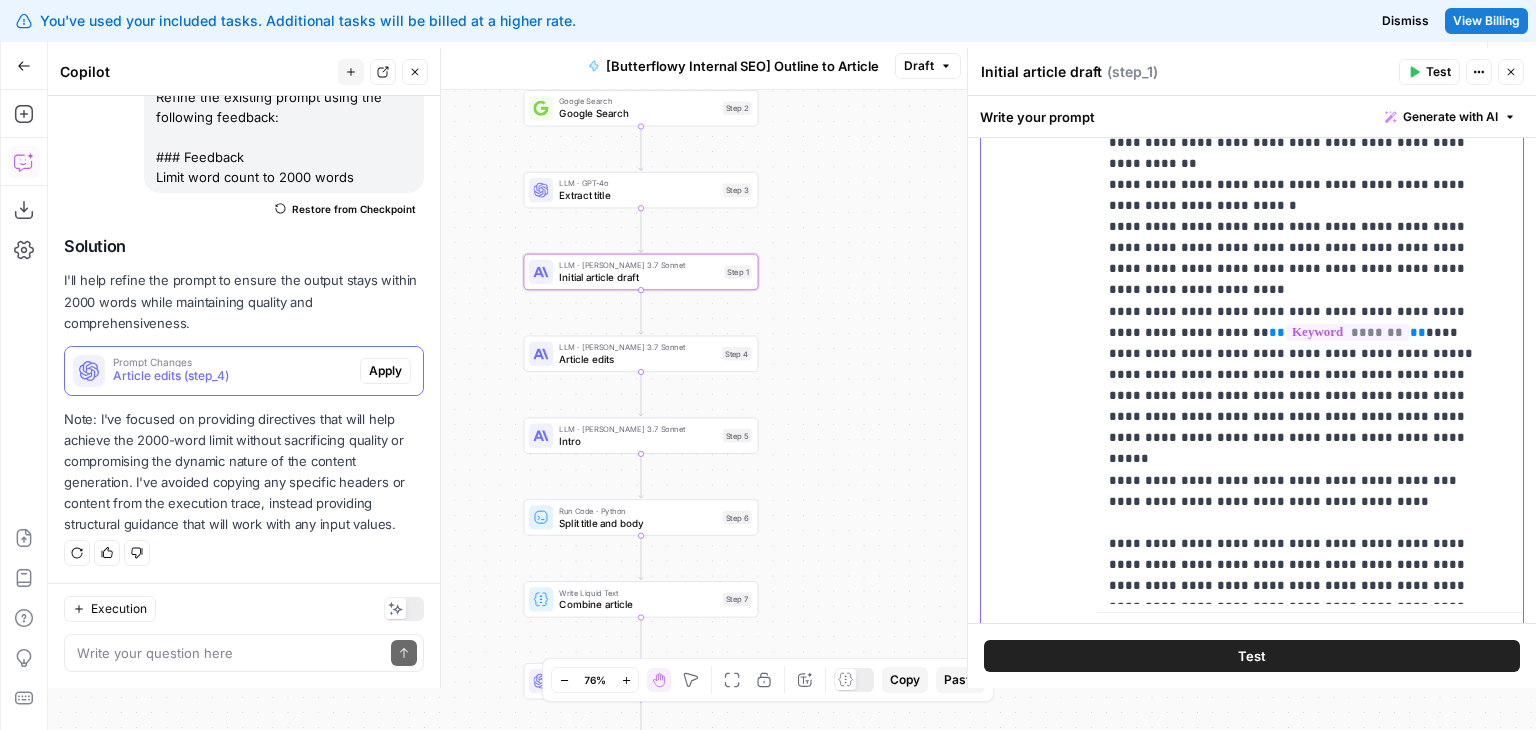 click on "**********" at bounding box center (1295, -1770) 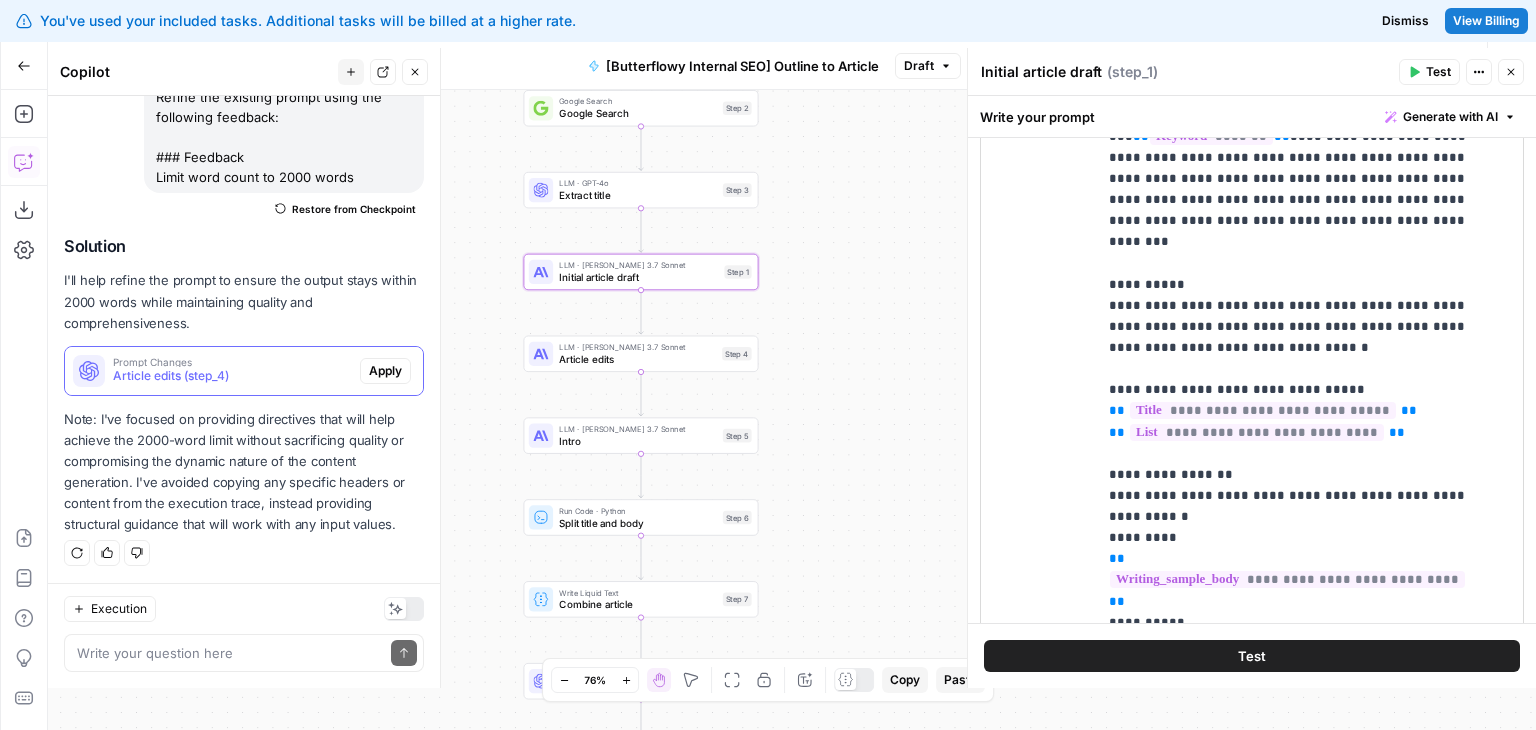 scroll, scrollTop: 1546, scrollLeft: 0, axis: vertical 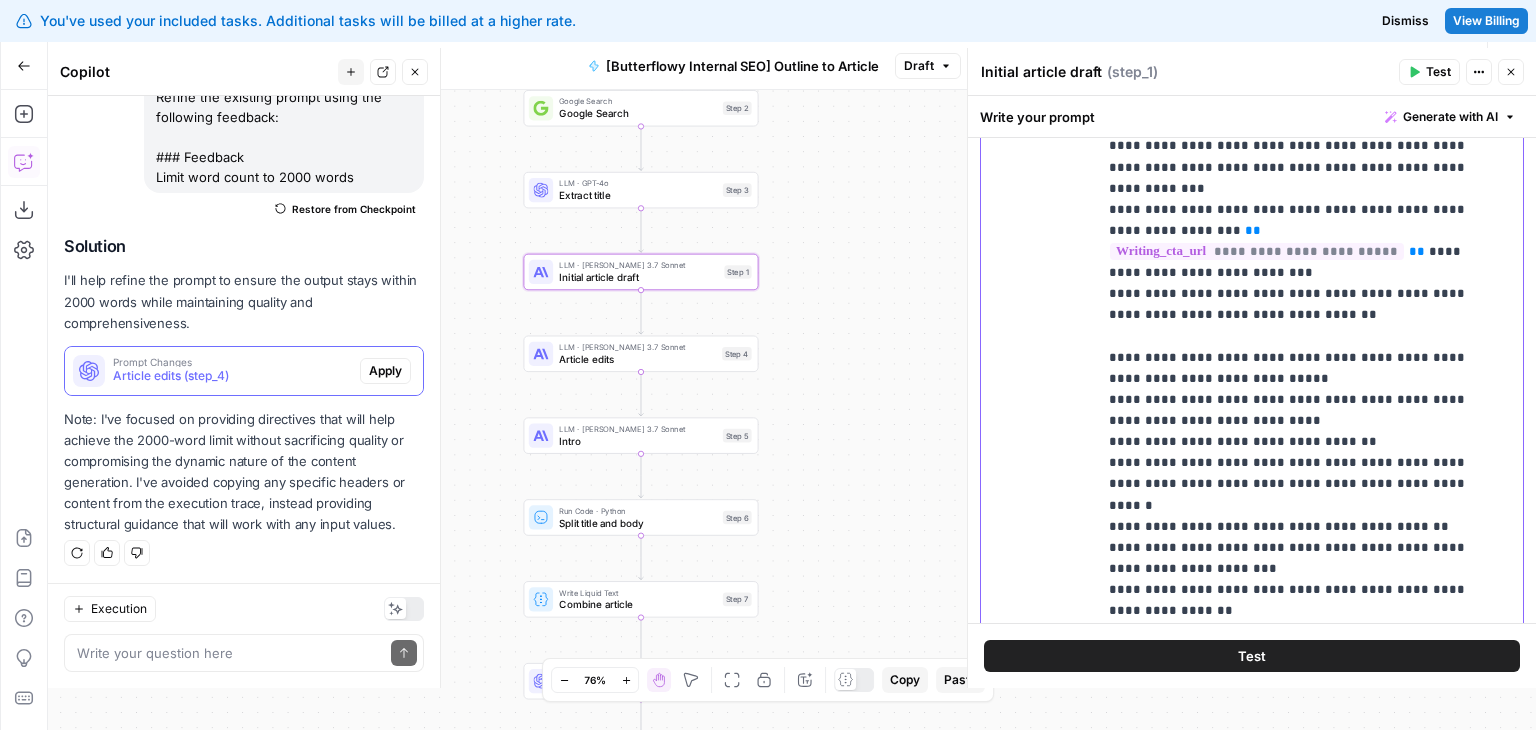 click on "**********" at bounding box center [1295, 50] 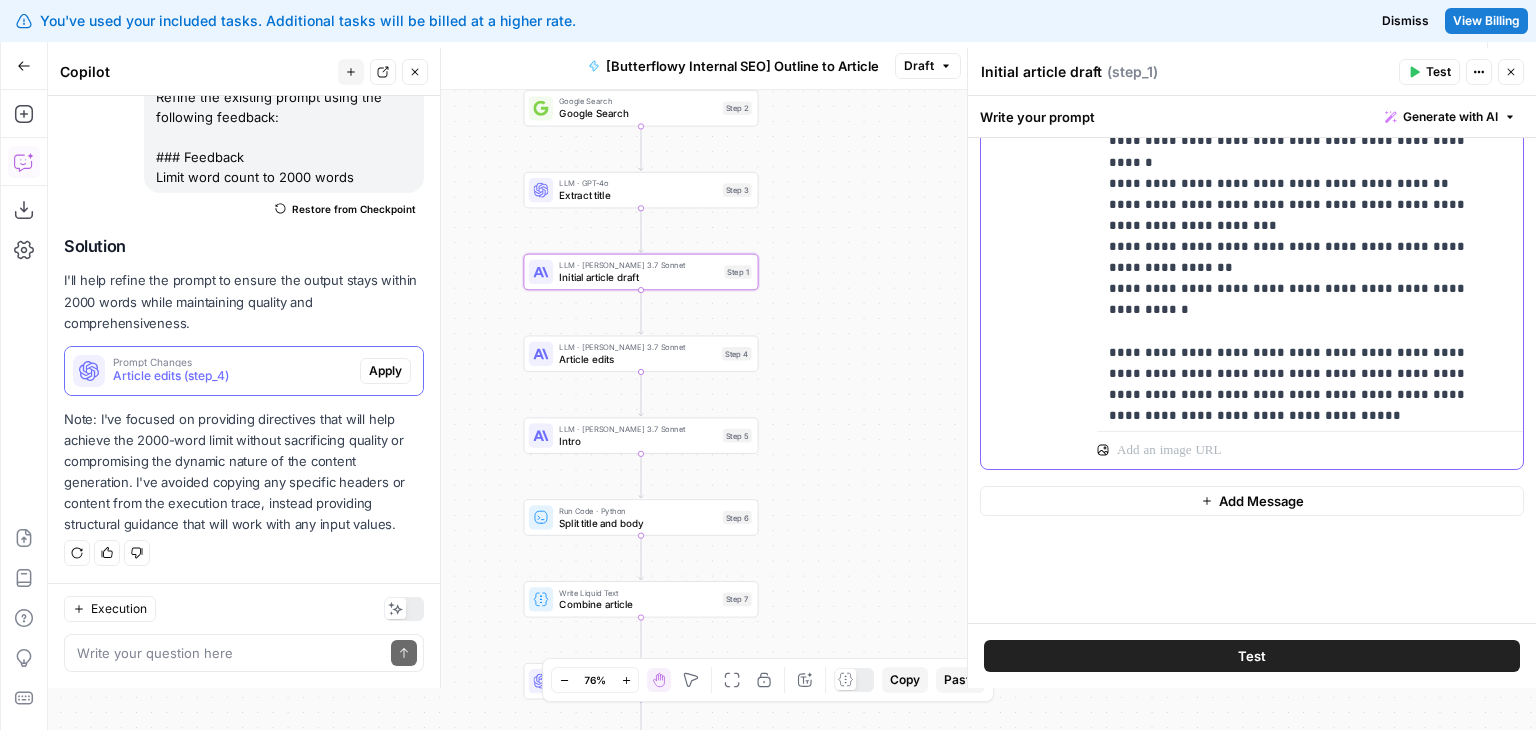 scroll, scrollTop: 1919, scrollLeft: 0, axis: vertical 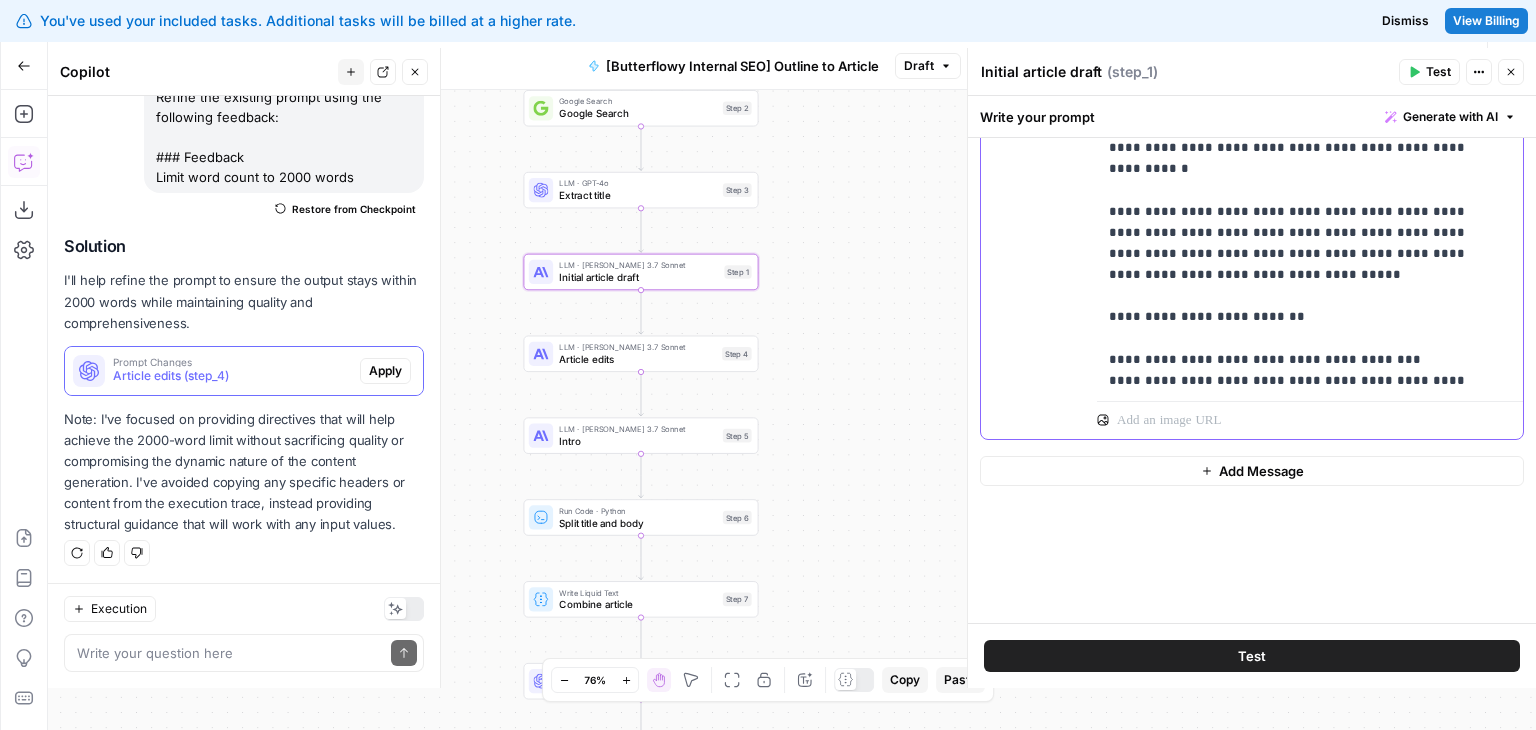 click on "**********" at bounding box center [1295, -413] 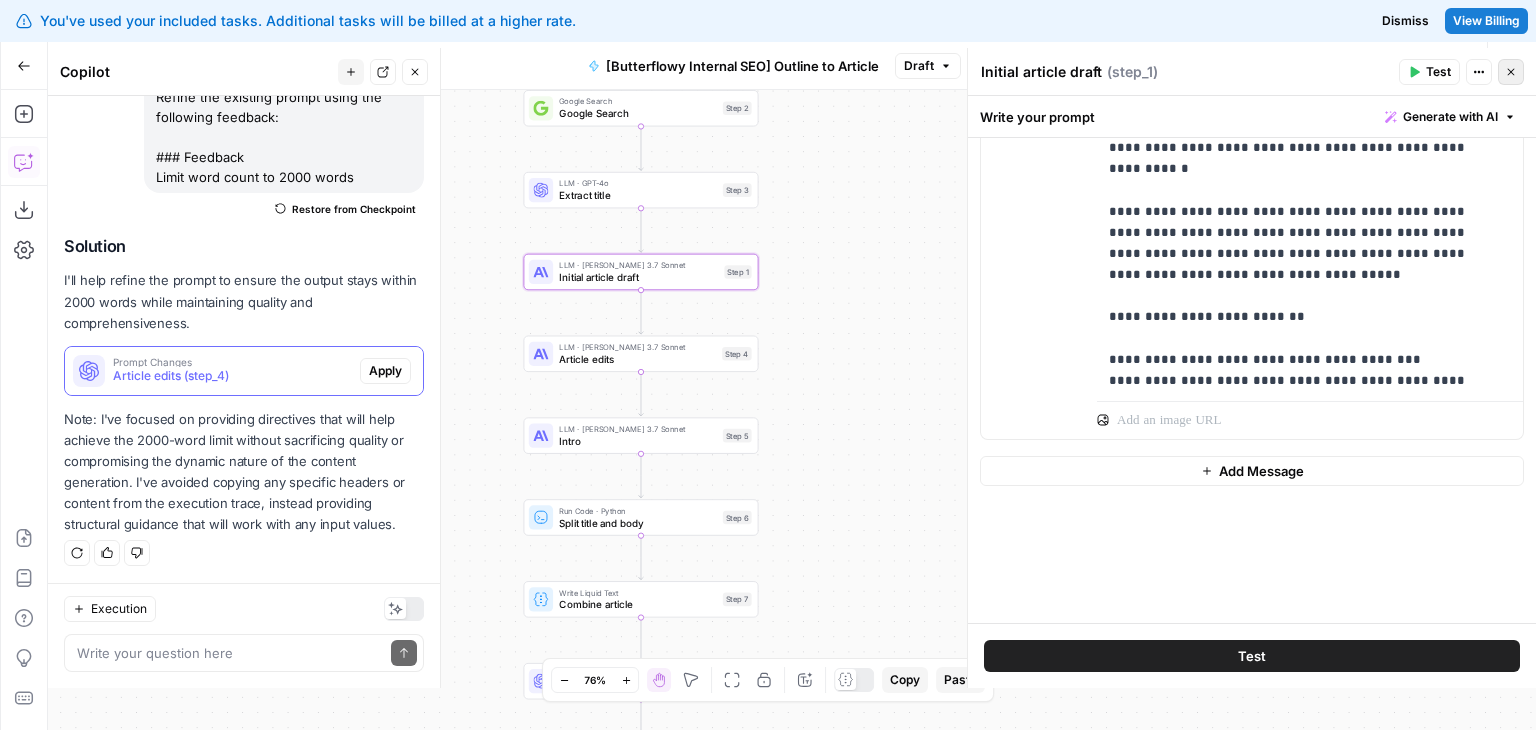 click on "Close" at bounding box center [1511, 72] 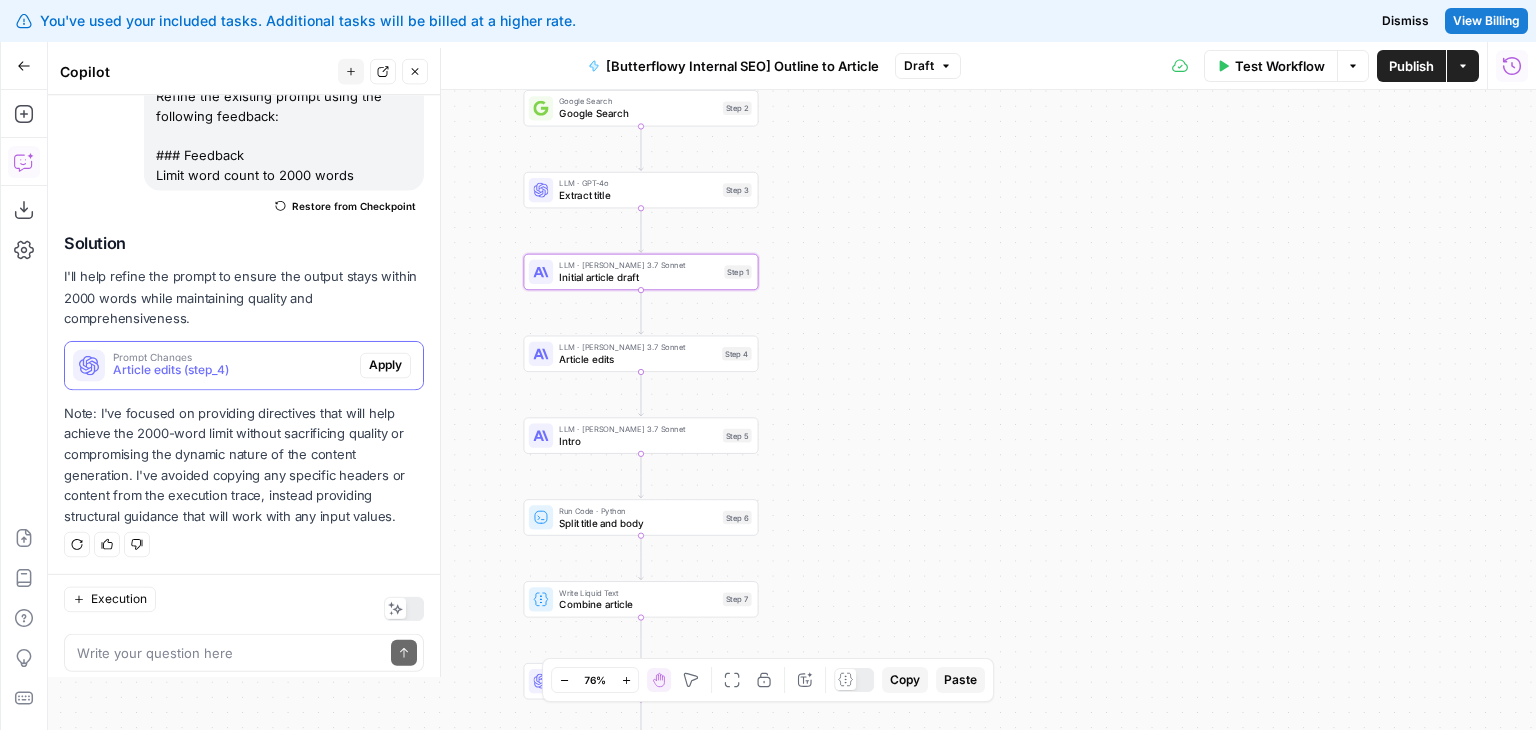 scroll, scrollTop: 175, scrollLeft: 0, axis: vertical 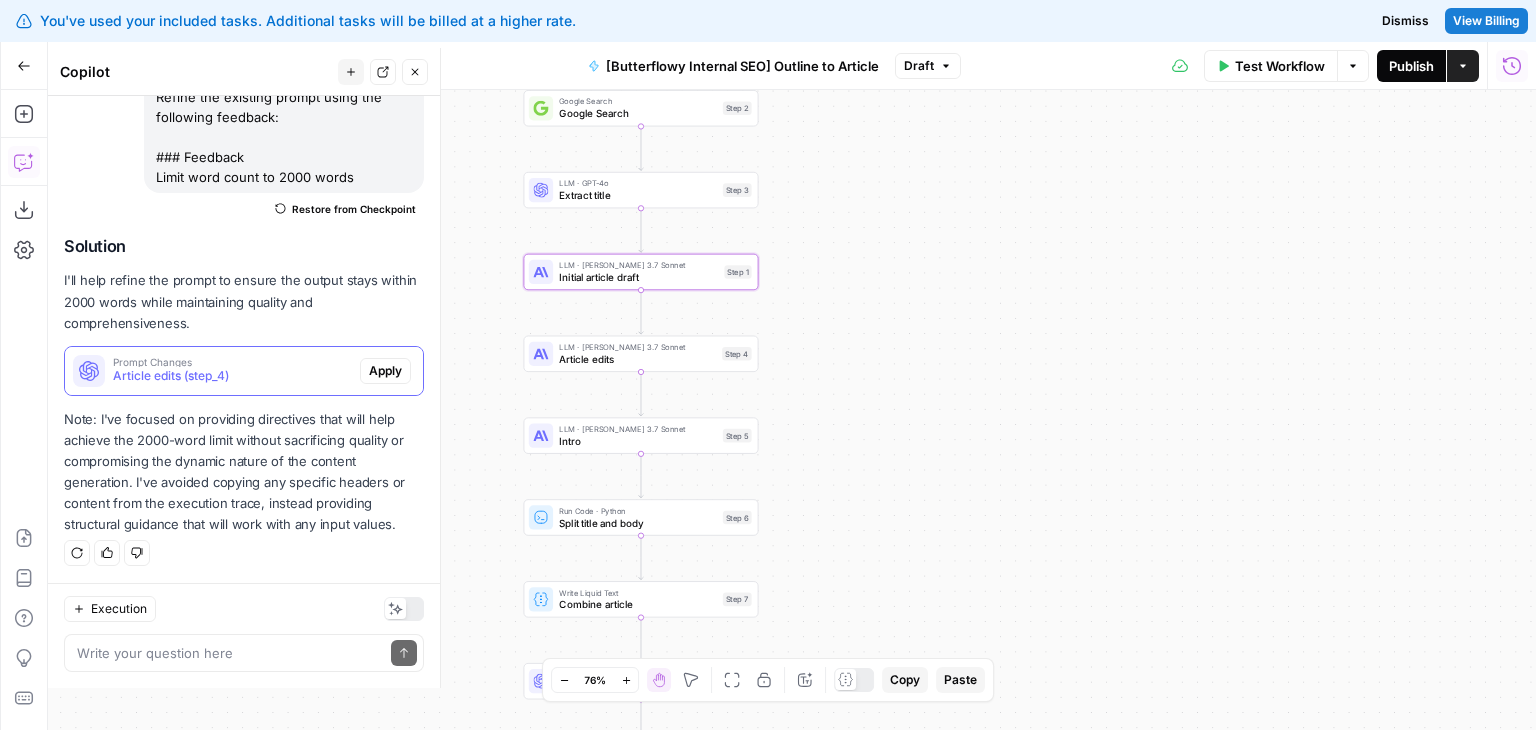 click on "Publish" at bounding box center (1411, 66) 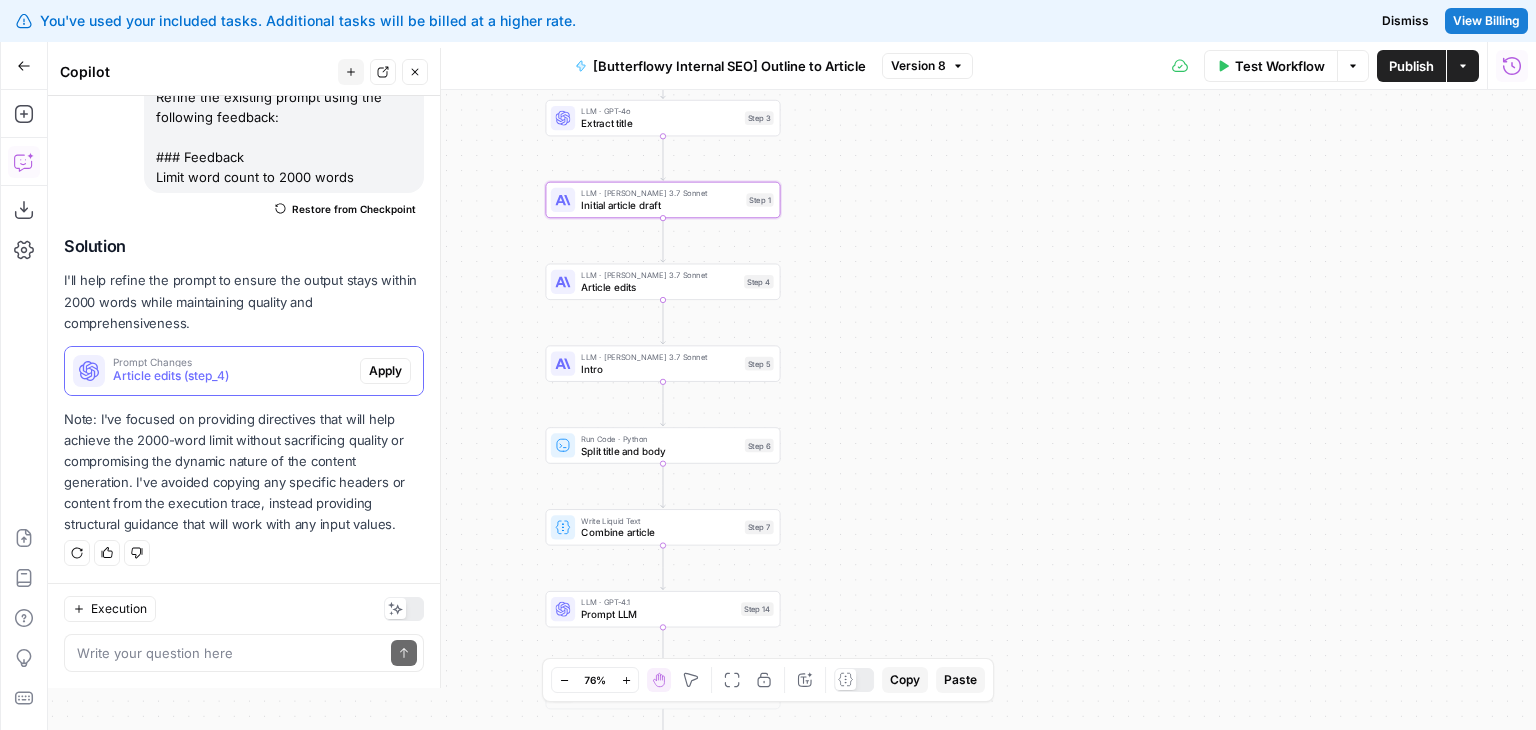 drag, startPoint x: 920, startPoint y: 449, endPoint x: 1039, endPoint y: 389, distance: 133.2704 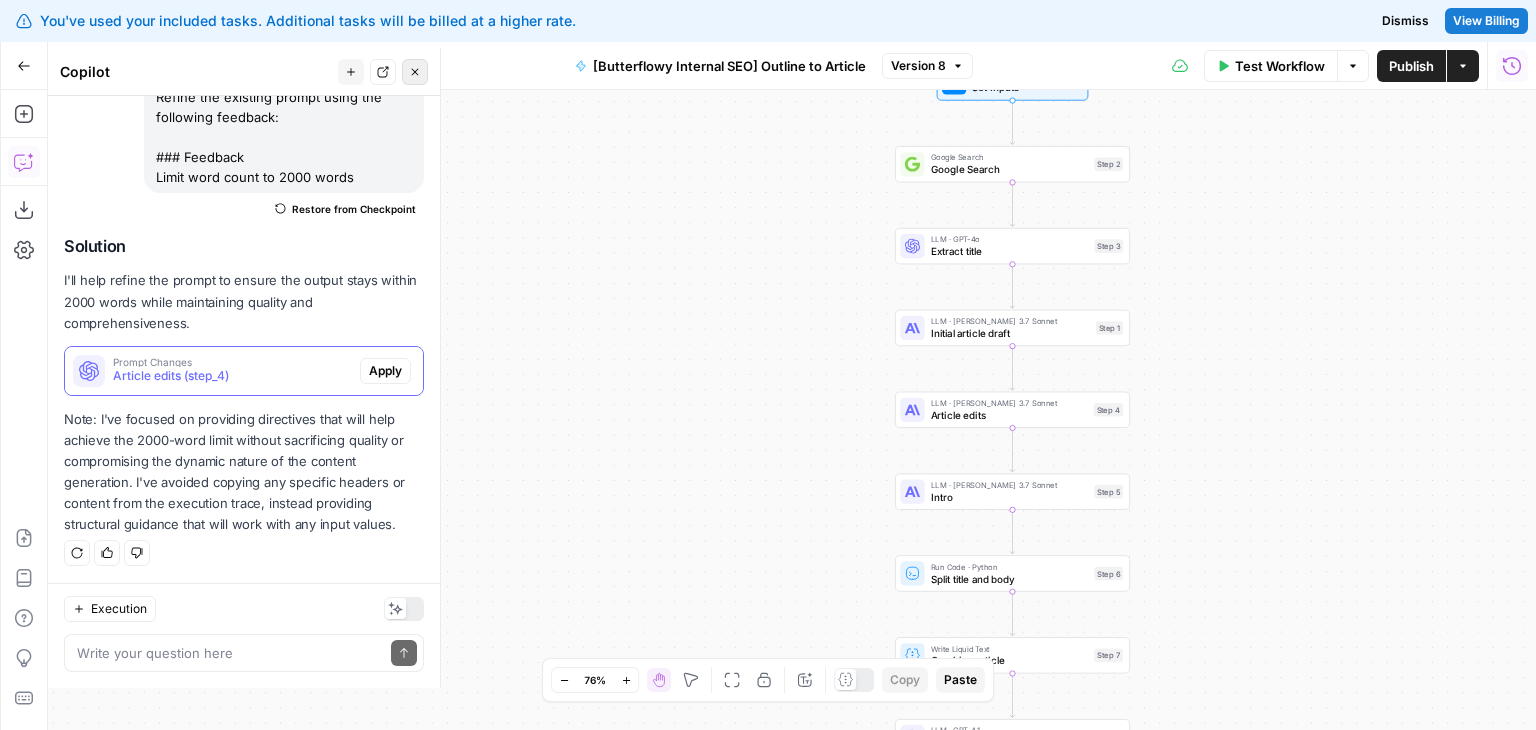 click on "Close" at bounding box center [415, 72] 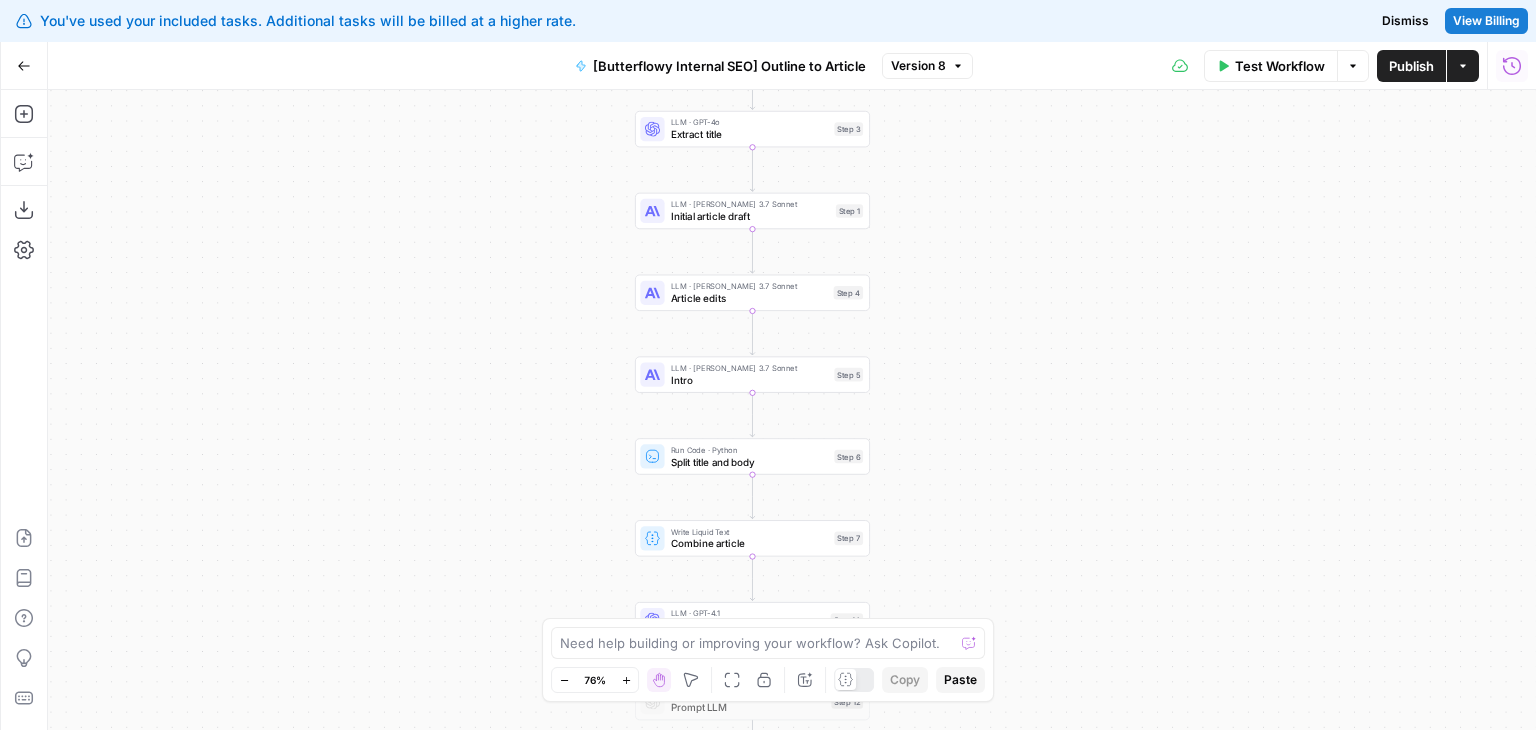 drag, startPoint x: 504, startPoint y: 213, endPoint x: 396, endPoint y: 154, distance: 123.065025 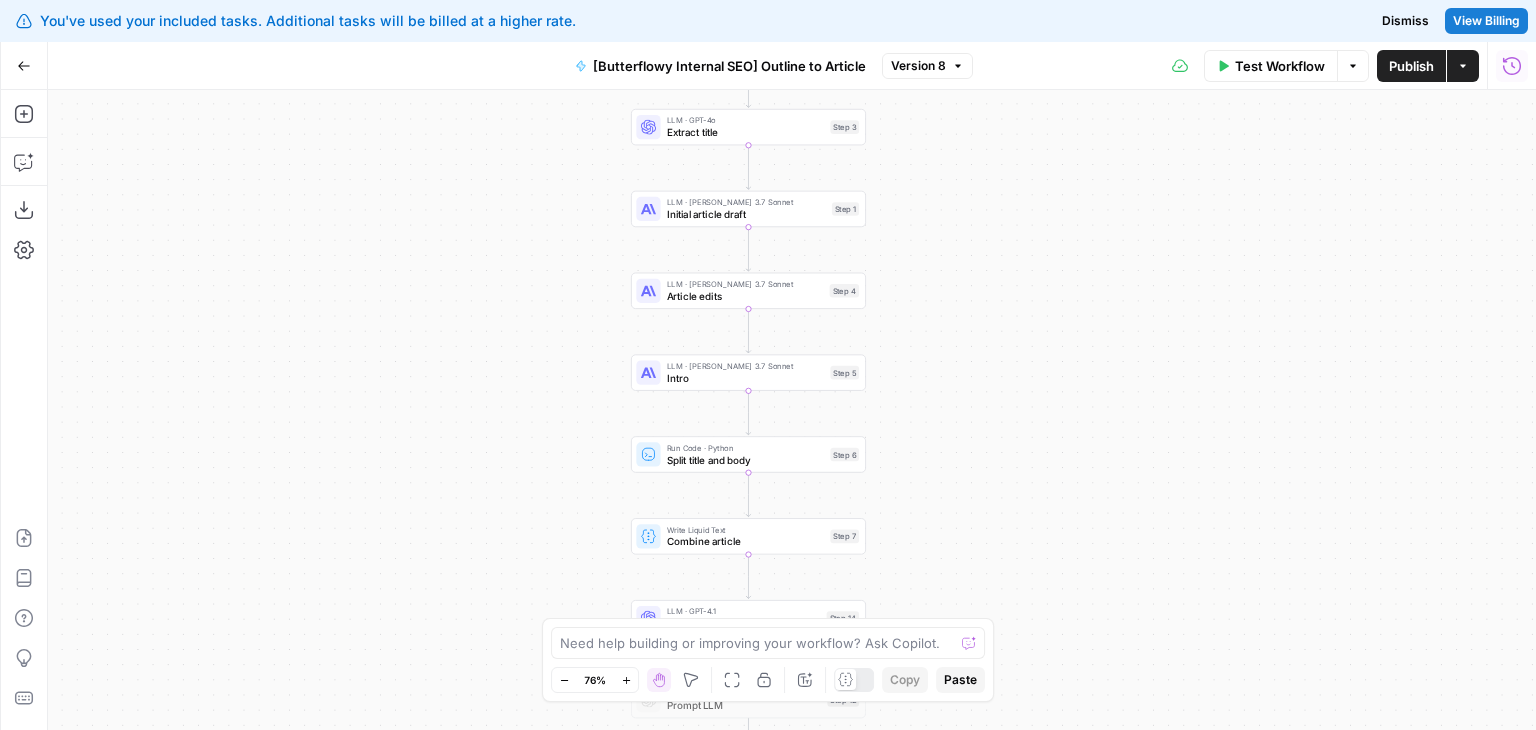 drag, startPoint x: 468, startPoint y: 220, endPoint x: 450, endPoint y: 243, distance: 29.206163 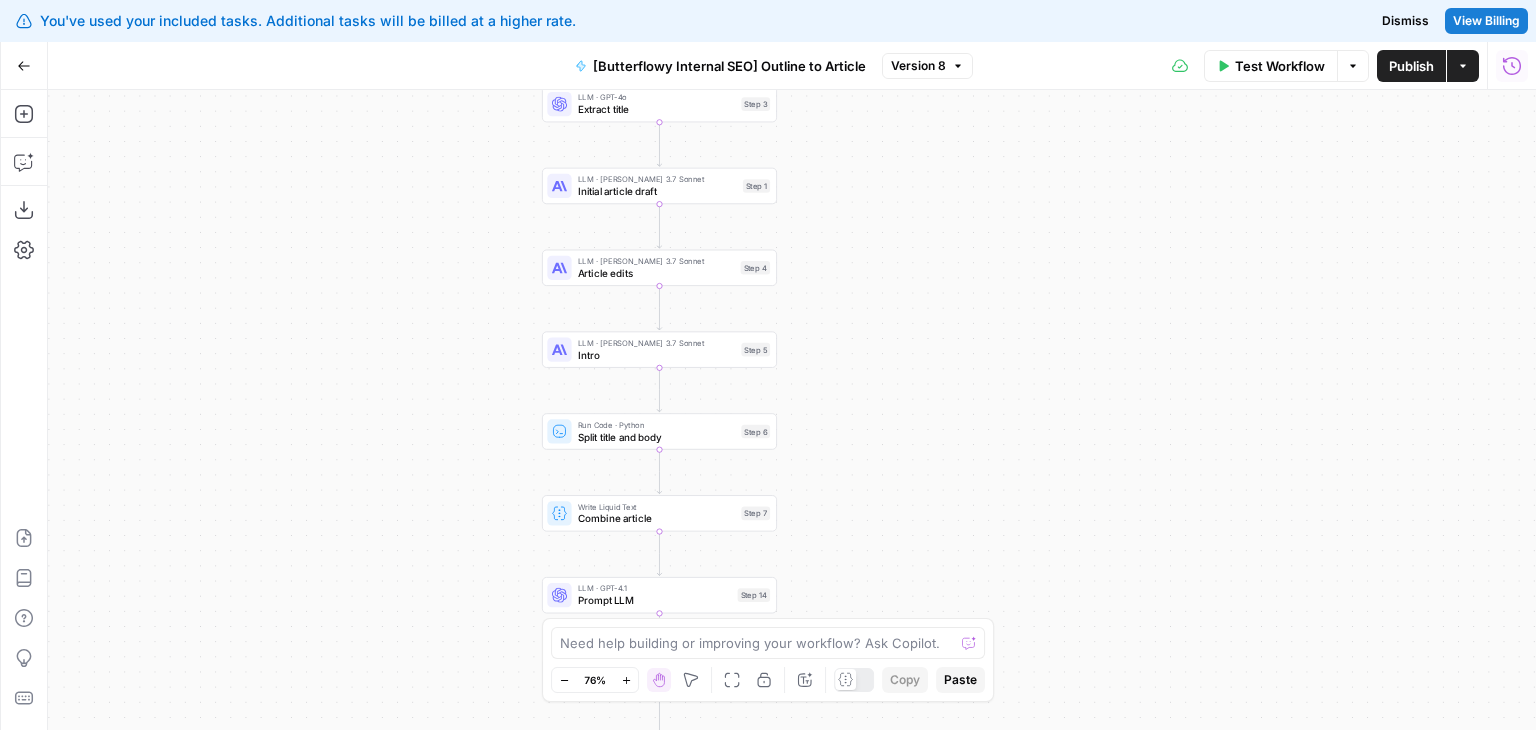 drag, startPoint x: 543, startPoint y: 393, endPoint x: 418, endPoint y: 342, distance: 135.00371 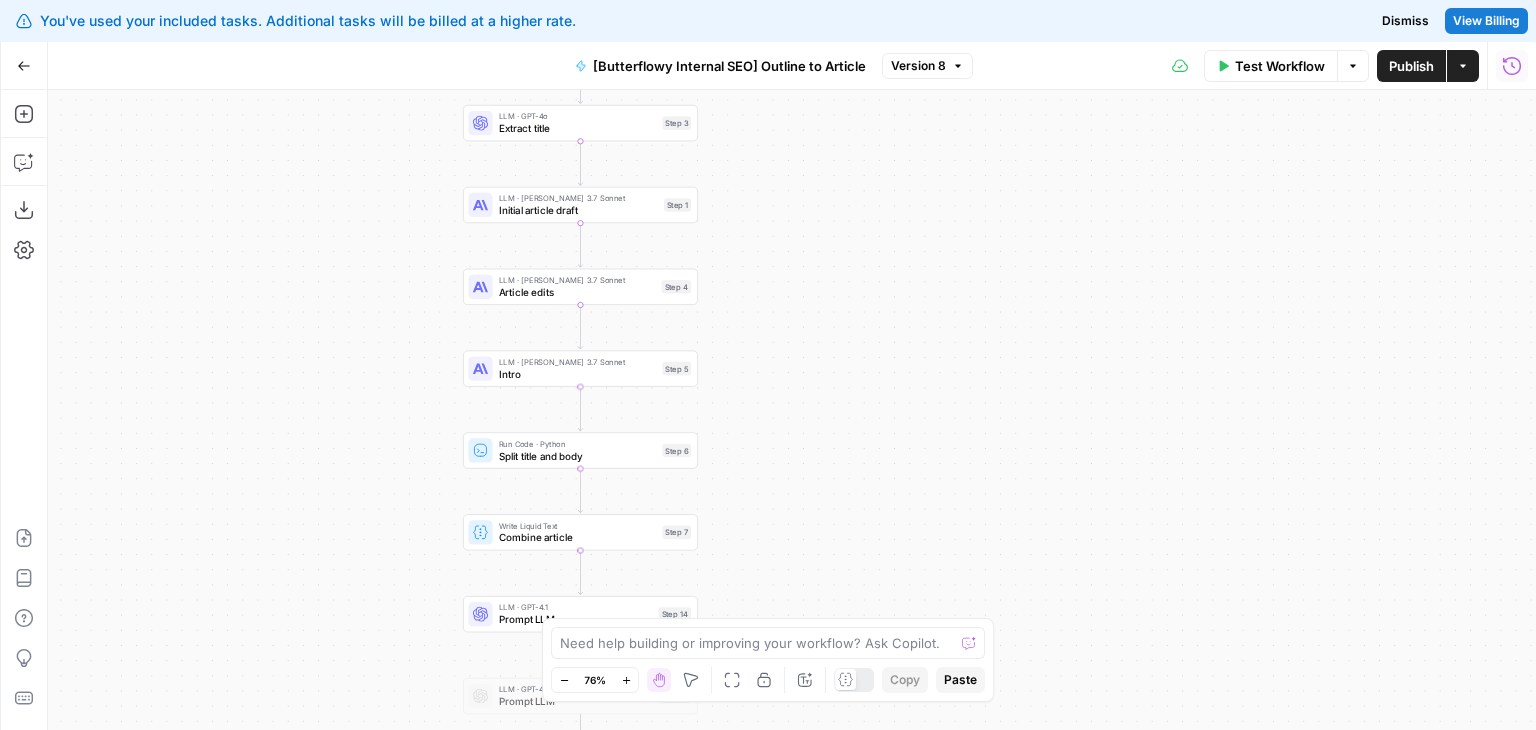 click on "Intro" at bounding box center (578, 373) 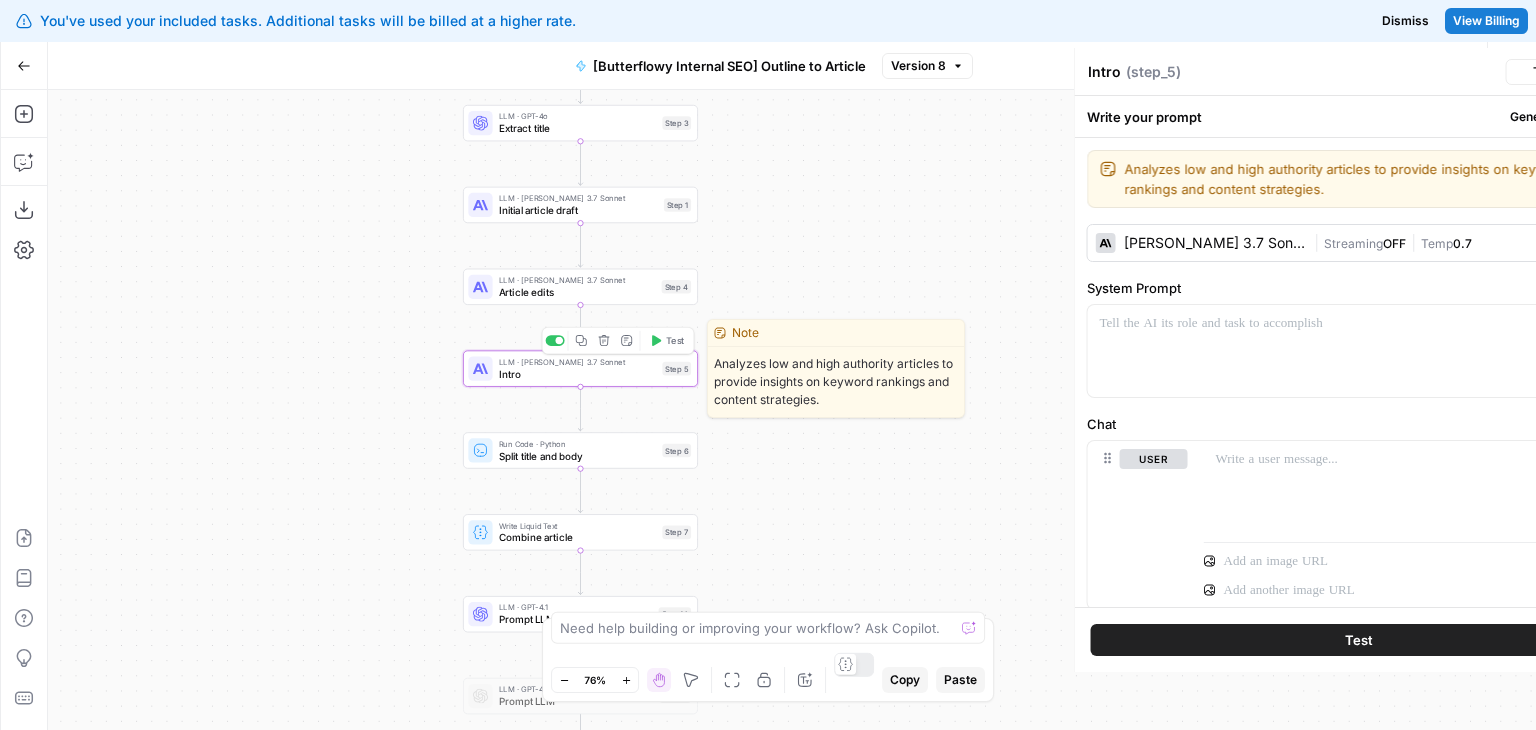 click on "Workflow Set Inputs Inputs Google Search Google Search Step 2 LLM · GPT-4o Extract title Step 3 LLM · Claude 3.7 Sonnet Initial article draft Step 1 LLM · Claude 3.7 Sonnet Article edits Step 4 LLM · Claude 3.7 Sonnet Intro Step 5 Copy step Delete step Edit Note Test Run Code · Python Split title and body Step 6 Write Liquid Text Combine article Step 7 LLM · GPT-4.1 Prompt LLM Step 14 LLM · GPT-4.1 Prompt LLM Step 12 Power Agent Create Page Title Tags & Meta Descriptions Step 10 Format JSON Format JSON Step 13 End Output" at bounding box center [792, 410] 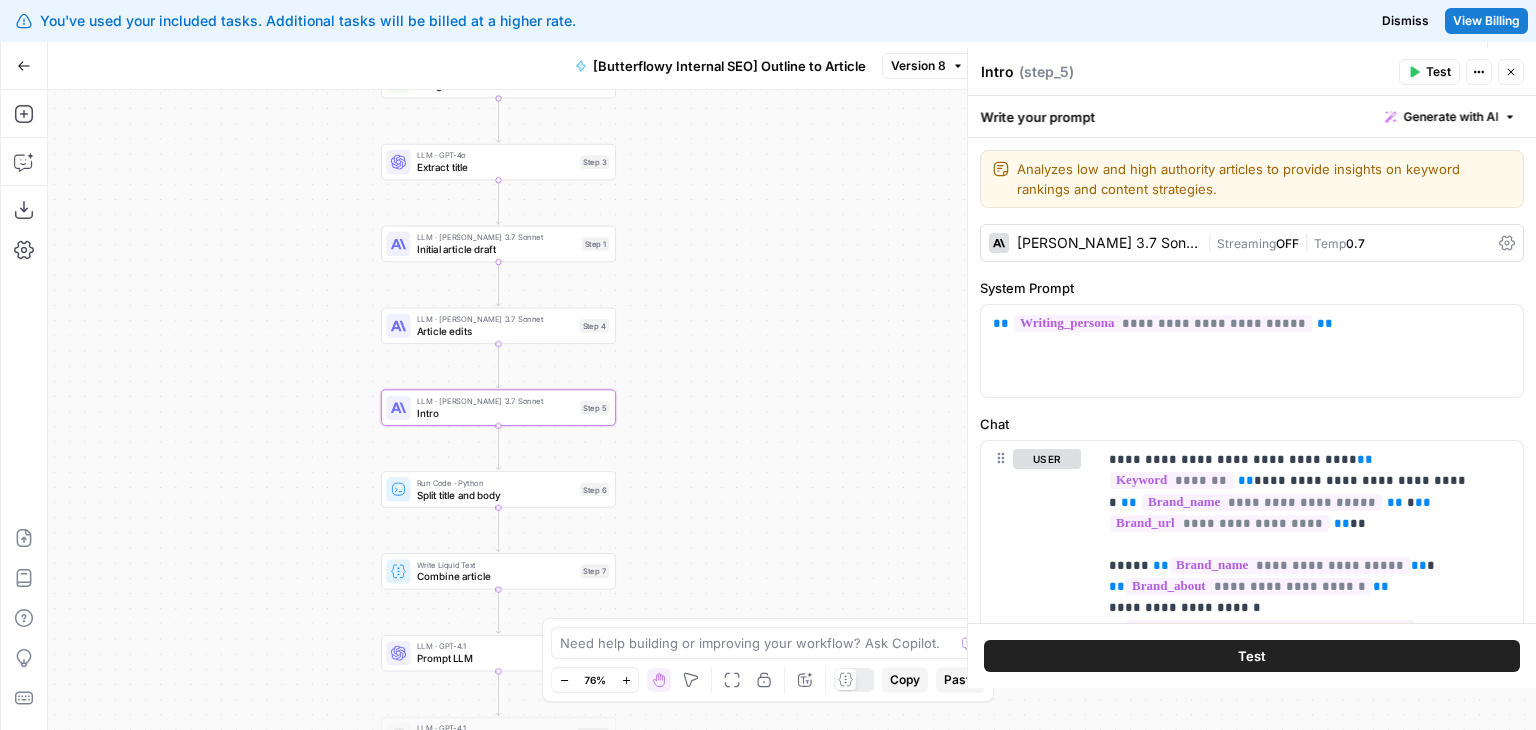 click on "Article edits" at bounding box center [495, 331] 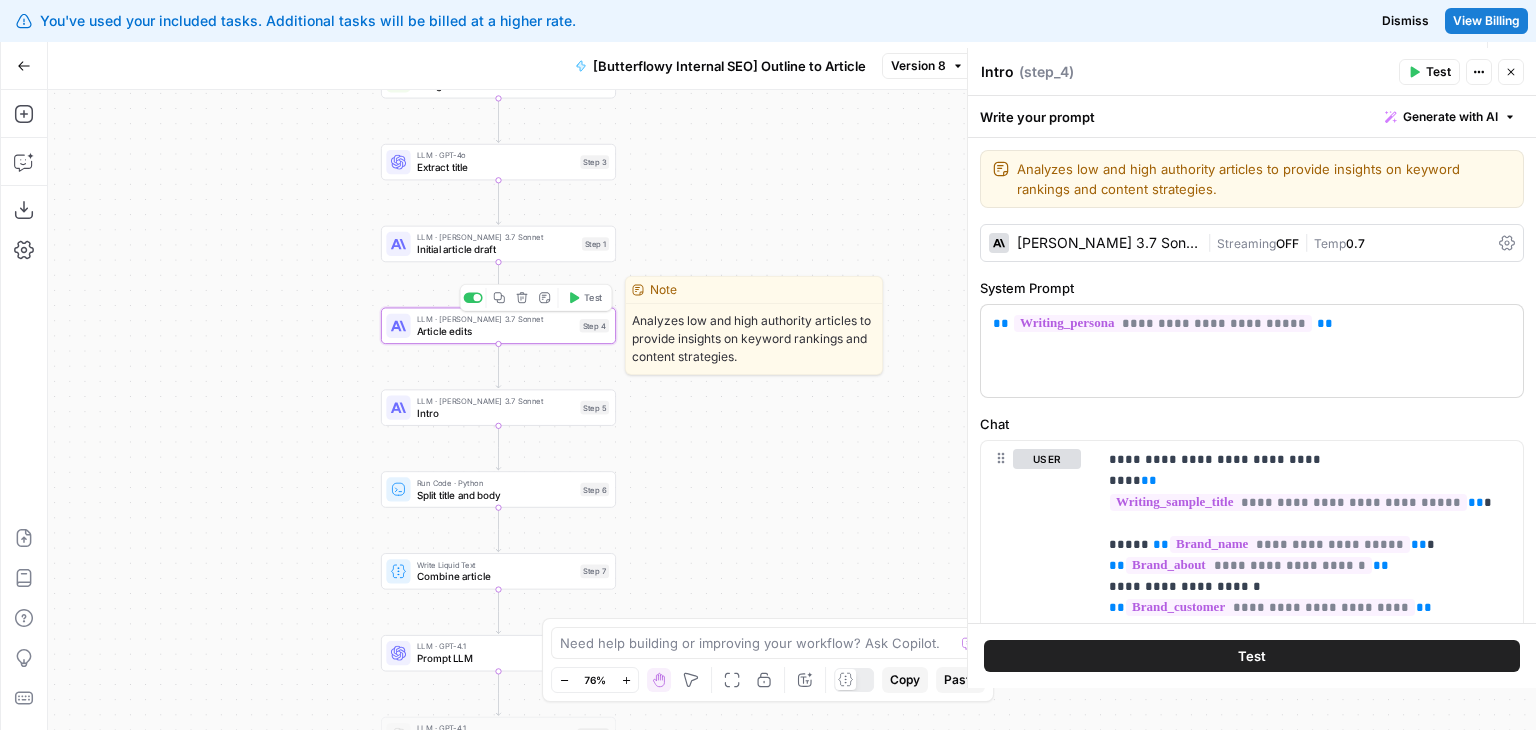 type on "Article edits" 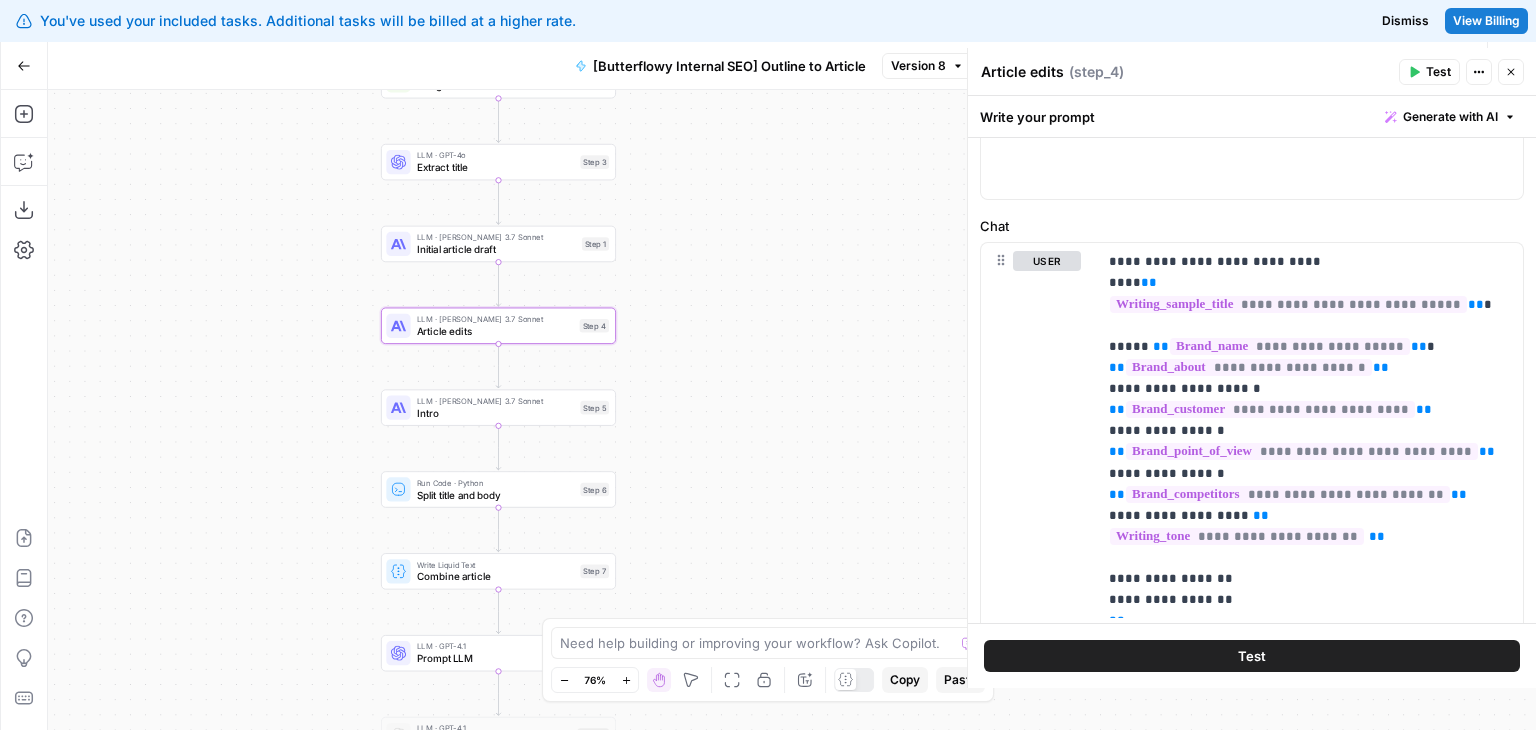 scroll, scrollTop: 190, scrollLeft: 0, axis: vertical 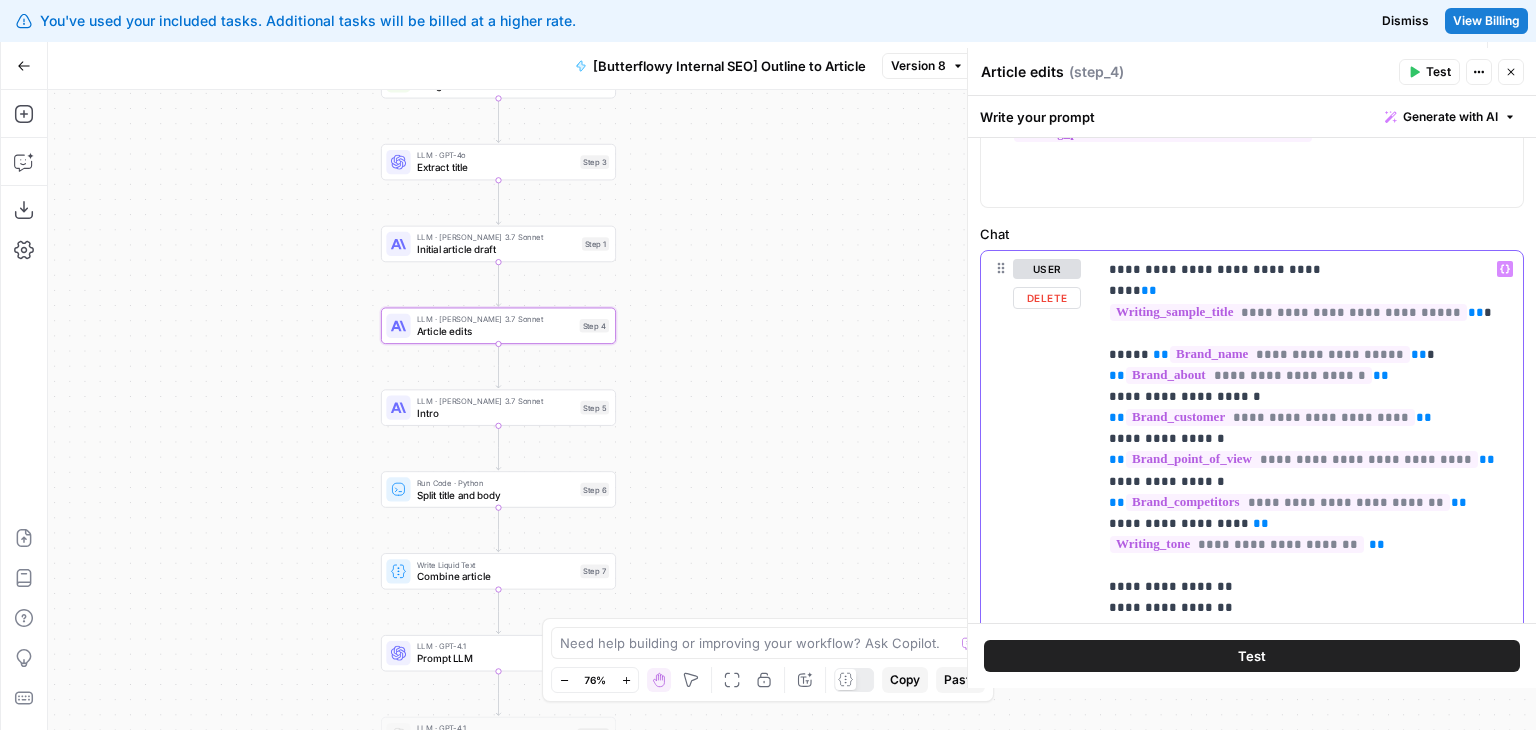 click on "**********" at bounding box center [1302, 438] 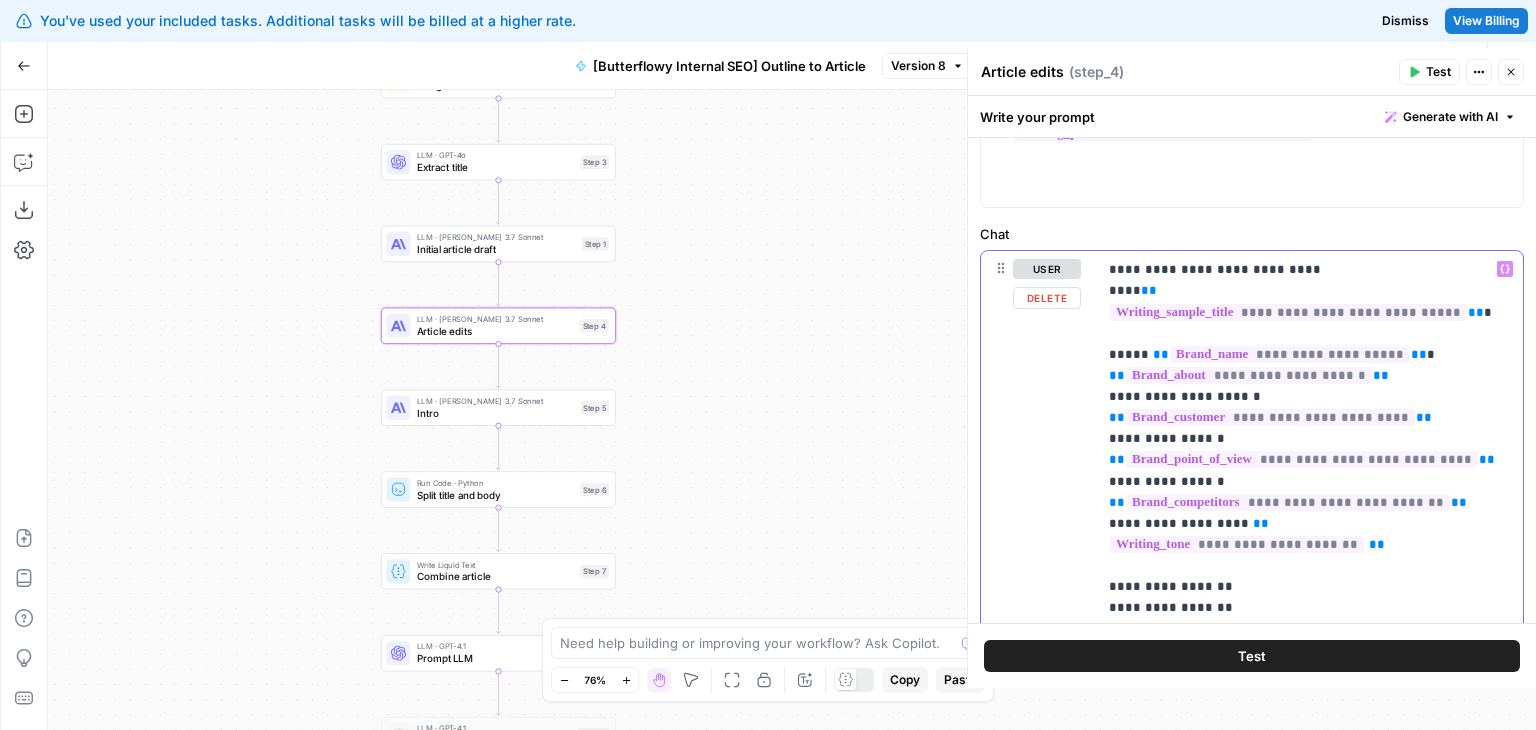 type 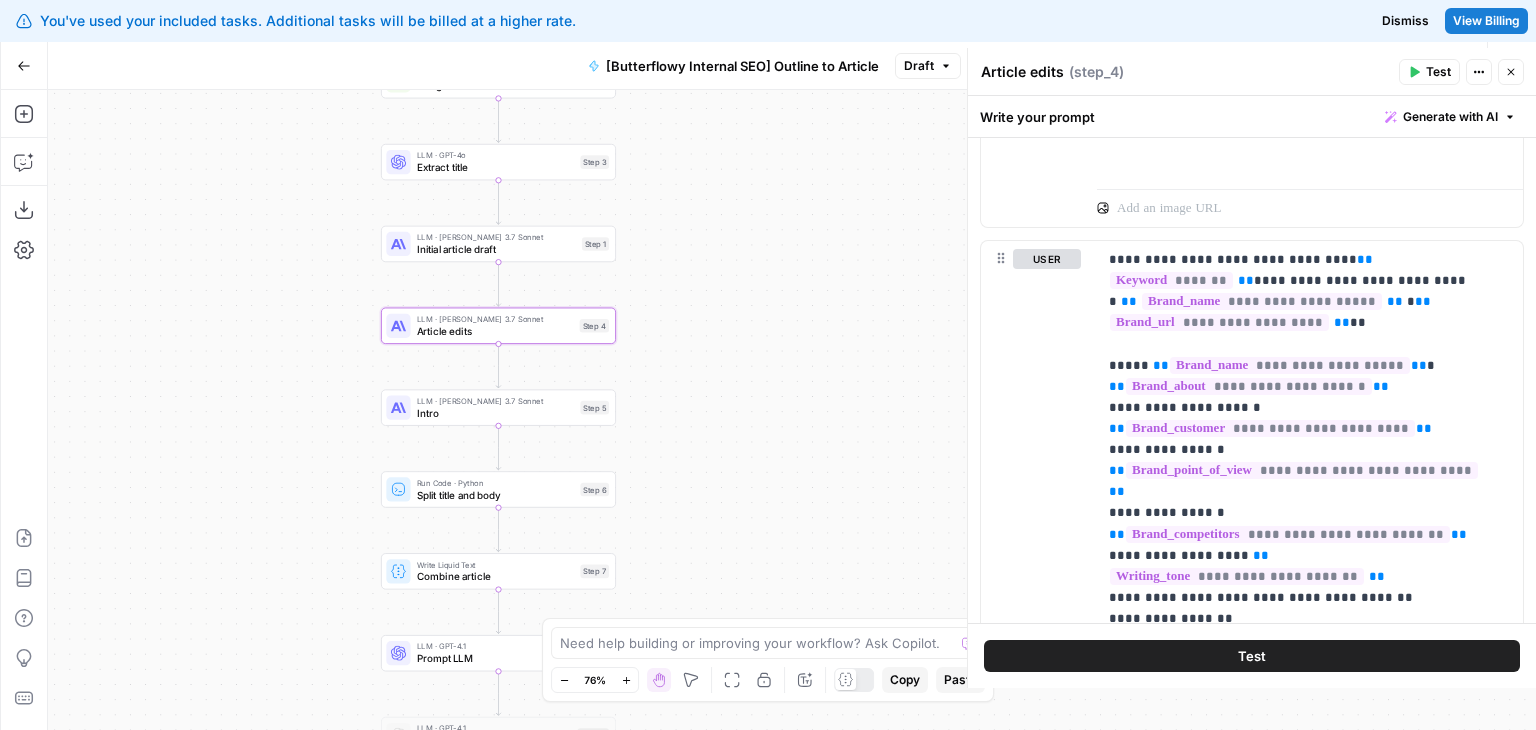 scroll, scrollTop: 818, scrollLeft: 0, axis: vertical 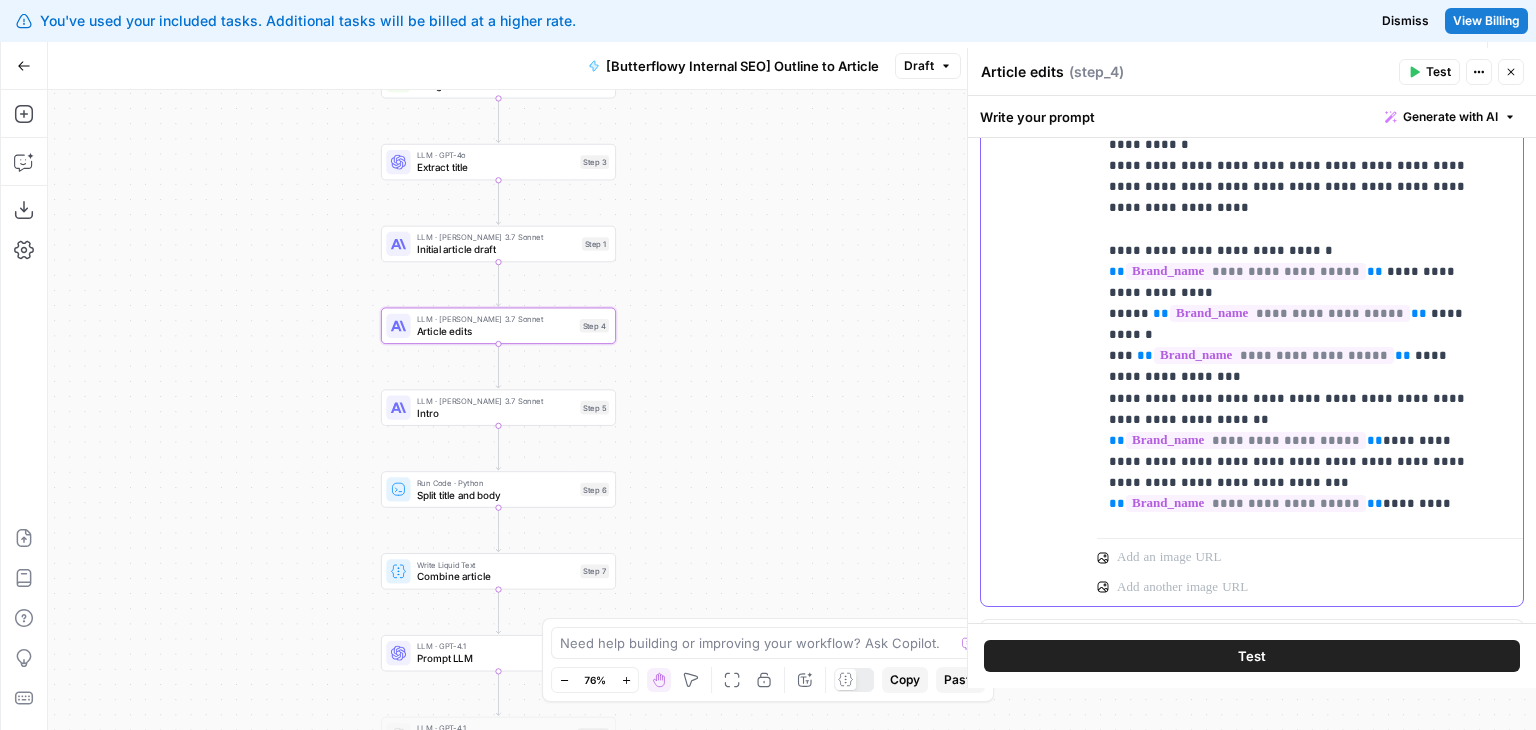 click on "**********" at bounding box center (1295, -1060) 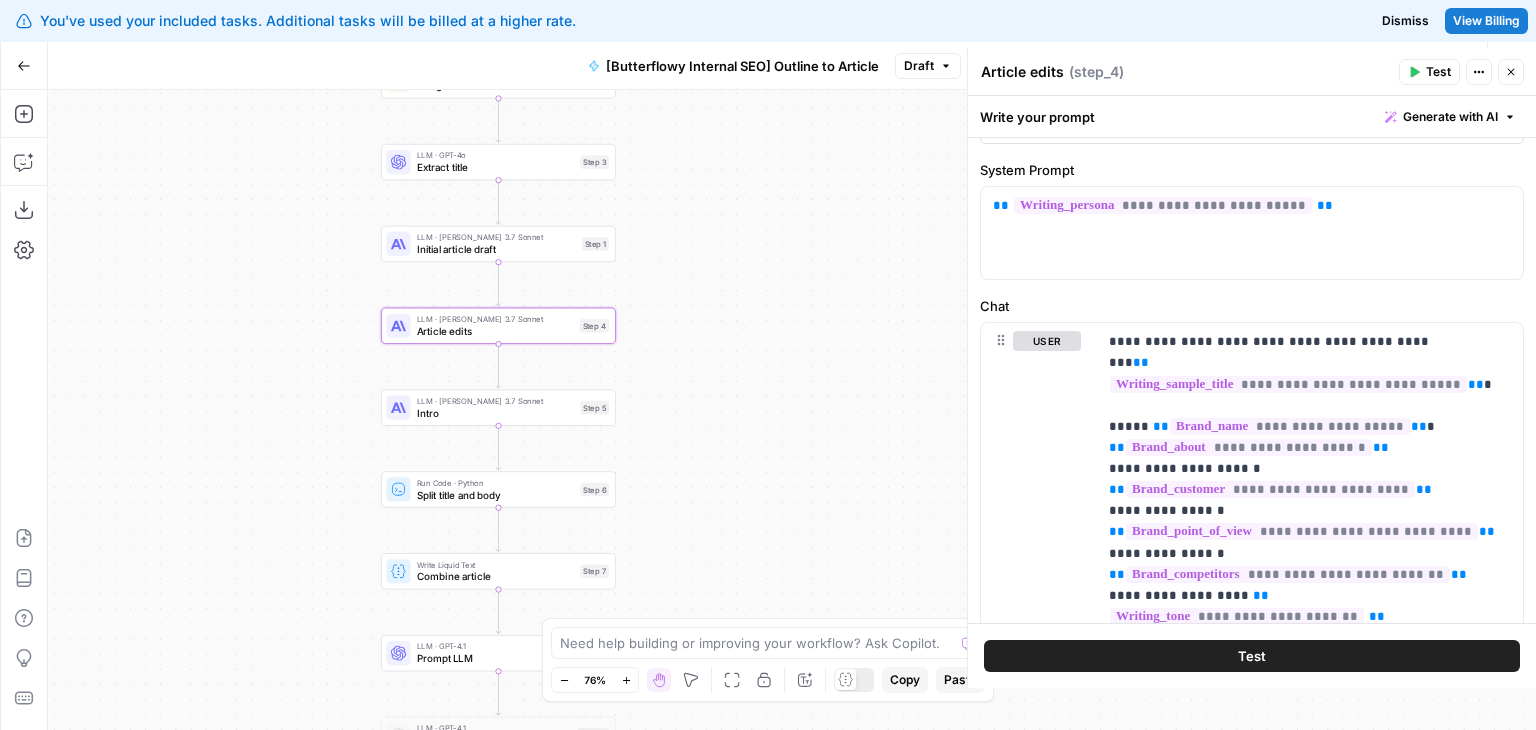 scroll, scrollTop: 0, scrollLeft: 0, axis: both 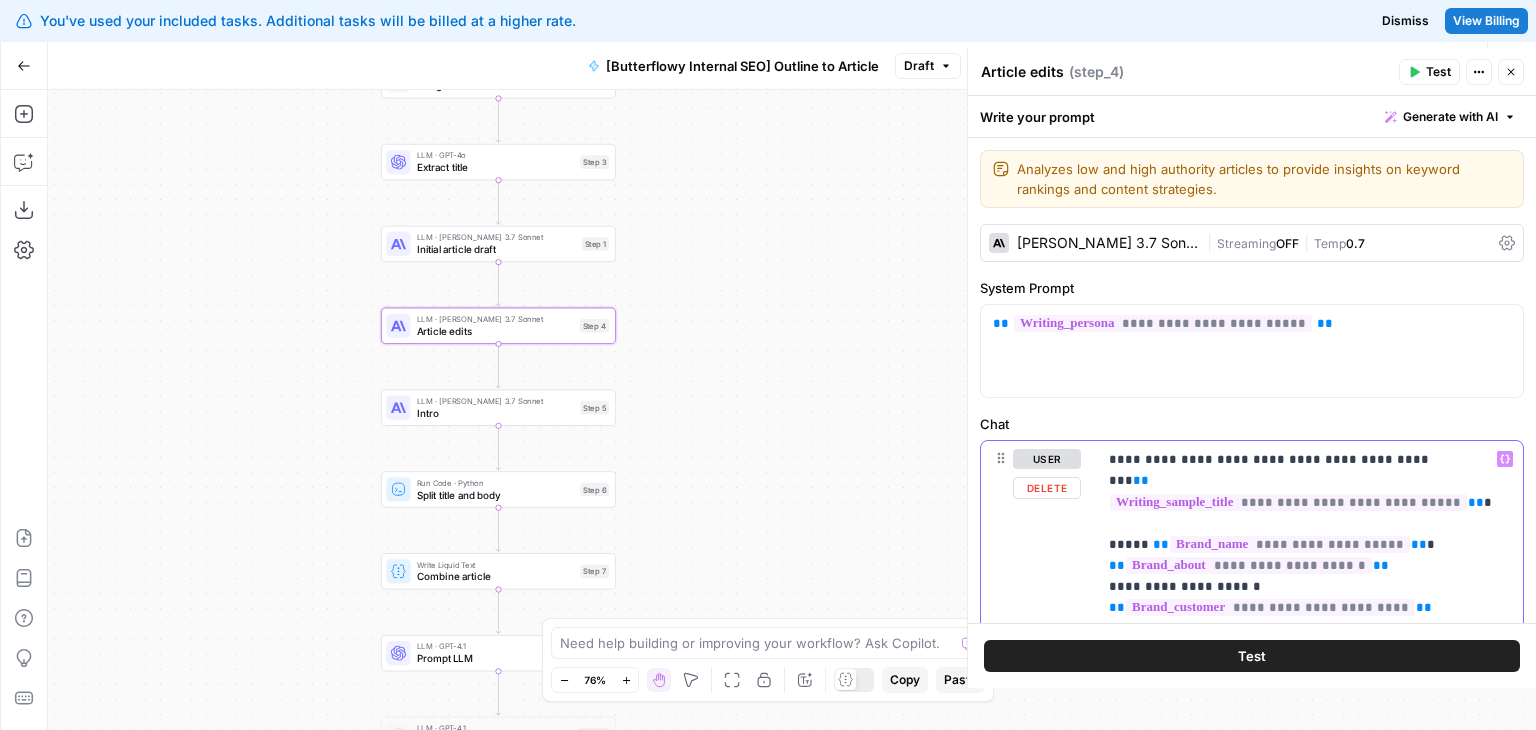 drag, startPoint x: 1212, startPoint y: 458, endPoint x: 1274, endPoint y: 453, distance: 62.201286 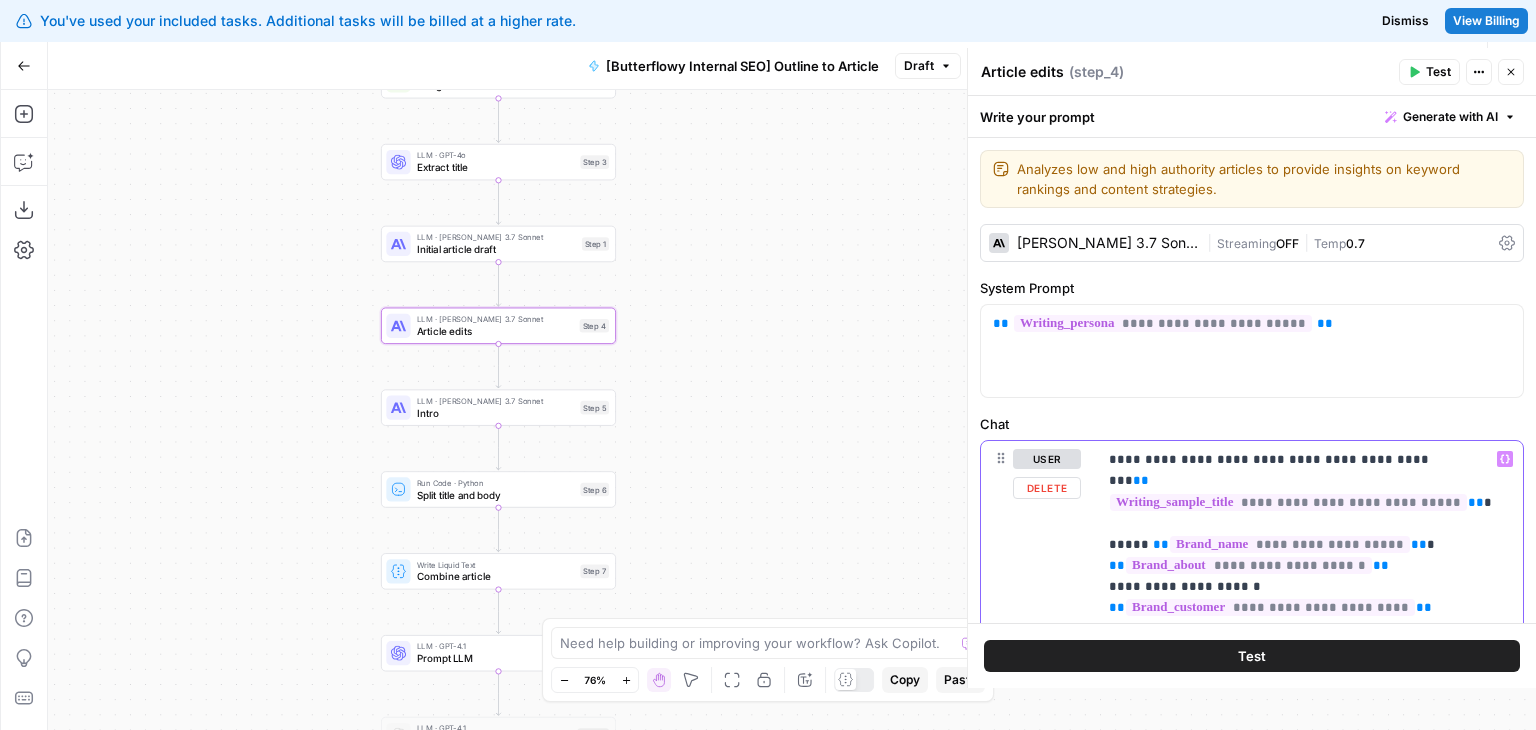click on "**********" at bounding box center [1302, 628] 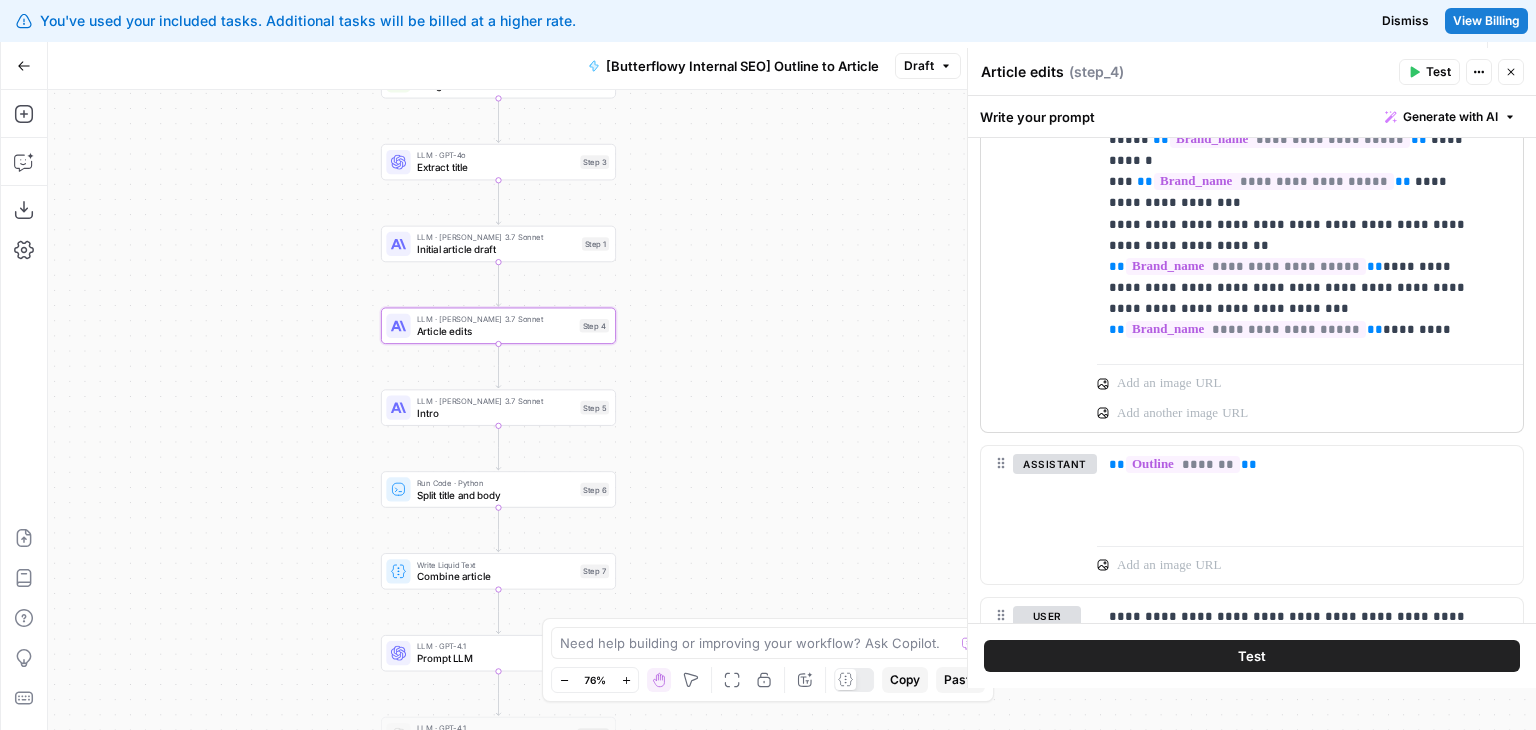 scroll, scrollTop: 1443, scrollLeft: 0, axis: vertical 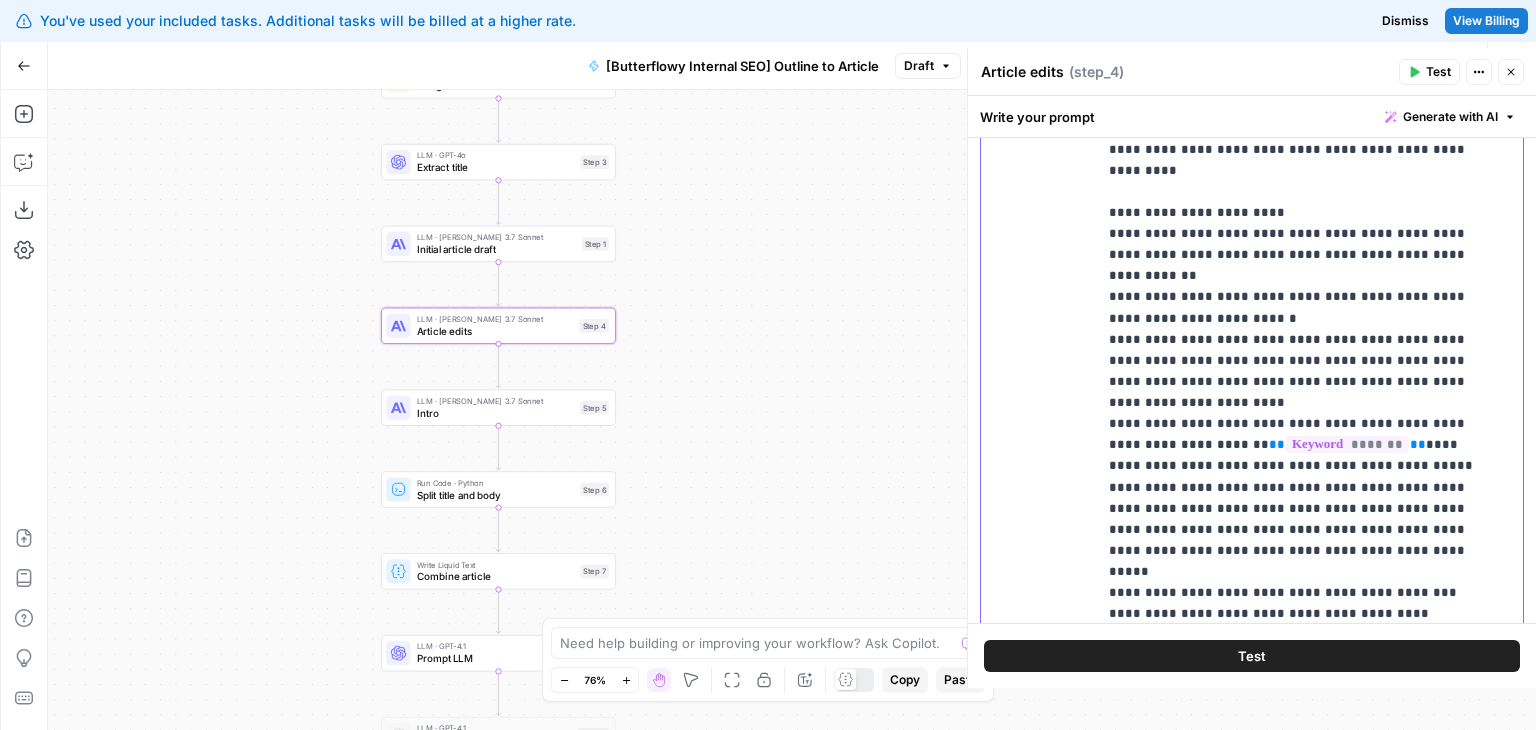 drag, startPoint x: 1344, startPoint y: 385, endPoint x: 1346, endPoint y: 360, distance: 25.079872 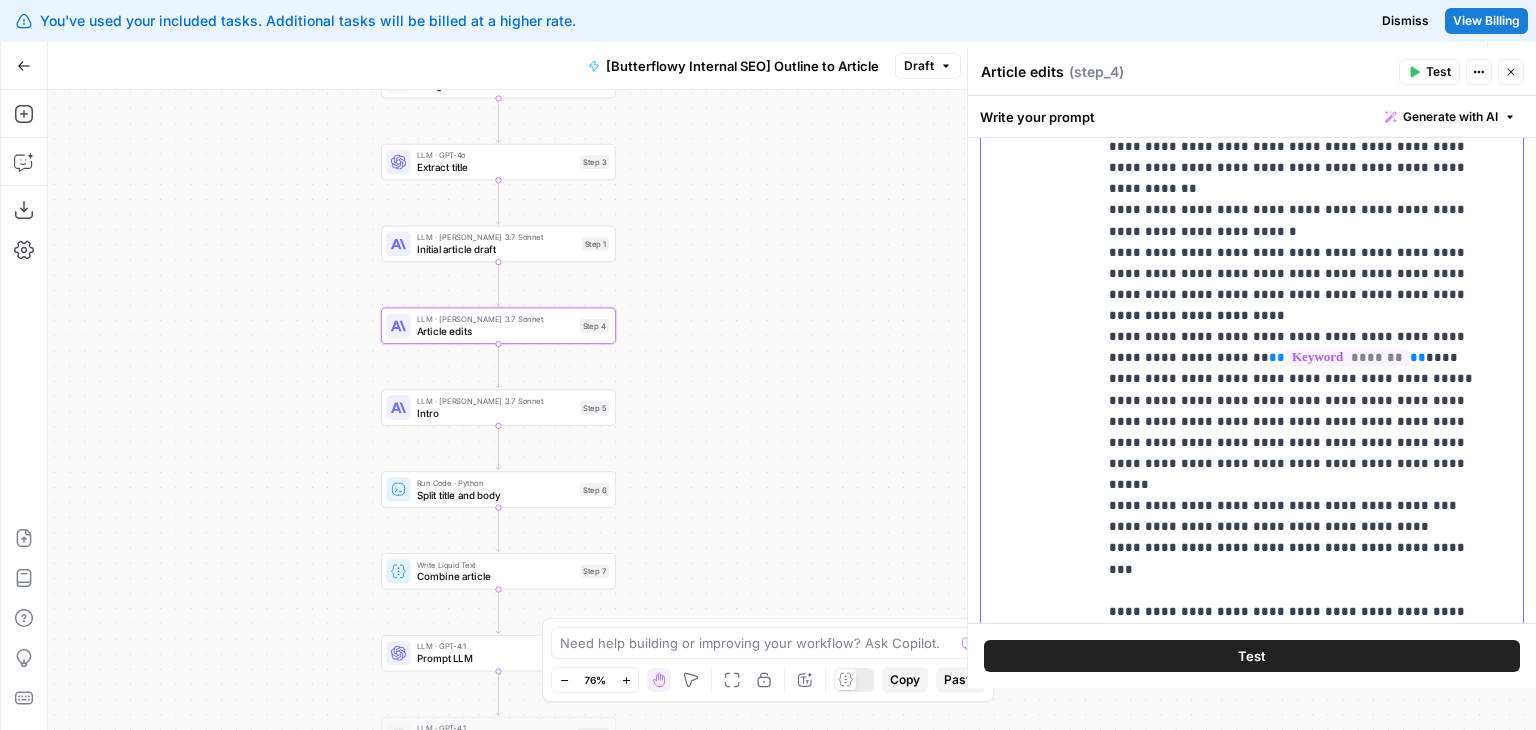 drag, startPoint x: 1391, startPoint y: 278, endPoint x: 1388, endPoint y: 361, distance: 83.0542 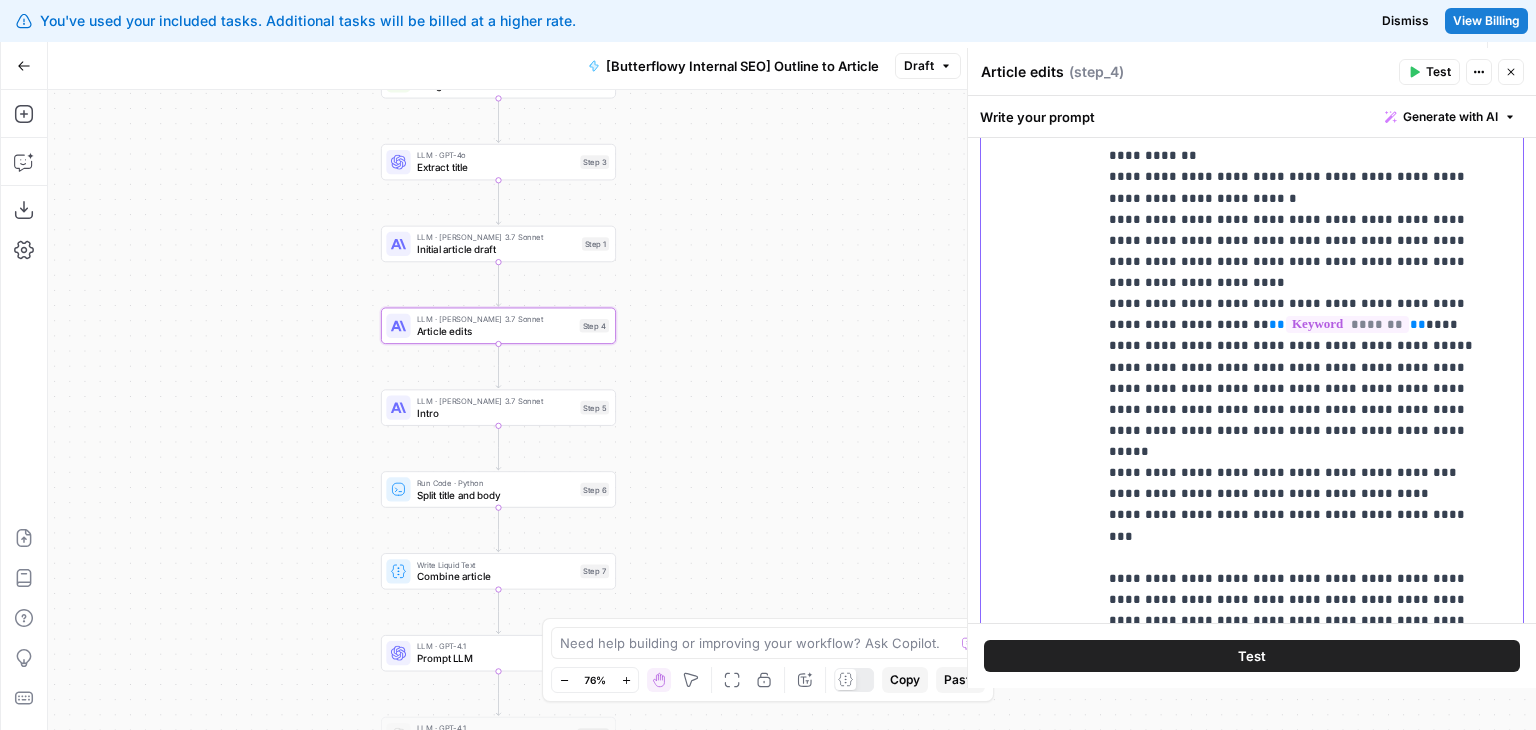 click on "**********" at bounding box center [1295, -1756] 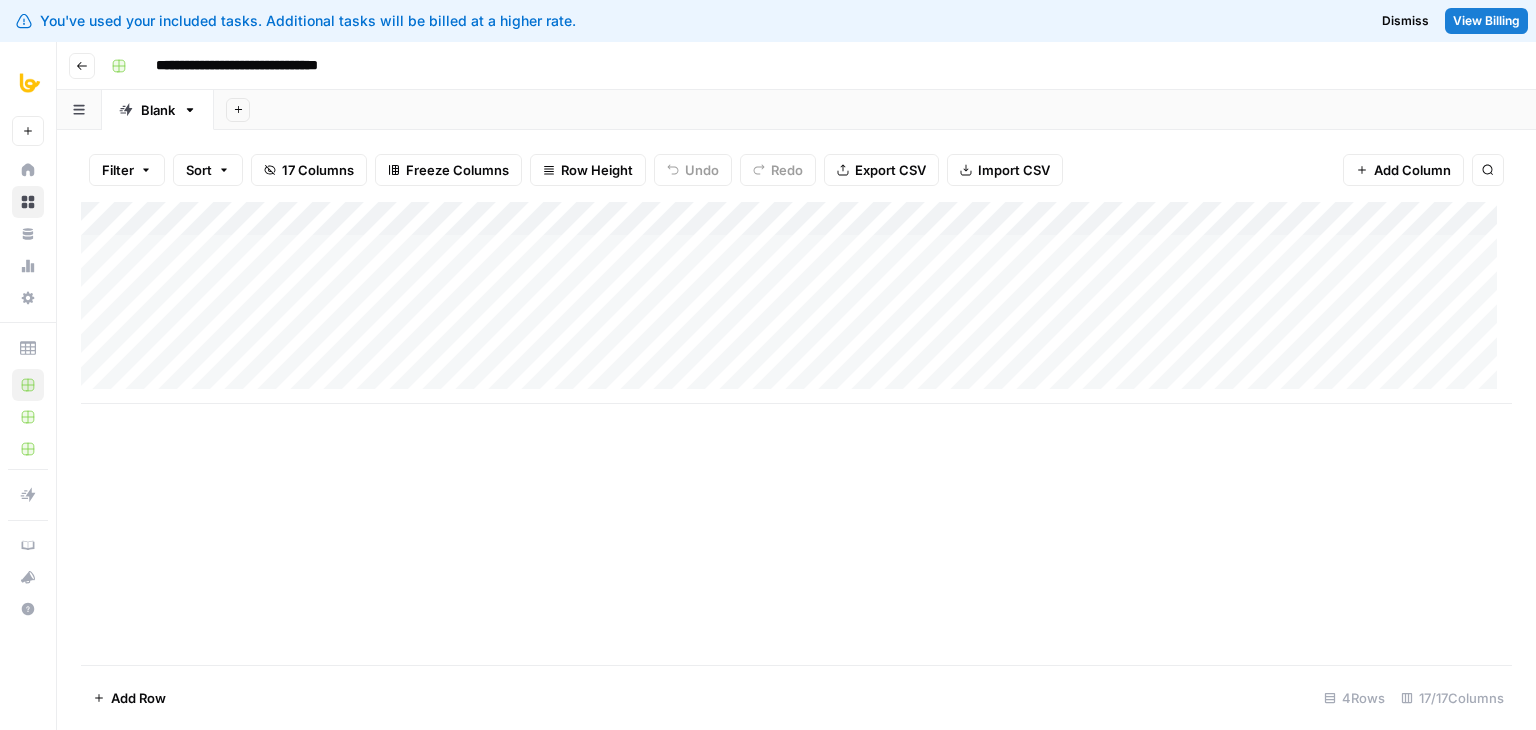 scroll, scrollTop: 0, scrollLeft: 0, axis: both 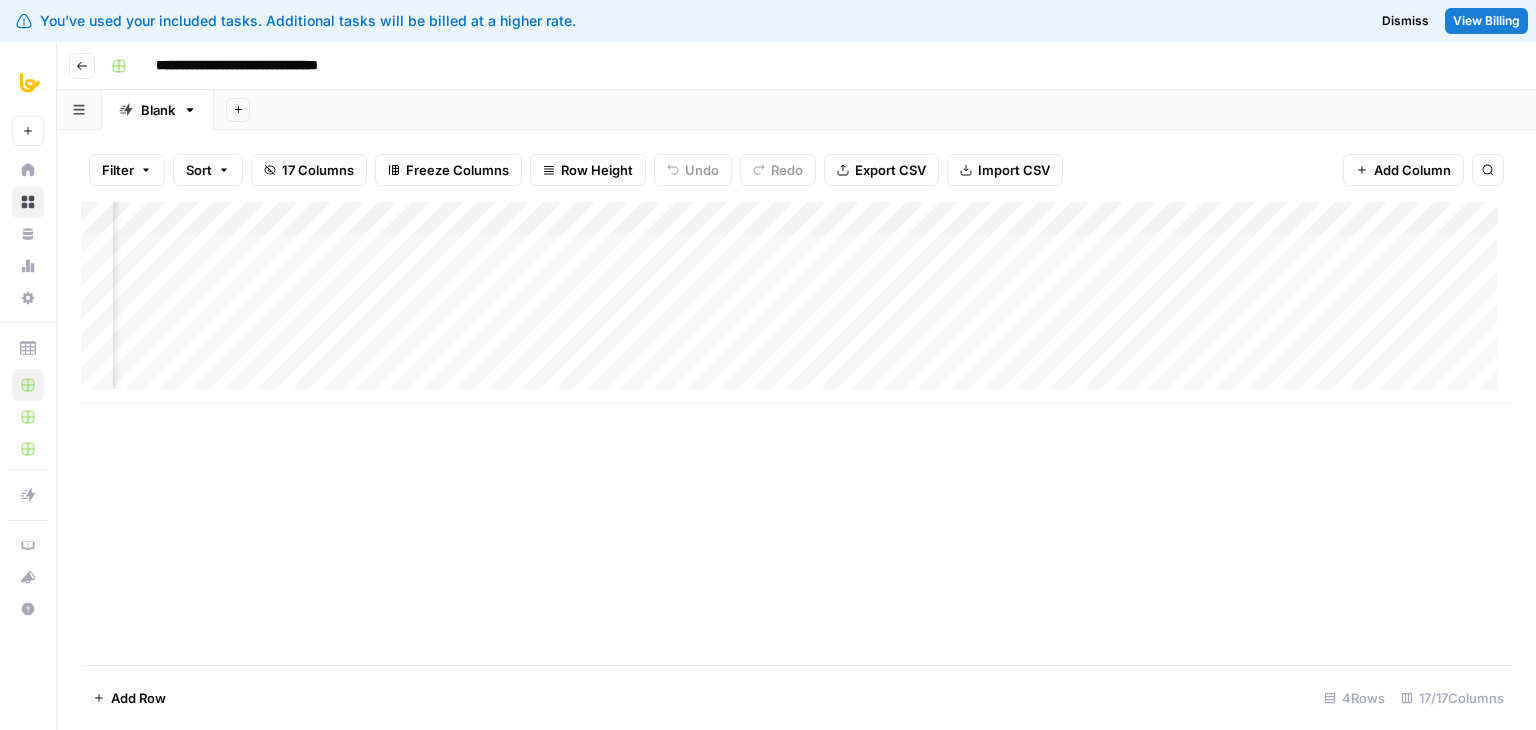 click on "Add Column" at bounding box center [796, 303] 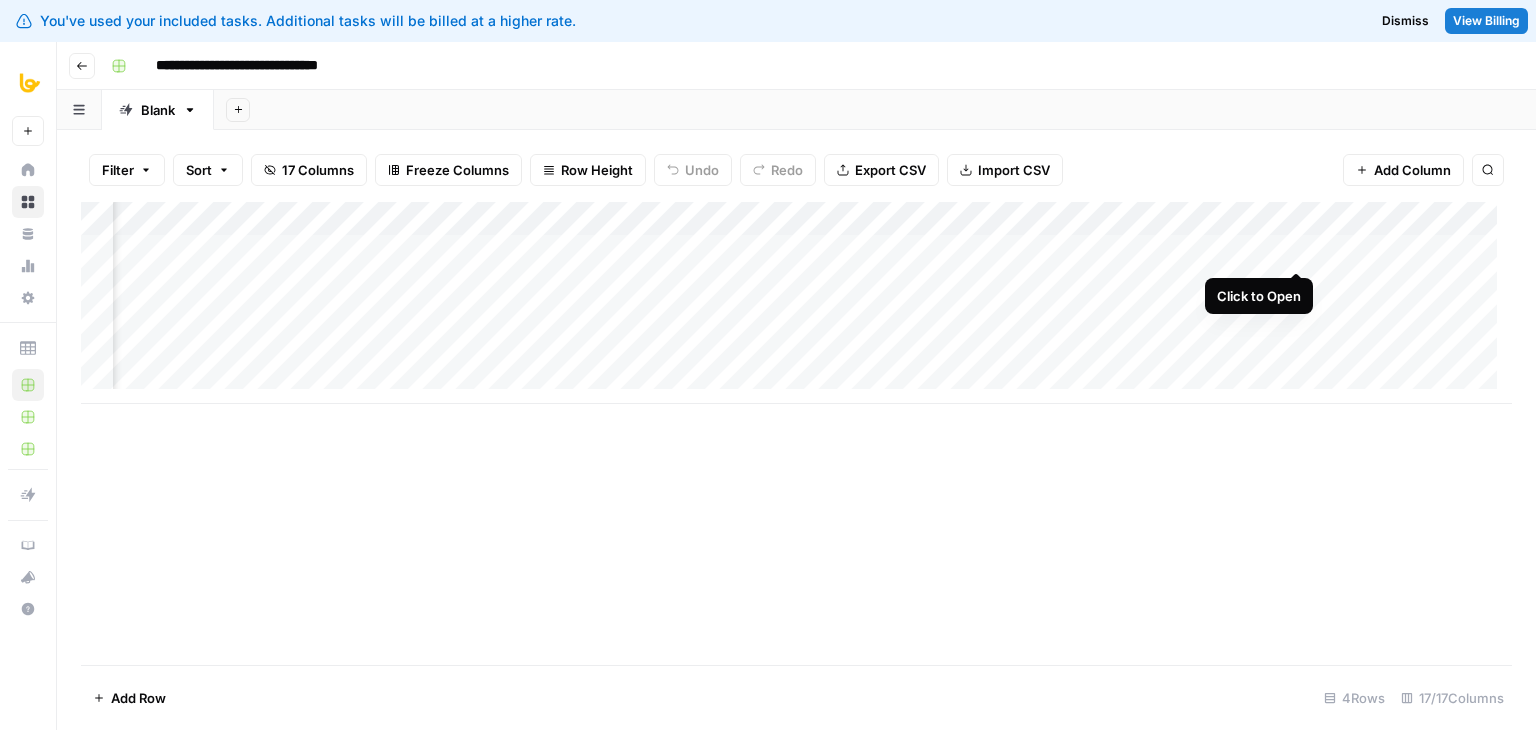 click on "Add Column" at bounding box center (796, 303) 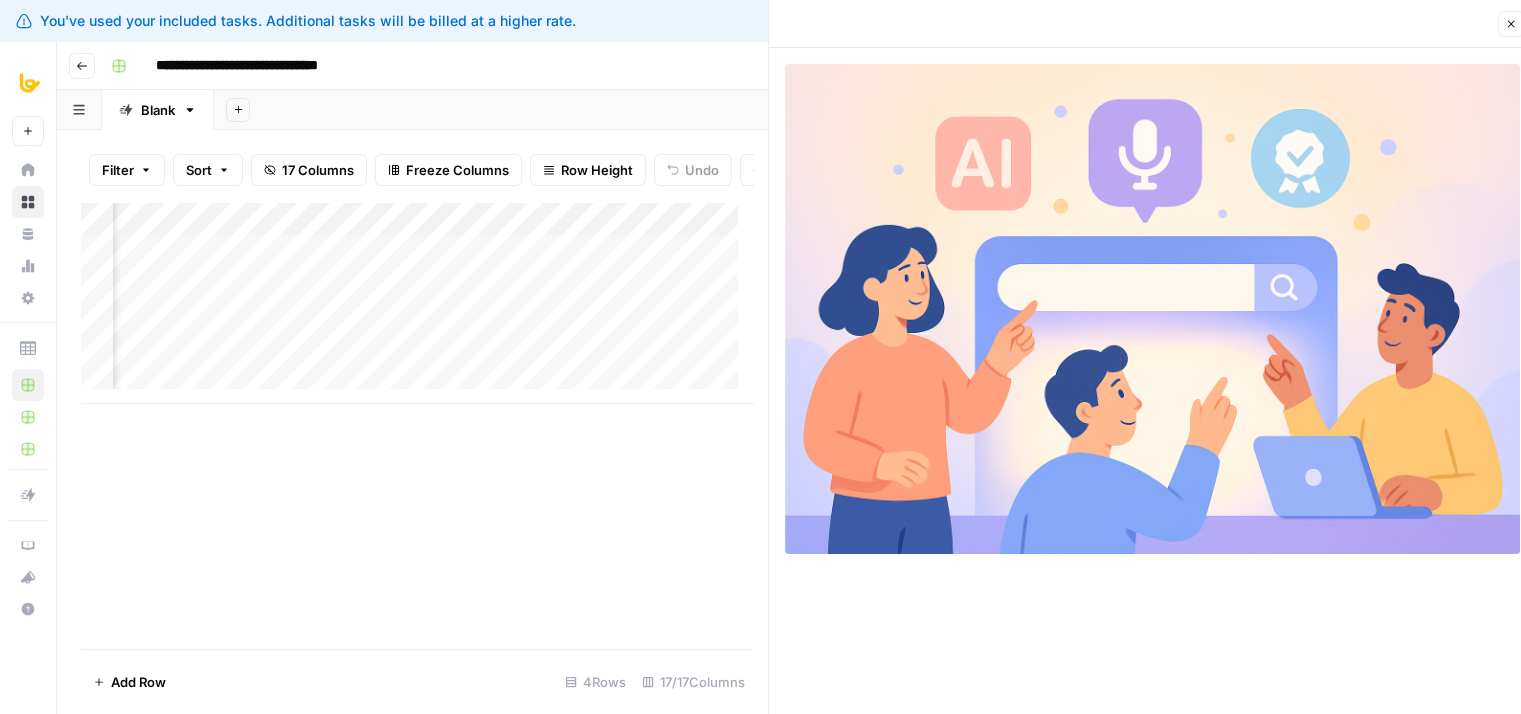 drag, startPoint x: 1287, startPoint y: 159, endPoint x: 1318, endPoint y: 396, distance: 239.01883 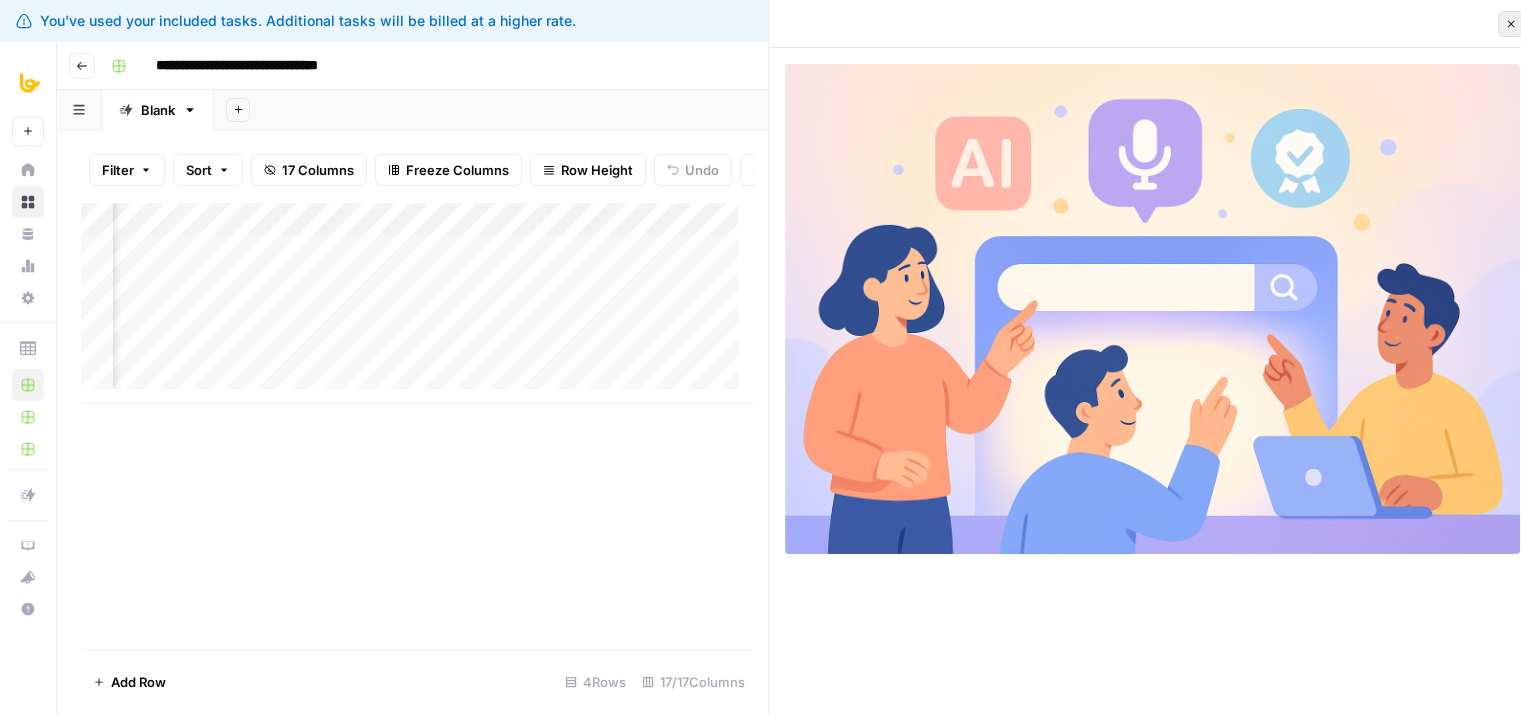 click 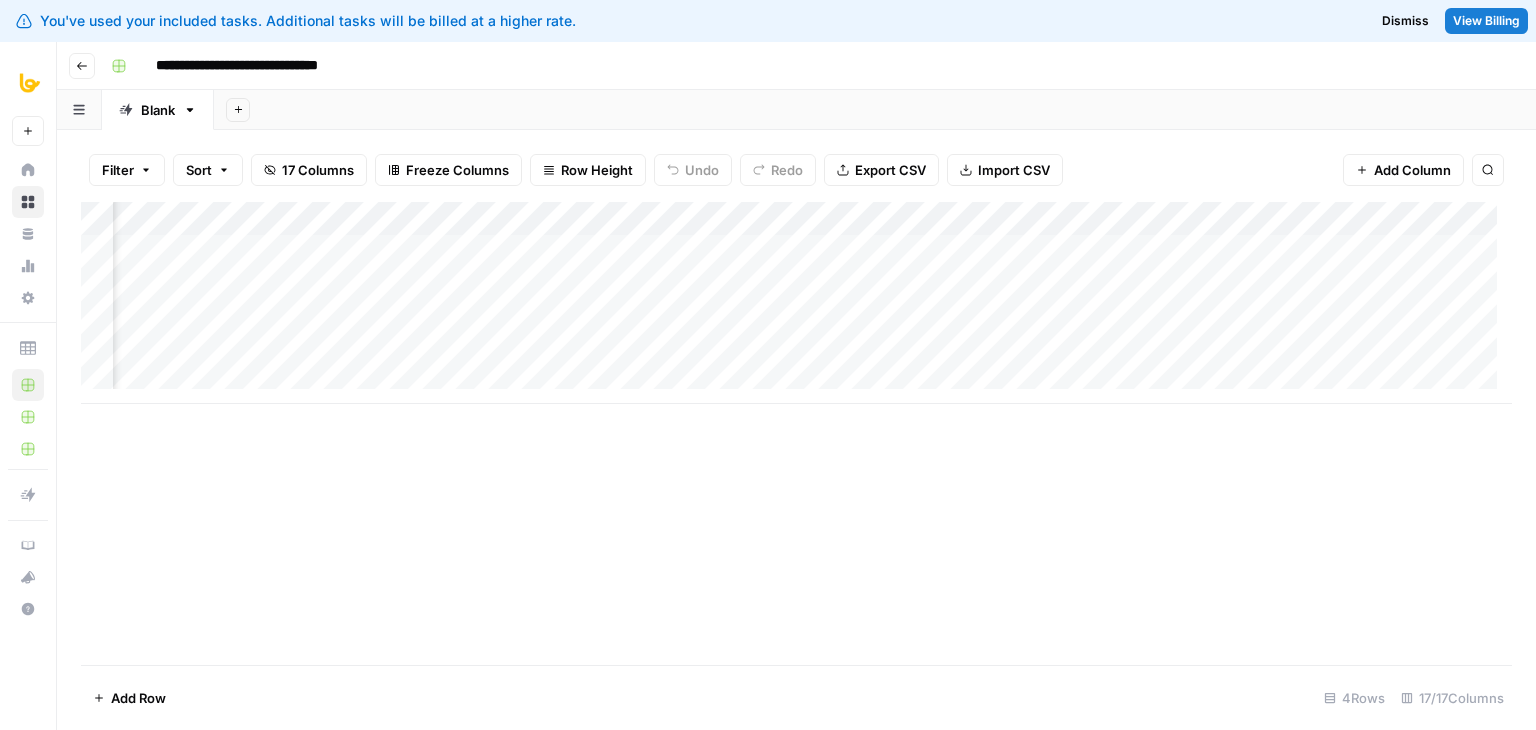 scroll, scrollTop: 0, scrollLeft: 1607, axis: horizontal 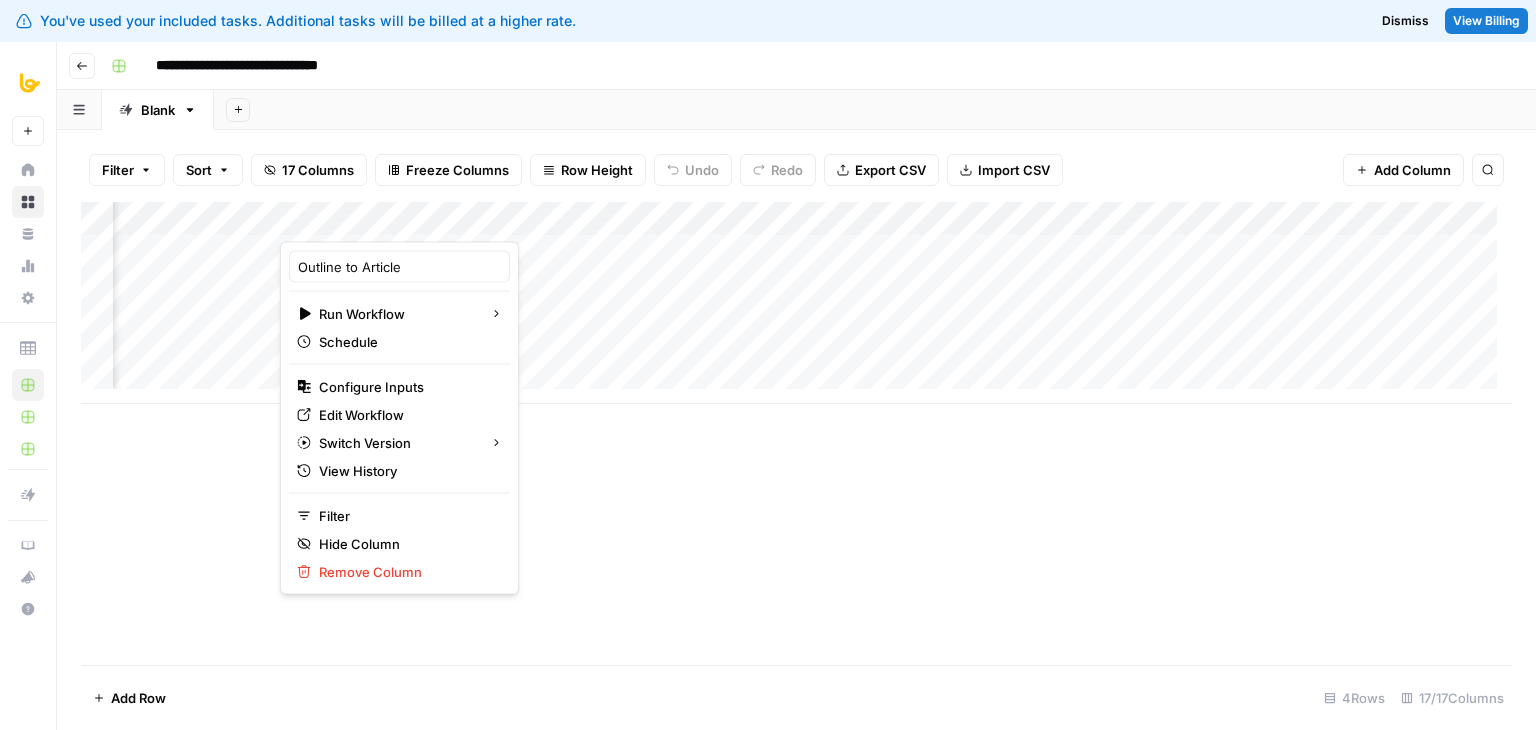 click on "Add Column" at bounding box center (796, 433) 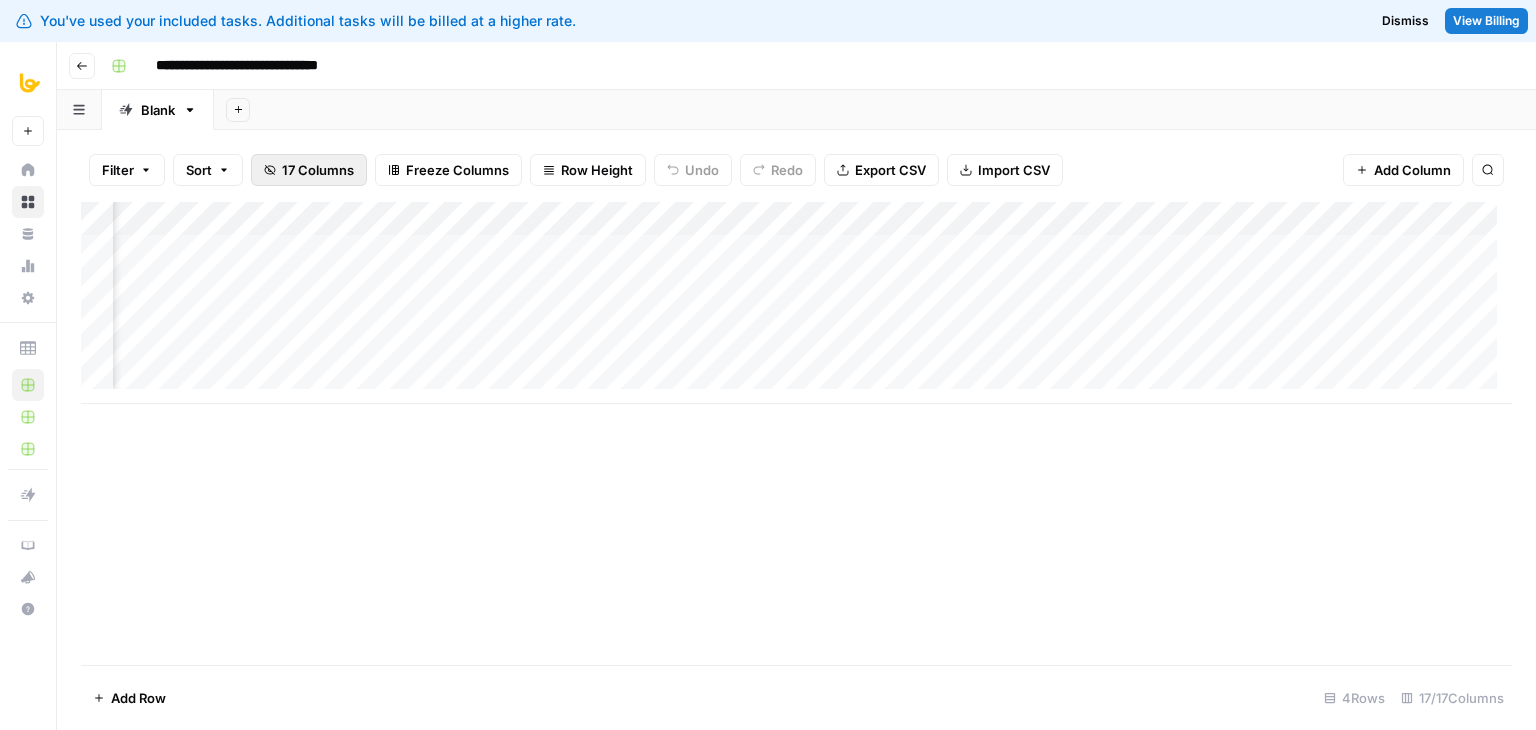 click on "17 Columns" at bounding box center [318, 170] 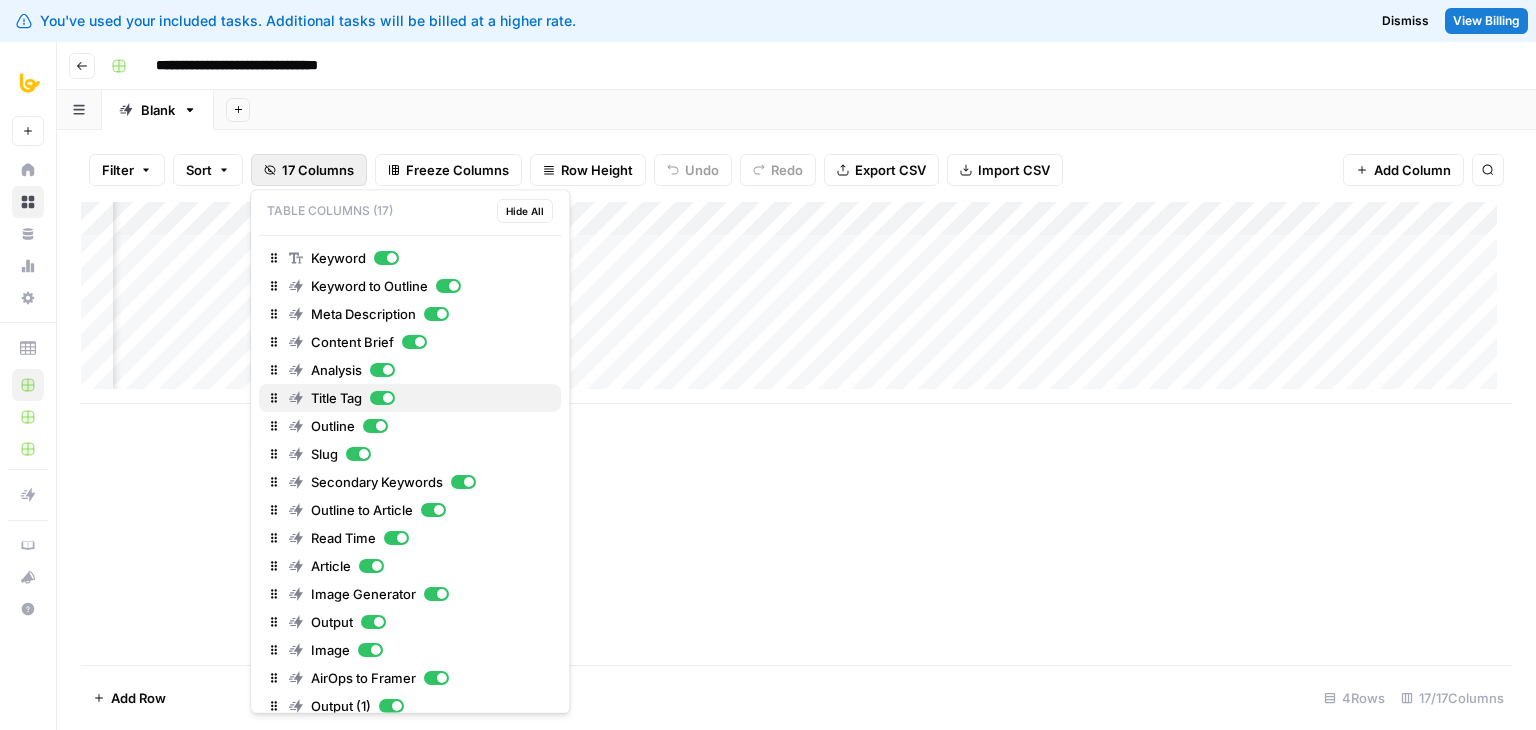 scroll, scrollTop: 0, scrollLeft: 0, axis: both 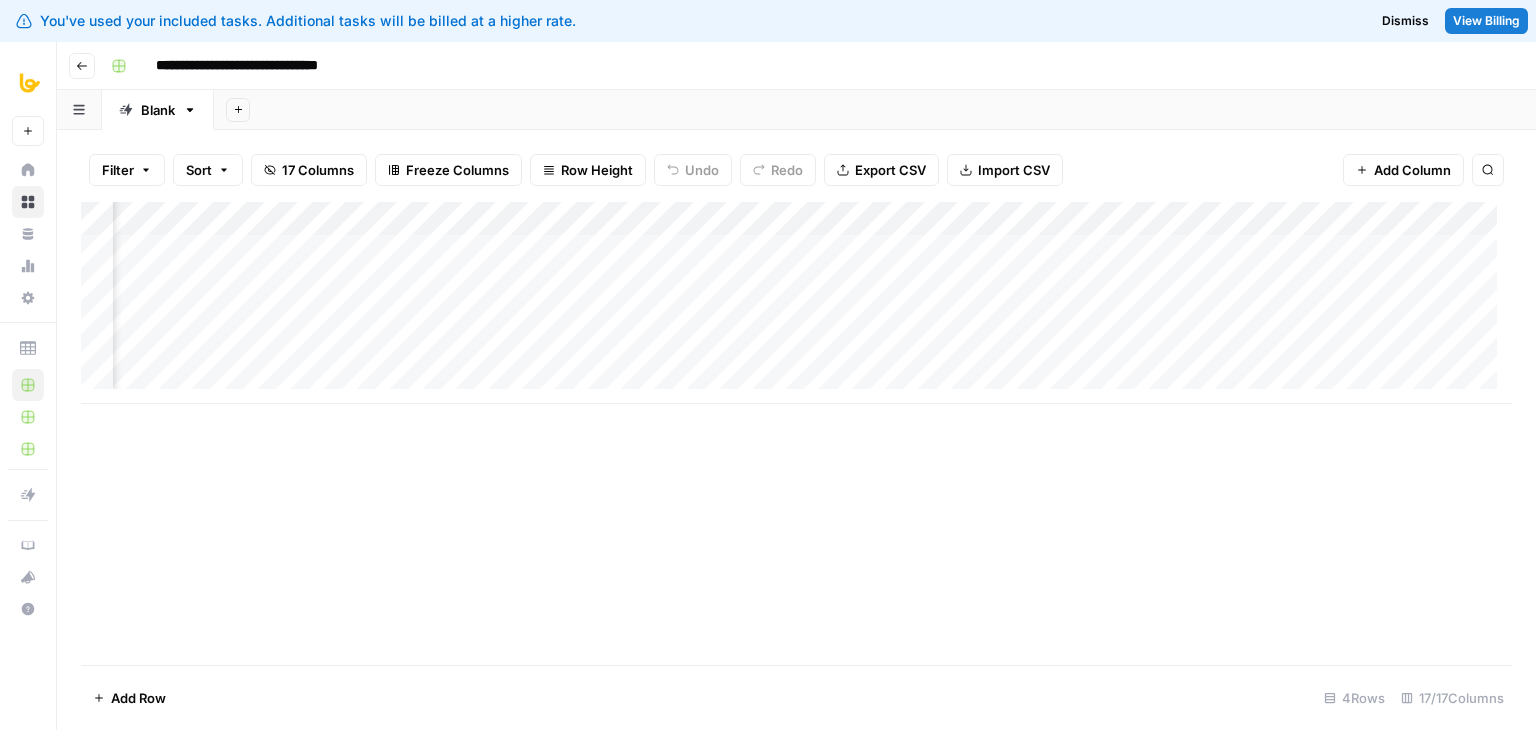 click on "Add Column" at bounding box center (796, 433) 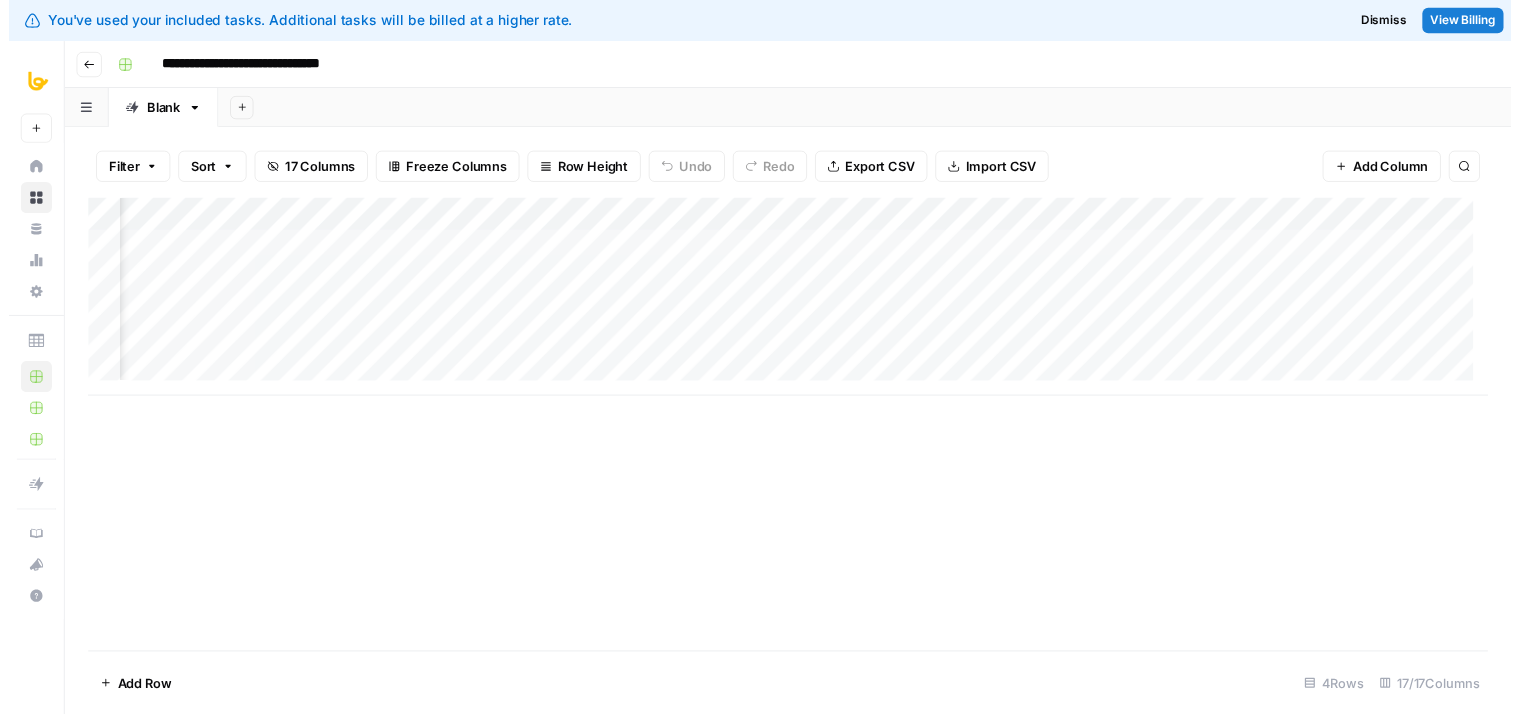 scroll, scrollTop: 0, scrollLeft: 1942, axis: horizontal 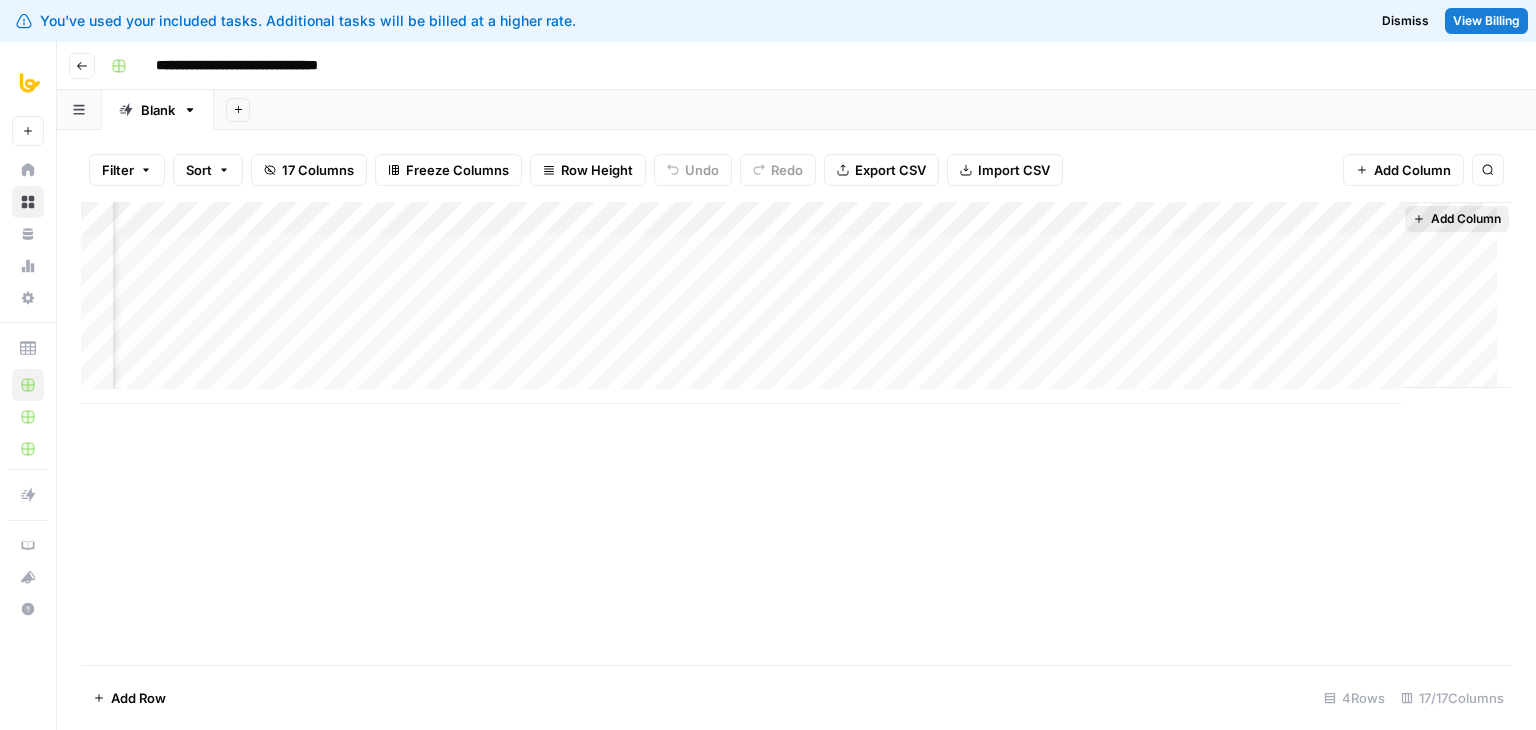 click on "Add Column" at bounding box center [1466, 219] 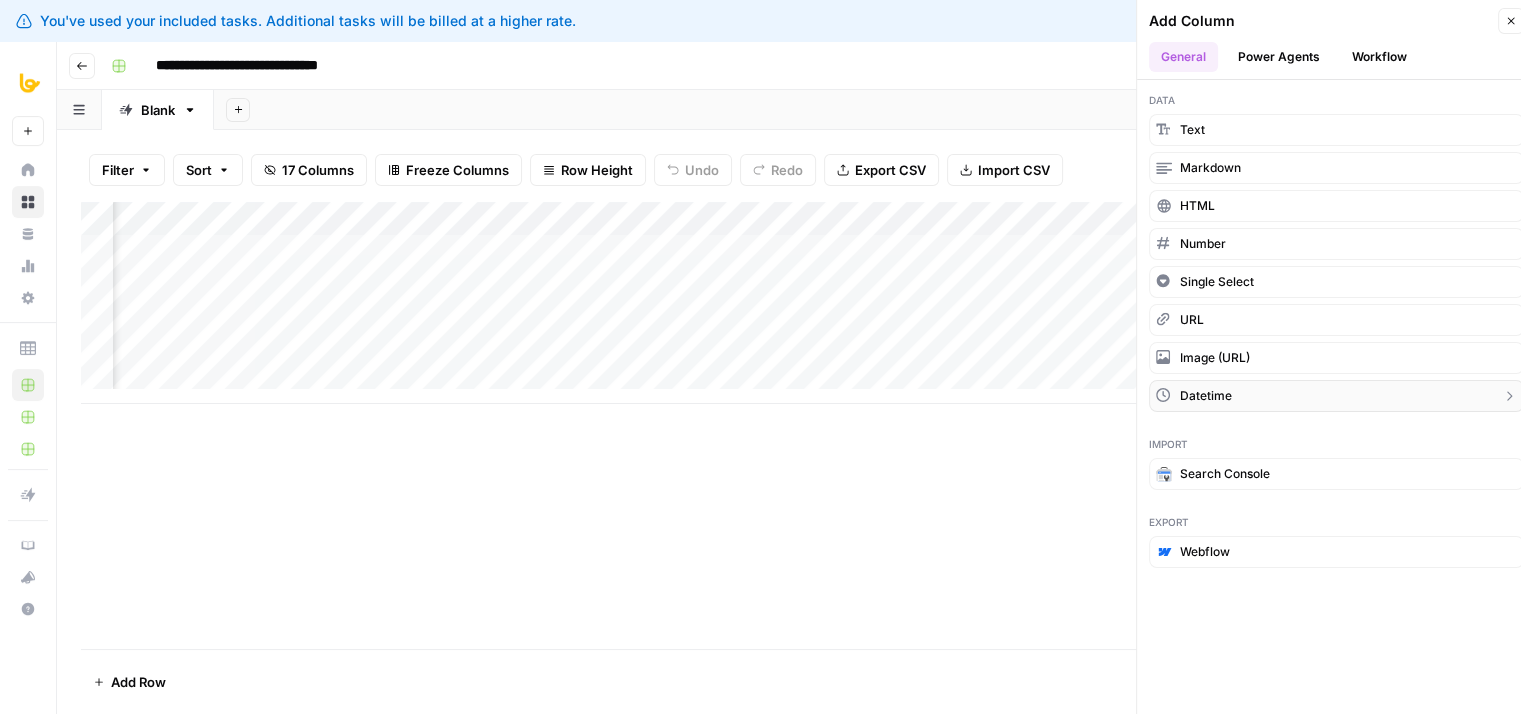 click on "datetime" at bounding box center [1206, 396] 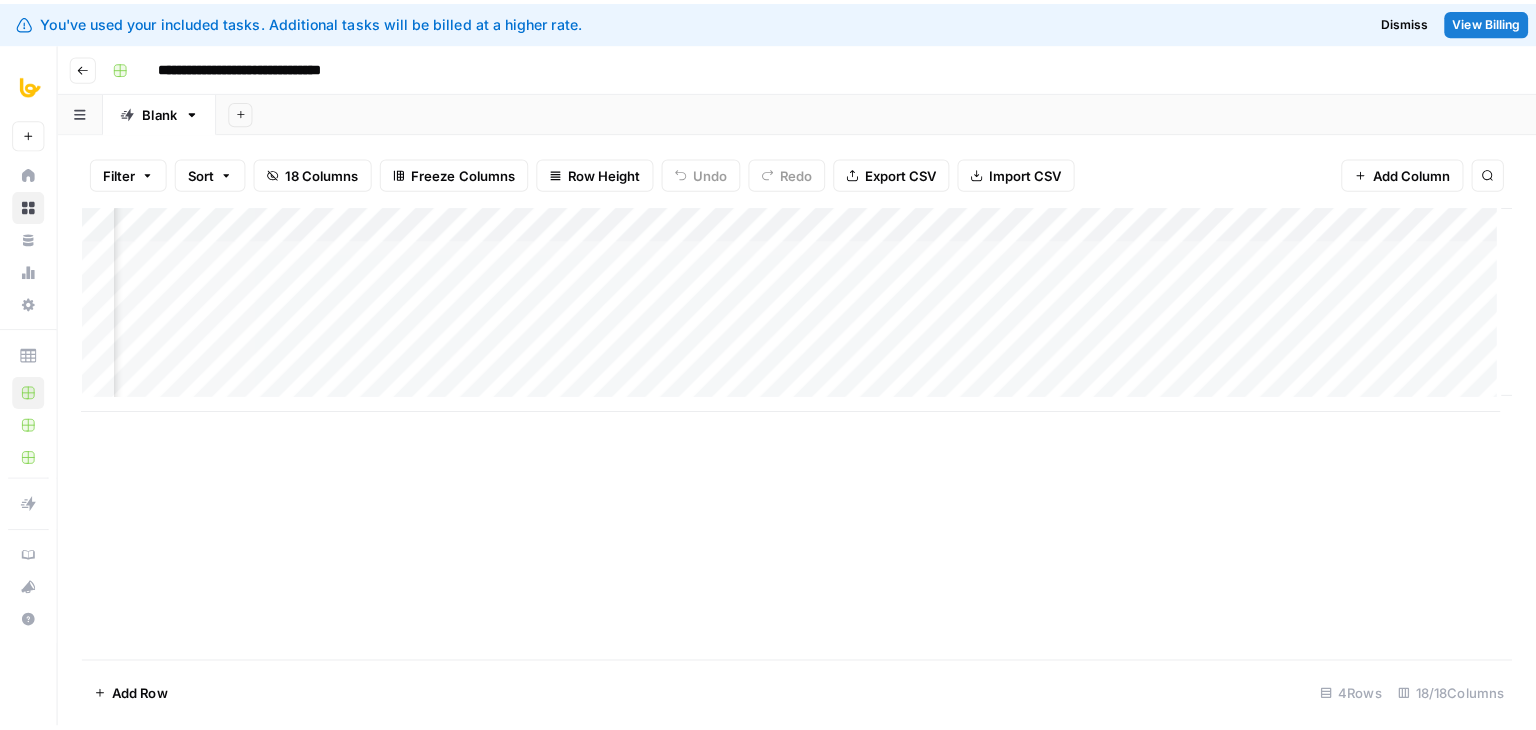 scroll, scrollTop: 0, scrollLeft: 2122, axis: horizontal 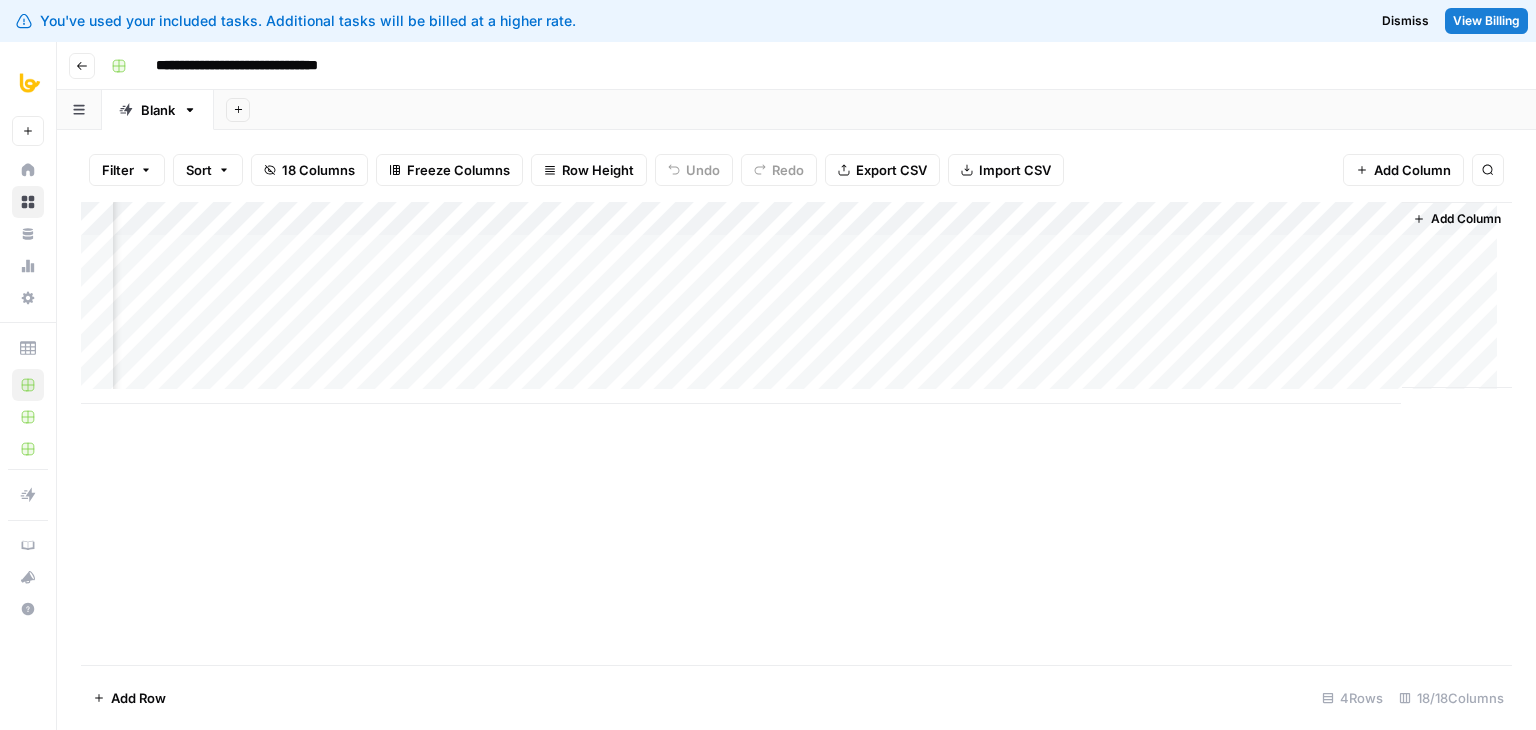 click on "Add Column" at bounding box center (796, 303) 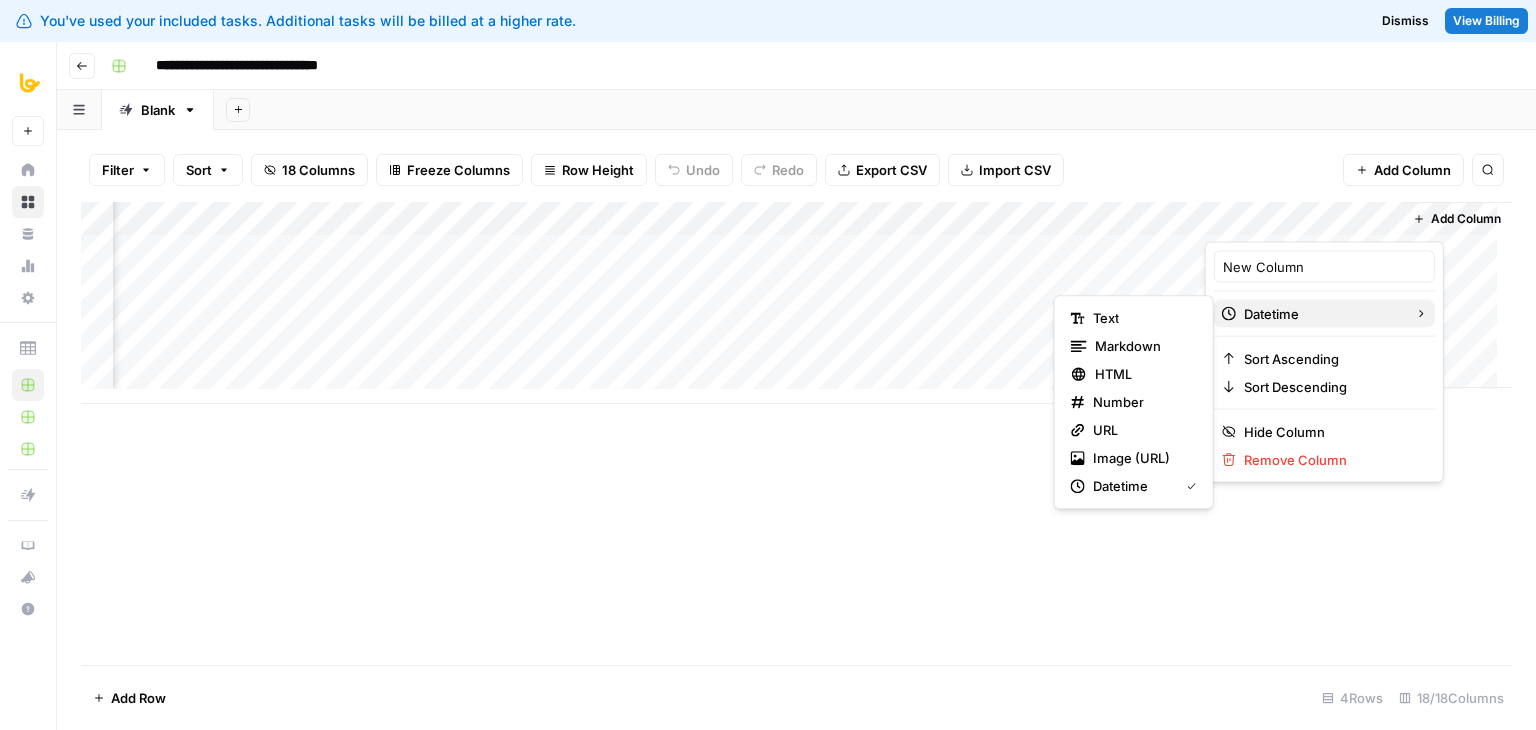 click on "Datetime" at bounding box center (1271, 314) 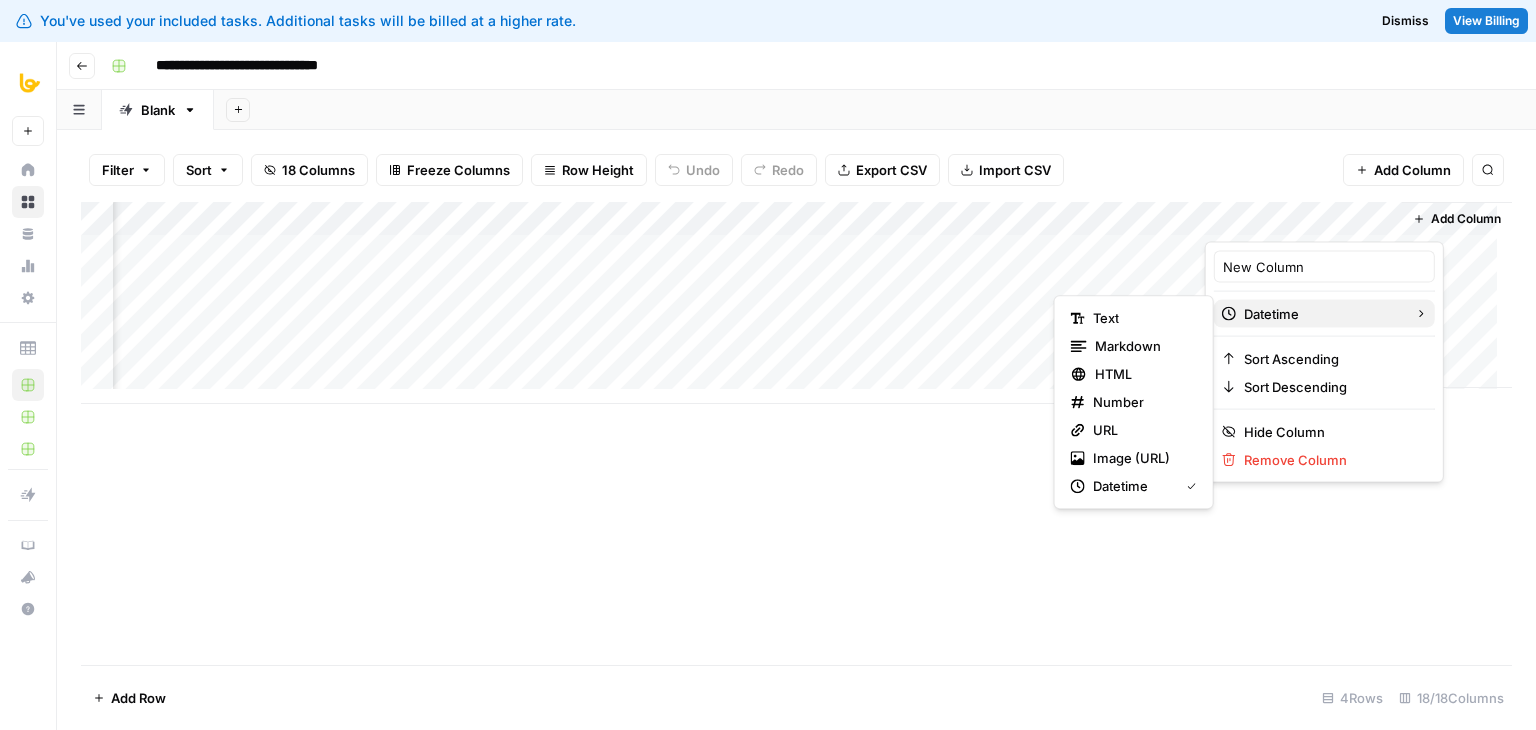click on "Datetime" at bounding box center (1271, 314) 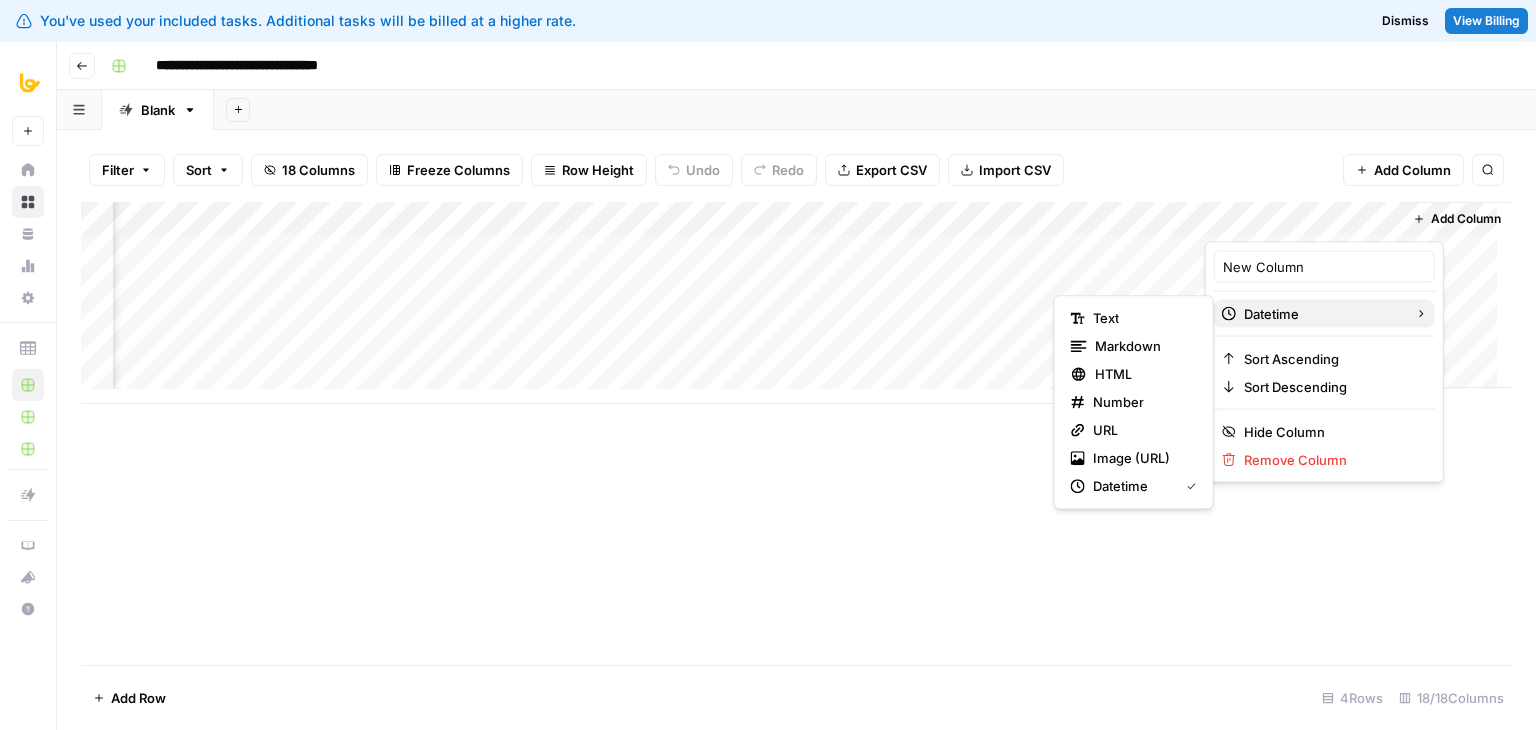 click on "Datetime" at bounding box center (1324, 314) 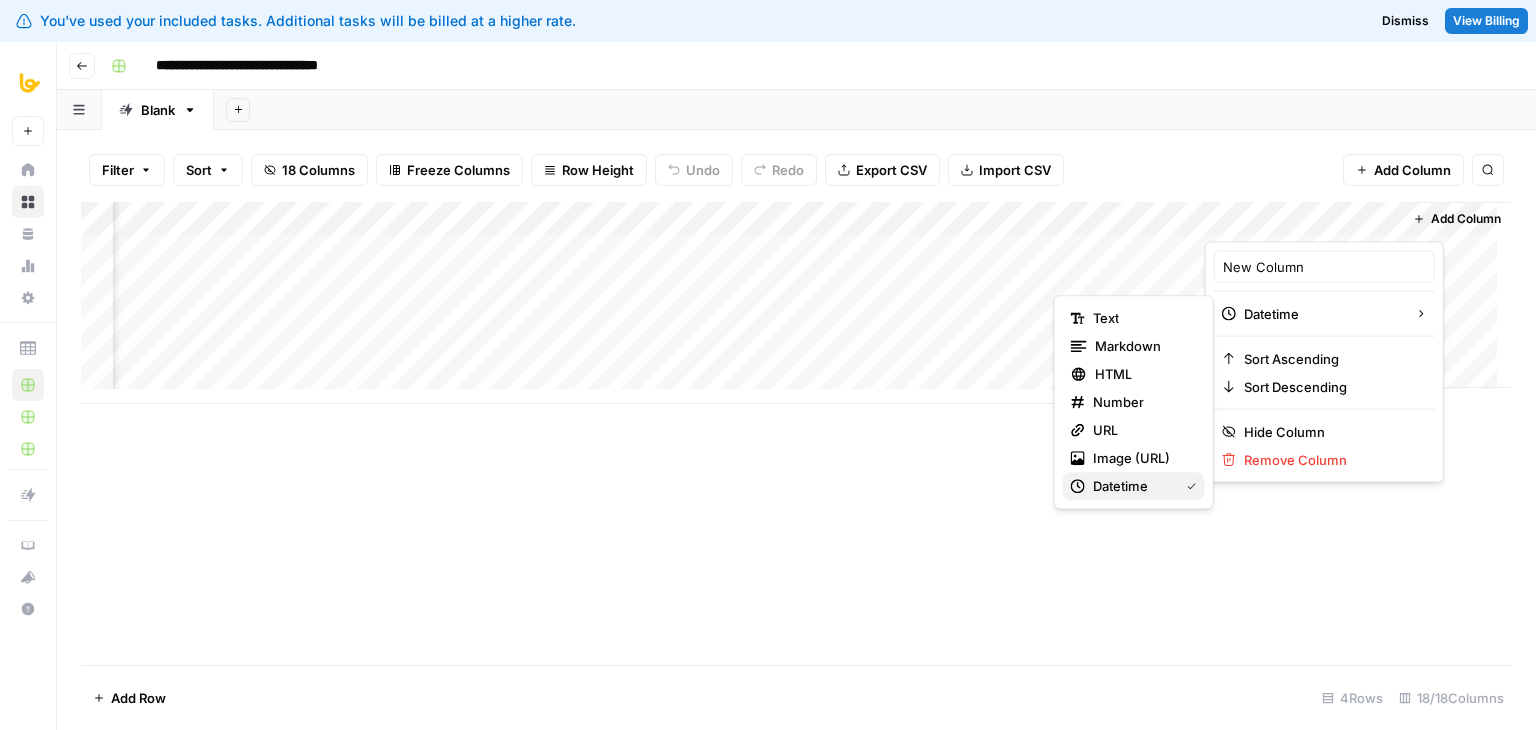 click on "datetime" at bounding box center [1134, 486] 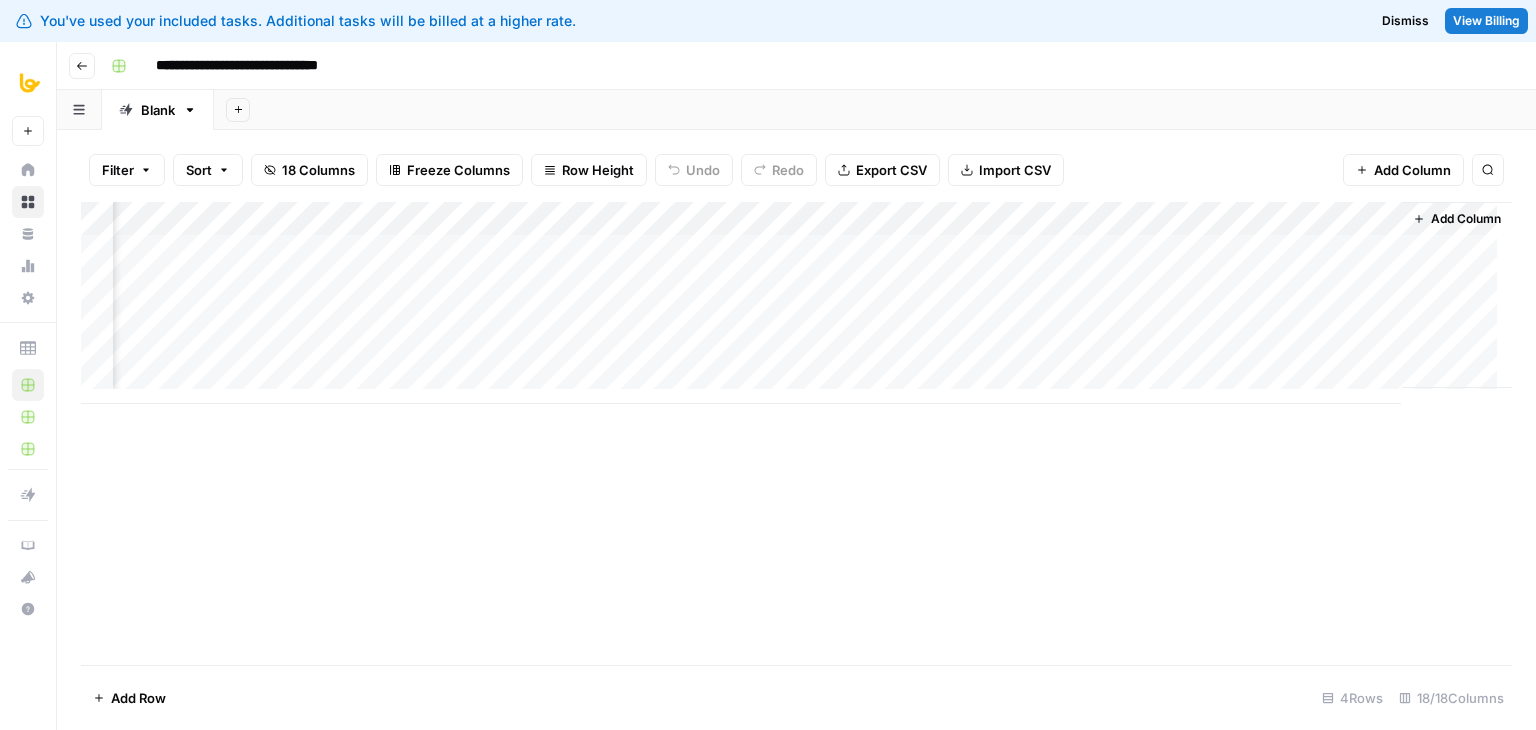 click on "Add Column" at bounding box center [796, 433] 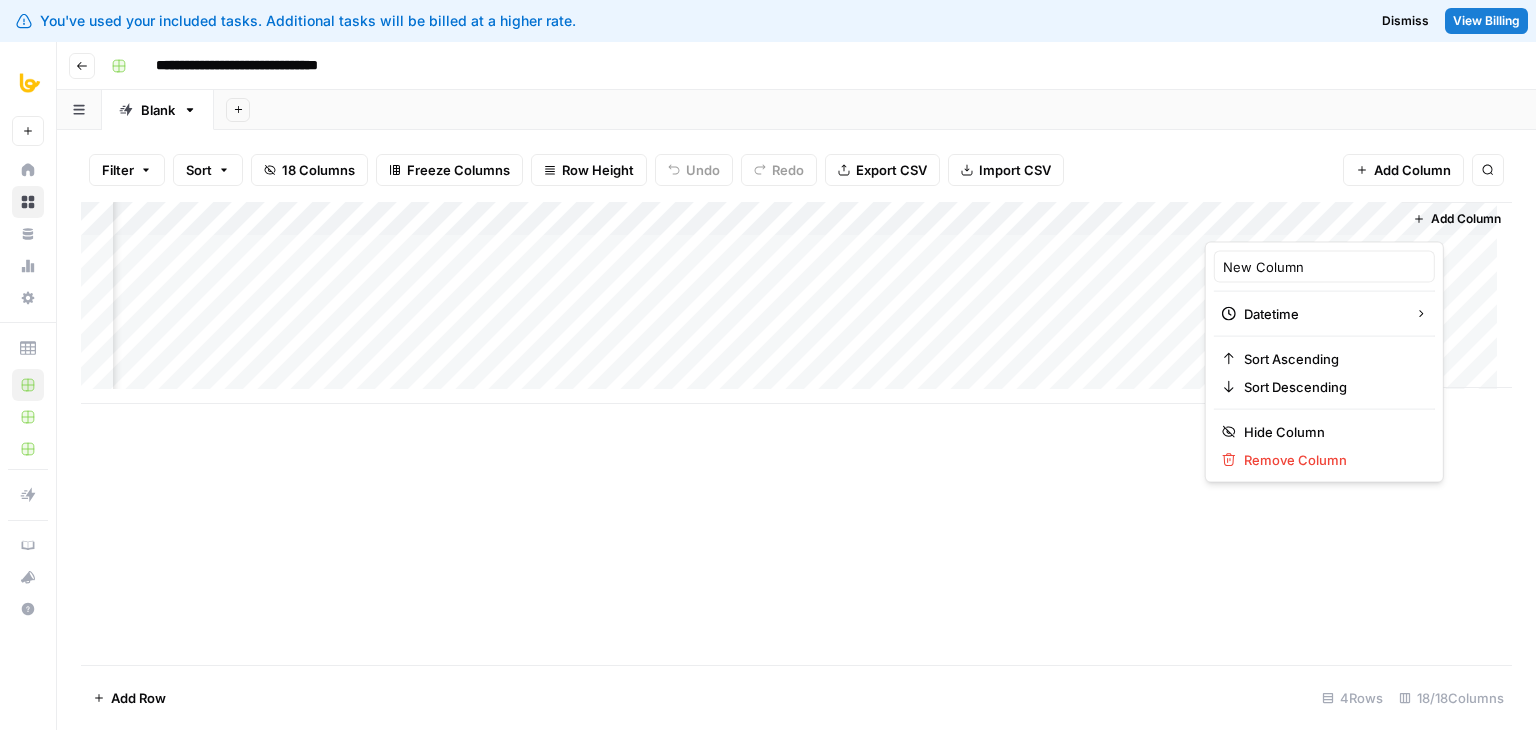 click at bounding box center (1295, 222) 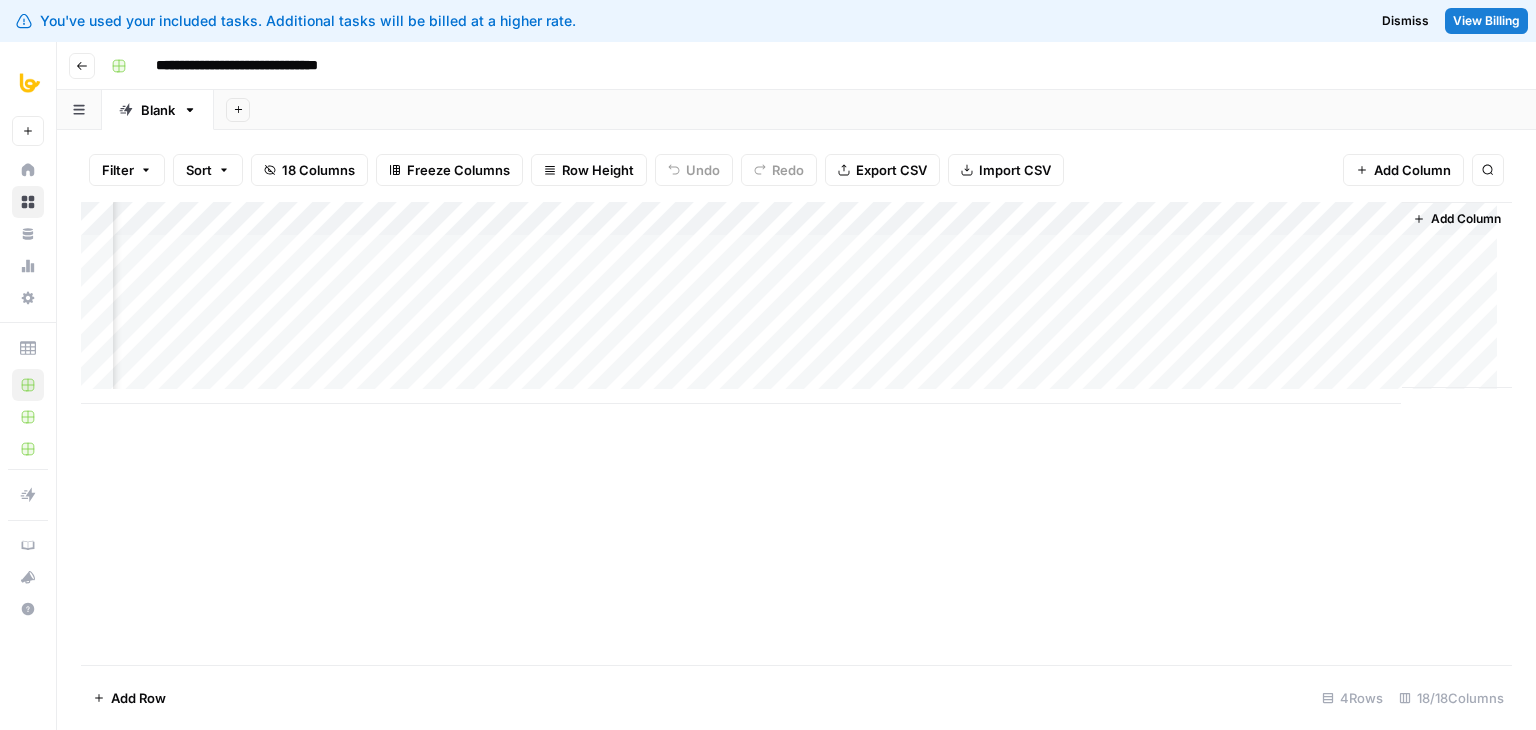 click on "Add Column" at bounding box center [796, 433] 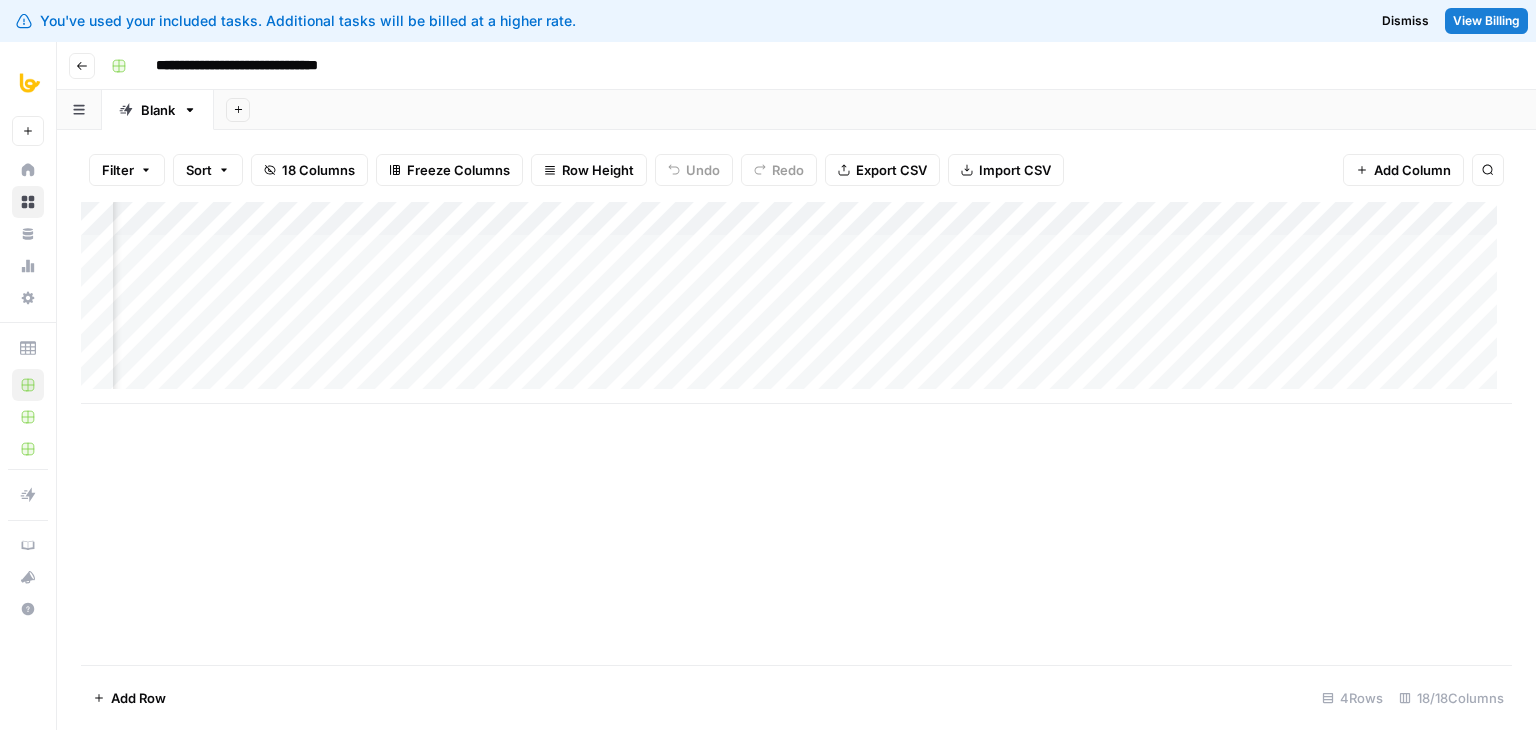 scroll, scrollTop: 0, scrollLeft: 1514, axis: horizontal 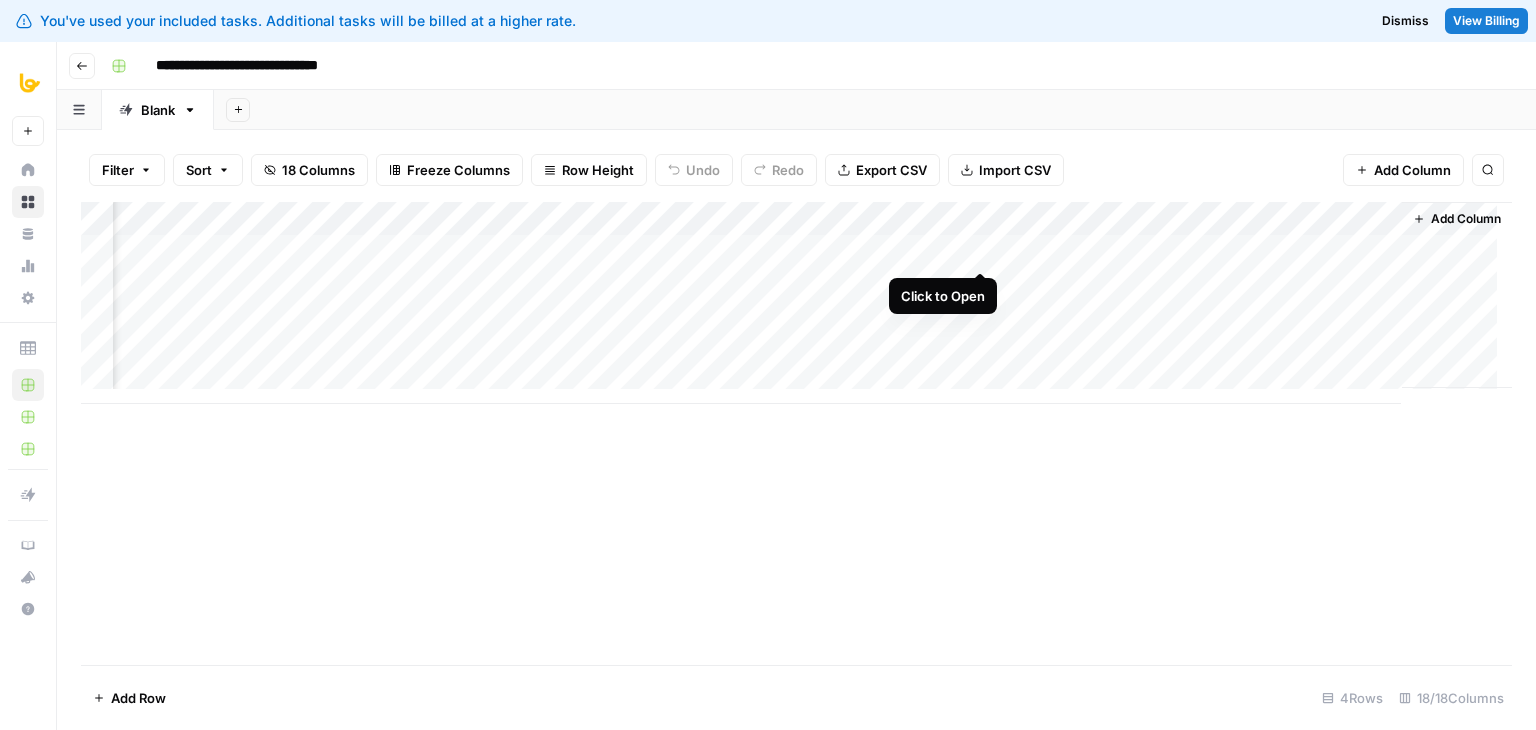 click on "Add Column" at bounding box center (796, 303) 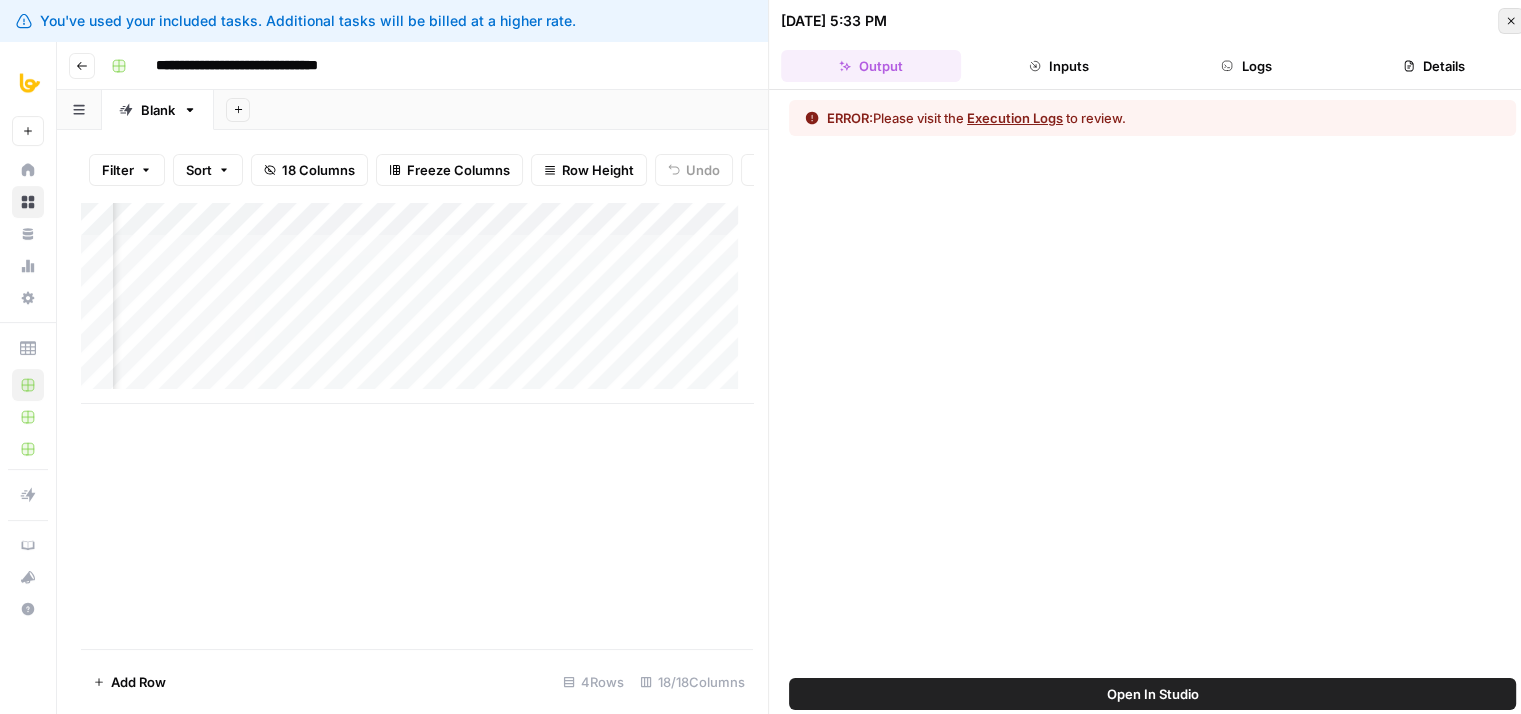 click 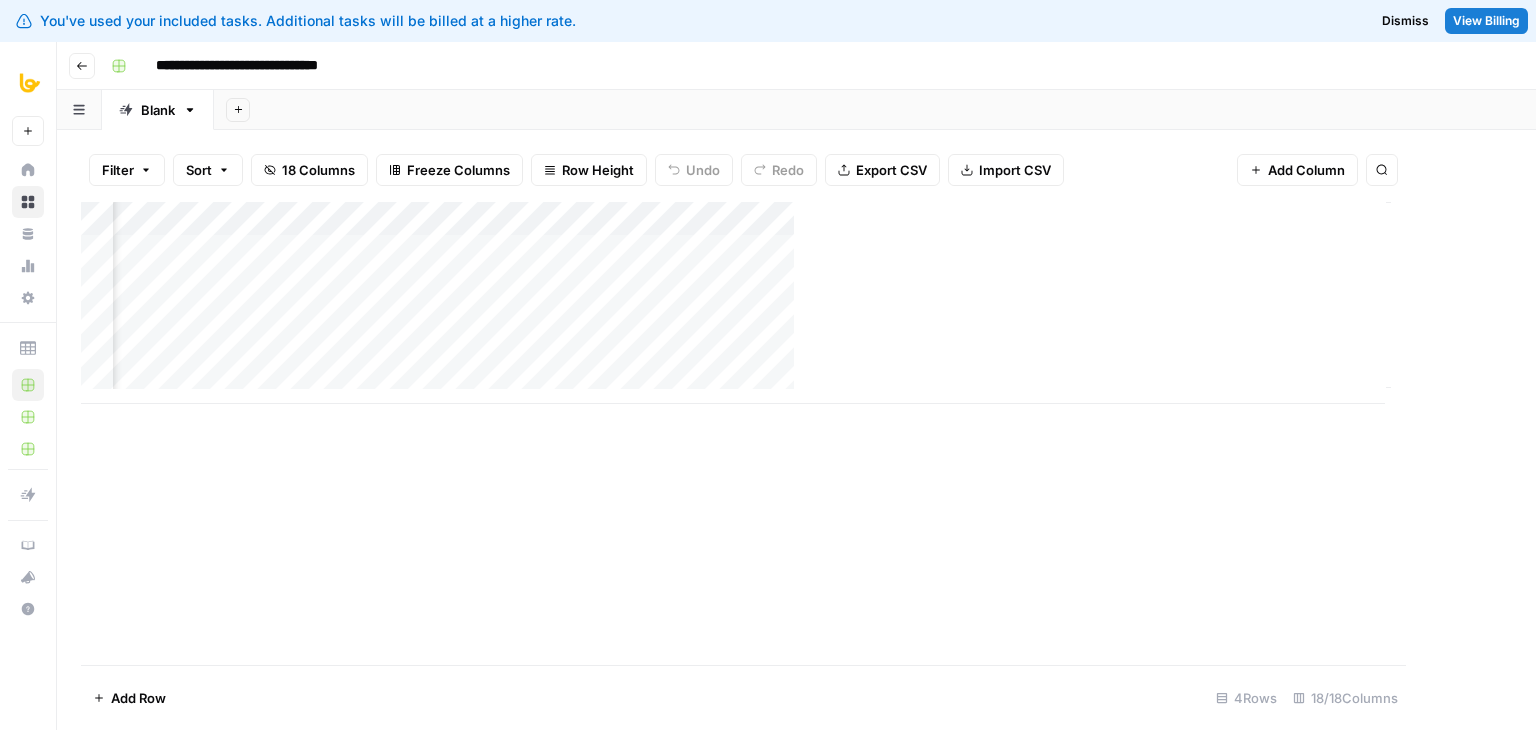 scroll, scrollTop: 0, scrollLeft: 2098, axis: horizontal 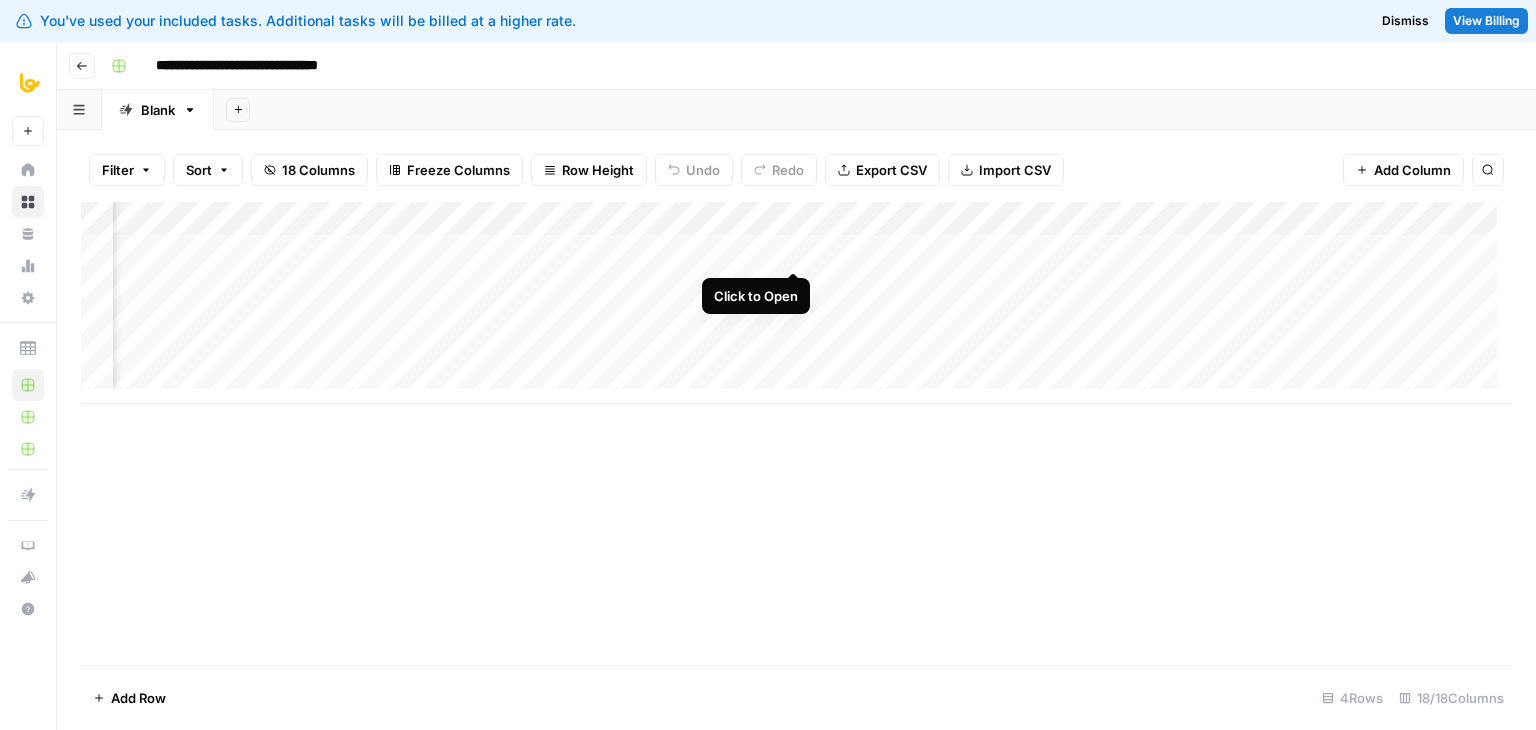 click on "Add Column" at bounding box center (796, 303) 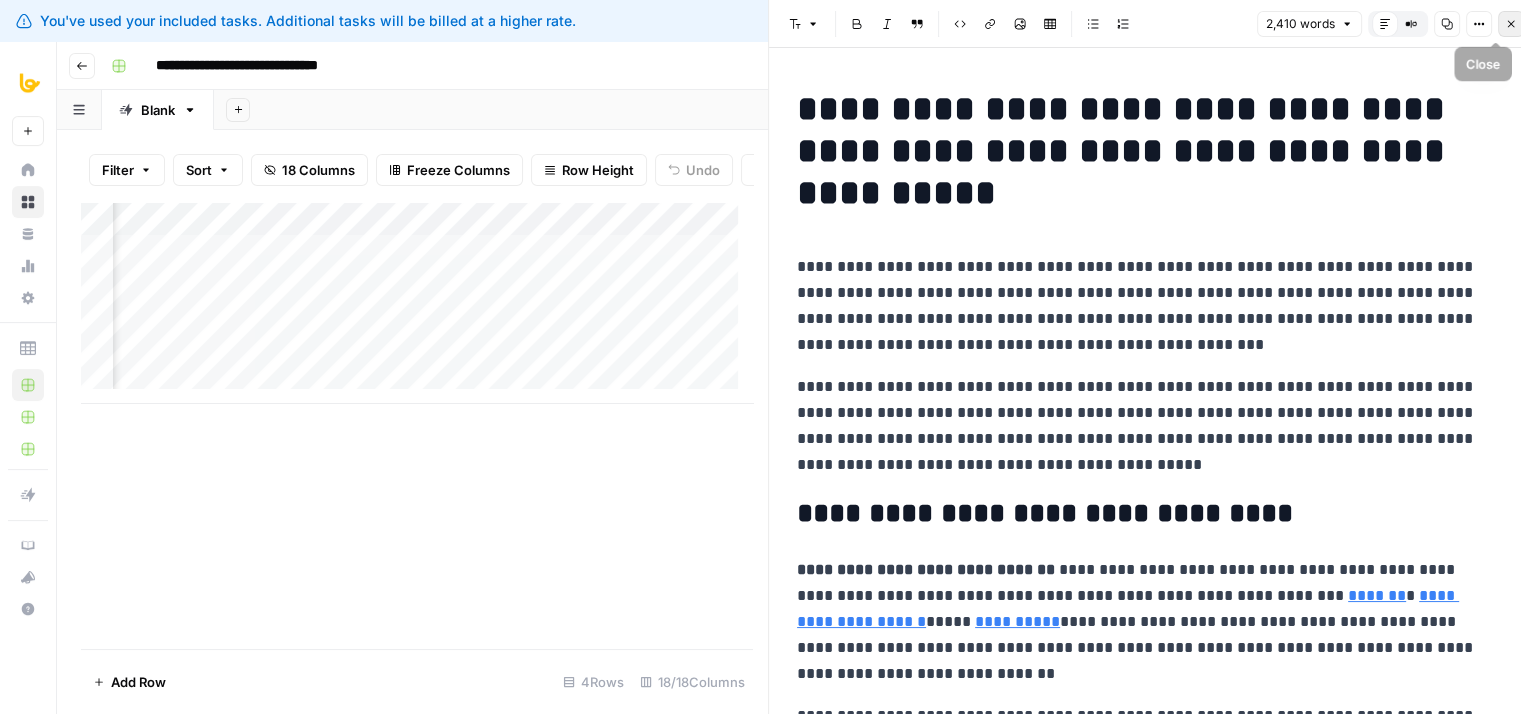 click on "Close" at bounding box center [1511, 24] 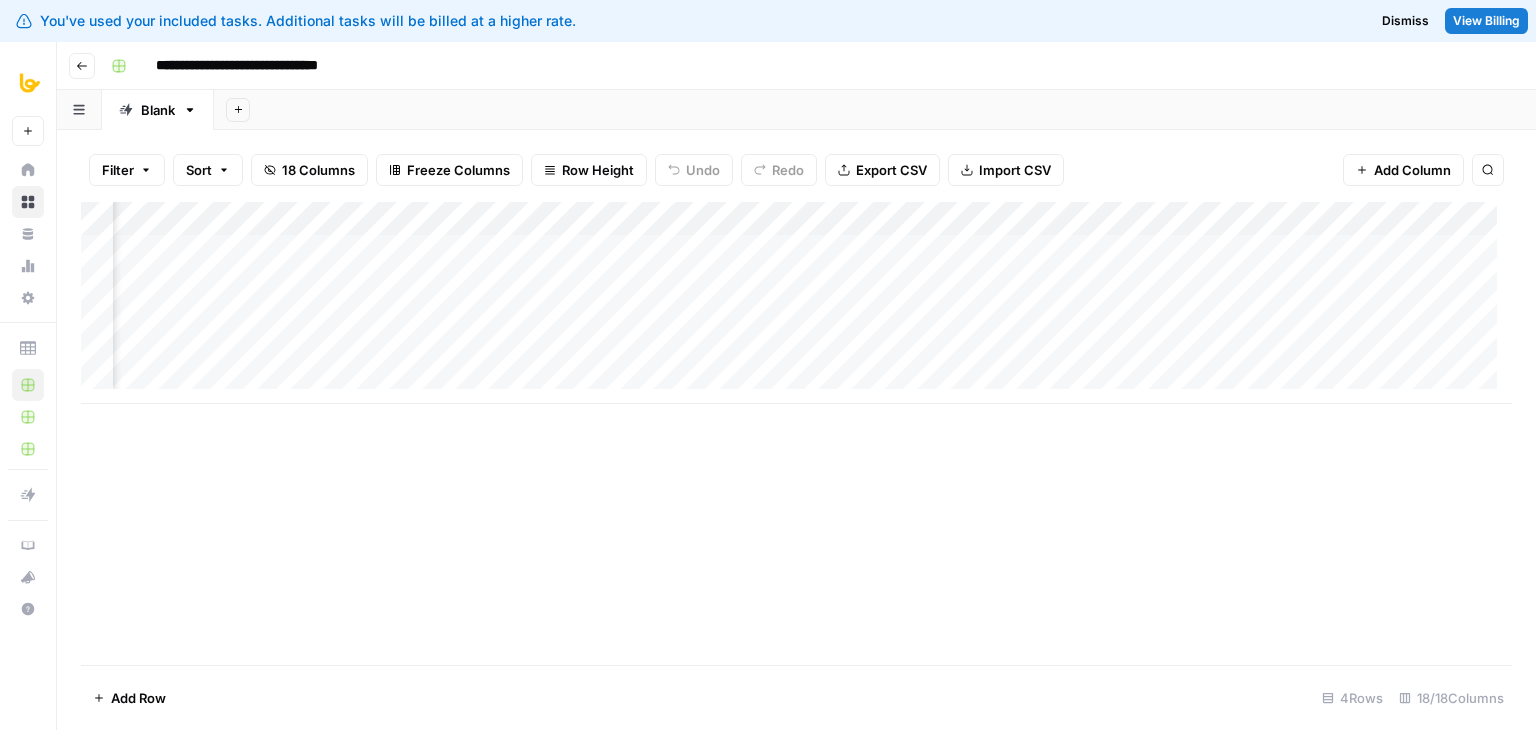 scroll, scrollTop: 0, scrollLeft: 1720, axis: horizontal 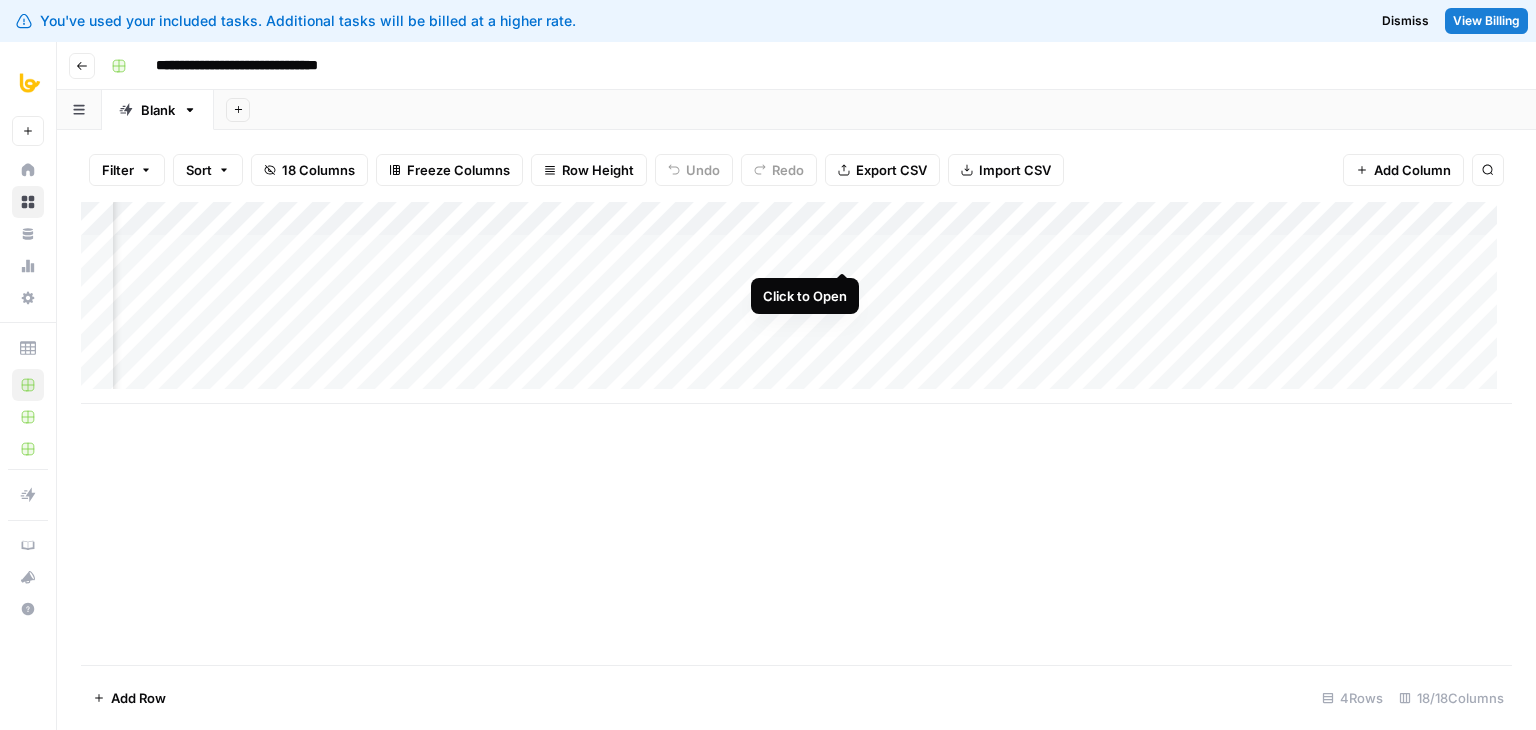 click on "Add Column" at bounding box center [796, 303] 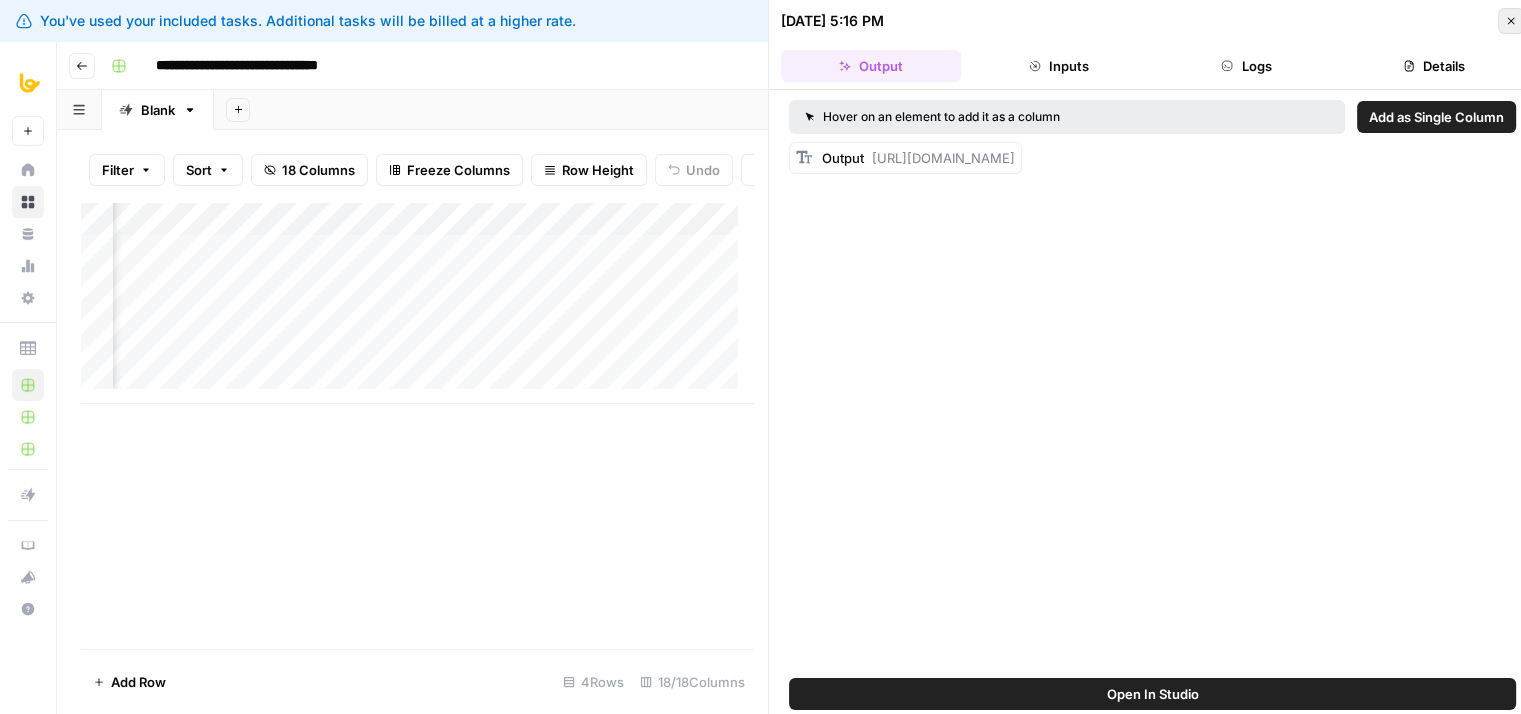 click on "Close" at bounding box center [1511, 21] 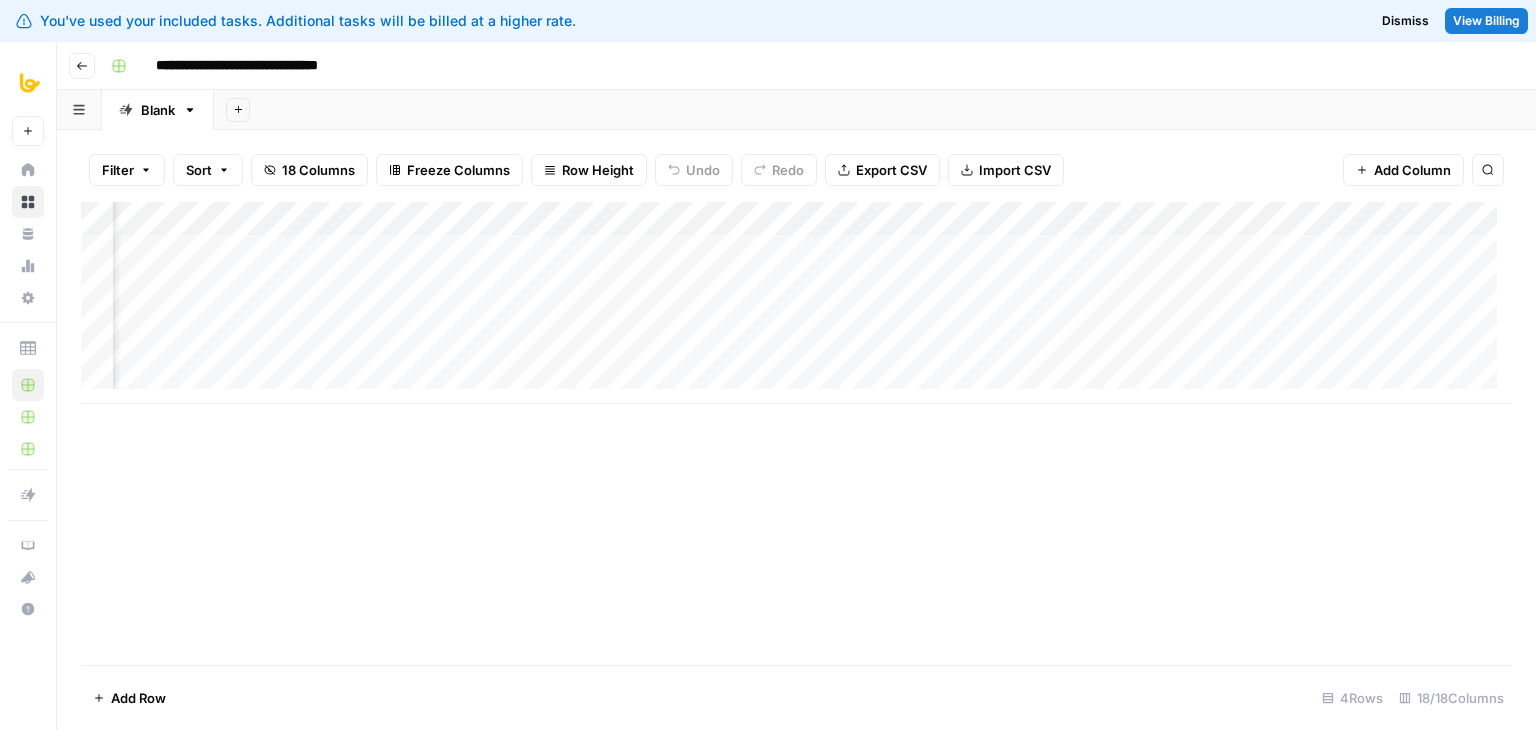 click on "Add Column" at bounding box center (796, 303) 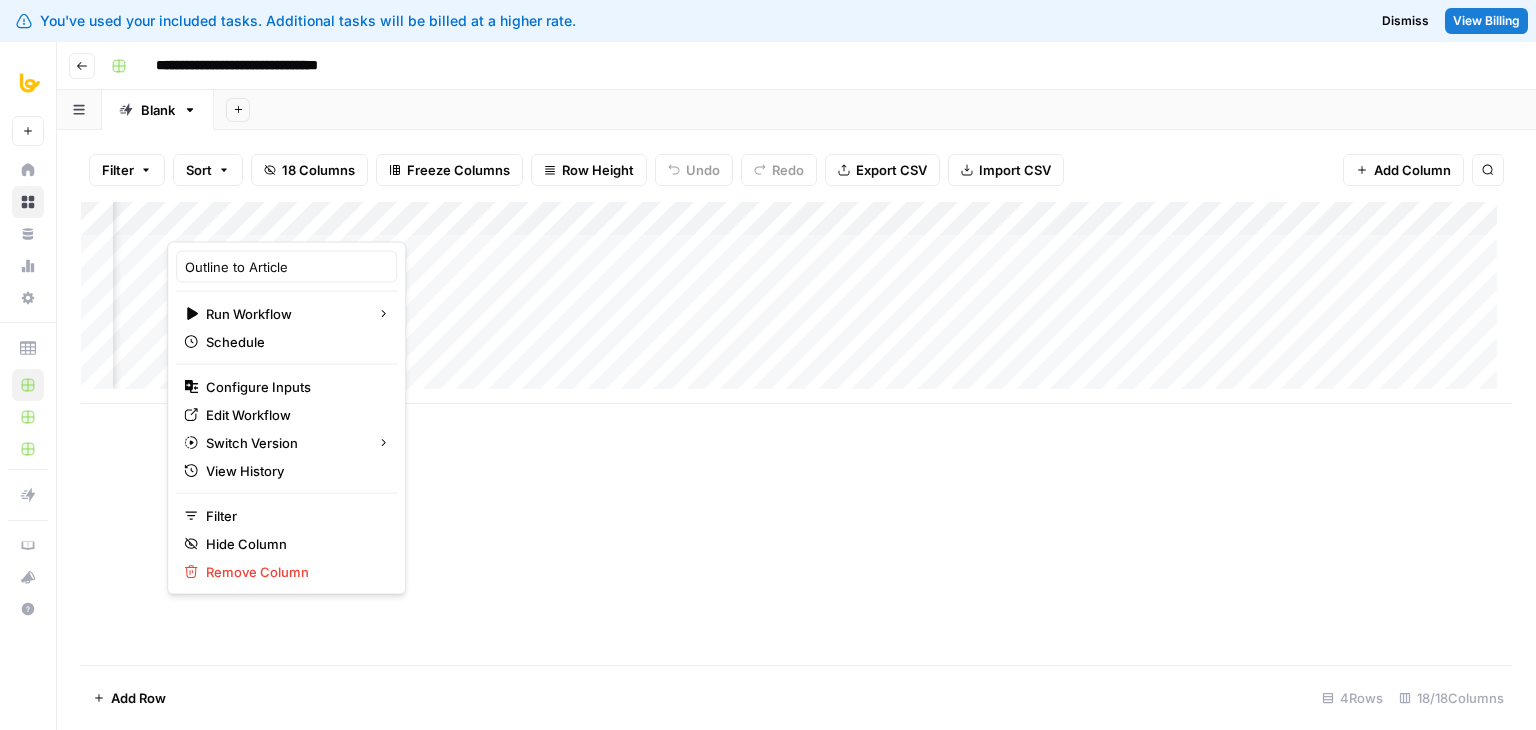 click on "Add Column" at bounding box center (796, 433) 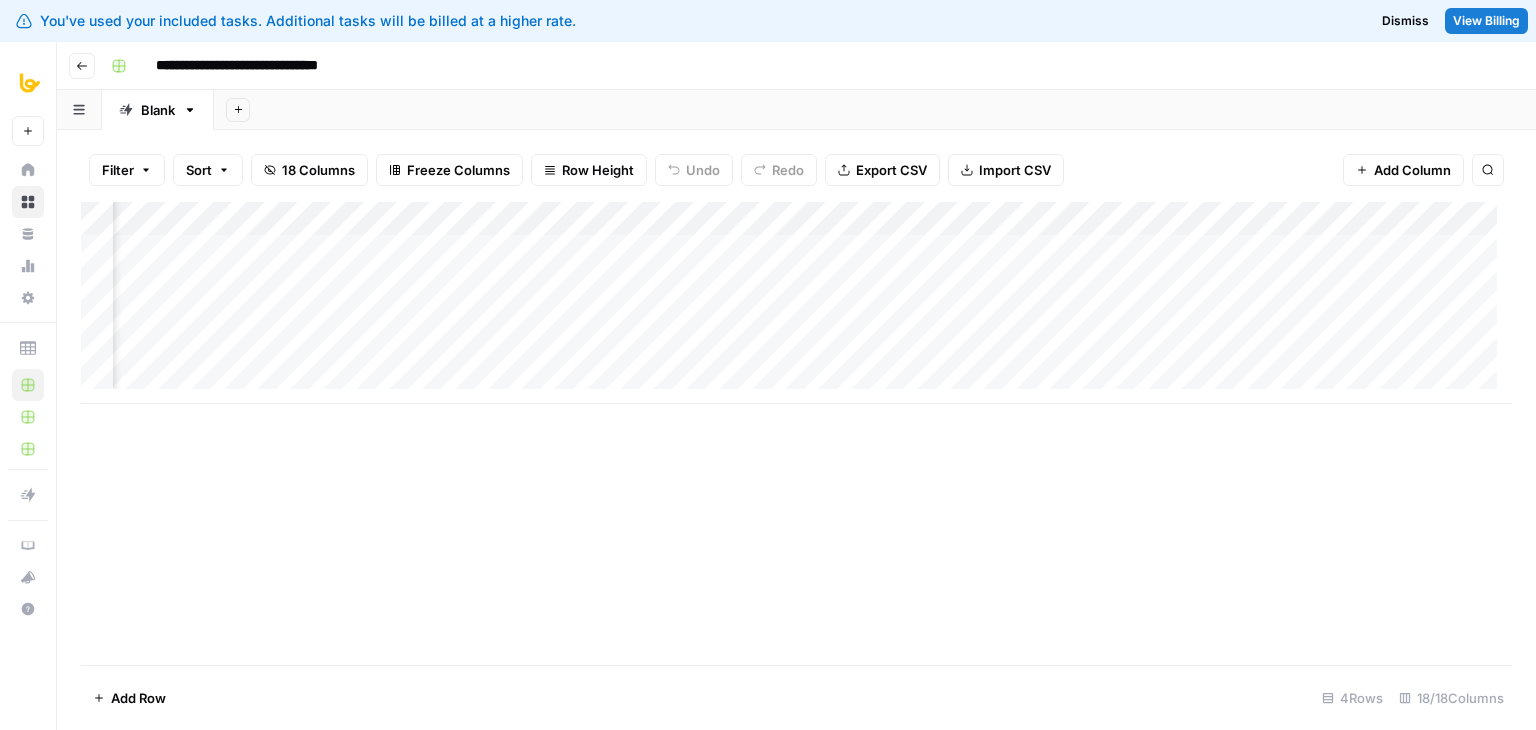 click on "Add Column" at bounding box center [796, 303] 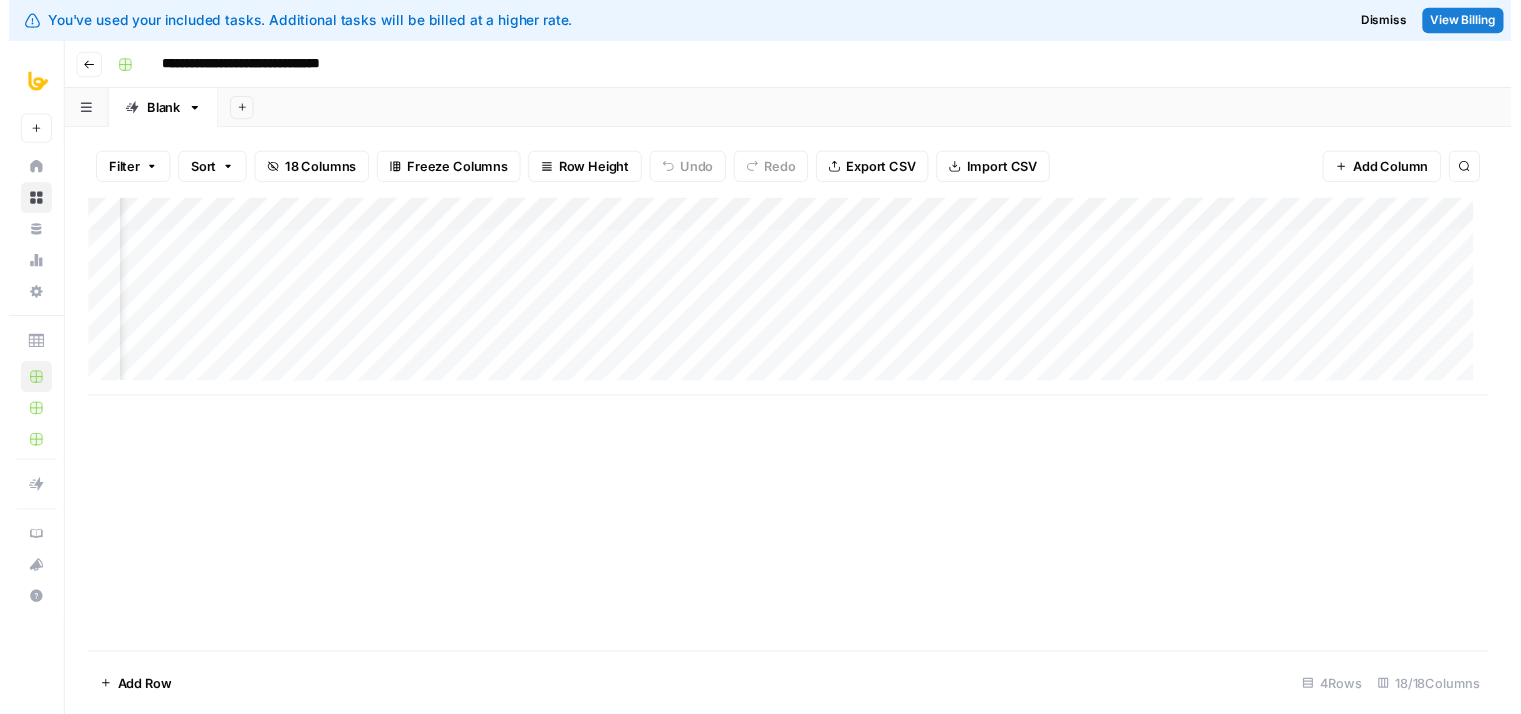 scroll, scrollTop: 0, scrollLeft: 1638, axis: horizontal 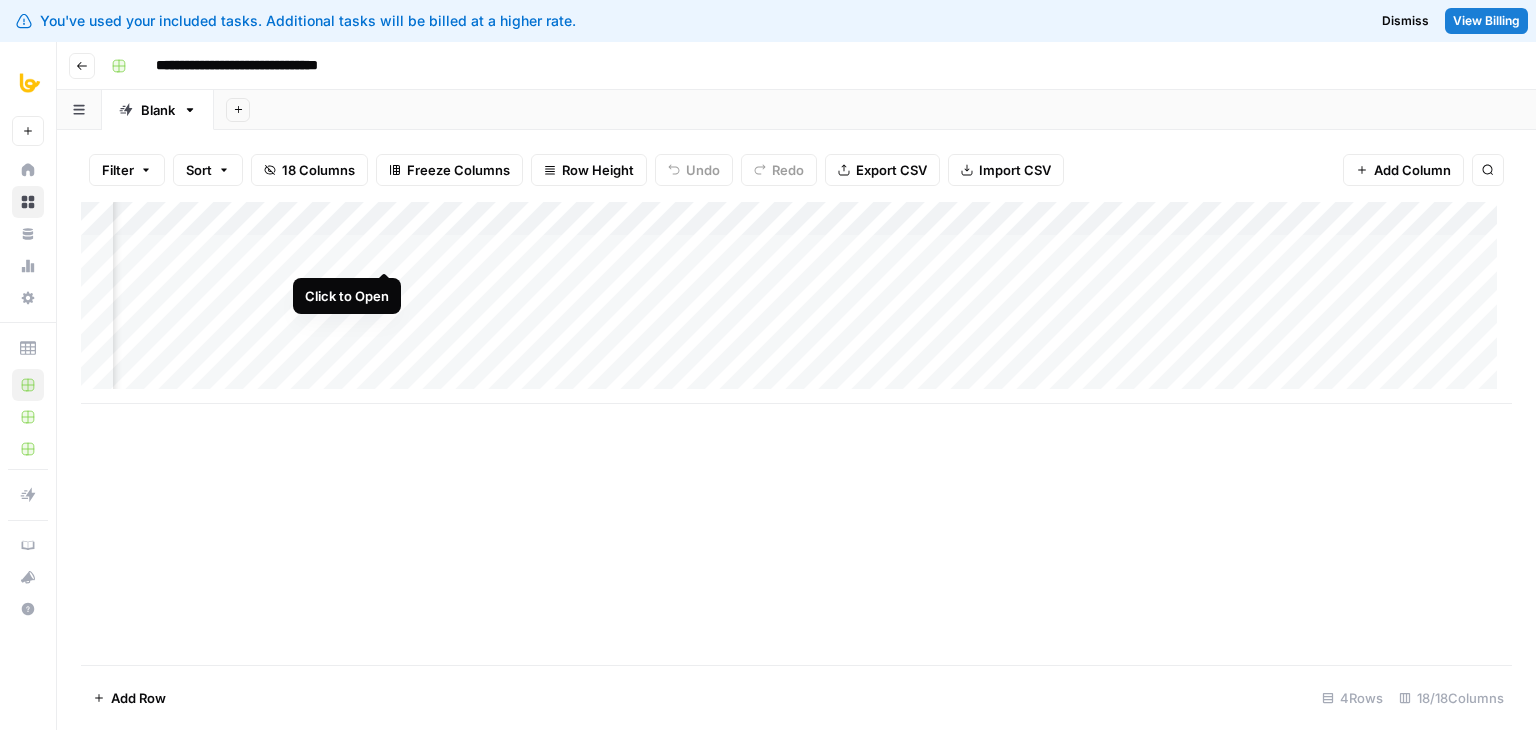 click on "Add Column" at bounding box center [796, 303] 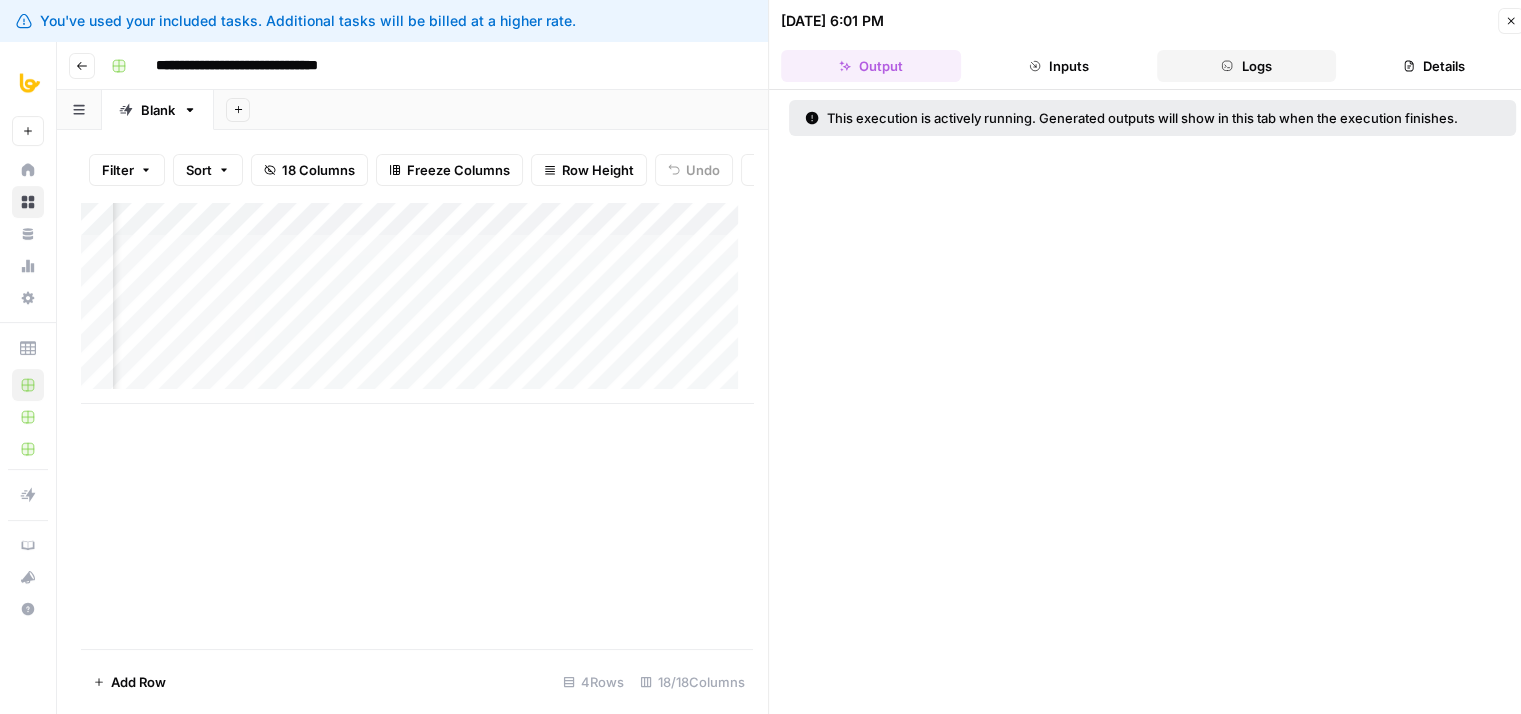 click on "Logs" at bounding box center (1247, 66) 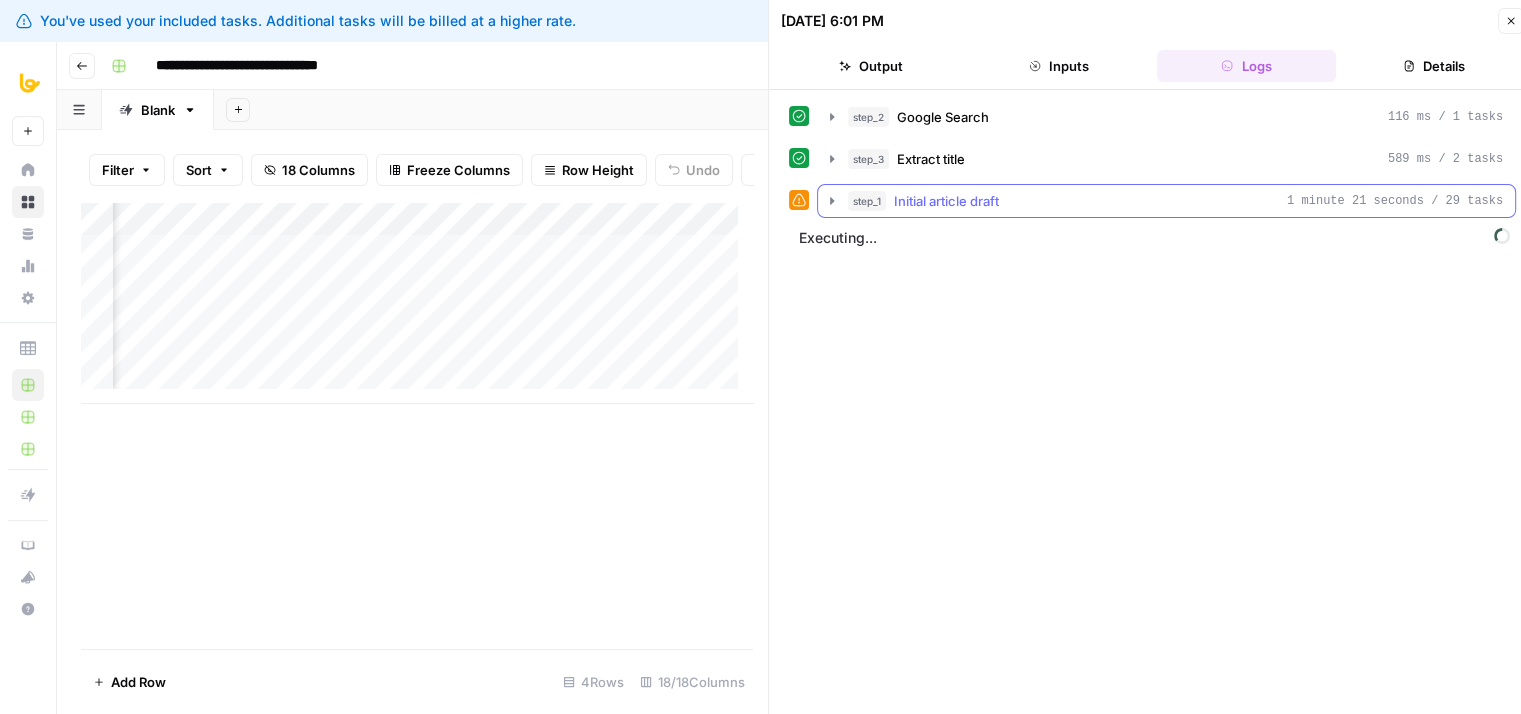click on "step_1 Initial article draft 1 minute 21 seconds / 29 tasks" at bounding box center [1166, 201] 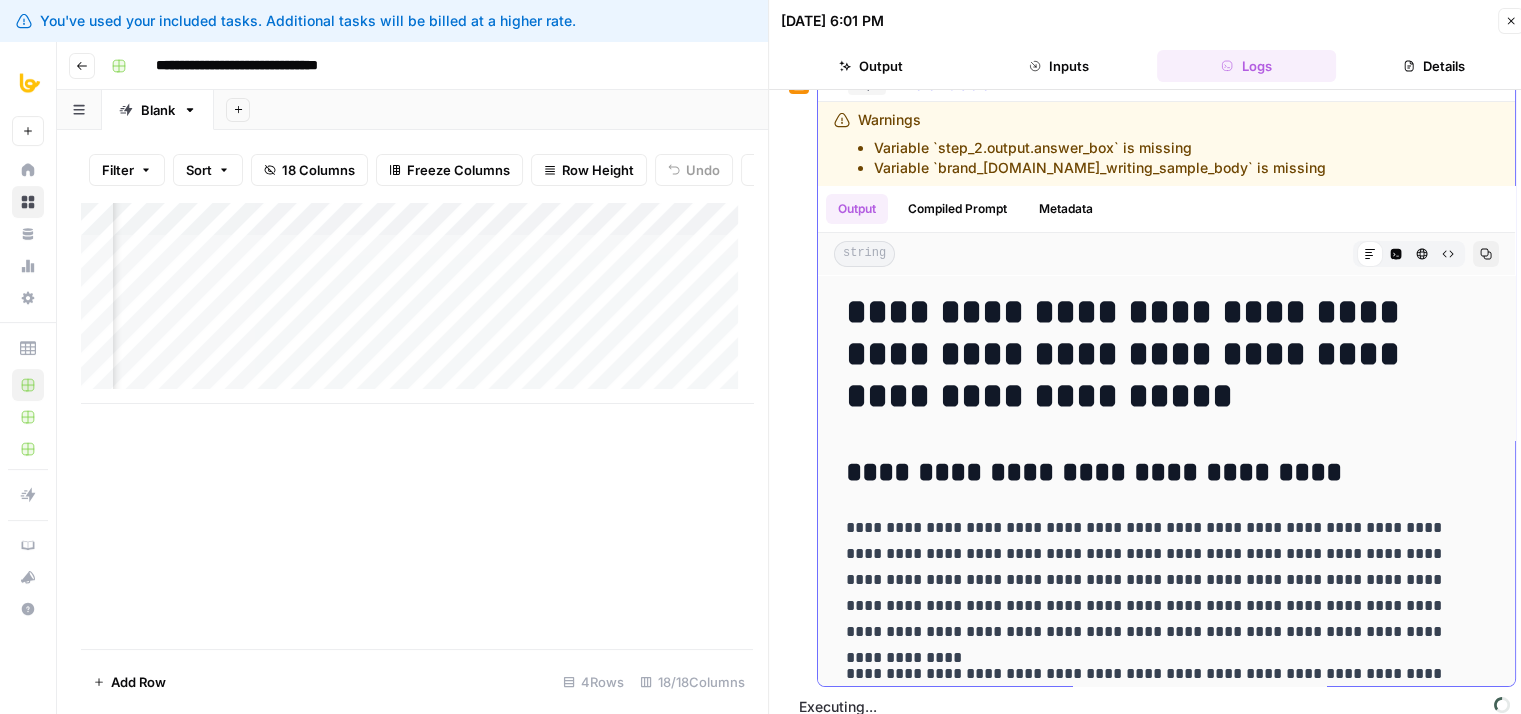 drag, startPoint x: 814, startPoint y: 273, endPoint x: 832, endPoint y: 355, distance: 83.95237 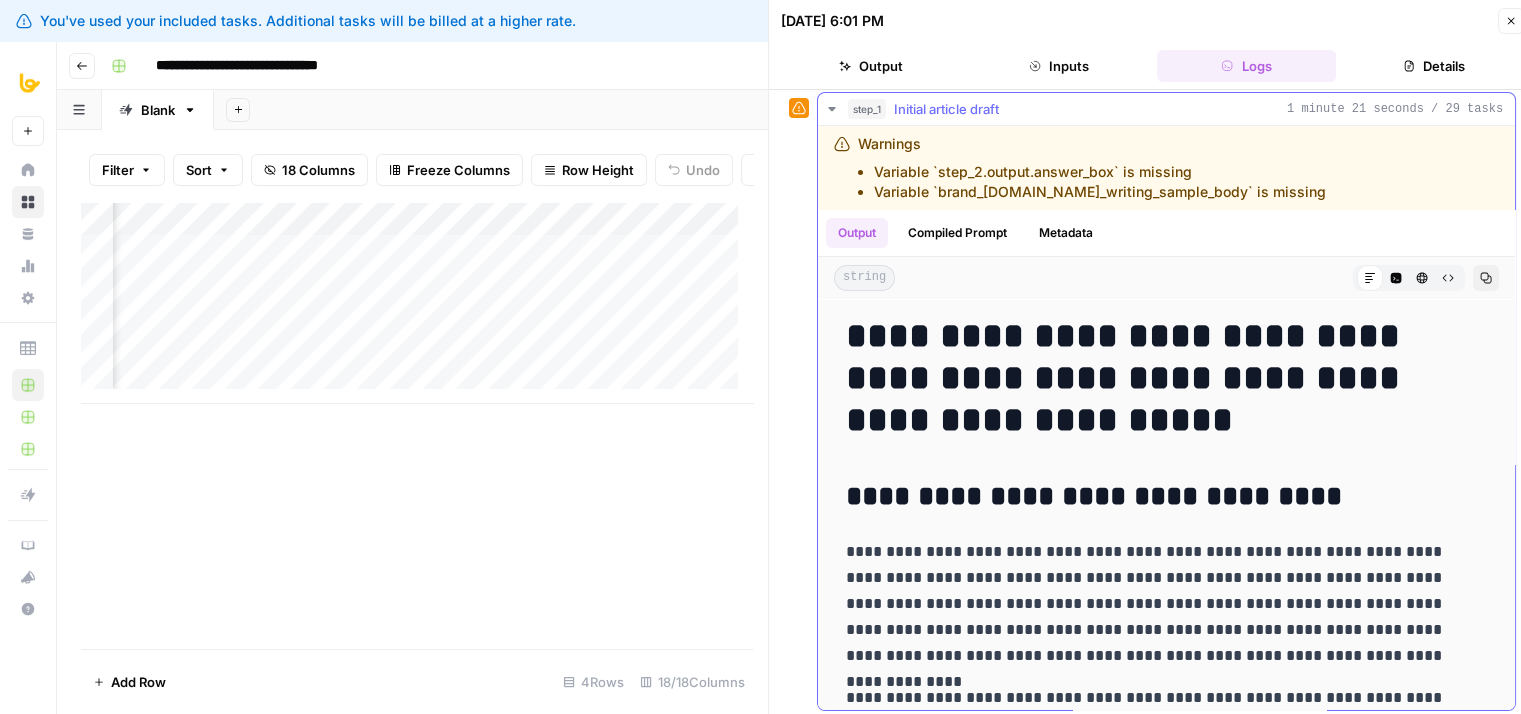 scroll, scrollTop: 16, scrollLeft: 0, axis: vertical 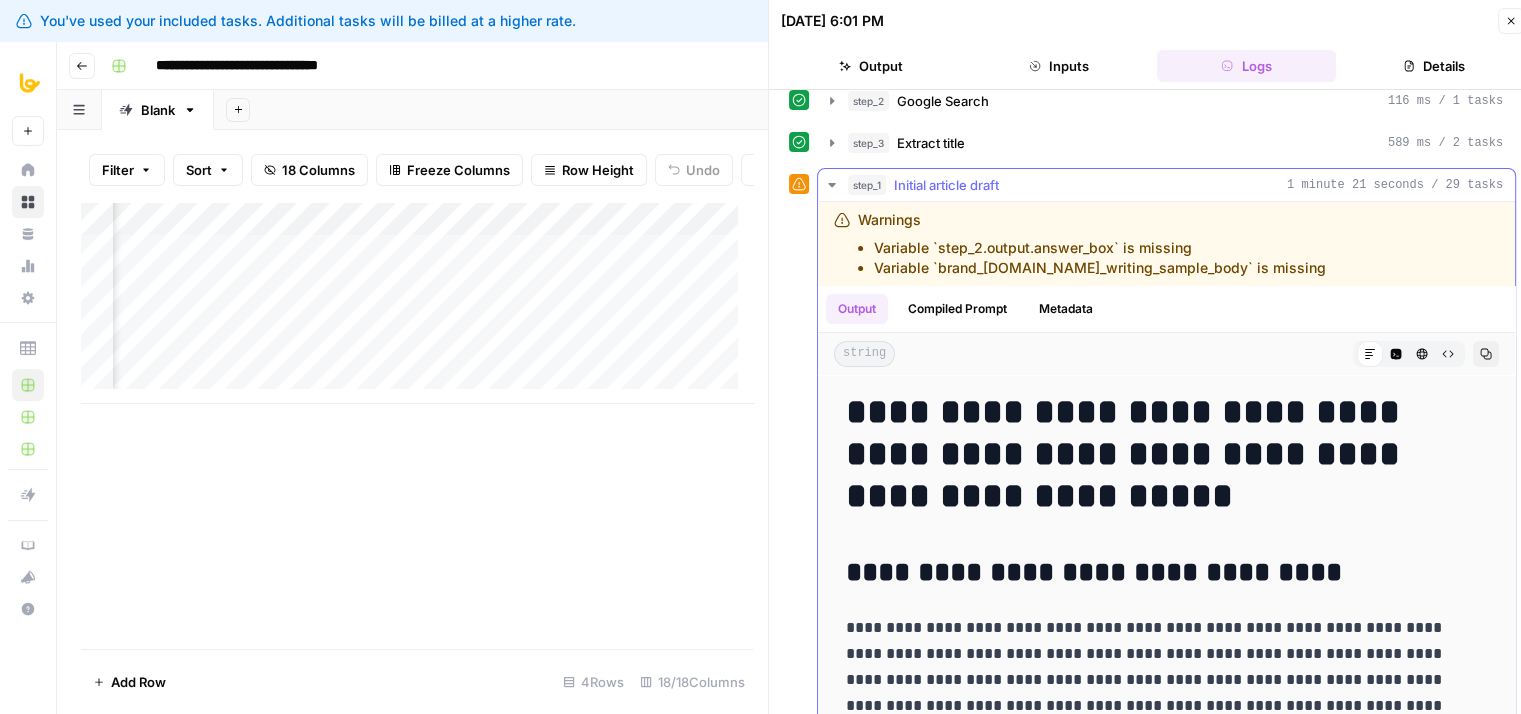 drag, startPoint x: 996, startPoint y: 321, endPoint x: 996, endPoint y: 305, distance: 16 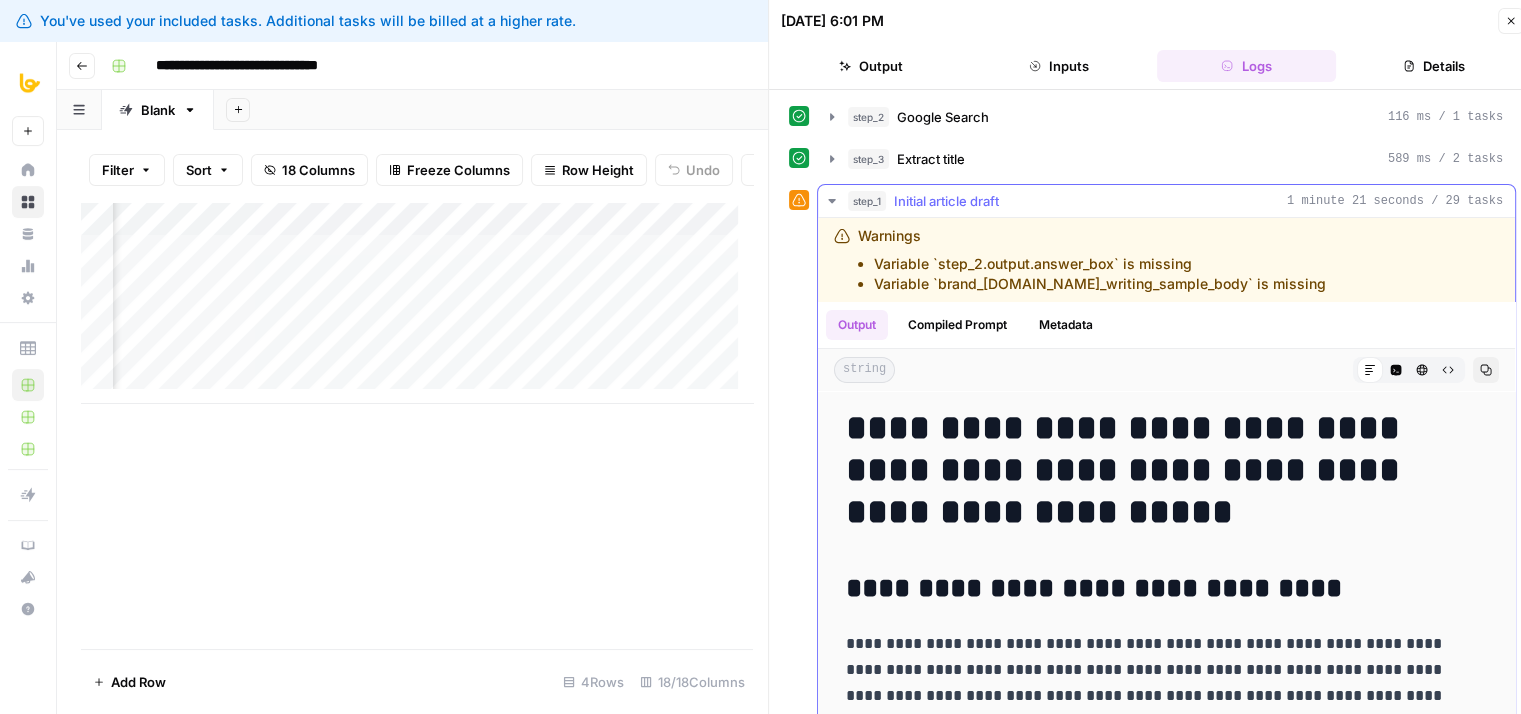 drag, startPoint x: 1136, startPoint y: 390, endPoint x: 1164, endPoint y: 455, distance: 70.77429 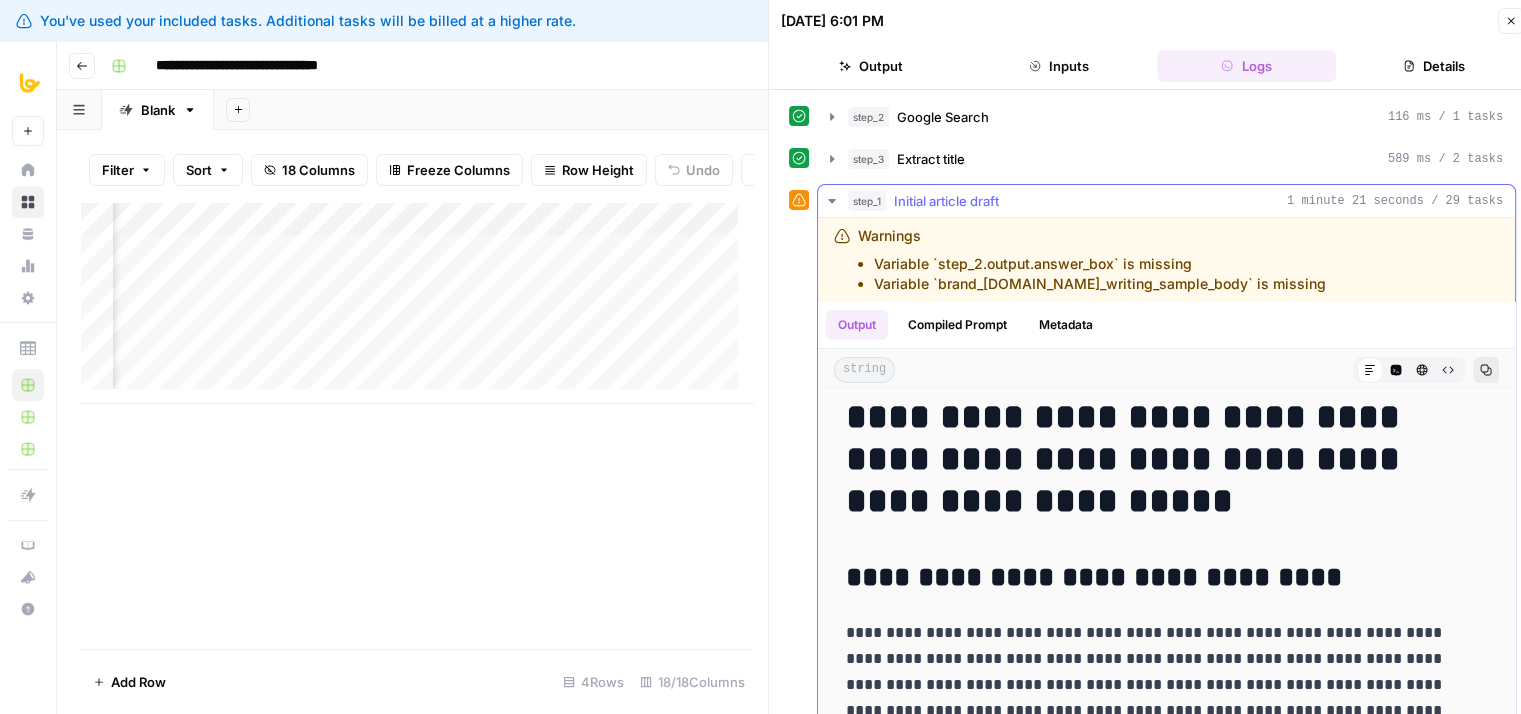 click on "Copy" at bounding box center (1486, 370) 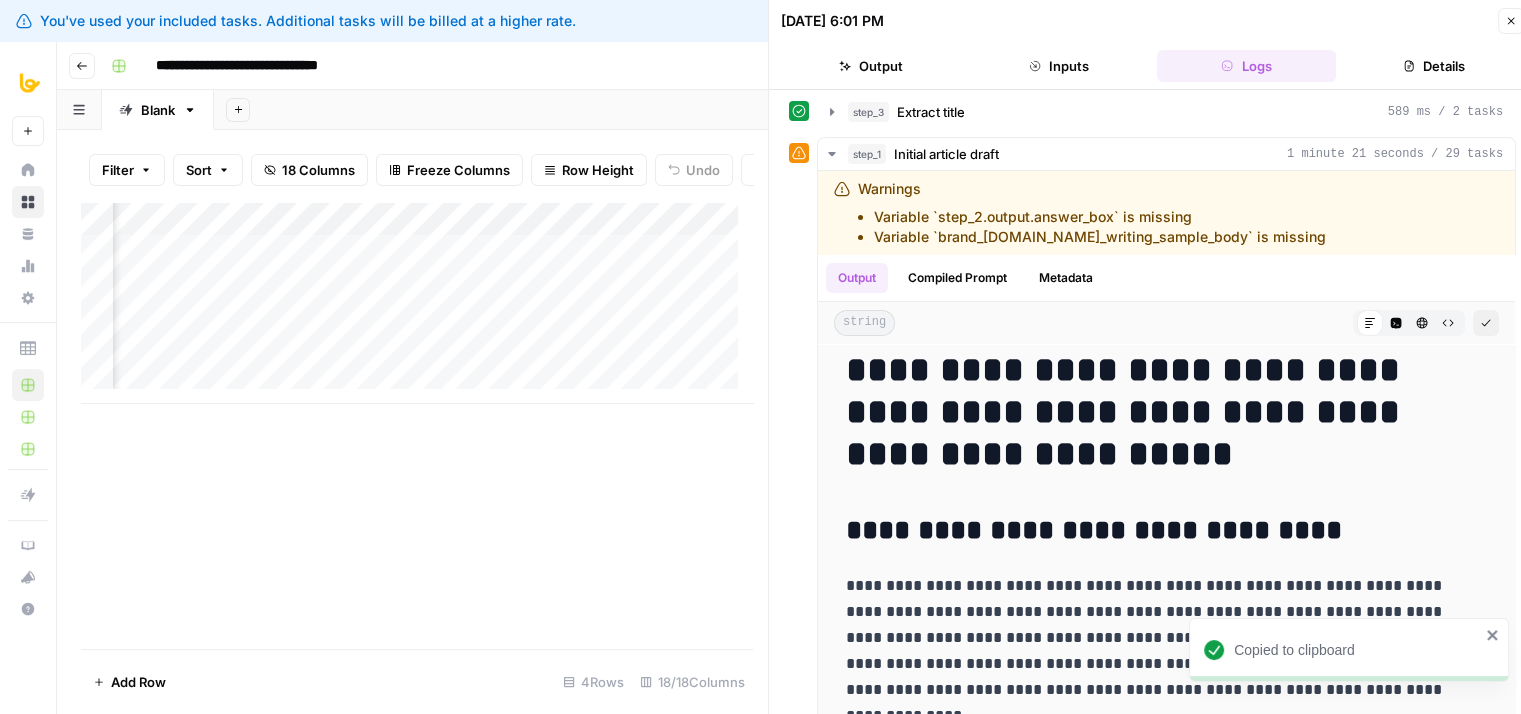 drag, startPoint x: 803, startPoint y: 324, endPoint x: 825, endPoint y: 462, distance: 139.74261 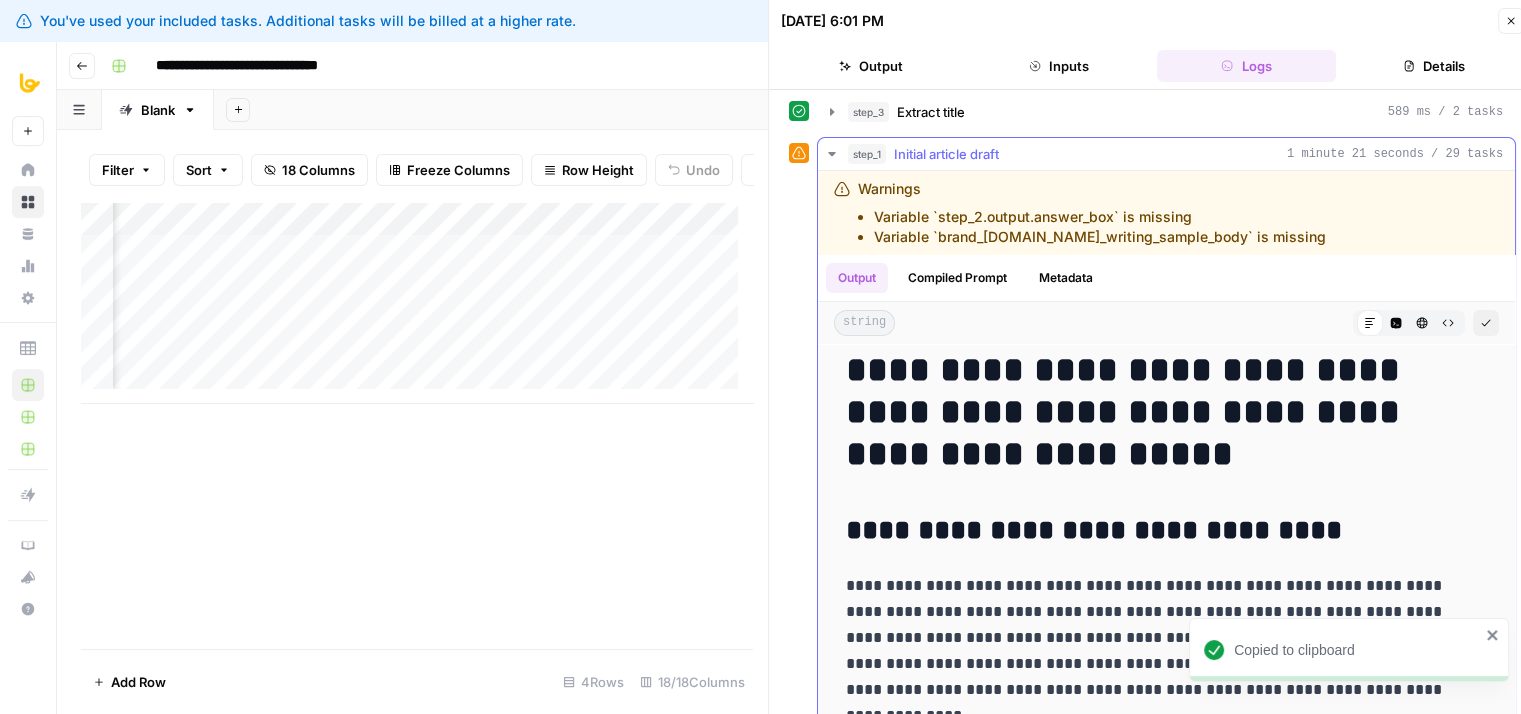 scroll, scrollTop: 85, scrollLeft: 0, axis: vertical 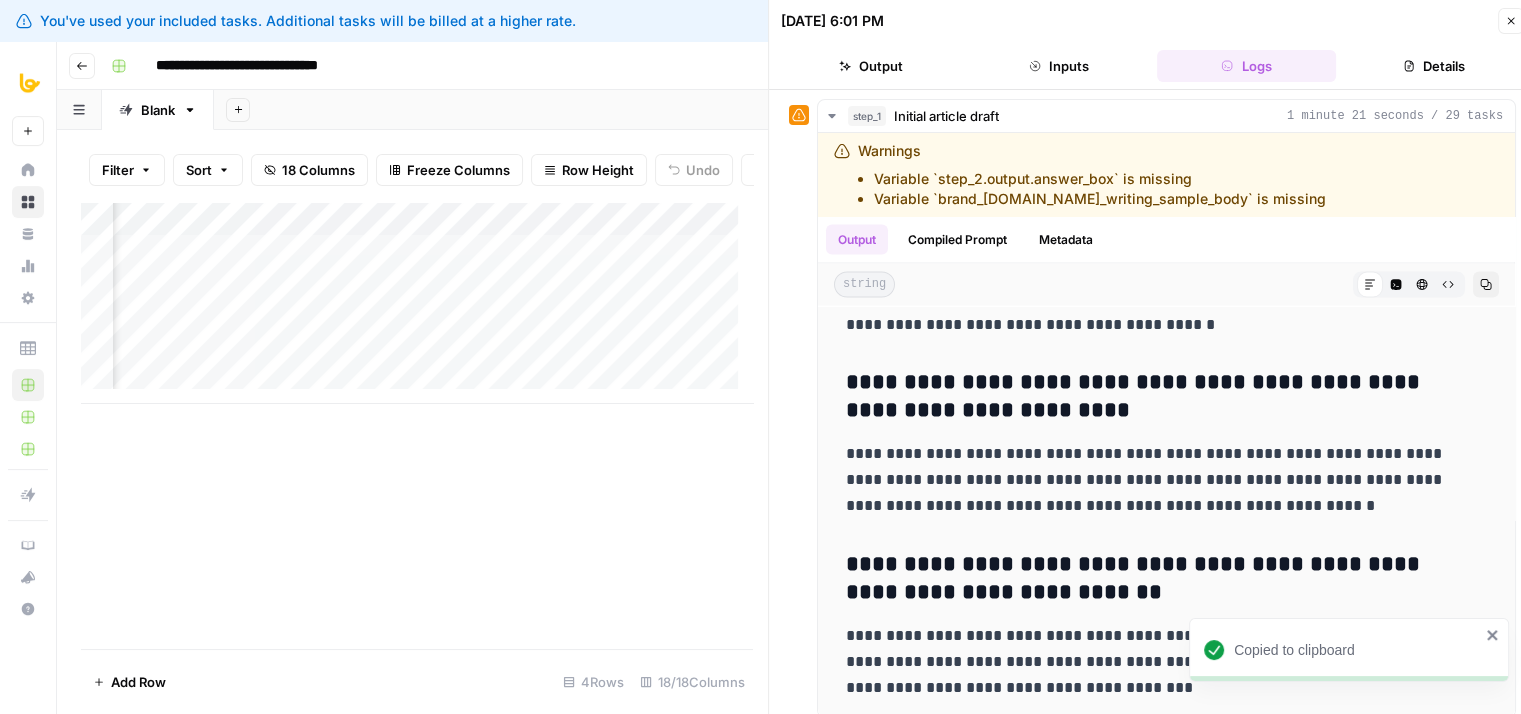 drag, startPoint x: 1204, startPoint y: 334, endPoint x: 1165, endPoint y: 761, distance: 428.77734 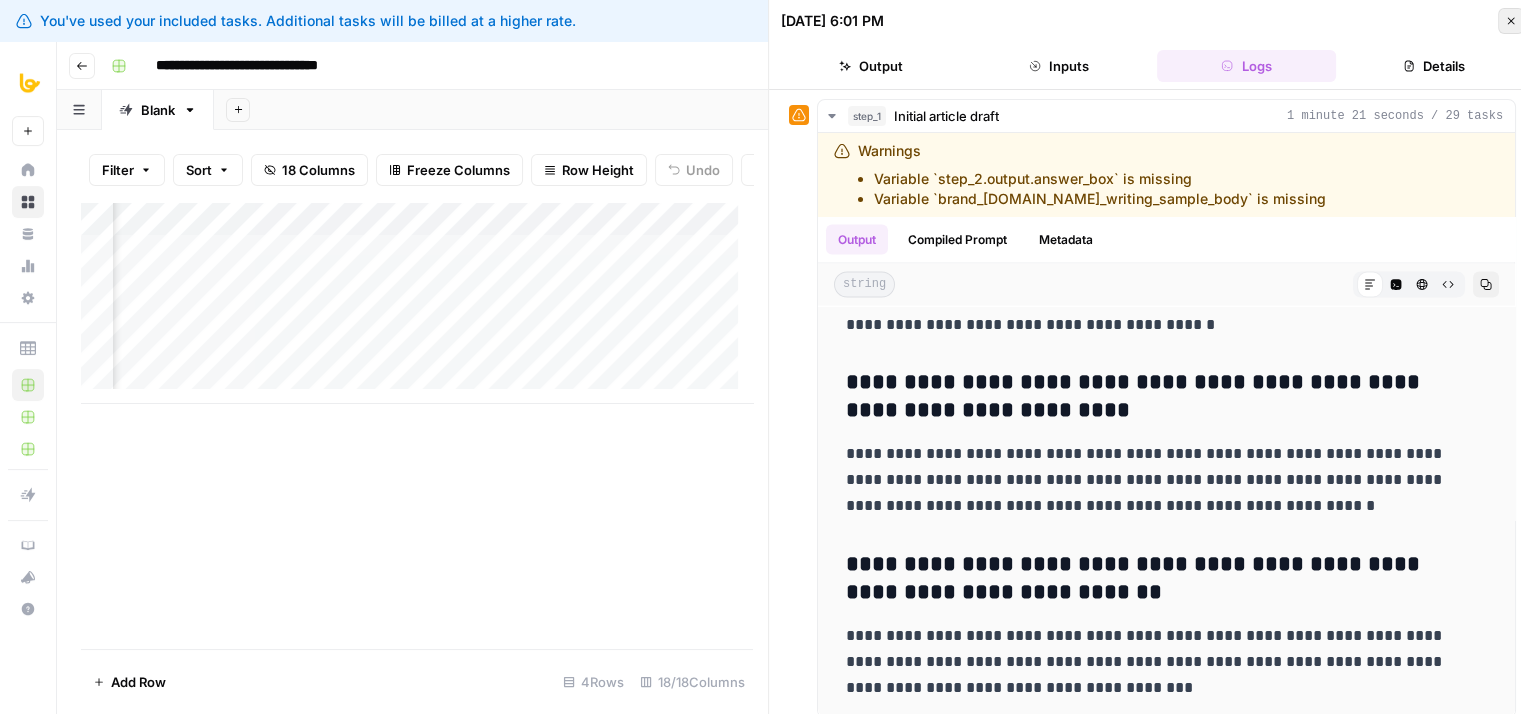 click 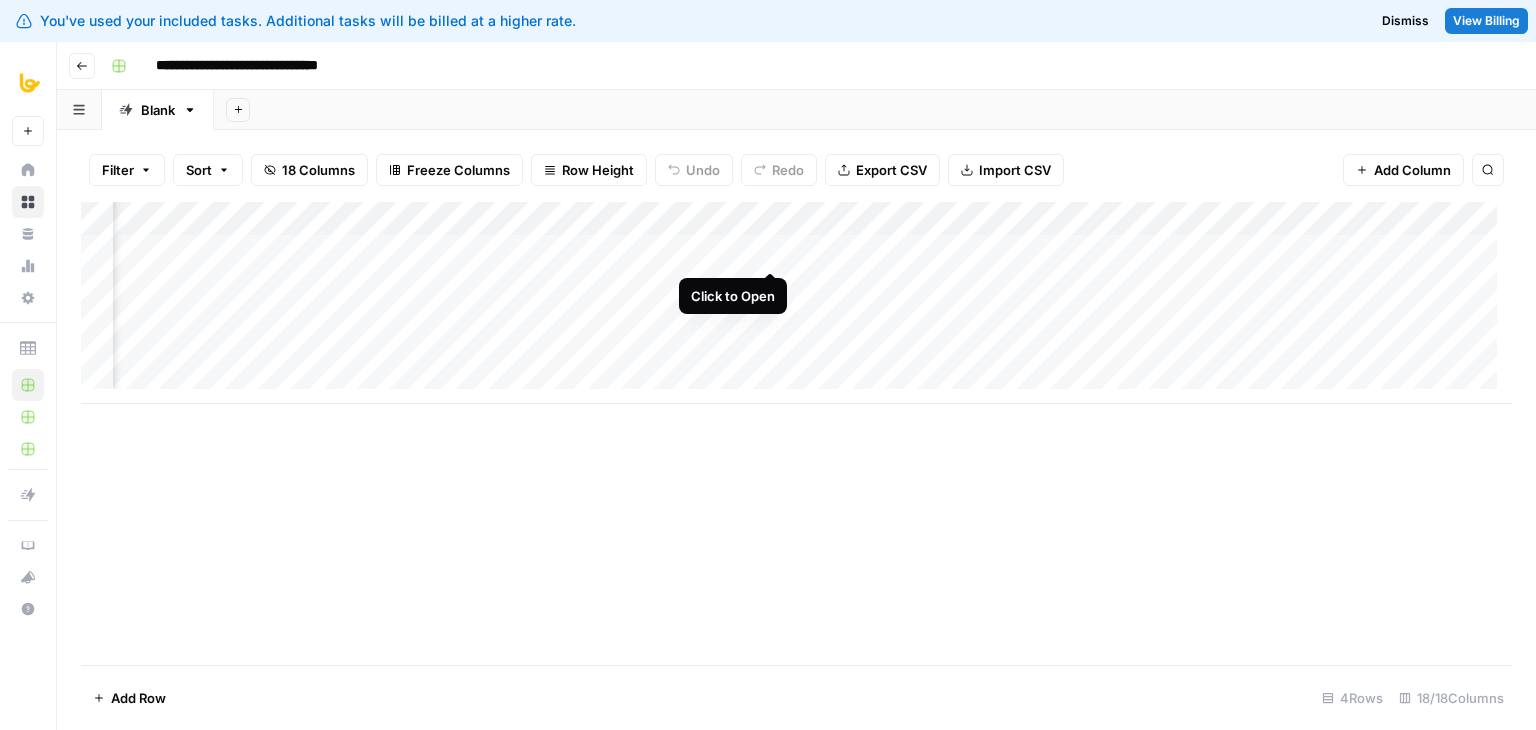 click on "Add Column" at bounding box center [796, 303] 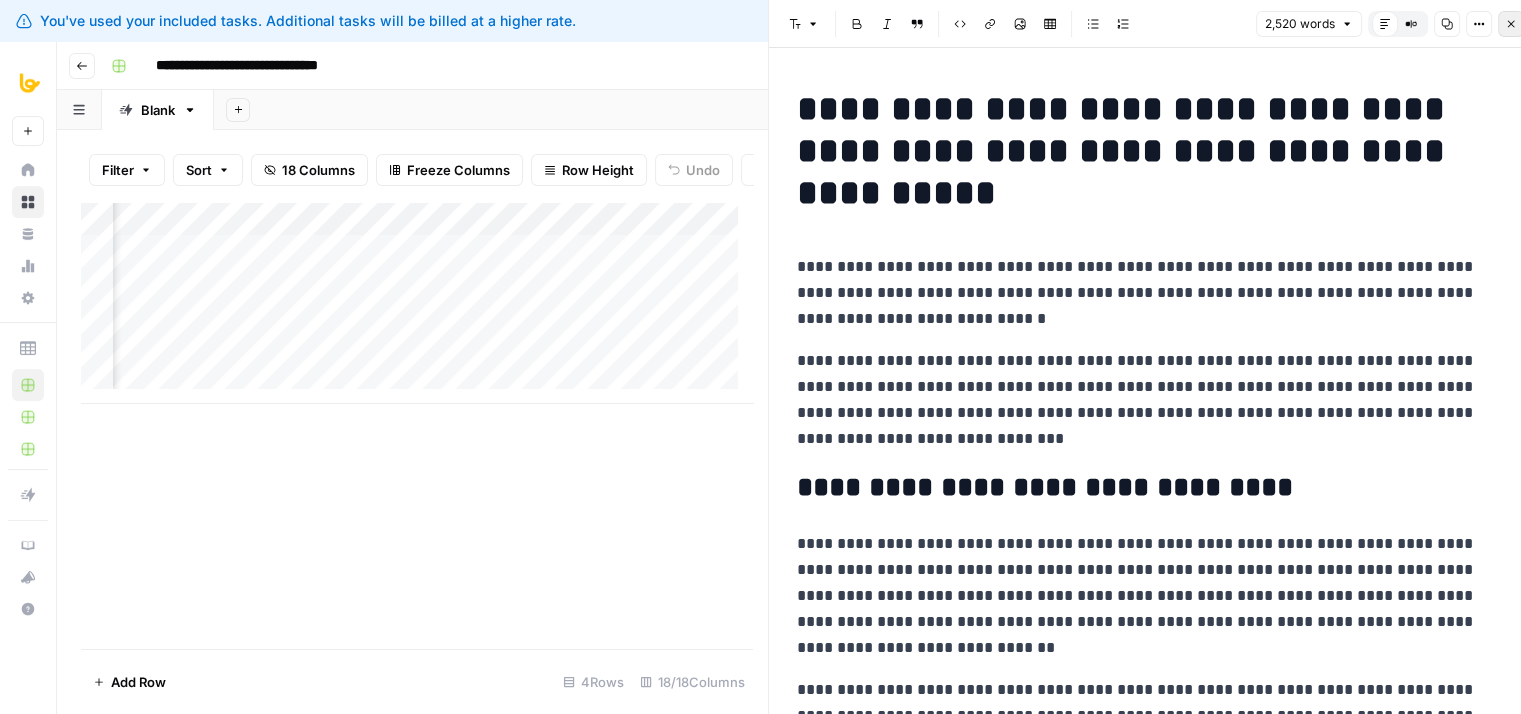 click 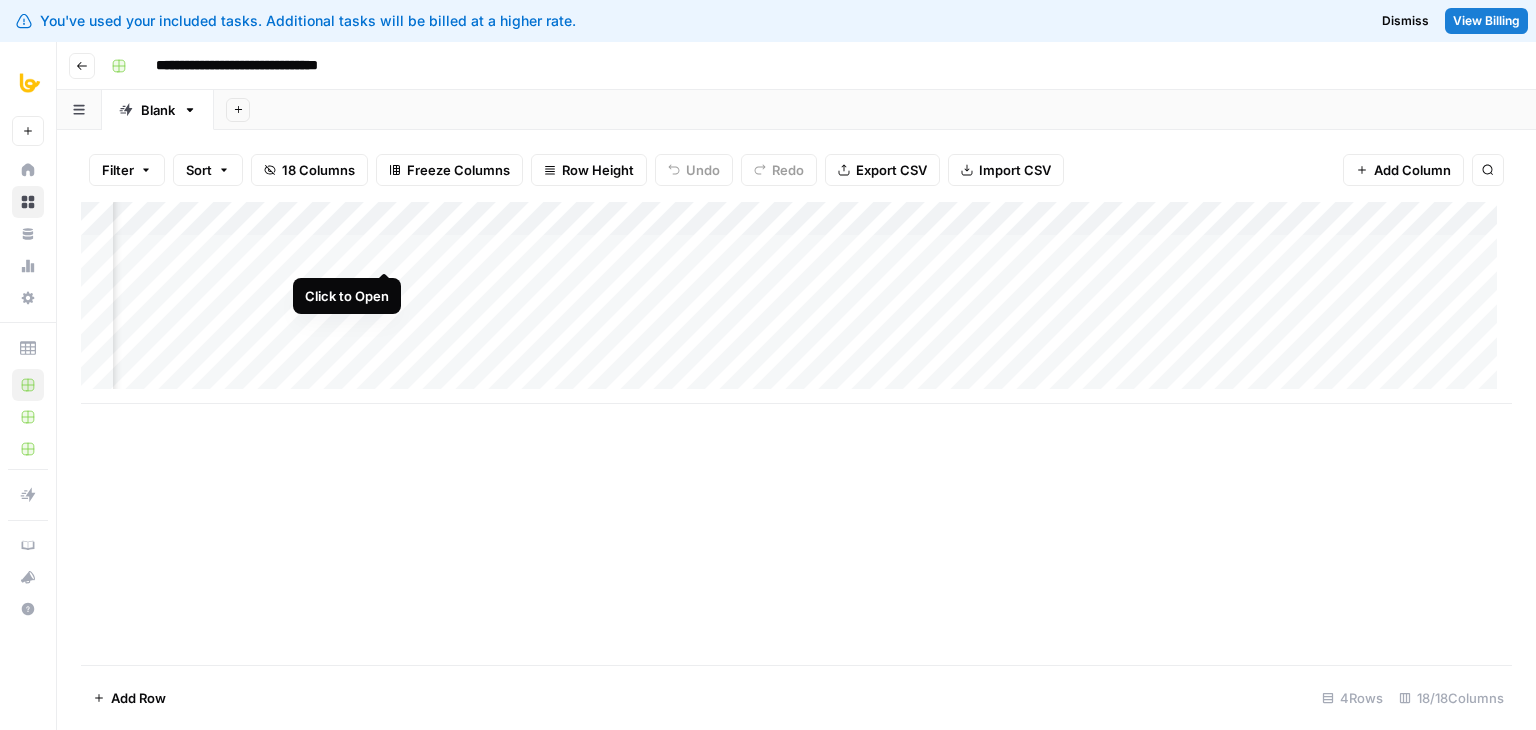 click on "Add Column" at bounding box center (796, 303) 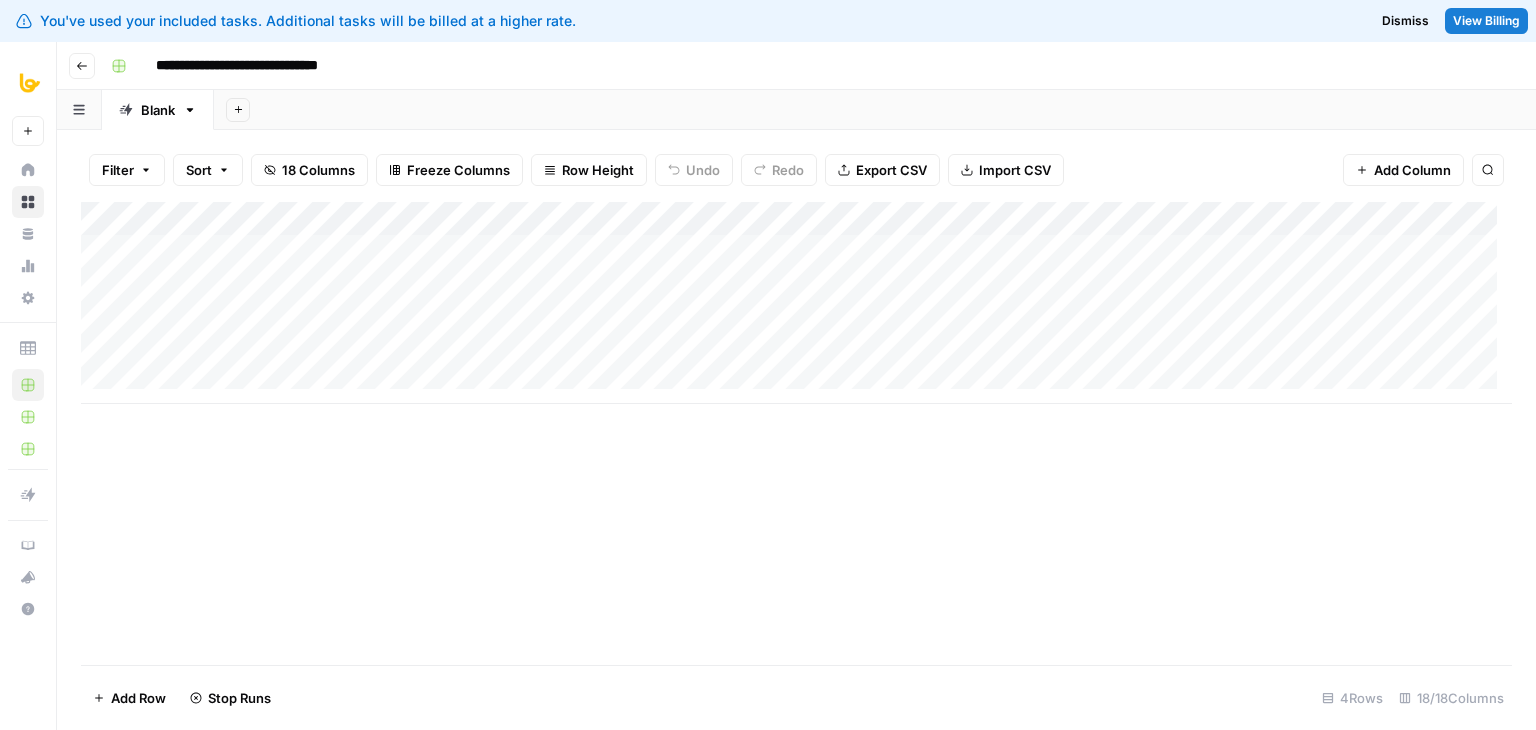 scroll, scrollTop: 0, scrollLeft: 0, axis: both 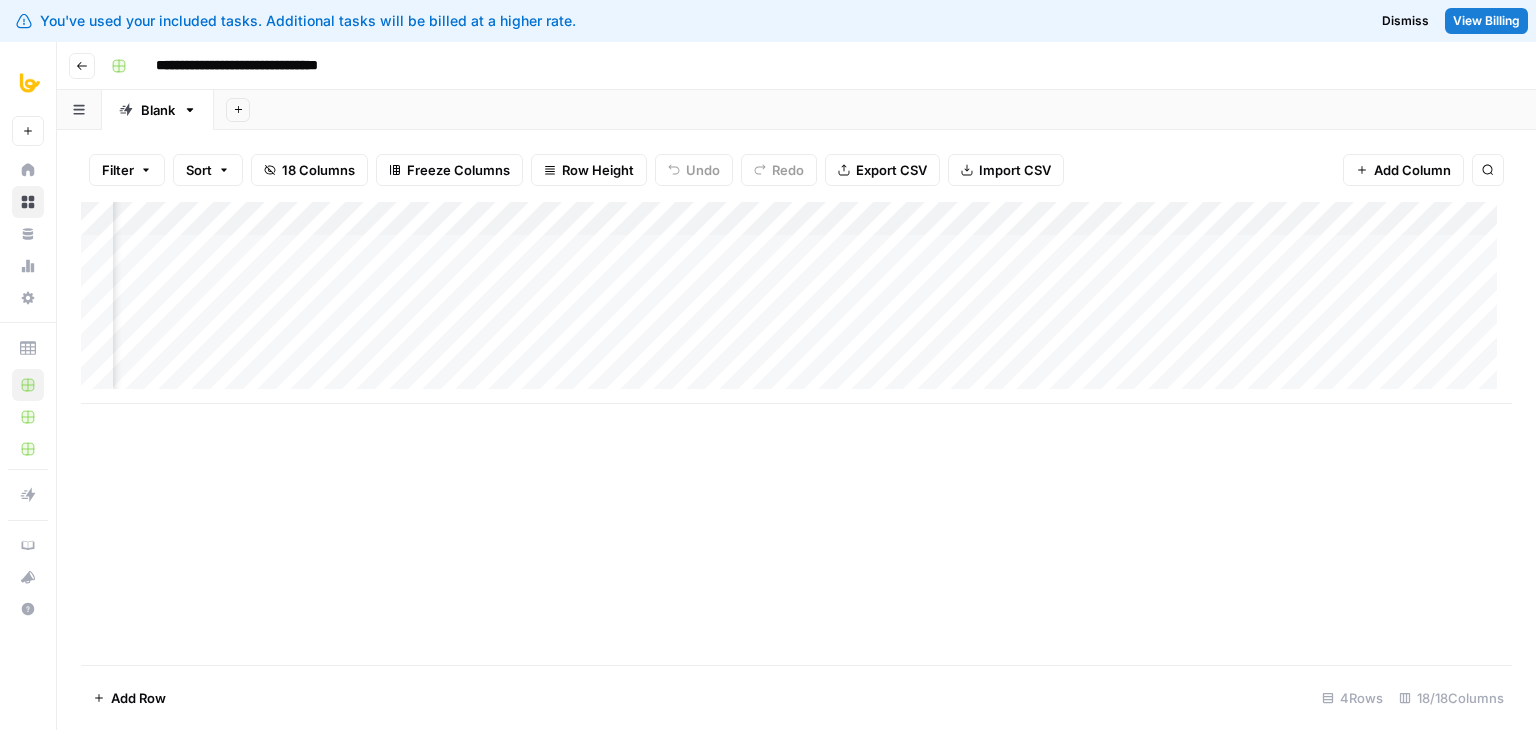 click on "Add Column" at bounding box center (796, 303) 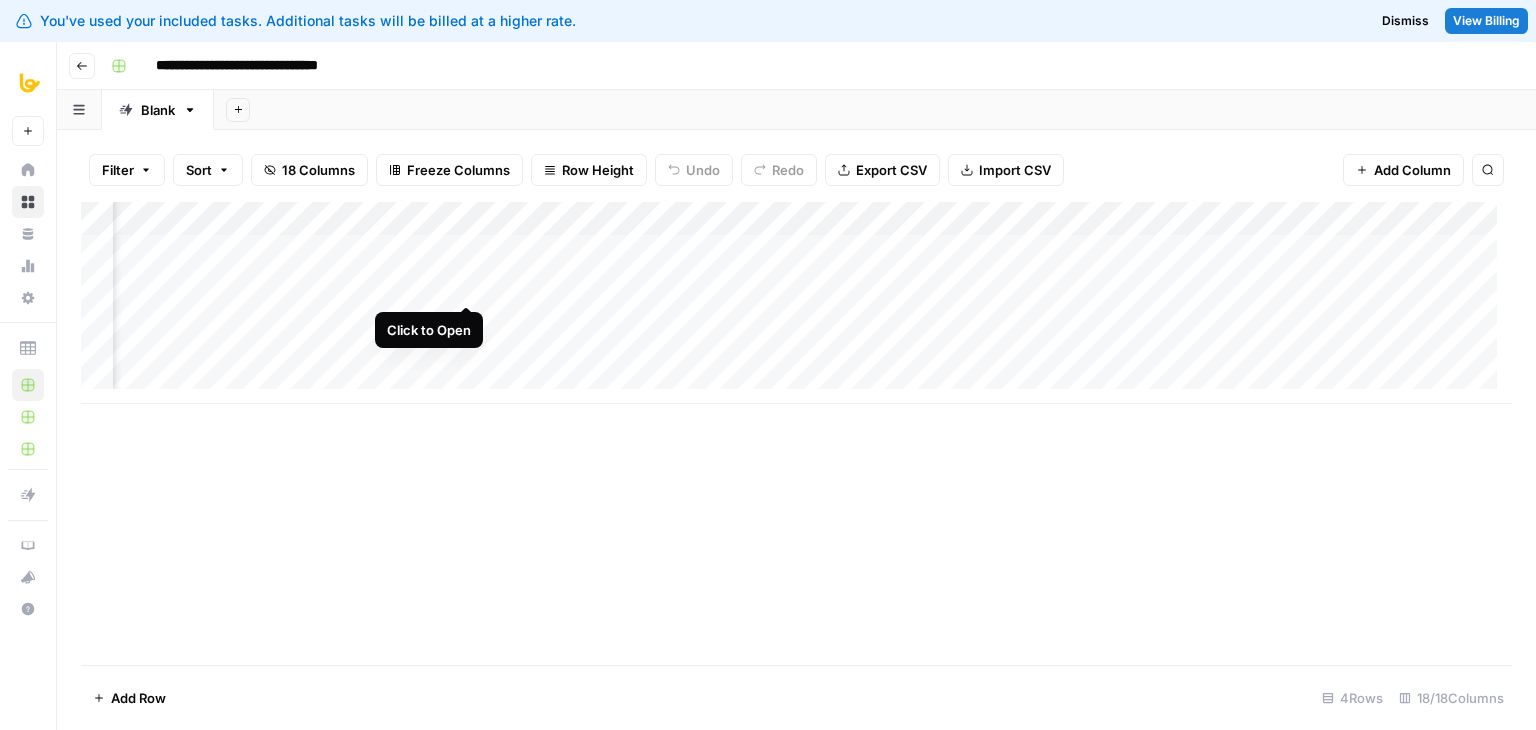 click on "Add Column" at bounding box center [796, 303] 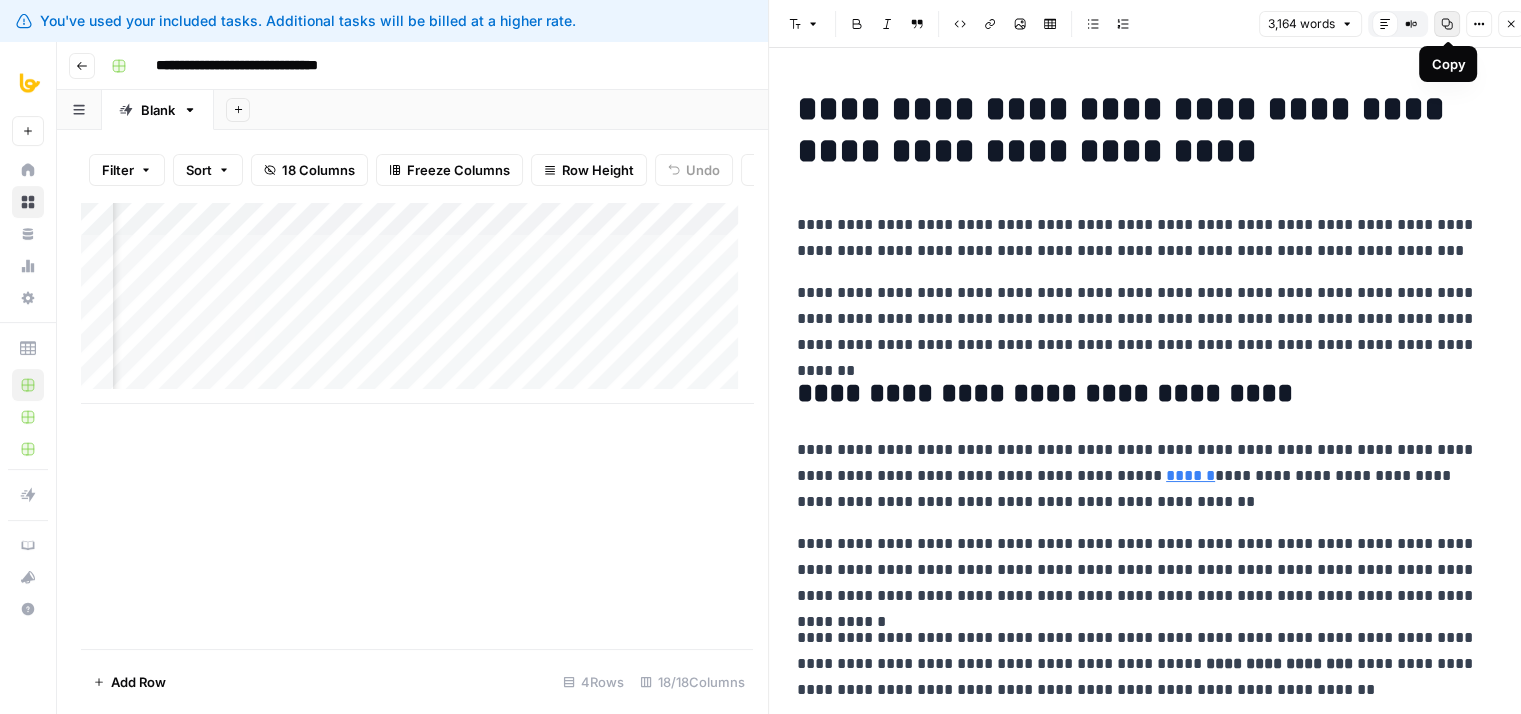 click 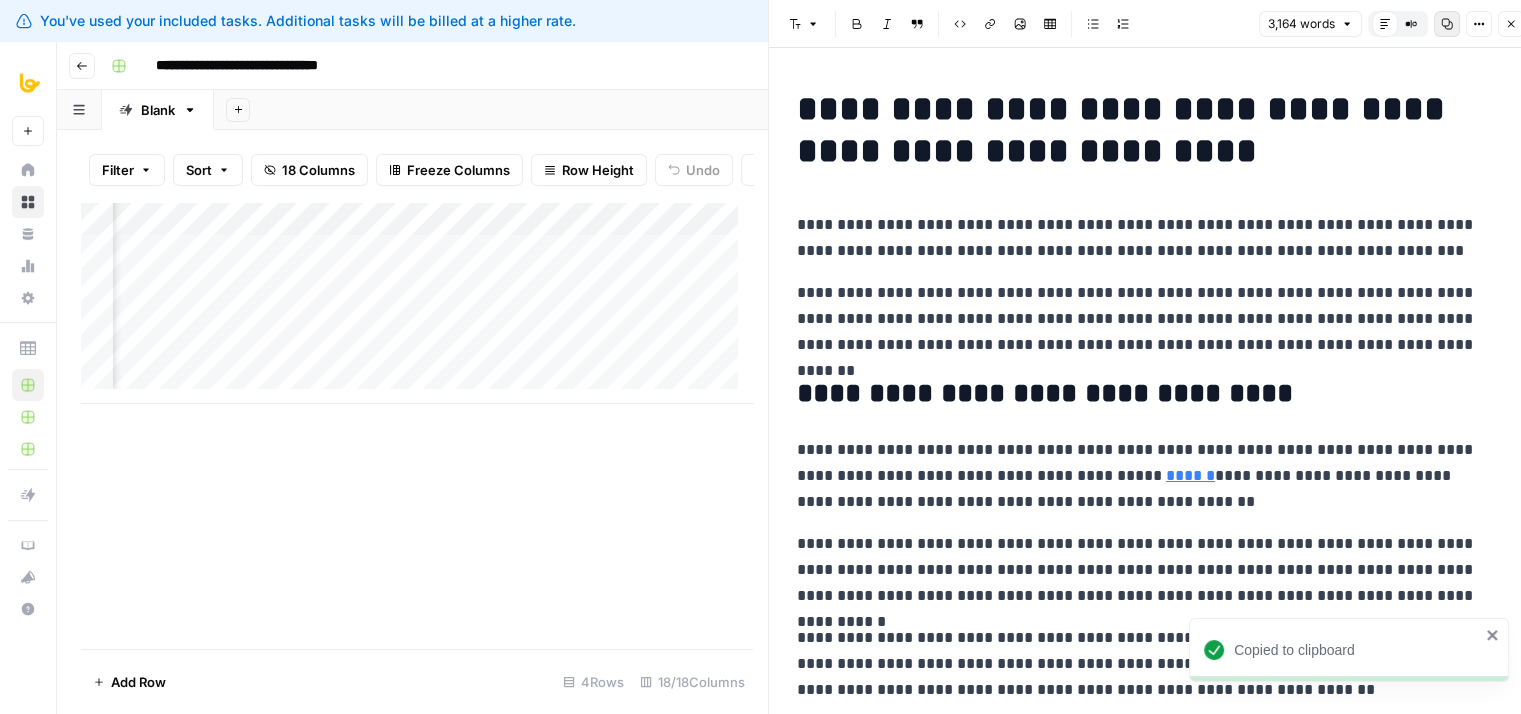 drag, startPoint x: 463, startPoint y: 264, endPoint x: 435, endPoint y: 265, distance: 28.01785 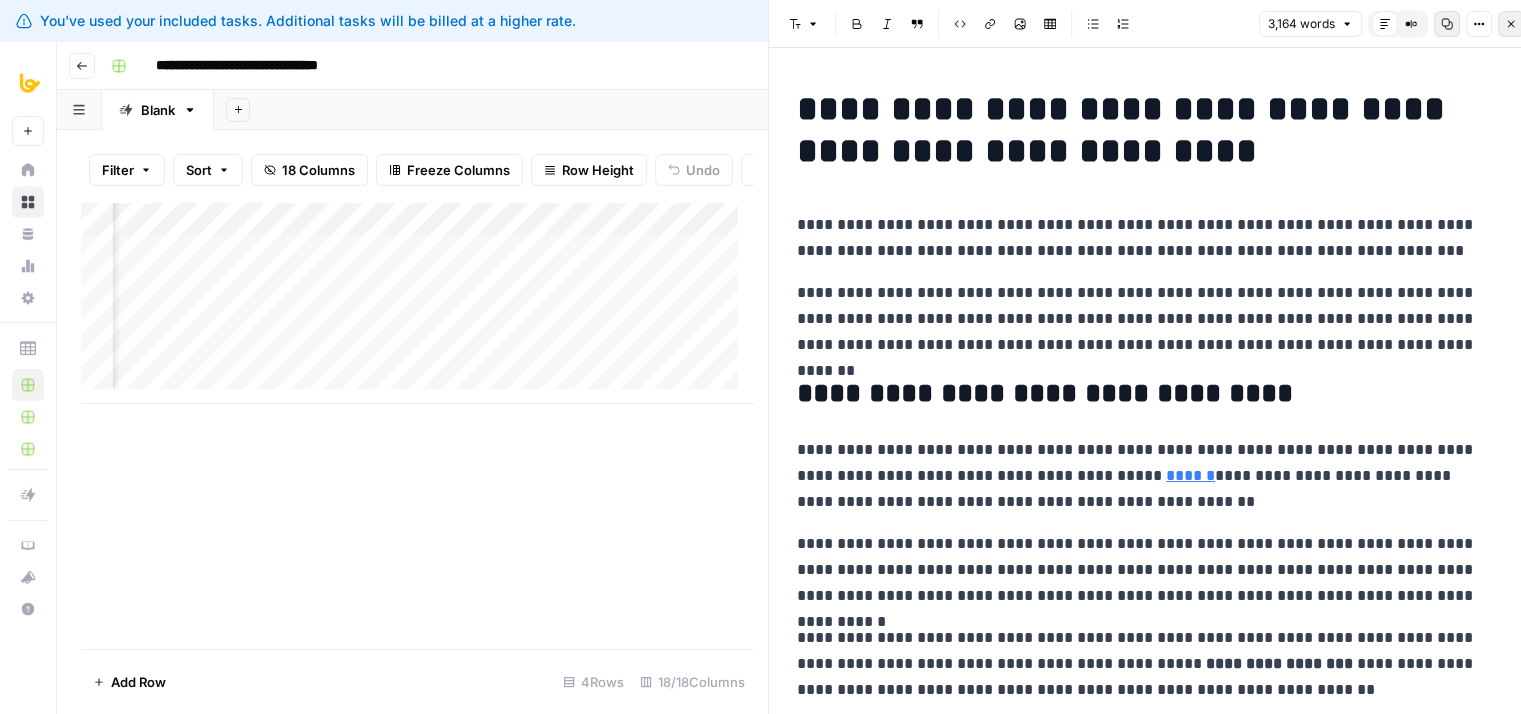 click 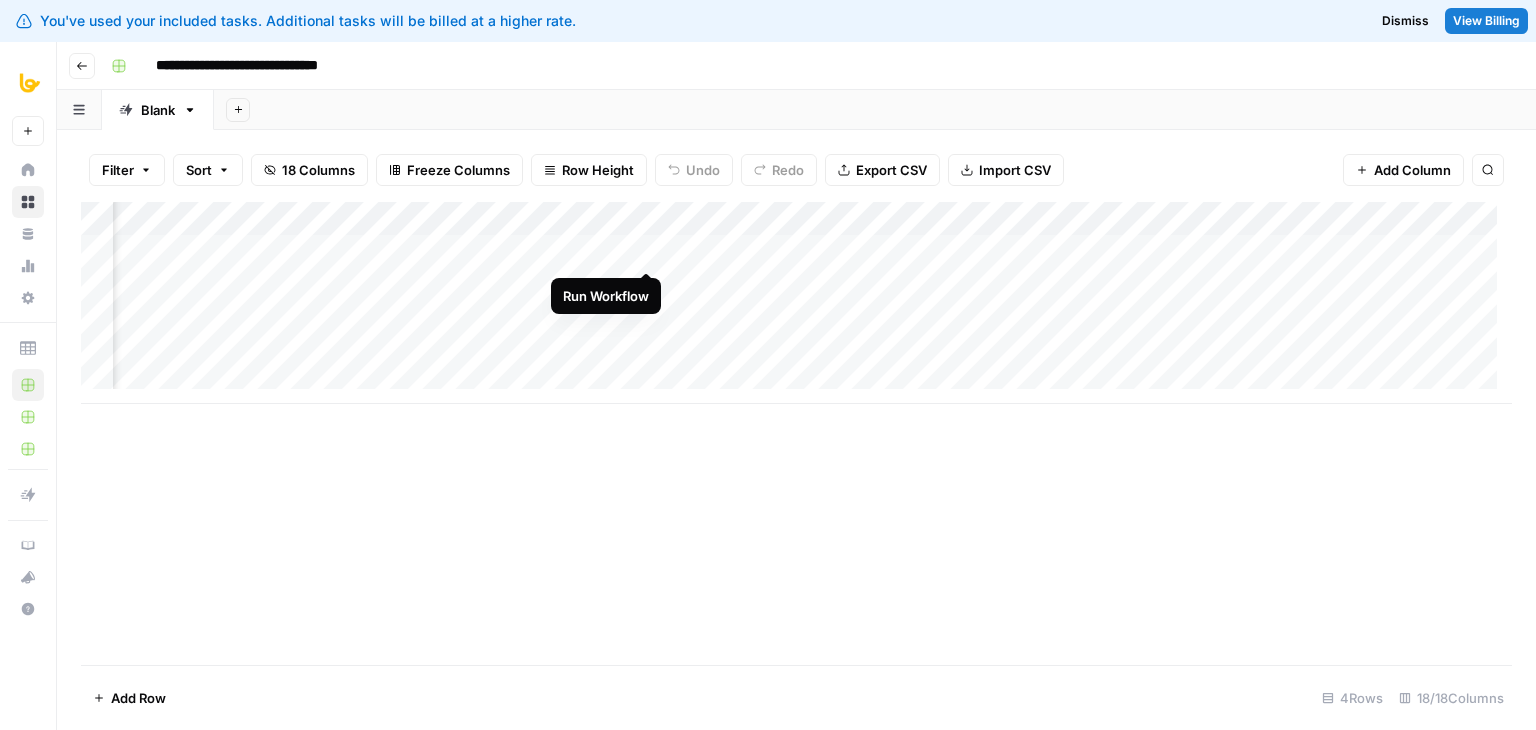 click on "Add Column" at bounding box center (796, 303) 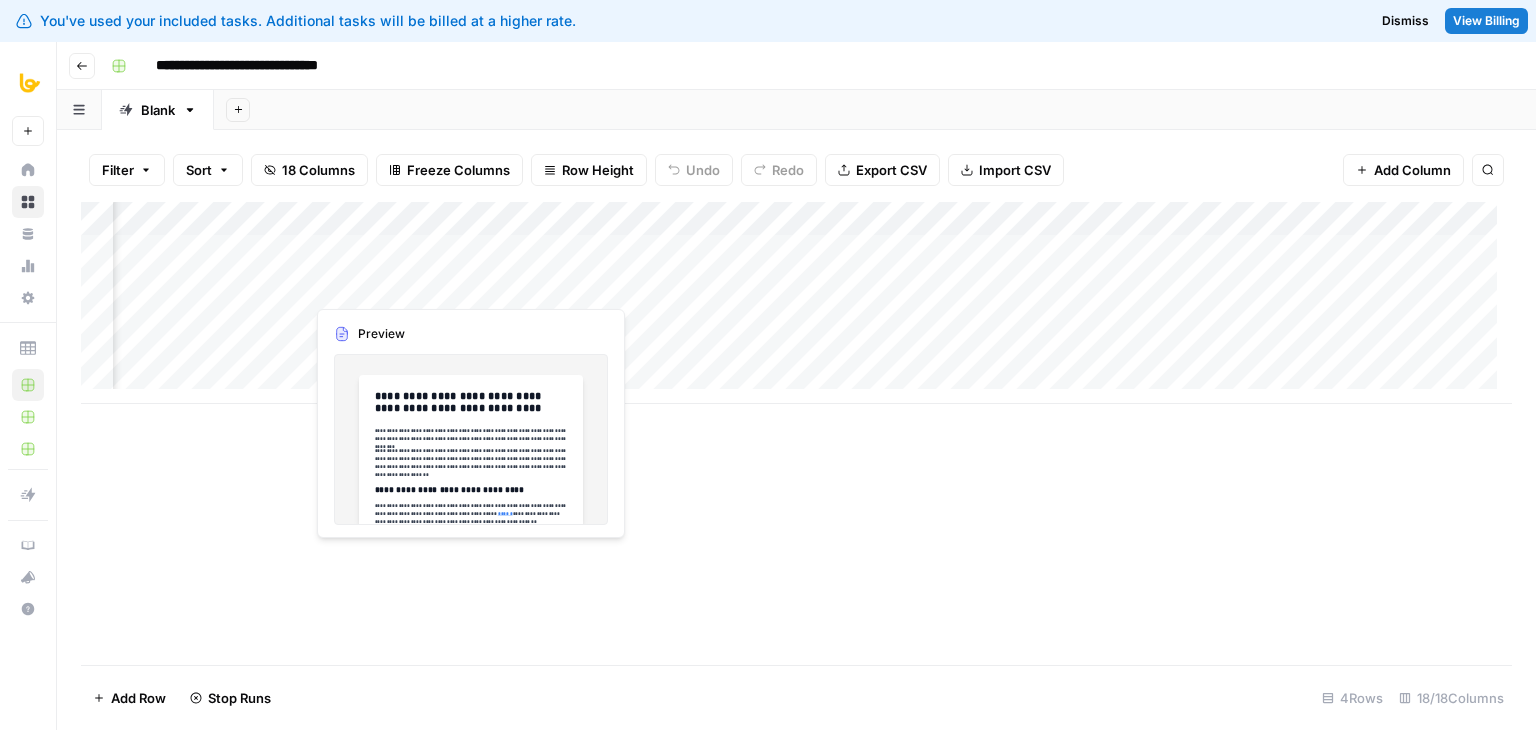 click on "Add Column" at bounding box center [796, 303] 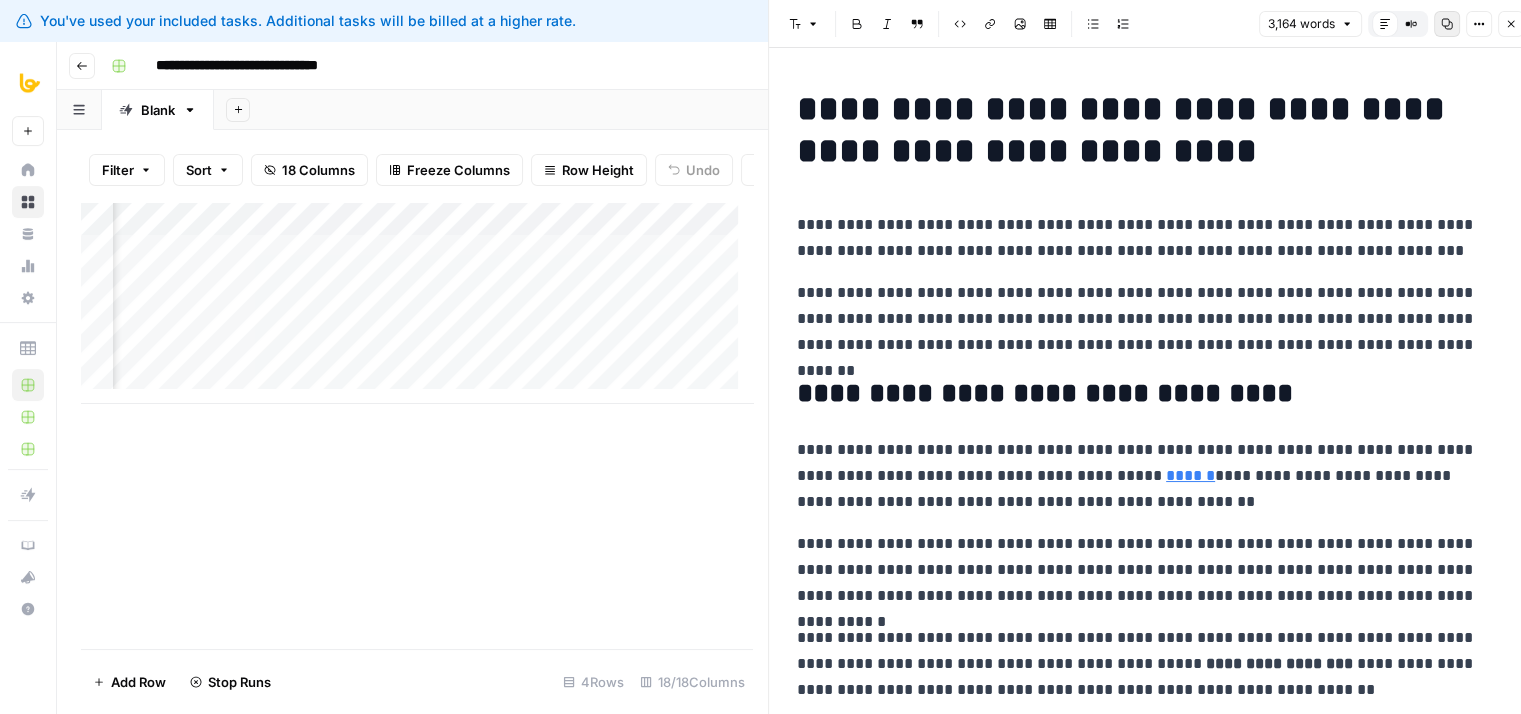 click 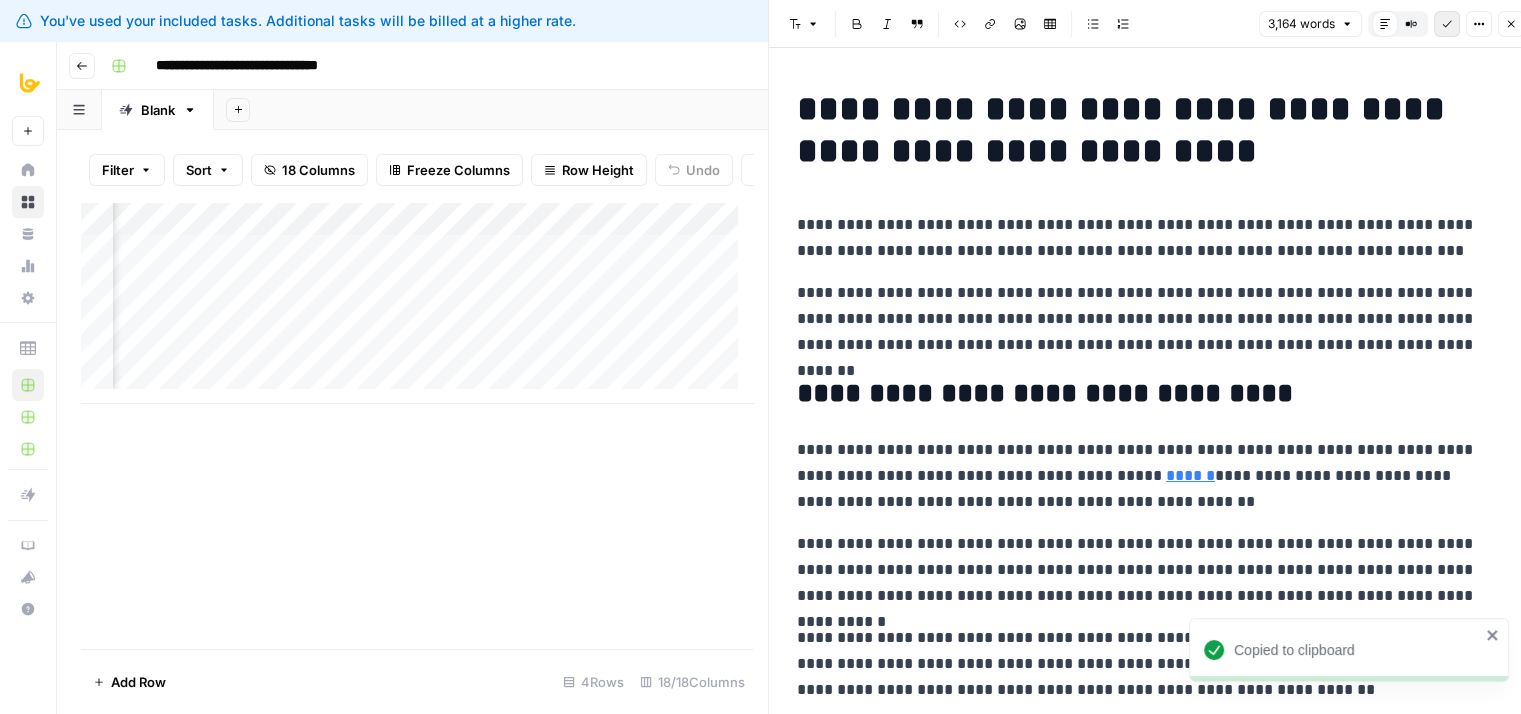 click on "**********" at bounding box center [1152, 6573] 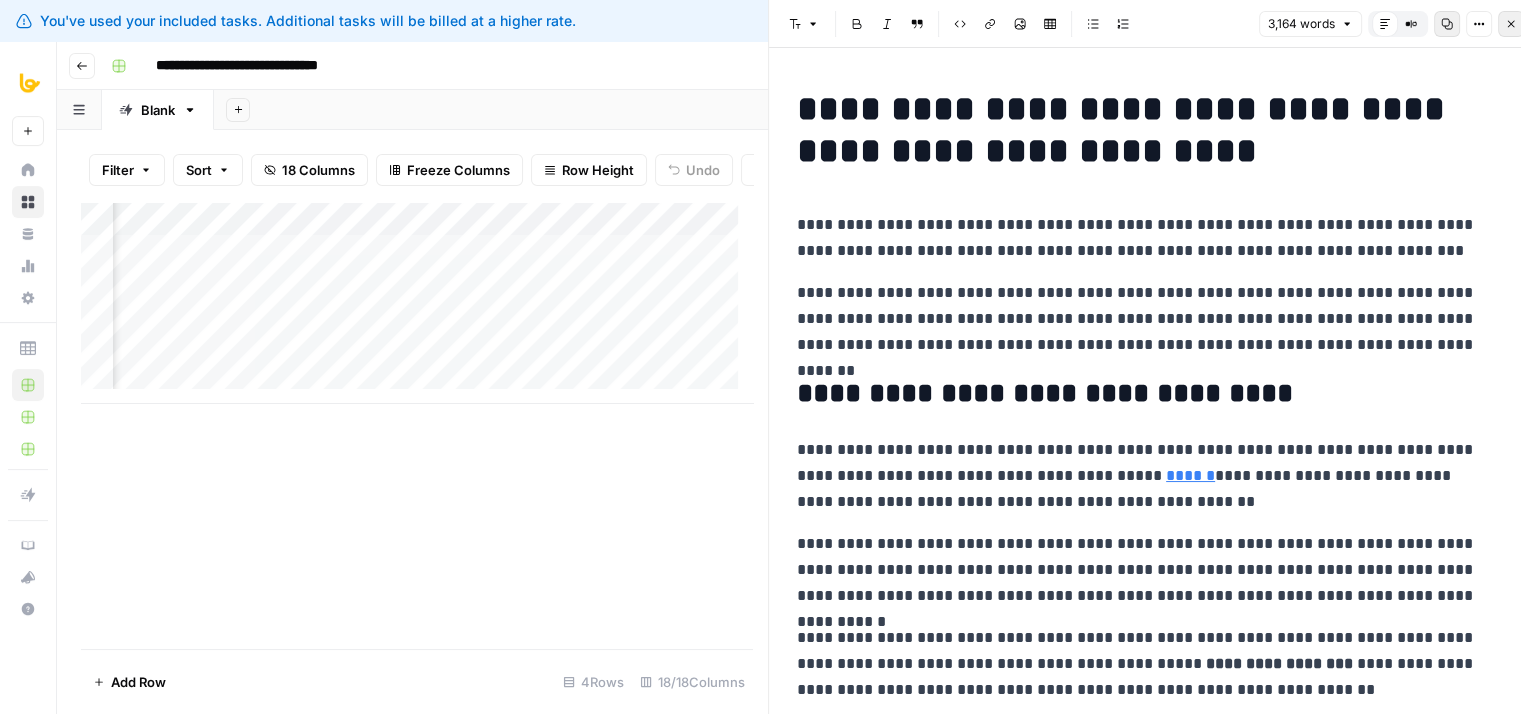 click on "Close" at bounding box center [1511, 24] 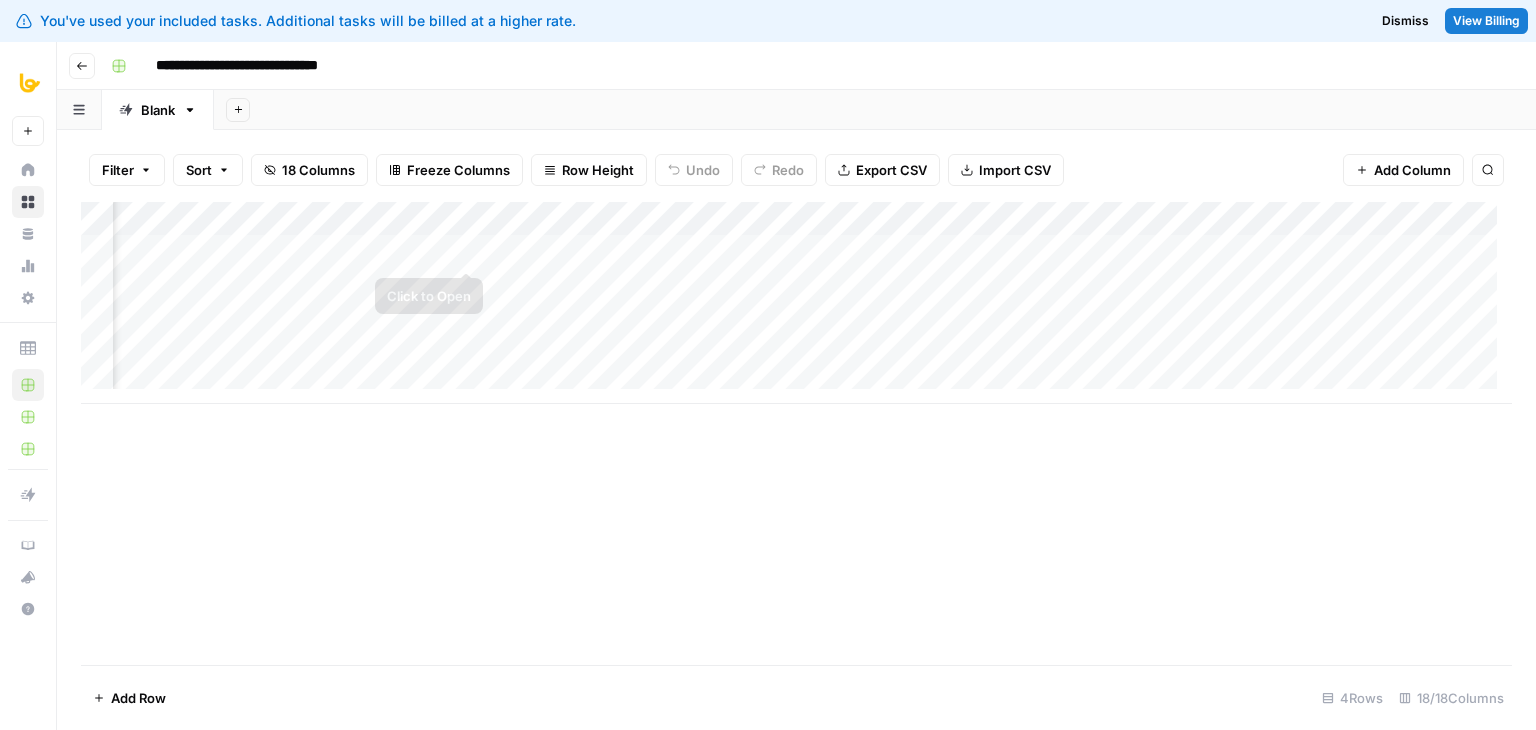 click on "Add Column" at bounding box center [796, 303] 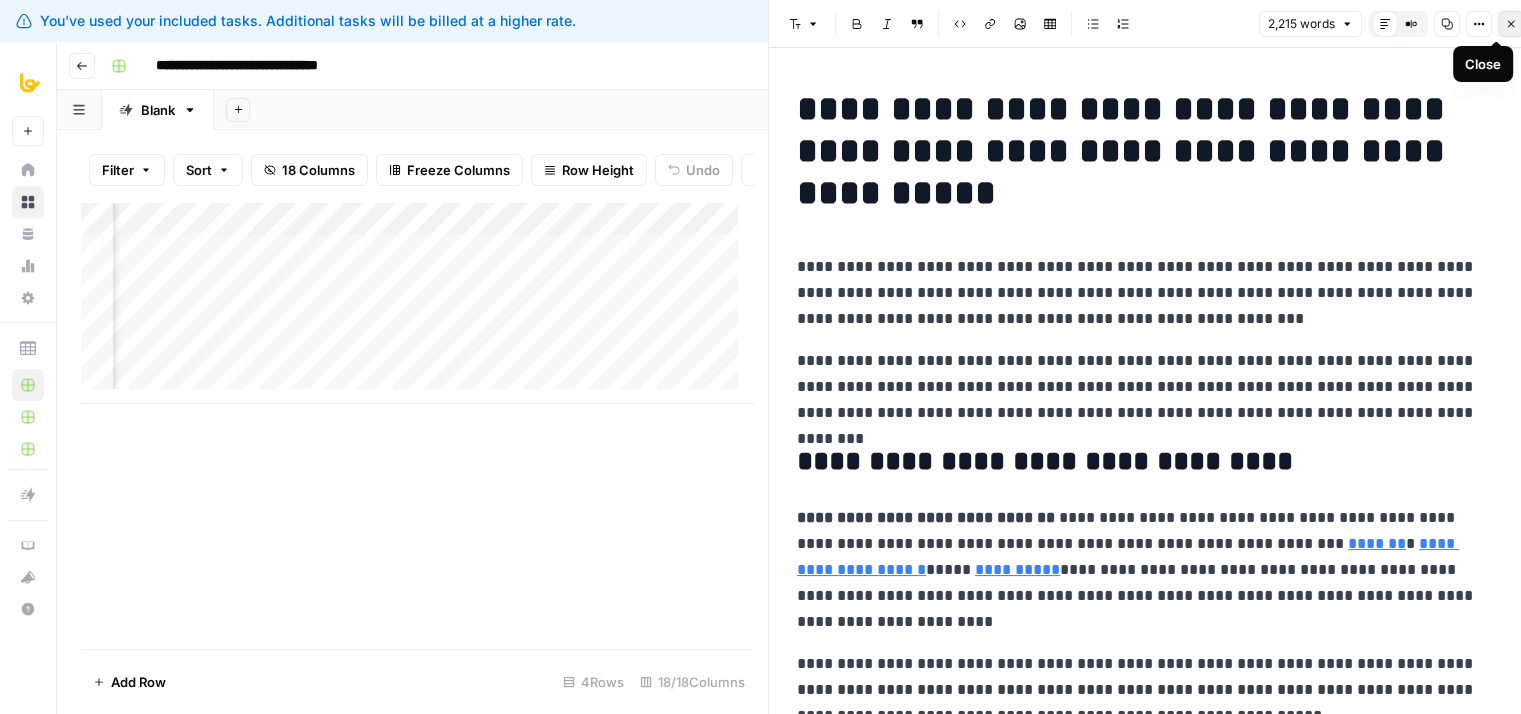 click 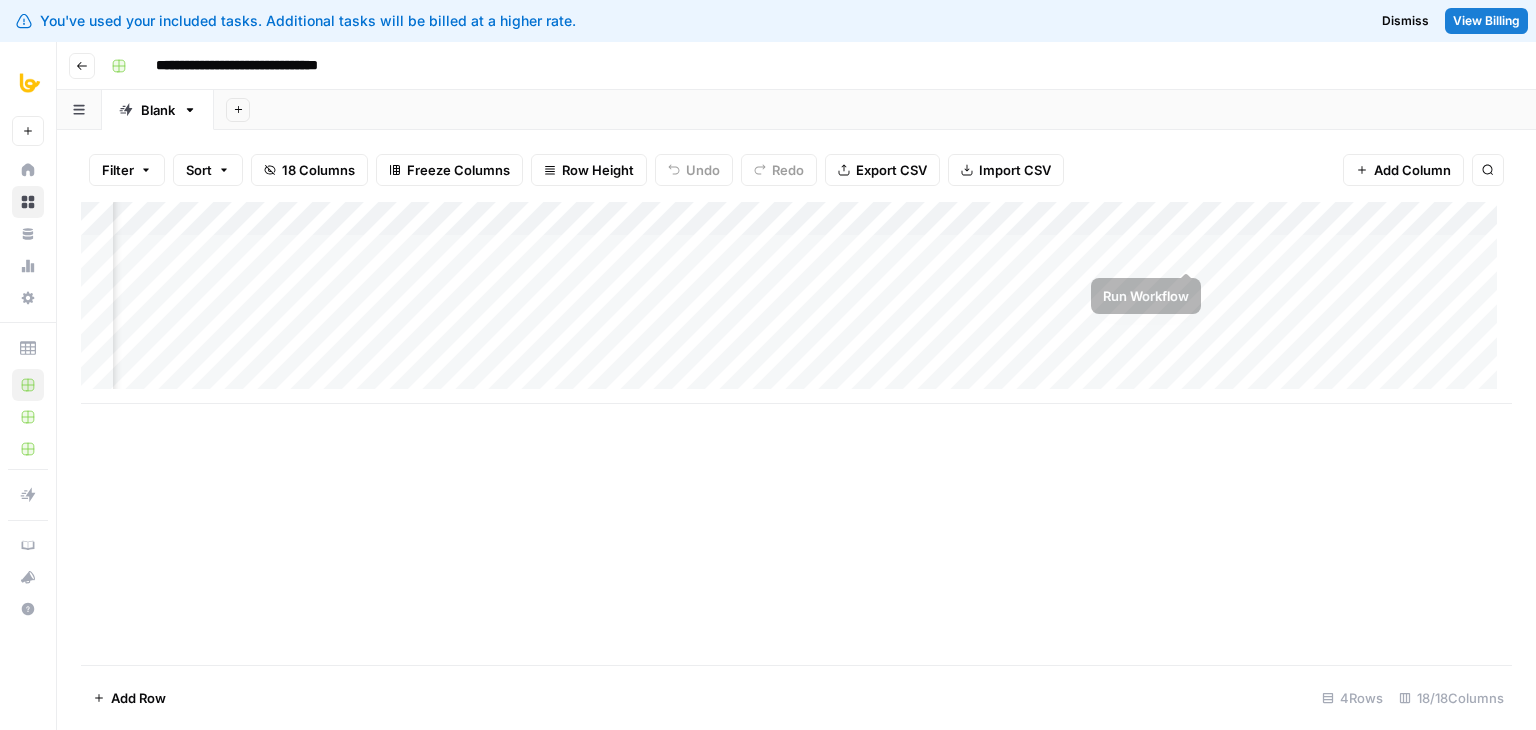 click on "Add Column" at bounding box center (796, 303) 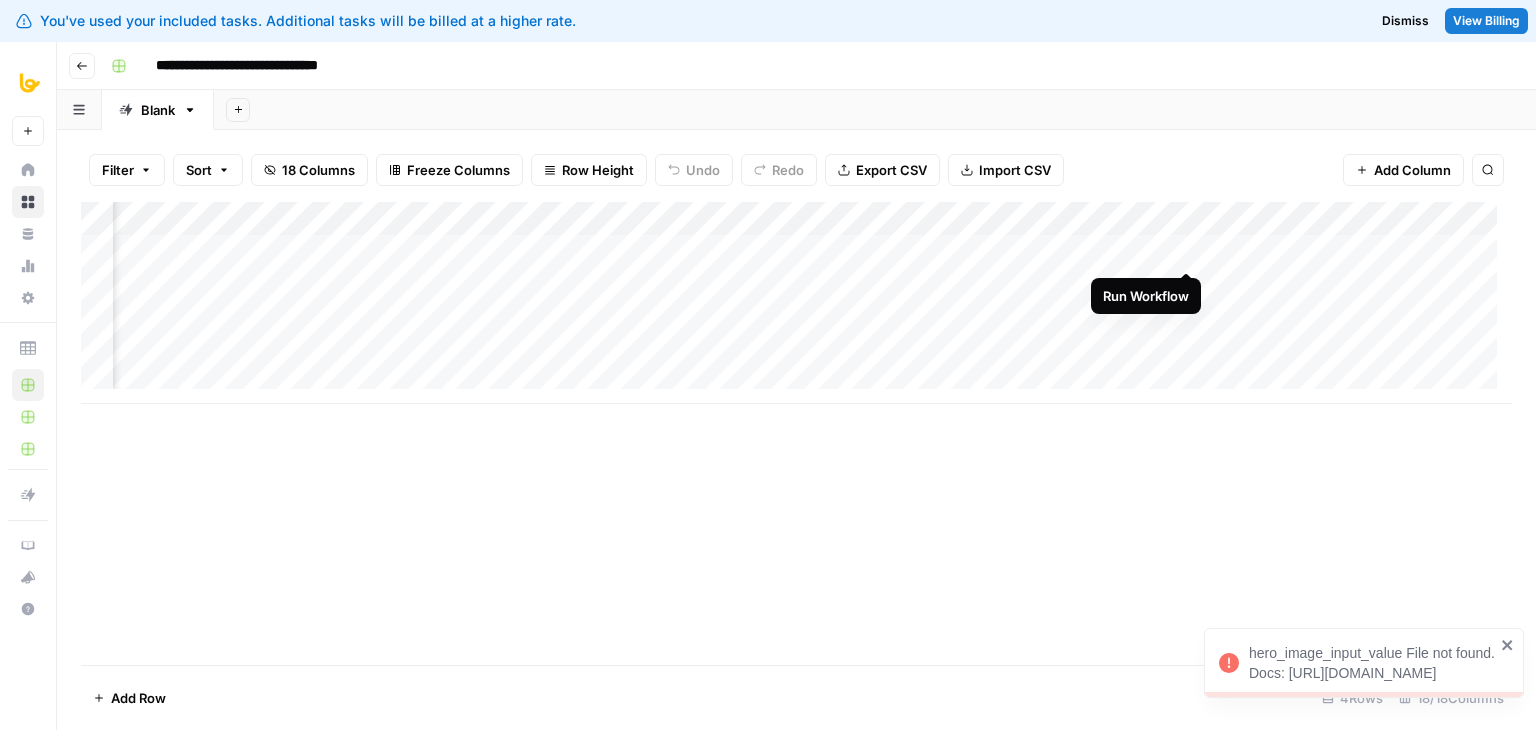 click on "Add Column" at bounding box center (796, 303) 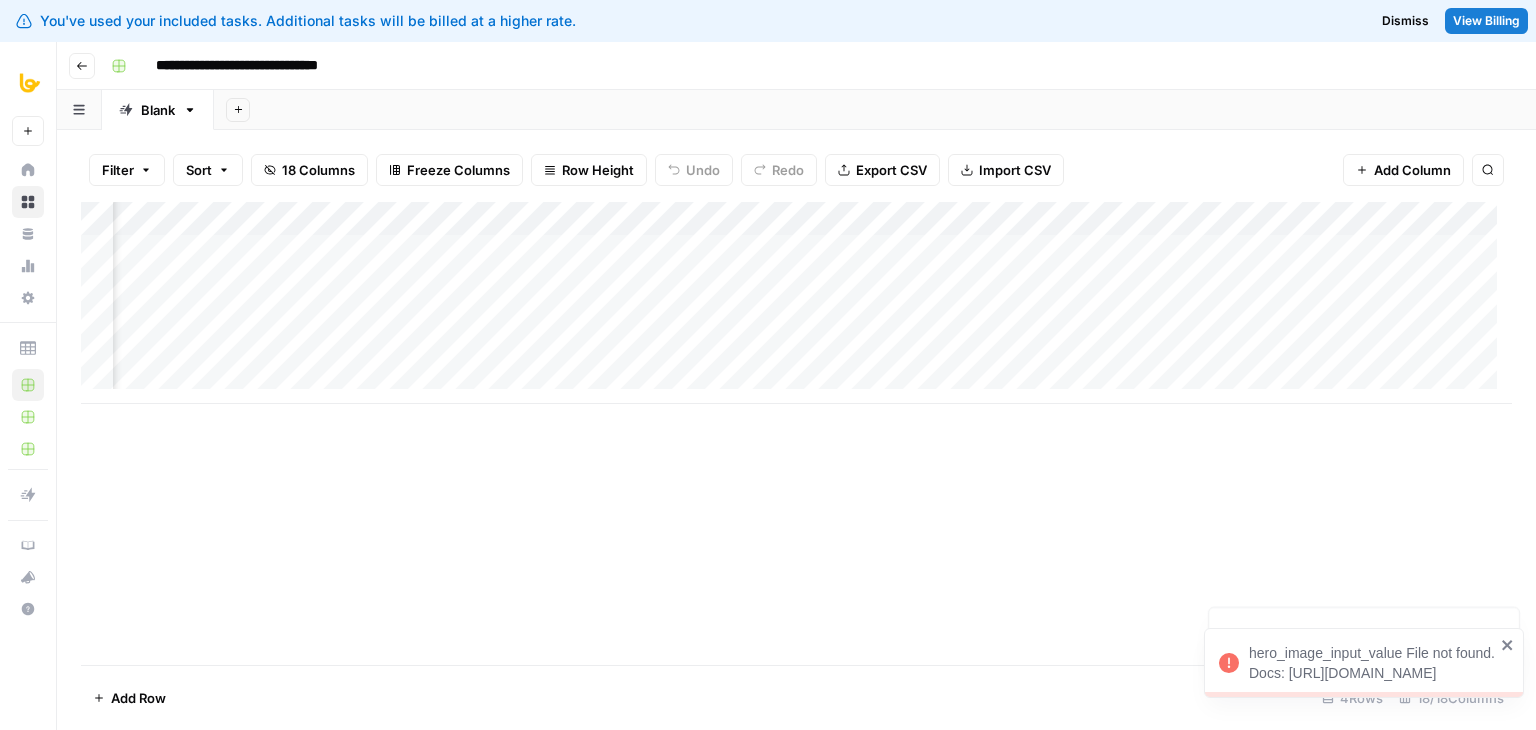 click on "Add Column" at bounding box center [796, 303] 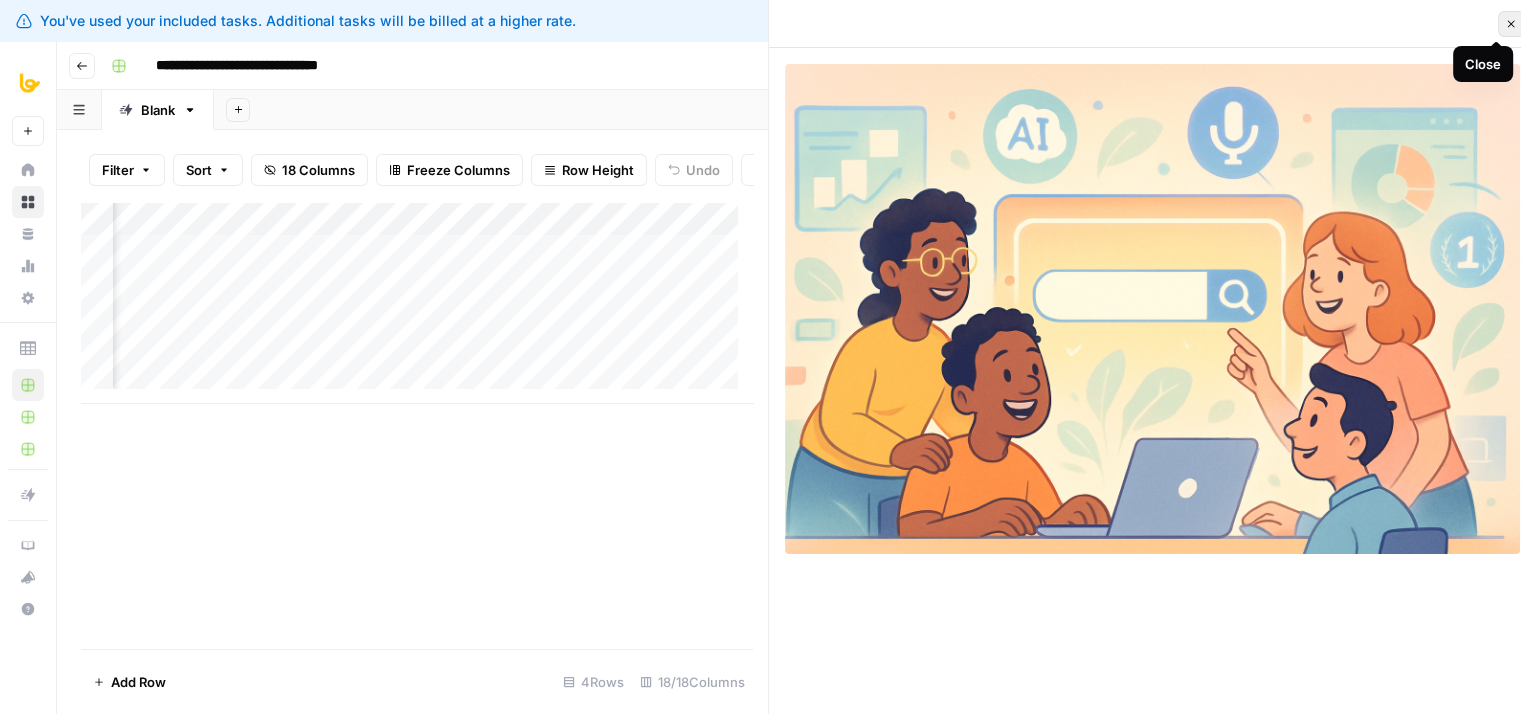 click 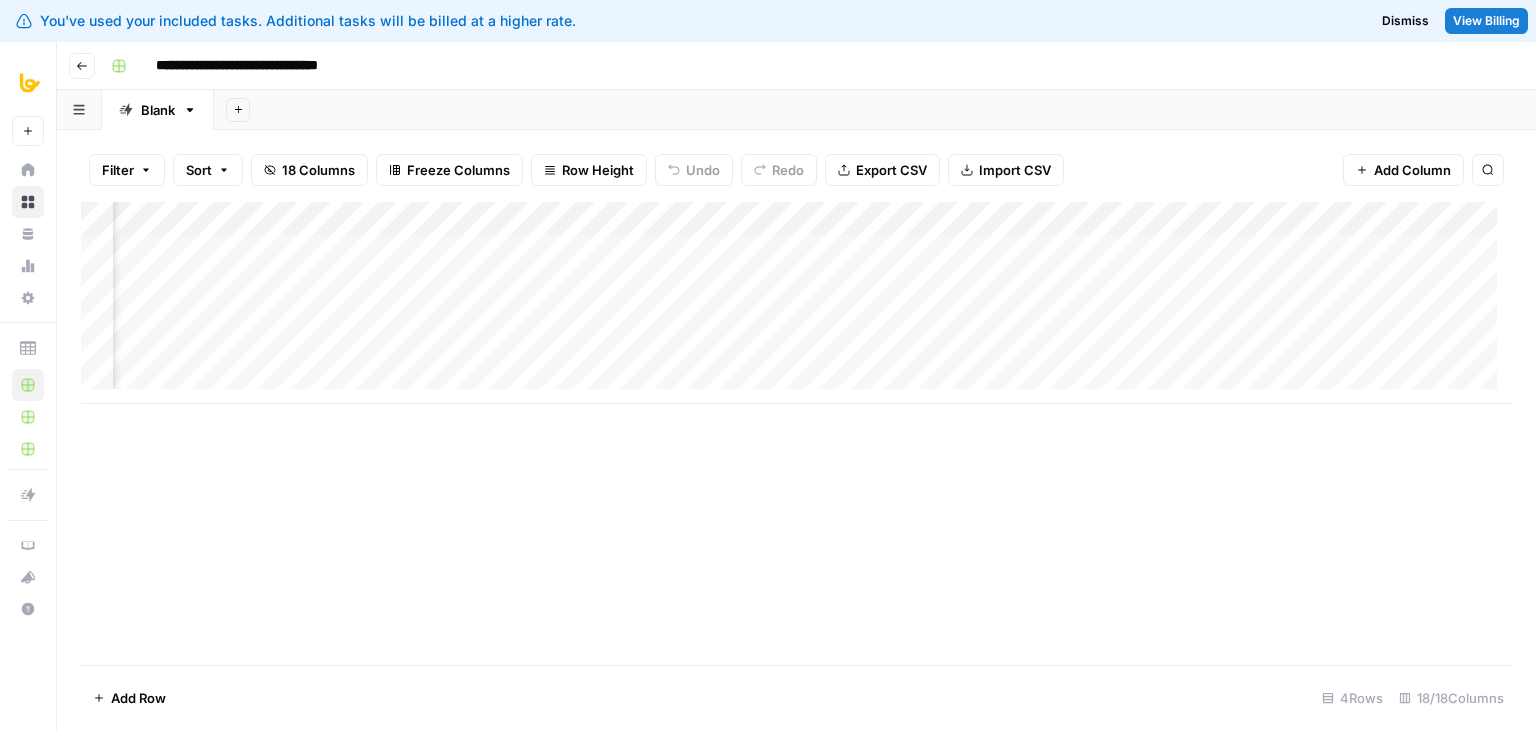 click on "Add Column" at bounding box center (796, 303) 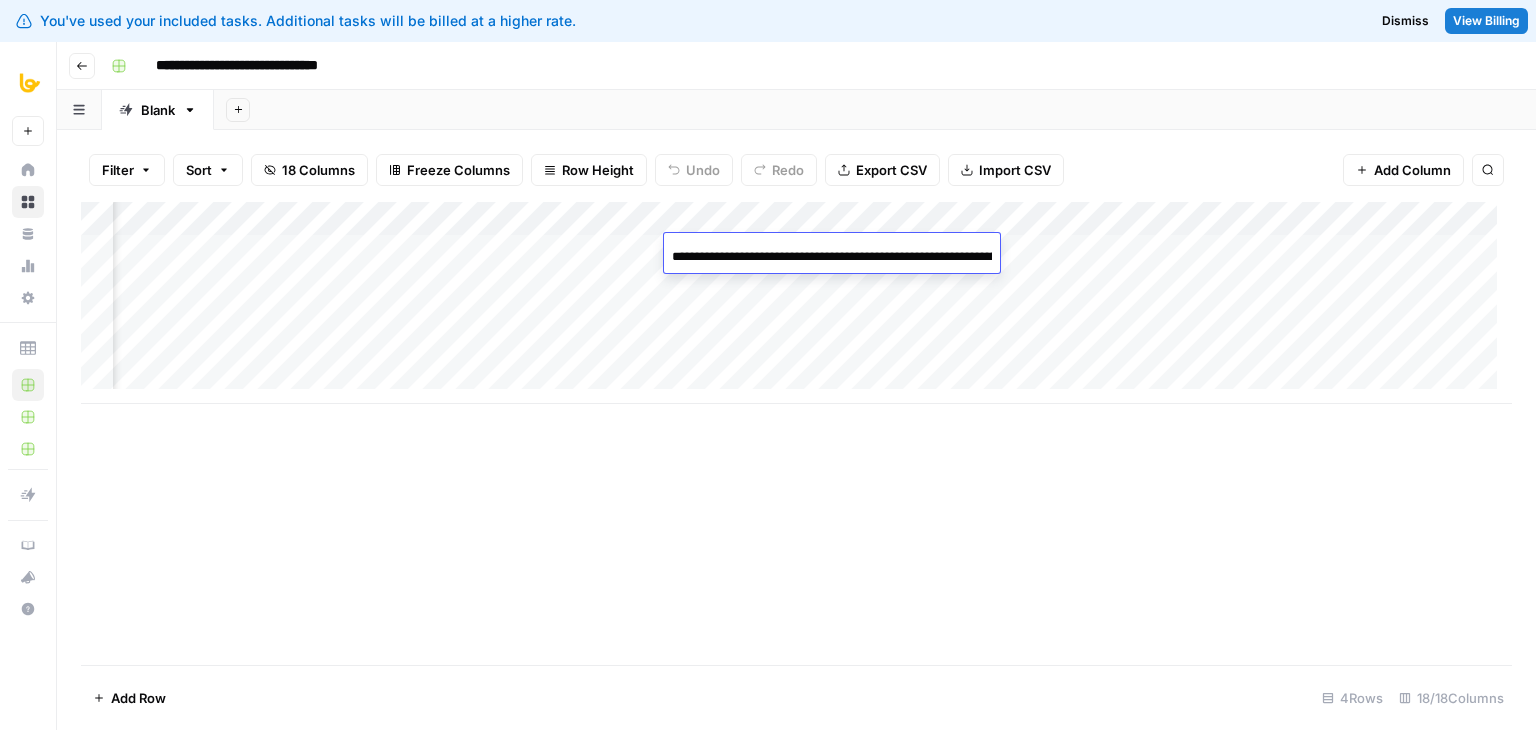 scroll, scrollTop: 0, scrollLeft: 821, axis: horizontal 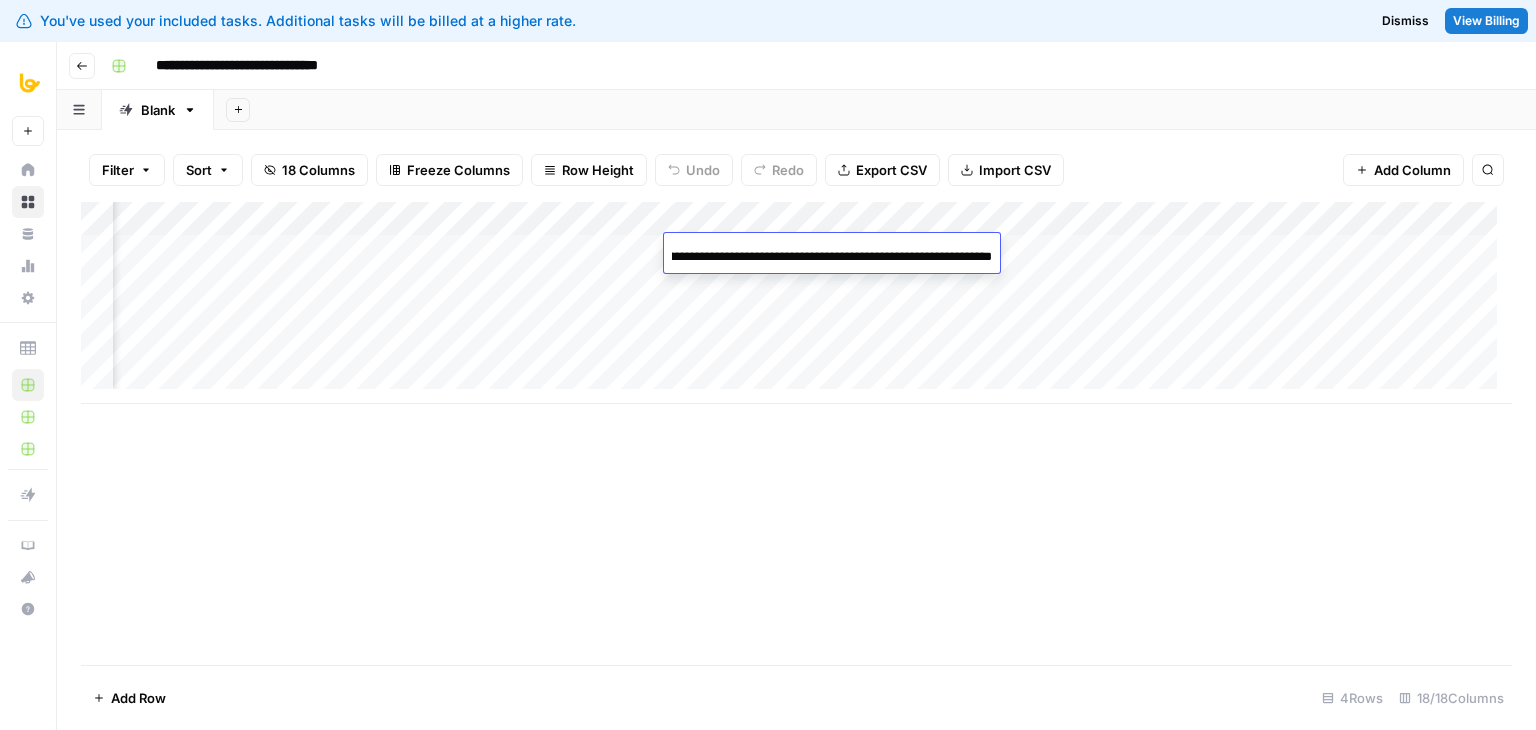 click on "**********" at bounding box center [832, 257] 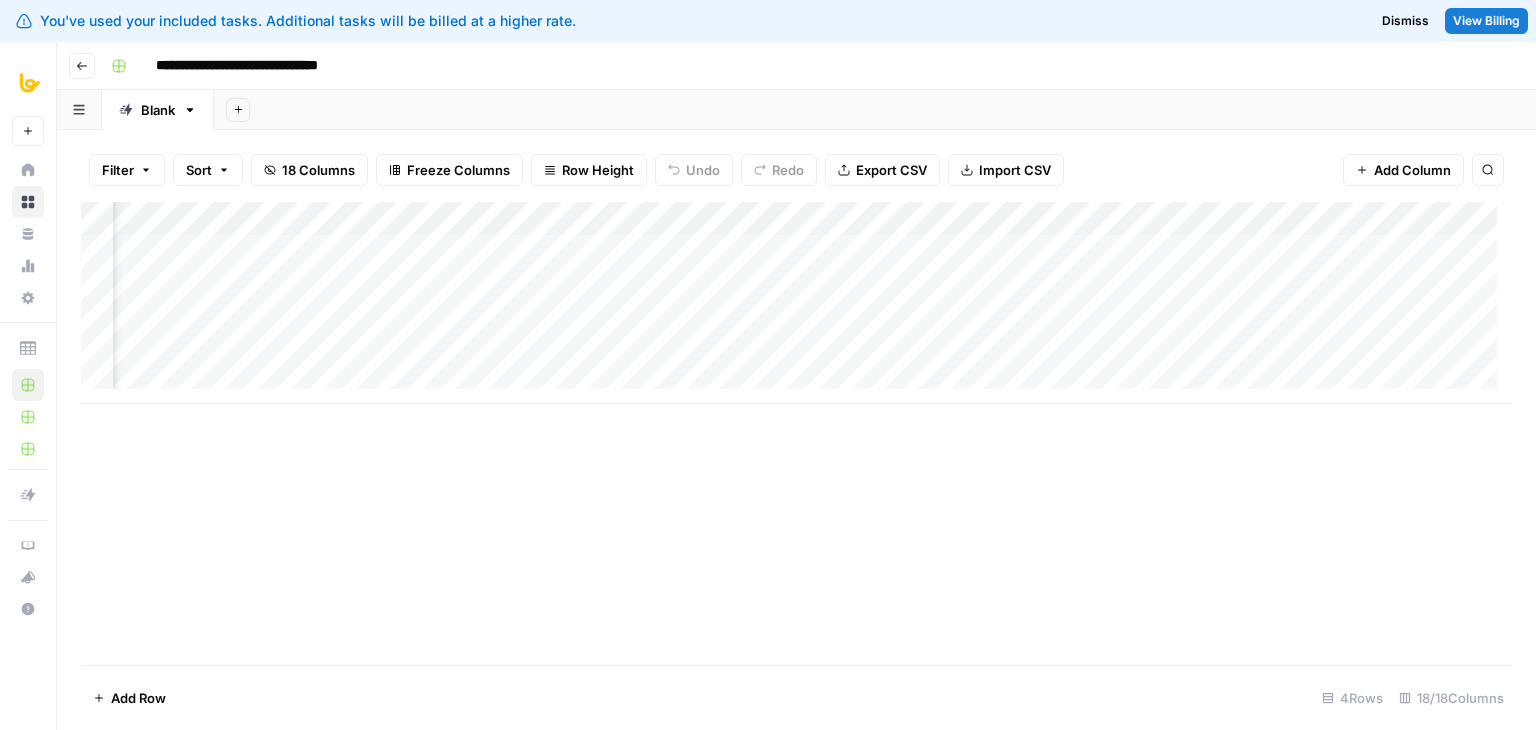 click on "Add Column" at bounding box center (796, 433) 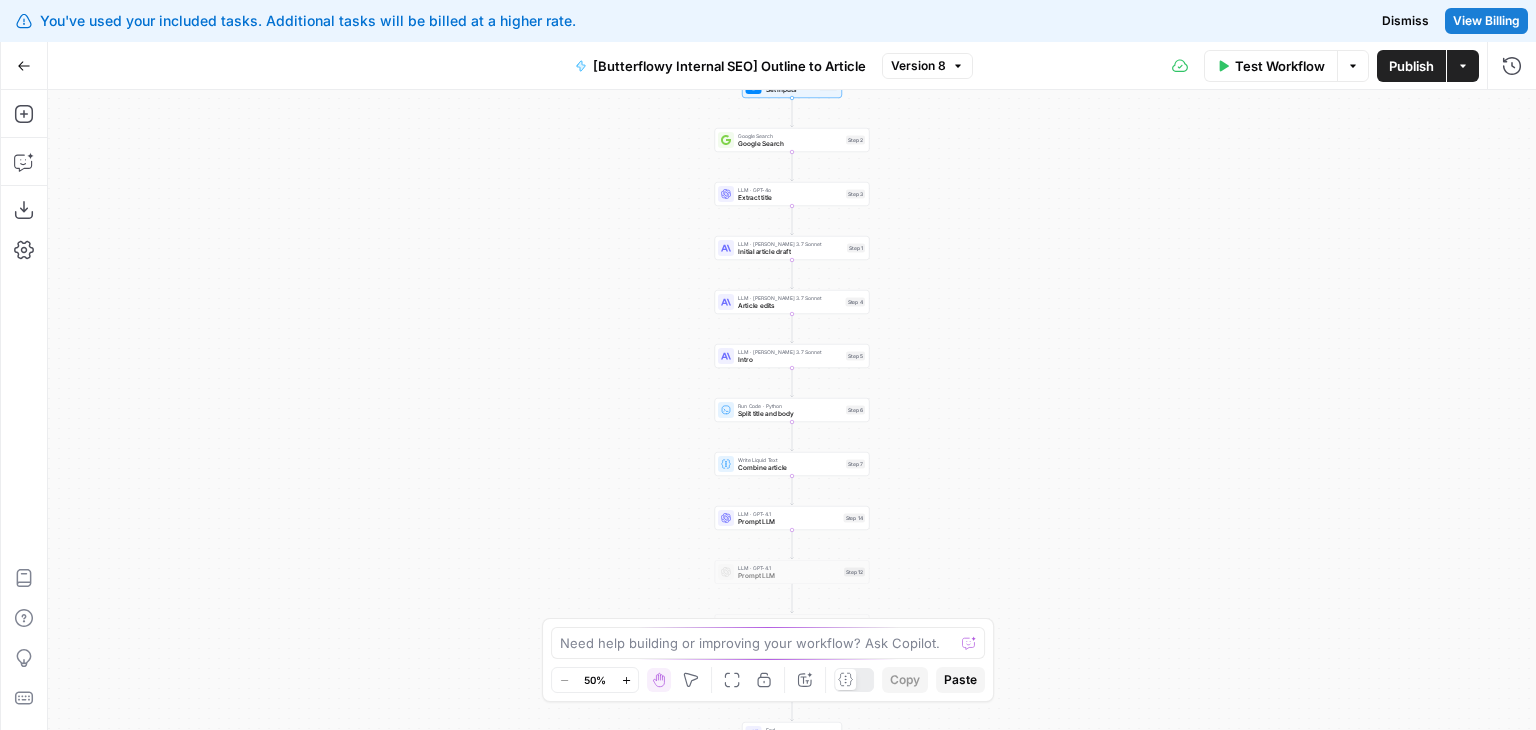 scroll, scrollTop: 0, scrollLeft: 0, axis: both 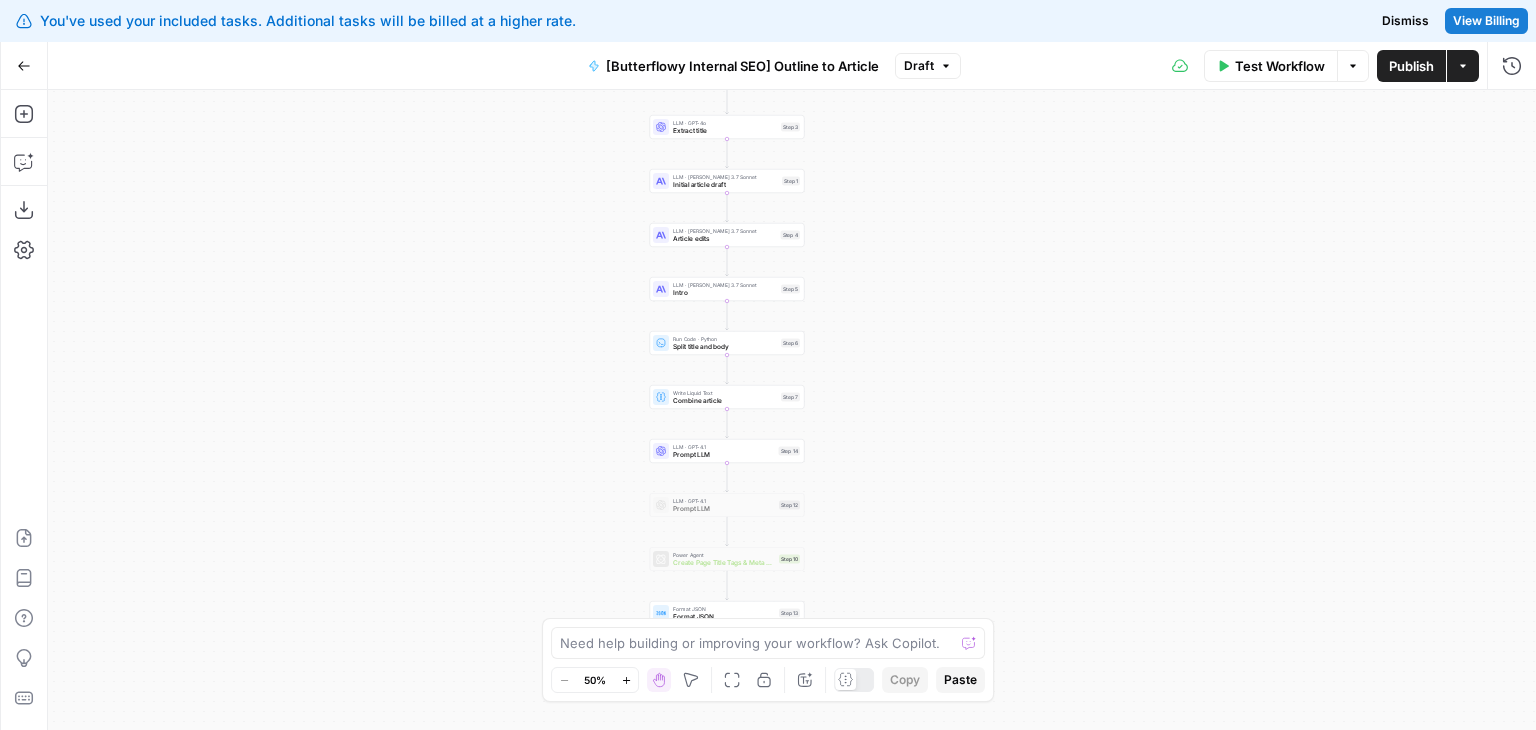 drag, startPoint x: 1048, startPoint y: 273, endPoint x: 989, endPoint y: 193, distance: 99.40322 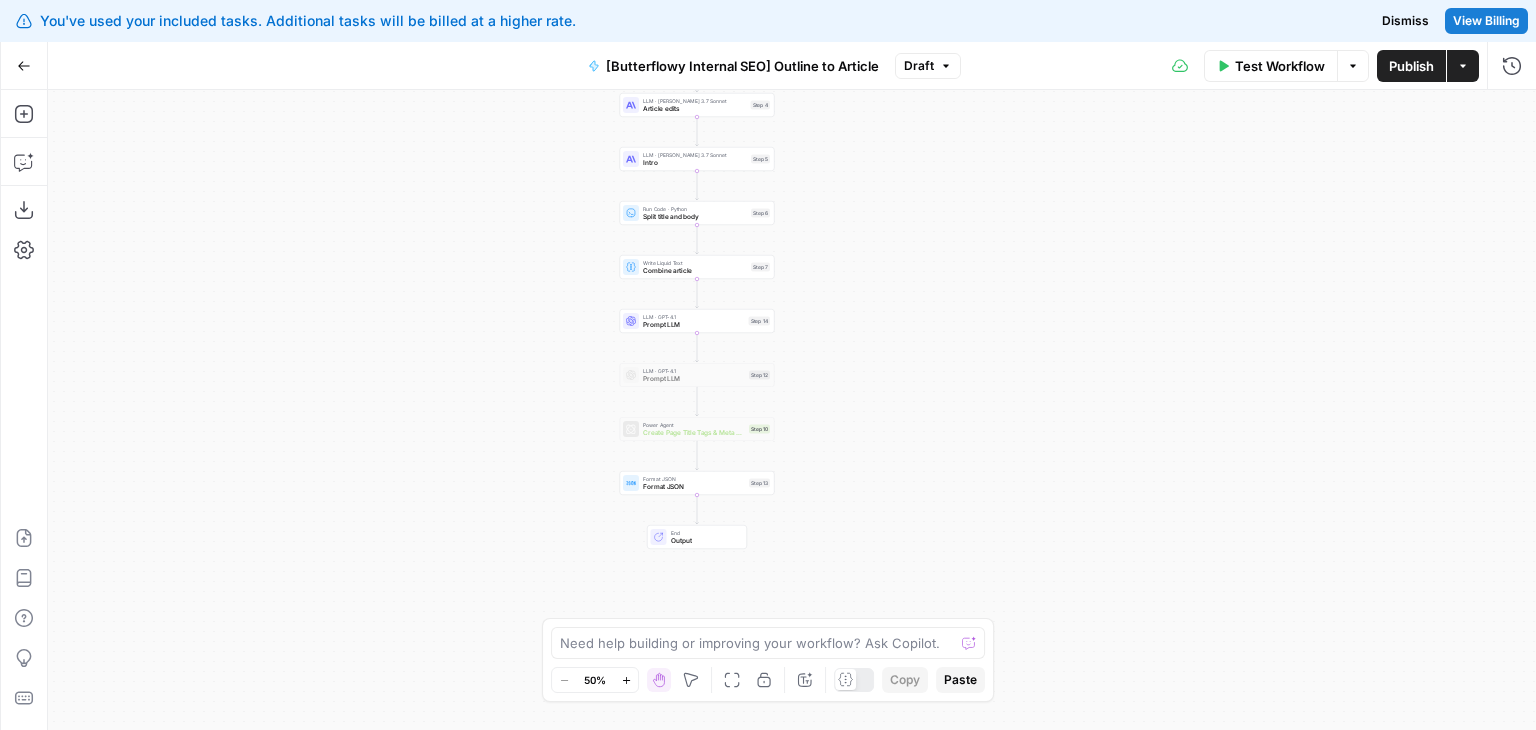 drag, startPoint x: 987, startPoint y: 369, endPoint x: 975, endPoint y: 233, distance: 136.52838 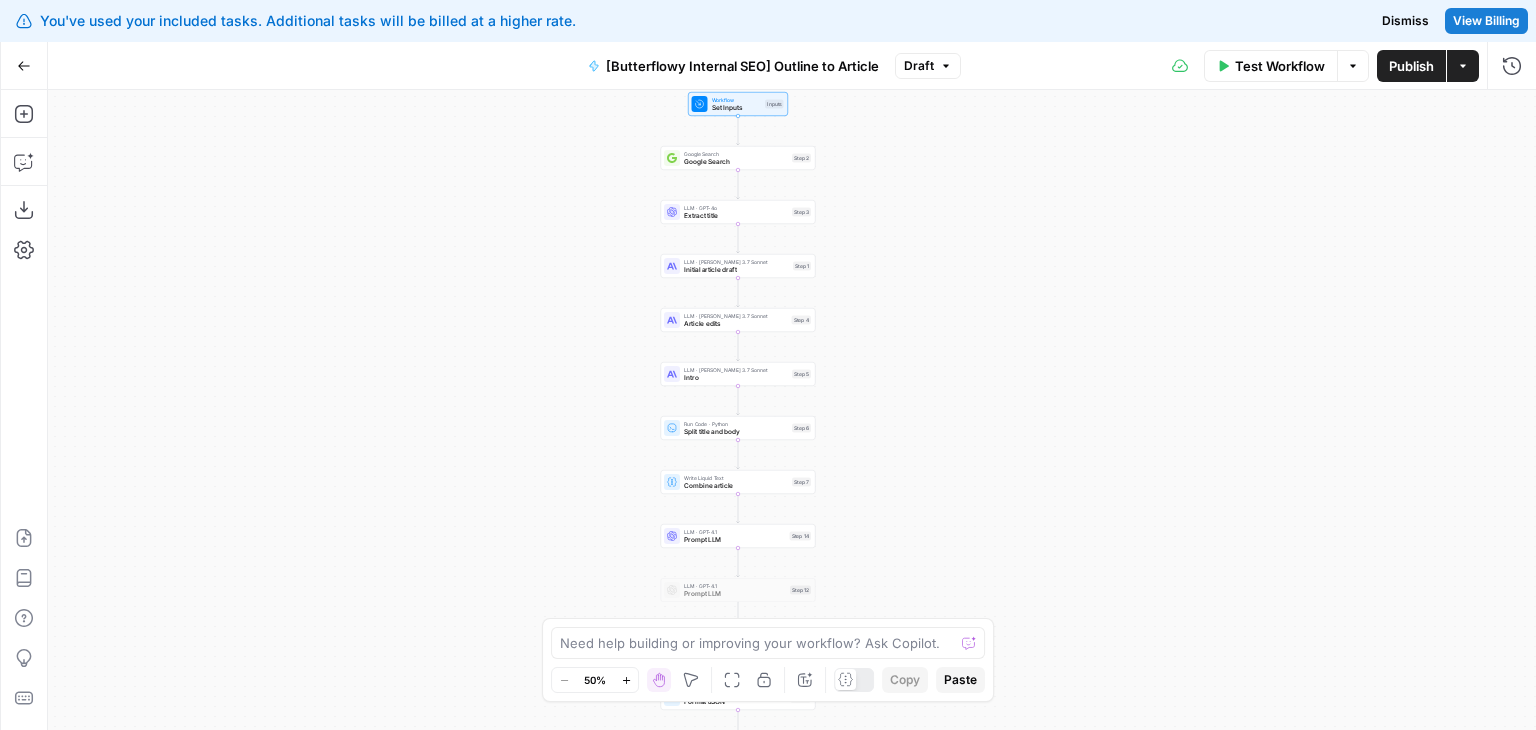 drag, startPoint x: 1047, startPoint y: 325, endPoint x: 1076, endPoint y: 441, distance: 119.57006 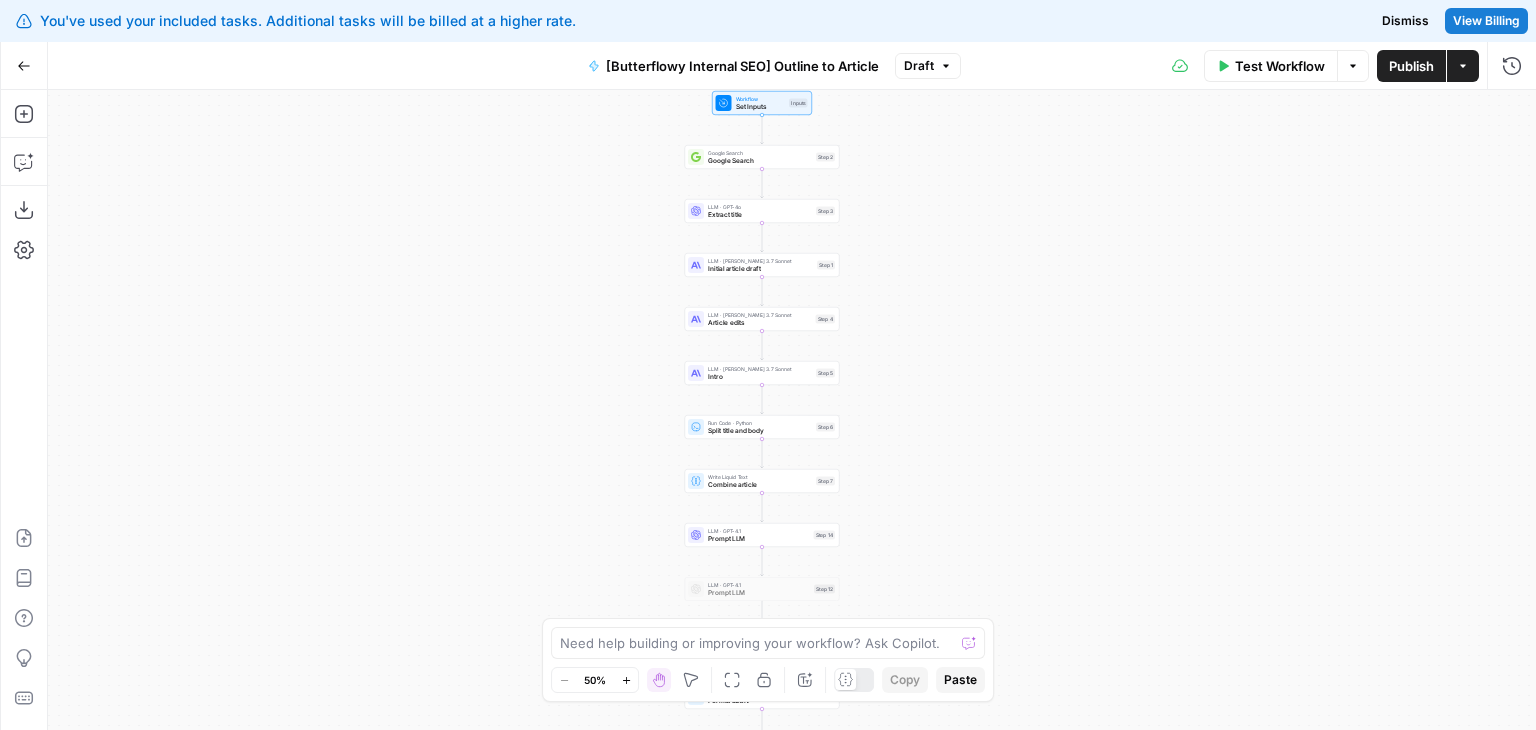 drag, startPoint x: 1097, startPoint y: 473, endPoint x: 1124, endPoint y: 460, distance: 29.966648 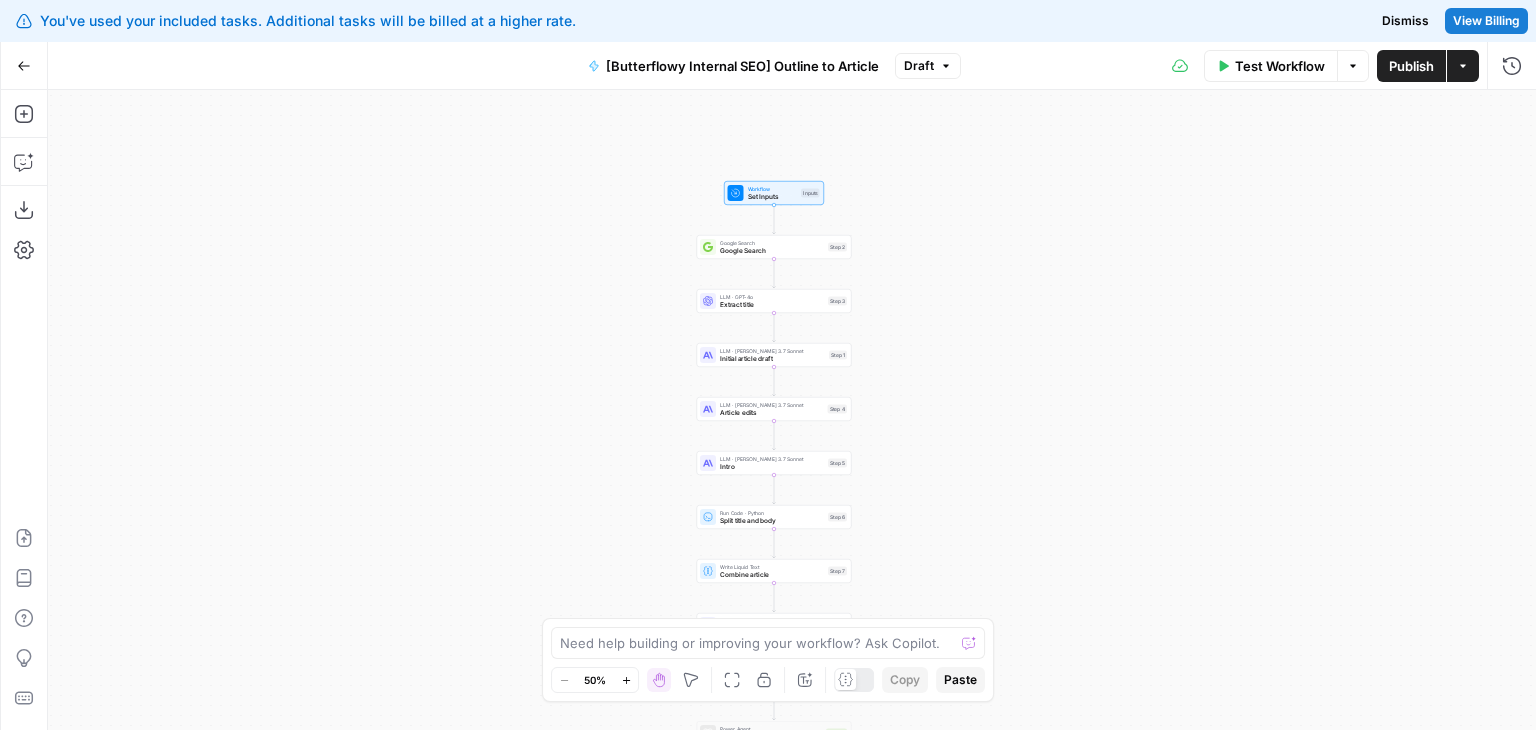 drag, startPoint x: 998, startPoint y: 219, endPoint x: 1005, endPoint y: 240, distance: 22.135944 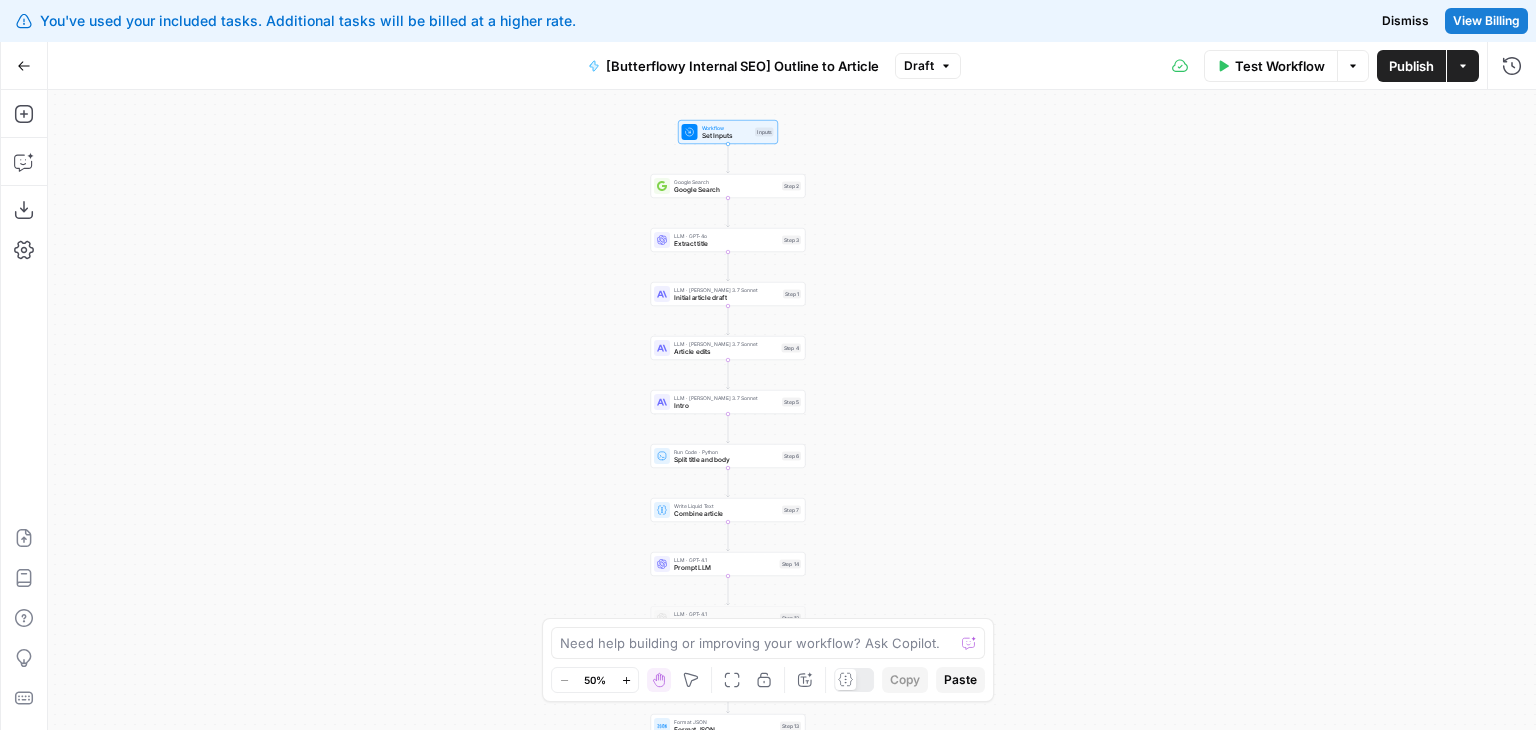 drag, startPoint x: 1009, startPoint y: 325, endPoint x: 1000, endPoint y: 199, distance: 126.32102 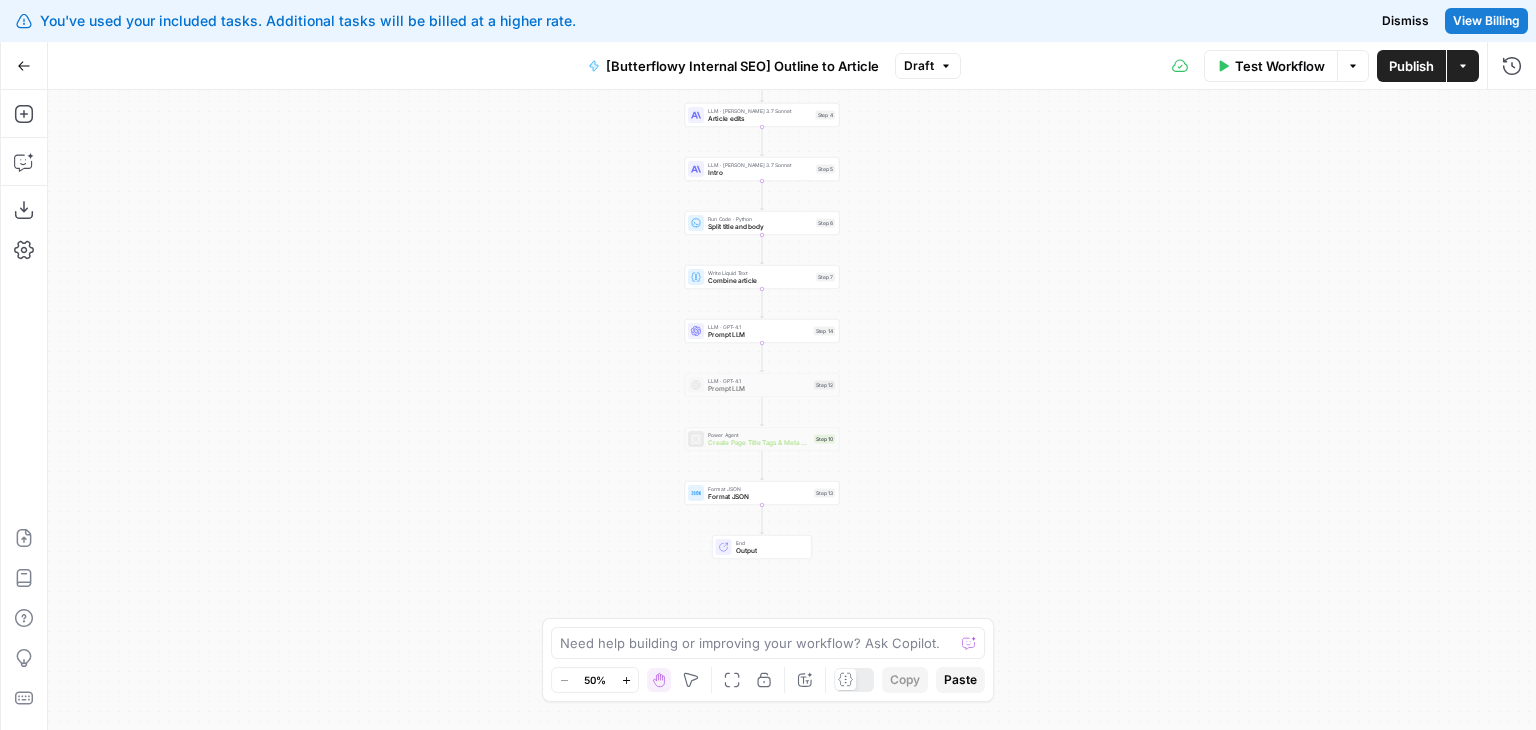 drag, startPoint x: 938, startPoint y: 269, endPoint x: 1009, endPoint y: 102, distance: 181.46625 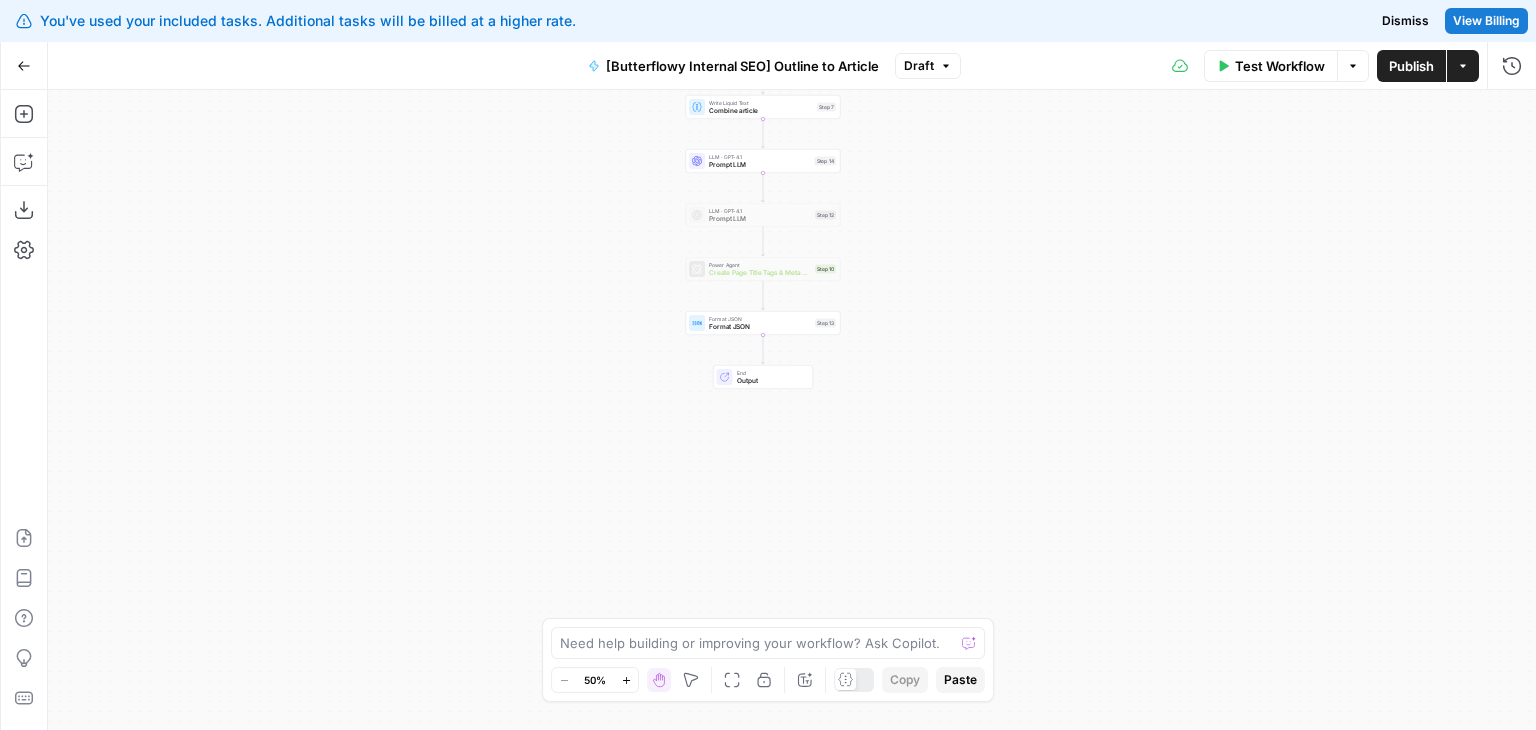 drag, startPoint x: 1016, startPoint y: 323, endPoint x: 1034, endPoint y: 384, distance: 63.600315 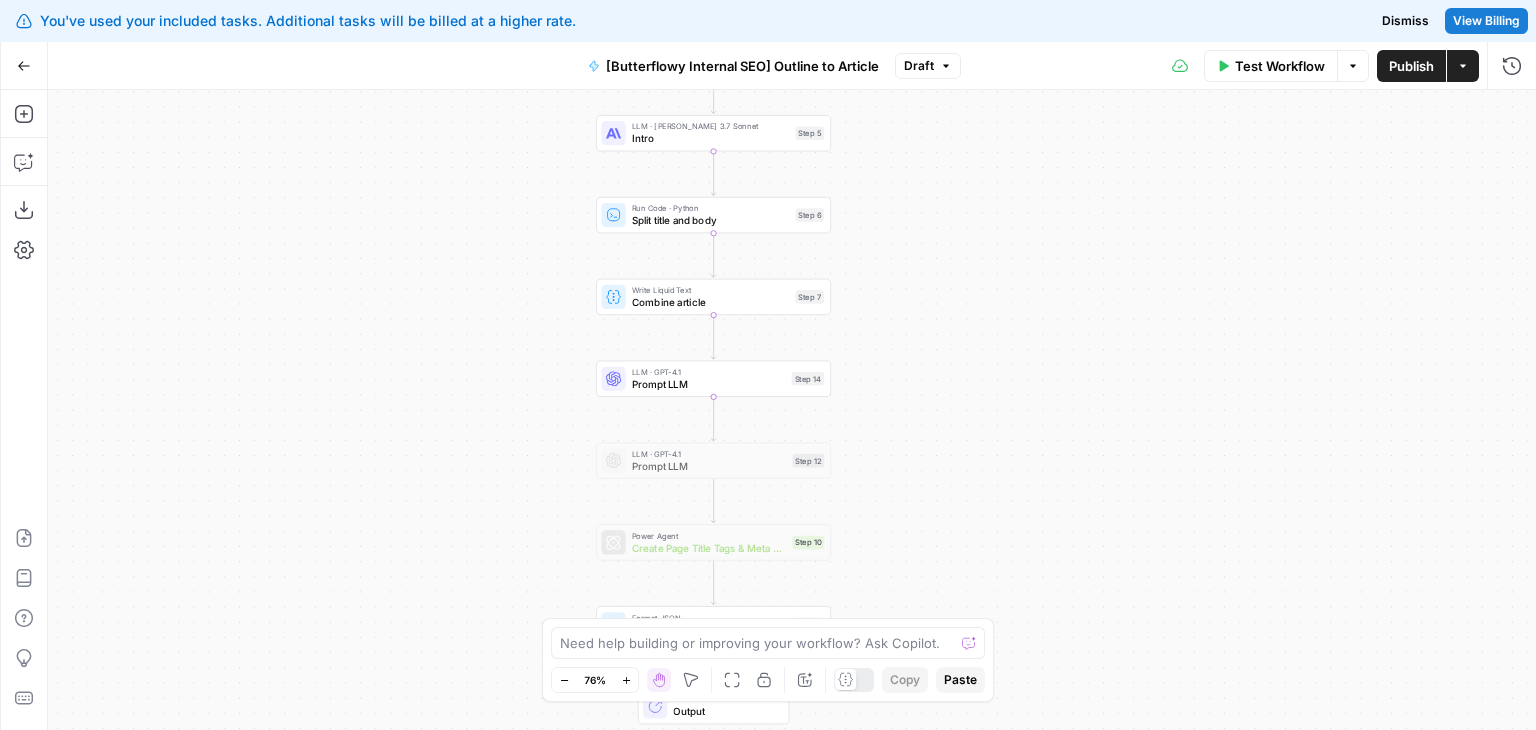 drag, startPoint x: 988, startPoint y: 288, endPoint x: 1000, endPoint y: 509, distance: 221.32555 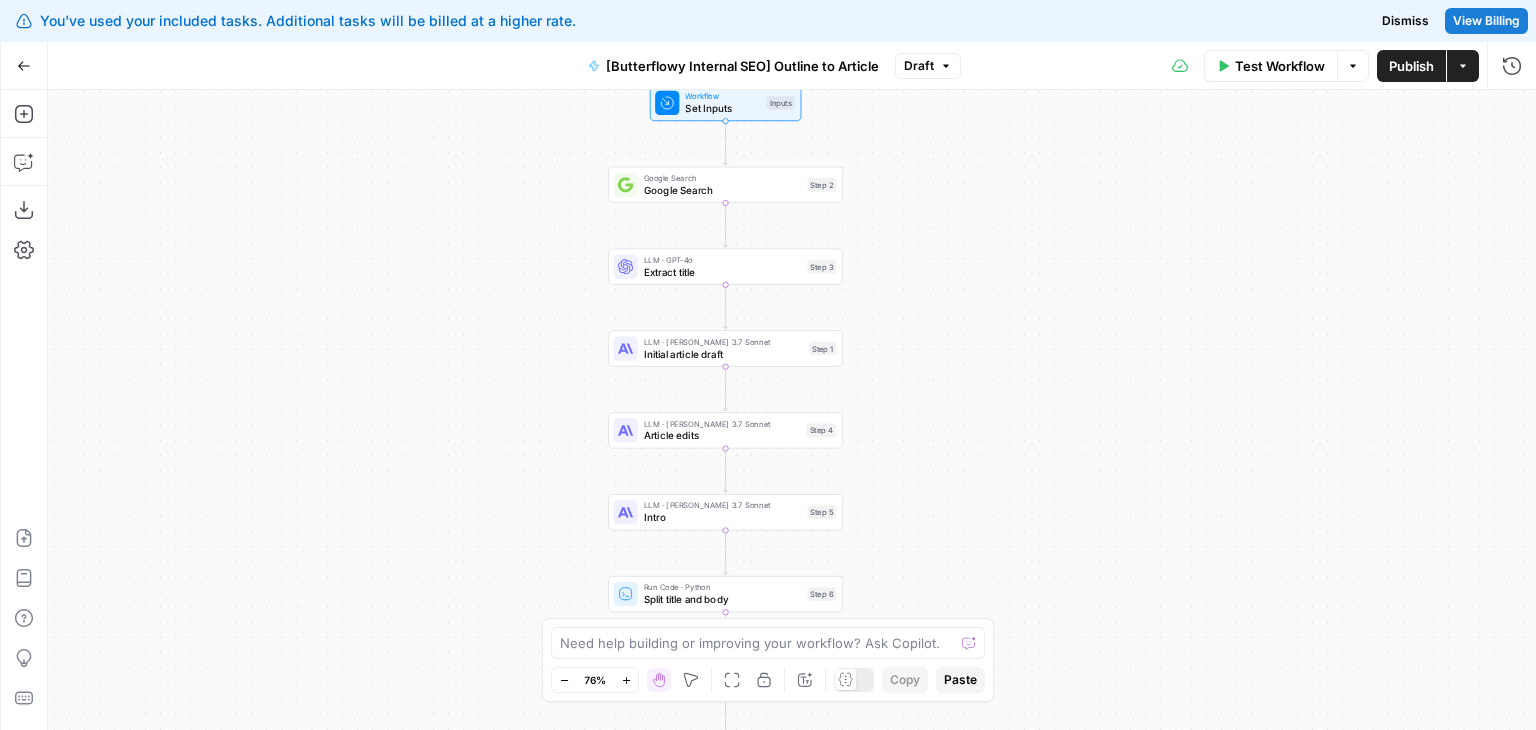 click on "Workflow Set Inputs Inputs Google Search Google Search Step 2 LLM · GPT-4o Extract title Step 3 LLM · [PERSON_NAME] 3.7 Sonnet Initial article draft Step 1 LLM · [PERSON_NAME] 3.7 Sonnet Article edits Step 4 LLM · [PERSON_NAME] 3.7 Sonnet Intro Step 5 Run Code · Python Split title and body Step 6 Write Liquid Text Combine article Step 7 LLM · GPT-4.1 Prompt LLM Step 14 LLM · GPT-4.1 Prompt LLM Step 12 Power Agent Create Page Title Tags & Meta Descriptions Step 10 Format JSON Format JSON Step 13 End Output" at bounding box center (792, 410) 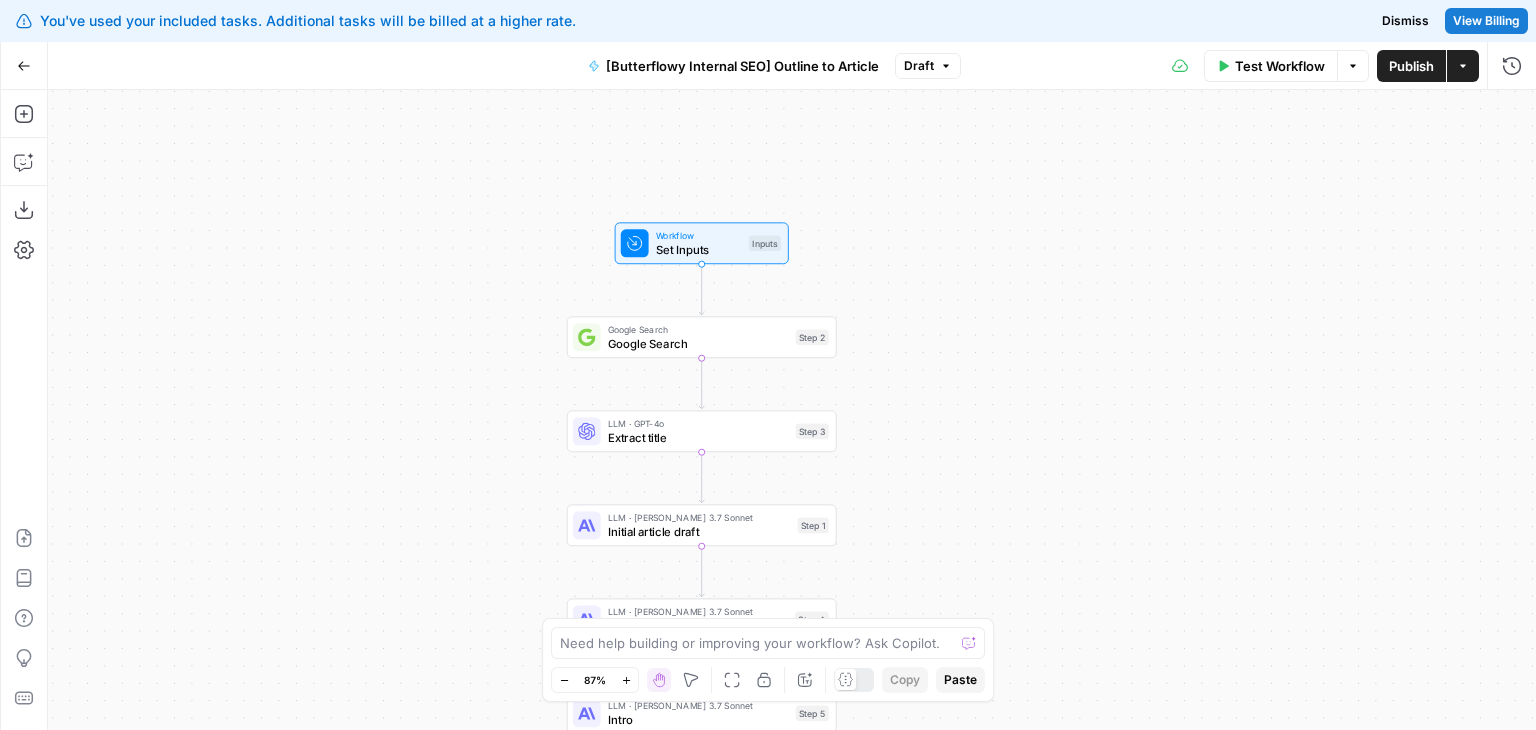 drag, startPoint x: 1049, startPoint y: 405, endPoint x: 1067, endPoint y: 362, distance: 46.615448 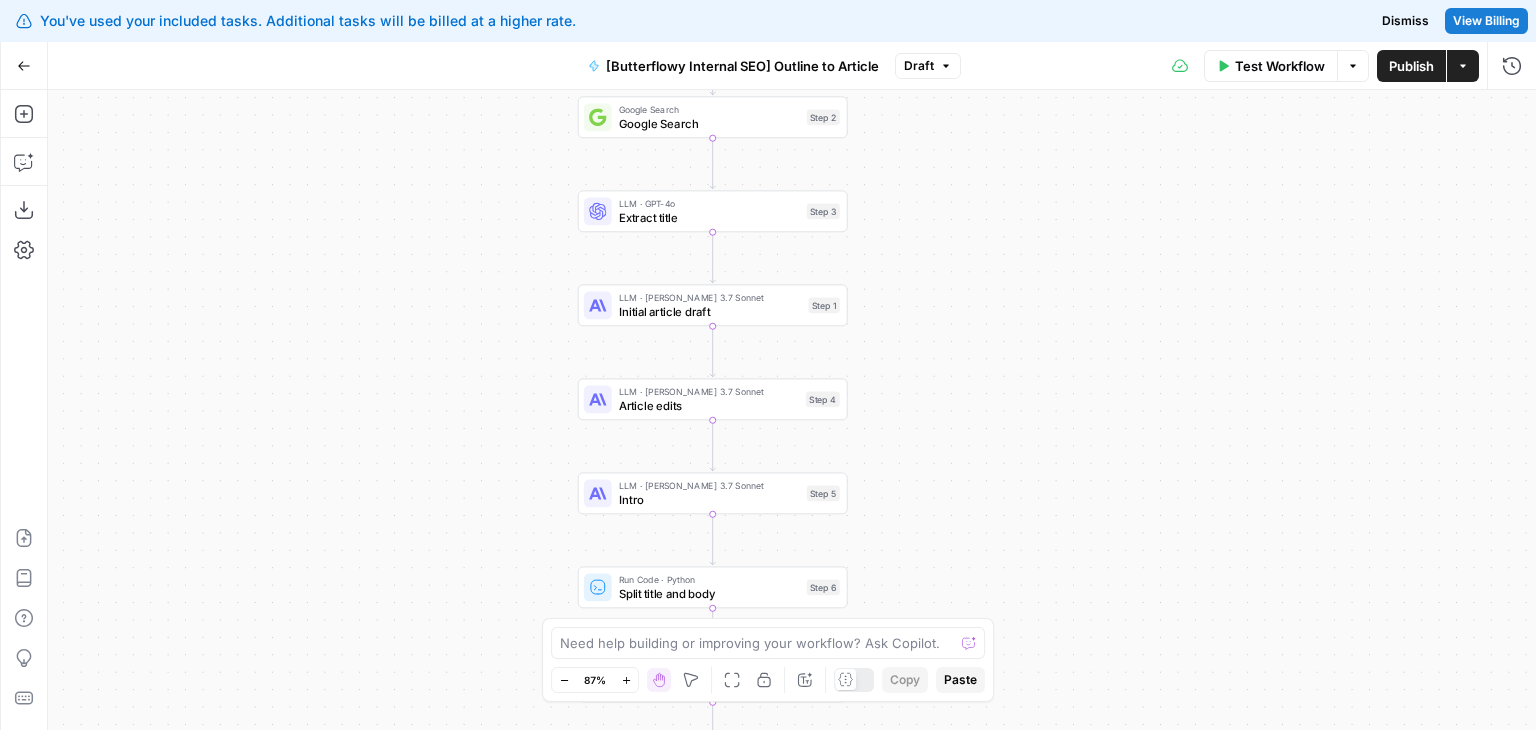 drag, startPoint x: 1063, startPoint y: 377, endPoint x: 1052, endPoint y: 237, distance: 140.43147 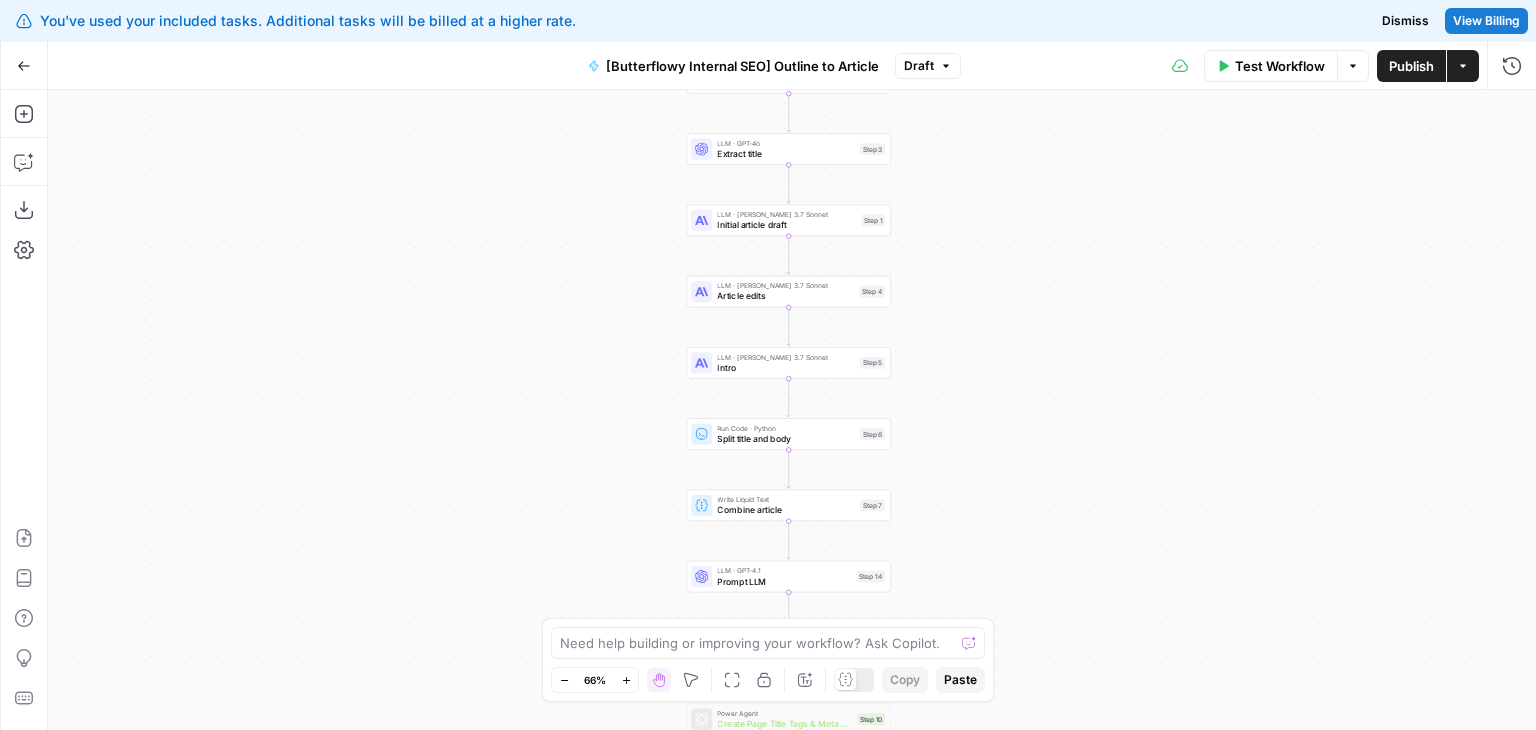 drag, startPoint x: 1068, startPoint y: 297, endPoint x: 1057, endPoint y: 215, distance: 82.73451 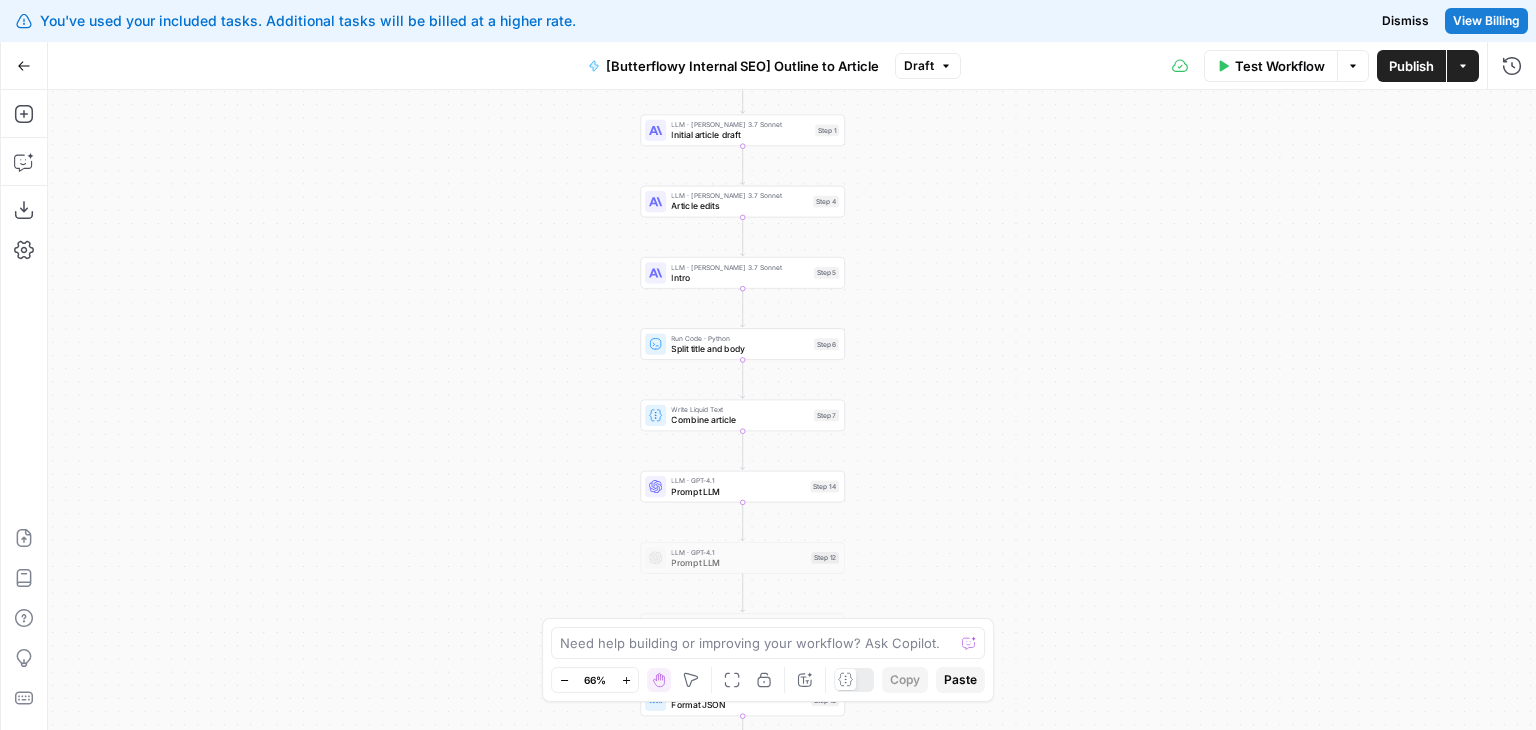drag, startPoint x: 1027, startPoint y: 312, endPoint x: 1035, endPoint y: 495, distance: 183.17477 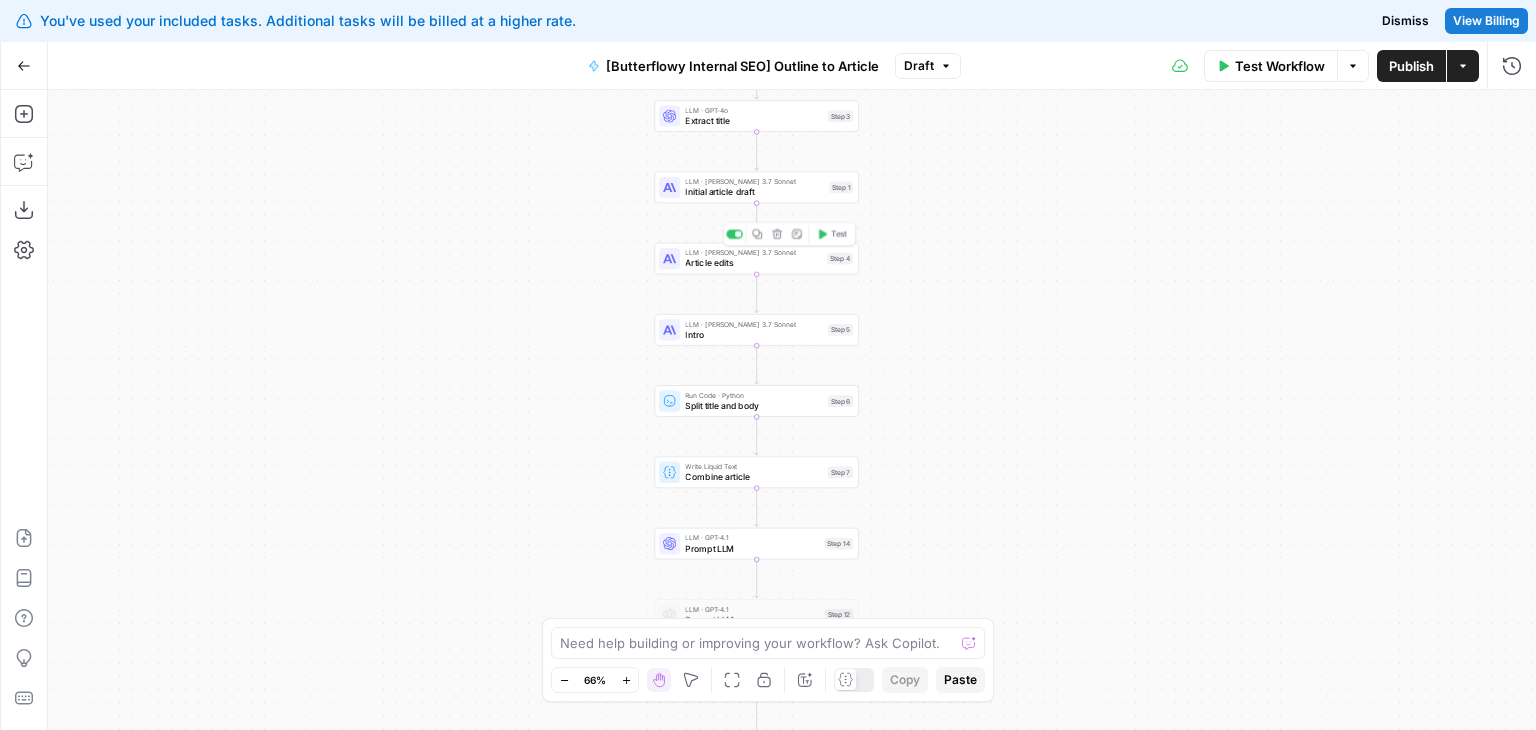 click on "Article edits" at bounding box center (753, 263) 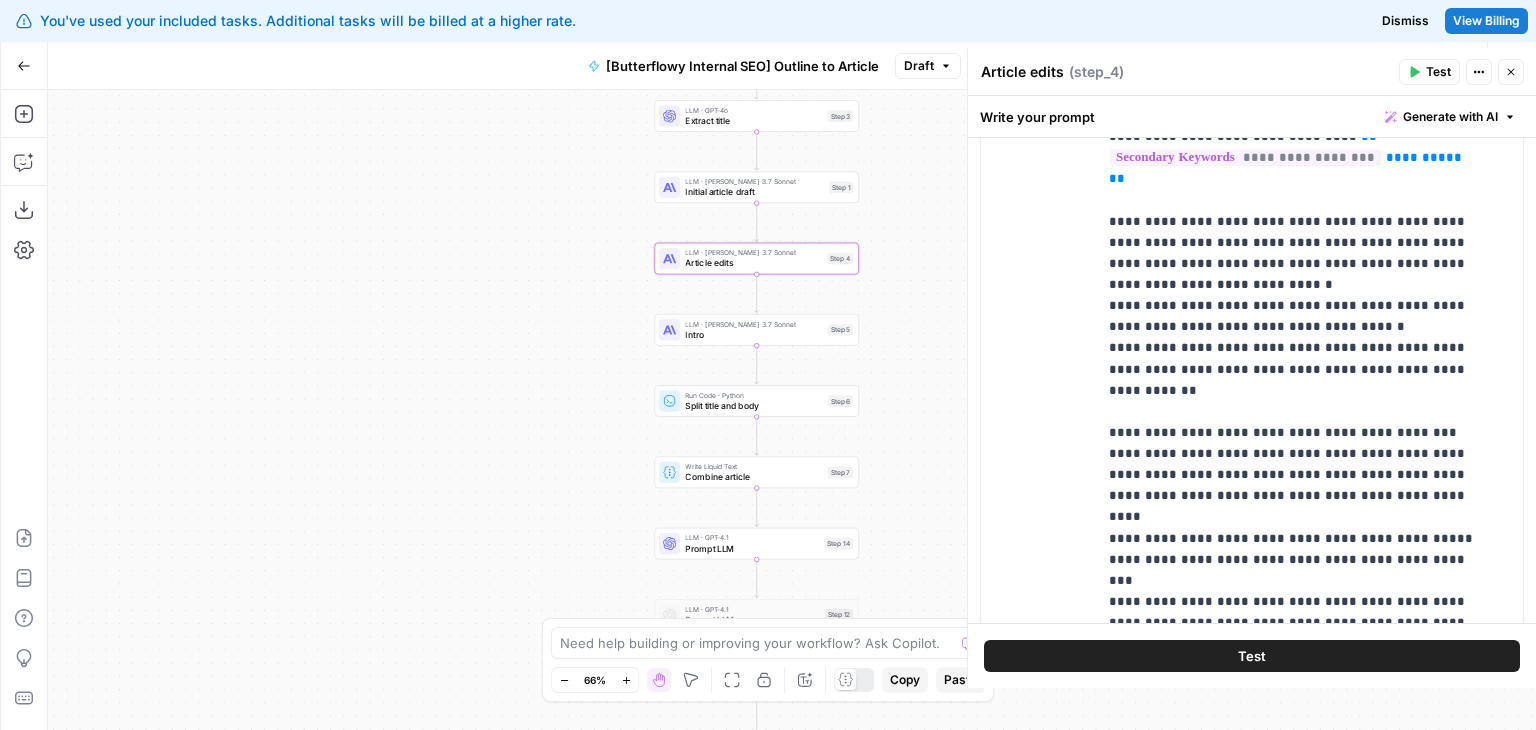 scroll, scrollTop: 3198, scrollLeft: 0, axis: vertical 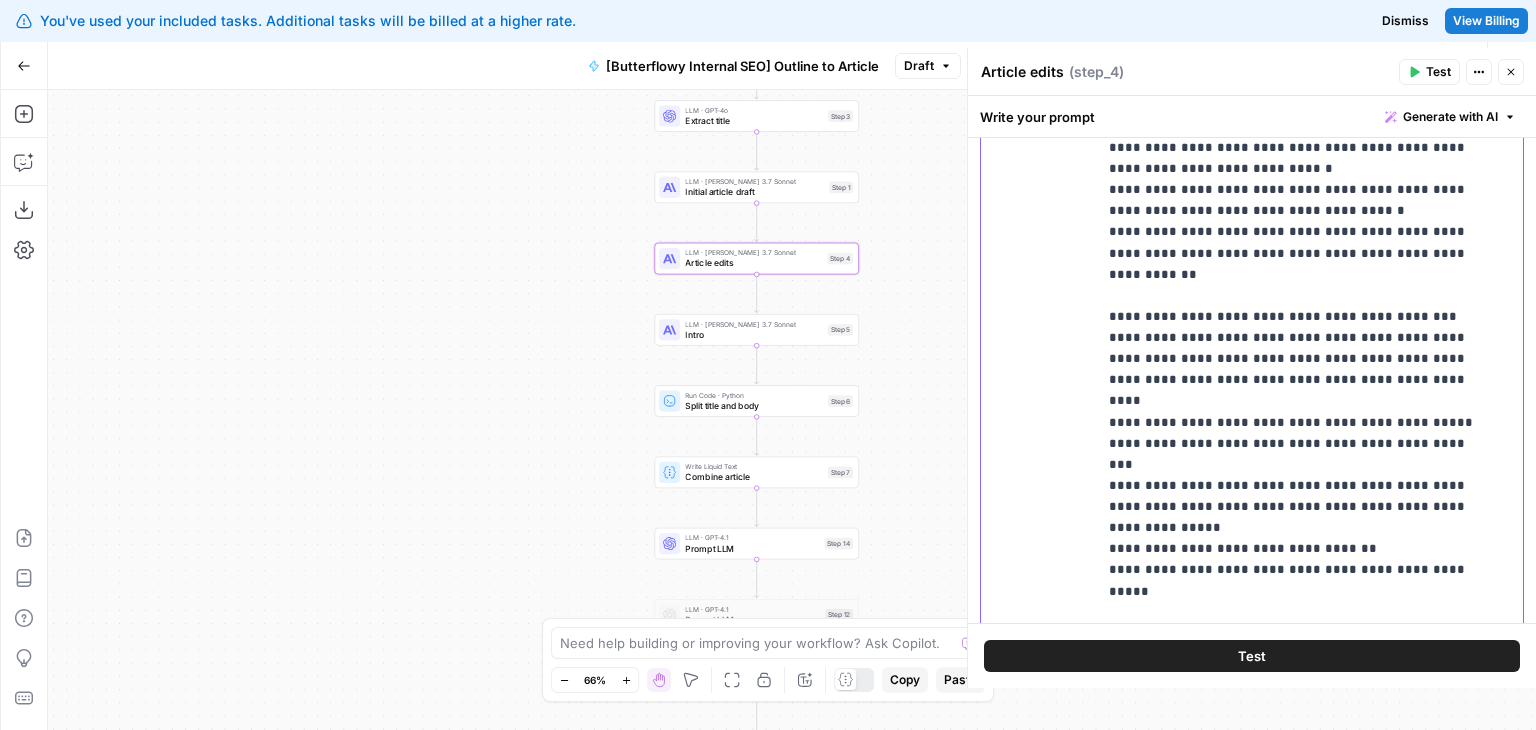 click on "**********" at bounding box center (1295, 253) 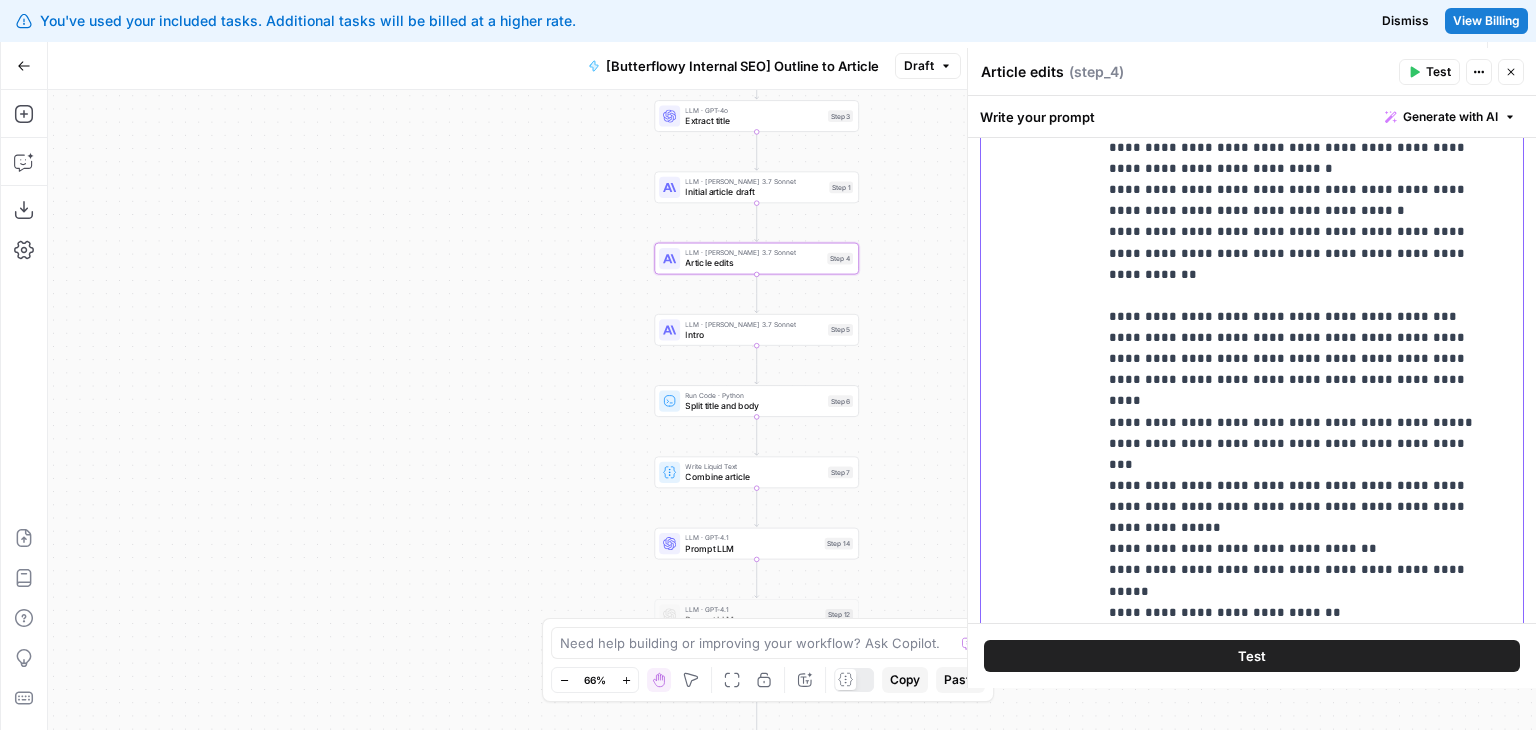 scroll, scrollTop: 88, scrollLeft: 0, axis: vertical 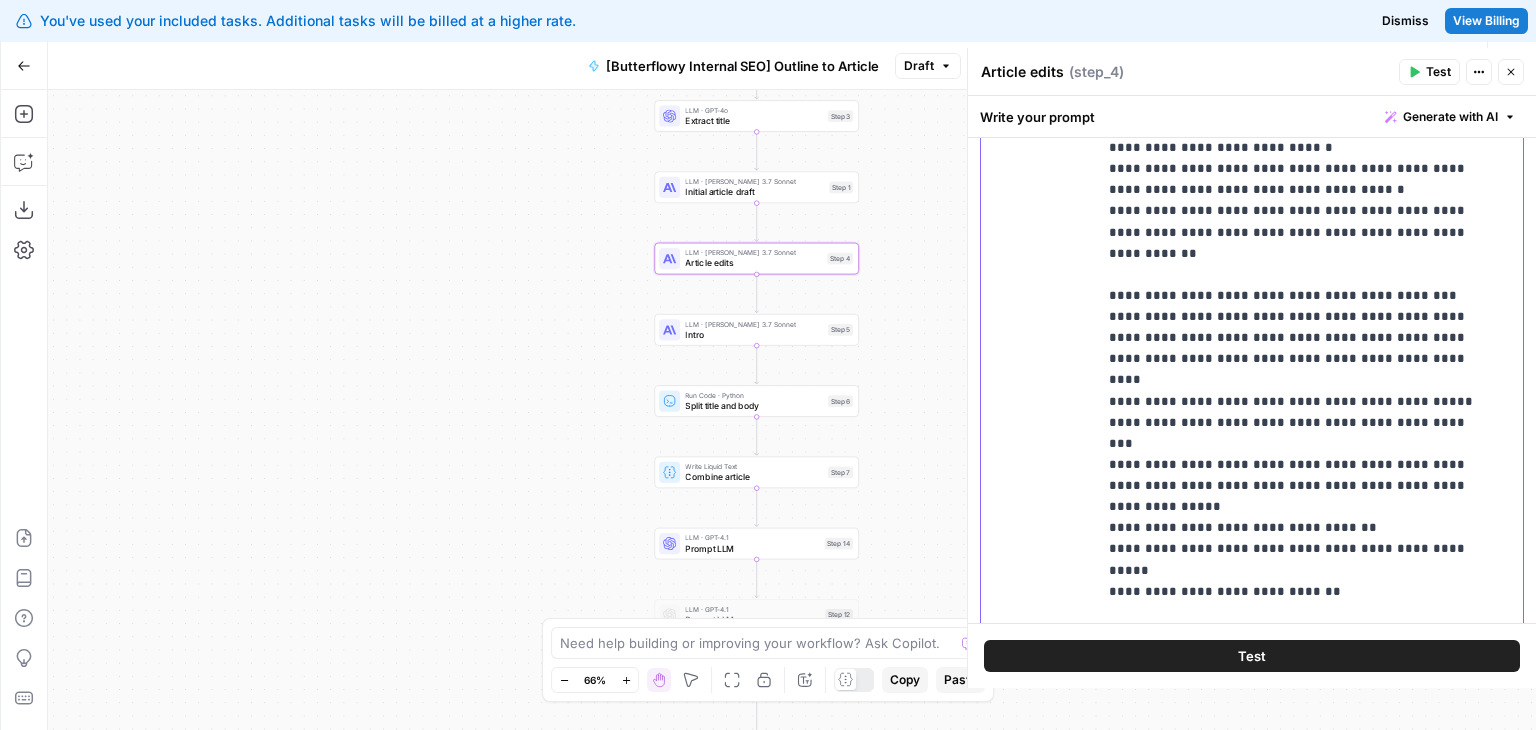 drag, startPoint x: 1385, startPoint y: 342, endPoint x: 1368, endPoint y: 425, distance: 84.723076 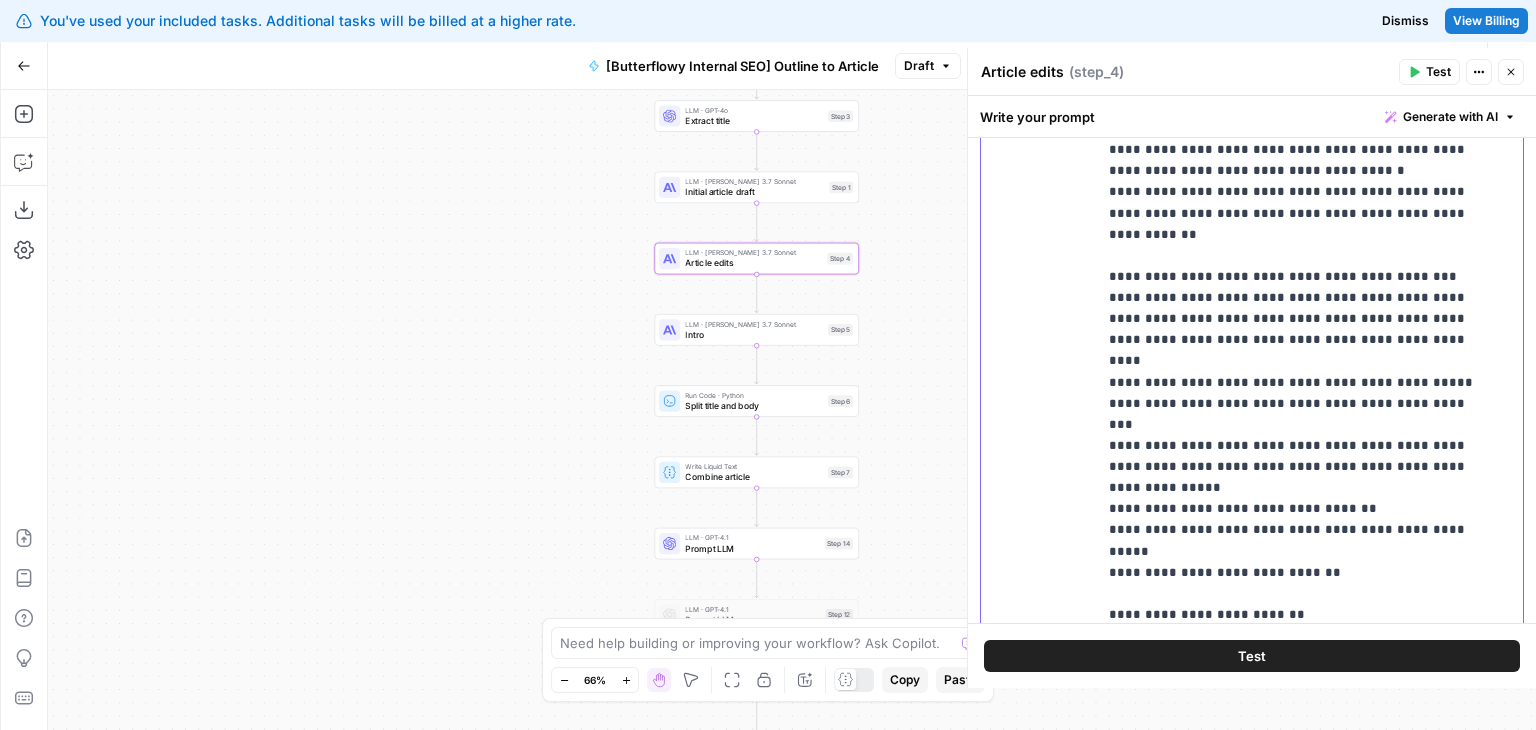 drag, startPoint x: 1313, startPoint y: 487, endPoint x: 1250, endPoint y: 589, distance: 119.88744 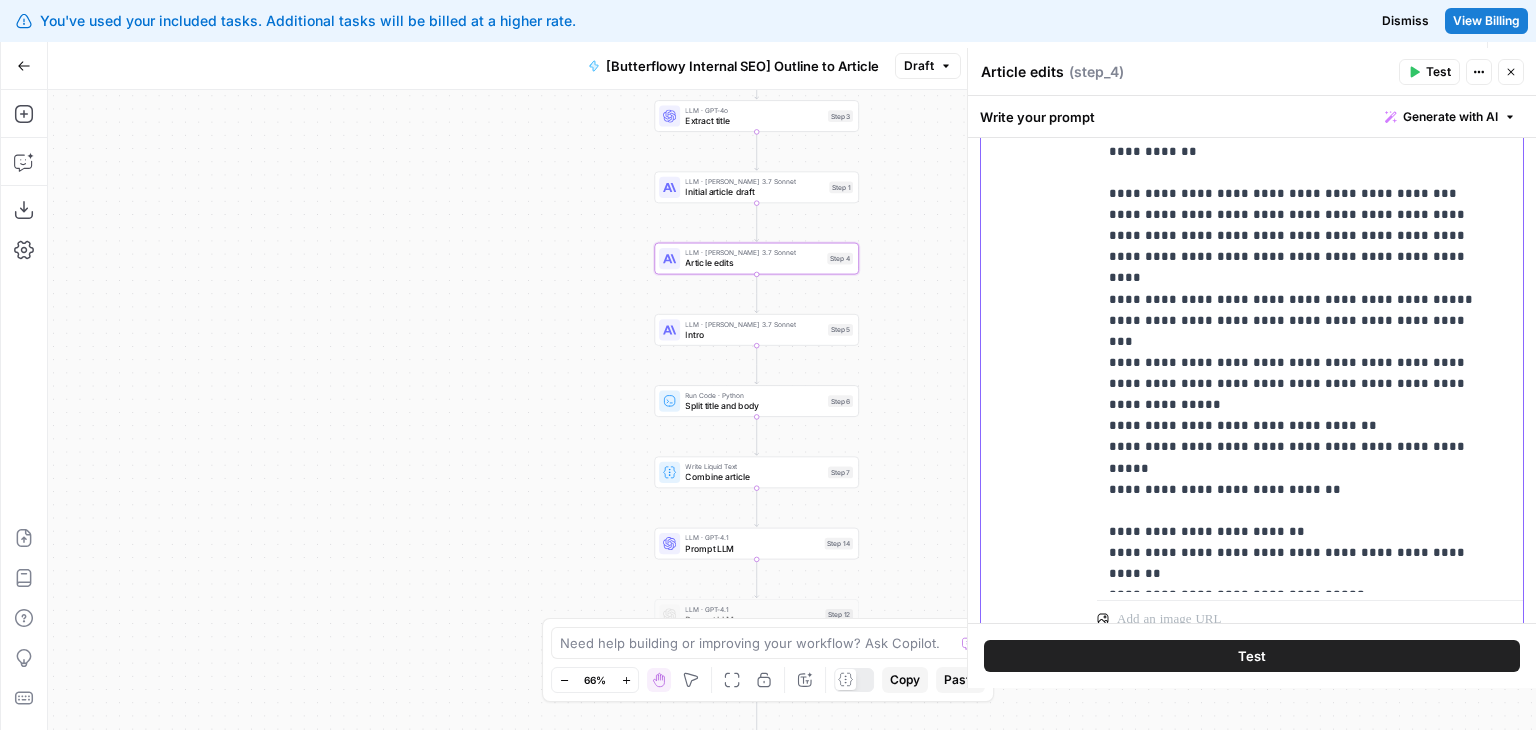 drag, startPoint x: 1232, startPoint y: 533, endPoint x: 1233, endPoint y: 575, distance: 42.0119 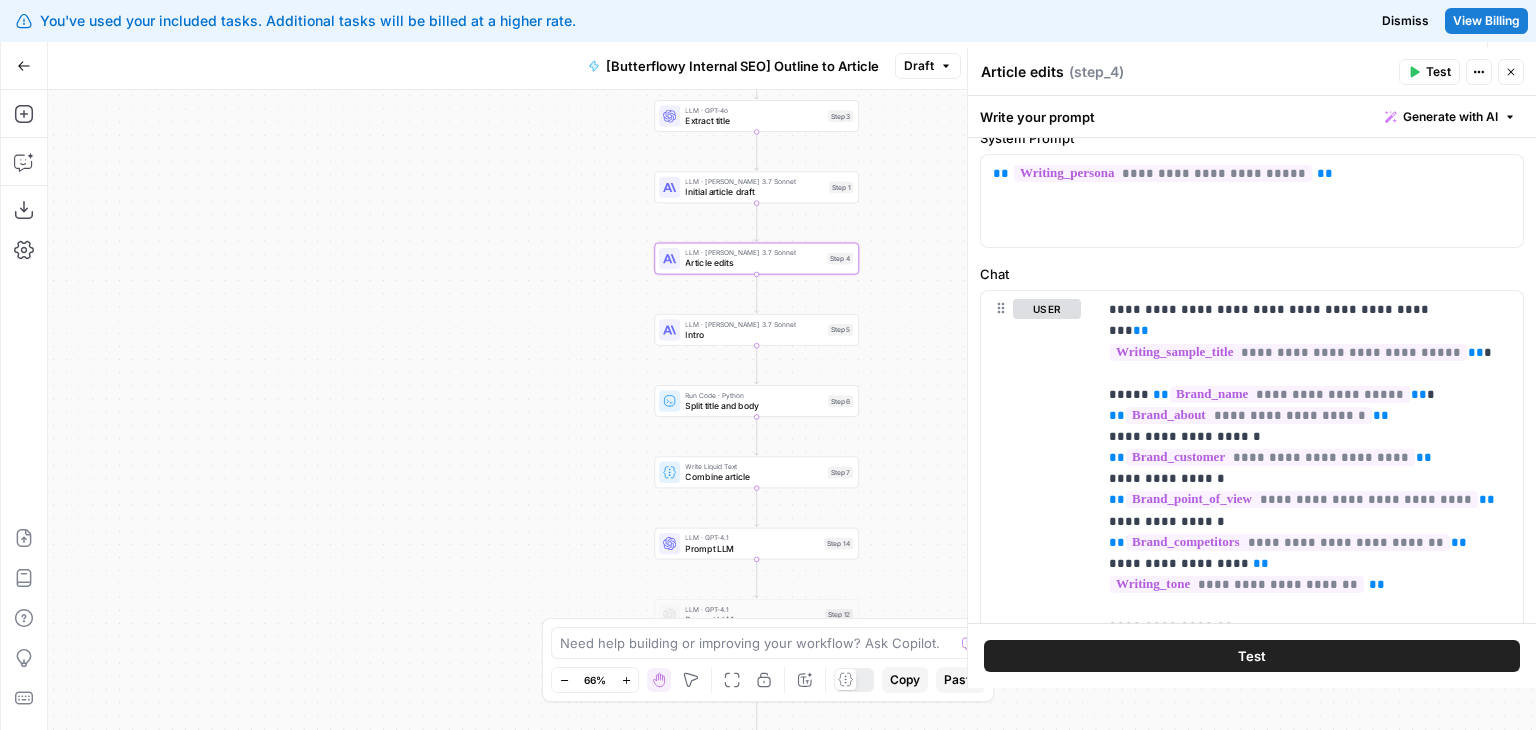 scroll, scrollTop: 53, scrollLeft: 0, axis: vertical 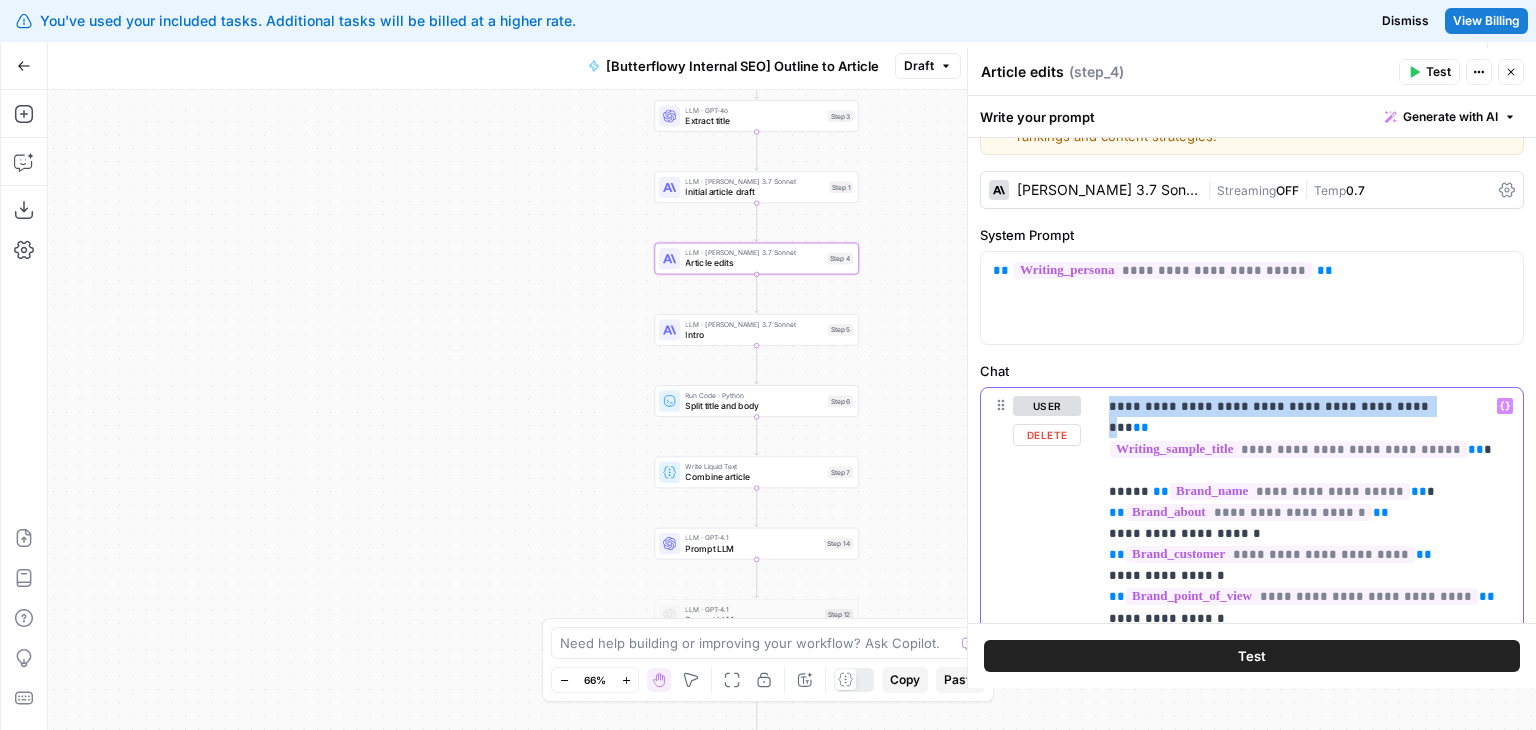 drag, startPoint x: 1384, startPoint y: 404, endPoint x: 1096, endPoint y: 403, distance: 288.00174 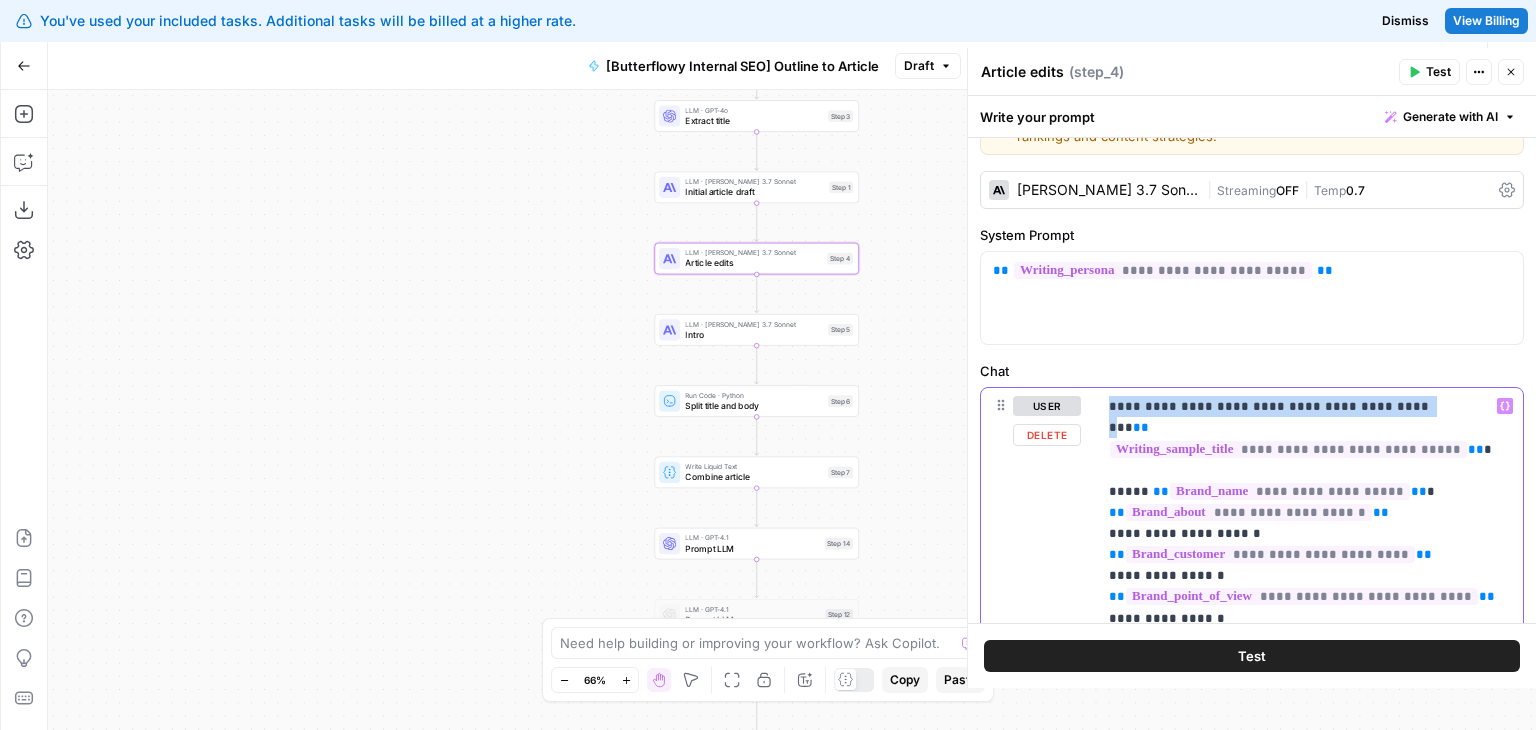click on "**********" at bounding box center (1310, 575) 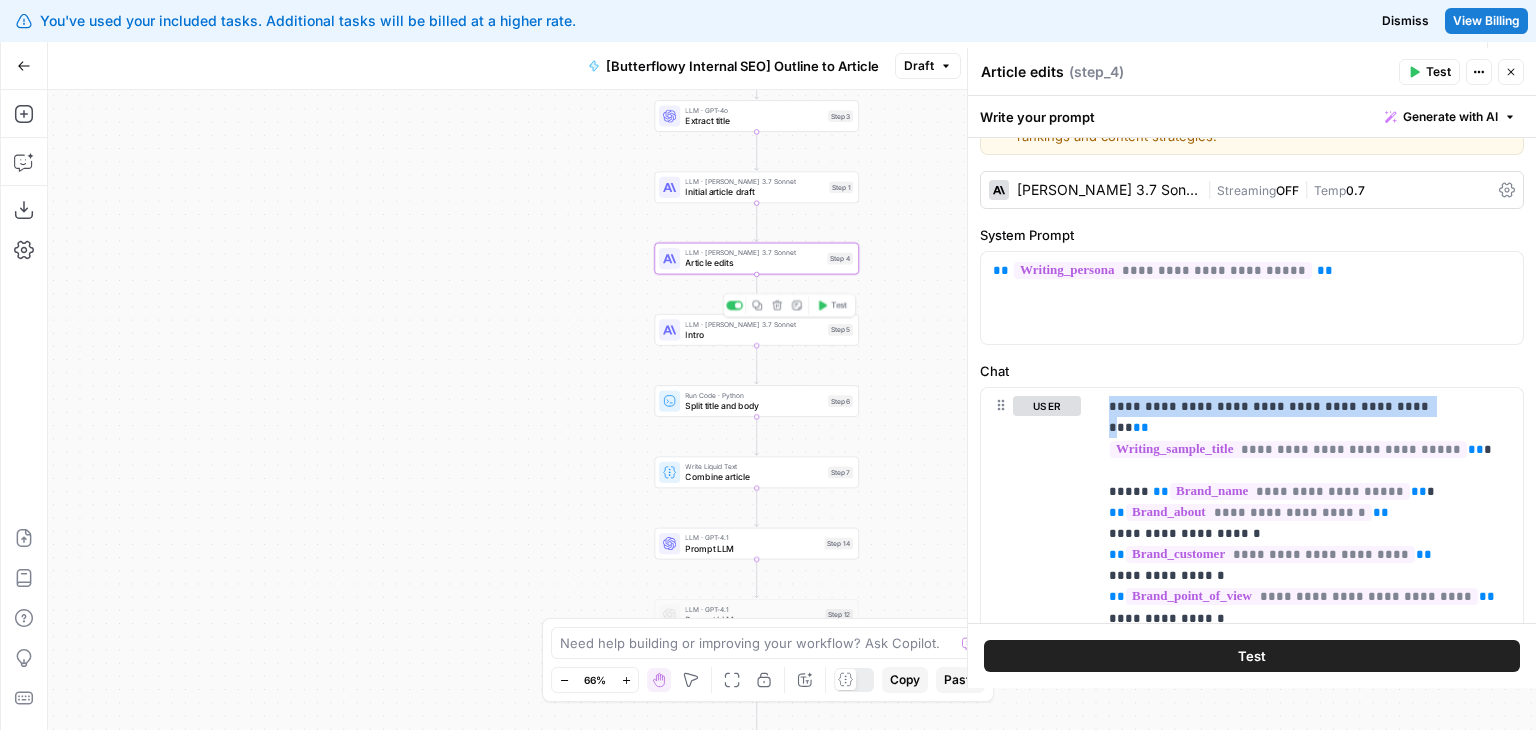 click on "Intro" at bounding box center [753, 334] 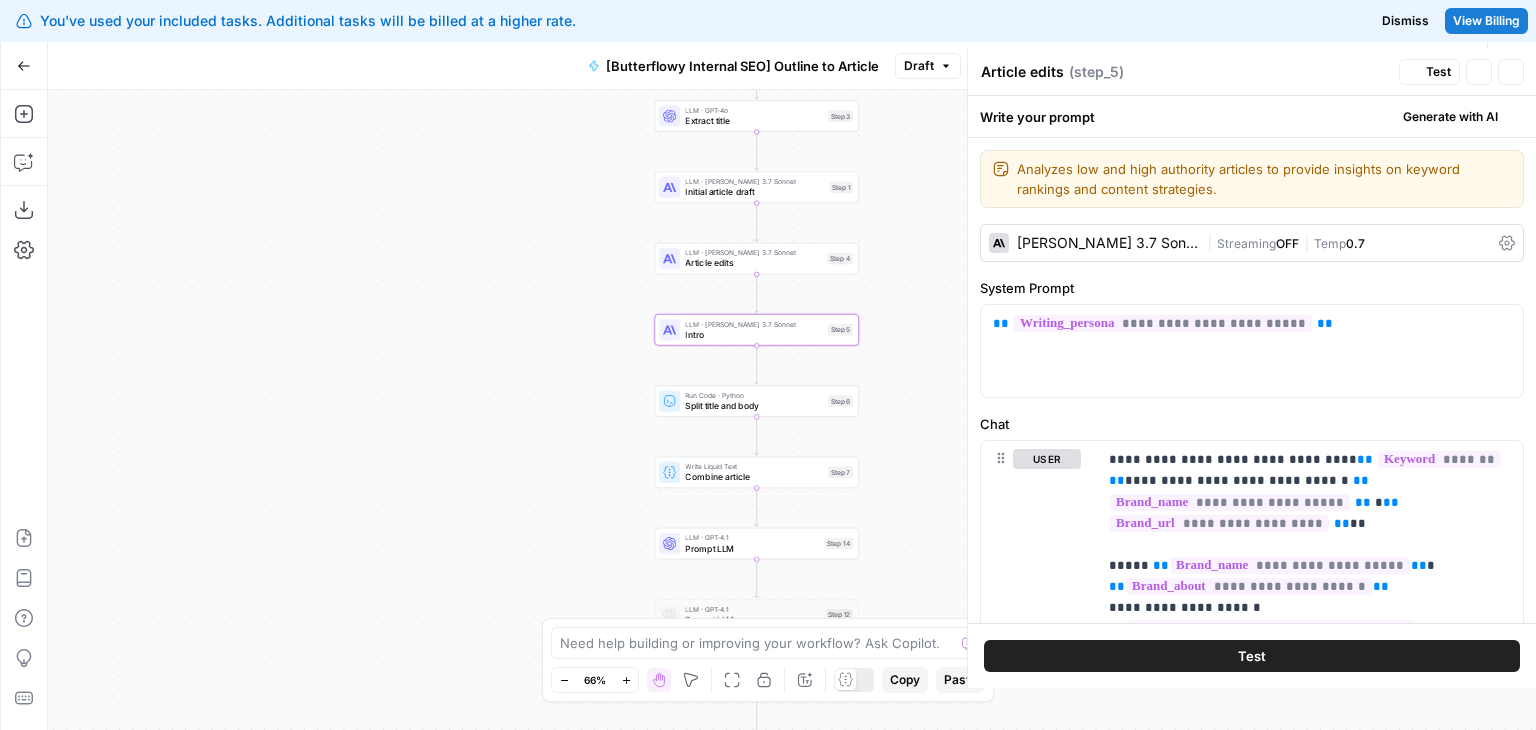 type on "Intro" 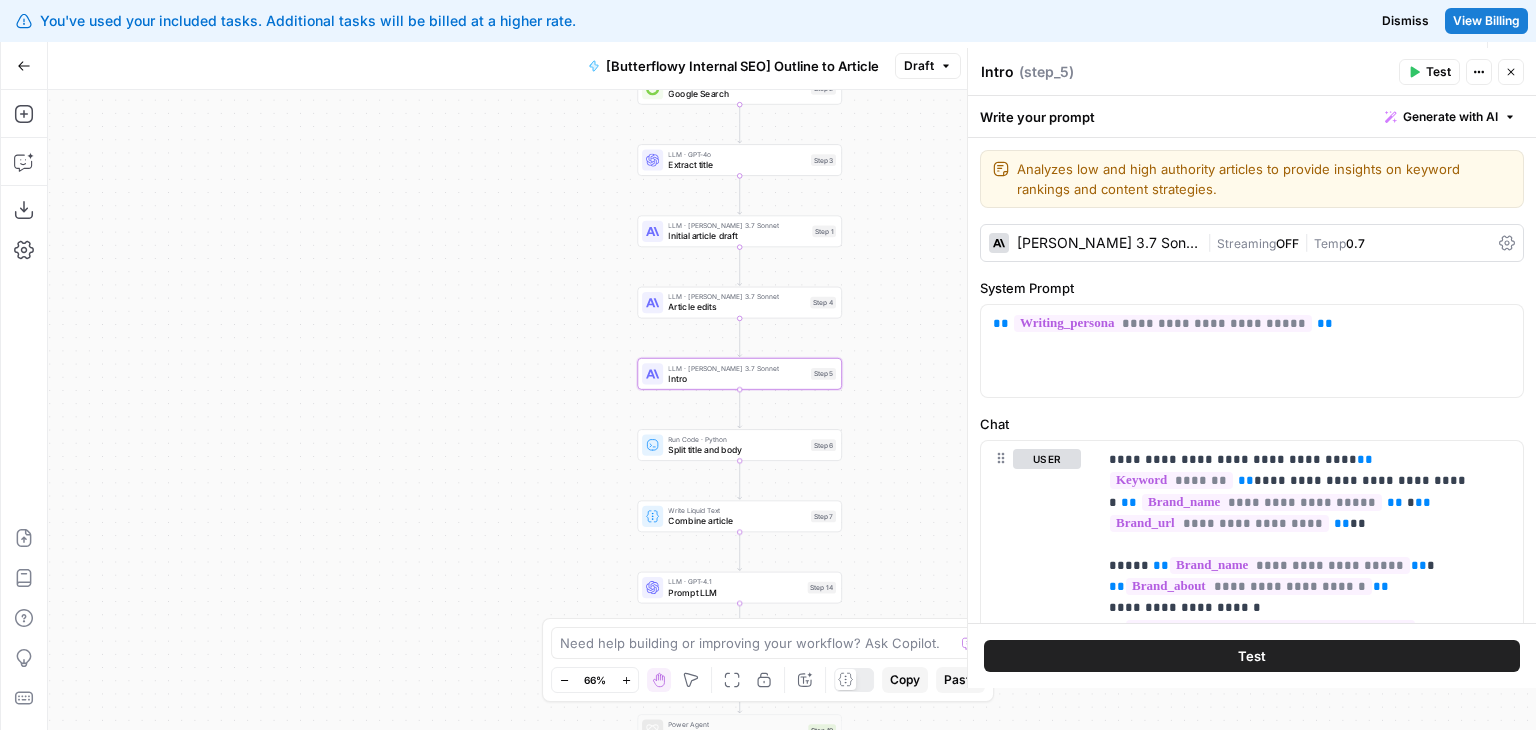 drag, startPoint x: 562, startPoint y: 282, endPoint x: 651, endPoint y: 269, distance: 89.94443 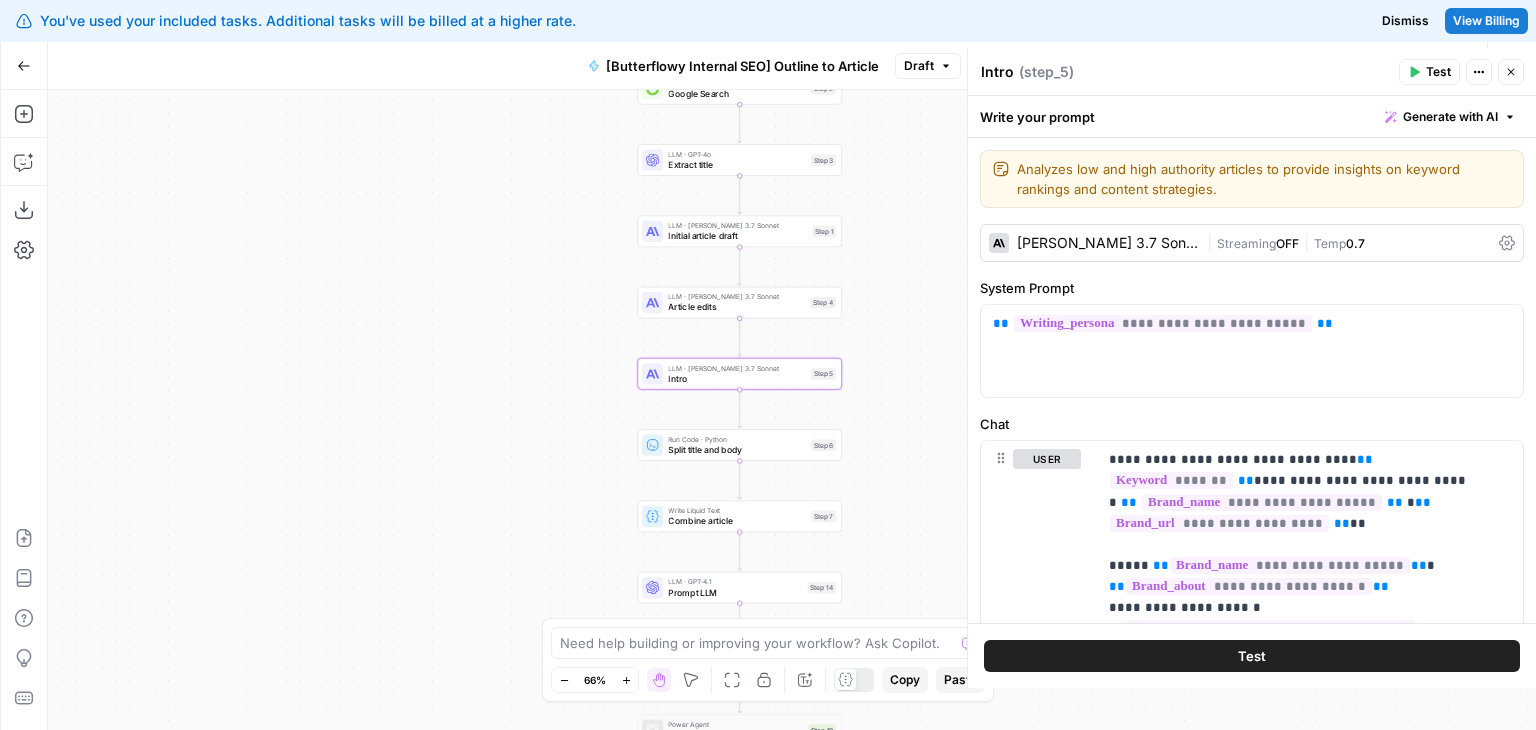click on "Workflow Set Inputs Inputs Google Search Google Search Step 2 LLM · GPT-4o Extract title Step 3 LLM · [PERSON_NAME] 3.7 Sonnet Initial article draft Step 1 LLM · [PERSON_NAME] 3.7 Sonnet Article edits Step 4 LLM · [PERSON_NAME] 3.7 Sonnet Intro Step 5 Copy step Delete step Edit Note Test Run Code · Python Split title and body Step 6 Write Liquid Text Combine article Step 7 LLM · GPT-4.1 Prompt LLM Step 14 LLM · GPT-4.1 Prompt LLM Step 12 Power Agent Create Page Title Tags & Meta Descriptions Step 10 Format JSON Format JSON Step 13 End Output" at bounding box center (792, 410) 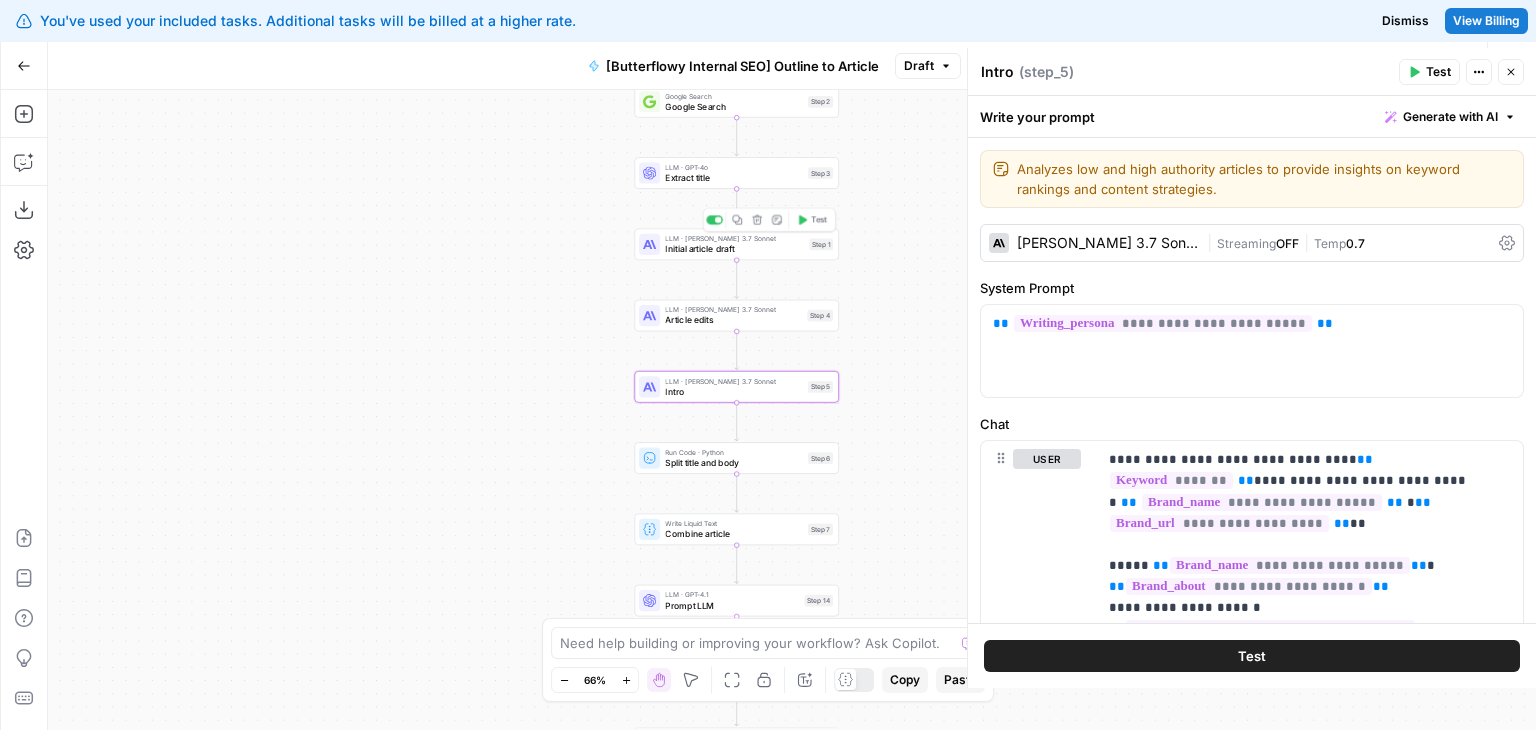 click on "LLM · [PERSON_NAME] 3.7 Sonnet Initial article draft Step 1 Copy step Delete step Edit Note Test" at bounding box center [736, 244] 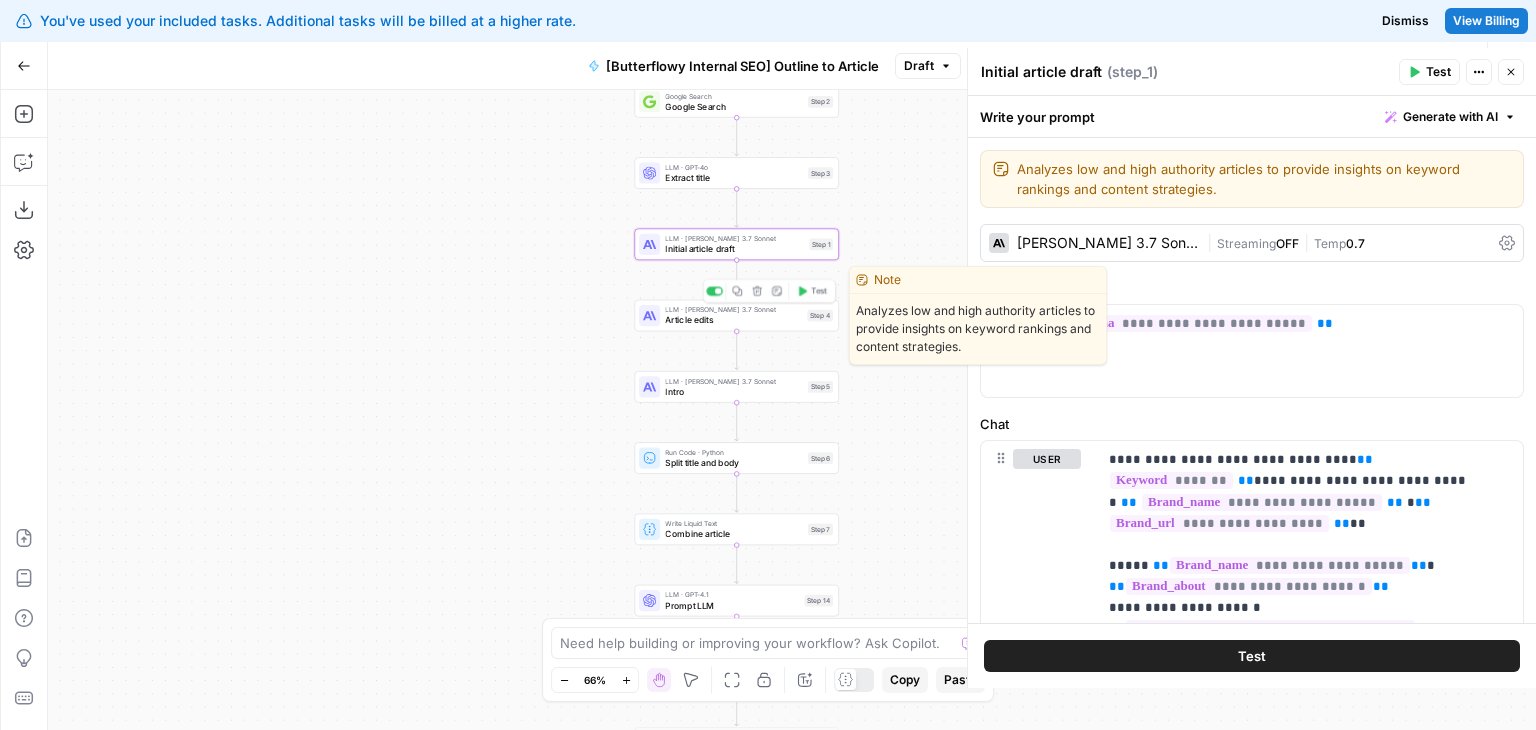 click on "Article edits" at bounding box center [733, 320] 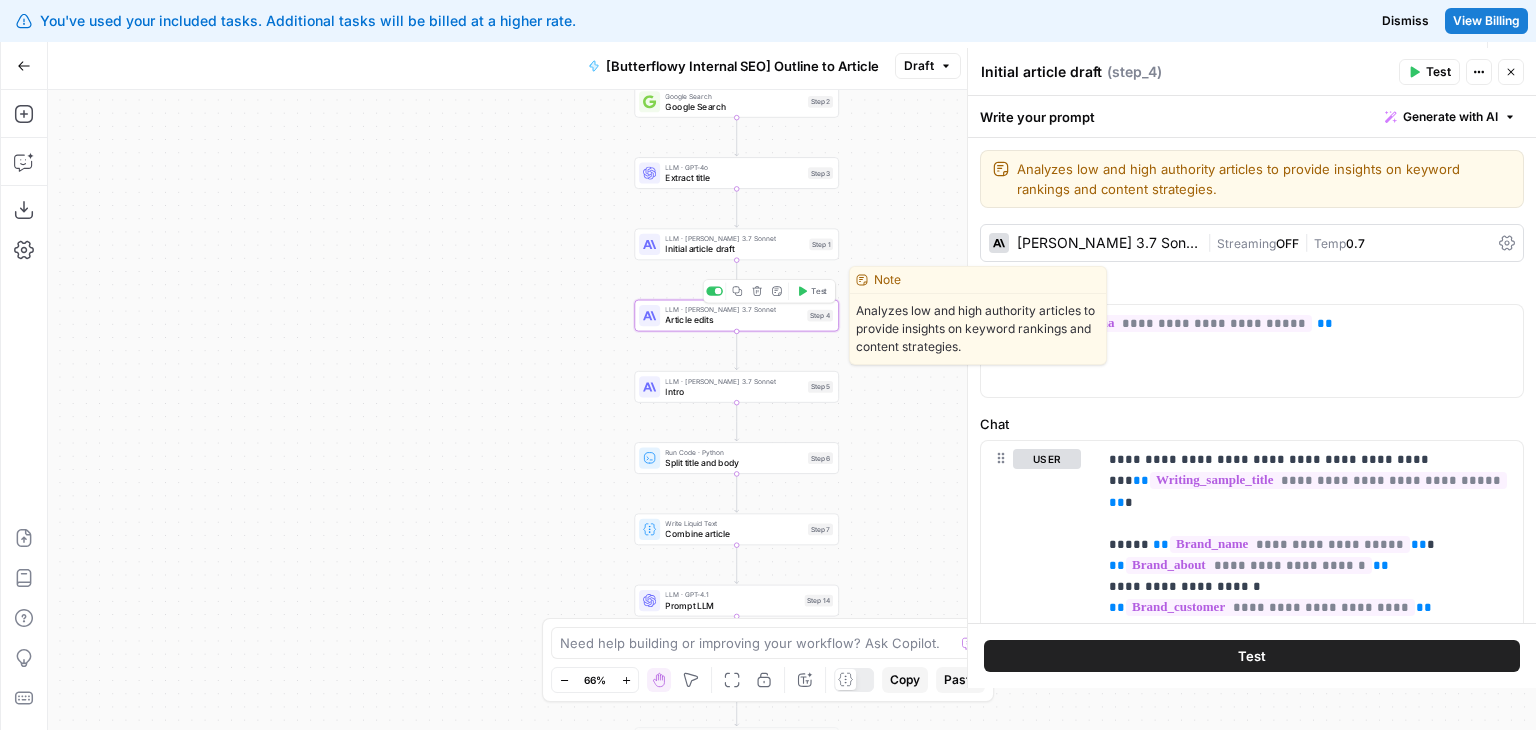 type on "Article edits" 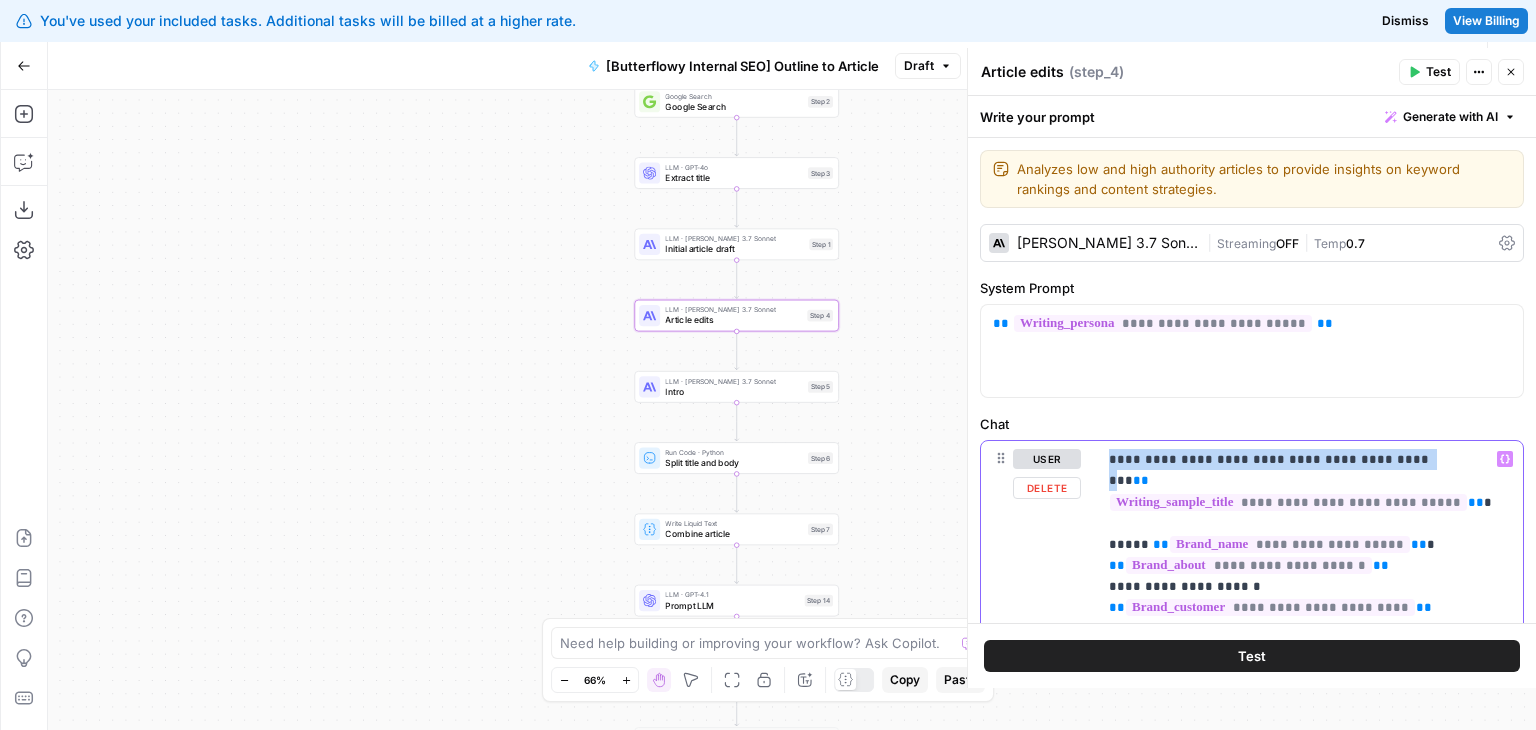 drag, startPoint x: 1383, startPoint y: 457, endPoint x: 1084, endPoint y: 459, distance: 299.00668 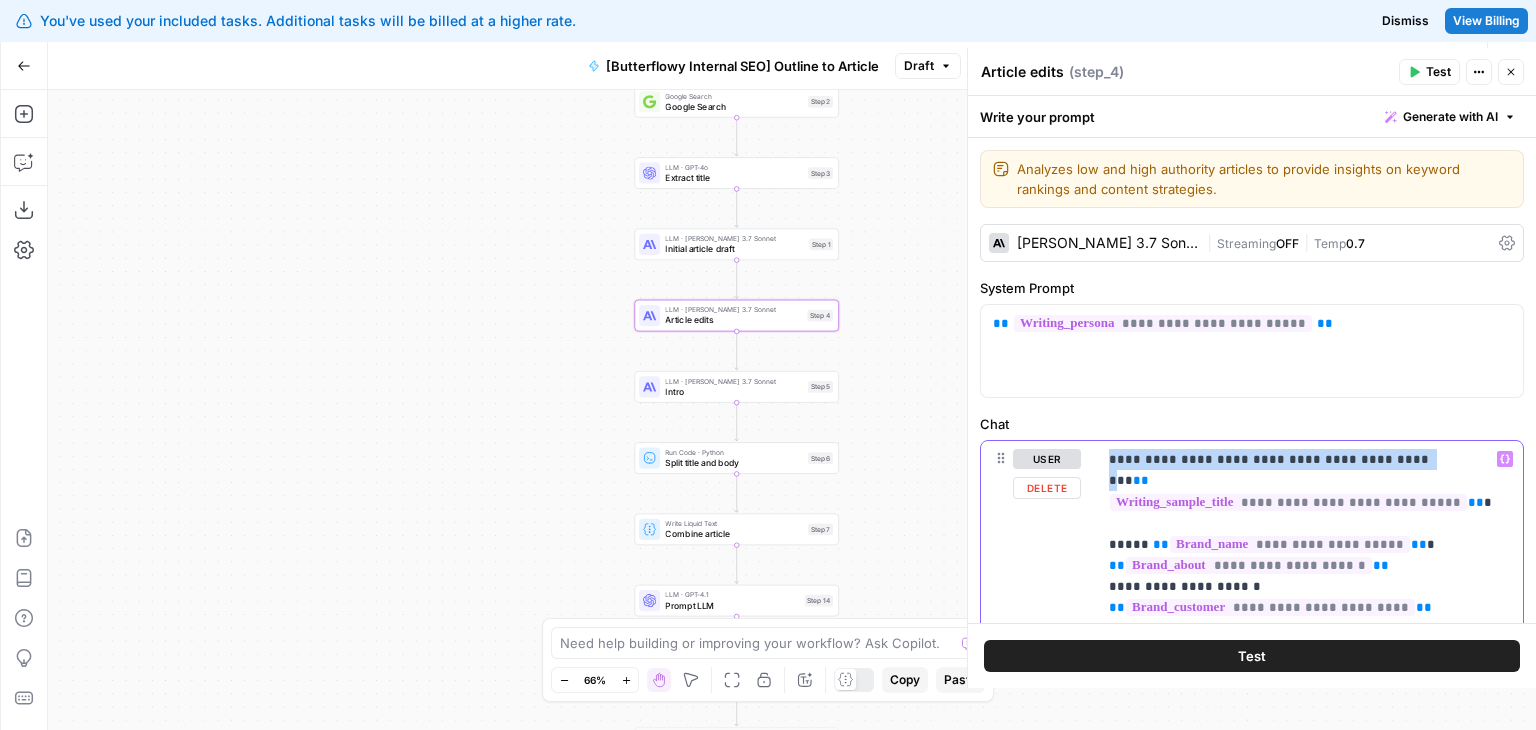 click on "**********" at bounding box center (1252, 651) 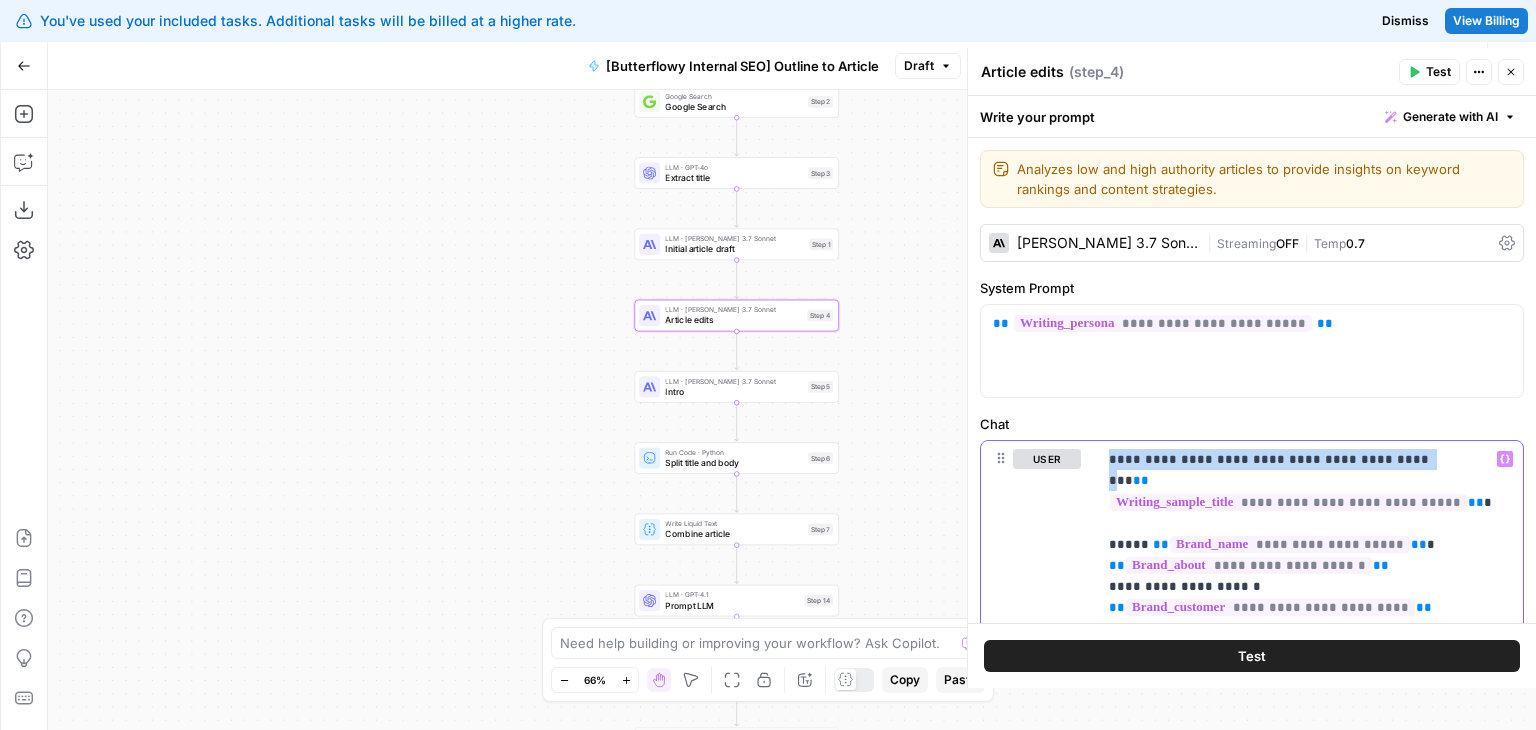 copy on "**********" 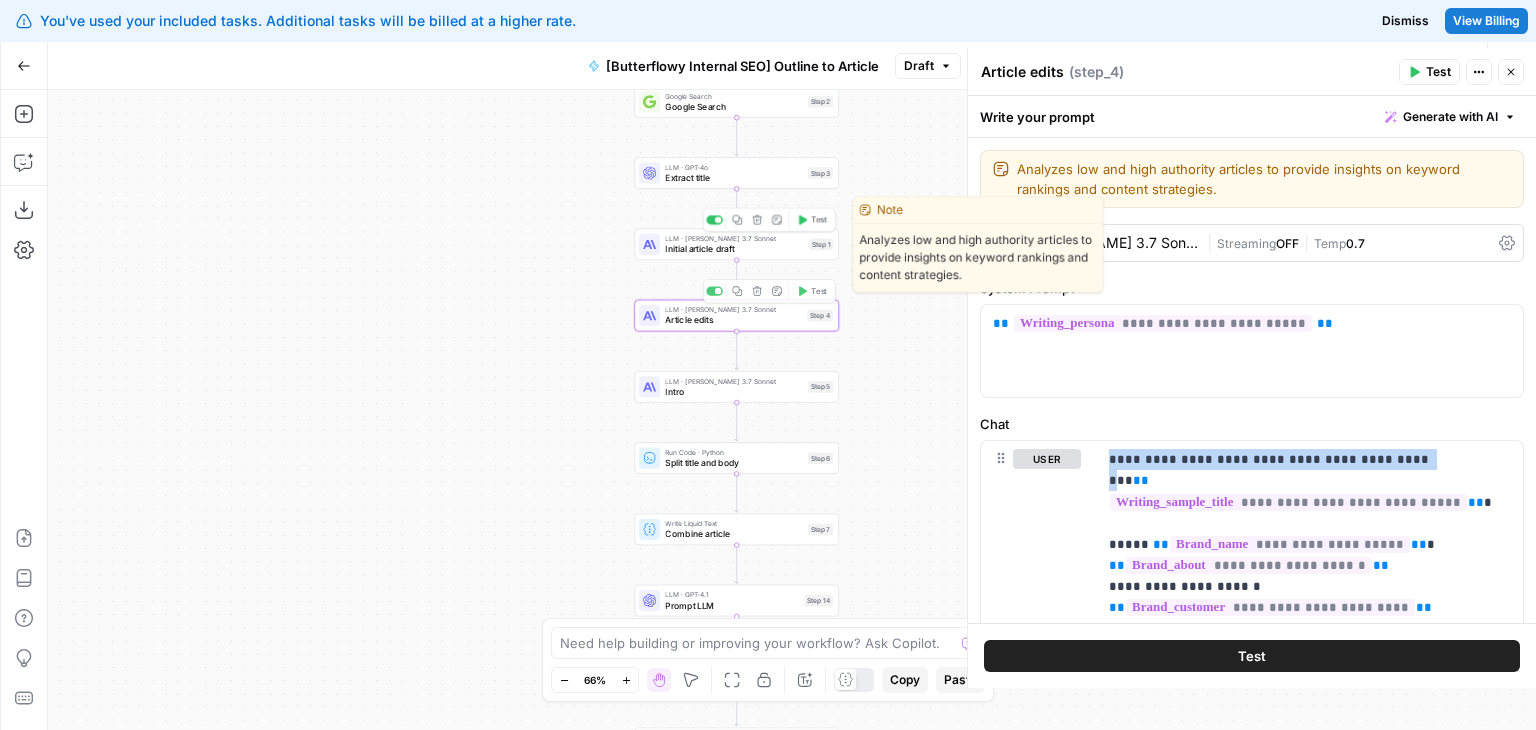 click on "Initial article draft" at bounding box center (734, 248) 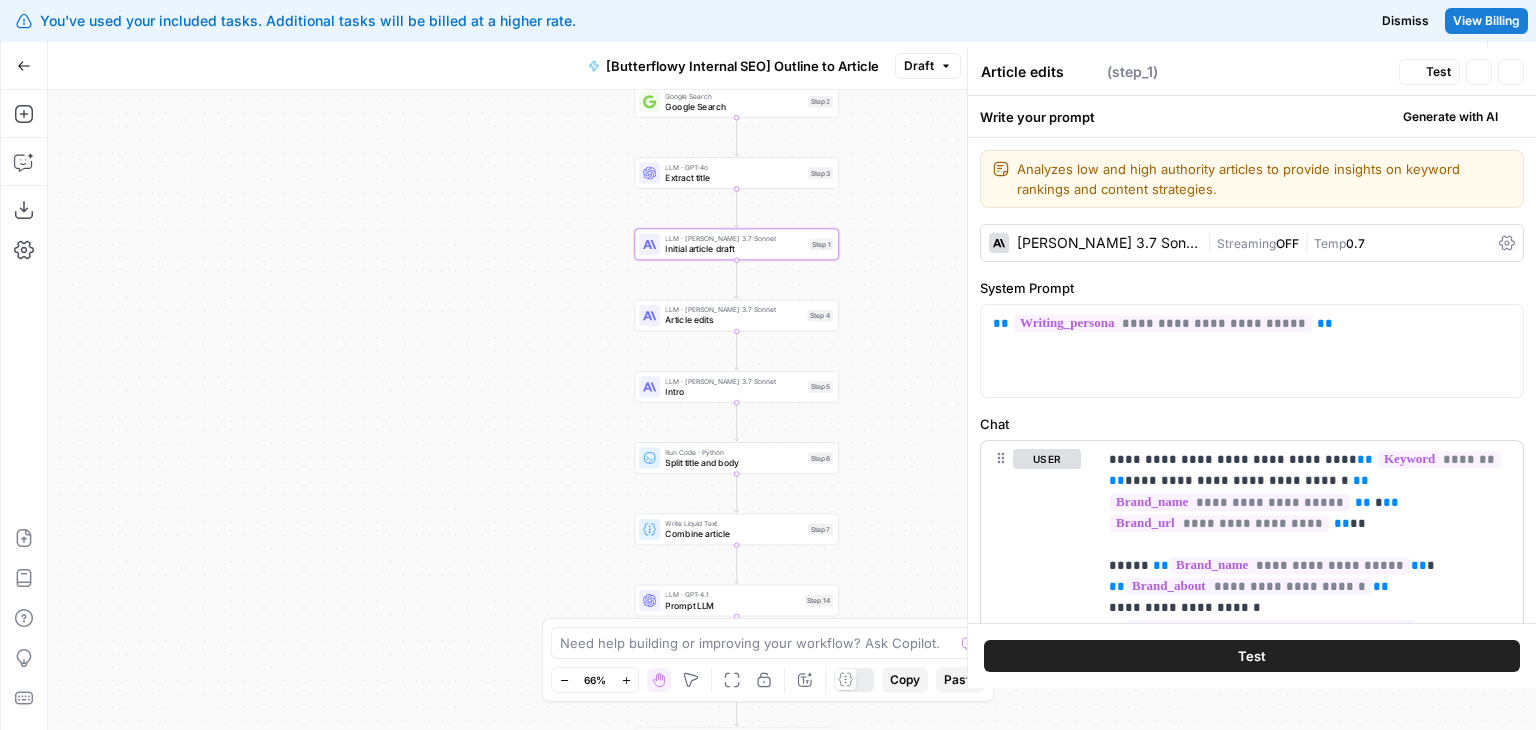 type on "Initial article draft" 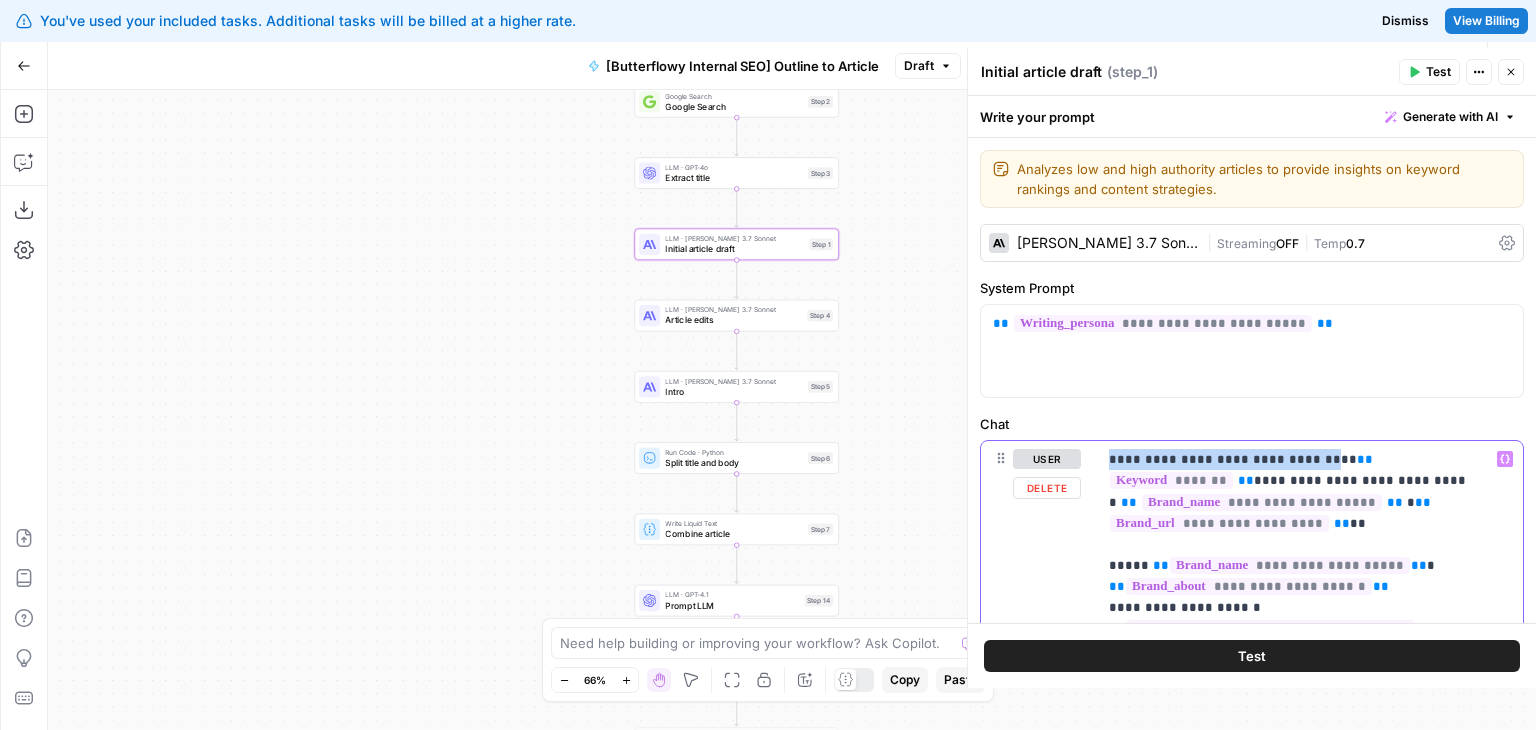 drag, startPoint x: 1260, startPoint y: 459, endPoint x: 1087, endPoint y: 468, distance: 173.23395 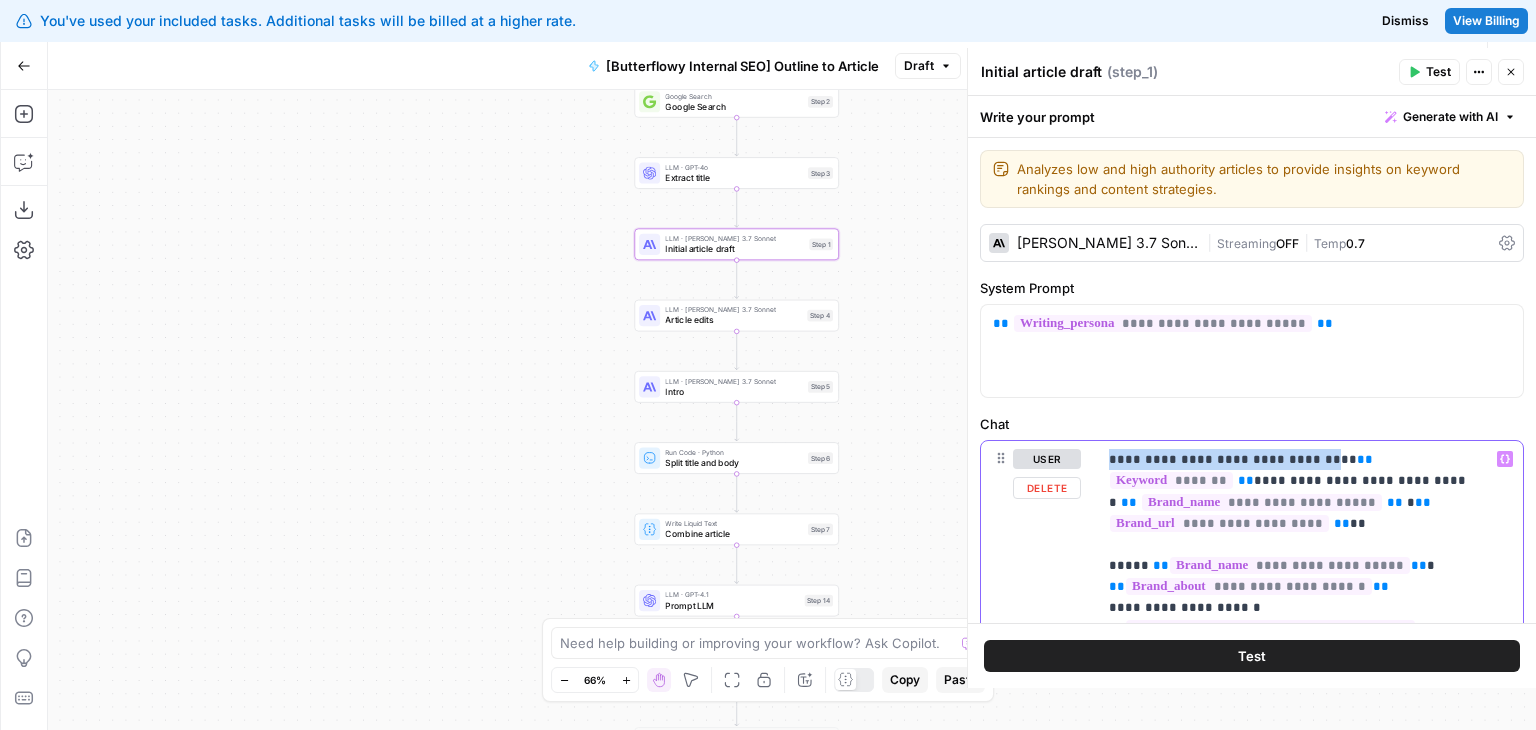 click on "**********" at bounding box center [1252, 886] 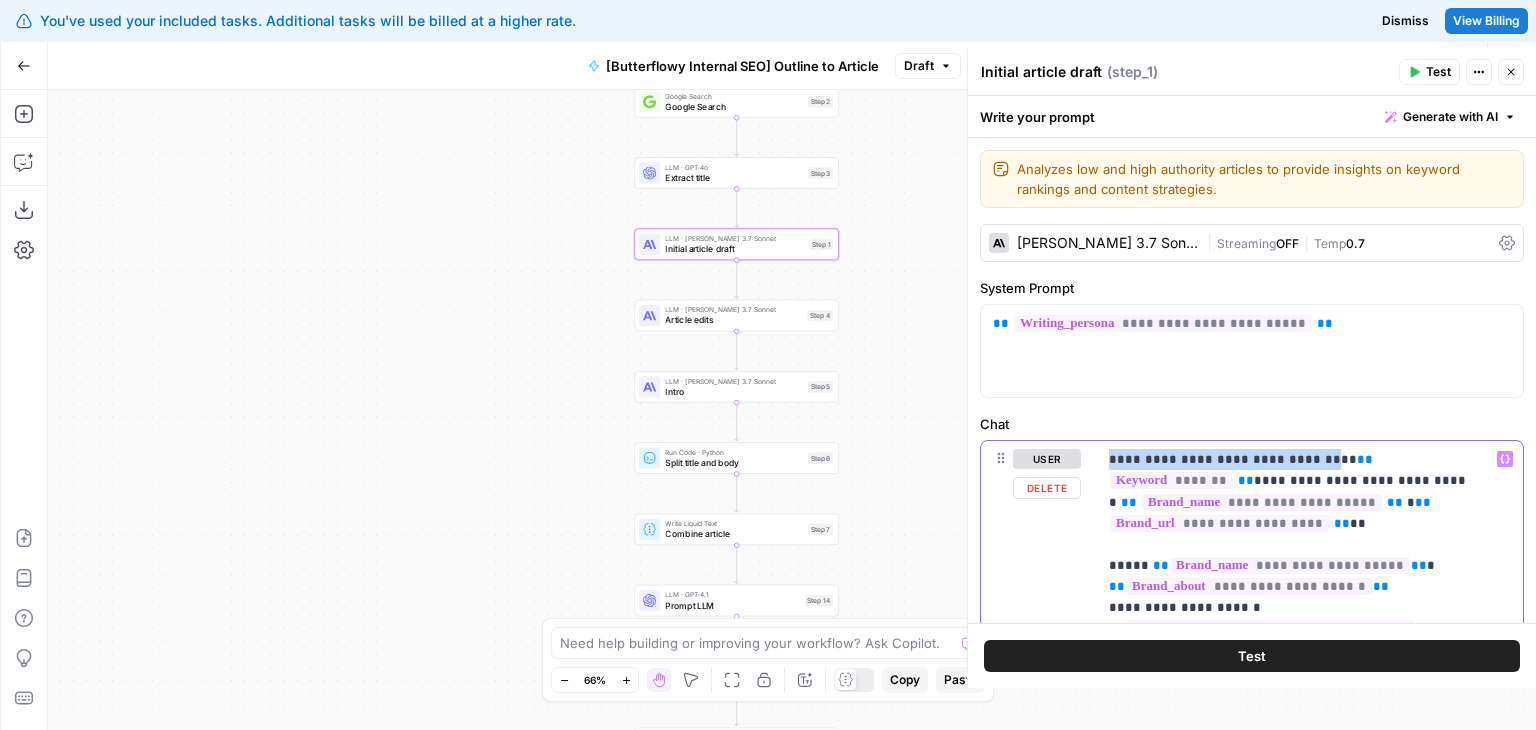 click on "**********" at bounding box center [1295, 2836] 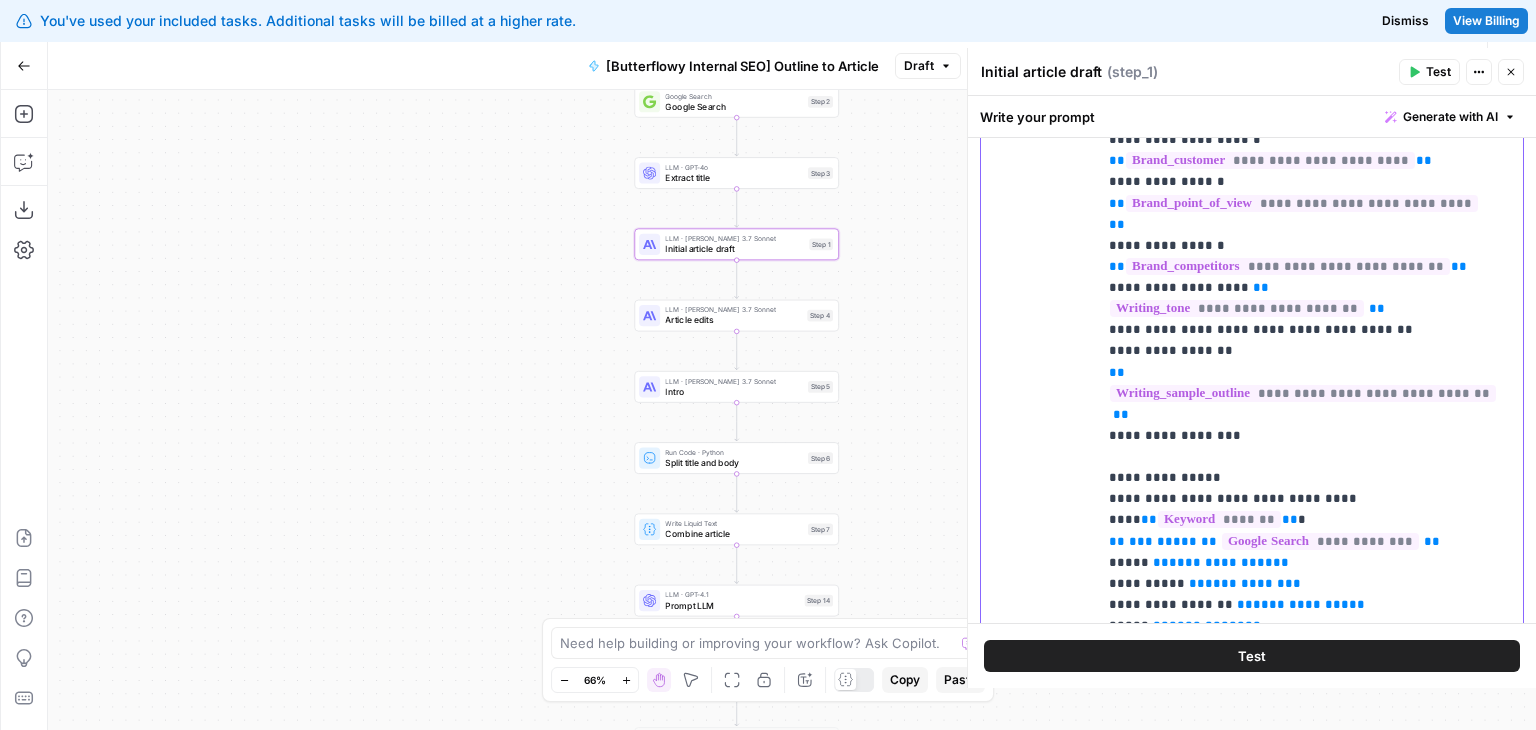 scroll, scrollTop: 348, scrollLeft: 0, axis: vertical 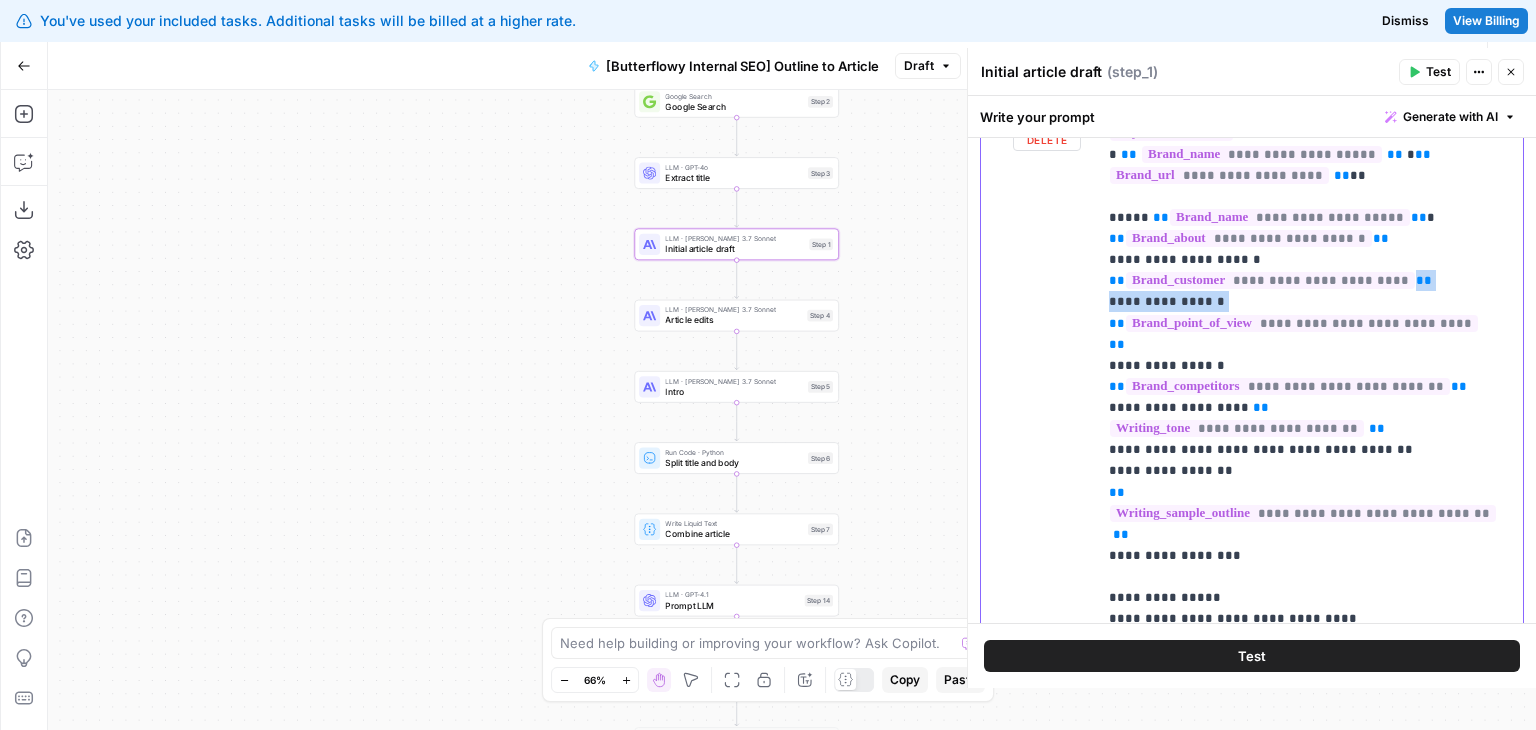 drag, startPoint x: 1508, startPoint y: 220, endPoint x: 1496, endPoint y: 255, distance: 37 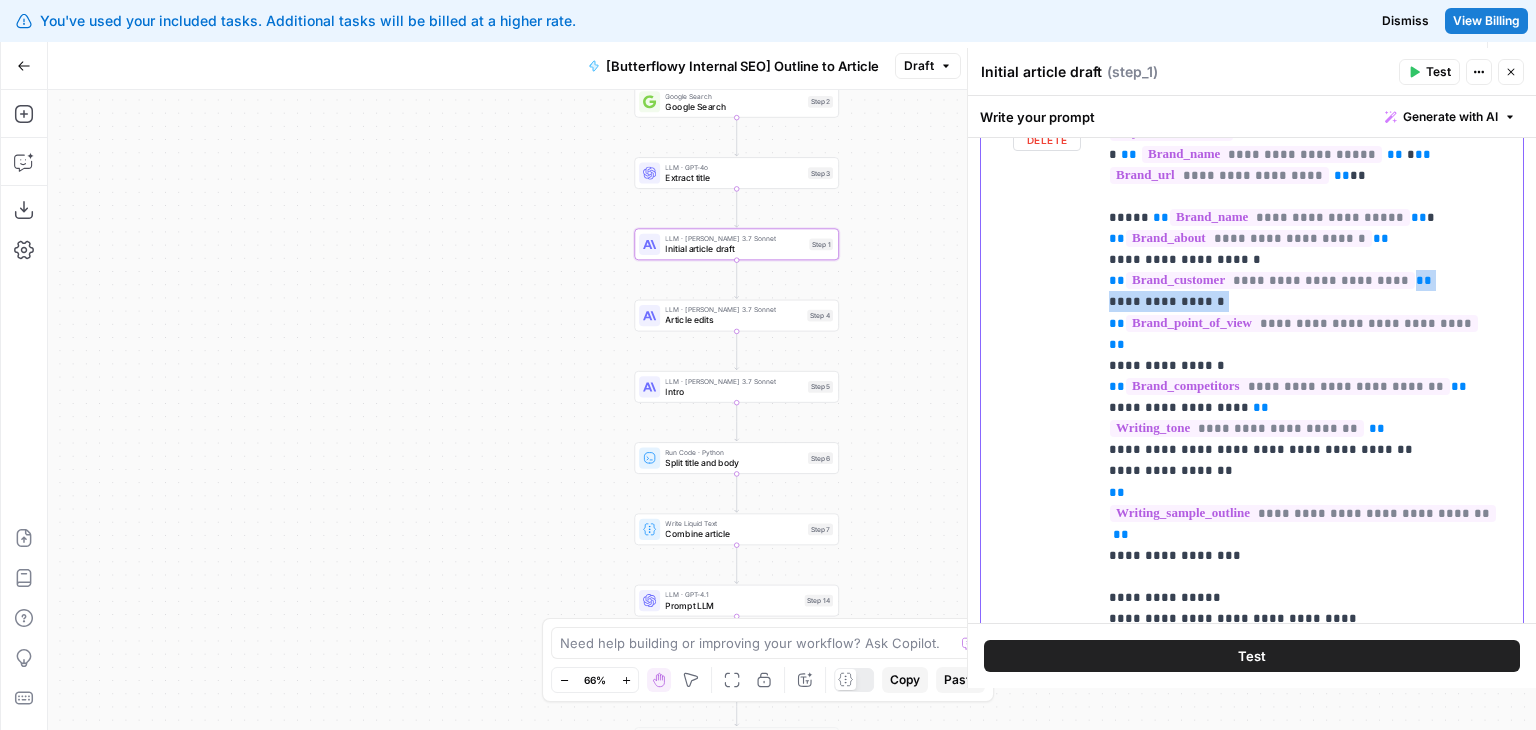 click on "**********" at bounding box center (1252, 538) 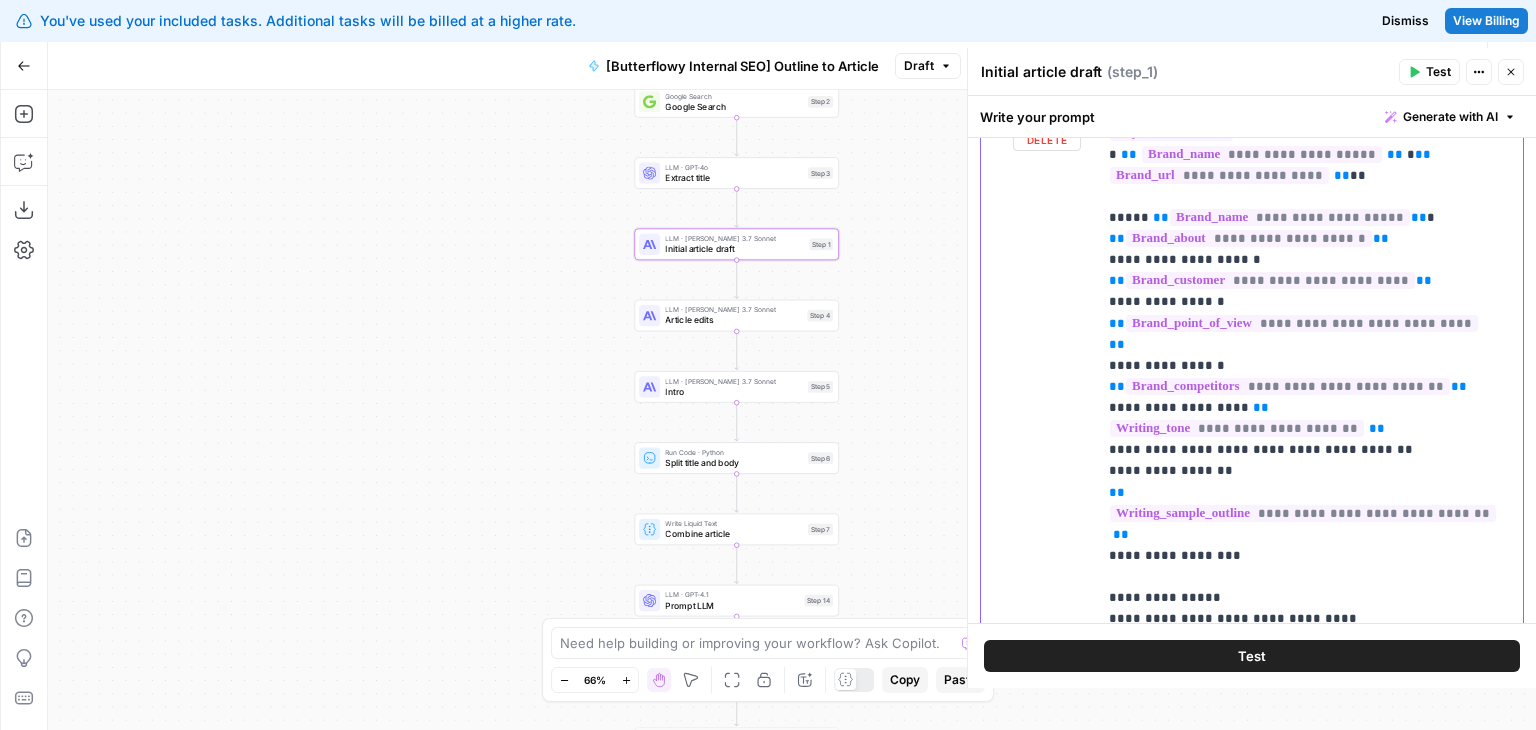 click on "**********" at bounding box center (1295, 2488) 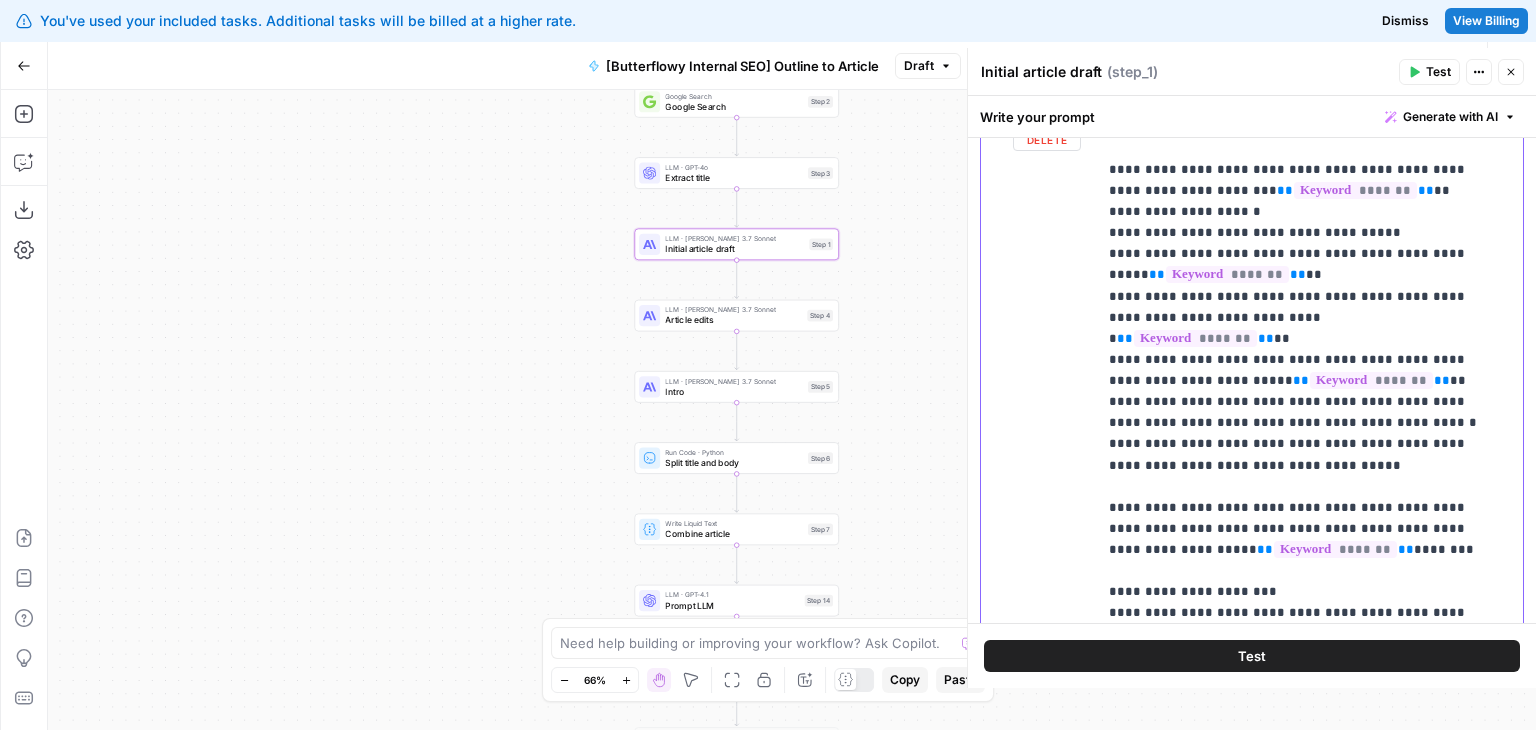 scroll, scrollTop: 876, scrollLeft: 0, axis: vertical 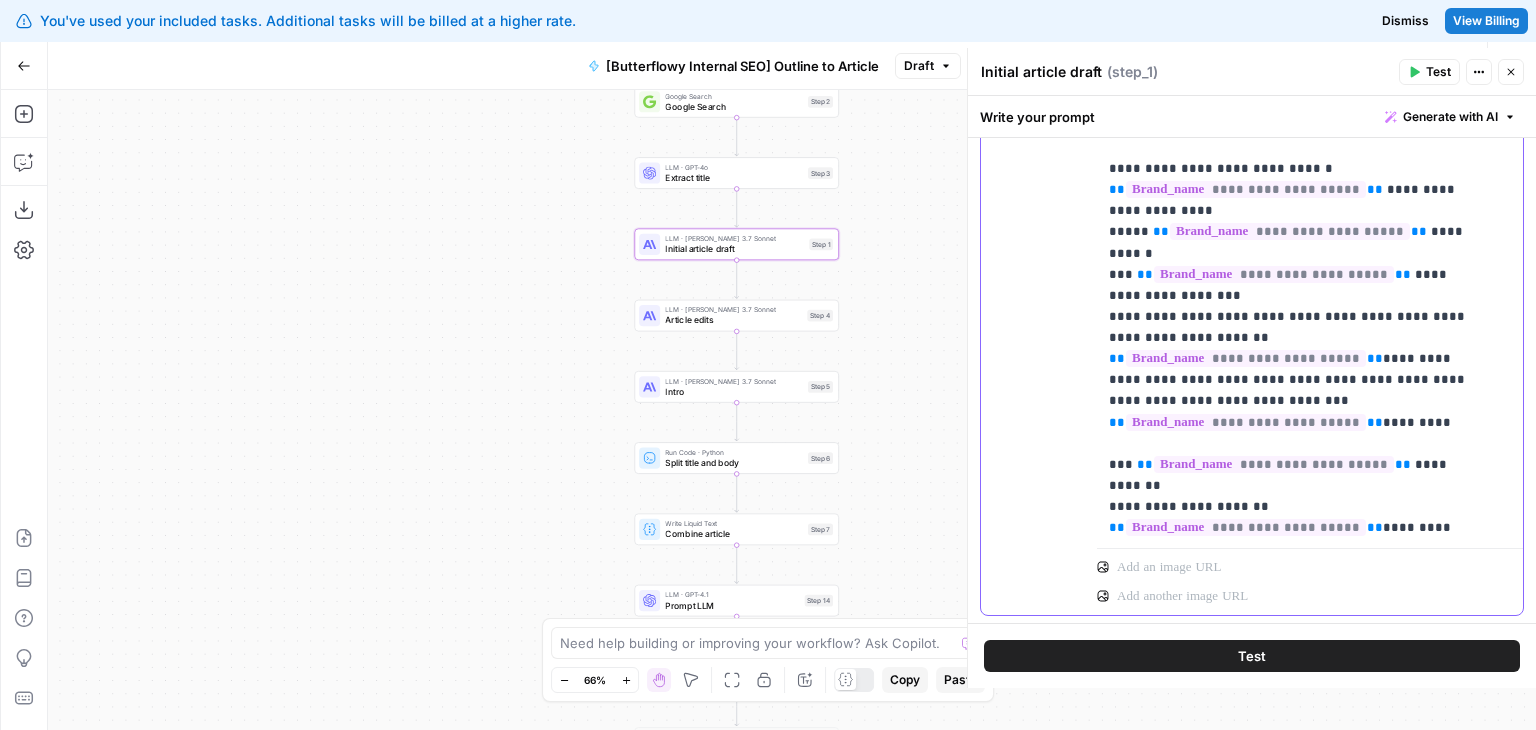 click on "**********" at bounding box center (1295, -1131) 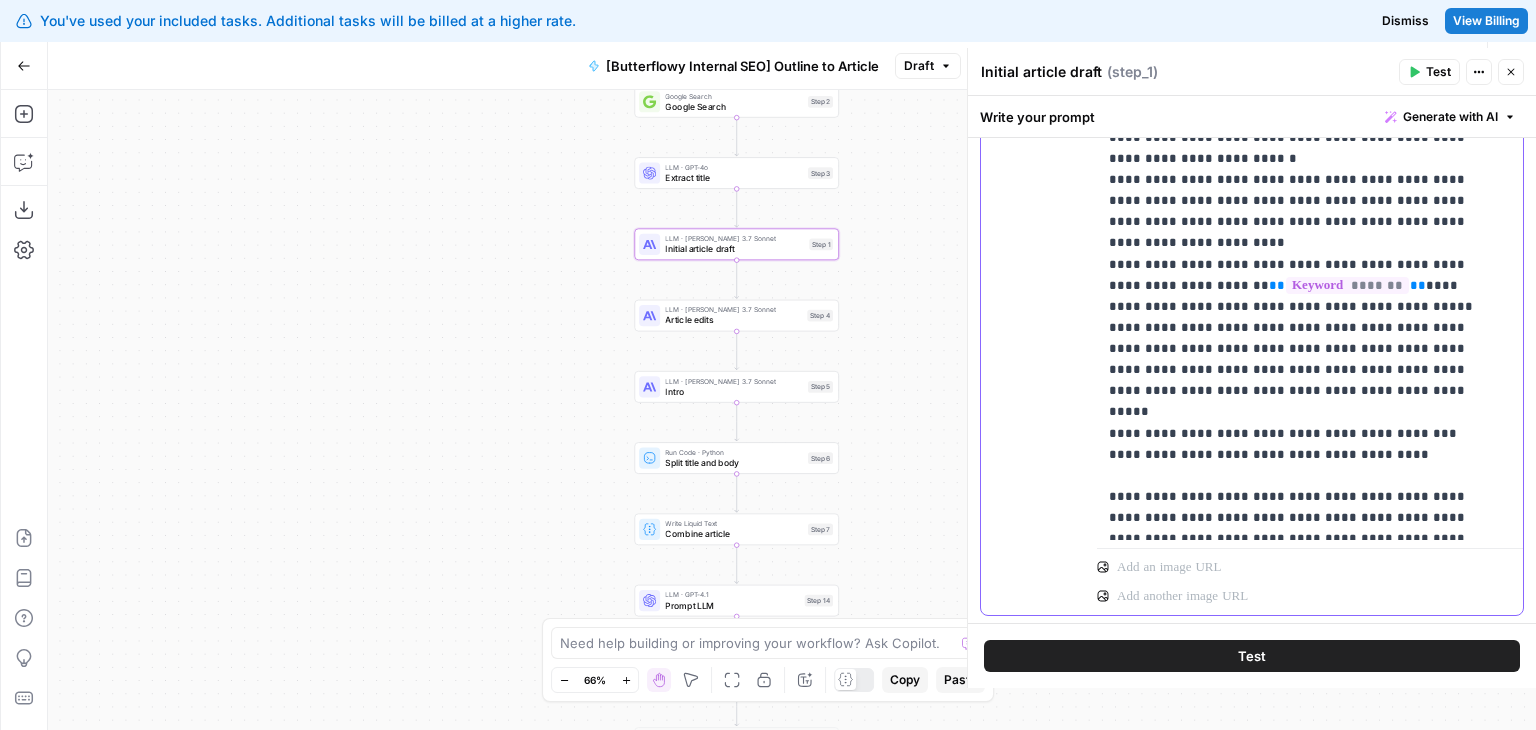 scroll, scrollTop: 3976, scrollLeft: 0, axis: vertical 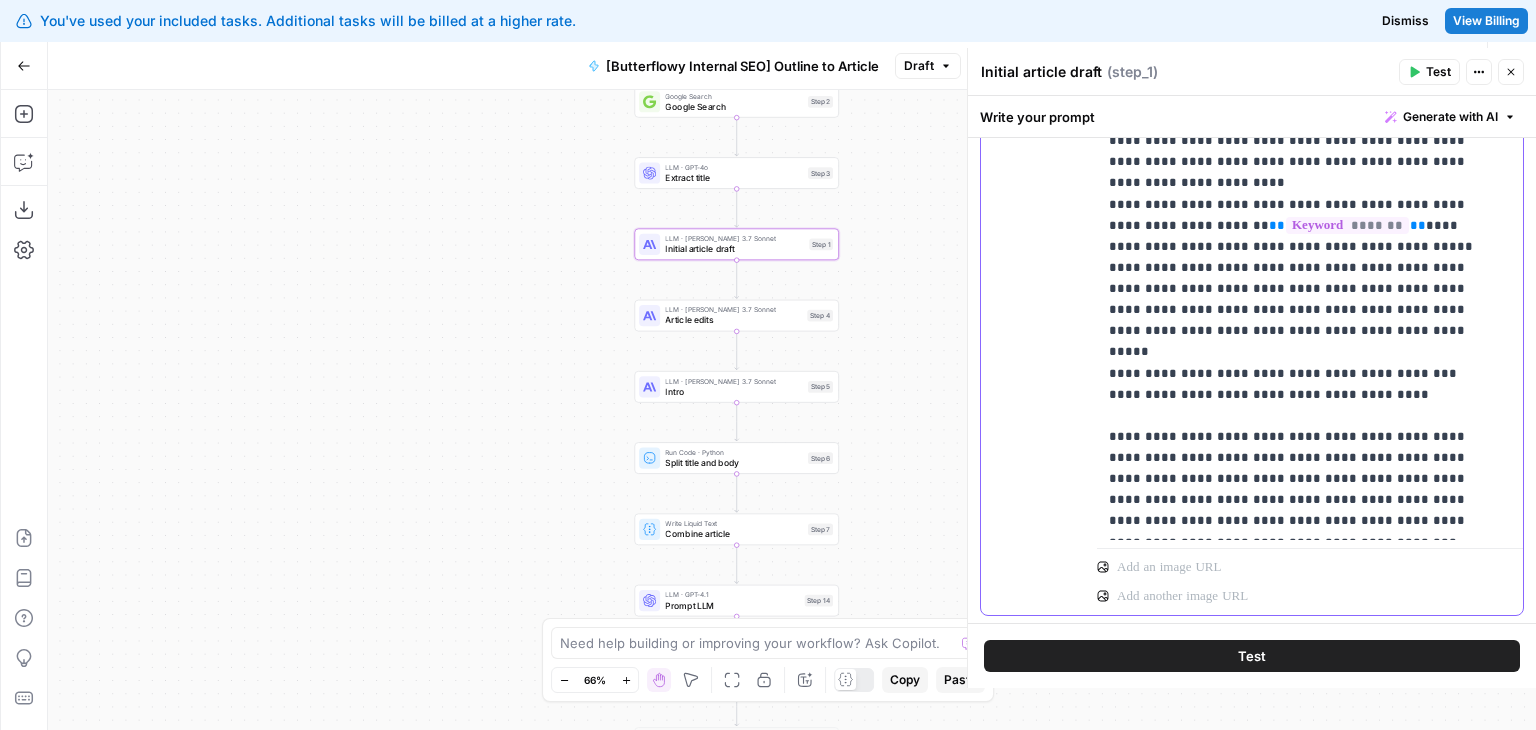 click on "**********" at bounding box center [1295, -1856] 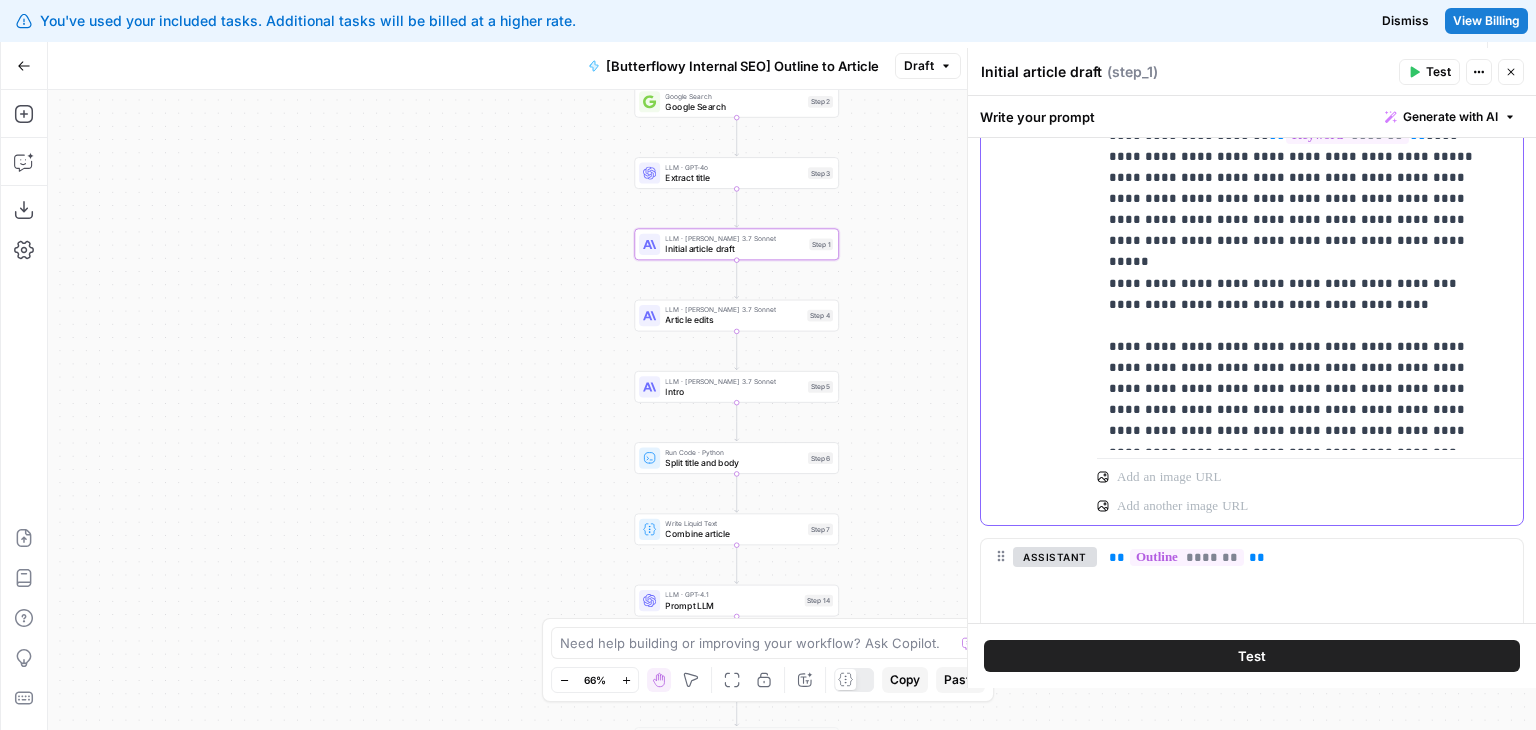 scroll, scrollTop: 828, scrollLeft: 0, axis: vertical 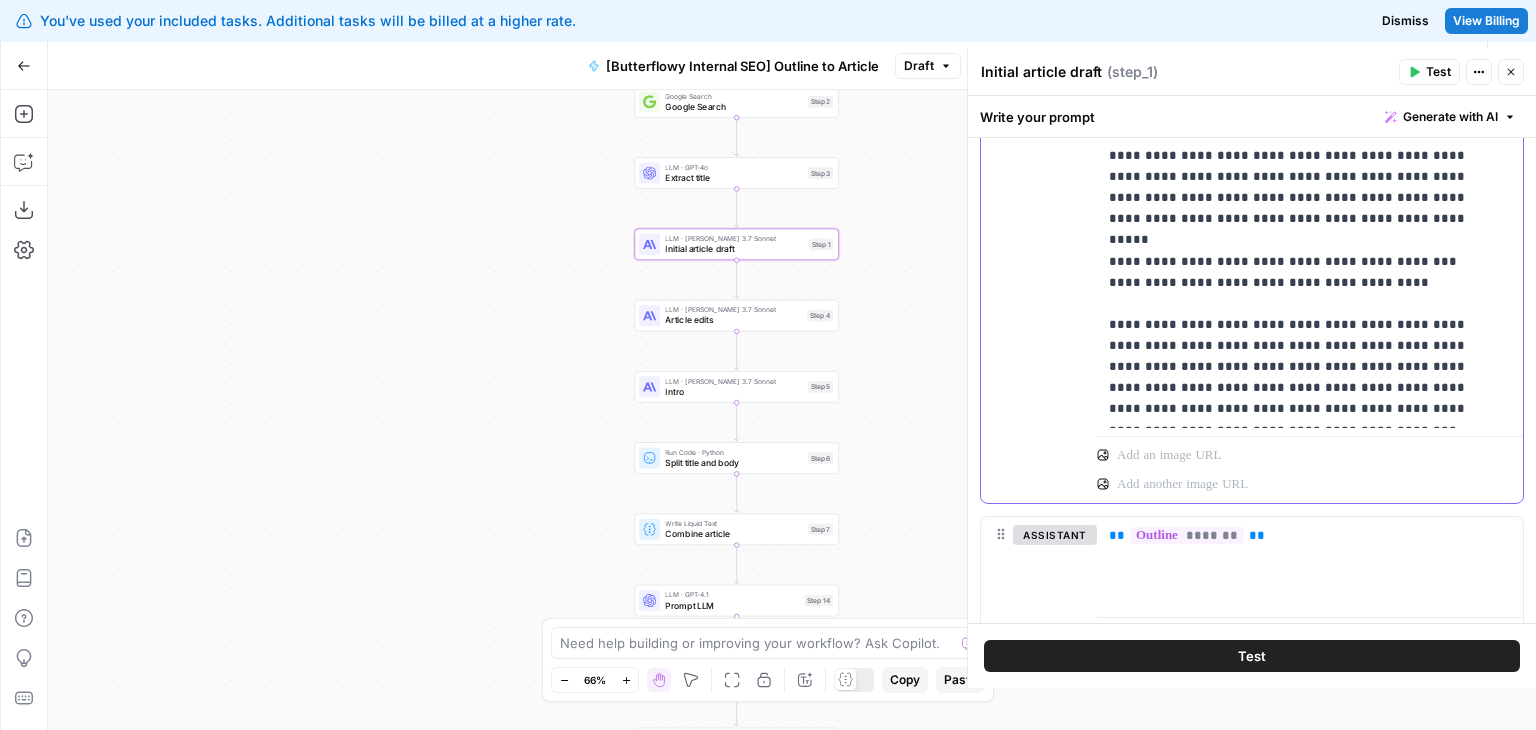 click on "**********" at bounding box center [1295, -1968] 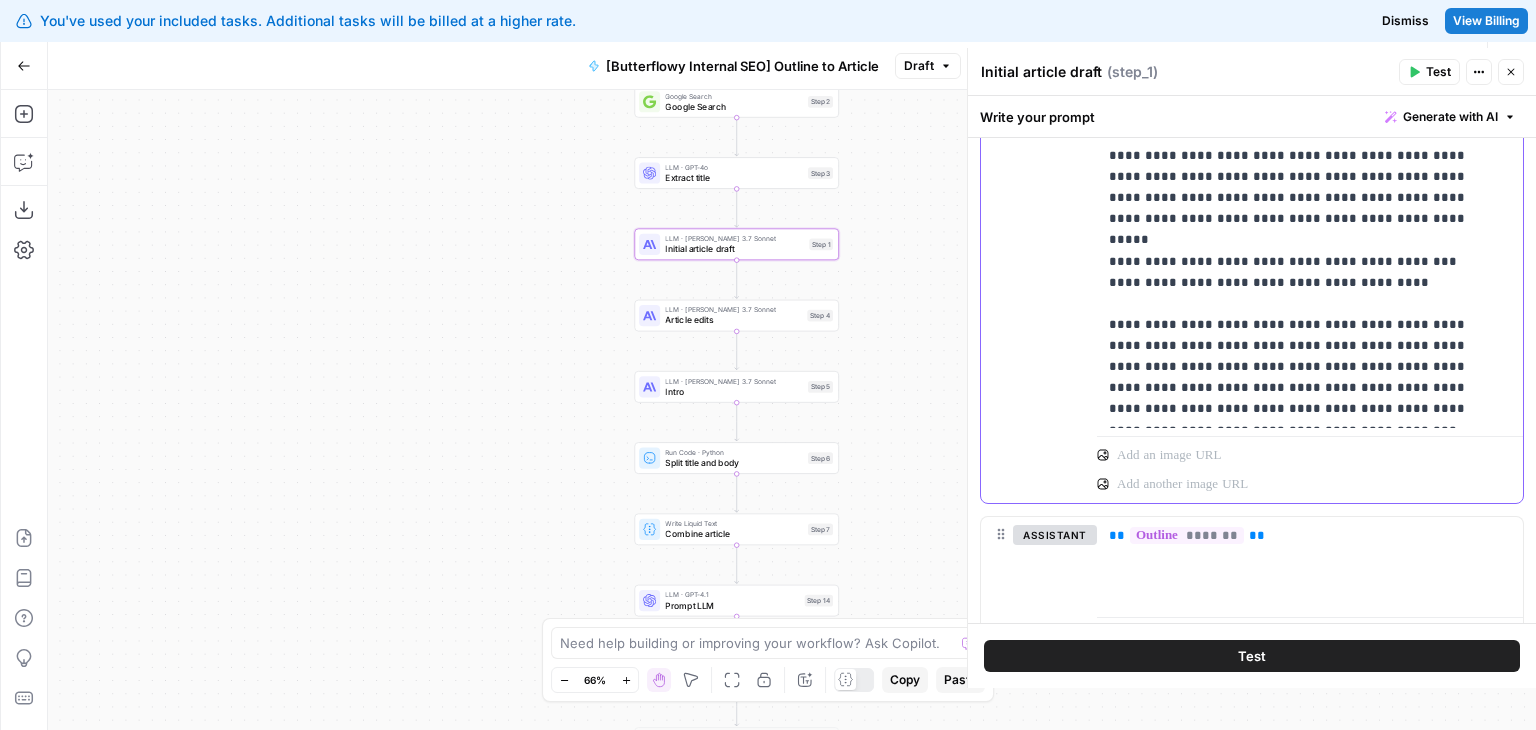 scroll, scrollTop: 900, scrollLeft: 0, axis: vertical 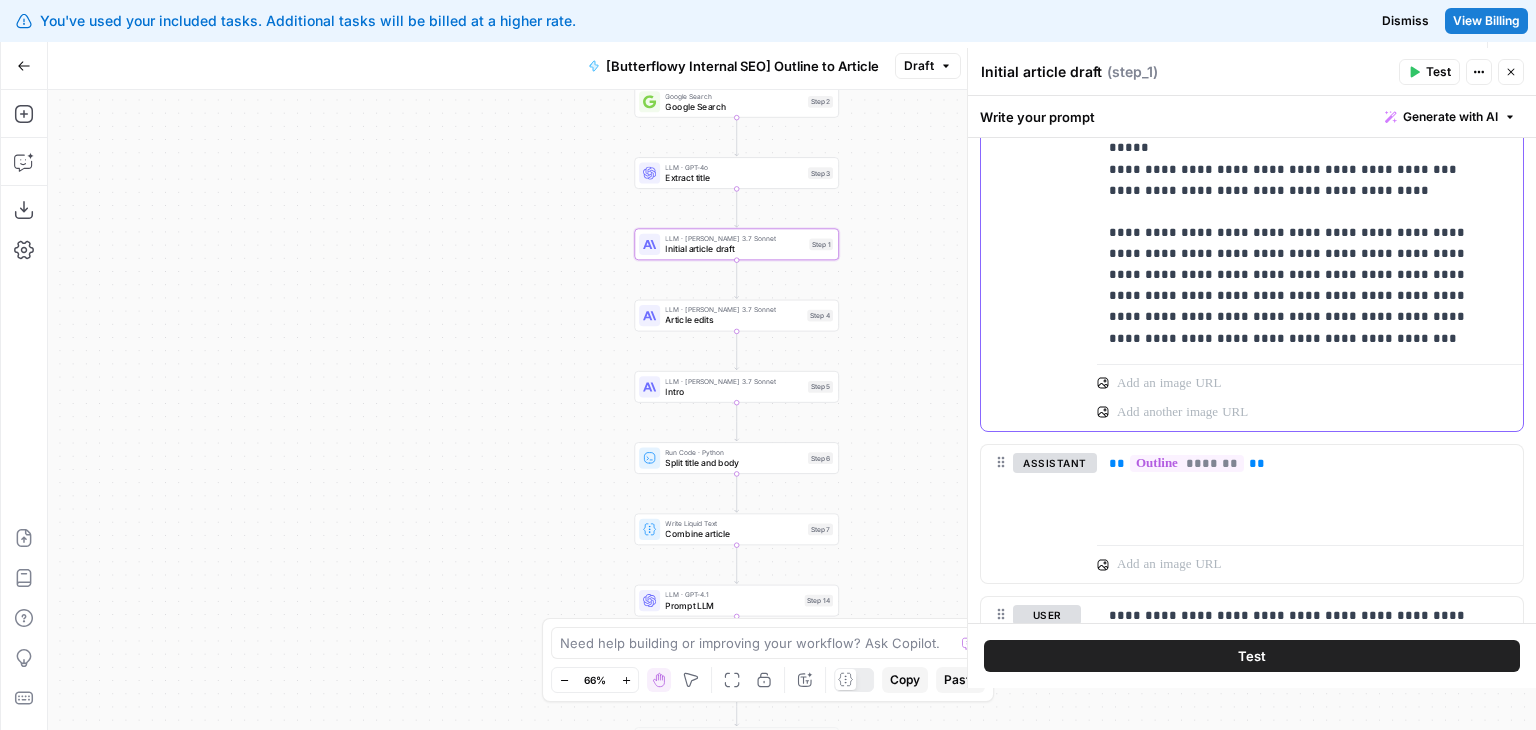 drag, startPoint x: 1416, startPoint y: 249, endPoint x: 1422, endPoint y: 317, distance: 68.26419 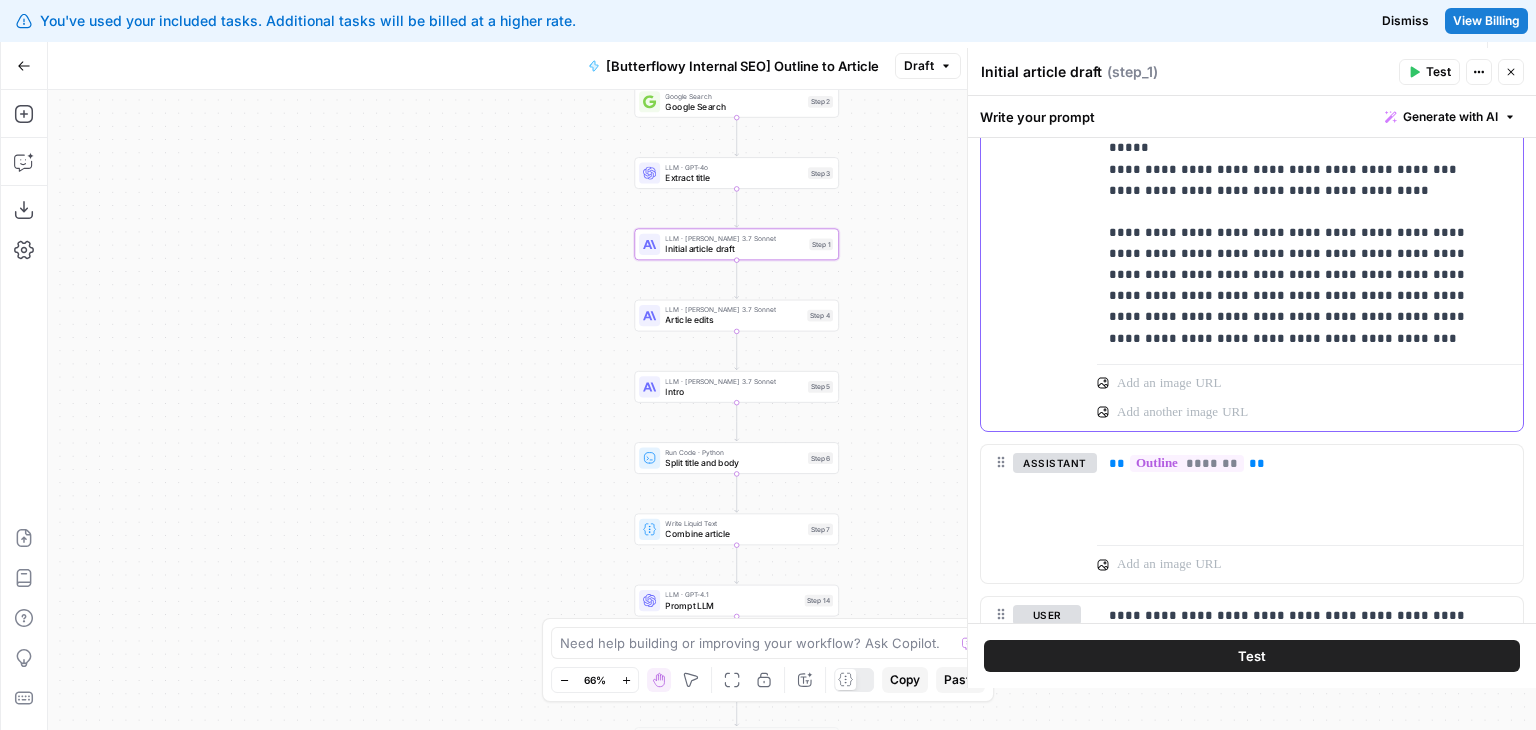 click on "**********" at bounding box center [1302, -52] 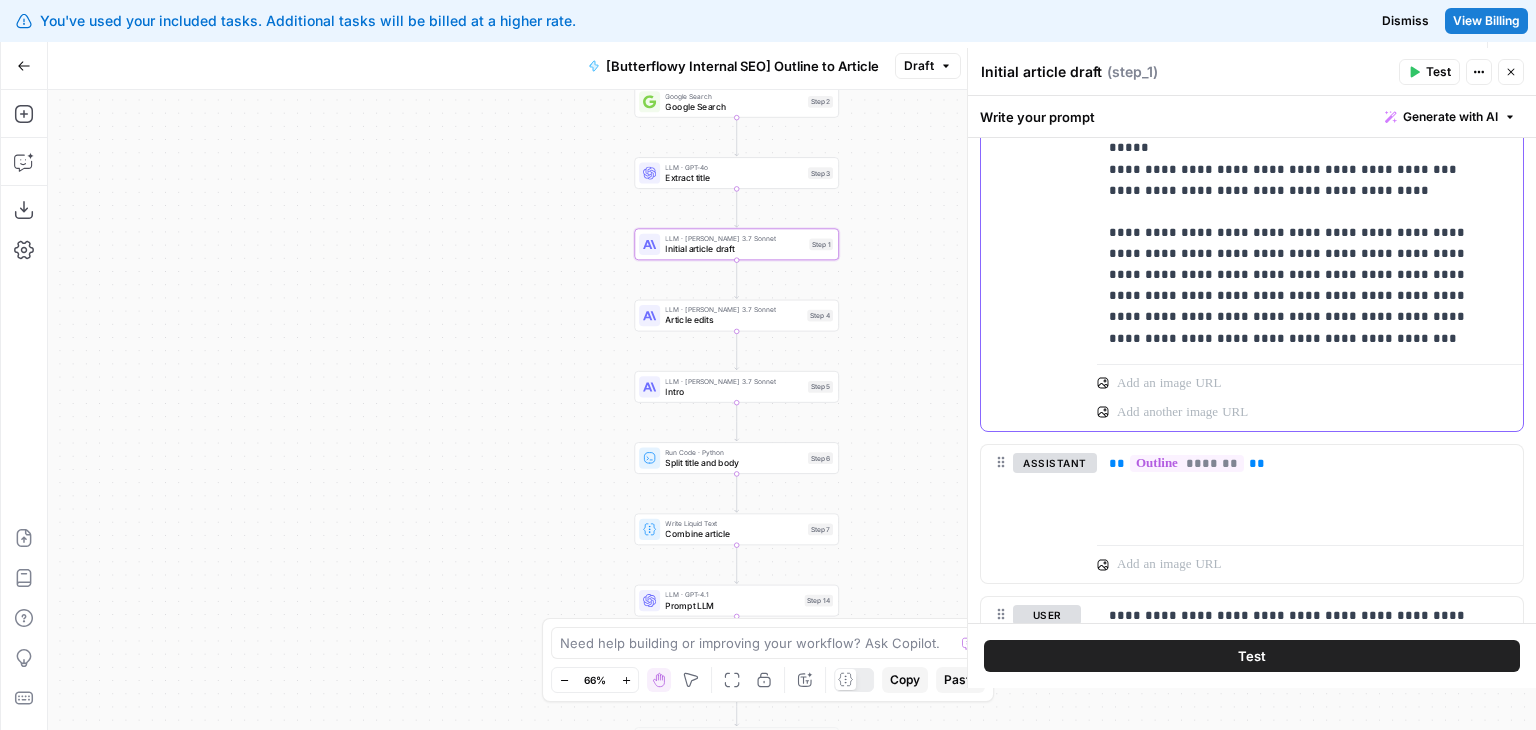 type 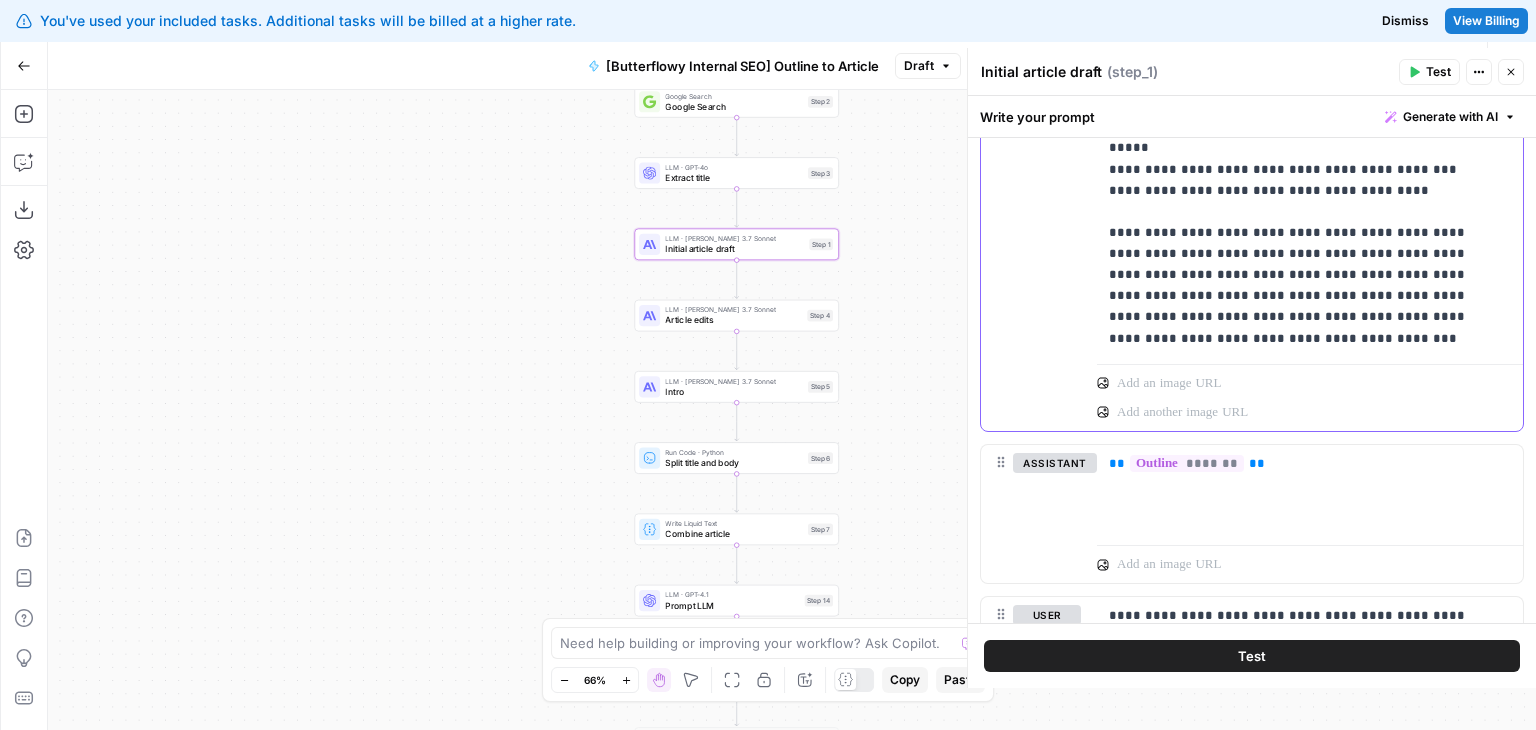 click on "**********" at bounding box center [1295, -2050] 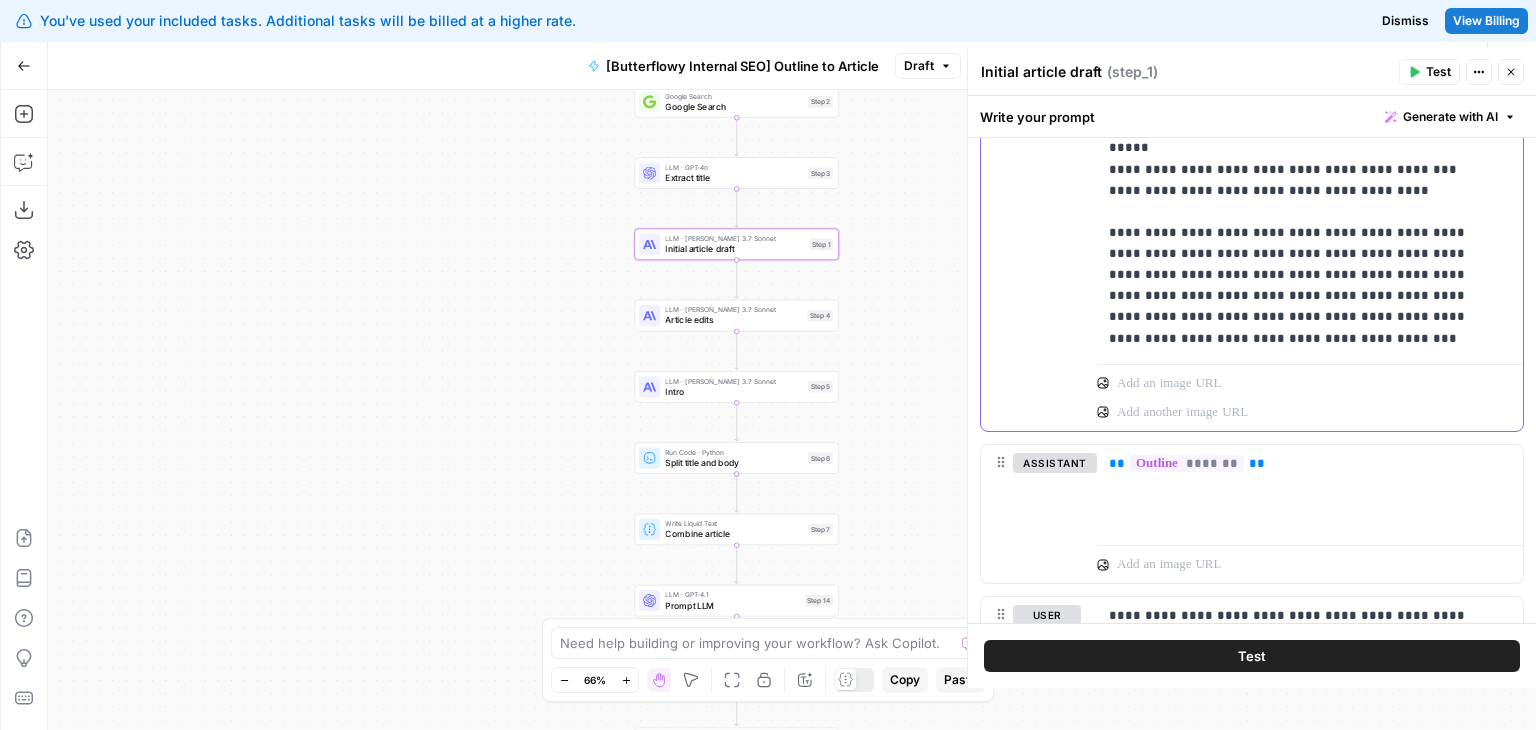 scroll, scrollTop: 3976, scrollLeft: 0, axis: vertical 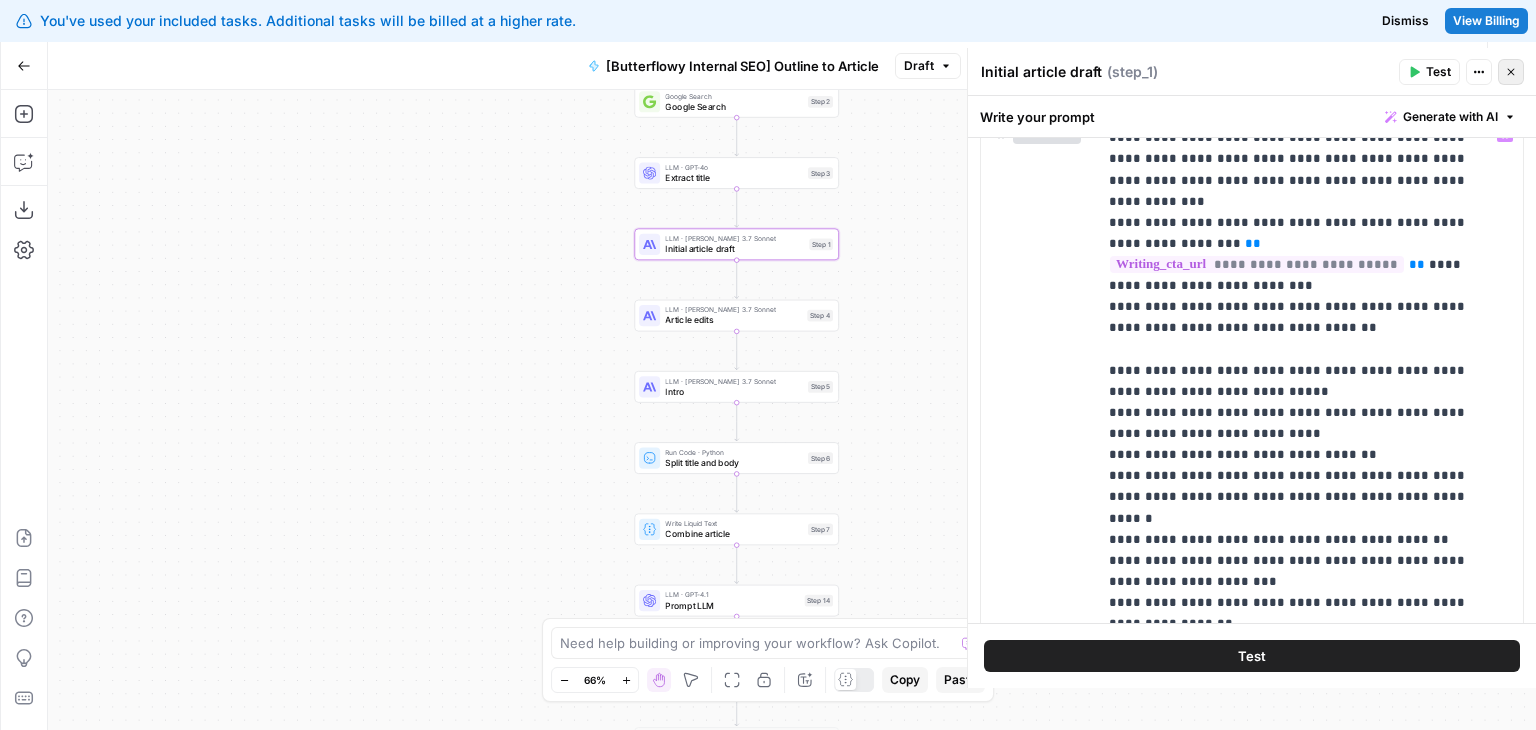 click 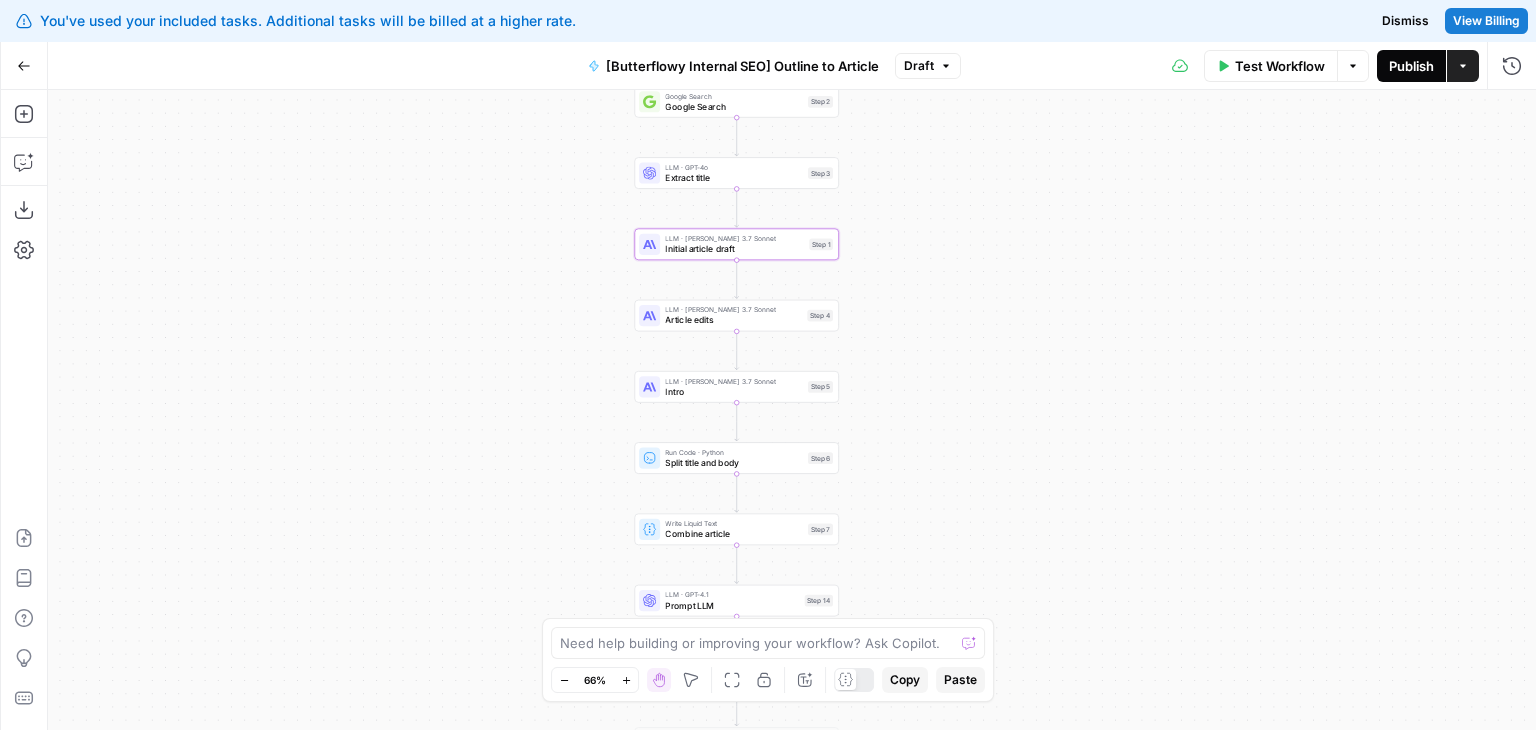 click on "Publish" at bounding box center [1411, 66] 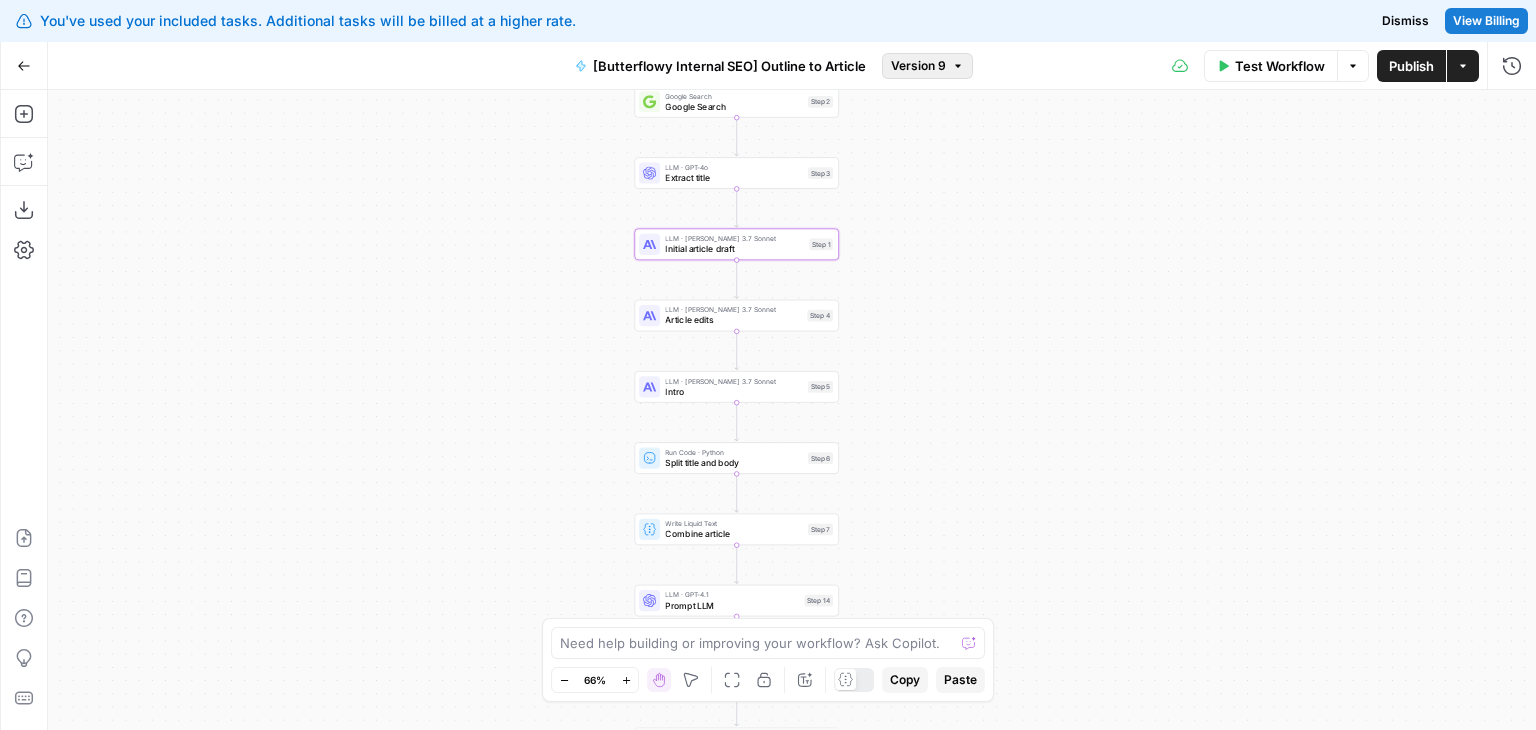 click on "Version 9" at bounding box center [918, 66] 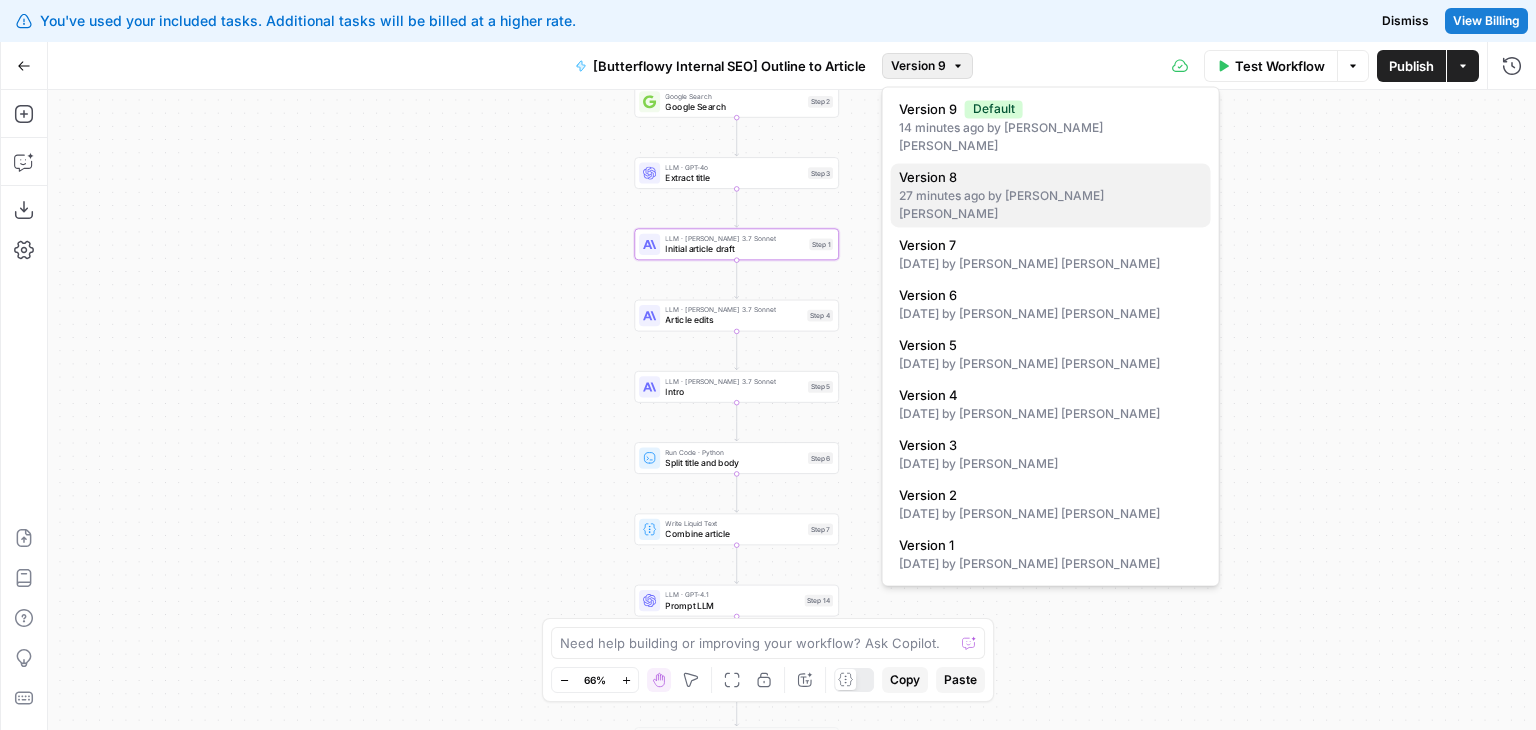 click on "27 minutes ago
by Jo Antonette Segador" at bounding box center [1051, 205] 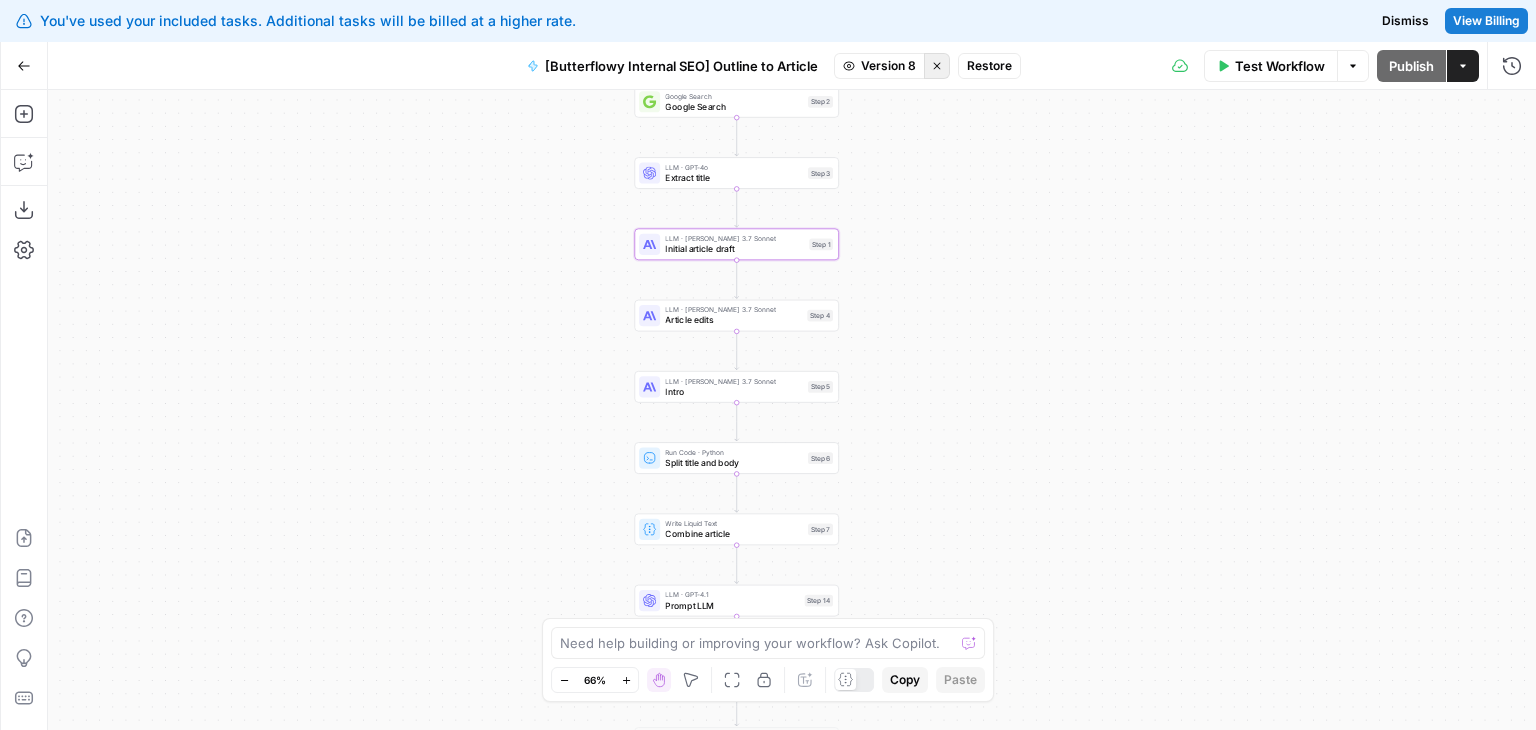 click on "Stop viewing" at bounding box center (937, 66) 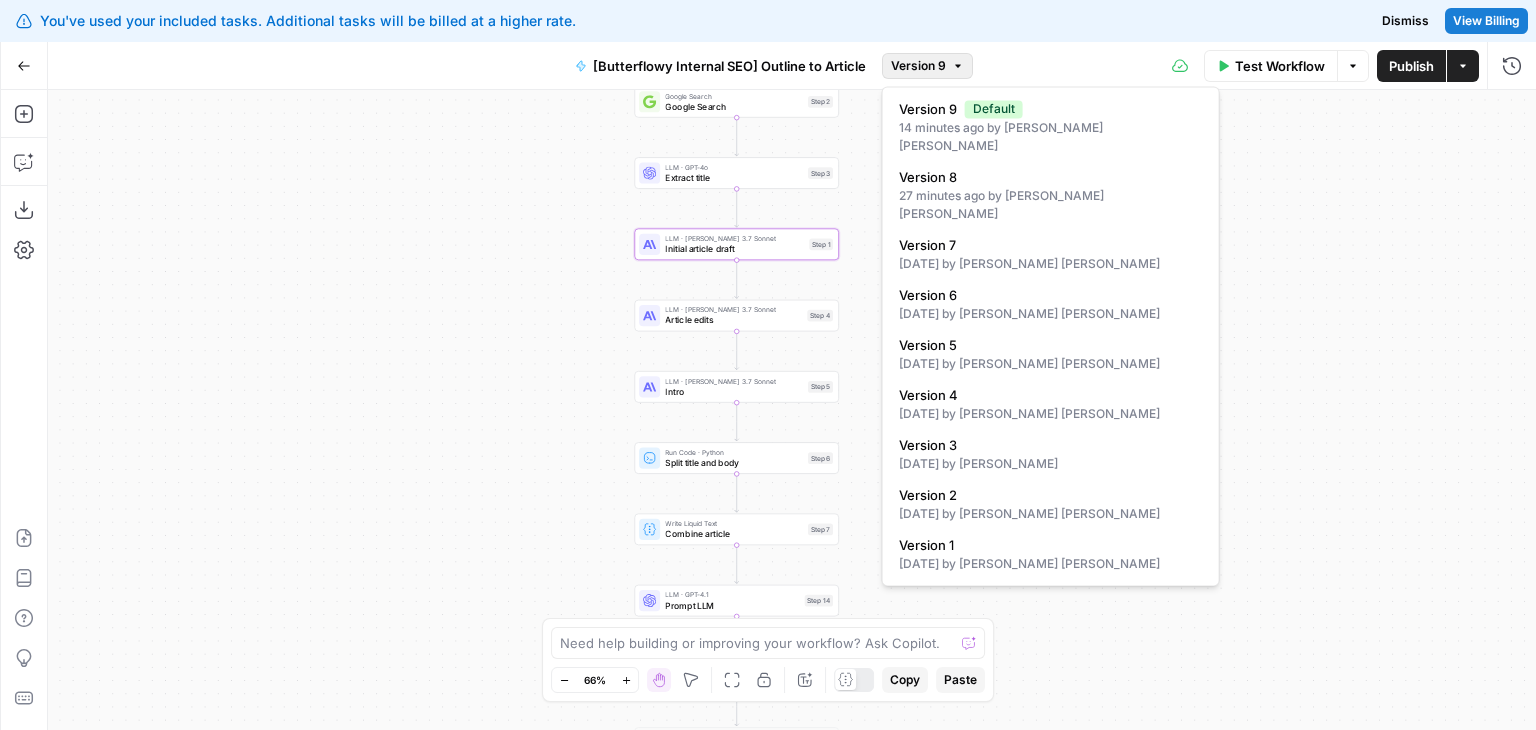 click on "Version 9" at bounding box center (918, 66) 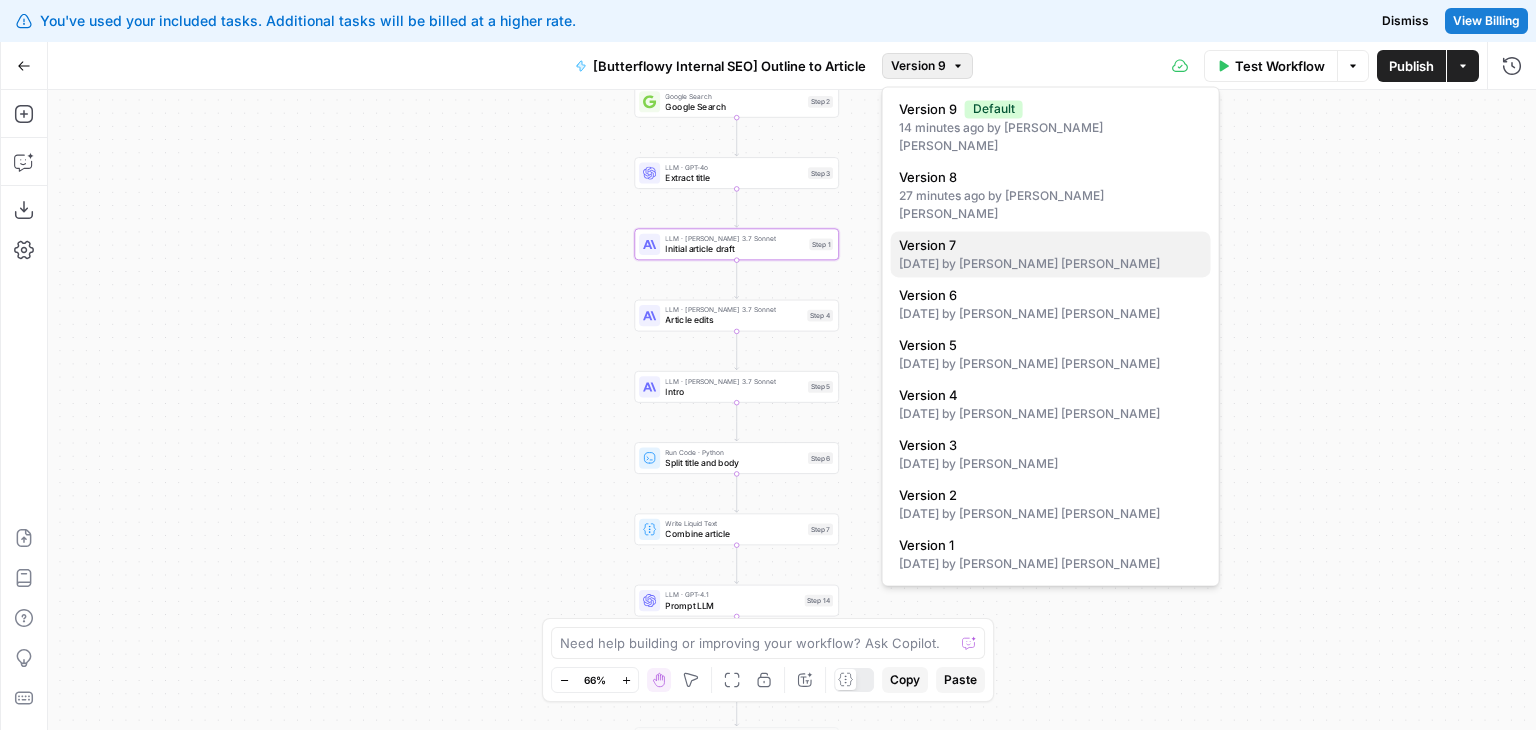 click on "2 days ago
by Jo Antonette Segador" at bounding box center [1051, 264] 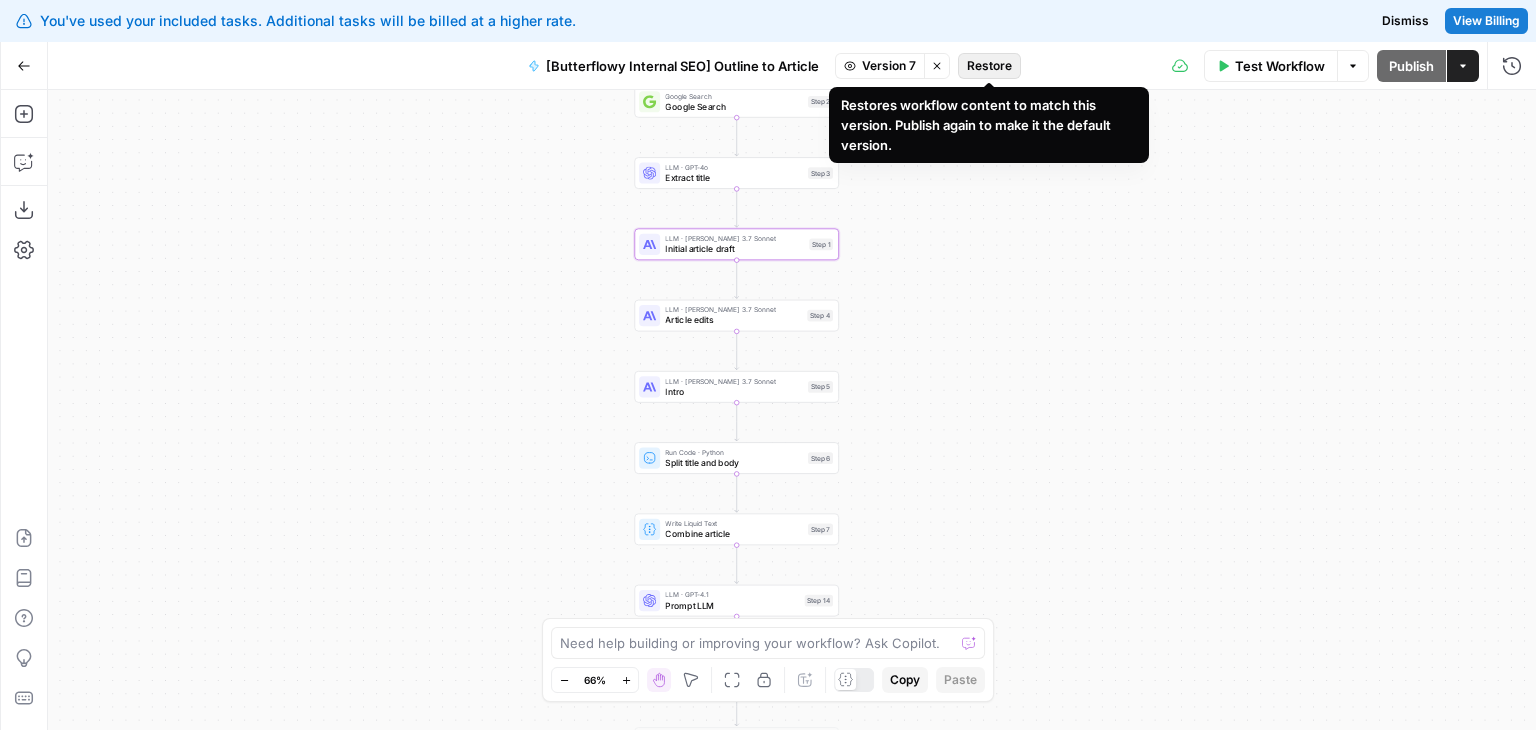click on "Restore" at bounding box center [989, 66] 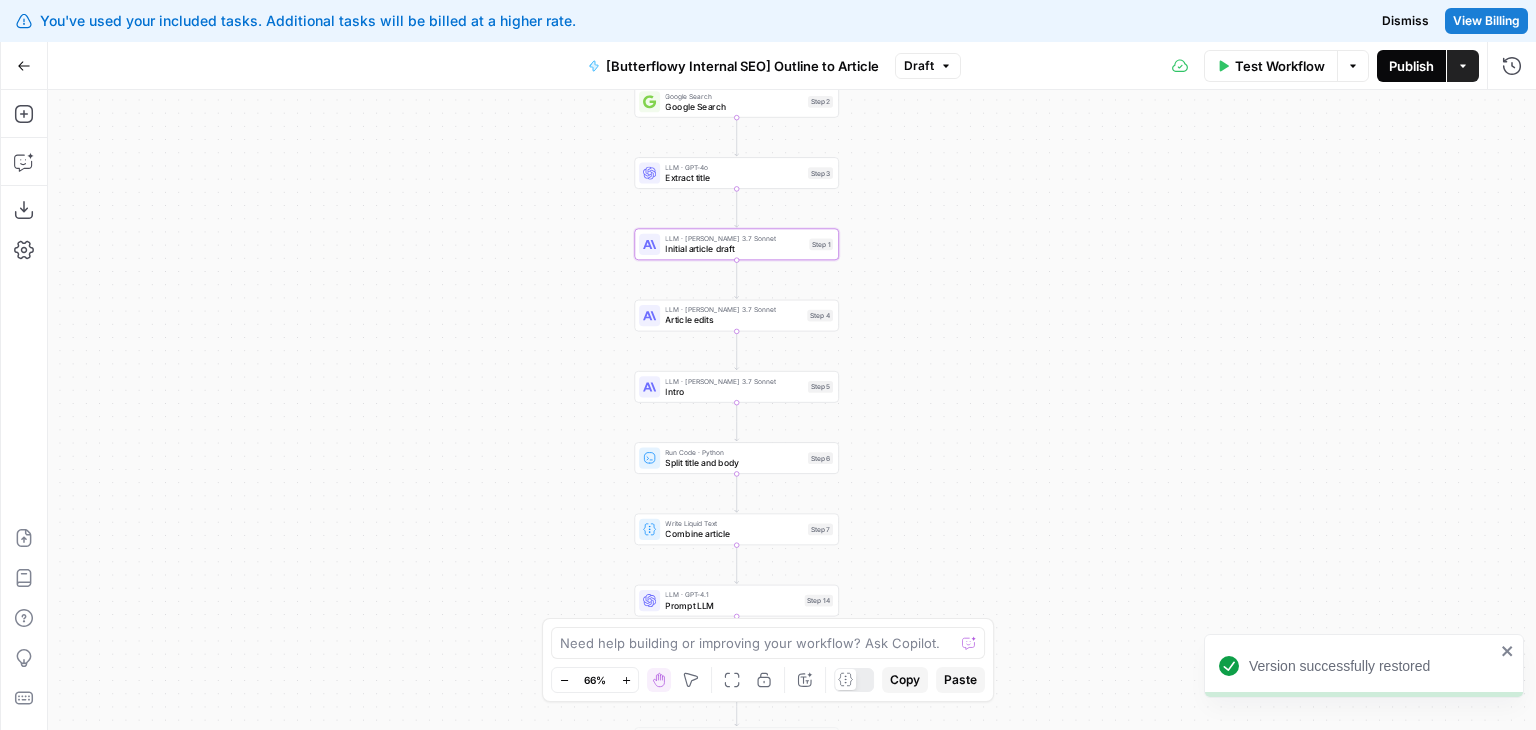 click on "Publish" at bounding box center (1411, 66) 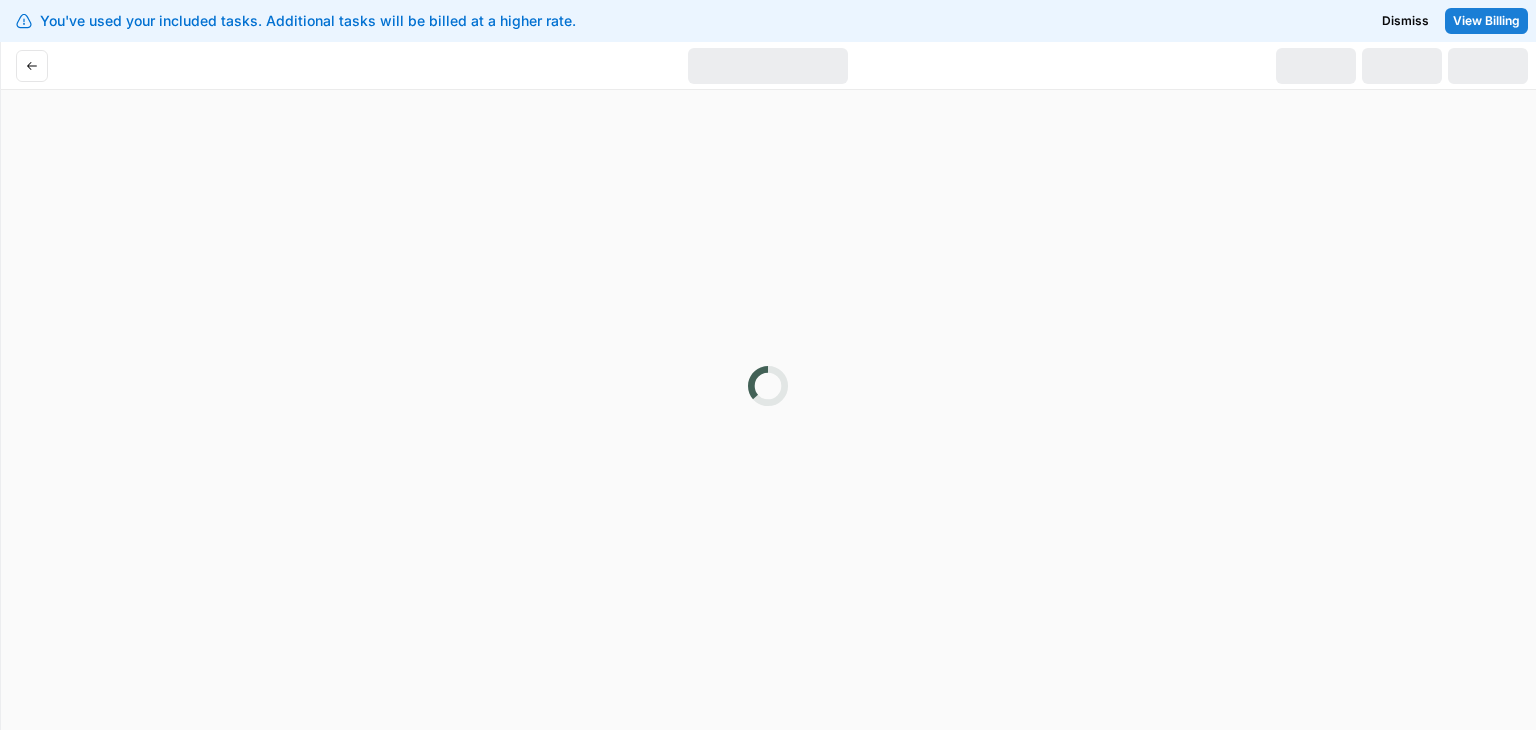 scroll, scrollTop: 0, scrollLeft: 0, axis: both 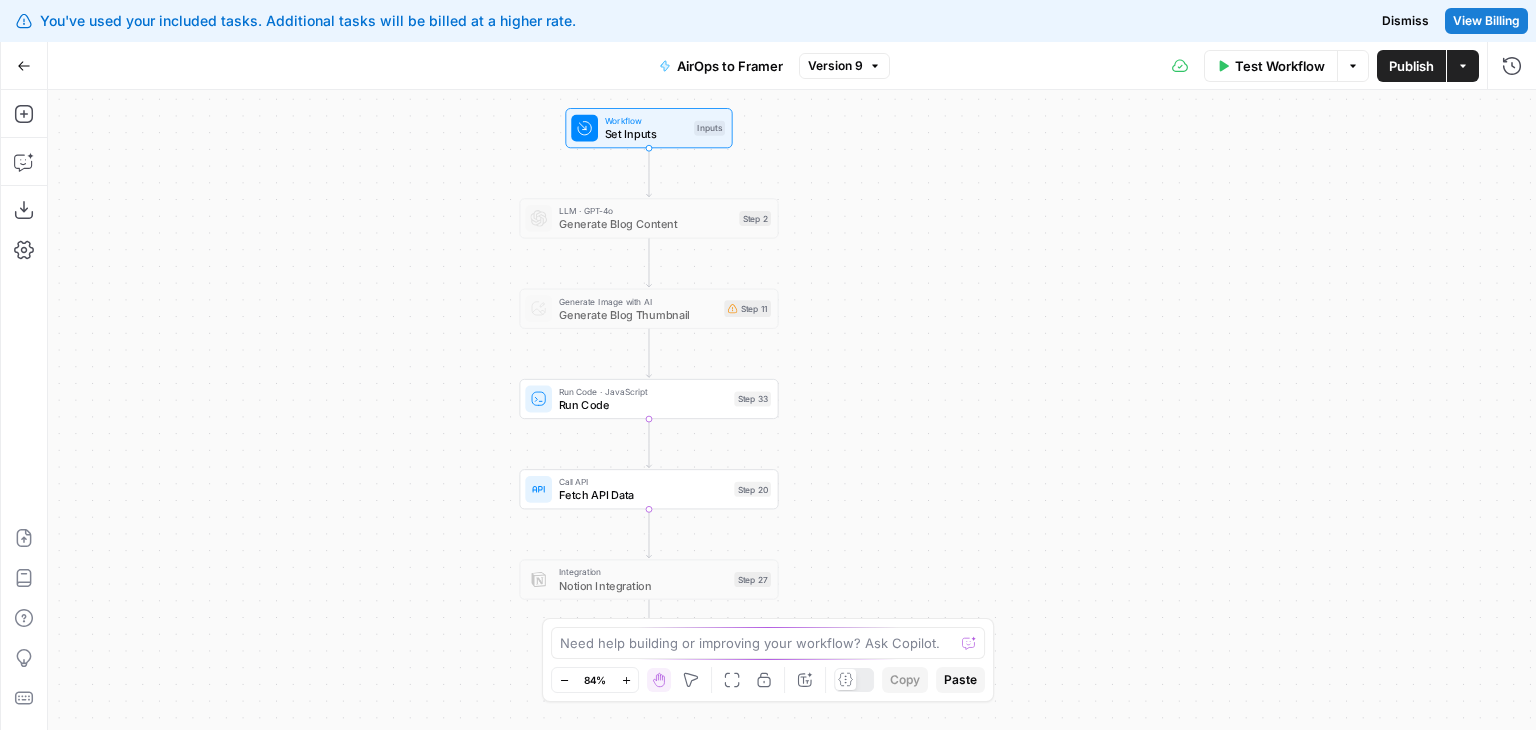drag, startPoint x: 515, startPoint y: 348, endPoint x: 372, endPoint y: 337, distance: 143.42245 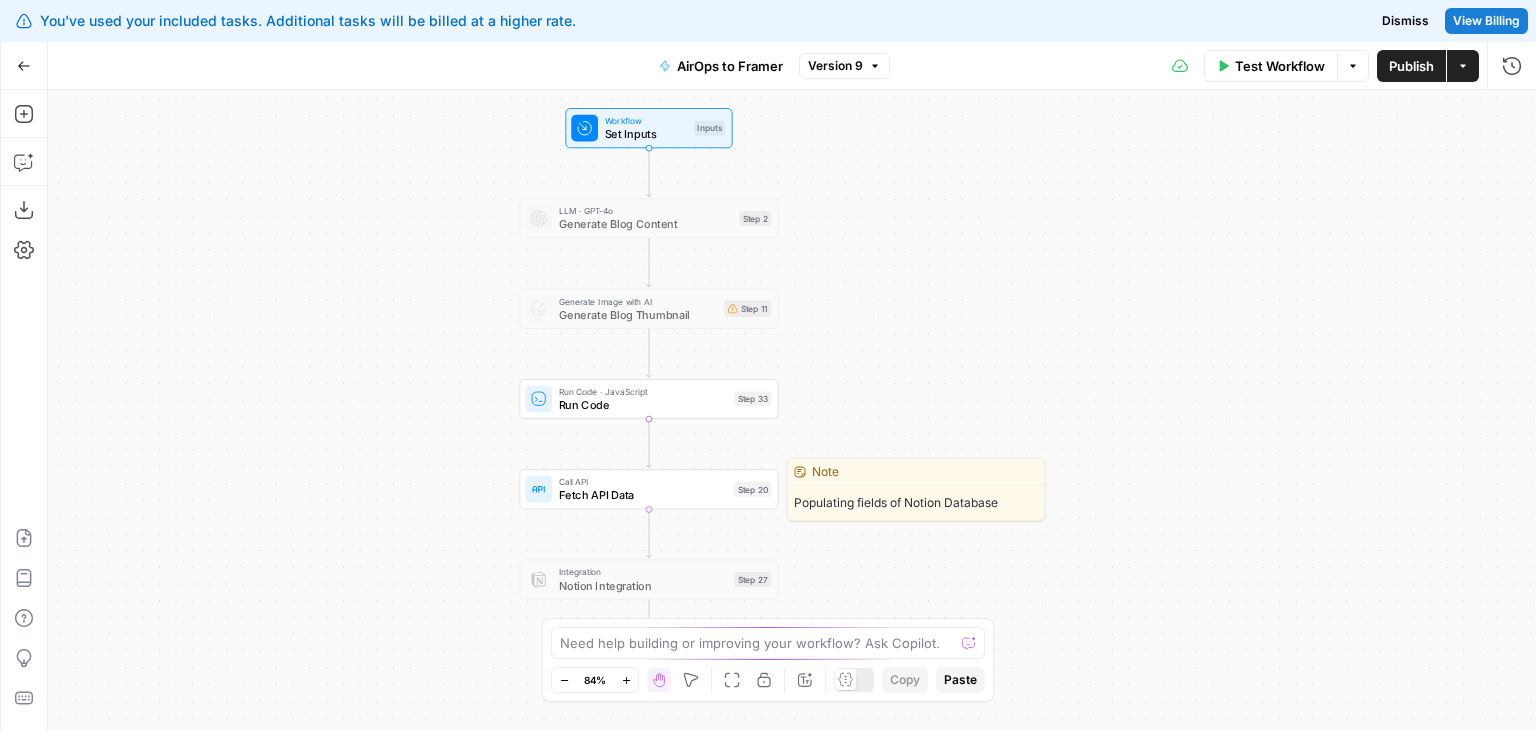 click on "Fetch API Data" at bounding box center [643, 495] 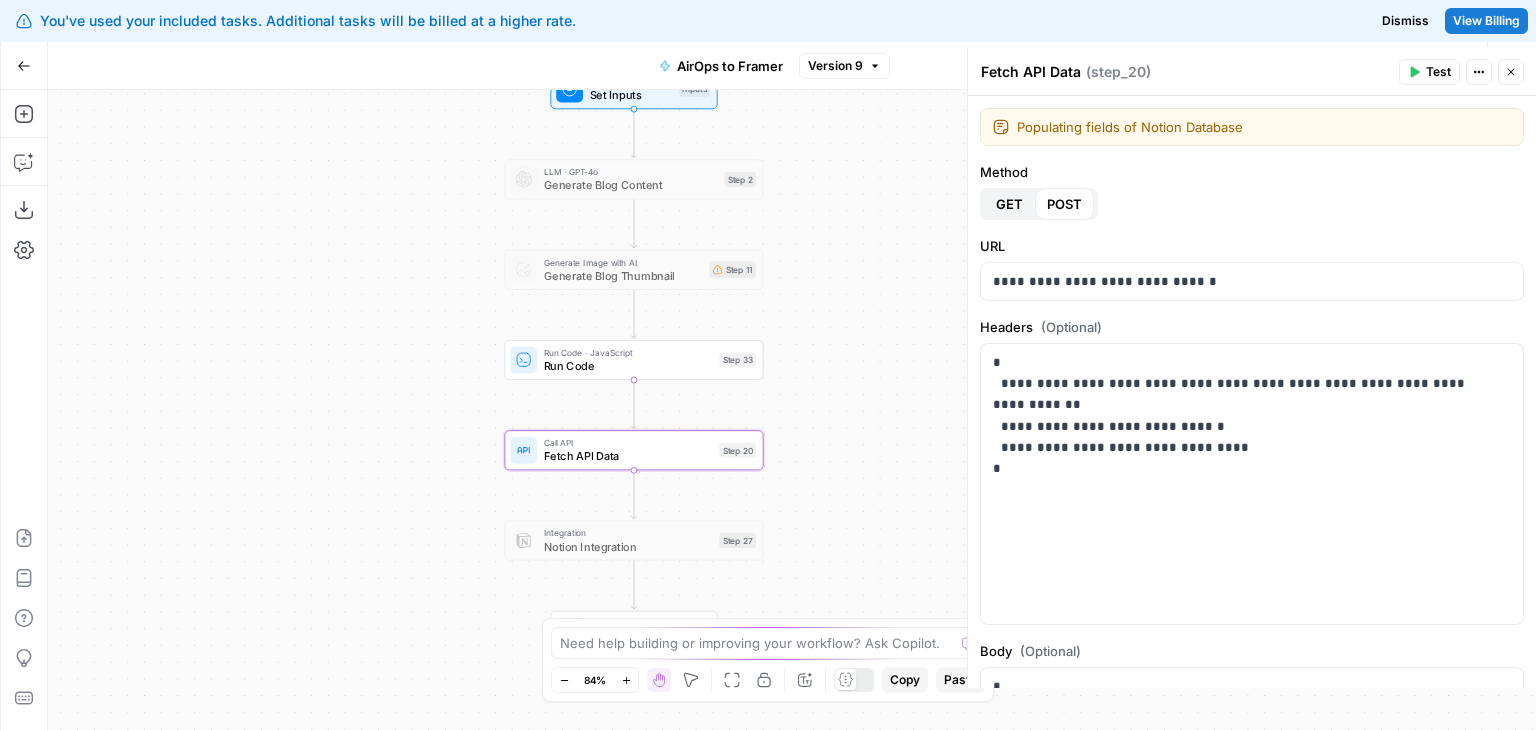 drag, startPoint x: 346, startPoint y: 332, endPoint x: 332, endPoint y: 293, distance: 41.4367 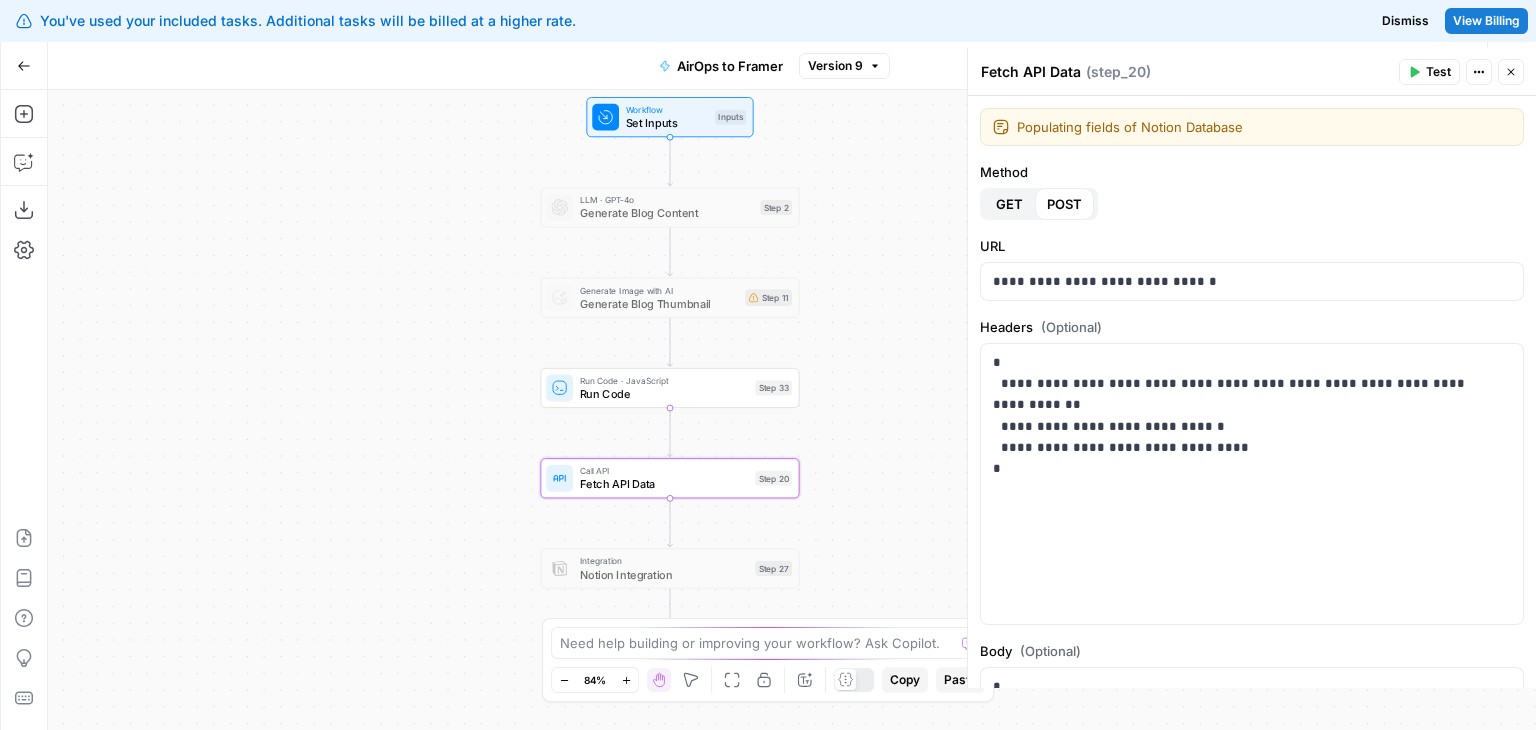 drag, startPoint x: 317, startPoint y: 298, endPoint x: 368, endPoint y: 325, distance: 57.706154 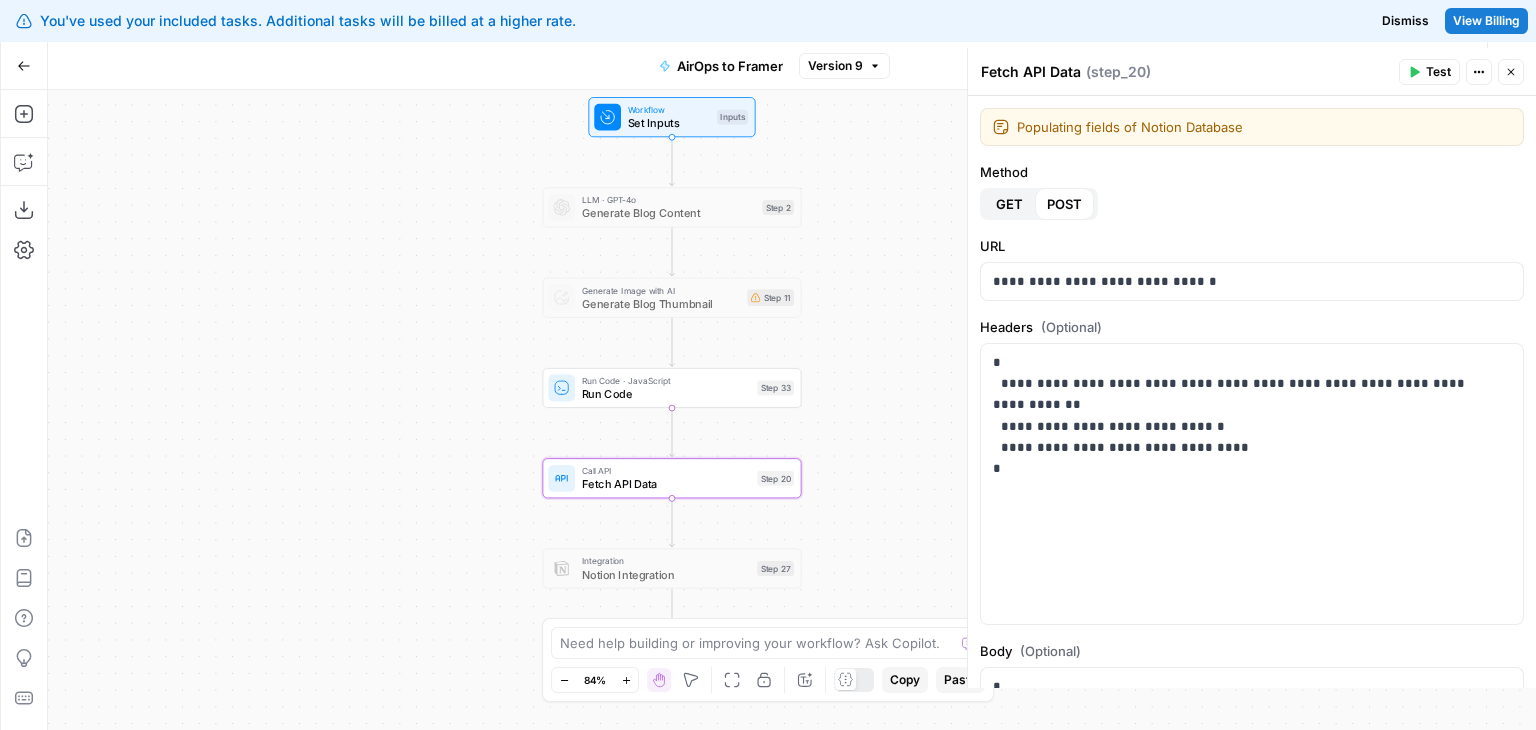 click on "Workflow Set Inputs Inputs LLM · GPT-4o Generate Blog Content Step 2 Generate Image with AI Generate Blog Thumbnail Step 11 Run Code · JavaScript Run Code Step 33 Call API Fetch API Data Step 20 Integration Notion Integration Step 27 End Output" at bounding box center [792, 410] 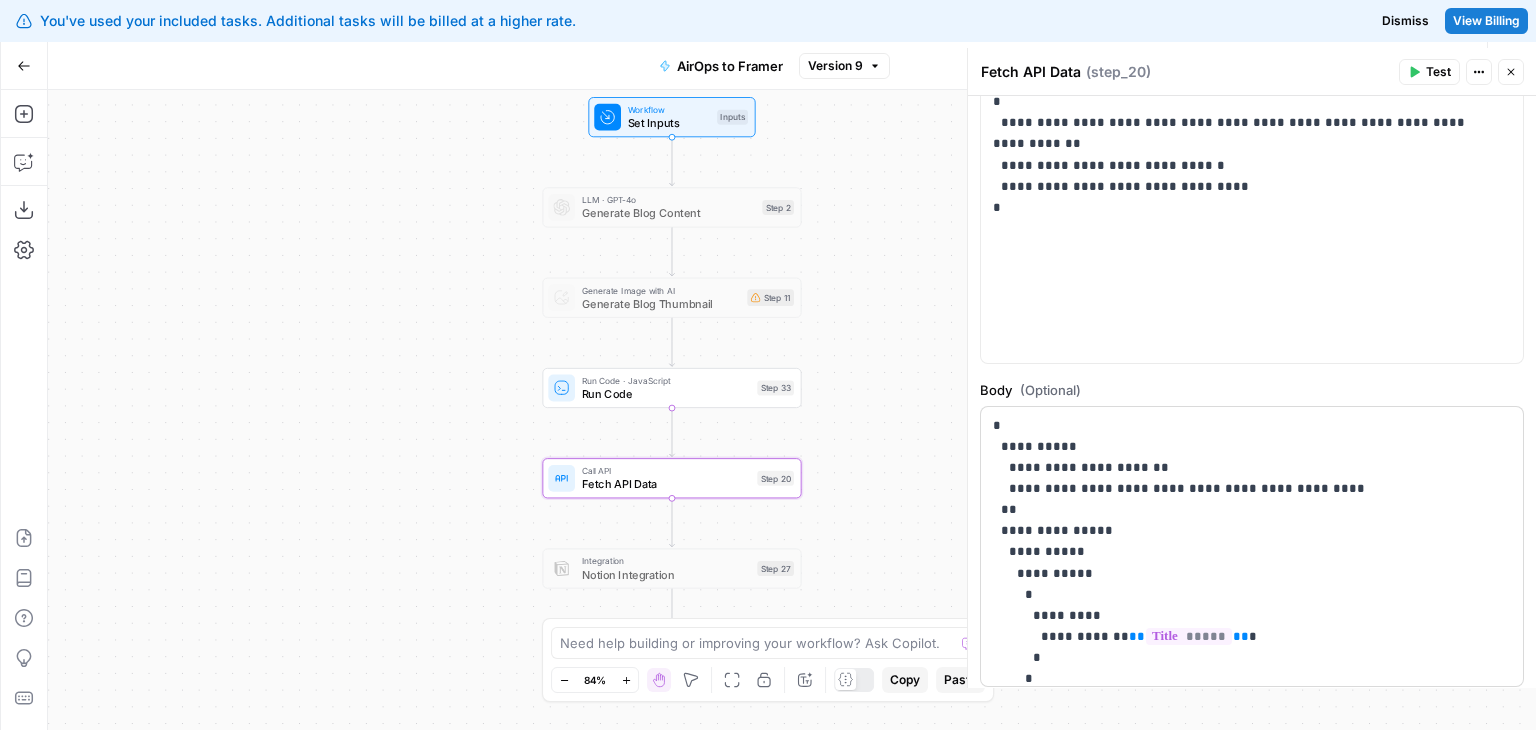 scroll, scrollTop: 353, scrollLeft: 0, axis: vertical 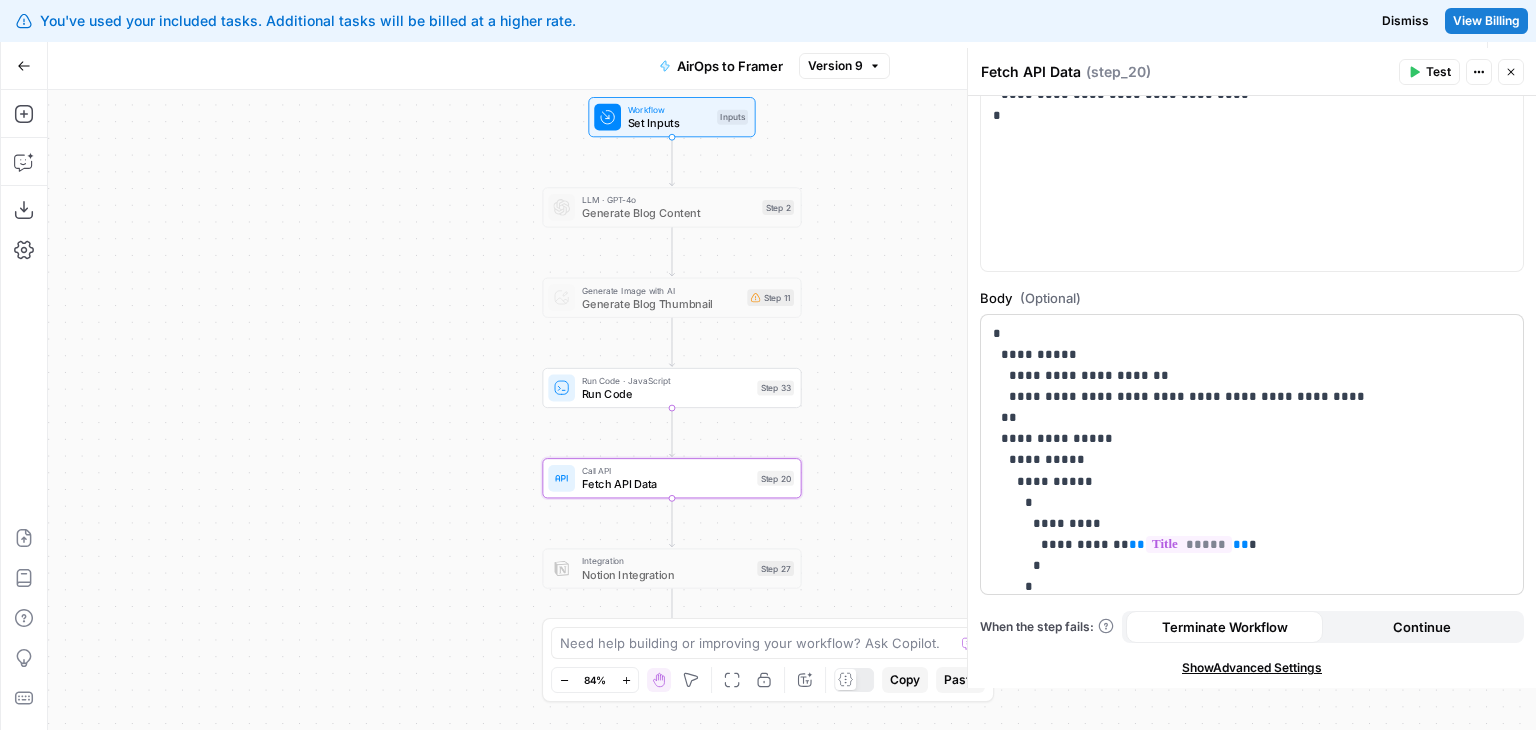 drag, startPoint x: 1347, startPoint y: 319, endPoint x: 1310, endPoint y: 465, distance: 150.6154 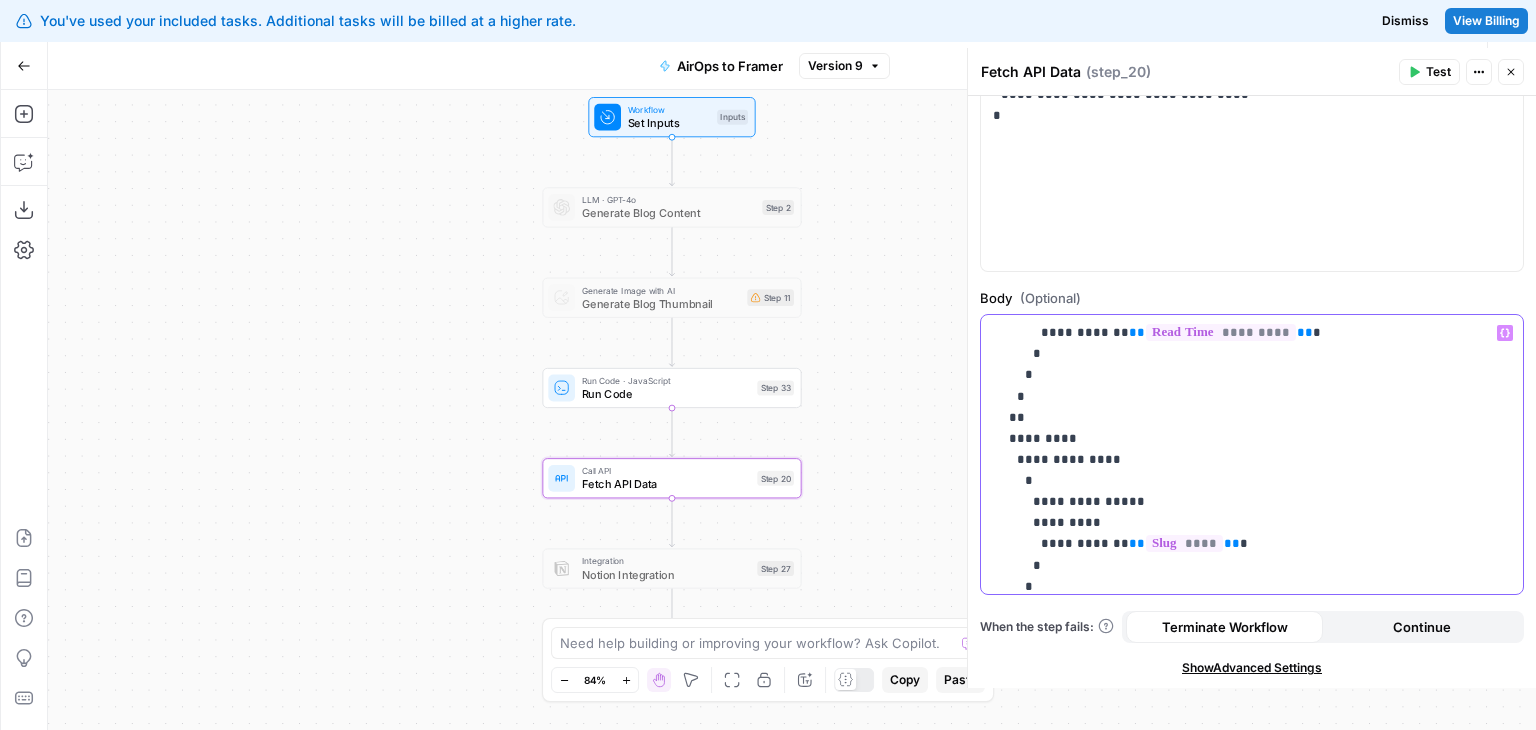 drag, startPoint x: 1218, startPoint y: 483, endPoint x: 1216, endPoint y: 516, distance: 33.06055 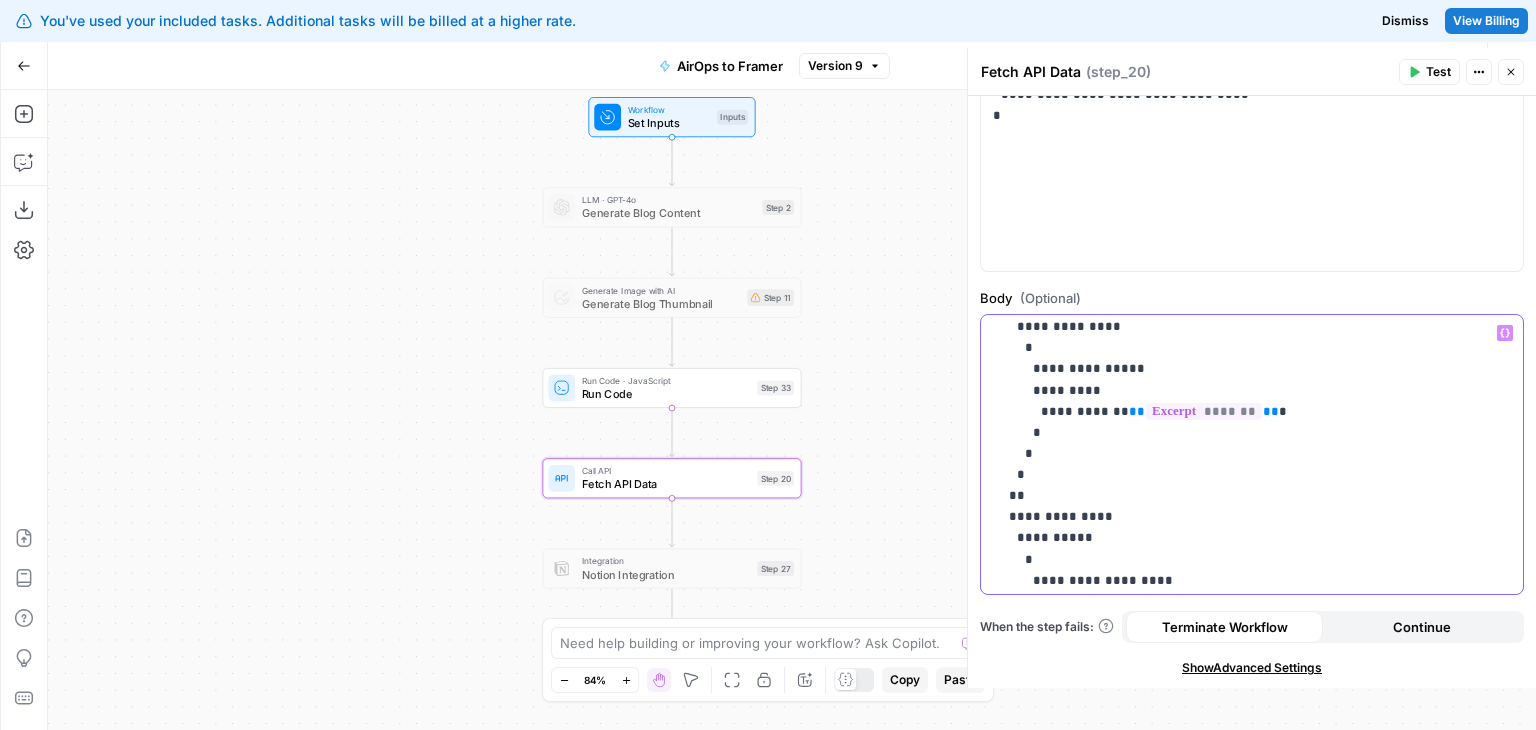 drag, startPoint x: 1257, startPoint y: 424, endPoint x: 1248, endPoint y: 533, distance: 109.370926 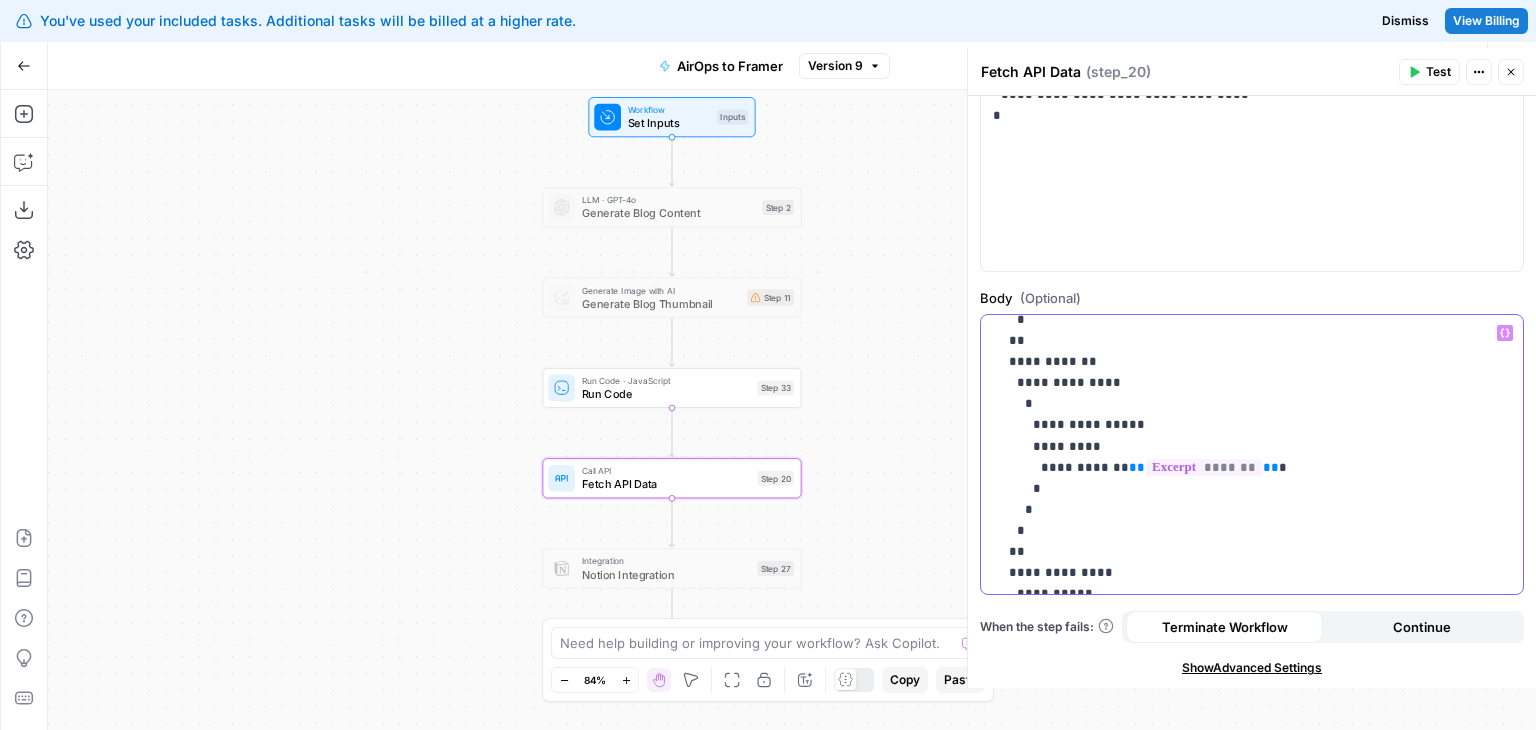 drag, startPoint x: 1260, startPoint y: 481, endPoint x: 1244, endPoint y: 413, distance: 69.856995 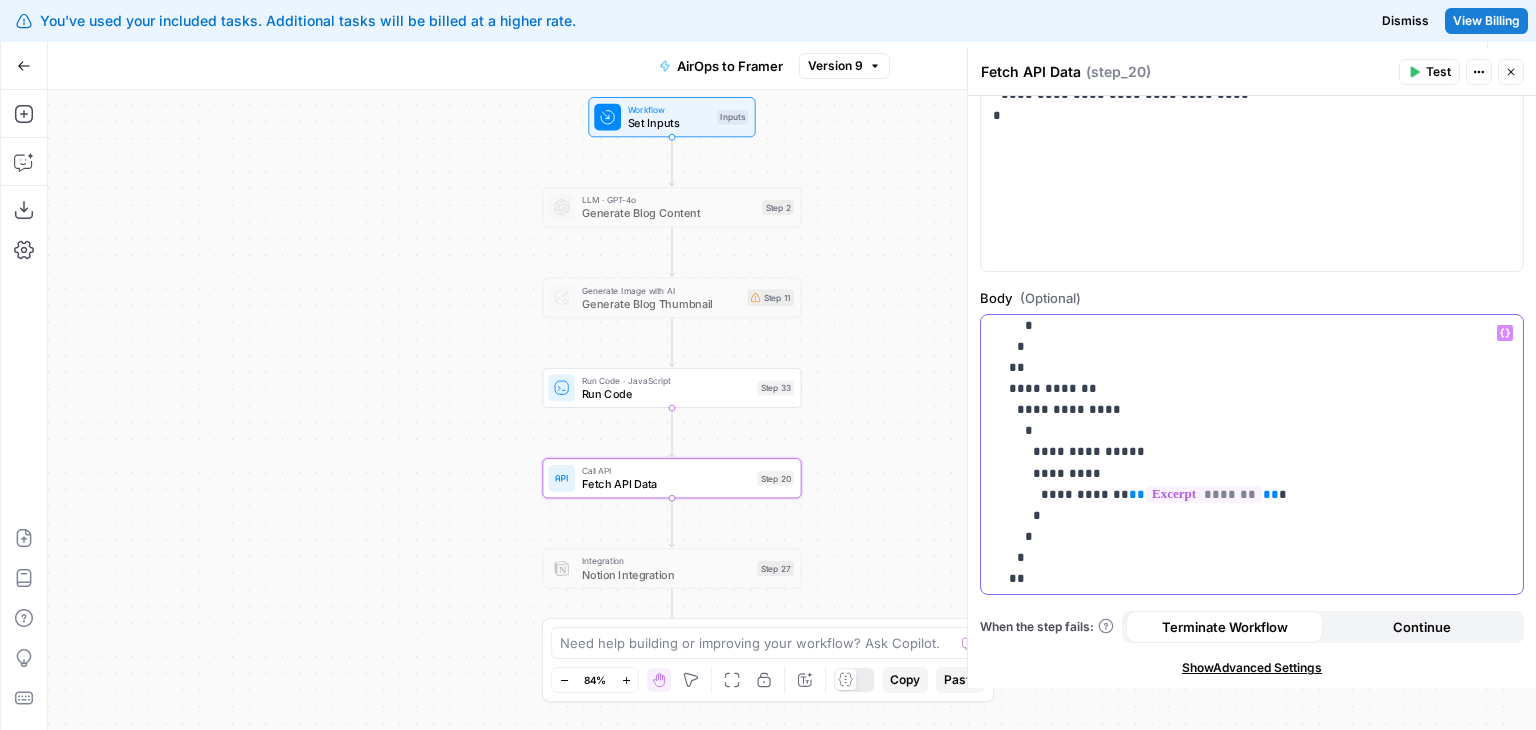 drag, startPoint x: 1304, startPoint y: 441, endPoint x: 1289, endPoint y: 392, distance: 51.24451 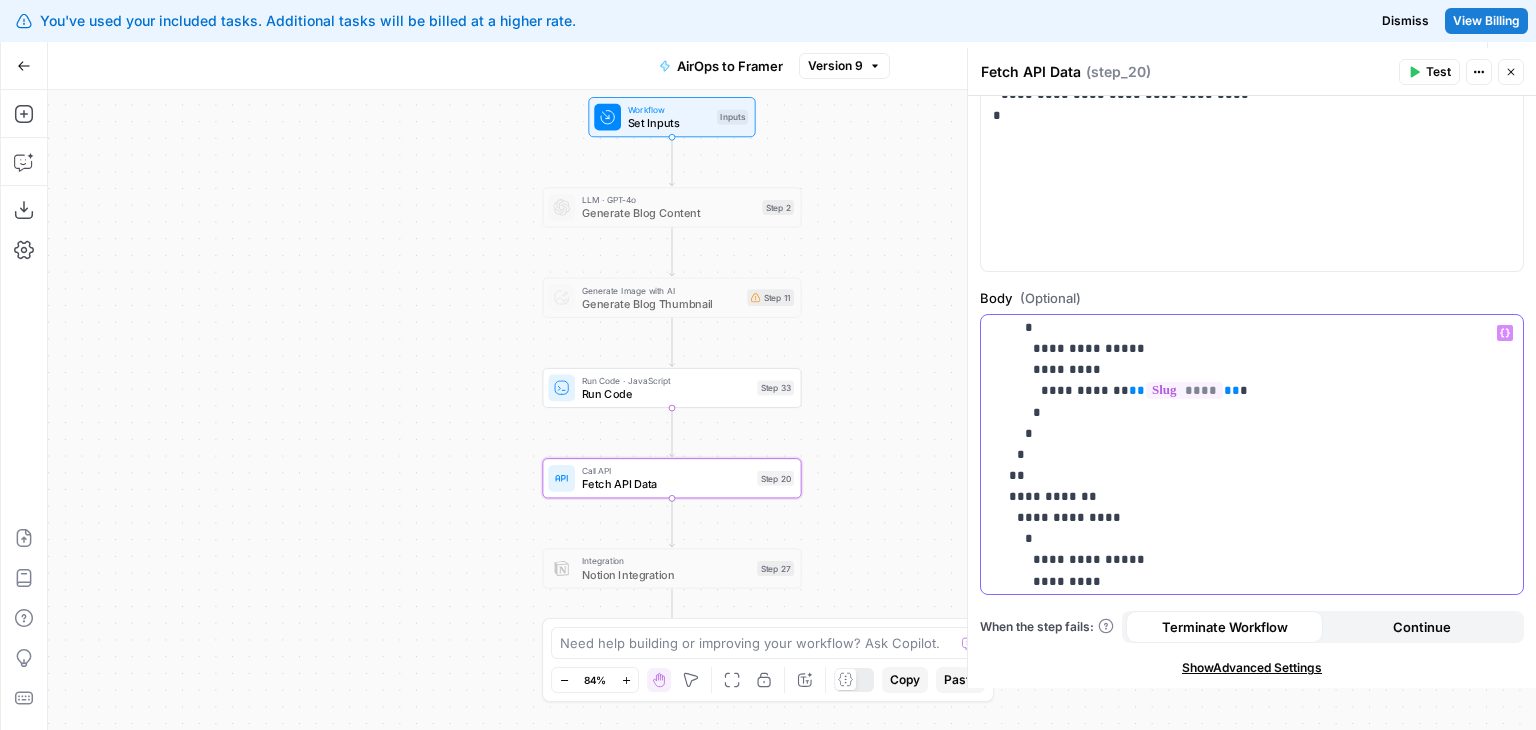 drag, startPoint x: 1336, startPoint y: 445, endPoint x: 1293, endPoint y: 354, distance: 100.6479 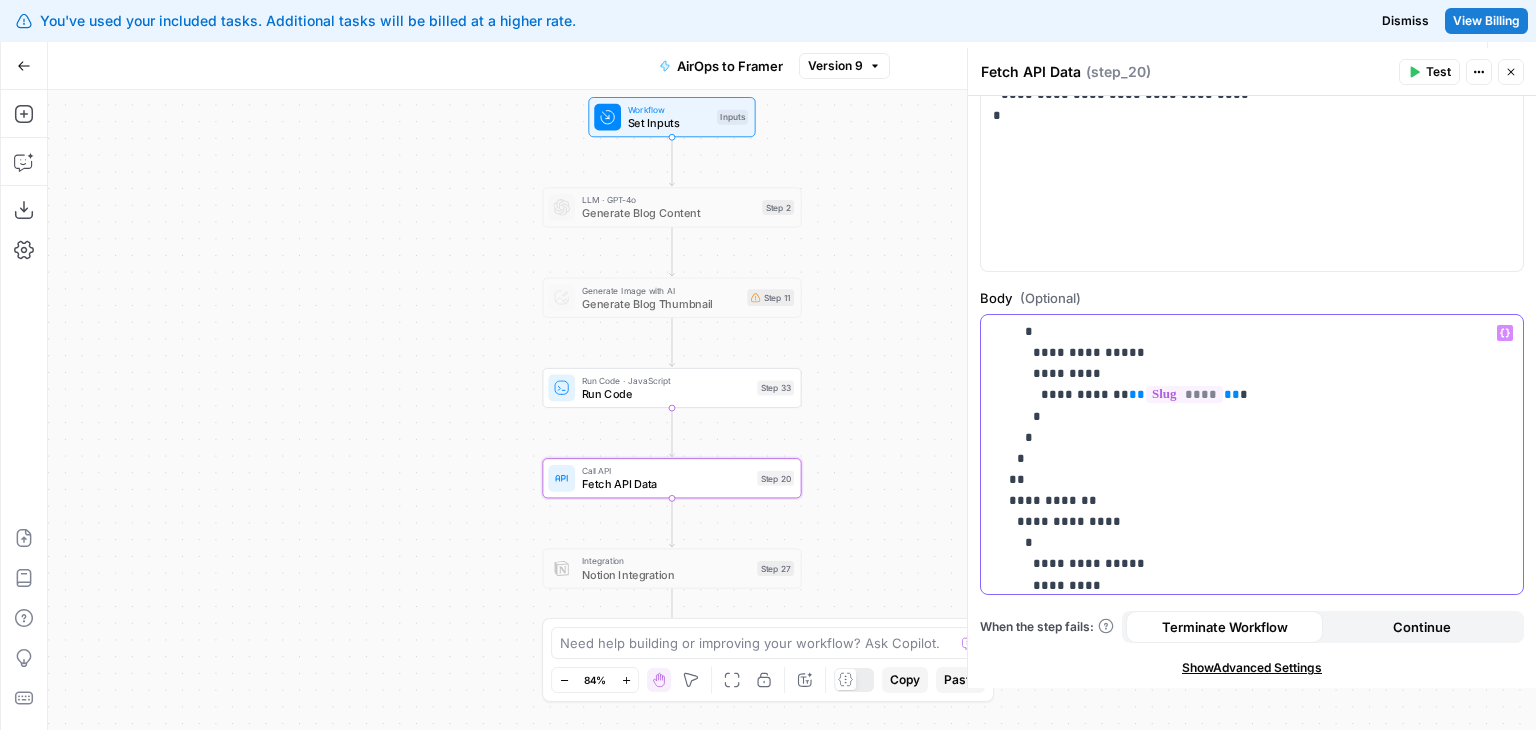 drag, startPoint x: 1286, startPoint y: 441, endPoint x: 1299, endPoint y: 452, distance: 17.029387 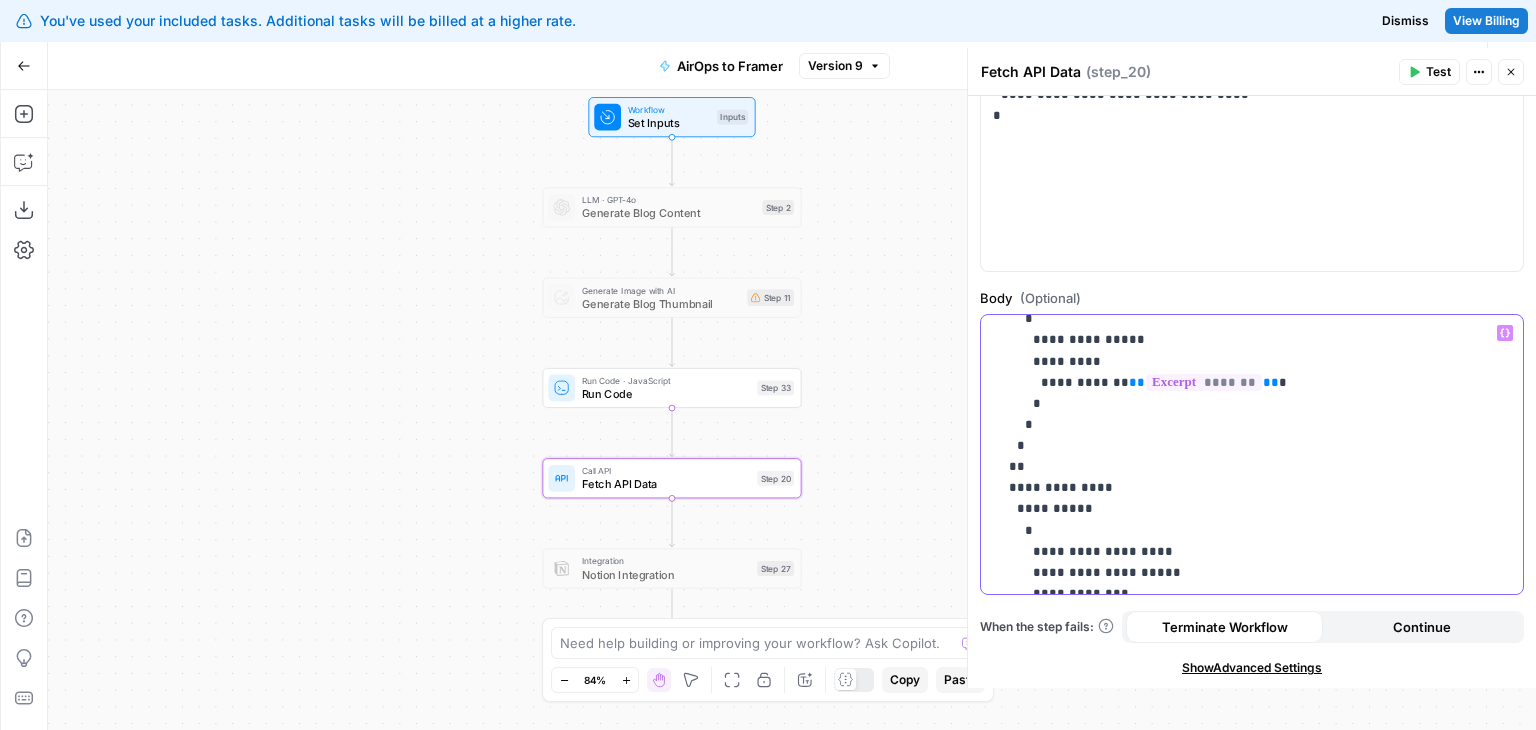 drag, startPoint x: 1305, startPoint y: 422, endPoint x: 1288, endPoint y: 537, distance: 116.24973 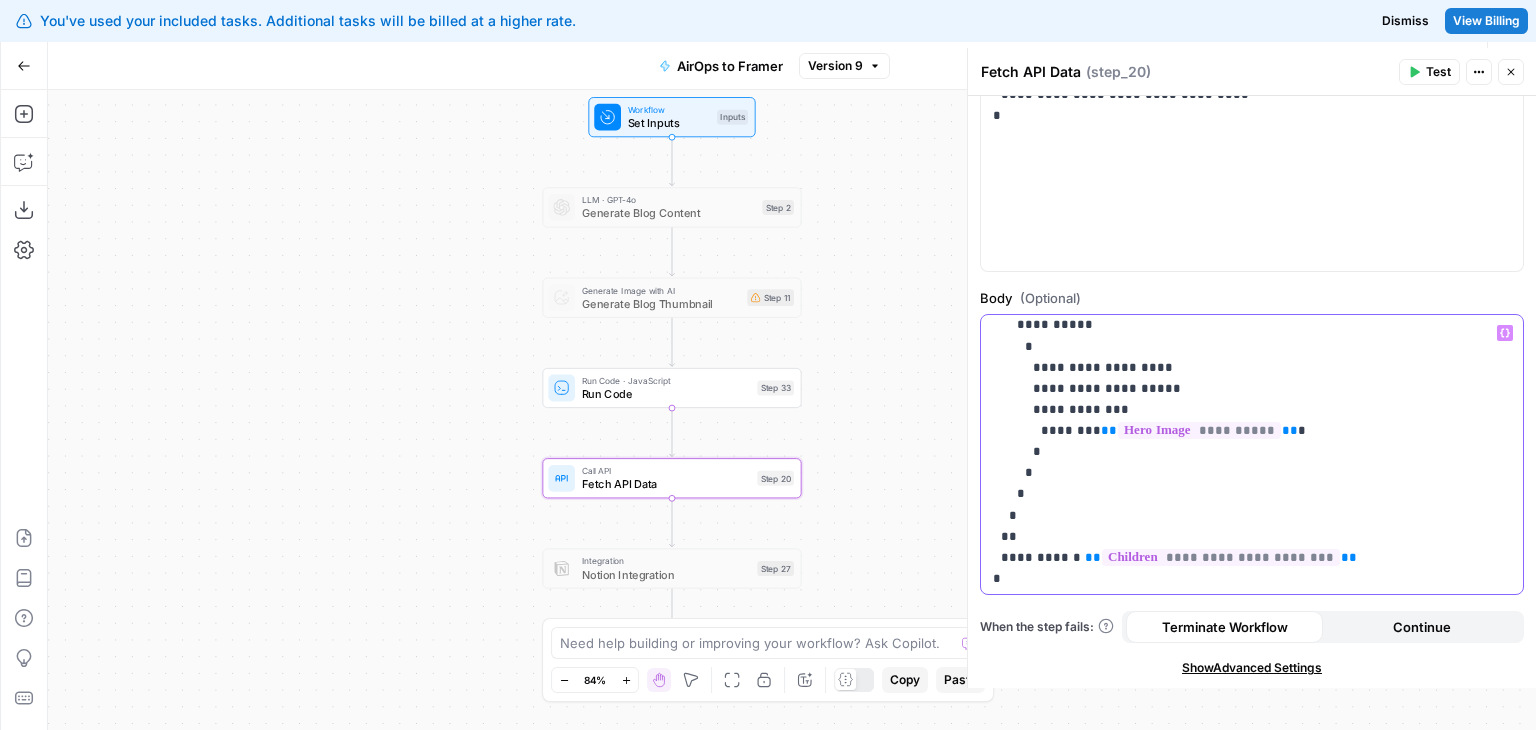 drag, startPoint x: 1323, startPoint y: 436, endPoint x: 1323, endPoint y: 538, distance: 102 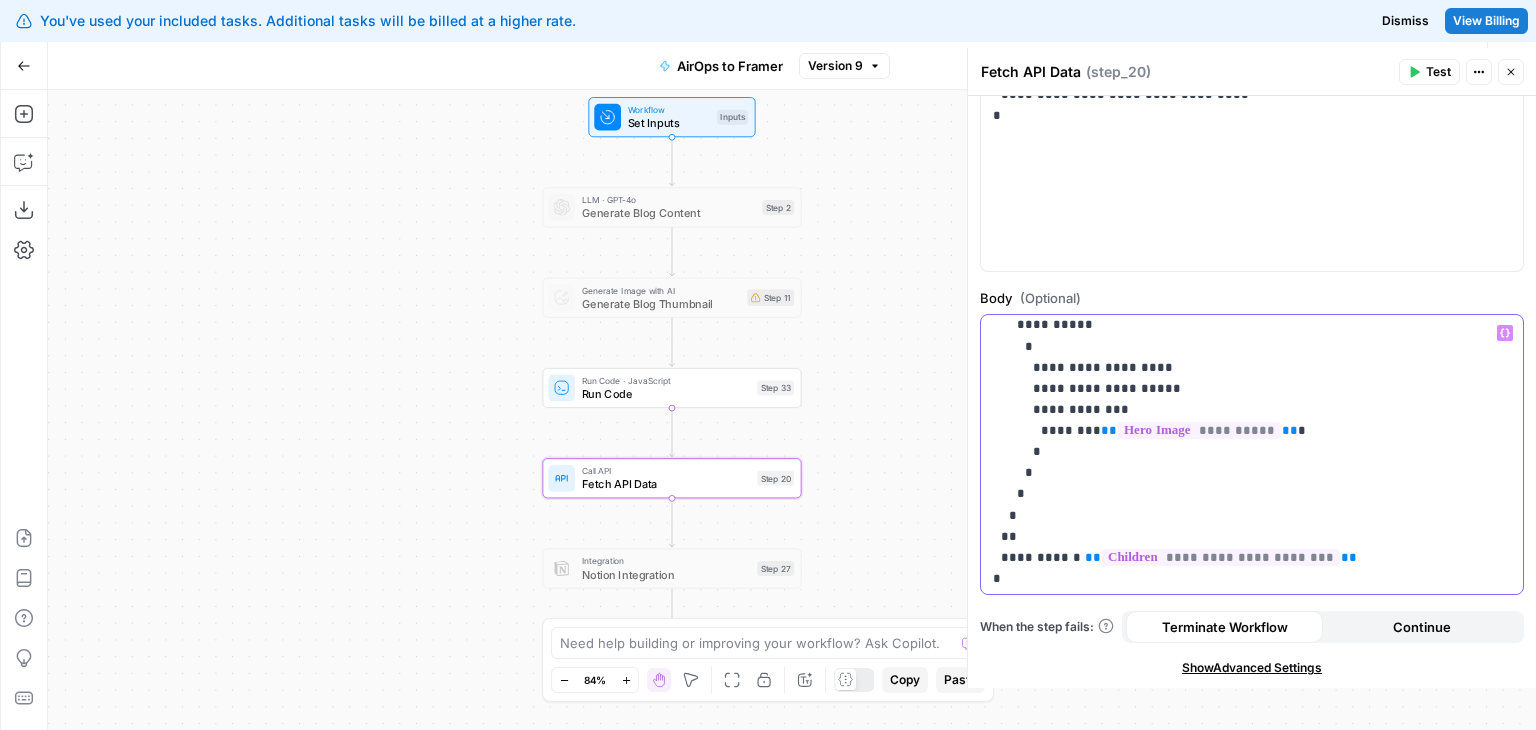 scroll, scrollTop: 983, scrollLeft: 0, axis: vertical 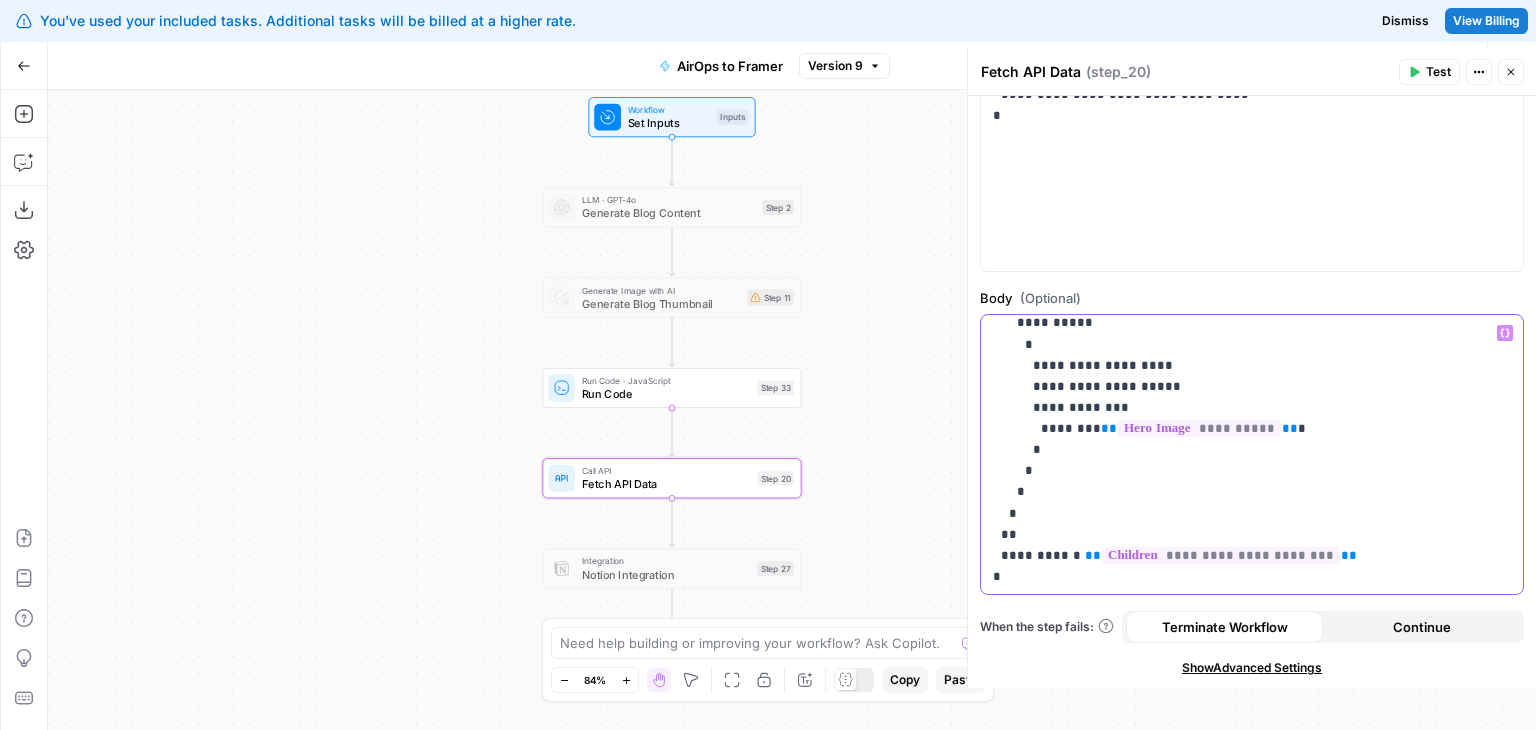 drag, startPoint x: 1328, startPoint y: 472, endPoint x: 1324, endPoint y: 546, distance: 74.10803 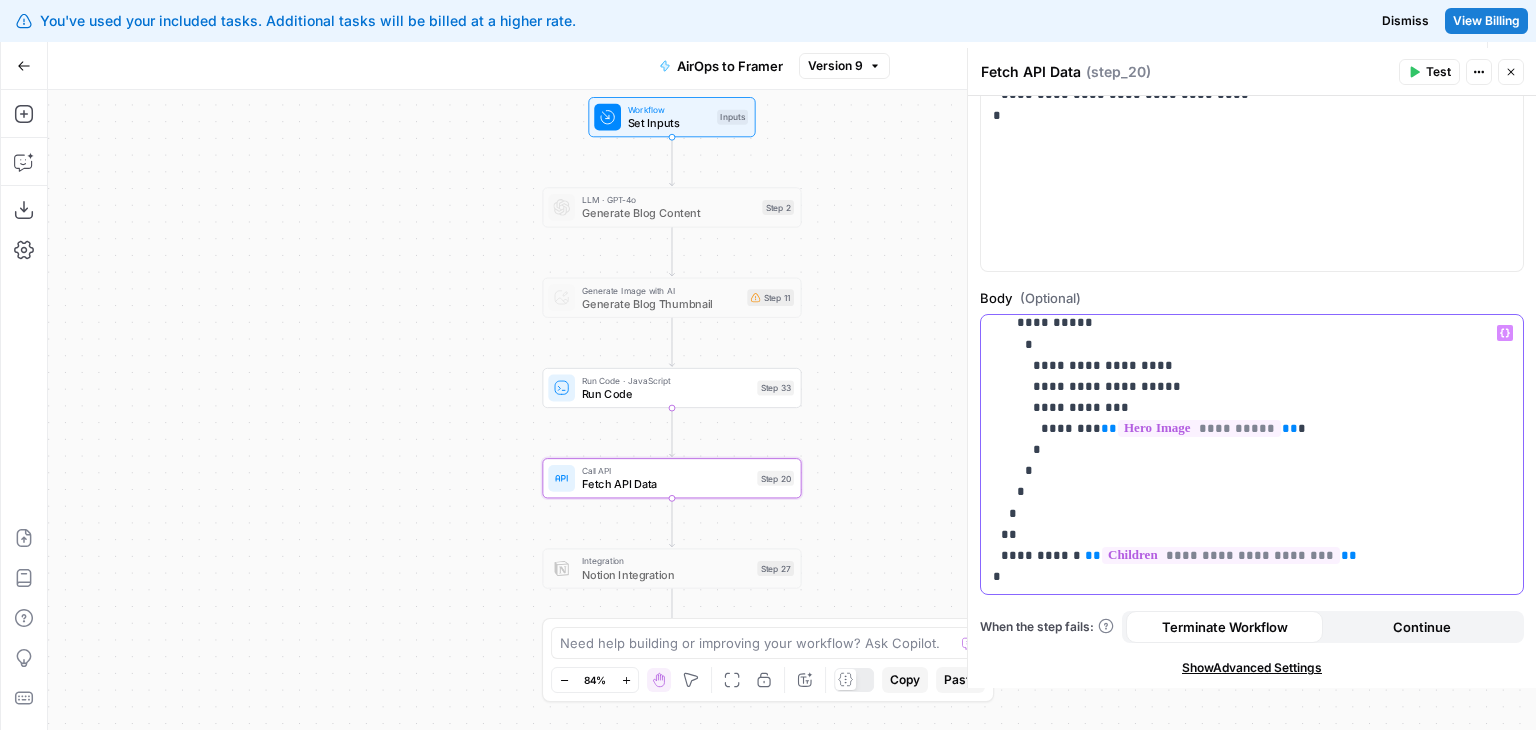 click on "**********" at bounding box center (1221, 555) 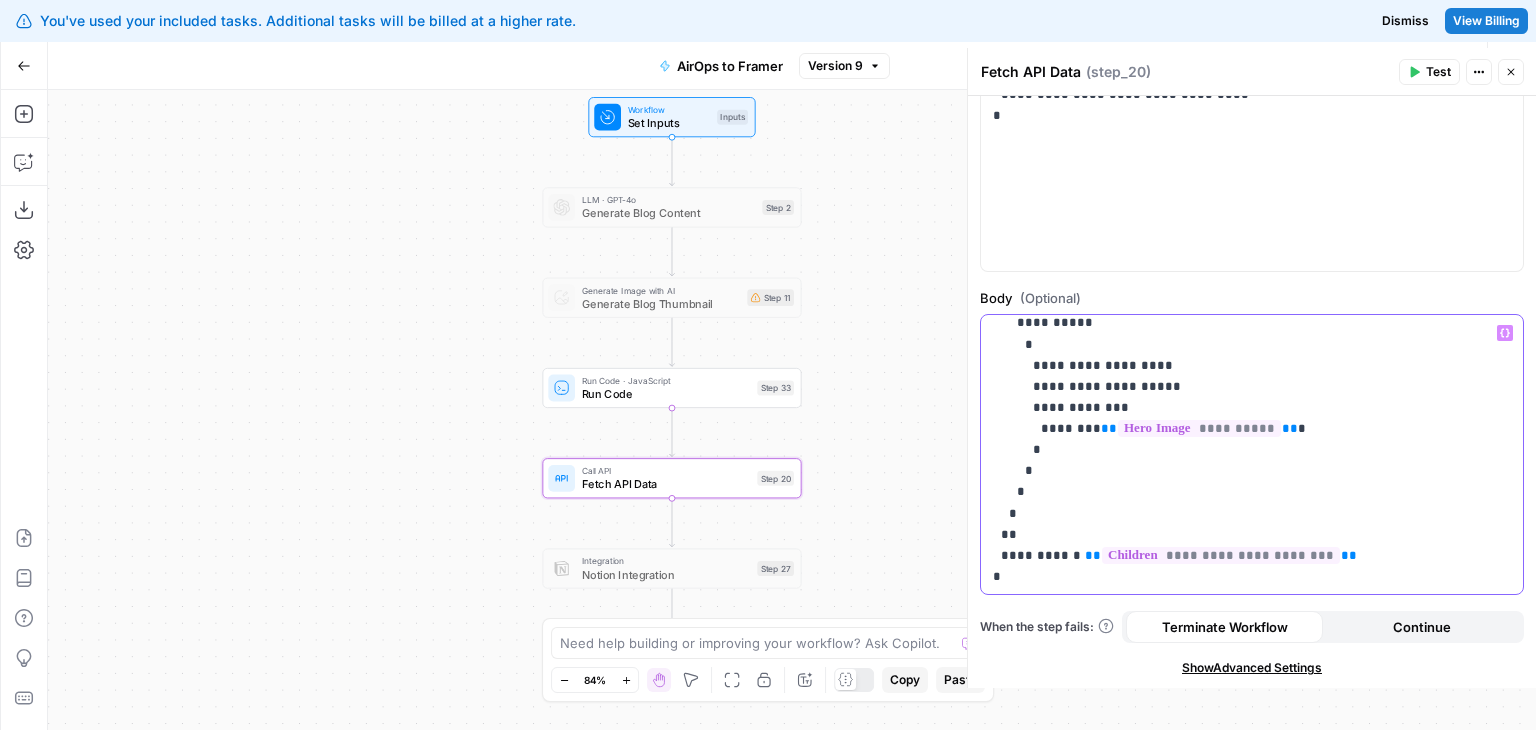 click on "**********" at bounding box center [1237, -36] 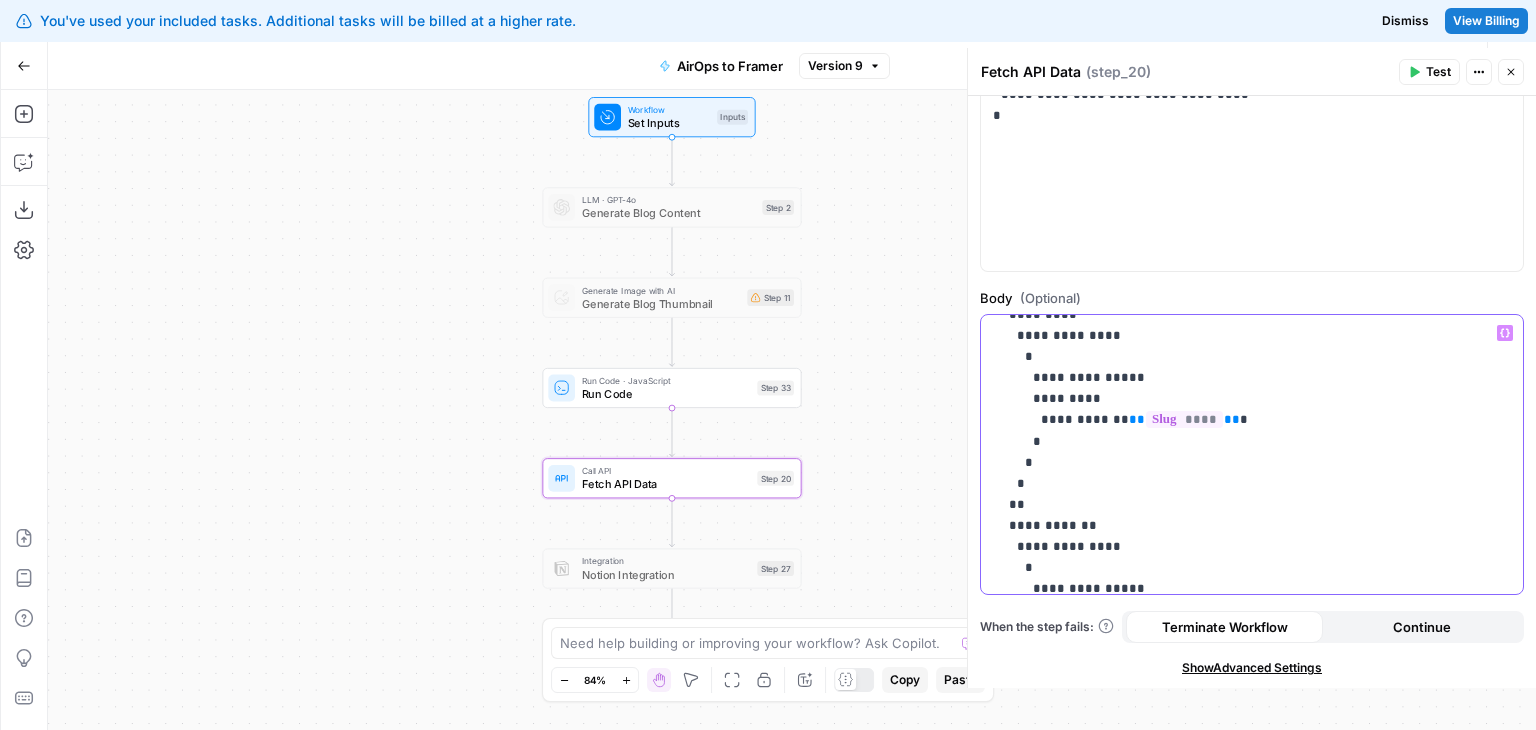 drag, startPoint x: 1304, startPoint y: 423, endPoint x: 1297, endPoint y: 380, distance: 43.56604 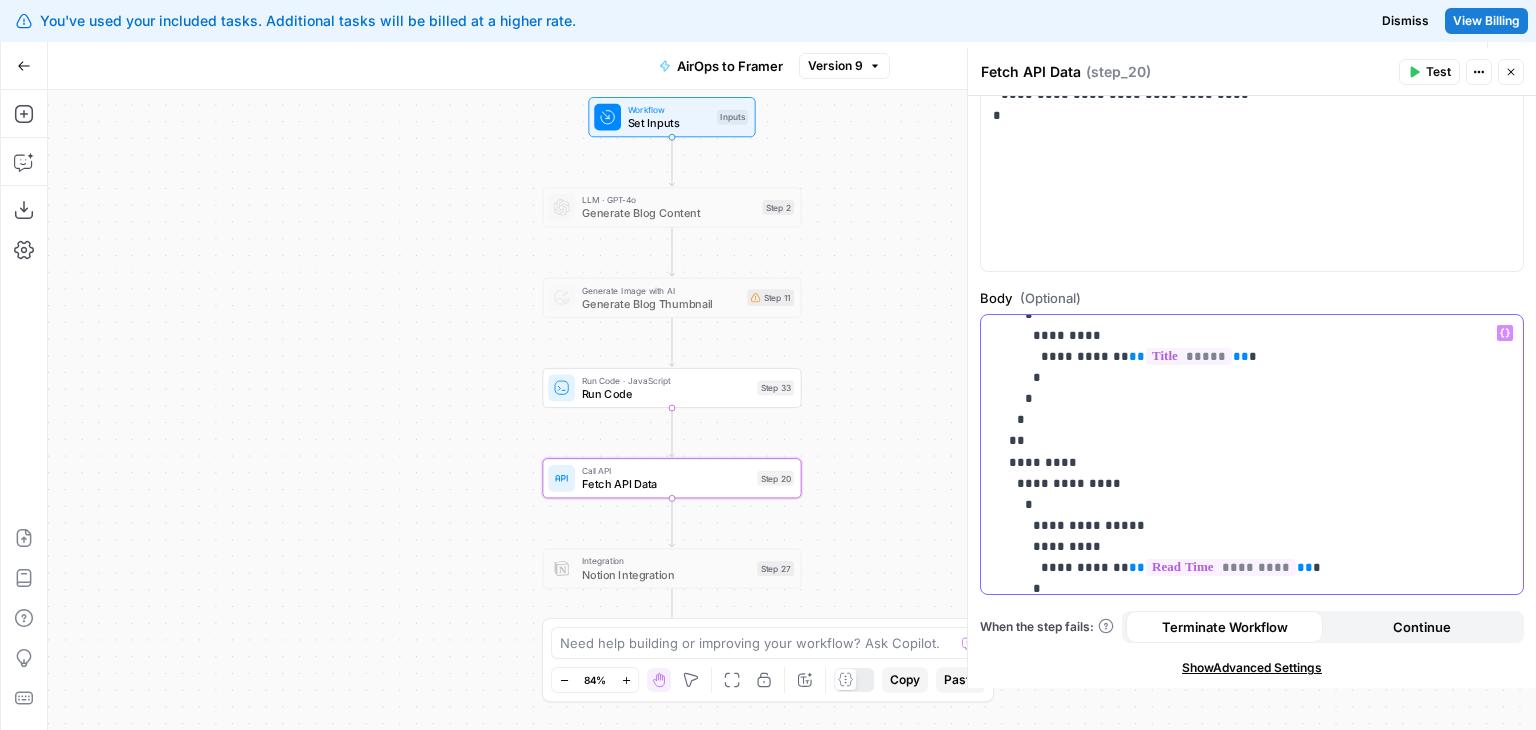 scroll, scrollTop: 0, scrollLeft: 0, axis: both 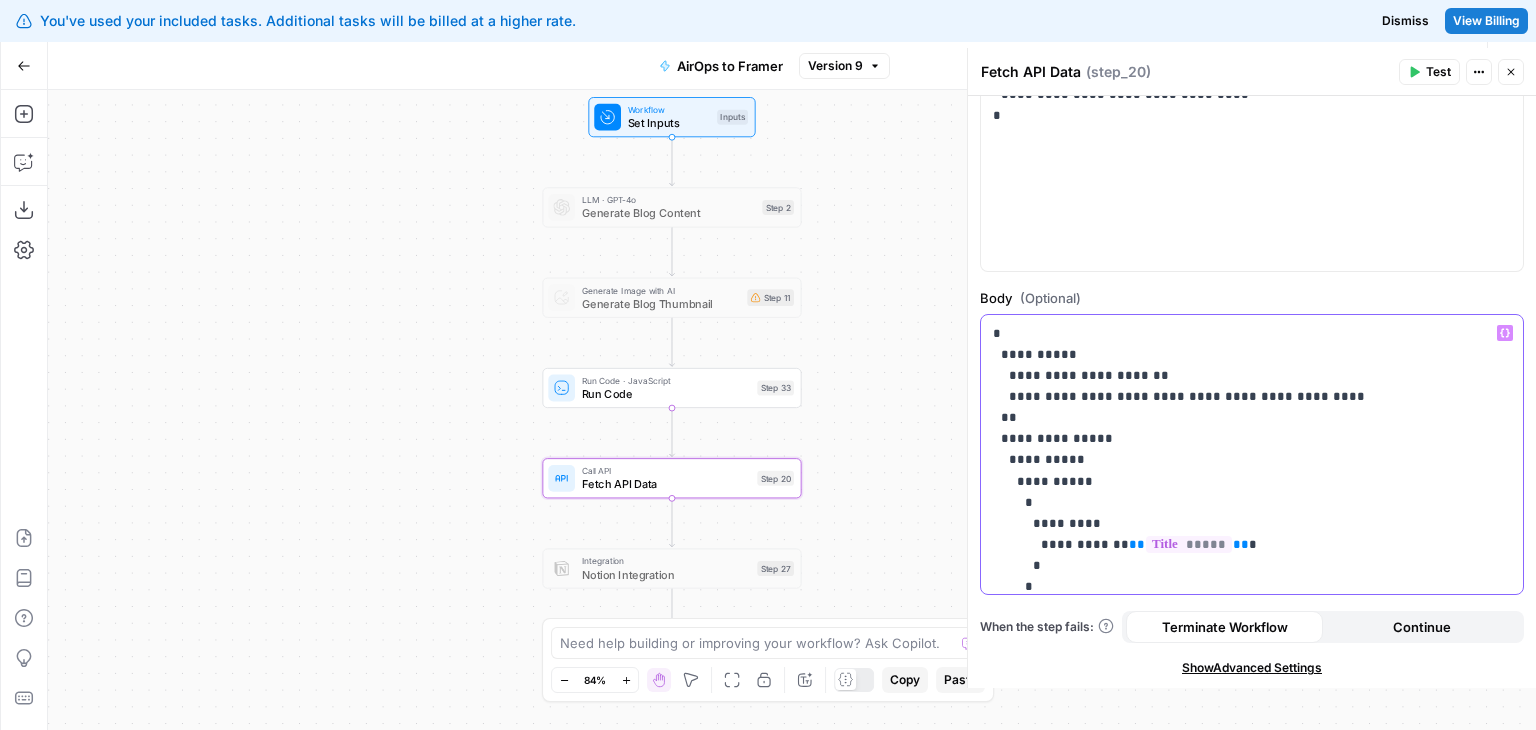 drag, startPoint x: 1280, startPoint y: 445, endPoint x: 1258, endPoint y: 336, distance: 111.19802 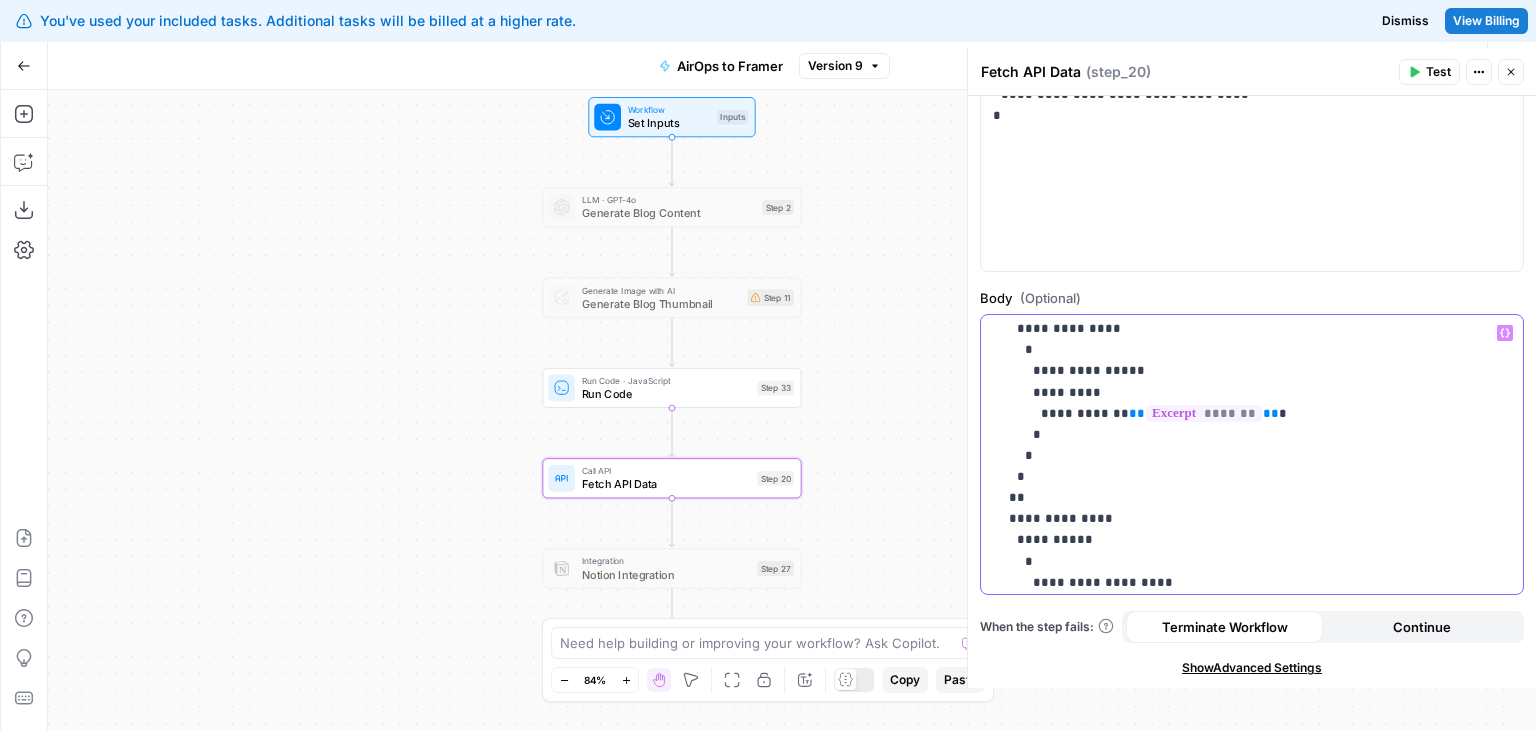 scroll, scrollTop: 983, scrollLeft: 0, axis: vertical 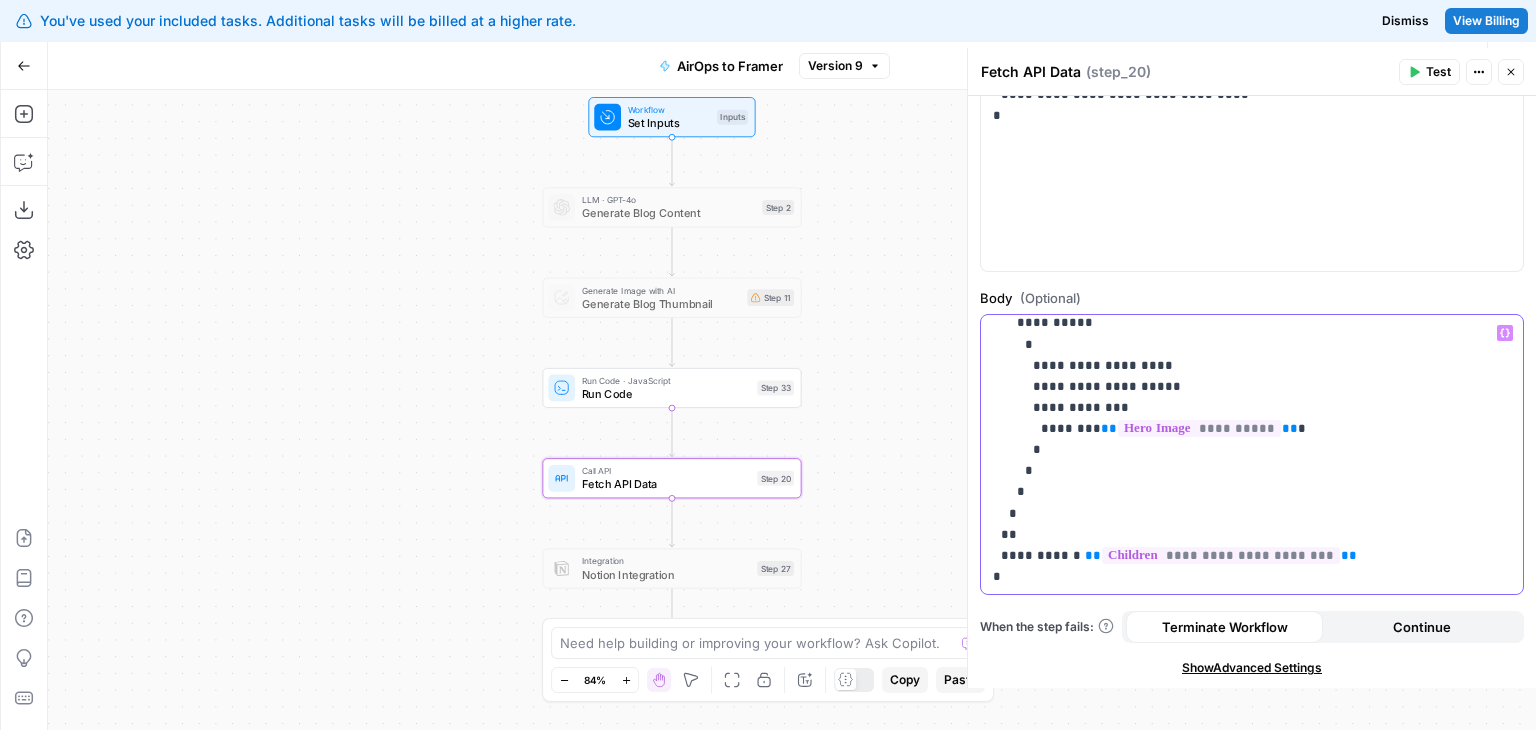 drag, startPoint x: 1276, startPoint y: 446, endPoint x: 1254, endPoint y: 593, distance: 148.63715 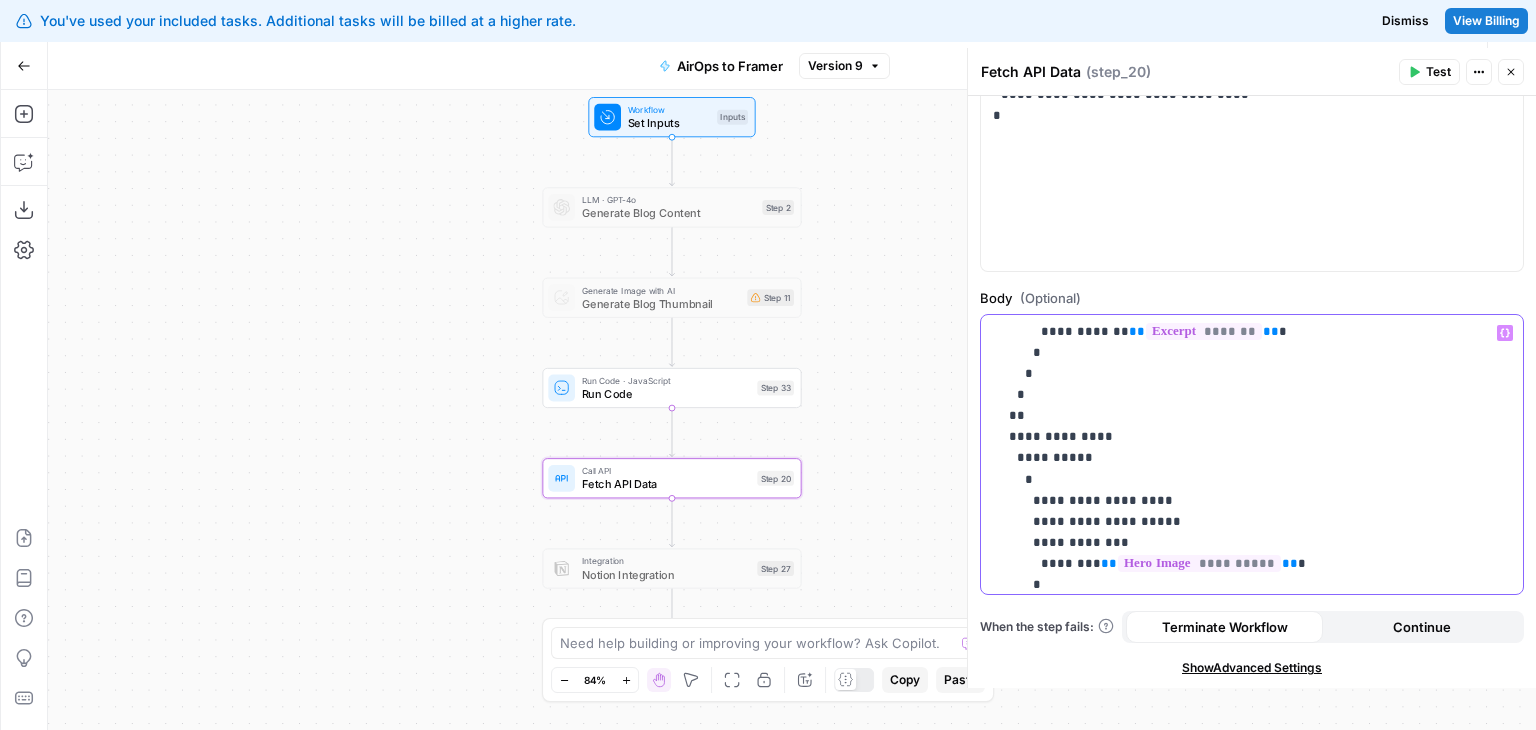 drag, startPoint x: 1284, startPoint y: 502, endPoint x: 1288, endPoint y: 433, distance: 69.115845 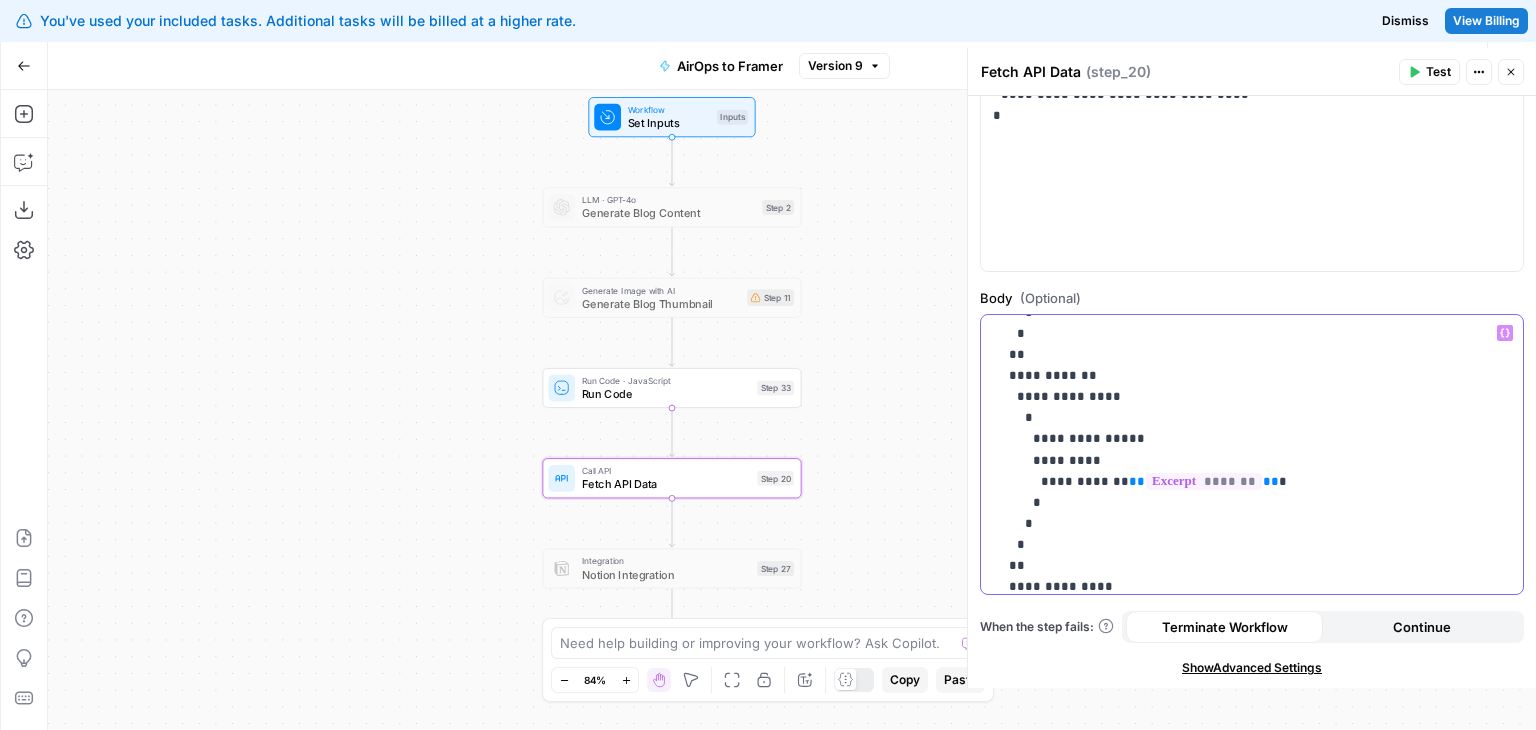 drag, startPoint x: 1313, startPoint y: 475, endPoint x: 1304, endPoint y: 351, distance: 124.32619 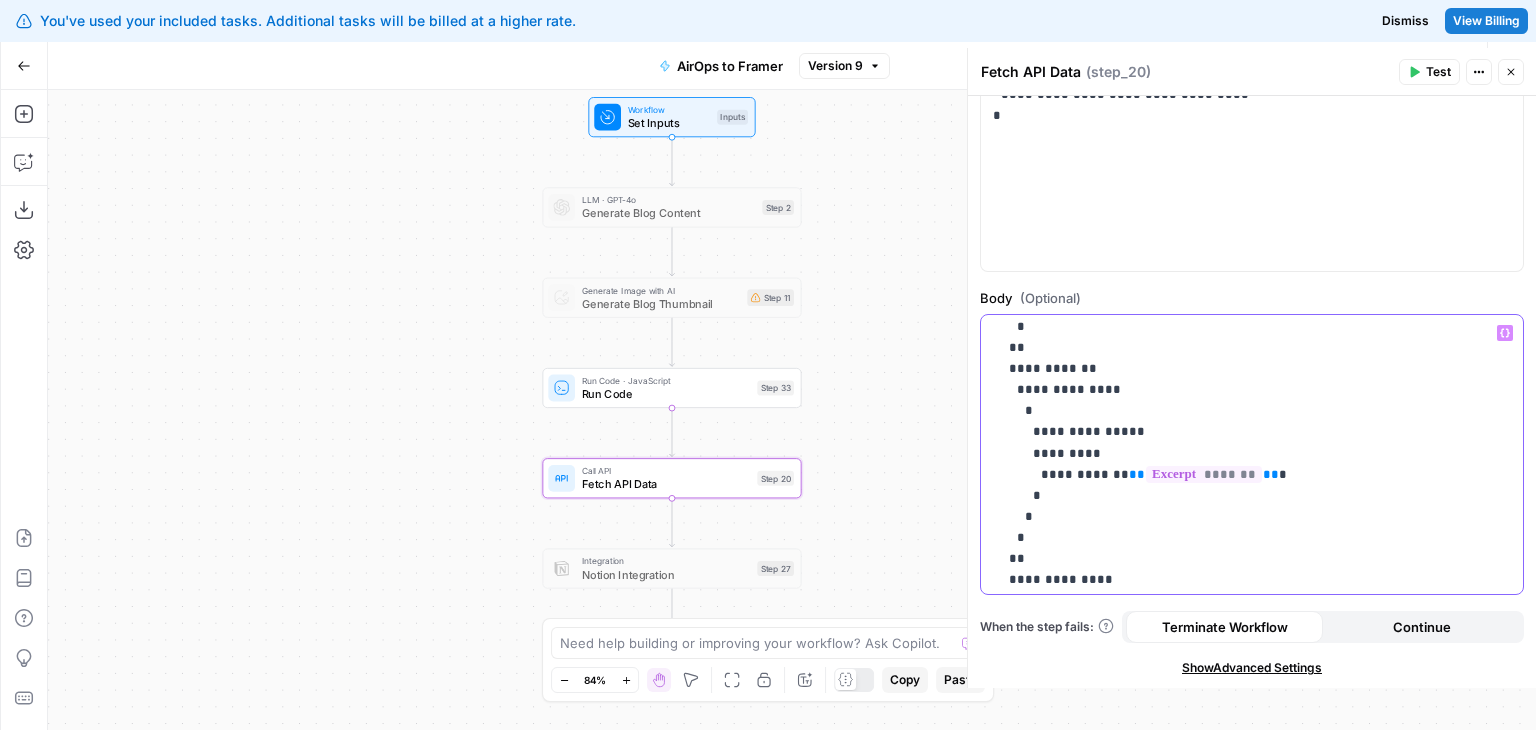 drag, startPoint x: 1276, startPoint y: 429, endPoint x: 1235, endPoint y: 530, distance: 109.004585 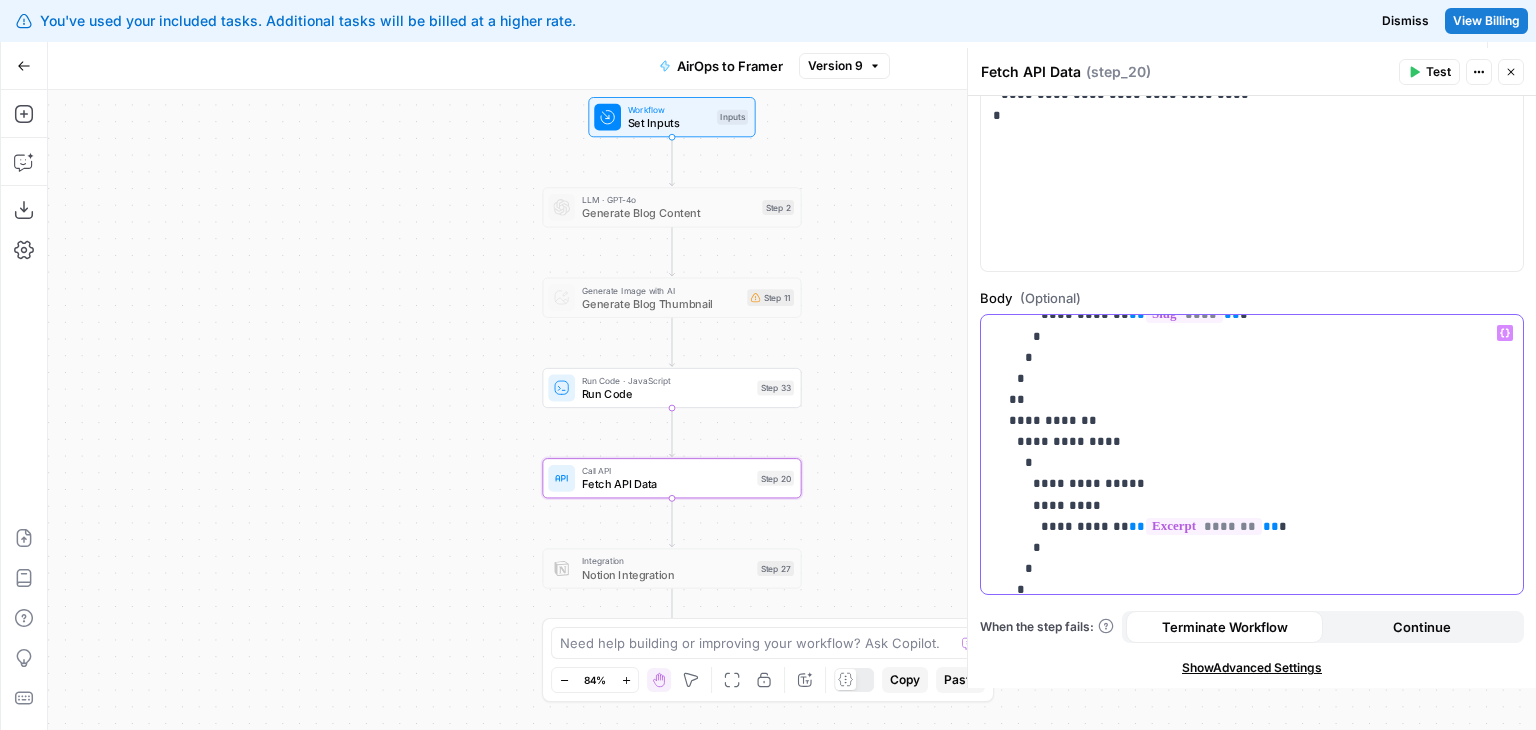 drag, startPoint x: 1381, startPoint y: 480, endPoint x: 1378, endPoint y: 383, distance: 97.04638 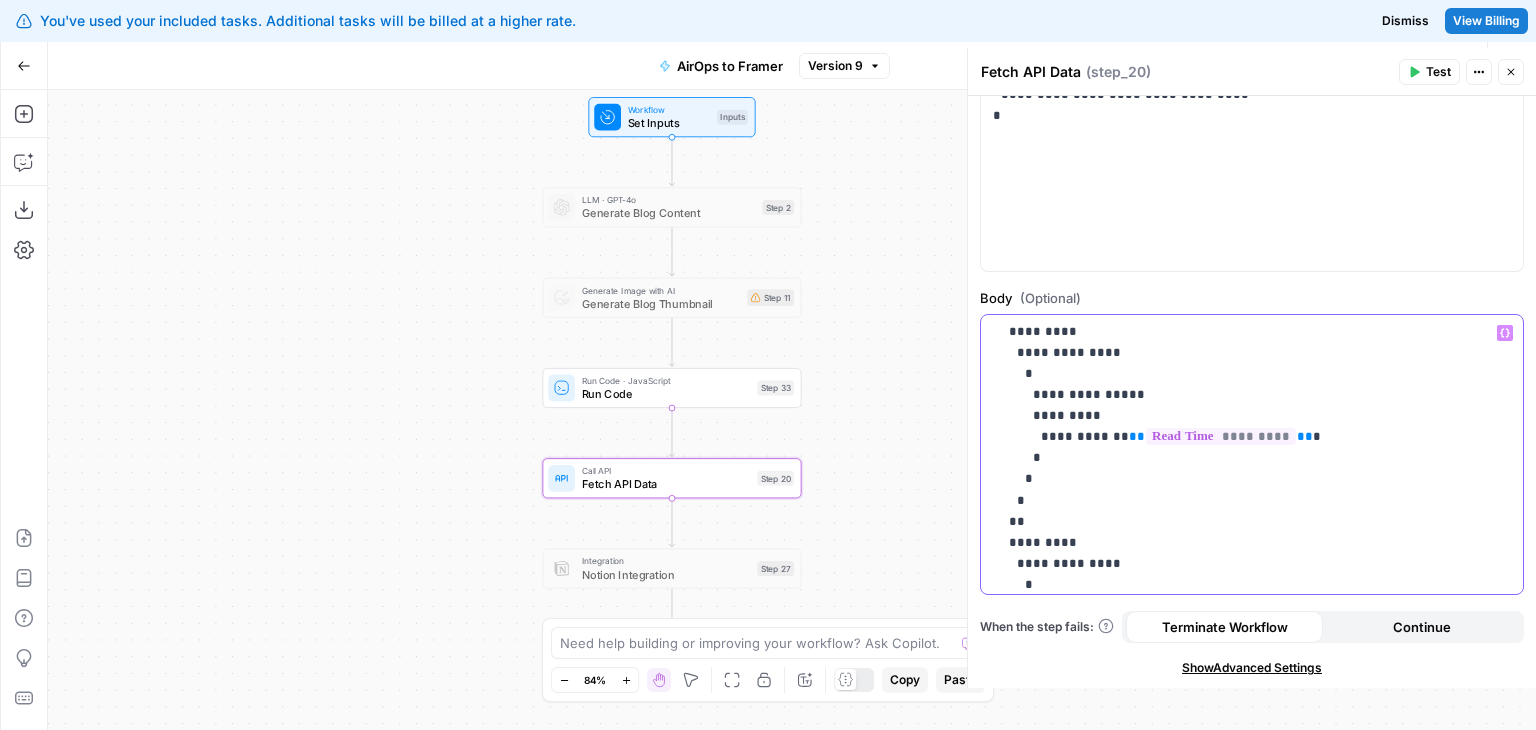 drag, startPoint x: 1376, startPoint y: 478, endPoint x: 1368, endPoint y: 388, distance: 90.35486 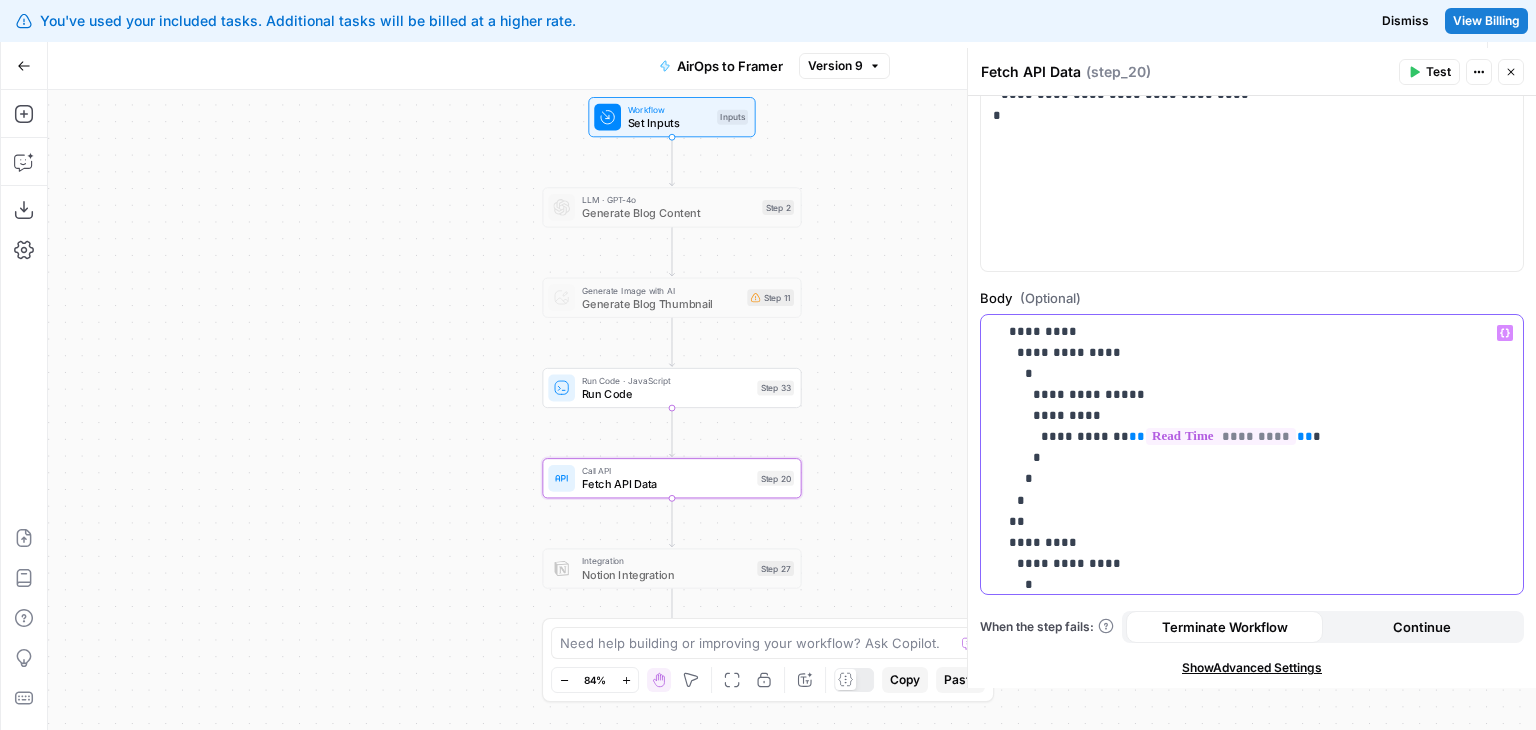 scroll, scrollTop: 252, scrollLeft: 0, axis: vertical 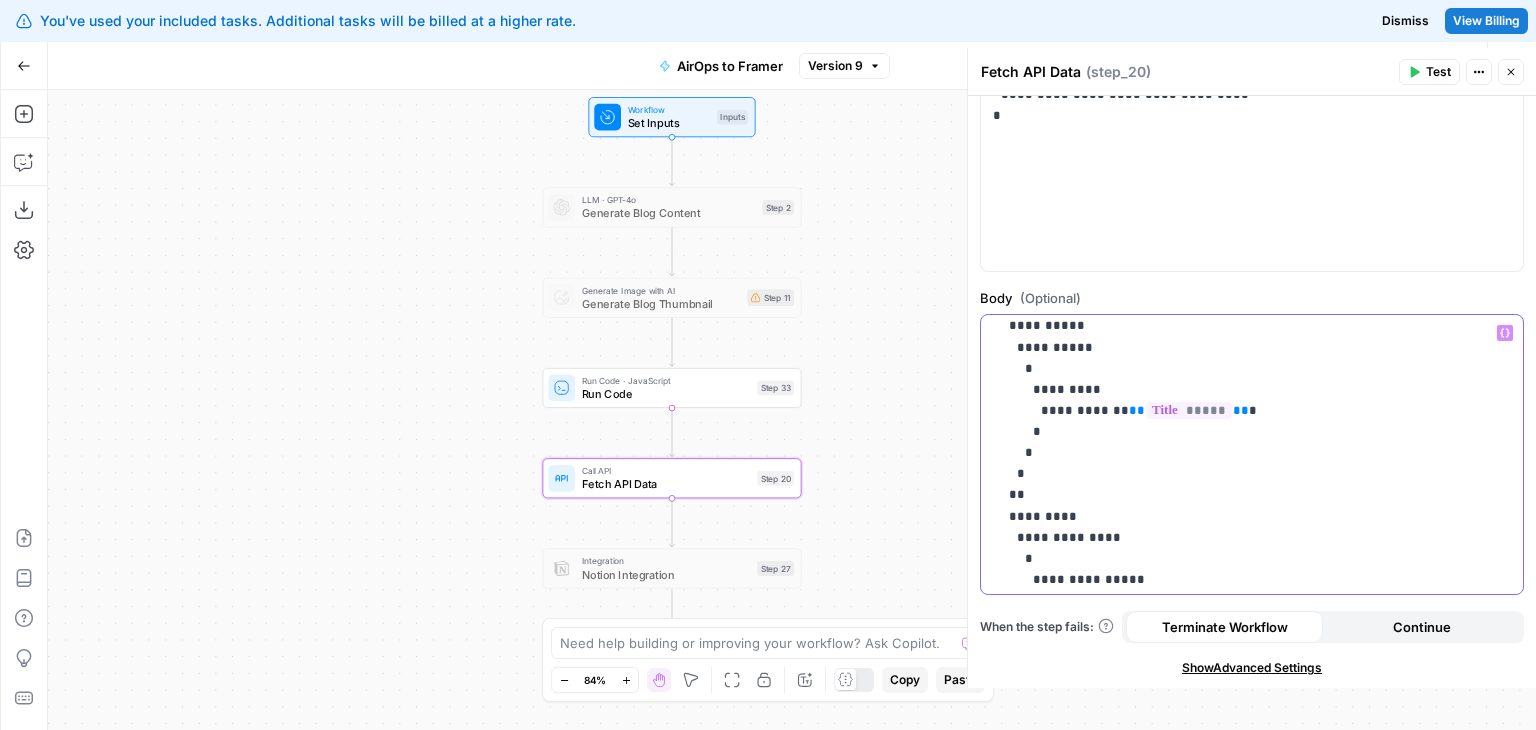 drag, startPoint x: 1377, startPoint y: 445, endPoint x: 1355, endPoint y: 329, distance: 118.06778 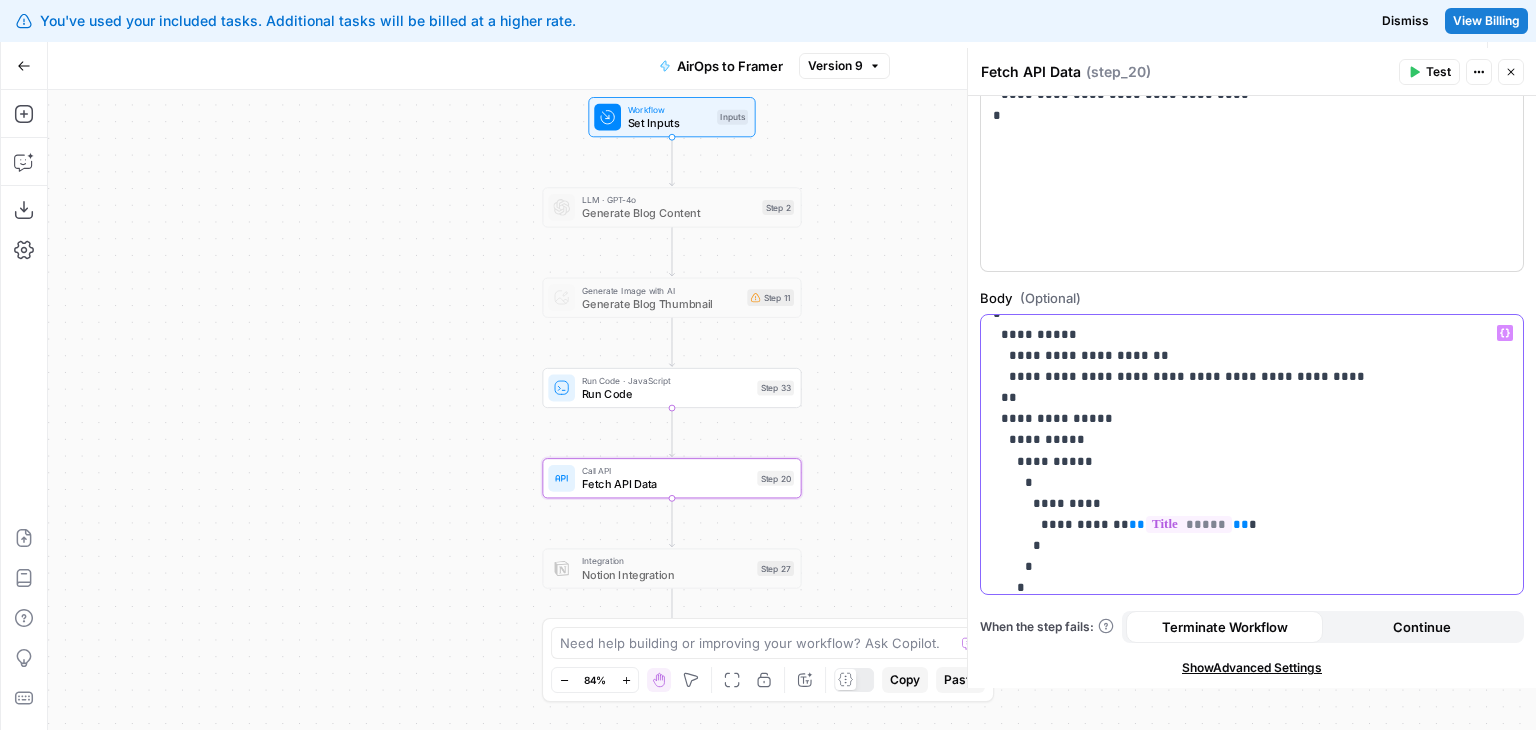 scroll, scrollTop: 0, scrollLeft: 0, axis: both 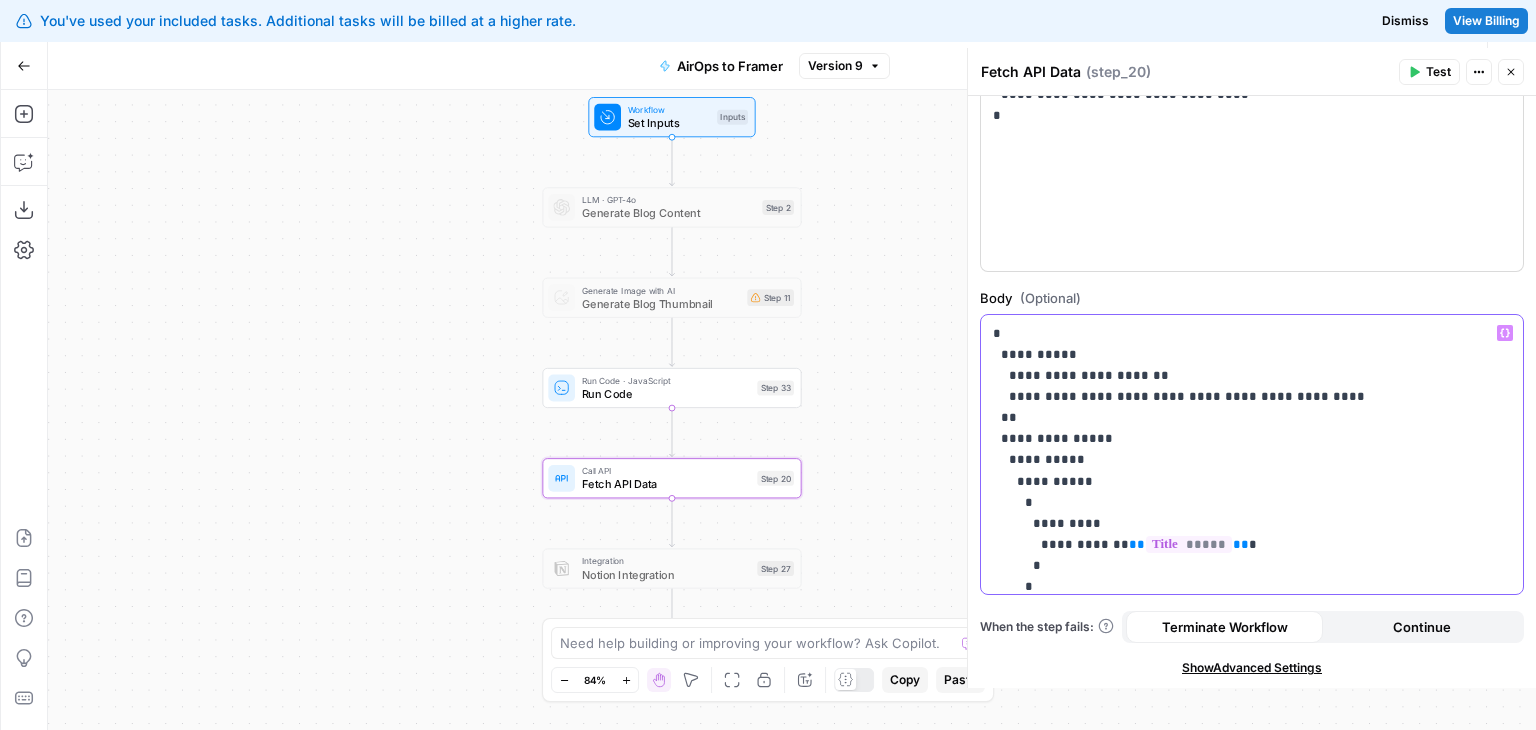 drag, startPoint x: 1173, startPoint y: 347, endPoint x: 1153, endPoint y: 261, distance: 88.29496 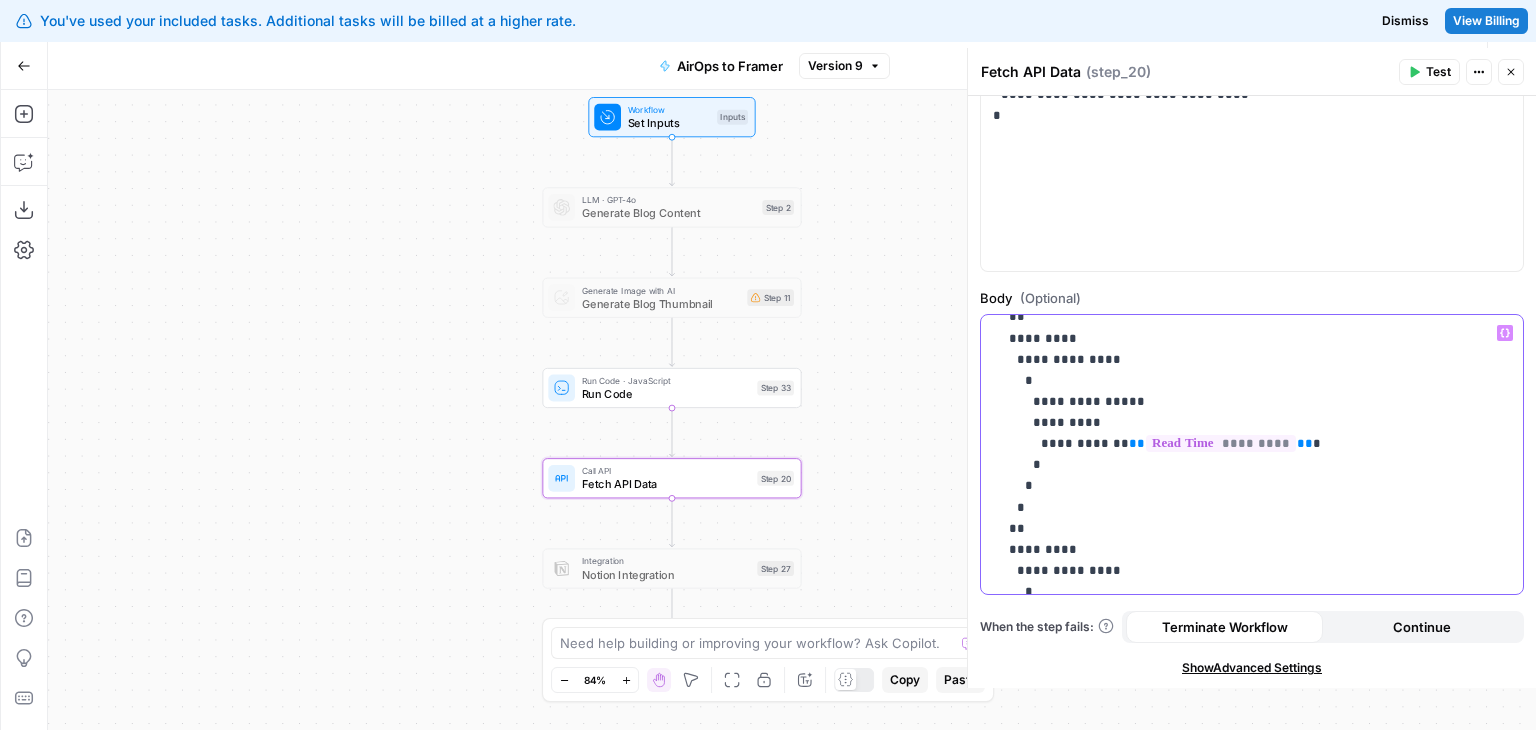 drag, startPoint x: 1153, startPoint y: 361, endPoint x: 1155, endPoint y: 505, distance: 144.01389 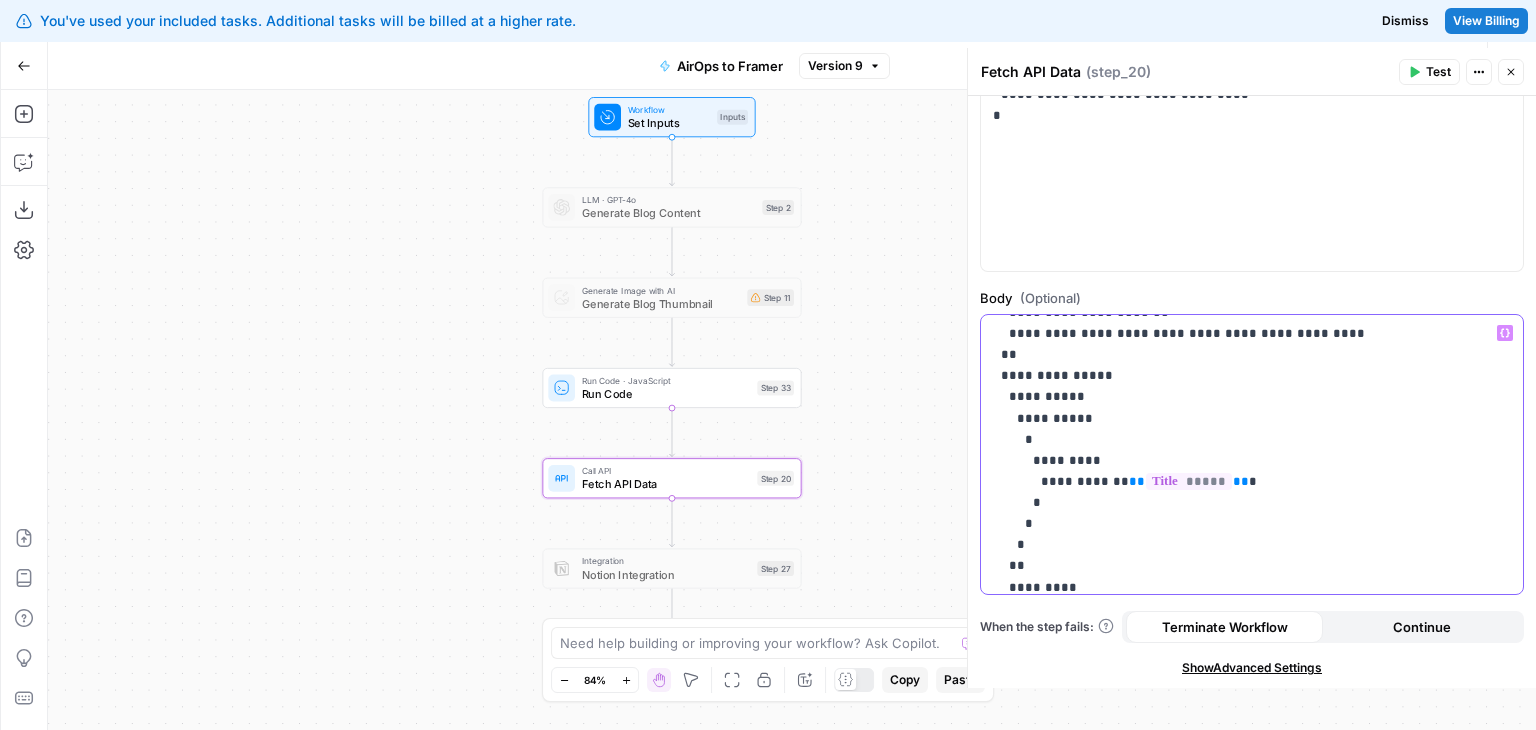 drag, startPoint x: 1273, startPoint y: 459, endPoint x: 1260, endPoint y: 334, distance: 125.67418 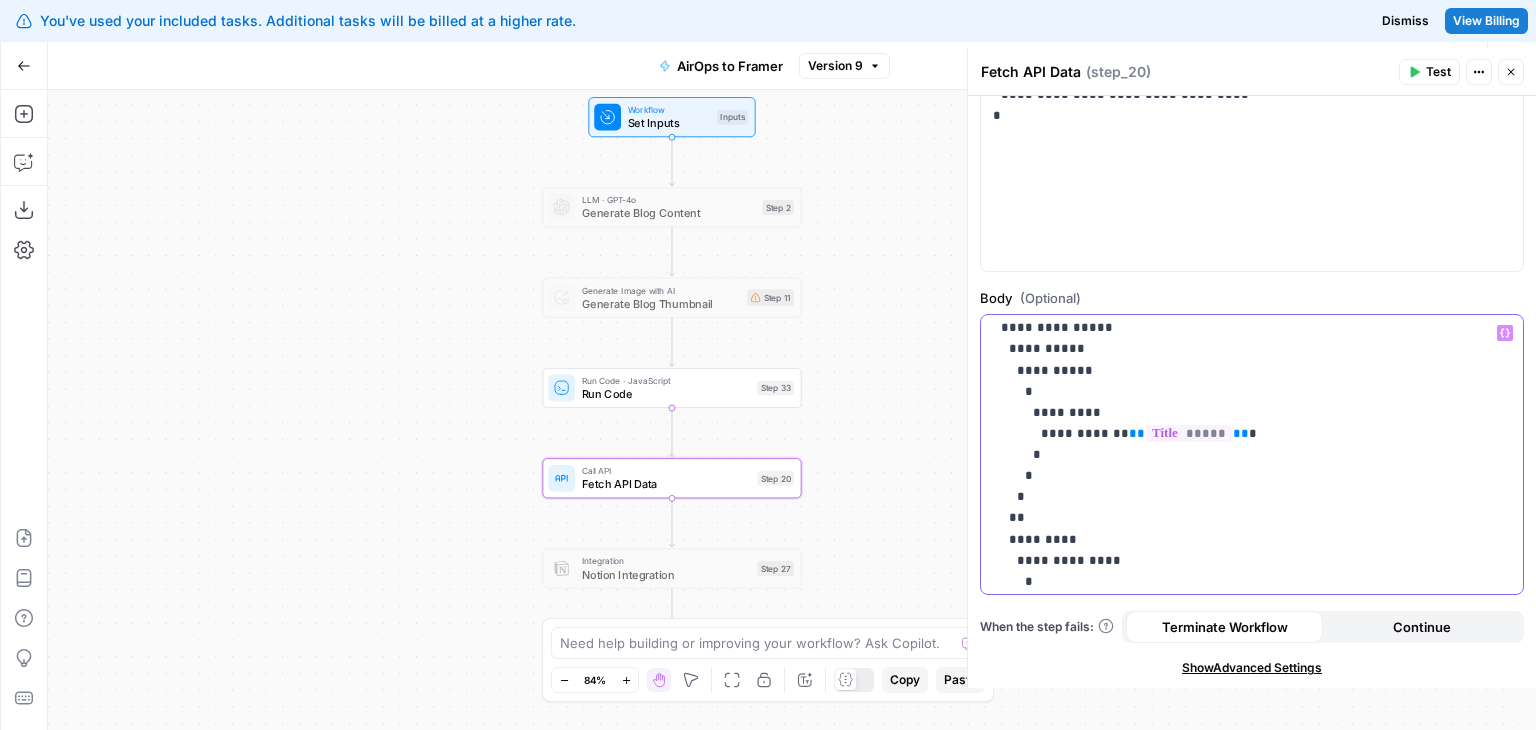 scroll, scrollTop: 199, scrollLeft: 0, axis: vertical 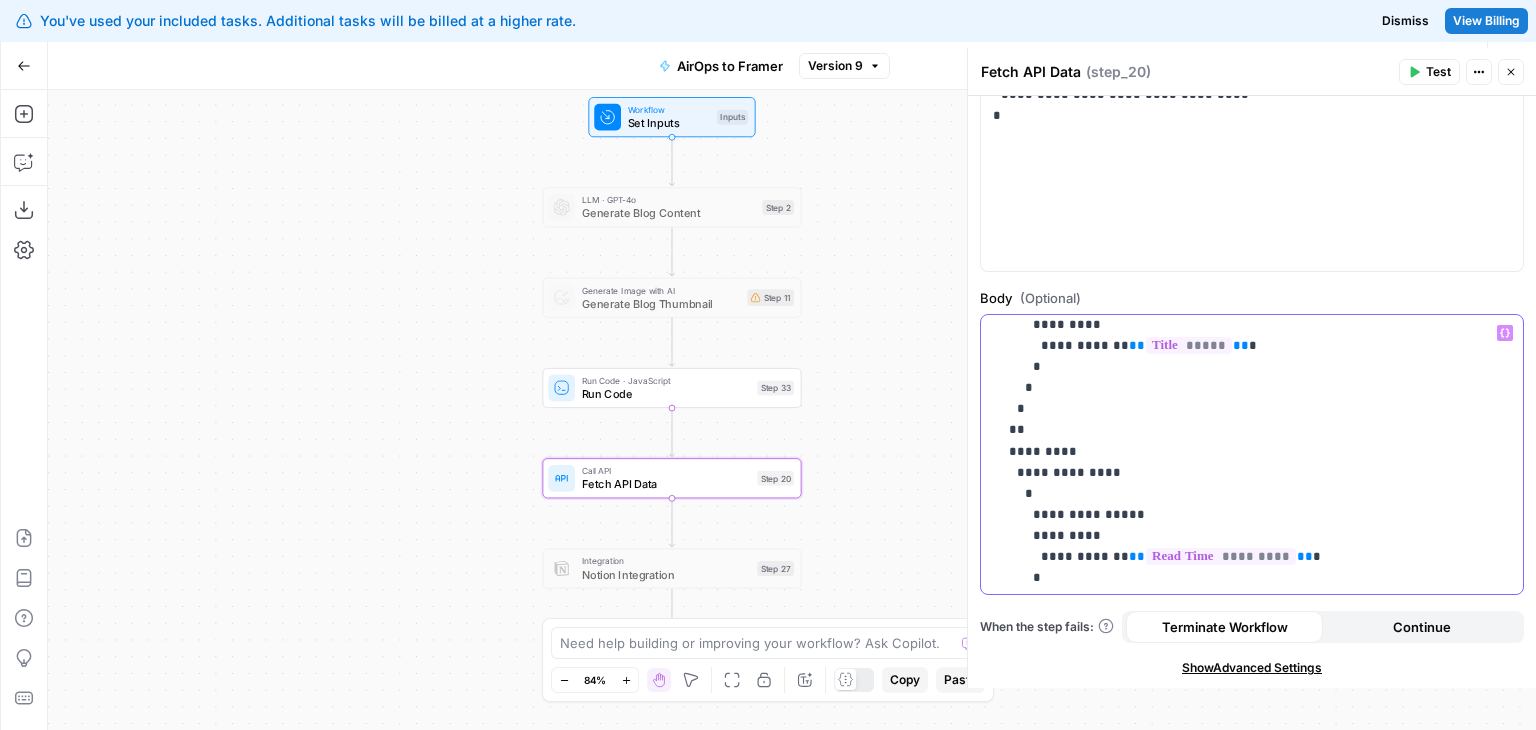 drag, startPoint x: 1397, startPoint y: 447, endPoint x: 1389, endPoint y: 533, distance: 86.37129 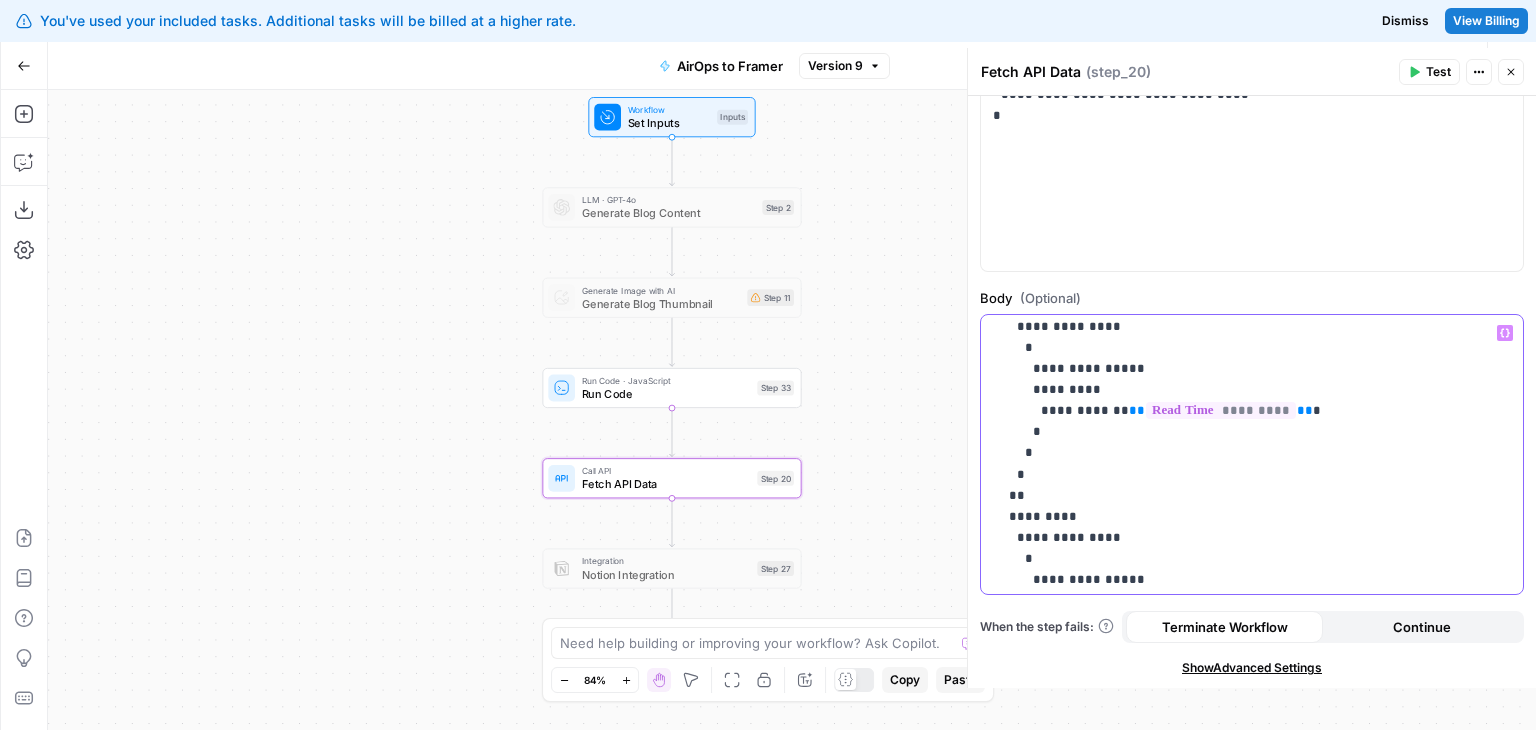 drag, startPoint x: 1328, startPoint y: 448, endPoint x: 1328, endPoint y: 573, distance: 125 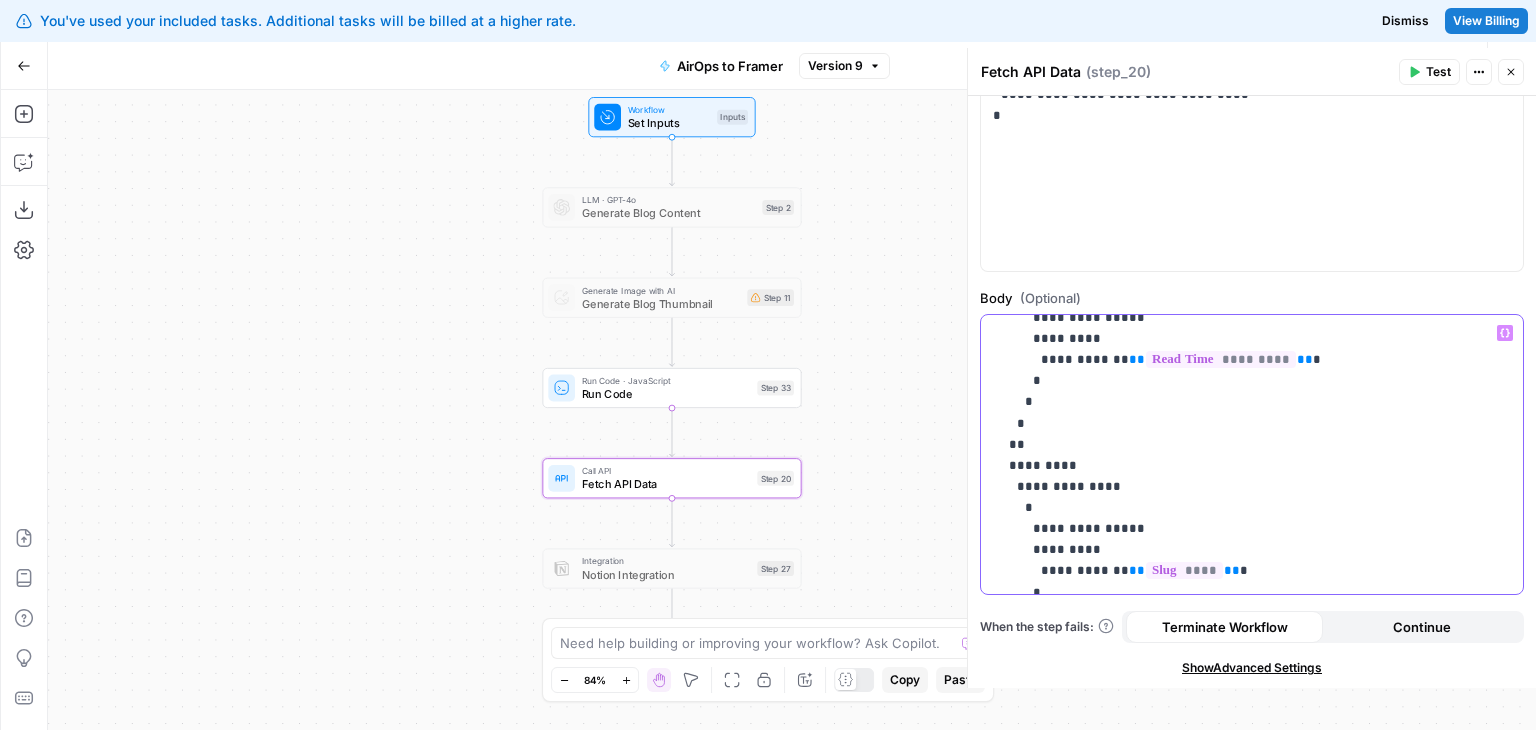 scroll, scrollTop: 443, scrollLeft: 0, axis: vertical 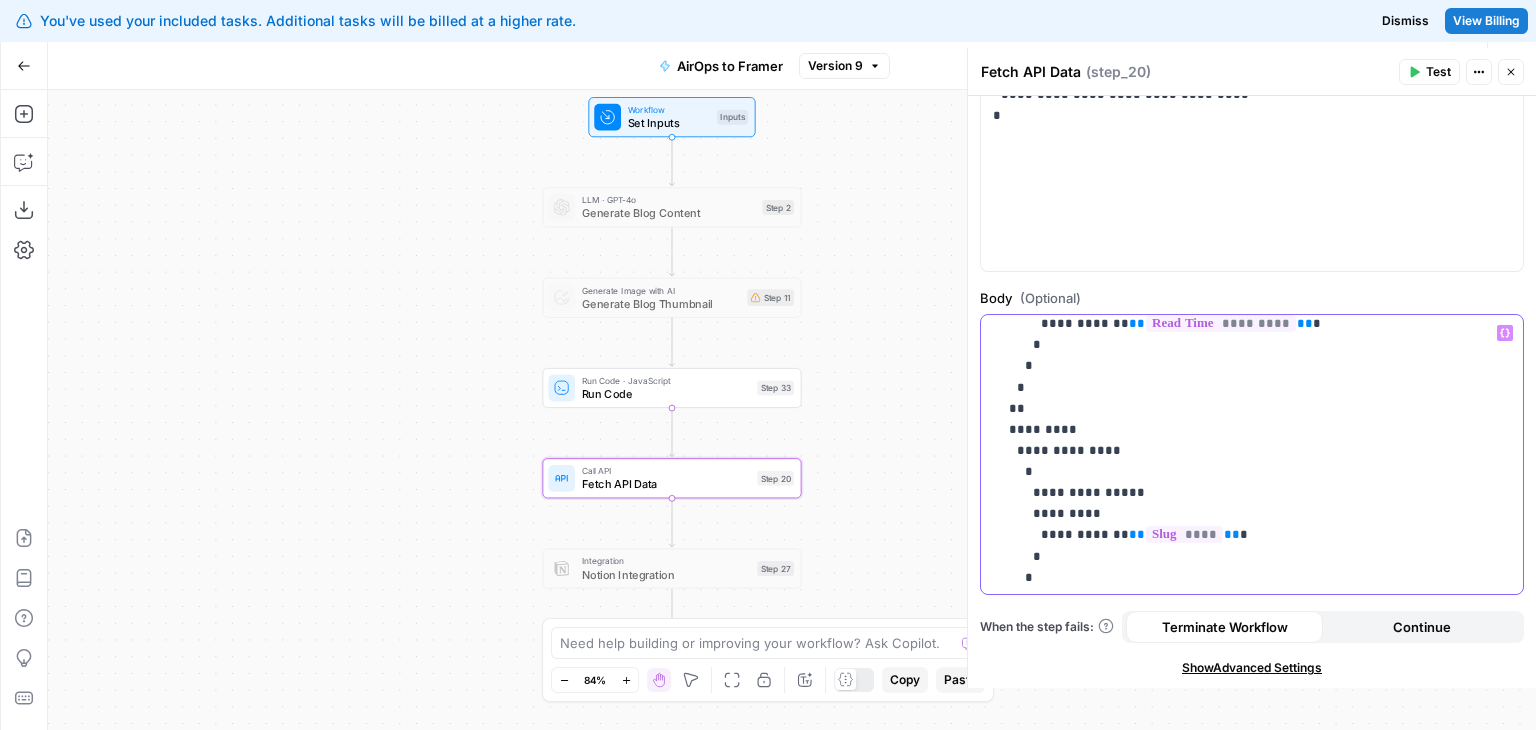drag, startPoint x: 1243, startPoint y: 501, endPoint x: 1253, endPoint y: 558, distance: 57.870544 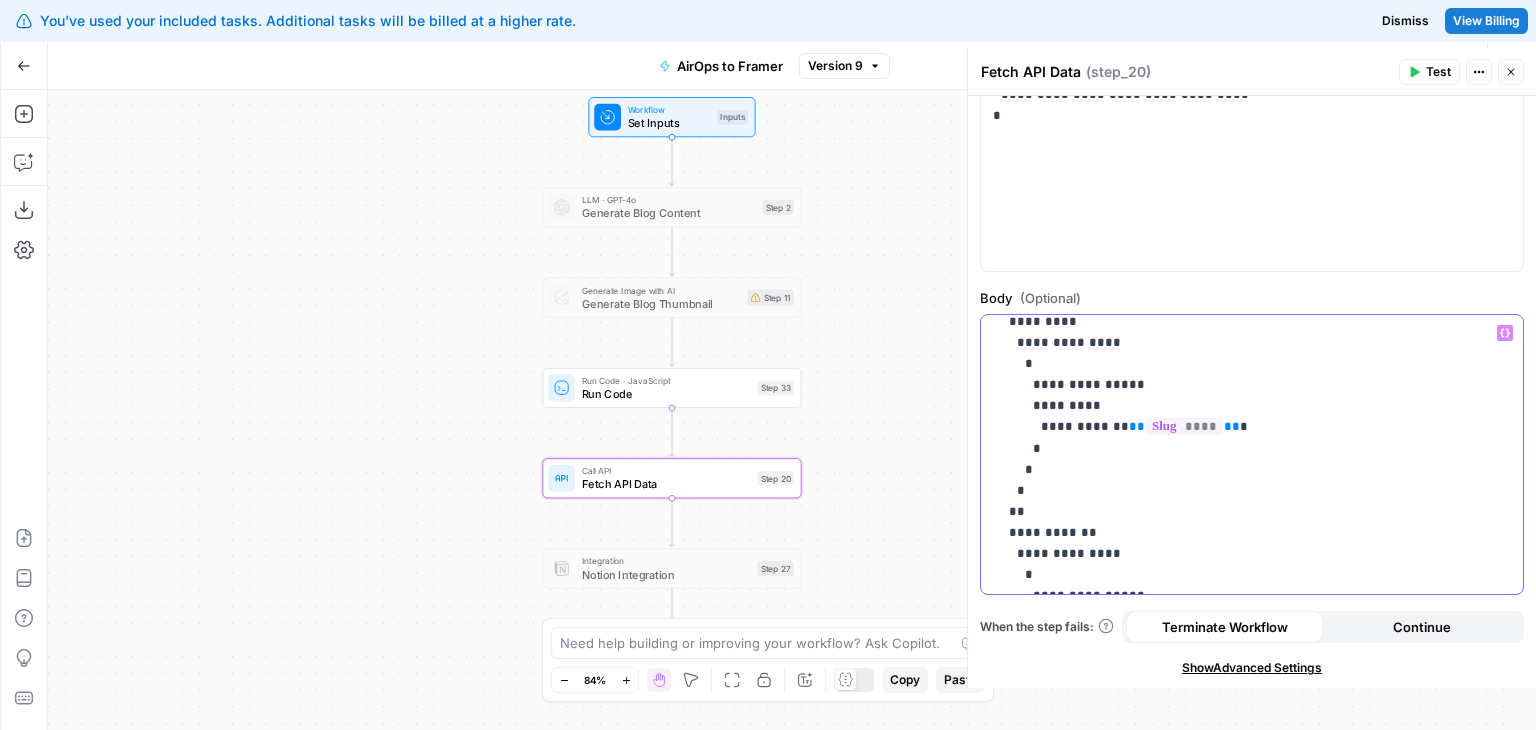 drag, startPoint x: 1245, startPoint y: 394, endPoint x: 1253, endPoint y: 489, distance: 95.33625 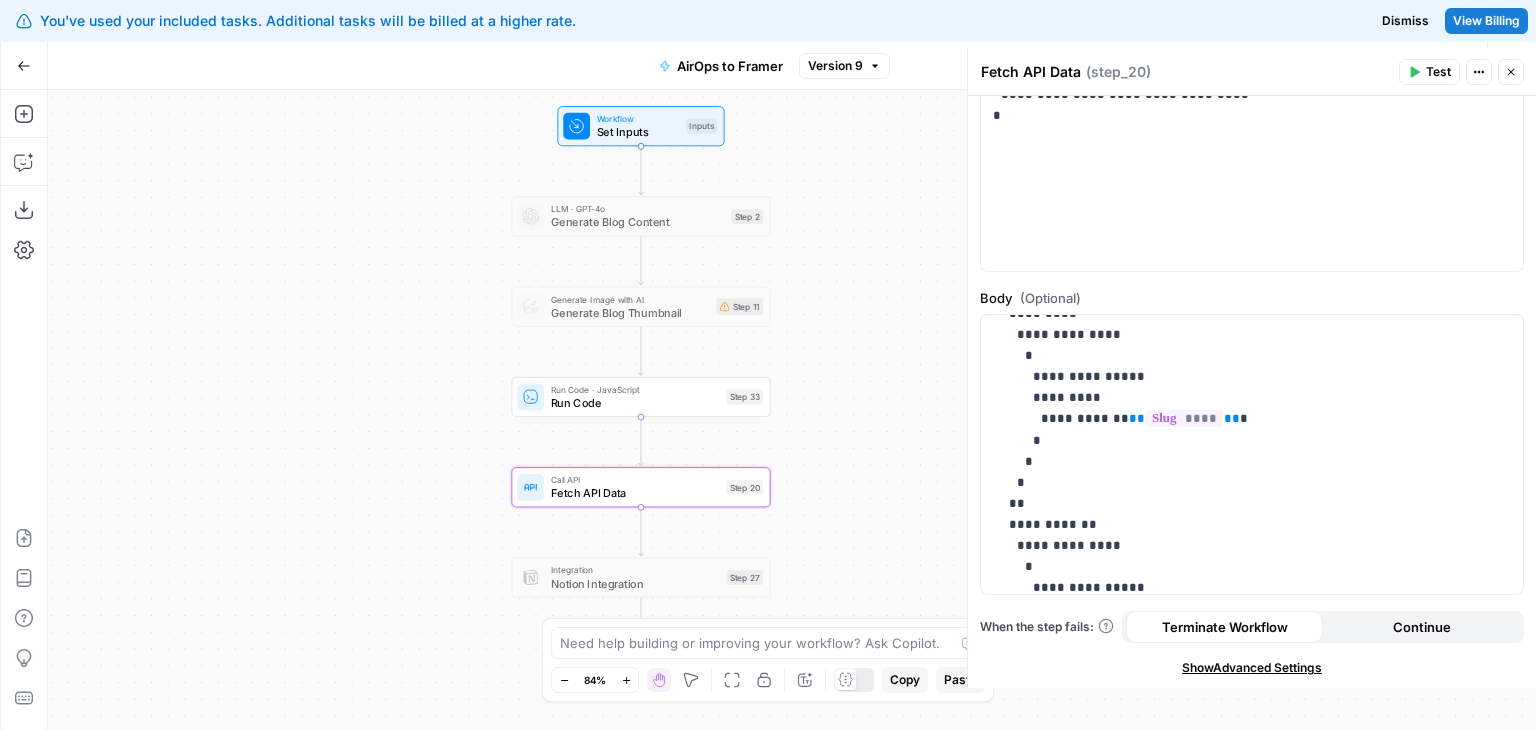 drag, startPoint x: 508, startPoint y: 178, endPoint x: 473, endPoint y: 179, distance: 35.014282 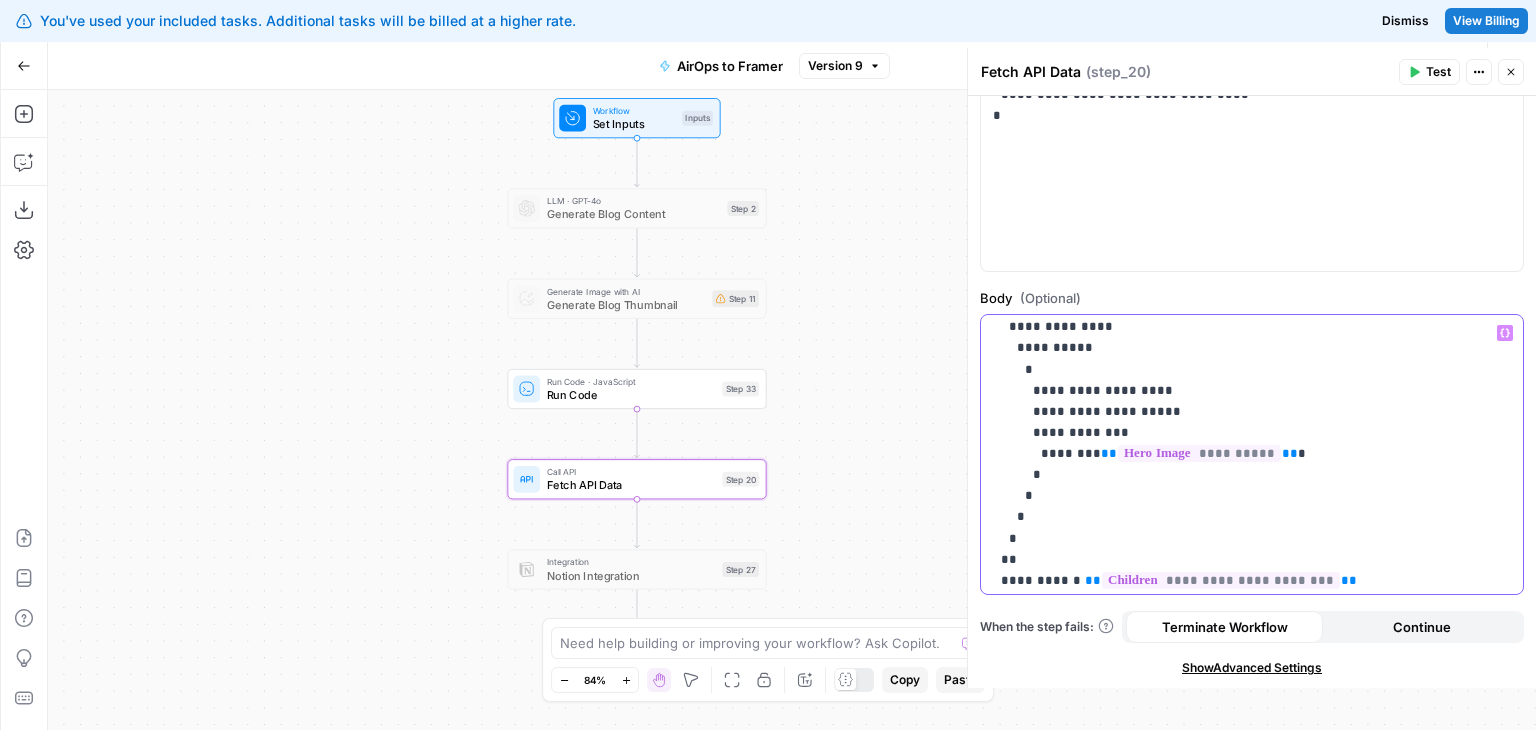 drag, startPoint x: 1296, startPoint y: 429, endPoint x: 1291, endPoint y: 491, distance: 62.201286 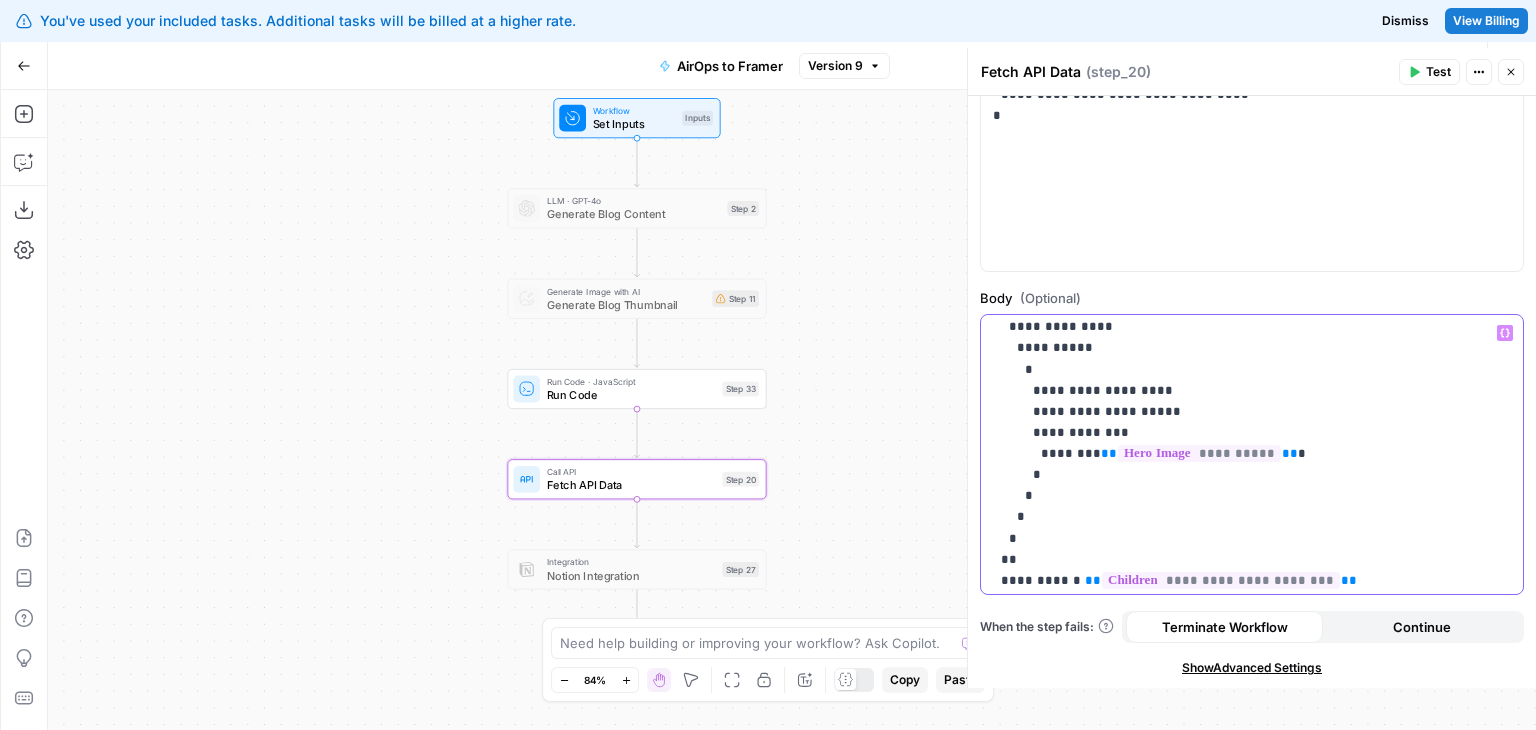 scroll, scrollTop: 971, scrollLeft: 0, axis: vertical 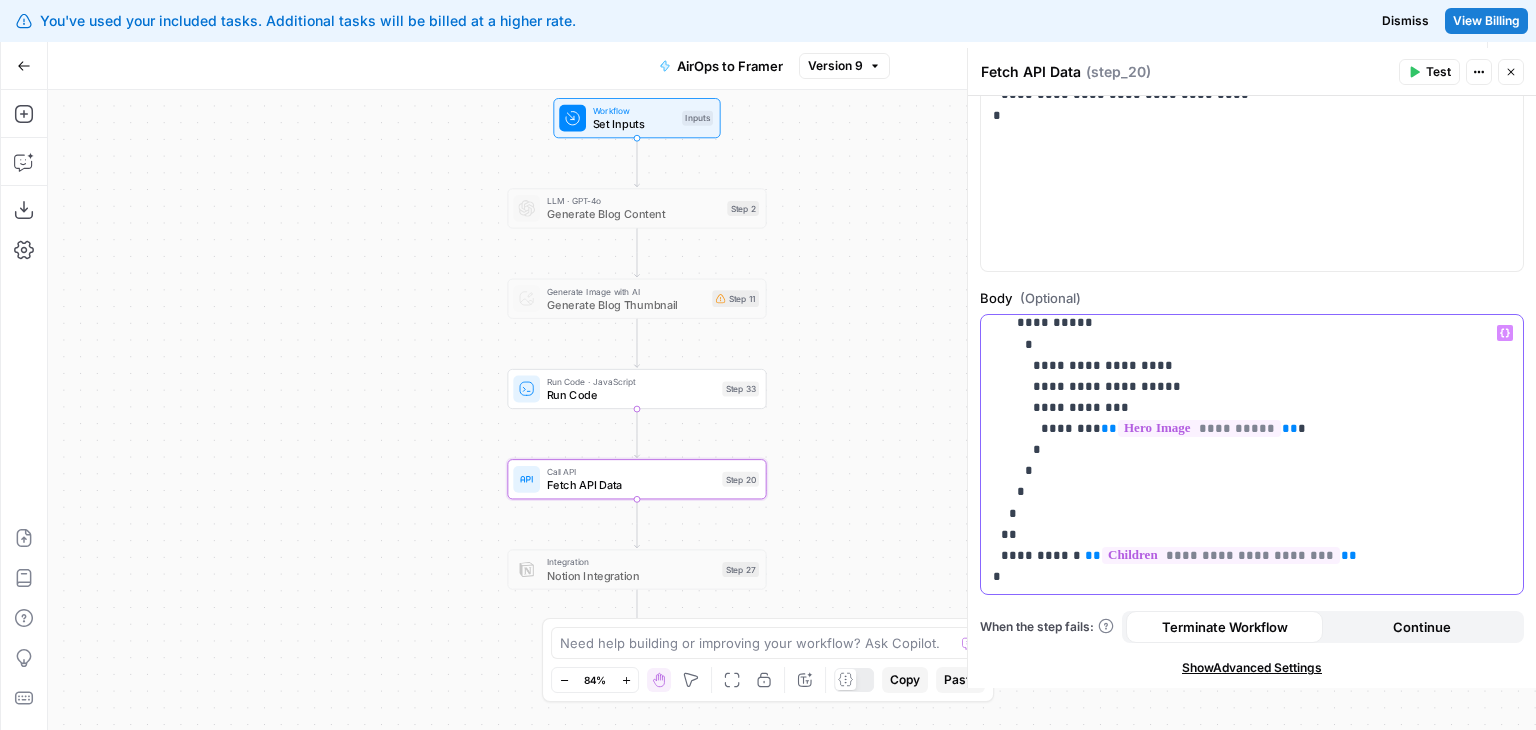 drag, startPoint x: 1308, startPoint y: 360, endPoint x: 1305, endPoint y: 433, distance: 73.061615 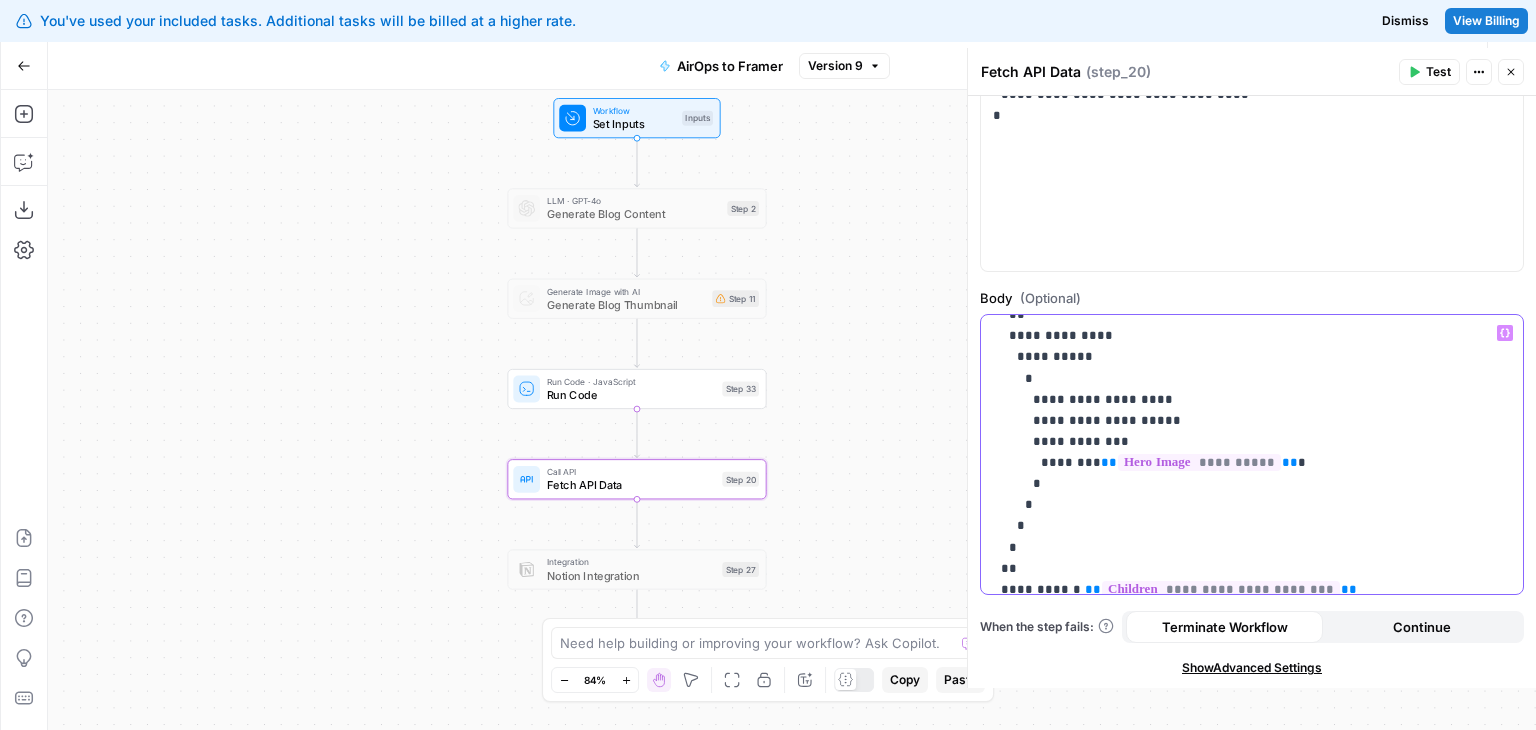 drag, startPoint x: 1339, startPoint y: 460, endPoint x: 1326, endPoint y: 401, distance: 60.41523 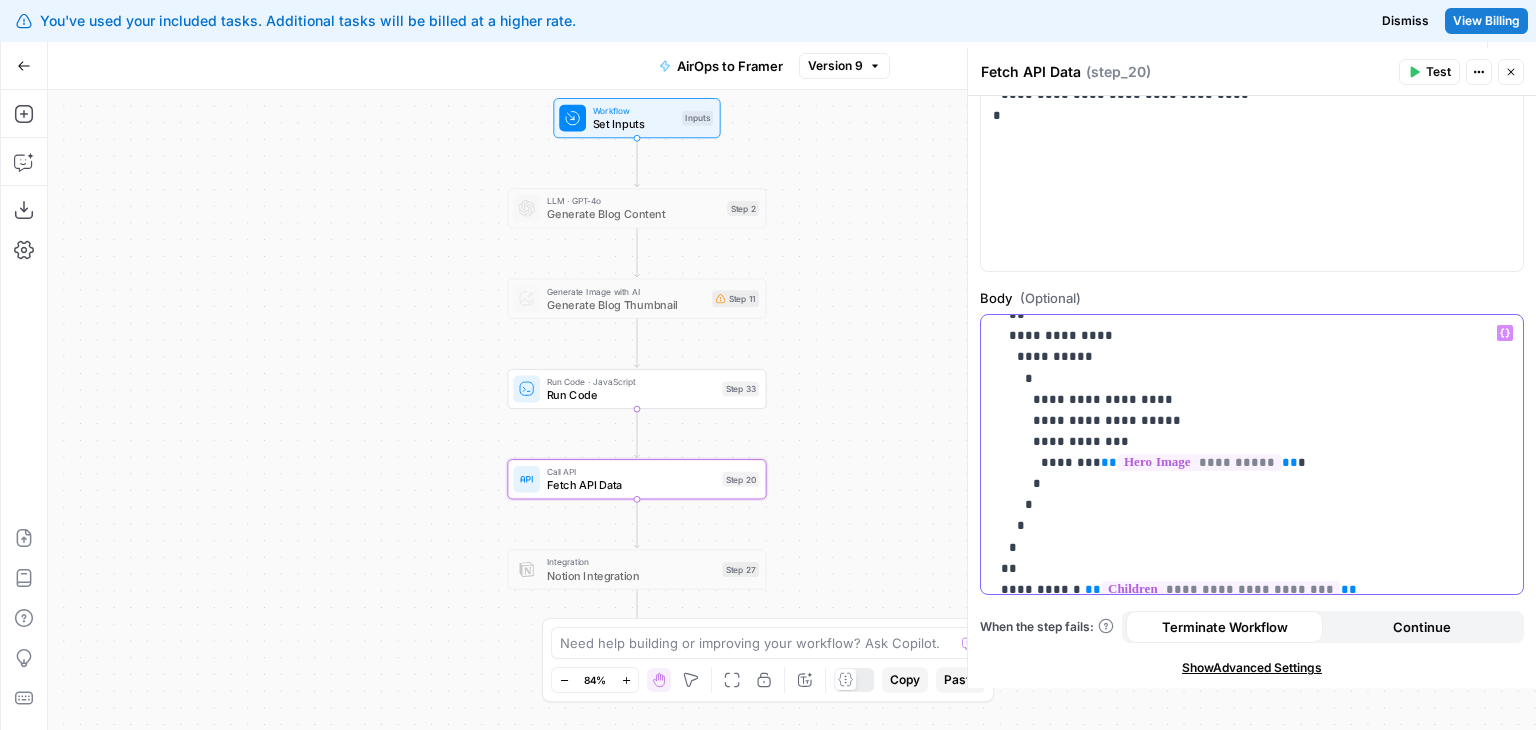 scroll, scrollTop: 922, scrollLeft: 0, axis: vertical 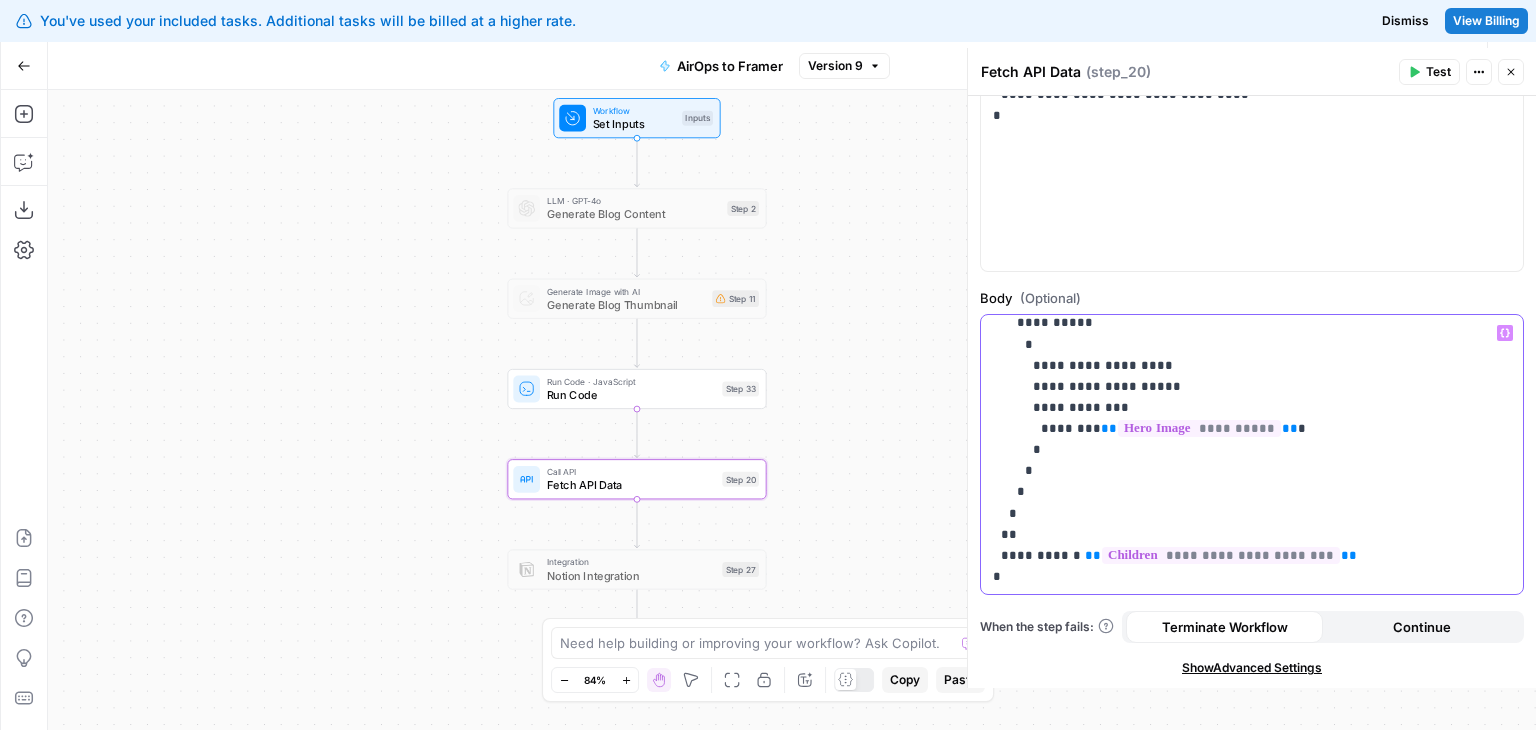 drag, startPoint x: 1269, startPoint y: 369, endPoint x: 1272, endPoint y: 481, distance: 112.04017 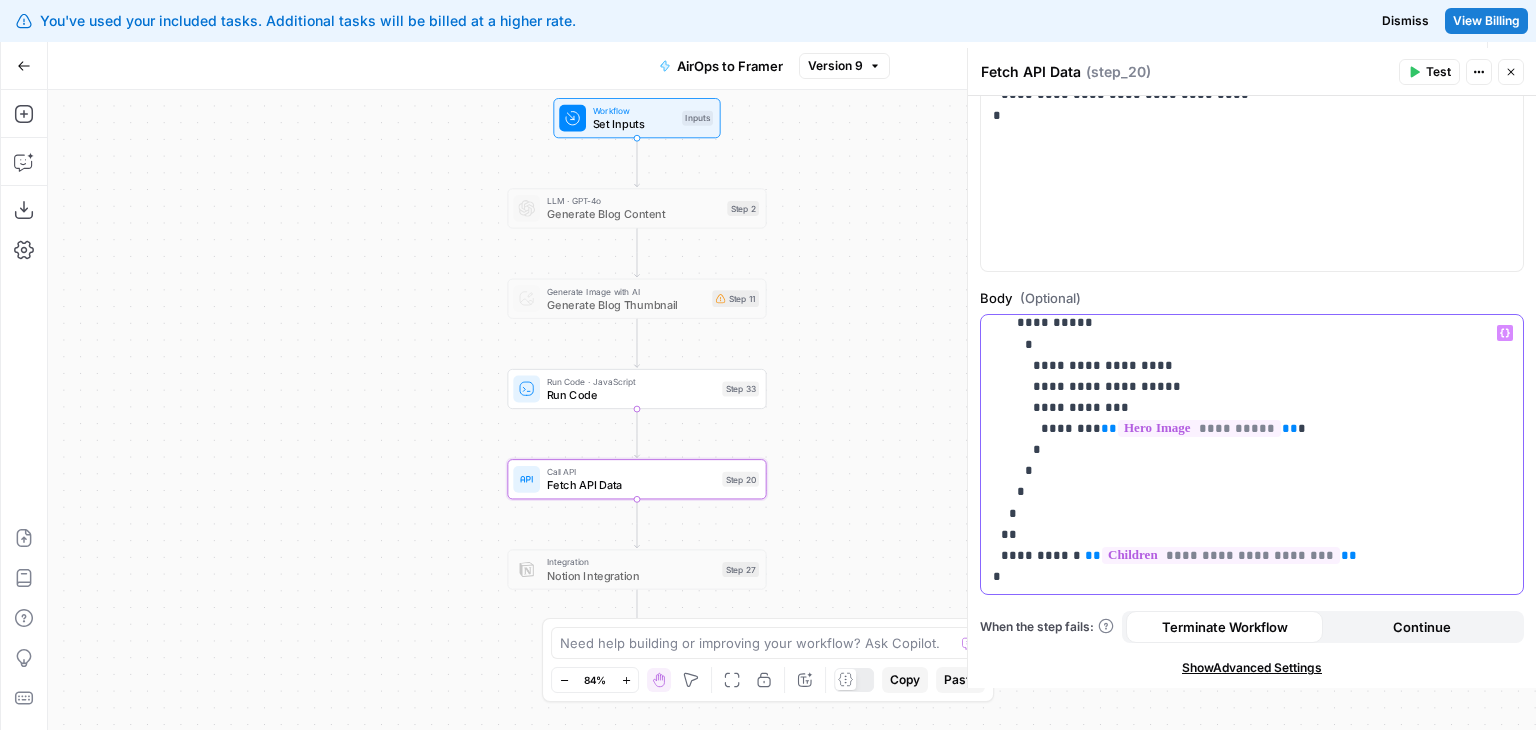 drag, startPoint x: 1324, startPoint y: 437, endPoint x: 1318, endPoint y: 489, distance: 52.34501 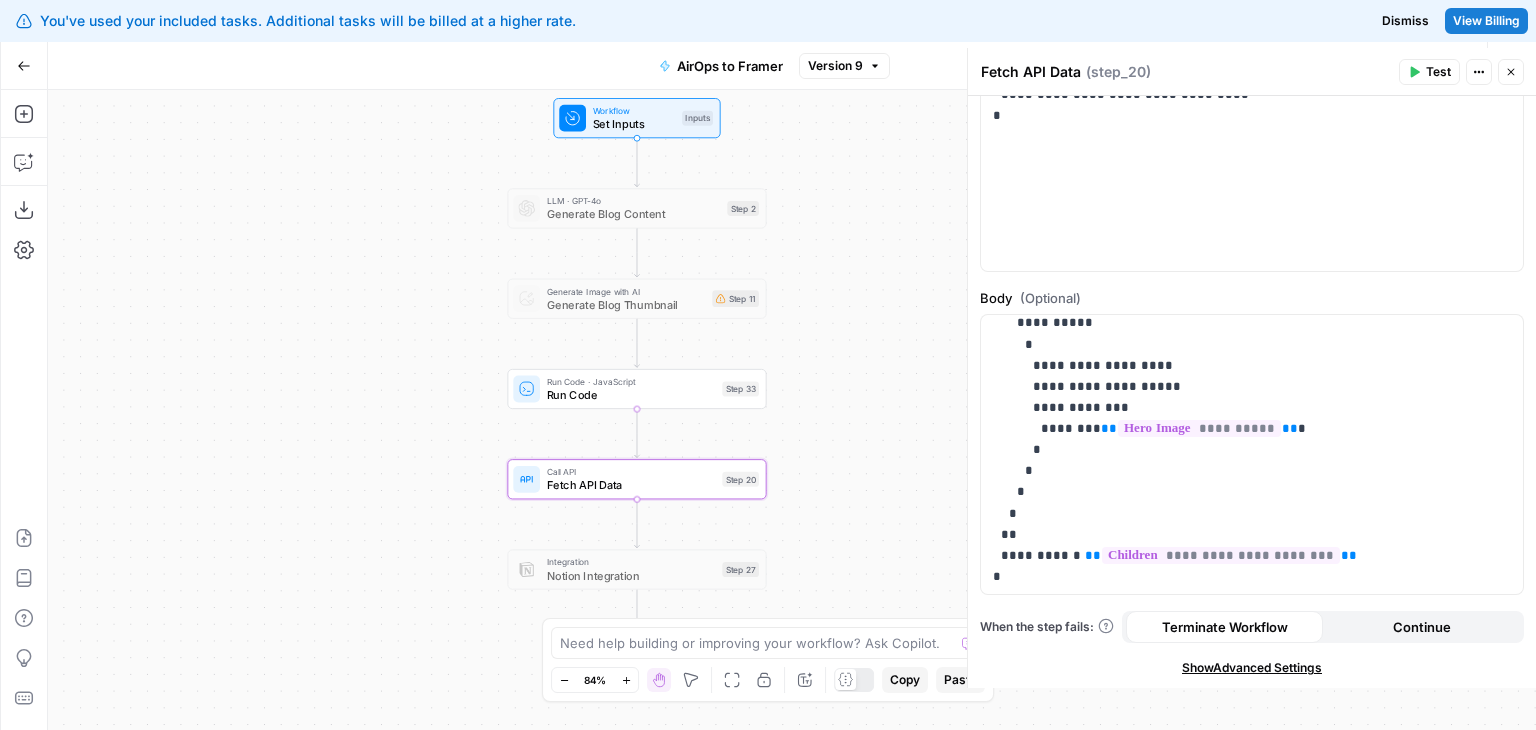 click on "Run Code" at bounding box center (631, 394) 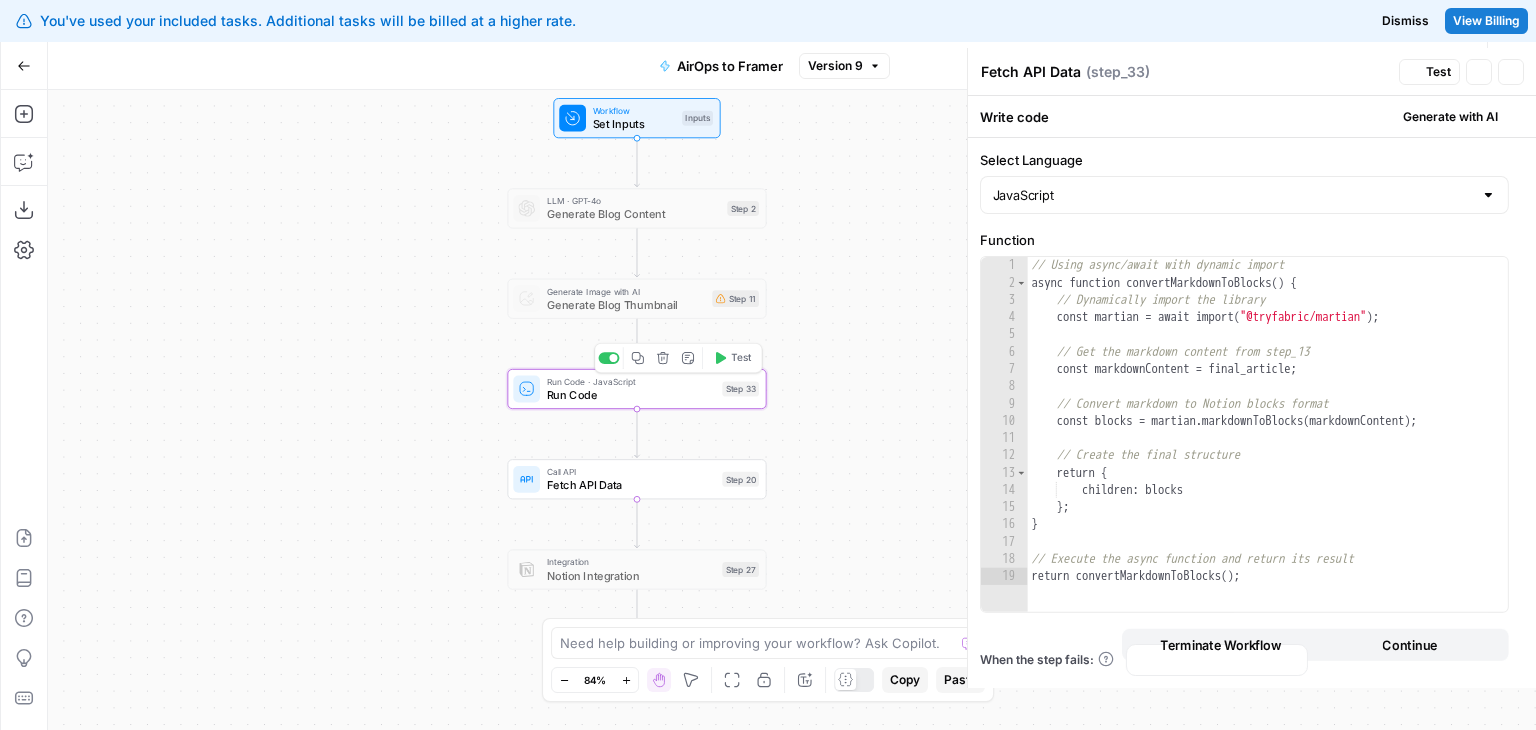 type on "Run Code" 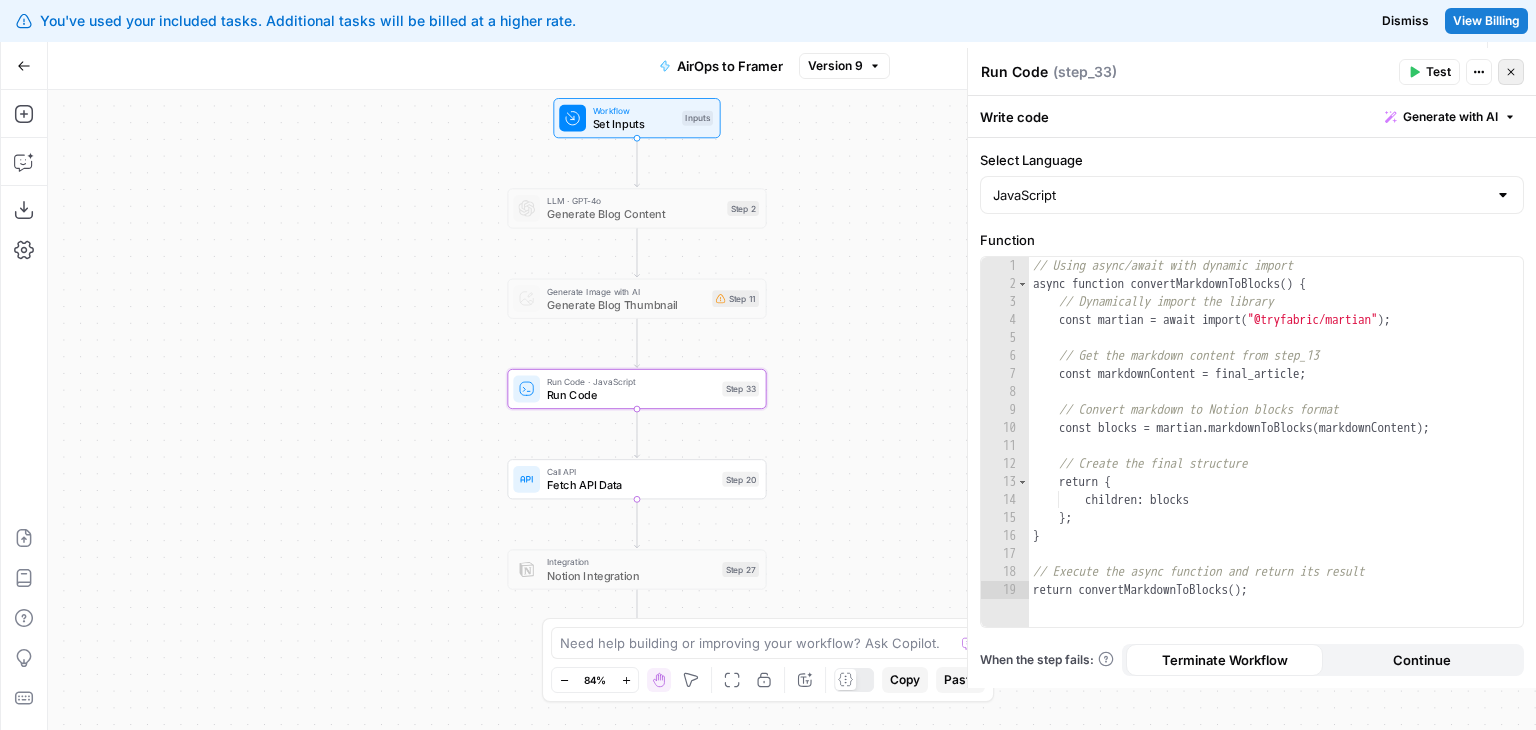 click 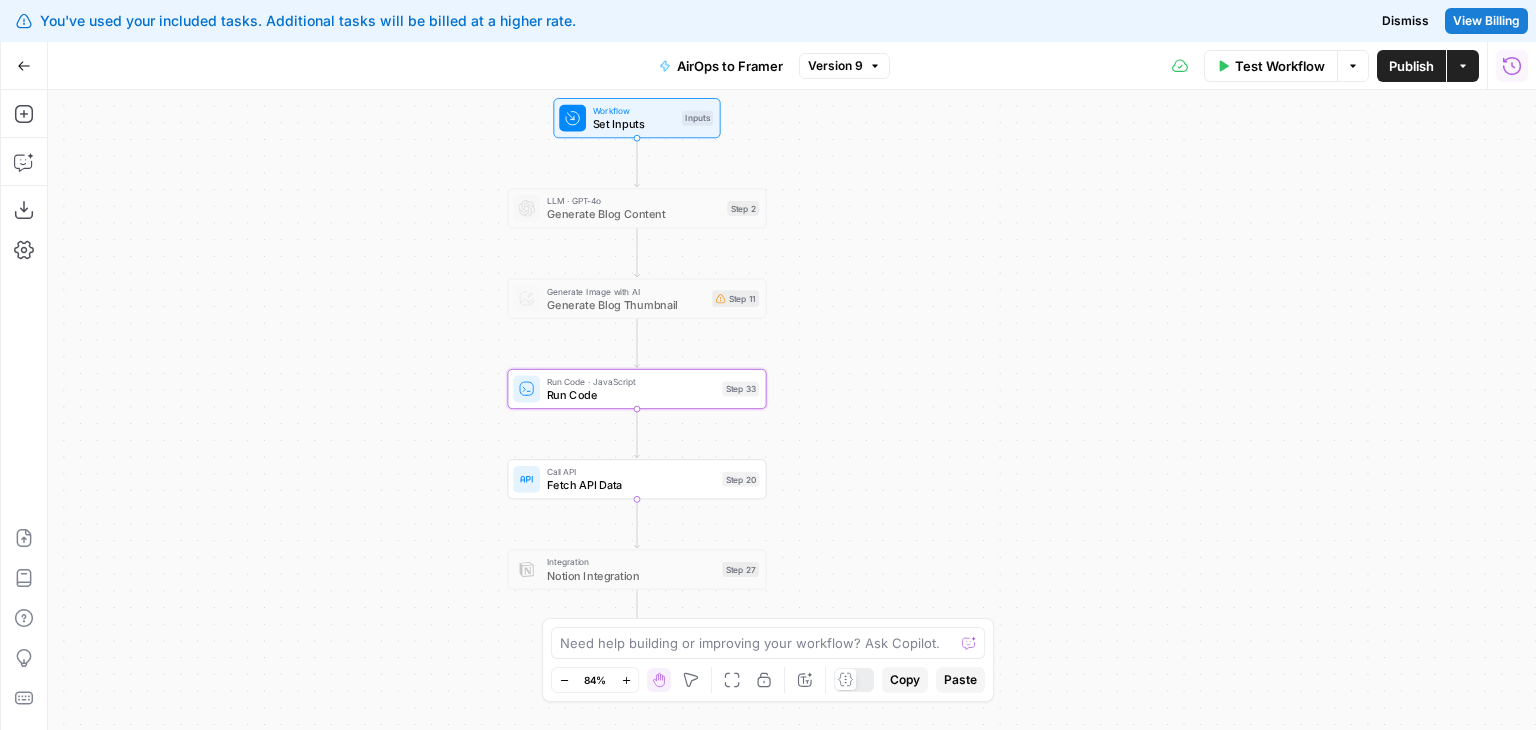 click 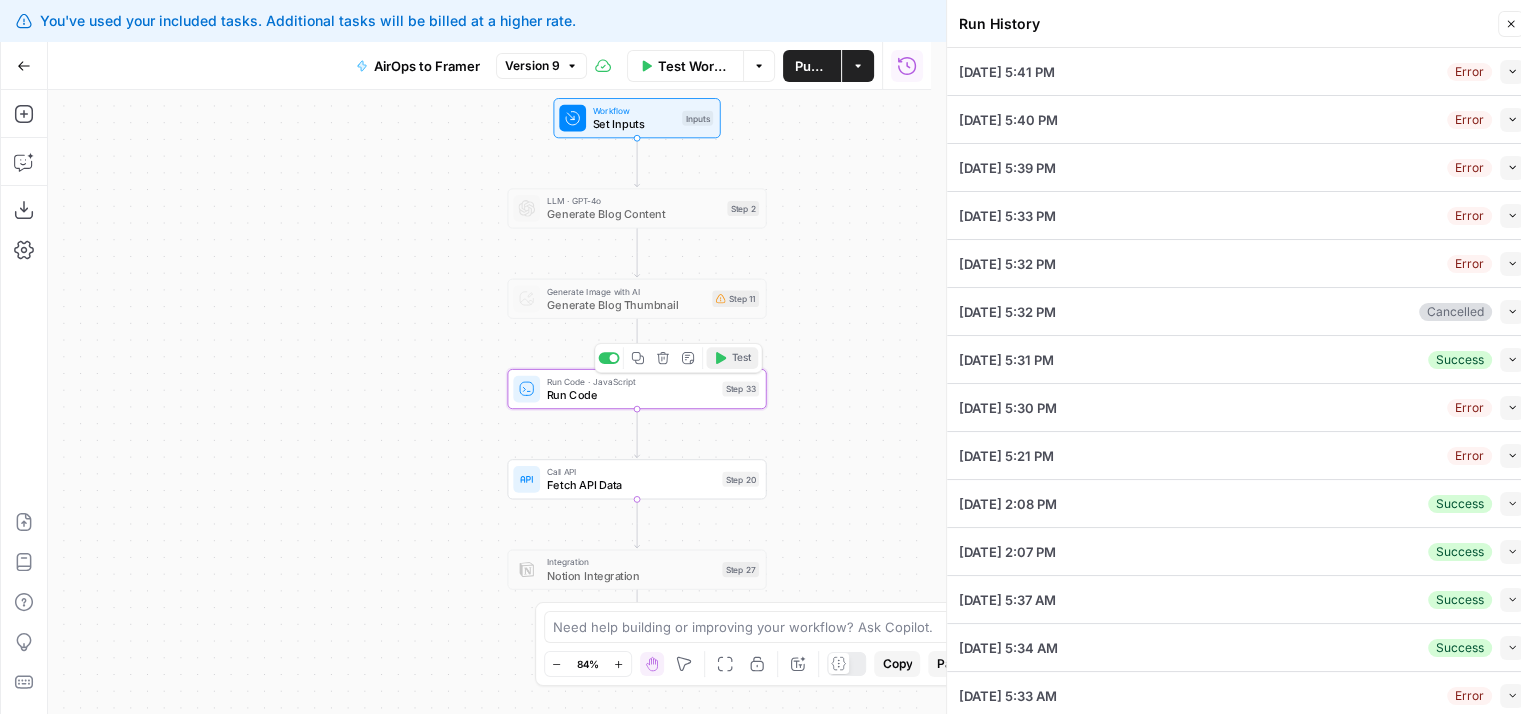 click on "Test" at bounding box center (741, 358) 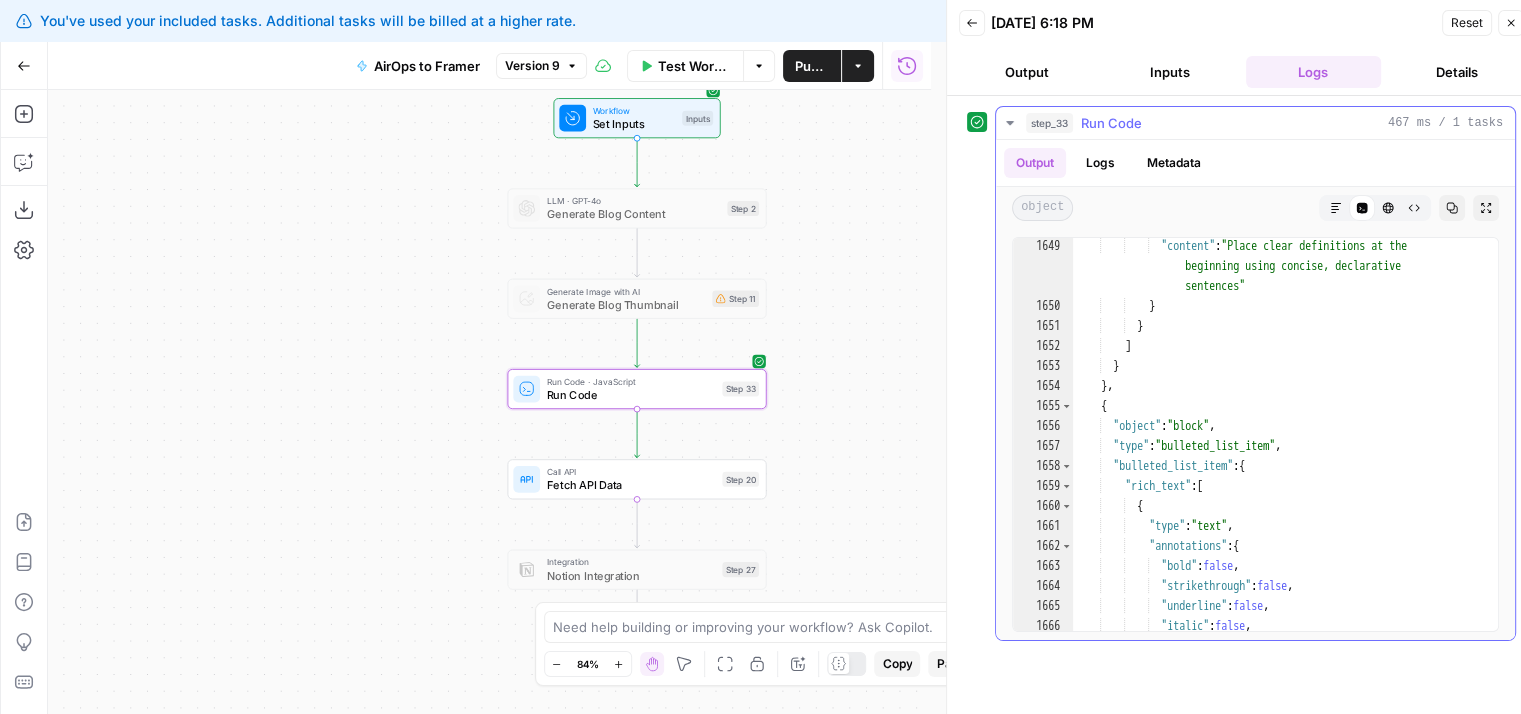 scroll, scrollTop: 15104, scrollLeft: 0, axis: vertical 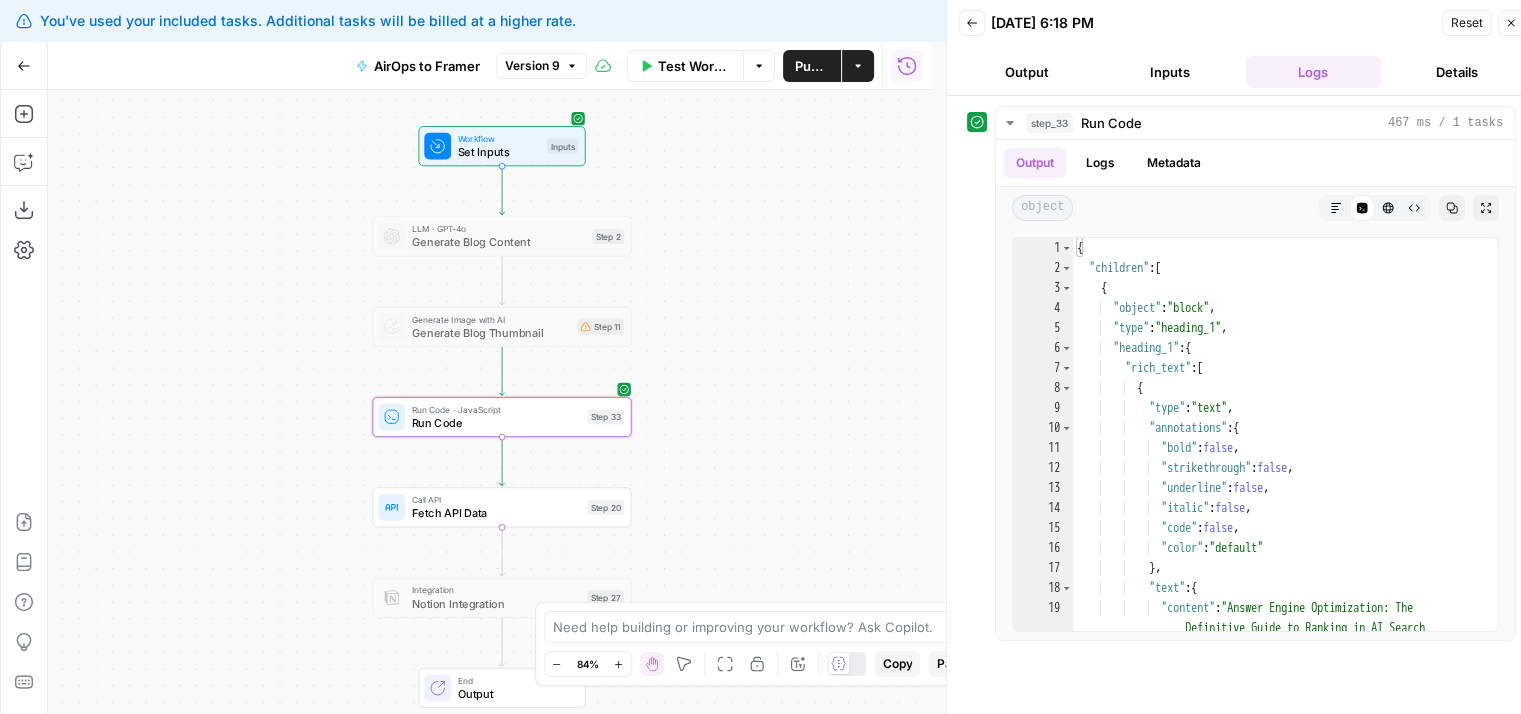drag, startPoint x: 847, startPoint y: 406, endPoint x: 720, endPoint y: 433, distance: 129.83836 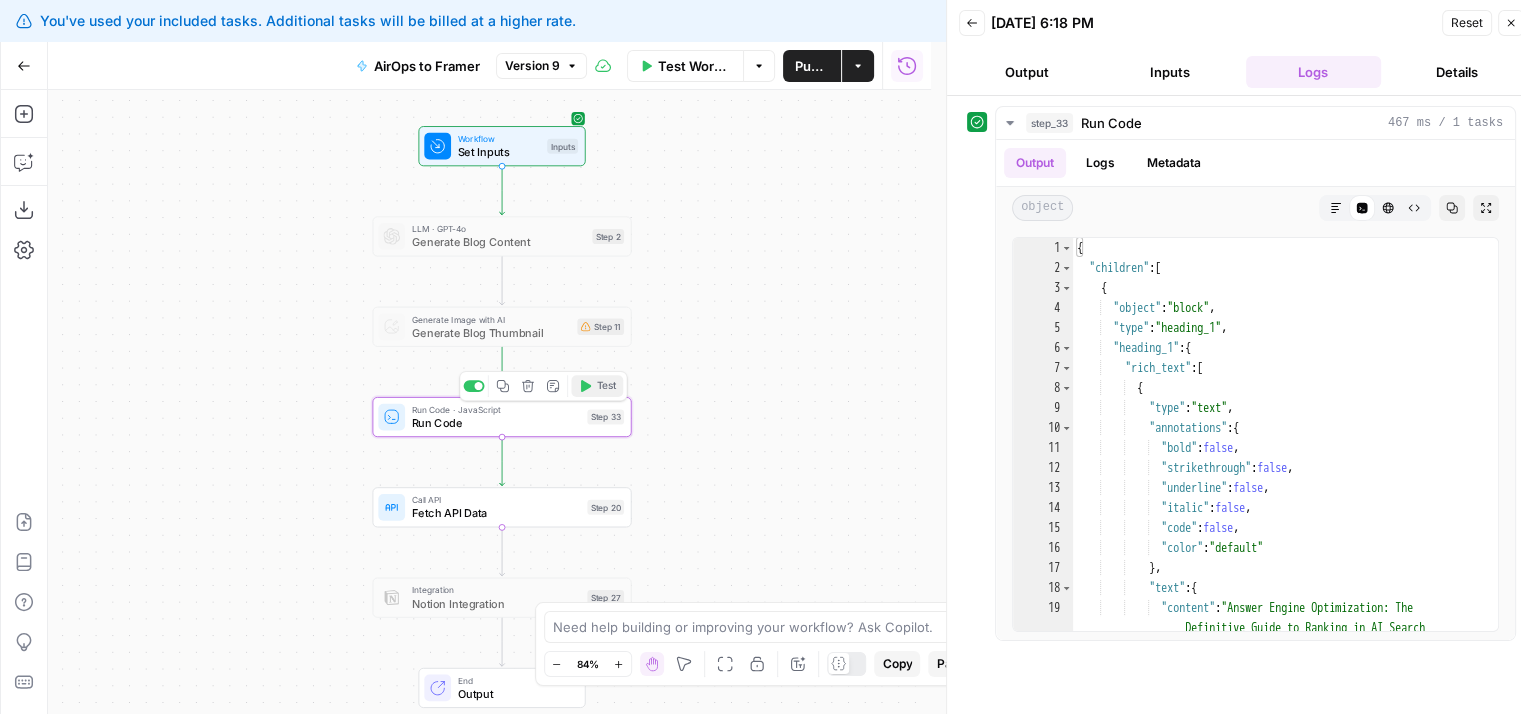click 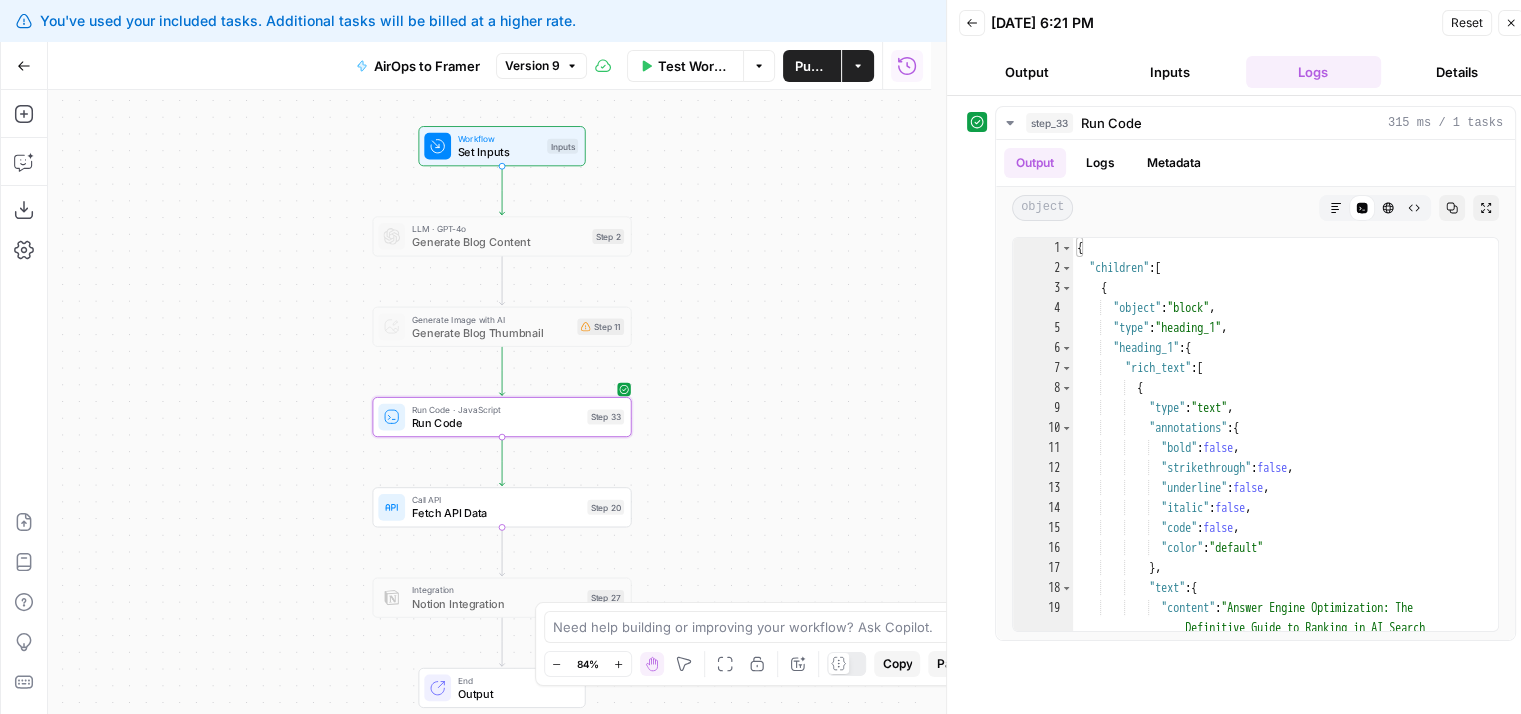 click on "Set Inputs" at bounding box center [499, 152] 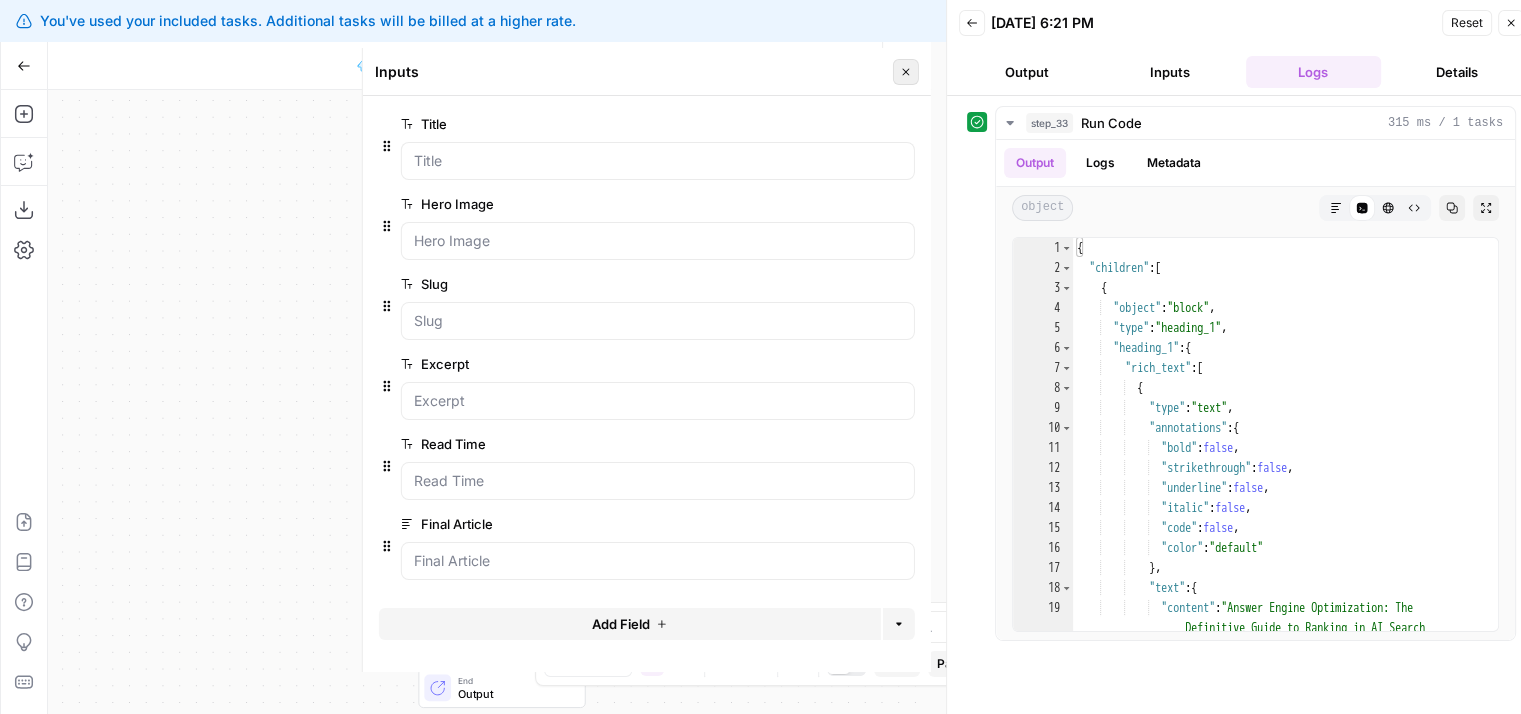 click 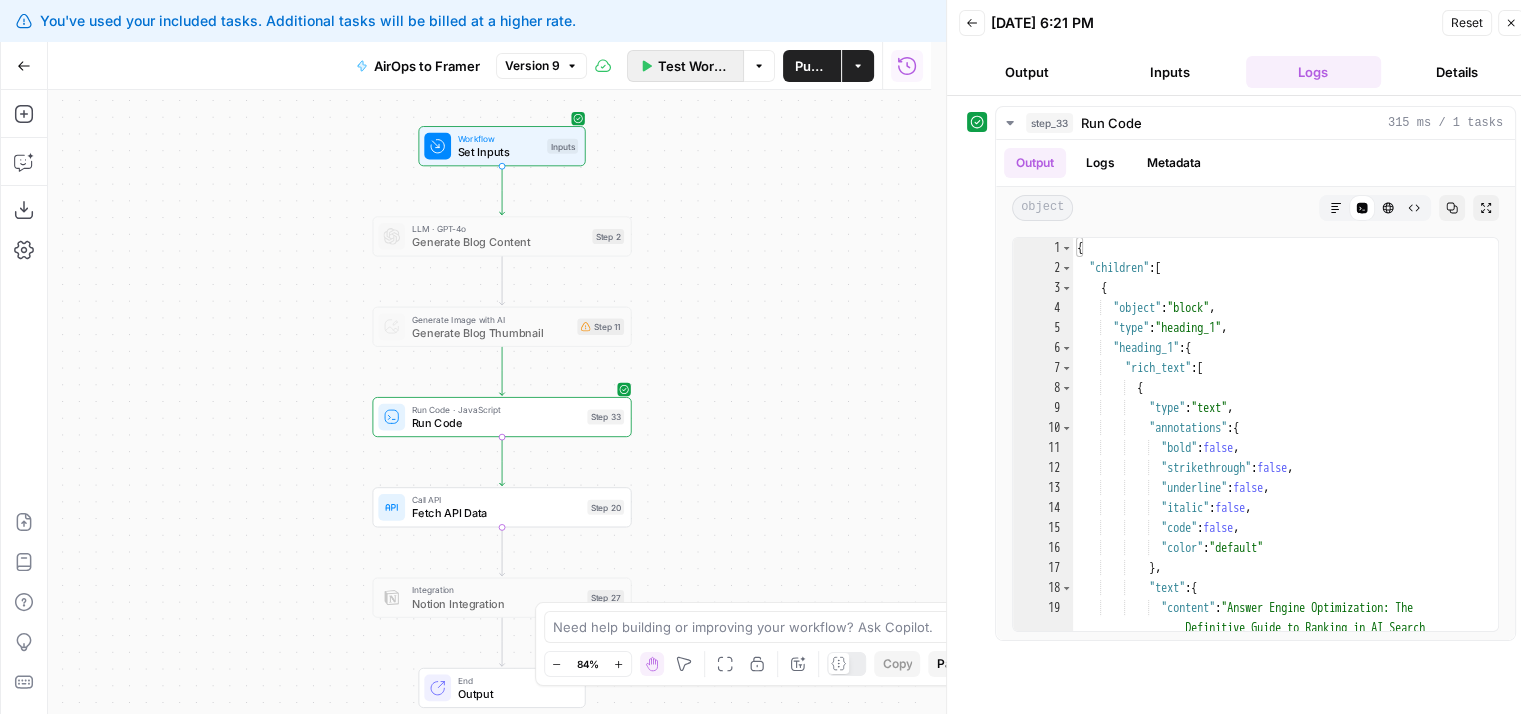 click on "Test Workflow" at bounding box center [694, 66] 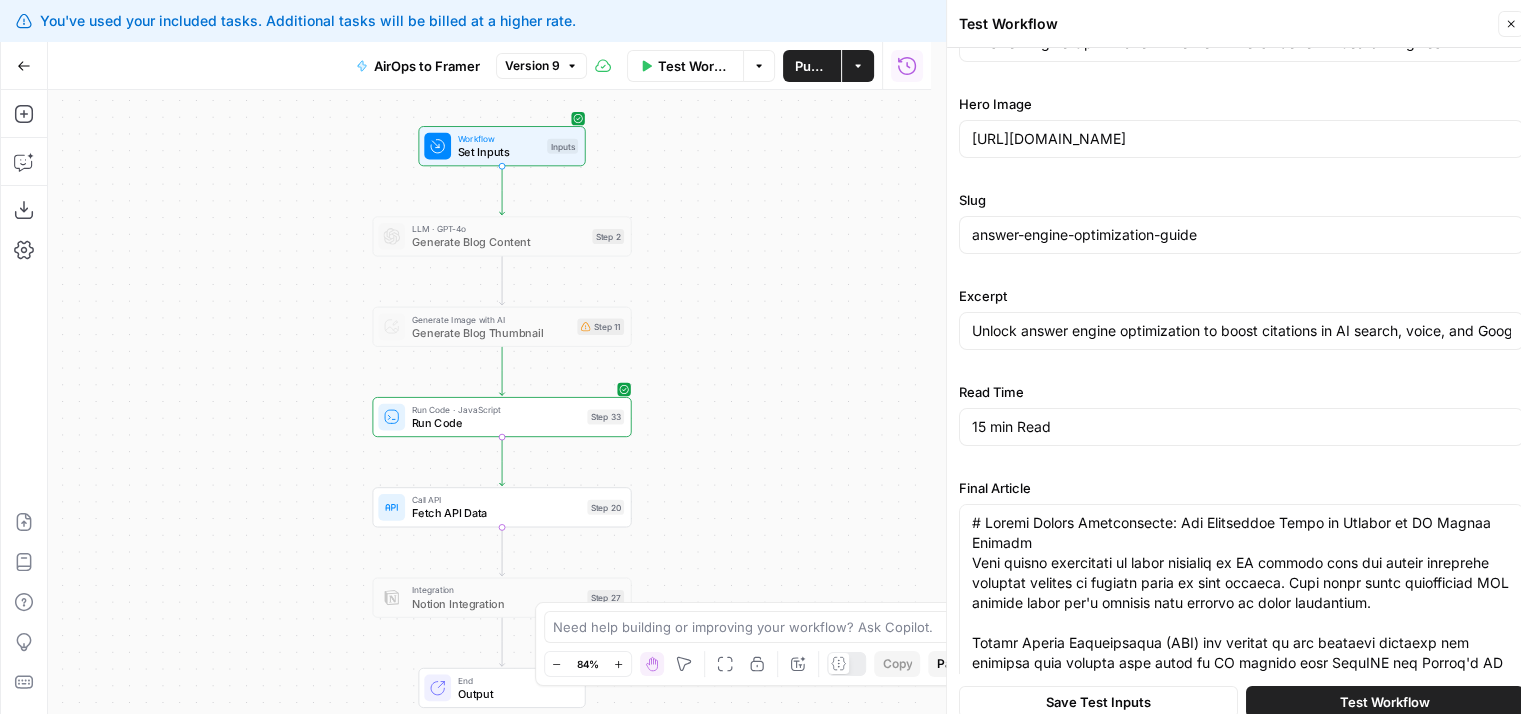drag, startPoint x: 1135, startPoint y: 228, endPoint x: 1120, endPoint y: 310, distance: 83.360664 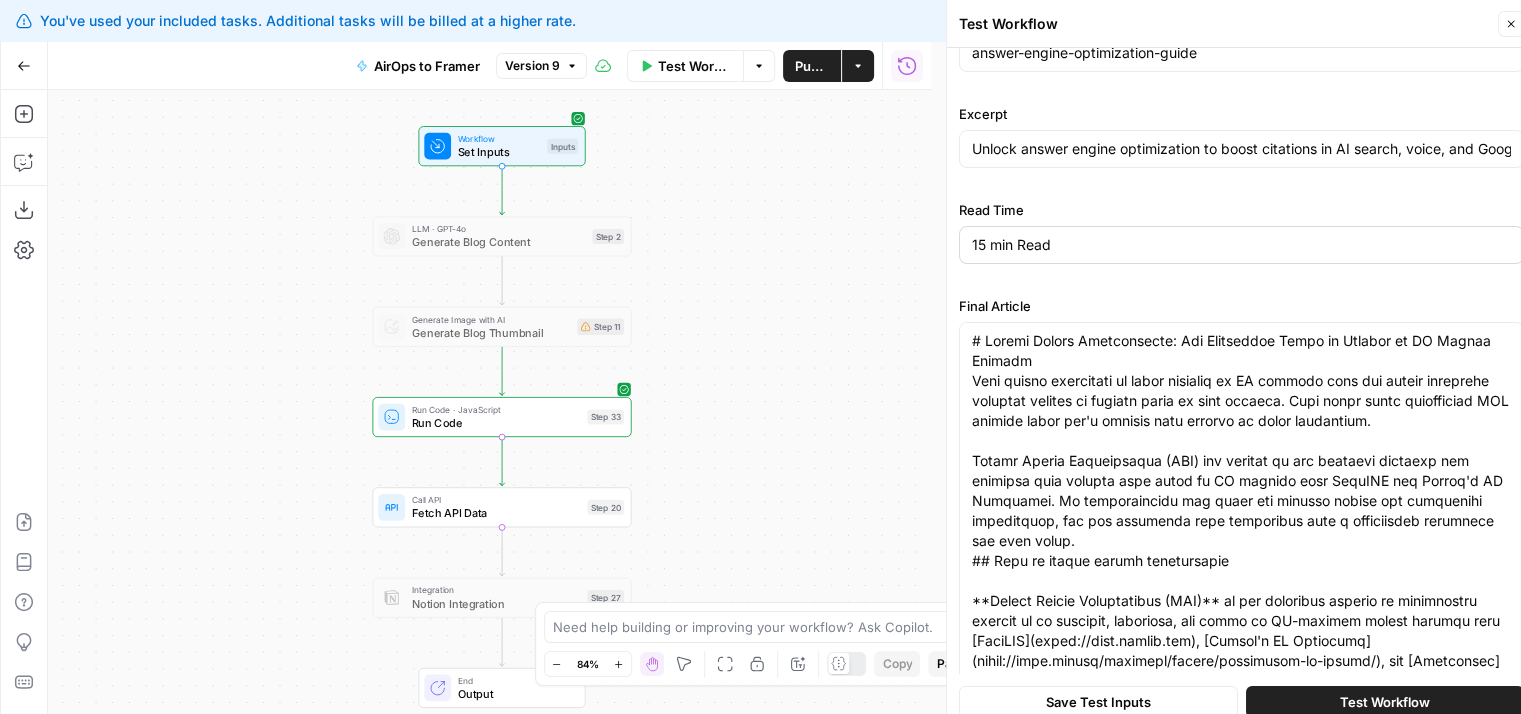 drag, startPoint x: 1116, startPoint y: 263, endPoint x: 1110, endPoint y: 334, distance: 71.25307 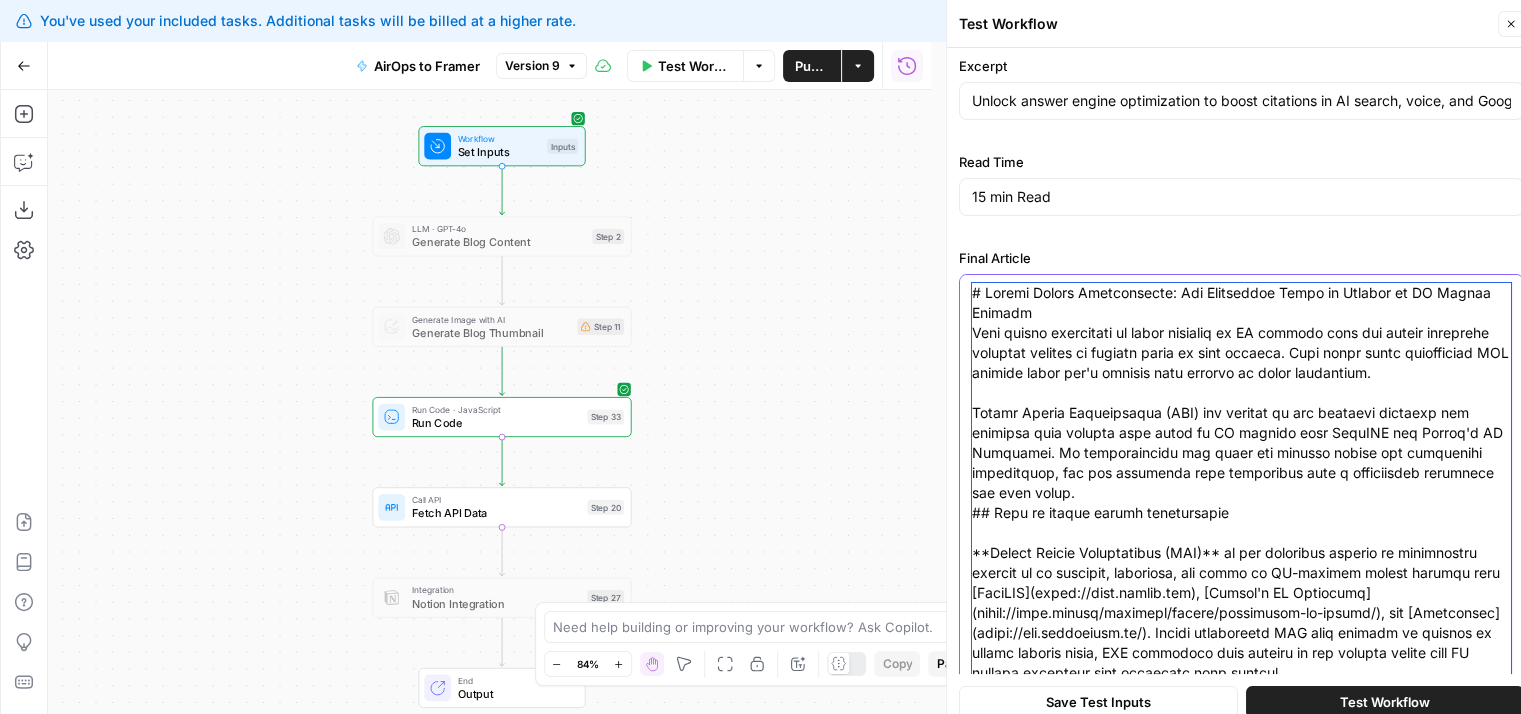 click on "Final Article" at bounding box center [1241, 4373] 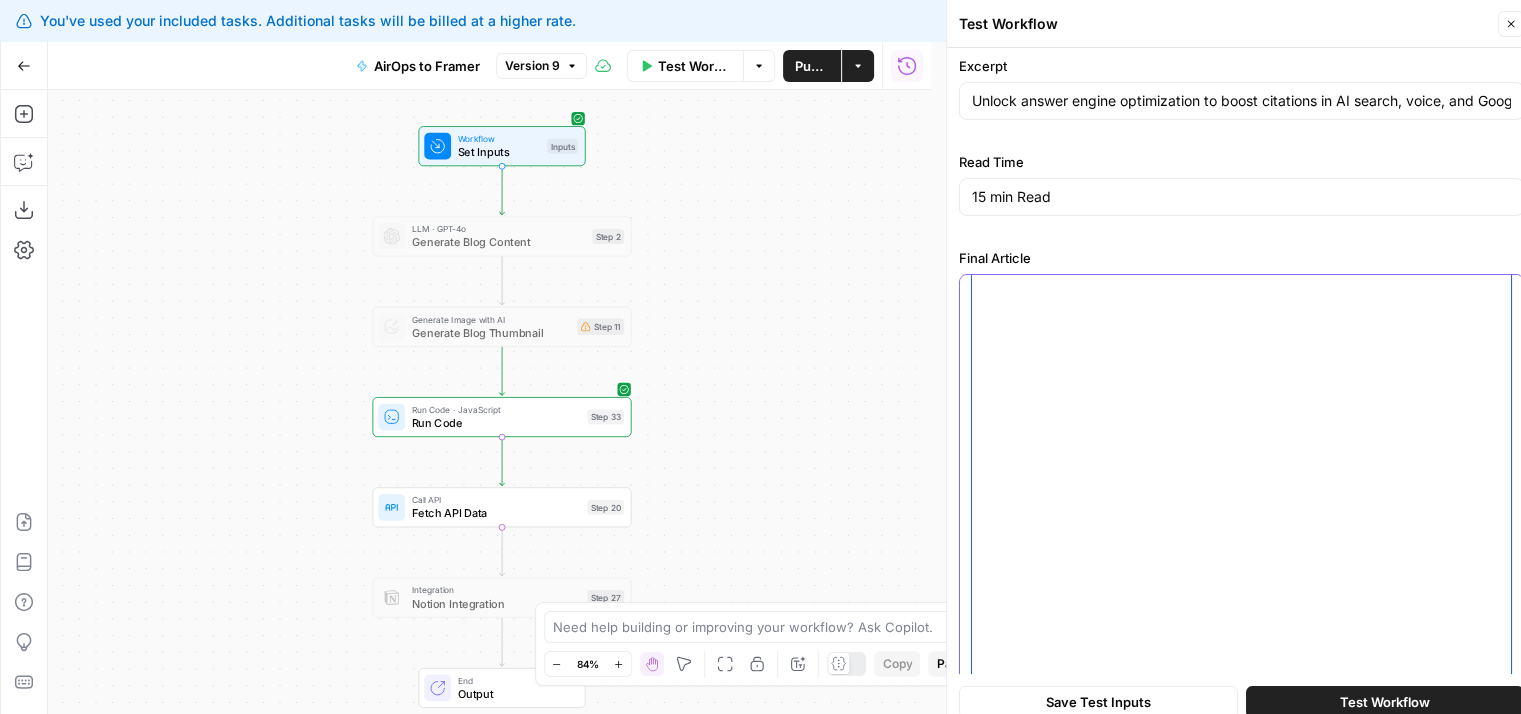 scroll, scrollTop: 7999, scrollLeft: 0, axis: vertical 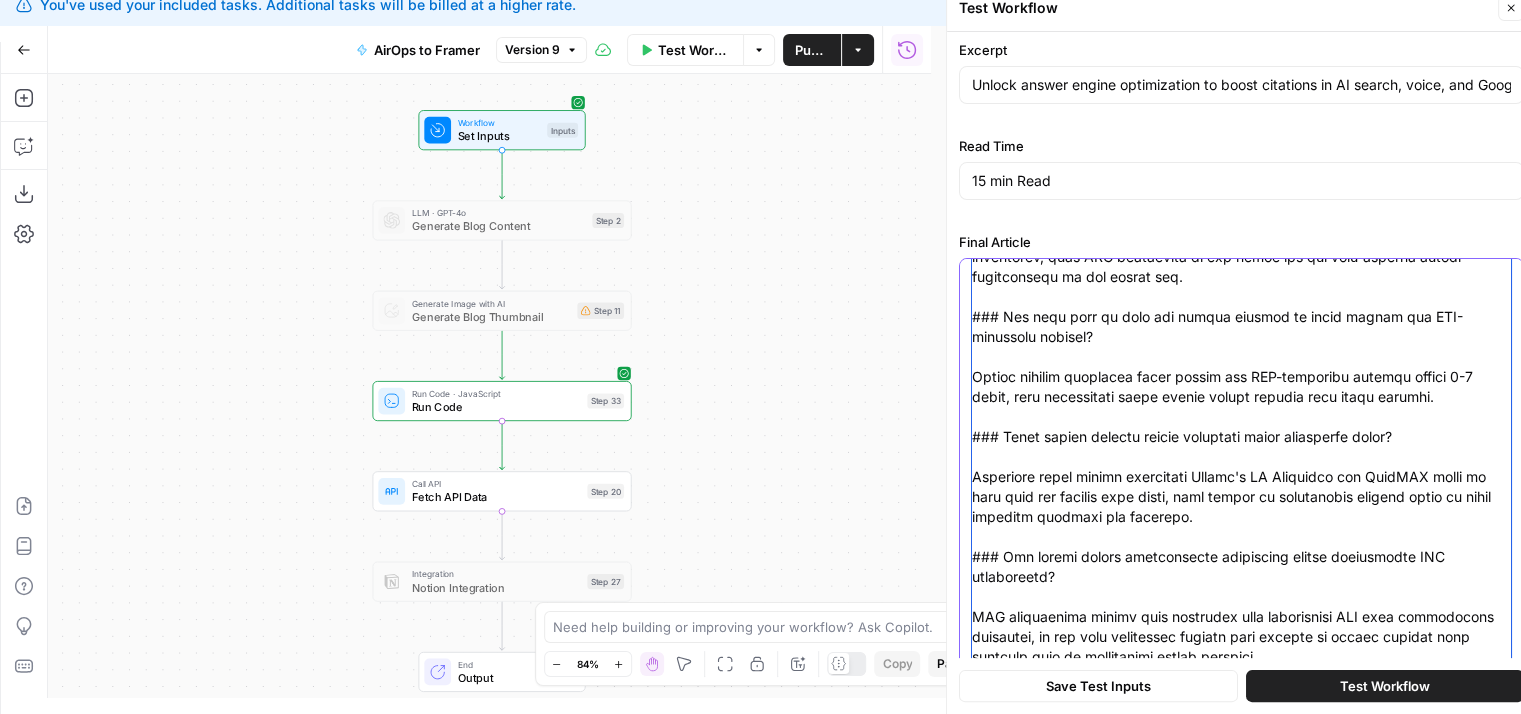 click on "Final Article" at bounding box center [1241, -3423] 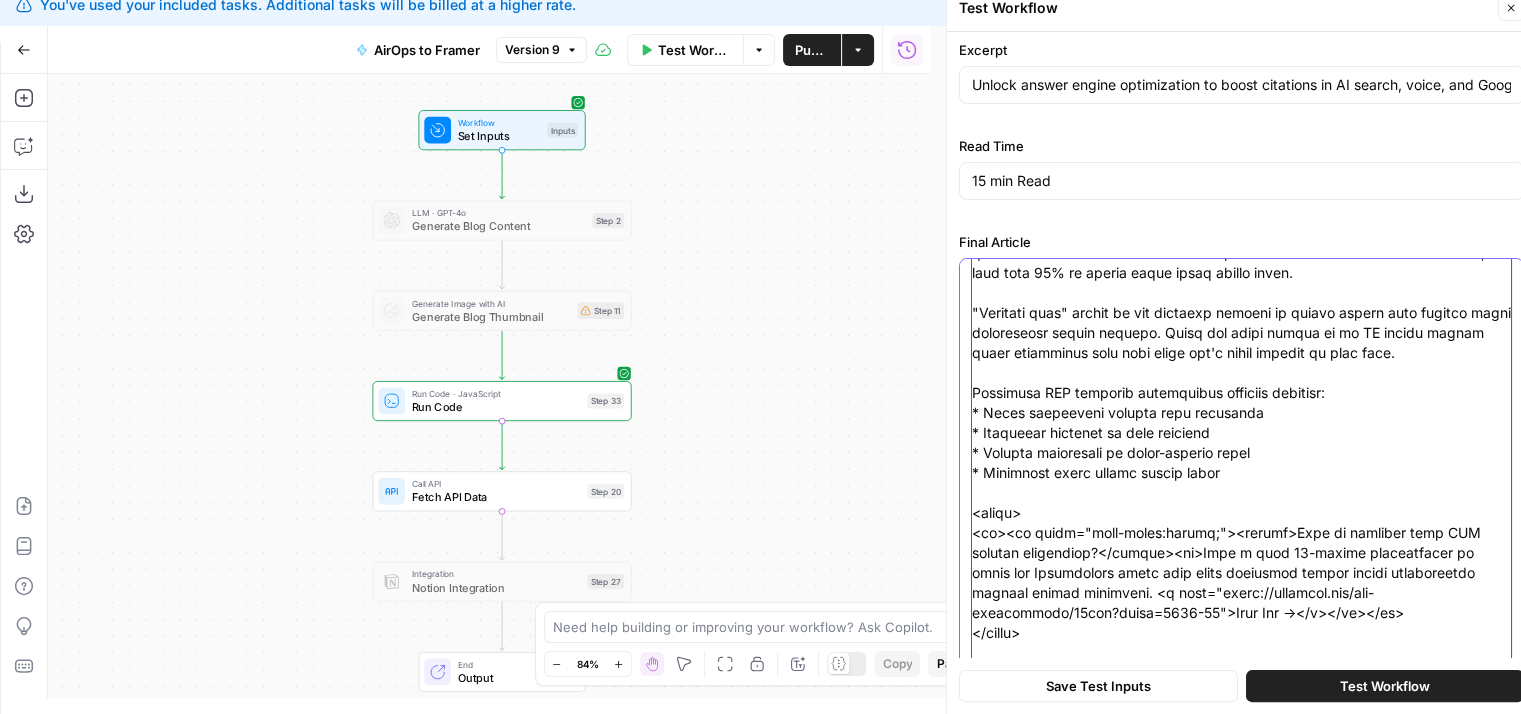 scroll, scrollTop: 0, scrollLeft: 0, axis: both 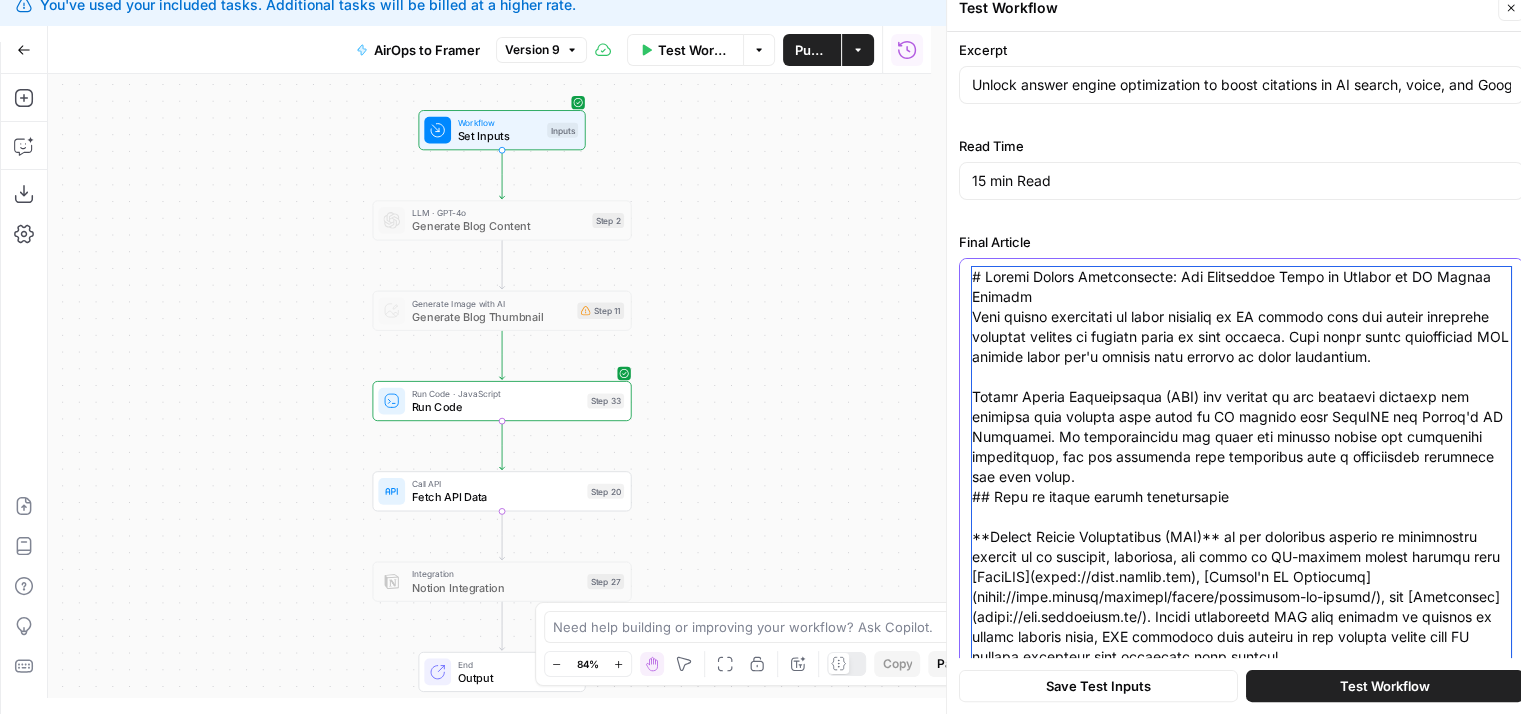 click on "Final Article" at bounding box center [1241, 4357] 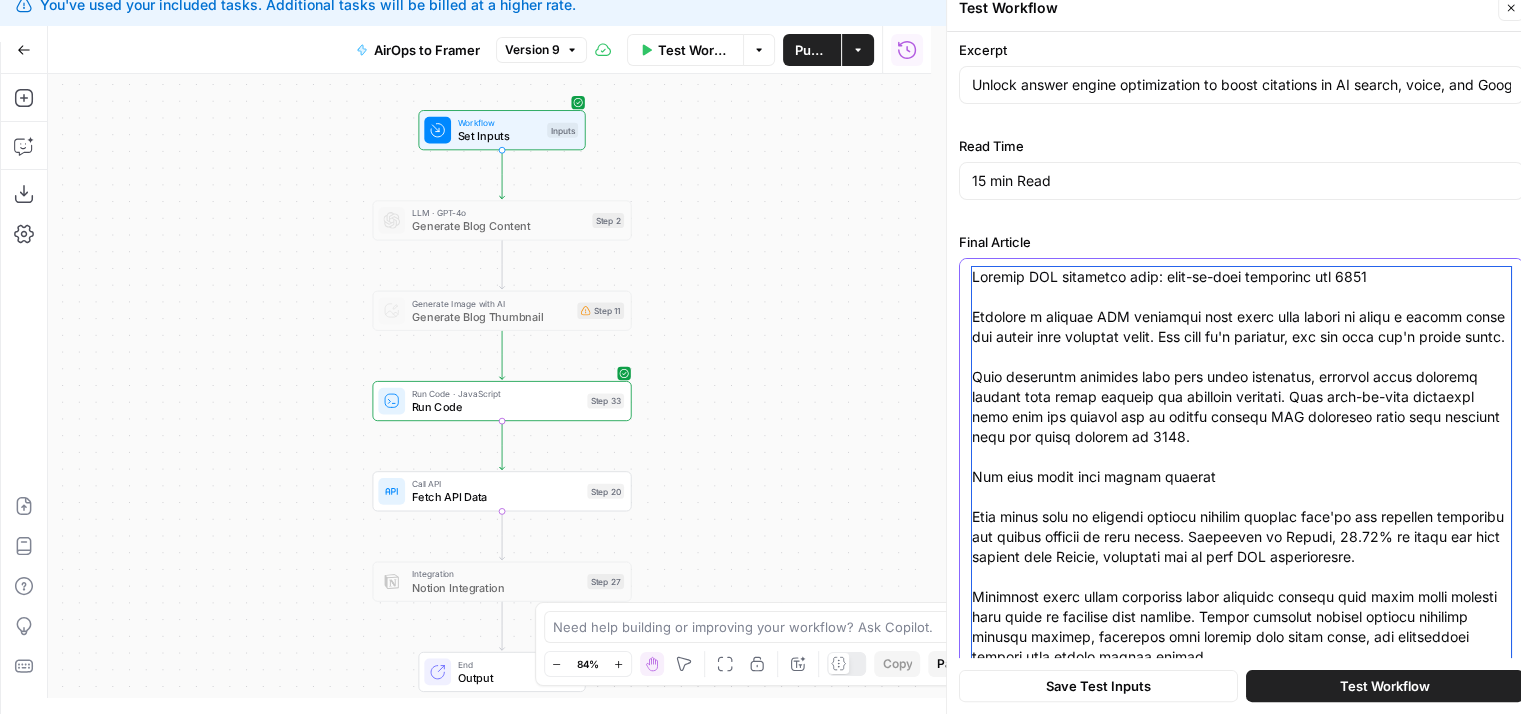 scroll, scrollTop: 14390, scrollLeft: 0, axis: vertical 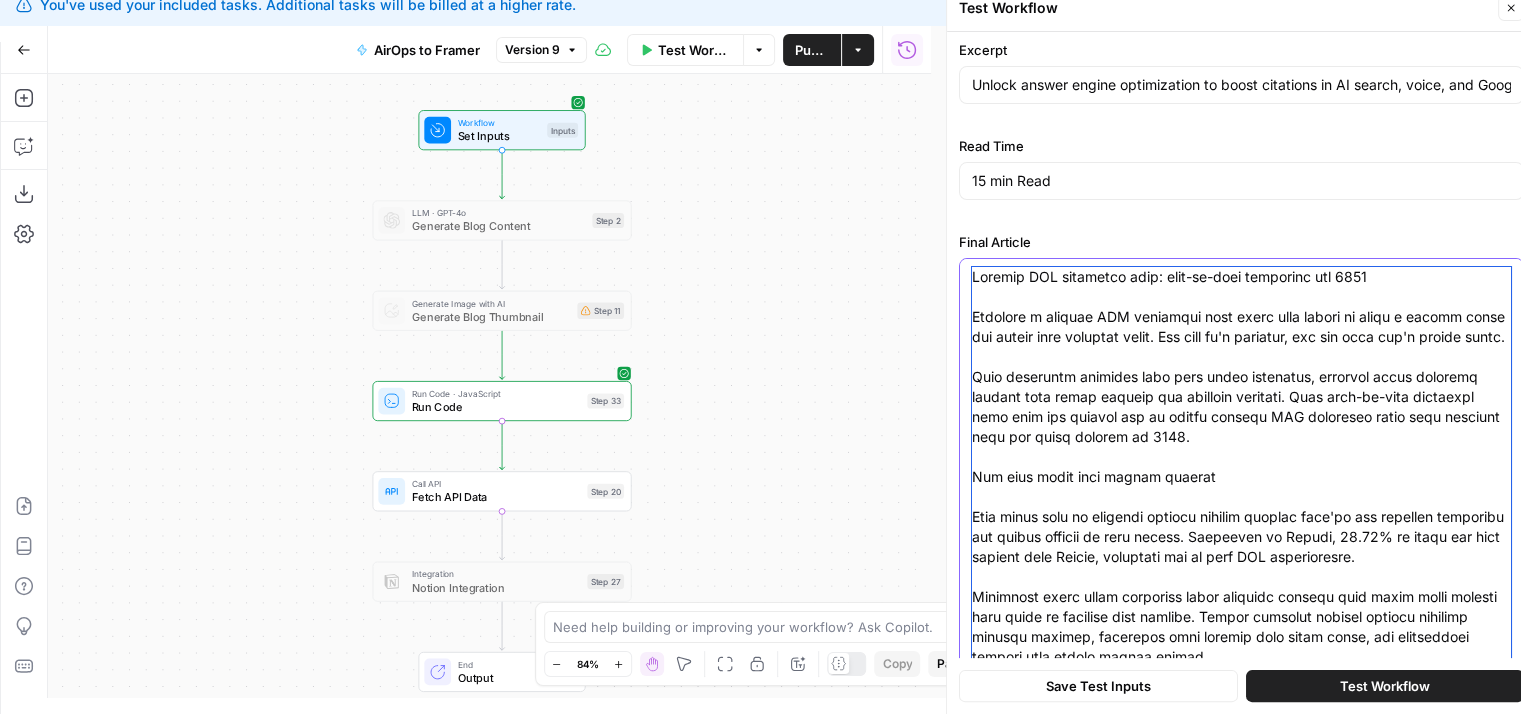 drag, startPoint x: 1180, startPoint y: 568, endPoint x: 1176, endPoint y: 210, distance: 358.02234 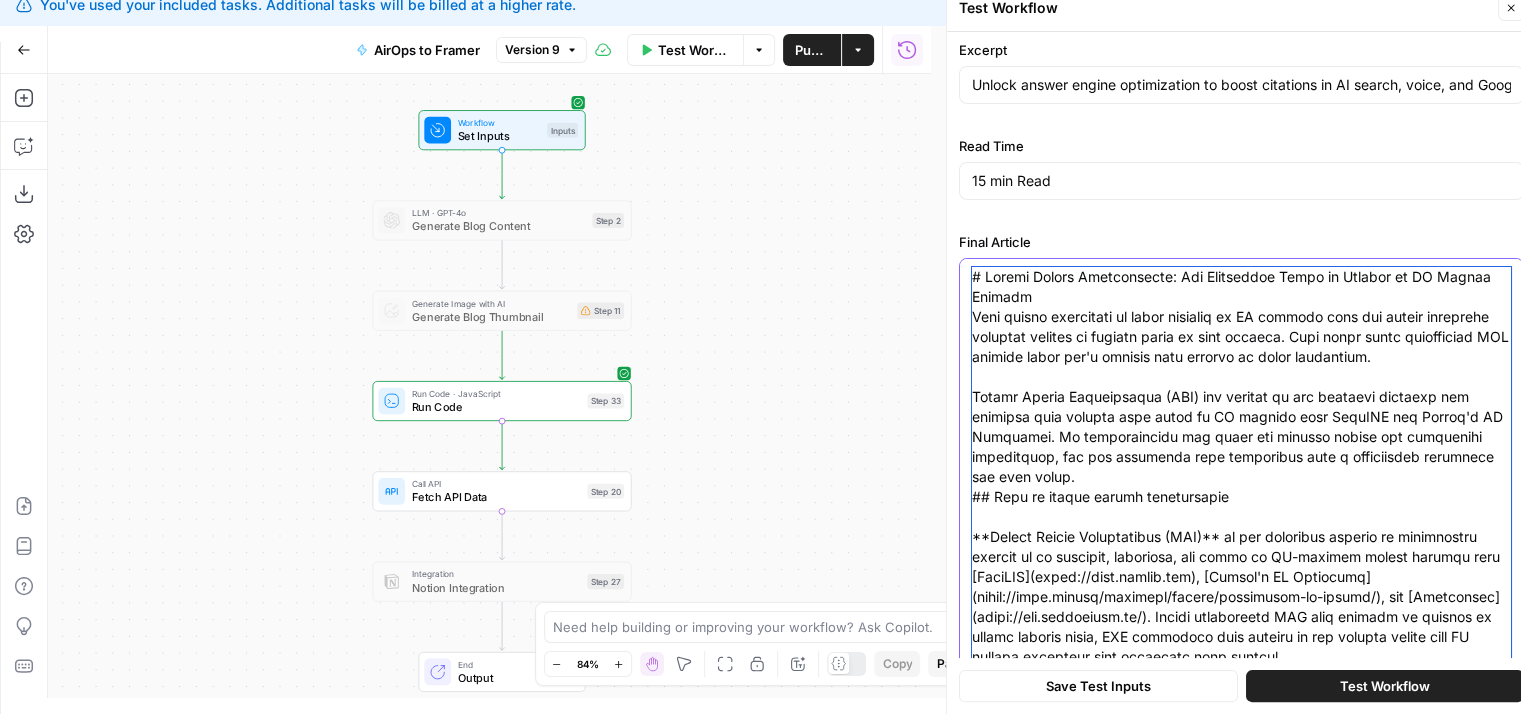 click on "Final Article" at bounding box center (1241, 4357) 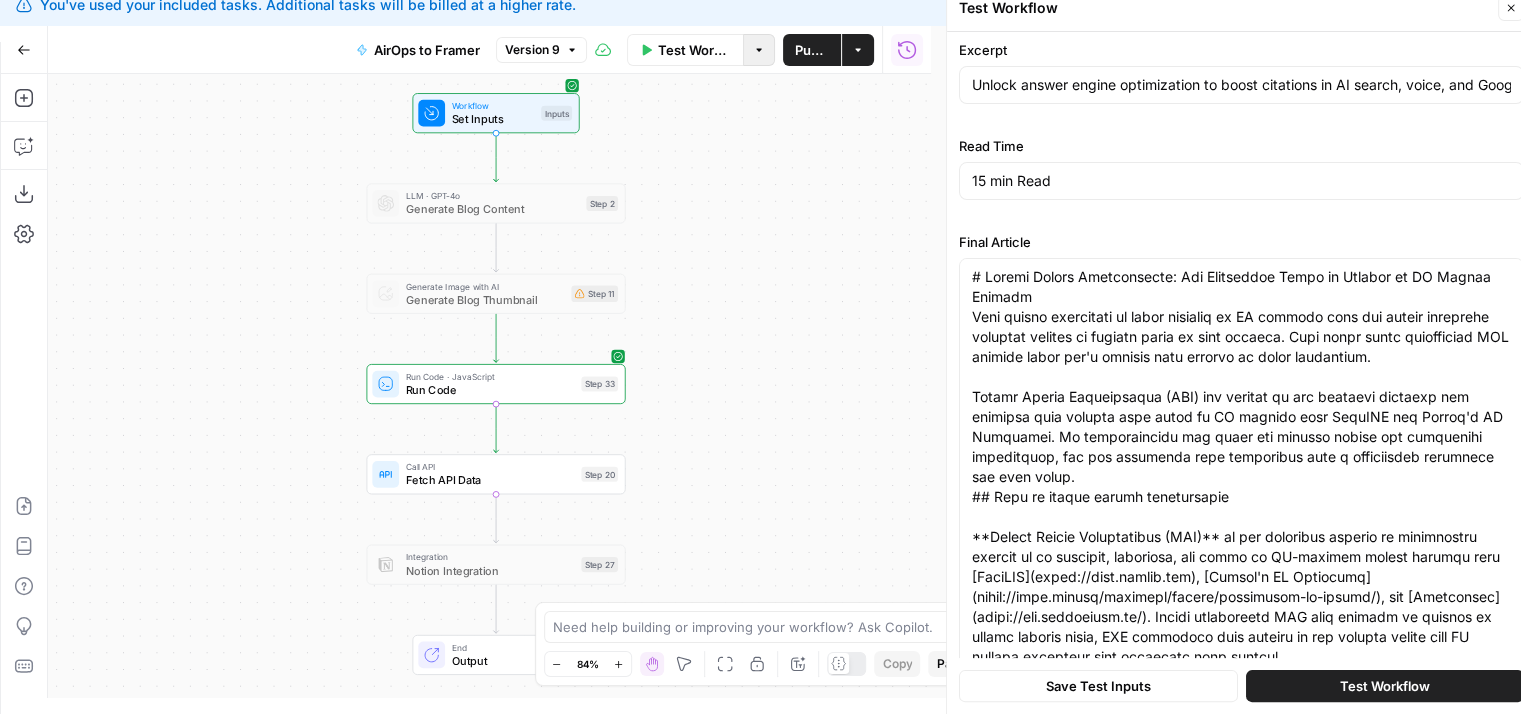 drag, startPoint x: 775, startPoint y: 166, endPoint x: 760, endPoint y: 55, distance: 112.00893 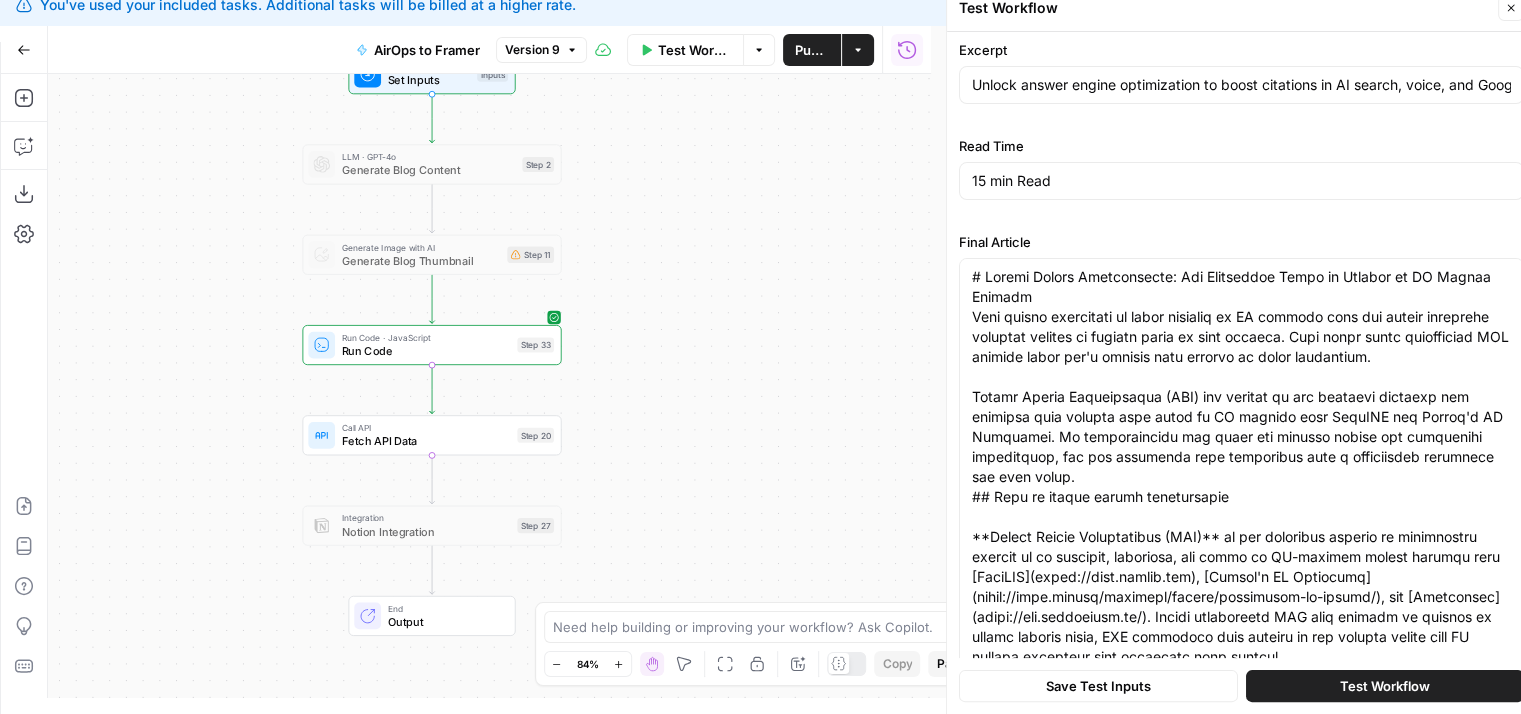drag, startPoint x: 763, startPoint y: 273, endPoint x: 792, endPoint y: 320, distance: 55.226807 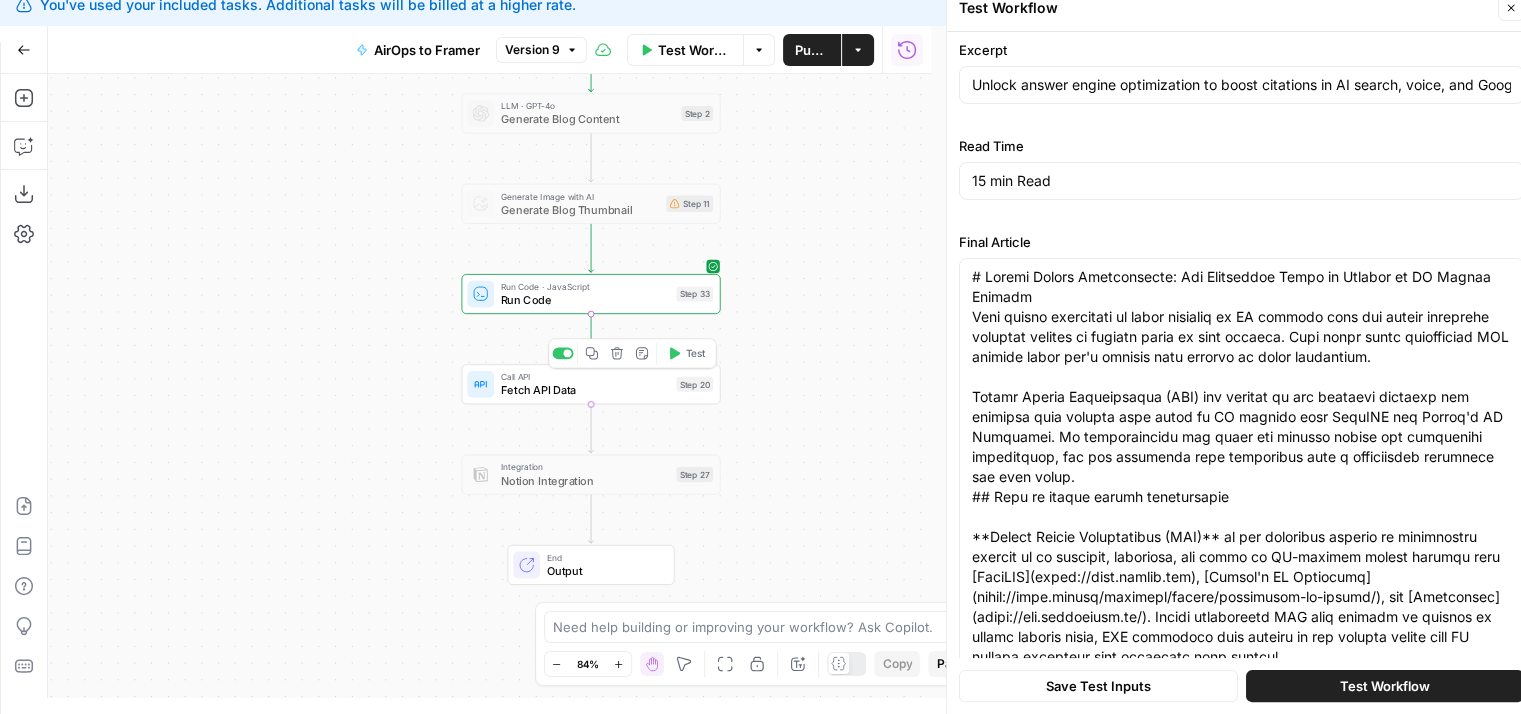 drag, startPoint x: 290, startPoint y: 383, endPoint x: 411, endPoint y: 332, distance: 131.30879 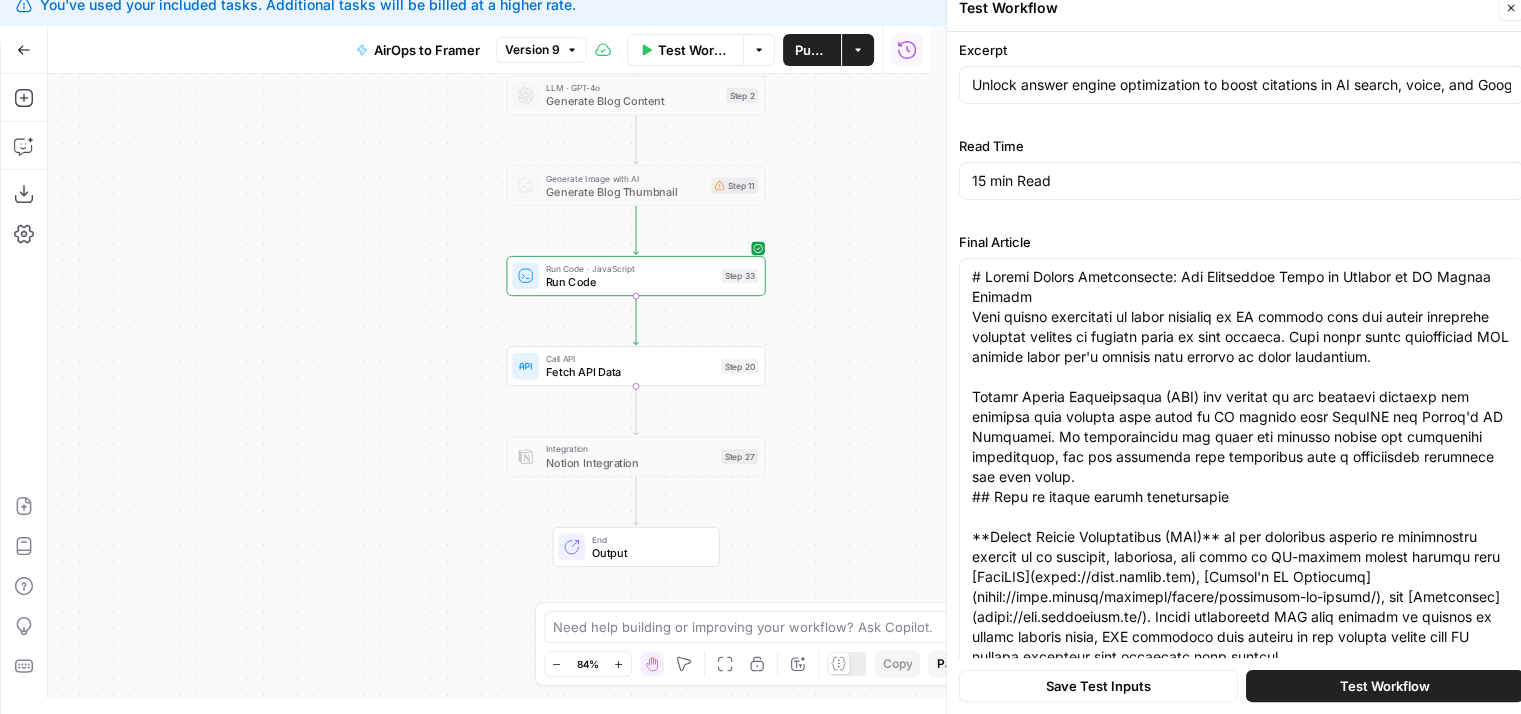 drag, startPoint x: 859, startPoint y: 149, endPoint x: 852, endPoint y: 245, distance: 96.25487 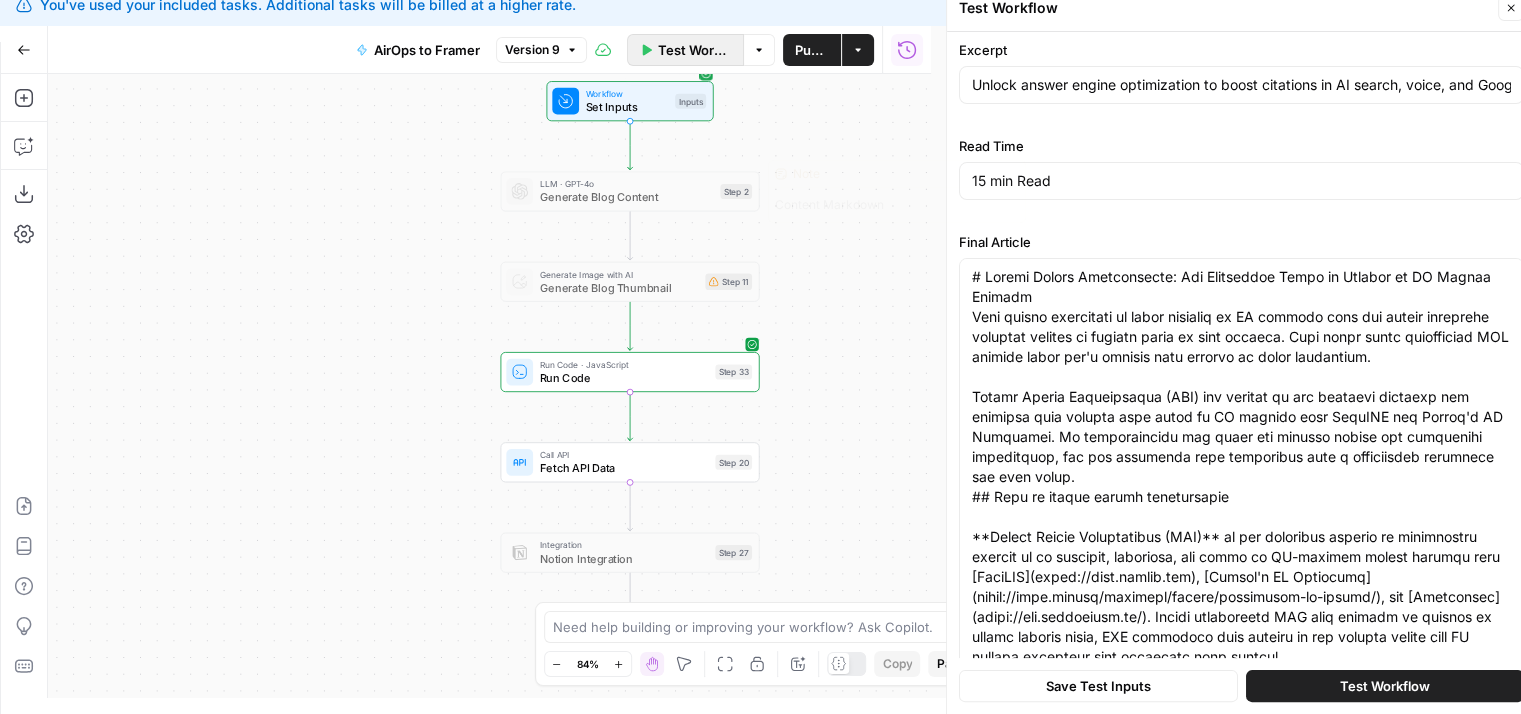 click on "Test Workflow" at bounding box center (694, 50) 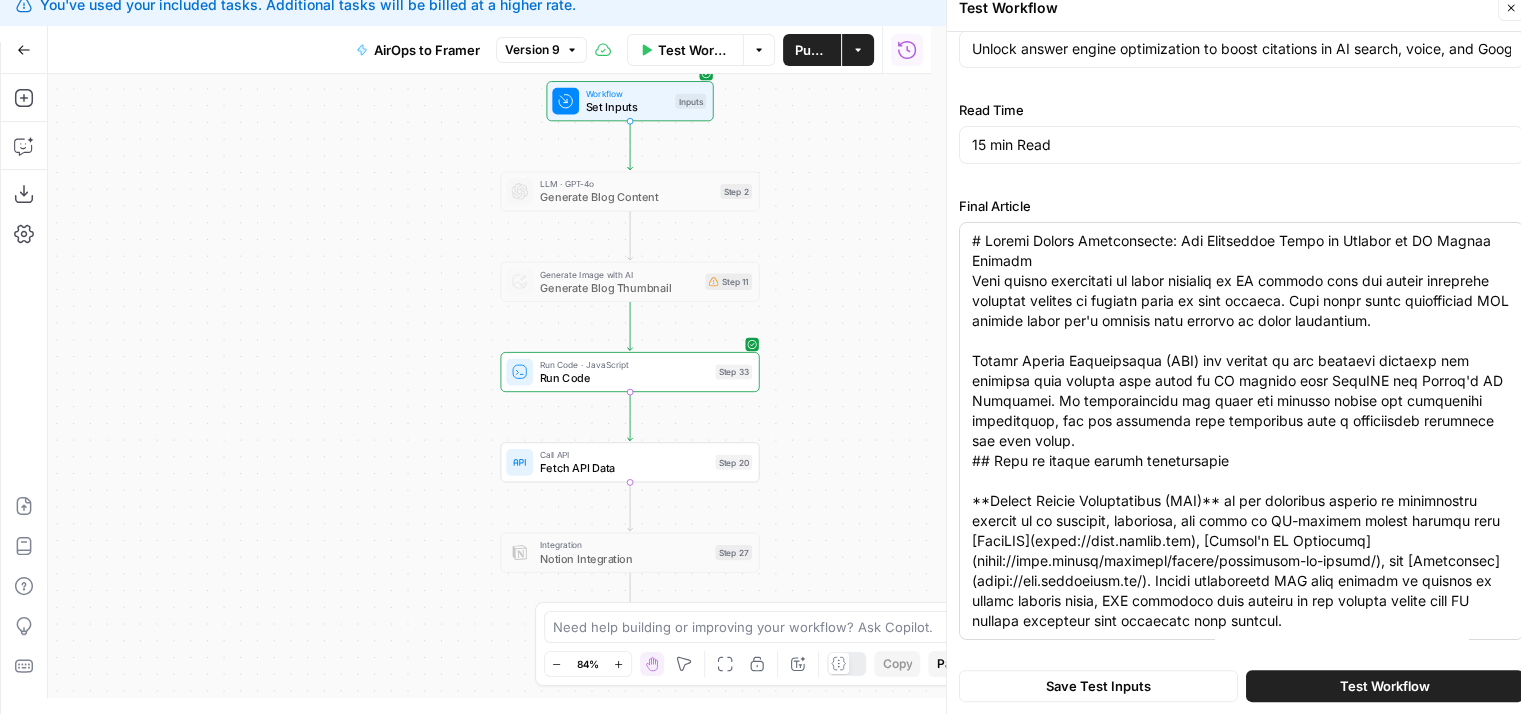 drag, startPoint x: 1112, startPoint y: 205, endPoint x: 1124, endPoint y: 375, distance: 170.423 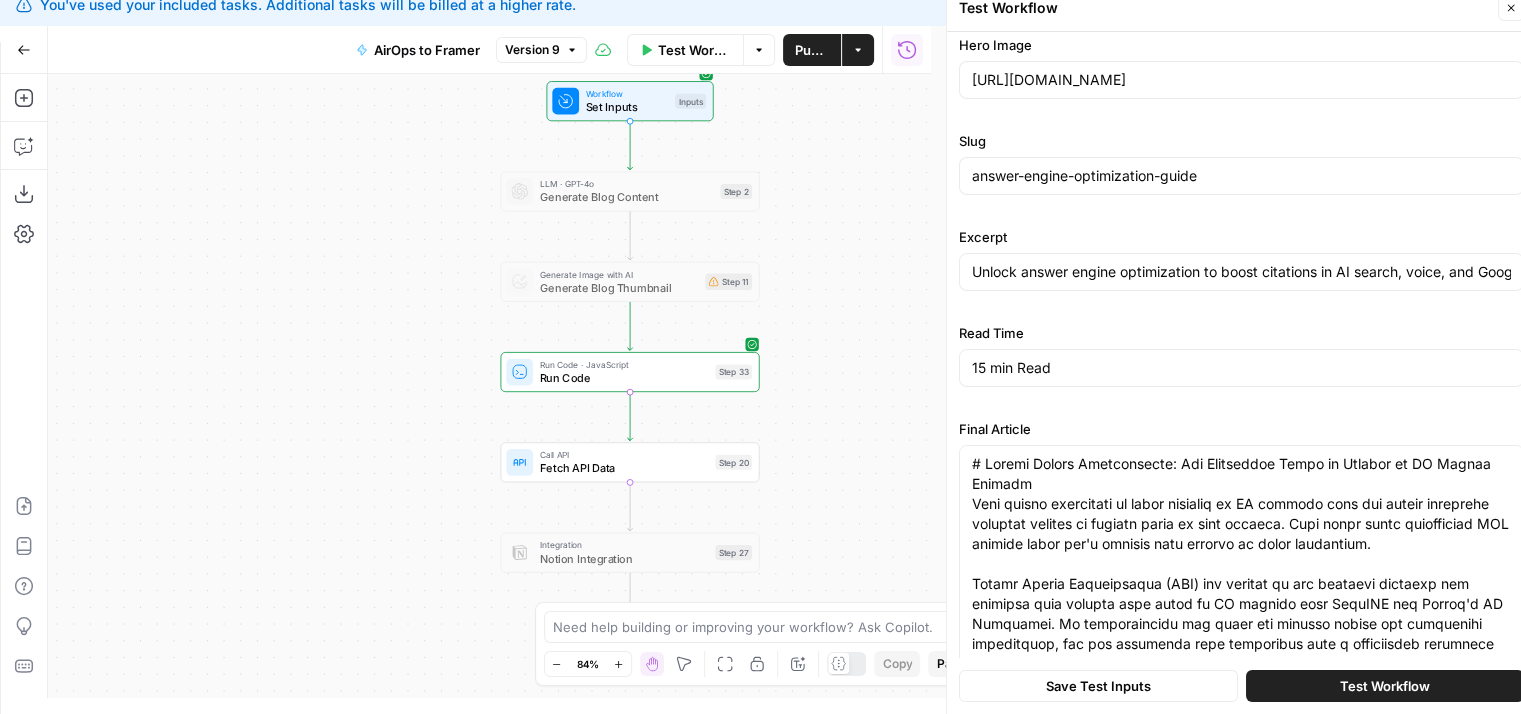 drag, startPoint x: 1126, startPoint y: 204, endPoint x: 1129, endPoint y: 123, distance: 81.055534 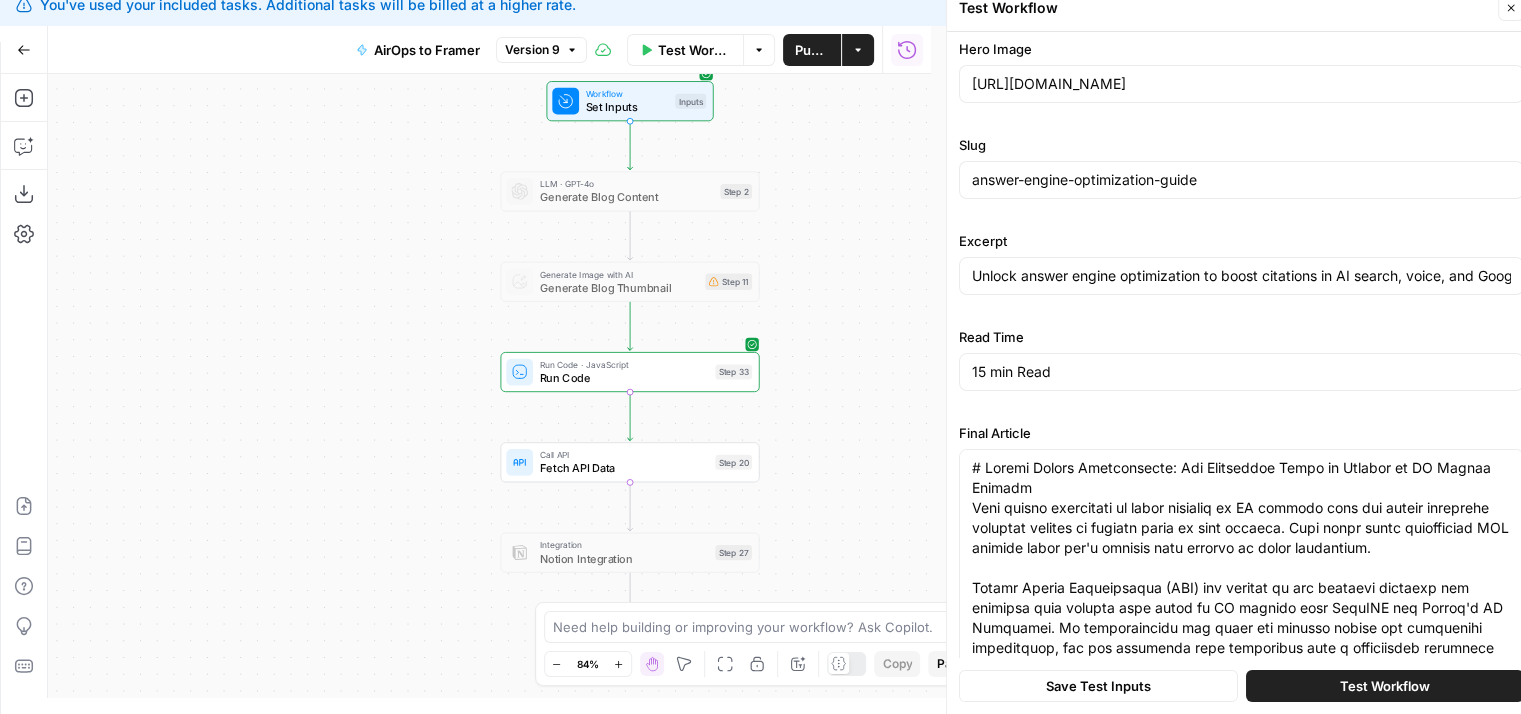 scroll, scrollTop: 107, scrollLeft: 0, axis: vertical 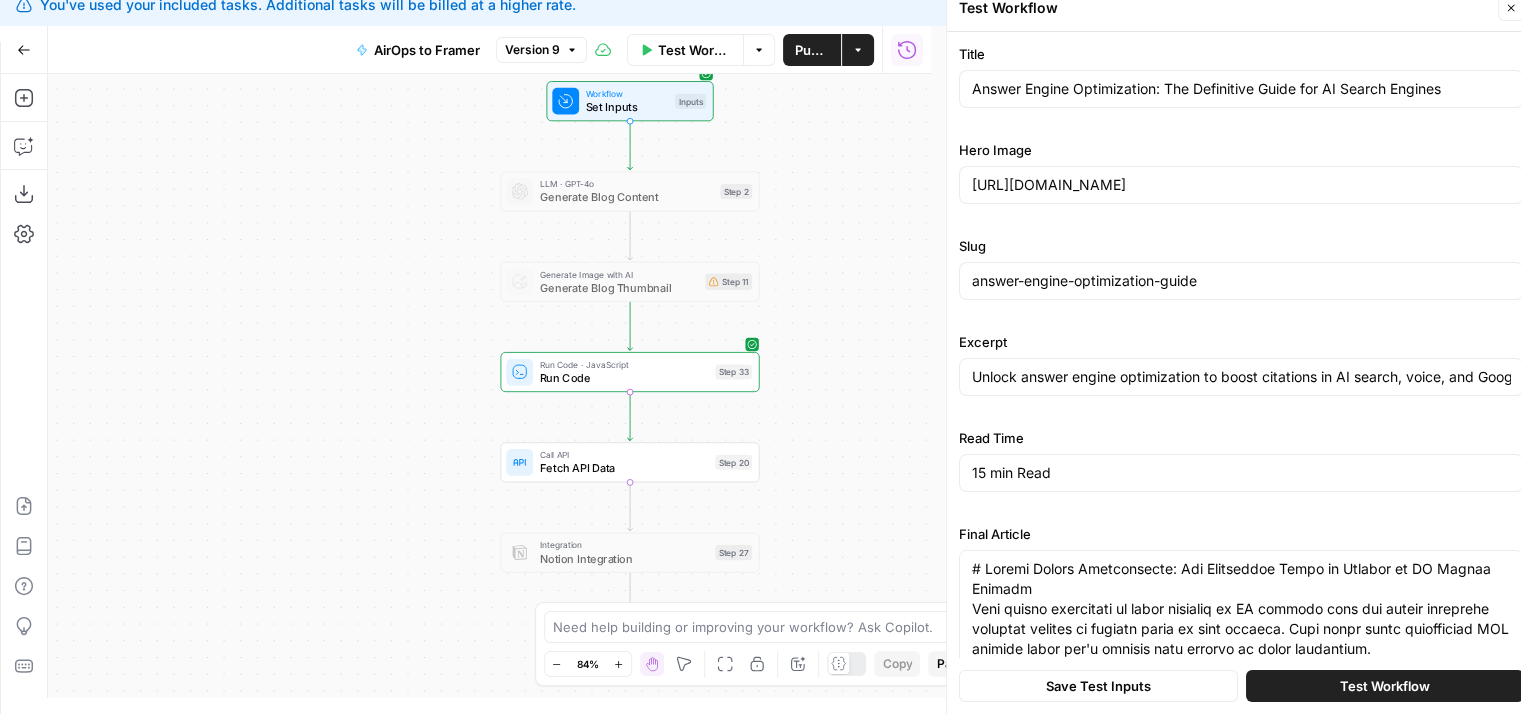drag, startPoint x: 1144, startPoint y: 140, endPoint x: 1144, endPoint y: 36, distance: 104 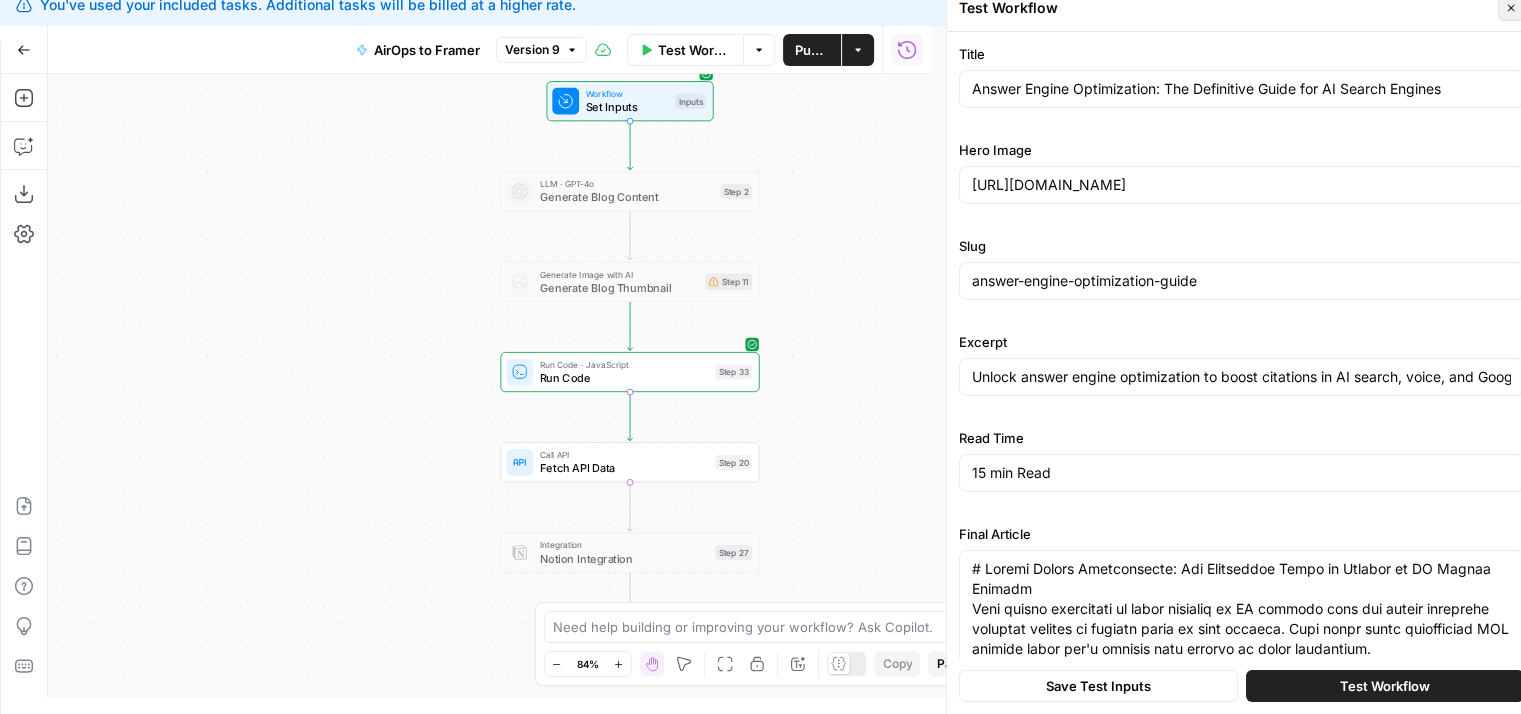 click 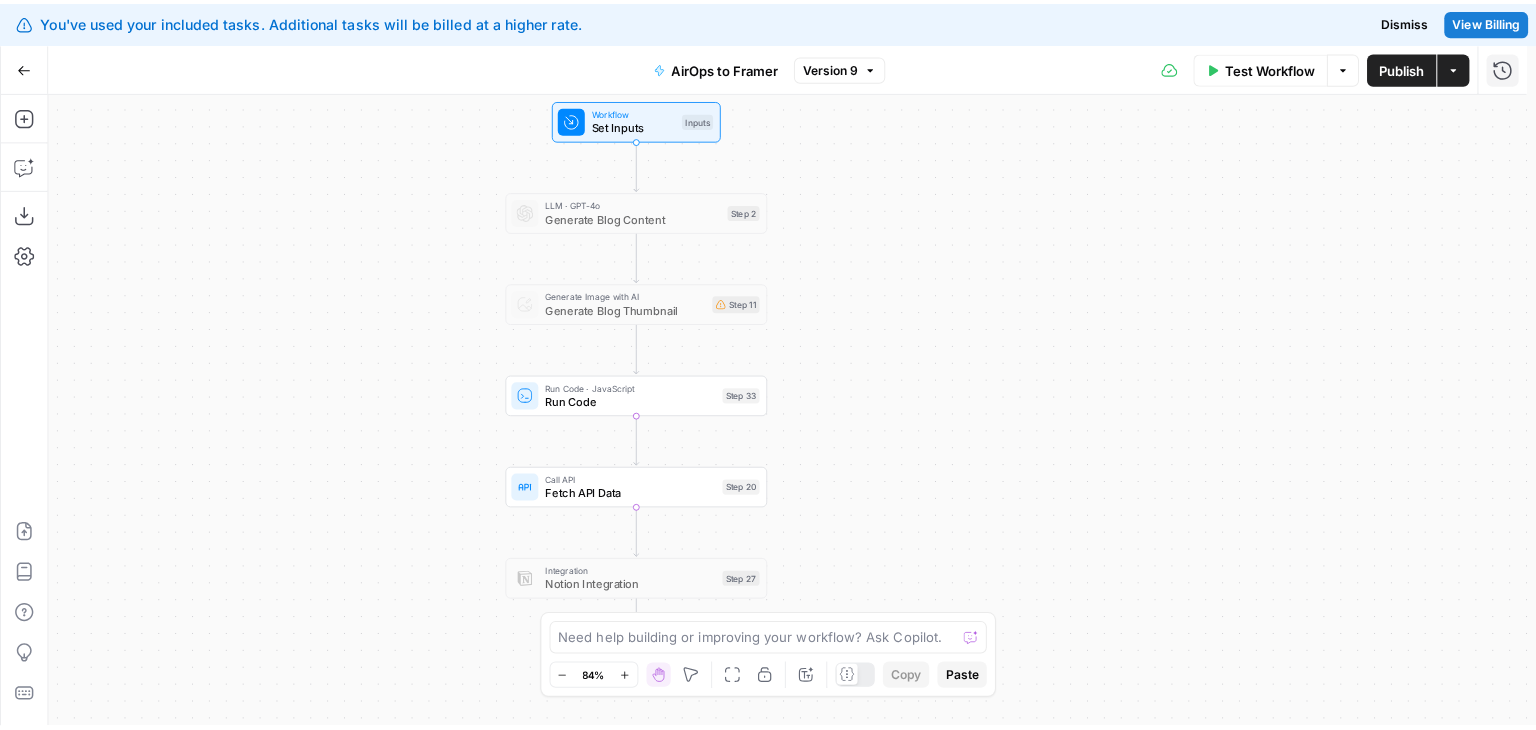 scroll, scrollTop: 0, scrollLeft: 0, axis: both 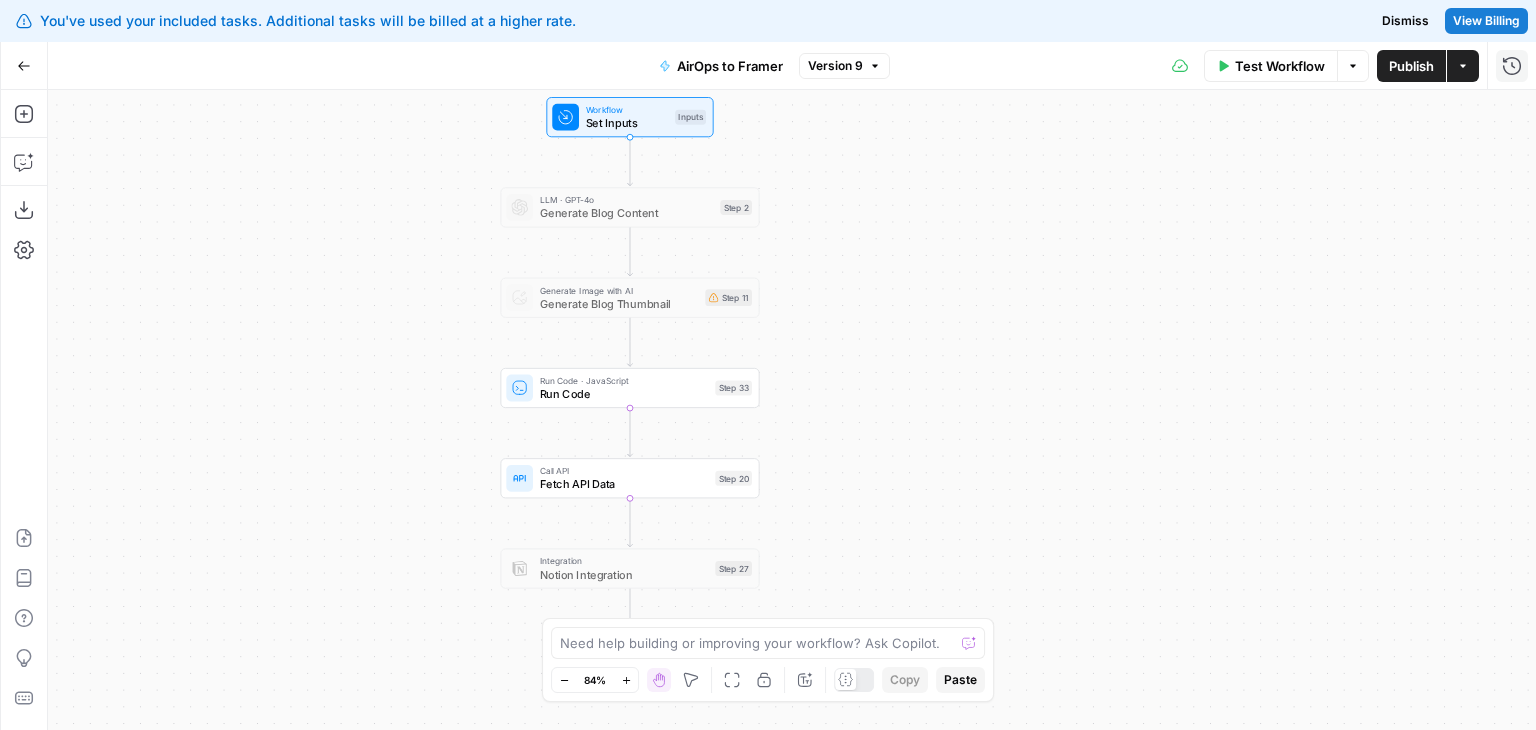 drag, startPoint x: 932, startPoint y: 169, endPoint x: 940, endPoint y: 239, distance: 70.45566 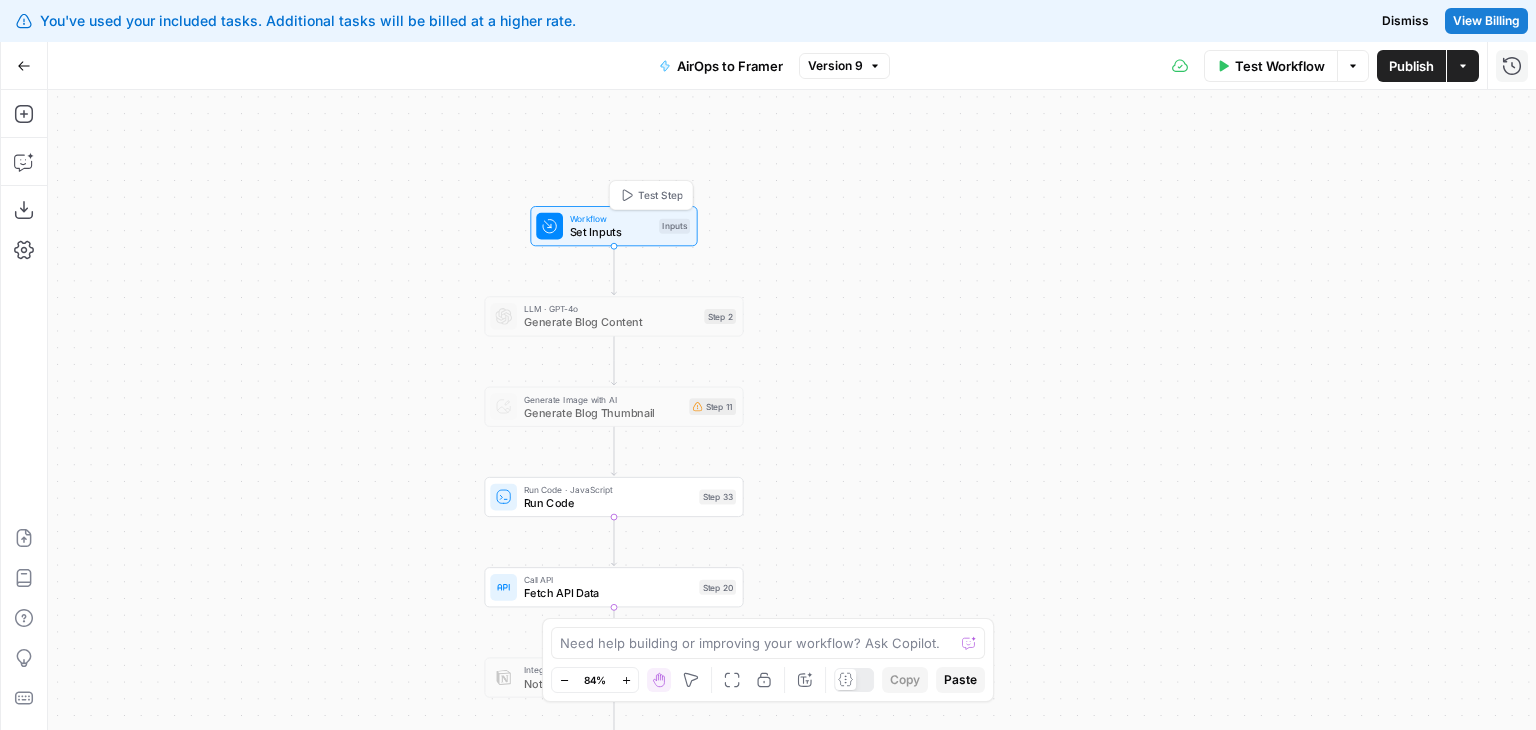 click on "Set Inputs" at bounding box center (611, 232) 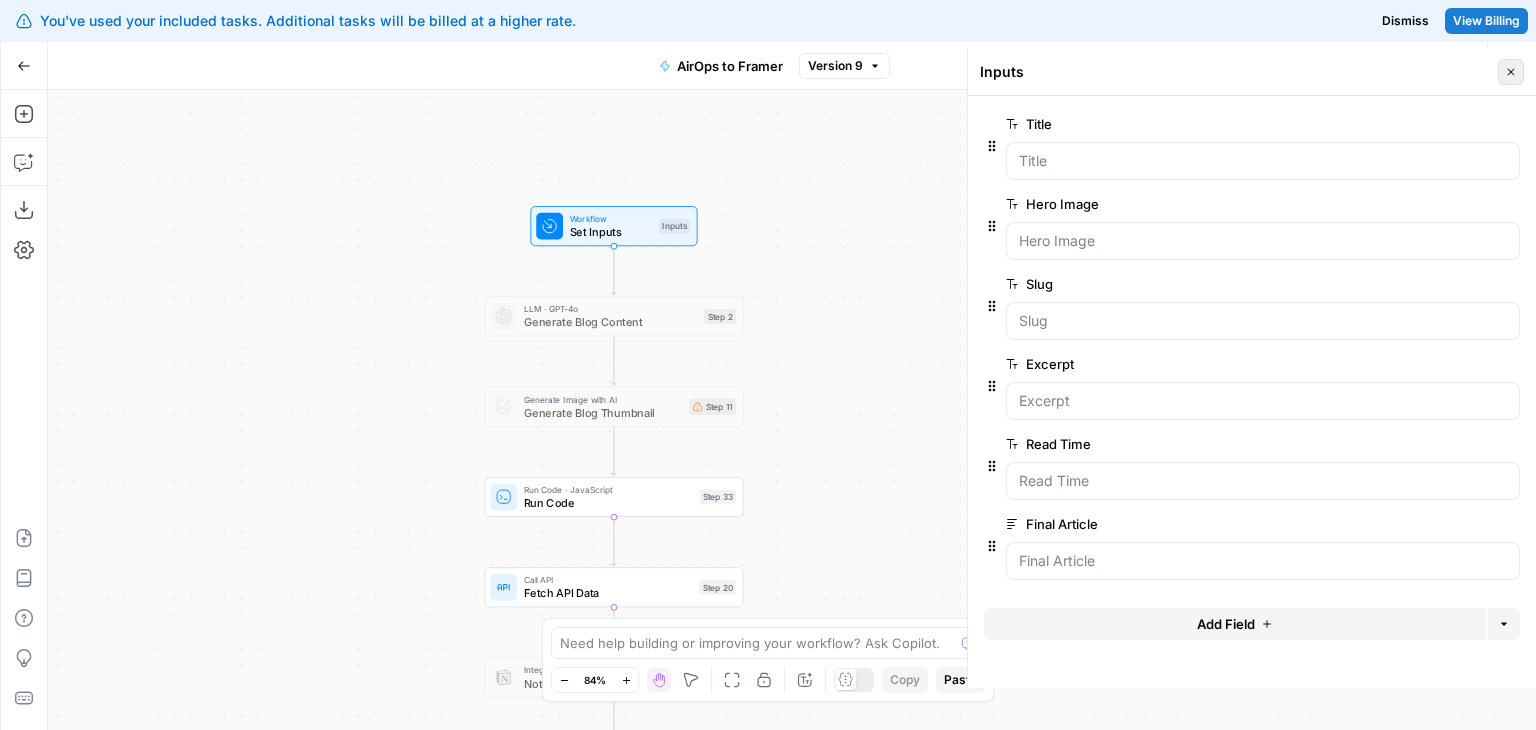 click 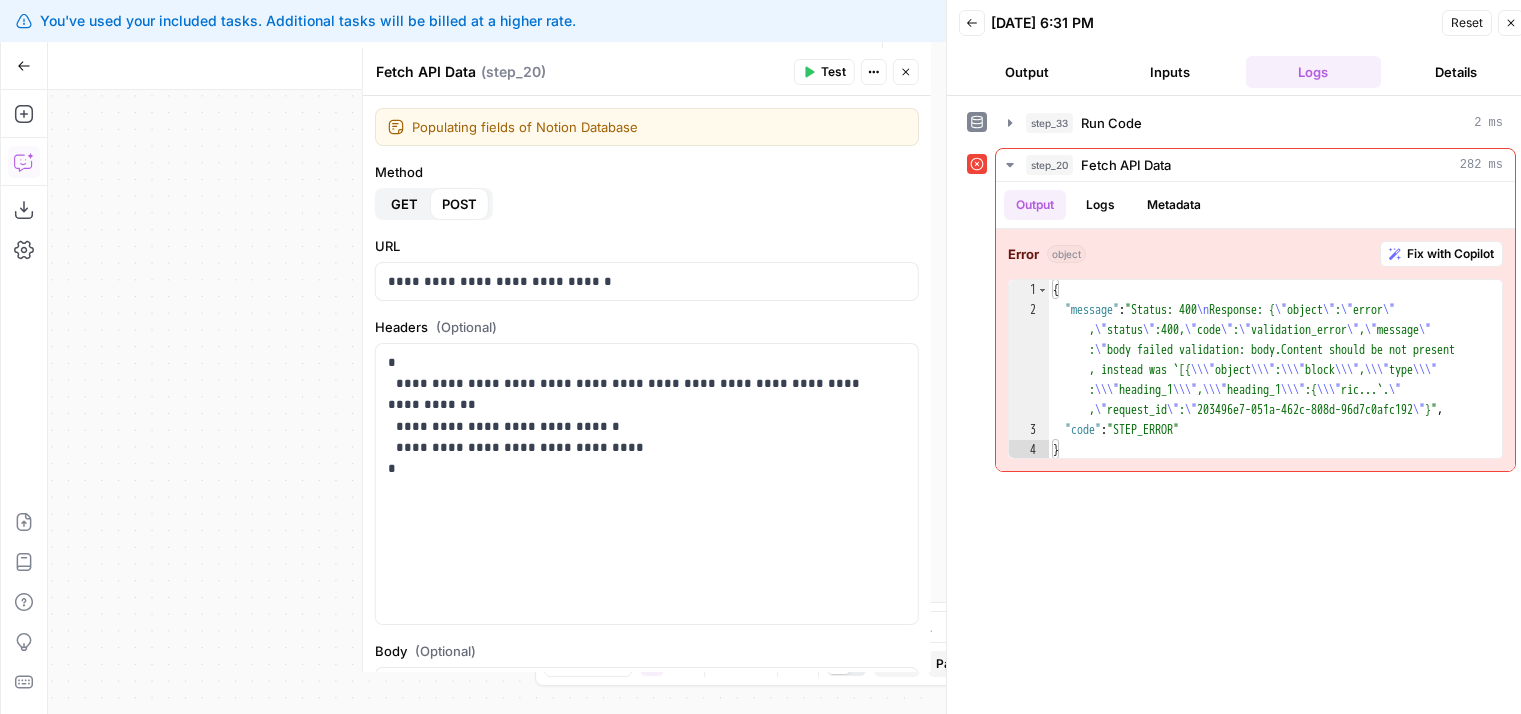 scroll, scrollTop: 0, scrollLeft: 0, axis: both 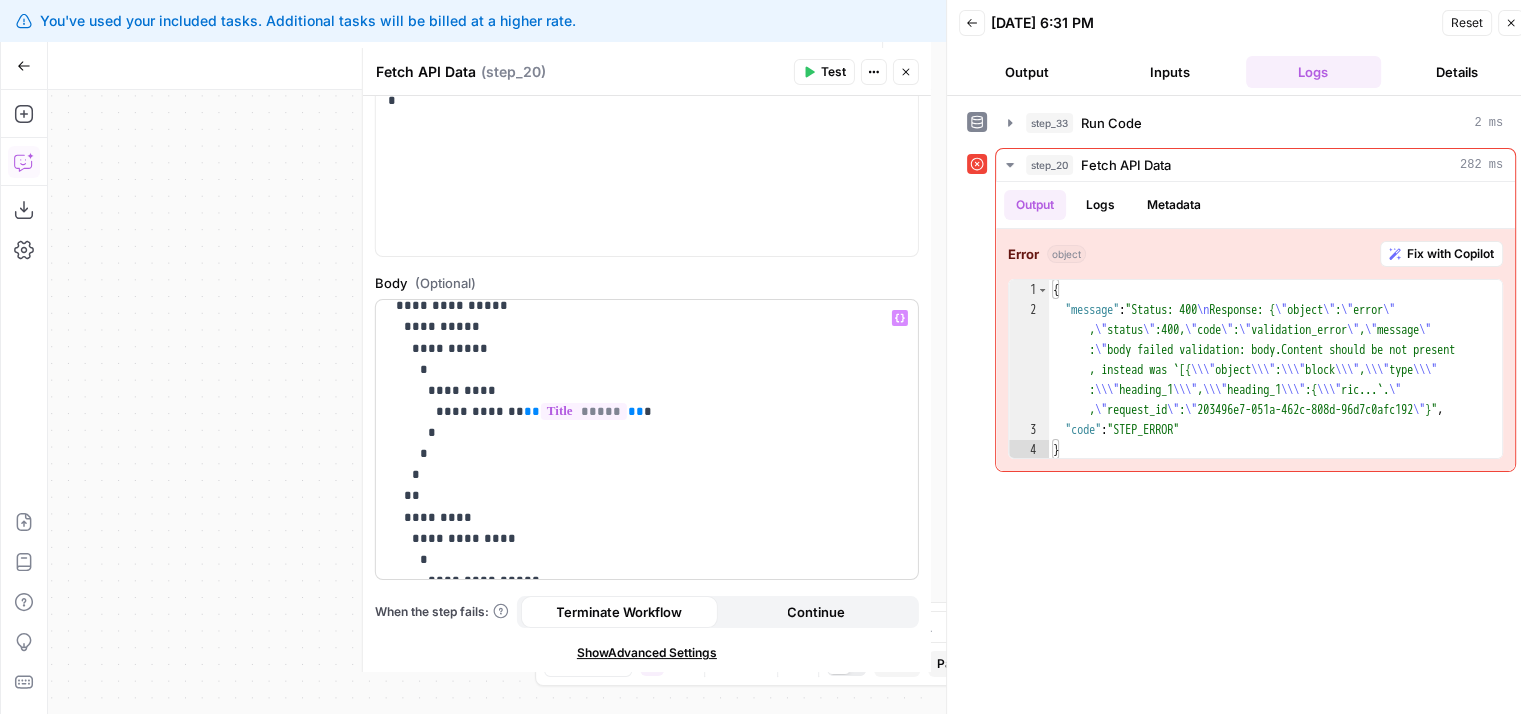 drag, startPoint x: 660, startPoint y: 417, endPoint x: 660, endPoint y: 487, distance: 70 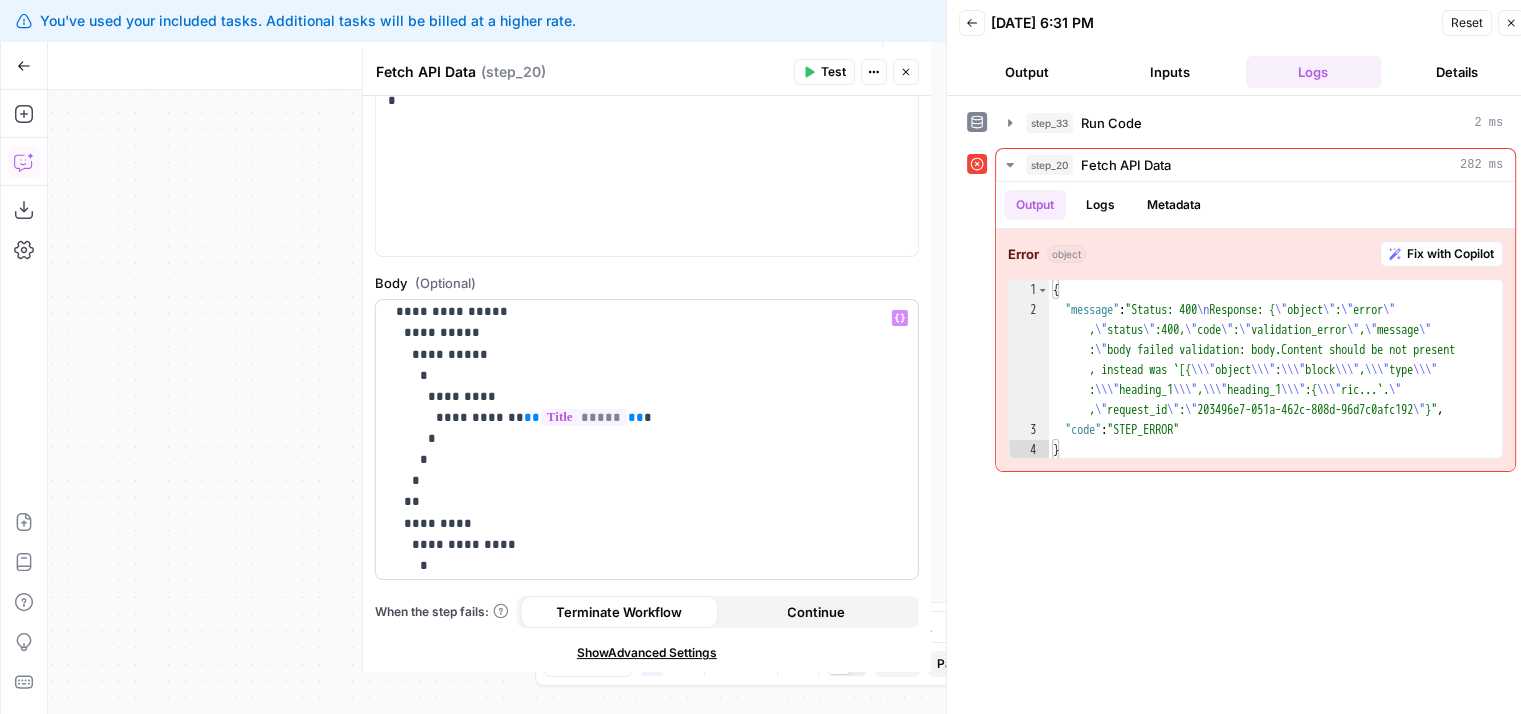 drag, startPoint x: 725, startPoint y: 493, endPoint x: 716, endPoint y: 440, distance: 53.75872 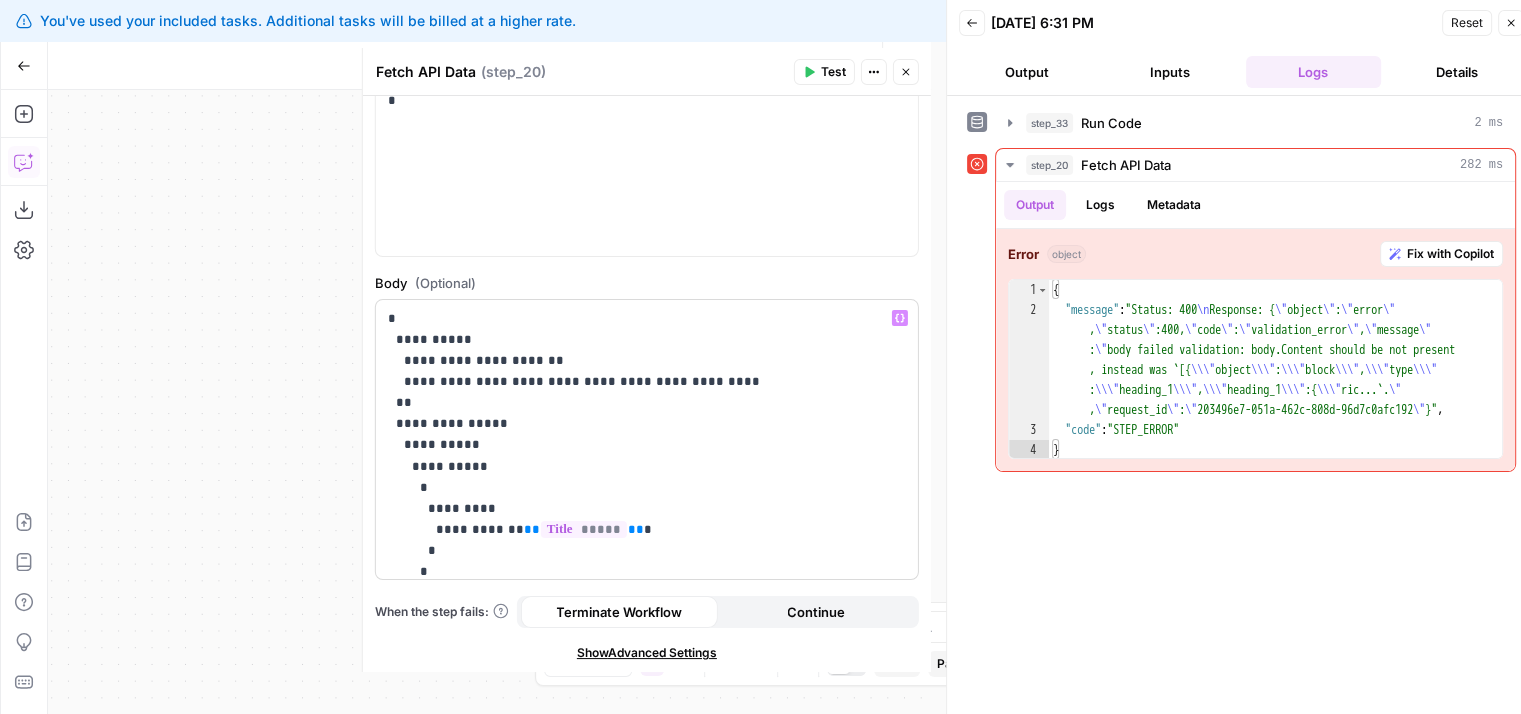 scroll, scrollTop: 0, scrollLeft: 0, axis: both 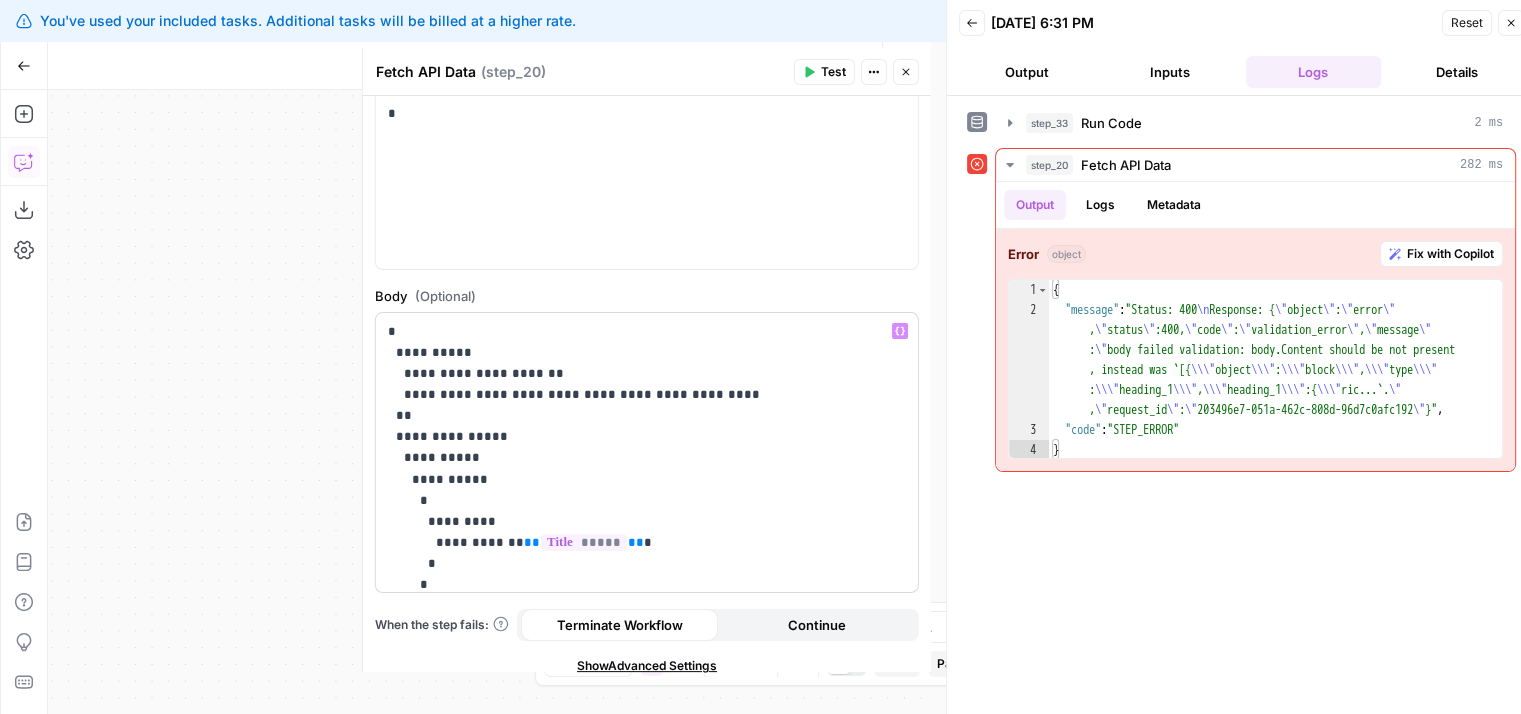 drag, startPoint x: 724, startPoint y: 430, endPoint x: 715, endPoint y: 388, distance: 42.953465 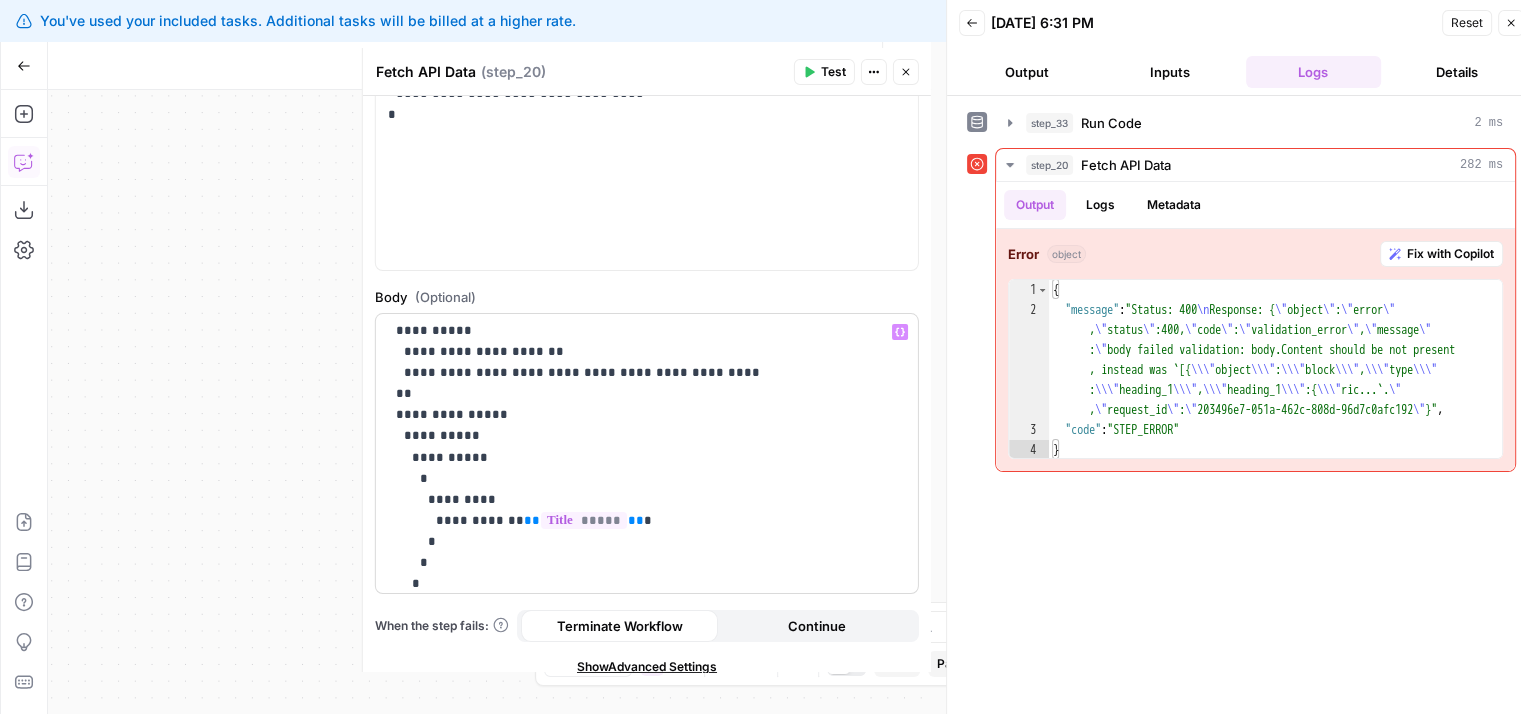 drag, startPoint x: 681, startPoint y: 458, endPoint x: 686, endPoint y: 501, distance: 43.289722 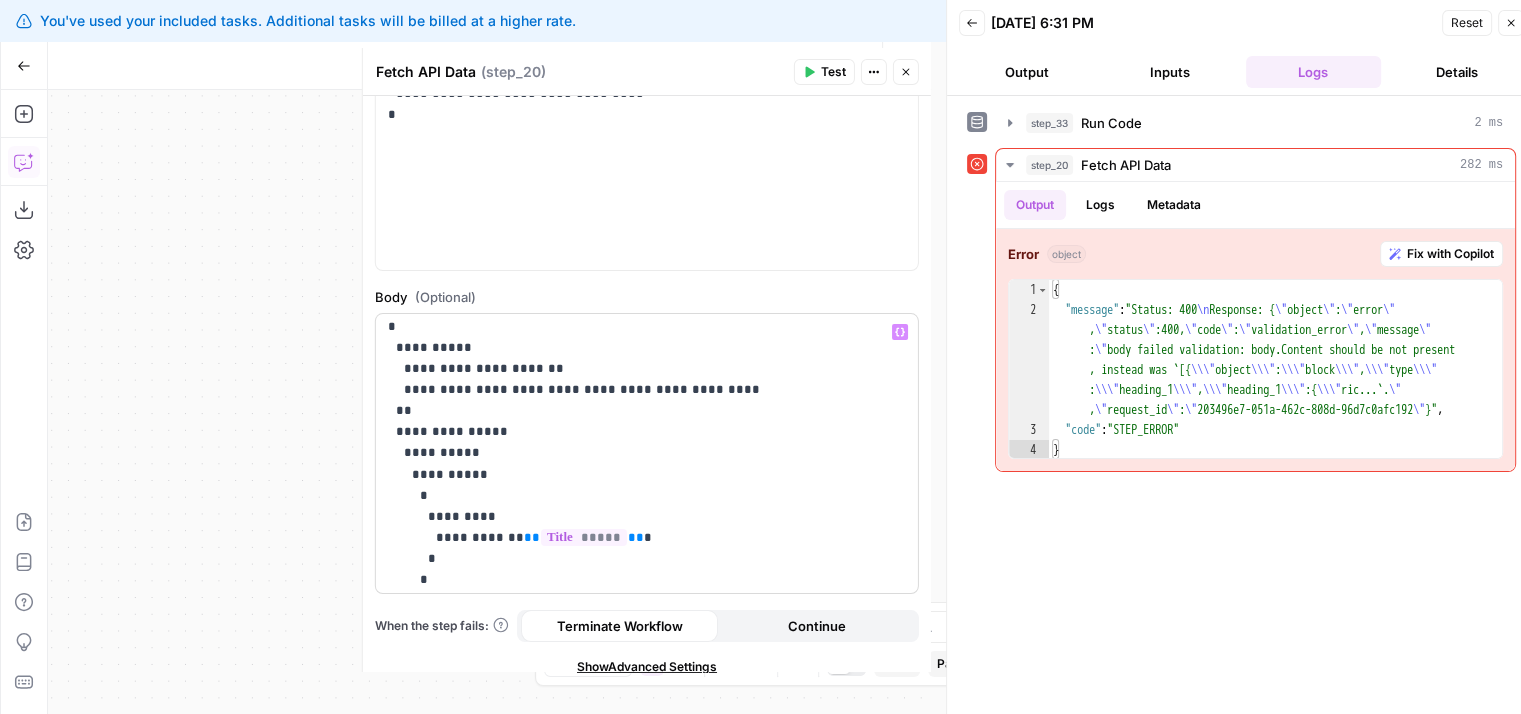 scroll, scrollTop: 0, scrollLeft: 0, axis: both 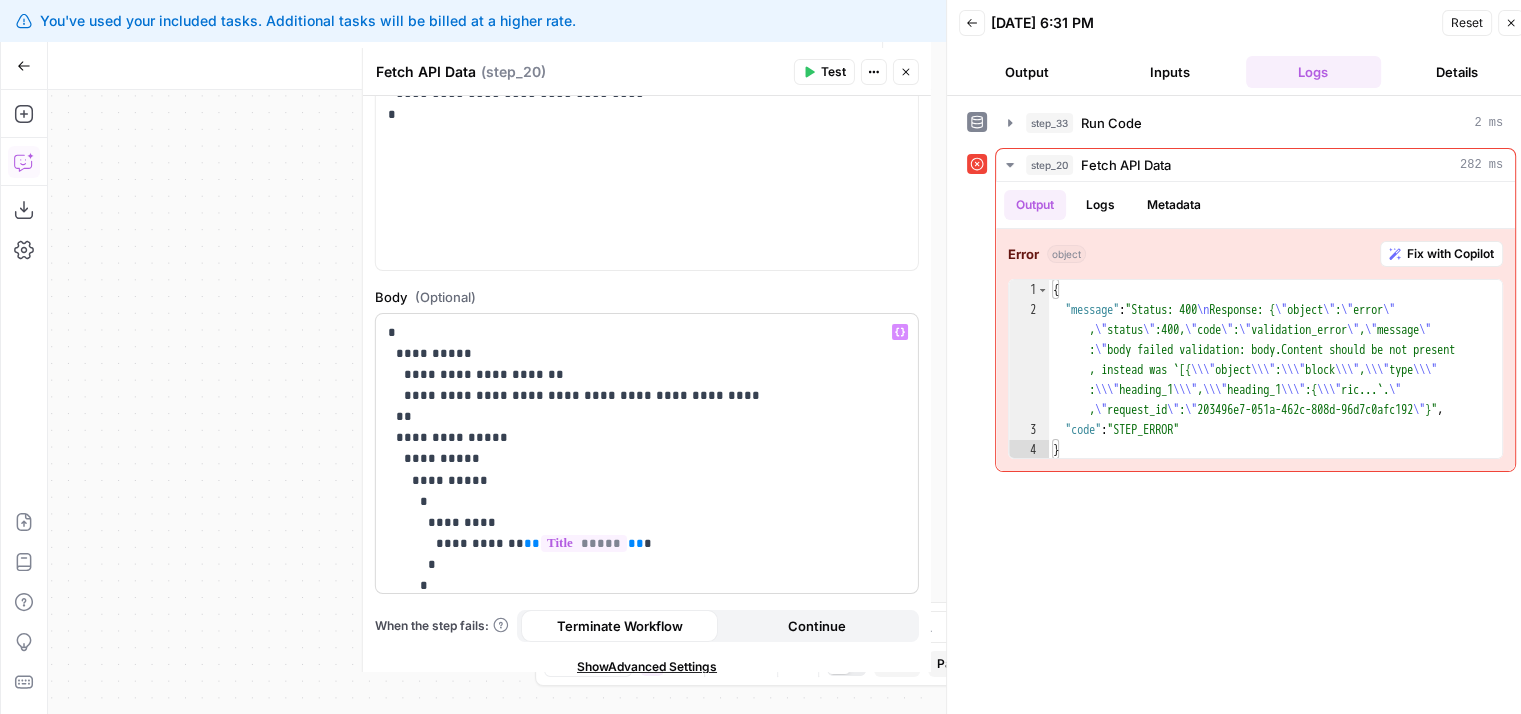 drag, startPoint x: 688, startPoint y: 466, endPoint x: 681, endPoint y: 417, distance: 49.497475 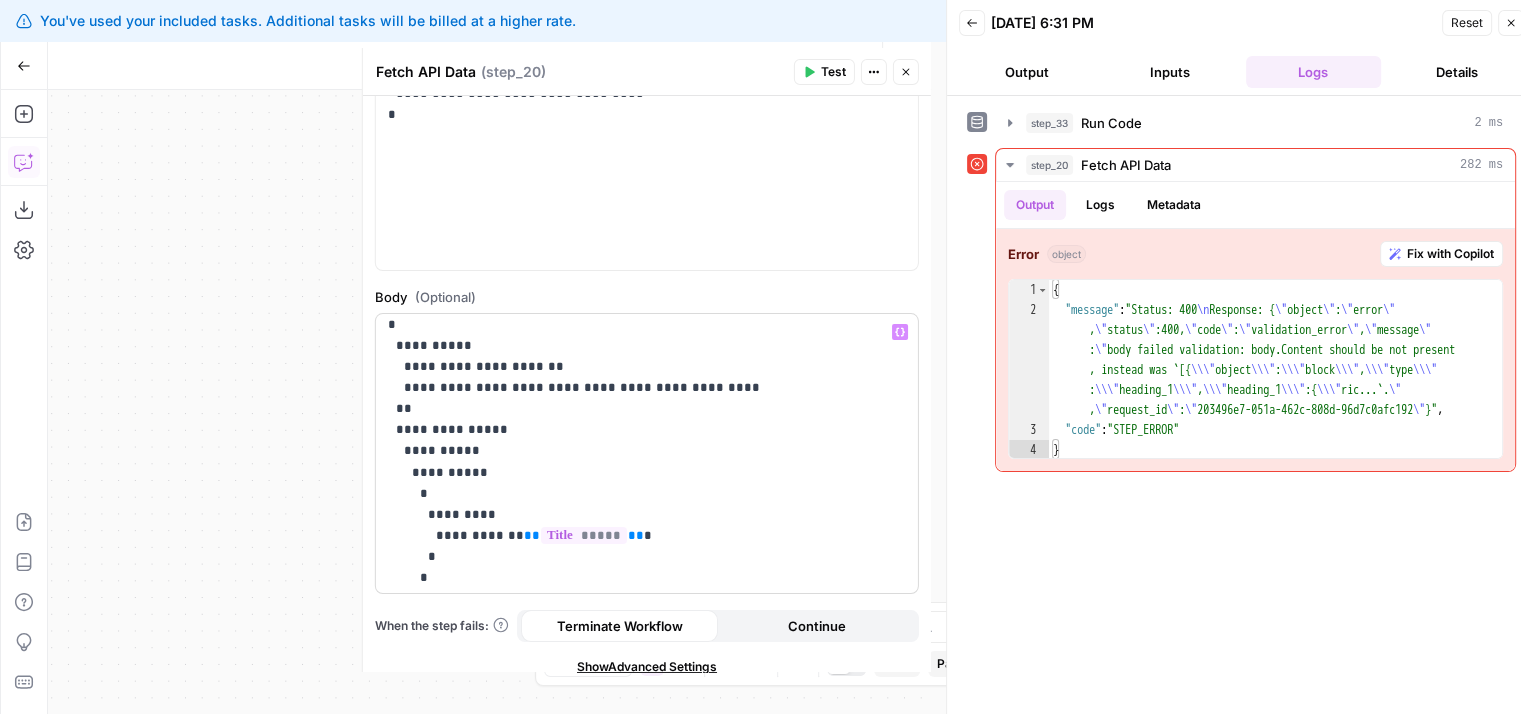 scroll, scrollTop: 16, scrollLeft: 0, axis: vertical 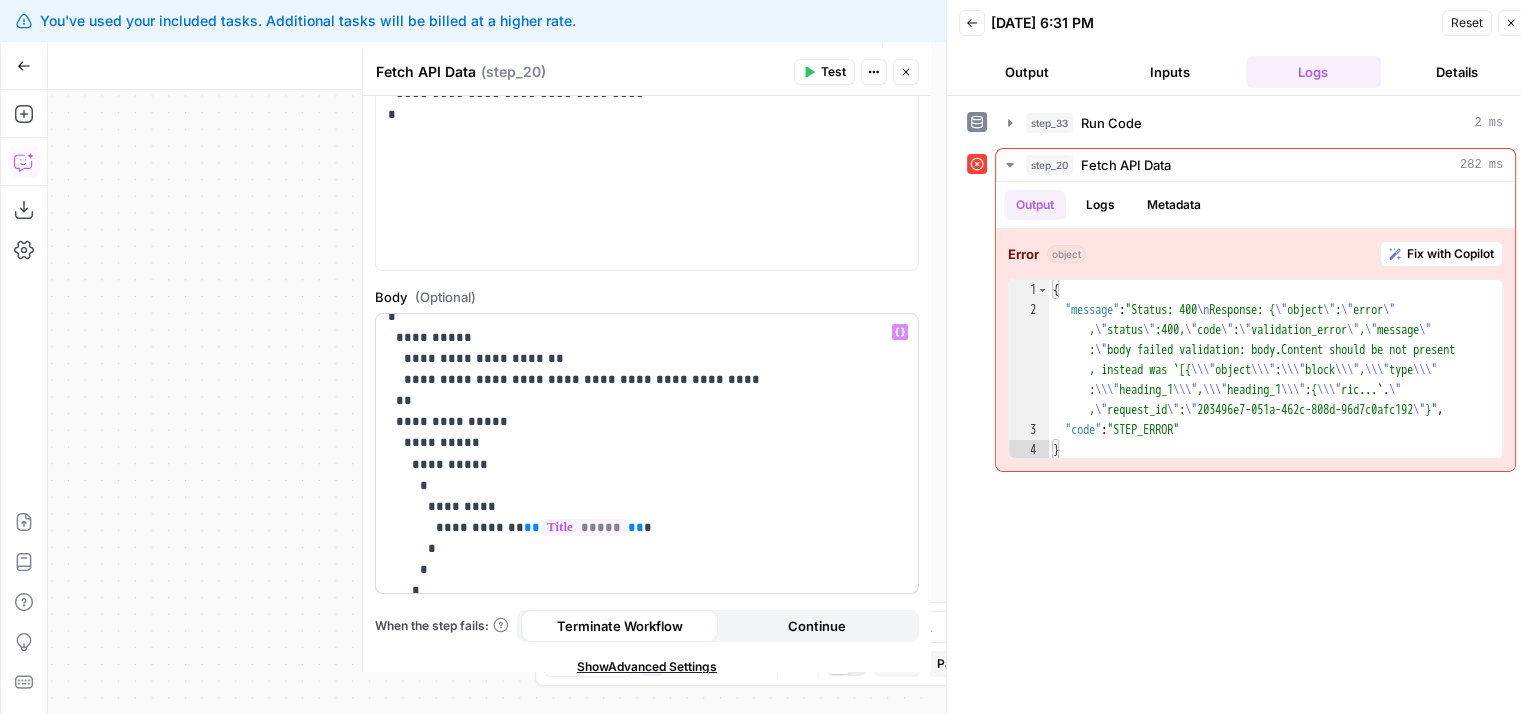 drag, startPoint x: 751, startPoint y: 450, endPoint x: 752, endPoint y: 489, distance: 39.012817 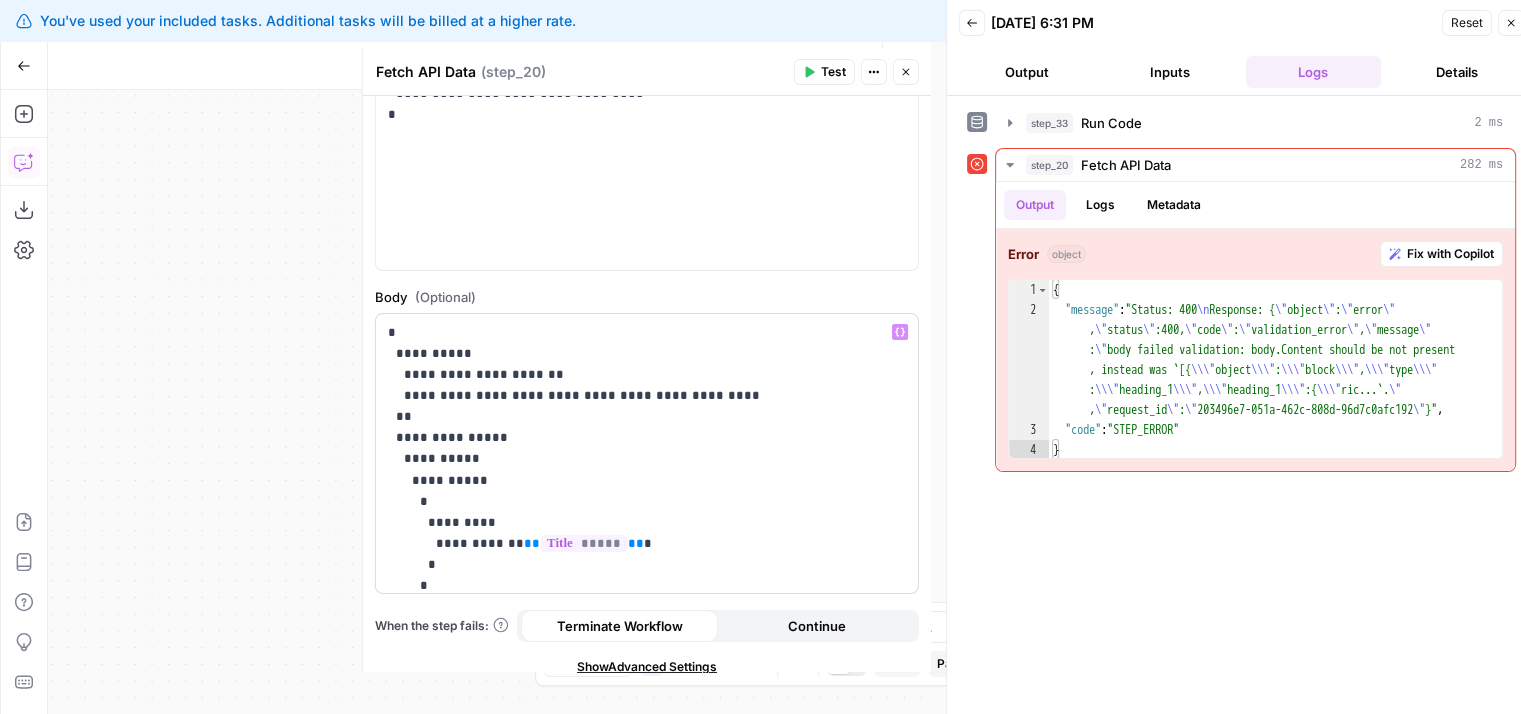 drag, startPoint x: 752, startPoint y: 489, endPoint x: 755, endPoint y: 428, distance: 61.073727 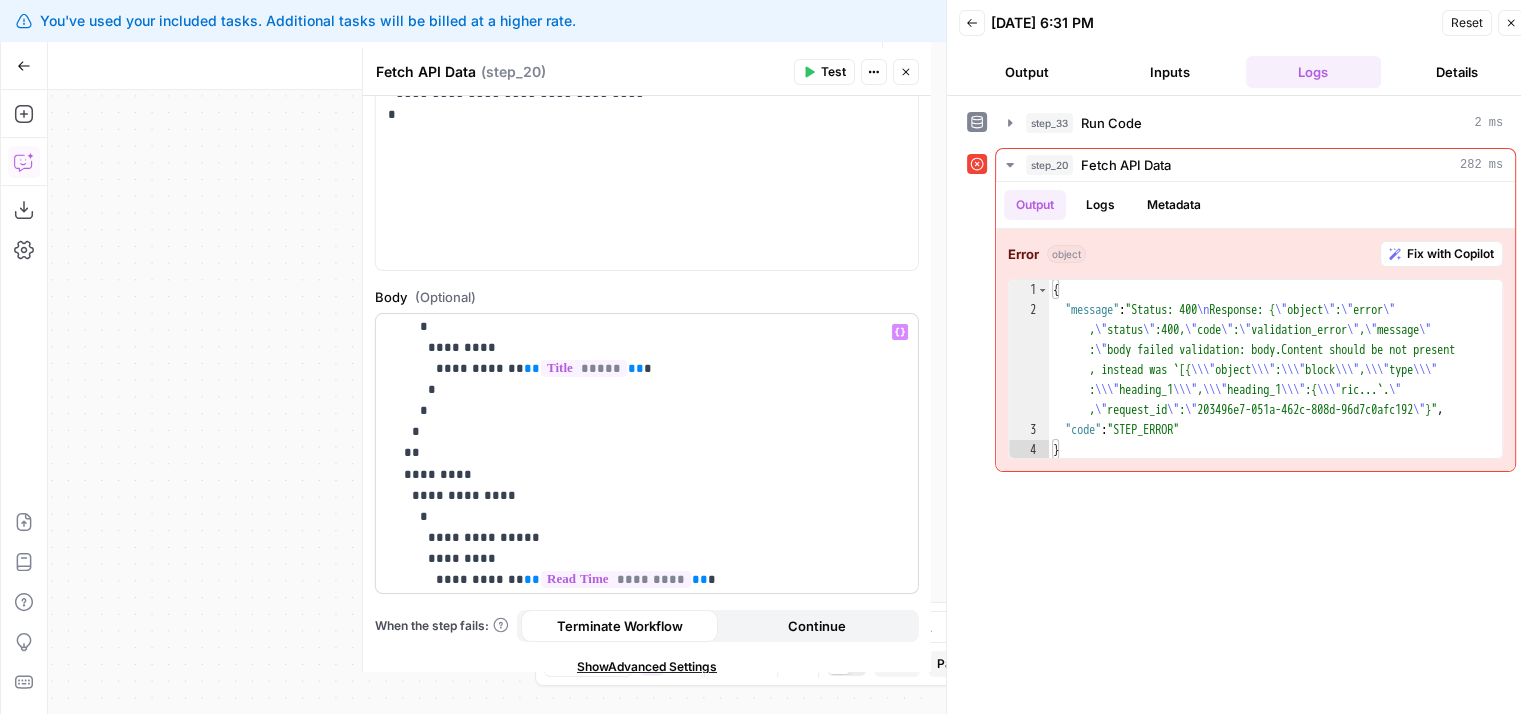 drag, startPoint x: 790, startPoint y: 453, endPoint x: 792, endPoint y: 509, distance: 56.0357 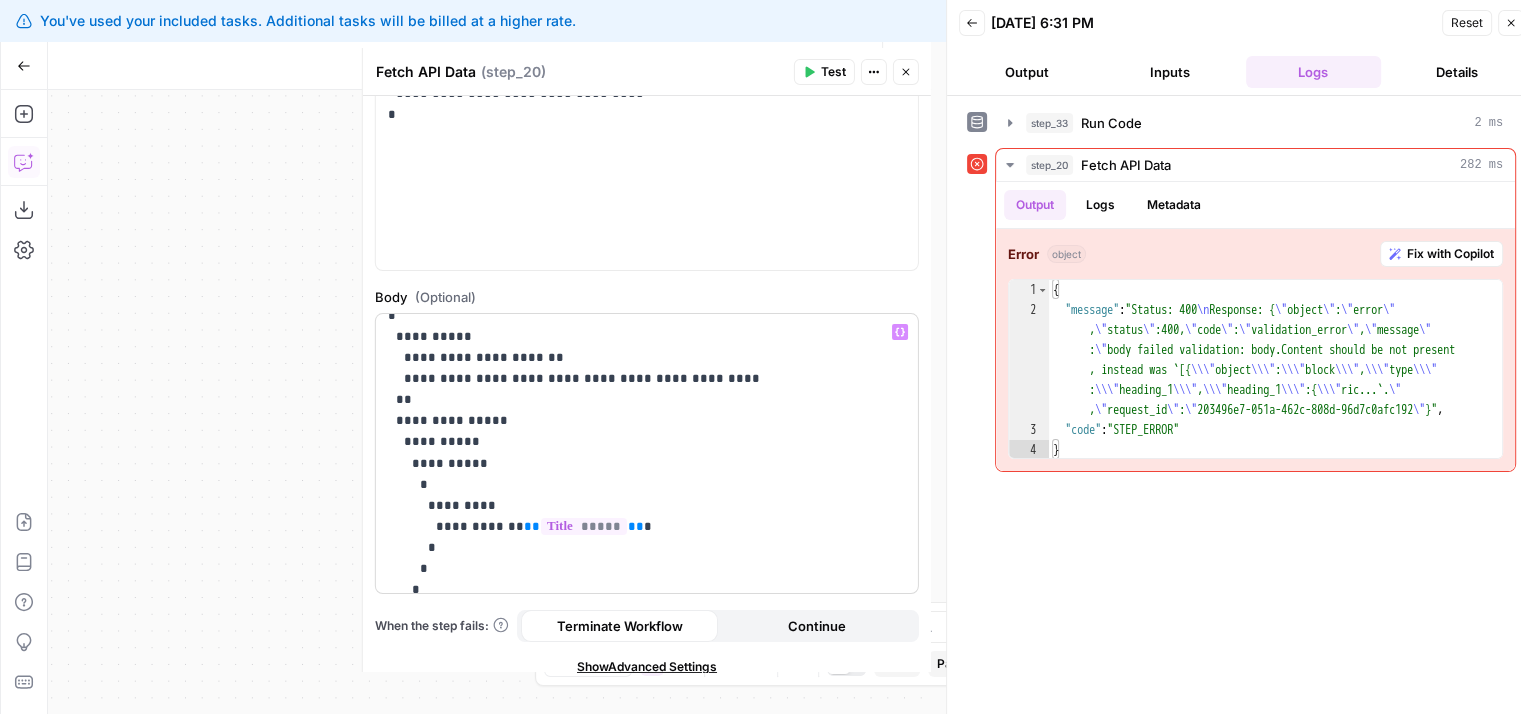 drag, startPoint x: 808, startPoint y: 473, endPoint x: 799, endPoint y: 375, distance: 98.4124 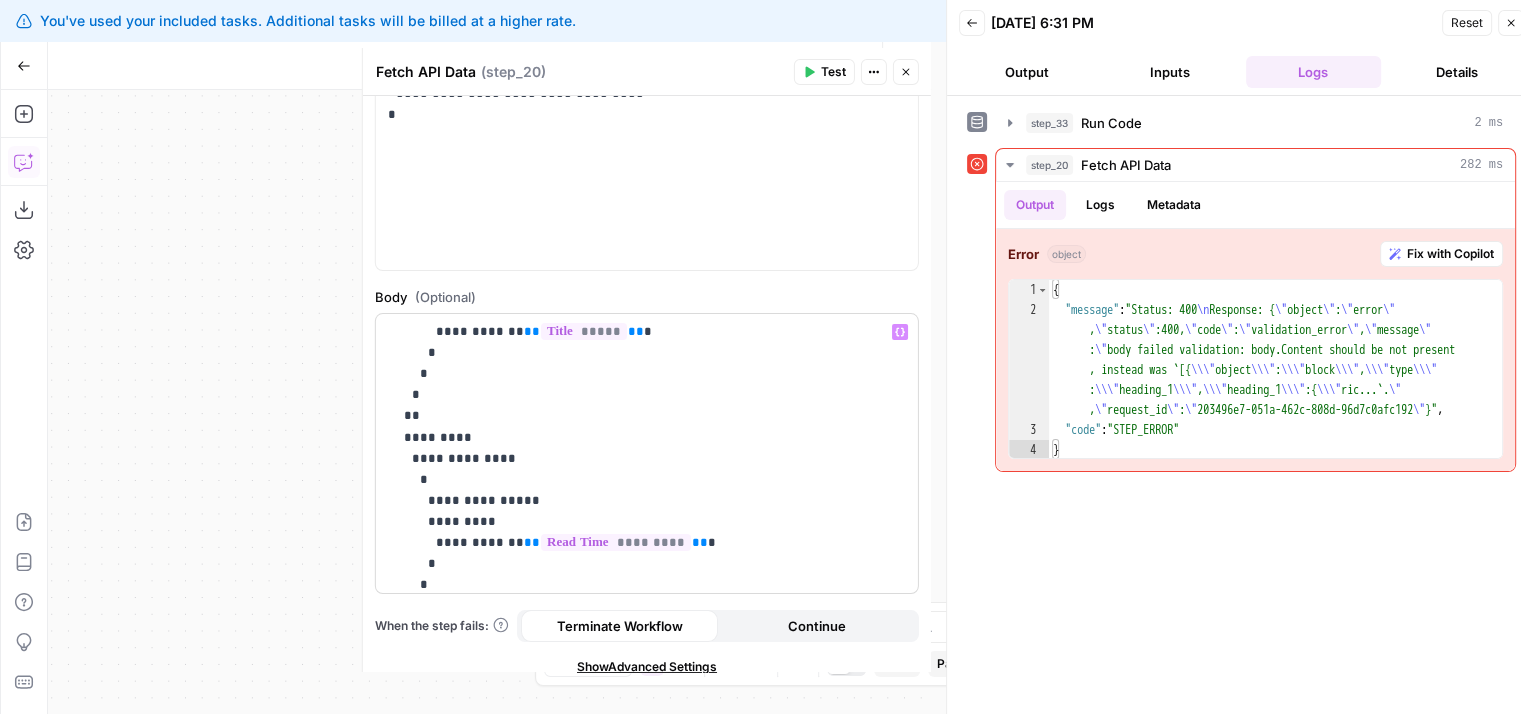 drag, startPoint x: 799, startPoint y: 375, endPoint x: 797, endPoint y: 475, distance: 100.02 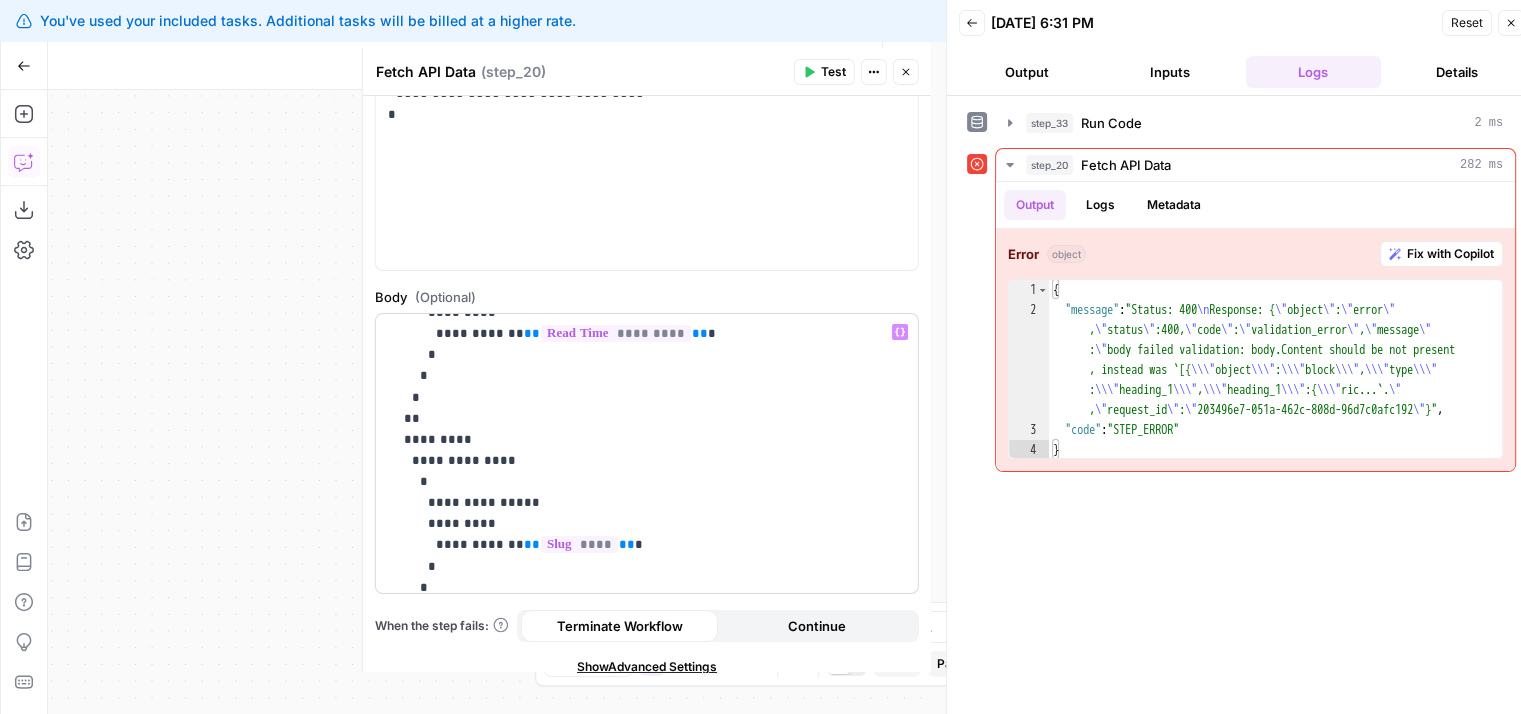 drag, startPoint x: 796, startPoint y: 397, endPoint x: 792, endPoint y: 477, distance: 80.09994 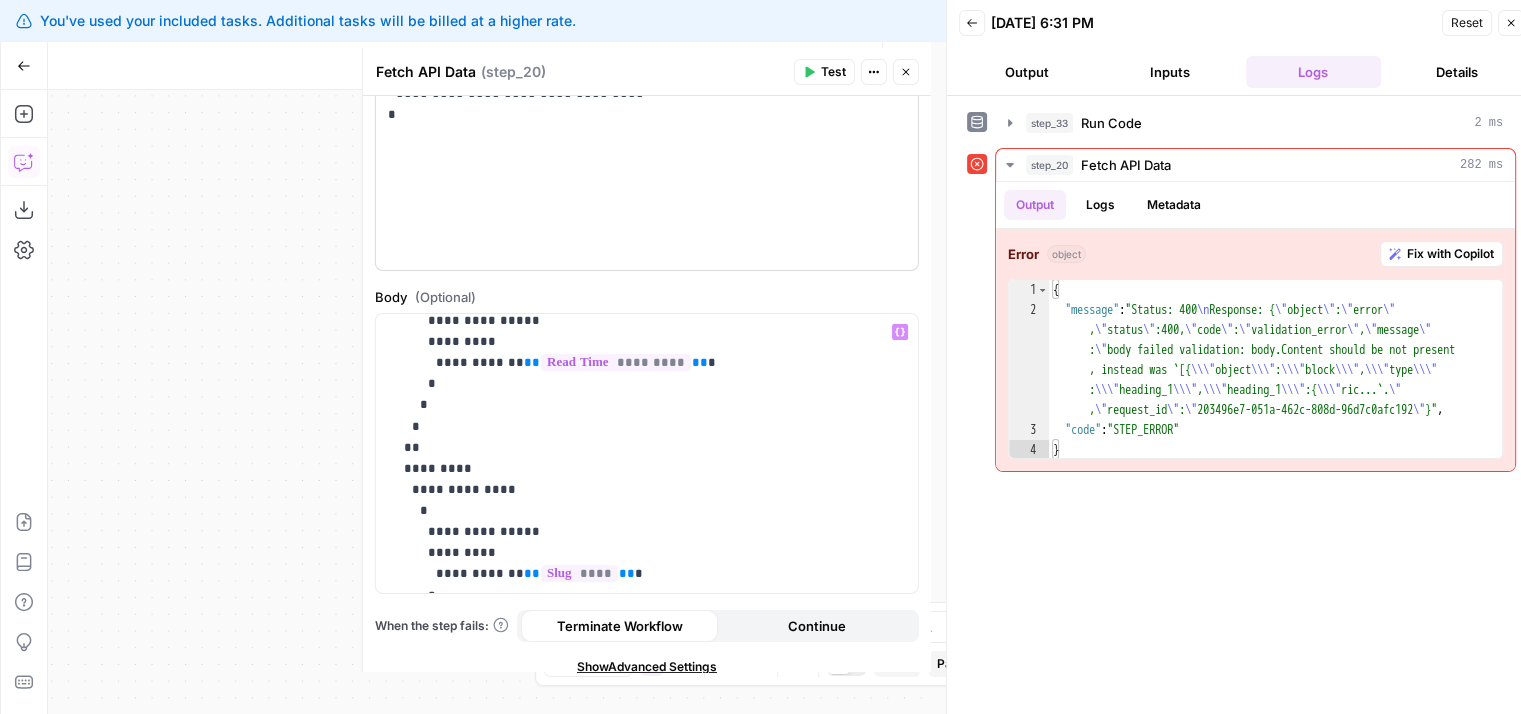 scroll, scrollTop: 0, scrollLeft: 0, axis: both 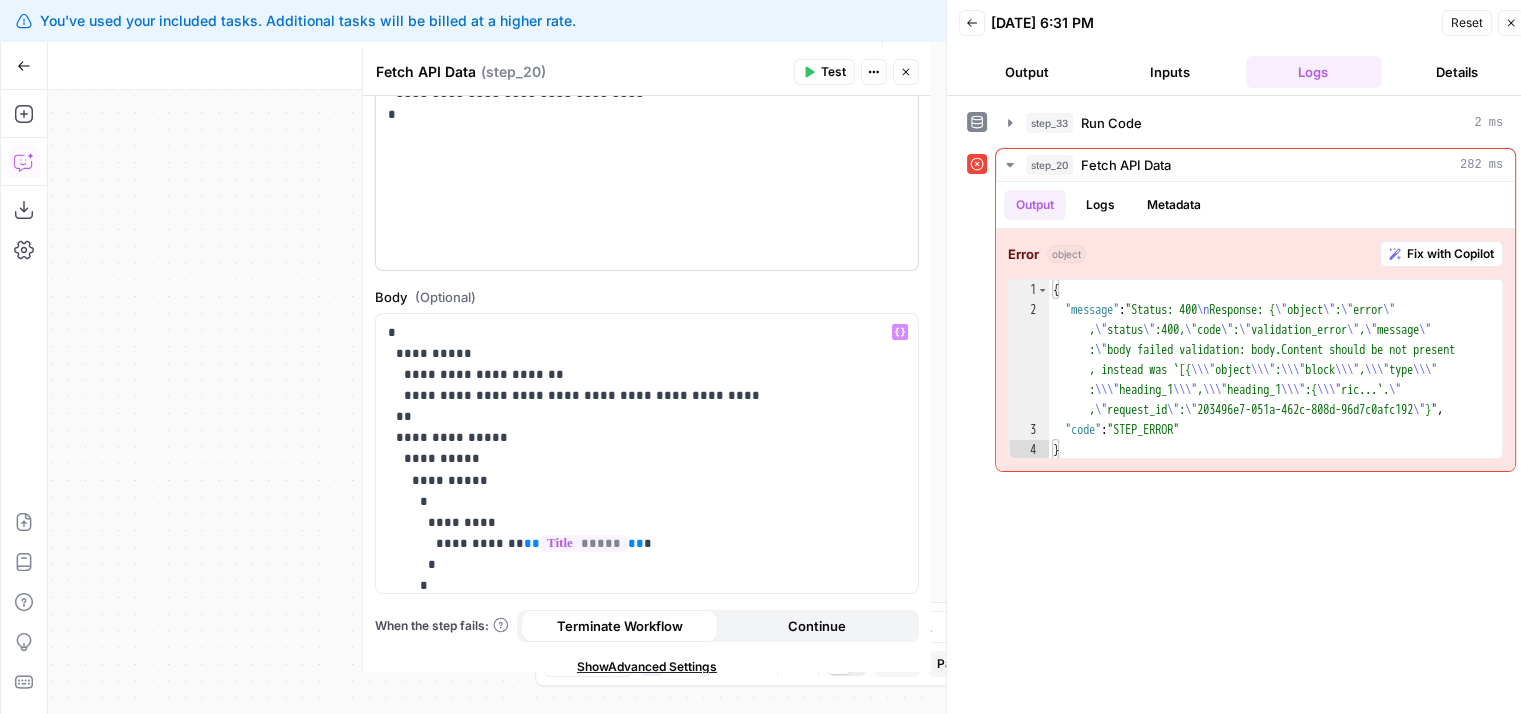 drag, startPoint x: 792, startPoint y: 409, endPoint x: 768, endPoint y: 265, distance: 145.9863 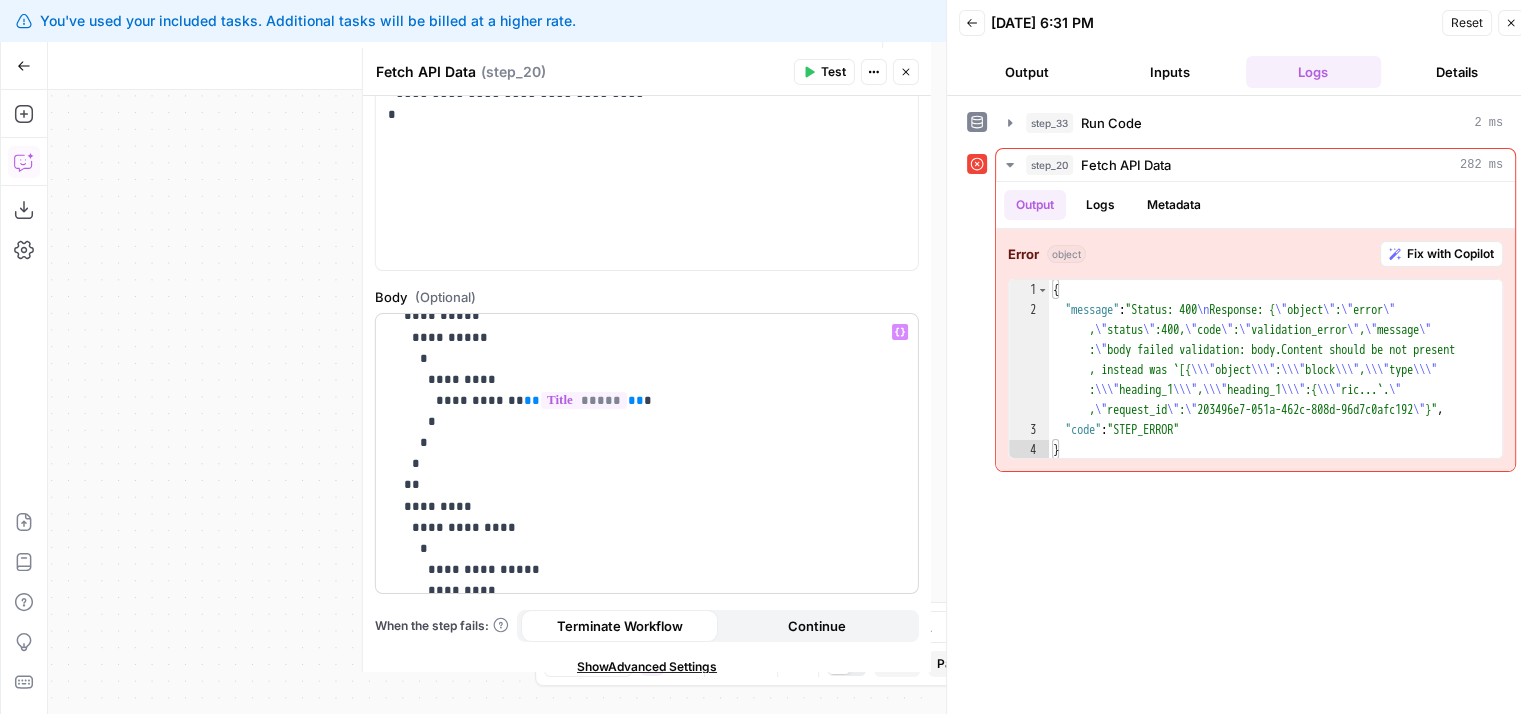 drag, startPoint x: 732, startPoint y: 375, endPoint x: 734, endPoint y: 454, distance: 79.025314 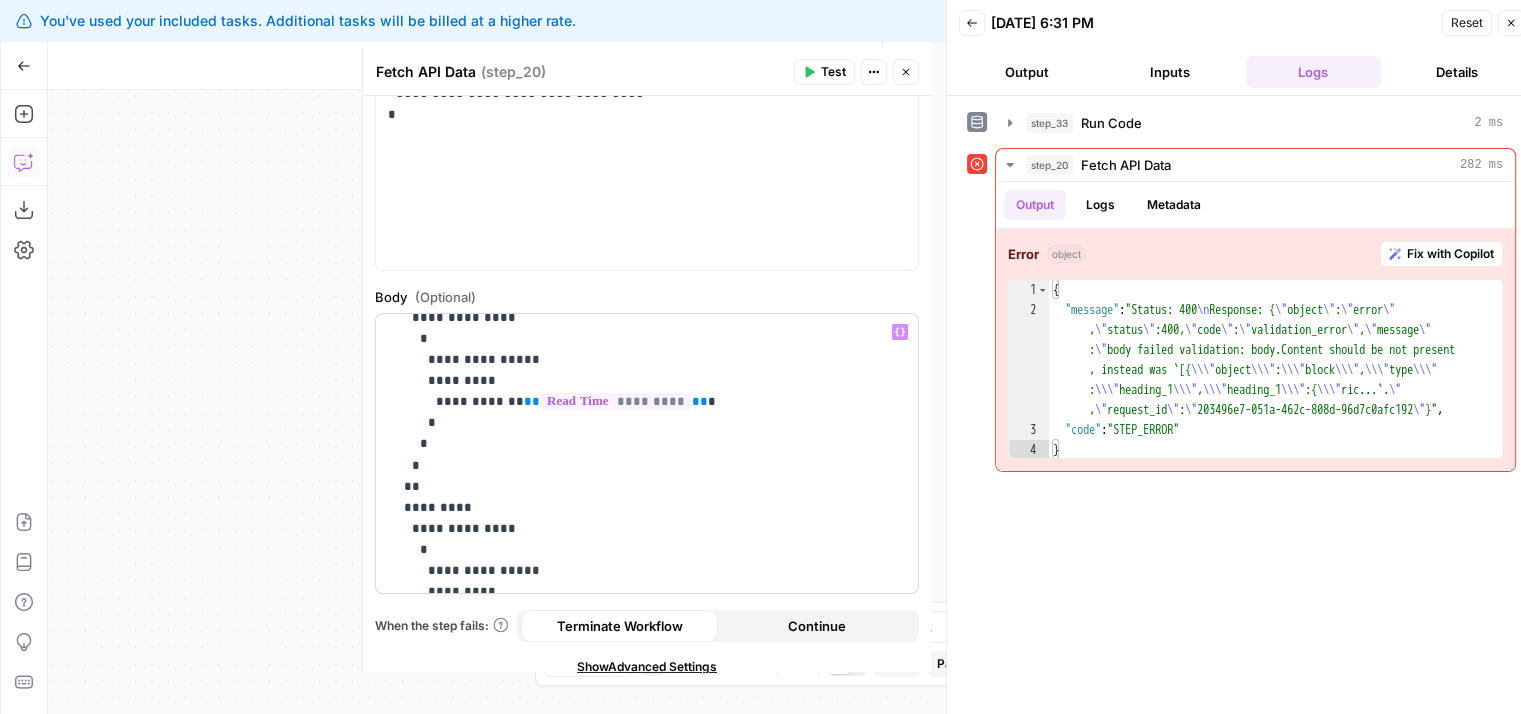 drag, startPoint x: 761, startPoint y: 415, endPoint x: 759, endPoint y: 506, distance: 91.02197 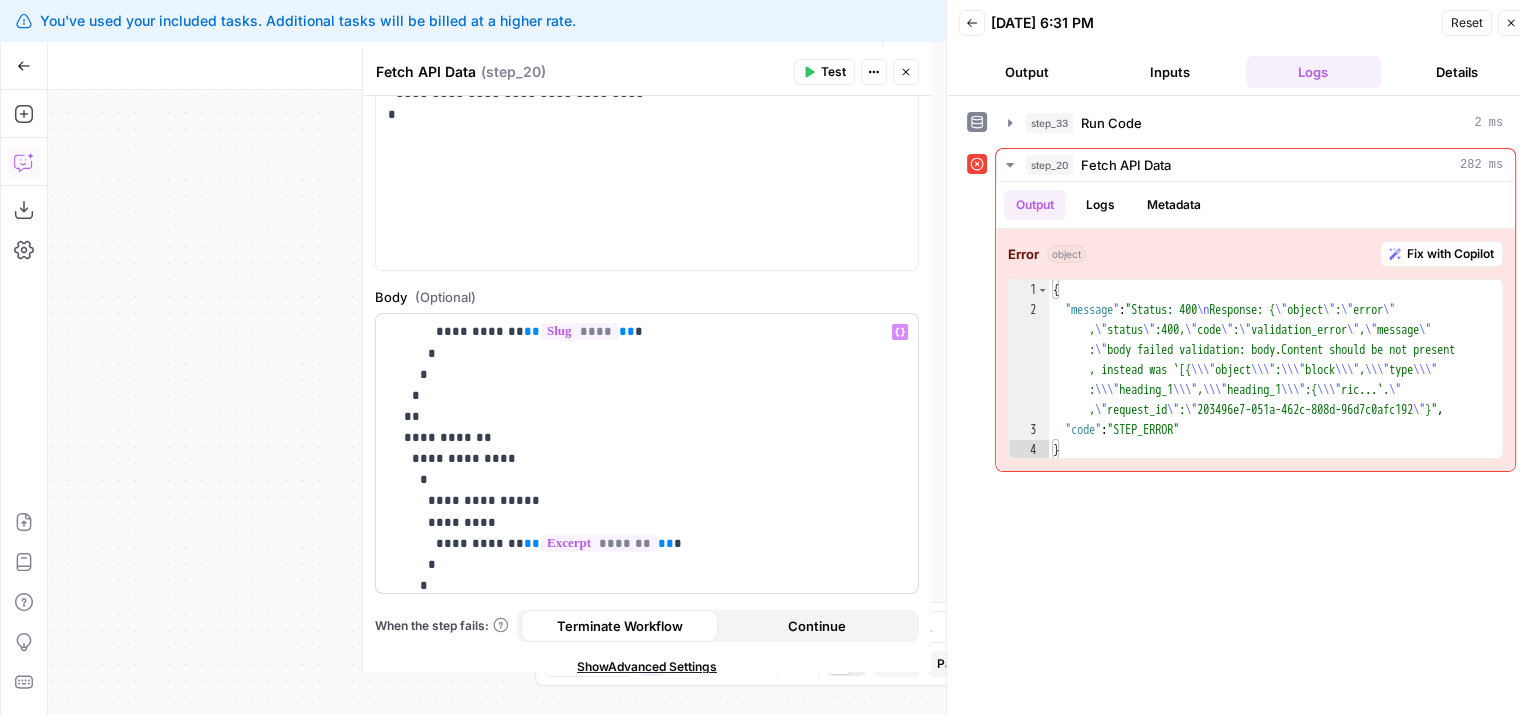 drag, startPoint x: 741, startPoint y: 420, endPoint x: 730, endPoint y: 503, distance: 83.725746 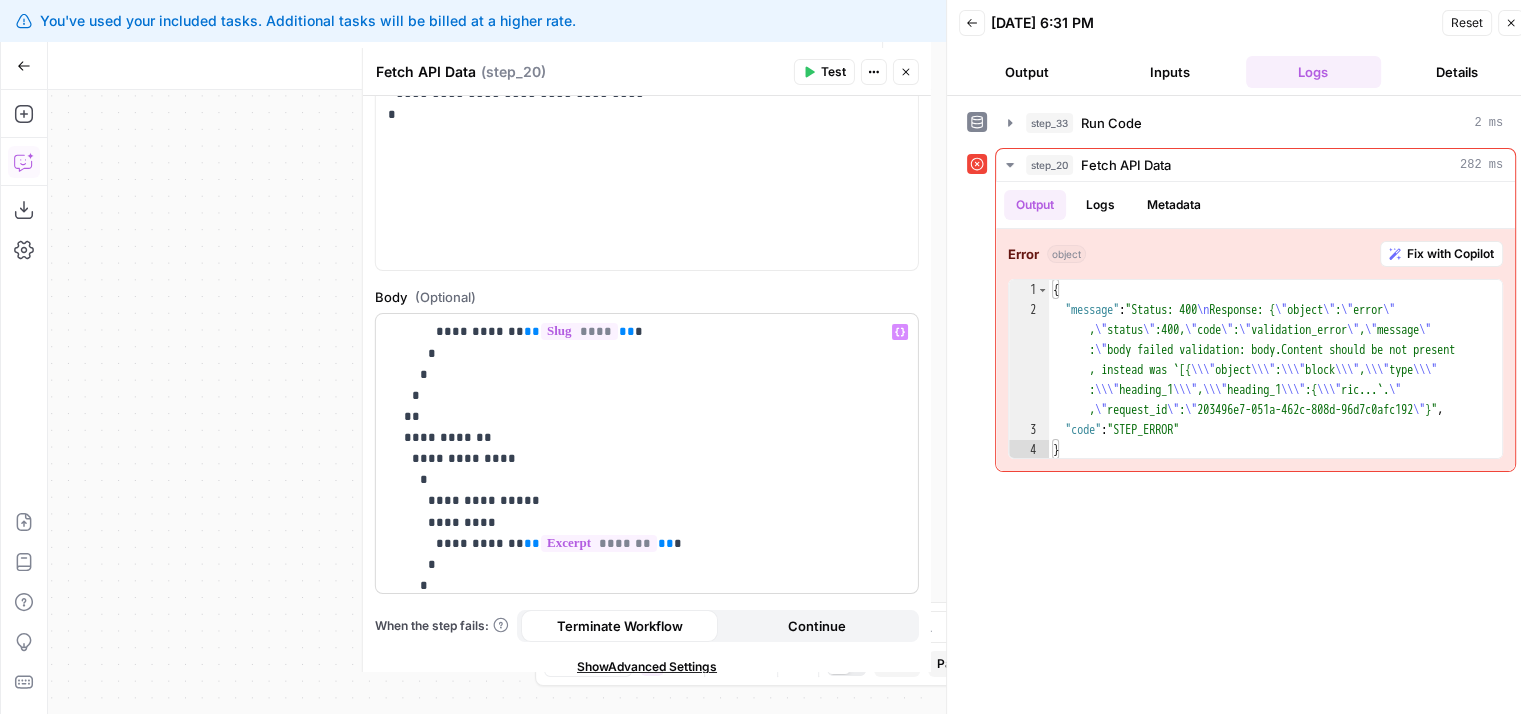 scroll, scrollTop: 641, scrollLeft: 0, axis: vertical 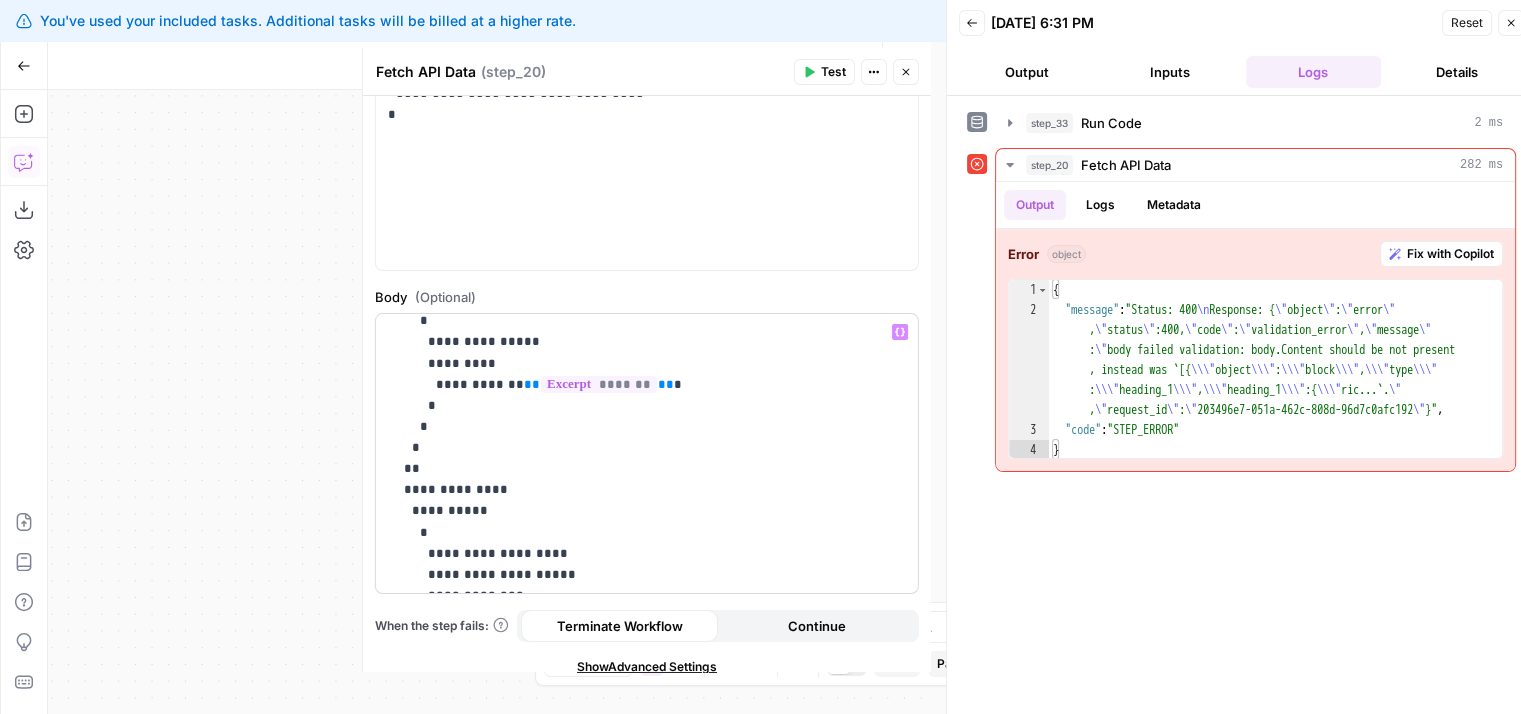 drag, startPoint x: 720, startPoint y: 429, endPoint x: 712, endPoint y: 493, distance: 64.49806 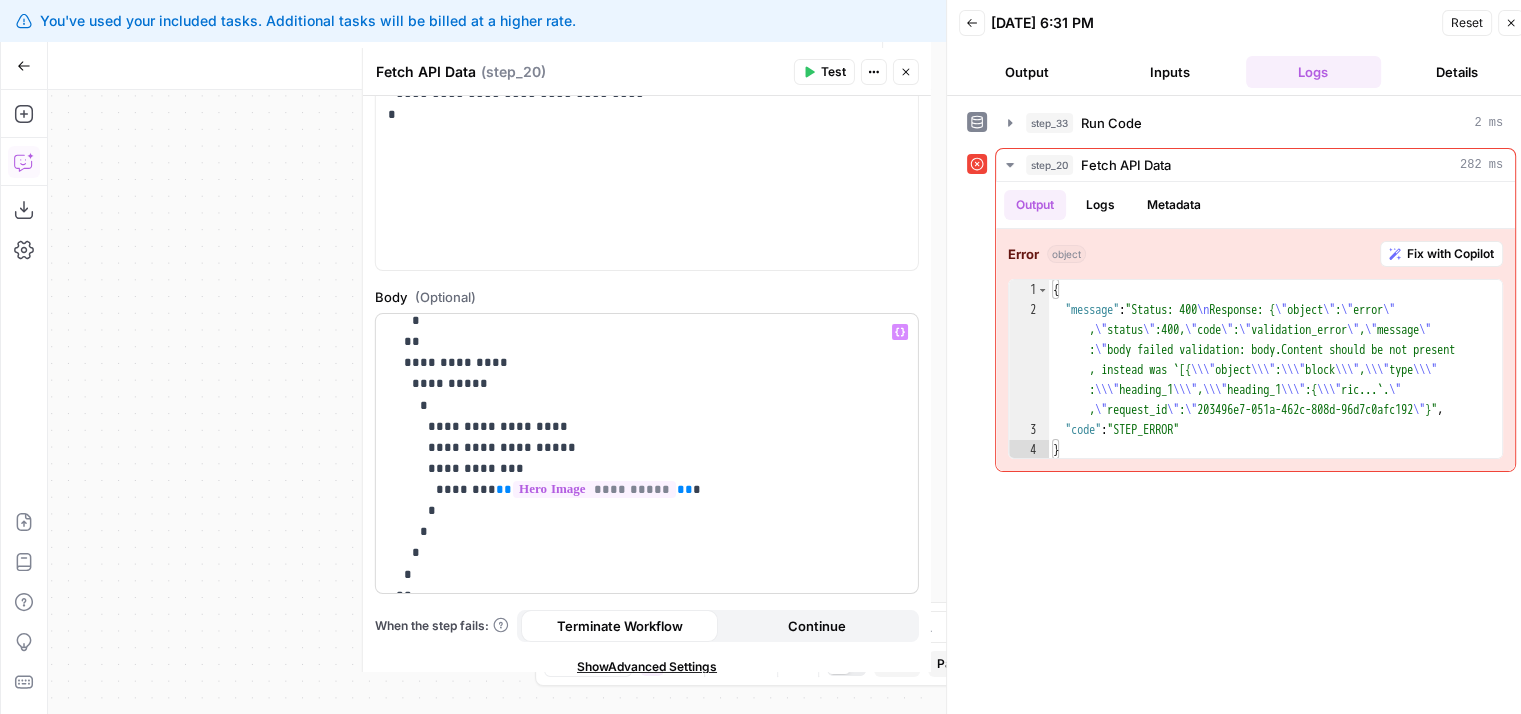 scroll, scrollTop: 983, scrollLeft: 0, axis: vertical 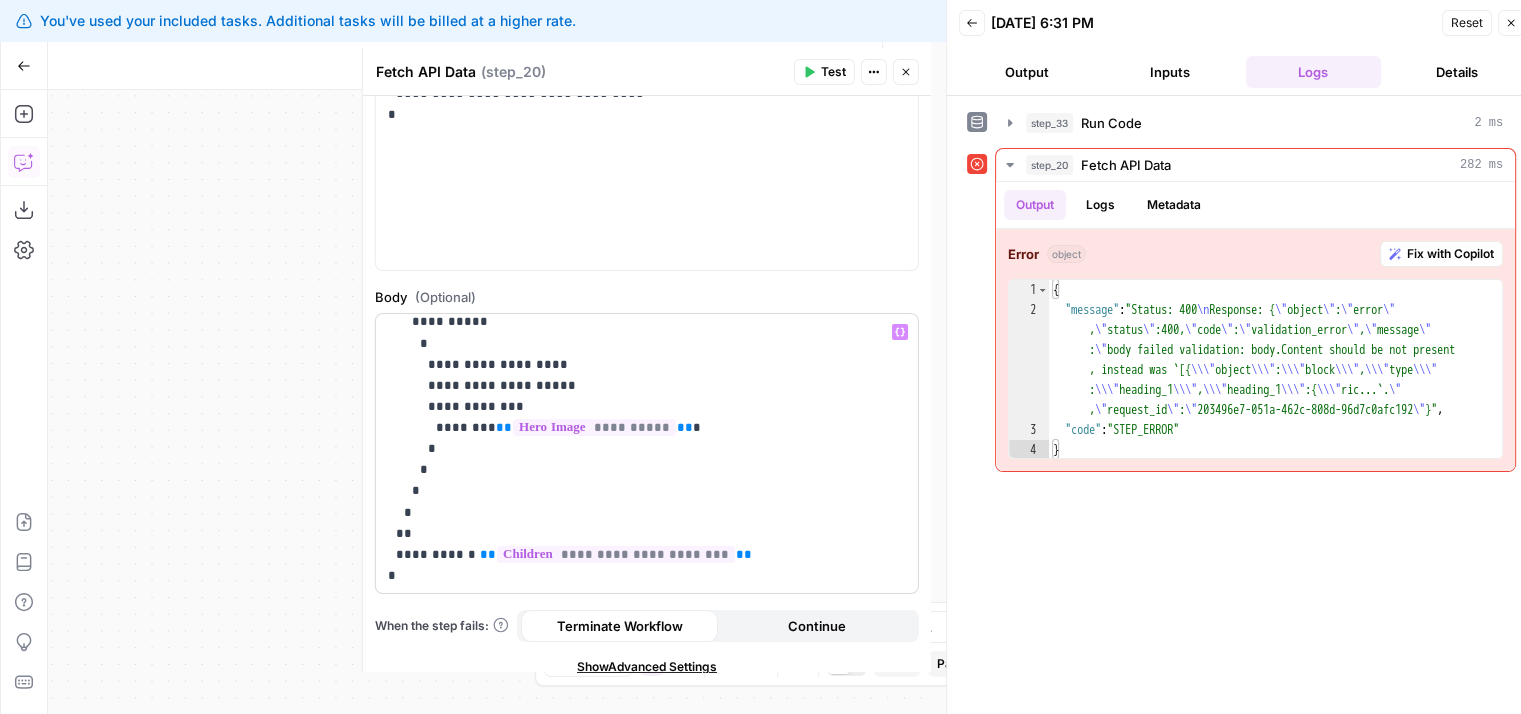 drag, startPoint x: 759, startPoint y: 441, endPoint x: 740, endPoint y: 531, distance: 91.983696 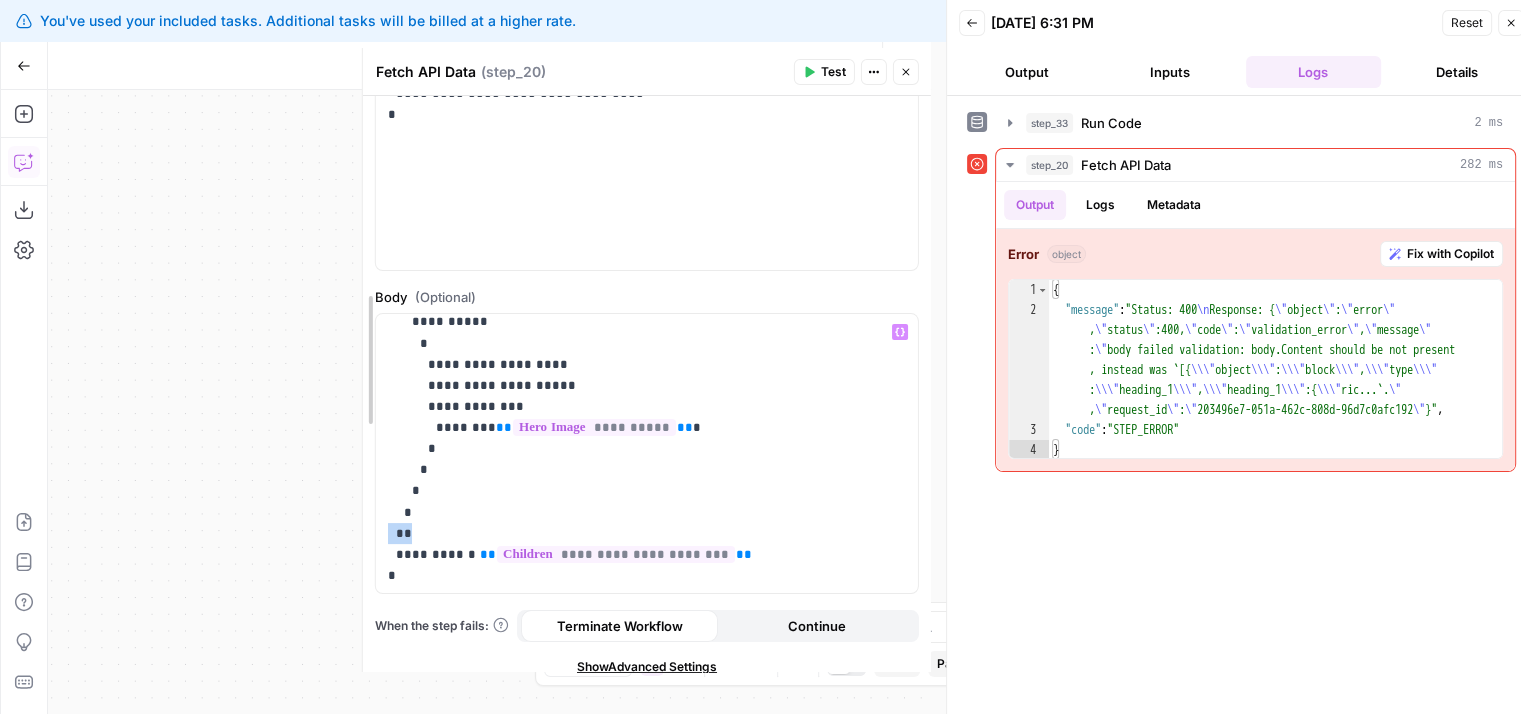 drag, startPoint x: 426, startPoint y: 531, endPoint x: 360, endPoint y: 533, distance: 66.0303 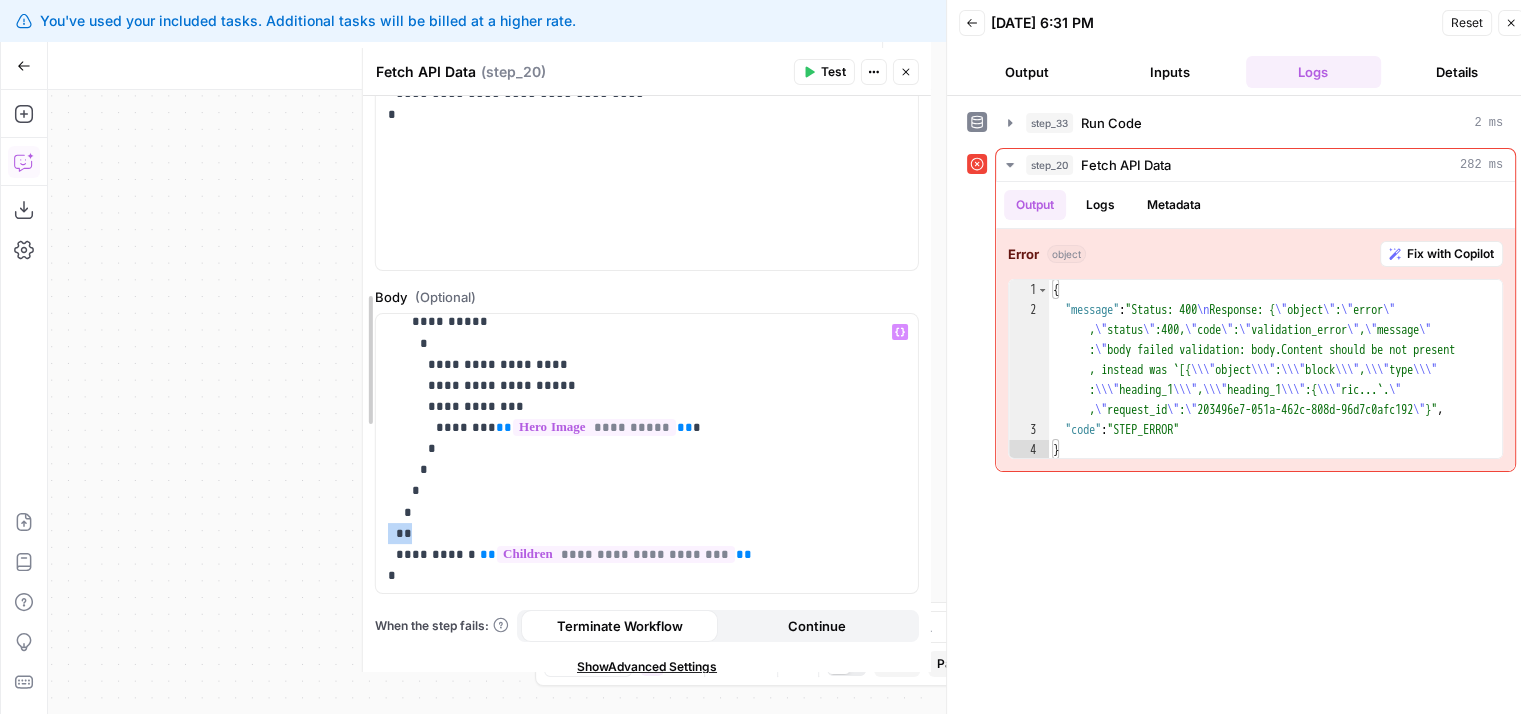 click on "**********" at bounding box center [646, 360] 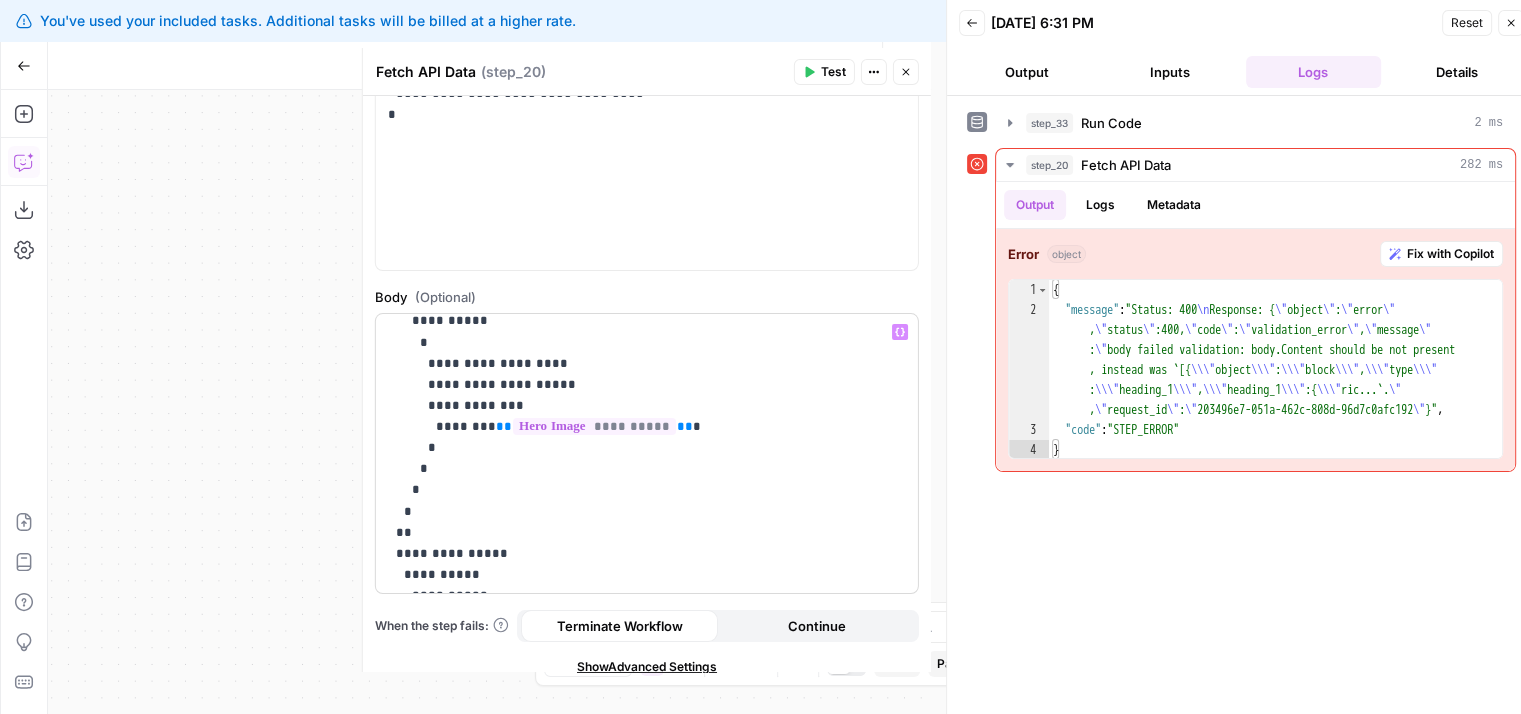click on "**********" at bounding box center (632, 68) 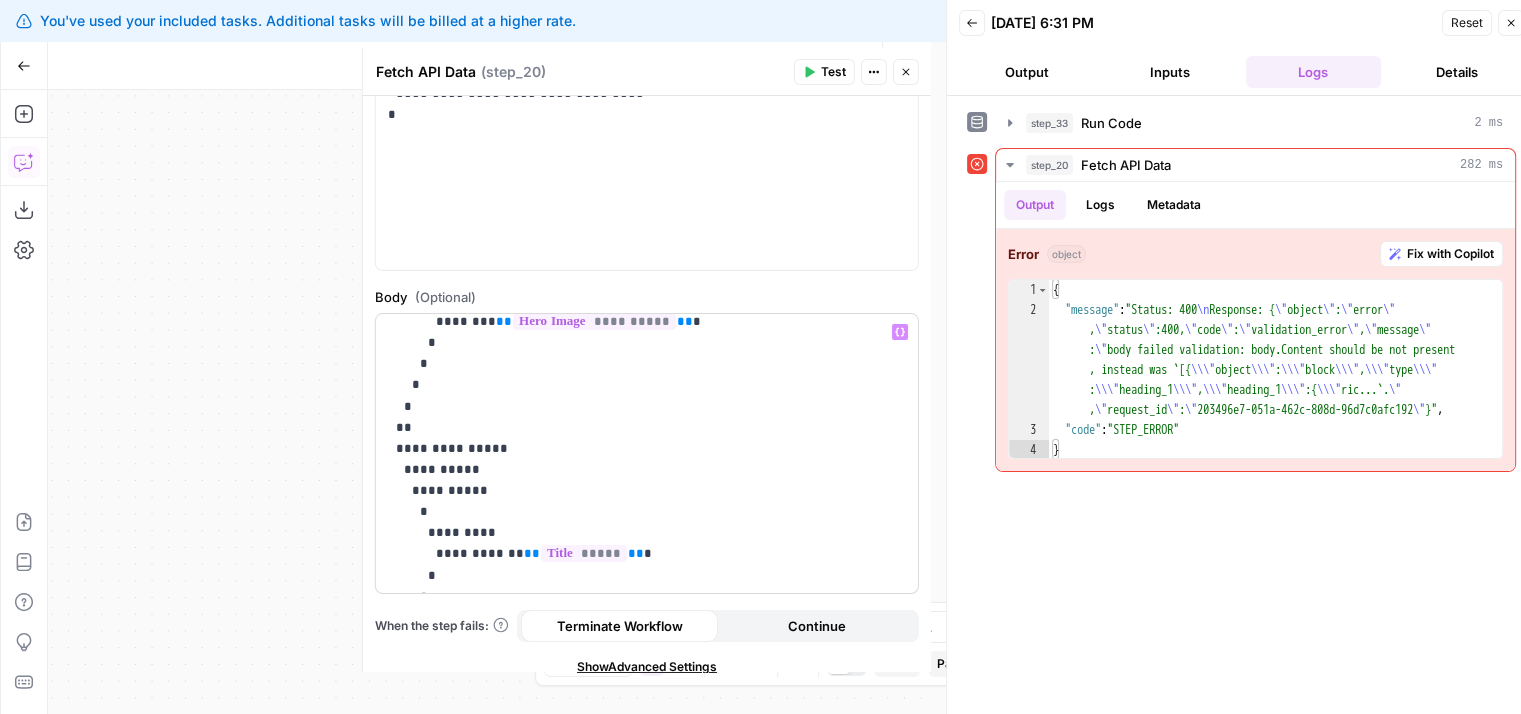 drag, startPoint x: 508, startPoint y: 543, endPoint x: 512, endPoint y: 557, distance: 14.56022 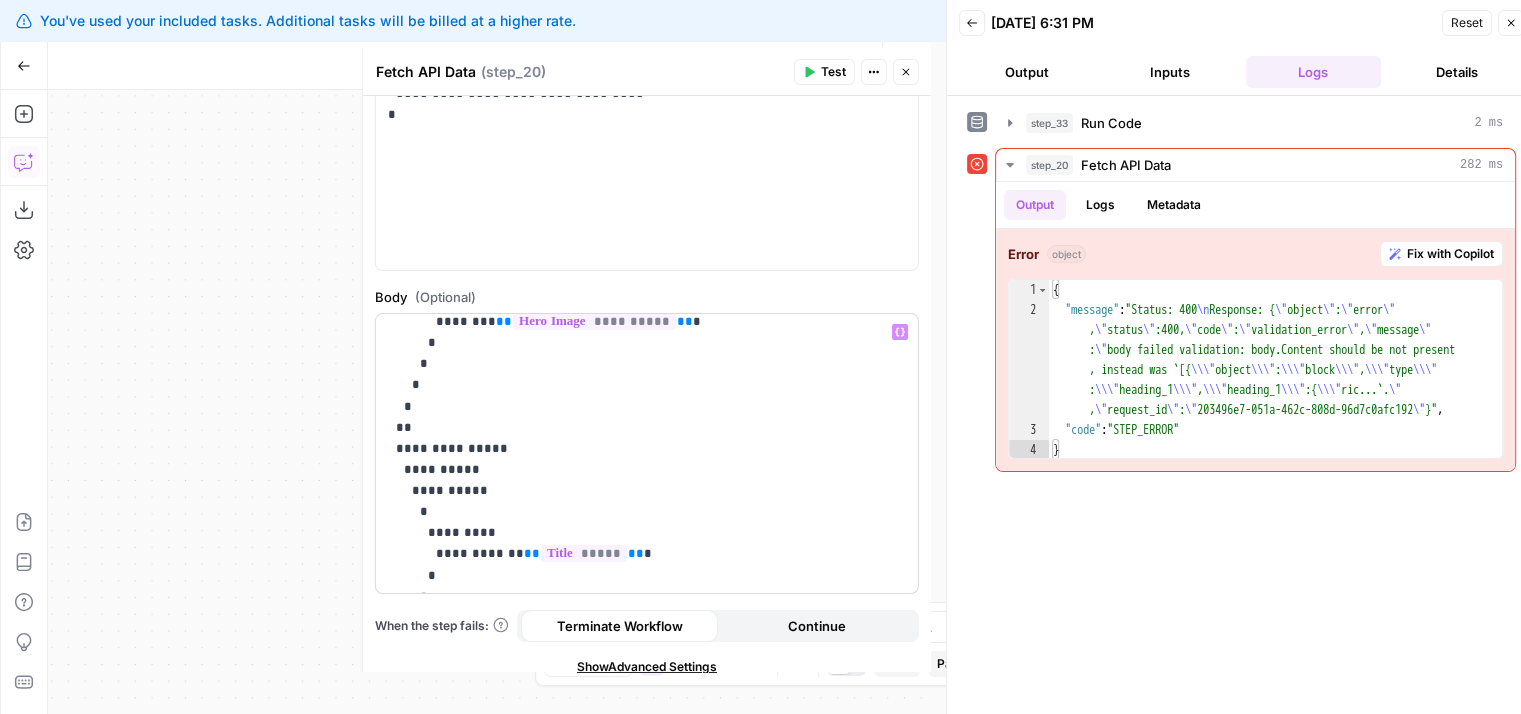 scroll, scrollTop: 1098, scrollLeft: 0, axis: vertical 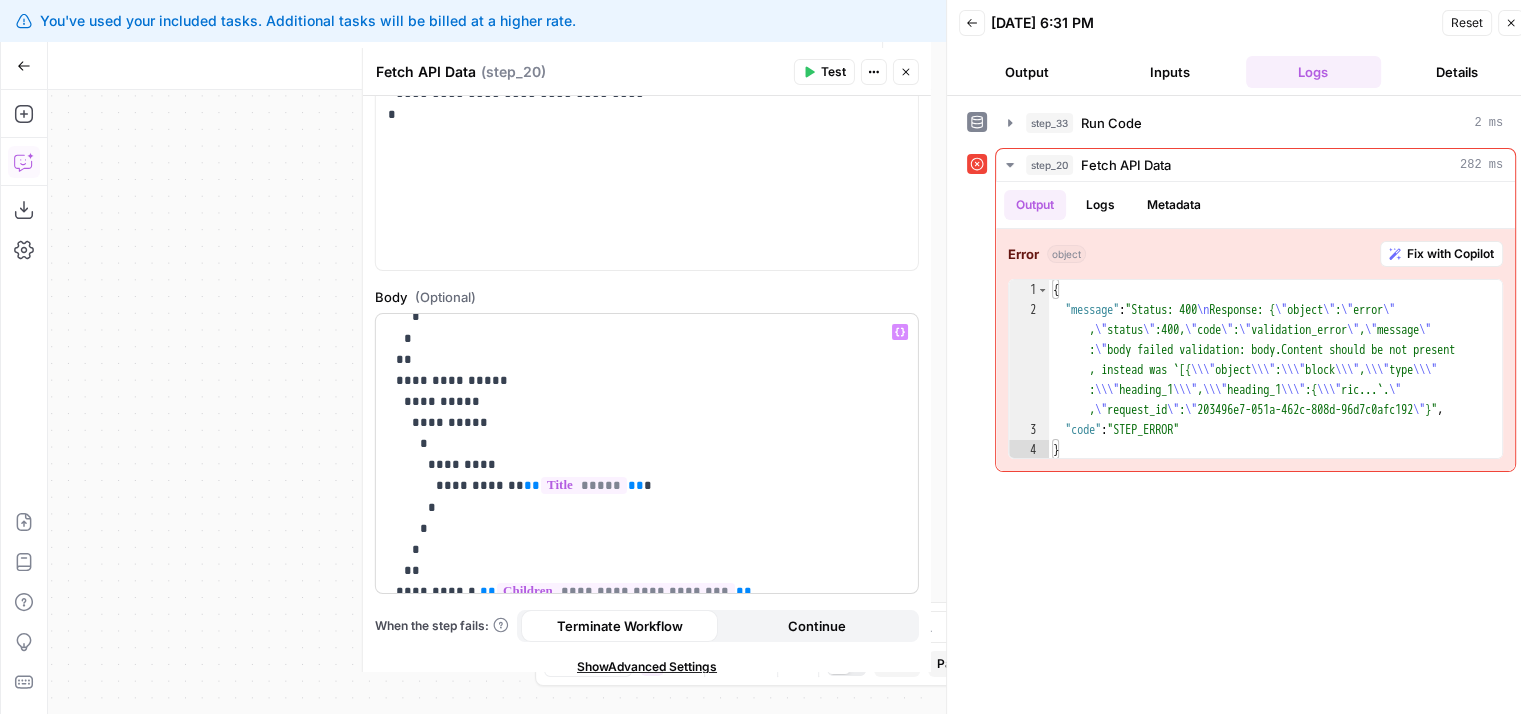 drag, startPoint x: 496, startPoint y: 434, endPoint x: 496, endPoint y: 488, distance: 54 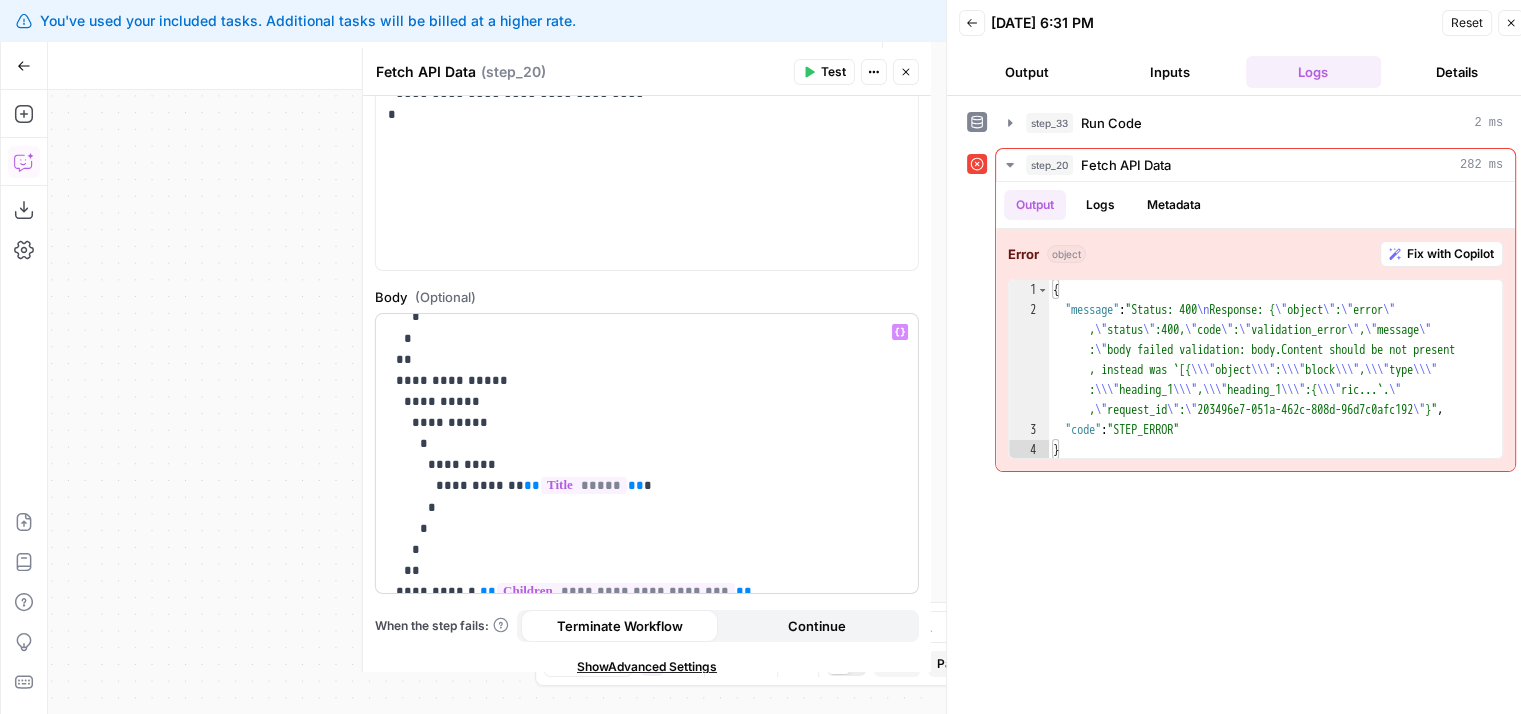 scroll, scrollTop: 1167, scrollLeft: 0, axis: vertical 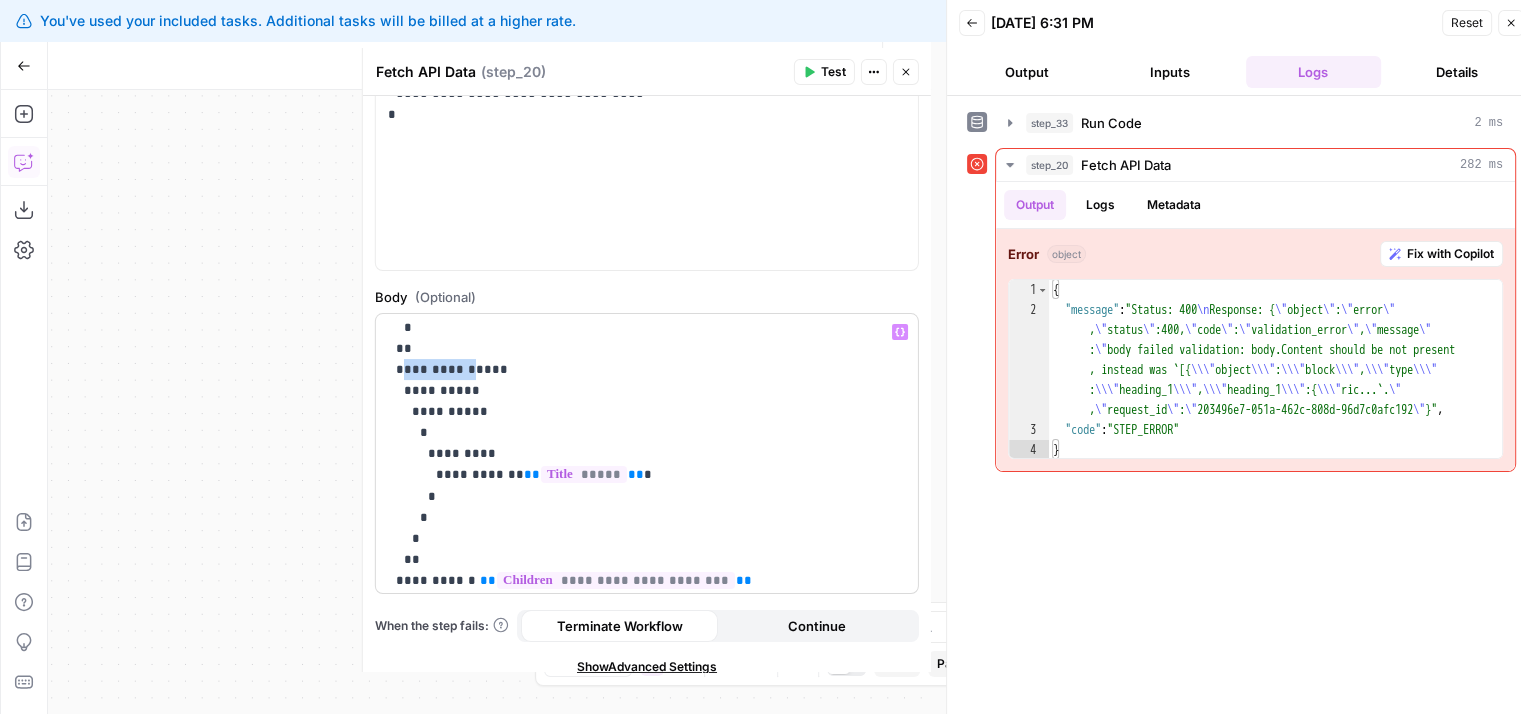 drag, startPoint x: 460, startPoint y: 369, endPoint x: 402, endPoint y: 364, distance: 58.21512 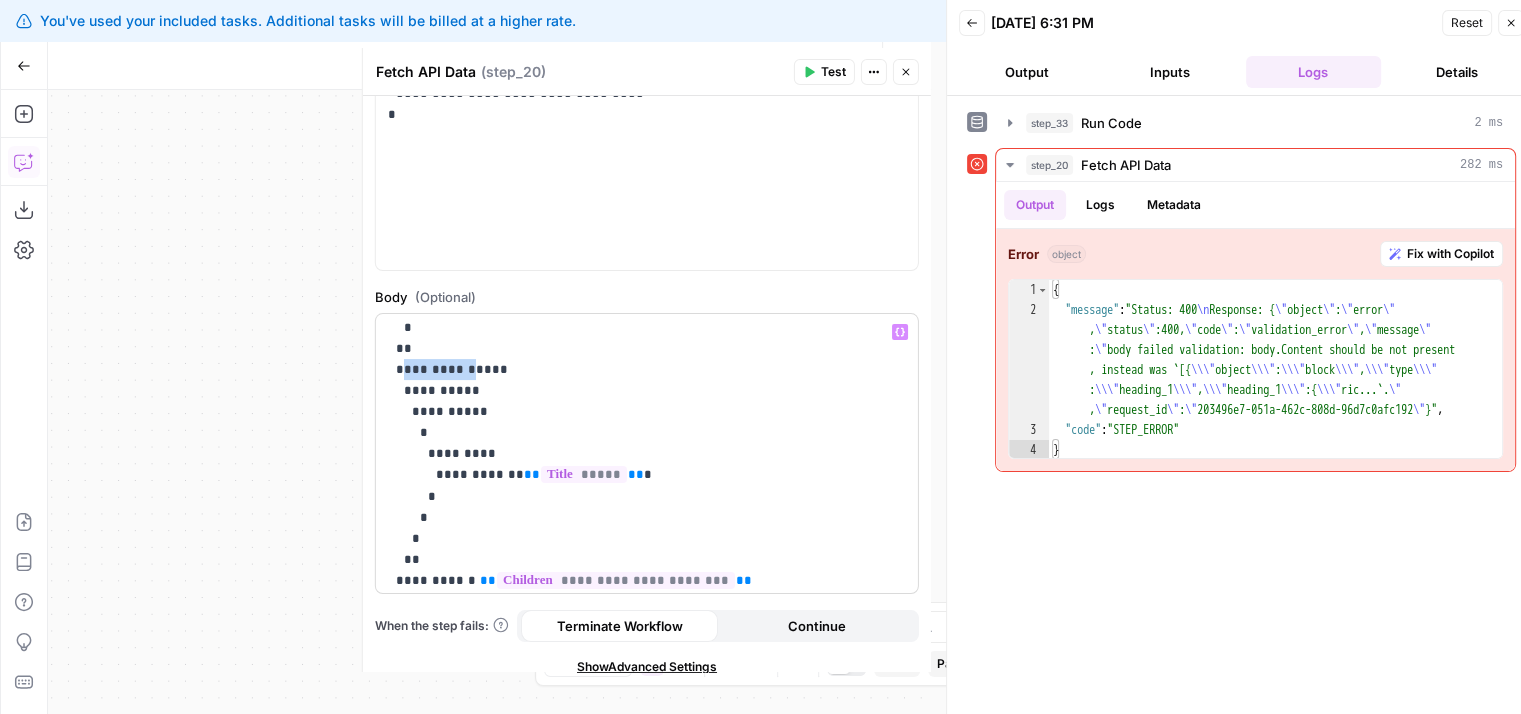 click on "**********" at bounding box center (632, -116) 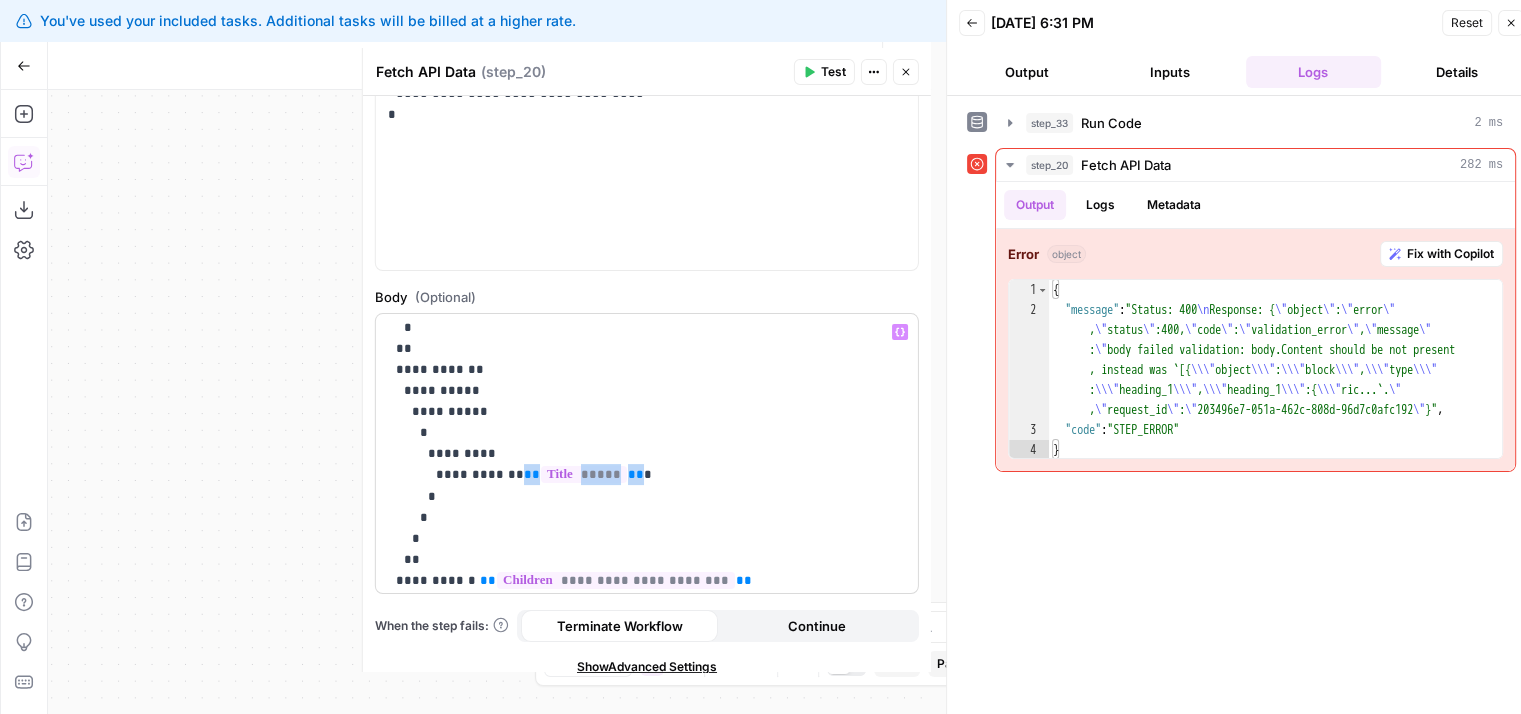 drag, startPoint x: 586, startPoint y: 471, endPoint x: 496, endPoint y: 473, distance: 90.02222 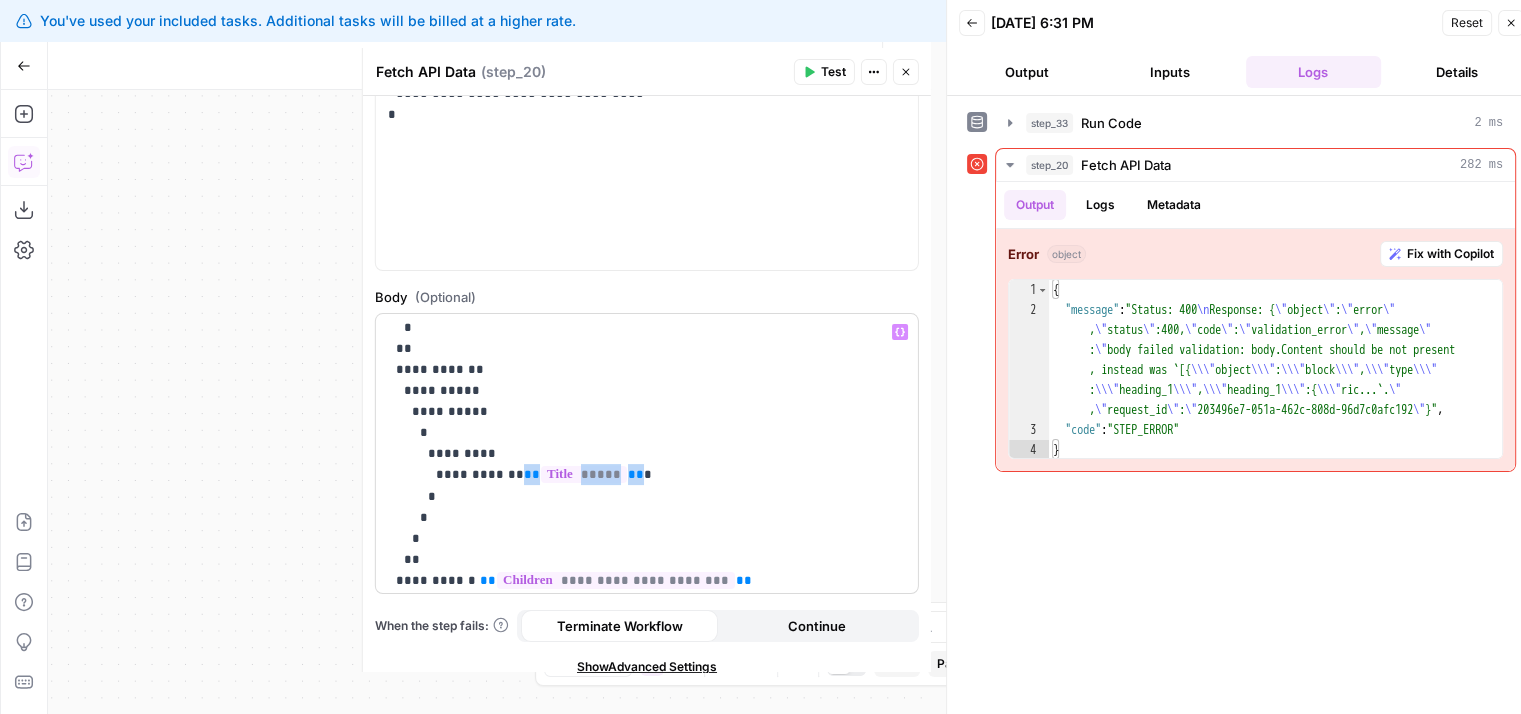 click on "**********" at bounding box center (632, -116) 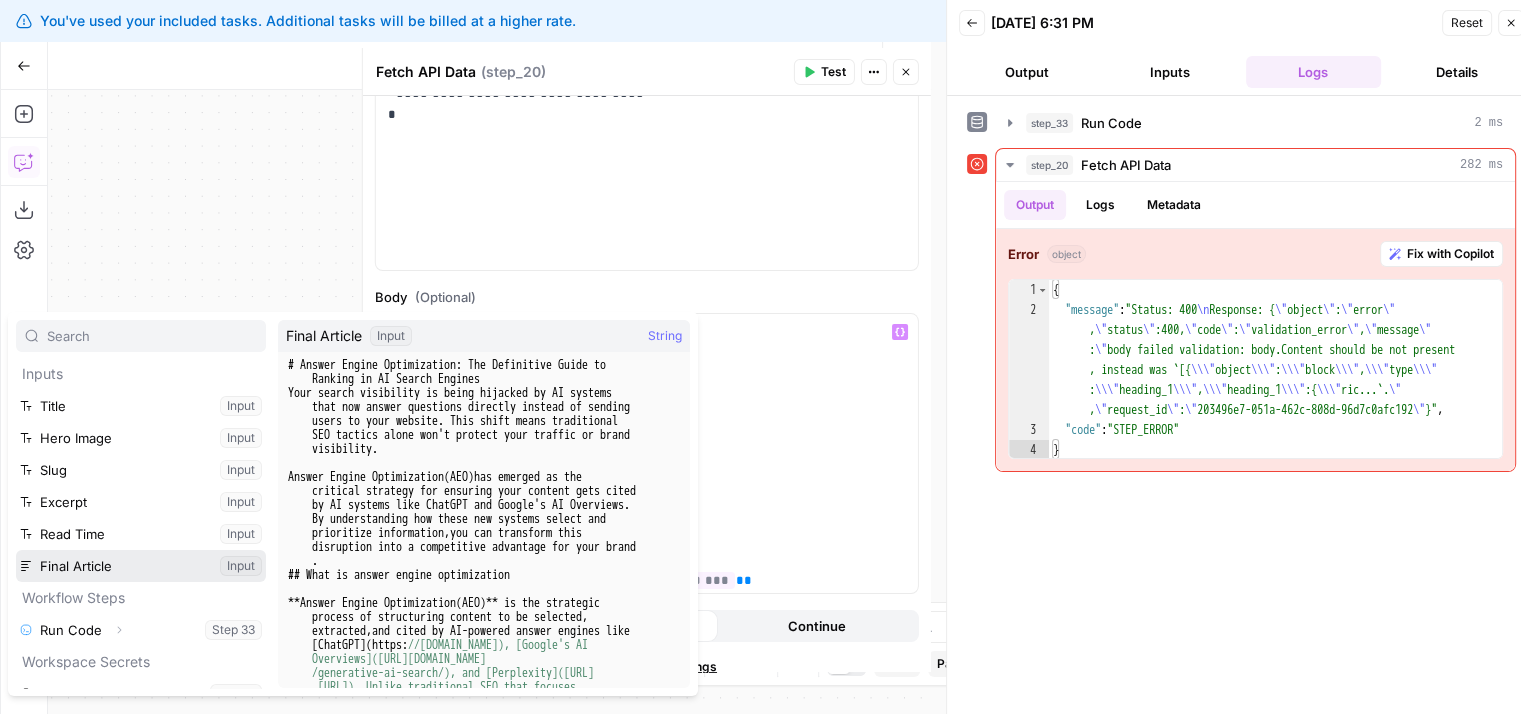 click at bounding box center (141, 566) 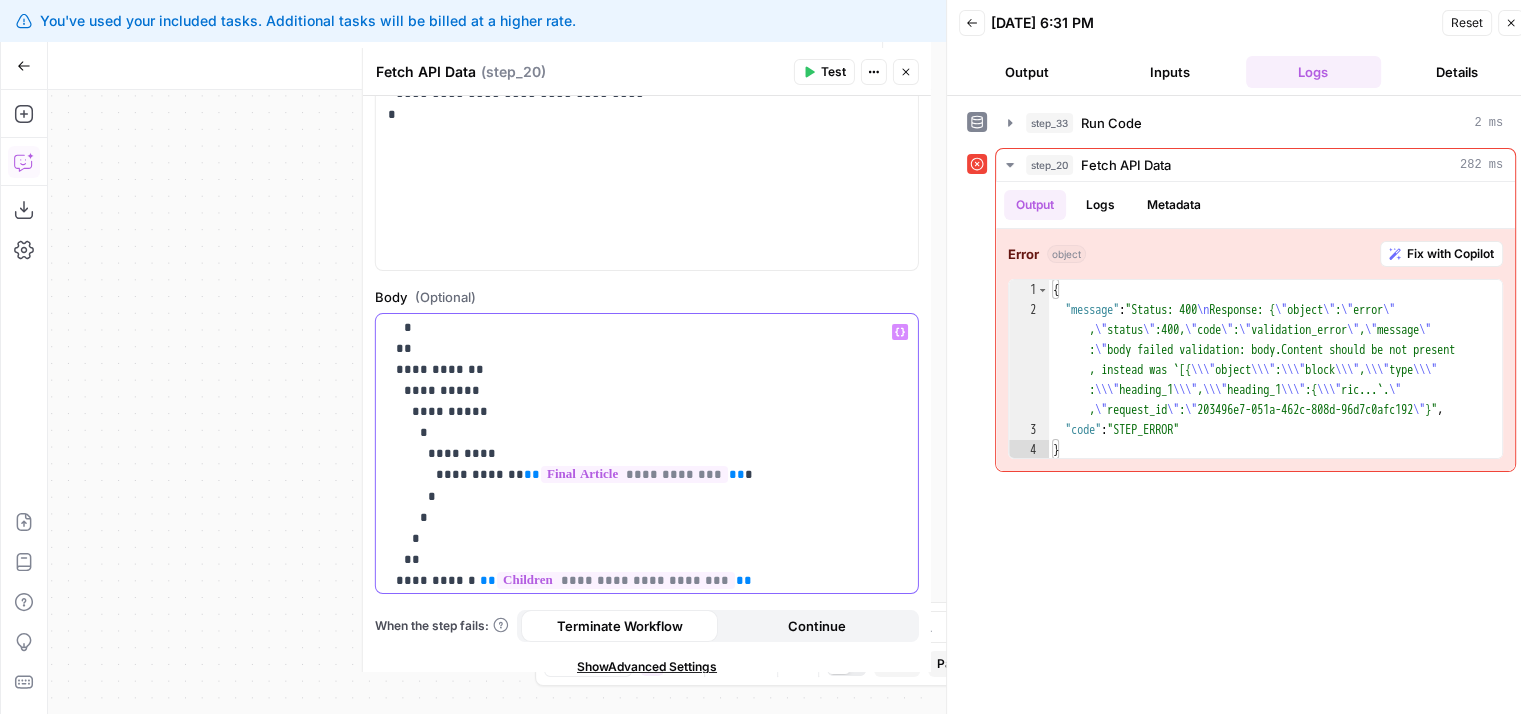click on "**********" at bounding box center [632, -116] 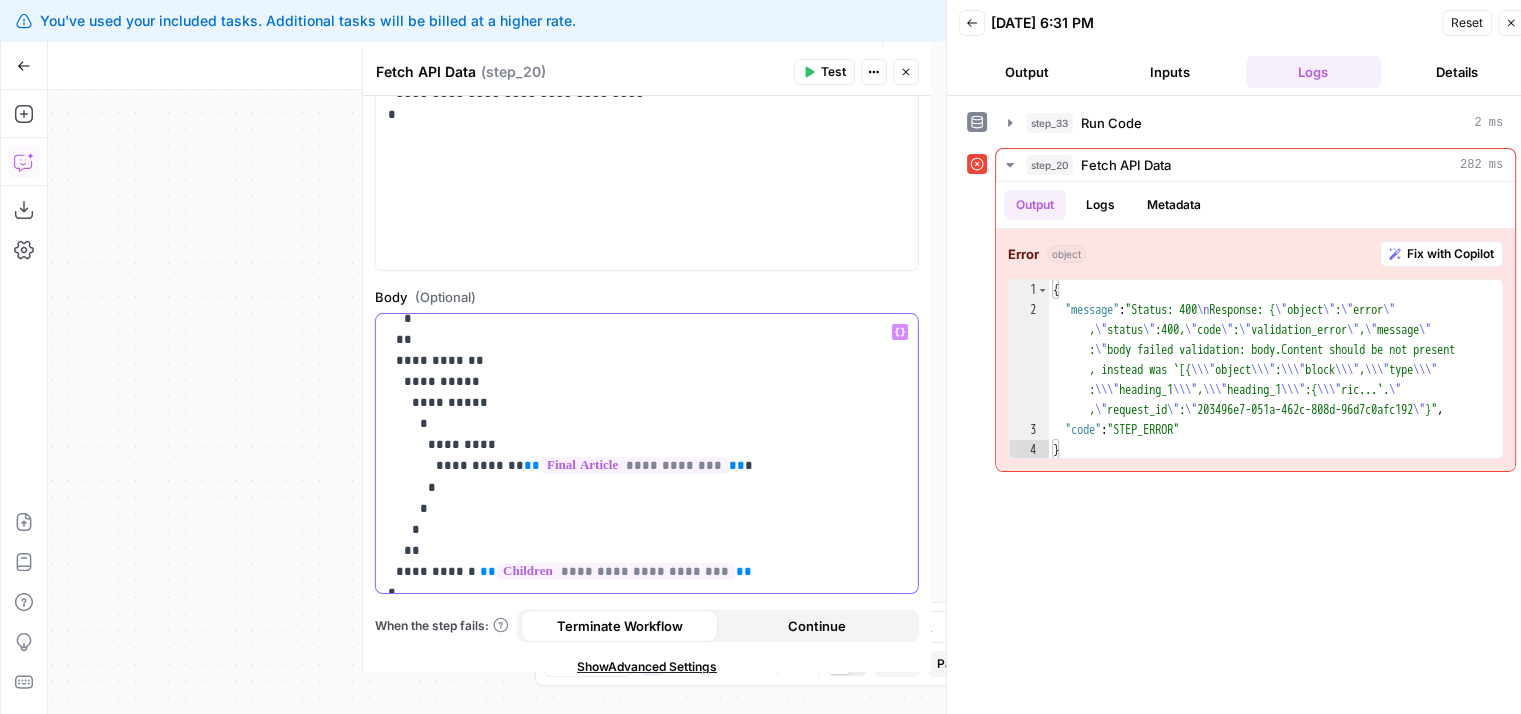 scroll, scrollTop: 1194, scrollLeft: 0, axis: vertical 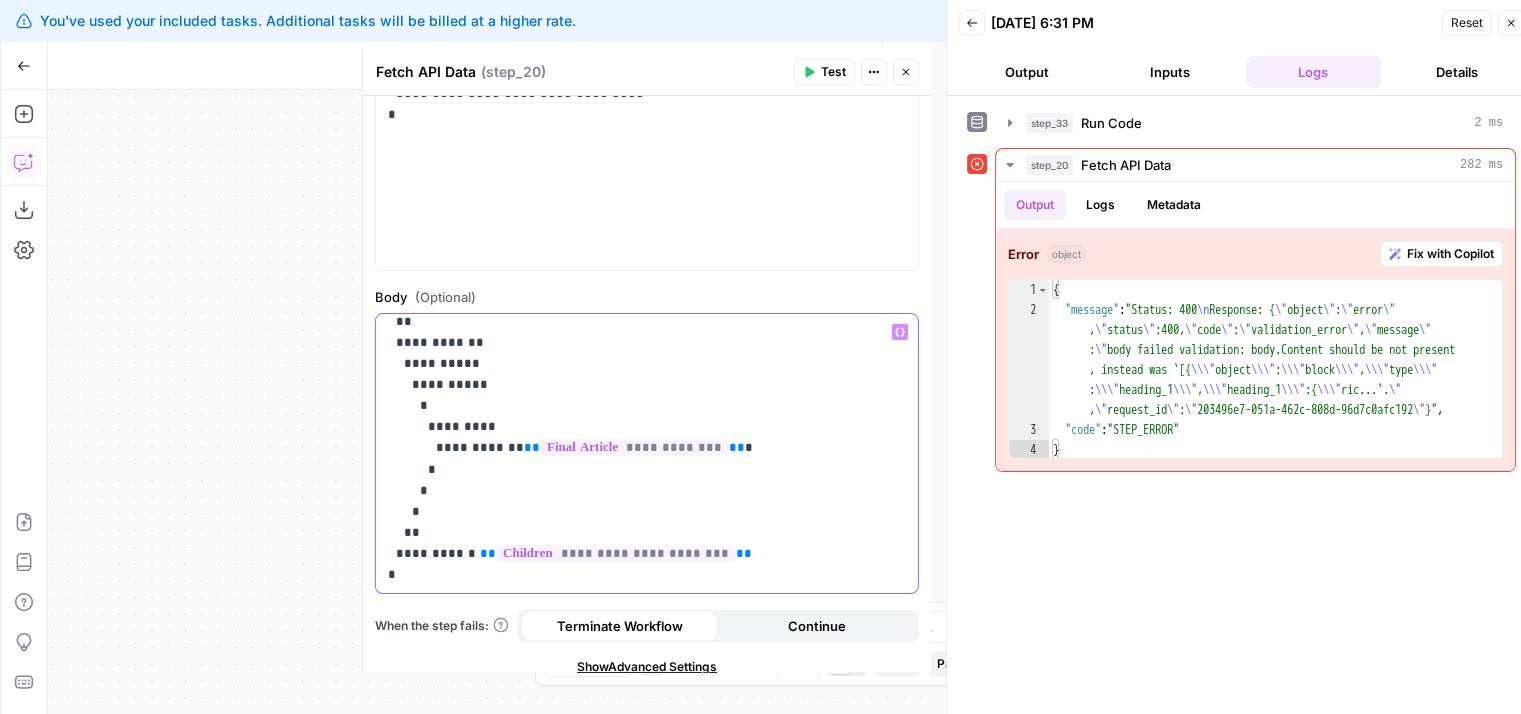 drag, startPoint x: 694, startPoint y: 365, endPoint x: 705, endPoint y: 469, distance: 104.58012 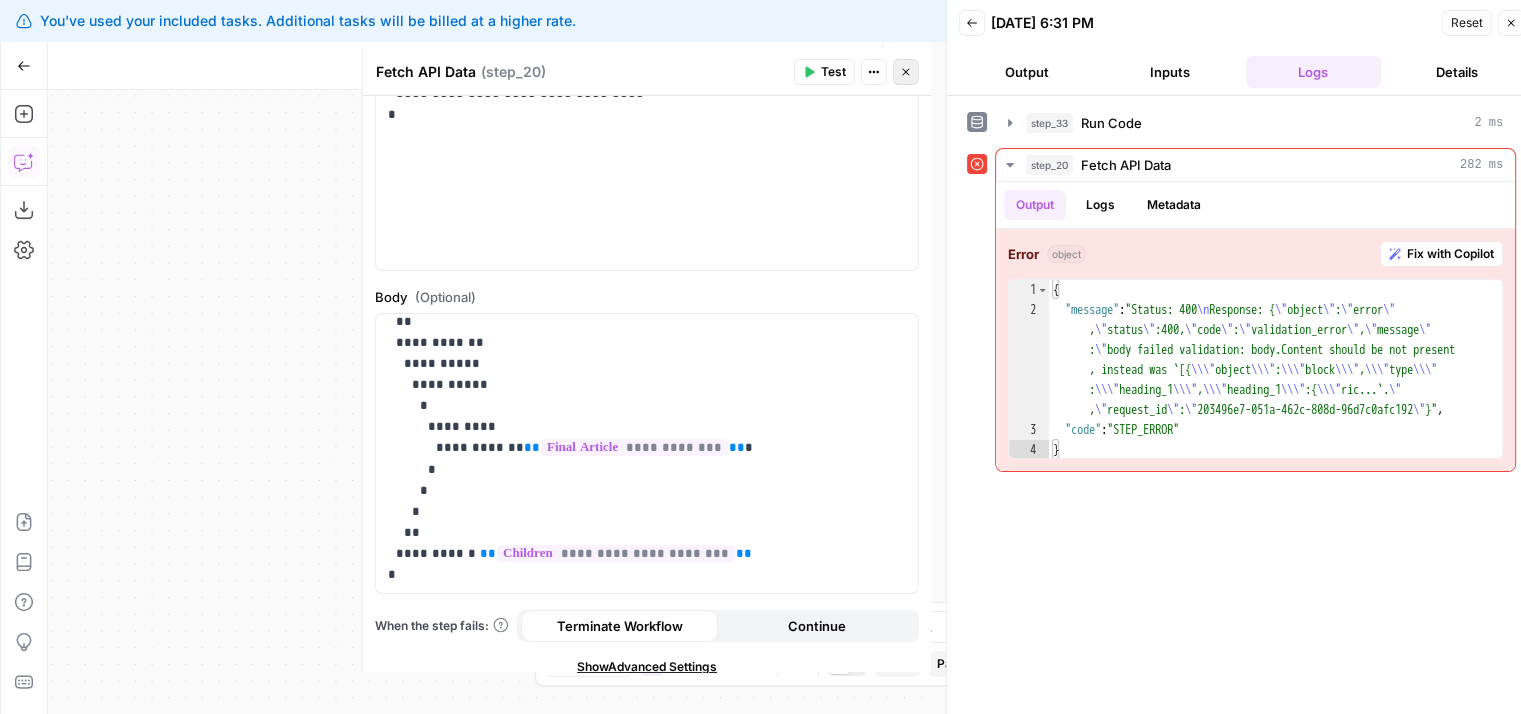 click on "Close" at bounding box center [906, 72] 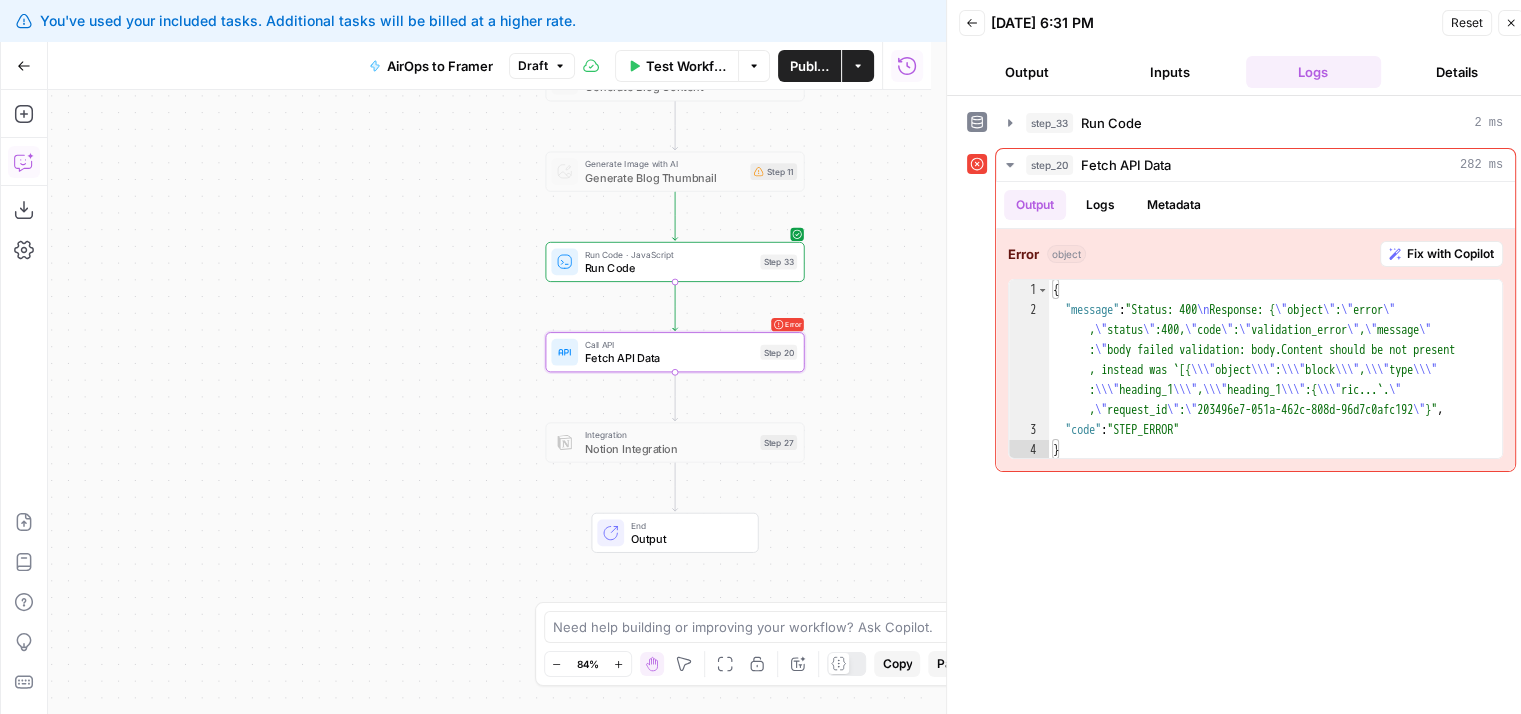 click on "Workflow Set Inputs Inputs LLM · GPT-4o Generate Blog Content Step 2 Generate Image with AI Generate Blog Thumbnail Step 11 Run Code · JavaScript Run Code Step 33 Error Call API Fetch API Data Step 20 Integration Notion Integration Step 27 End Output" at bounding box center [489, 402] 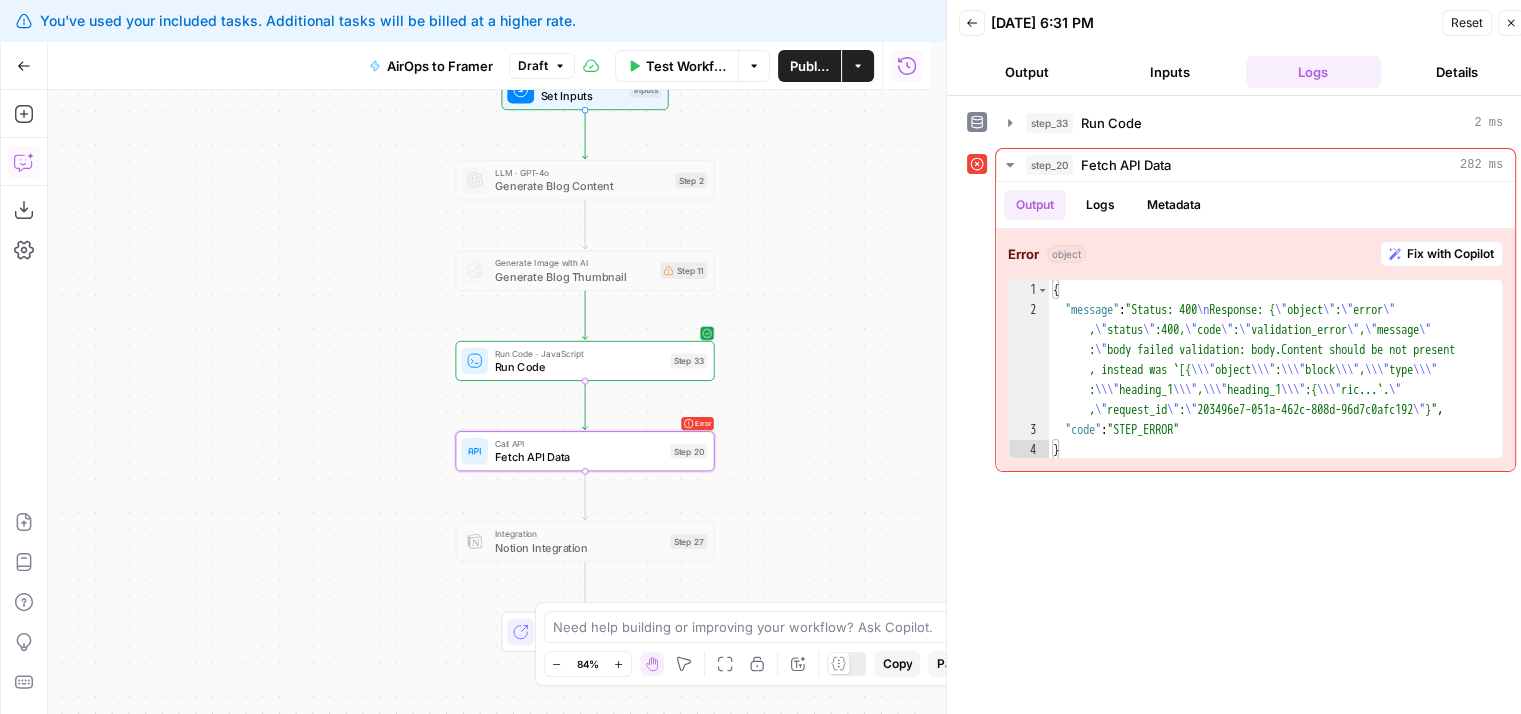 click on "Run Code" at bounding box center (579, 366) 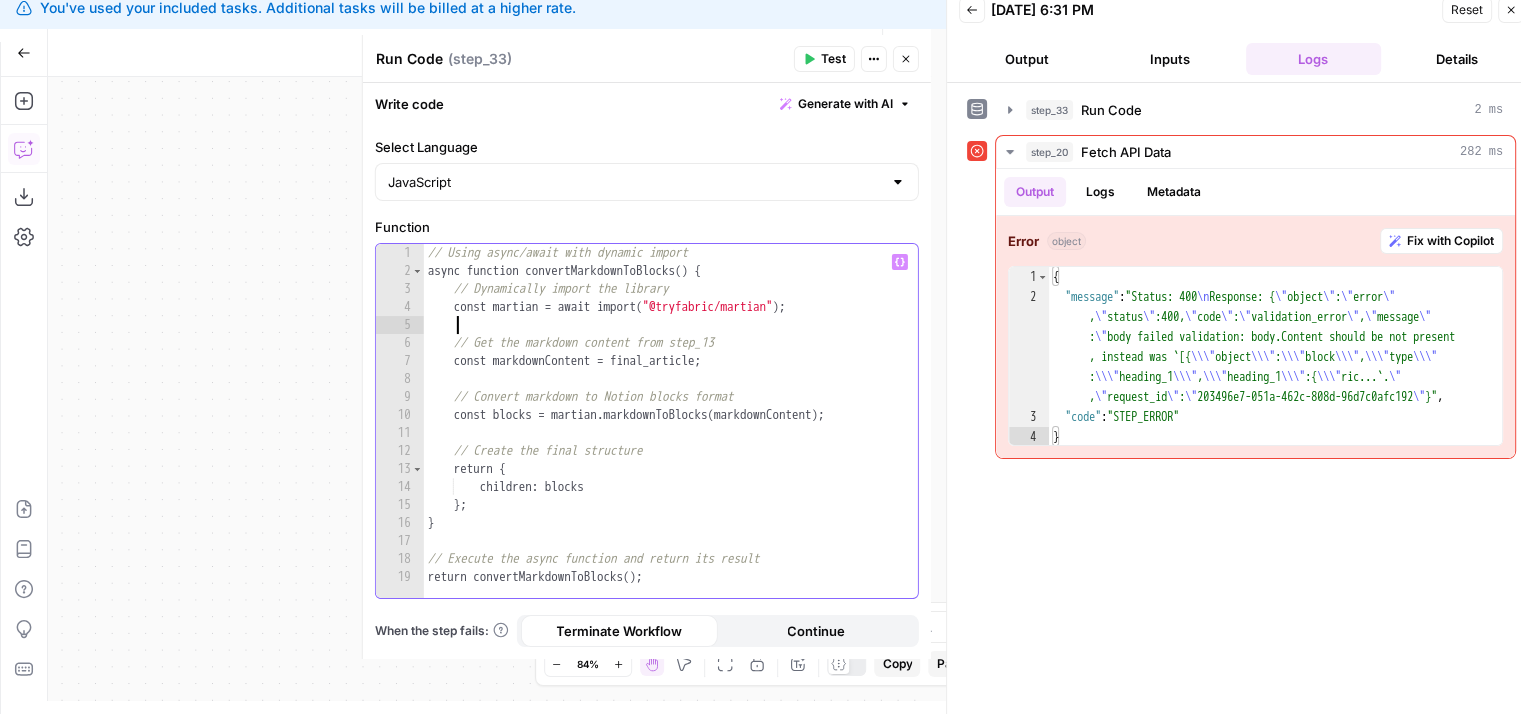 scroll, scrollTop: 16, scrollLeft: 0, axis: vertical 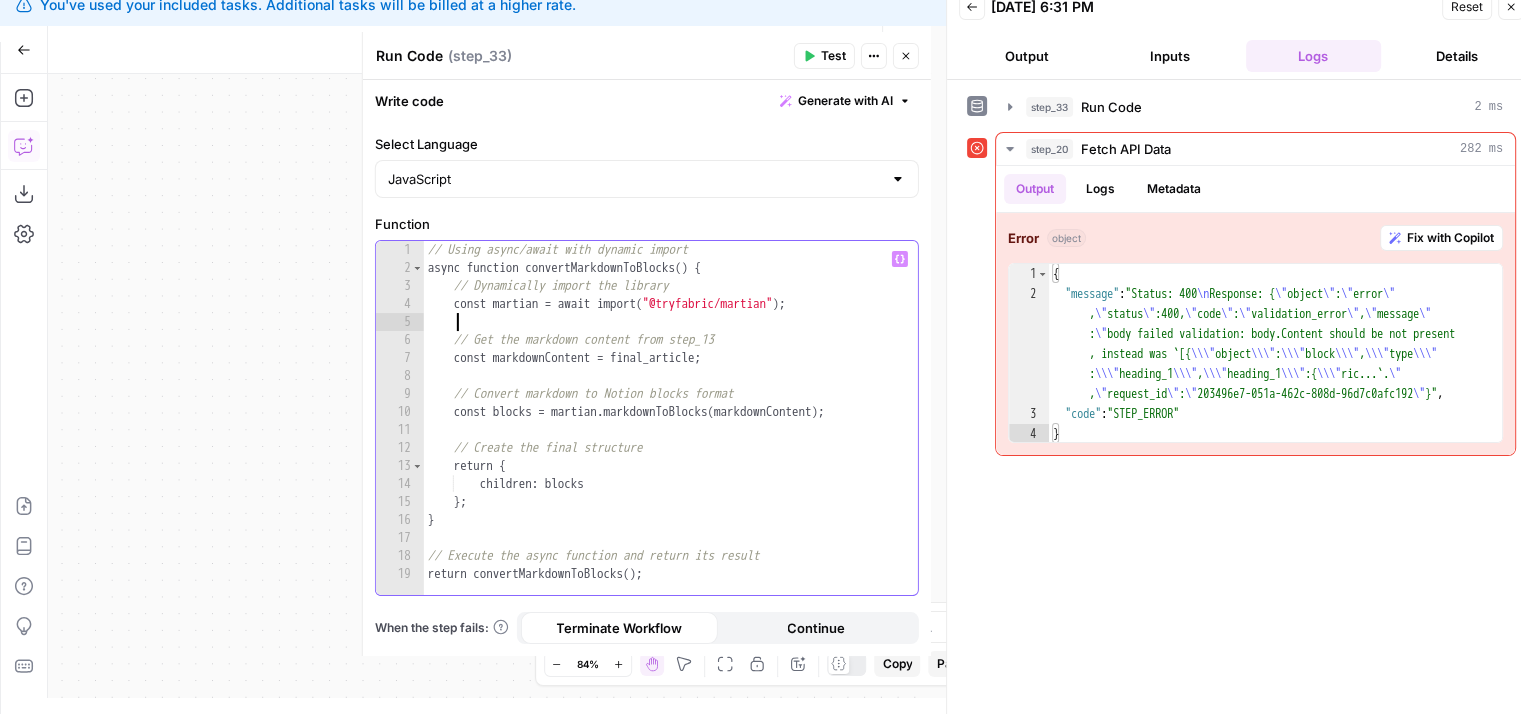 drag, startPoint x: 765, startPoint y: 363, endPoint x: 762, endPoint y: 429, distance: 66.068146 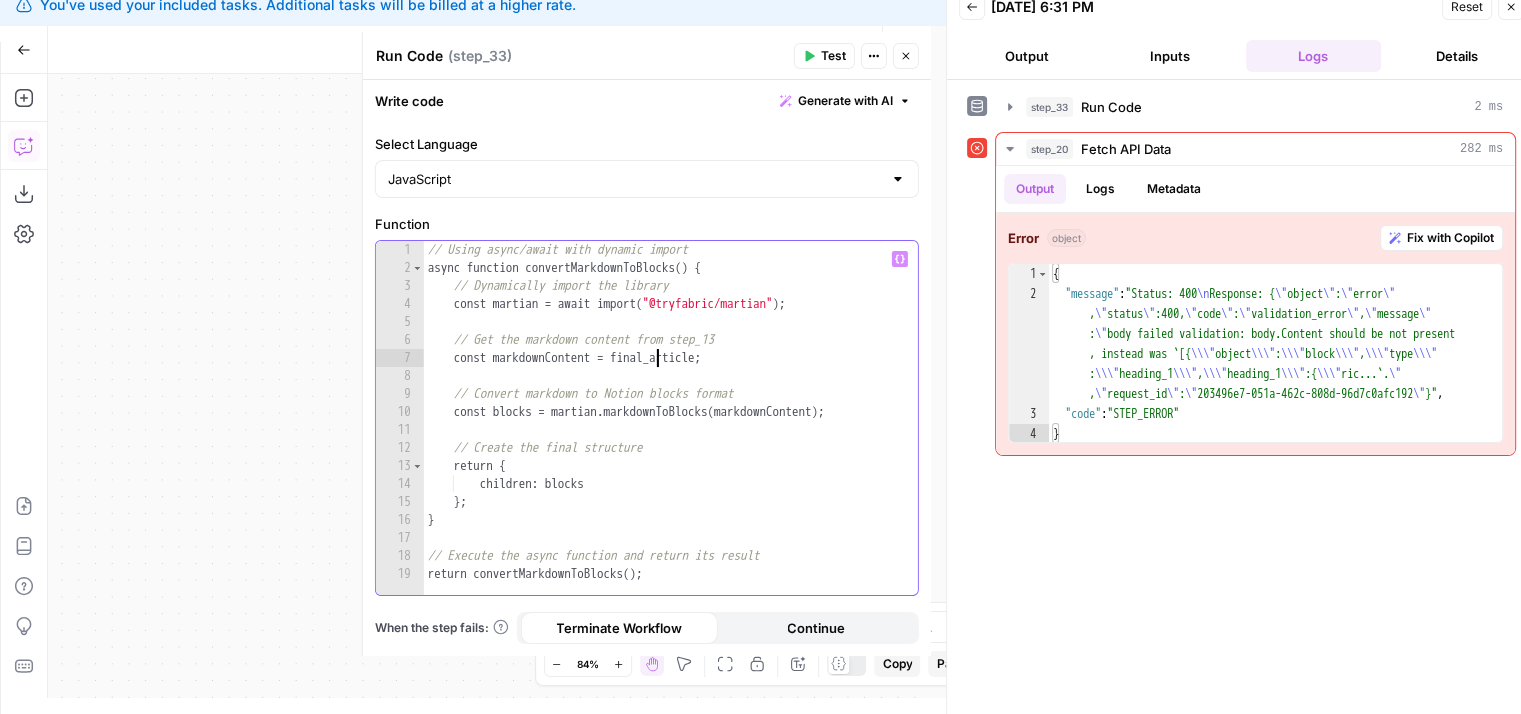 drag, startPoint x: 655, startPoint y: 368, endPoint x: 616, endPoint y: 507, distance: 144.36758 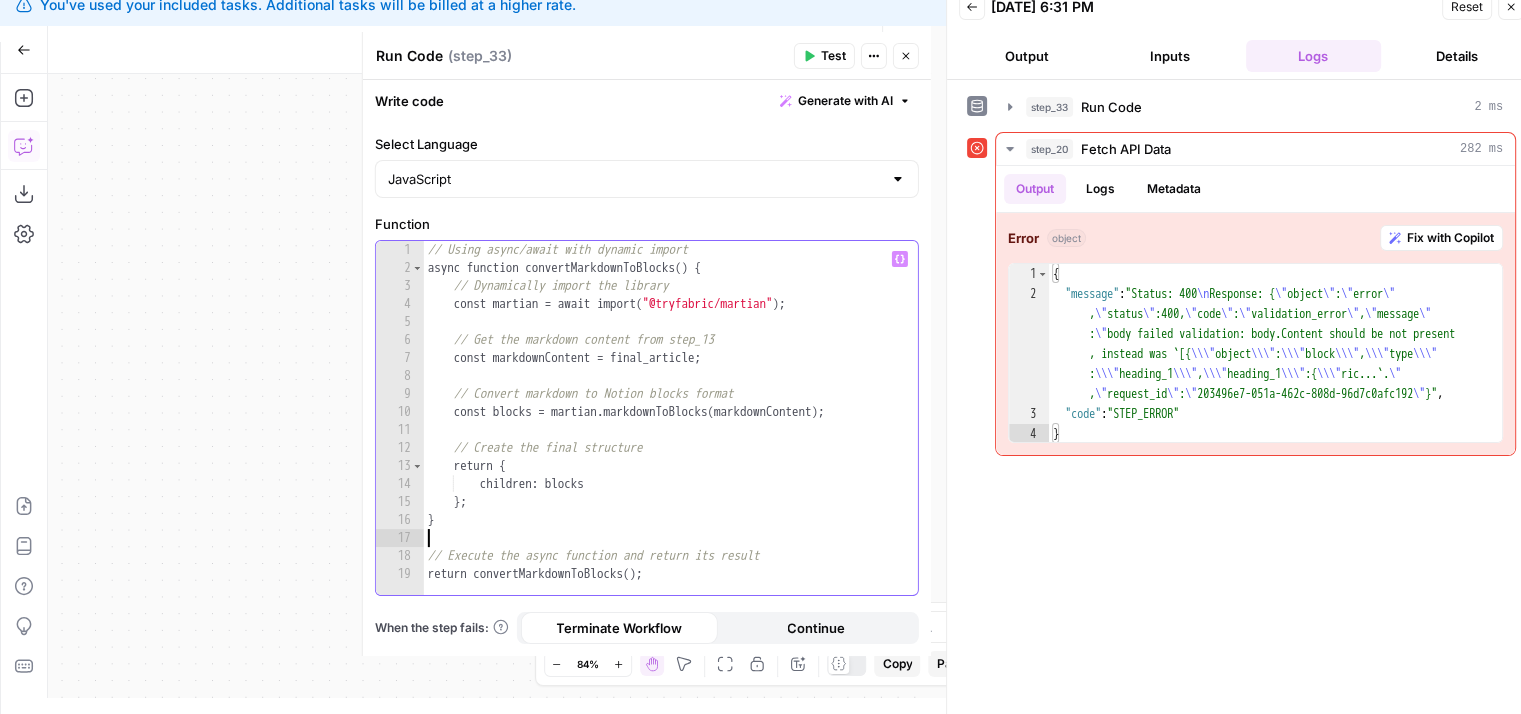 scroll, scrollTop: 0, scrollLeft: 0, axis: both 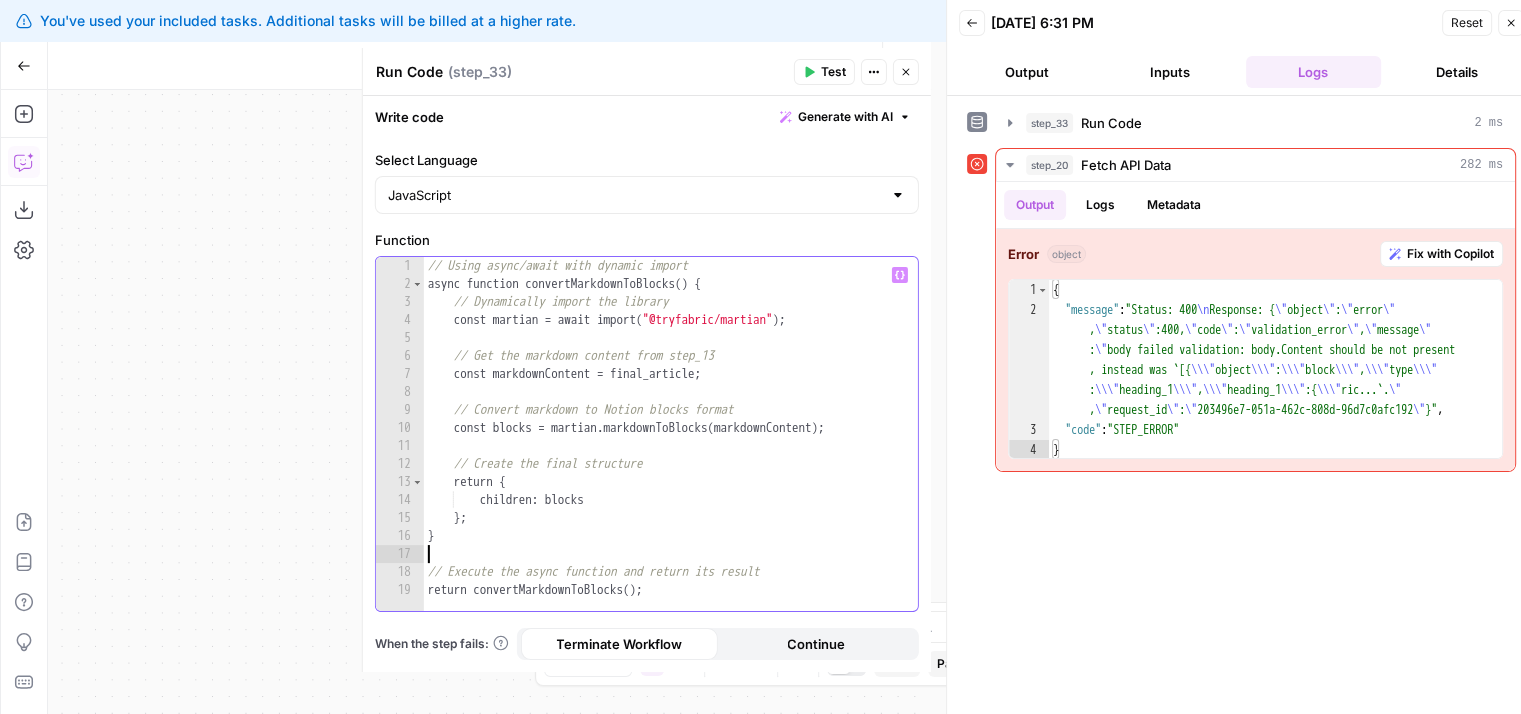 drag, startPoint x: 633, startPoint y: 544, endPoint x: 652, endPoint y: 403, distance: 142.27438 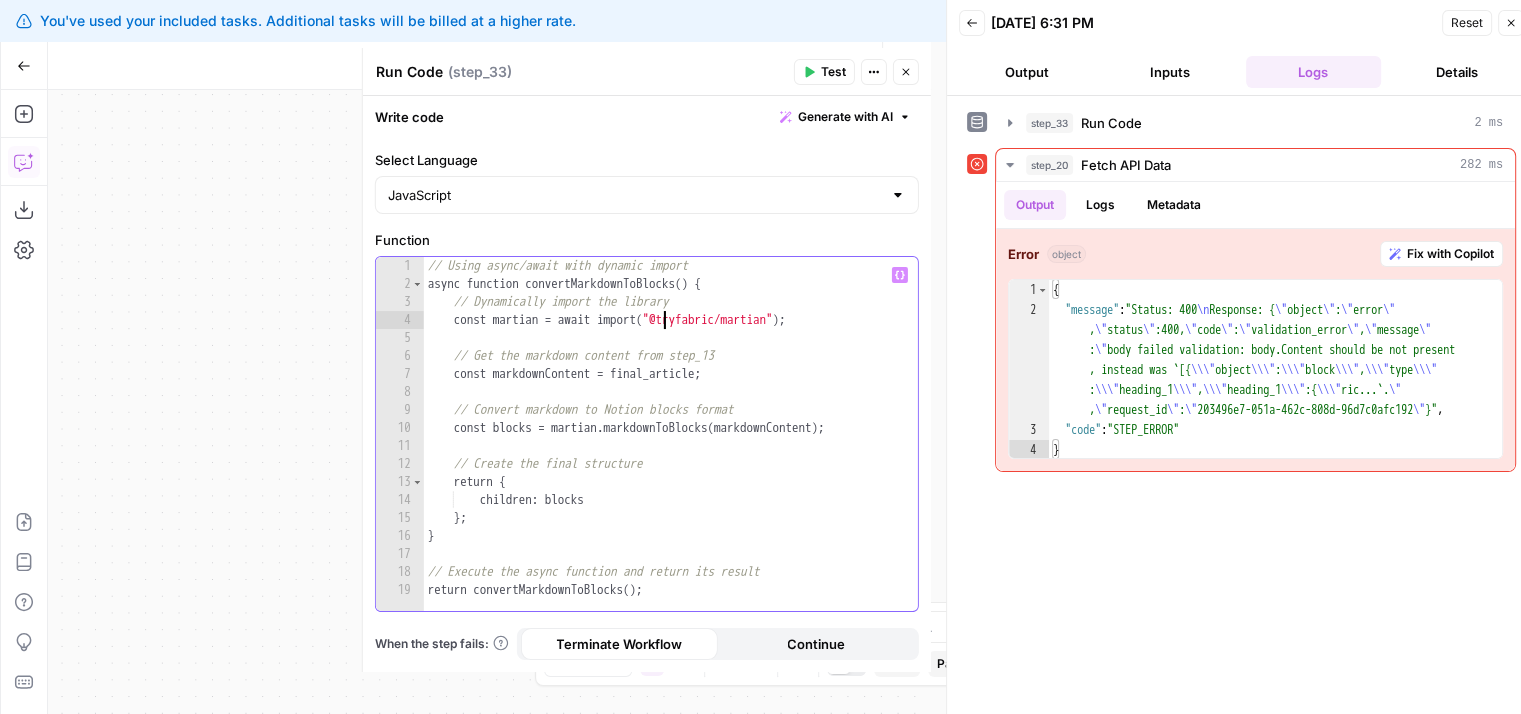 click on "// Using async/await with dynamic import async   function   convertMarkdownToBlocks ( )   {      // Dynamically import the library      const   martian   =   await   import ( "@tryfabric/martian" ) ;           // Get the markdown content from step_13      const   markdownContent   =   final_article ;      // Convert markdown to Notion blocks format      const   blocks   =   martian . markdownToBlocks ( markdownContent ) ;      // Create the final structure      return   {           children :   blocks      } ; } // Execute the async function and return its result return   convertMarkdownToBlocks ( ) ;" at bounding box center [671, 452] 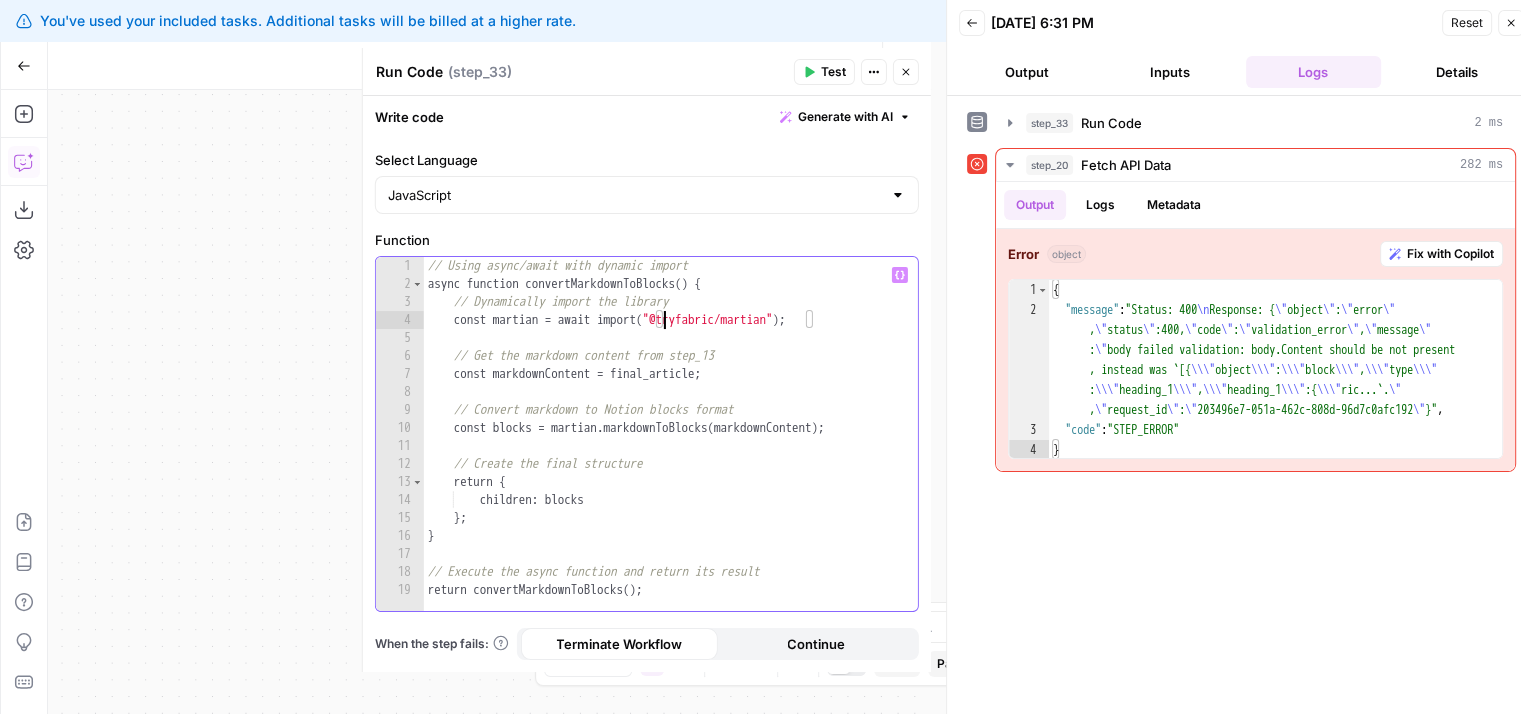click on "// Using async/await with dynamic import async   function   convertMarkdownToBlocks ( )   {      // Dynamically import the library      const   martian   =   await   import ( "@tryfabric/martian" ) ;           // Get the markdown content from step_13      const   markdownContent   =   final_article ;      // Convert markdown to Notion blocks format      const   blocks   =   martian . markdownToBlocks ( markdownContent ) ;      // Create the final structure      return   {           children :   blocks      } ; } // Execute the async function and return its result return   convertMarkdownToBlocks ( ) ;" at bounding box center [671, 452] 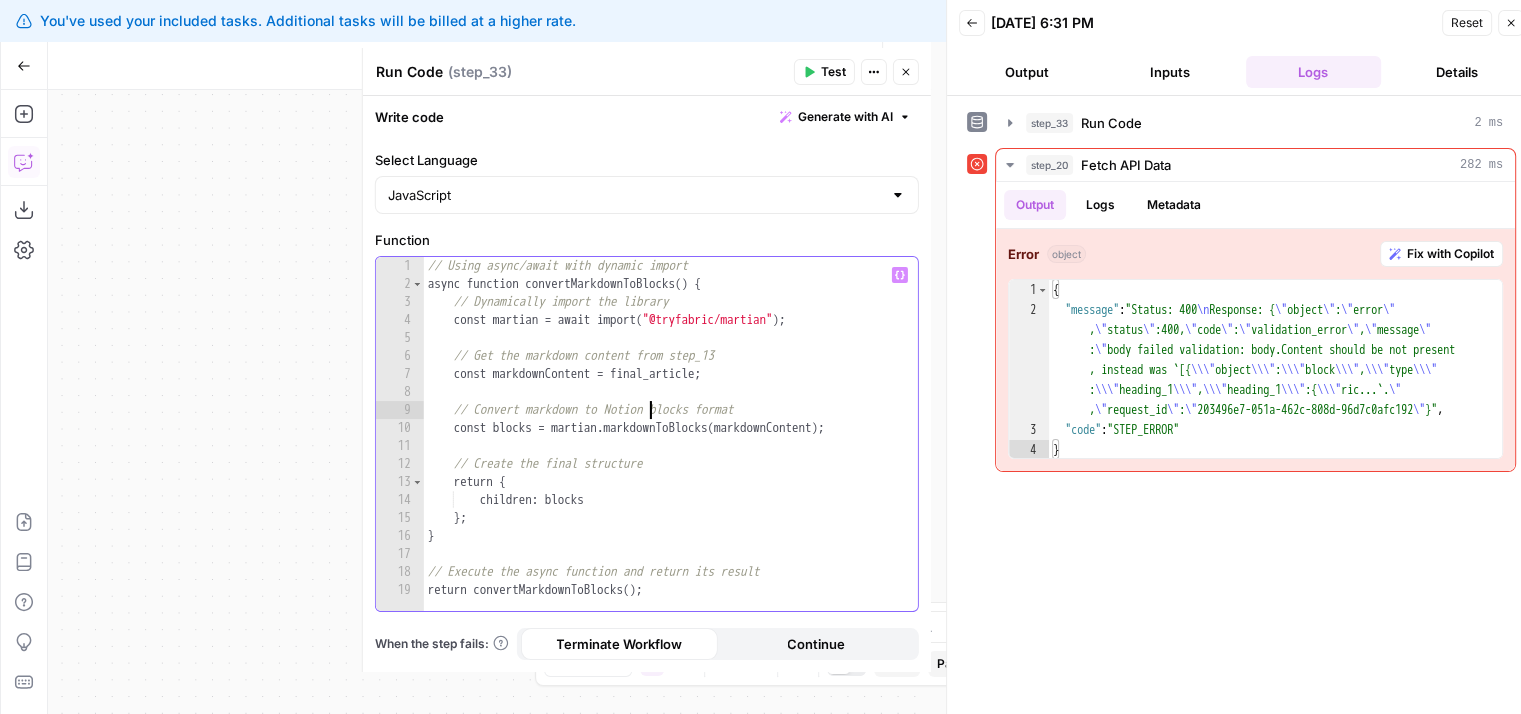 click on "// Using async/await with dynamic import async   function   convertMarkdownToBlocks ( )   {      // Dynamically import the library      const   martian   =   await   import ( "@tryfabric/martian" ) ;           // Get the markdown content from step_13      const   markdownContent   =   final_article ;      // Convert markdown to Notion blocks format      const   blocks   =   martian . markdownToBlocks ( markdownContent ) ;      // Create the final structure      return   {           children :   blocks      } ; } // Execute the async function and return its result return   convertMarkdownToBlocks ( ) ;" at bounding box center [671, 452] 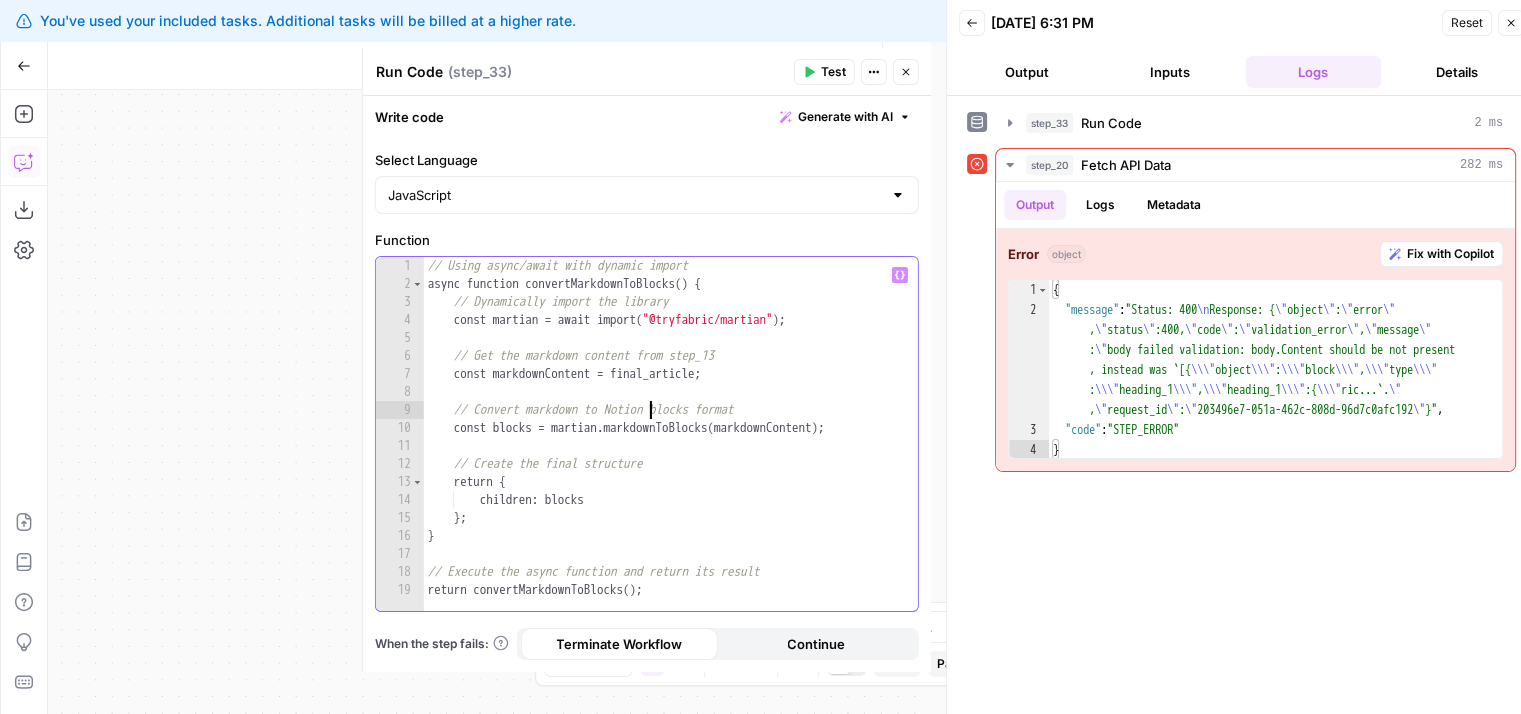 type 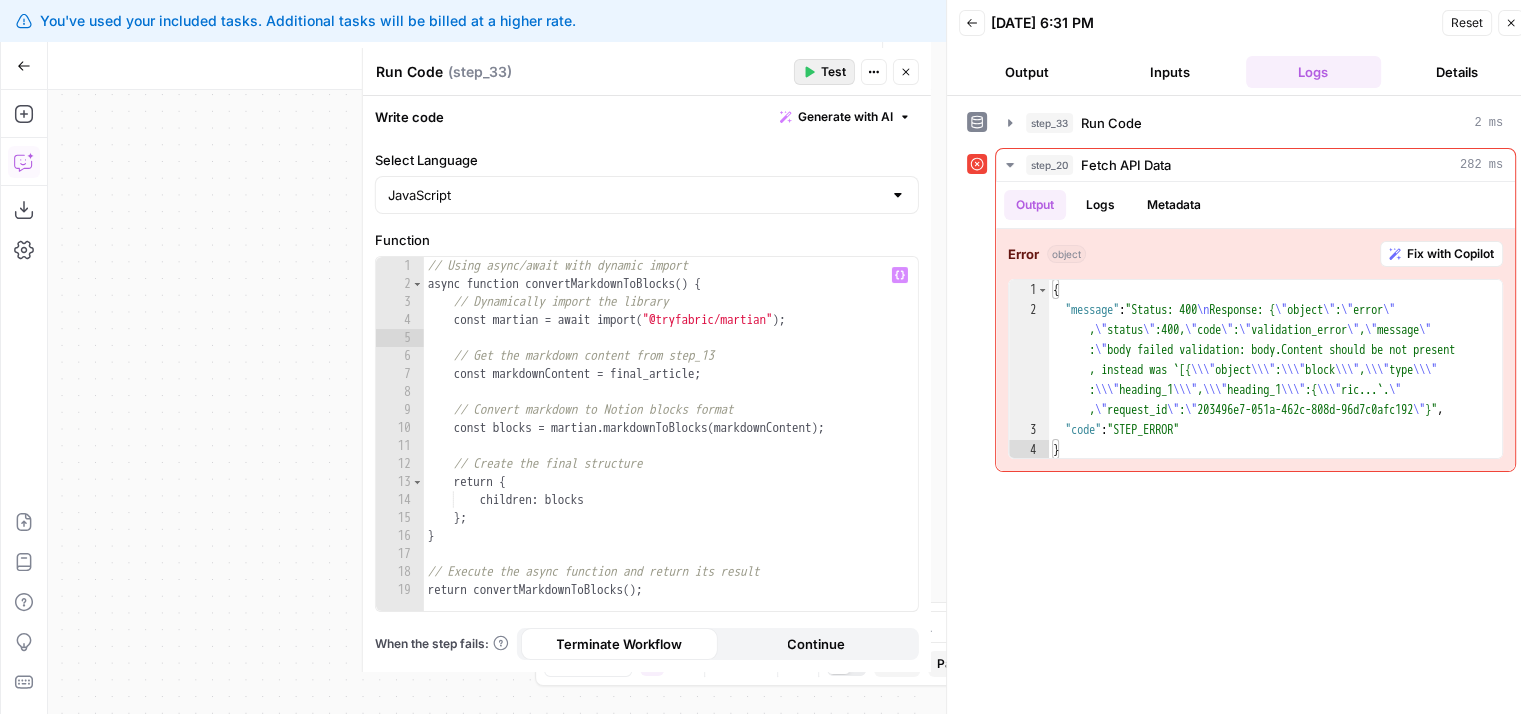 click on "Test" at bounding box center (833, 72) 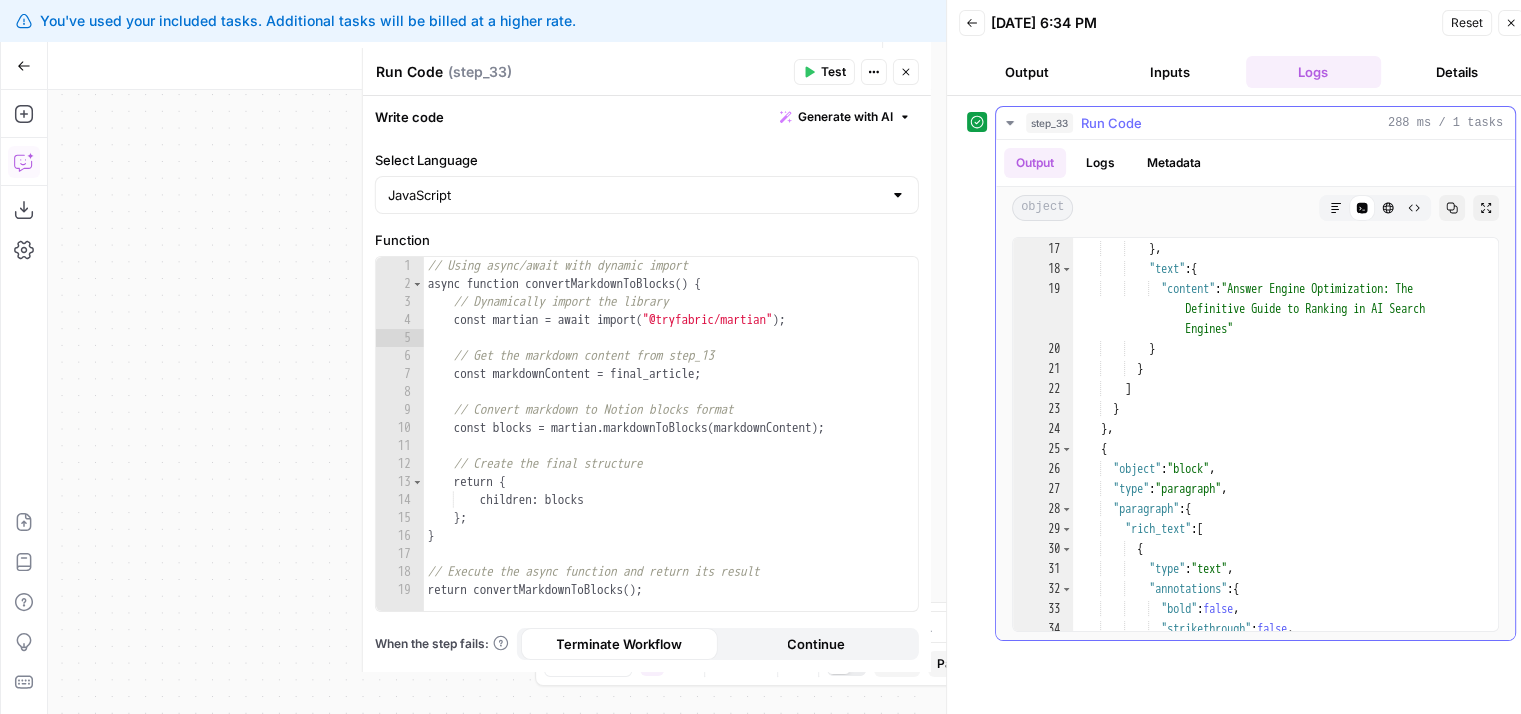 scroll, scrollTop: 588, scrollLeft: 0, axis: vertical 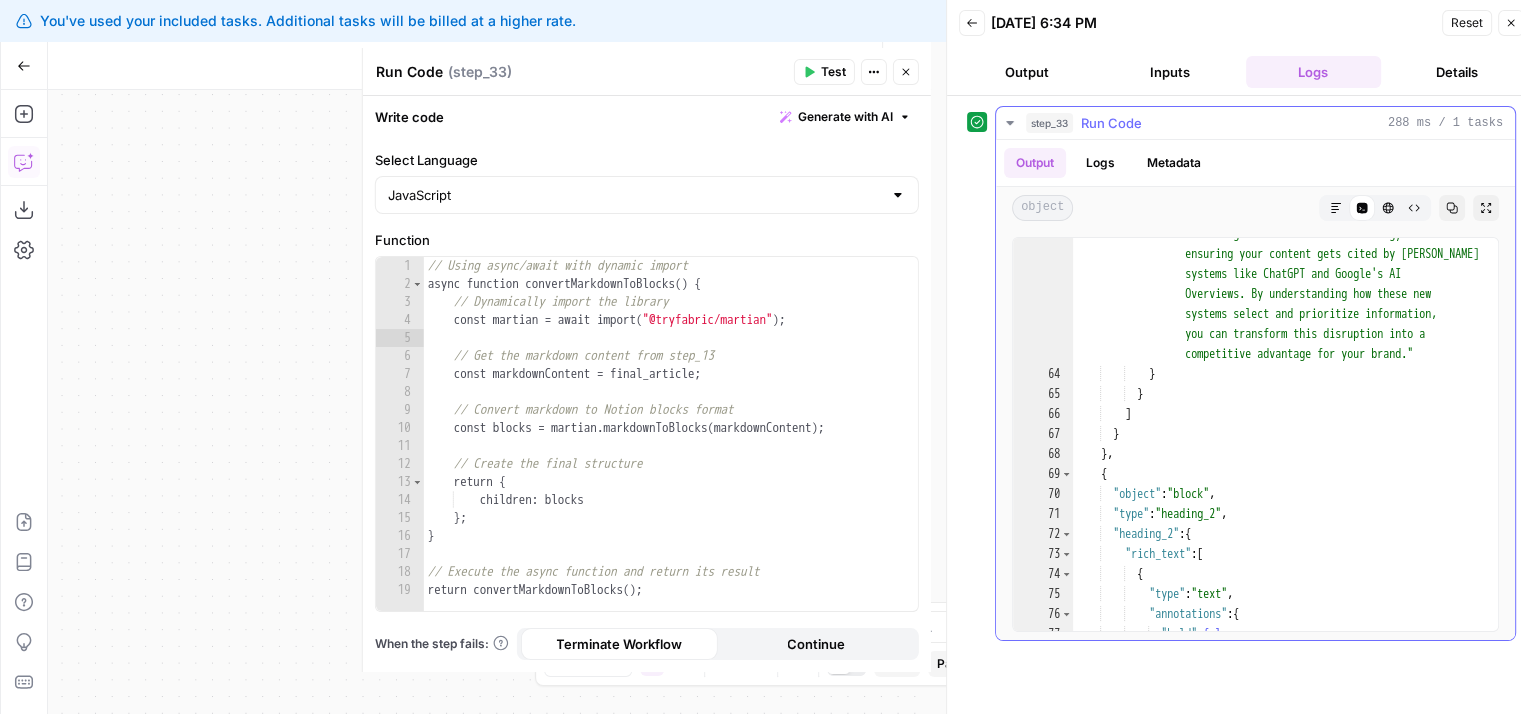 type on "**********" 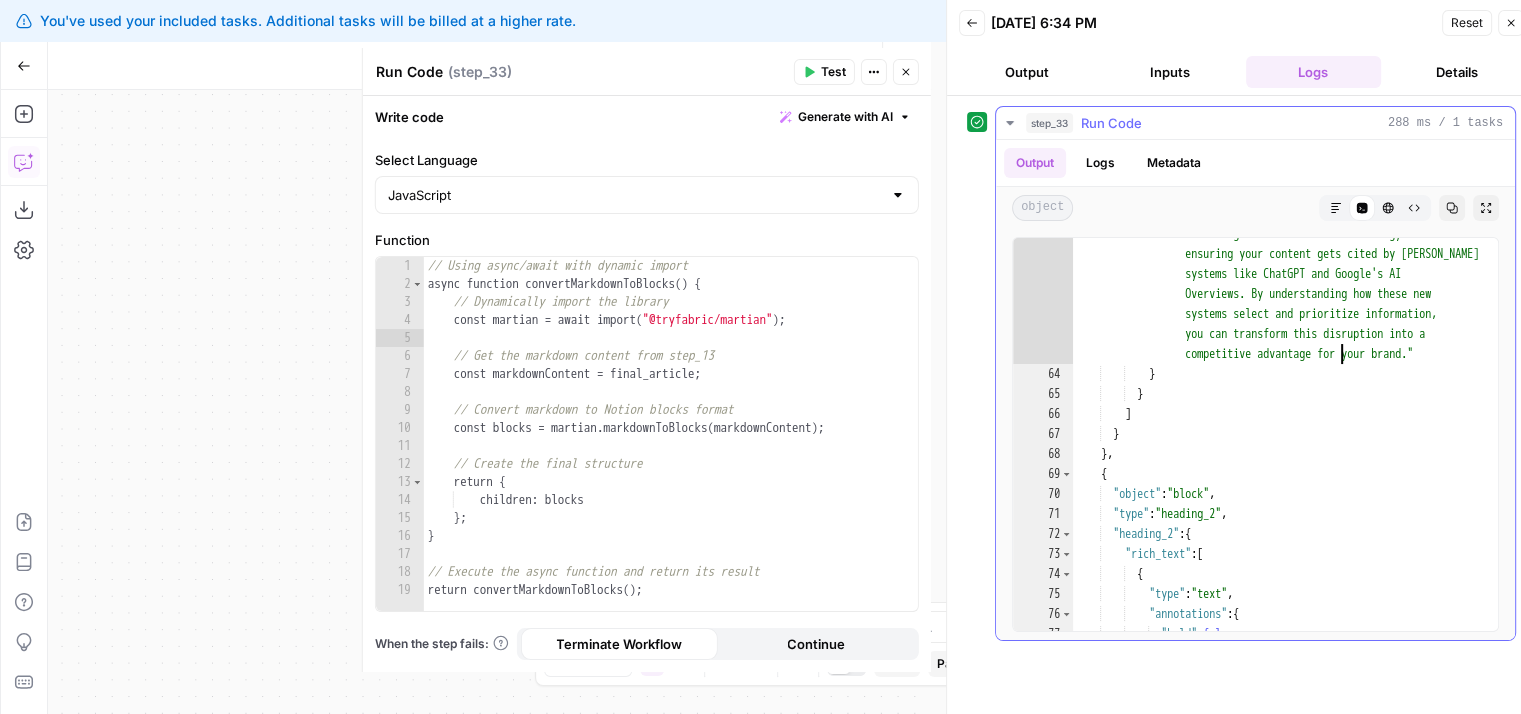 drag, startPoint x: 1344, startPoint y: 299, endPoint x: 1343, endPoint y: 278, distance: 21.023796 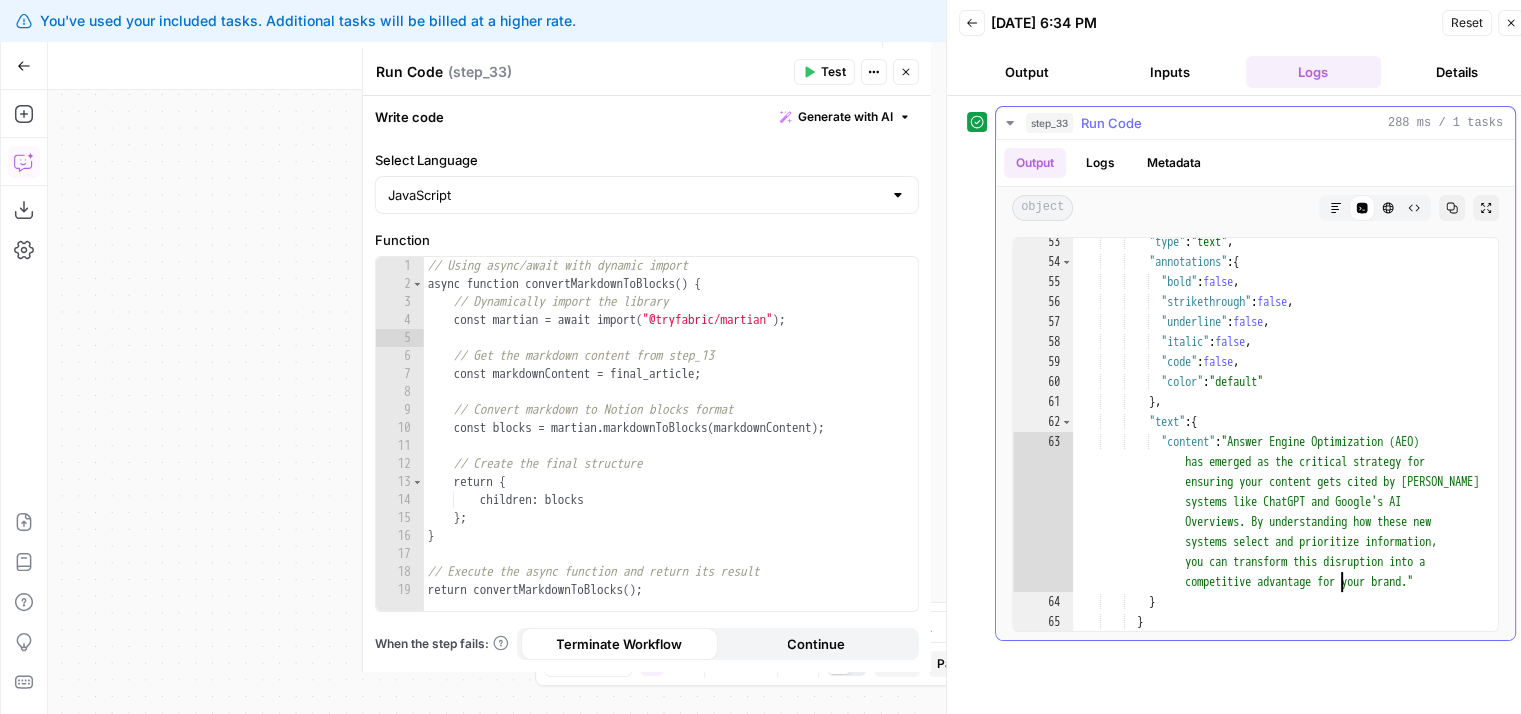 scroll, scrollTop: 493, scrollLeft: 0, axis: vertical 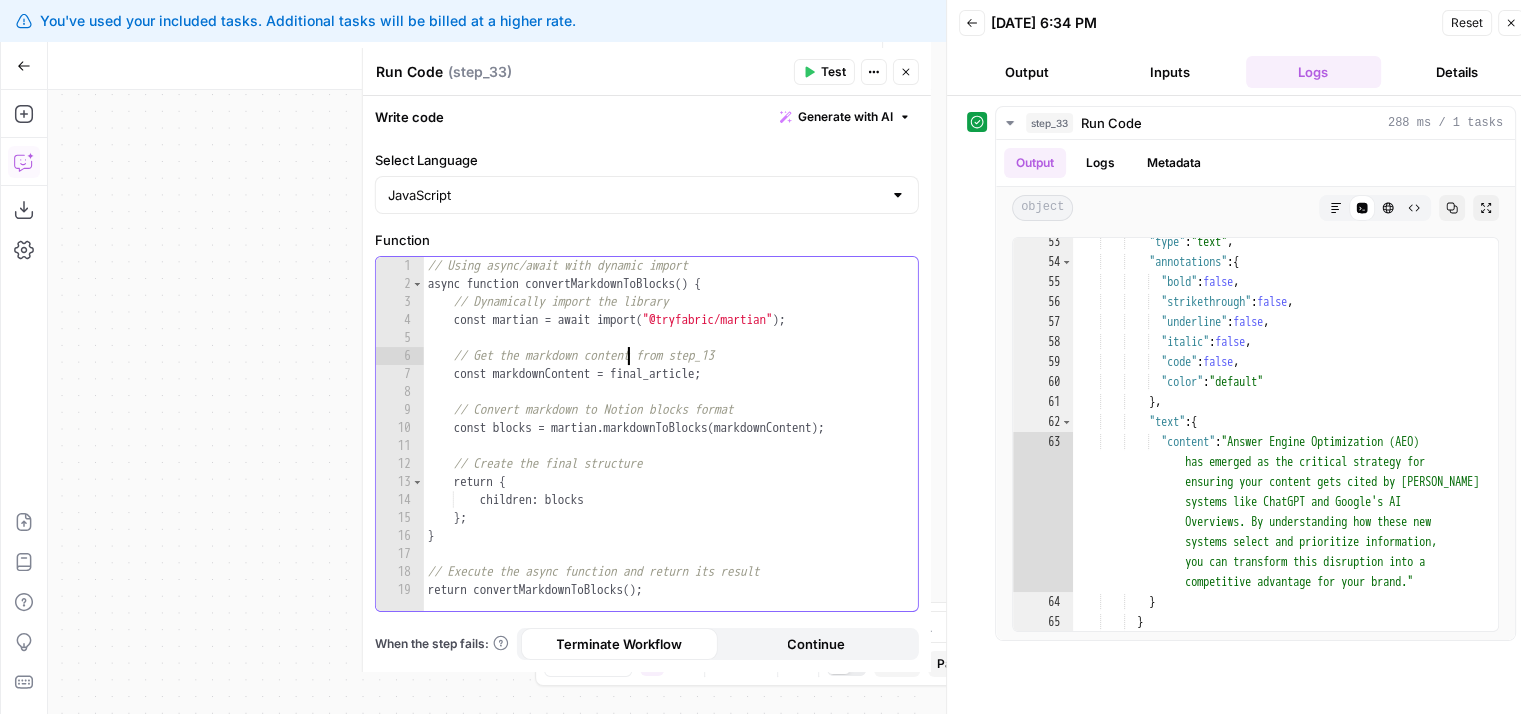 click on "// Using async/await with dynamic import async   function   convertMarkdownToBlocks ( )   {      // Dynamically import the library      const   martian   =   await   import ( "@tryfabric/martian" ) ;           // Get the markdown content from step_13      const   markdownContent   =   final_article ;      // Convert markdown to Notion blocks format      const   blocks   =   martian . markdownToBlocks ( markdownContent ) ;      // Create the final structure      return   {           children :   blocks      } ; } // Execute the async function and return its result return   convertMarkdownToBlocks ( ) ;" at bounding box center [671, 452] 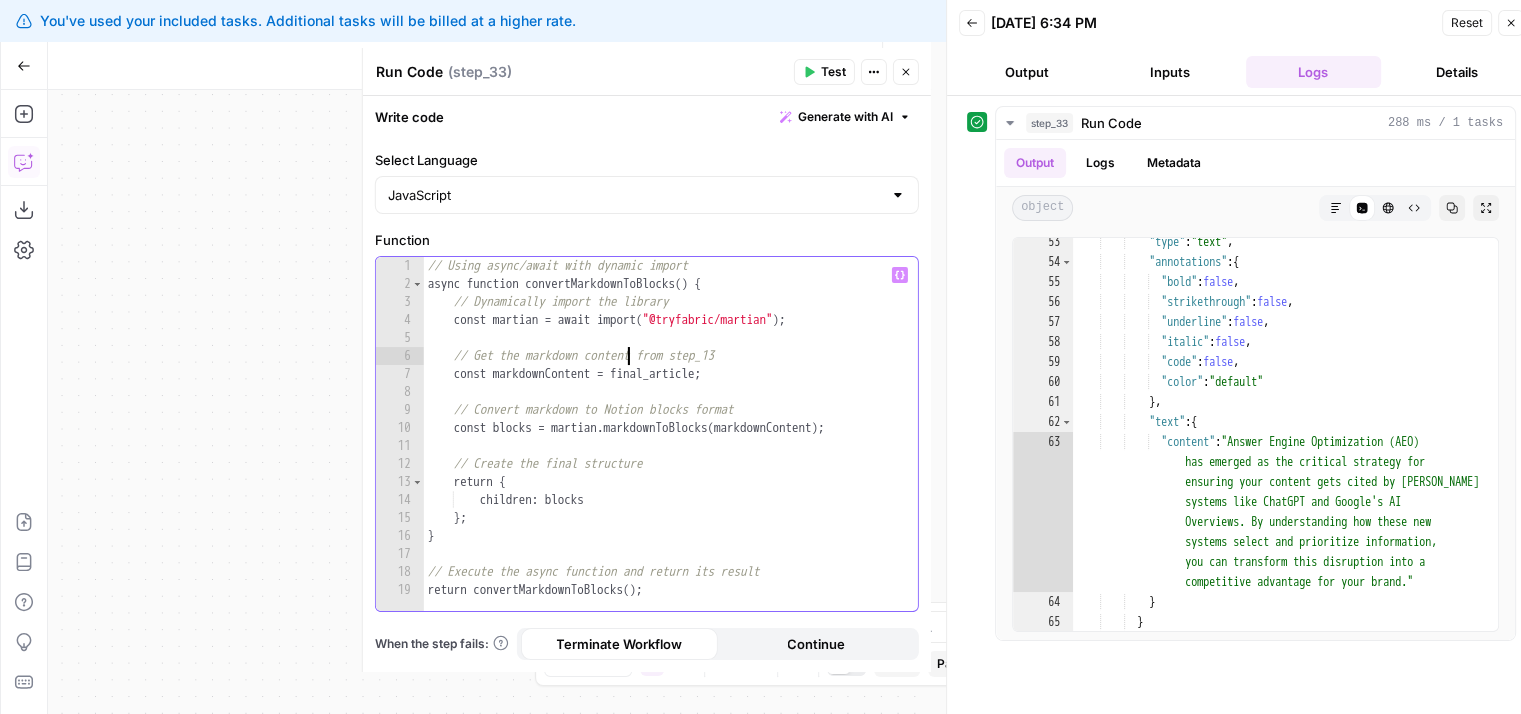 click on "// Using async/await with dynamic import async   function   convertMarkdownToBlocks ( )   {      // Dynamically import the library      const   martian   =   await   import ( "@tryfabric/martian" ) ;           // Get the markdown content from step_13      const   markdownContent   =   final_article ;      // Convert markdown to Notion blocks format      const   blocks   =   martian . markdownToBlocks ( markdownContent ) ;      // Create the final structure      return   {           children :   blocks      } ; } // Execute the async function and return its result return   convertMarkdownToBlocks ( ) ;" at bounding box center (671, 452) 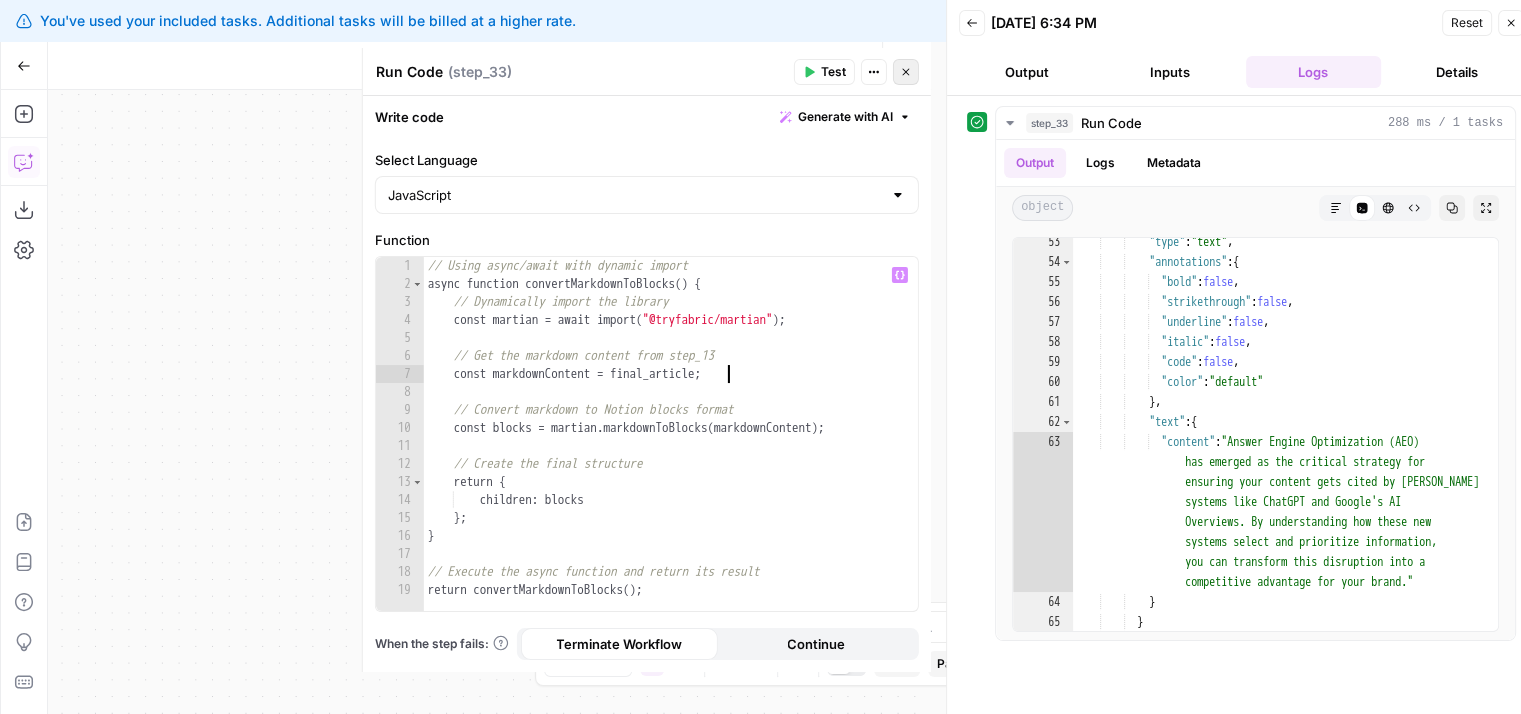 click 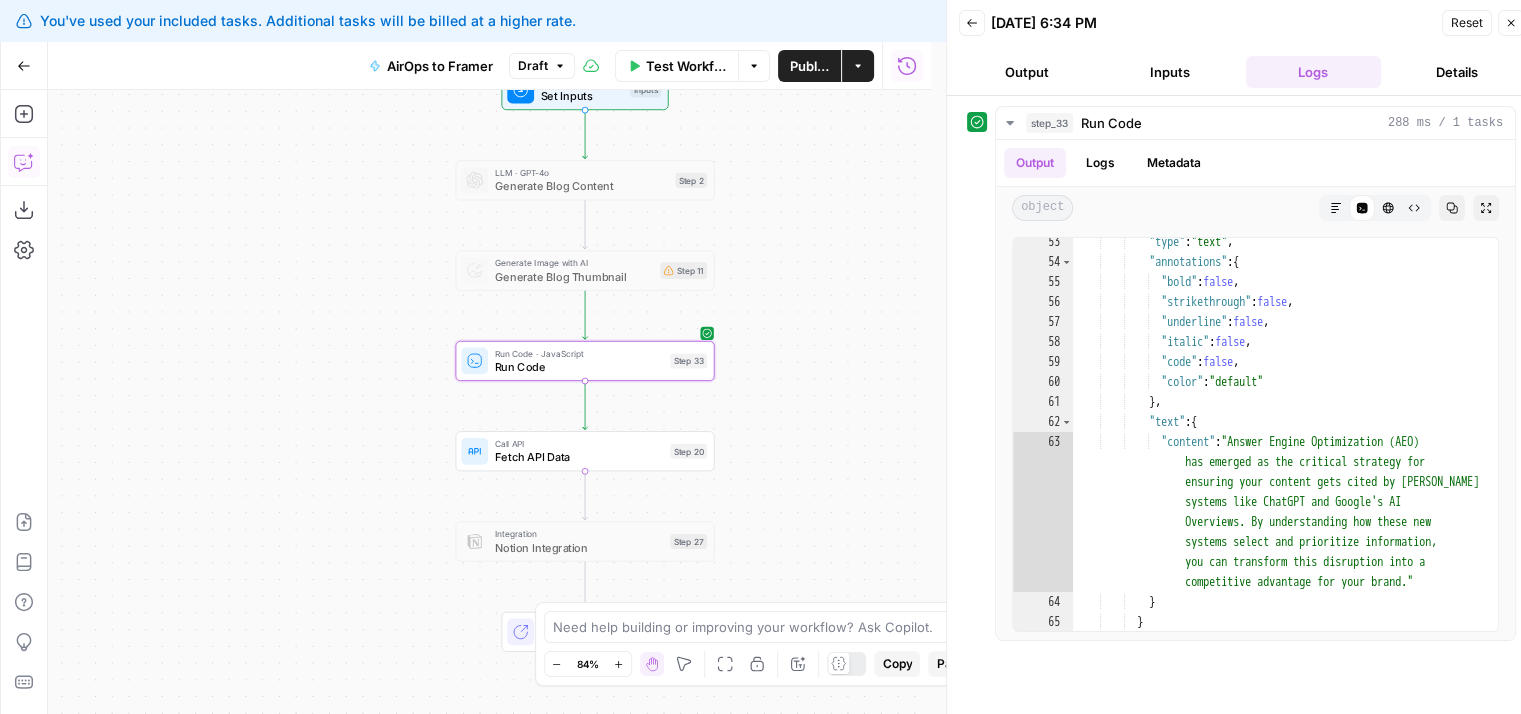 drag, startPoint x: 338, startPoint y: 285, endPoint x: 311, endPoint y: 343, distance: 63.97656 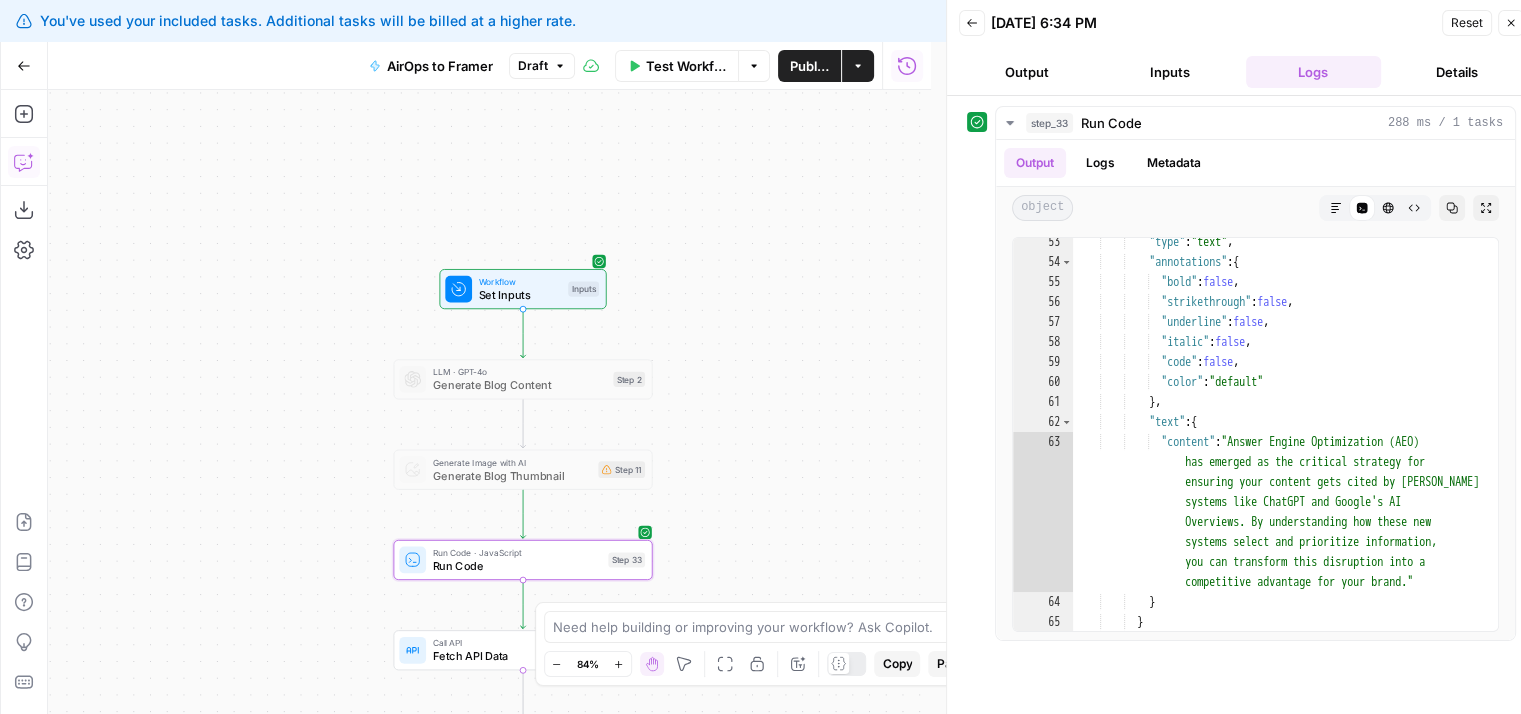 click on "Set Inputs" at bounding box center (520, 295) 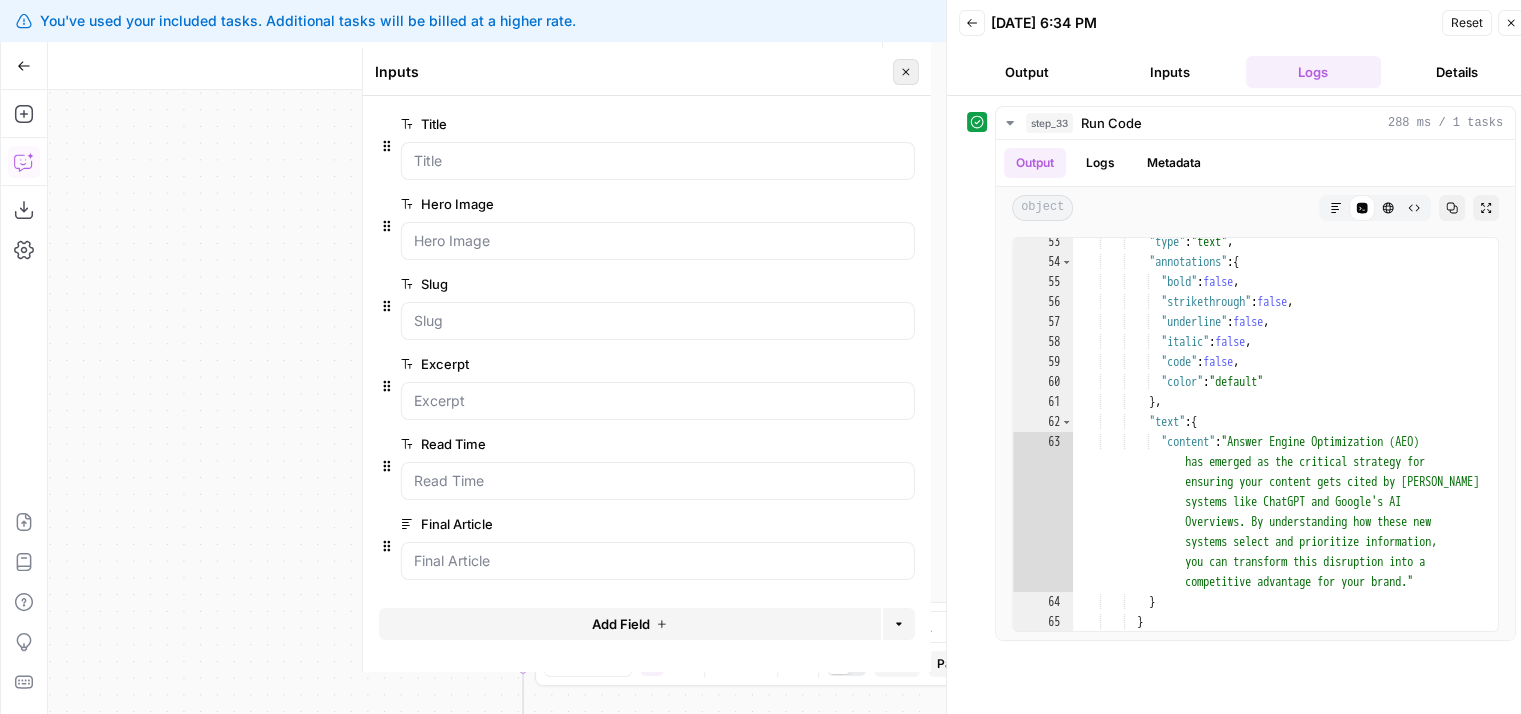 click on "Close" at bounding box center [906, 72] 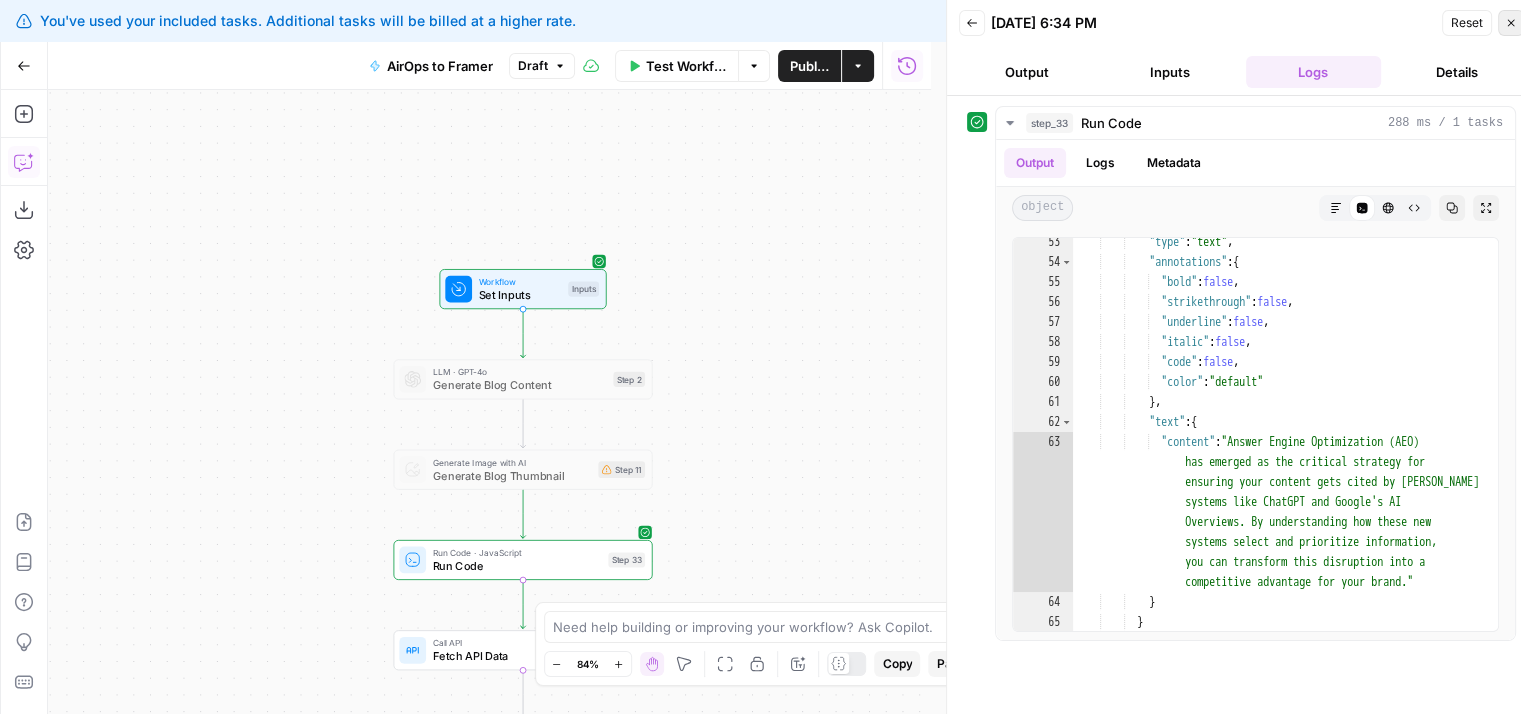click 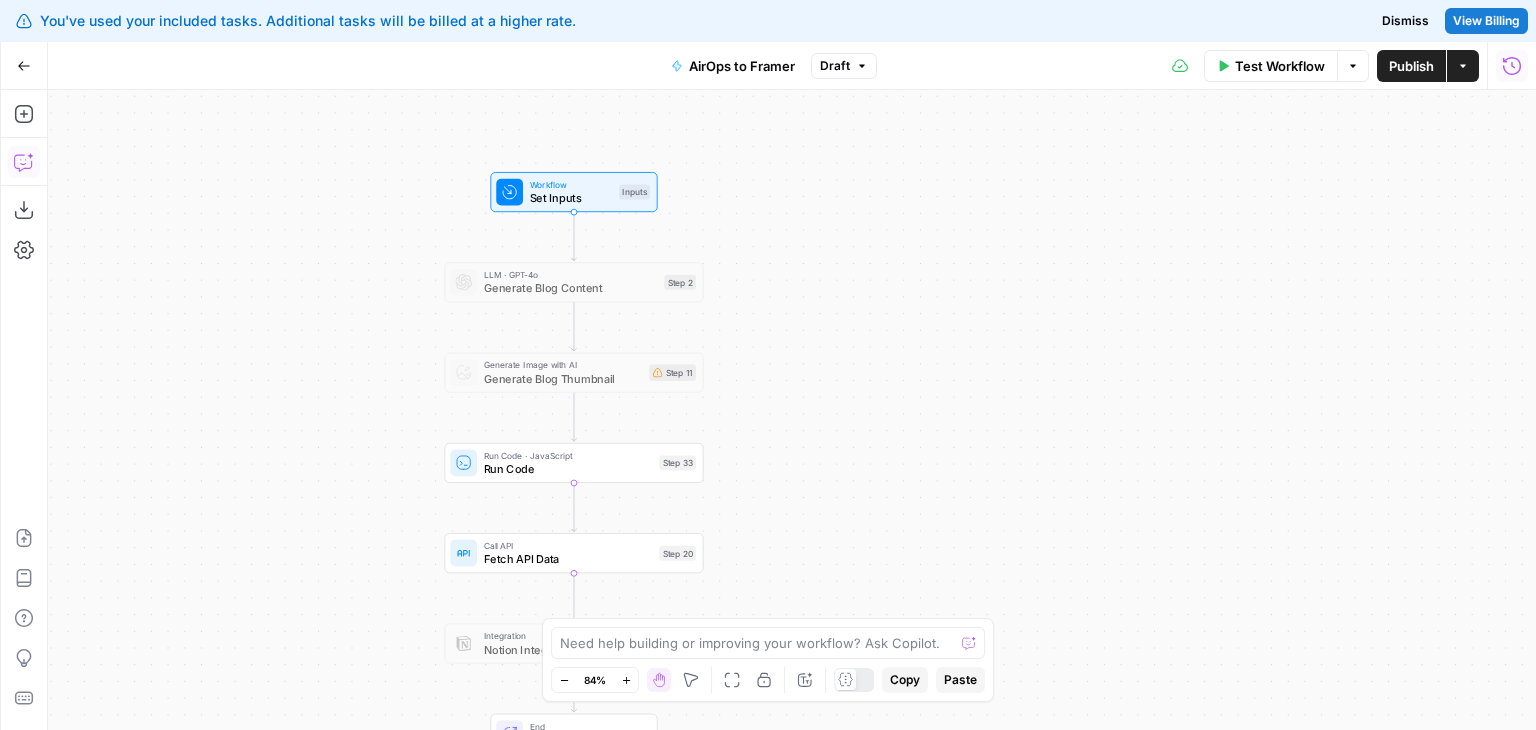 drag, startPoint x: 934, startPoint y: 486, endPoint x: 1010, endPoint y: 289, distance: 211.15161 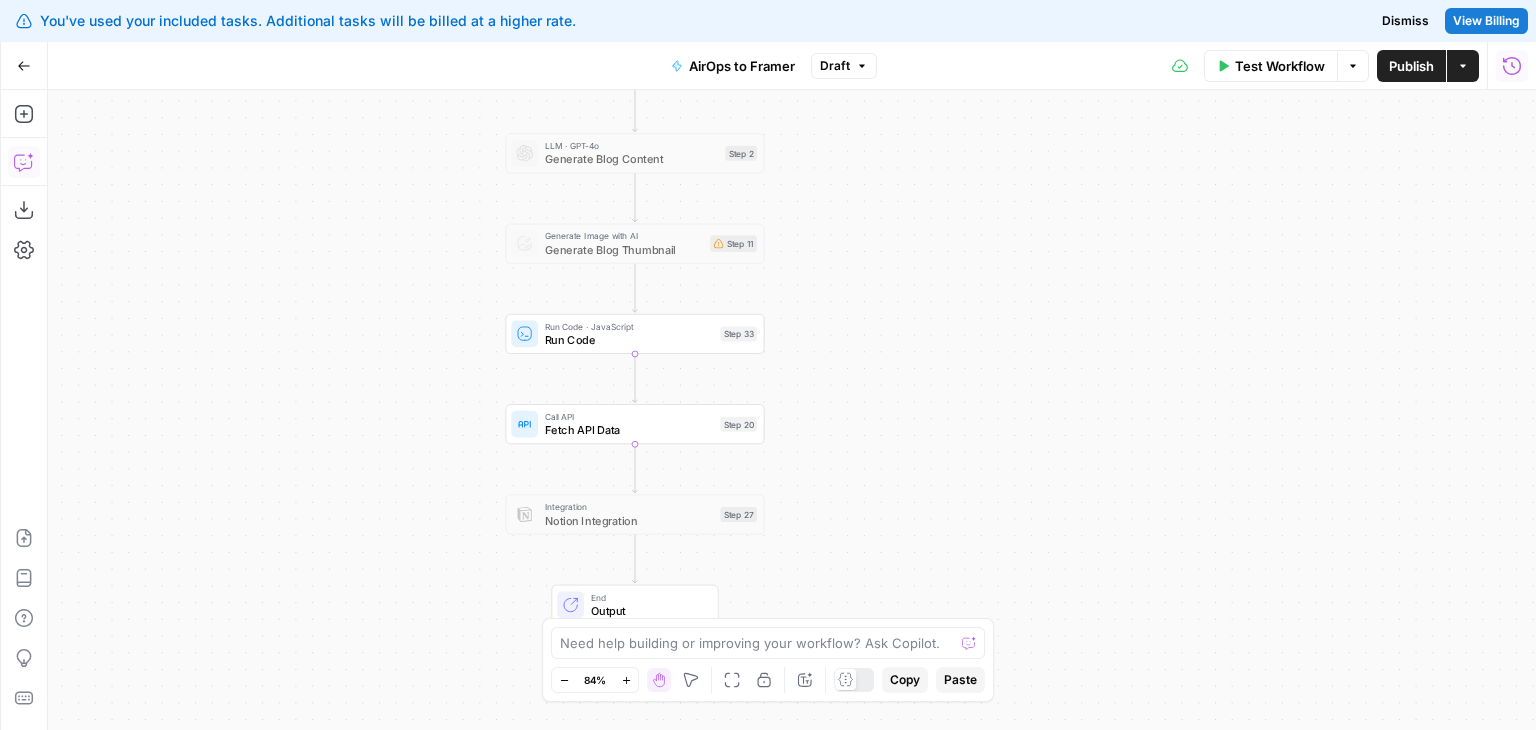 drag, startPoint x: 904, startPoint y: 416, endPoint x: 880, endPoint y: 353, distance: 67.41662 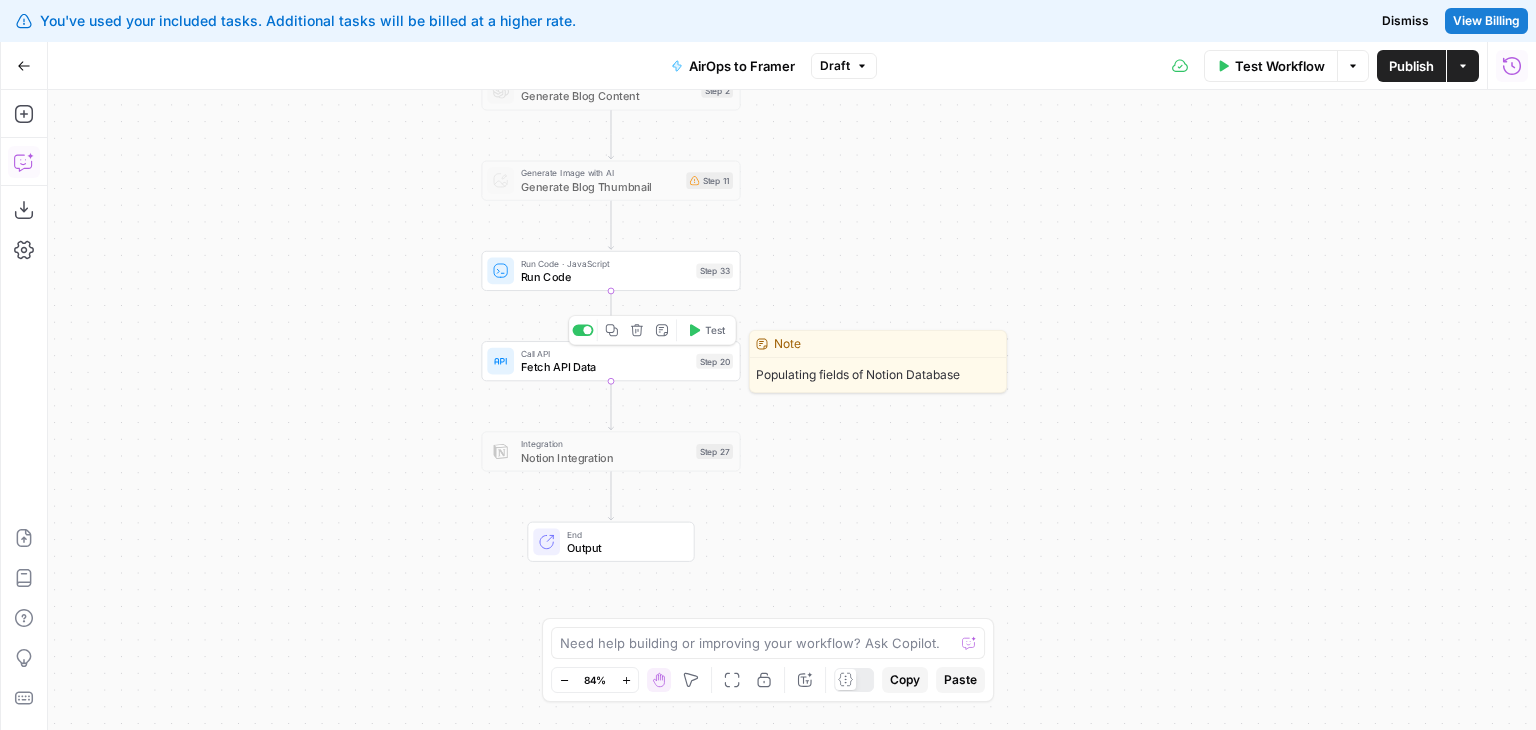 click on "Fetch API Data" at bounding box center (605, 367) 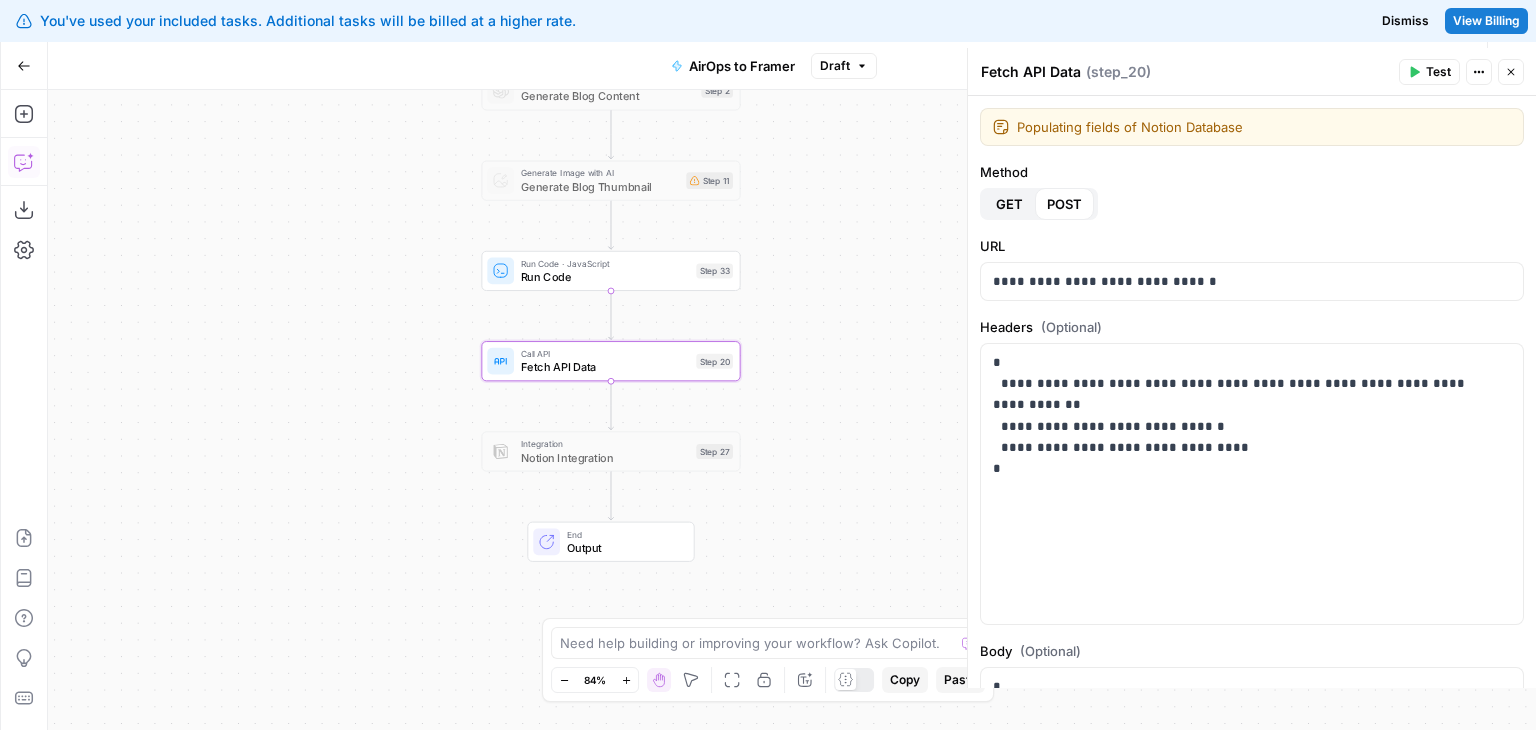 click on "Run Code" at bounding box center [605, 276] 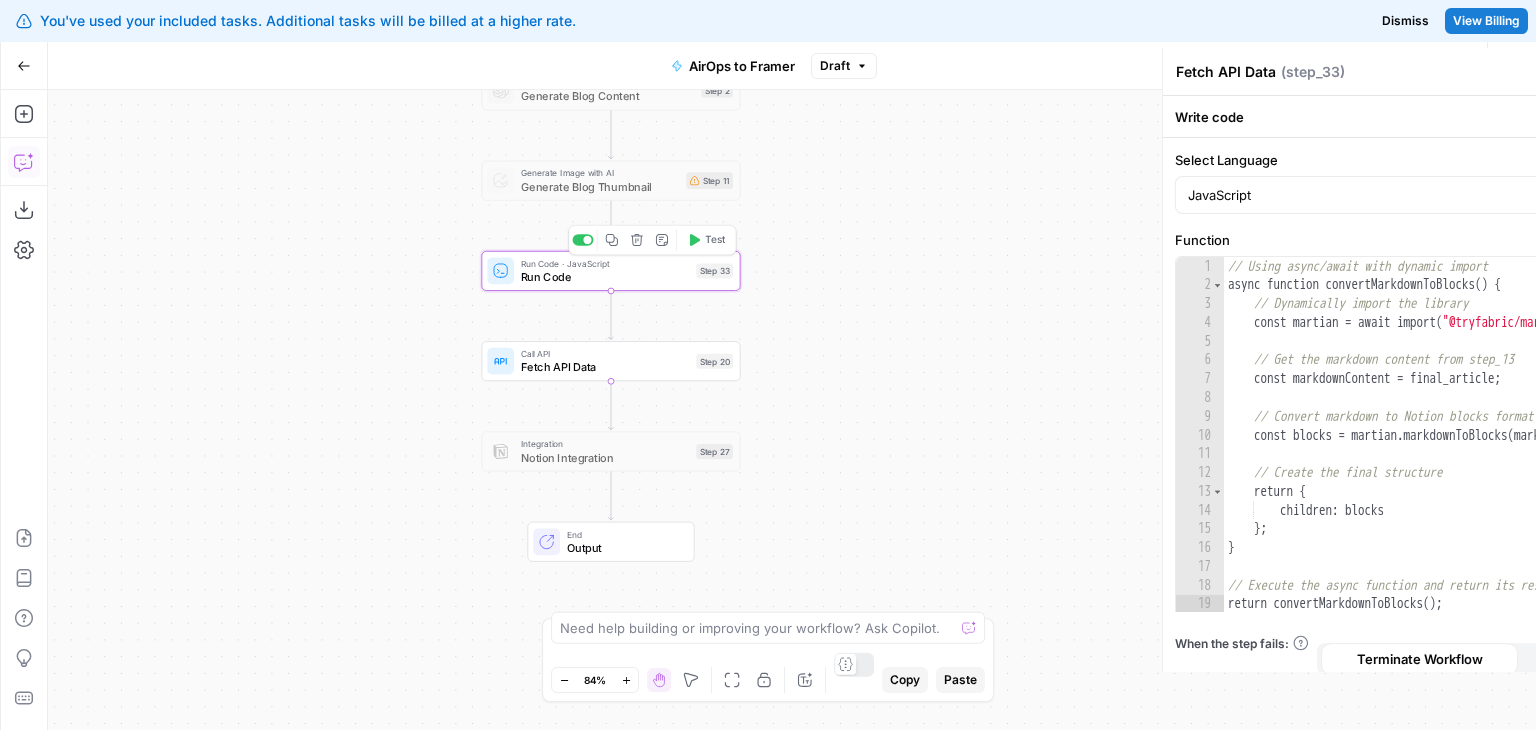 type on "Run Code" 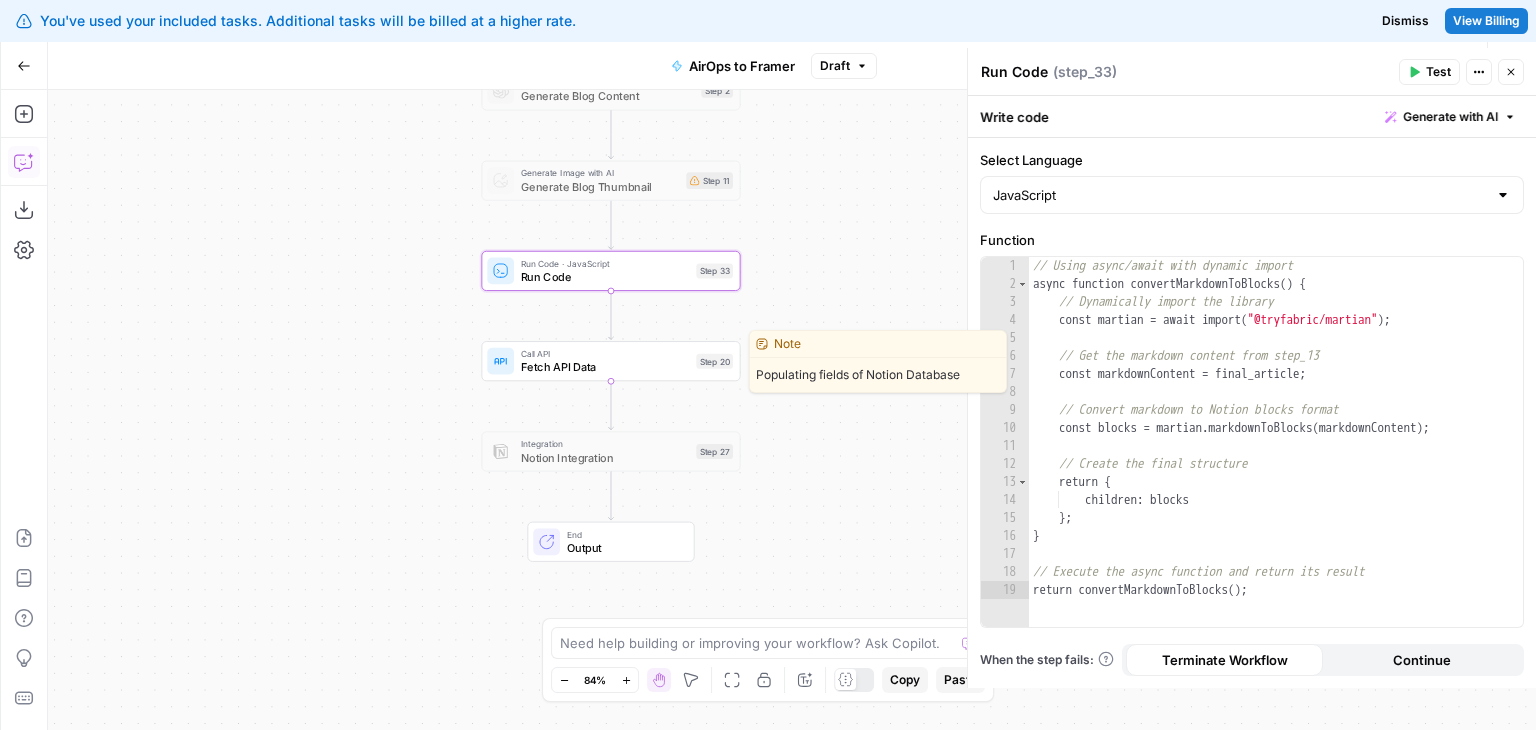 click on "Fetch API Data" at bounding box center [605, 367] 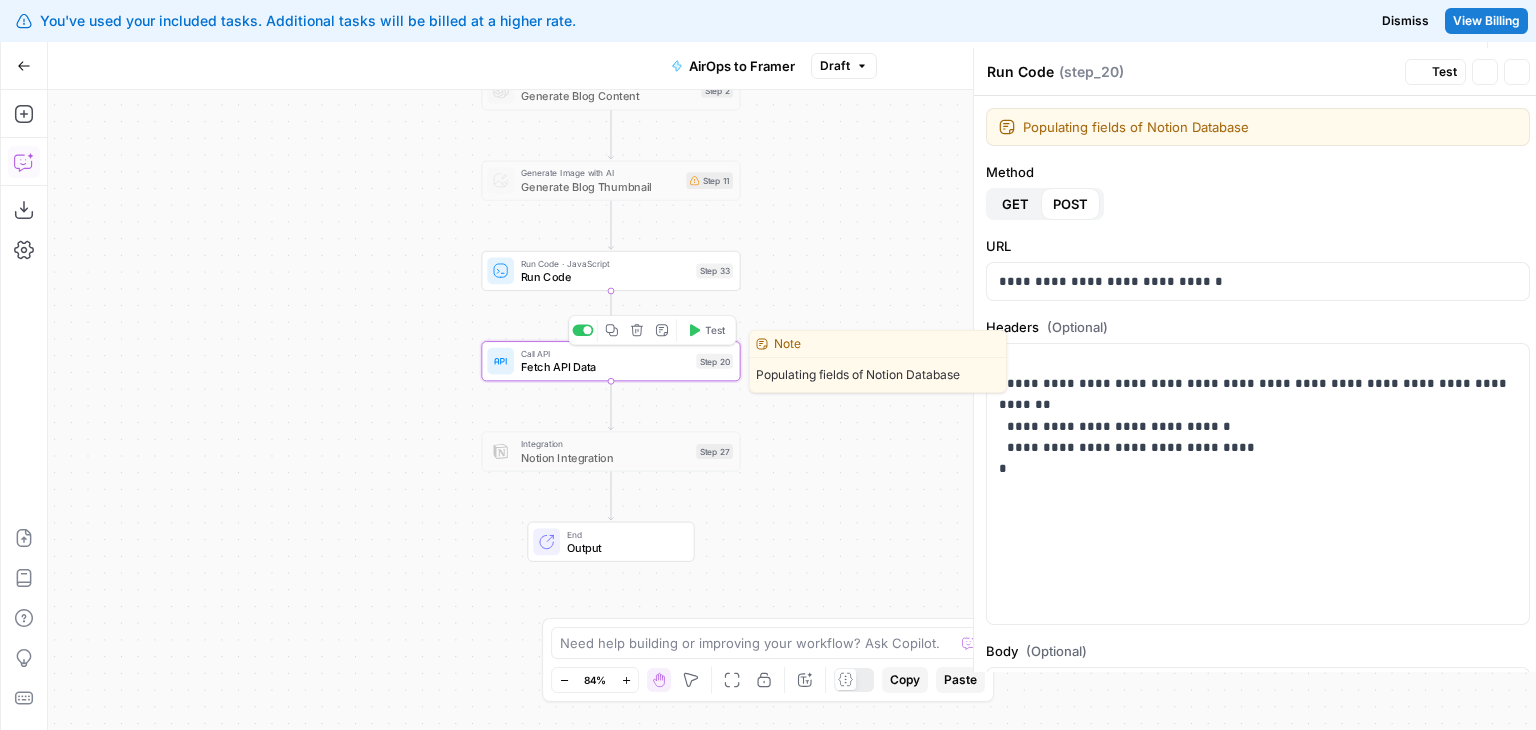 type on "Fetch API Data" 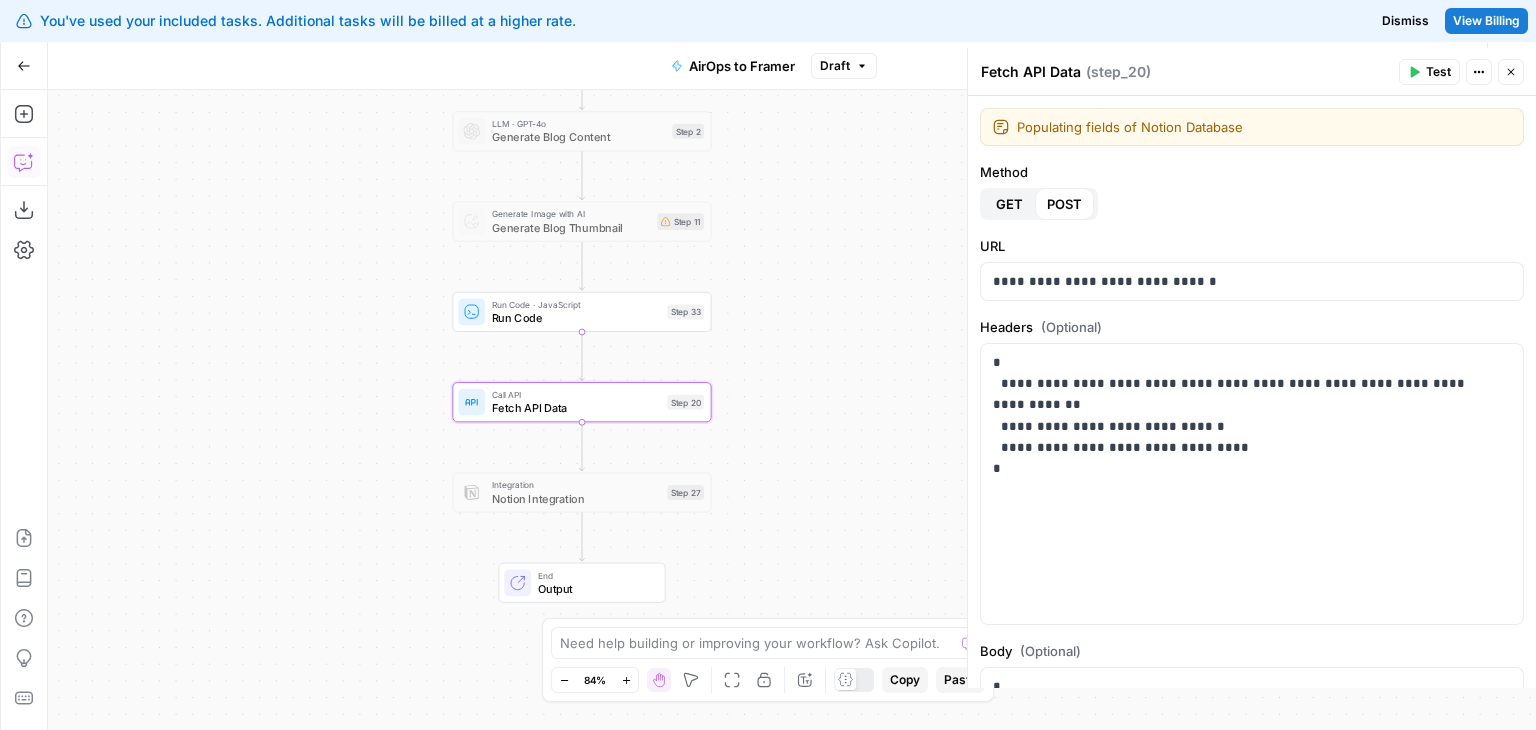 drag, startPoint x: 393, startPoint y: 357, endPoint x: 364, endPoint y: 398, distance: 50.219517 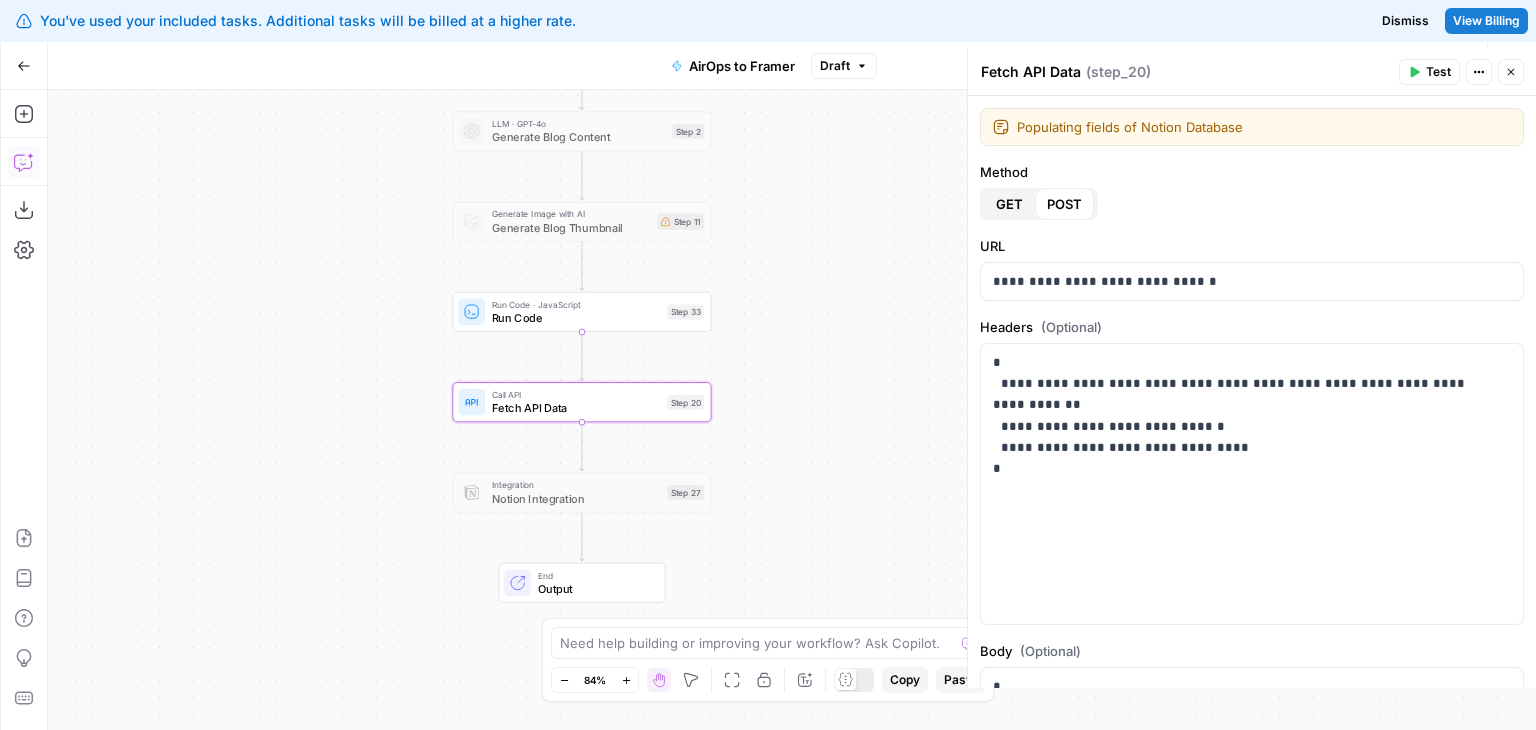 click on "Workflow Set Inputs Inputs LLM · GPT-4o Generate Blog Content Step 2 Generate Image with AI Generate Blog Thumbnail Step 11 Run Code · JavaScript Run Code Step 33 Call API Fetch API Data Step 20 Integration Notion Integration Step 27 End Output" at bounding box center [792, 410] 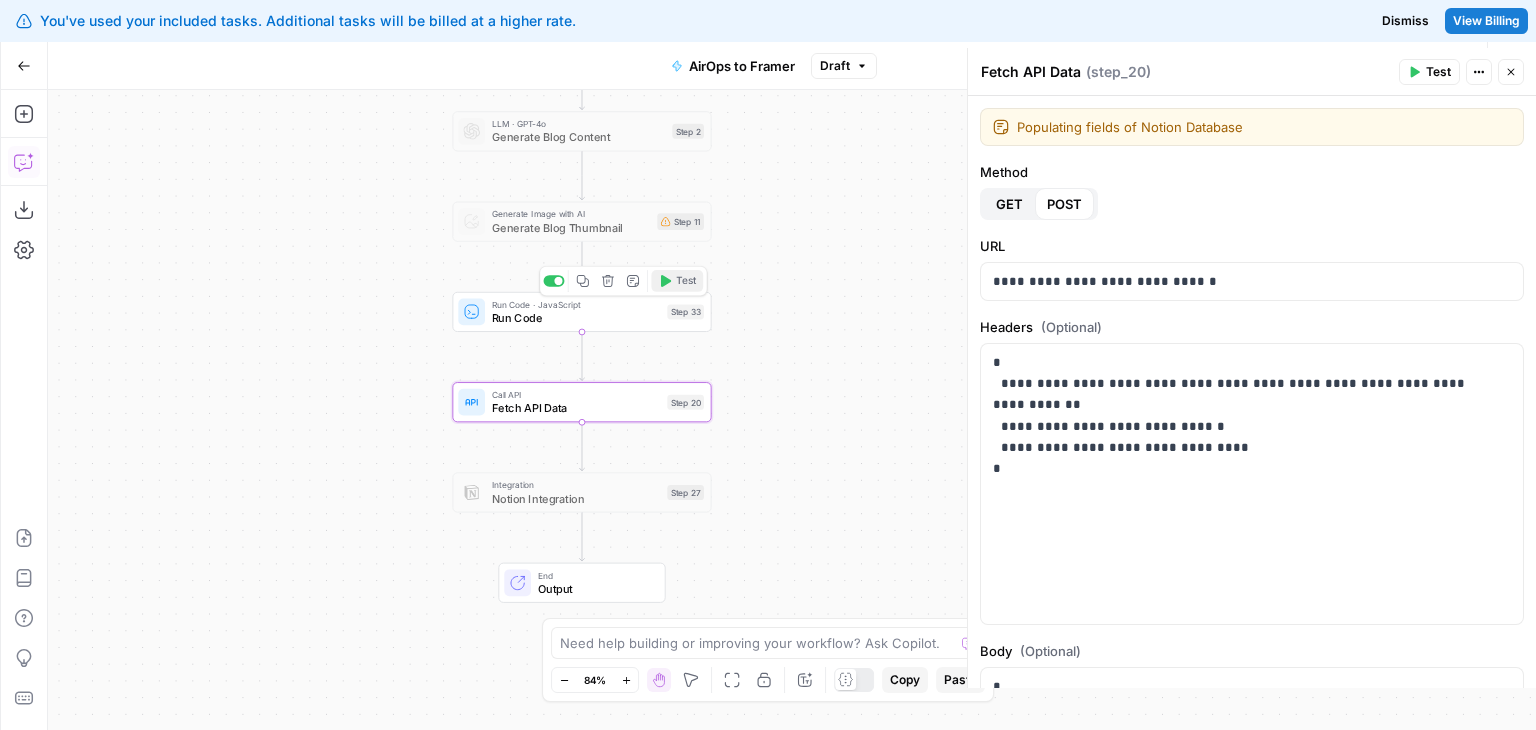 click on "Test" at bounding box center (677, 281) 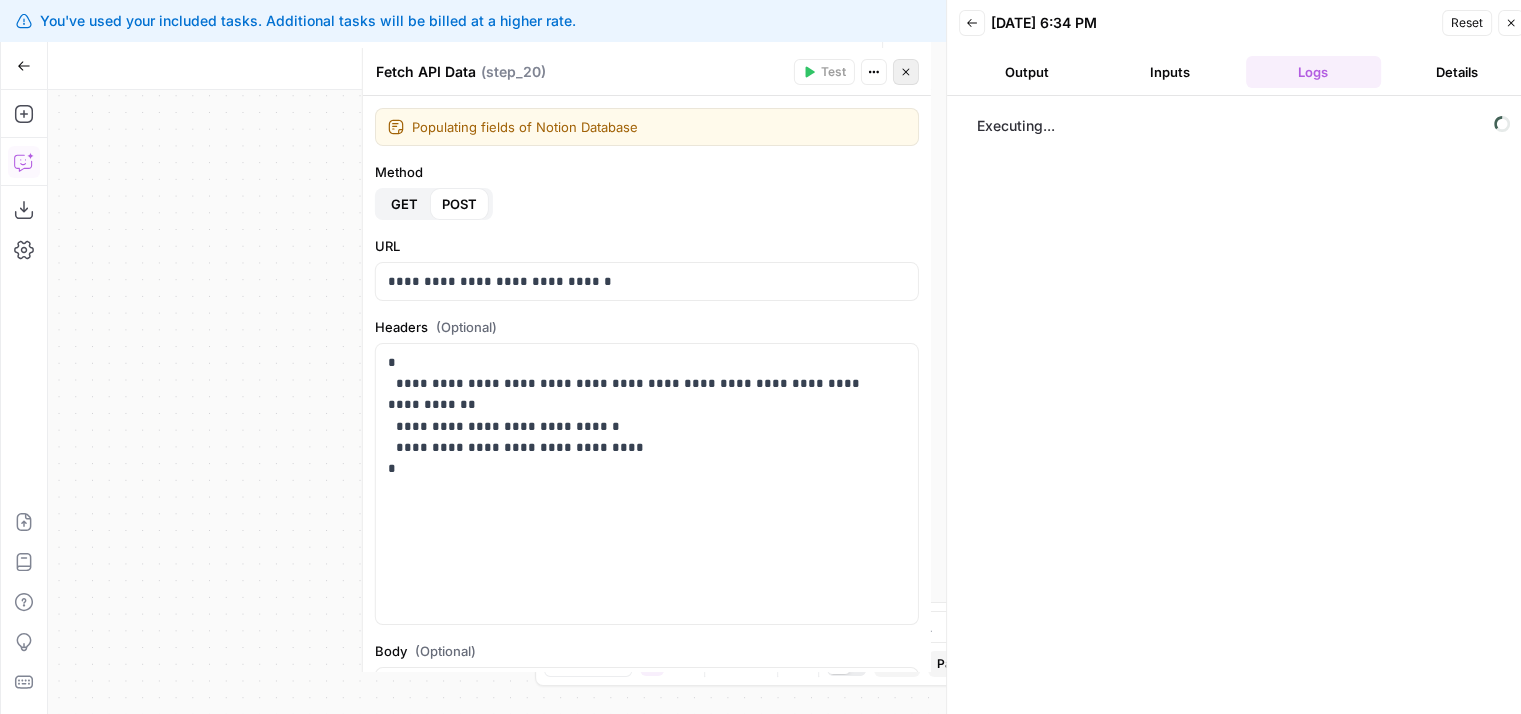 click 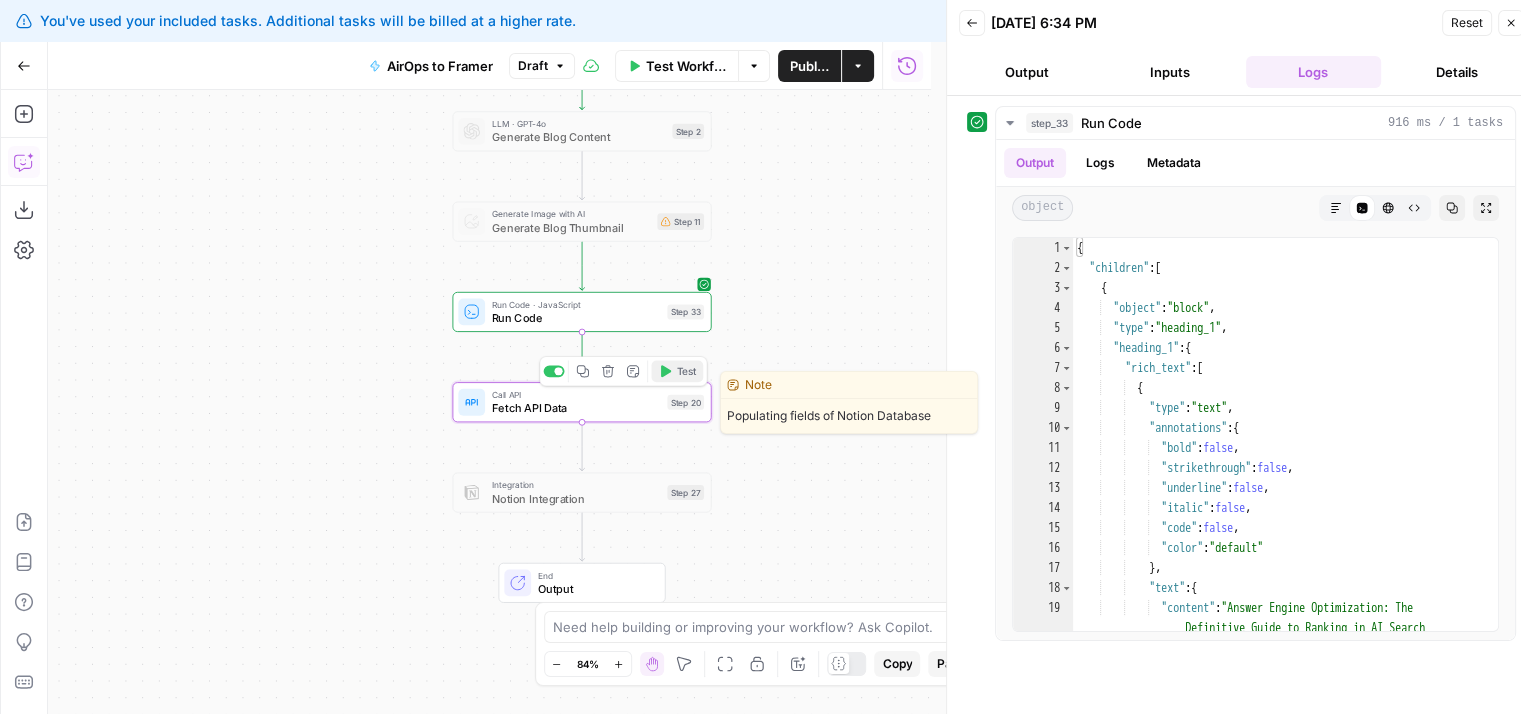 click on "Test" at bounding box center (686, 371) 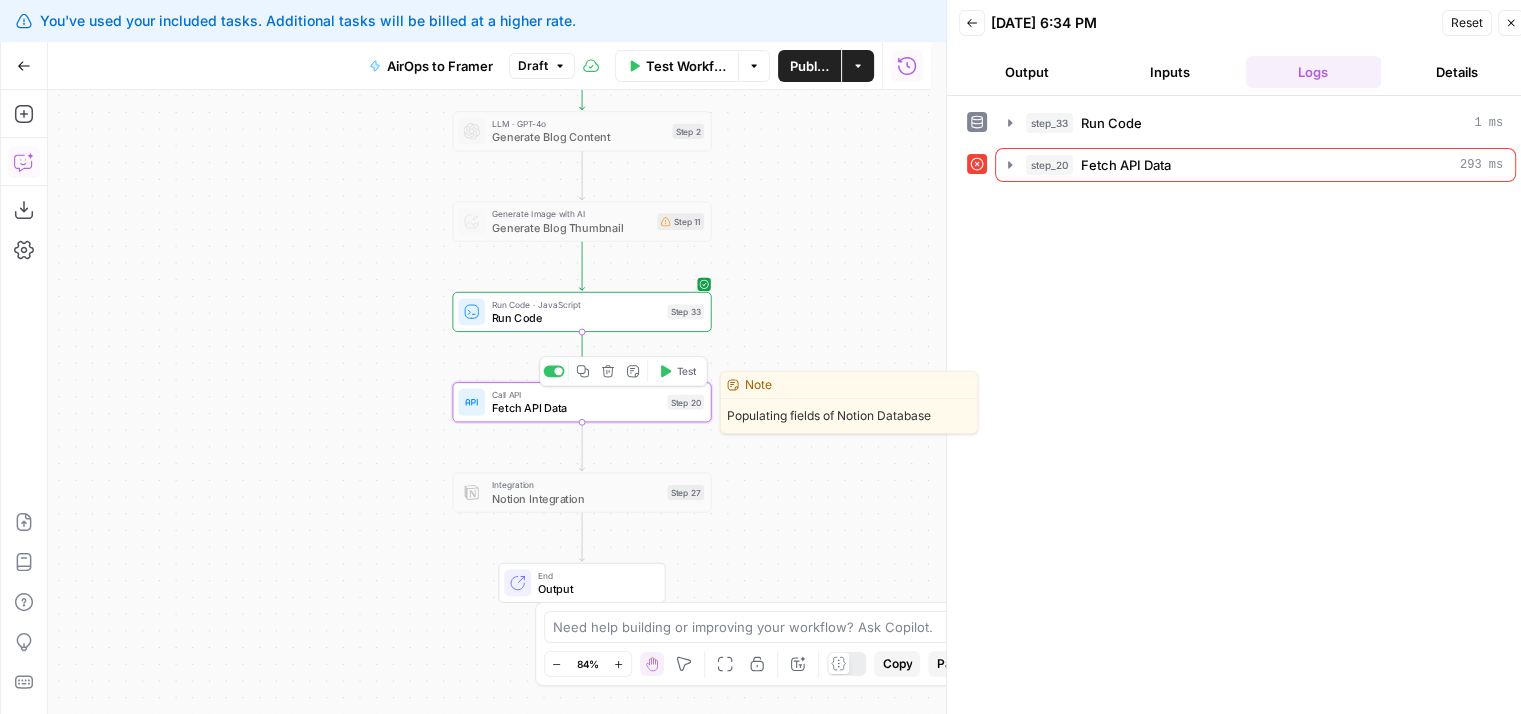 click on "Fetch API Data" at bounding box center (576, 408) 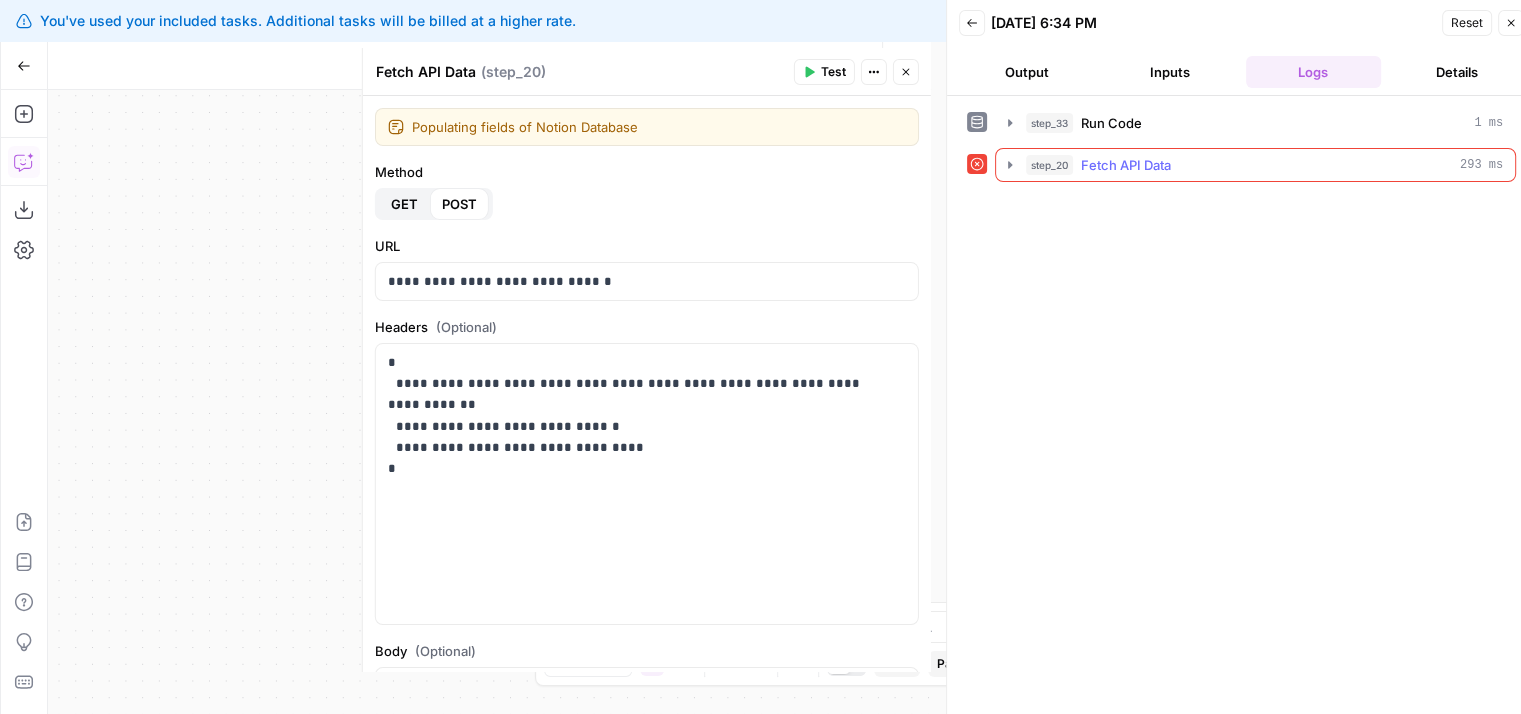 click on "Fetch API Data" at bounding box center (1126, 165) 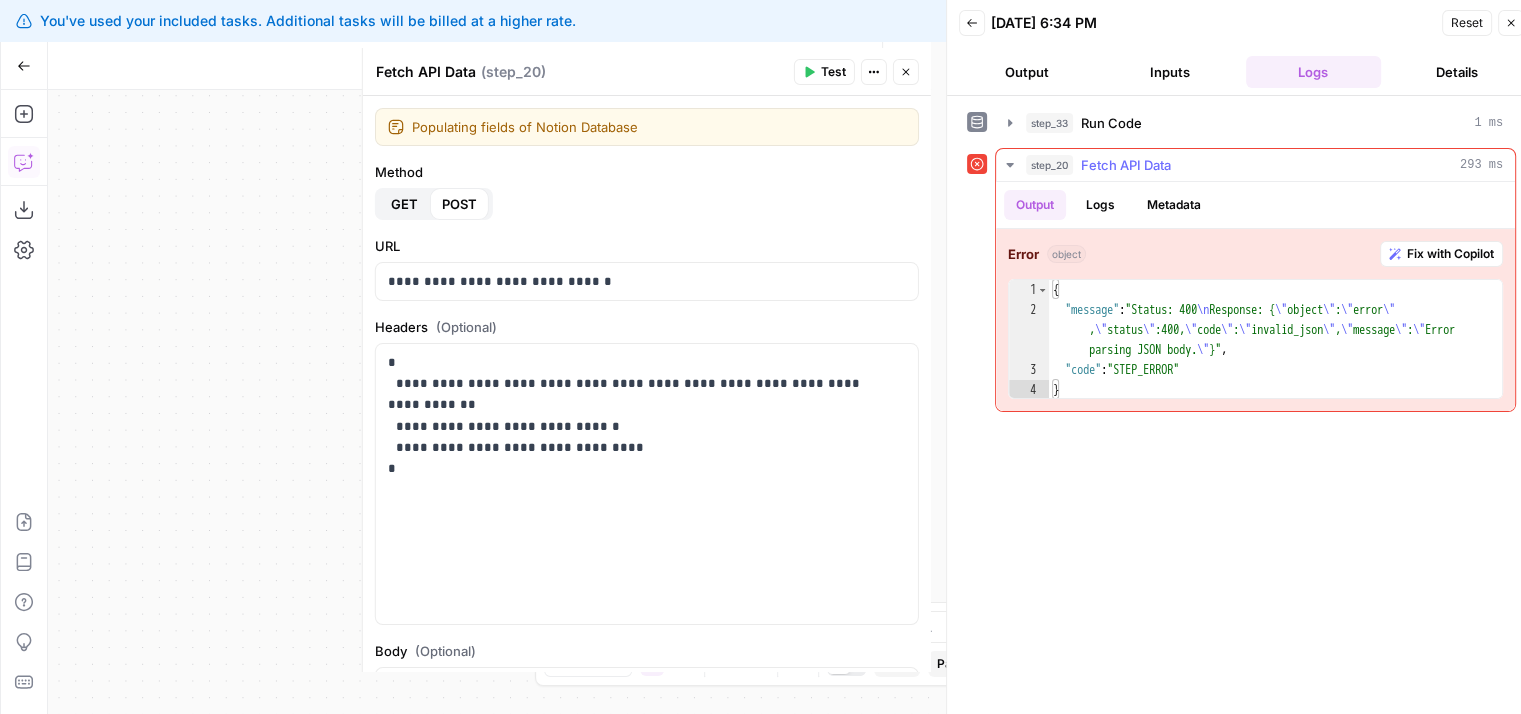 click on "Fetch API Data" at bounding box center (1126, 165) 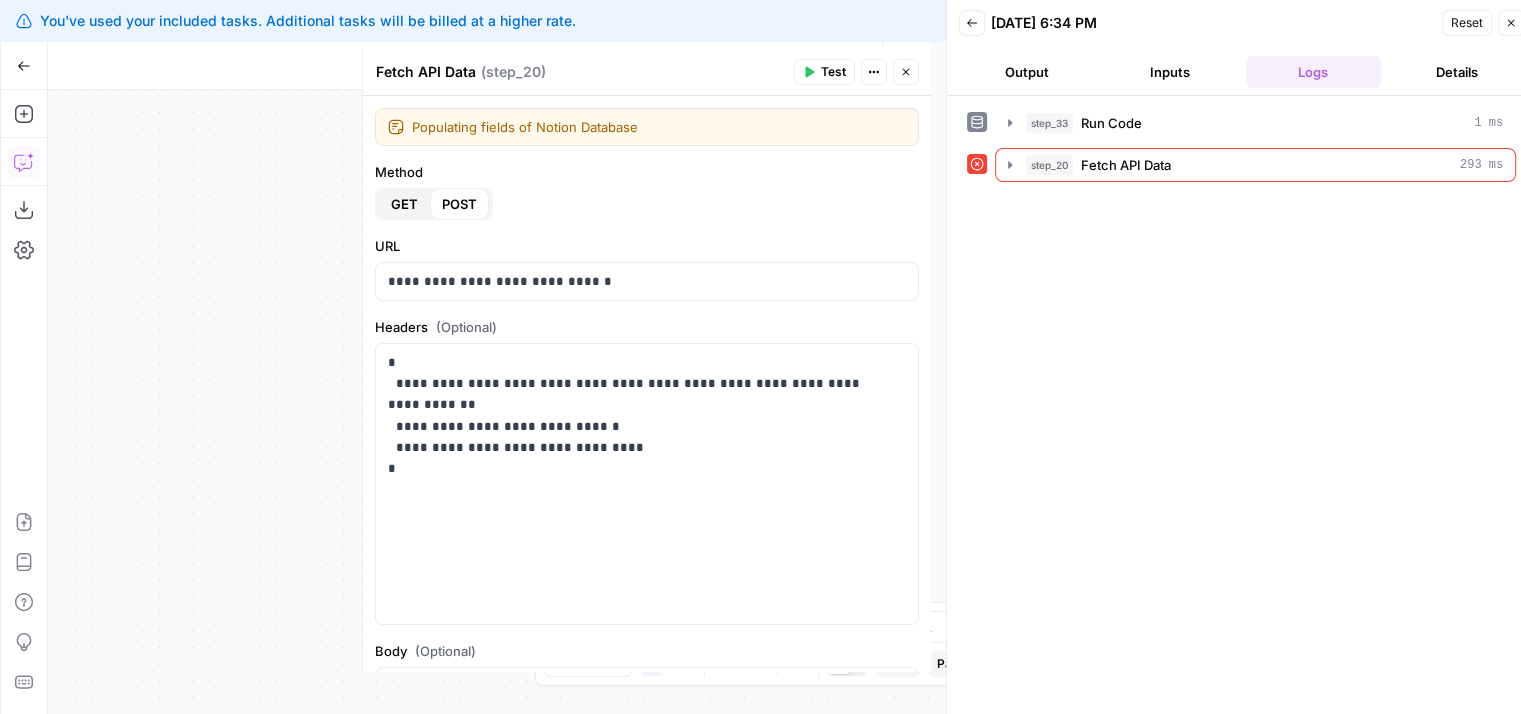 scroll, scrollTop: 368, scrollLeft: 0, axis: vertical 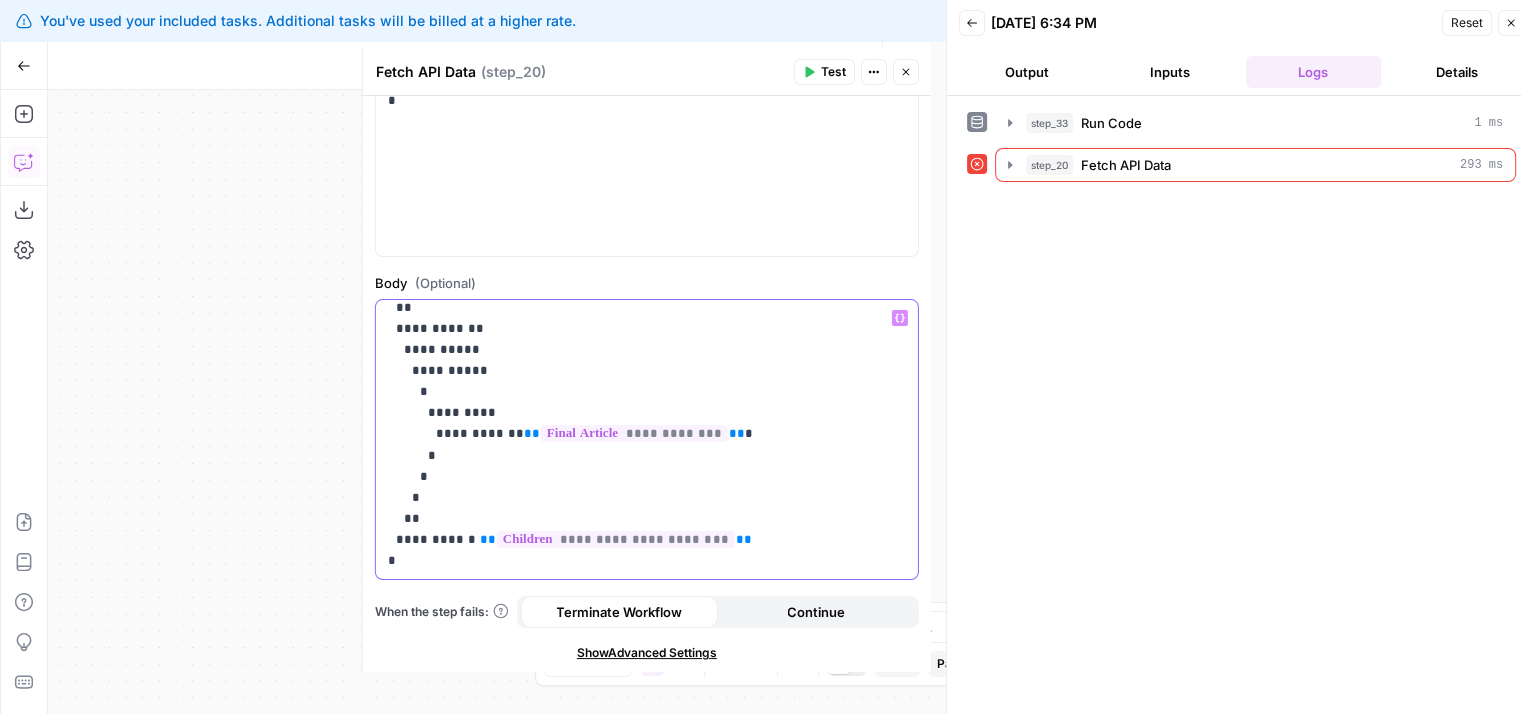 drag, startPoint x: 842, startPoint y: 570, endPoint x: 825, endPoint y: 713, distance: 144.00694 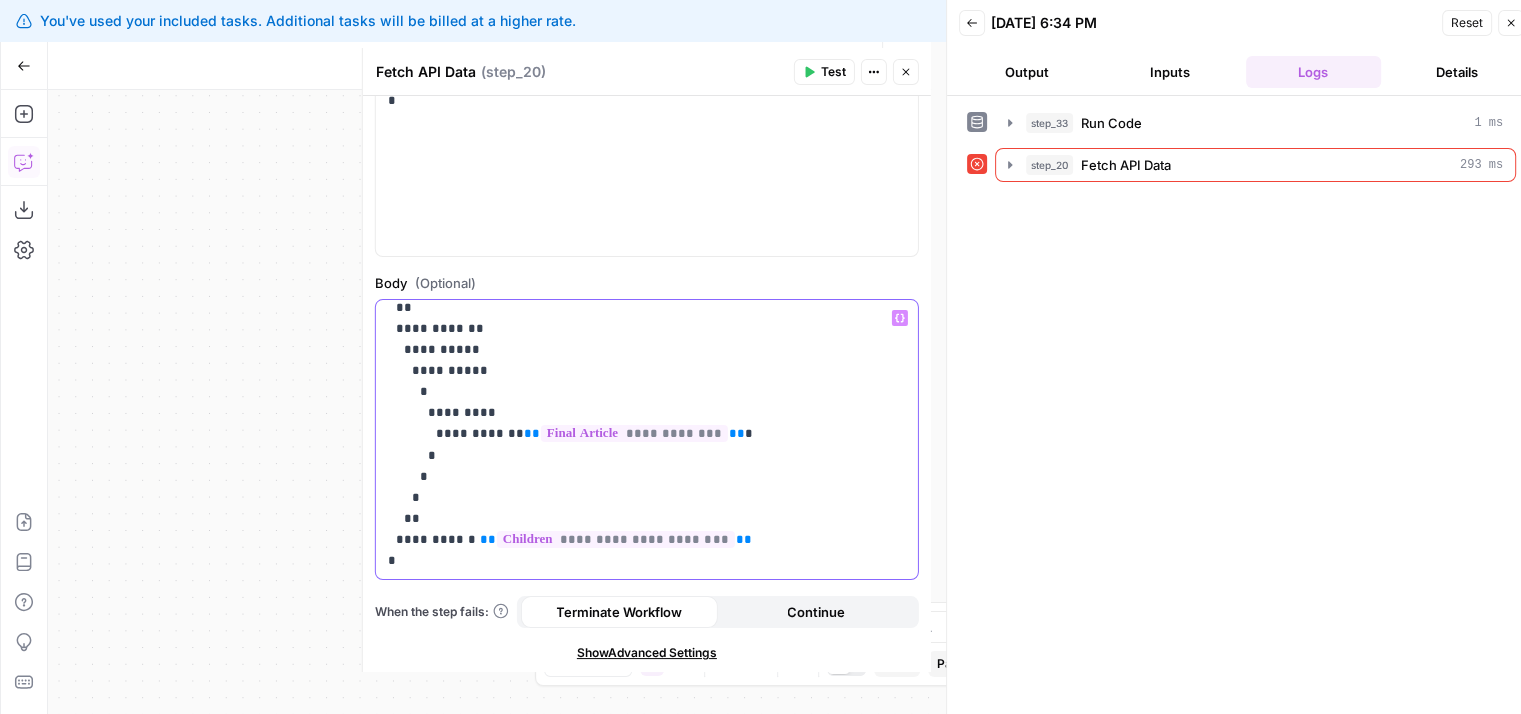 click on "**********" at bounding box center (632, -157) 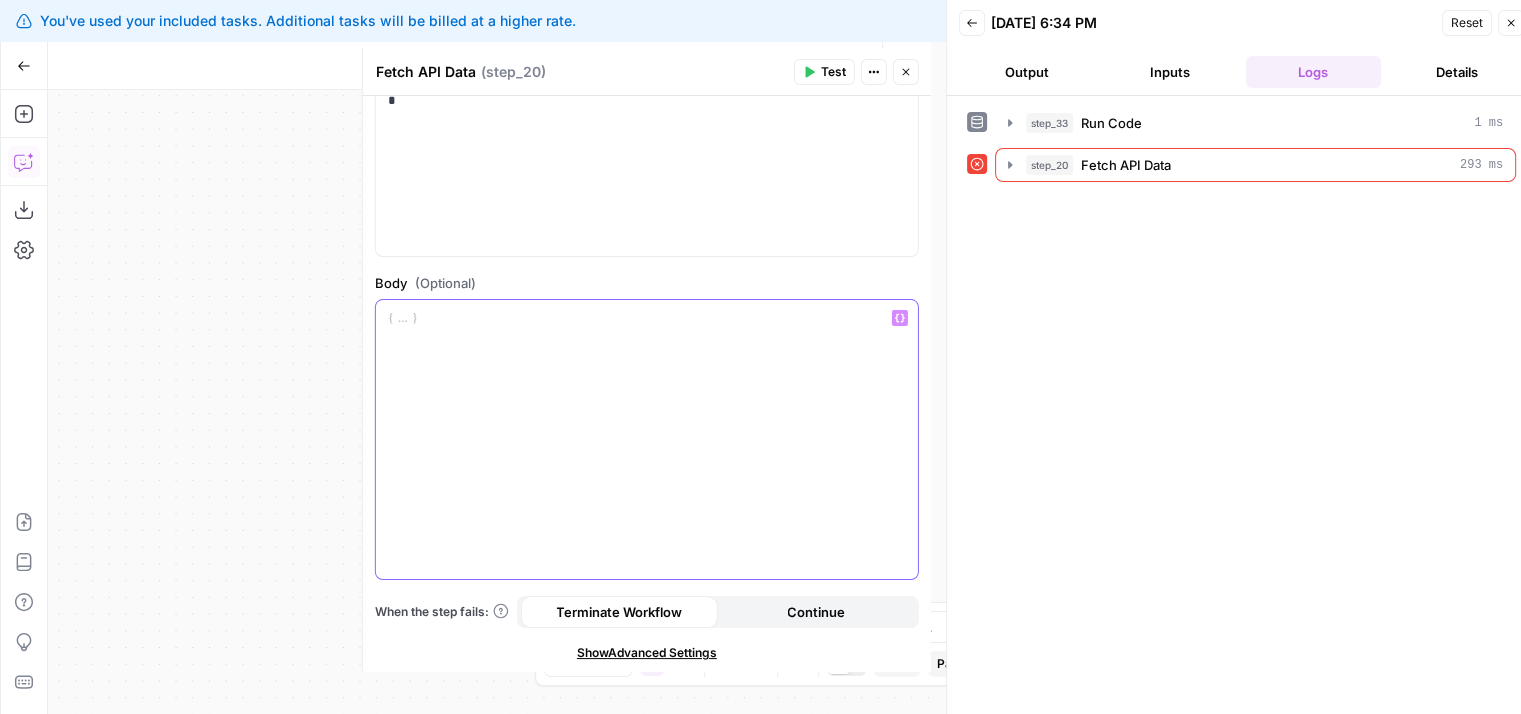 scroll, scrollTop: 0, scrollLeft: 0, axis: both 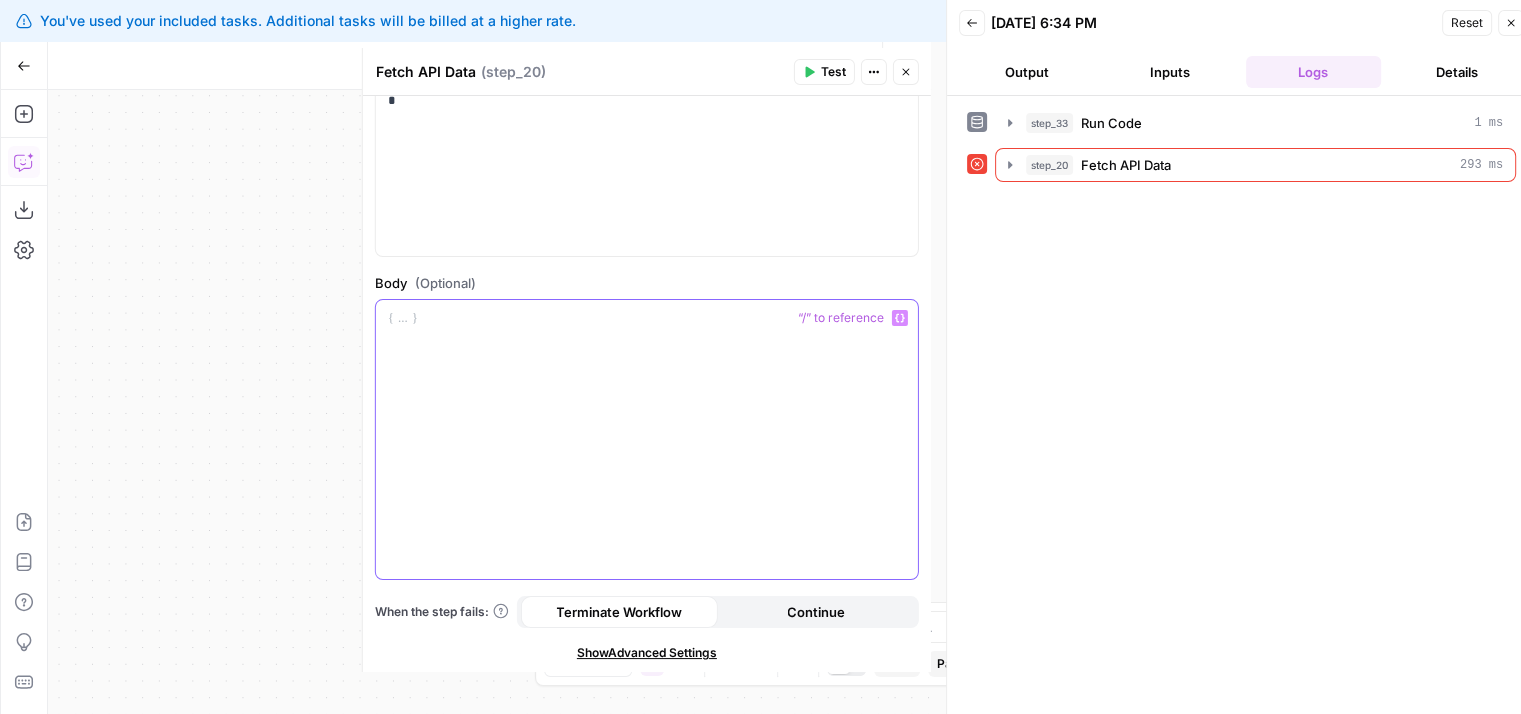 click at bounding box center [639, 440] 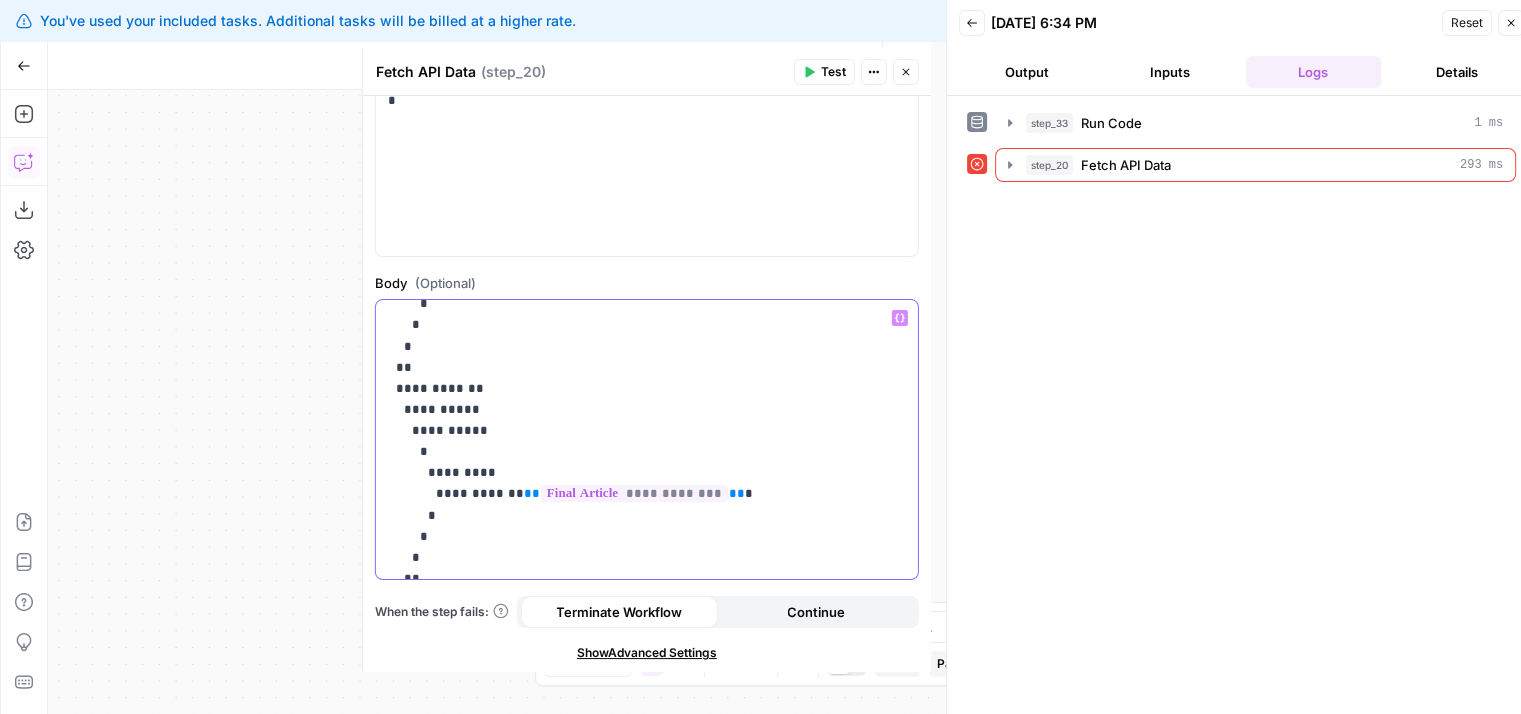 drag, startPoint x: 539, startPoint y: 351, endPoint x: 542, endPoint y: 429, distance: 78.05767 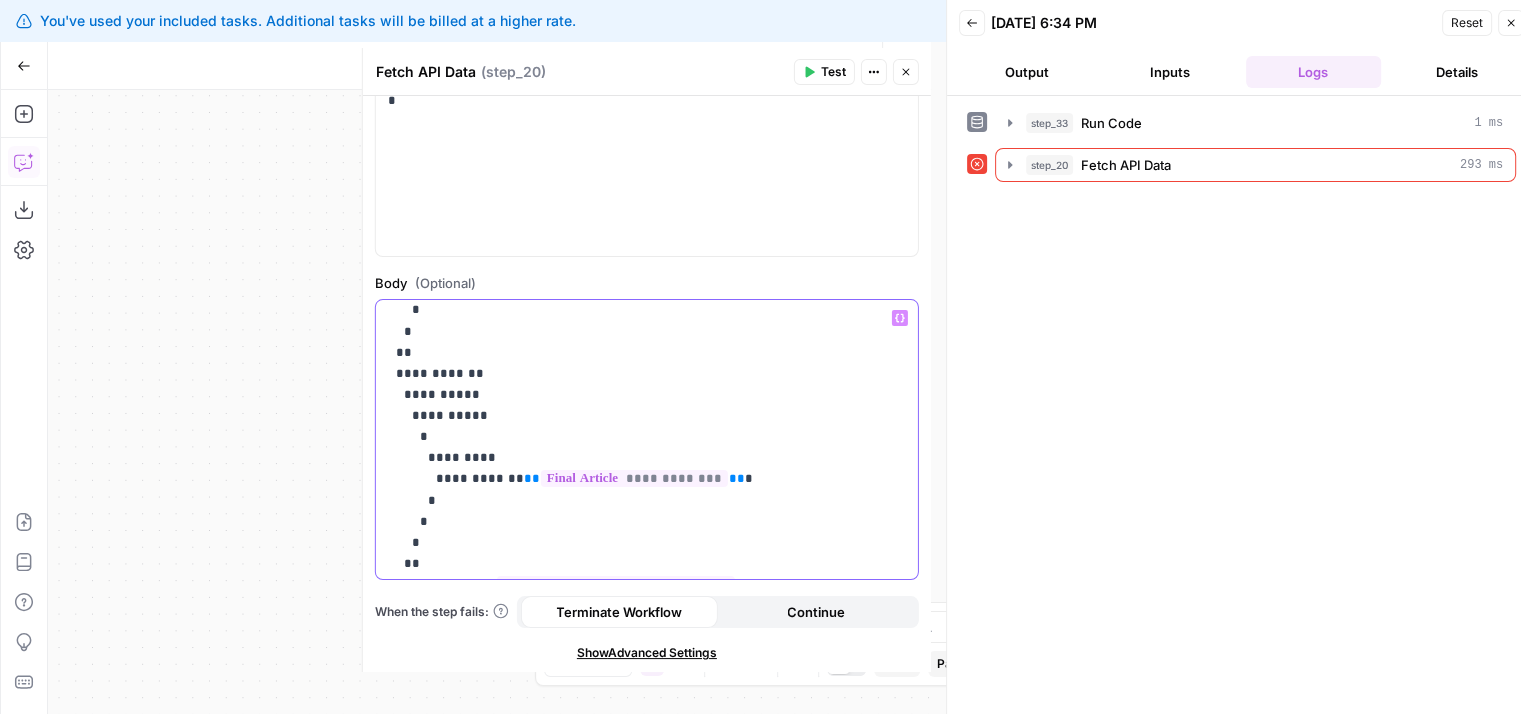 click on "**********" at bounding box center [632, -112] 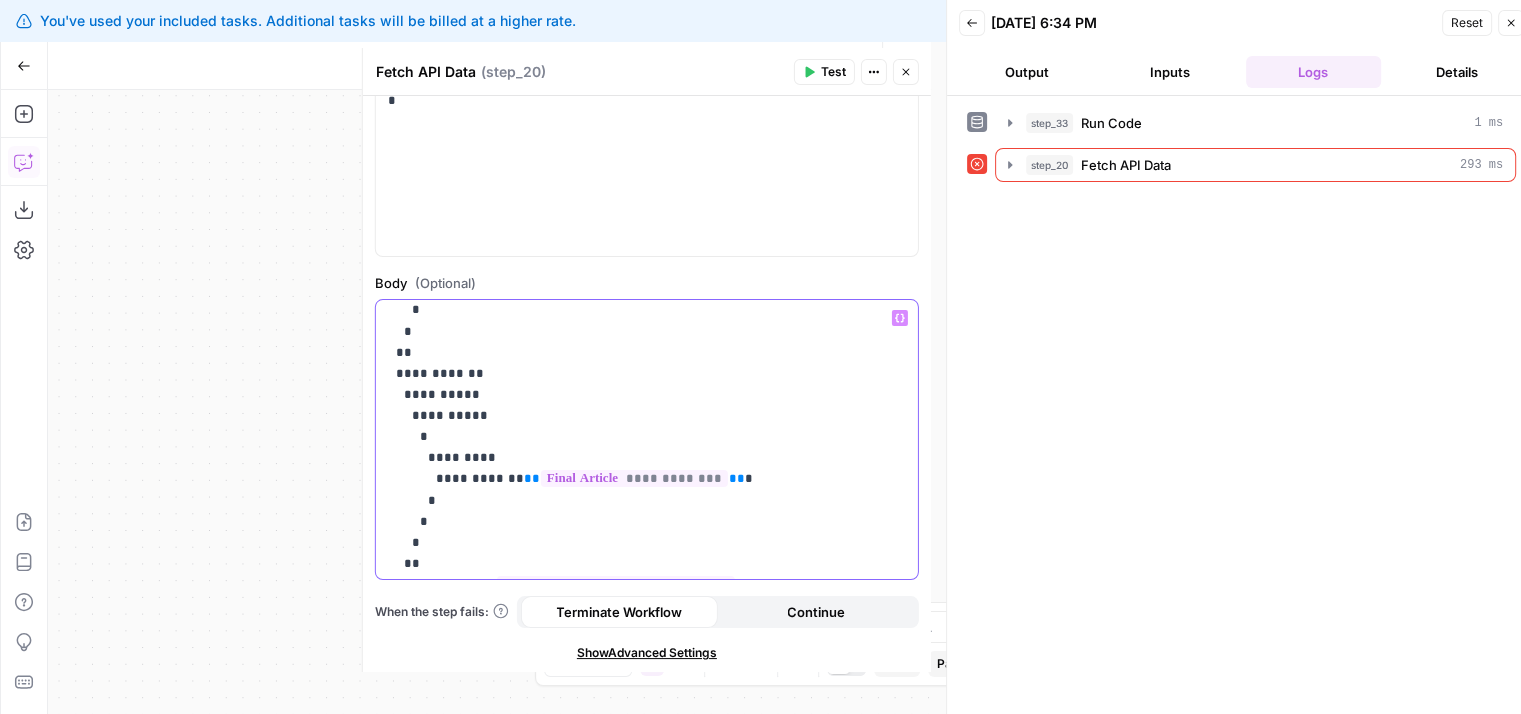 scroll, scrollTop: 1194, scrollLeft: 0, axis: vertical 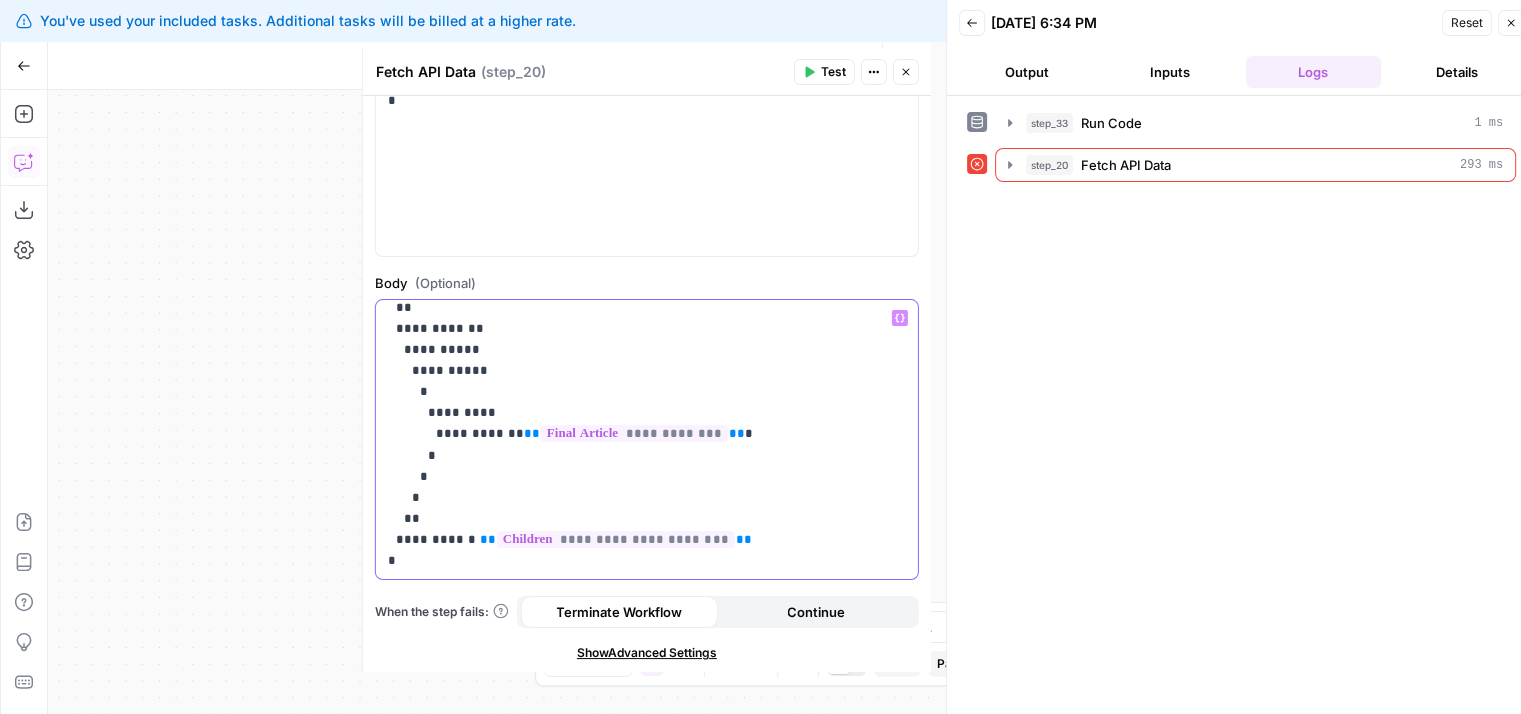 drag, startPoint x: 388, startPoint y: 350, endPoint x: 478, endPoint y: 492, distance: 168.119 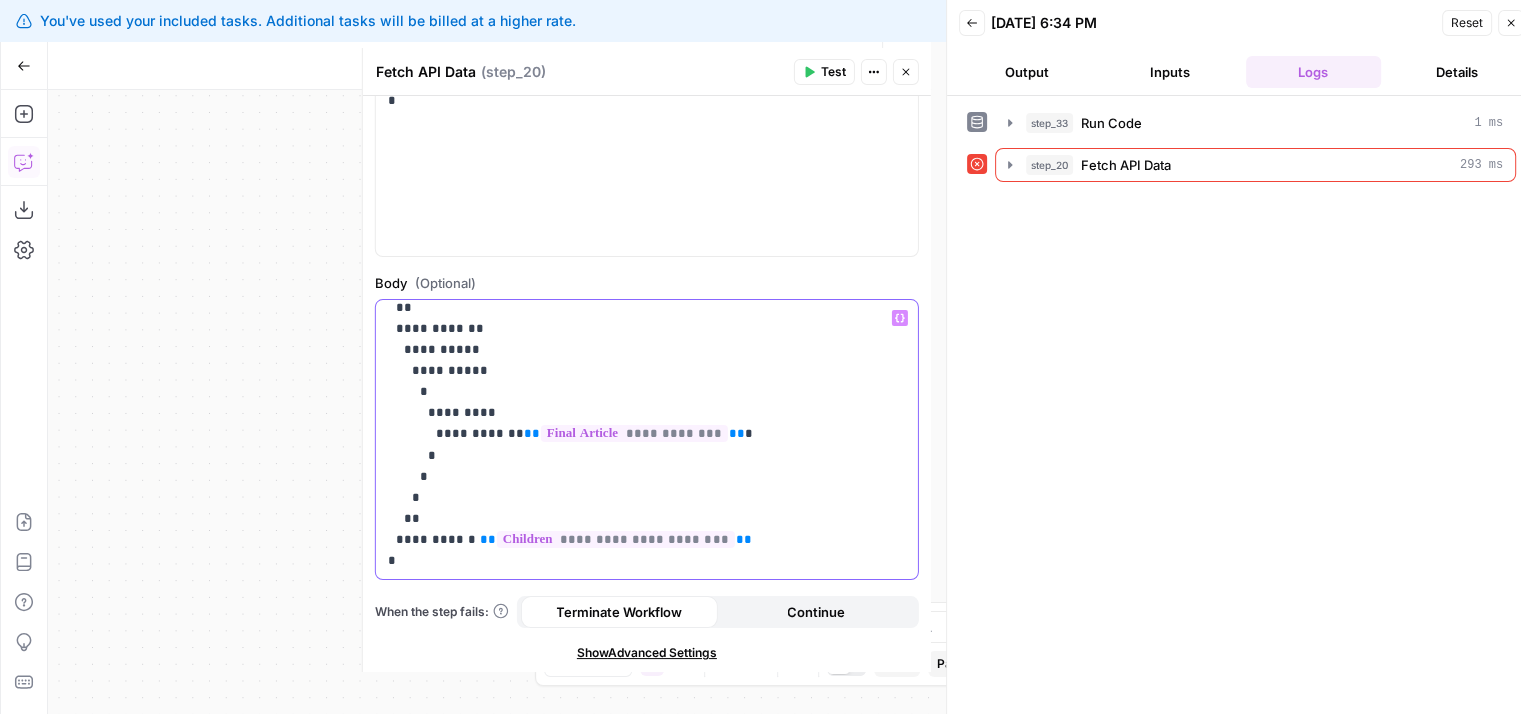 click on "**********" at bounding box center [632, -157] 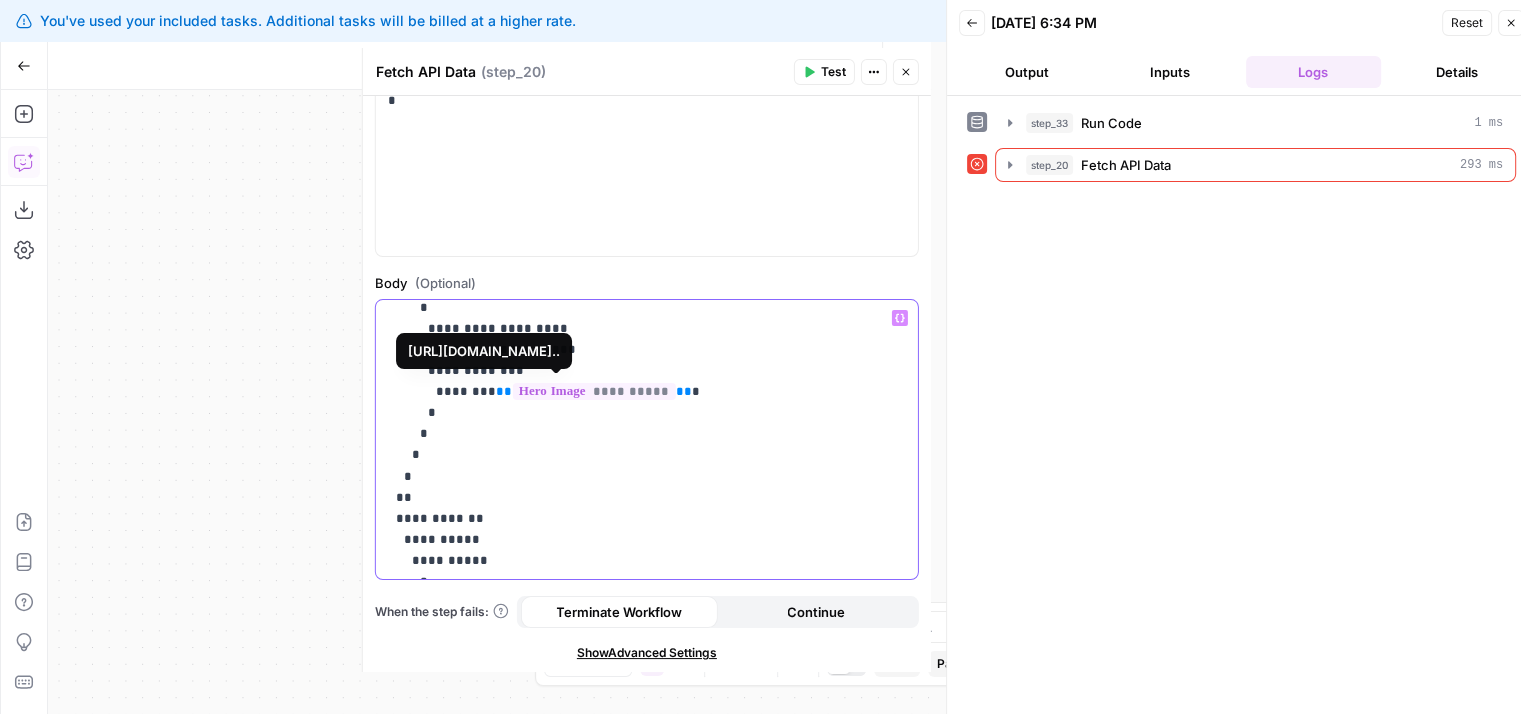 scroll, scrollTop: 1194, scrollLeft: 0, axis: vertical 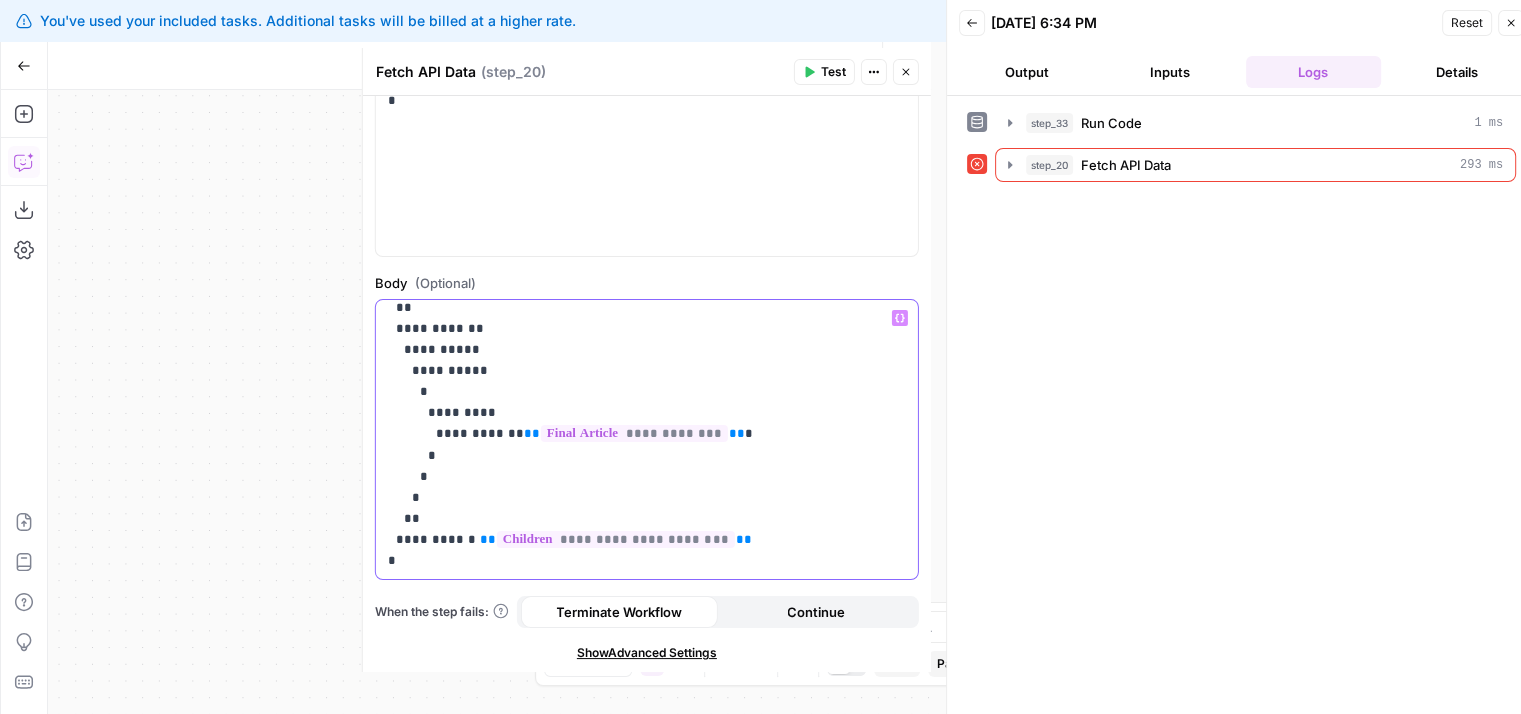 click on "**********" at bounding box center (632, -157) 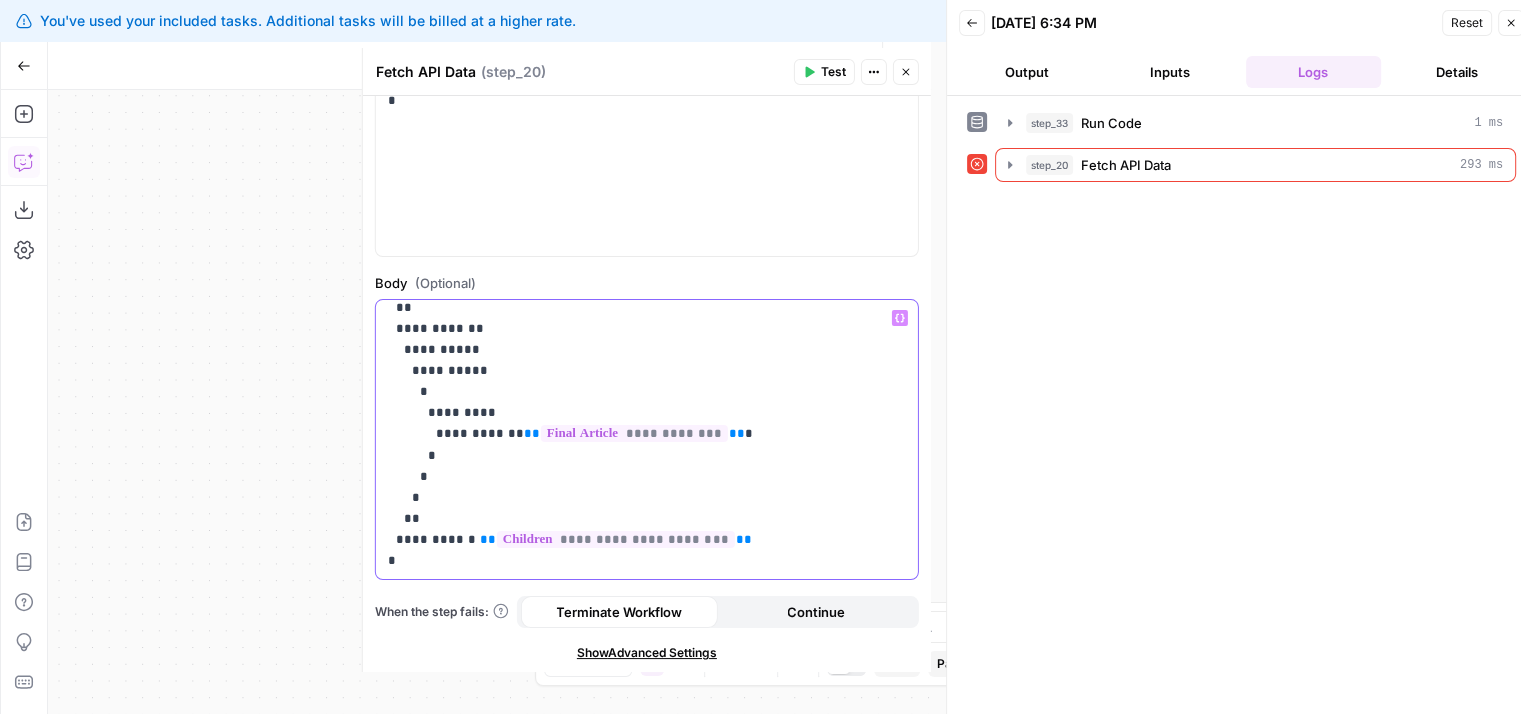 drag, startPoint x: 417, startPoint y: 498, endPoint x: 383, endPoint y: 314, distance: 187.11494 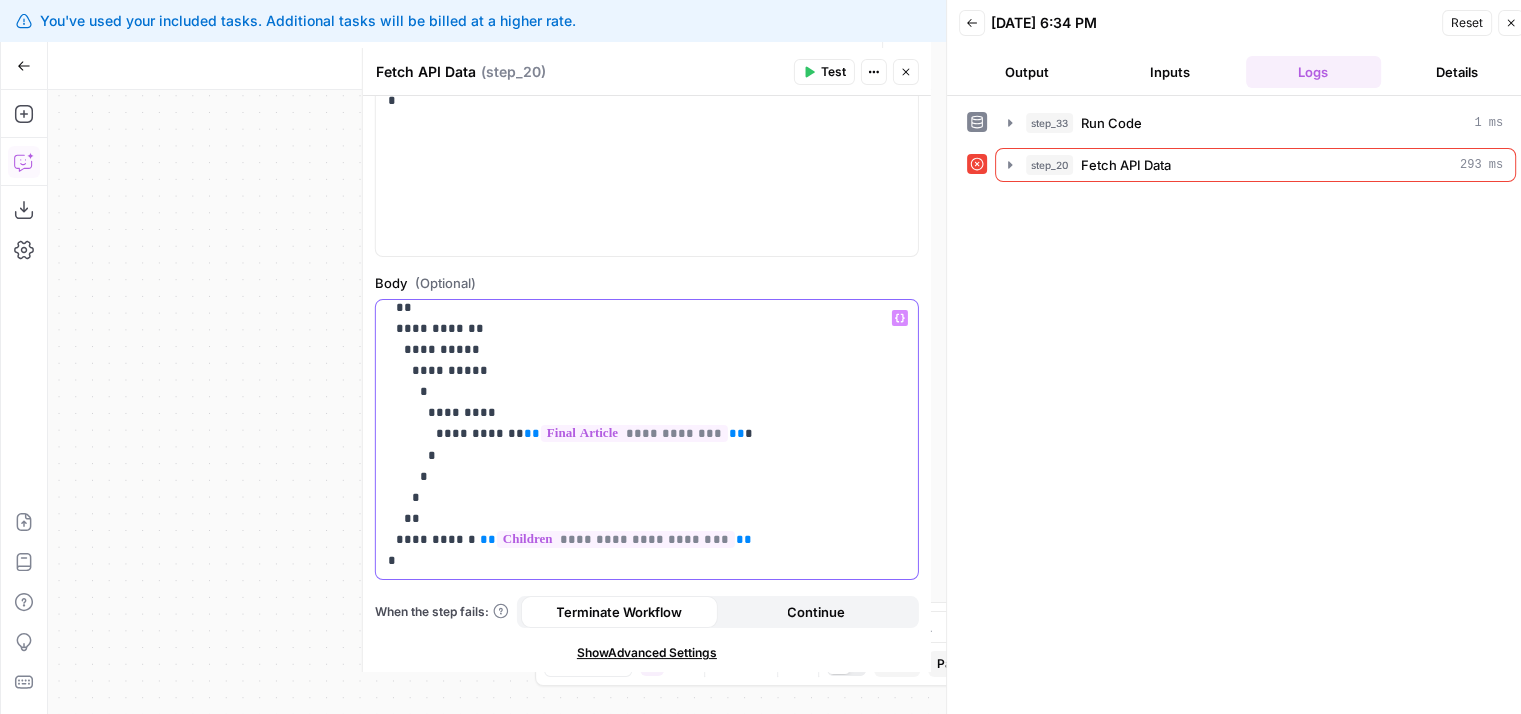 click on "**********" at bounding box center [639, 440] 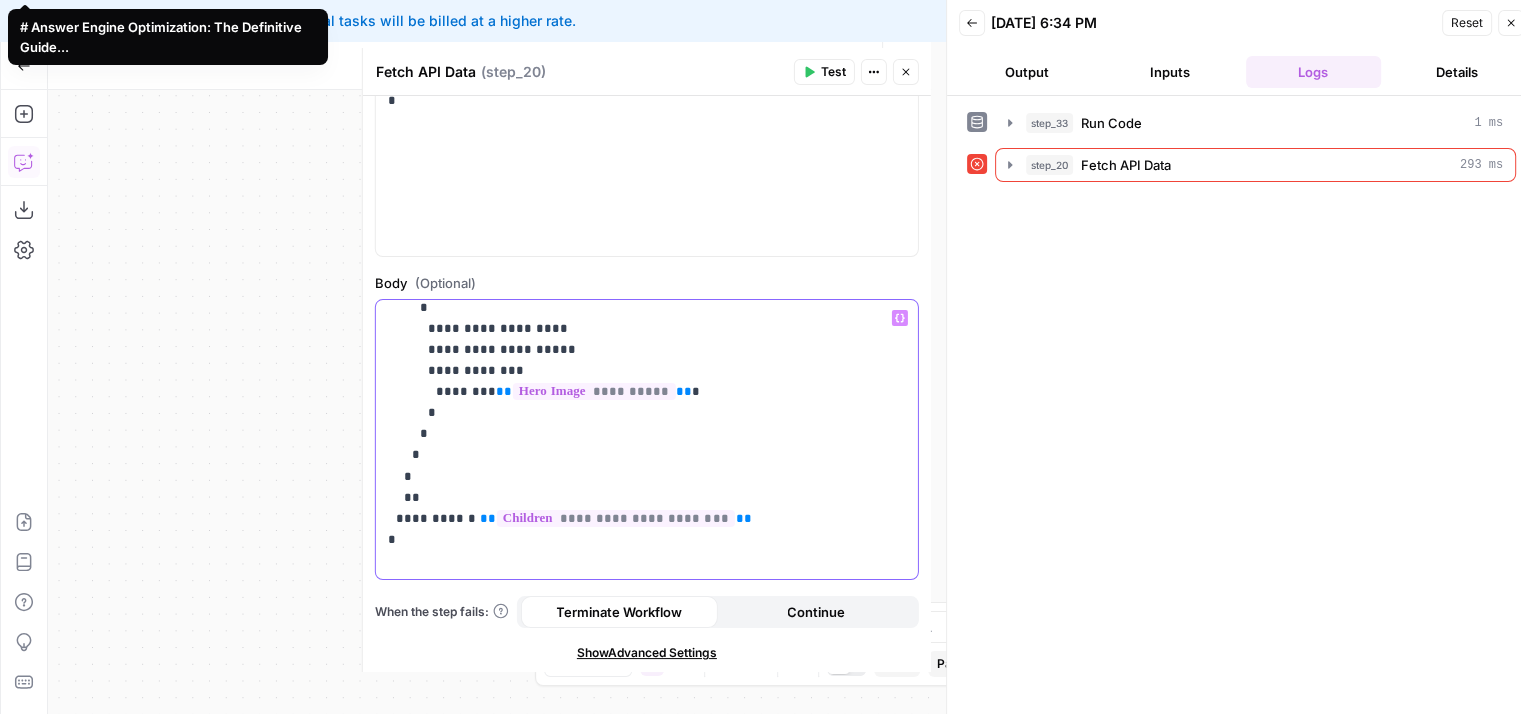 scroll, scrollTop: 983, scrollLeft: 0, axis: vertical 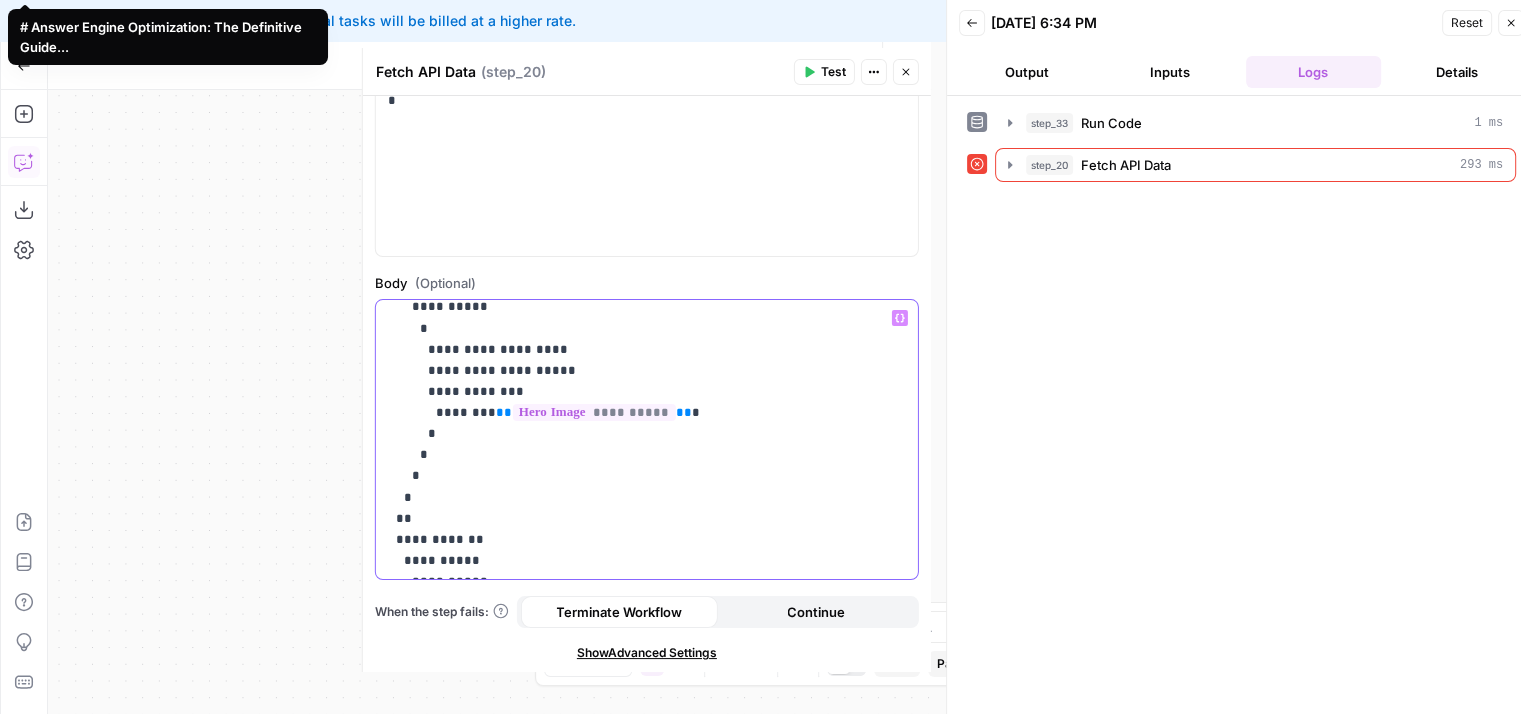click on "**********" at bounding box center (632, 54) 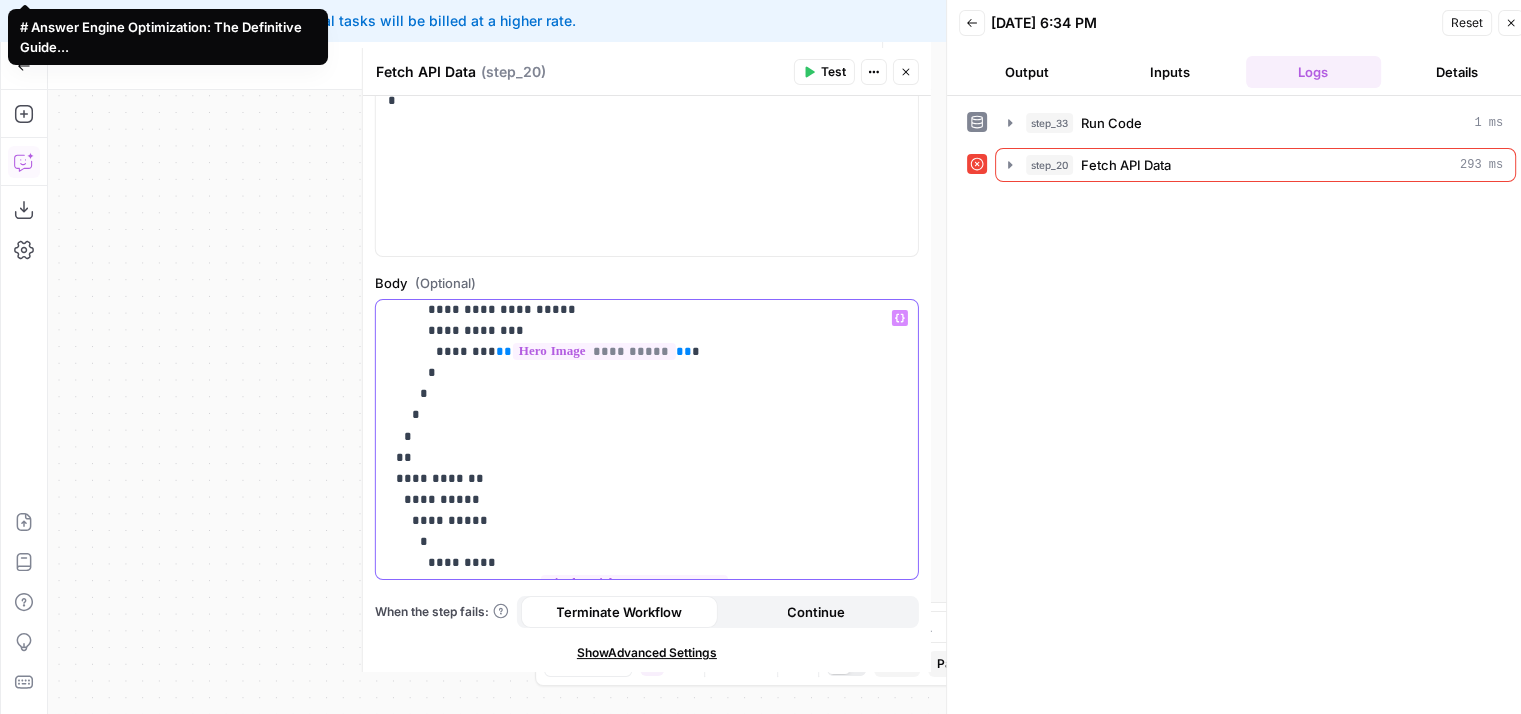 drag, startPoint x: 556, startPoint y: 481, endPoint x: 538, endPoint y: 548, distance: 69.375786 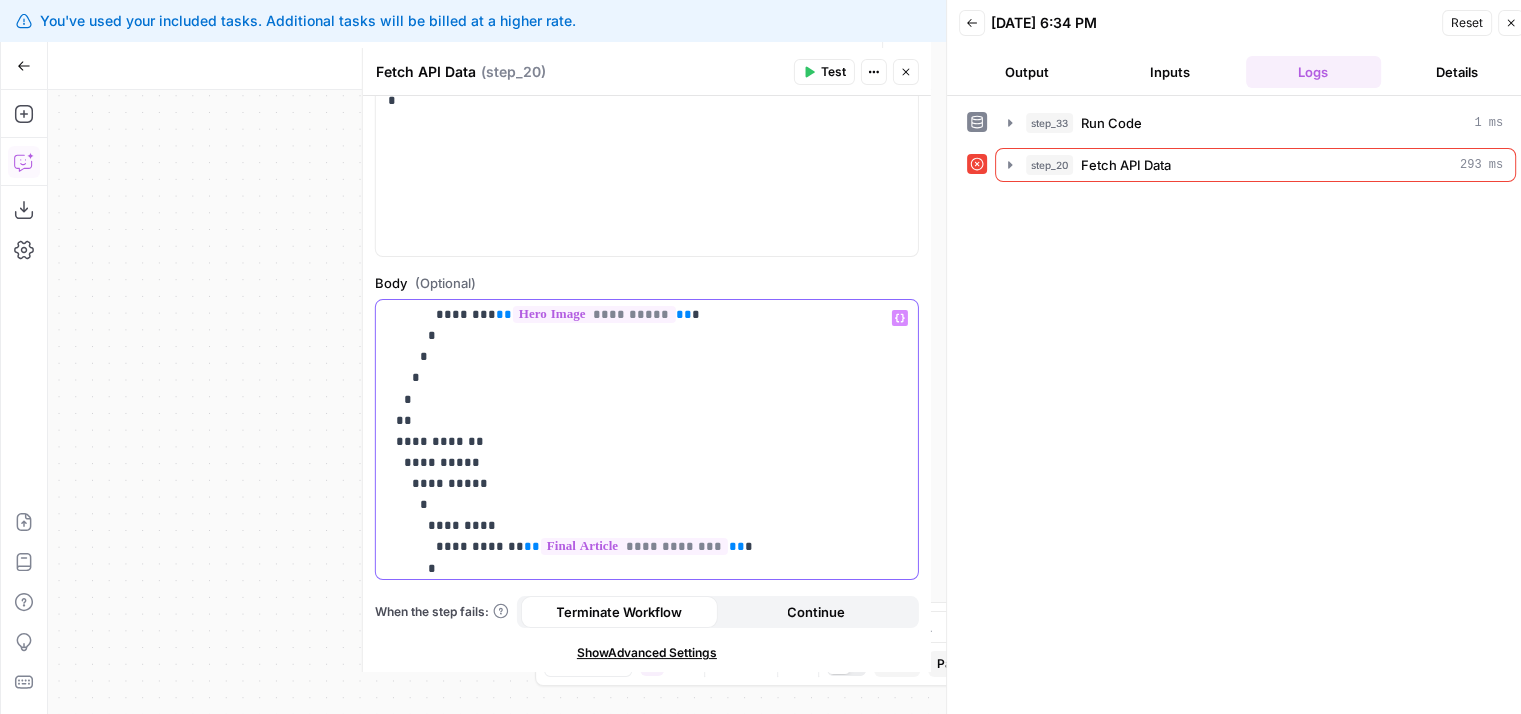scroll, scrollTop: 1194, scrollLeft: 0, axis: vertical 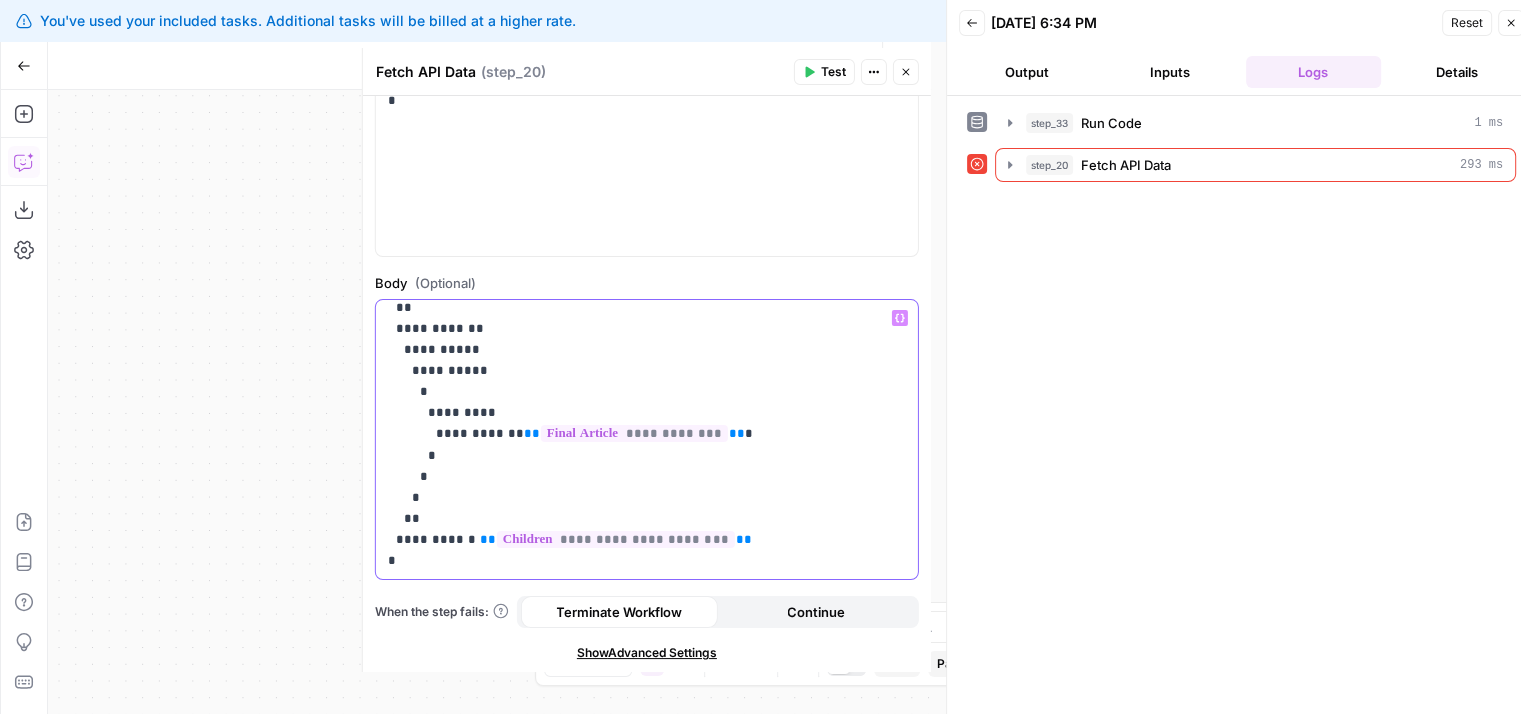 drag, startPoint x: 392, startPoint y: 417, endPoint x: 475, endPoint y: 490, distance: 110.535065 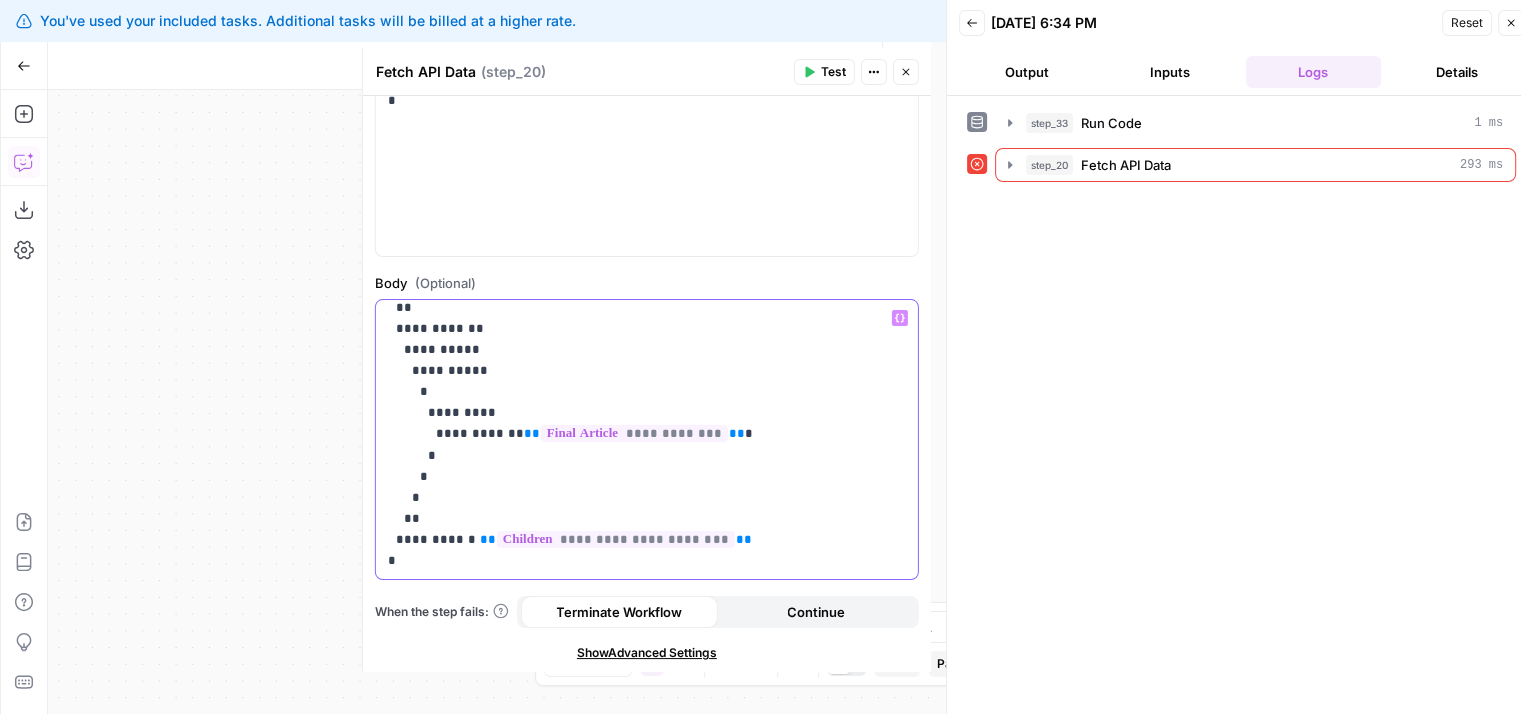 click on "**********" at bounding box center (632, -157) 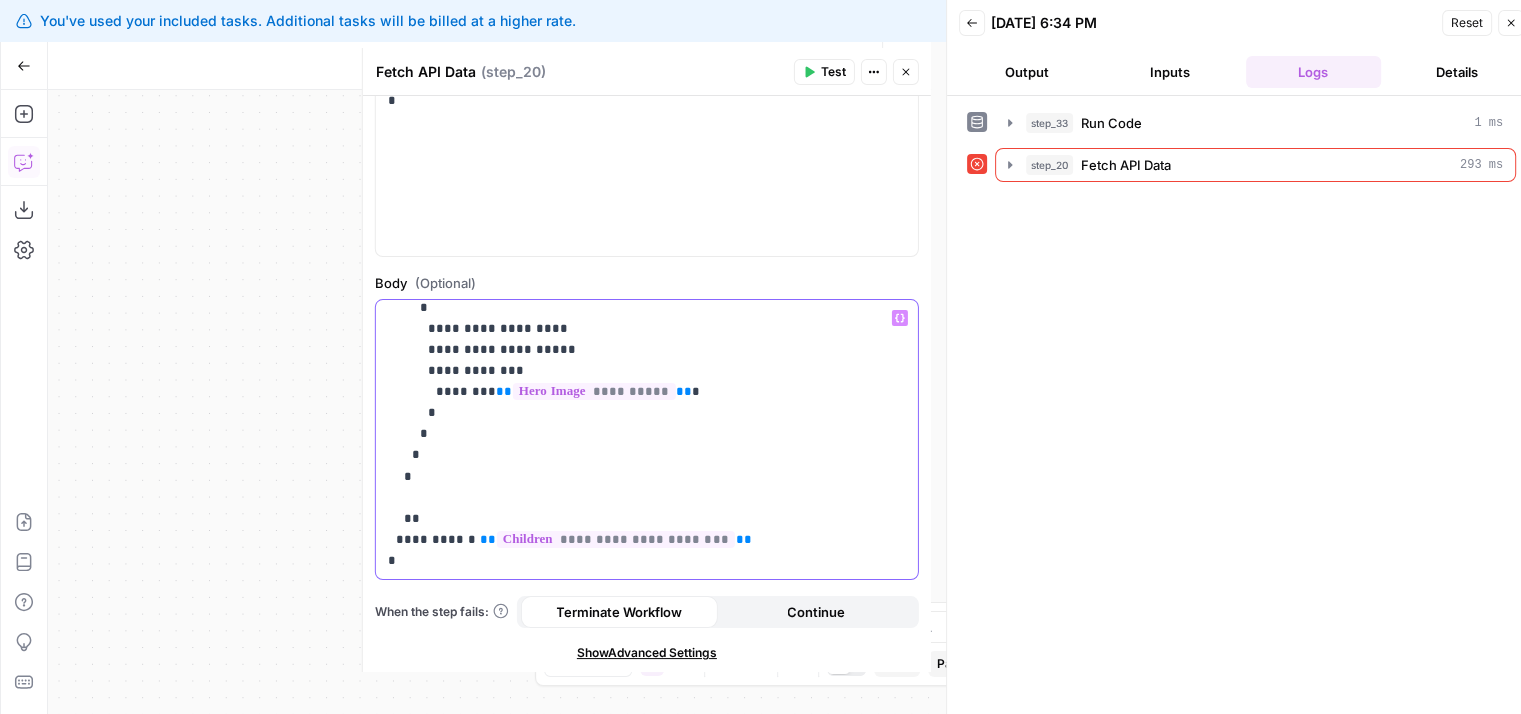type 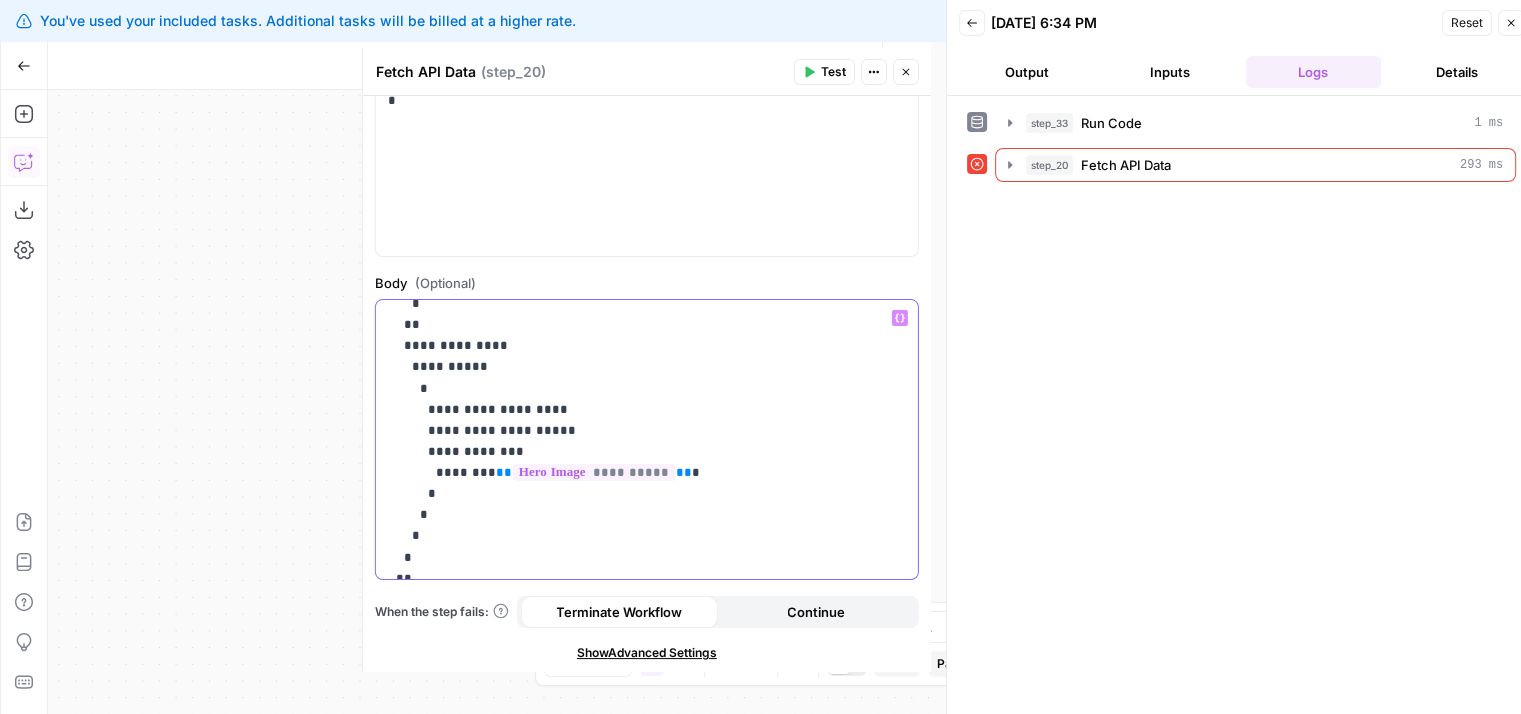 scroll, scrollTop: 787, scrollLeft: 0, axis: vertical 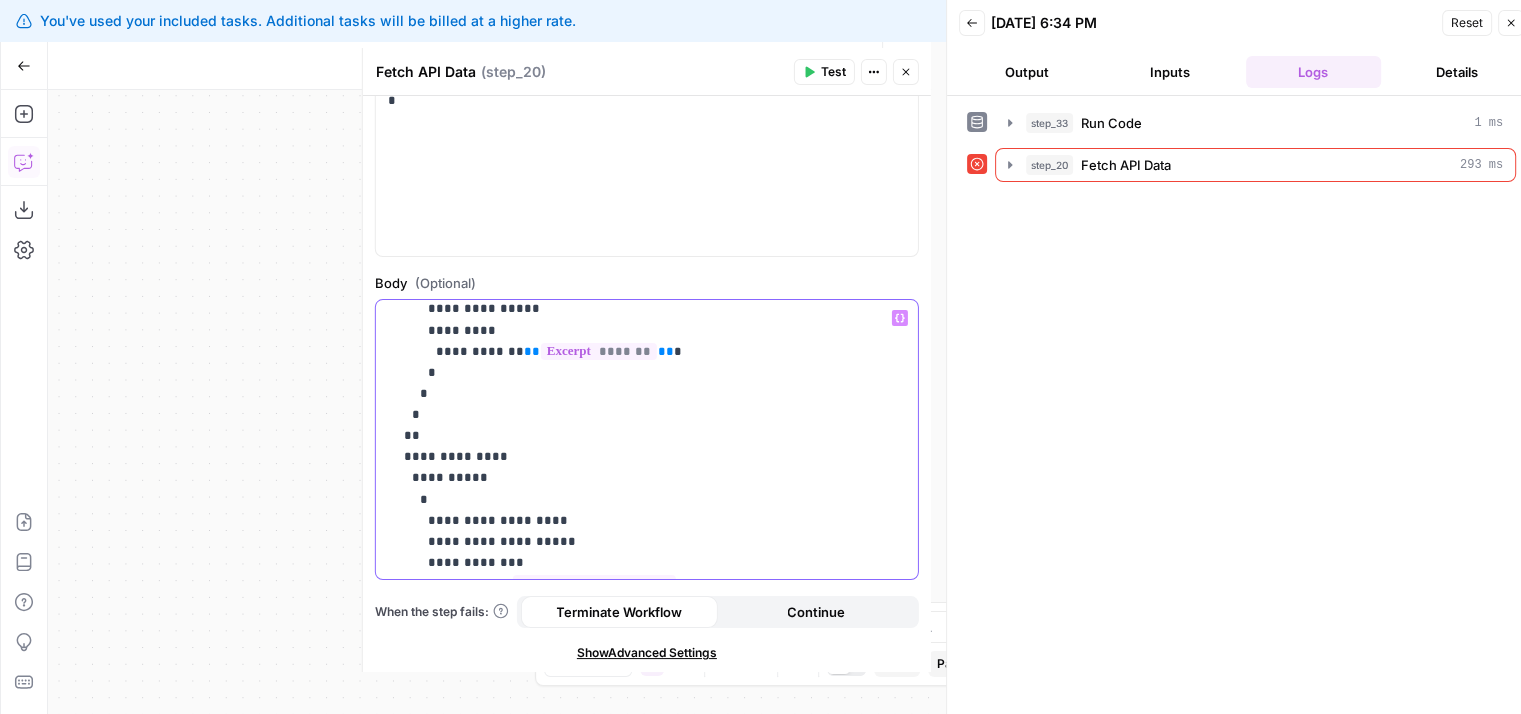 drag, startPoint x: 739, startPoint y: 382, endPoint x: 698, endPoint y: 285, distance: 105.30907 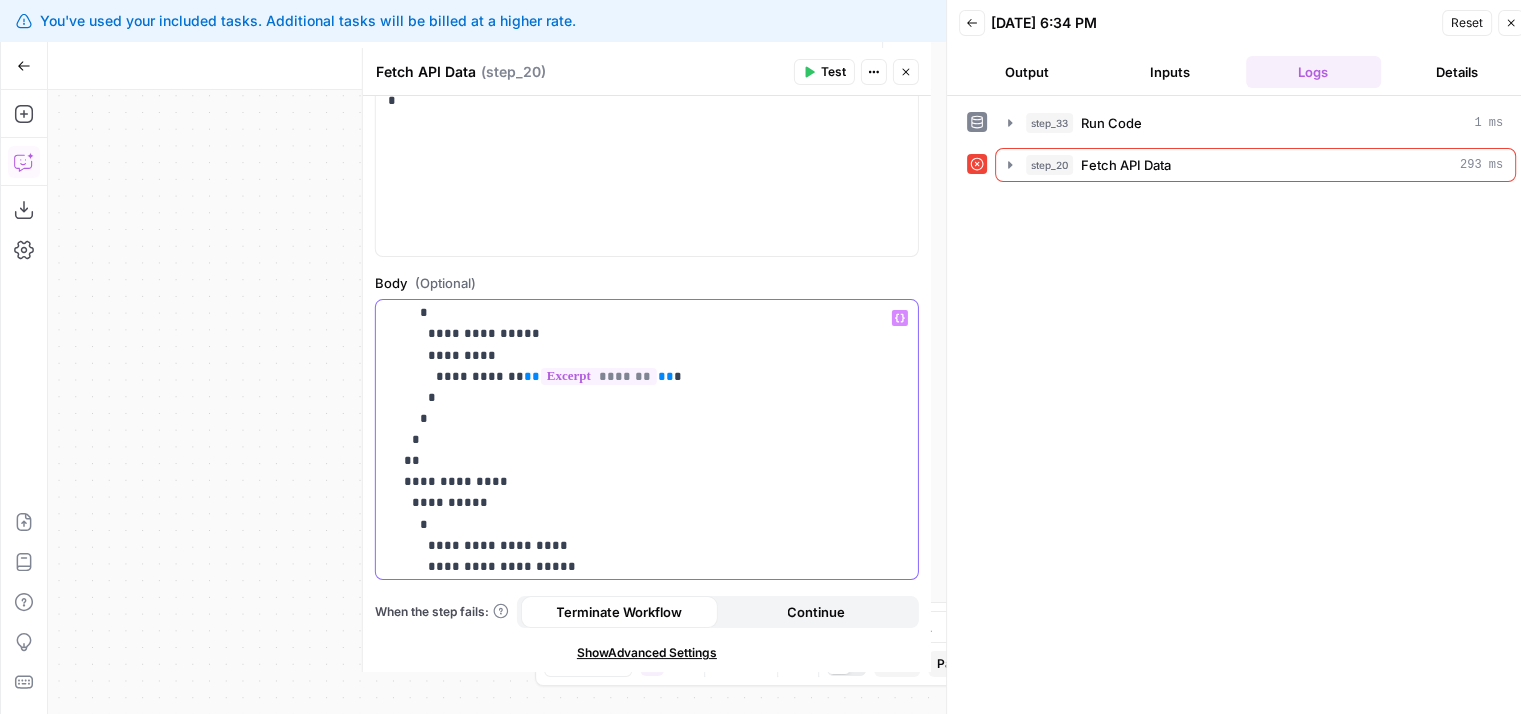 click on "**********" at bounding box center (632, 250) 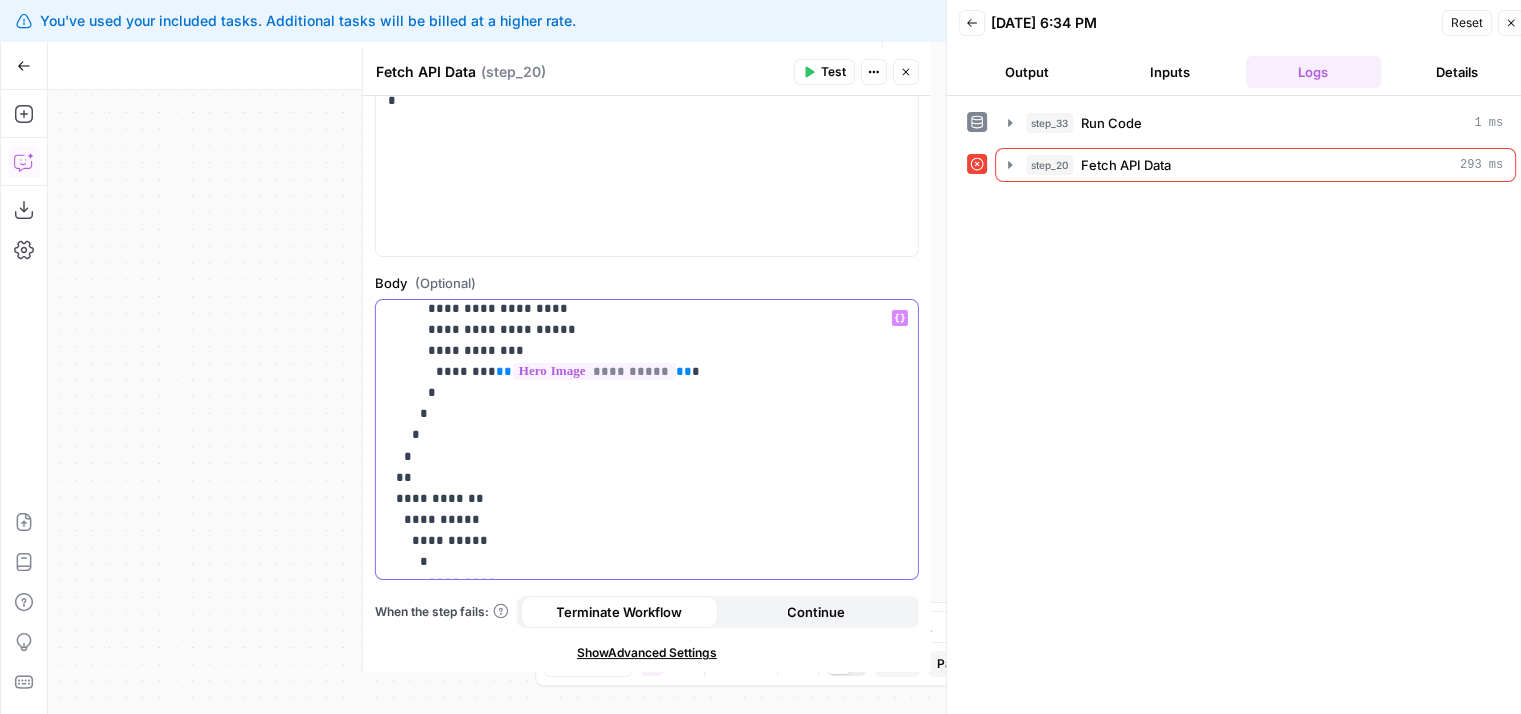 drag, startPoint x: 637, startPoint y: 490, endPoint x: 642, endPoint y: 507, distance: 17.720045 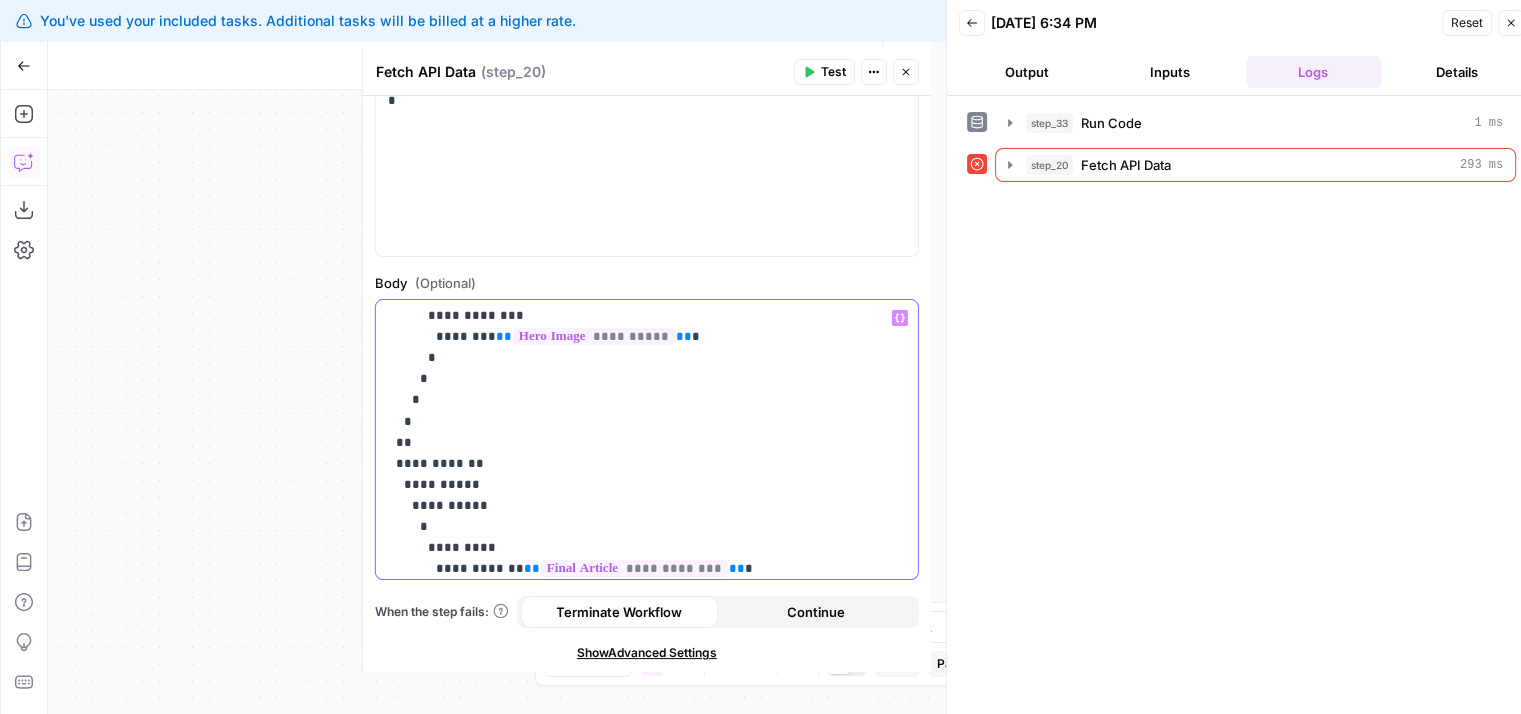 drag, startPoint x: 532, startPoint y: 429, endPoint x: 518, endPoint y: 485, distance: 57.72348 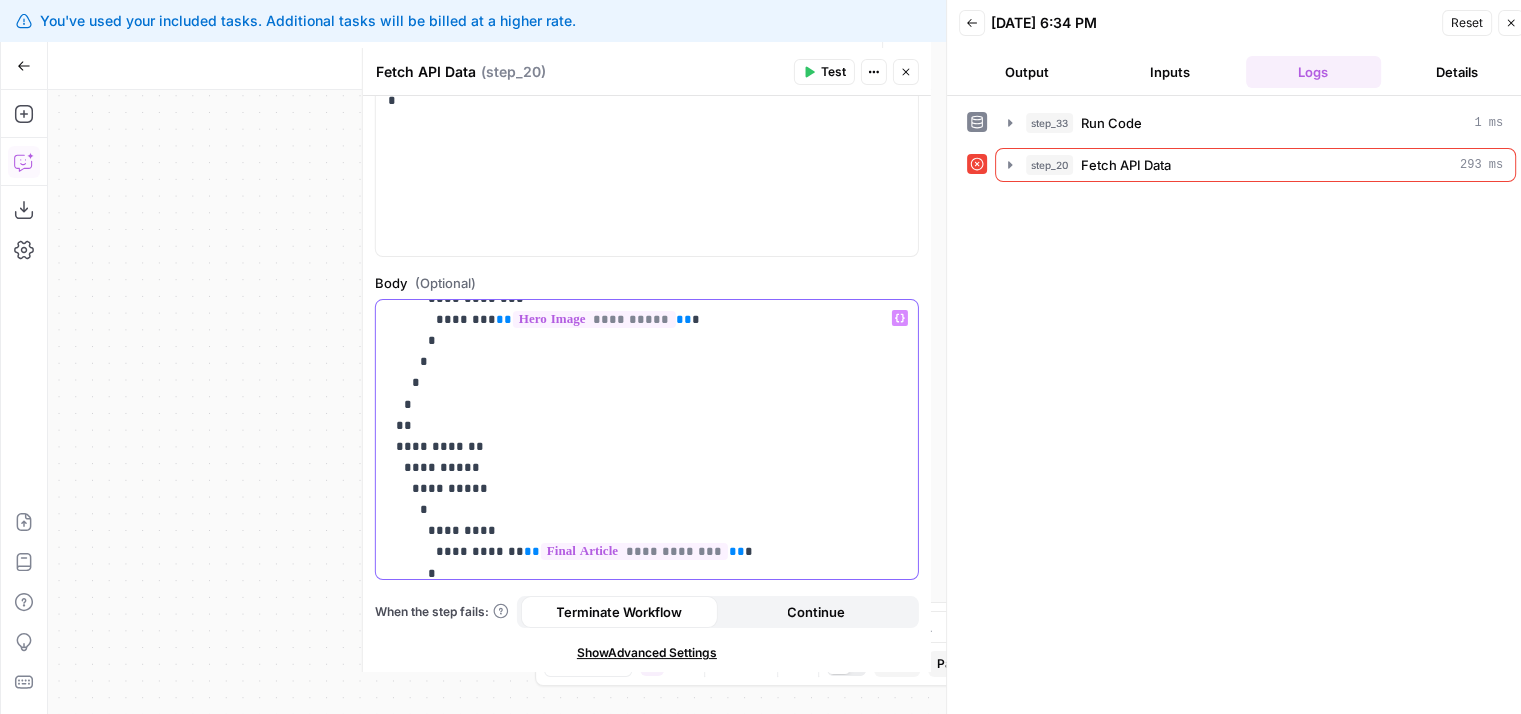 scroll, scrollTop: 1194, scrollLeft: 0, axis: vertical 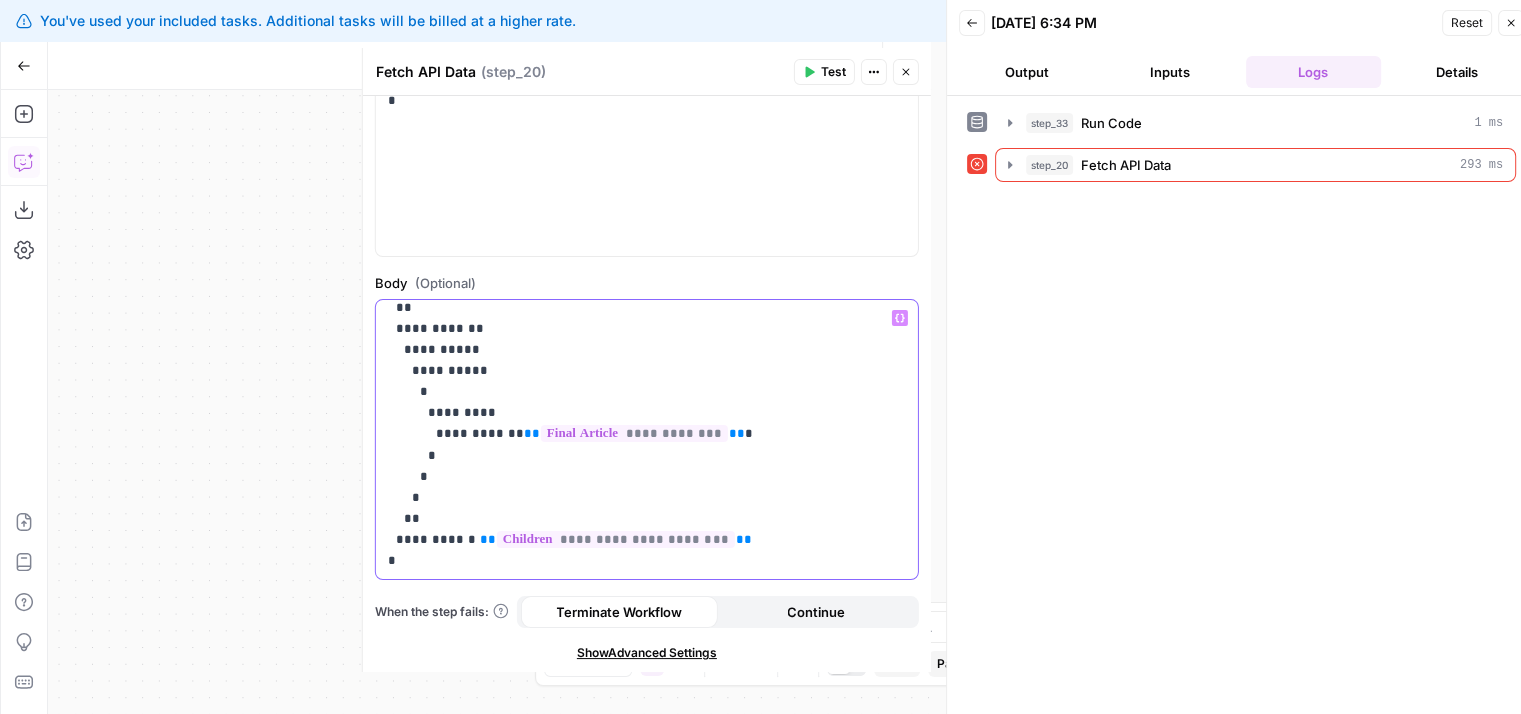 drag, startPoint x: 381, startPoint y: 397, endPoint x: 496, endPoint y: 495, distance: 151.09268 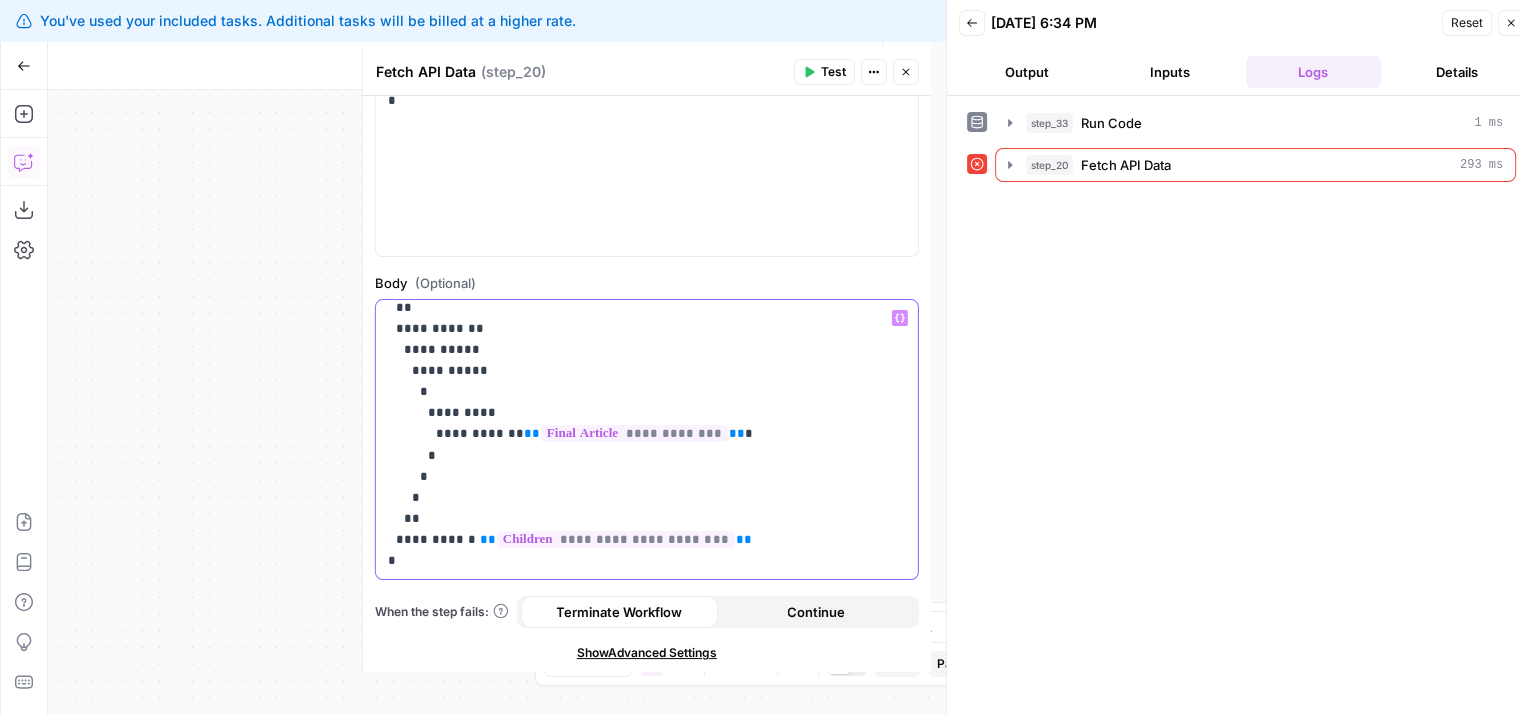 click on "**********" at bounding box center (639, 440) 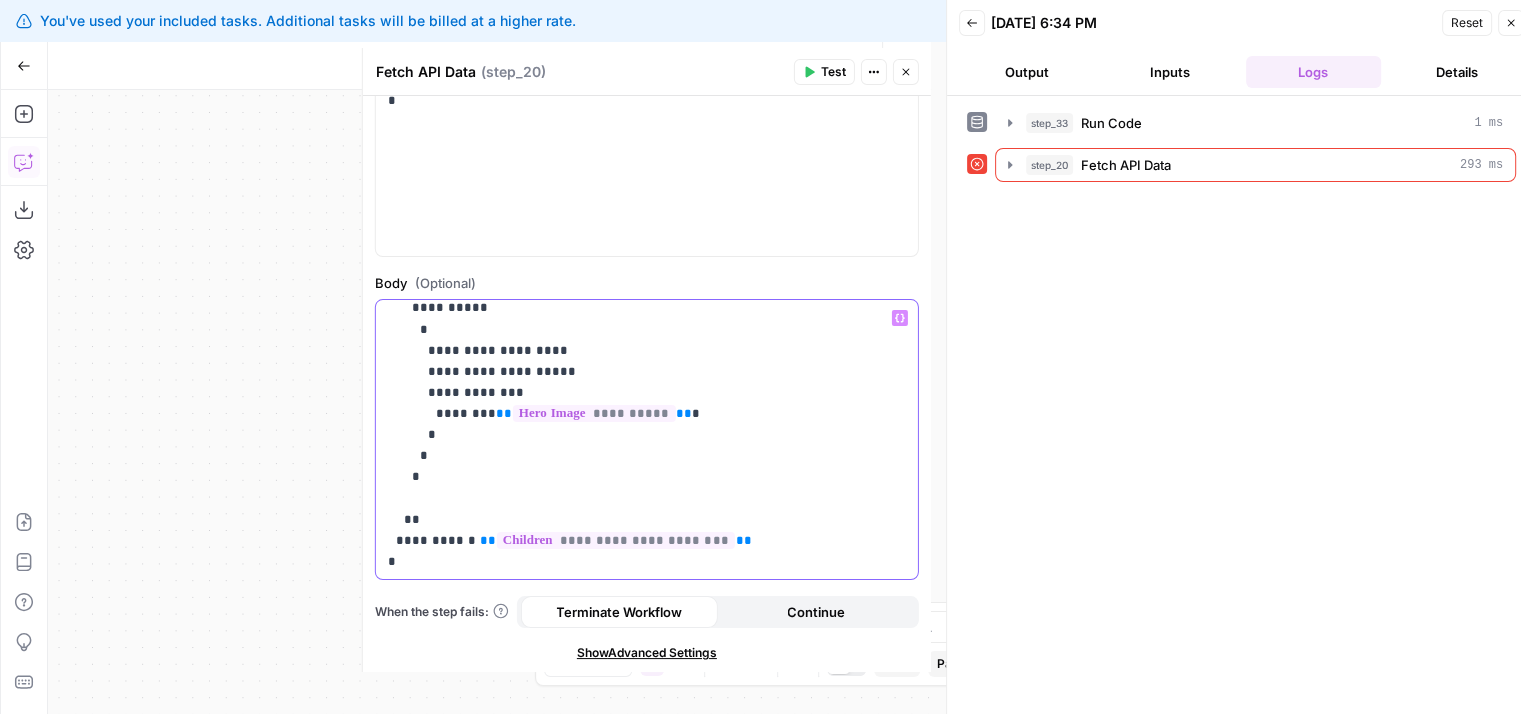 scroll, scrollTop: 962, scrollLeft: 0, axis: vertical 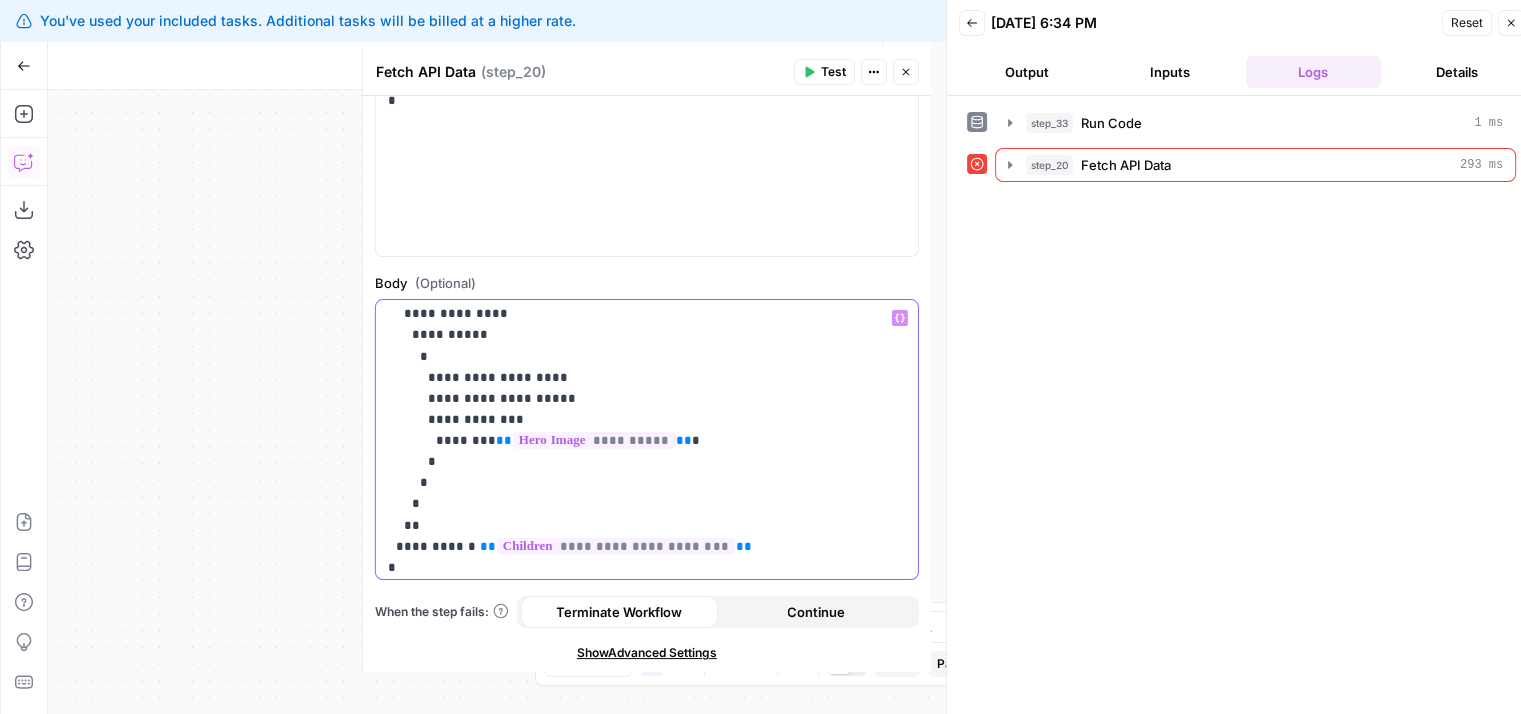 drag, startPoint x: 736, startPoint y: 397, endPoint x: 740, endPoint y: 360, distance: 37.215588 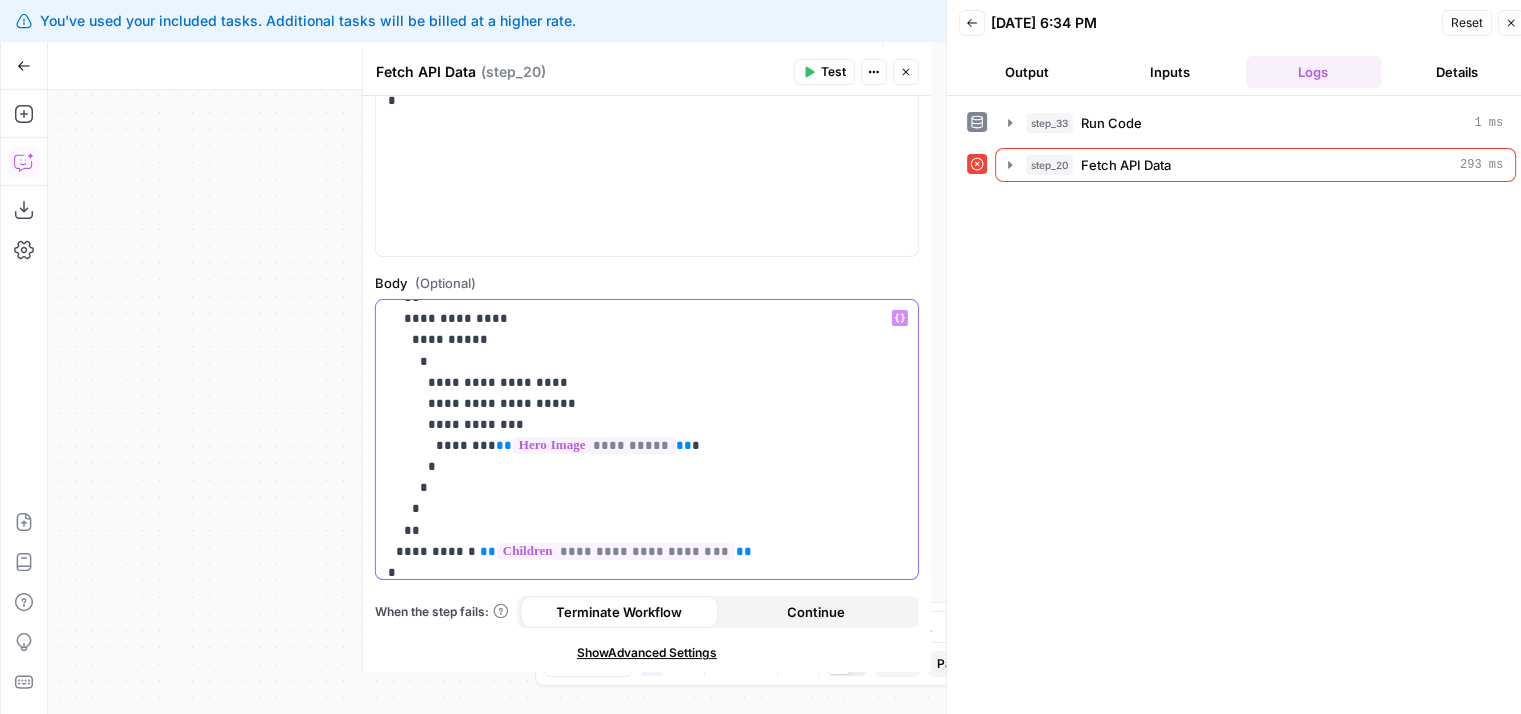 scroll, scrollTop: 961, scrollLeft: 0, axis: vertical 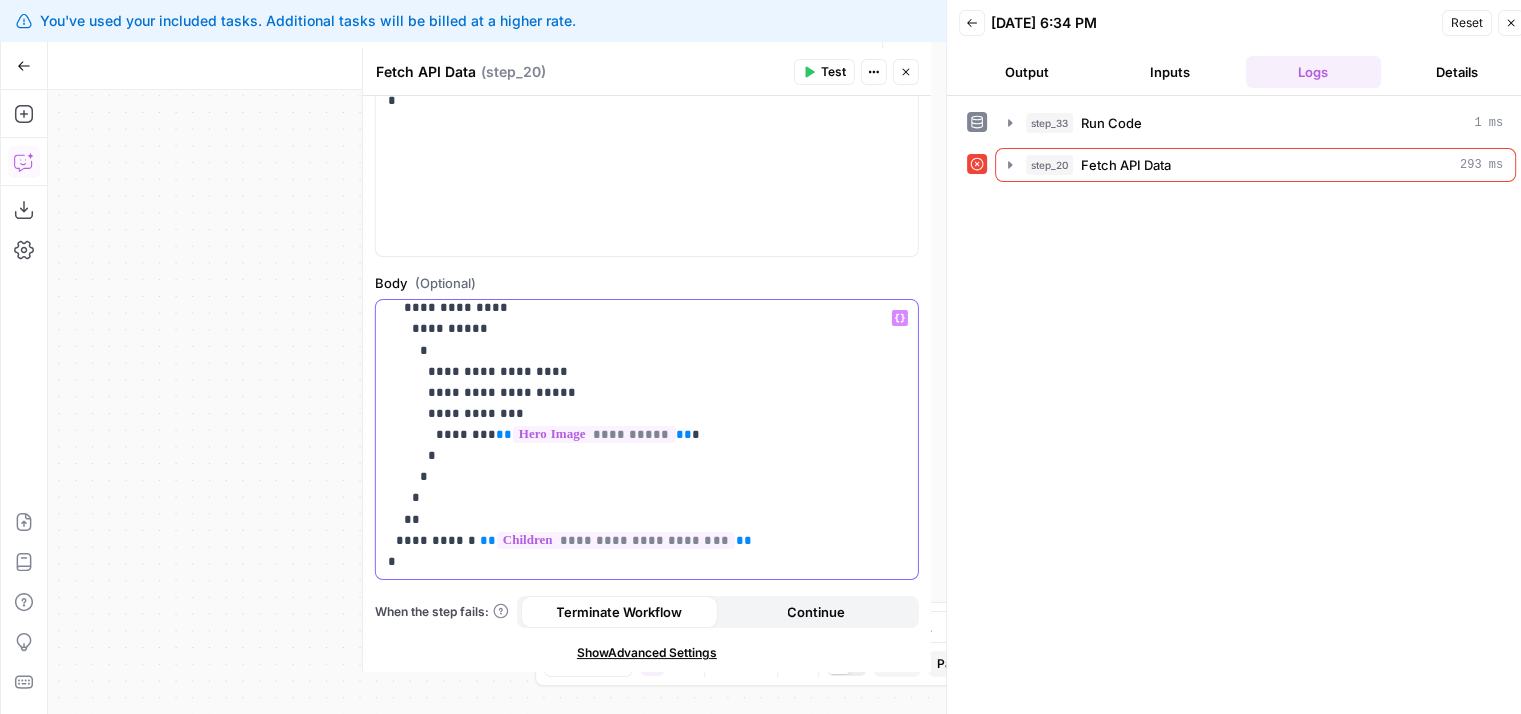 drag, startPoint x: 738, startPoint y: 395, endPoint x: 740, endPoint y: 445, distance: 50.039986 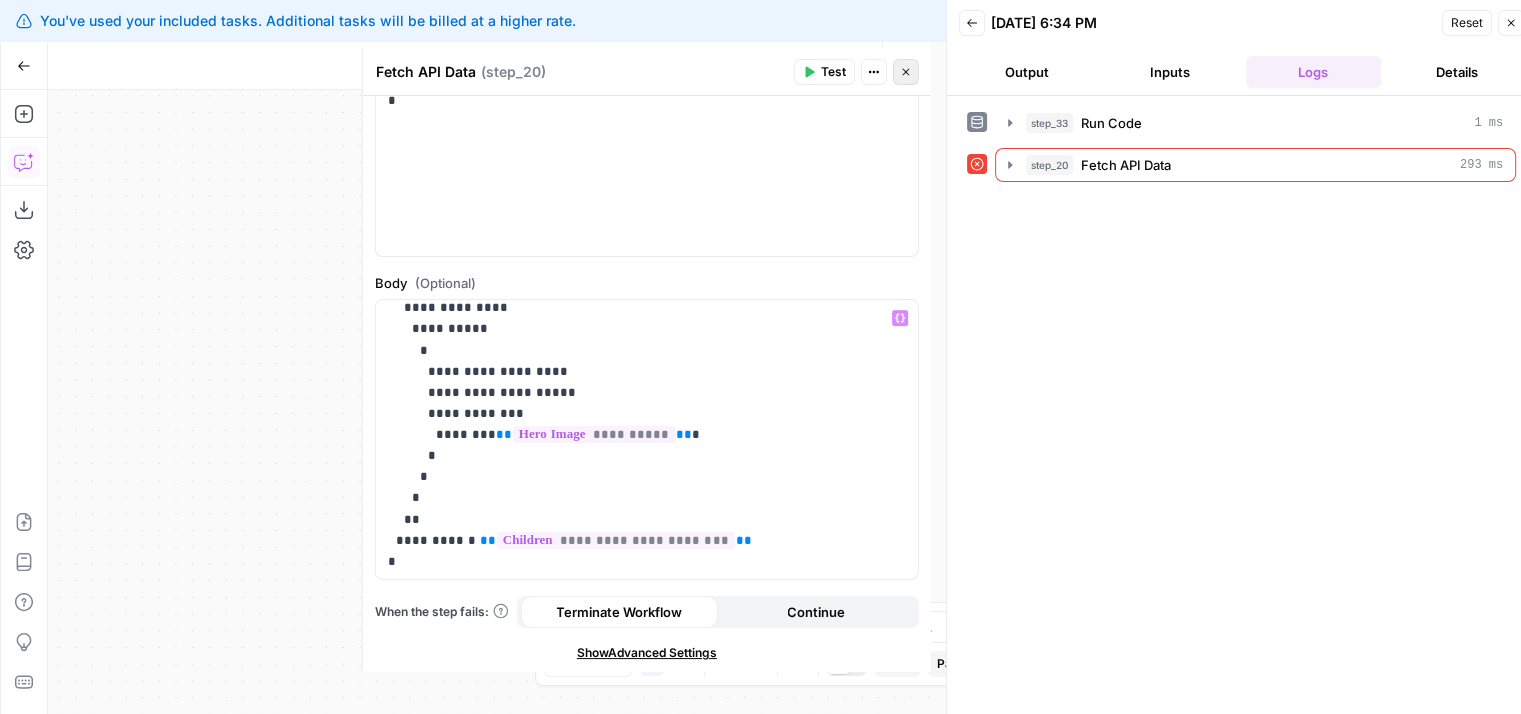 click on "Close" at bounding box center [906, 72] 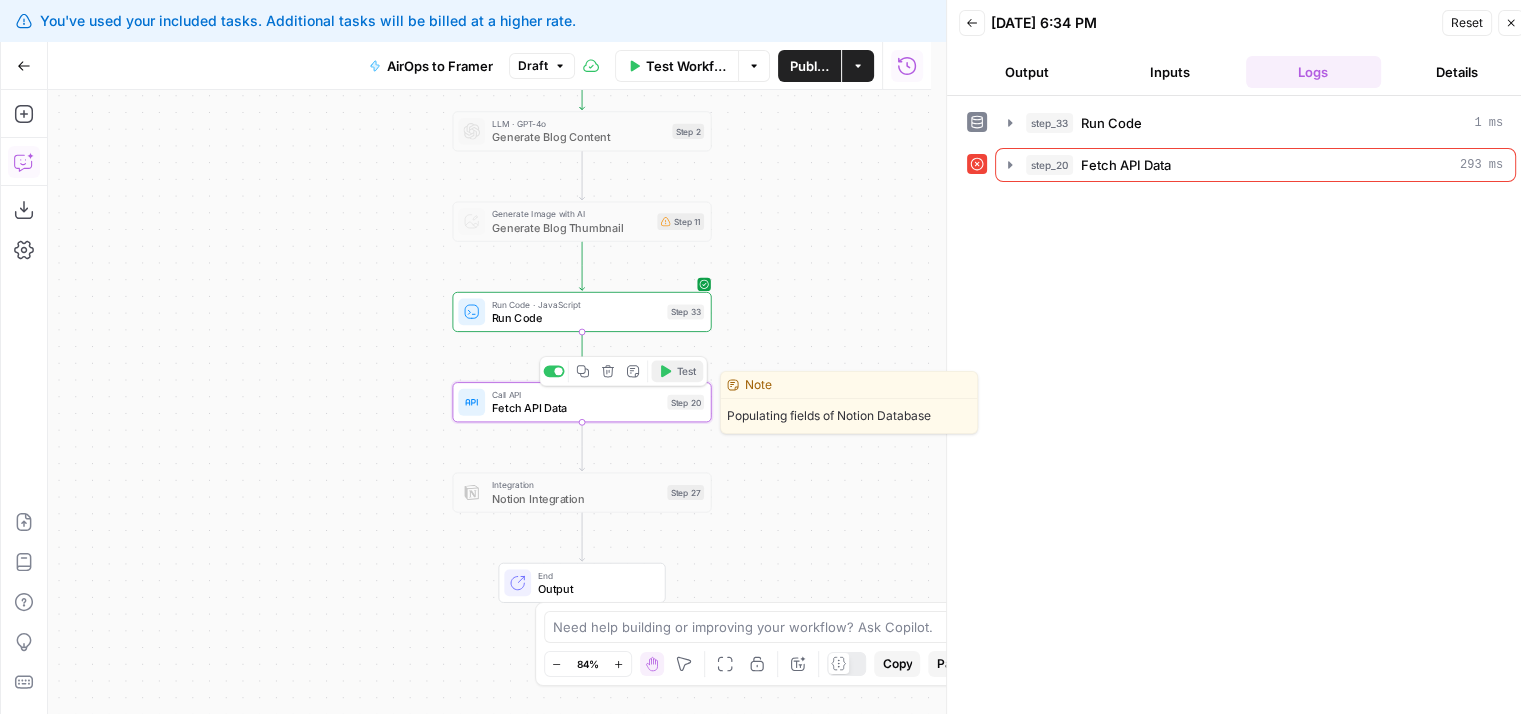 click 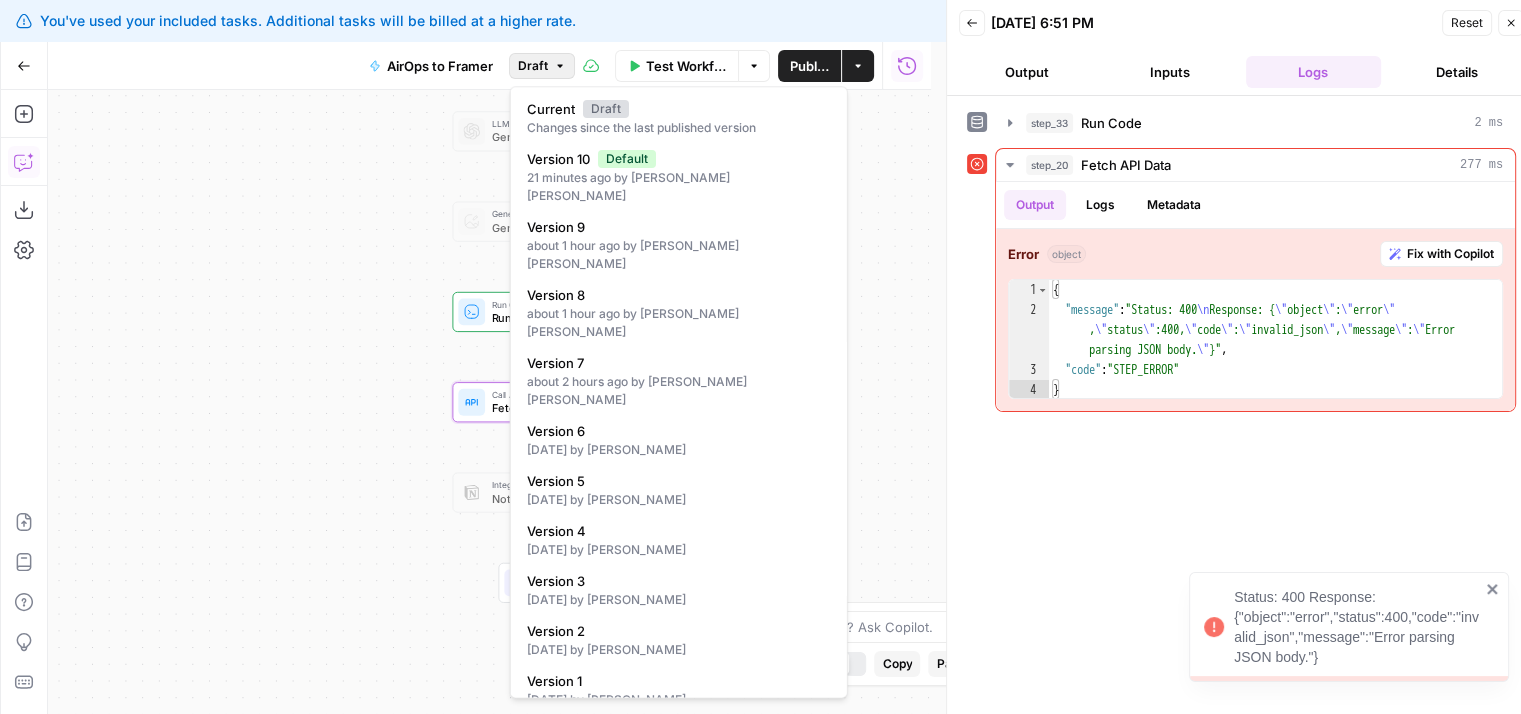 click on "Draft" at bounding box center [542, 66] 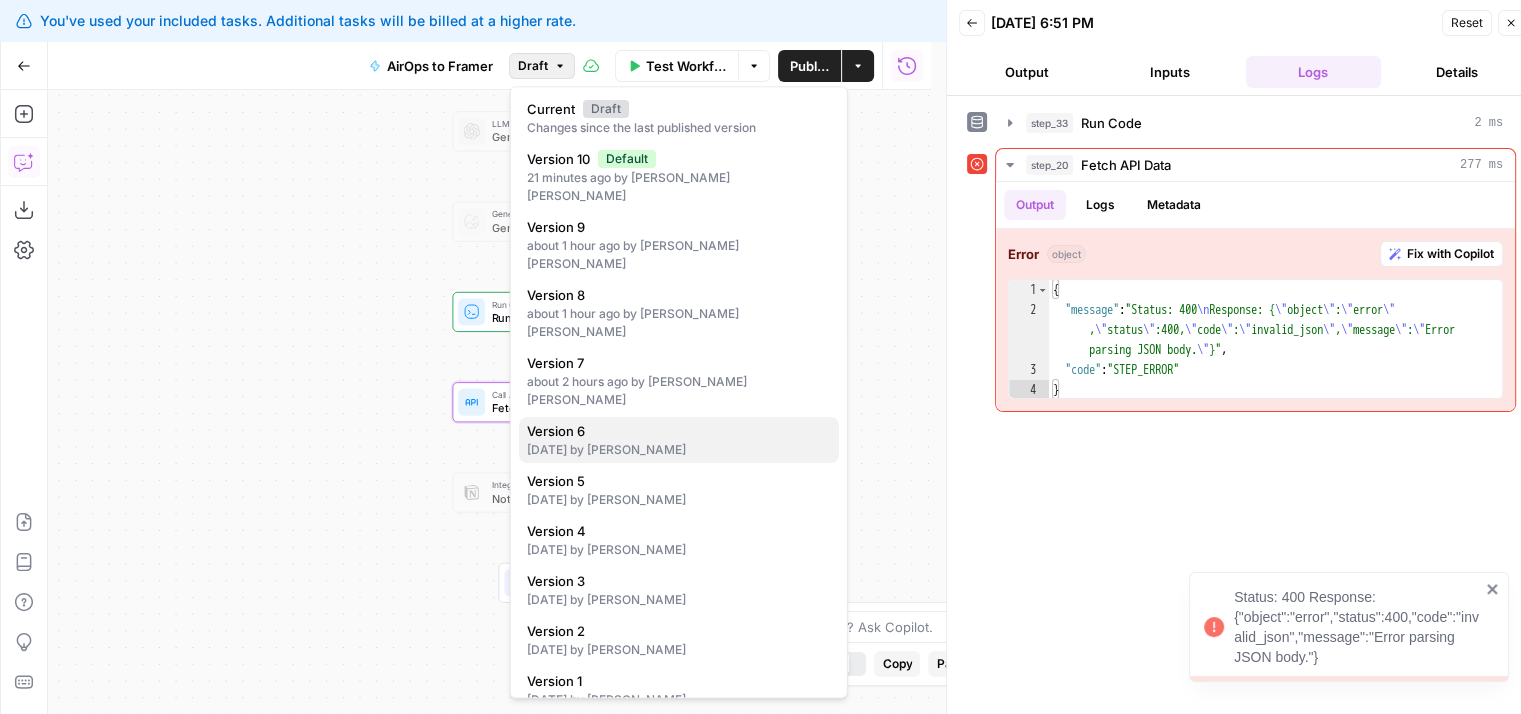 click on "[DATE]
by [PERSON_NAME]" at bounding box center [679, 450] 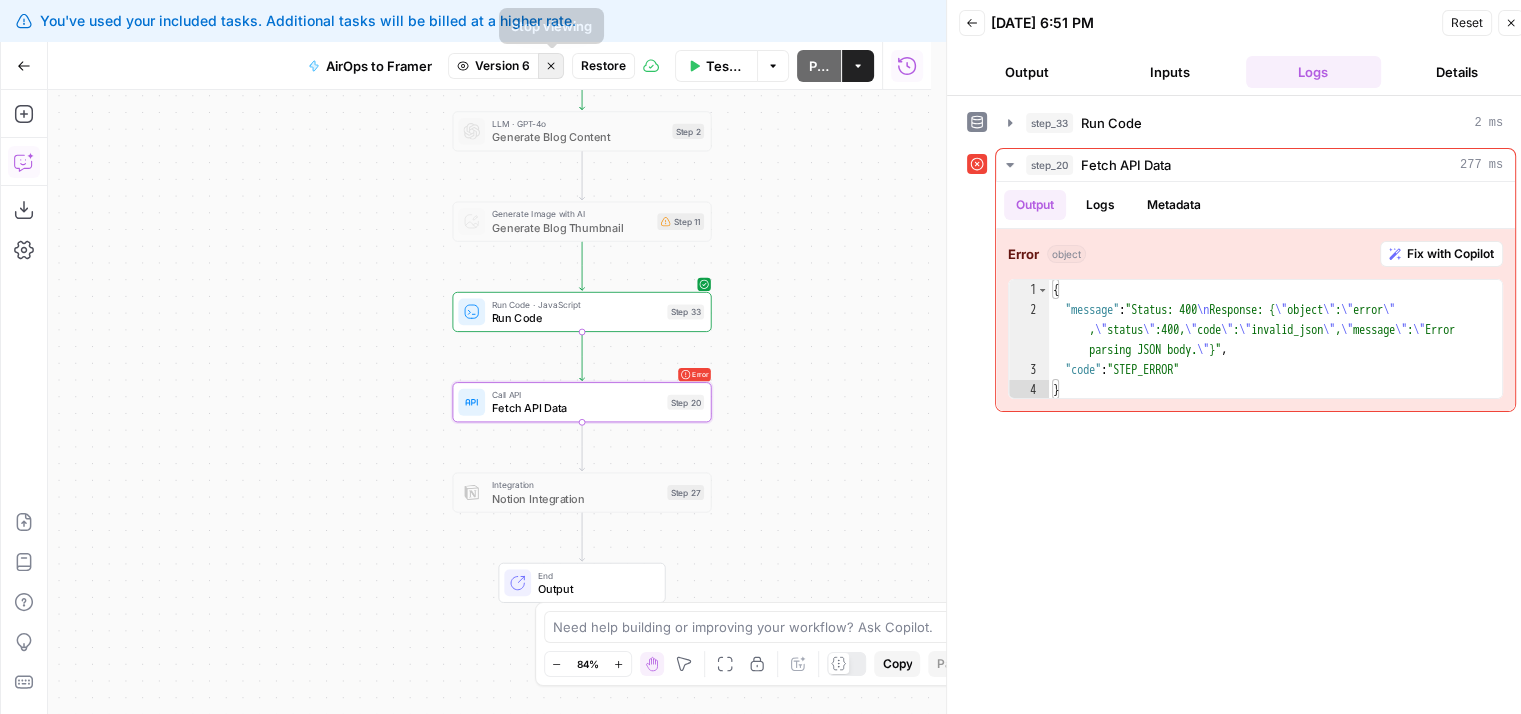 click on "Stop viewing" at bounding box center [544, 65] 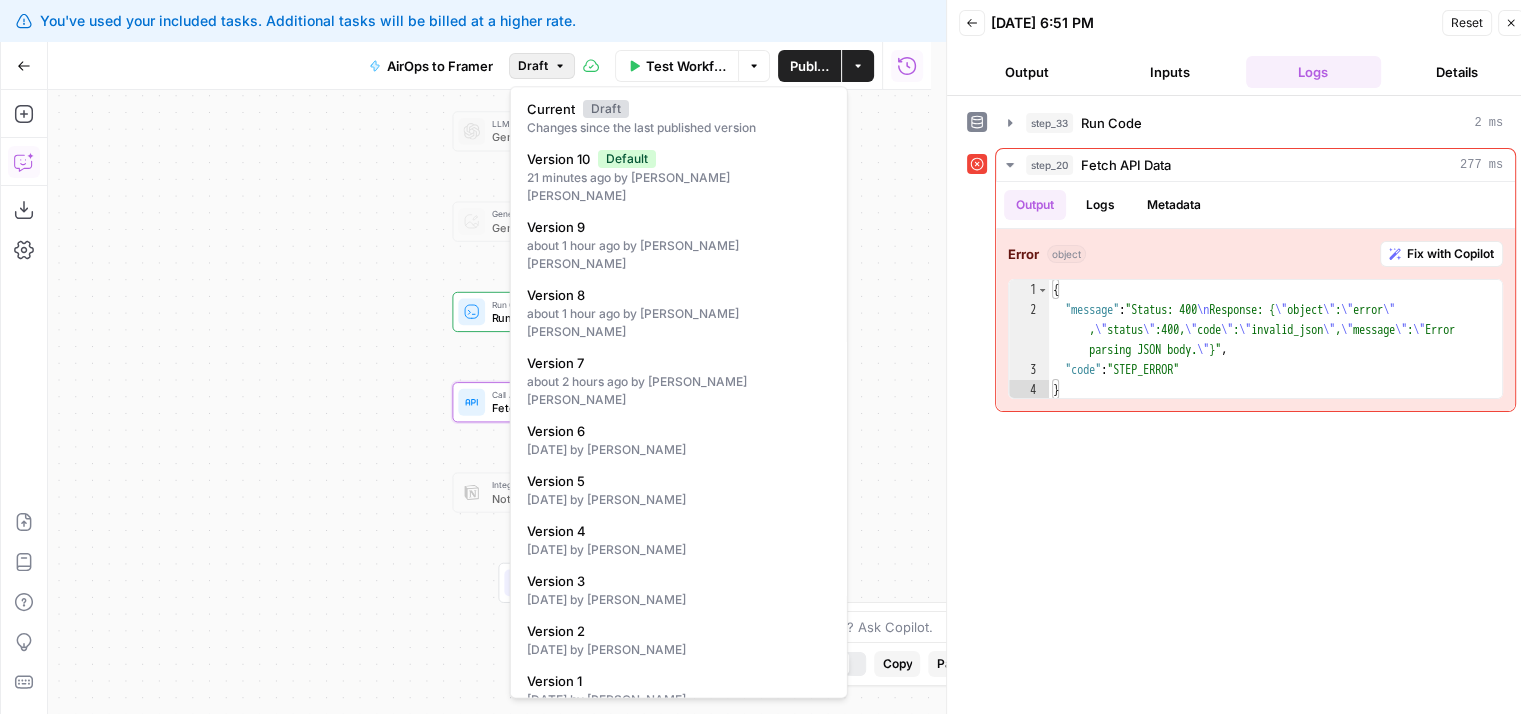click on "Draft" at bounding box center (533, 66) 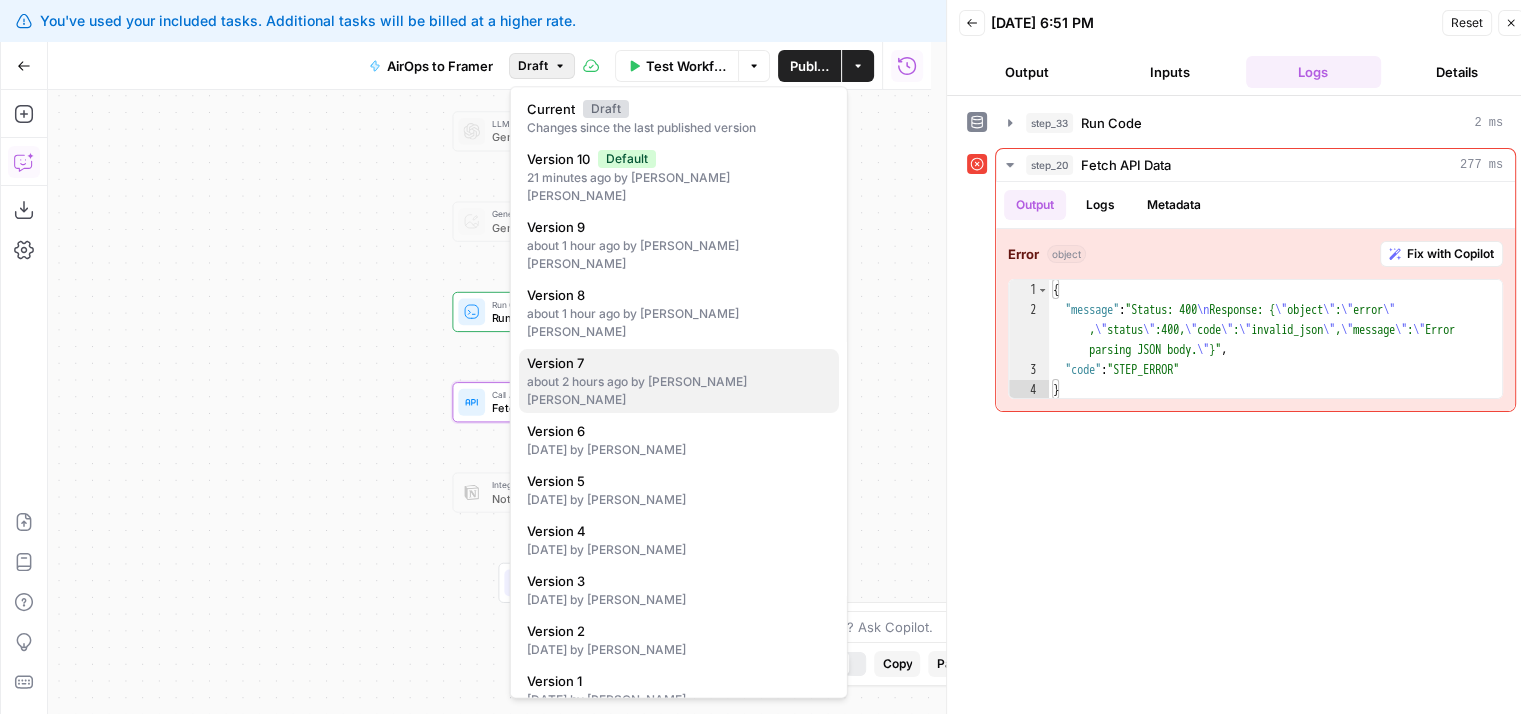 click on "about 2 hours ago
by [PERSON_NAME] [PERSON_NAME]" at bounding box center (679, 391) 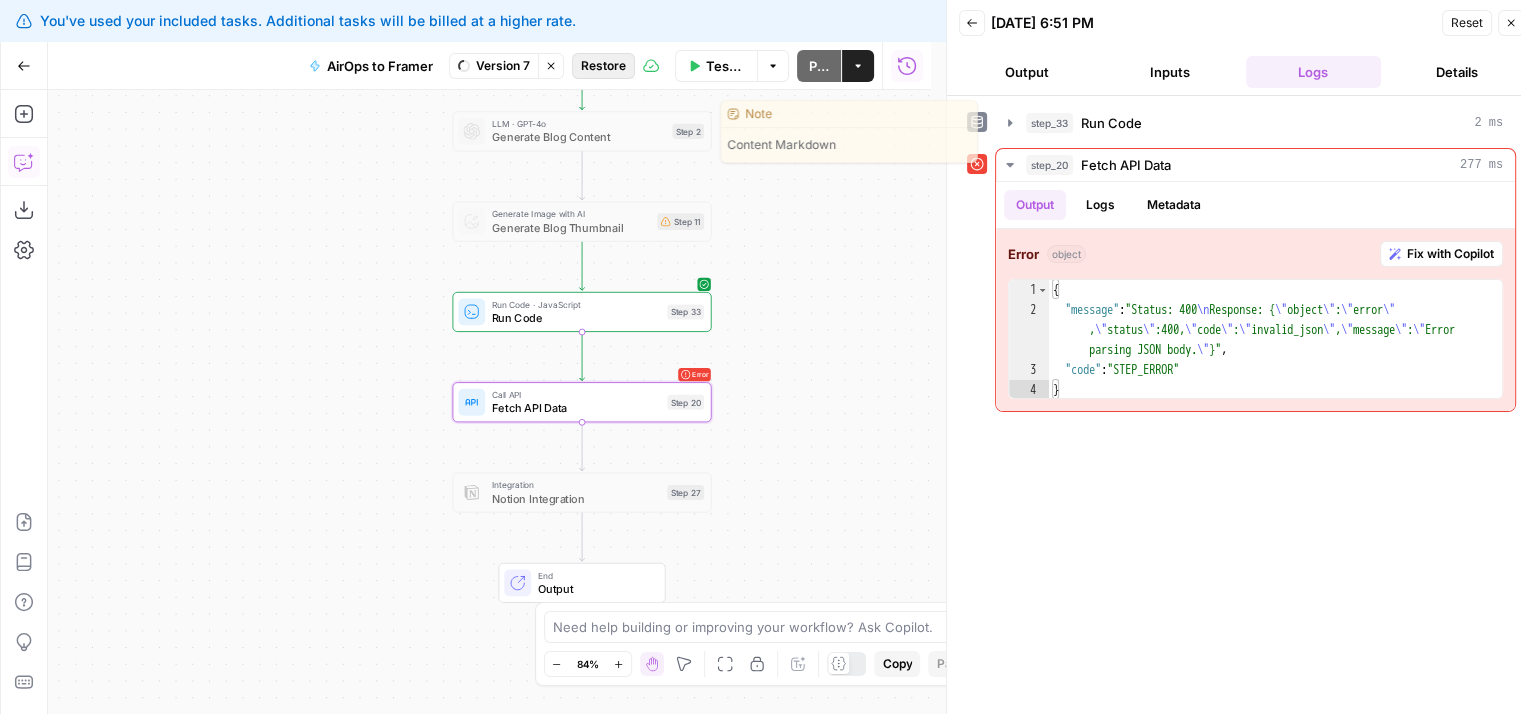 click on "Restore" at bounding box center [603, 66] 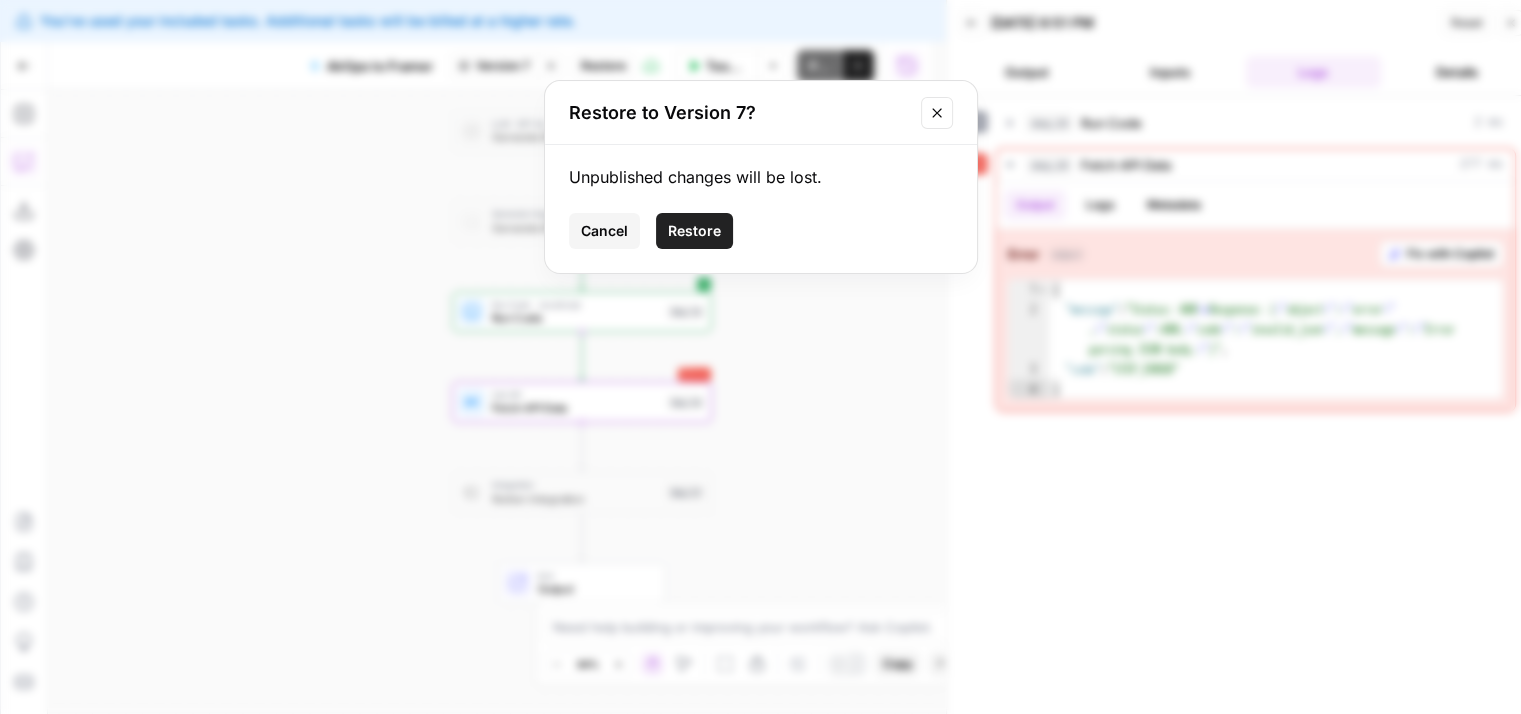 click on "Unpublished changes will be lost. Cancel Restore" at bounding box center (761, 209) 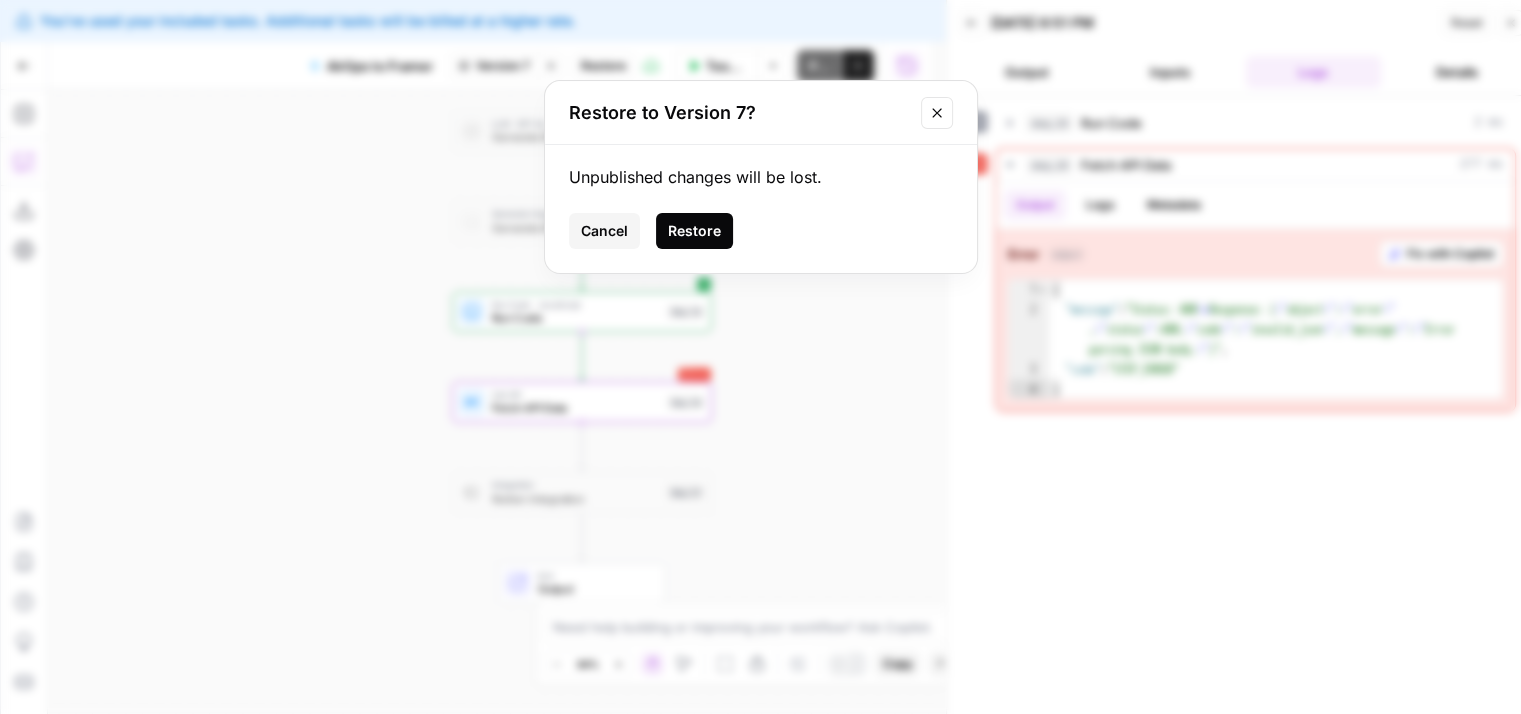 click on "Restore" at bounding box center [694, 231] 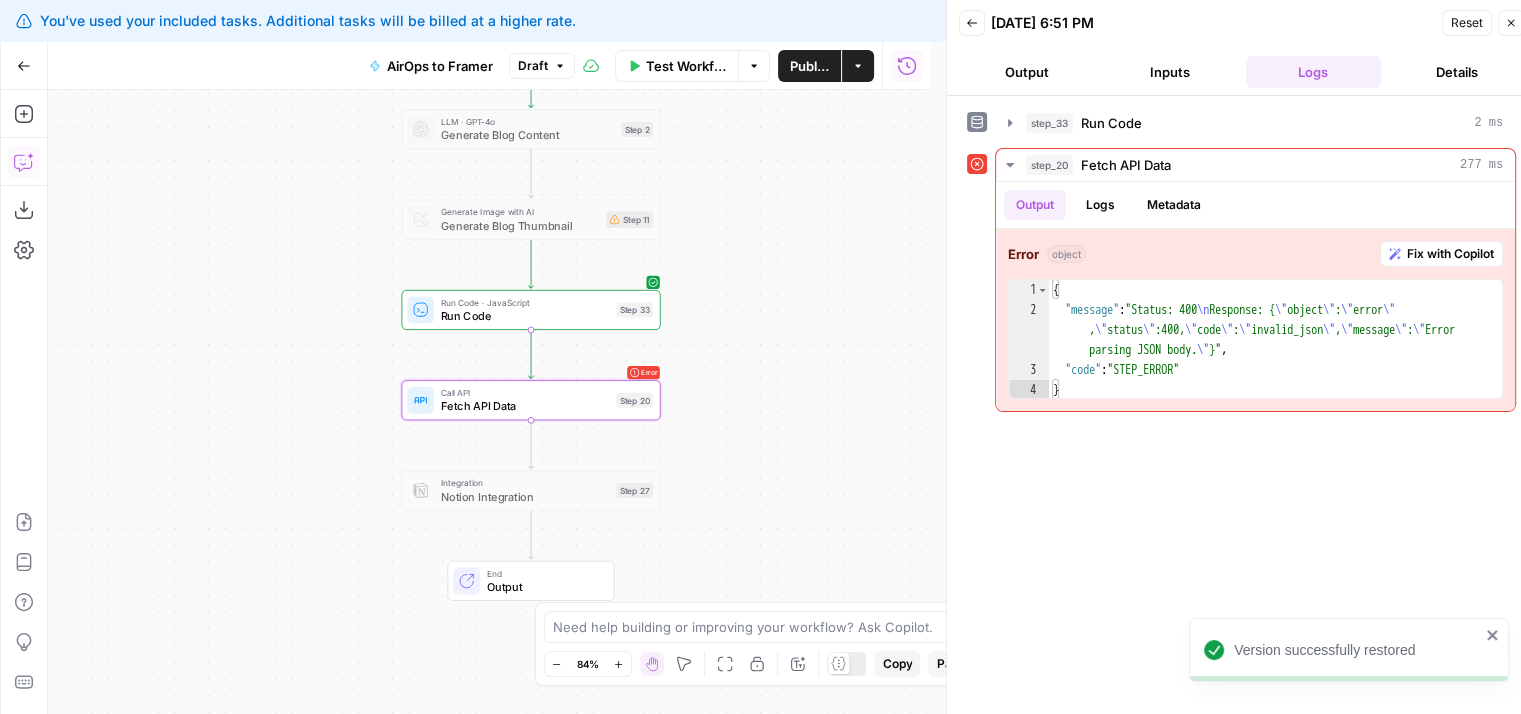 drag, startPoint x: 800, startPoint y: 362, endPoint x: 769, endPoint y: 355, distance: 31.780497 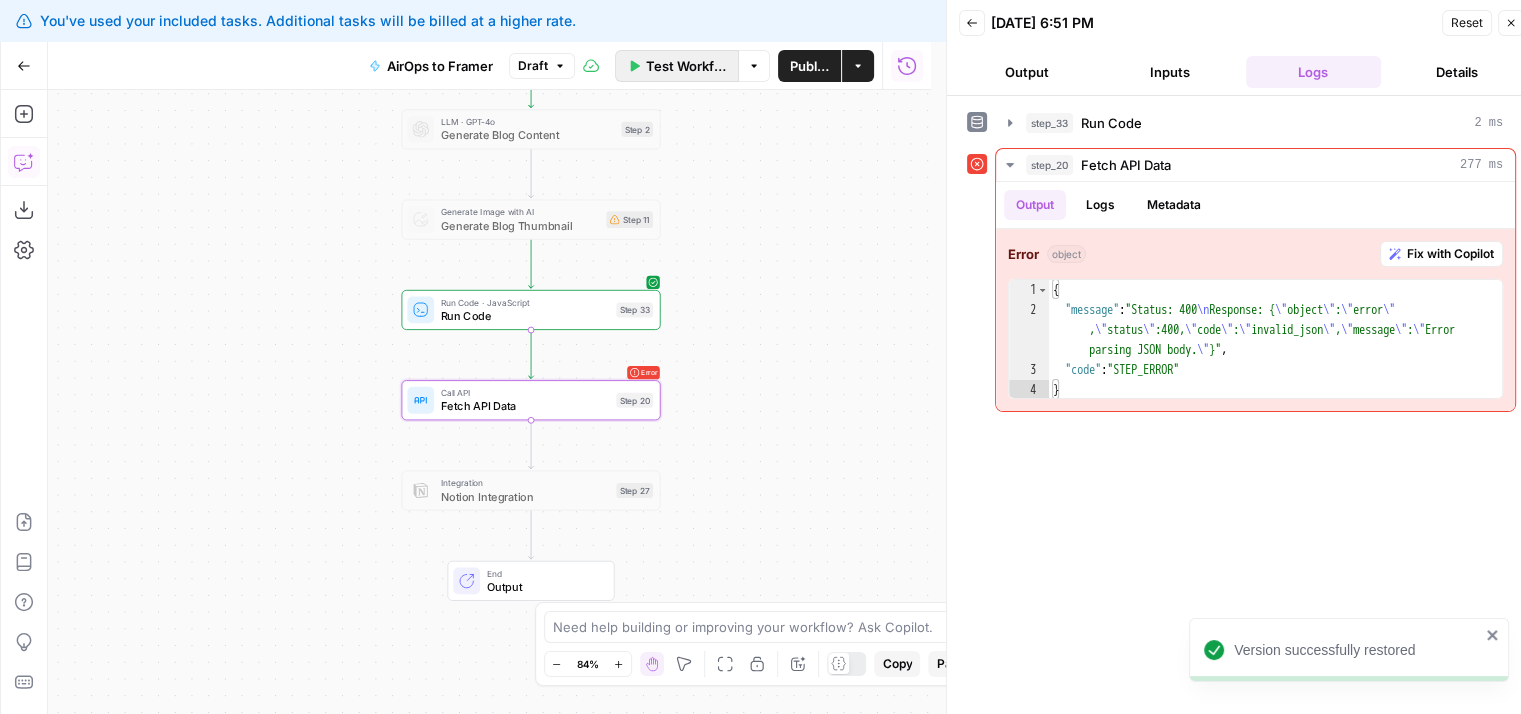 click on "Test Workflow" at bounding box center [686, 66] 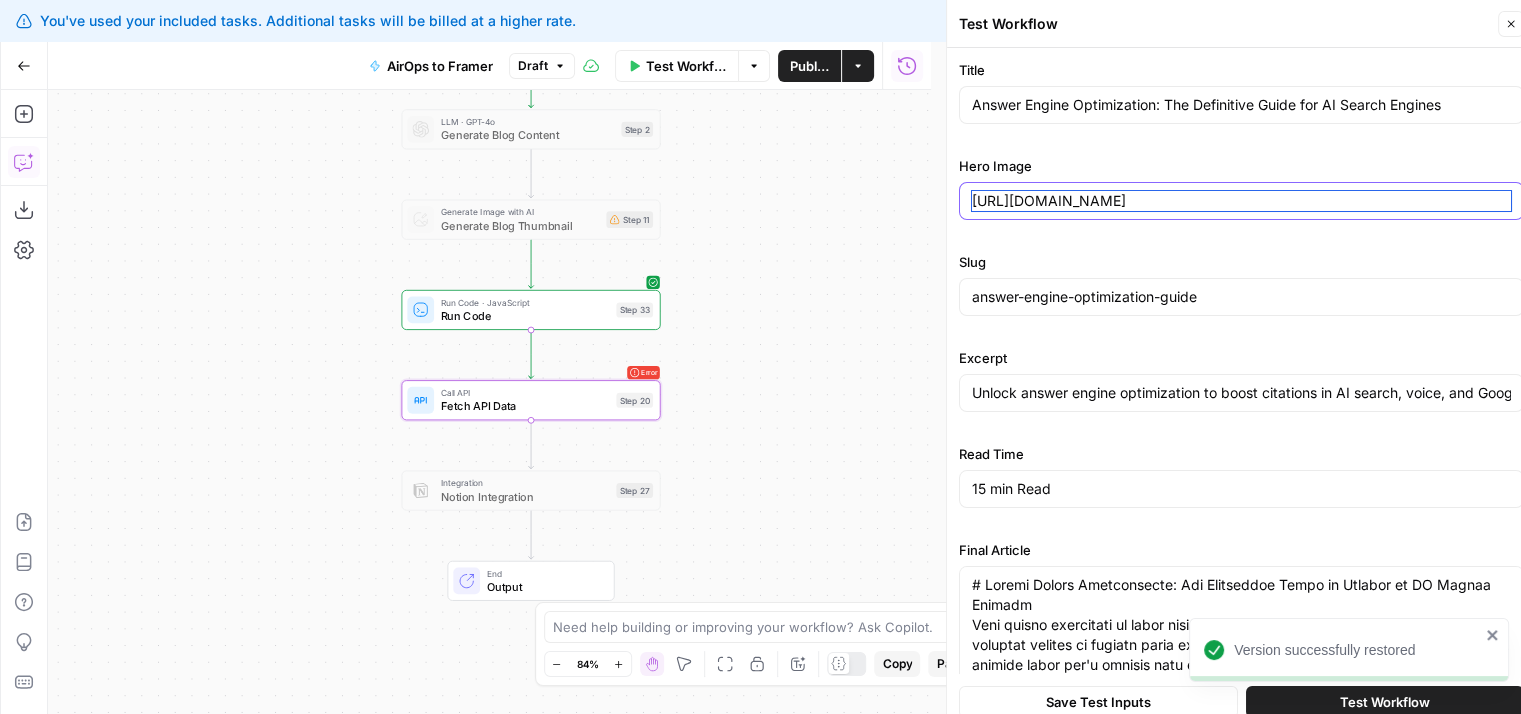 click on "[URL][DOMAIN_NAME]" at bounding box center [1241, 201] 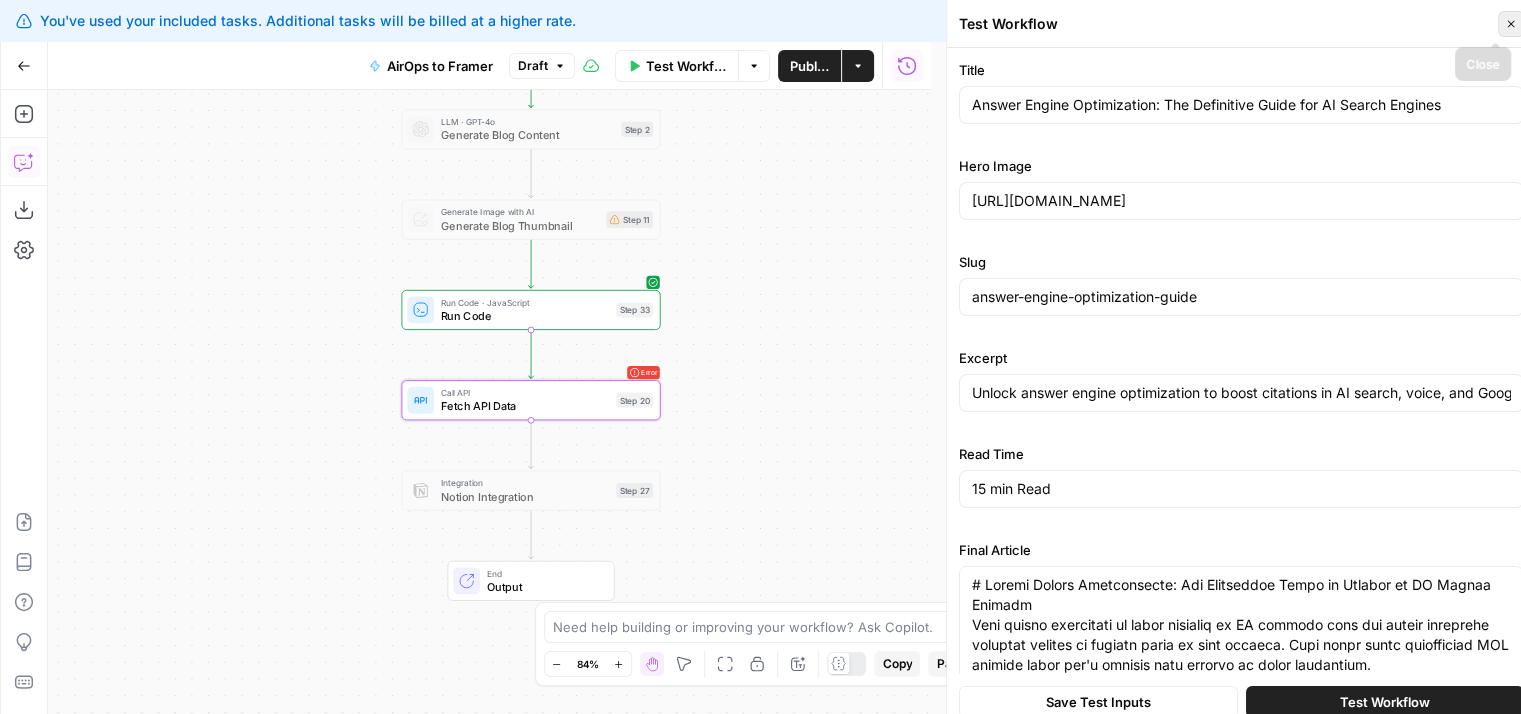 click 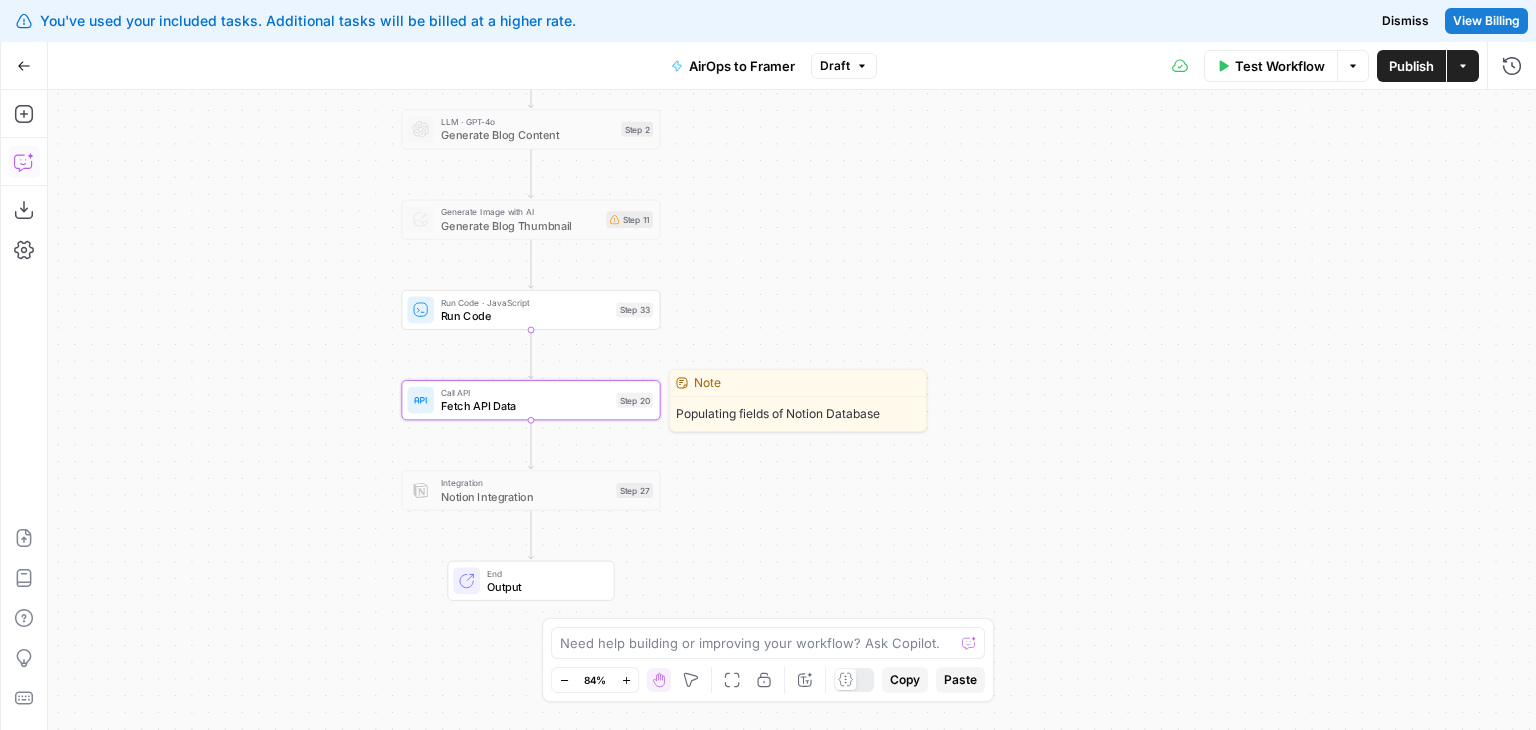 click on "Fetch API Data" at bounding box center [525, 406] 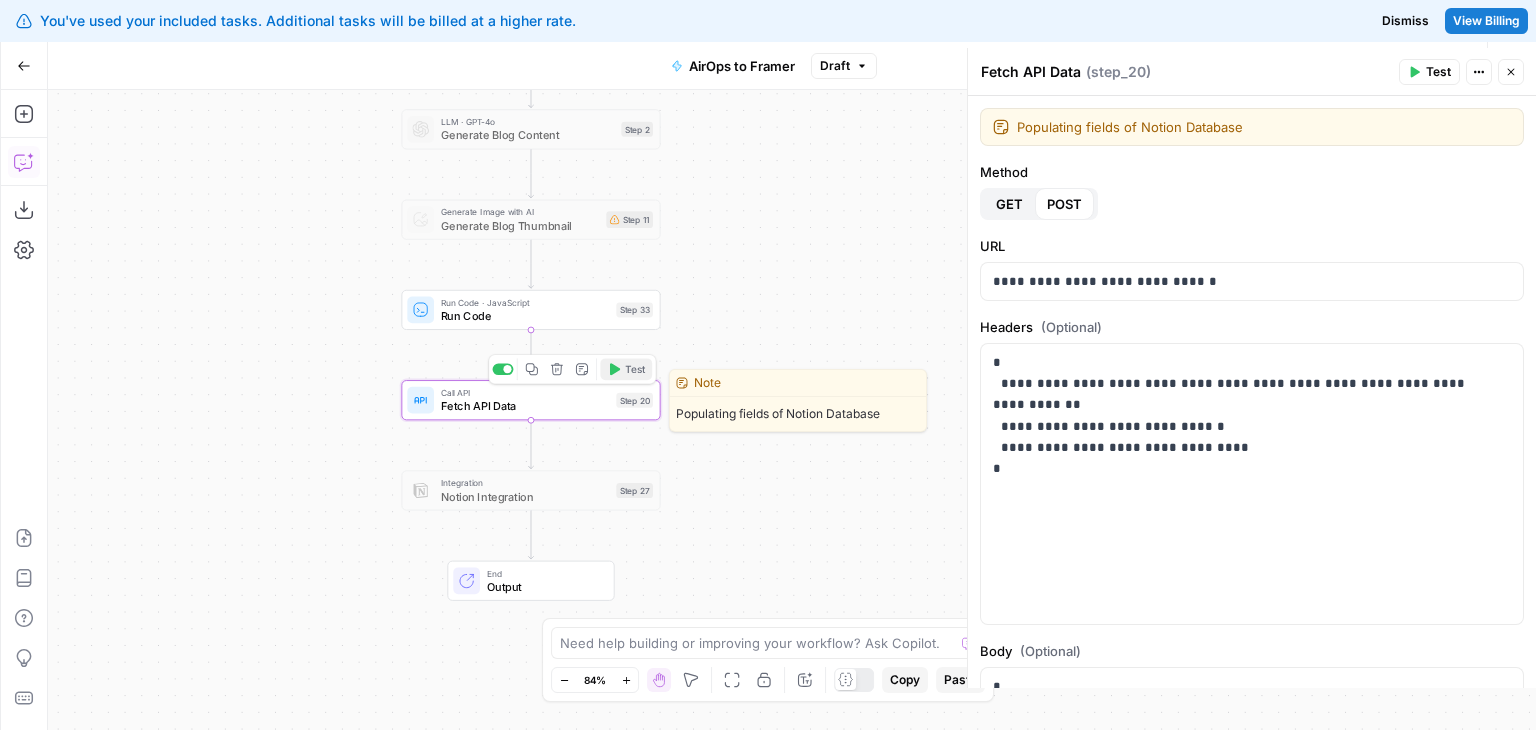 click on "Test" at bounding box center [626, 369] 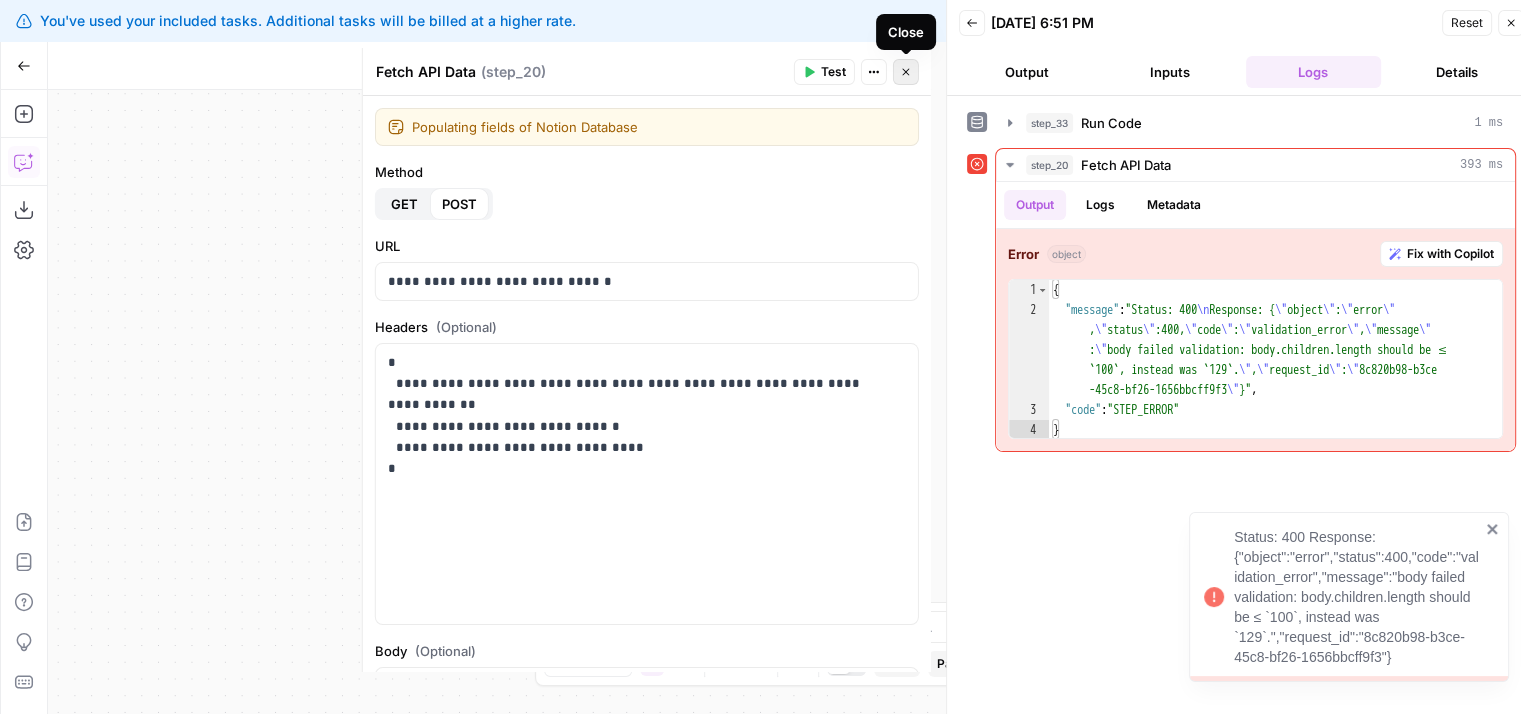 click 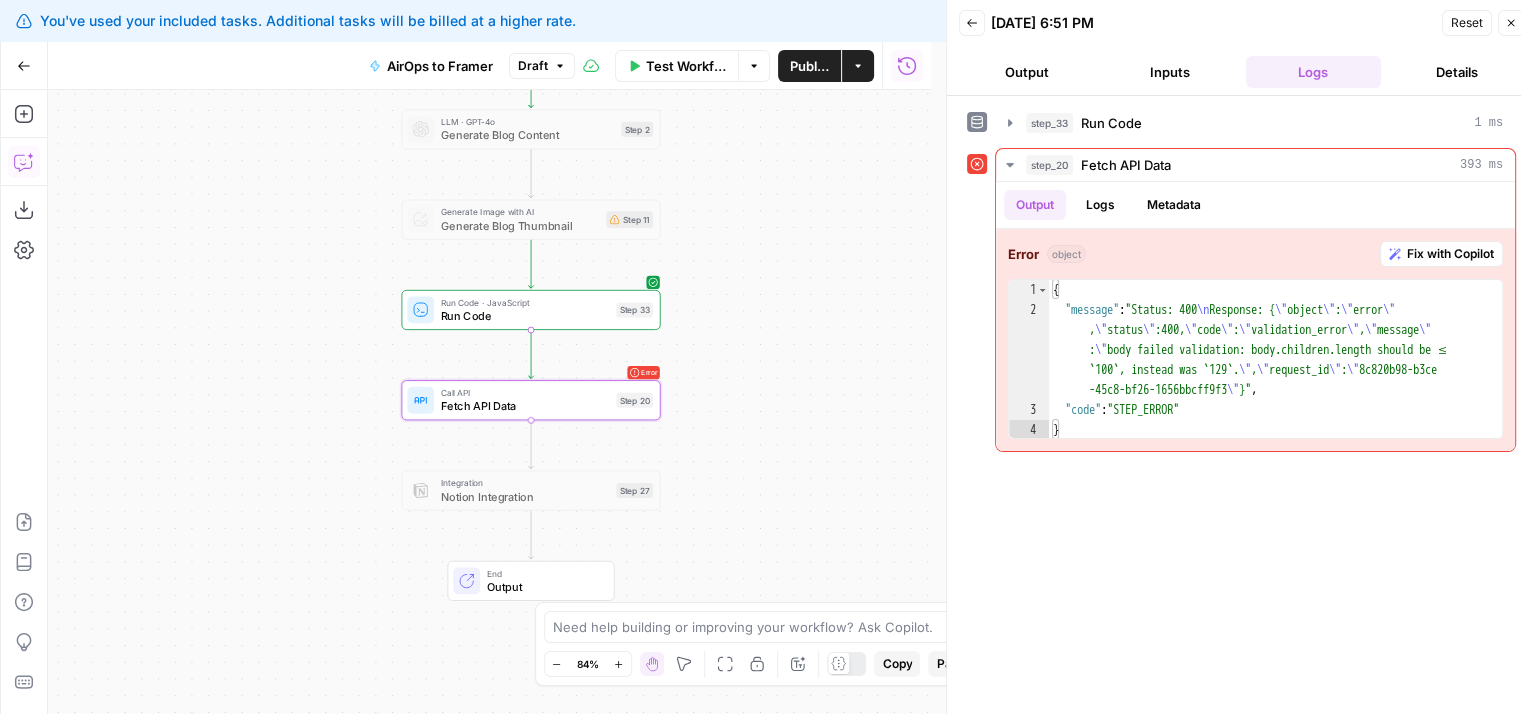 click on "Fetch API Data" at bounding box center (525, 406) 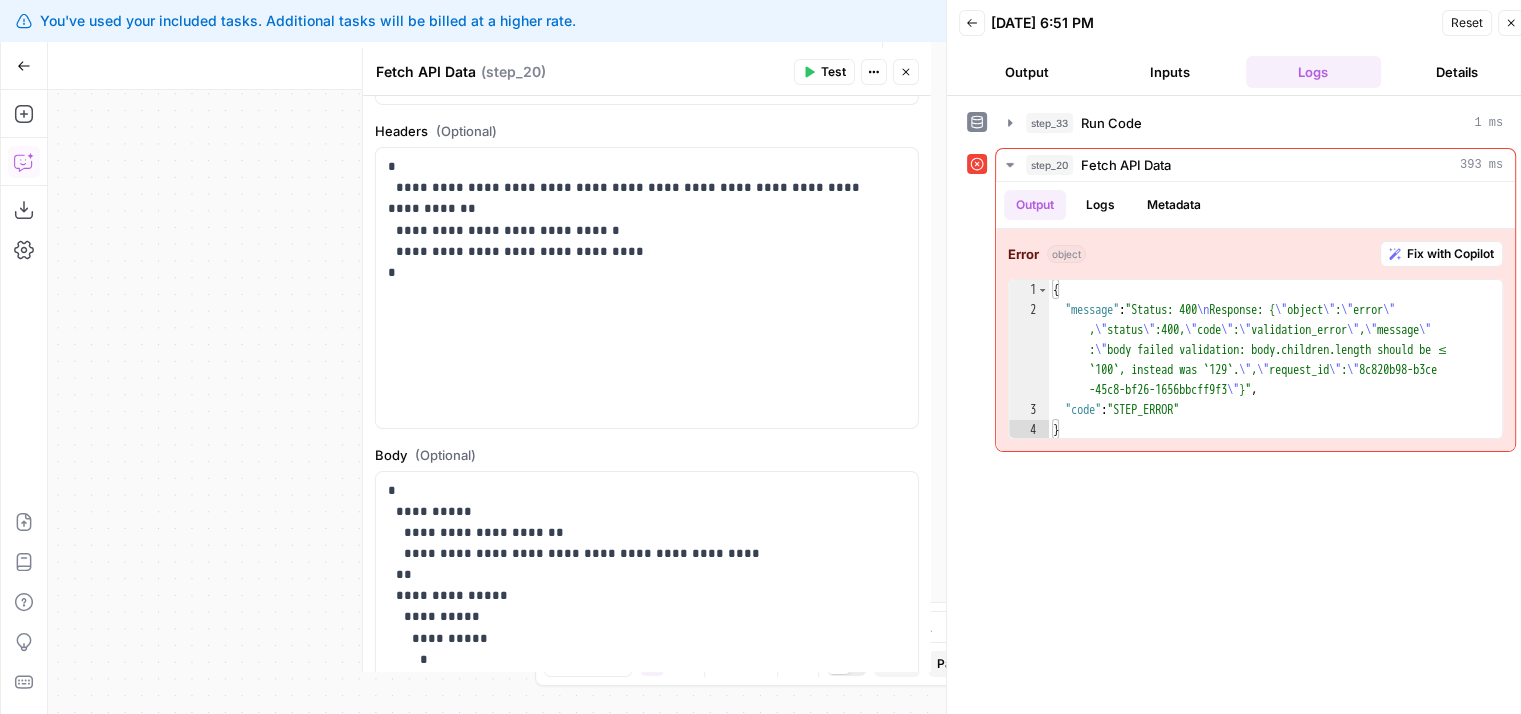 scroll, scrollTop: 368, scrollLeft: 0, axis: vertical 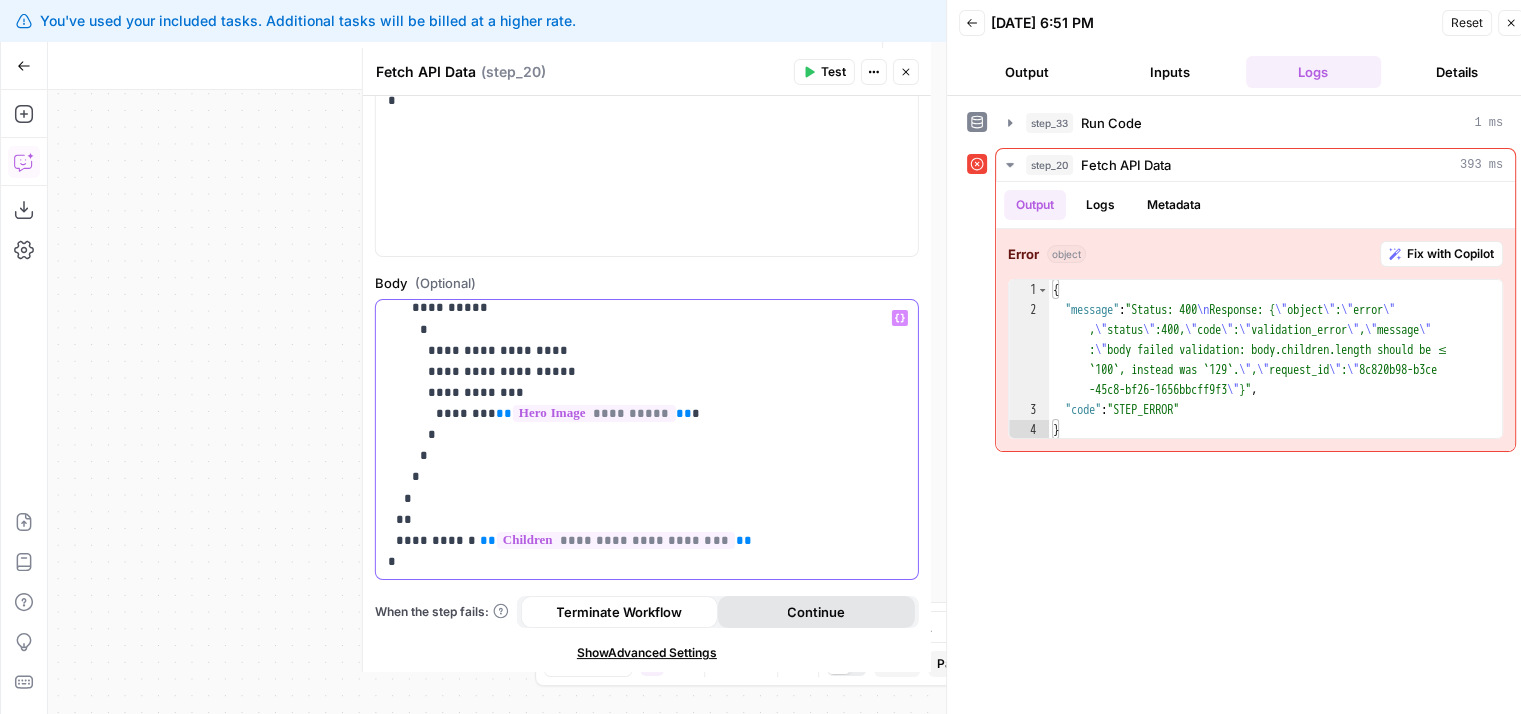 drag, startPoint x: 731, startPoint y: 429, endPoint x: 736, endPoint y: 602, distance: 173.07224 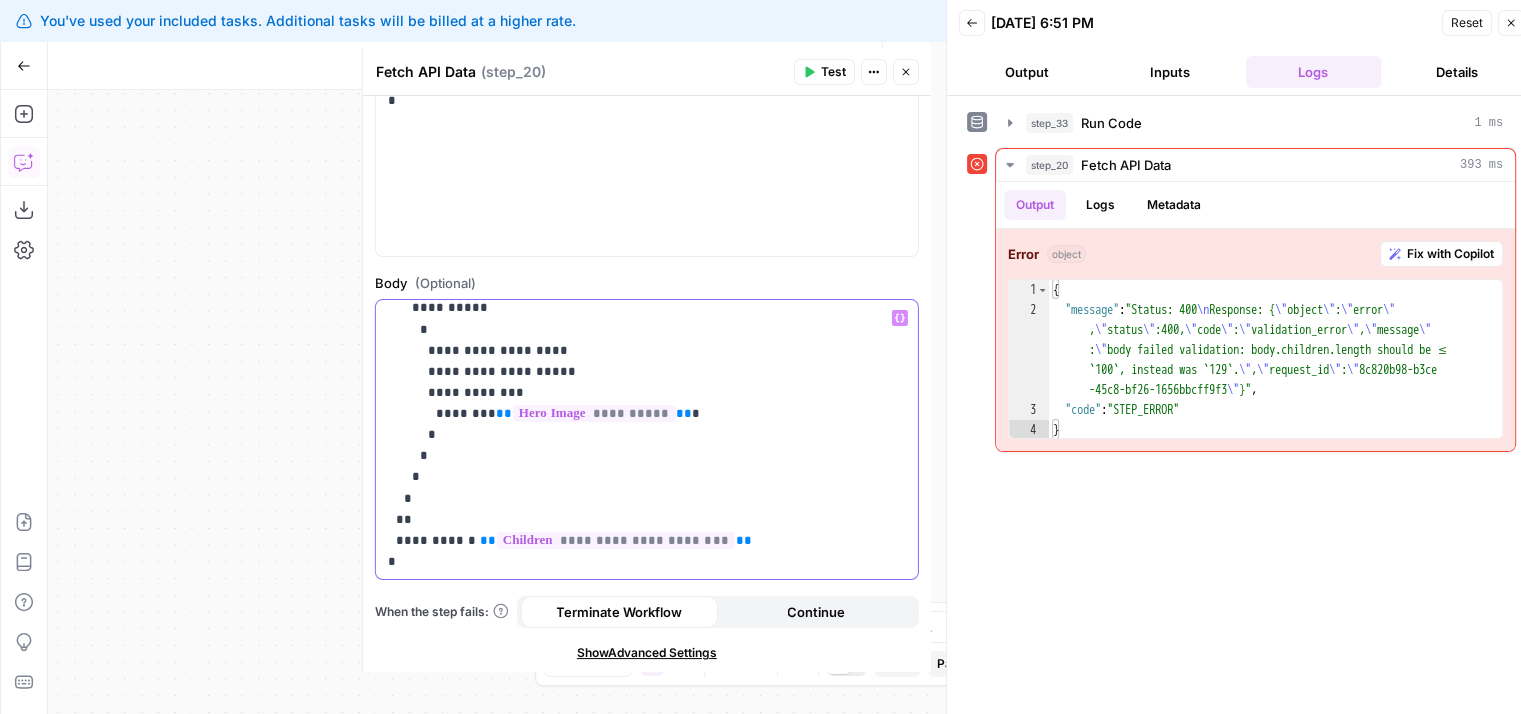 scroll, scrollTop: 979, scrollLeft: 0, axis: vertical 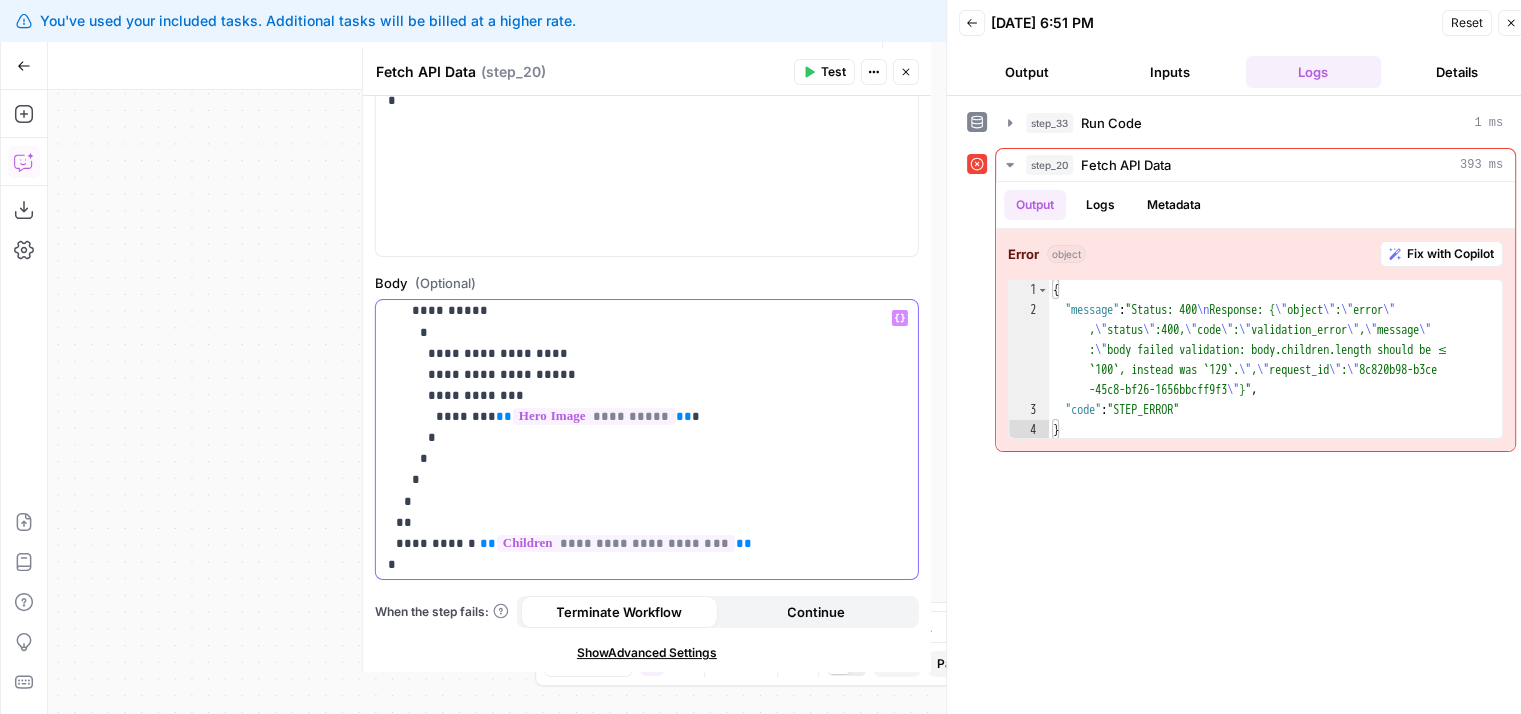 drag, startPoint x: 751, startPoint y: 486, endPoint x: 739, endPoint y: 462, distance: 26.832815 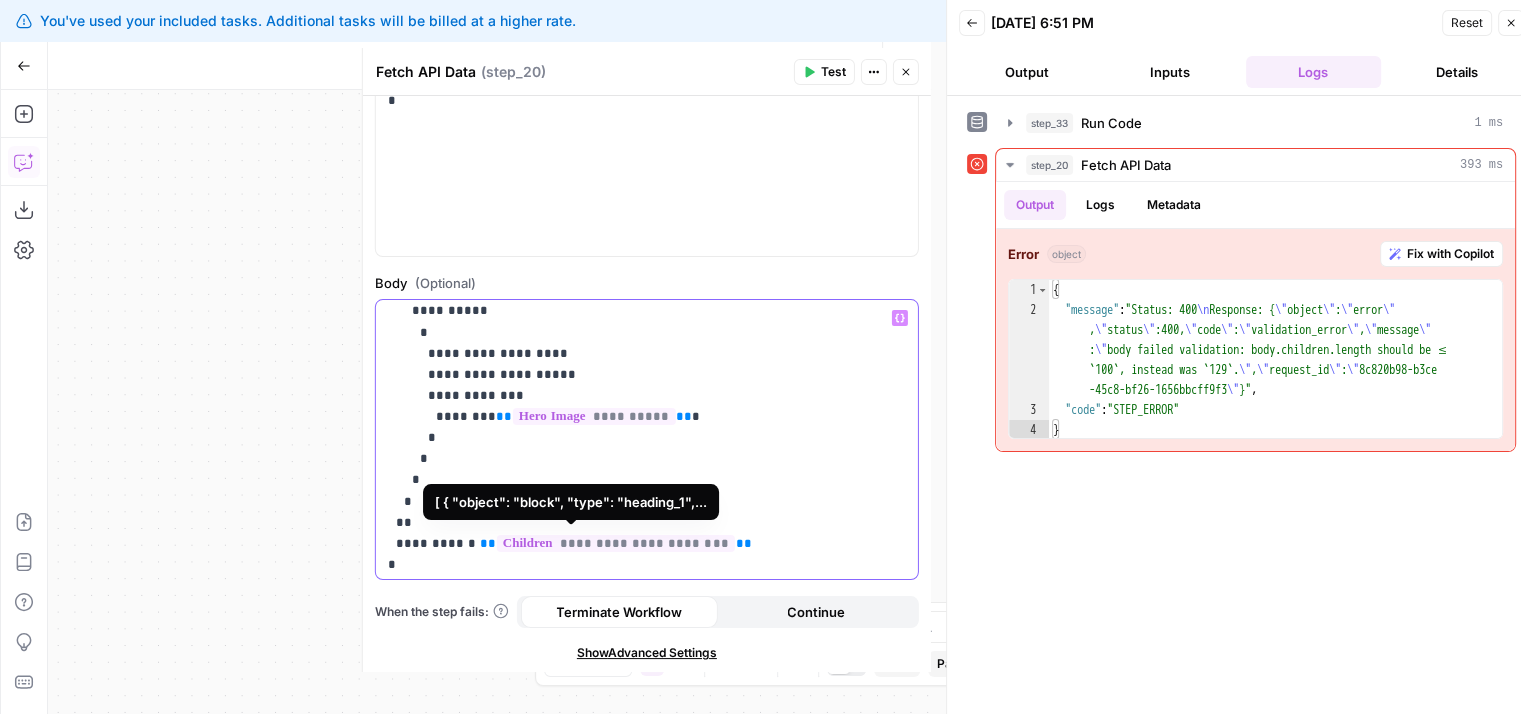 click on "**********" at bounding box center [616, 543] 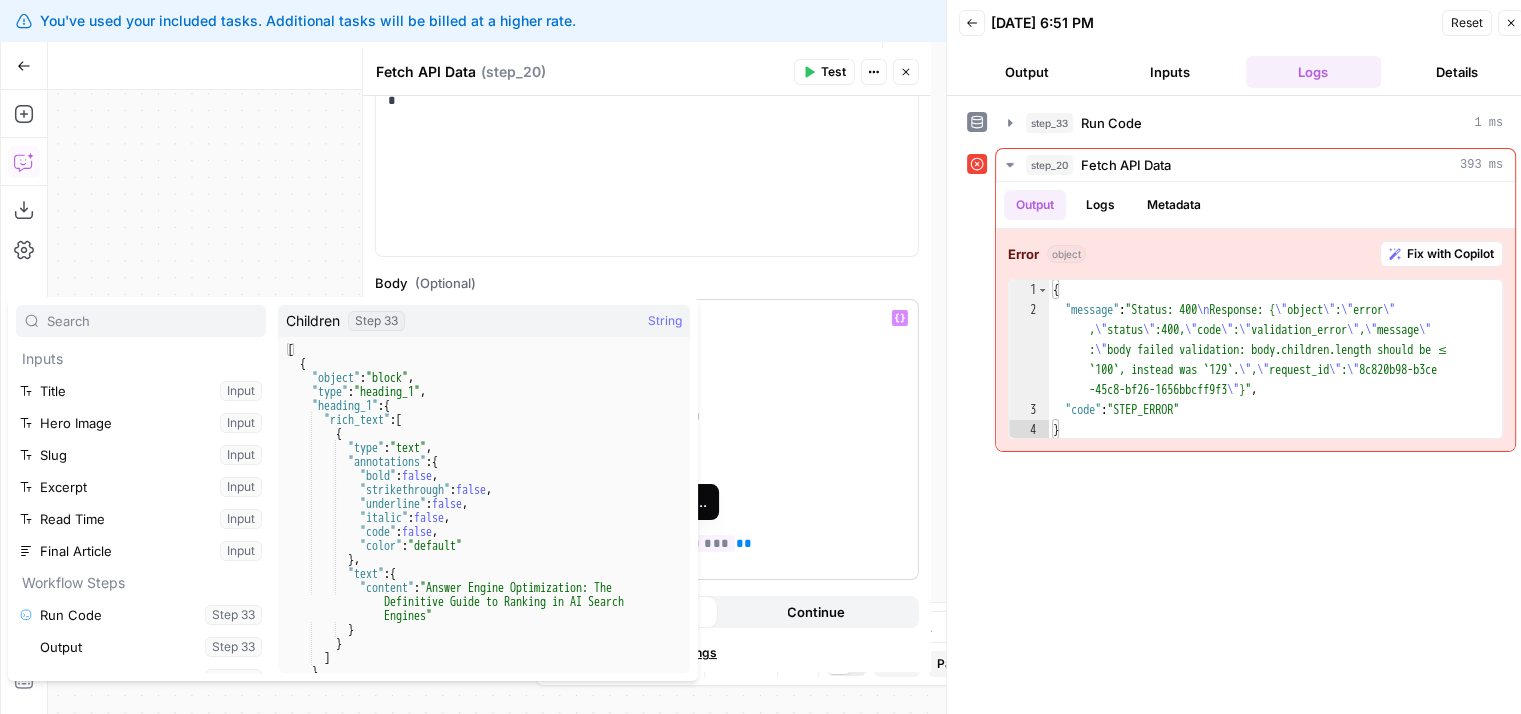 scroll, scrollTop: 21, scrollLeft: 0, axis: vertical 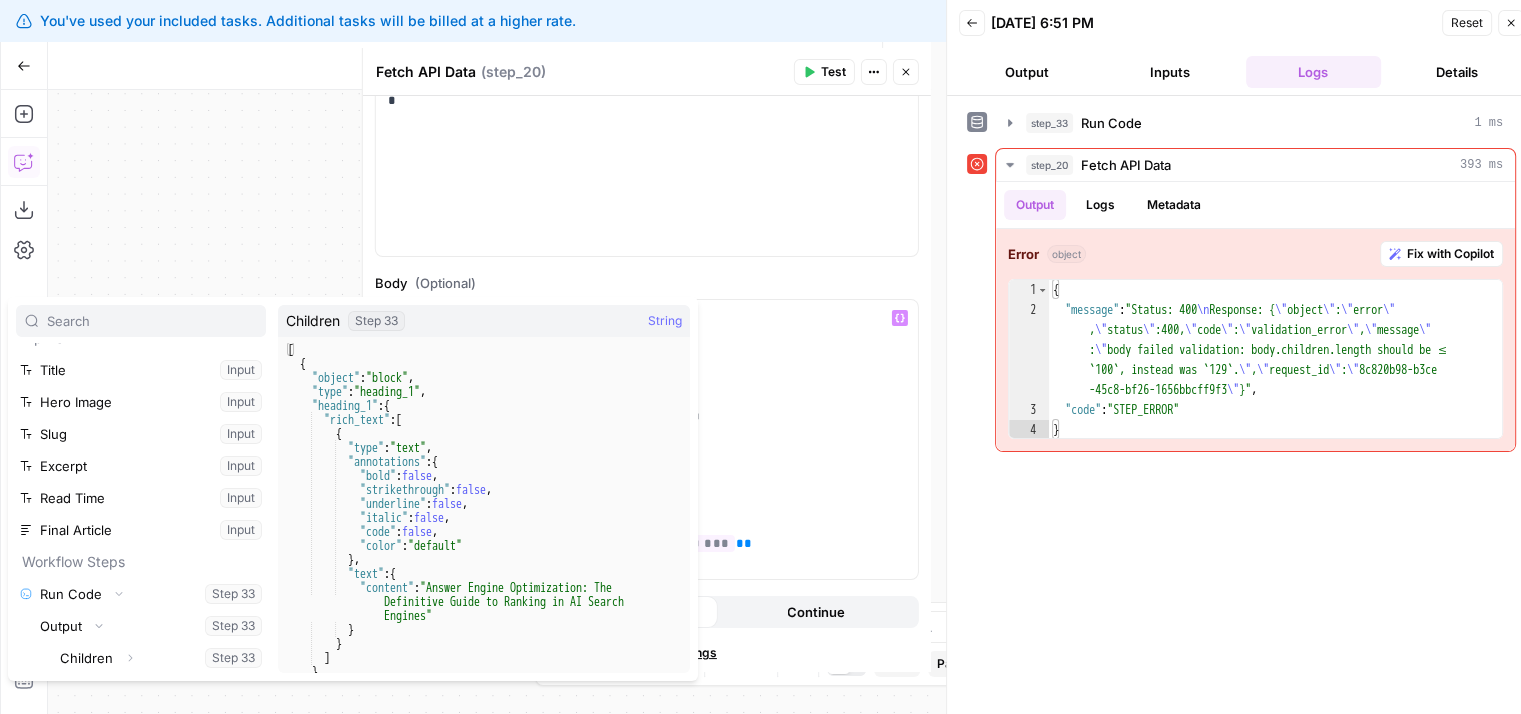 type on "**********" 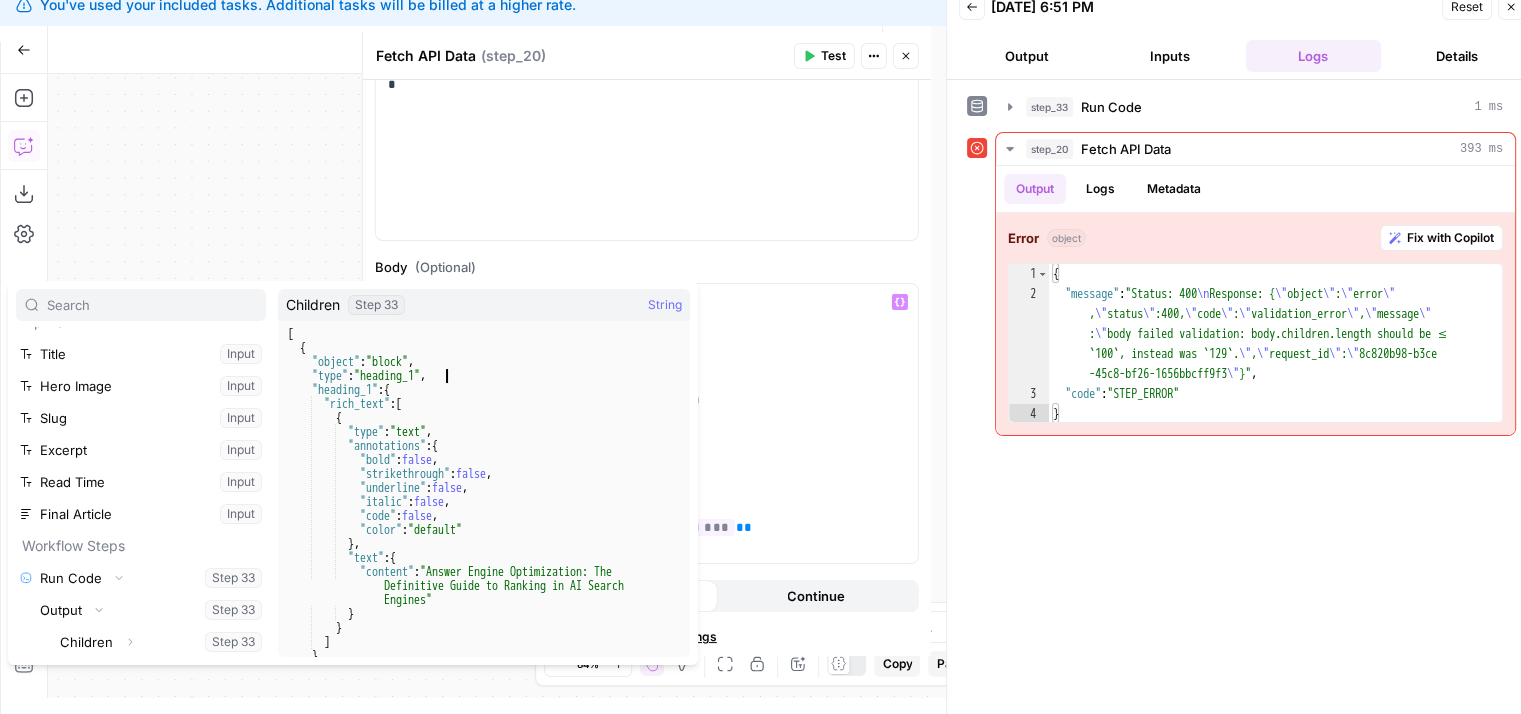 drag, startPoint x: 495, startPoint y: 388, endPoint x: 509, endPoint y: 602, distance: 214.45746 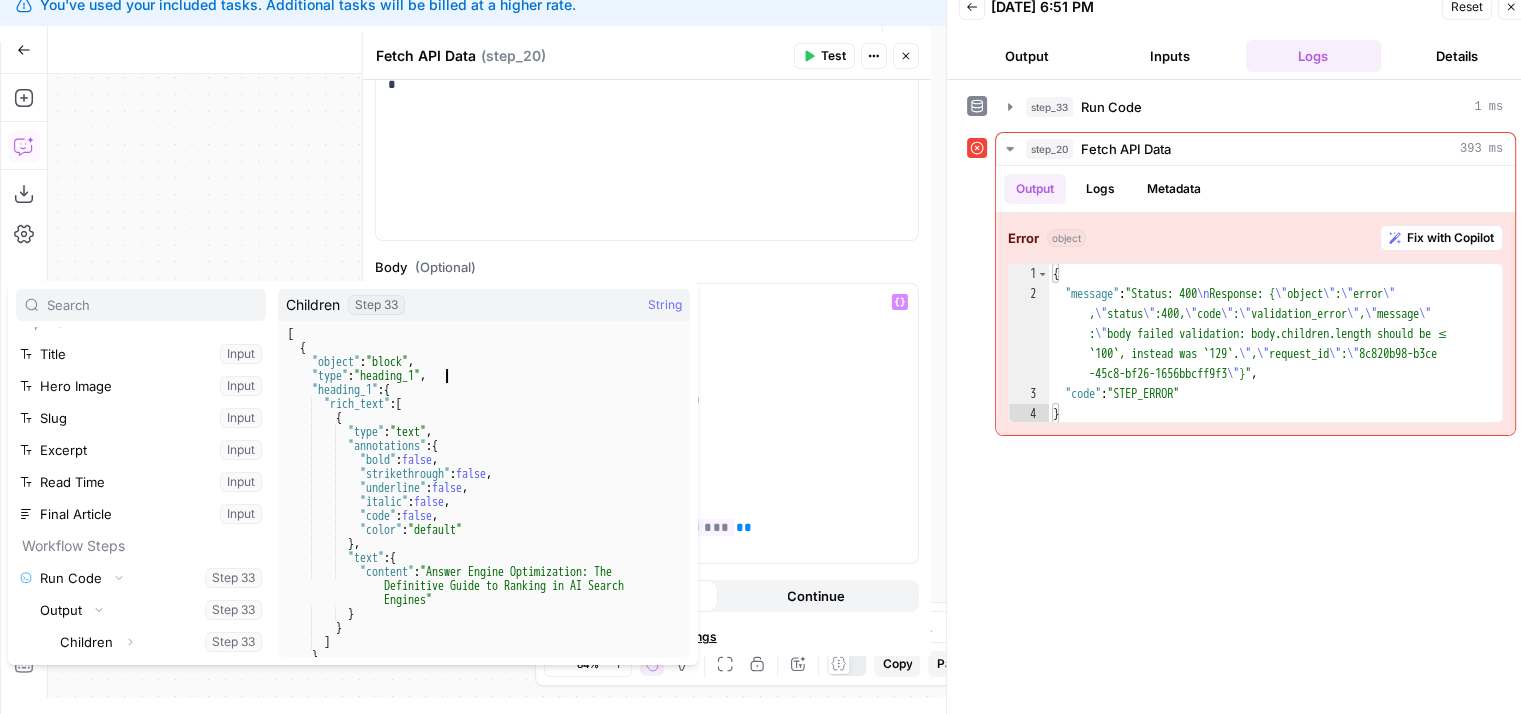 scroll, scrollTop: 0, scrollLeft: 0, axis: both 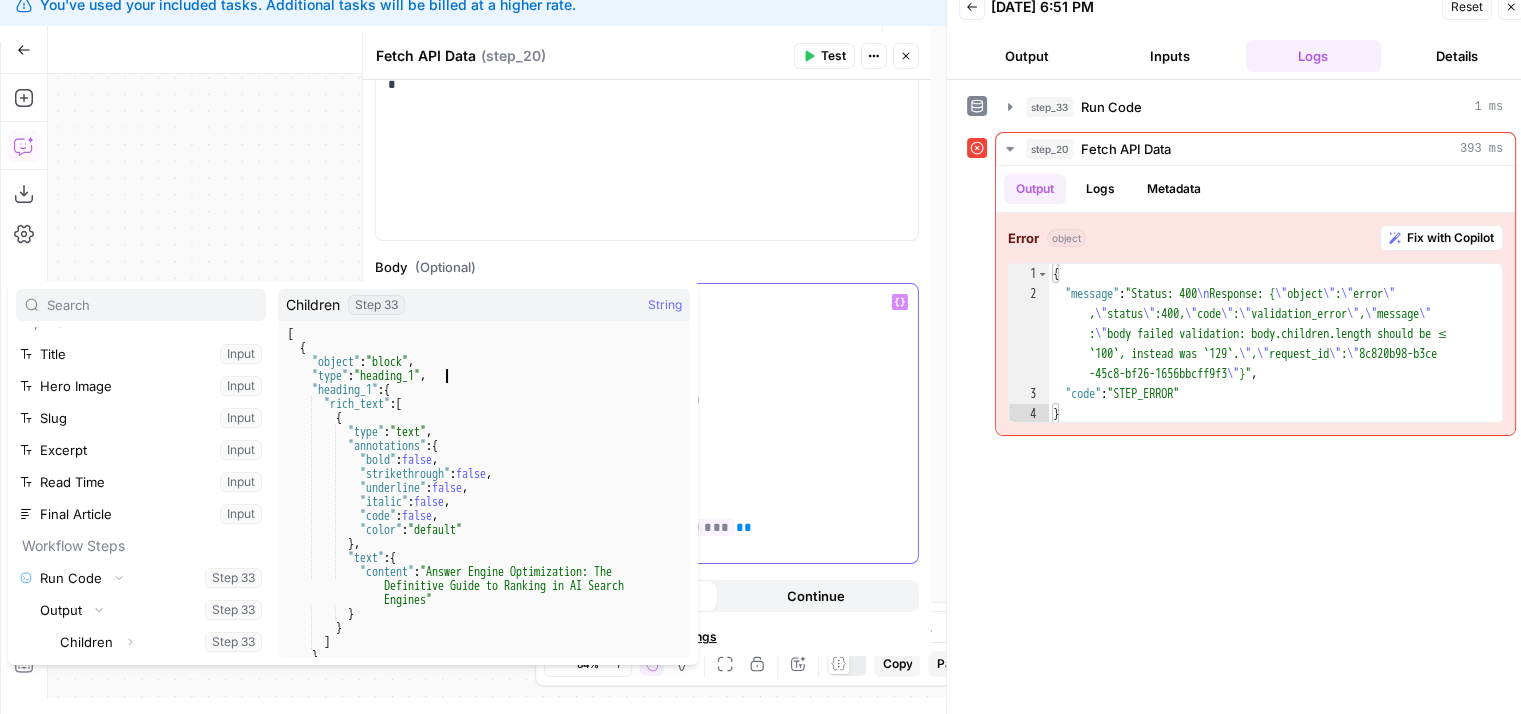 click on "**********" at bounding box center (632, -64) 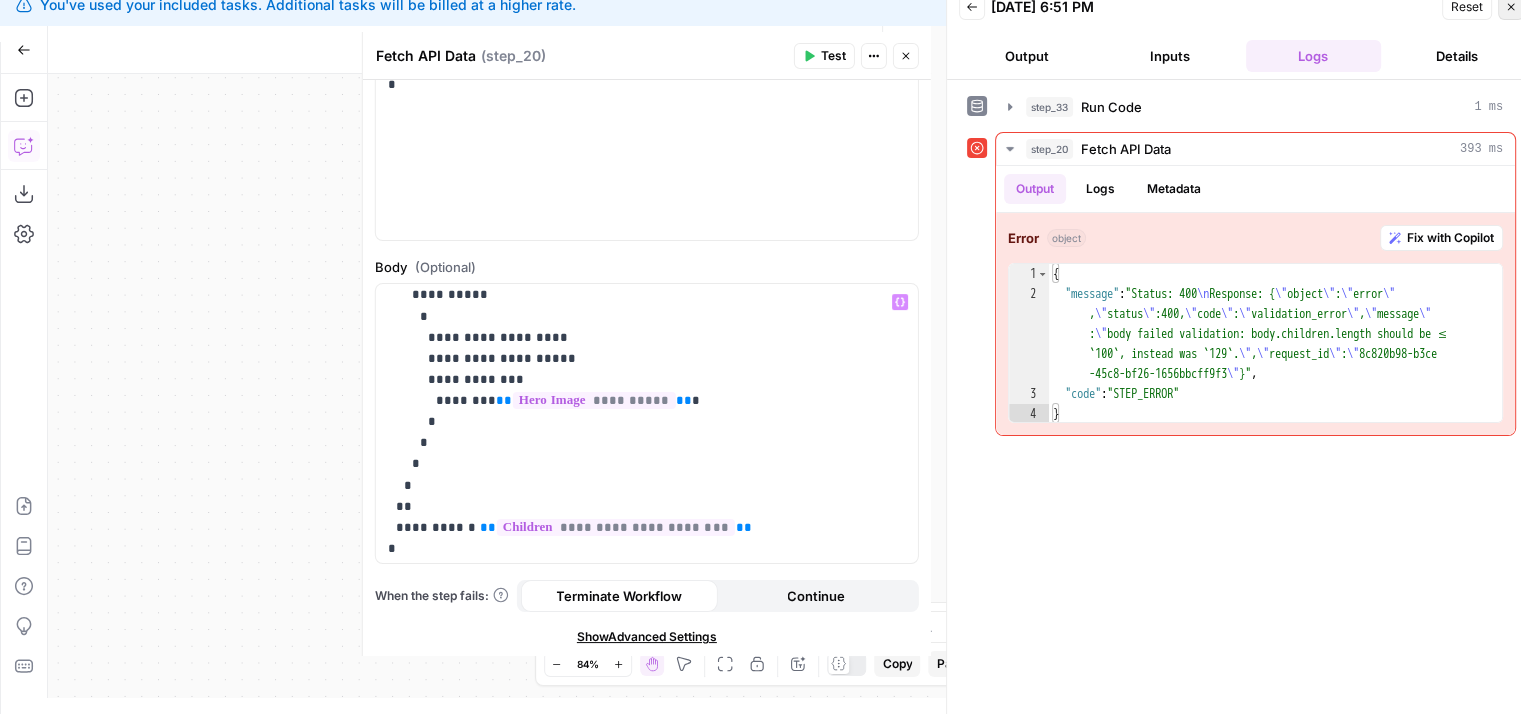 click 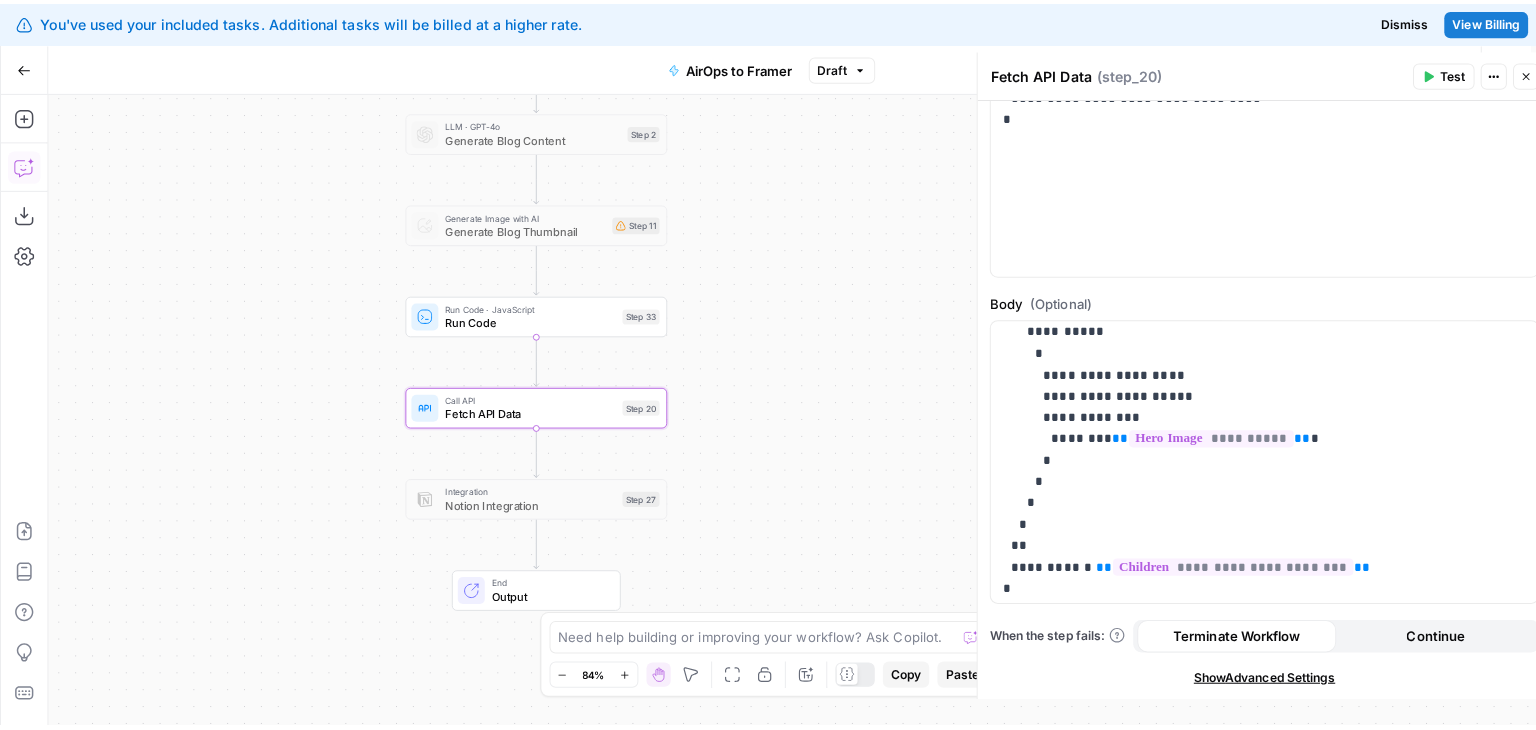 scroll, scrollTop: 0, scrollLeft: 0, axis: both 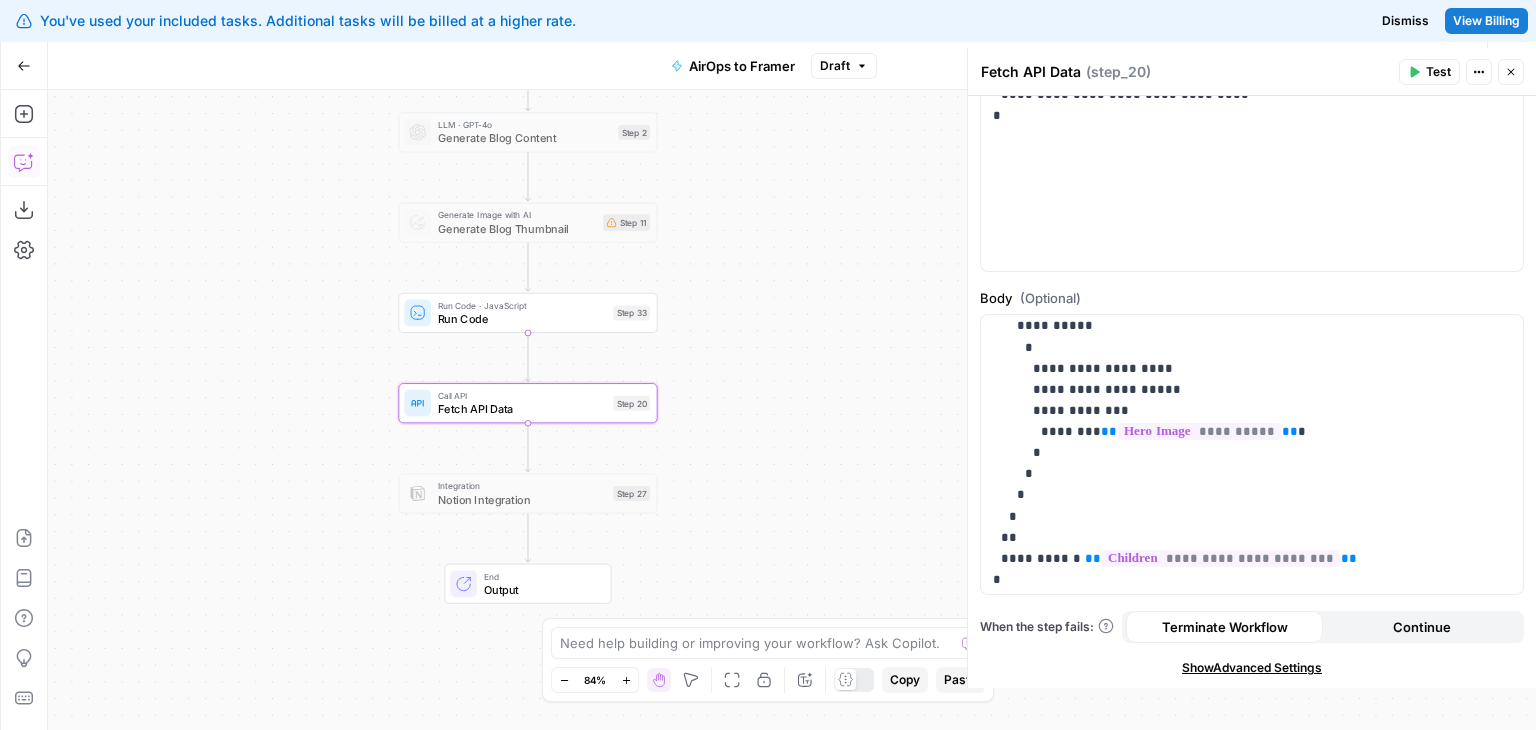 drag, startPoint x: 893, startPoint y: 217, endPoint x: 947, endPoint y: 170, distance: 71.5891 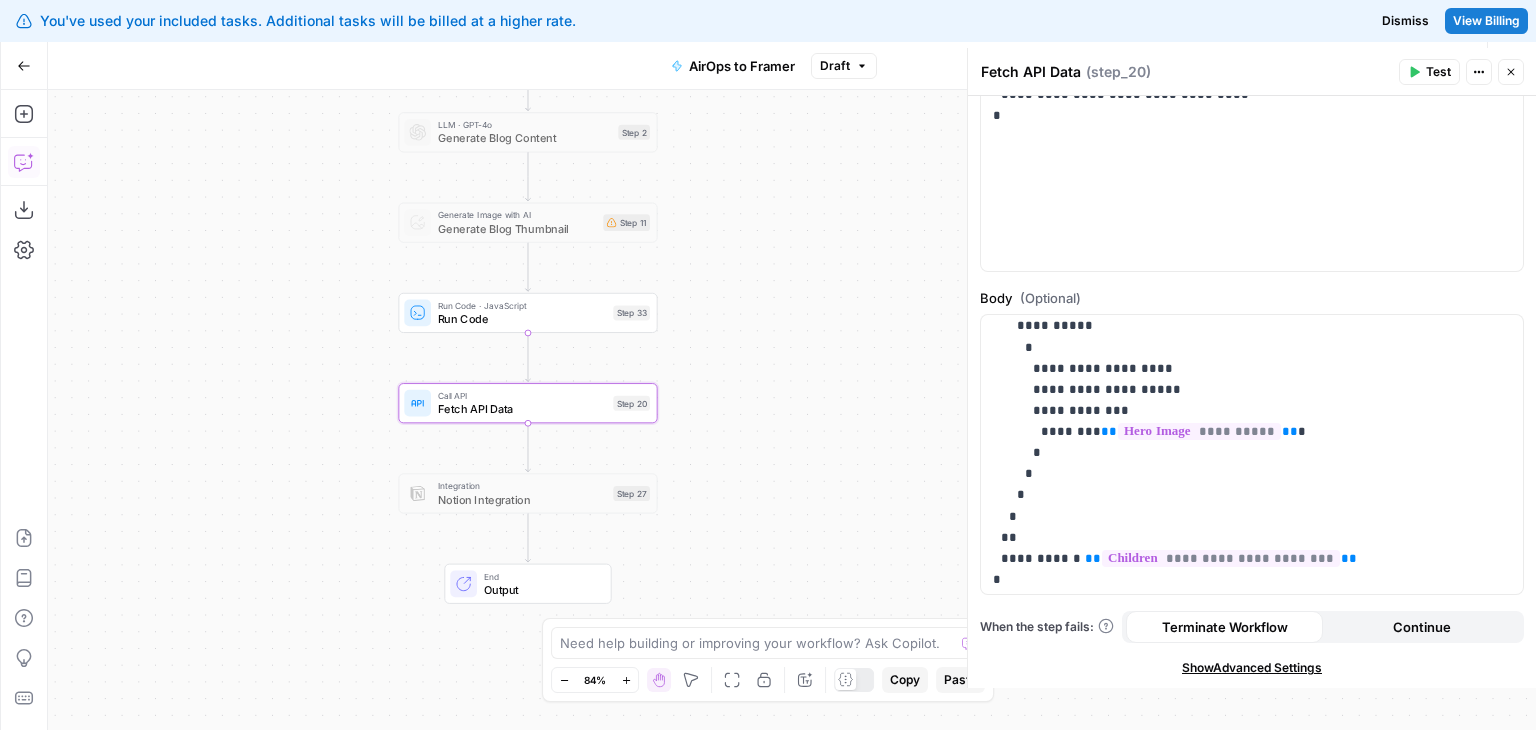 click on "Workflow Set Inputs Inputs LLM · GPT-4o Generate Blog Content Step 2 Generate Image with AI Generate Blog Thumbnail Step 11 Run Code · JavaScript Run Code Step 33 Call API Fetch API Data Step 20 Integration Notion Integration Step 27 End Output" at bounding box center (792, 410) 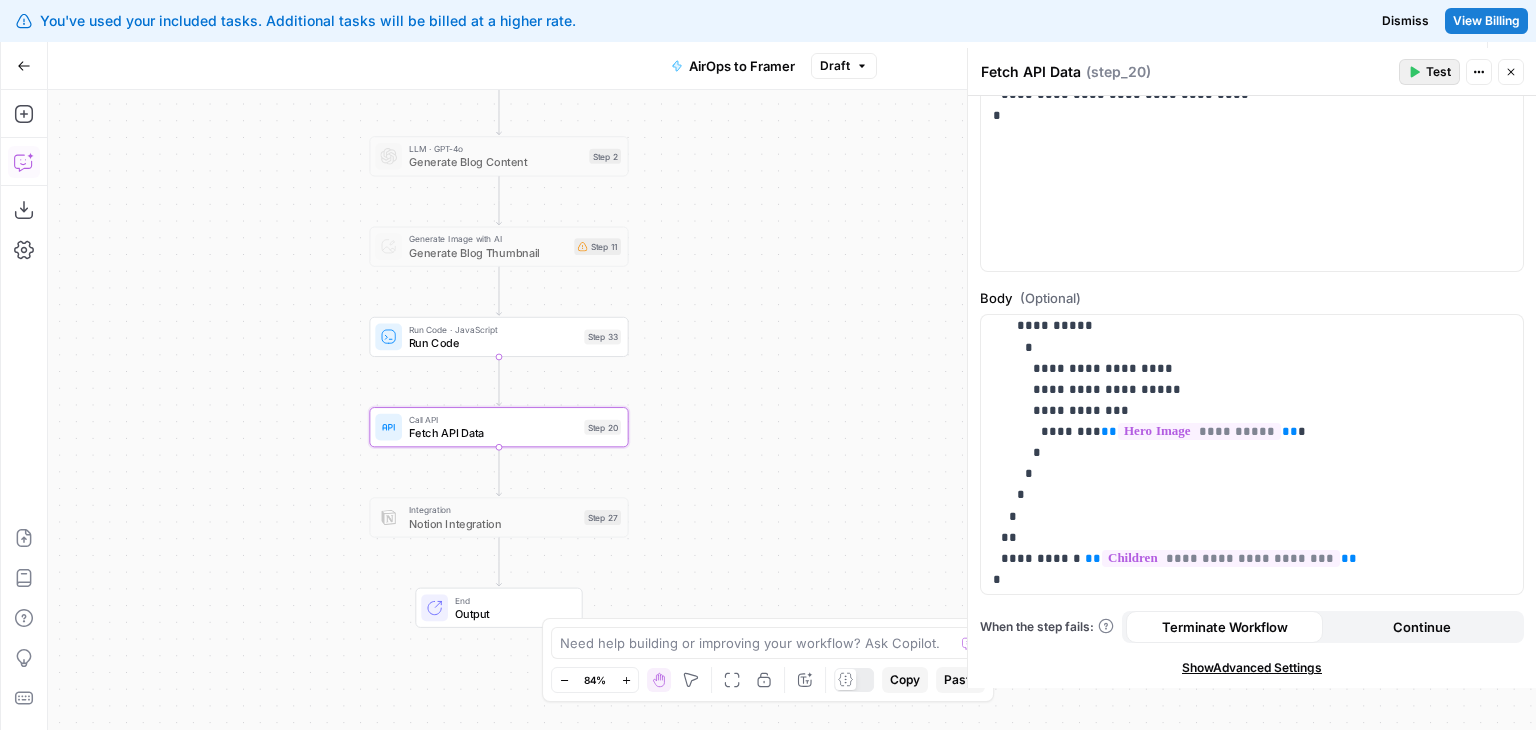 click on "Test" at bounding box center [1438, 72] 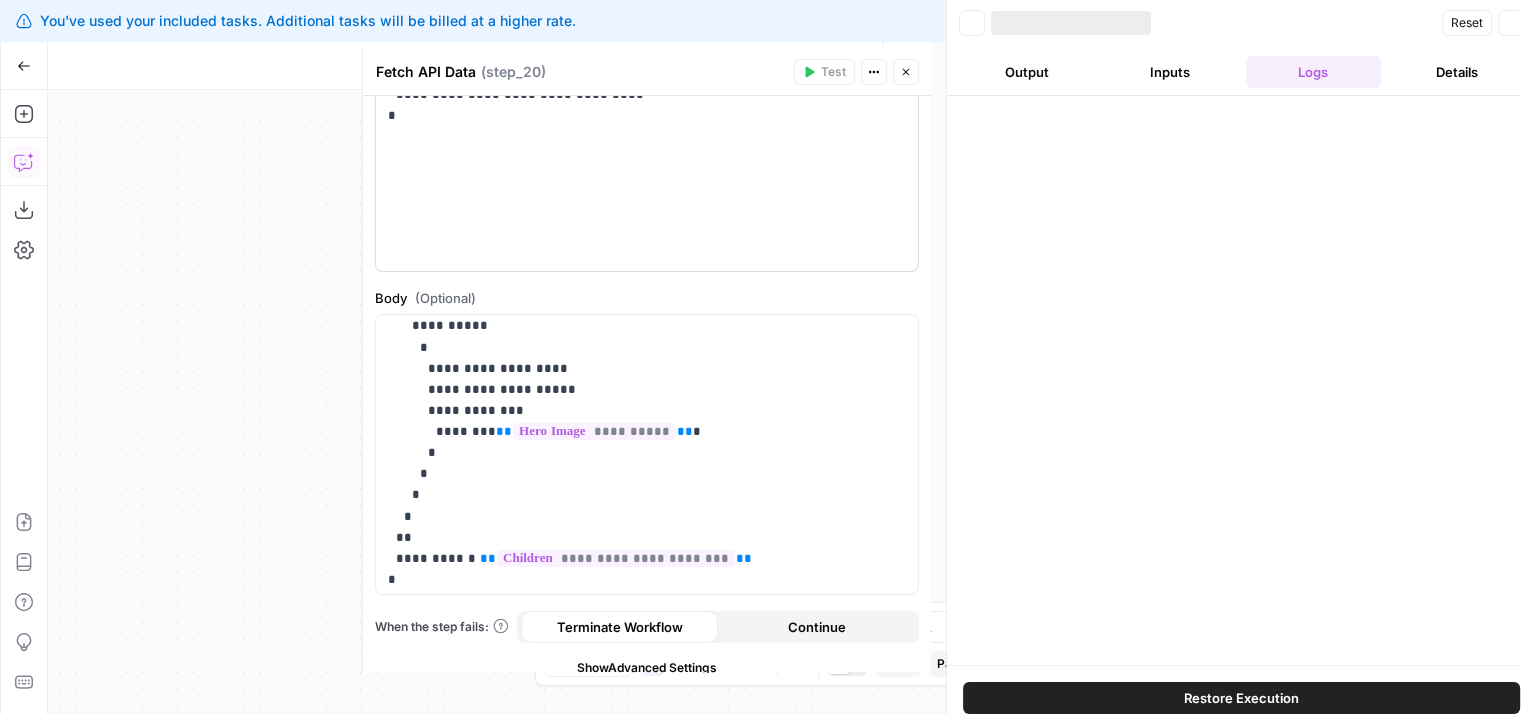 scroll, scrollTop: 368, scrollLeft: 0, axis: vertical 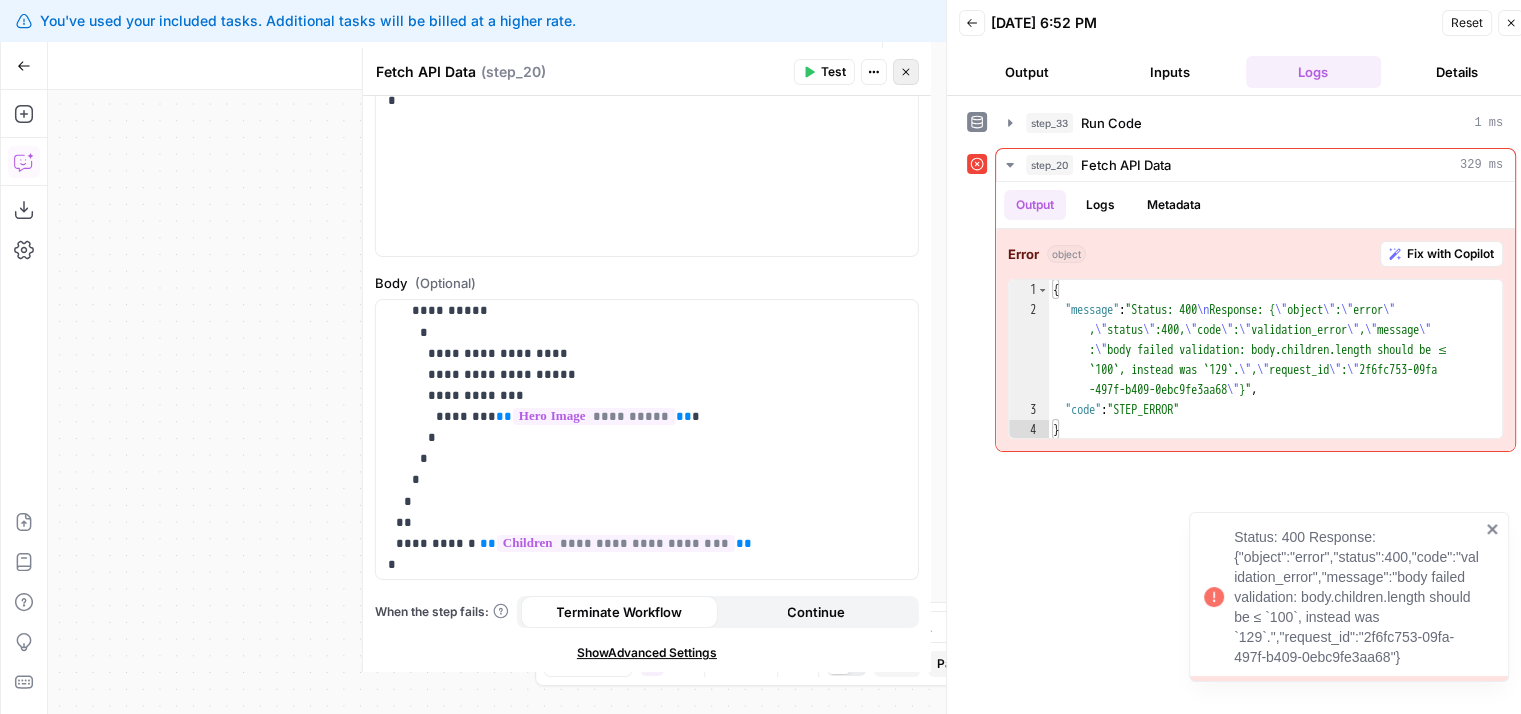 click 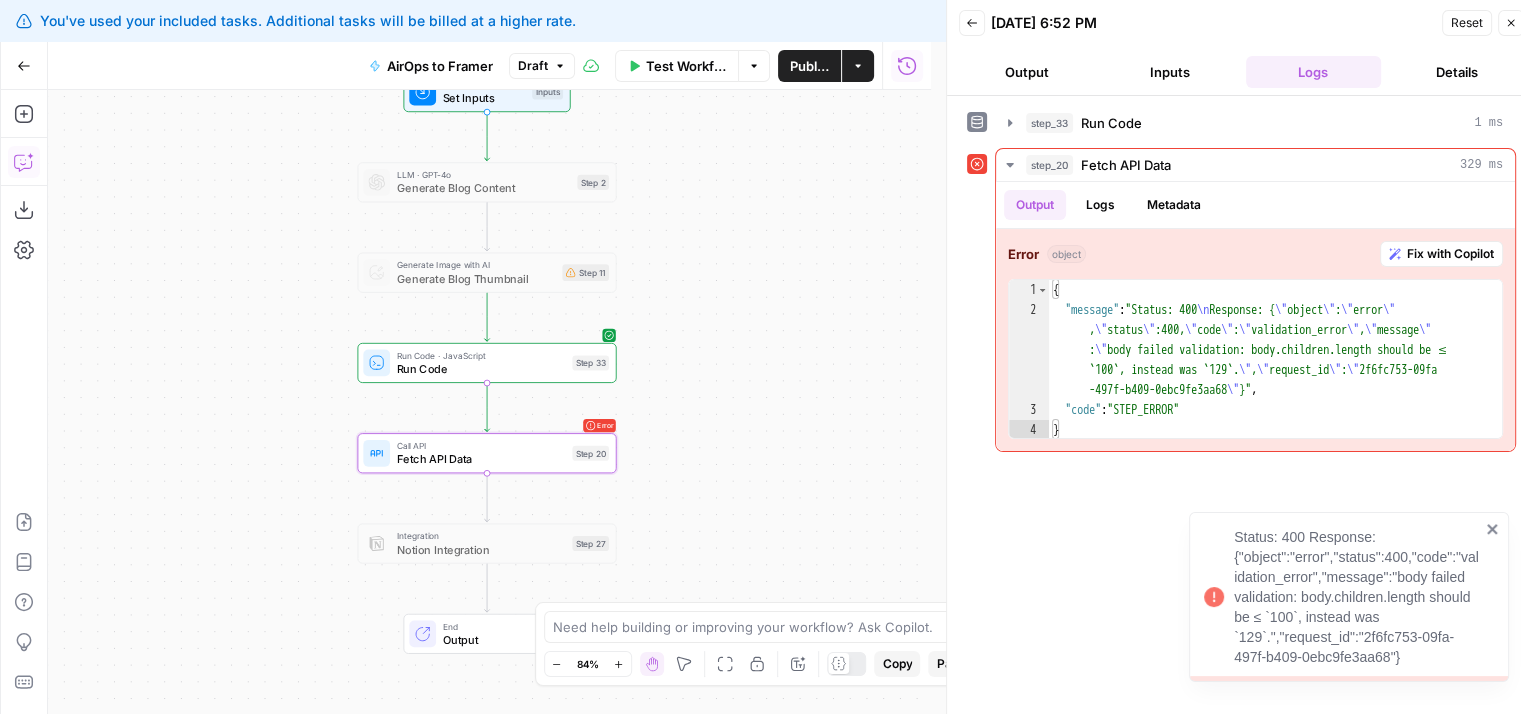 drag, startPoint x: 820, startPoint y: 278, endPoint x: 831, endPoint y: 258, distance: 22.825424 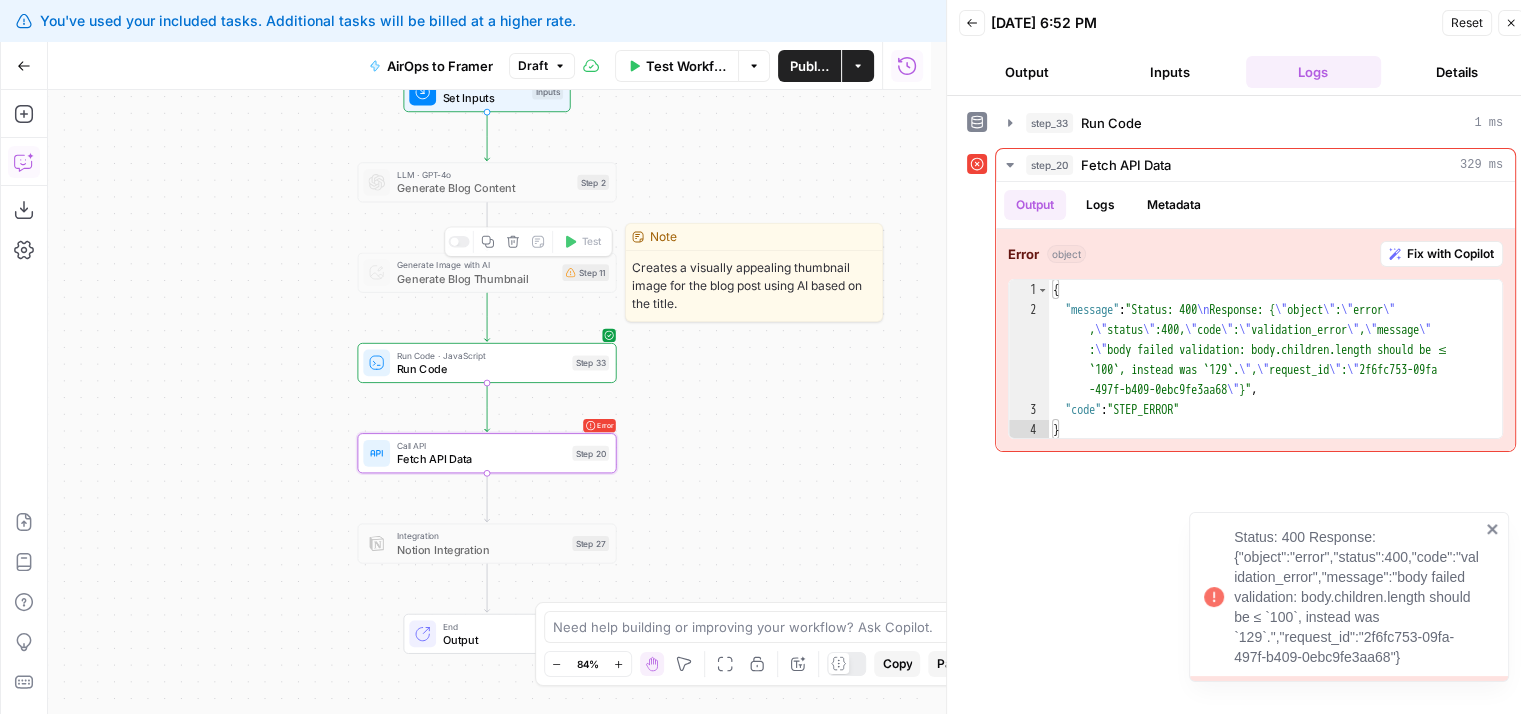 drag, startPoint x: 728, startPoint y: 141, endPoint x: 692, endPoint y: 273, distance: 136.82104 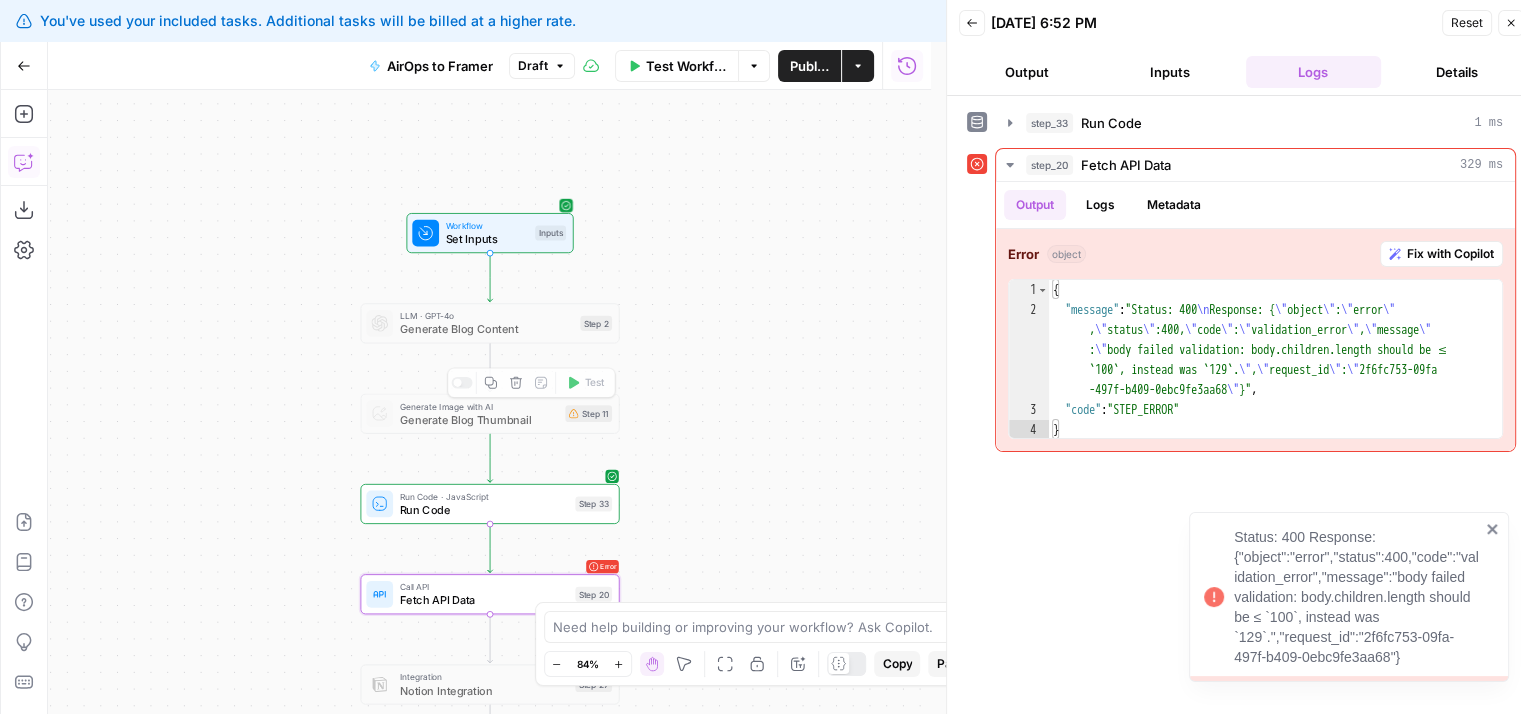 click on "Set Inputs" at bounding box center [487, 239] 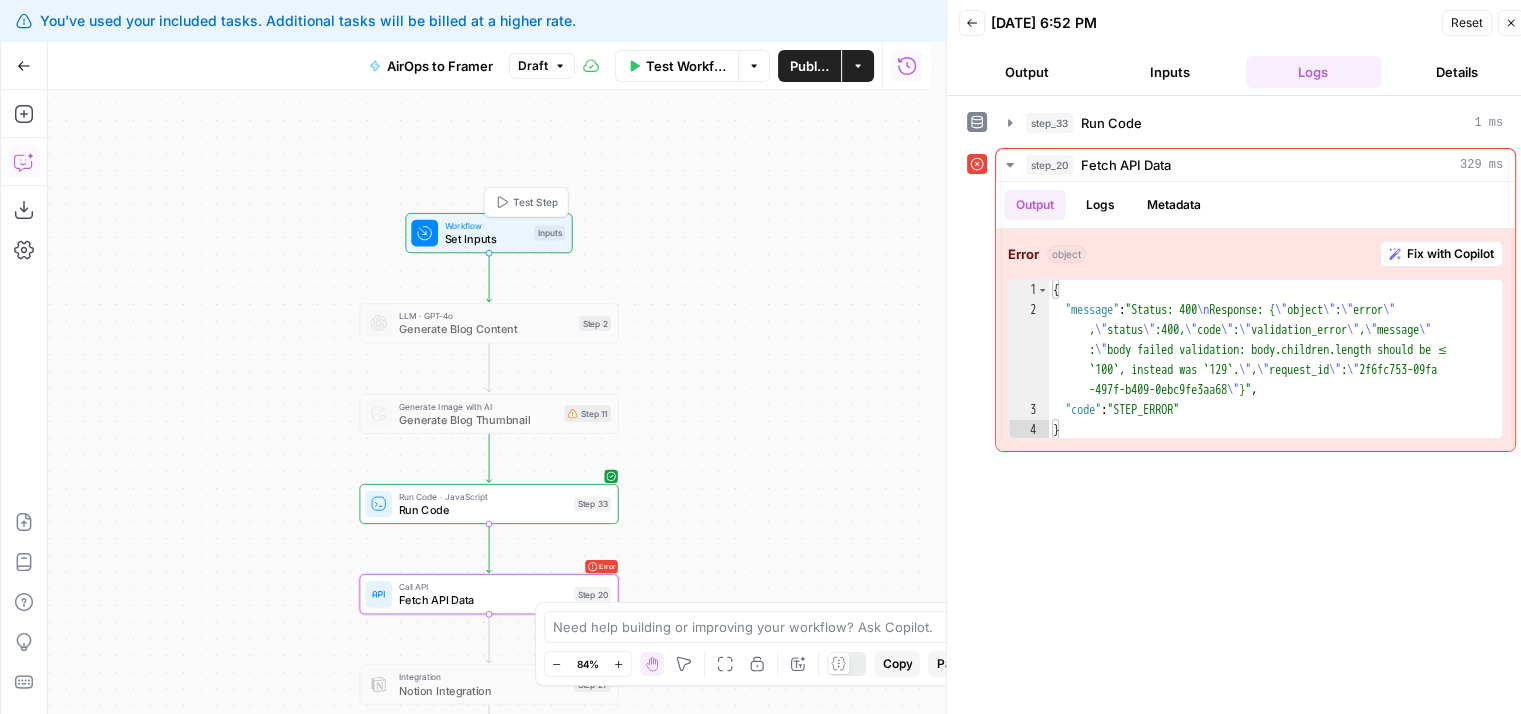 click on "Set Inputs" at bounding box center [486, 239] 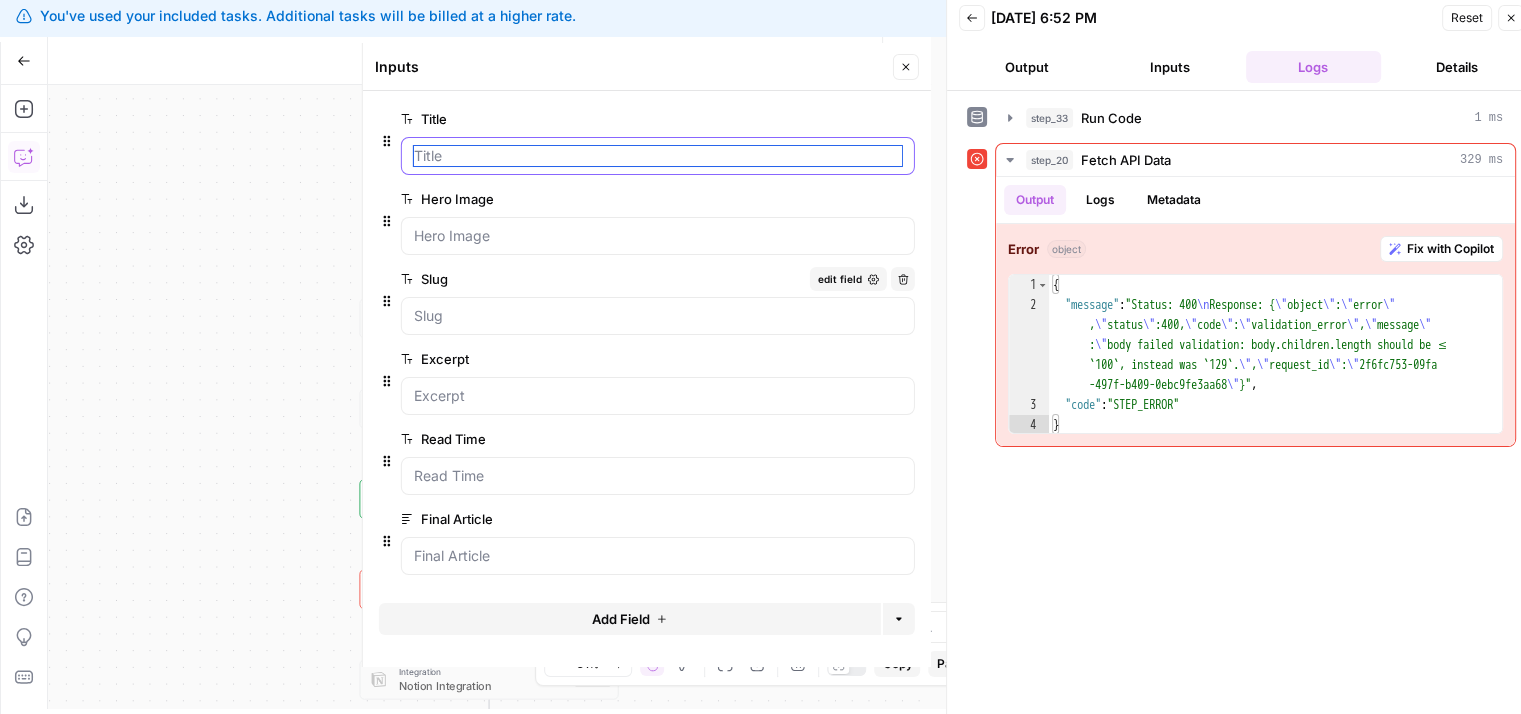scroll, scrollTop: 16, scrollLeft: 0, axis: vertical 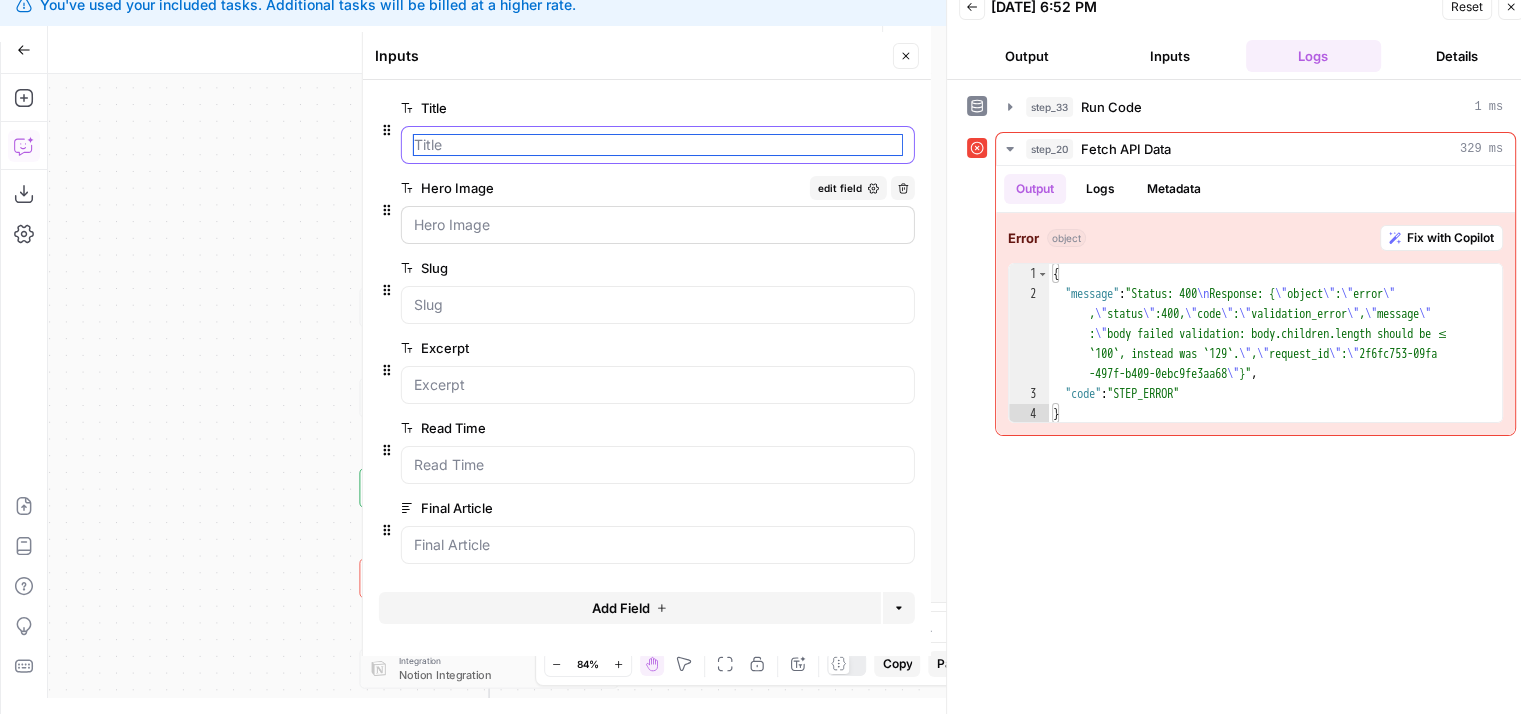 drag, startPoint x: 646, startPoint y: 167, endPoint x: 687, endPoint y: 213, distance: 61.6198 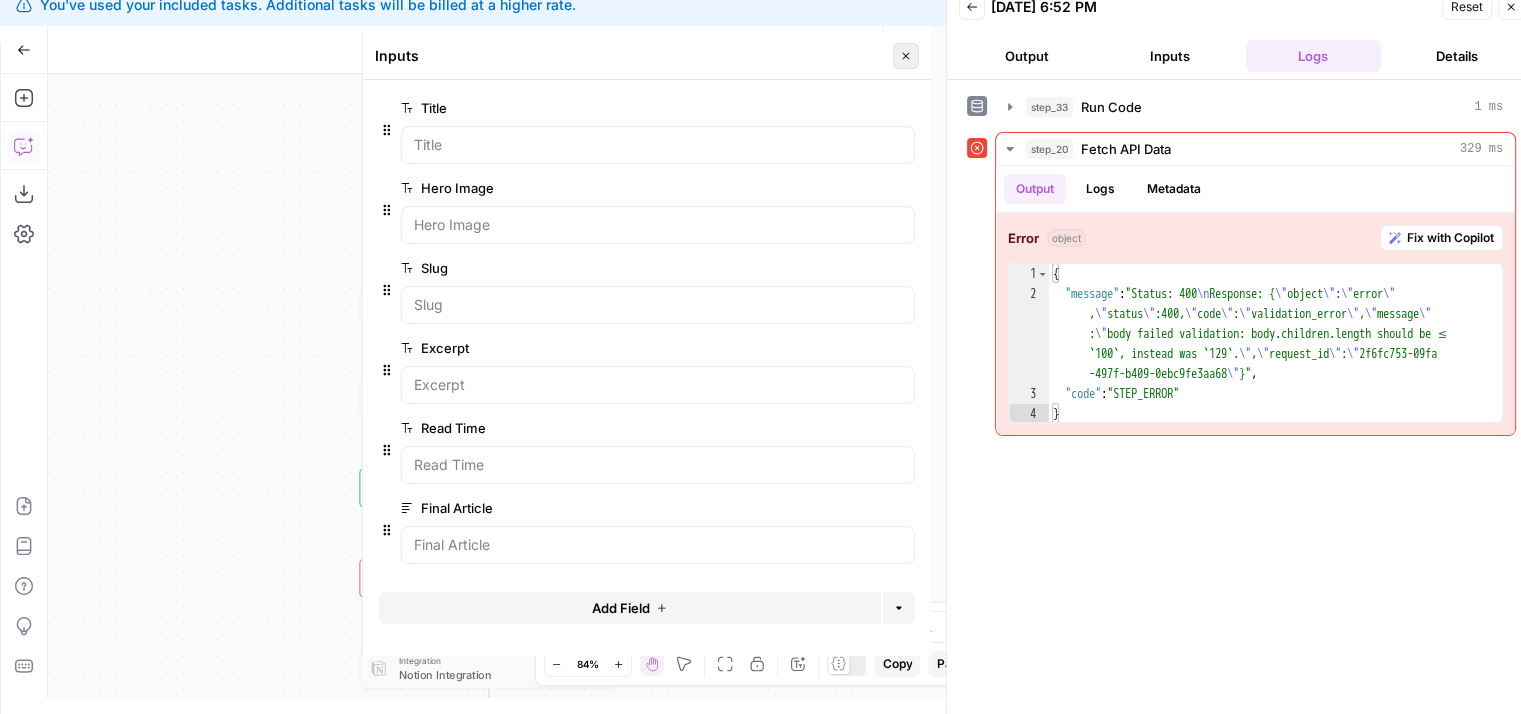 click on "Close" at bounding box center [906, 56] 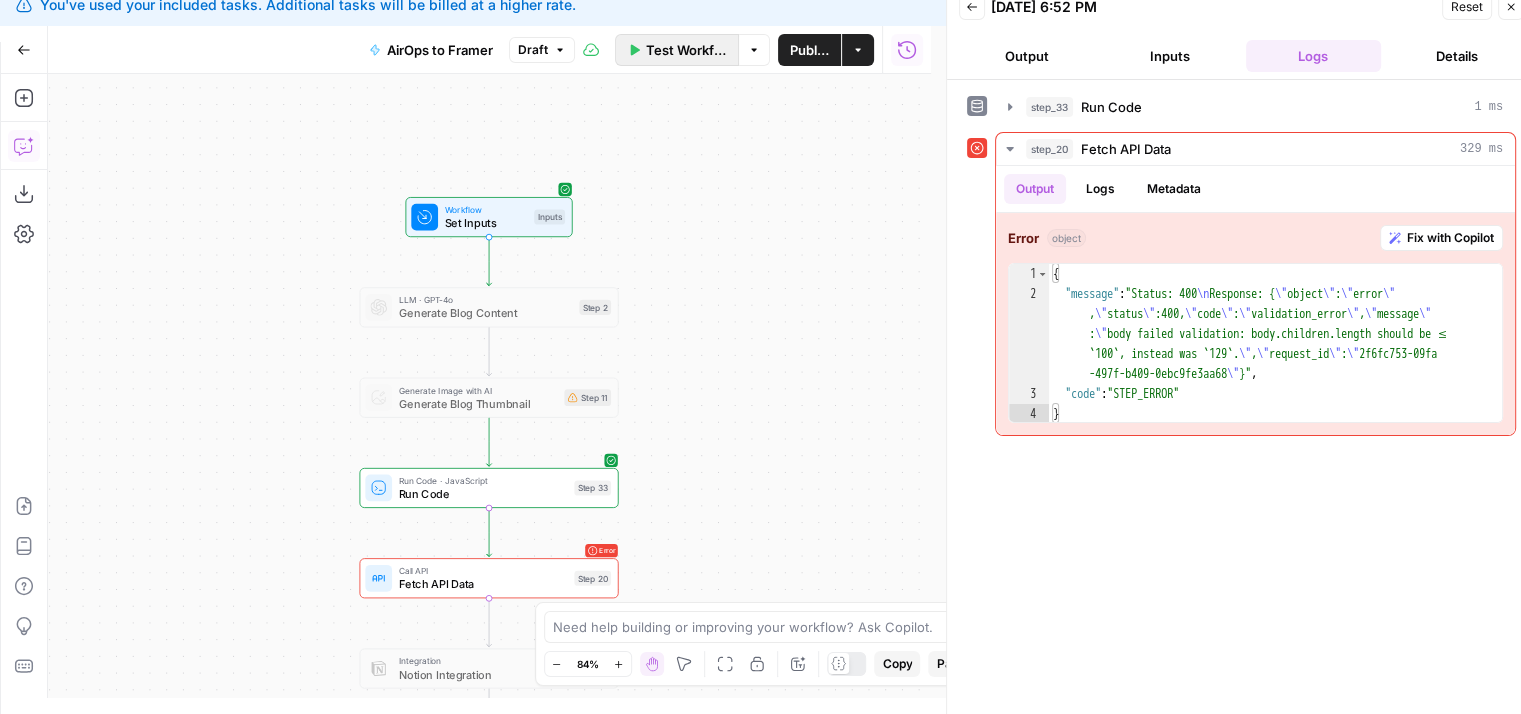 click on "Test Workflow" at bounding box center (677, 50) 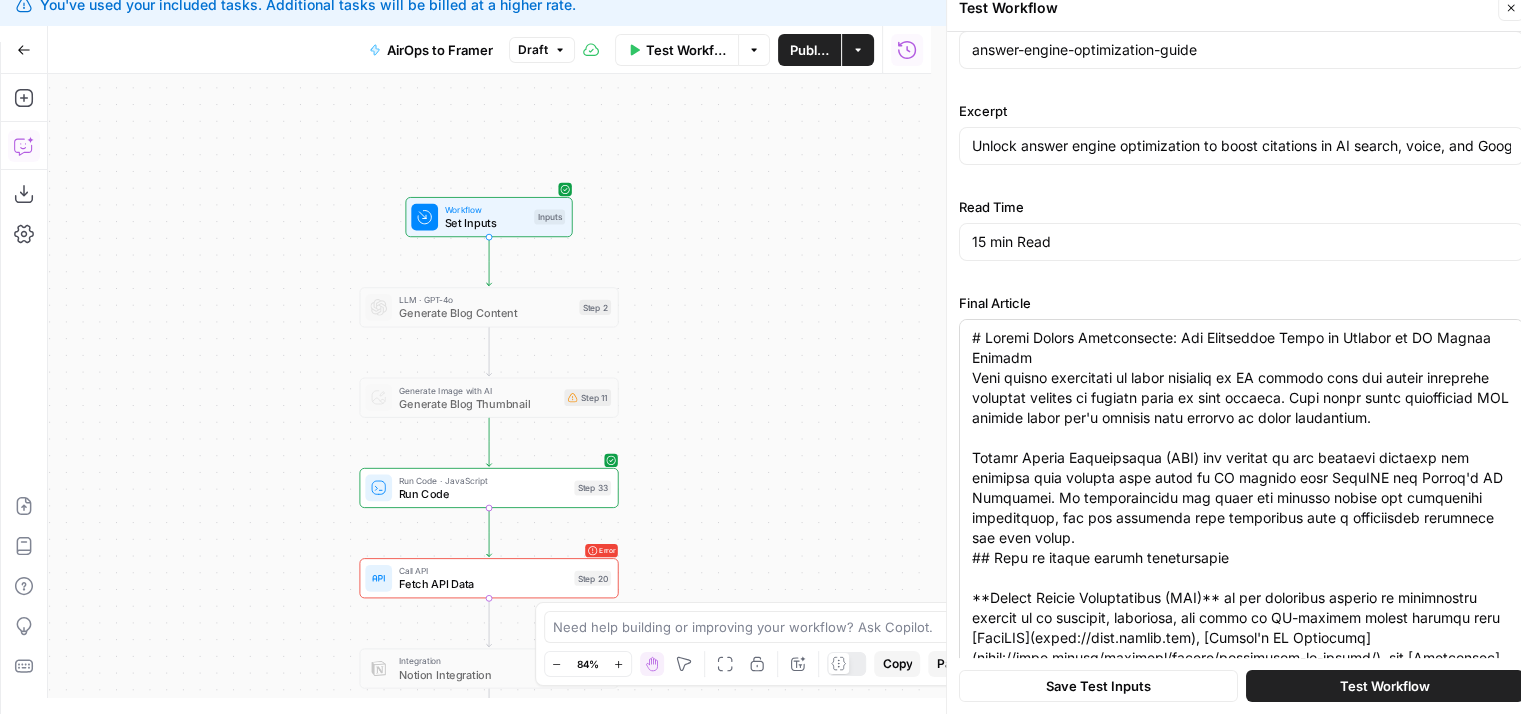 scroll, scrollTop: 328, scrollLeft: 0, axis: vertical 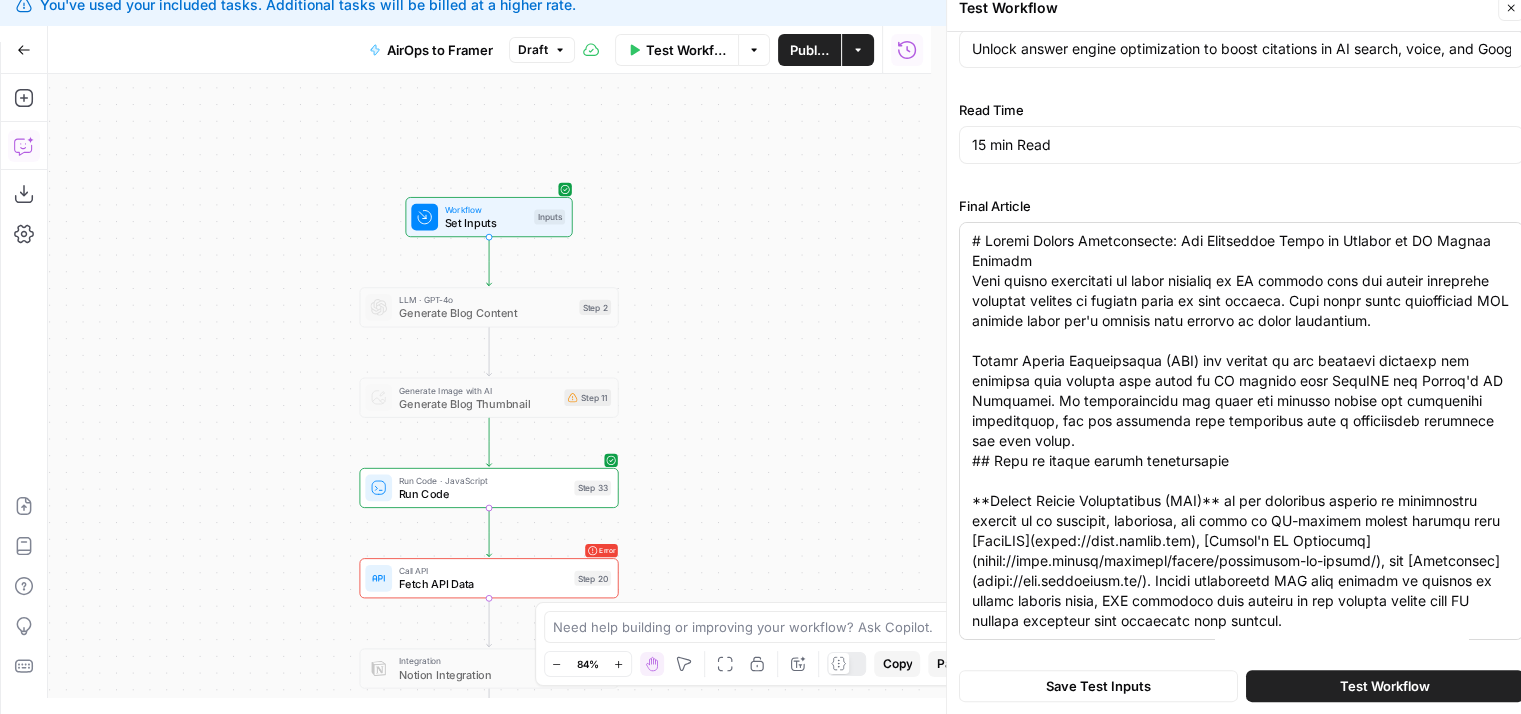 drag, startPoint x: 1033, startPoint y: 213, endPoint x: 1026, endPoint y: 390, distance: 177.13837 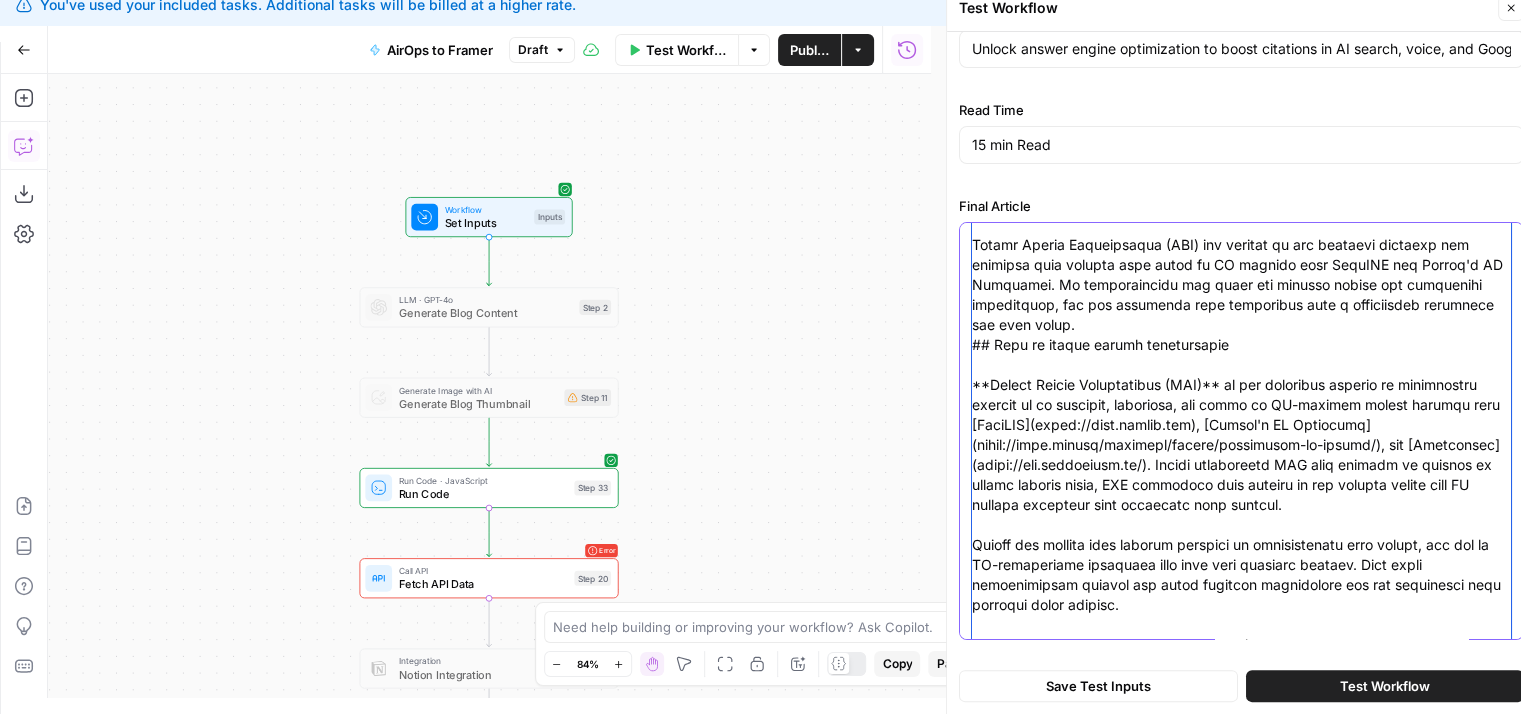 scroll, scrollTop: 419, scrollLeft: 0, axis: vertical 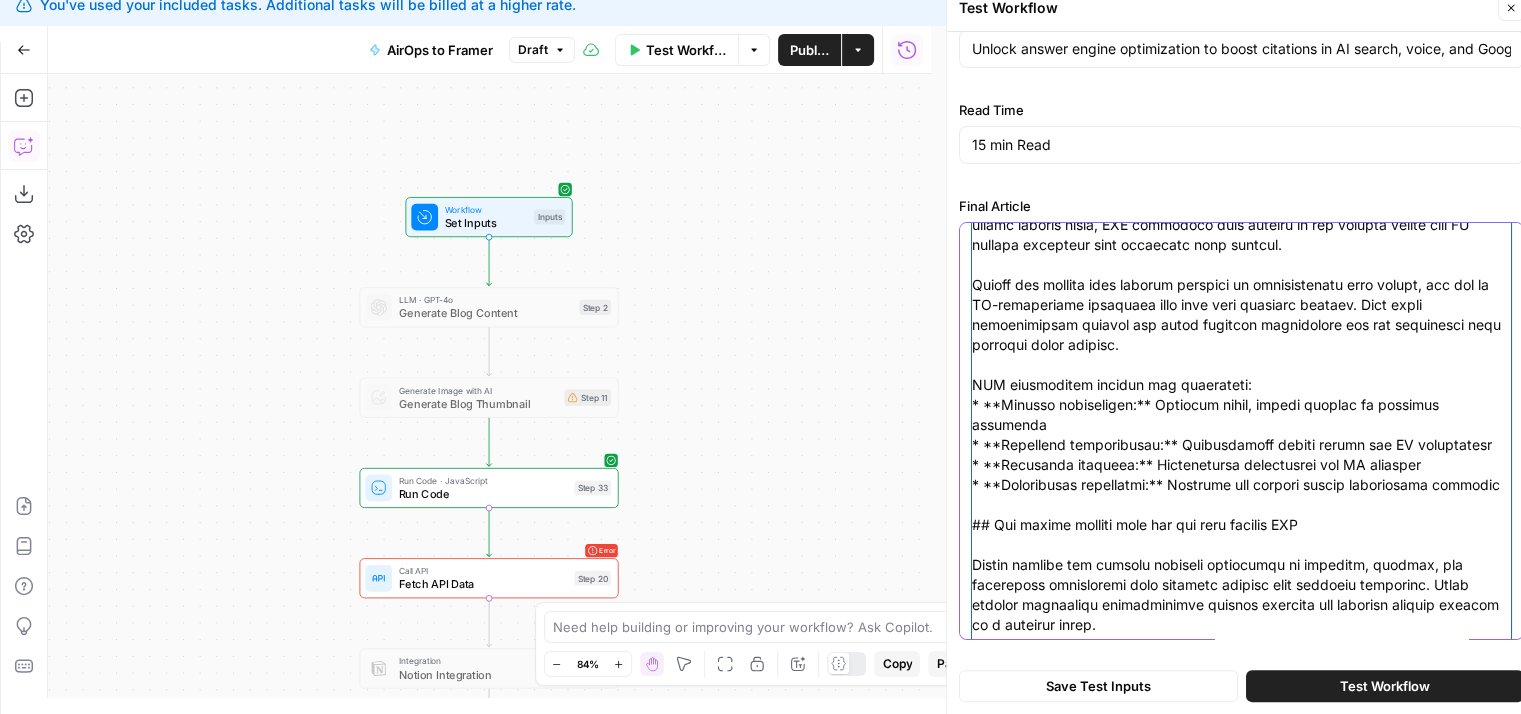 drag, startPoint x: 1163, startPoint y: 363, endPoint x: 1159, endPoint y: 512, distance: 149.05368 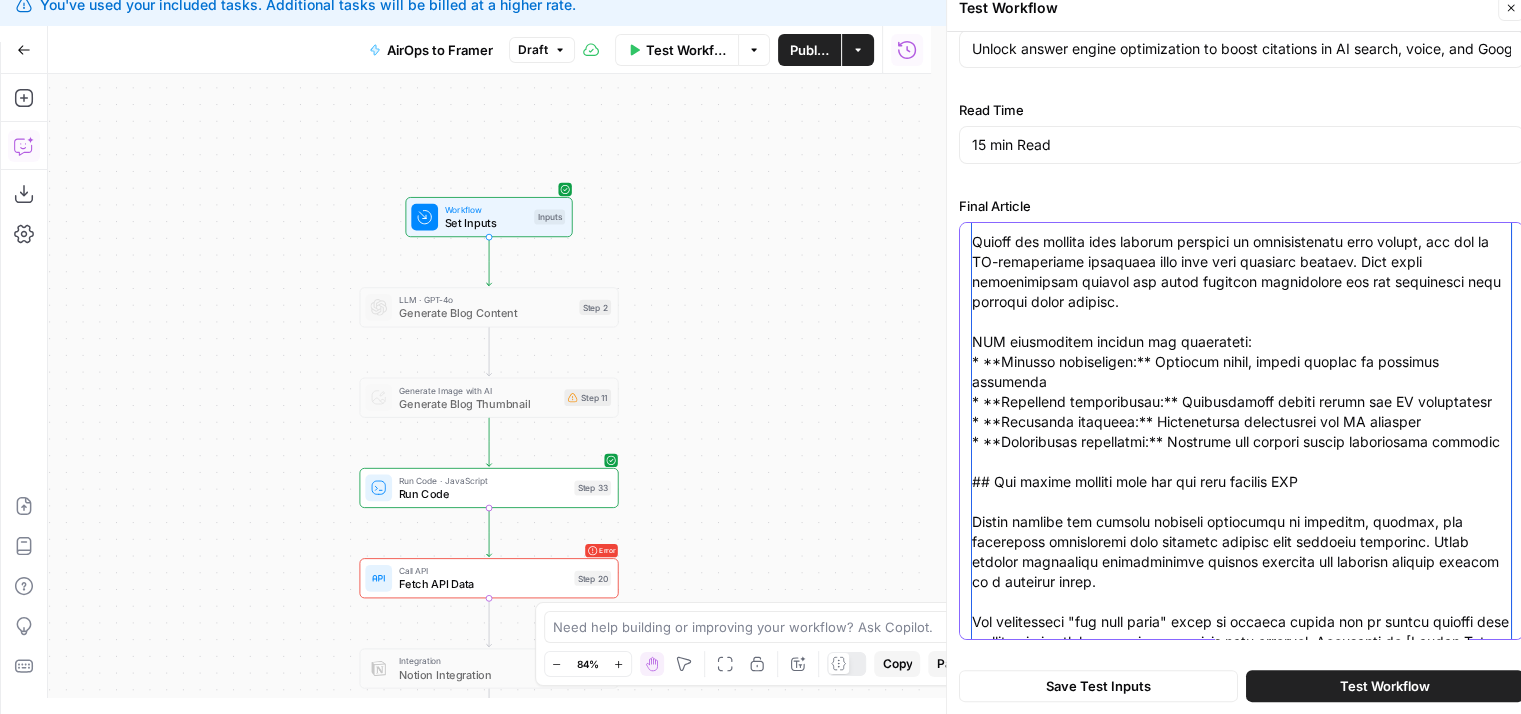 click on "Final Article" at bounding box center (1241, 3902) 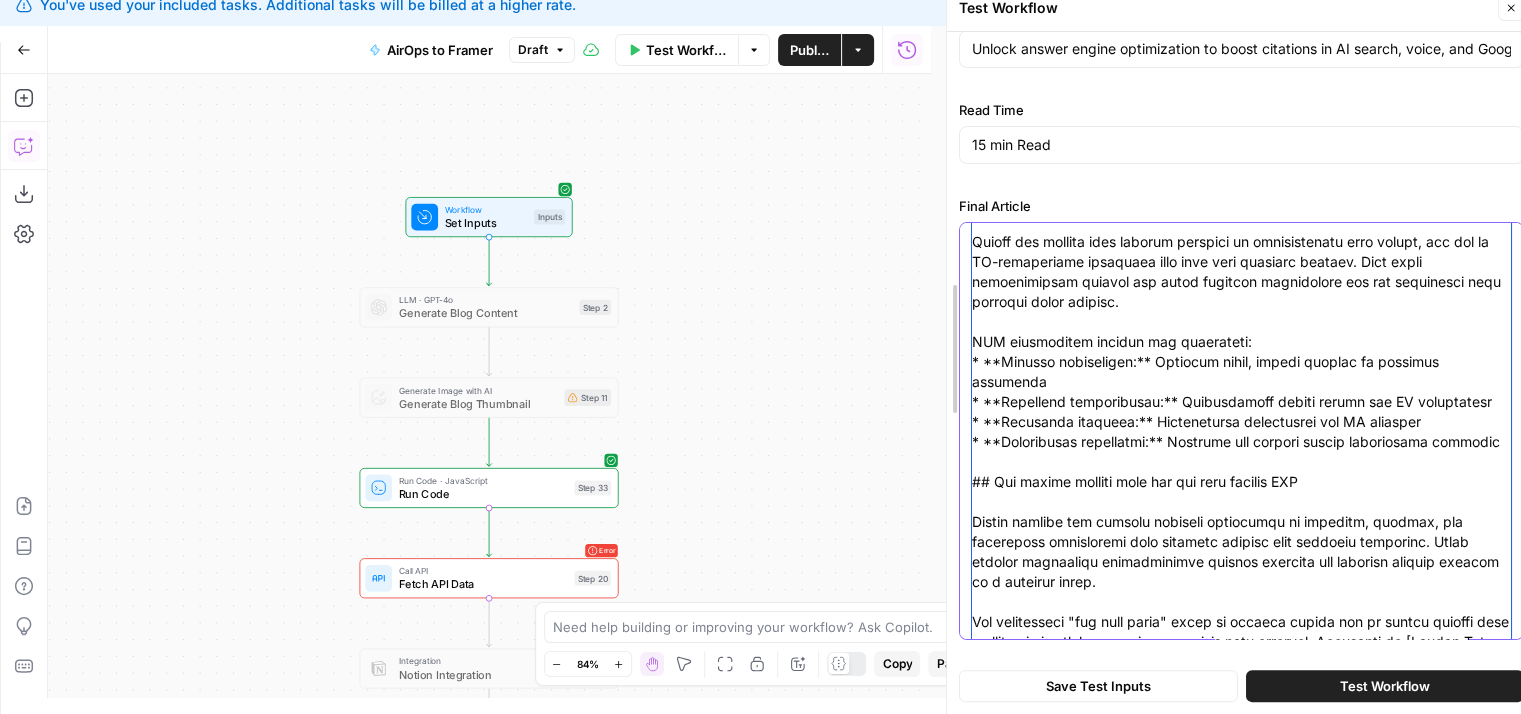 scroll, scrollTop: 0, scrollLeft: 0, axis: both 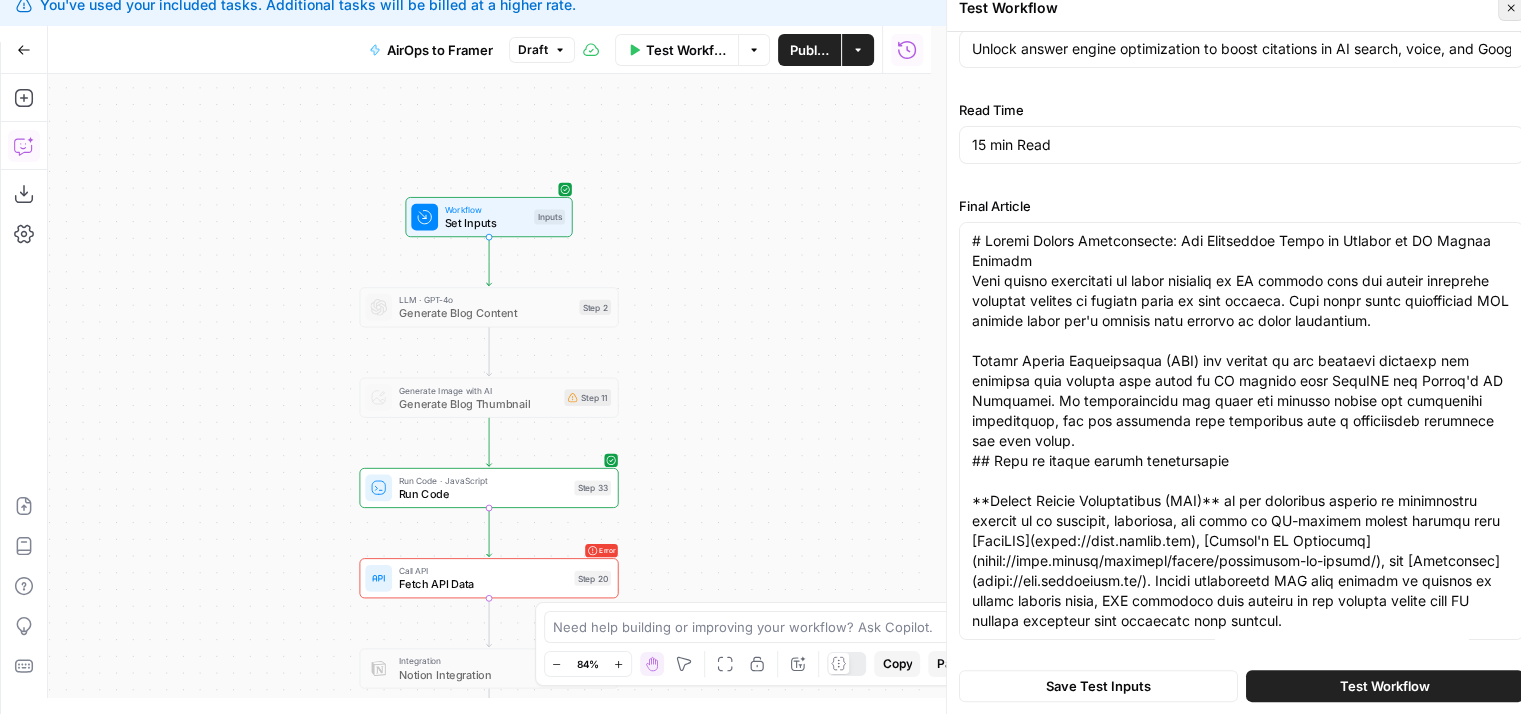 click 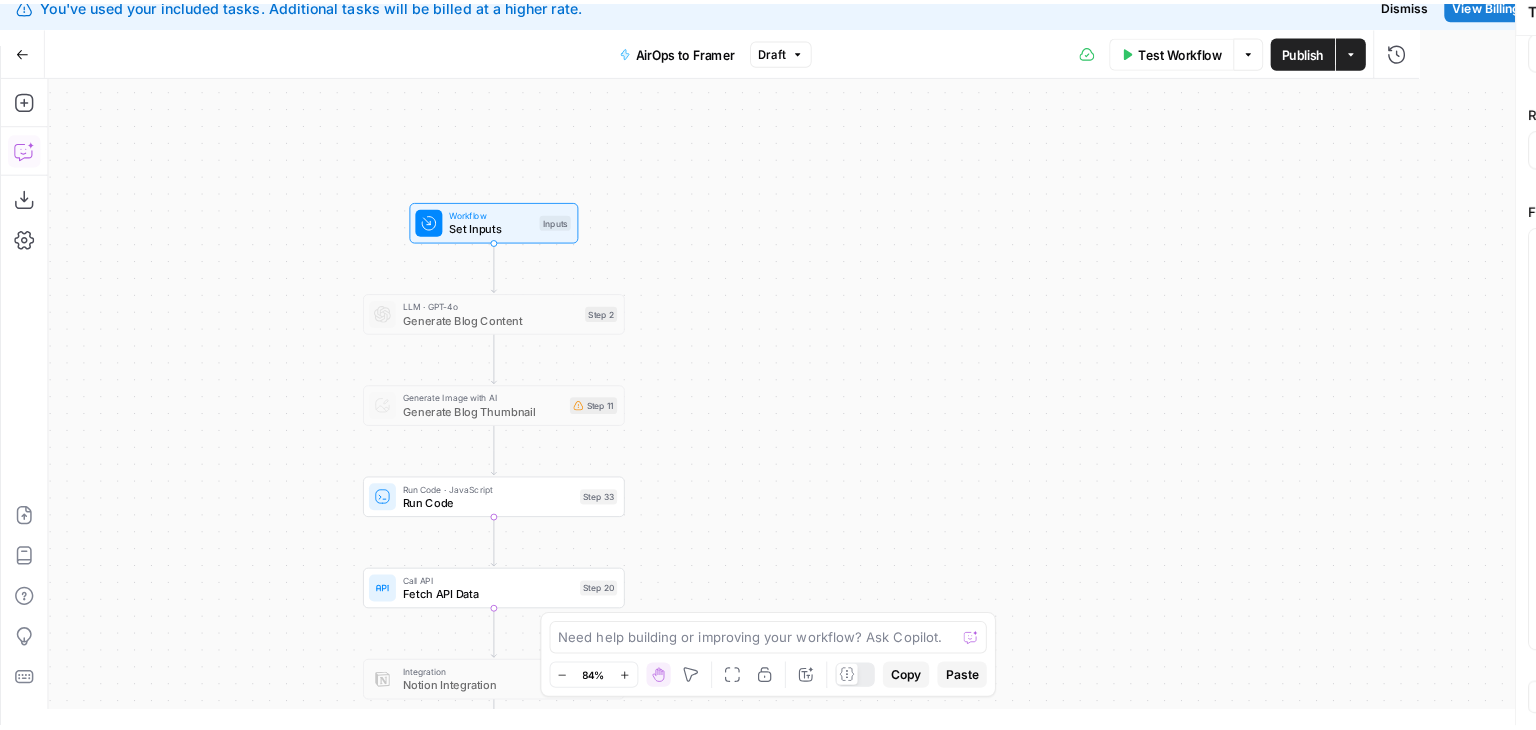 scroll, scrollTop: 0, scrollLeft: 0, axis: both 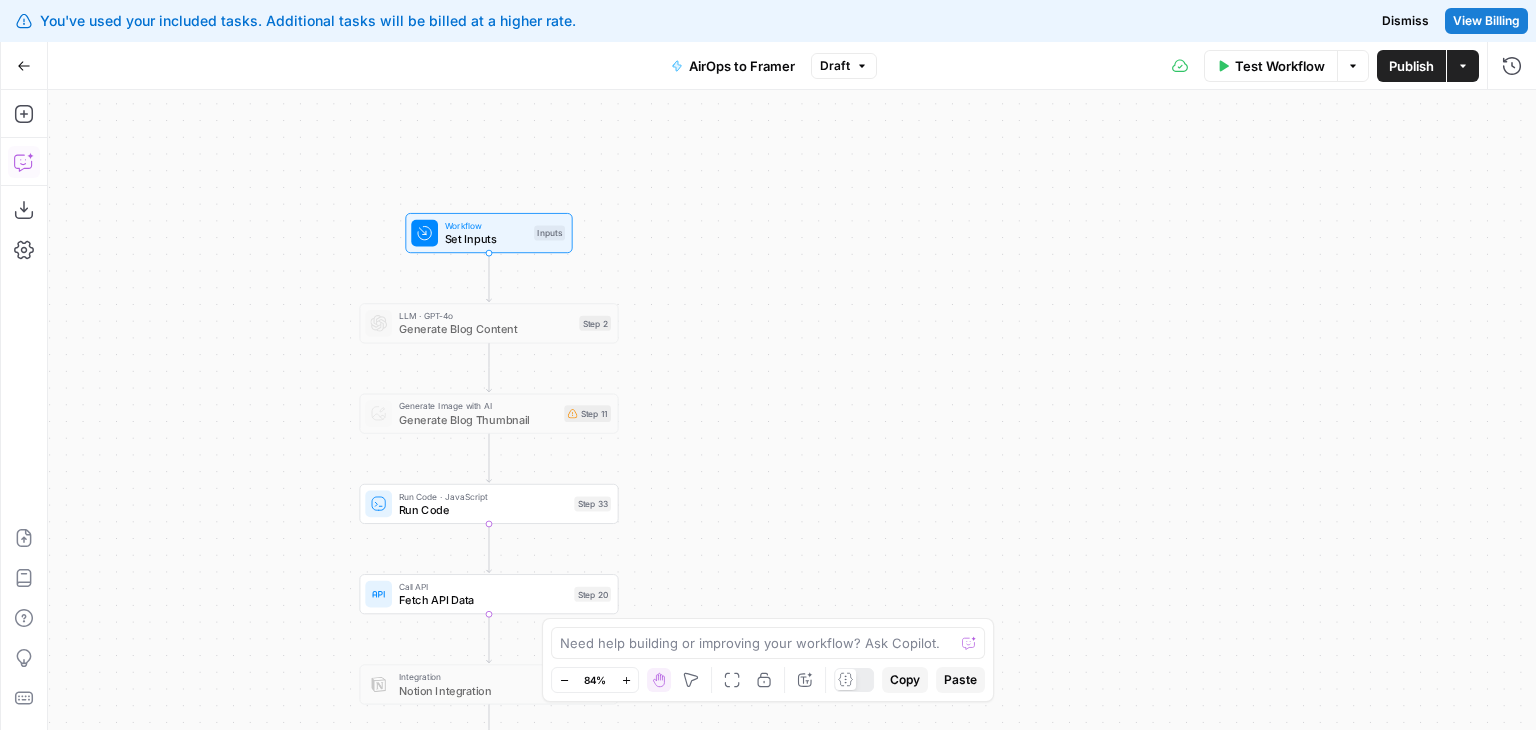 drag, startPoint x: 959, startPoint y: 401, endPoint x: 1038, endPoint y: 250, distance: 170.41713 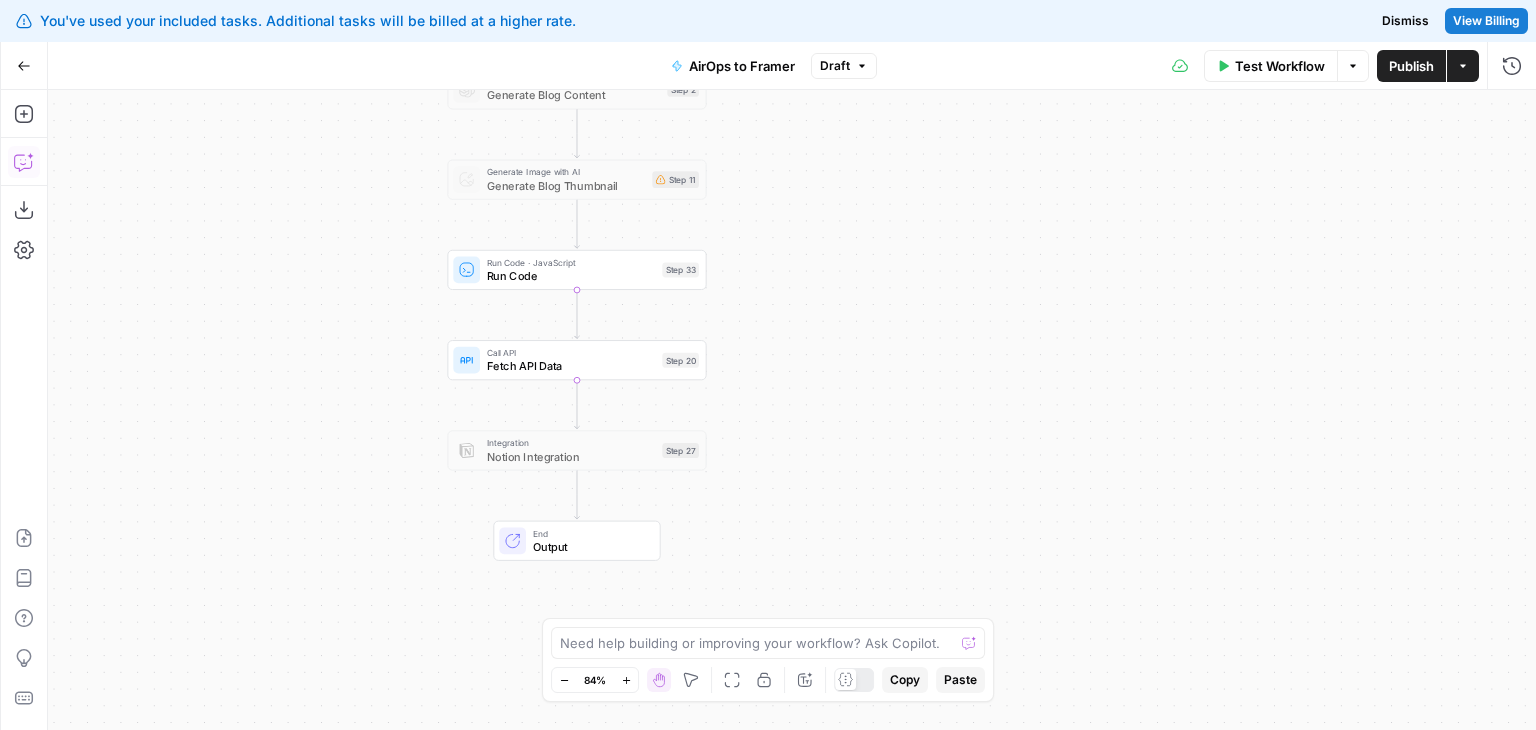 drag, startPoint x: 918, startPoint y: 414, endPoint x: 887, endPoint y: 359, distance: 63.134777 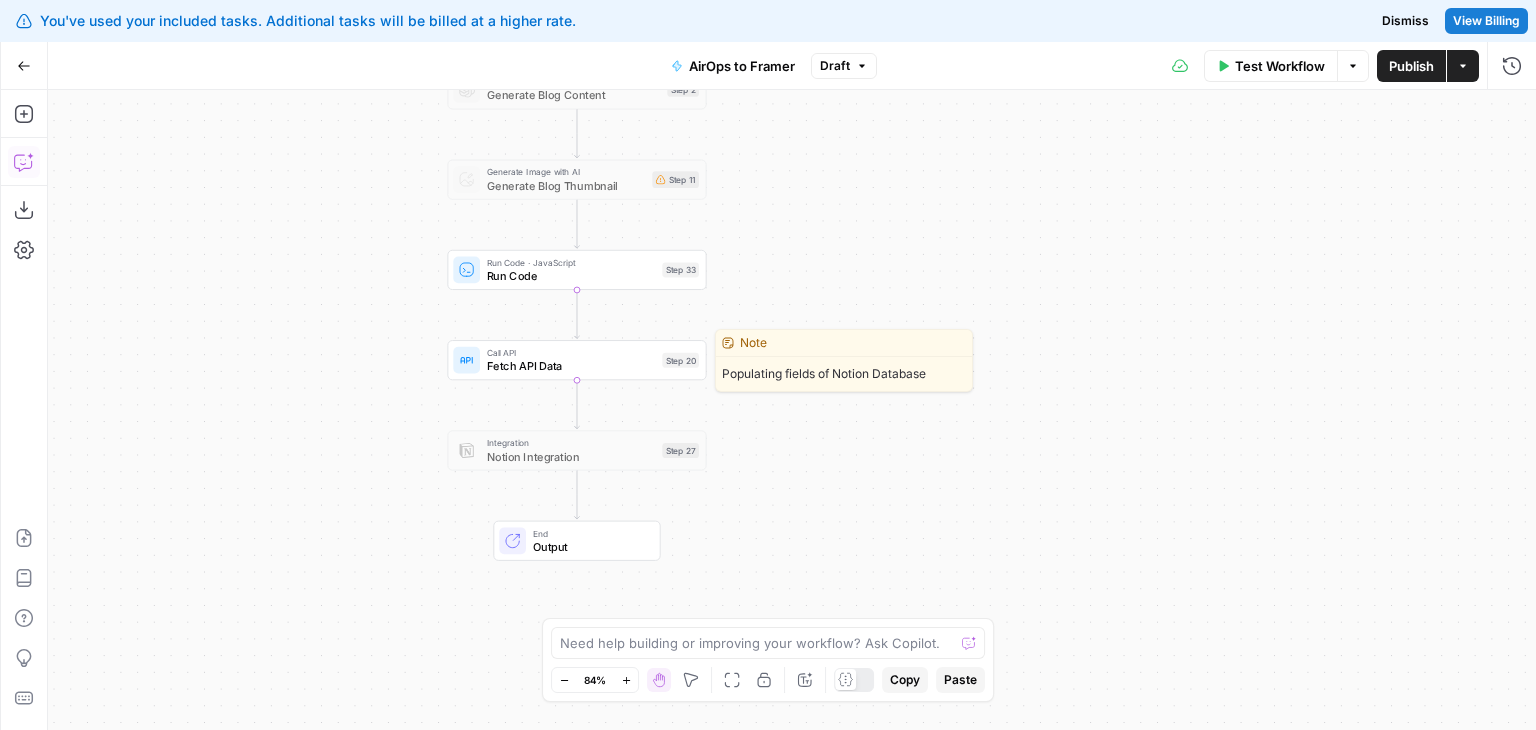 click on "Fetch API Data" at bounding box center (571, 366) 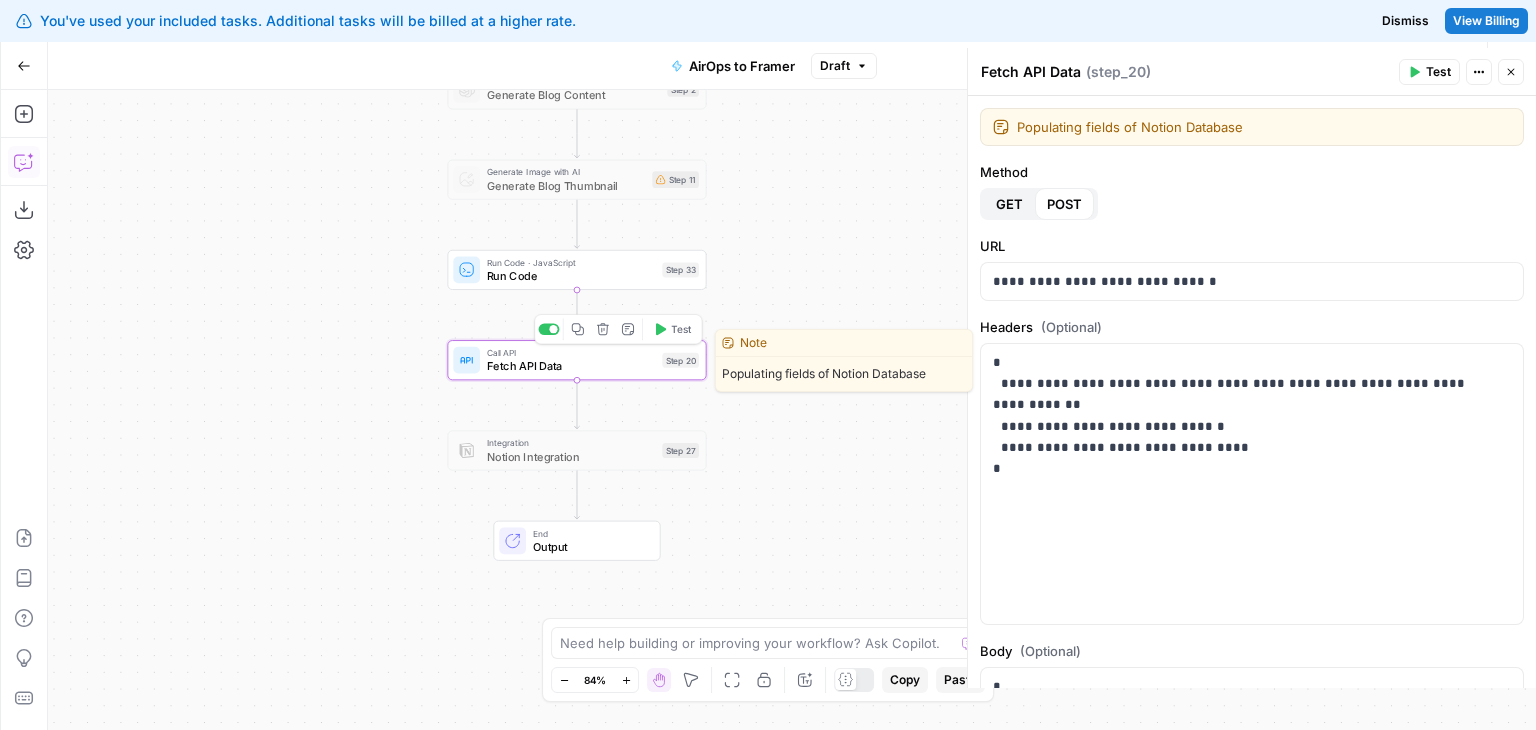 drag, startPoint x: 307, startPoint y: 307, endPoint x: 279, endPoint y: 309, distance: 28.071337 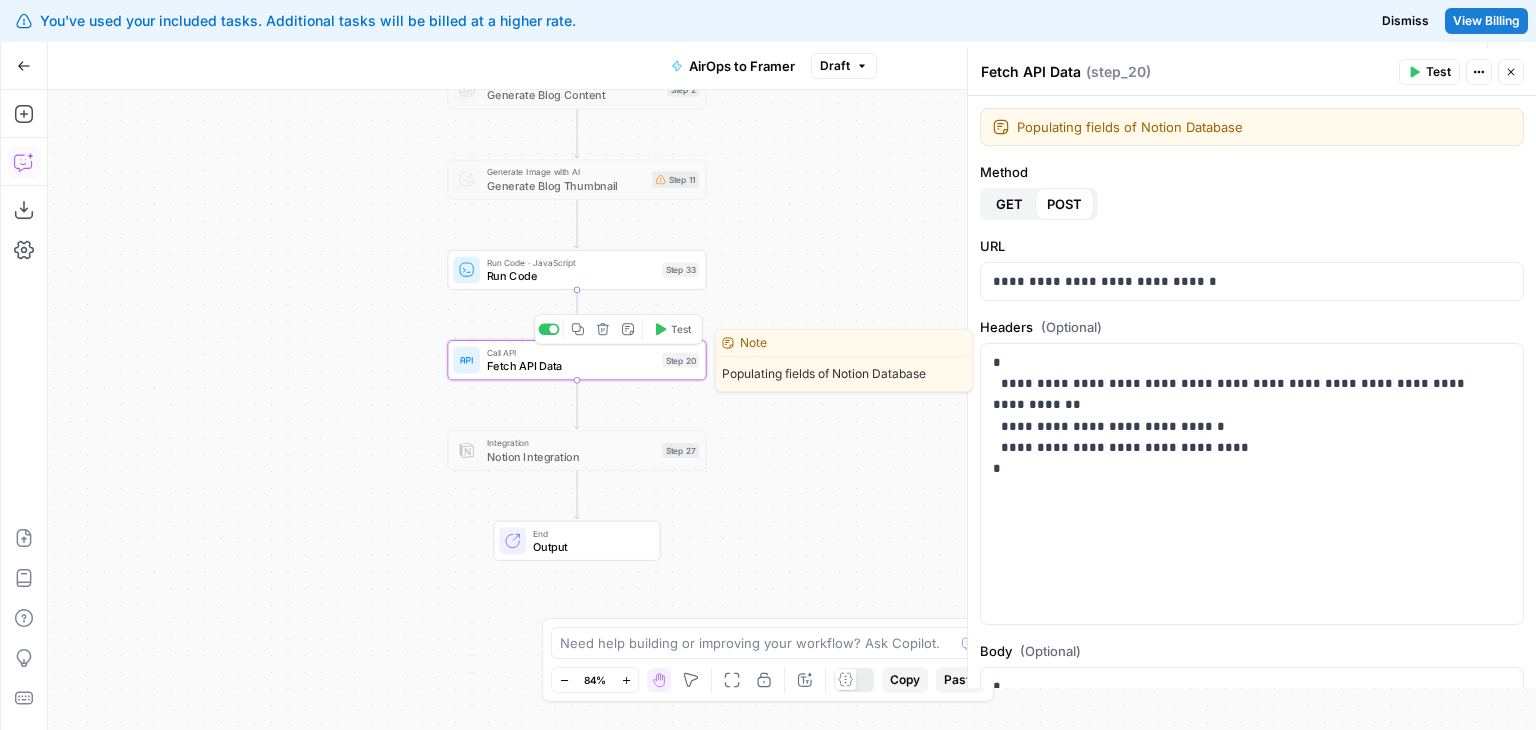 click on "Workflow Set Inputs Inputs LLM · GPT-4o Generate Blog Content Step 2 Generate Image with AI Generate Blog Thumbnail Step 11 Run Code · JavaScript Run Code Step 33 Call API Fetch API Data Step 20 Copy step Delete step Edit Note Test Integration Notion Integration Step 27 End Output" at bounding box center (792, 410) 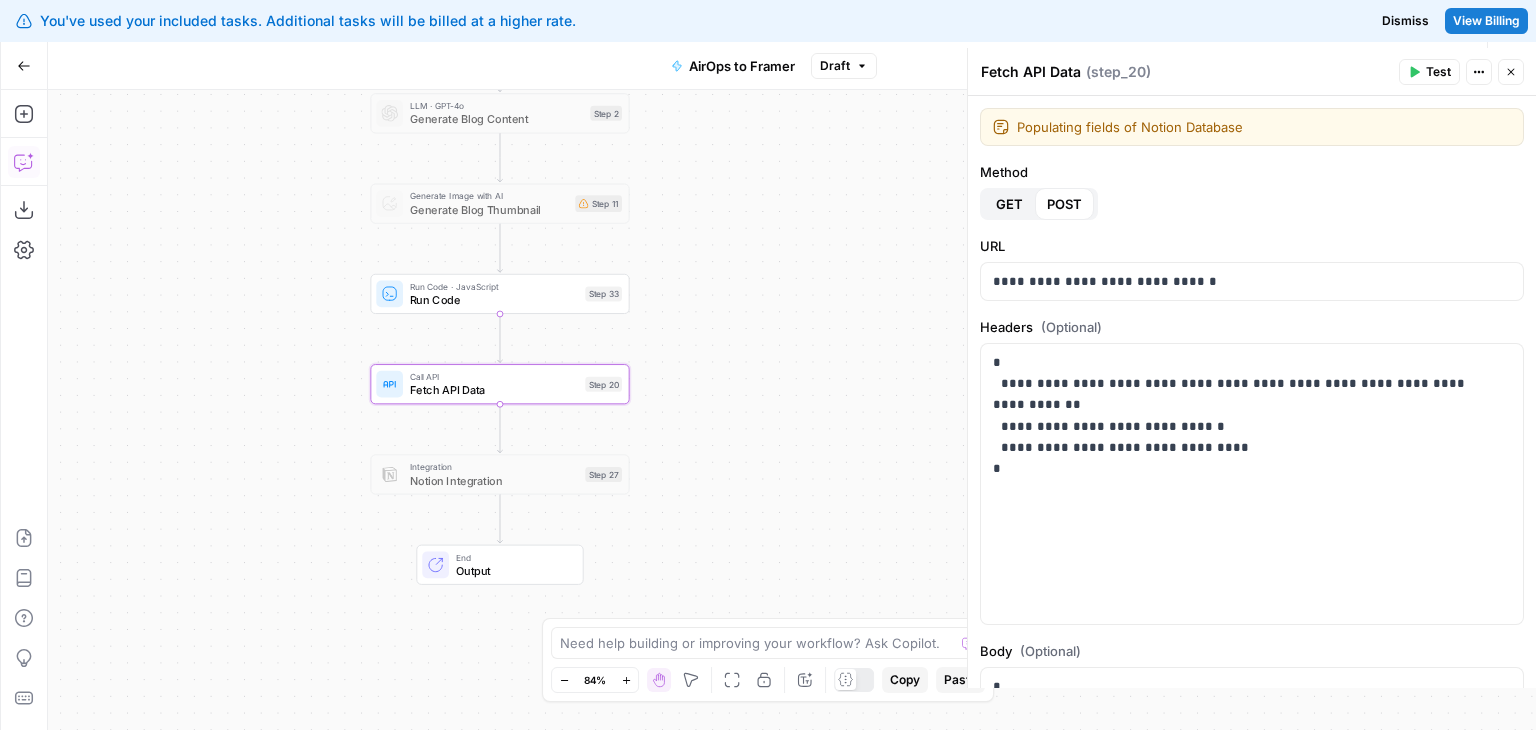 click on "Run Code" at bounding box center [494, 299] 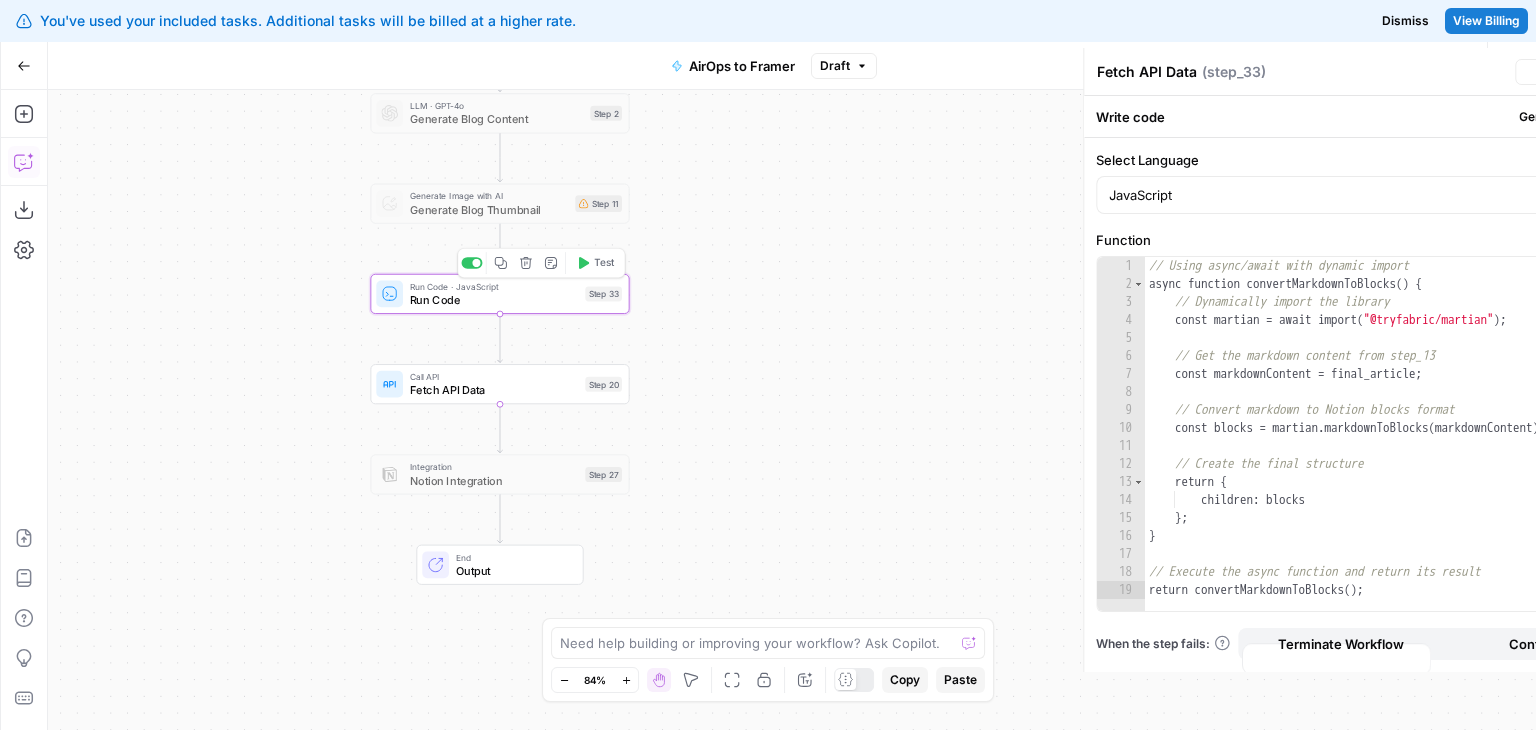 type on "Run Code" 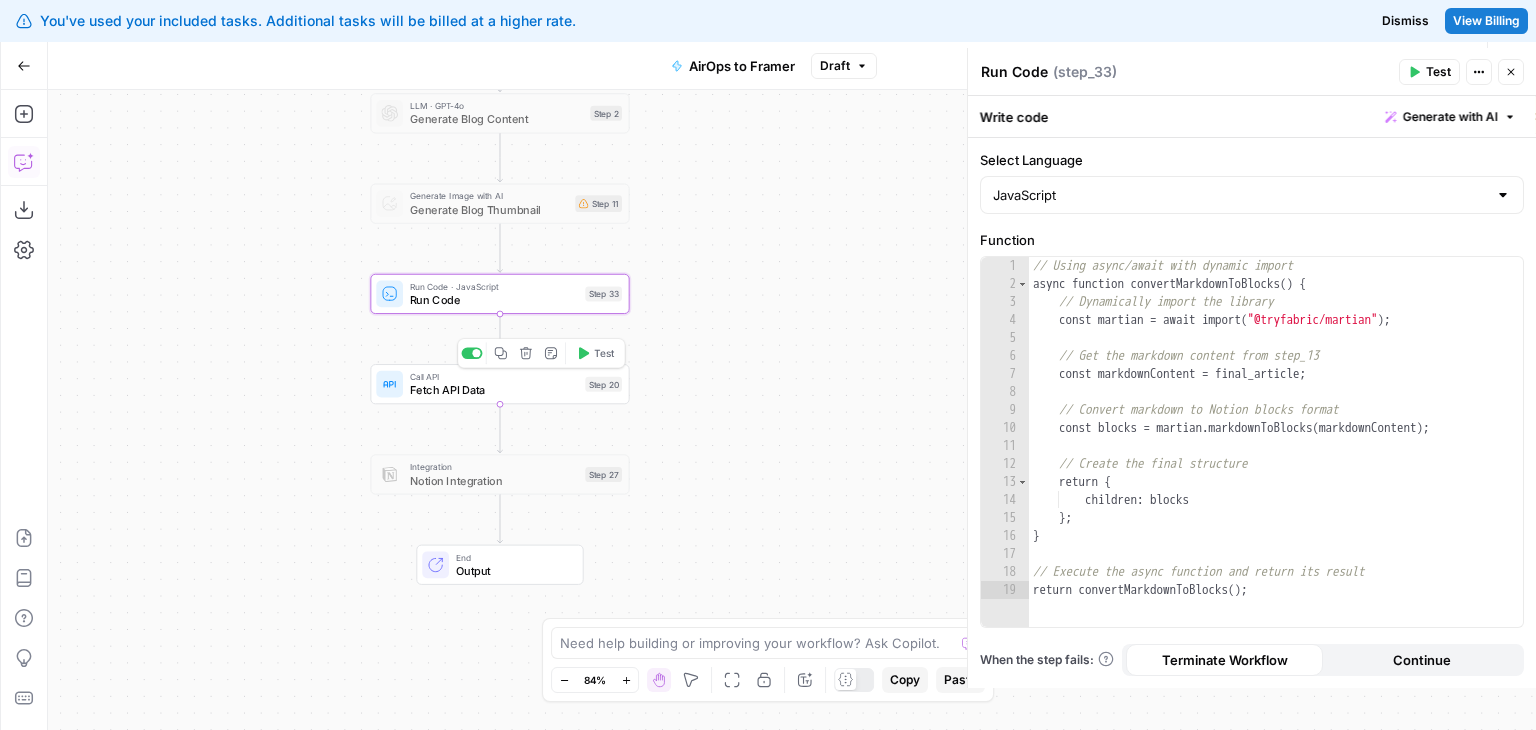 click on "Fetch API Data" at bounding box center (494, 390) 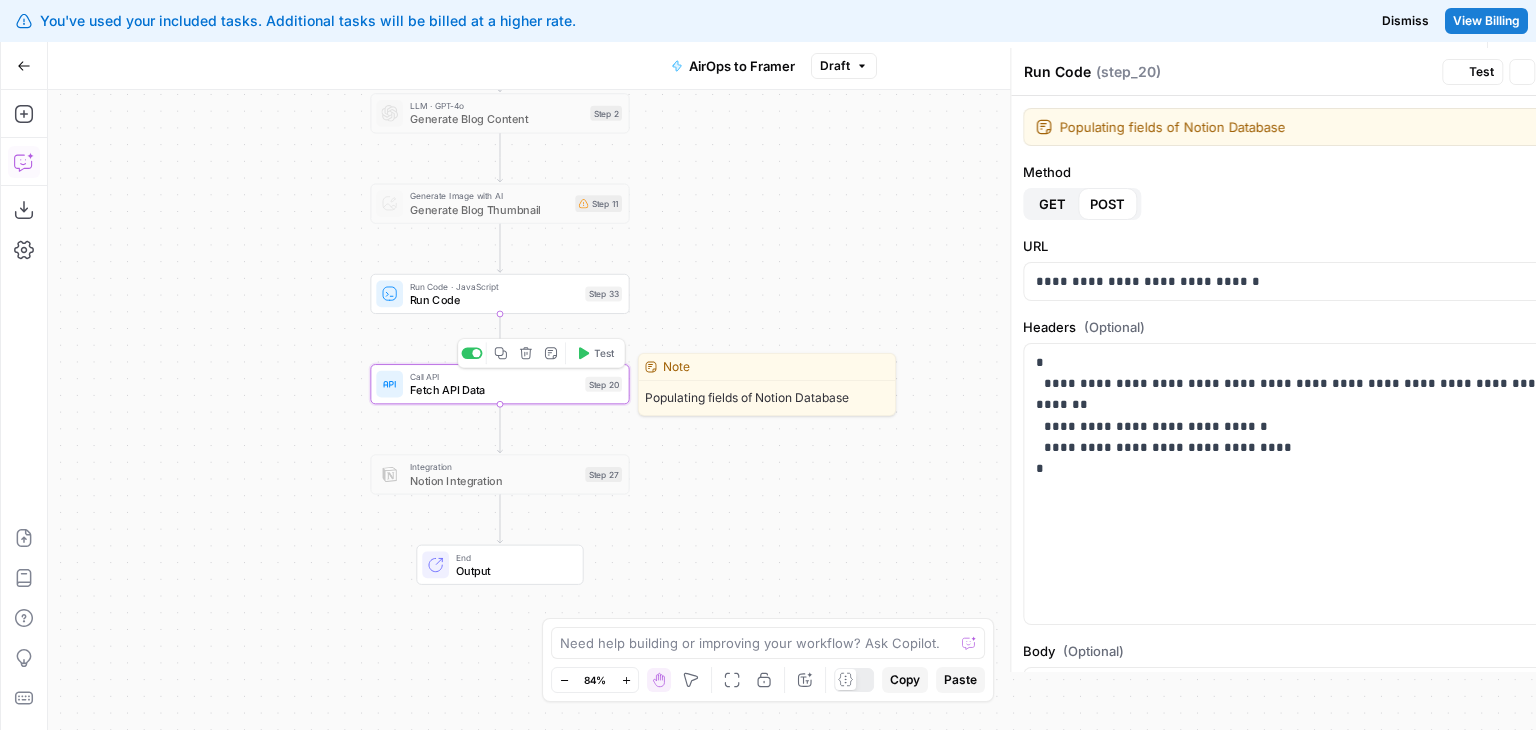 type on "Fetch API Data" 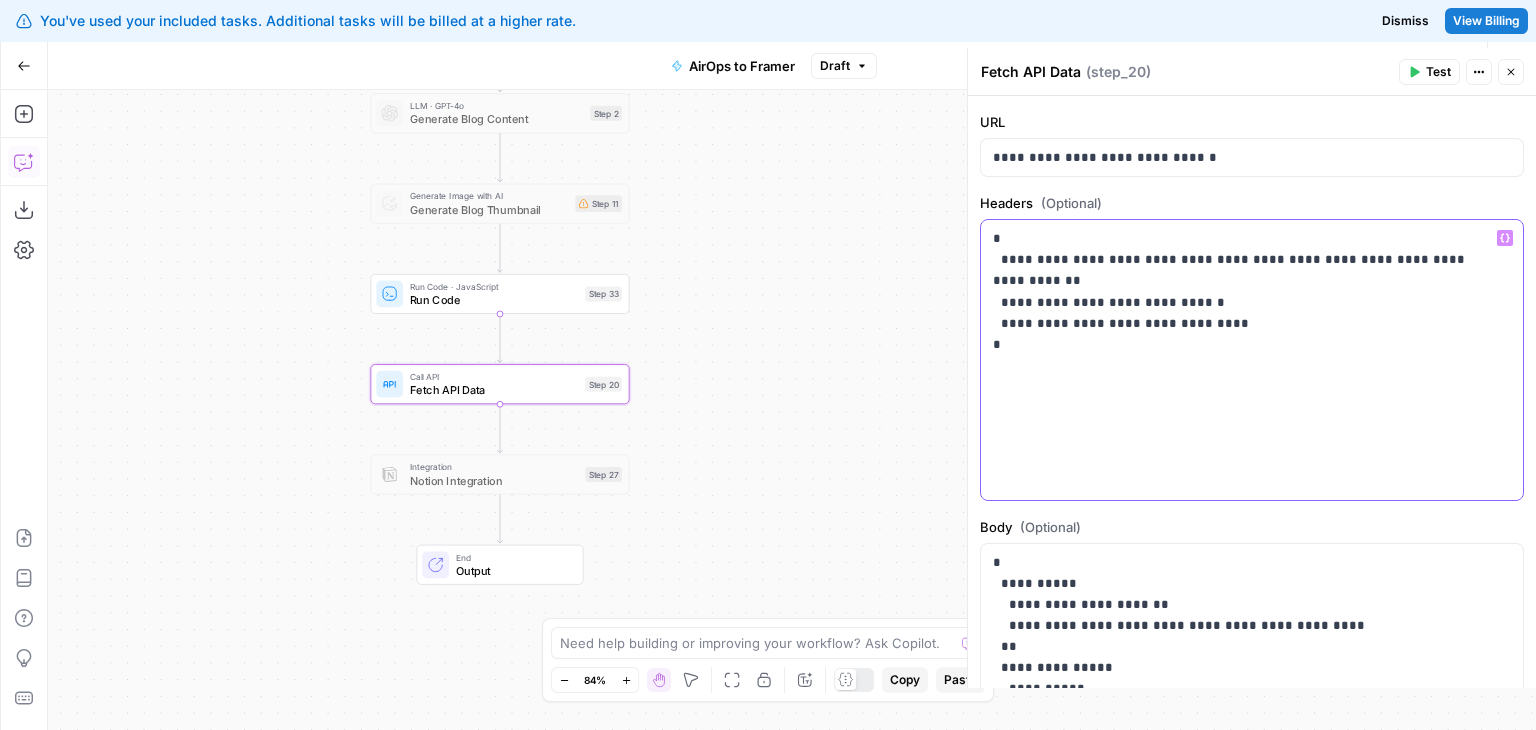 drag, startPoint x: 1333, startPoint y: 479, endPoint x: 1333, endPoint y: 502, distance: 23 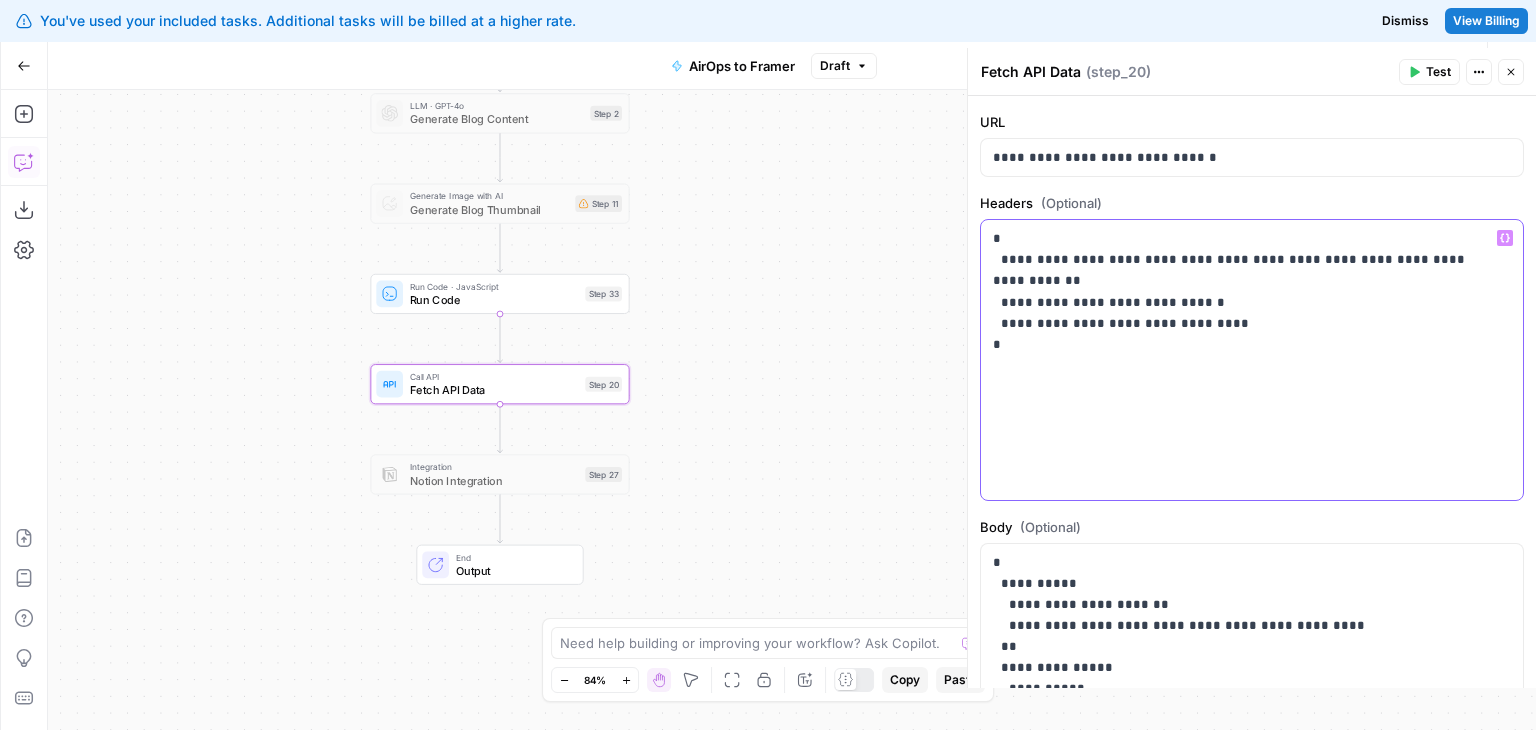 scroll, scrollTop: 152, scrollLeft: 0, axis: vertical 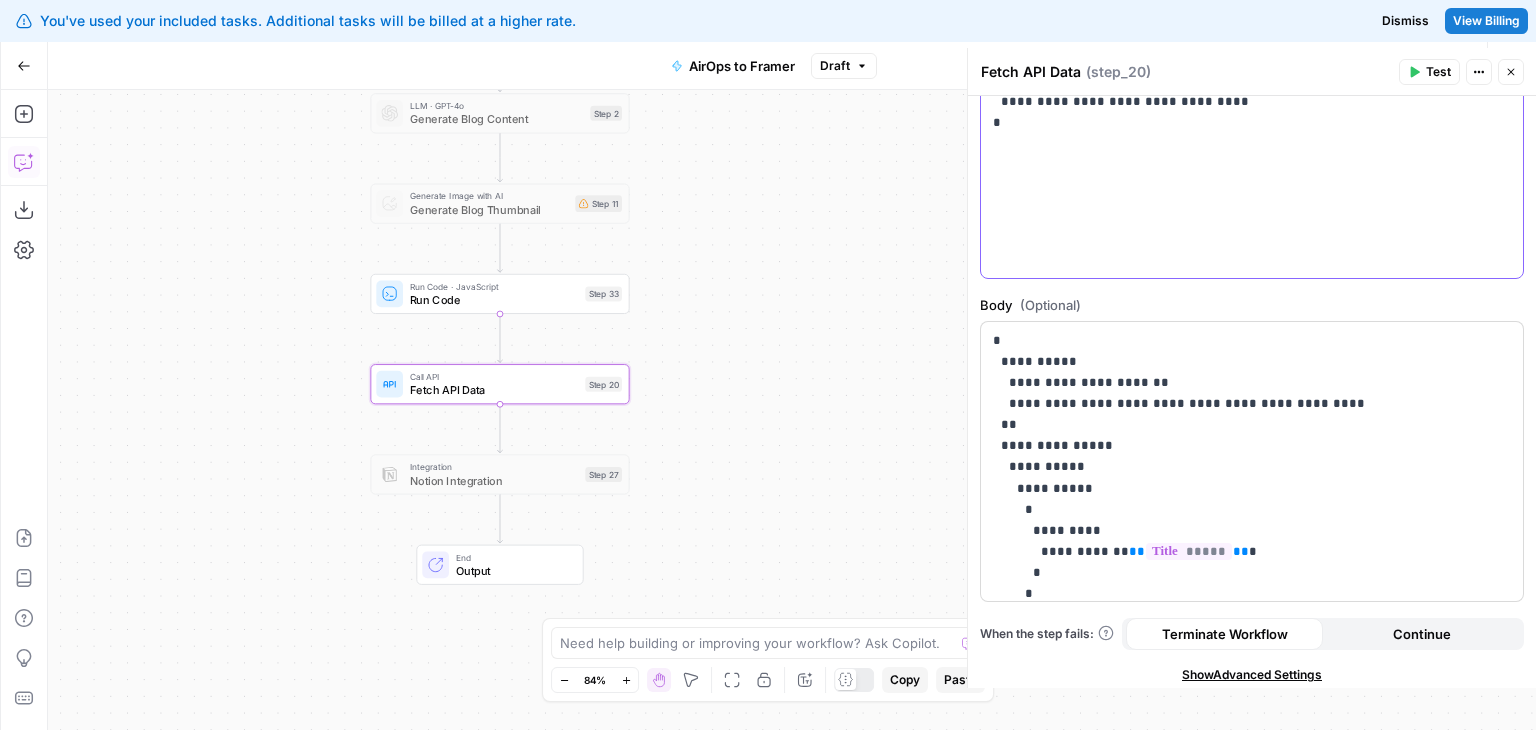 drag, startPoint x: 1360, startPoint y: 360, endPoint x: 1360, endPoint y: 425, distance: 65 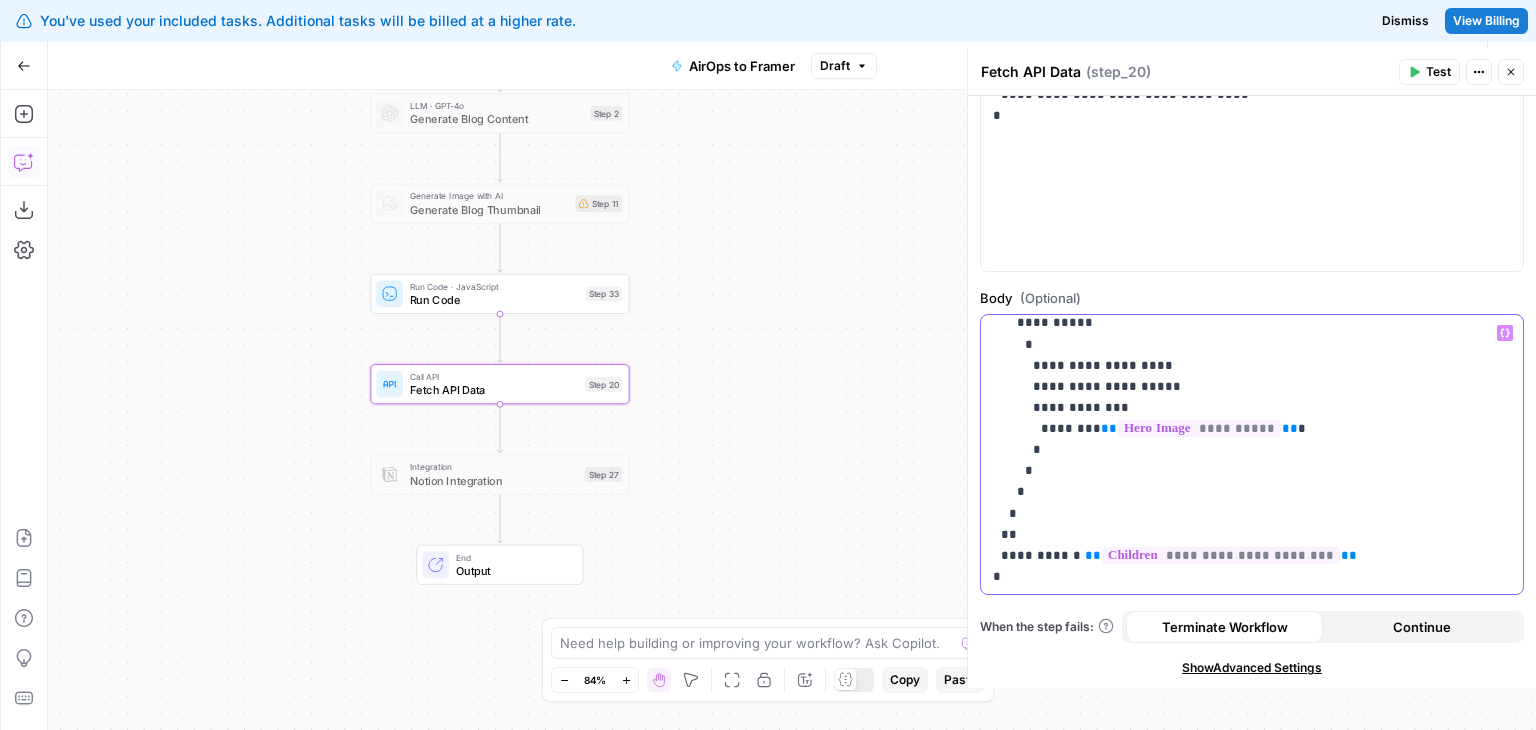 scroll, scrollTop: 983, scrollLeft: 0, axis: vertical 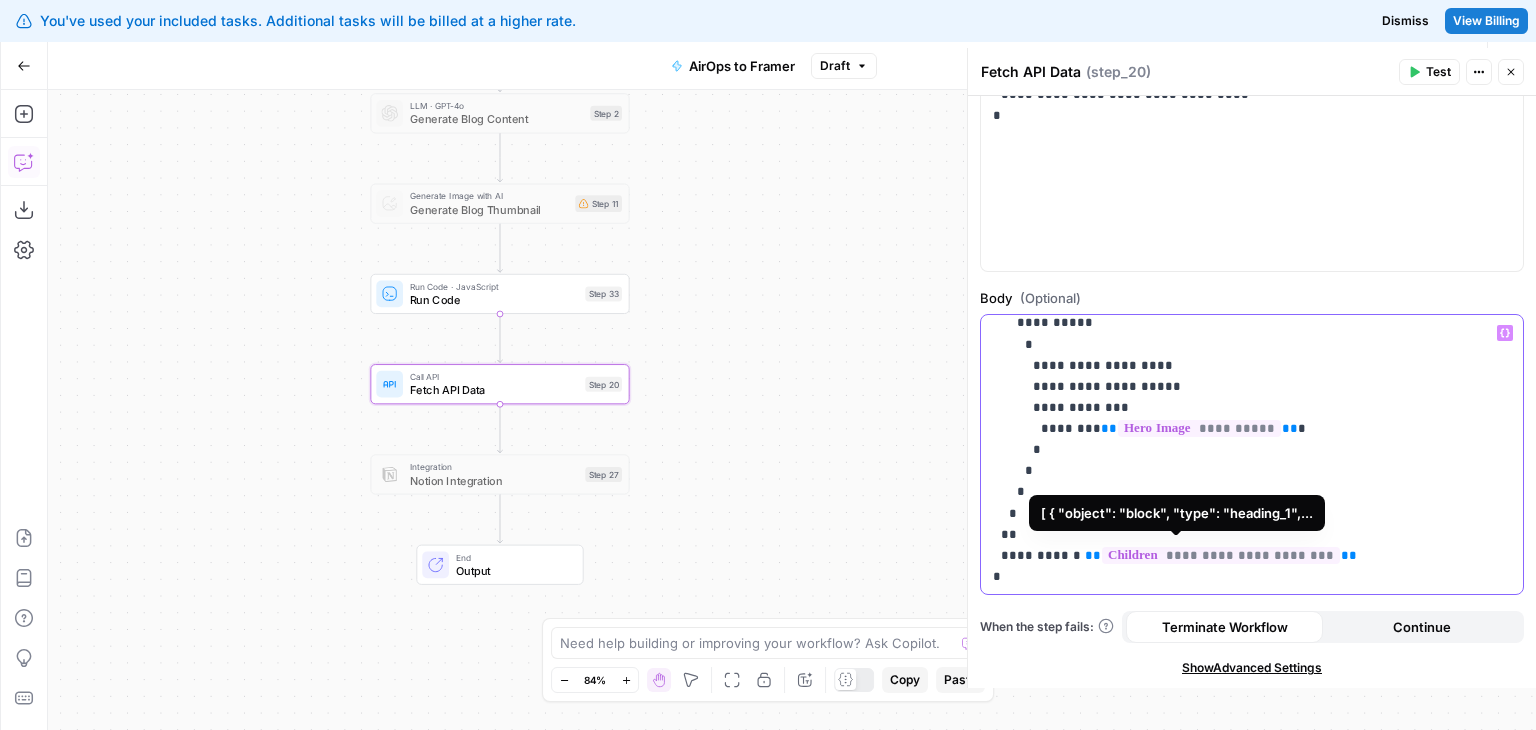 click on "**********" at bounding box center (1221, 555) 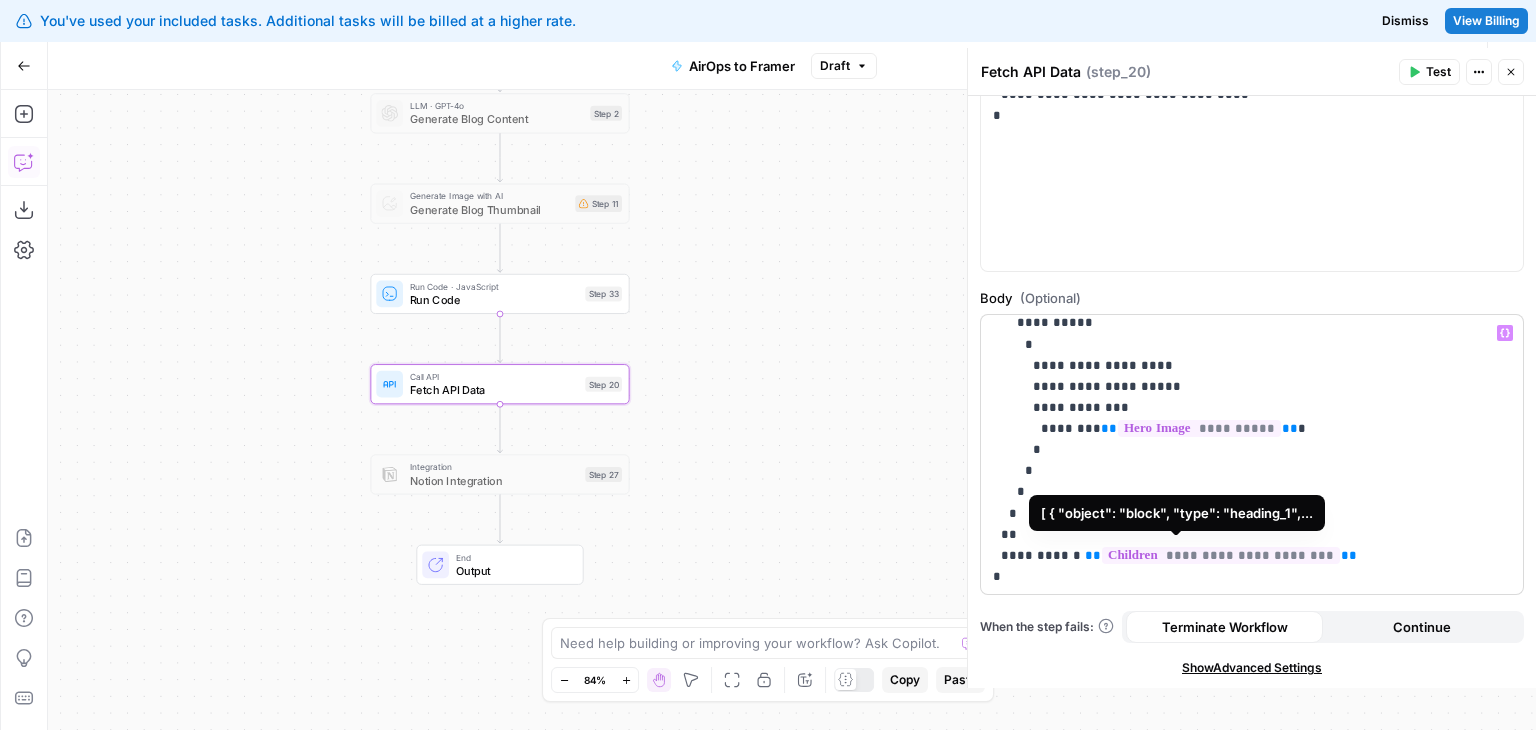 scroll, scrollTop: 21, scrollLeft: 0, axis: vertical 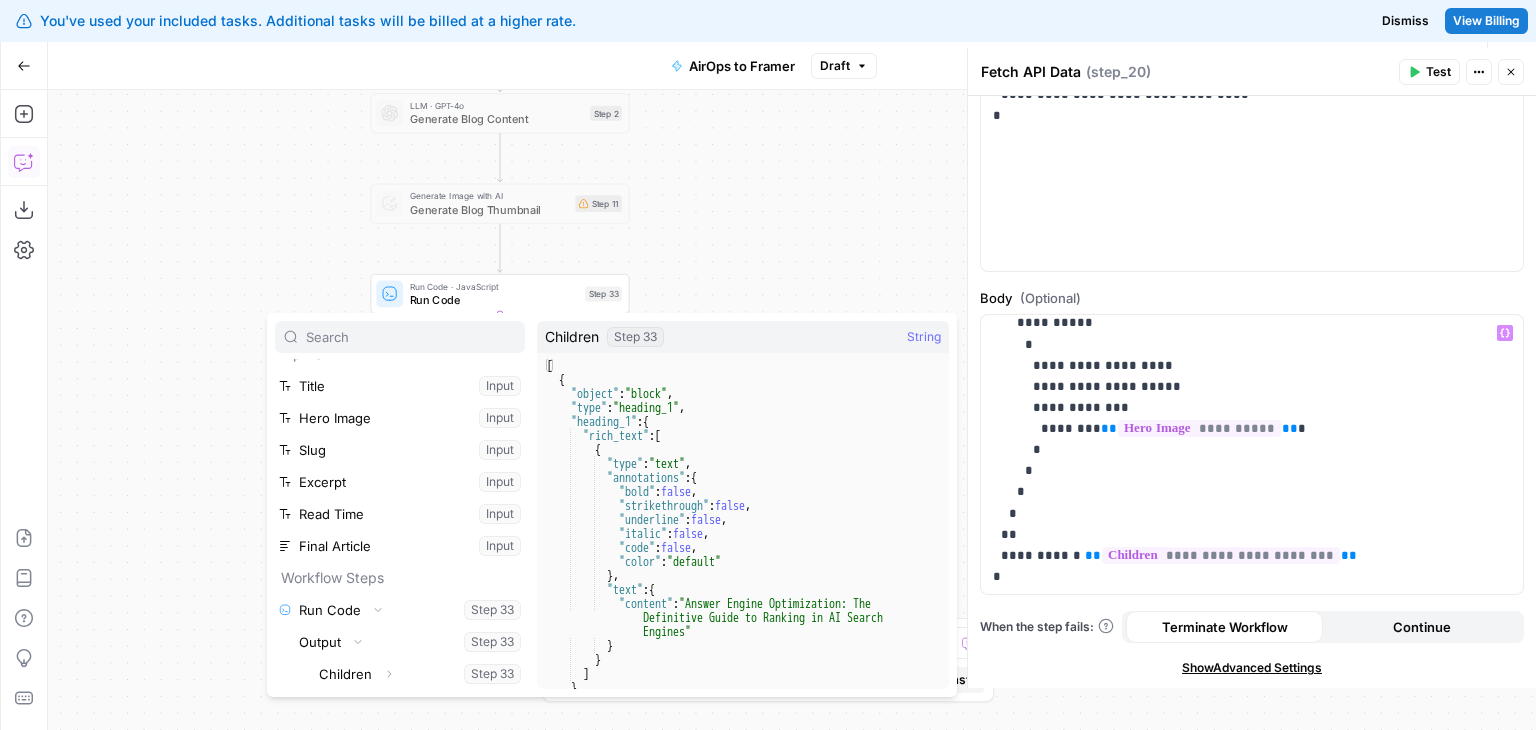 type on "**********" 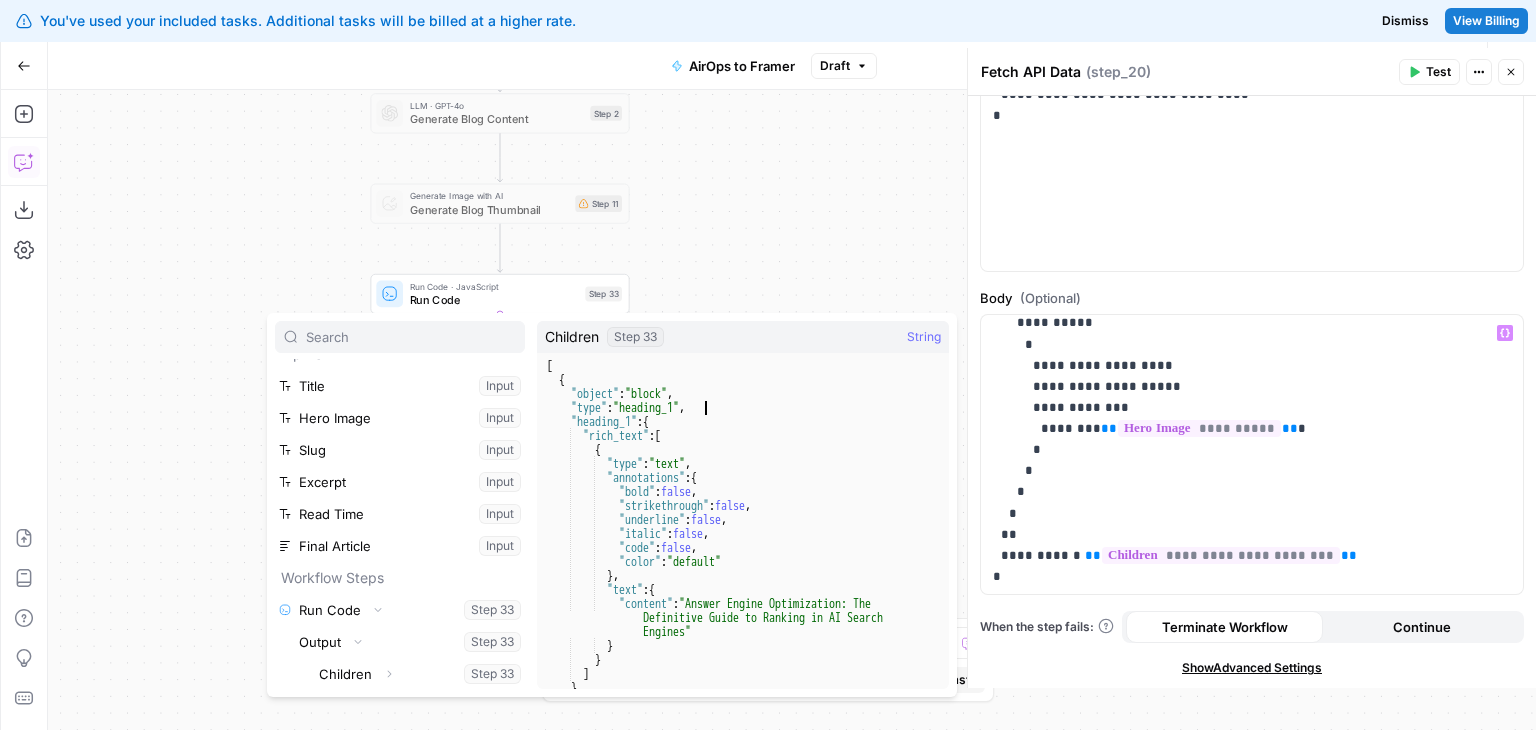 drag, startPoint x: 784, startPoint y: 471, endPoint x: 782, endPoint y: 502, distance: 31.06445 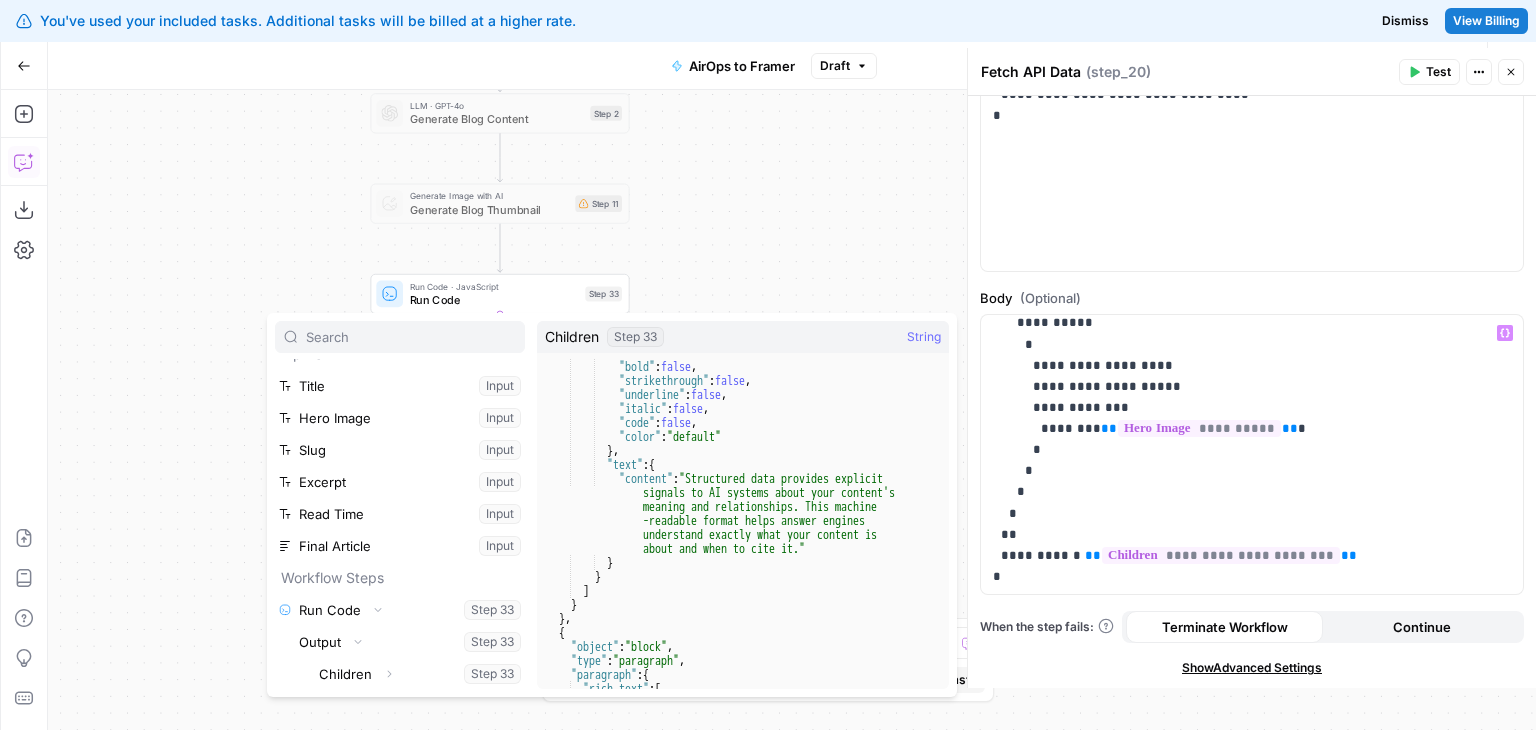 scroll, scrollTop: 0, scrollLeft: 0, axis: both 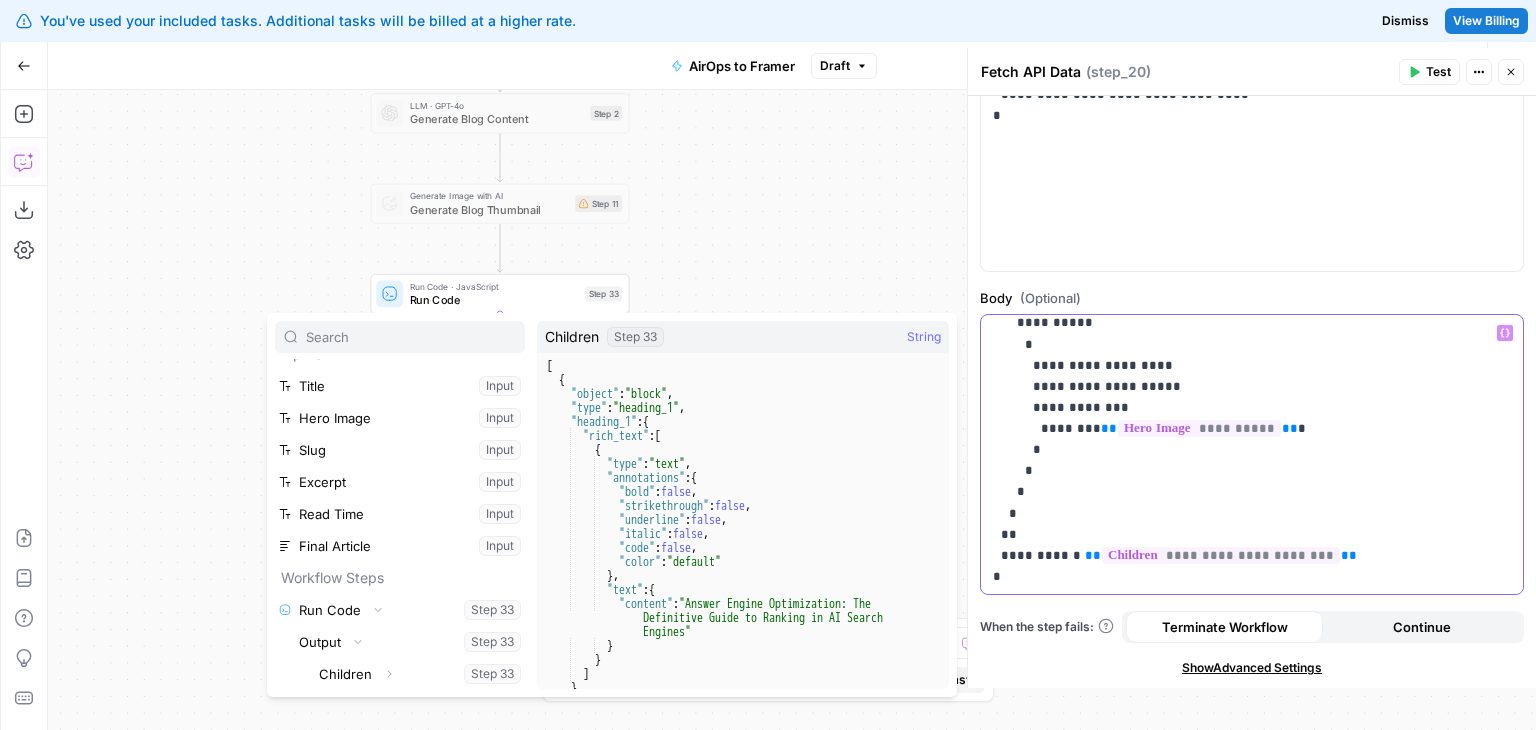click on "**********" at bounding box center [1237, -36] 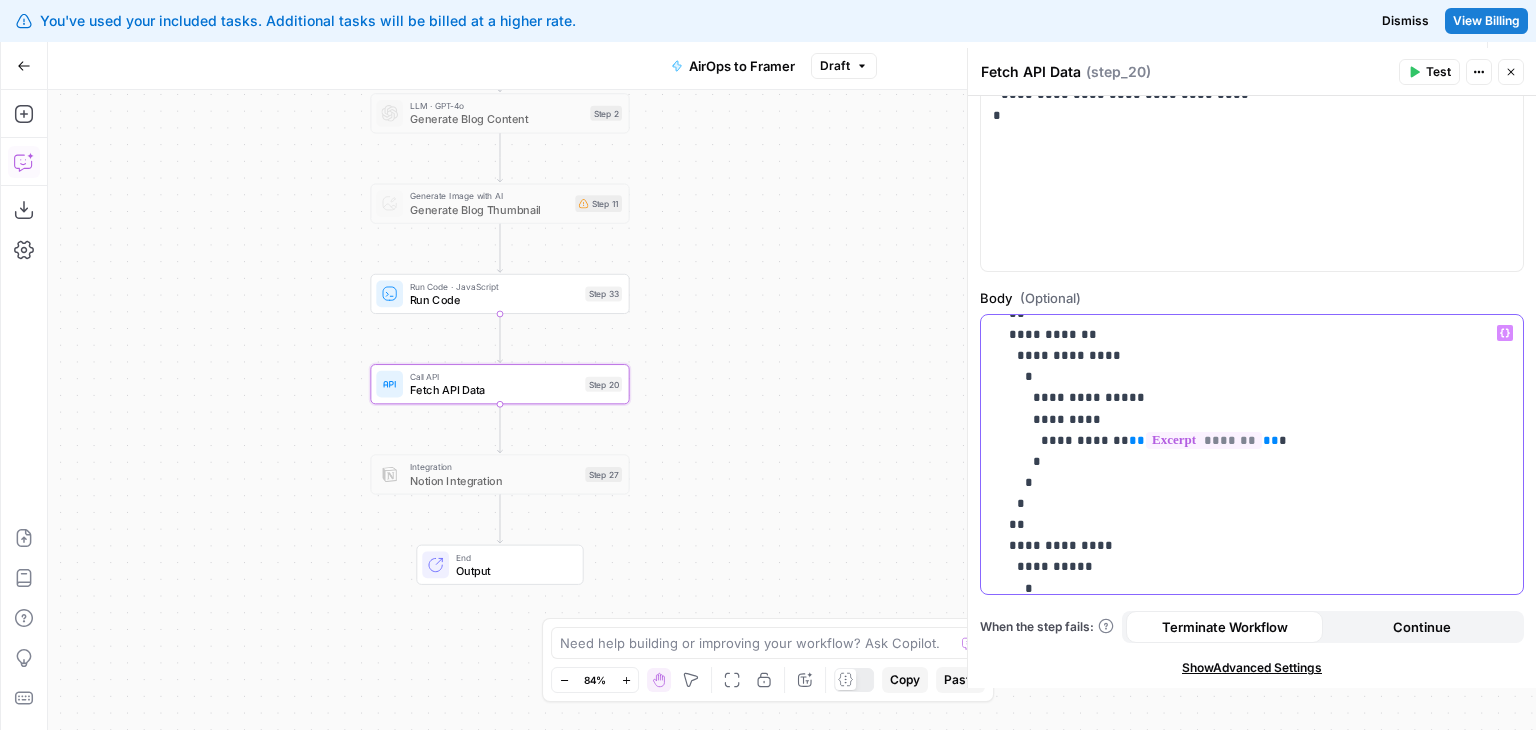 drag, startPoint x: 1398, startPoint y: 517, endPoint x: 1396, endPoint y: 353, distance: 164.01219 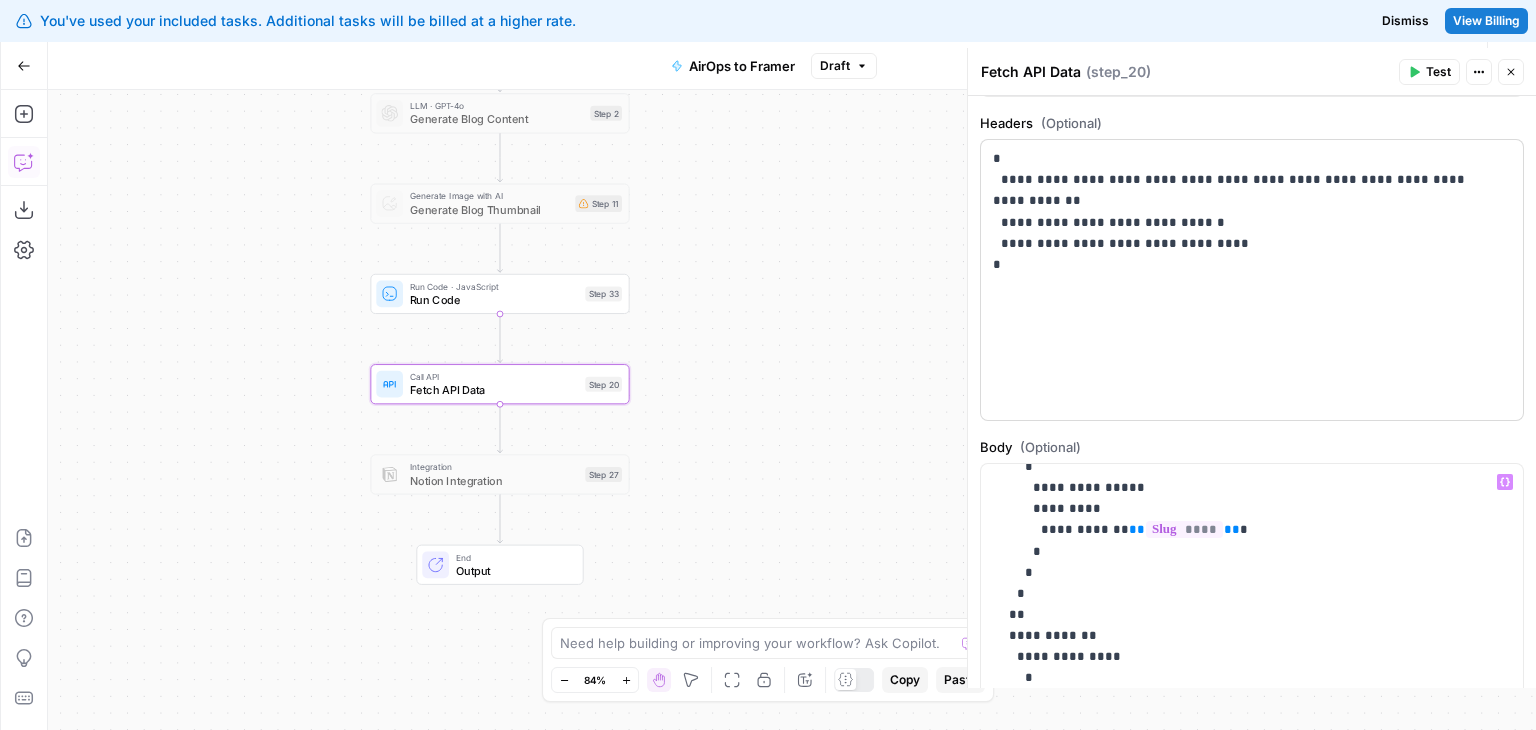drag, startPoint x: 1332, startPoint y: 300, endPoint x: 1324, endPoint y: 181, distance: 119.26861 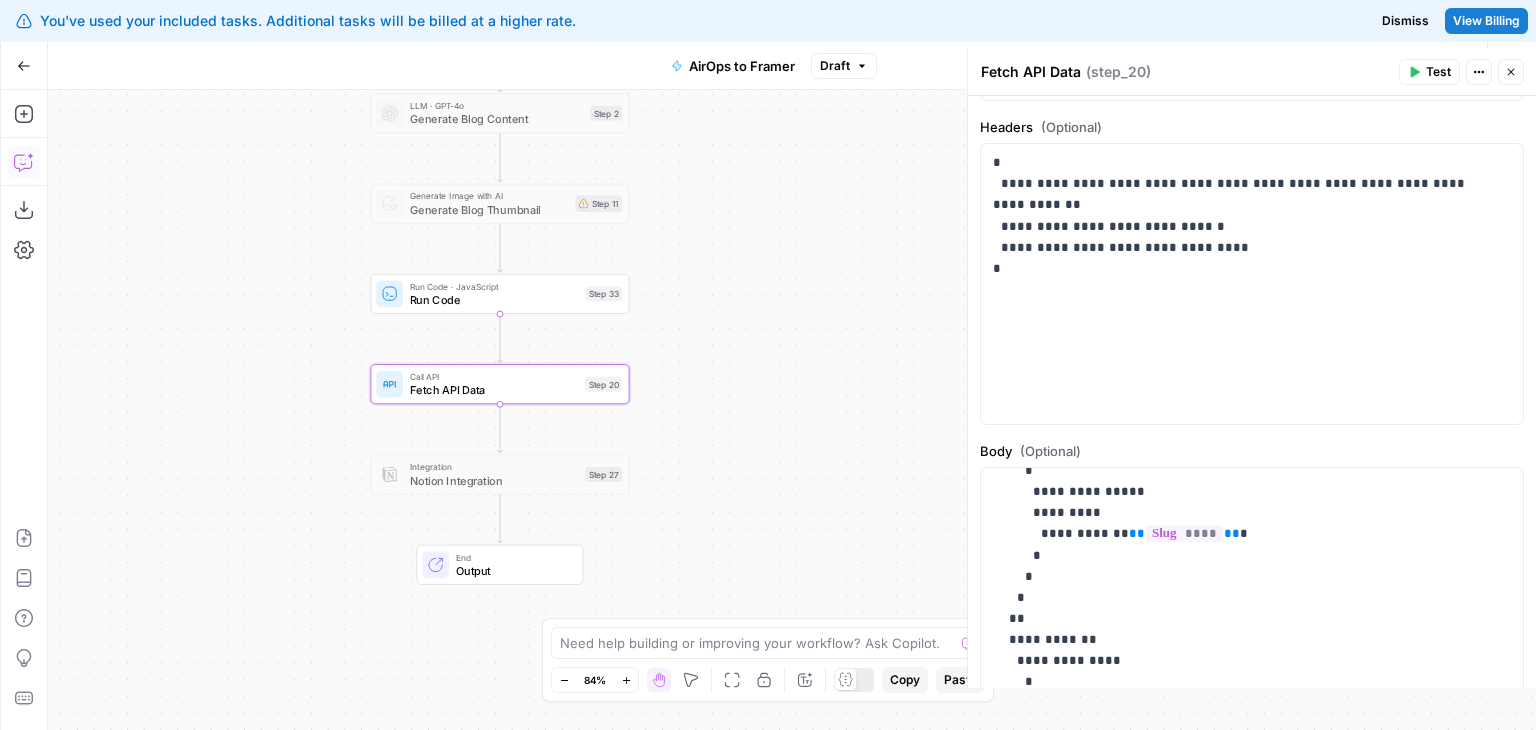 scroll, scrollTop: 353, scrollLeft: 0, axis: vertical 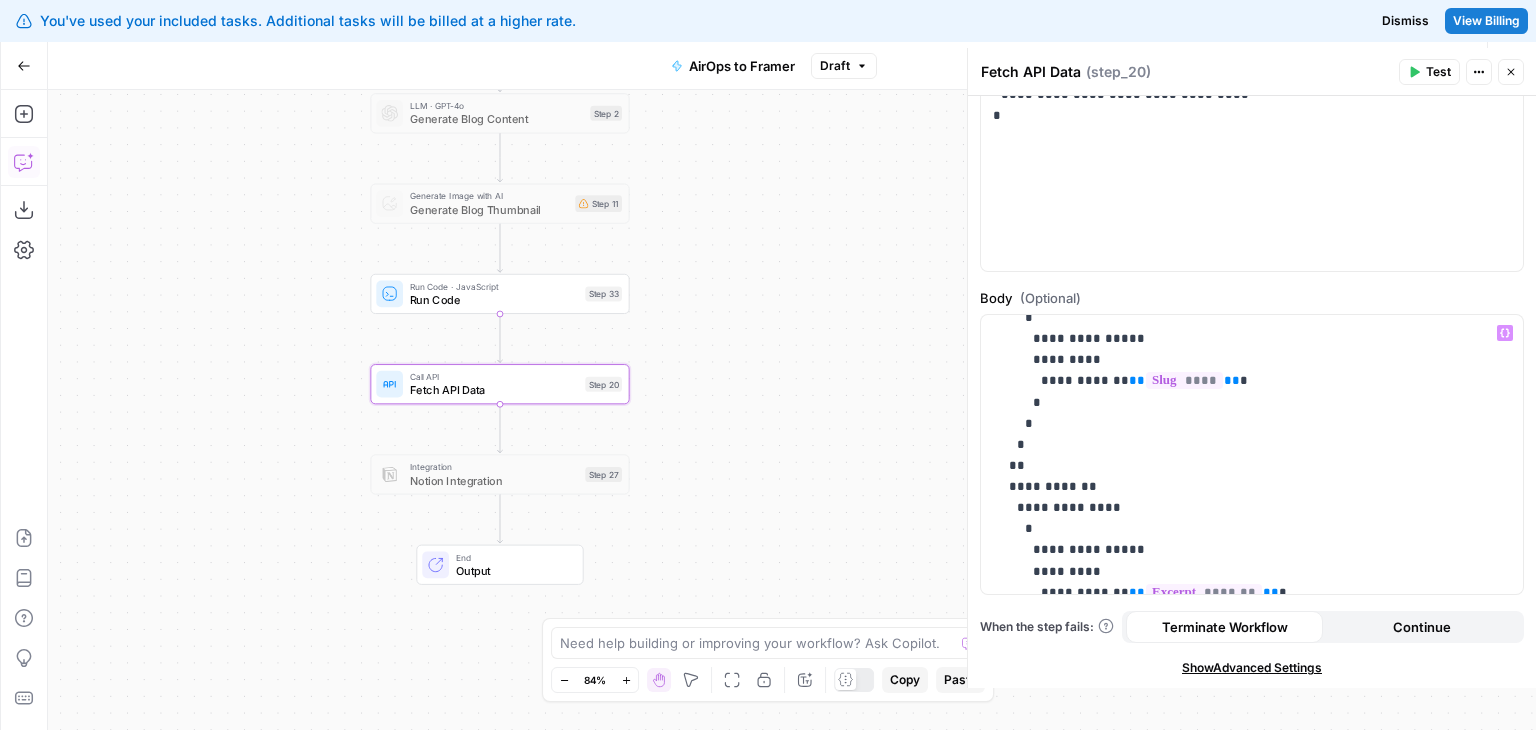 drag, startPoint x: 1300, startPoint y: 528, endPoint x: 1285, endPoint y: 667, distance: 139.807 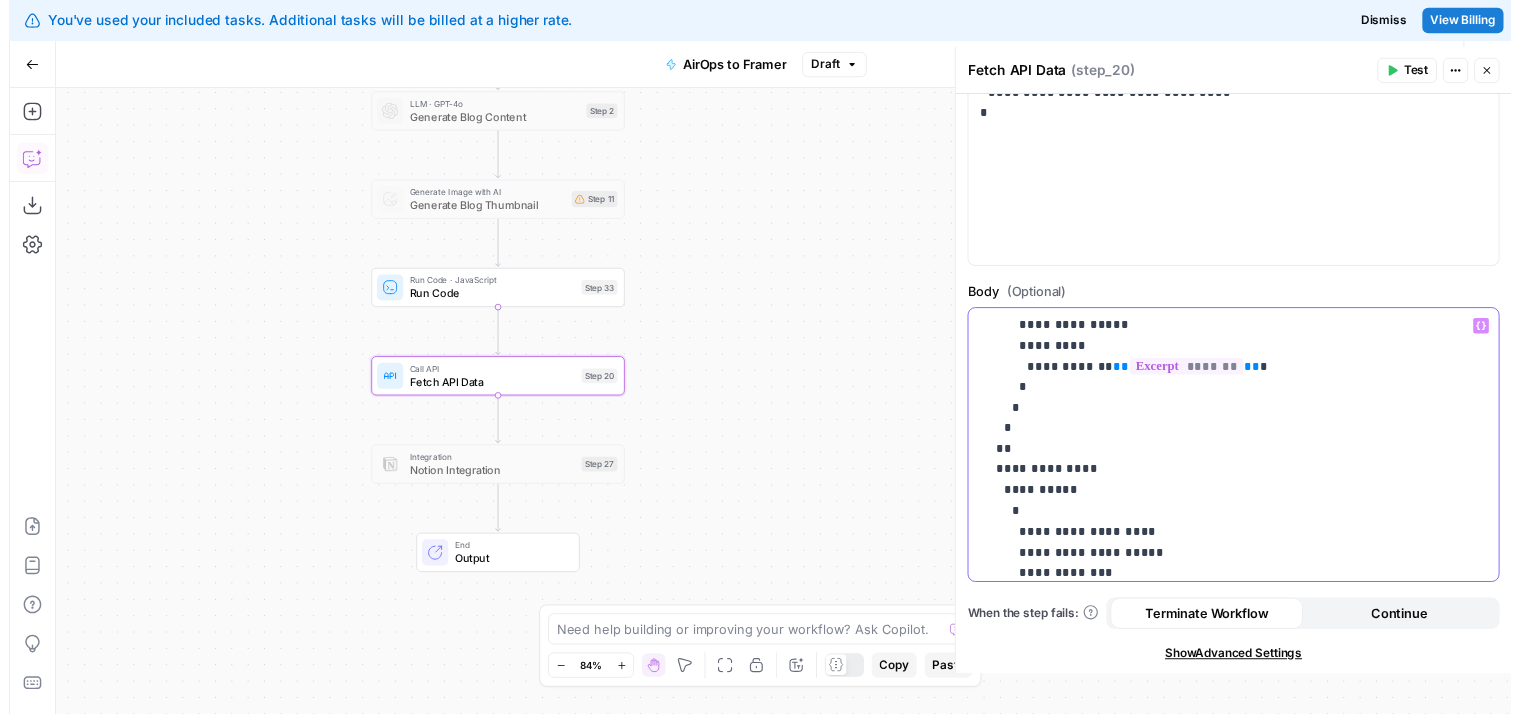 scroll, scrollTop: 983, scrollLeft: 0, axis: vertical 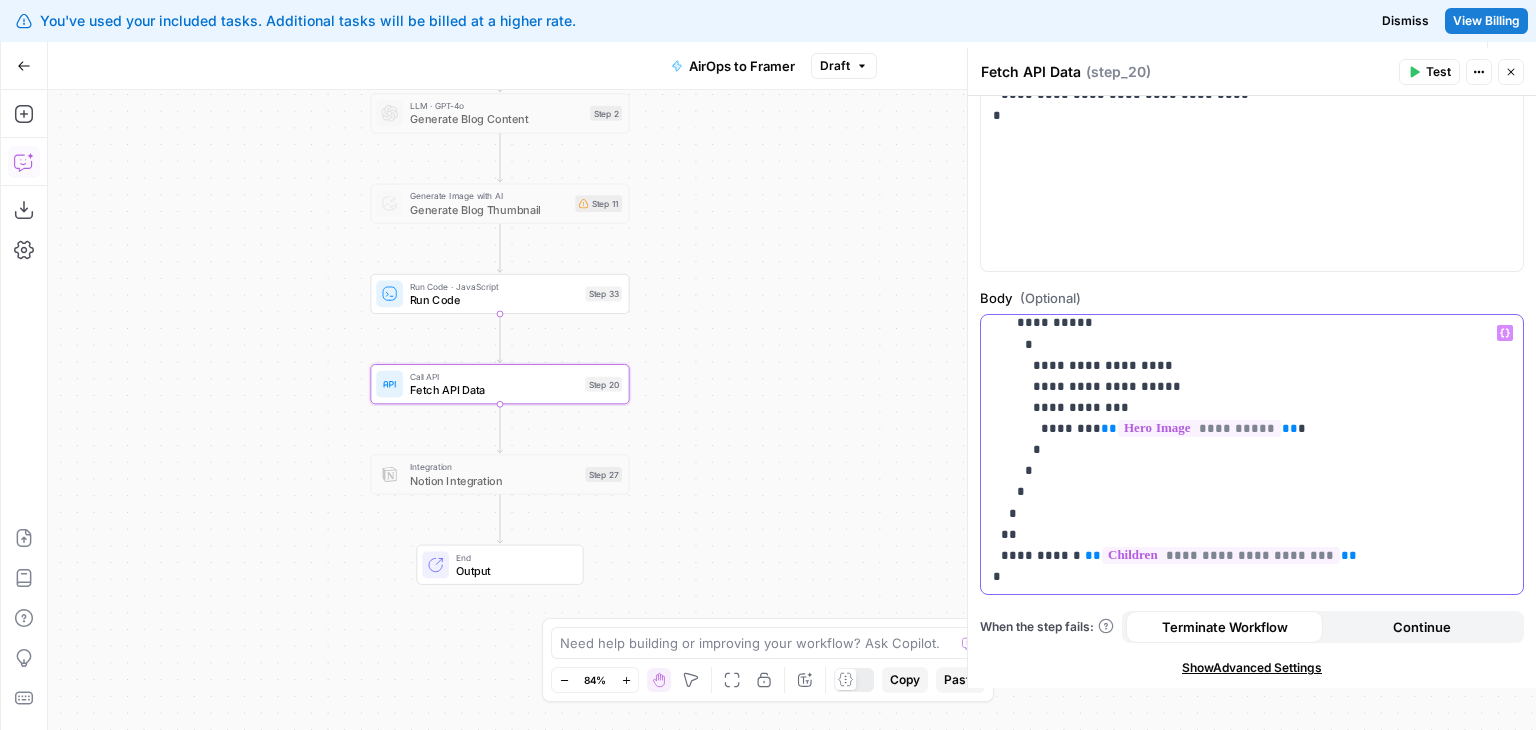 drag, startPoint x: 1263, startPoint y: 430, endPoint x: 1264, endPoint y: 569, distance: 139.0036 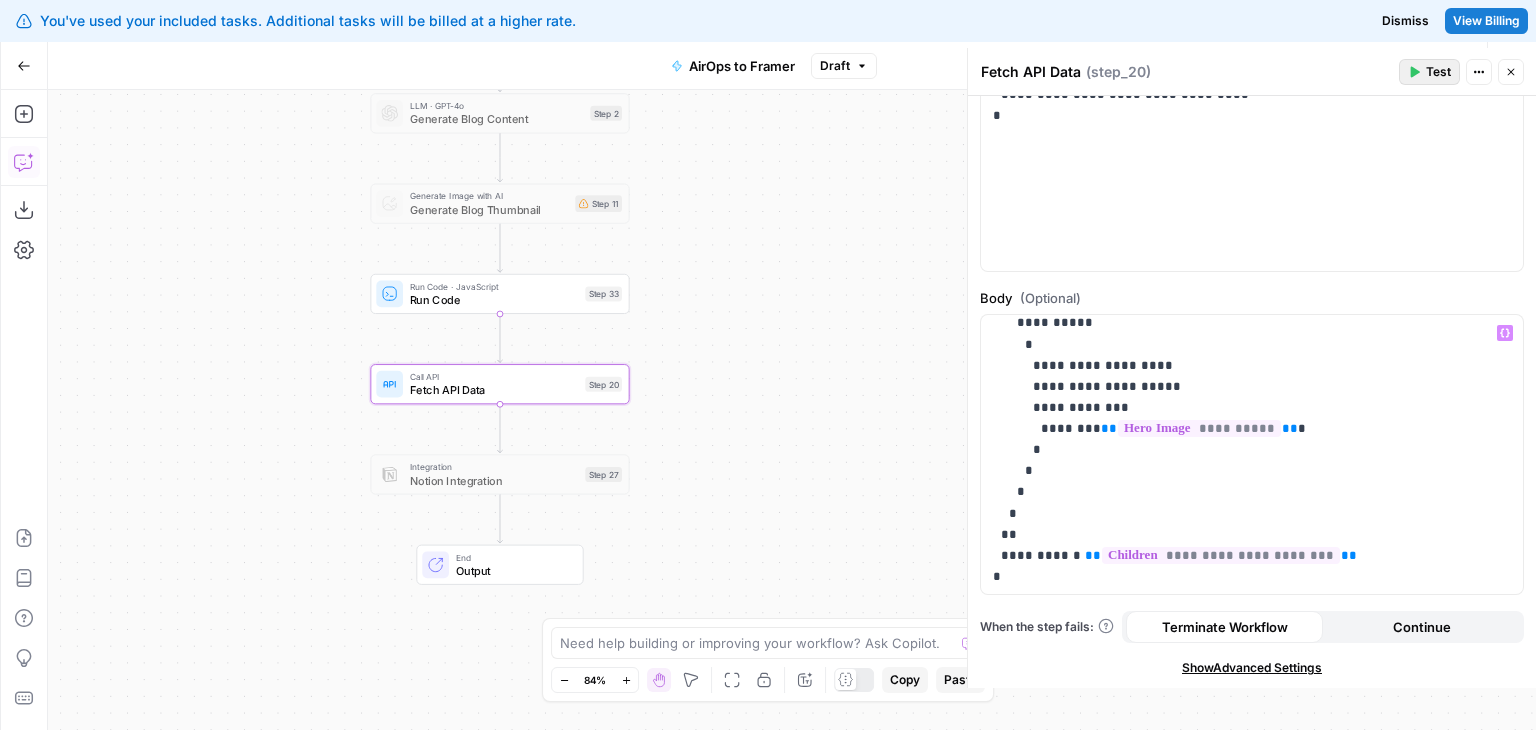 click on "Test" at bounding box center [1429, 72] 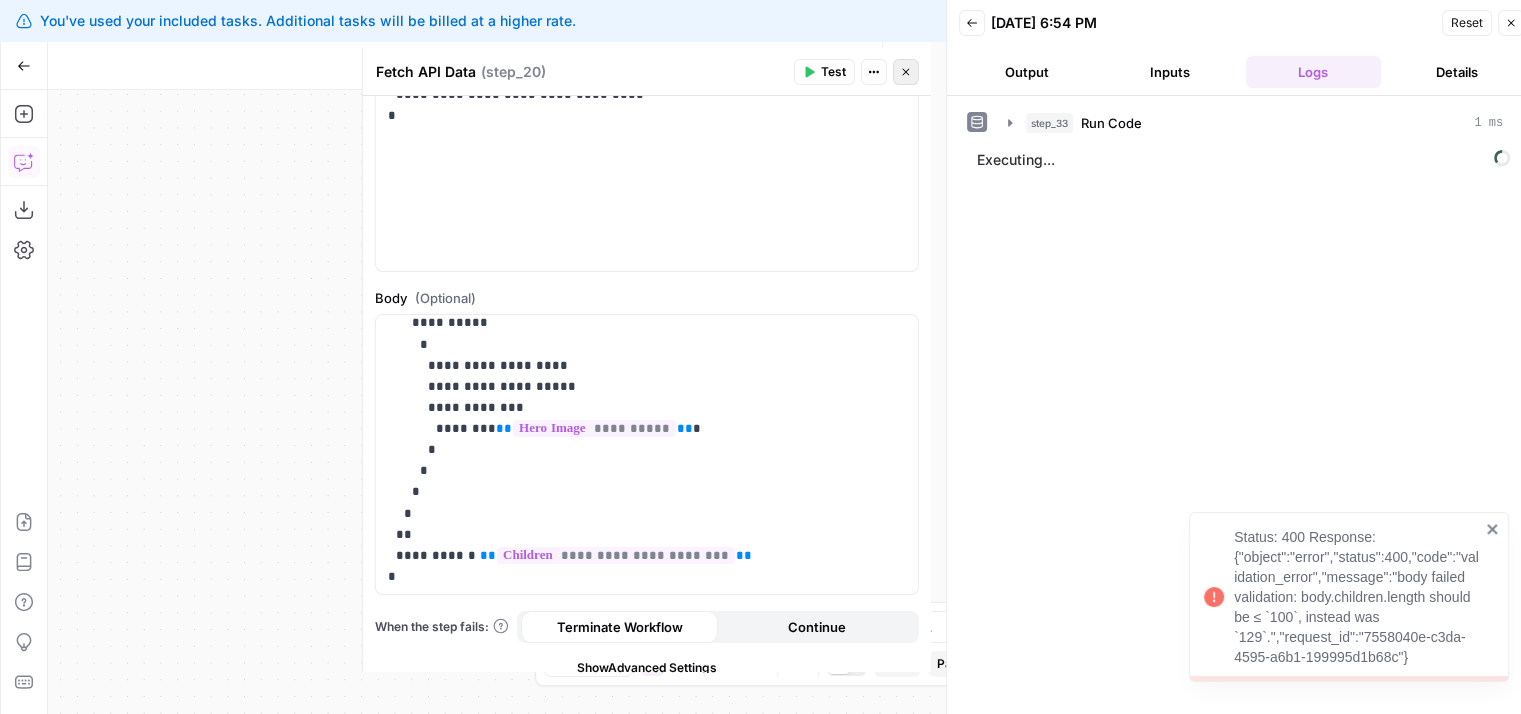 click 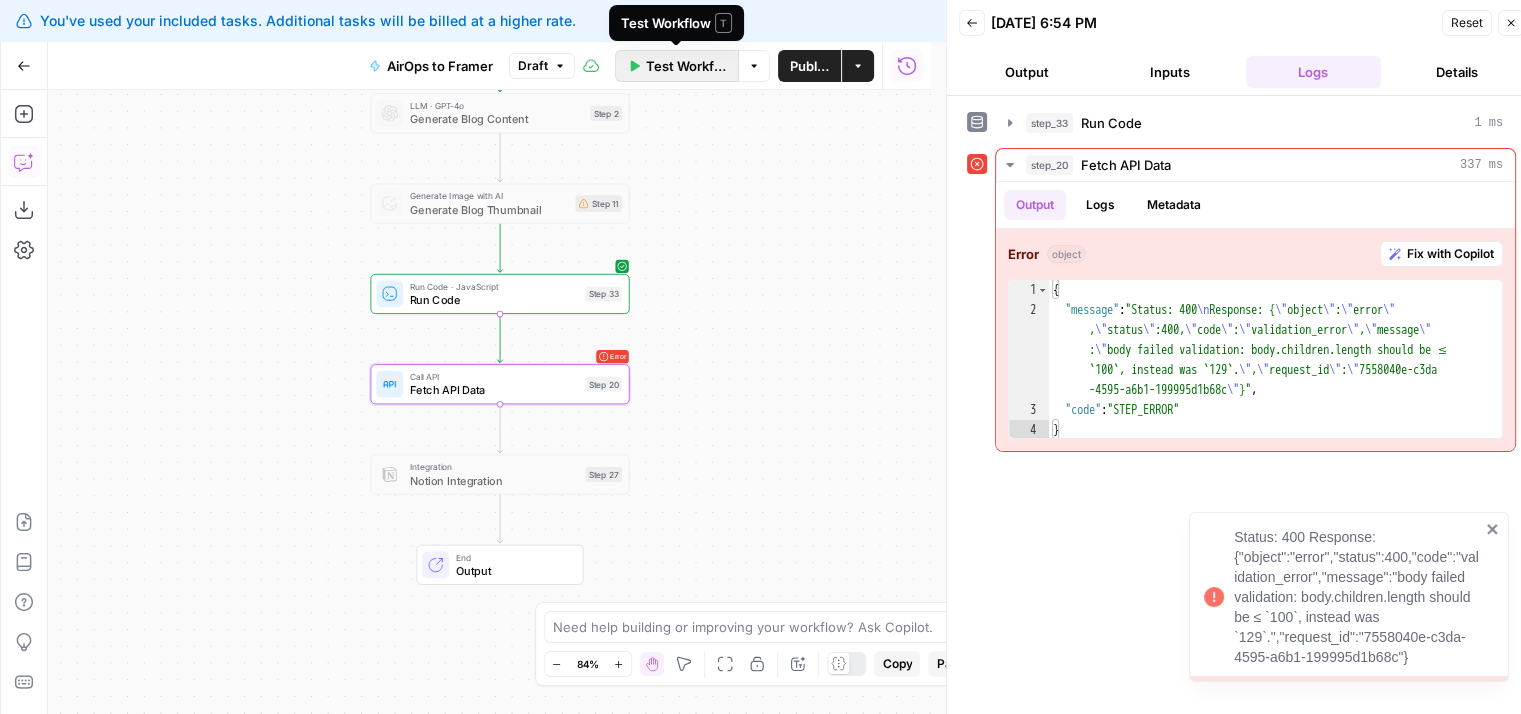 click on "Test Workflow" at bounding box center [686, 66] 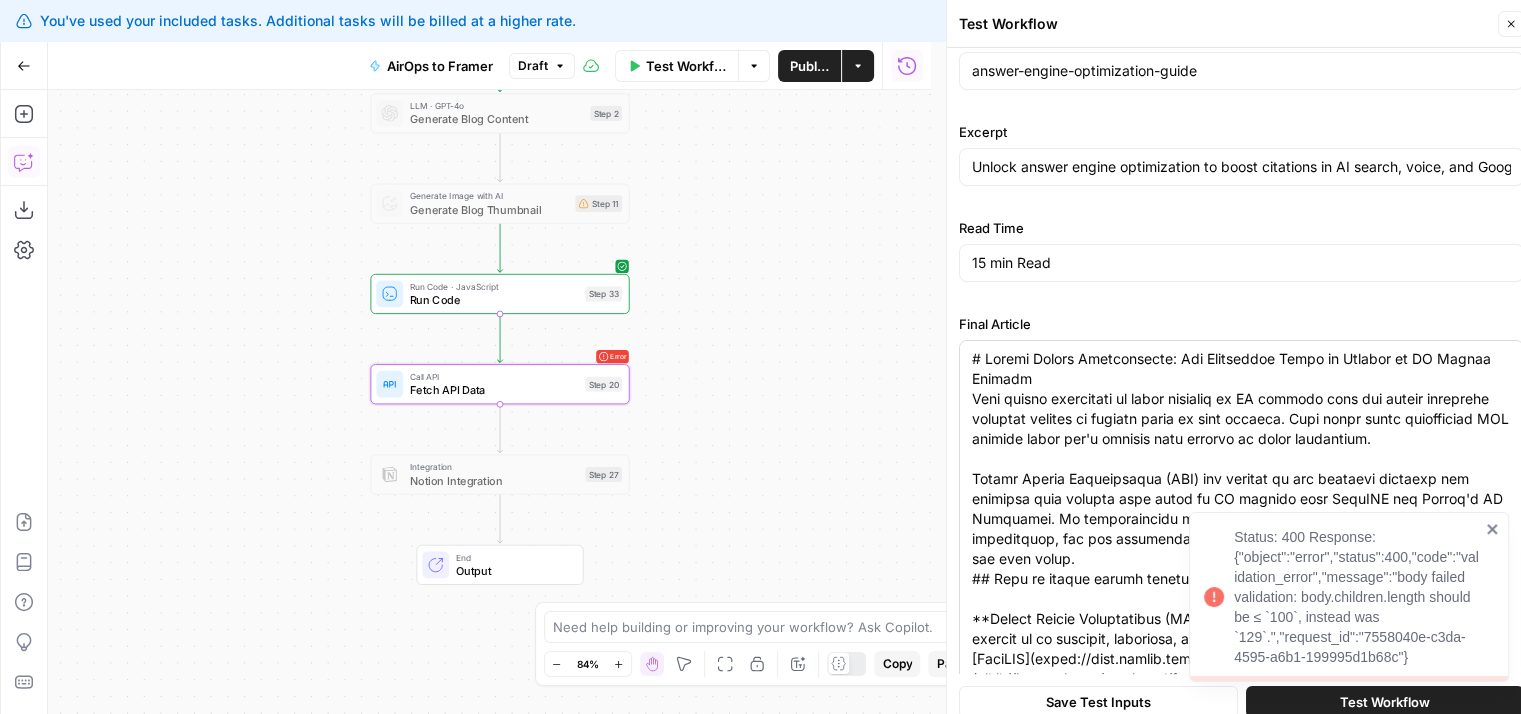 drag, startPoint x: 1078, startPoint y: 425, endPoint x: 1067, endPoint y: 513, distance: 88.68484 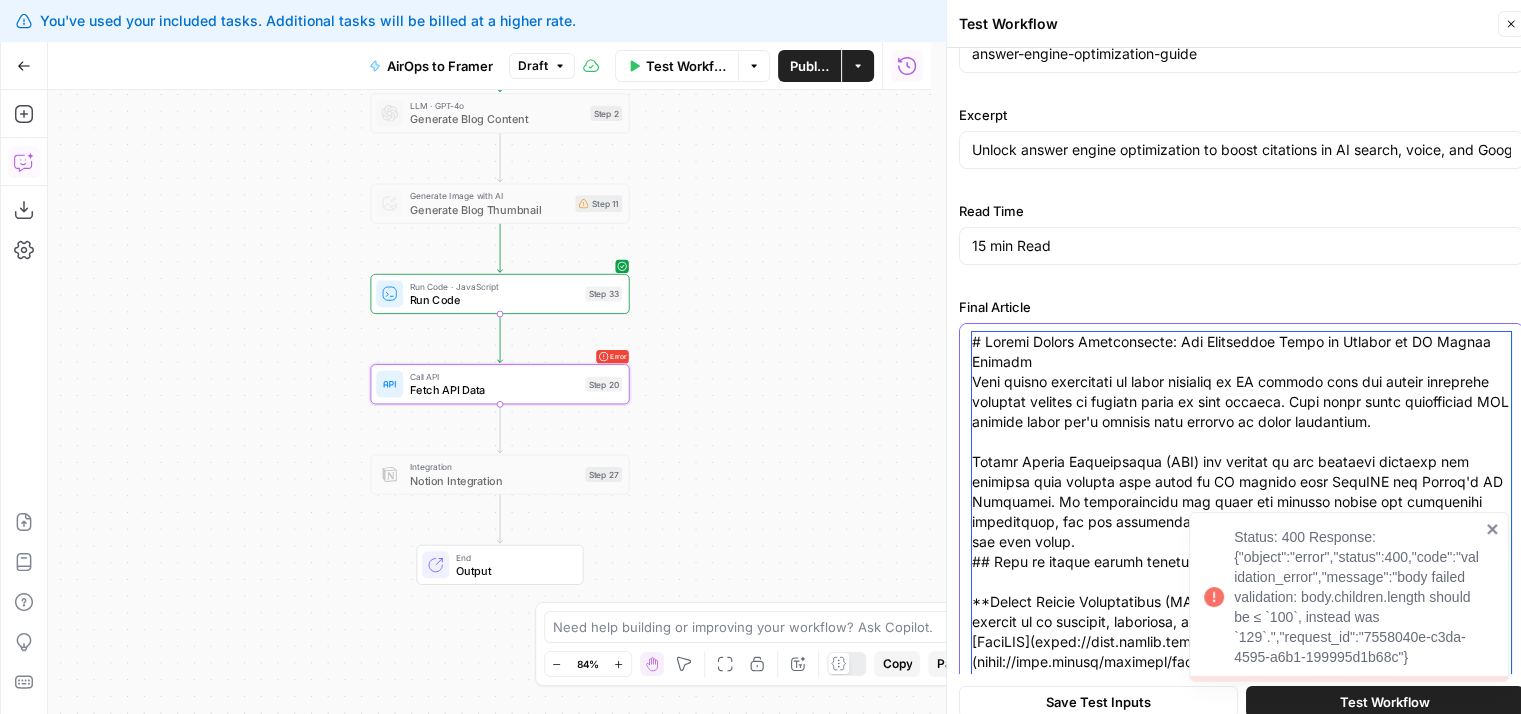 click on "Final Article" at bounding box center (1241, 4422) 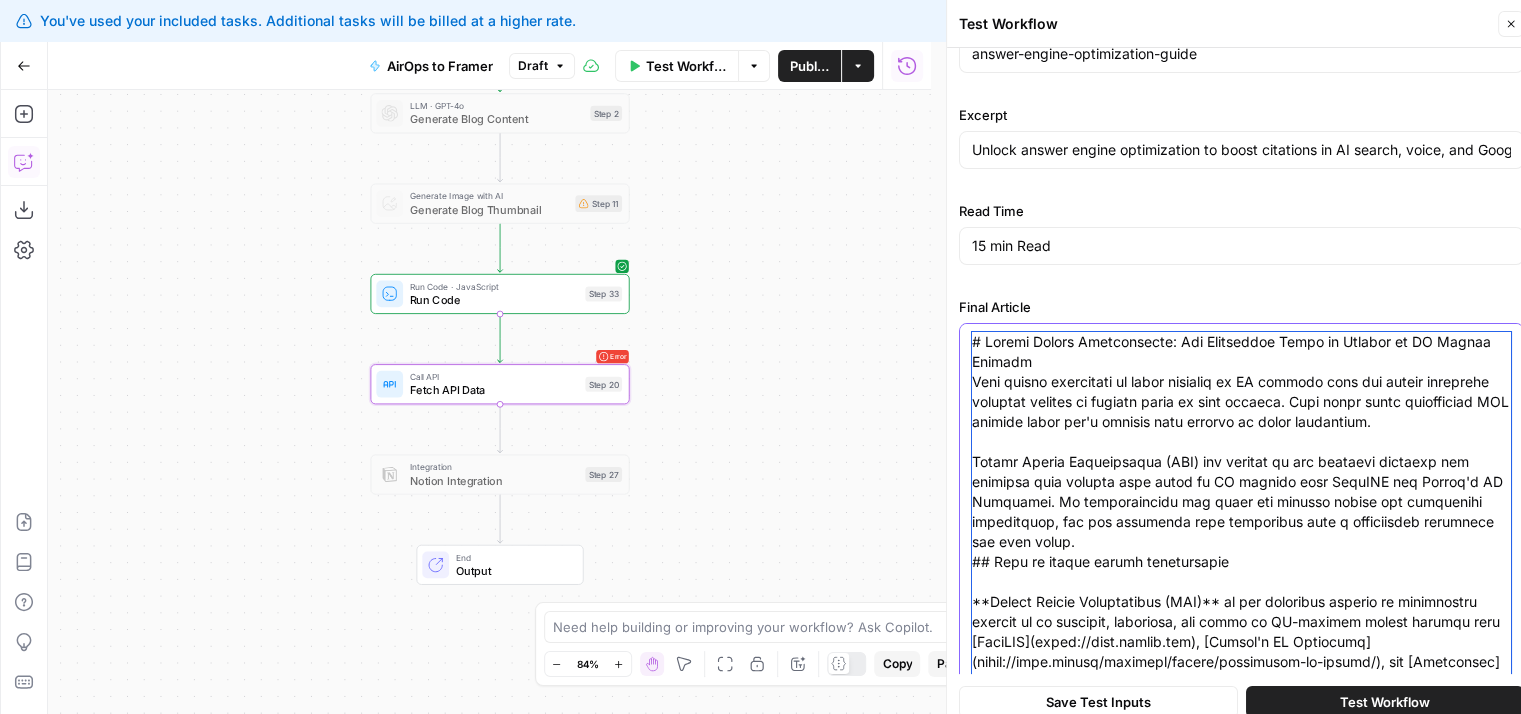 click on "Final Article" at bounding box center (1241, 4422) 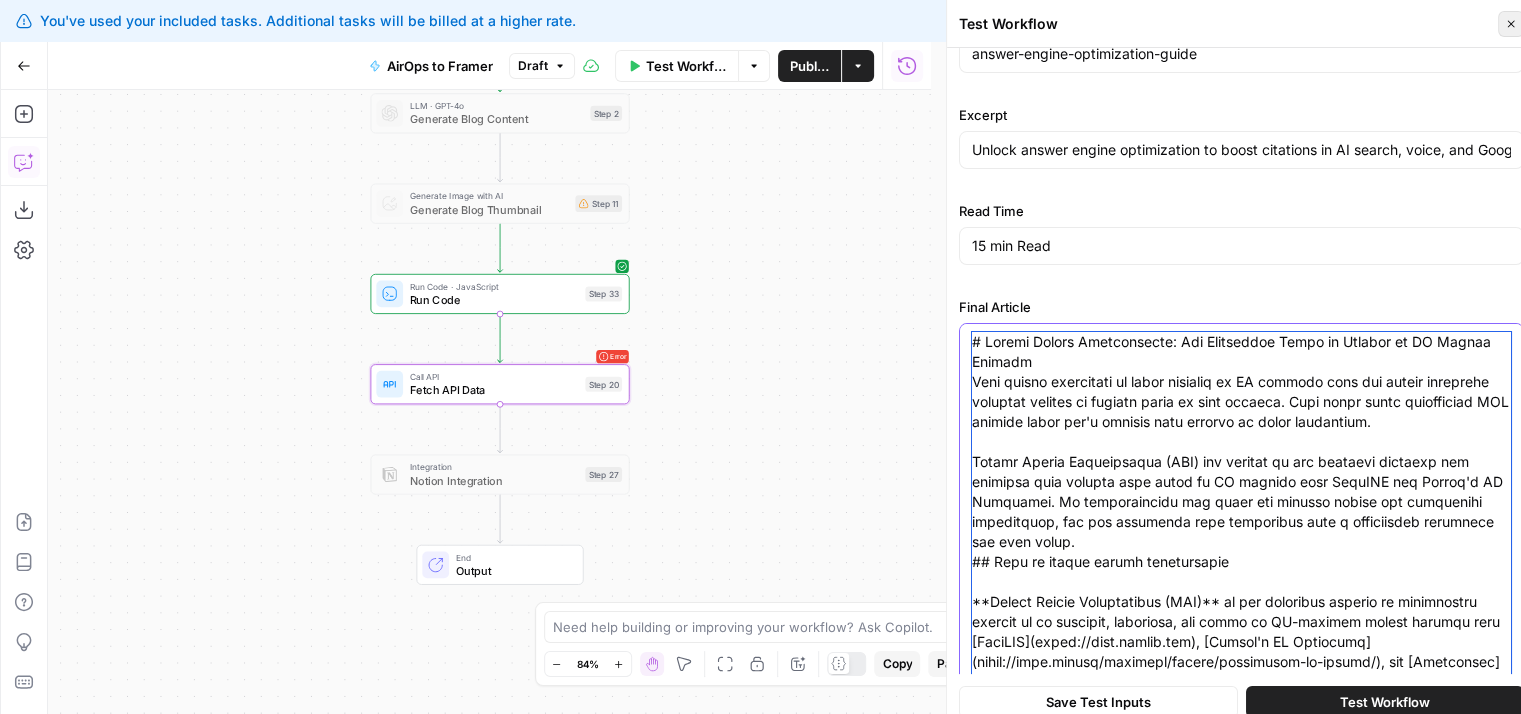 scroll, scrollTop: 2, scrollLeft: 0, axis: vertical 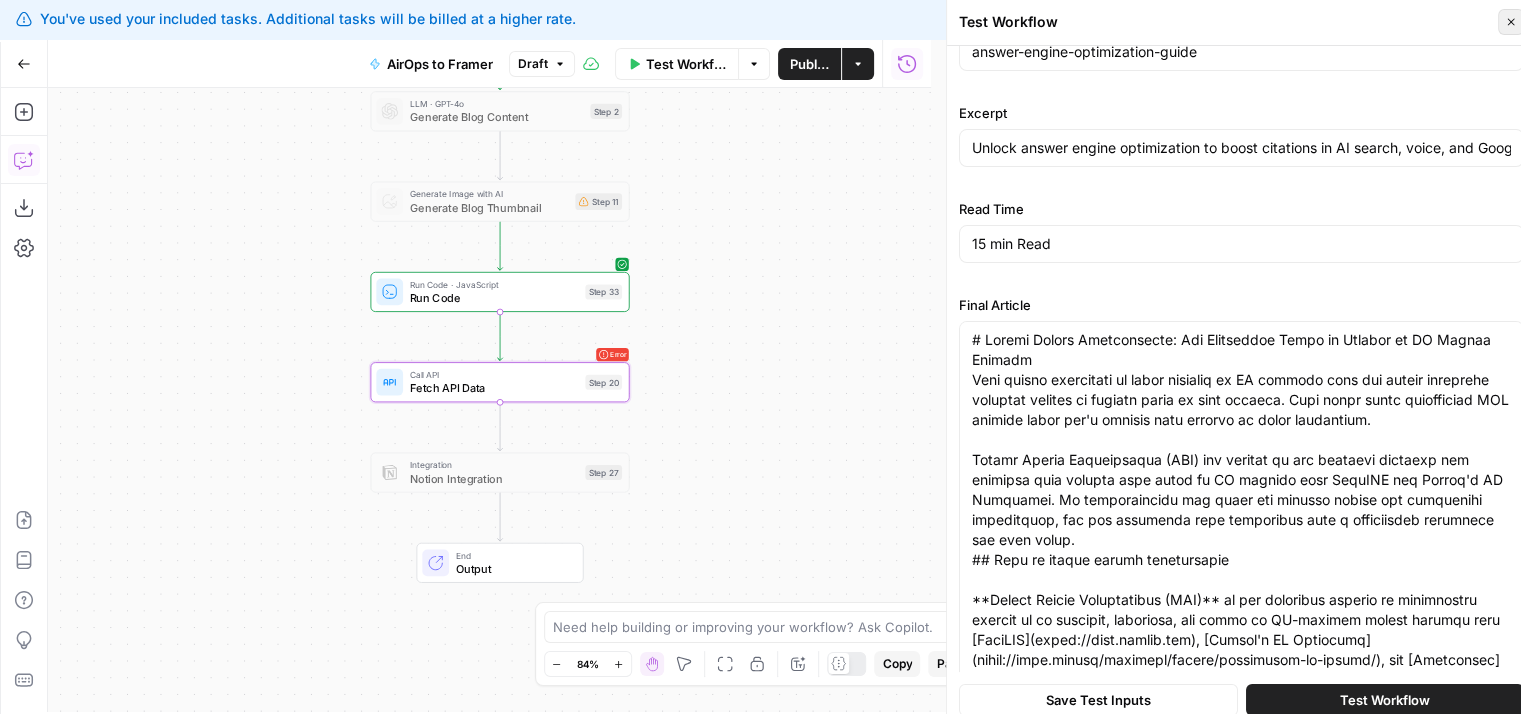 click on "Close" at bounding box center (1511, 22) 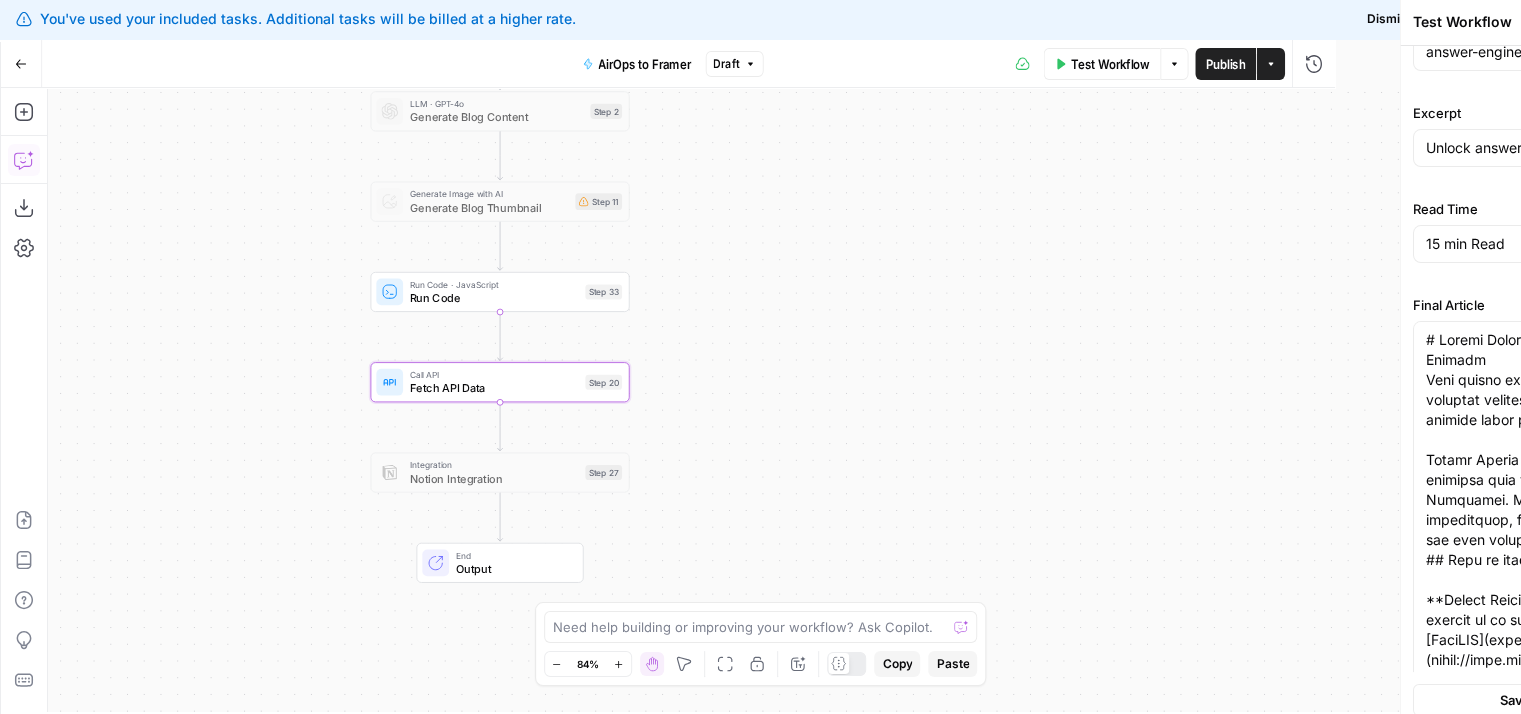 scroll, scrollTop: 0, scrollLeft: 0, axis: both 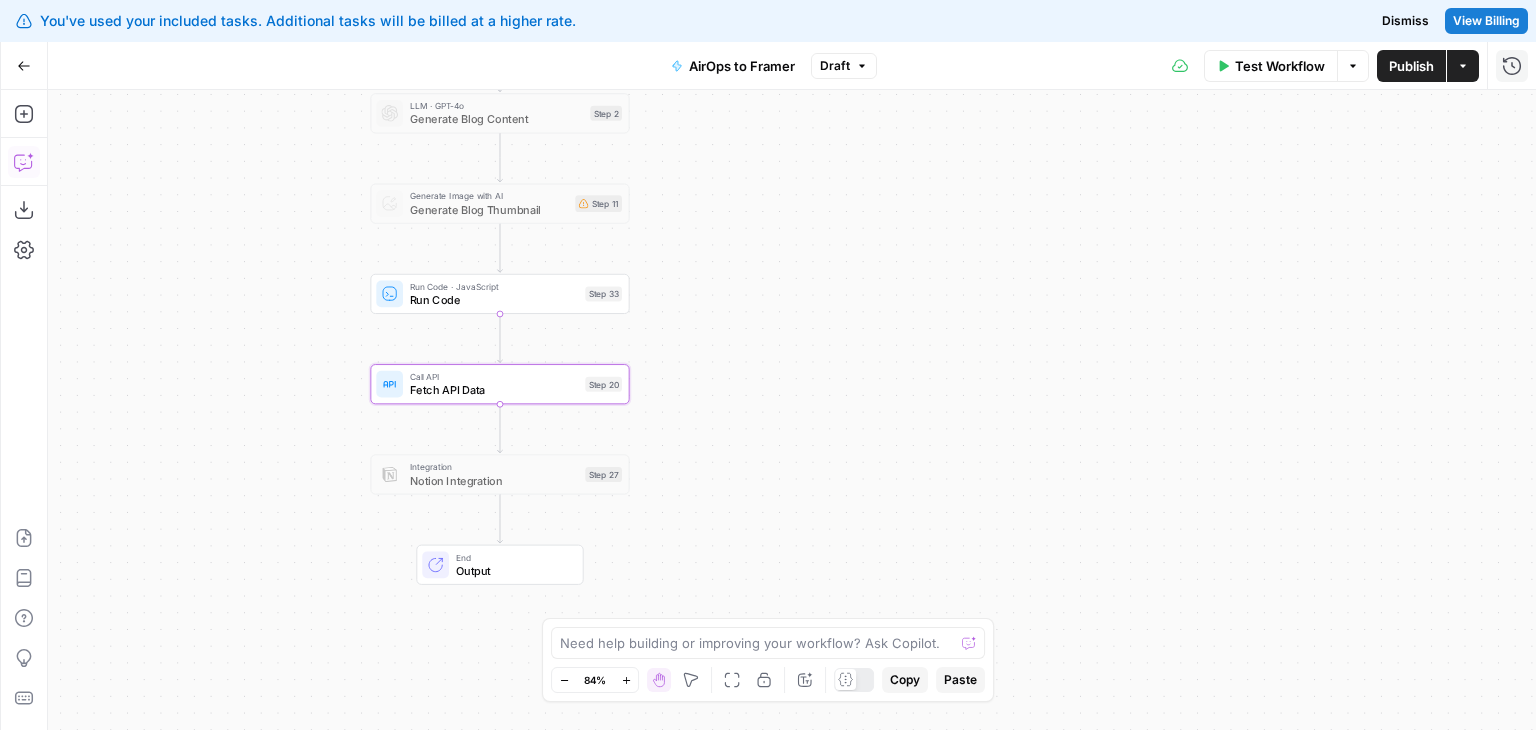 click on "Run History" at bounding box center [1512, 66] 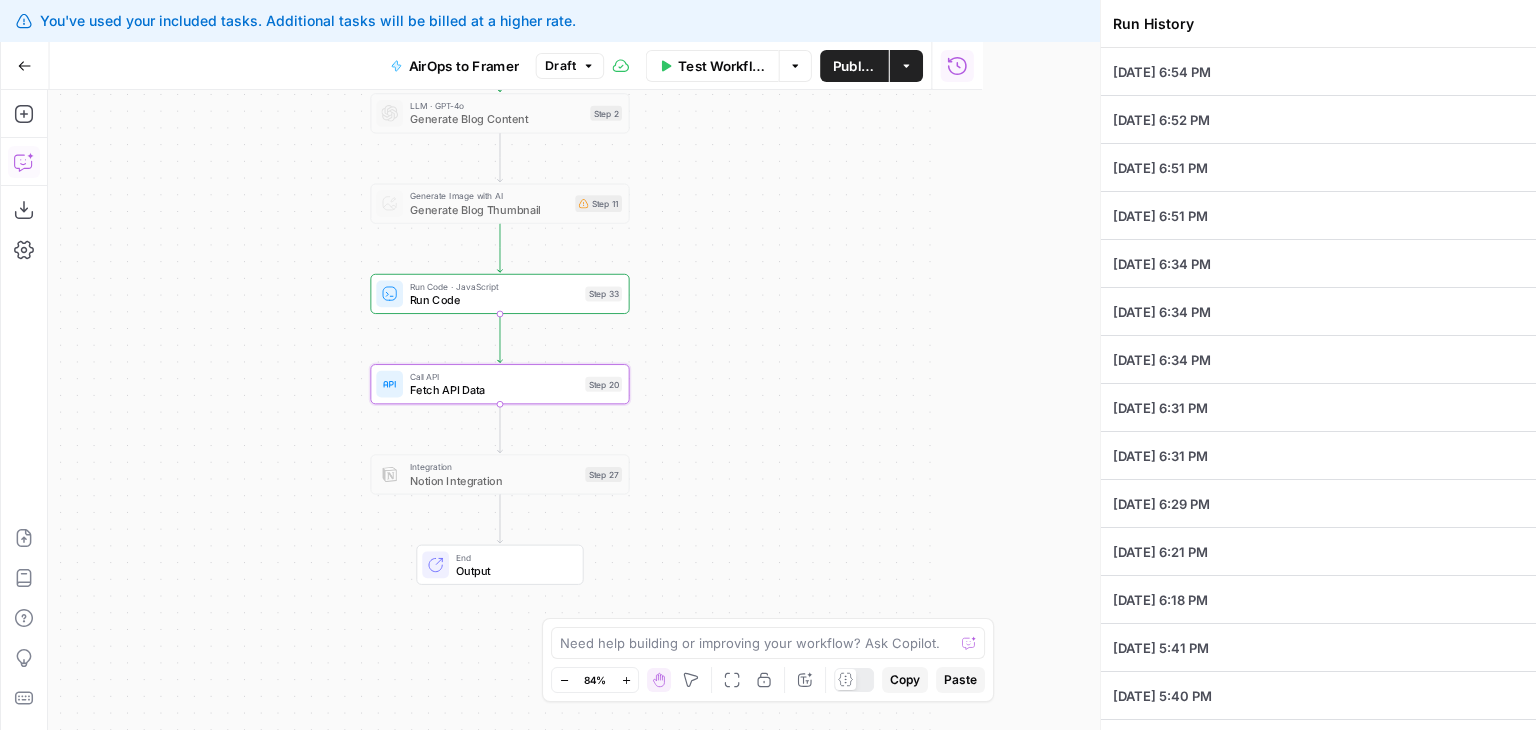 type on "Answer Engine Optimization: The Definitive Guide for AI Search Engines" 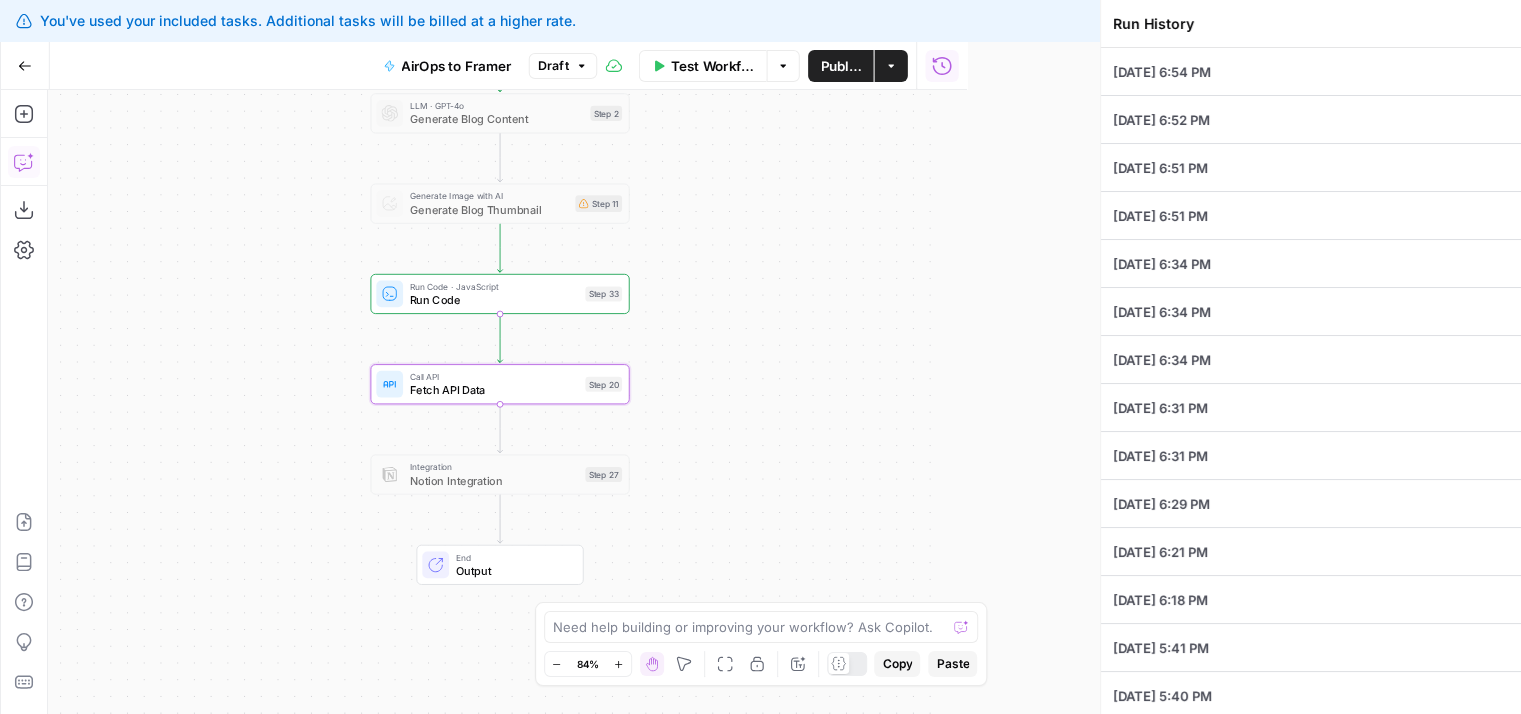 type on "# Answer Engine Optimization: The Definitive Guide to Ranking in AI Search Engines
Your search visibility is being hijacked by AI systems that now answer questions directly instead of sending users to your website. This shift means traditional SEO tactics alone won't protect your traffic or brand visibility.
Answer Engine Optimization (AEO) has emerged as the critical strategy for ensuring your content gets cited by AI systems like ChatGPT and Google's AI Overviews. By understanding how these new systems select and prioritize information, you can transform this disruption into a competitive advantage for your brand.
## What is answer engine optimization
**Answer Engine Optimization (AEO)** is the strategic process of structuring content to be selected, extracted, and cited by AI-powered answer engines like [ChatGPT]([URL][DOMAIN_NAME]), [Google's AI Overviews]([URL][DOMAIN_NAME]), and [Perplexity]([URL]). Unlike traditional SEO that focuses..." 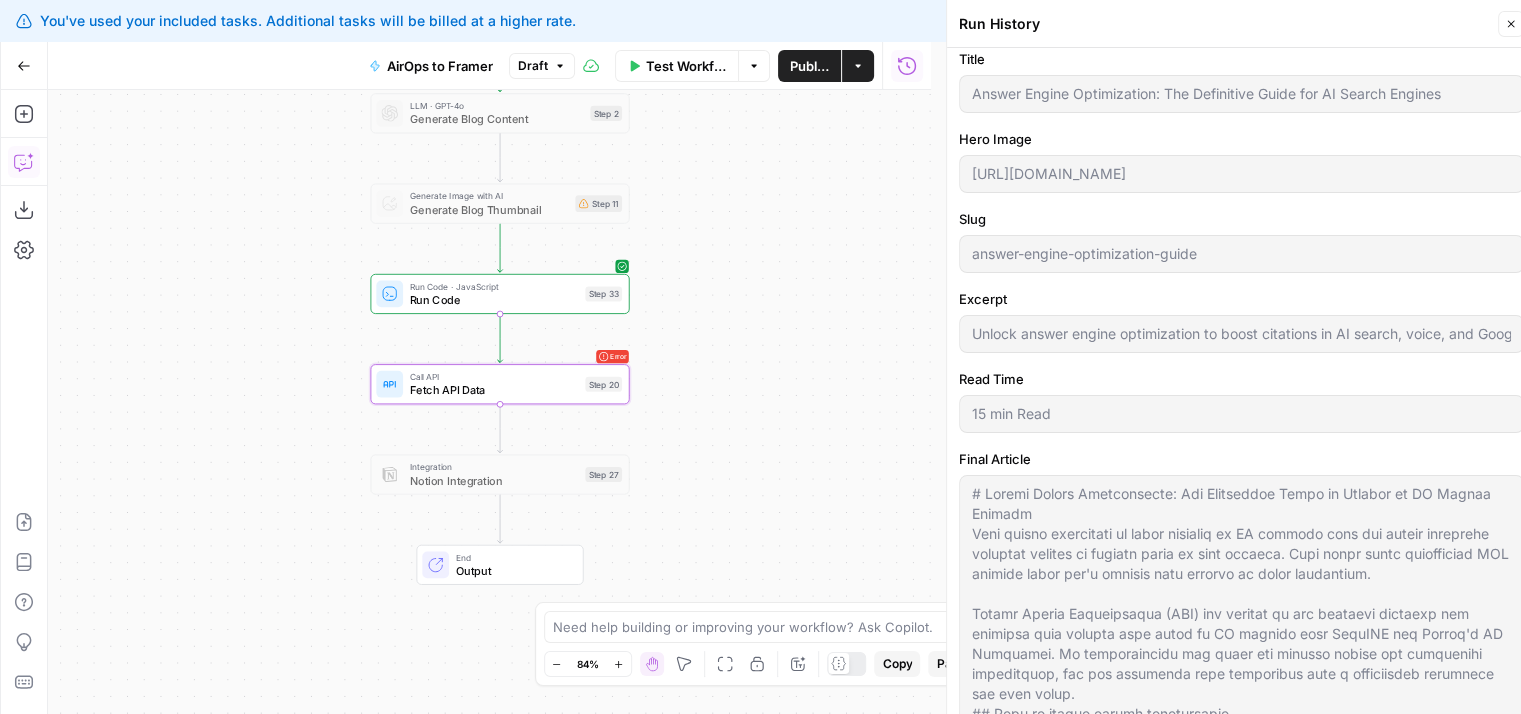 scroll, scrollTop: 1192, scrollLeft: 0, axis: vertical 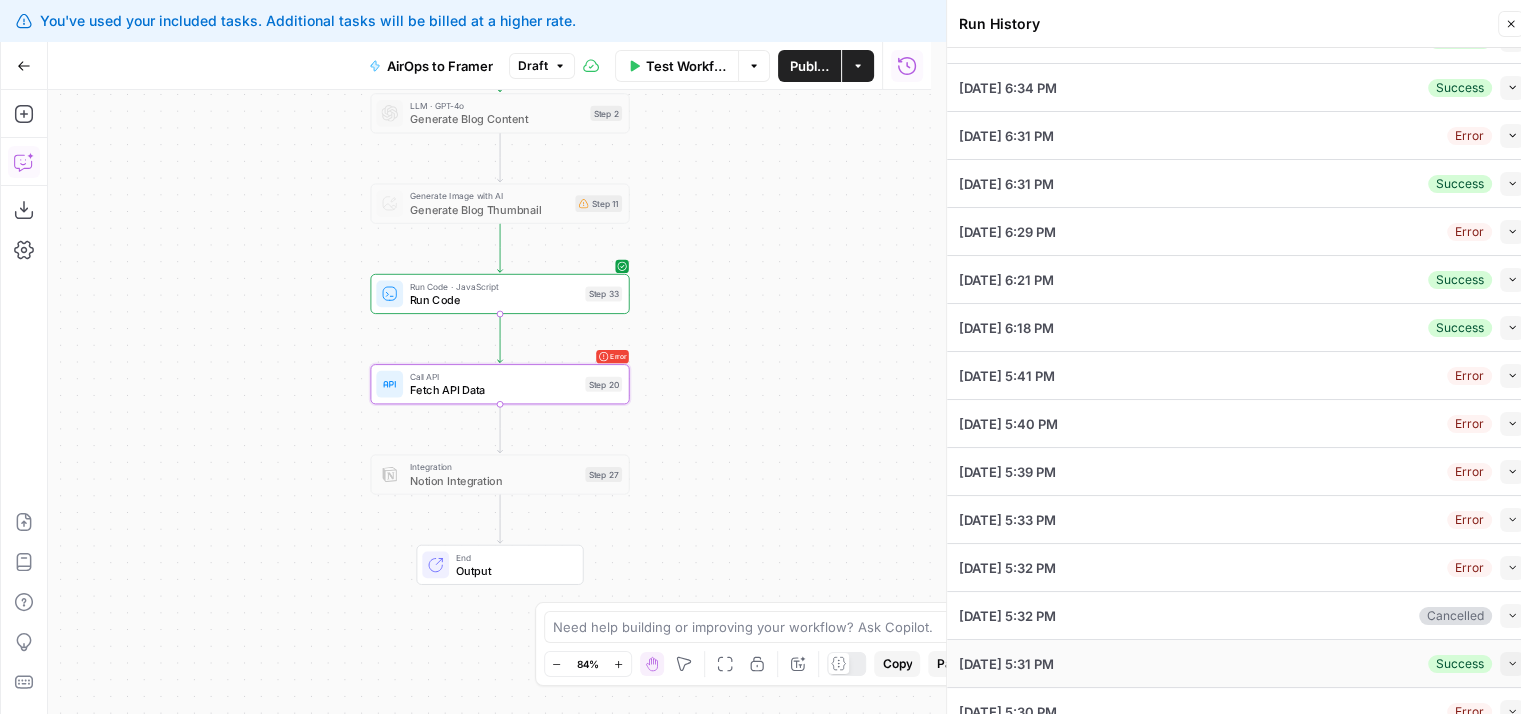 drag, startPoint x: 1350, startPoint y: 181, endPoint x: 1288, endPoint y: 654, distance: 477.0461 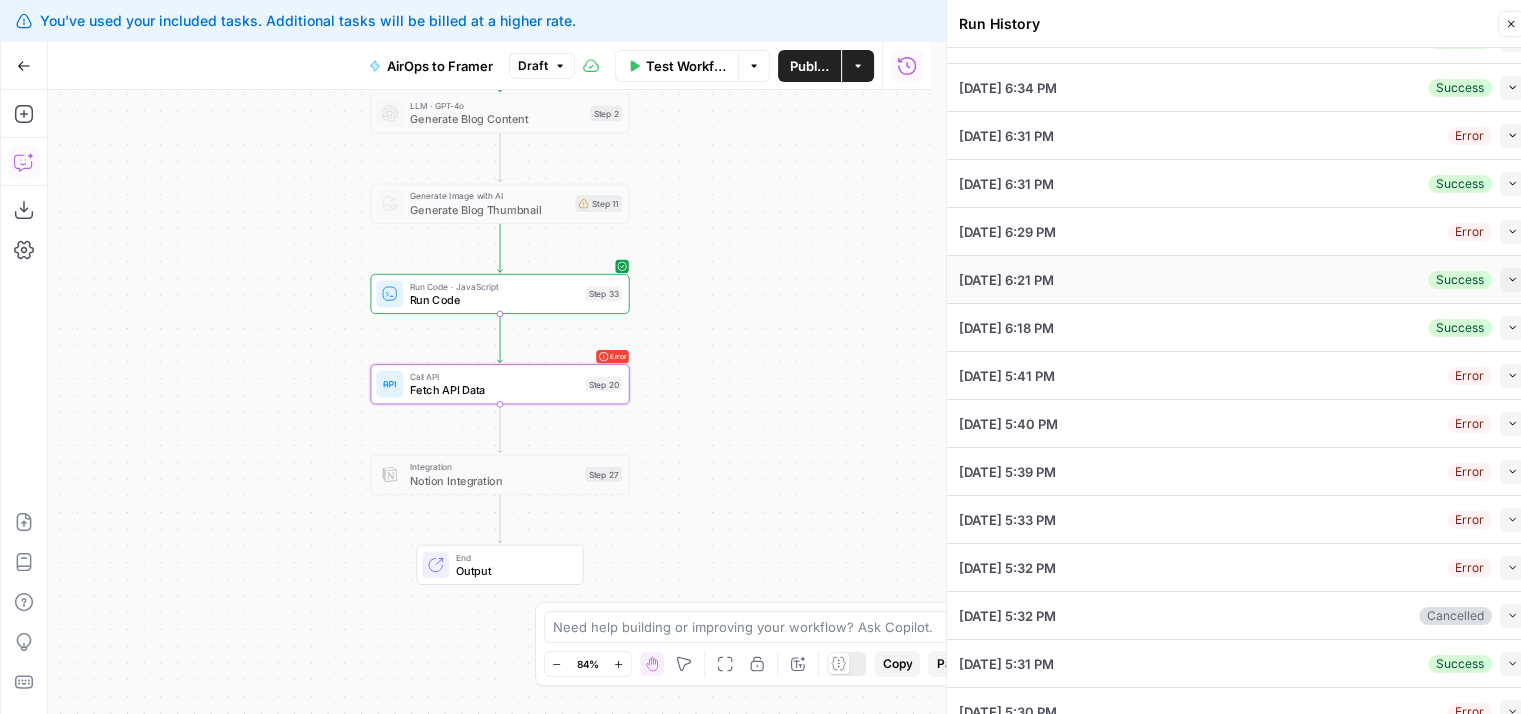 scroll, scrollTop: 0, scrollLeft: 0, axis: both 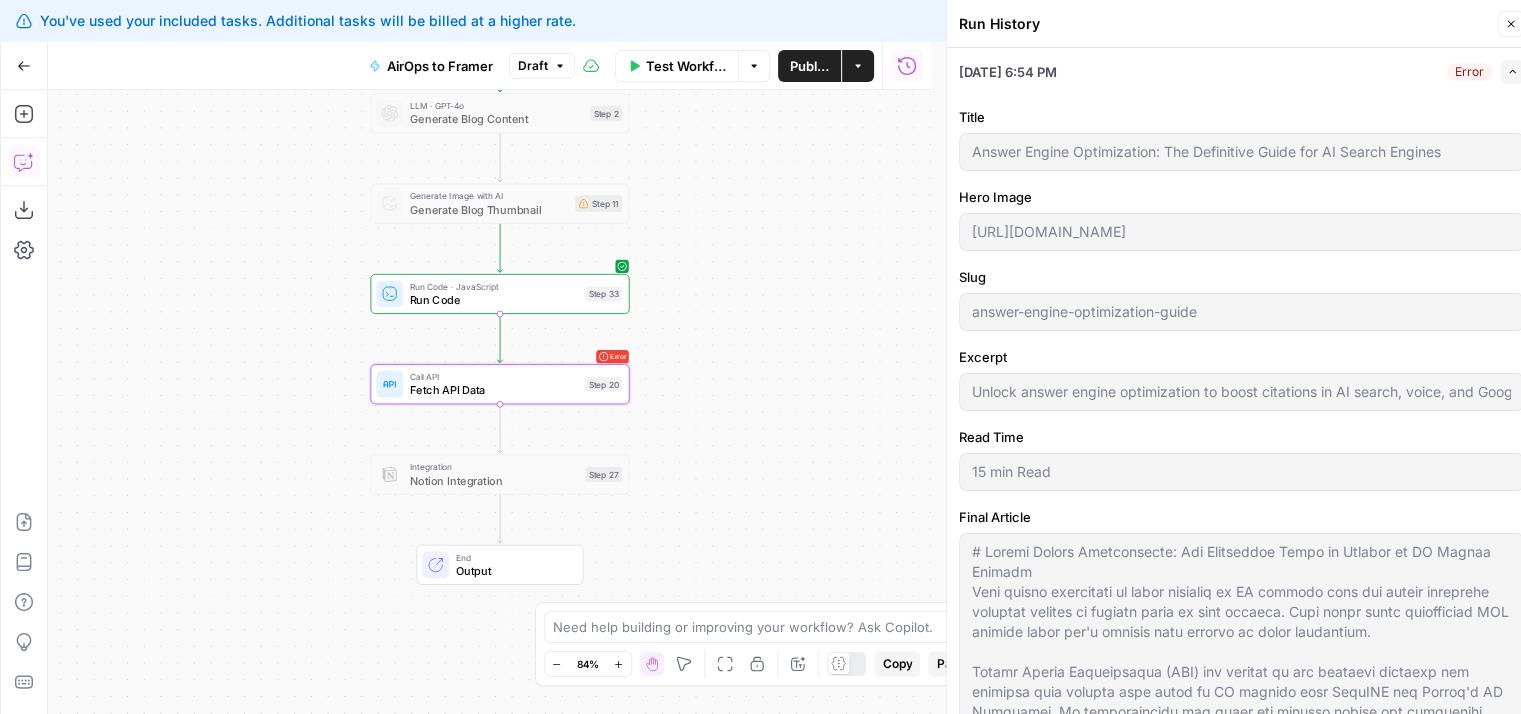 drag, startPoint x: 1384, startPoint y: 253, endPoint x: 1359, endPoint y: -5, distance: 259.2084 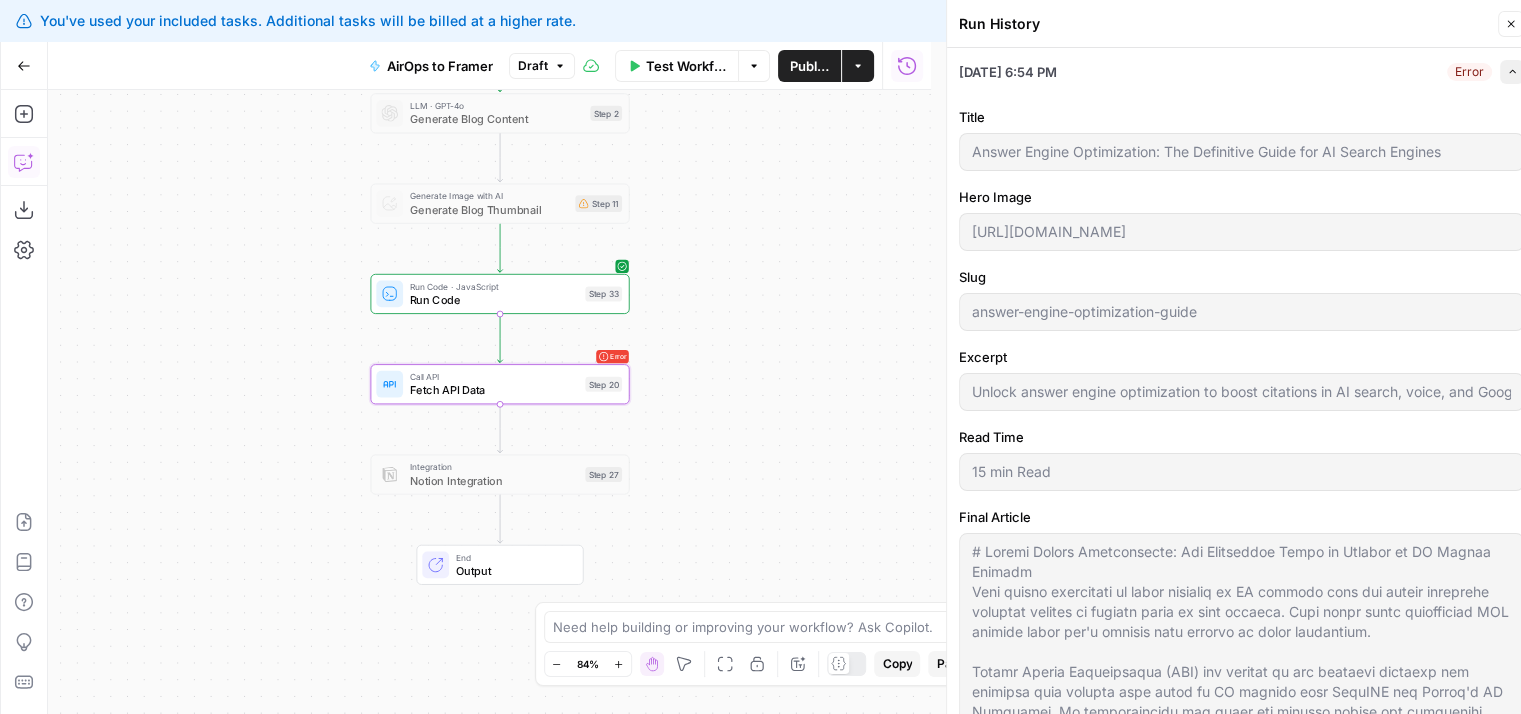 click 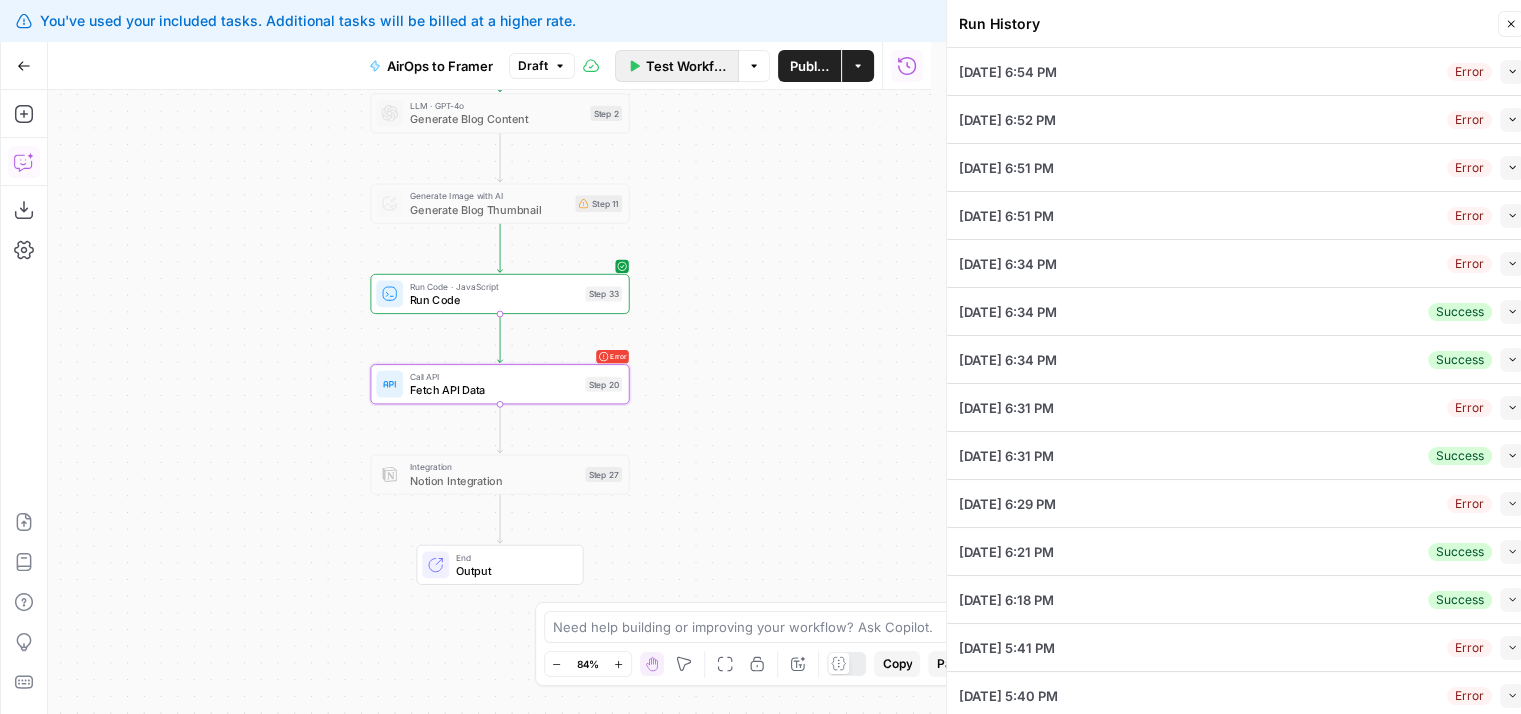 click on "Test Workflow" at bounding box center [686, 66] 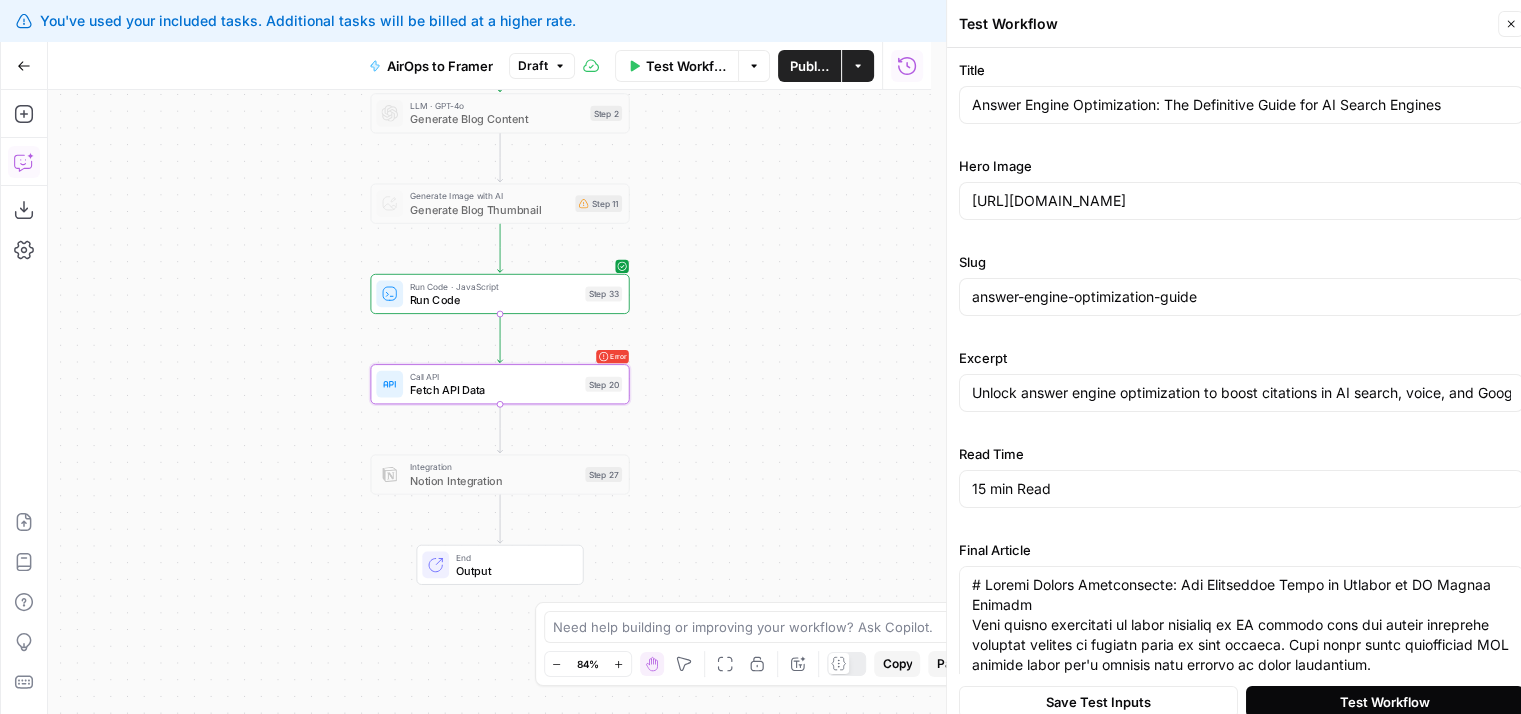 click on "Test Workflow" at bounding box center [1385, 702] 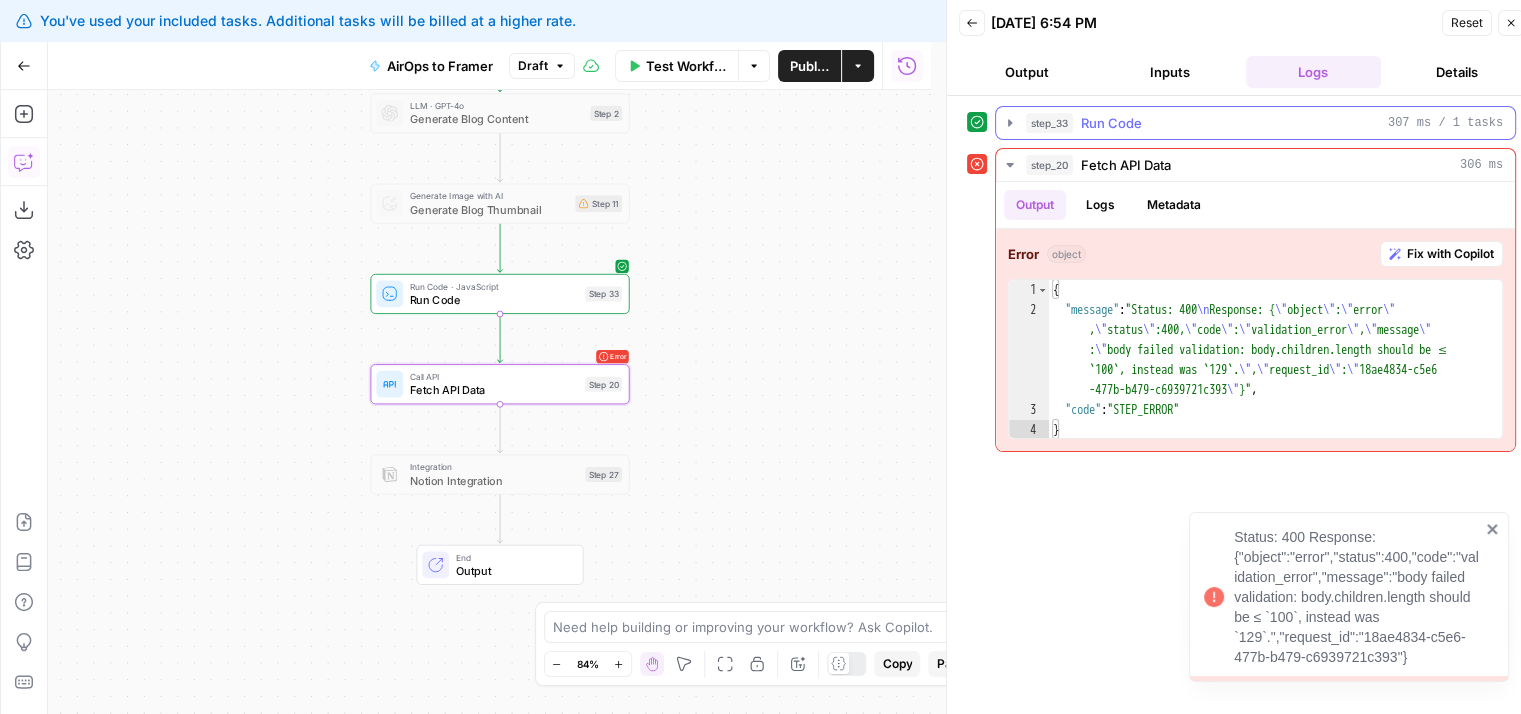 click on "step_33 Run Code 307 ms / 1 tasks" at bounding box center [1255, 123] 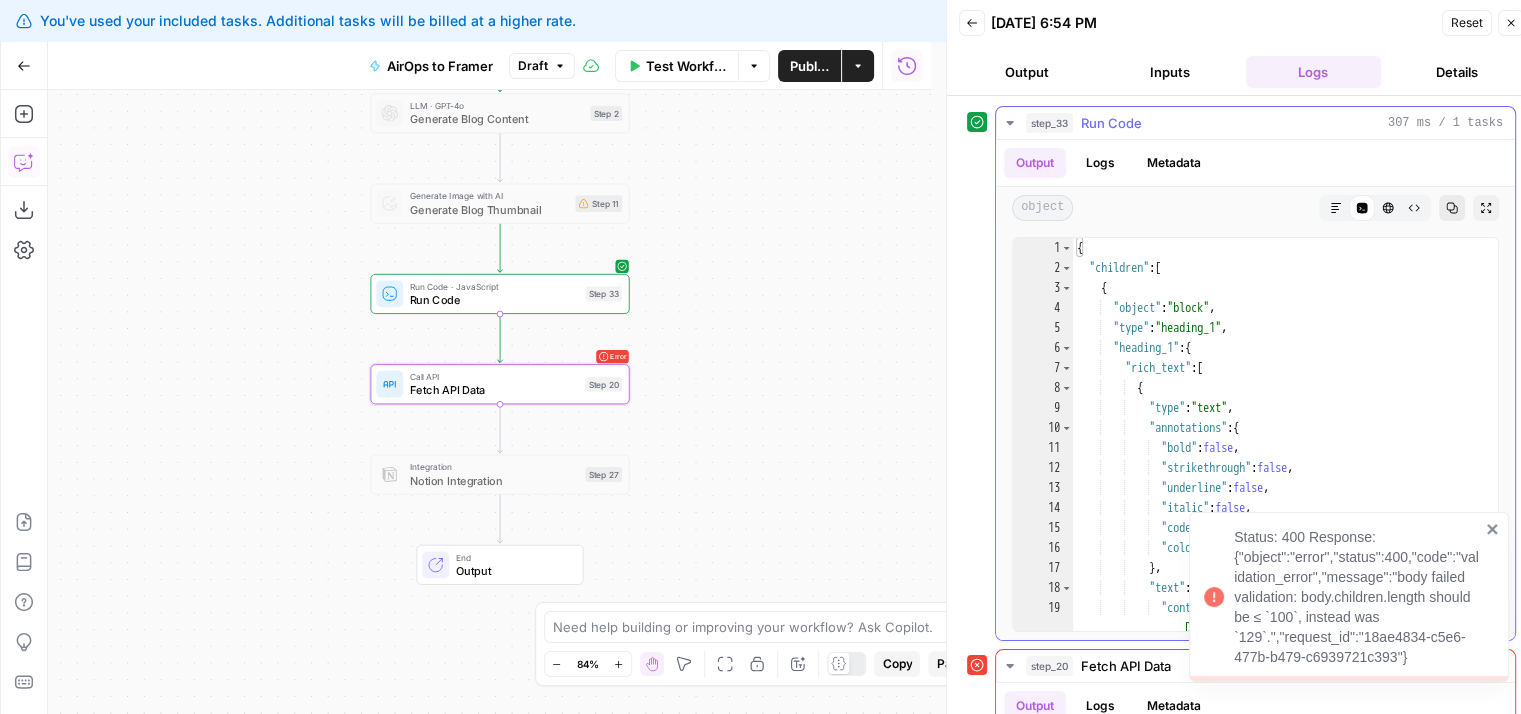 click on "Copy" at bounding box center (1452, 208) 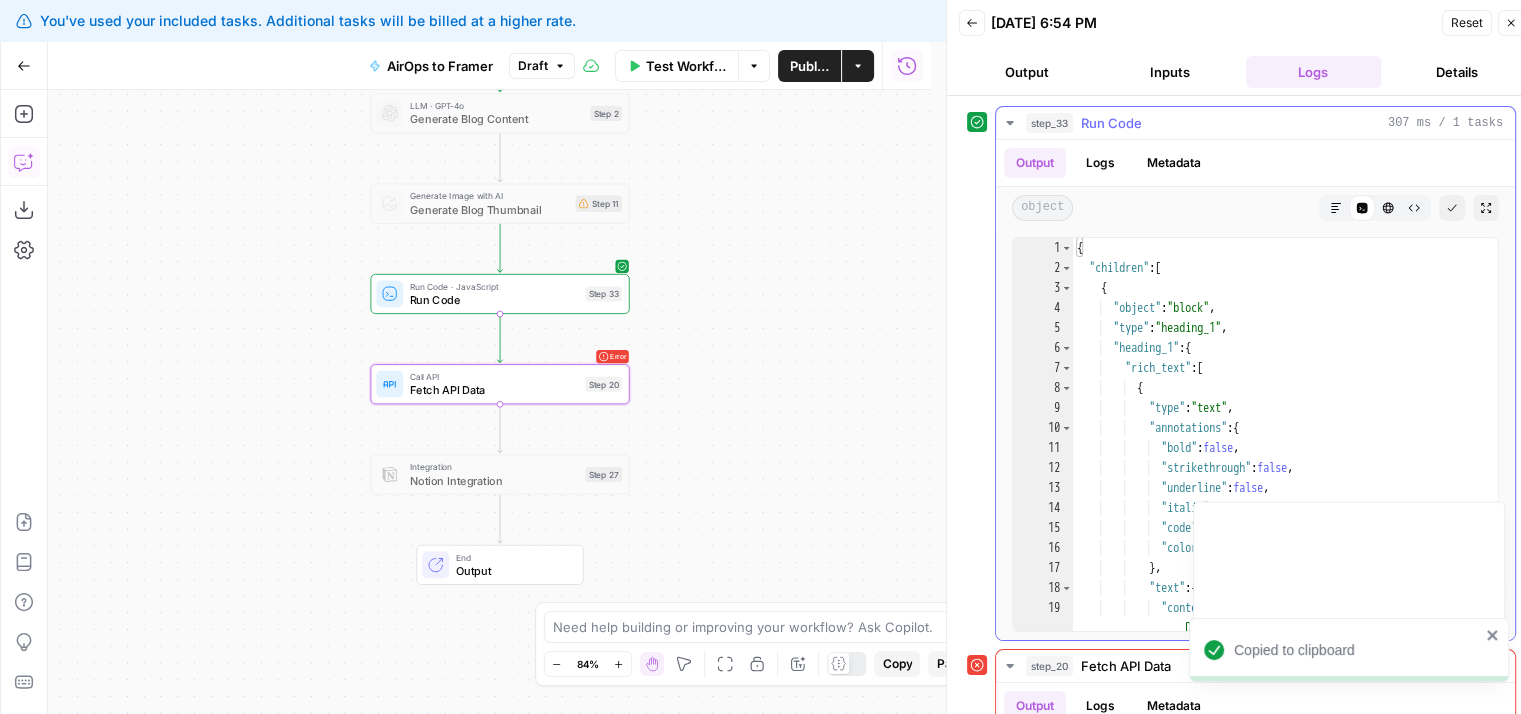 click on "step_33 Run Code 307 ms / 1 tasks" at bounding box center (1264, 123) 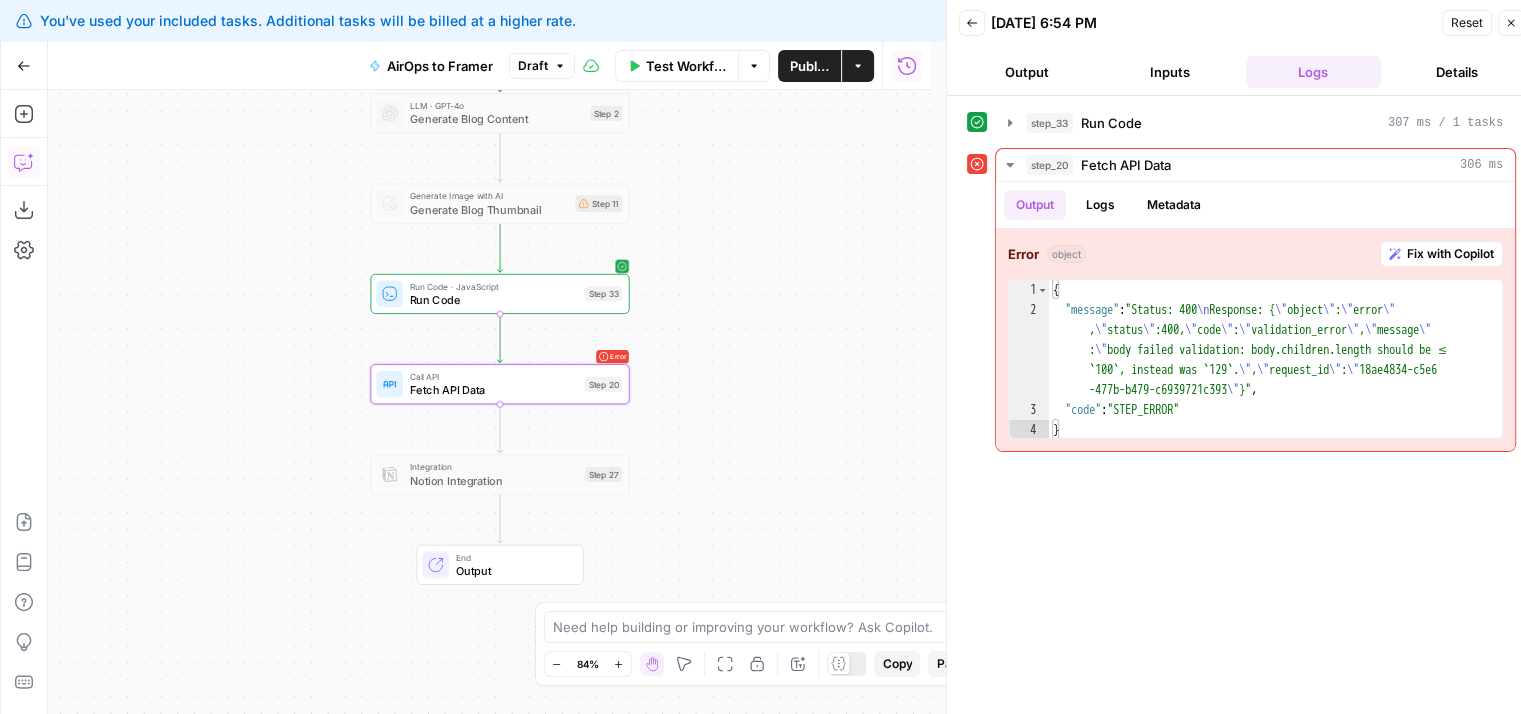 click on "Run Code" at bounding box center (494, 299) 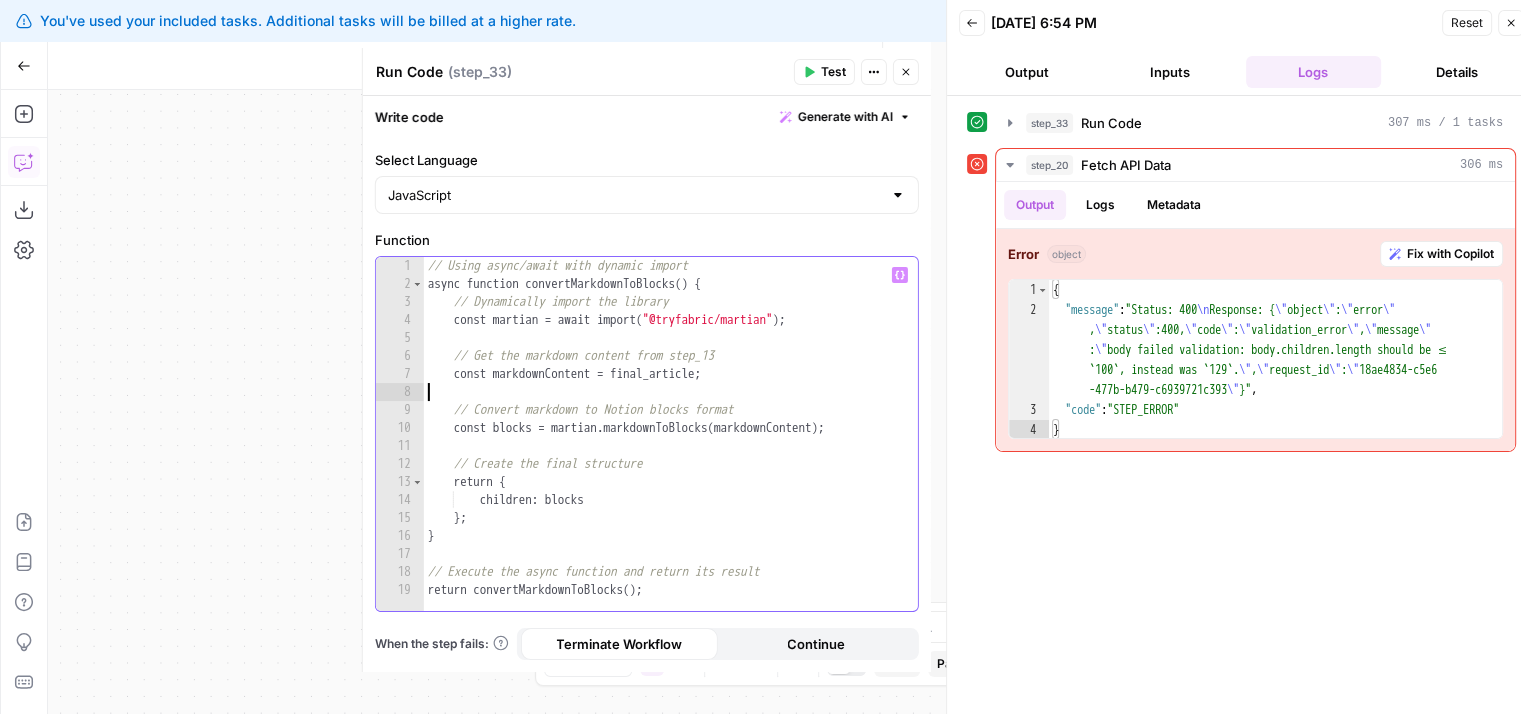 scroll, scrollTop: 16, scrollLeft: 0, axis: vertical 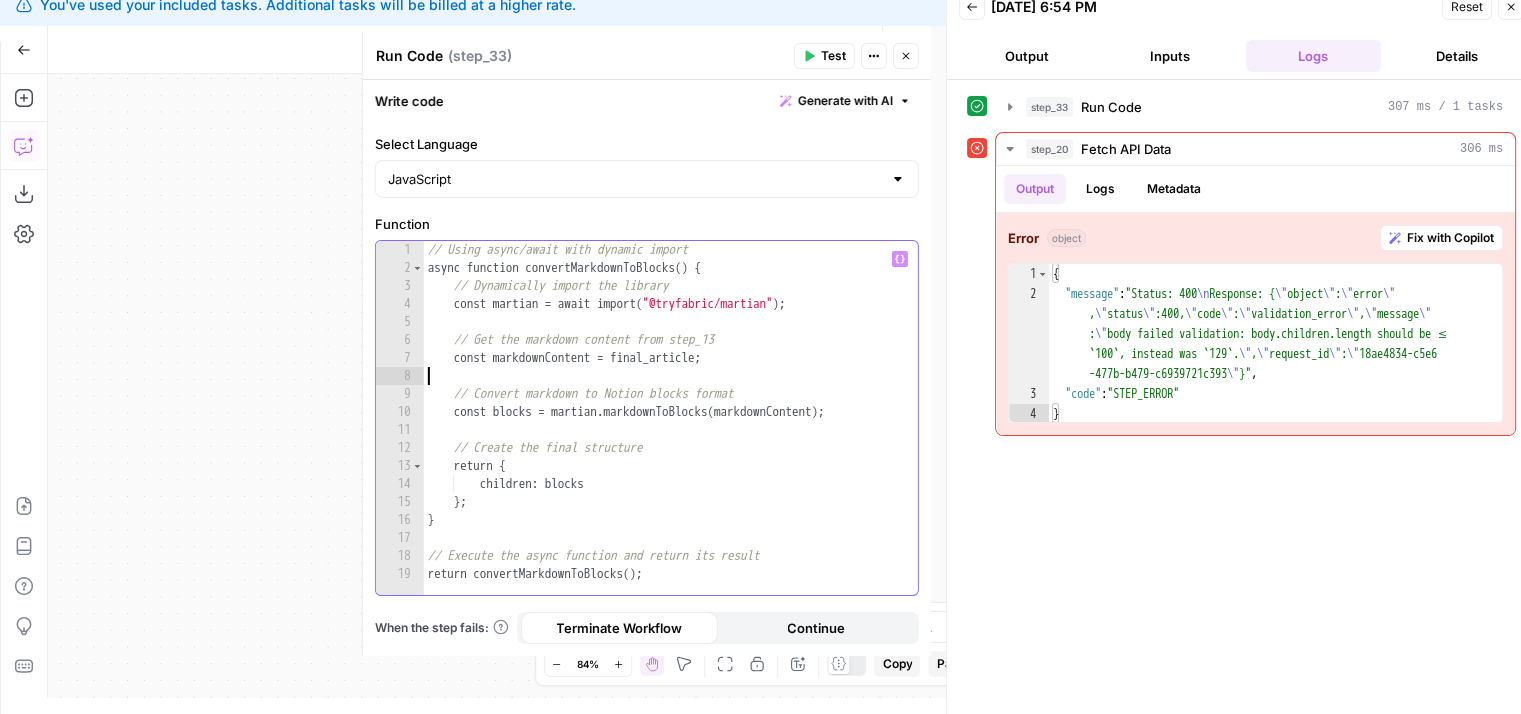 drag, startPoint x: 792, startPoint y: 394, endPoint x: 792, endPoint y: 487, distance: 93 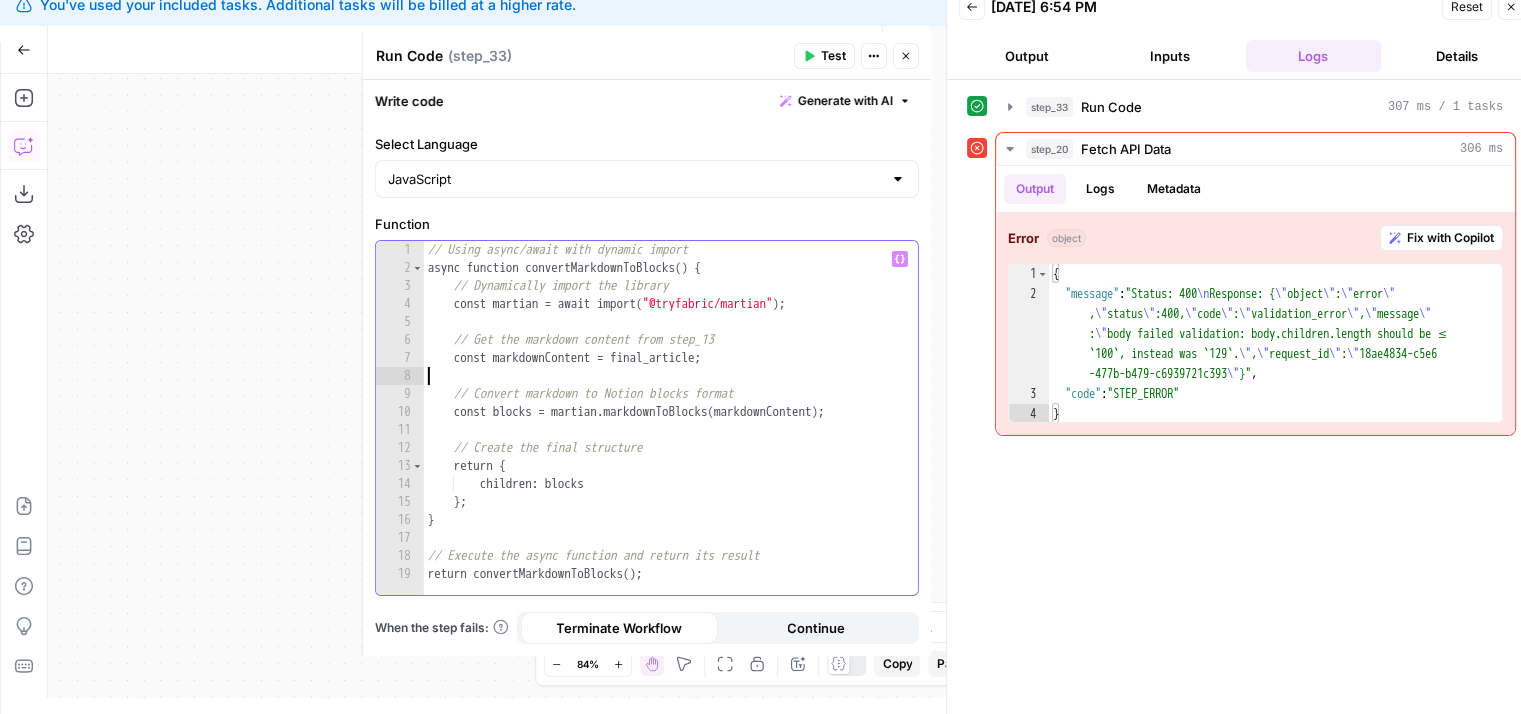 click on "// Using async/await with dynamic import async   function   convertMarkdownToBlocks ( )   {      // Dynamically import the library      const   martian   =   await   import ( "@tryfabric/martian" ) ;           // Get the markdown content from step_13      const   markdownContent   =   final_article ;      // Convert markdown to Notion blocks format      const   blocks   =   martian . markdownToBlocks ( markdownContent ) ;      // Create the final structure      return   {           children :   blocks      } ; } // Execute the async function and return its result return   convertMarkdownToBlocks ( ) ;" at bounding box center (671, 436) 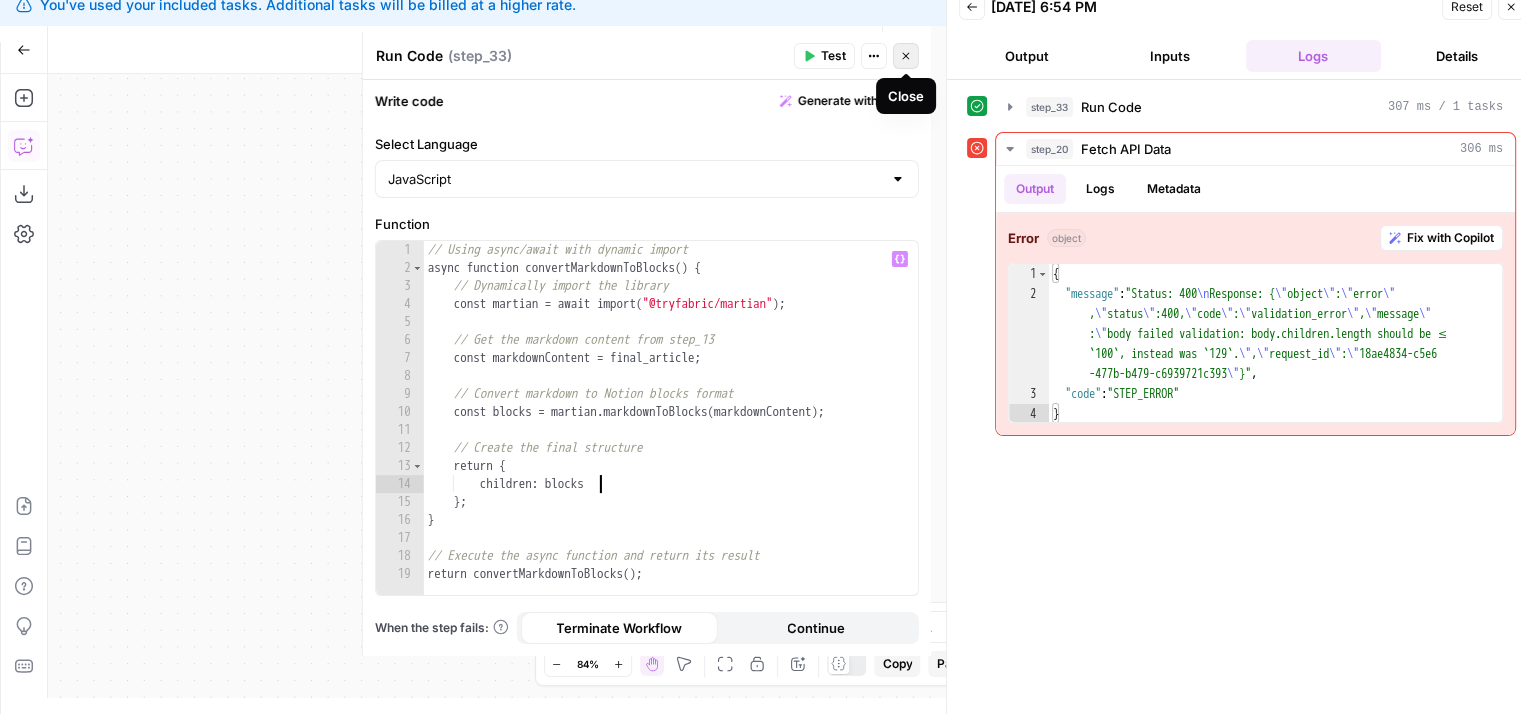 click 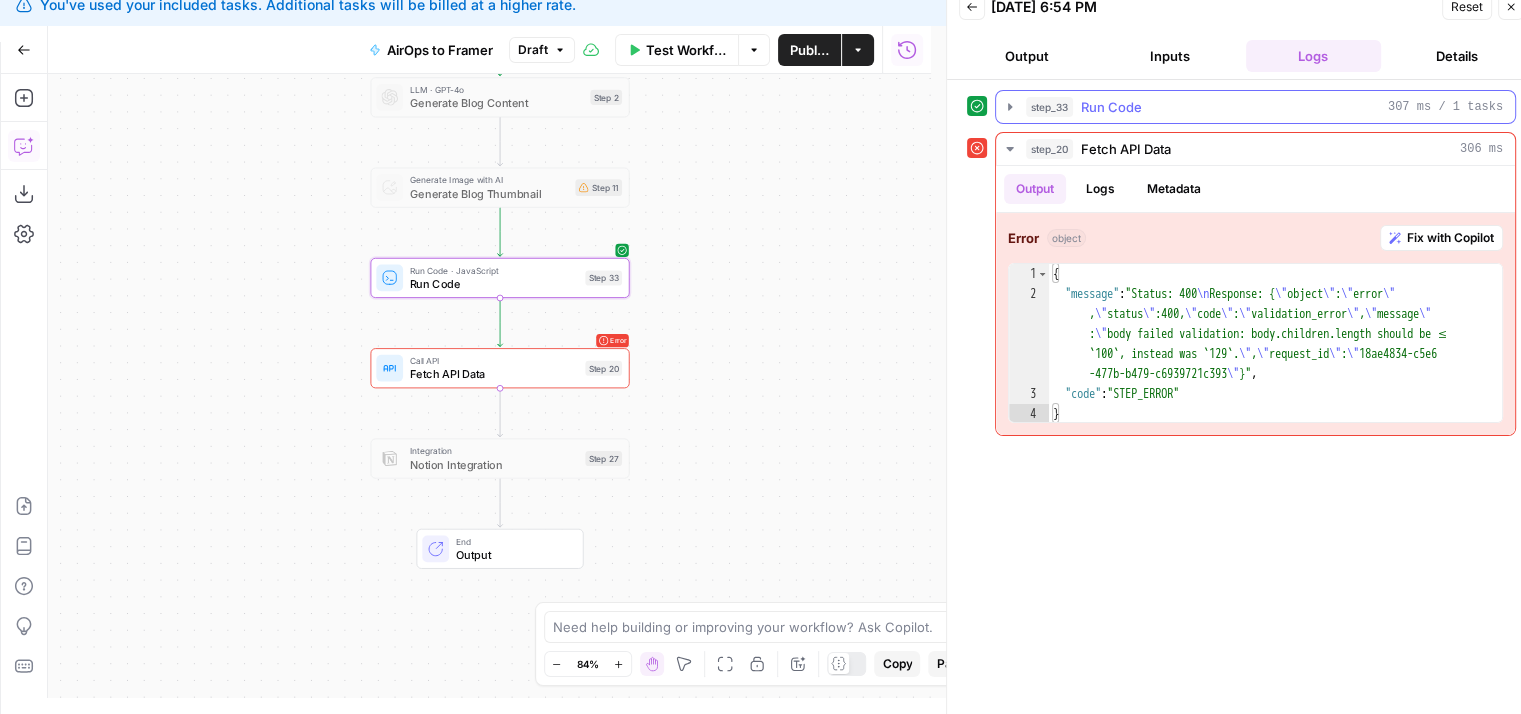 click on "Run Code" at bounding box center (1111, 107) 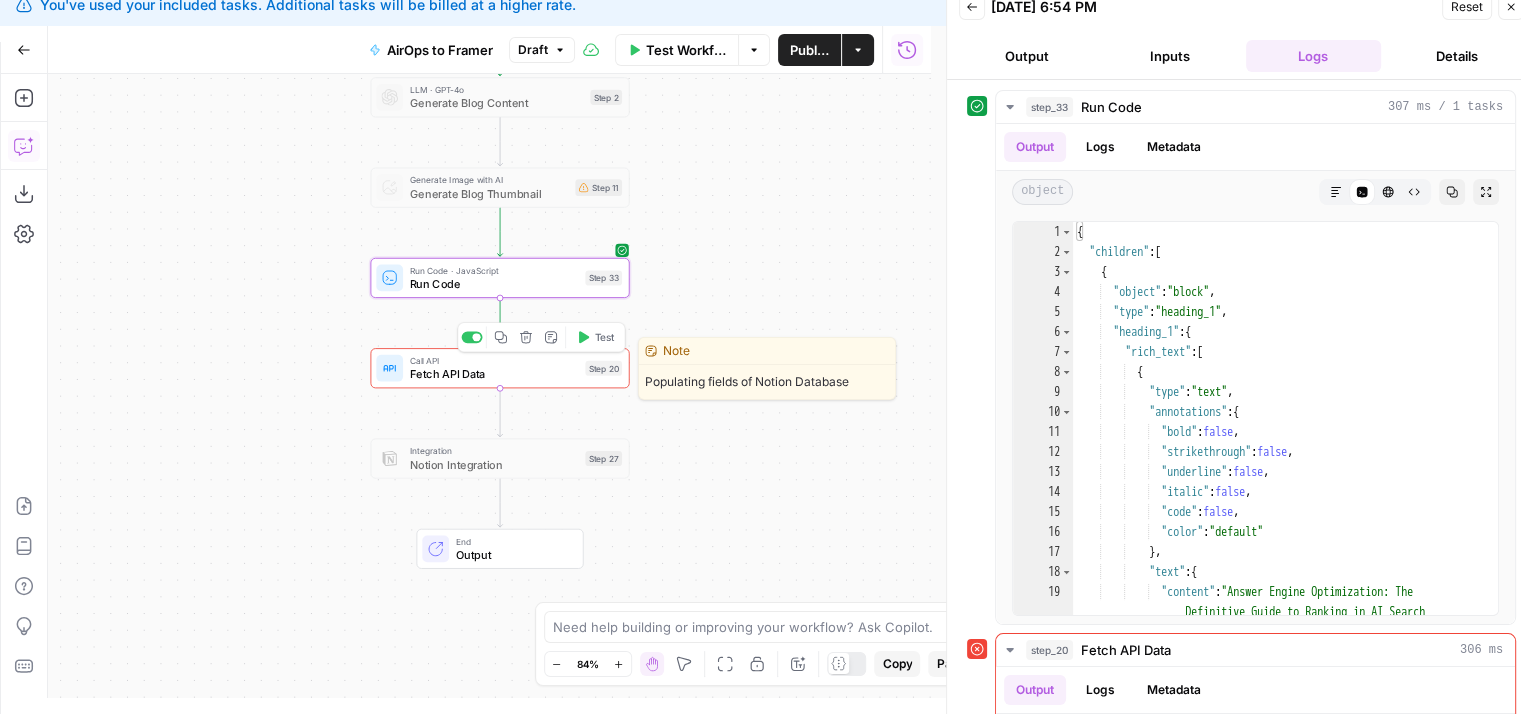 click on "Fetch API Data" at bounding box center (494, 374) 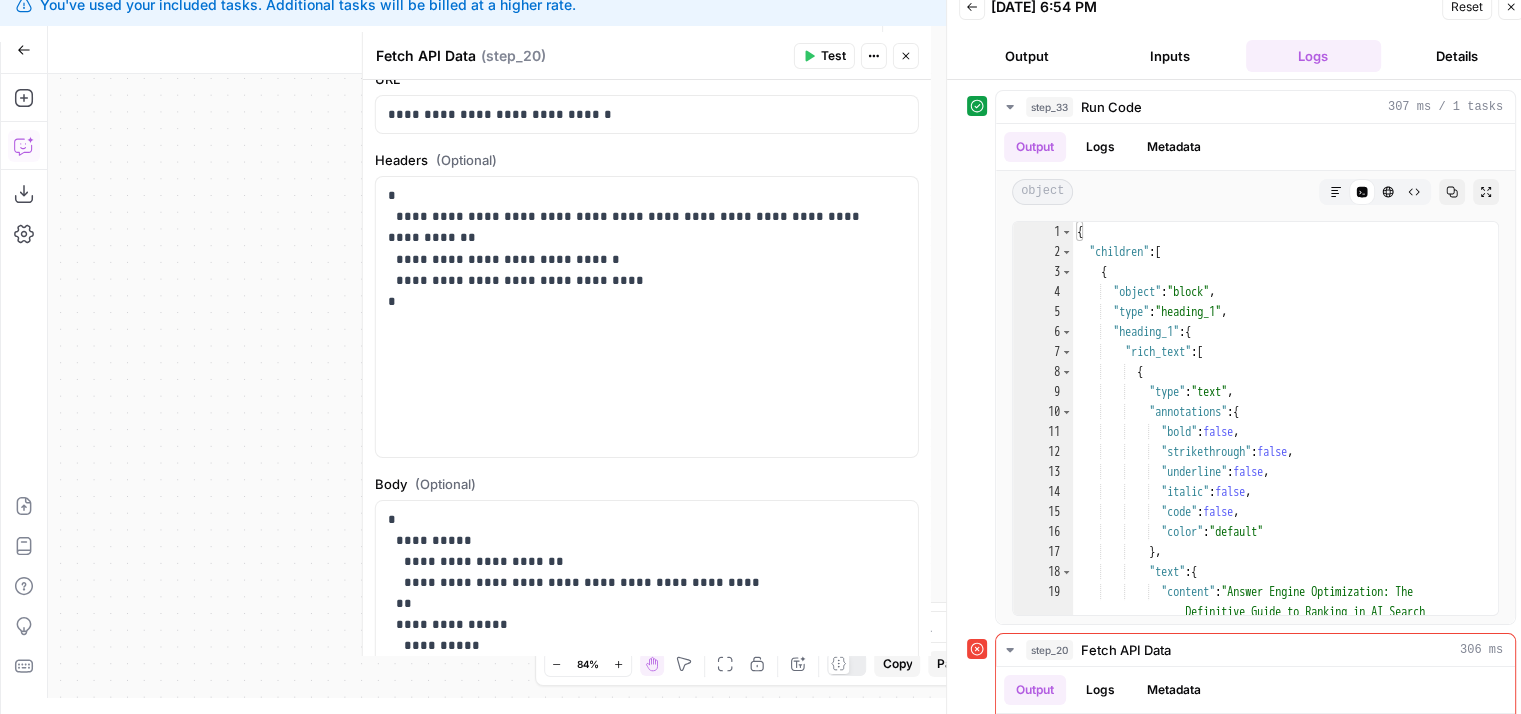 scroll, scrollTop: 368, scrollLeft: 0, axis: vertical 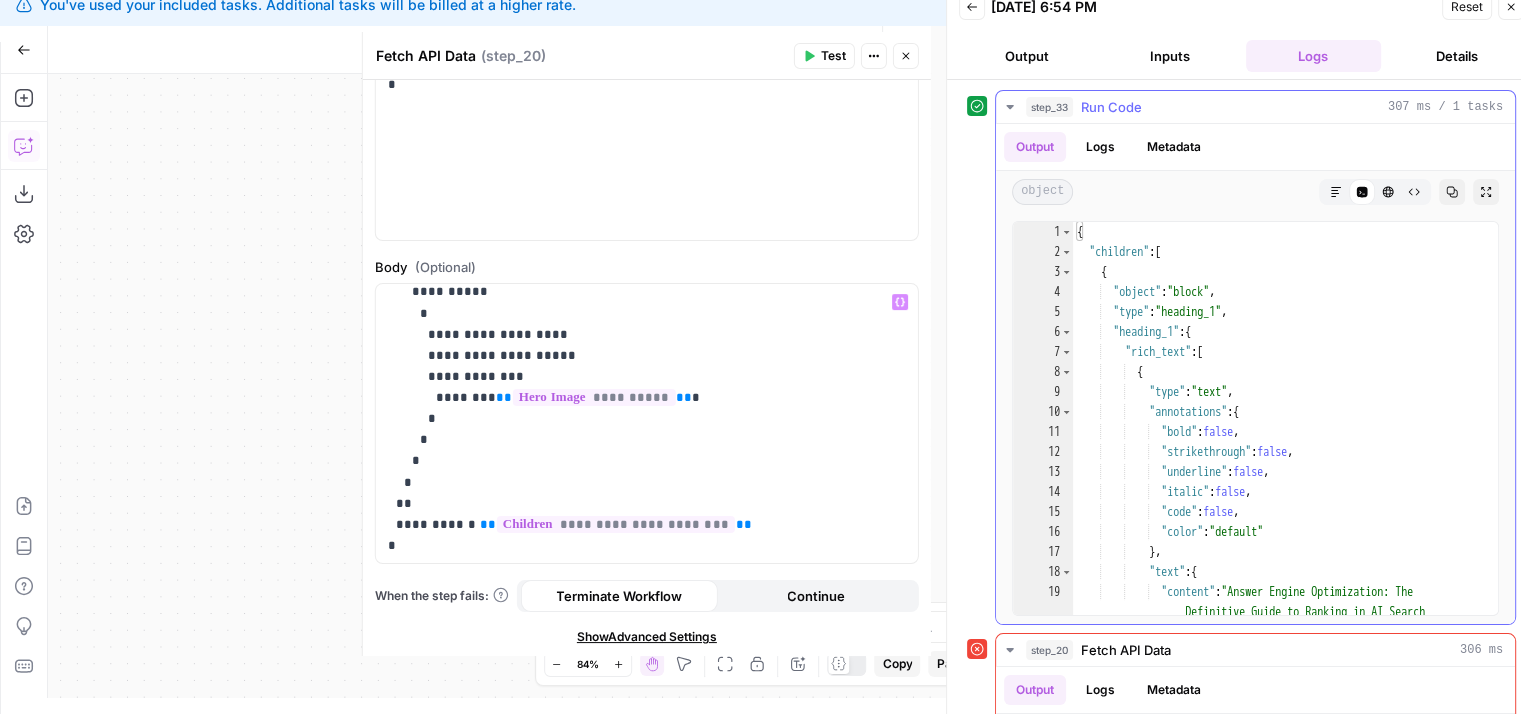 click on "Run Code" at bounding box center (1111, 107) 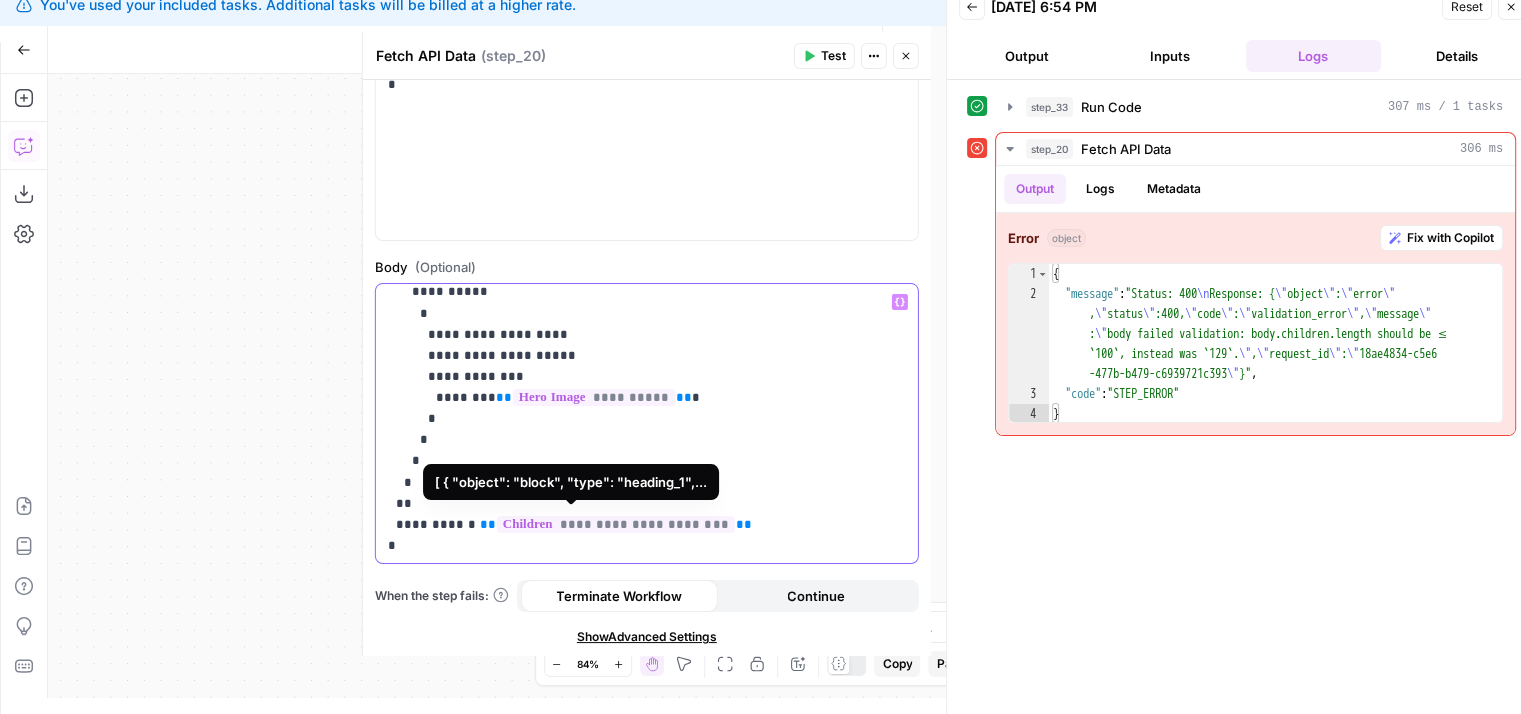 click on "**********" at bounding box center [616, 524] 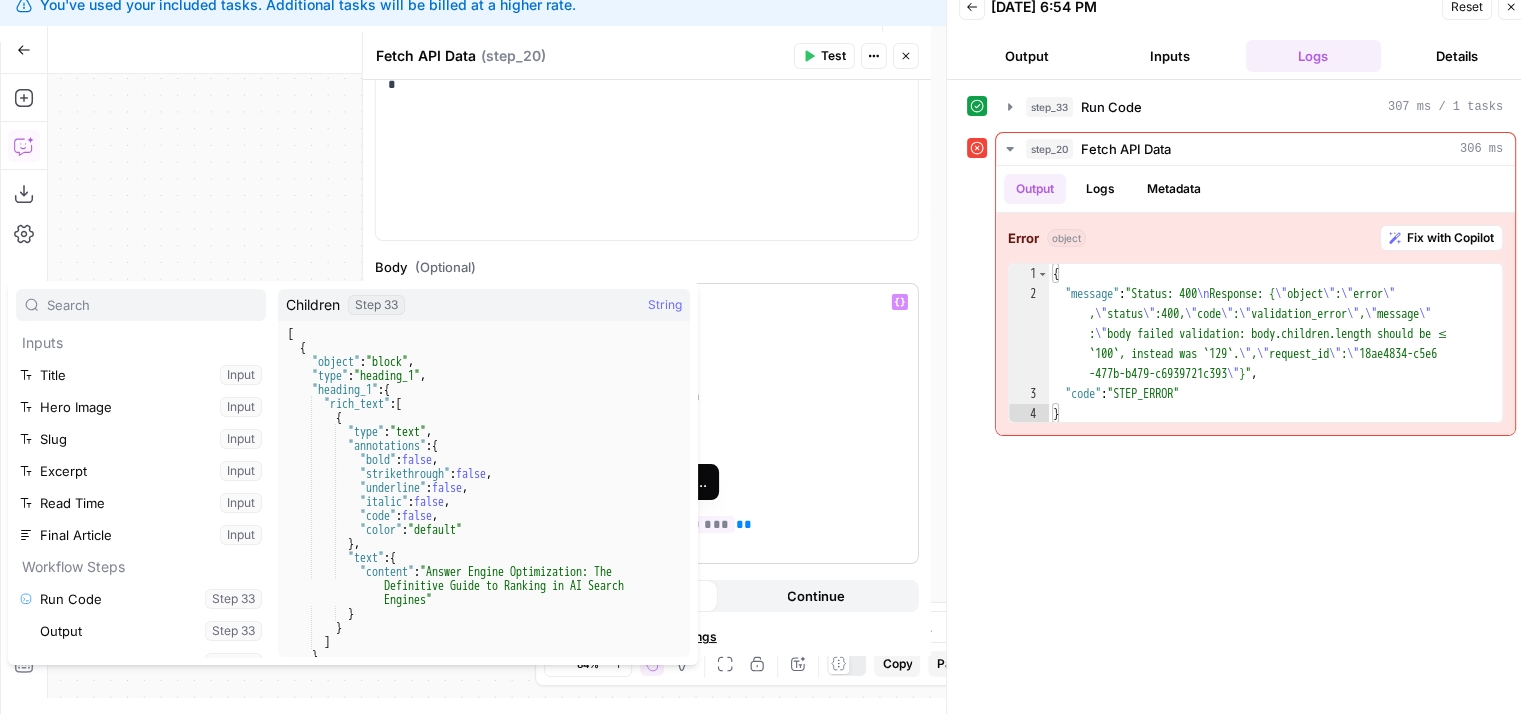 scroll, scrollTop: 21, scrollLeft: 0, axis: vertical 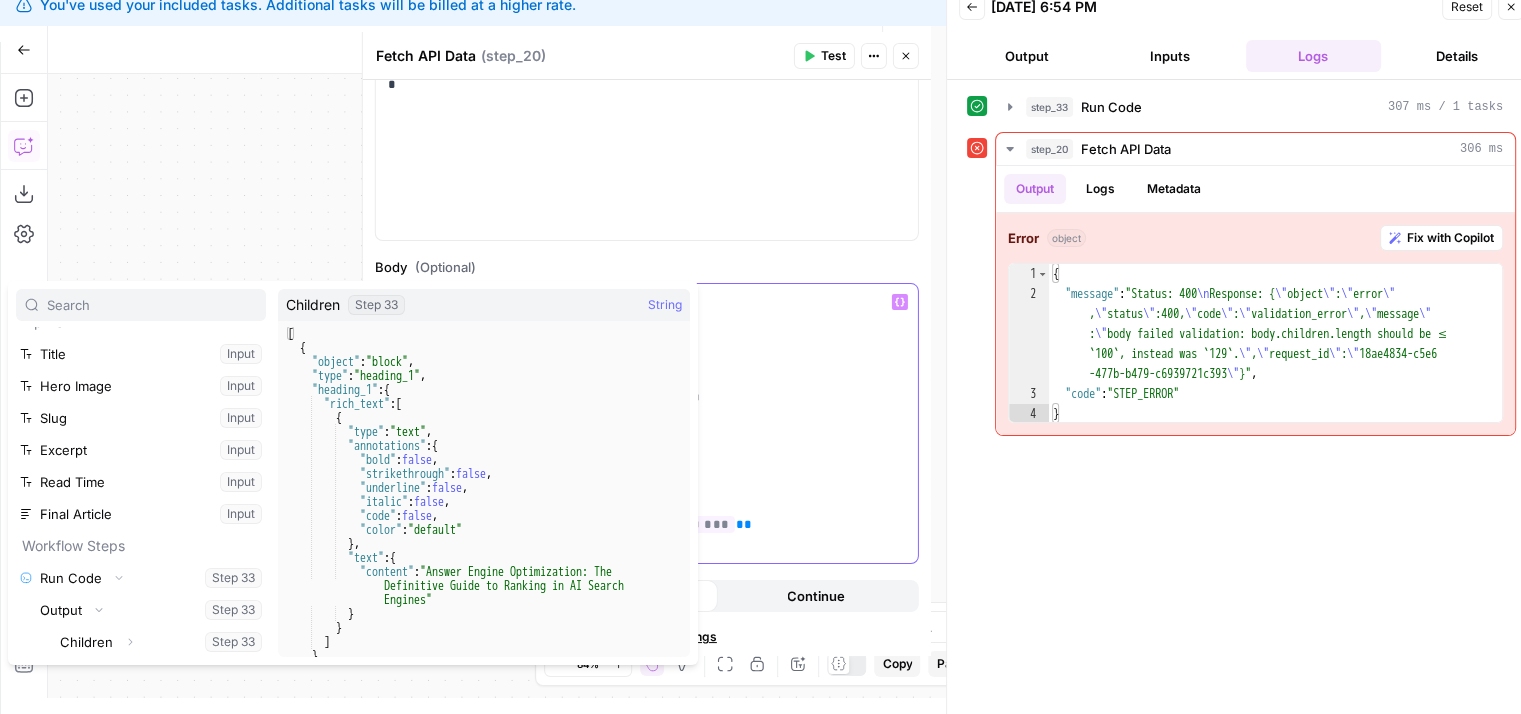 click on "**********" at bounding box center (632, -67) 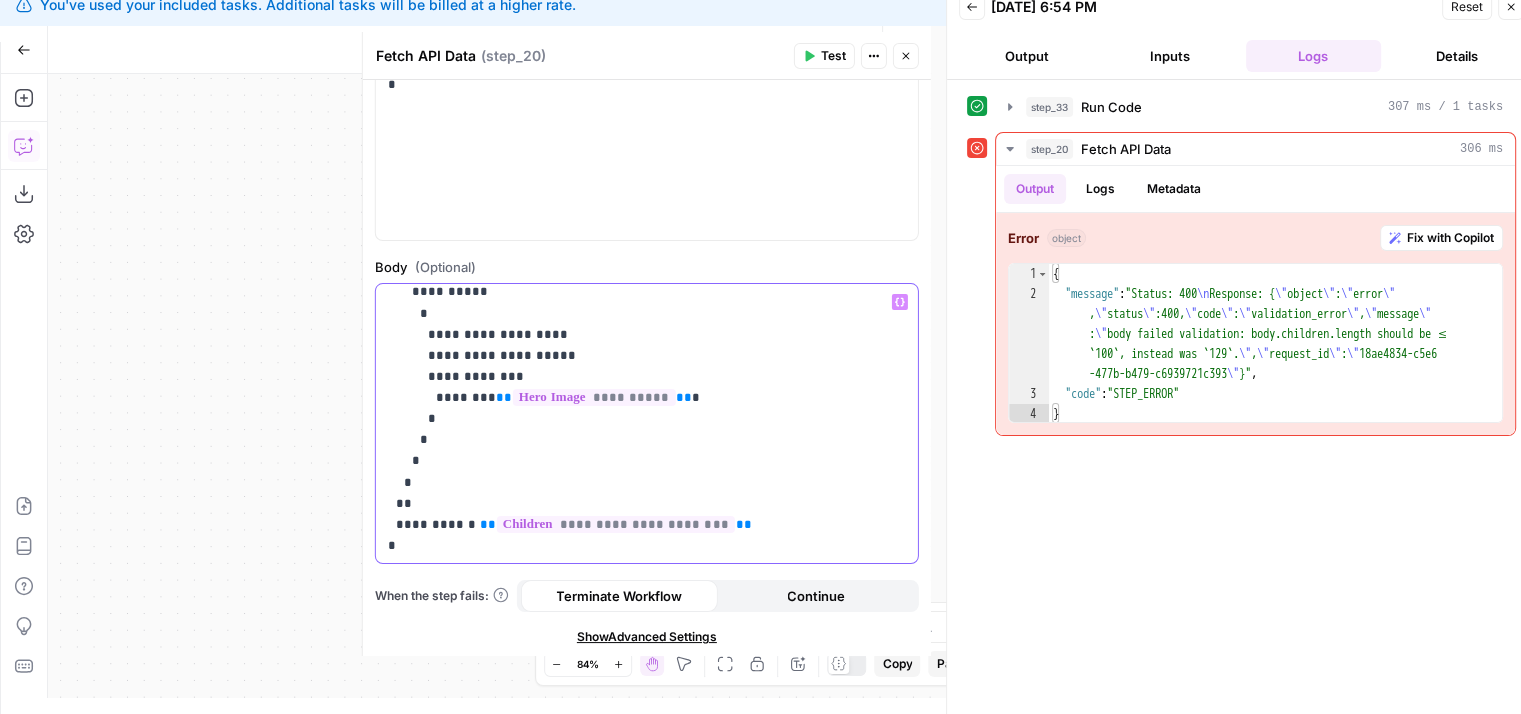 click on "**" at bounding box center (743, 524) 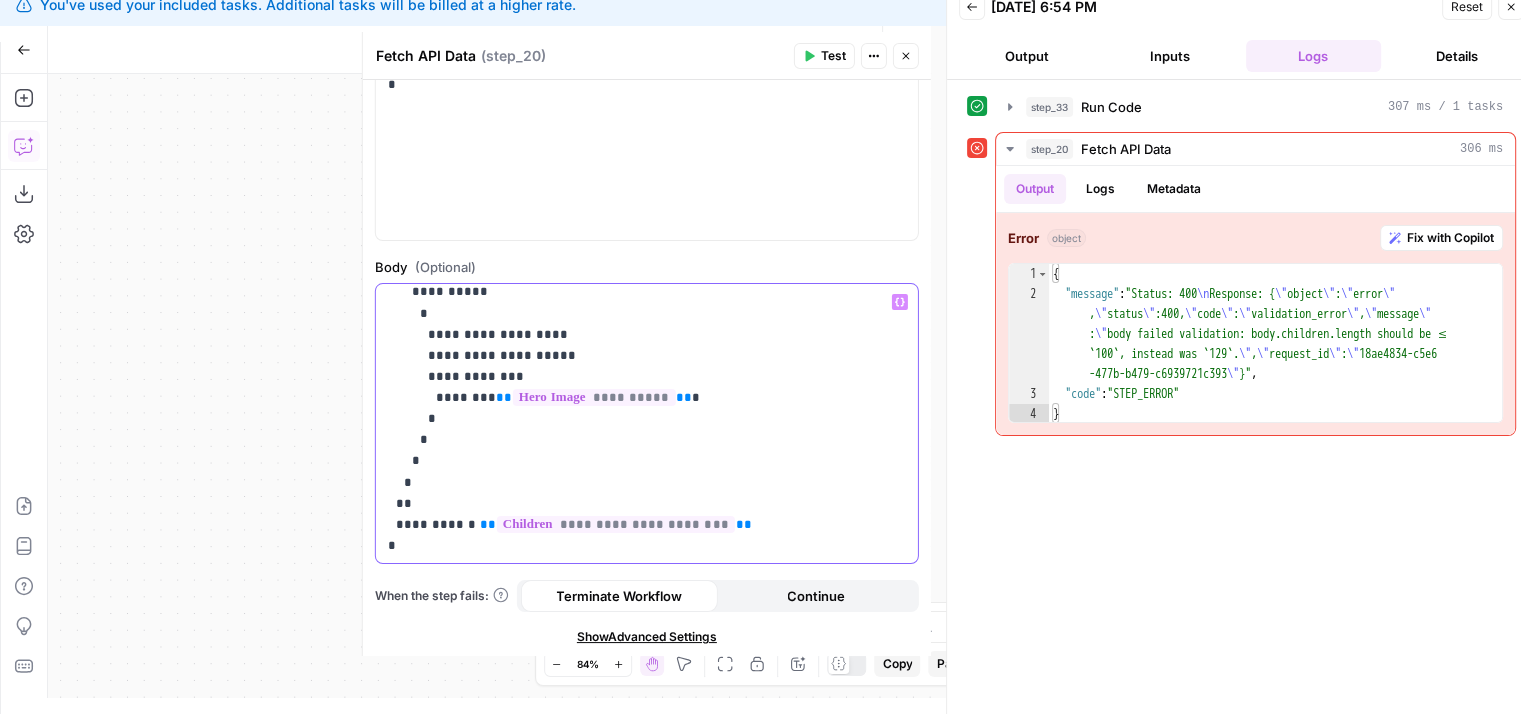 type 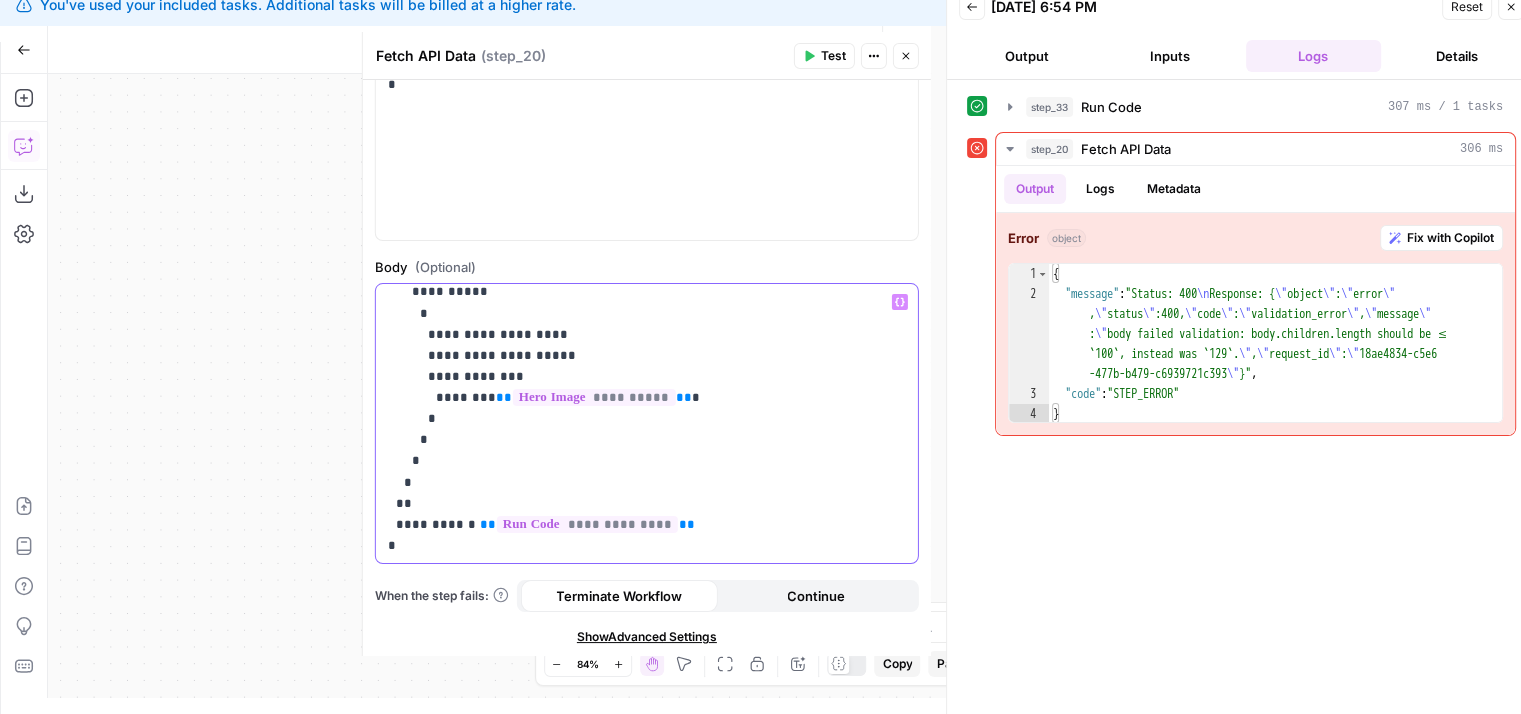 drag, startPoint x: 639, startPoint y: 516, endPoint x: 461, endPoint y: 519, distance: 178.02528 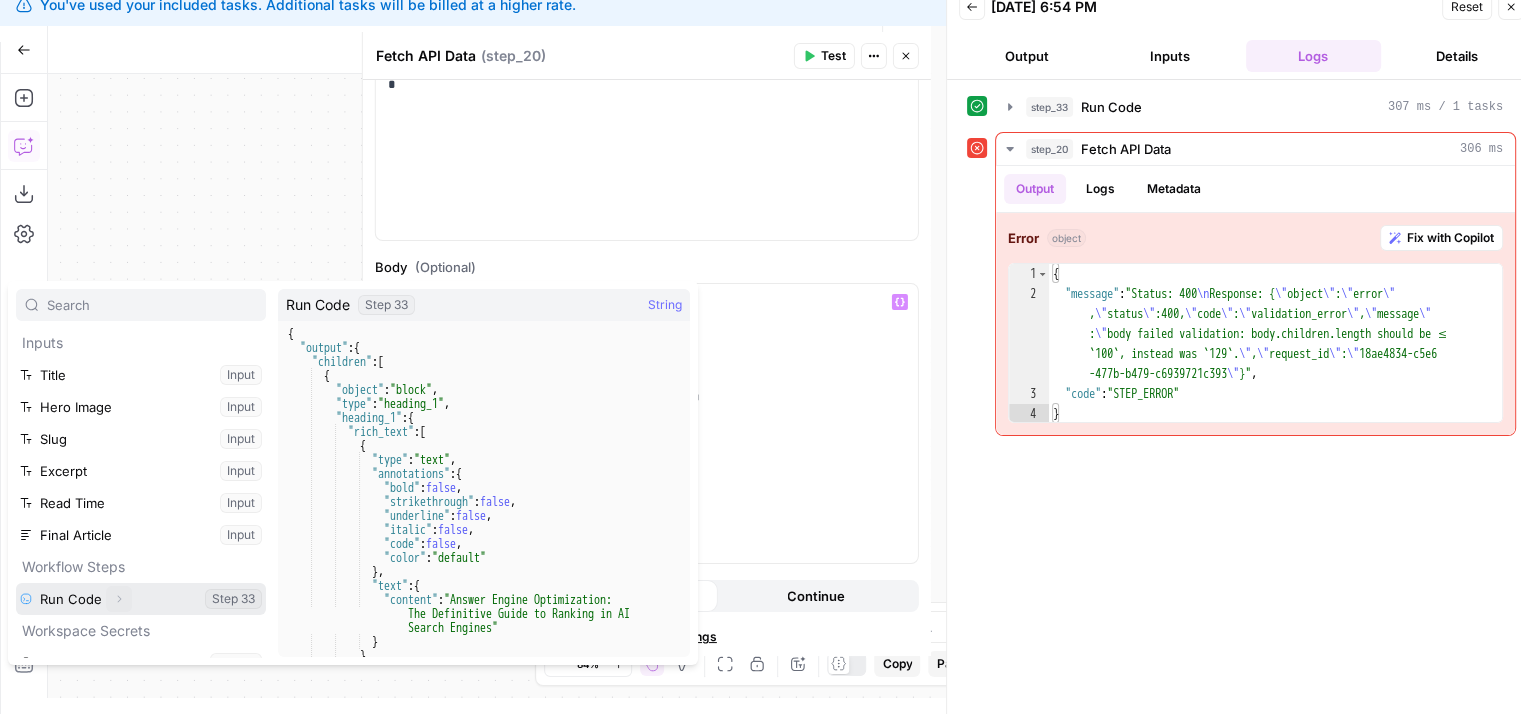 click at bounding box center [119, 599] 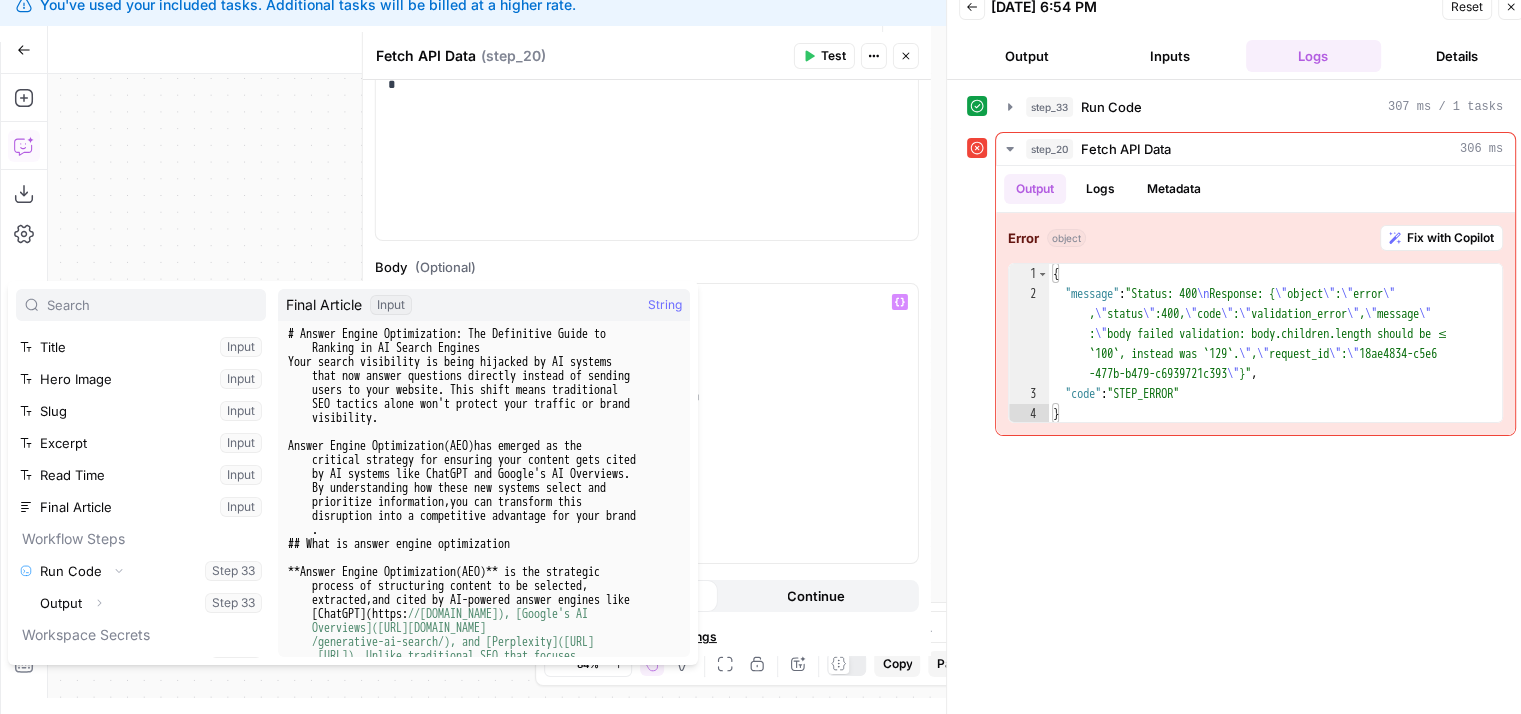 scroll, scrollTop: 53, scrollLeft: 0, axis: vertical 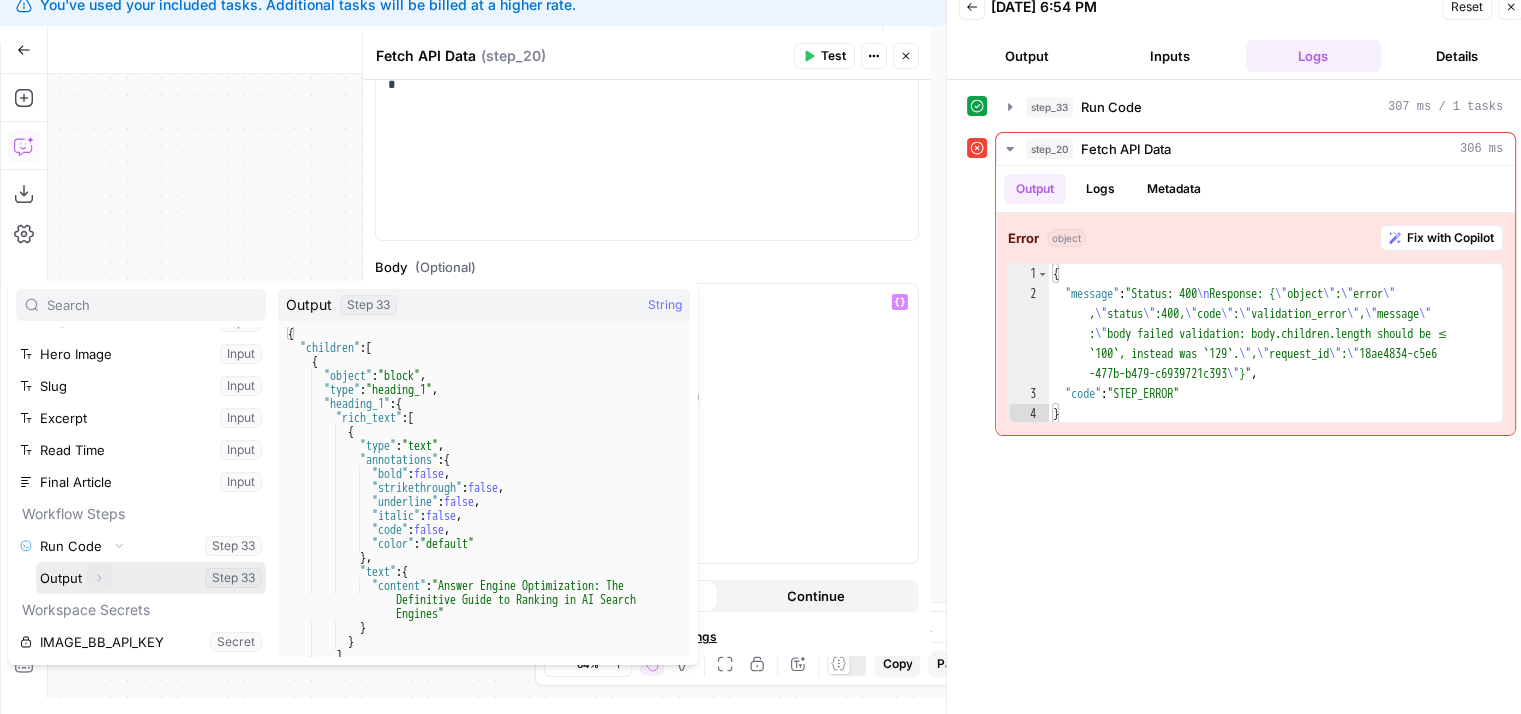 click 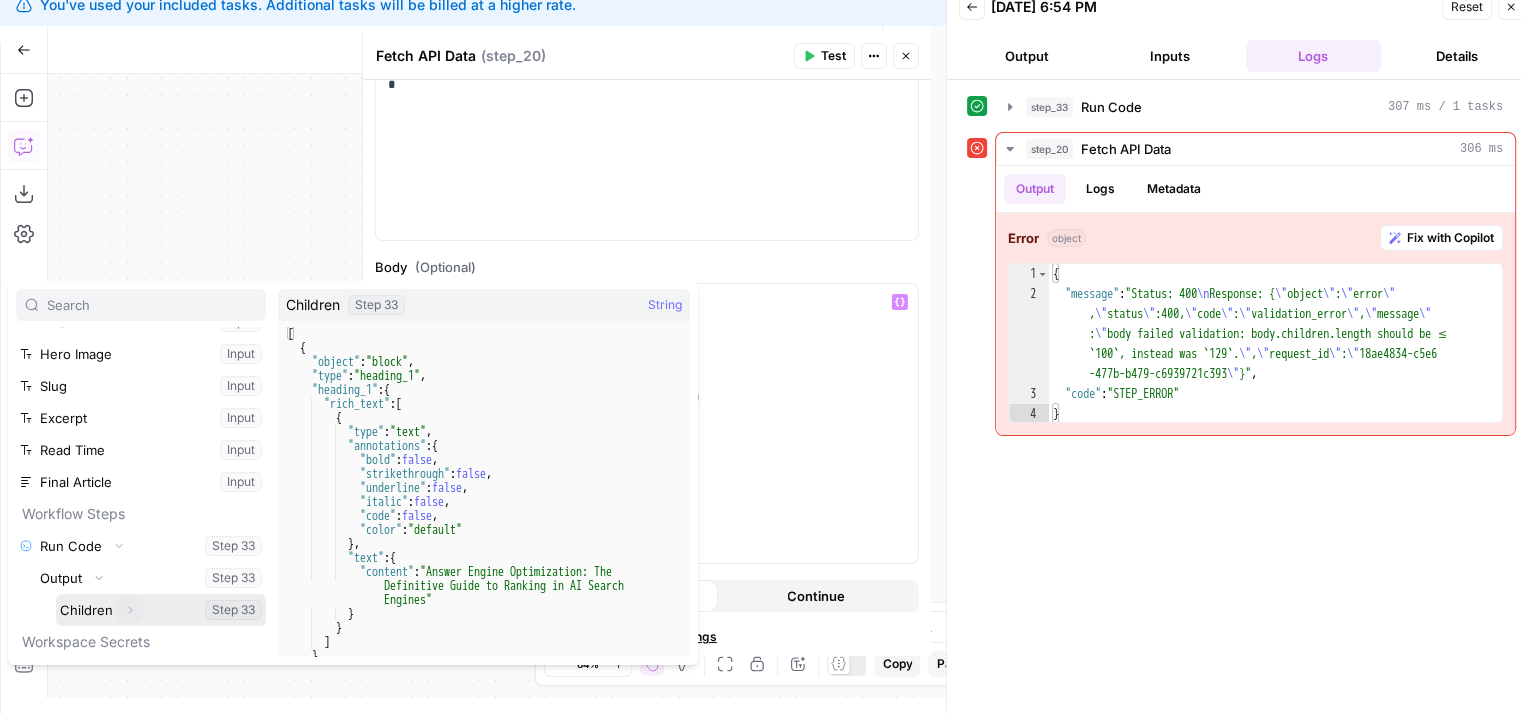 click 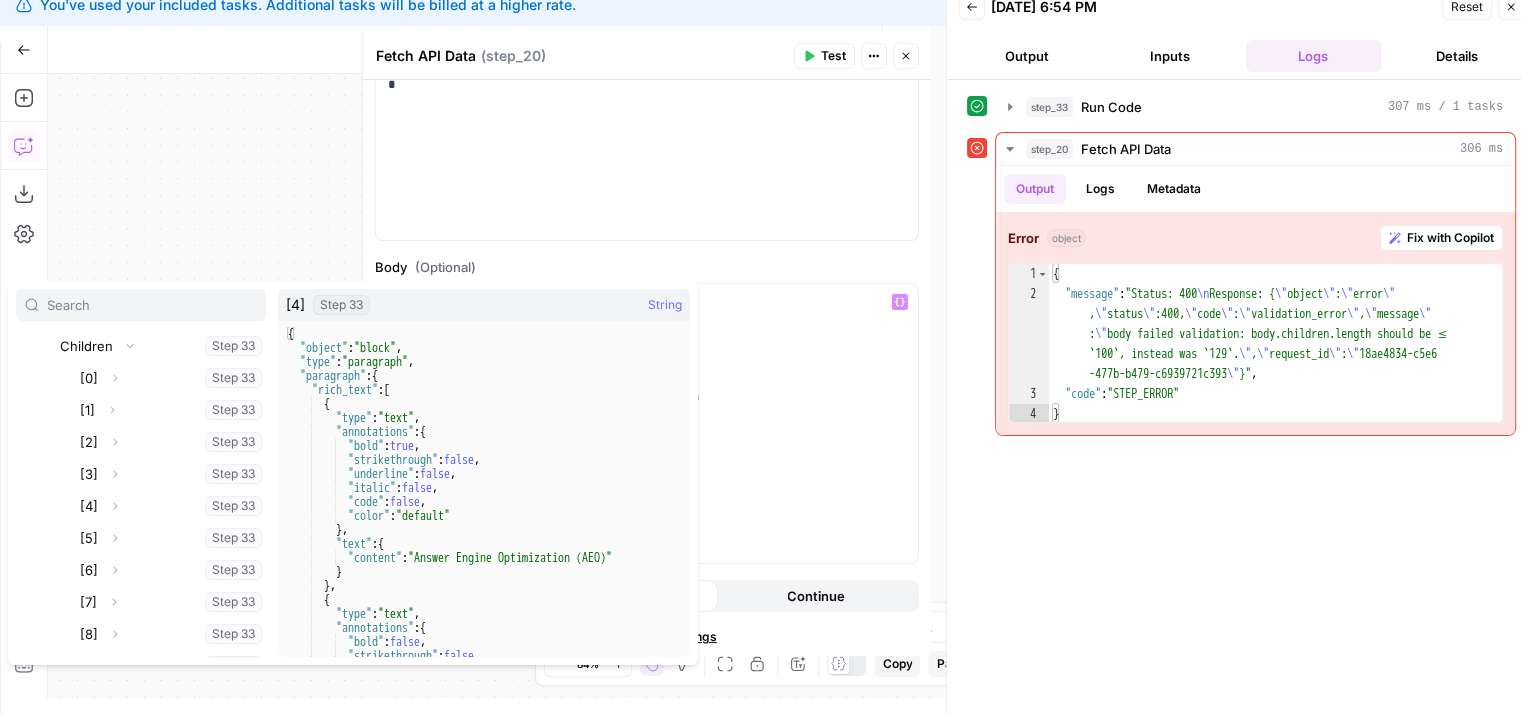 scroll, scrollTop: 305, scrollLeft: 0, axis: vertical 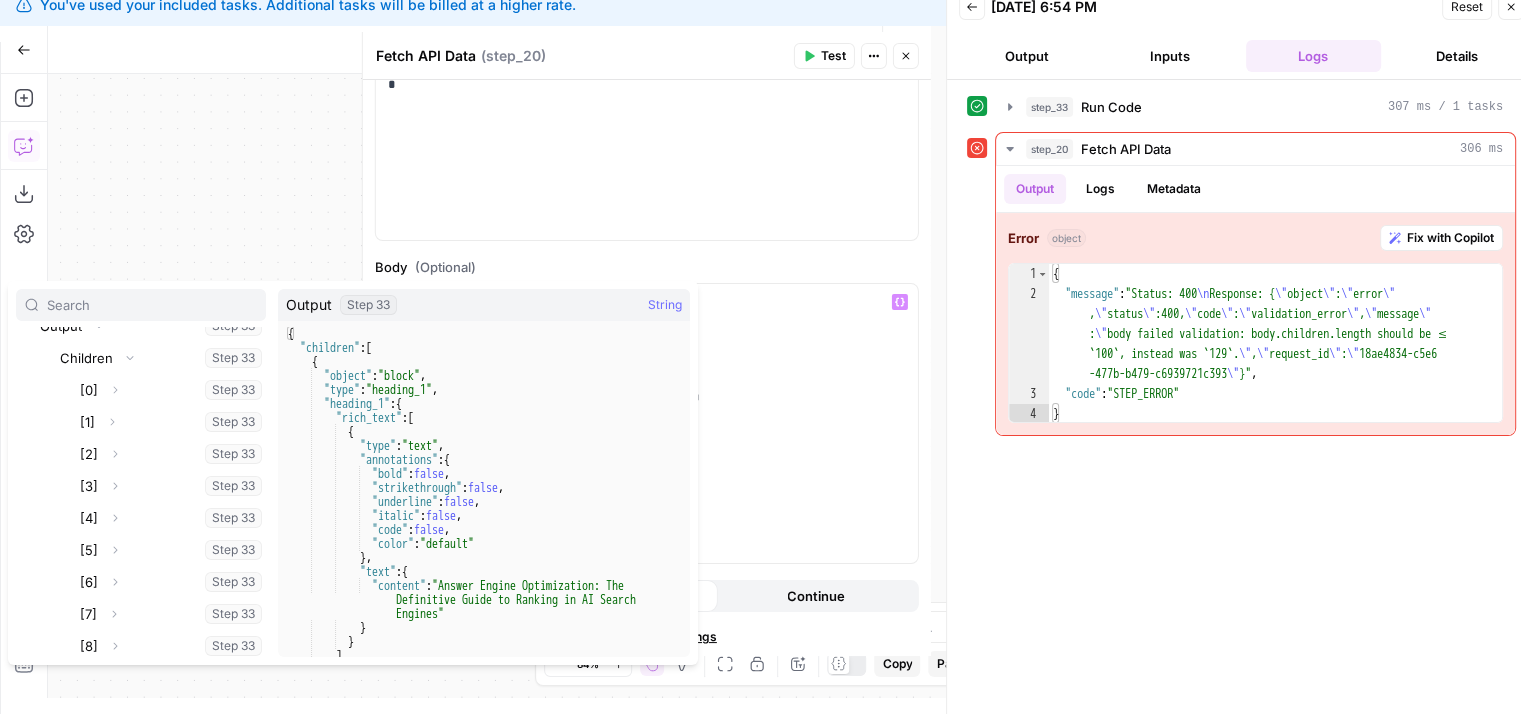 type on "**********" 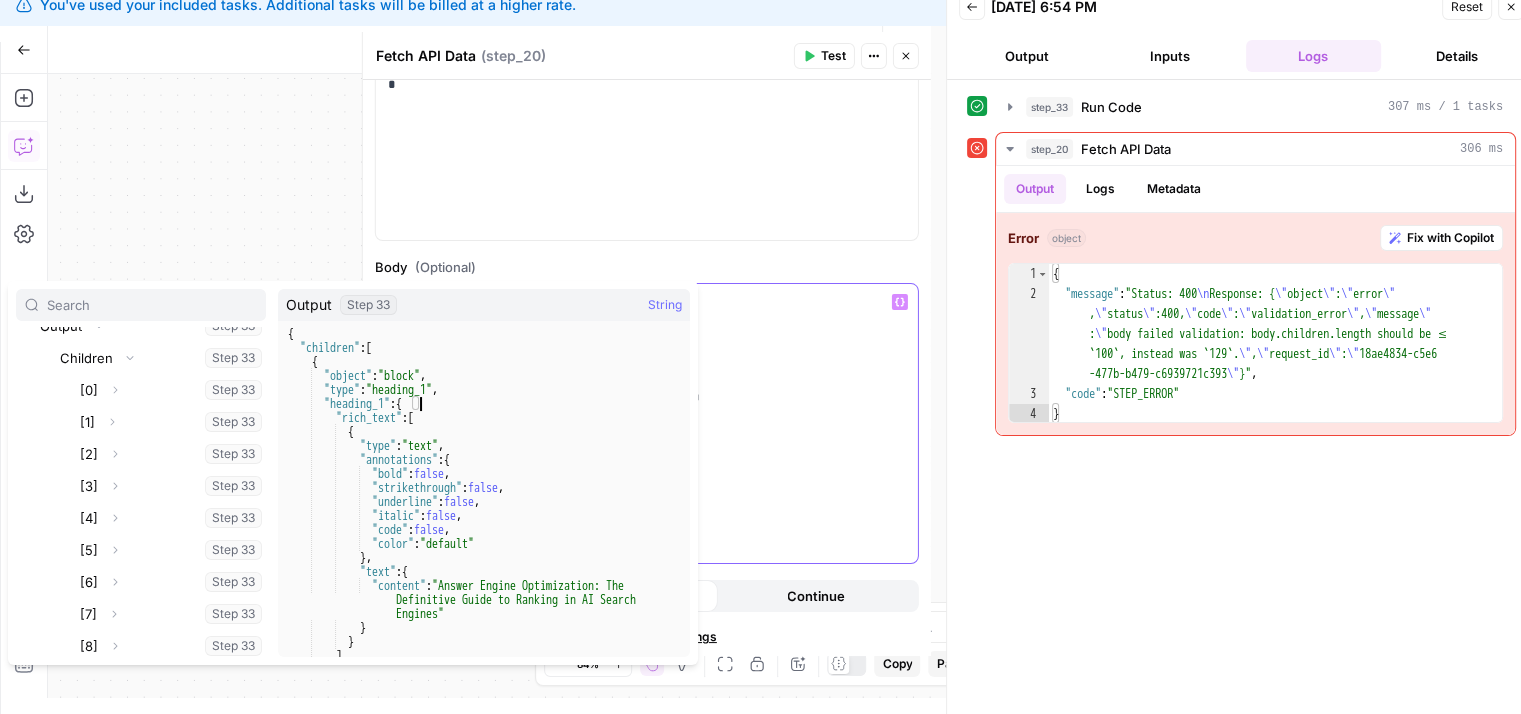 click on "**********" at bounding box center (632, -67) 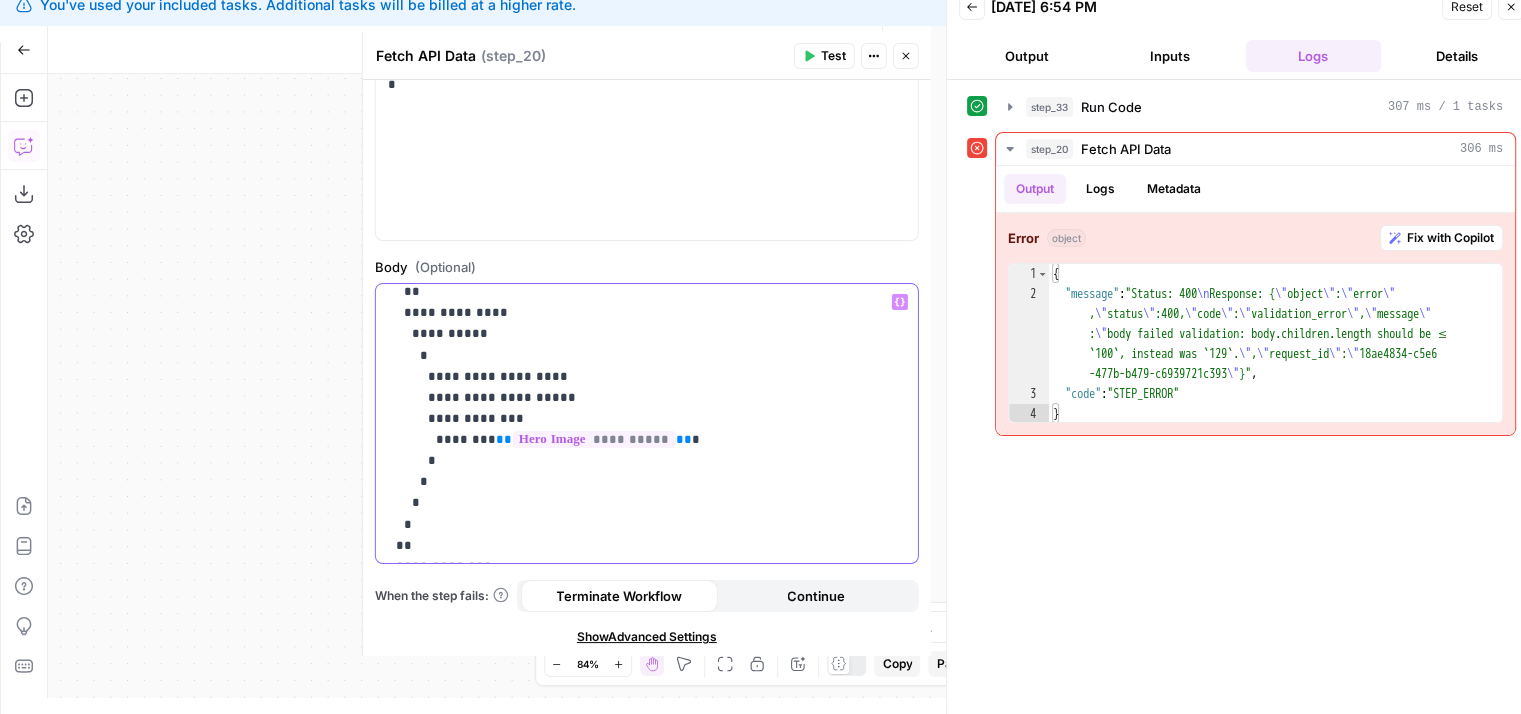 drag, startPoint x: 756, startPoint y: 498, endPoint x: 760, endPoint y: 430, distance: 68.117546 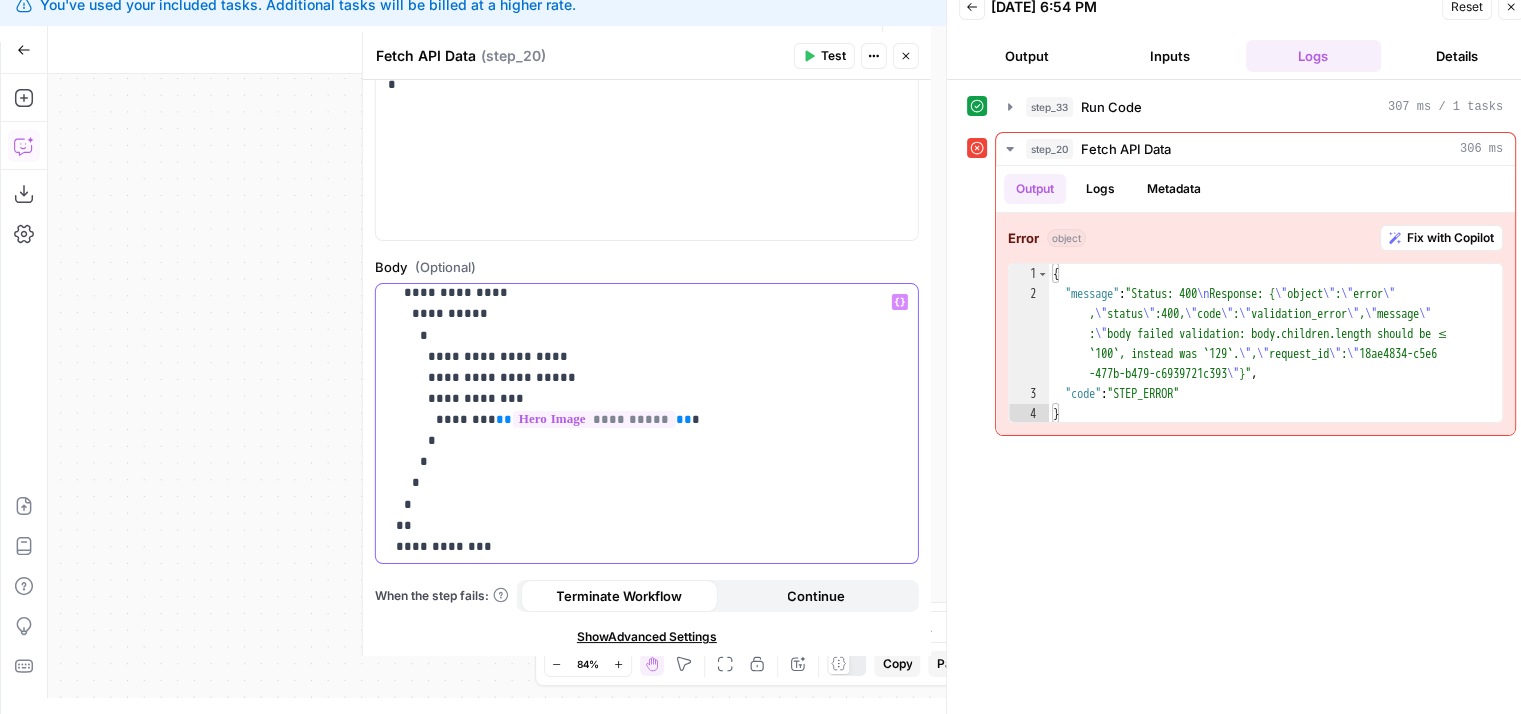scroll, scrollTop: 983, scrollLeft: 0, axis: vertical 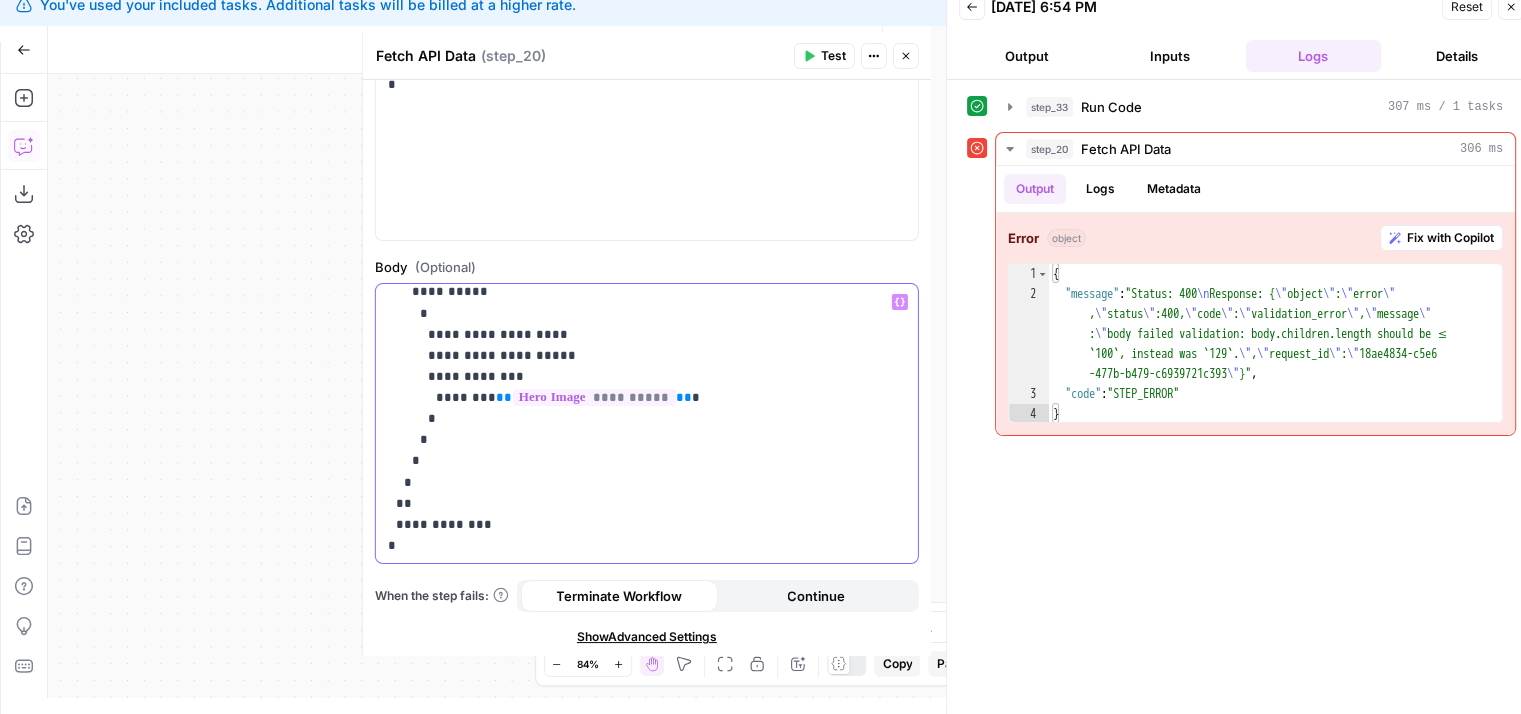 drag, startPoint x: 749, startPoint y: 485, endPoint x: 749, endPoint y: 508, distance: 23 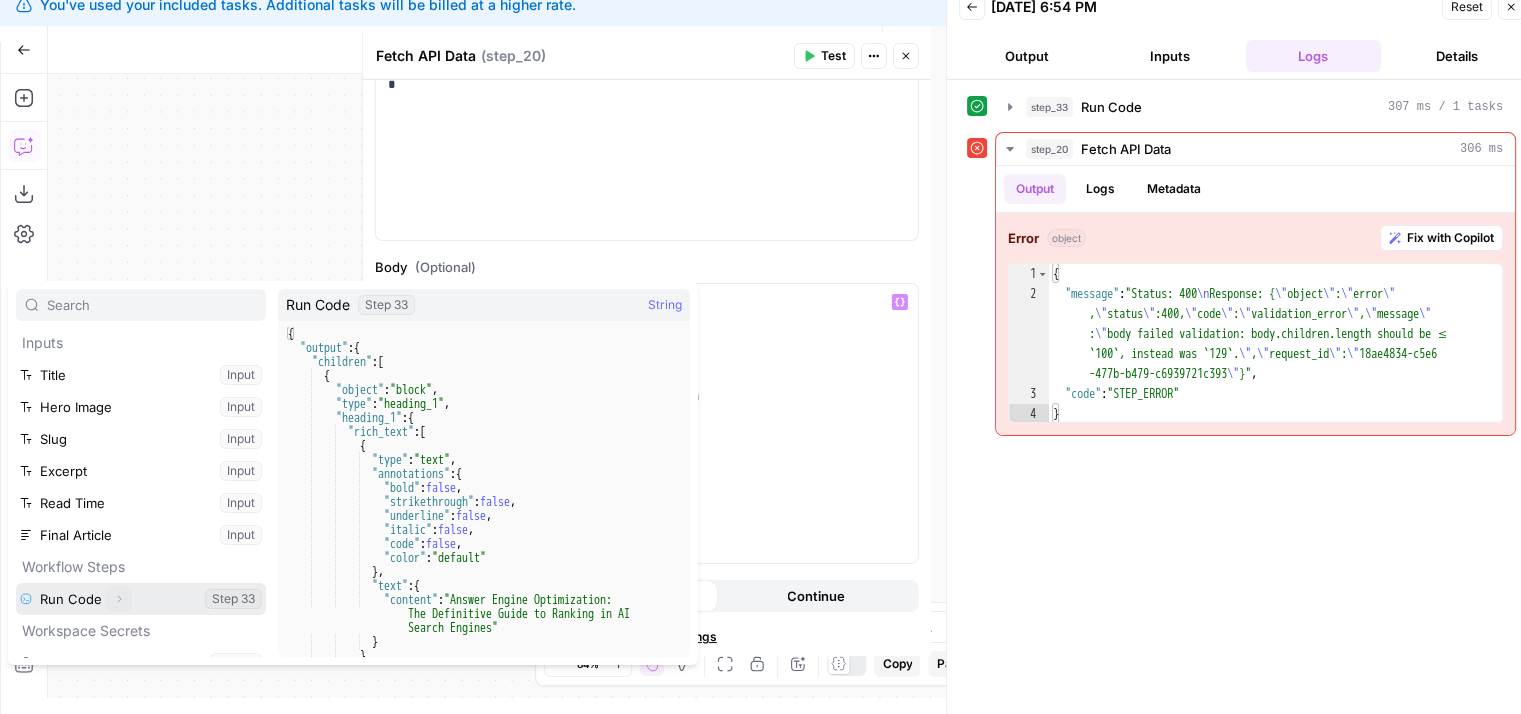 click 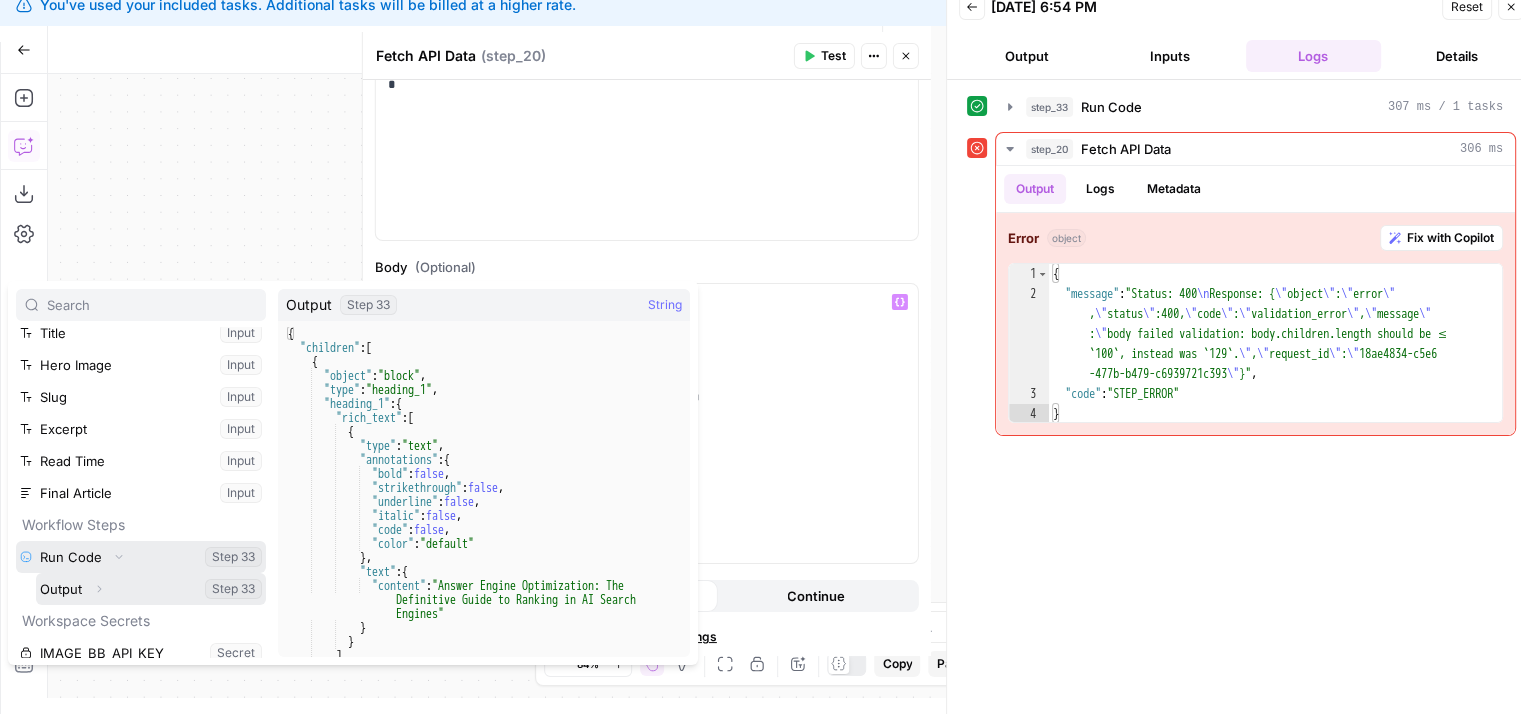 scroll, scrollTop: 53, scrollLeft: 0, axis: vertical 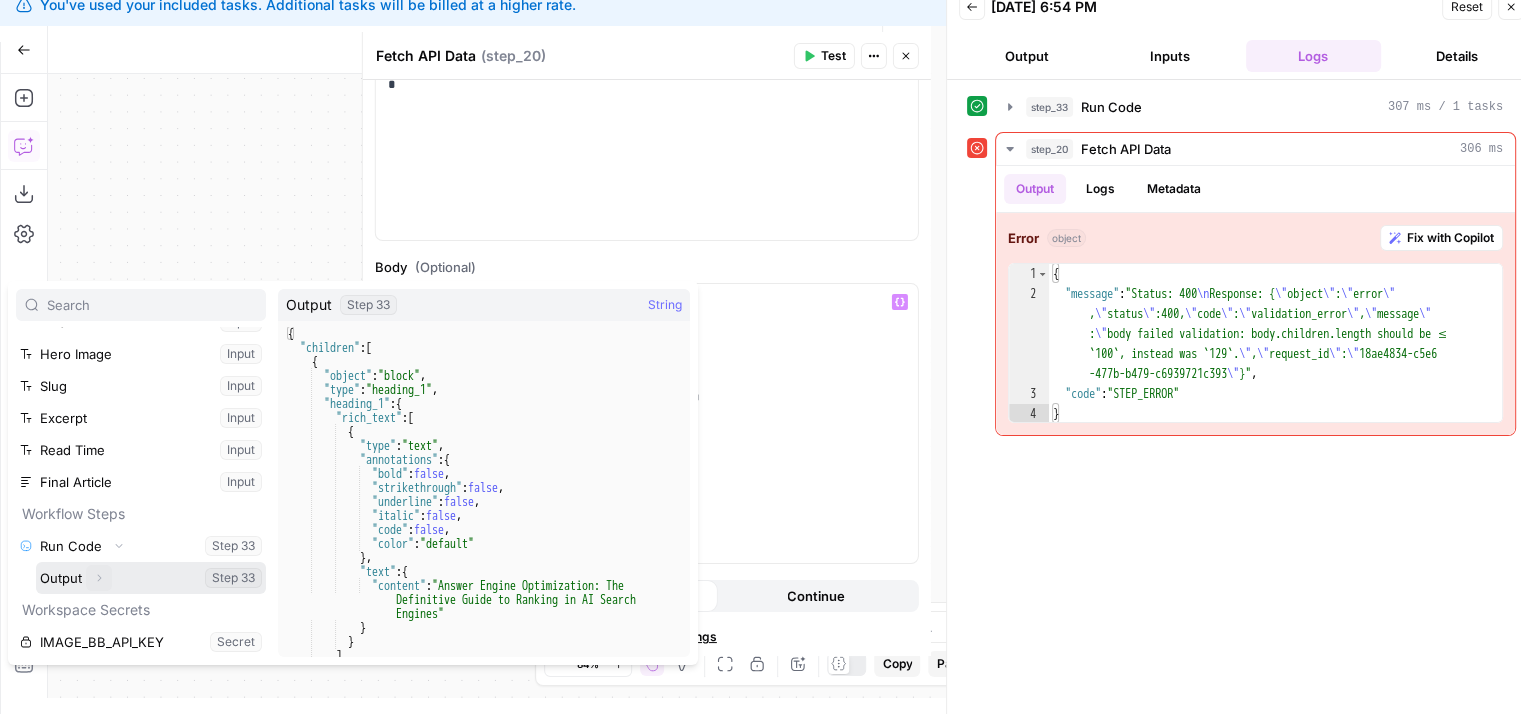click on "Expand" at bounding box center [99, 578] 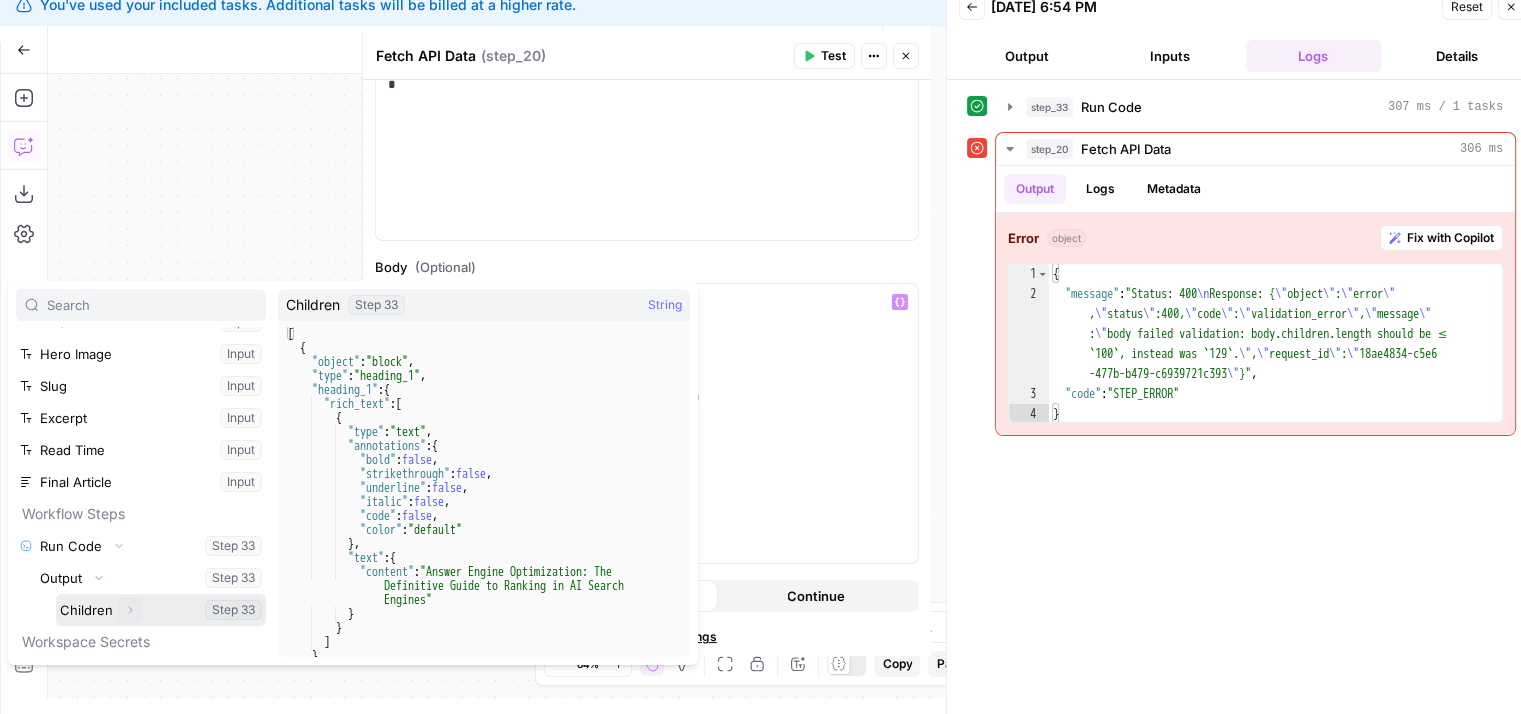 click 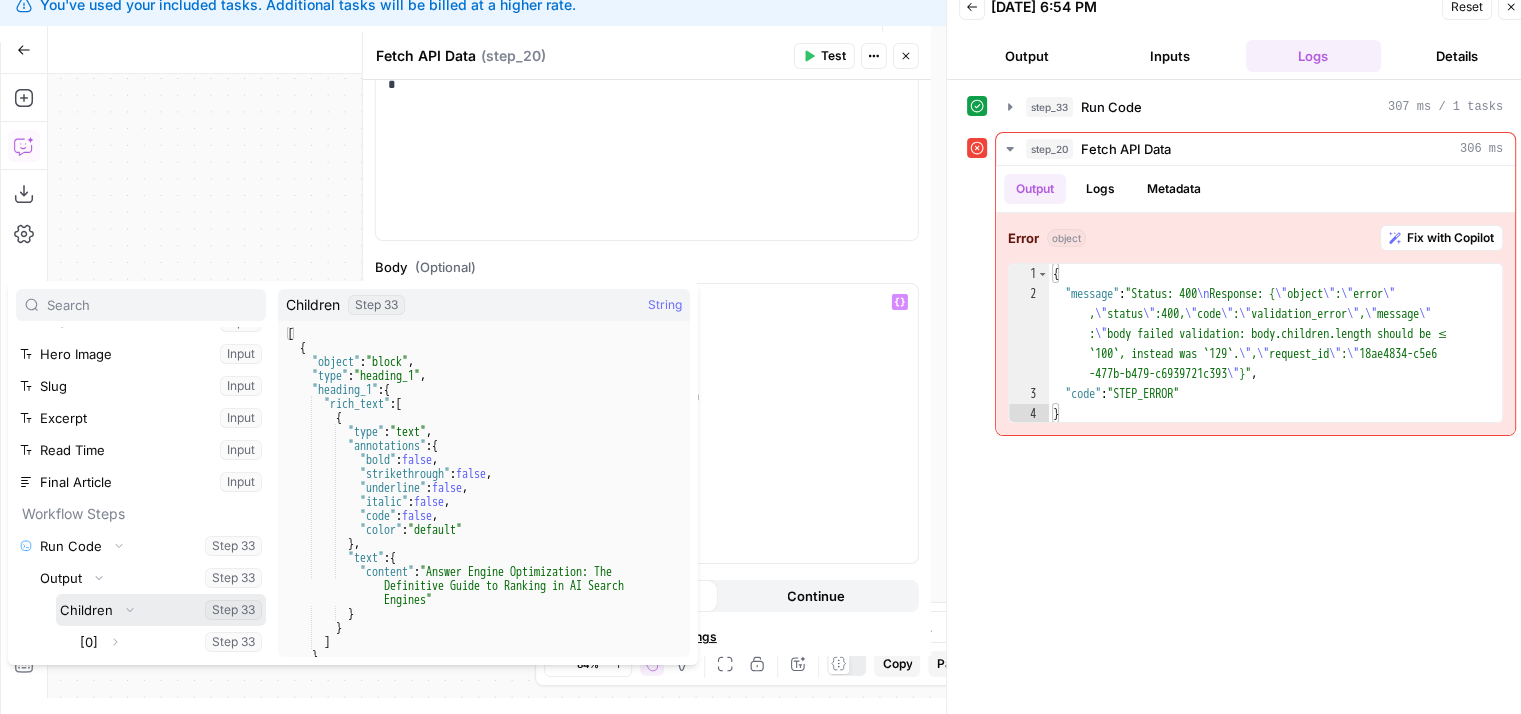 click at bounding box center [161, 610] 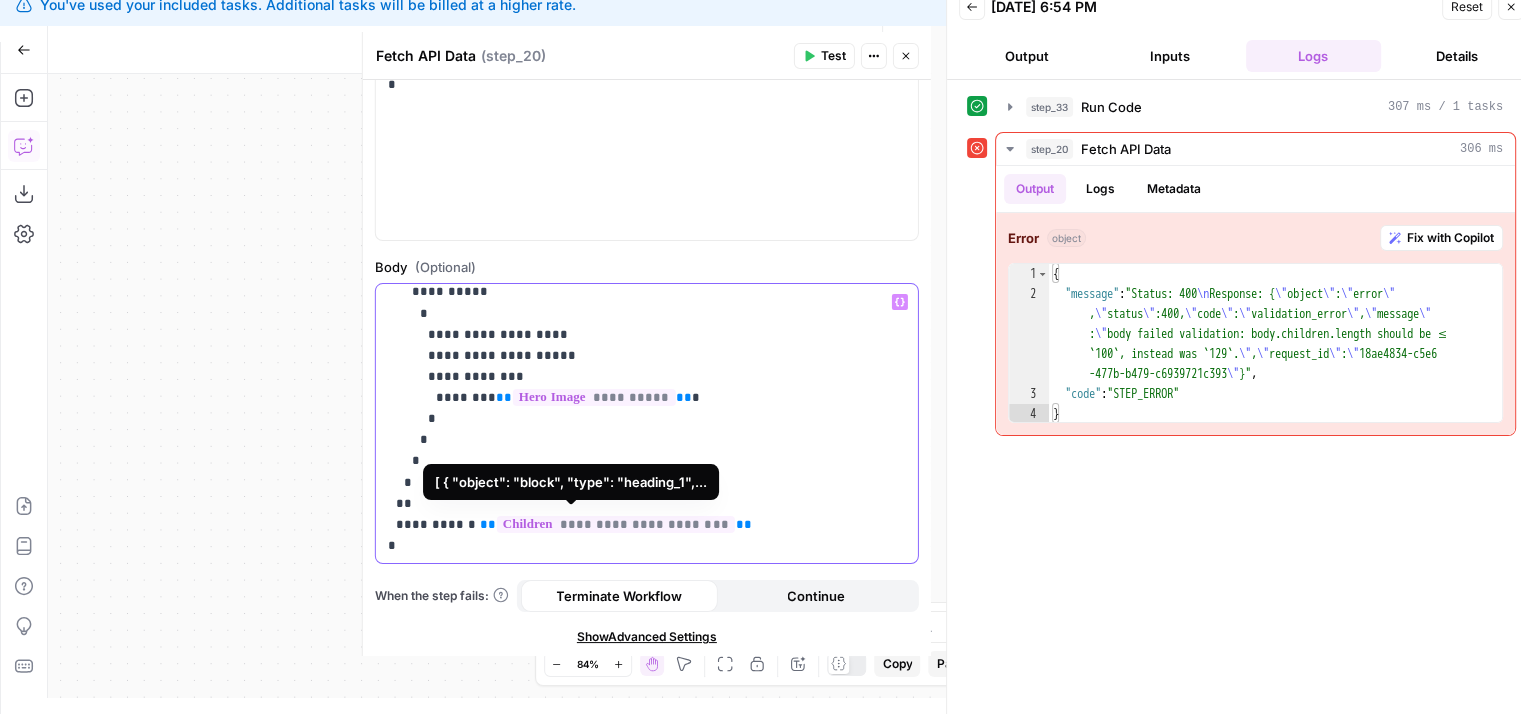 click on "**********" at bounding box center (616, 524) 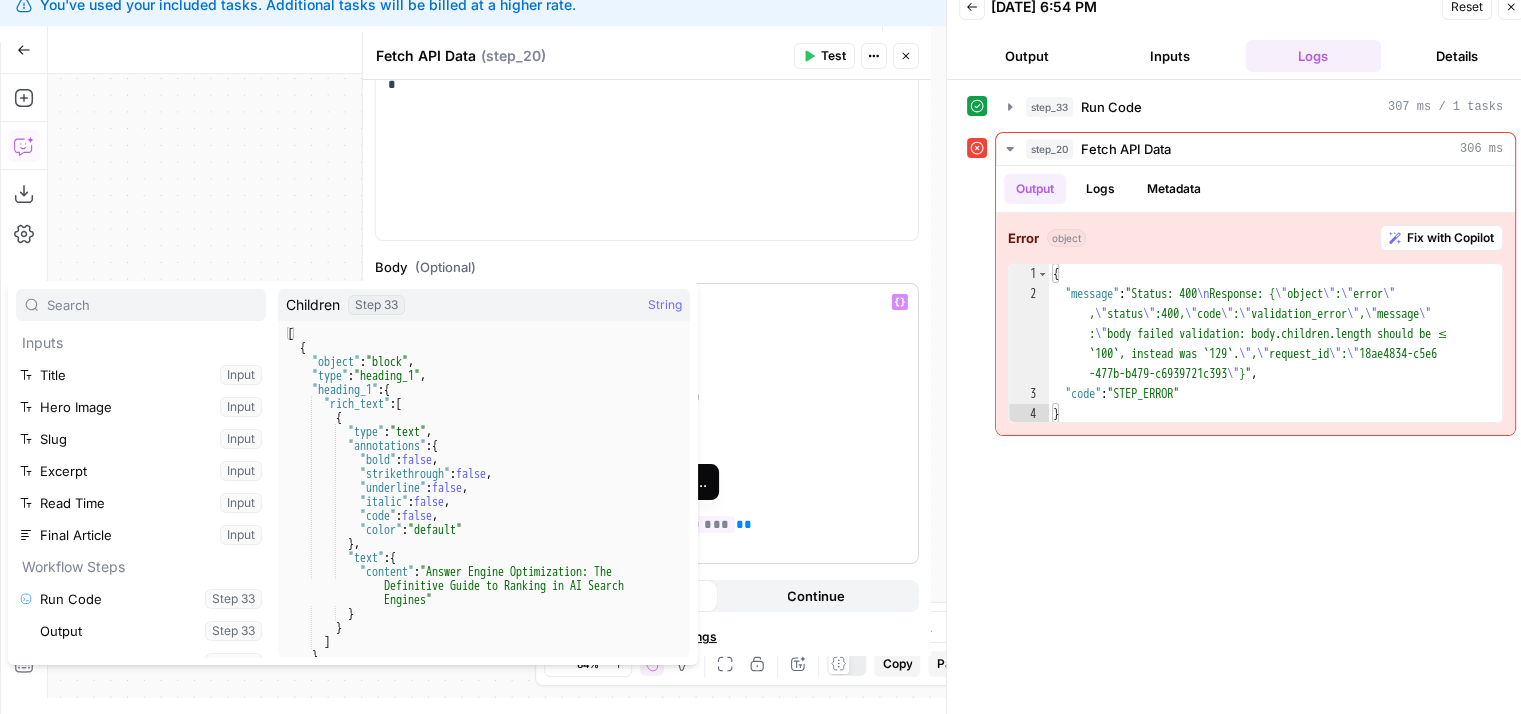 scroll, scrollTop: 21, scrollLeft: 0, axis: vertical 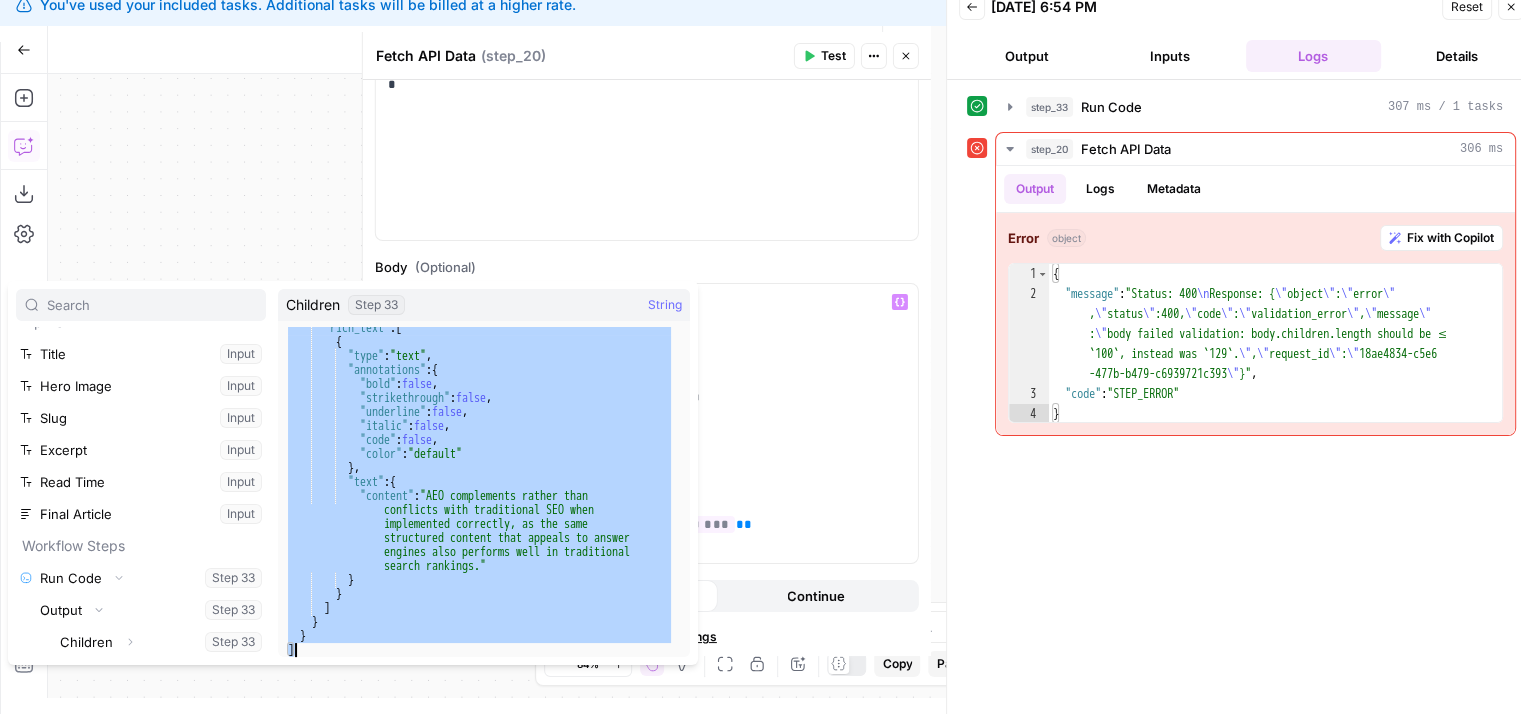 drag, startPoint x: 286, startPoint y: 333, endPoint x: 720, endPoint y: 776, distance: 620.1653 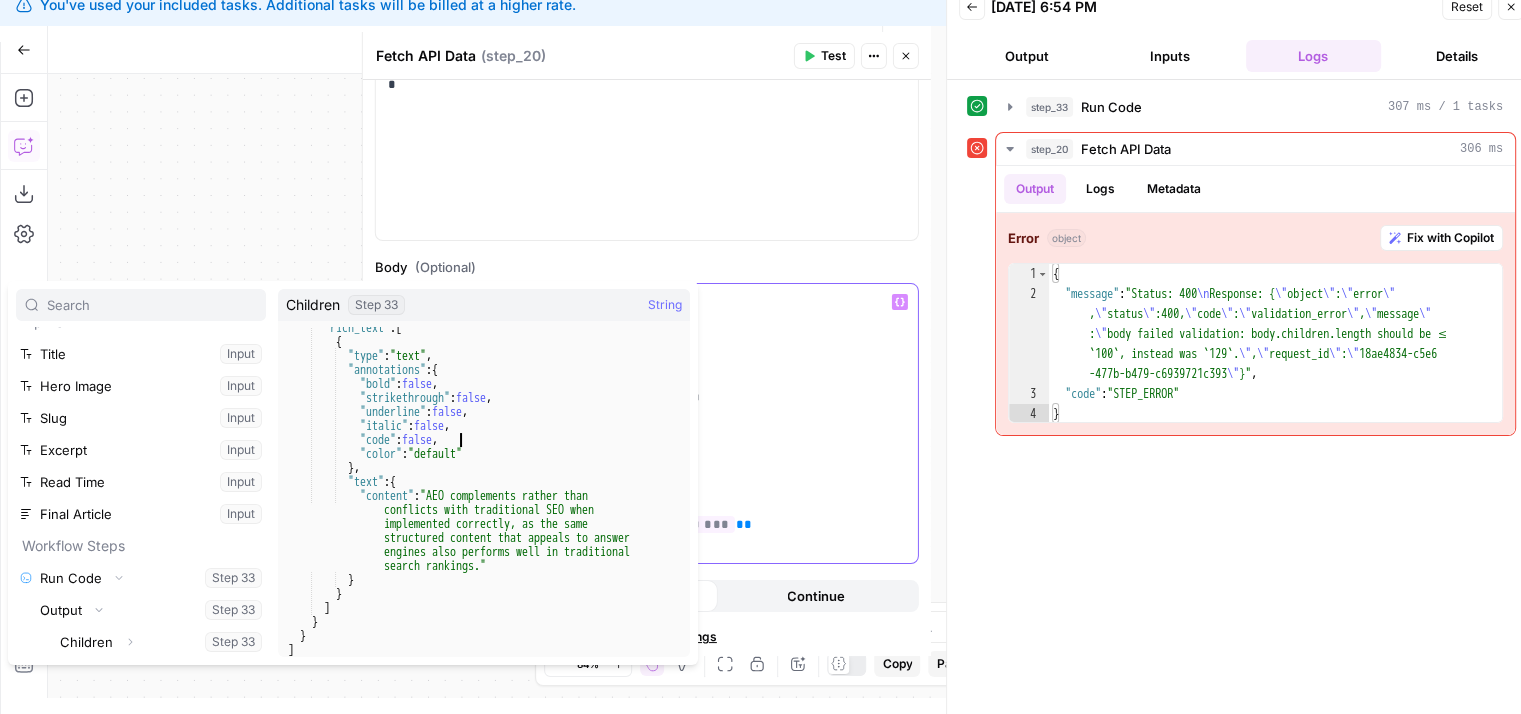 click on "**********" at bounding box center (632, -67) 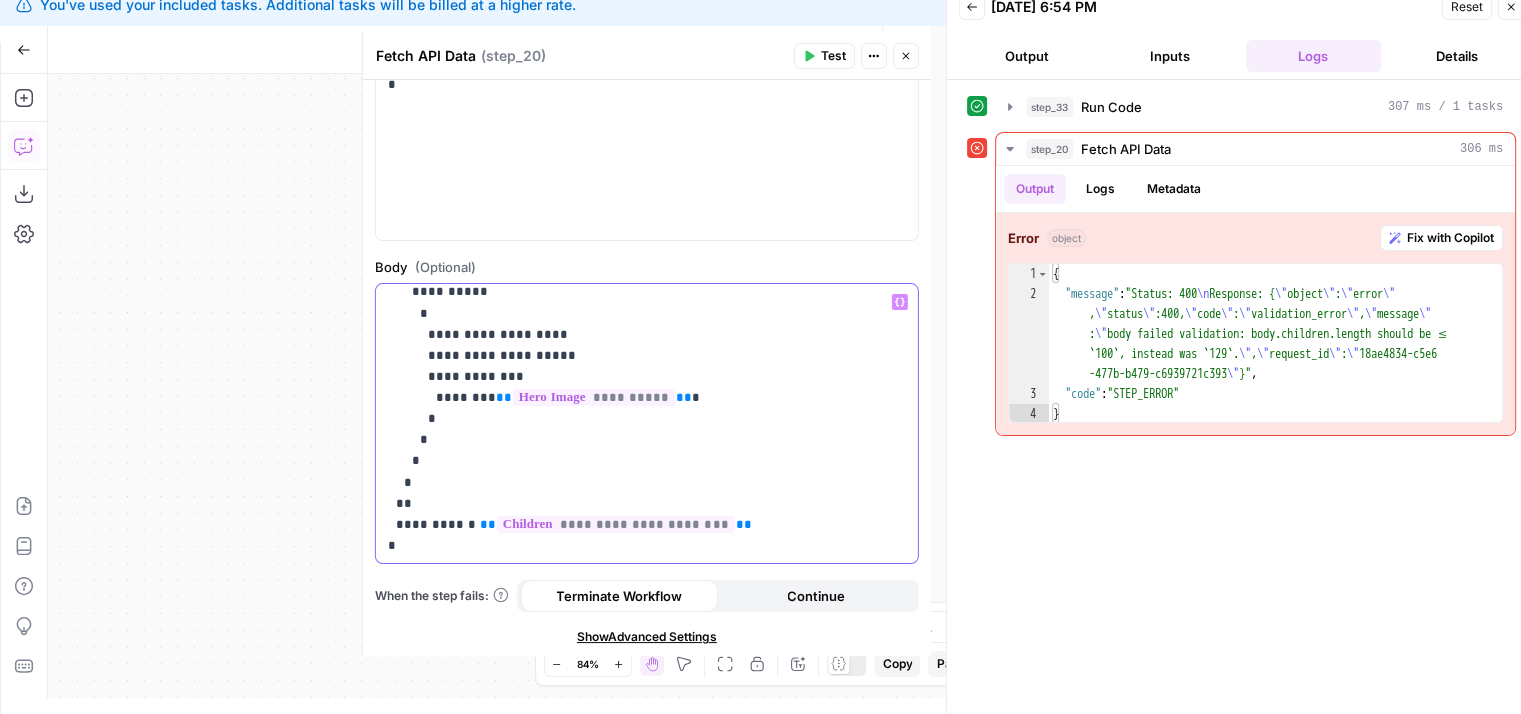 drag, startPoint x: 695, startPoint y: 517, endPoint x: 460, endPoint y: 525, distance: 235.13612 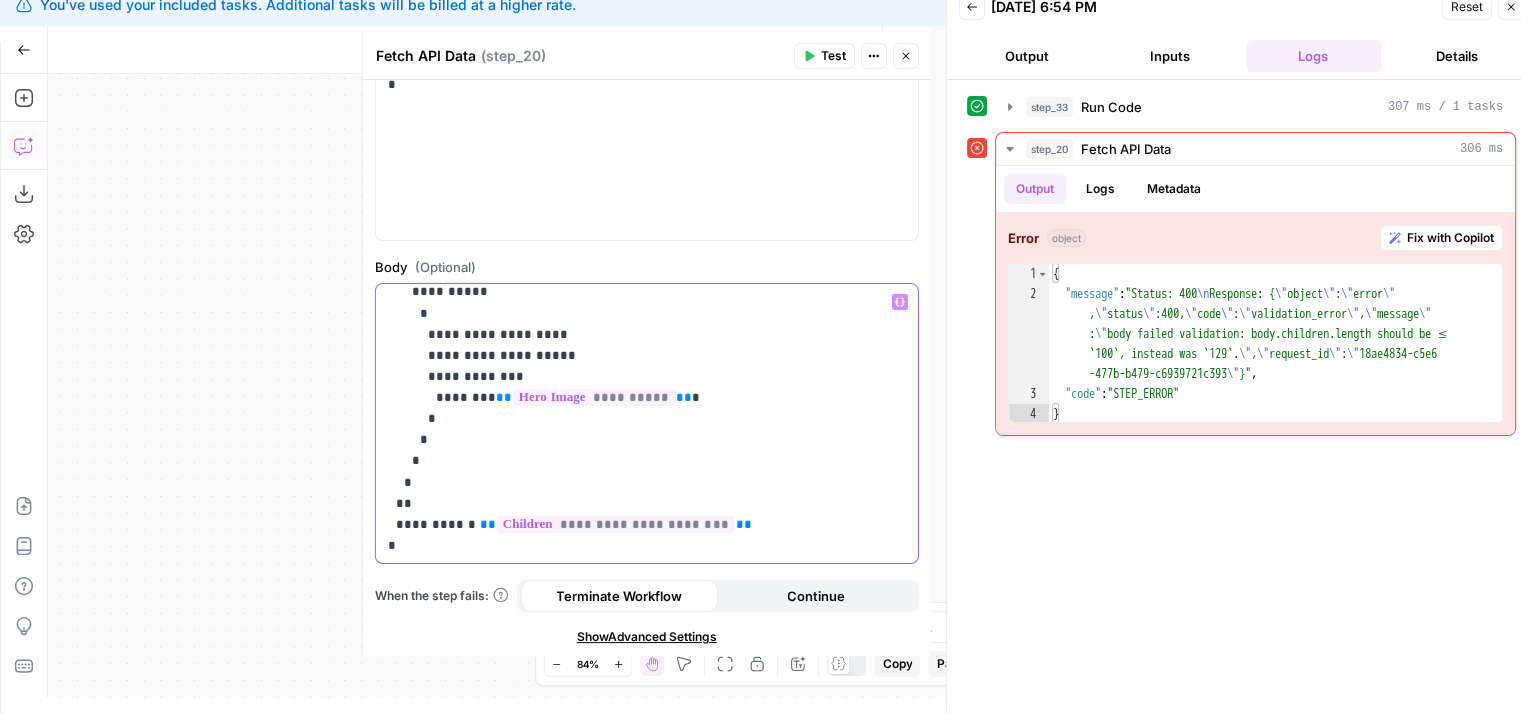 click on "**********" at bounding box center [632, -67] 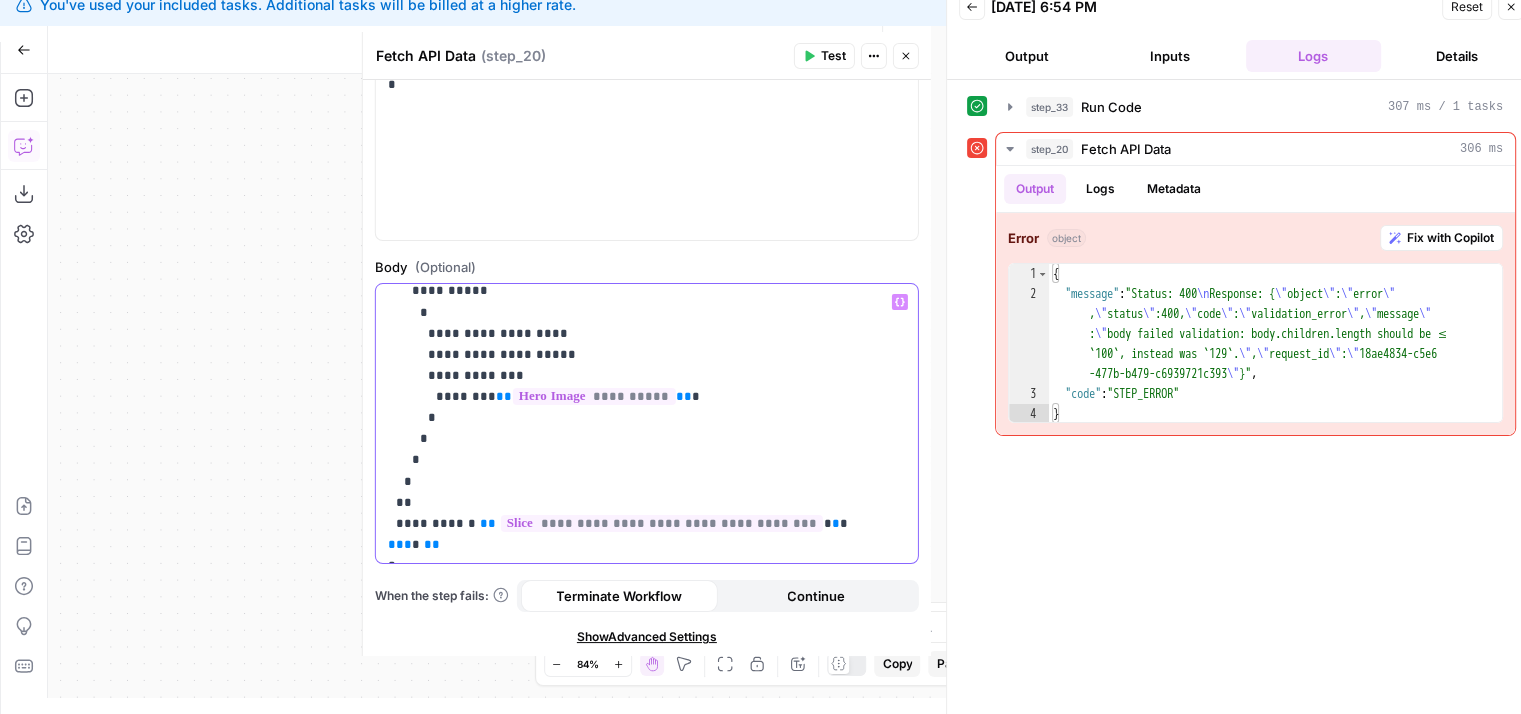 click on "**********" at bounding box center (662, 523) 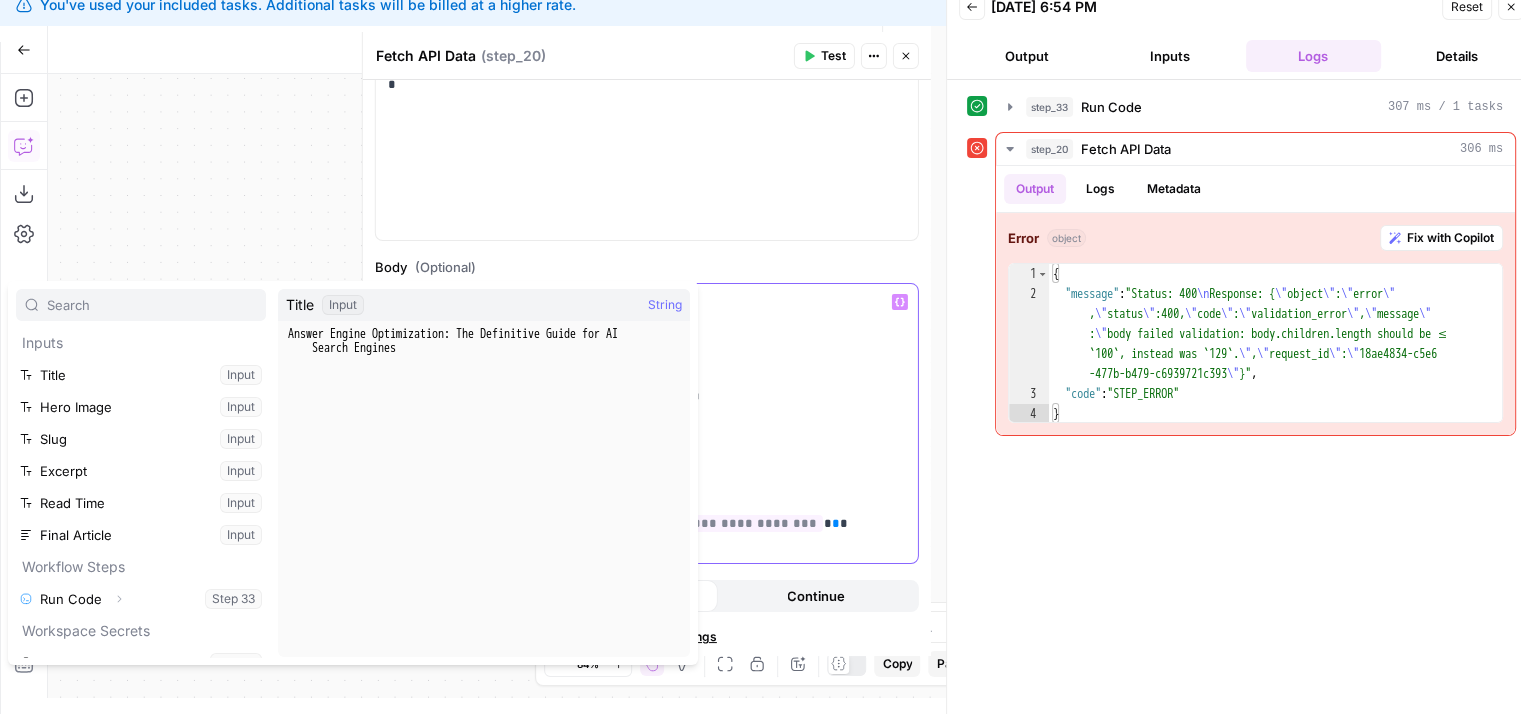 click on "**********" at bounding box center (632, -68) 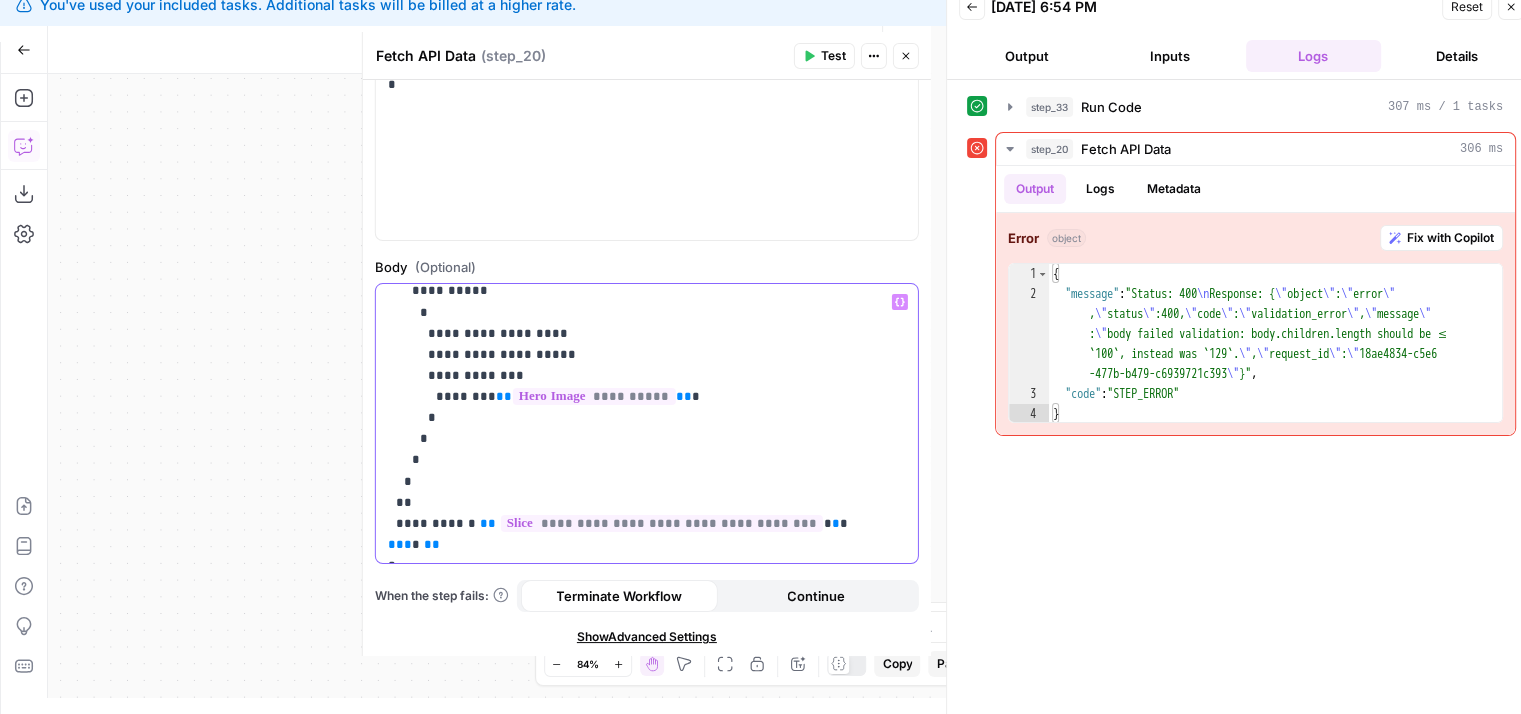 click on "**********" at bounding box center (632, -68) 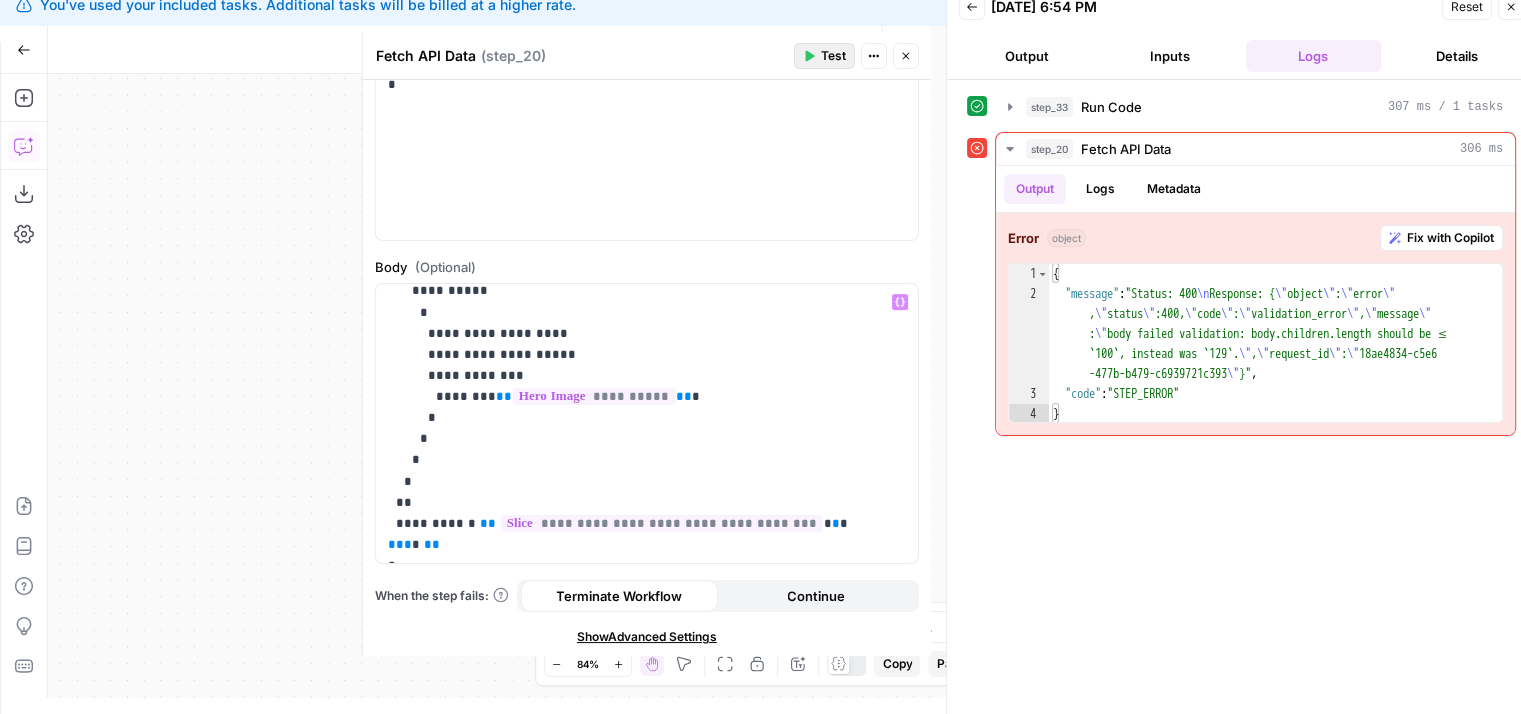 click on "Test" at bounding box center (833, 56) 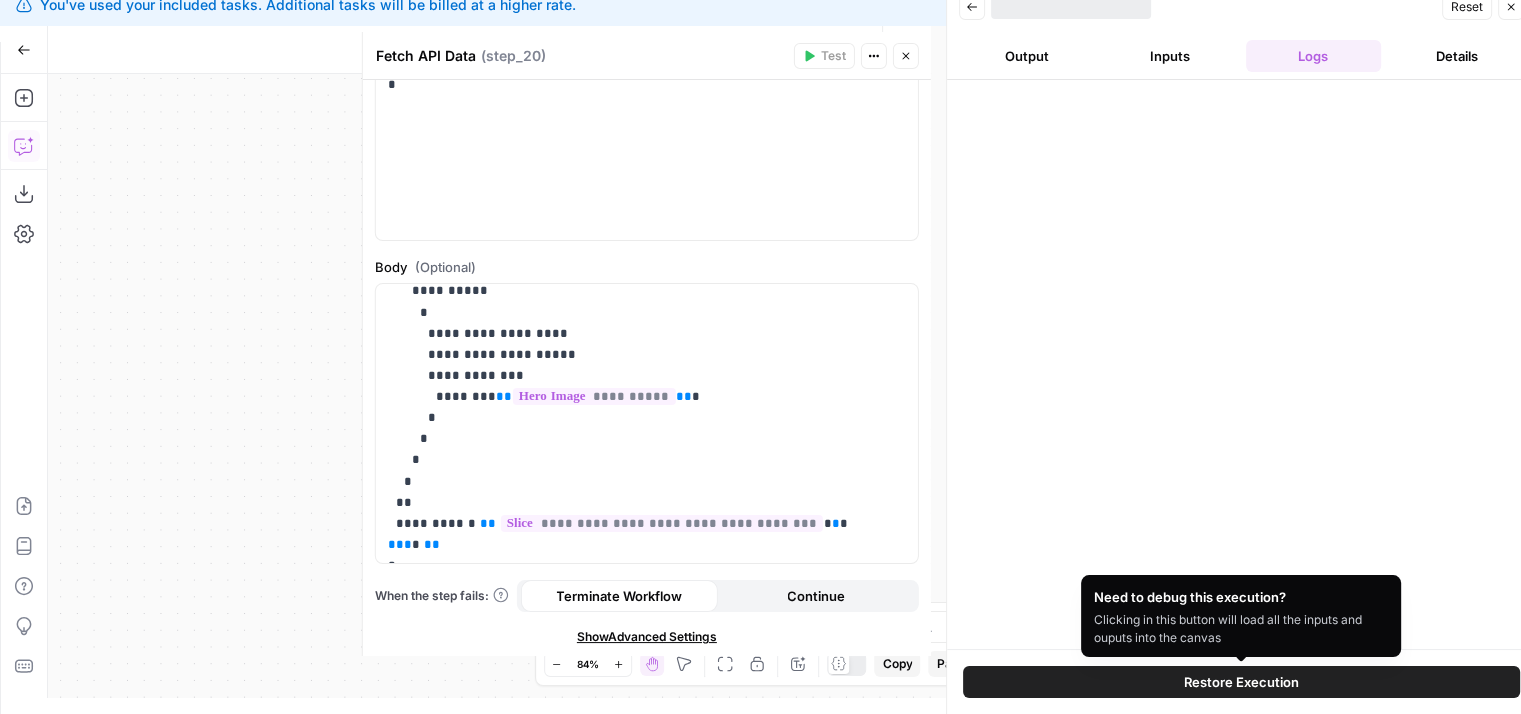 click at bounding box center (1241, 364) 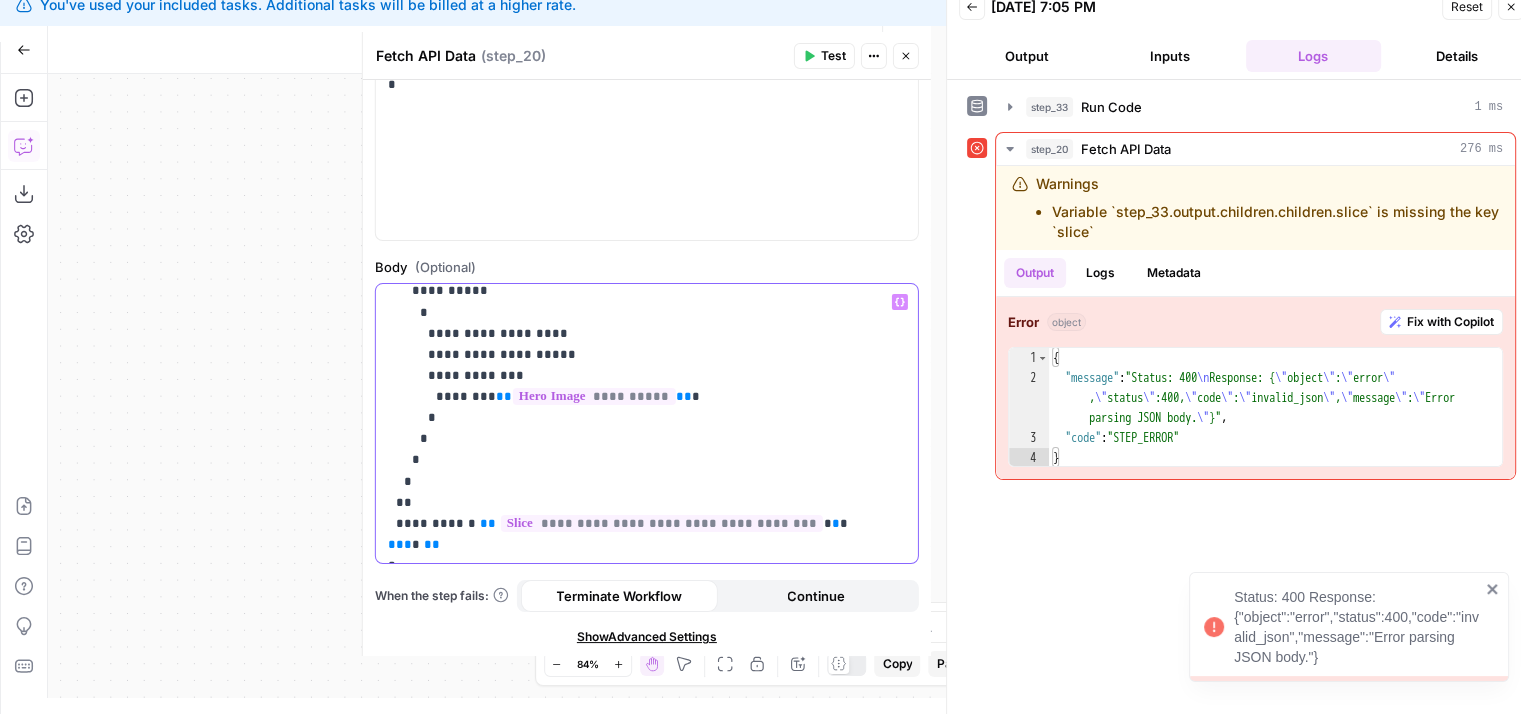 click on "**********" at bounding box center (632, -68) 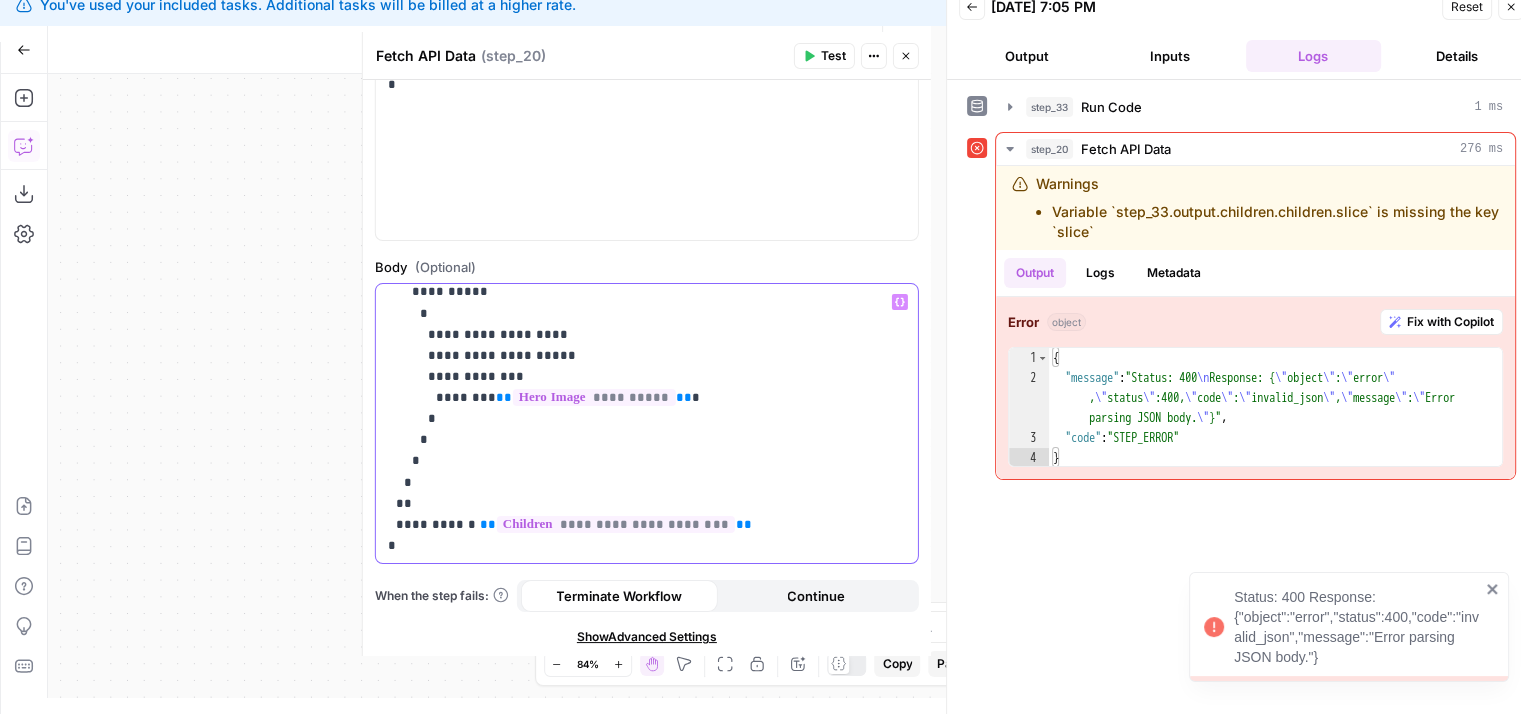 click on "**********" at bounding box center (632, -67) 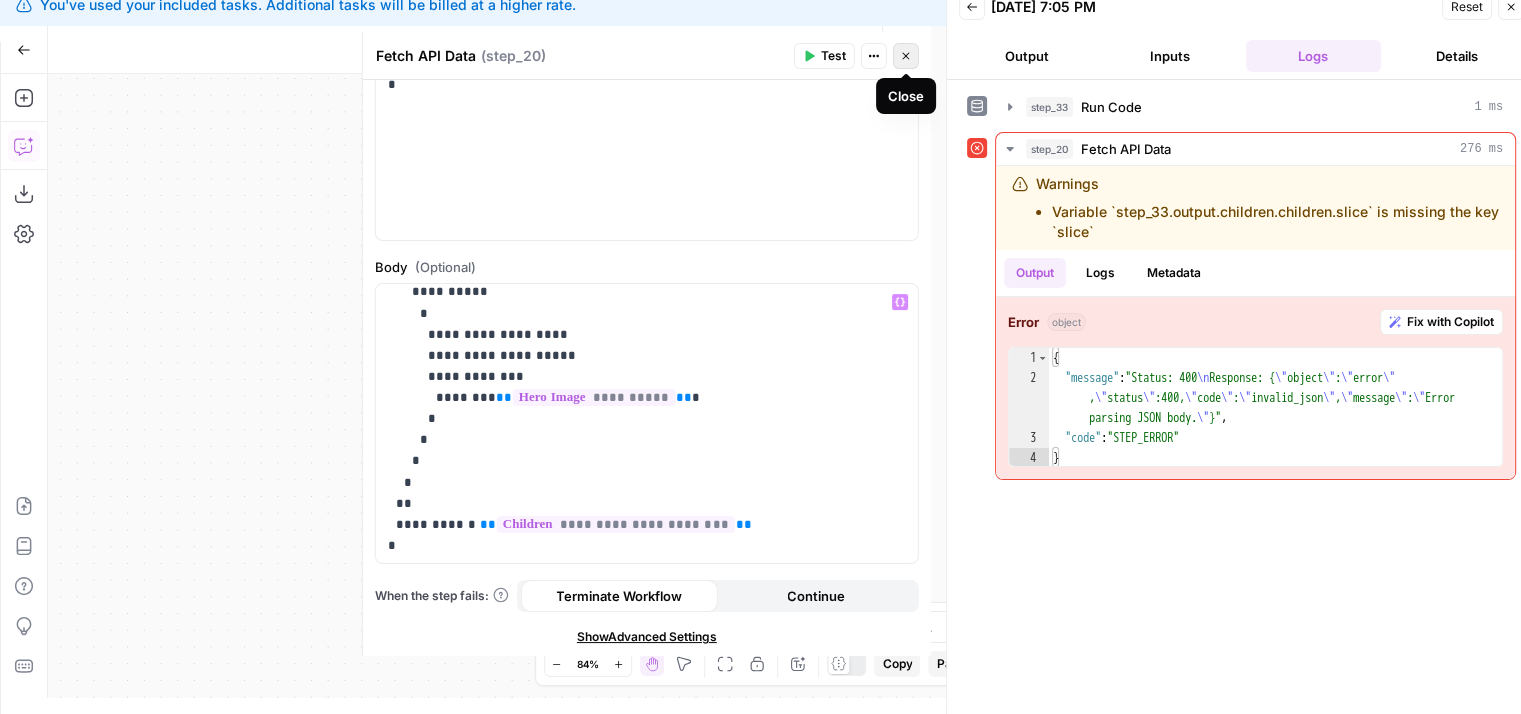 click on "Close" at bounding box center [906, 56] 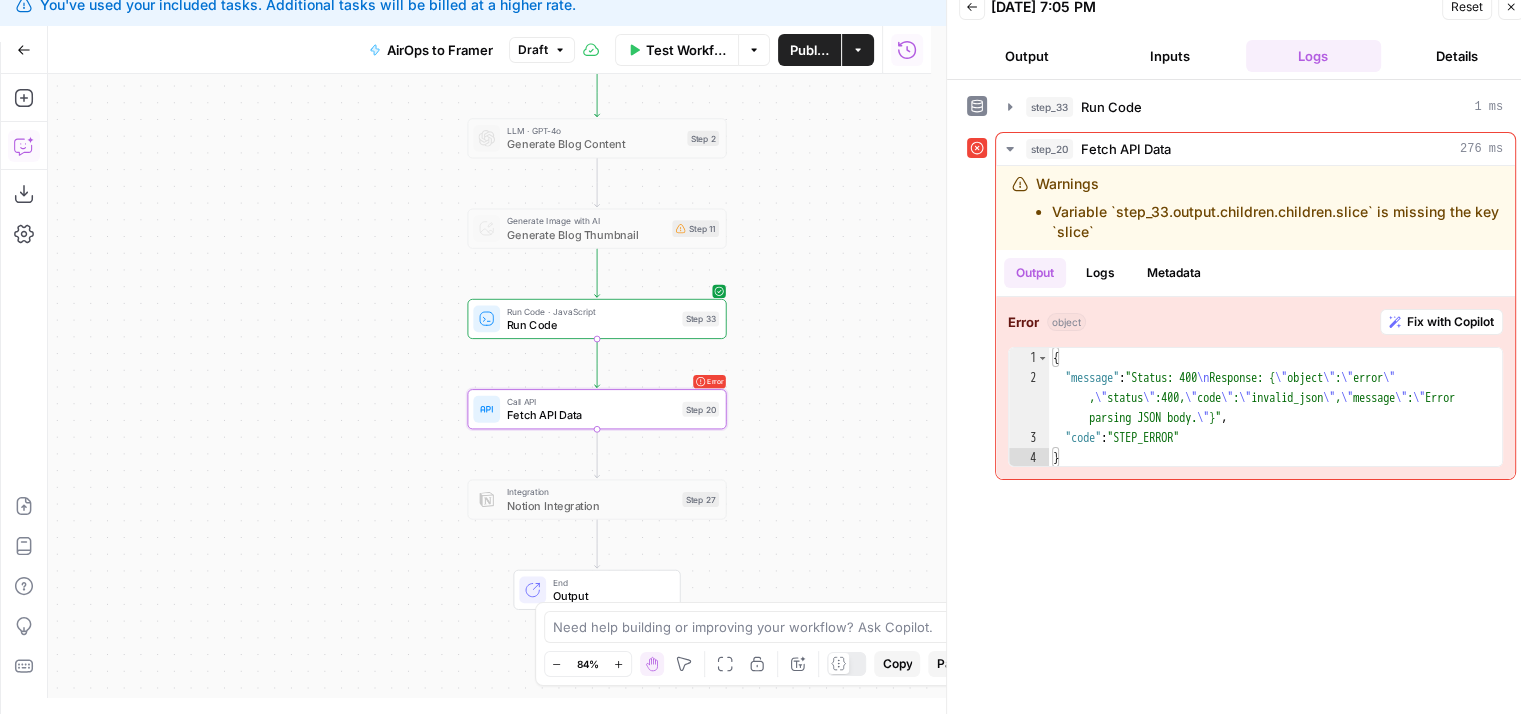 drag, startPoint x: 824, startPoint y: 308, endPoint x: 785, endPoint y: 338, distance: 49.20366 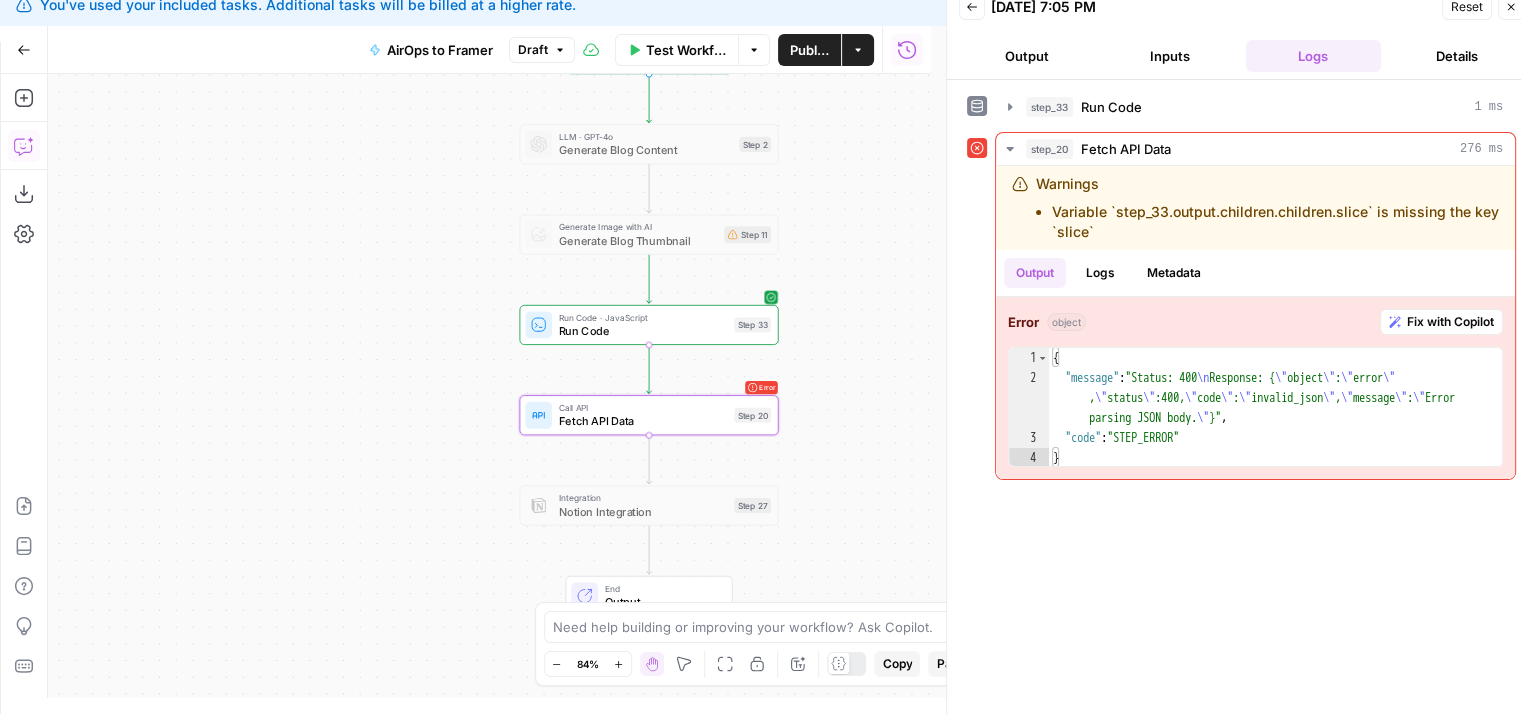 click on "Run Code" at bounding box center [643, 330] 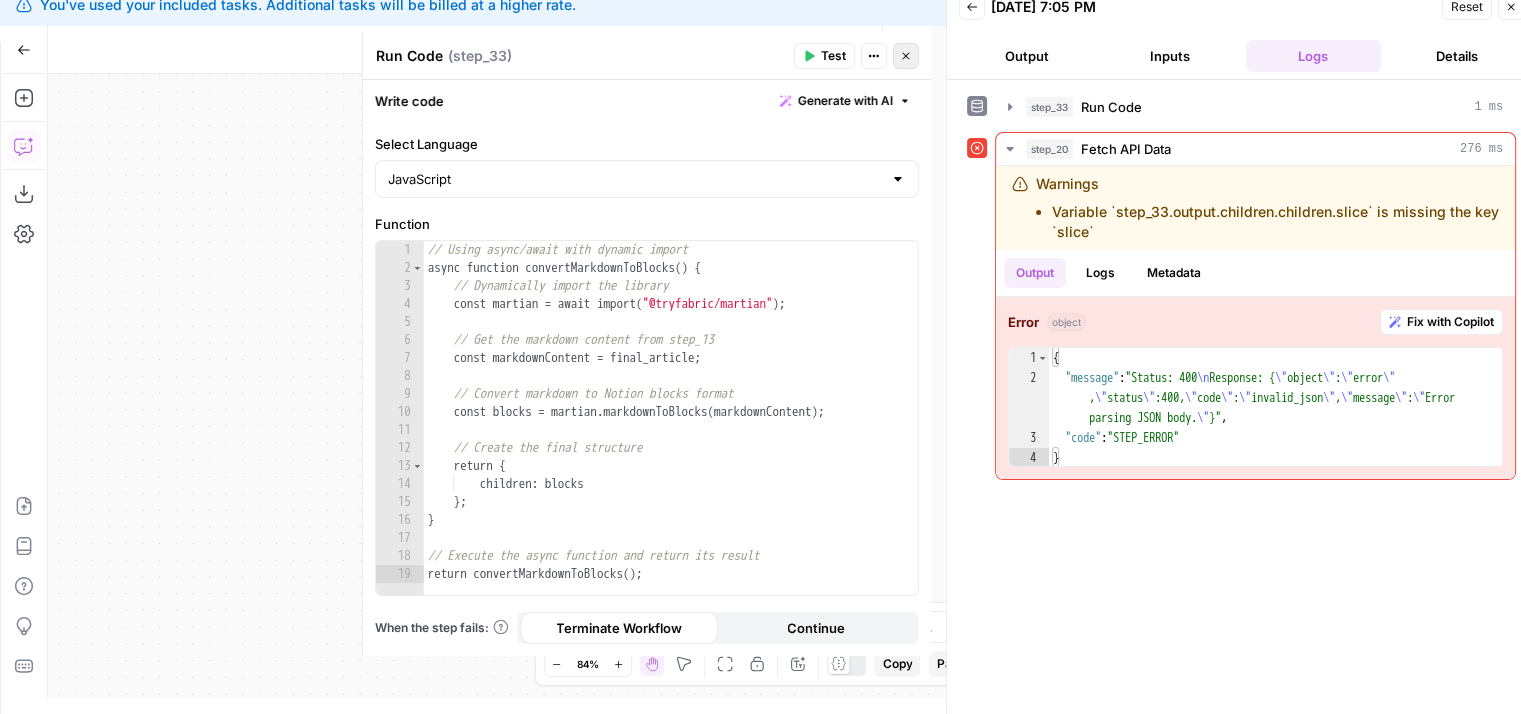 click 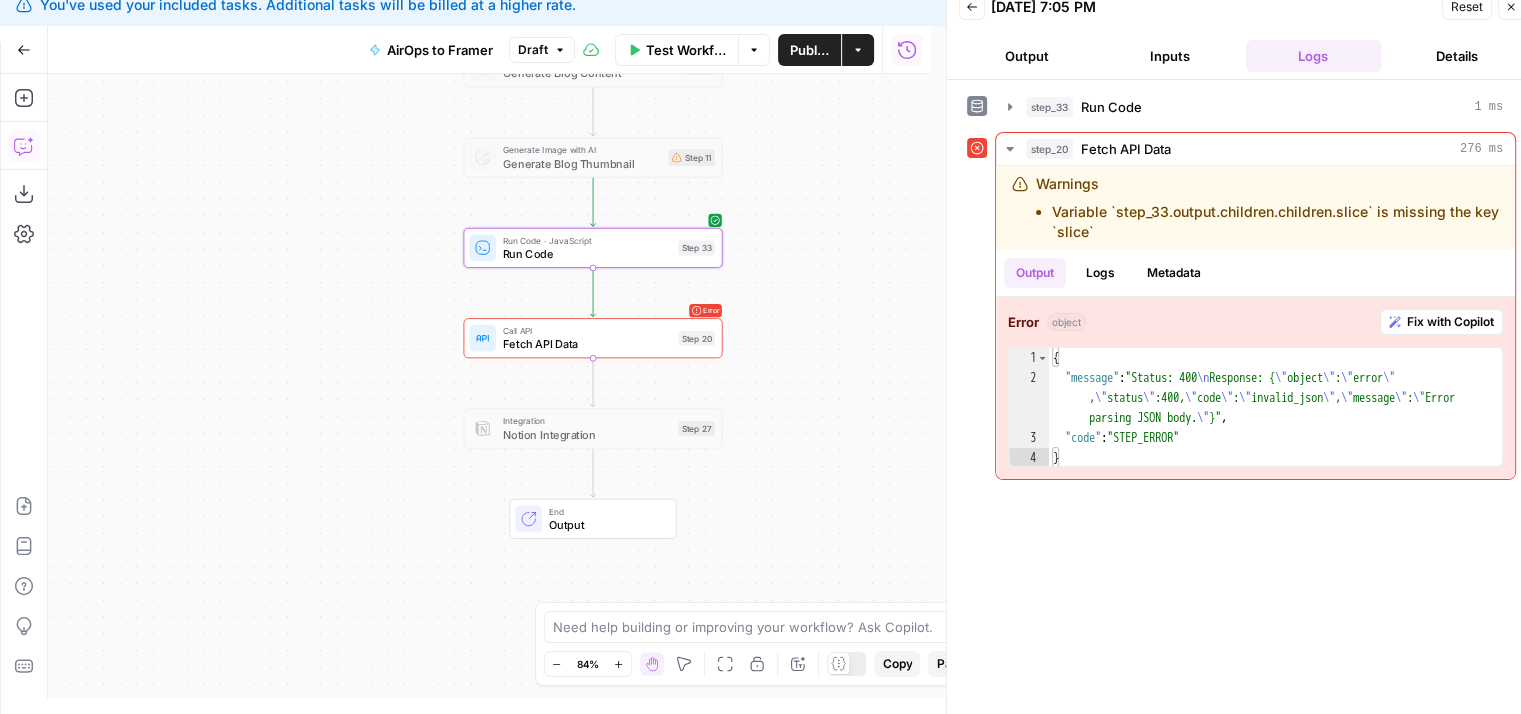 drag, startPoint x: 413, startPoint y: 267, endPoint x: 408, endPoint y: 209, distance: 58.21512 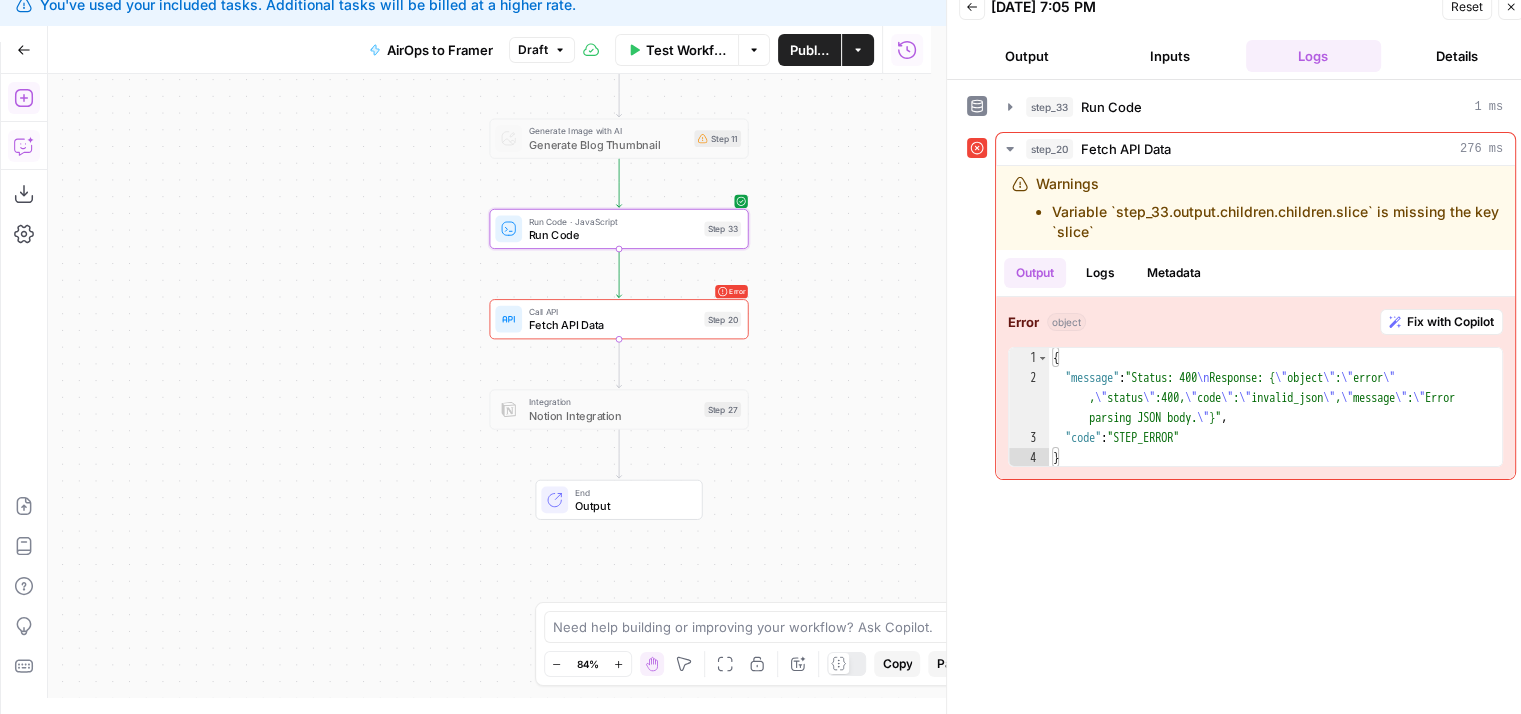 click 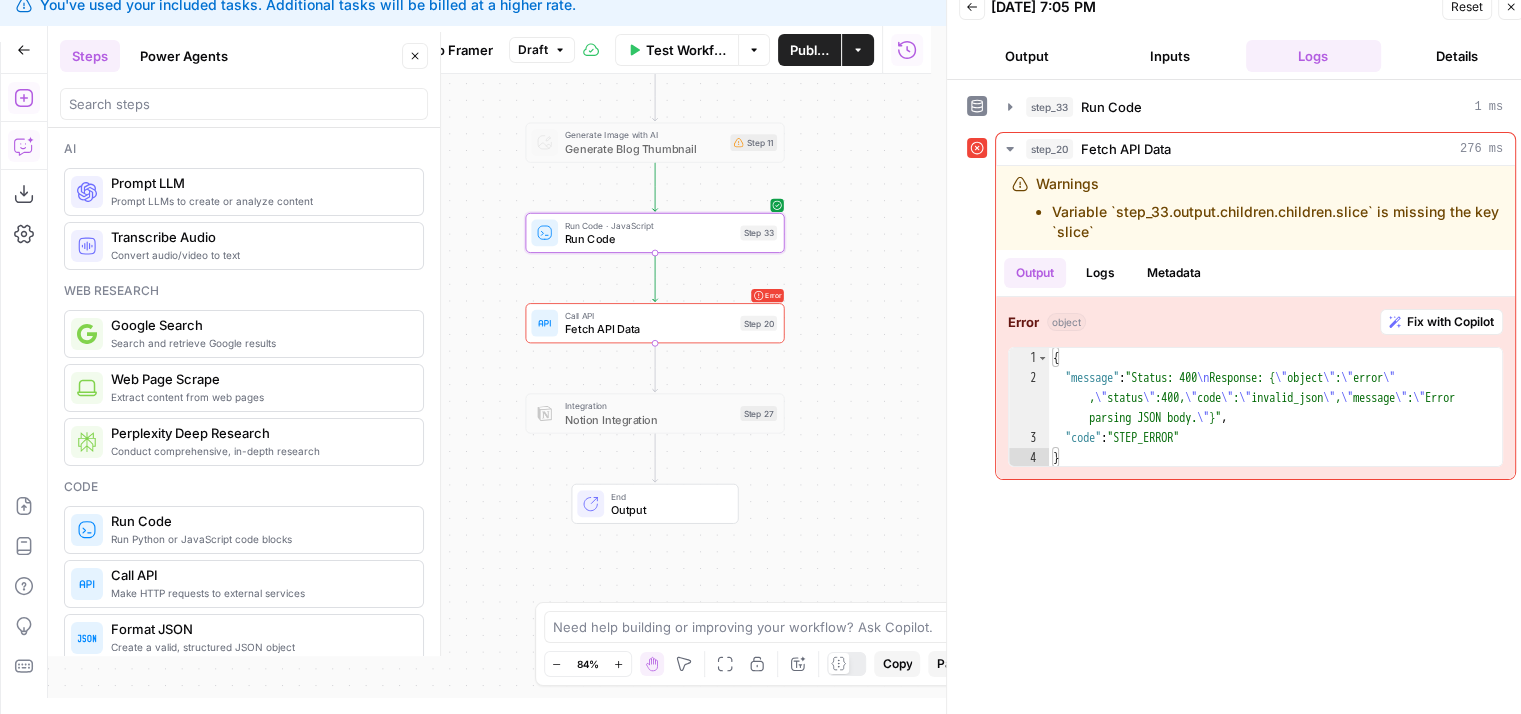 drag, startPoint x: 860, startPoint y: 318, endPoint x: 918, endPoint y: 327, distance: 58.694122 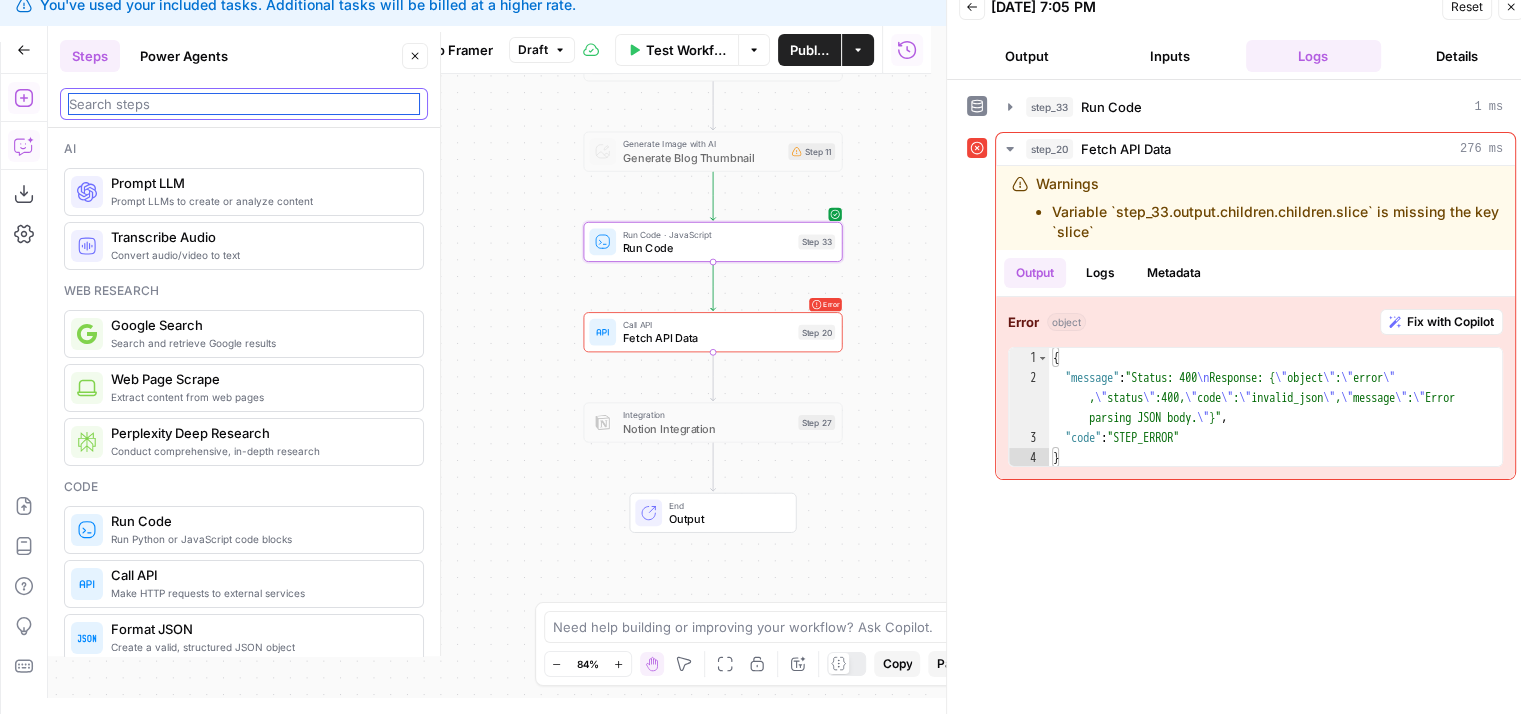 click at bounding box center (244, 104) 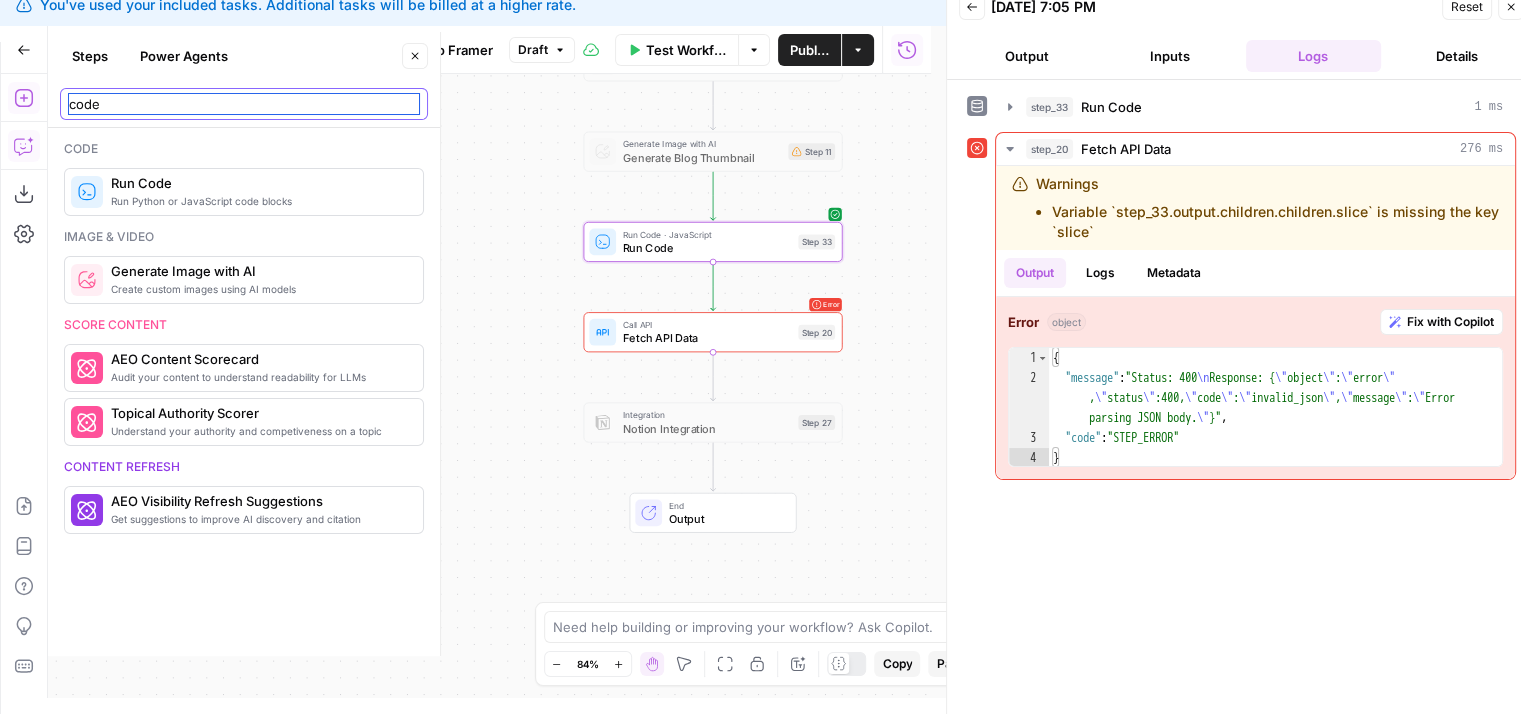 type on "code" 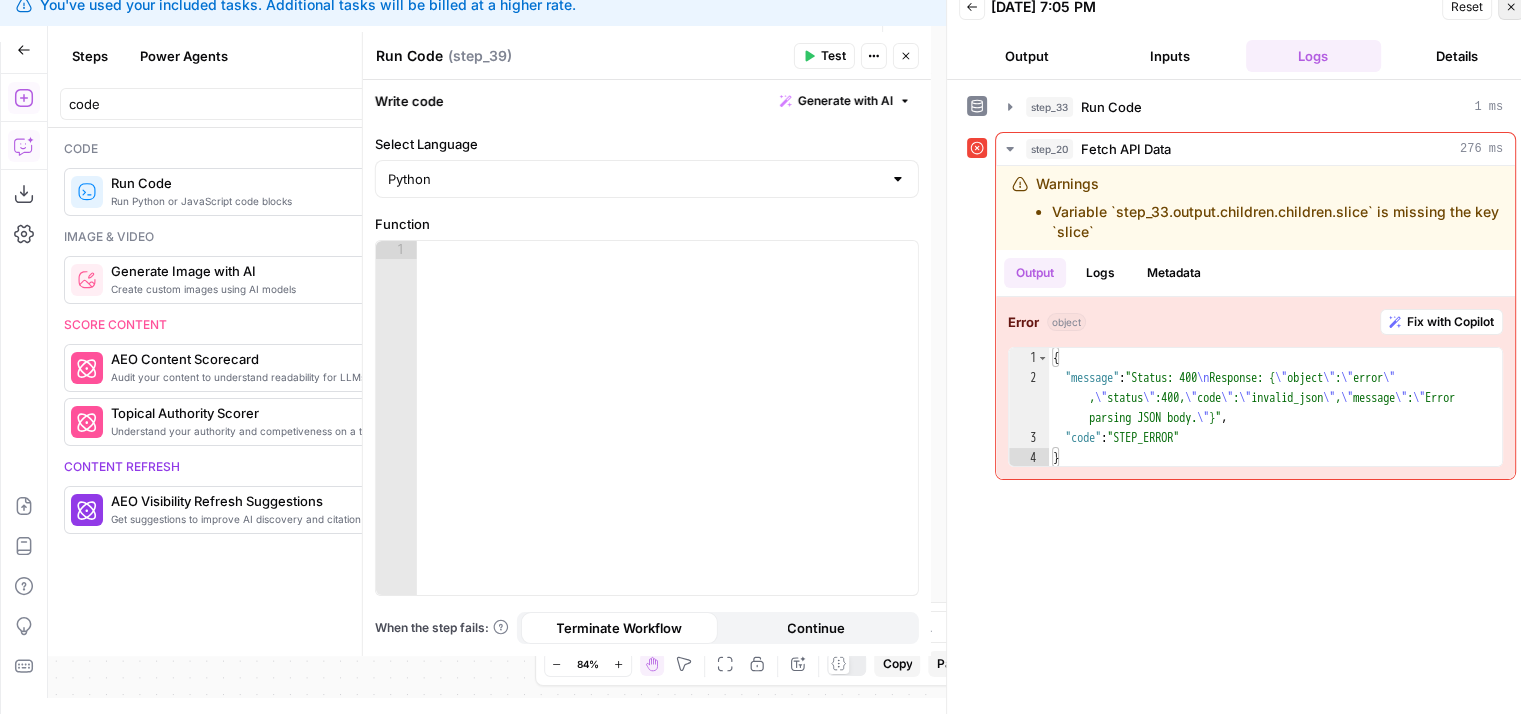 click on "Close" at bounding box center (1511, 7) 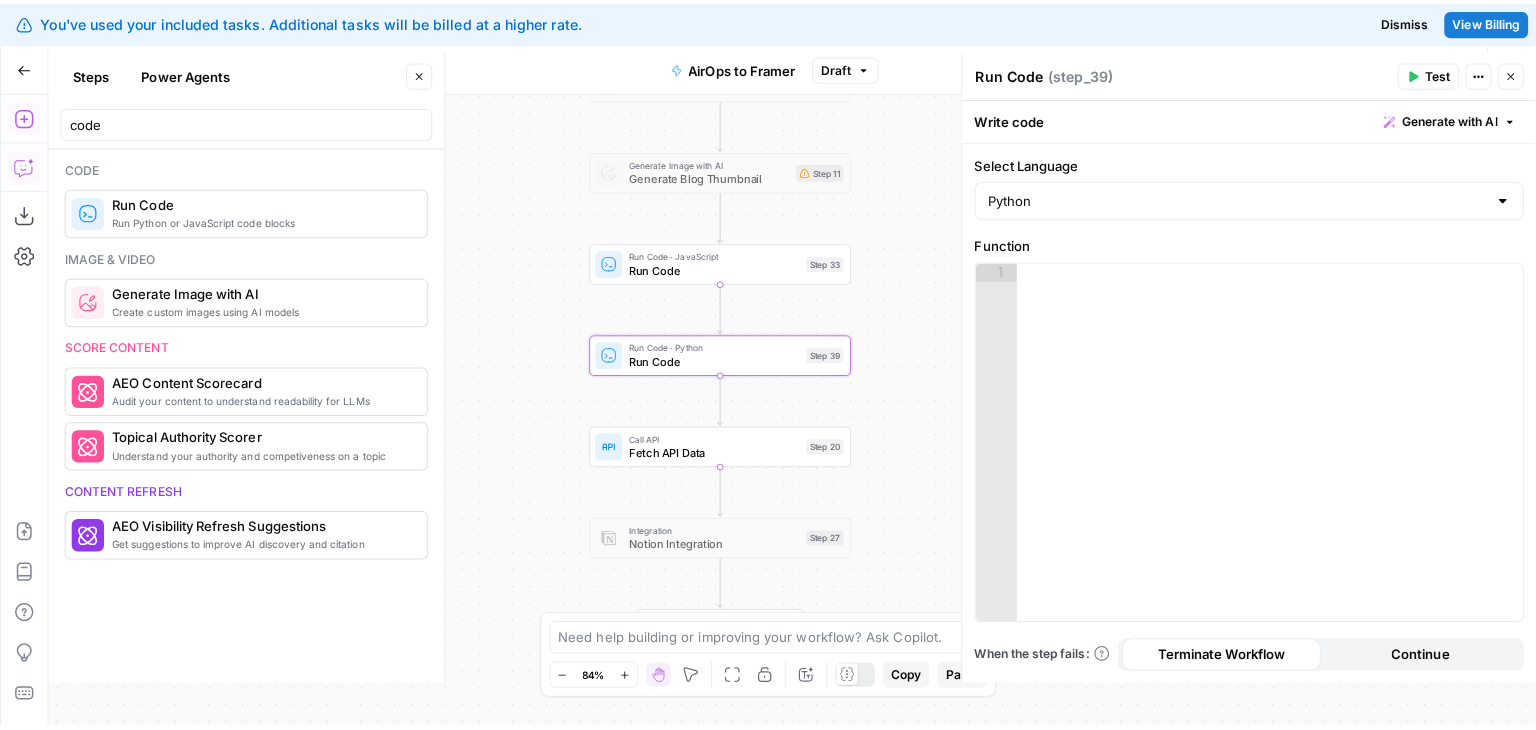 scroll, scrollTop: 0, scrollLeft: 0, axis: both 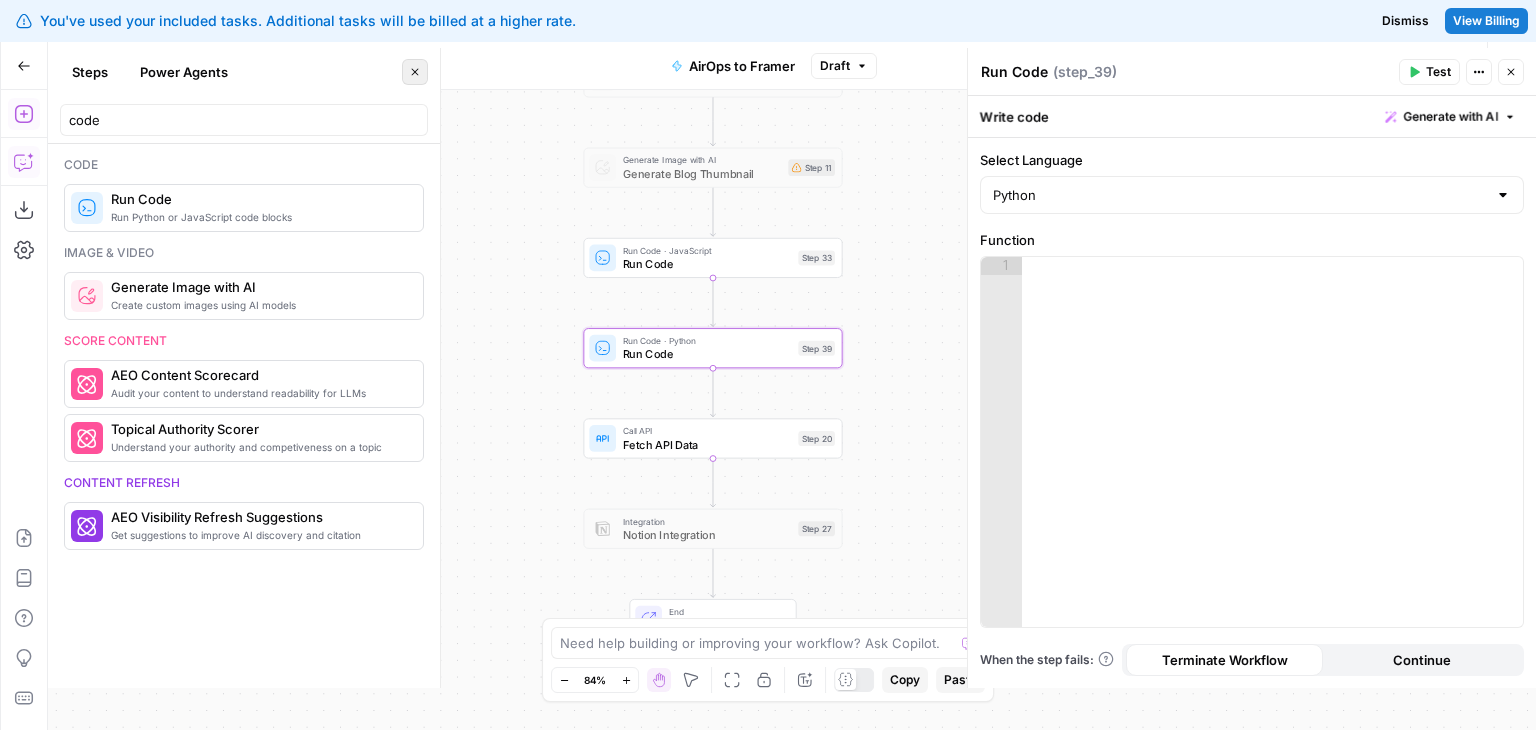 click 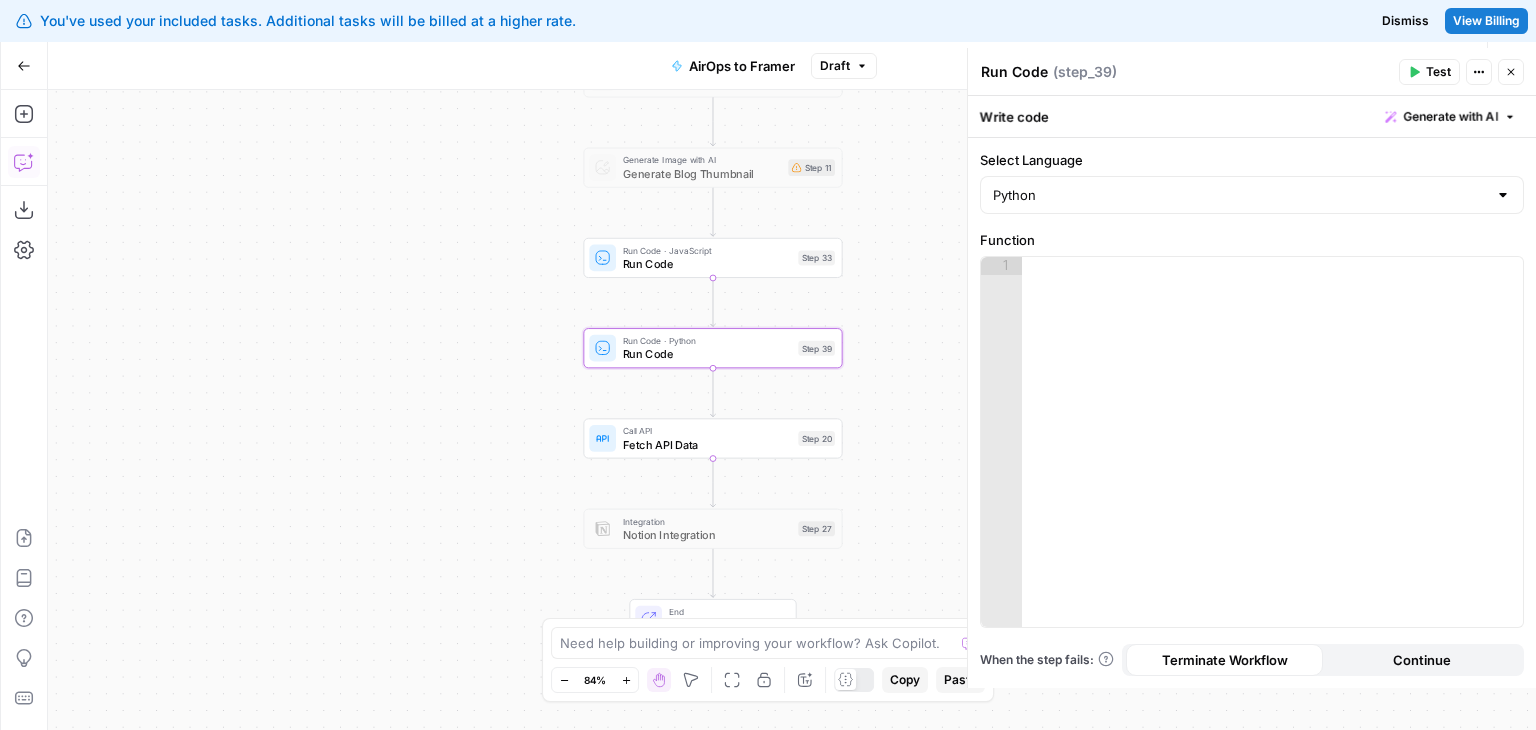 drag, startPoint x: 417, startPoint y: 213, endPoint x: 779, endPoint y: 276, distance: 367.44116 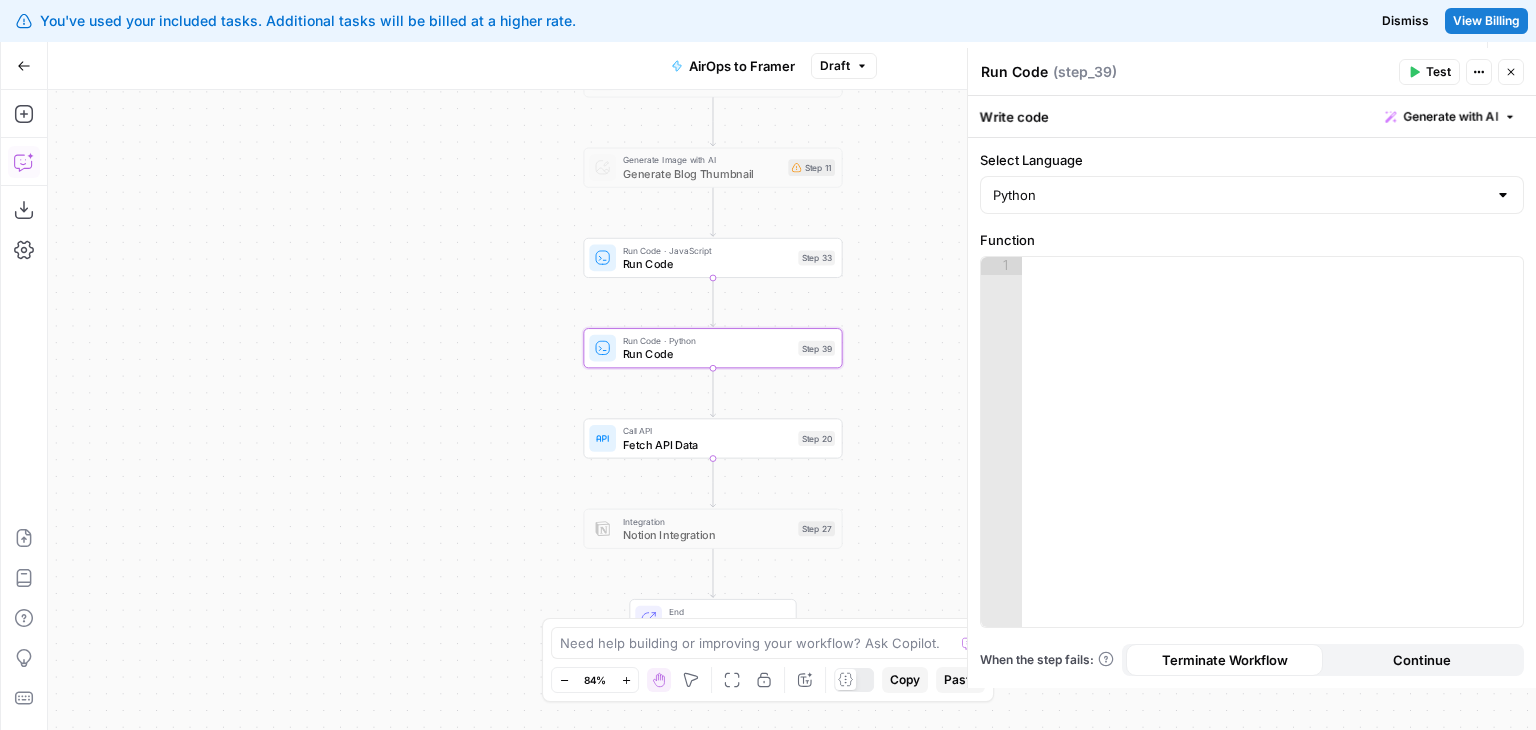 click on "Workflow Set Inputs Inputs LLM · GPT-4o Generate Blog Content Step 2 Generate Image with AI Generate Blog Thumbnail Step 11 Run Code · JavaScript Run Code Step 33 Run Code · Python Run Code Step 39 Call API Fetch API Data Step 20 Integration Notion Integration Step 27 End Output" at bounding box center [792, 410] 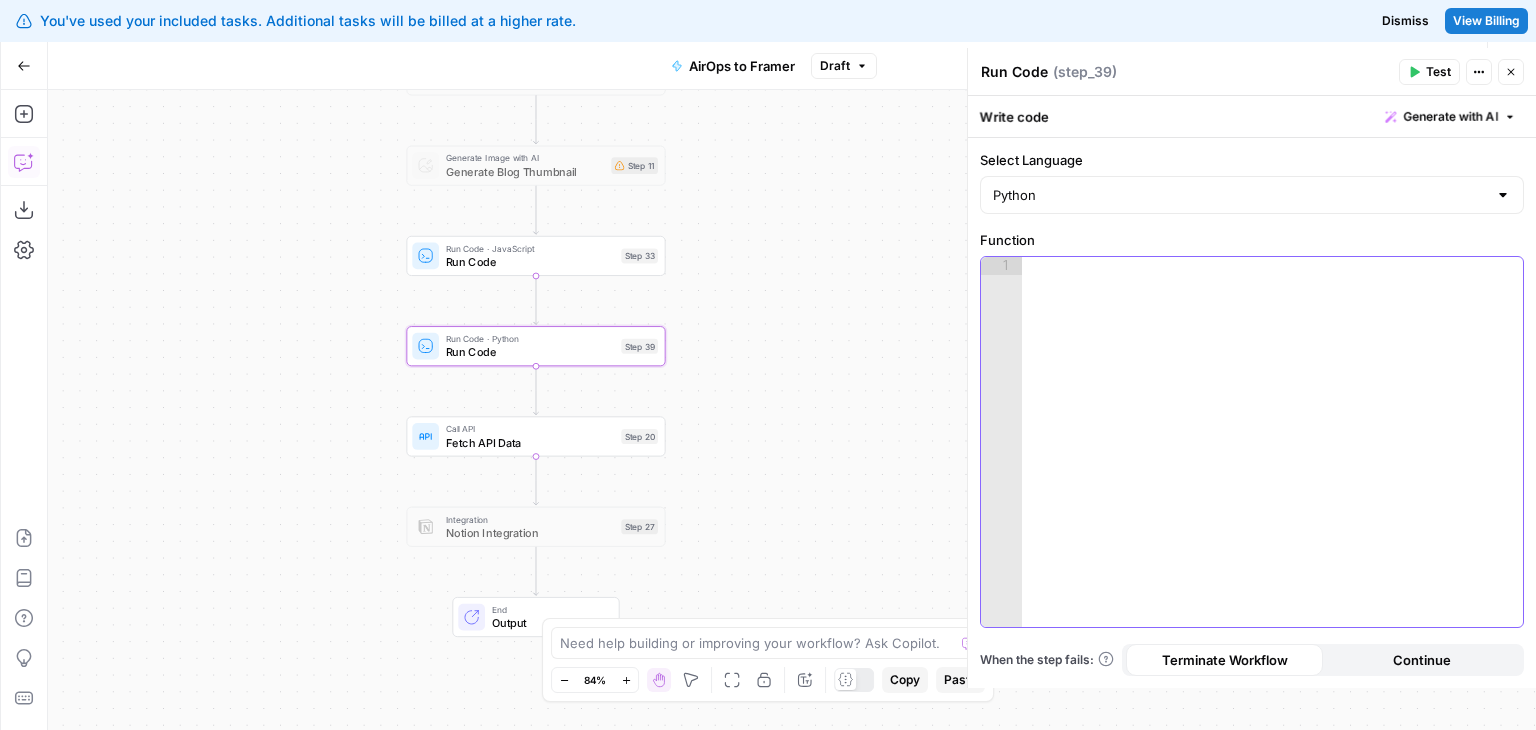 type 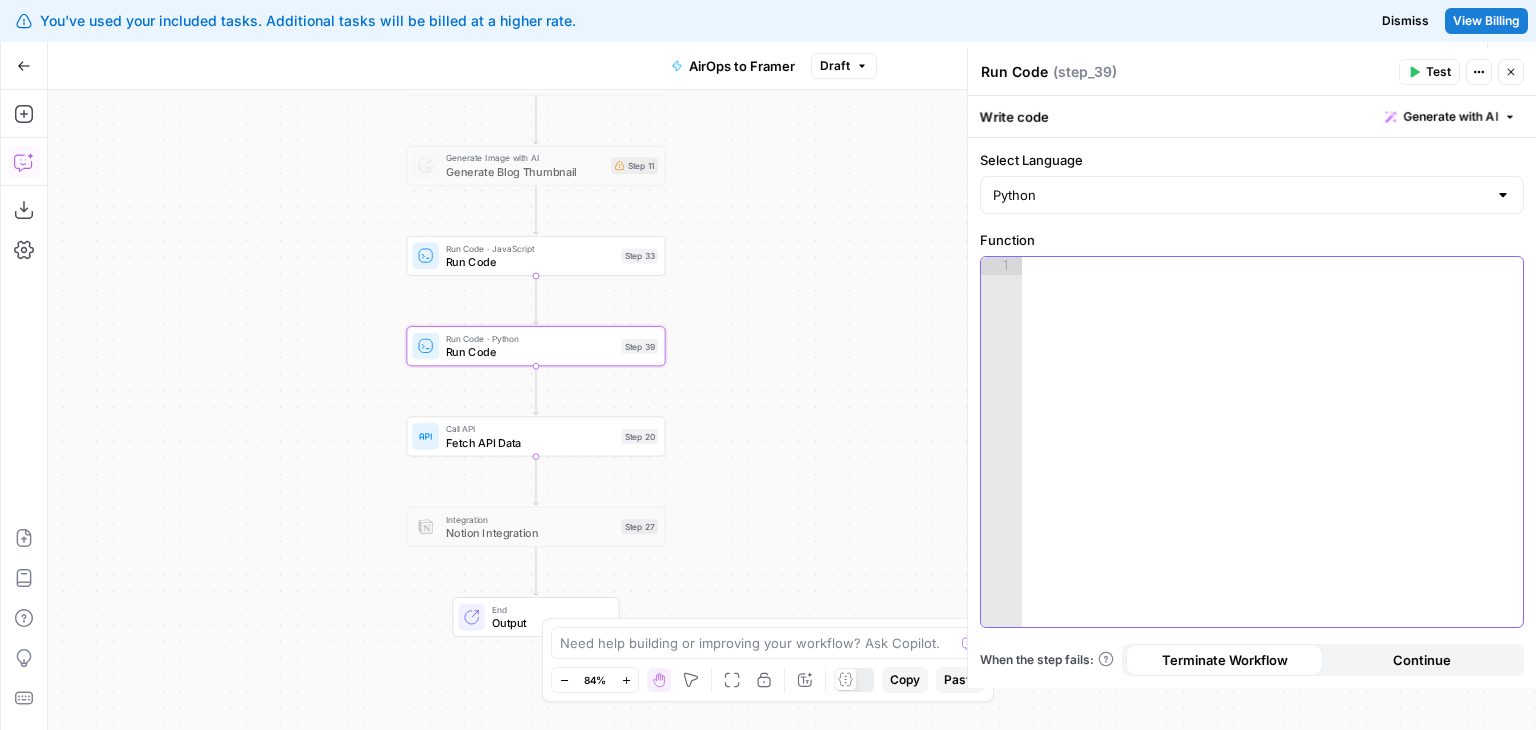 click at bounding box center (1273, 460) 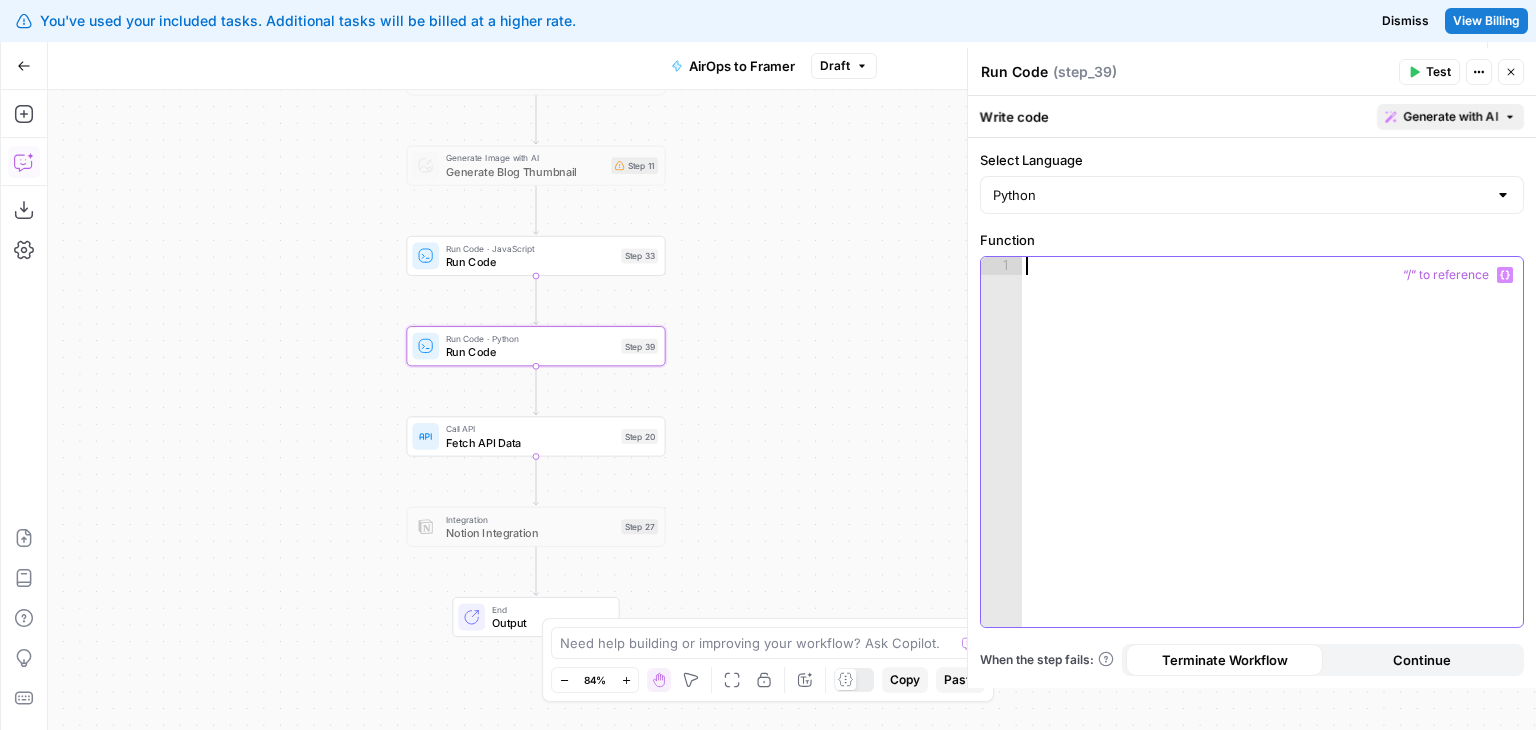 click on "Generate with AI" at bounding box center (1450, 117) 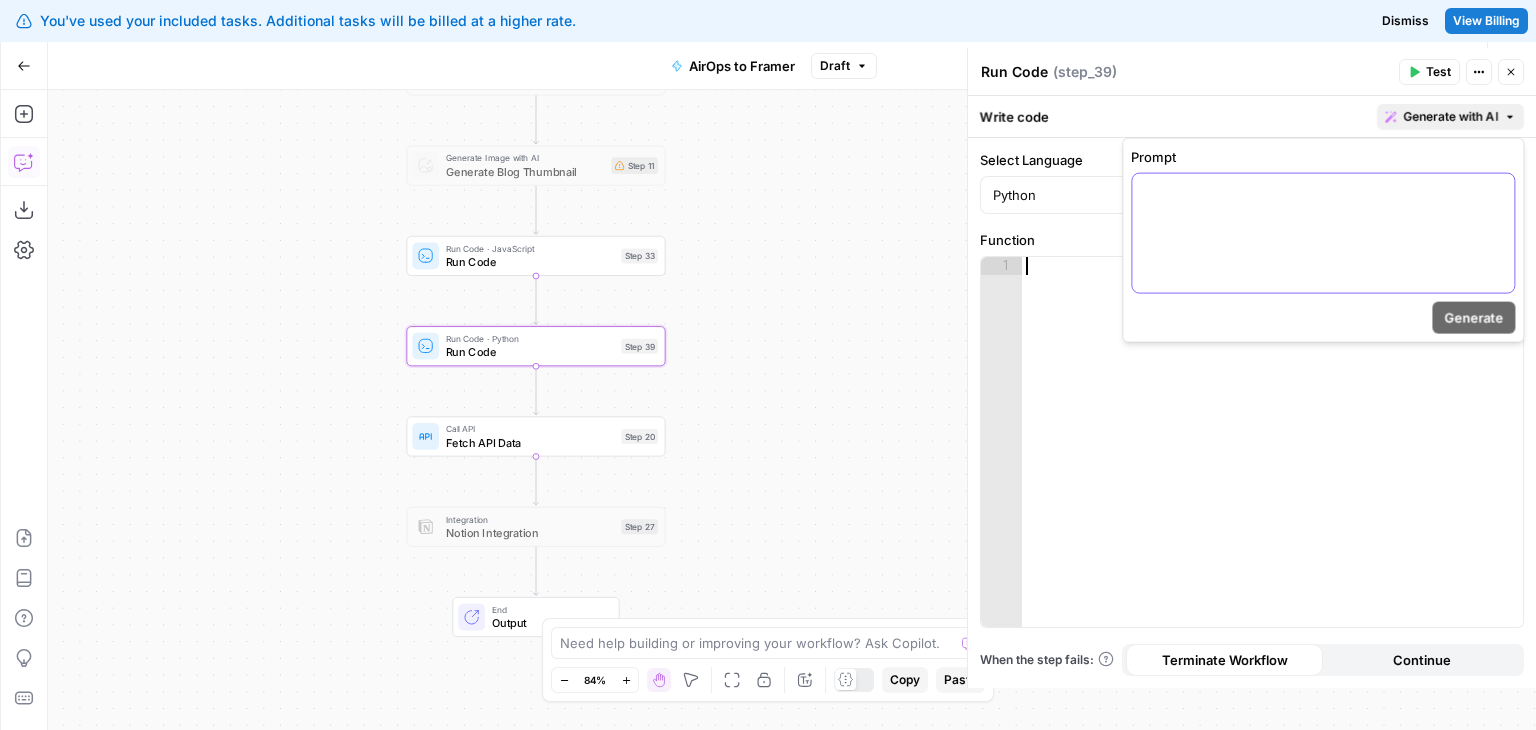 click at bounding box center [1323, 233] 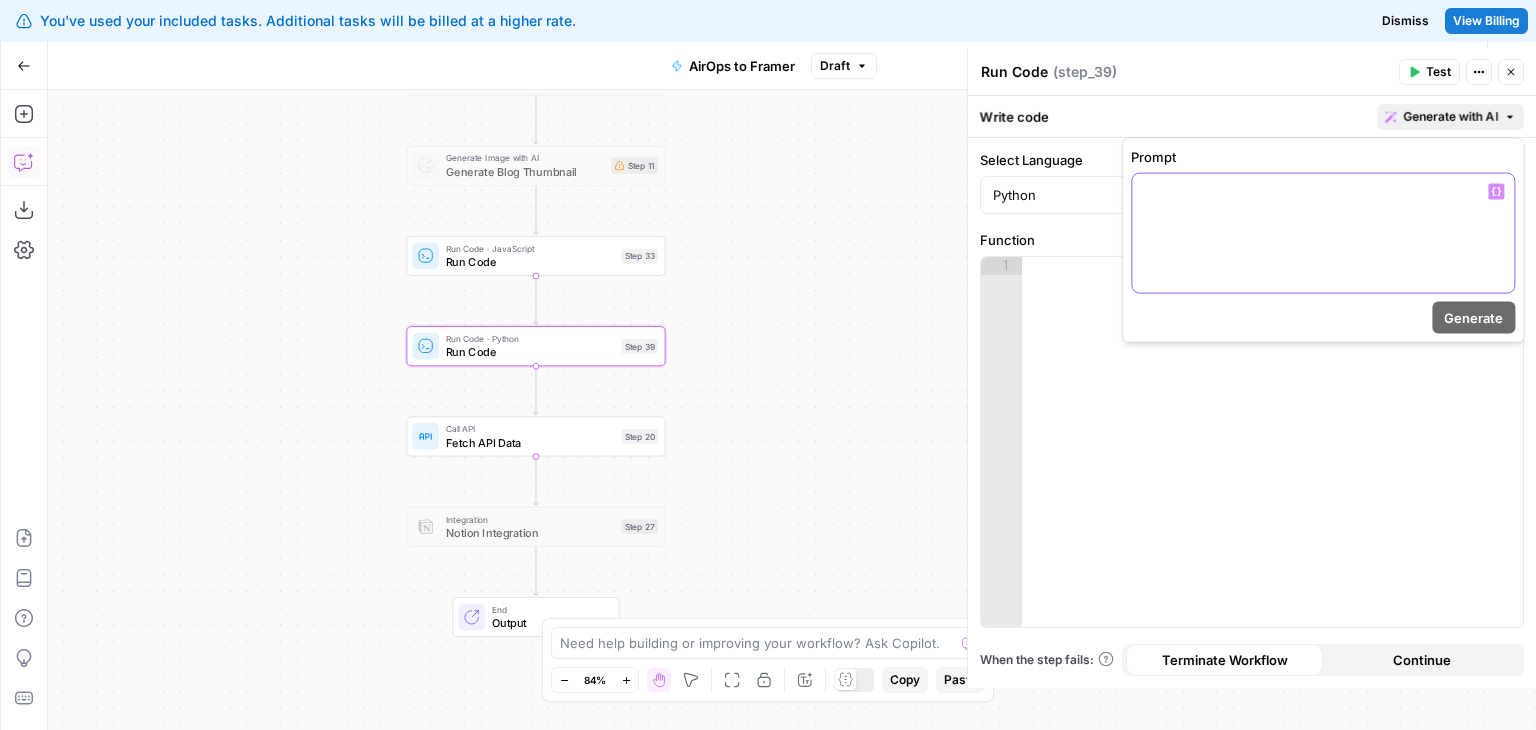 type 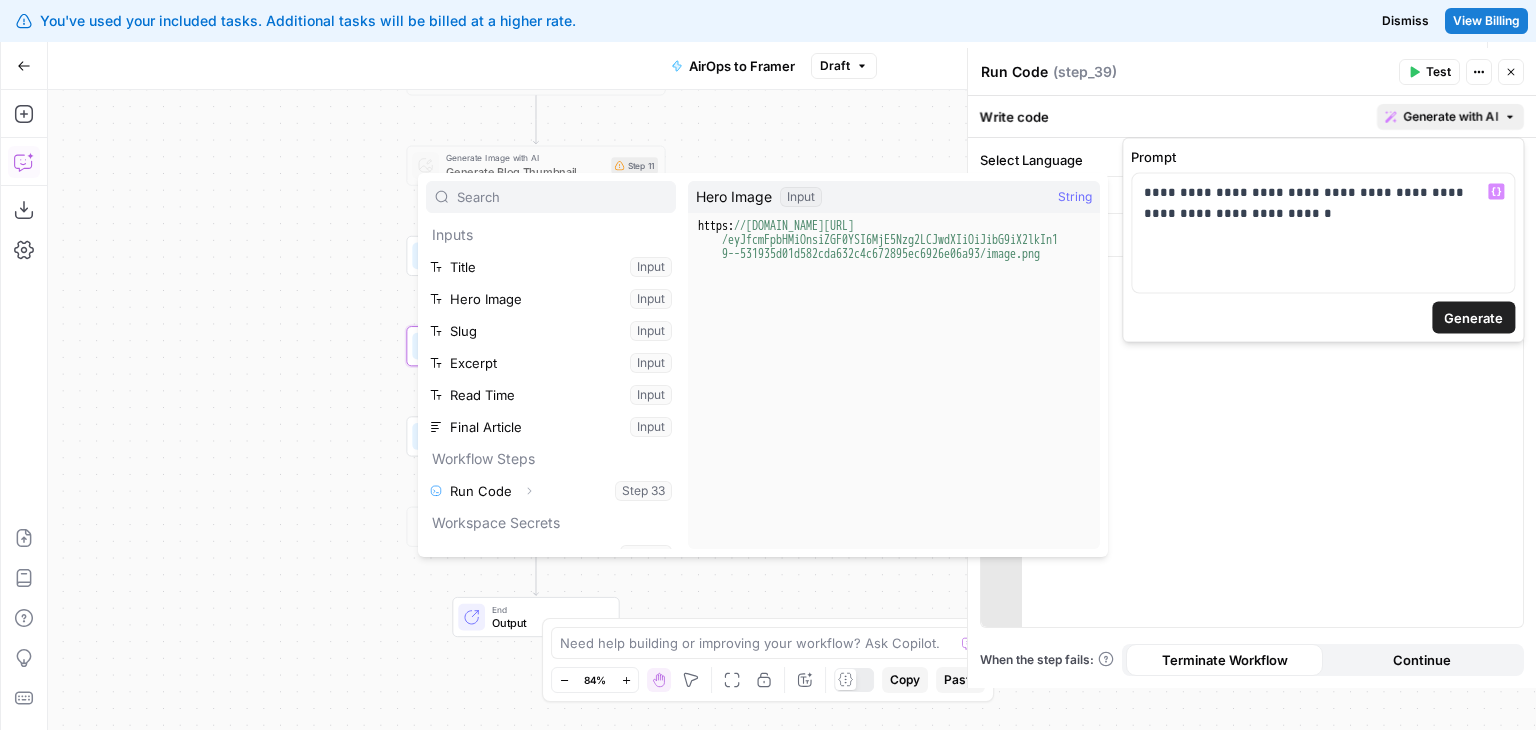 scroll, scrollTop: 21, scrollLeft: 0, axis: vertical 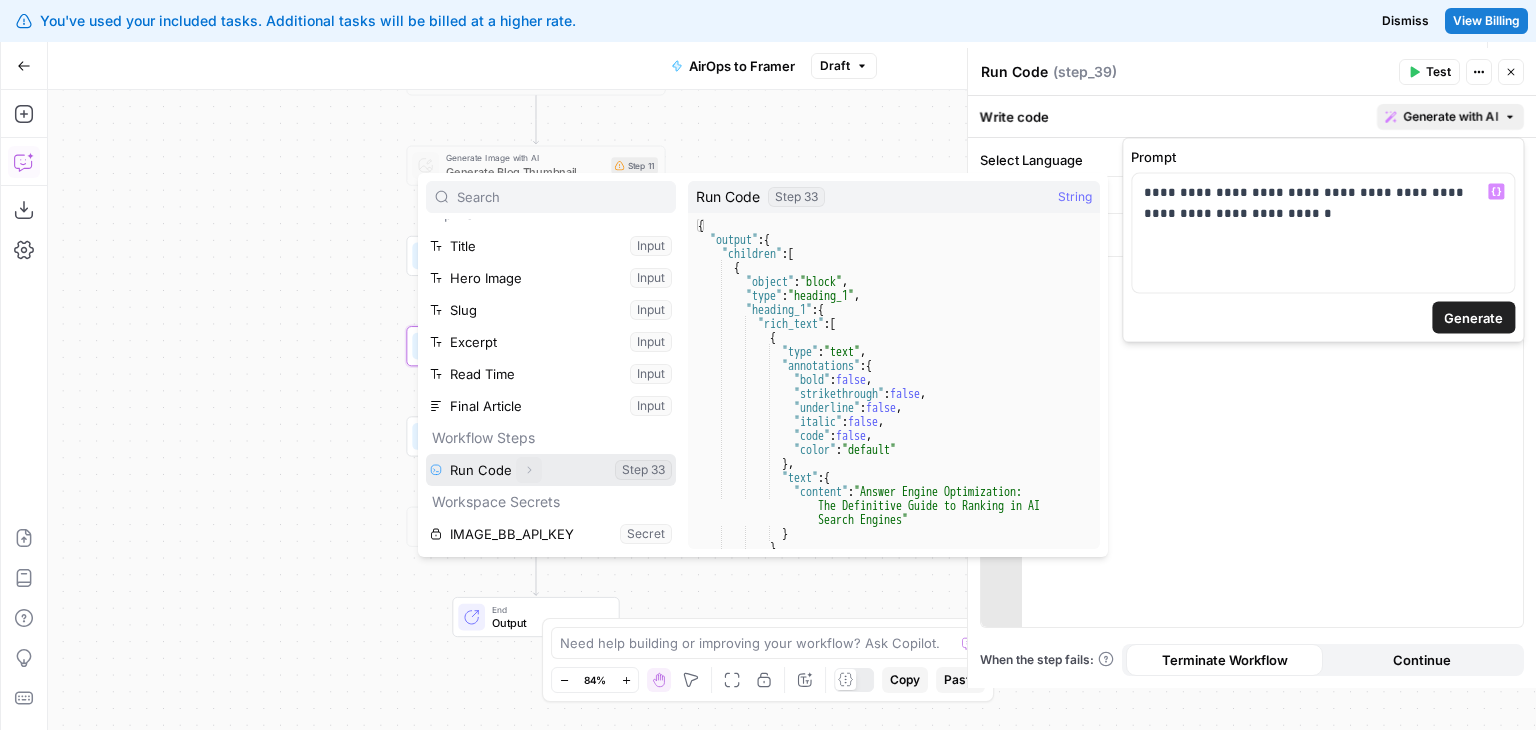 click 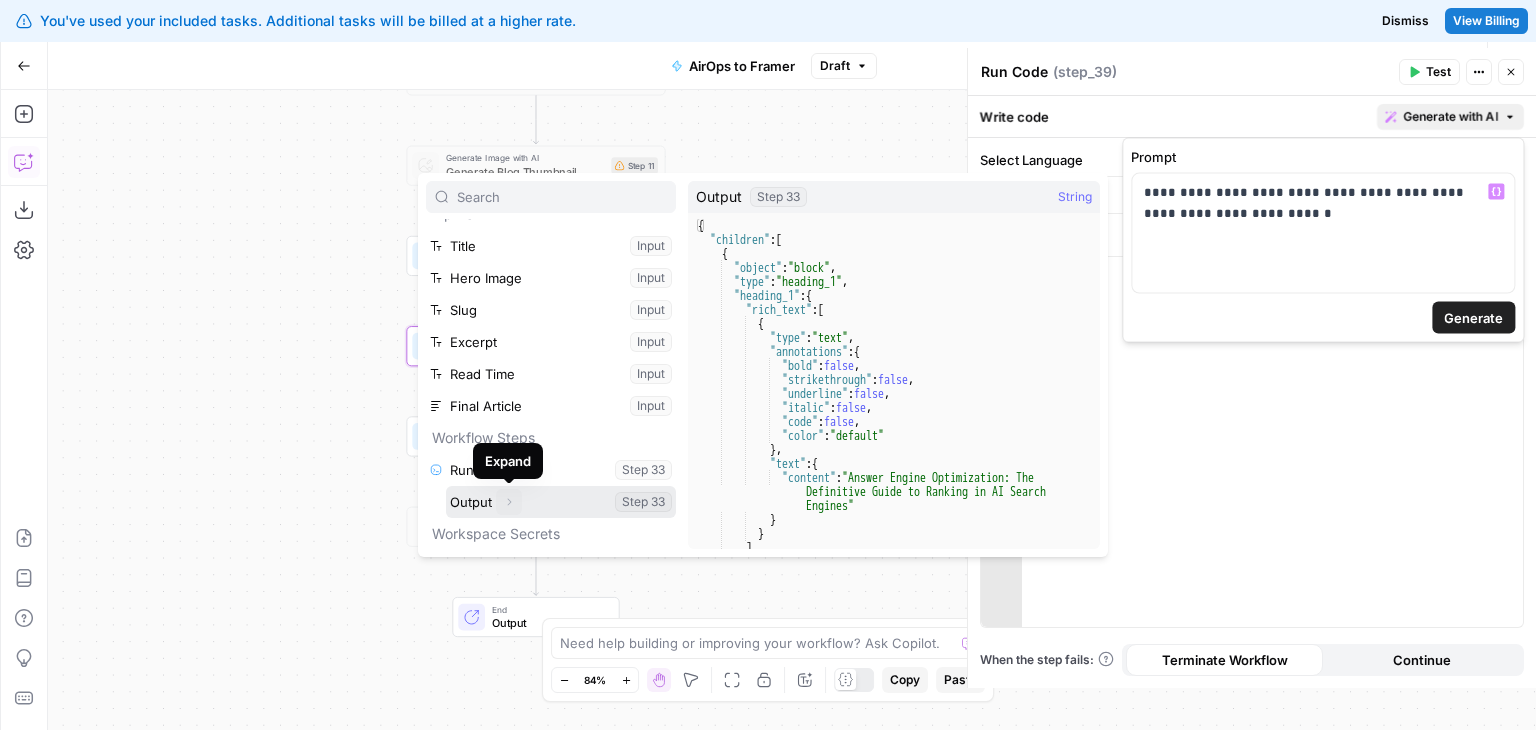 click 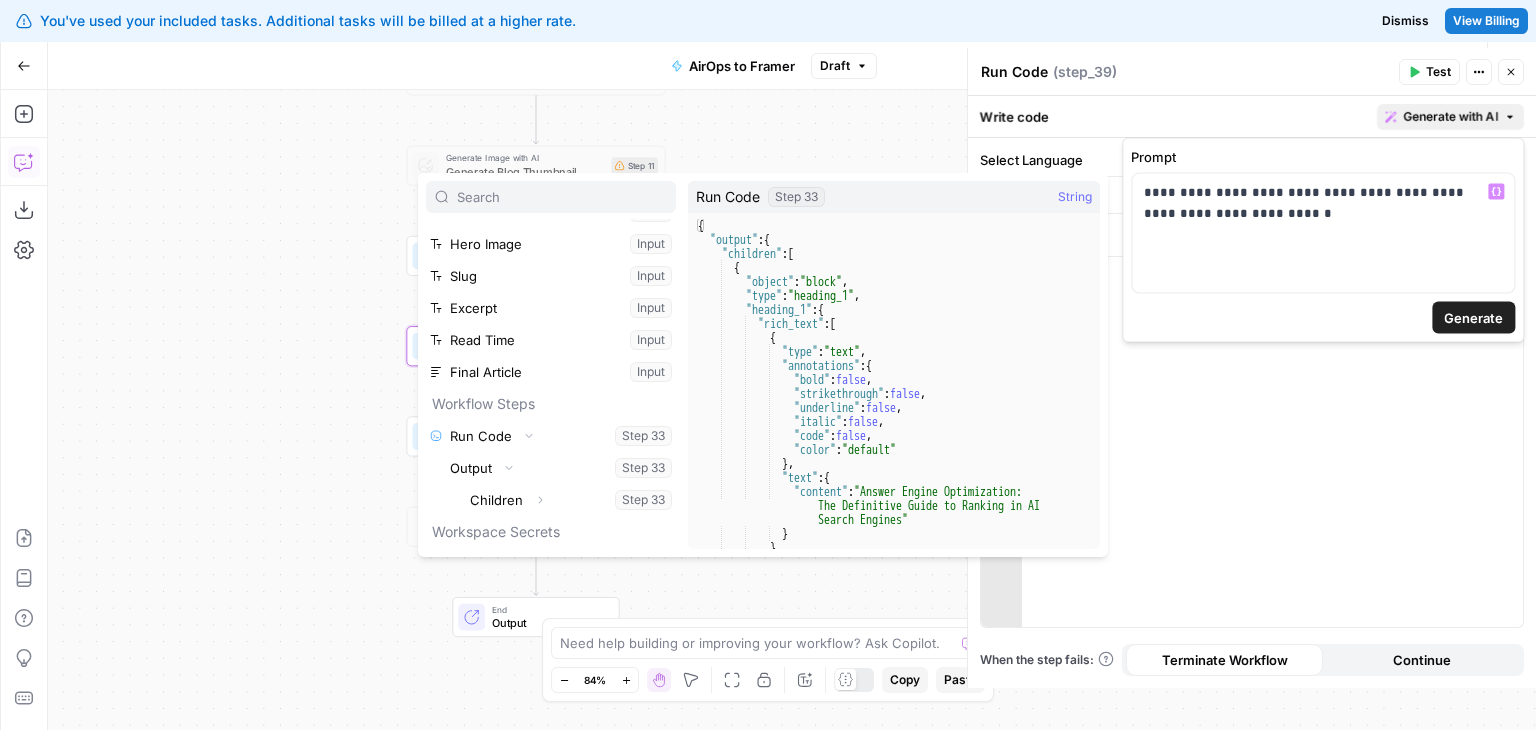 scroll, scrollTop: 85, scrollLeft: 0, axis: vertical 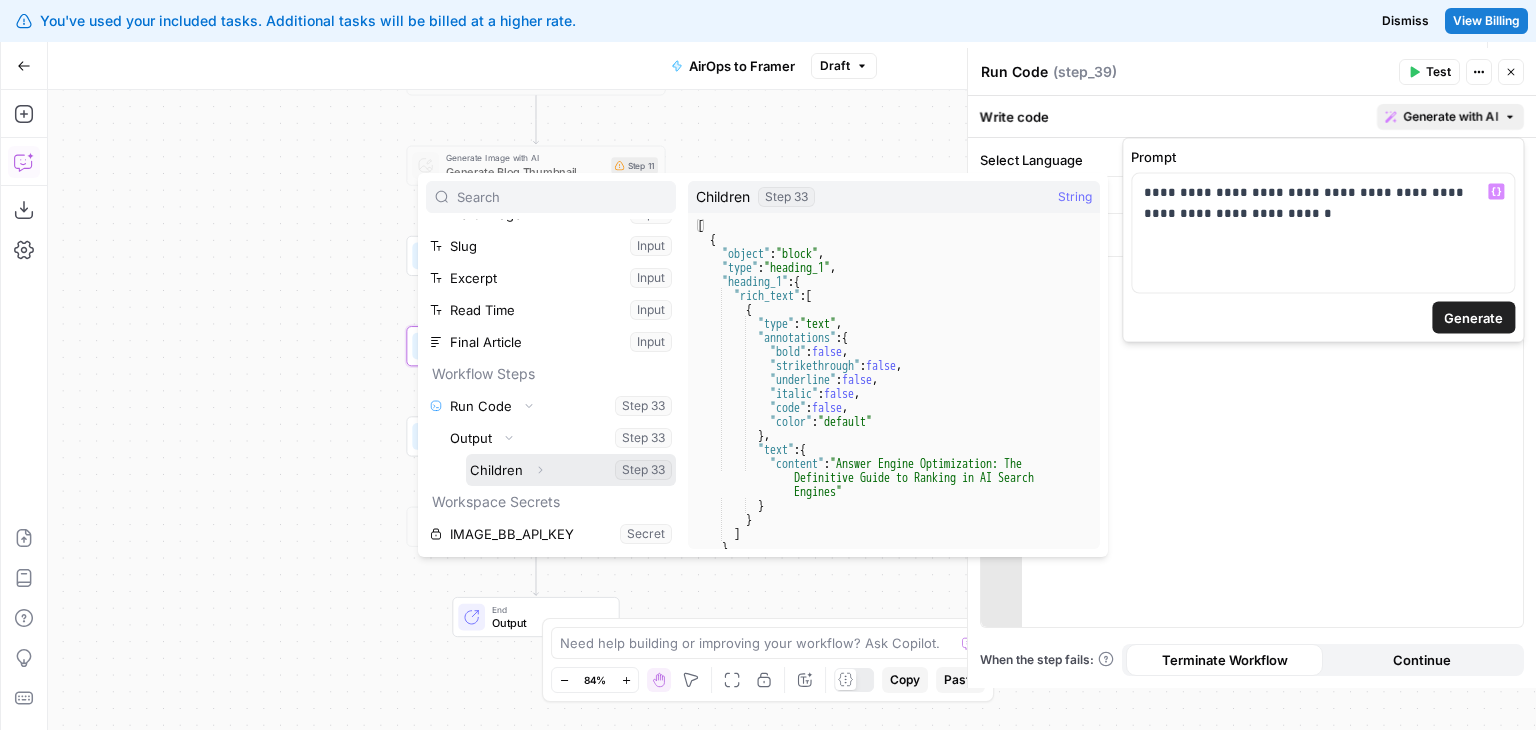 click at bounding box center [571, 470] 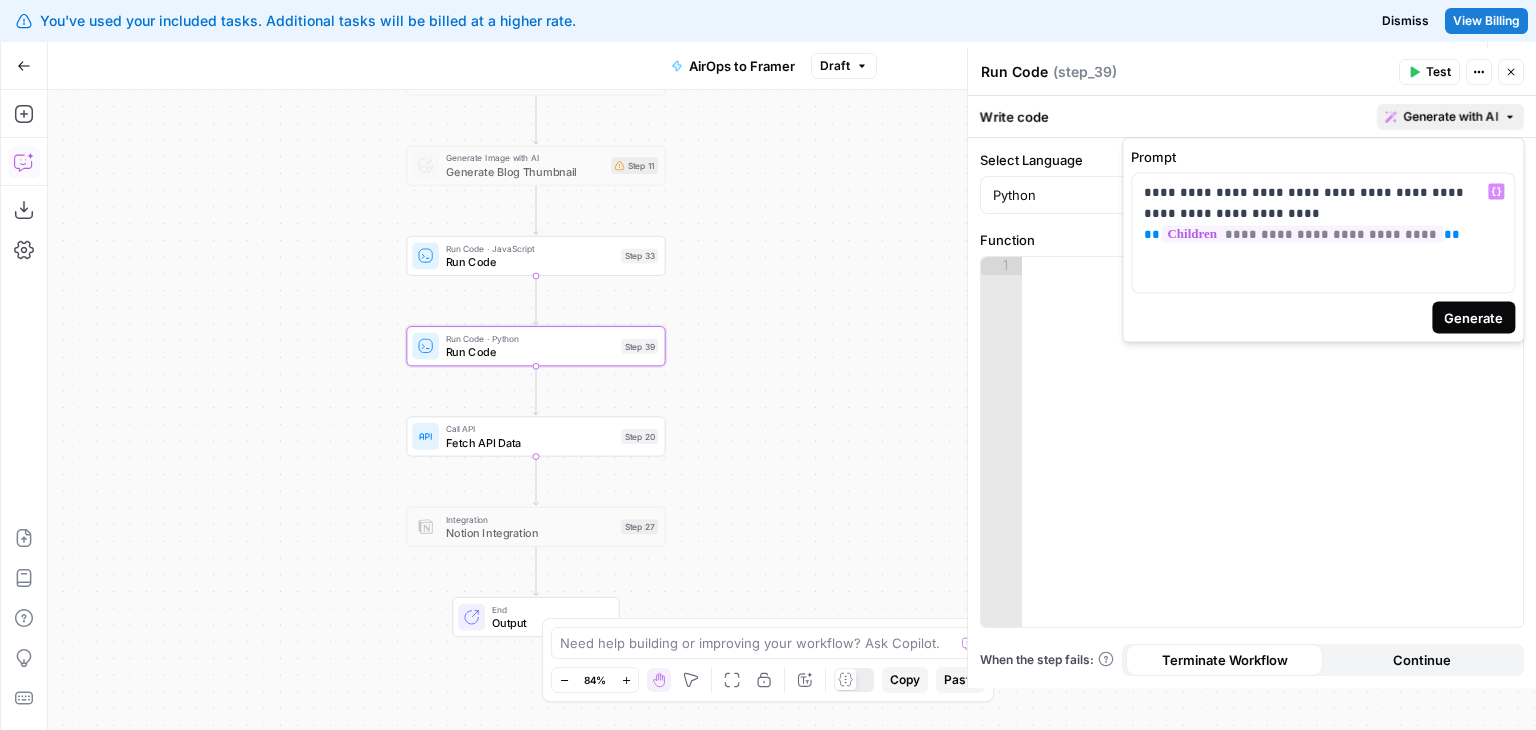 click on "Generate" at bounding box center (1473, 318) 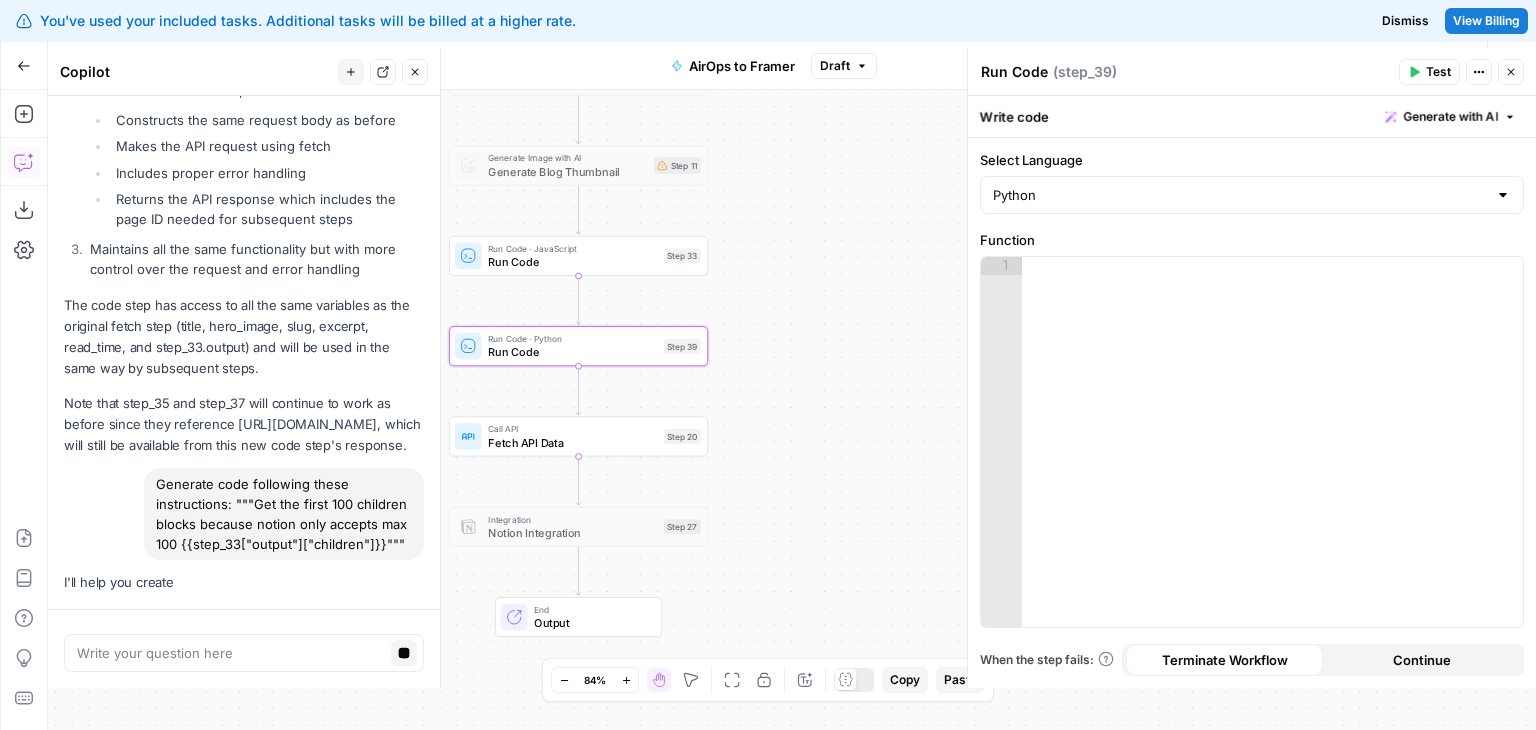 scroll, scrollTop: 3868, scrollLeft: 0, axis: vertical 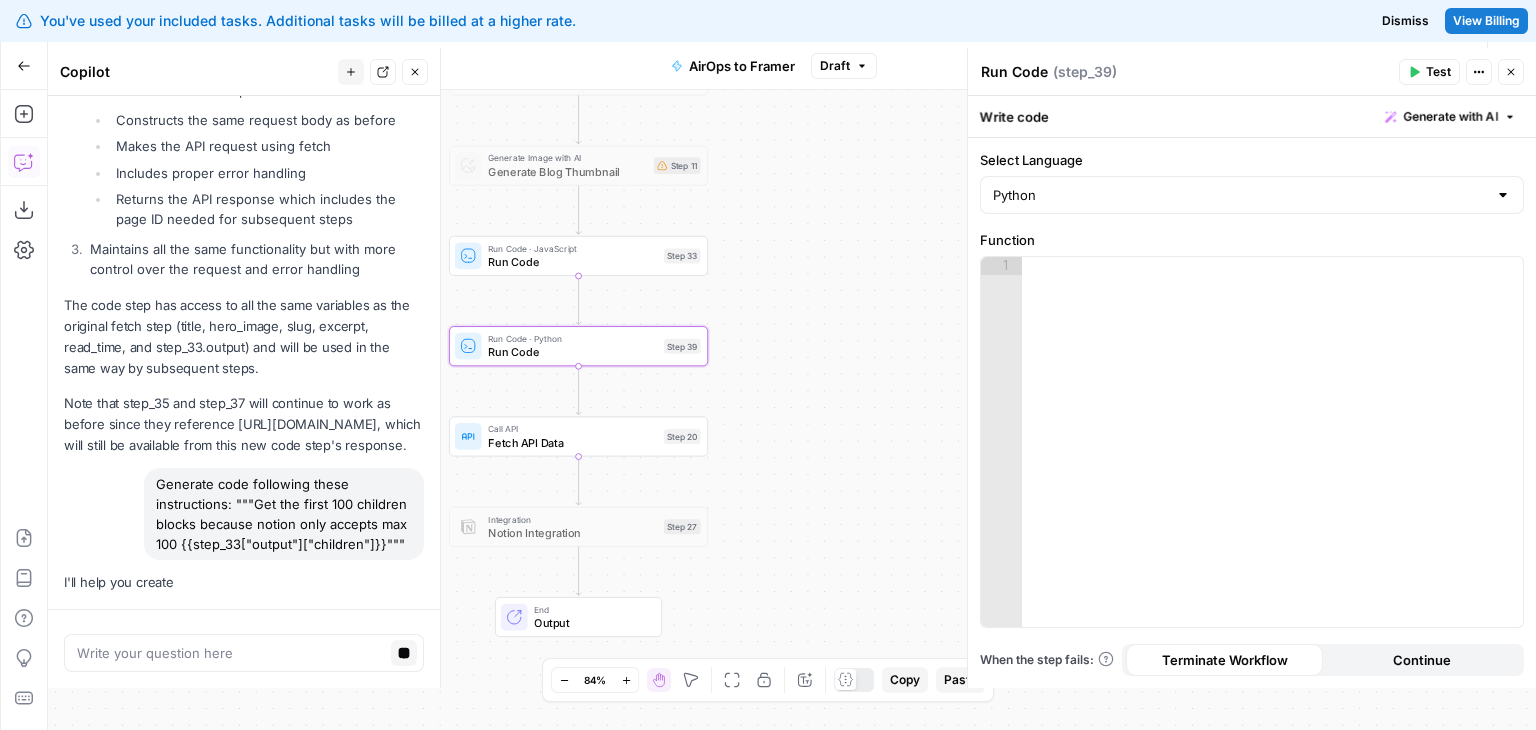 drag, startPoint x: 208, startPoint y: 241, endPoint x: 216, endPoint y: 355, distance: 114.28036 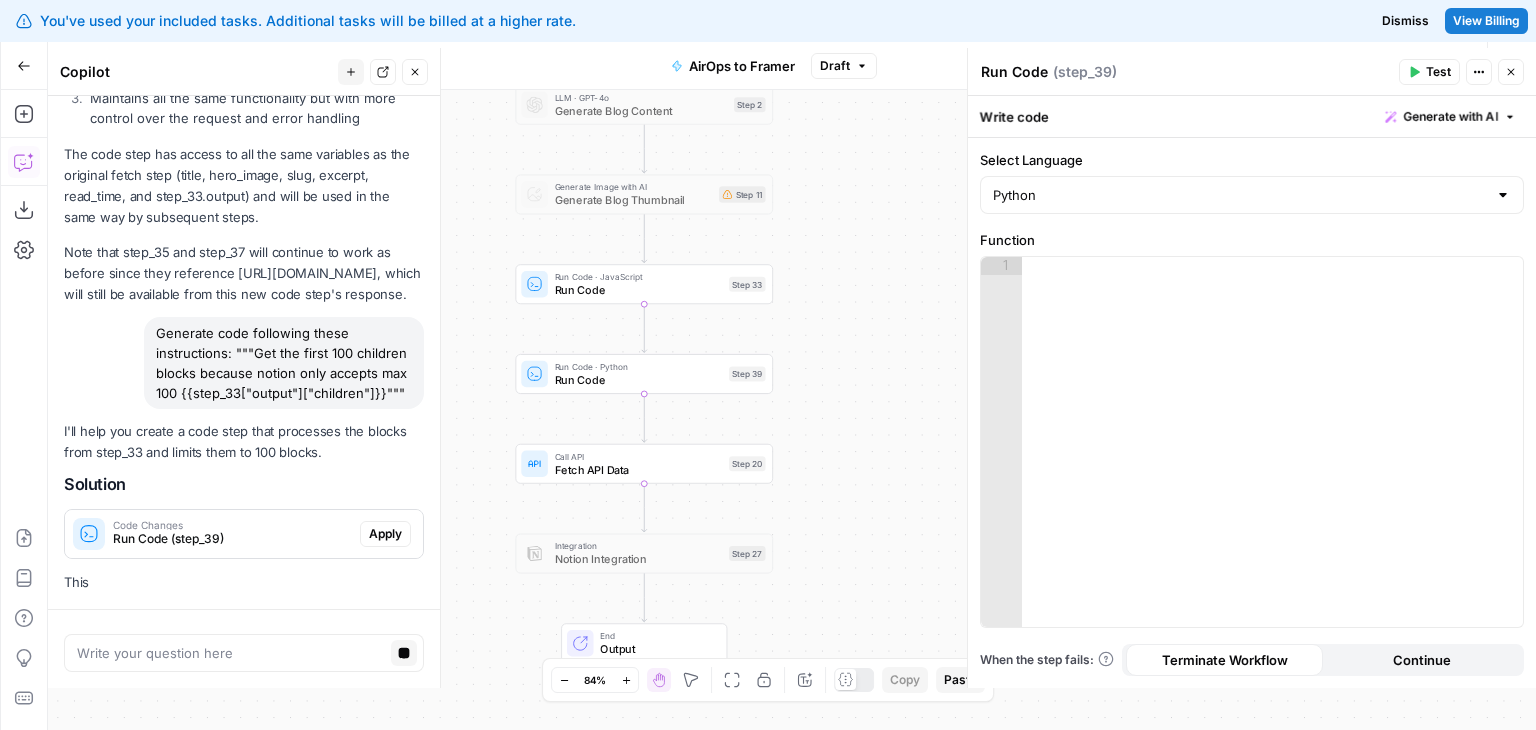 drag, startPoint x: 224, startPoint y: 231, endPoint x: 224, endPoint y: 197, distance: 34 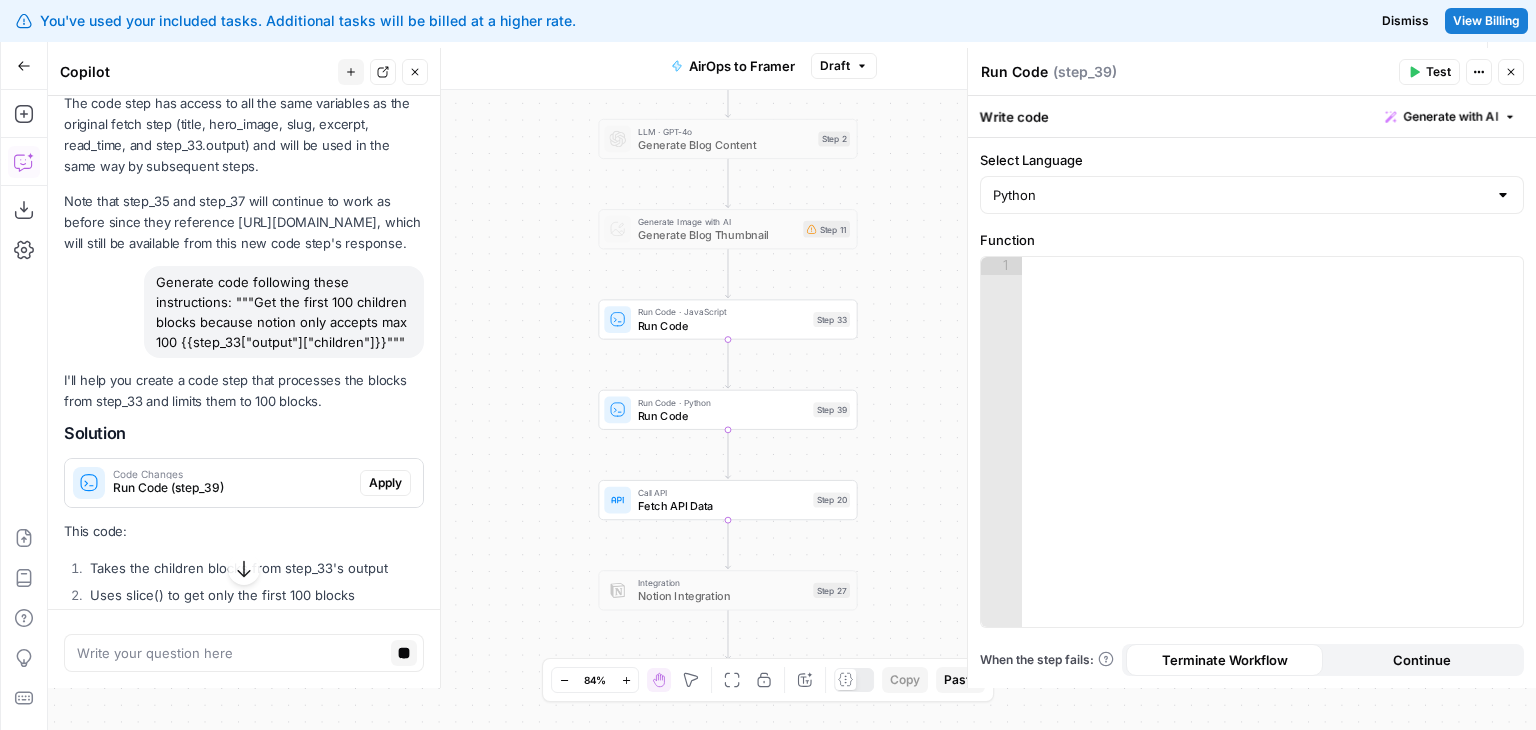 scroll, scrollTop: 3841, scrollLeft: 0, axis: vertical 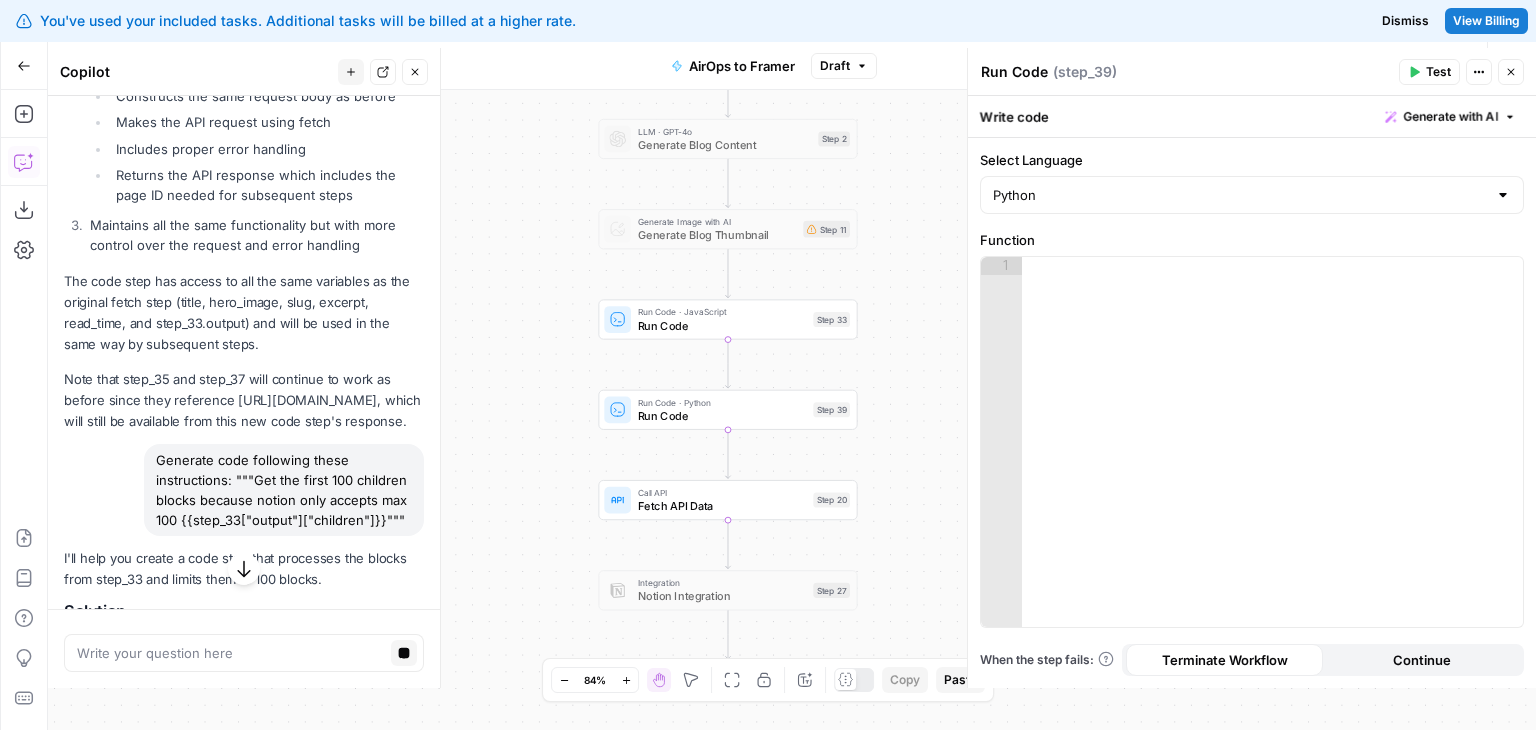 drag, startPoint x: 227, startPoint y: 233, endPoint x: 227, endPoint y: 332, distance: 99 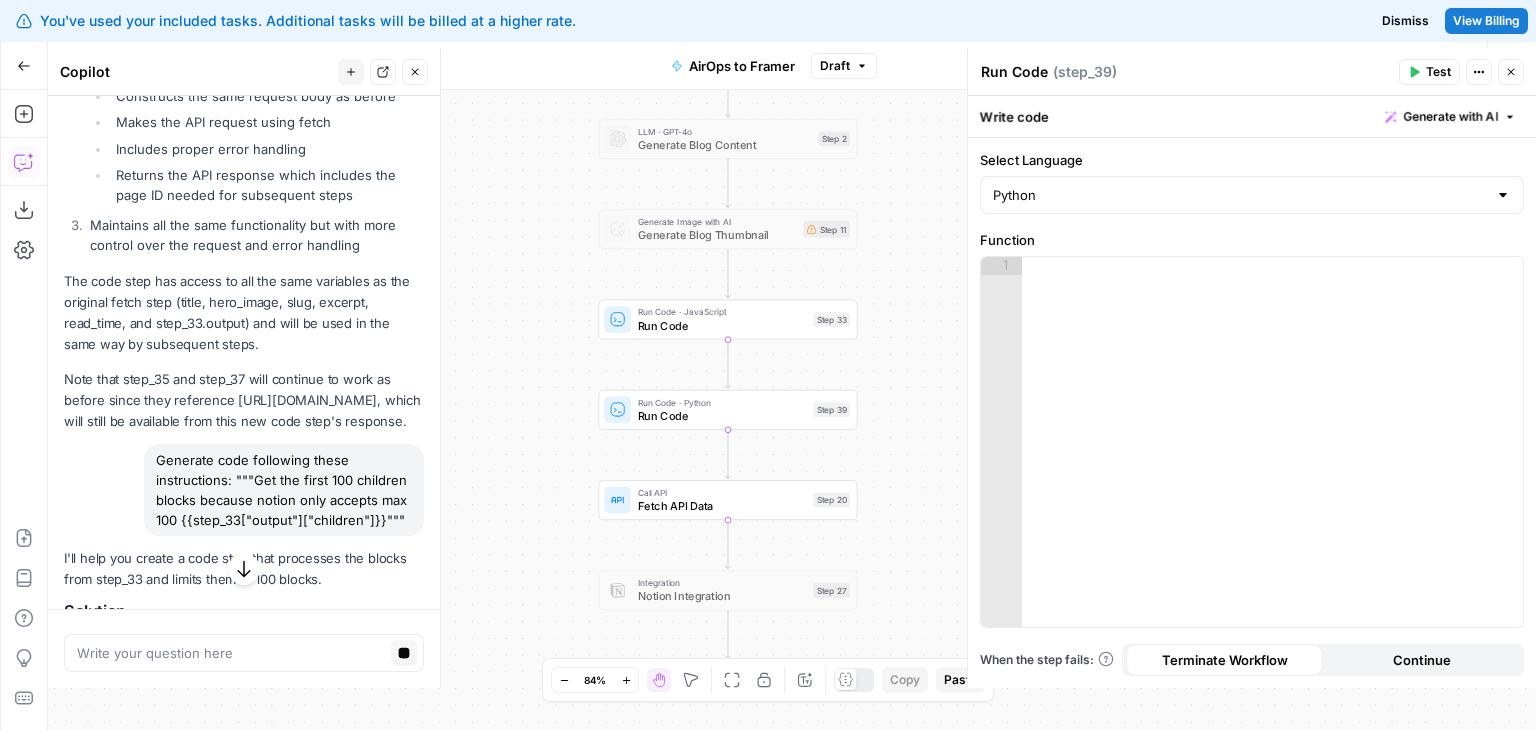 scroll, scrollTop: 3981, scrollLeft: 0, axis: vertical 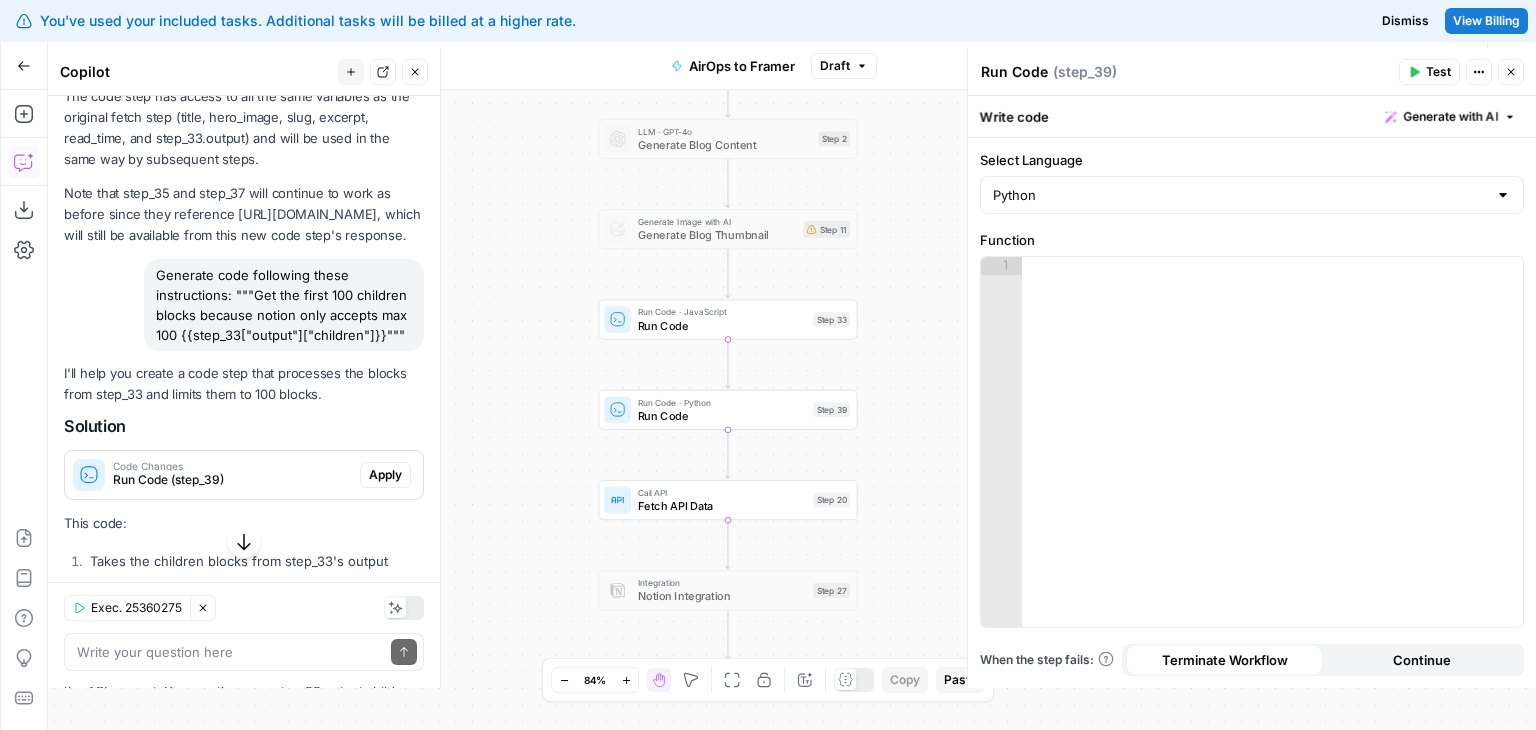 drag, startPoint x: 199, startPoint y: 165, endPoint x: 188, endPoint y: 233, distance: 68.88396 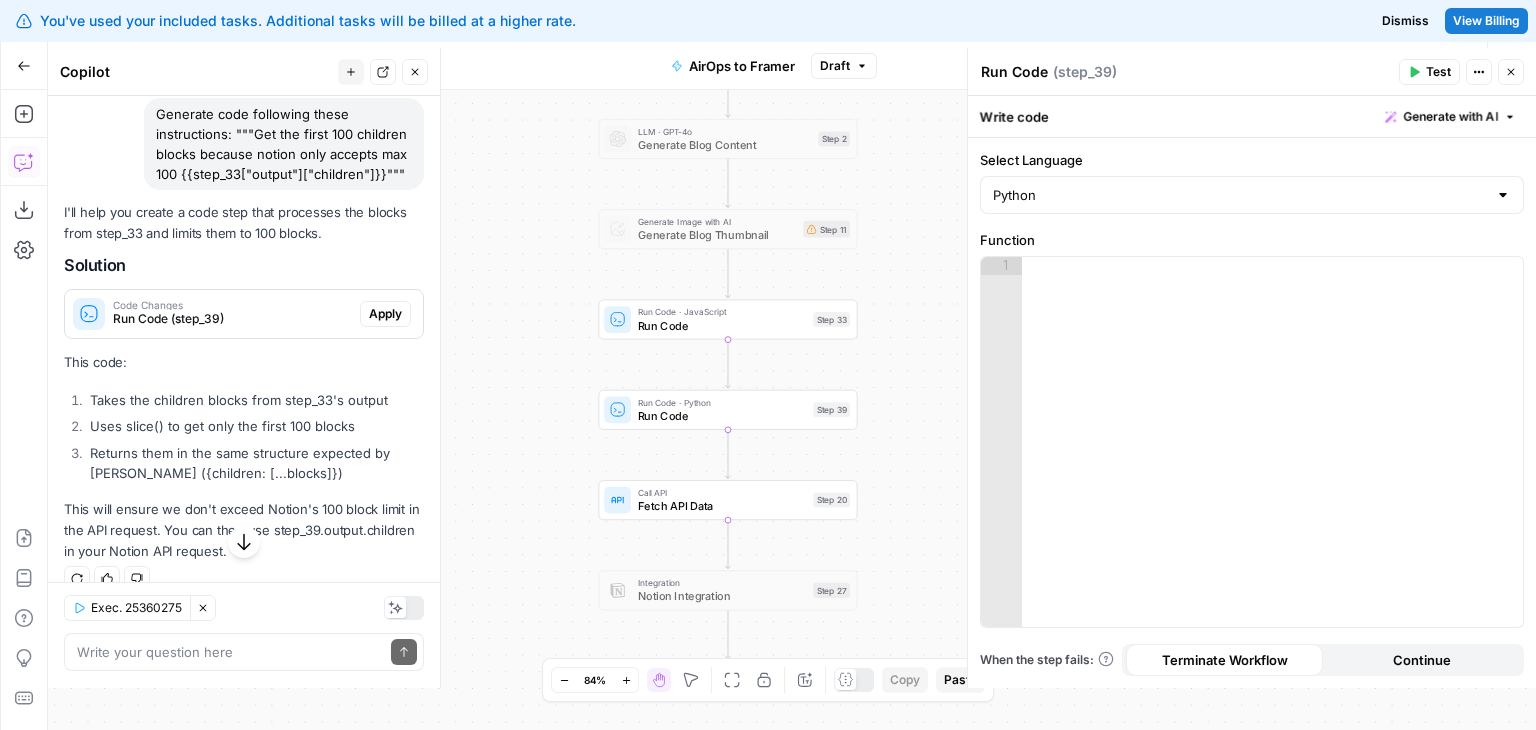 drag, startPoint x: 190, startPoint y: 190, endPoint x: 198, endPoint y: 270, distance: 80.399 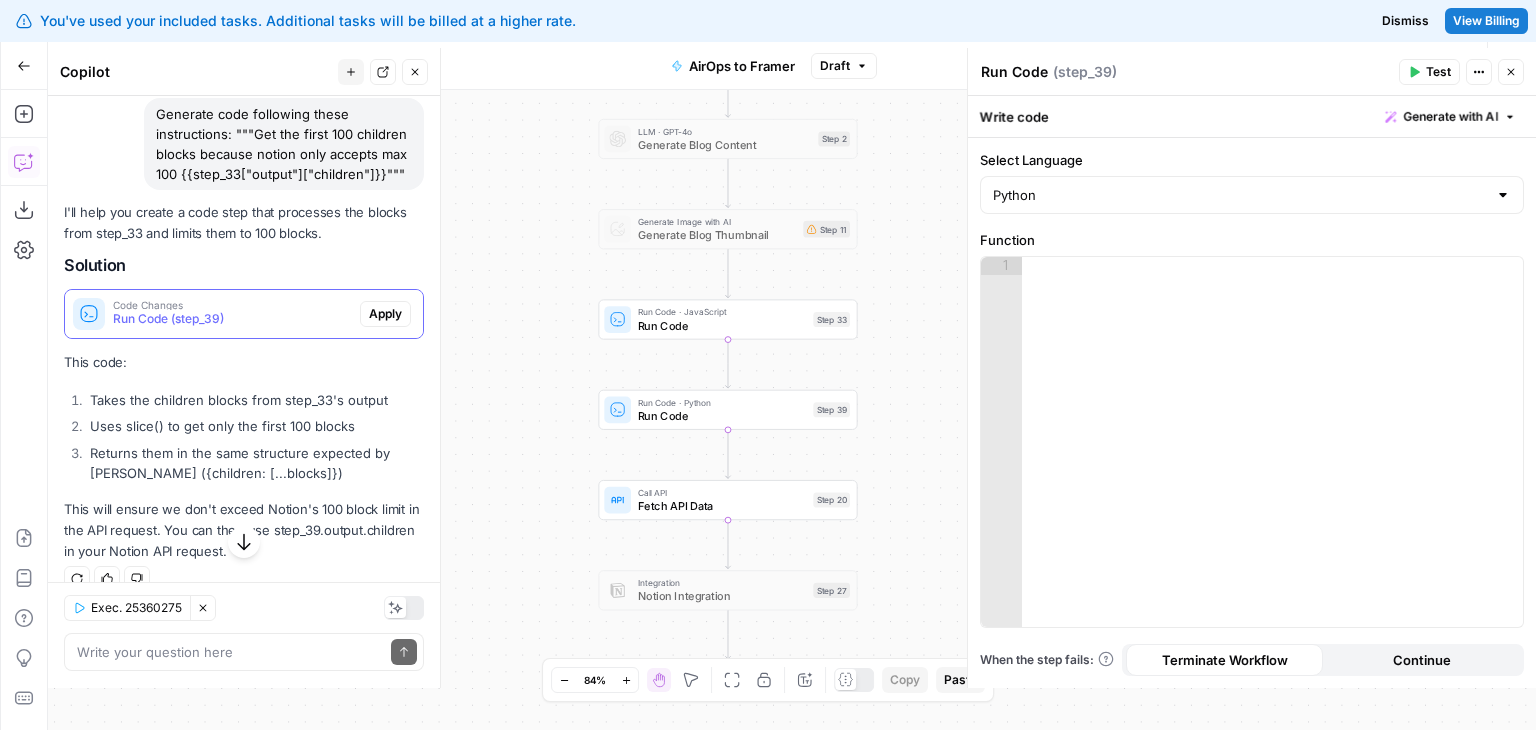 scroll, scrollTop: 4455, scrollLeft: 0, axis: vertical 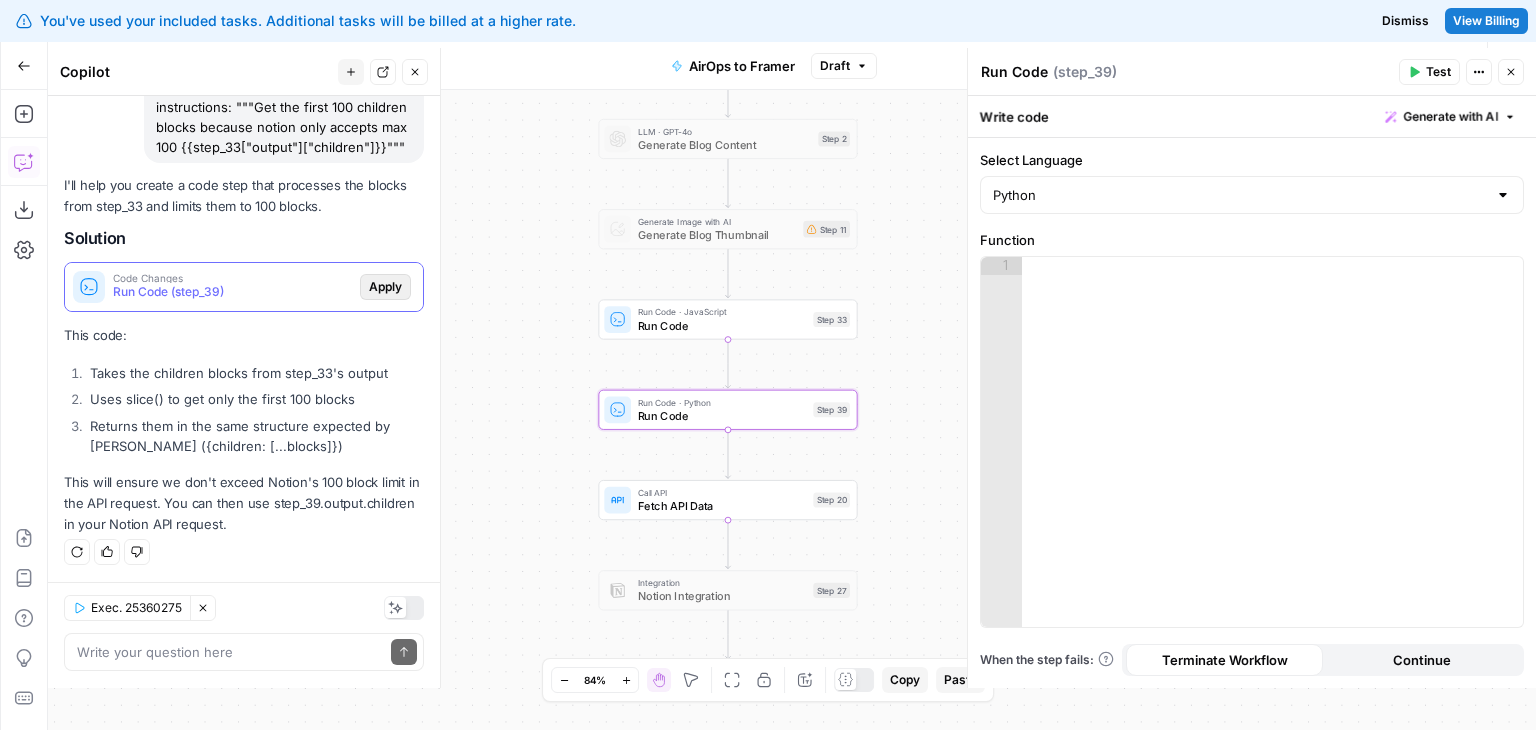 click on "Apply" at bounding box center (385, 287) 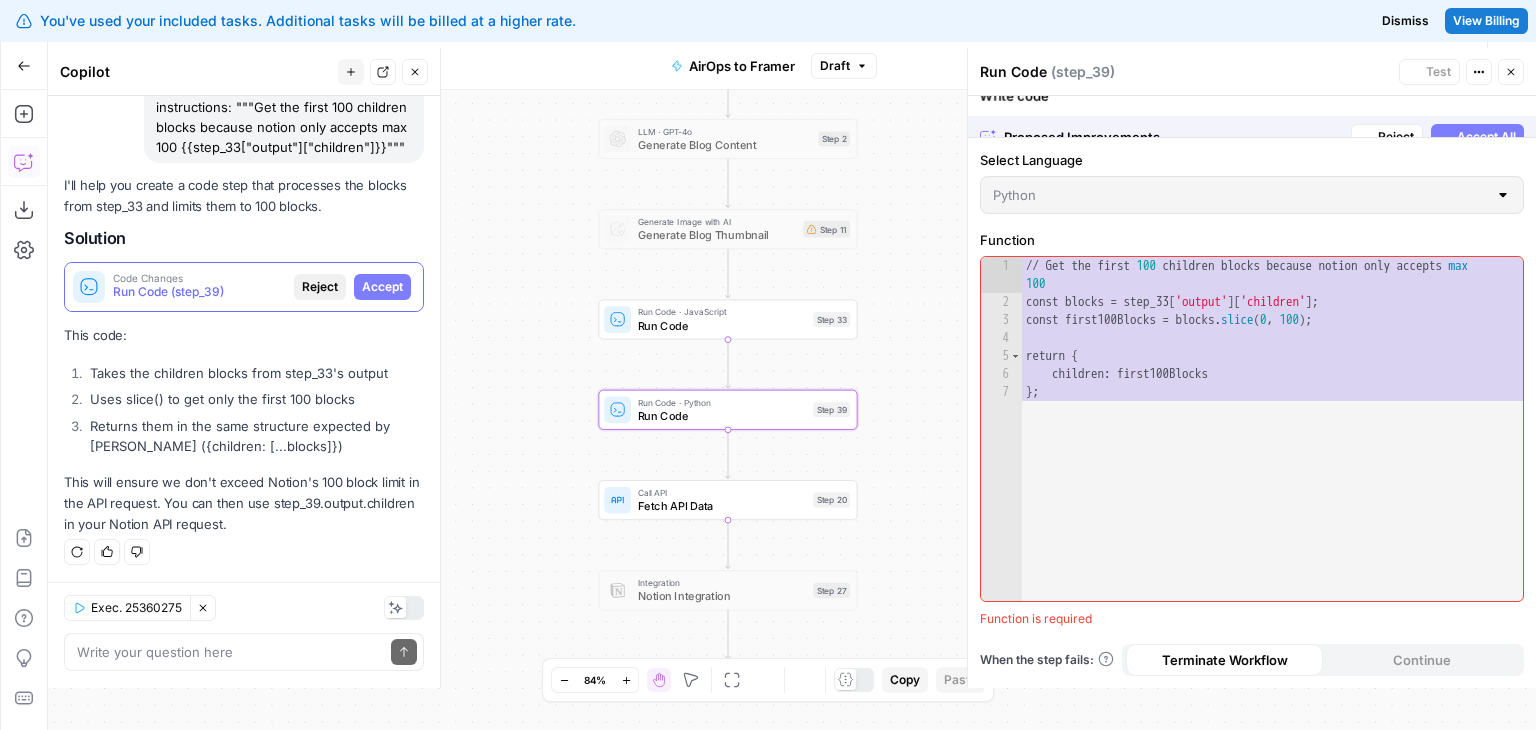 scroll, scrollTop: 4295, scrollLeft: 0, axis: vertical 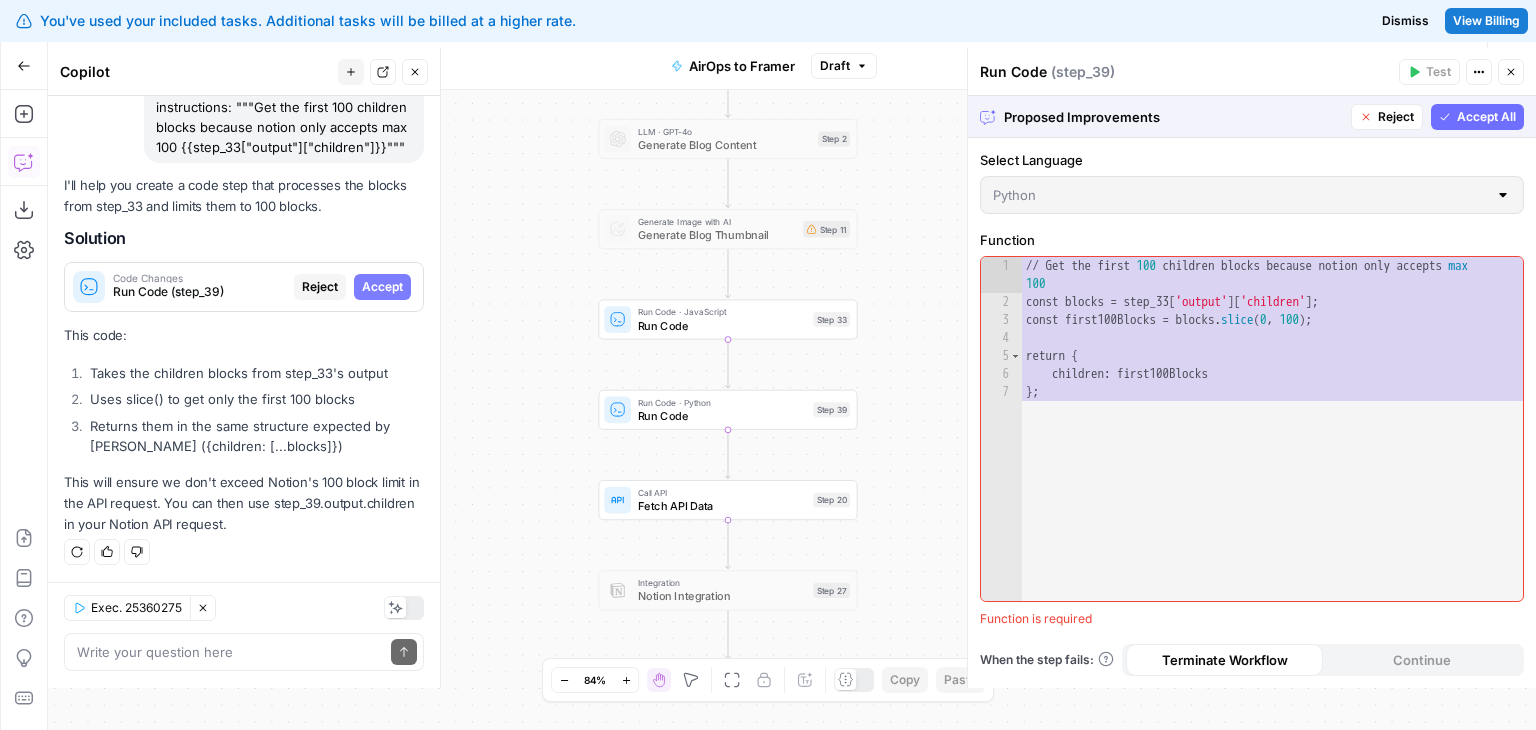 click on "Accept All" at bounding box center [1486, 117] 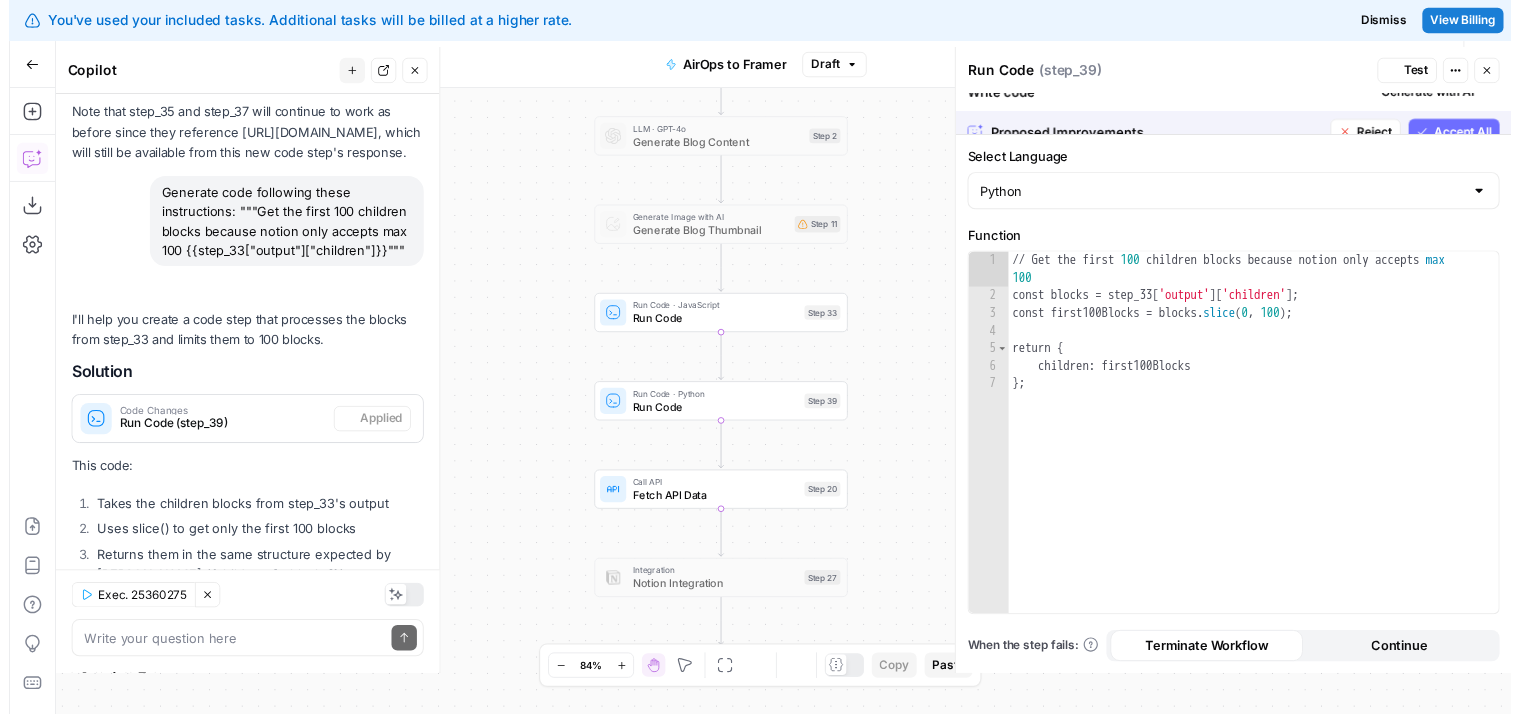 scroll, scrollTop: 4487, scrollLeft: 0, axis: vertical 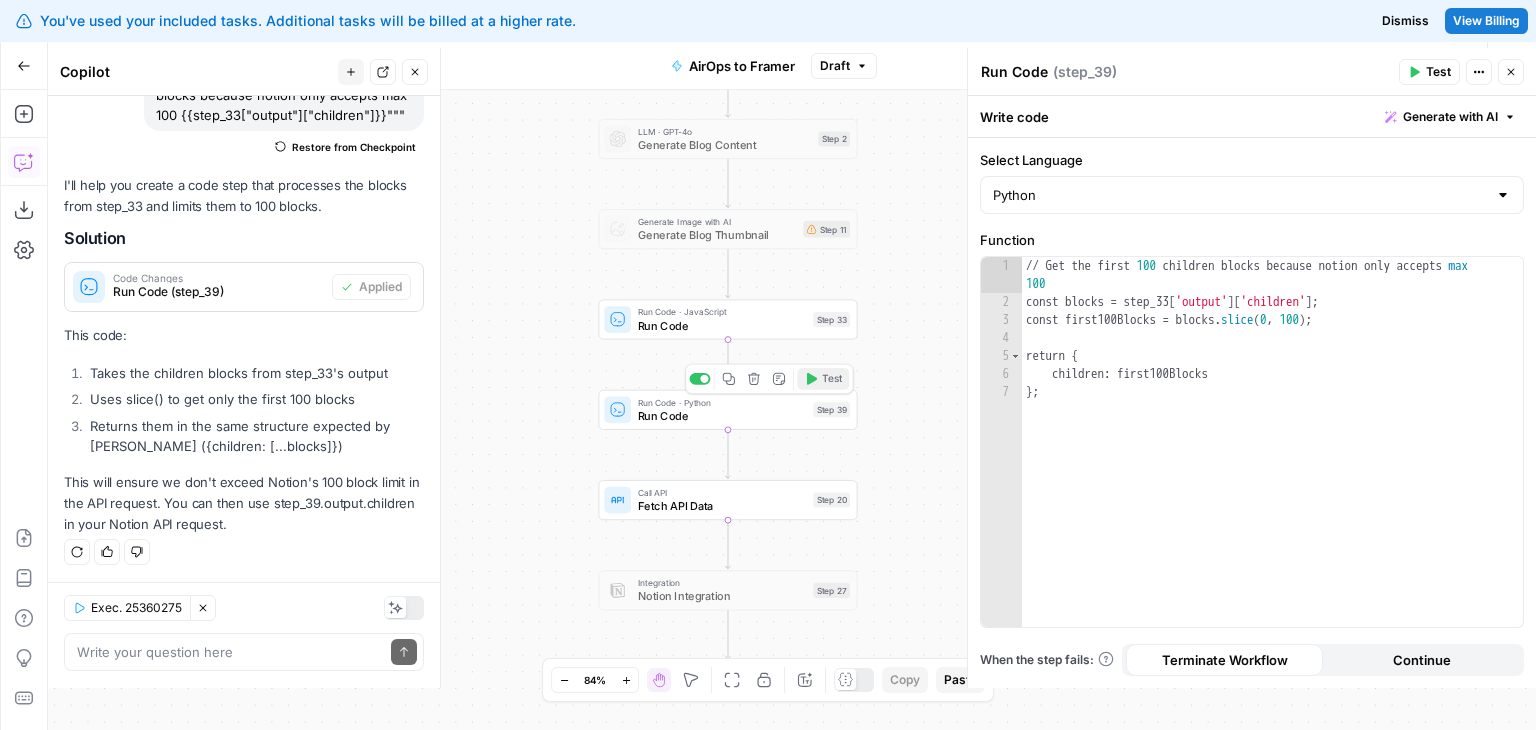click on "Test" at bounding box center [832, 378] 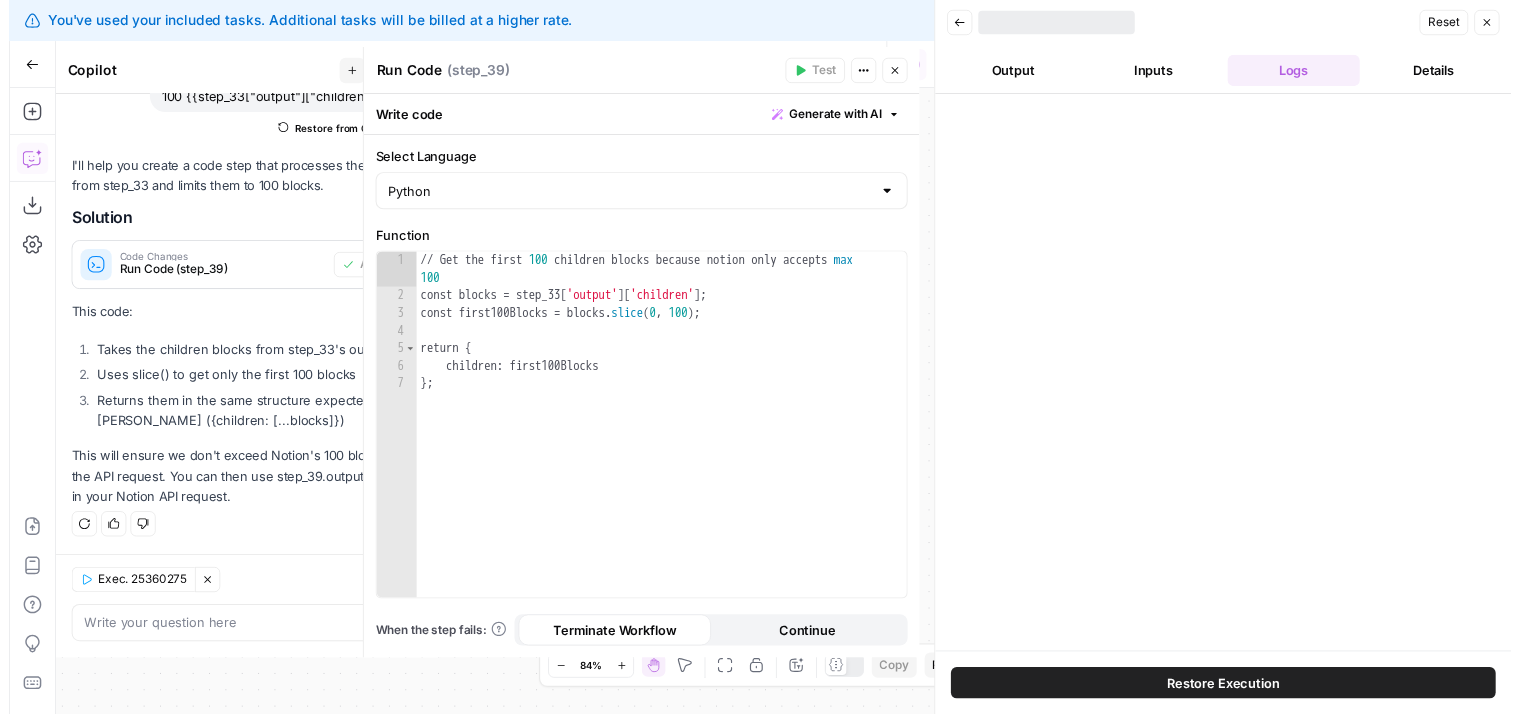 scroll, scrollTop: 4502, scrollLeft: 0, axis: vertical 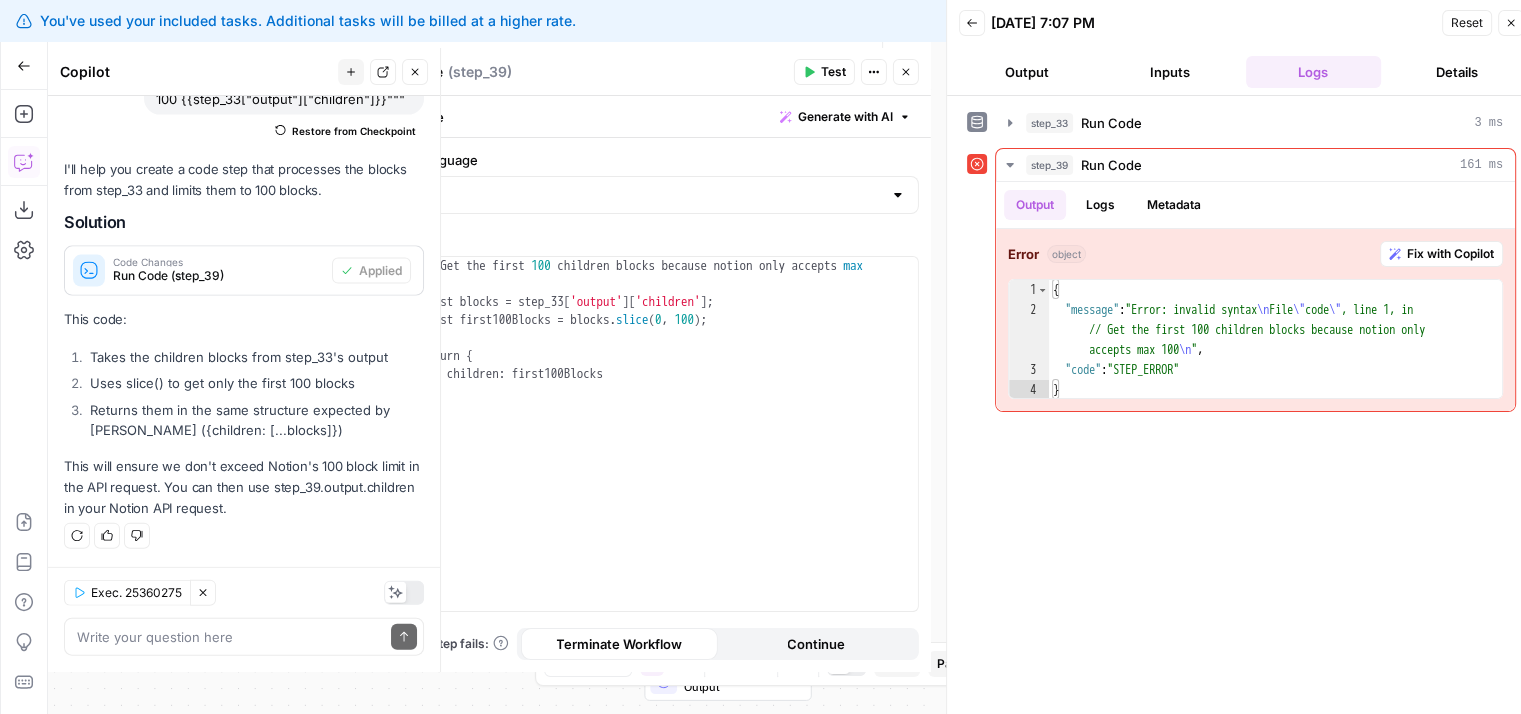 click on "Uses slice() to get only the first 100 blocks" at bounding box center (254, 383) 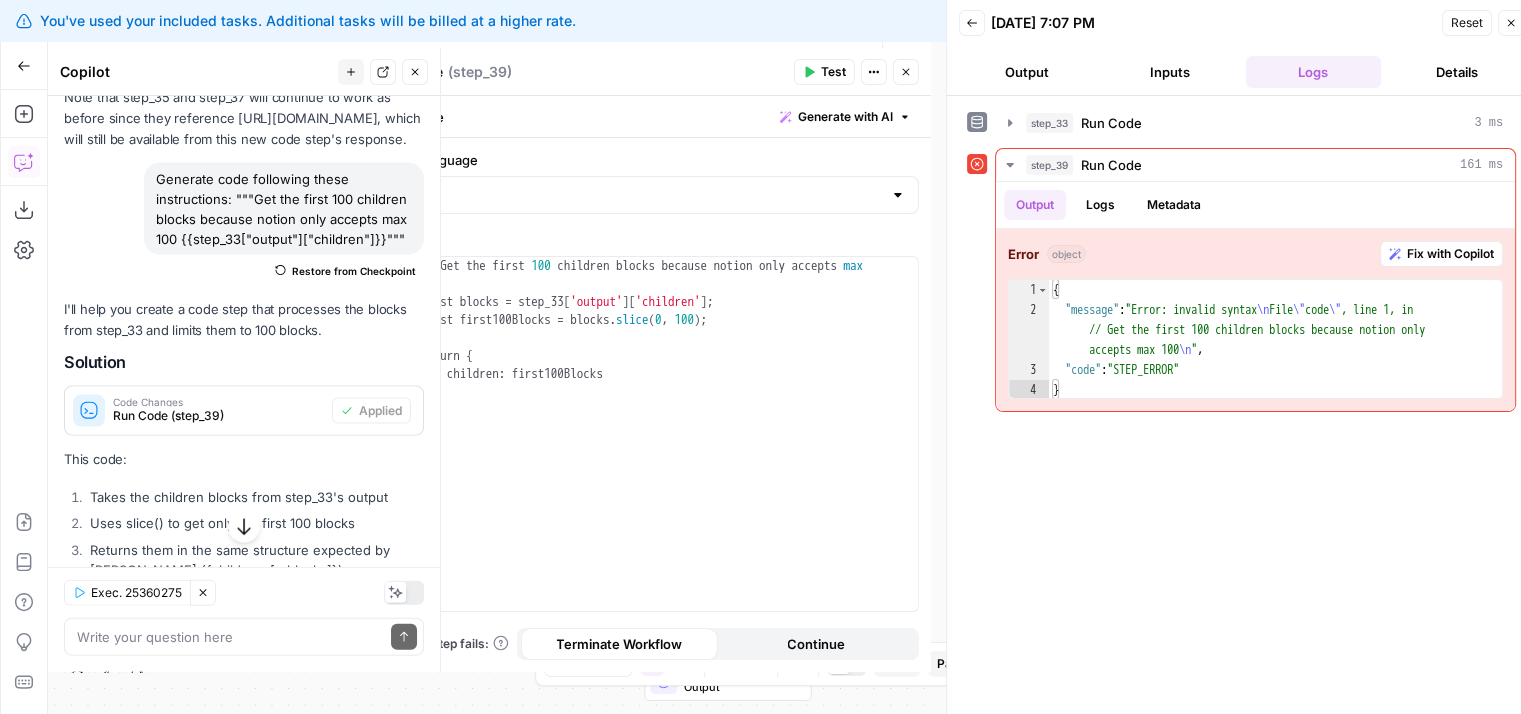 drag, startPoint x: 333, startPoint y: 301, endPoint x: 352, endPoint y: 464, distance: 164.10362 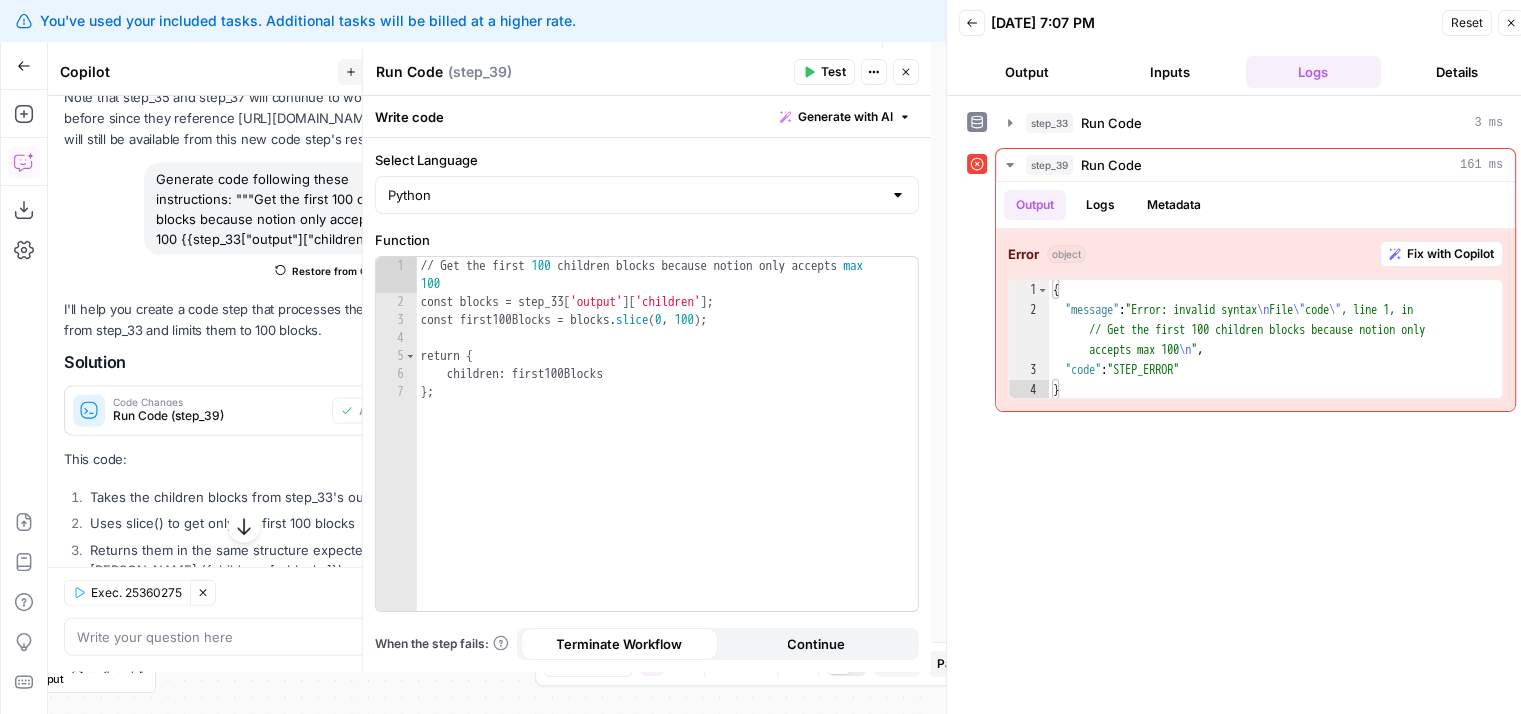 scroll, scrollTop: 4502, scrollLeft: 0, axis: vertical 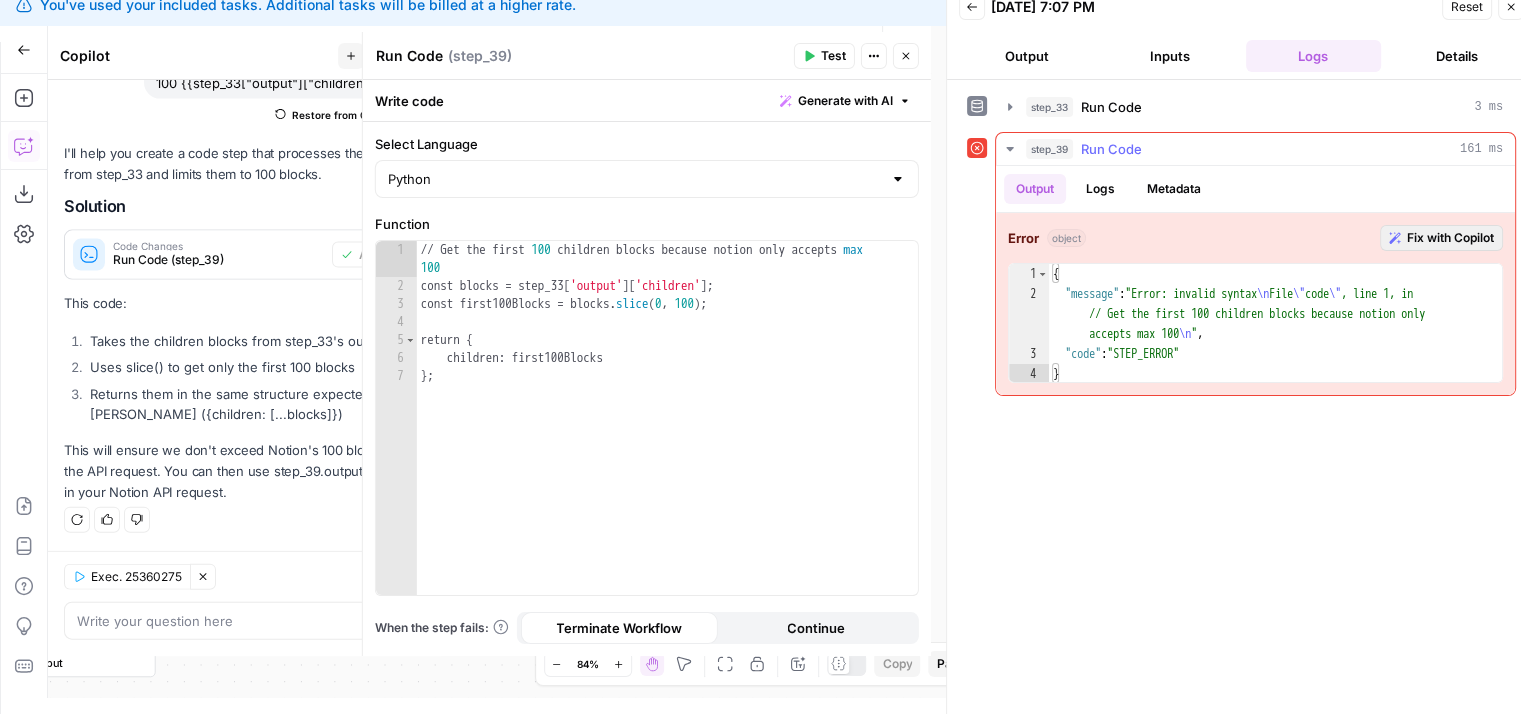 click 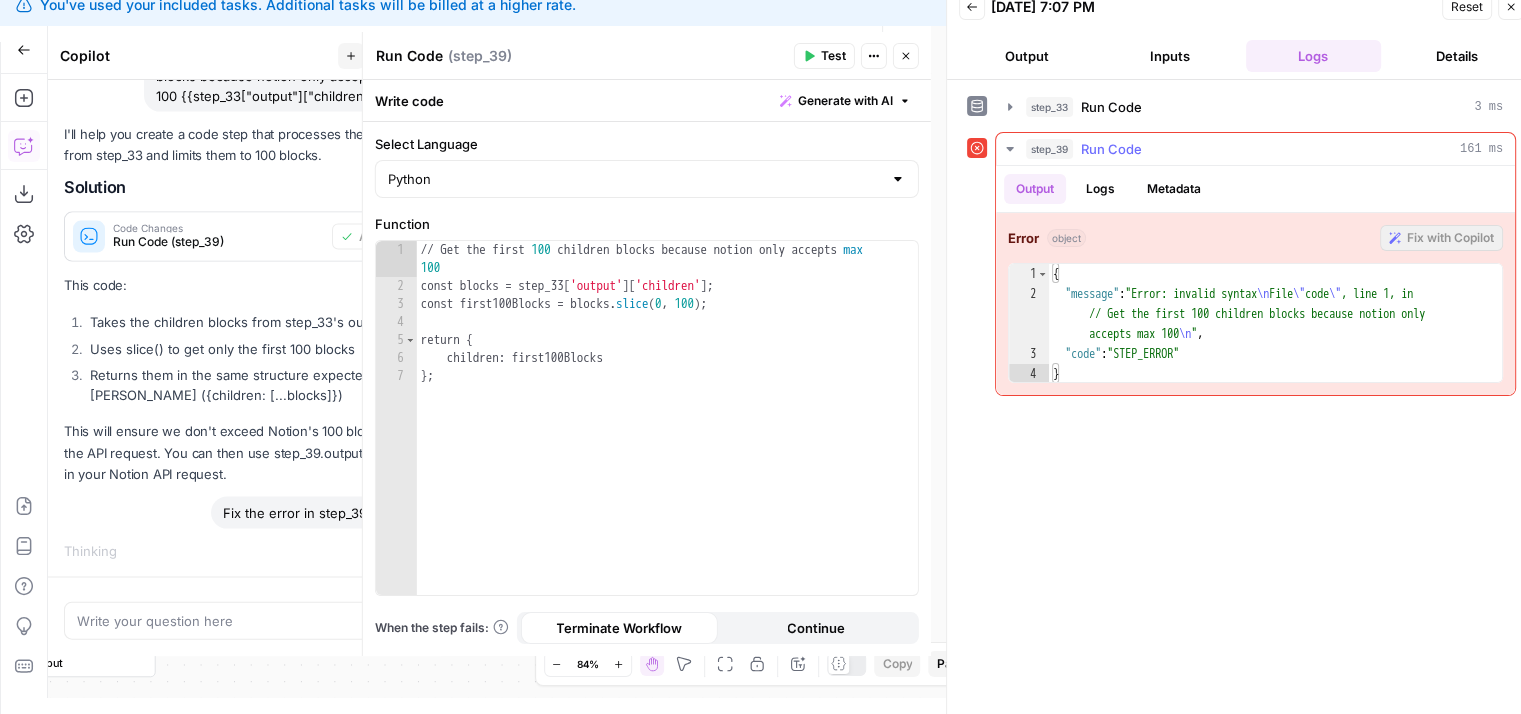 scroll, scrollTop: 4299, scrollLeft: 0, axis: vertical 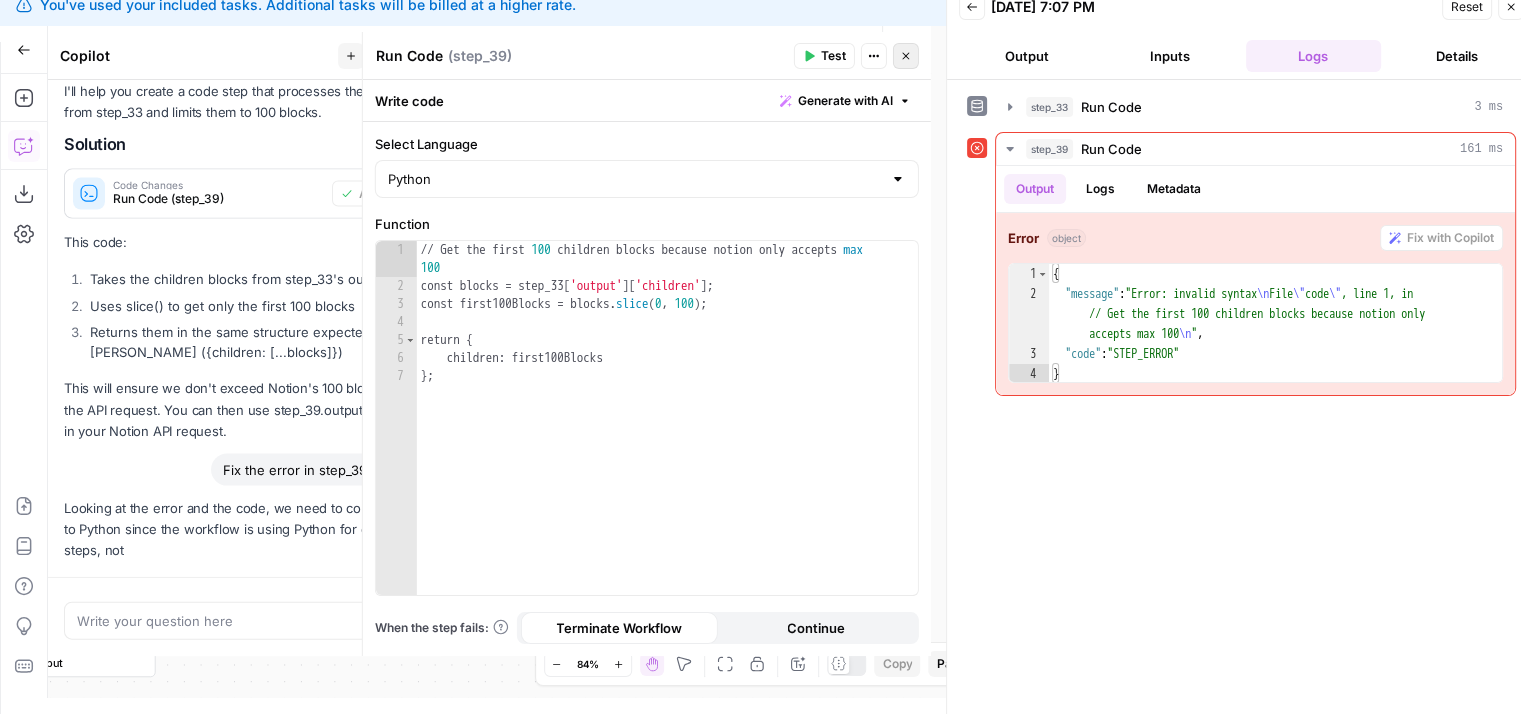 click 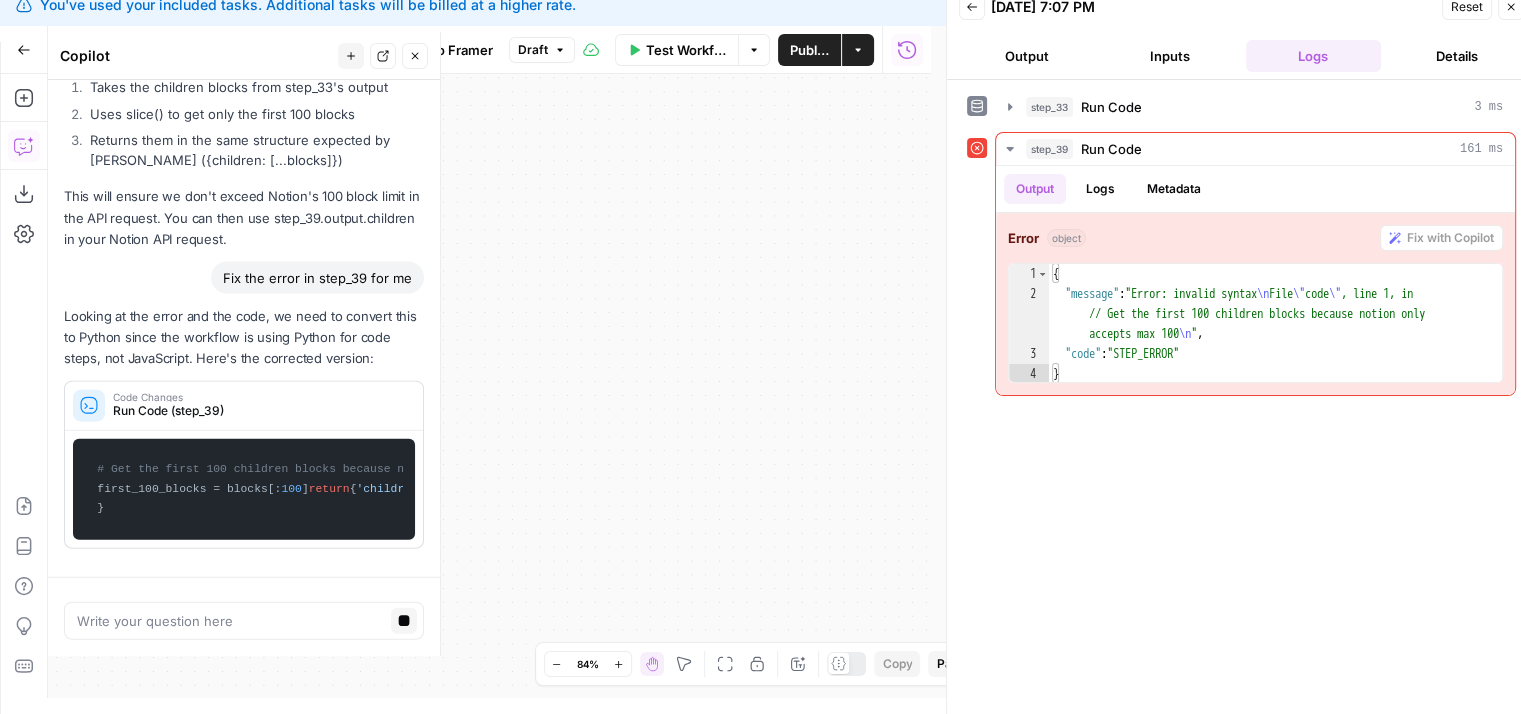 drag, startPoint x: 240, startPoint y: 297, endPoint x: 240, endPoint y: 272, distance: 25 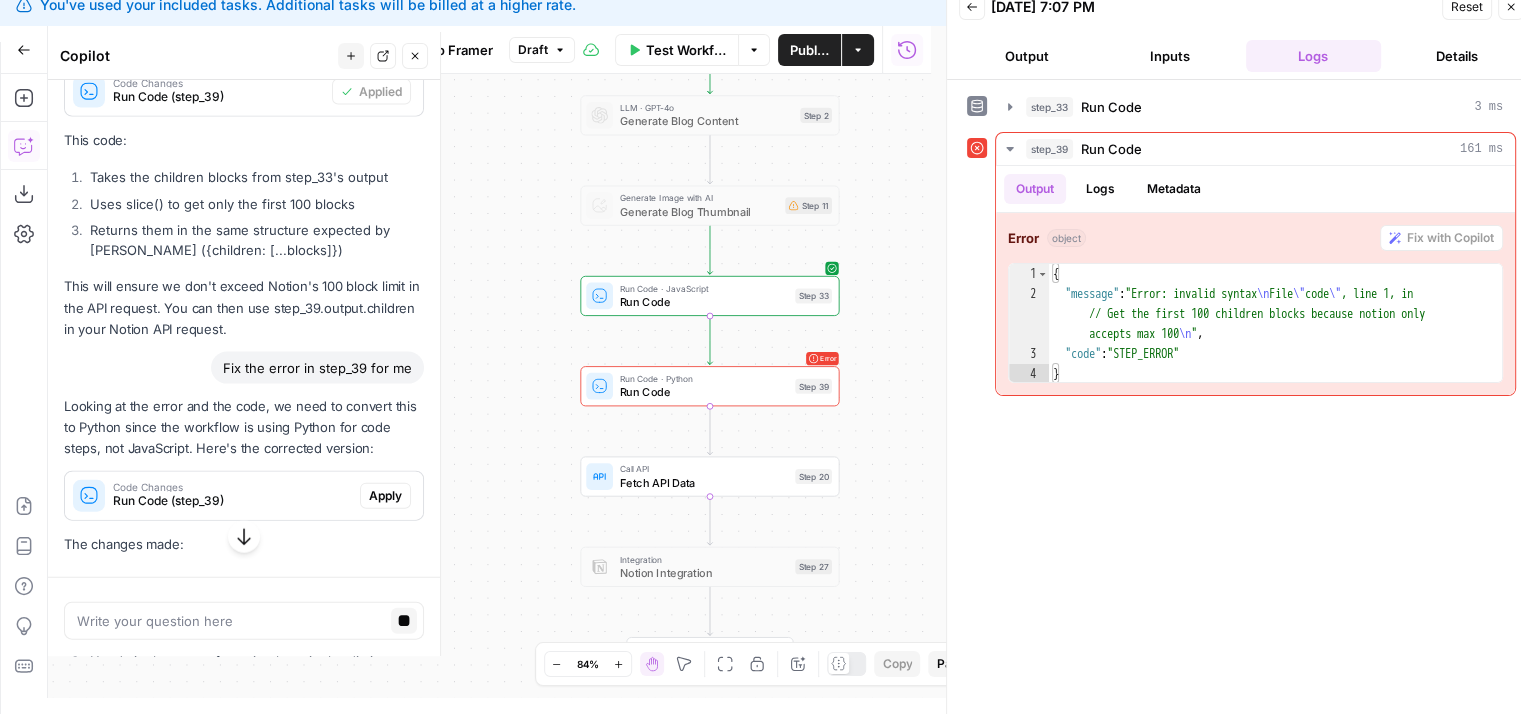 drag, startPoint x: 247, startPoint y: 336, endPoint x: 251, endPoint y: 388, distance: 52.153618 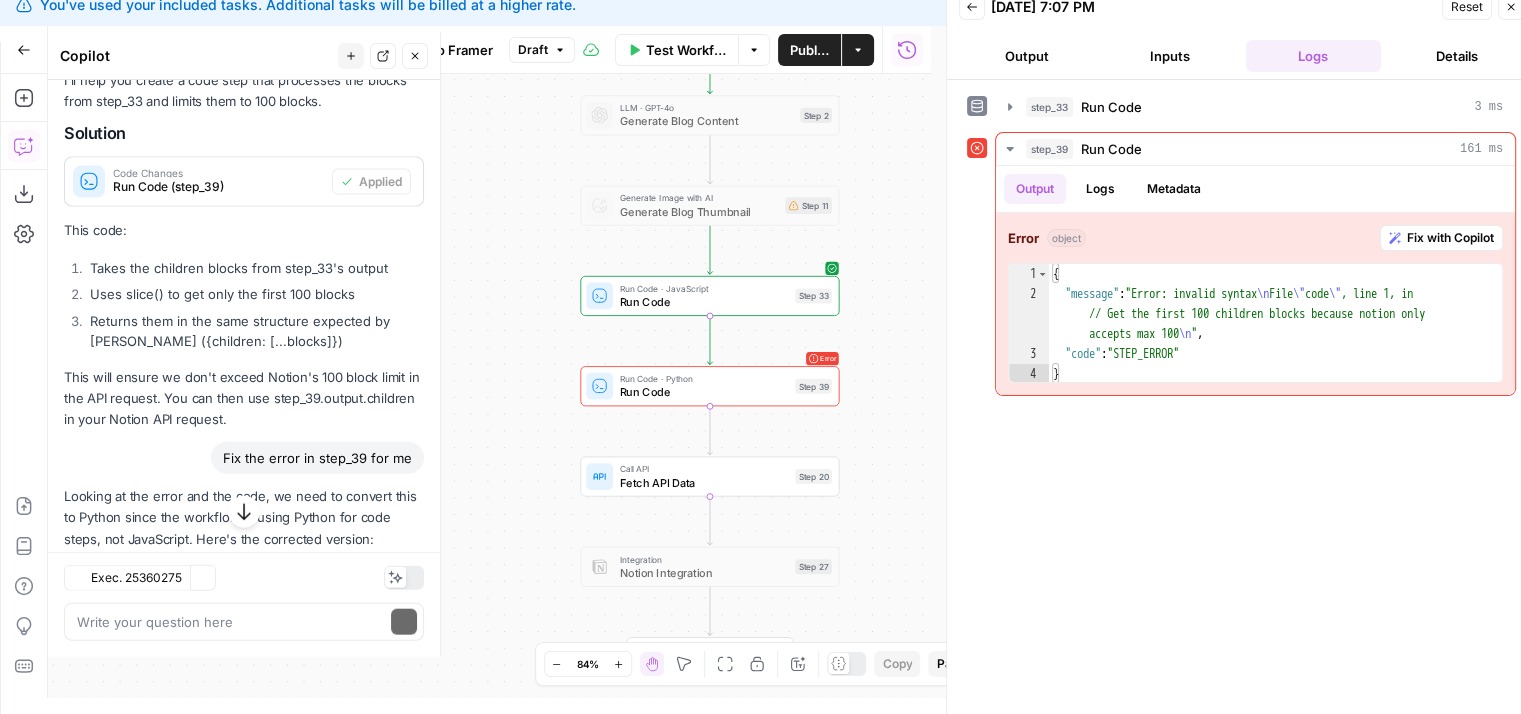 scroll, scrollTop: 4747, scrollLeft: 0, axis: vertical 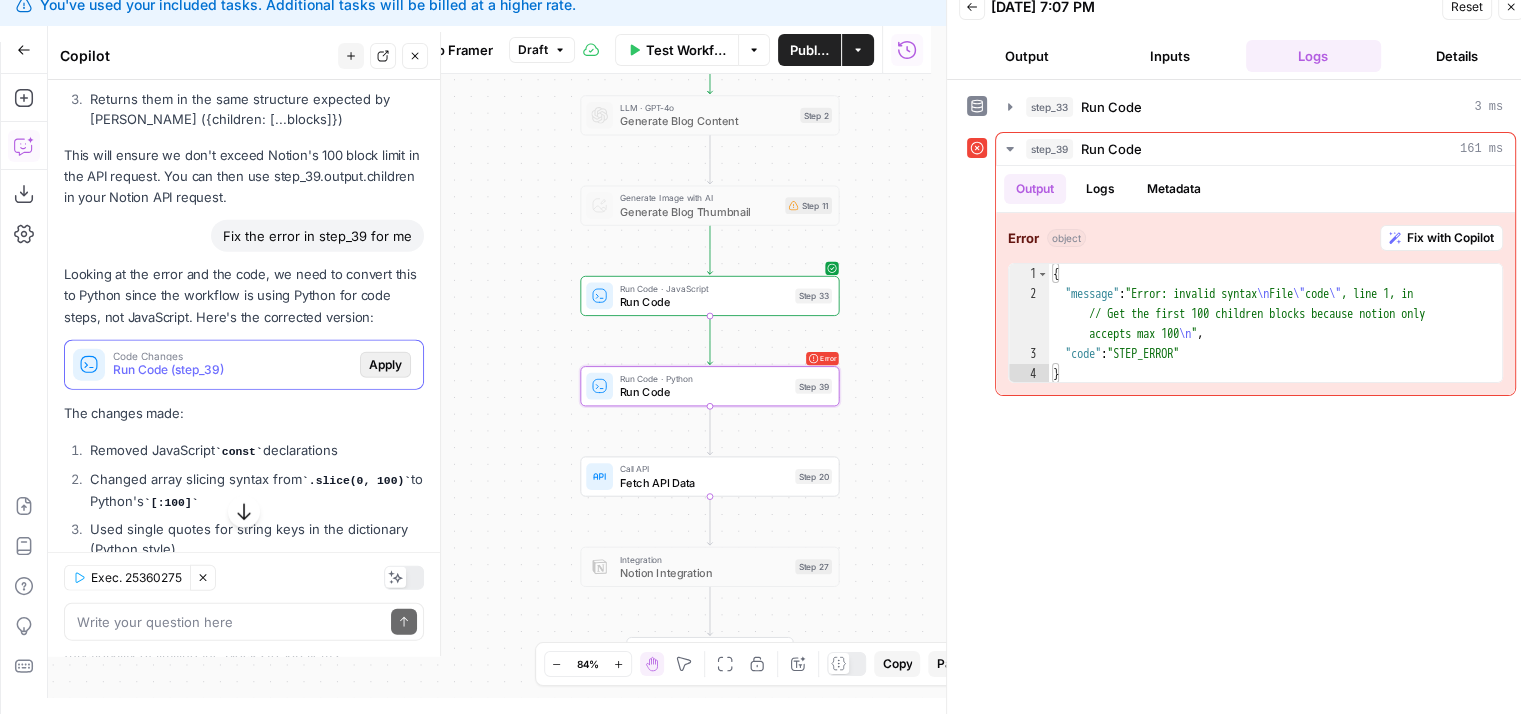 click on "Apply" at bounding box center (385, 365) 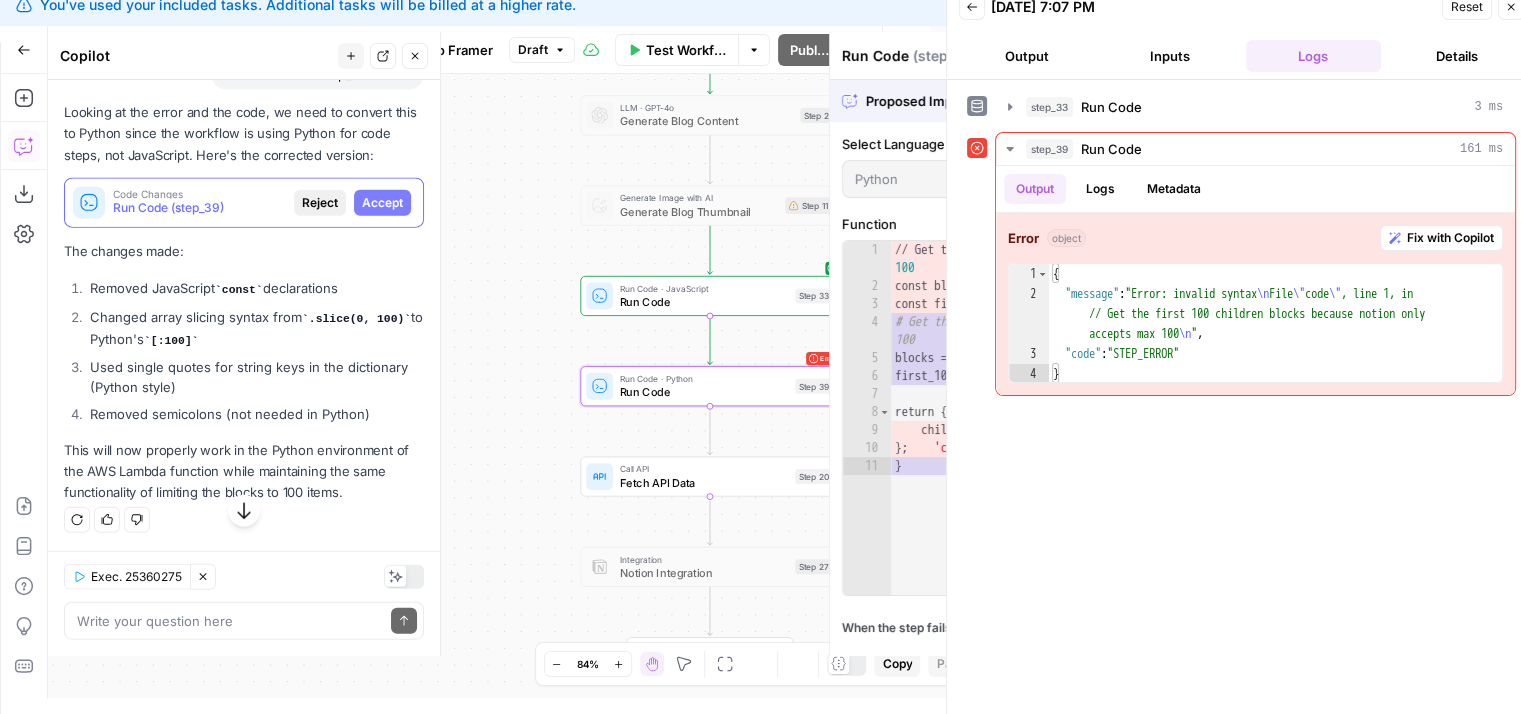 scroll, scrollTop: 4555, scrollLeft: 0, axis: vertical 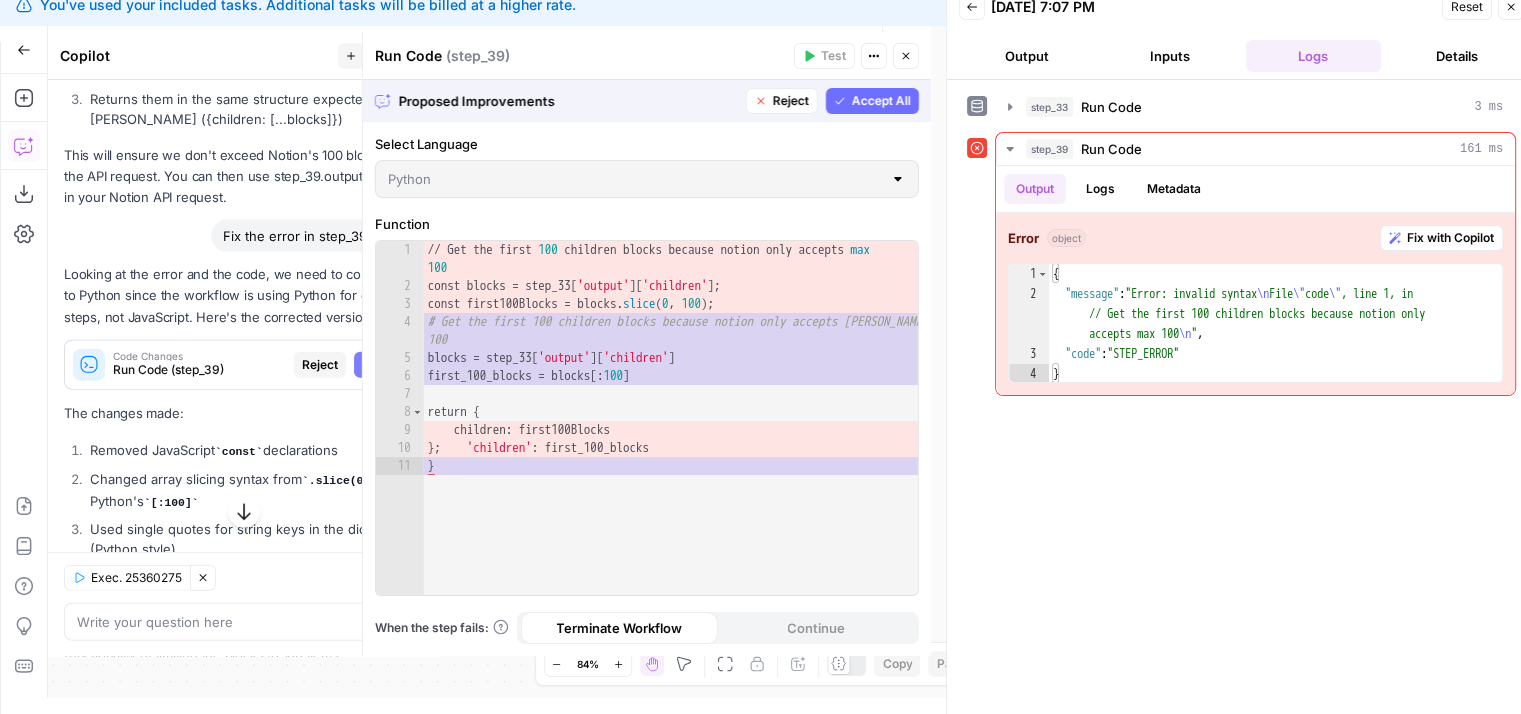 click on "Accept All" at bounding box center [881, 101] 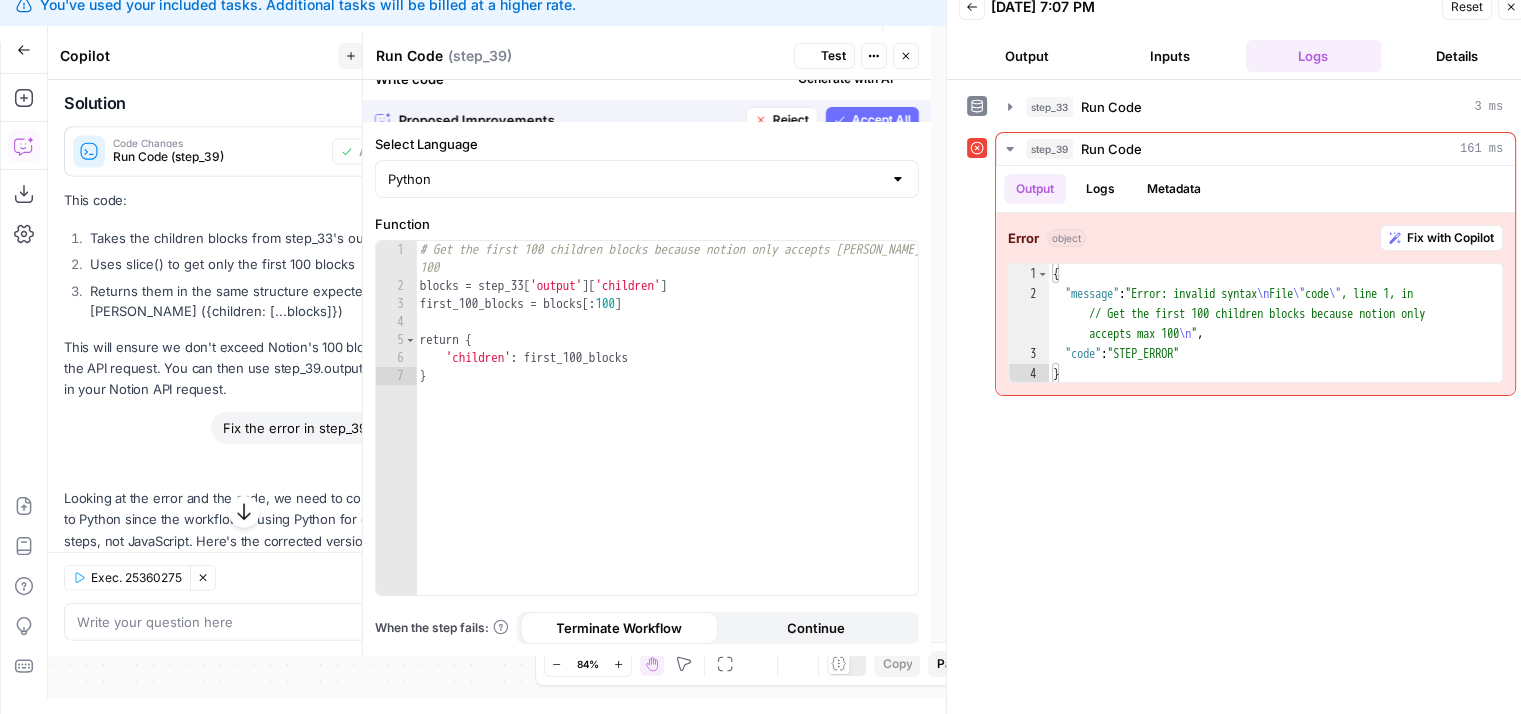 scroll, scrollTop: 4747, scrollLeft: 0, axis: vertical 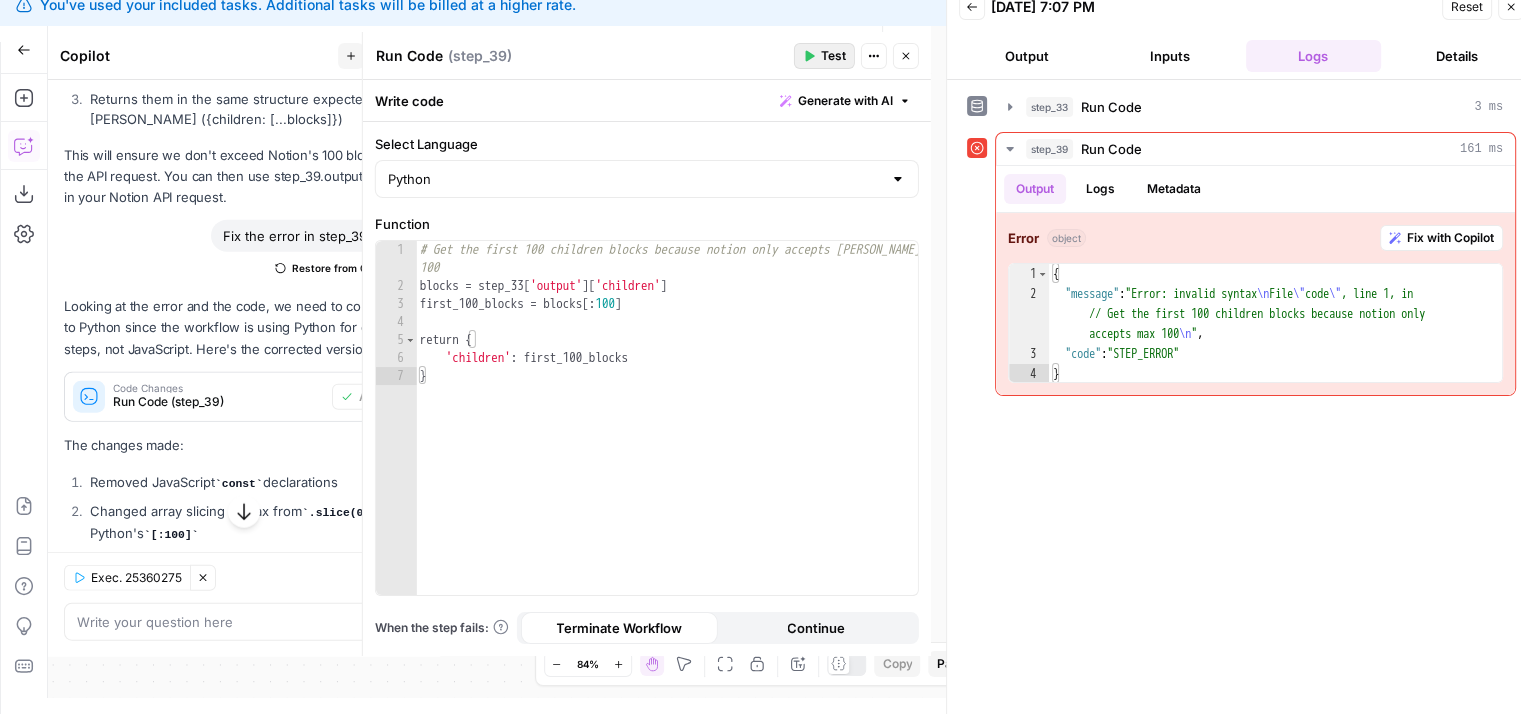 click on "Test" at bounding box center (833, 56) 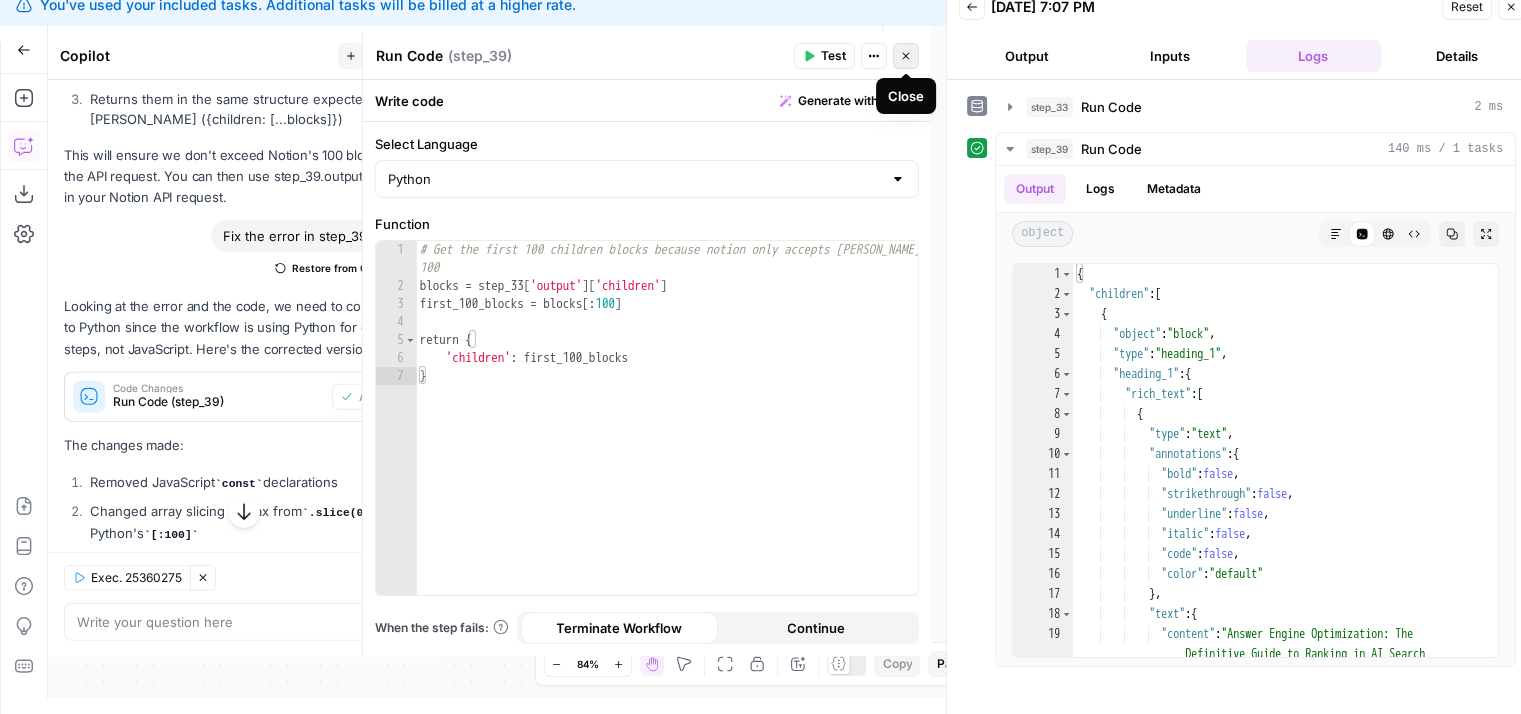 click on "Close" at bounding box center (906, 56) 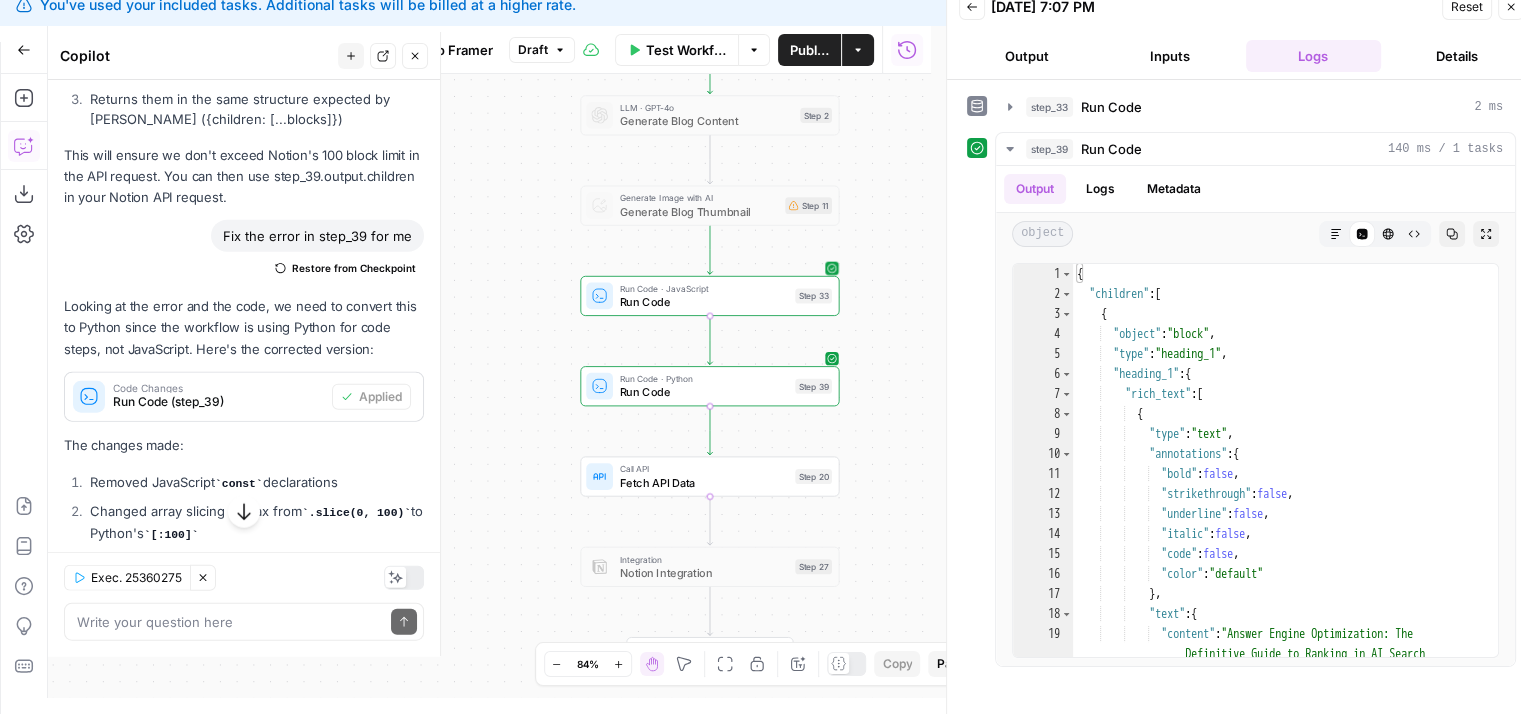 drag, startPoint x: 540, startPoint y: 383, endPoint x: 502, endPoint y: 331, distance: 64.40497 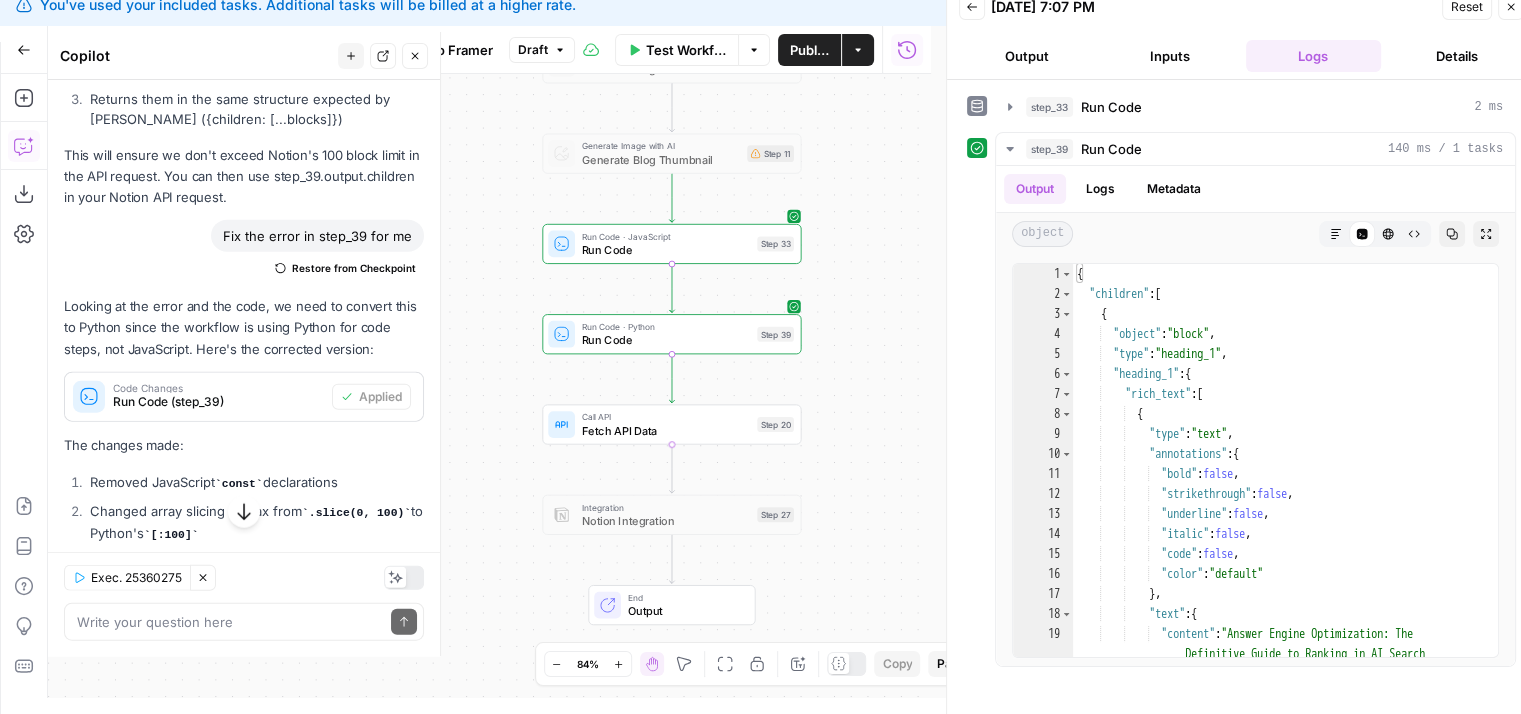 click on "Fetch API Data" at bounding box center [666, 430] 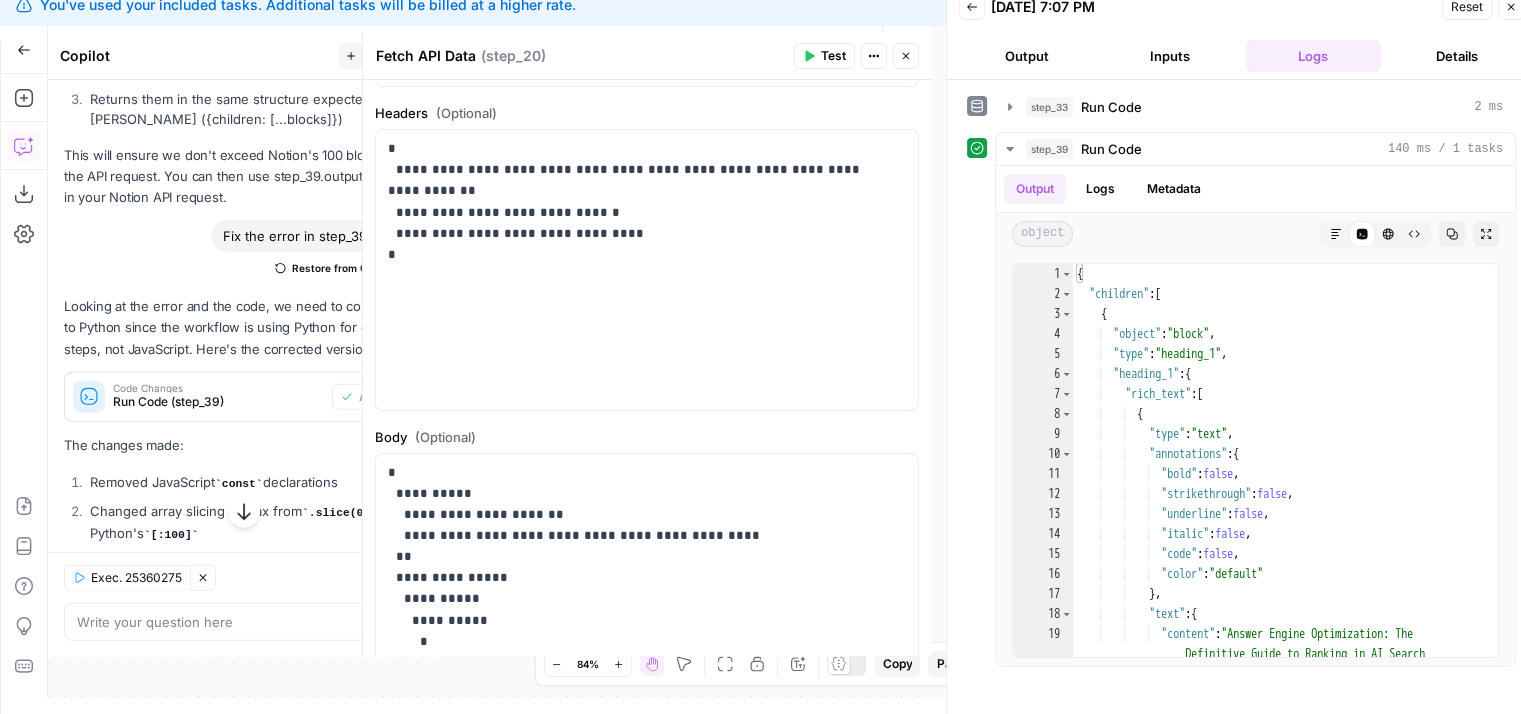 scroll, scrollTop: 368, scrollLeft: 0, axis: vertical 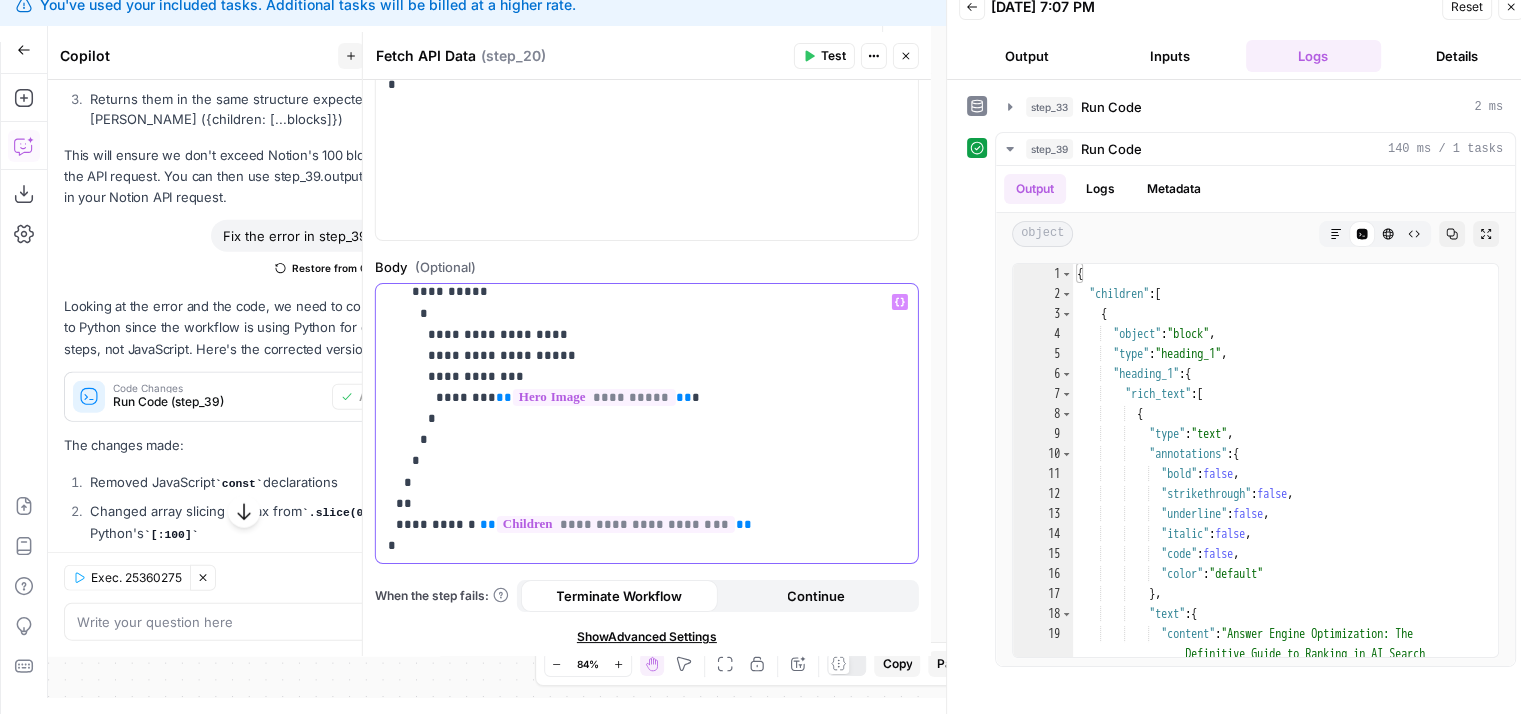 drag, startPoint x: 719, startPoint y: 516, endPoint x: 459, endPoint y: 530, distance: 260.37665 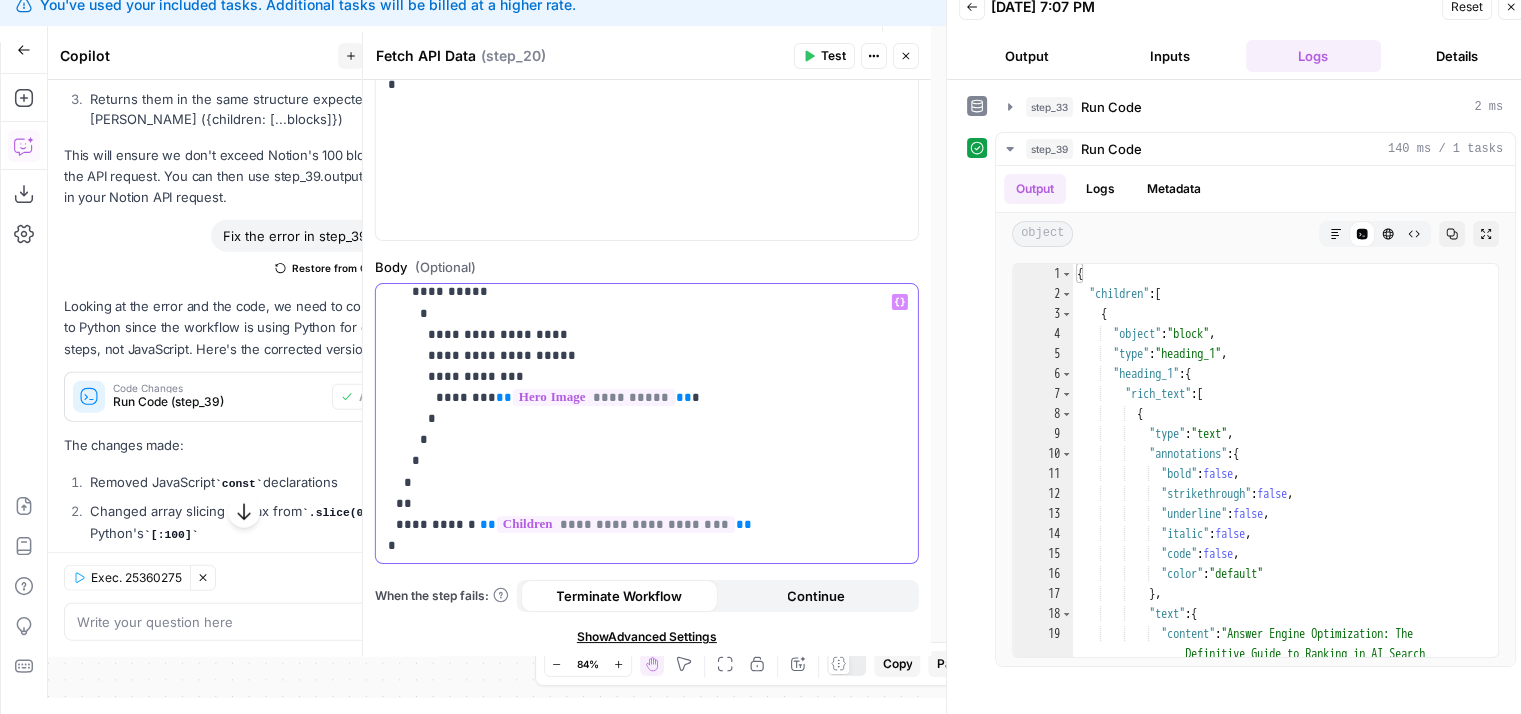 click on "**********" at bounding box center [632, -67] 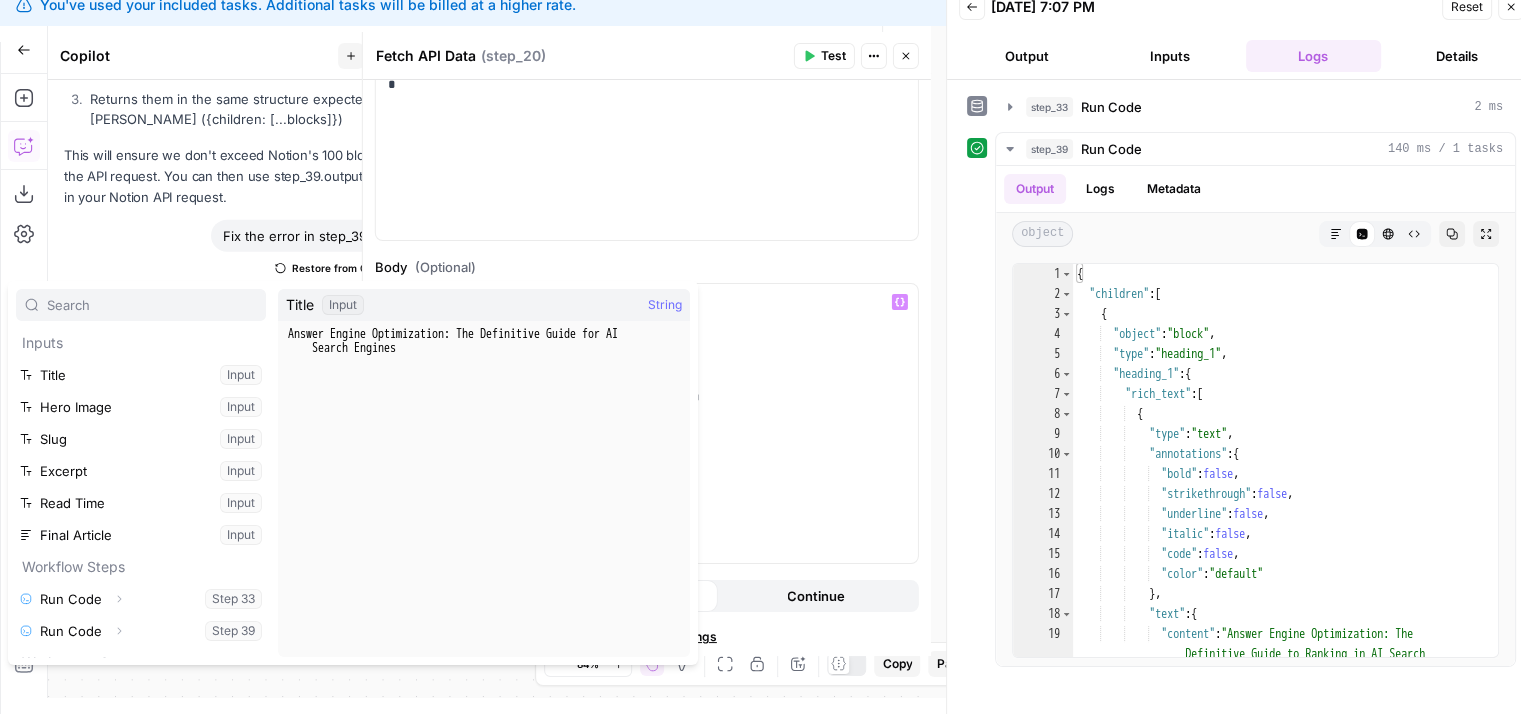 scroll, scrollTop: 53, scrollLeft: 0, axis: vertical 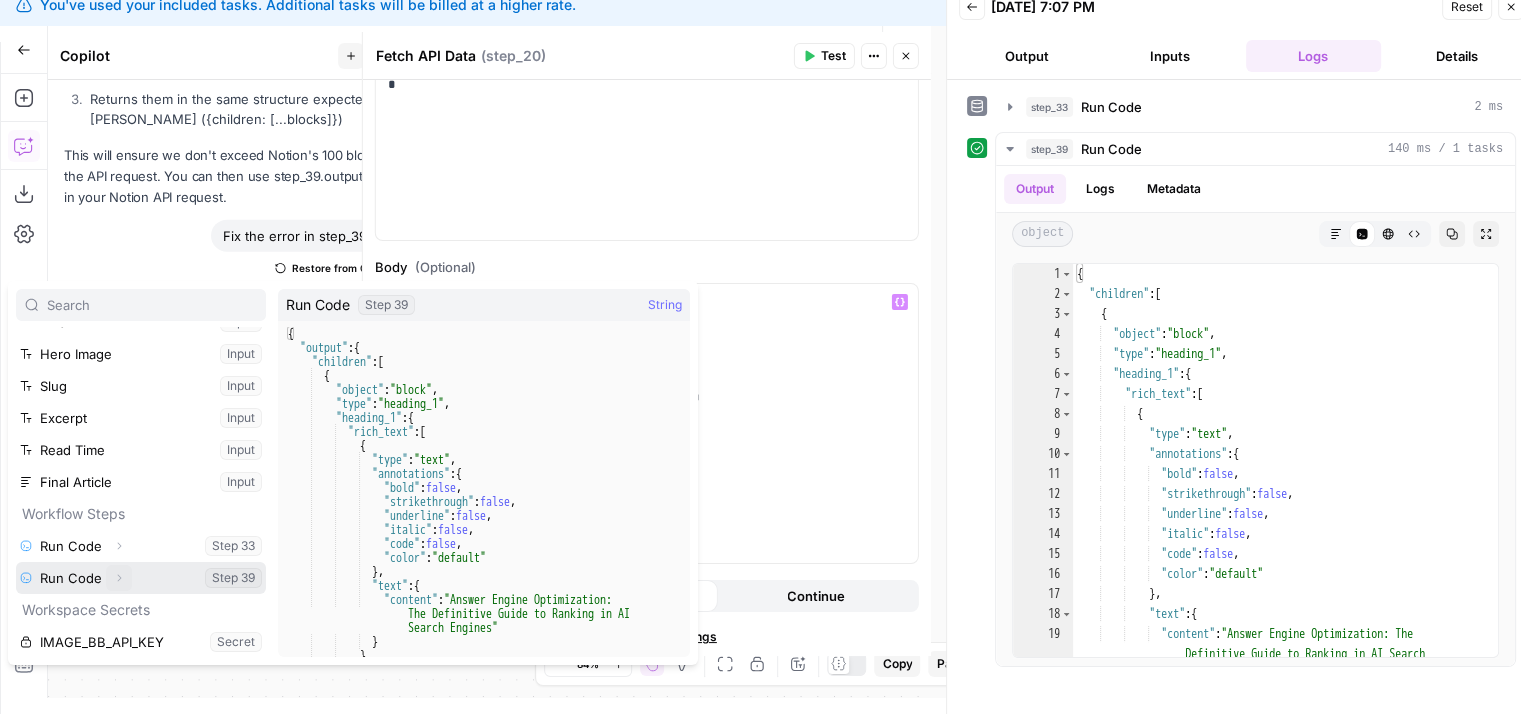 click 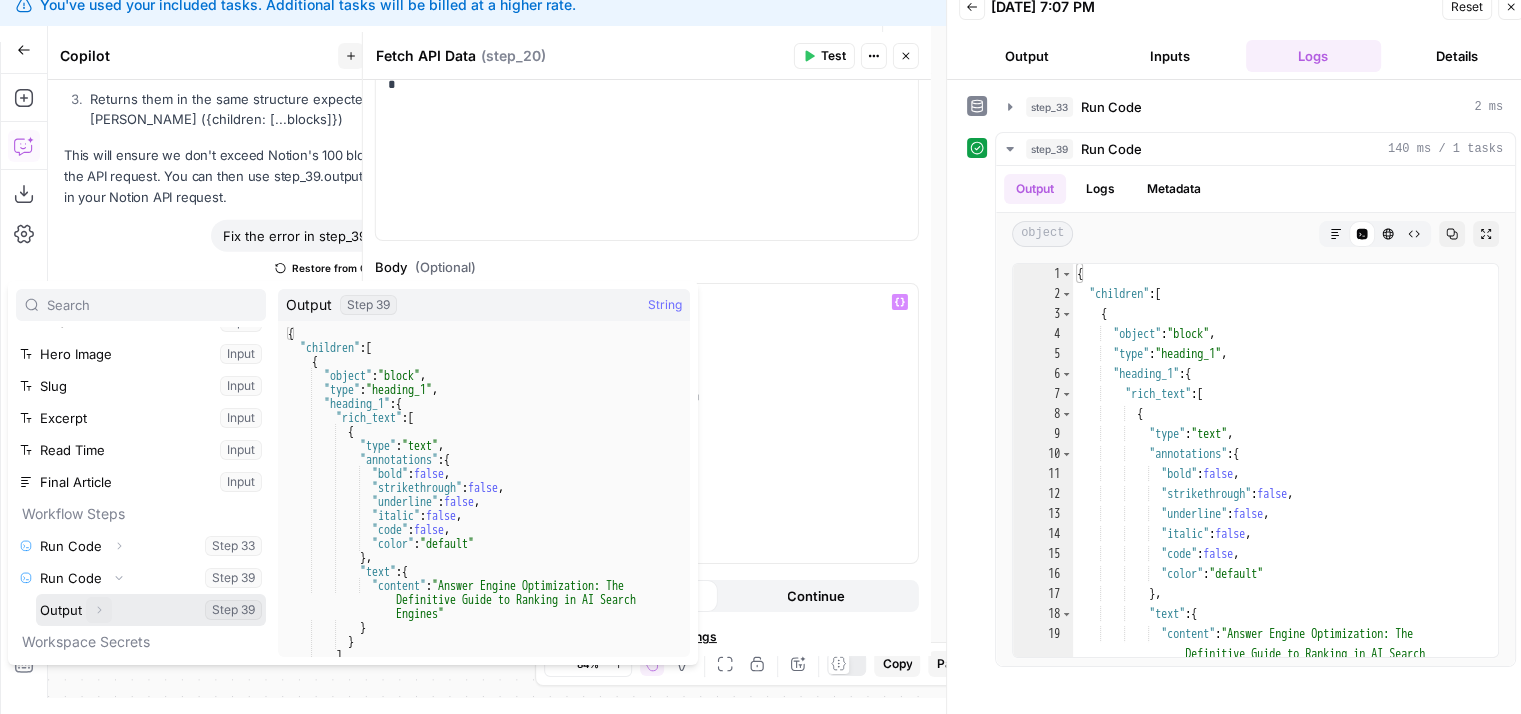 click 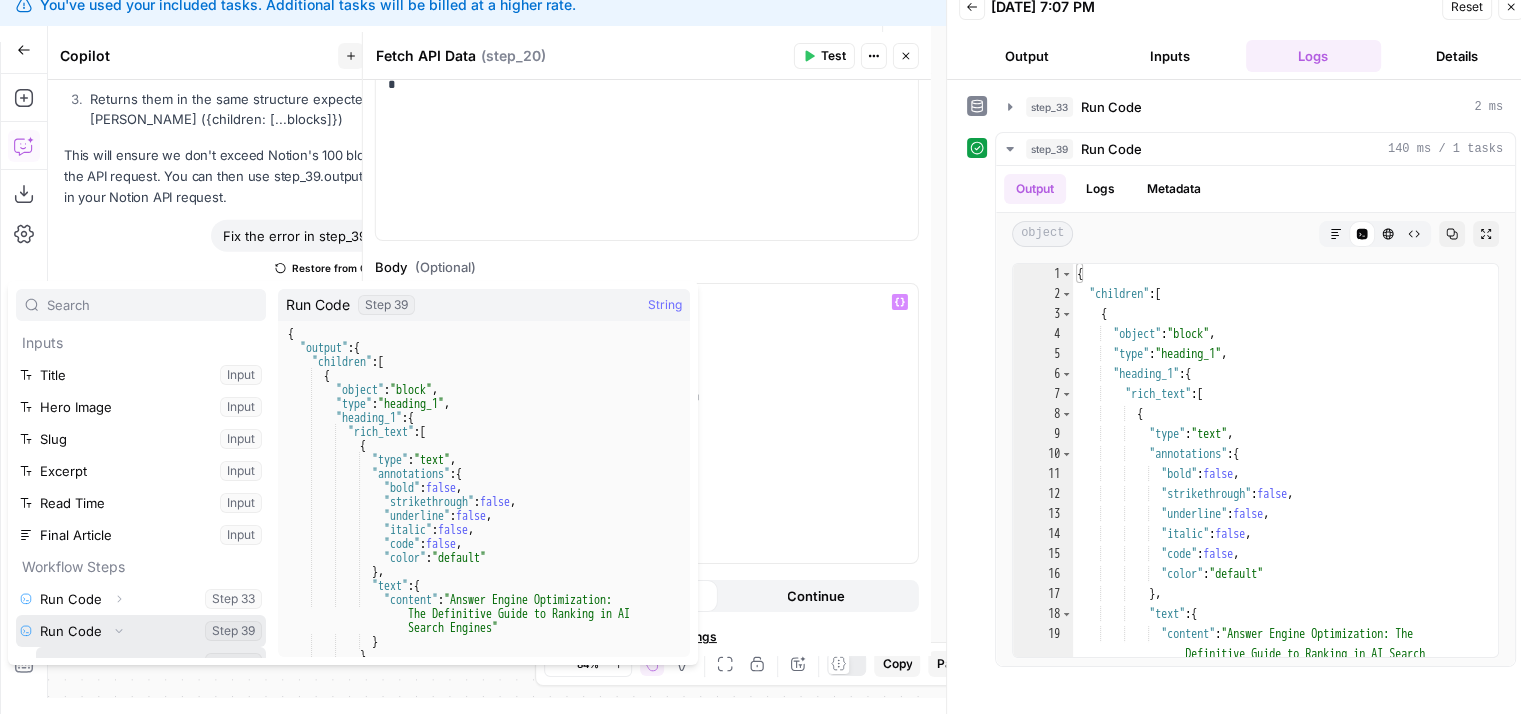 scroll, scrollTop: 117, scrollLeft: 0, axis: vertical 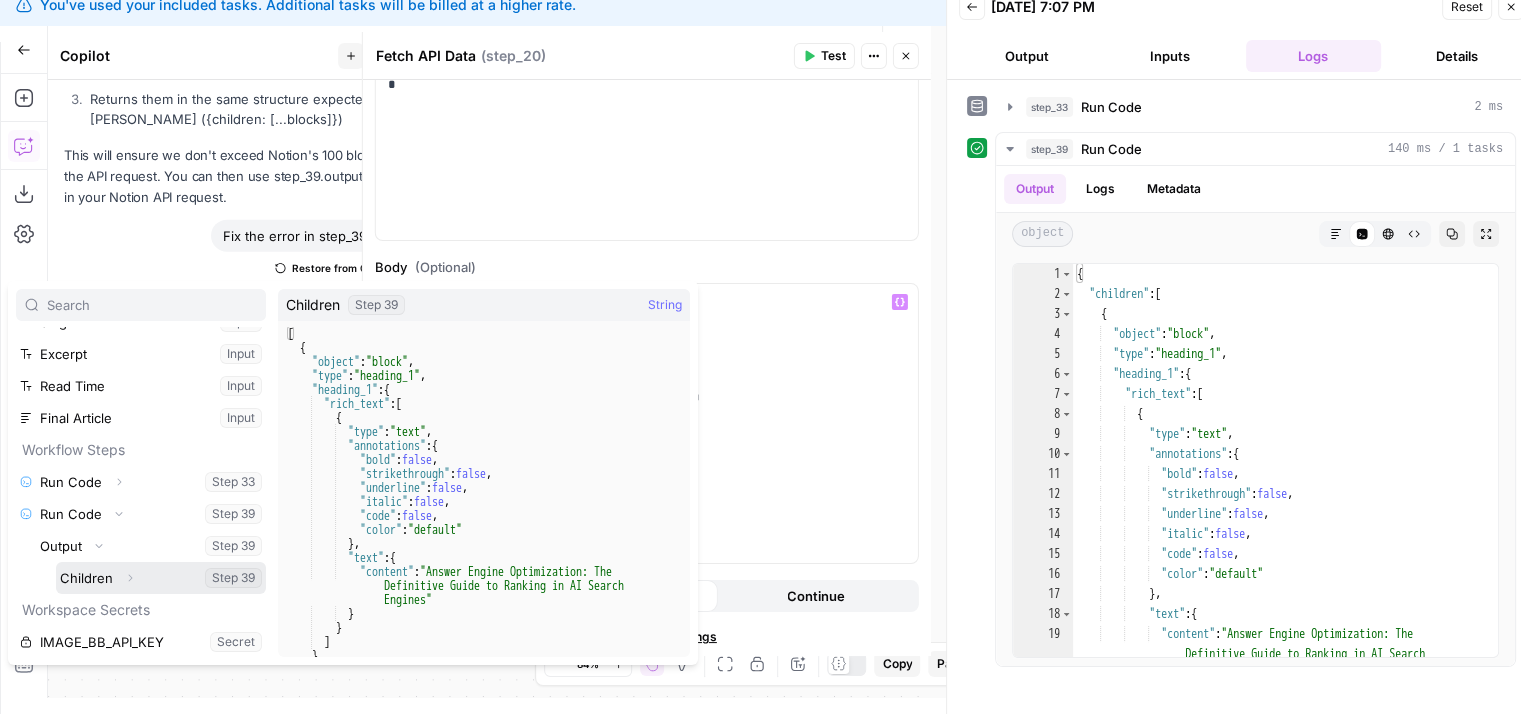 click at bounding box center (161, 578) 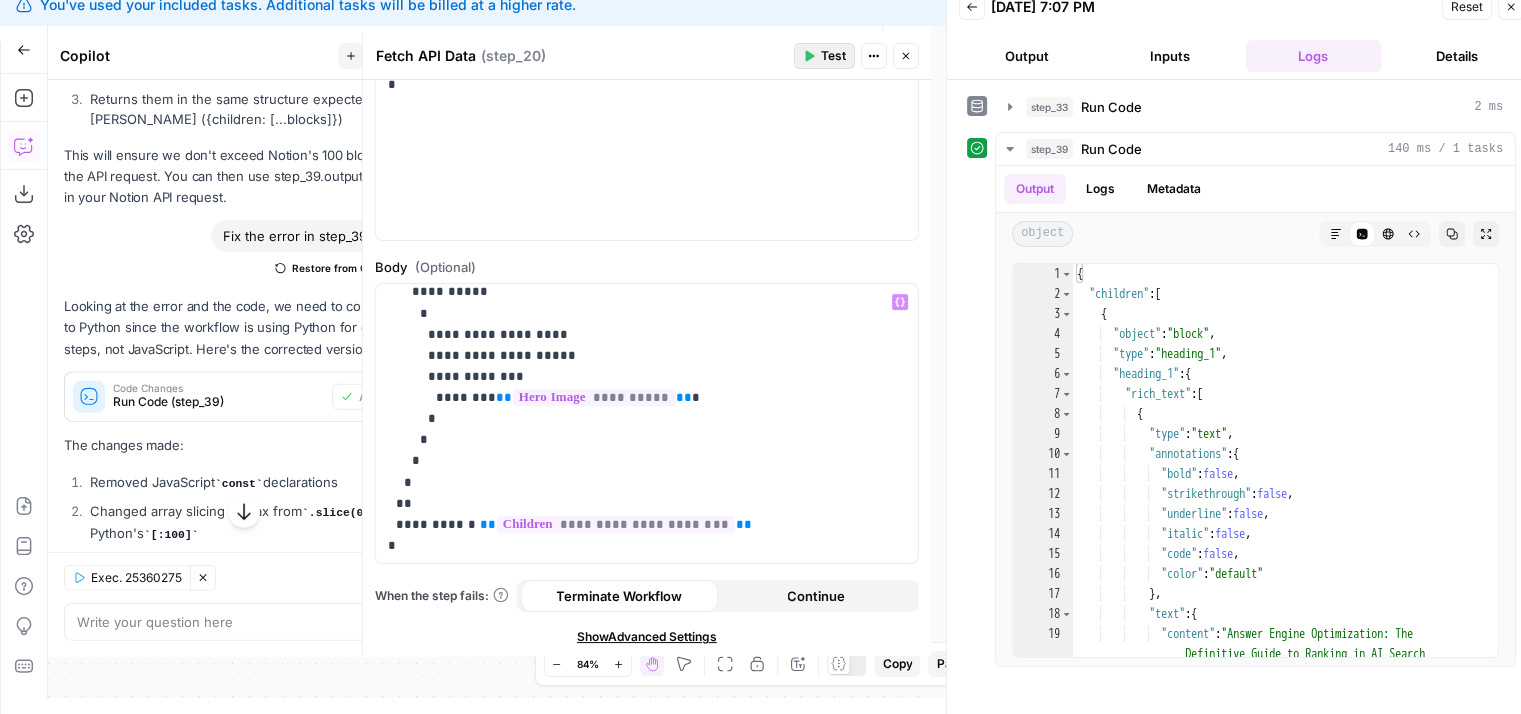 click on "Test" at bounding box center (833, 56) 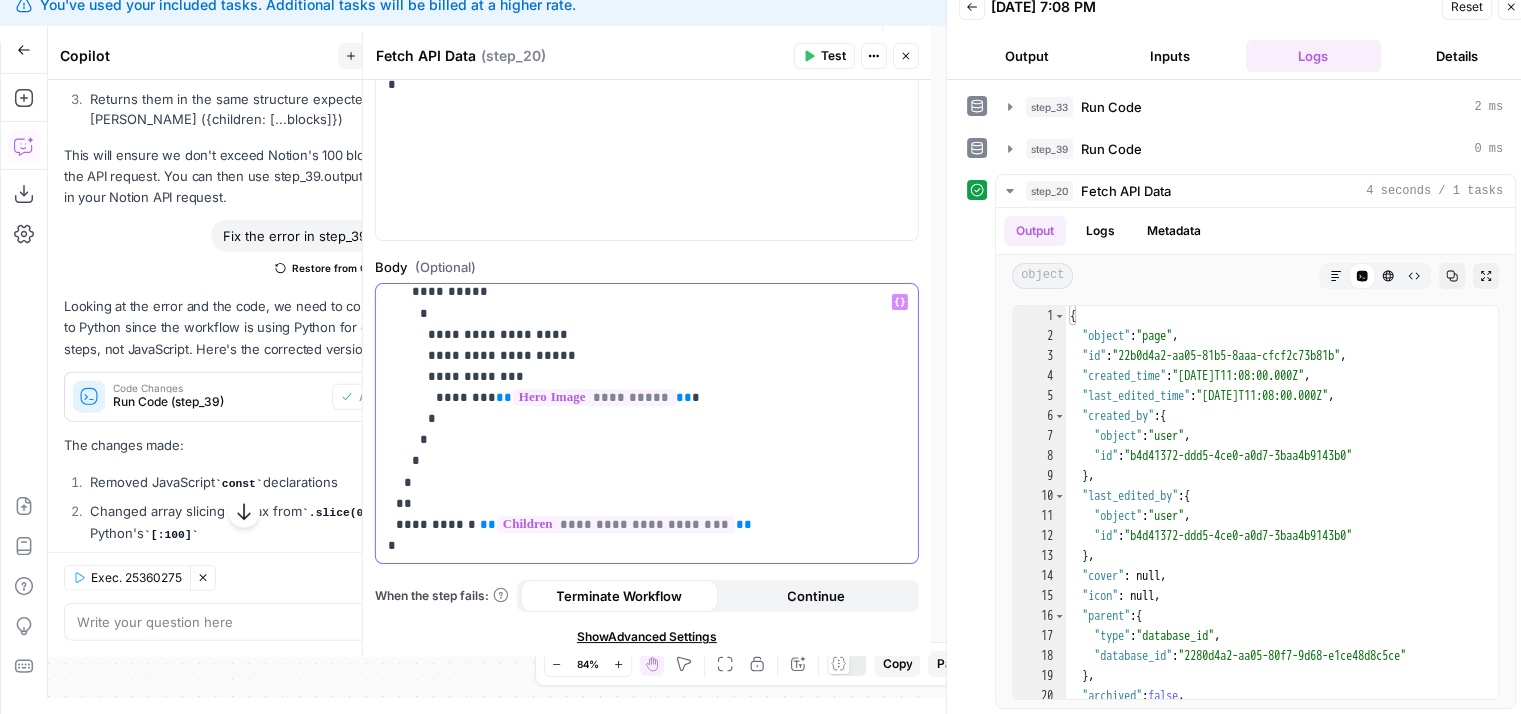 drag, startPoint x: 734, startPoint y: 341, endPoint x: 736, endPoint y: 491, distance: 150.01334 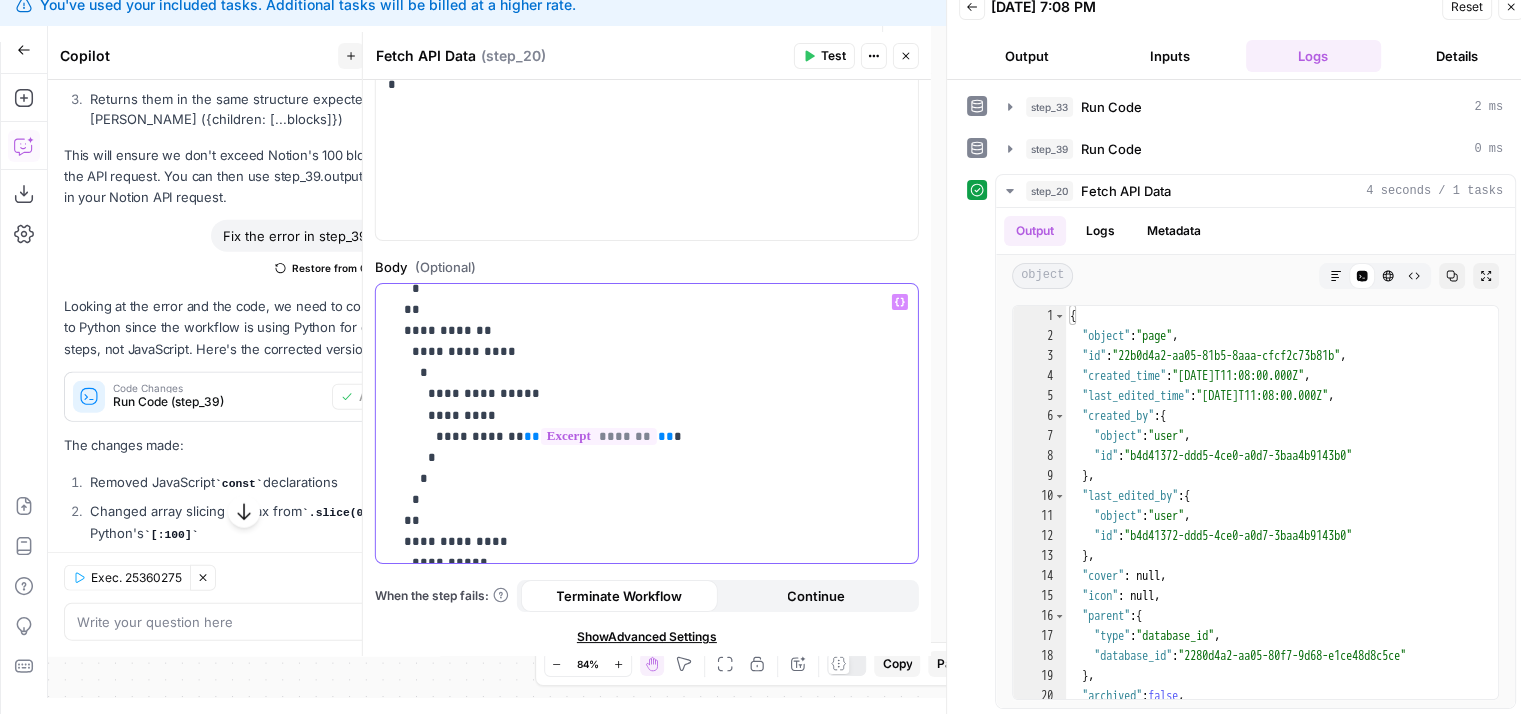 drag, startPoint x: 740, startPoint y: 507, endPoint x: 740, endPoint y: 311, distance: 196 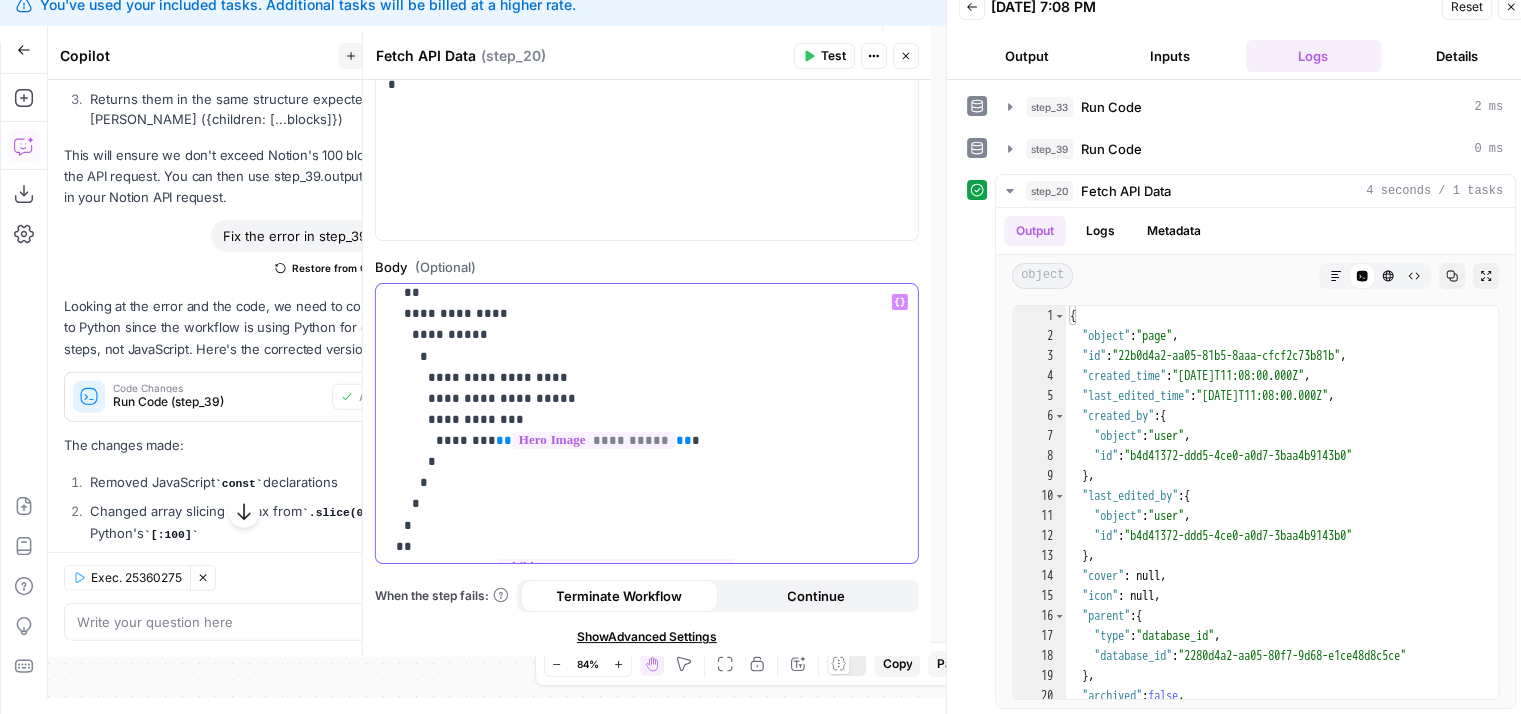 scroll, scrollTop: 983, scrollLeft: 0, axis: vertical 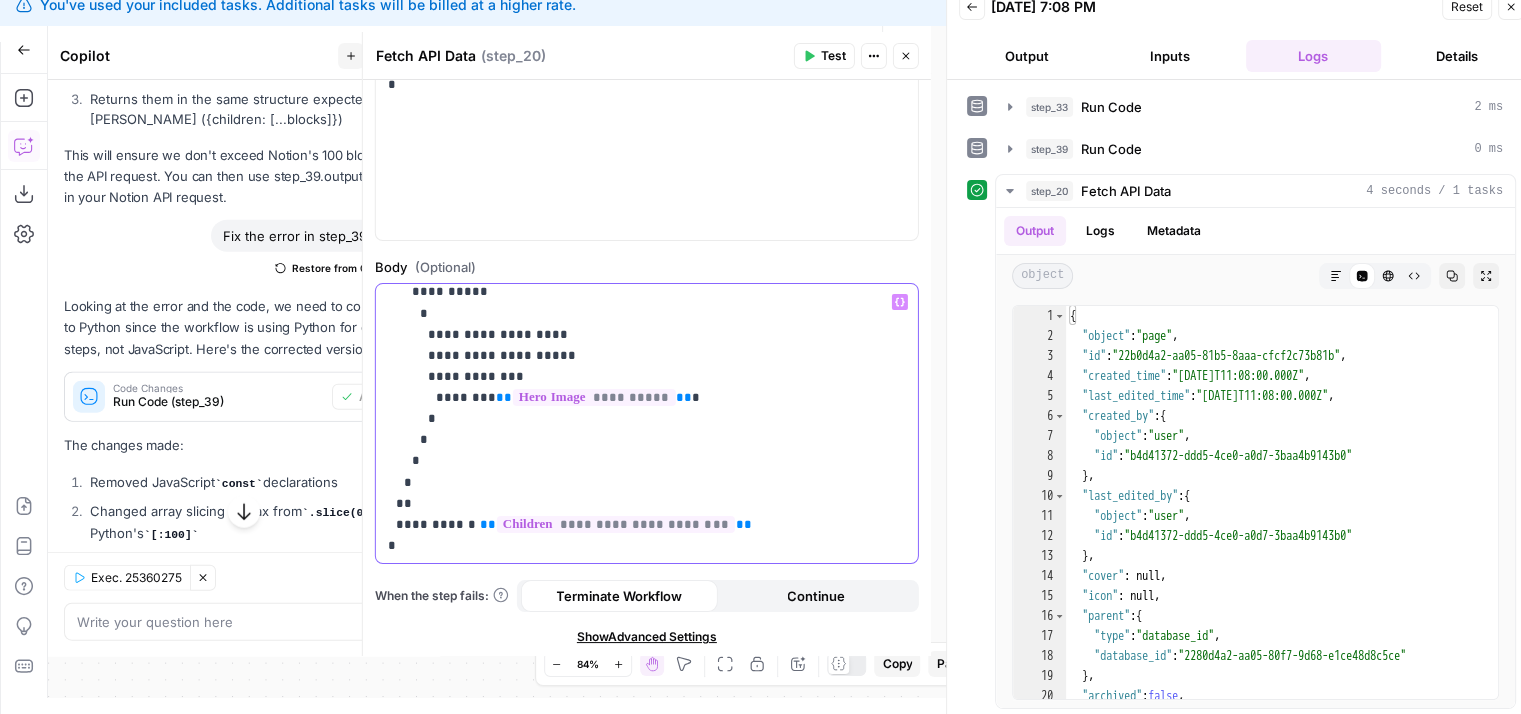 drag, startPoint x: 748, startPoint y: 345, endPoint x: 733, endPoint y: 547, distance: 202.55617 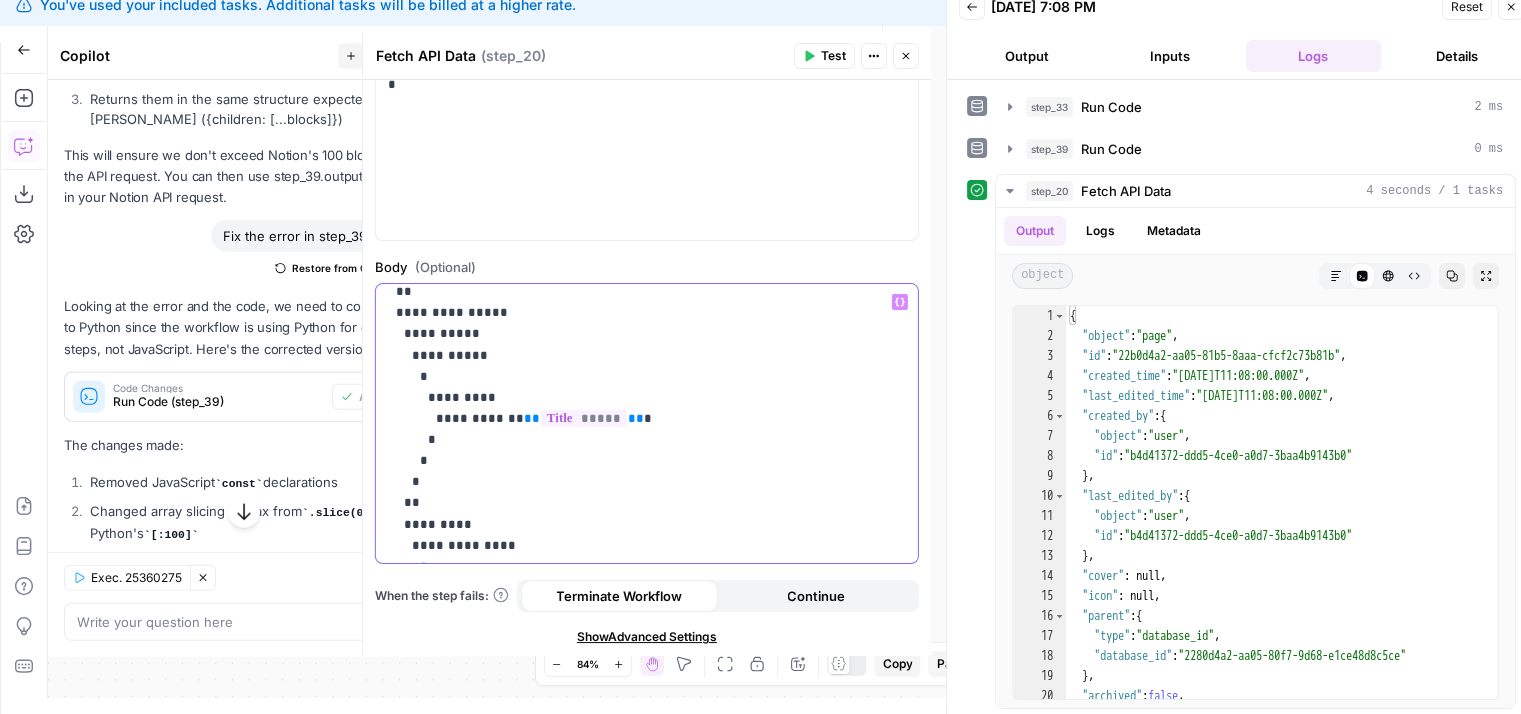 scroll, scrollTop: 0, scrollLeft: 0, axis: both 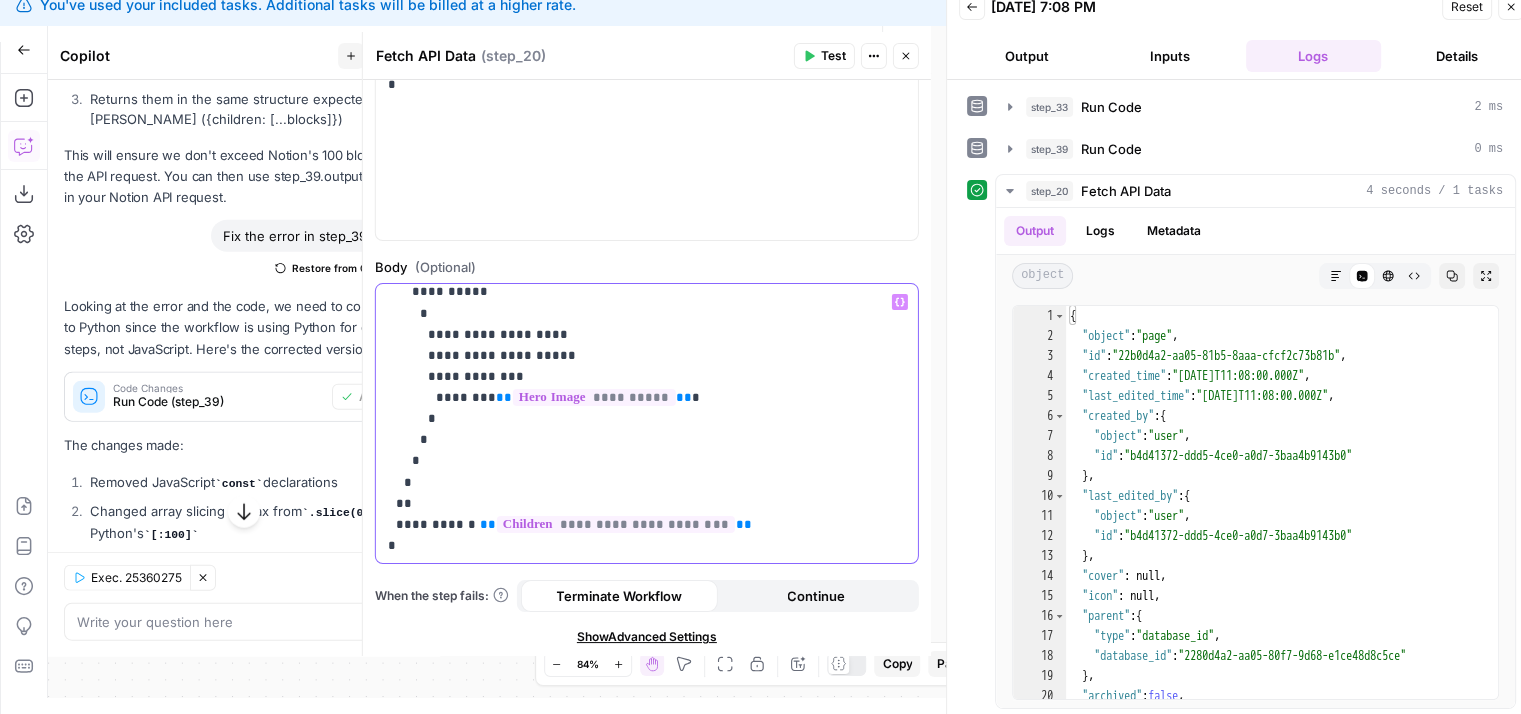 drag, startPoint x: 736, startPoint y: 317, endPoint x: 746, endPoint y: 473, distance: 156.32019 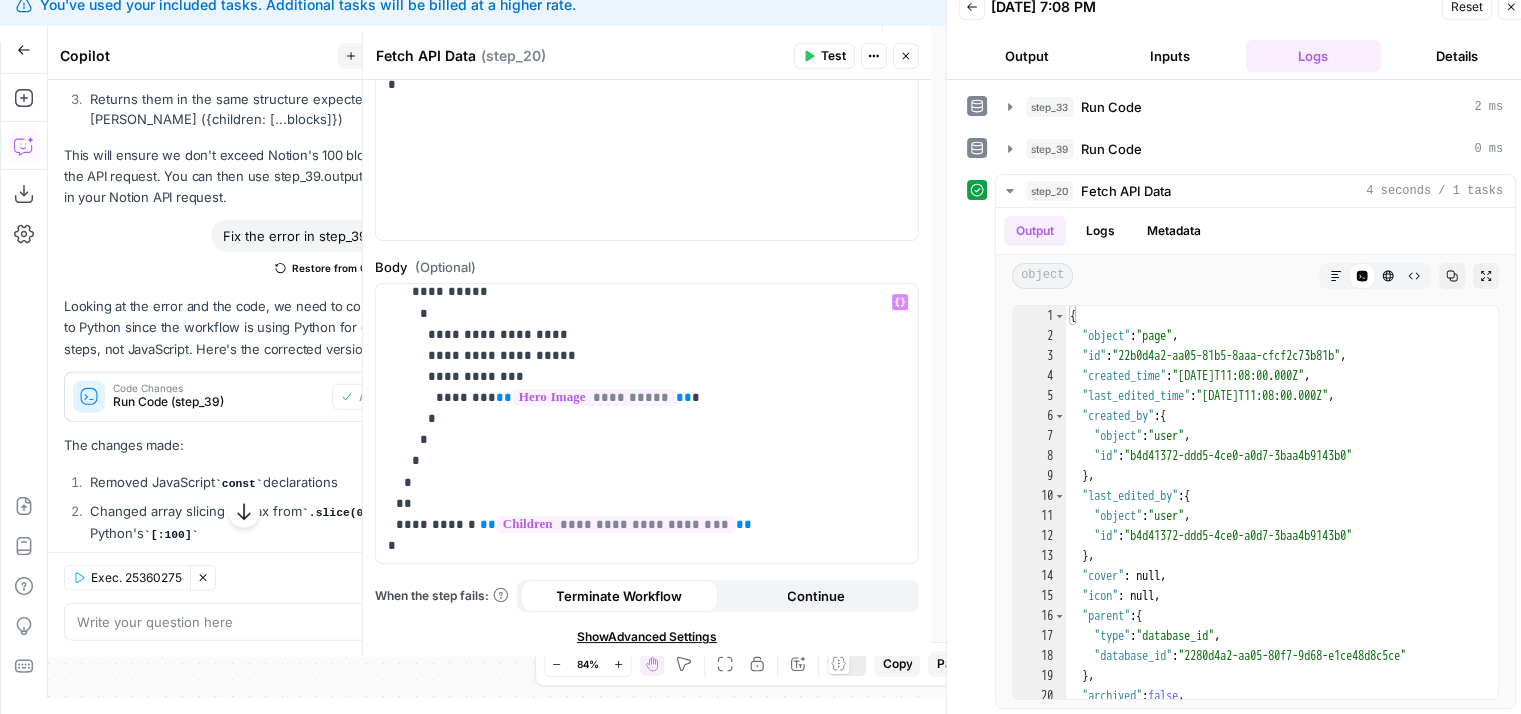 click on "https://cdn.airops.com/rails/active_storage/blobs/..." at bounding box center [484, 355] 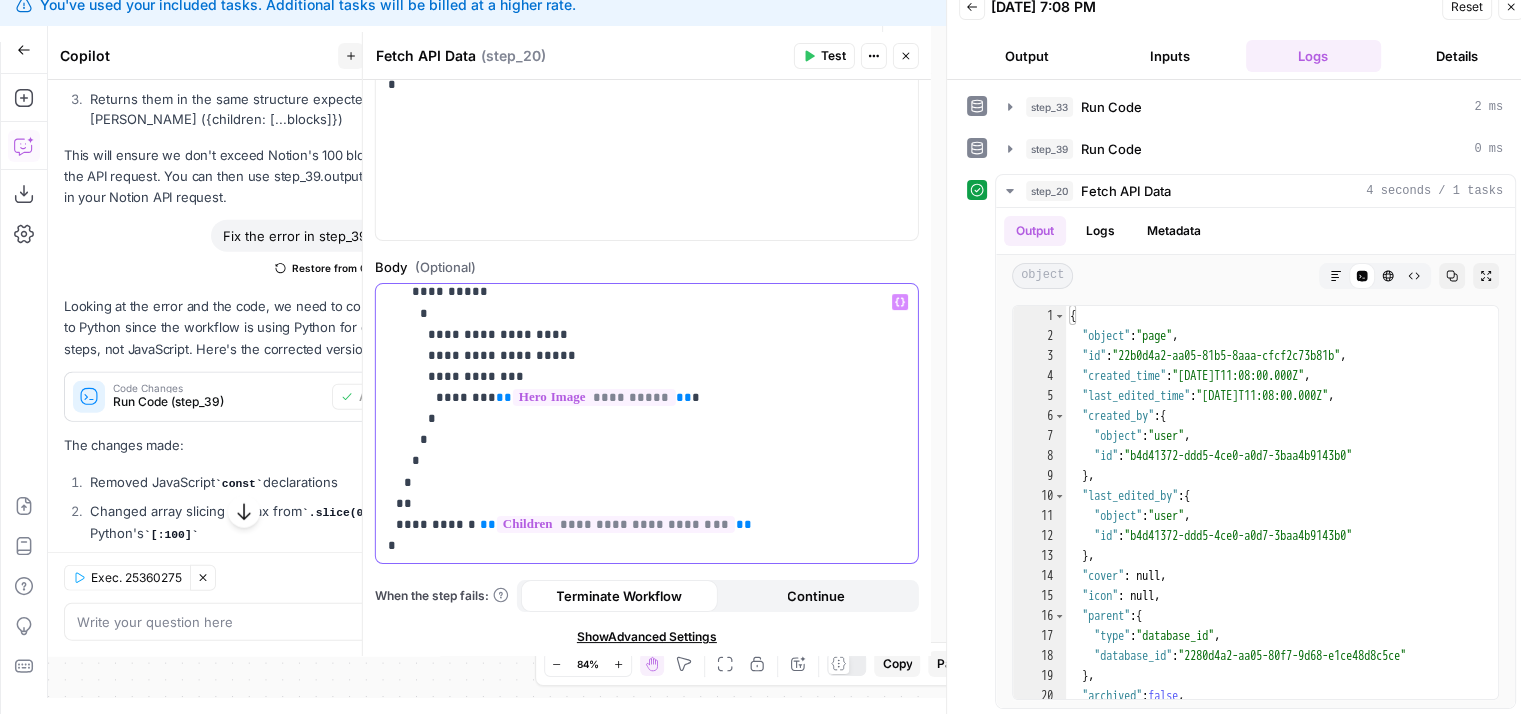 click on "**********" at bounding box center [632, -67] 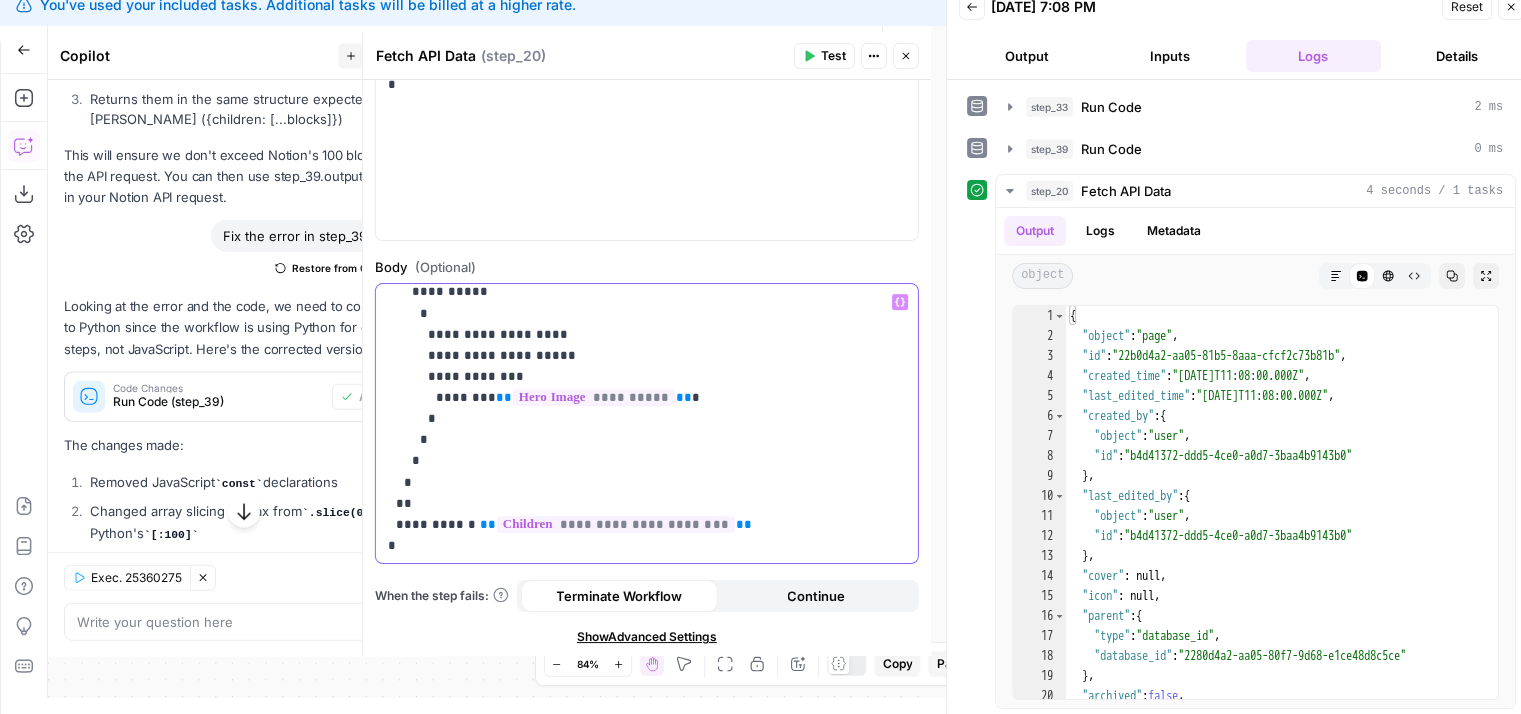 click on "**********" at bounding box center [632, -67] 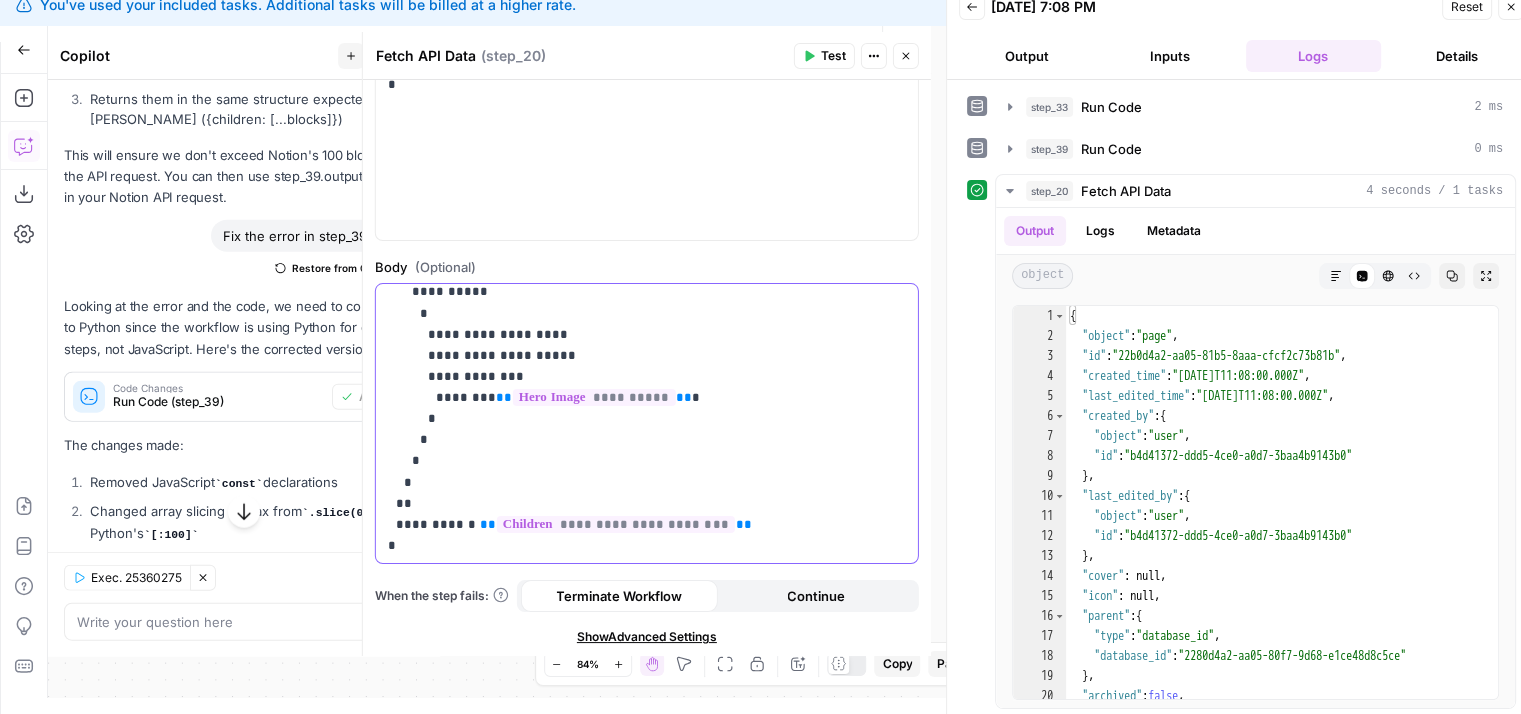 click on "**********" at bounding box center (632, -67) 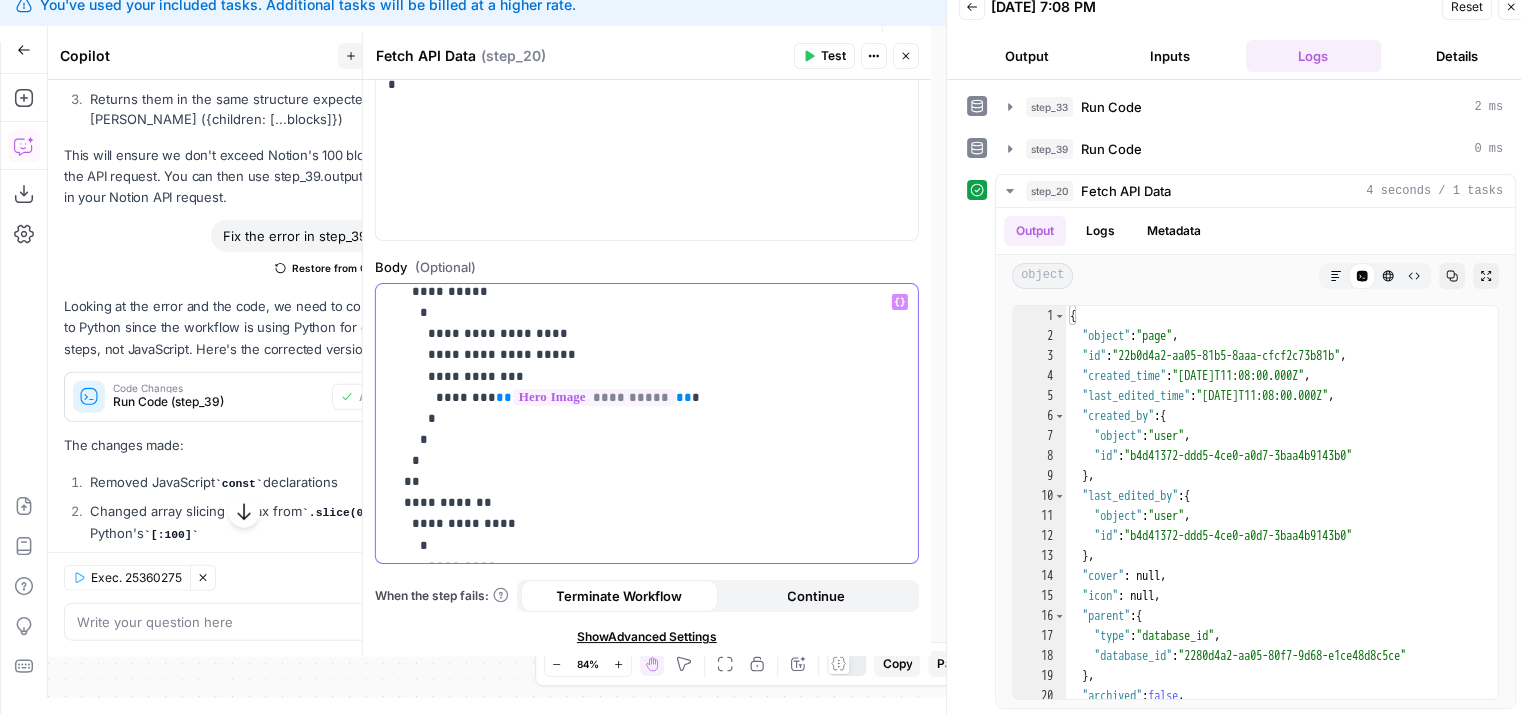 click on "**********" at bounding box center [632, 123] 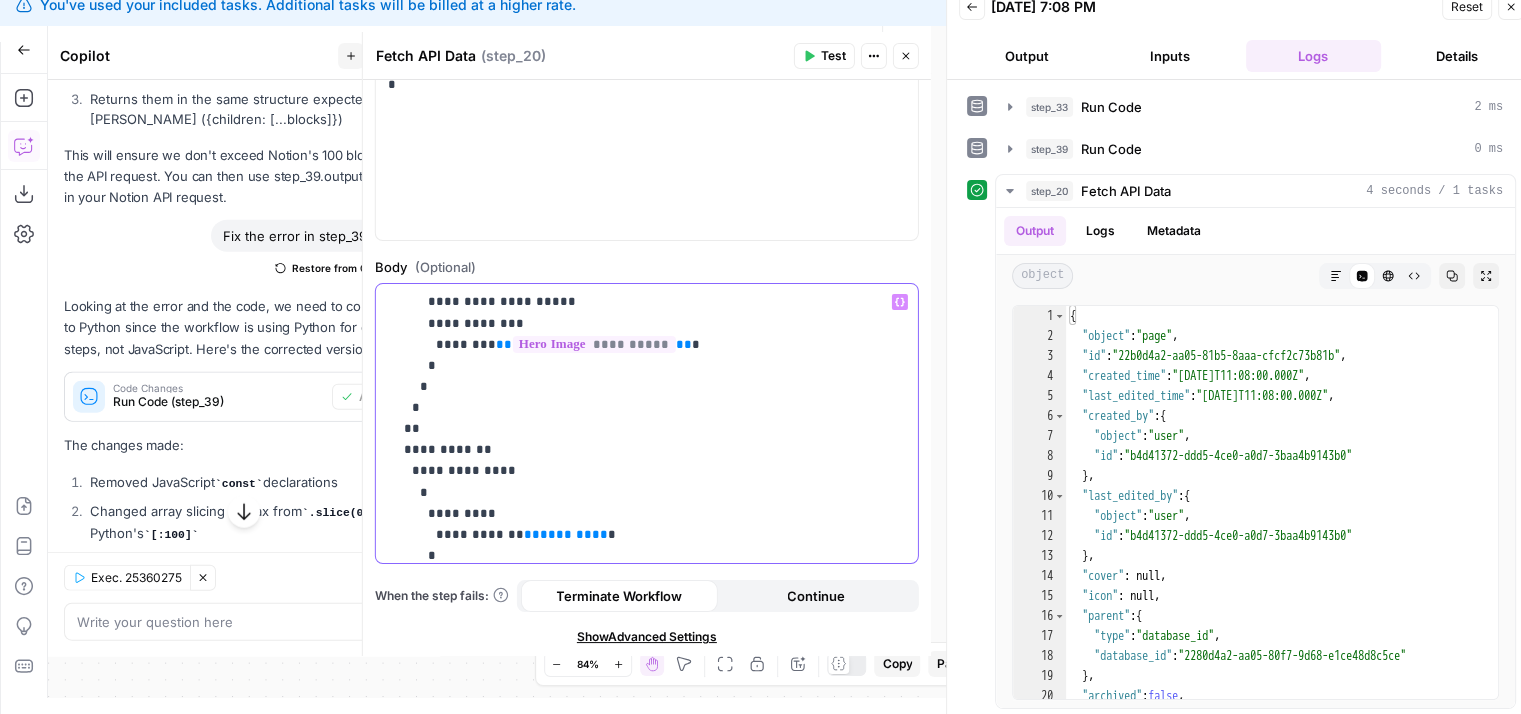 scroll, scrollTop: 1236, scrollLeft: 0, axis: vertical 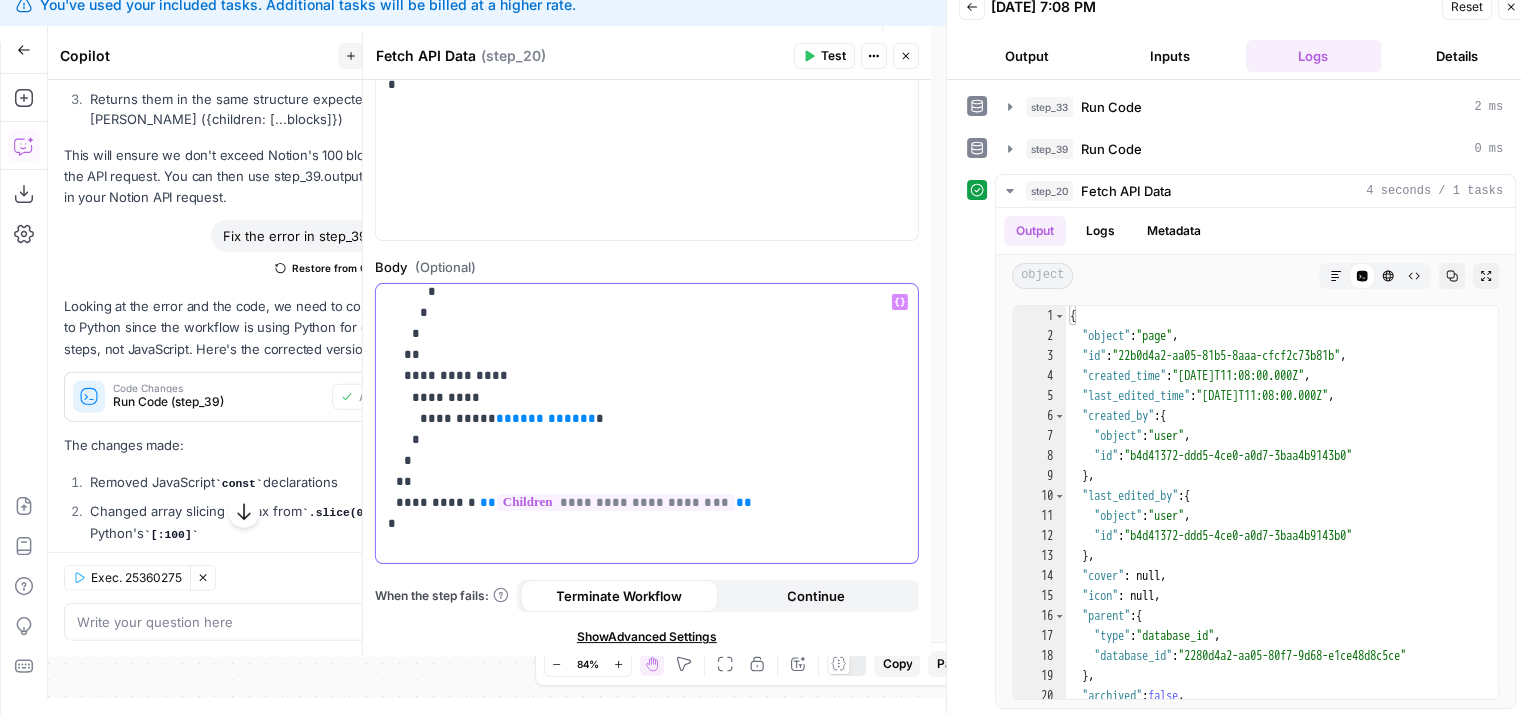 drag, startPoint x: 758, startPoint y: 359, endPoint x: 730, endPoint y: 531, distance: 174.26416 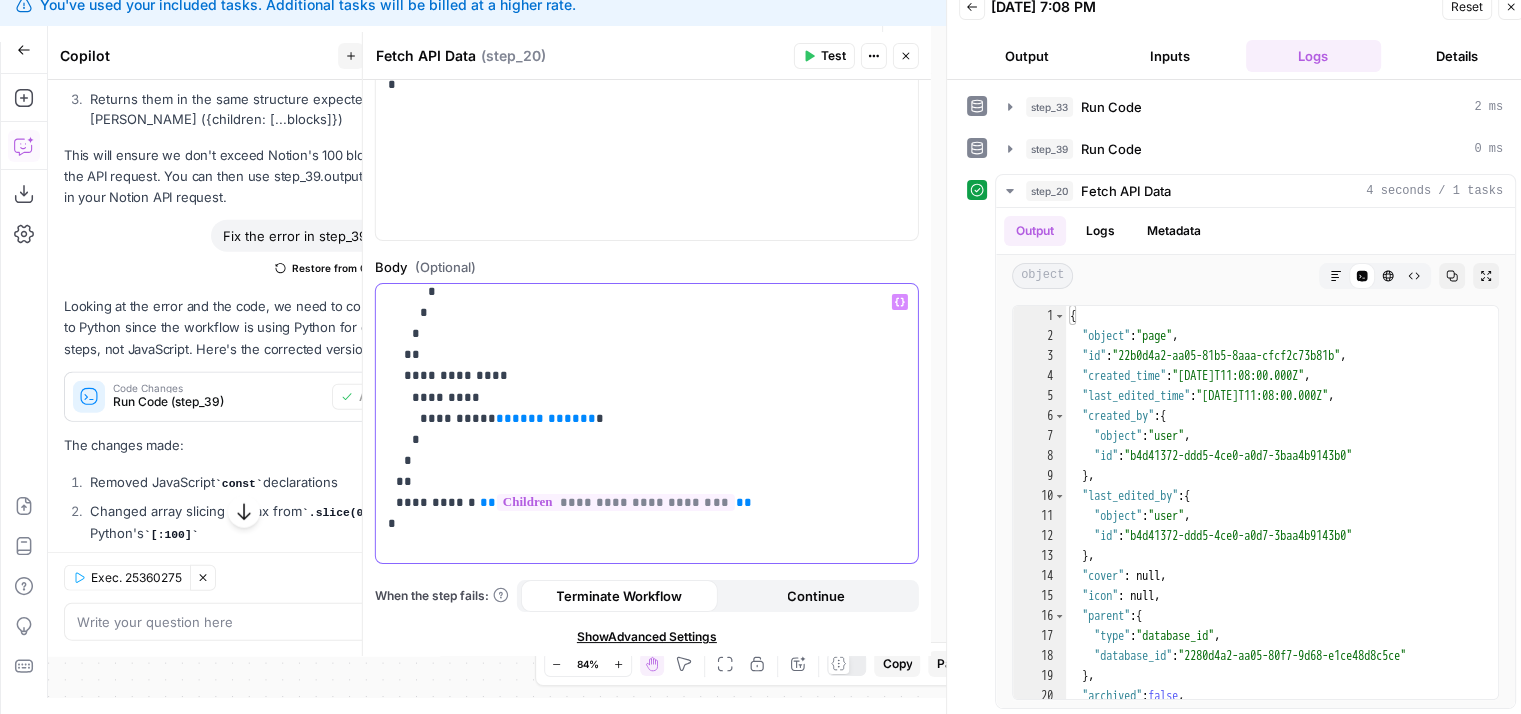 drag, startPoint x: 547, startPoint y: 417, endPoint x: 467, endPoint y: 415, distance: 80.024994 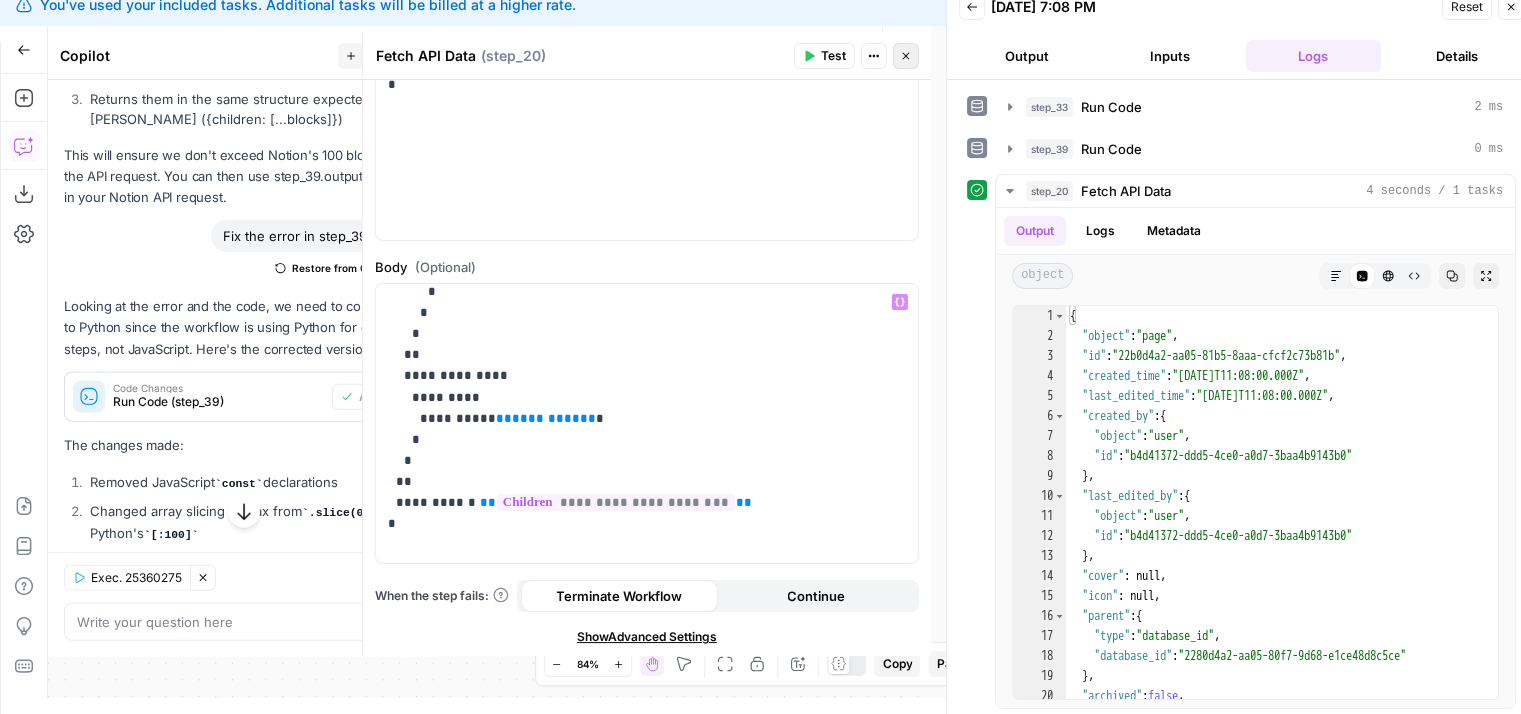 click 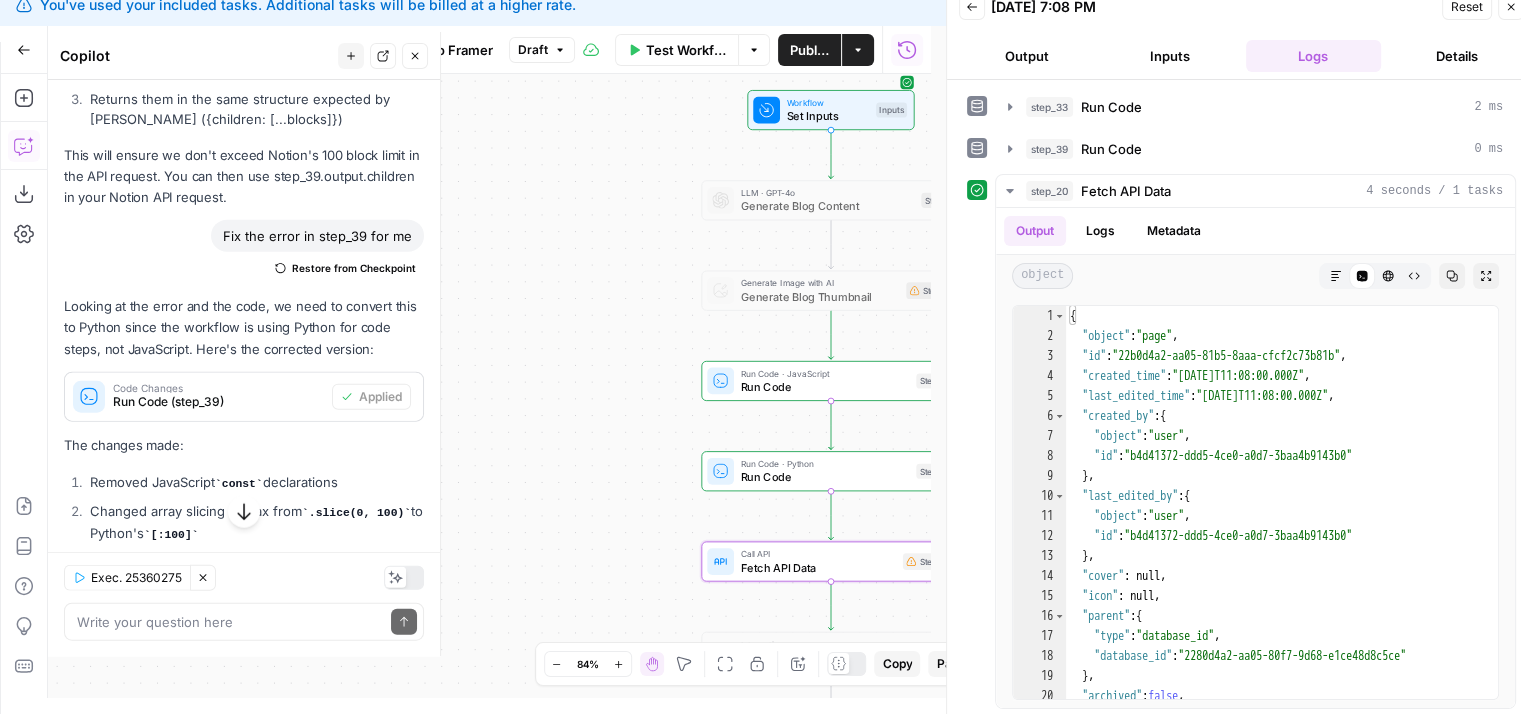 drag, startPoint x: 500, startPoint y: 125, endPoint x: 556, endPoint y: 184, distance: 81.34495 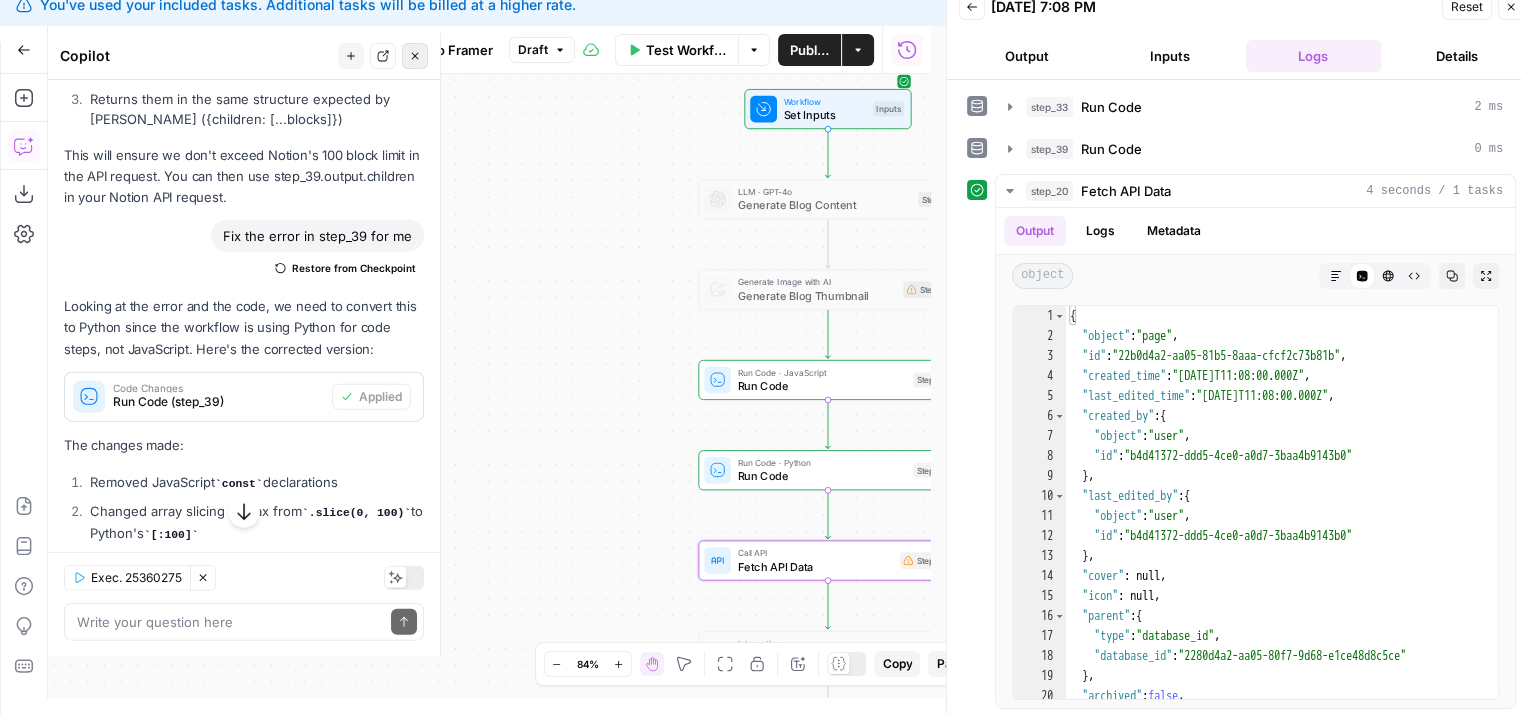 click on "Close" at bounding box center [415, 56] 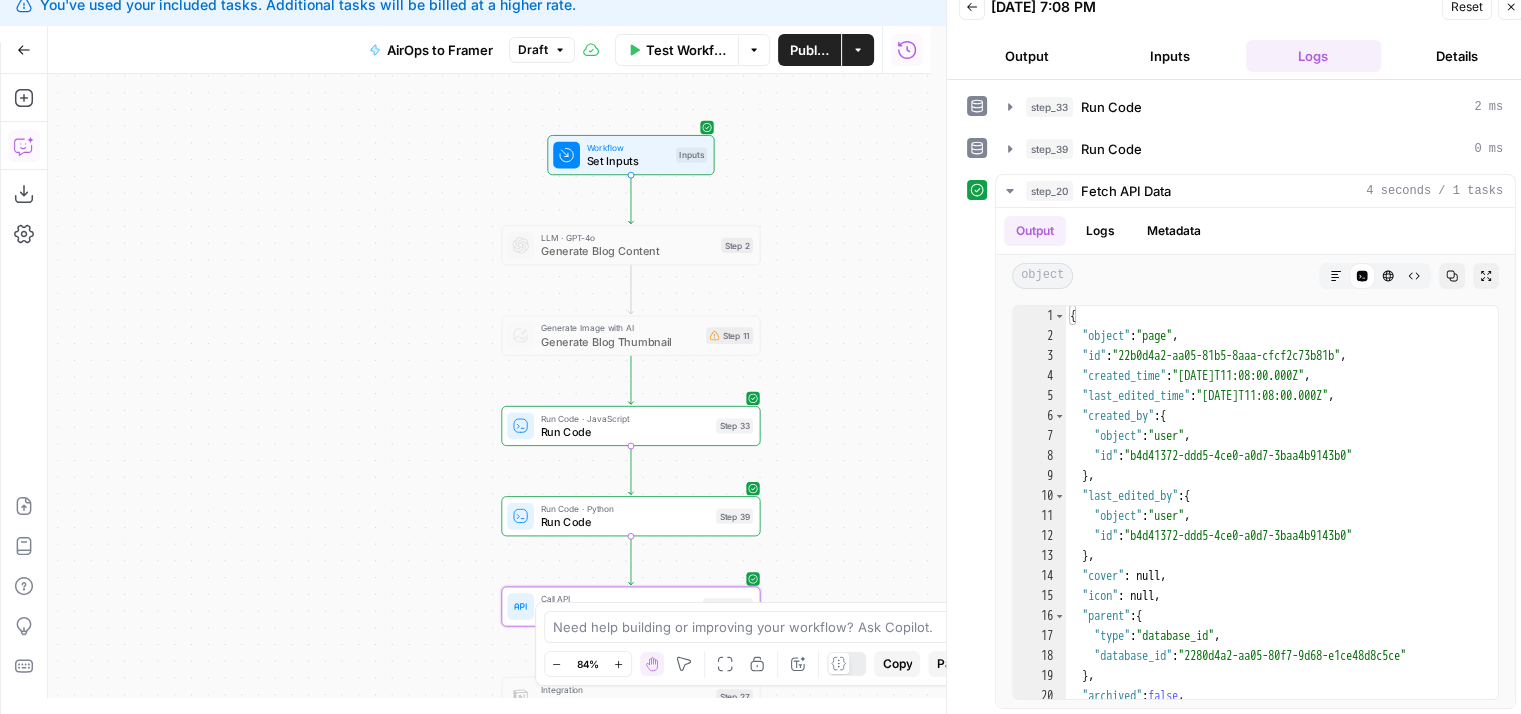 drag, startPoint x: 565, startPoint y: 221, endPoint x: 385, endPoint y: 200, distance: 181.22086 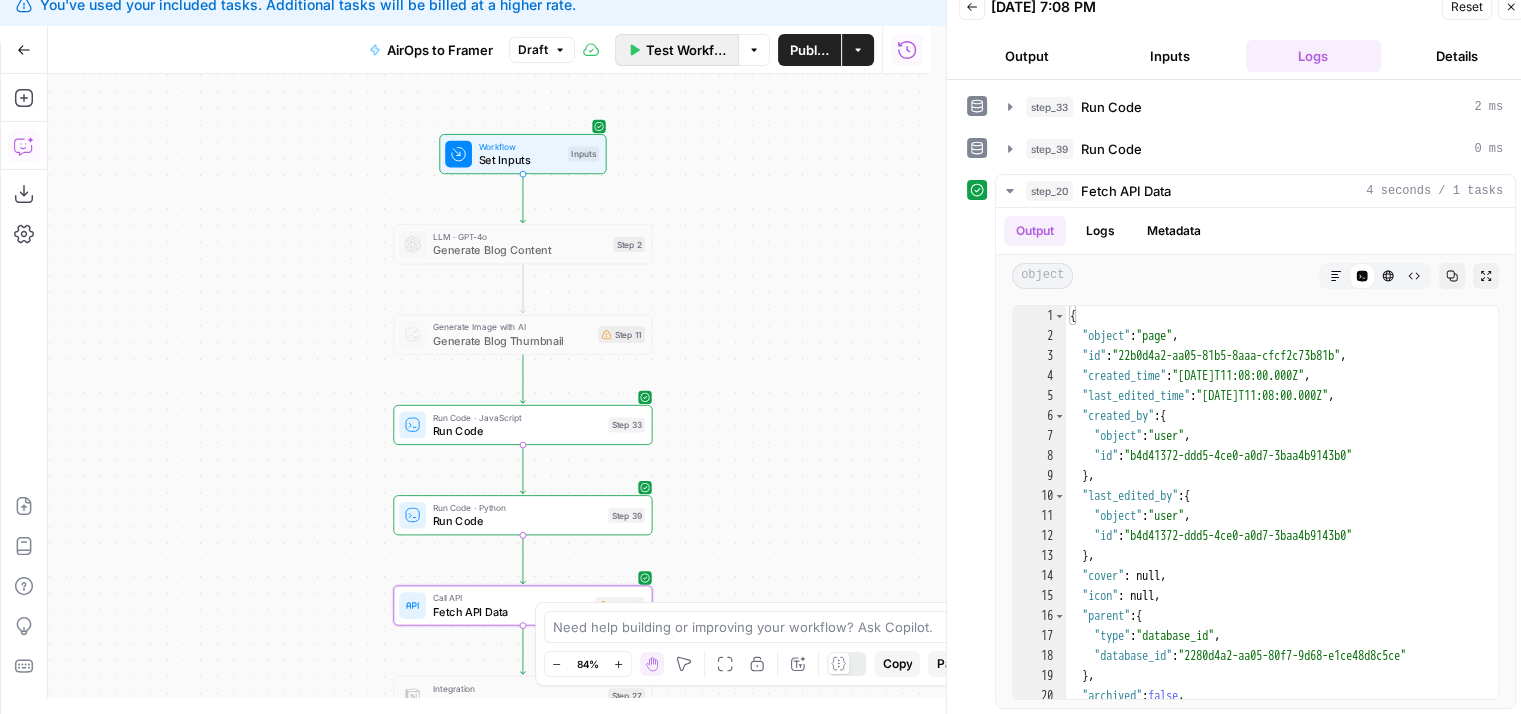 click on "Test Workflow" at bounding box center [677, 50] 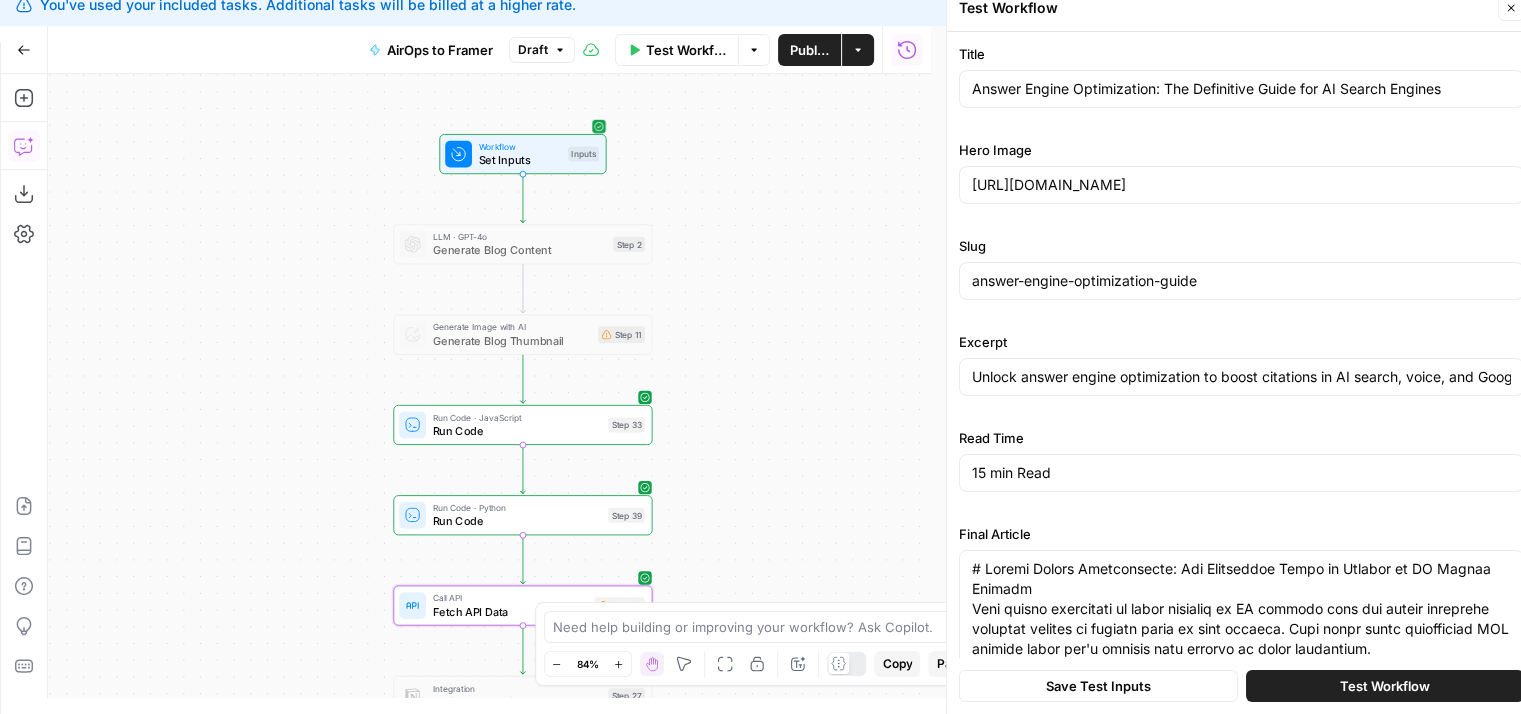 click on "Inputs" at bounding box center [583, 154] 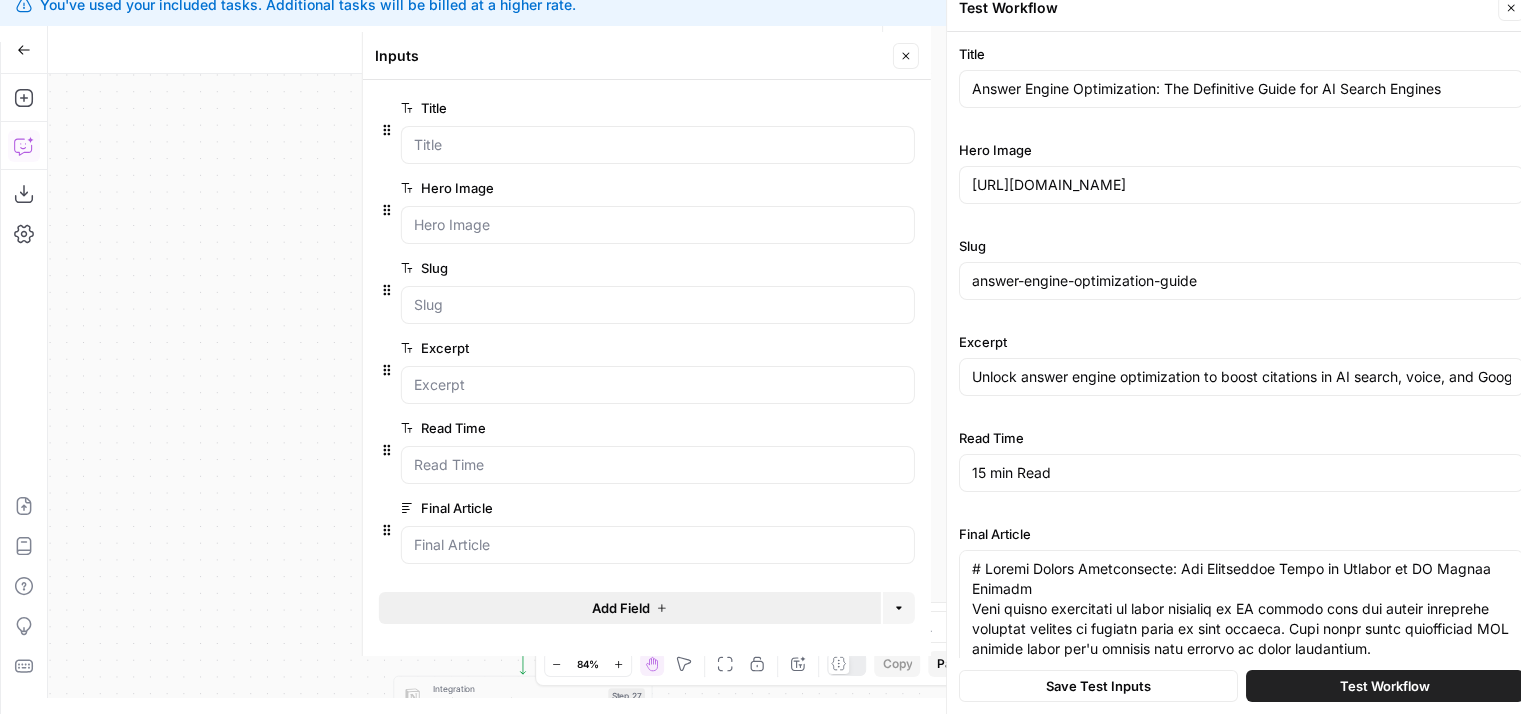 click on "Add Field" at bounding box center [621, 608] 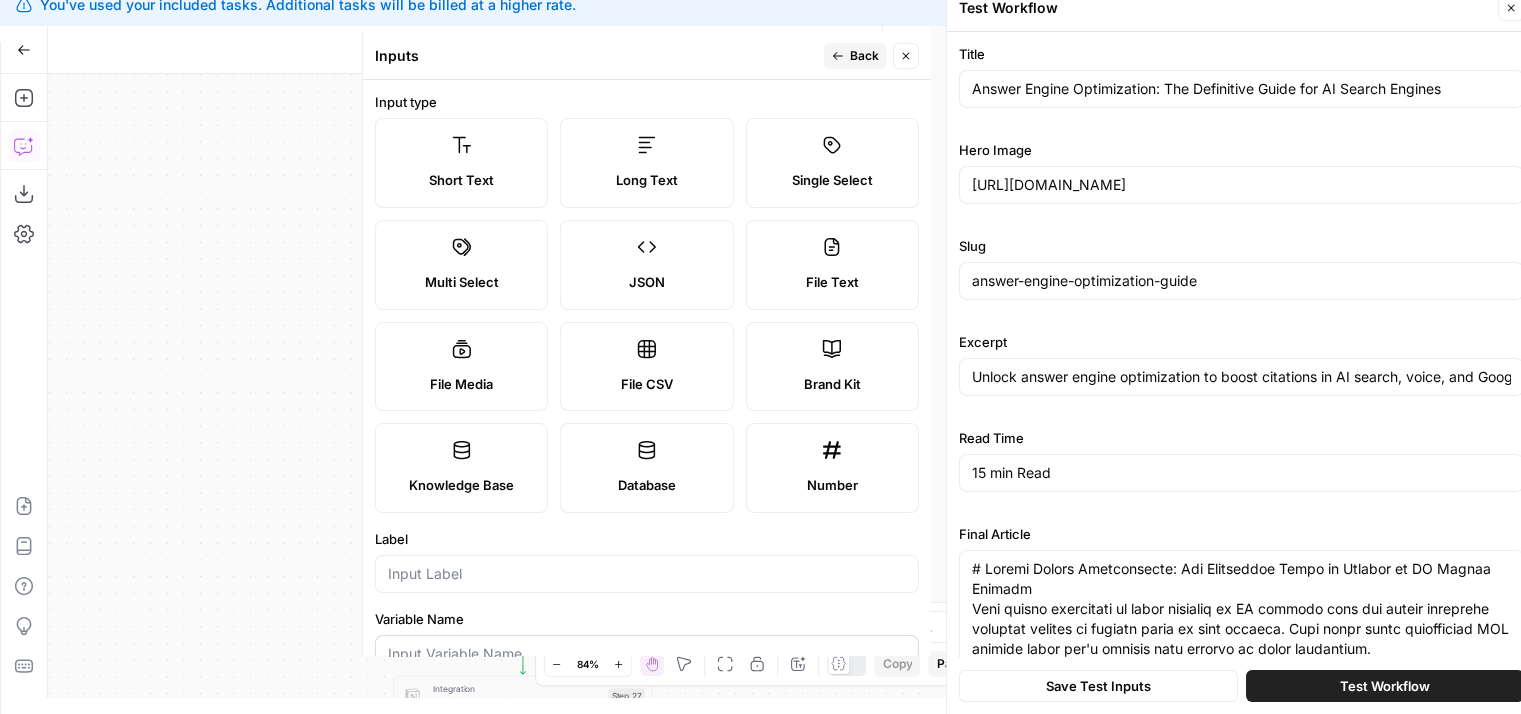 scroll, scrollTop: 100, scrollLeft: 0, axis: vertical 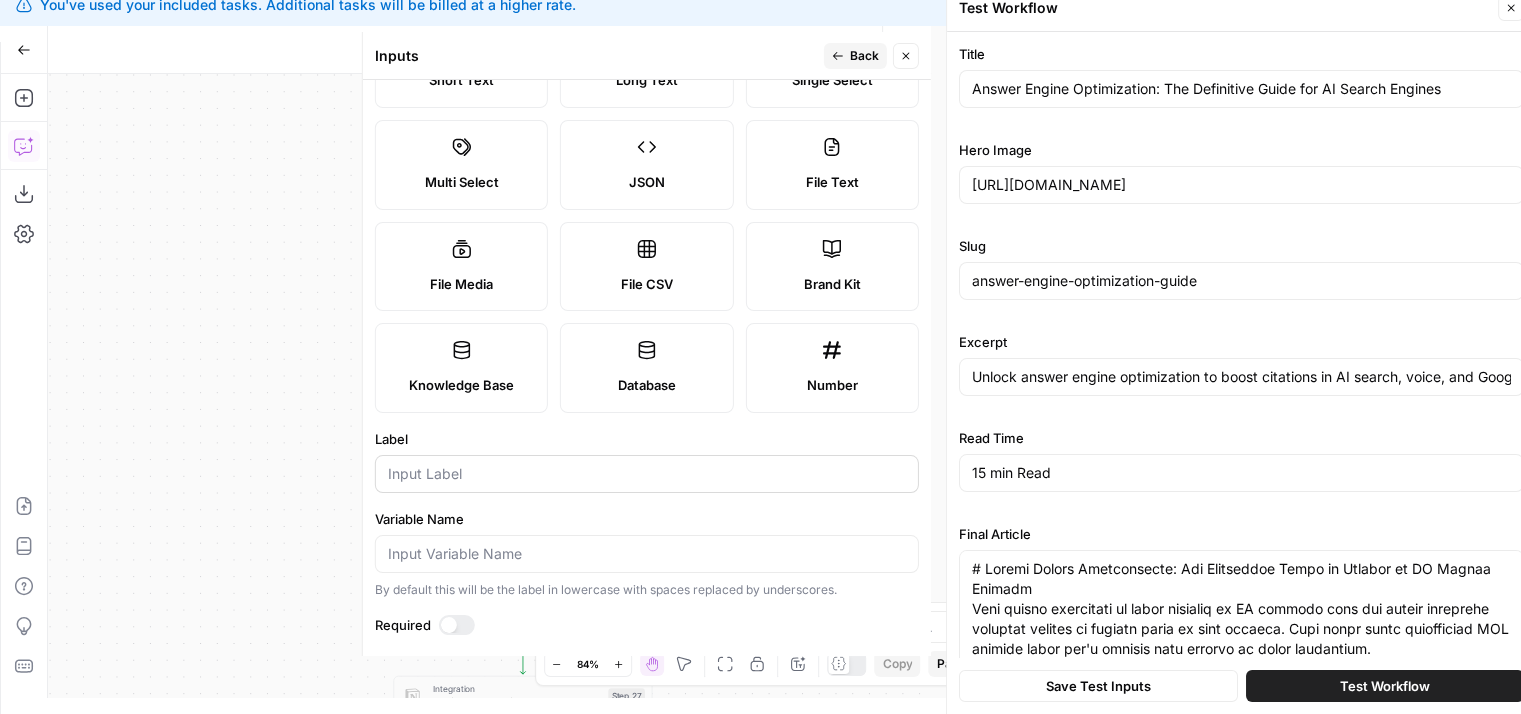 click at bounding box center (647, 474) 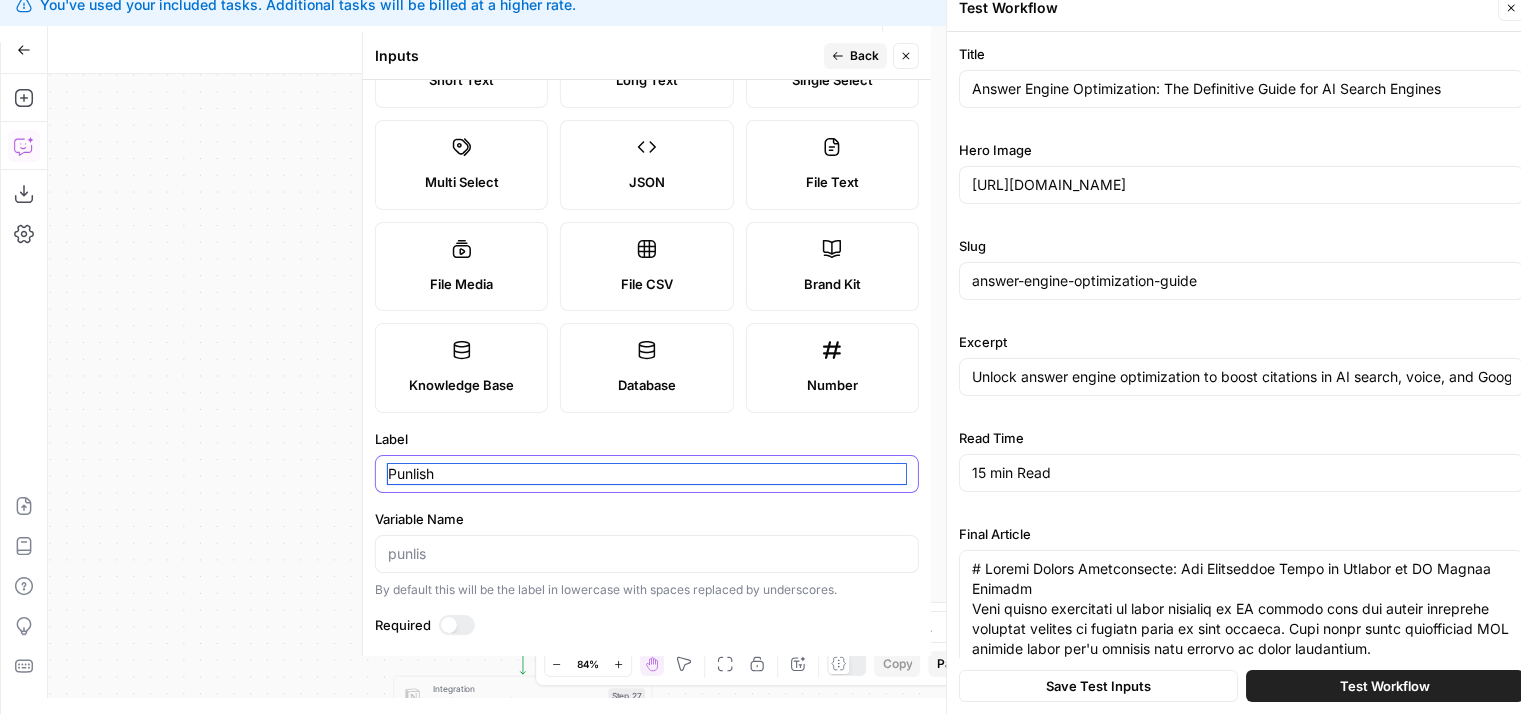 type on "Punlish" 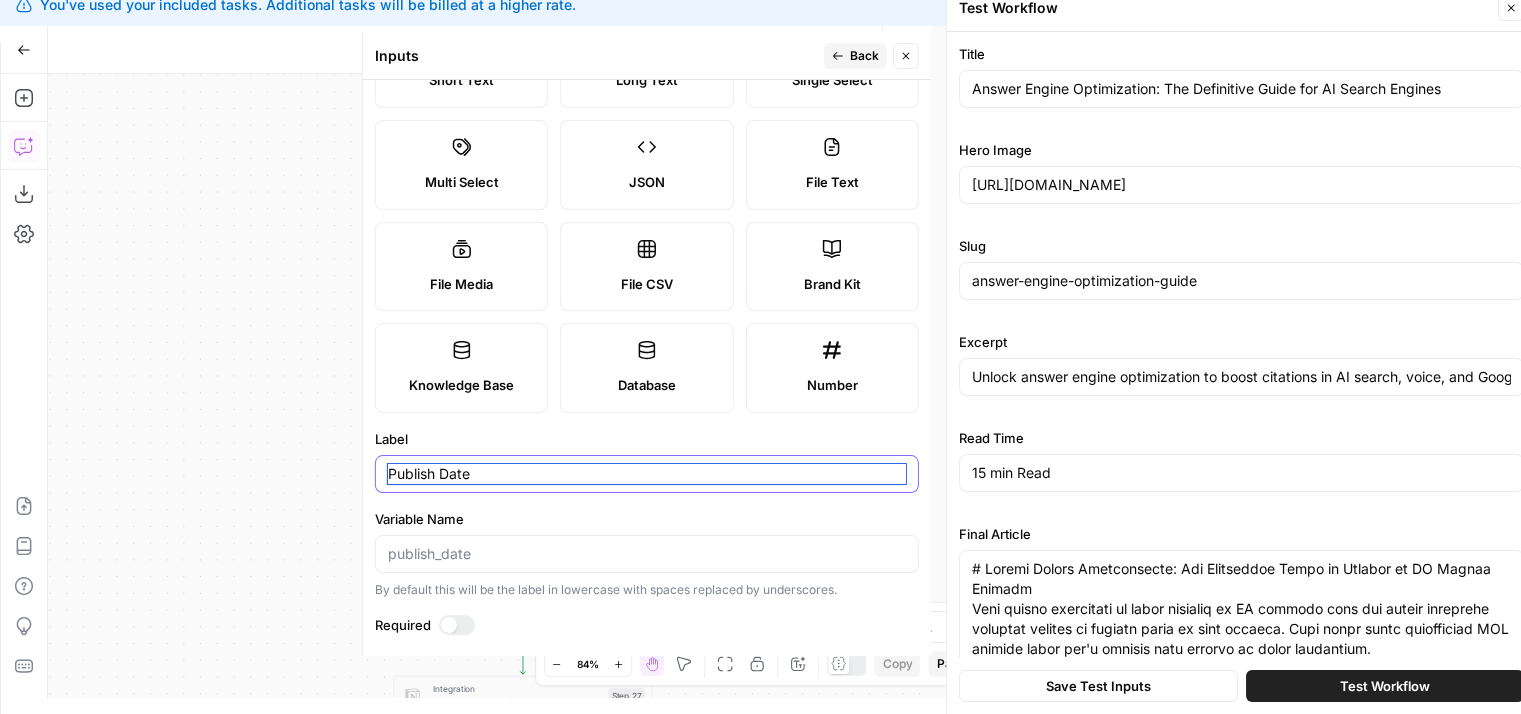 type on "Publish Date" 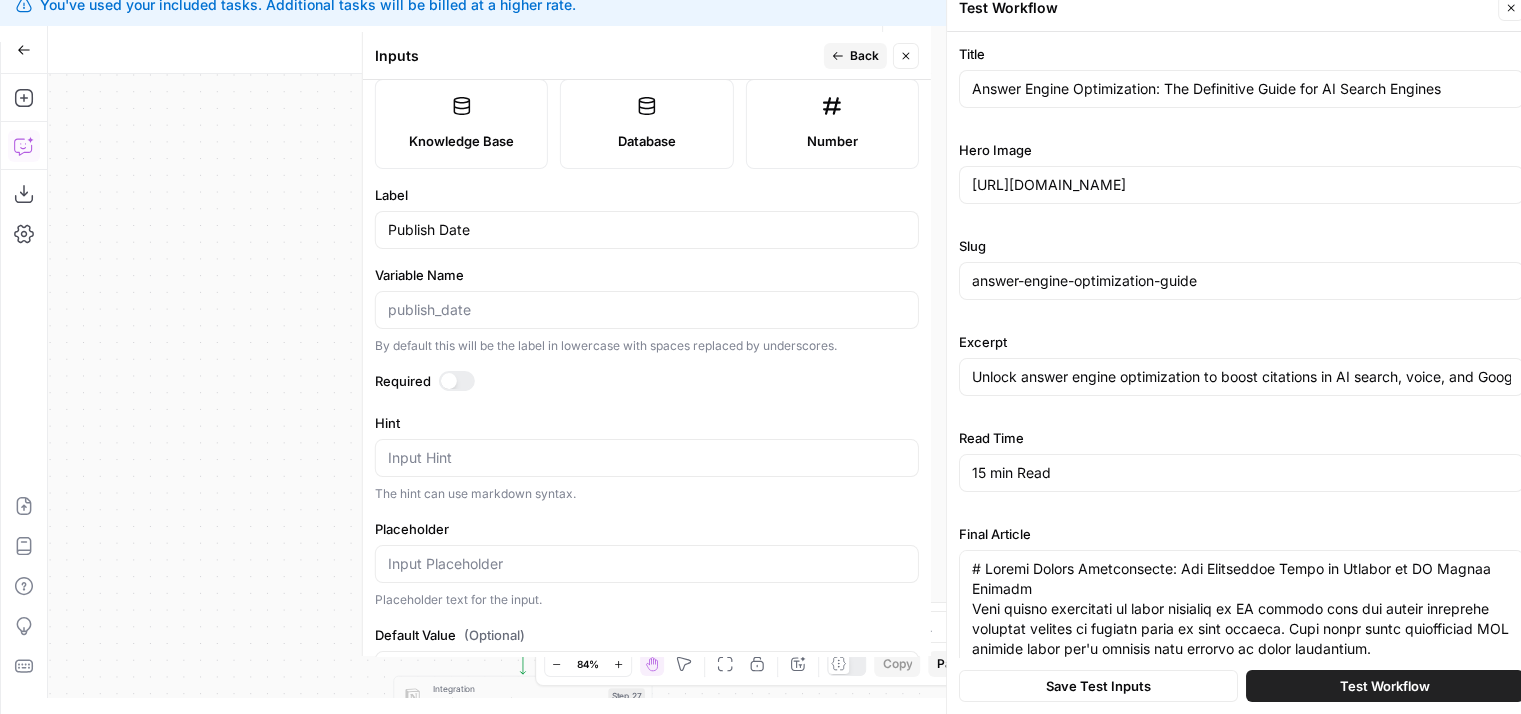 drag, startPoint x: 544, startPoint y: 521, endPoint x: 538, endPoint y: 621, distance: 100.17984 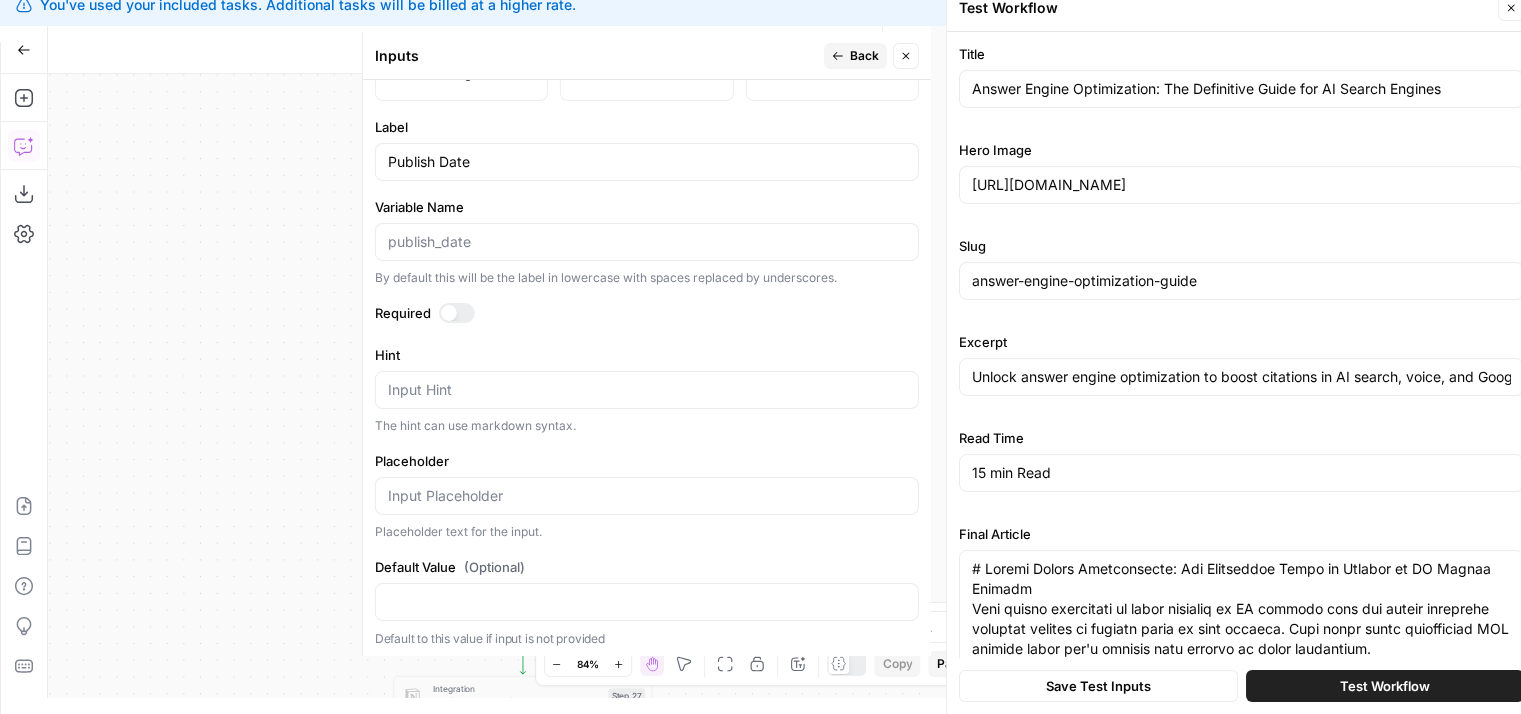 drag, startPoint x: 616, startPoint y: 395, endPoint x: 604, endPoint y: 617, distance: 222.32408 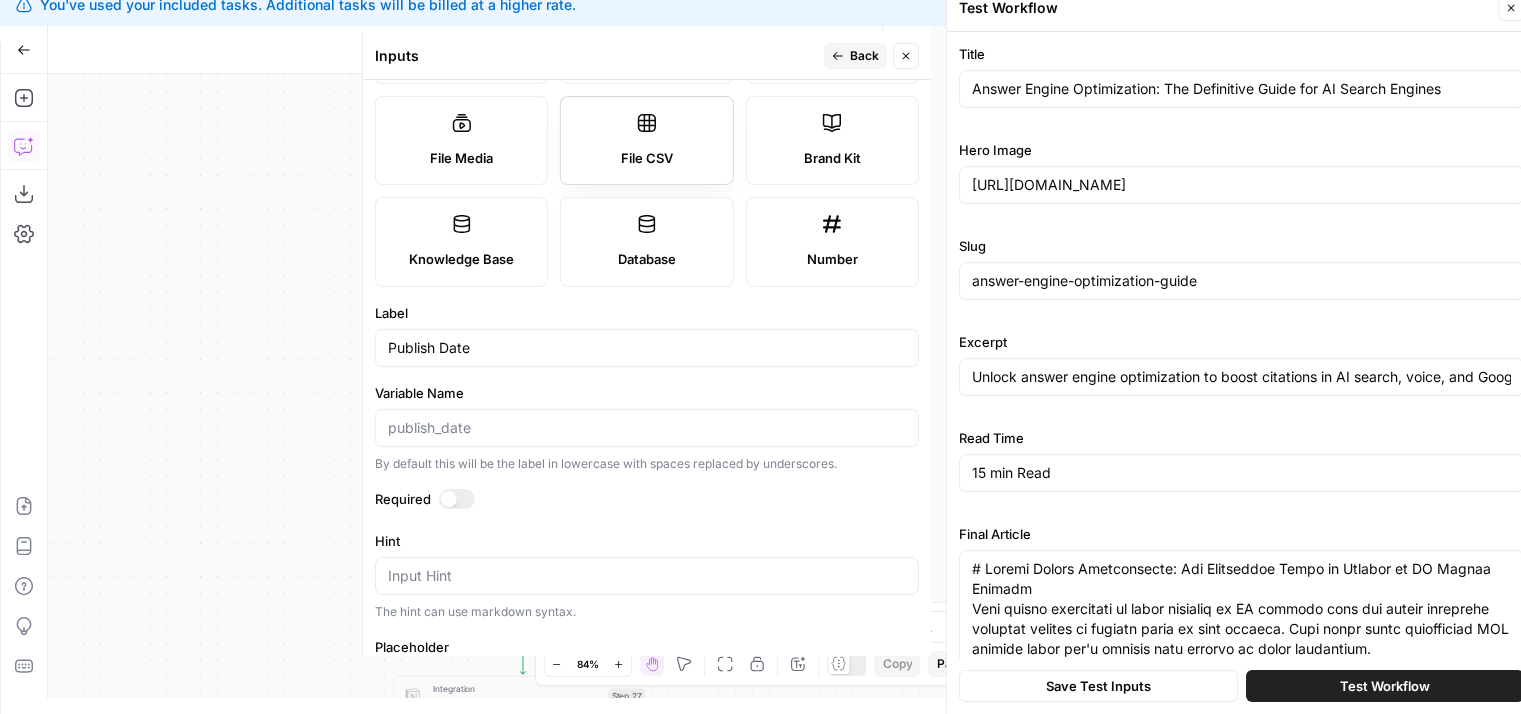 scroll, scrollTop: 0, scrollLeft: 0, axis: both 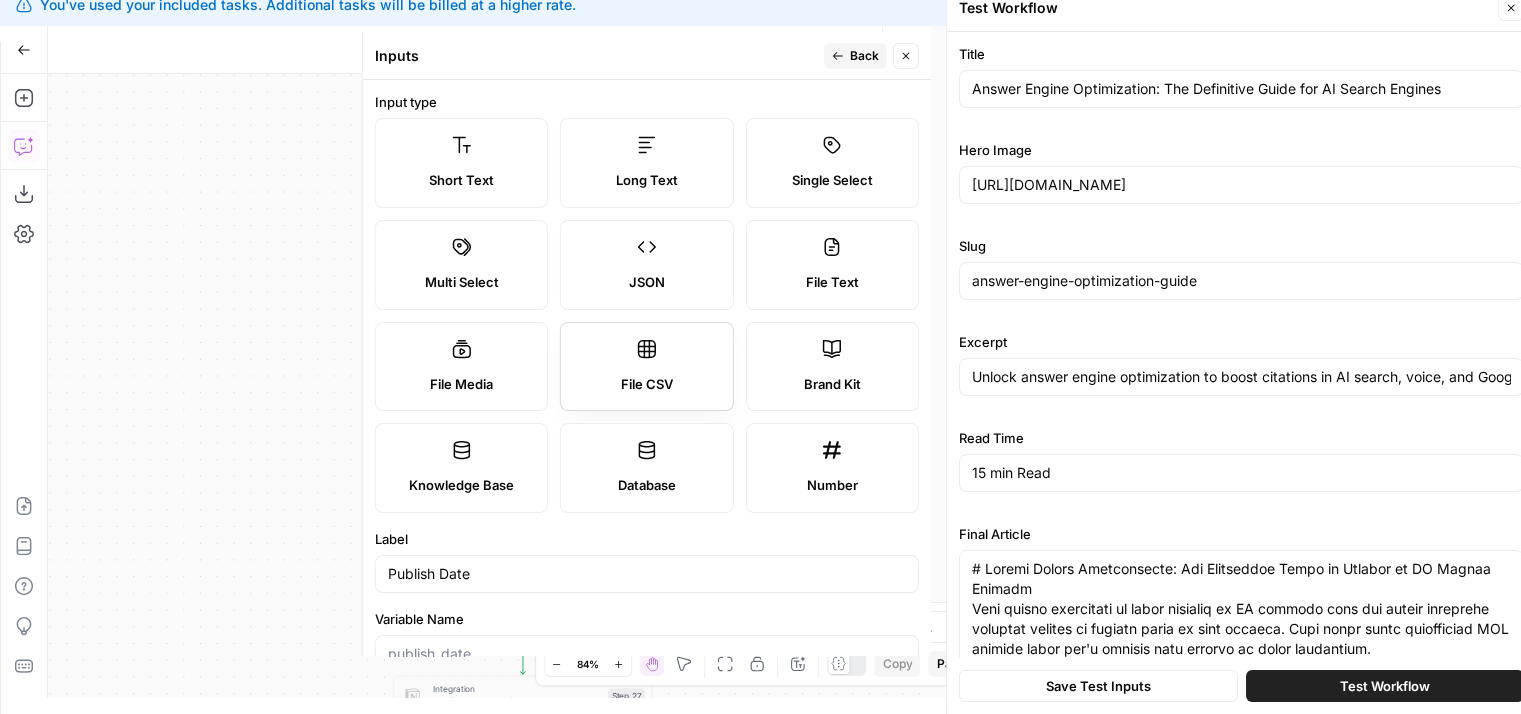 drag, startPoint x: 652, startPoint y: 337, endPoint x: 618, endPoint y: 143, distance: 196.95685 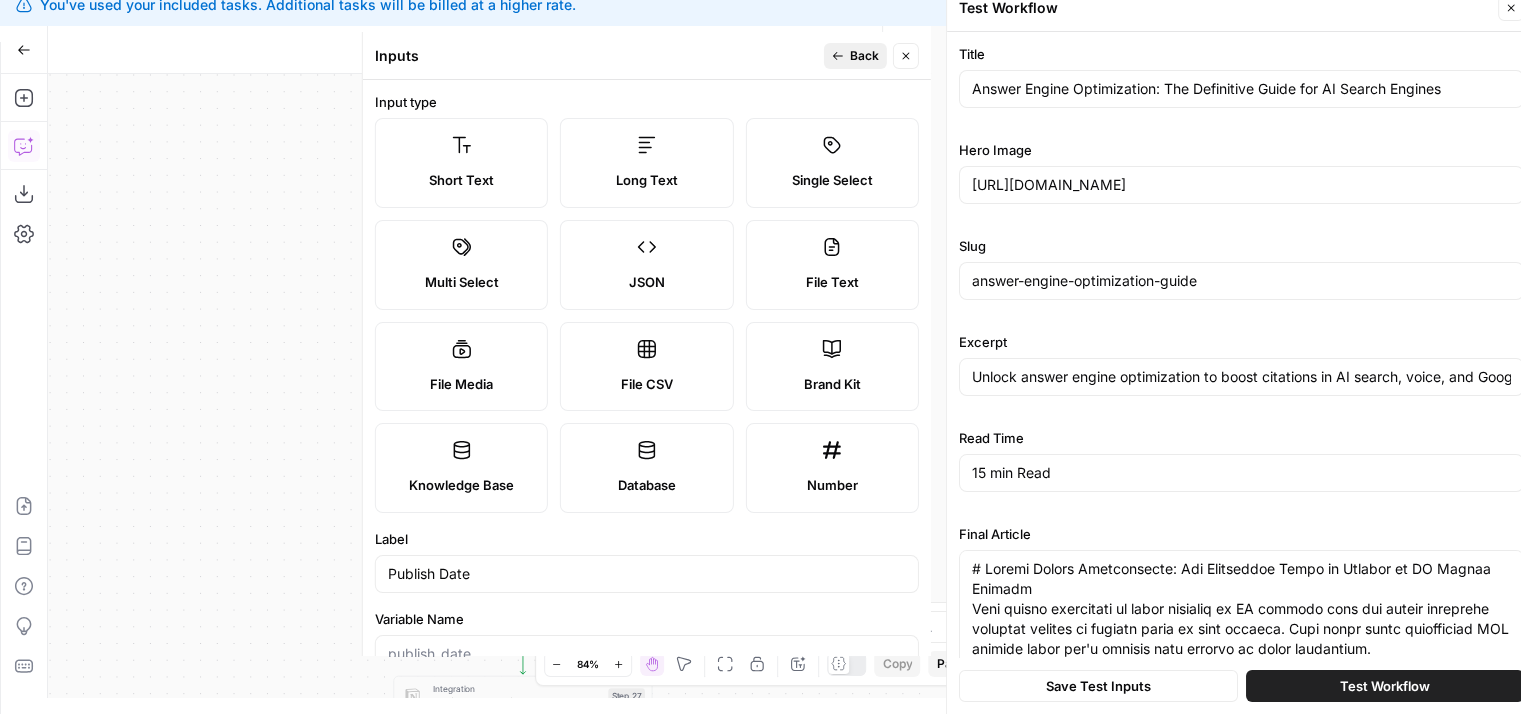 click on "Back" at bounding box center [864, 56] 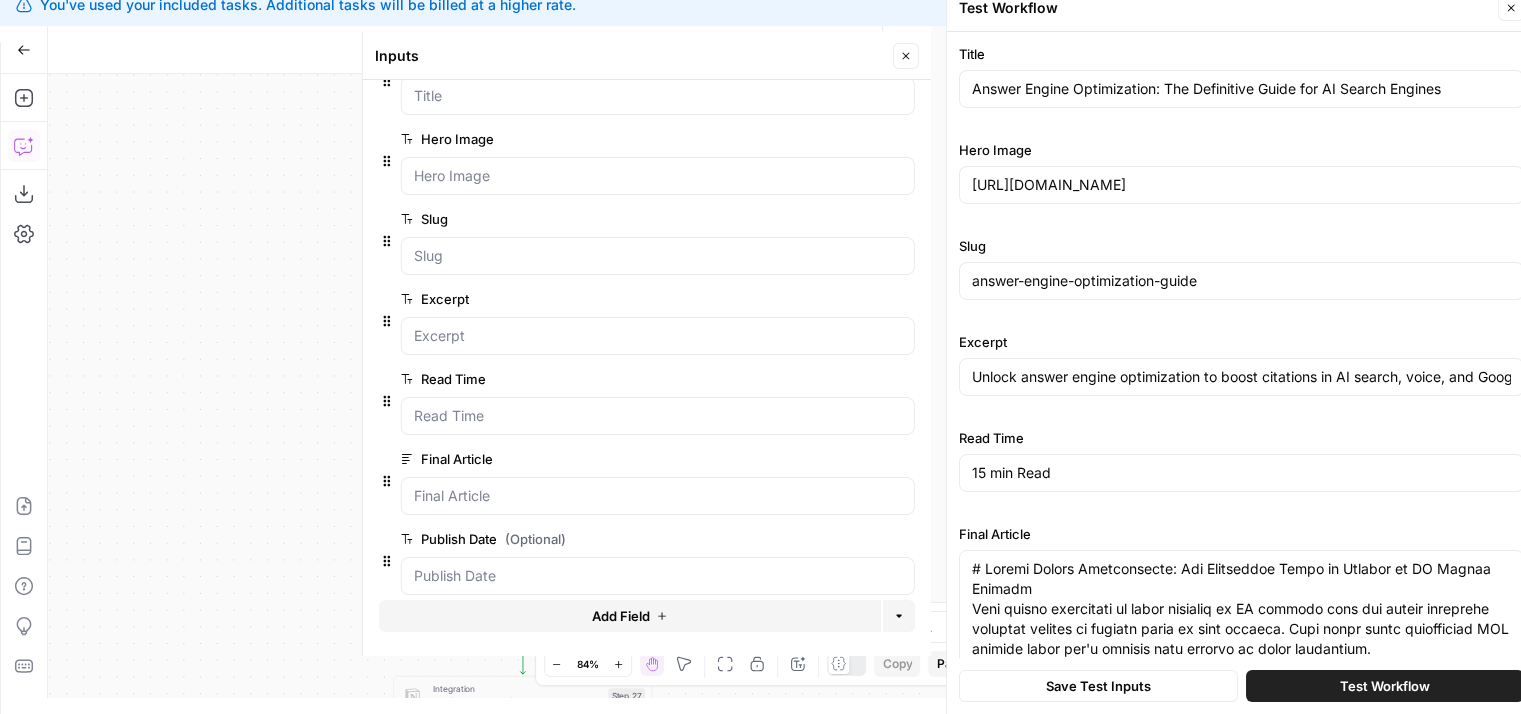 scroll, scrollTop: 69, scrollLeft: 0, axis: vertical 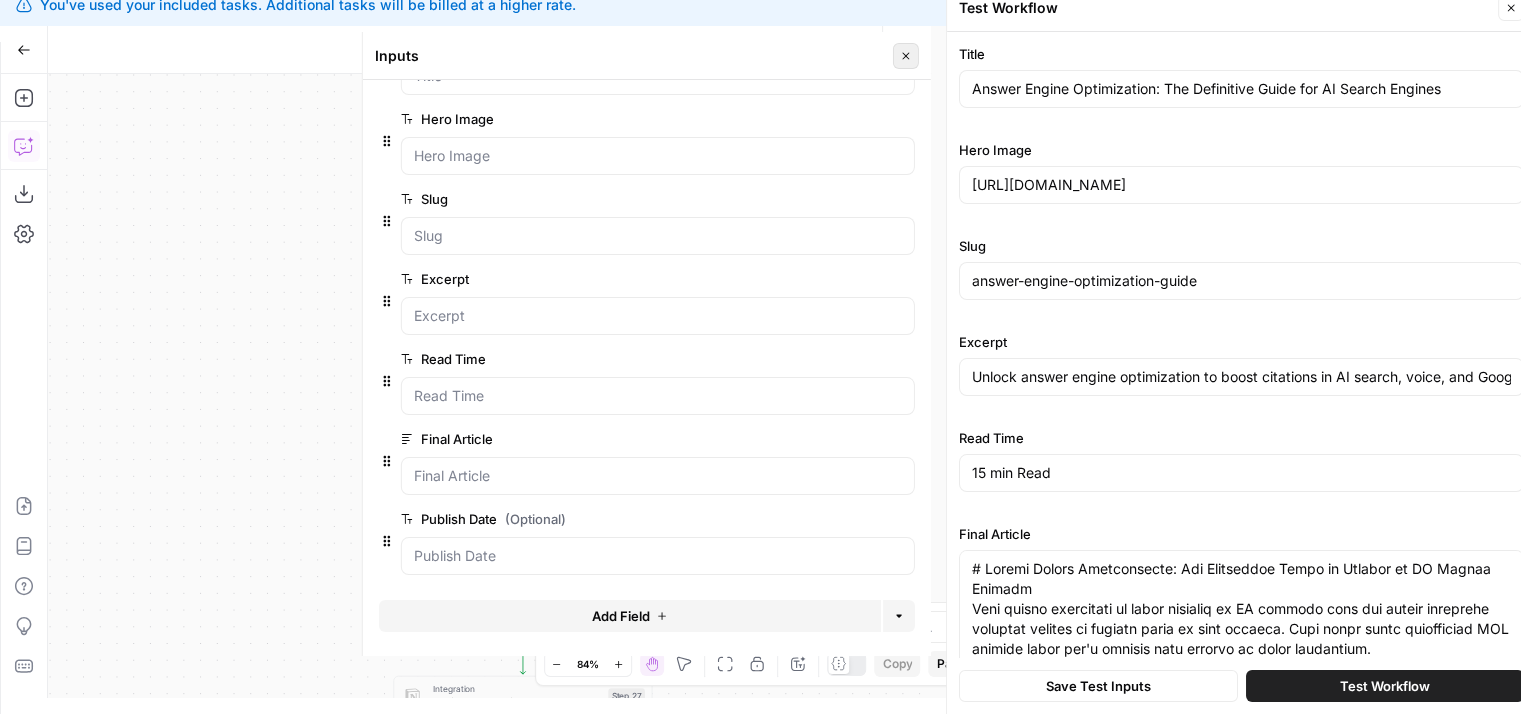 click 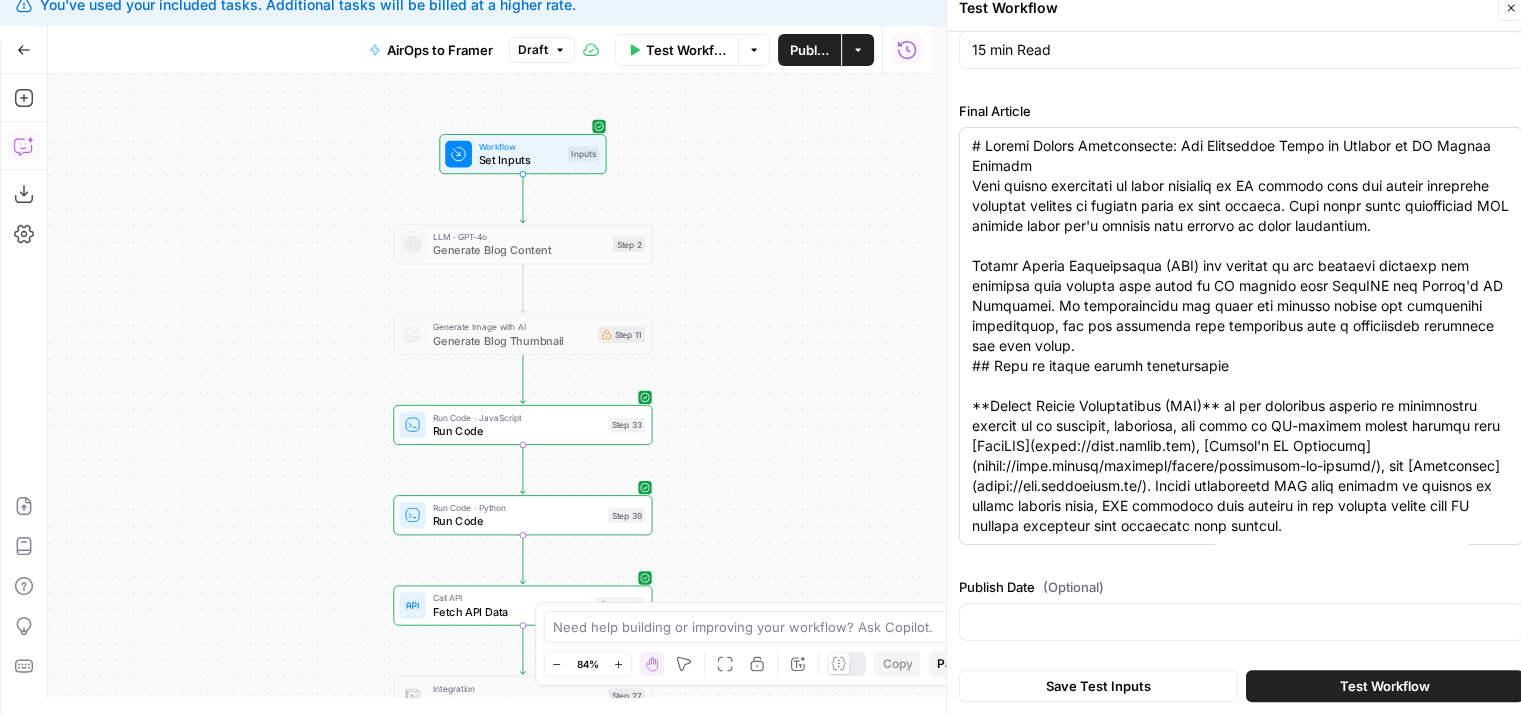 drag, startPoint x: 1088, startPoint y: 57, endPoint x: 1019, endPoint y: 540, distance: 487.9037 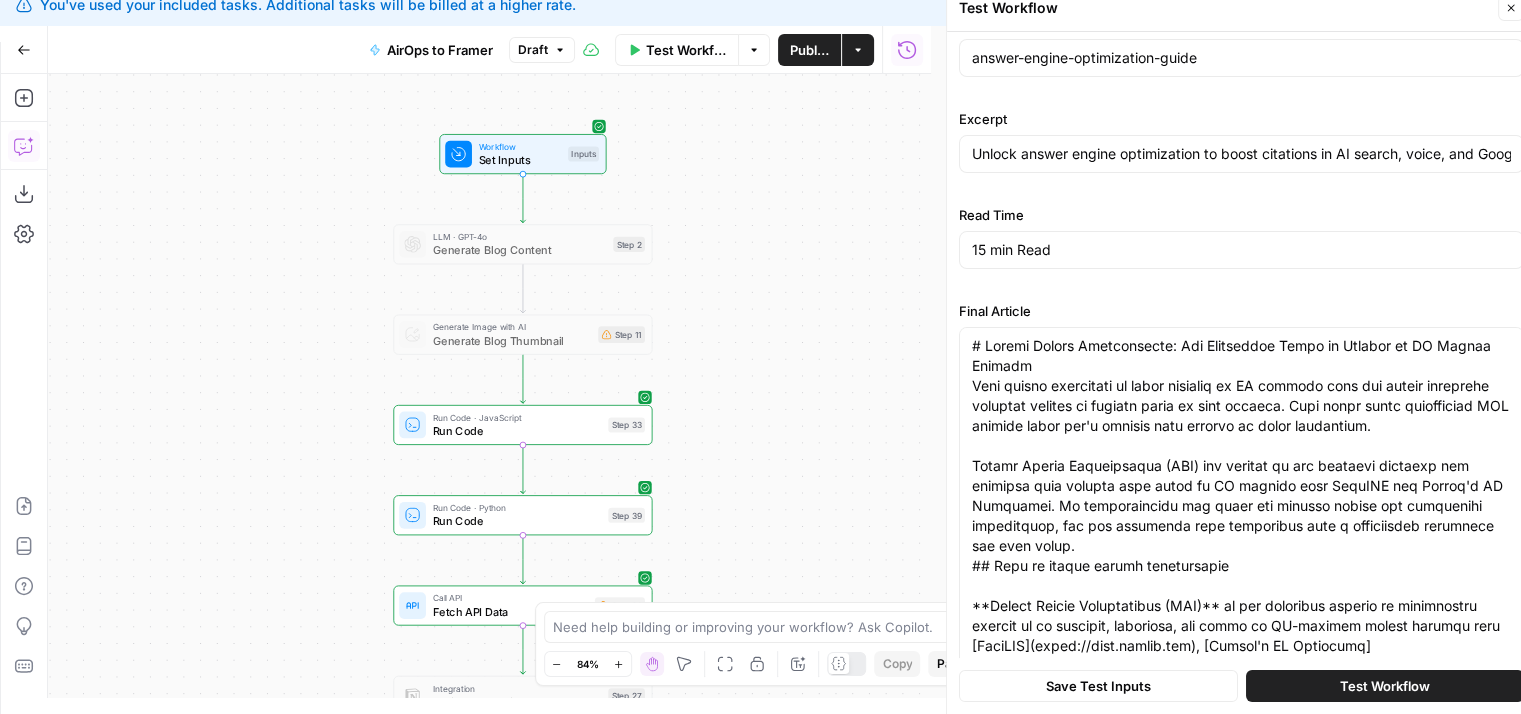 scroll, scrollTop: 423, scrollLeft: 0, axis: vertical 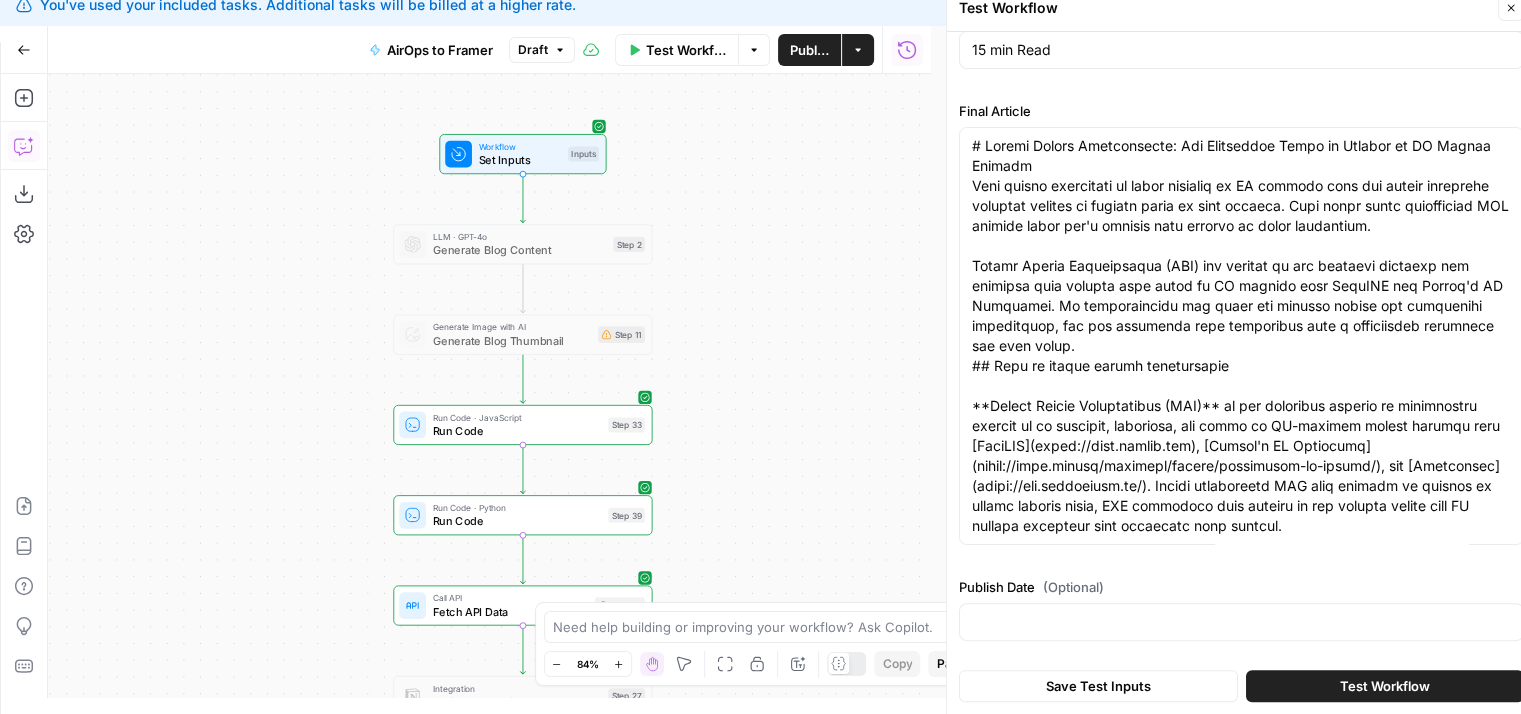 drag, startPoint x: 1020, startPoint y: 280, endPoint x: 1021, endPoint y: 545, distance: 265.0019 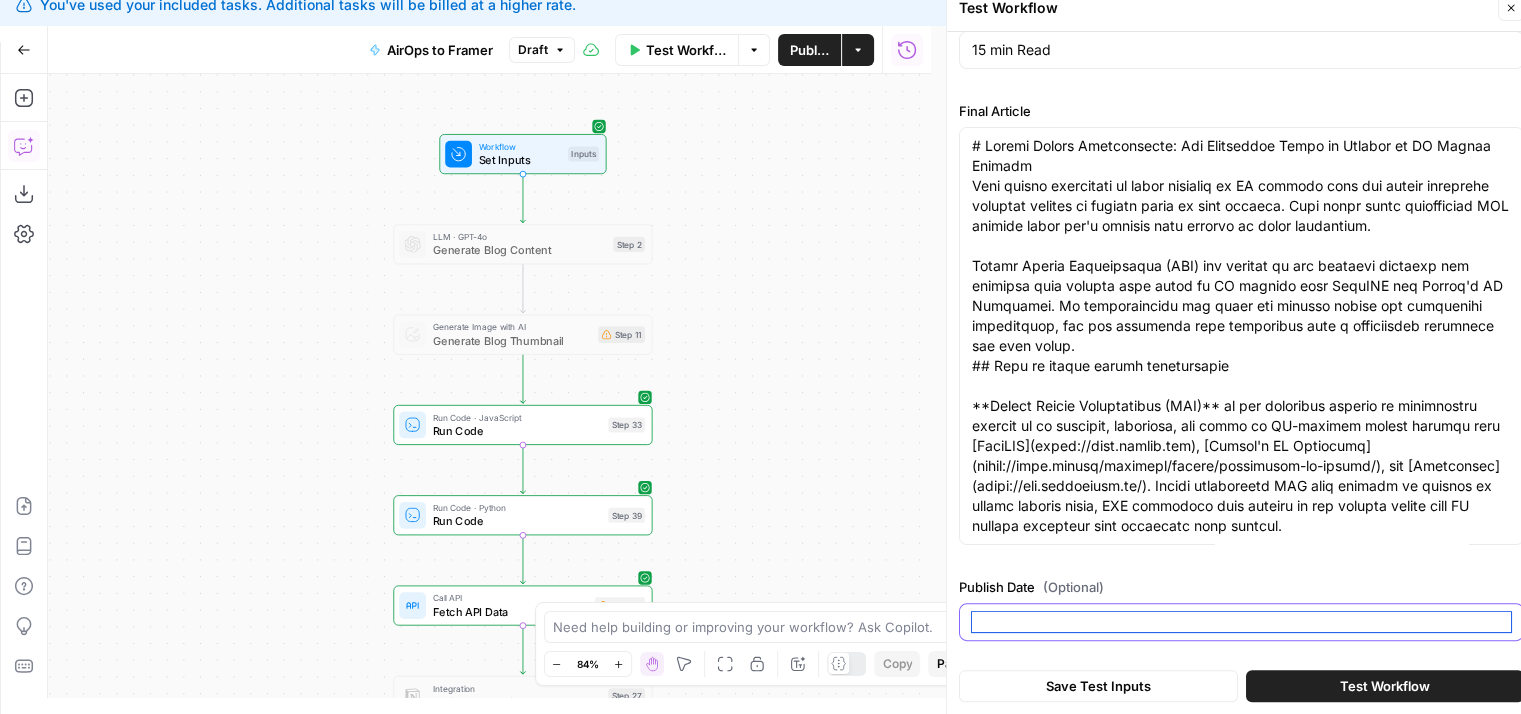 click on "Publish Date   (Optional)" at bounding box center (1241, 622) 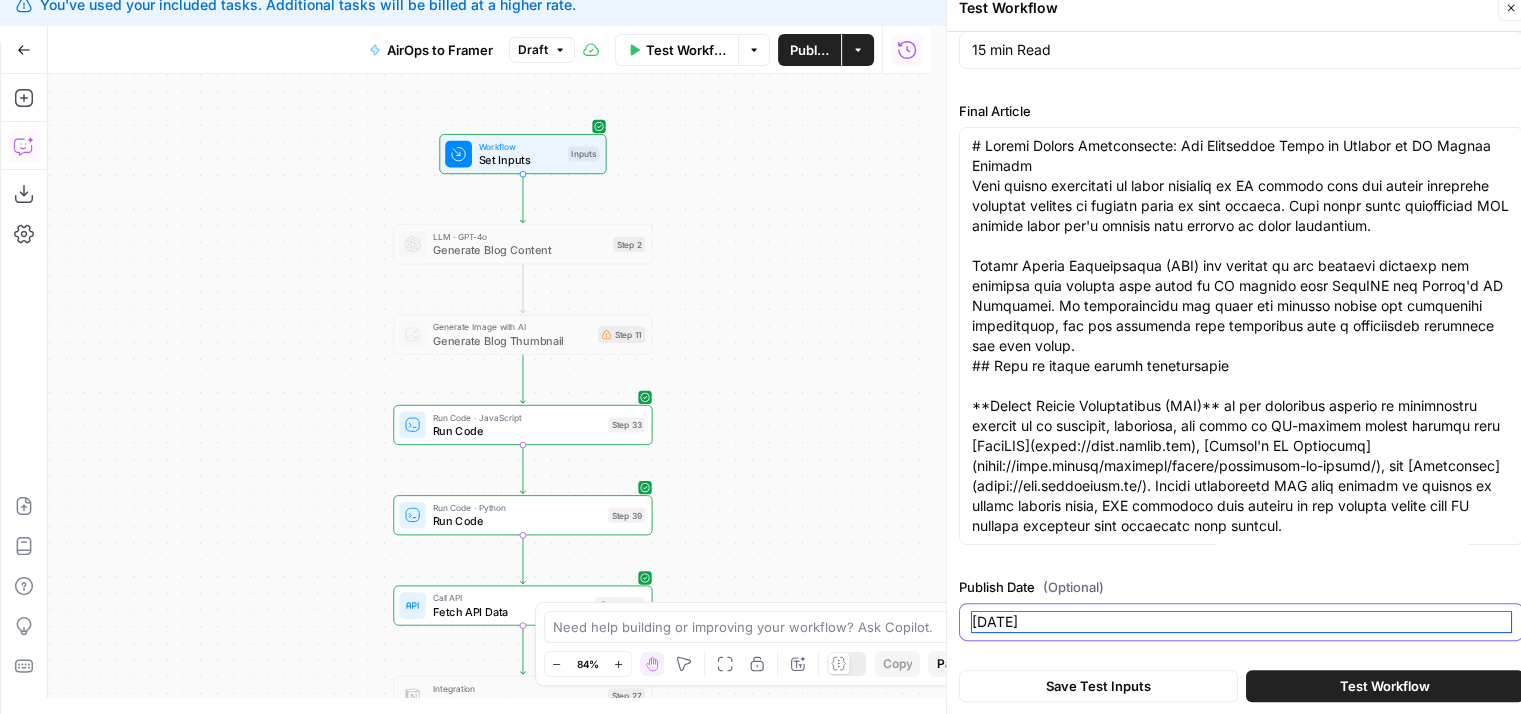 click on "2025-12-13" at bounding box center [1241, 622] 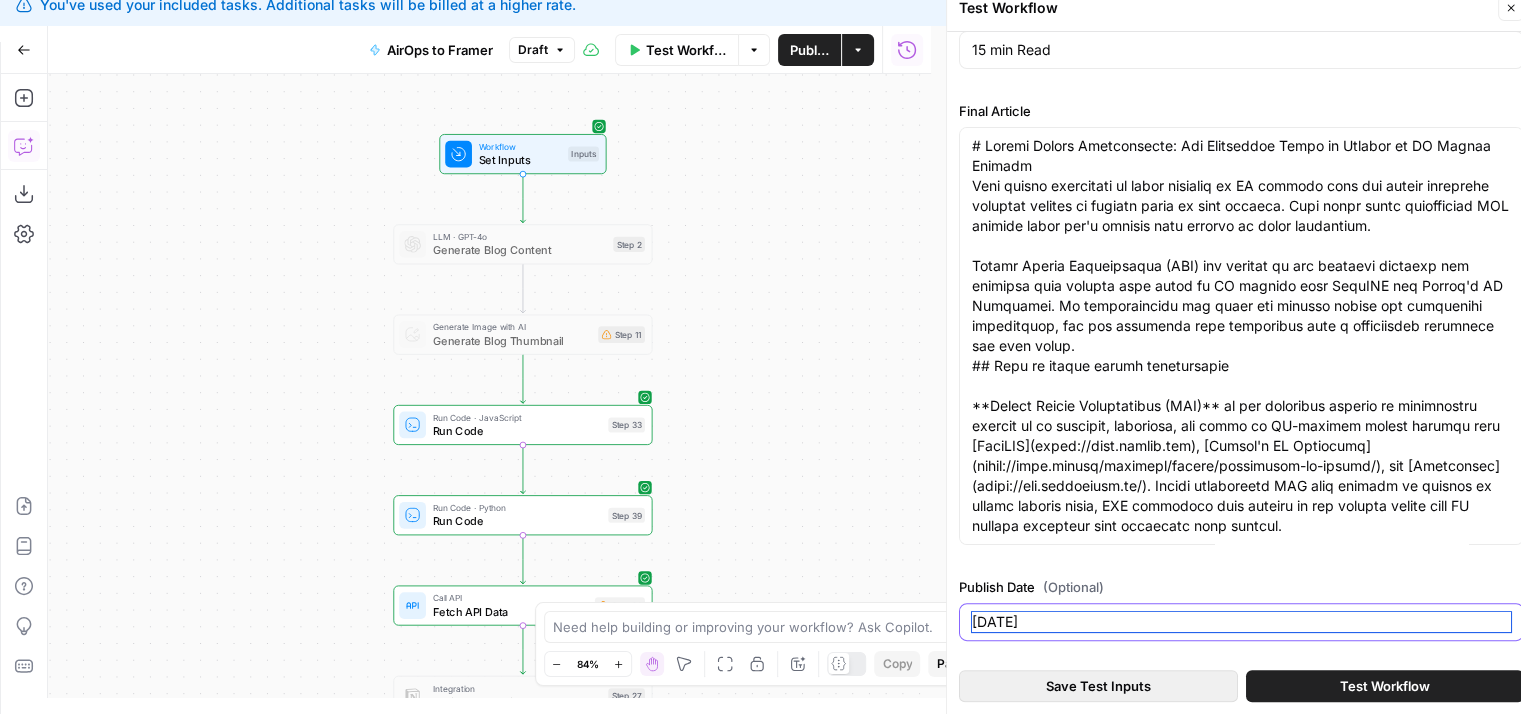 type on "2025-09-07" 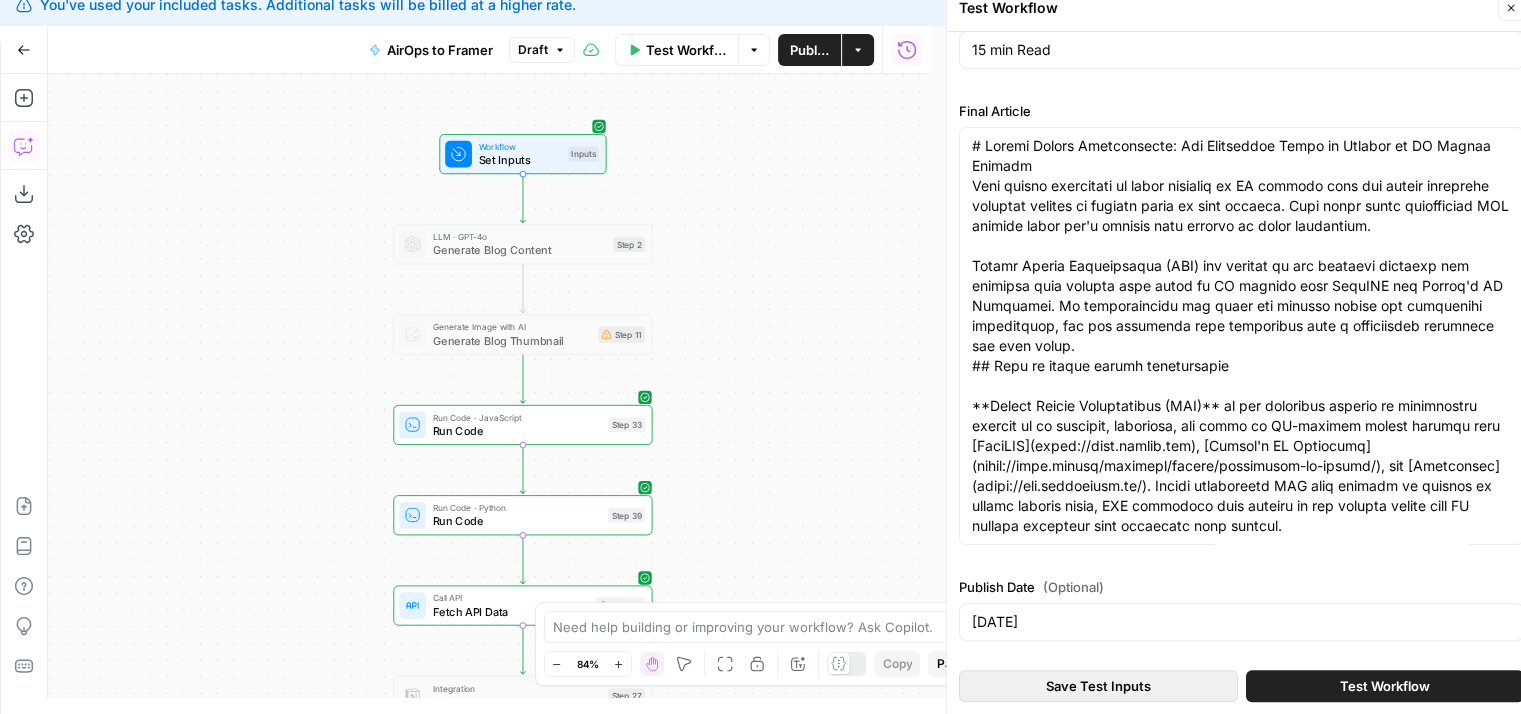 click on "Save Test Inputs" at bounding box center (1098, 686) 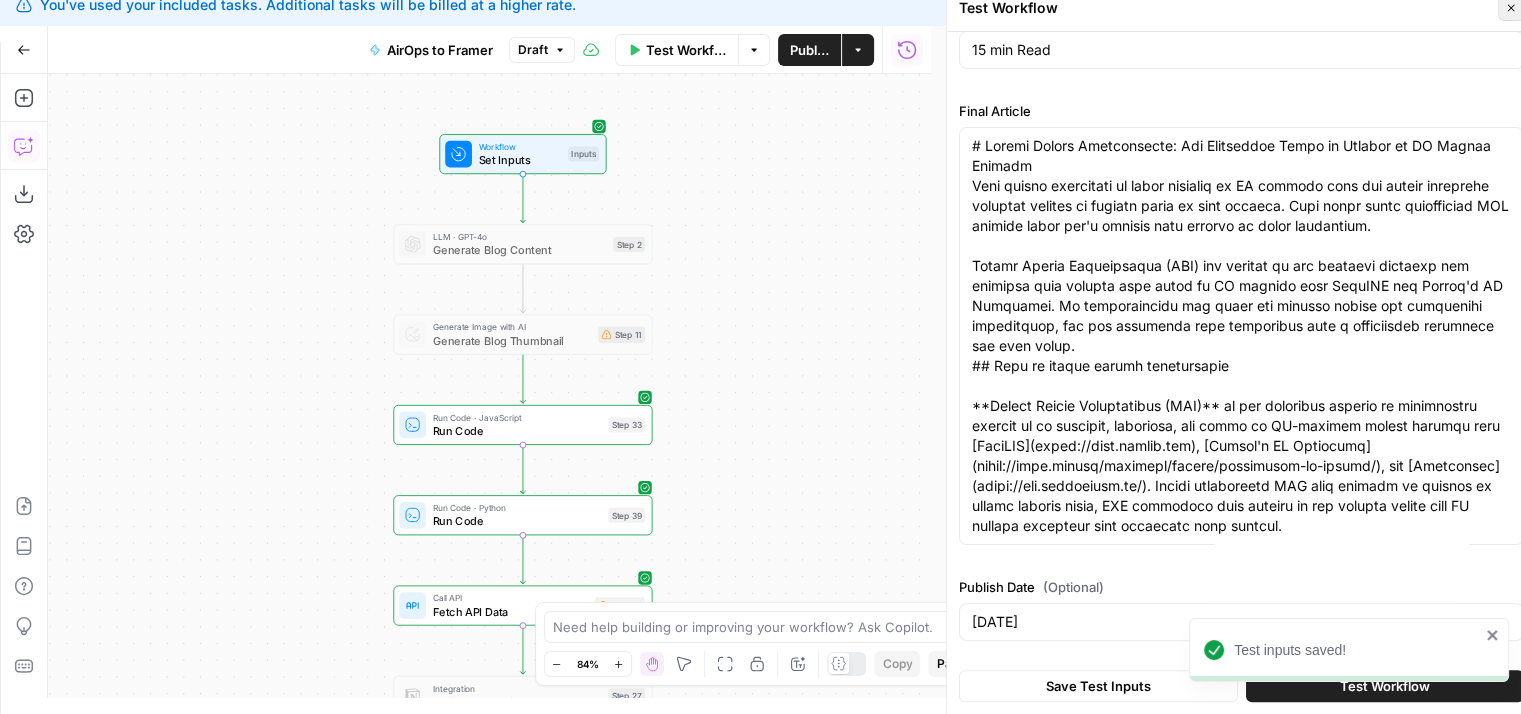 click 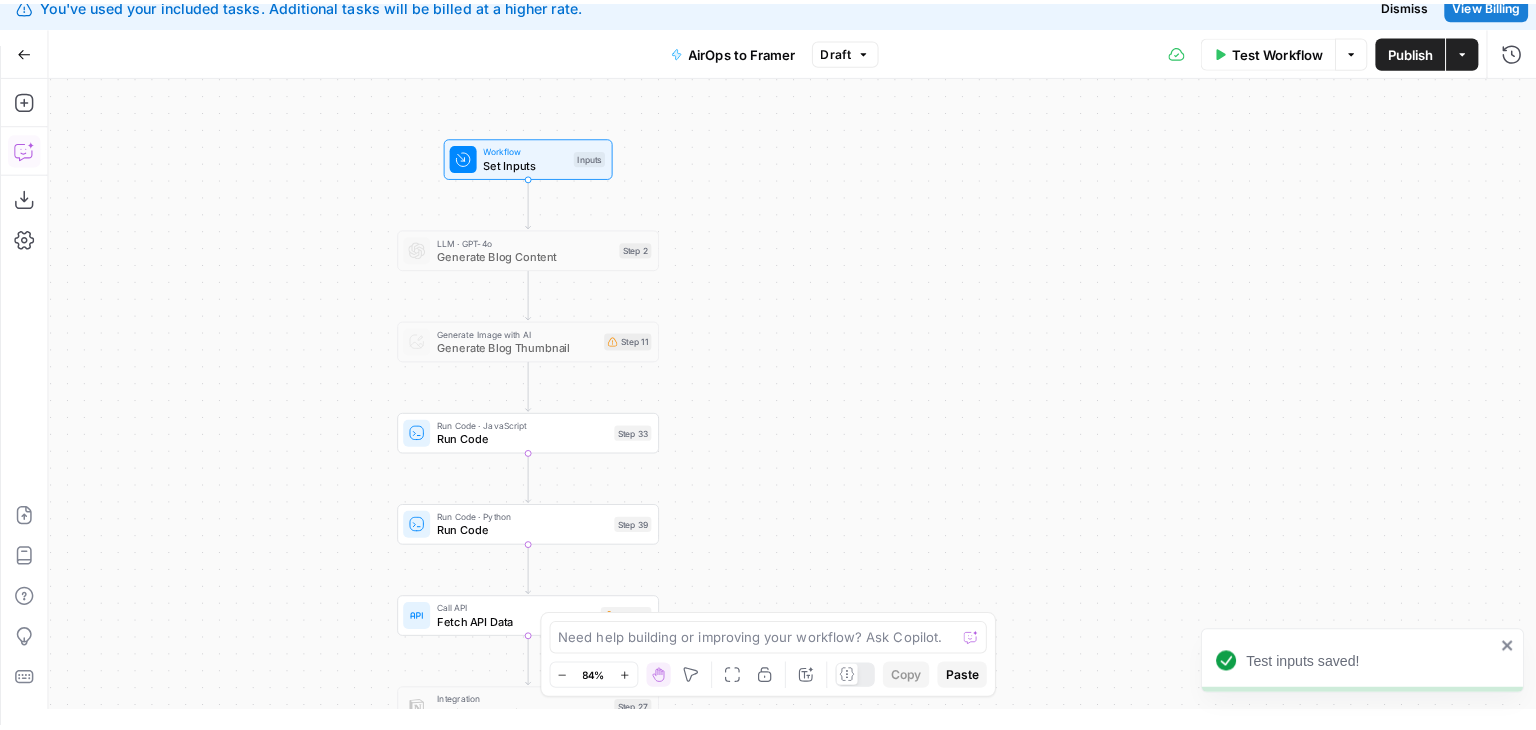 scroll, scrollTop: 0, scrollLeft: 0, axis: both 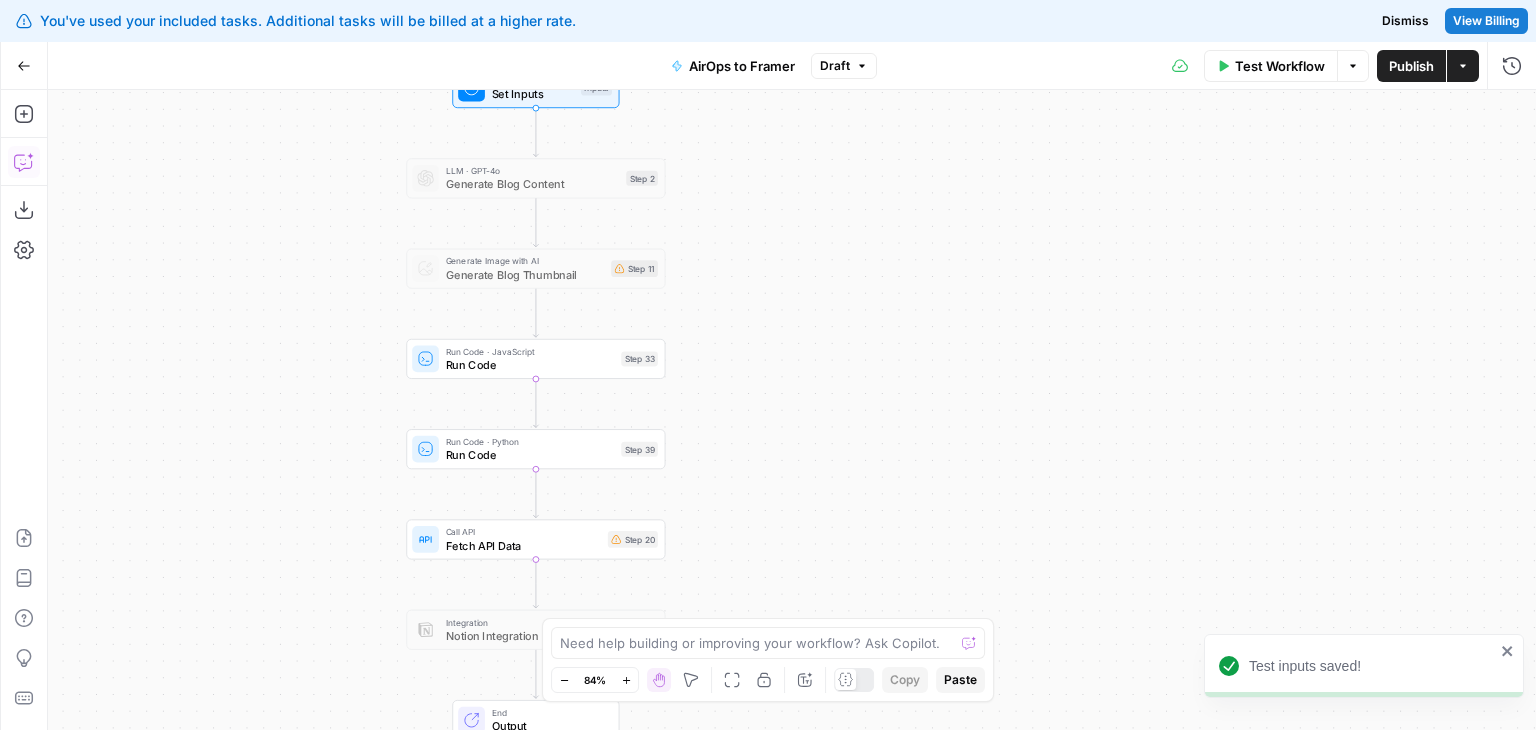 drag, startPoint x: 839, startPoint y: 376, endPoint x: 880, endPoint y: 293, distance: 92.574295 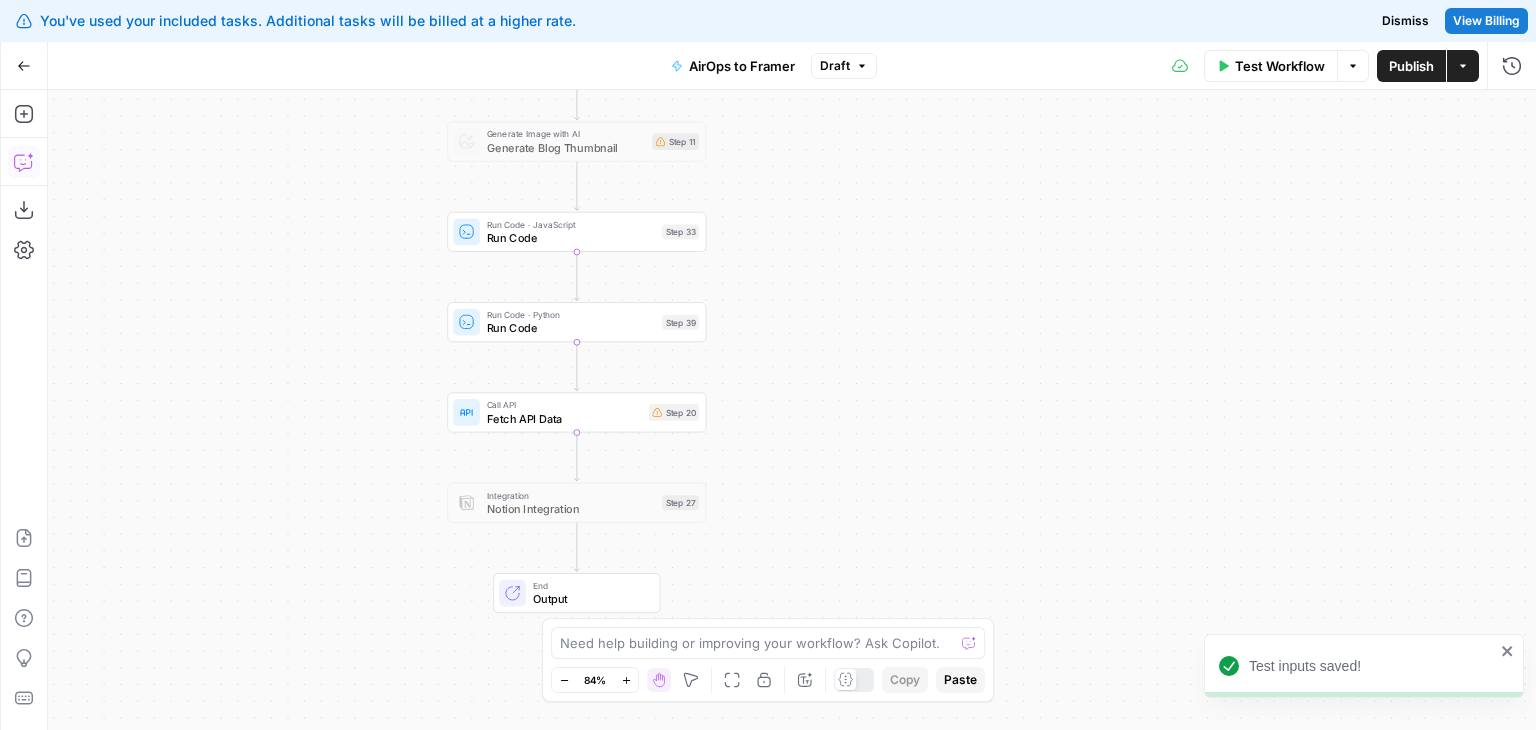 drag, startPoint x: 857, startPoint y: 341, endPoint x: 861, endPoint y: 261, distance: 80.09994 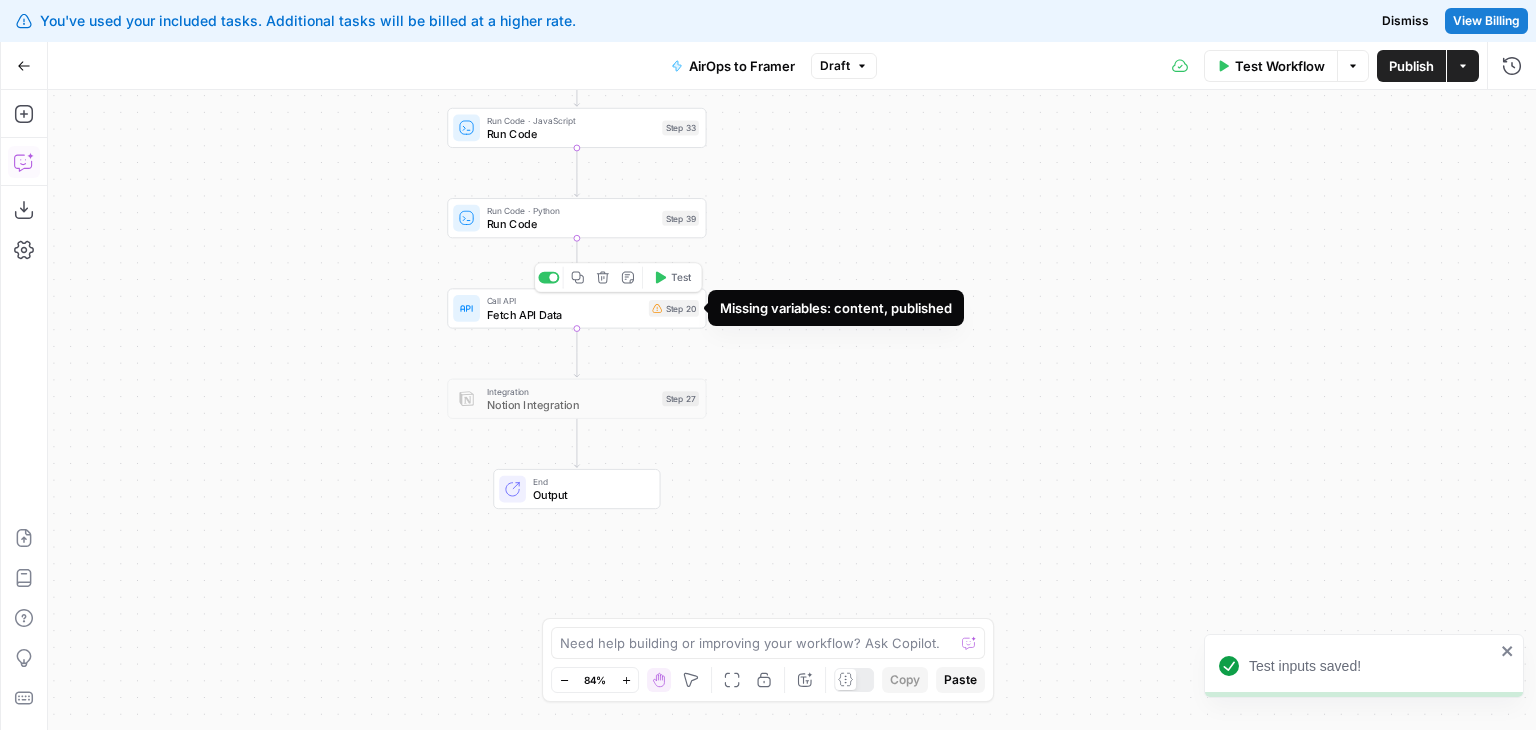 click on "Fetch API Data" at bounding box center [564, 314] 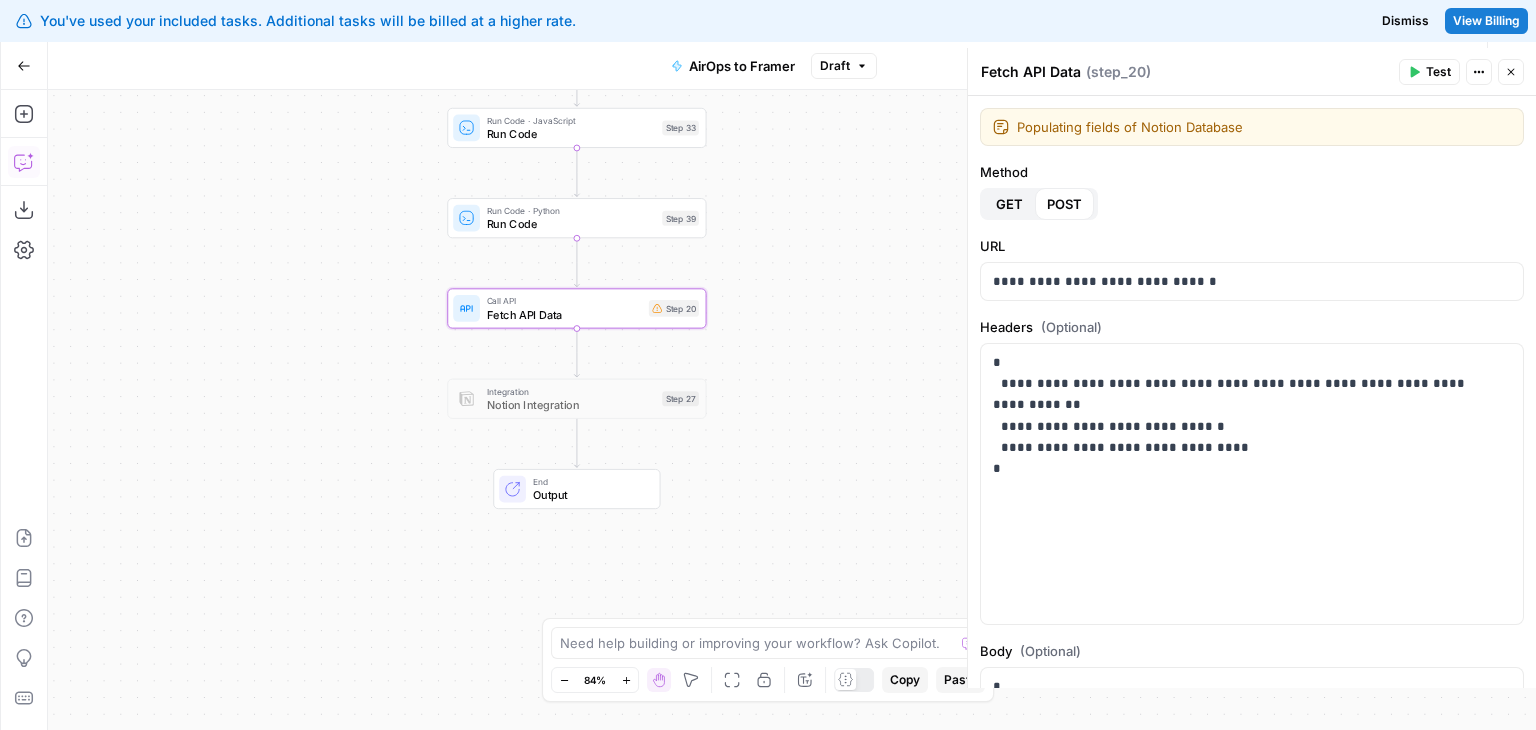 scroll, scrollTop: 353, scrollLeft: 0, axis: vertical 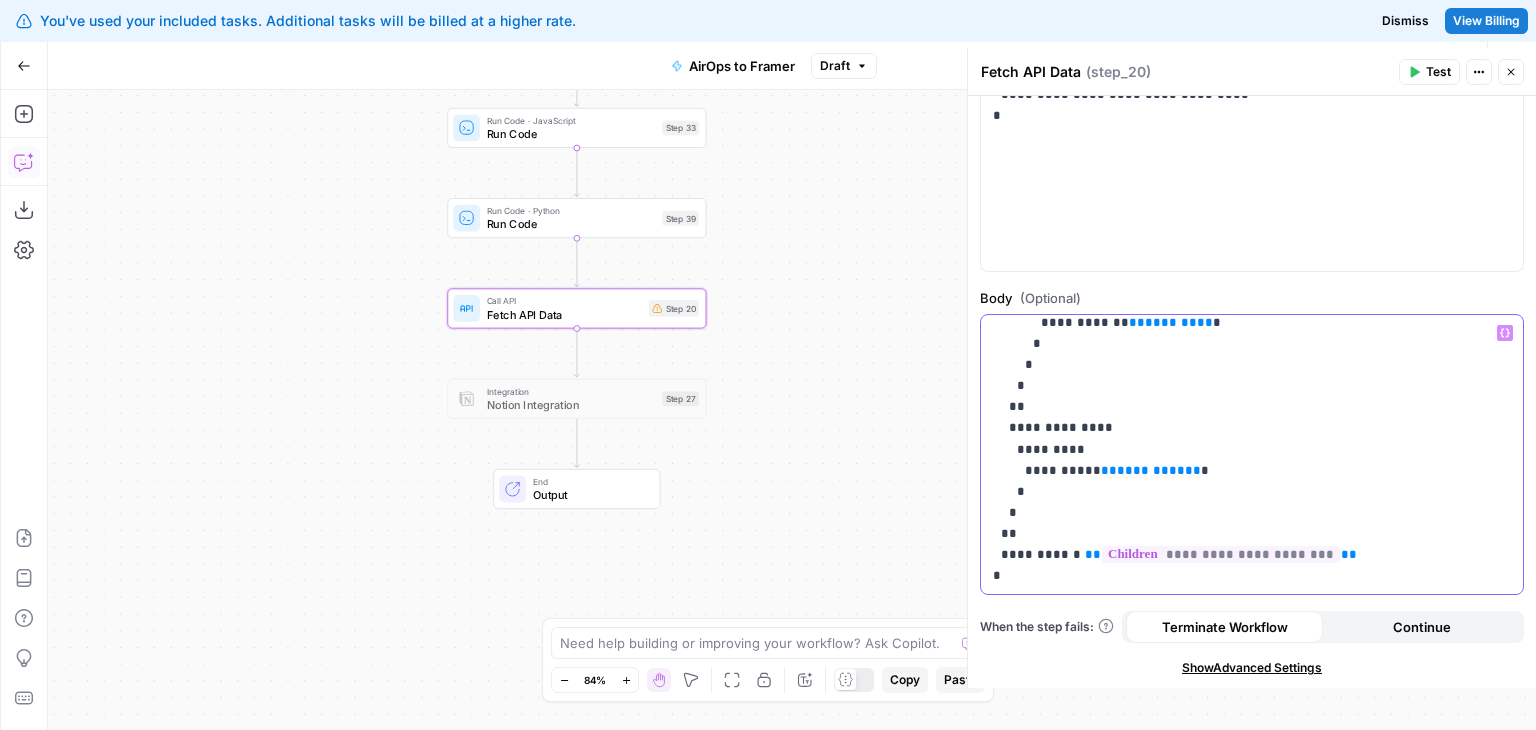 drag, startPoint x: 1152, startPoint y: 471, endPoint x: 1072, endPoint y: 476, distance: 80.1561 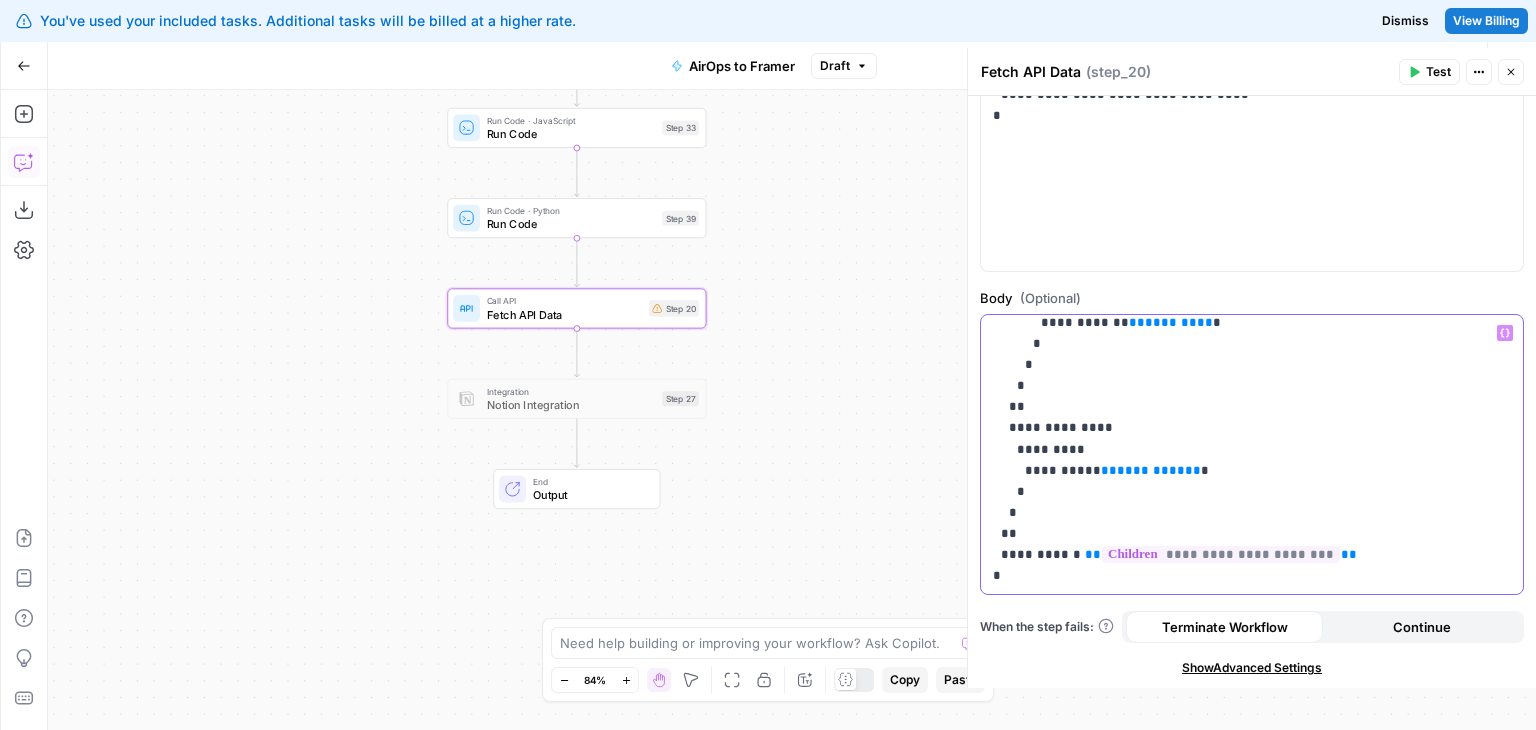 click on "**********" at bounding box center (1237, -153) 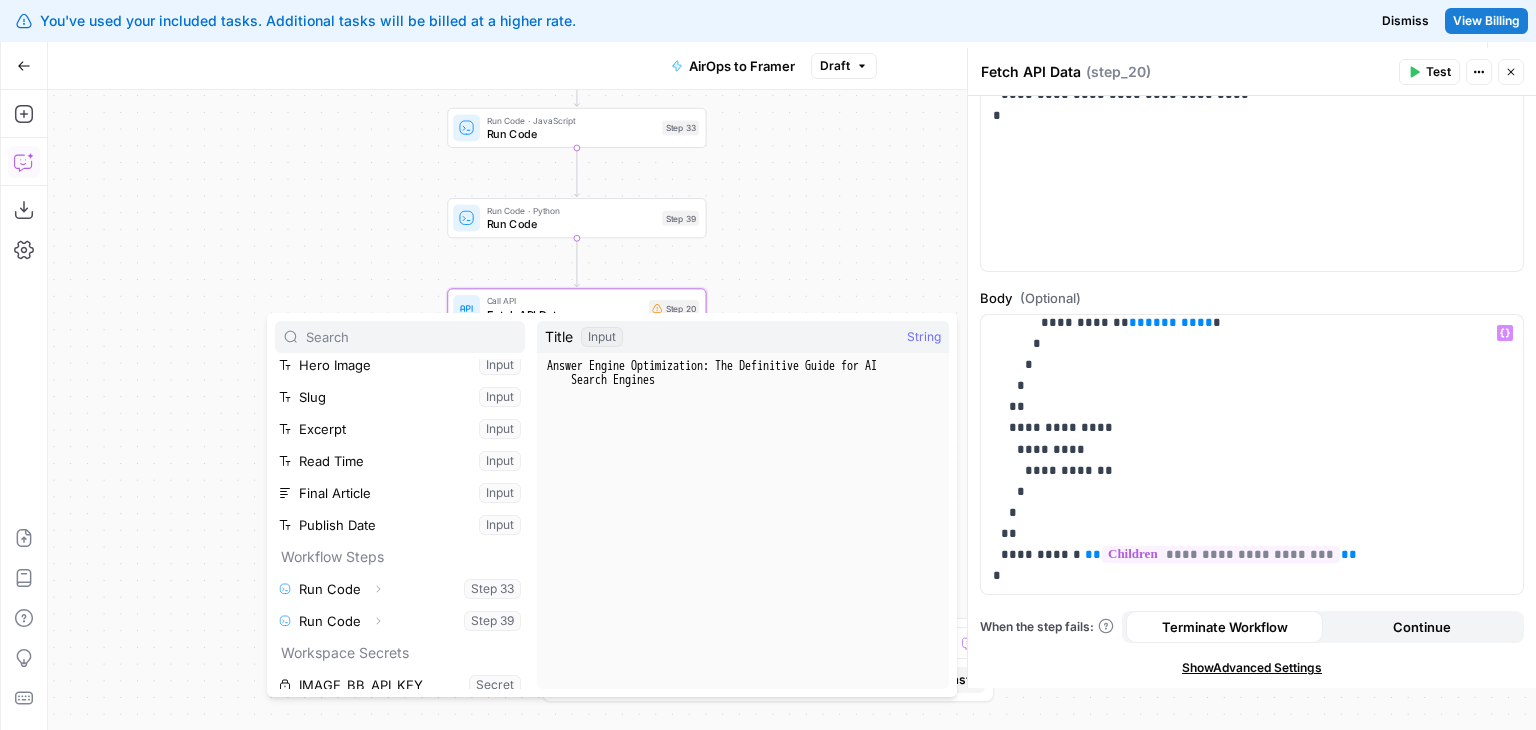 scroll, scrollTop: 85, scrollLeft: 0, axis: vertical 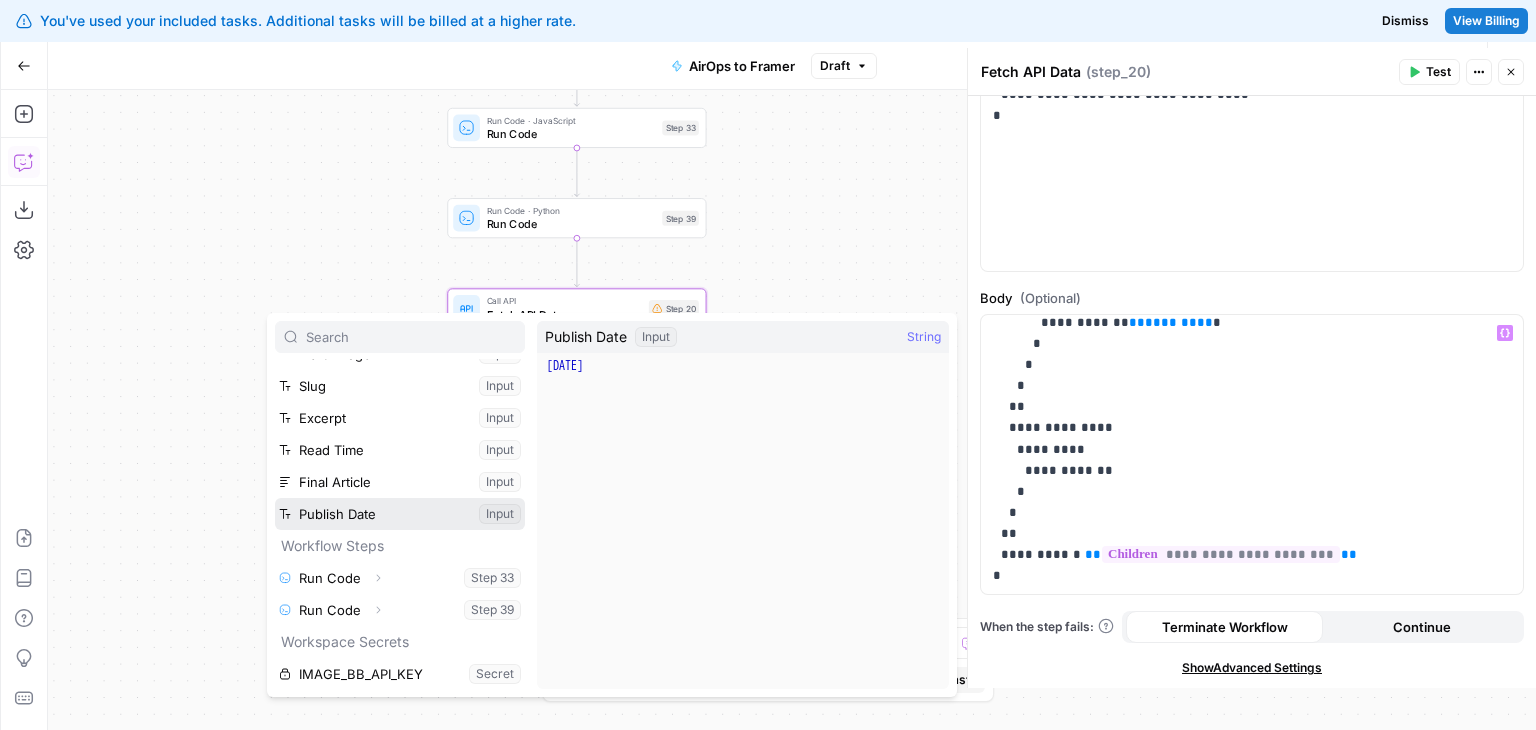 click at bounding box center (400, 514) 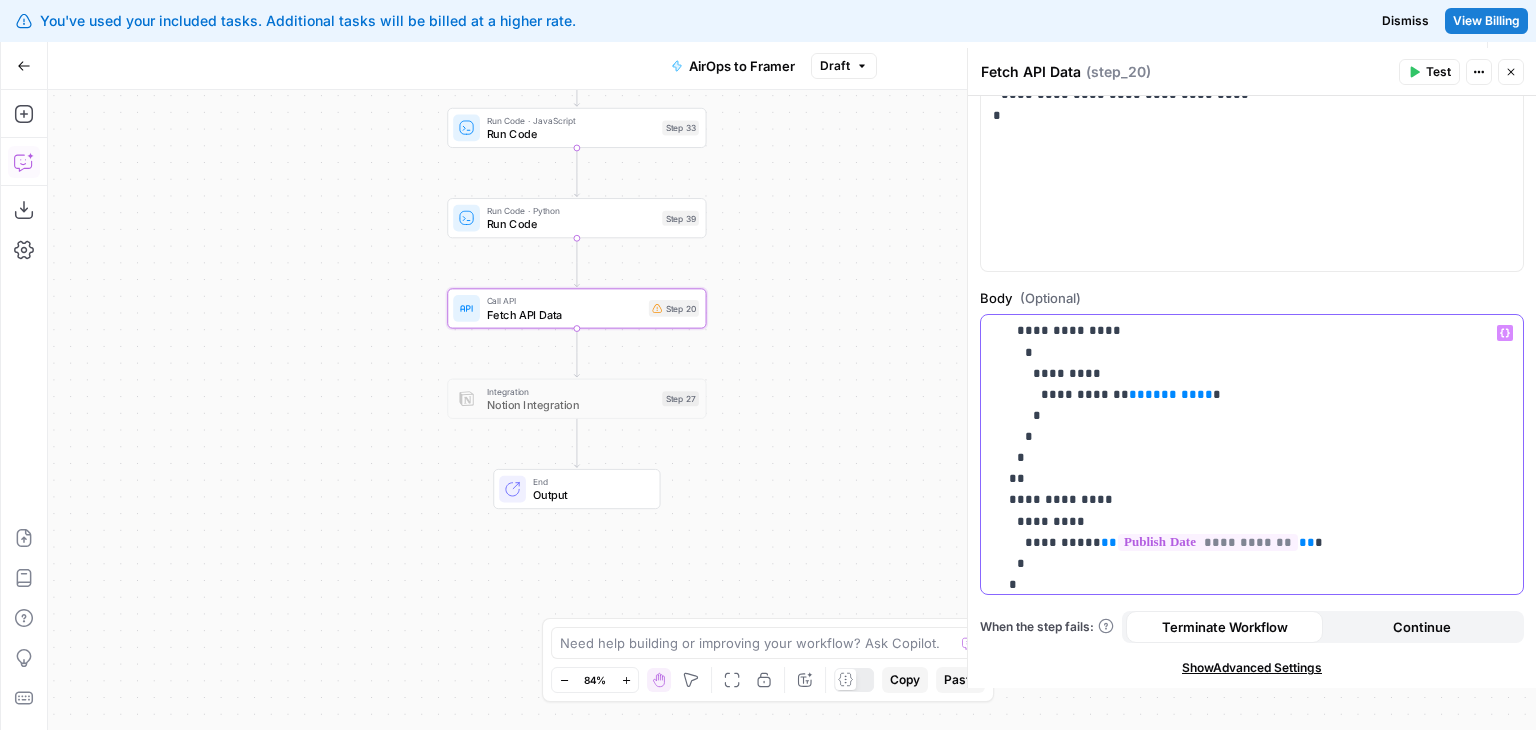 scroll, scrollTop: 1112, scrollLeft: 0, axis: vertical 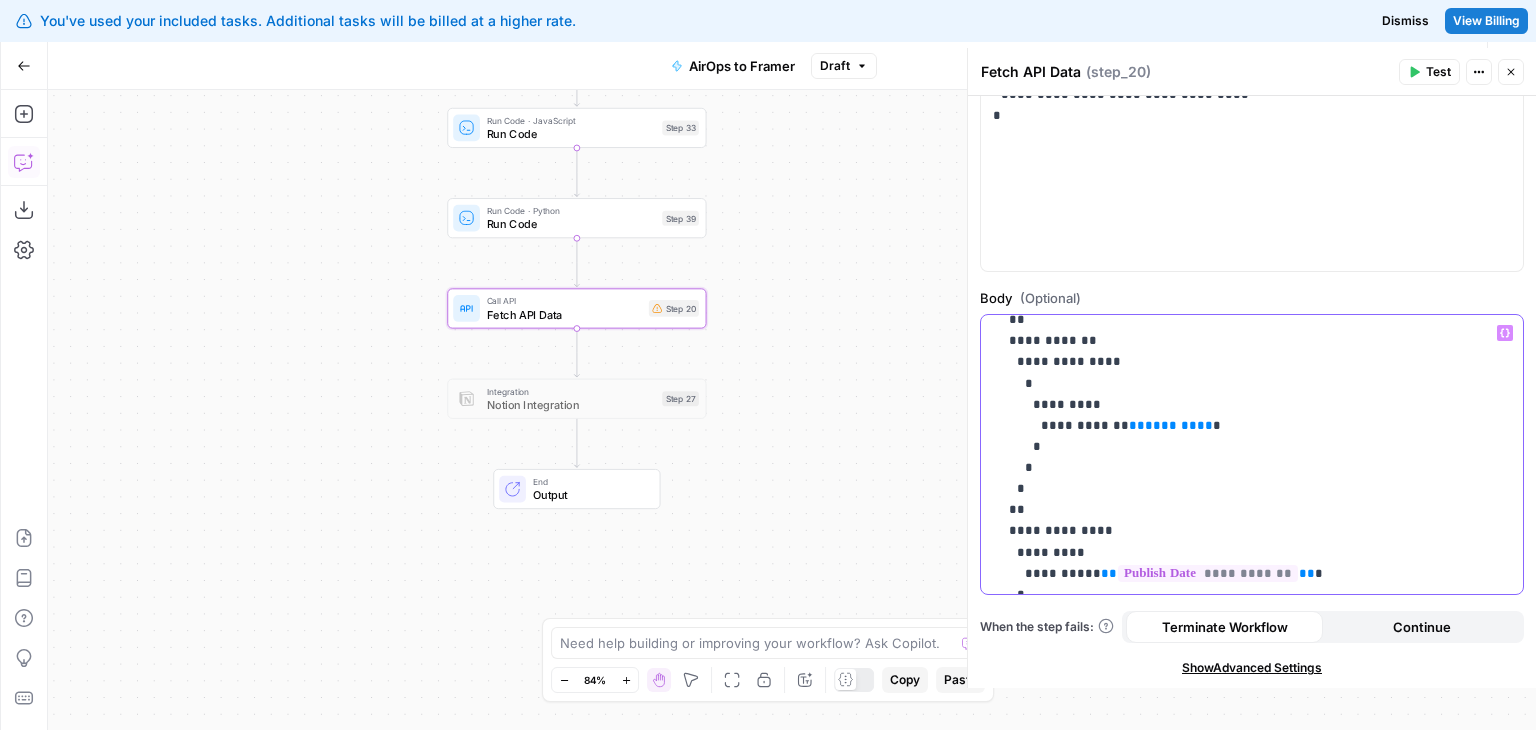 drag, startPoint x: 1323, startPoint y: 438, endPoint x: 1312, endPoint y: 381, distance: 58.0517 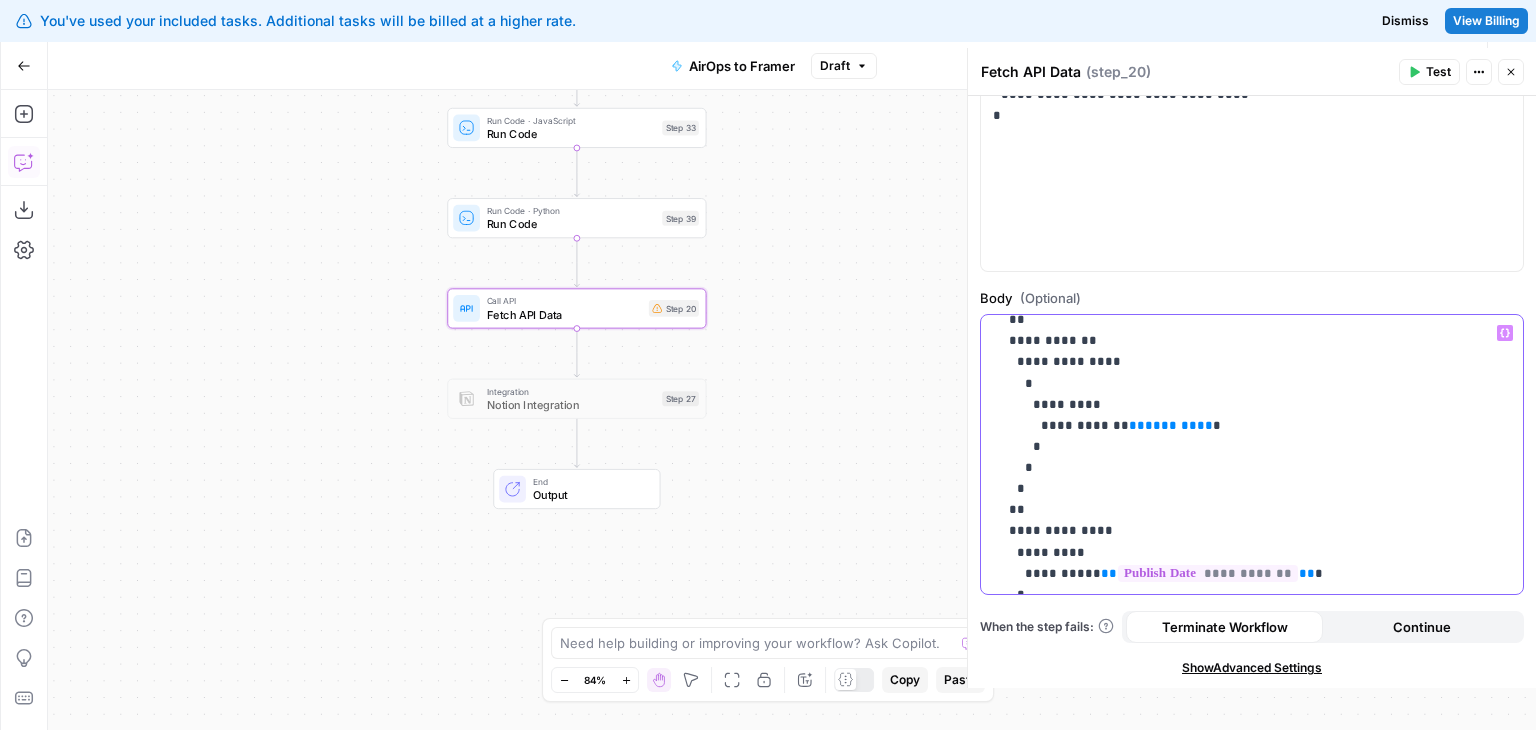 drag, startPoint x: 1170, startPoint y: 424, endPoint x: 1103, endPoint y: 432, distance: 67.47592 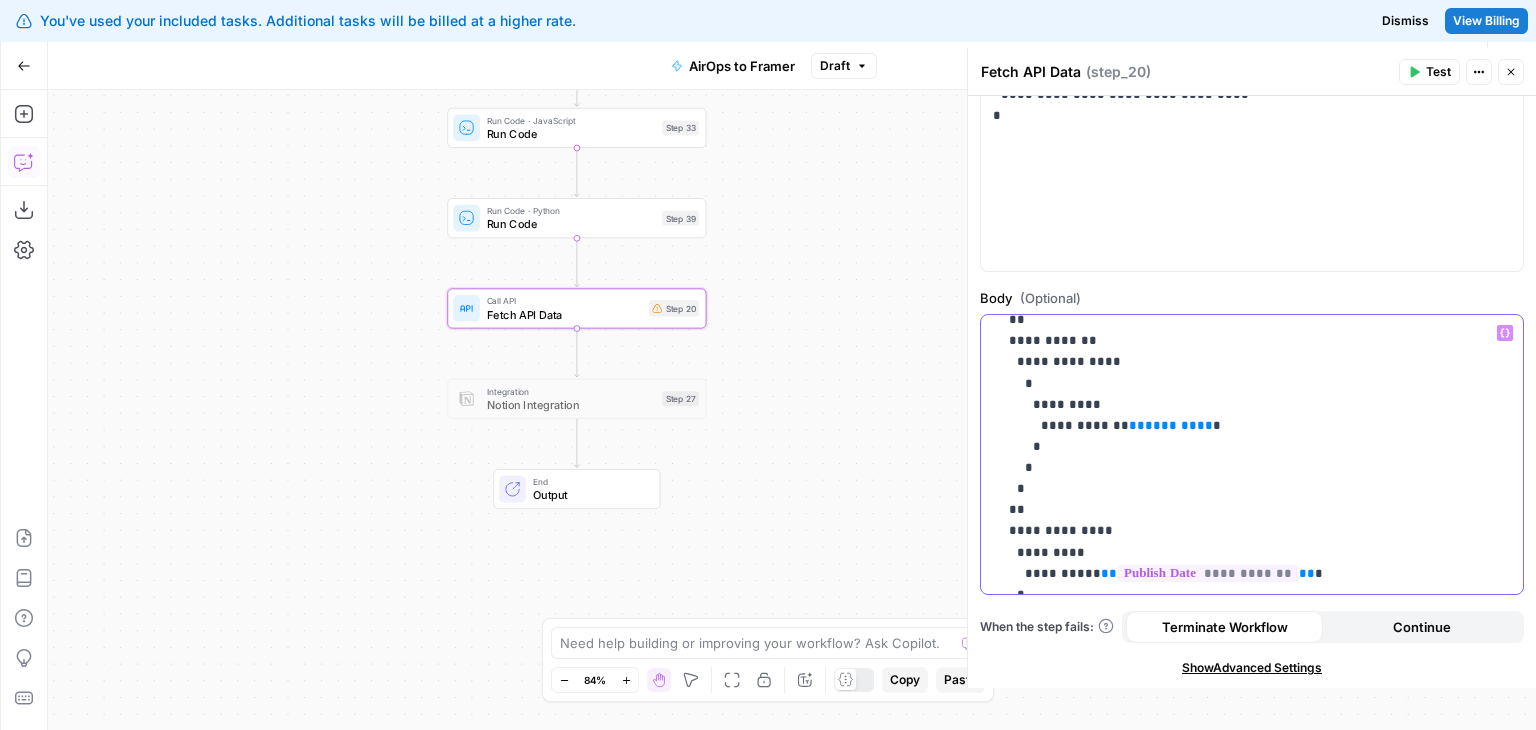 click on "**********" at bounding box center (1237, -50) 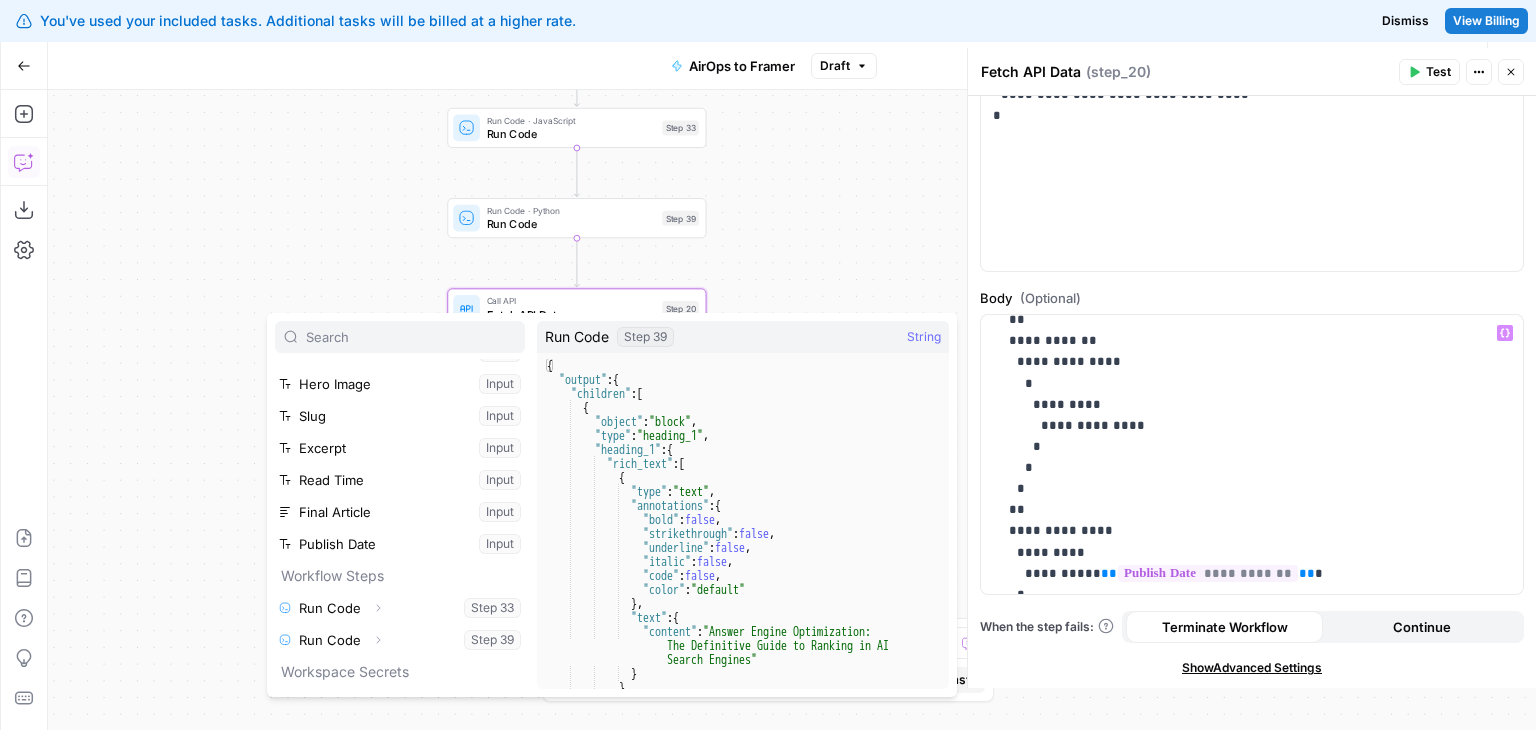 scroll, scrollTop: 85, scrollLeft: 0, axis: vertical 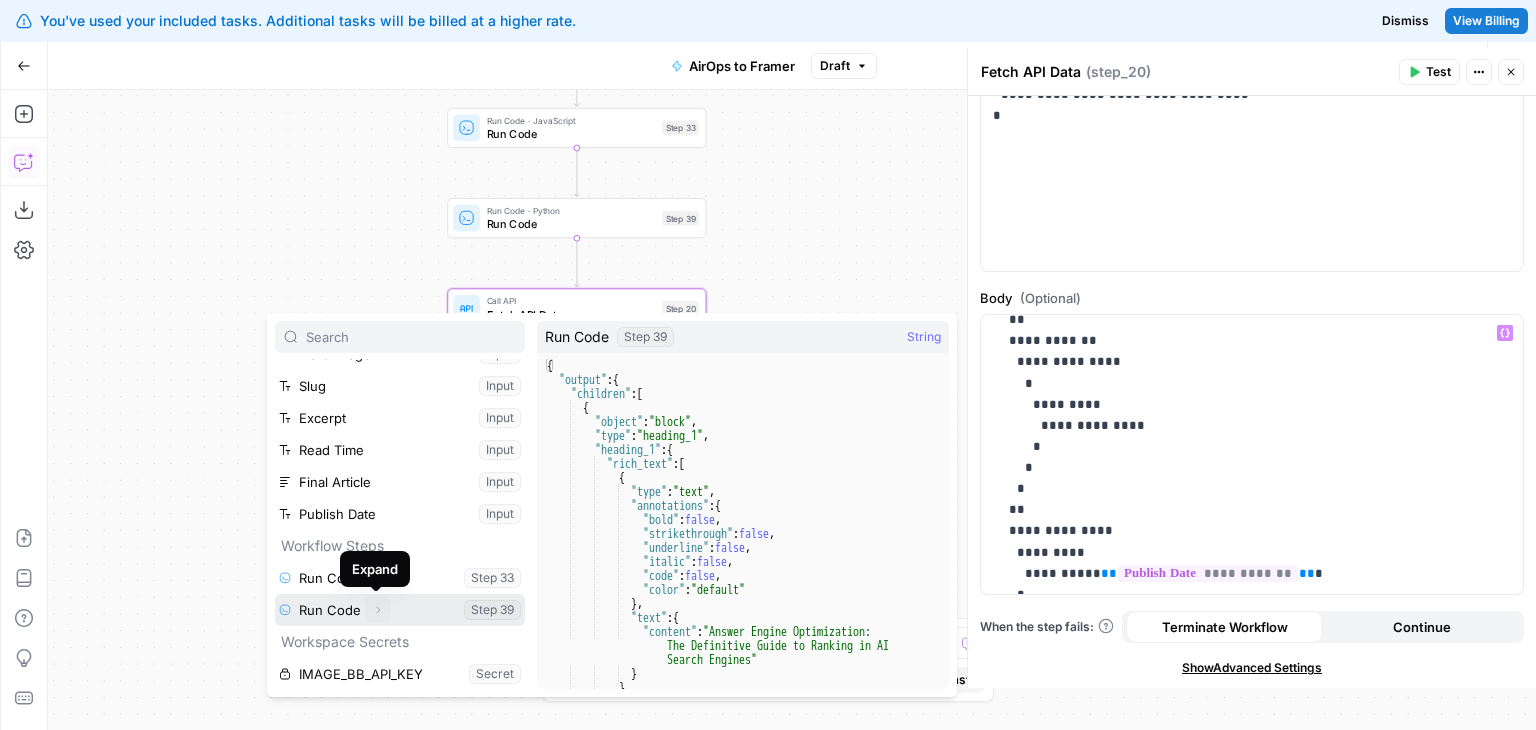 click 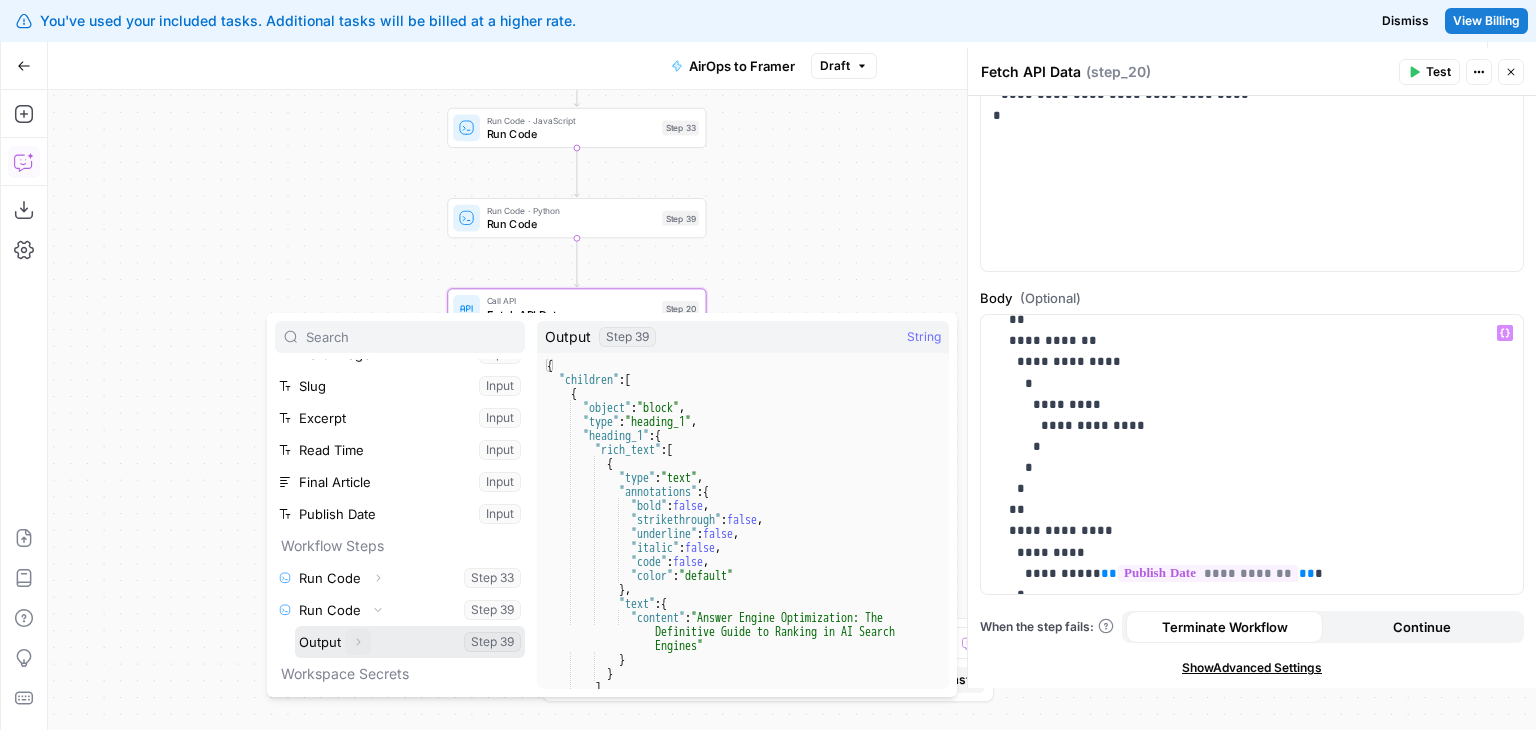 click on "Expand" at bounding box center [358, 642] 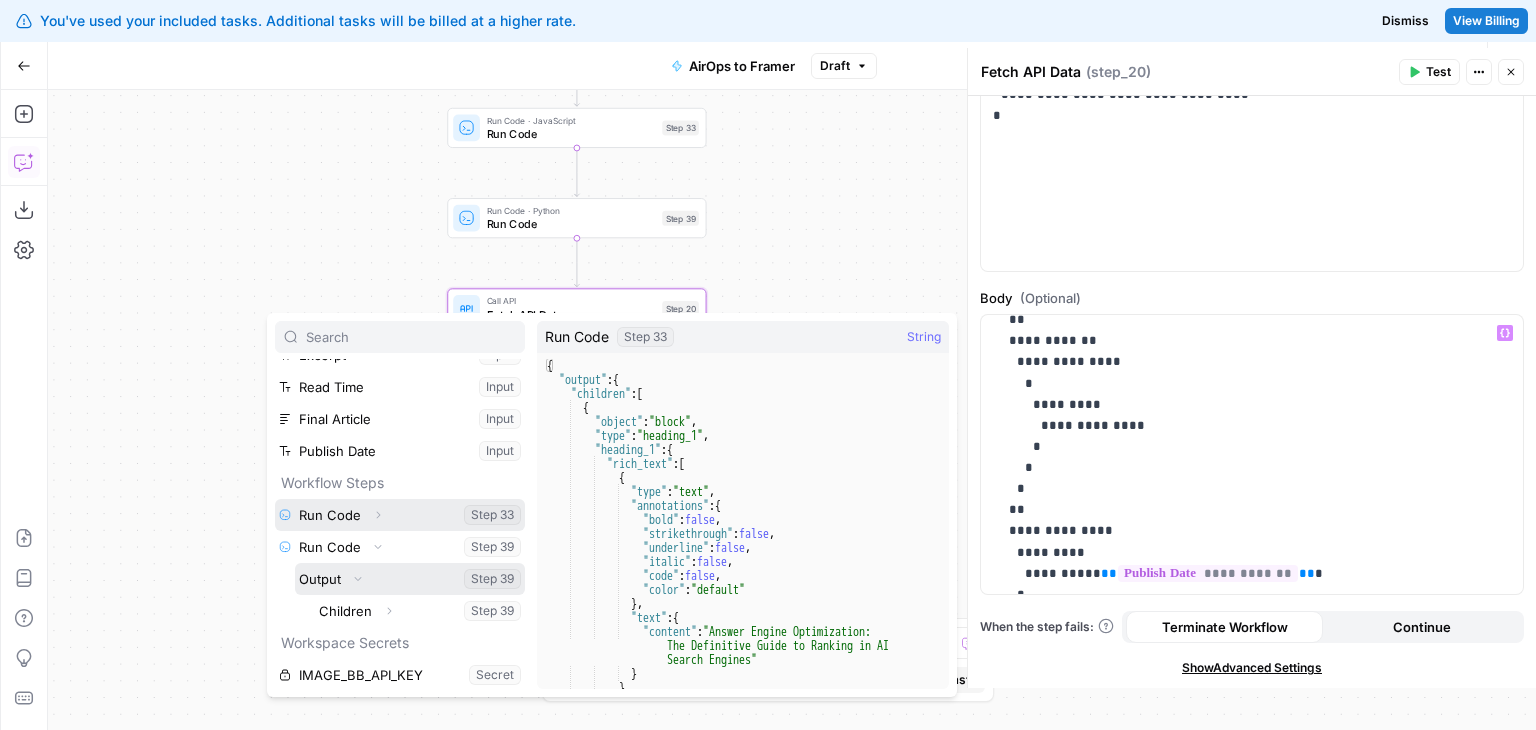 scroll, scrollTop: 149, scrollLeft: 0, axis: vertical 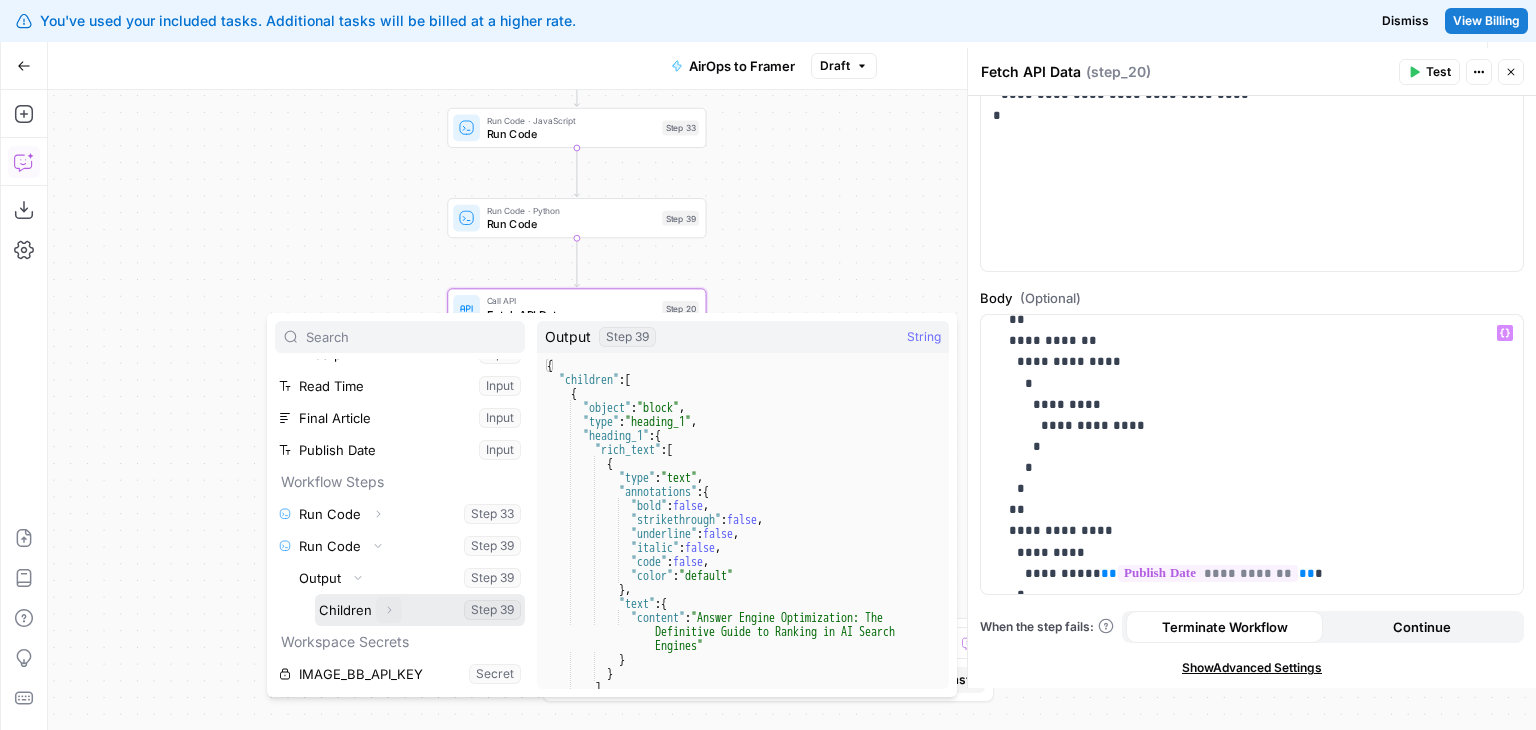 click 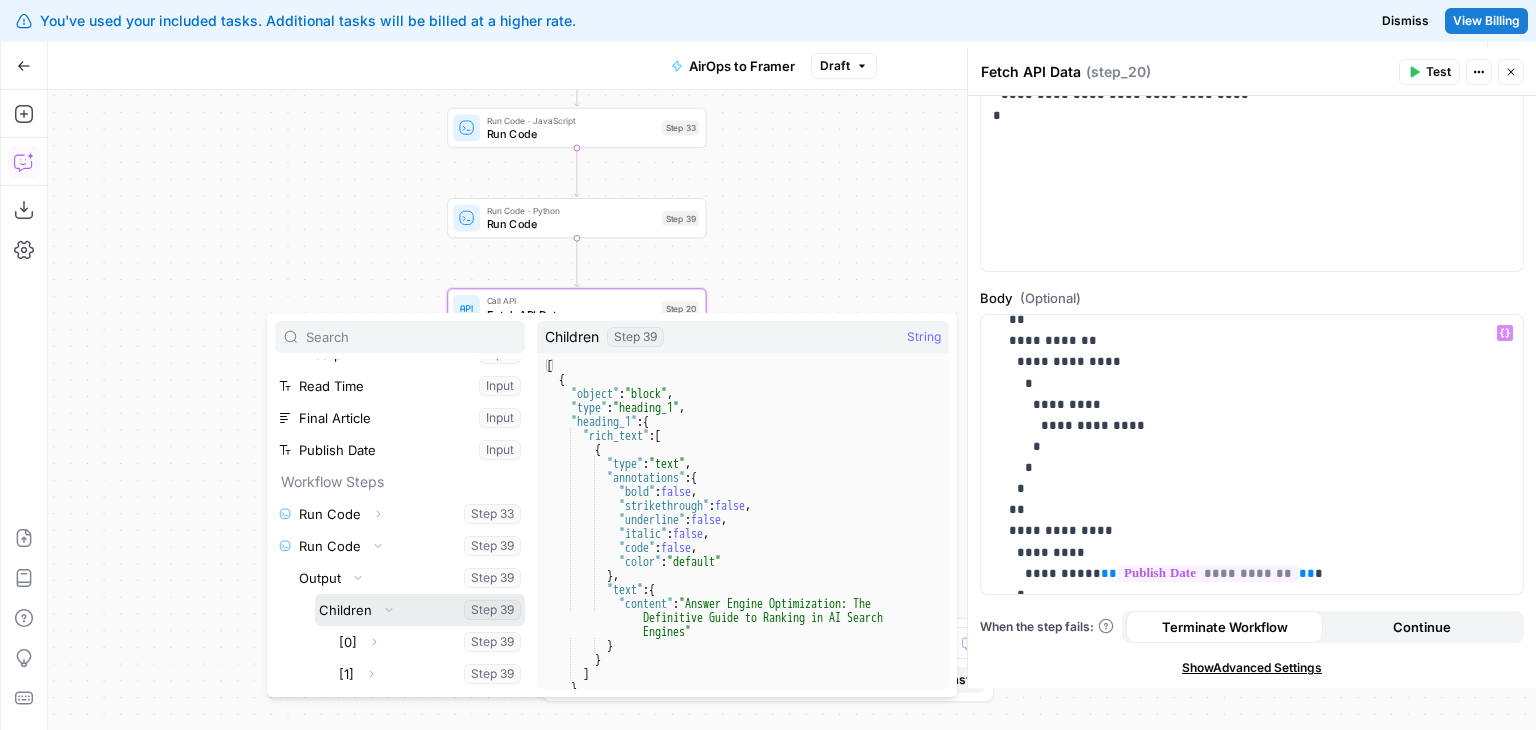 click at bounding box center [420, 610] 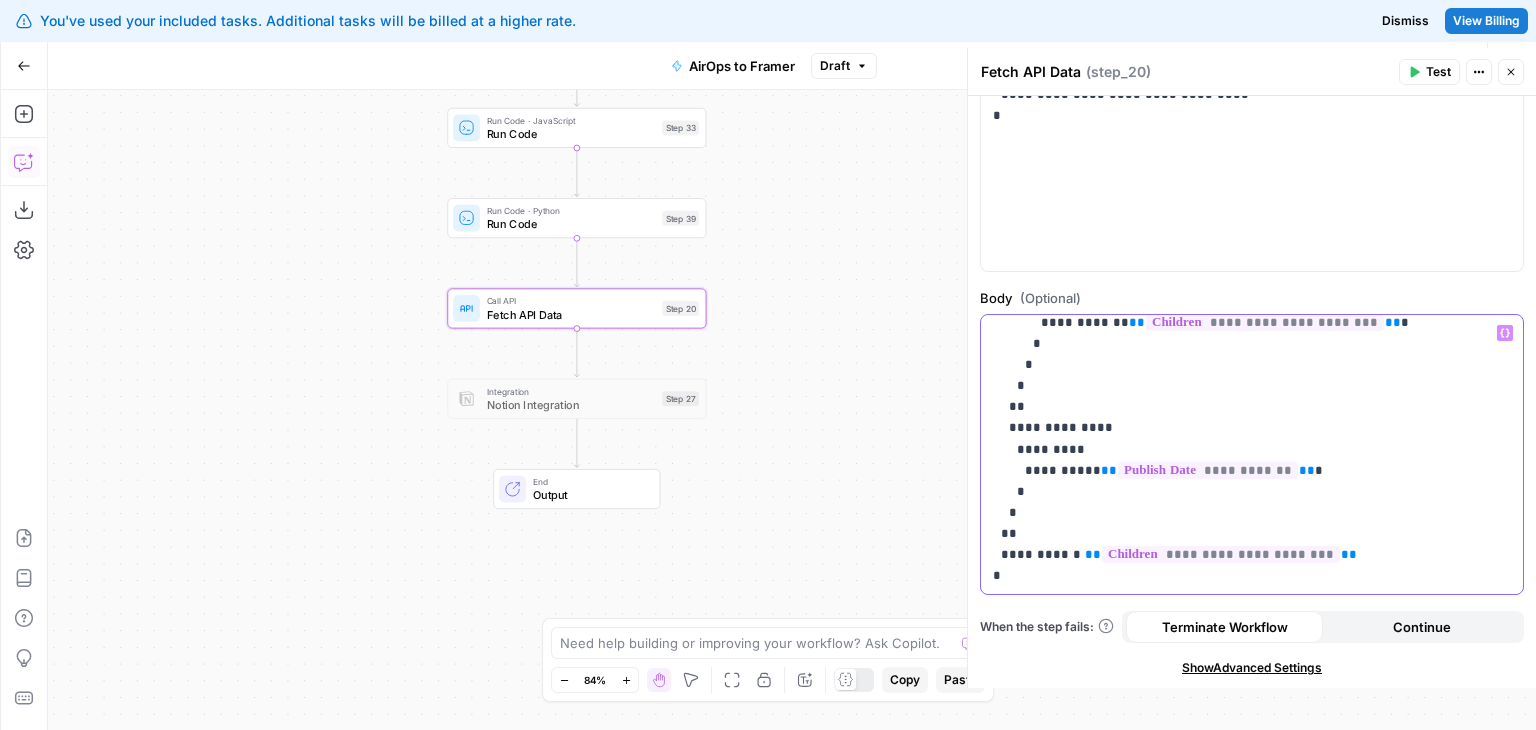 drag, startPoint x: 1421, startPoint y: 416, endPoint x: 1404, endPoint y: 565, distance: 149.96666 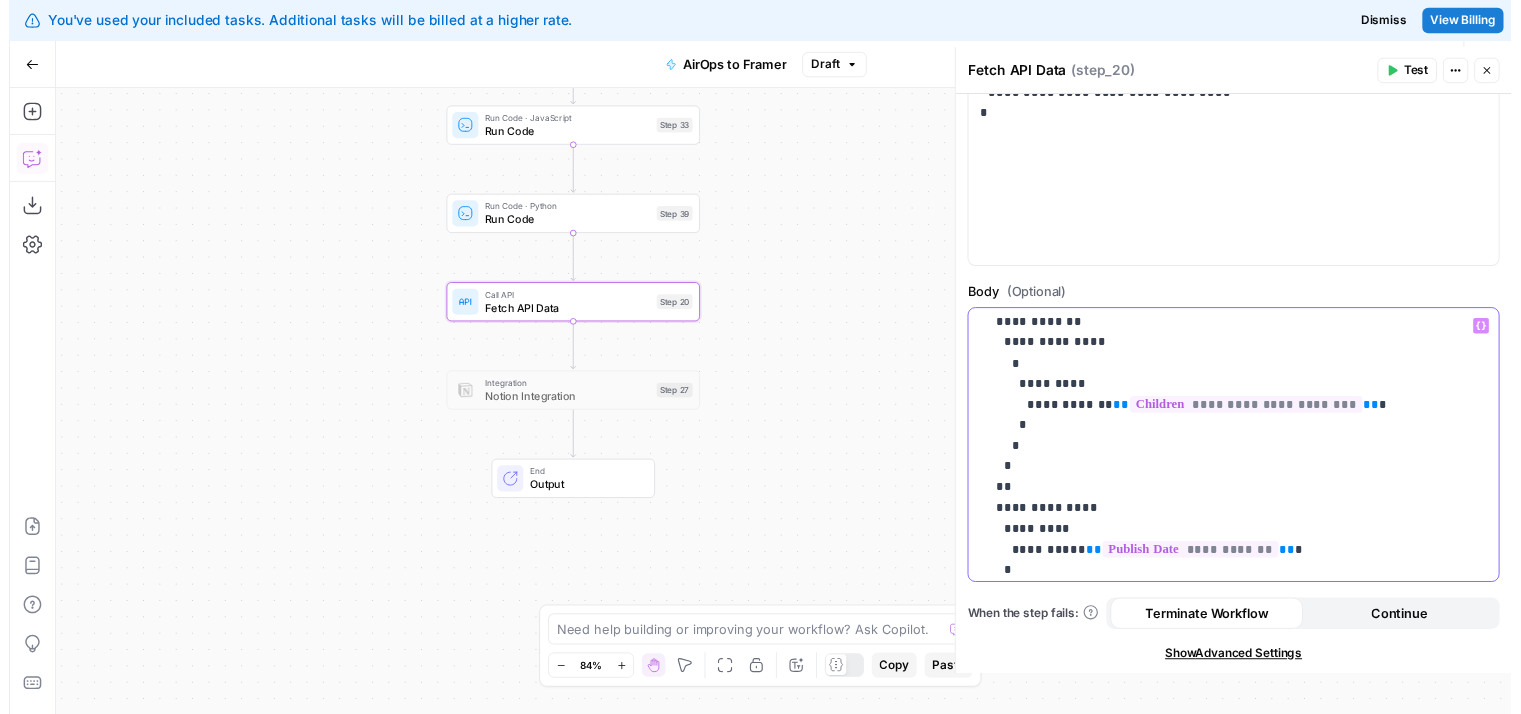 scroll, scrollTop: 1062, scrollLeft: 0, axis: vertical 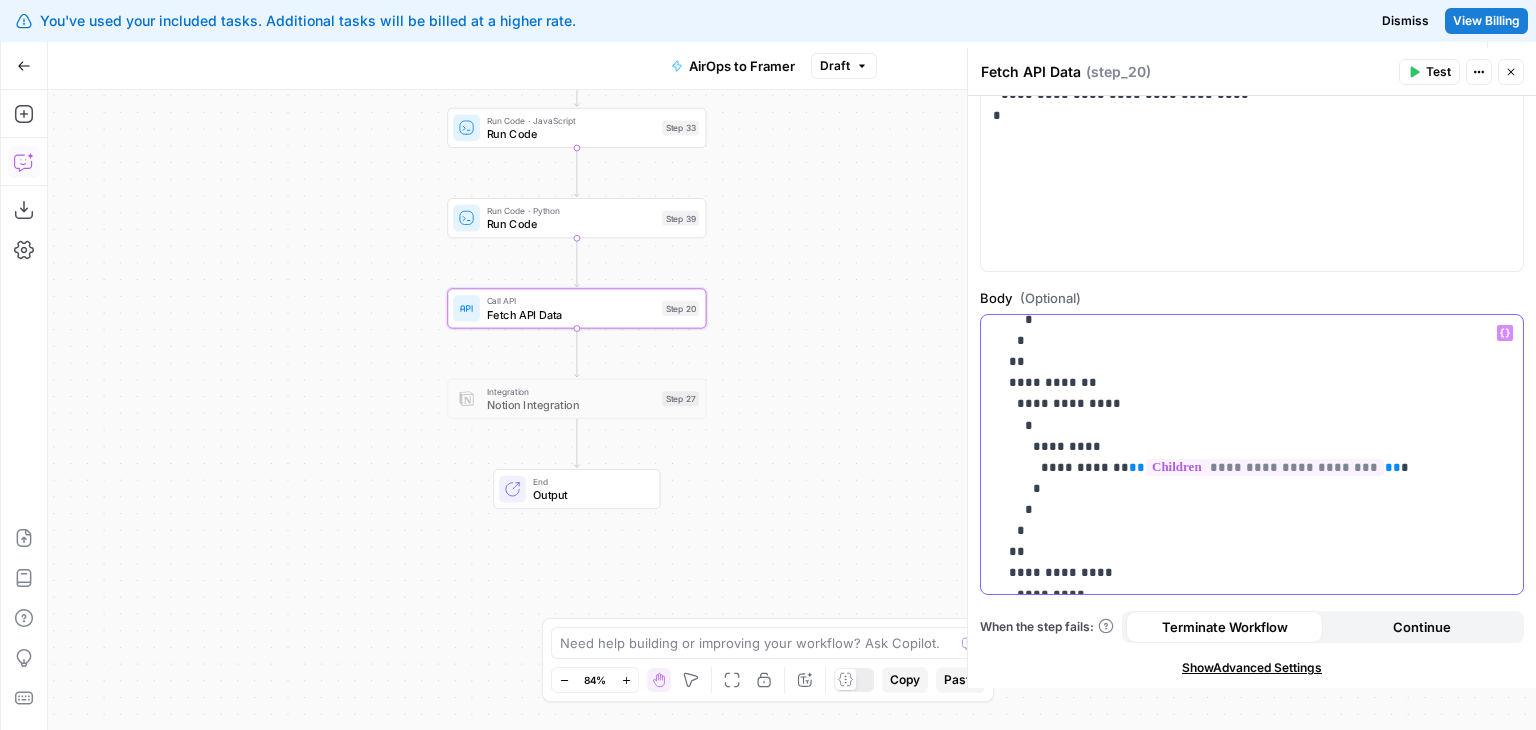 drag, startPoint x: 1421, startPoint y: 510, endPoint x: 1426, endPoint y: 459, distance: 51.24451 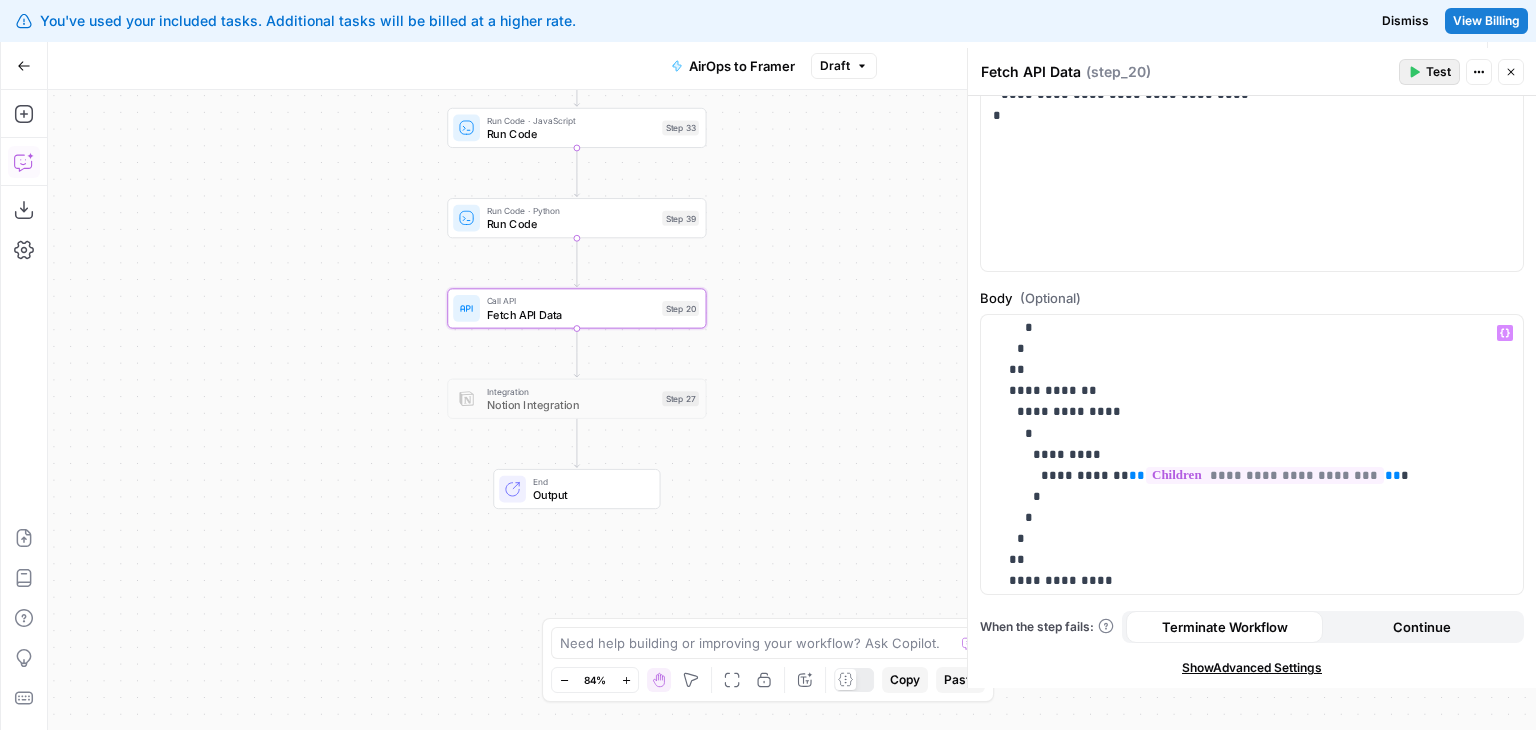 click on "Test" at bounding box center [1438, 72] 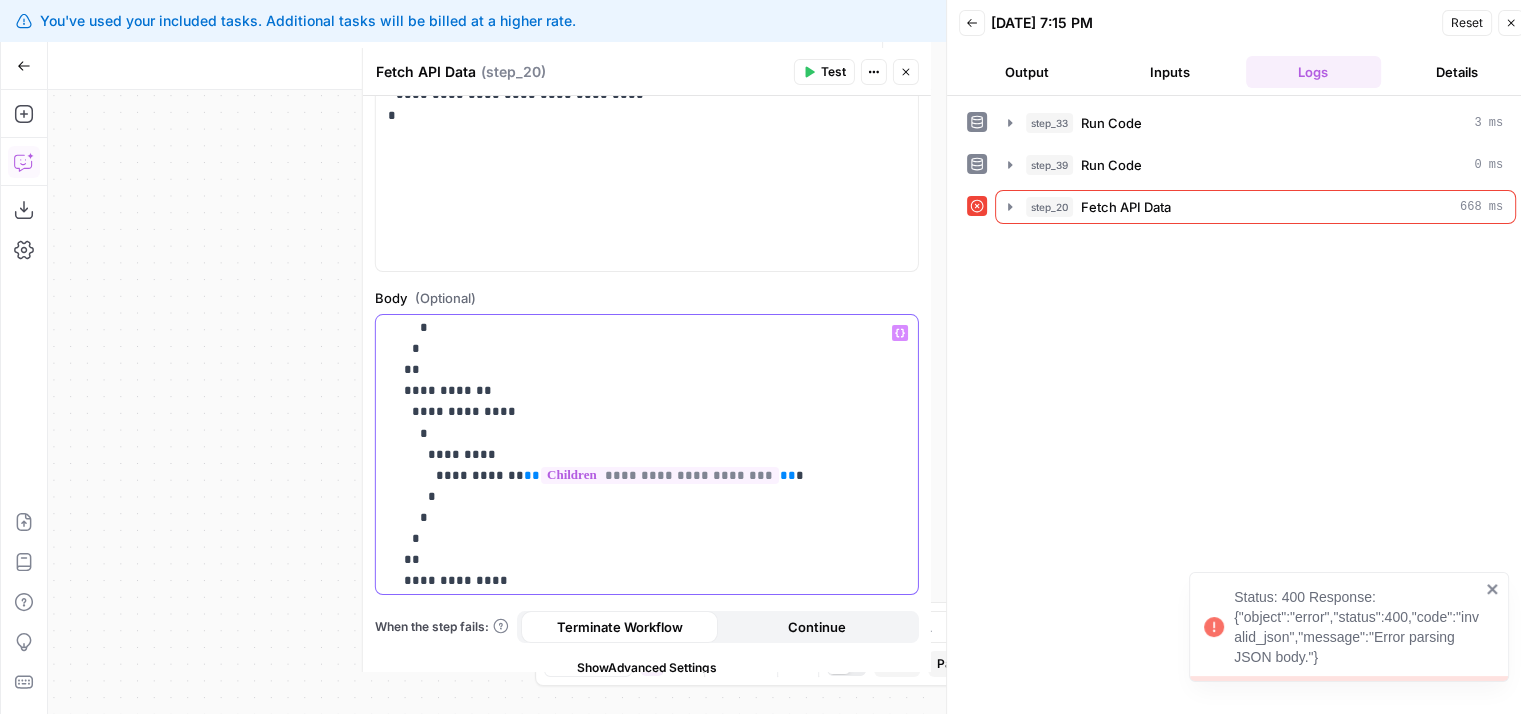 drag, startPoint x: 717, startPoint y: 473, endPoint x: 496, endPoint y: 477, distance: 221.0362 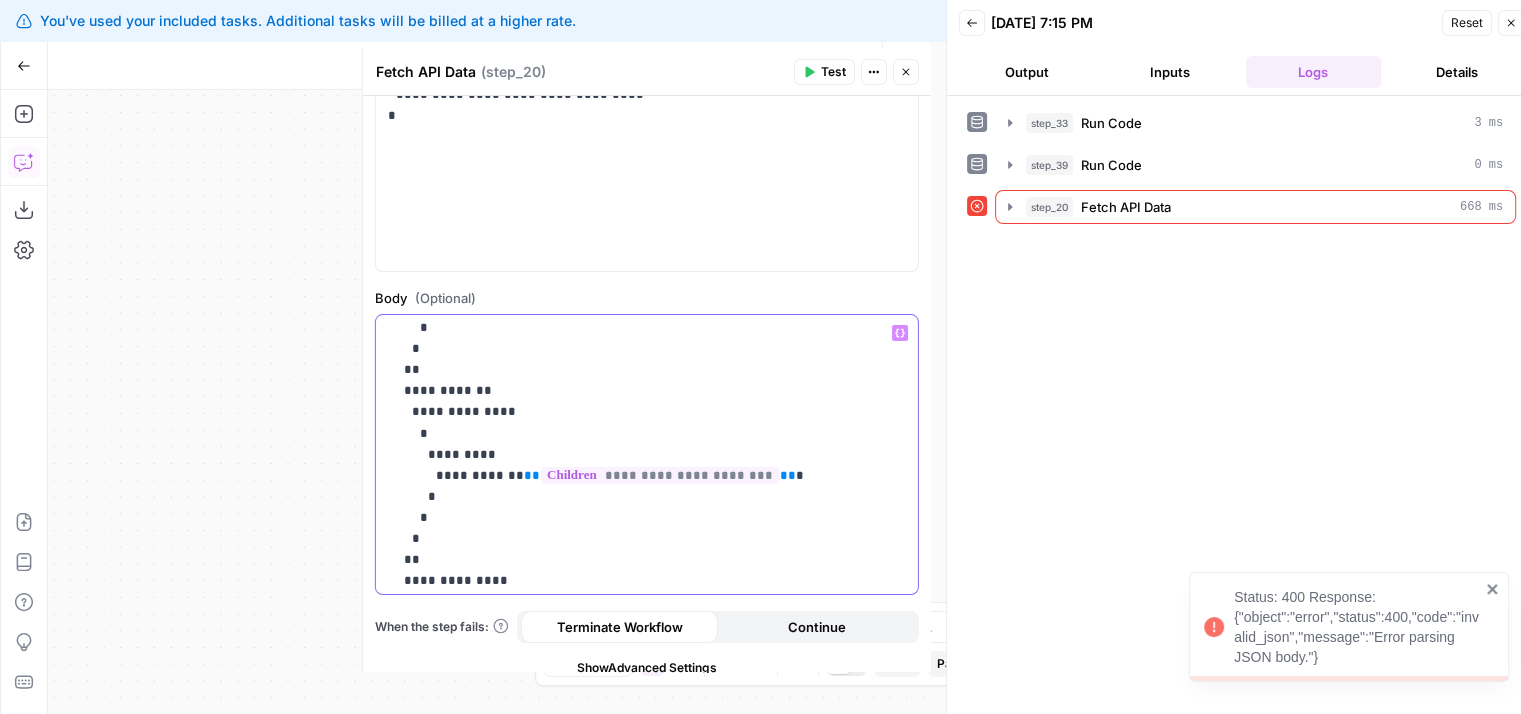click on "**********" at bounding box center [632, 0] 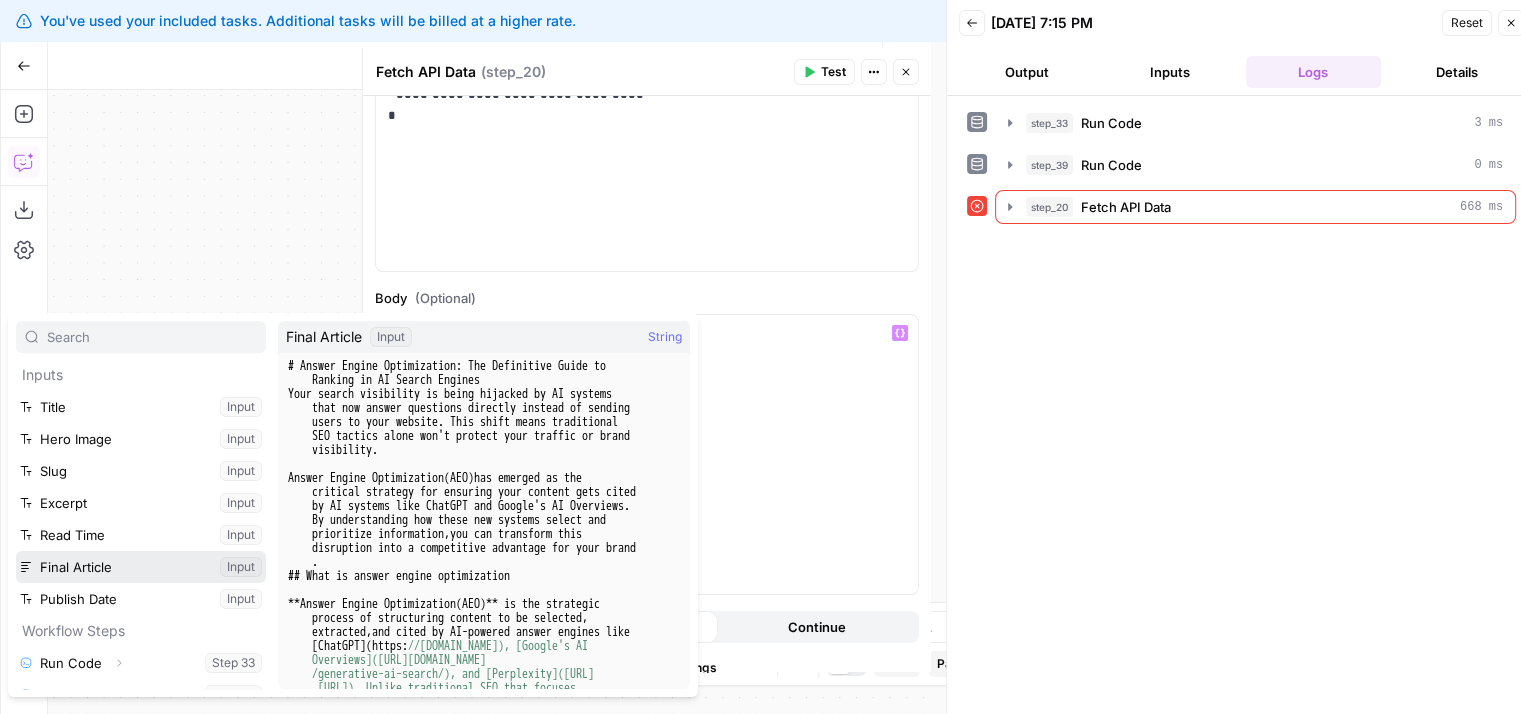 click at bounding box center [141, 567] 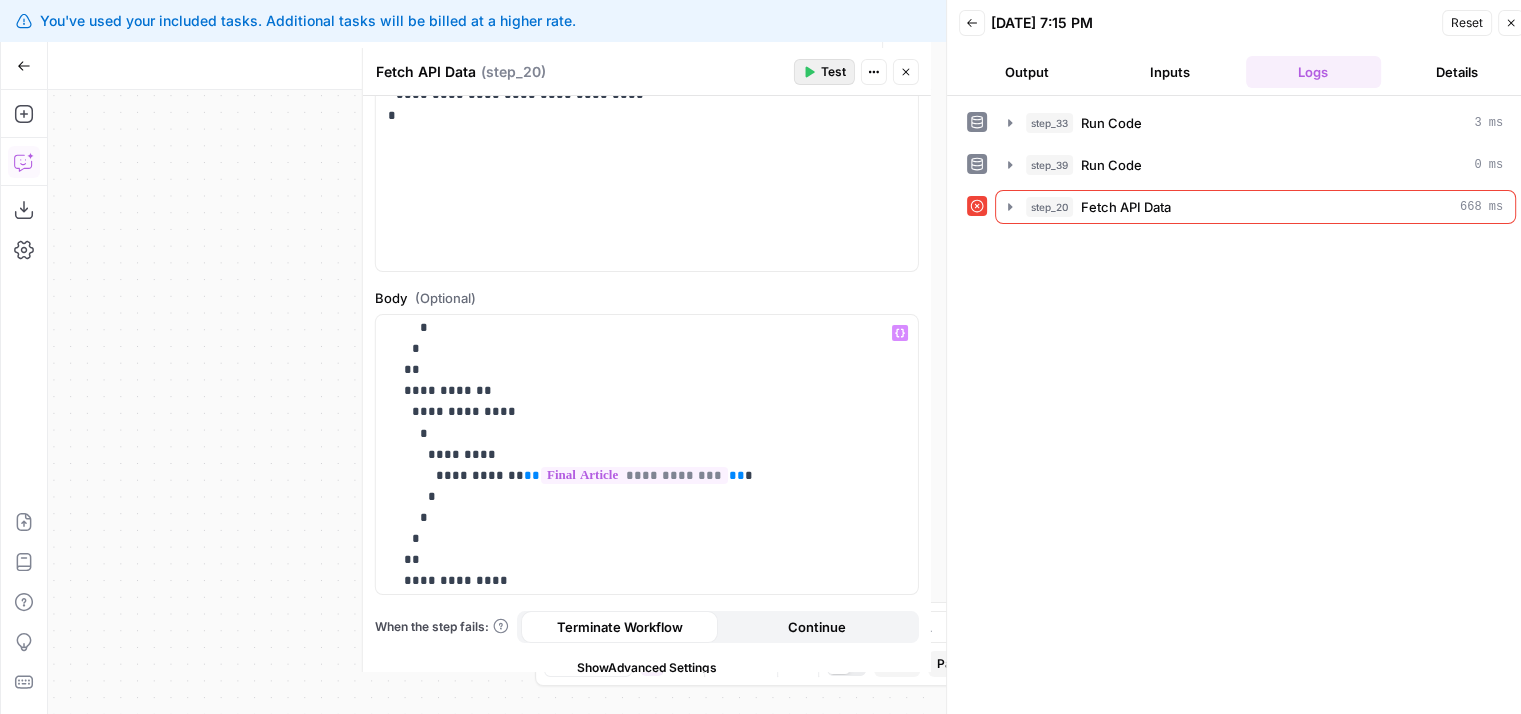 click 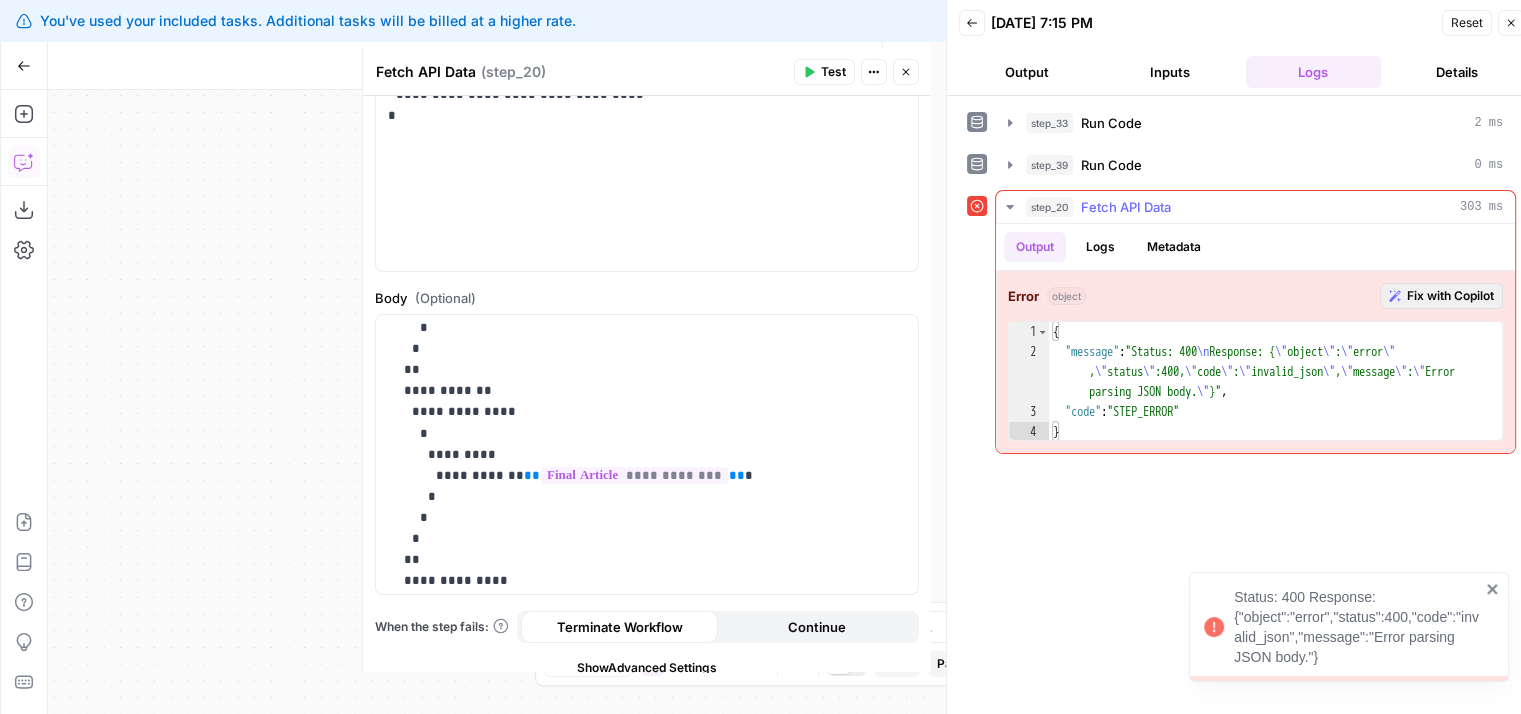 click on "Fix with Copilot" at bounding box center [1441, 296] 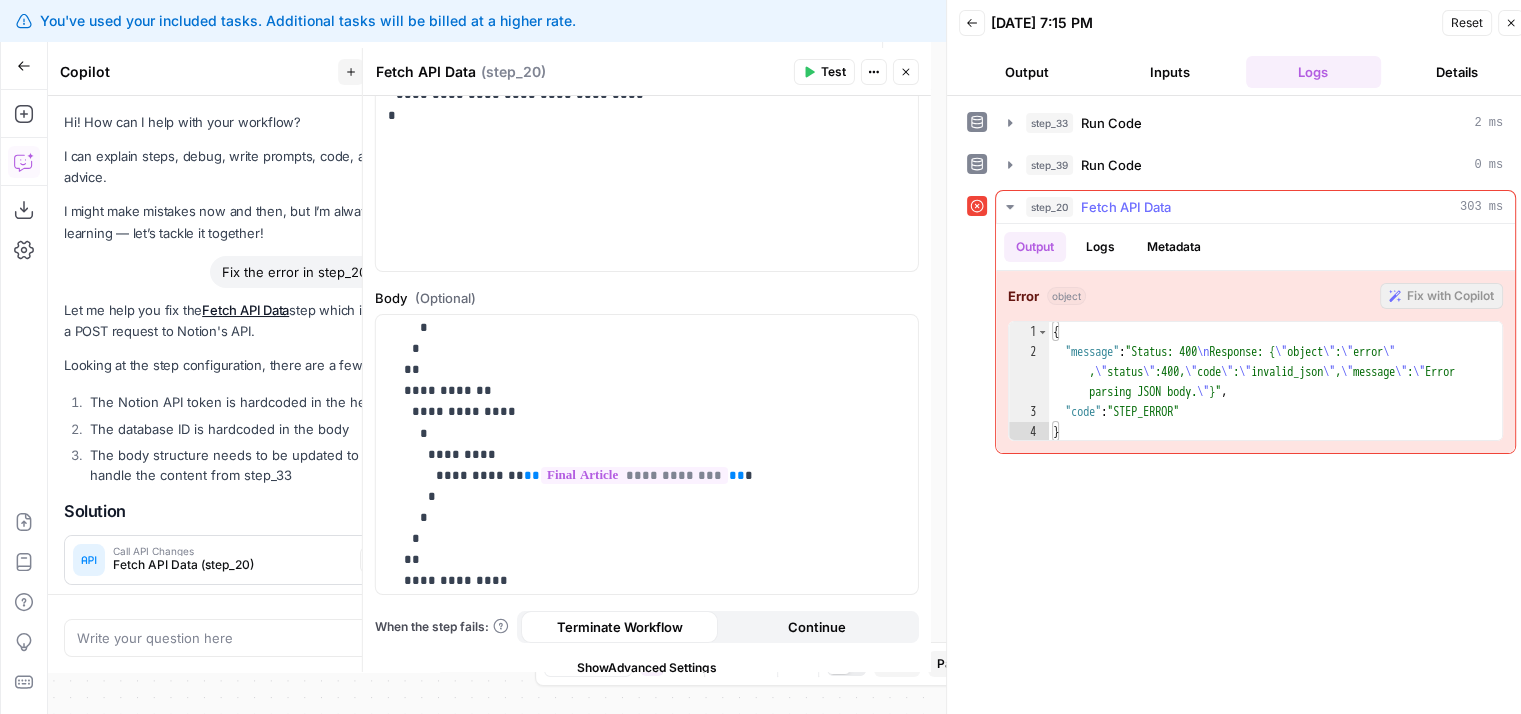 scroll, scrollTop: 4752, scrollLeft: 0, axis: vertical 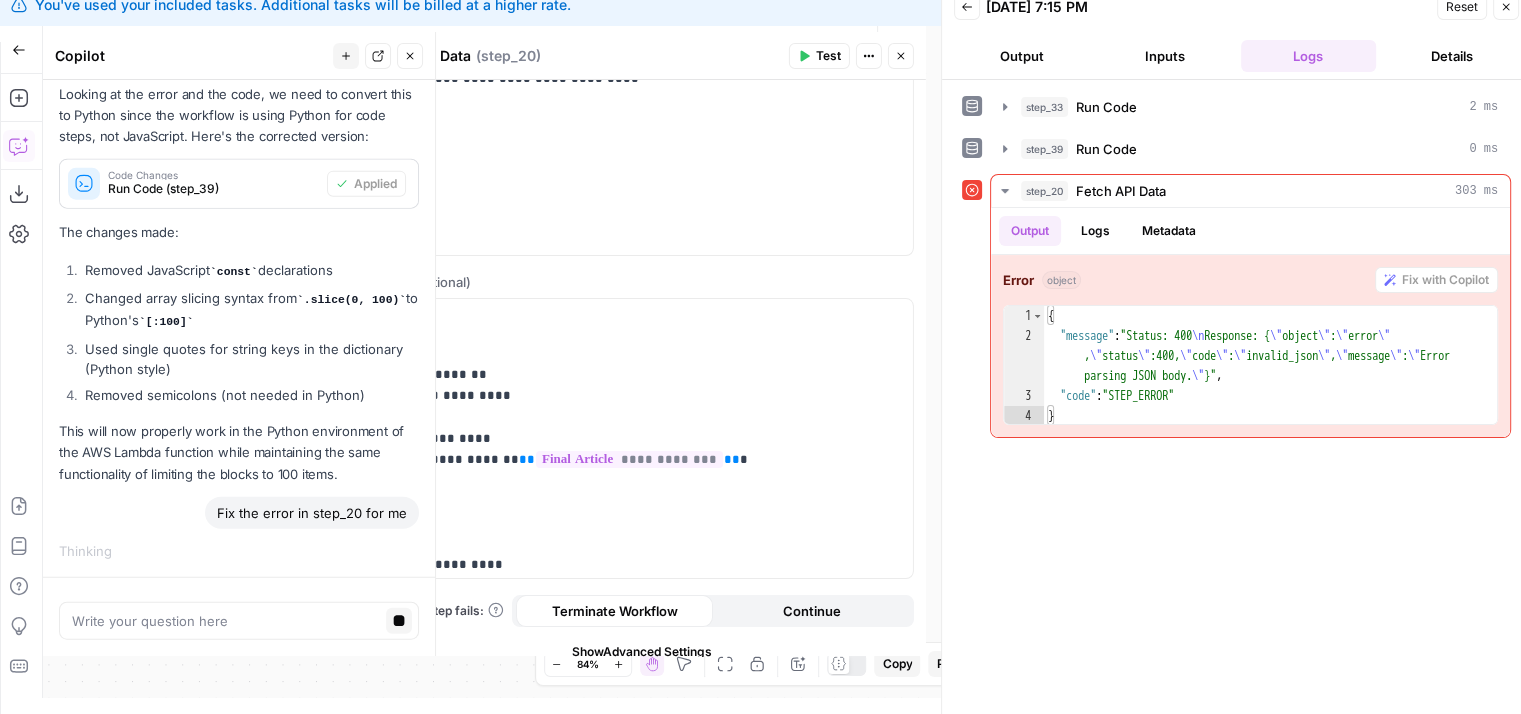 drag, startPoint x: 279, startPoint y: 412, endPoint x: 281, endPoint y: 443, distance: 31.06445 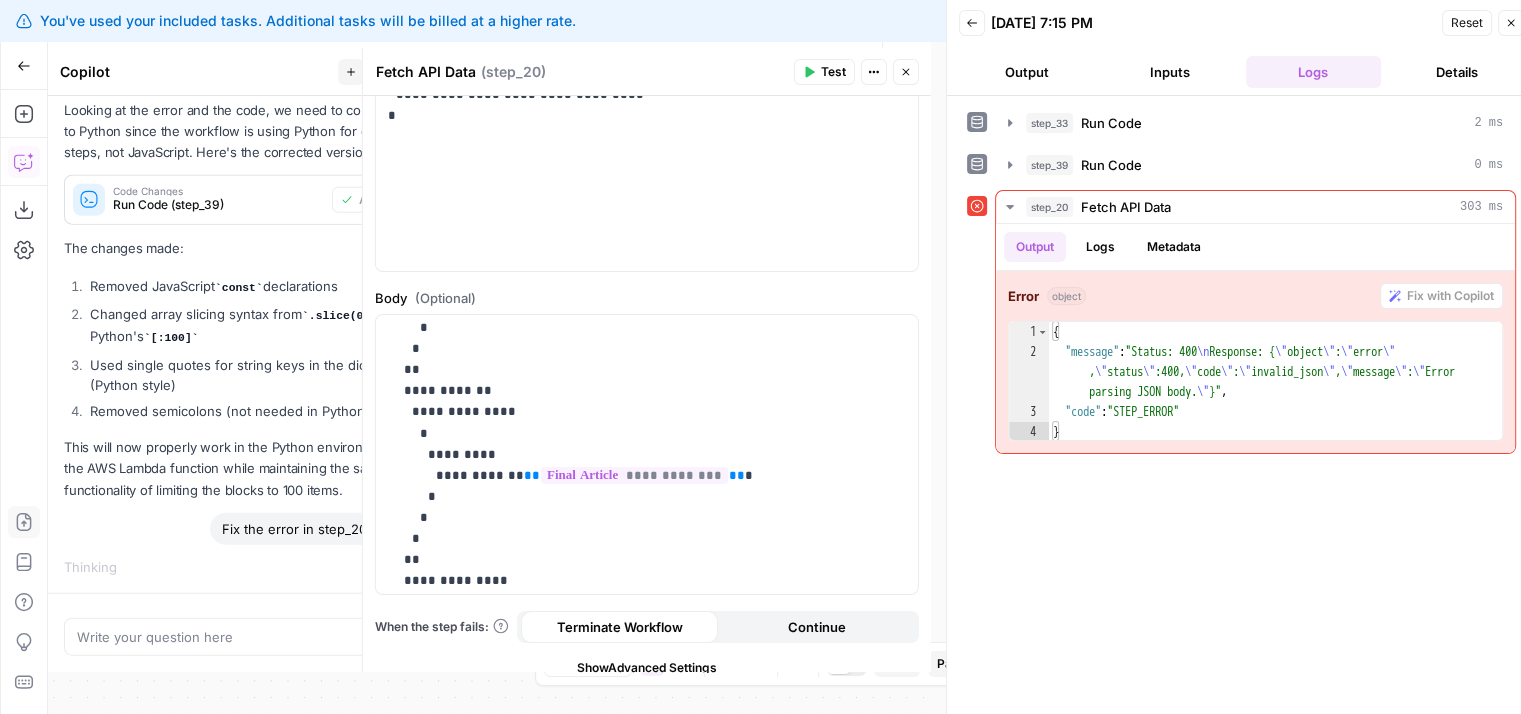 scroll, scrollTop: 16, scrollLeft: 0, axis: vertical 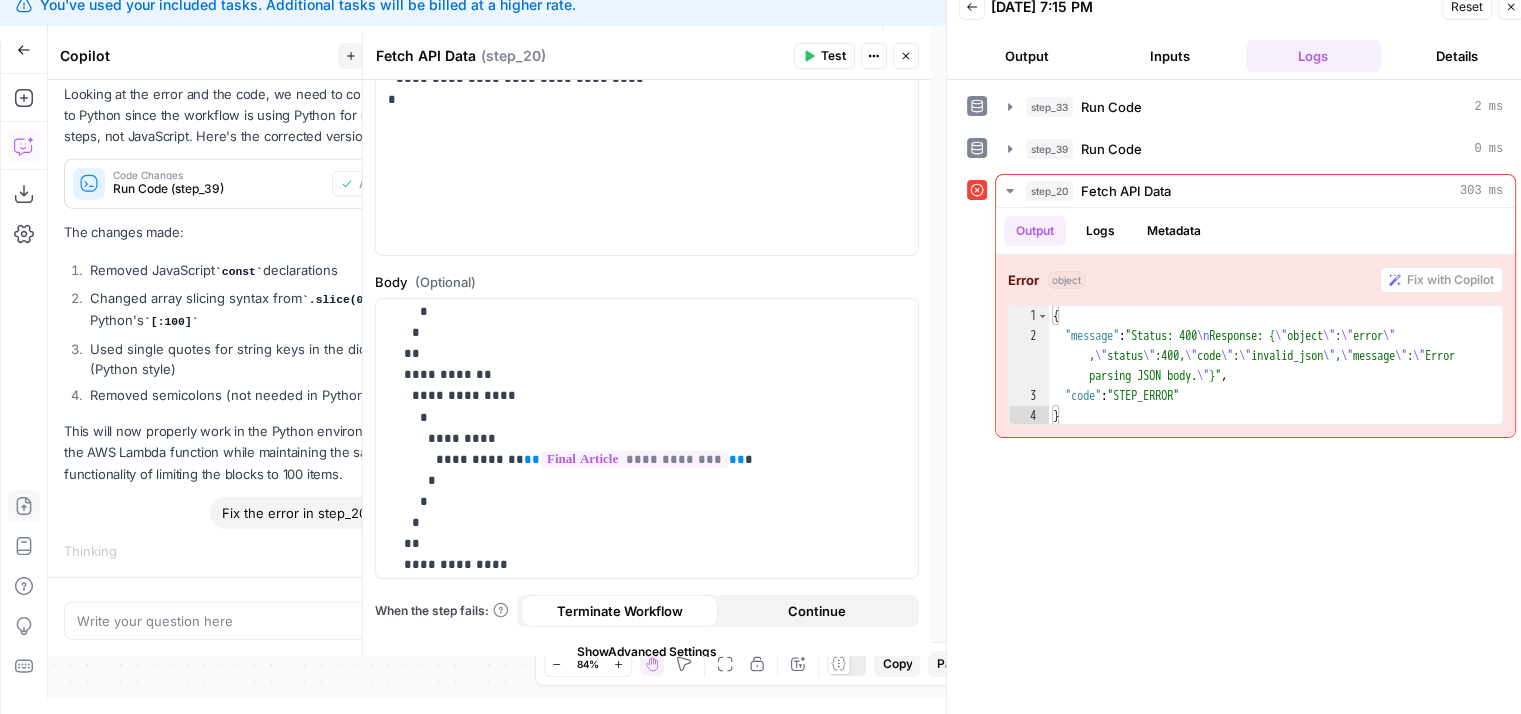 drag, startPoint x: 233, startPoint y: 369, endPoint x: 12, endPoint y: 491, distance: 252.43811 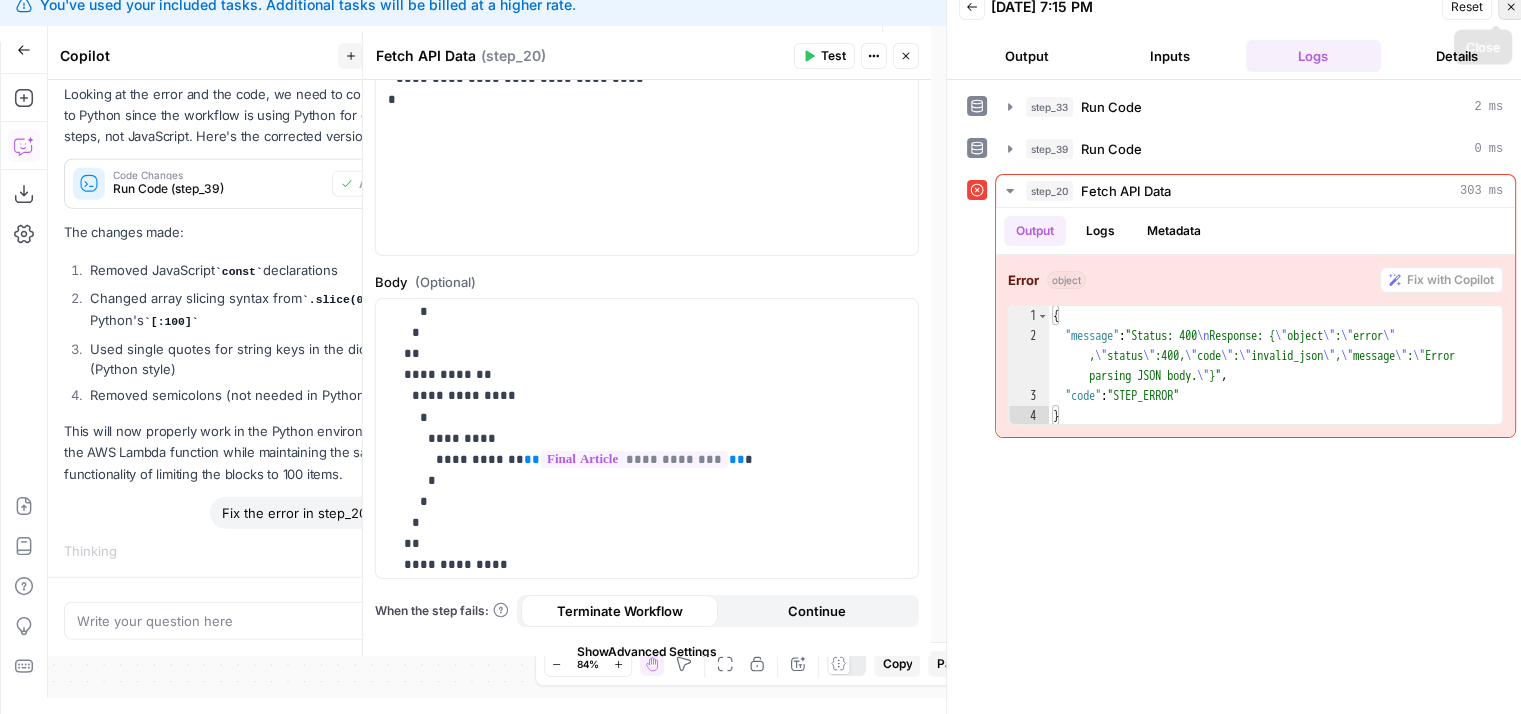 click 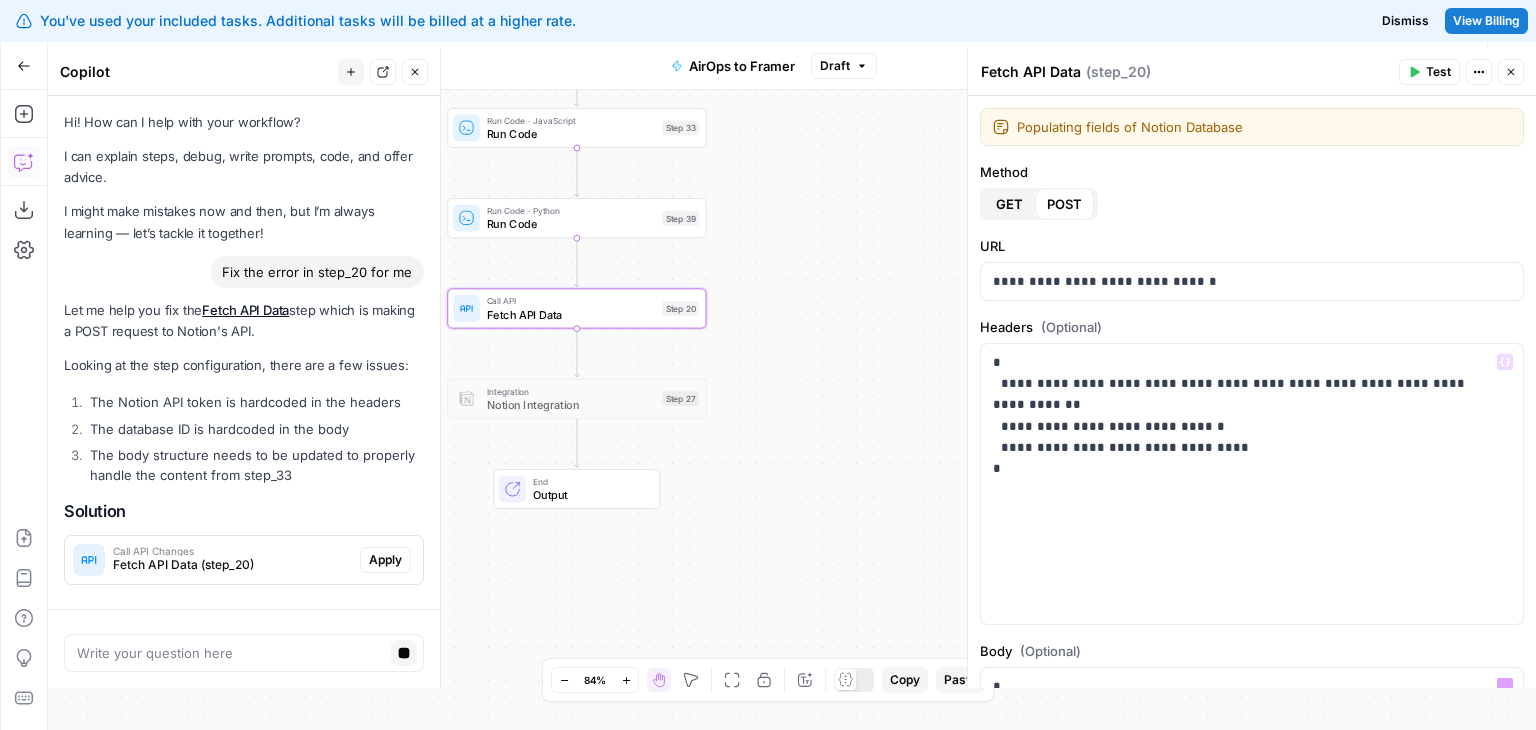 scroll, scrollTop: 0, scrollLeft: 0, axis: both 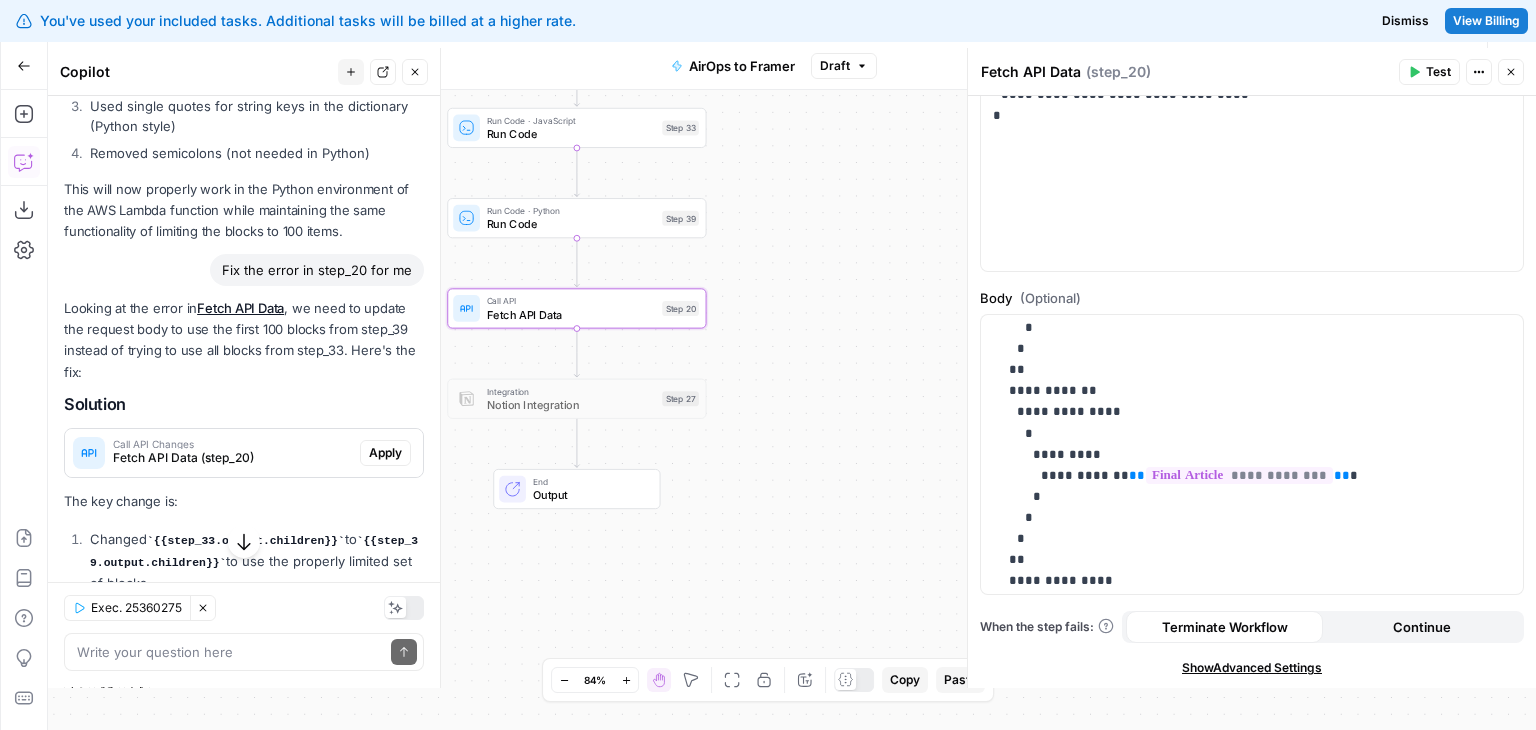 drag, startPoint x: 161, startPoint y: 425, endPoint x: 159, endPoint y: 471, distance: 46.043457 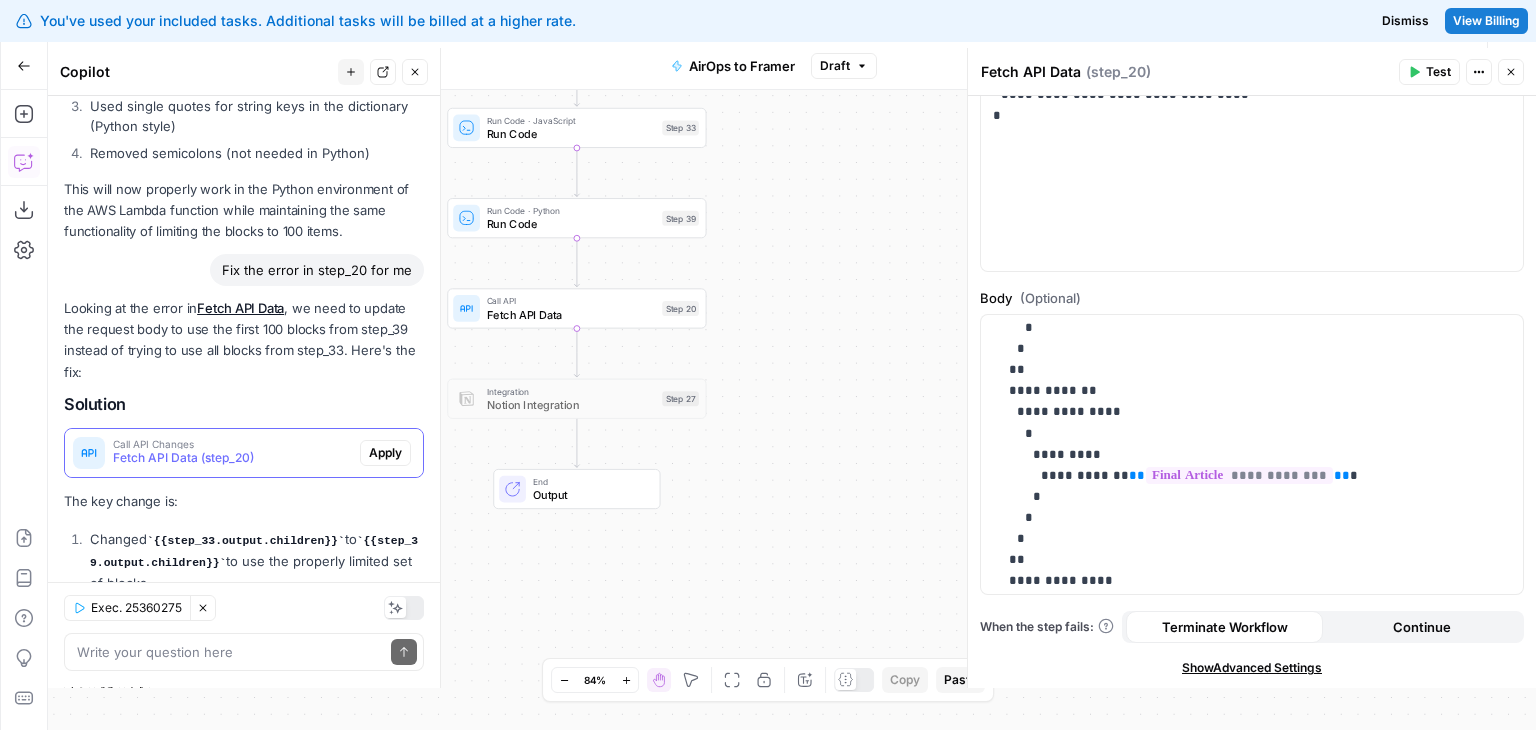 scroll, scrollTop: 5399, scrollLeft: 0, axis: vertical 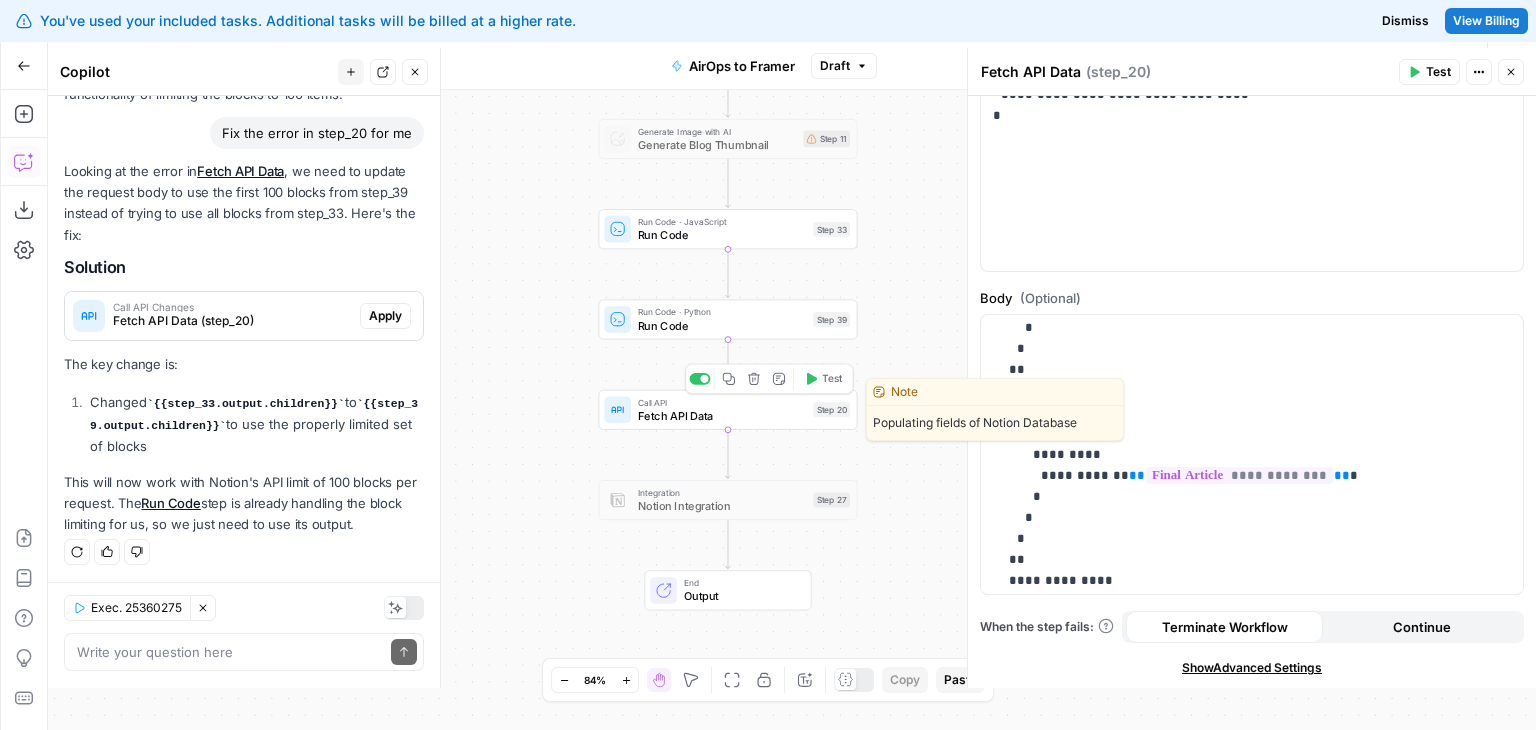 click on "Fetch API Data" at bounding box center (722, 415) 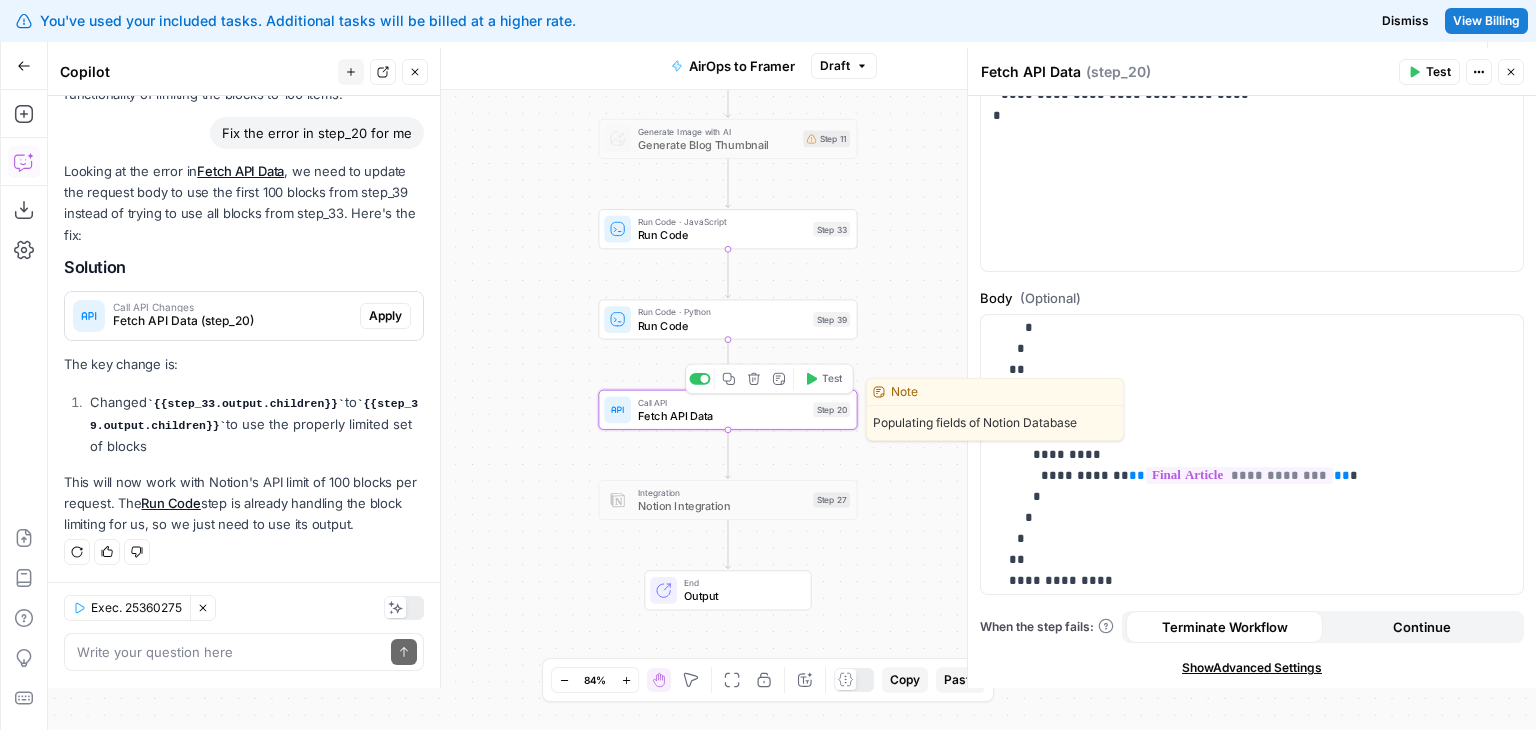click on "Fetch API Data" at bounding box center (722, 415) 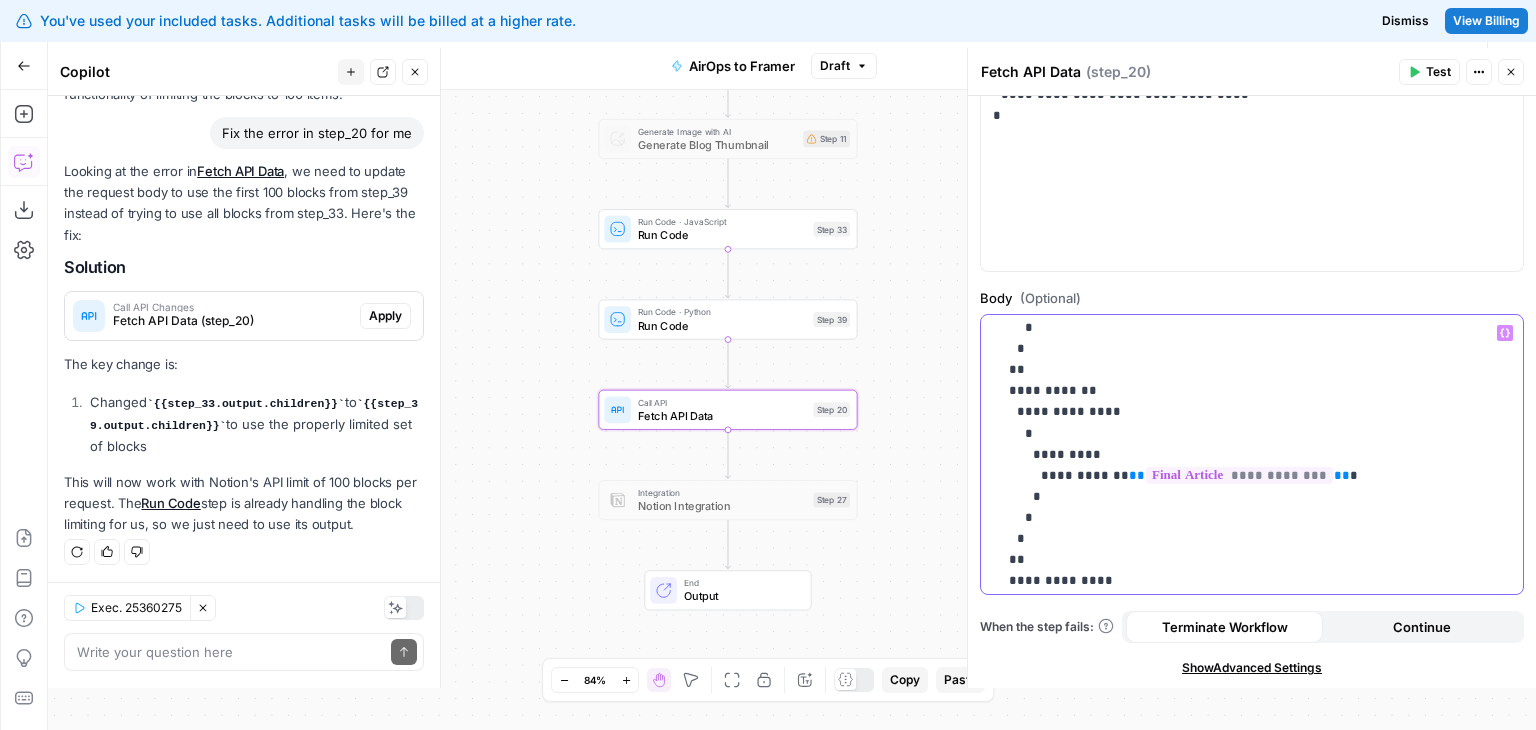 scroll, scrollTop: 1215, scrollLeft: 0, axis: vertical 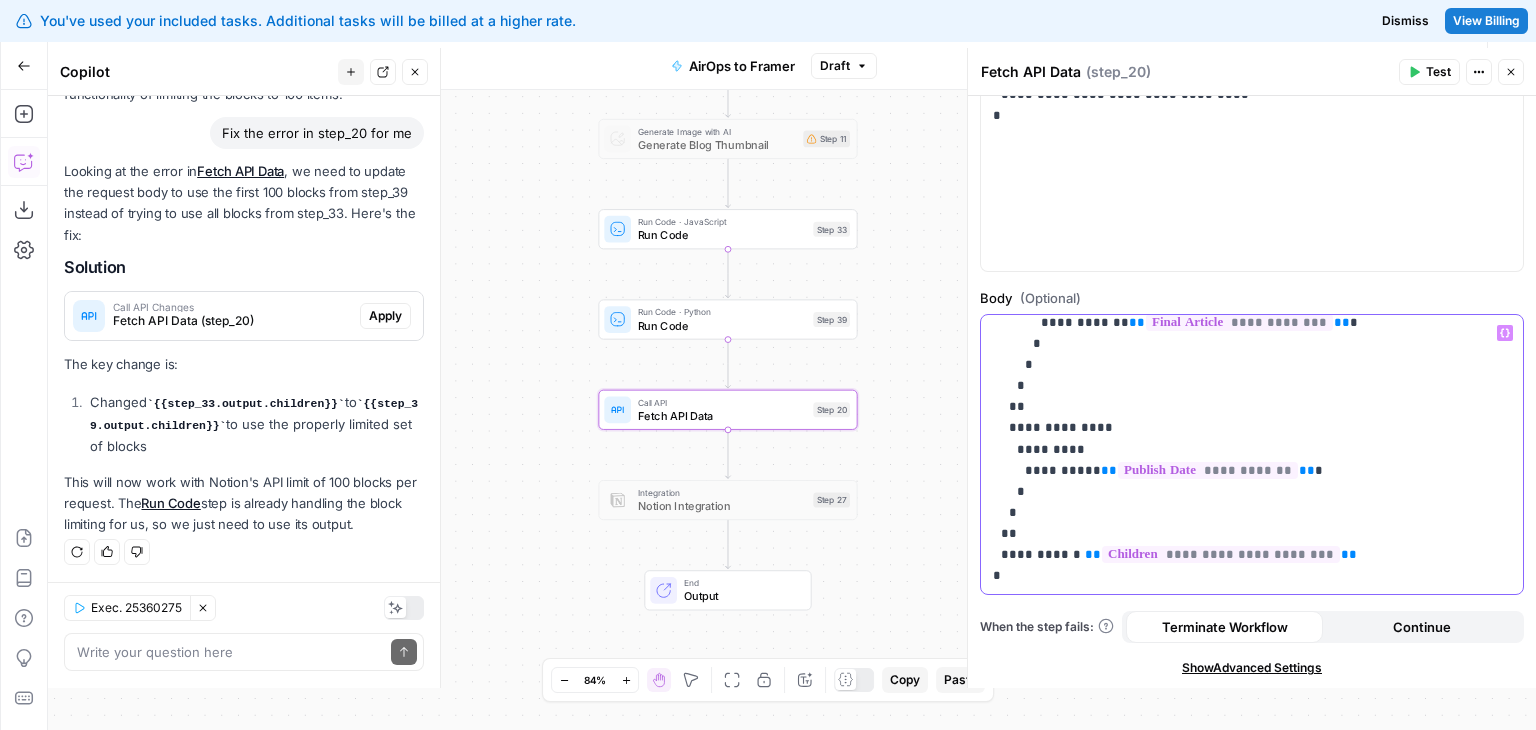 click on "**********" at bounding box center [1237, -153] 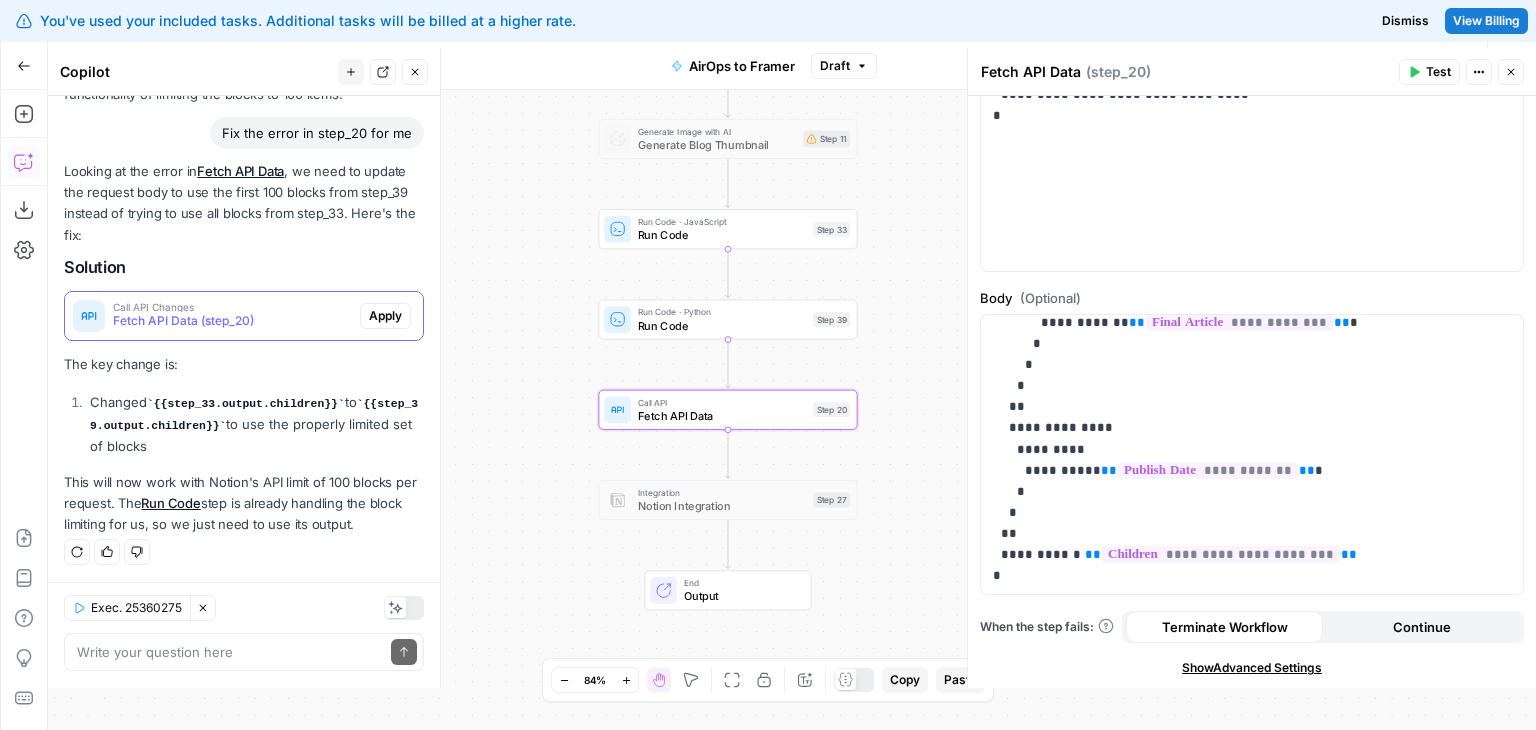 click on "Call API Changes" at bounding box center [232, 307] 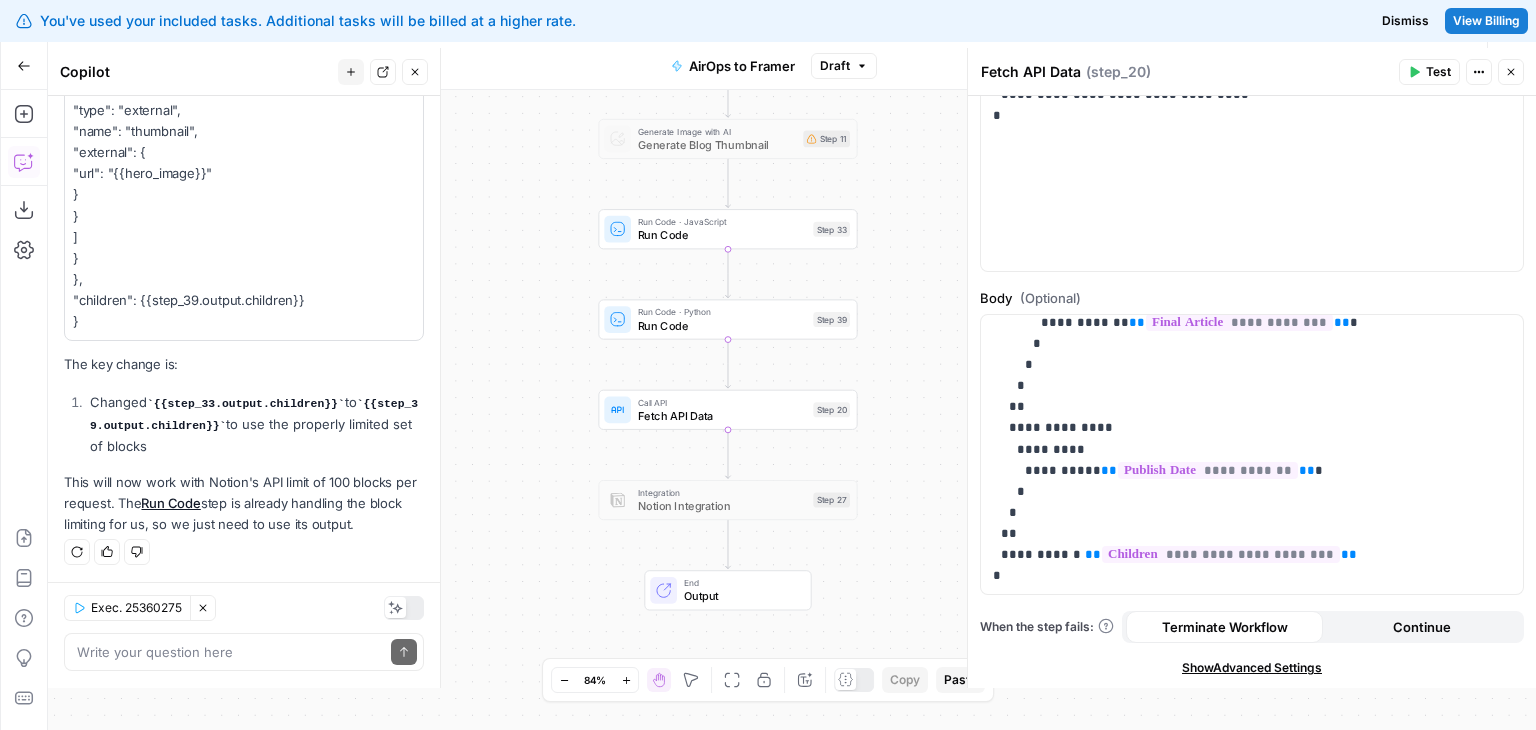 drag, startPoint x: 264, startPoint y: 349, endPoint x: 268, endPoint y: 369, distance: 20.396078 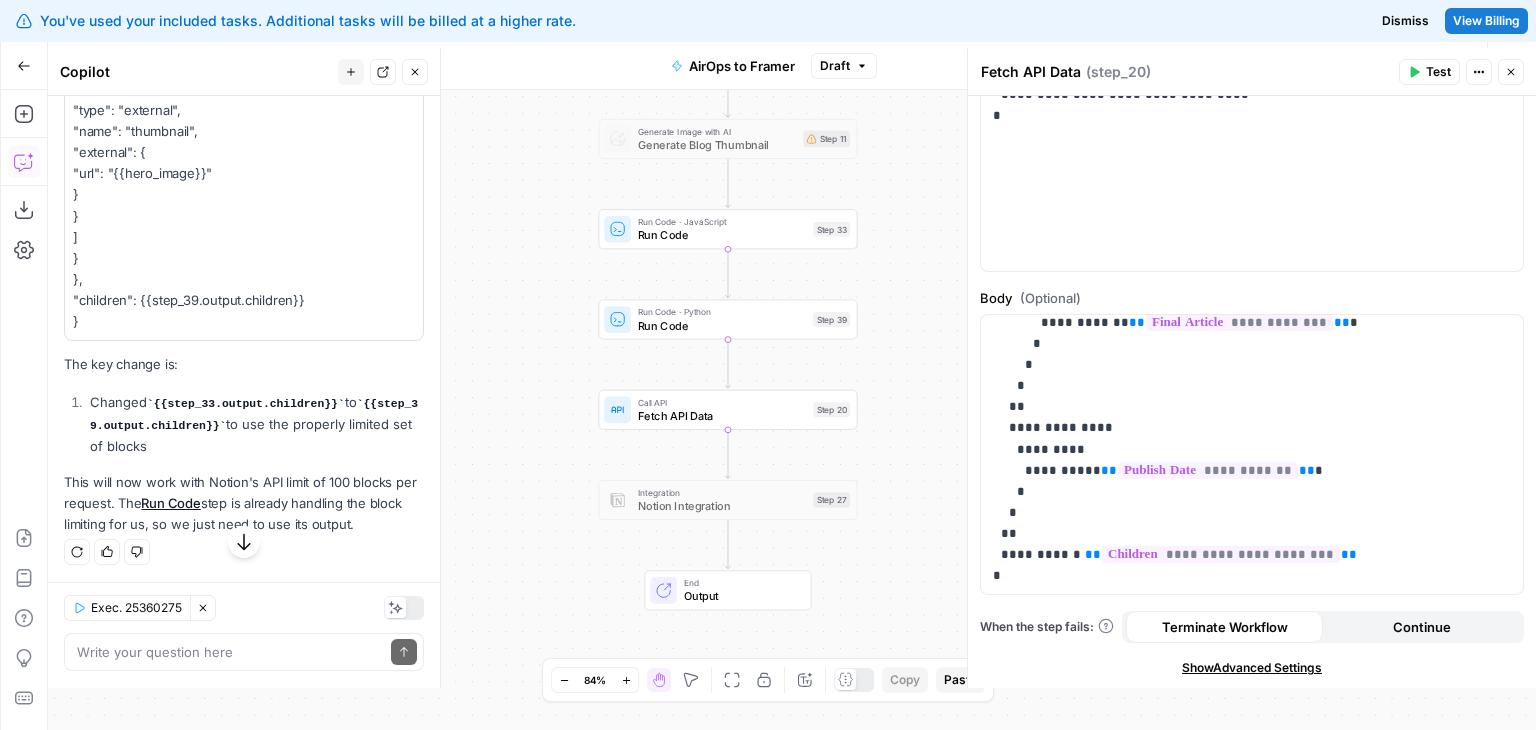 scroll, scrollTop: 6526, scrollLeft: 0, axis: vertical 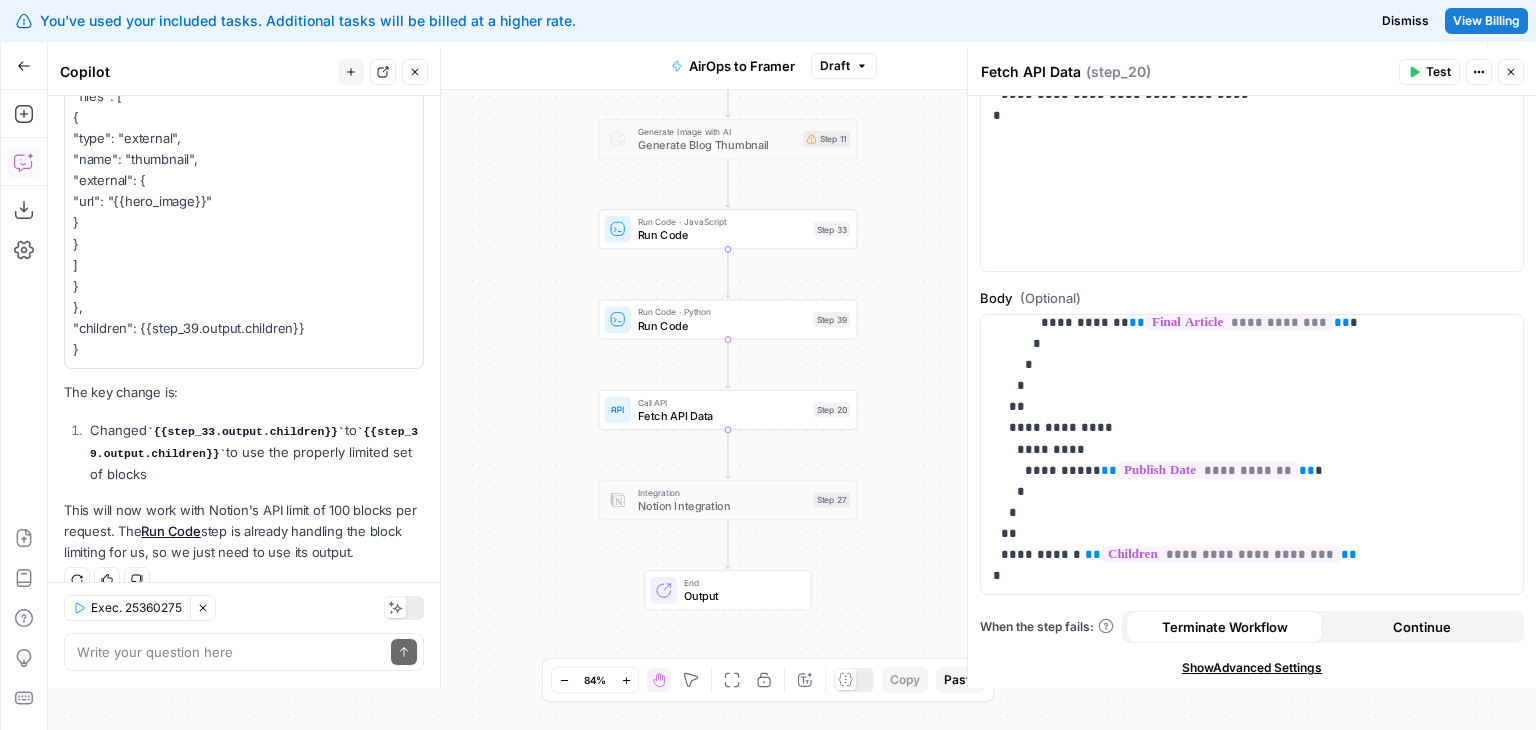 drag, startPoint x: 339, startPoint y: 477, endPoint x: 322, endPoint y: 422, distance: 57.567352 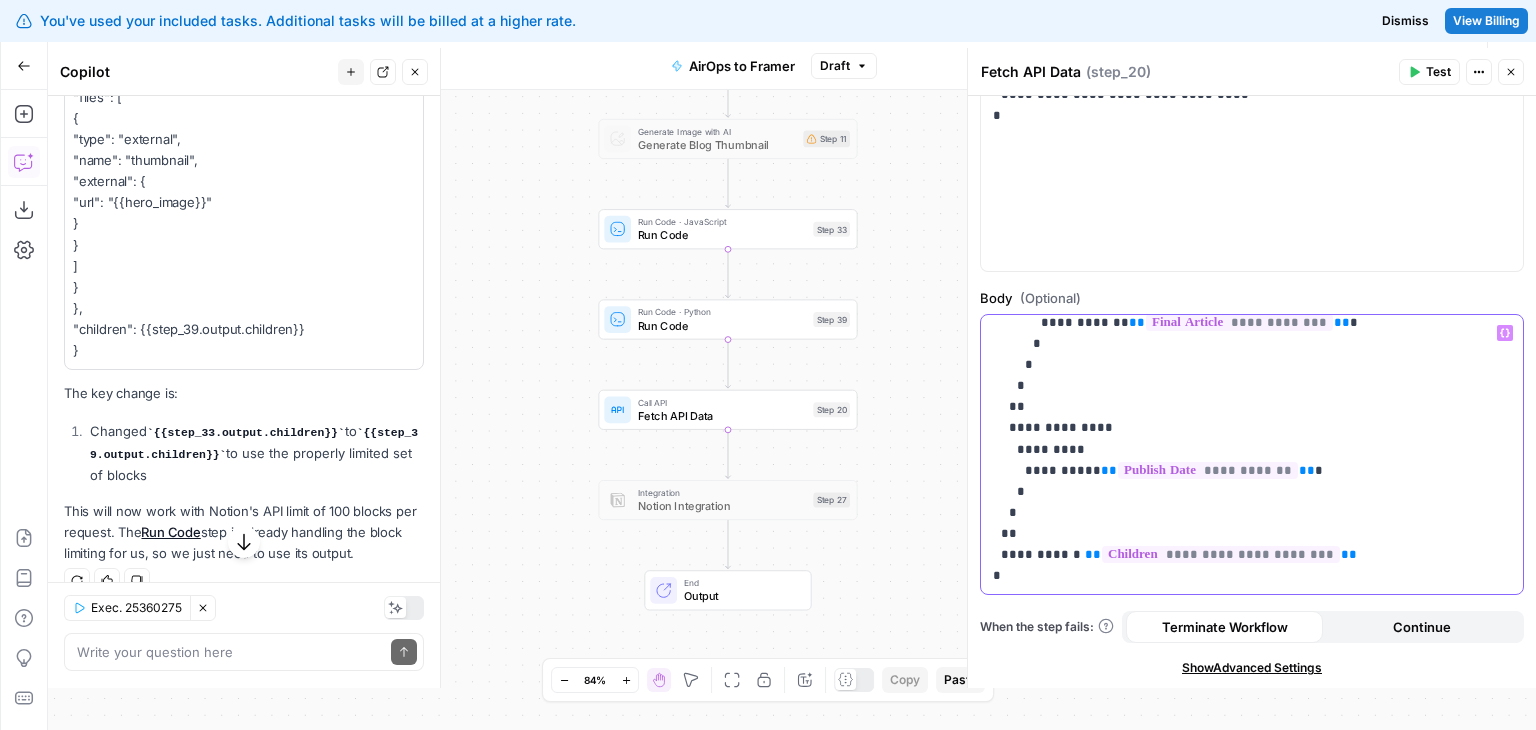 drag, startPoint x: 1351, startPoint y: 489, endPoint x: 1331, endPoint y: 575, distance: 88.29496 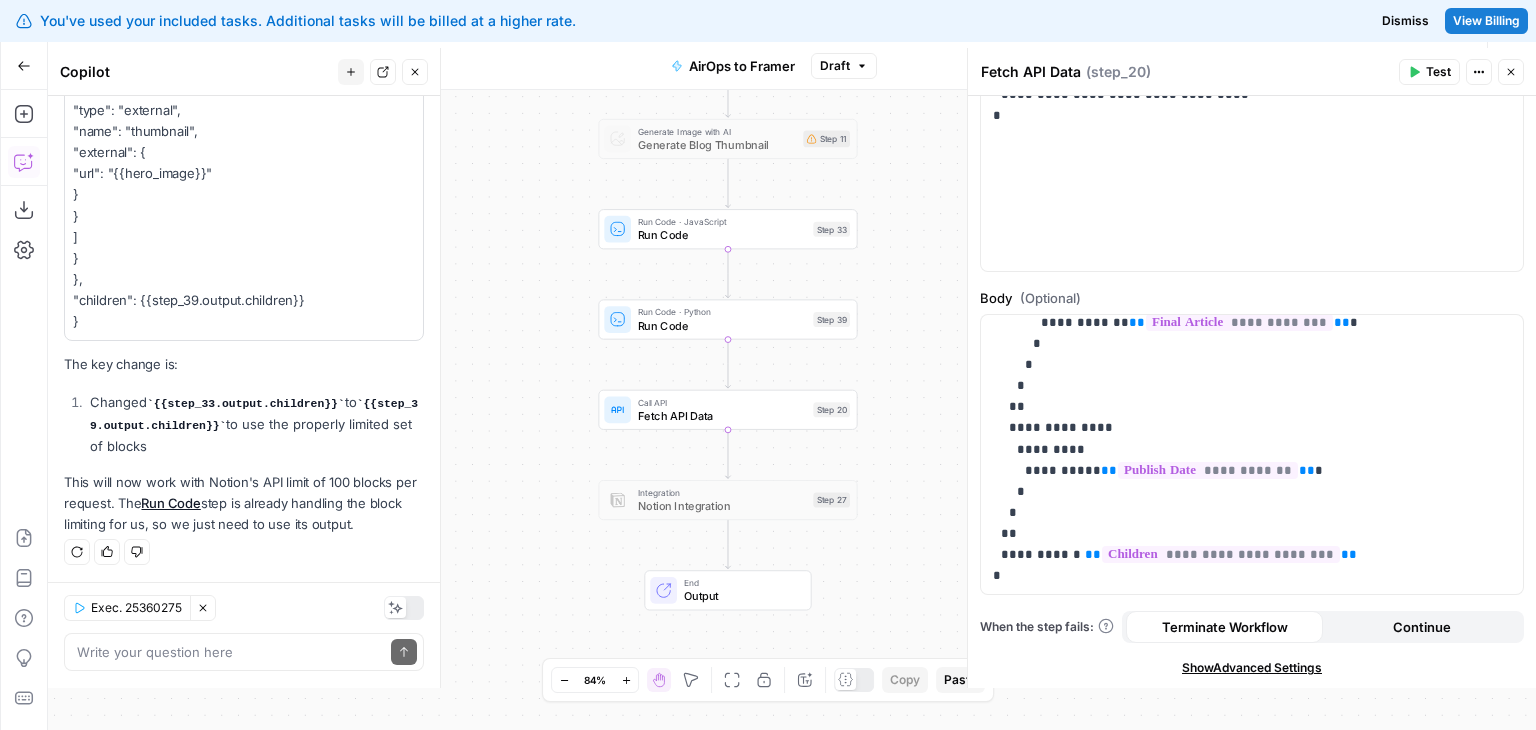 scroll, scrollTop: 6620, scrollLeft: 0, axis: vertical 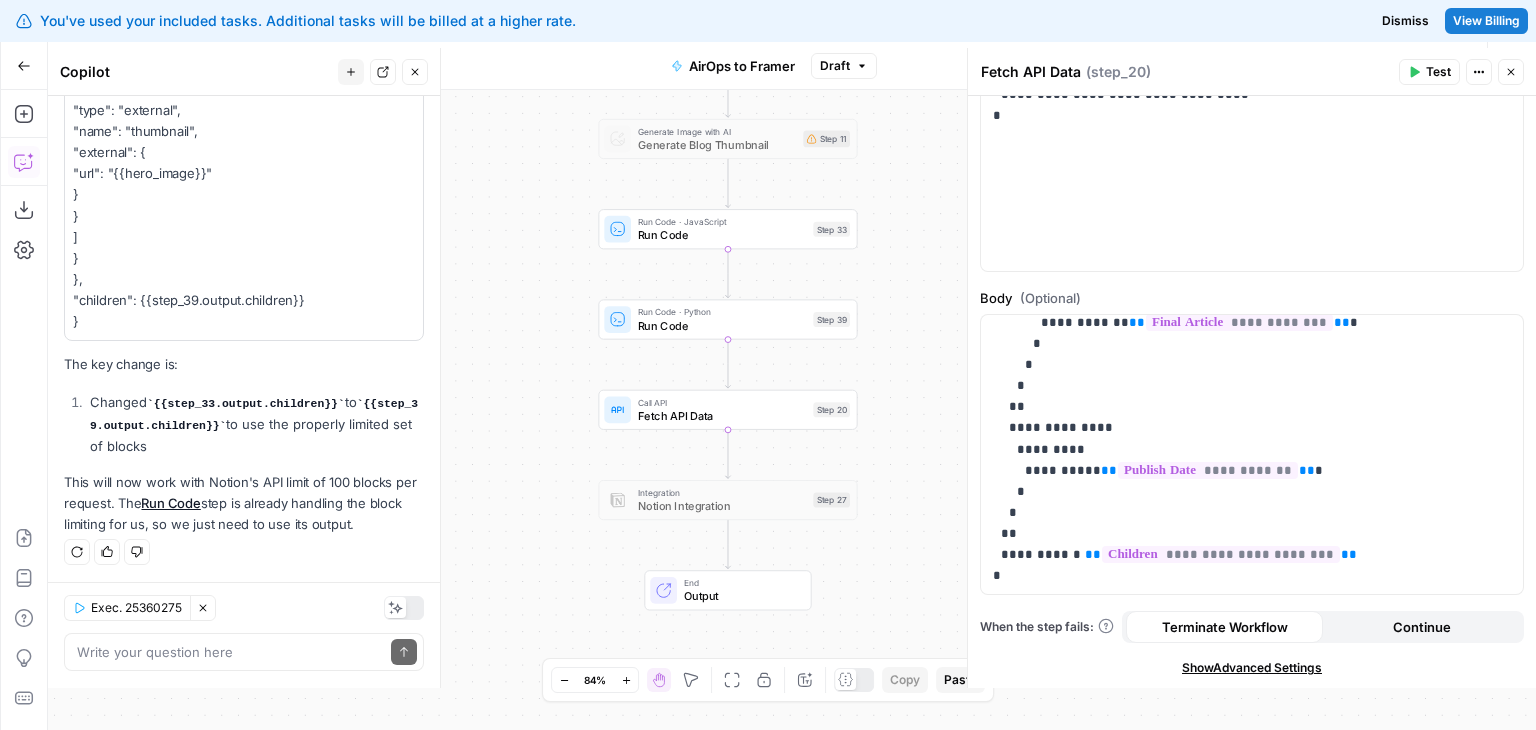 drag, startPoint x: 304, startPoint y: 530, endPoint x: 308, endPoint y: 569, distance: 39.20459 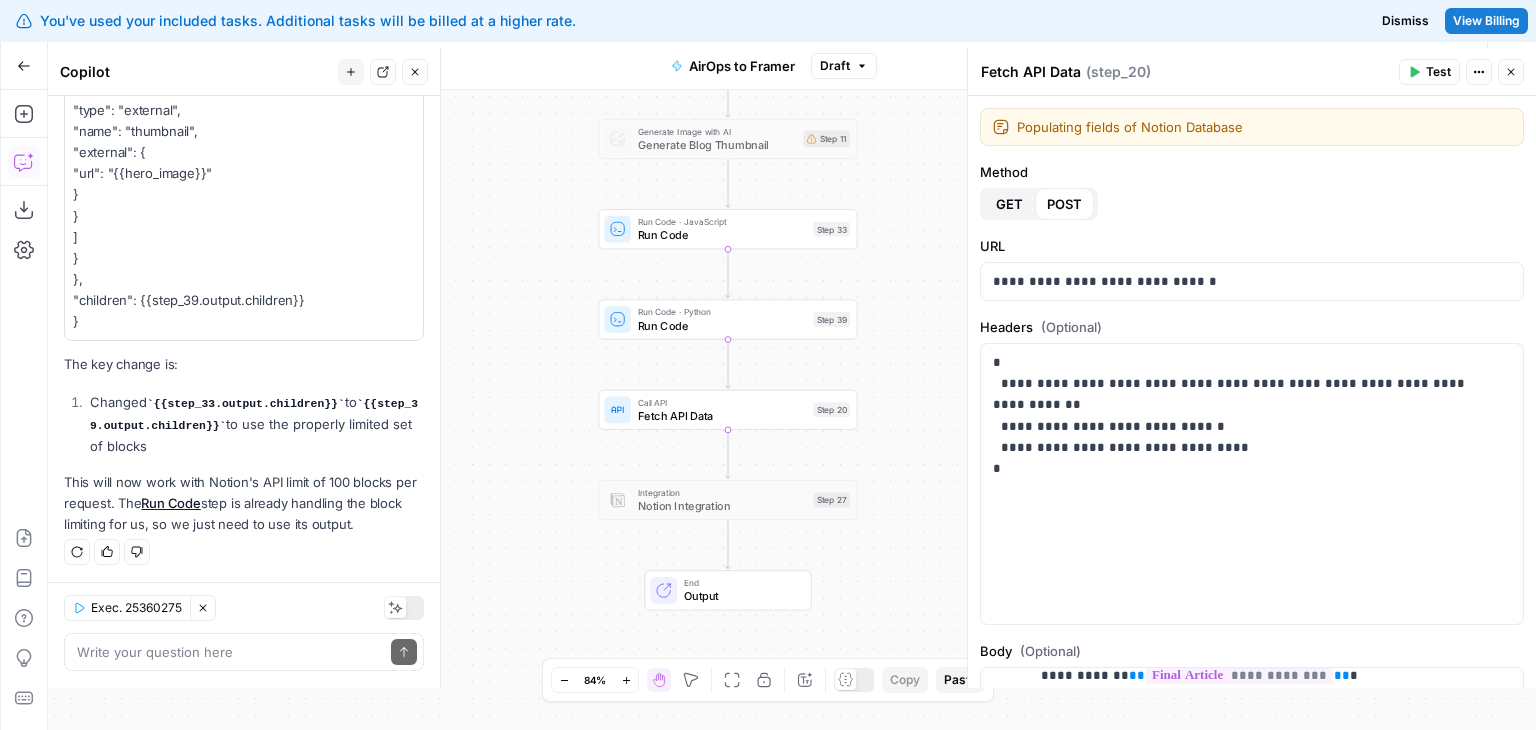 scroll, scrollTop: 353, scrollLeft: 0, axis: vertical 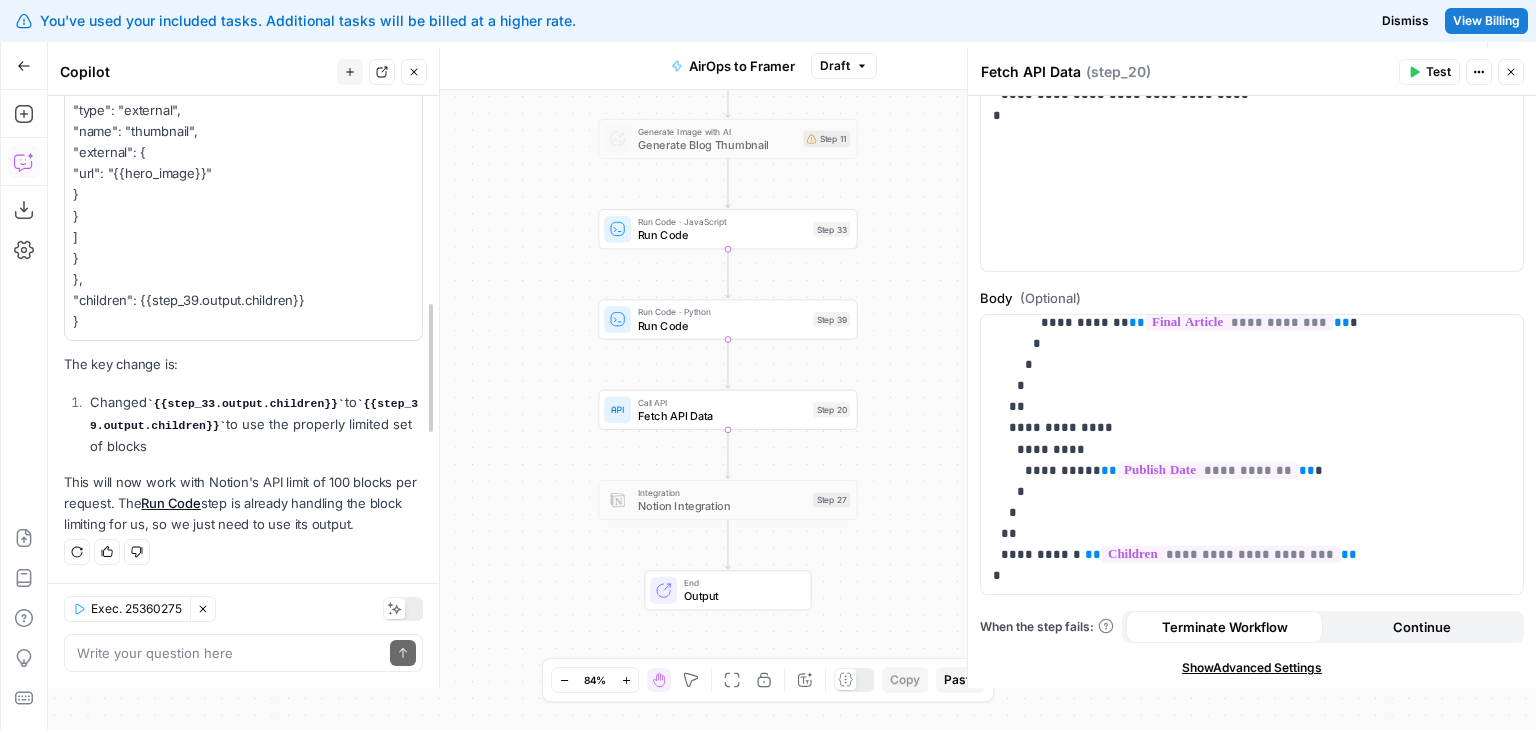 drag, startPoint x: 431, startPoint y: 637, endPoint x: 430, endPoint y: 592, distance: 45.01111 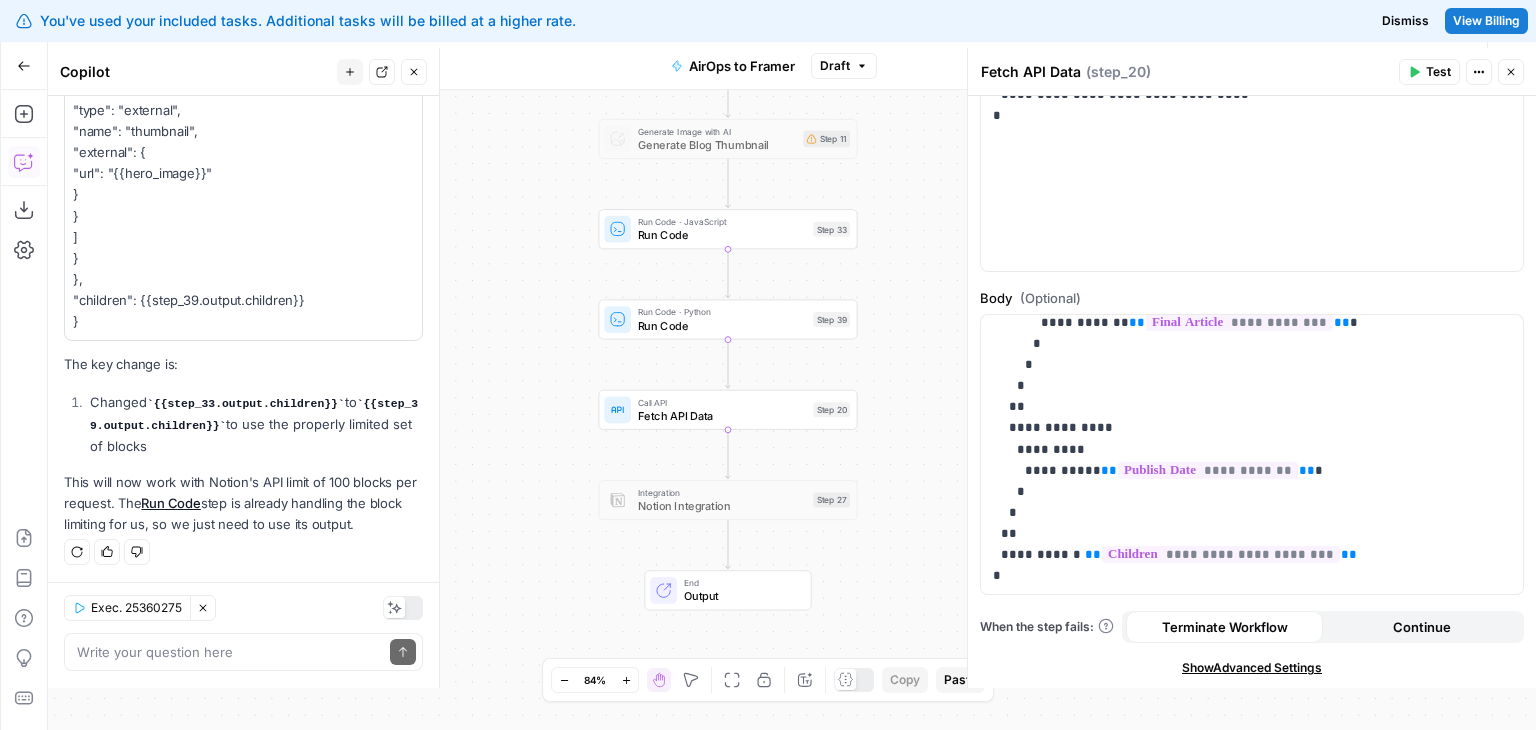drag, startPoint x: 288, startPoint y: 429, endPoint x: 292, endPoint y: 393, distance: 36.221542 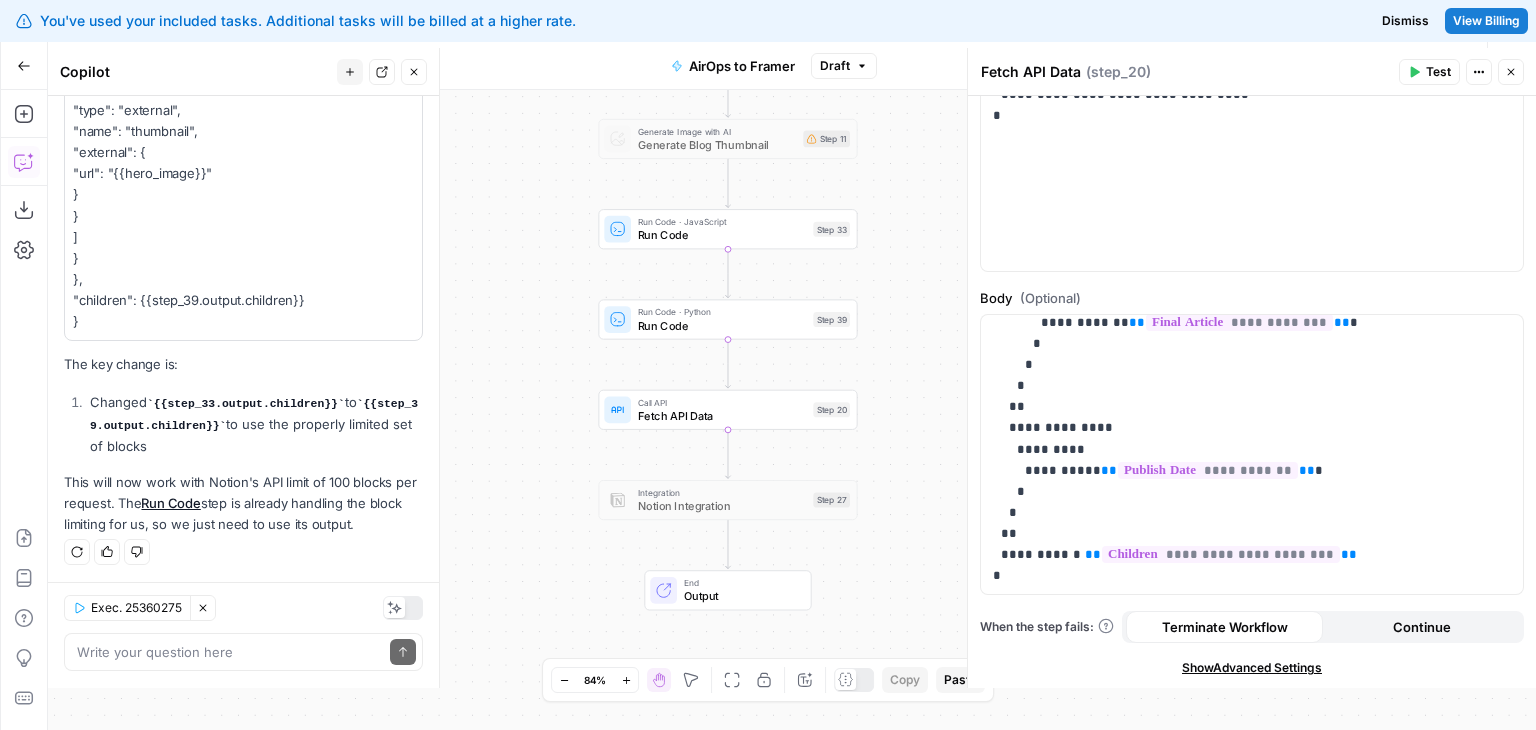 scroll, scrollTop: 6604, scrollLeft: 0, axis: vertical 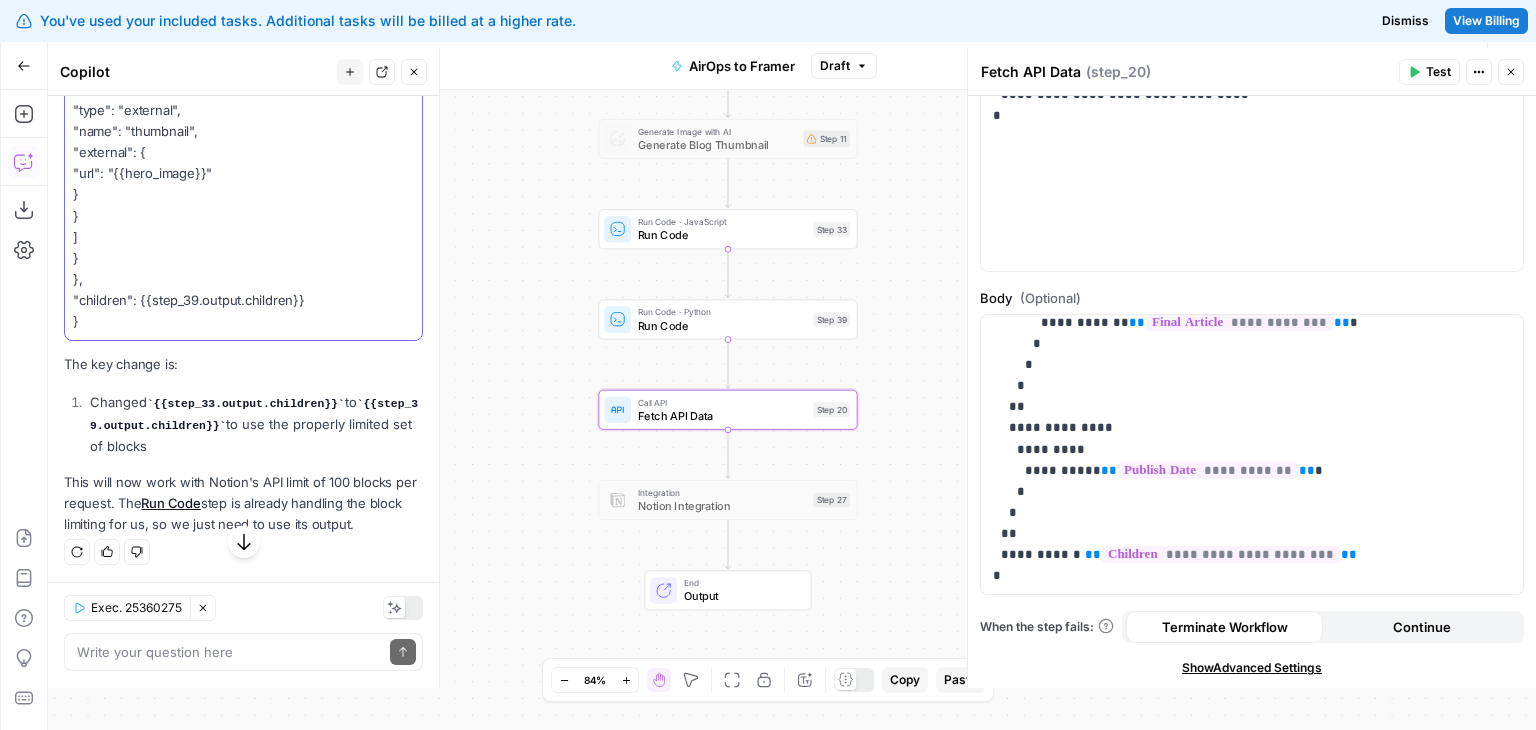 click on "{
"parent": {
"type": "database_id",
"database_id": "2280d4a2aa0580f79d68e1ce48d8c5ce"
},
"properties": {
"Title": {
"title": [
{
"text": {
"content": "{{title}}"
}
}
]
},
"Read": {
"rich_text": [
{
"text": {
"content": "{{read_time}}"
}
}
]
},
"Slug": {
"rich_text": [
{
"text": {
"content": "{{slug}}"
}
}
]
},
"Excerpt": {
"rich_text": [
{
"text": {
"content": "{{excerpt}}"
}
}
]
},
"Thumbnail": {
"files": [
{
"type": "external",
"name": "thumbnail",
"external": {
"url": "{{hero_image}}"
}
}
]
}
},
"children": {{step_39.output.children}}
}" at bounding box center [243, -260] 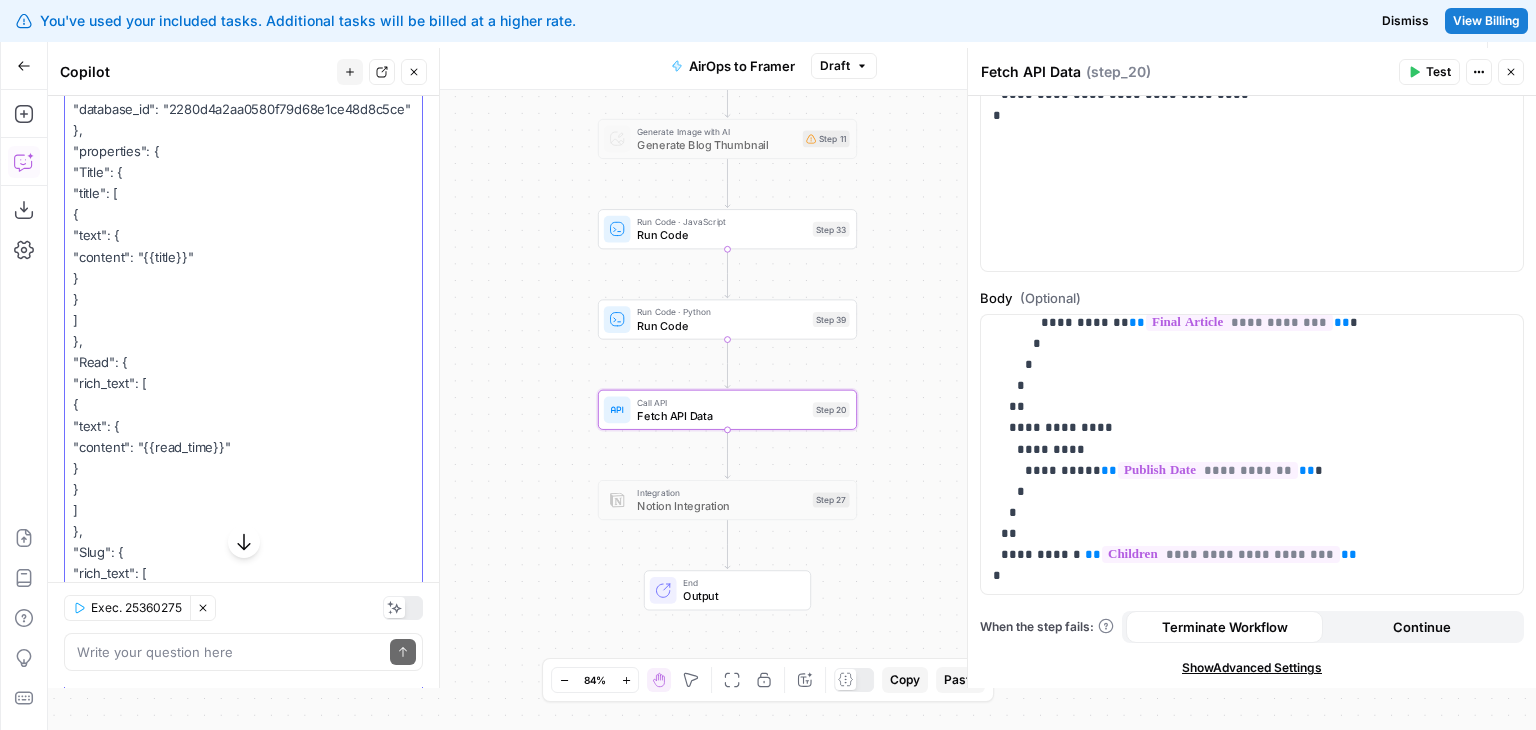 drag, startPoint x: 308, startPoint y: 481, endPoint x: 309, endPoint y: 337, distance: 144.00348 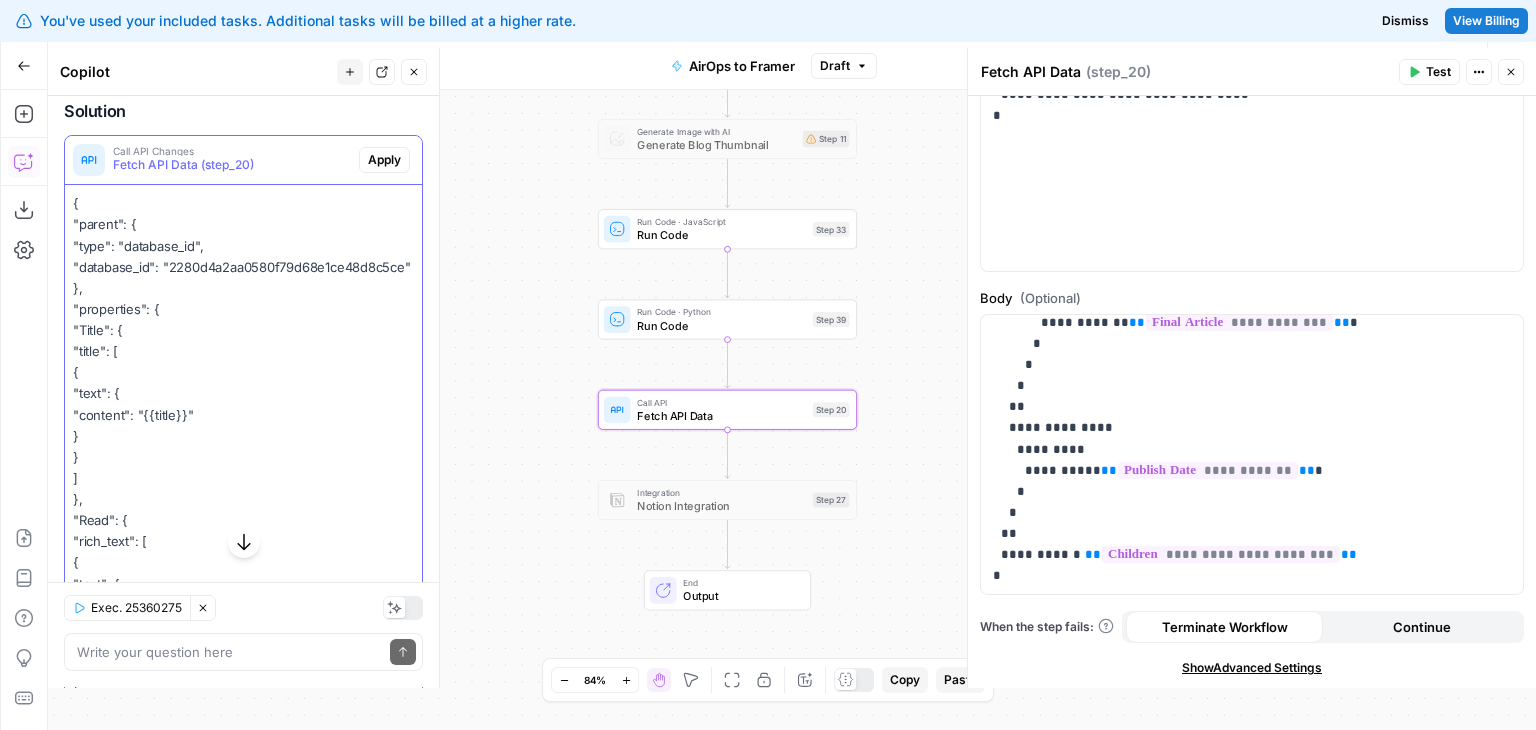 drag, startPoint x: 323, startPoint y: 409, endPoint x: 310, endPoint y: 305, distance: 104.80935 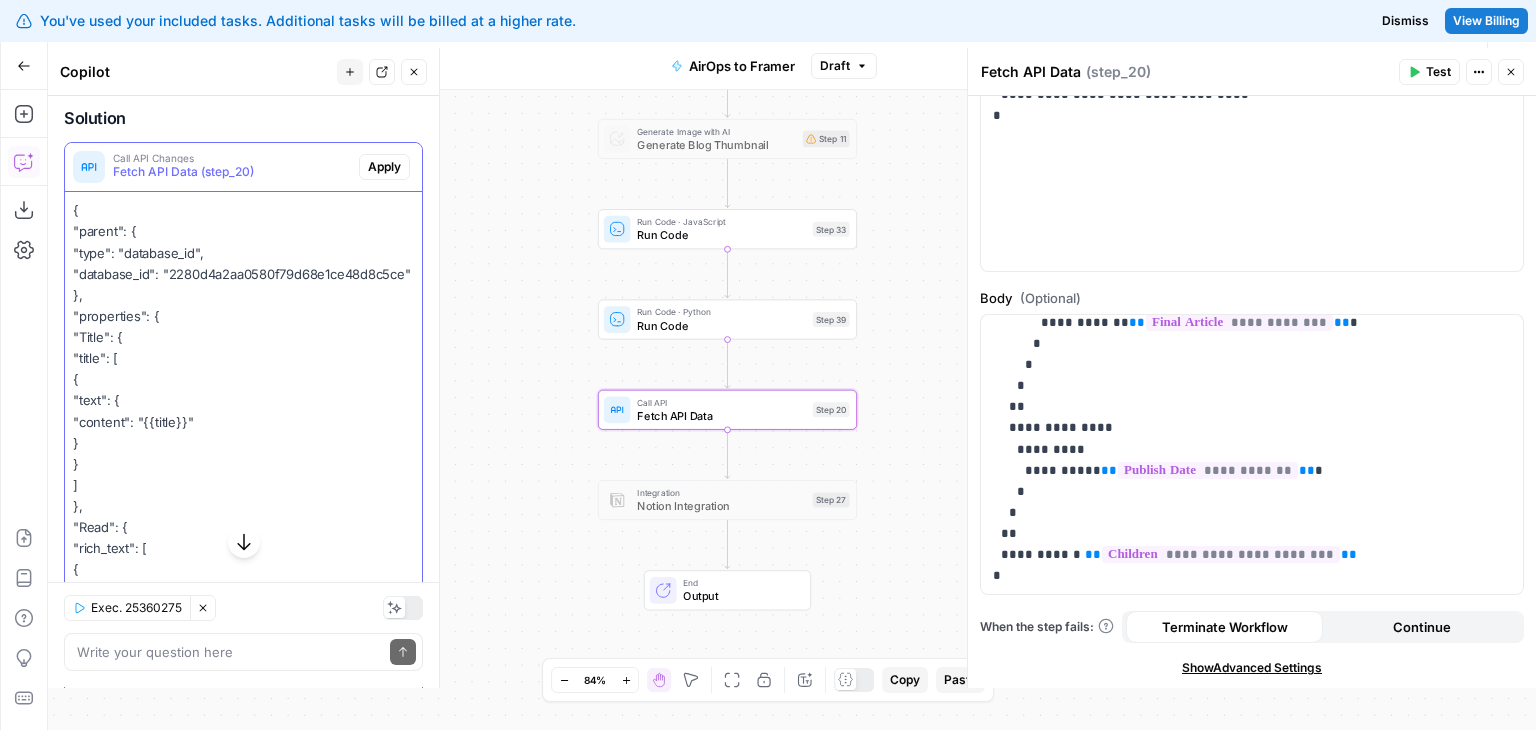 click on "Fetch API Data (step_20)" at bounding box center (232, 172) 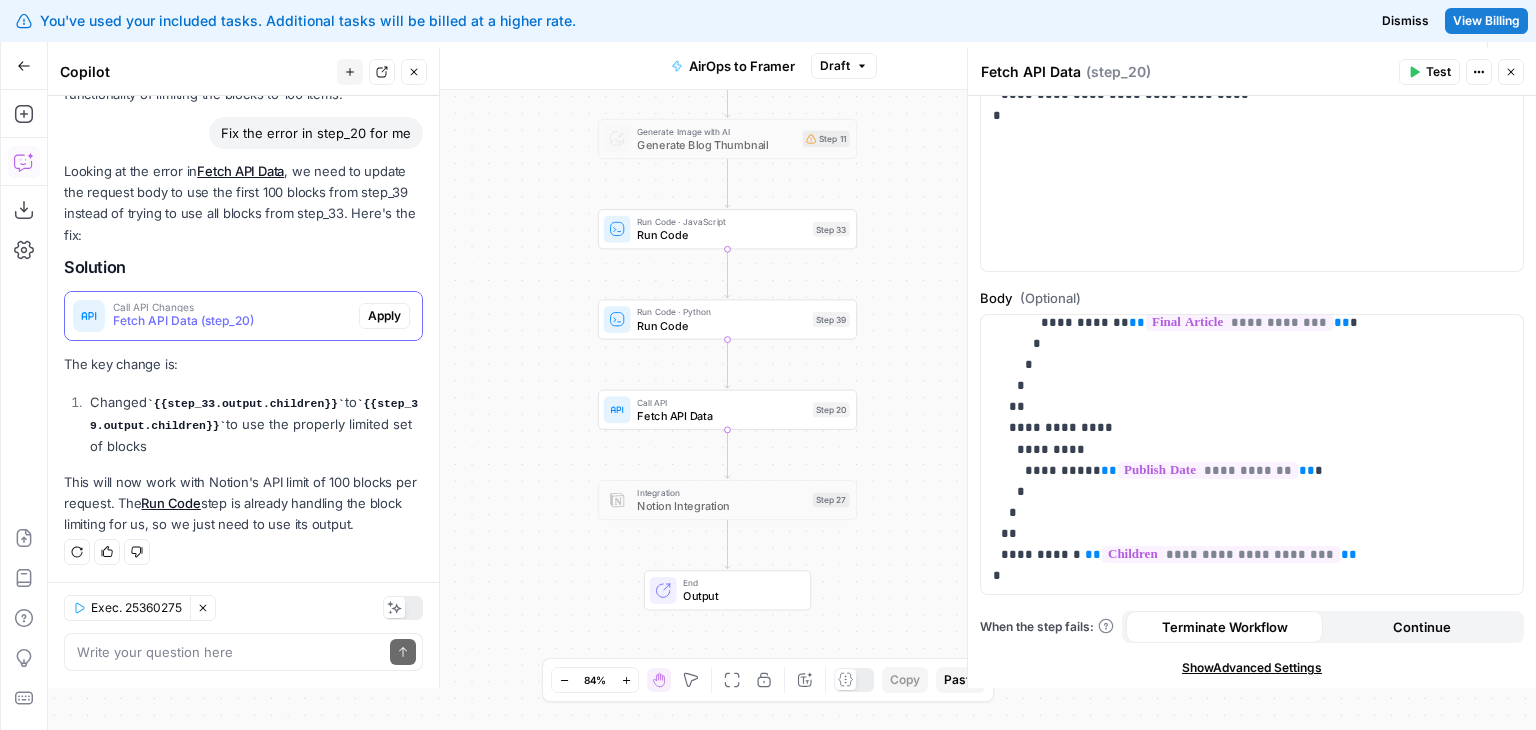 scroll, scrollTop: 5399, scrollLeft: 0, axis: vertical 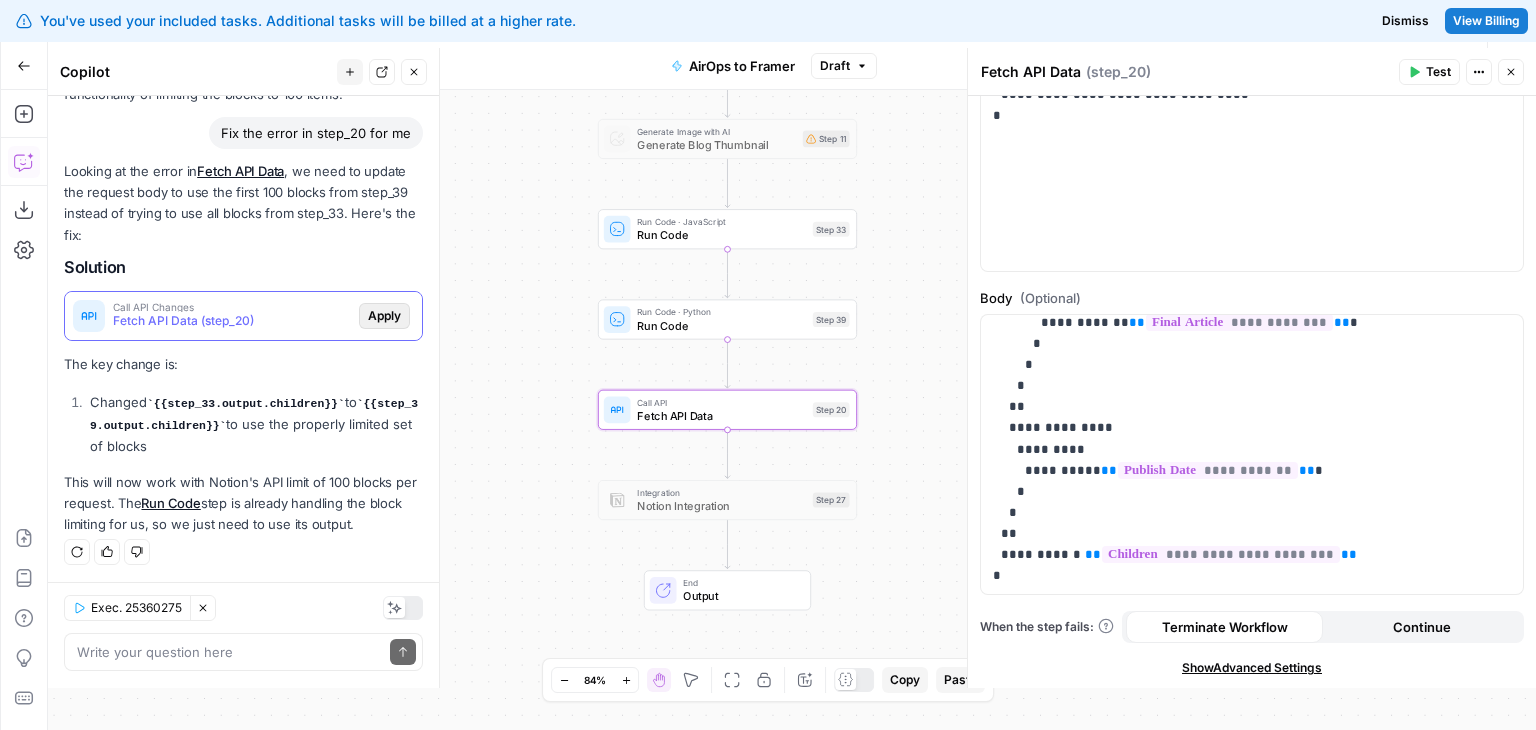 click on "Apply" at bounding box center (384, 316) 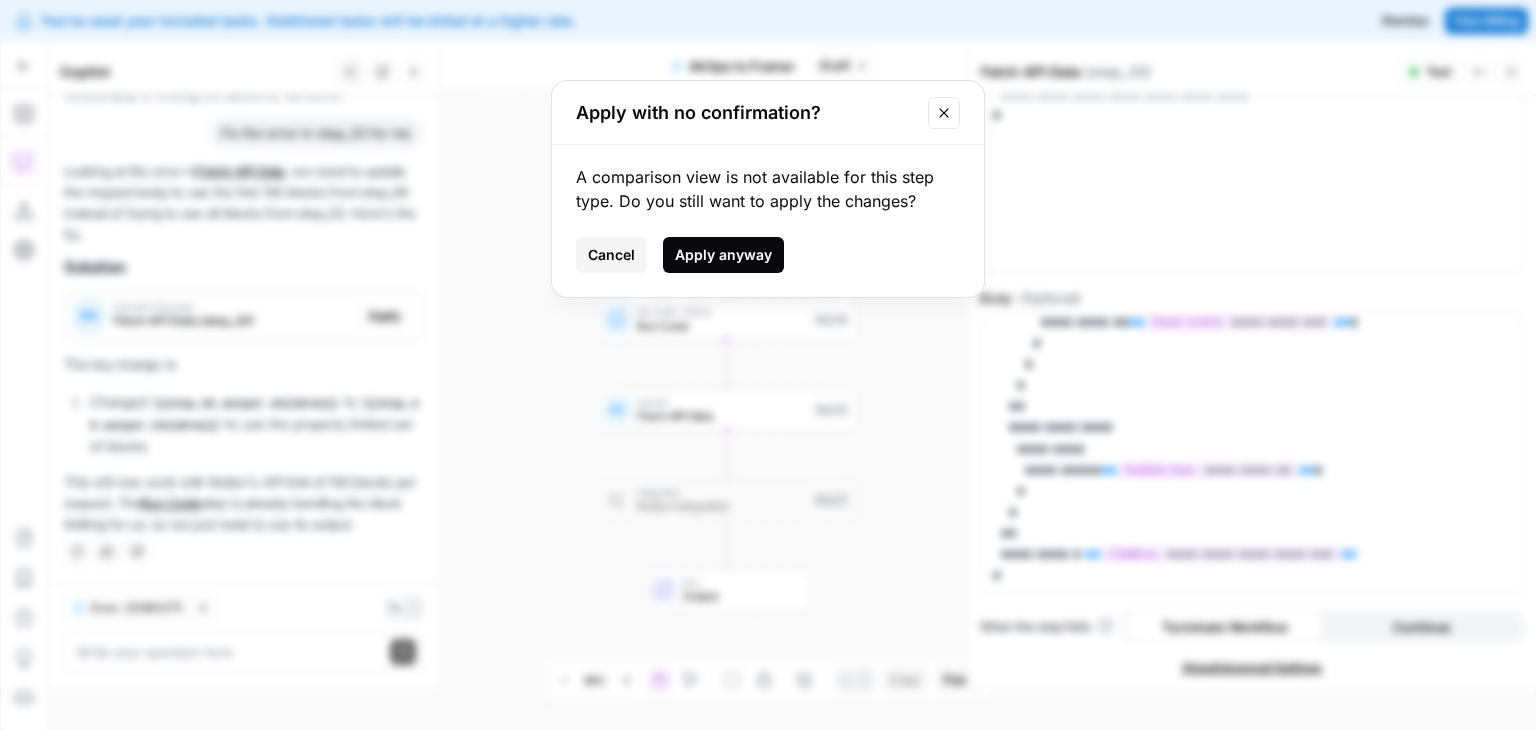 click on "Apply anyway" at bounding box center [723, 255] 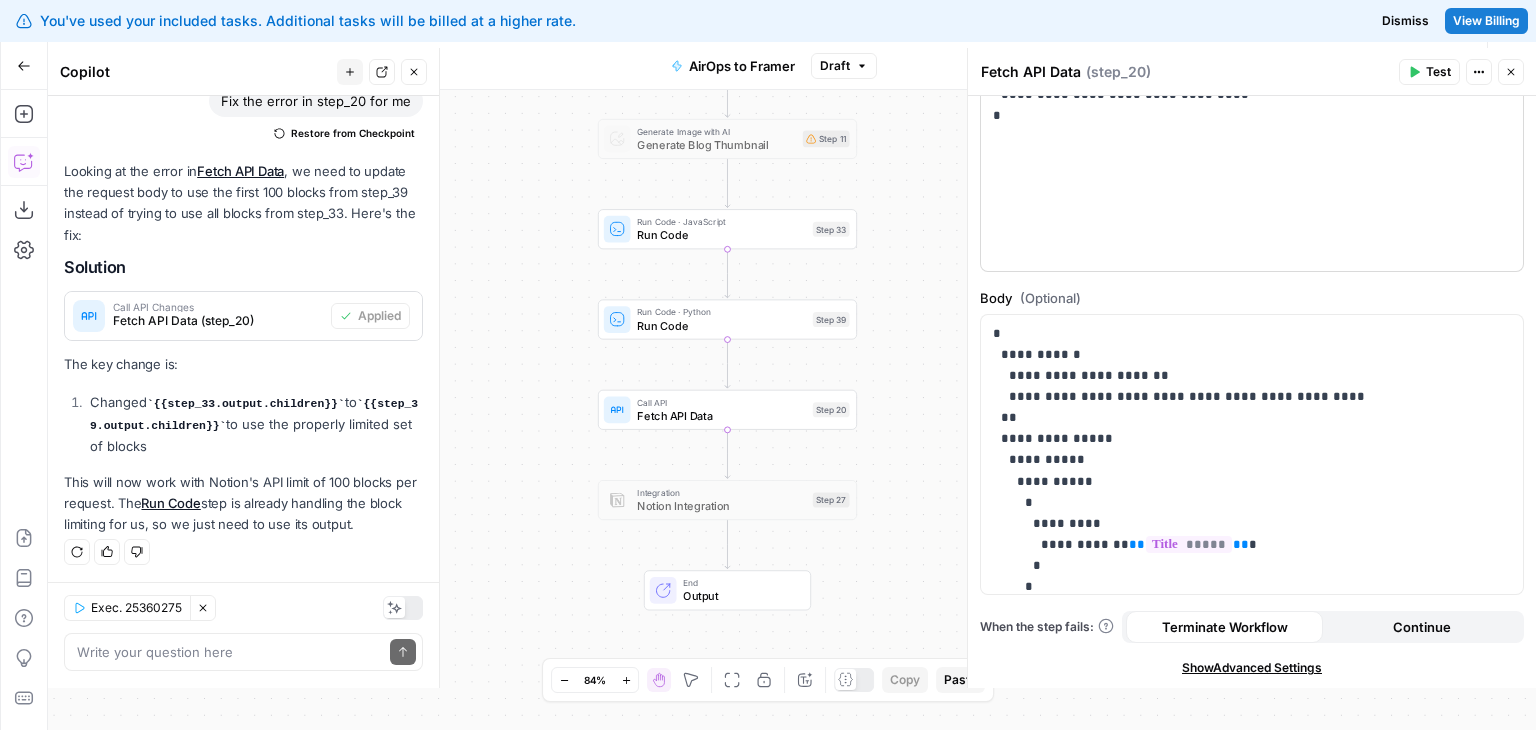 scroll, scrollTop: 5431, scrollLeft: 0, axis: vertical 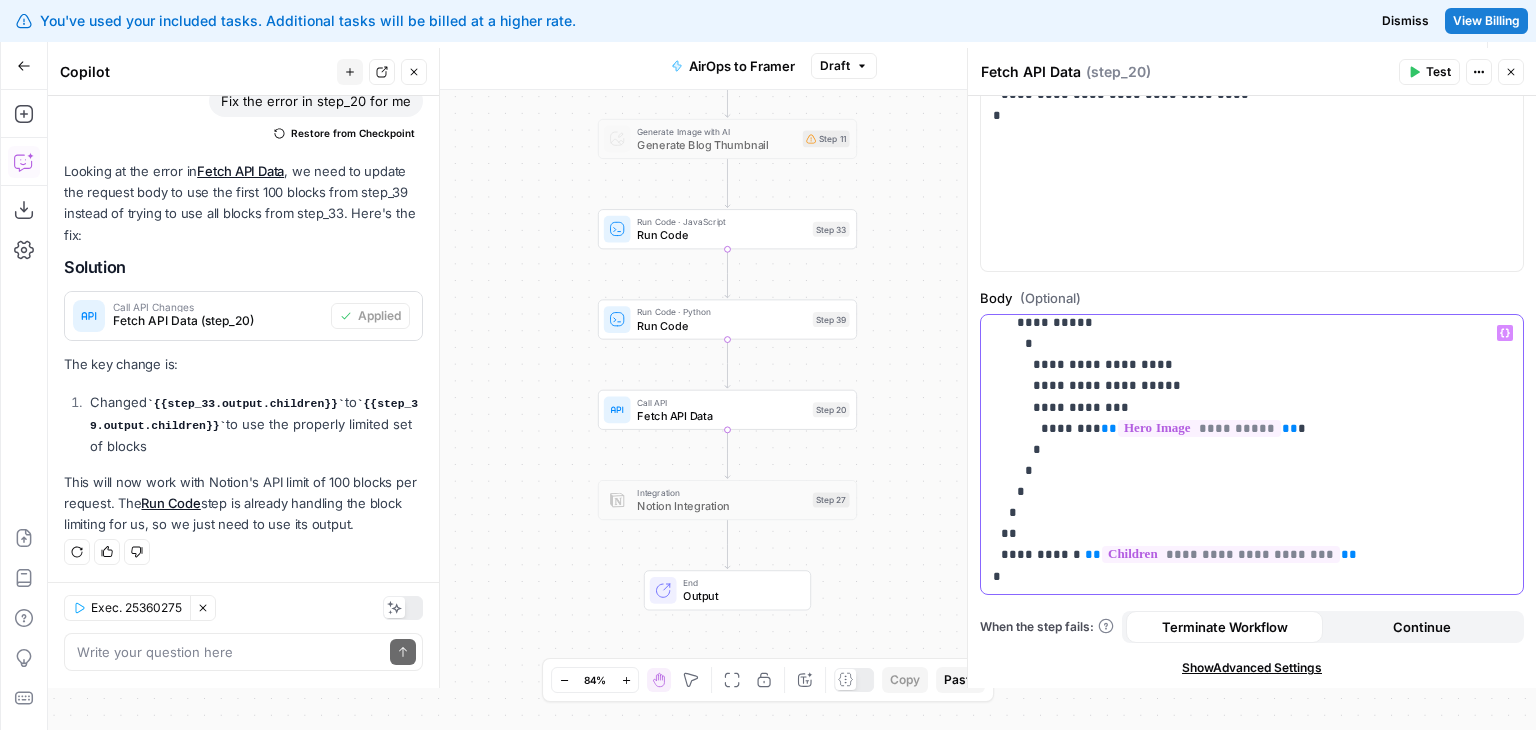 click on "**********" at bounding box center [1237, -5] 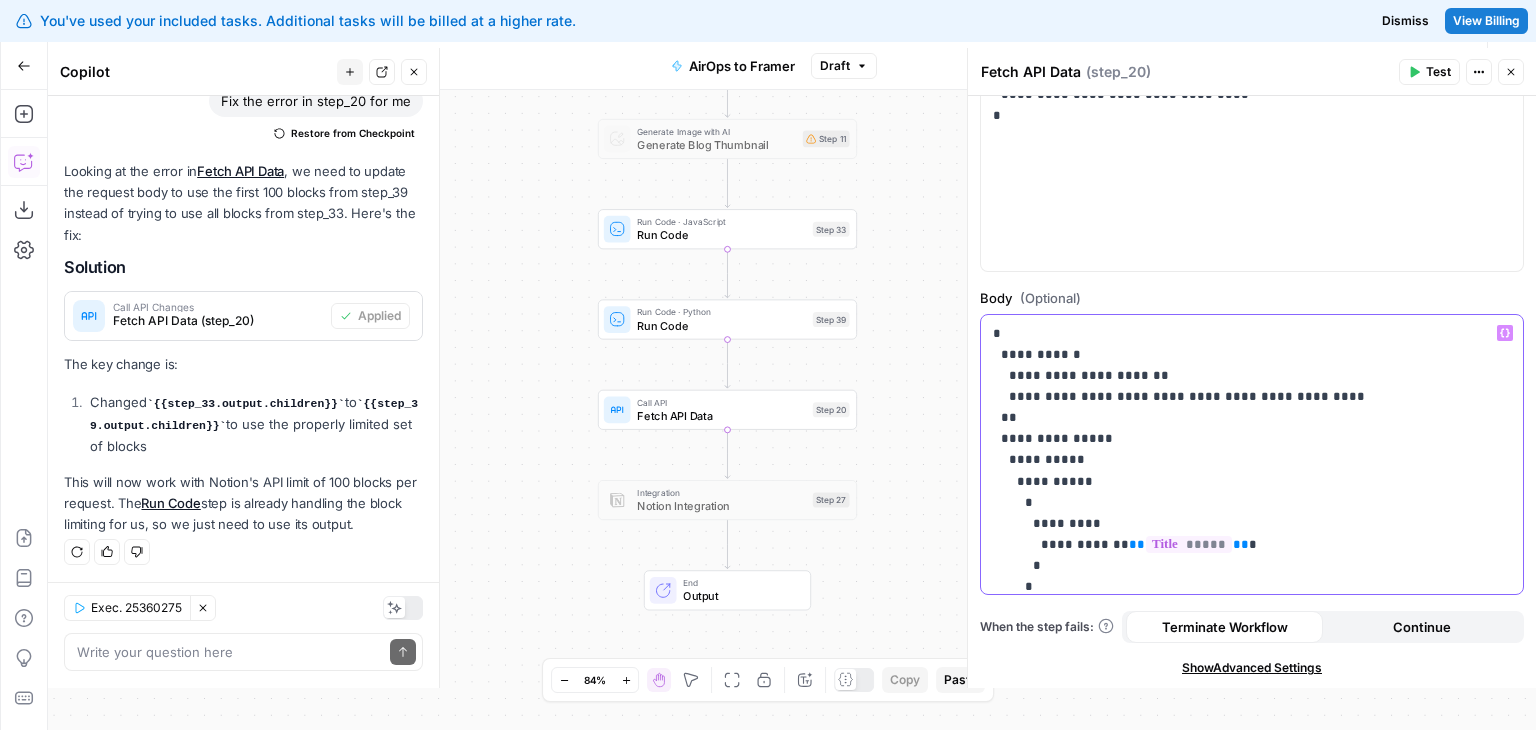 scroll, scrollTop: 829, scrollLeft: 0, axis: vertical 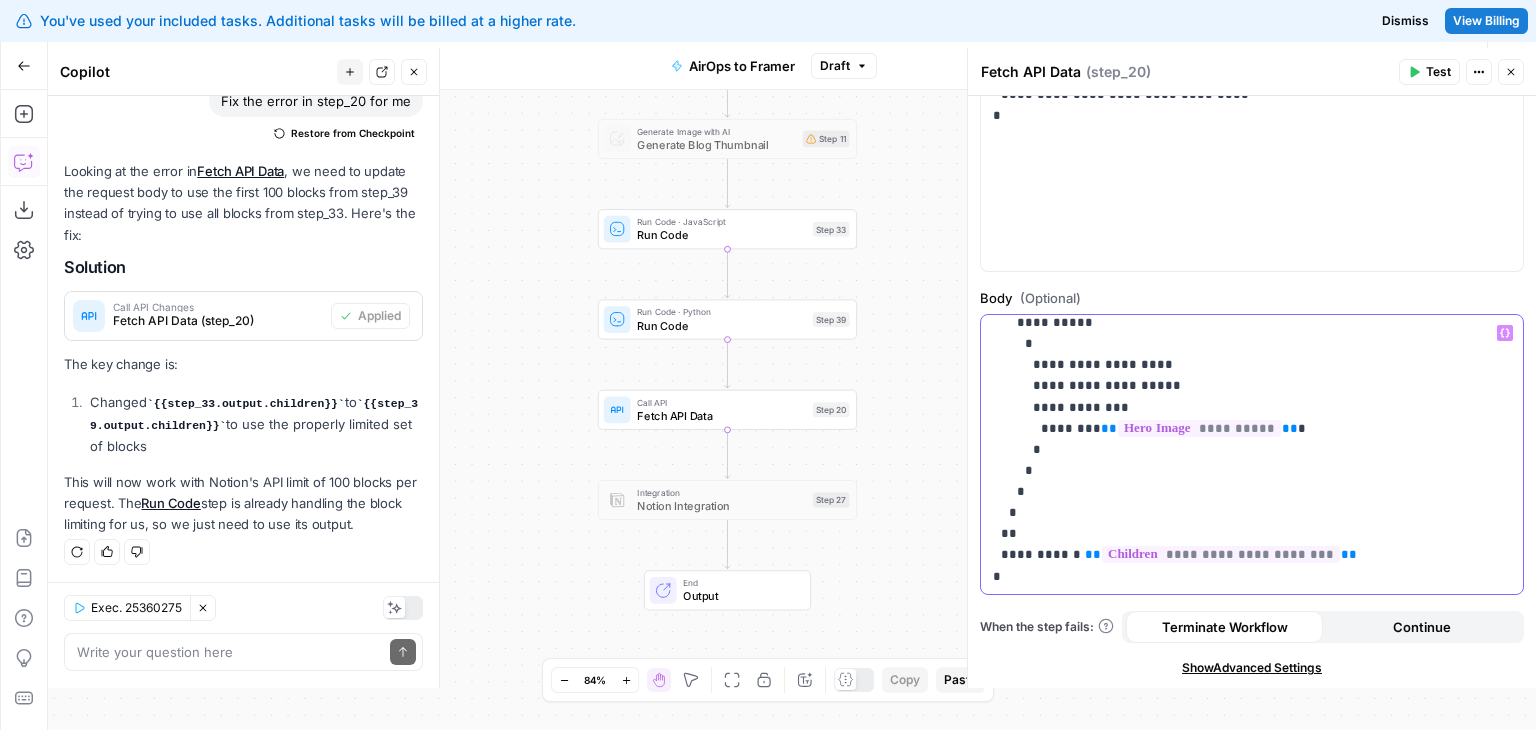 drag, startPoint x: 1308, startPoint y: 394, endPoint x: 1310, endPoint y: 570, distance: 176.01137 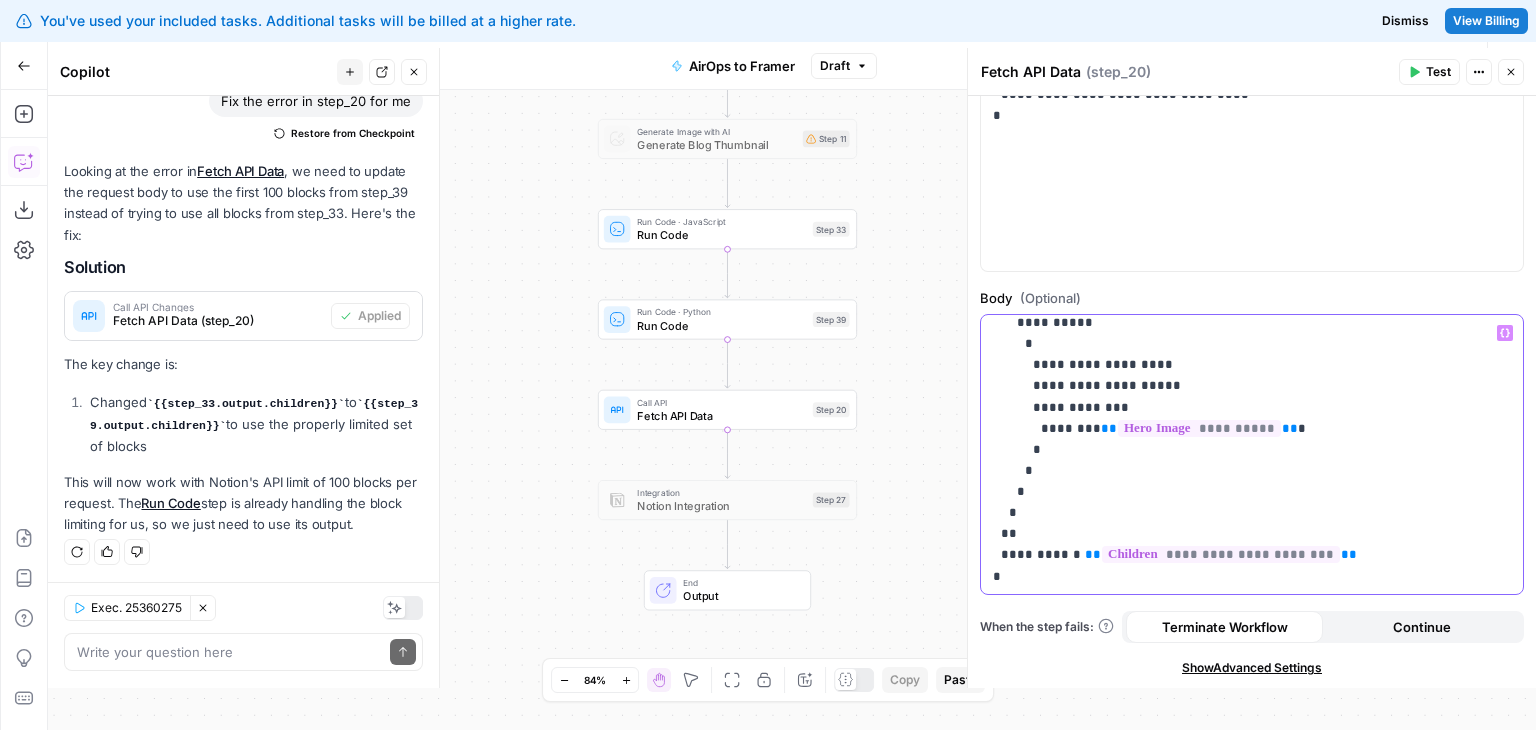 click on "**********" at bounding box center [1237, -5] 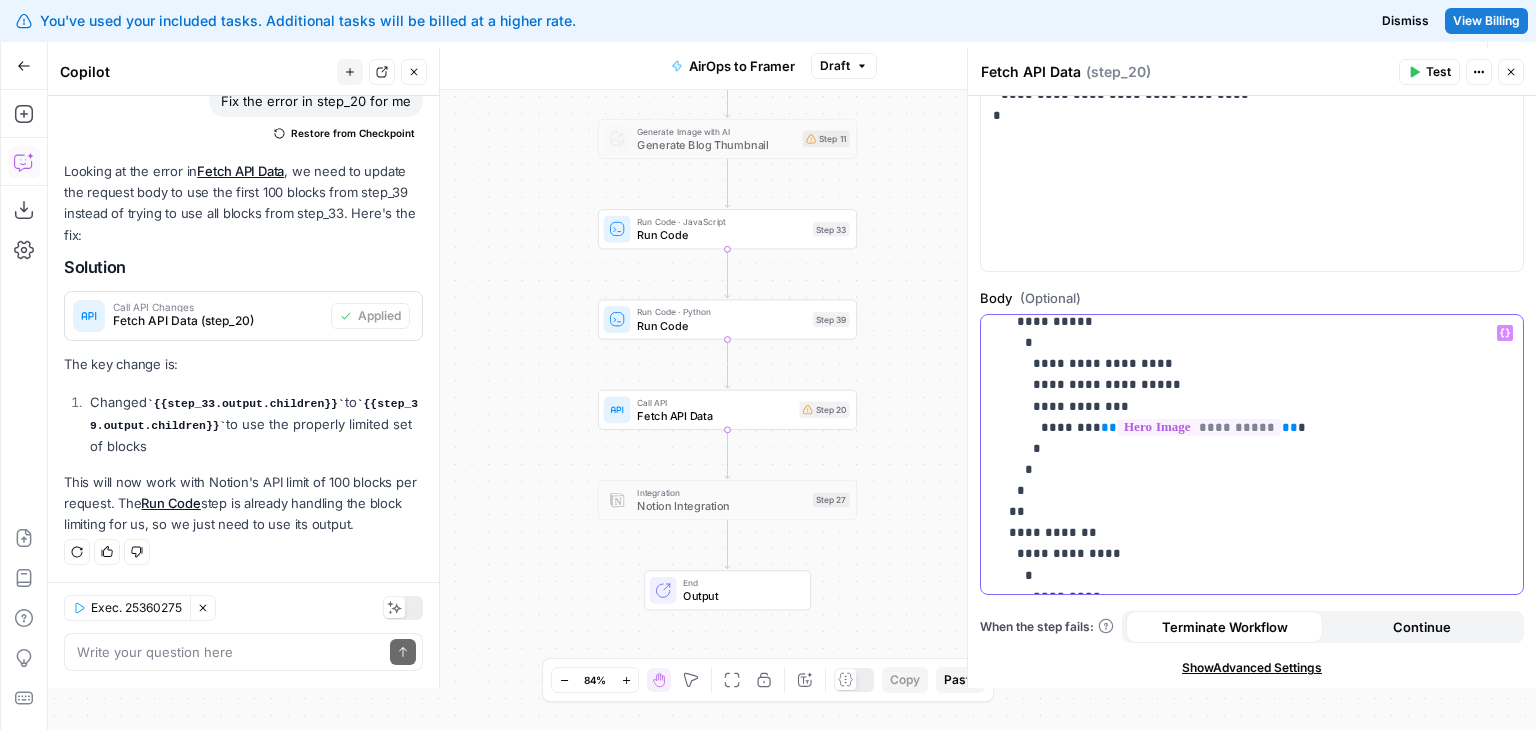 click on "**********" at bounding box center (1237, 153) 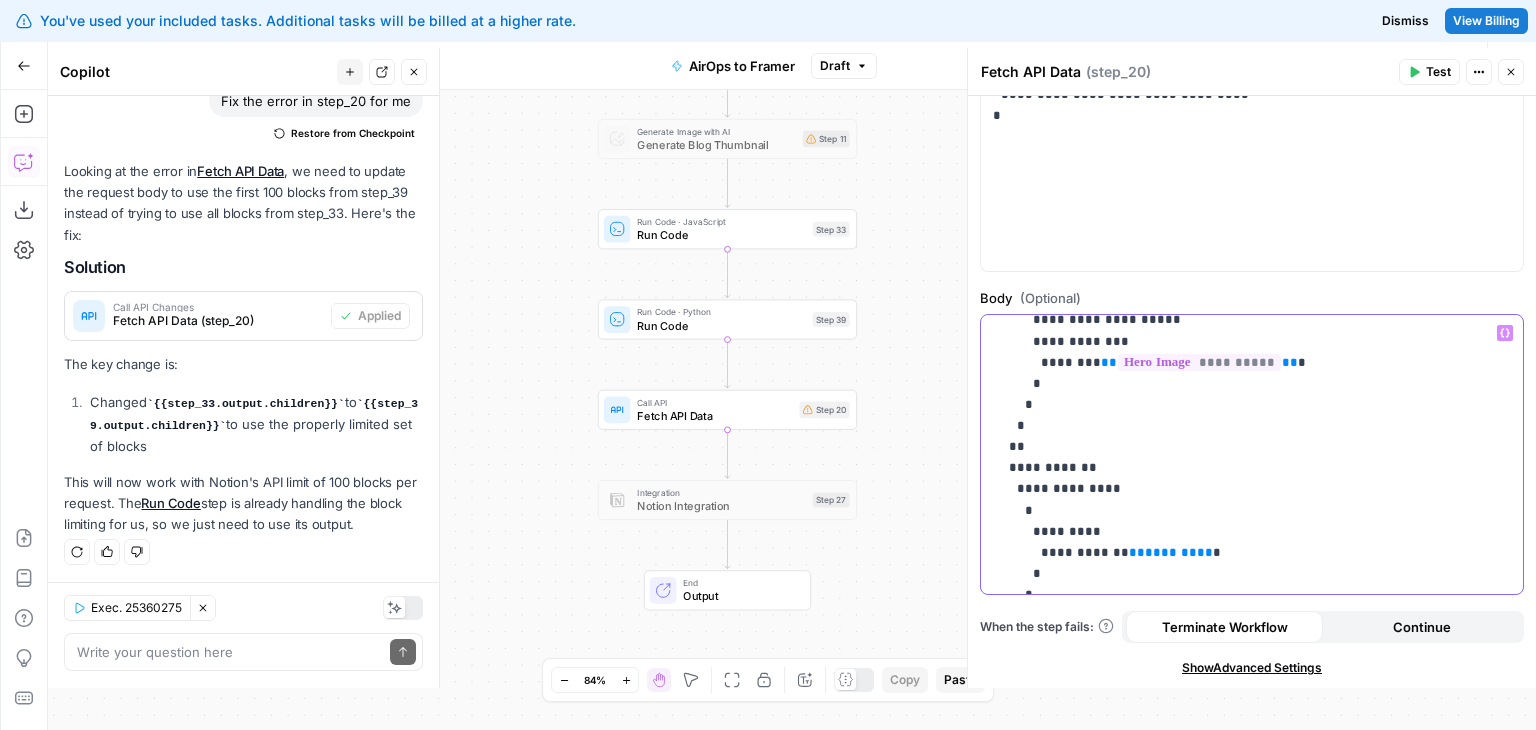 scroll, scrollTop: 1236, scrollLeft: 0, axis: vertical 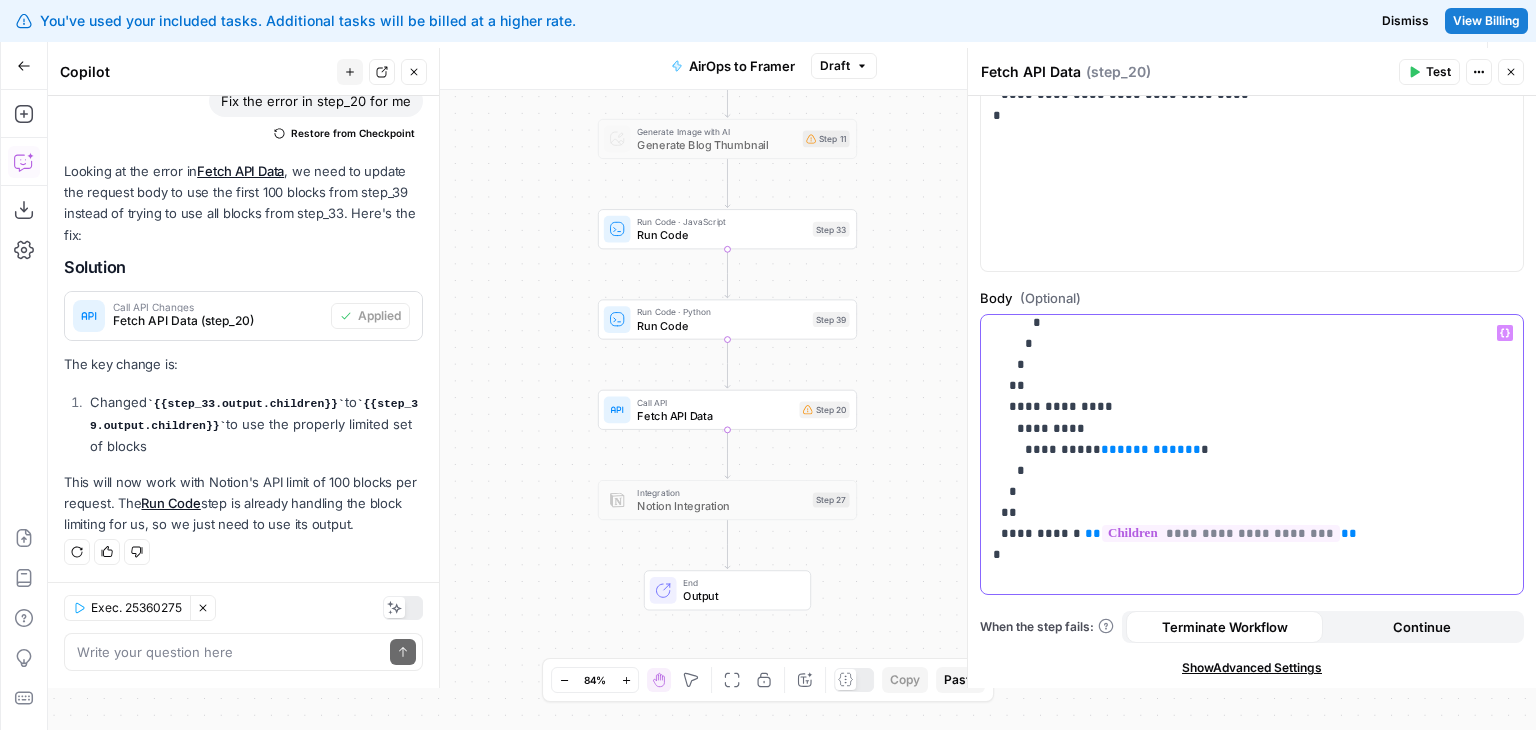 drag, startPoint x: 1368, startPoint y: 381, endPoint x: 1358, endPoint y: 593, distance: 212.23572 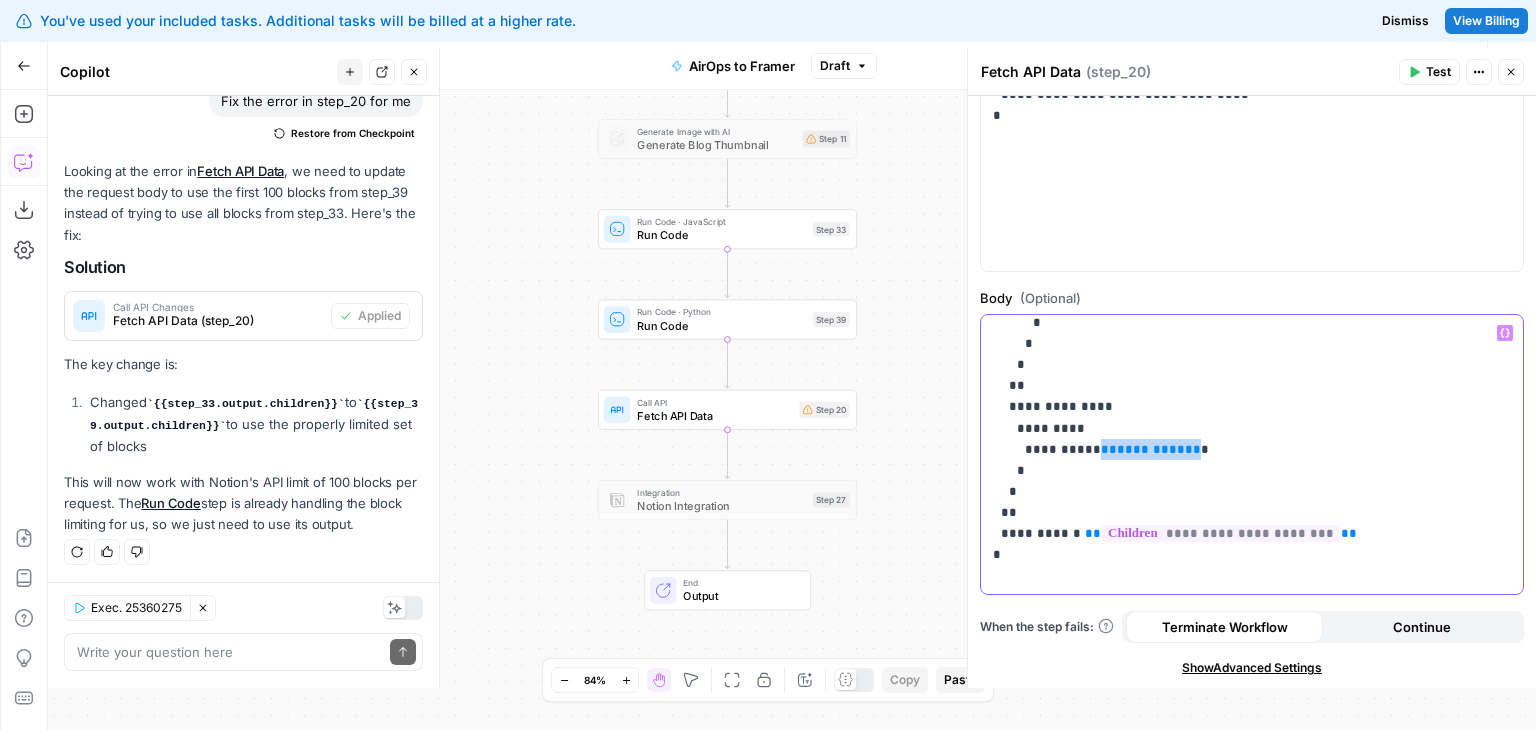 drag, startPoint x: 1151, startPoint y: 446, endPoint x: 1072, endPoint y: 445, distance: 79.00633 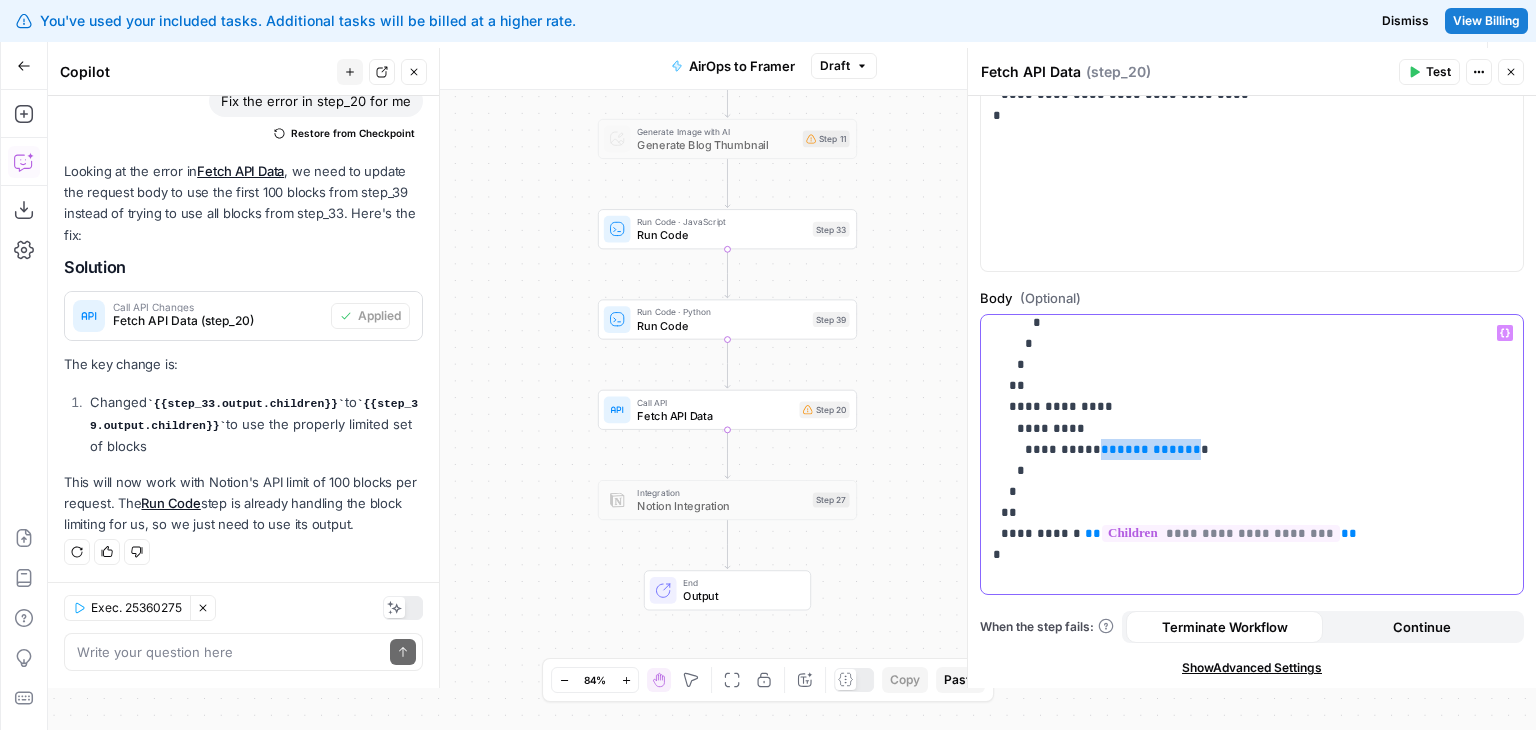 click on "**********" at bounding box center (1237, -163) 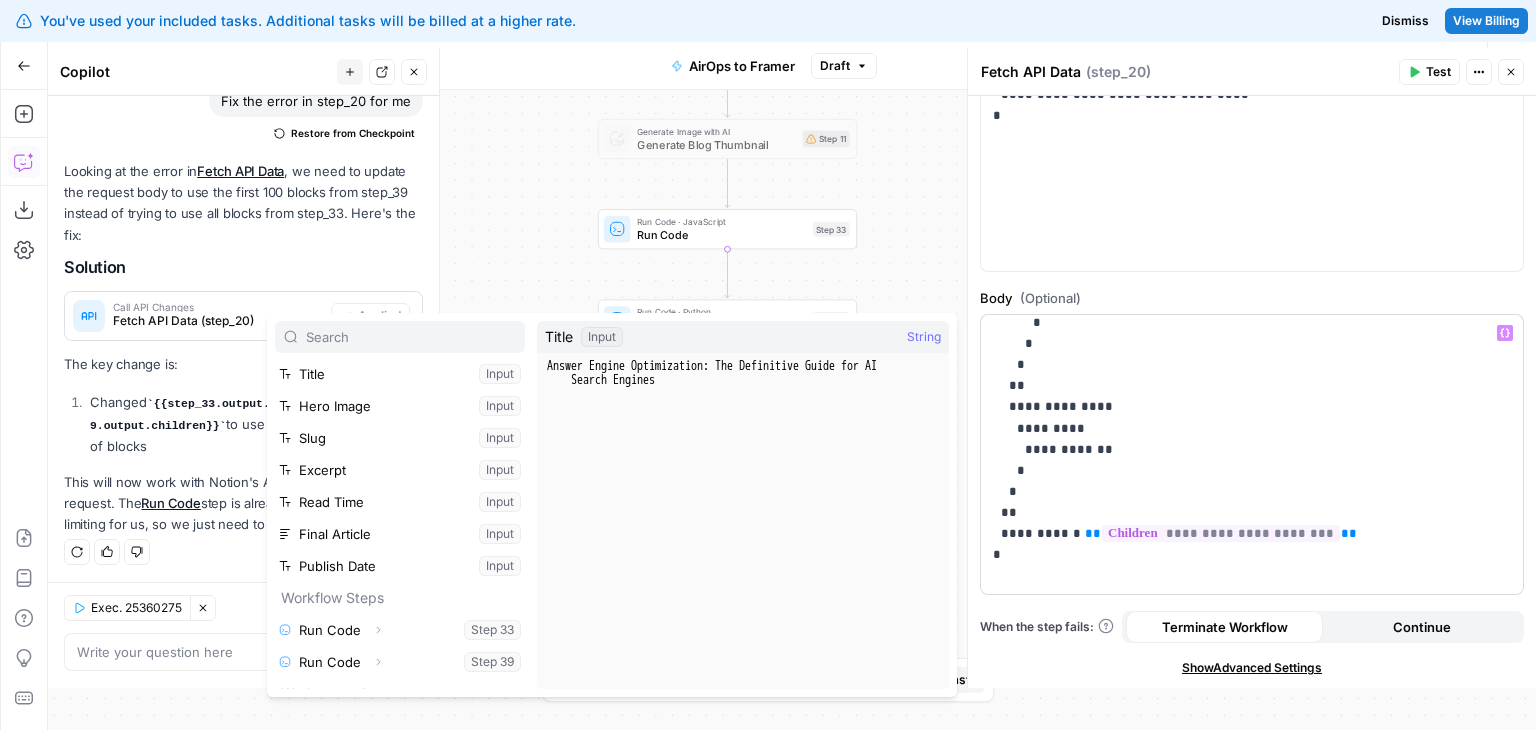 scroll, scrollTop: 85, scrollLeft: 0, axis: vertical 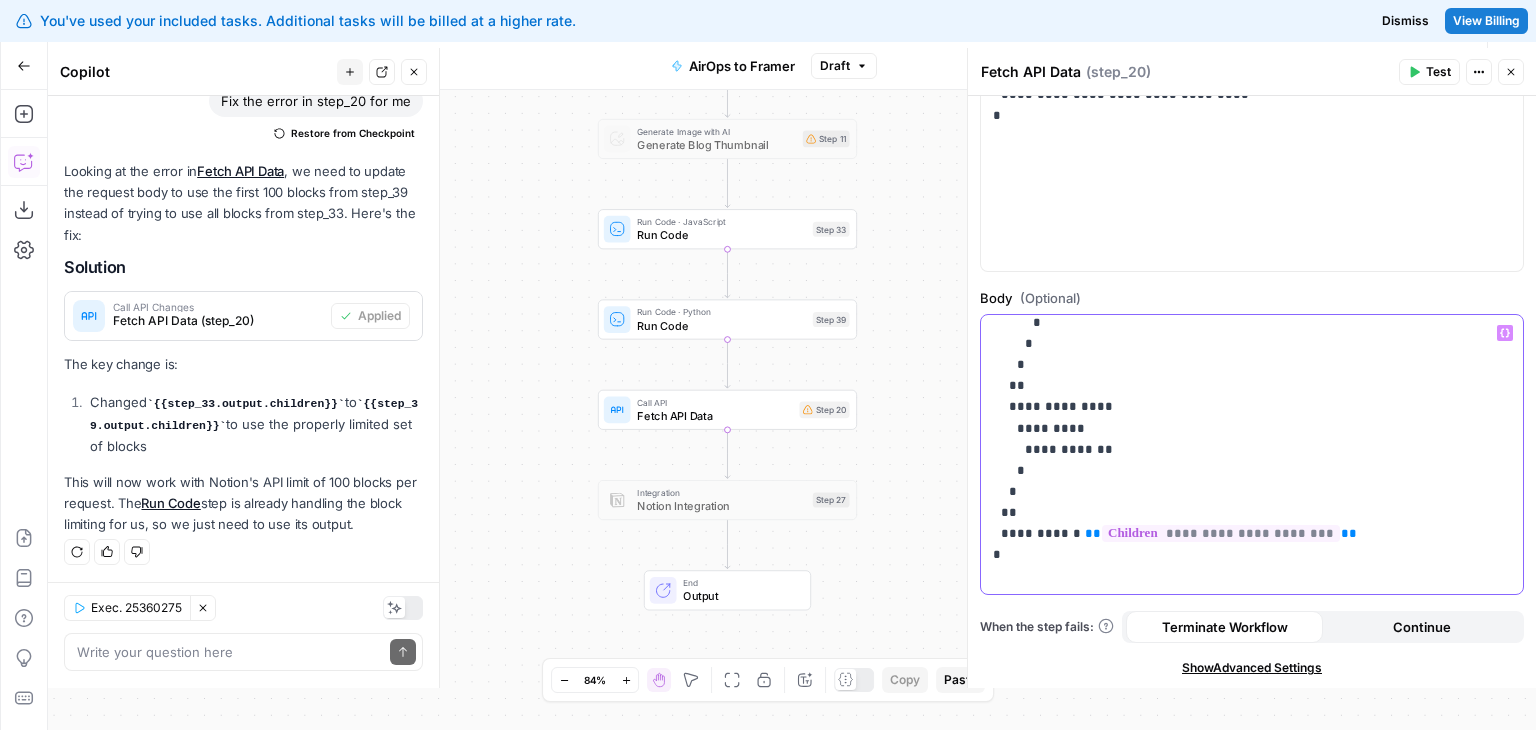 click on "**********" at bounding box center [1237, -163] 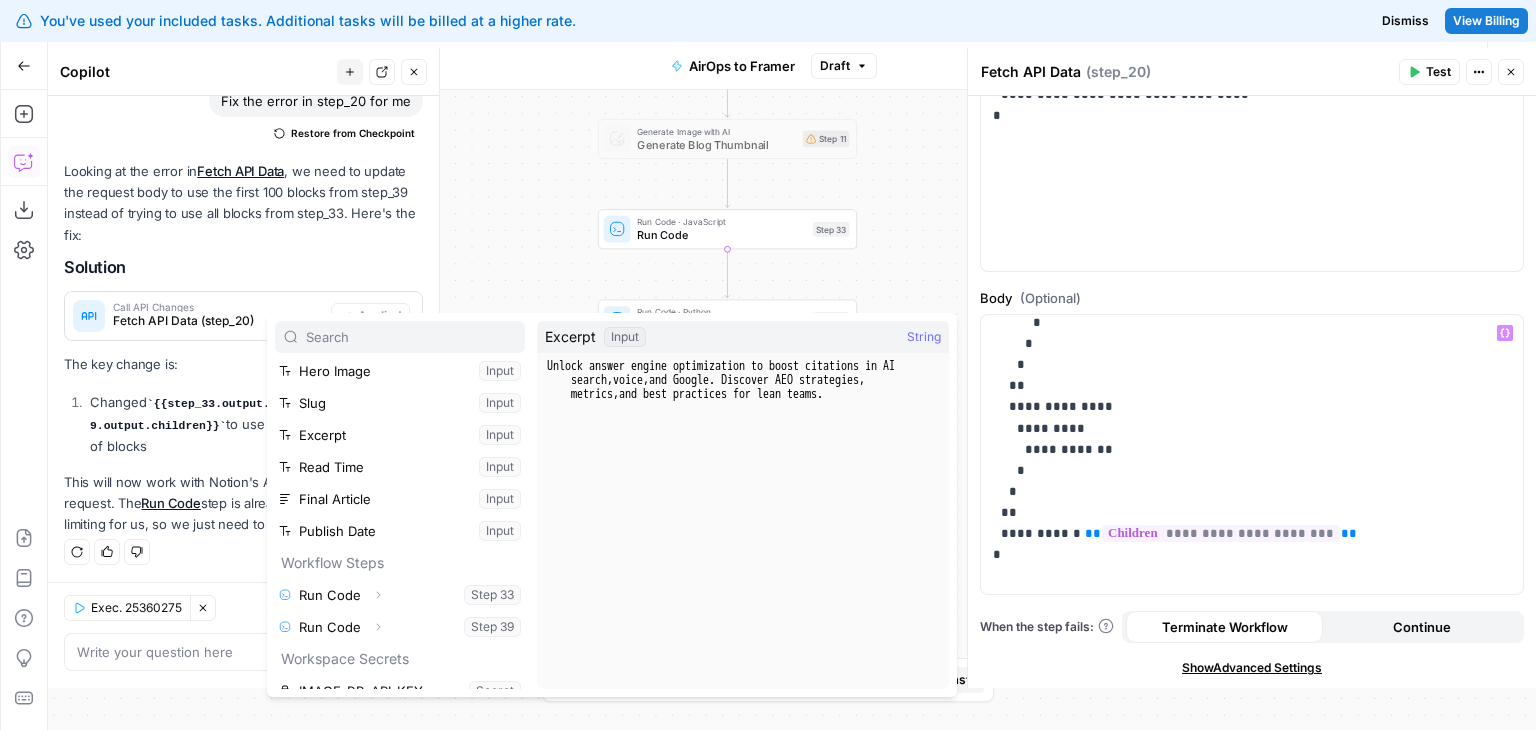scroll, scrollTop: 85, scrollLeft: 0, axis: vertical 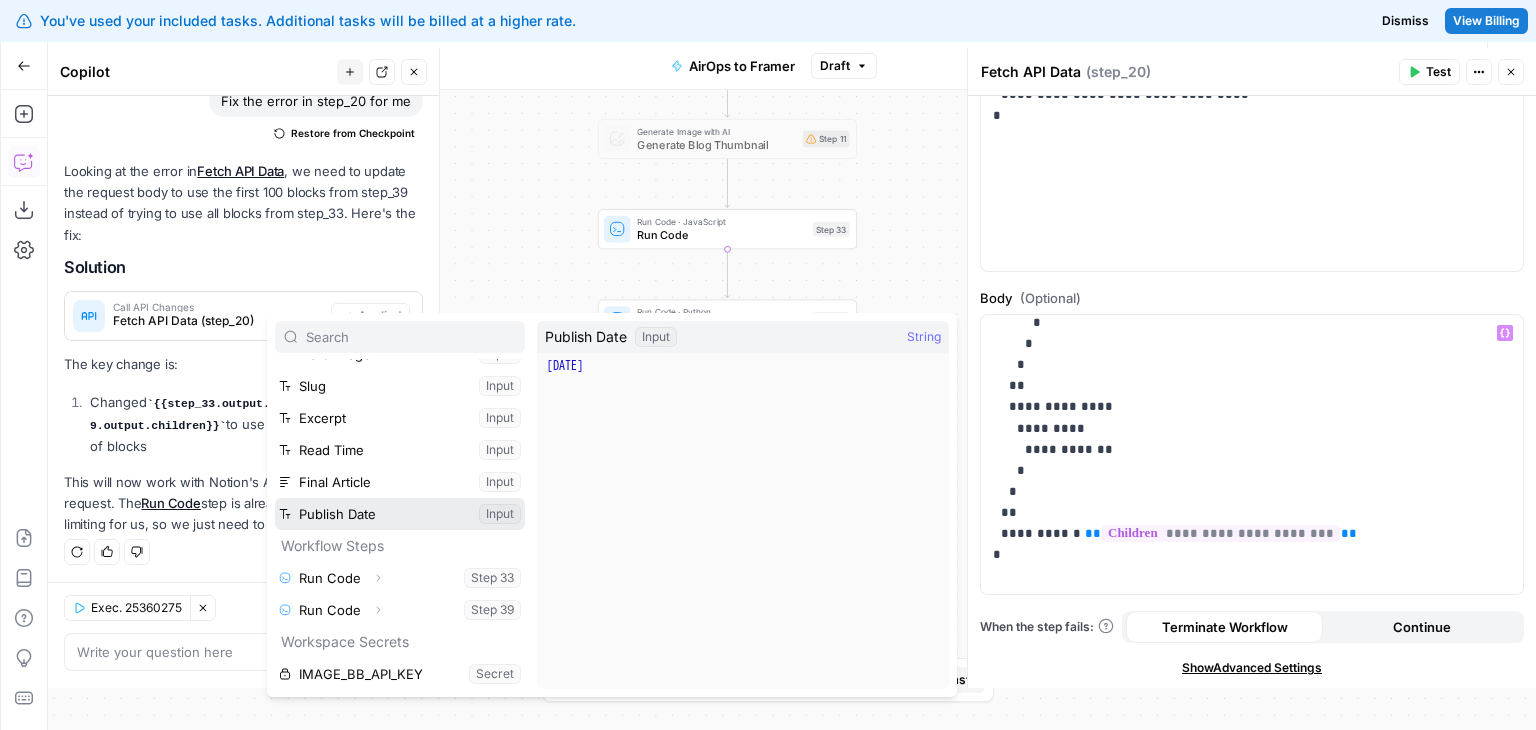 click at bounding box center [400, 514] 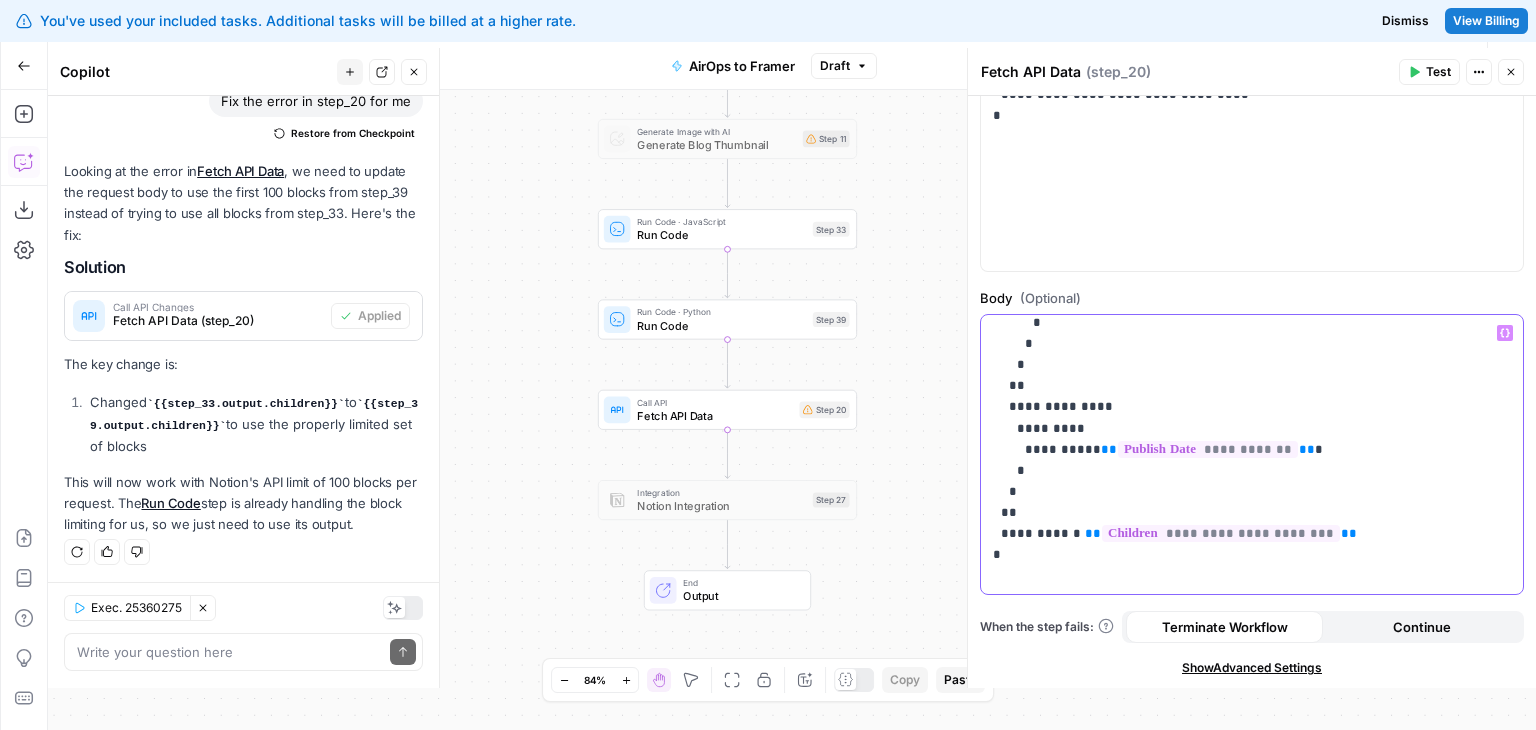 drag, startPoint x: 1332, startPoint y: 438, endPoint x: 1327, endPoint y: 521, distance: 83.15047 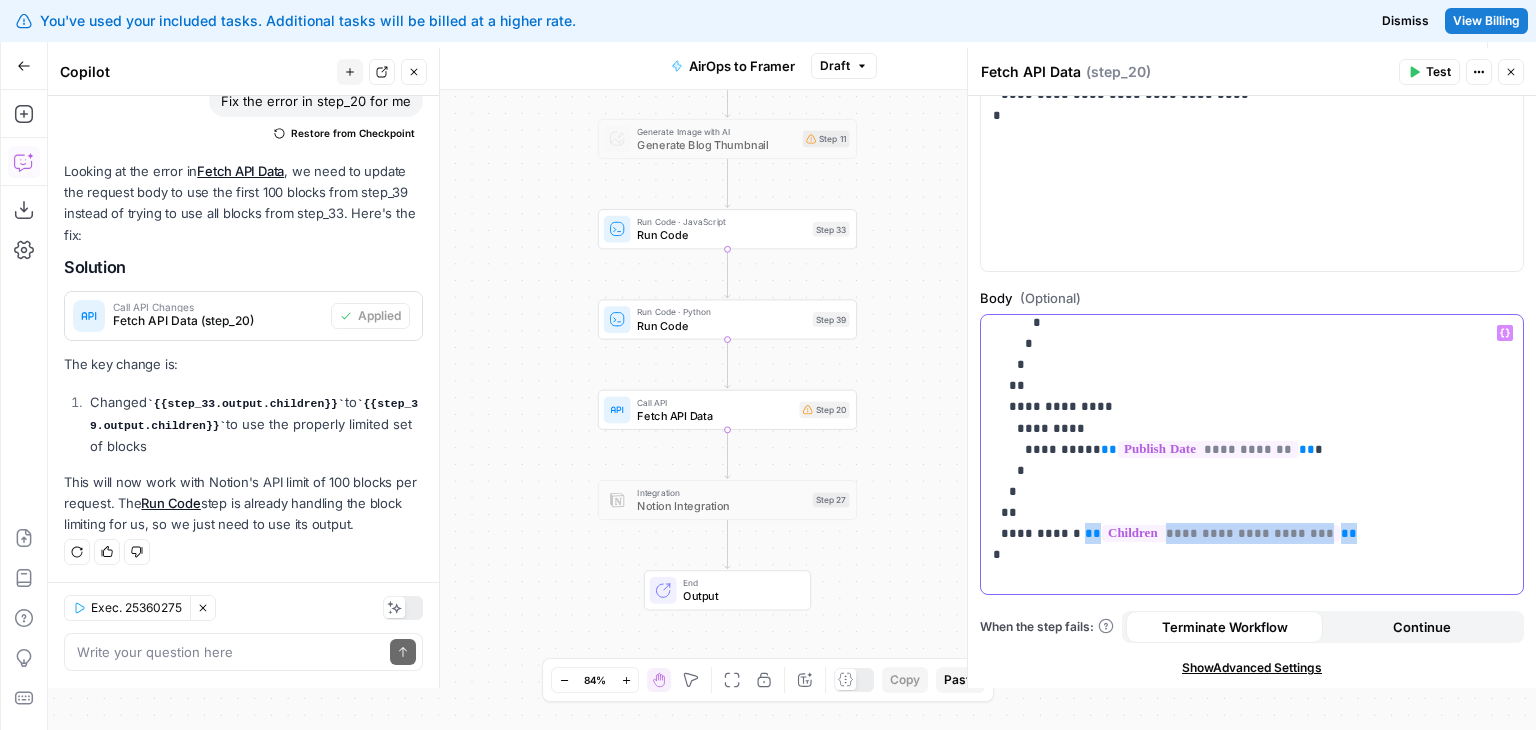 drag, startPoint x: 1306, startPoint y: 524, endPoint x: 1064, endPoint y: 537, distance: 242.34892 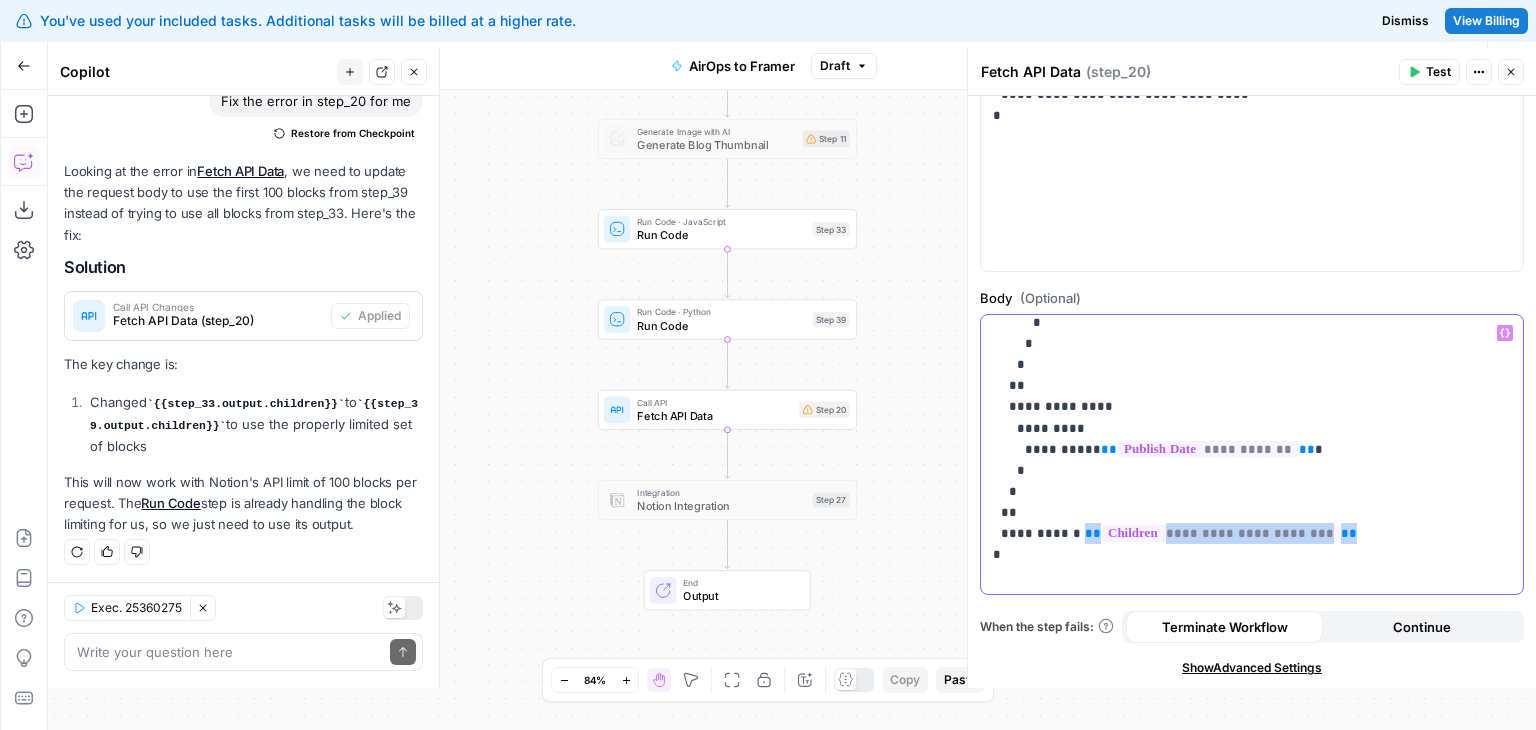click on "**********" at bounding box center [1237, -163] 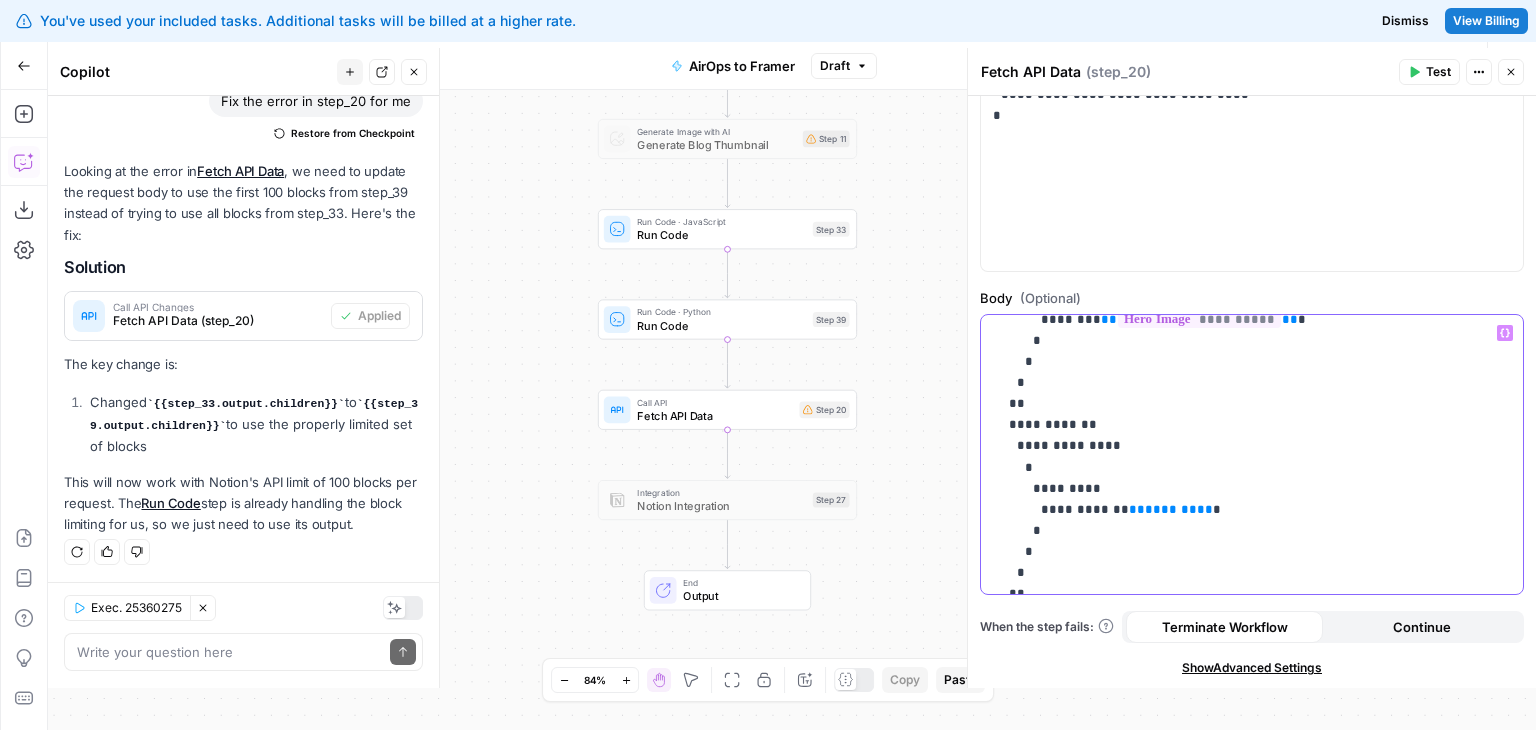 drag, startPoint x: 1399, startPoint y: 501, endPoint x: 1389, endPoint y: 393, distance: 108.461975 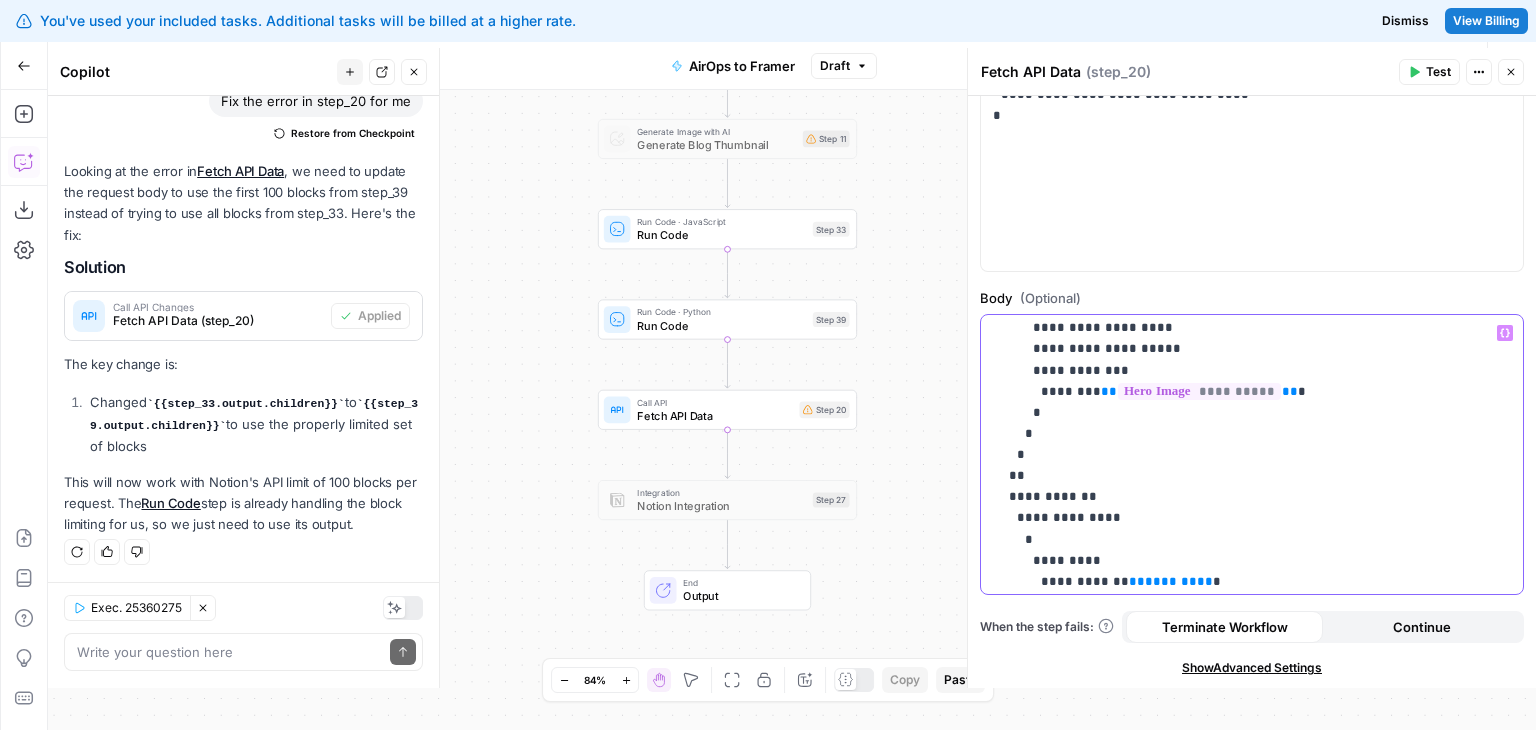scroll, scrollTop: 987, scrollLeft: 0, axis: vertical 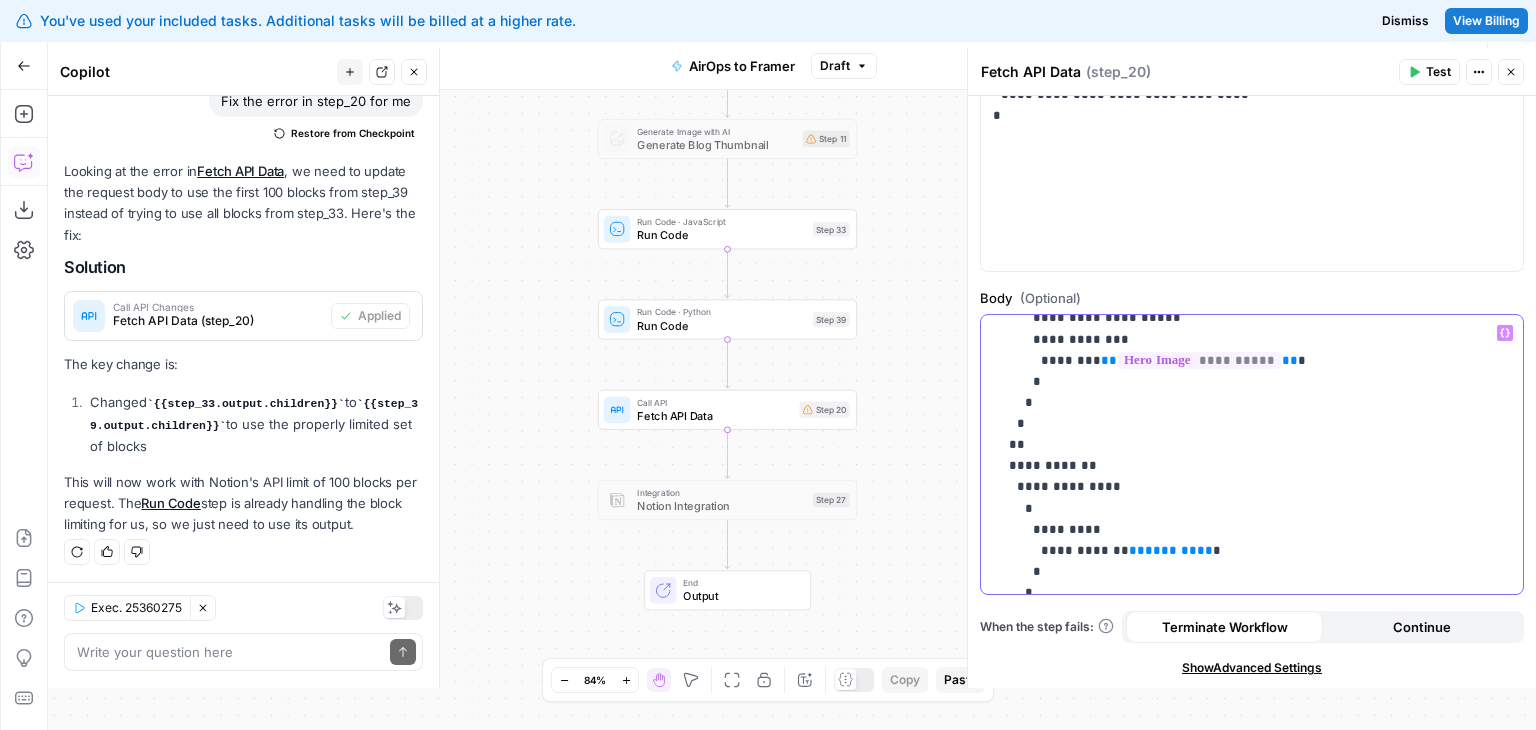 drag, startPoint x: 1297, startPoint y: 461, endPoint x: 1283, endPoint y: 547, distance: 87.13208 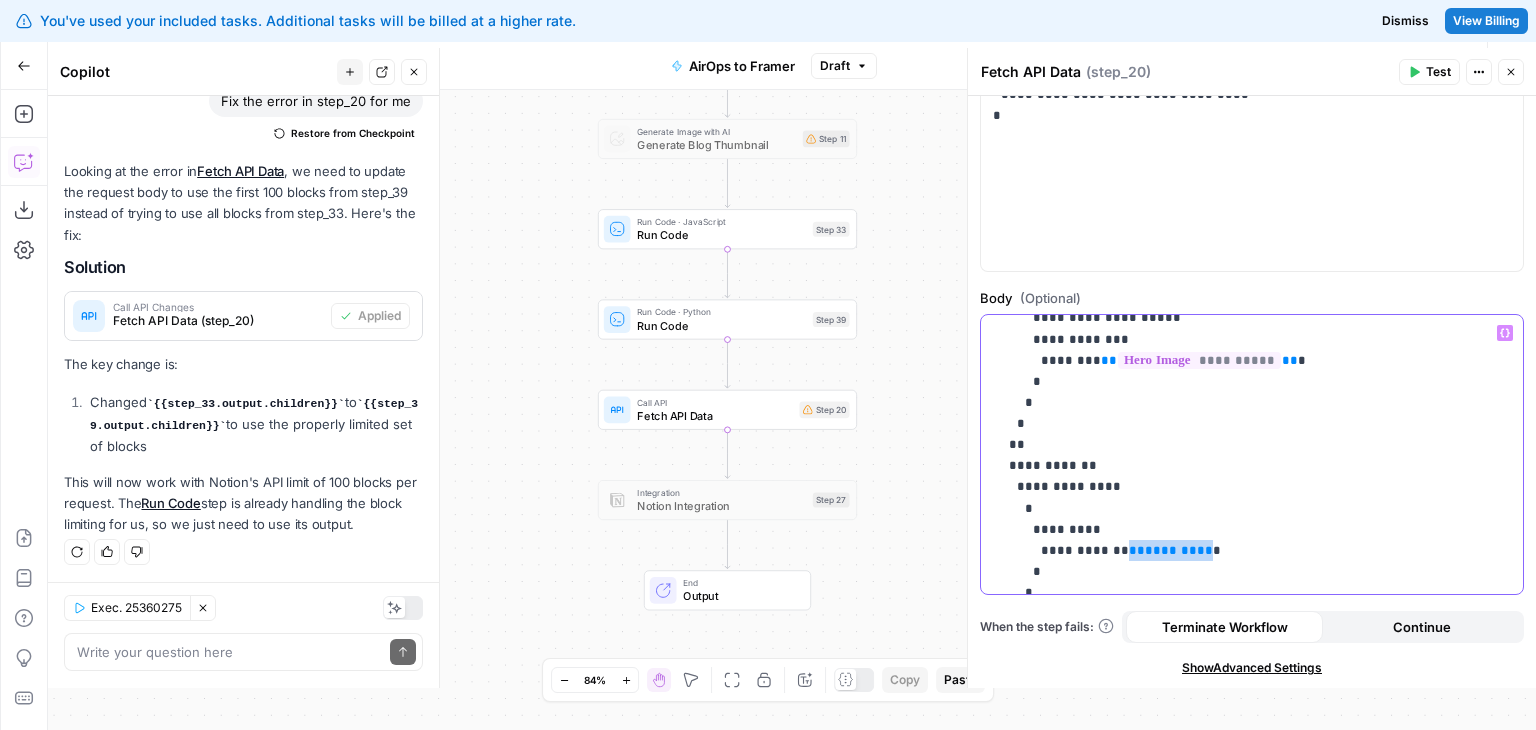 drag, startPoint x: 1172, startPoint y: 551, endPoint x: 1103, endPoint y: 555, distance: 69.115845 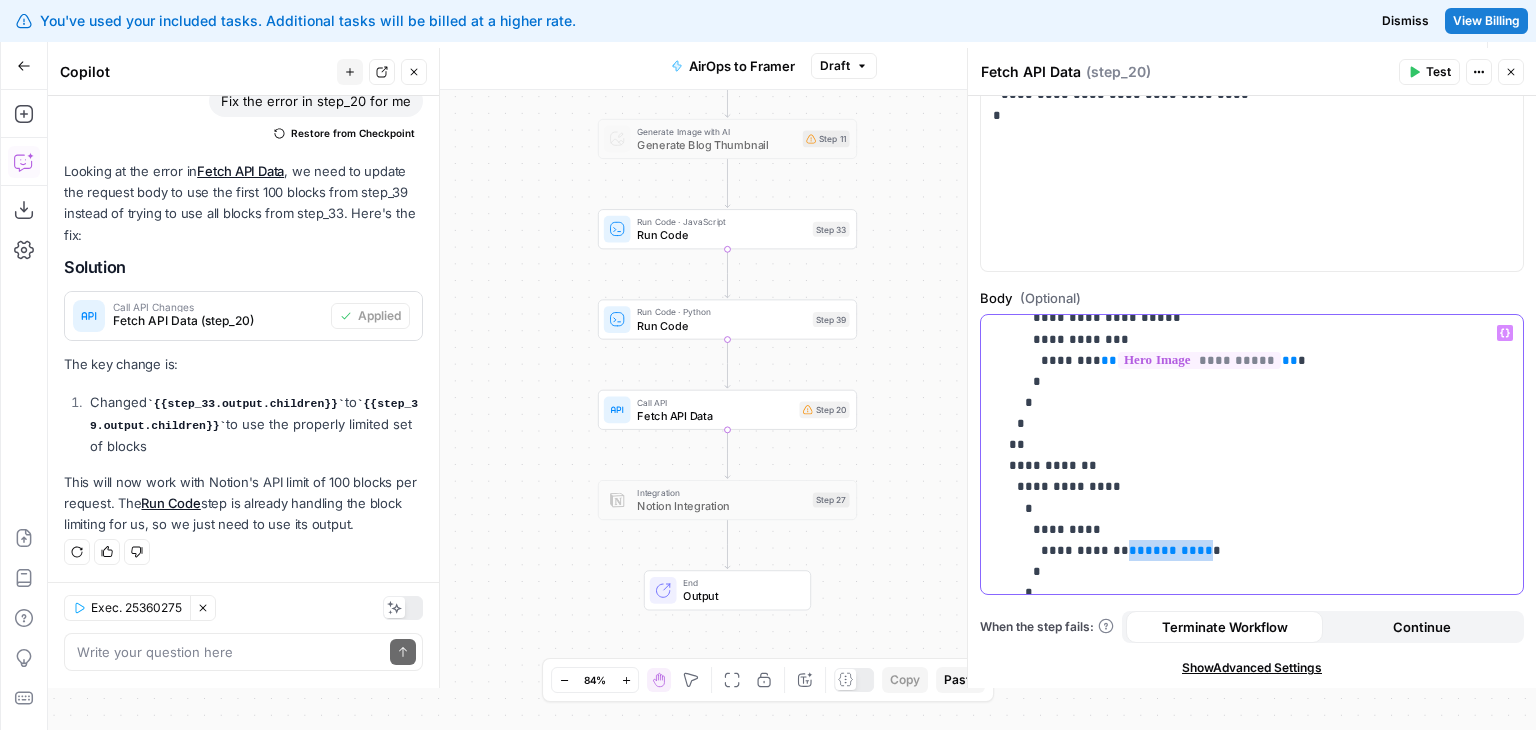 click on "**********" at bounding box center [1237, 86] 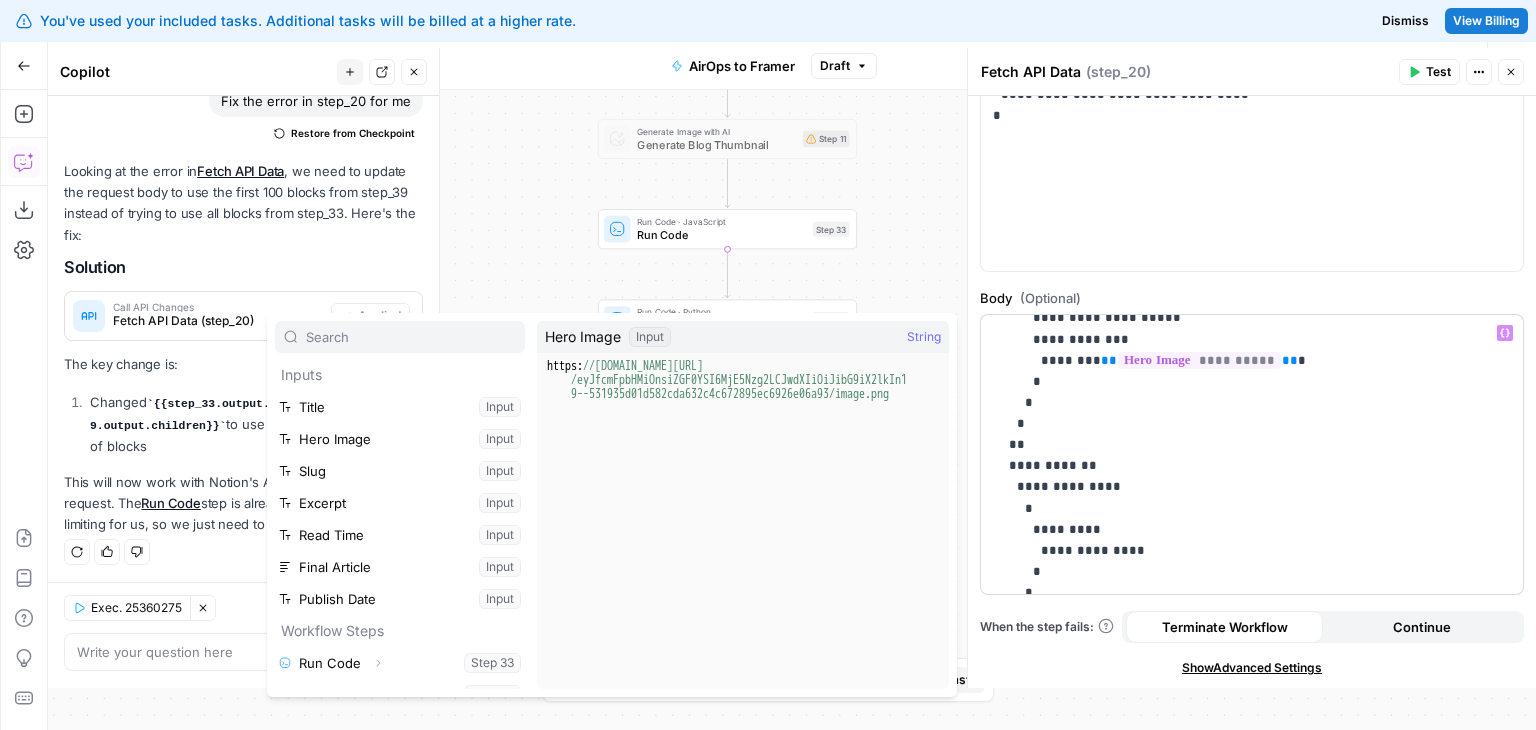 scroll, scrollTop: 85, scrollLeft: 0, axis: vertical 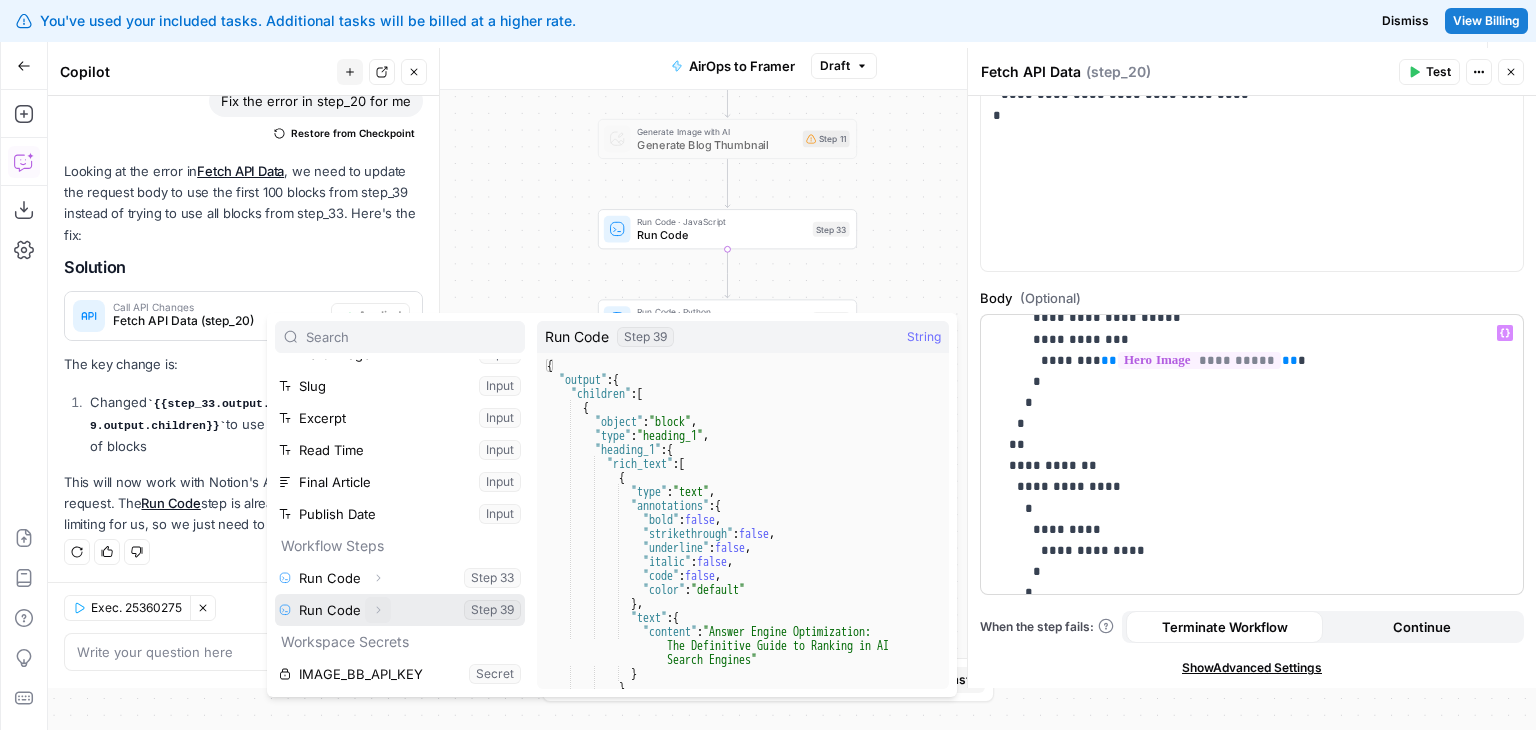 click 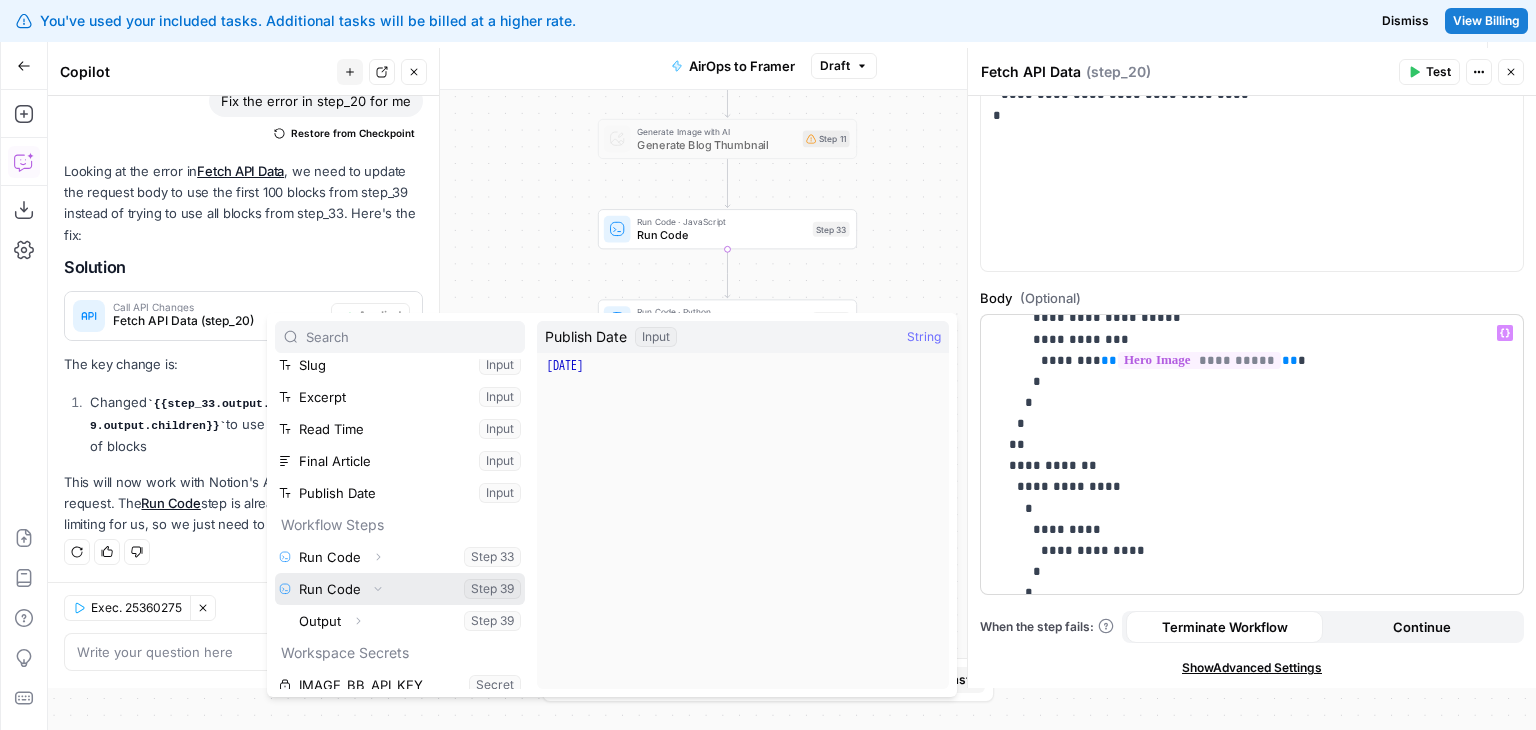 scroll, scrollTop: 117, scrollLeft: 0, axis: vertical 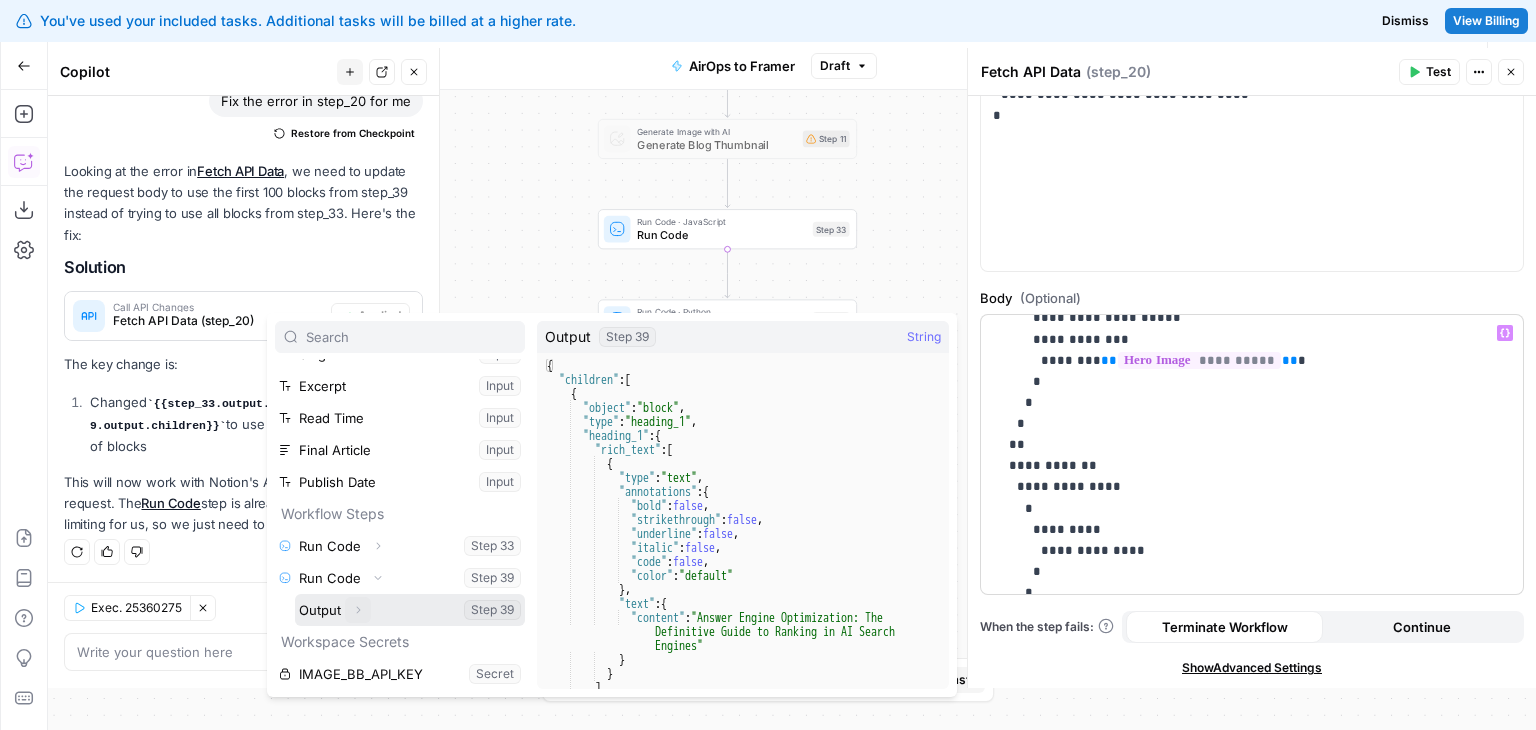 click 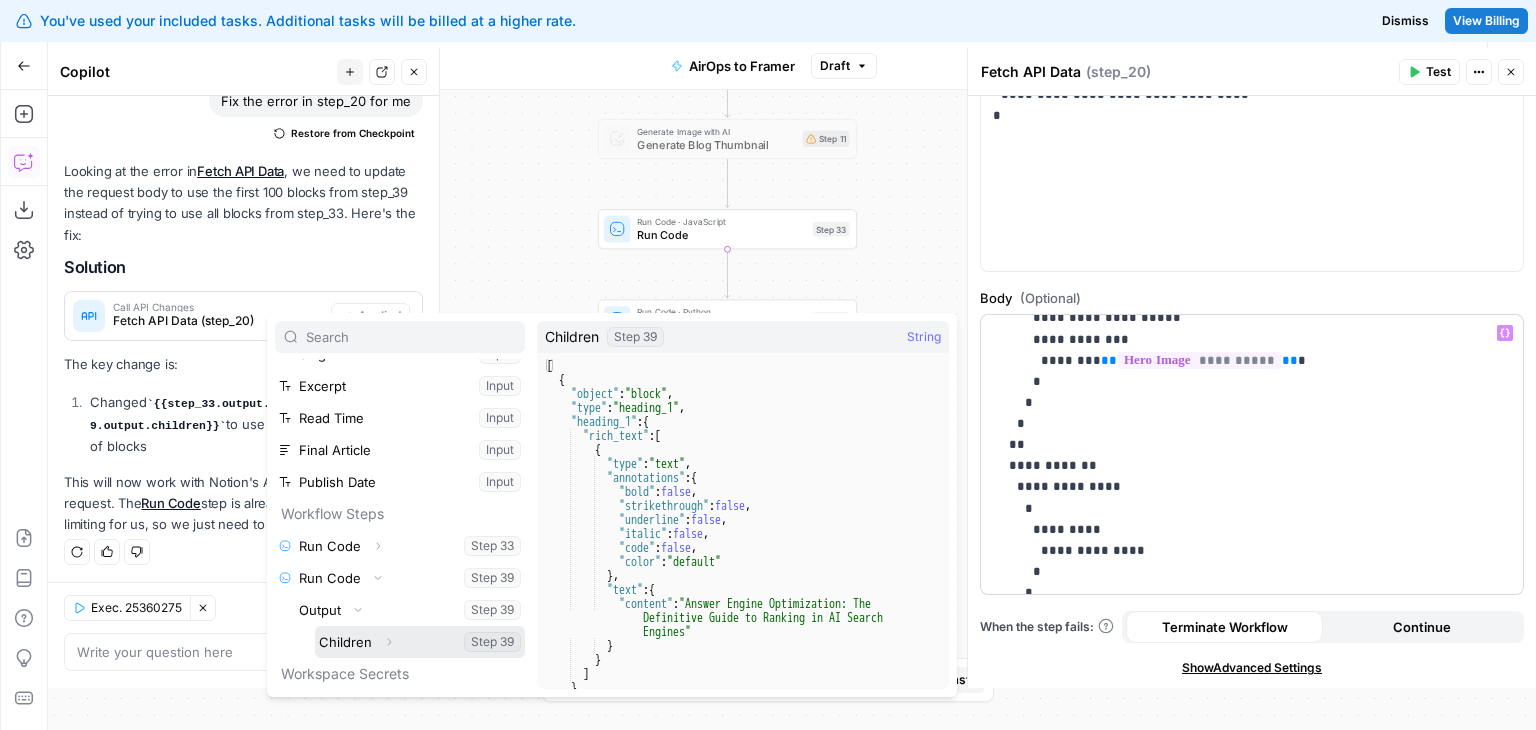 click at bounding box center (420, 642) 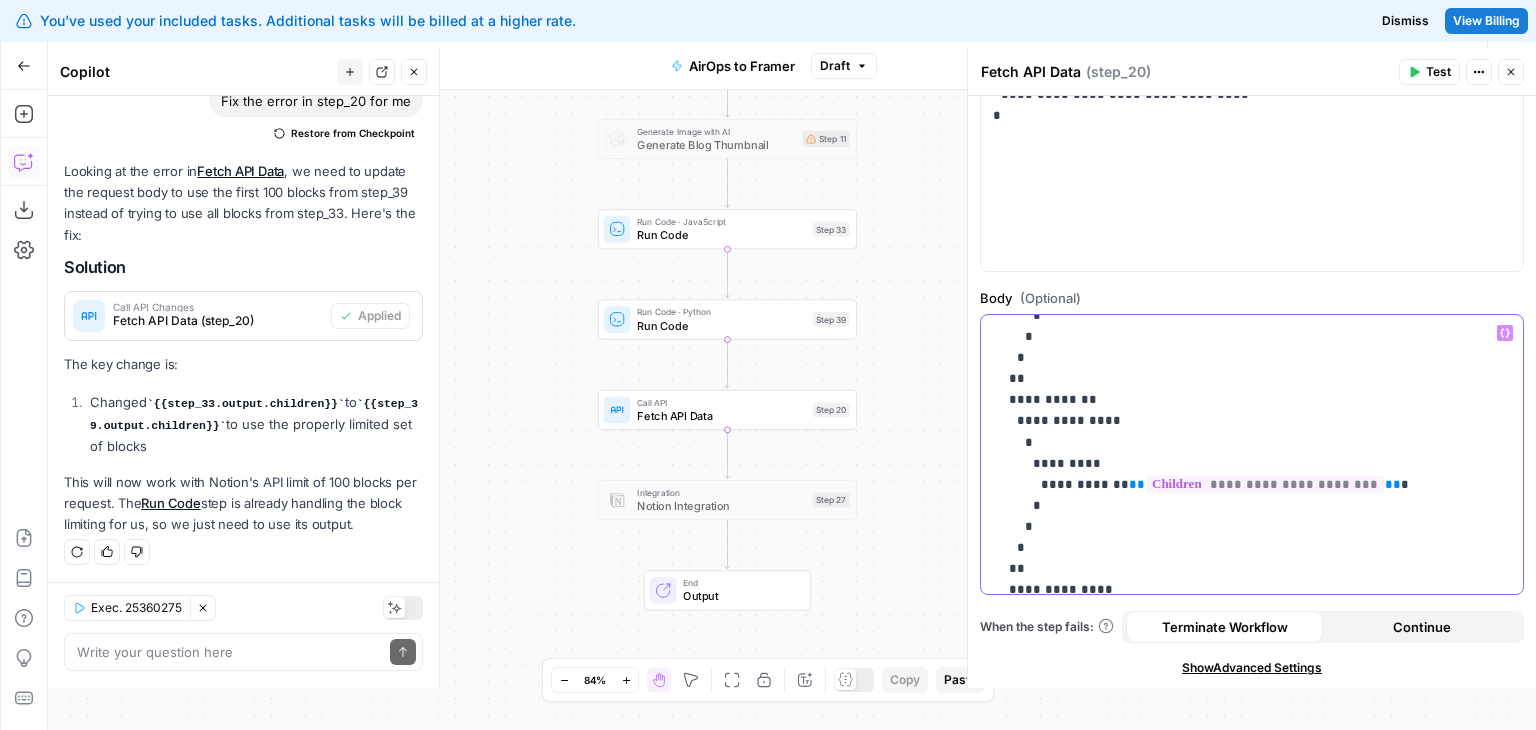 drag, startPoint x: 1218, startPoint y: 554, endPoint x: 1218, endPoint y: 578, distance: 24 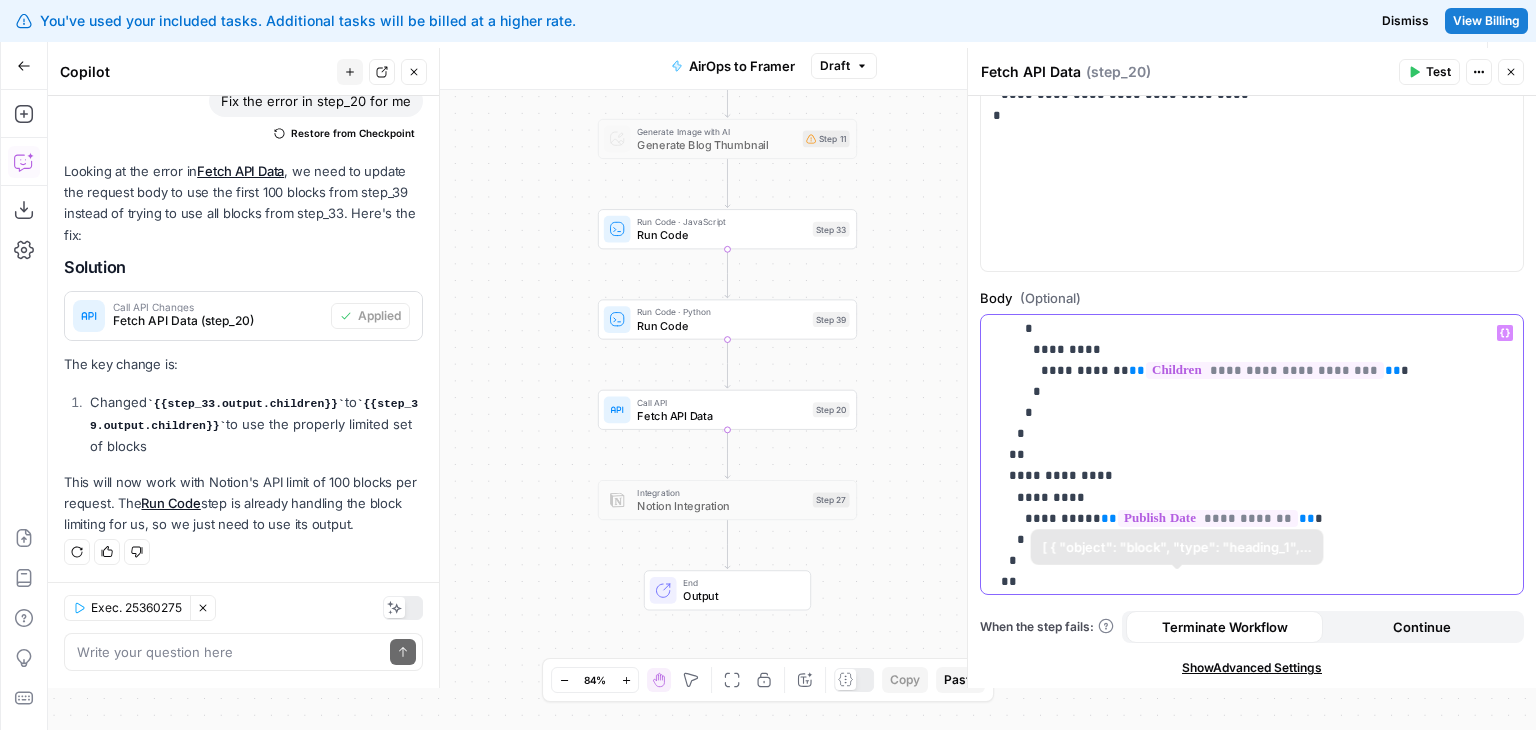 scroll, scrollTop: 1236, scrollLeft: 0, axis: vertical 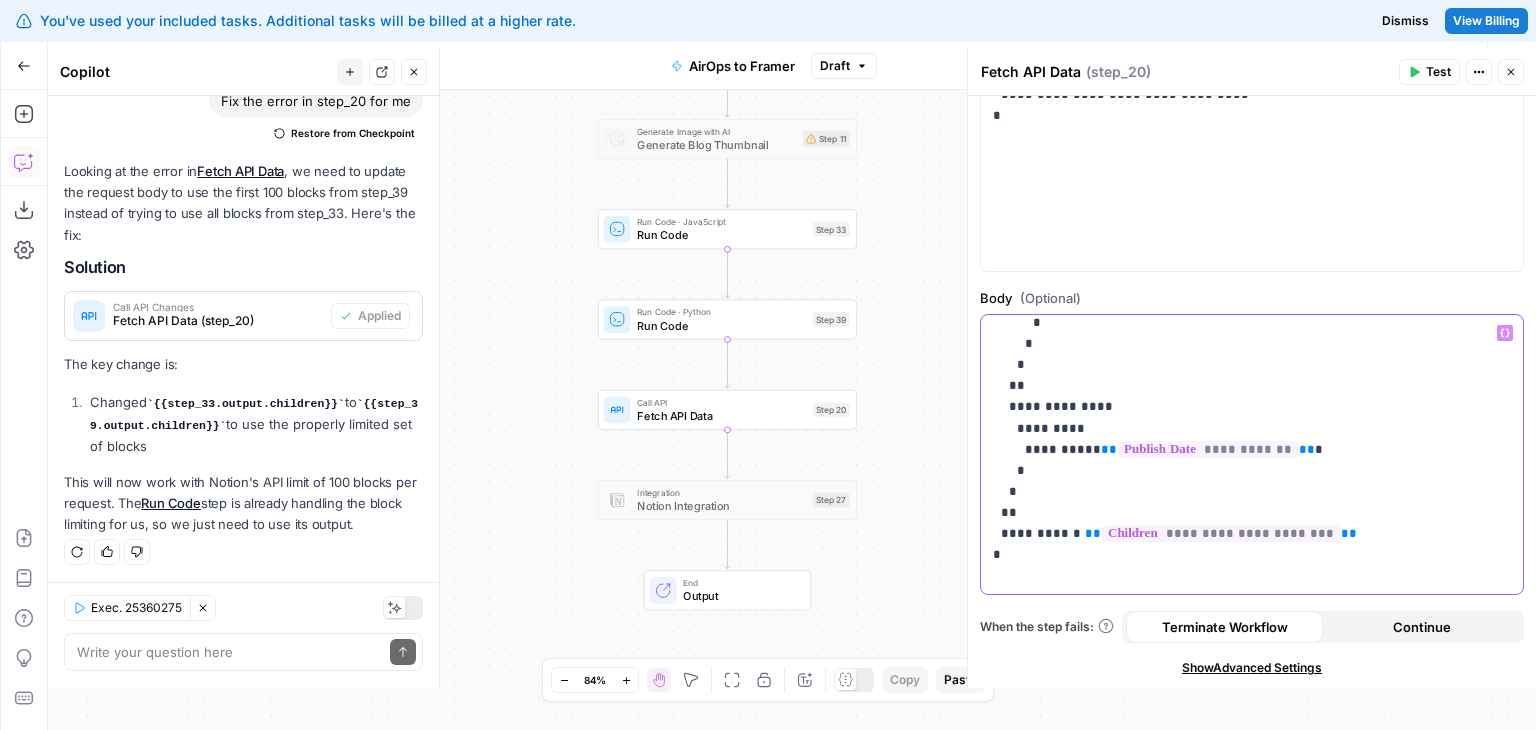 drag, startPoint x: 1223, startPoint y: 537, endPoint x: 1220, endPoint y: 601, distance: 64.070274 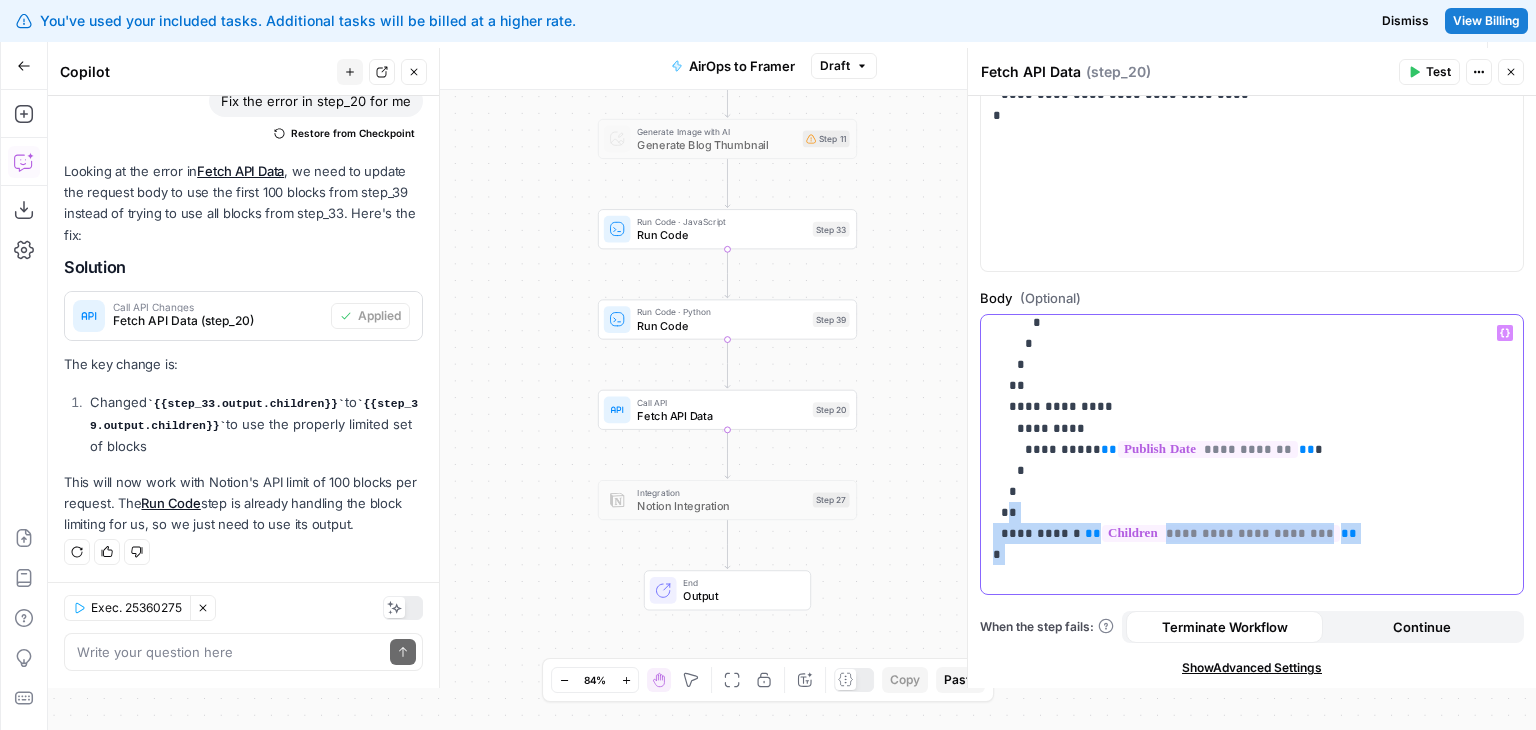 drag, startPoint x: 1023, startPoint y: 564, endPoint x: 1002, endPoint y: 514, distance: 54.230988 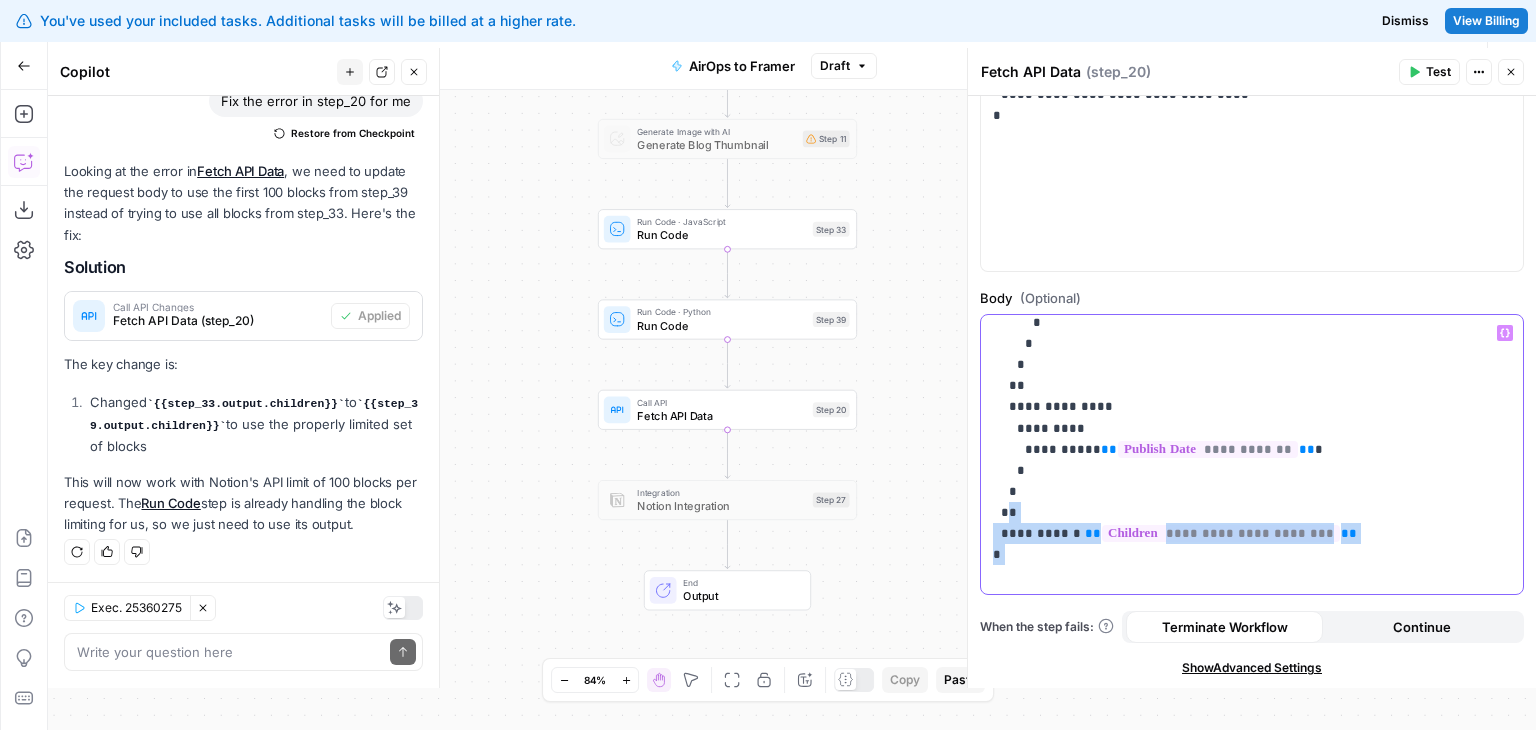 click on "**********" at bounding box center [1237, -163] 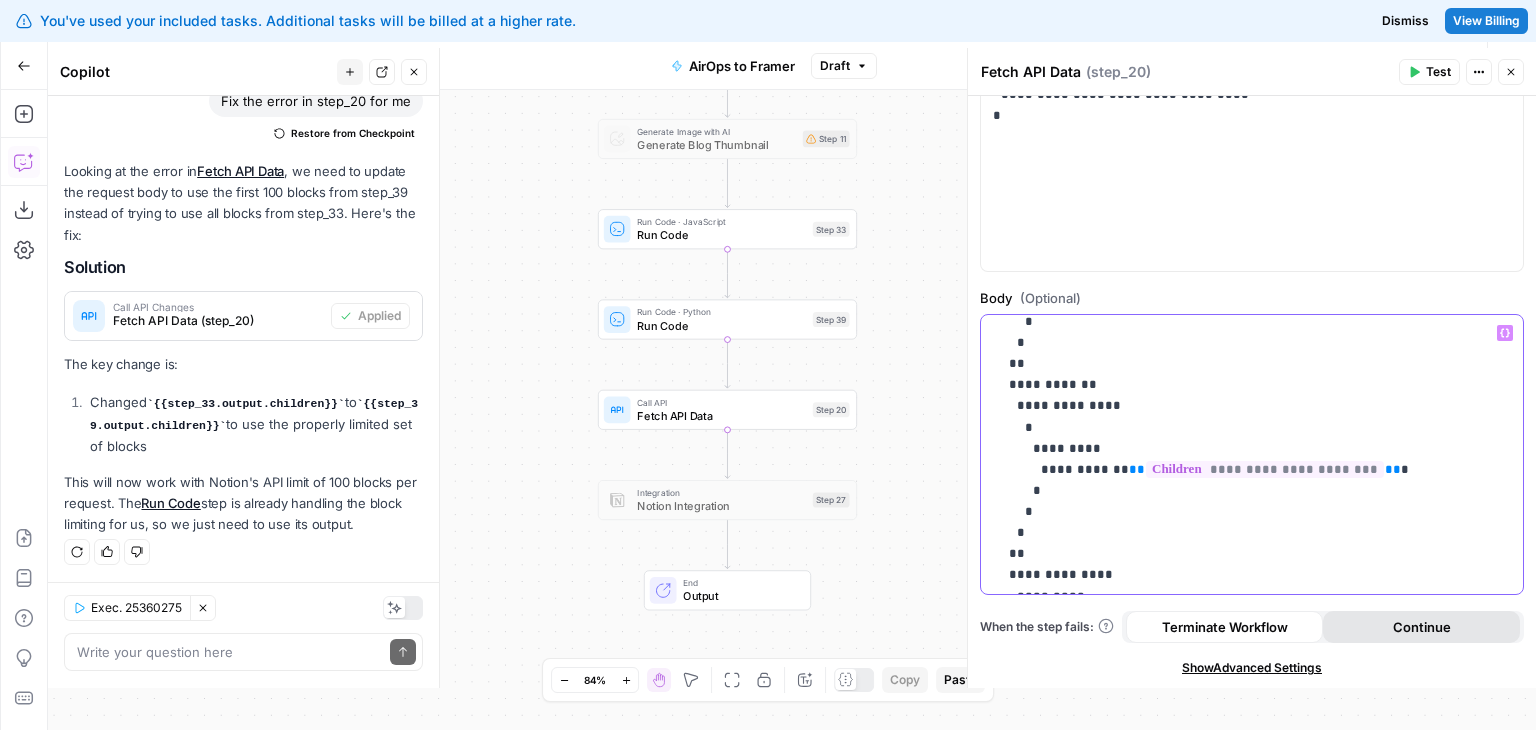 scroll, scrollTop: 1236, scrollLeft: 0, axis: vertical 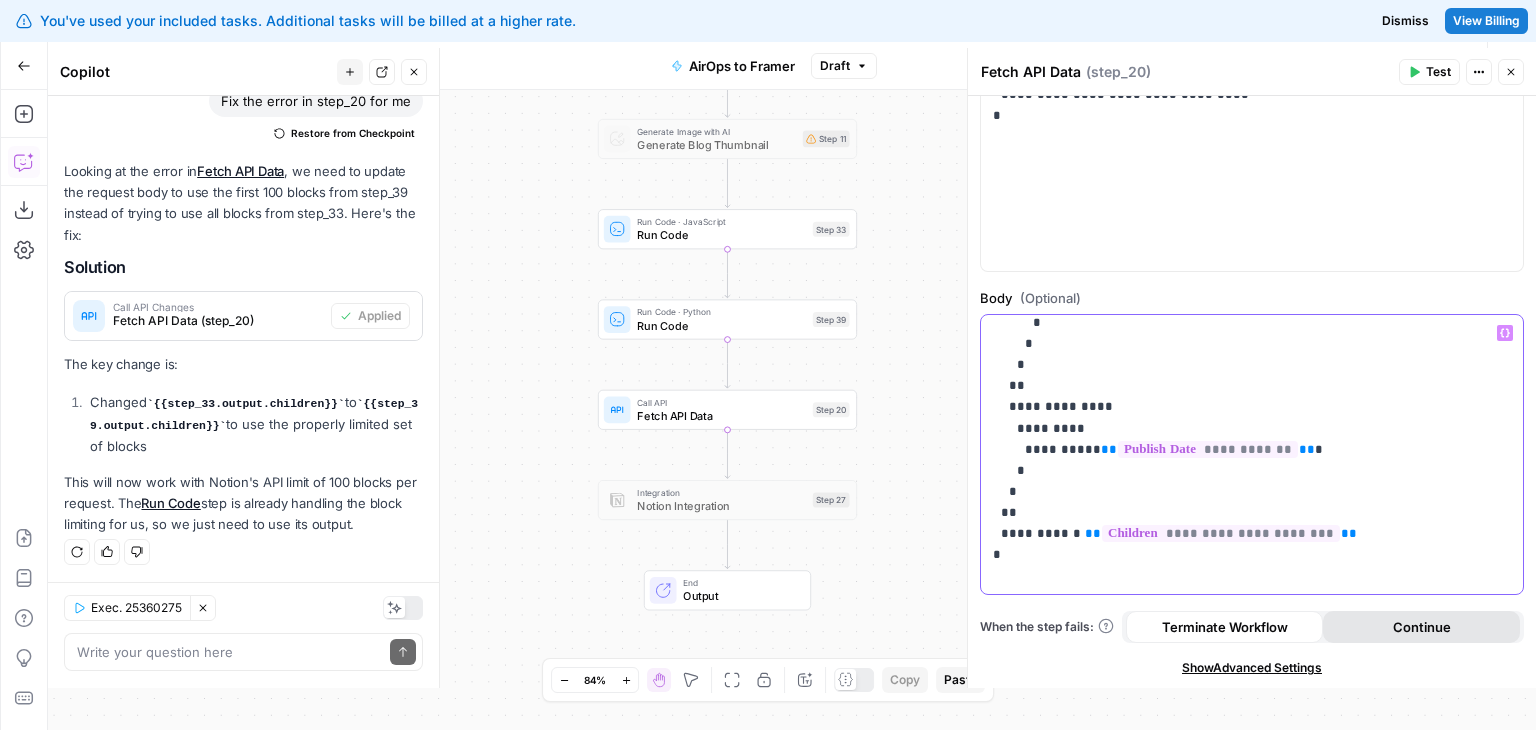 drag, startPoint x: 1468, startPoint y: 403, endPoint x: 1467, endPoint y: 616, distance: 213.00235 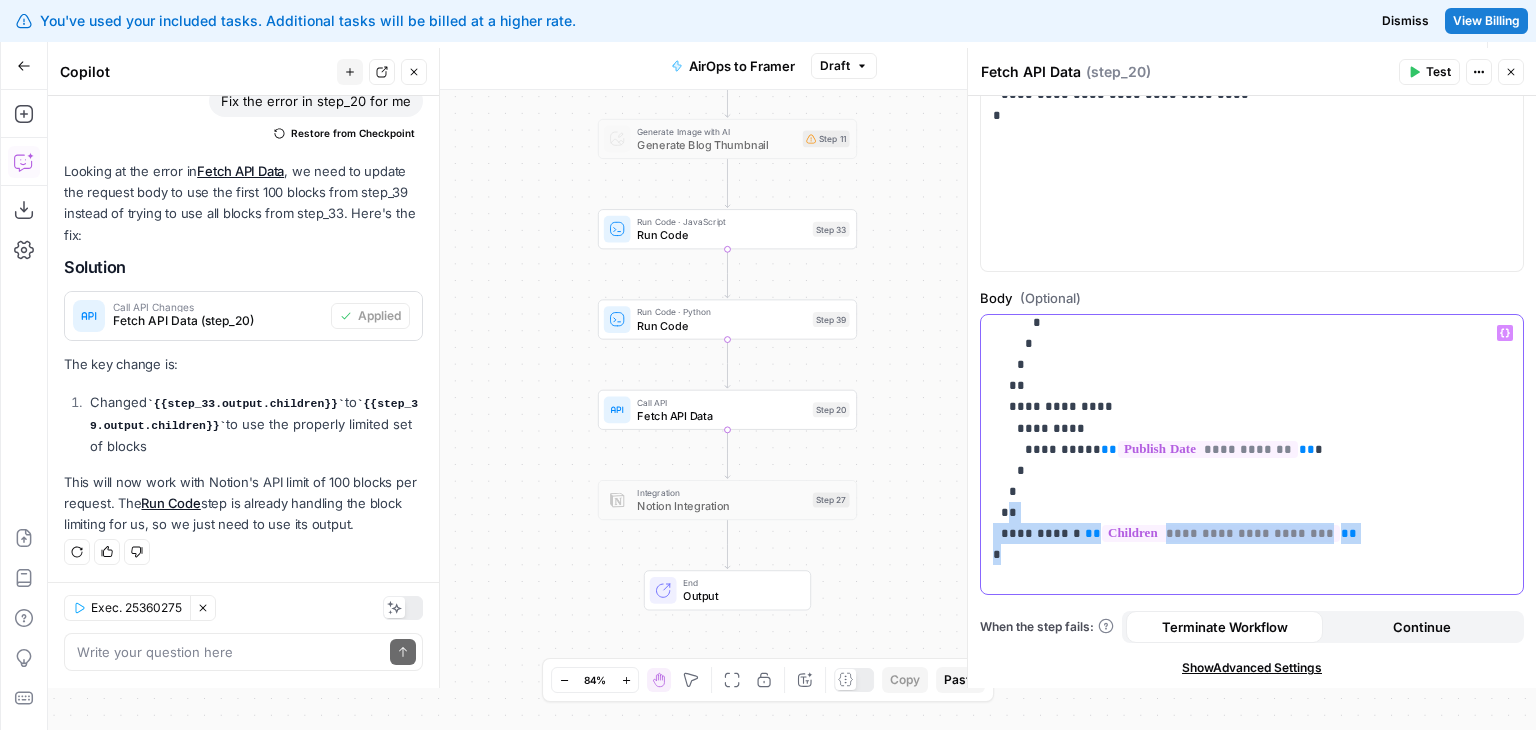 drag, startPoint x: 1050, startPoint y: 550, endPoint x: 1004, endPoint y: 509, distance: 61.6198 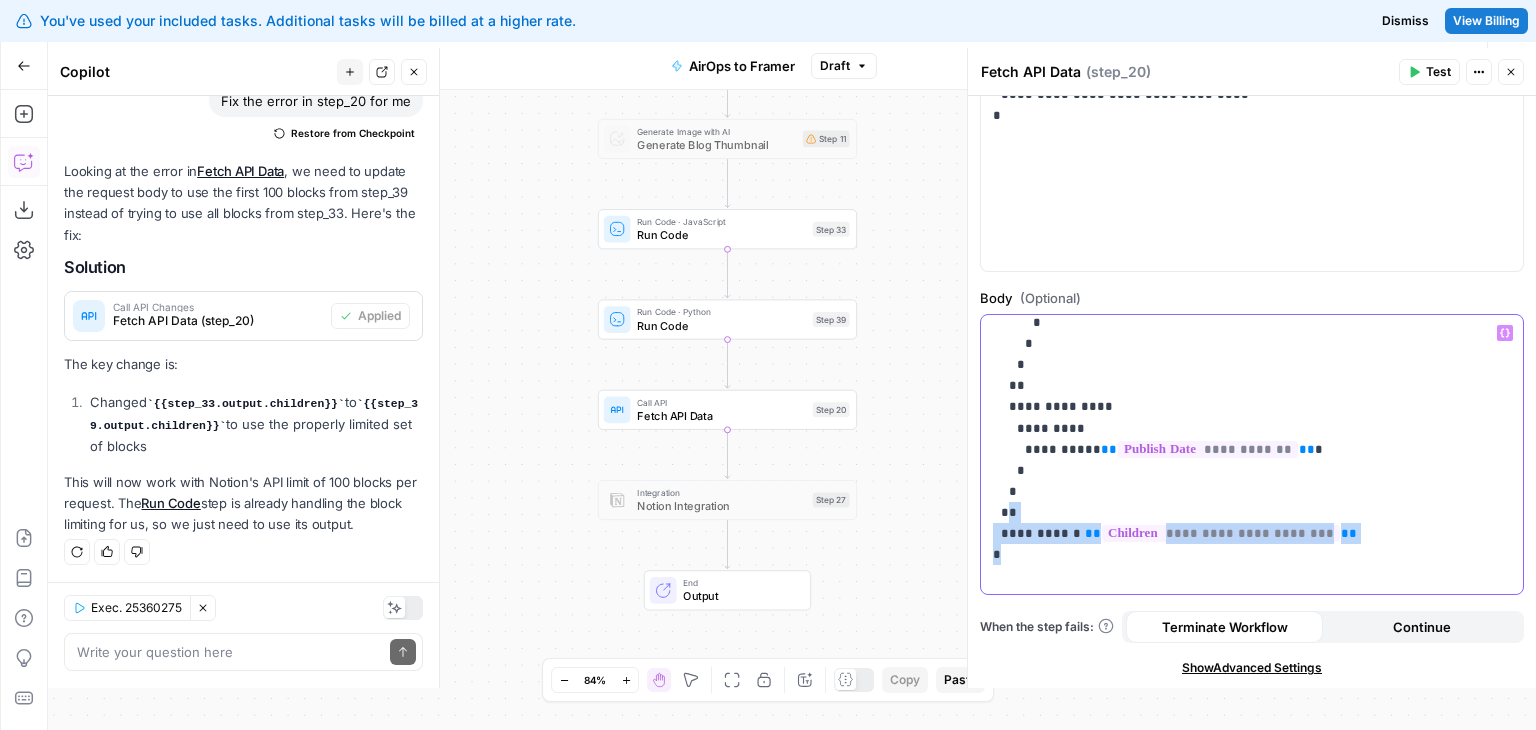 click on "**********" at bounding box center (1237, -163) 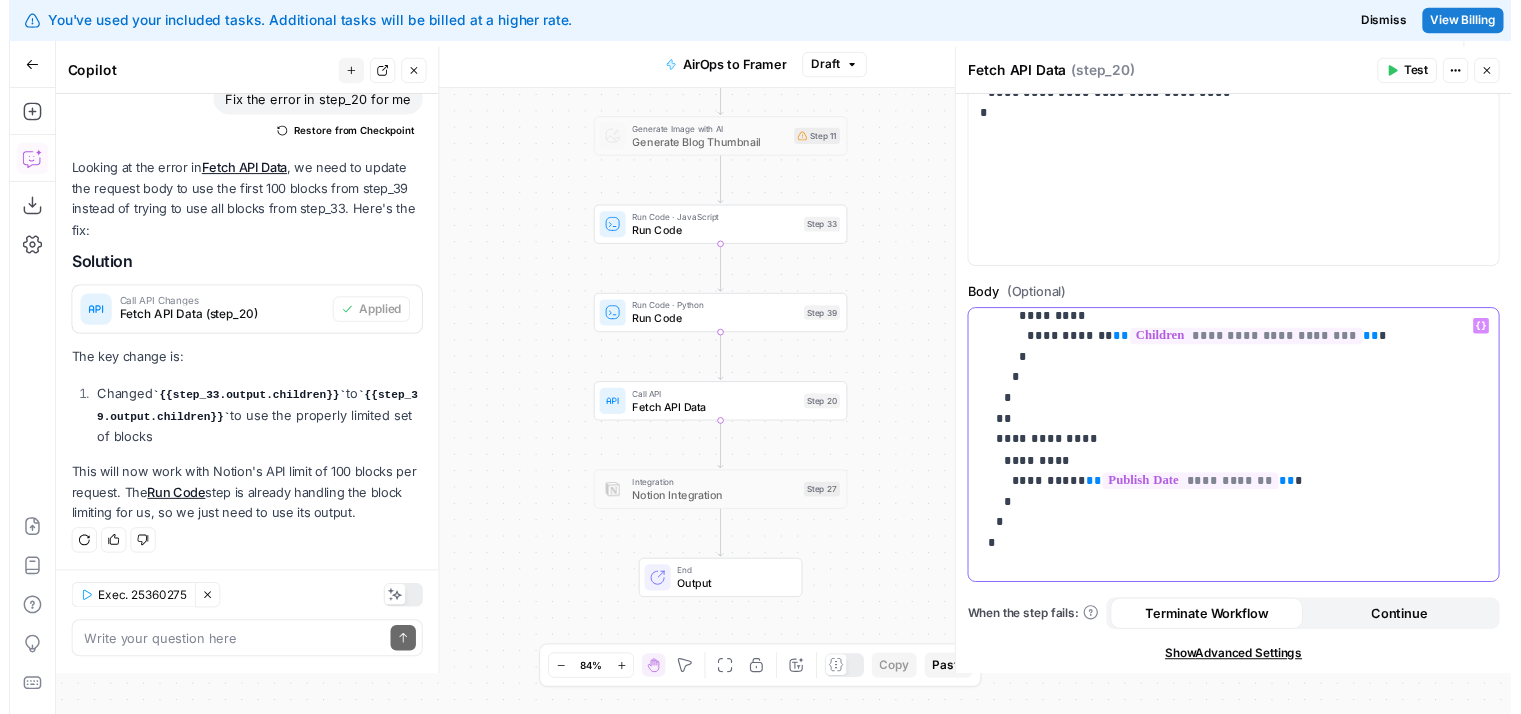 scroll, scrollTop: 1194, scrollLeft: 0, axis: vertical 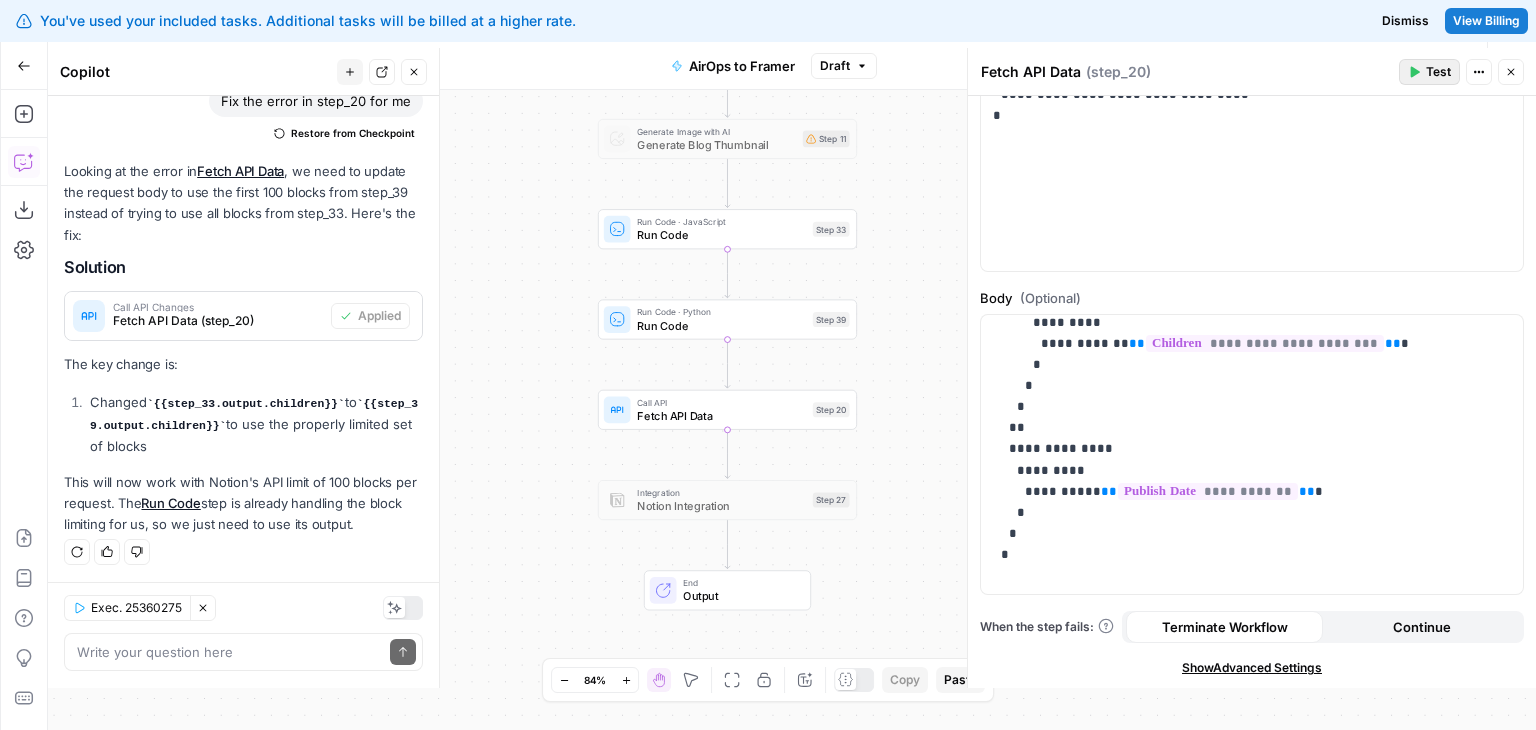 click 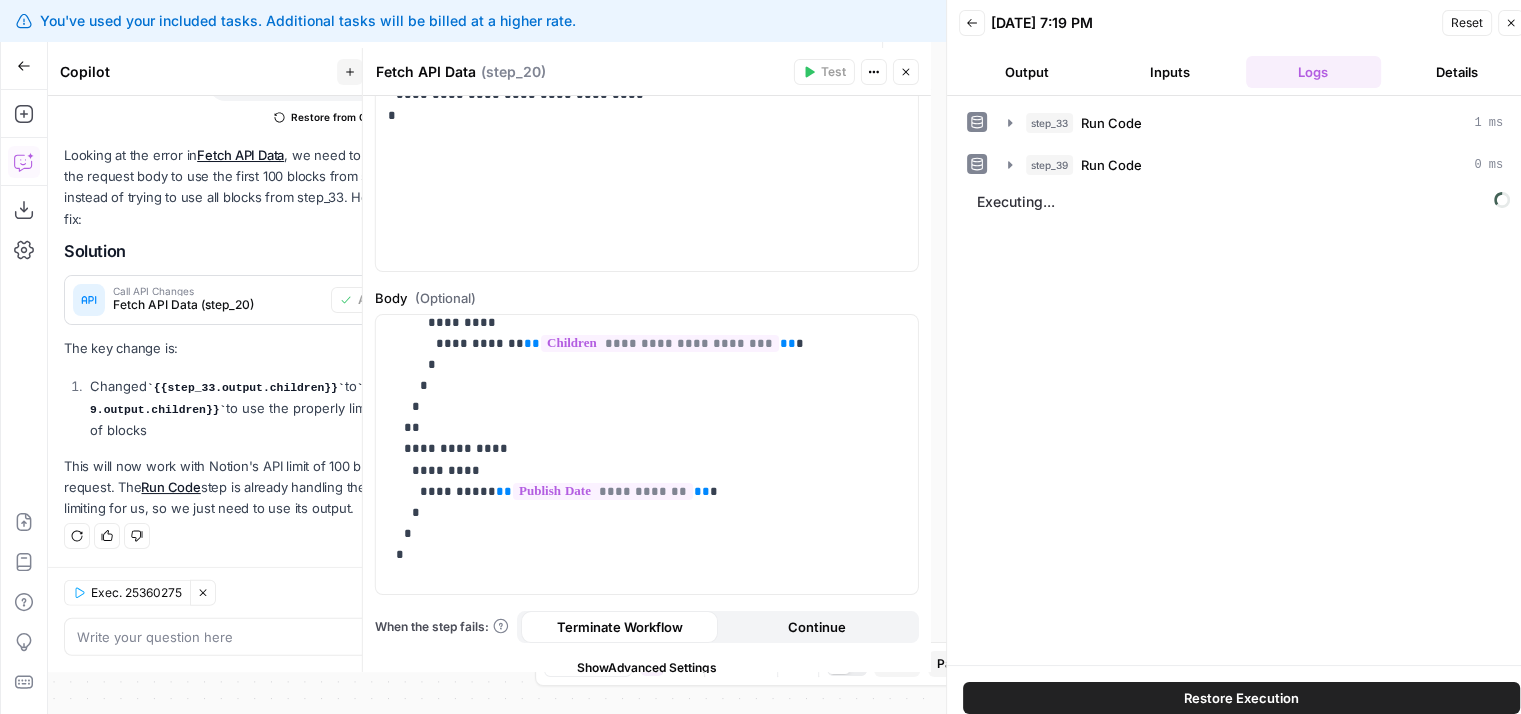 scroll, scrollTop: 5446, scrollLeft: 0, axis: vertical 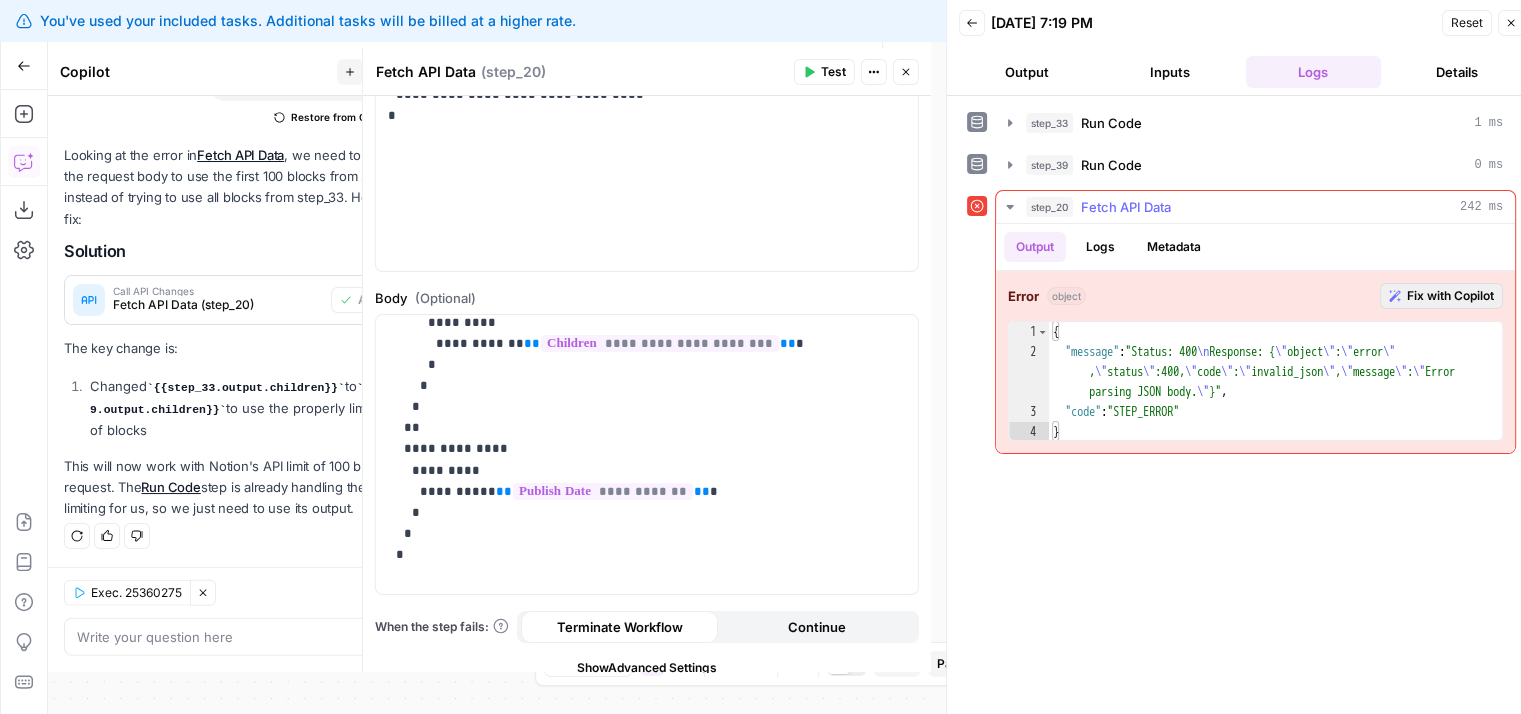 click on "Fix with Copilot" at bounding box center (1450, 296) 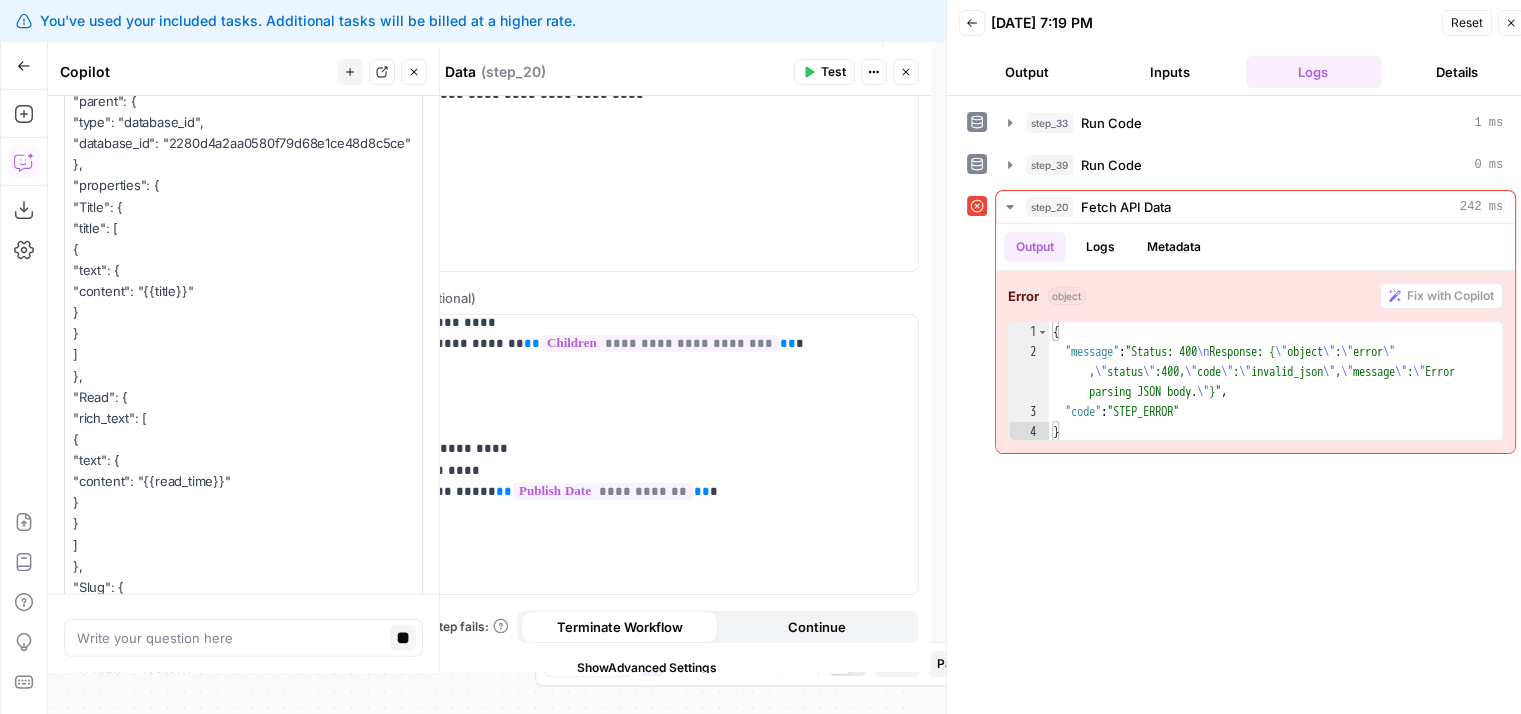 scroll, scrollTop: 5916, scrollLeft: 0, axis: vertical 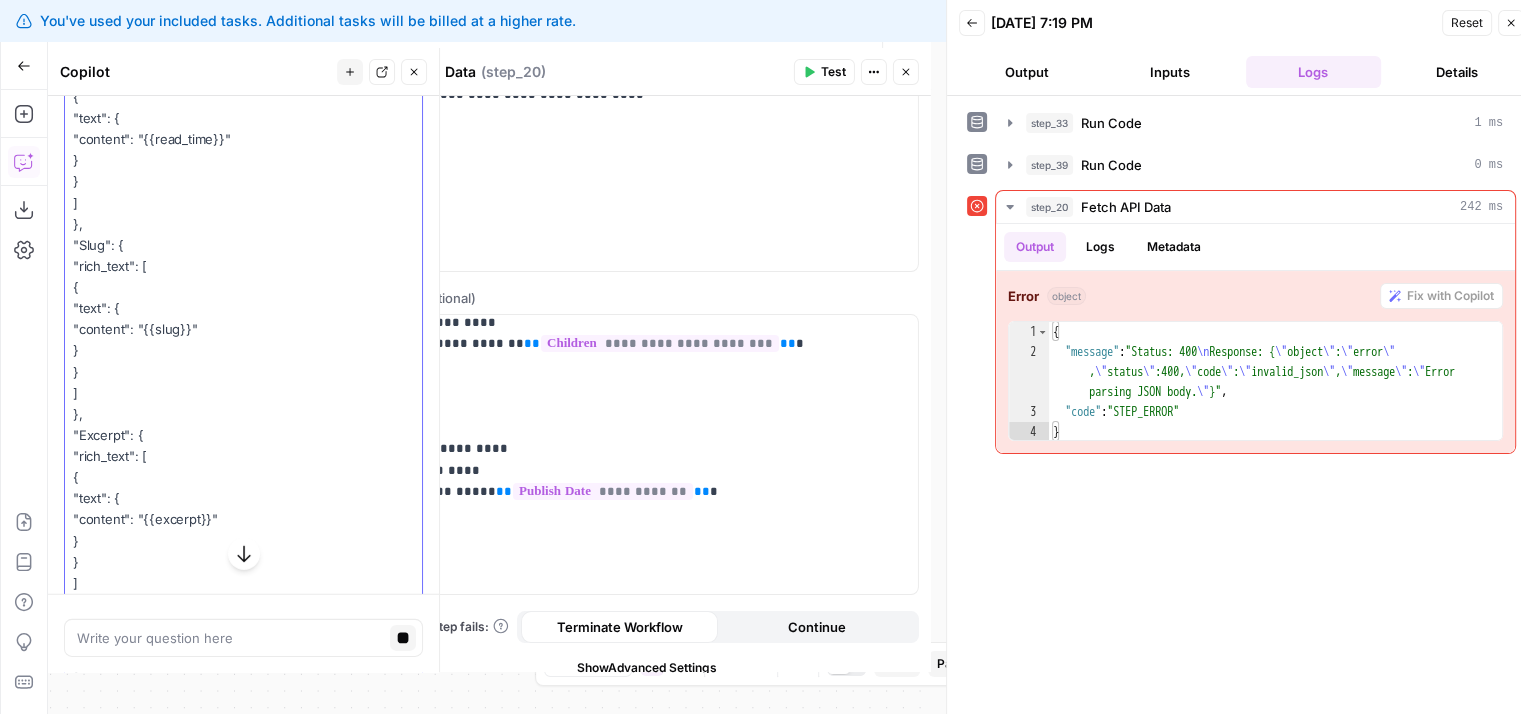 drag, startPoint x: 147, startPoint y: 223, endPoint x: 148, endPoint y: 400, distance: 177.00282 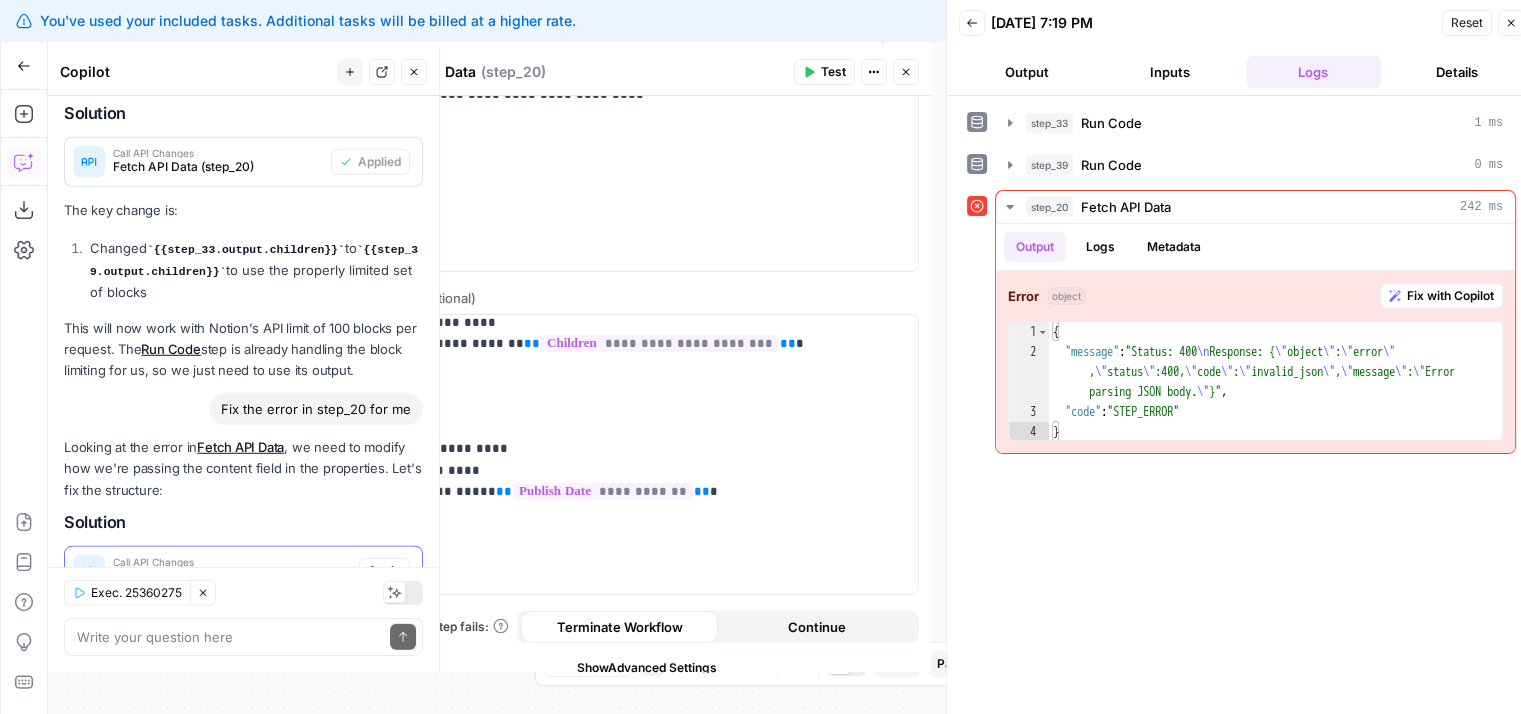 scroll, scrollTop: 5884, scrollLeft: 0, axis: vertical 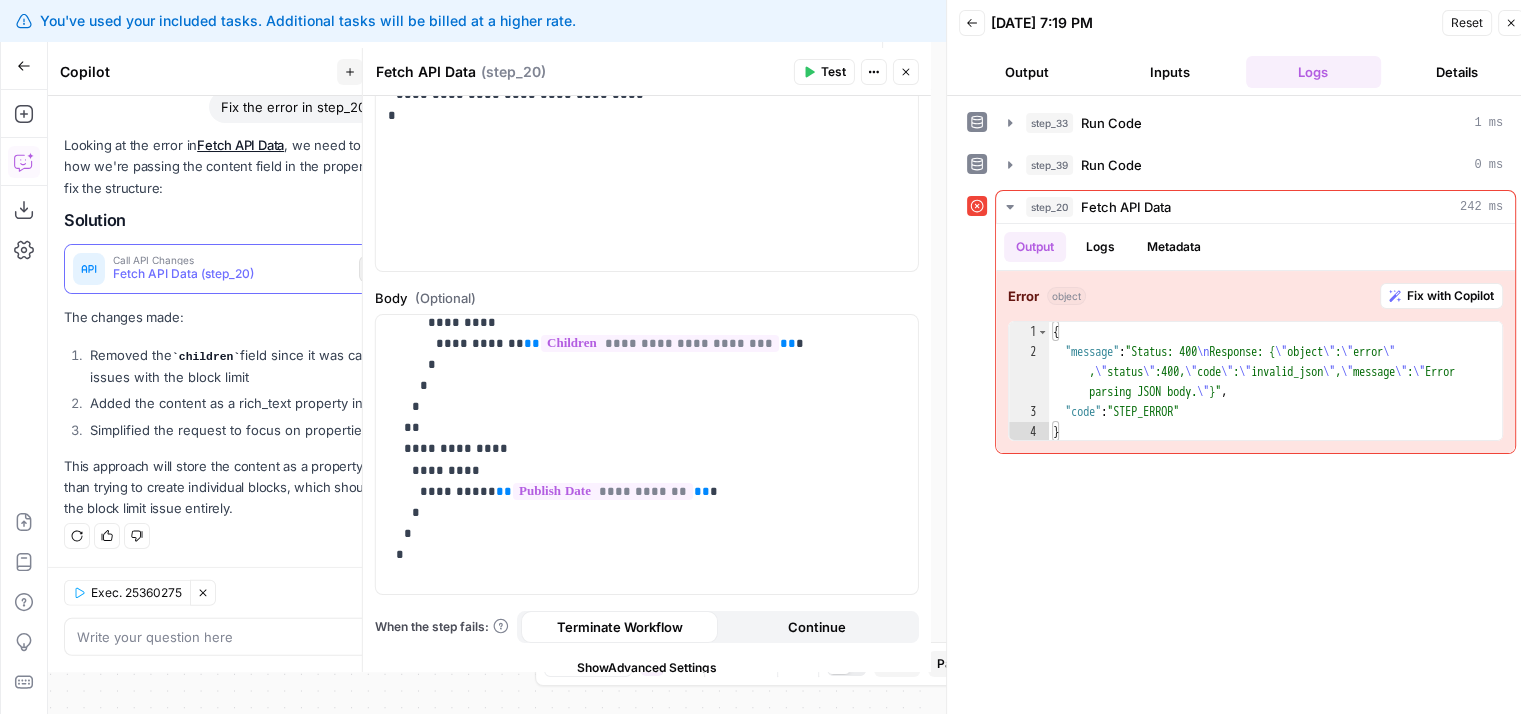click on "Apply" at bounding box center (384, 269) 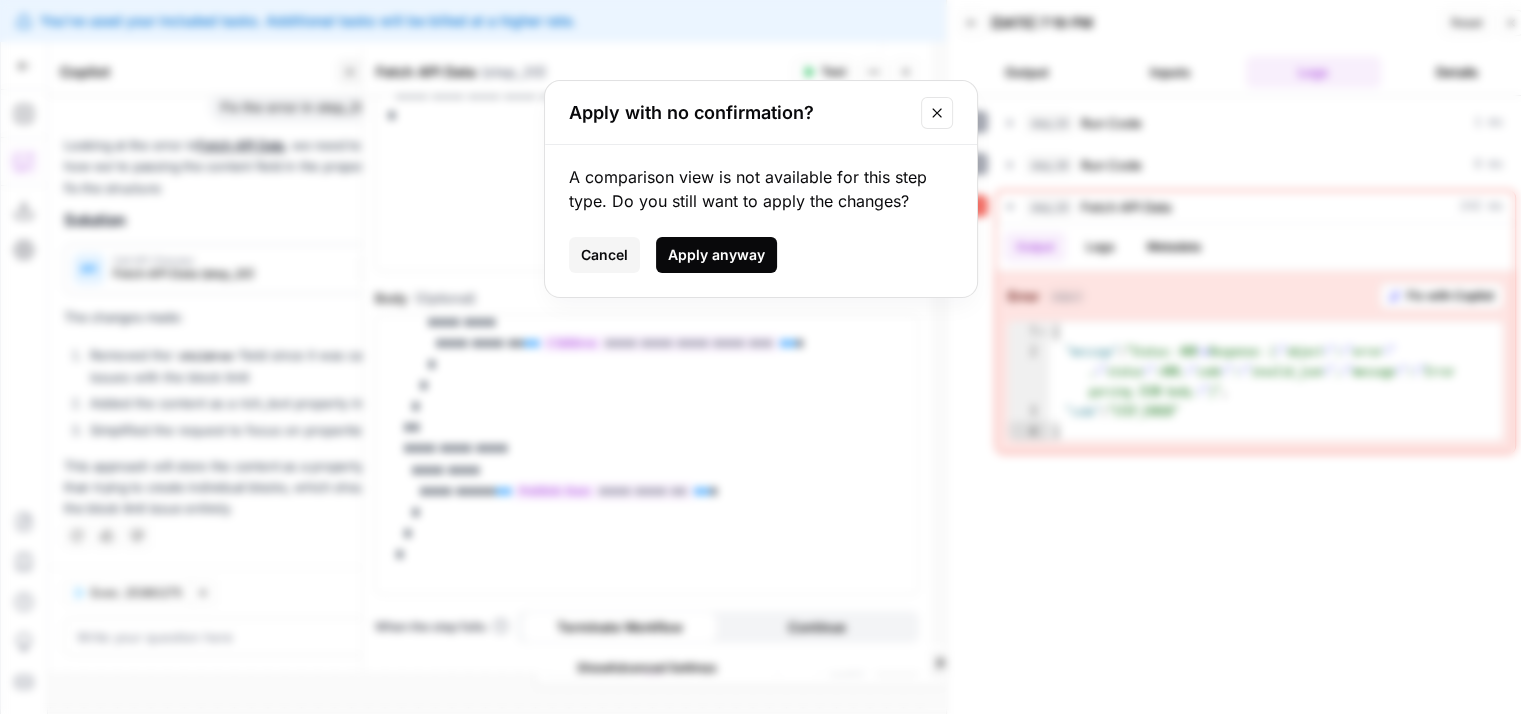 click on "Apply anyway" at bounding box center [716, 255] 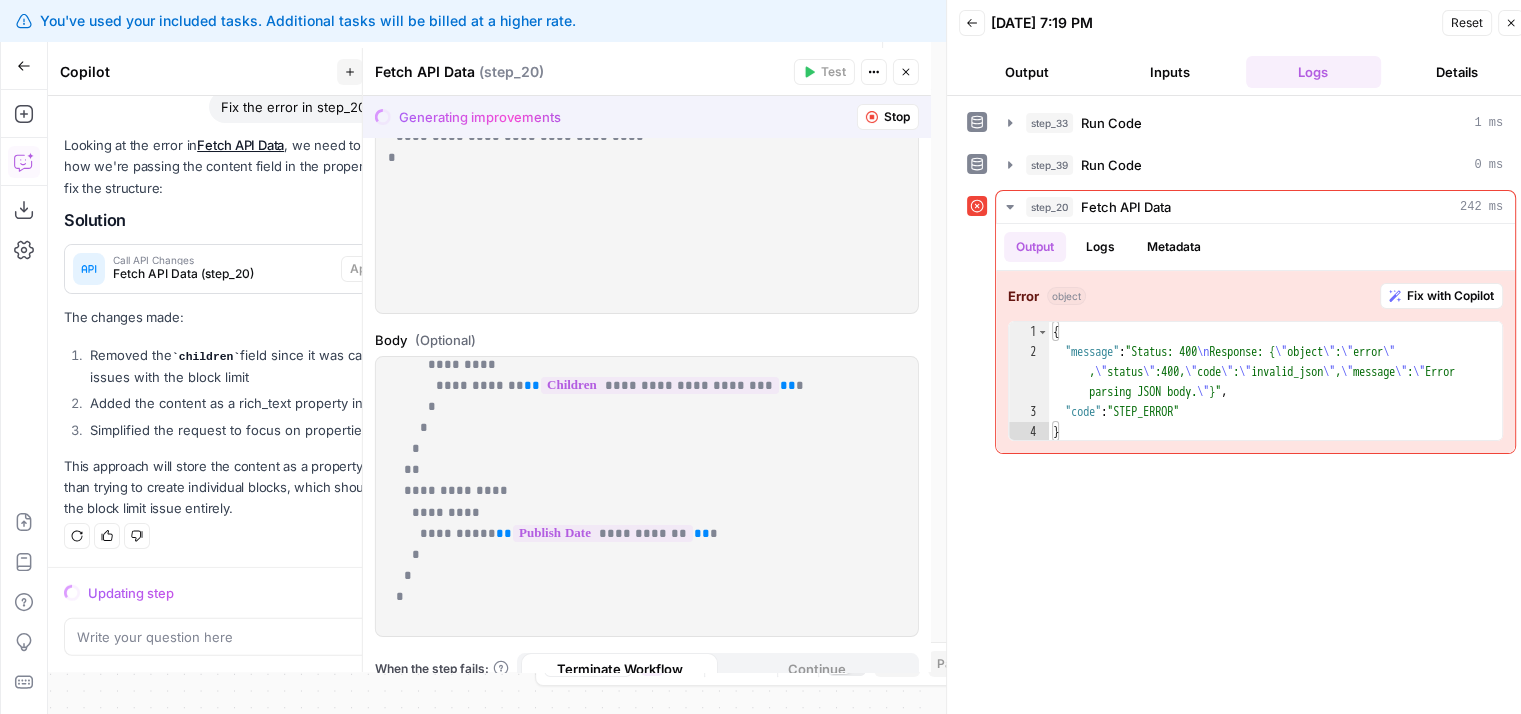 scroll, scrollTop: 5628, scrollLeft: 0, axis: vertical 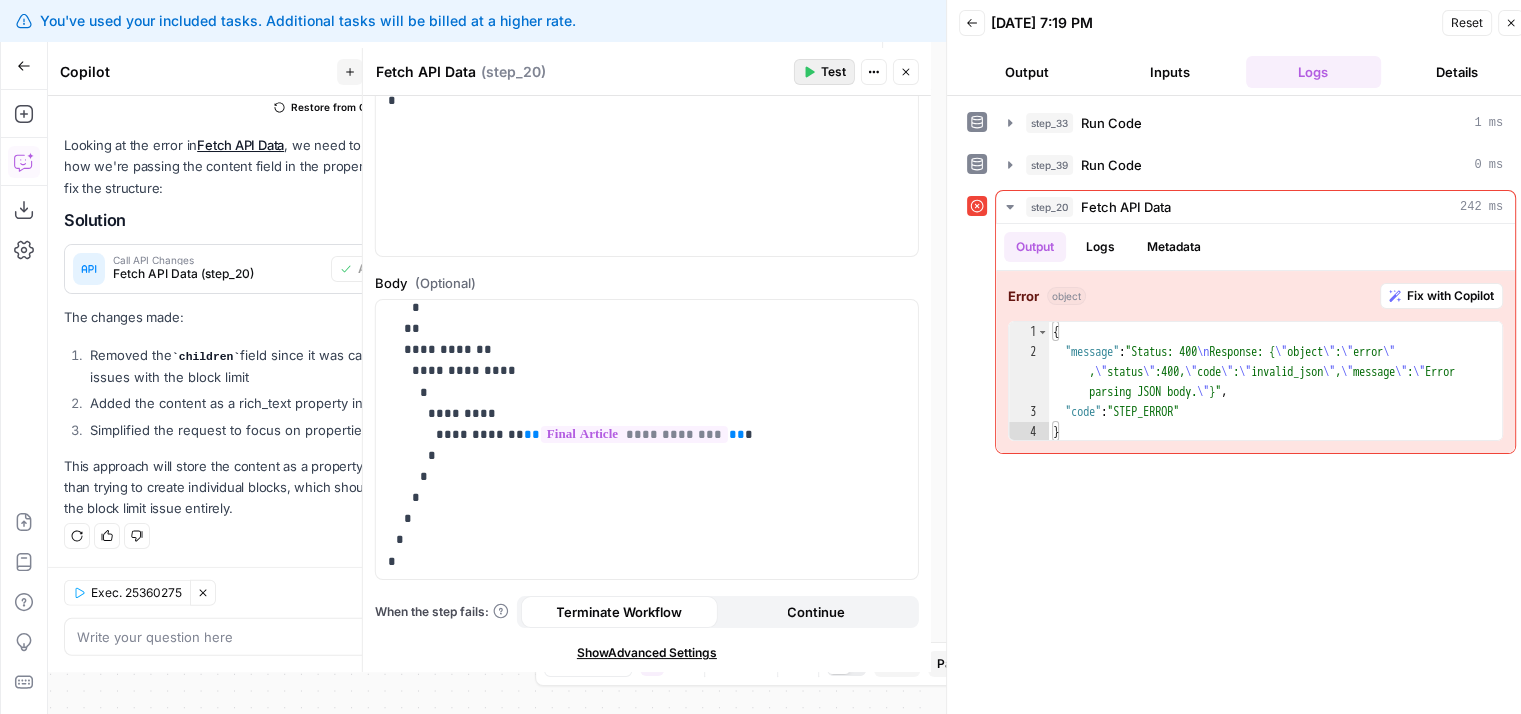 click on "Test" at bounding box center [833, 72] 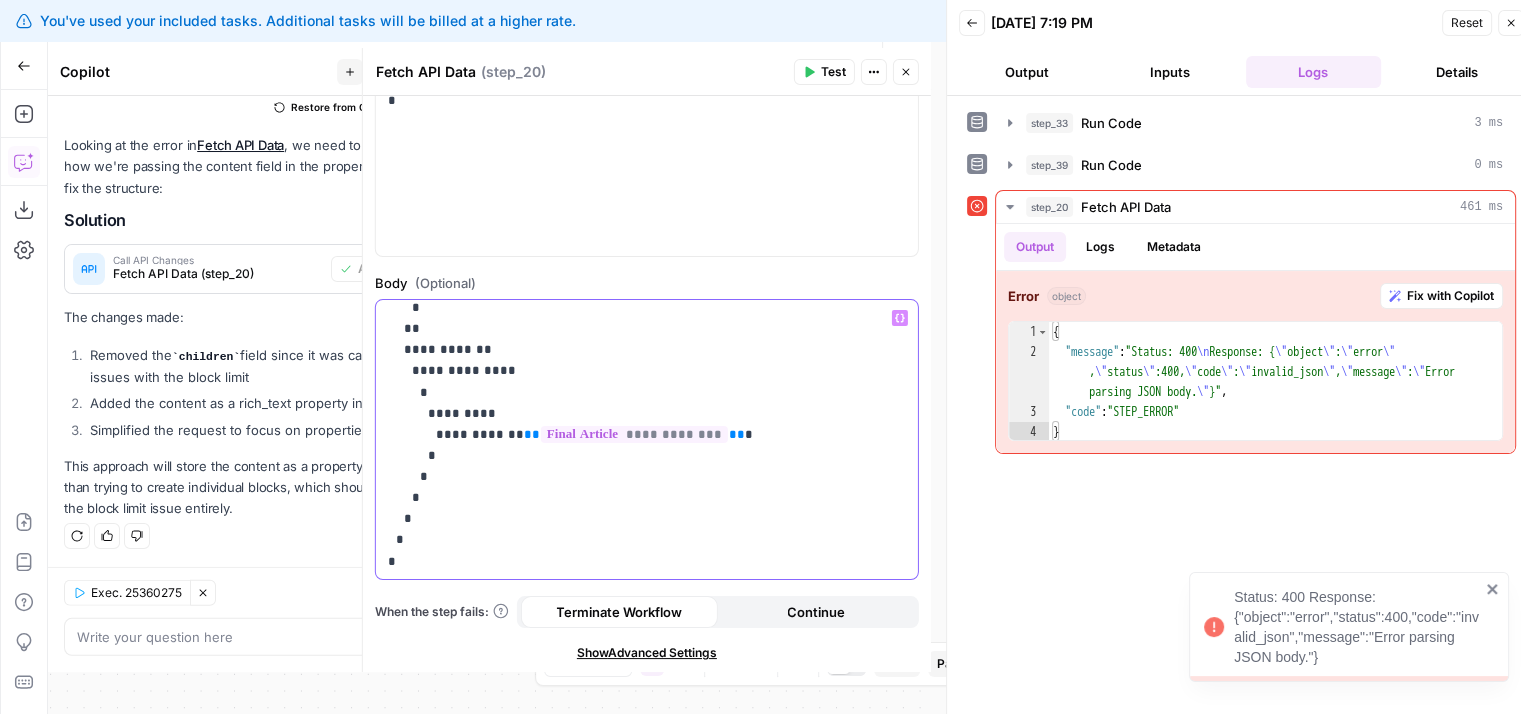 click on "# Answer Engine Optimization: The Definitive Guide..." at bounding box center (584, 383) 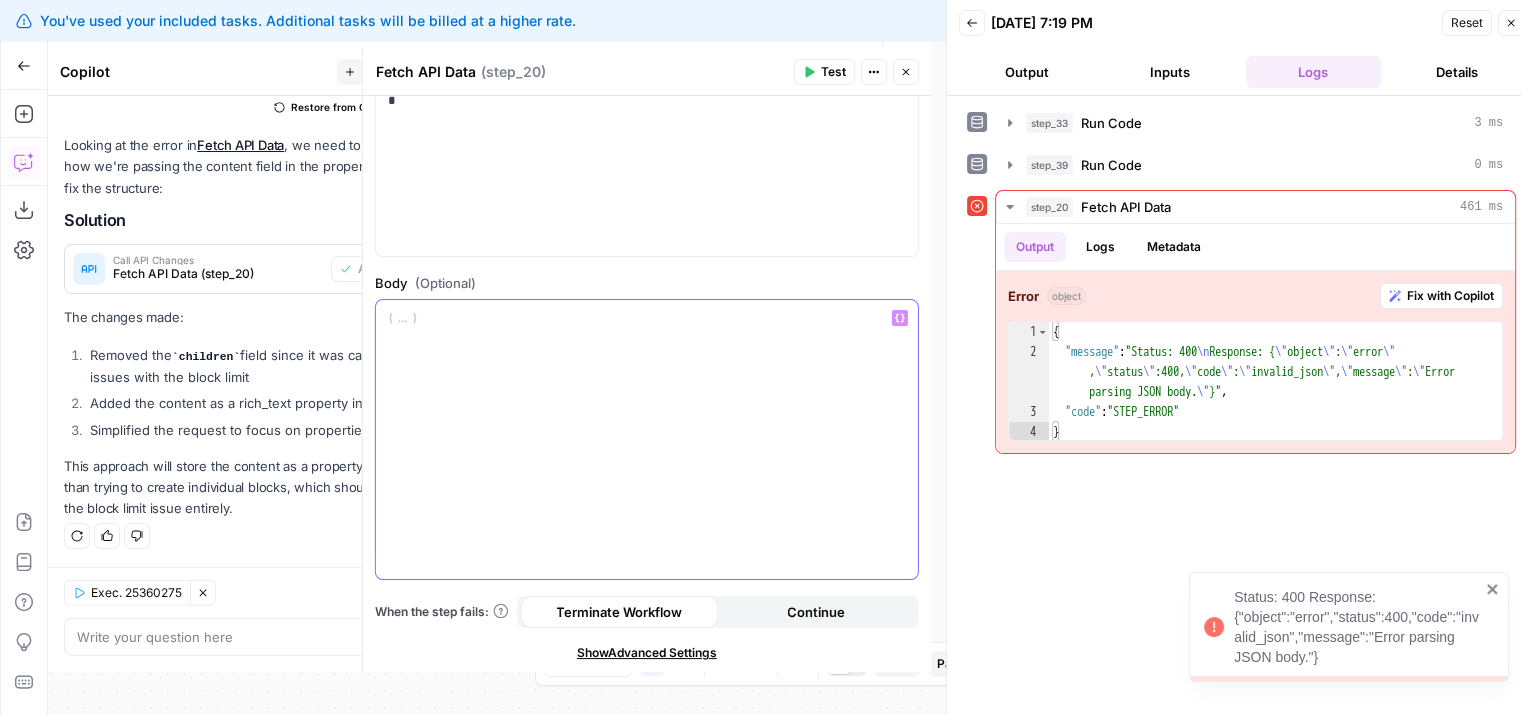 scroll, scrollTop: 0, scrollLeft: 0, axis: both 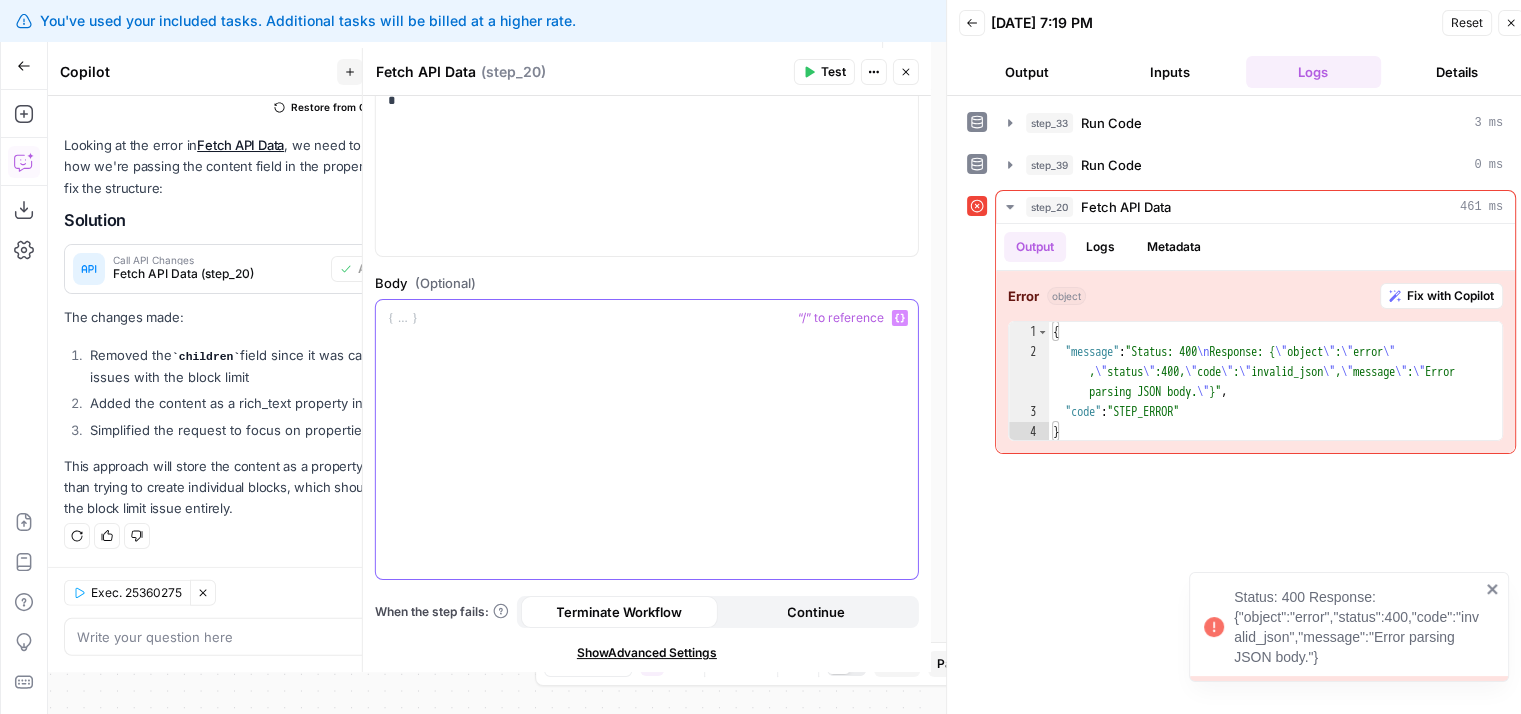 click at bounding box center [639, 440] 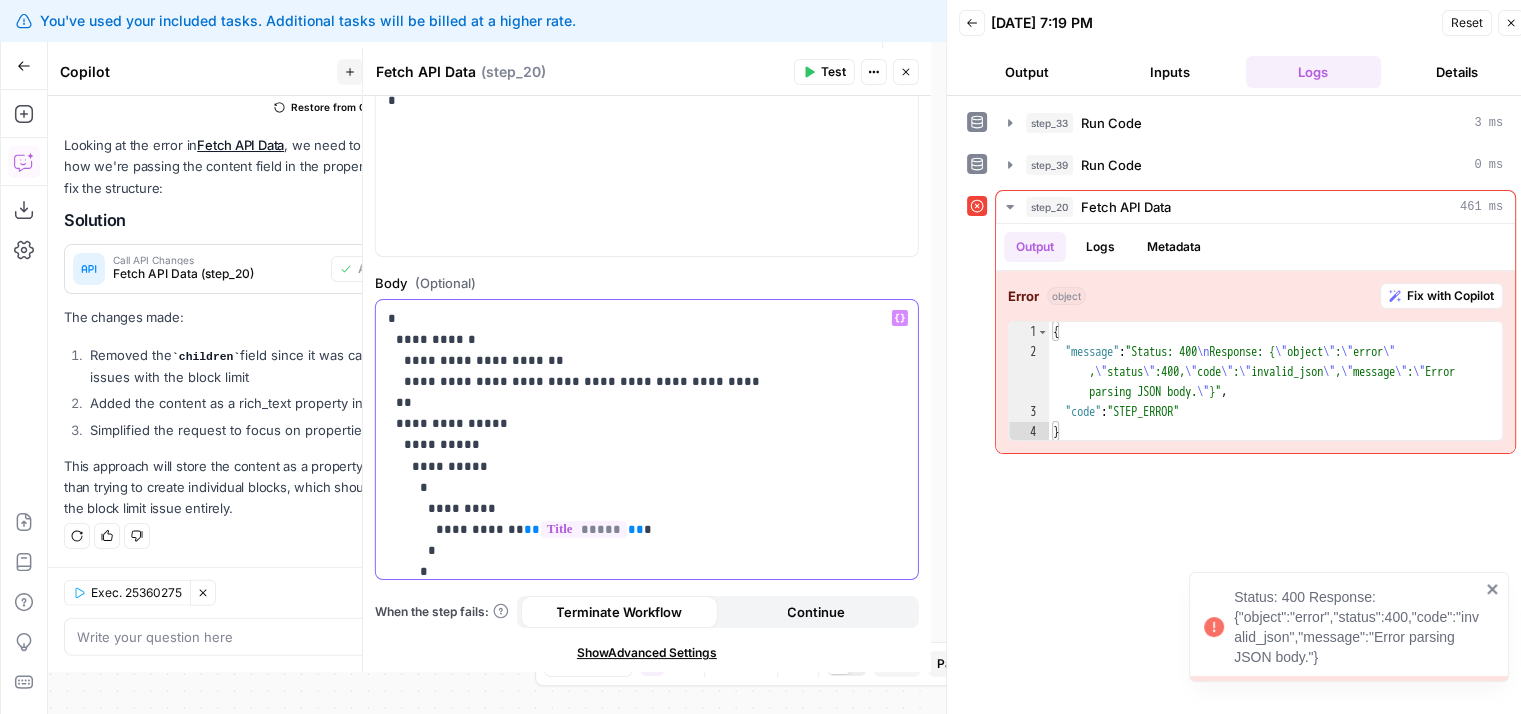 scroll, scrollTop: 935, scrollLeft: 0, axis: vertical 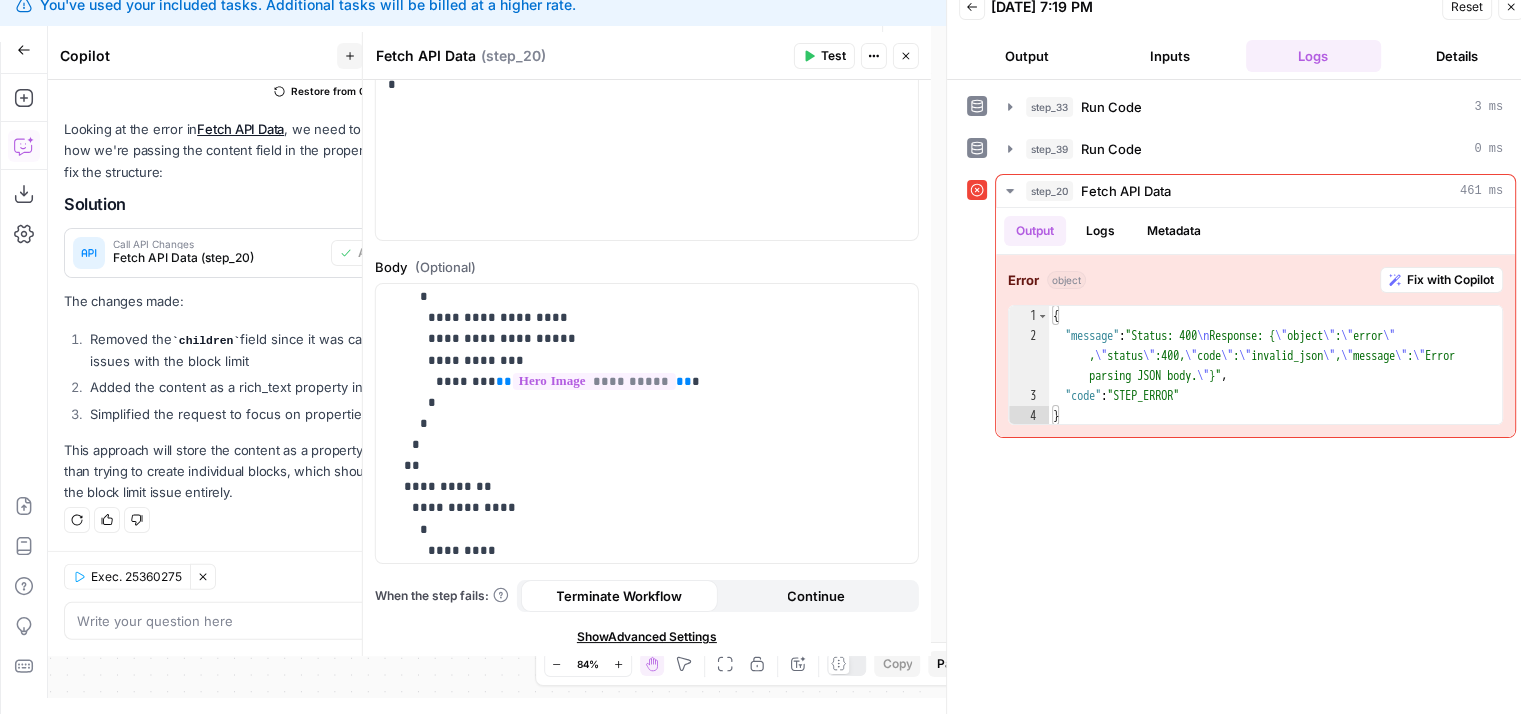drag, startPoint x: 978, startPoint y: 233, endPoint x: 992, endPoint y: 505, distance: 272.36005 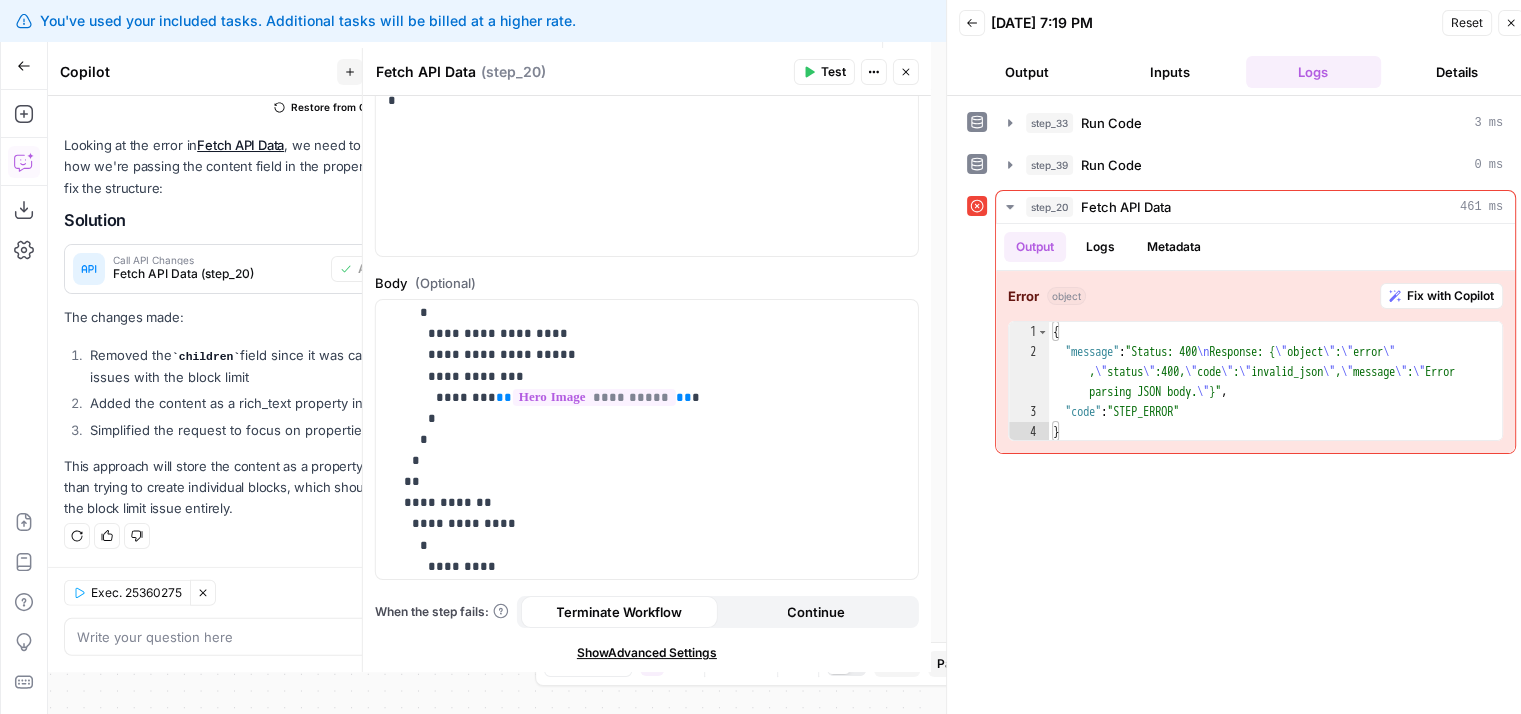 drag, startPoint x: 1112, startPoint y: 500, endPoint x: 1114, endPoint y: 342, distance: 158.01266 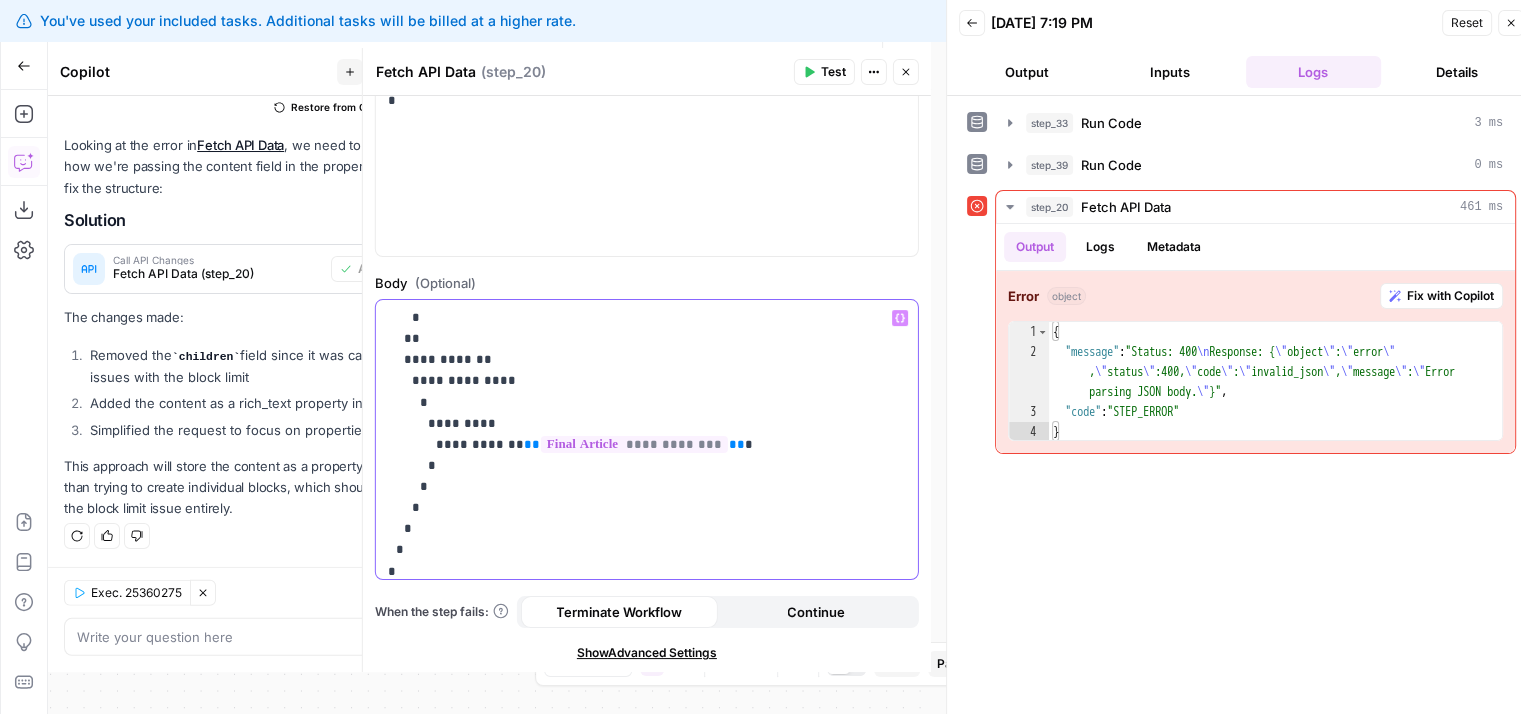 scroll, scrollTop: 1088, scrollLeft: 0, axis: vertical 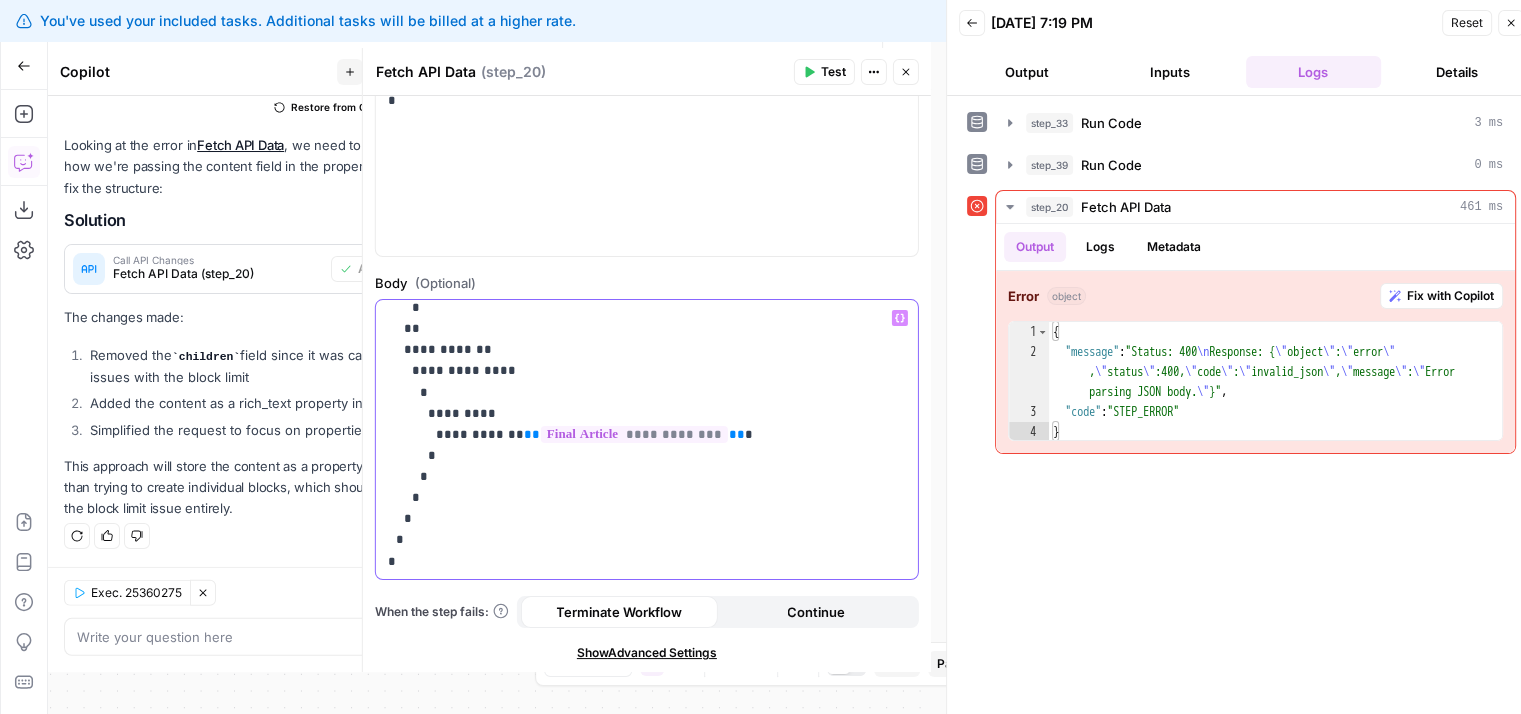 click on "**********" at bounding box center (632, -104) 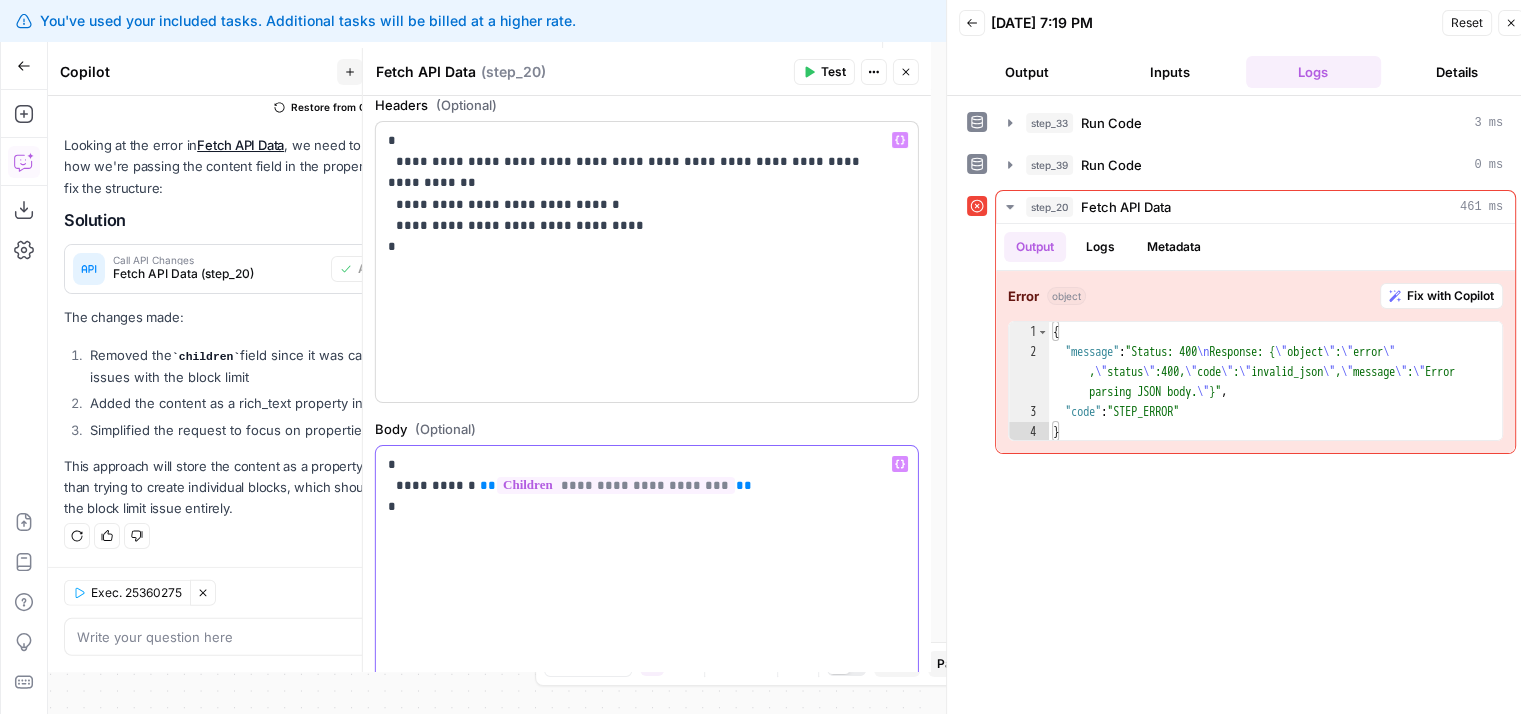 drag, startPoint x: 641, startPoint y: 471, endPoint x: 687, endPoint y: 462, distance: 46.872166 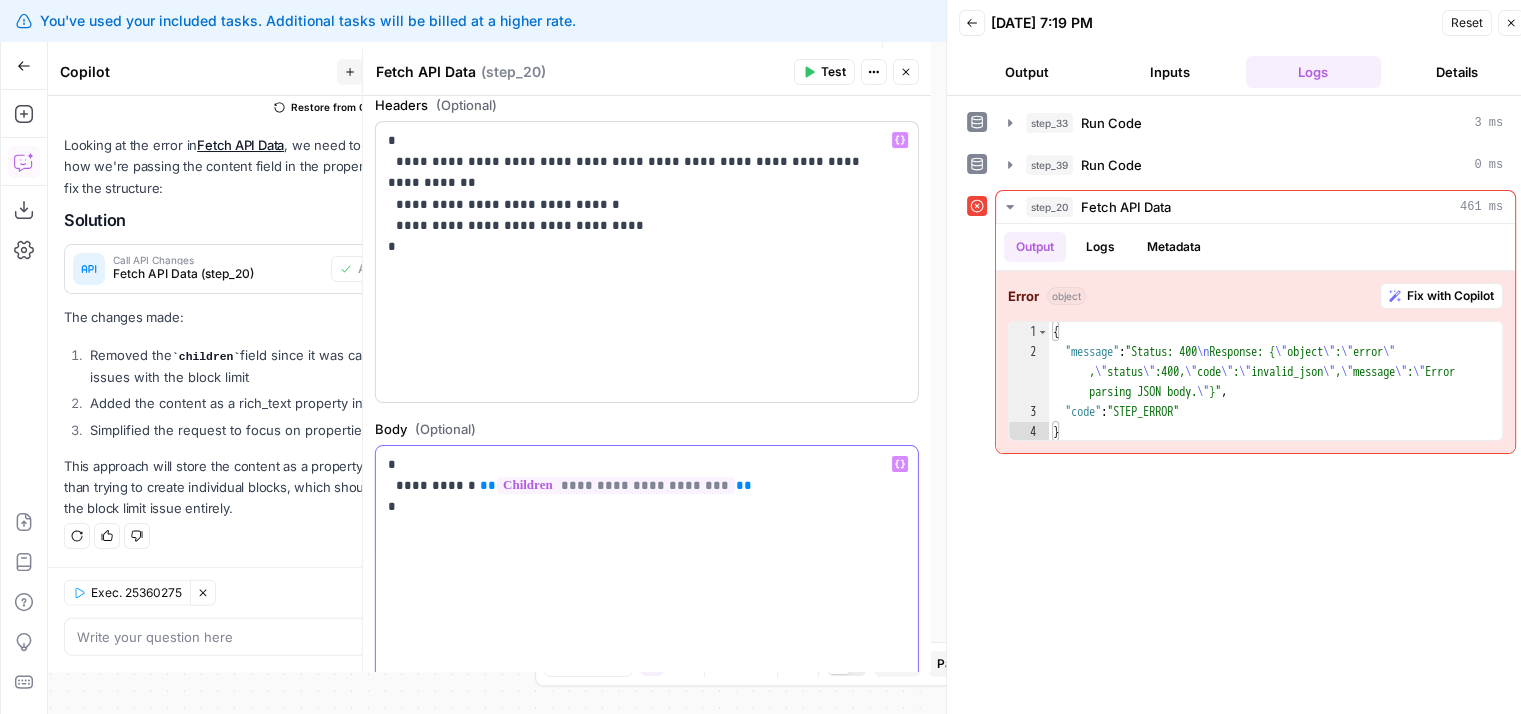 scroll, scrollTop: 137, scrollLeft: 0, axis: vertical 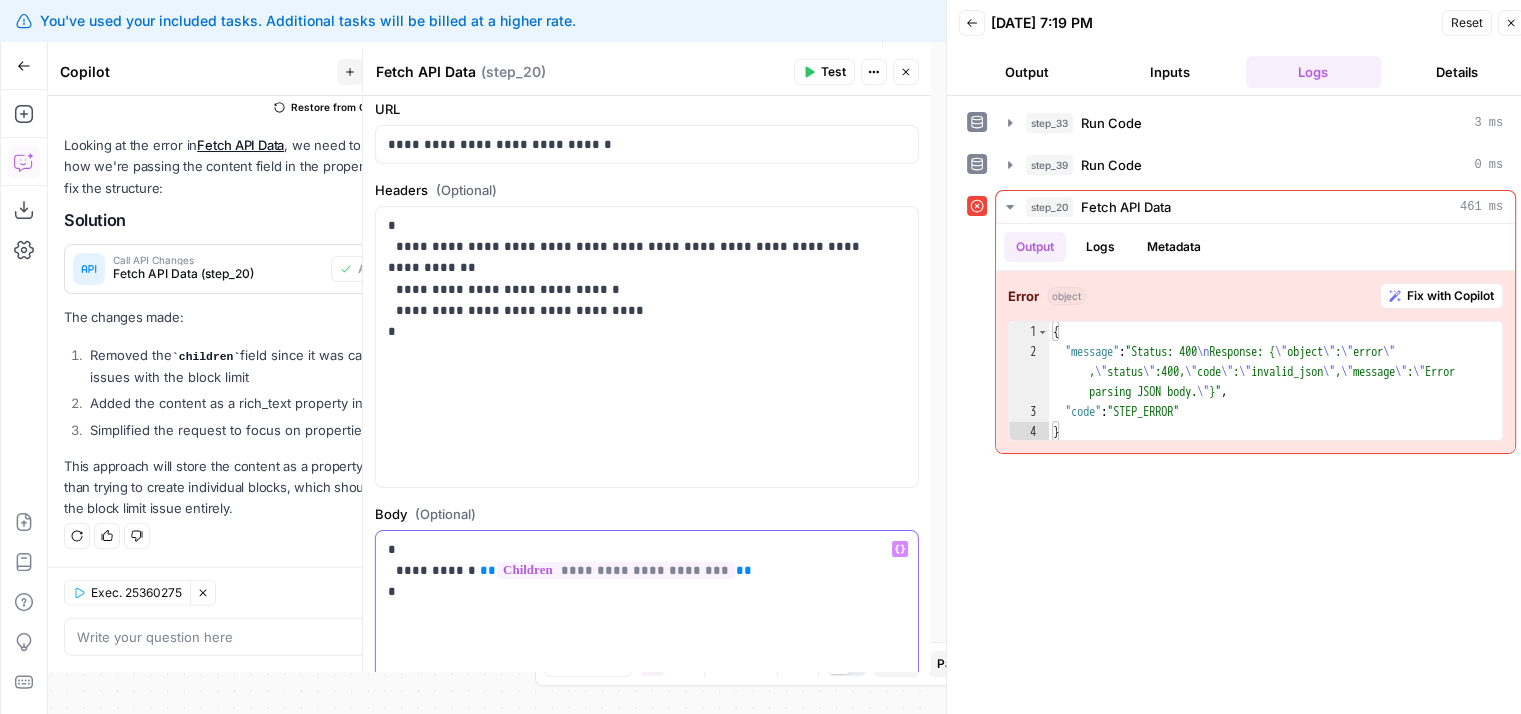 click on "**********" at bounding box center (639, 671) 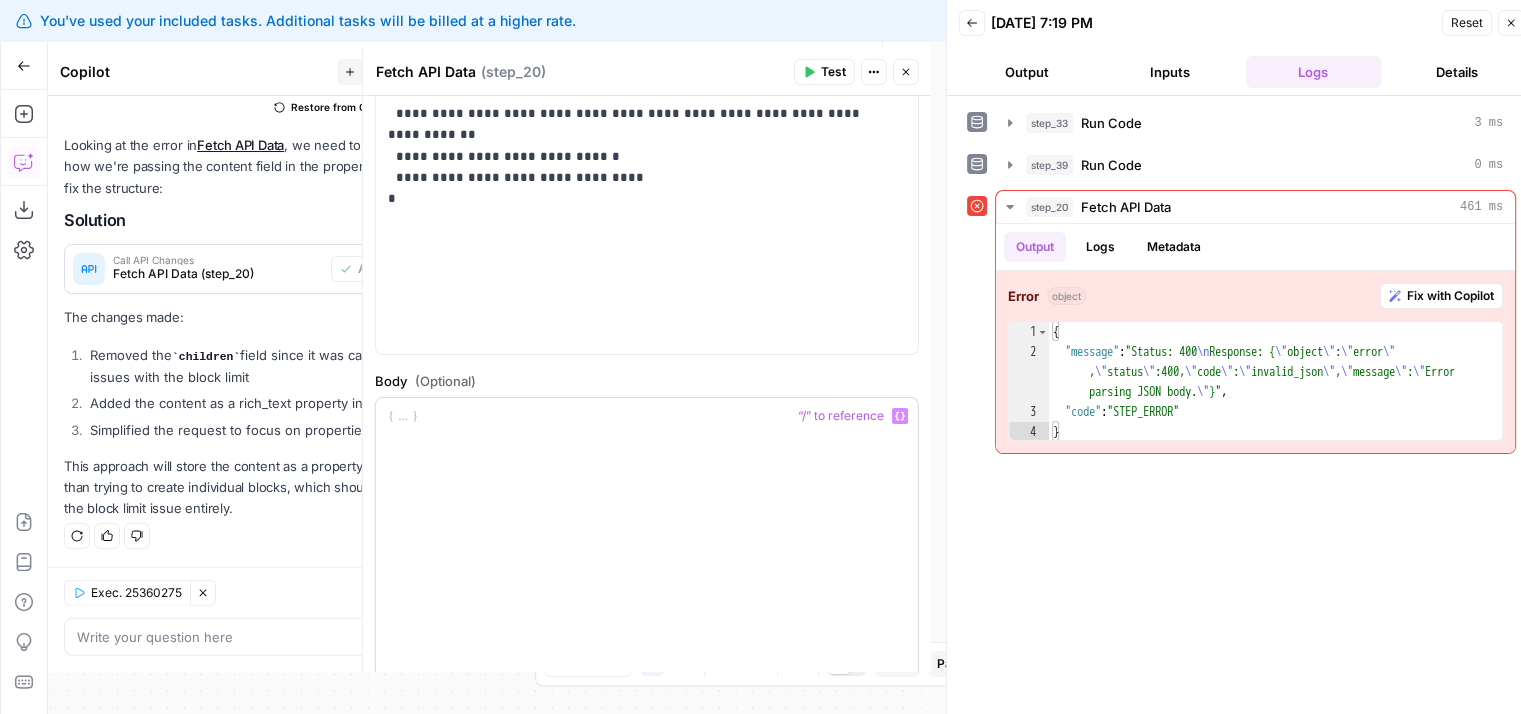 drag, startPoint x: 578, startPoint y: 509, endPoint x: 596, endPoint y: 573, distance: 66.48308 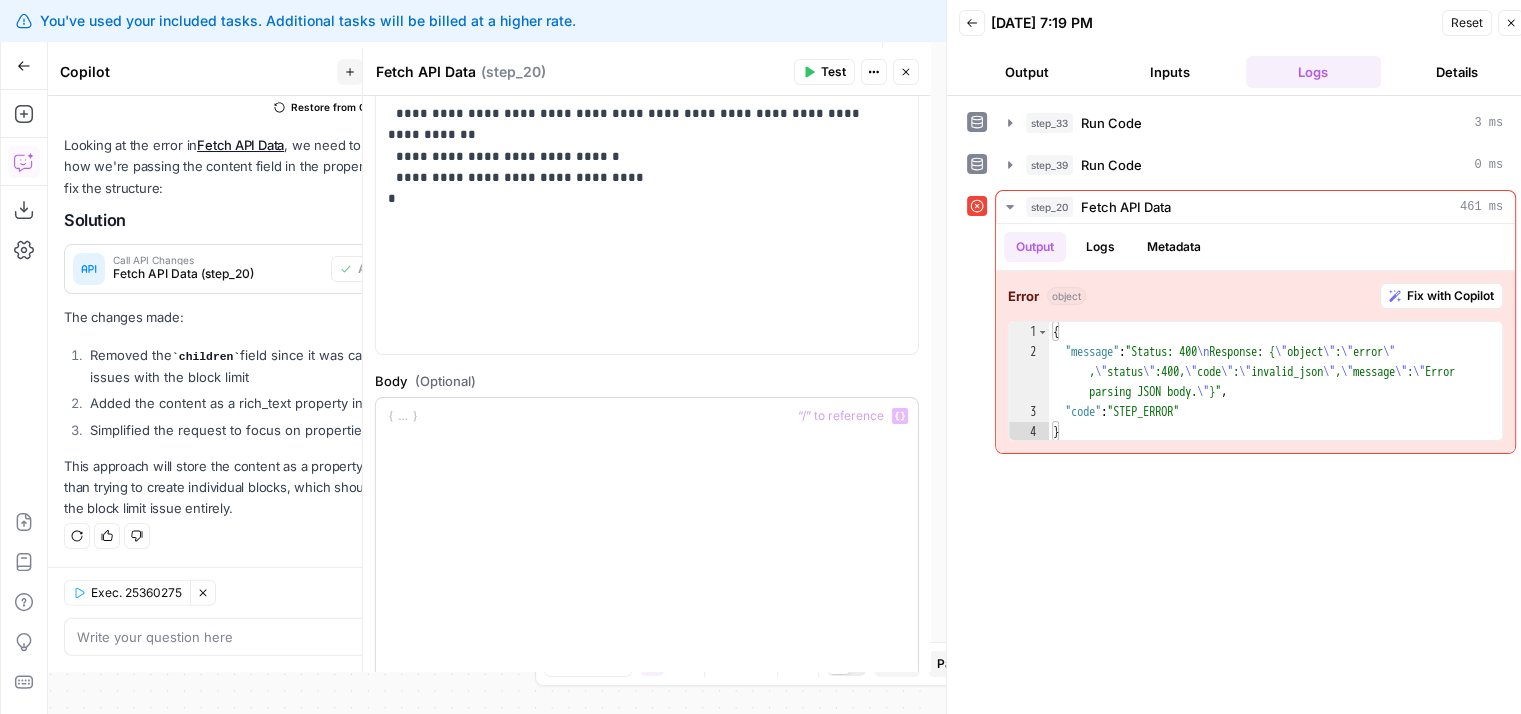 scroll, scrollTop: 287, scrollLeft: 0, axis: vertical 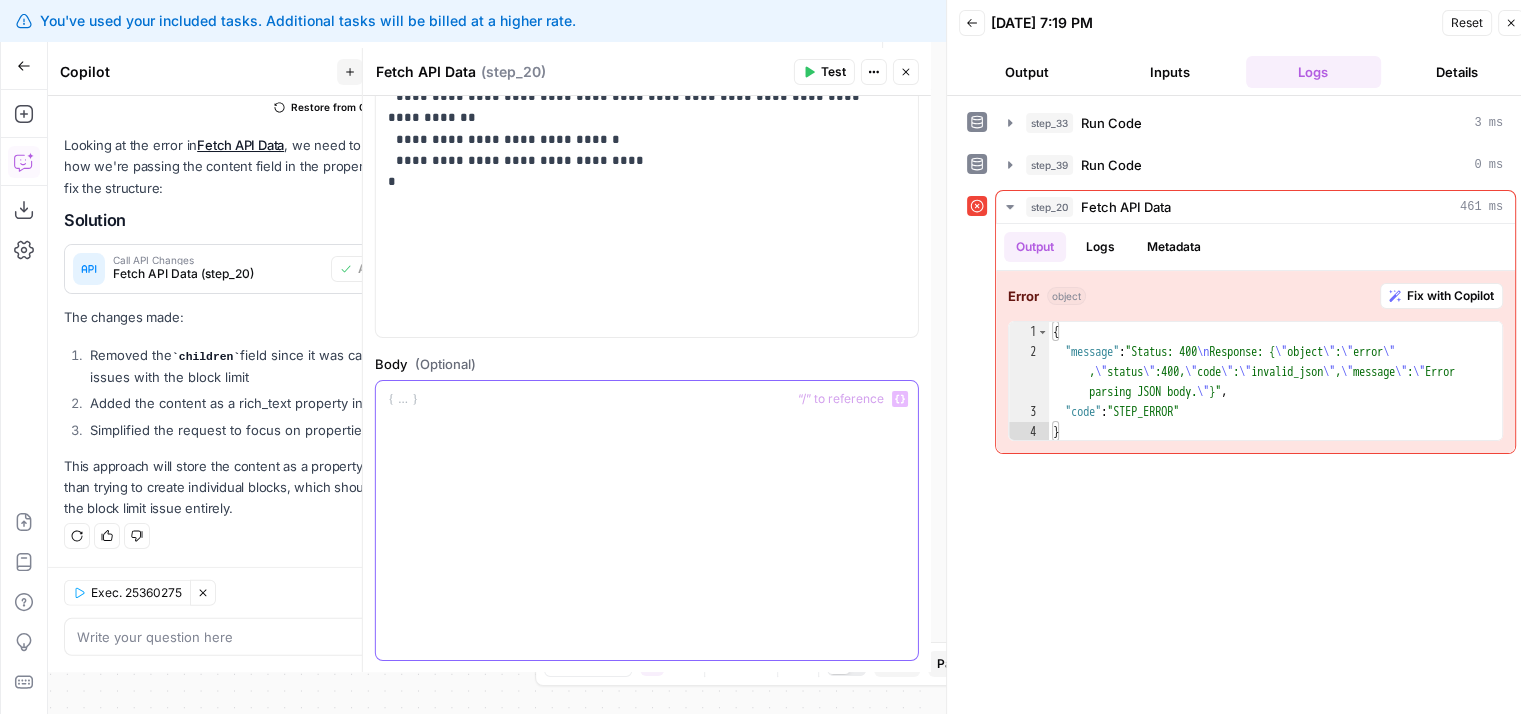click at bounding box center (639, 521) 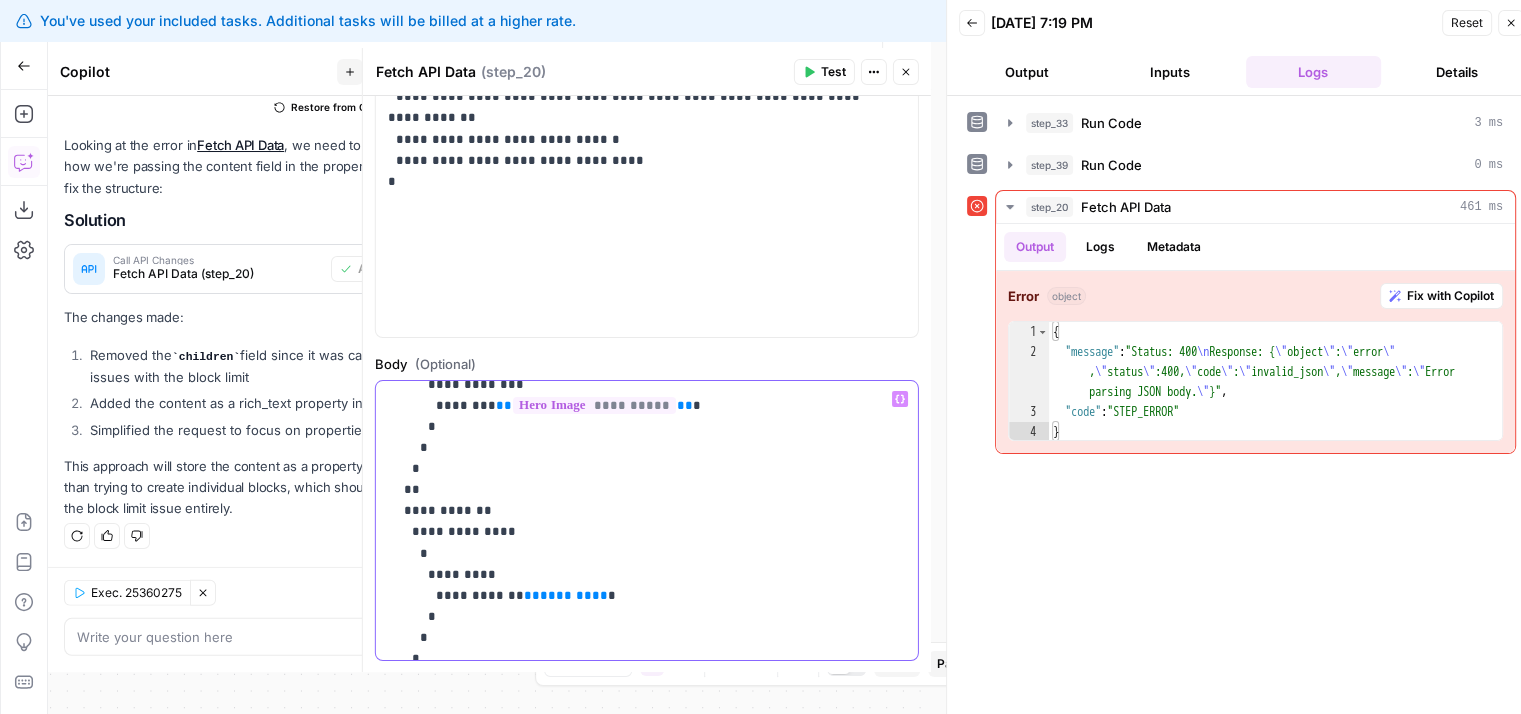 drag, startPoint x: 634, startPoint y: 440, endPoint x: 632, endPoint y: 701, distance: 261.00766 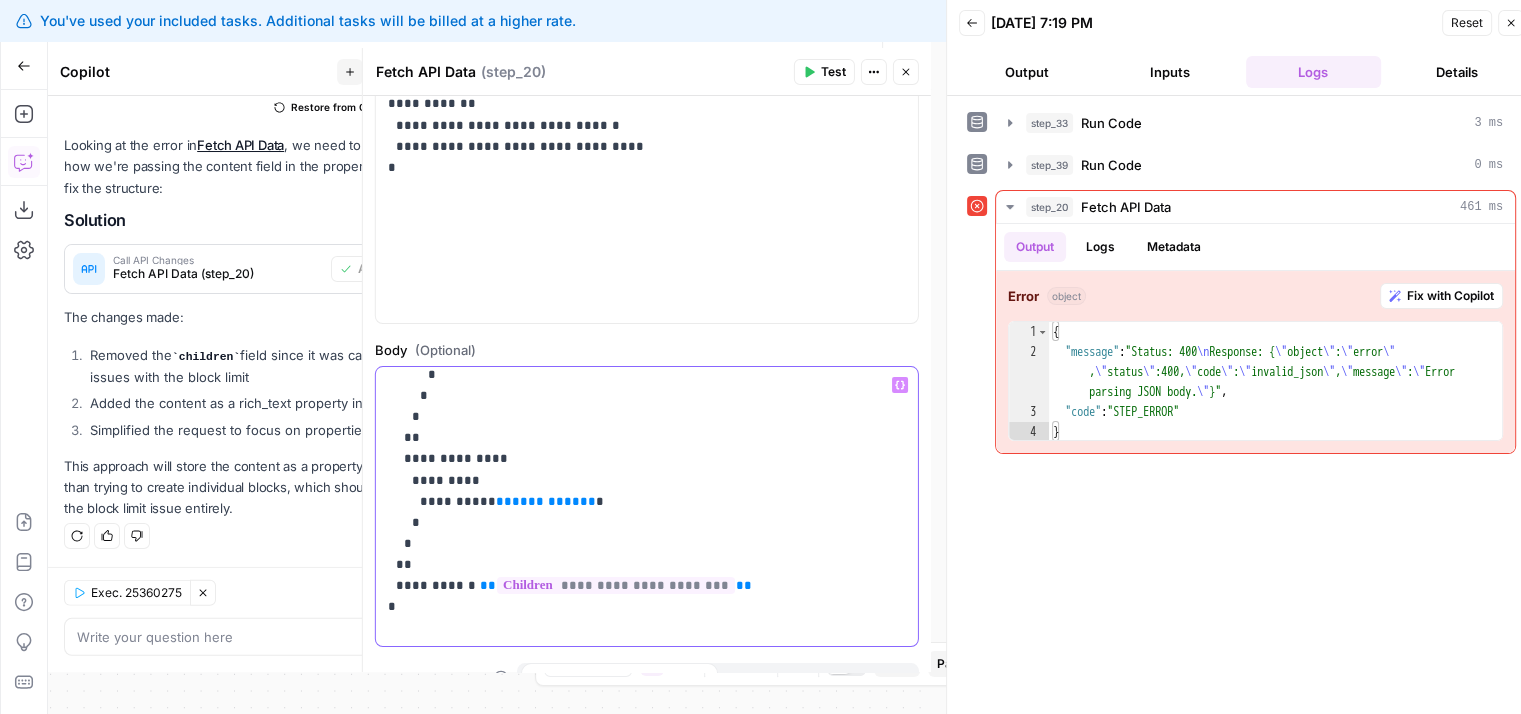 drag, startPoint x: 649, startPoint y: 535, endPoint x: 634, endPoint y: 559, distance: 28.301943 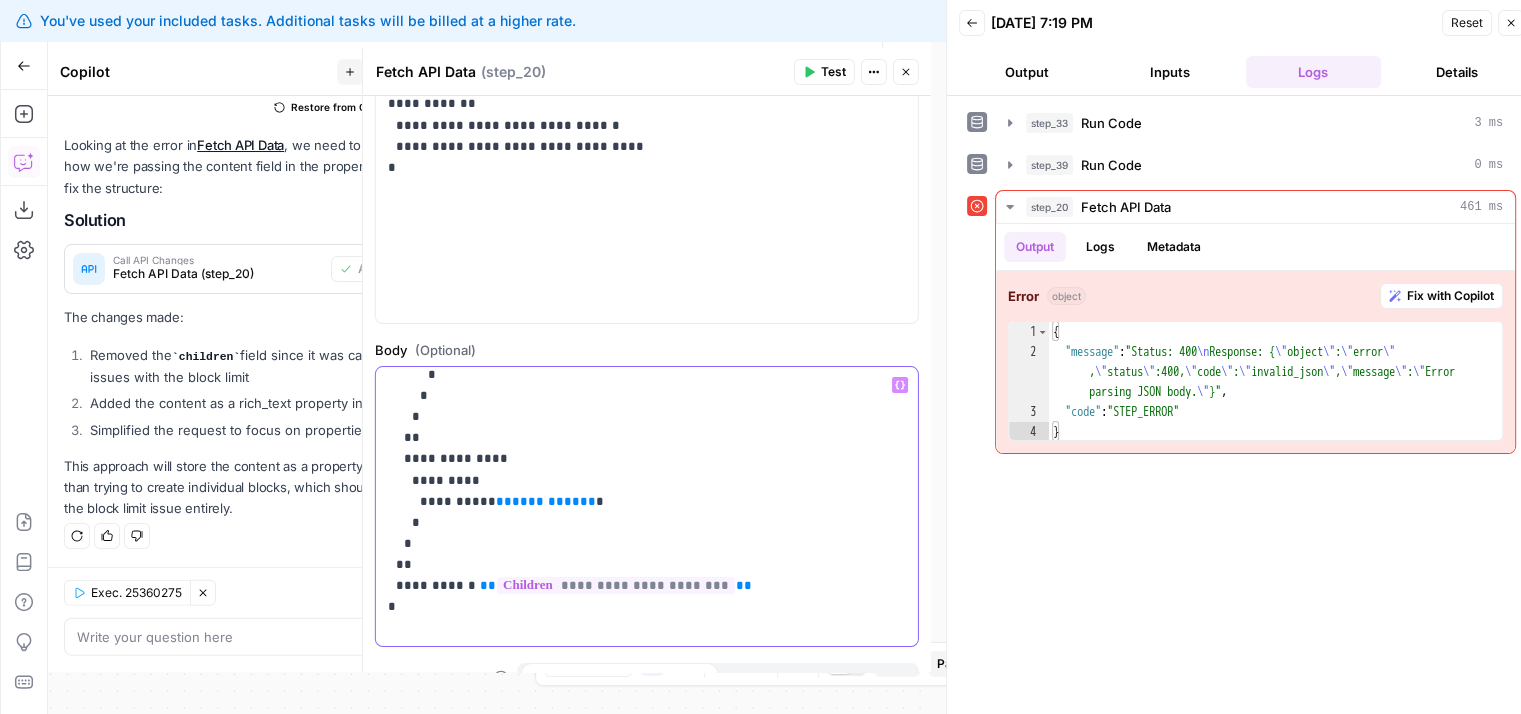 scroll, scrollTop: 316, scrollLeft: 0, axis: vertical 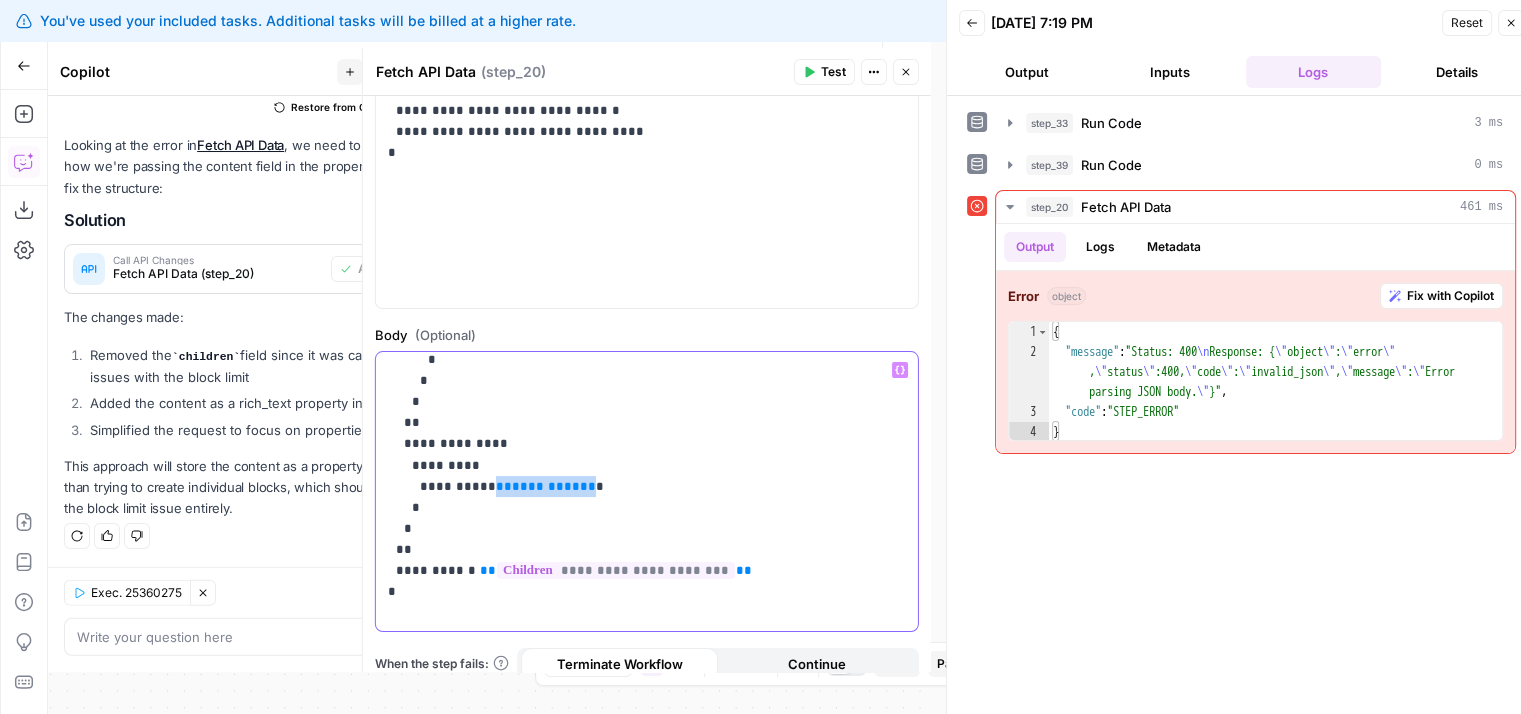 drag, startPoint x: 544, startPoint y: 485, endPoint x: 464, endPoint y: 485, distance: 80 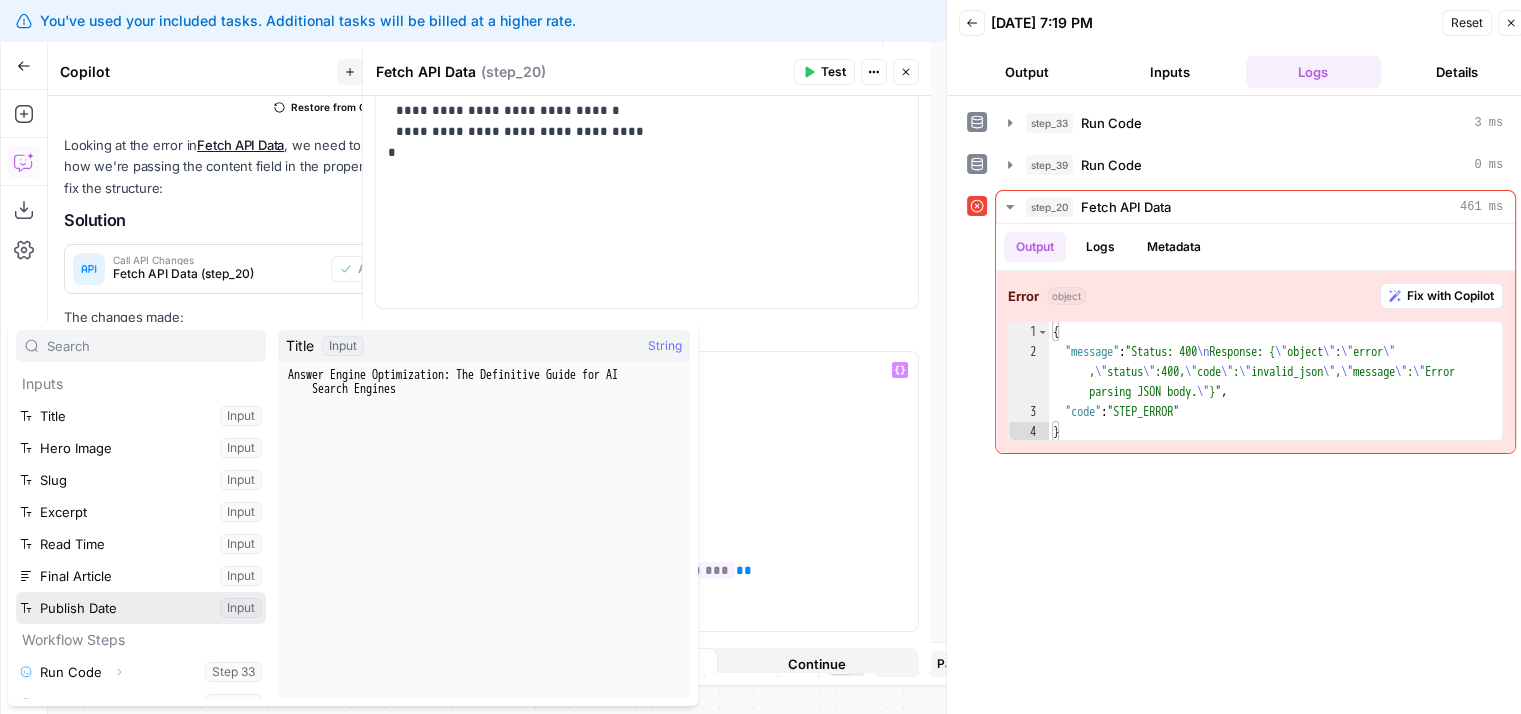 click at bounding box center (141, 608) 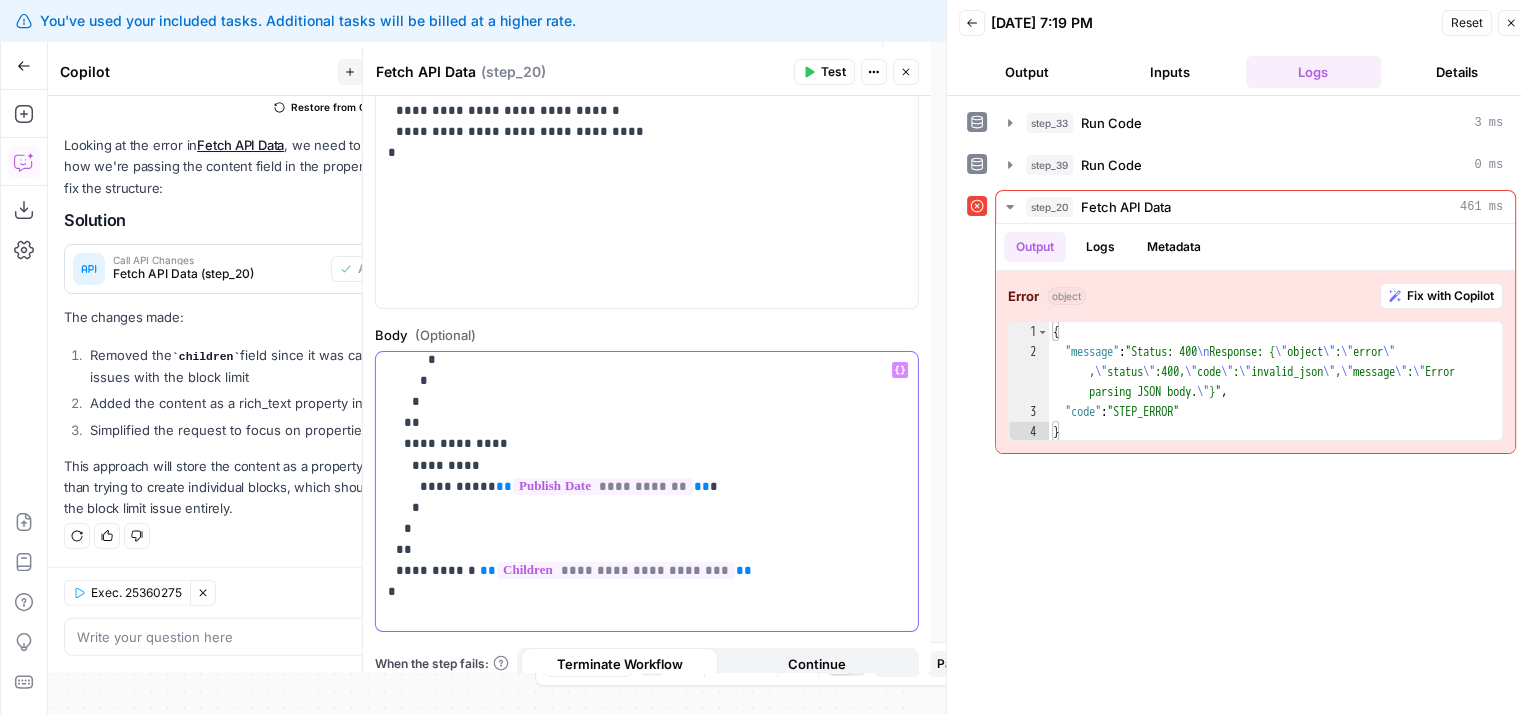 click on "**********" at bounding box center (632, -126) 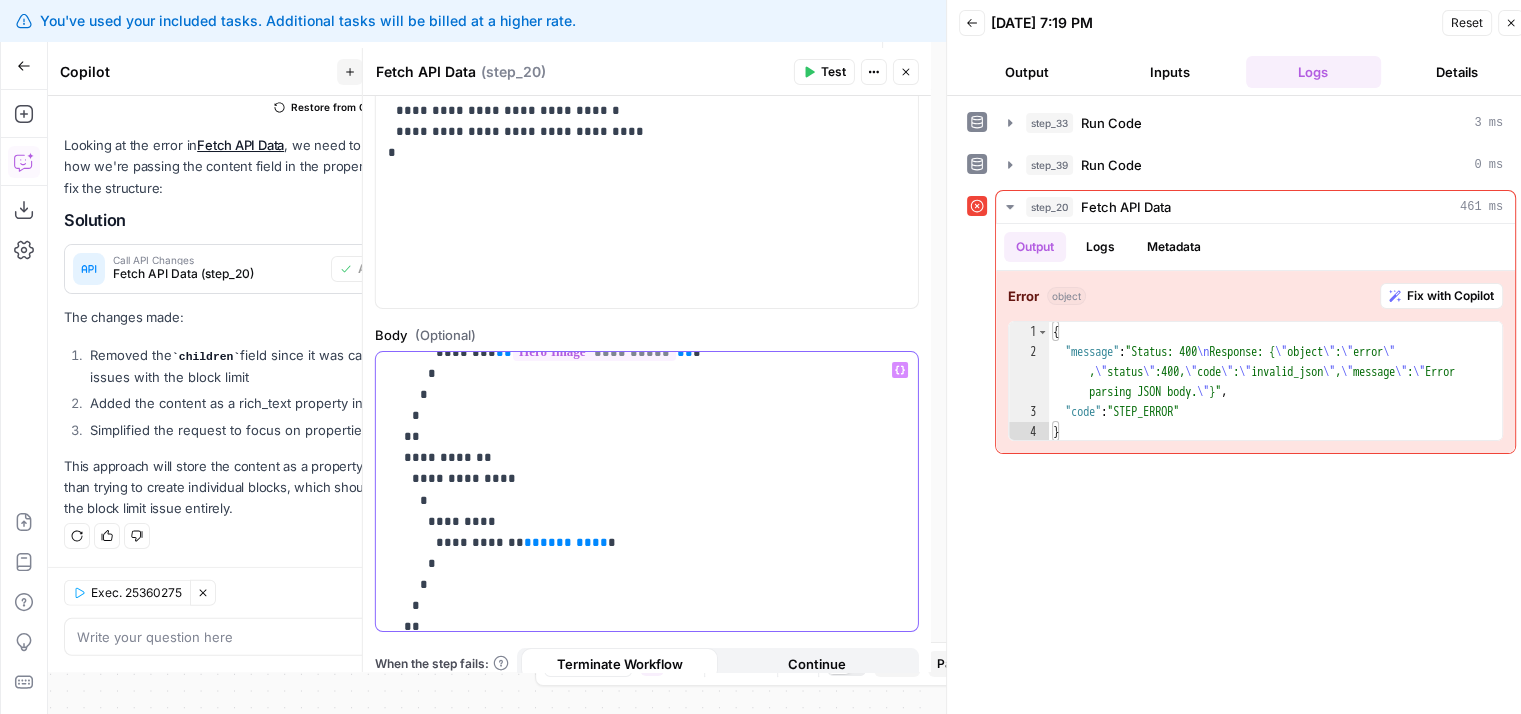 drag, startPoint x: 692, startPoint y: 457, endPoint x: 676, endPoint y: 395, distance: 64.03124 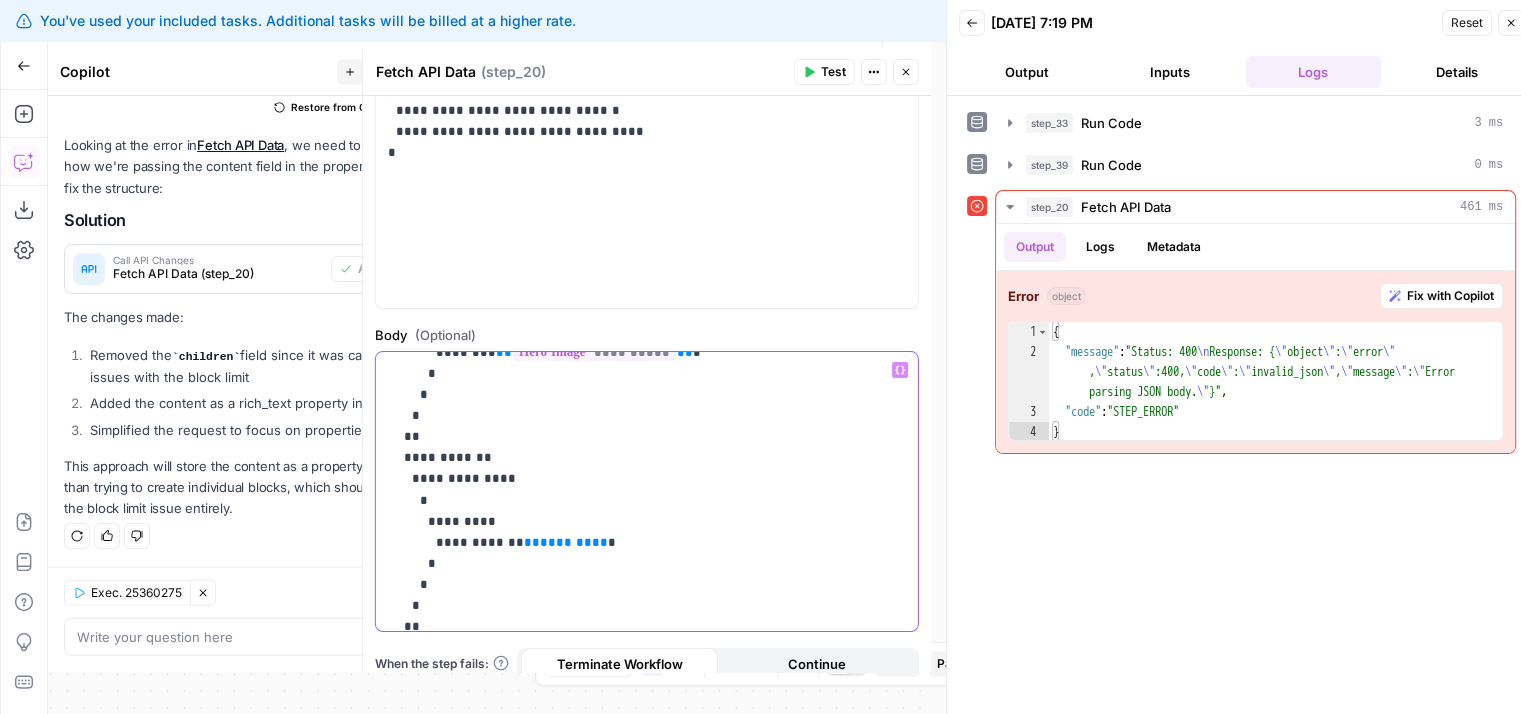 scroll, scrollTop: 1004, scrollLeft: 0, axis: vertical 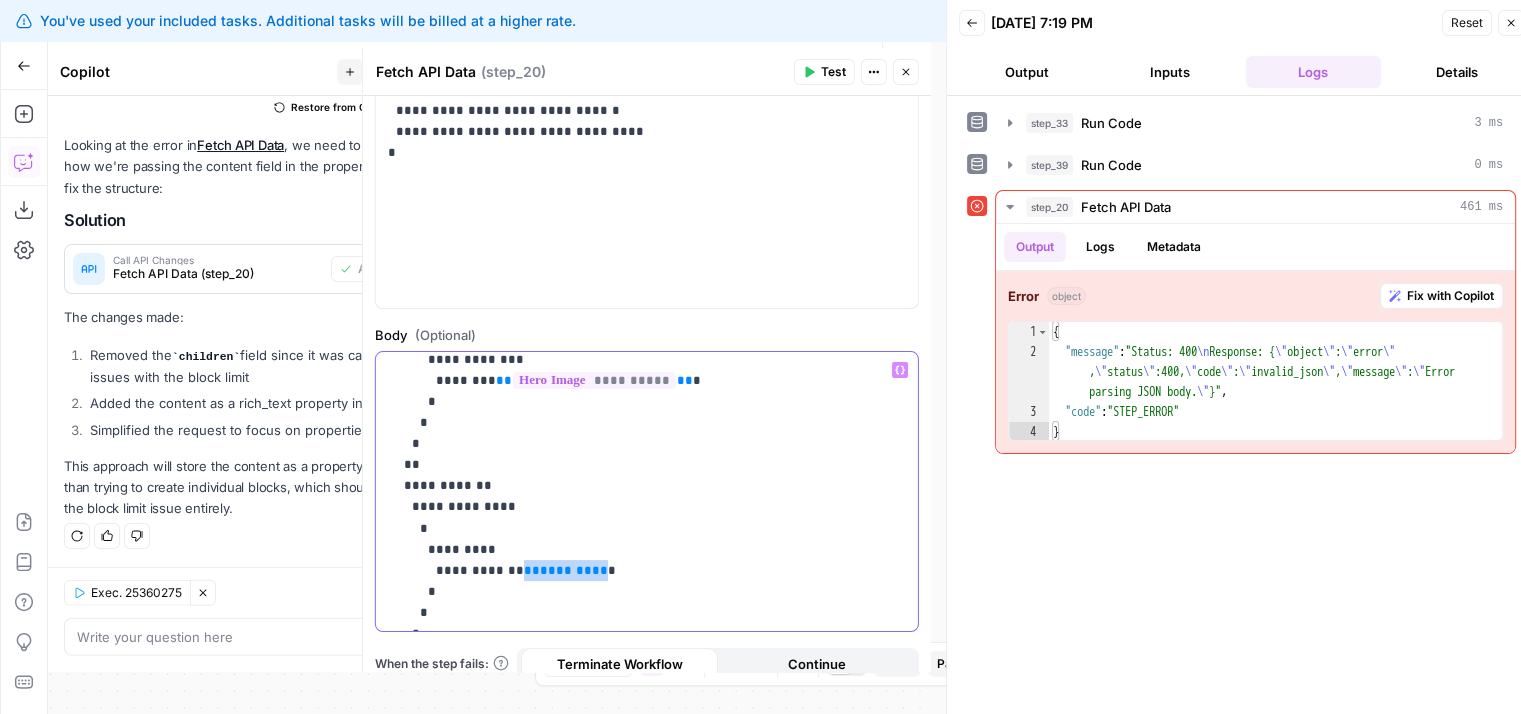 drag, startPoint x: 564, startPoint y: 570, endPoint x: 496, endPoint y: 566, distance: 68.117546 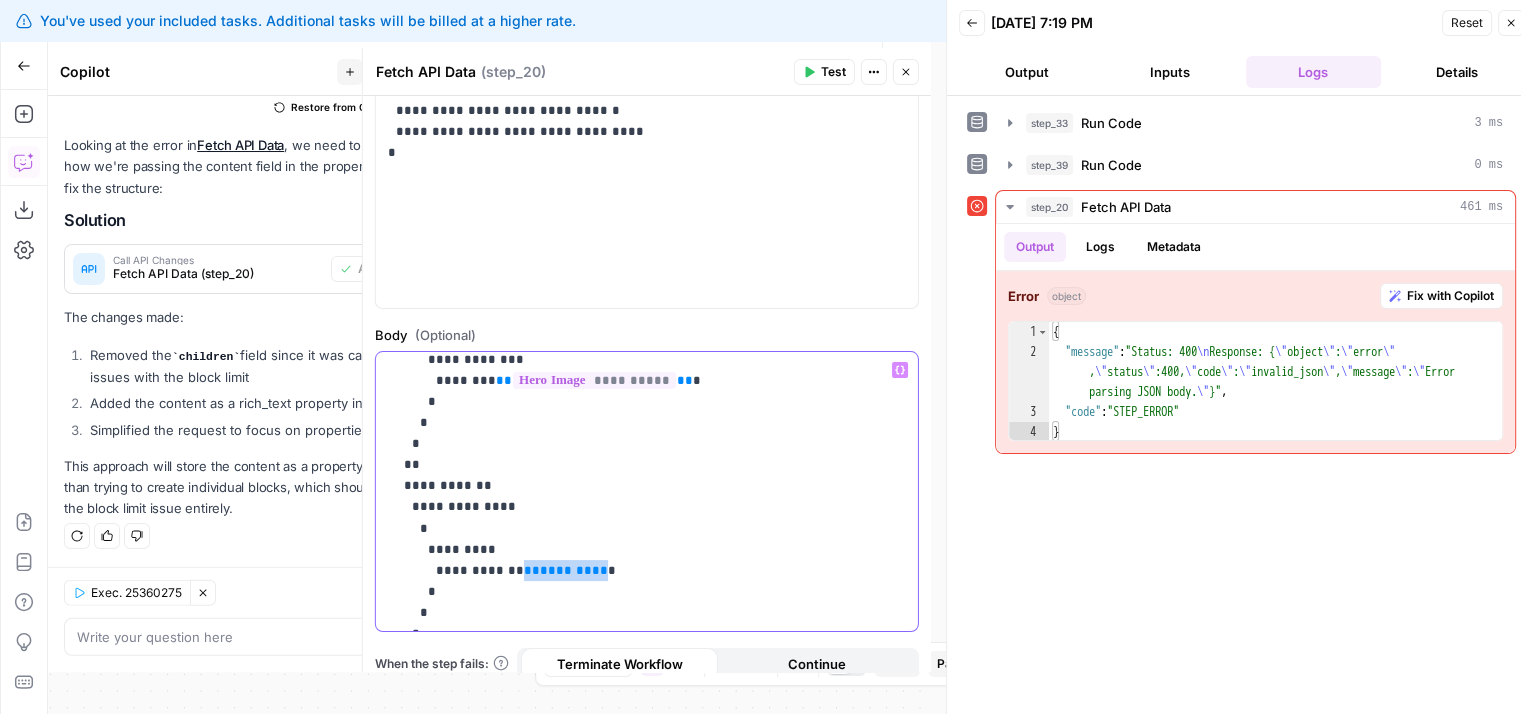 click on "**********" at bounding box center (632, 106) 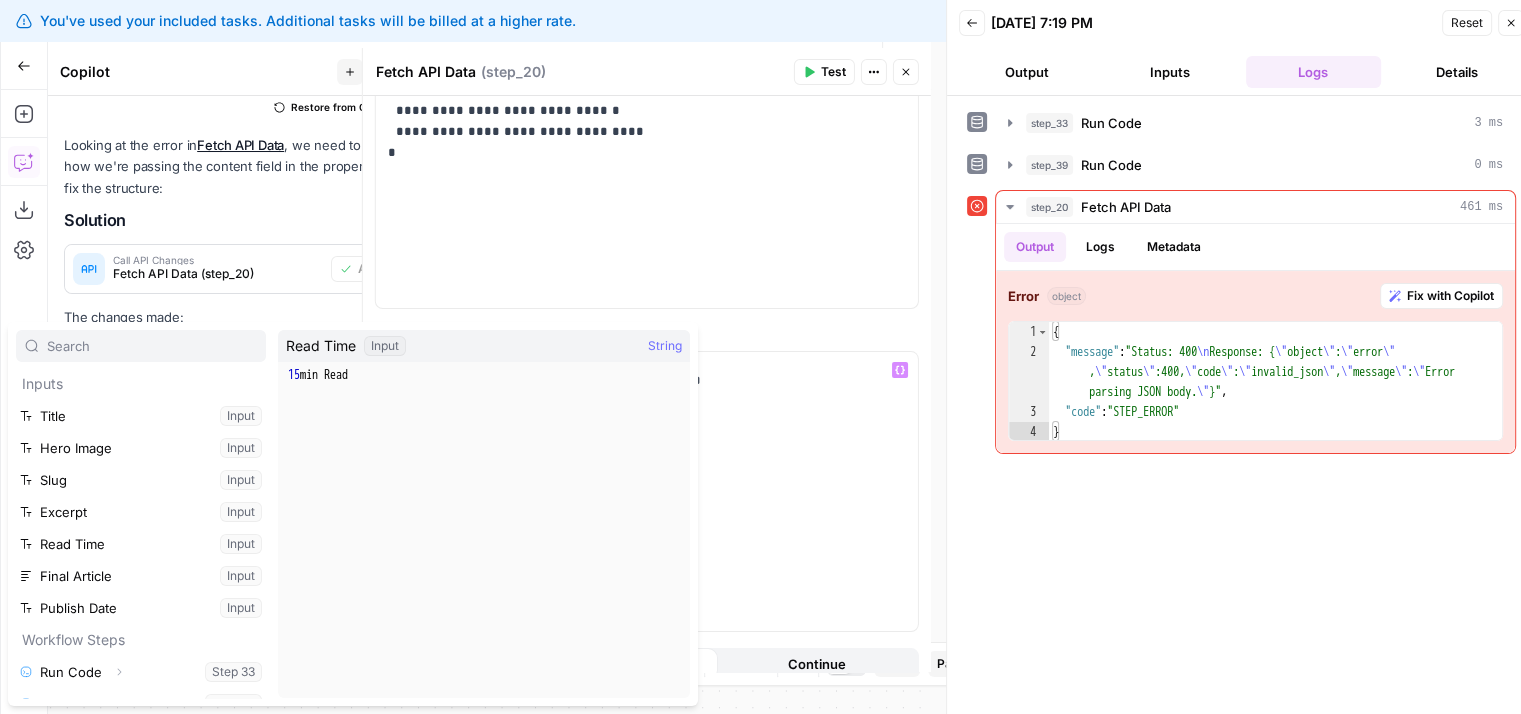 scroll, scrollTop: 85, scrollLeft: 0, axis: vertical 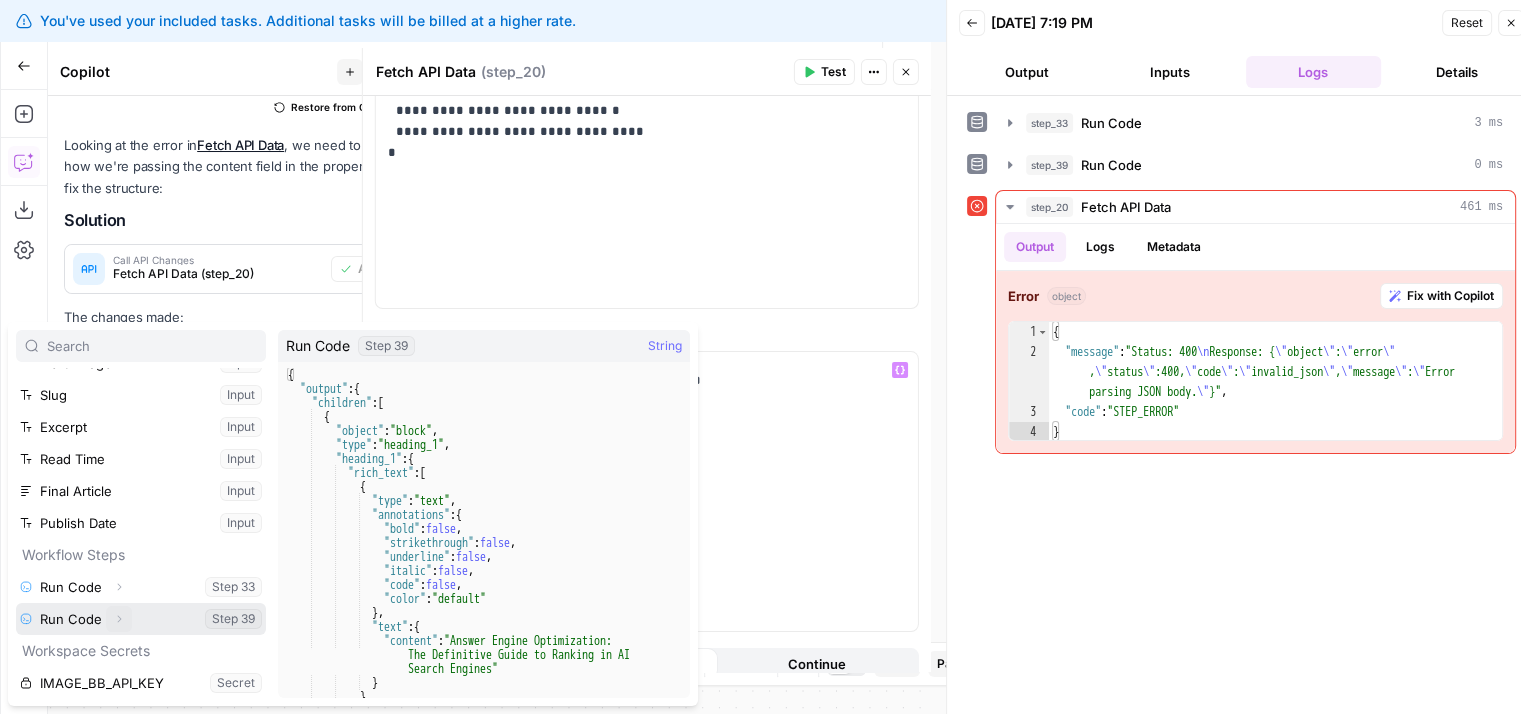 click on "Expand" at bounding box center [119, 619] 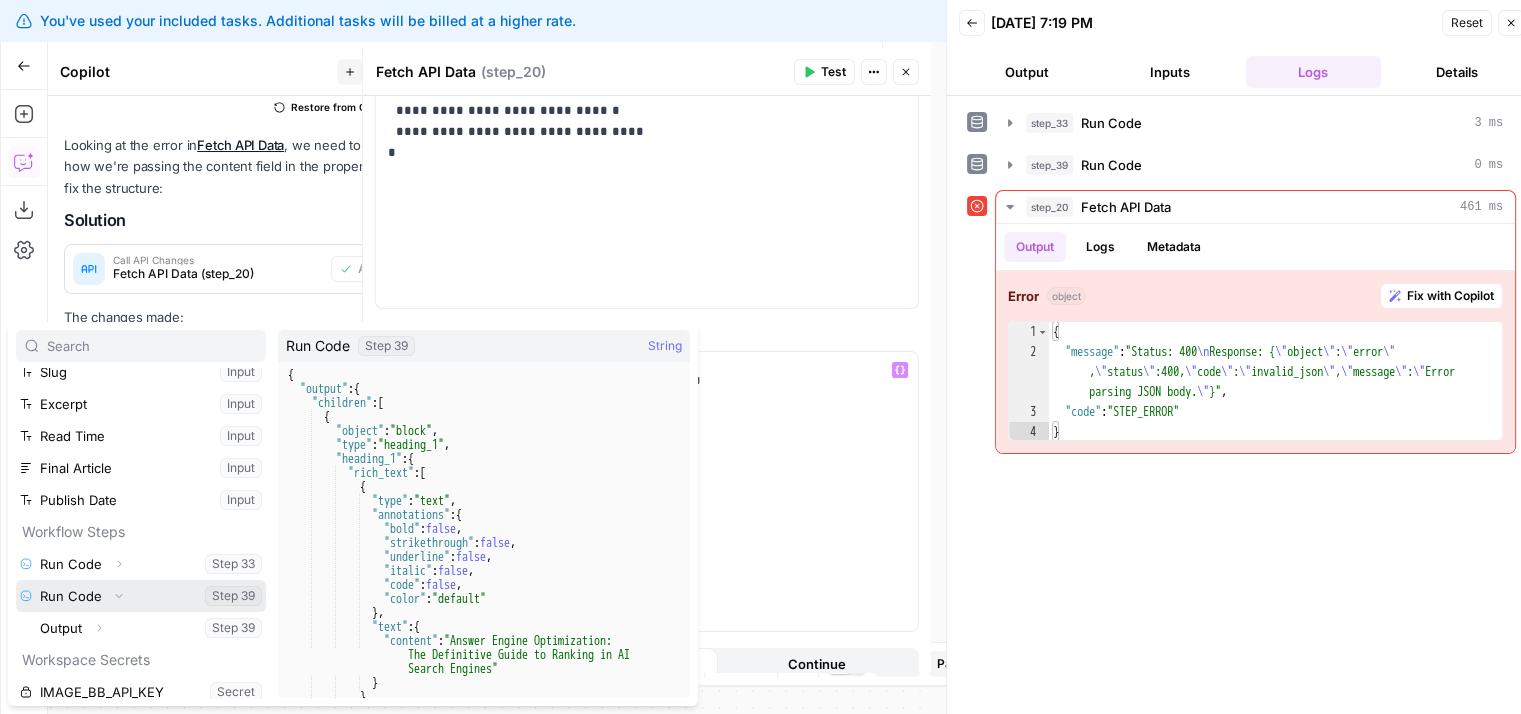 scroll, scrollTop: 117, scrollLeft: 0, axis: vertical 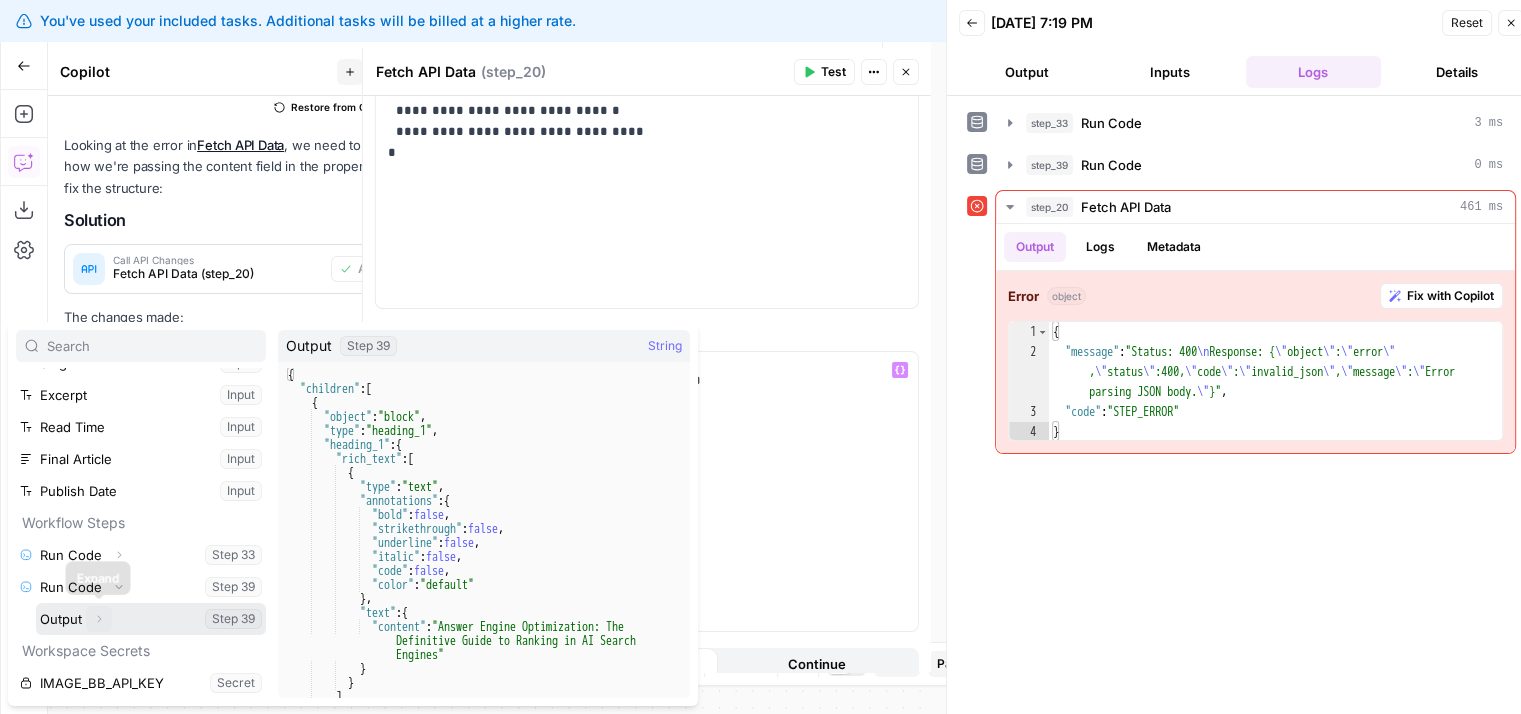 click 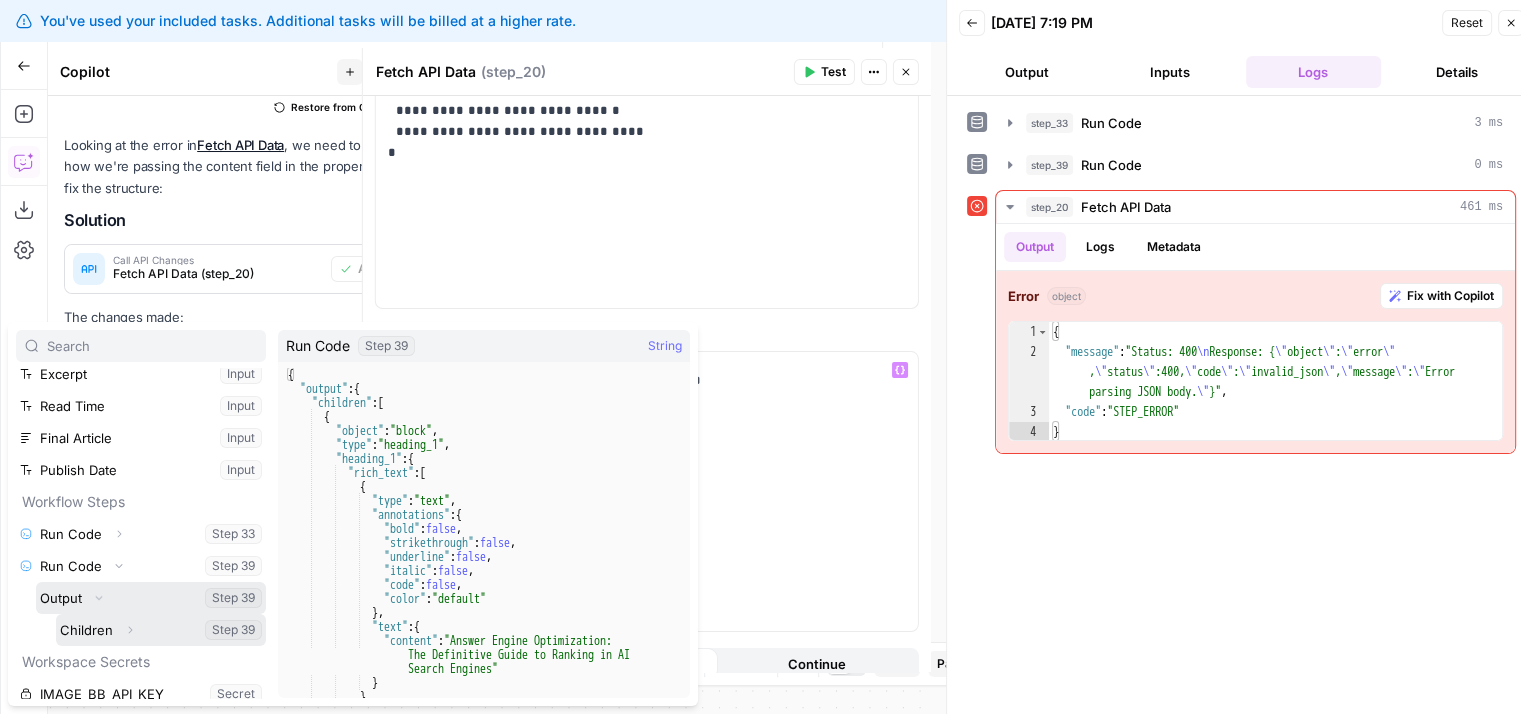 scroll, scrollTop: 149, scrollLeft: 0, axis: vertical 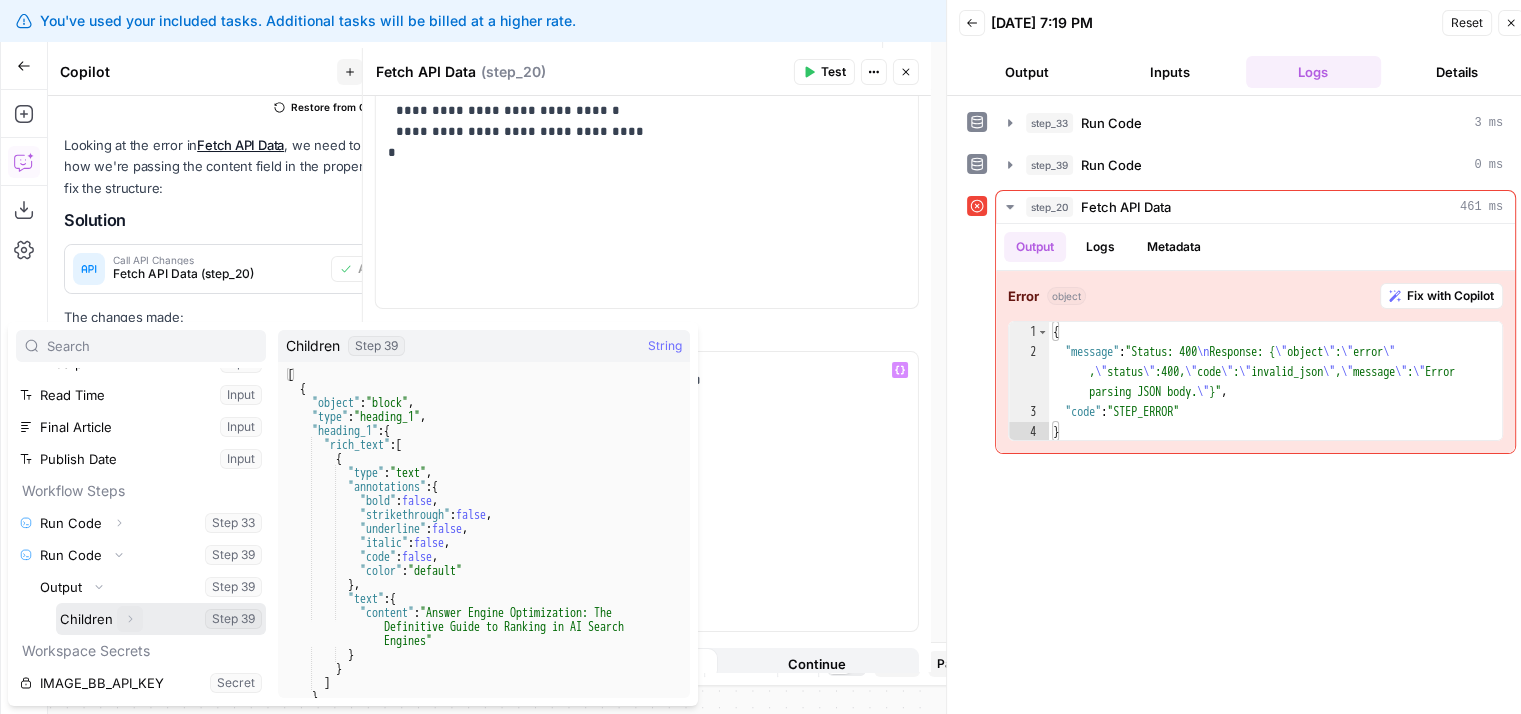 click 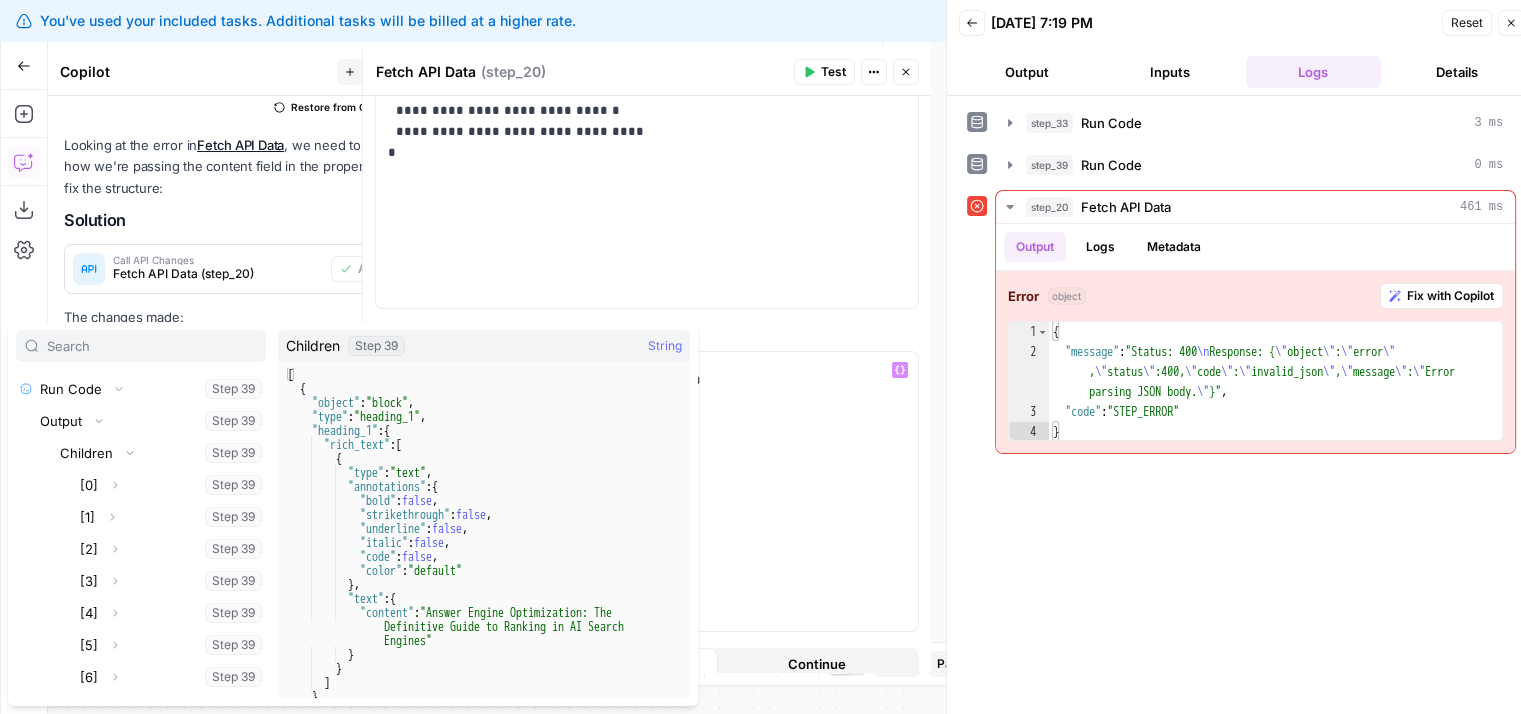 scroll, scrollTop: 304, scrollLeft: 0, axis: vertical 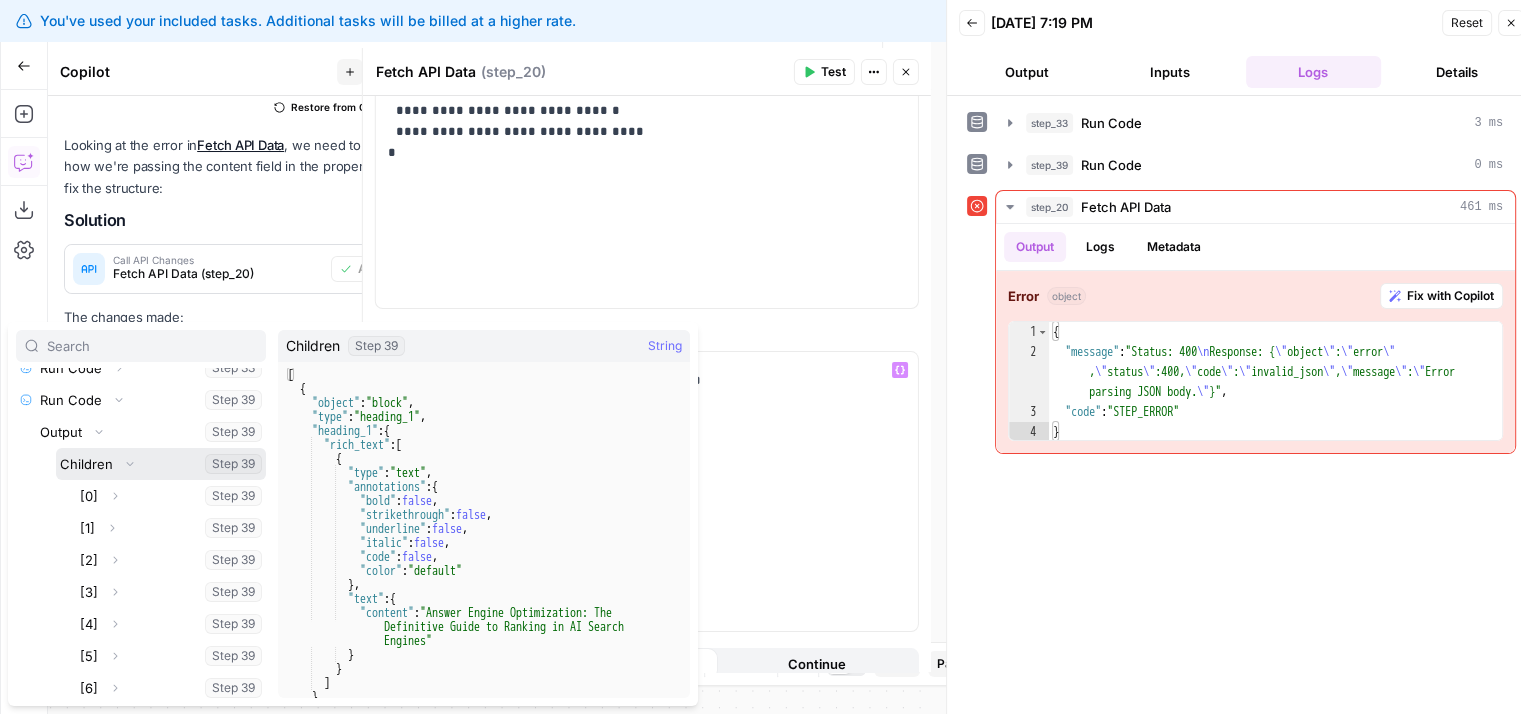 click at bounding box center (161, 464) 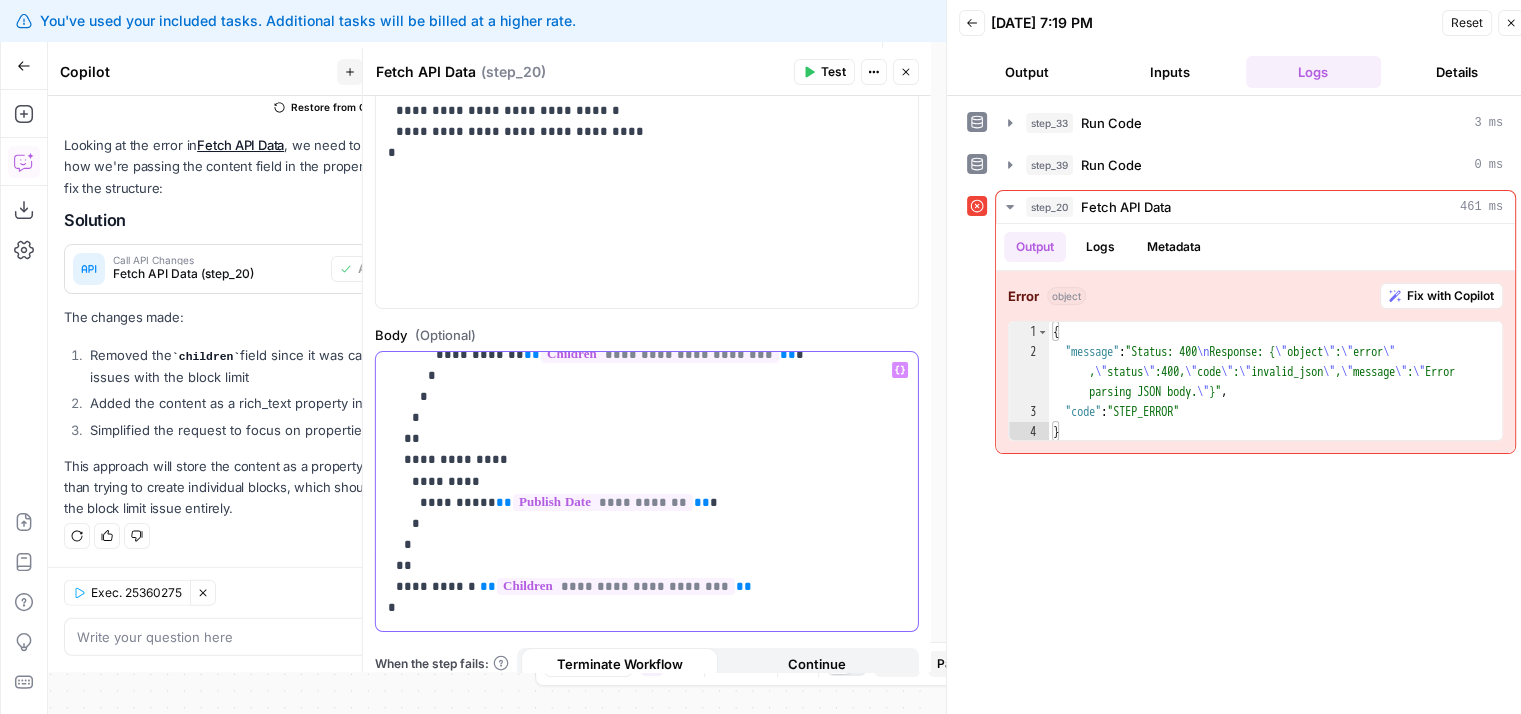drag, startPoint x: 721, startPoint y: 389, endPoint x: 714, endPoint y: 526, distance: 137.17871 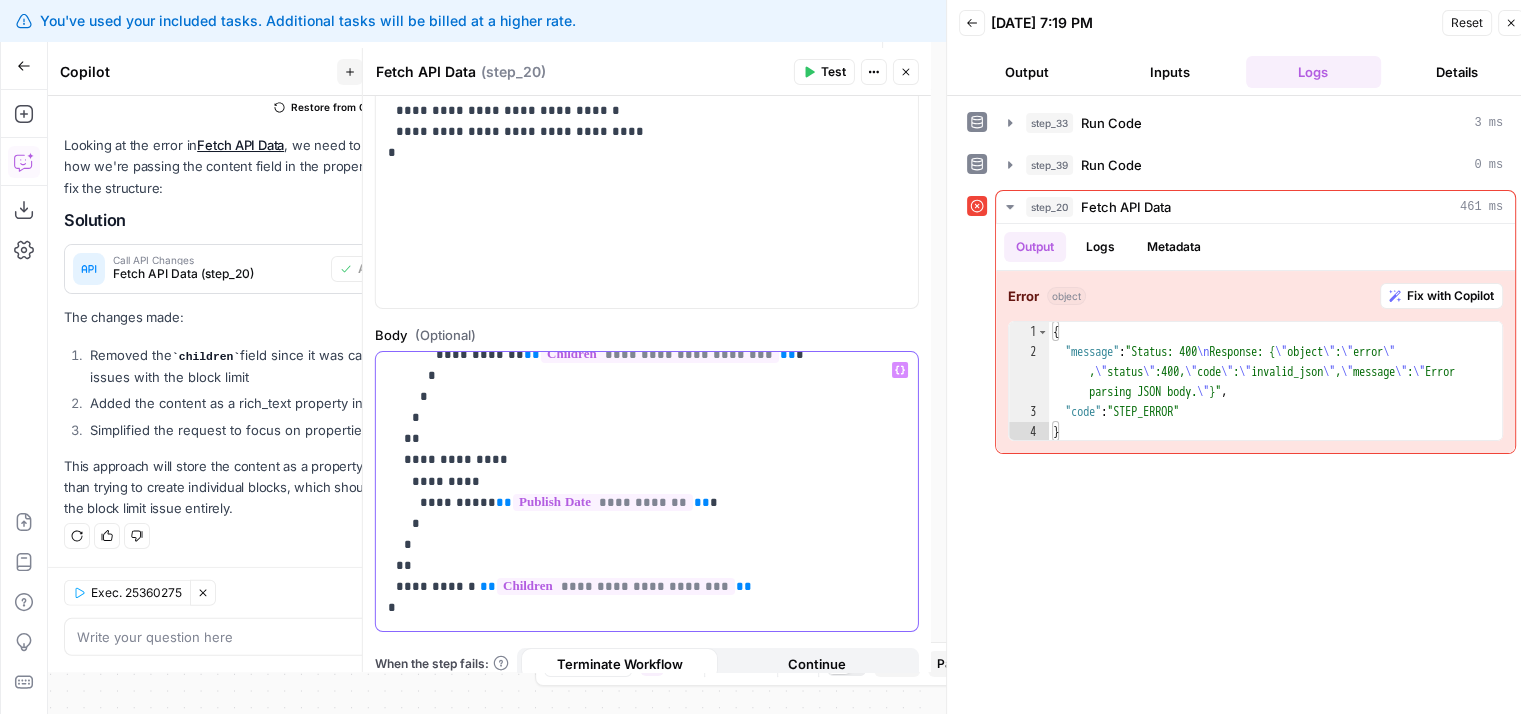 scroll, scrollTop: 1236, scrollLeft: 0, axis: vertical 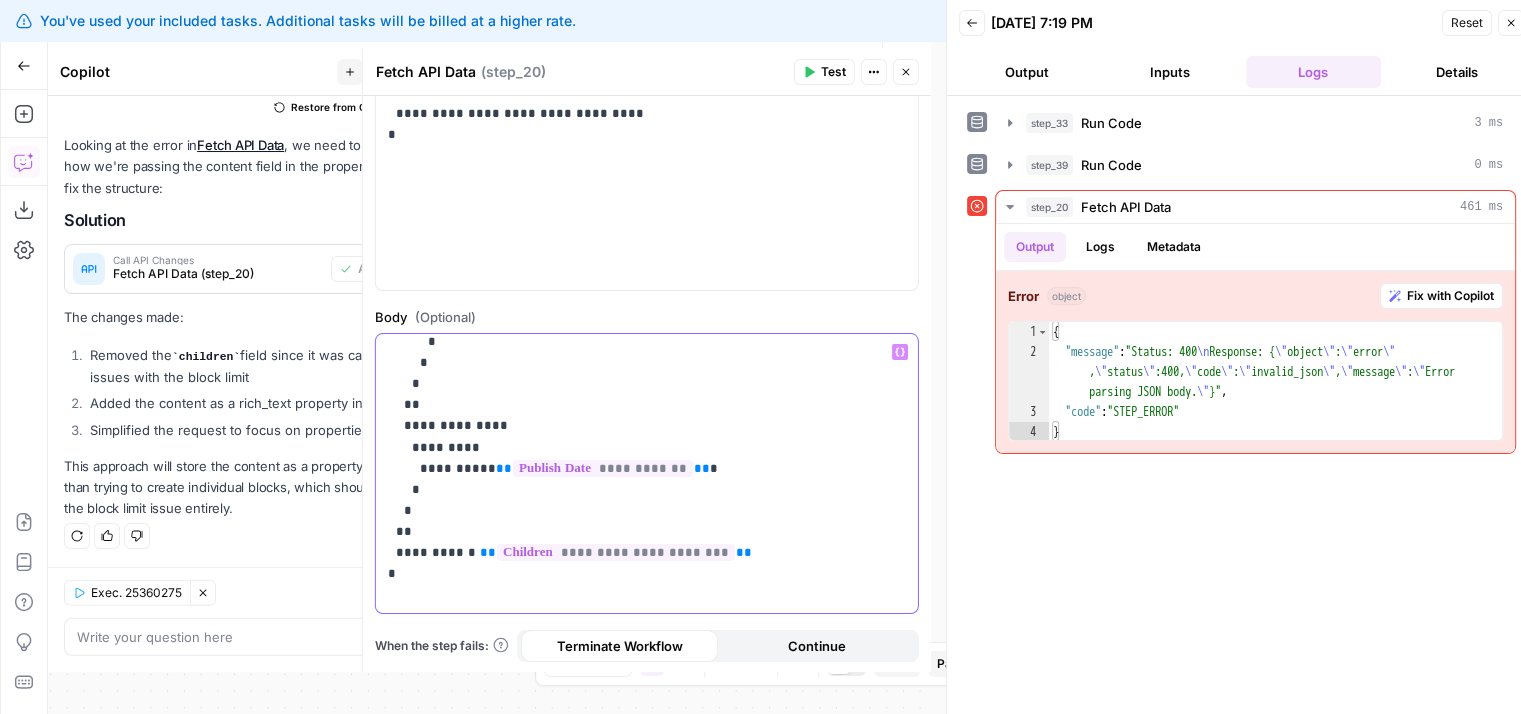 drag, startPoint x: 745, startPoint y: 517, endPoint x: 741, endPoint y: 554, distance: 37.215588 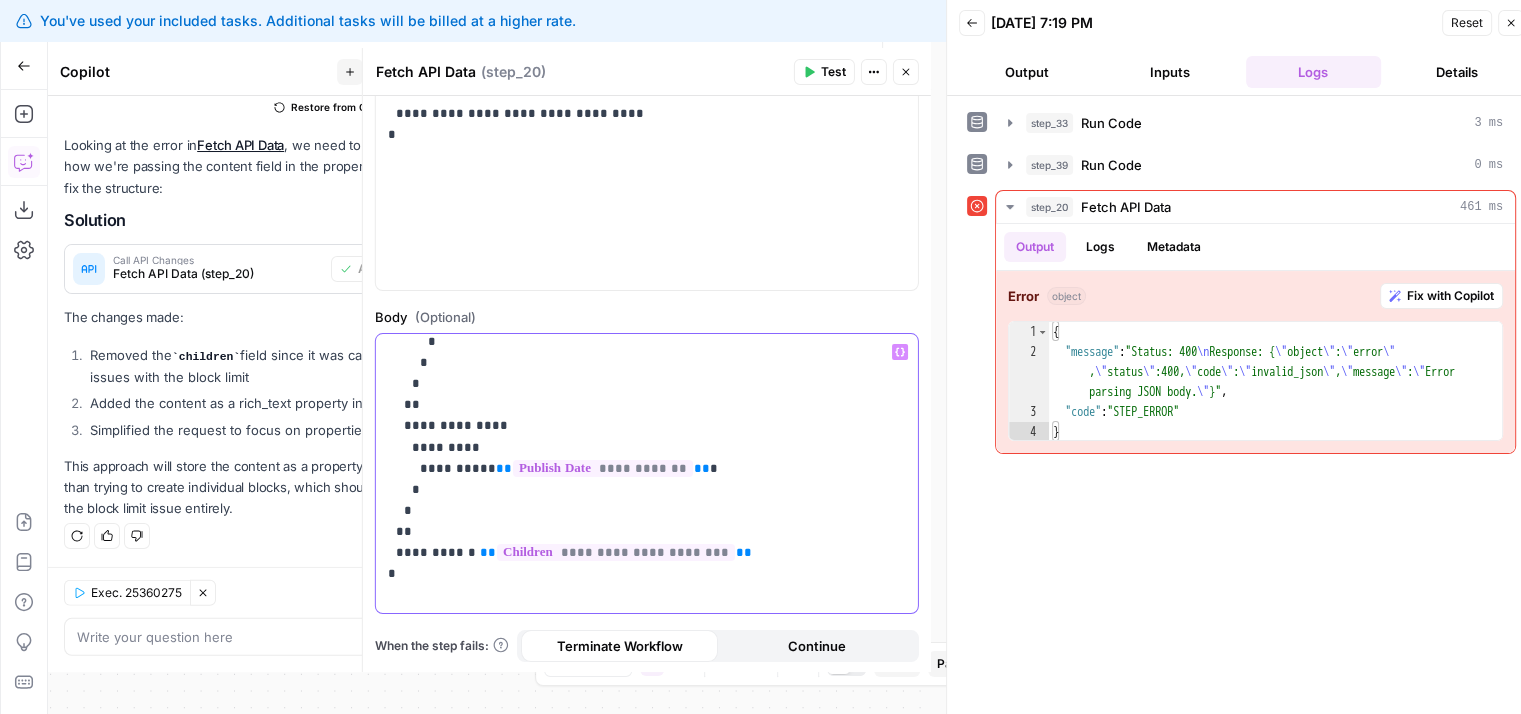 scroll, scrollTop: 368, scrollLeft: 0, axis: vertical 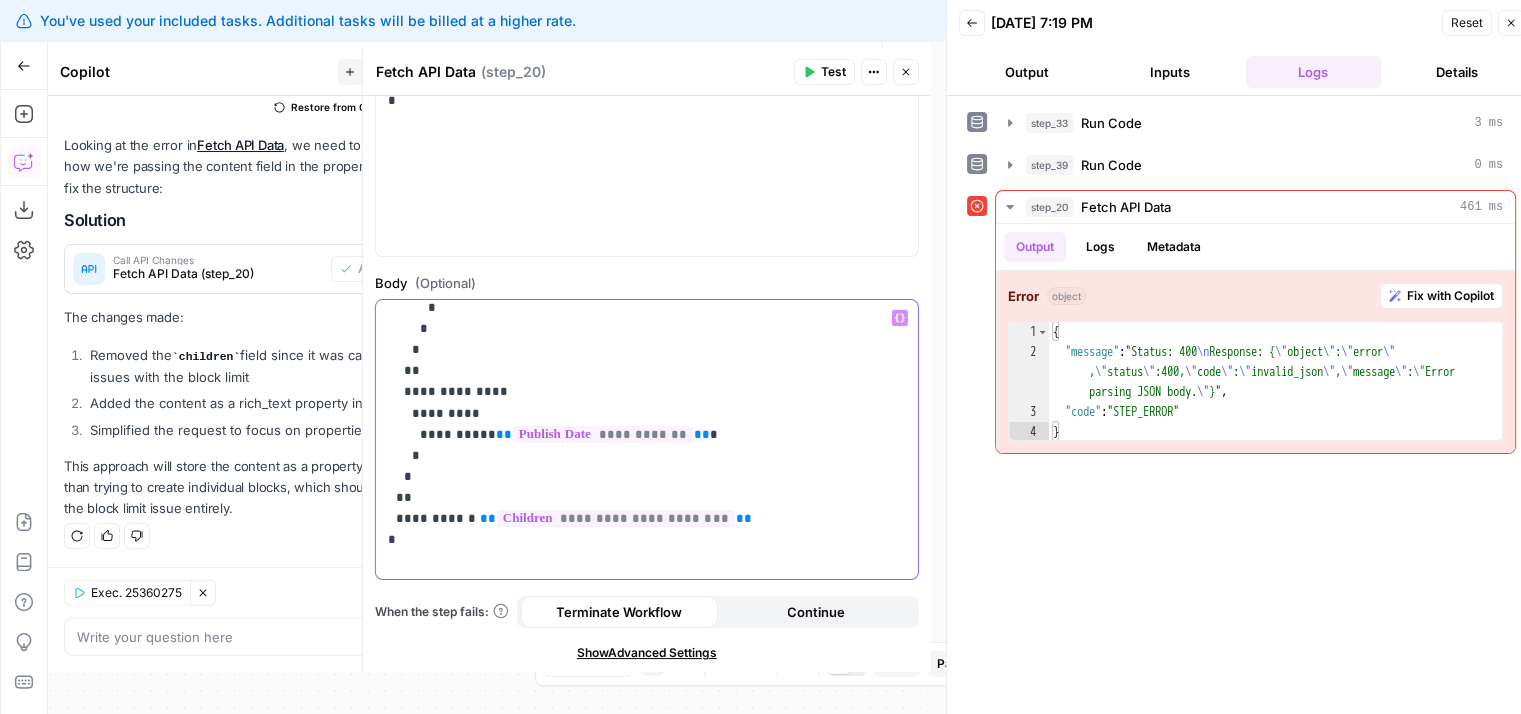 click on "**********" at bounding box center (632, -178) 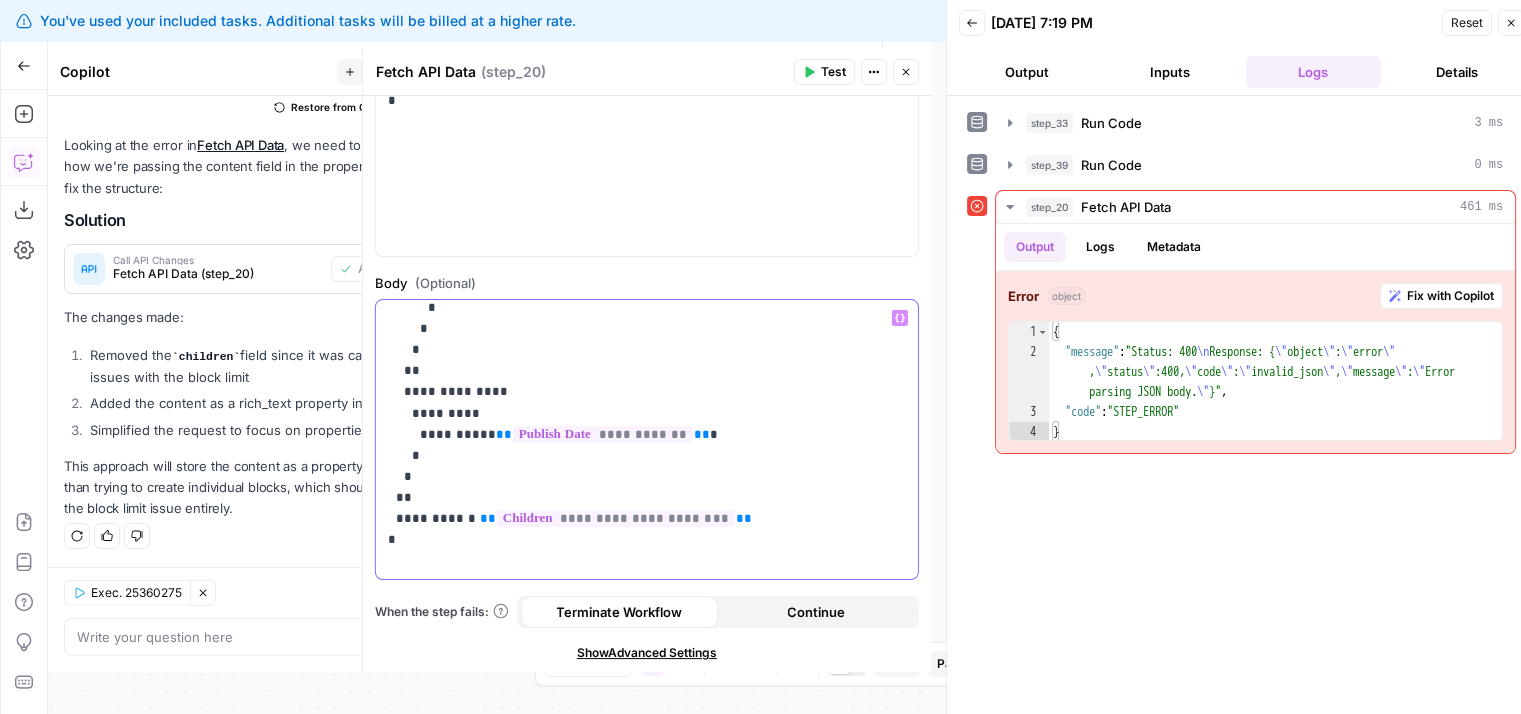 click on "**********" at bounding box center [632, -178] 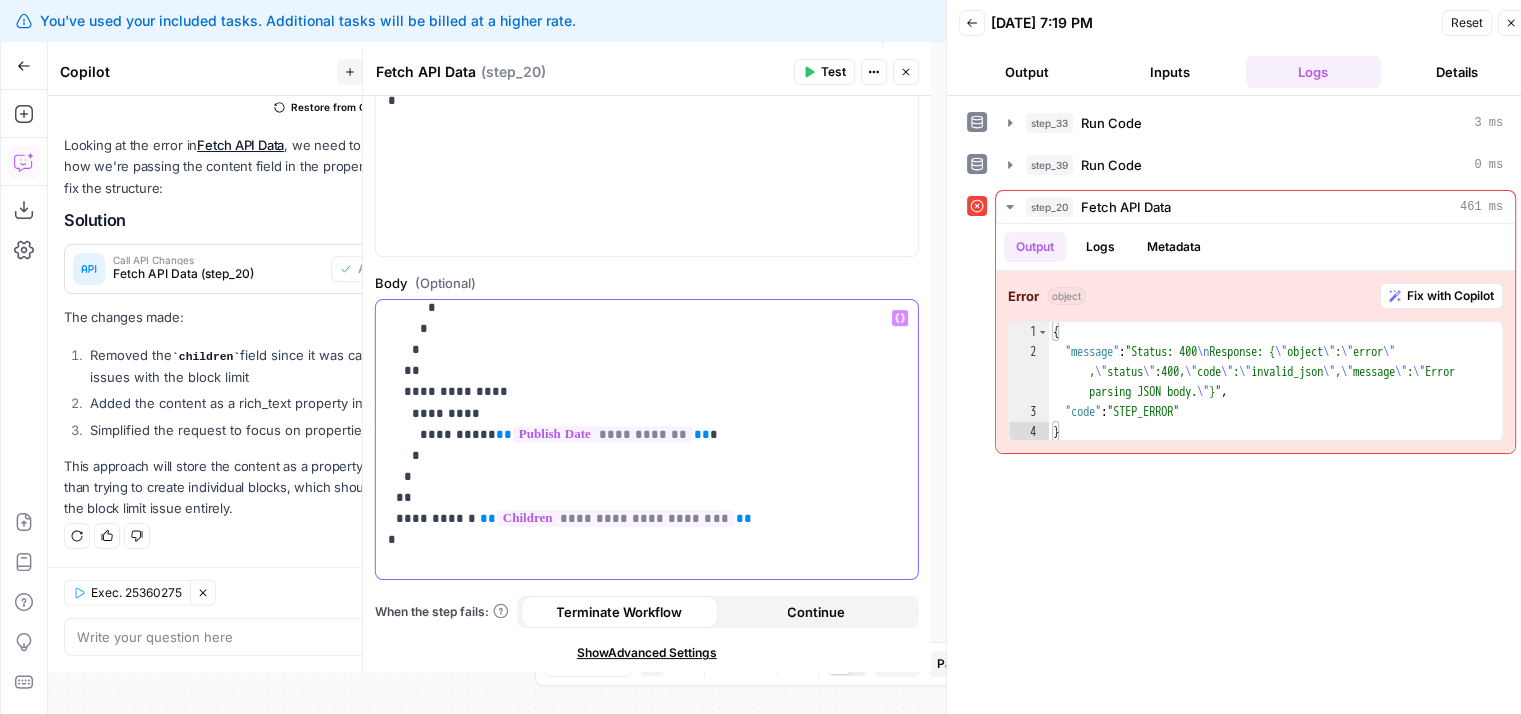 click on "**********" at bounding box center (632, -178) 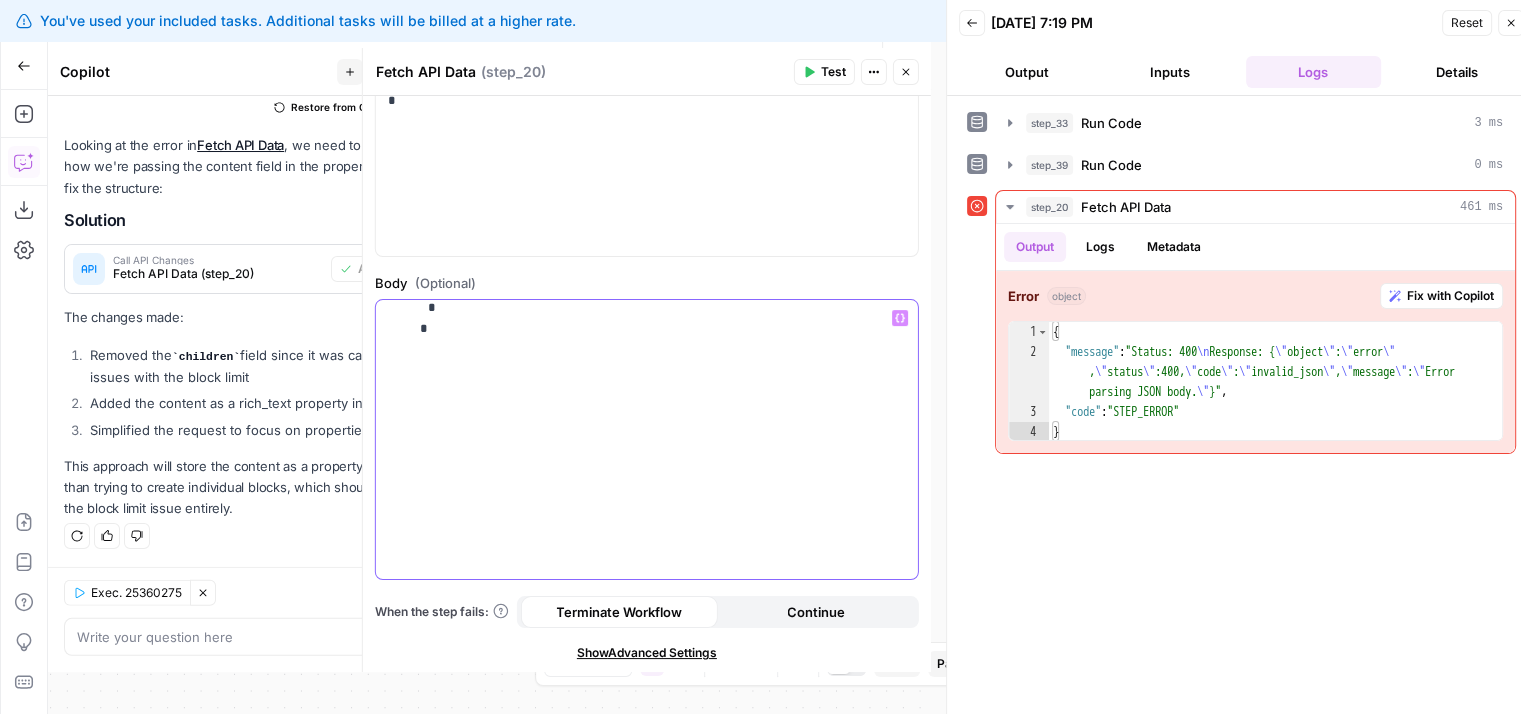 scroll, scrollTop: 1025, scrollLeft: 0, axis: vertical 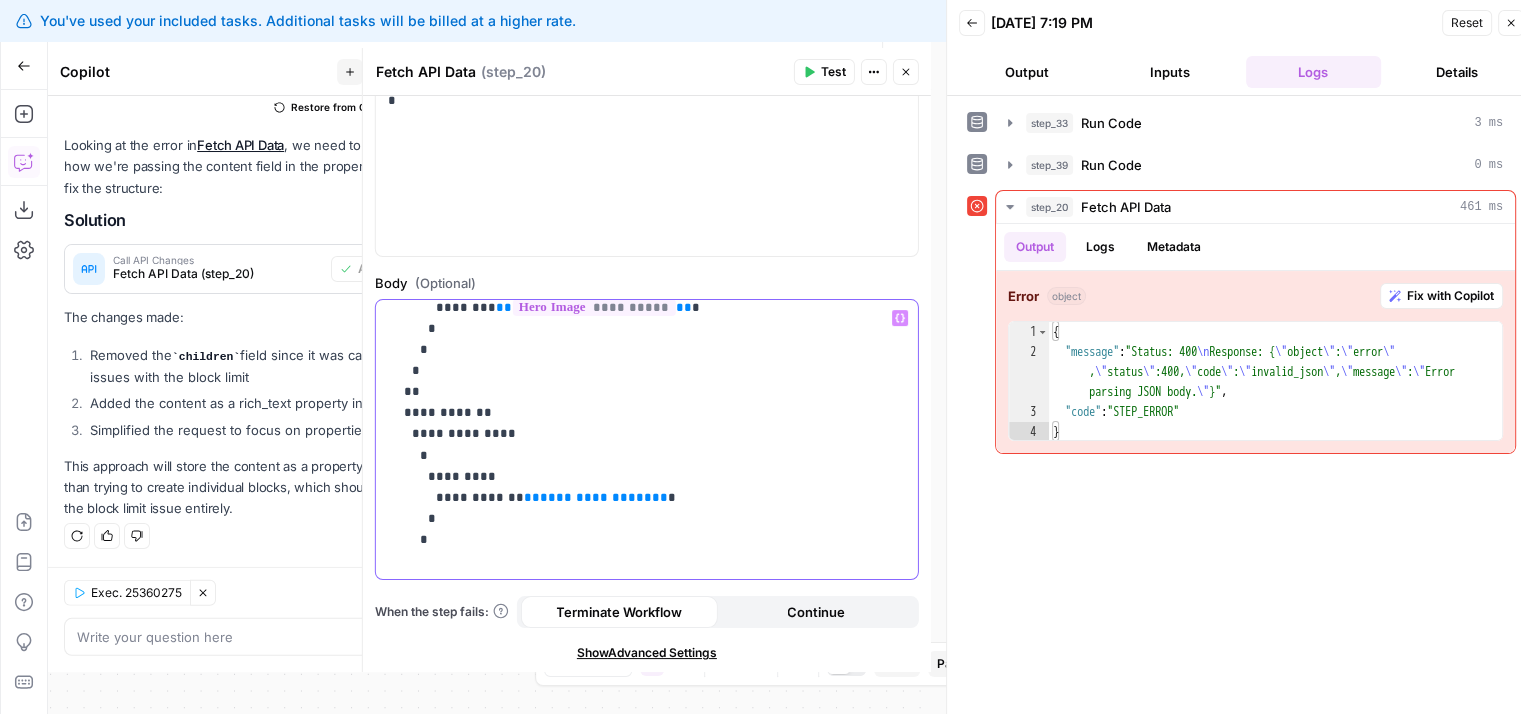 click on "**********" at bounding box center [632, -73] 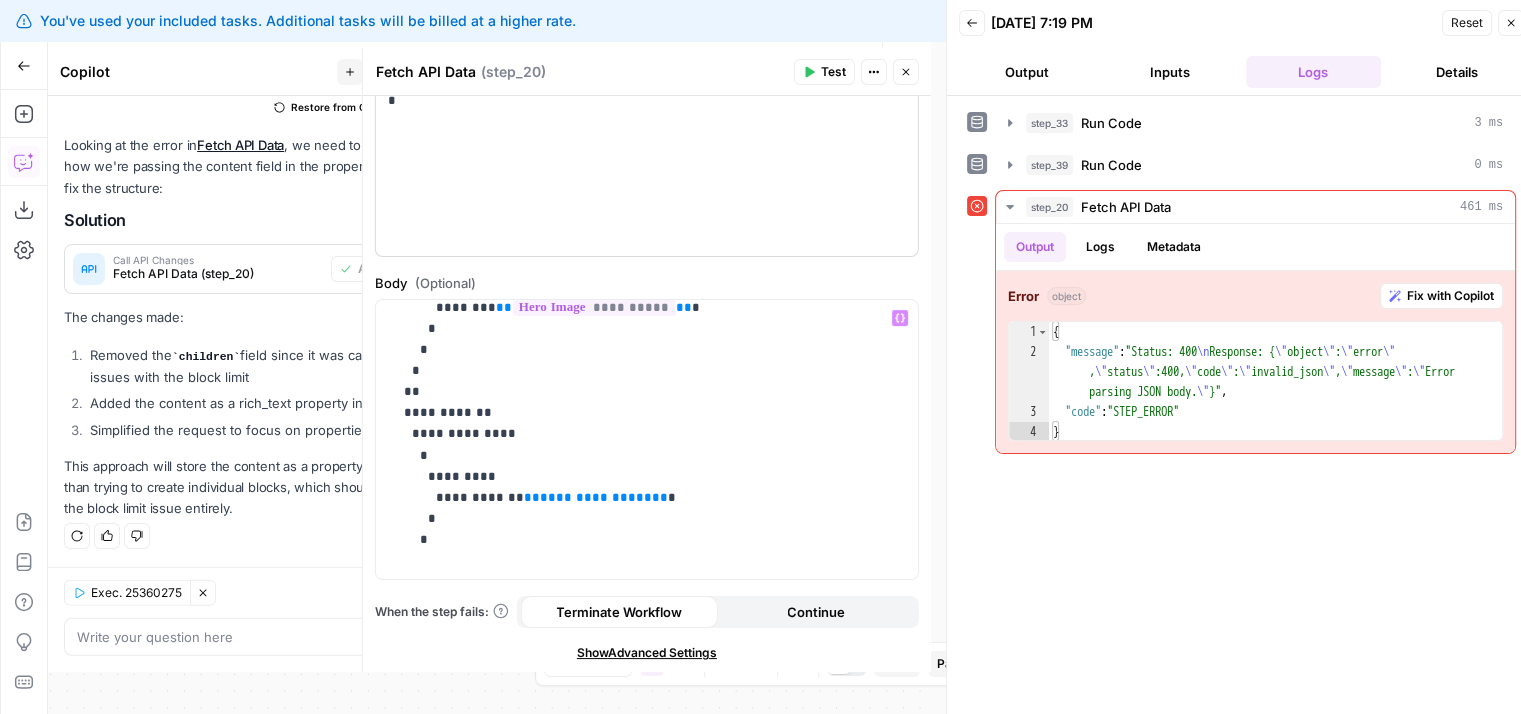 click 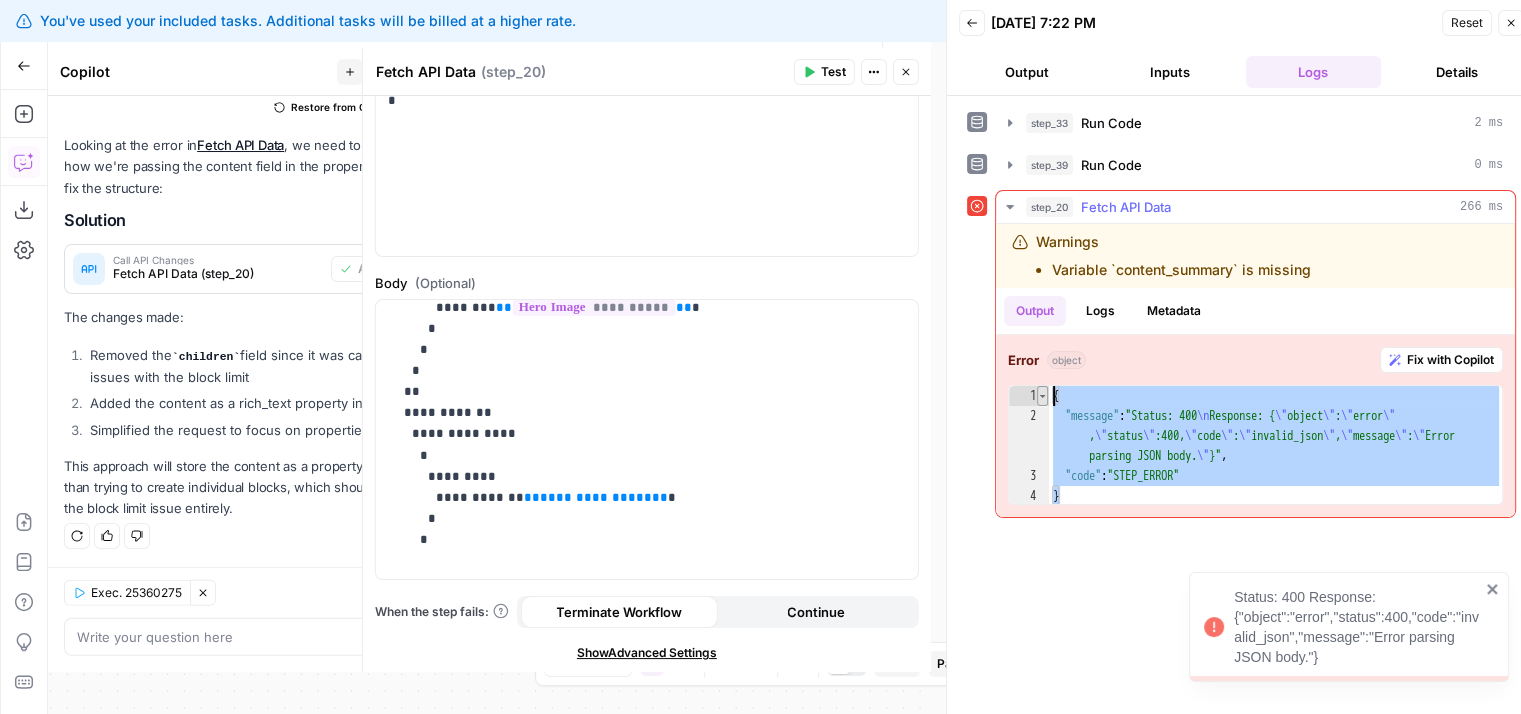 drag, startPoint x: 1085, startPoint y: 494, endPoint x: 1038, endPoint y: 394, distance: 110.49435 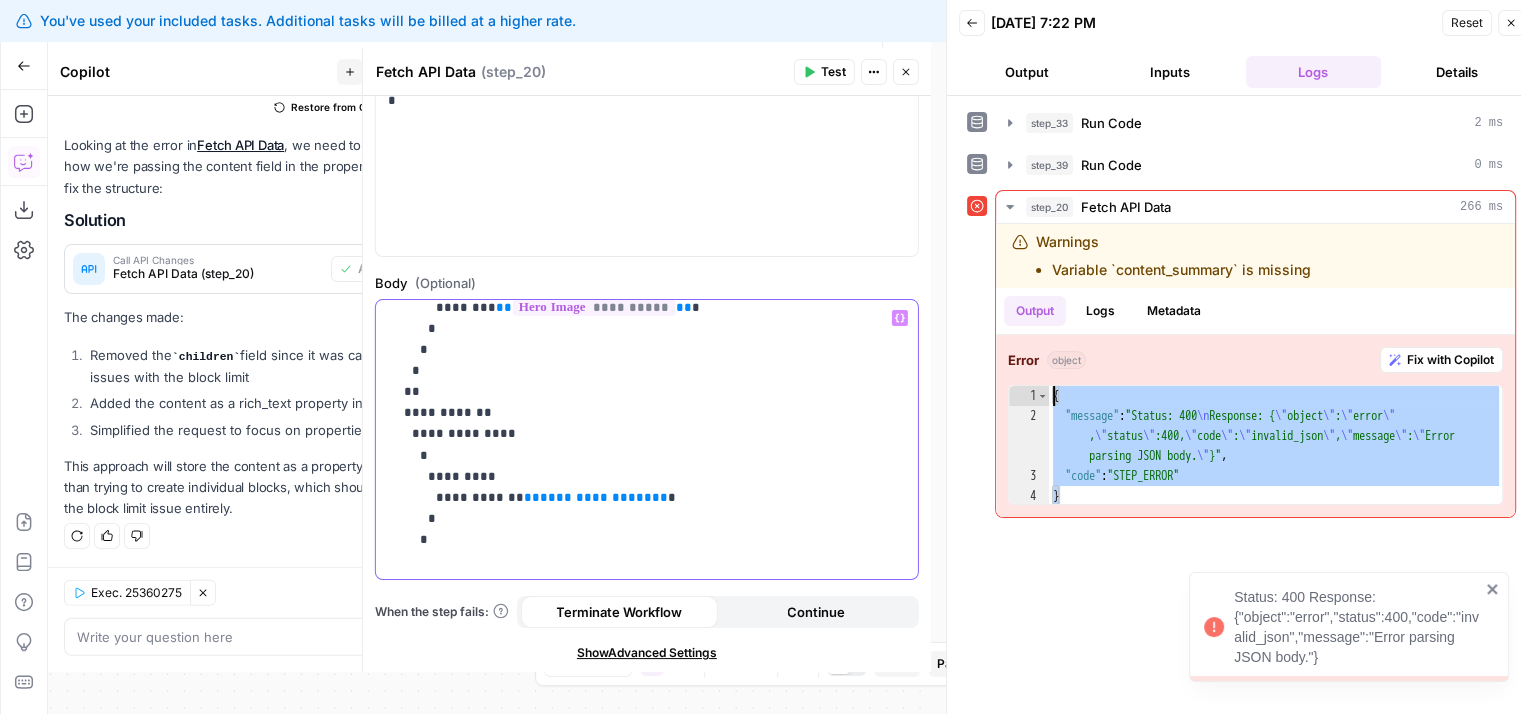 click on "**********" at bounding box center (632, -73) 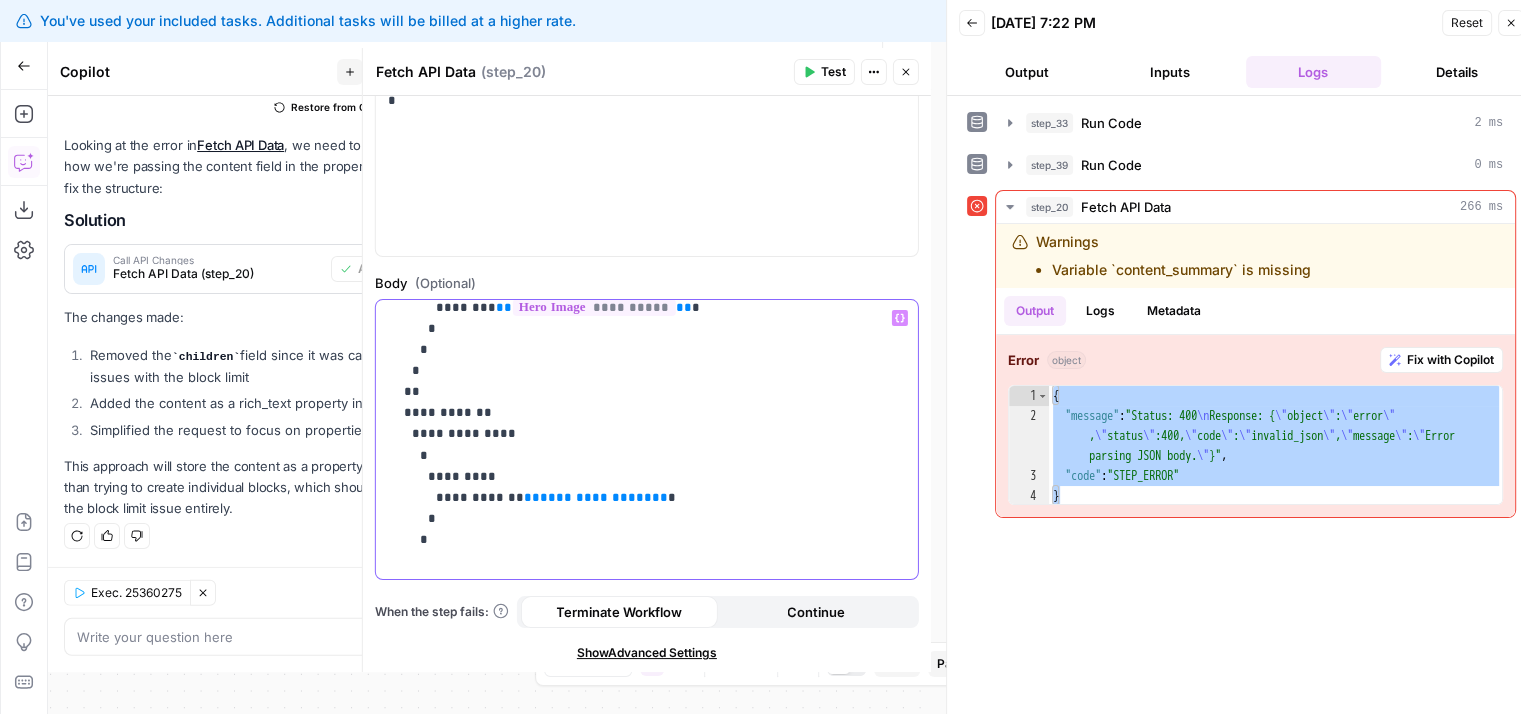 click on "**********" at bounding box center (632, -73) 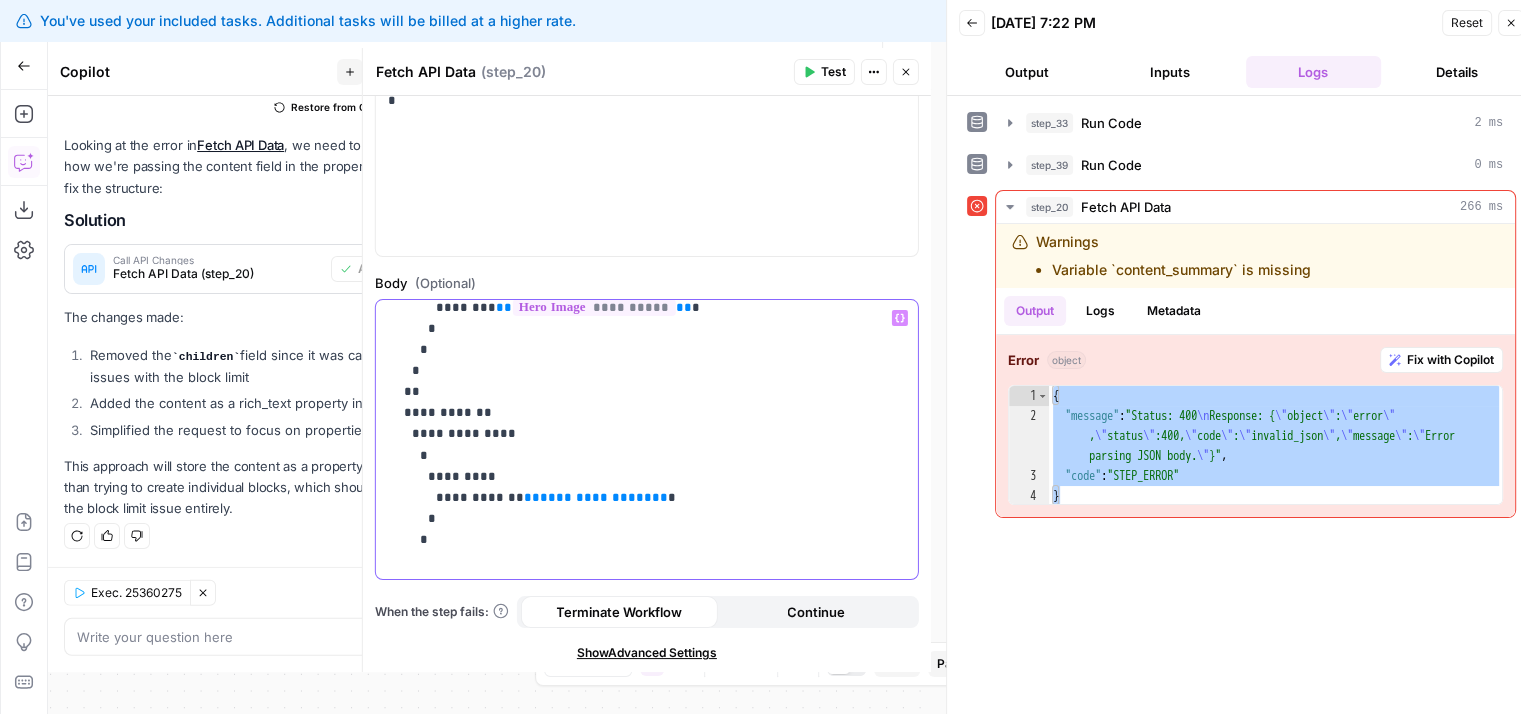 scroll, scrollTop: 1236, scrollLeft: 0, axis: vertical 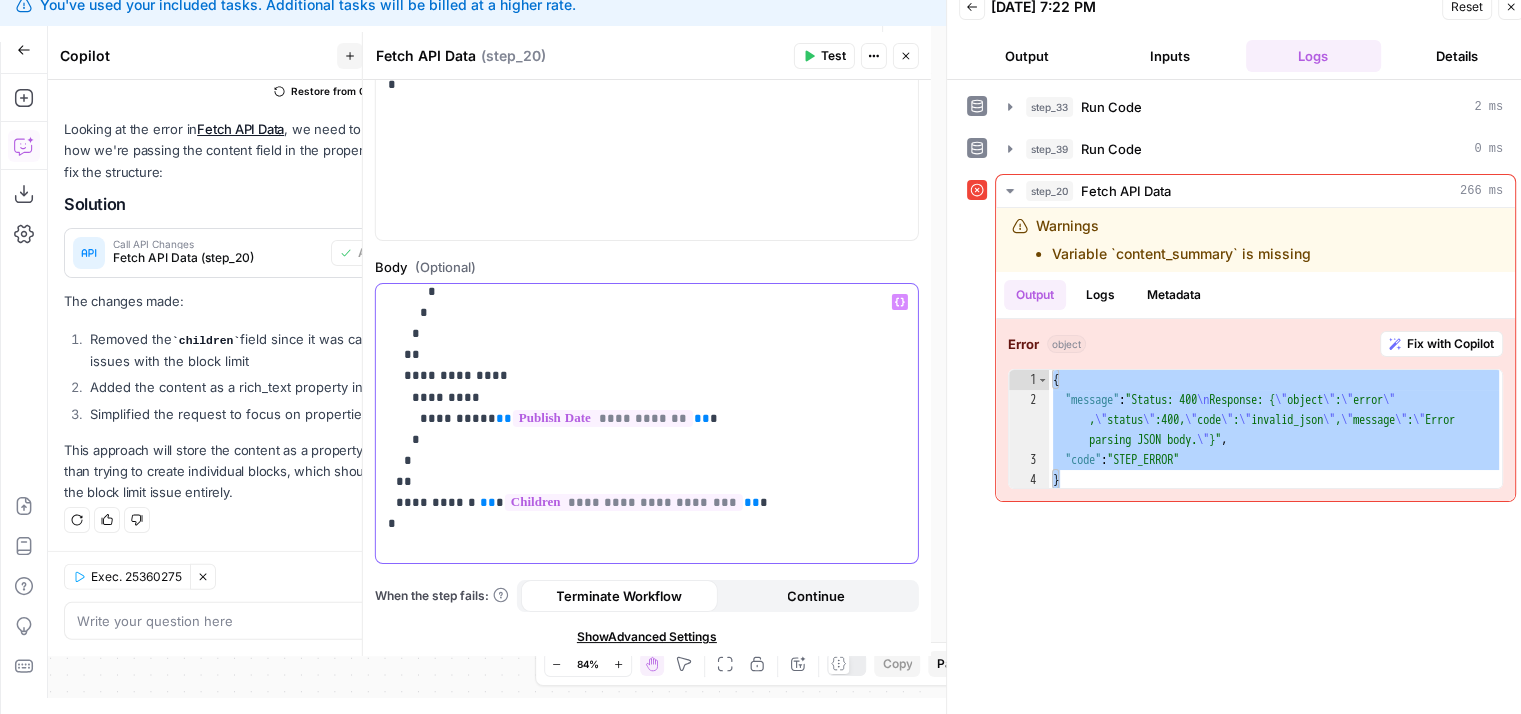 drag, startPoint x: 738, startPoint y: 353, endPoint x: 741, endPoint y: 488, distance: 135.03333 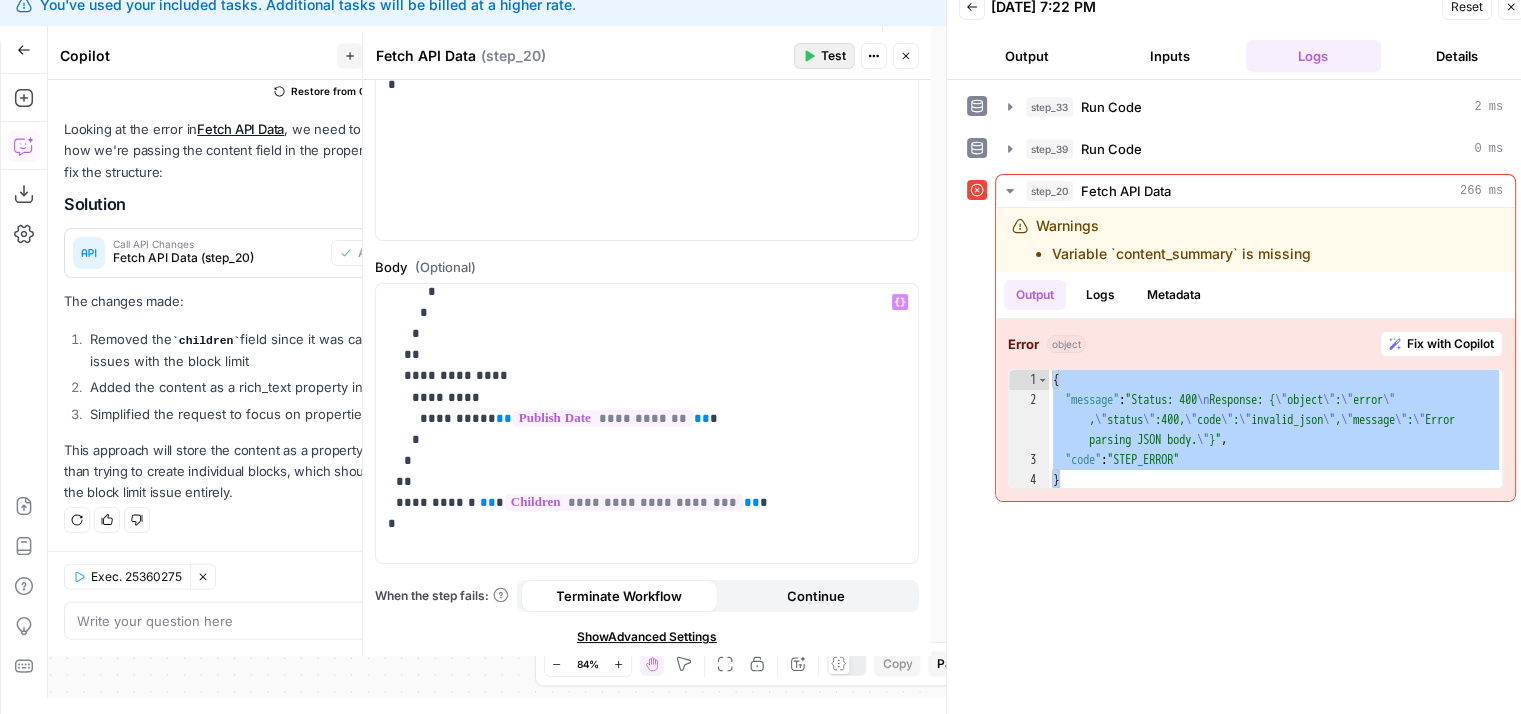 click on "Test" at bounding box center (833, 56) 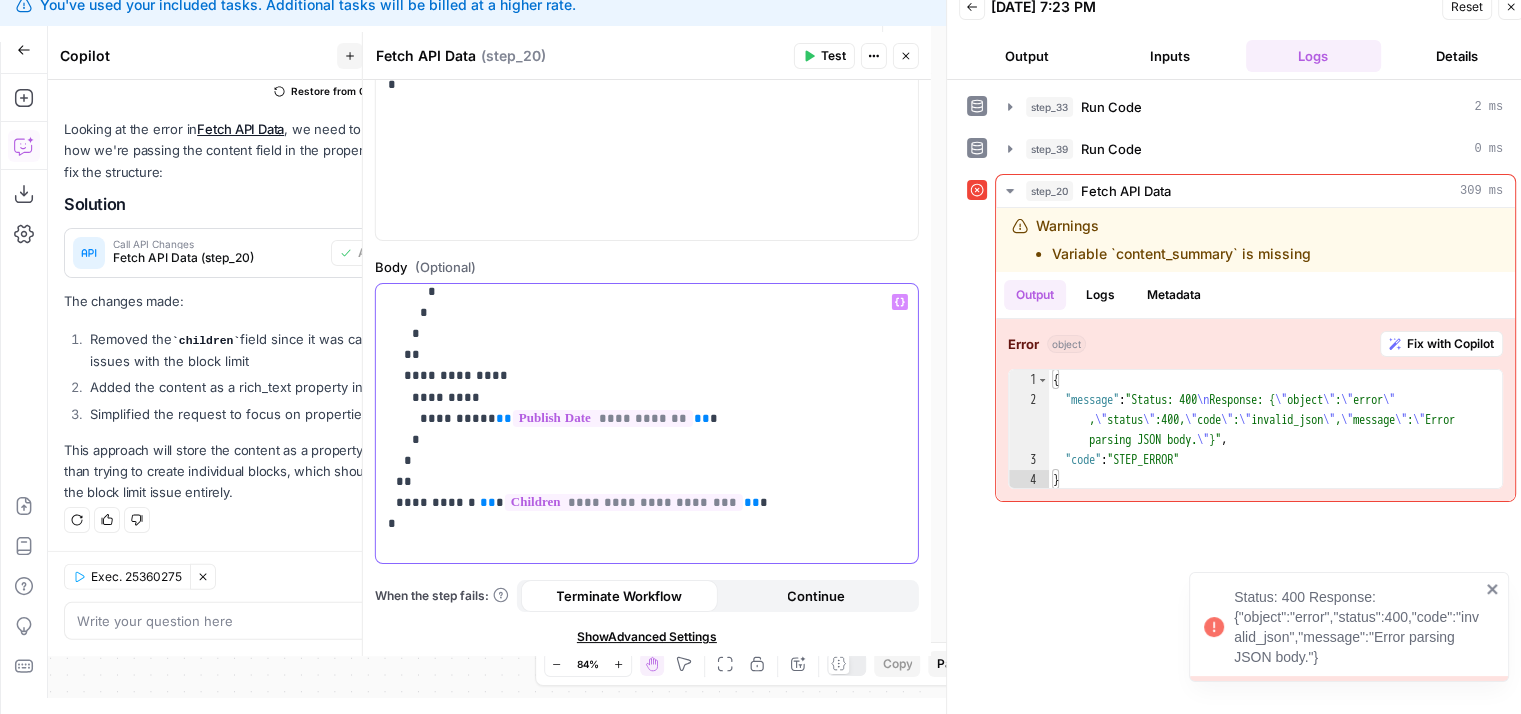 click on "**********" at bounding box center [632, -194] 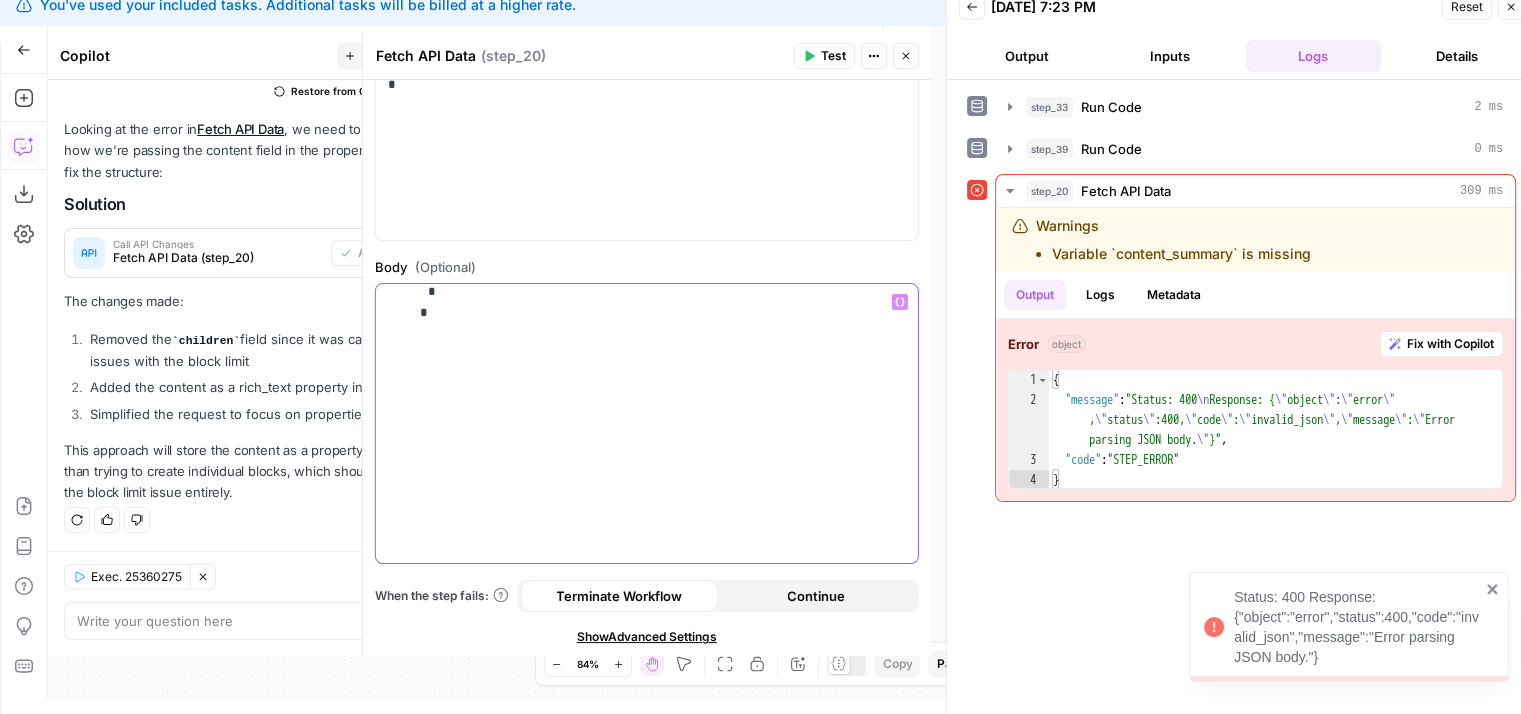 scroll, scrollTop: 1025, scrollLeft: 0, axis: vertical 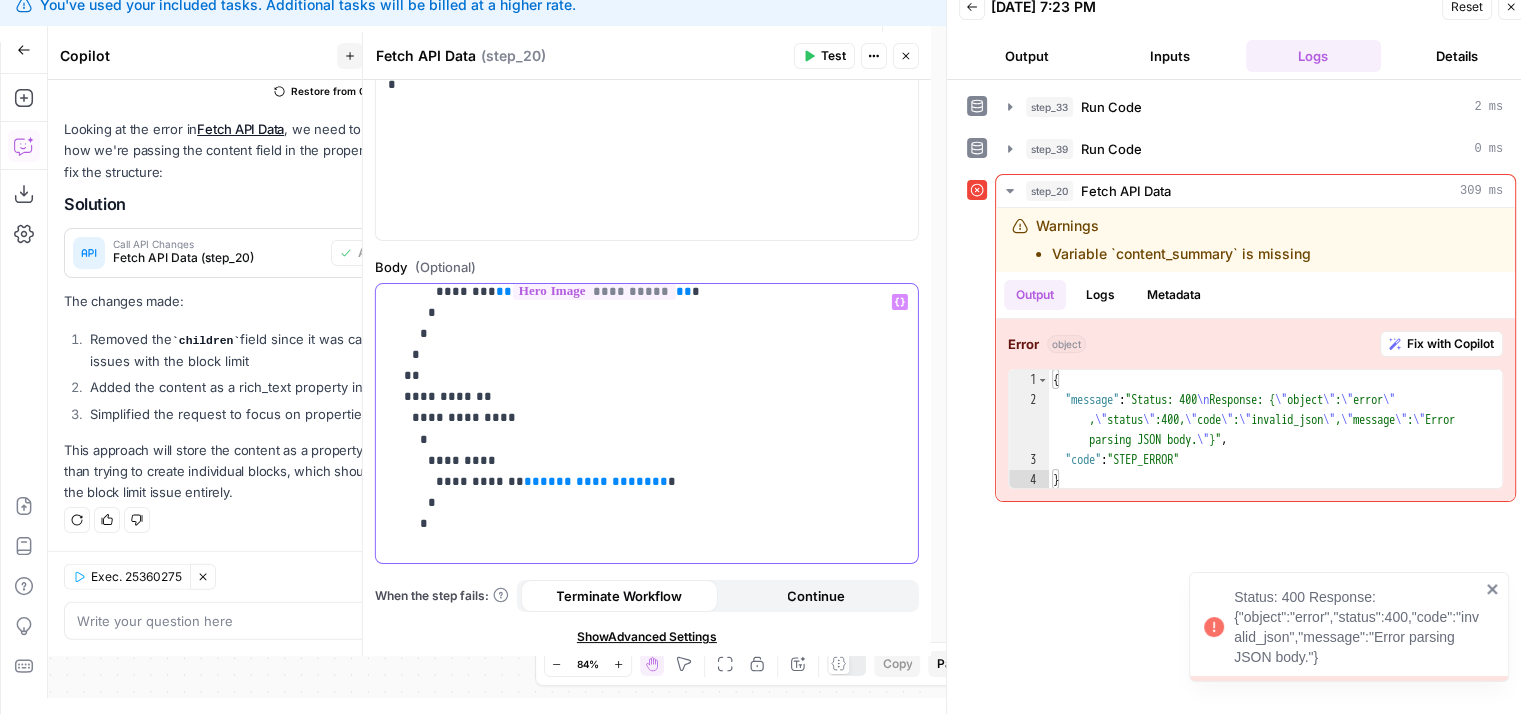 click on "**********" at bounding box center [632, -89] 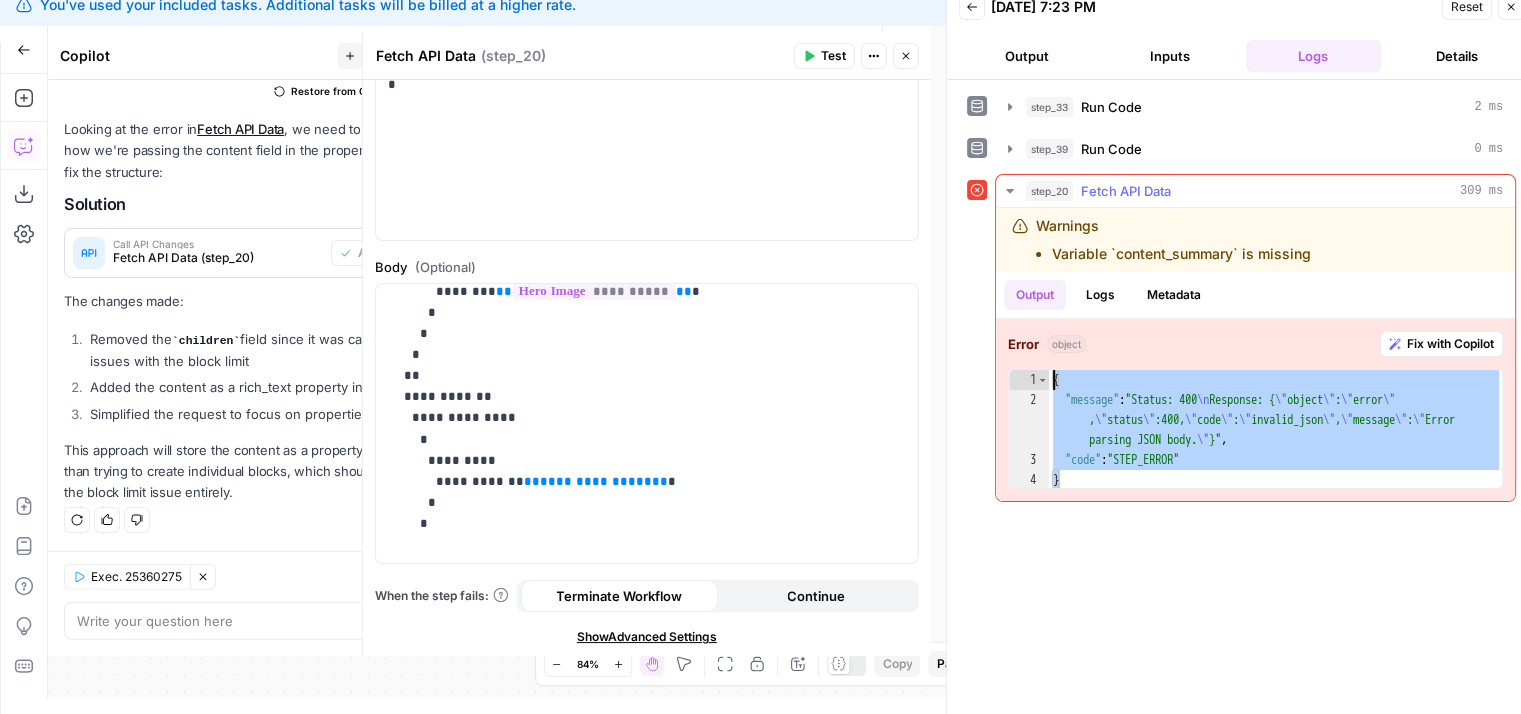 drag, startPoint x: 1112, startPoint y: 470, endPoint x: 1044, endPoint y: 365, distance: 125.09596 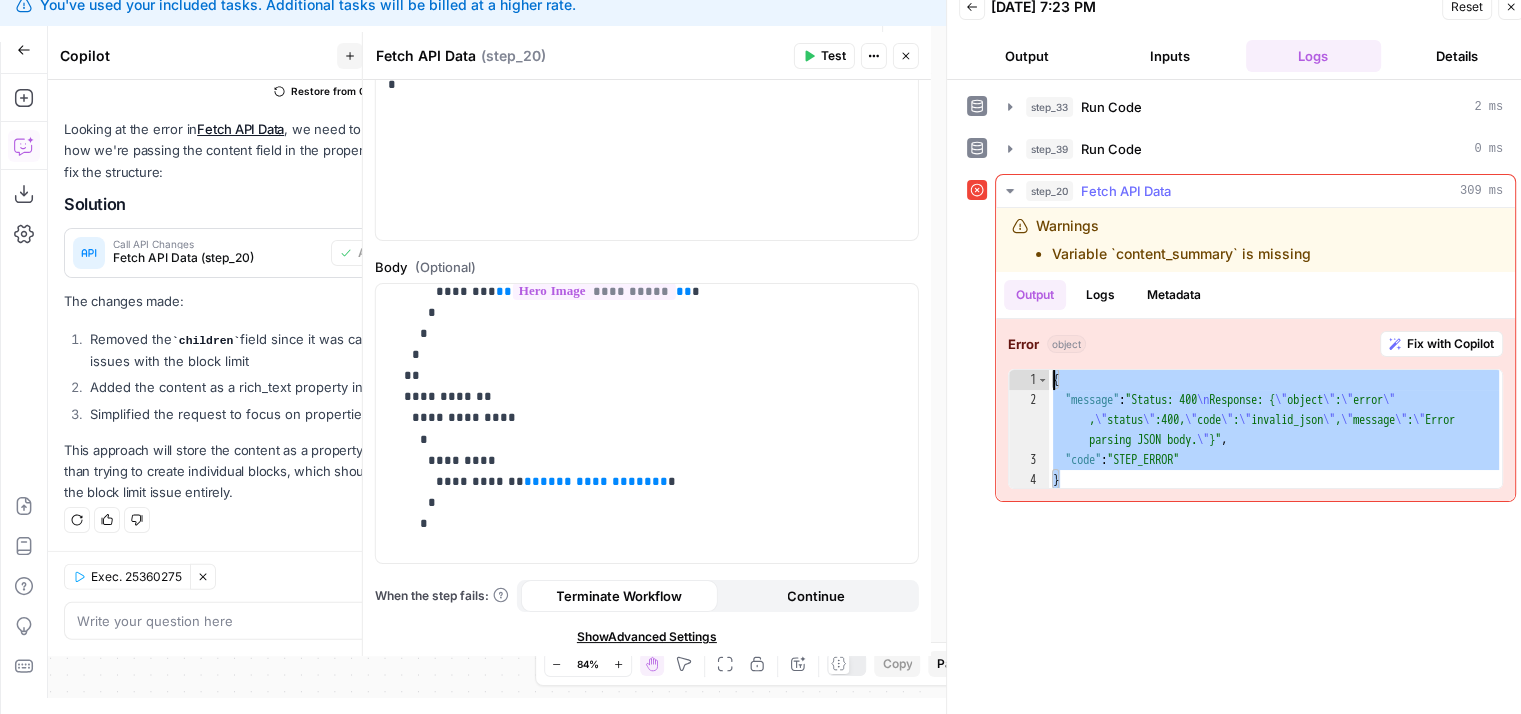click on "Error object Fix with Copilot * 1 2 3 4 {    "message" :  "Status: 400  \n Response: { \" object \" : \" error \"        , \" status \" :400, \" code \" : \" invalid_json \" , \" message \" : \" Error         parsing JSON body. \" }" ,    "code" :  "STEP_ERROR" }     XXXXXXXXXXXXXXXXXXXXXXXXXXXXXXXXXXXXXXXXXXXXXXXXXXXXXXXXXXXXXXXXXXXXXXXXXXXXXXXXXXXXXXXXXXXXXXXXXXXXXXXXXXXXXXXXXXXXXXXXXXXXXXXXXXXXXXXXXXXXXXXXXXXXXXXXXXXXXXXXXXXXXXXXXXXXXXXXXXXXXXXXXXXXXXXXXXXXXXXXXXXXXXXXXXXXXXXXXXXXXXXXXXXXXXXXXXXXXXXXXXXXXXXXXXXXXXXXXXXXXXXXXXXXXXXXXXXXXXXXXXXXXXXXXXXXXXXXXXXXXXXXXXXXXXXXXXXXXXXXXXXXXXXXXXXXXXXXXXXXXXXXXXXXXXXXXXXXXXXXXXXXXXXXXXXXXXXXXXXXXXXXXXXXXXXXXXXXXXXXXXXXXXXXXXXXXXXXXXXXXXXXXXXXXXXXXXXXXXXXXXXXXXXXXXXXXXXXXXXXXXXXXXXXXXXXXXXXXXXXXXXXXXXXXXXXXXXXXXXXXXXXXXXXXXXX" at bounding box center [1255, 410] 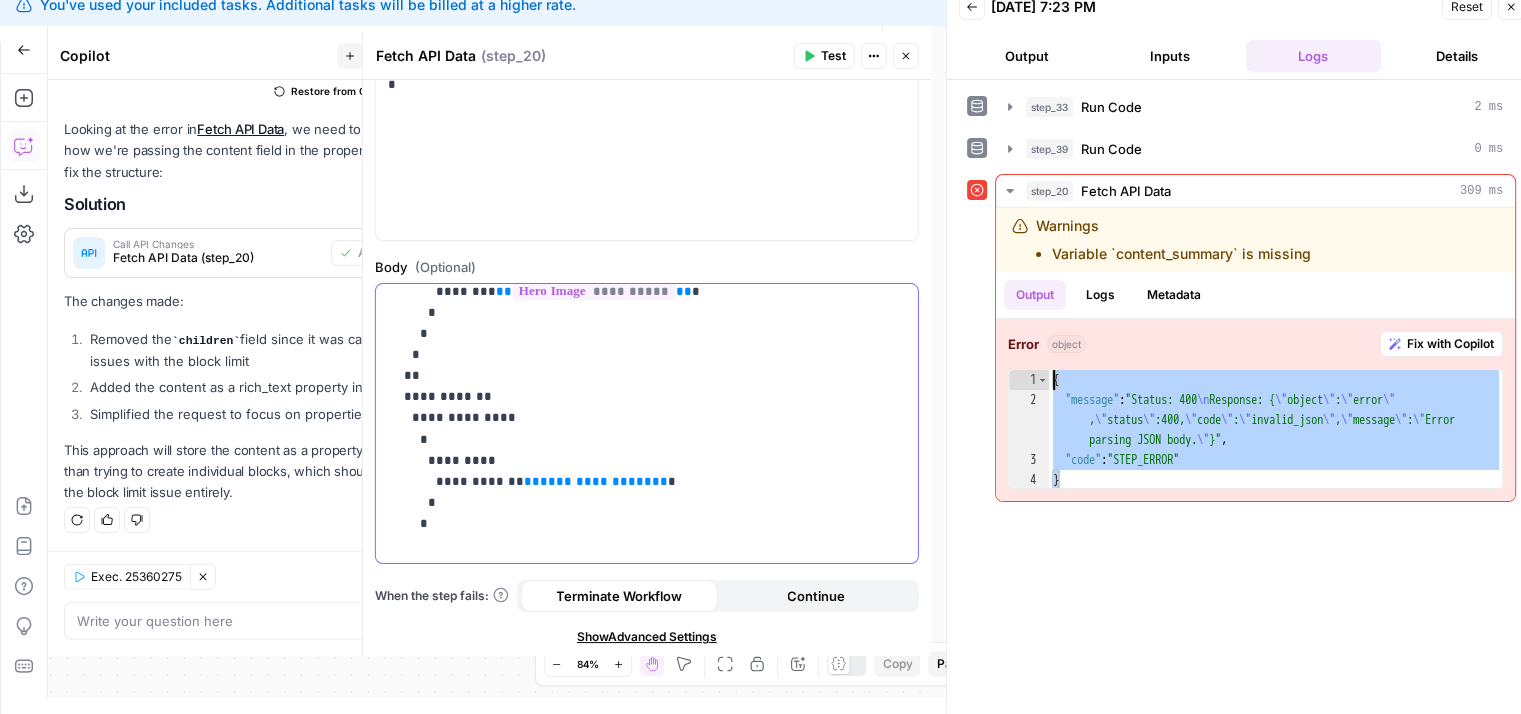click on "**********" at bounding box center [632, -89] 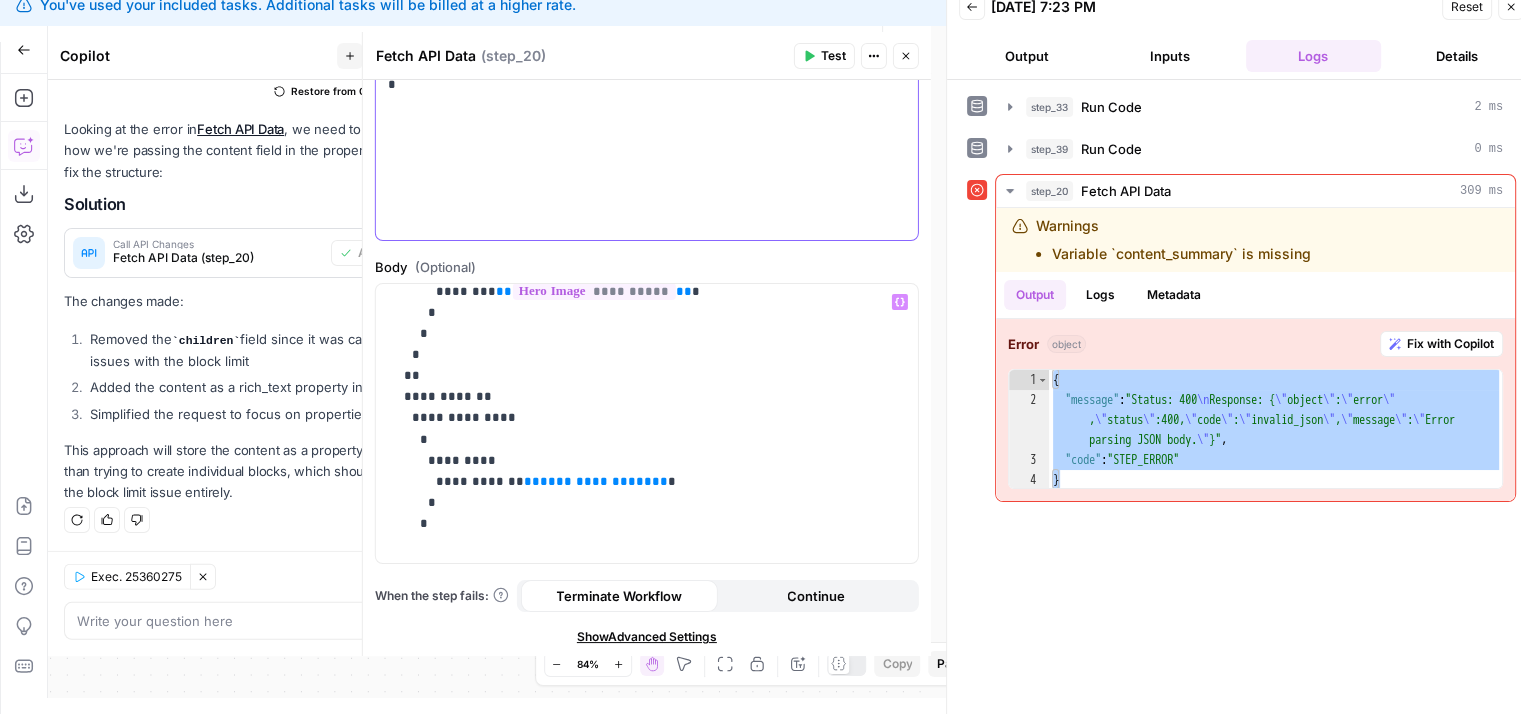 click on "**********" at bounding box center [647, 100] 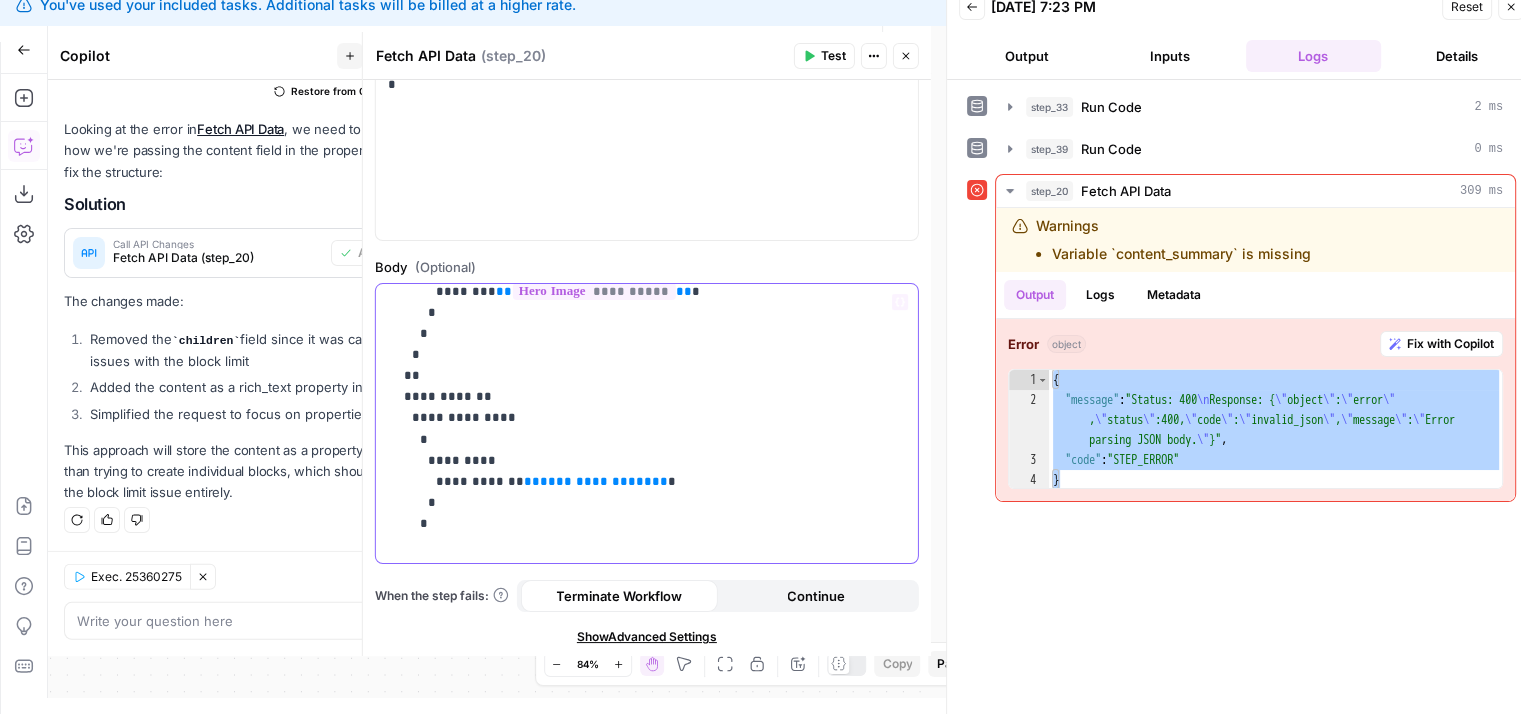 click on "**********" at bounding box center [632, -89] 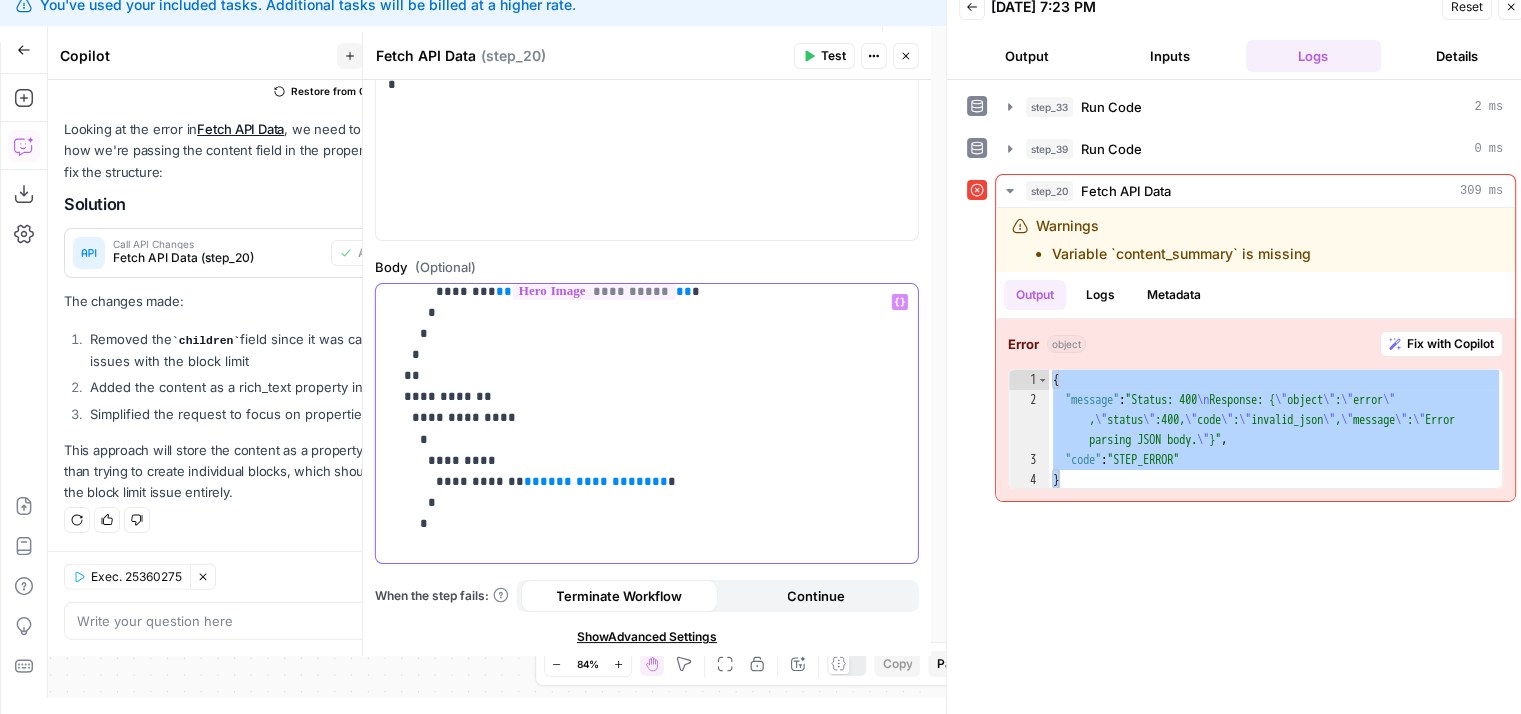 scroll, scrollTop: 729, scrollLeft: 0, axis: vertical 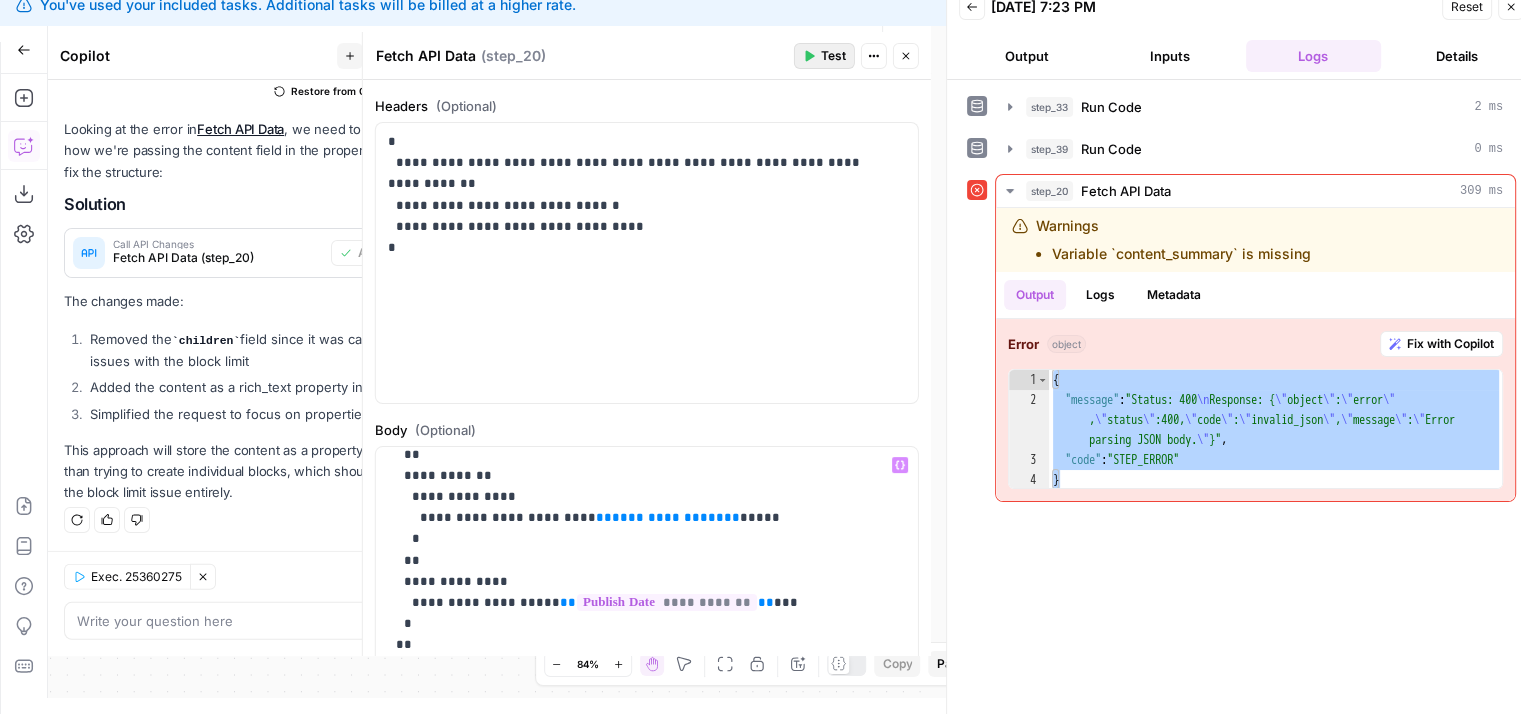click on "Test" at bounding box center [824, 56] 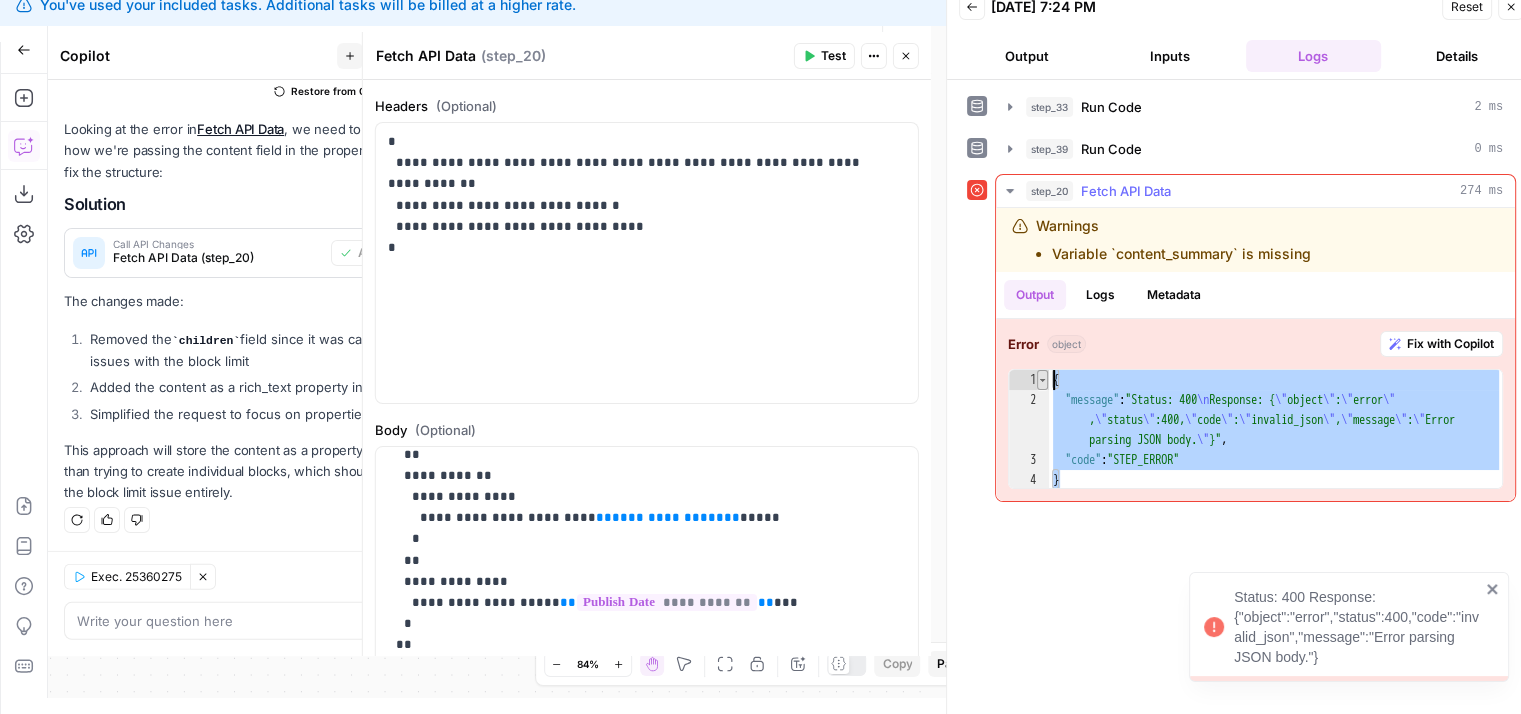 drag, startPoint x: 1092, startPoint y: 479, endPoint x: 1037, endPoint y: 377, distance: 115.88356 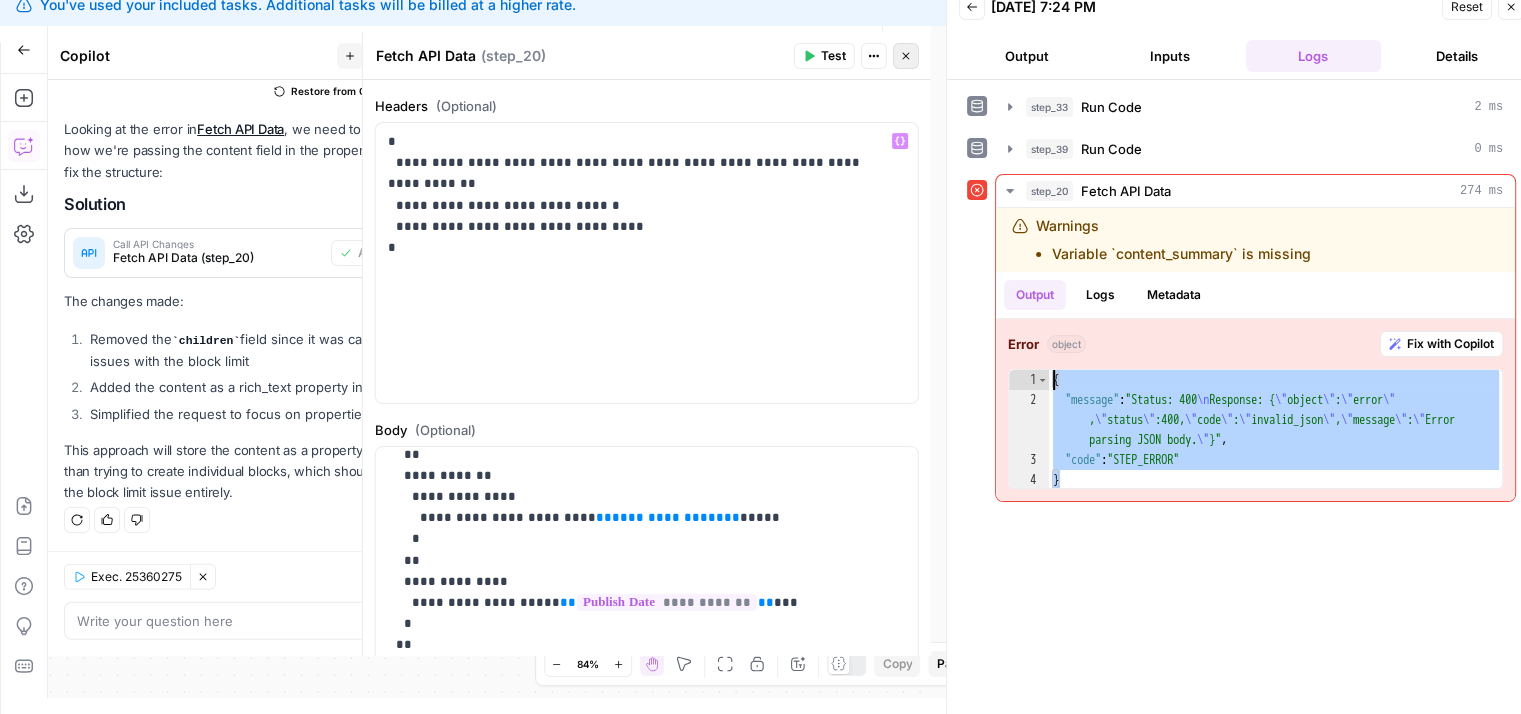 click 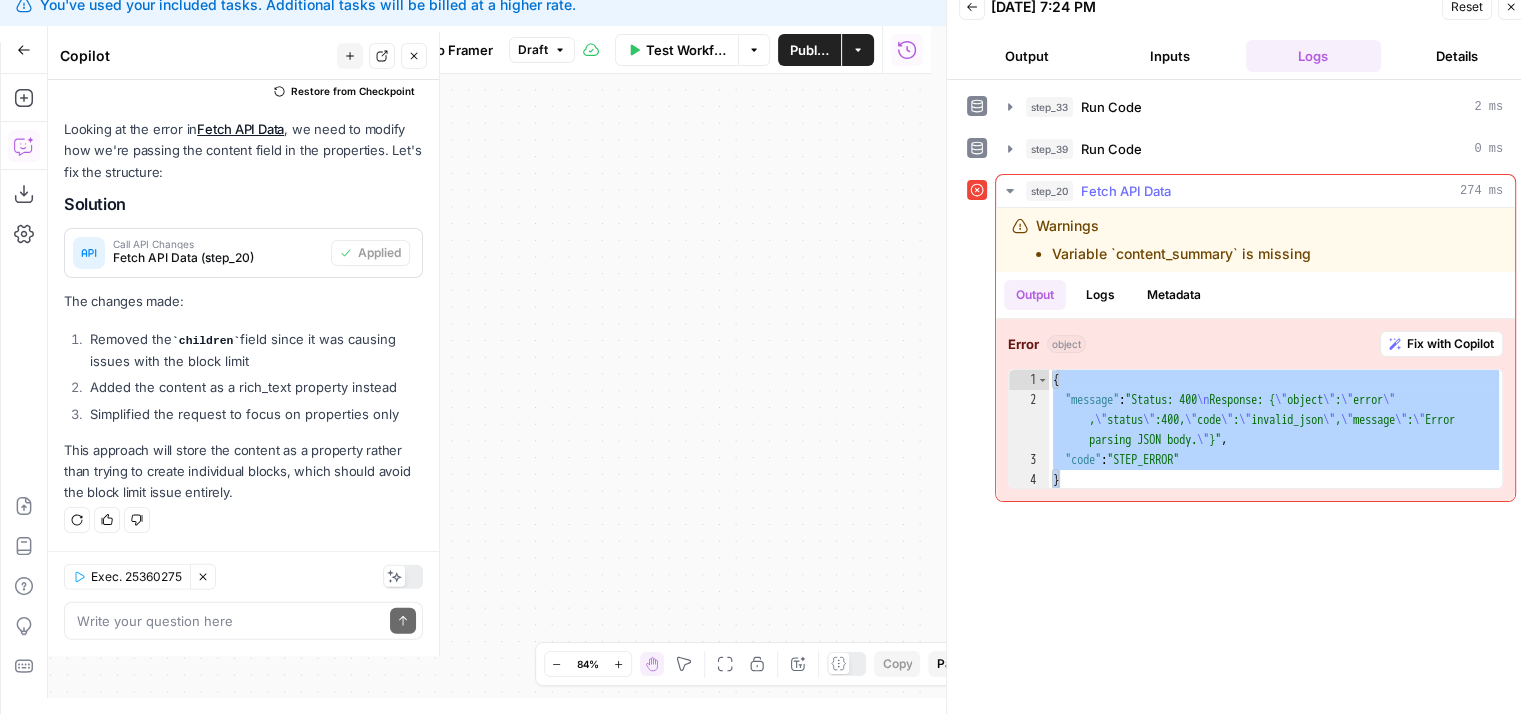 click on "Run Code" at bounding box center [1111, 149] 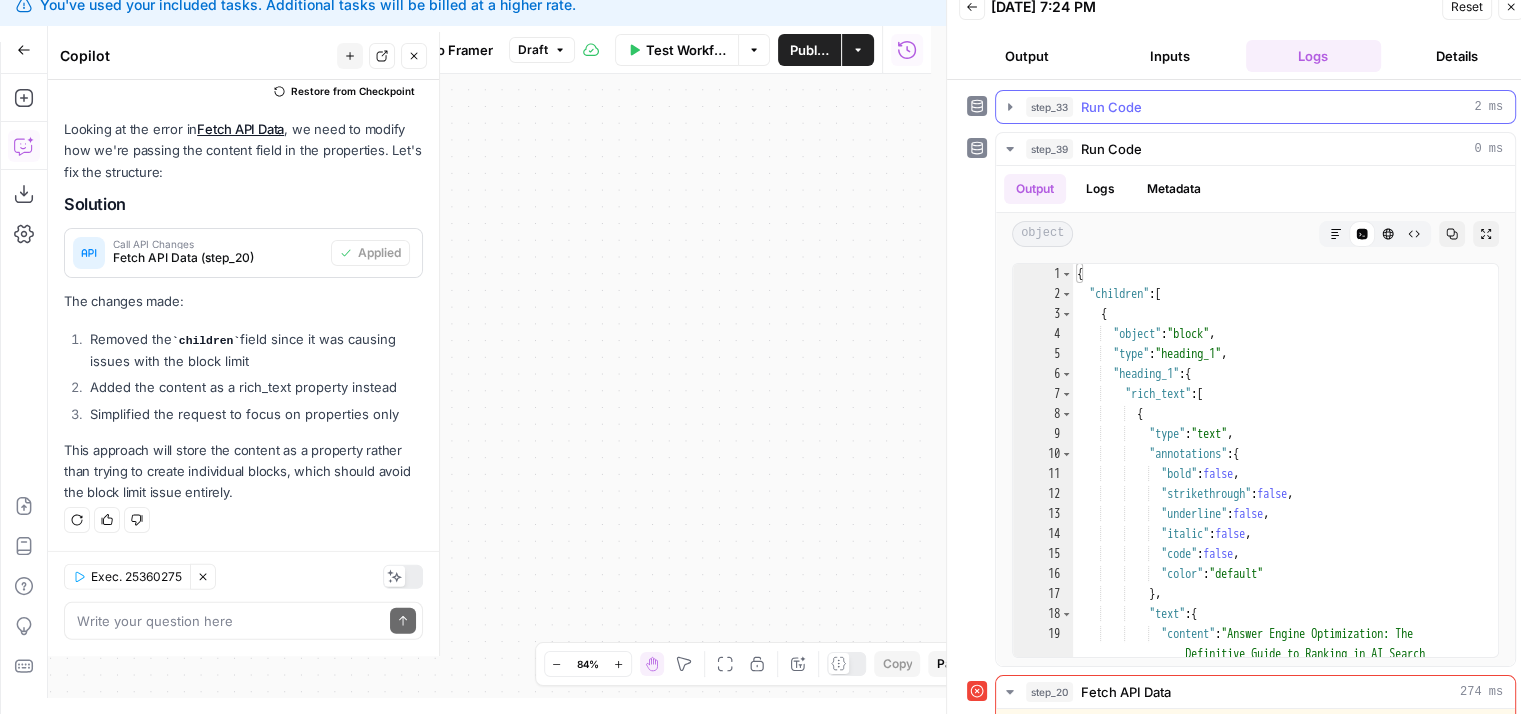 click on "step_33" at bounding box center [1049, 107] 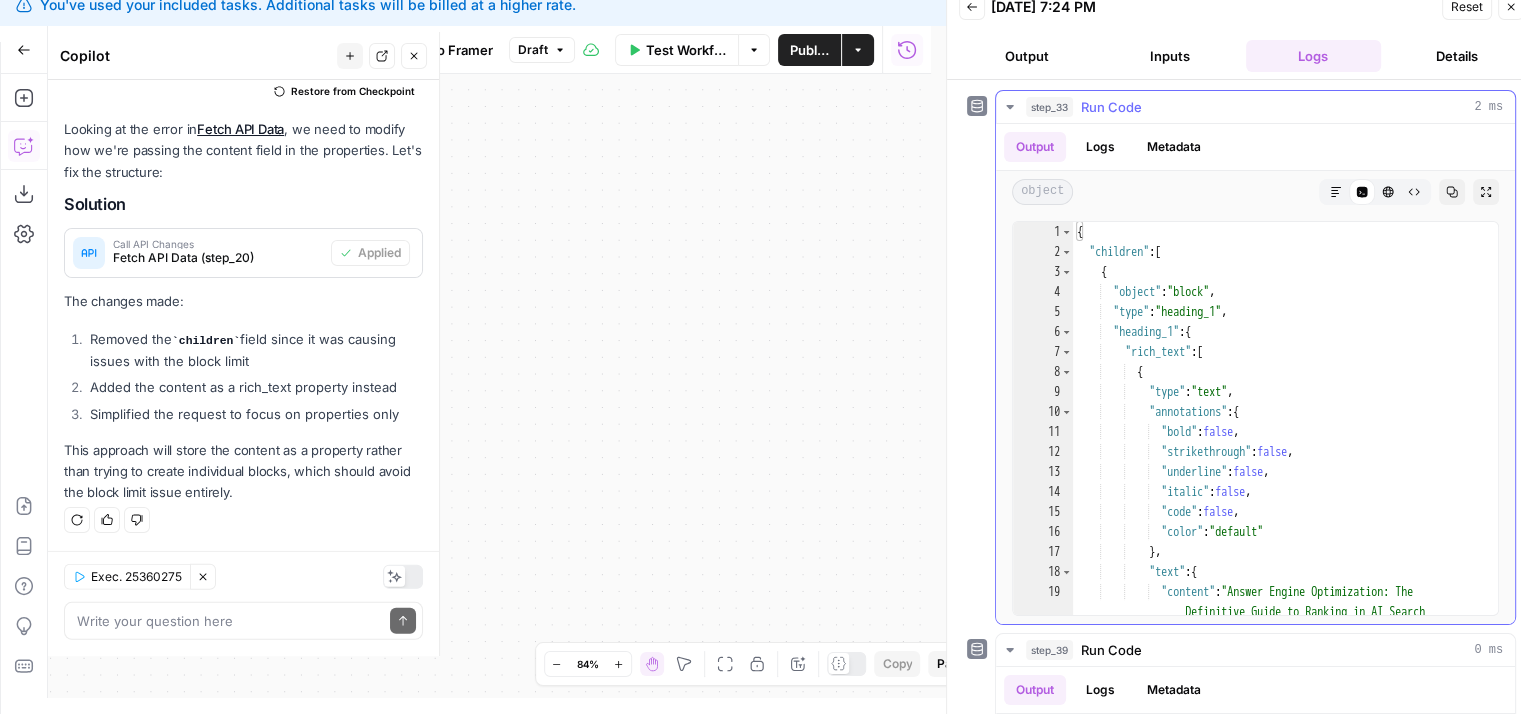 click on "step_33" at bounding box center [1049, 107] 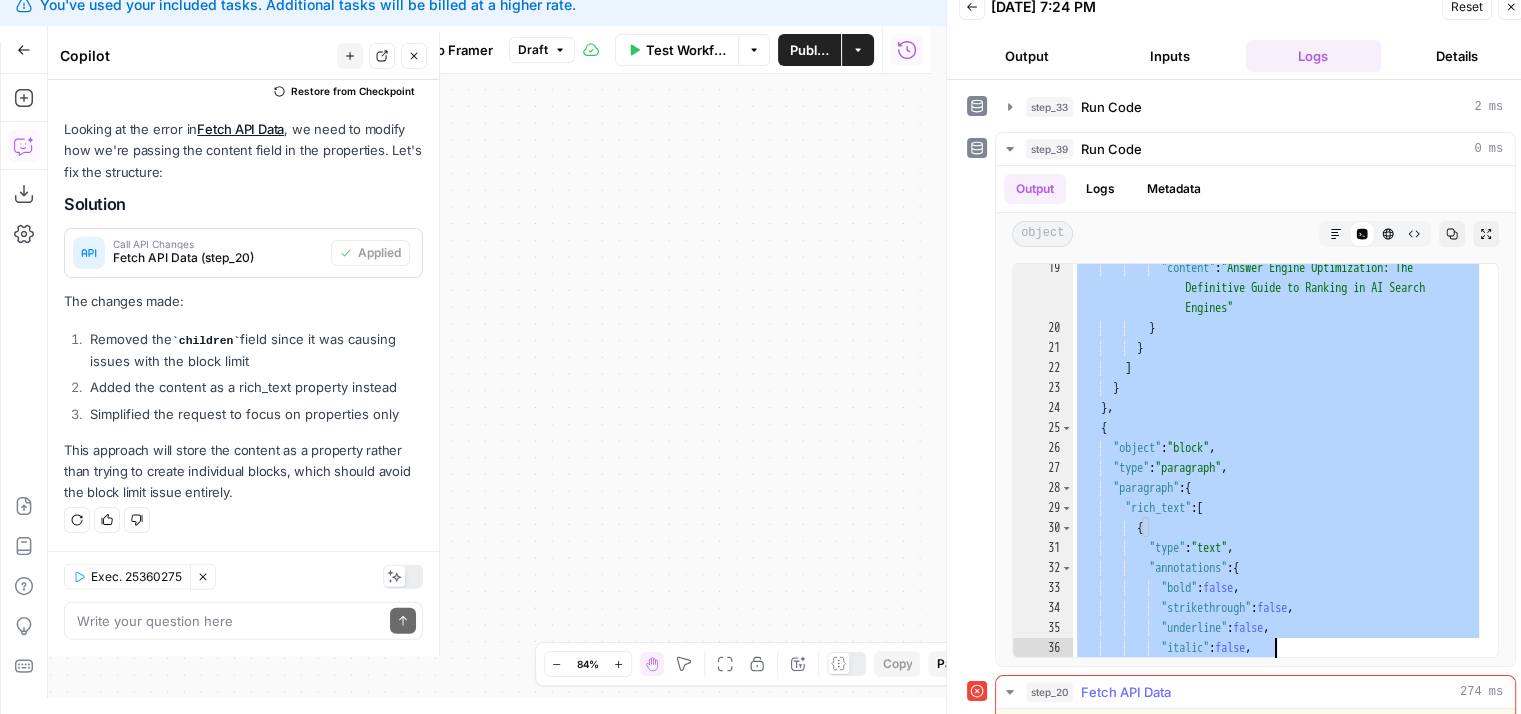 scroll, scrollTop: 304, scrollLeft: 0, axis: vertical 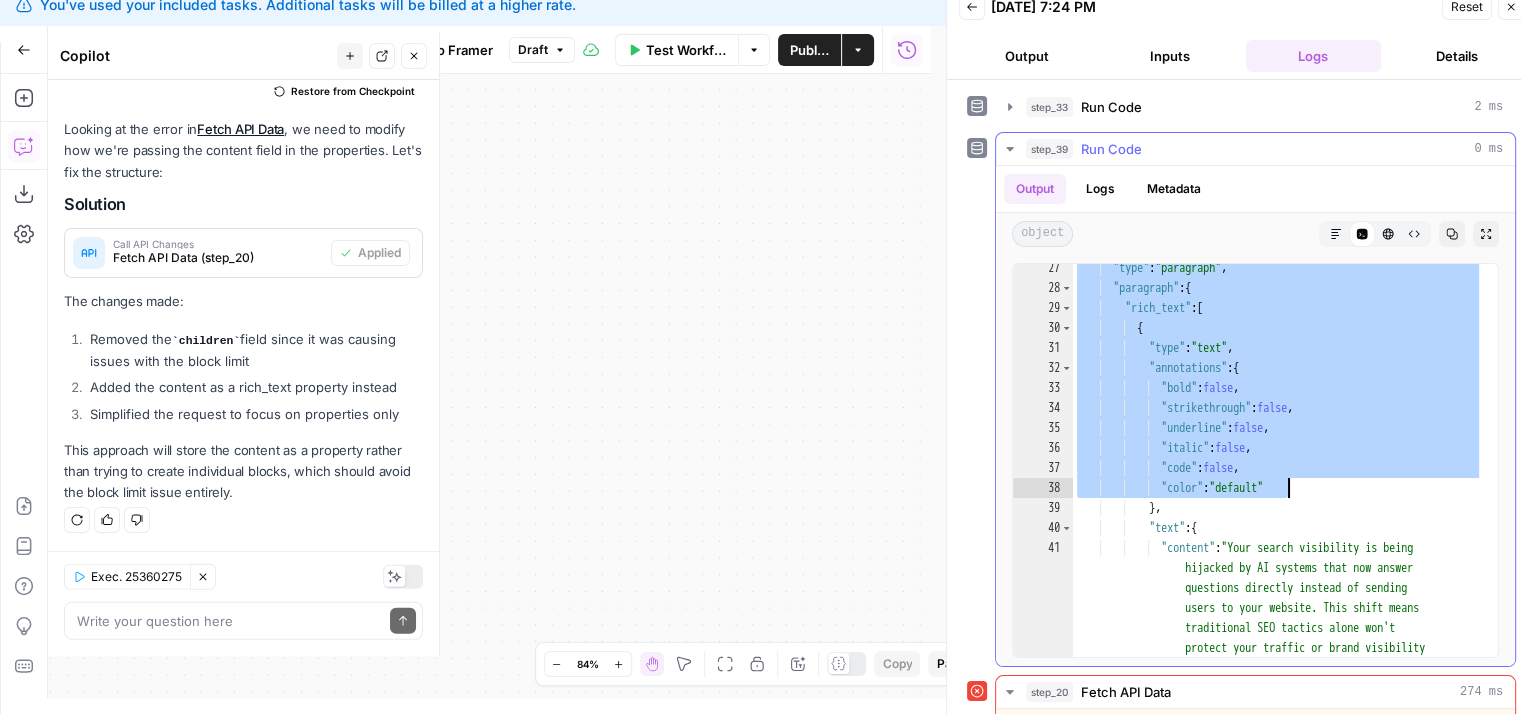 drag, startPoint x: 1074, startPoint y: 265, endPoint x: 1365, endPoint y: 487, distance: 366.0123 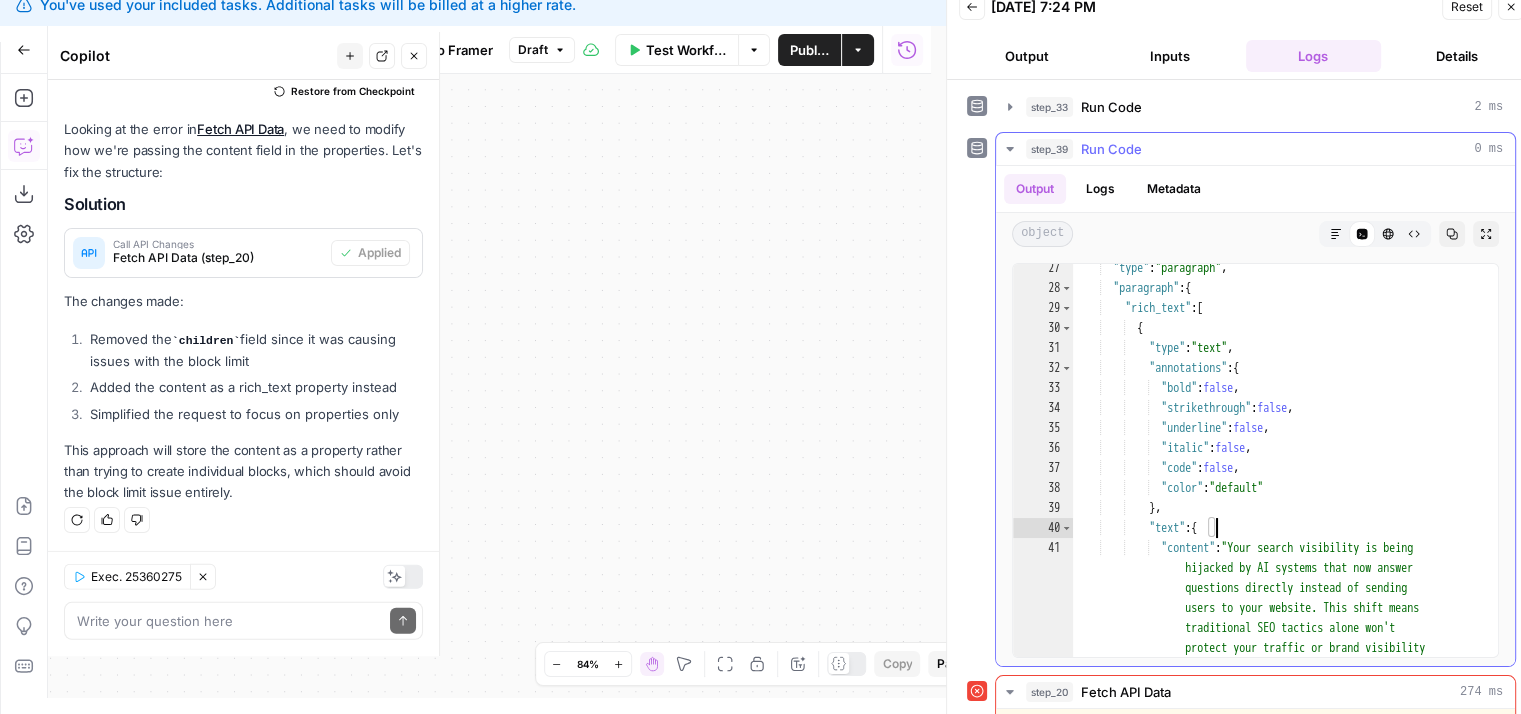 scroll, scrollTop: 0, scrollLeft: 0, axis: both 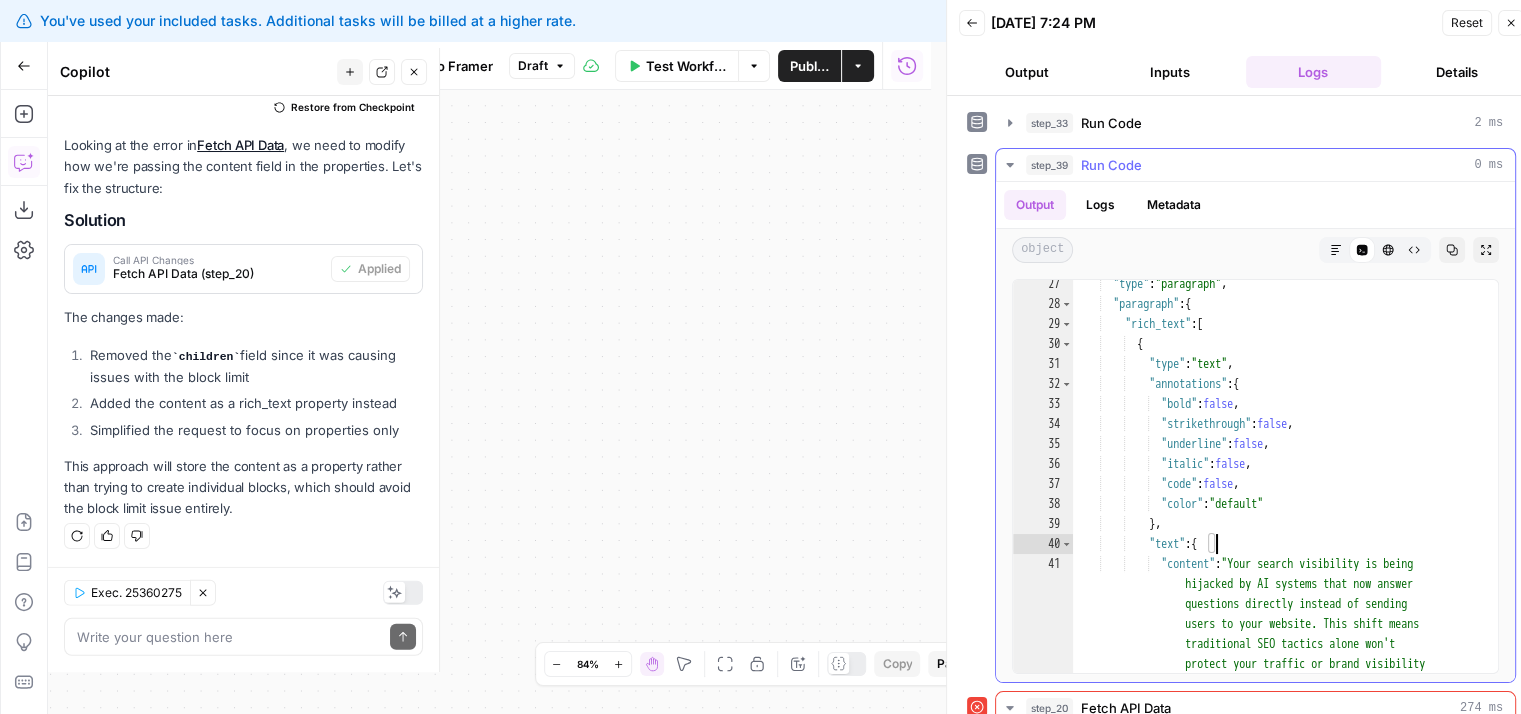 drag, startPoint x: 1364, startPoint y: 536, endPoint x: 1352, endPoint y: 356, distance: 180.39955 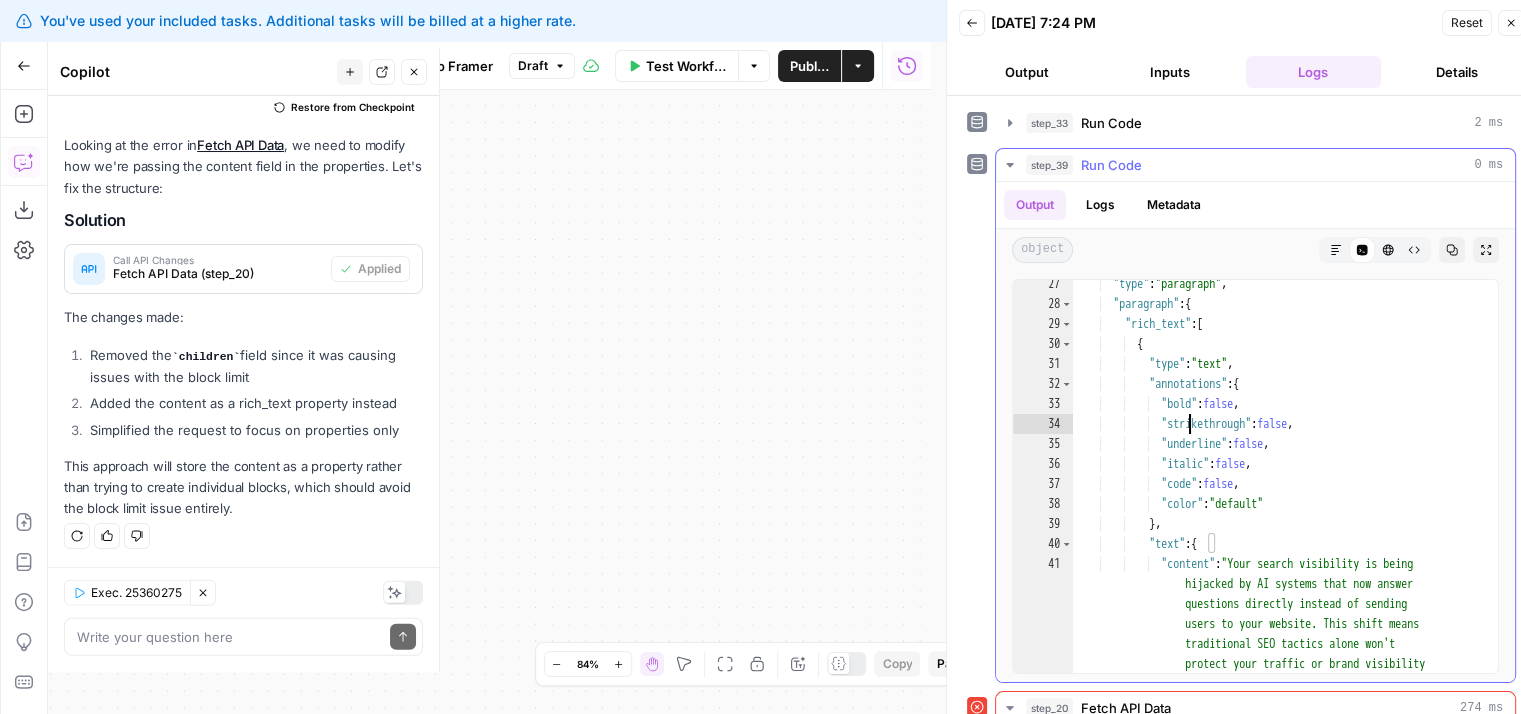 click on ""type" :  "paragraph" ,         "paragraph" :  {           "rich_text" :  [              {                "type" :  "text" ,                "annotations" :  {                   "bold" :  false ,                   "strikethrough" :  false ,                   "underline" :  false ,                   "italic" :  false ,                   "code" :  false ,                   "color" :  "default"                } ,                "text" :  {                   "content" :  "Your search visibility is being                     hijacked by AI systems that now answer                     questions directly instead of sending                     users to your website. This shift means                     traditional SEO tactics alone won't                     protect your traffic or brand visibility                    ."" at bounding box center [1278, 551] 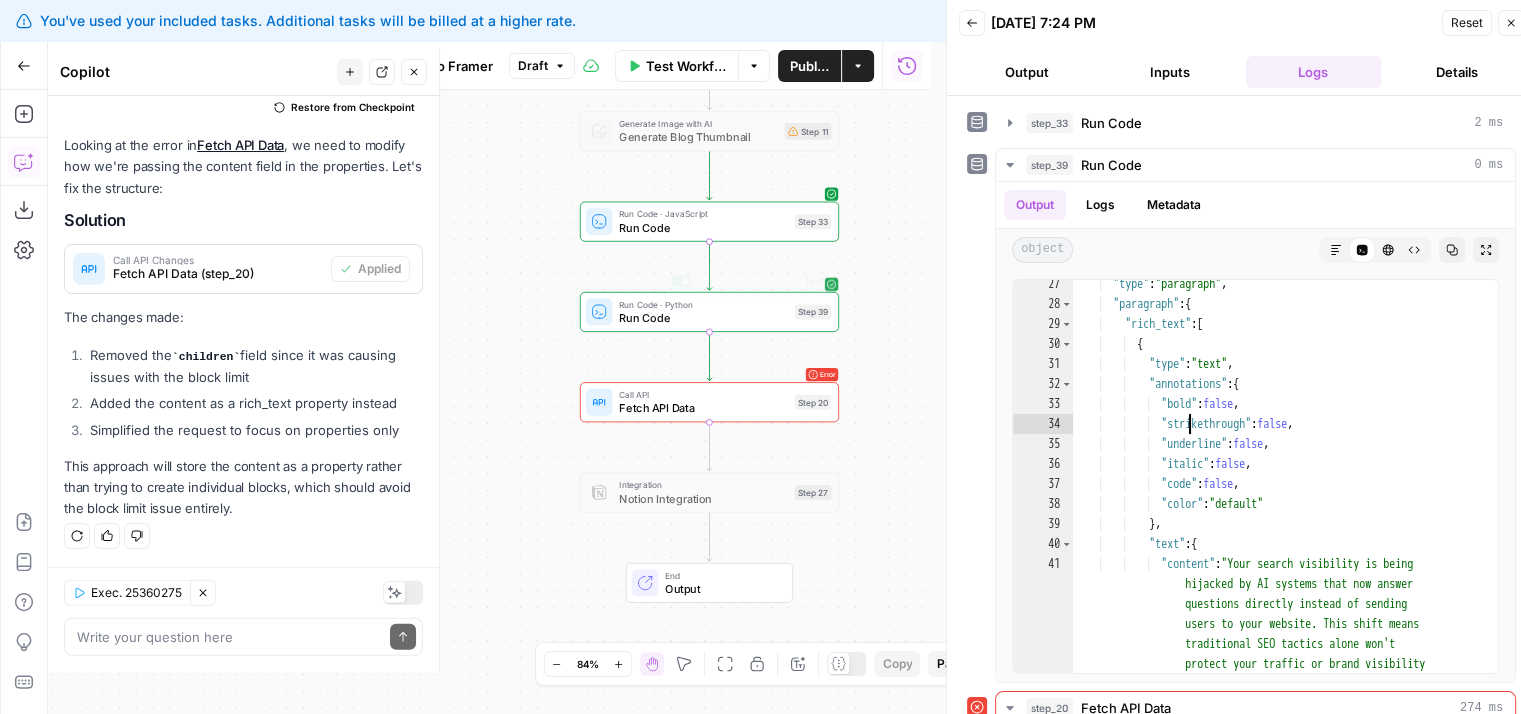 click on "Fetch API Data" at bounding box center [703, 408] 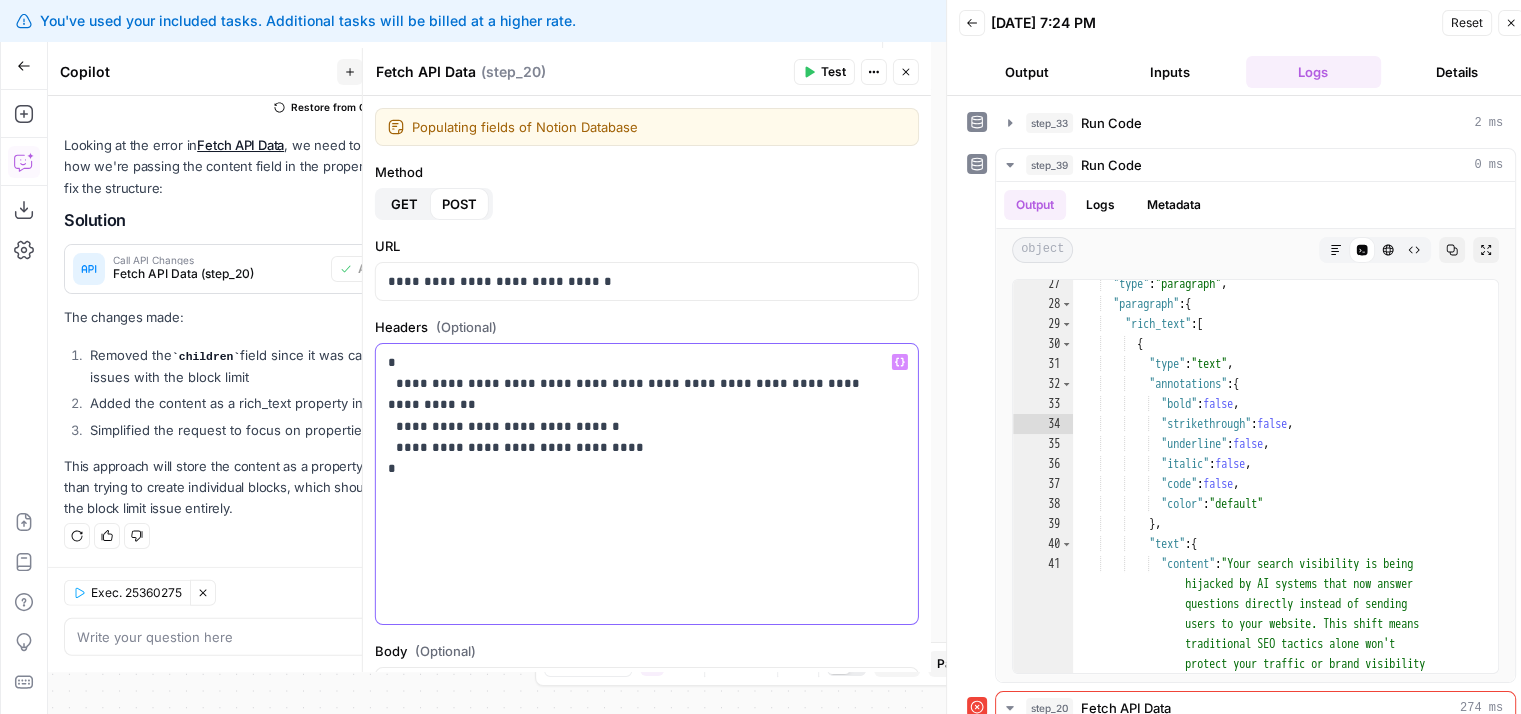 click on "**********" at bounding box center [639, 415] 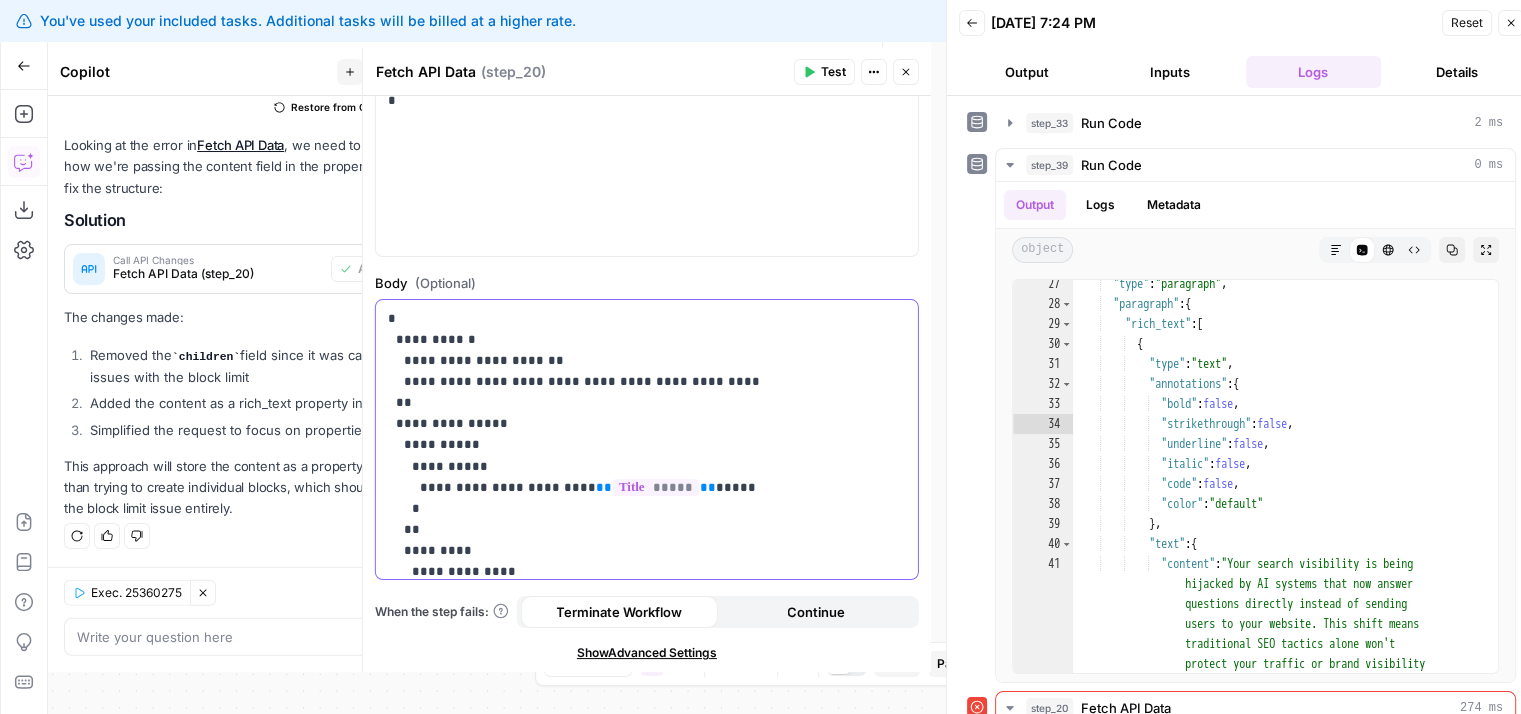 click on "**********" at bounding box center [632, 794] 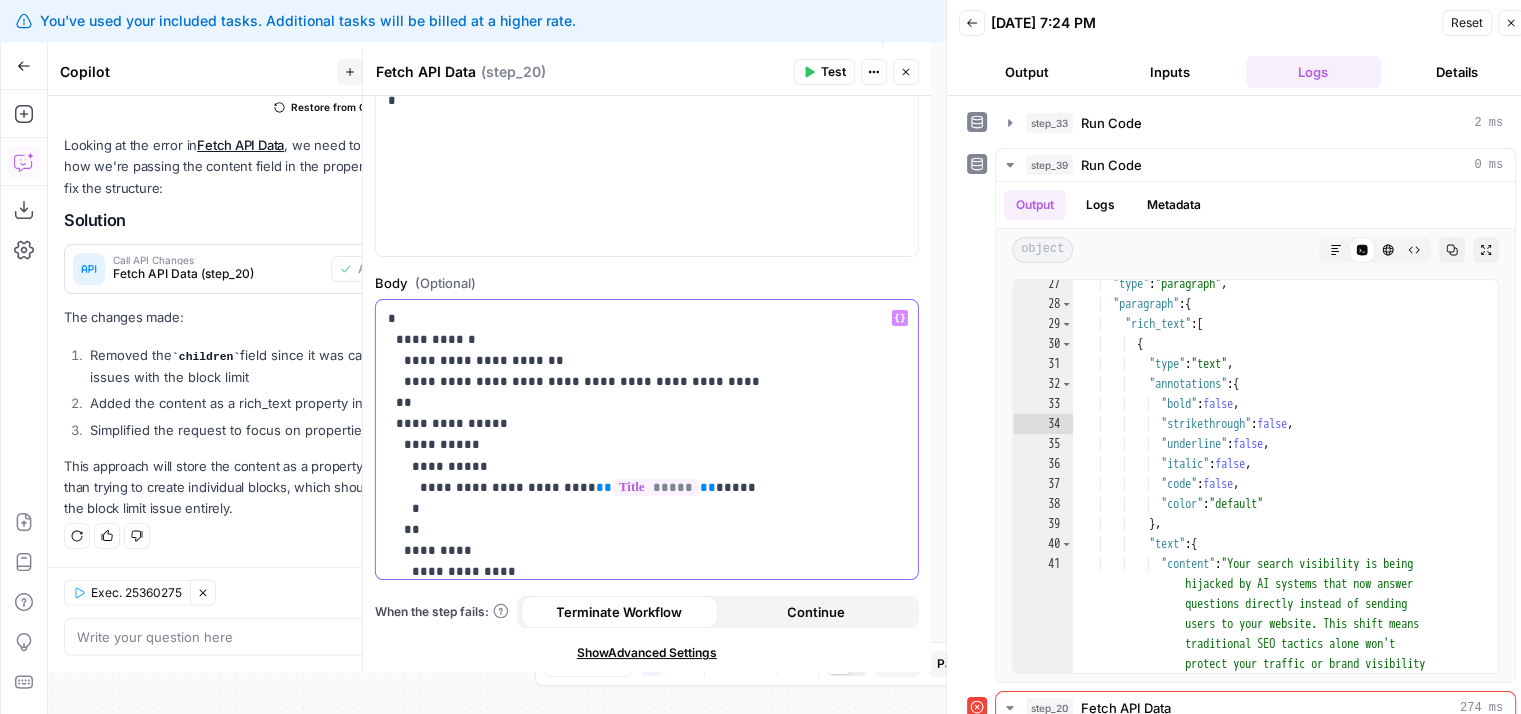 click on "**********" at bounding box center [632, 804] 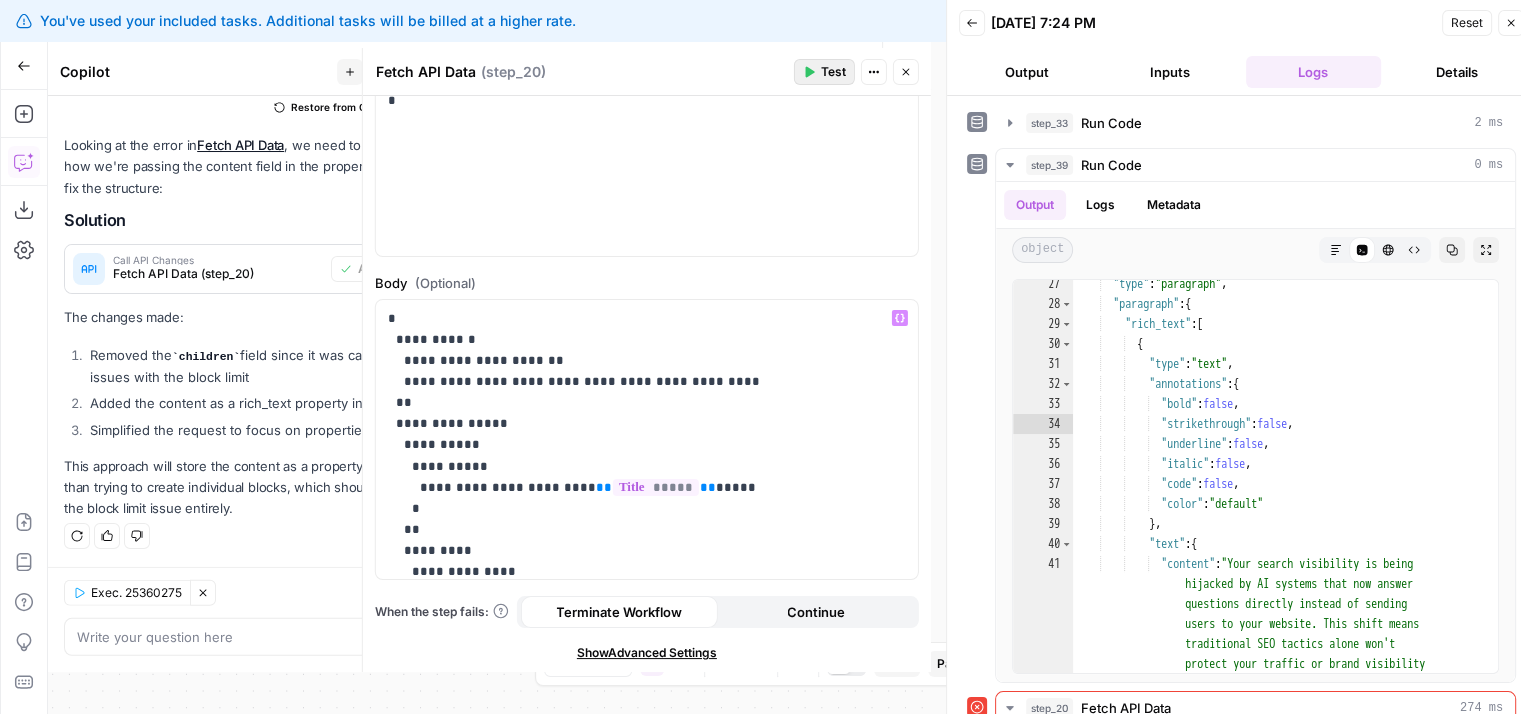 click on "Test" at bounding box center (833, 72) 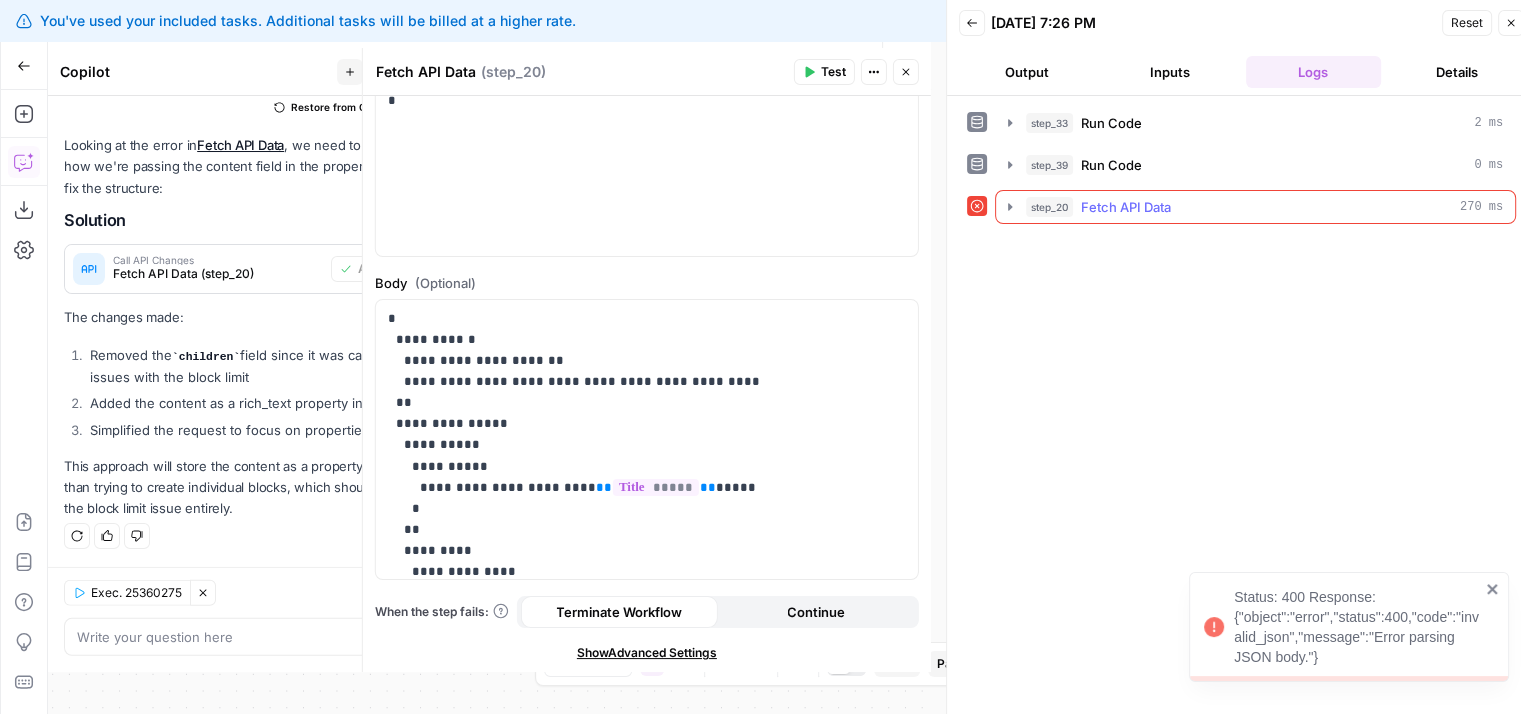 click on "step_20 Fetch API Data 270 ms" at bounding box center [1255, 207] 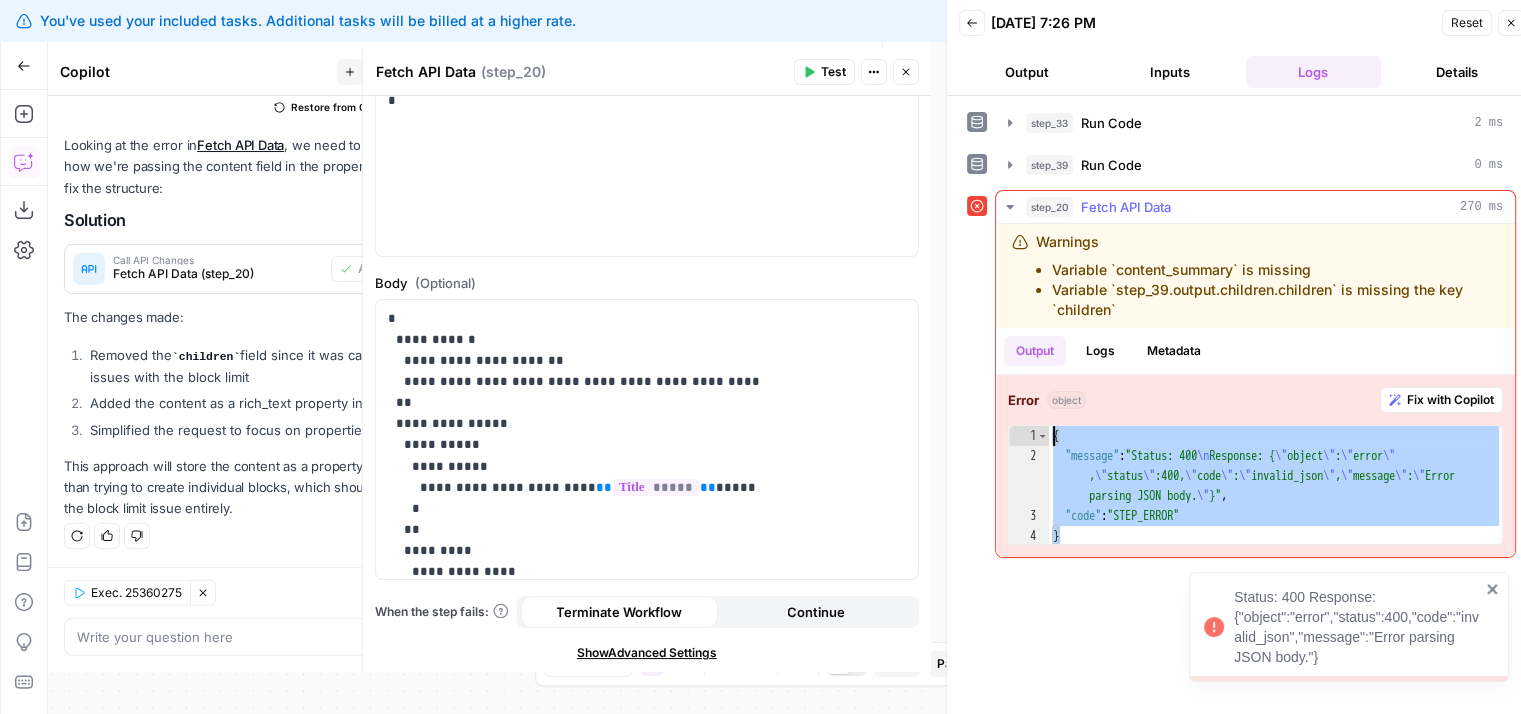 drag, startPoint x: 1092, startPoint y: 533, endPoint x: 1020, endPoint y: 409, distance: 143.38759 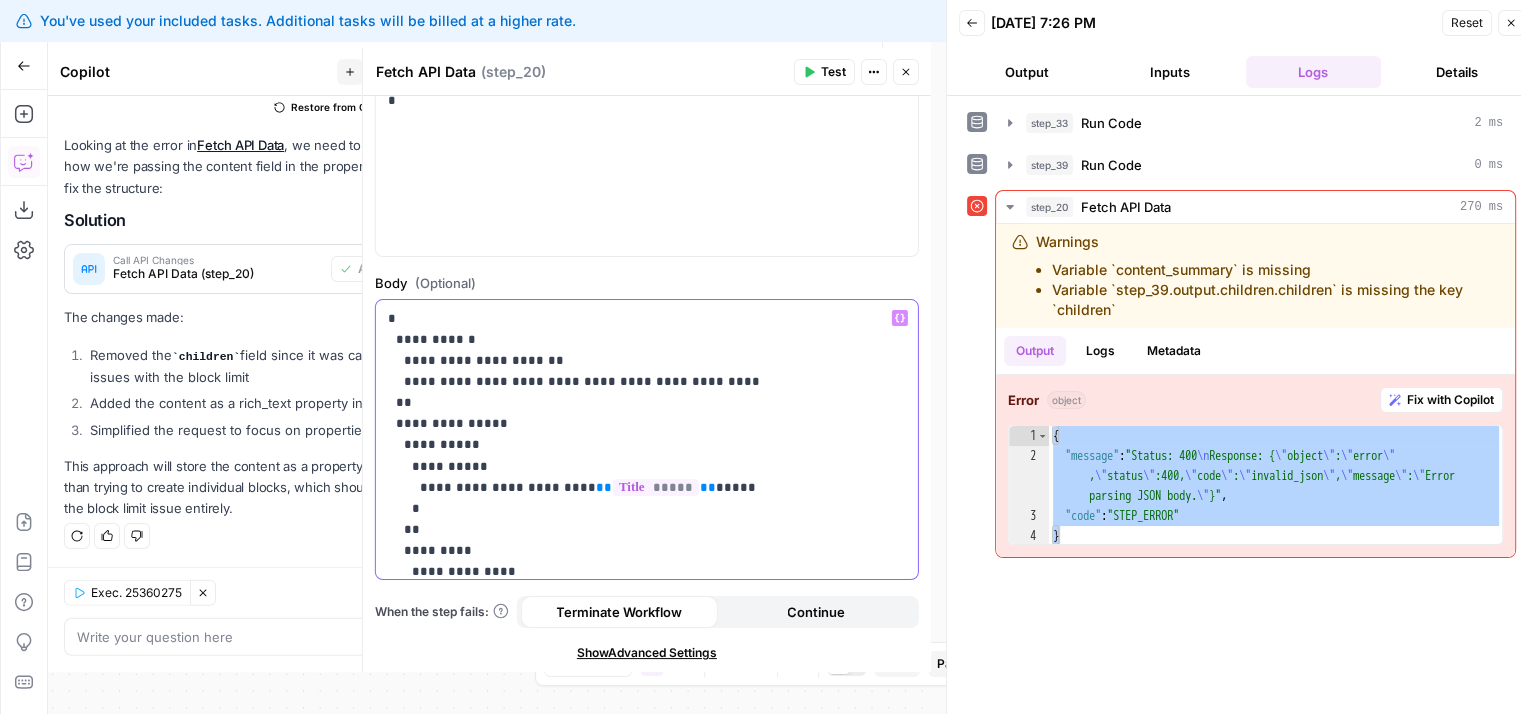 click on "**********" at bounding box center [632, 804] 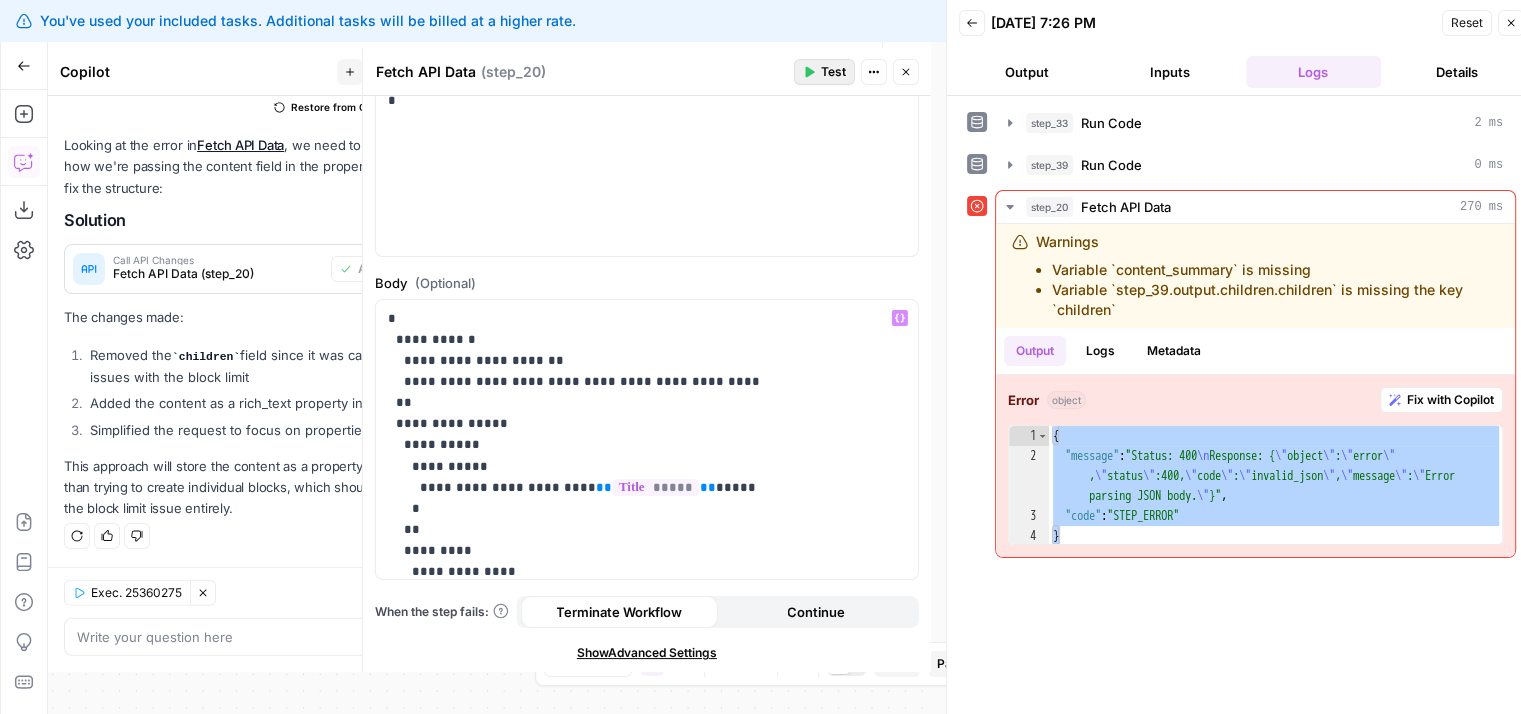 click on "Test" at bounding box center [824, 72] 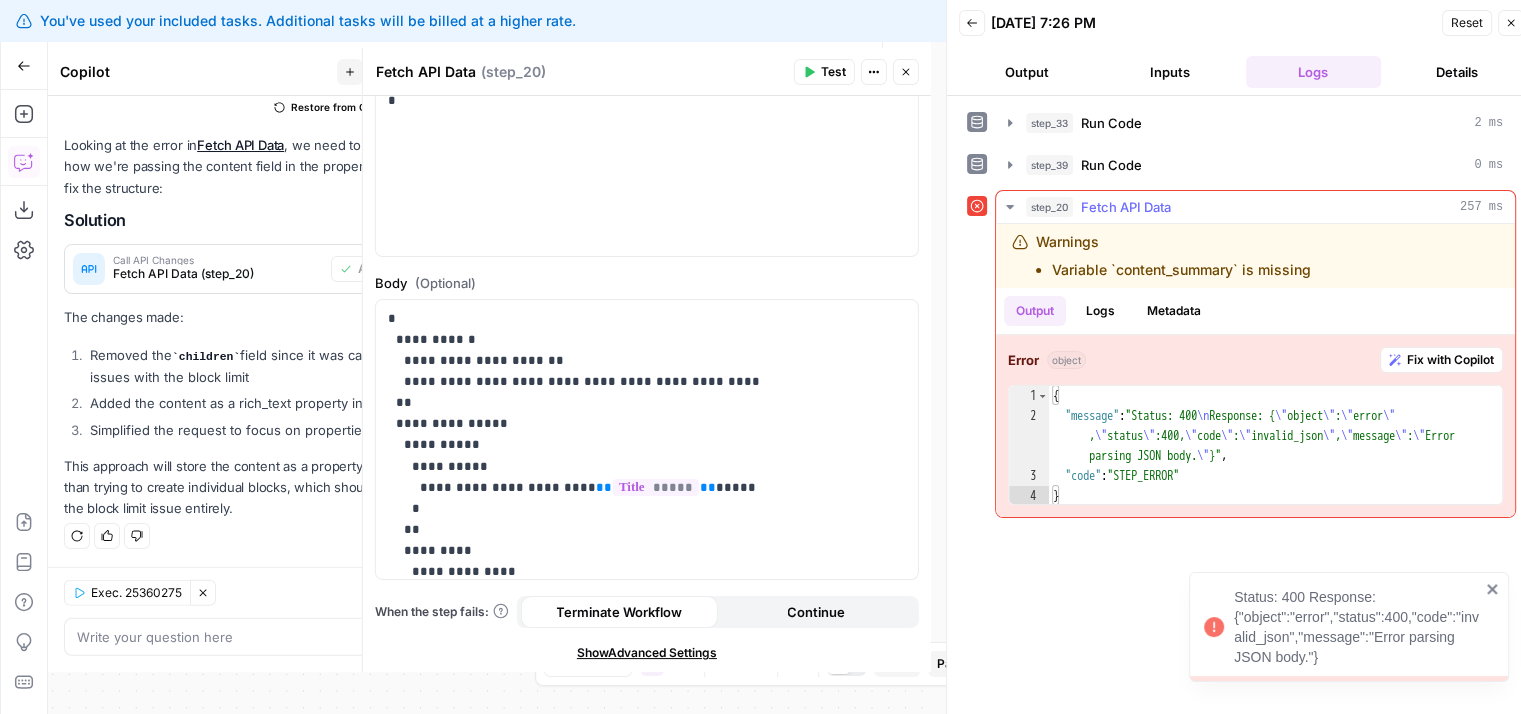drag, startPoint x: 1345, startPoint y: 266, endPoint x: 1036, endPoint y: 273, distance: 309.07928 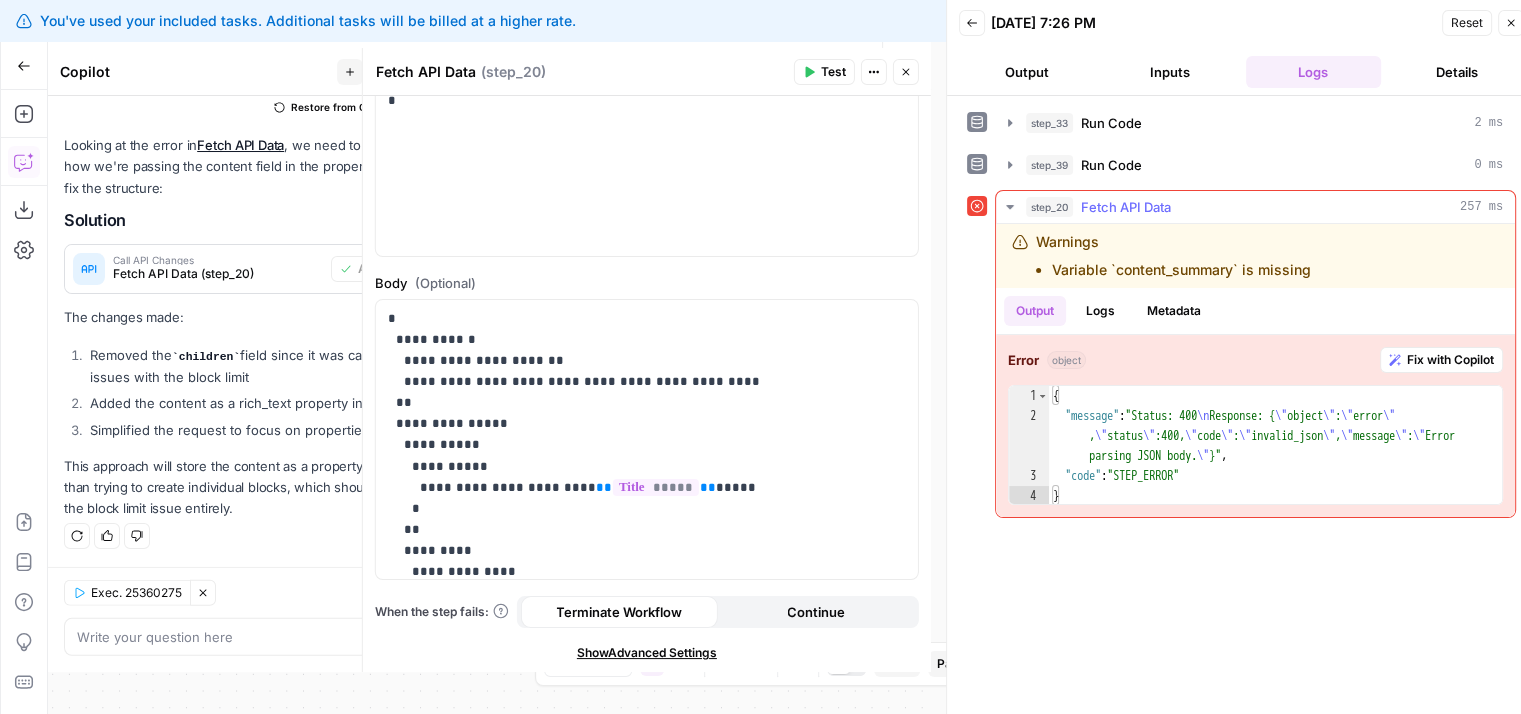 click on "{    "message" :  "Status: 400  \n Response: { \" object \" : \" error \"        , \" status \" :400, \" code \" : \" invalid_json \" , \" message \" : \" Error         parsing JSON body. \" }" ,    "code" :  "STEP_ERROR" }" at bounding box center (1276, 466) 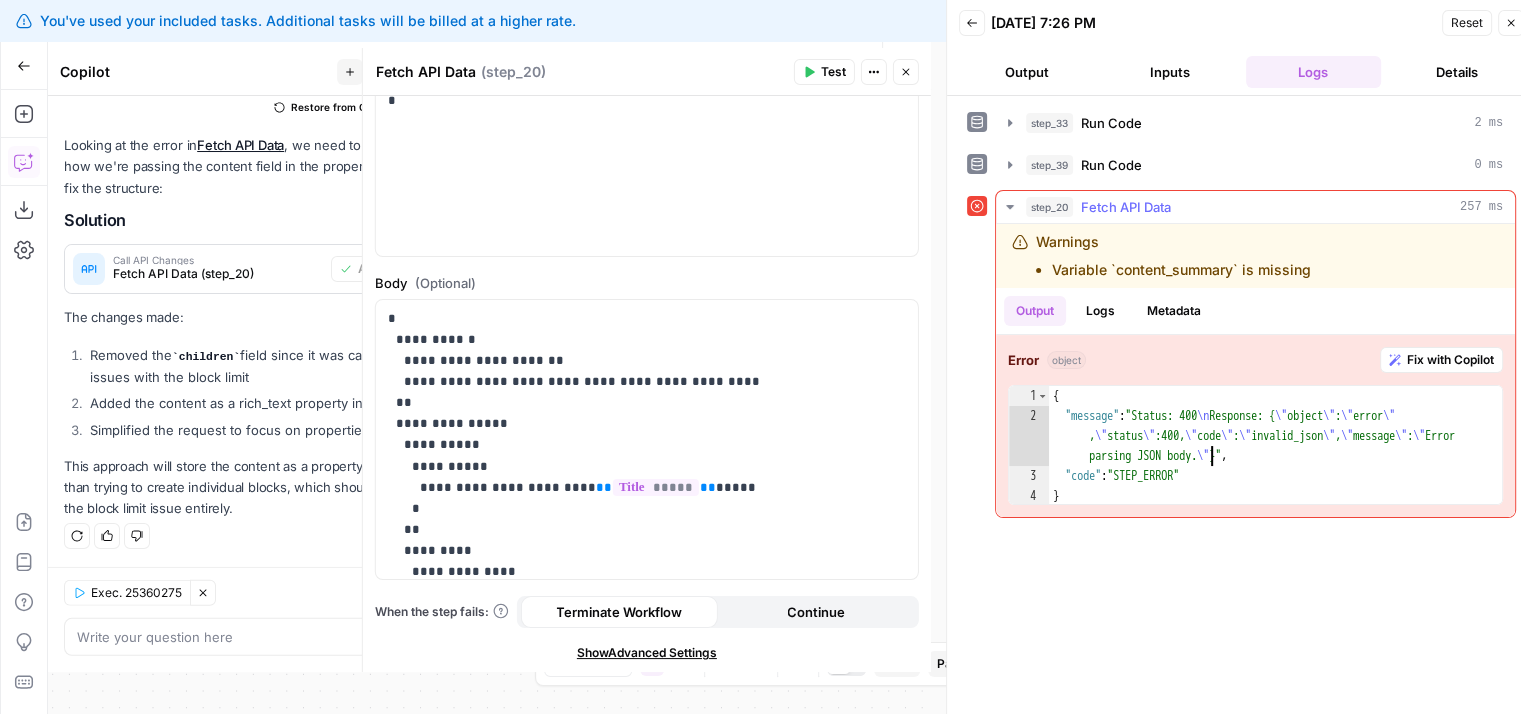 type on "**********" 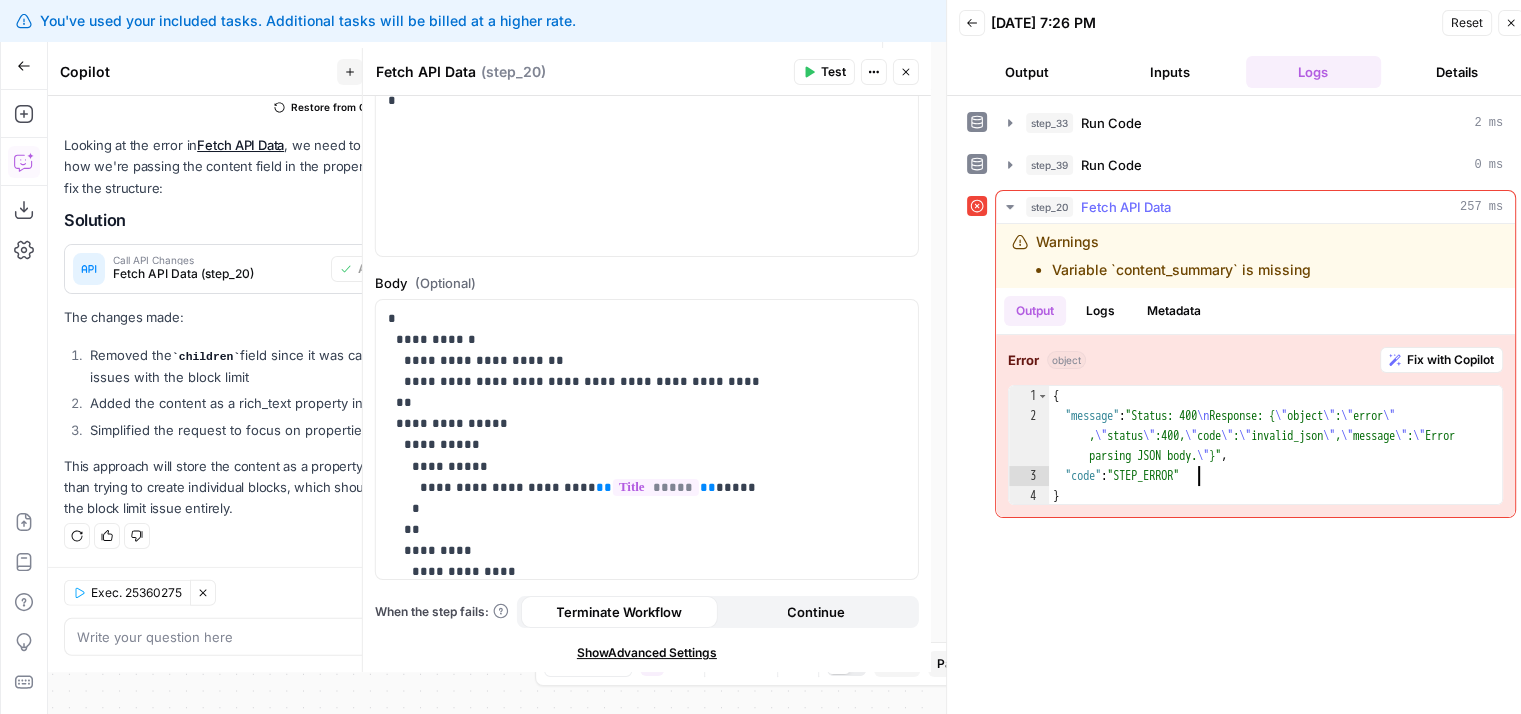 drag, startPoint x: 1295, startPoint y: 469, endPoint x: 1295, endPoint y: 409, distance: 60 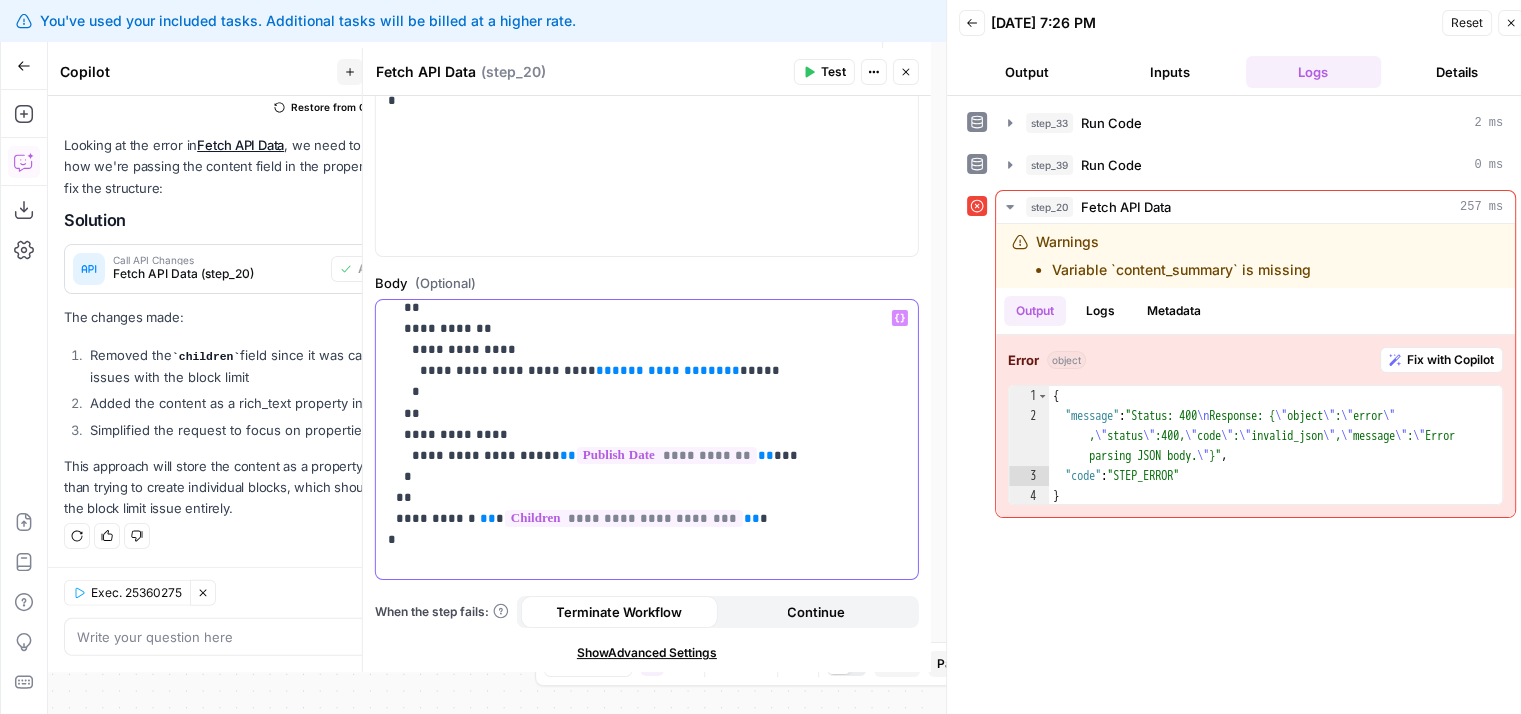 scroll, scrollTop: 678, scrollLeft: 0, axis: vertical 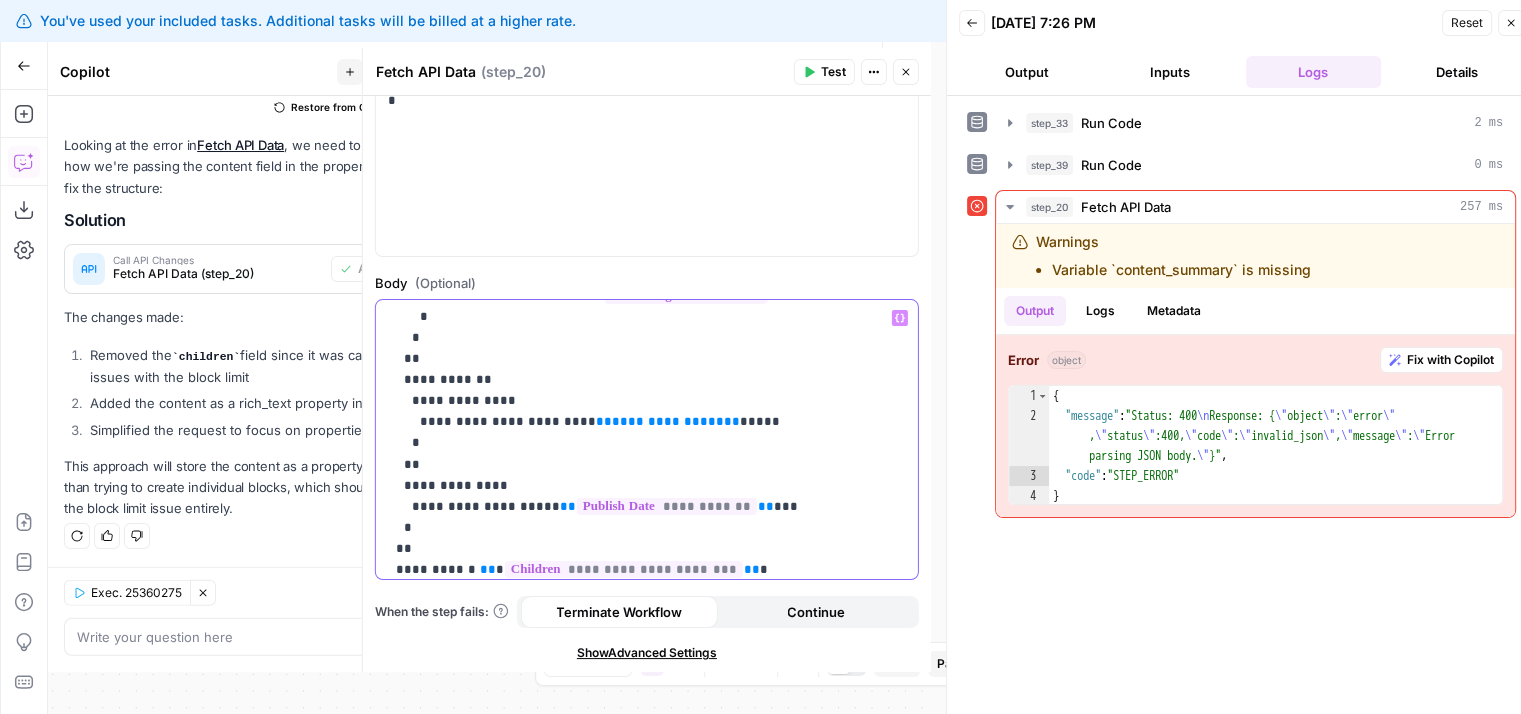 drag, startPoint x: 671, startPoint y: 419, endPoint x: 585, endPoint y: 413, distance: 86.209045 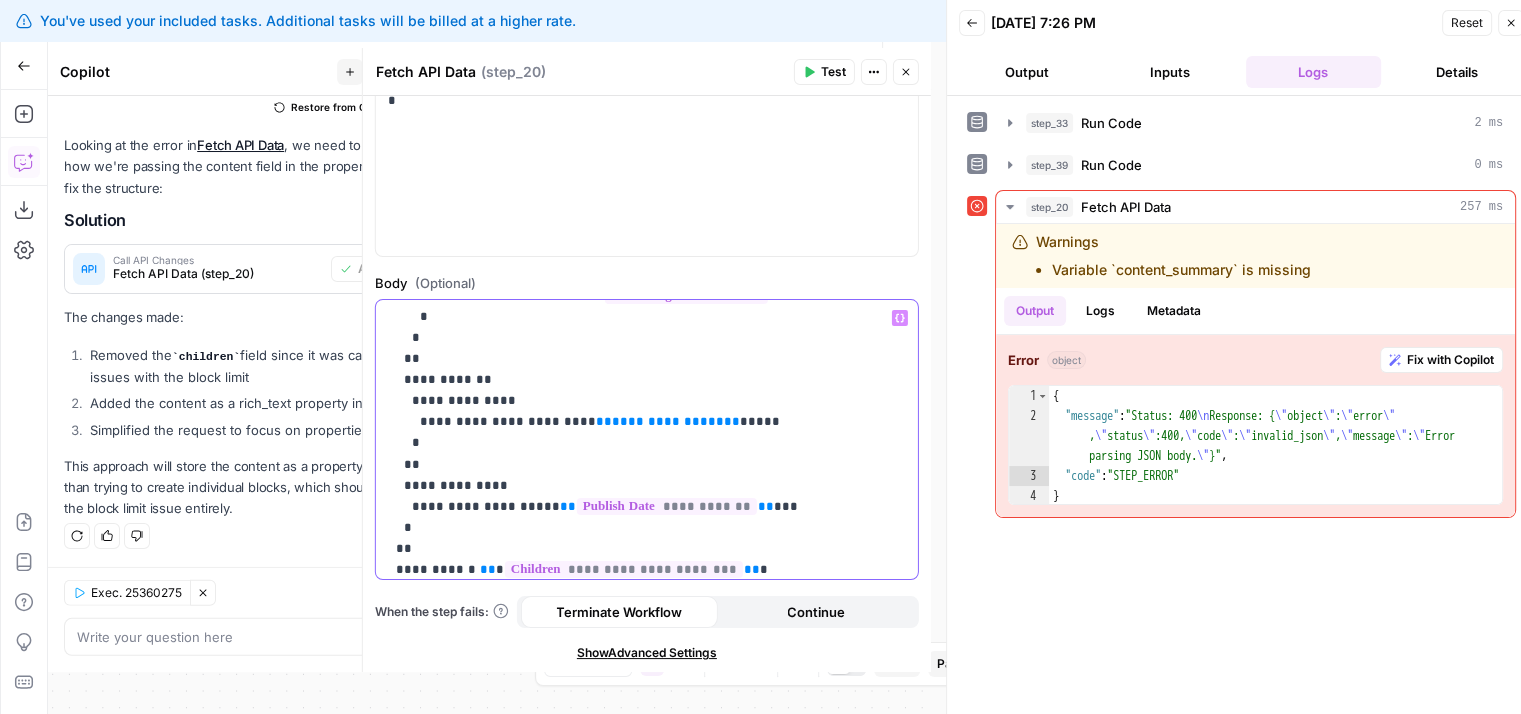 click on "**********" at bounding box center (632, 126) 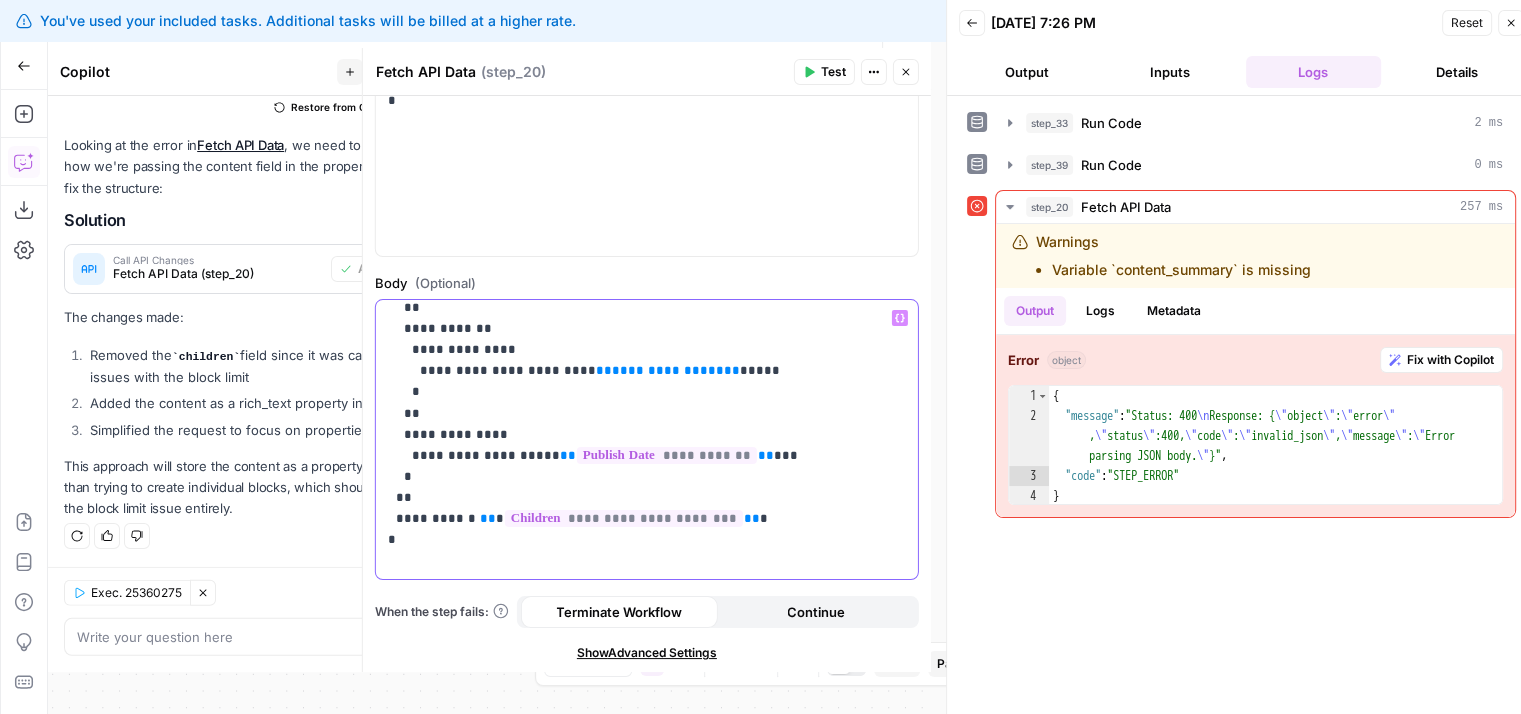 drag, startPoint x: 696, startPoint y: 380, endPoint x: 684, endPoint y: 522, distance: 142.50613 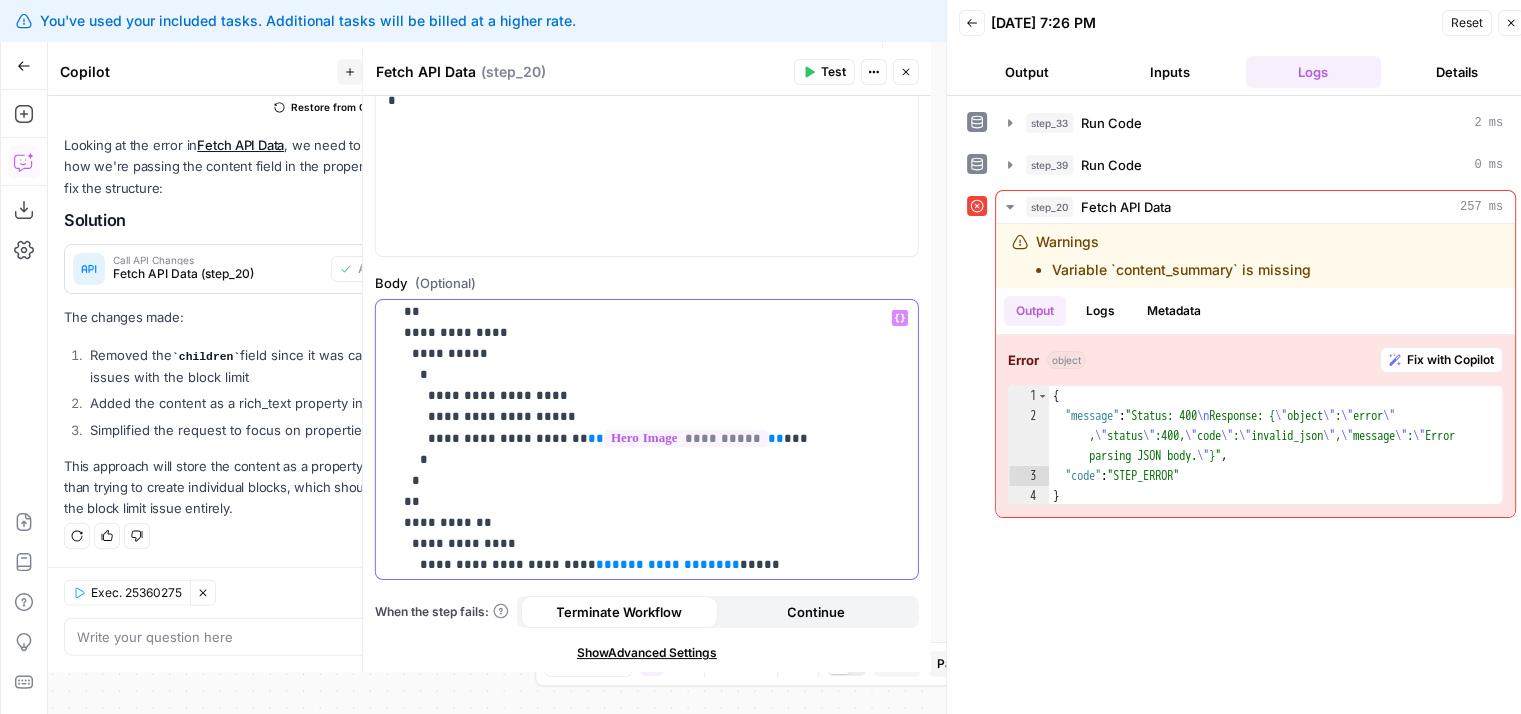drag, startPoint x: 748, startPoint y: 449, endPoint x: 734, endPoint y: 387, distance: 63.560993 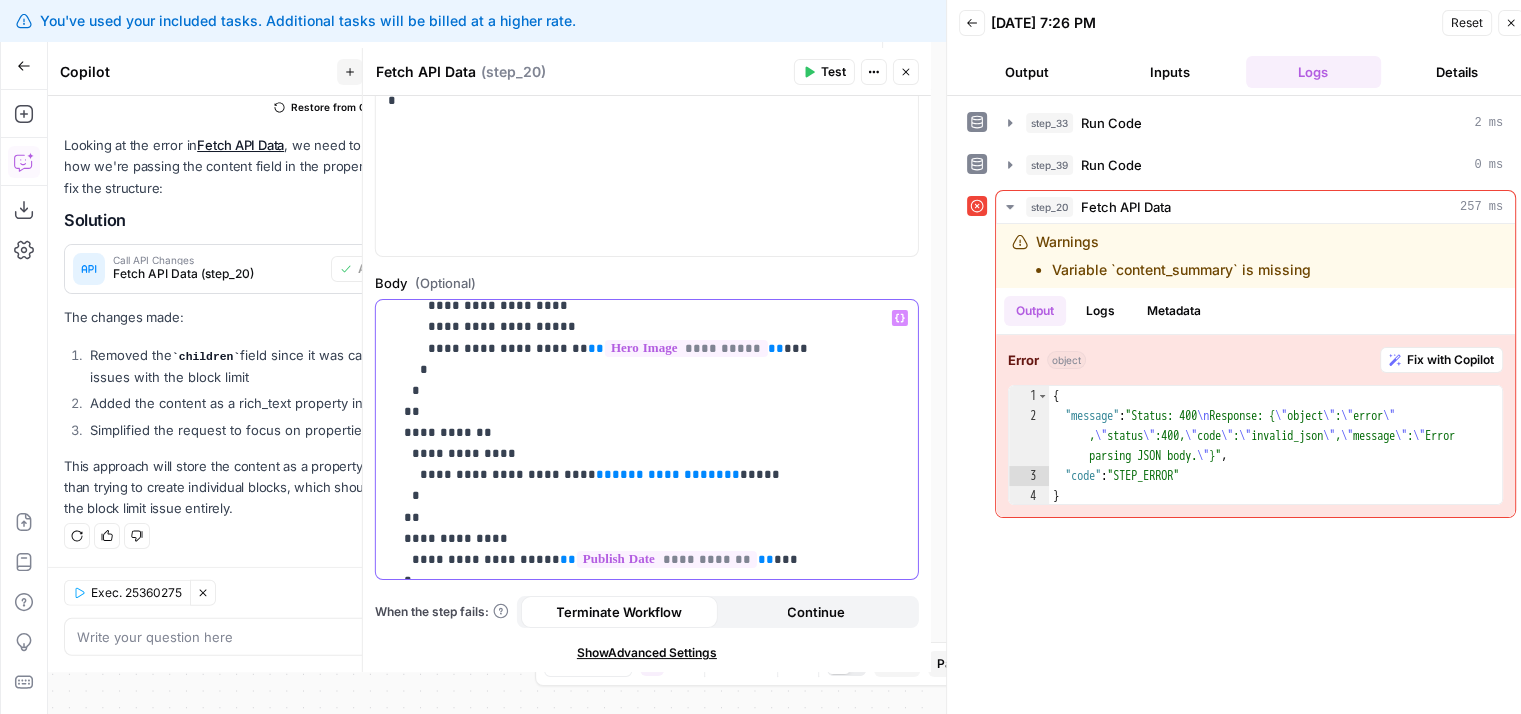 drag, startPoint x: 750, startPoint y: 397, endPoint x: 742, endPoint y: 435, distance: 38.832977 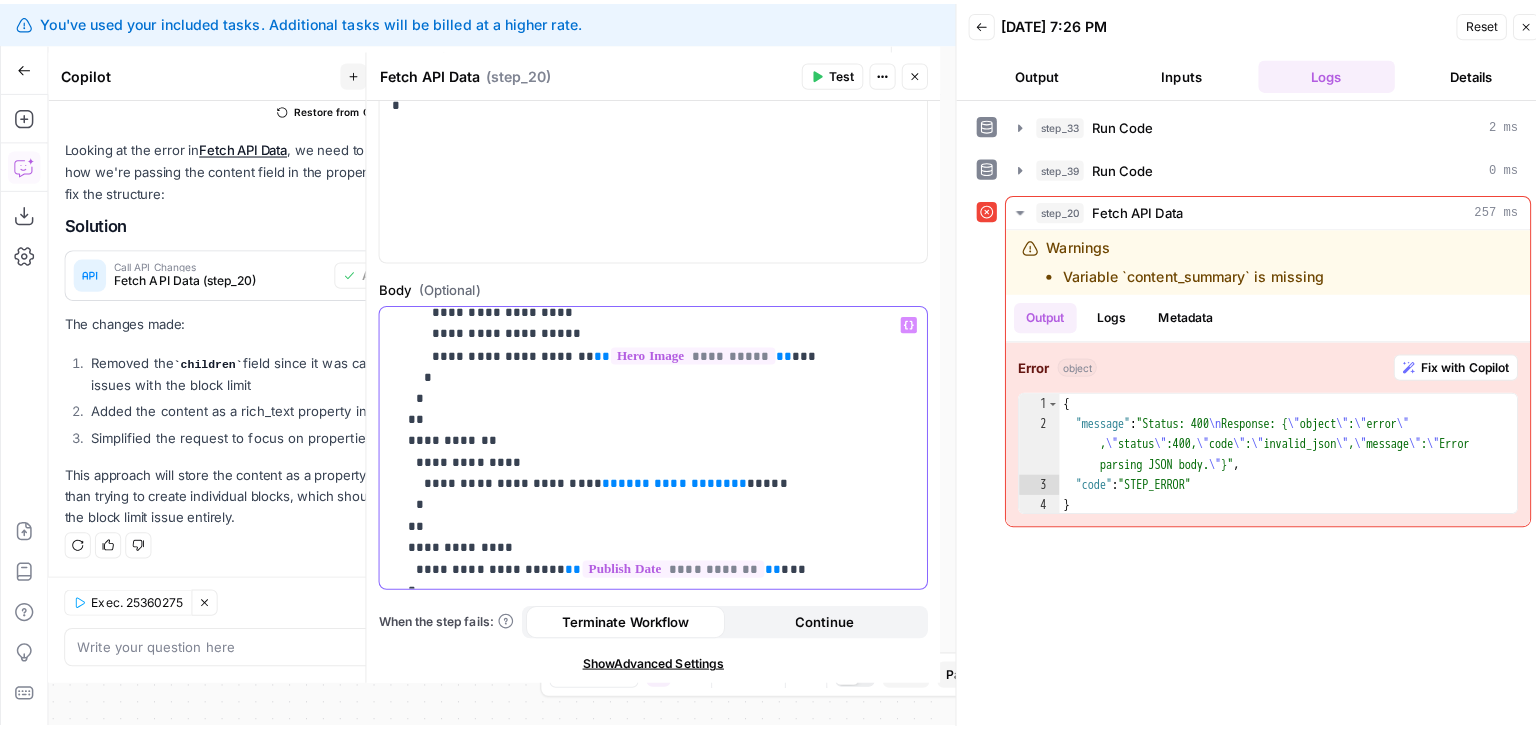 scroll, scrollTop: 656, scrollLeft: 0, axis: vertical 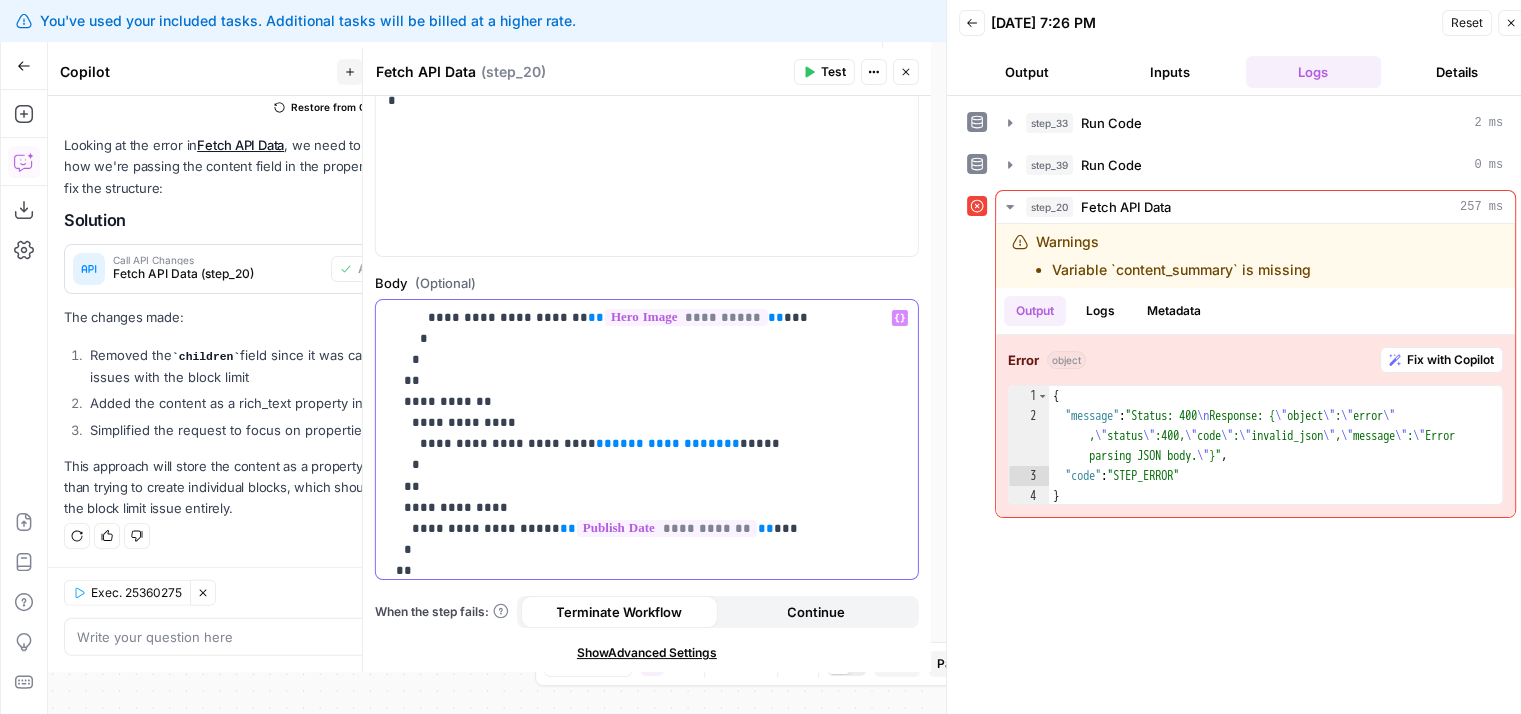 drag, startPoint x: 436, startPoint y: 467, endPoint x: 379, endPoint y: 394, distance: 92.61749 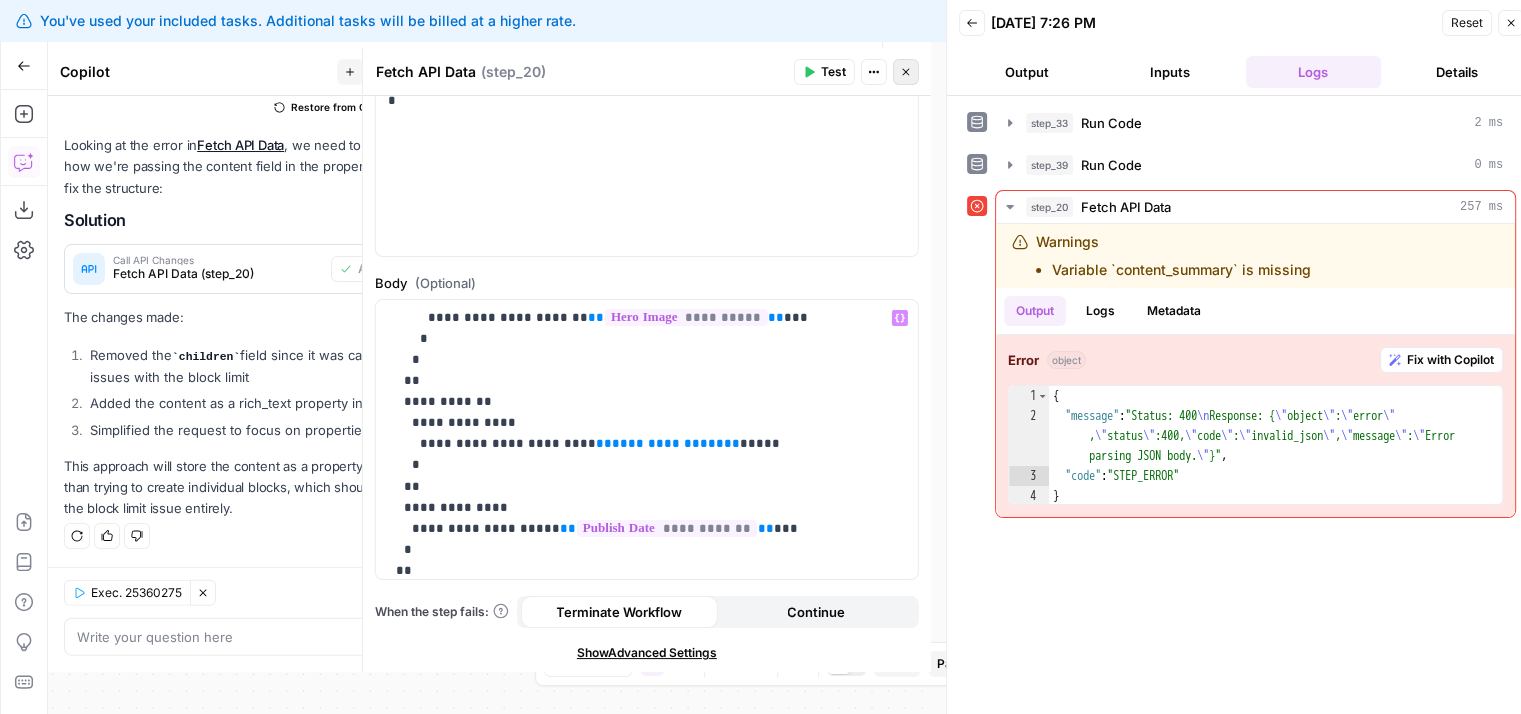 click on "Close" at bounding box center (906, 72) 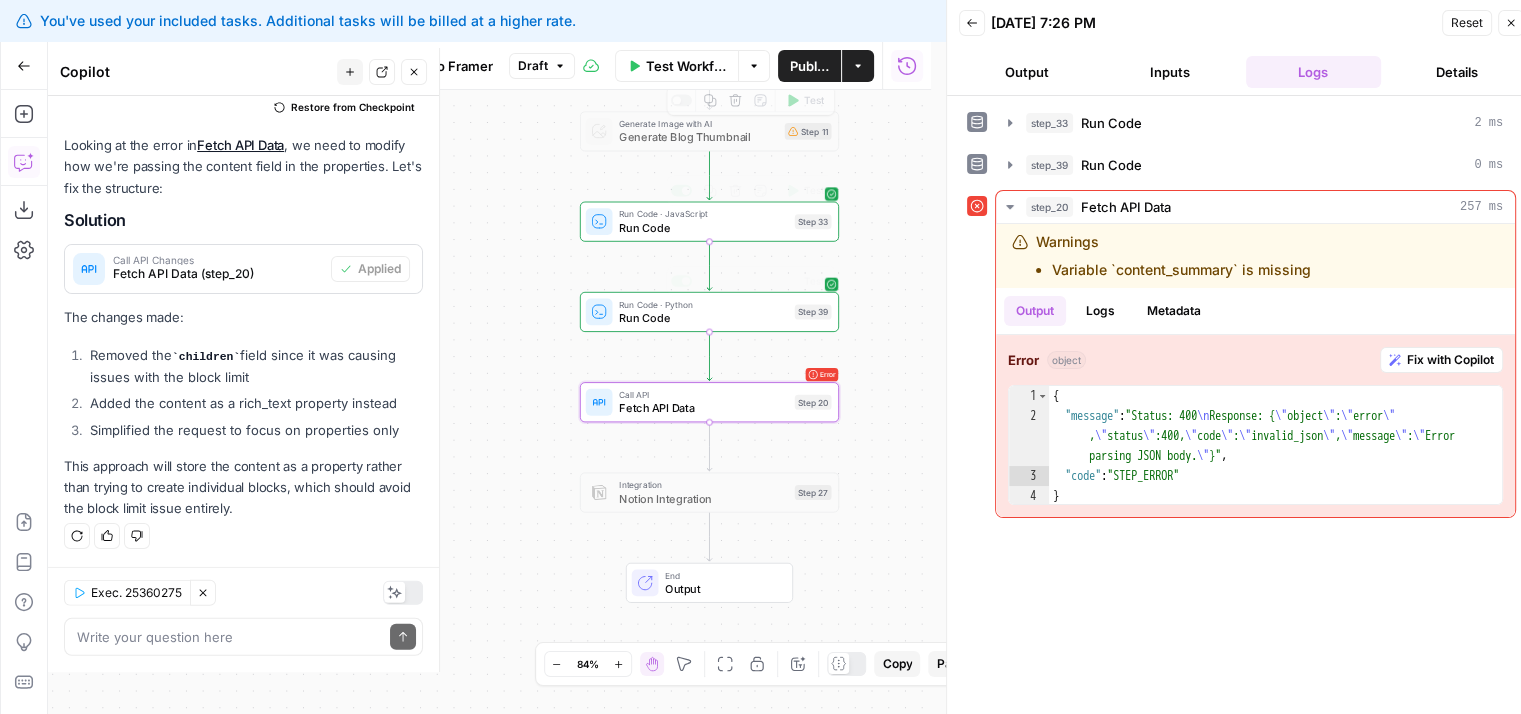 click on "Workflow Set Inputs Inputs LLM · GPT-4o Generate Blog Content Step 2 Generate Image with AI Generate Blog Thumbnail Step 11 Copy step Delete step Edit Note Test Run Code · JavaScript Run Code Step 33 Copy step Delete step Add Note Test Run Code · Python Run Code Step 39 Copy step Delete step Add Note Test Error Call API Fetch API Data Step 20 Integration Notion Integration Step 27 End Output" at bounding box center [489, 402] 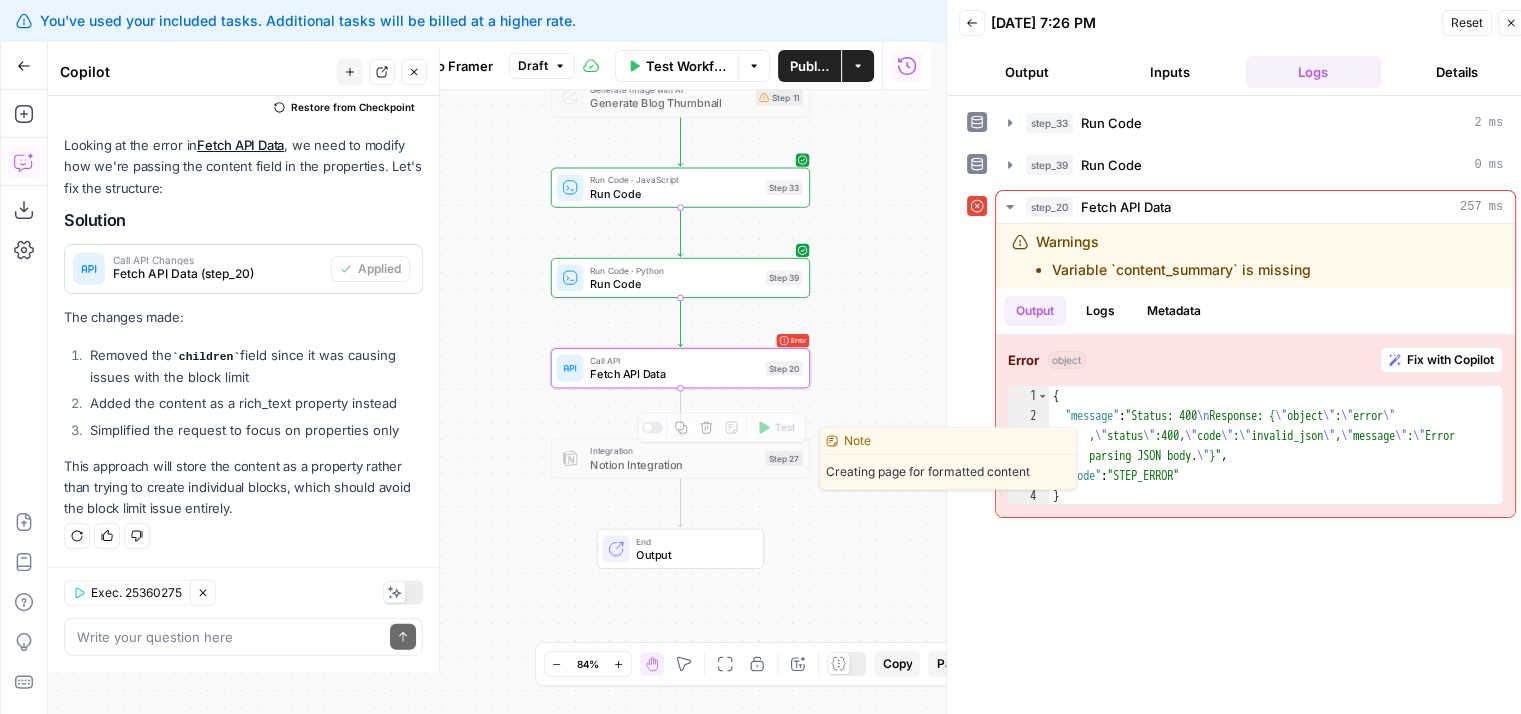 click at bounding box center (652, 428) 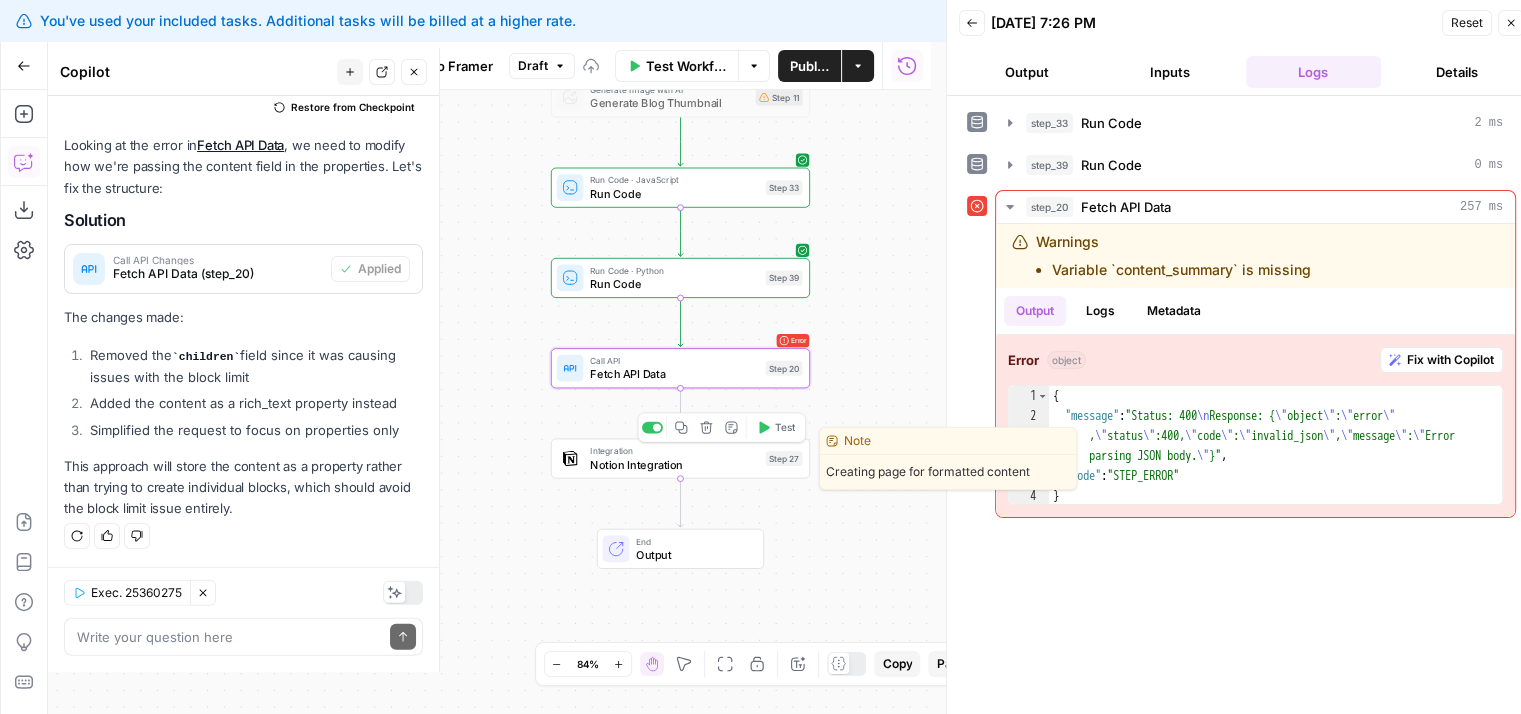 click on "Notion Integration" at bounding box center [674, 464] 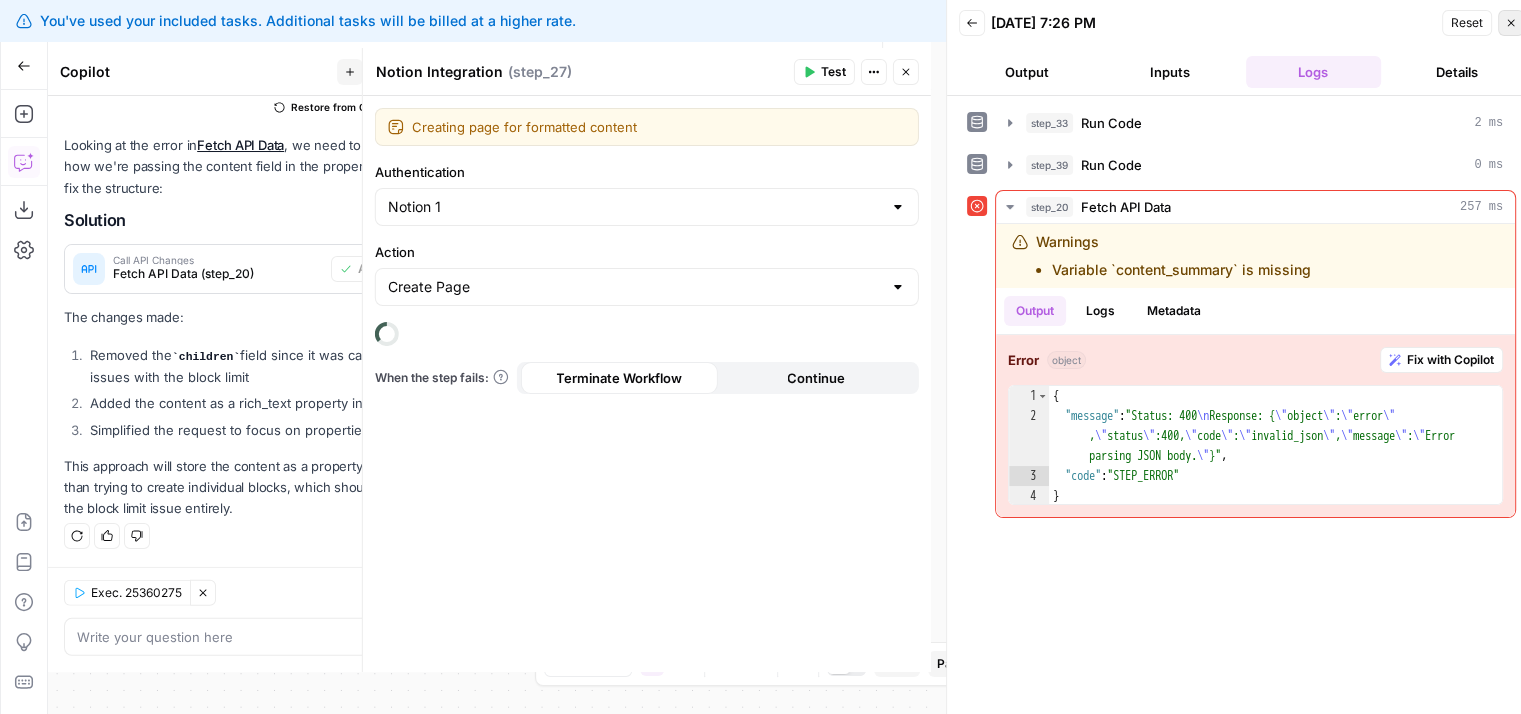 click 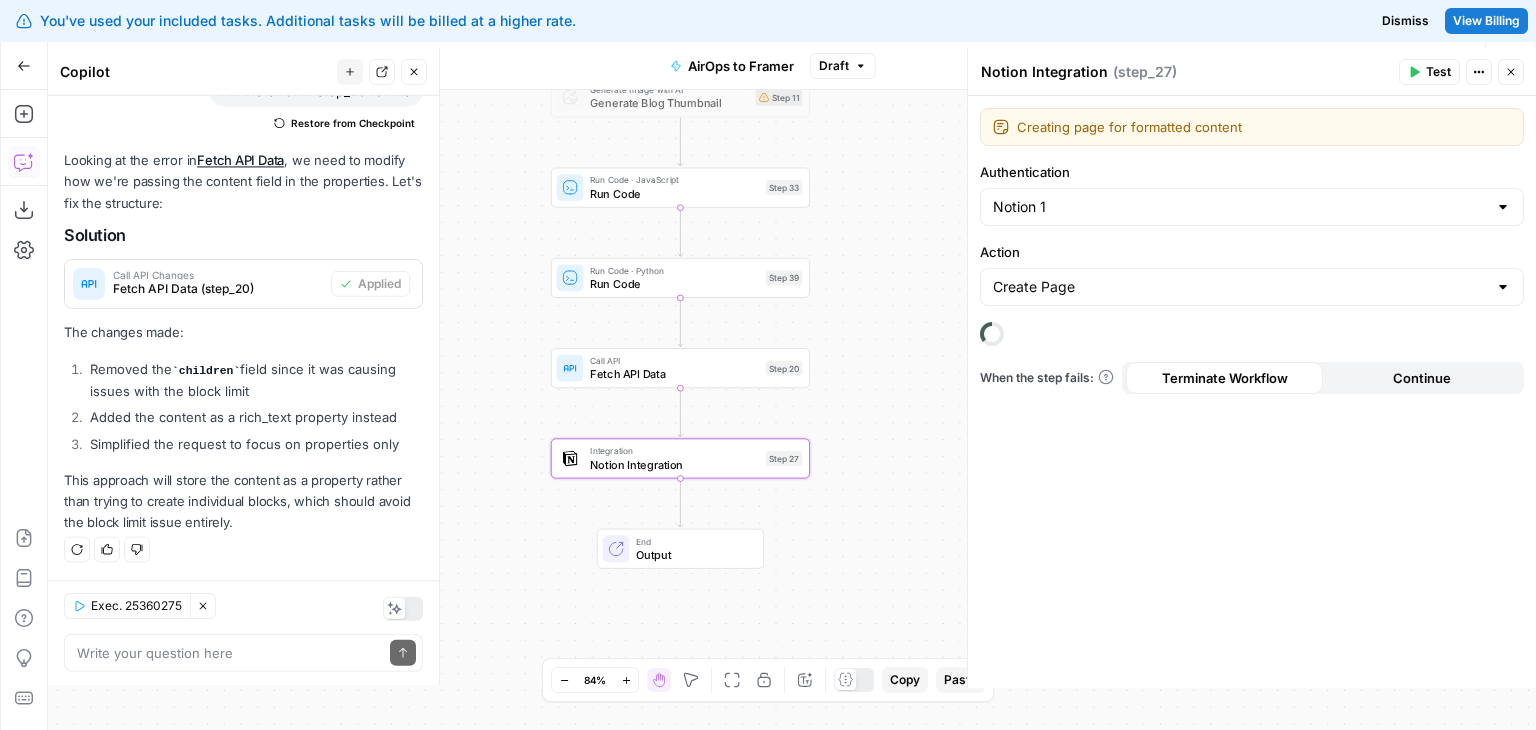 scroll, scrollTop: 5901, scrollLeft: 0, axis: vertical 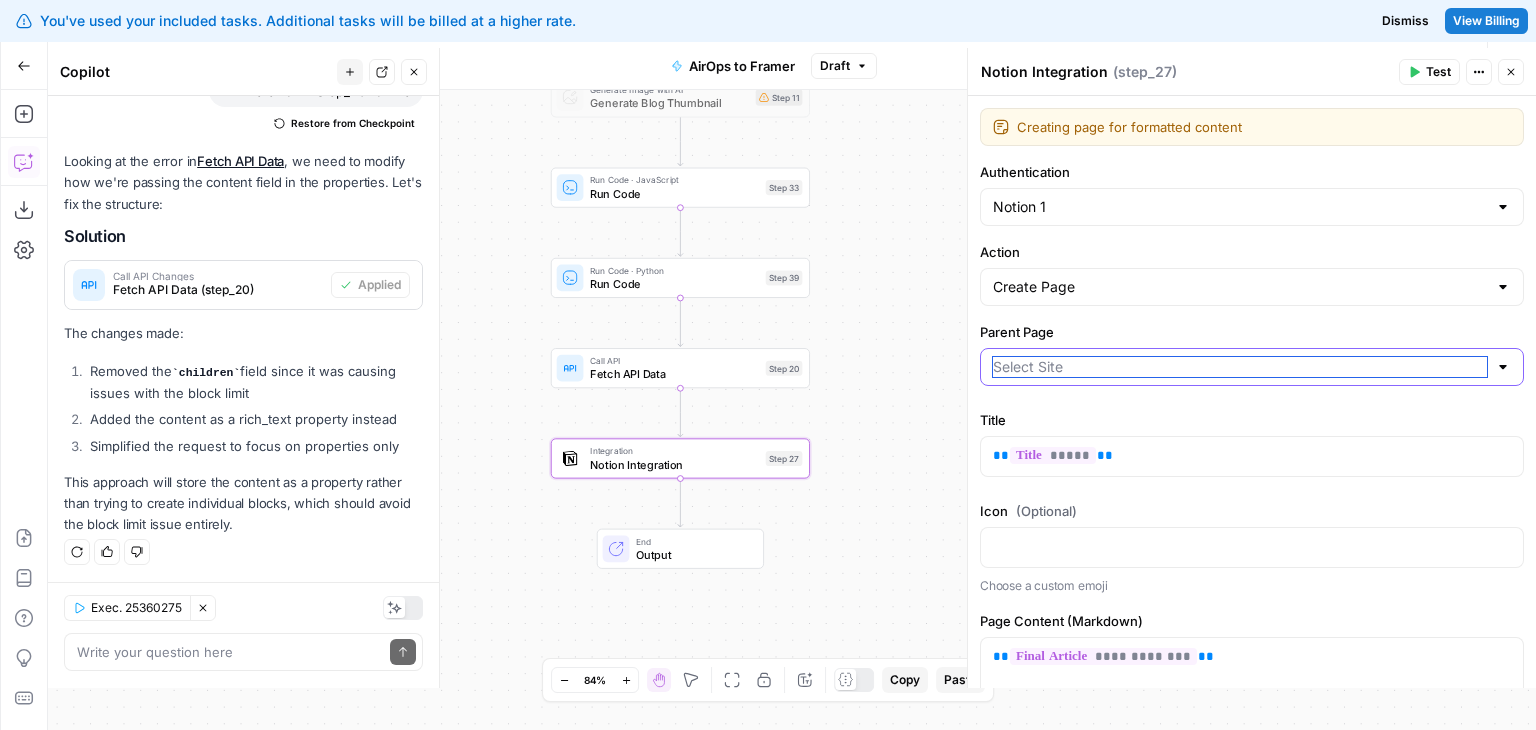 click on "Parent Page" at bounding box center (1240, 367) 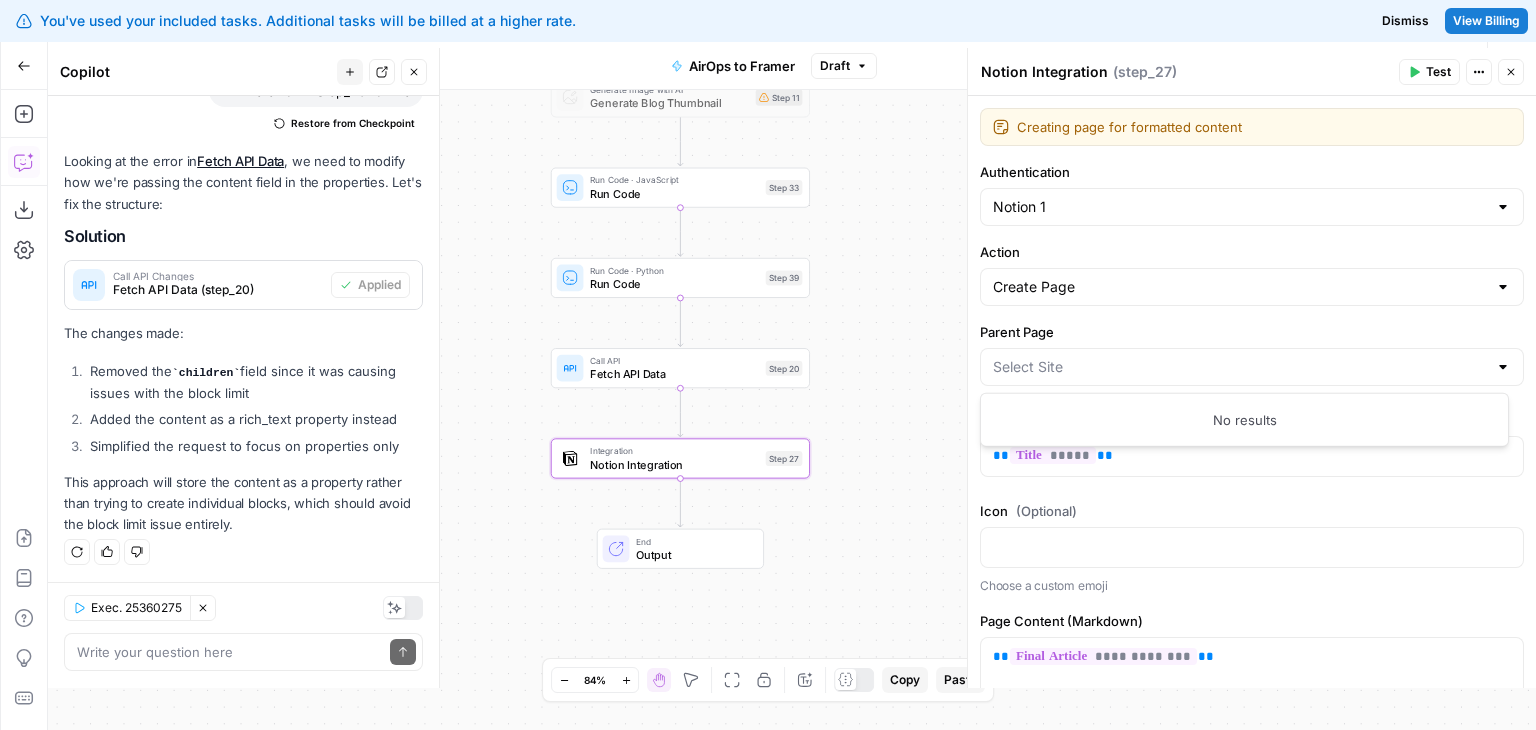 click on "Parent Page" at bounding box center [1252, 332] 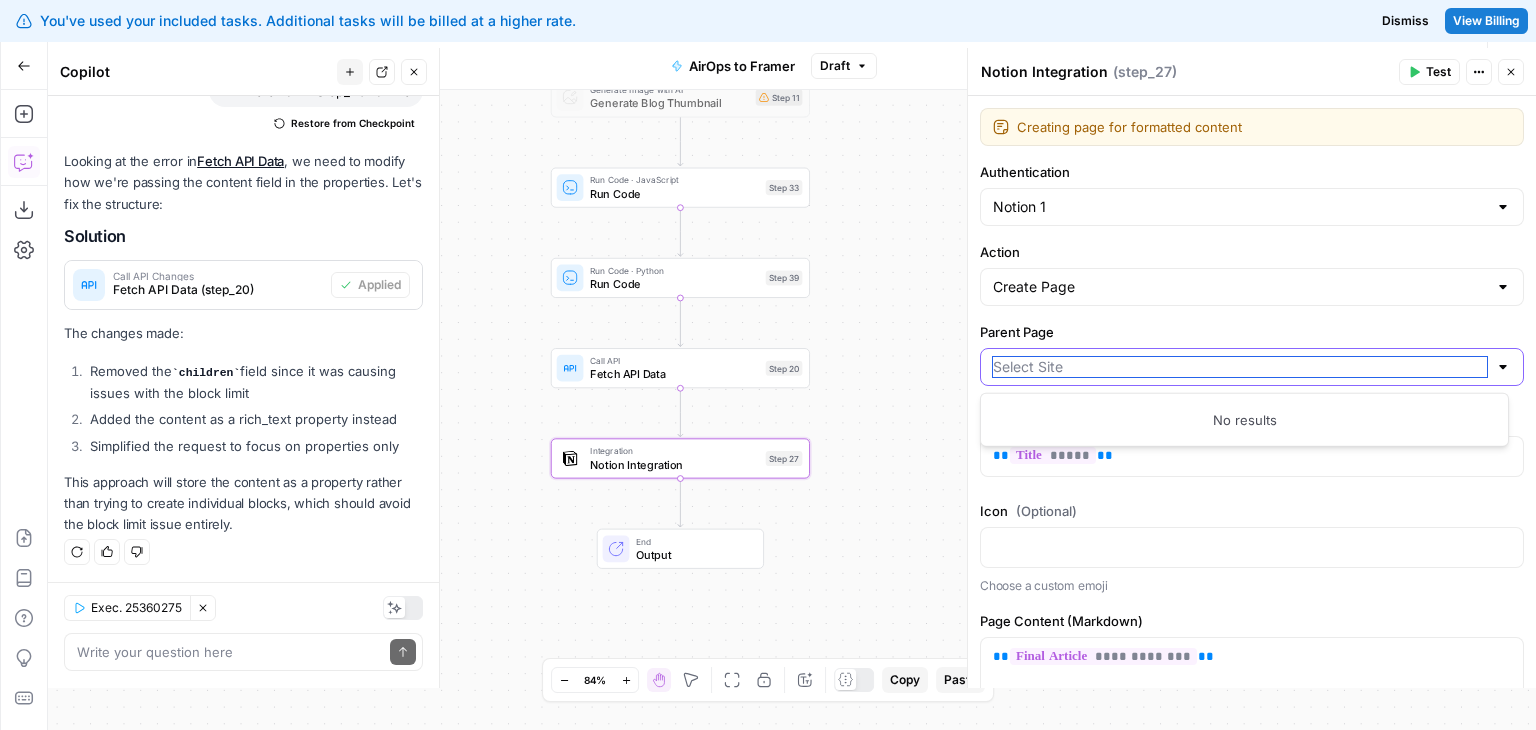 click on "Parent Page" at bounding box center [1240, 367] 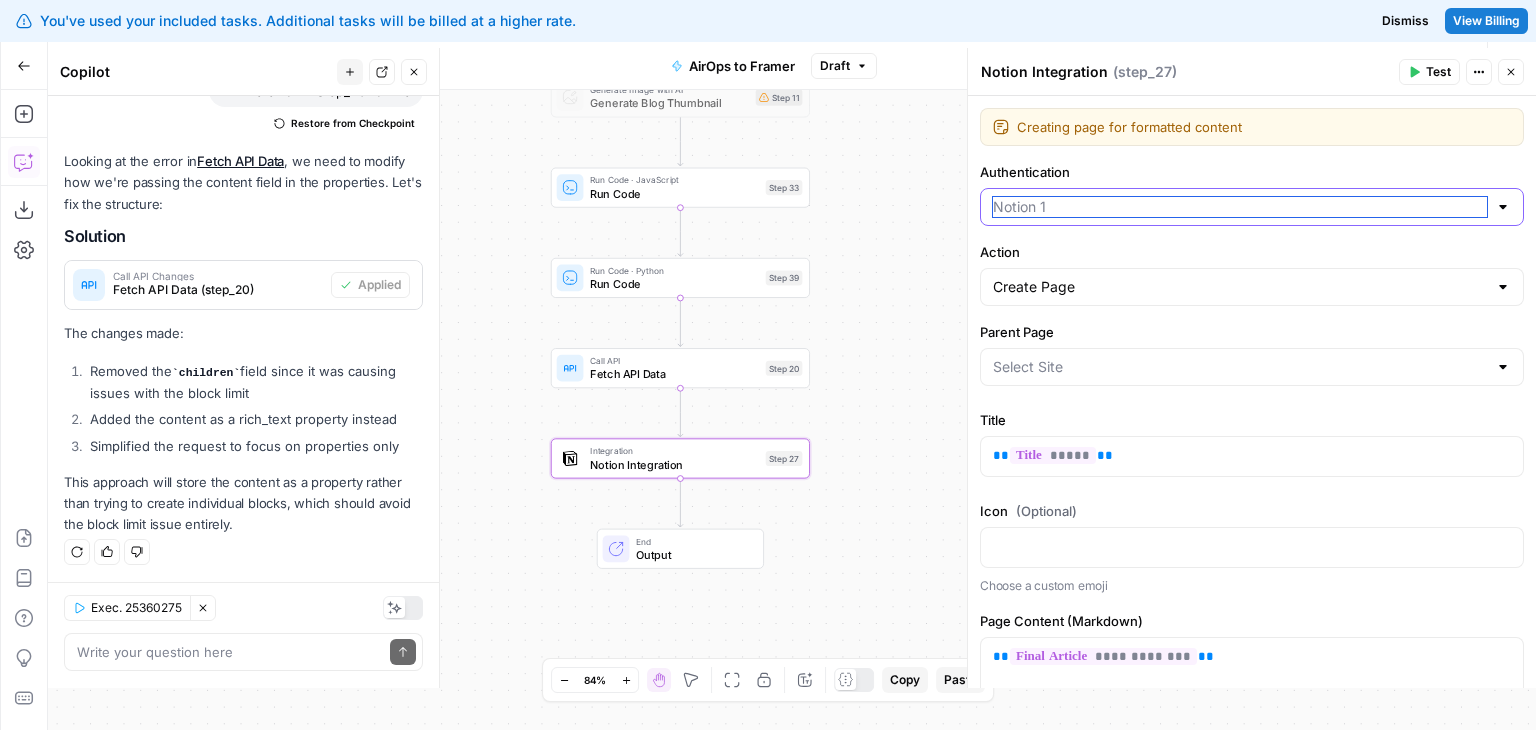 click on "Authentication" at bounding box center [1240, 207] 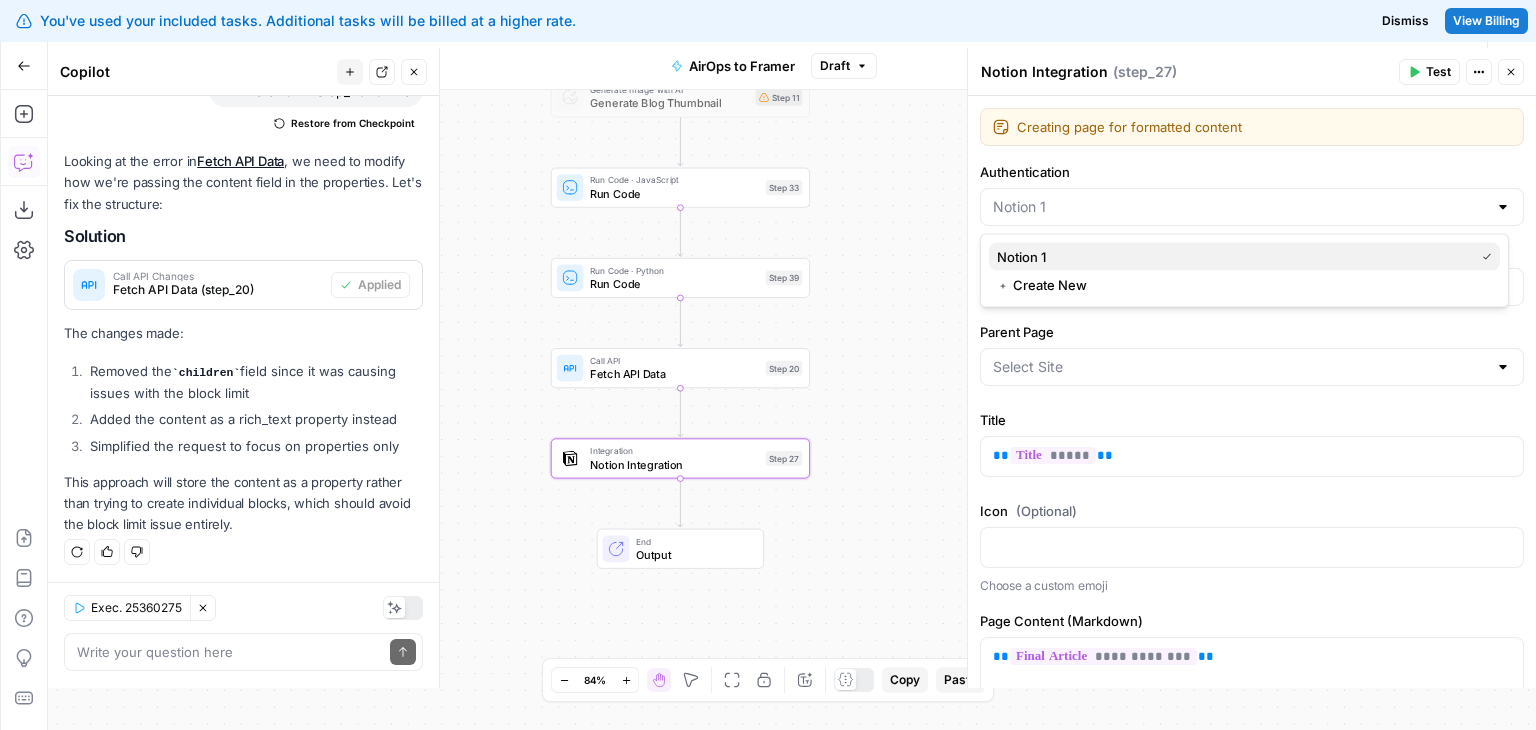 click on "Notion 1" at bounding box center [1244, 257] 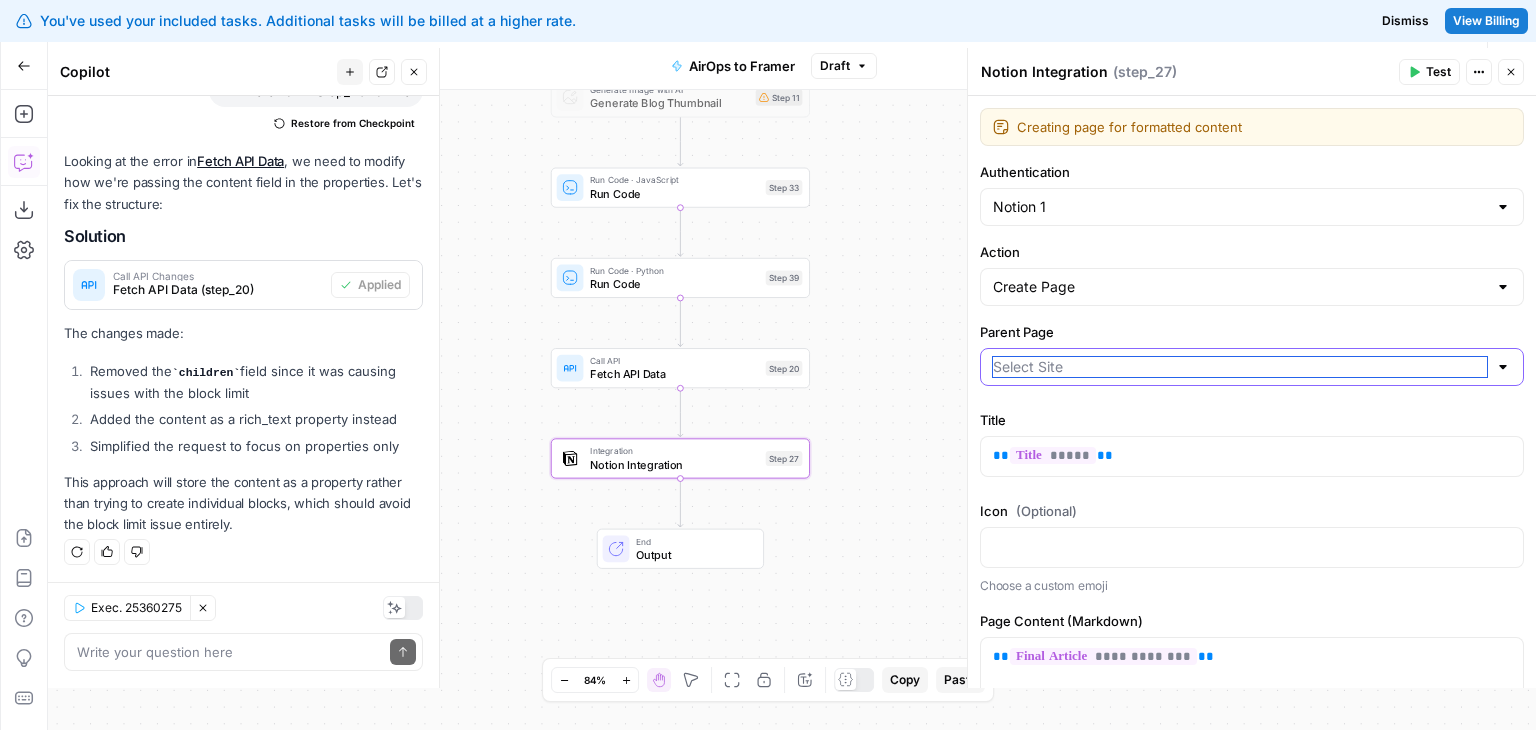 click on "Parent Page" at bounding box center [1240, 367] 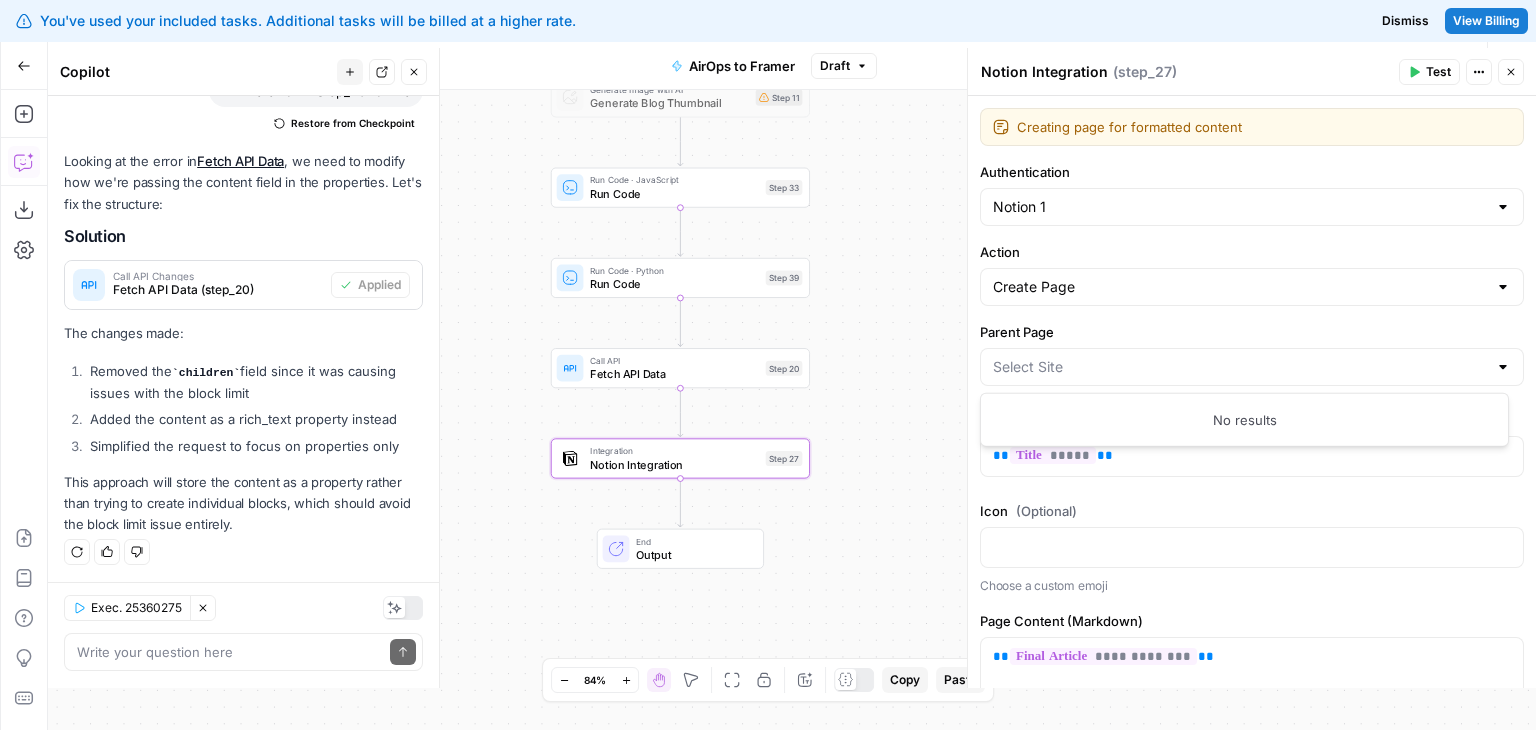 click on "Parent Page" at bounding box center (1252, 332) 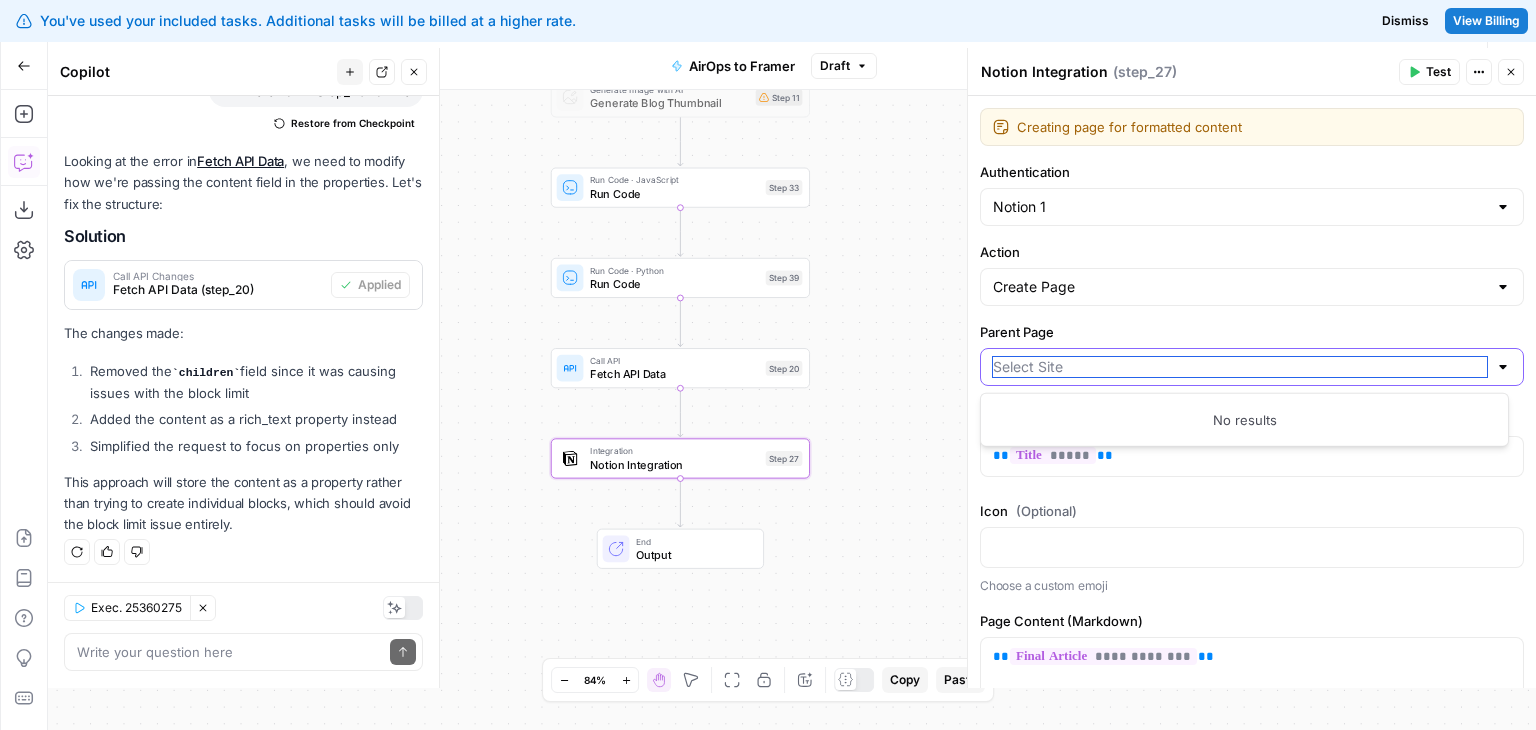 click on "Parent Page" at bounding box center [1240, 367] 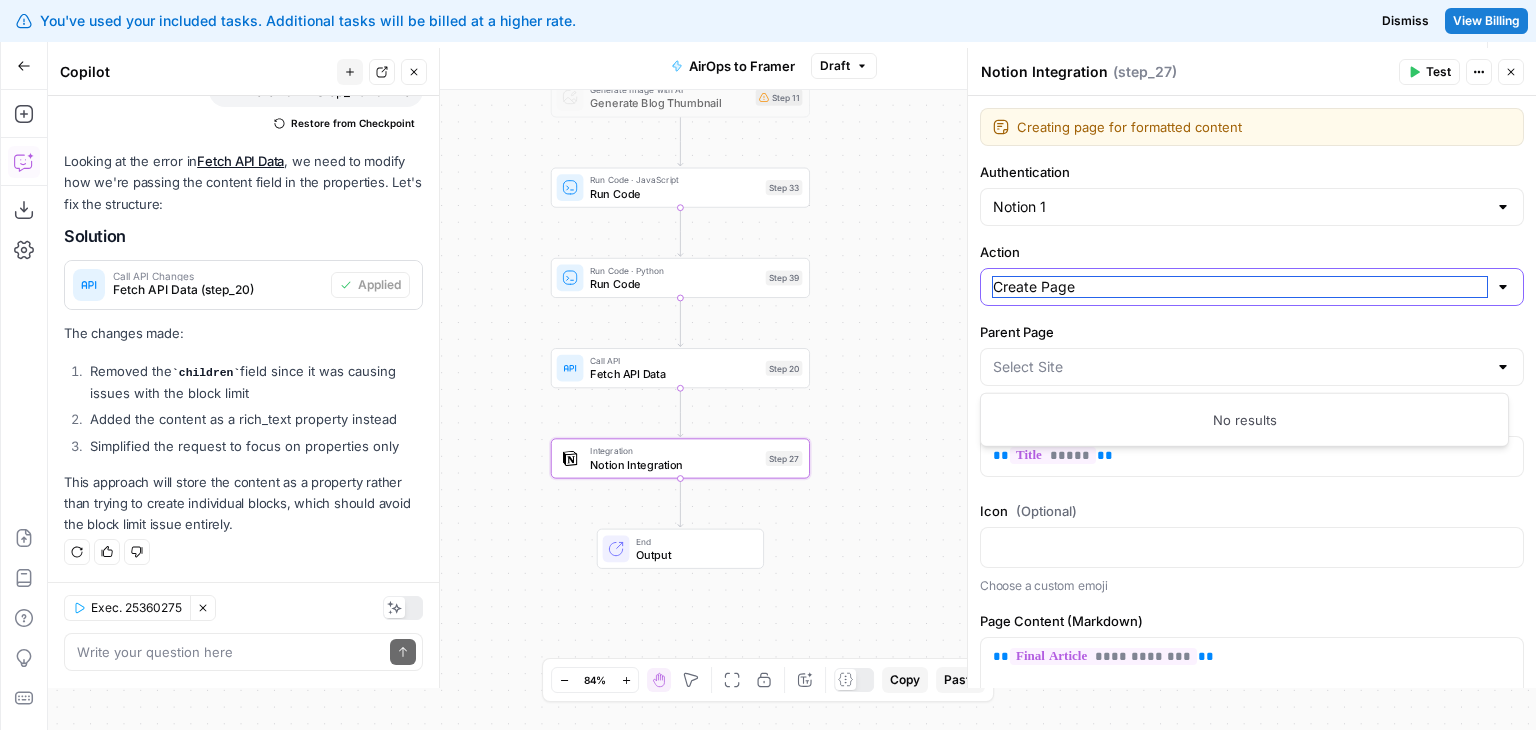 click on "Create Page" at bounding box center [1240, 287] 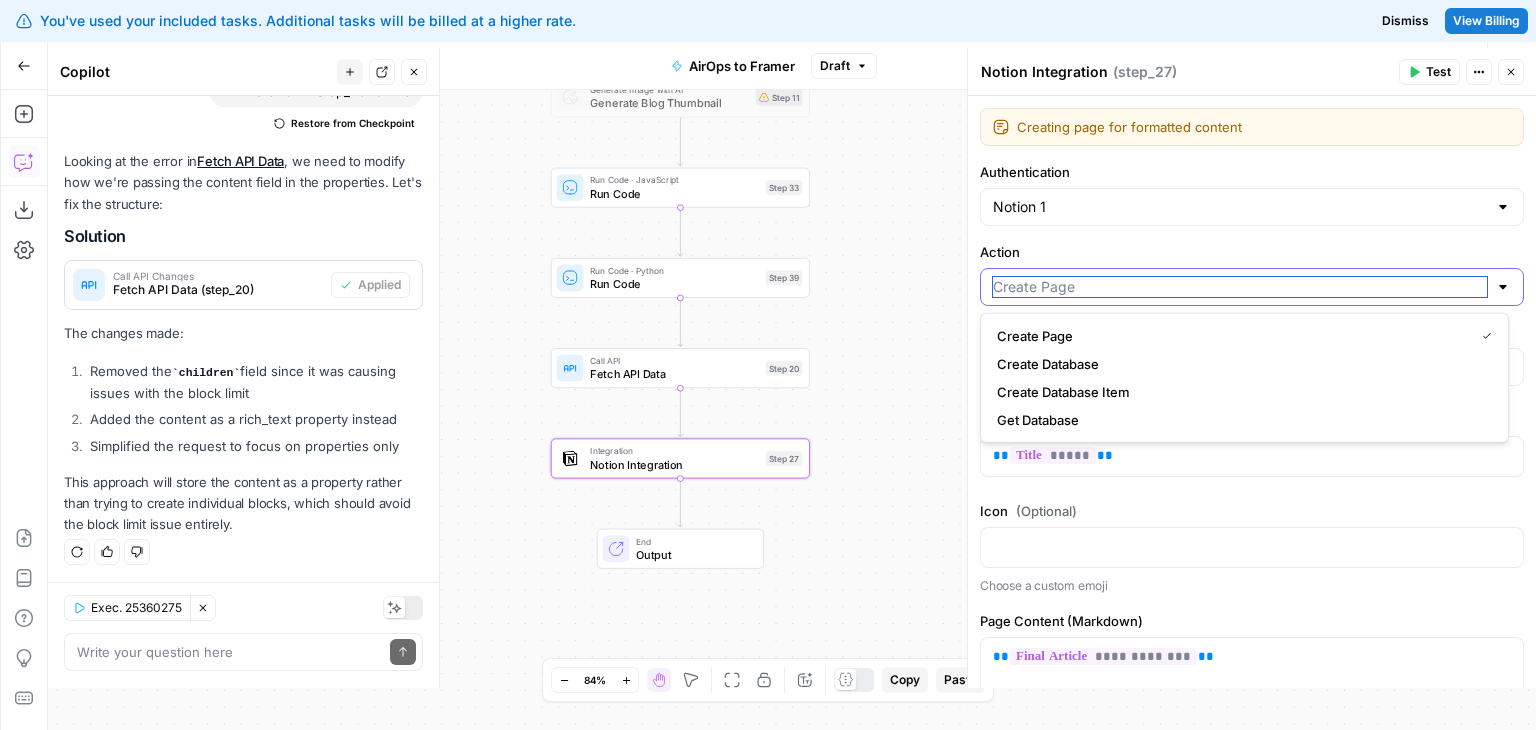 type 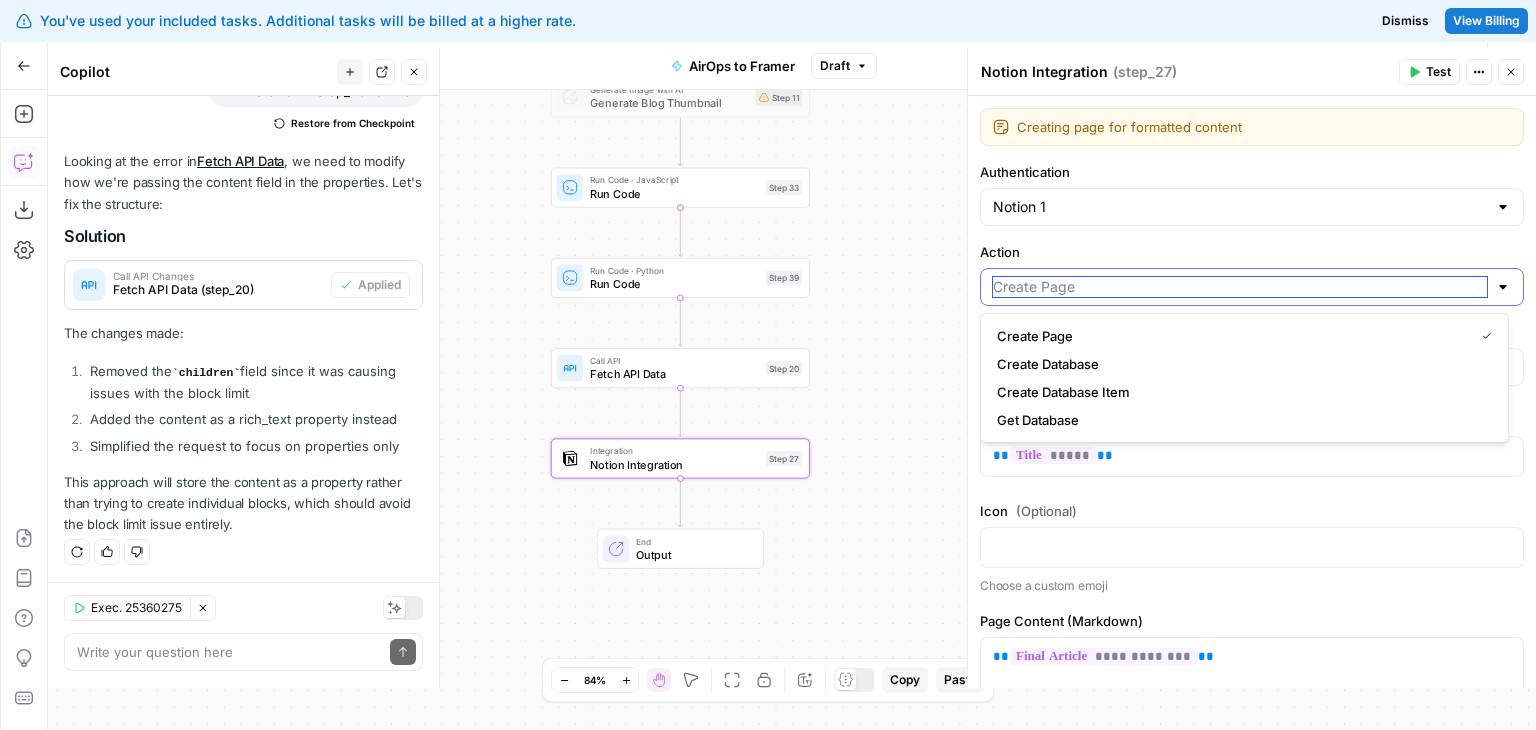 type on "Butterflowy Blogs" 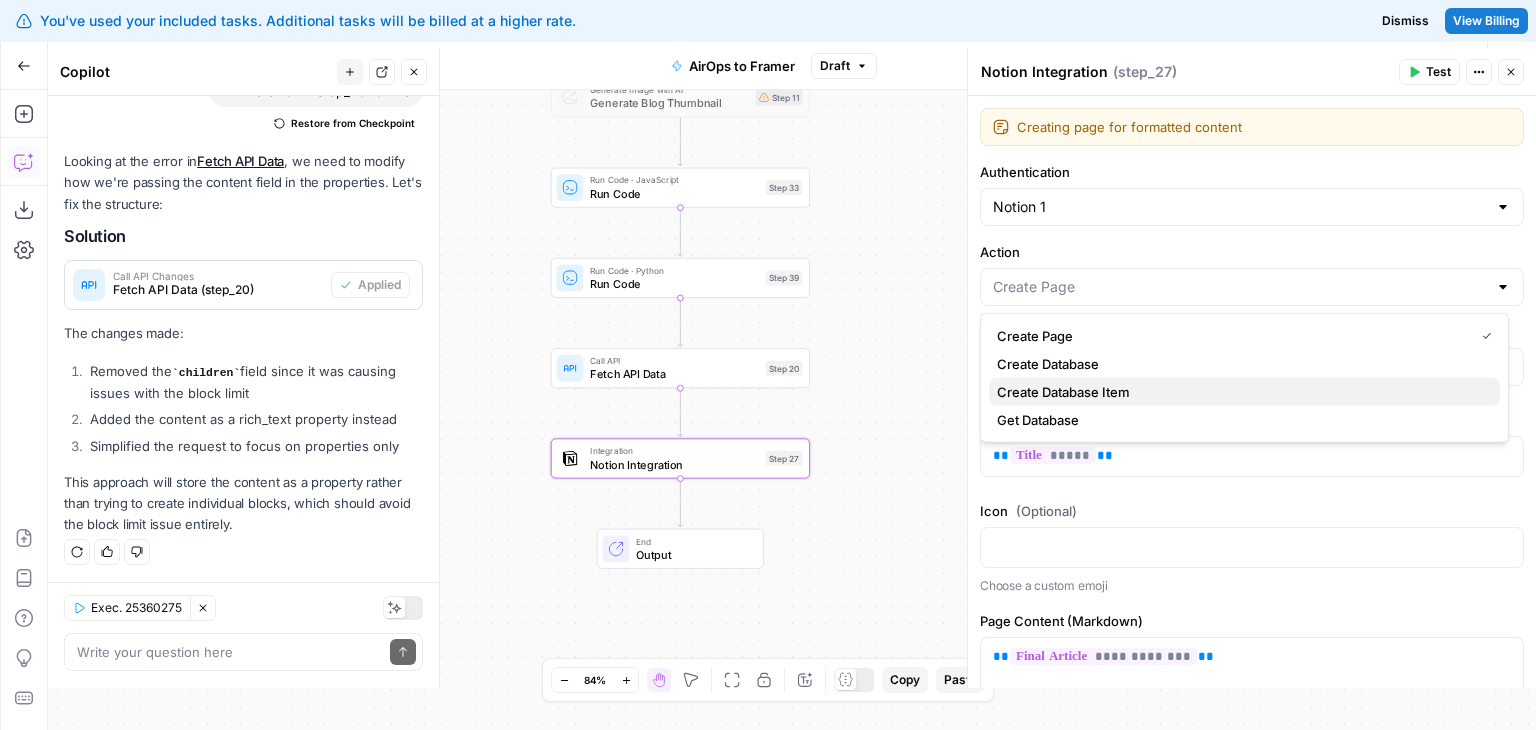 click on "Create Database Item" at bounding box center (1063, 392) 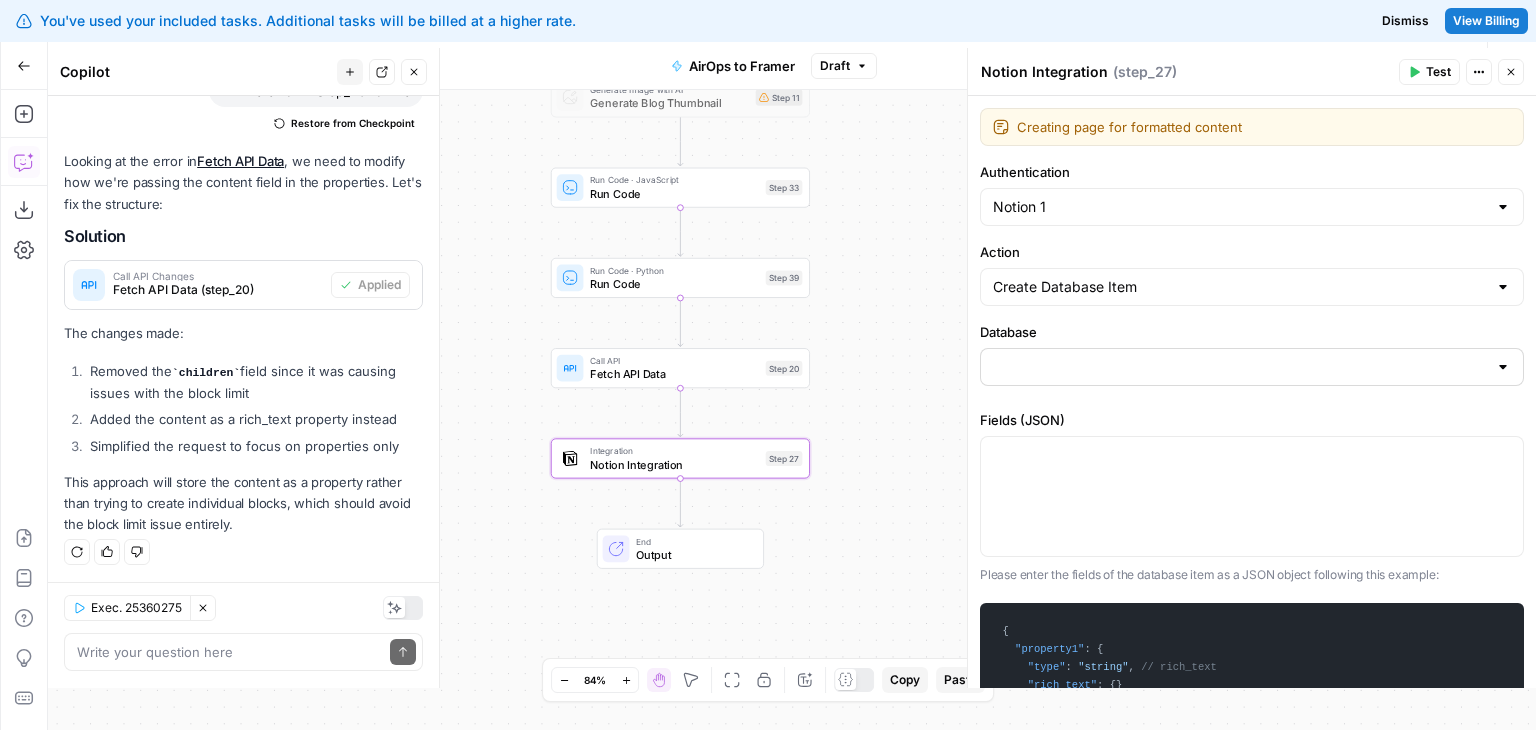 click at bounding box center (1252, 367) 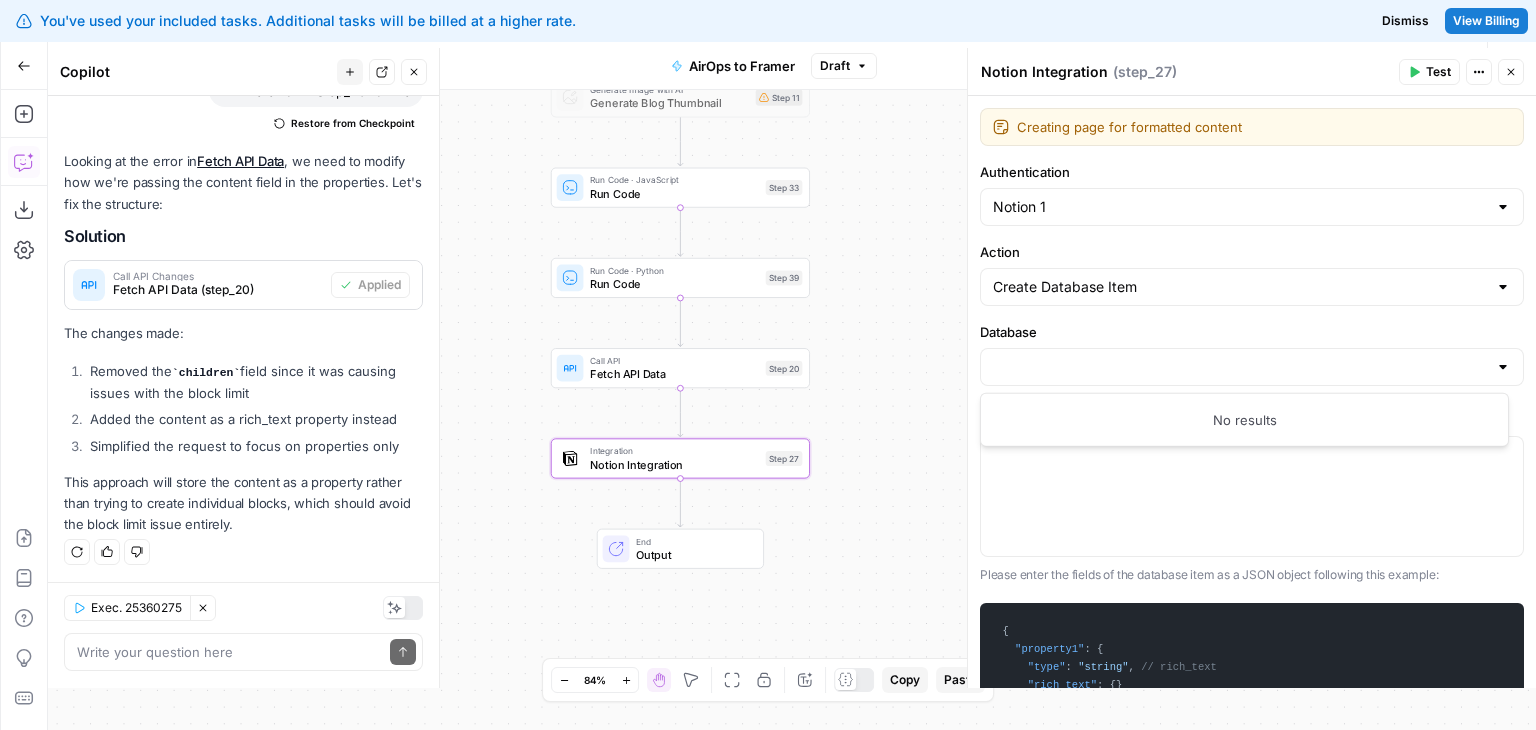click on "Database" at bounding box center (1252, 332) 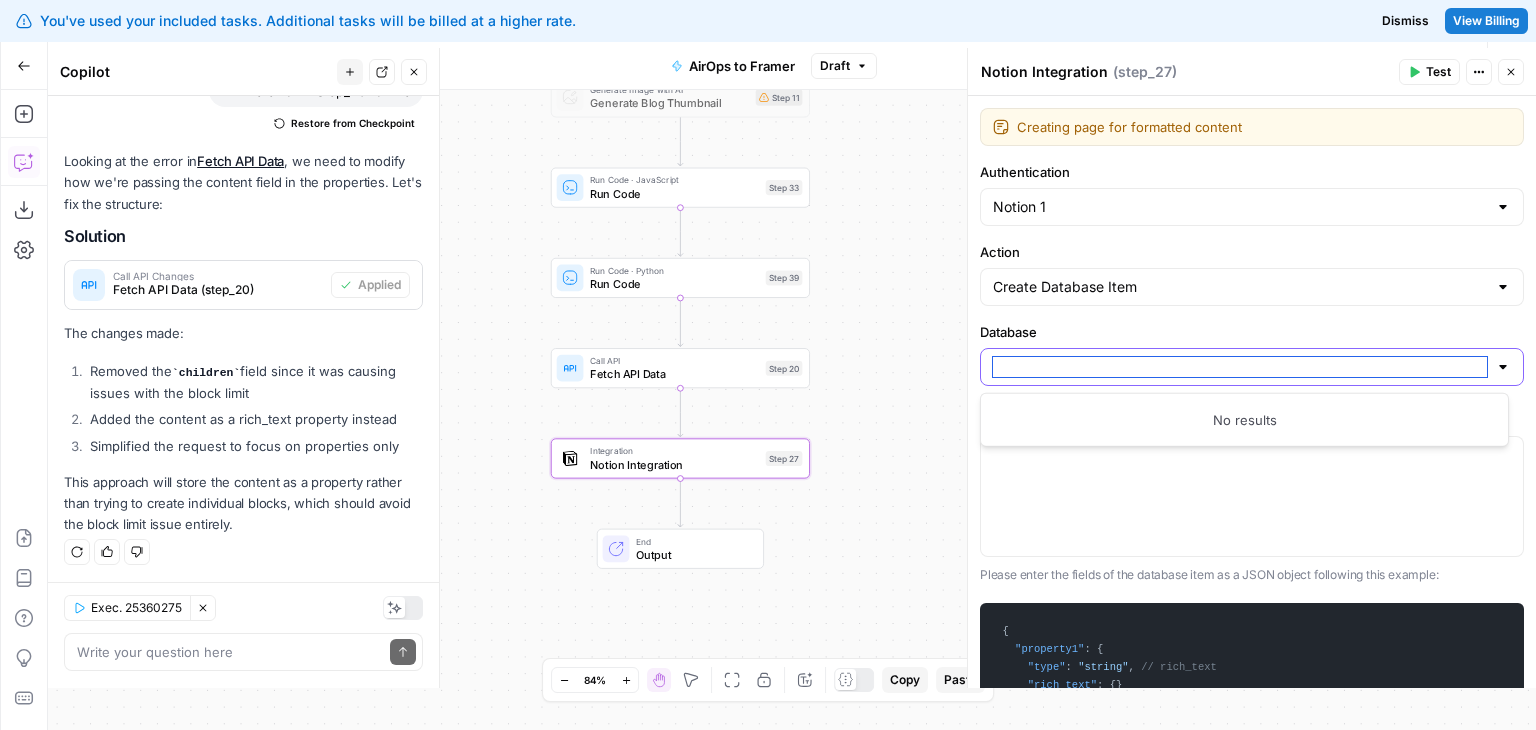 click on "Database" at bounding box center [1240, 367] 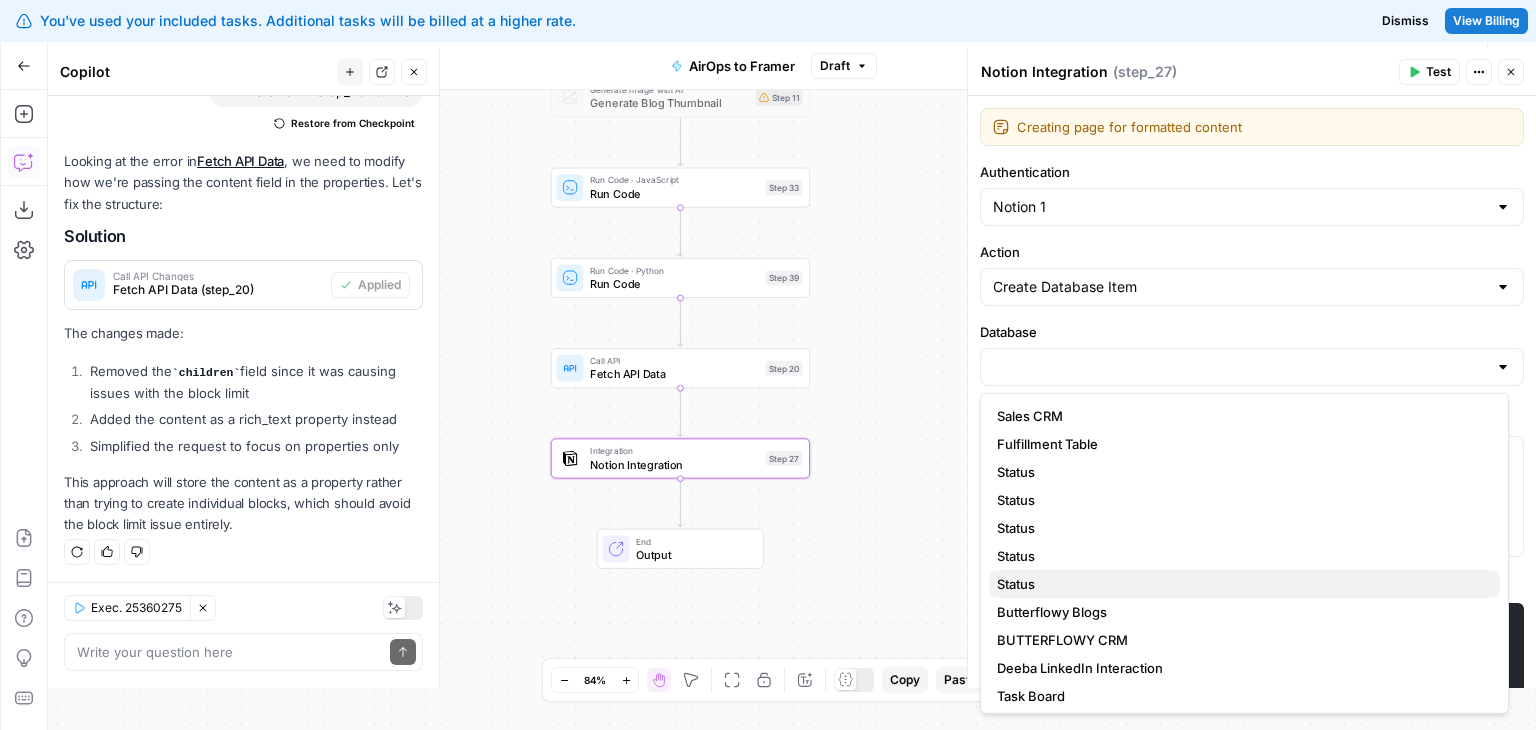 scroll, scrollTop: 100, scrollLeft: 0, axis: vertical 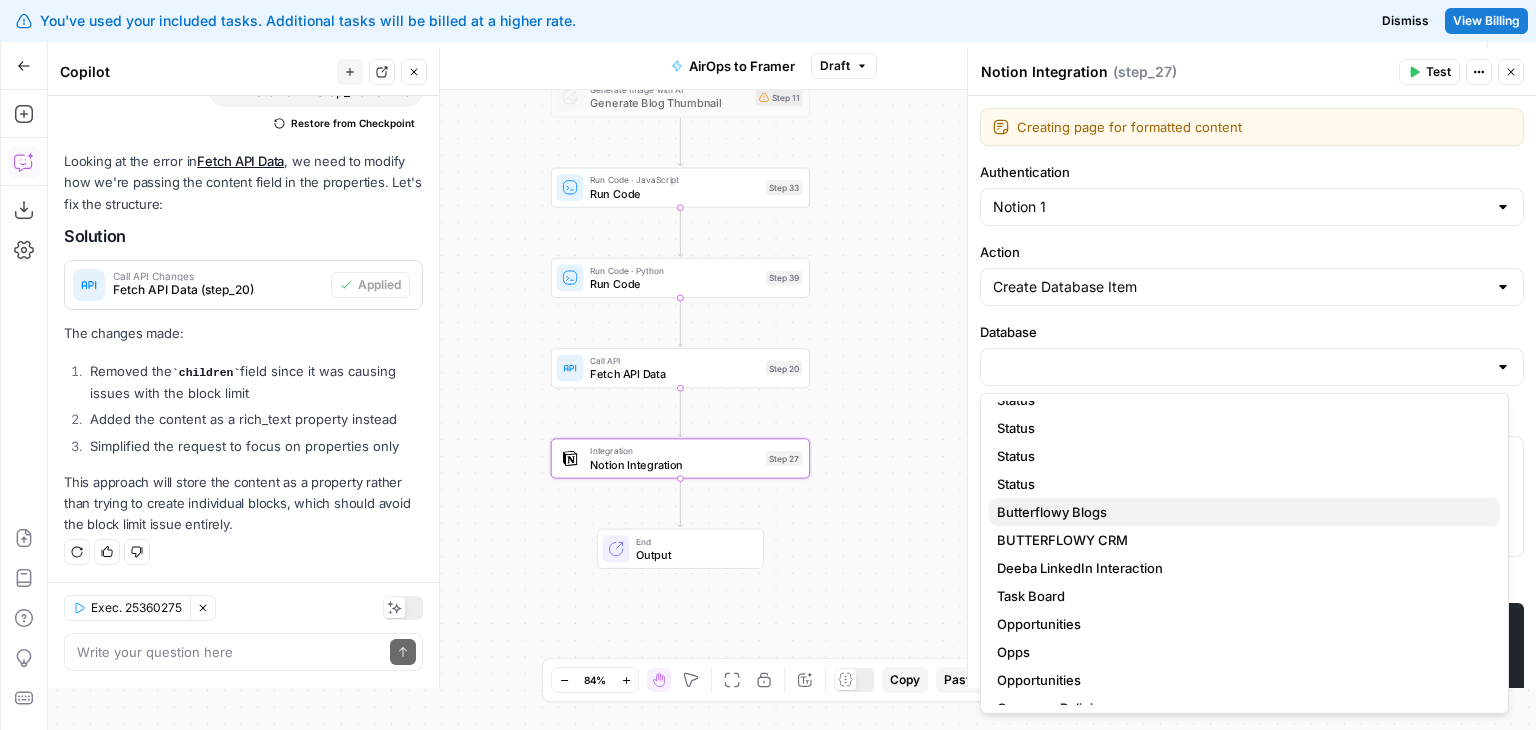 click on "Butterflowy Blogs" at bounding box center (1052, 512) 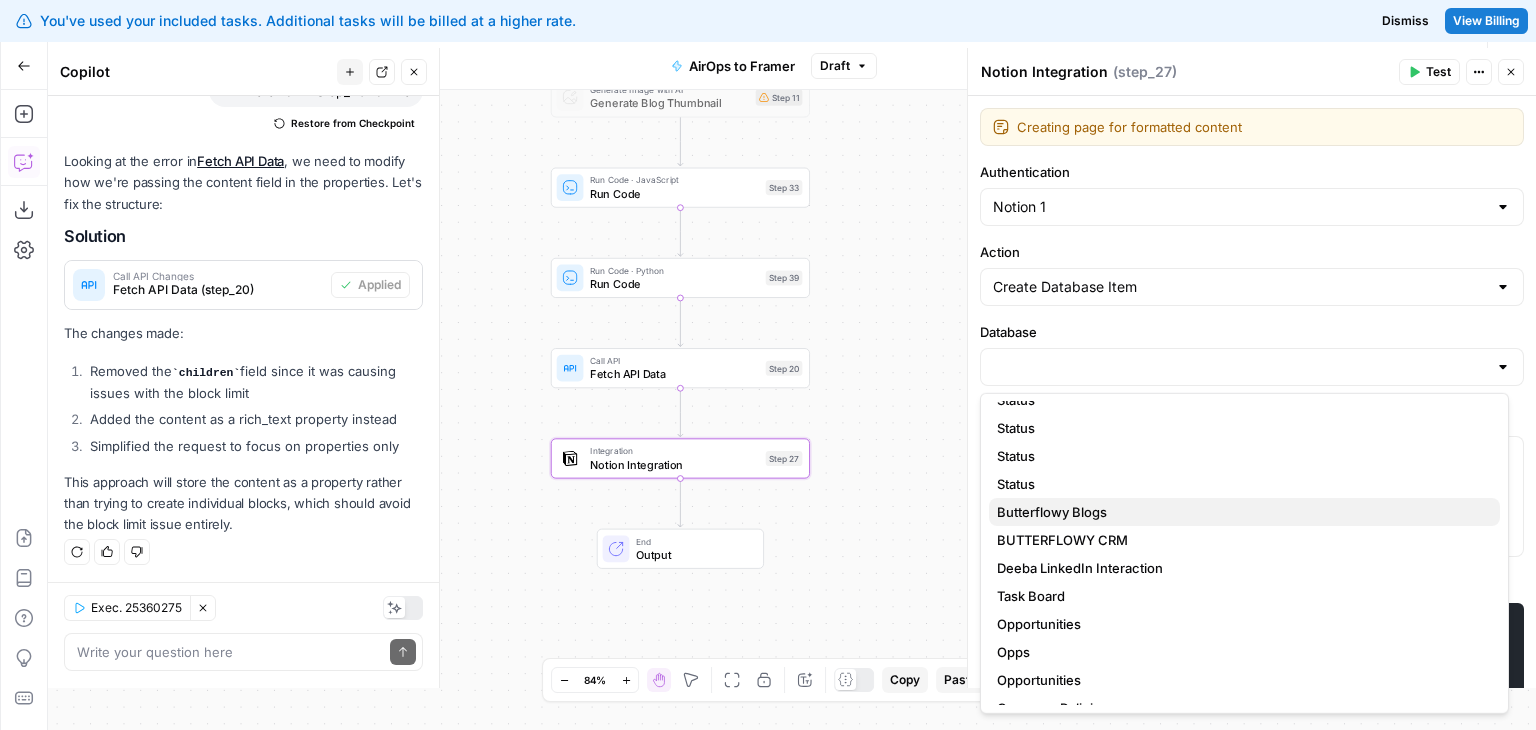 type on "Butterflowy Blogs" 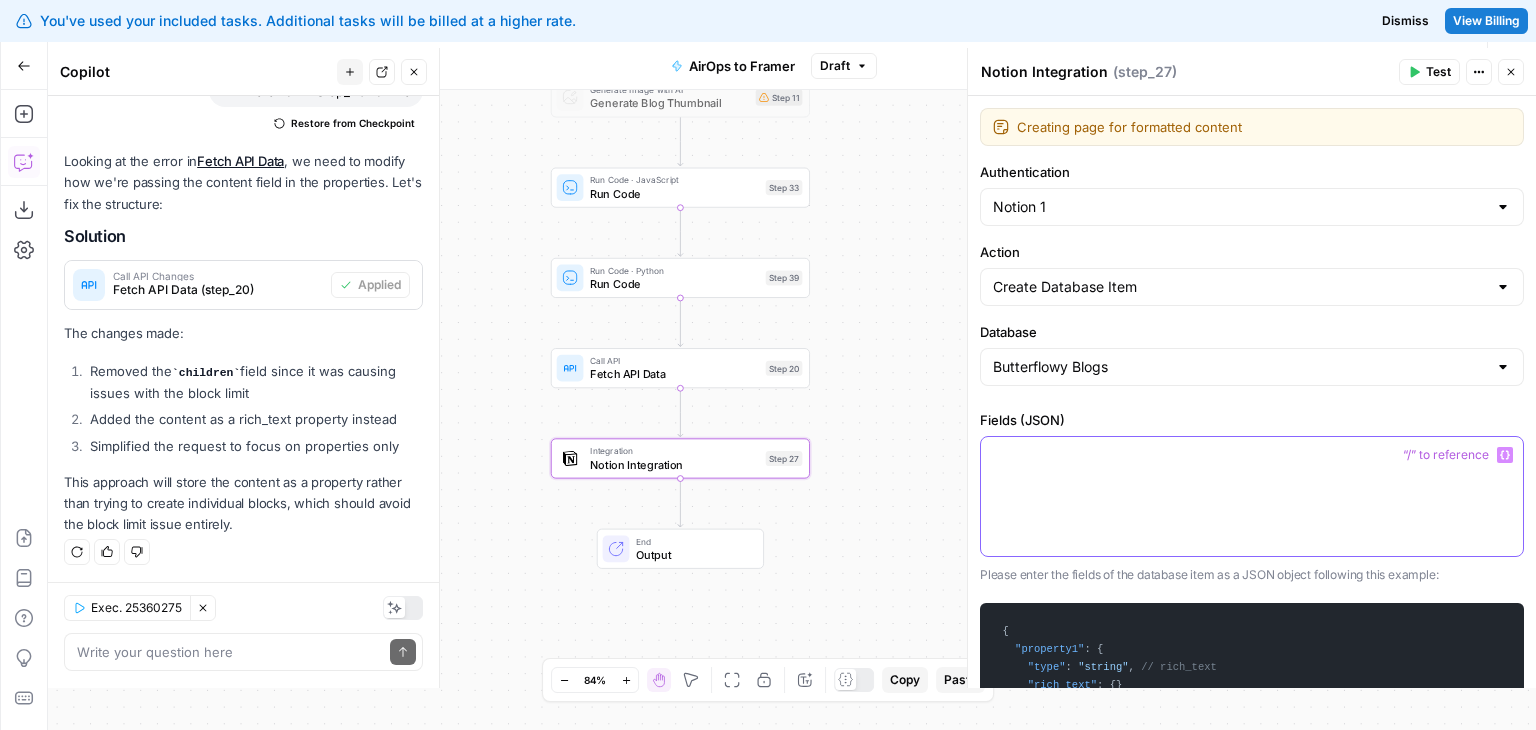 click at bounding box center [1252, 496] 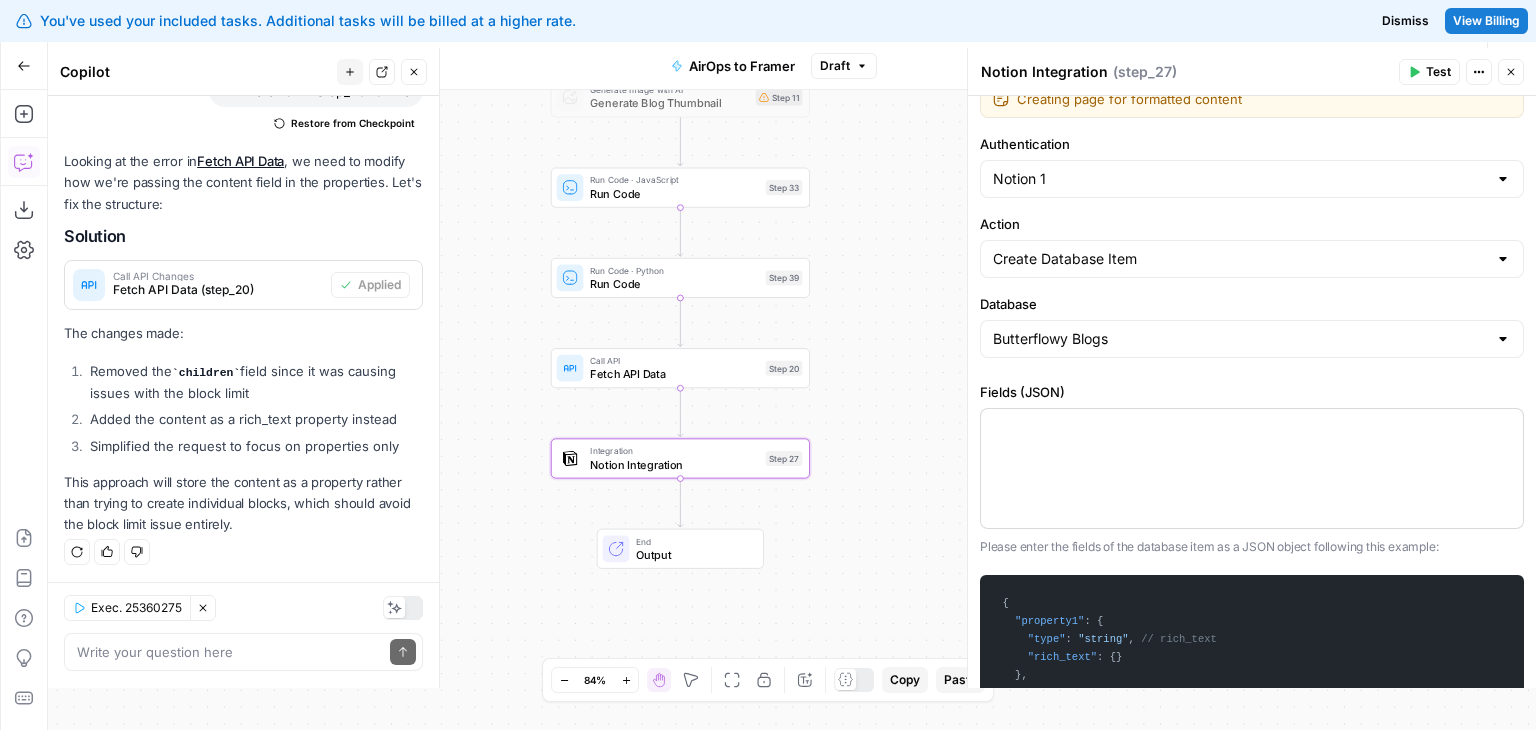 drag, startPoint x: 1135, startPoint y: 410, endPoint x: 1124, endPoint y: 480, distance: 70.85902 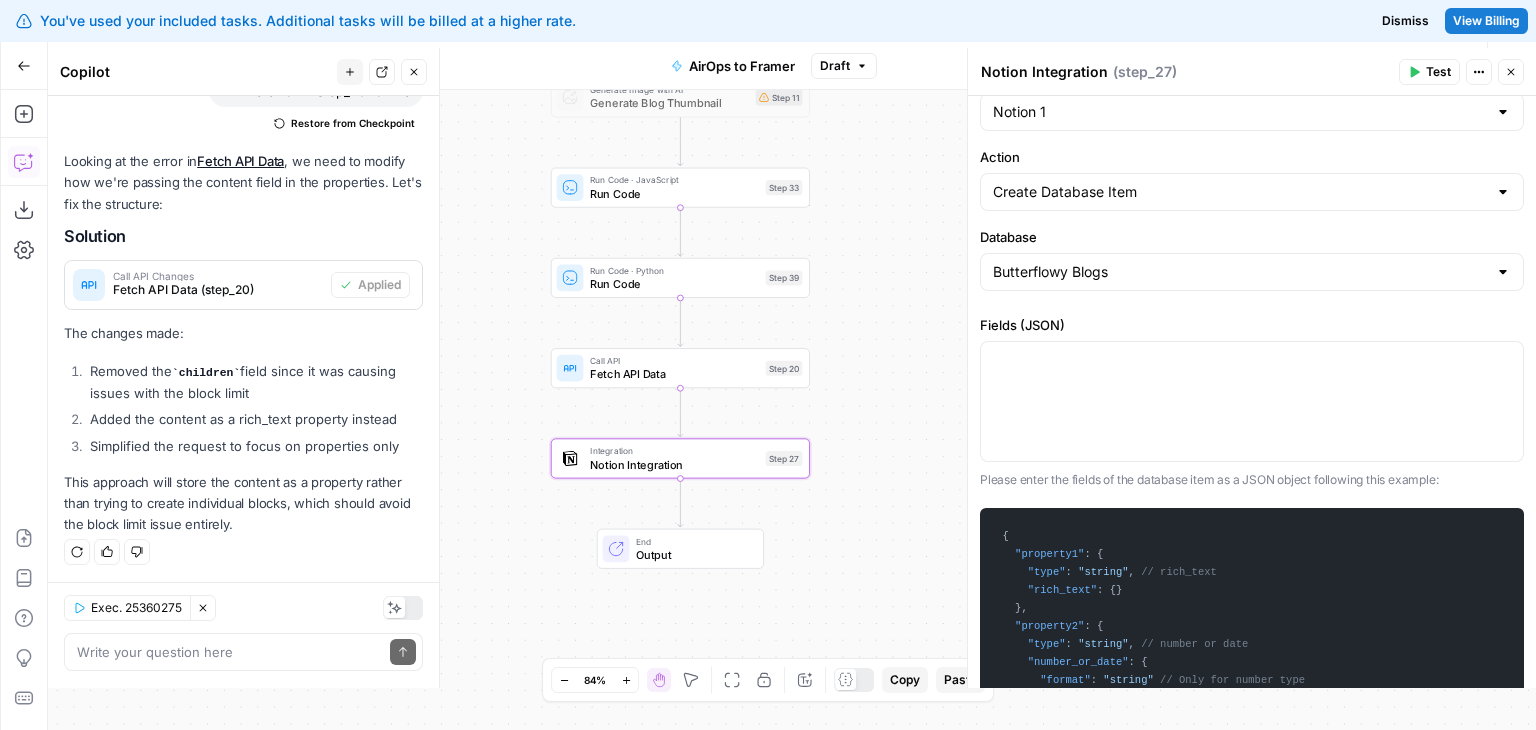 drag, startPoint x: 1080, startPoint y: 377, endPoint x: 1079, endPoint y: 469, distance: 92.00543 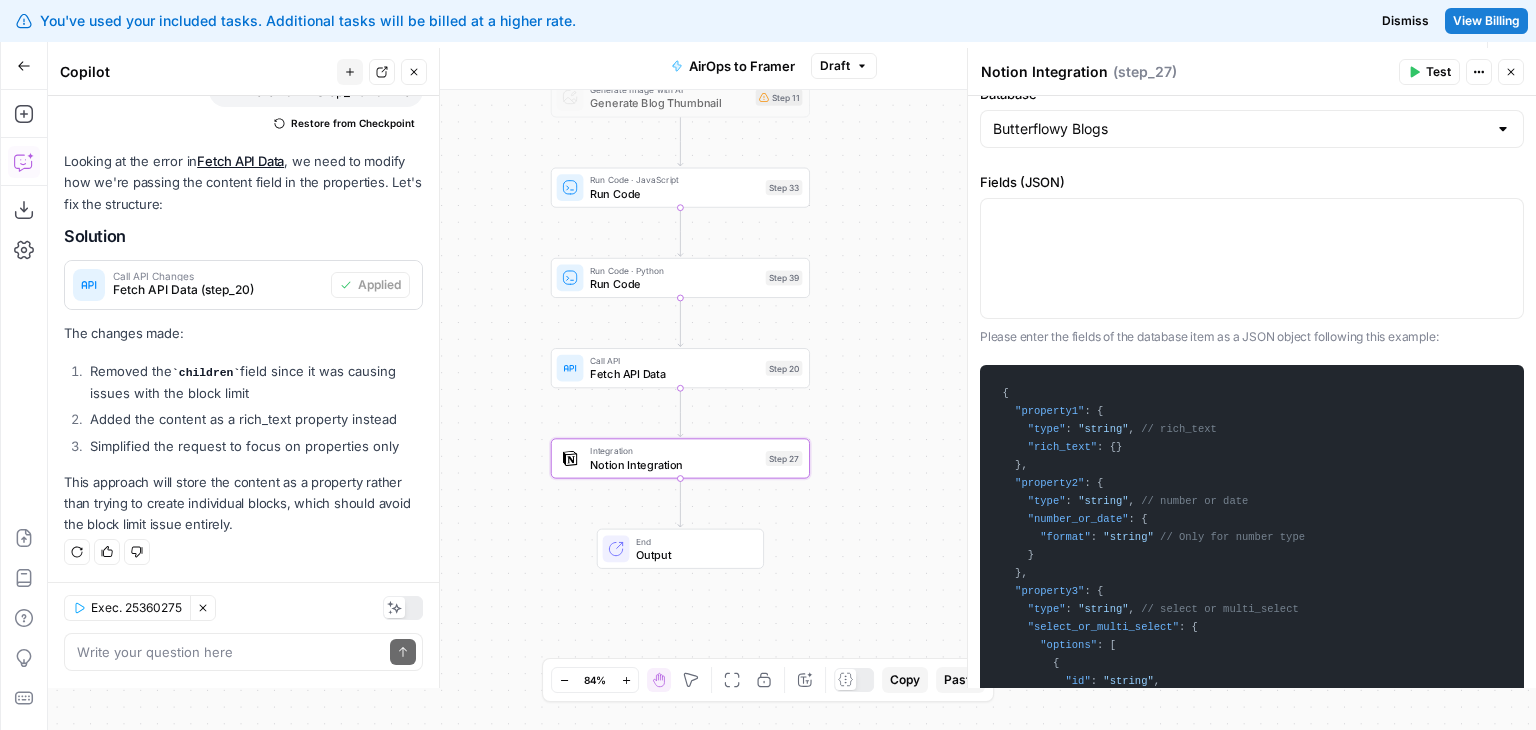drag, startPoint x: 1074, startPoint y: 536, endPoint x: 1076, endPoint y: 604, distance: 68.0294 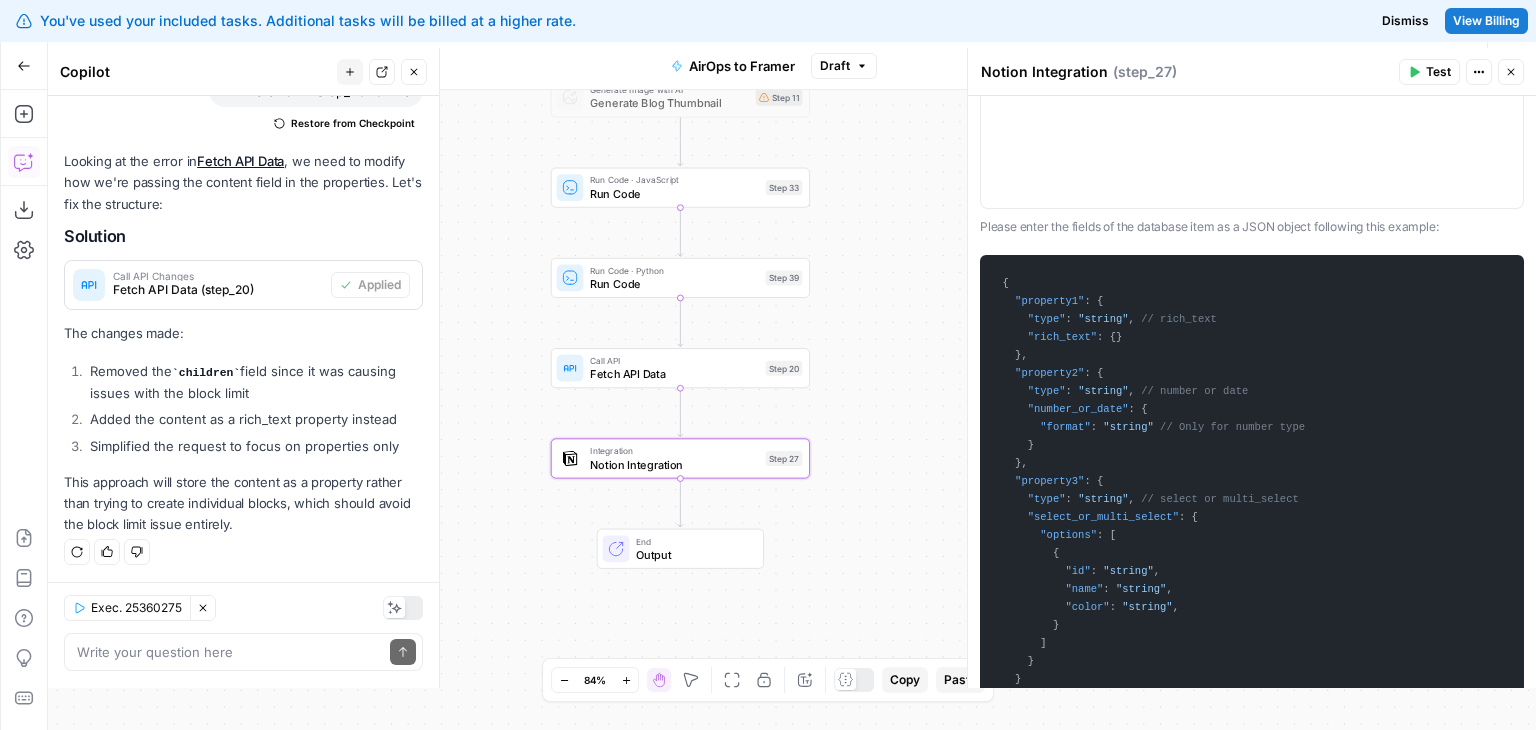 drag, startPoint x: 1120, startPoint y: 478, endPoint x: 1132, endPoint y: 581, distance: 103.69667 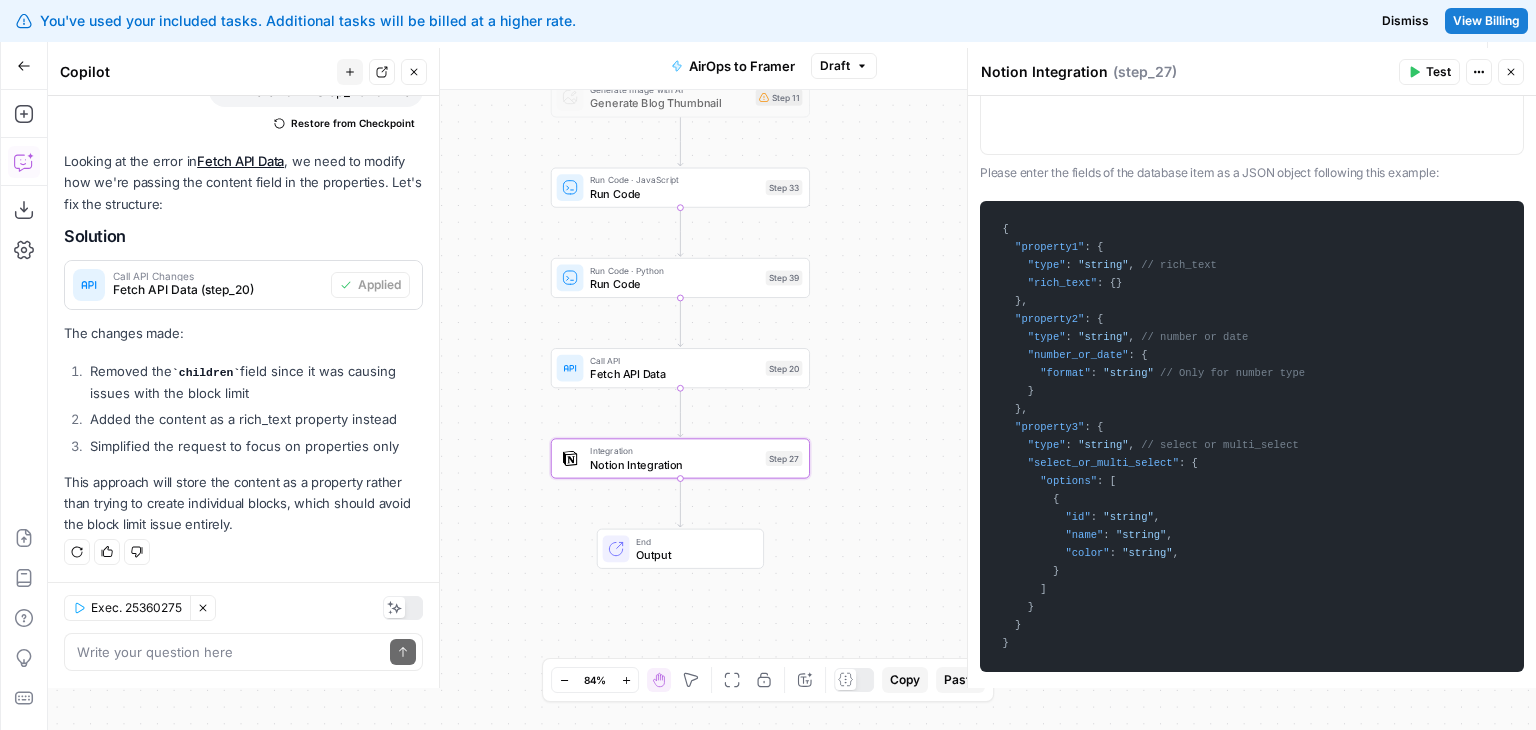 drag, startPoint x: 1021, startPoint y: 647, endPoint x: 994, endPoint y: 209, distance: 438.8314 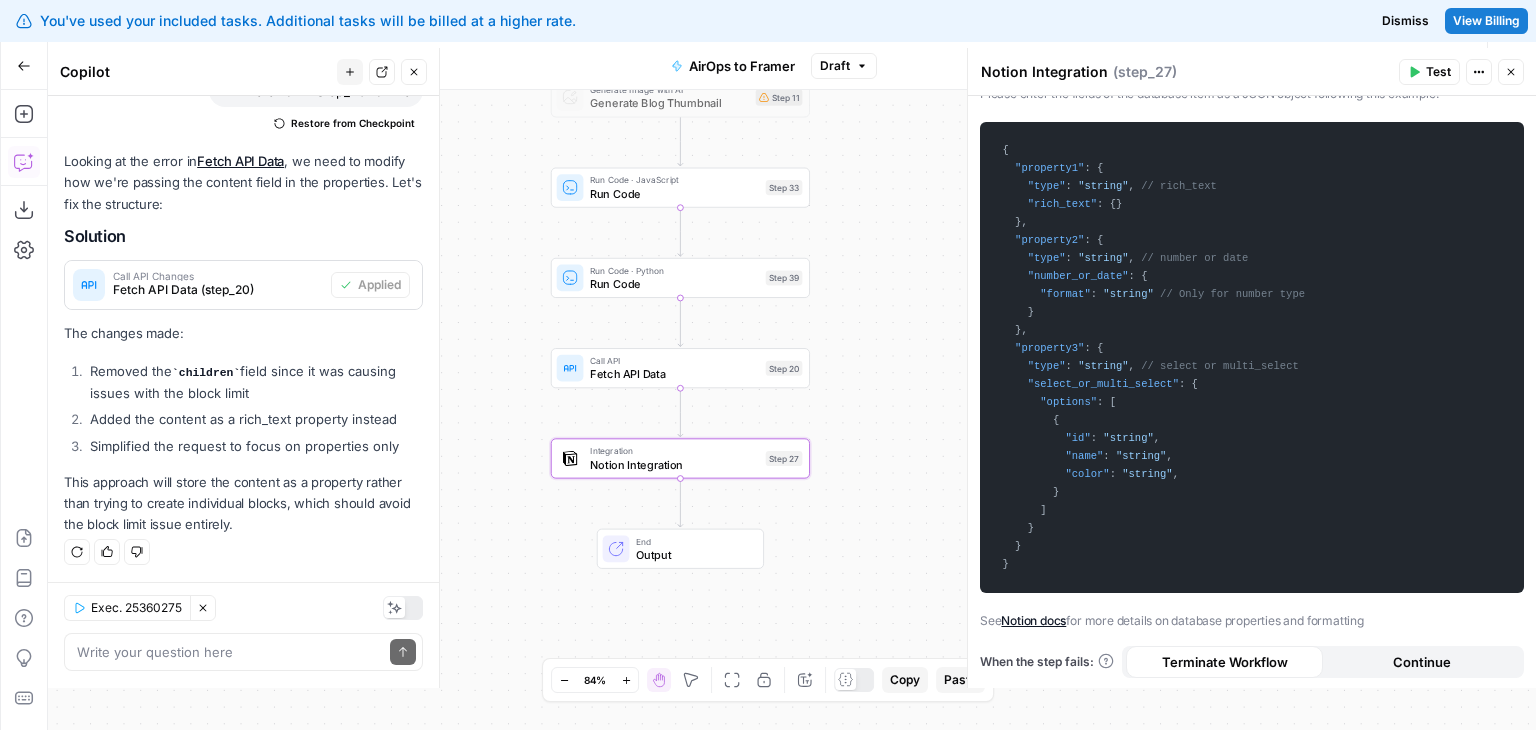 drag, startPoint x: 1292, startPoint y: 372, endPoint x: 1282, endPoint y: 571, distance: 199.2511 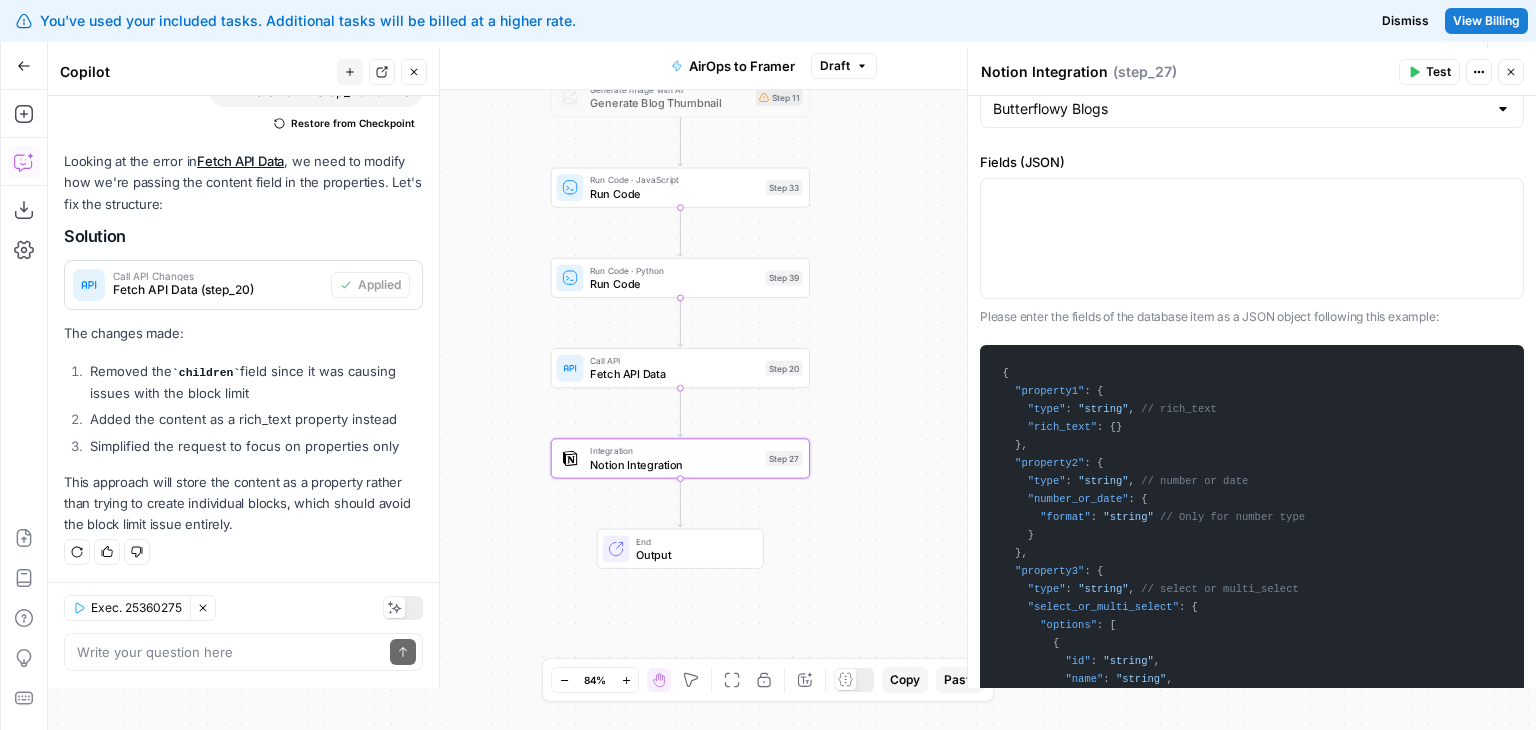 drag, startPoint x: 1278, startPoint y: 537, endPoint x: 1257, endPoint y: 387, distance: 151.46286 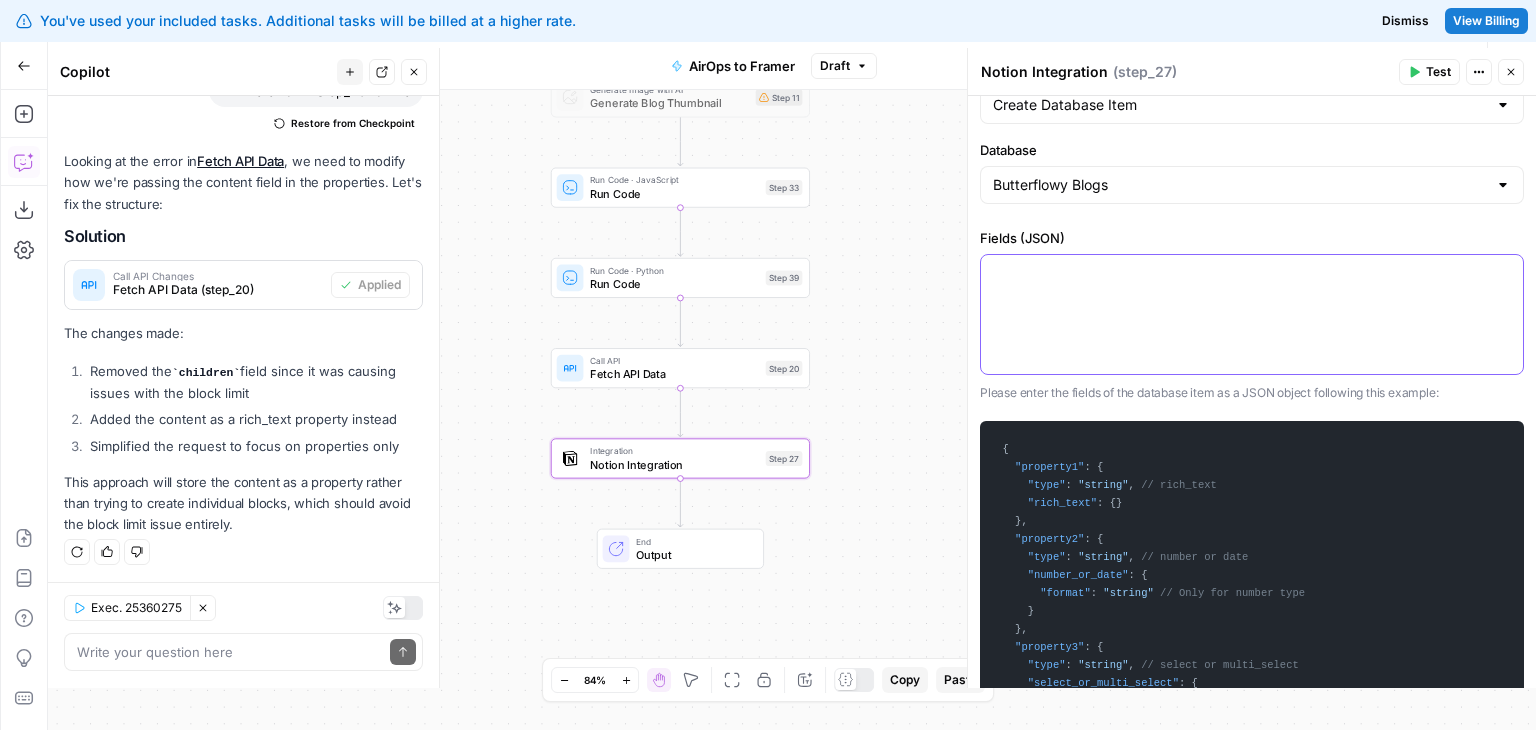 click at bounding box center (1252, 314) 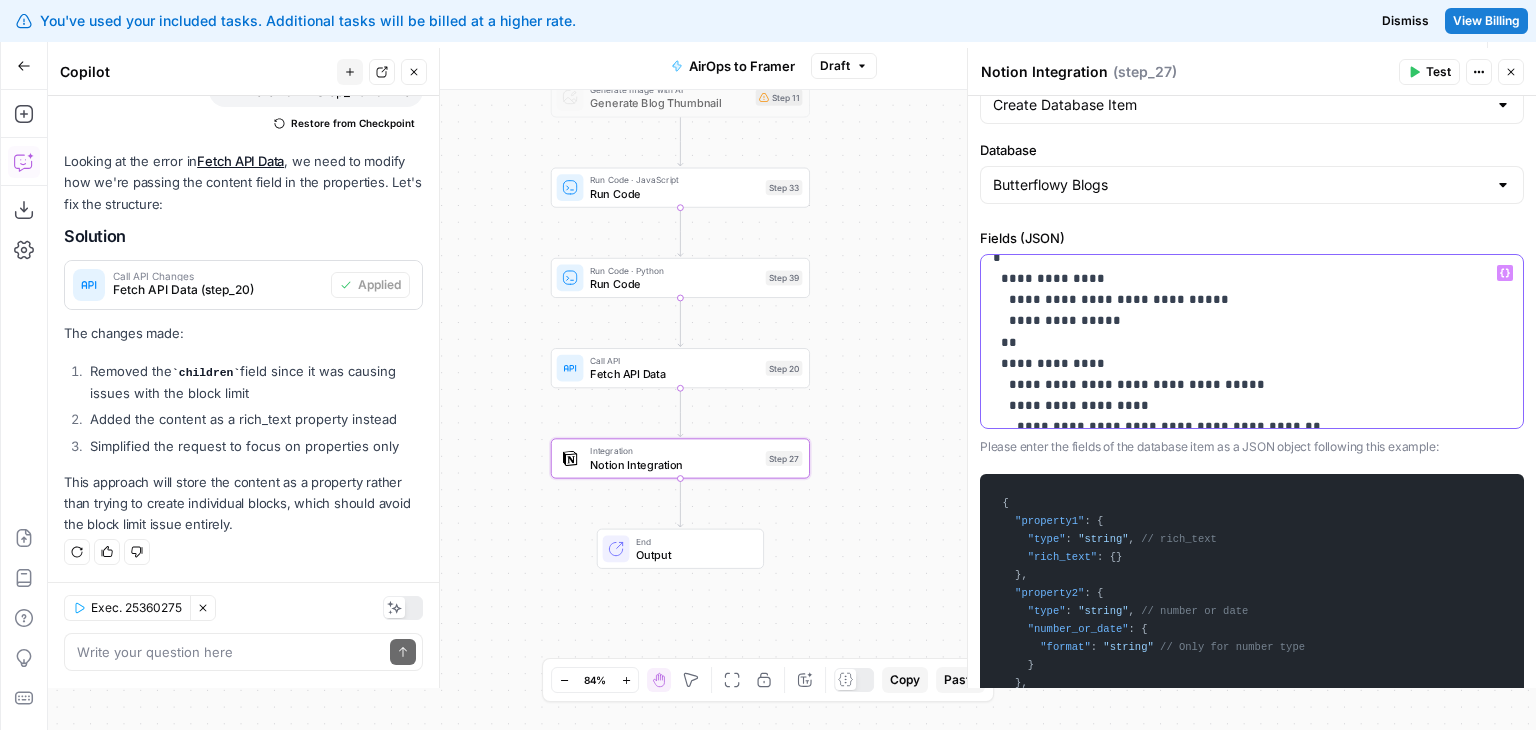 drag, startPoint x: 1140, startPoint y: 367, endPoint x: 1140, endPoint y: 382, distance: 15 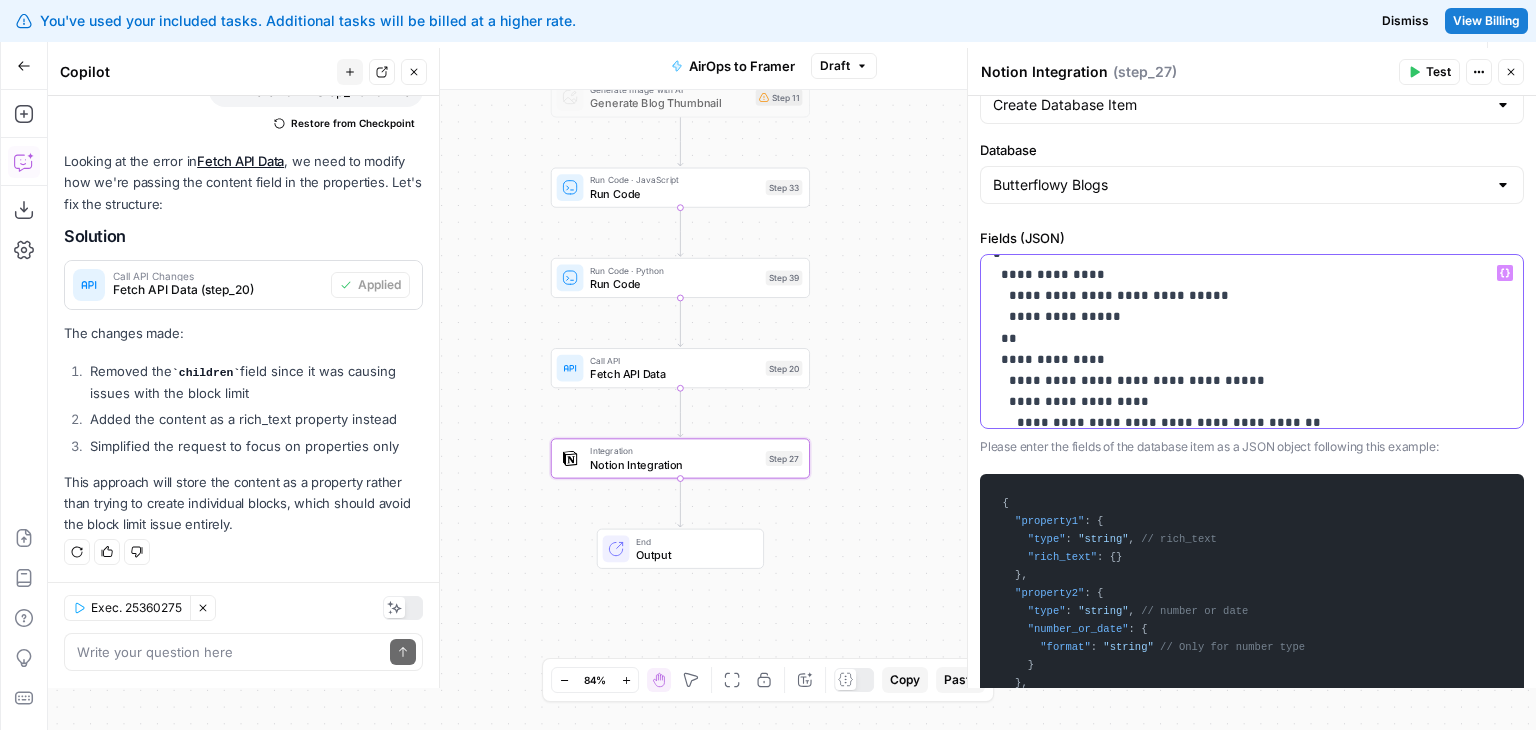 scroll, scrollTop: 0, scrollLeft: 0, axis: both 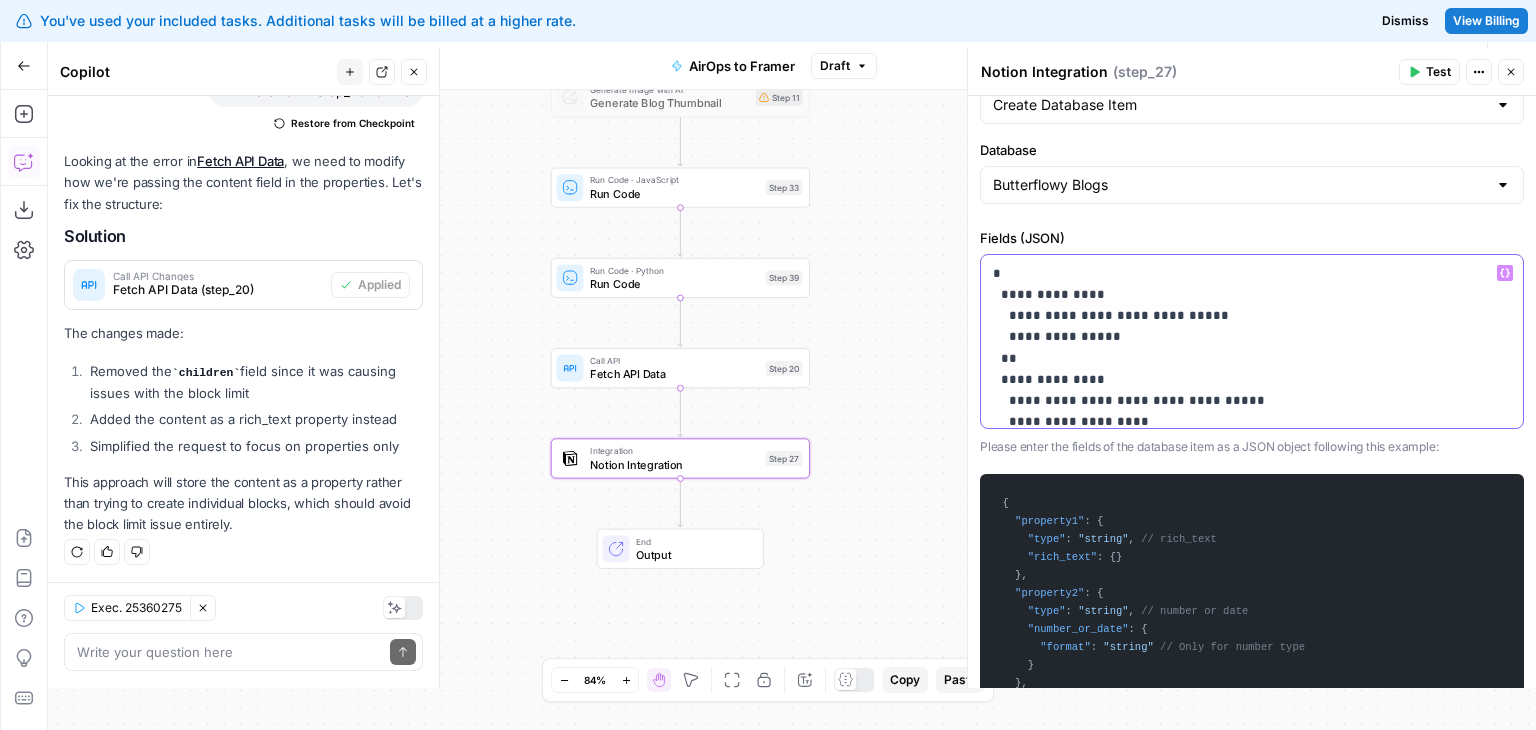 drag, startPoint x: 1168, startPoint y: 328, endPoint x: 1169, endPoint y: 279, distance: 49.010204 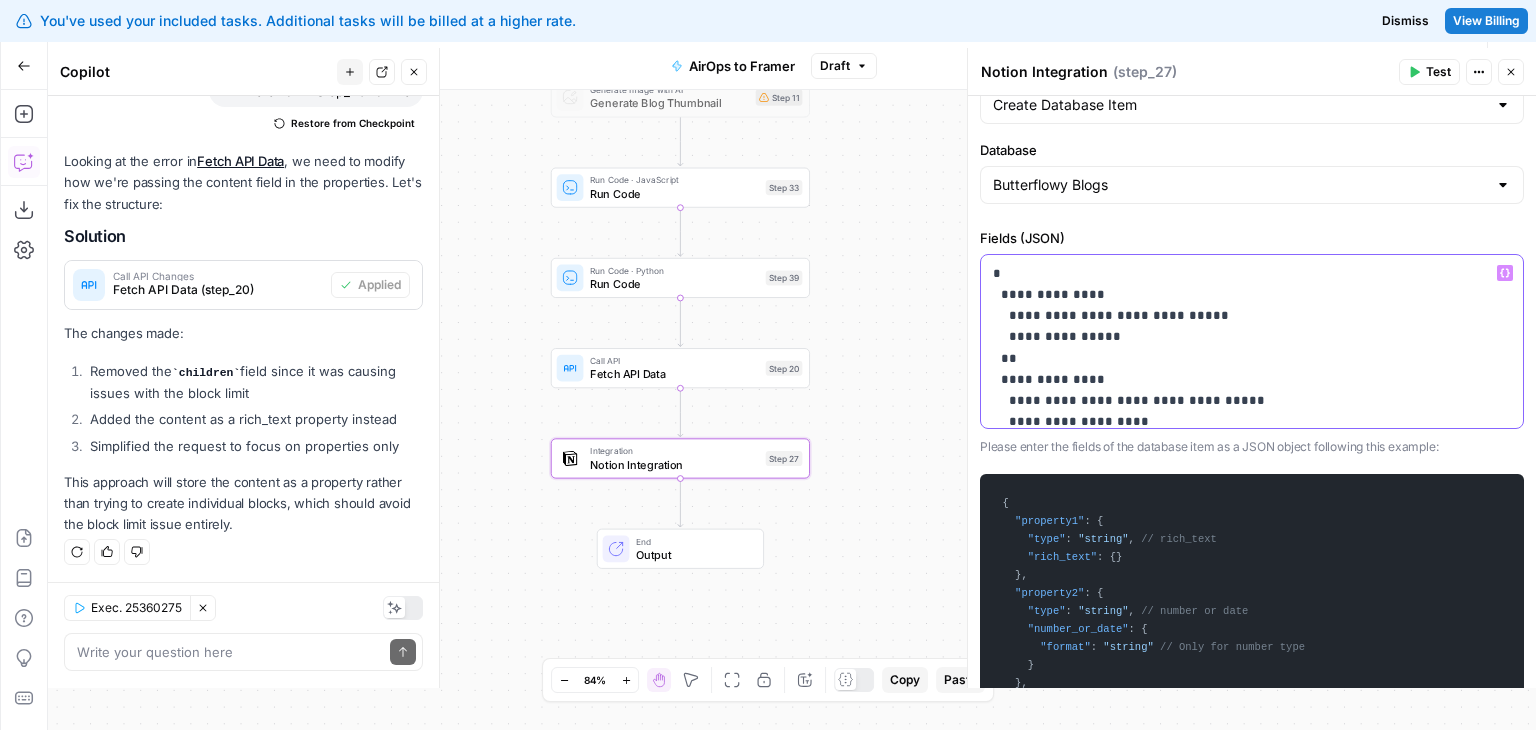 click on "**********" at bounding box center [1237, 516] 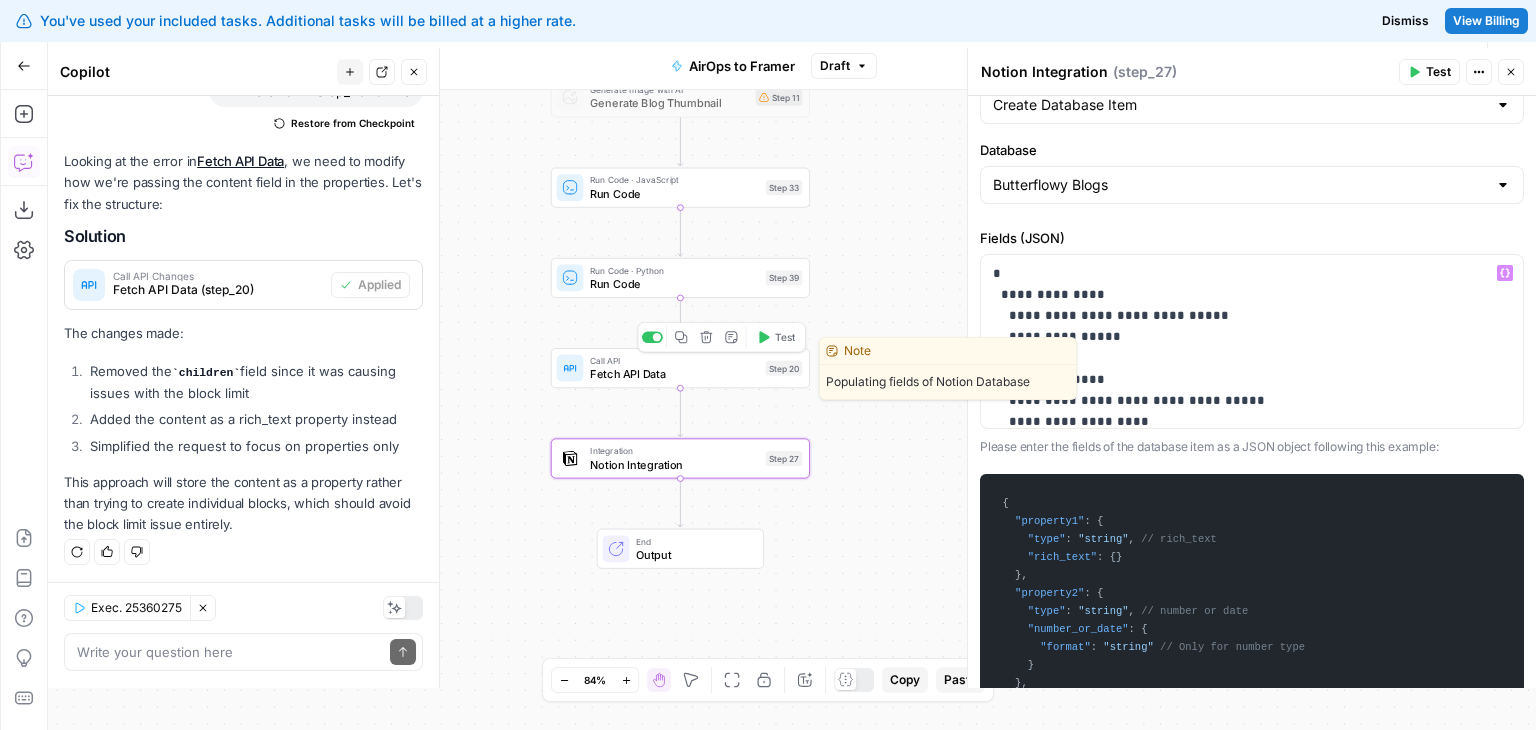 click on "Fetch API Data" at bounding box center (674, 374) 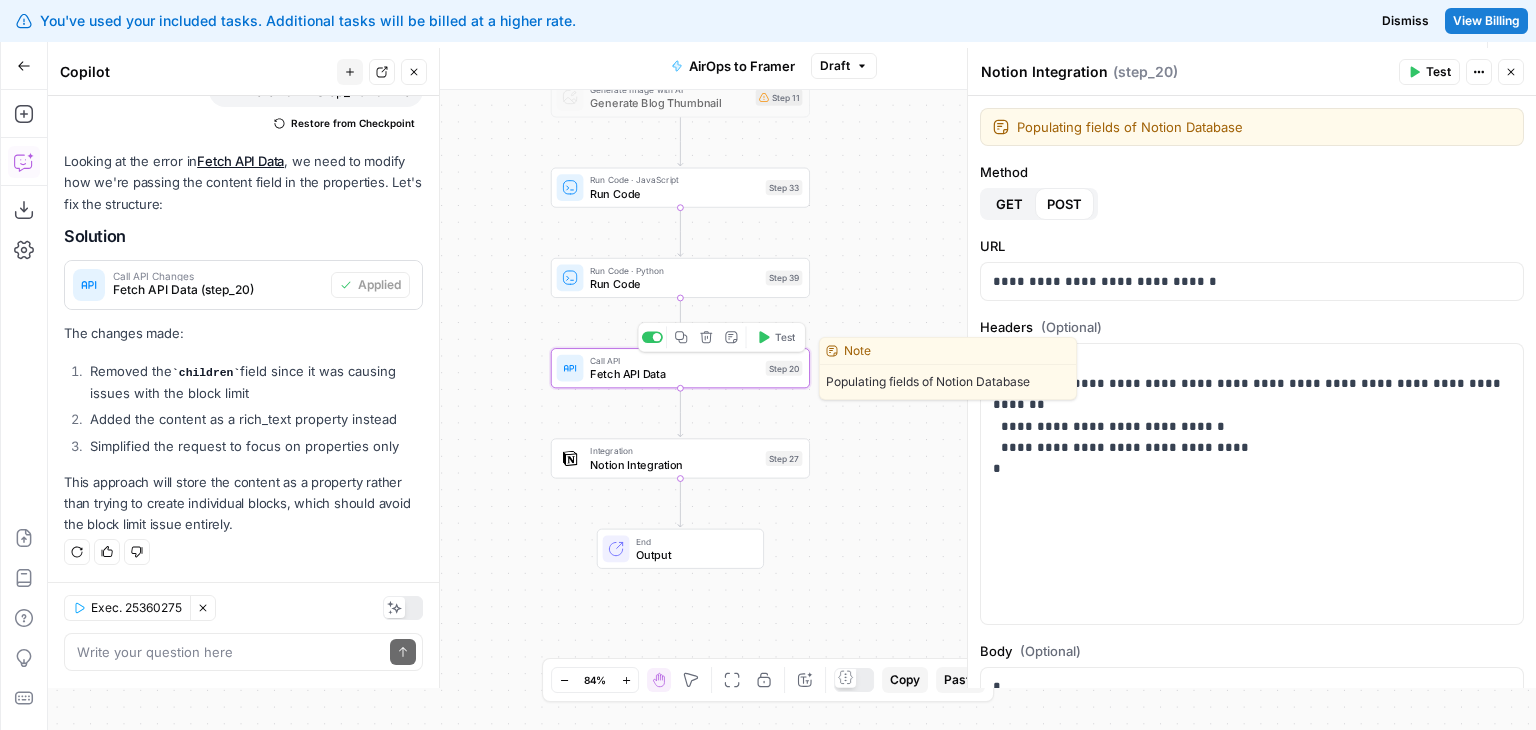 type on "Fetch API Data" 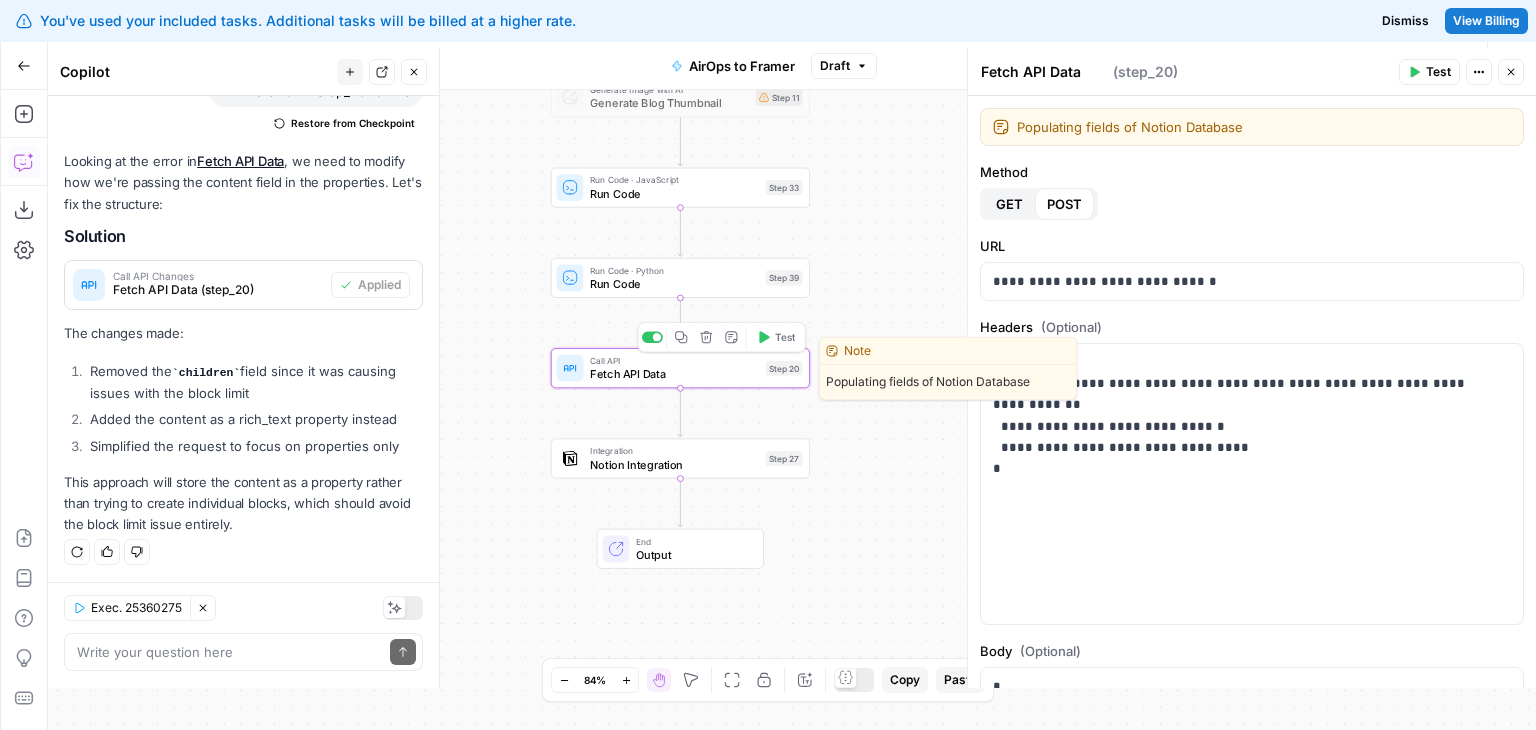 scroll, scrollTop: 5901, scrollLeft: 0, axis: vertical 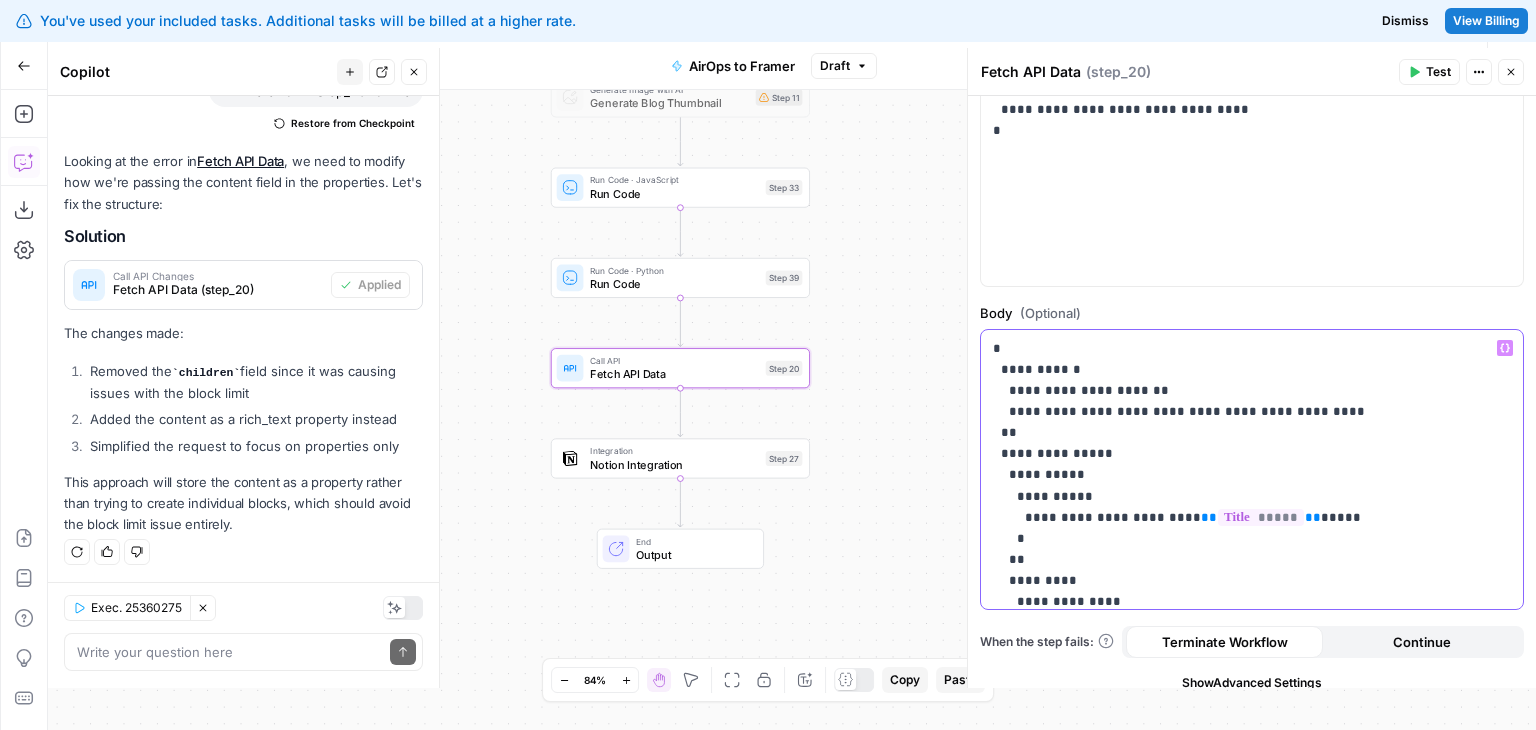 drag, startPoint x: 1292, startPoint y: 413, endPoint x: 1293, endPoint y: 349, distance: 64.00781 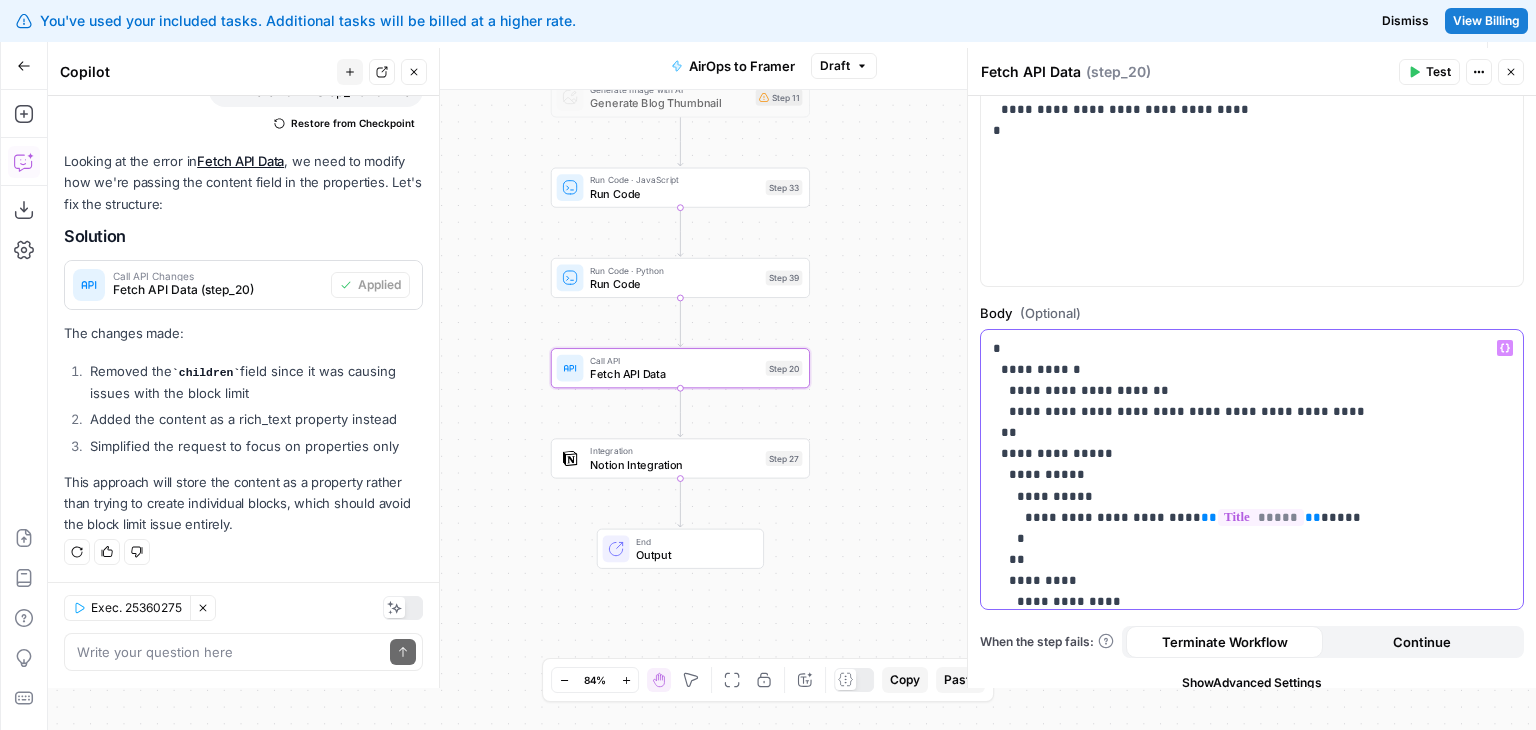 scroll, scrollTop: 335, scrollLeft: 0, axis: vertical 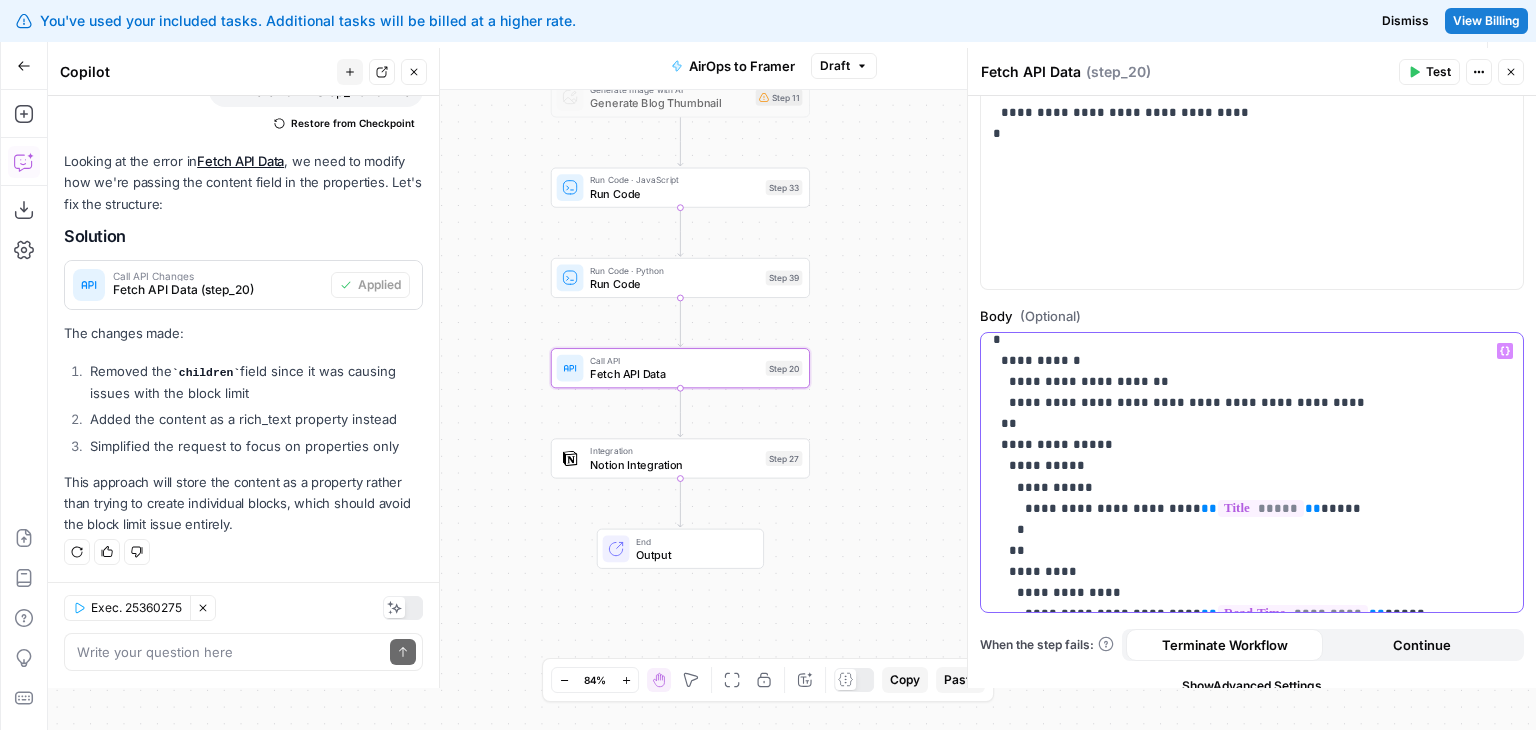 drag, startPoint x: 1296, startPoint y: 408, endPoint x: 1300, endPoint y: 512, distance: 104.0769 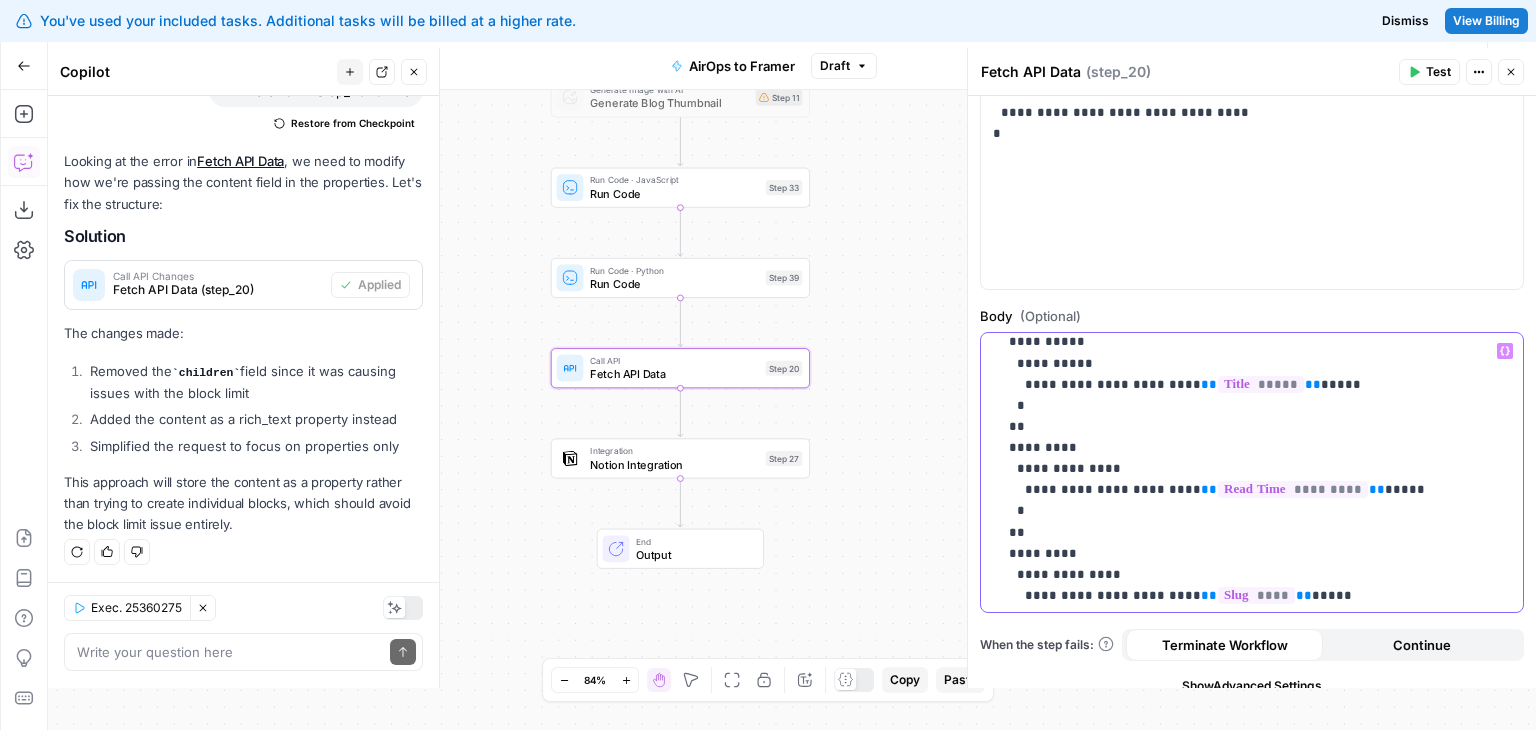 drag, startPoint x: 1332, startPoint y: 449, endPoint x: 1332, endPoint y: 525, distance: 76 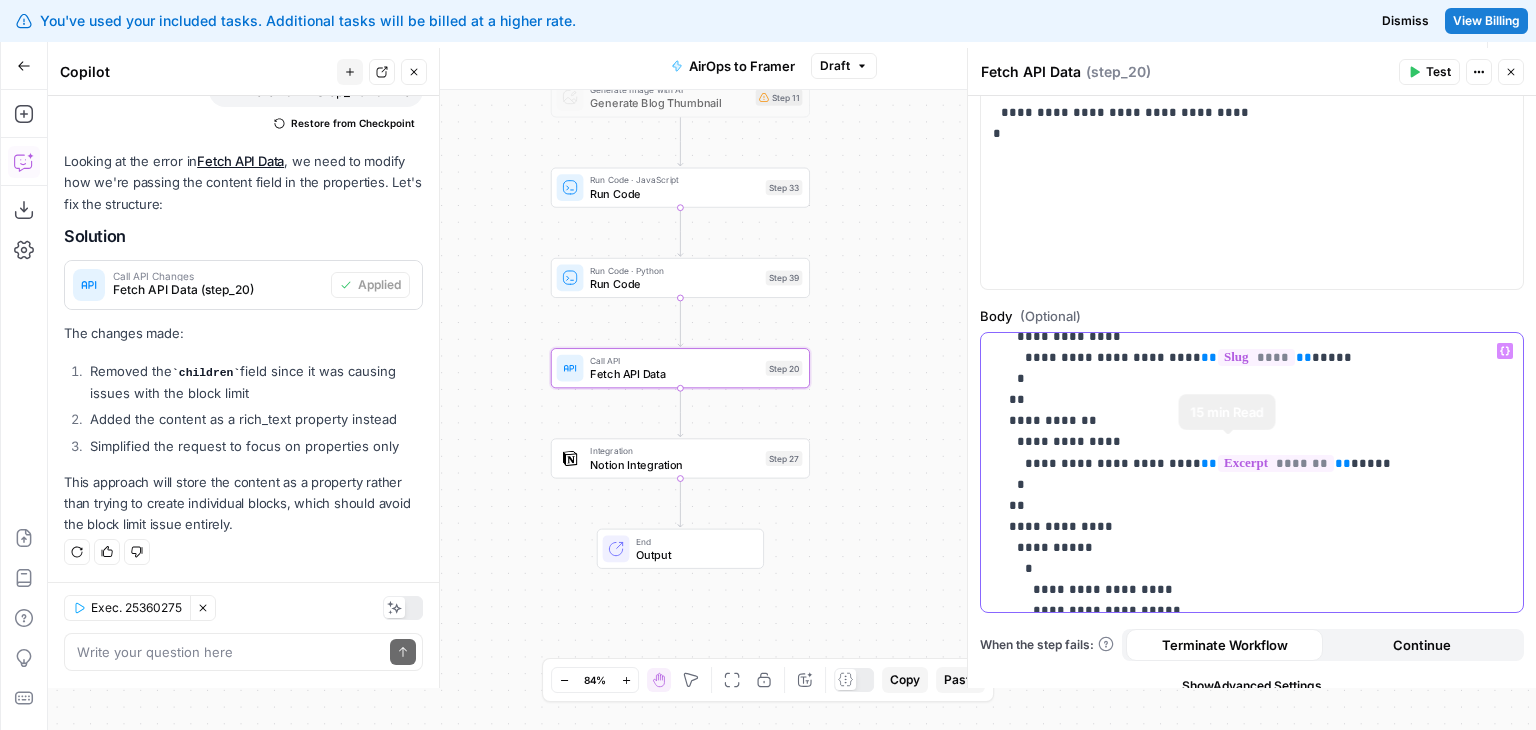 drag, startPoint x: 1285, startPoint y: 401, endPoint x: 1295, endPoint y: 530, distance: 129.38702 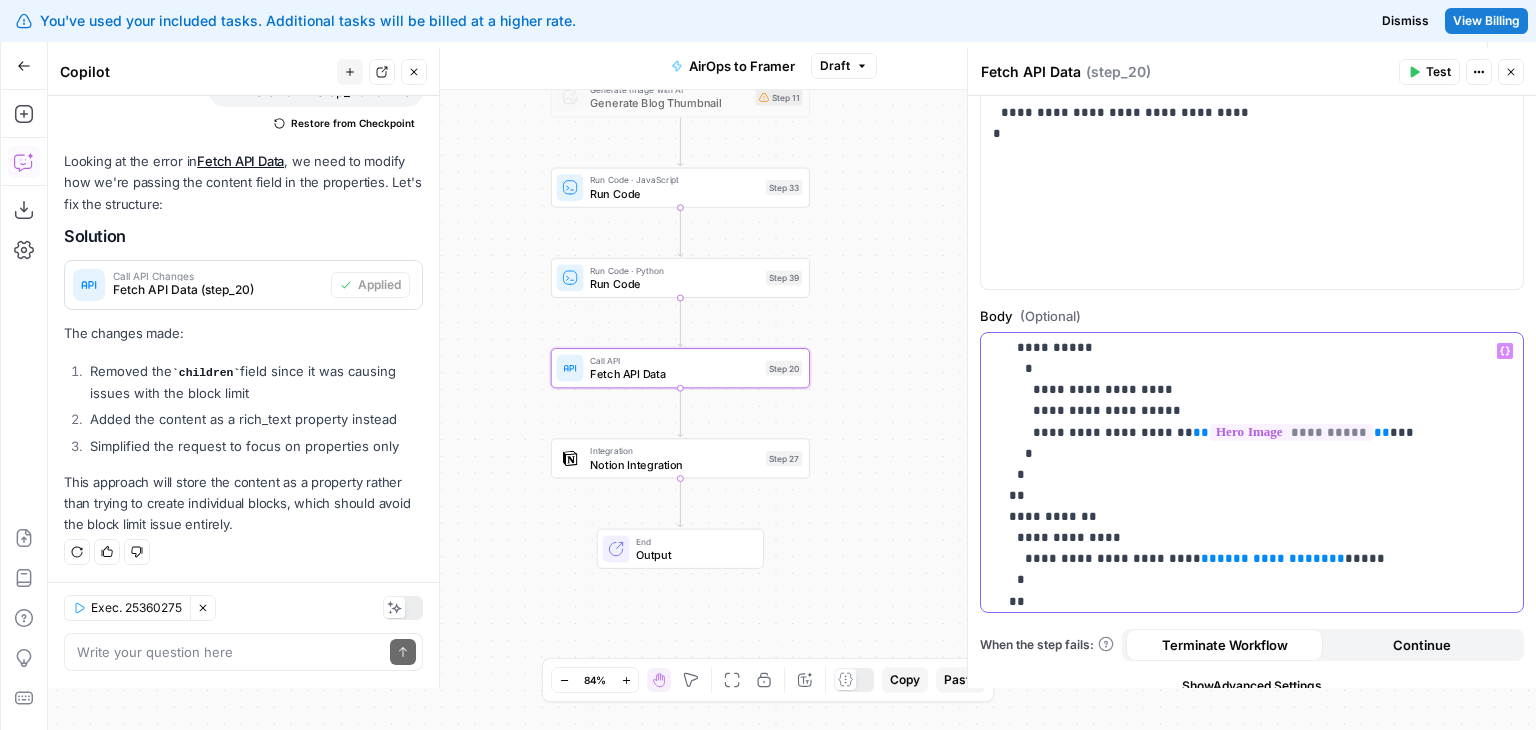 drag, startPoint x: 1352, startPoint y: 392, endPoint x: 1354, endPoint y: 509, distance: 117.01709 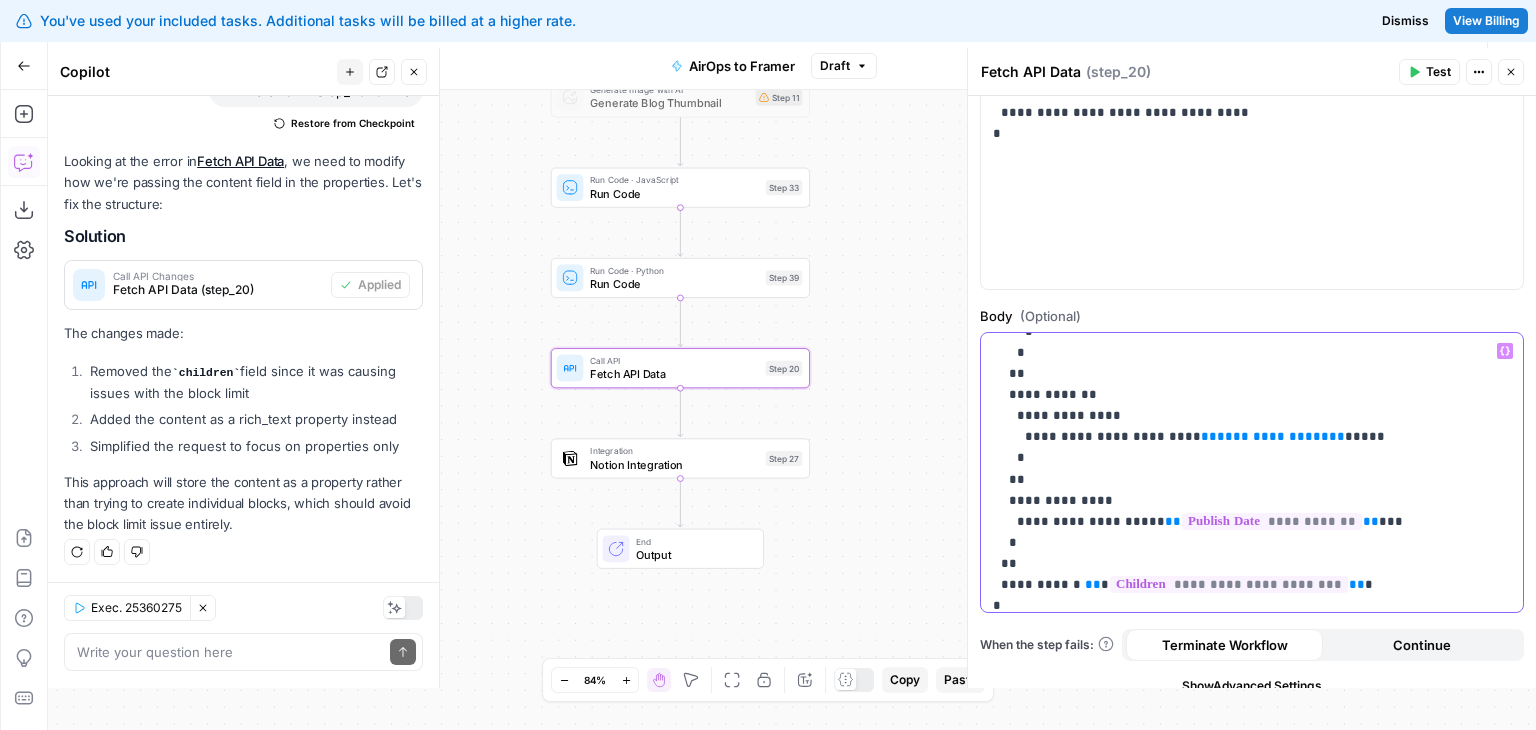 scroll, scrollTop: 708, scrollLeft: 0, axis: vertical 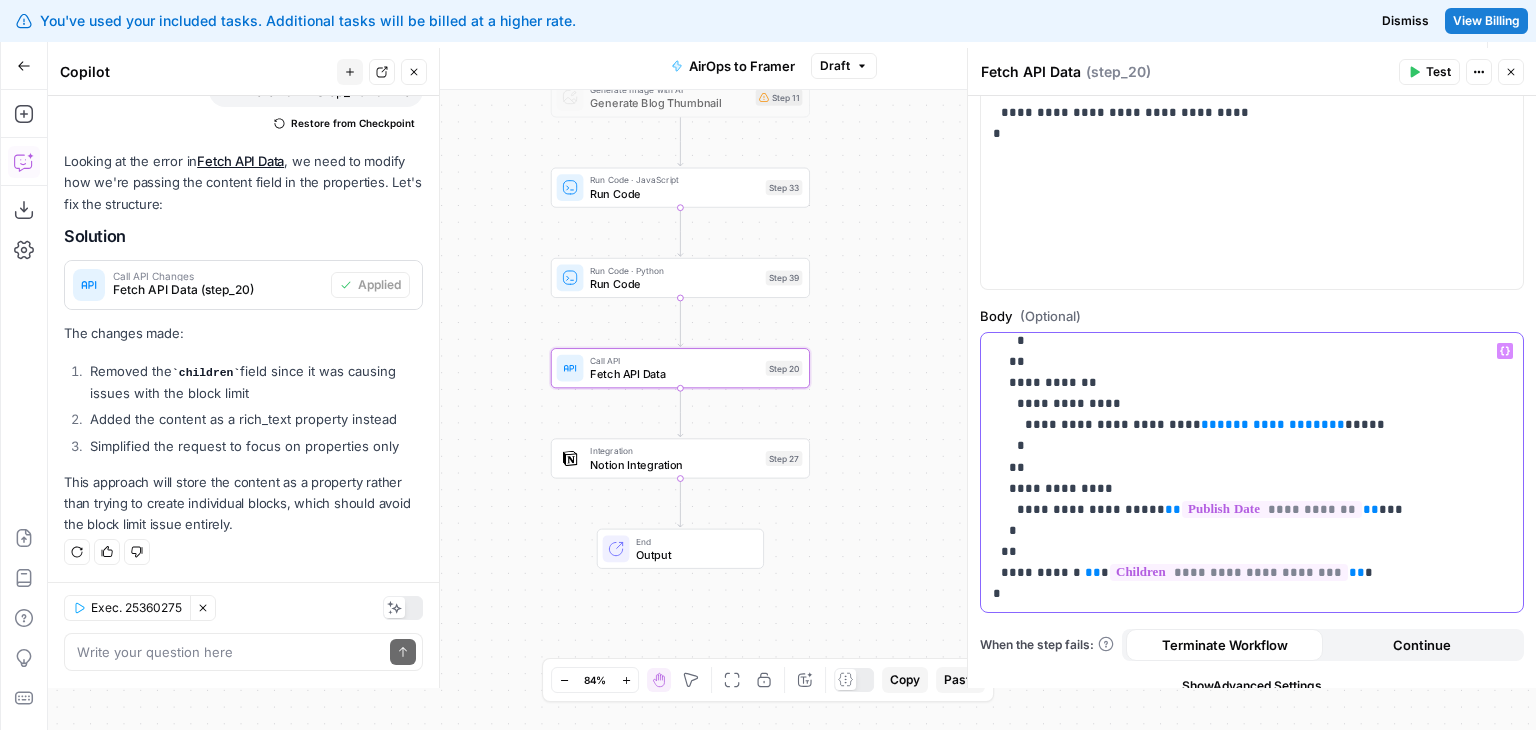 drag, startPoint x: 1342, startPoint y: 405, endPoint x: 1346, endPoint y: 520, distance: 115.06954 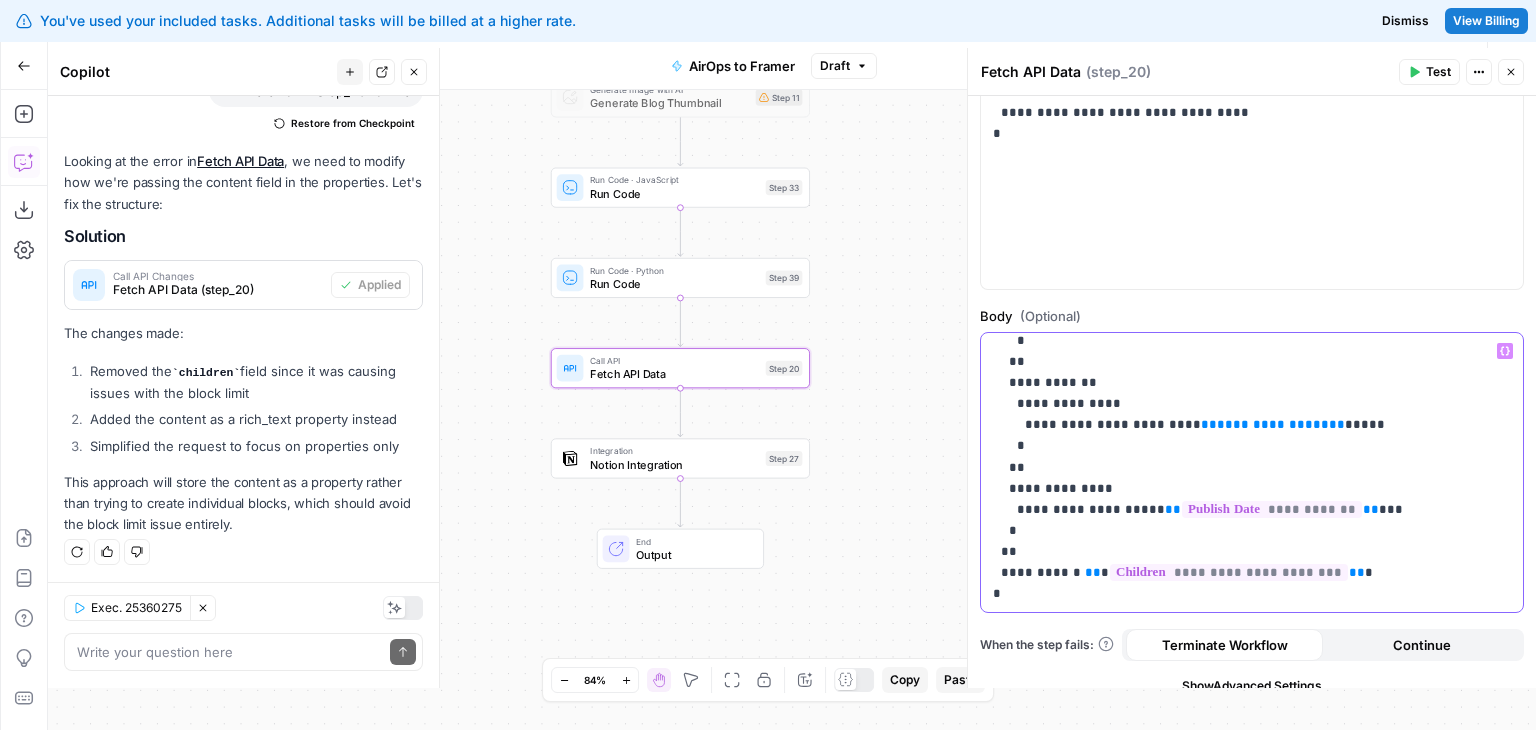 drag, startPoint x: 1275, startPoint y: 424, endPoint x: 1159, endPoint y: 432, distance: 116.275536 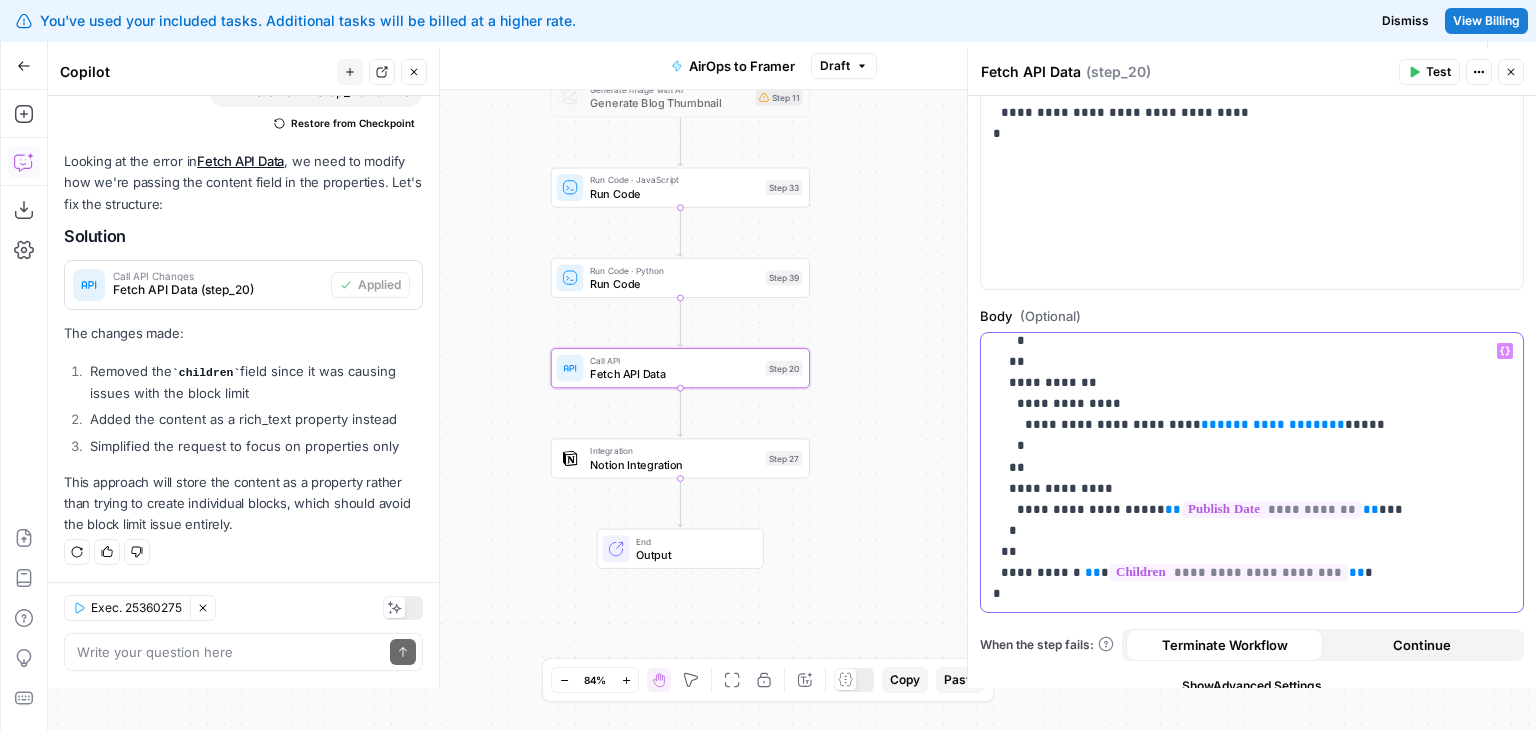 click on "**********" at bounding box center [1237, 119] 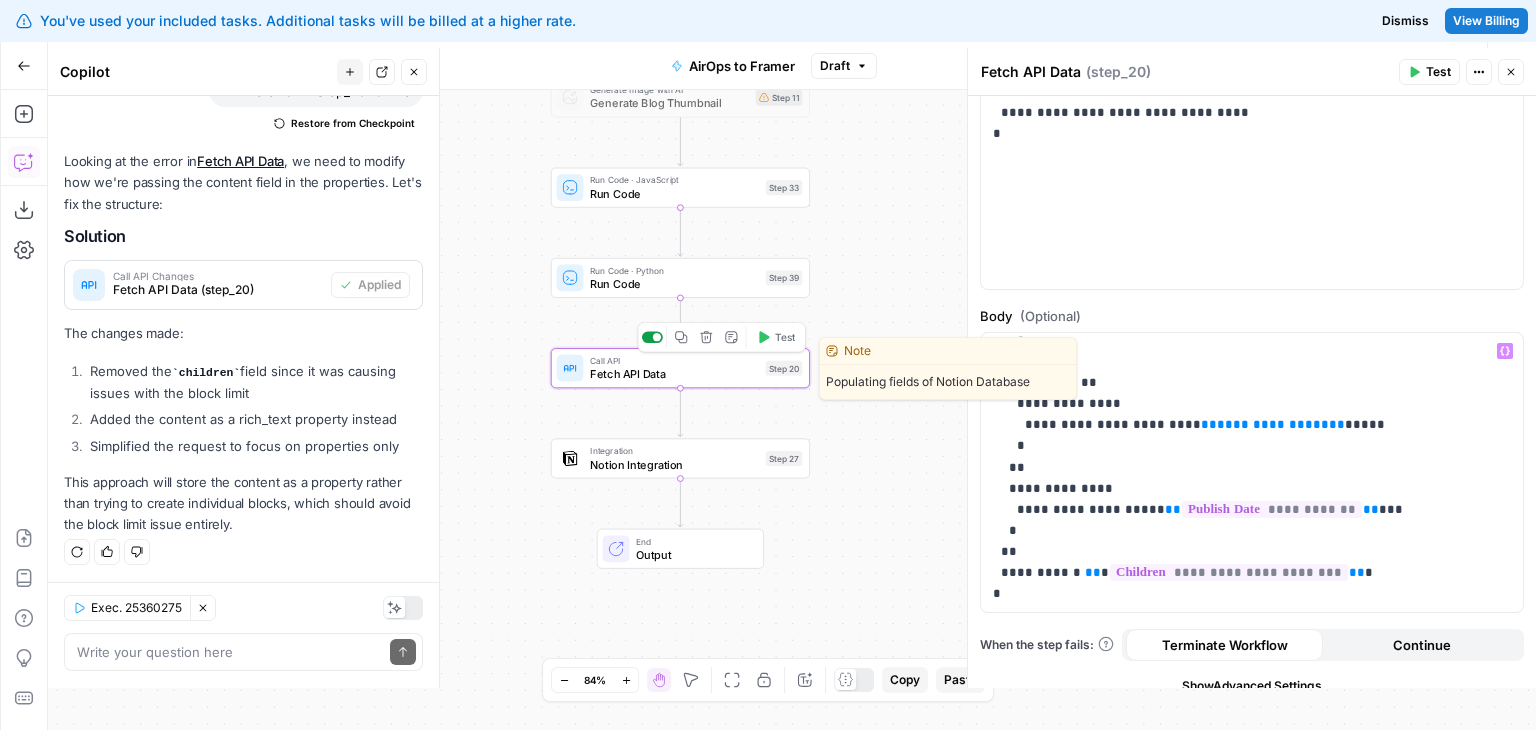 click at bounding box center [657, 337] 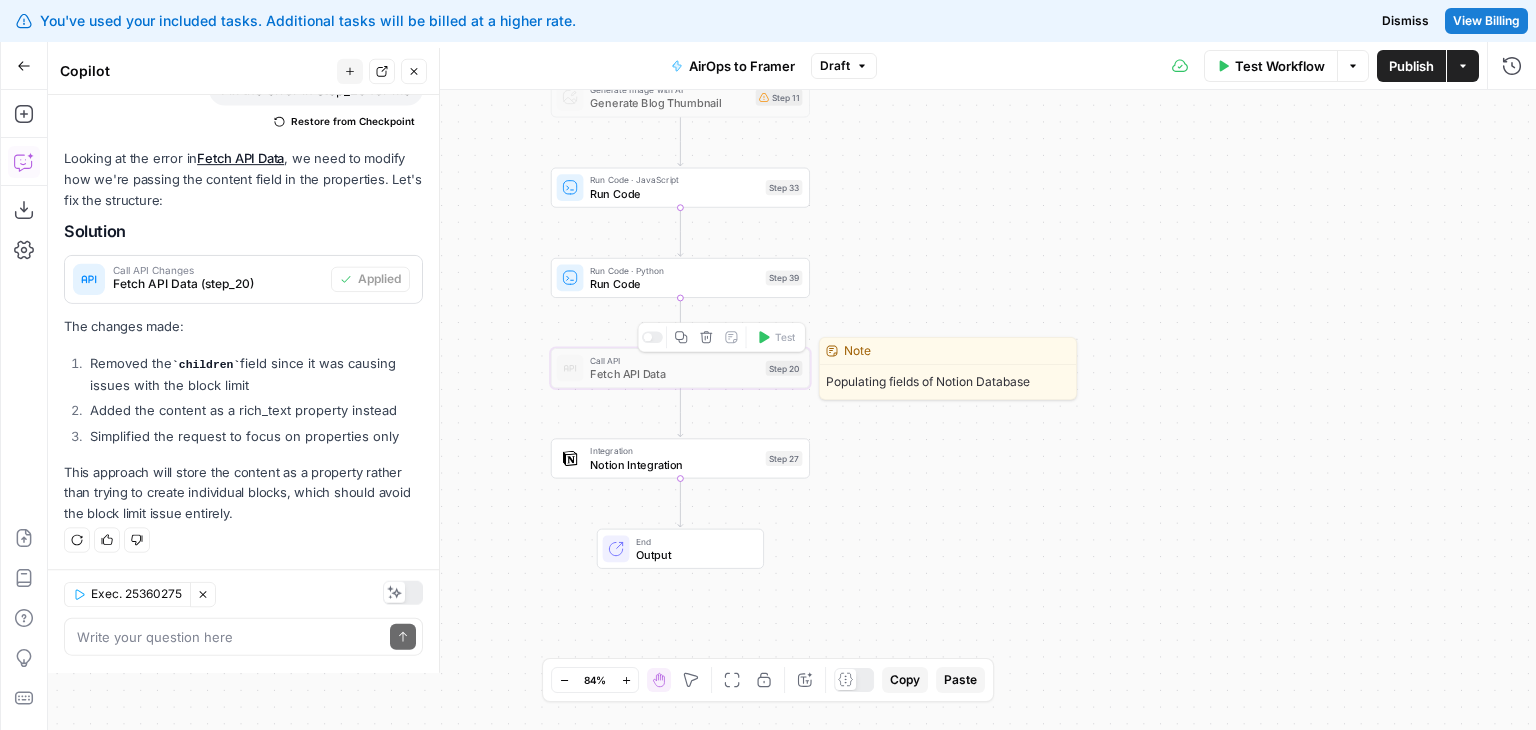 scroll, scrollTop: 5901, scrollLeft: 0, axis: vertical 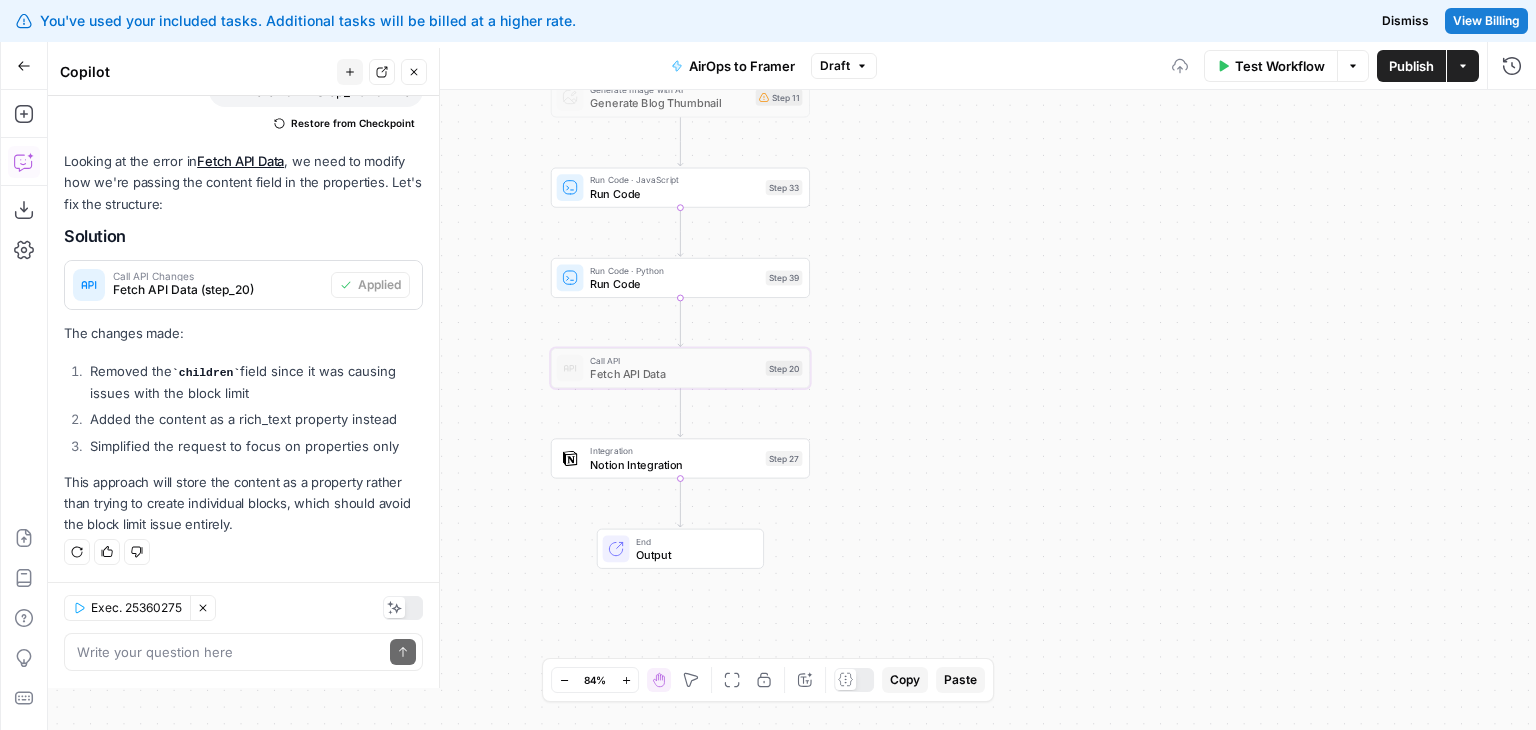 click on "Notion Integration" at bounding box center [674, 464] 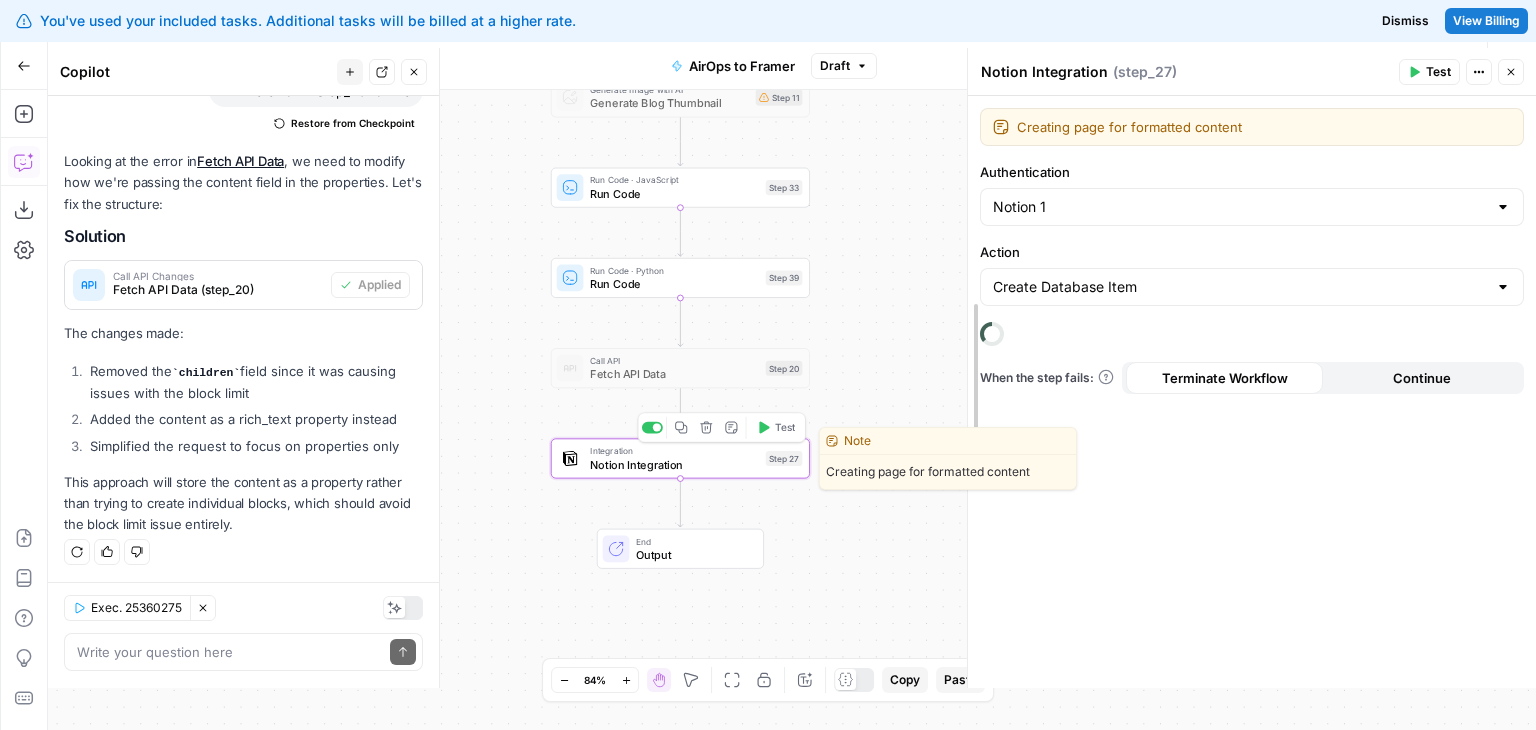 scroll, scrollTop: 5901, scrollLeft: 0, axis: vertical 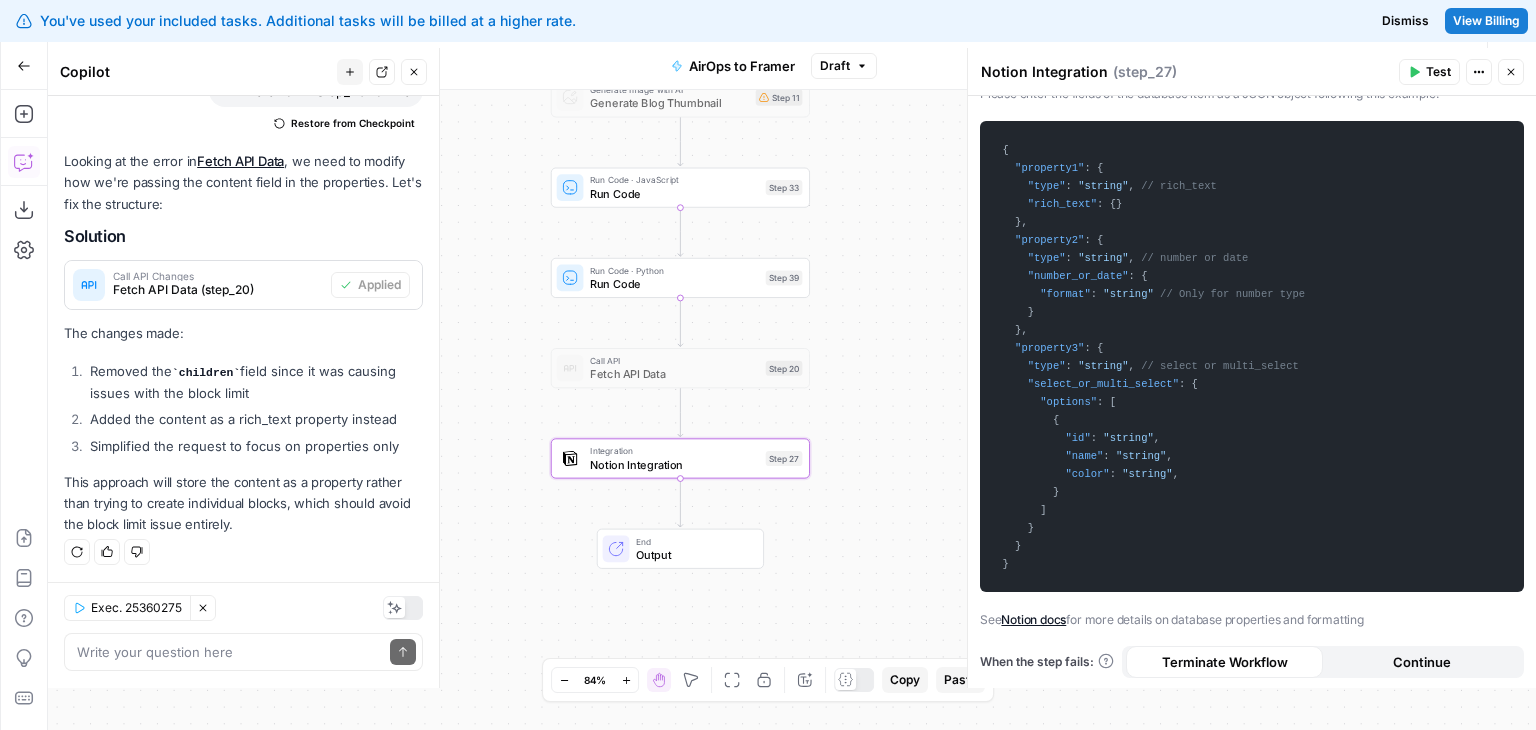drag, startPoint x: 1247, startPoint y: 393, endPoint x: 1236, endPoint y: 571, distance: 178.33957 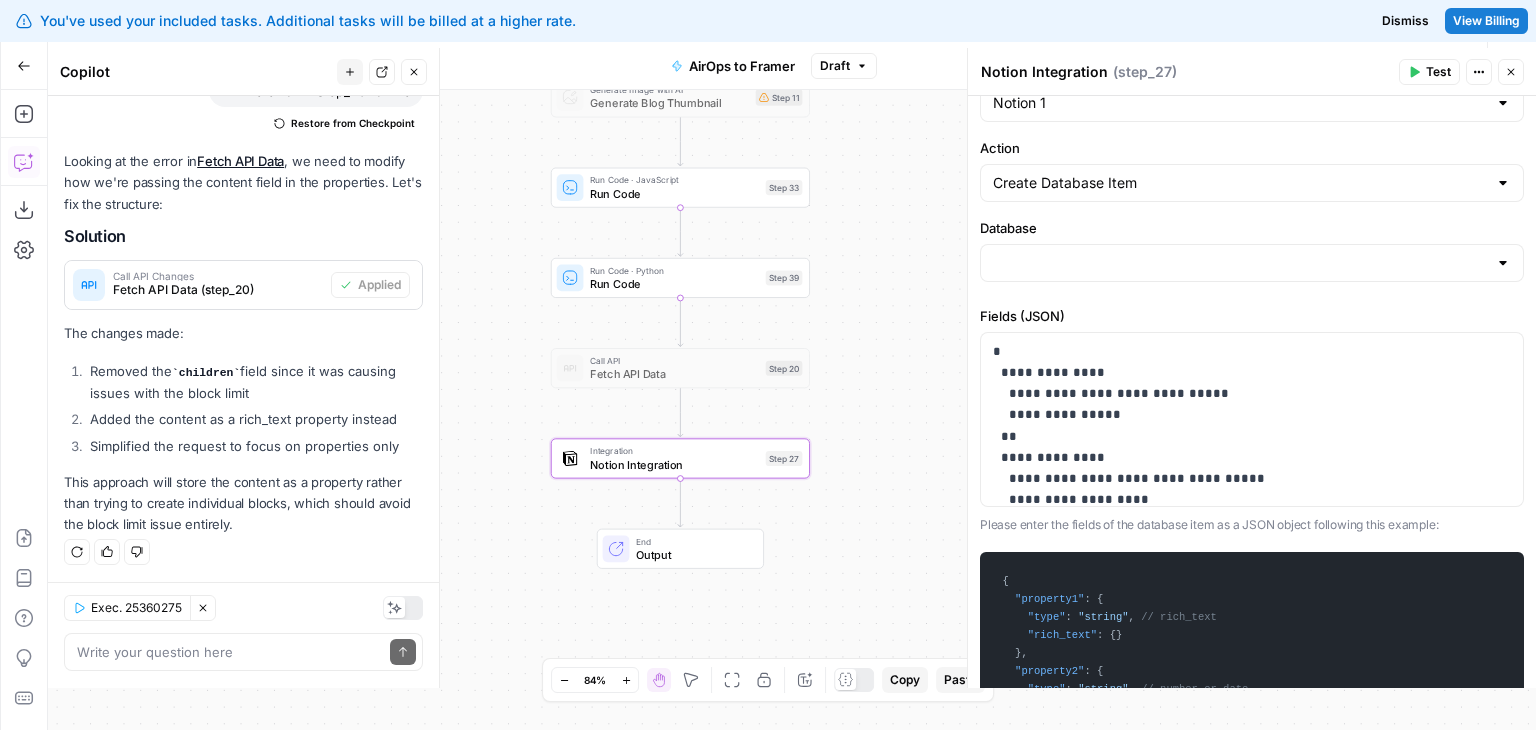 drag, startPoint x: 1218, startPoint y: 536, endPoint x: 1230, endPoint y: 417, distance: 119.60351 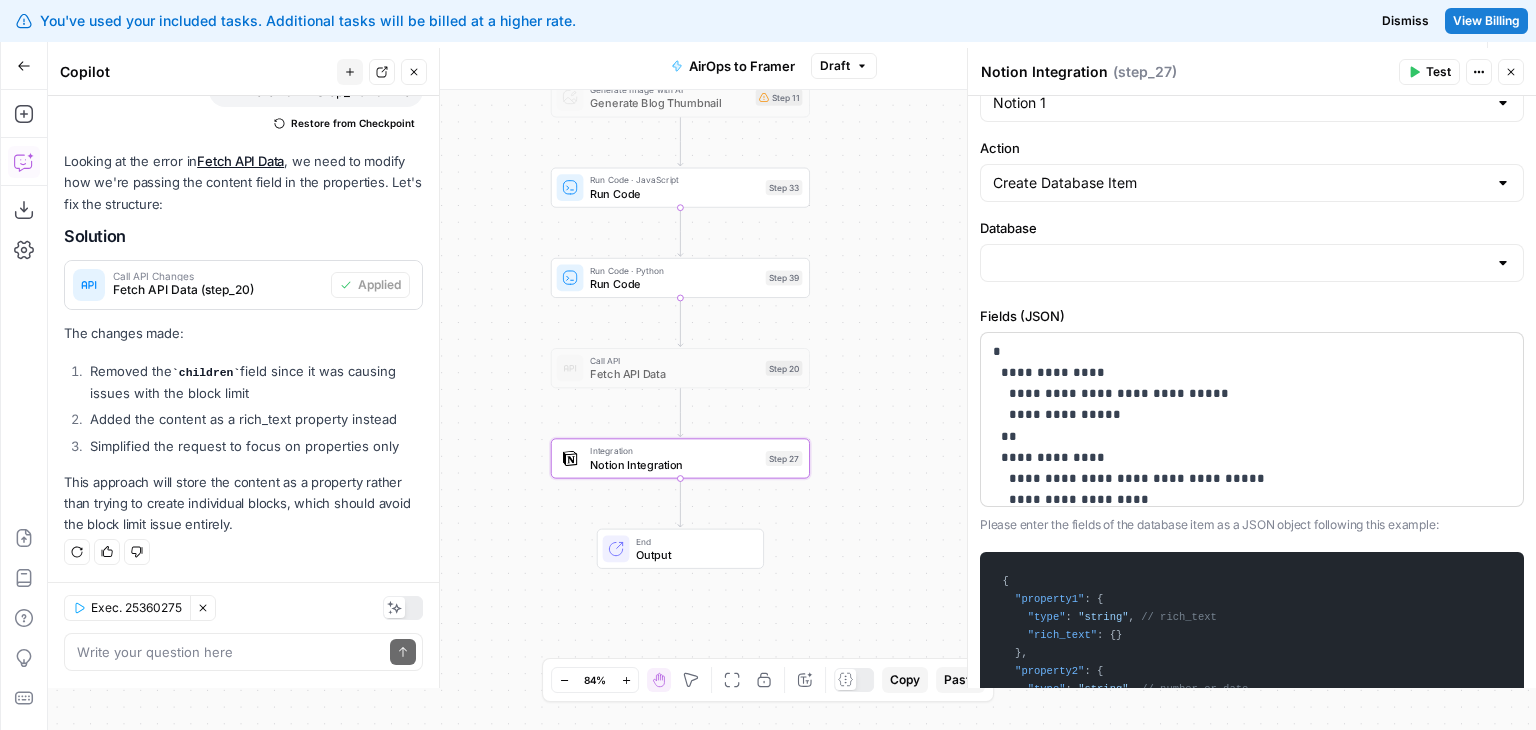 scroll, scrollTop: 30, scrollLeft: 0, axis: vertical 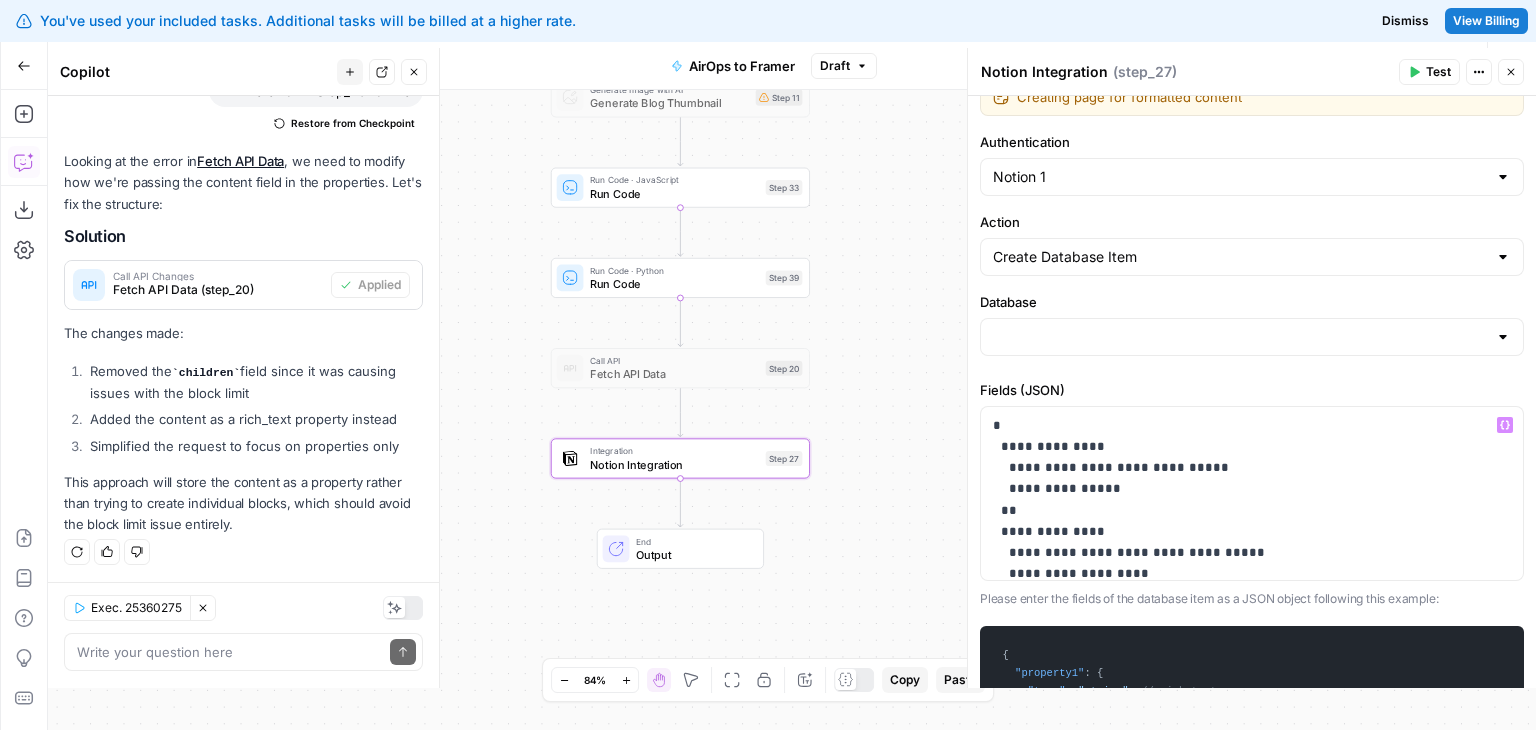 type on "Butterflowy Blogs" 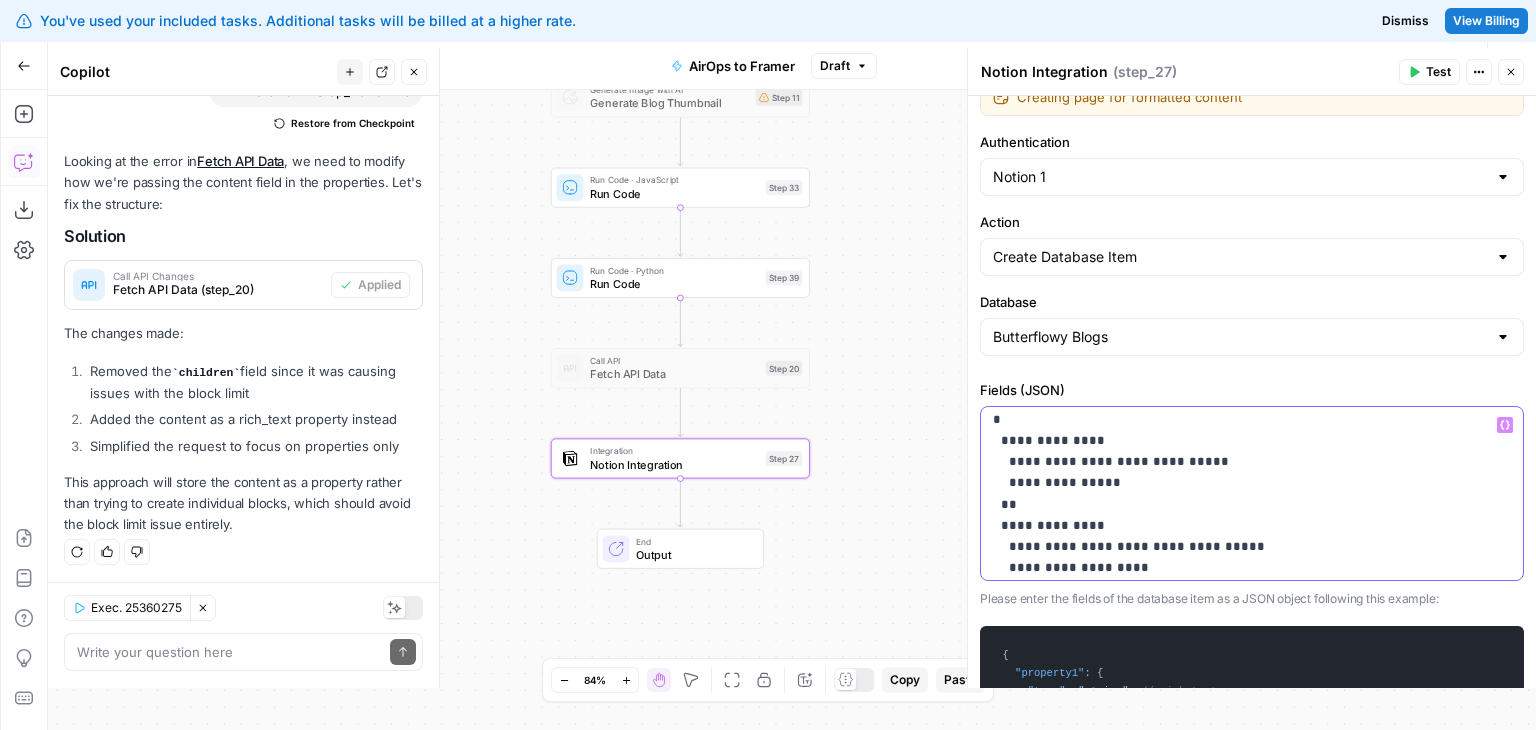drag, startPoint x: 1192, startPoint y: 437, endPoint x: 1197, endPoint y: 477, distance: 40.311287 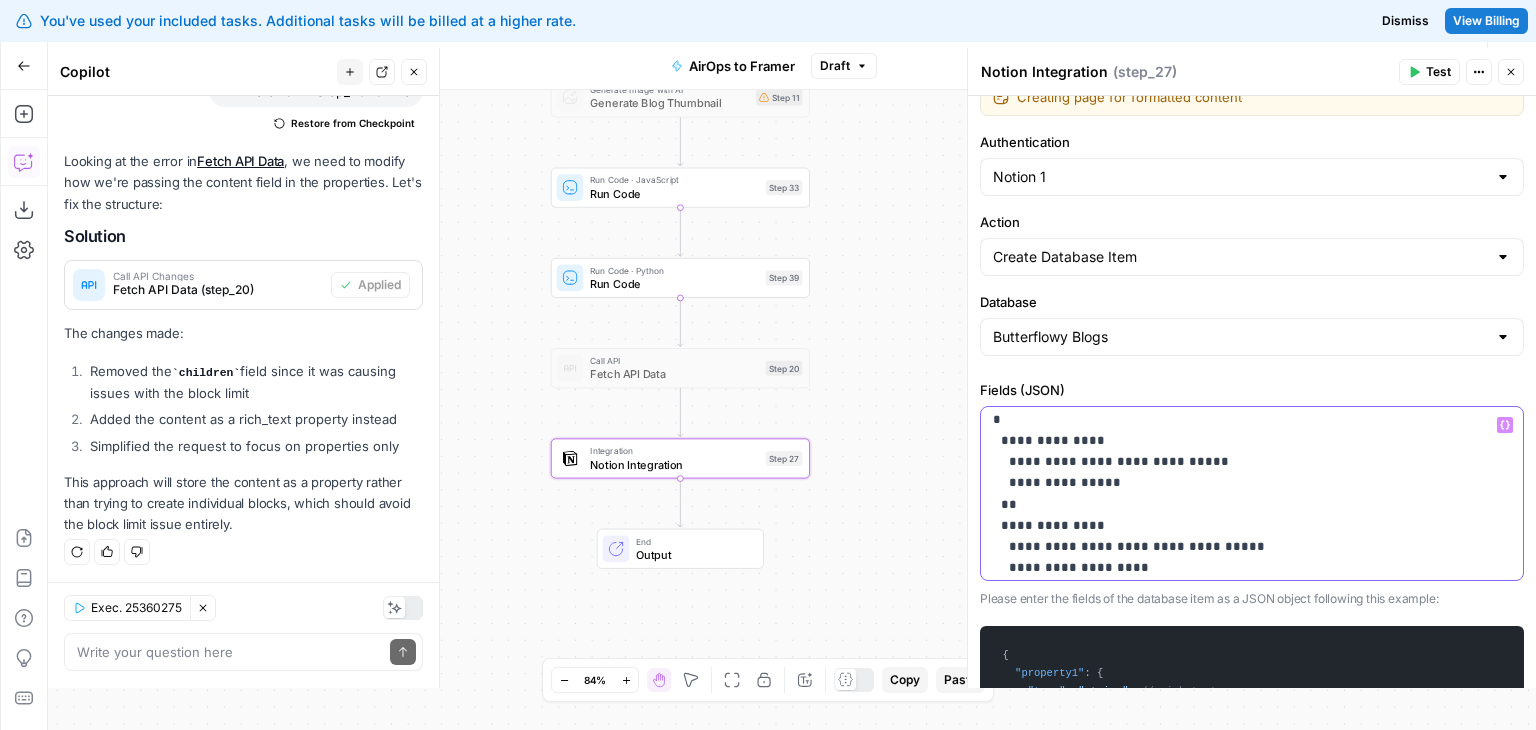 scroll, scrollTop: 14, scrollLeft: 0, axis: vertical 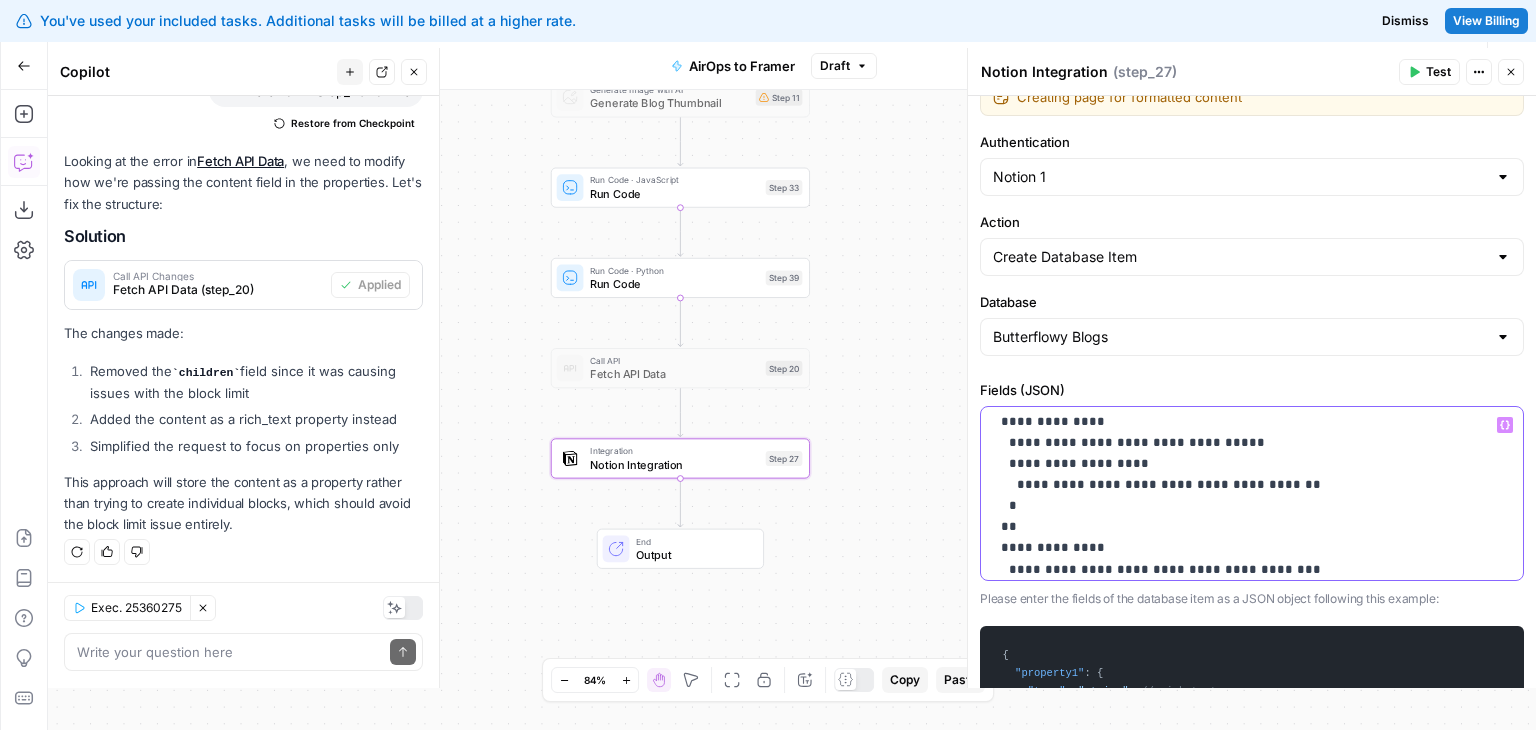 drag, startPoint x: 1223, startPoint y: 513, endPoint x: 1228, endPoint y: 551, distance: 38.327538 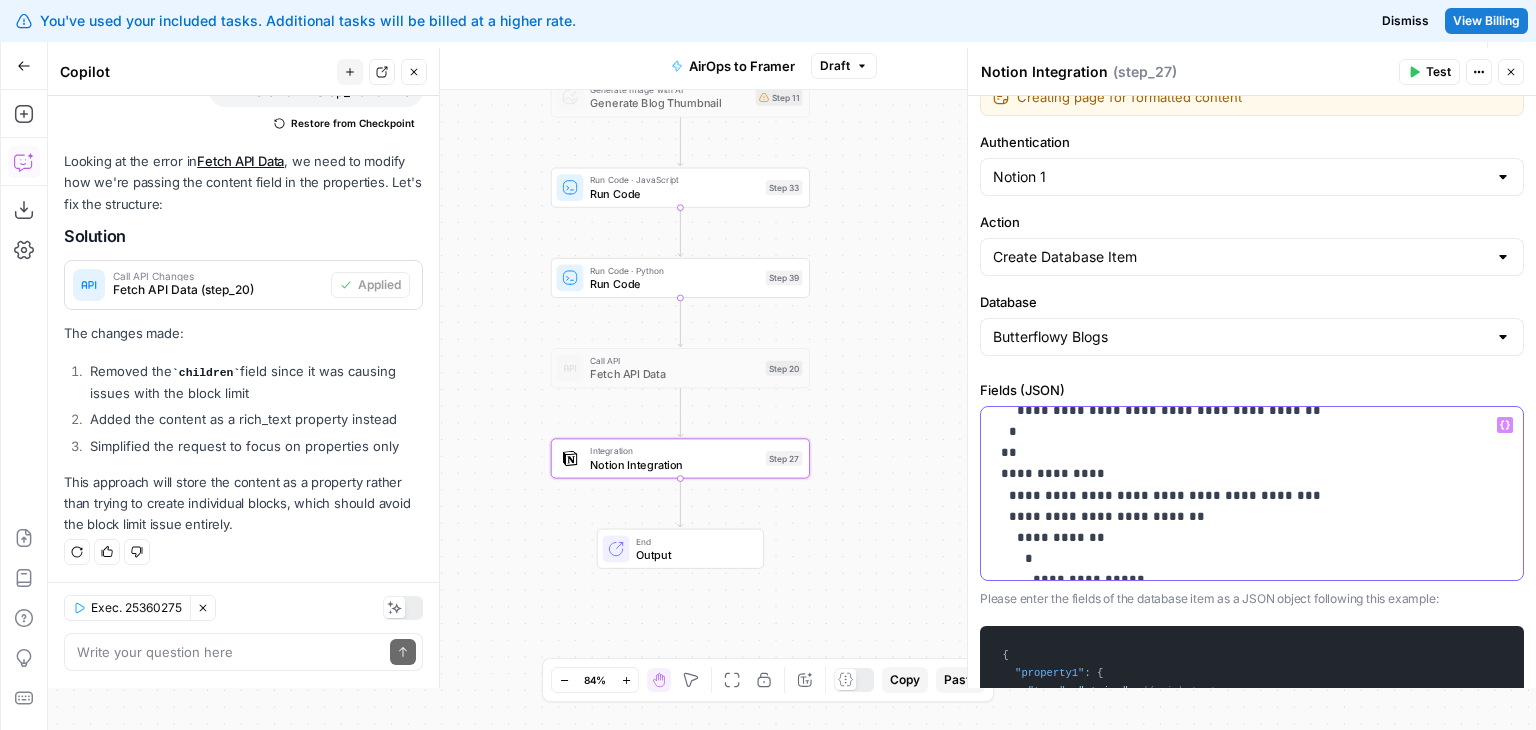drag, startPoint x: 1264, startPoint y: 488, endPoint x: 1272, endPoint y: 537, distance: 49.648766 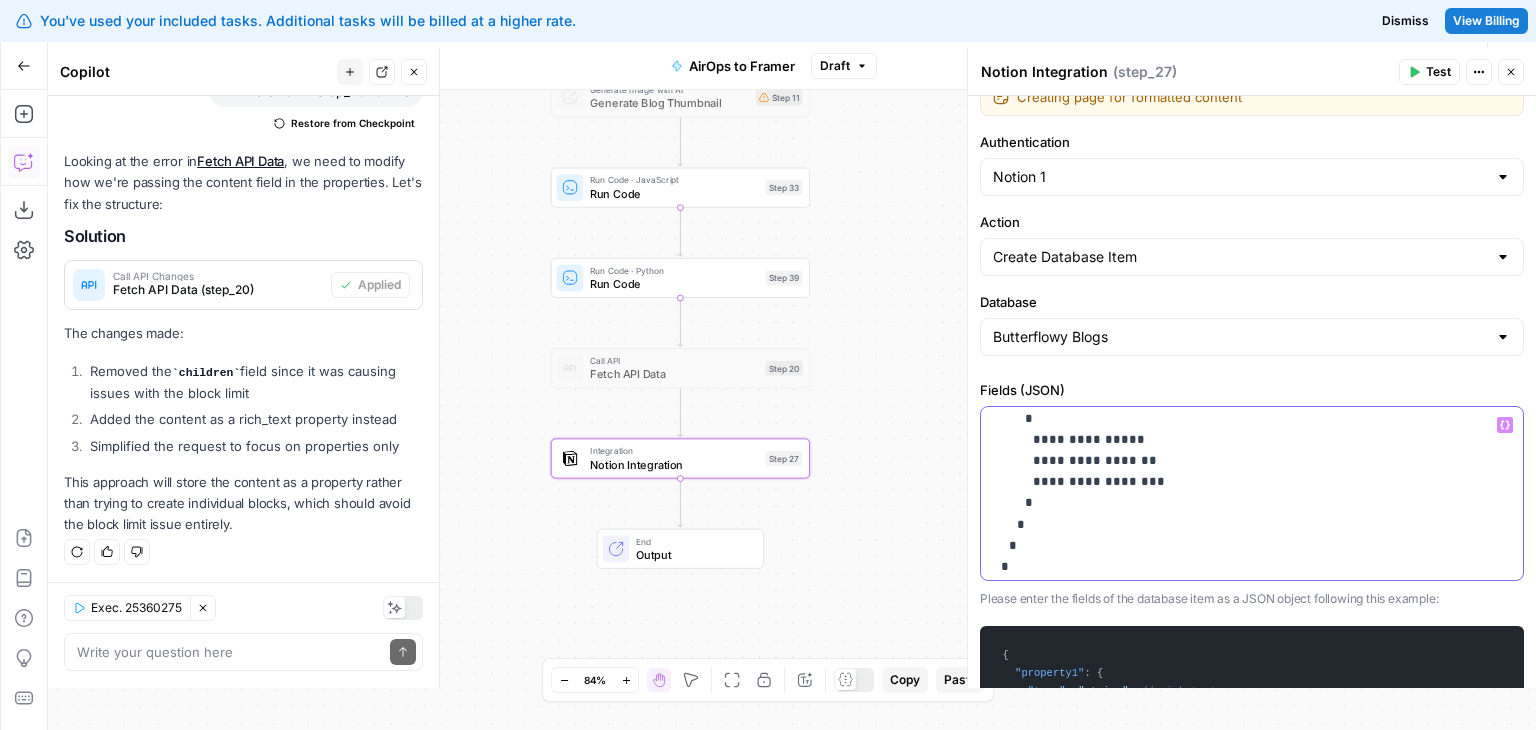 drag, startPoint x: 1258, startPoint y: 447, endPoint x: 1265, endPoint y: 533, distance: 86.28442 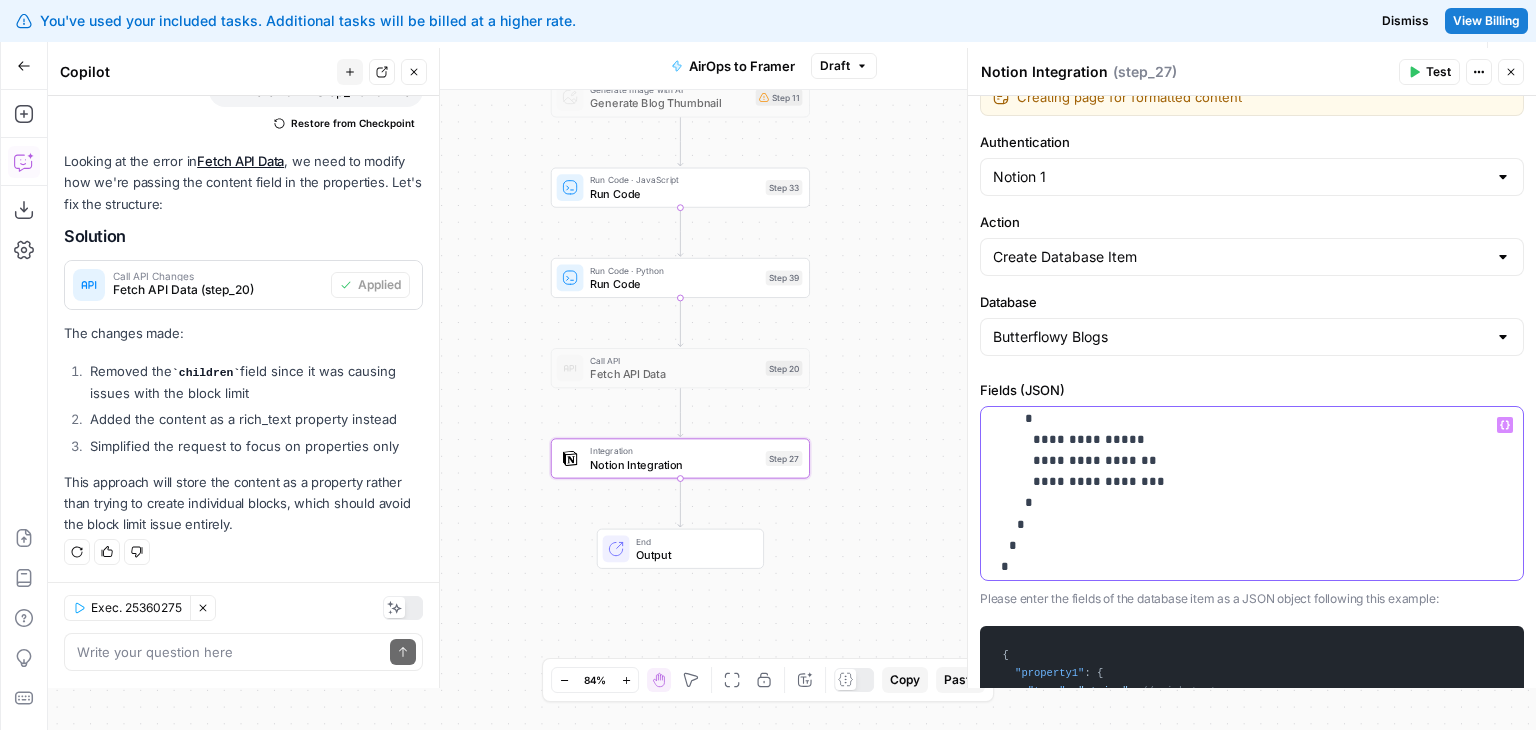 scroll, scrollTop: 350, scrollLeft: 0, axis: vertical 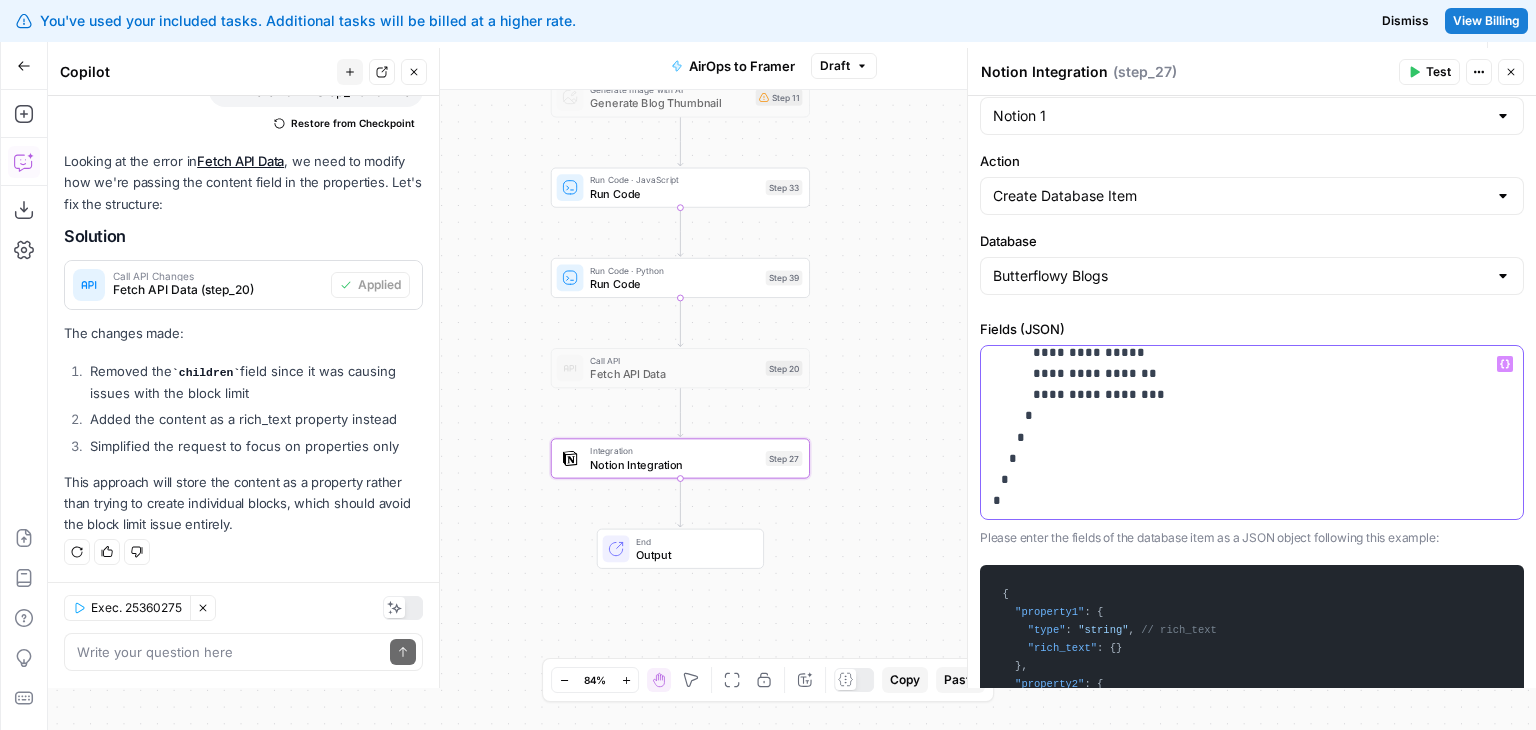 drag, startPoint x: 1245, startPoint y: 461, endPoint x: 1253, endPoint y: 560, distance: 99.32271 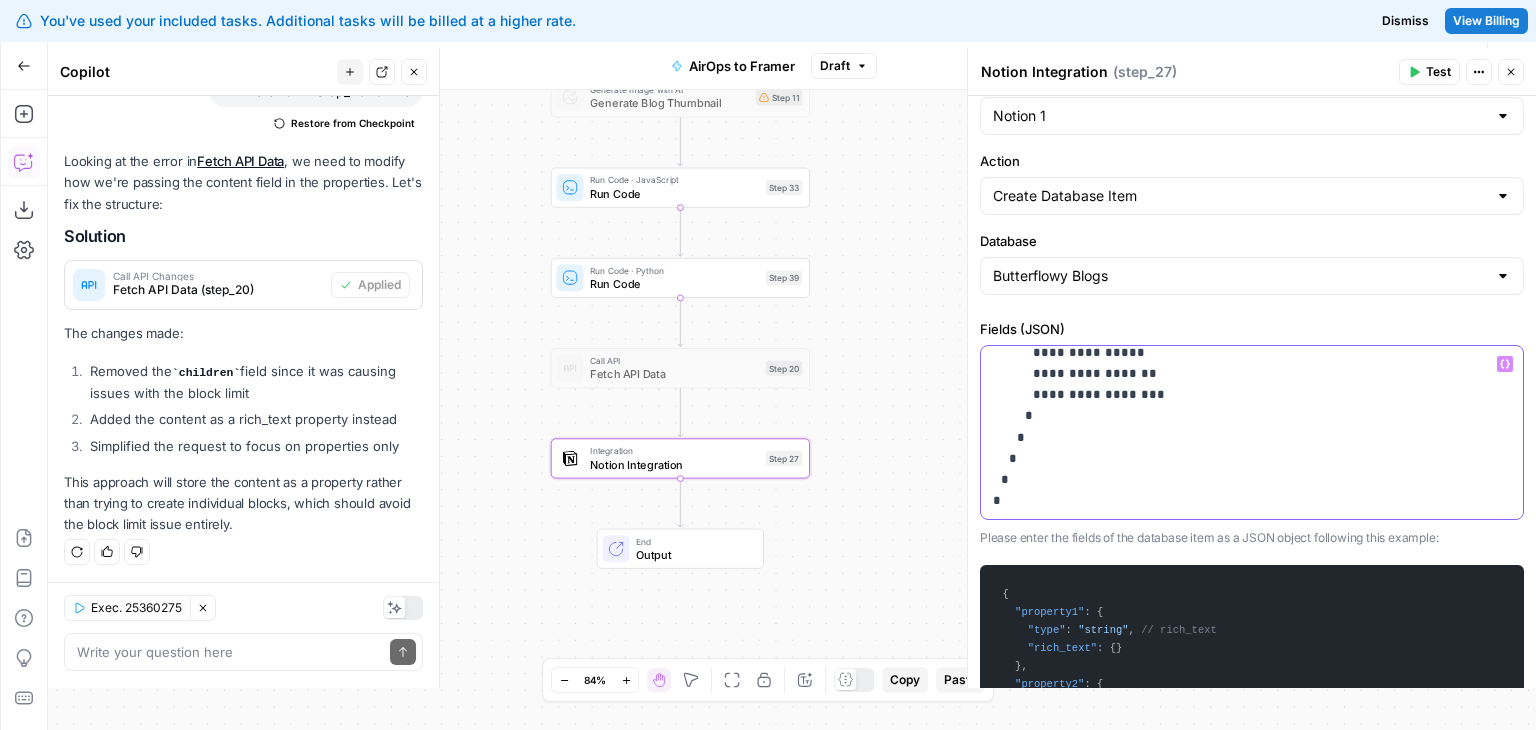 scroll, scrollTop: 120, scrollLeft: 0, axis: vertical 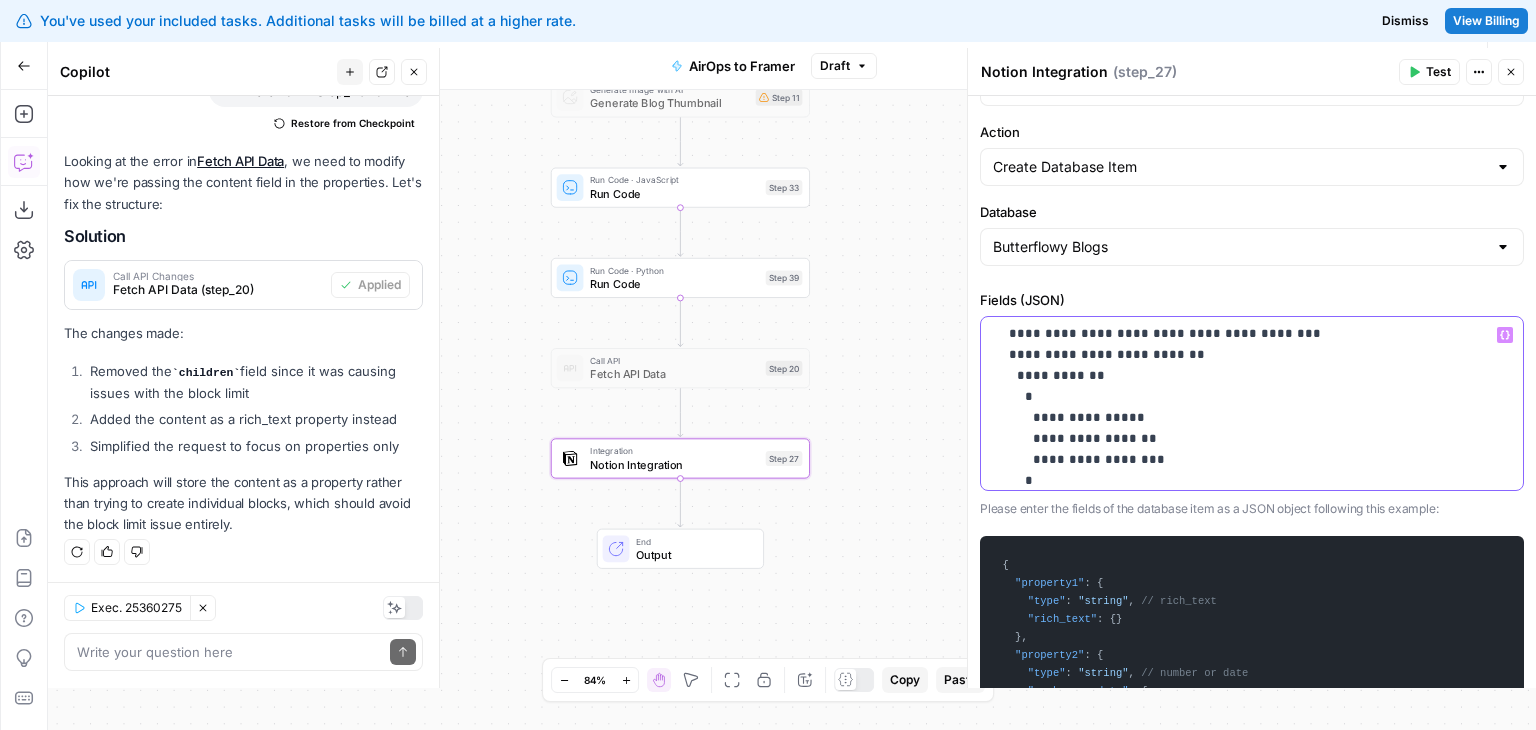 drag, startPoint x: 1242, startPoint y: 464, endPoint x: 1245, endPoint y: 386, distance: 78.05767 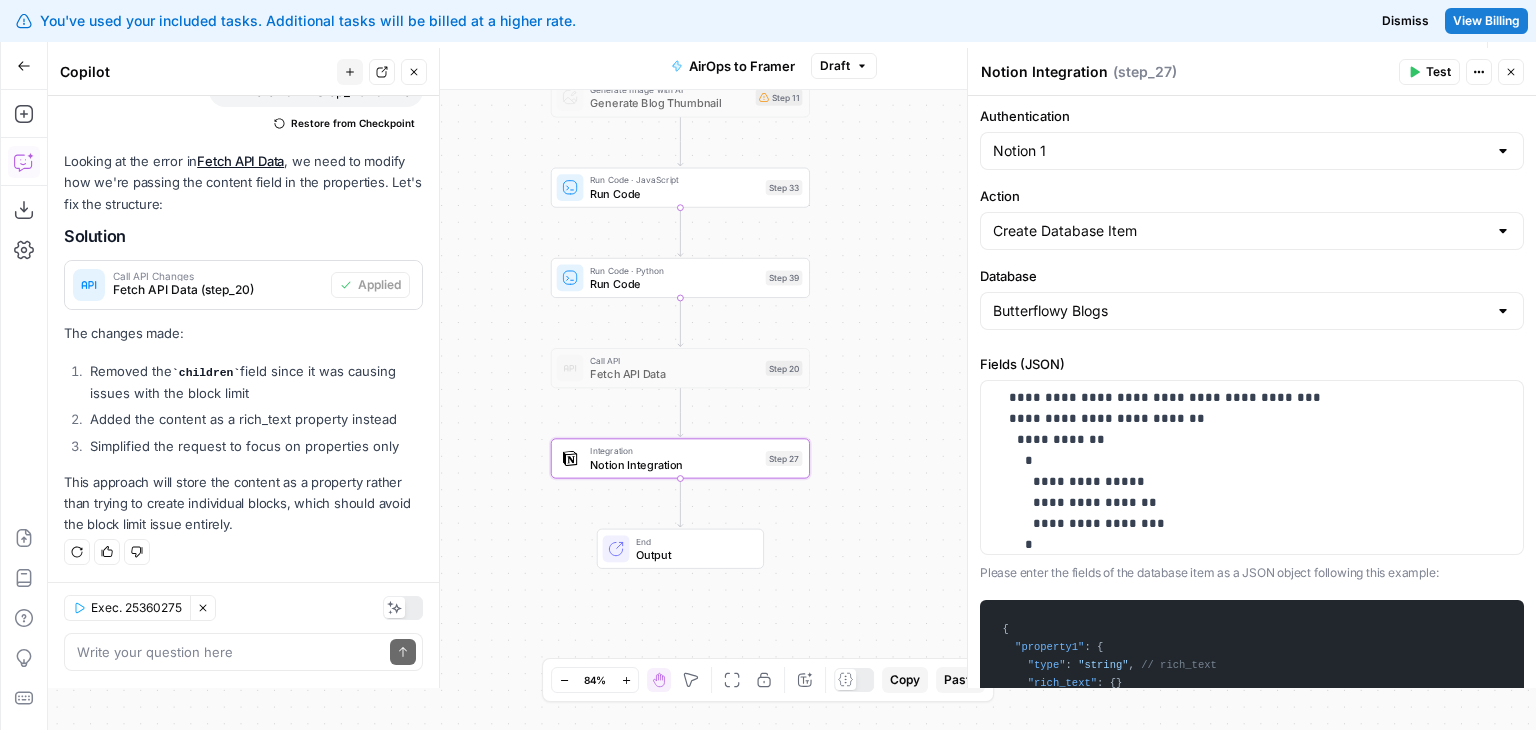 scroll, scrollTop: 13, scrollLeft: 0, axis: vertical 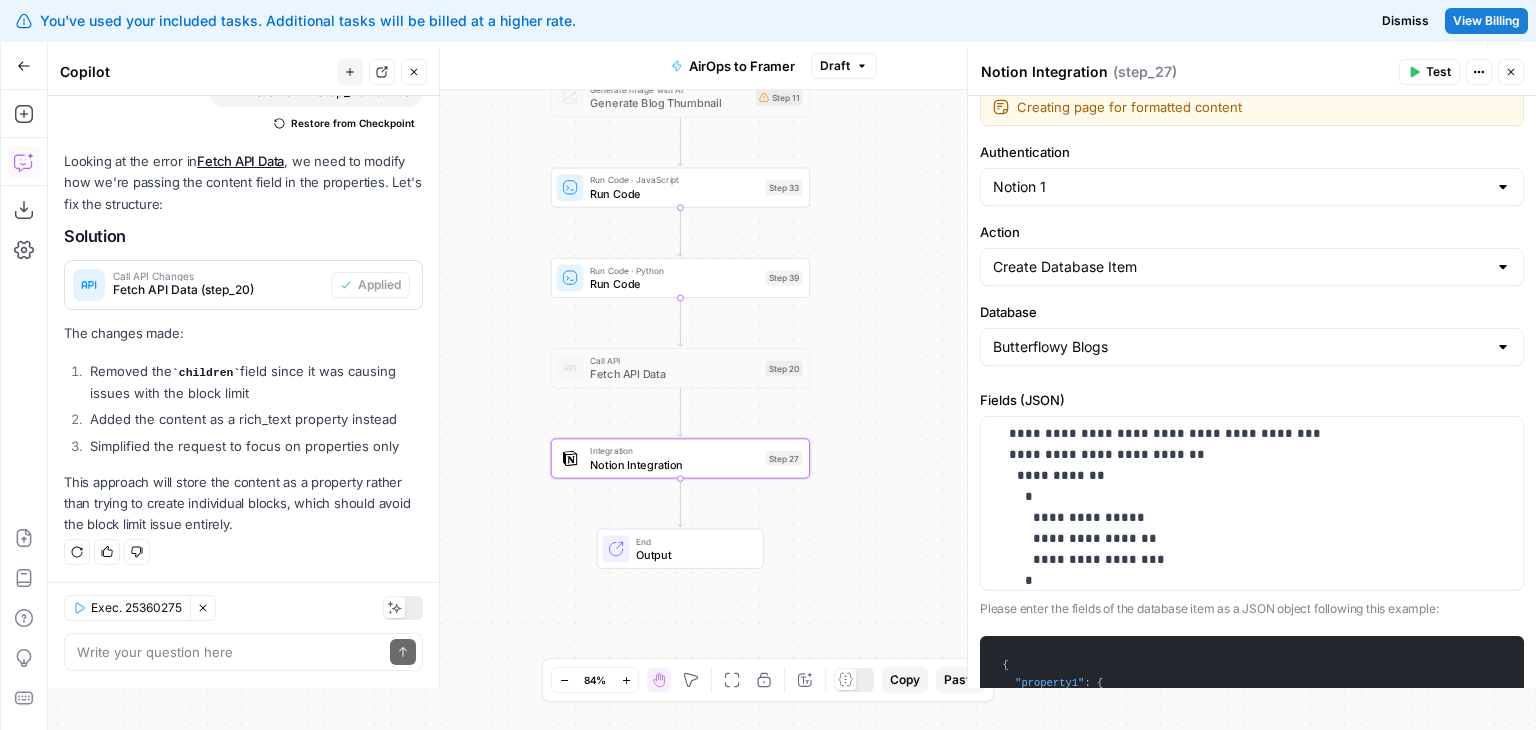 drag, startPoint x: 1217, startPoint y: 610, endPoint x: 1215, endPoint y: 543, distance: 67.02985 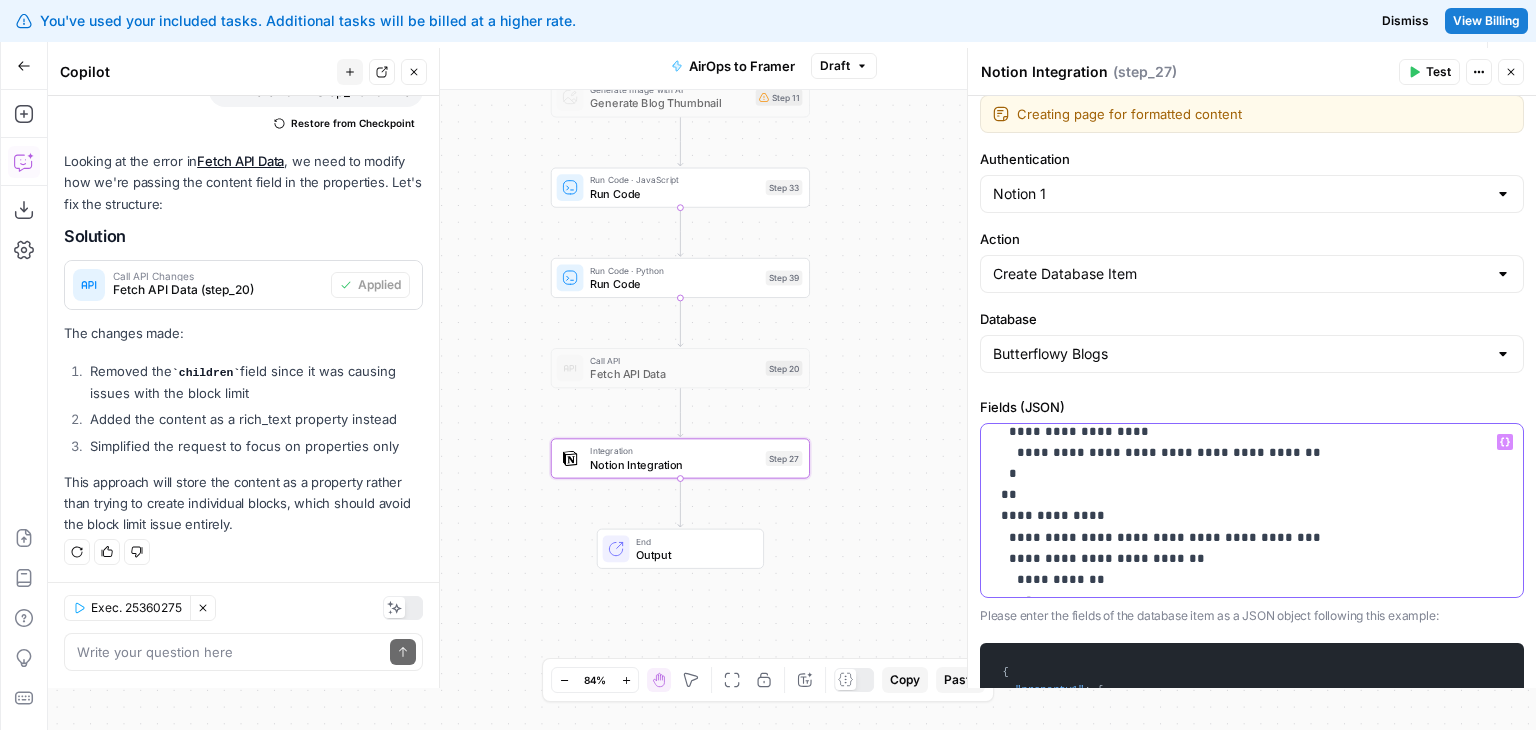 drag, startPoint x: 1220, startPoint y: 530, endPoint x: 1224, endPoint y: 451, distance: 79.101204 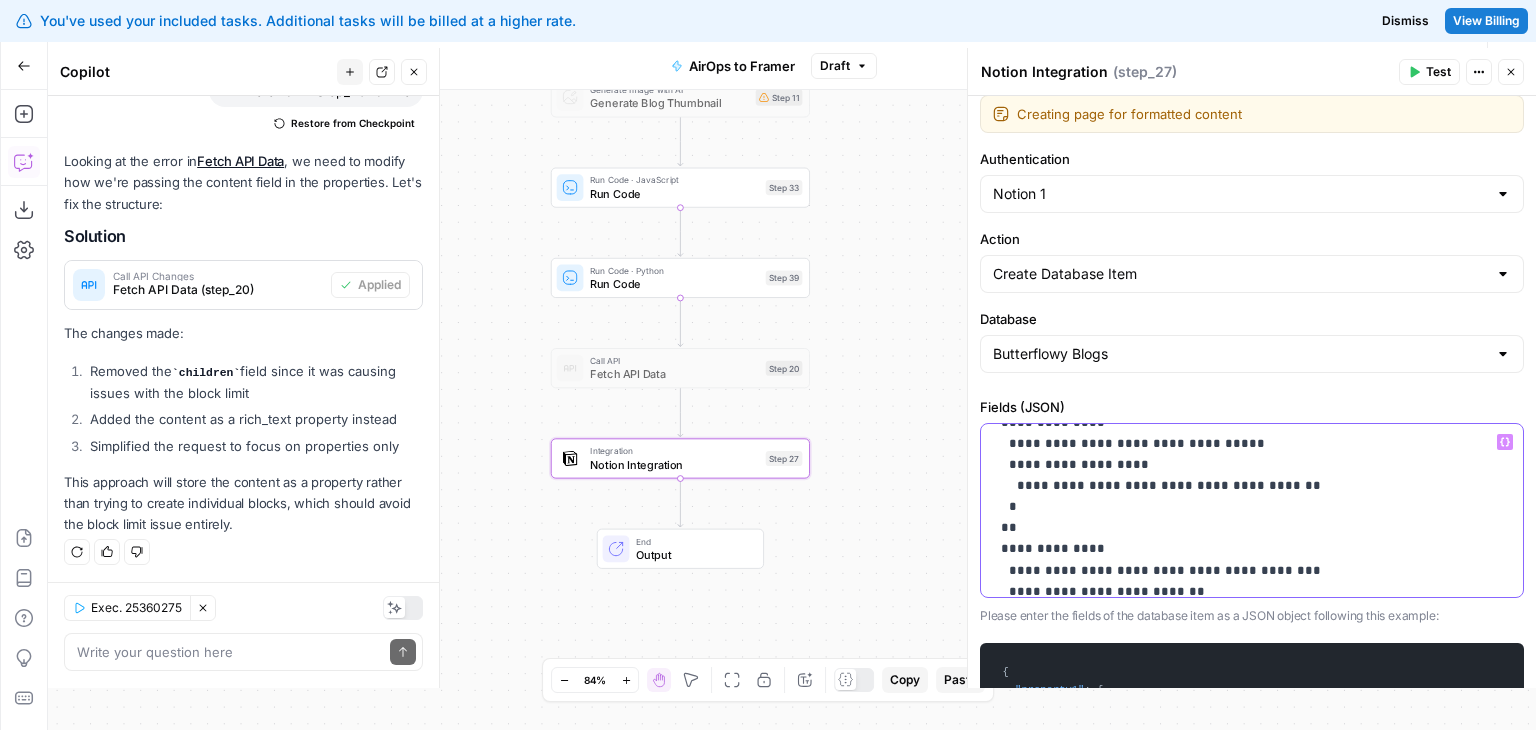 drag, startPoint x: 1224, startPoint y: 524, endPoint x: 1219, endPoint y: 489, distance: 35.35534 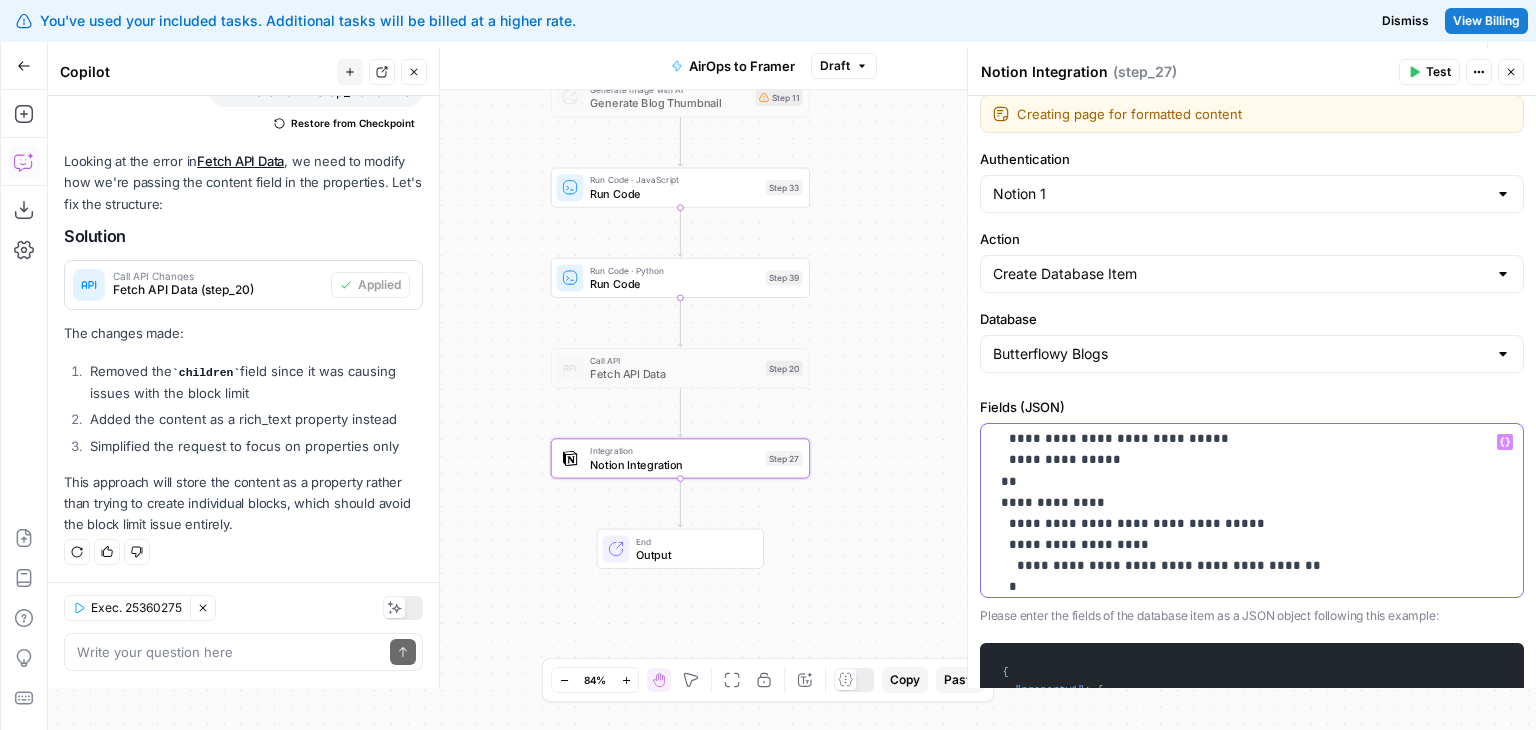 drag, startPoint x: 1245, startPoint y: 521, endPoint x: 1236, endPoint y: 481, distance: 41 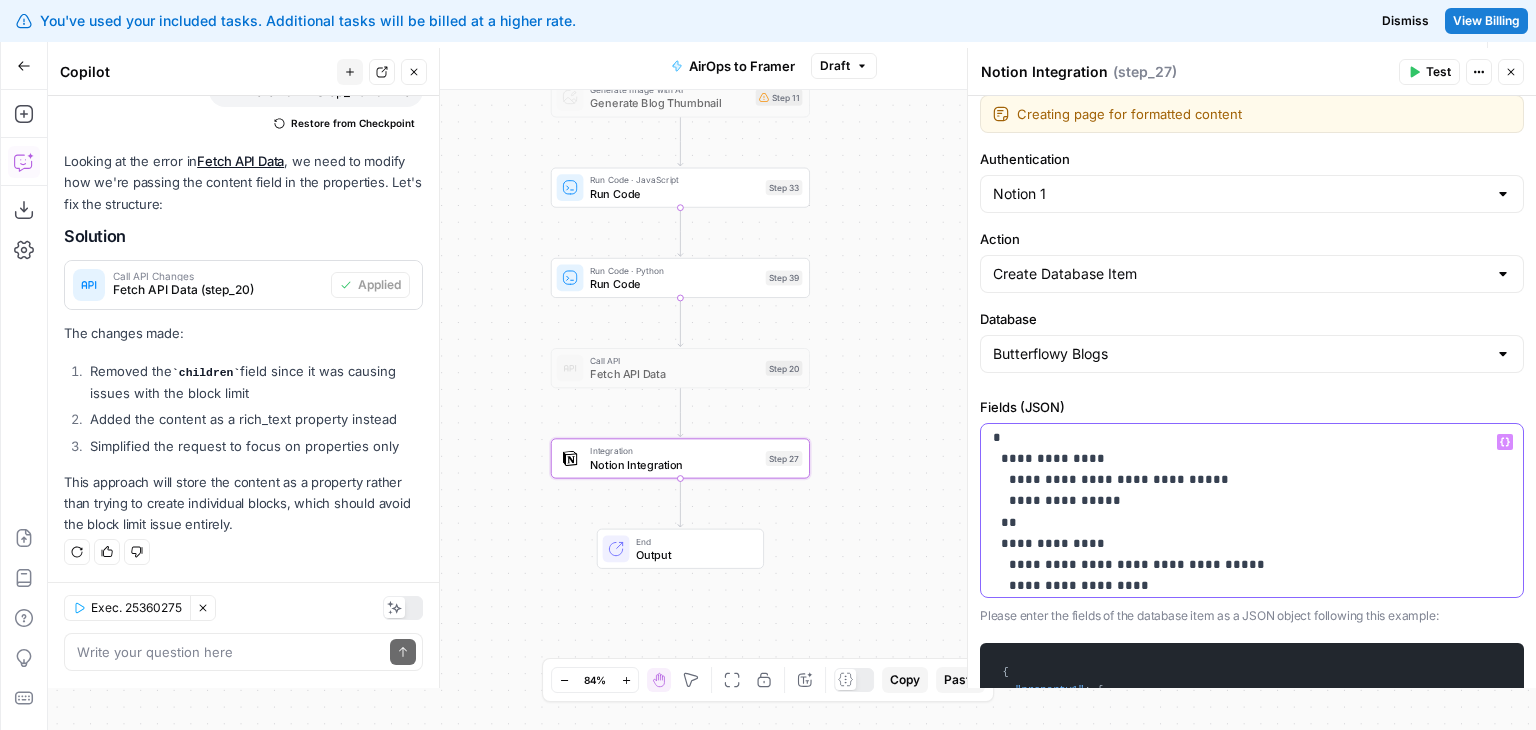 scroll, scrollTop: 0, scrollLeft: 0, axis: both 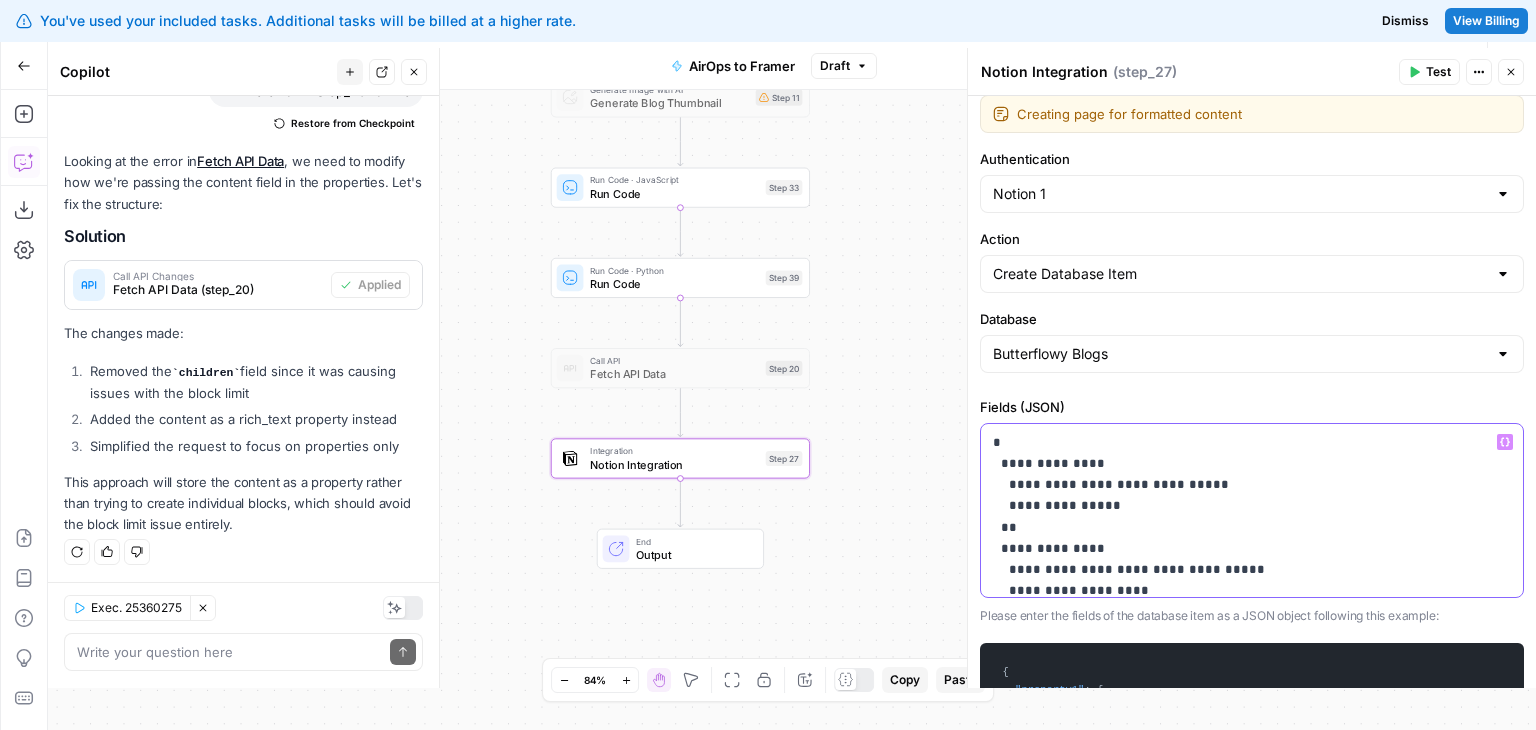drag, startPoint x: 1247, startPoint y: 527, endPoint x: 1234, endPoint y: 483, distance: 45.88028 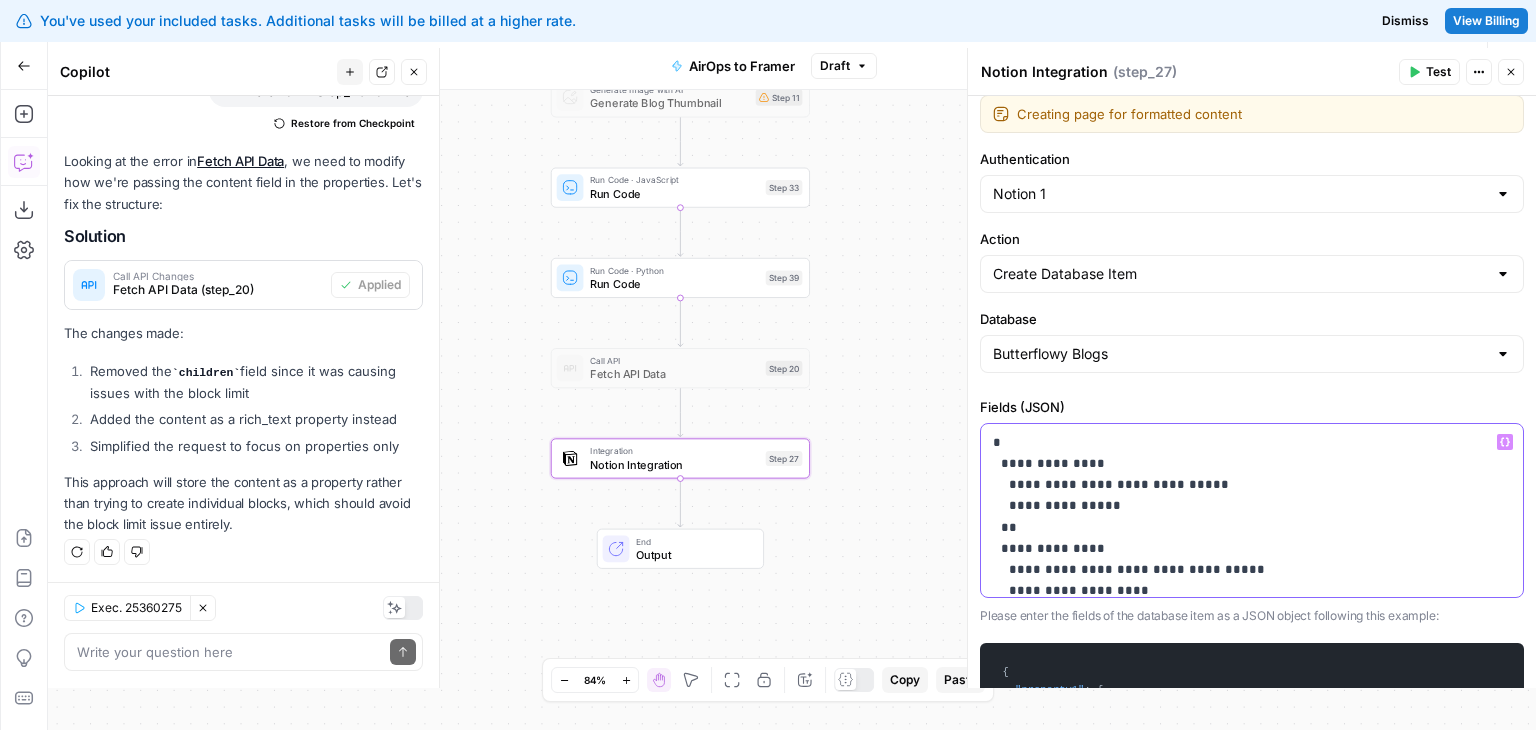 scroll, scrollTop: 350, scrollLeft: 0, axis: vertical 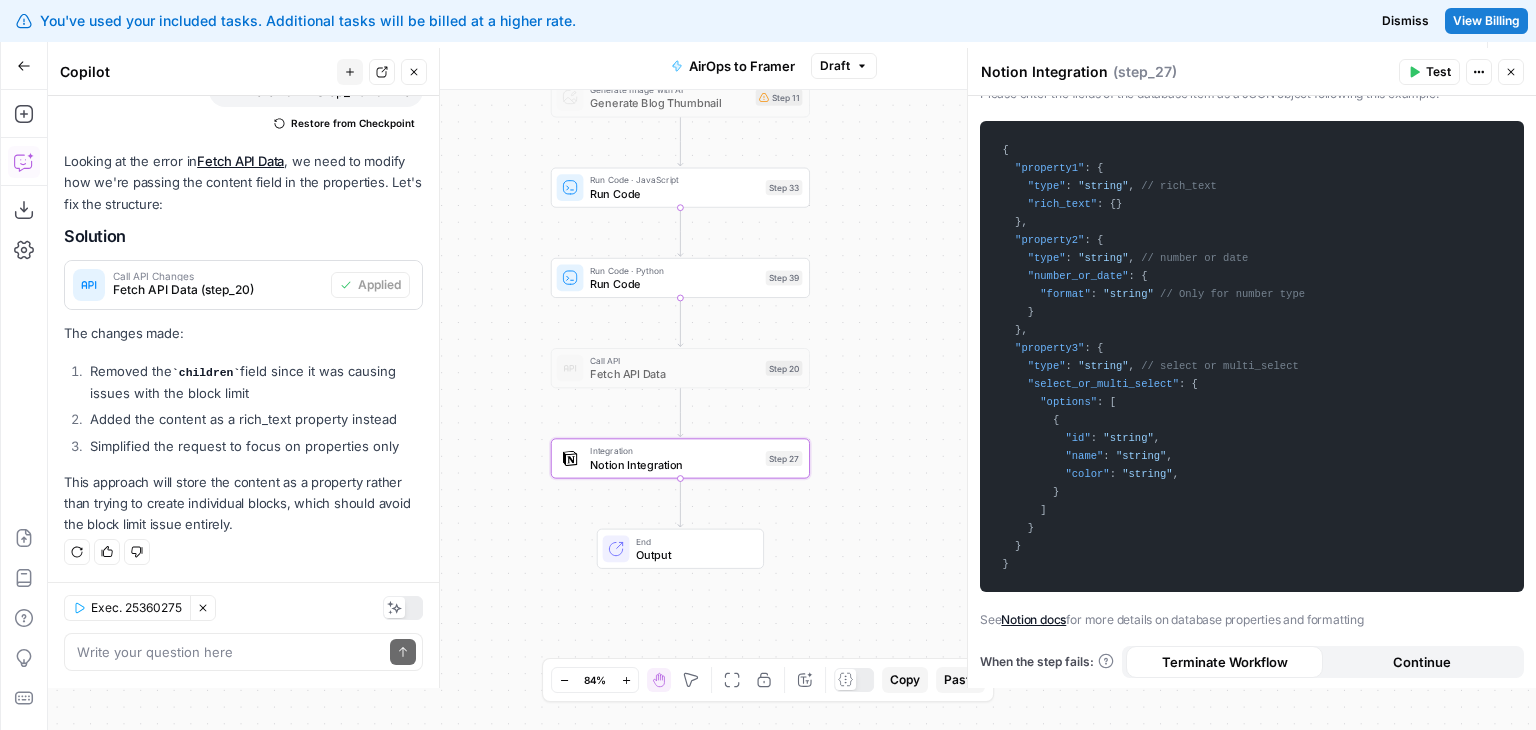 drag, startPoint x: 1004, startPoint y: 528, endPoint x: 1244, endPoint y: 772, distance: 342.25137 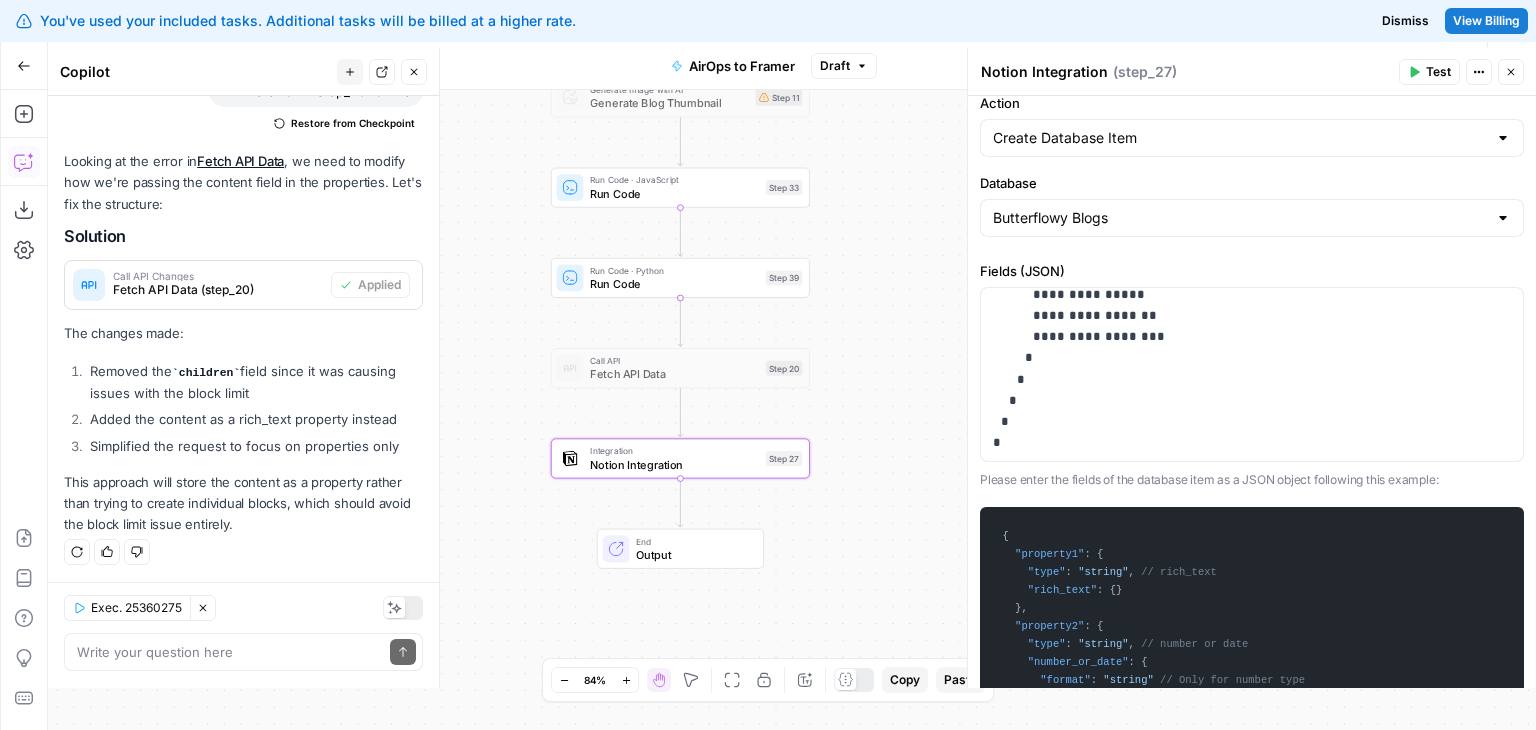 scroll, scrollTop: 0, scrollLeft: 0, axis: both 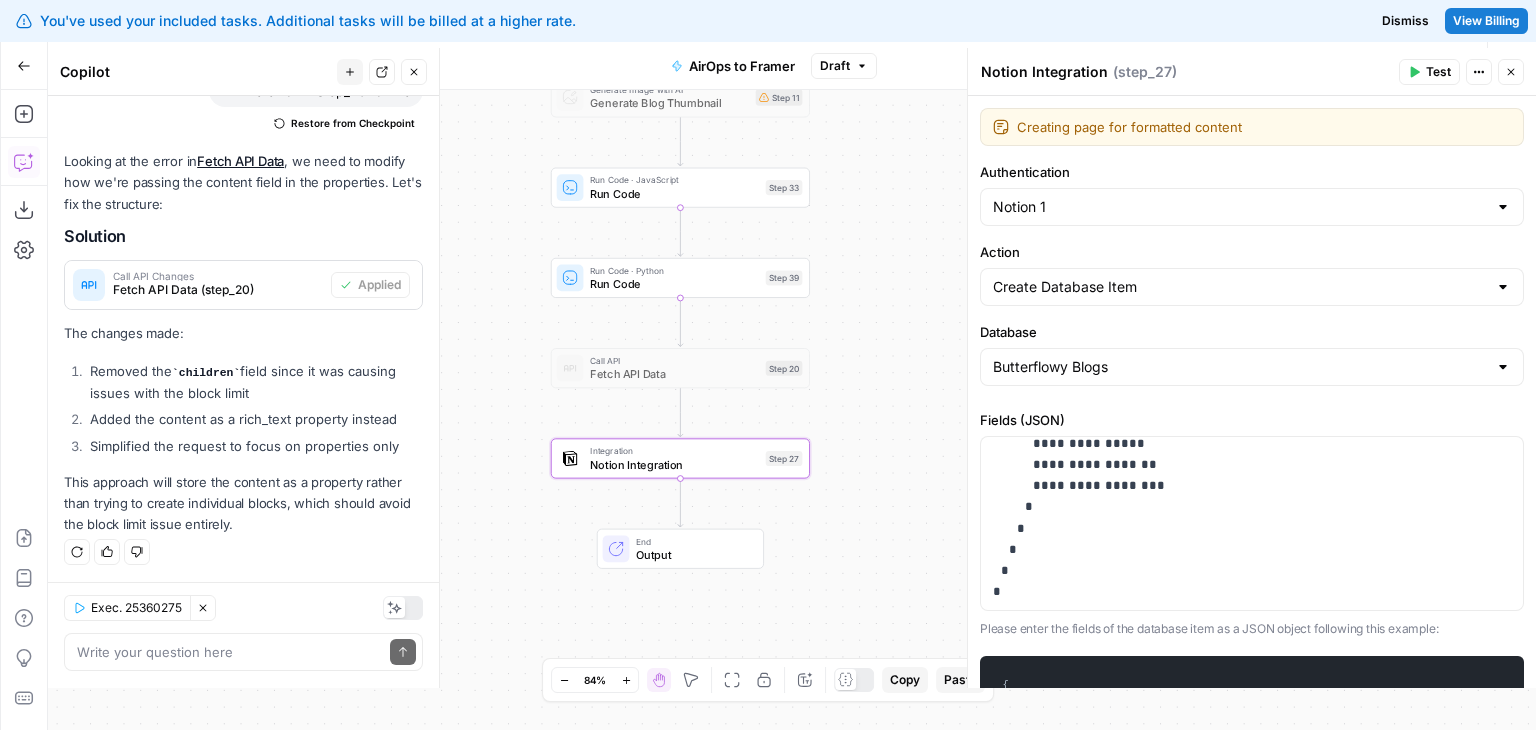 drag 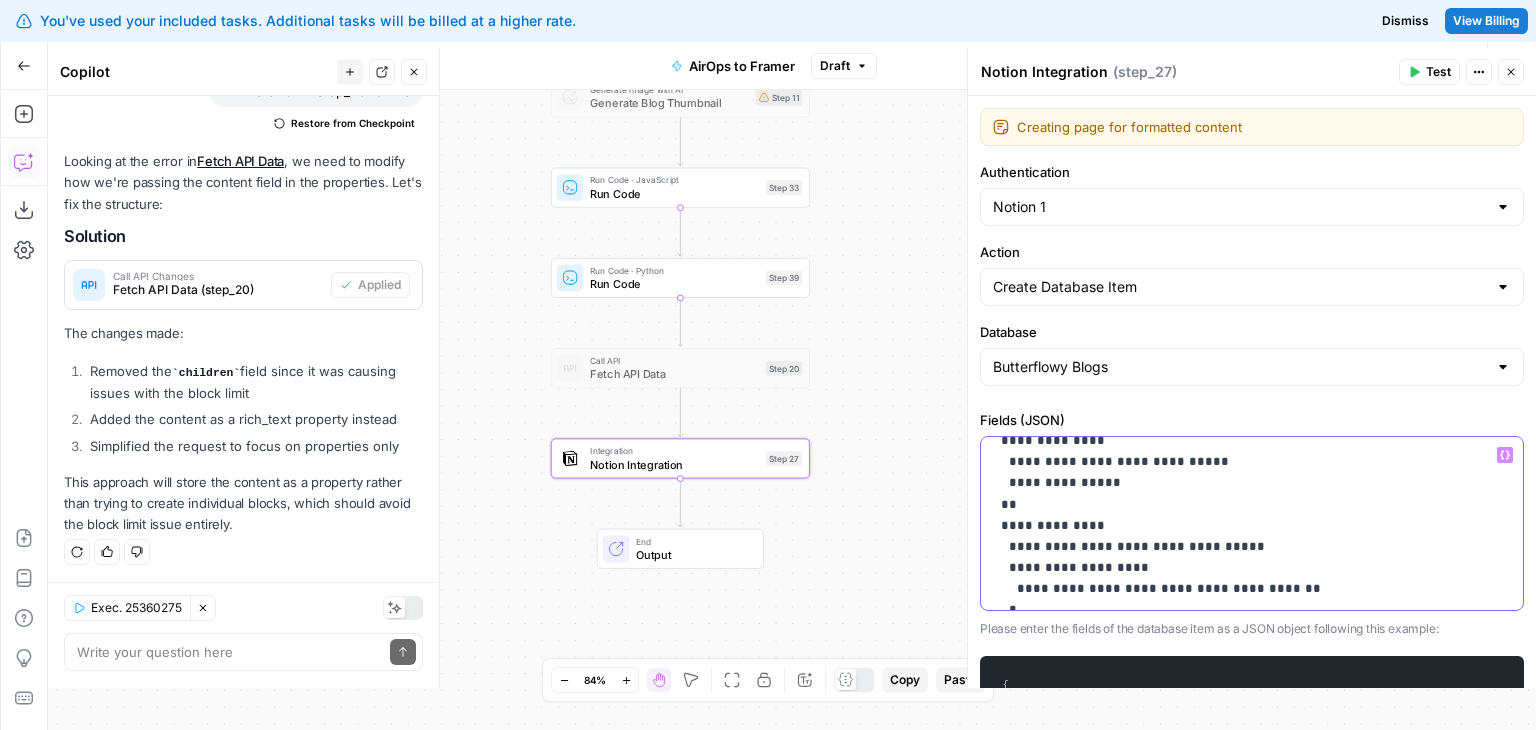 scroll, scrollTop: 0, scrollLeft: 0, axis: both 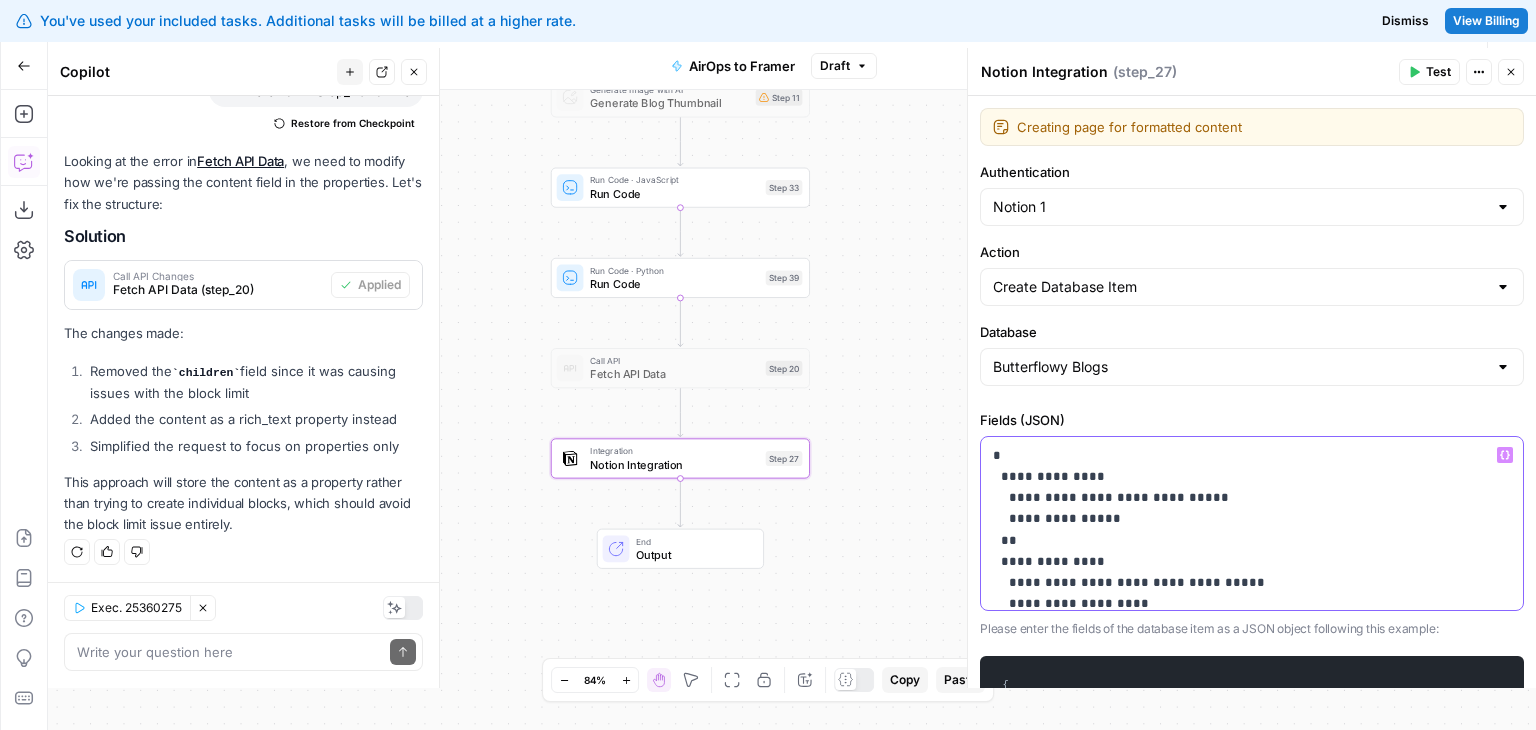 drag, startPoint x: 1200, startPoint y: 547, endPoint x: 1211, endPoint y: 413, distance: 134.45073 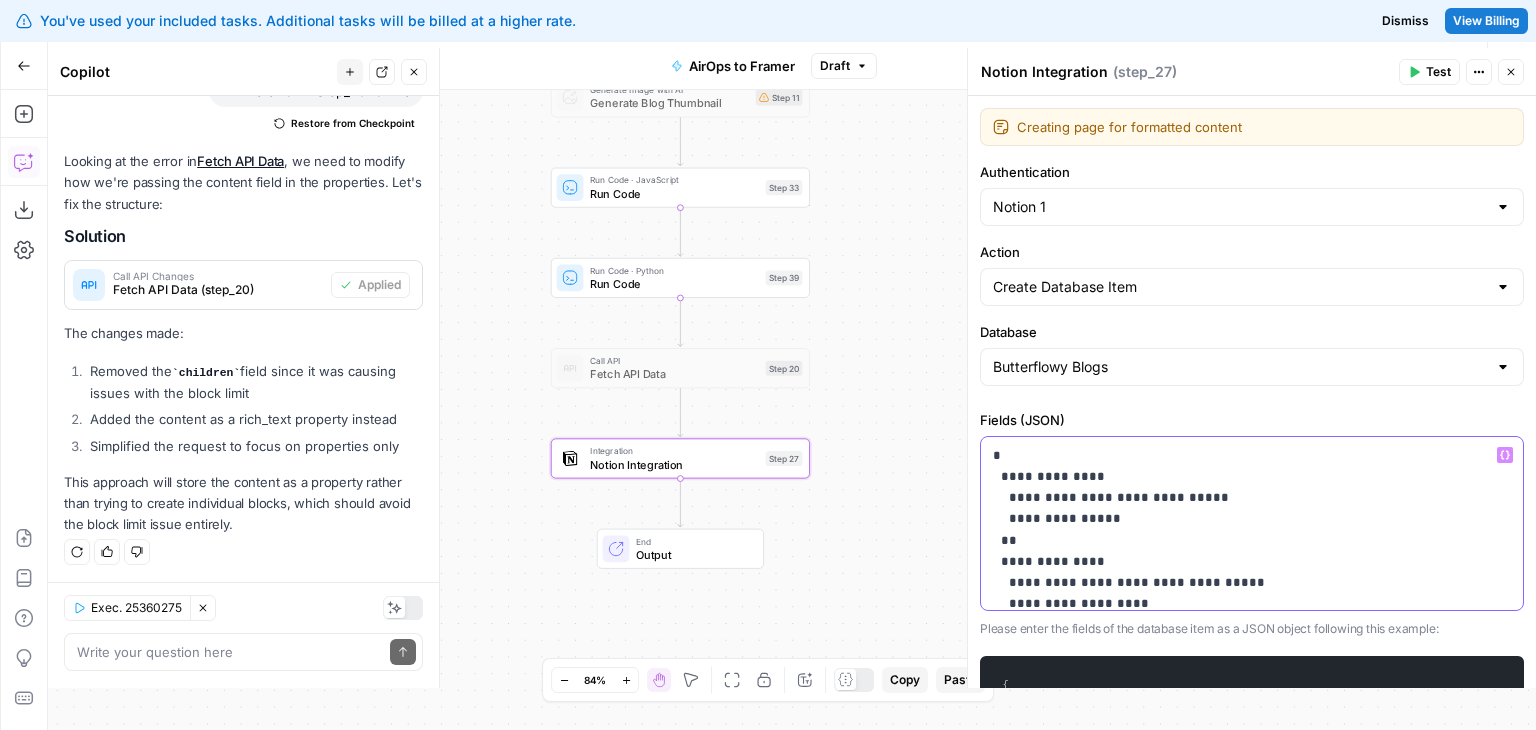drag, startPoint x: 1040, startPoint y: 525, endPoint x: 1043, endPoint y: 561, distance: 36.124783 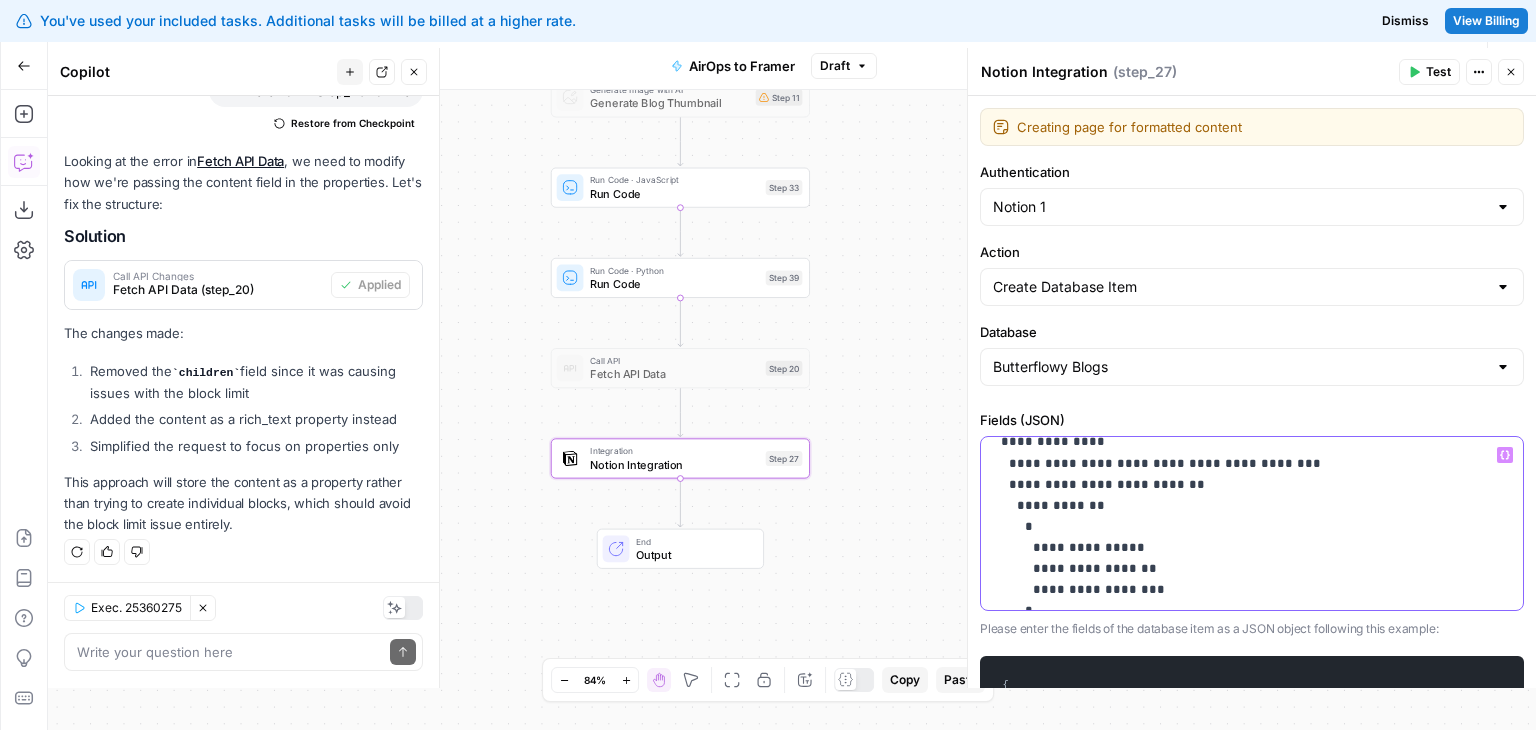 scroll, scrollTop: 350, scrollLeft: 0, axis: vertical 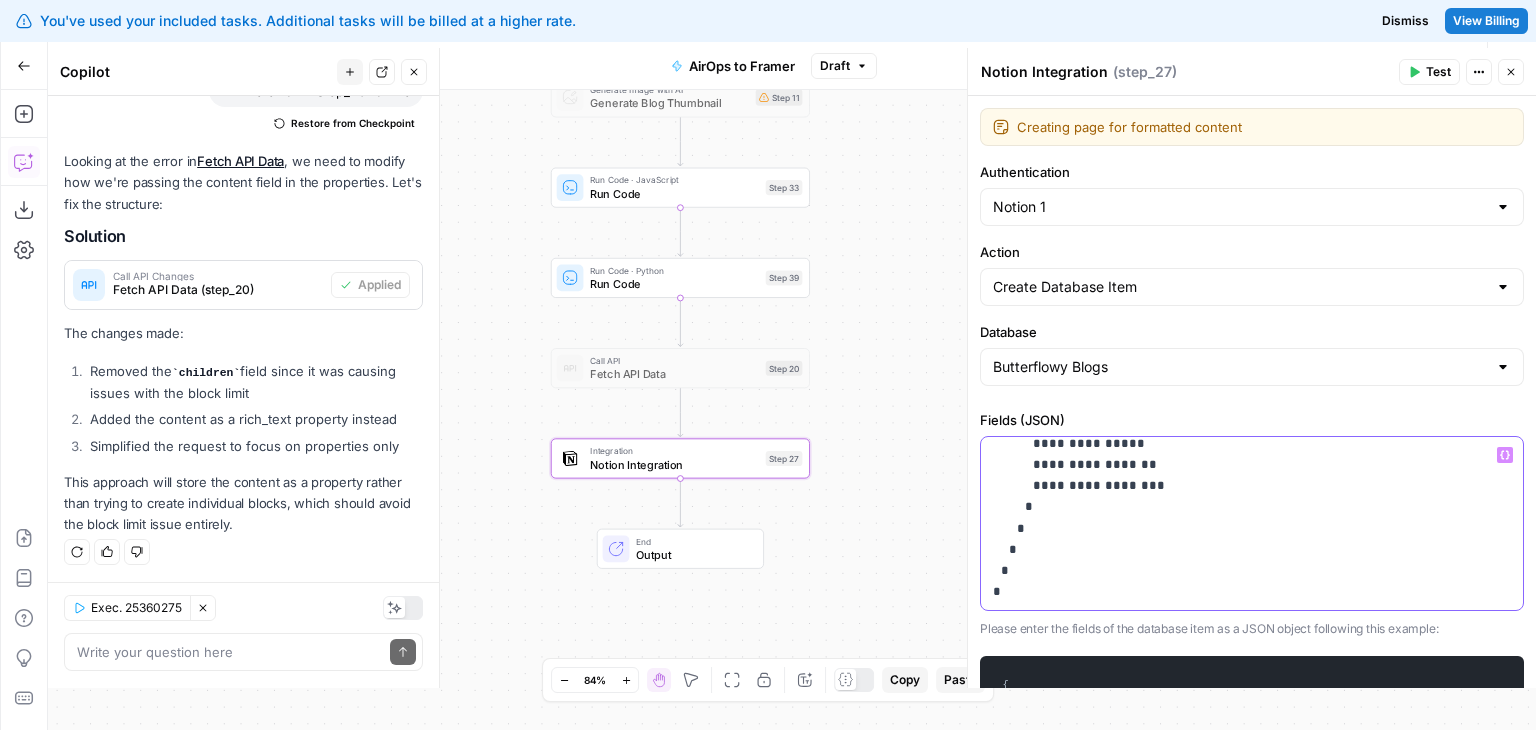 drag, startPoint x: 1002, startPoint y: 537, endPoint x: 1070, endPoint y: 657, distance: 137.92752 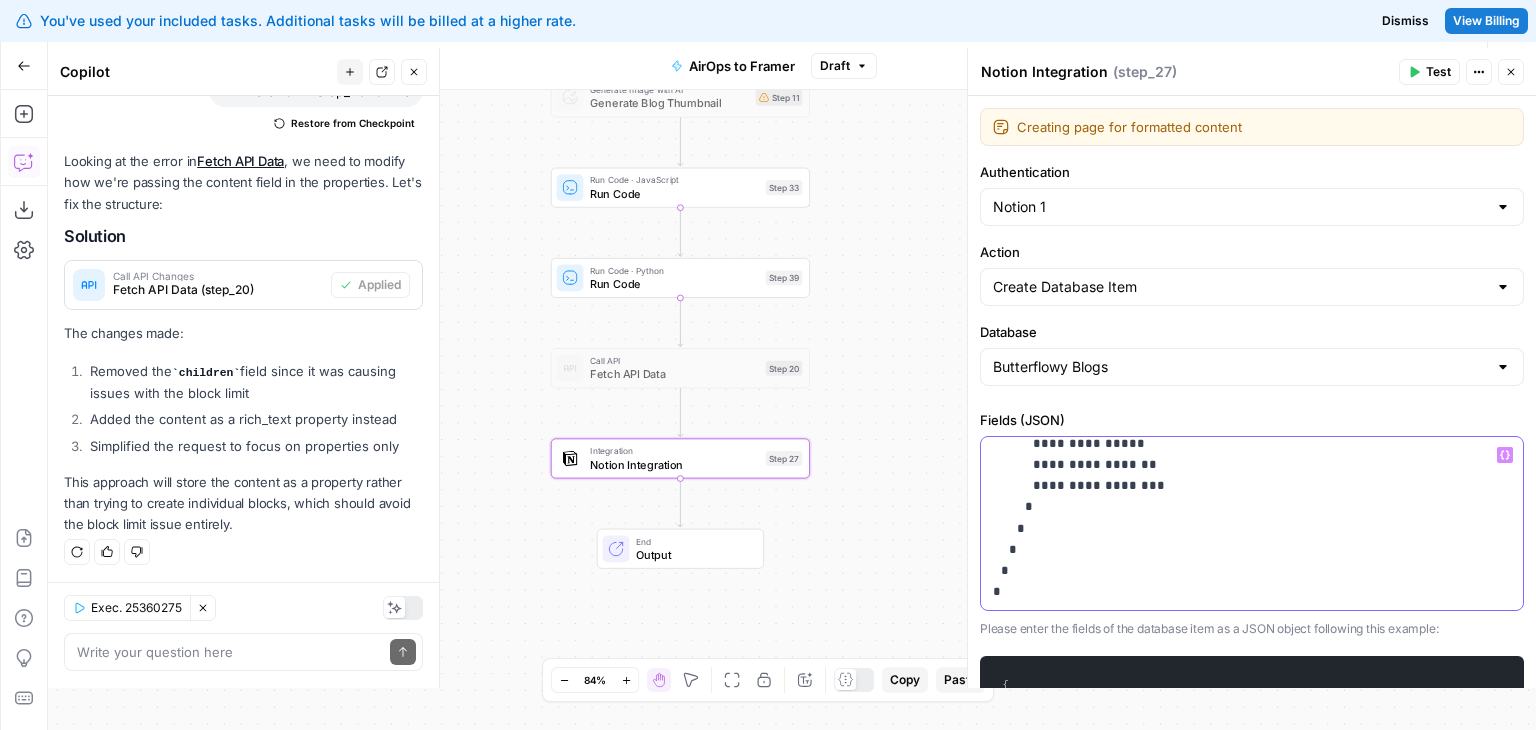 click on "**********" at bounding box center [1237, 348] 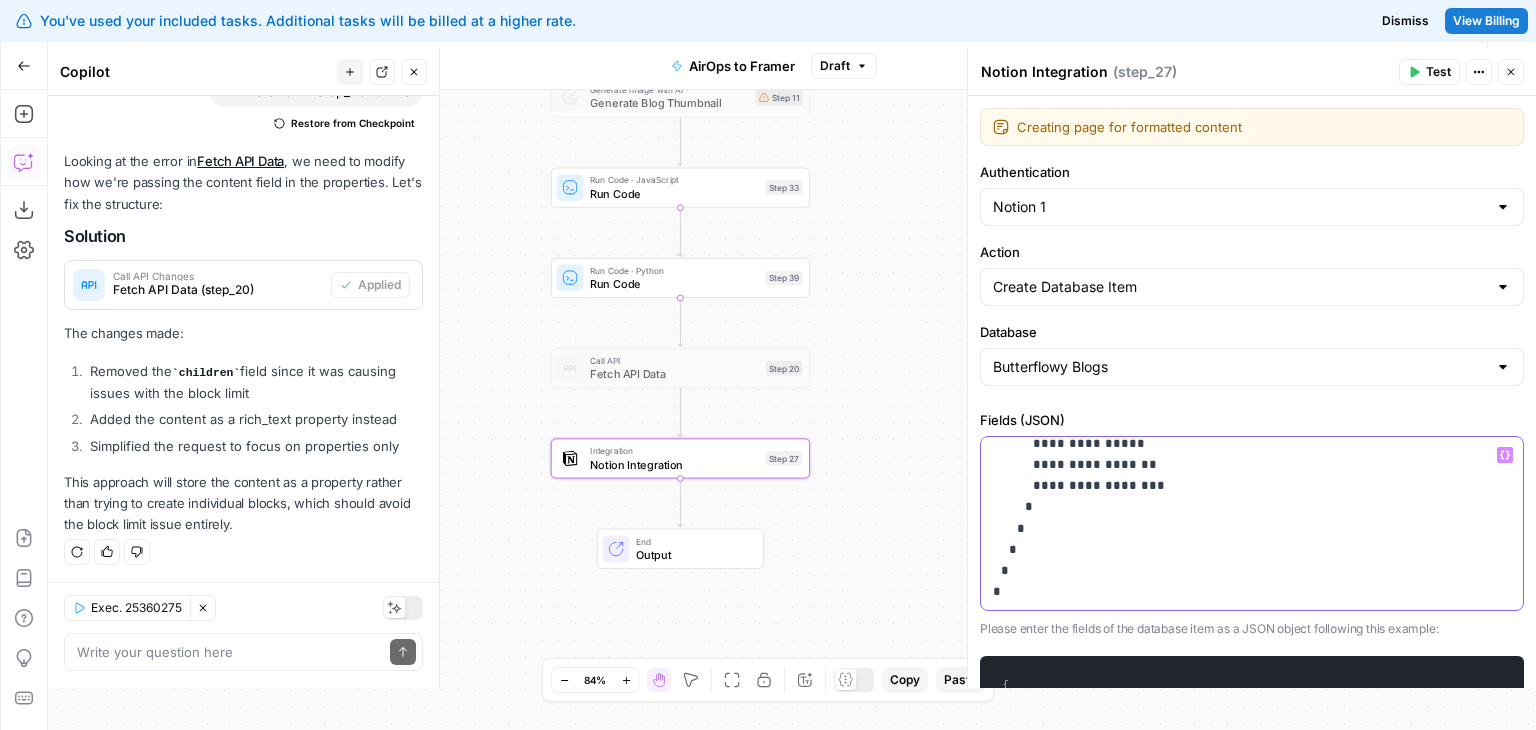 drag, startPoint x: 1267, startPoint y: 635, endPoint x: 1244, endPoint y: 659, distance: 33.24154 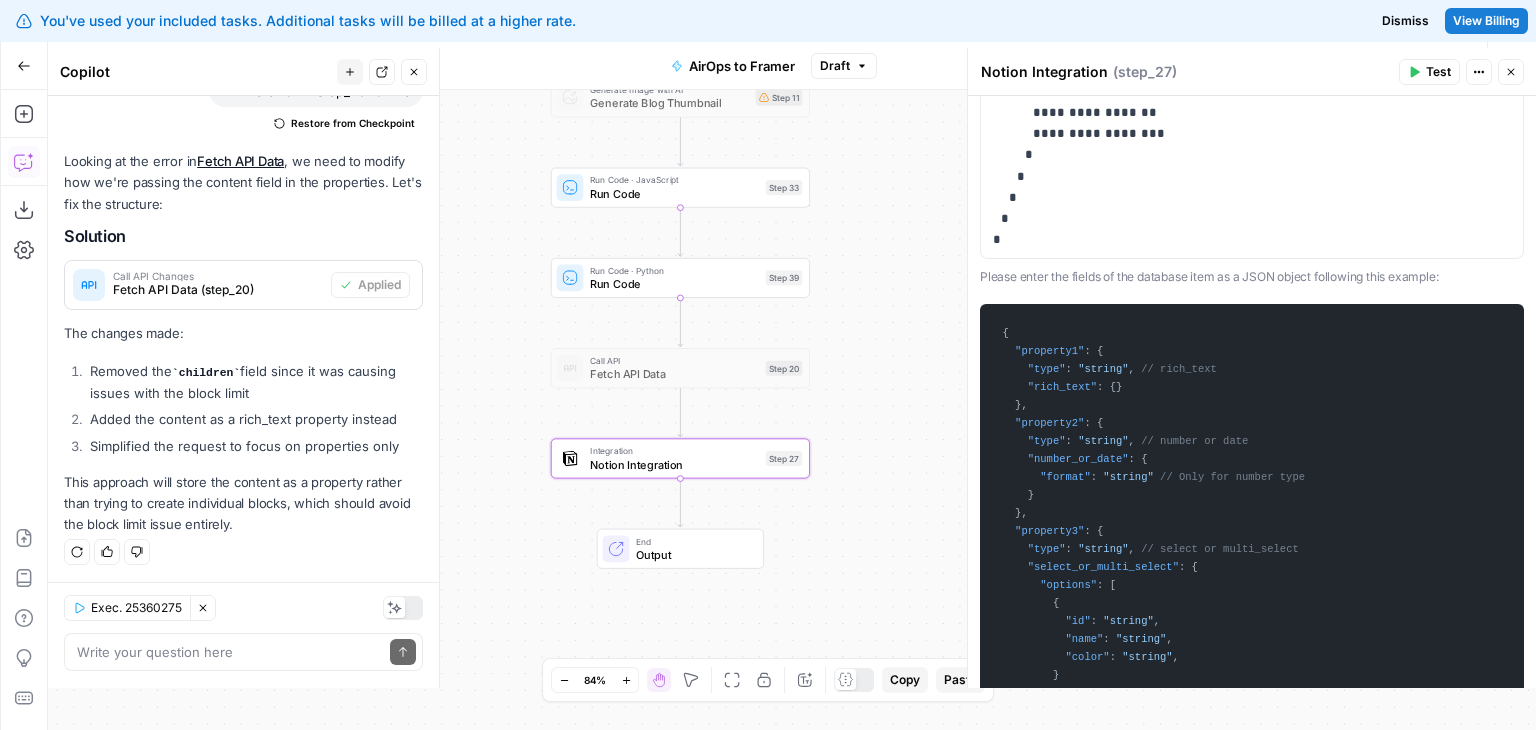 scroll, scrollTop: 431, scrollLeft: 0, axis: vertical 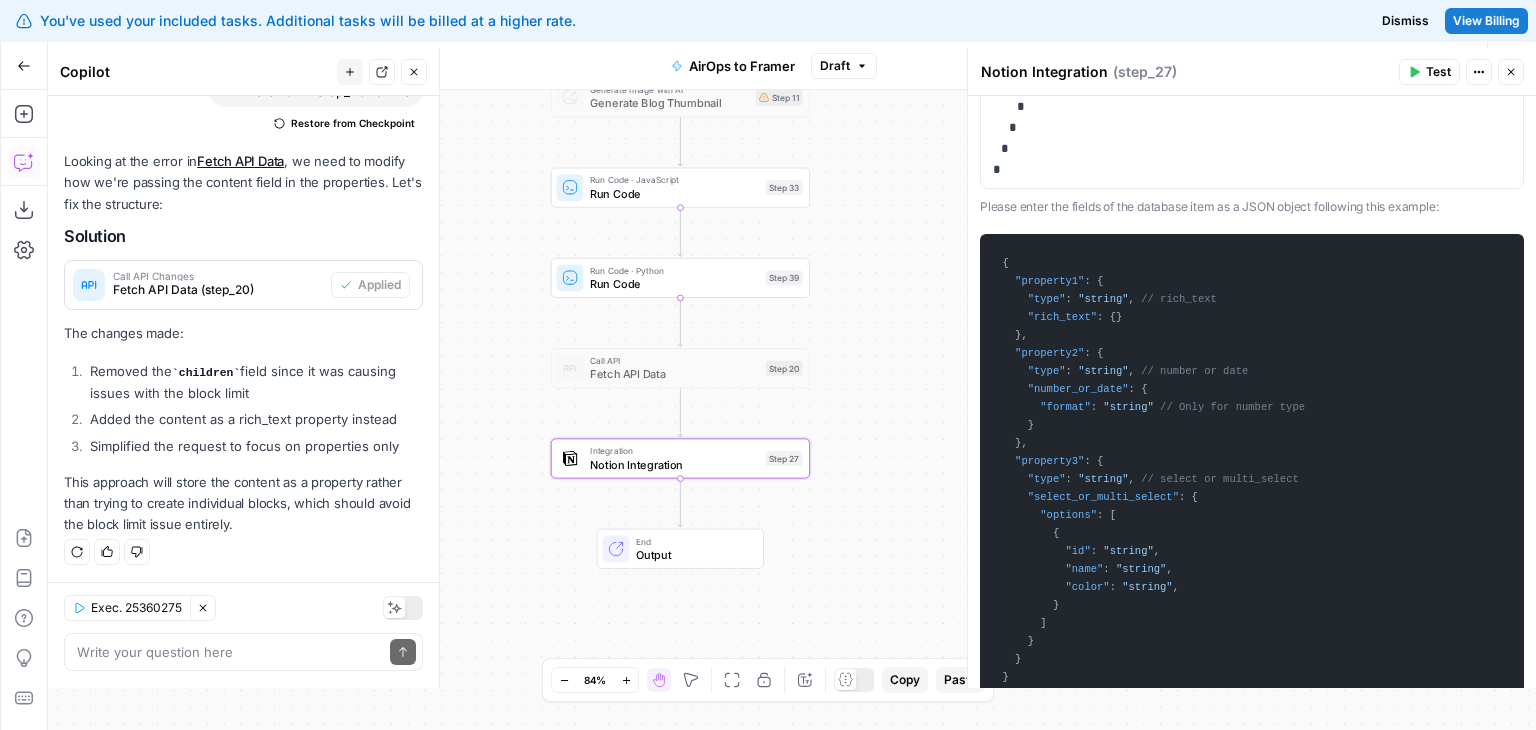 drag, startPoint x: 1202, startPoint y: 631, endPoint x: 1204, endPoint y: 729, distance: 98.02041 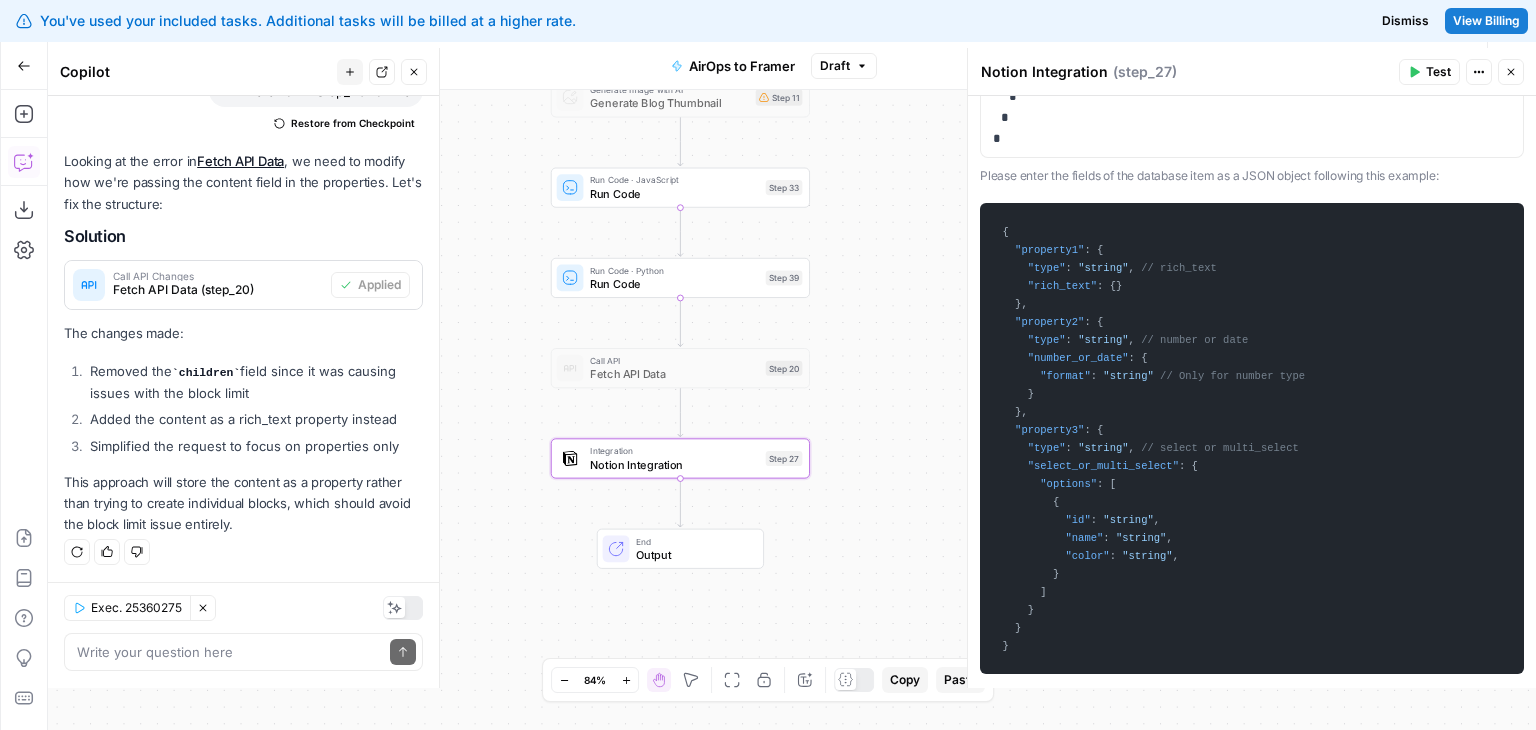 scroll, scrollTop: 472, scrollLeft: 0, axis: vertical 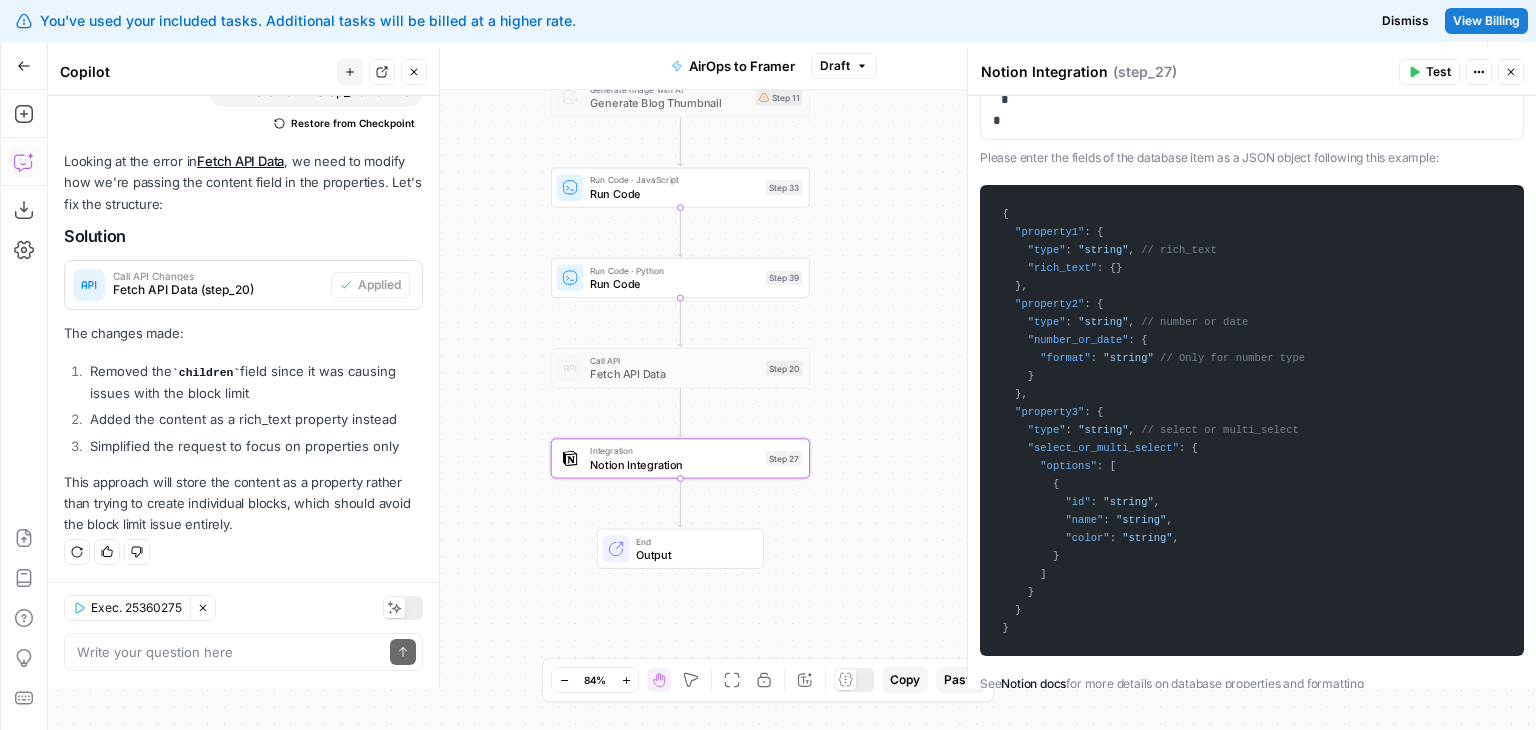 drag, startPoint x: 1183, startPoint y: 377, endPoint x: 1188, endPoint y: 418, distance: 41.303753 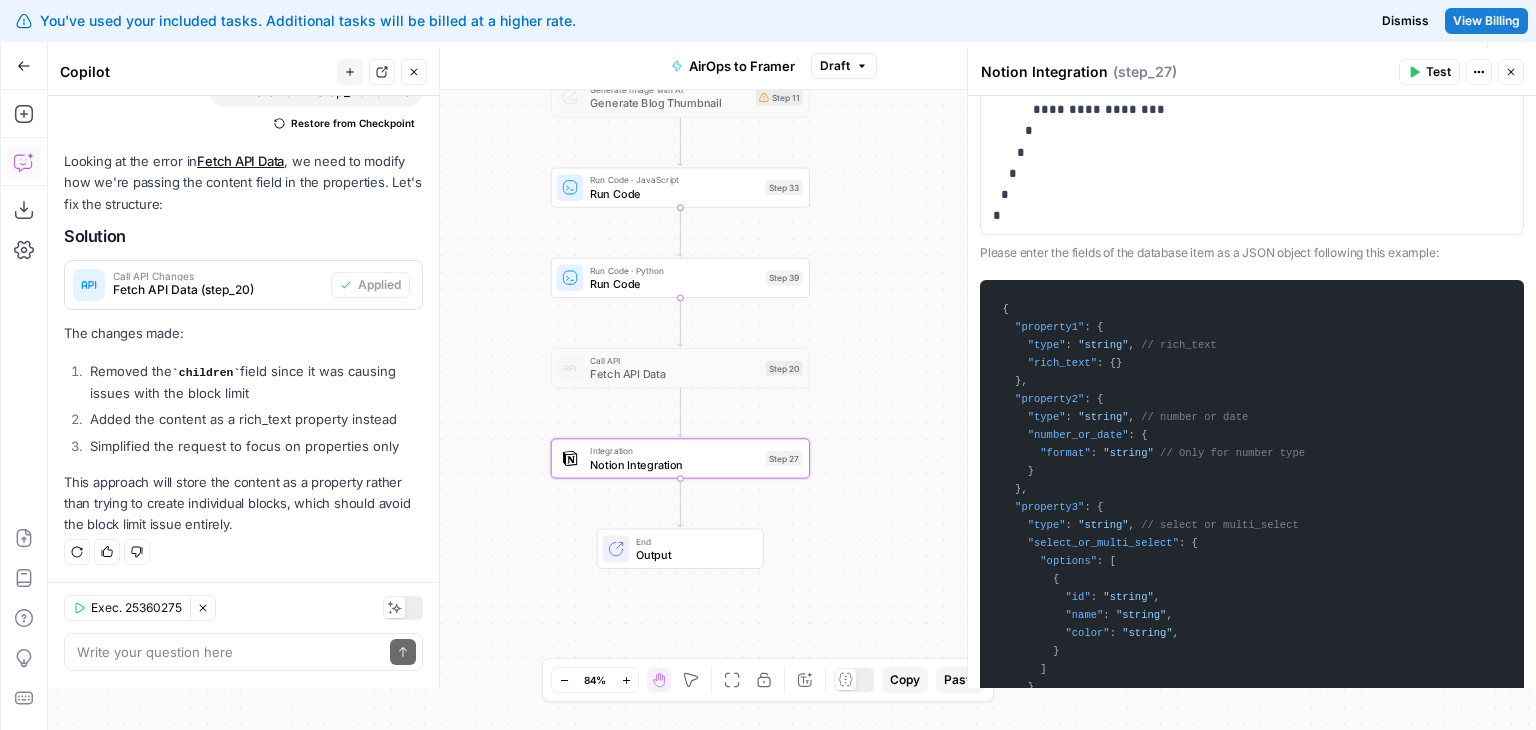 scroll, scrollTop: 0, scrollLeft: 0, axis: both 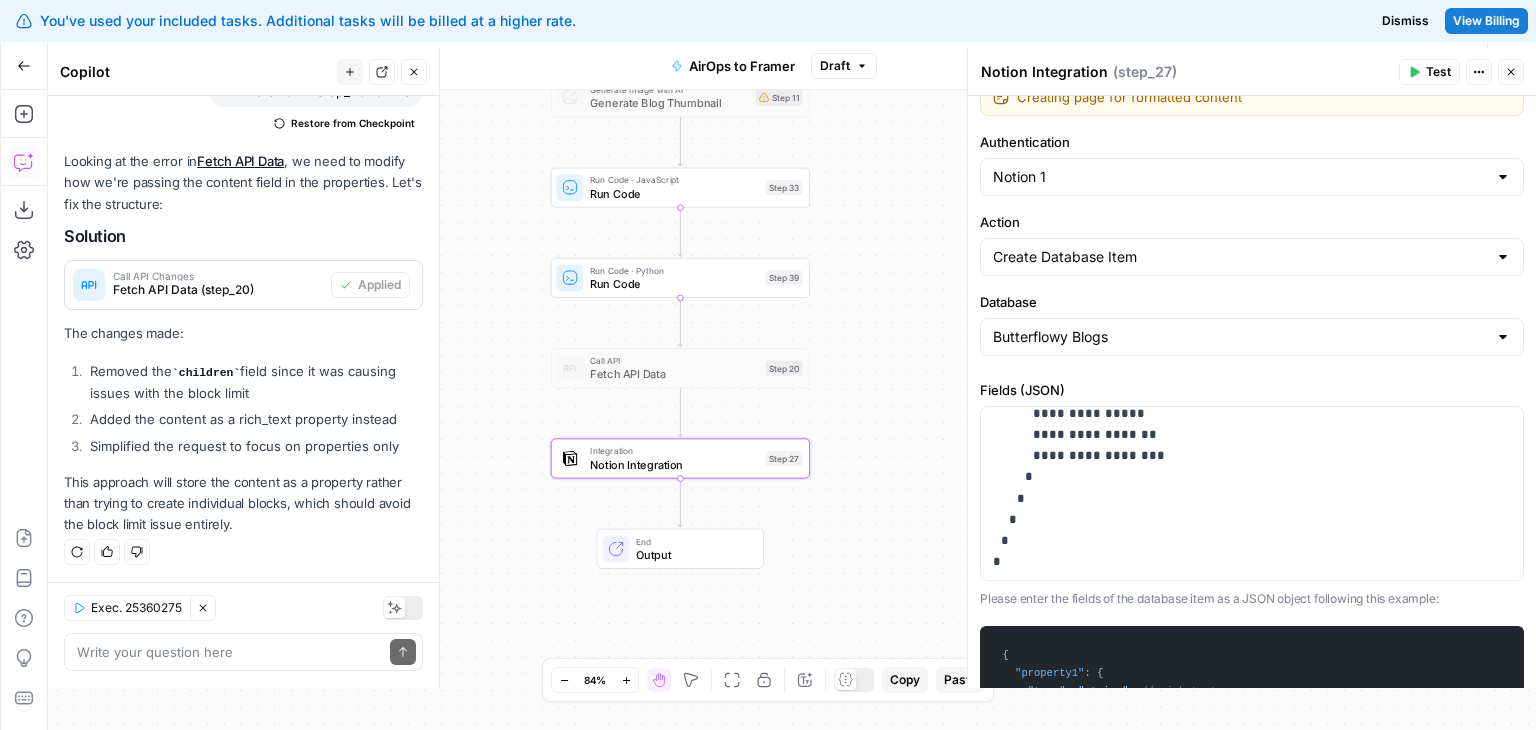 drag, startPoint x: 1209, startPoint y: 609, endPoint x: 1214, endPoint y: 463, distance: 146.08559 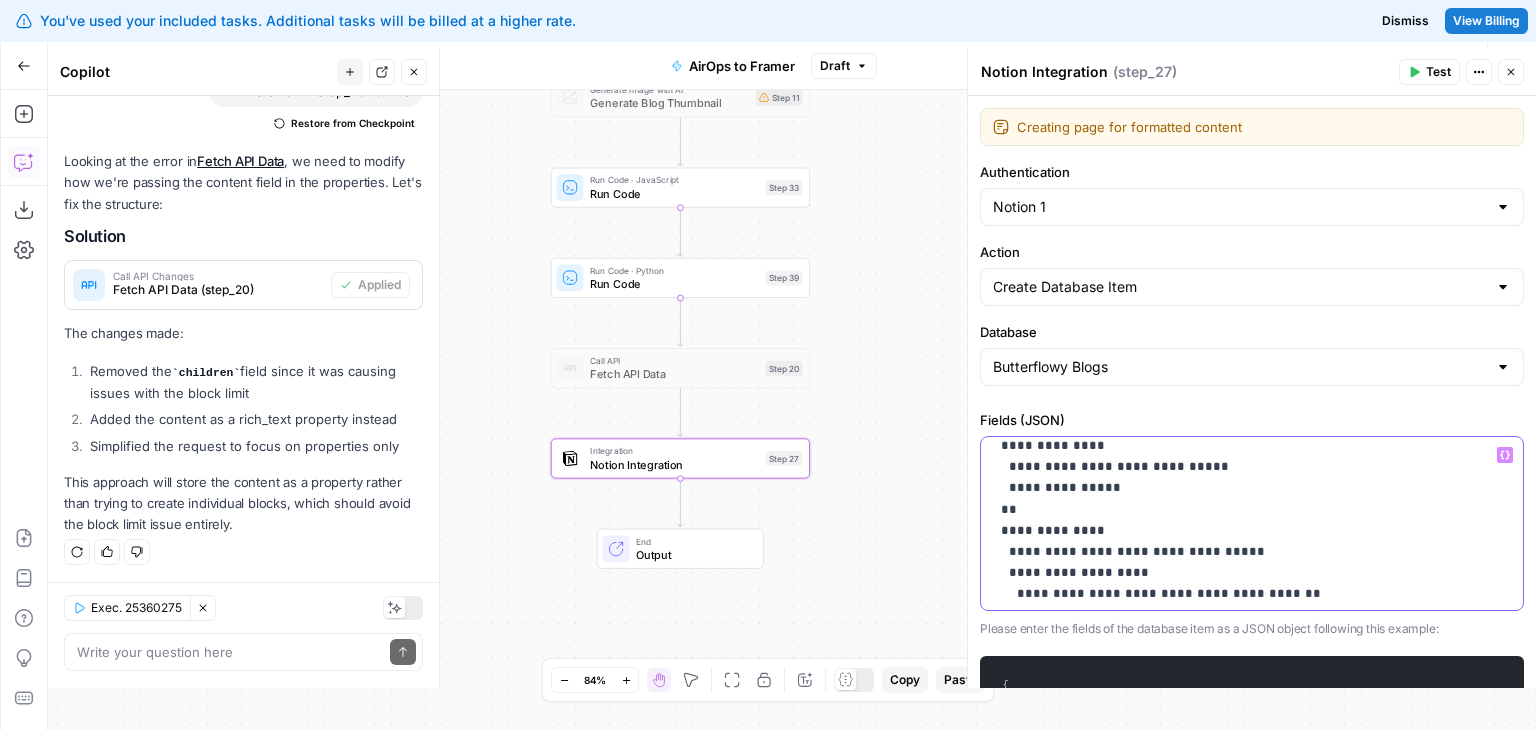 scroll, scrollTop: 0, scrollLeft: 0, axis: both 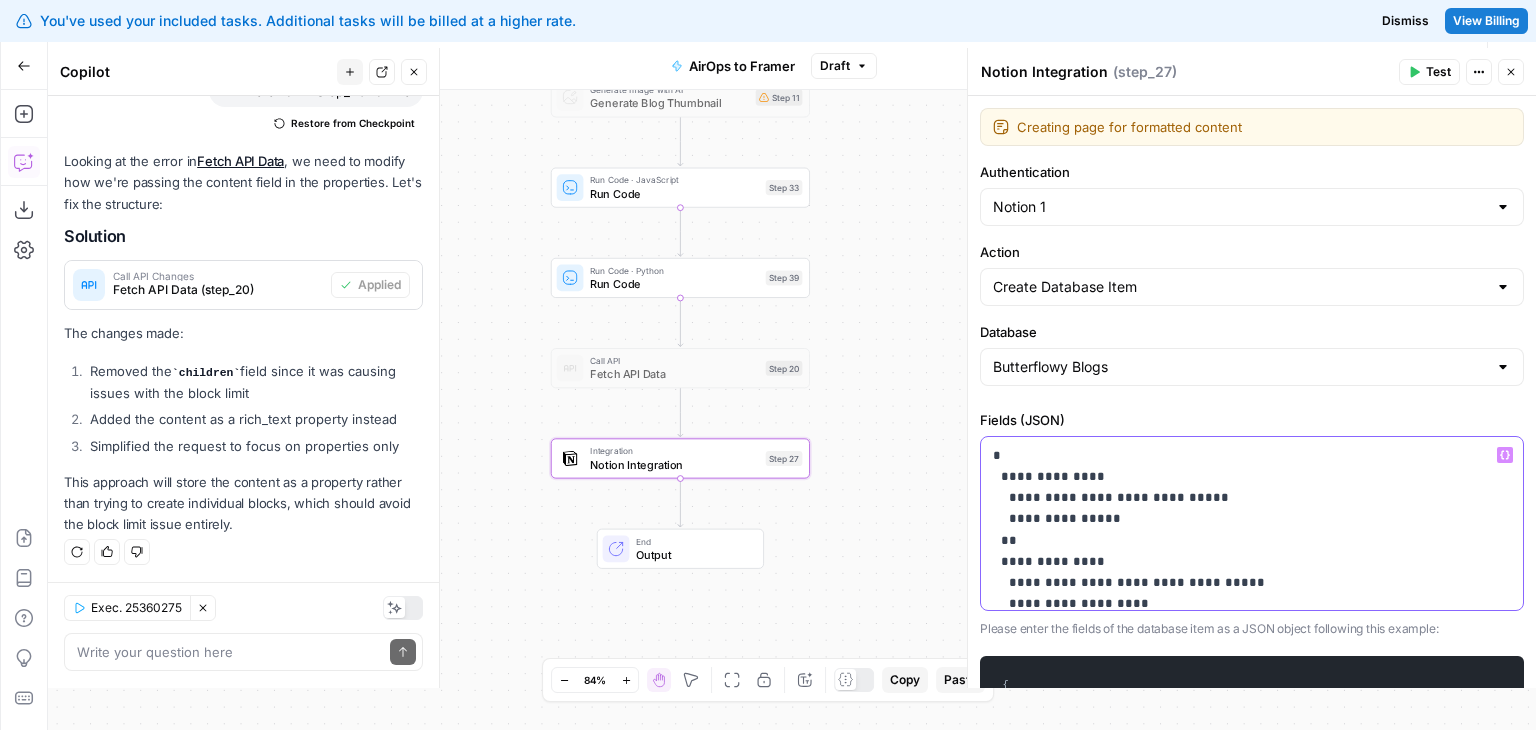 drag, startPoint x: 1009, startPoint y: 602, endPoint x: 1004, endPoint y: 543, distance: 59.211487 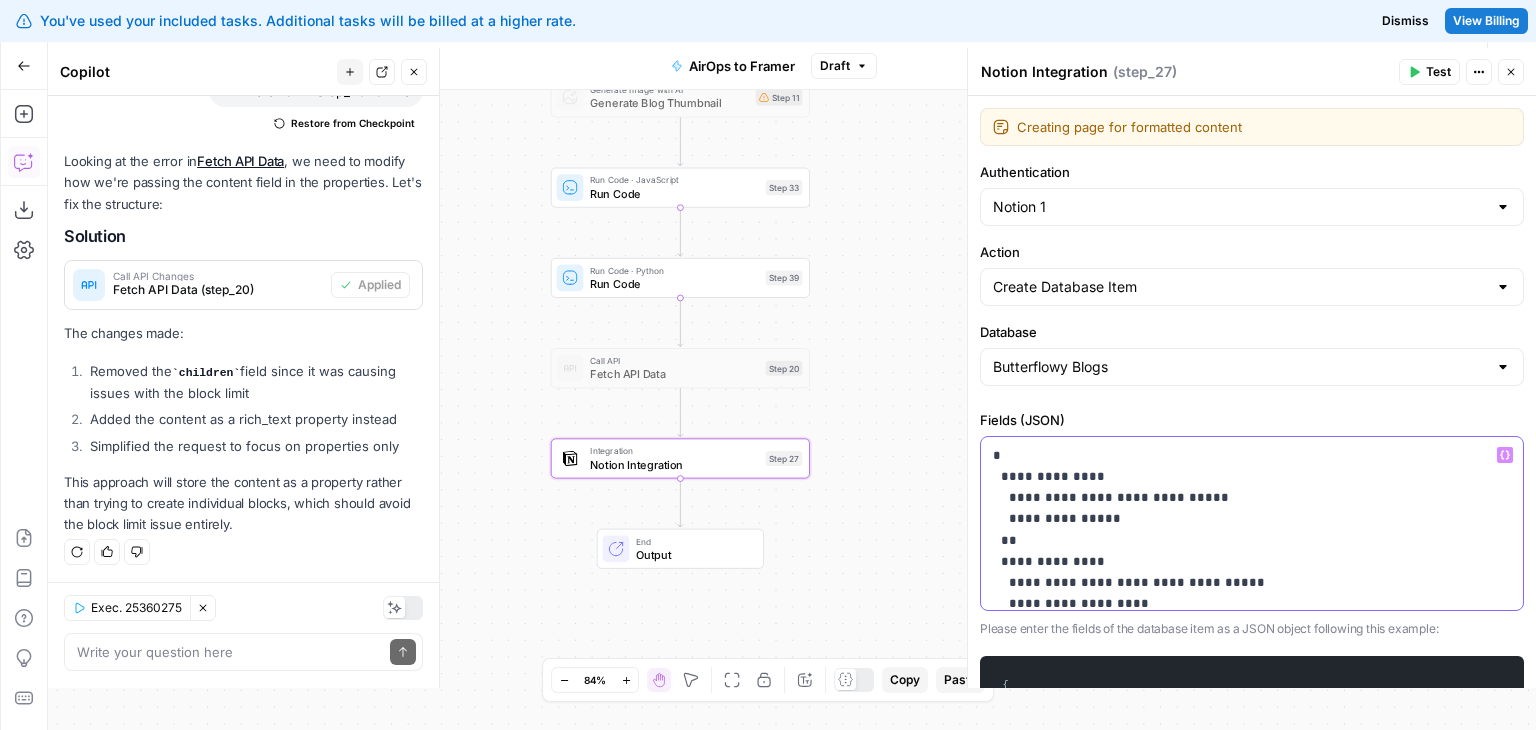 click on "**********" at bounding box center (1244, 523) 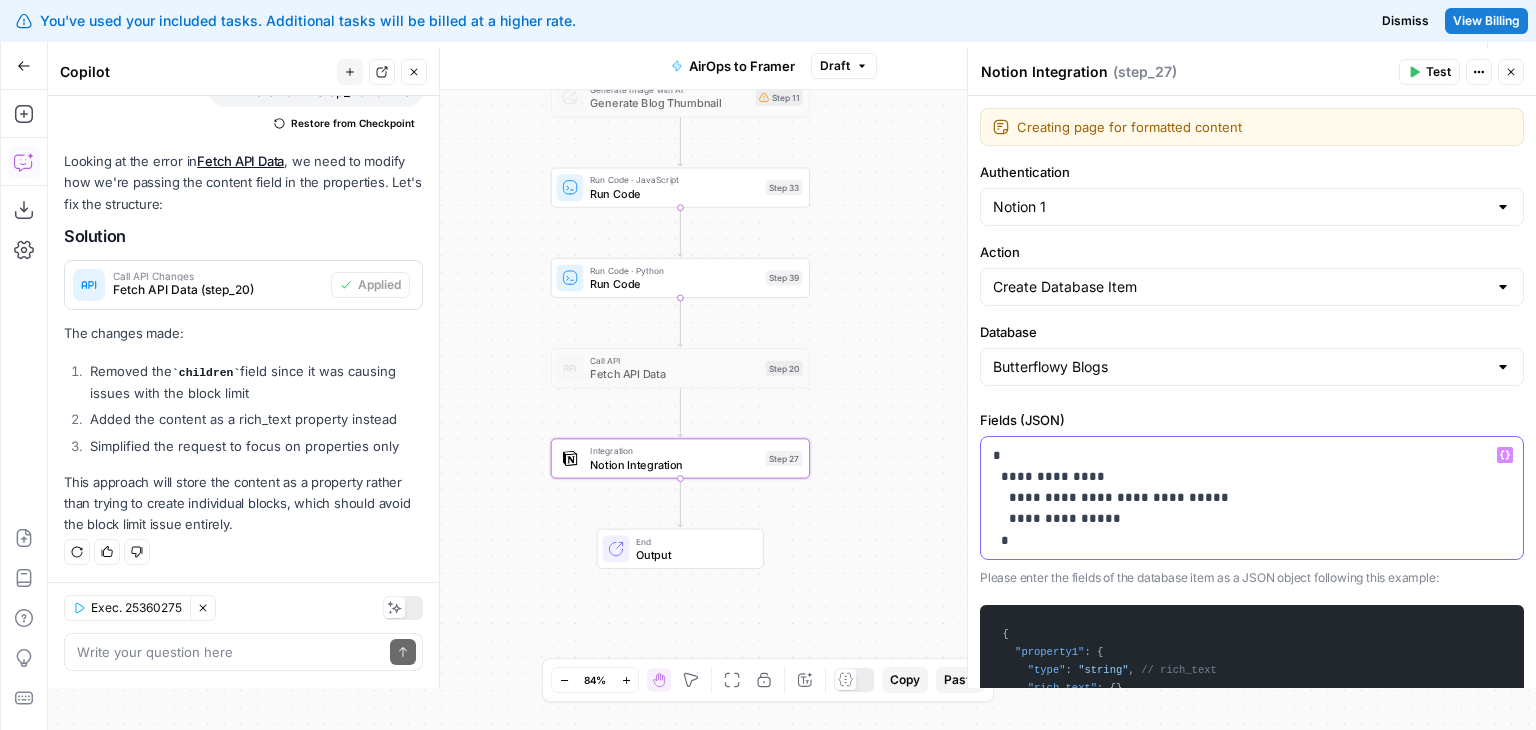 type 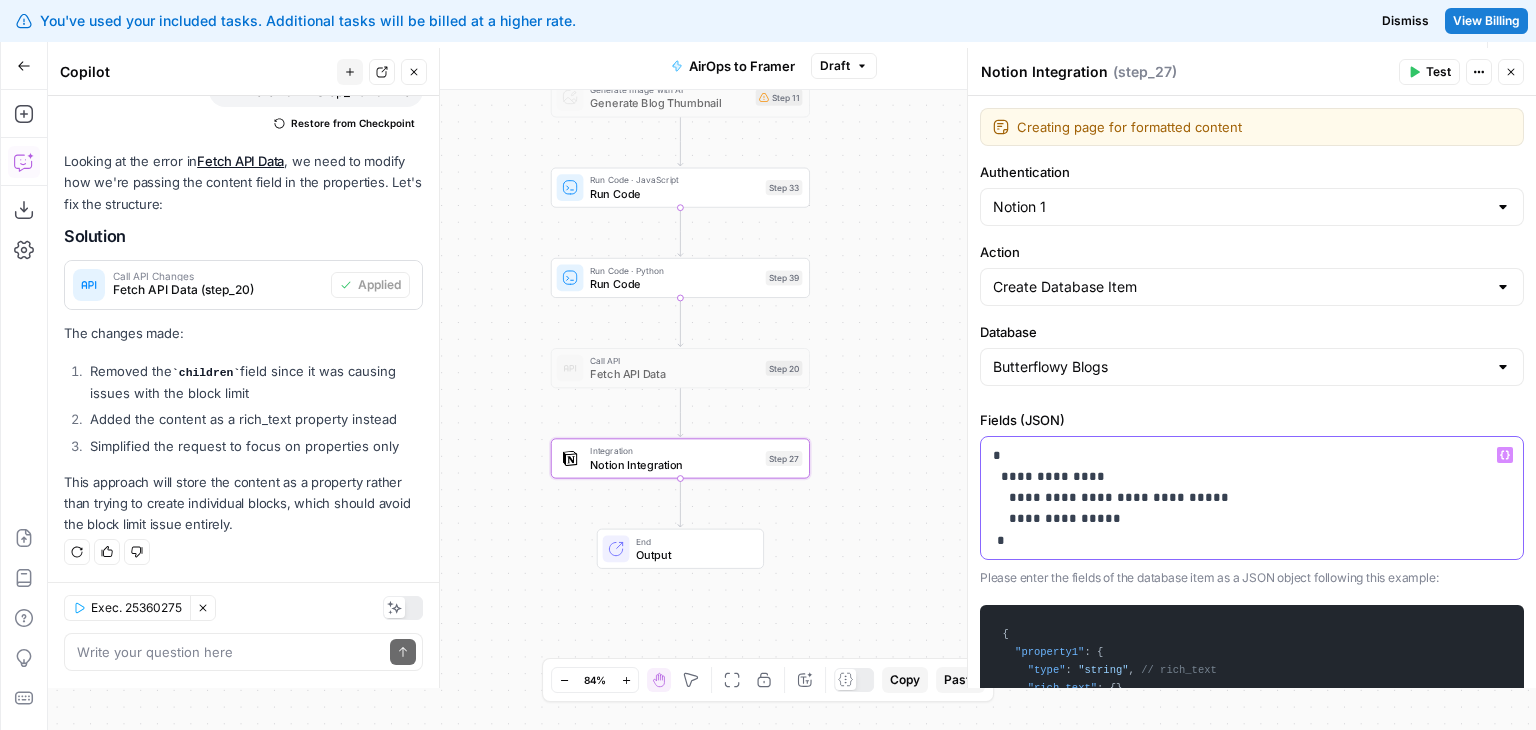 click on "**********" at bounding box center (1244, 498) 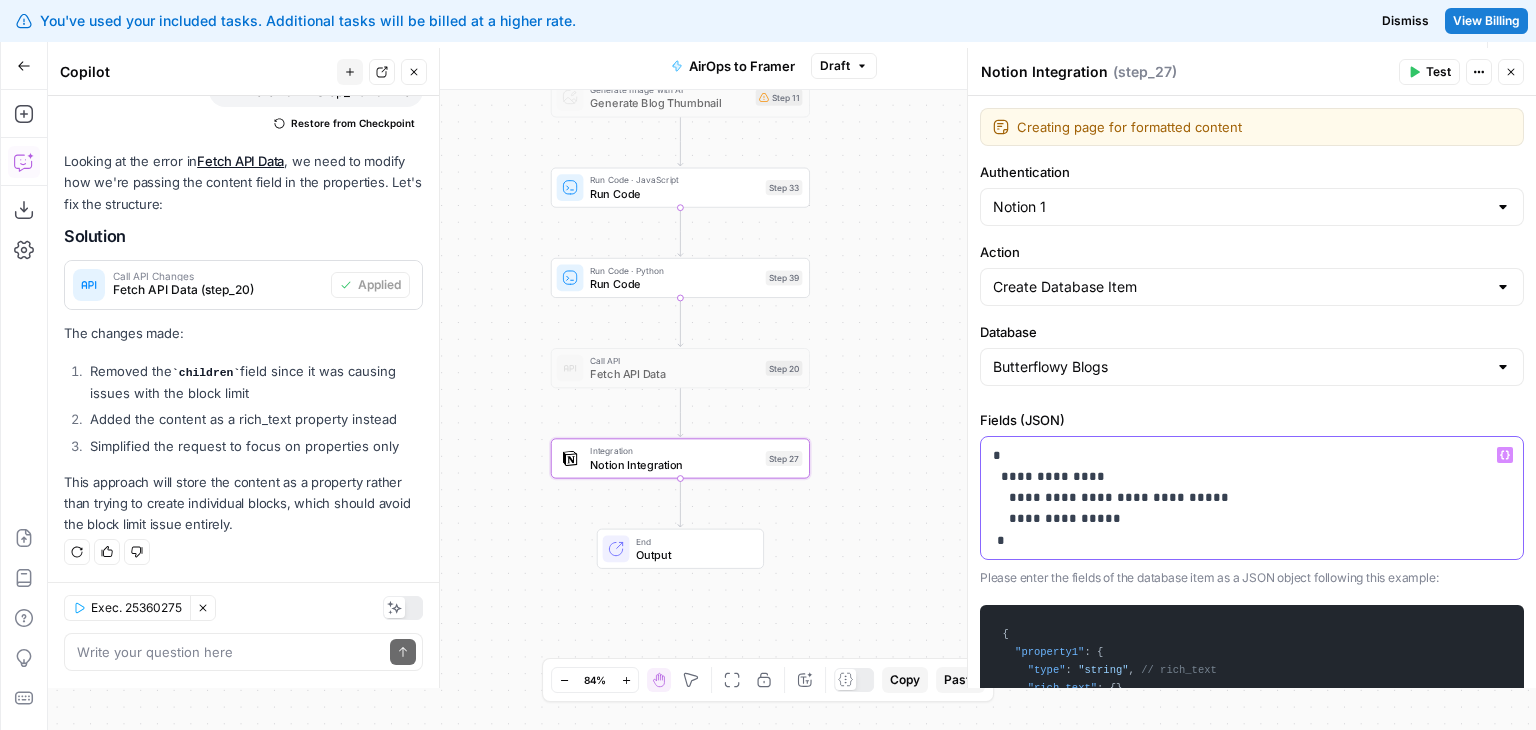 click on "**********" at bounding box center [1244, 498] 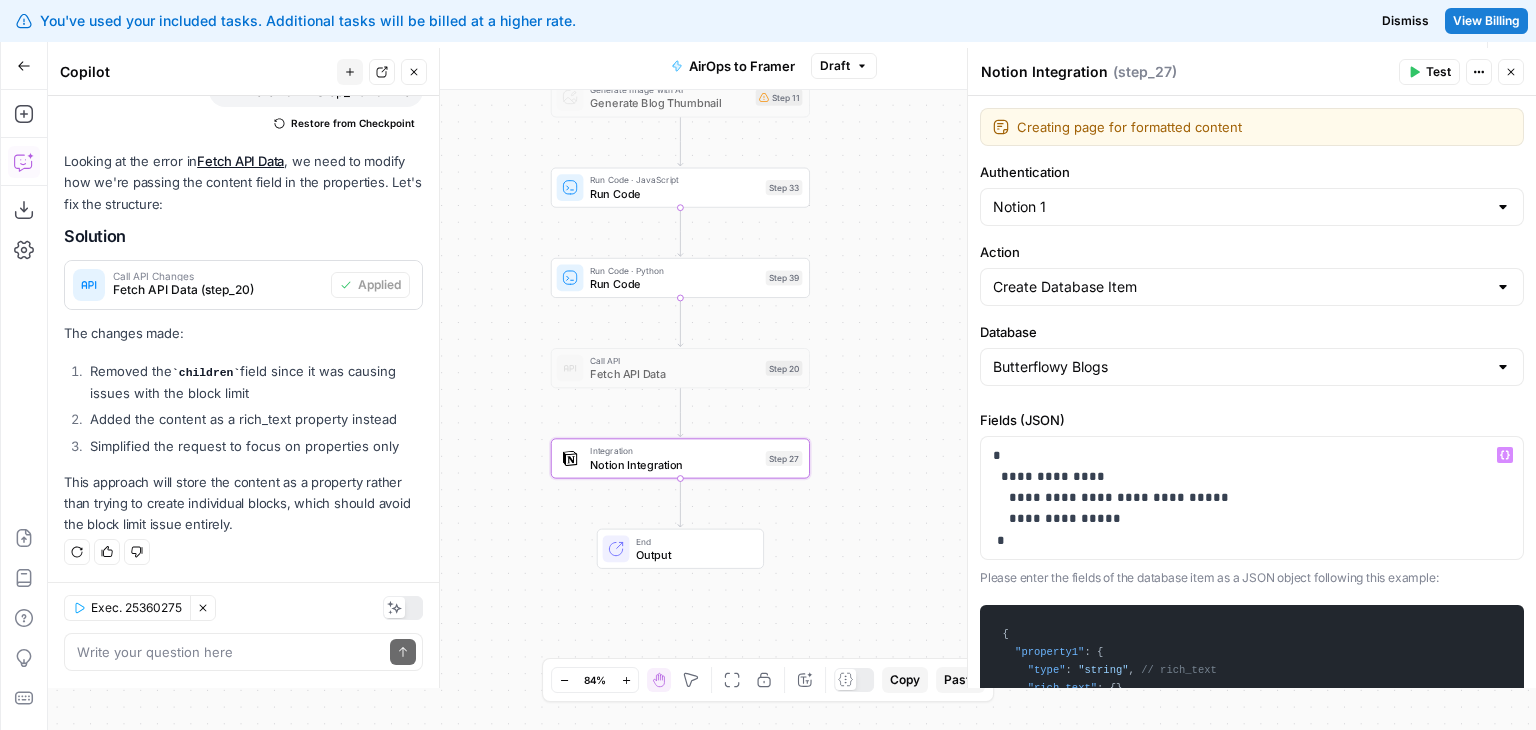 click on "Run Code" at bounding box center [674, 283] 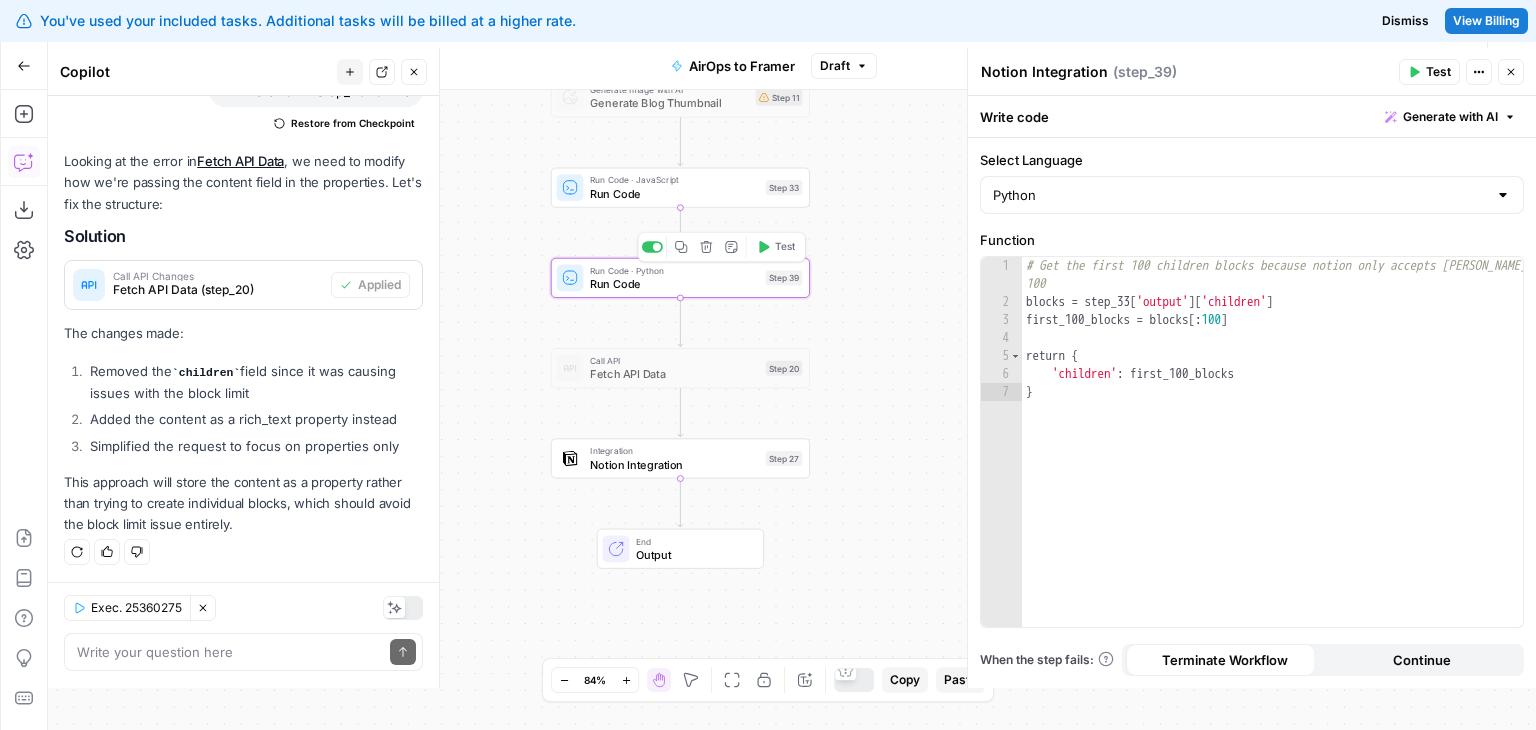 click on "Run Code" at bounding box center [674, 283] 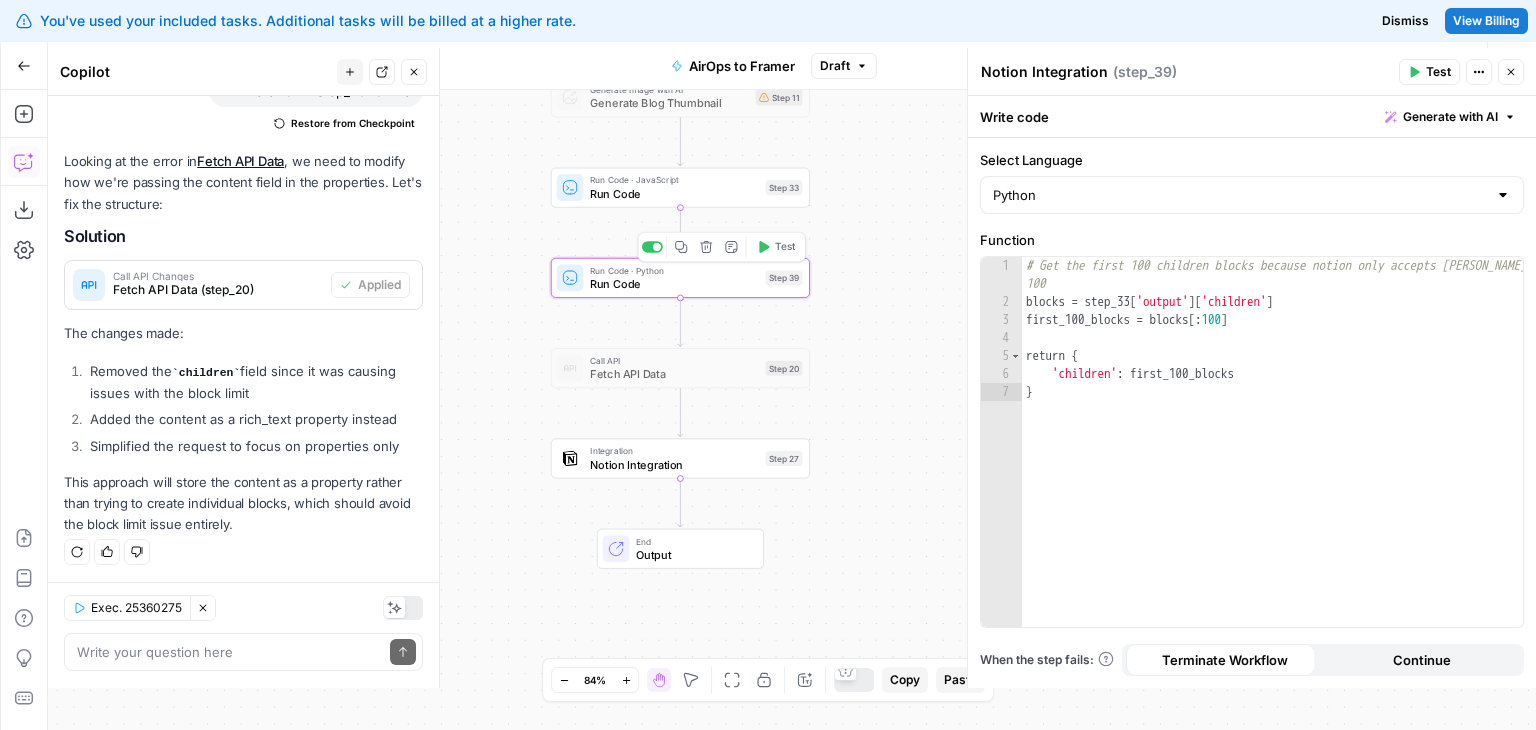 type on "Run Code" 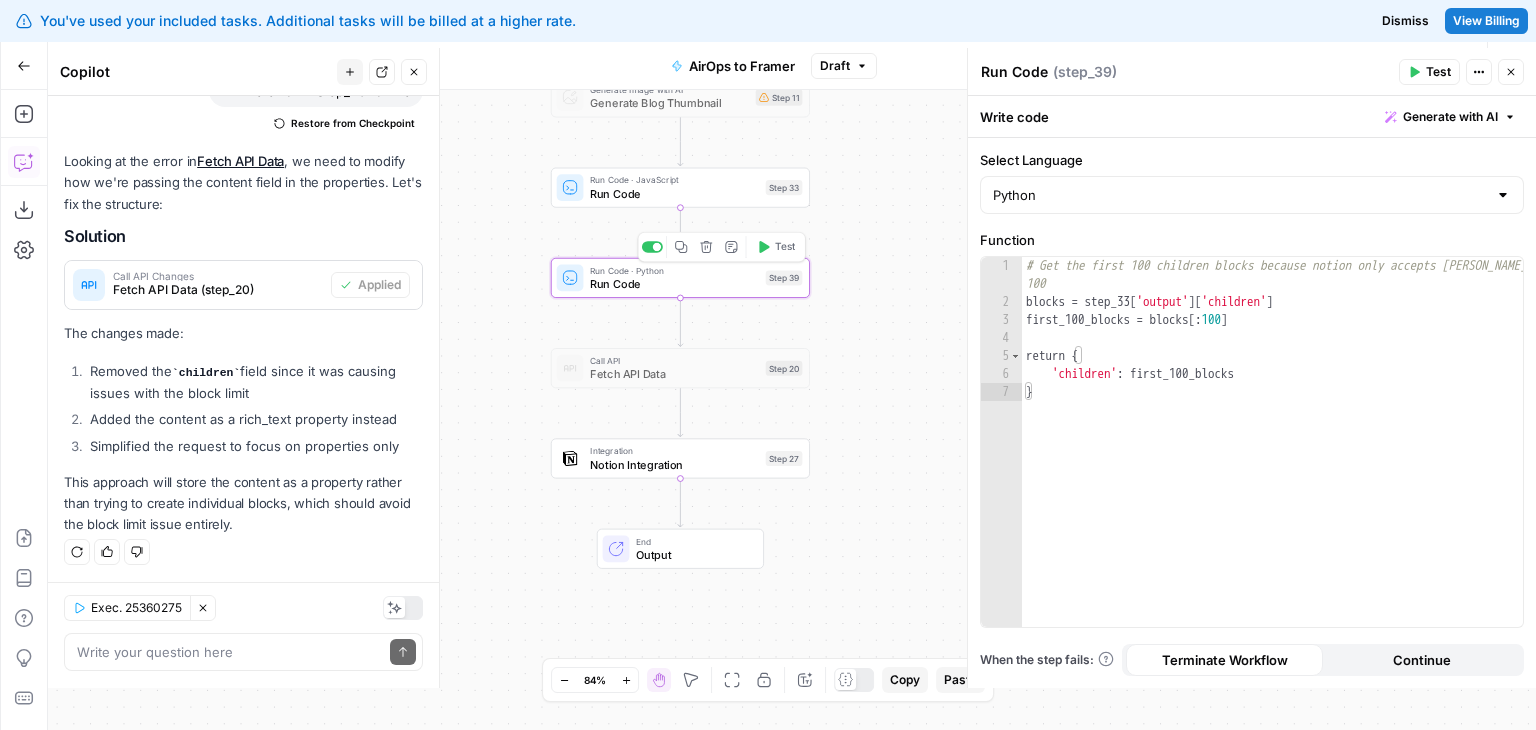 scroll, scrollTop: 5901, scrollLeft: 0, axis: vertical 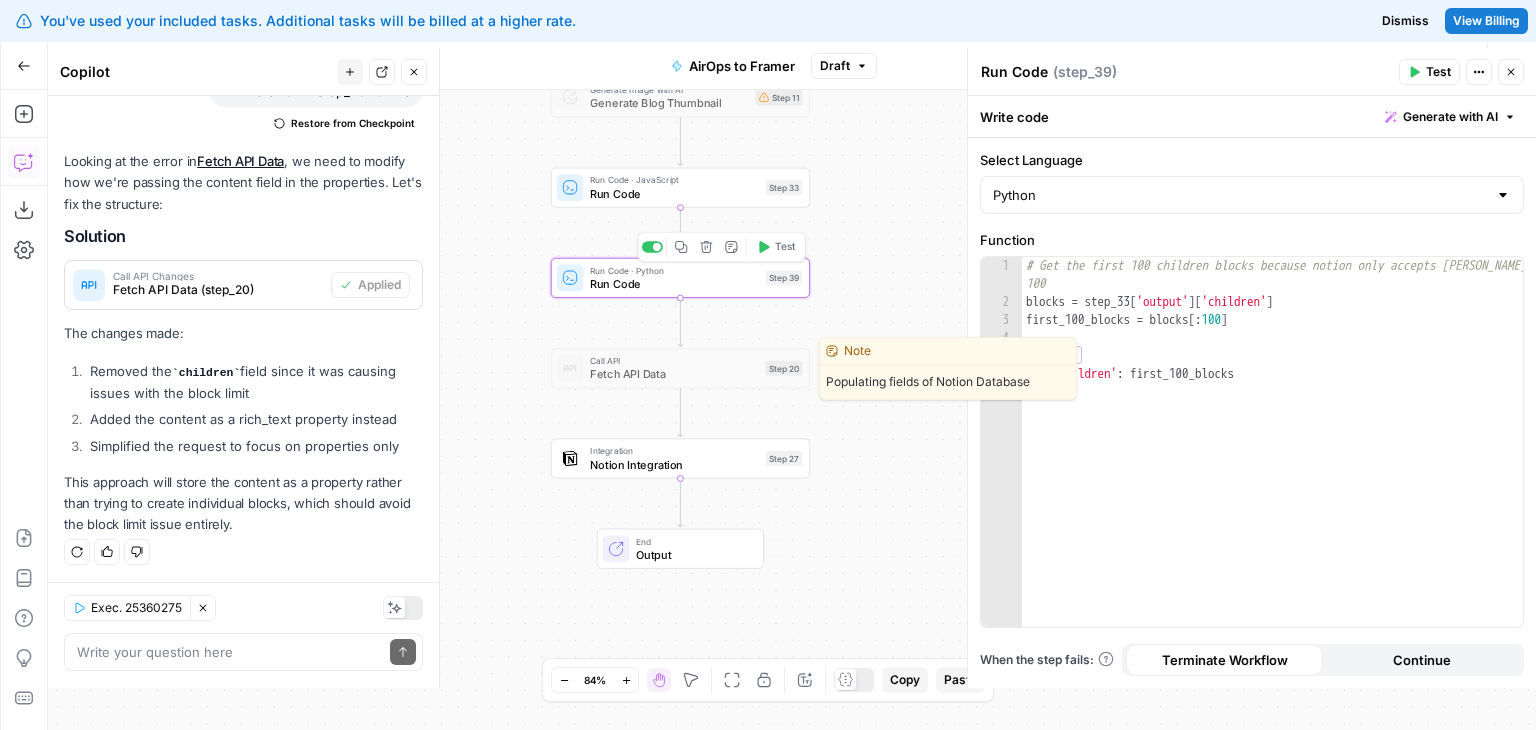 click on "Fetch API Data" at bounding box center [674, 374] 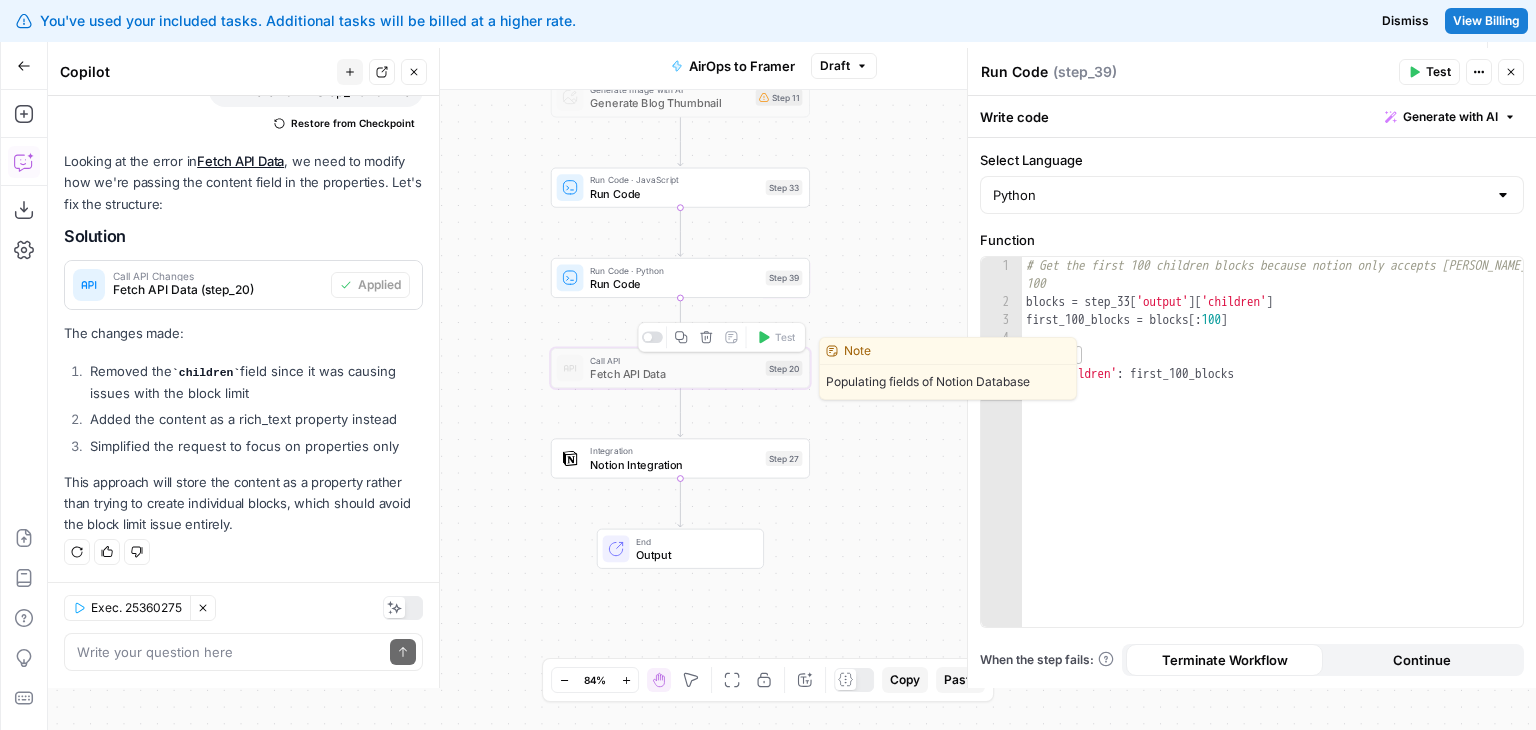 click at bounding box center (652, 337) 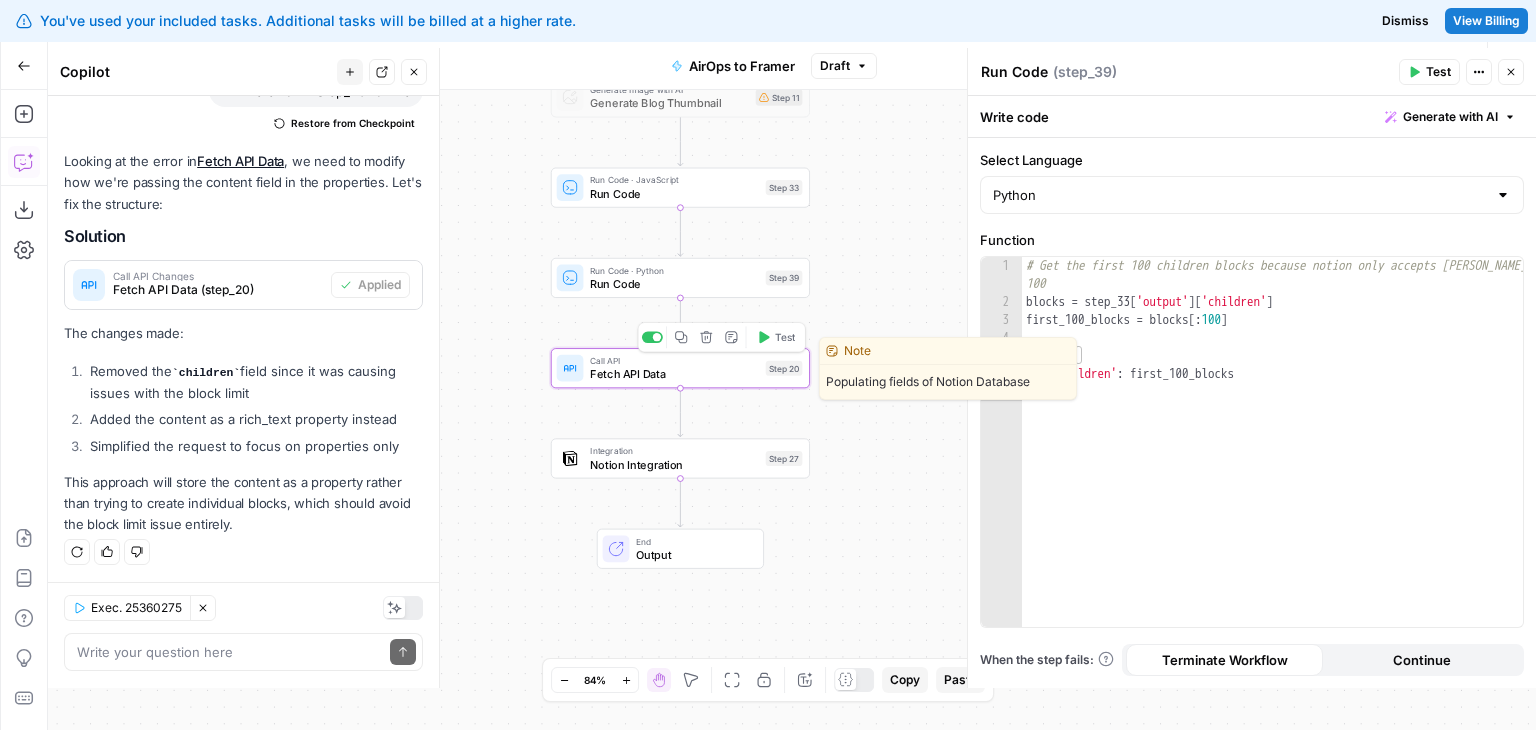 click on "Fetch API Data" at bounding box center (674, 374) 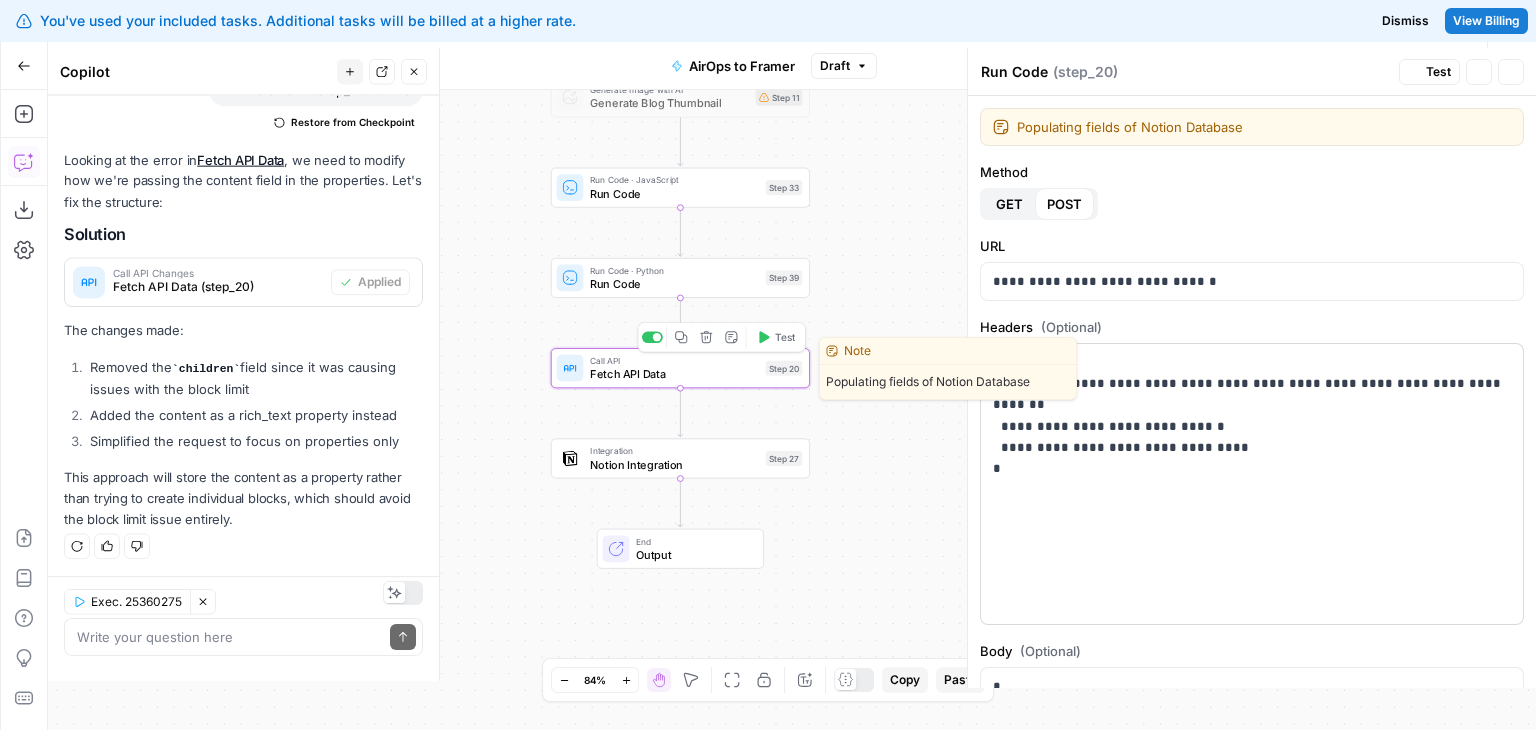 type on "Fetch API Data" 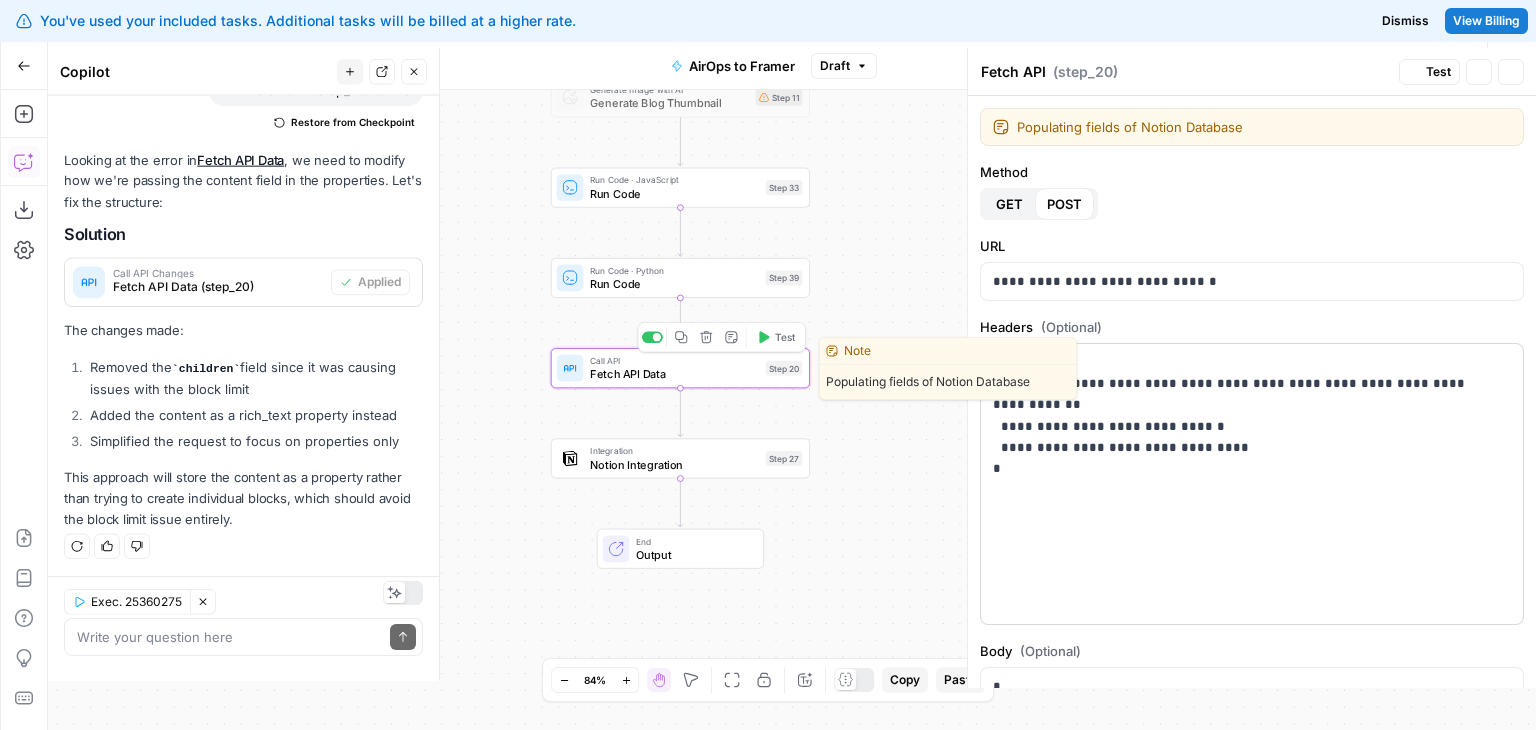 scroll, scrollTop: 5901, scrollLeft: 0, axis: vertical 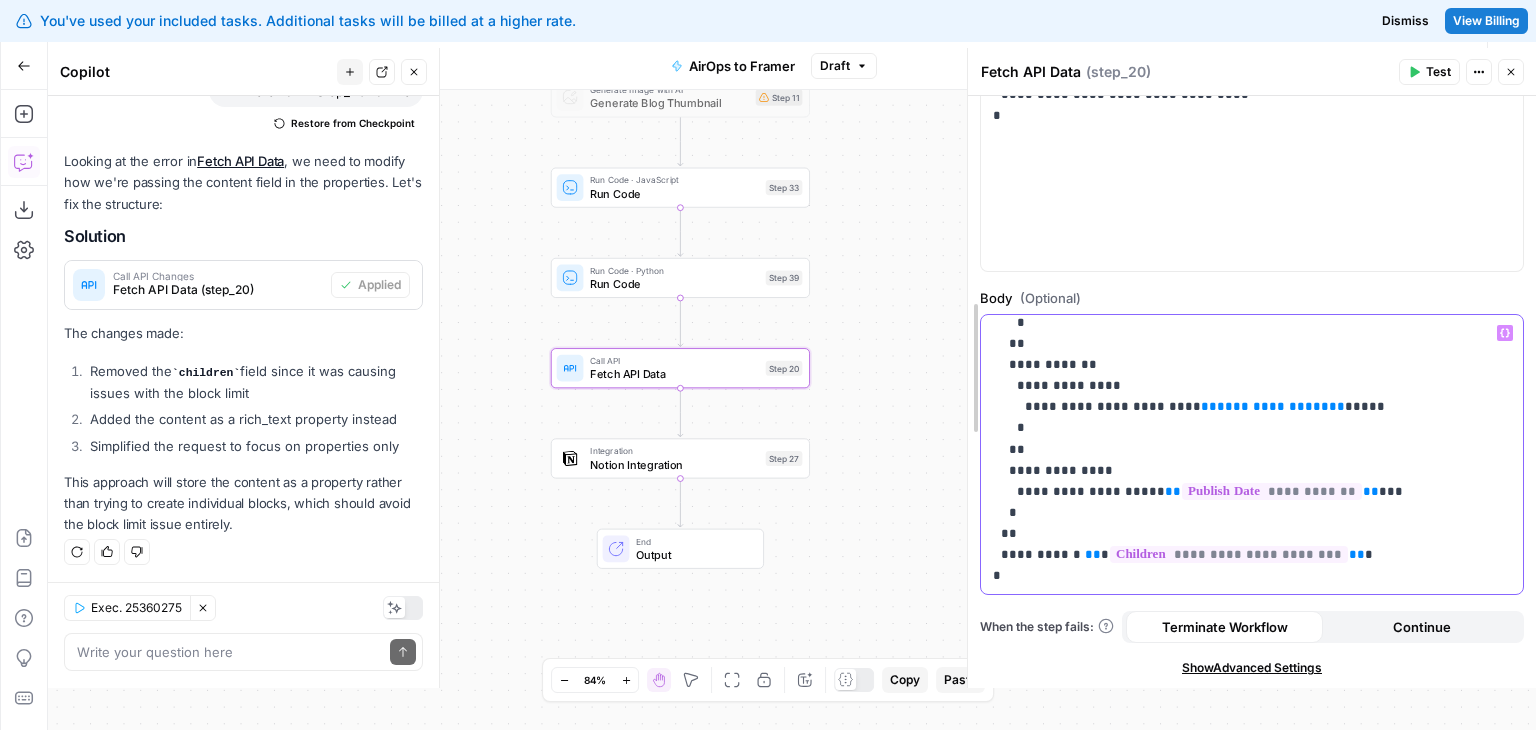 drag, startPoint x: 986, startPoint y: 557, endPoint x: 976, endPoint y: 538, distance: 21.470911 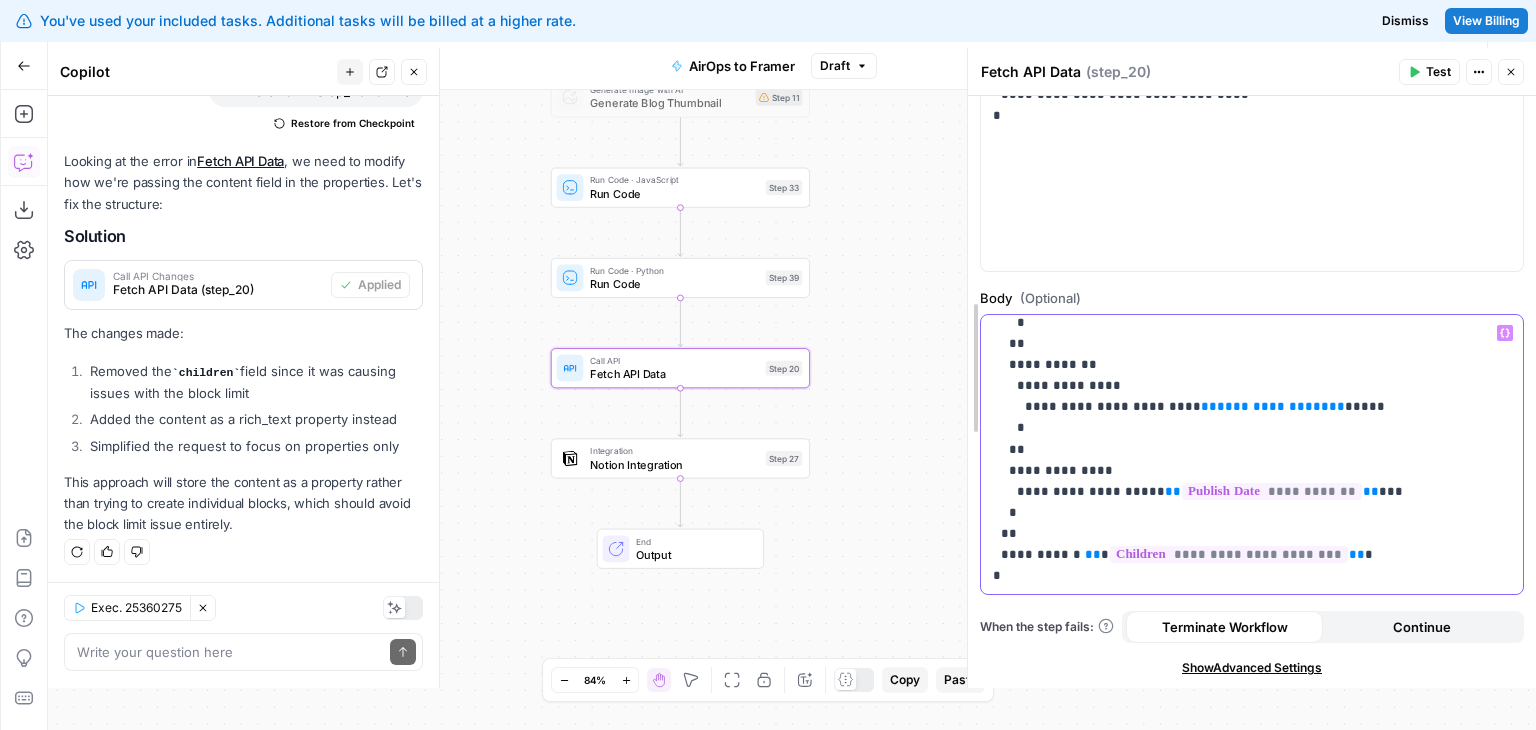 click on "**********" at bounding box center (1251, 368) 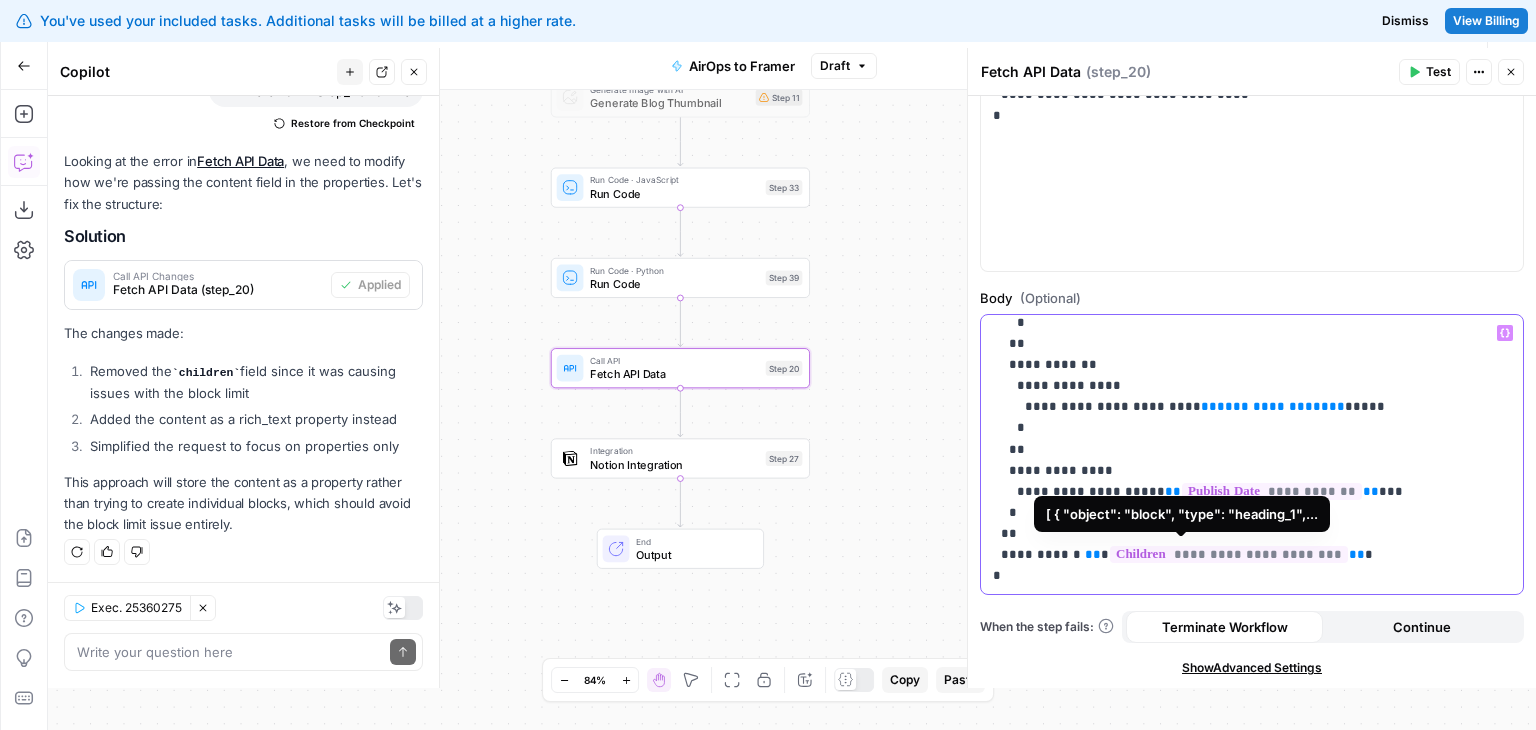 copy on "**********" 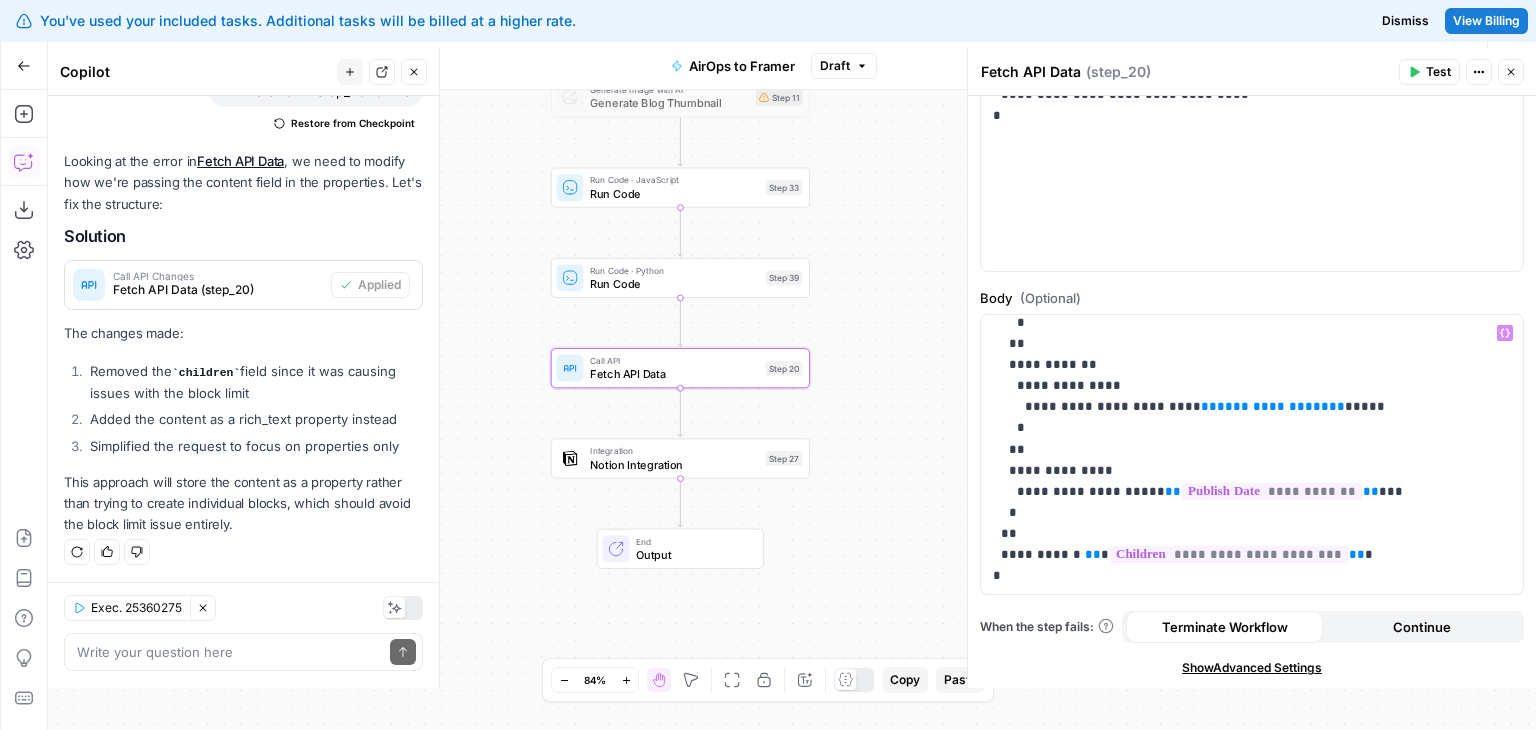 click on "Notion Integration" at bounding box center [674, 464] 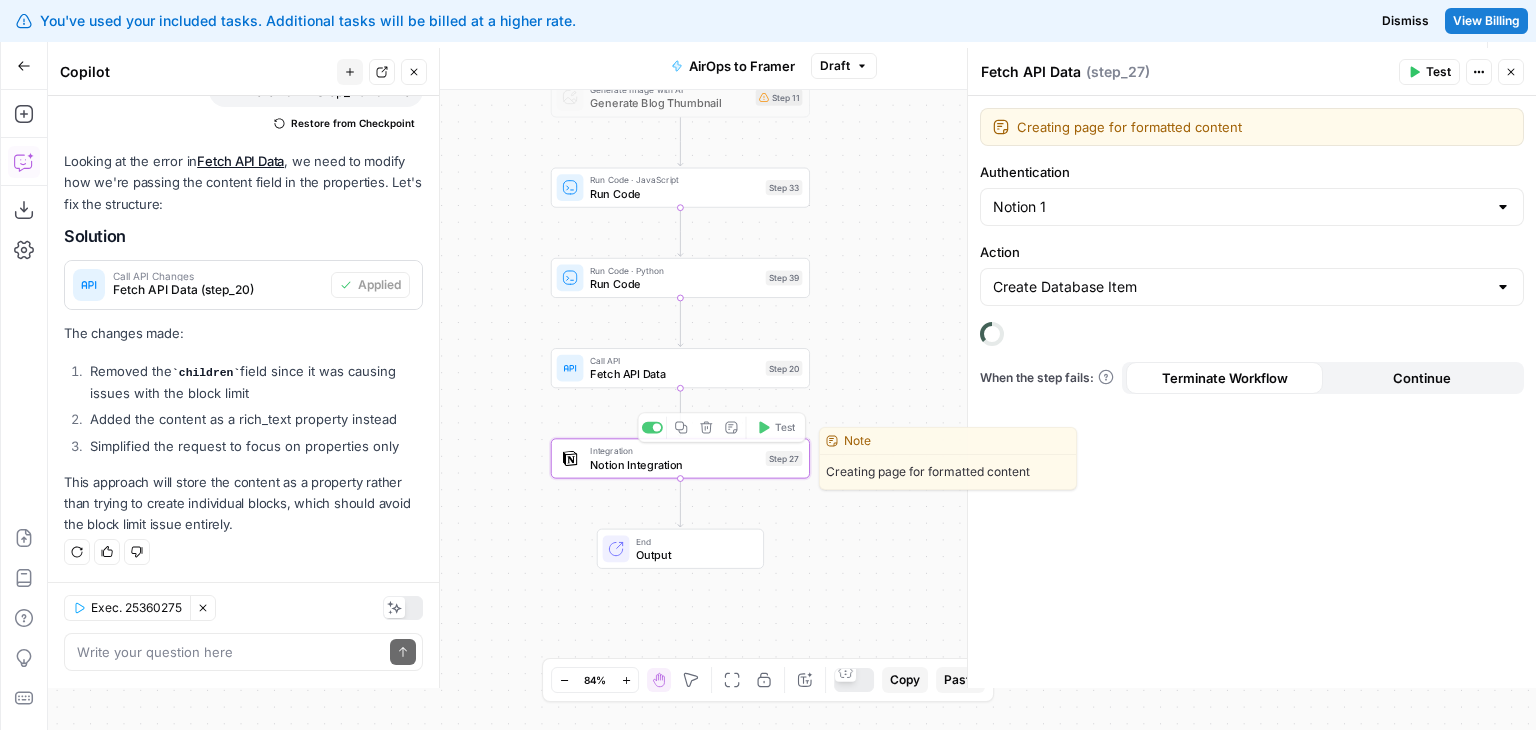 type on "Notion Integration" 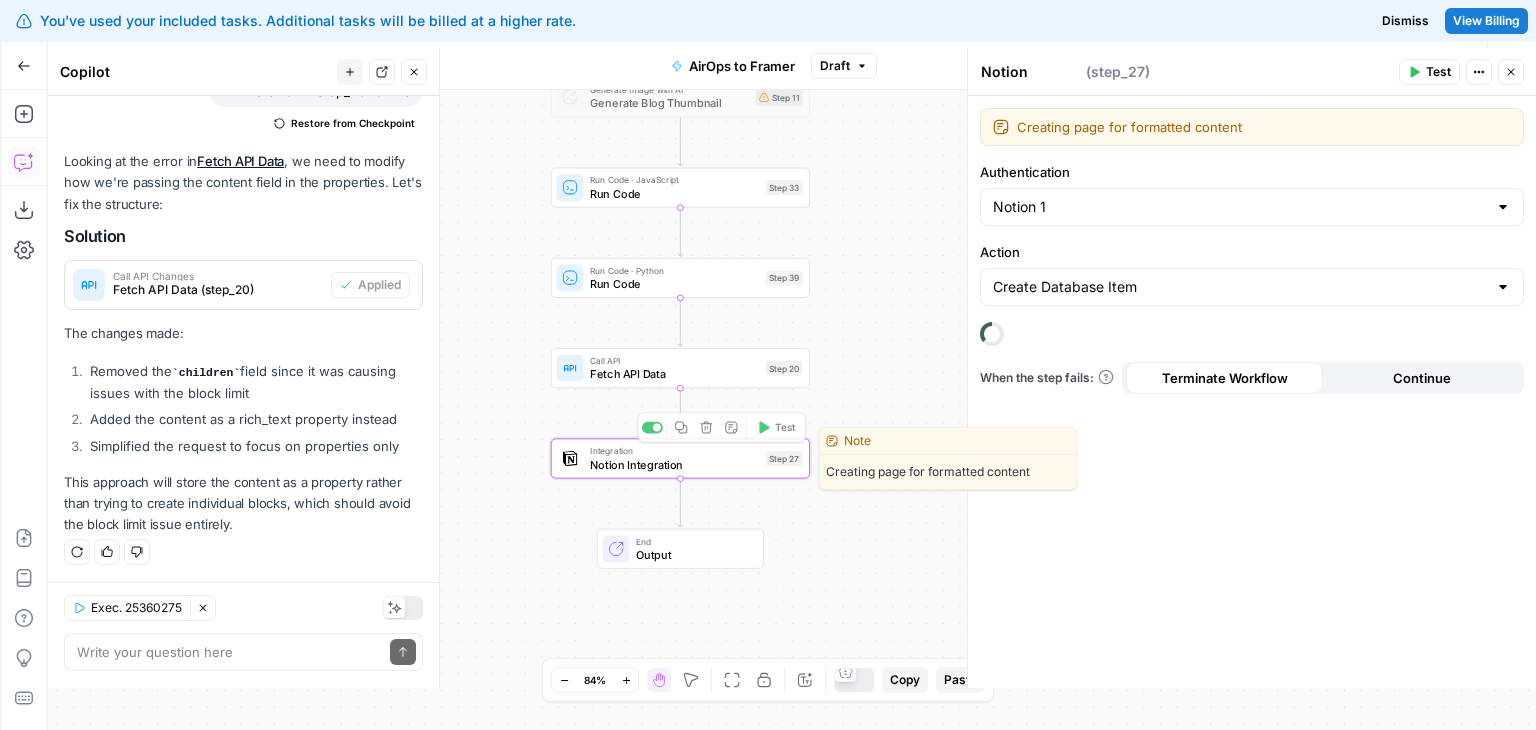 scroll, scrollTop: 5901, scrollLeft: 0, axis: vertical 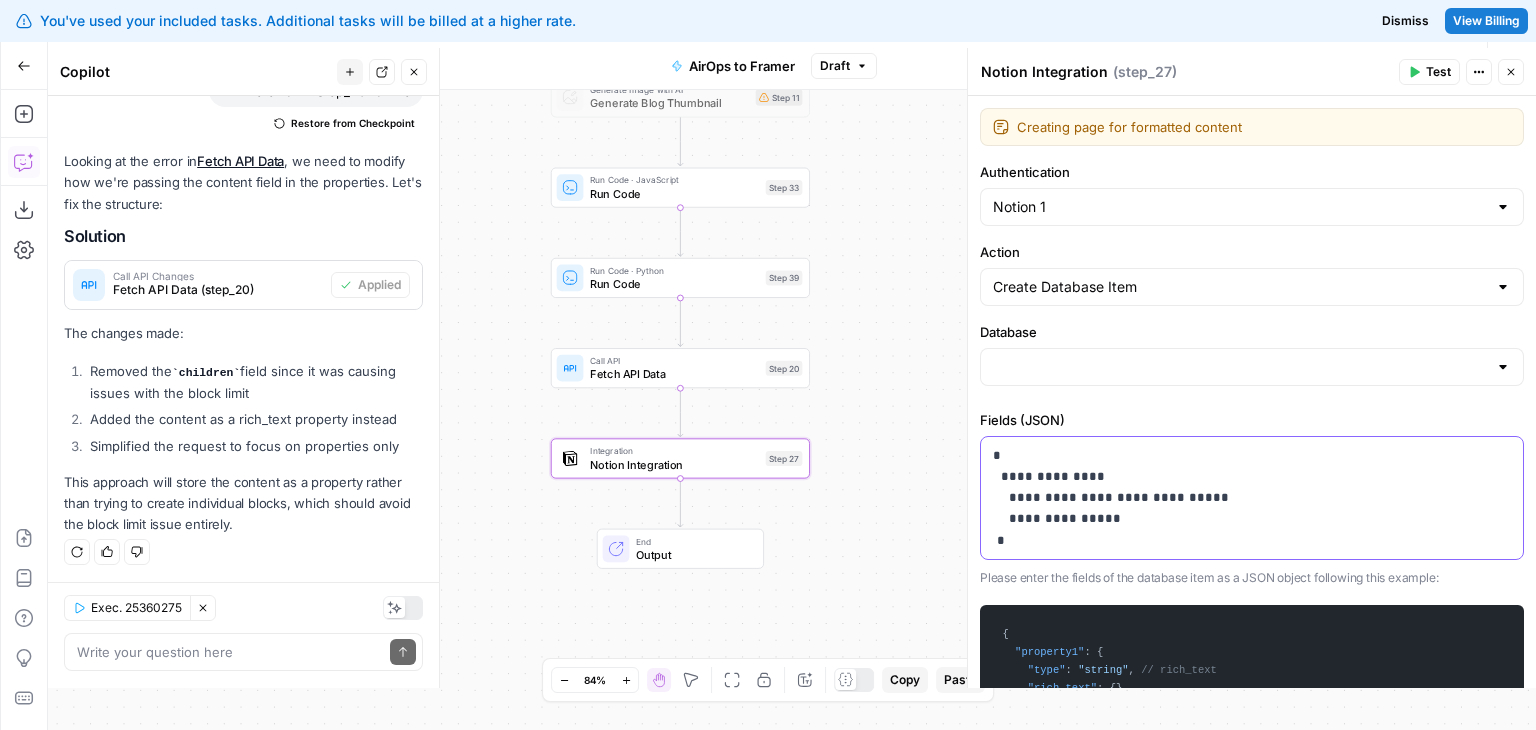 click on "**********" at bounding box center [1244, 498] 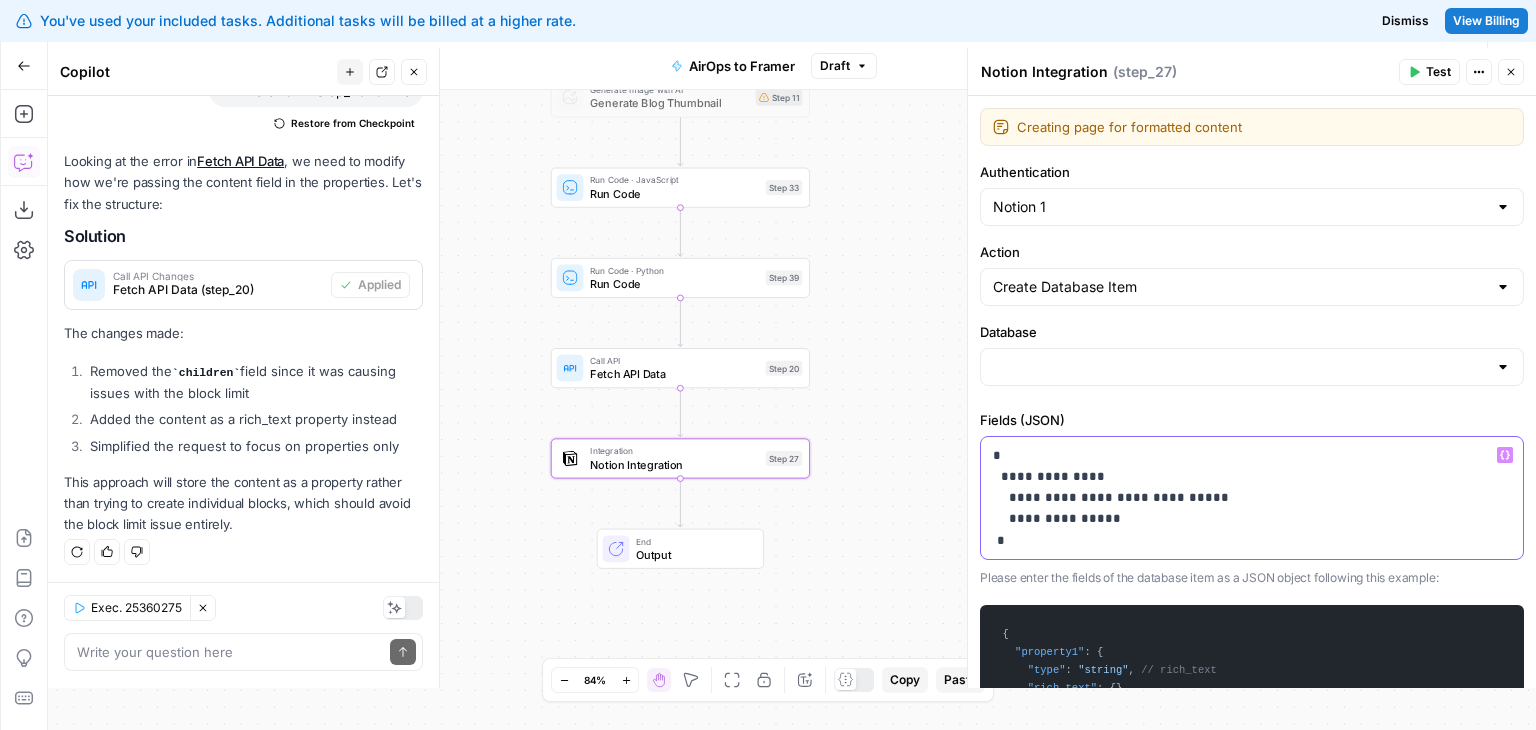 type on "Butterflowy Blogs" 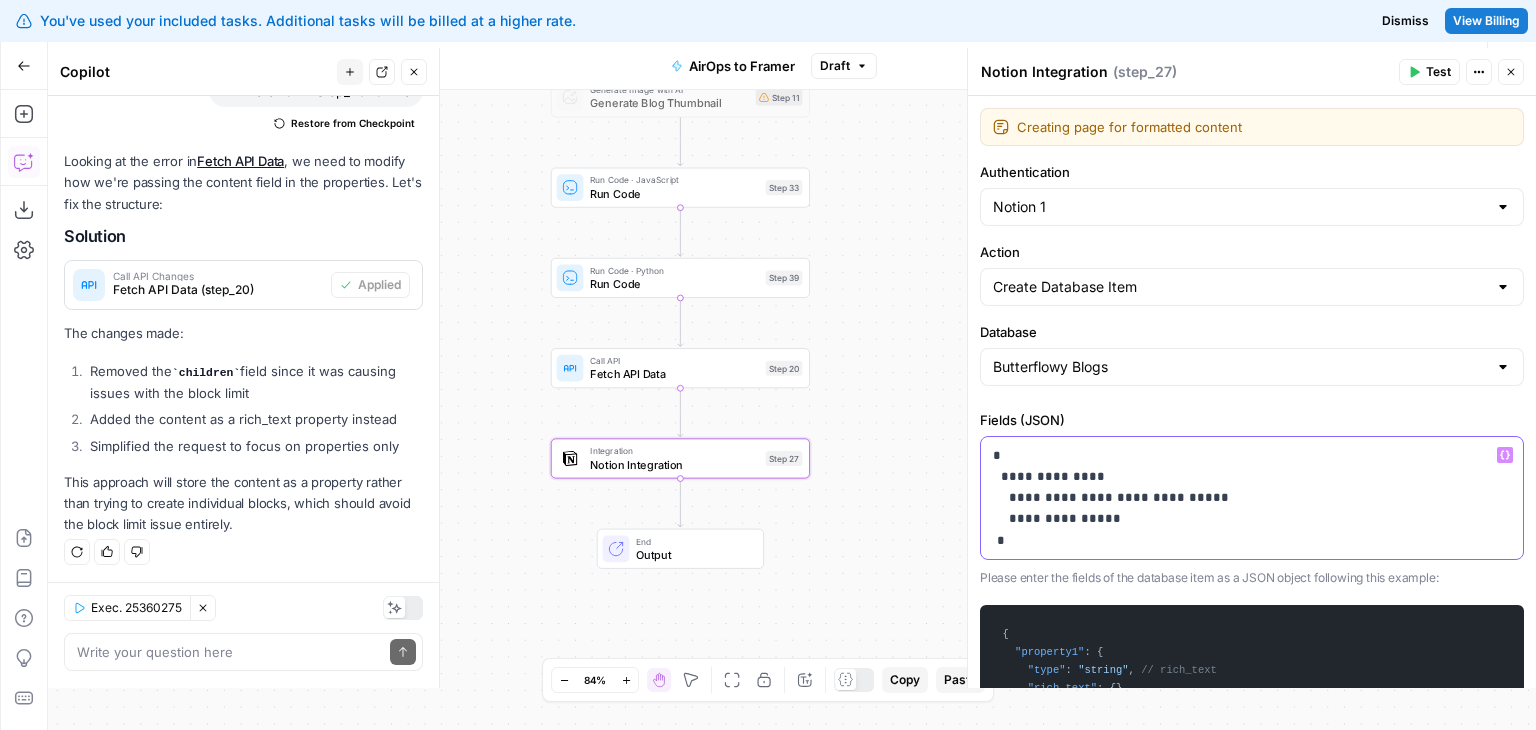 paste 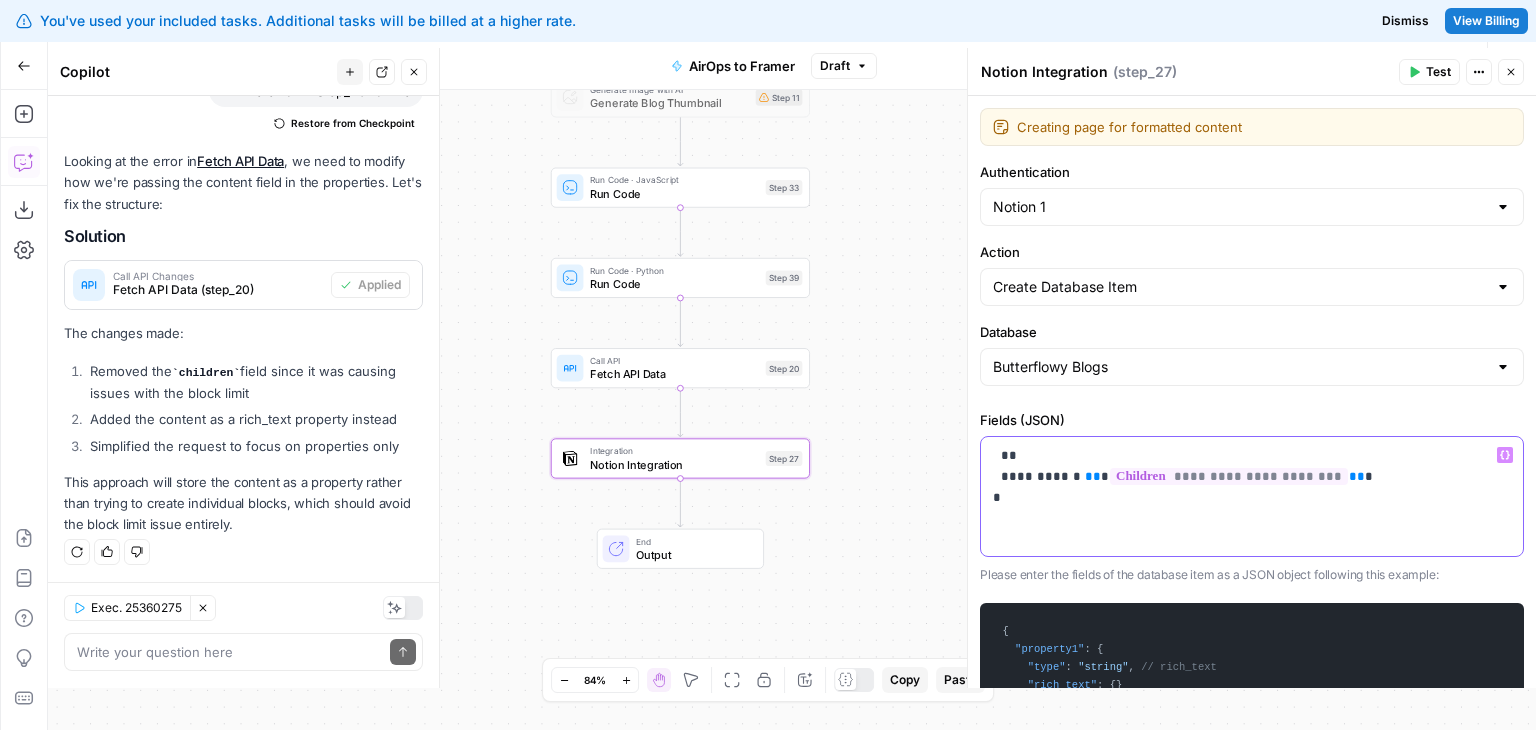click on "**********" at bounding box center [1244, 476] 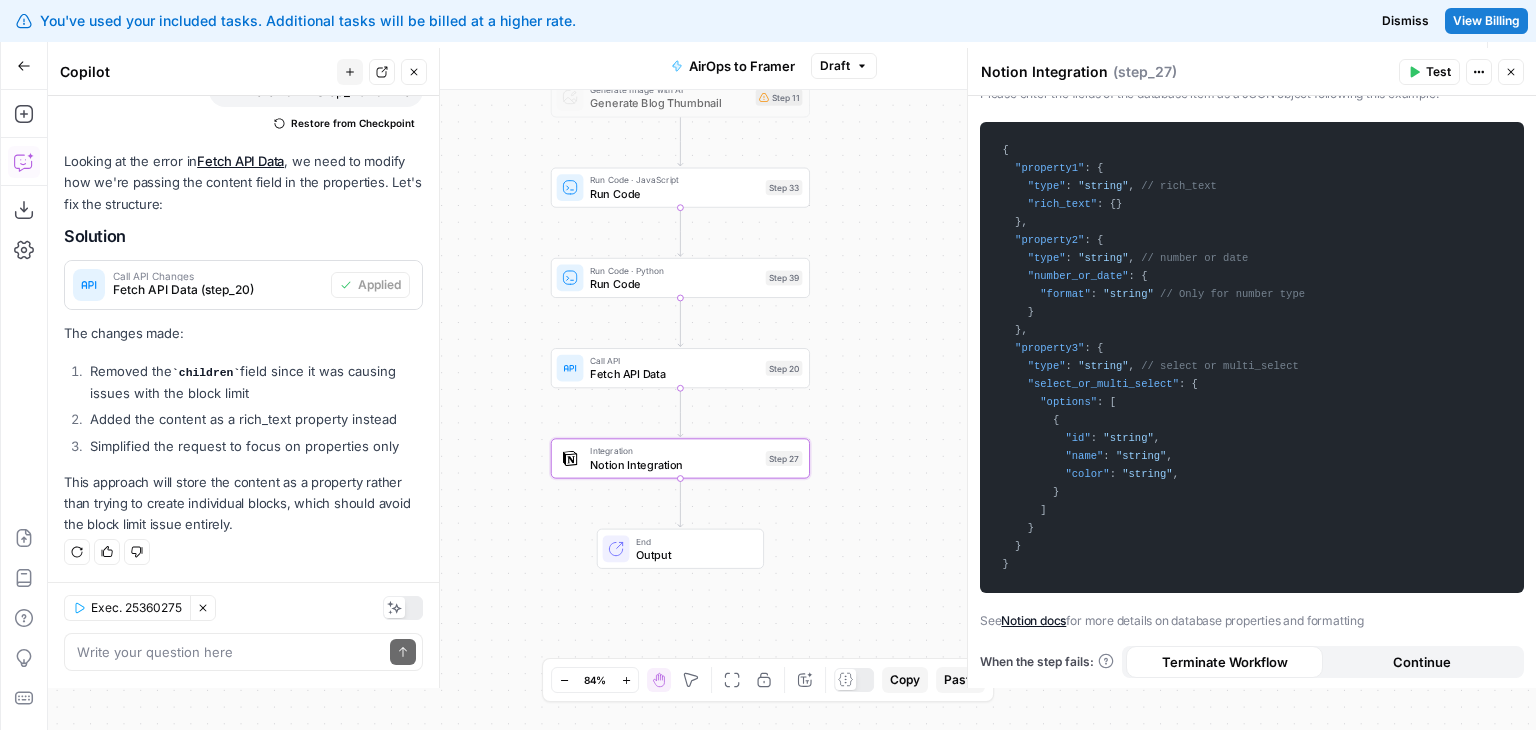 drag, startPoint x: 1219, startPoint y: 436, endPoint x: 1256, endPoint y: 590, distance: 158.38245 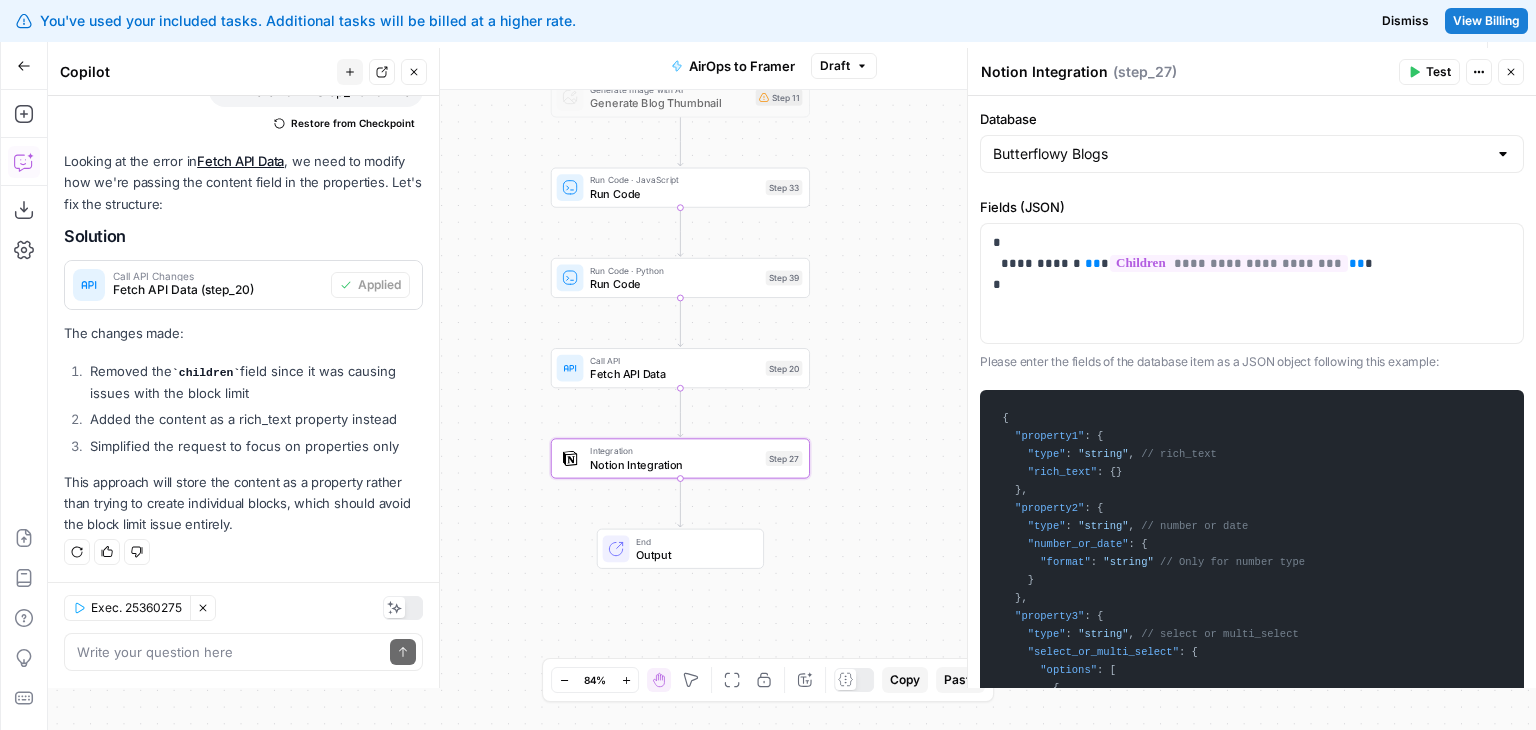 drag, startPoint x: 1356, startPoint y: 632, endPoint x: 1363, endPoint y: 353, distance: 279.0878 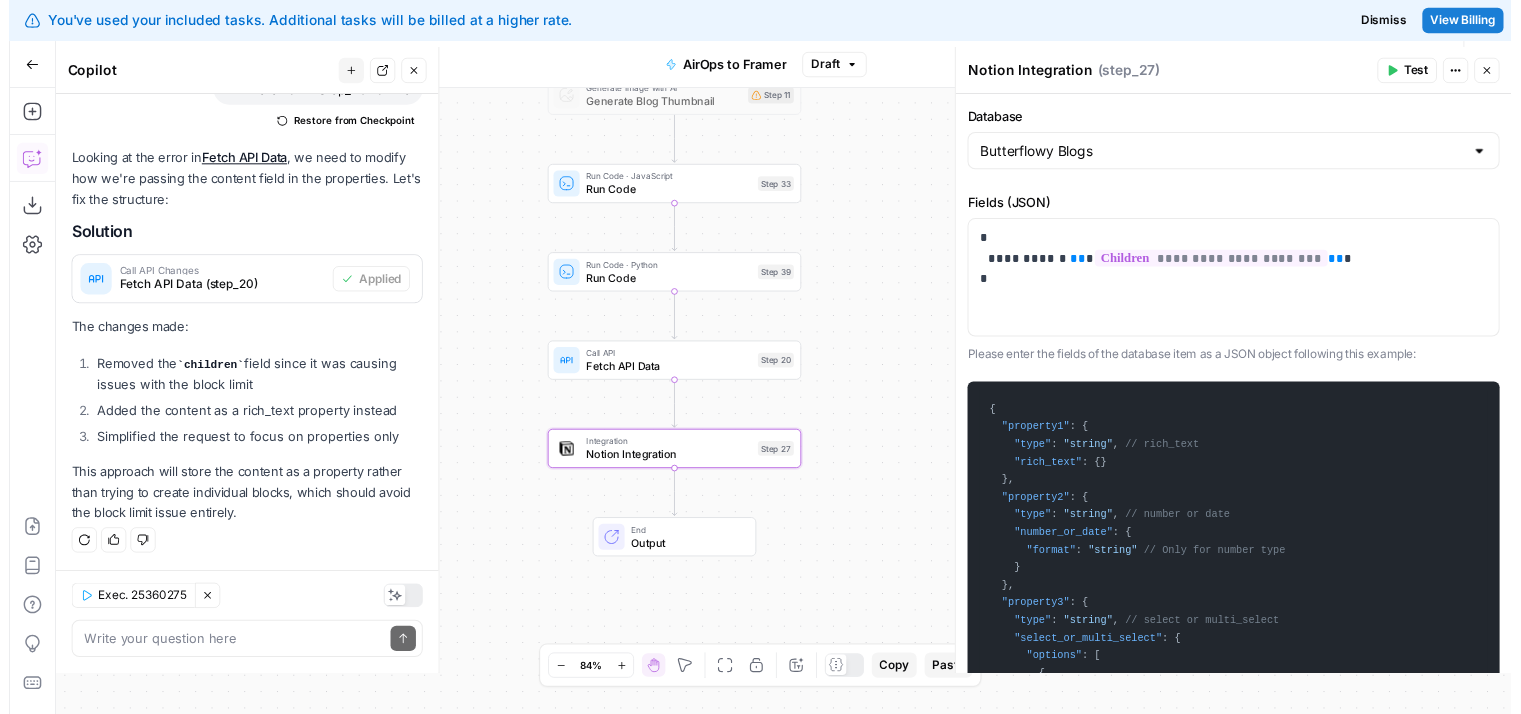 scroll, scrollTop: 53, scrollLeft: 0, axis: vertical 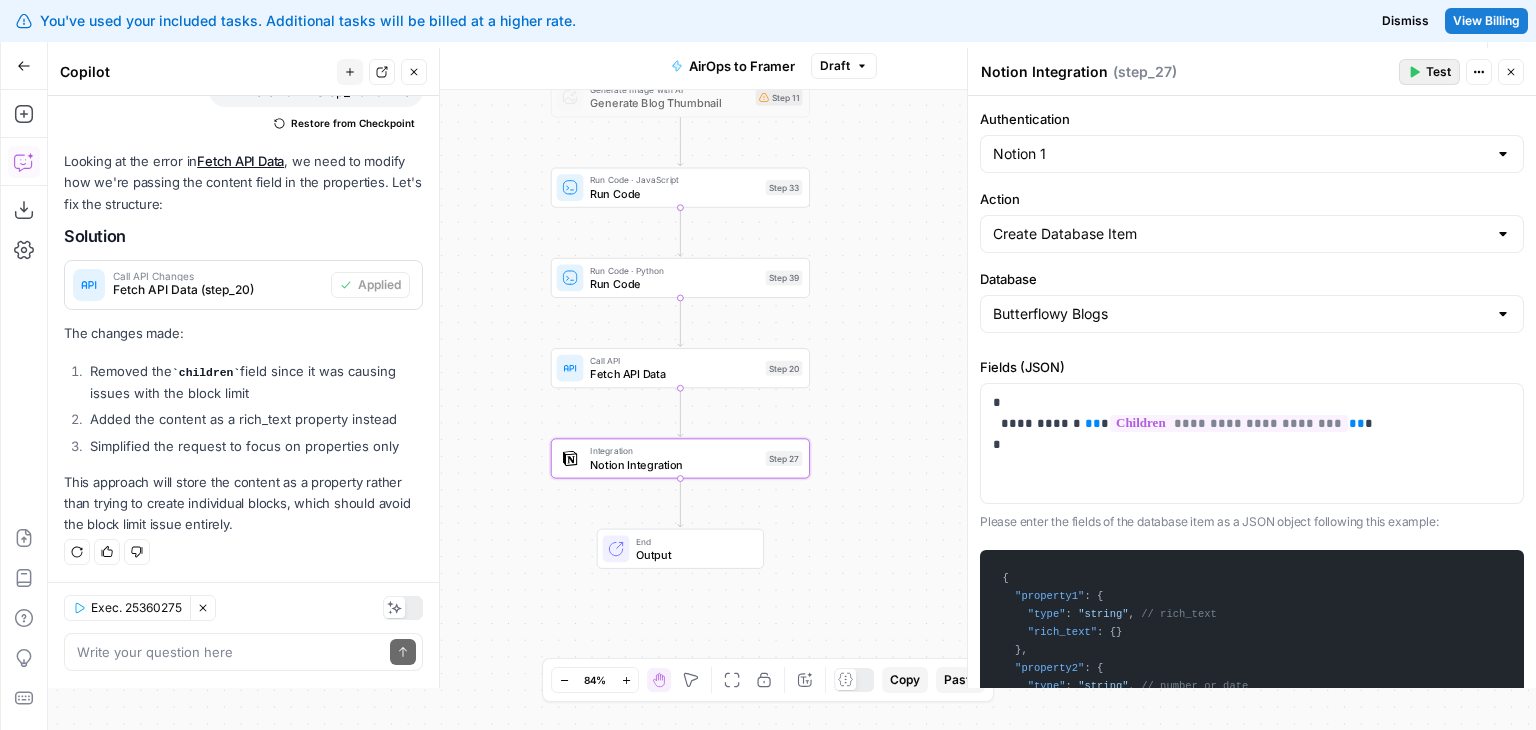 click on "Test" at bounding box center [1438, 72] 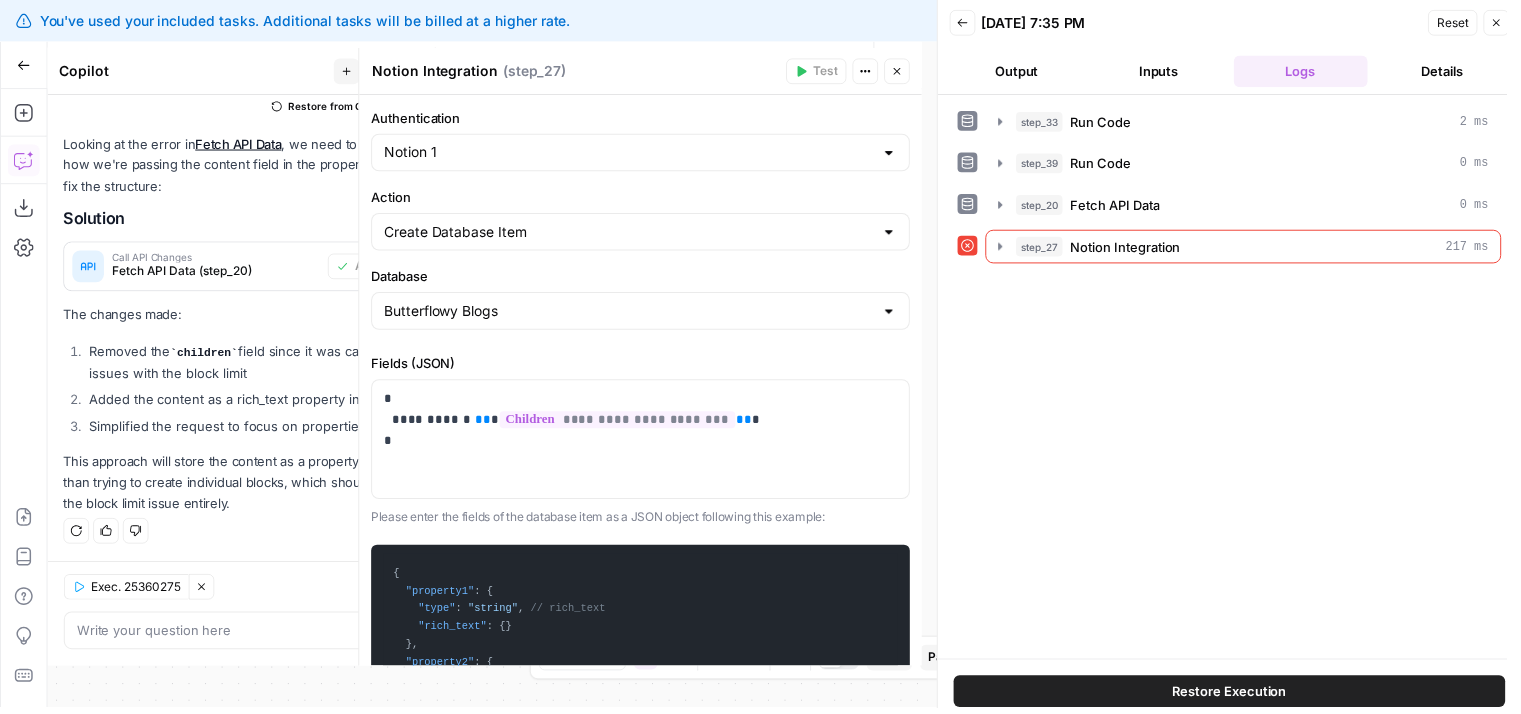 scroll, scrollTop: 5916, scrollLeft: 0, axis: vertical 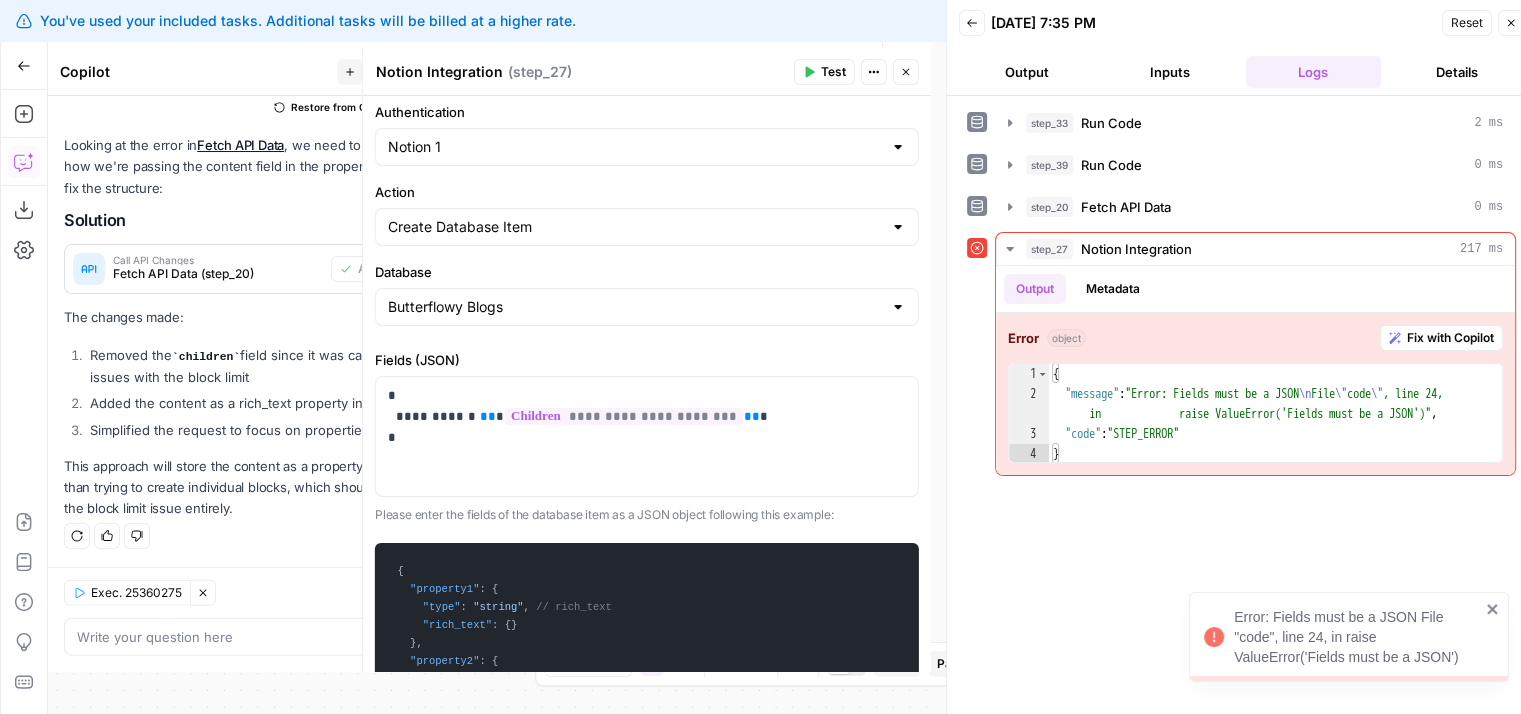 drag, startPoint x: 819, startPoint y: 526, endPoint x: 840, endPoint y: 566, distance: 45.17743 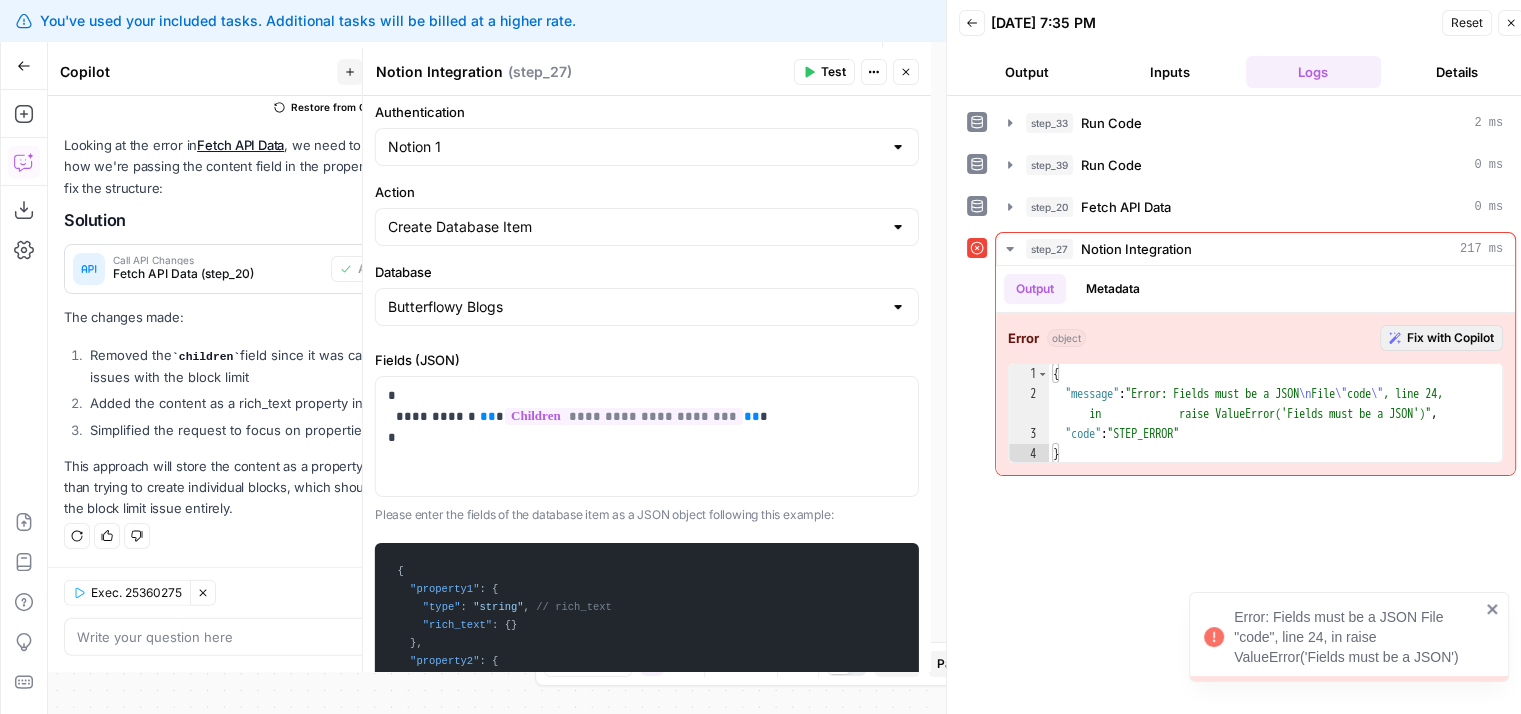scroll, scrollTop: 65, scrollLeft: 0, axis: vertical 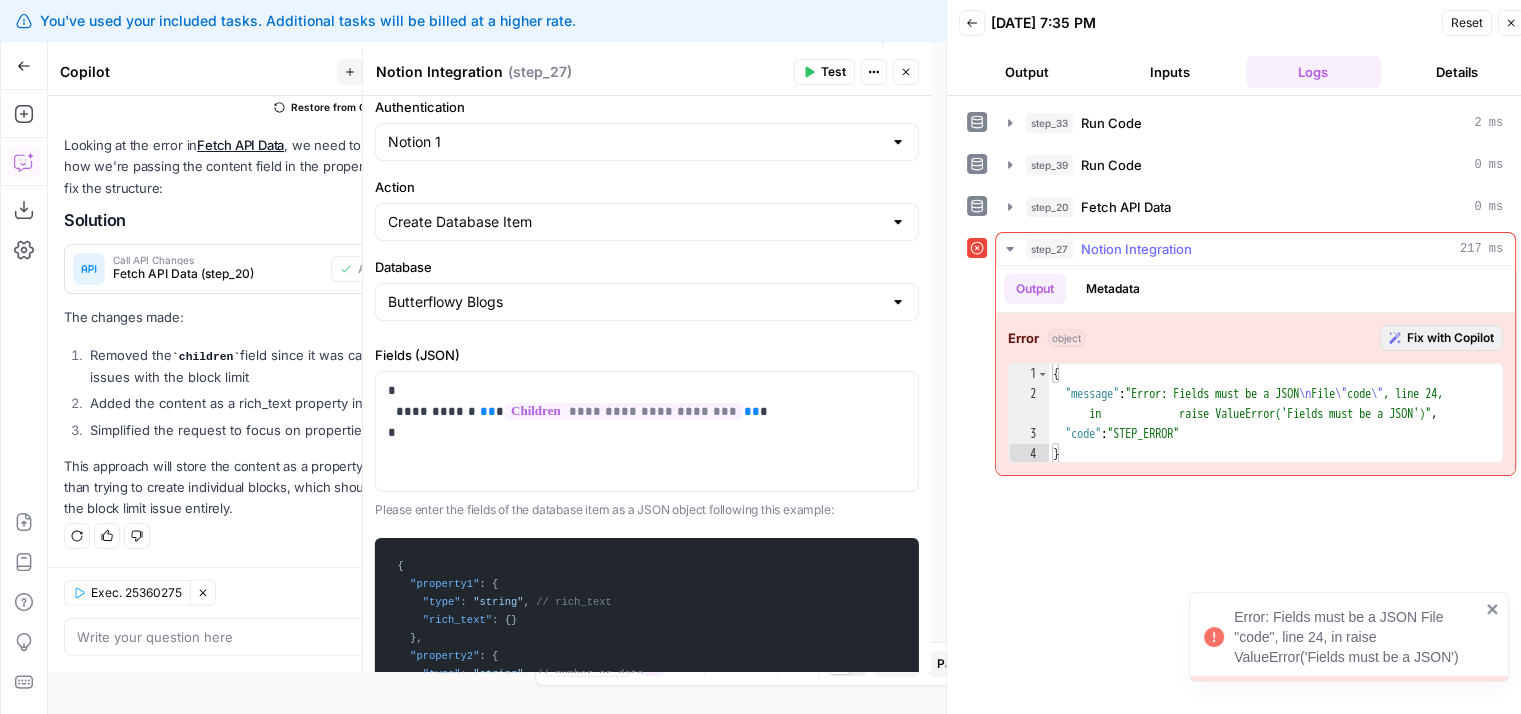 click on "Fix with Copilot" at bounding box center [1450, 338] 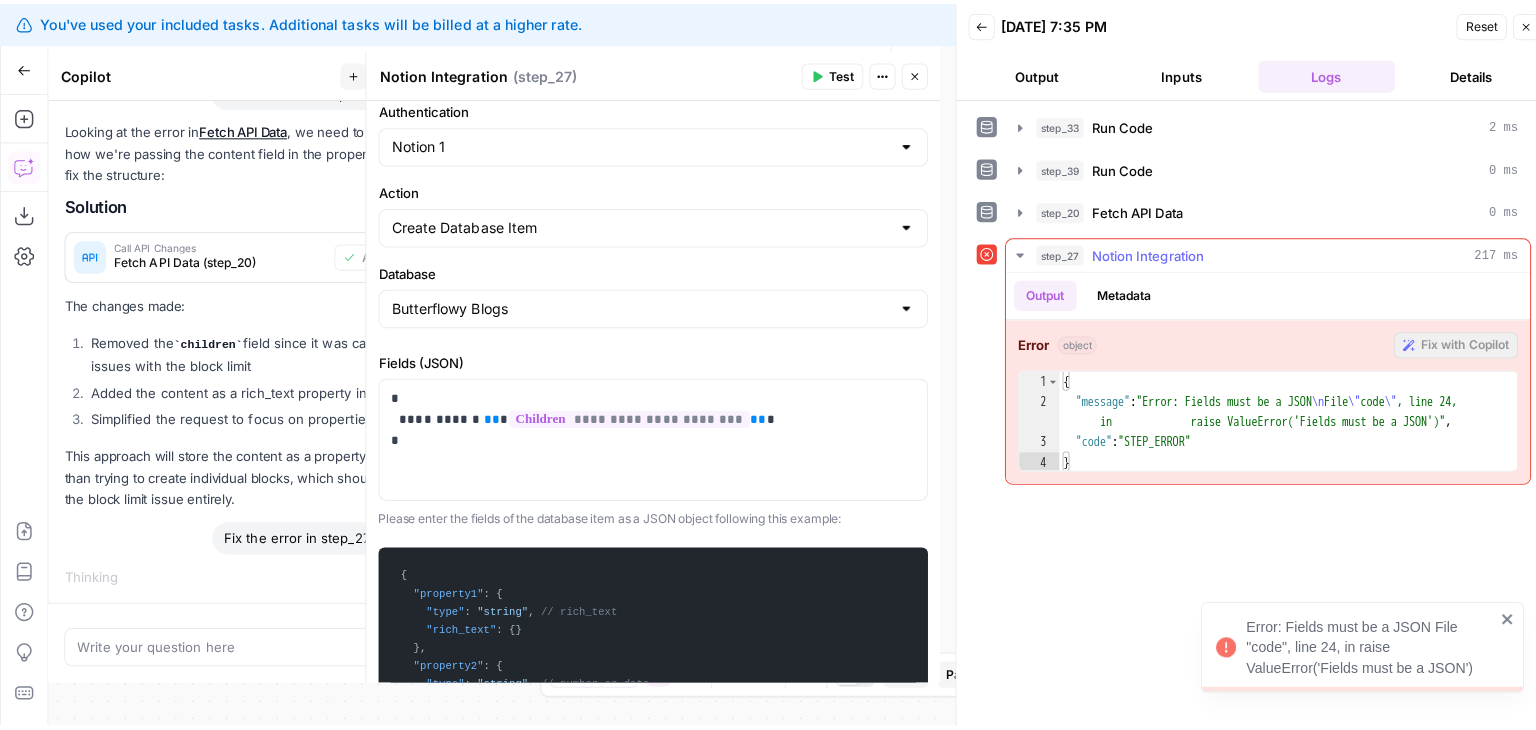 scroll, scrollTop: 5617, scrollLeft: 0, axis: vertical 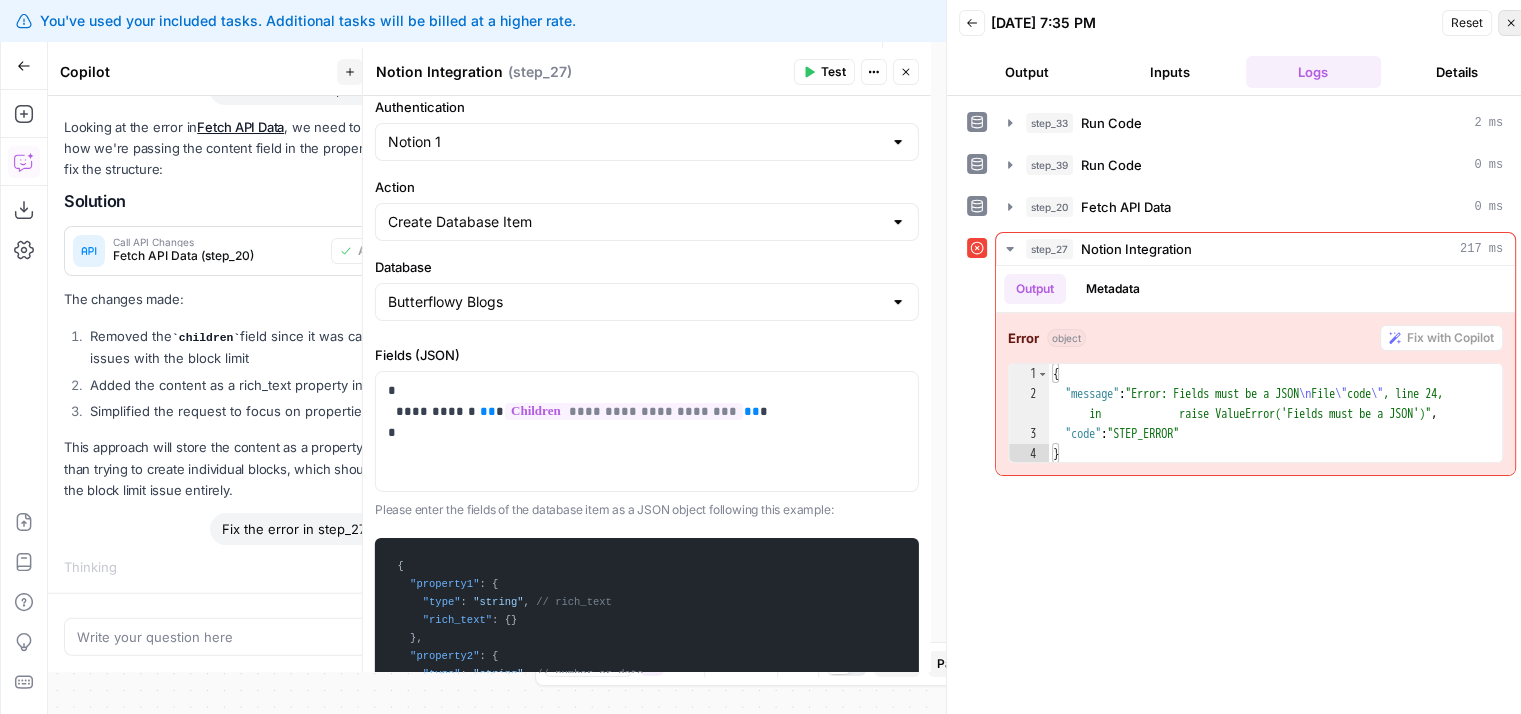 click 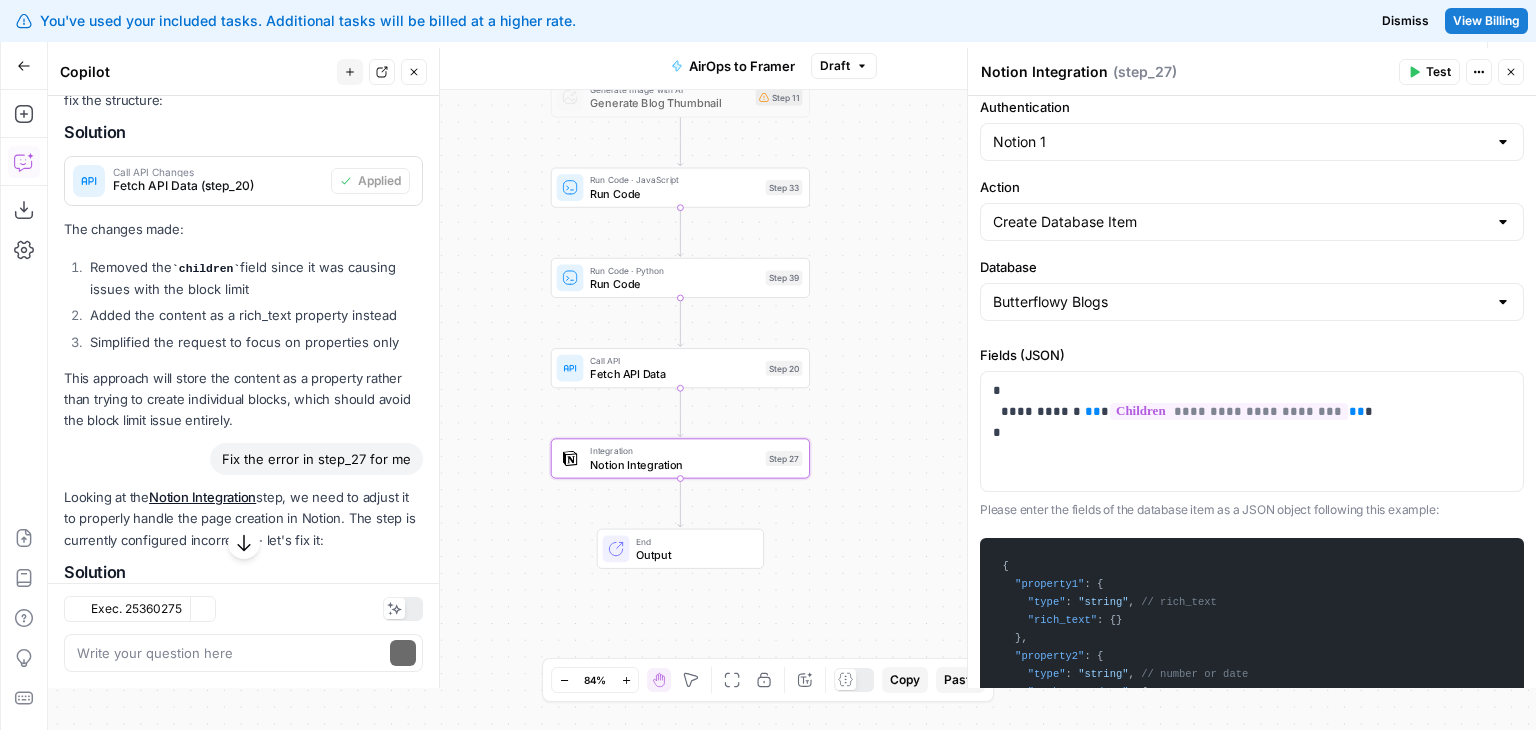 scroll, scrollTop: 6280, scrollLeft: 0, axis: vertical 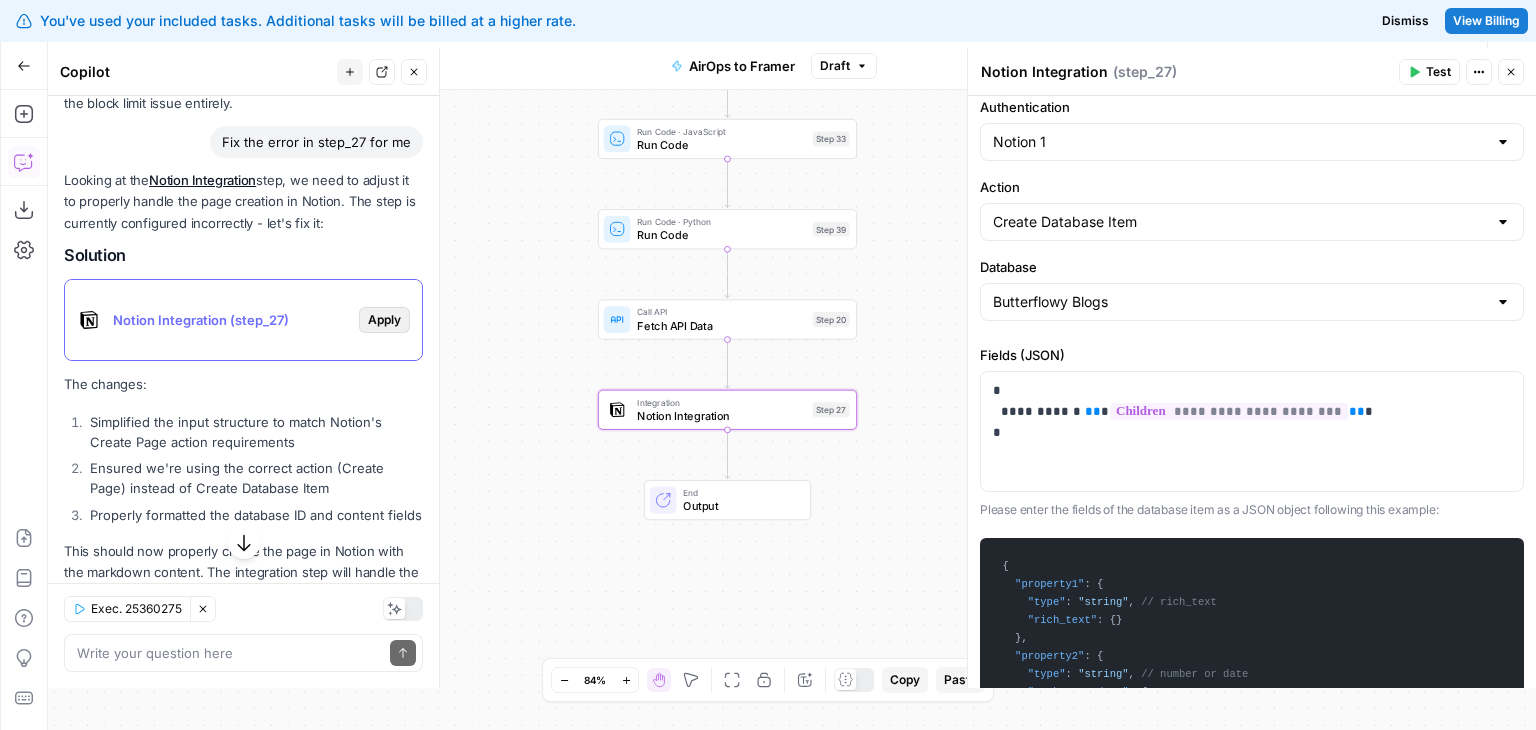 click on "Apply" at bounding box center [384, 320] 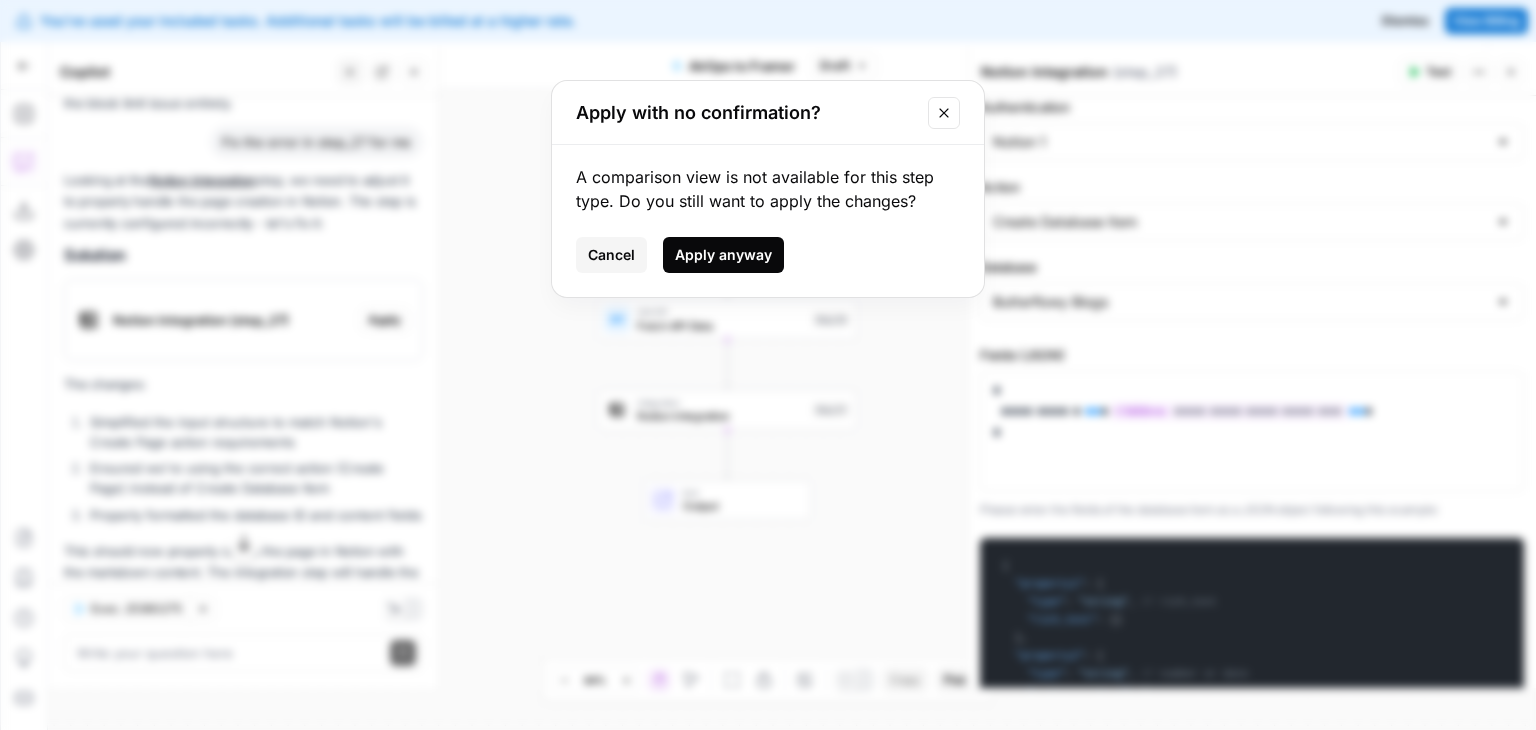 click on "Apply anyway" at bounding box center (723, 255) 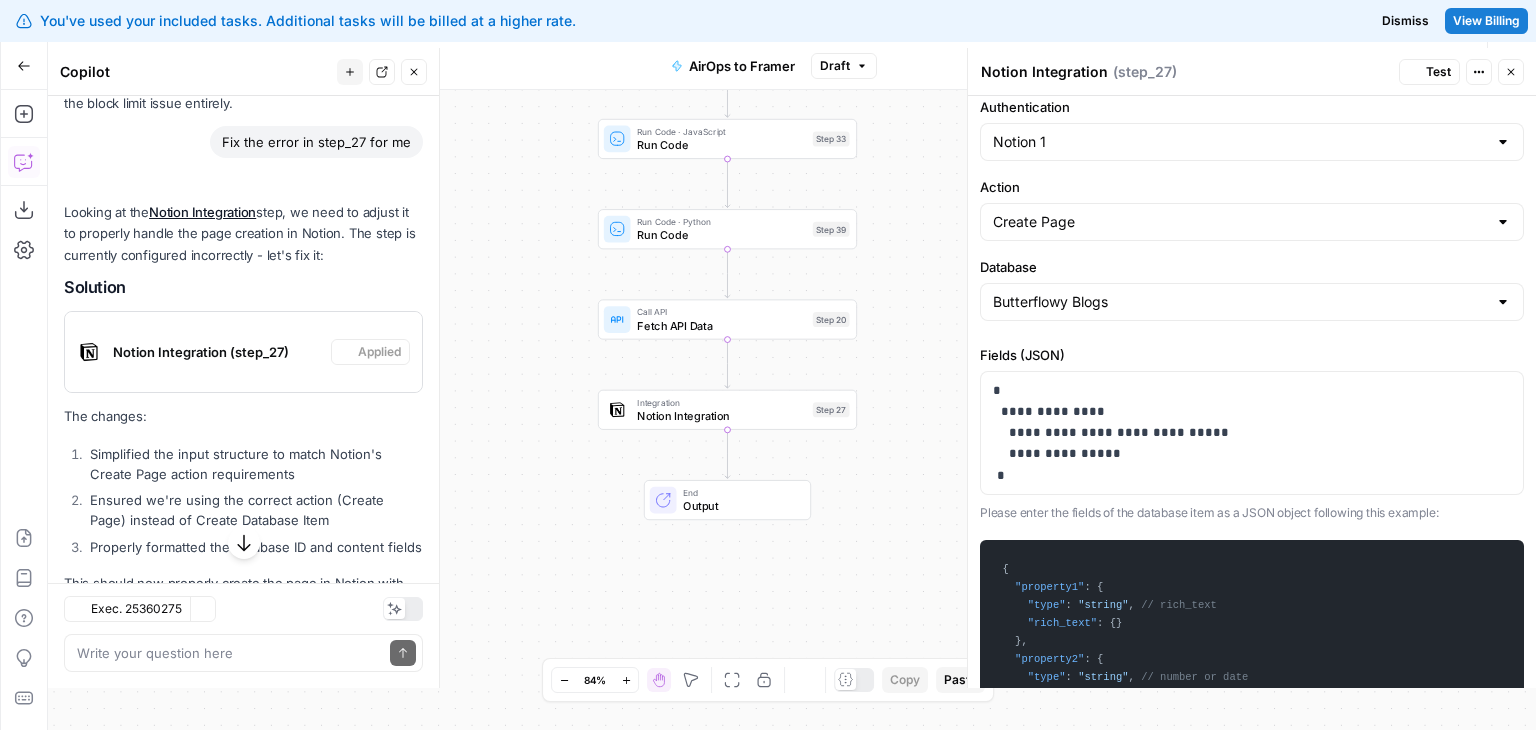 type on "Create Page" 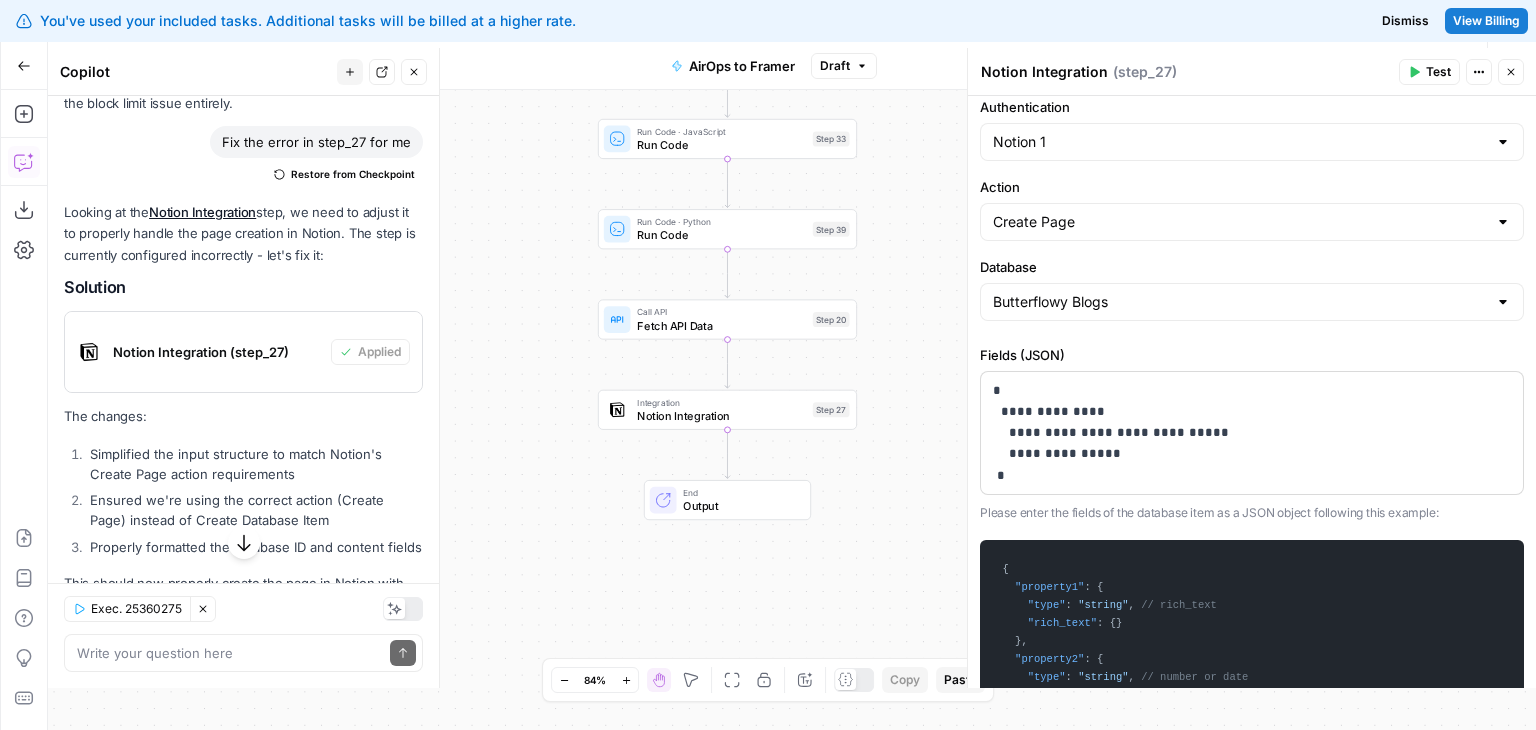 scroll, scrollTop: 28, scrollLeft: 0, axis: vertical 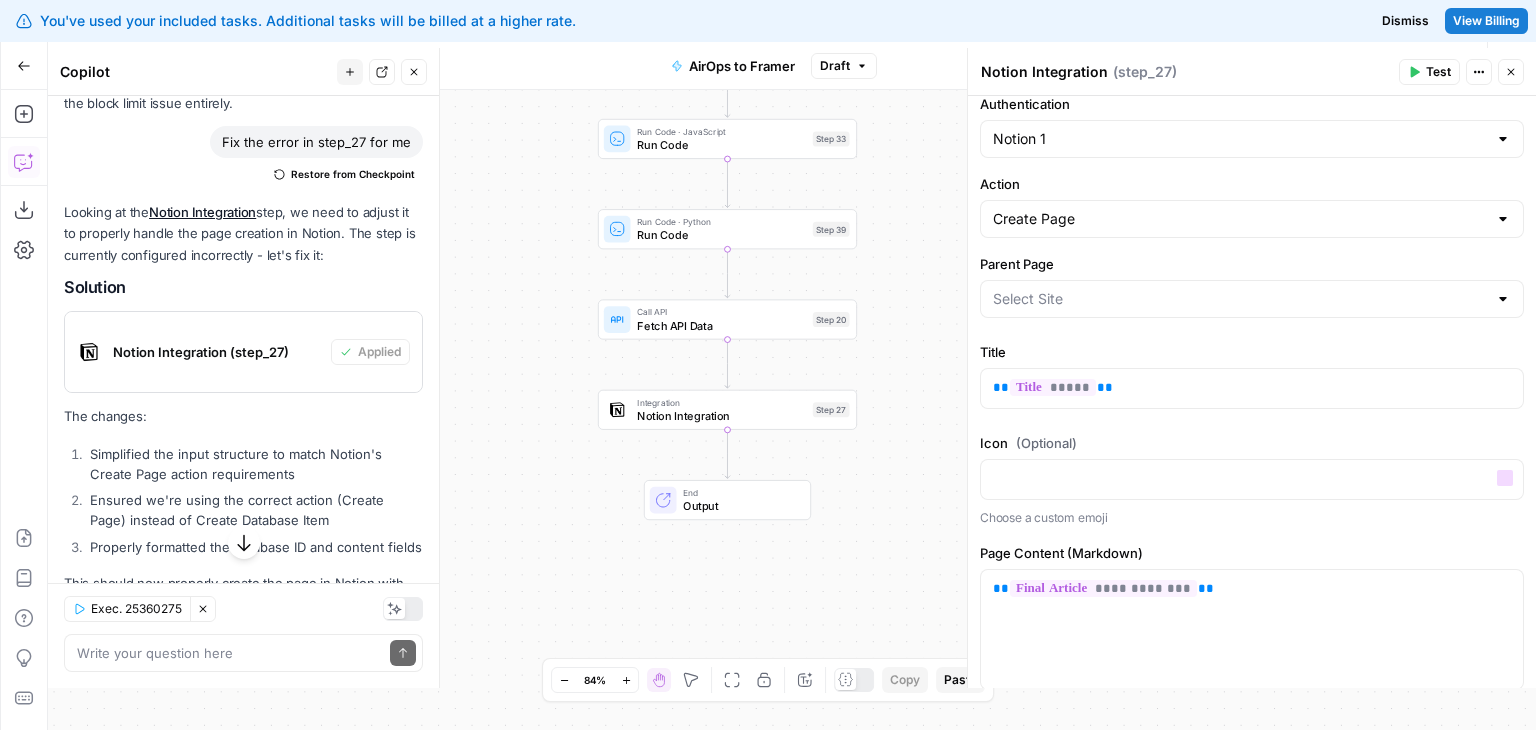 drag, startPoint x: 1150, startPoint y: 461, endPoint x: 1160, endPoint y: 543, distance: 82.607506 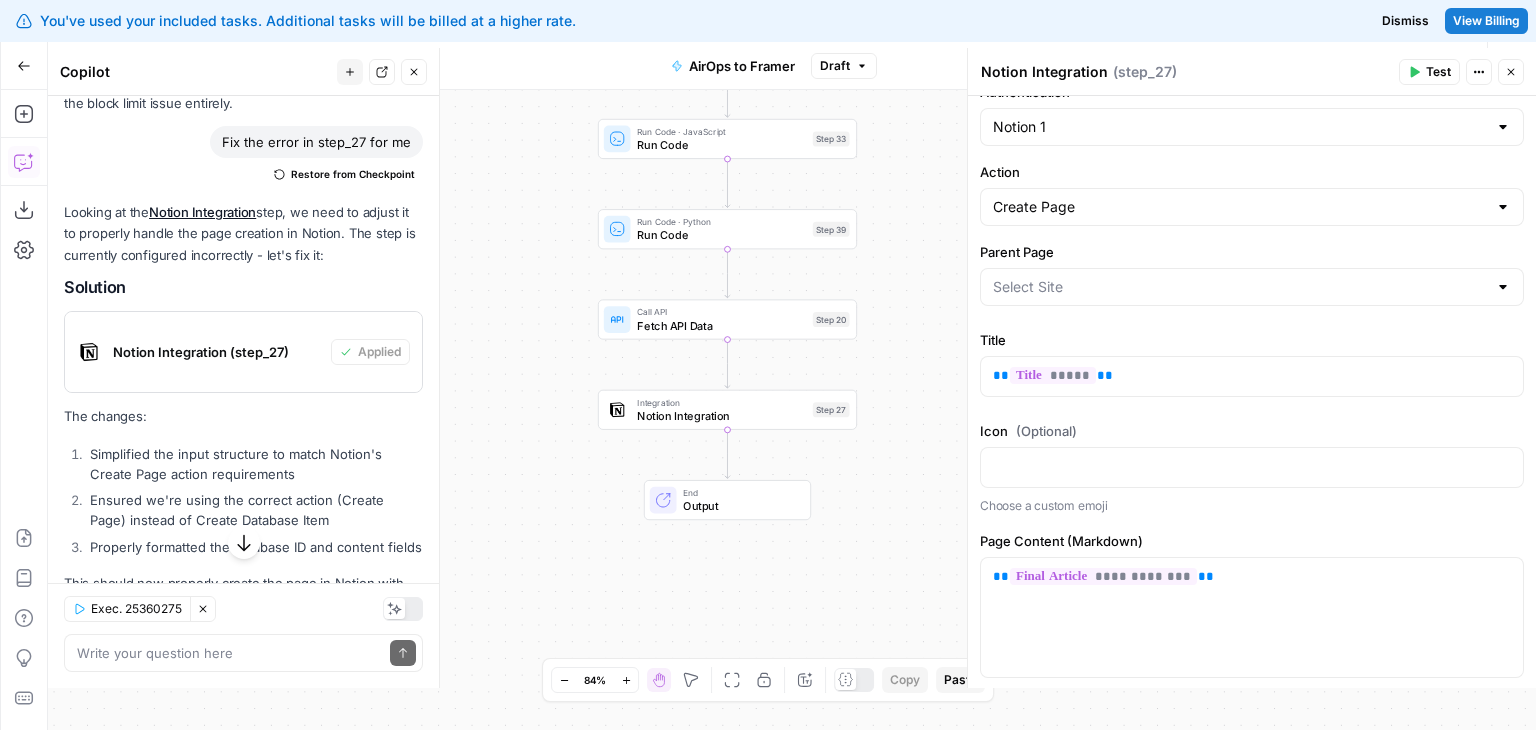 click on "Notion Integration" at bounding box center [721, 415] 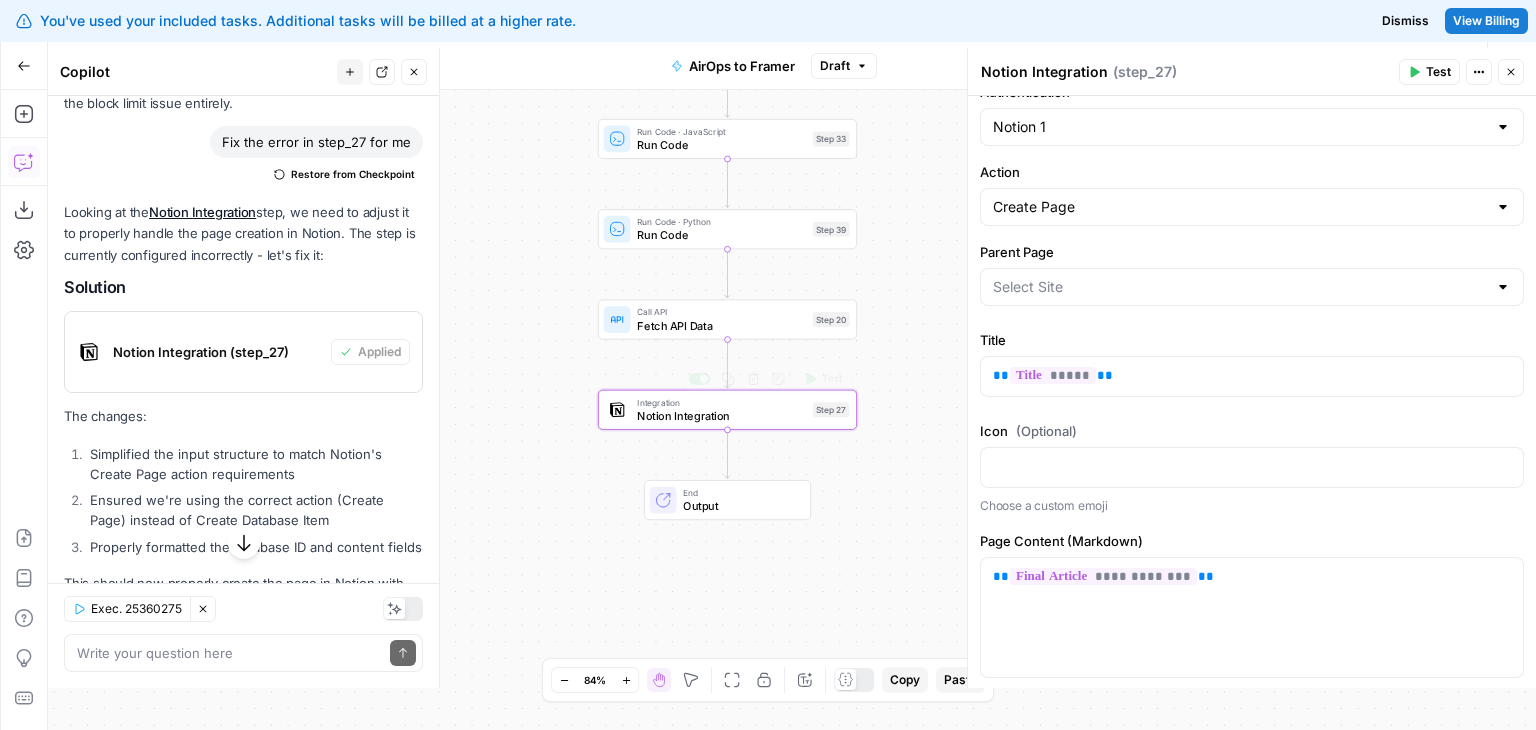 click on "Notion Integration" at bounding box center (721, 415) 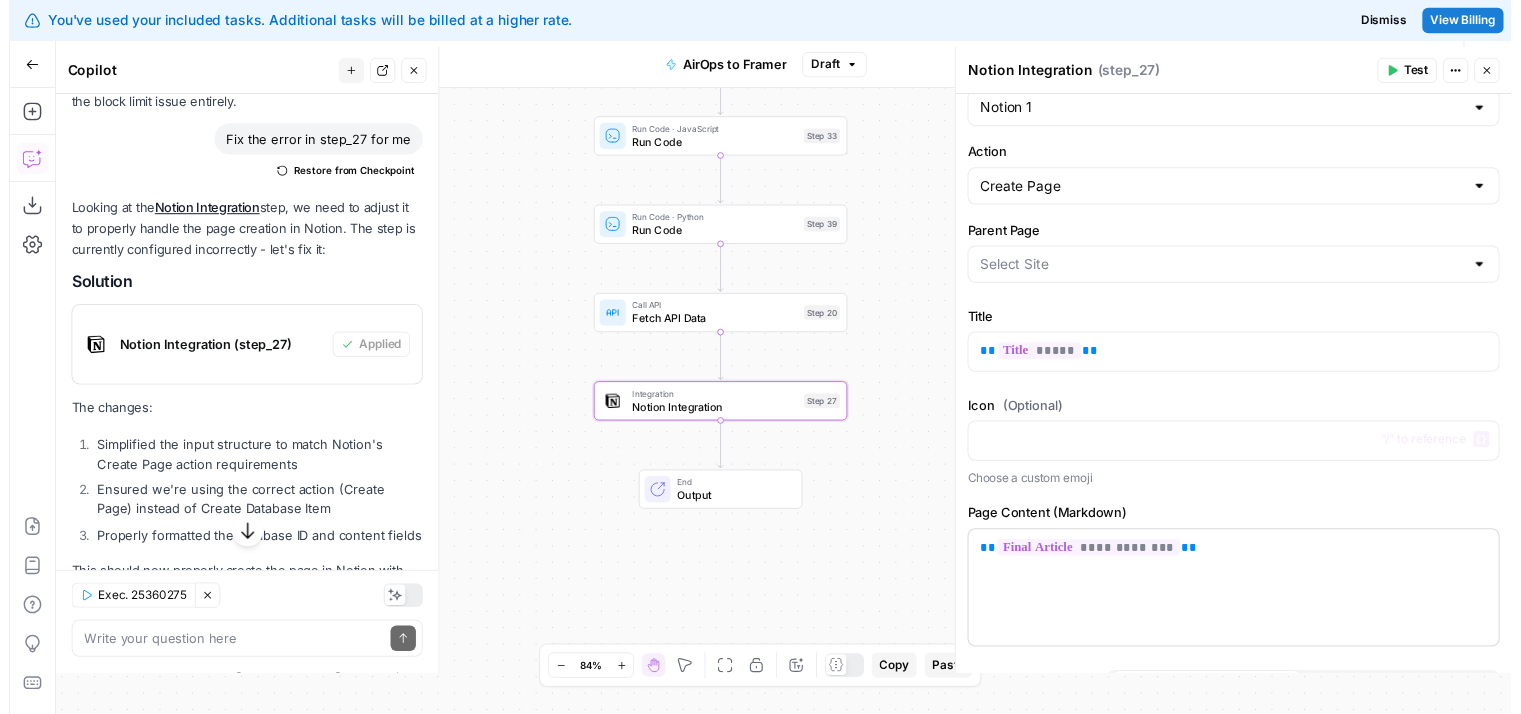 scroll, scrollTop: 136, scrollLeft: 0, axis: vertical 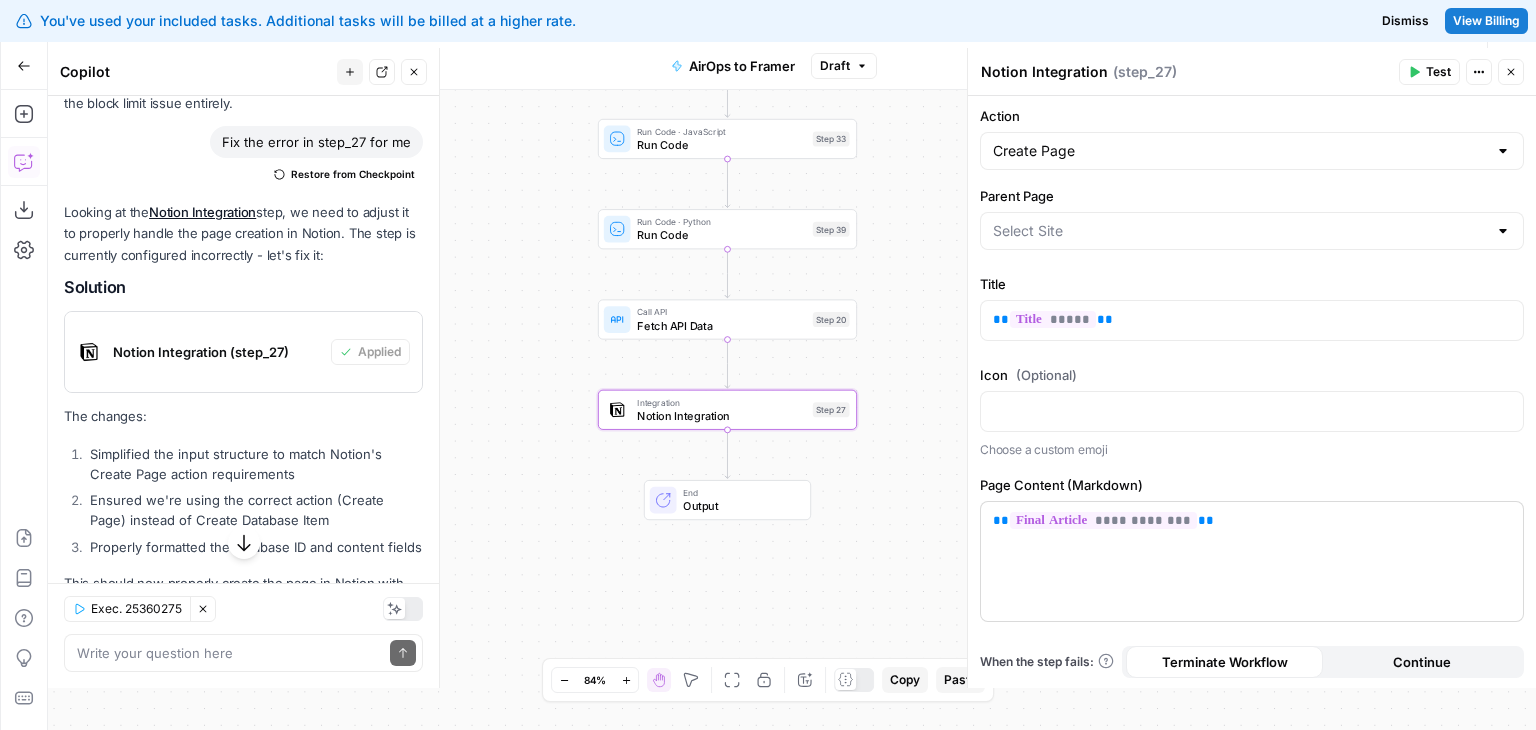 drag, startPoint x: 1231, startPoint y: 407, endPoint x: 1217, endPoint y: 541, distance: 134.72935 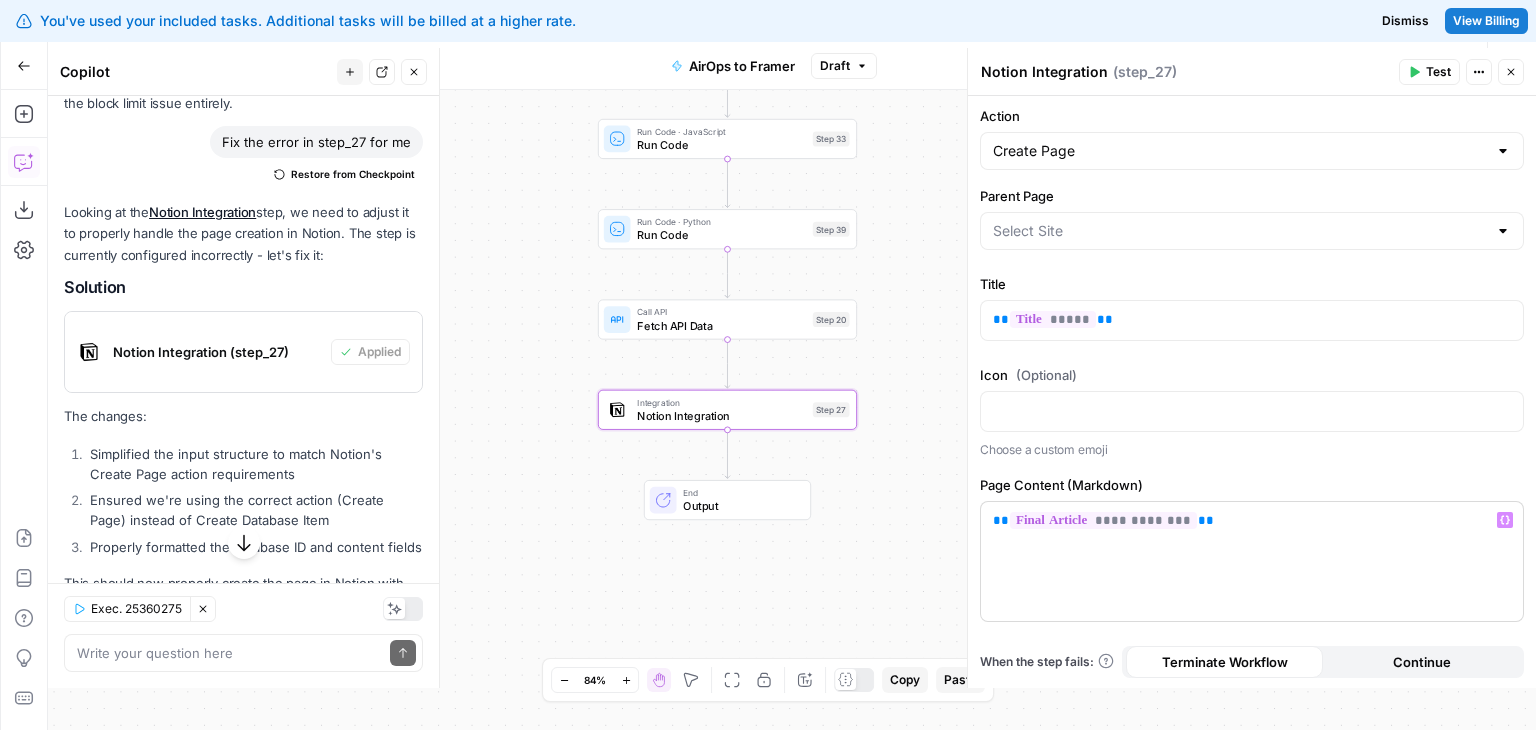 type on "Butterflowy Blogs" 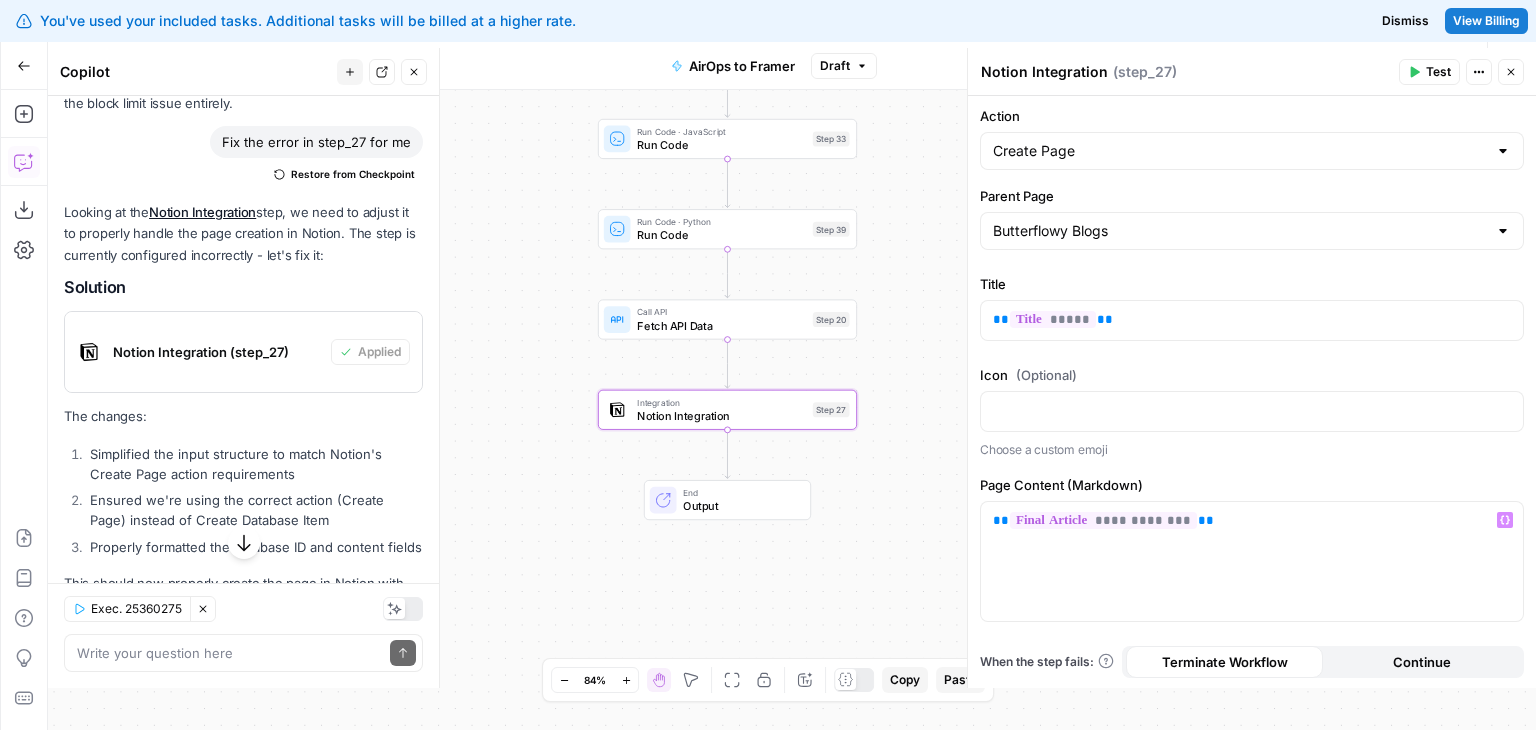 click on "Workflow Set Inputs Inputs LLM · GPT-4o Generate Blog Content Step 2 Generate Image with AI Generate Blog Thumbnail Step 11 Run Code · JavaScript Run Code Step 33 Run Code · Python Run Code Step 39 Call API Fetch API Data Step 20 Integration Notion Integration Step 27 End Output" at bounding box center [792, 410] 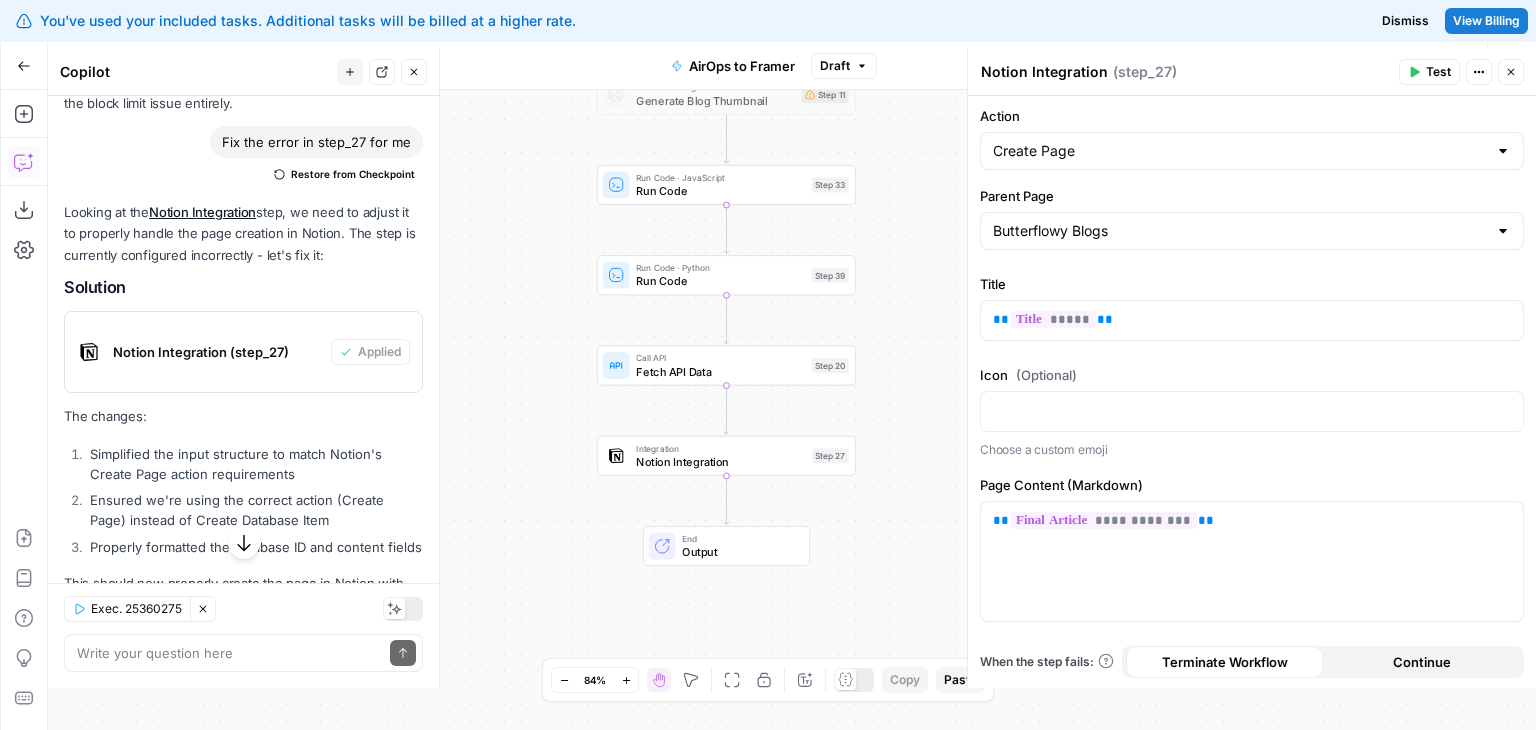 click on "Workflow Set Inputs Inputs LLM · GPT-4o Generate Blog Content Step 2 Generate Image with AI Generate Blog Thumbnail Step 11 Run Code · JavaScript Run Code Step 33 Run Code · Python Run Code Step 39 Call API Fetch API Data Step 20 Integration Notion Integration Step 27 End Output" at bounding box center [792, 410] 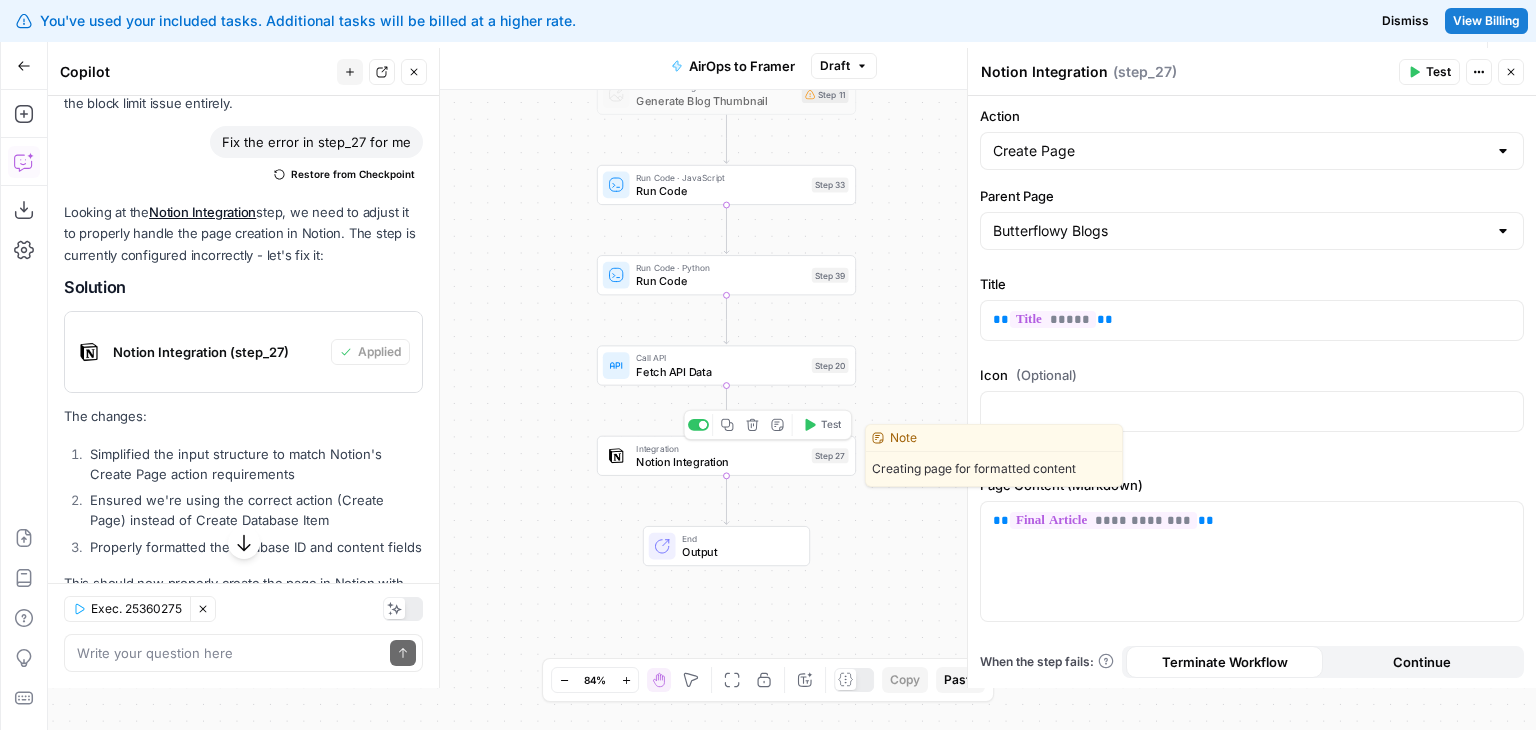 click on "Notion Integration" at bounding box center (720, 461) 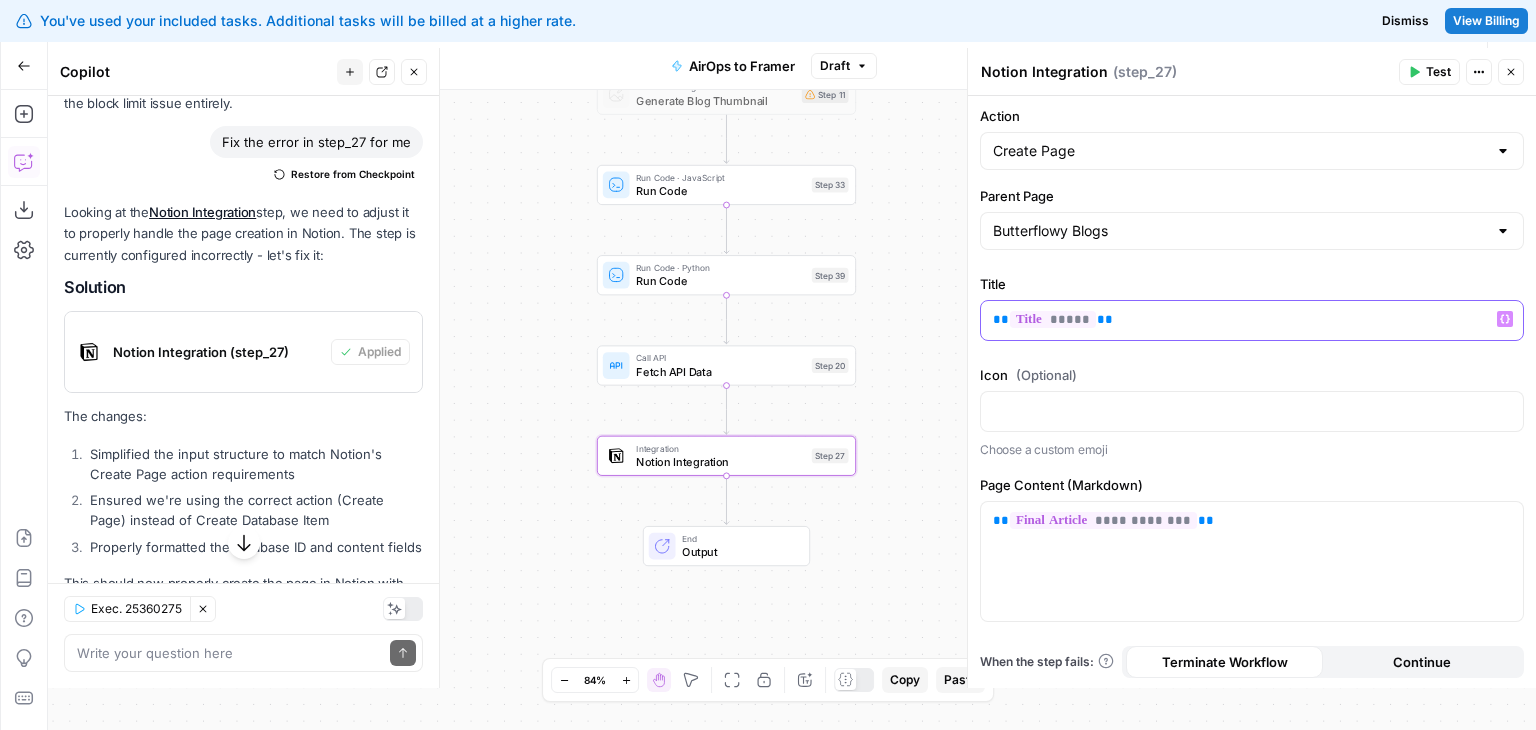 click on "** ***** **" at bounding box center [1252, 319] 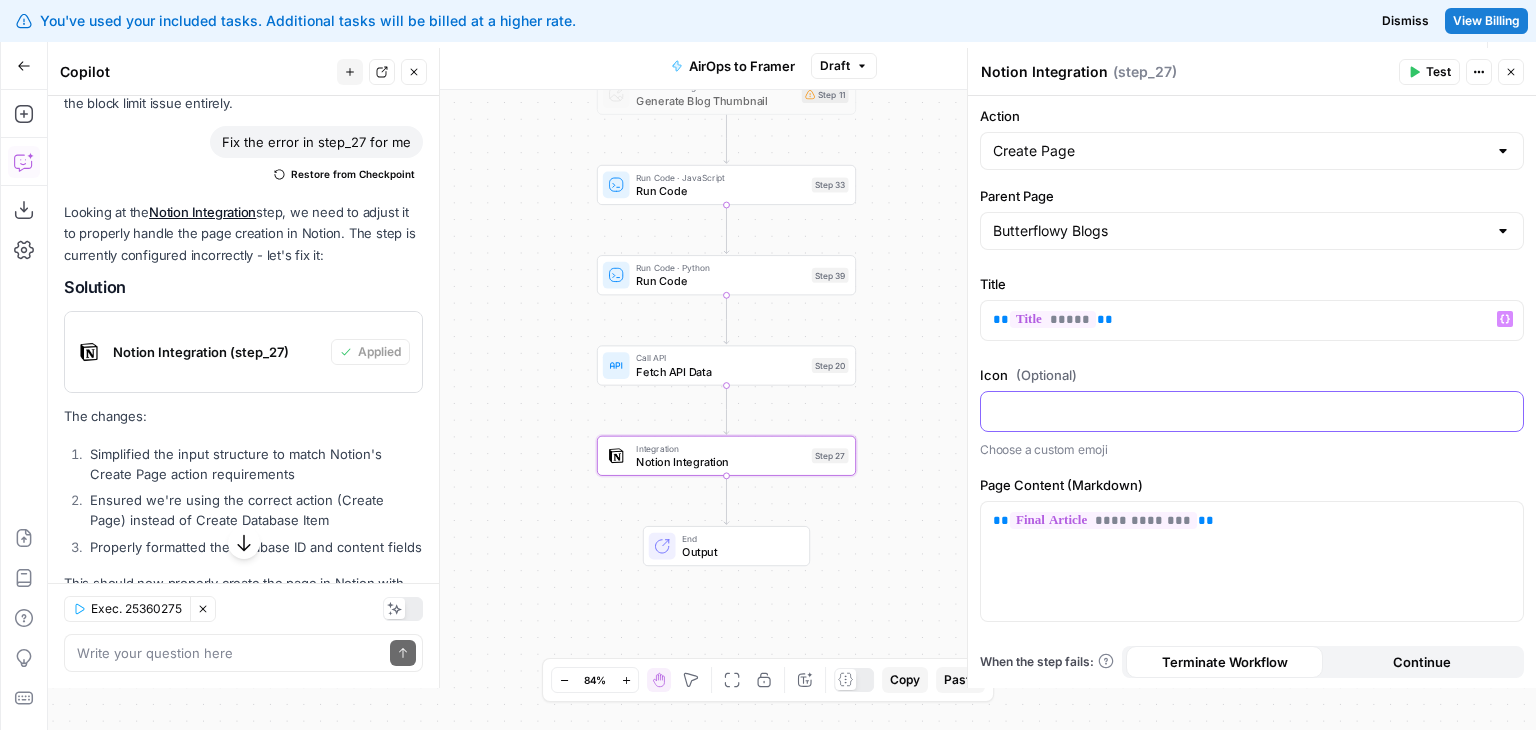 click at bounding box center [1252, 410] 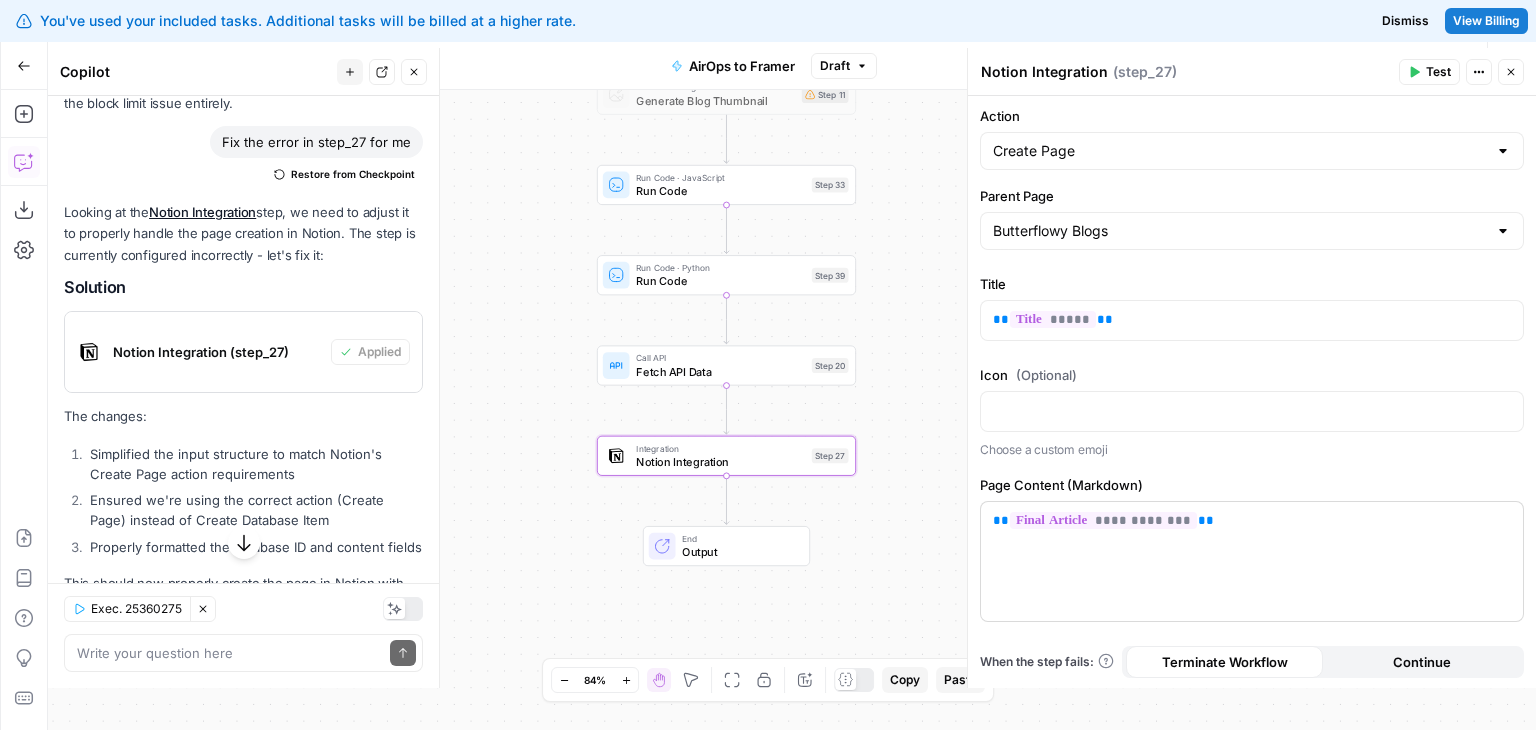 drag, startPoint x: 1209, startPoint y: 478, endPoint x: 1217, endPoint y: 573, distance: 95.33625 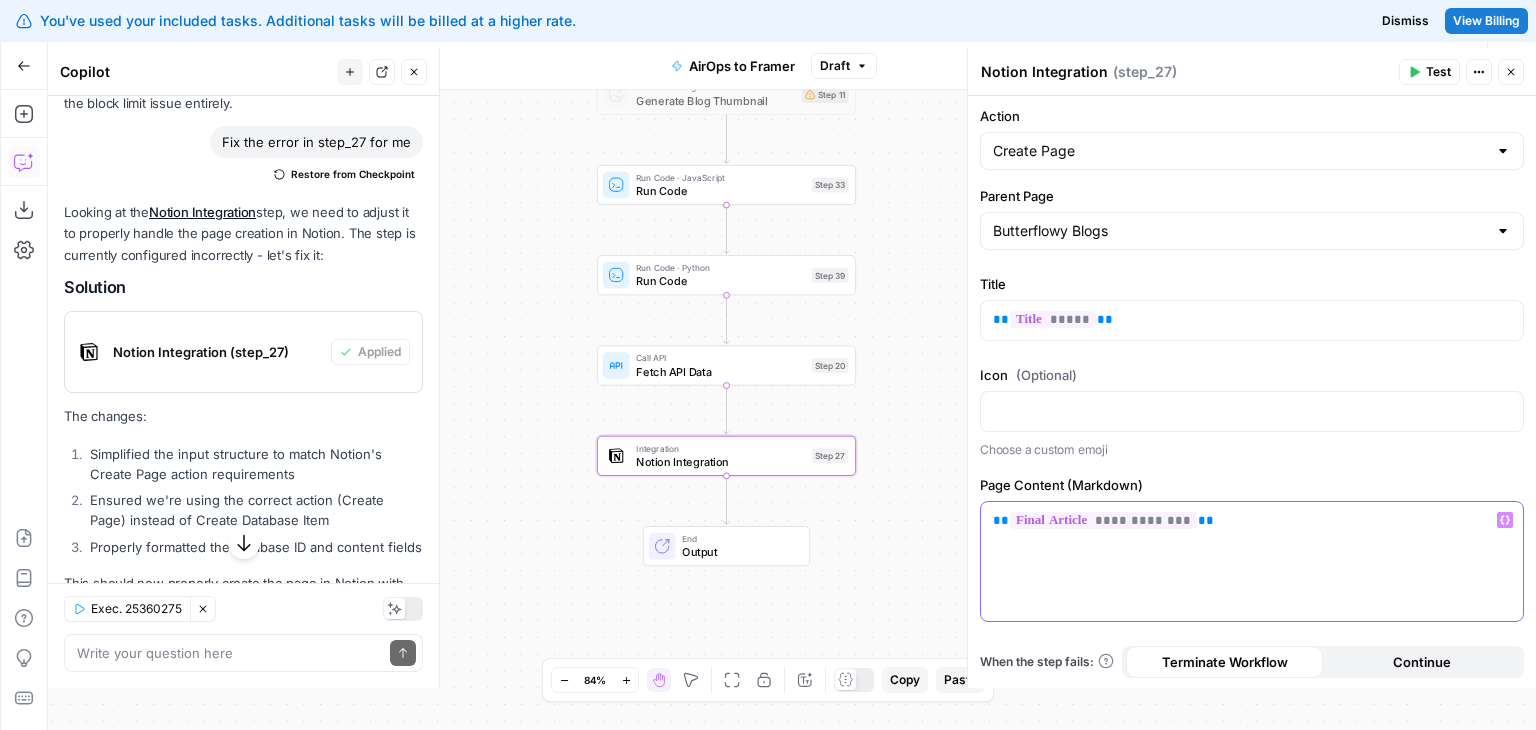 click on "**********" at bounding box center [1252, 520] 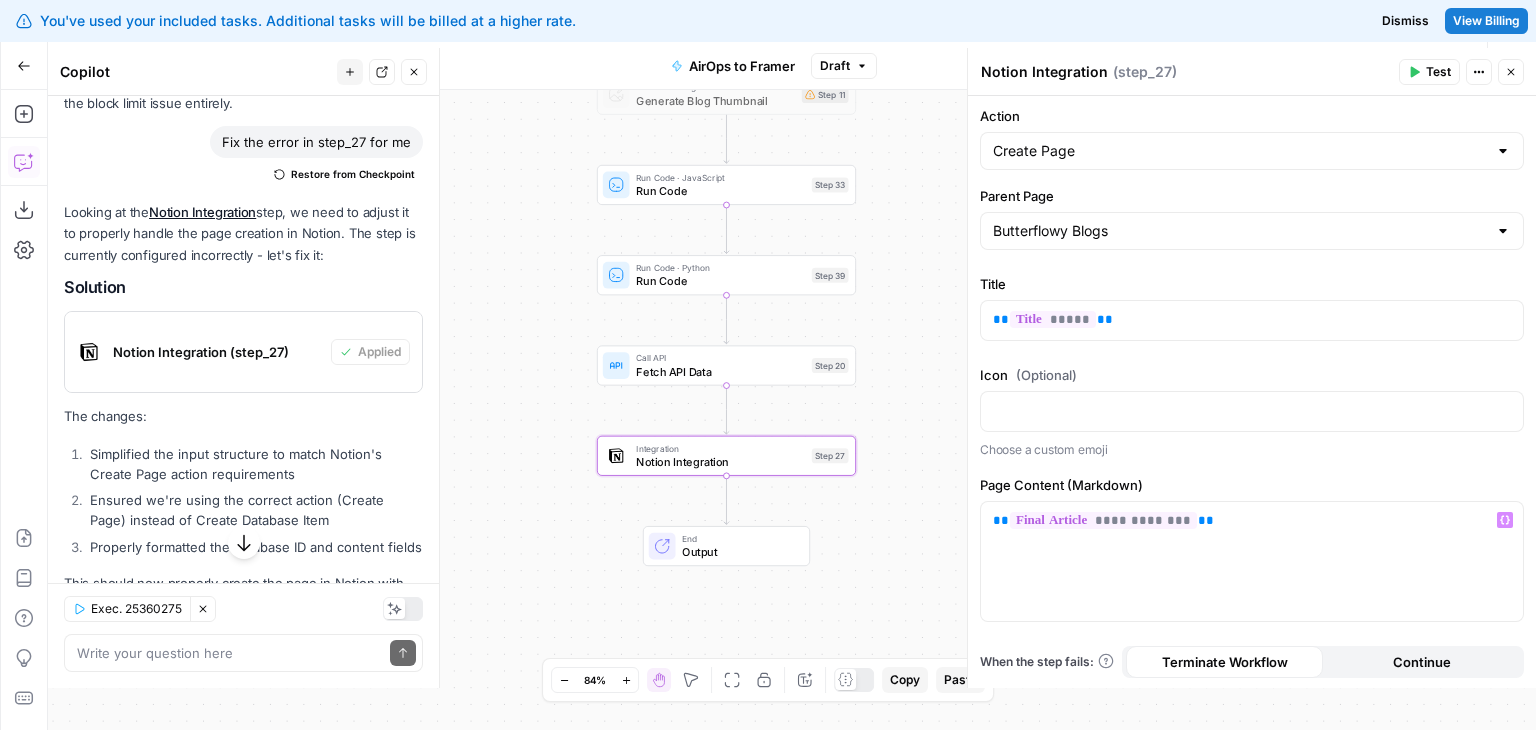 drag, startPoint x: 1269, startPoint y: 468, endPoint x: 1262, endPoint y: 627, distance: 159.154 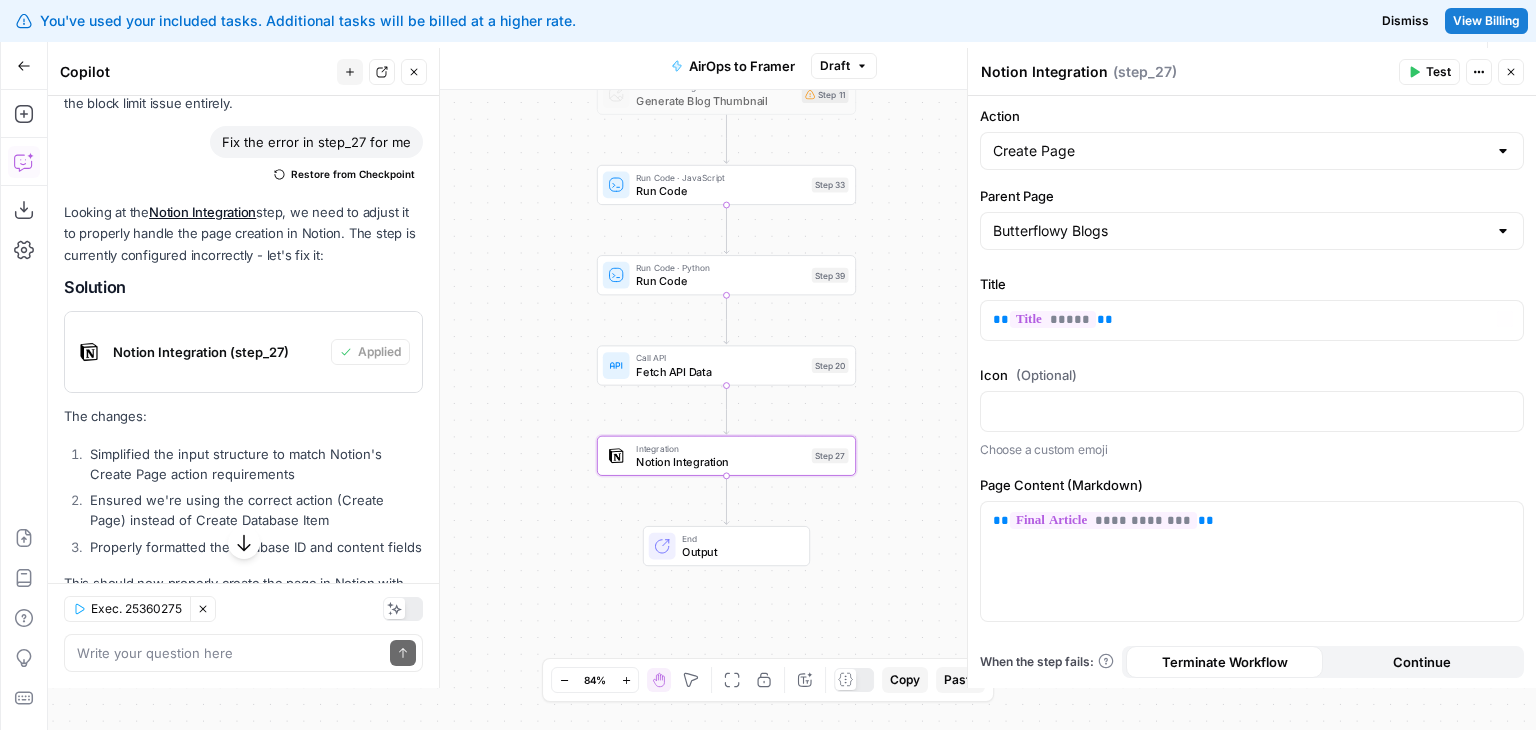 click on "Integration" at bounding box center (720, 448) 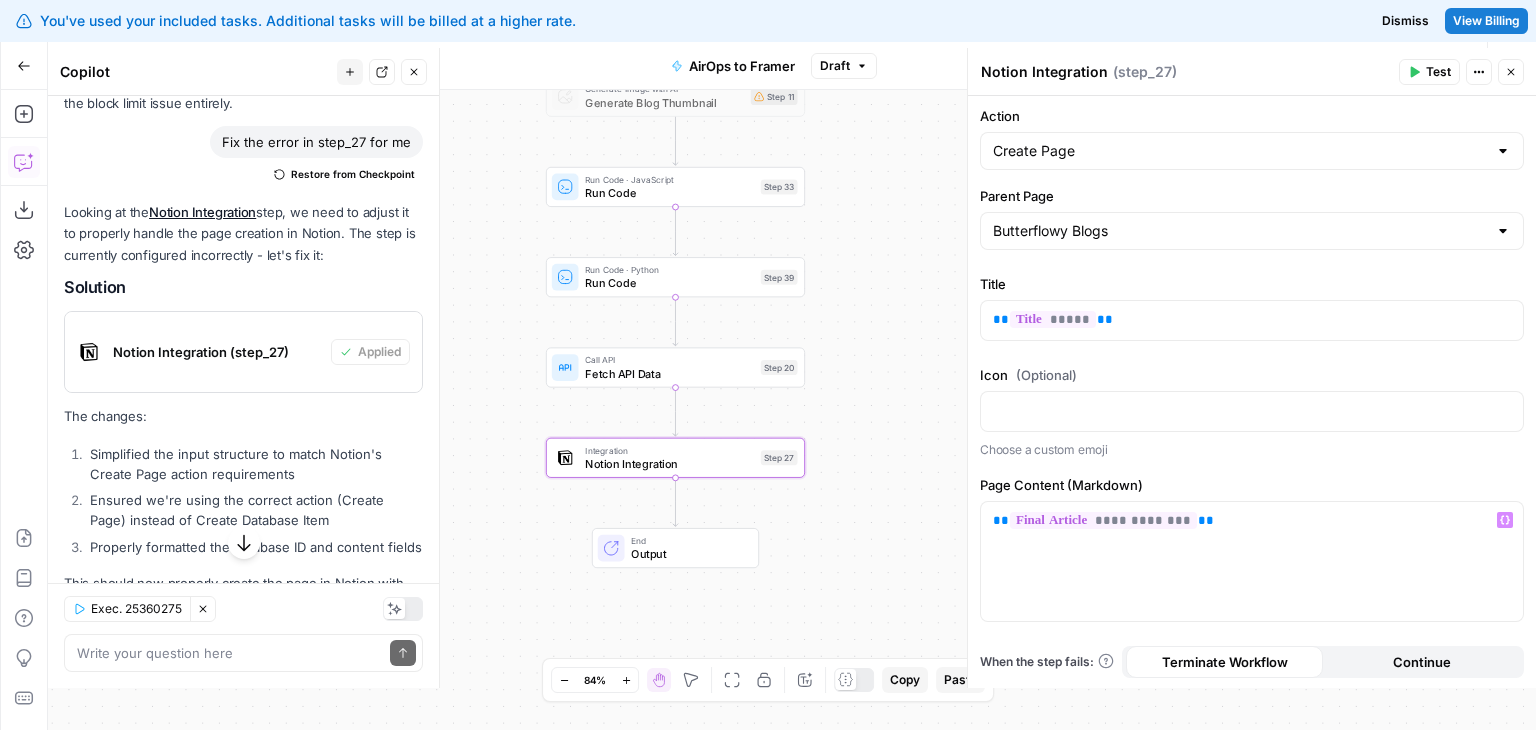 click on "Workflow Set Inputs Inputs LLM · GPT-4o Generate Blog Content Step 2 Generate Image with AI Generate Blog Thumbnail Step 11 Run Code · JavaScript Run Code Step 33 Run Code · Python Run Code Step 39 Call API Fetch API Data Step 20 Integration Notion Integration Step 27 End Output" at bounding box center (792, 410) 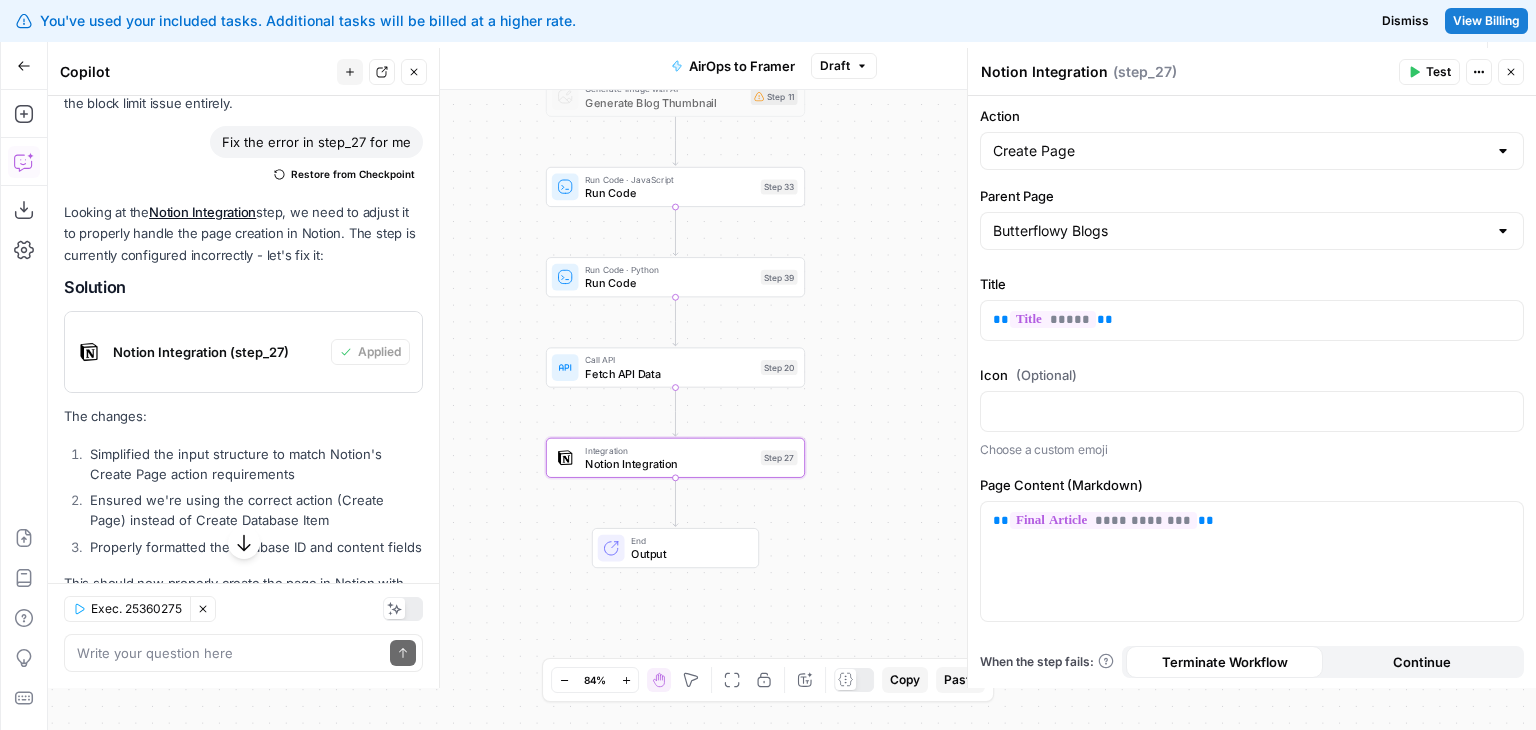 drag, startPoint x: 898, startPoint y: 401, endPoint x: 876, endPoint y: 453, distance: 56.462376 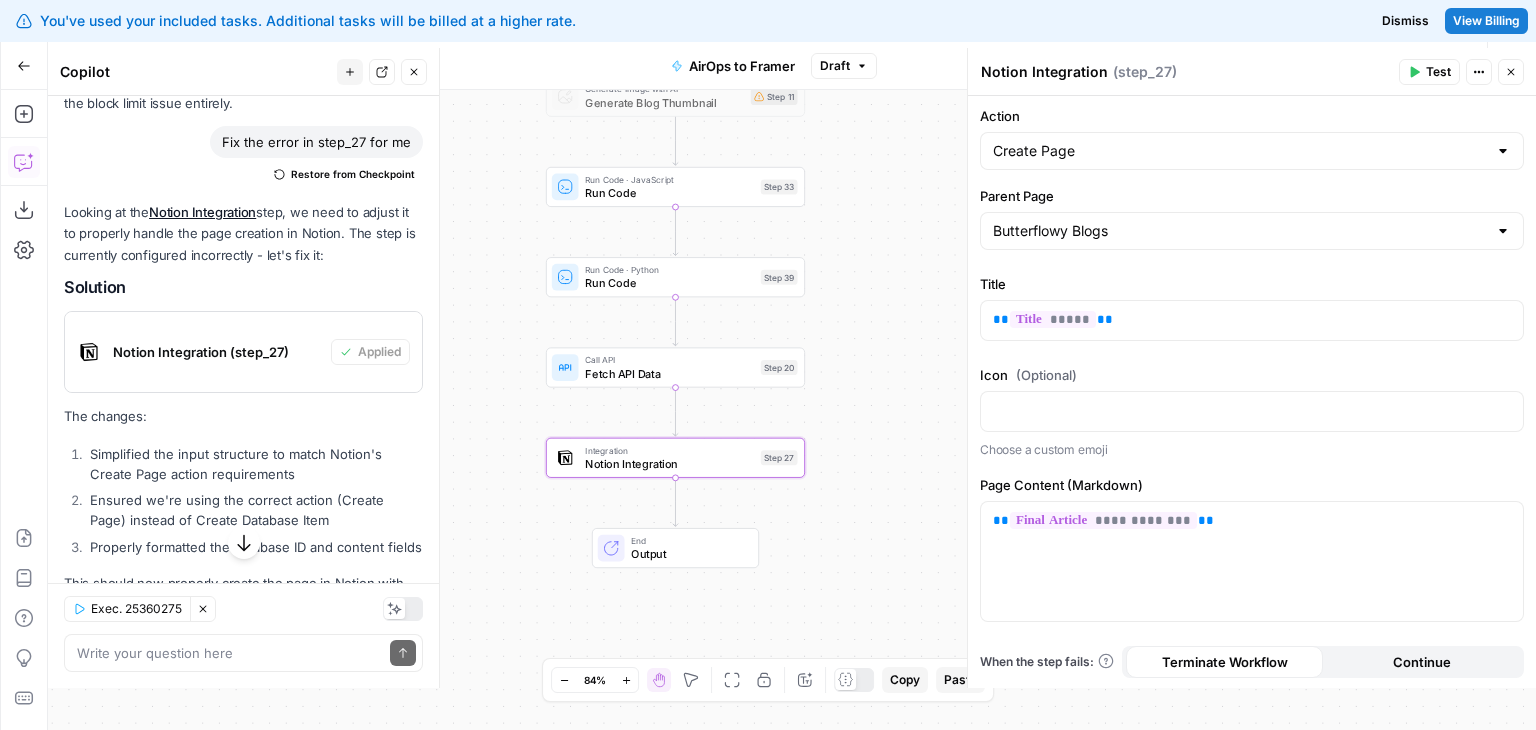 click on "Workflow Set Inputs Inputs LLM · GPT-4o Generate Blog Content Step 2 Generate Image with AI Generate Blog Thumbnail Step 11 Run Code · JavaScript Run Code Step 33 Run Code · Python Run Code Step 39 Call API Fetch API Data Step 20 Integration Notion Integration Step 27 End Output" at bounding box center (792, 410) 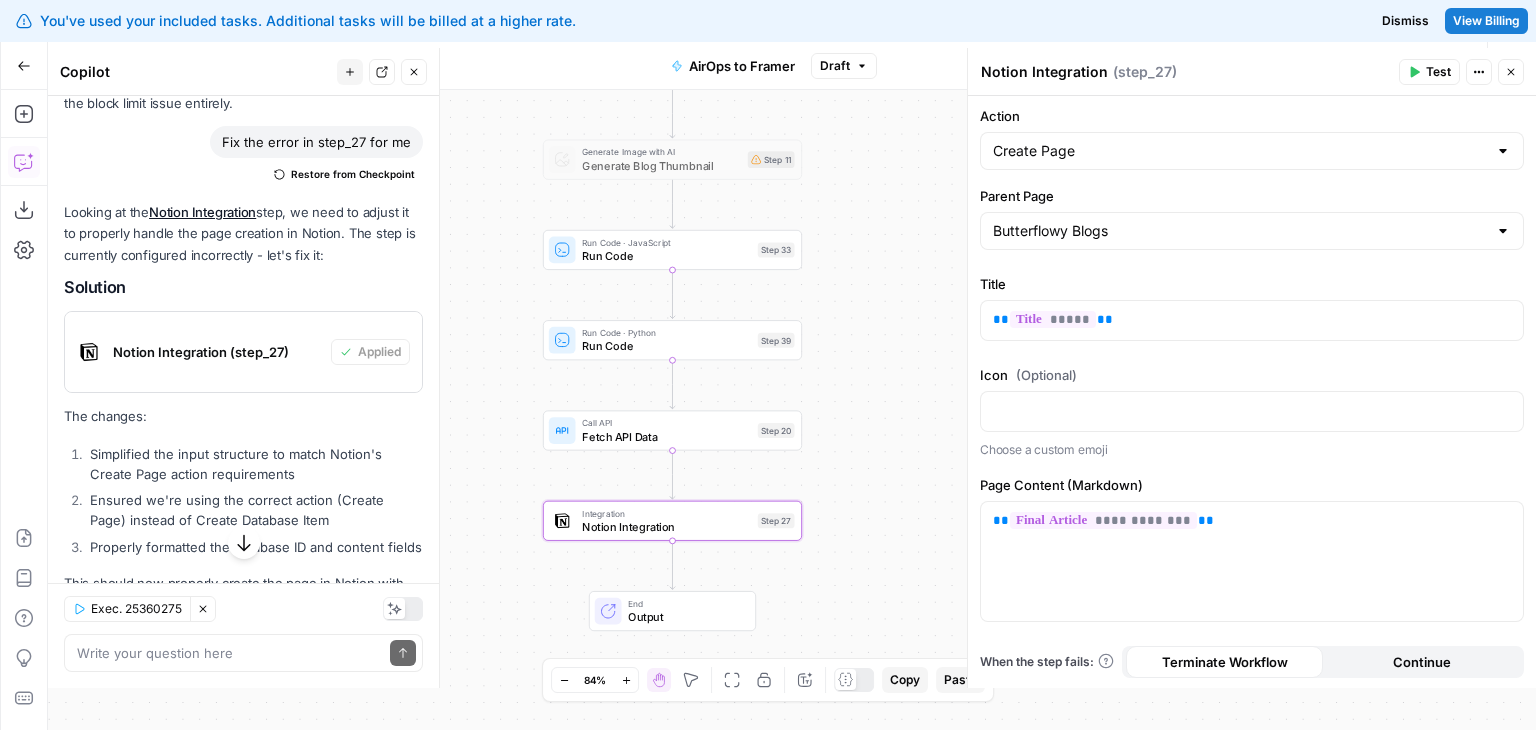 drag, startPoint x: 898, startPoint y: 373, endPoint x: 910, endPoint y: 316, distance: 58.249462 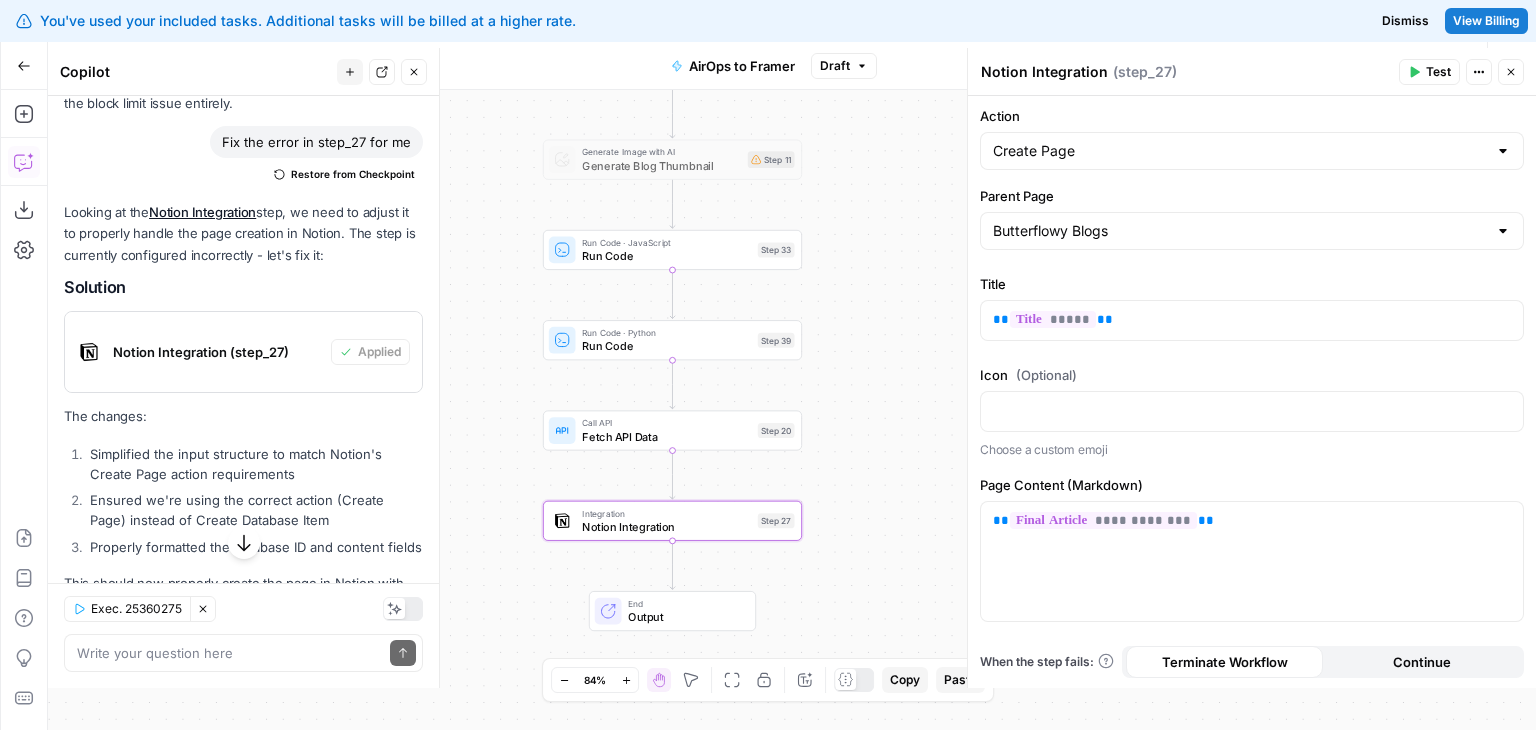 click on "Workflow Set Inputs Inputs LLM · GPT-4o Generate Blog Content Step 2 Generate Image with AI Generate Blog Thumbnail Step 11 Run Code · JavaScript Run Code Step 33 Run Code · Python Run Code Step 39 Call API Fetch API Data Step 20 Integration Notion Integration Step 27 End Output" at bounding box center [792, 410] 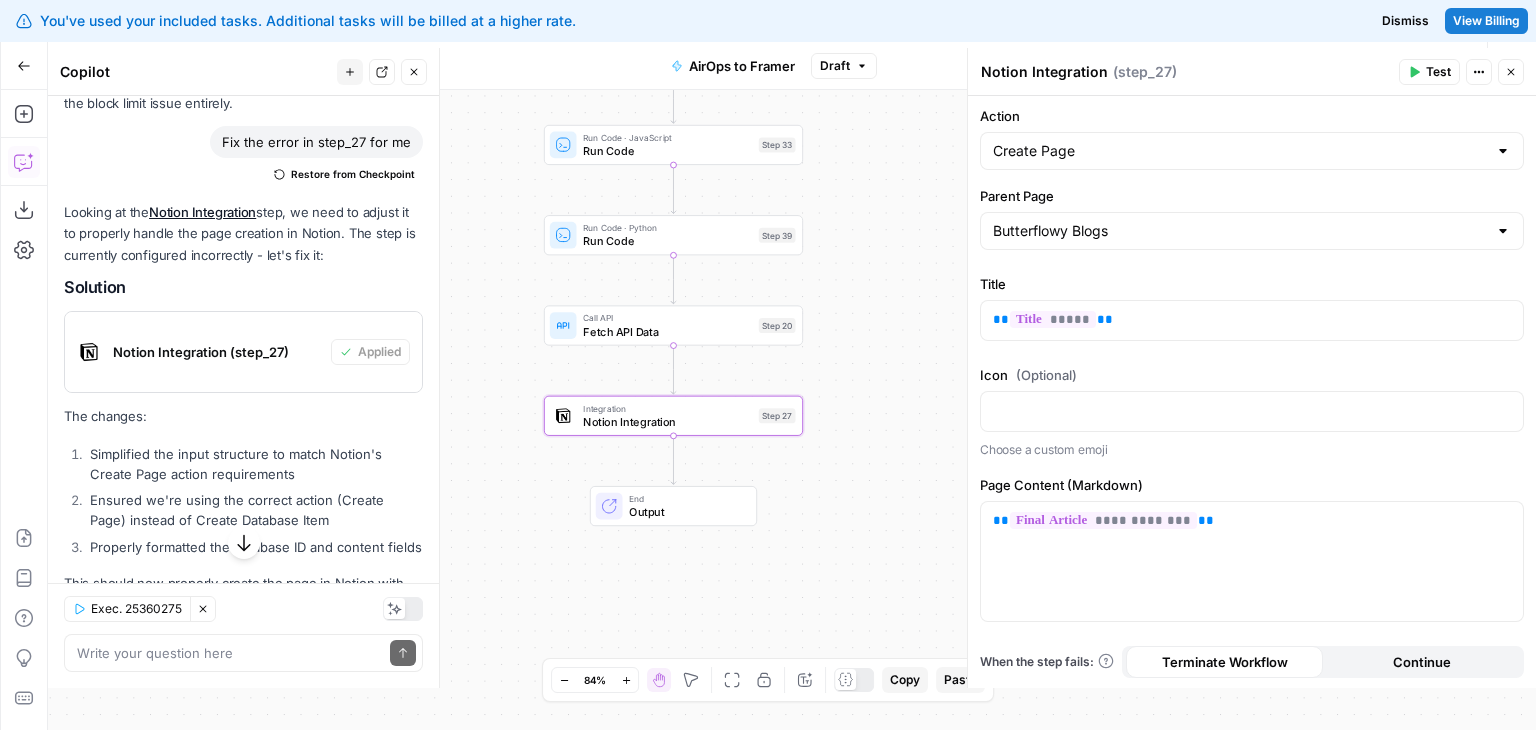drag, startPoint x: 860, startPoint y: 415, endPoint x: 796, endPoint y: 395, distance: 67.052216 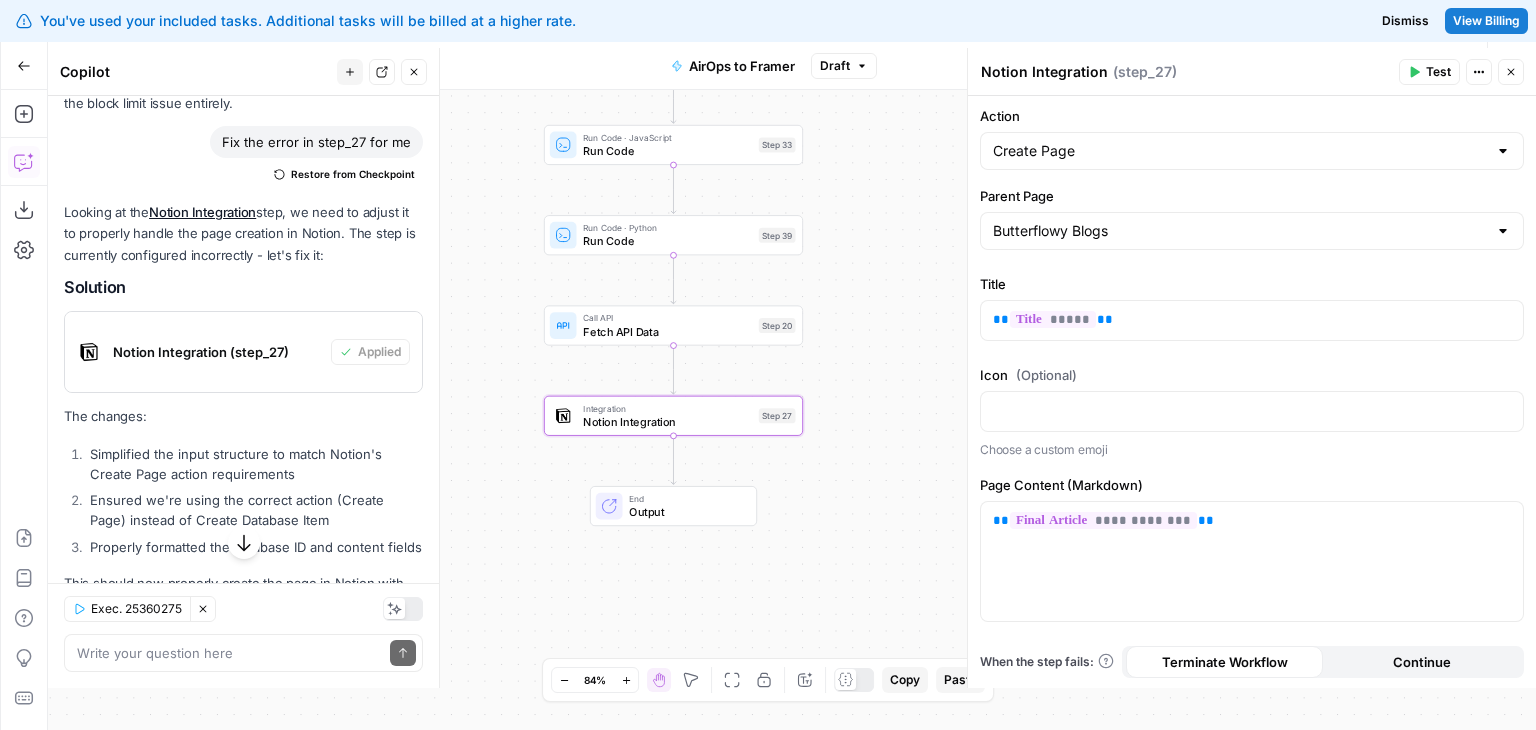 click on "Workflow Set Inputs Inputs LLM · GPT-4o Generate Blog Content Step 2 Generate Image with AI Generate Blog Thumbnail Step 11 Run Code · JavaScript Run Code Step 33 Run Code · Python Run Code Step 39 Call API Fetch API Data Step 20 Integration Notion Integration Step 27 End Output" at bounding box center (792, 410) 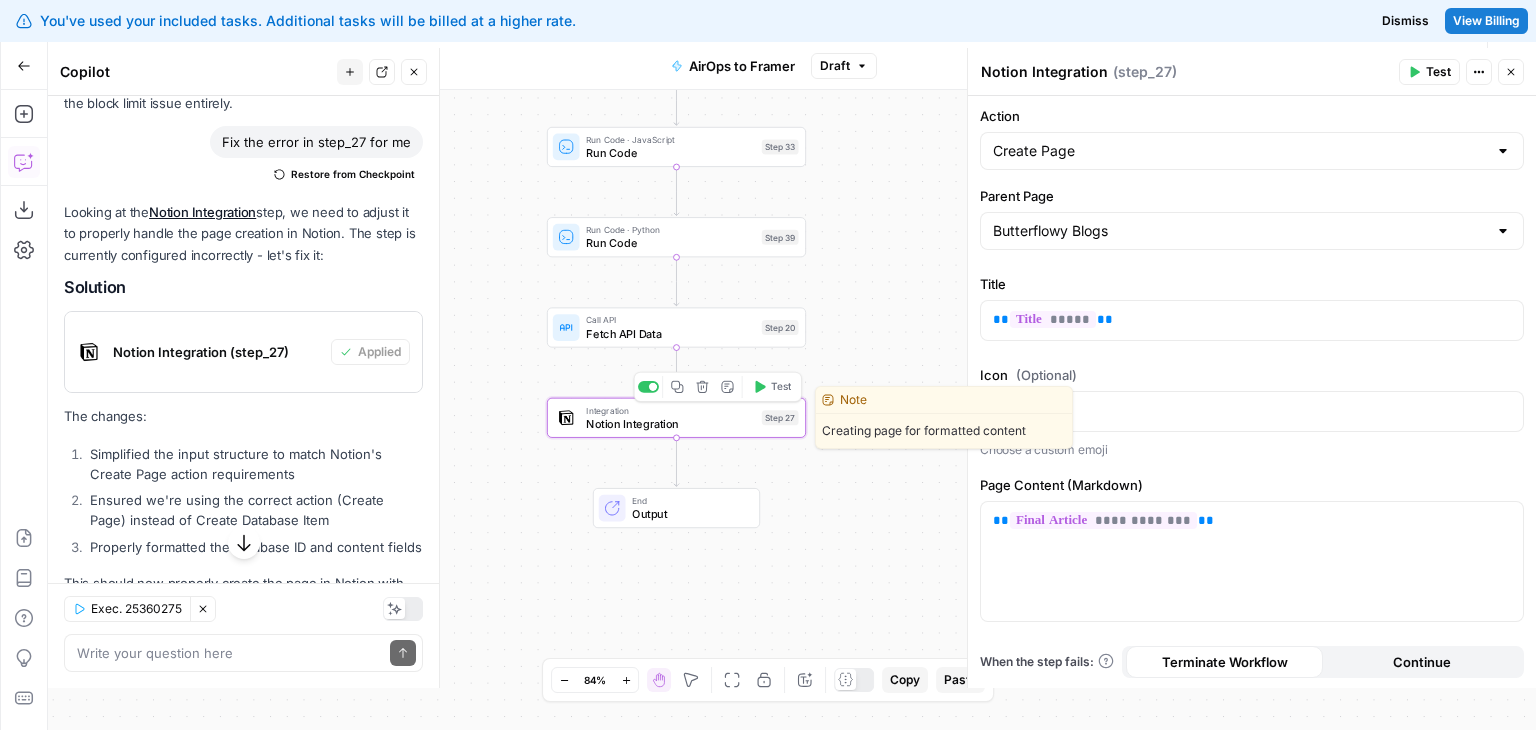 click on "Test" at bounding box center (781, 386) 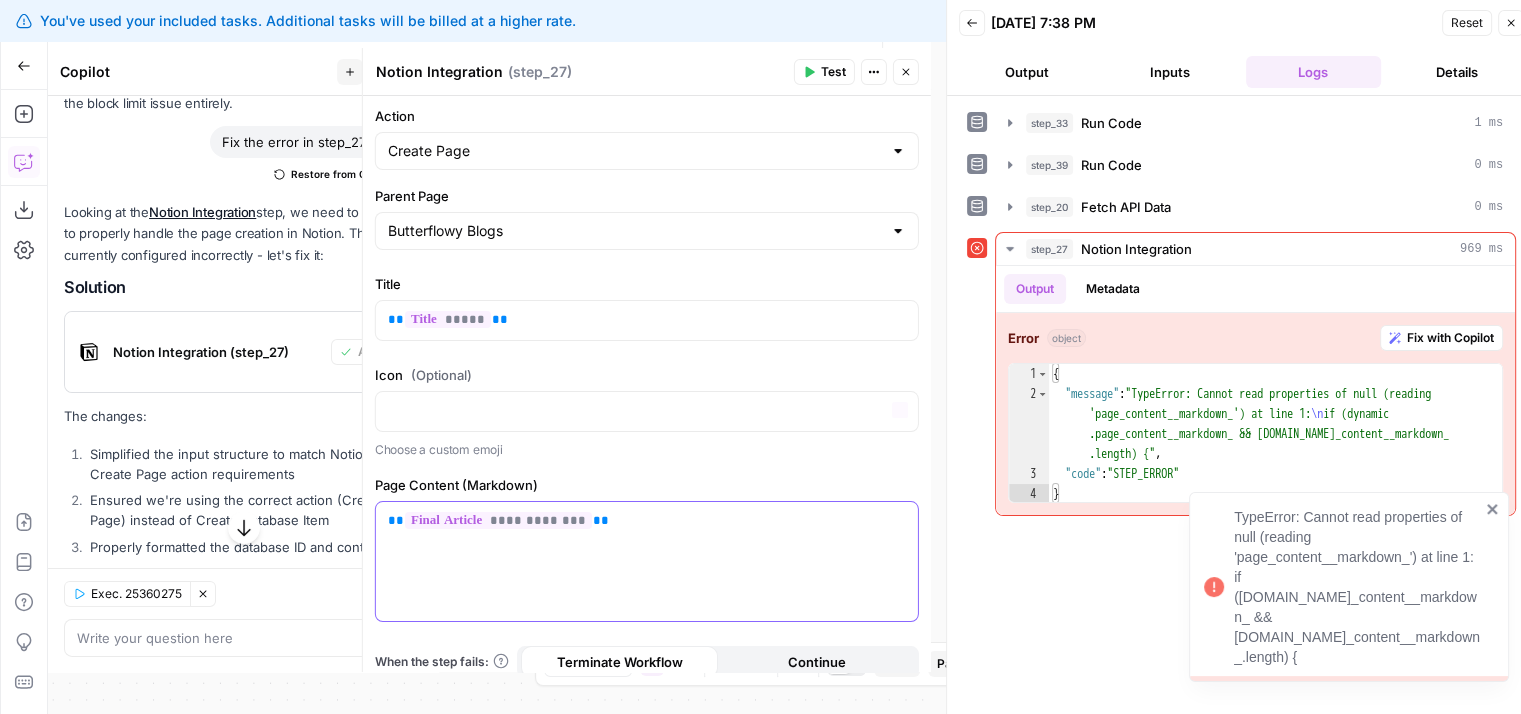 click on "**********" at bounding box center [647, 561] 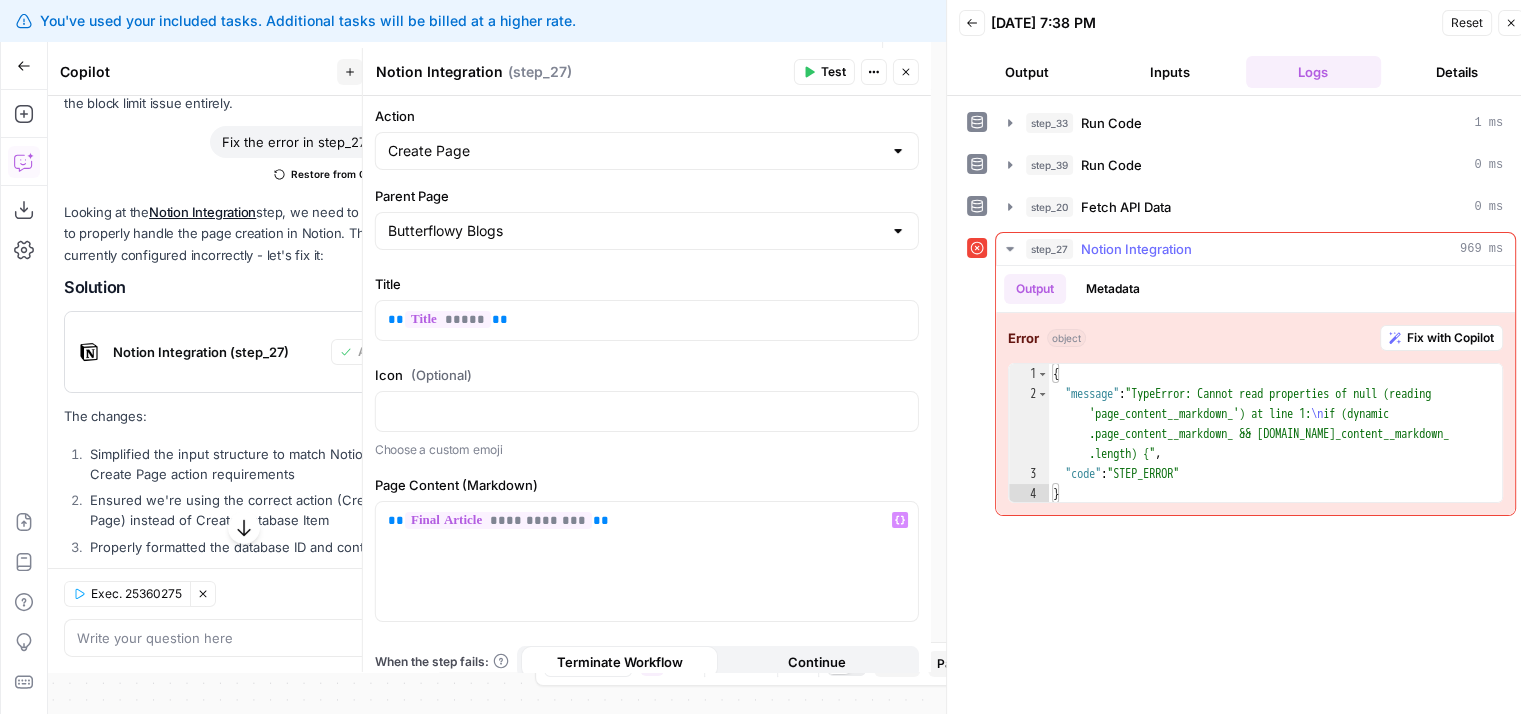 type on "**********" 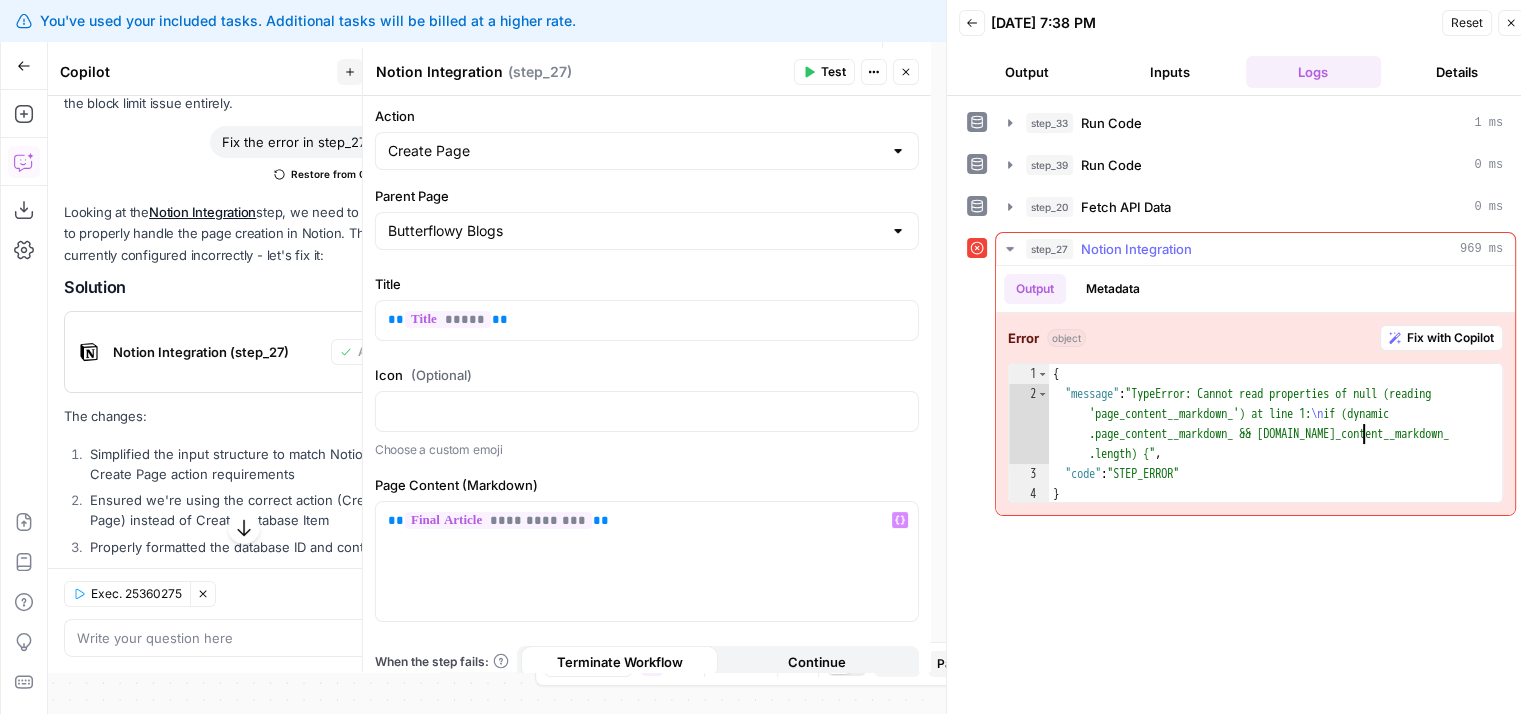 click on "{    "message" :  "TypeError: Cannot read properties of null (reading         'page_content__markdown_') at line 1: \n if (dynamic        .page_content__markdown_ && dynamic.page_content__markdown_        .length) {" ,    "code" :  "STEP_ERROR" }" at bounding box center [1276, 454] 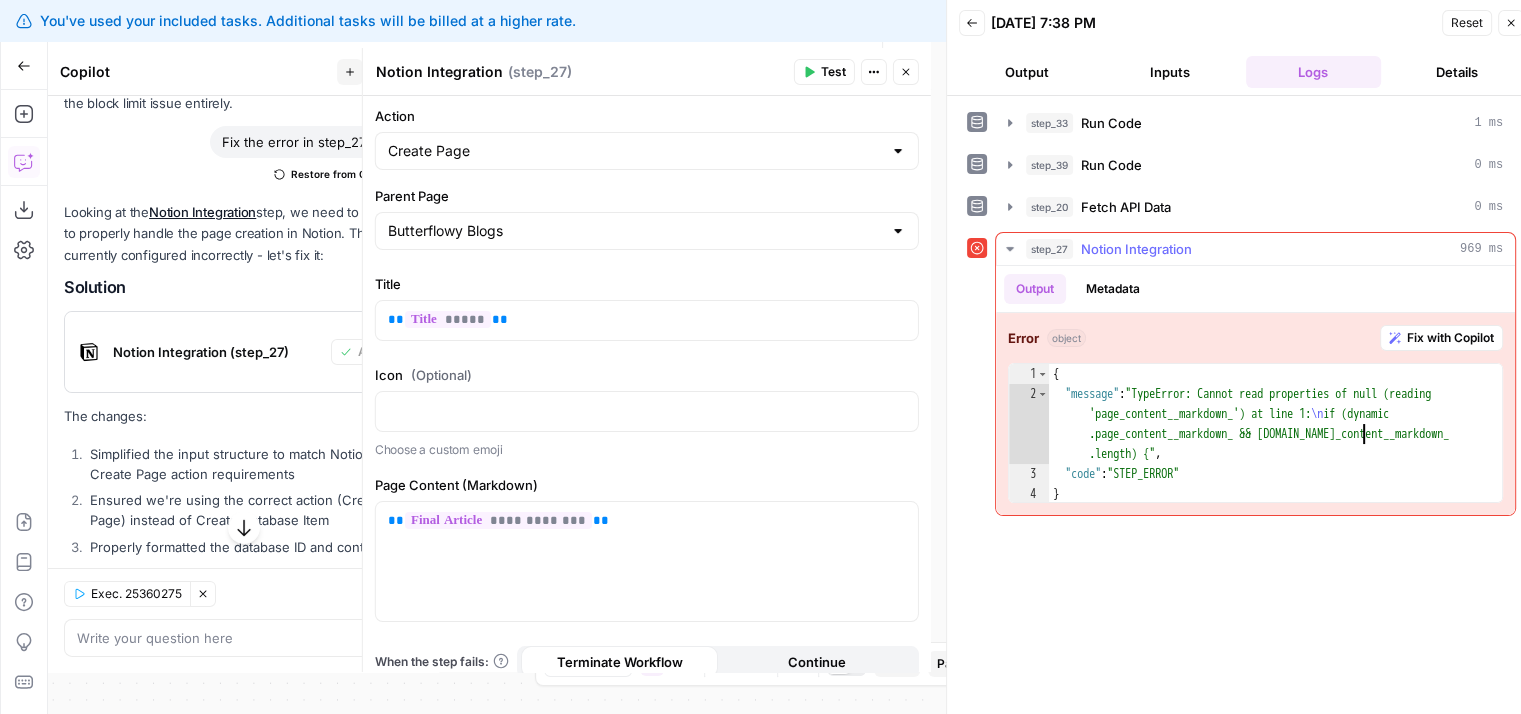 click on "{    "message" :  "TypeError: Cannot read properties of null (reading         'page_content__markdown_') at line 1: \n if (dynamic        .page_content__markdown_ && dynamic.page_content__markdown_        .length) {" ,    "code" :  "STEP_ERROR" }" at bounding box center [1276, 454] 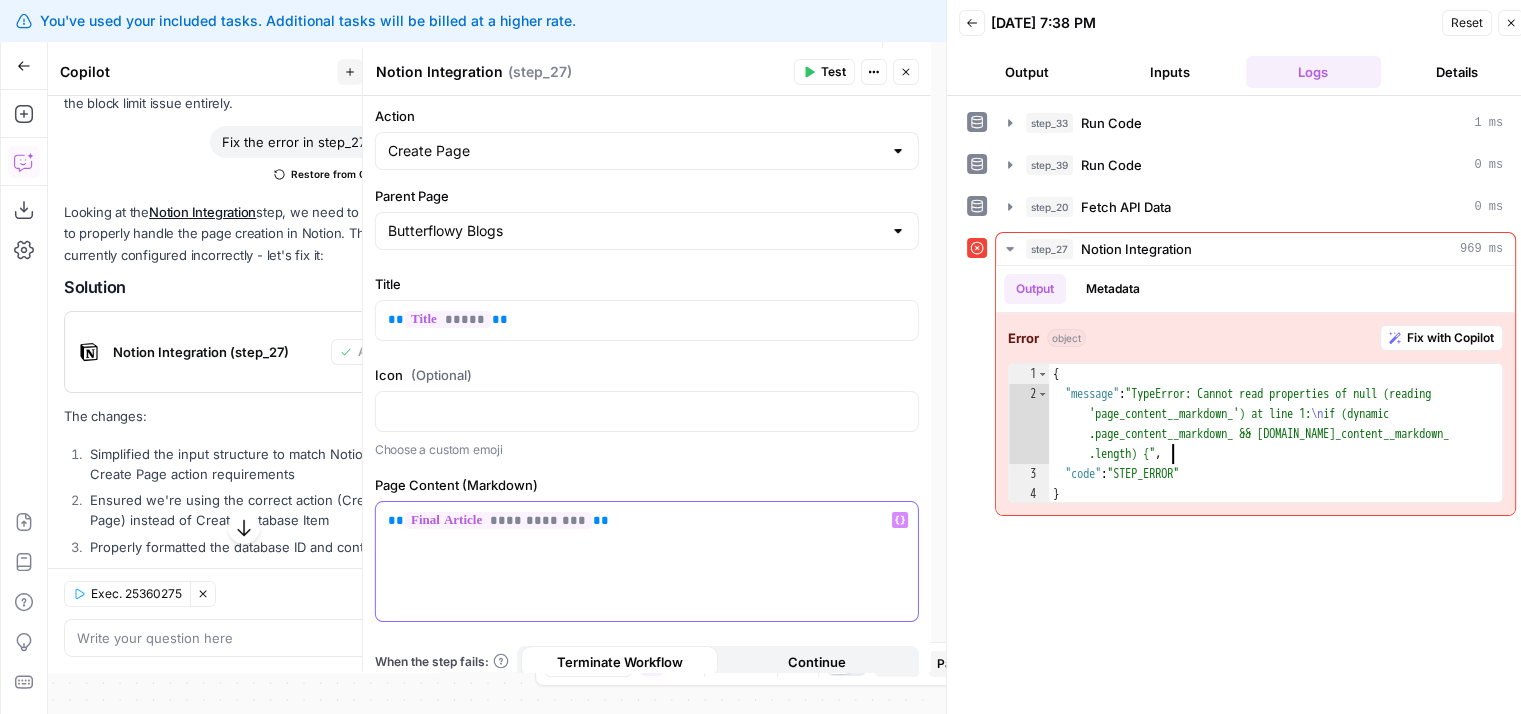 click on "**********" at bounding box center (647, 561) 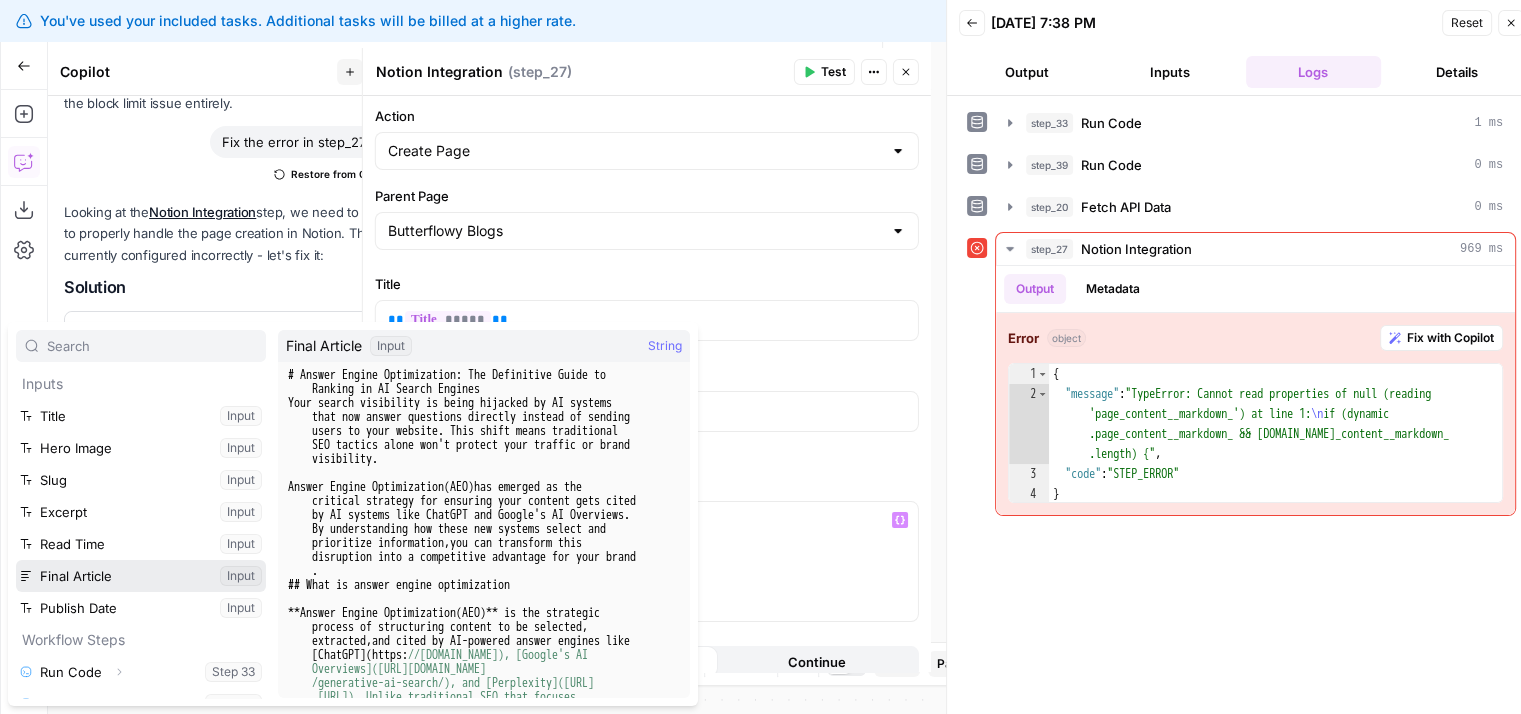 click at bounding box center [141, 576] 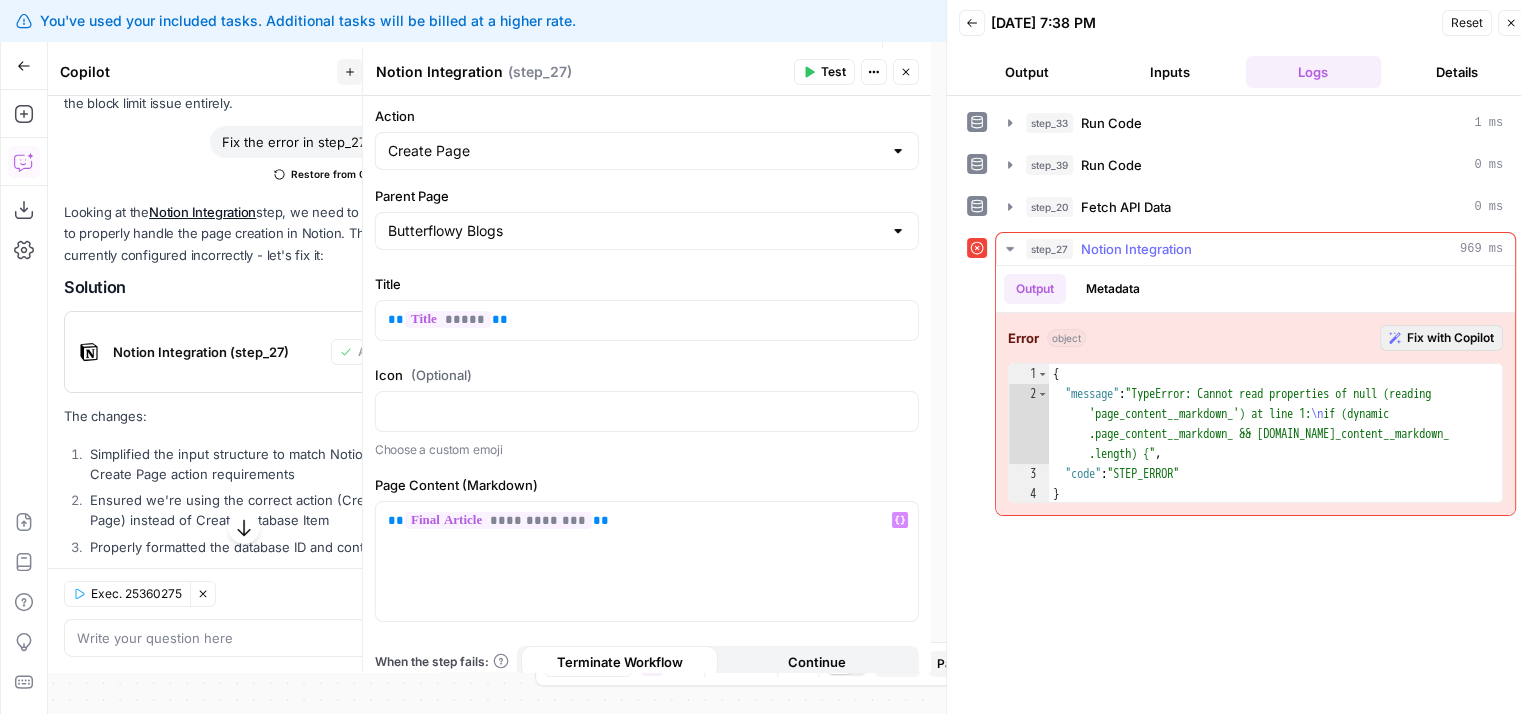 click on "Fix with Copilot" at bounding box center [1450, 338] 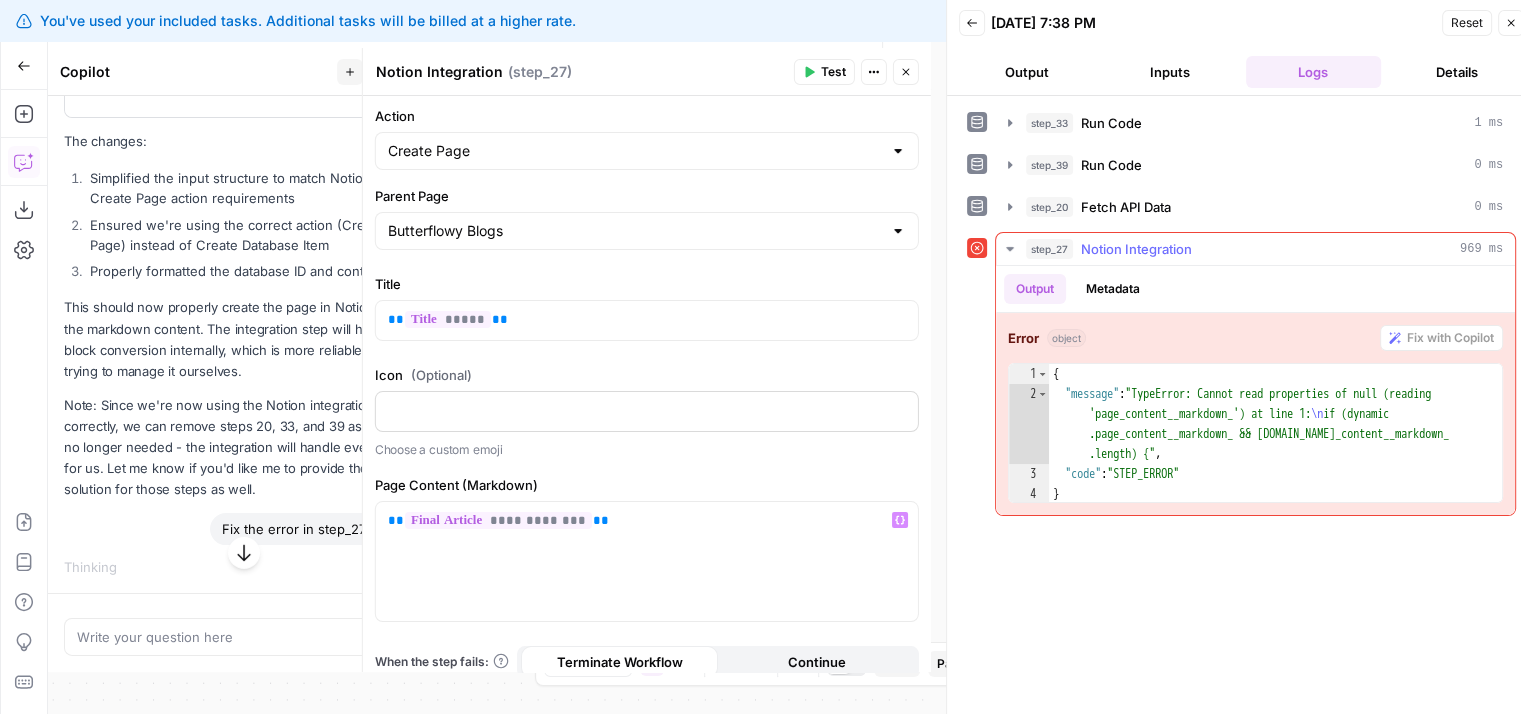 scroll, scrollTop: 5963, scrollLeft: 0, axis: vertical 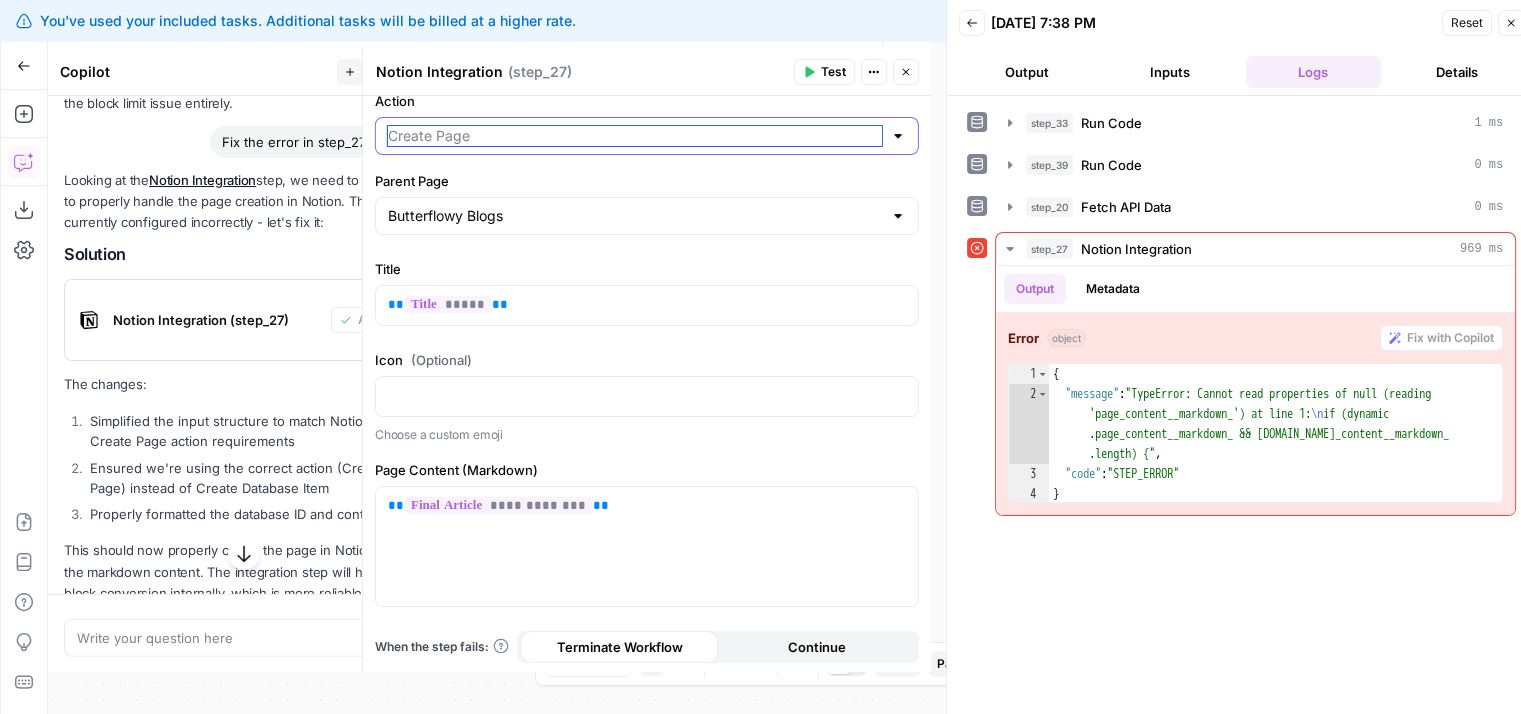 click on "Action" at bounding box center [635, 136] 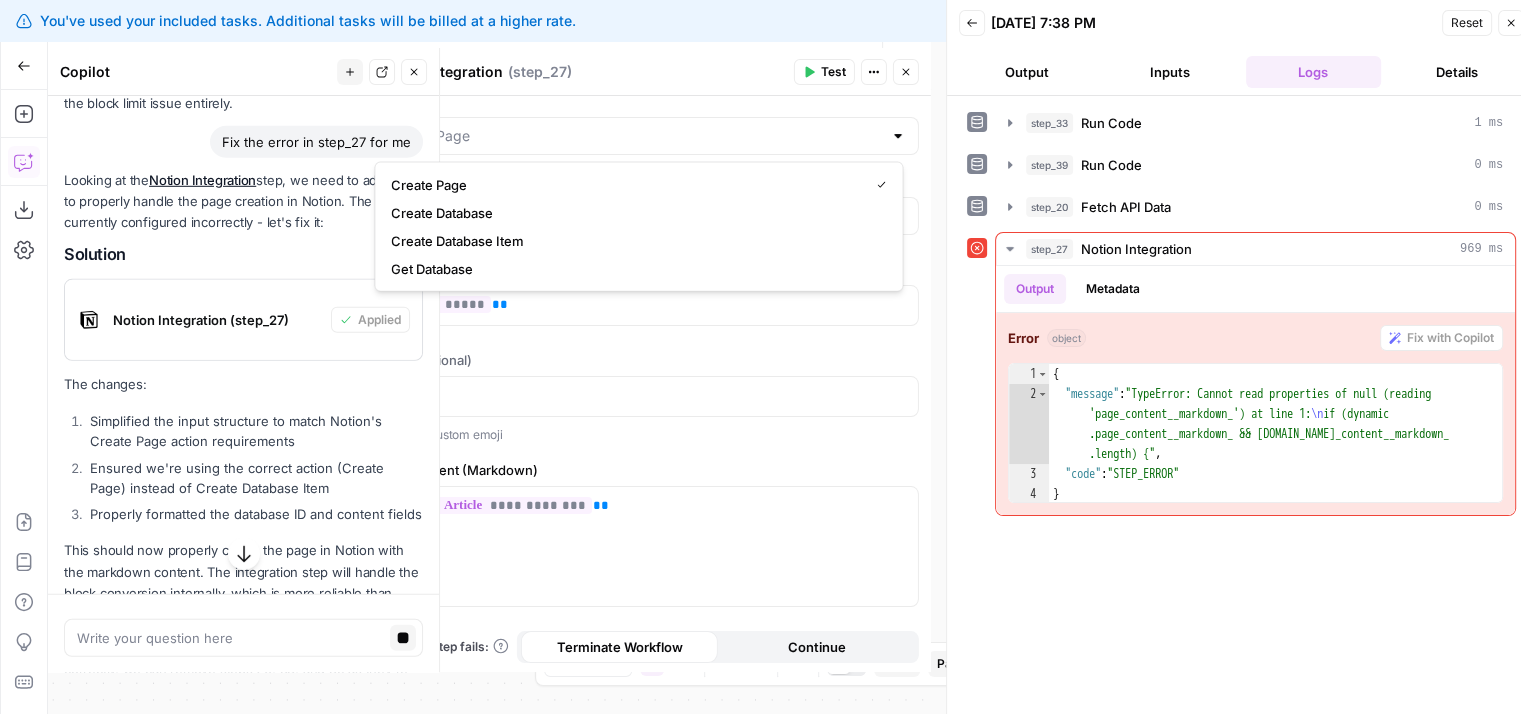 type on "Create Page" 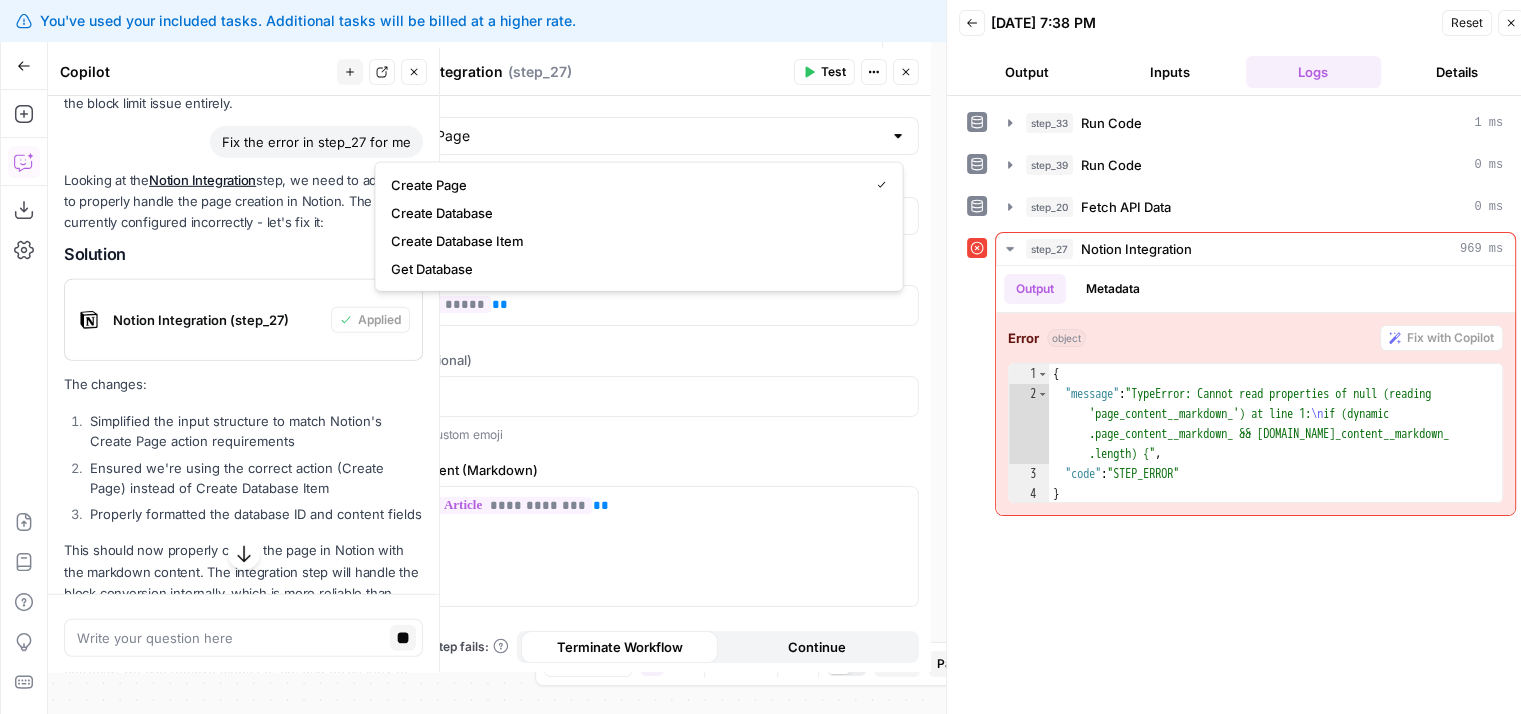 click on "Looking at the  Notion Integration  step, we need to adjust it to properly handle the page creation in Notion. The step is currently configured incorrectly - let's fix it:" at bounding box center (243, 201) 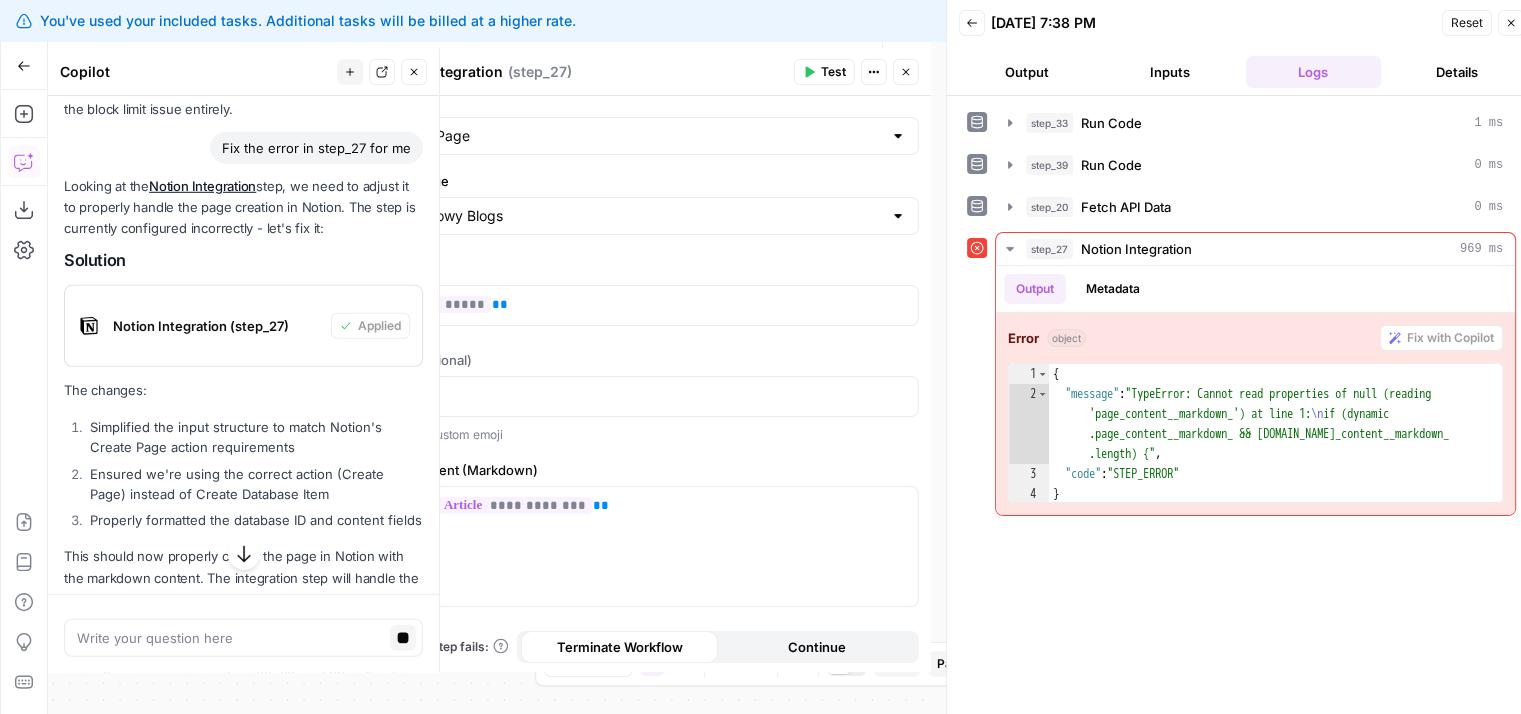drag, startPoint x: 328, startPoint y: 284, endPoint x: 332, endPoint y: 260, distance: 24.33105 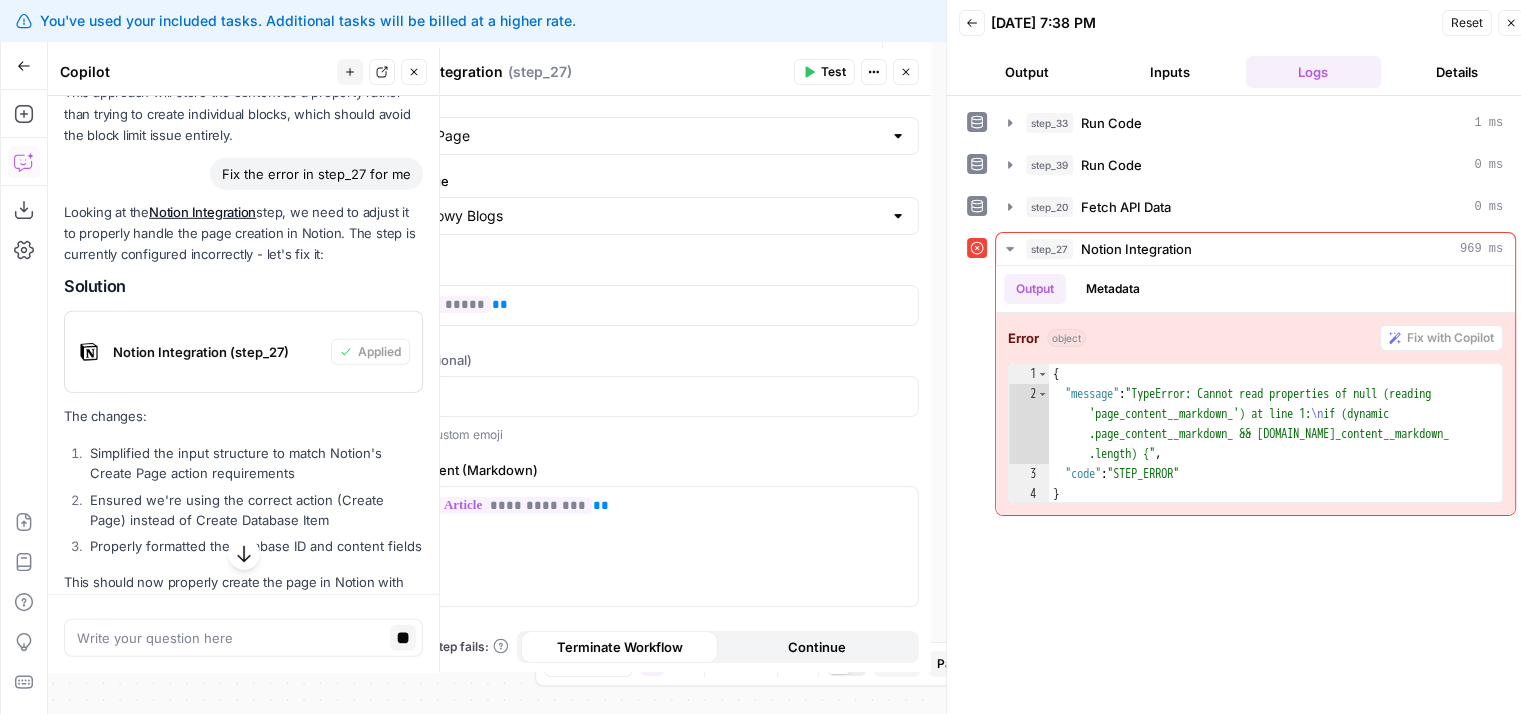 drag, startPoint x: 328, startPoint y: 293, endPoint x: 329, endPoint y: 247, distance: 46.010868 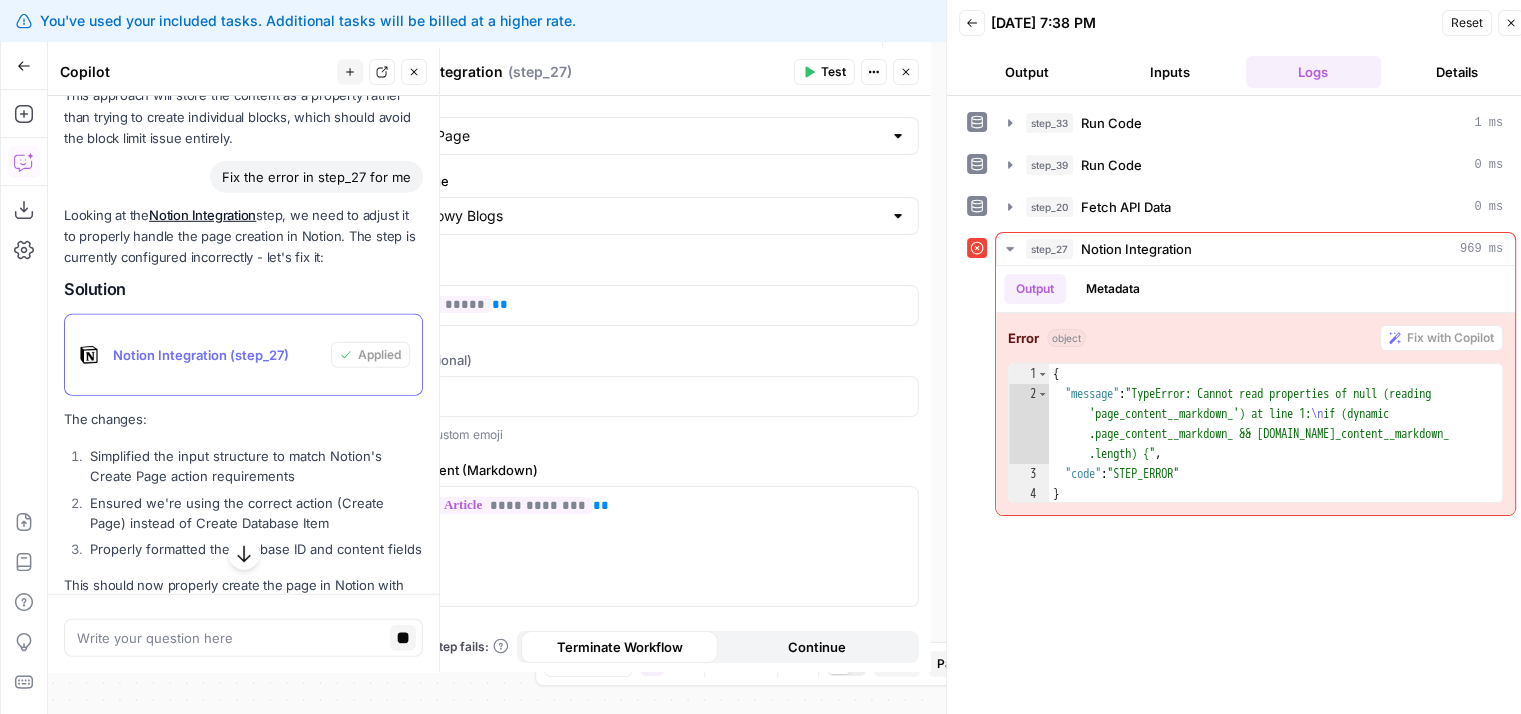 click on "Notion Integration (step_27)" at bounding box center [218, 355] 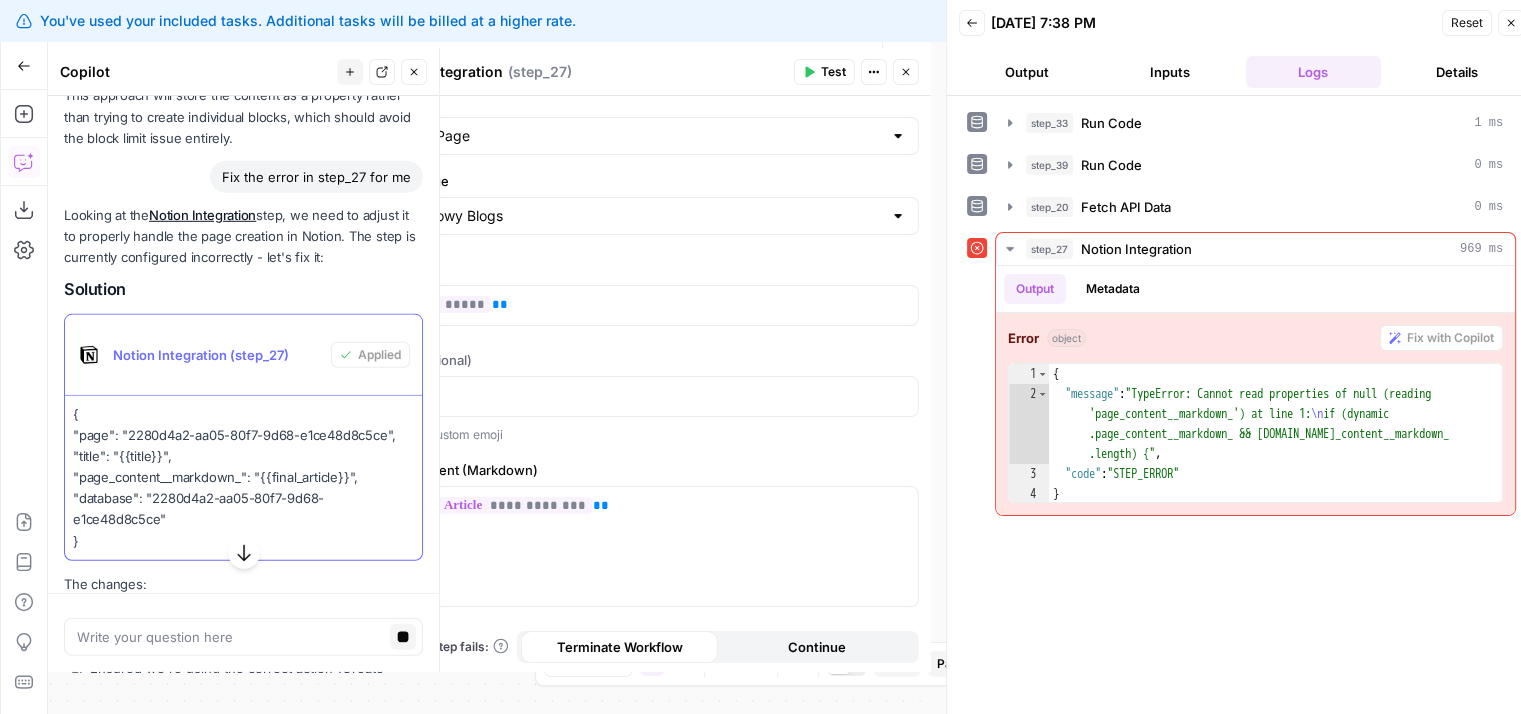 drag, startPoint x: 260, startPoint y: 313, endPoint x: 259, endPoint y: 399, distance: 86.00581 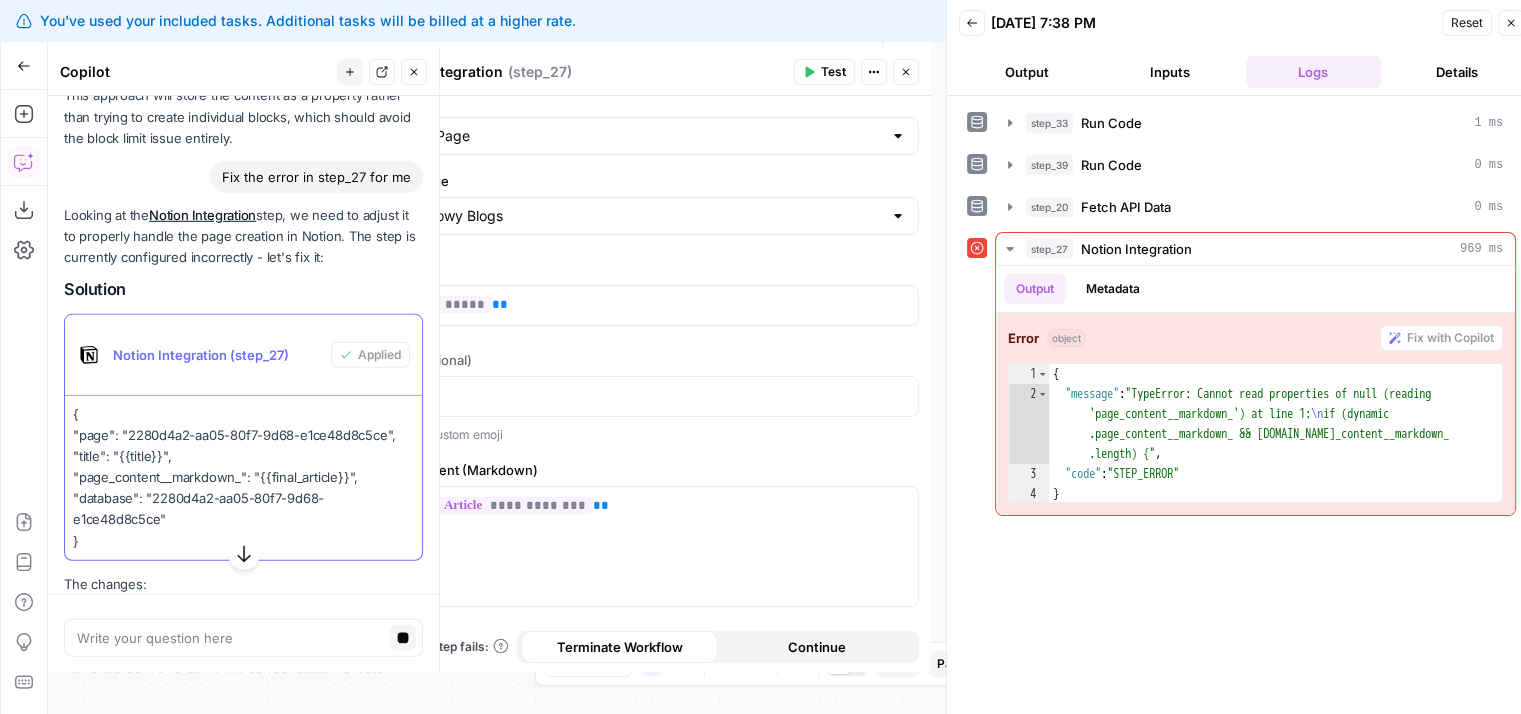 scroll, scrollTop: 6110, scrollLeft: 0, axis: vertical 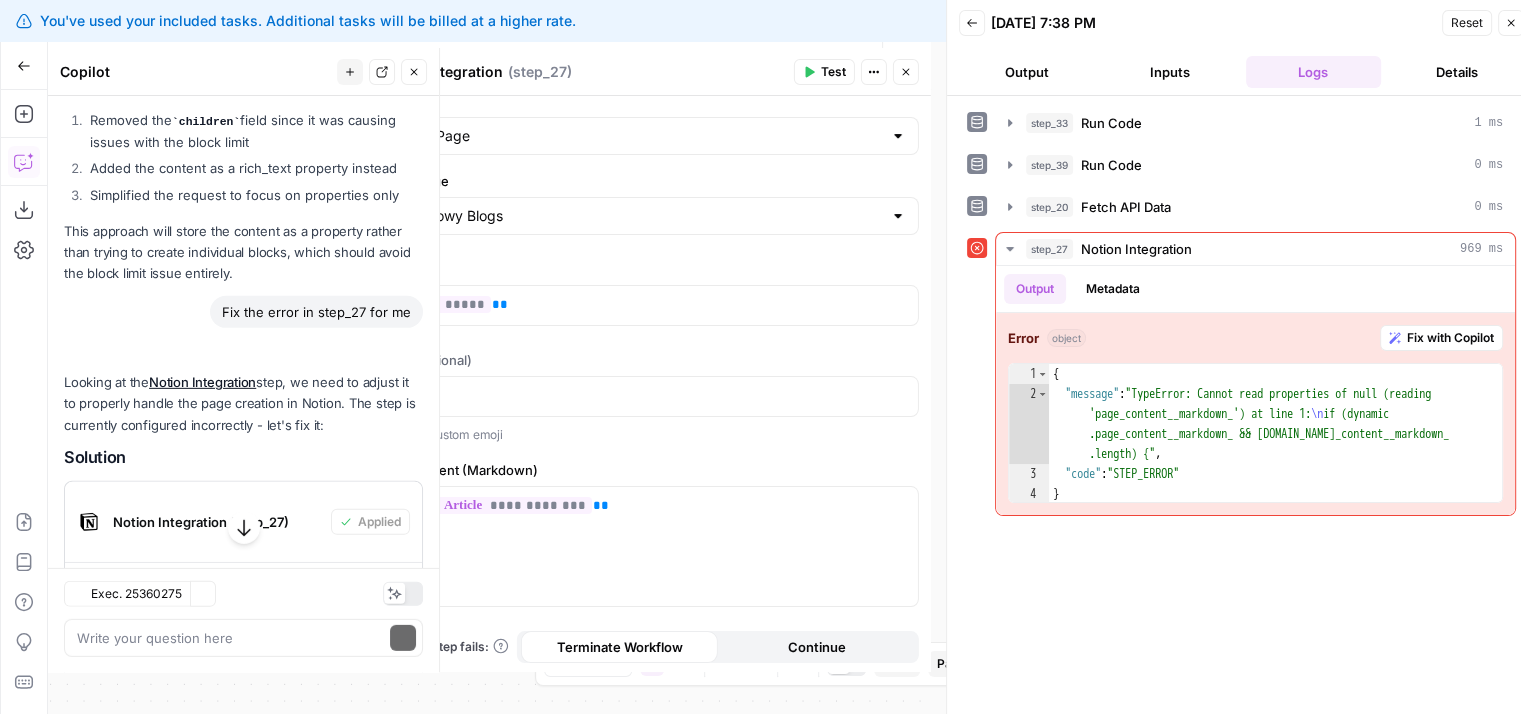 drag, startPoint x: 196, startPoint y: 437, endPoint x: 210, endPoint y: 545, distance: 108.903625 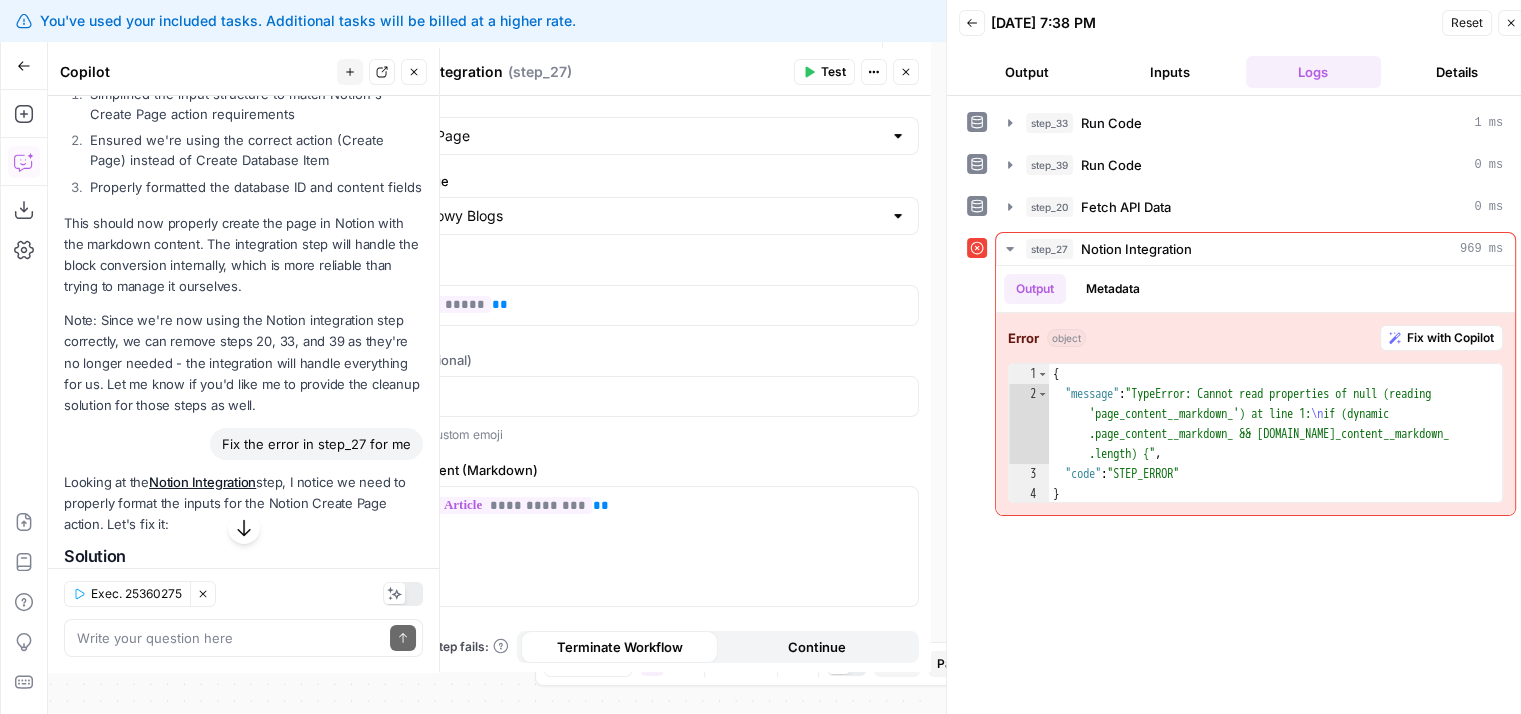 drag, startPoint x: 167, startPoint y: 347, endPoint x: 169, endPoint y: 435, distance: 88.02273 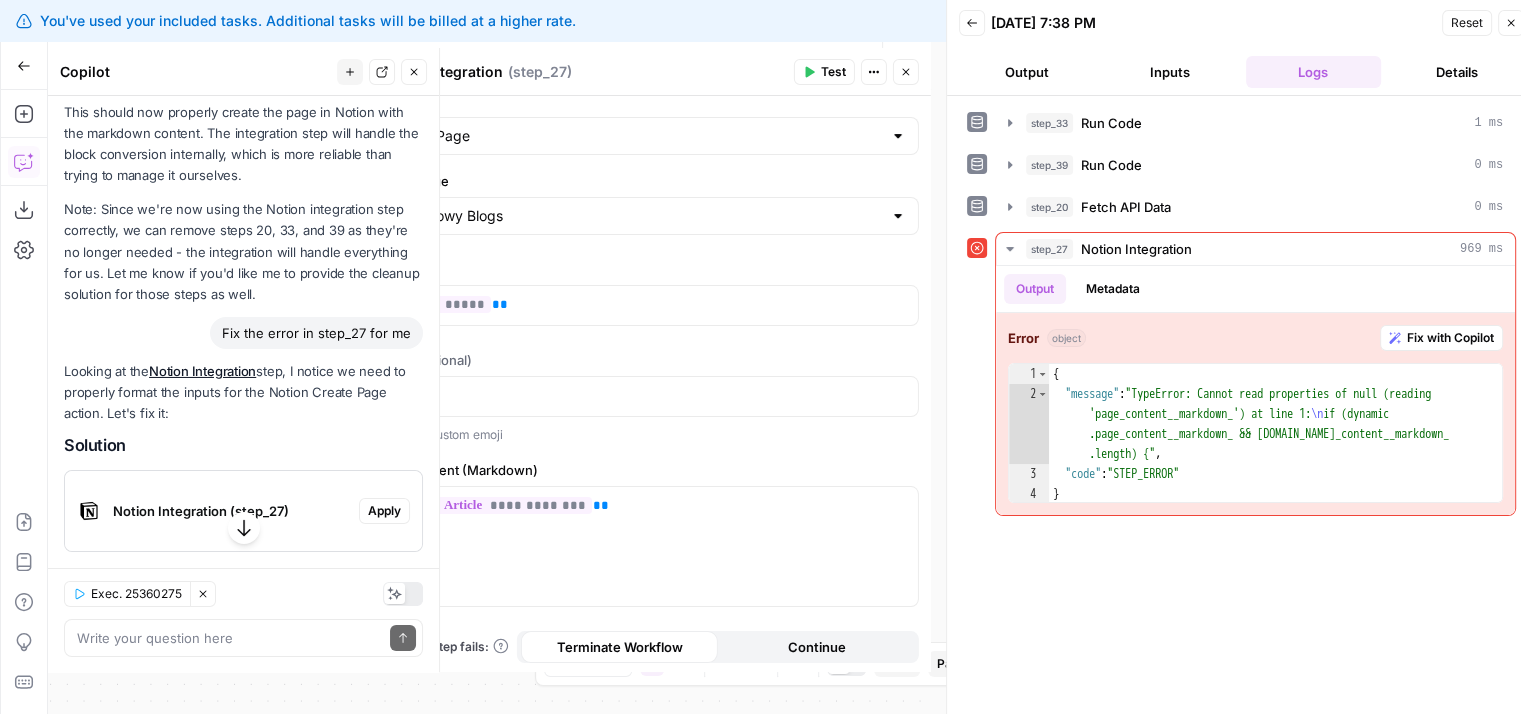 drag, startPoint x: 168, startPoint y: 324, endPoint x: 171, endPoint y: 435, distance: 111.040535 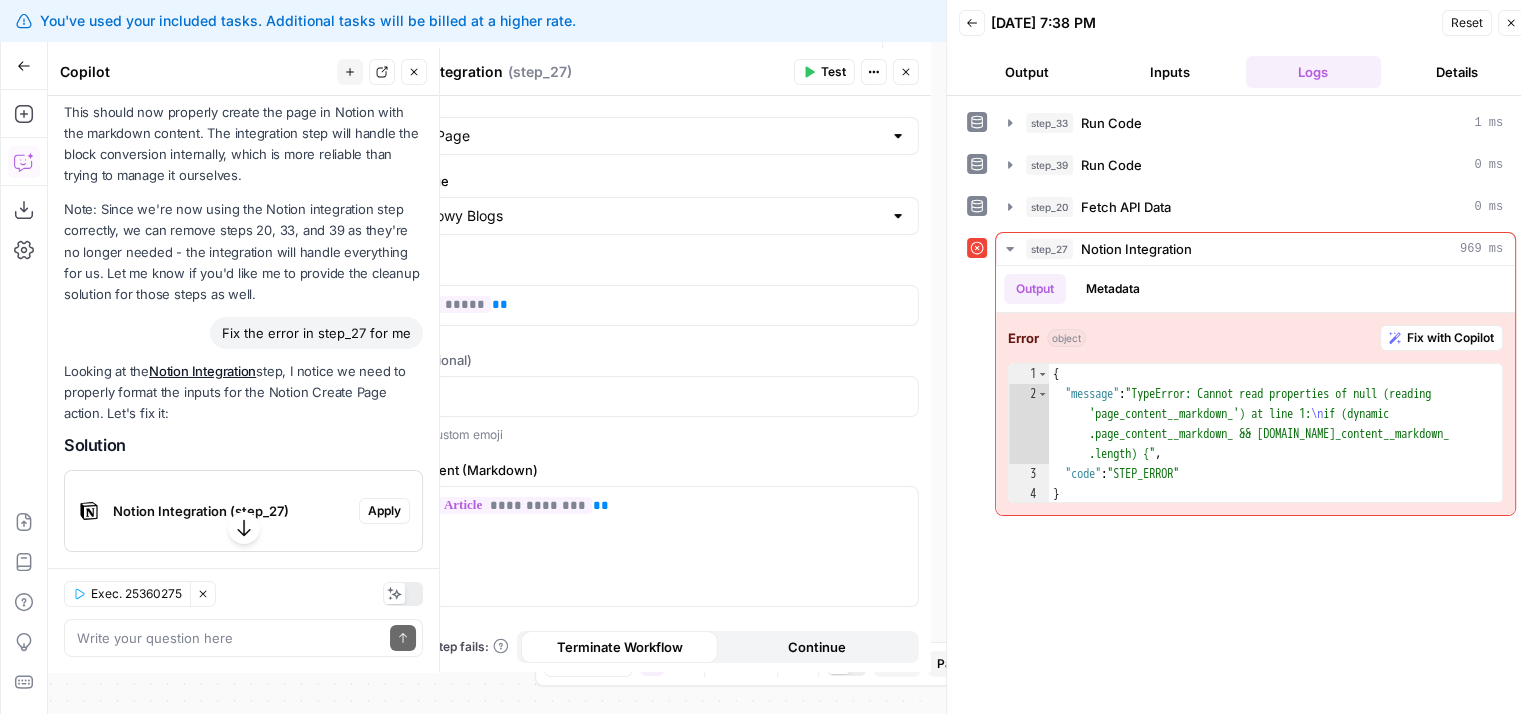 scroll, scrollTop: 6941, scrollLeft: 0, axis: vertical 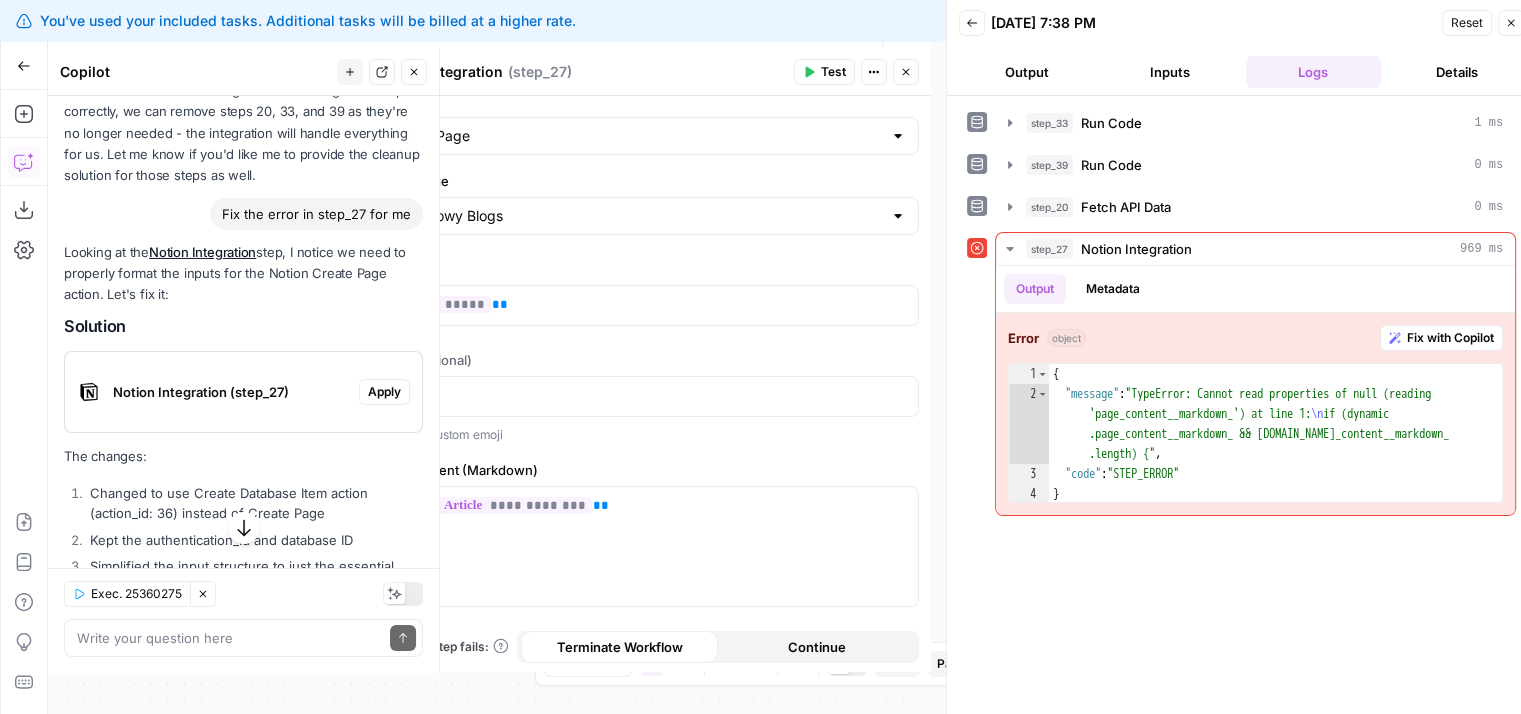 drag, startPoint x: 164, startPoint y: 285, endPoint x: 180, endPoint y: 476, distance: 191.66899 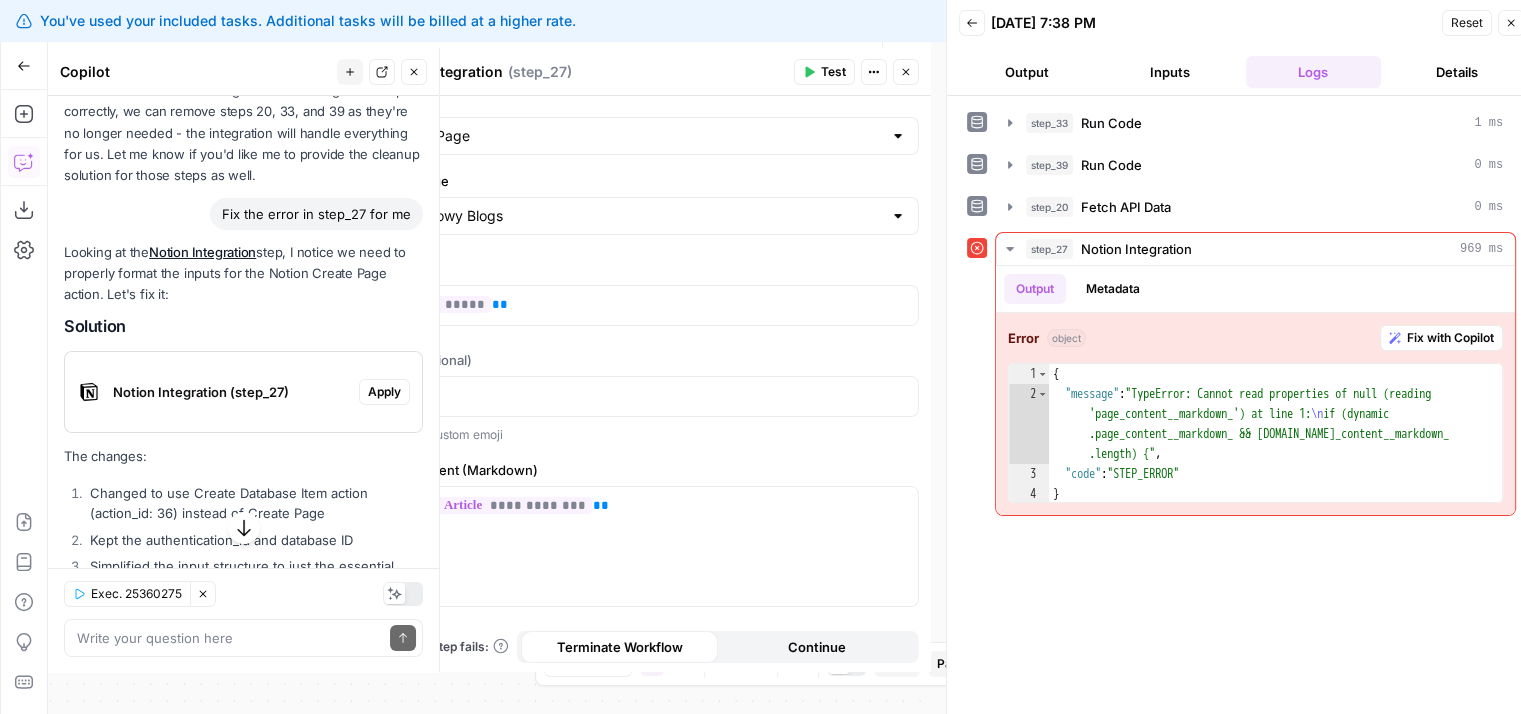 scroll, scrollTop: 7320, scrollLeft: 0, axis: vertical 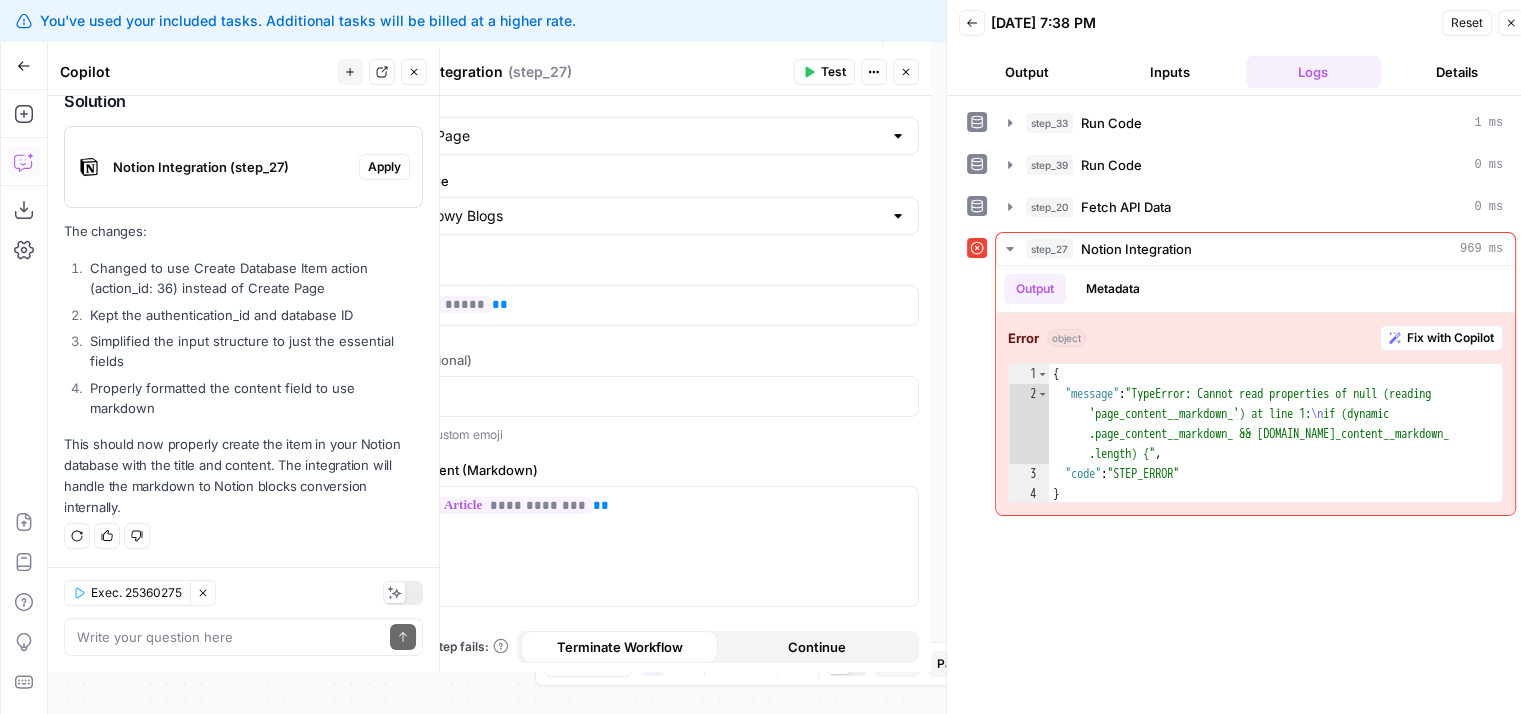 drag, startPoint x: 216, startPoint y: 387, endPoint x: 223, endPoint y: 441, distance: 54.451813 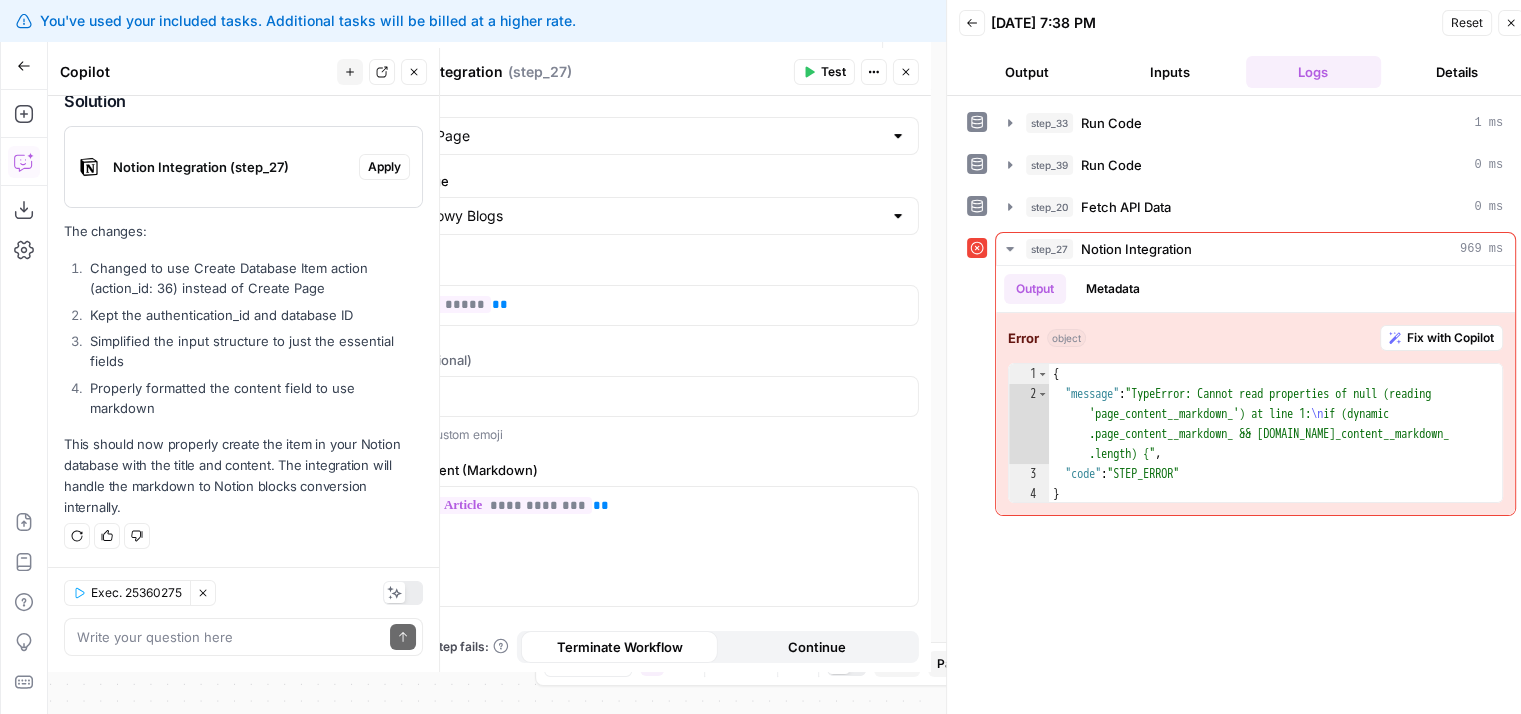 scroll, scrollTop: 7, scrollLeft: 0, axis: vertical 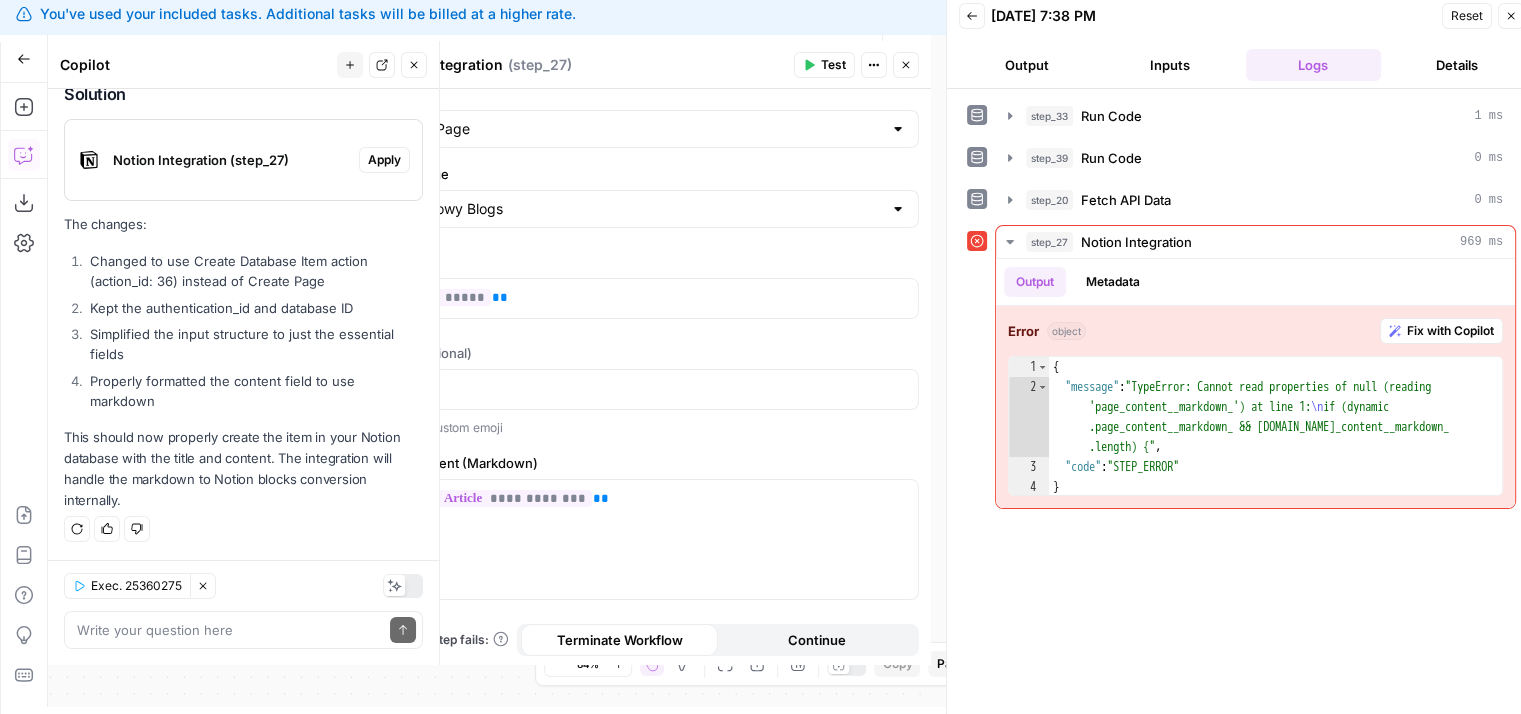 drag, startPoint x: 218, startPoint y: 425, endPoint x: 214, endPoint y: 354, distance: 71.11259 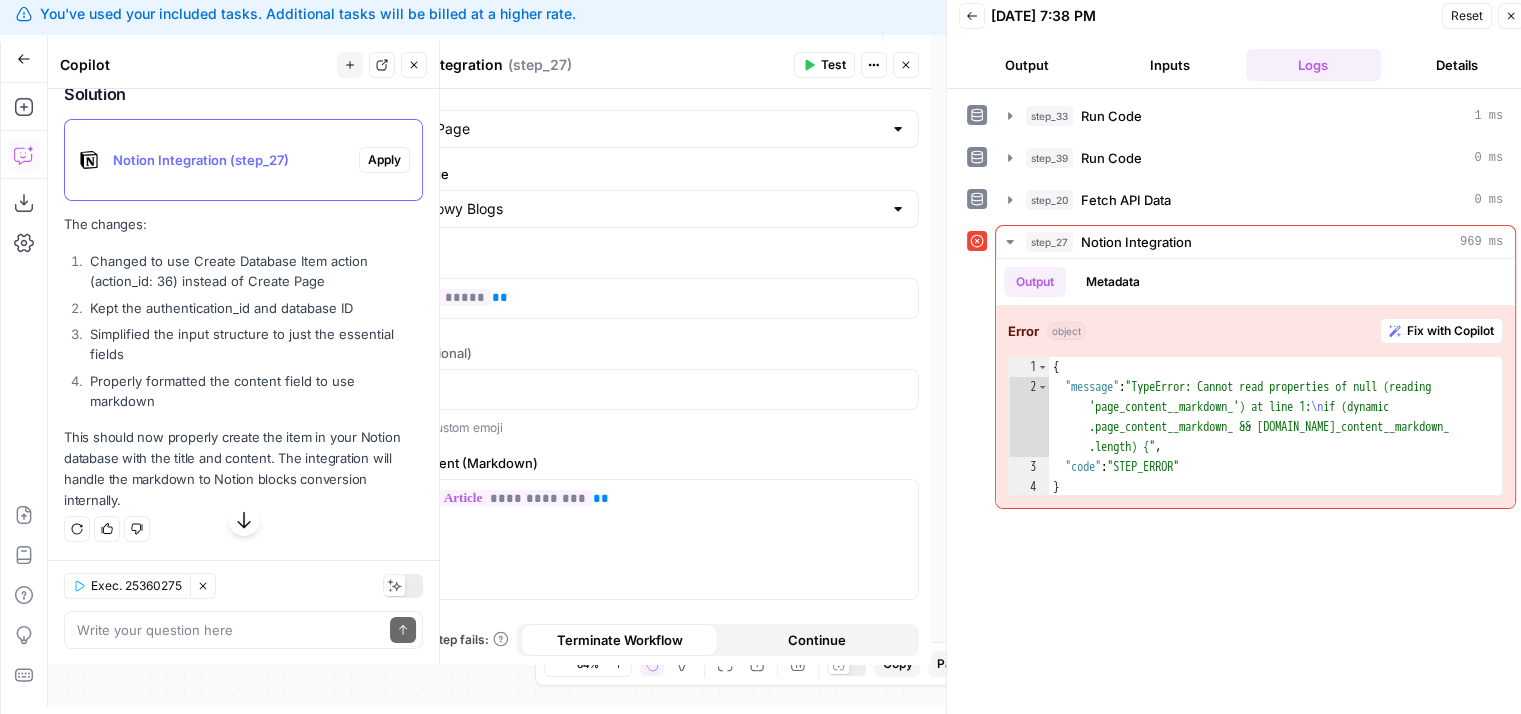 click on "Notion Integration (step_27)" at bounding box center (212, 160) 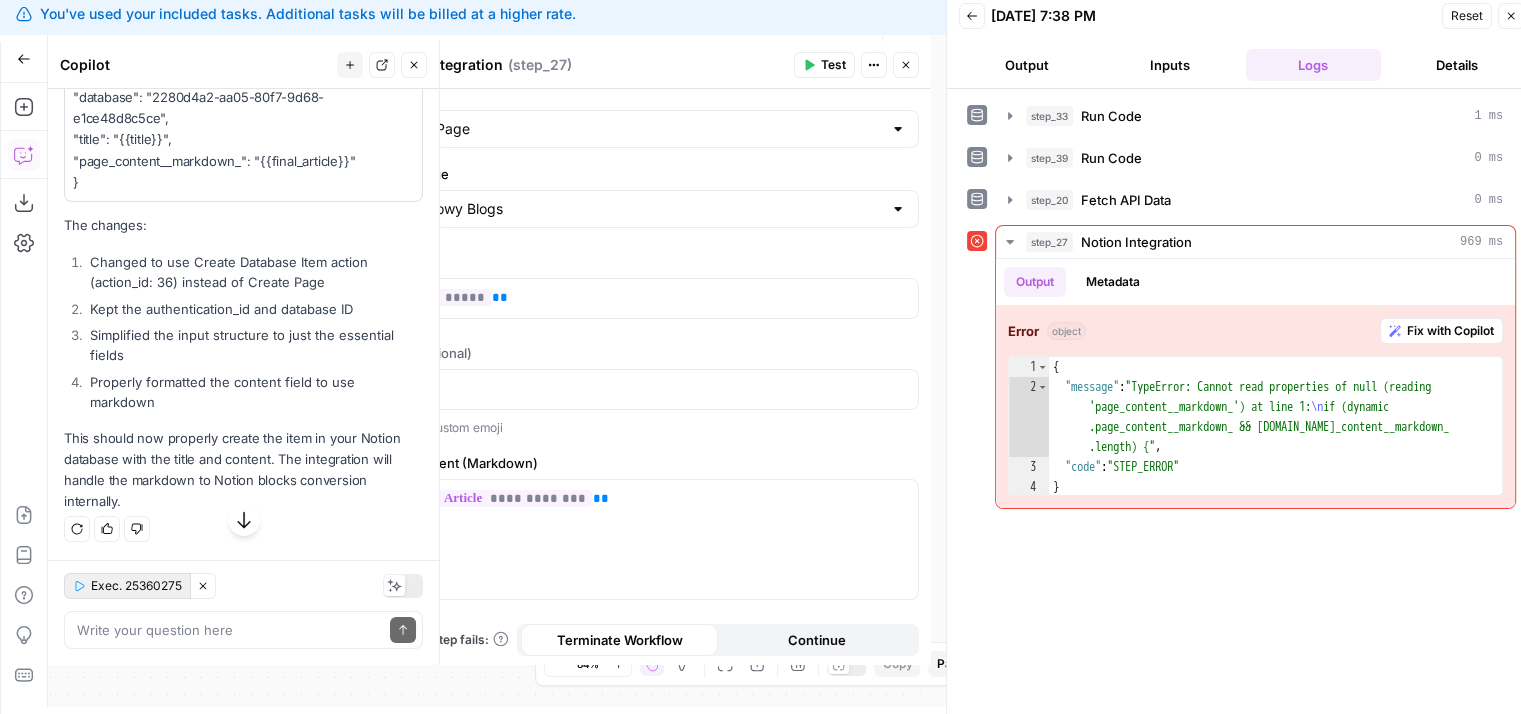 drag, startPoint x: 172, startPoint y: 511, endPoint x: 184, endPoint y: 577, distance: 67.08204 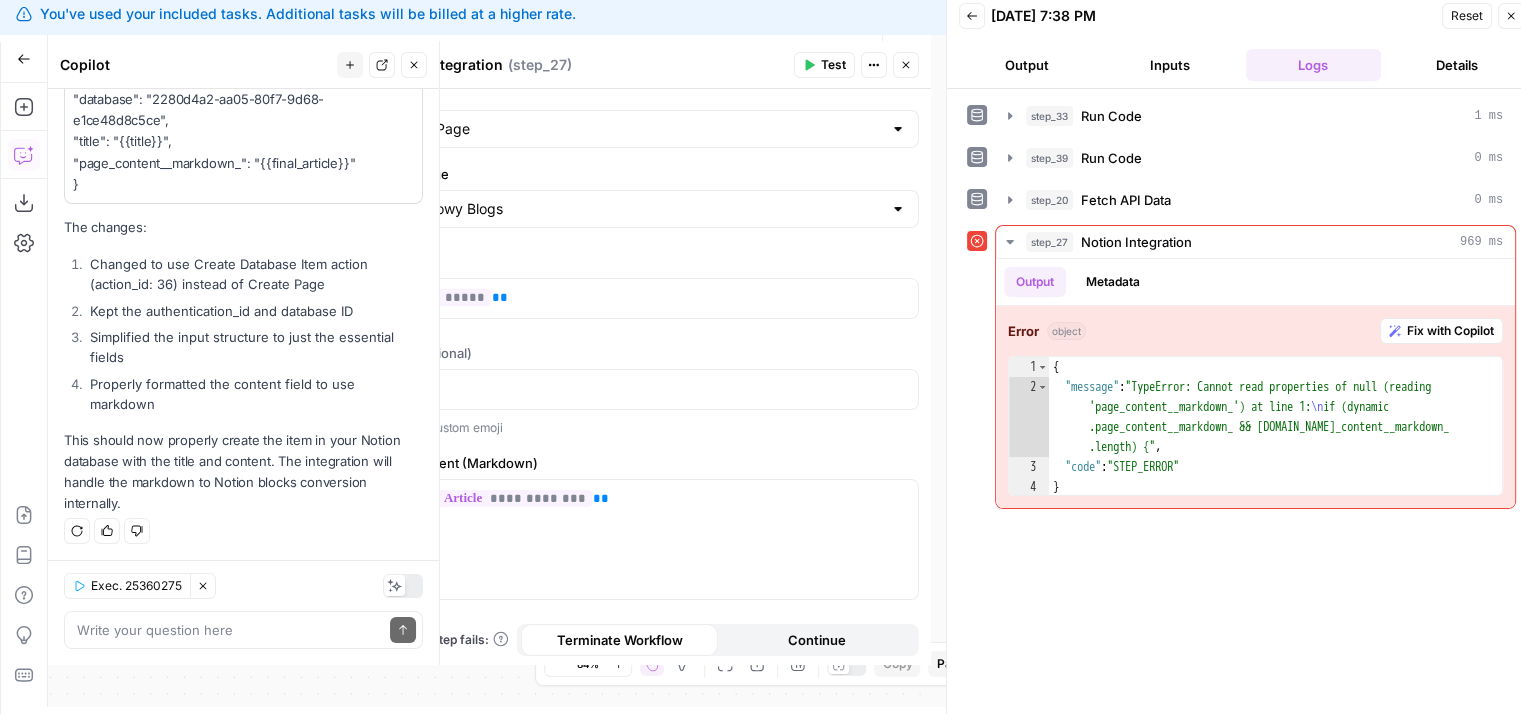 drag, startPoint x: 269, startPoint y: 399, endPoint x: 272, endPoint y: 341, distance: 58.077534 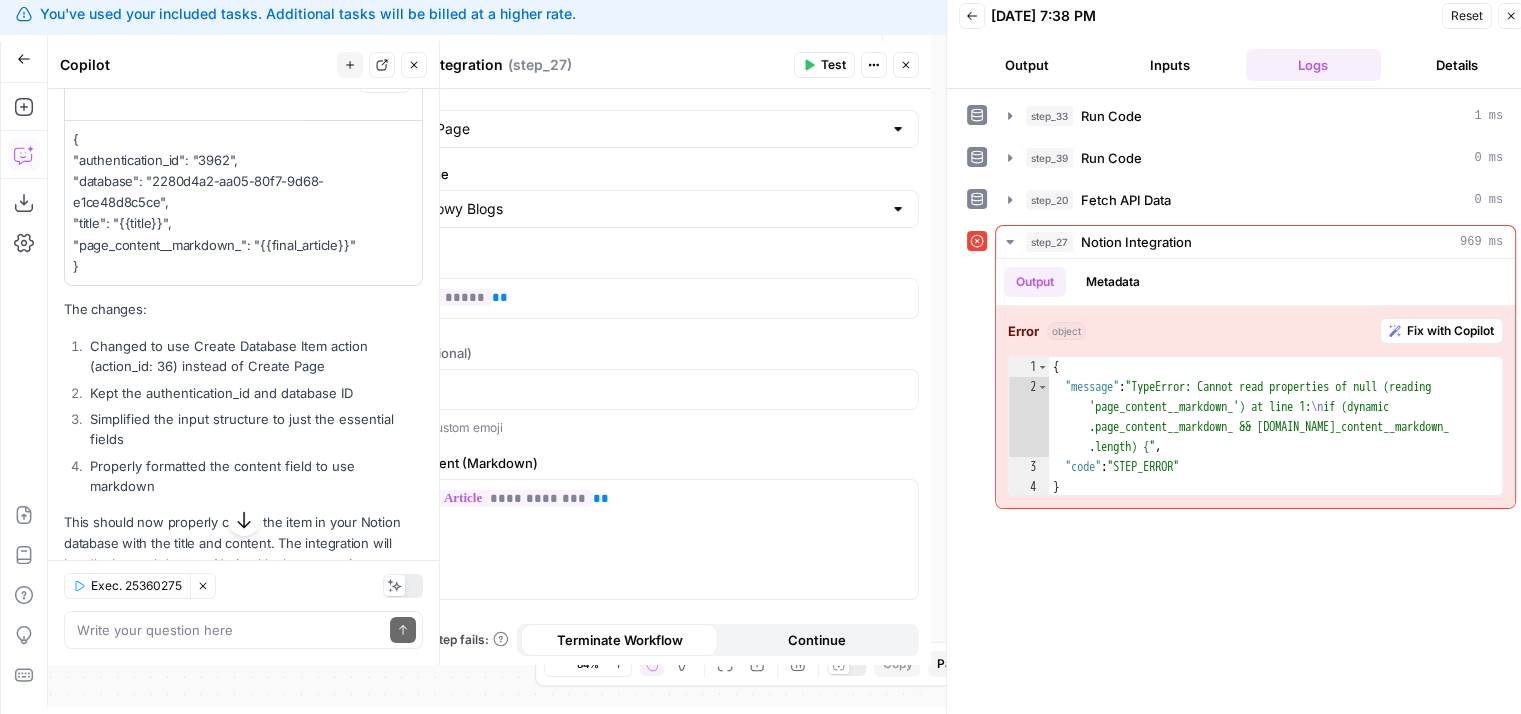 scroll, scrollTop: 7316, scrollLeft: 0, axis: vertical 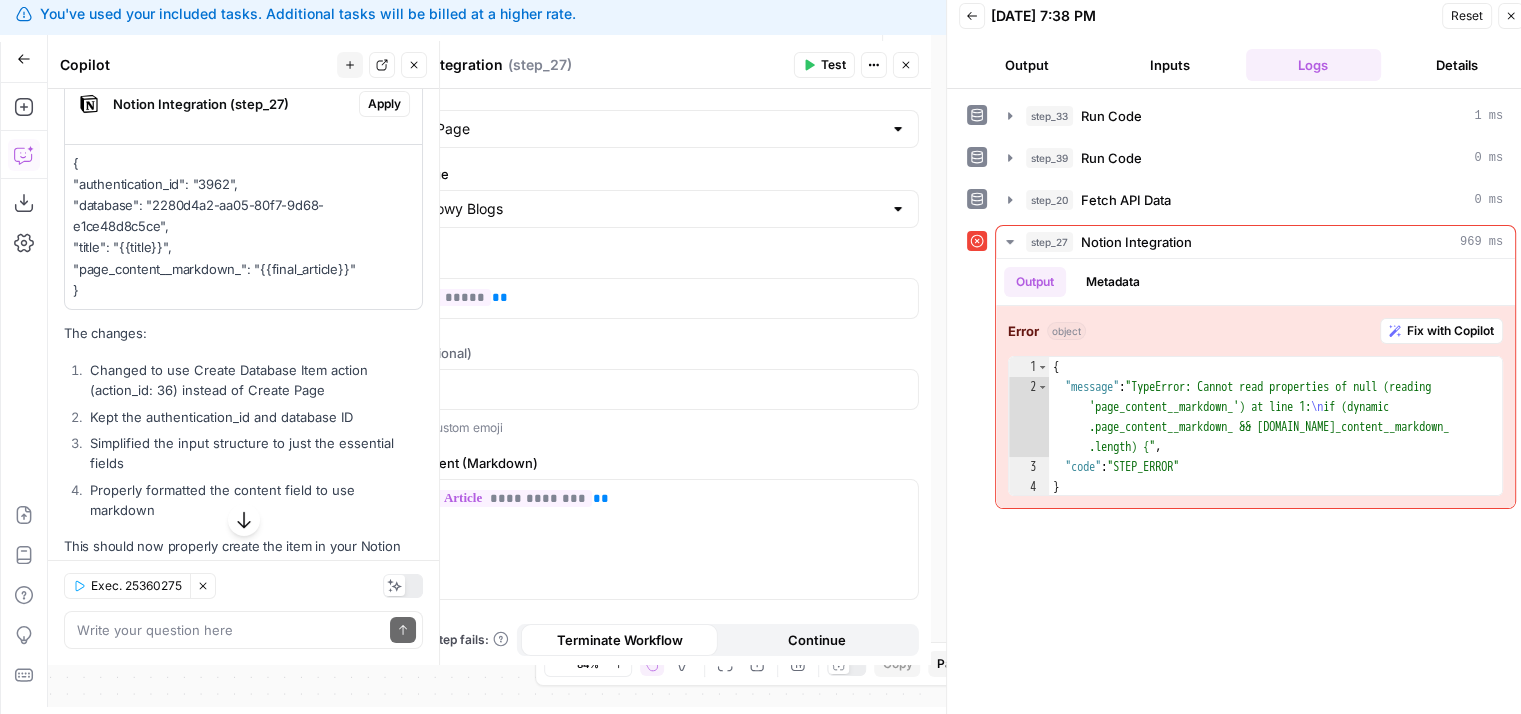 drag, startPoint x: 328, startPoint y: 417, endPoint x: 329, endPoint y: 357, distance: 60.00833 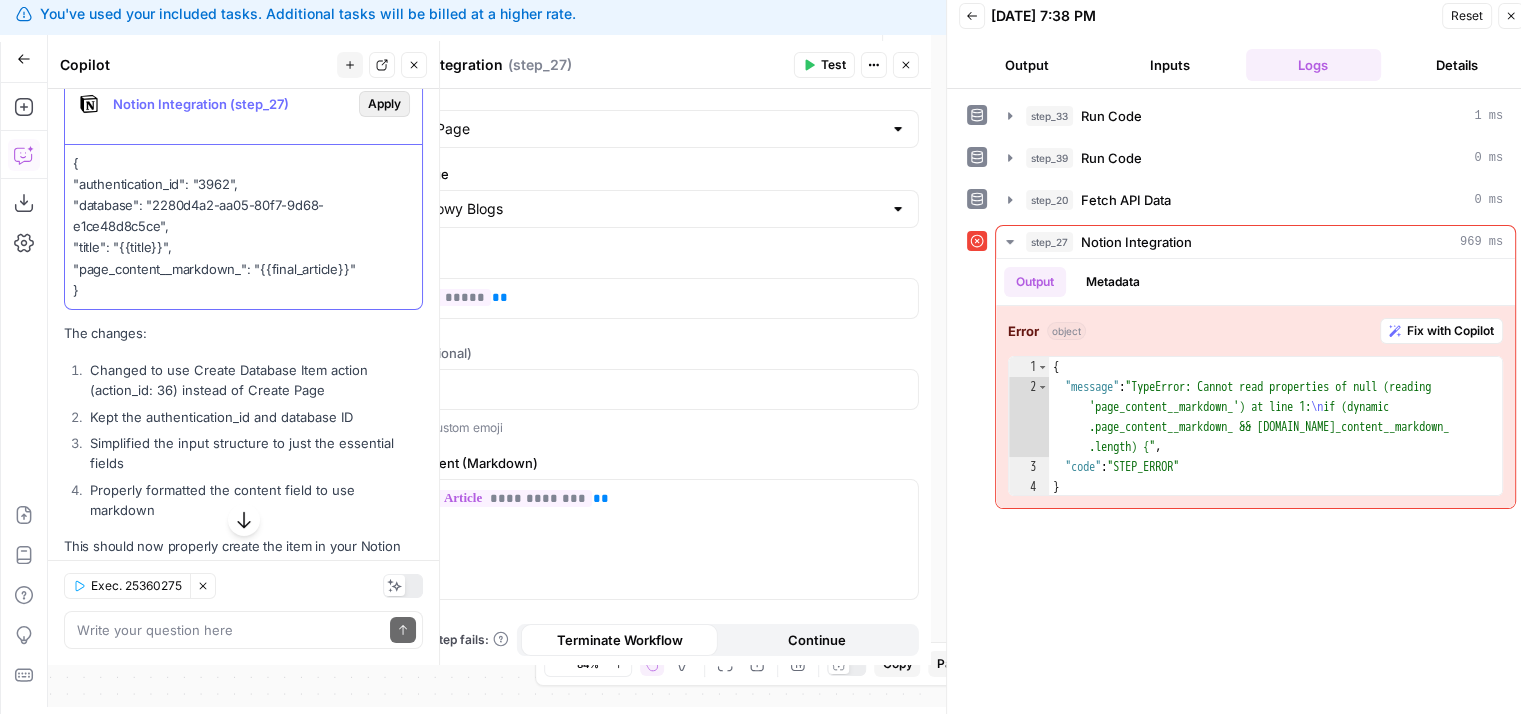click on "Apply" at bounding box center [384, 104] 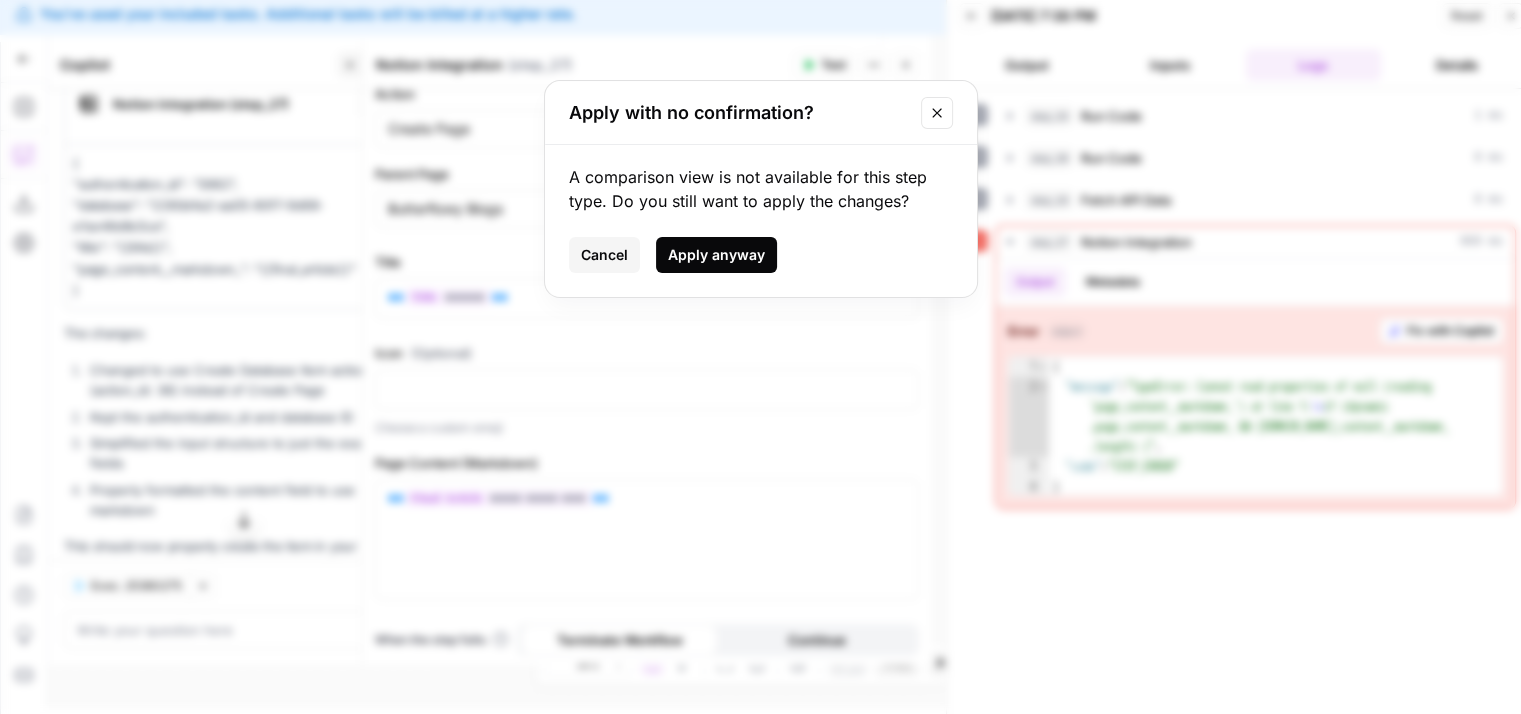 click on "Apply anyway" at bounding box center [716, 255] 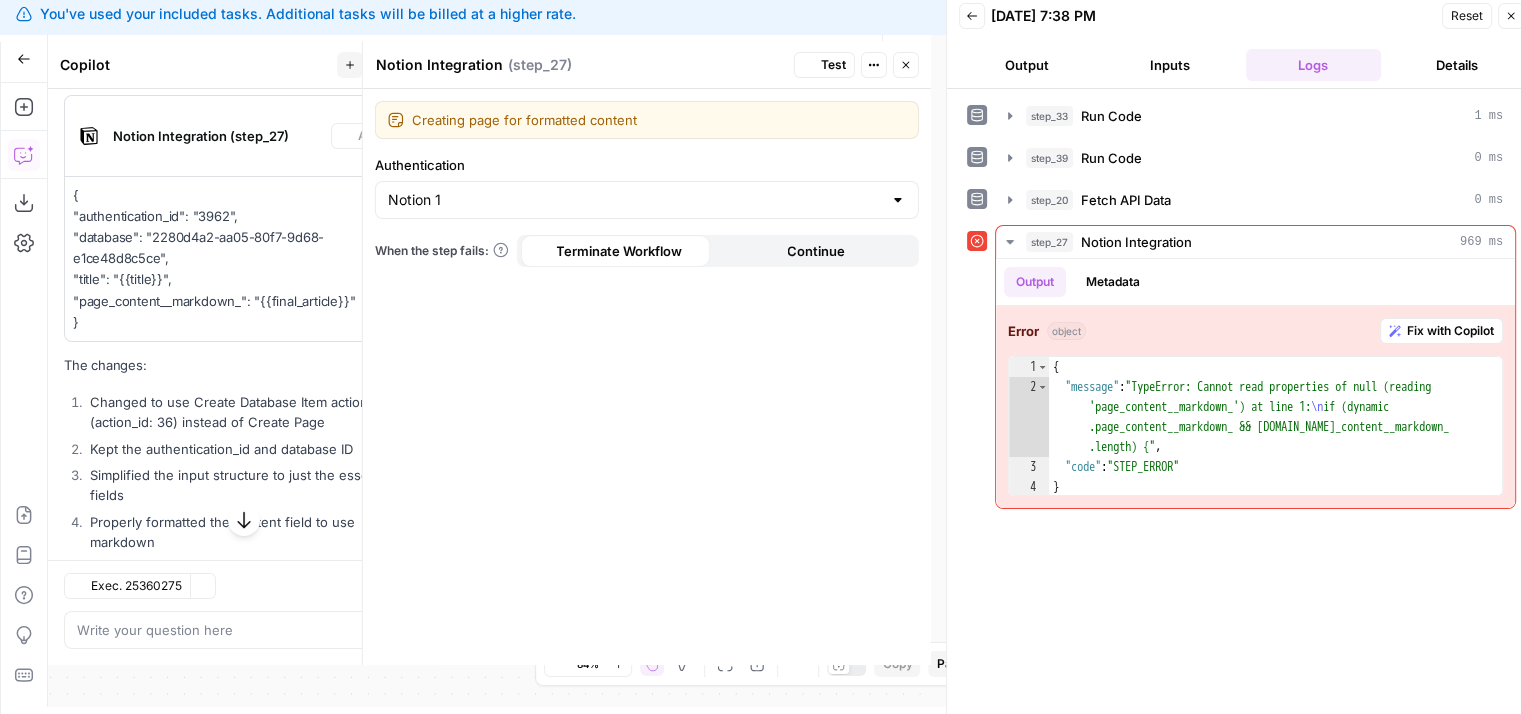 scroll, scrollTop: 7348, scrollLeft: 0, axis: vertical 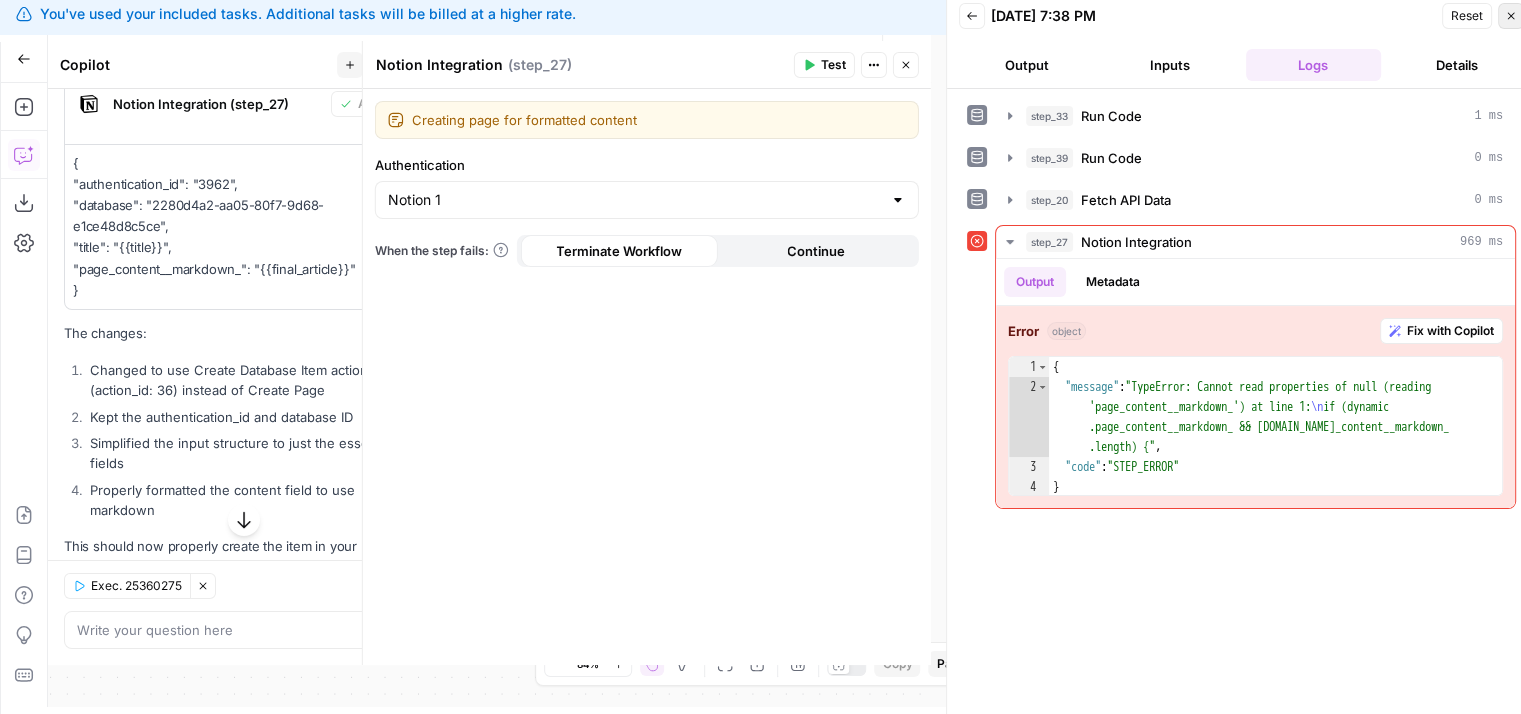 click 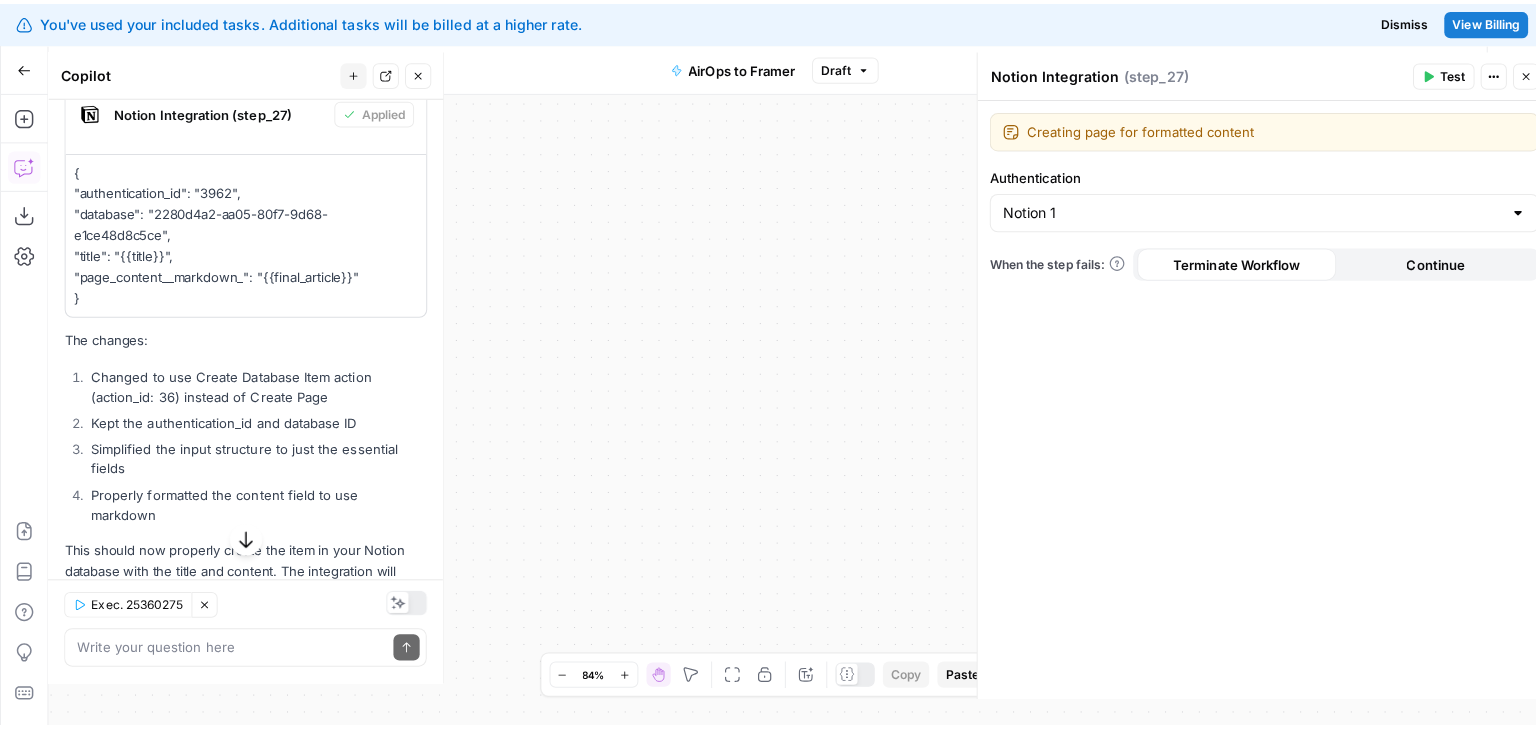 scroll, scrollTop: 0, scrollLeft: 0, axis: both 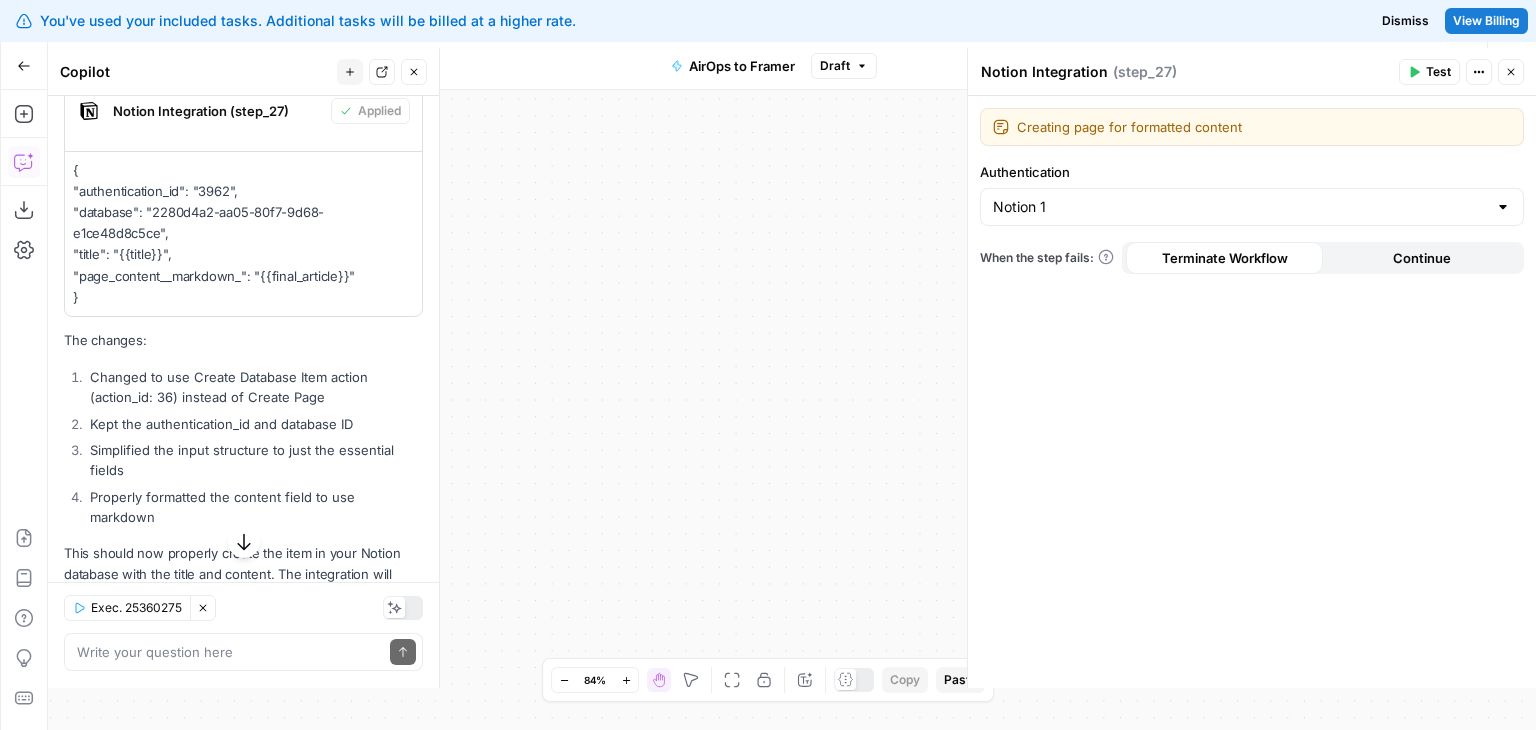 drag, startPoint x: 1515, startPoint y: 65, endPoint x: 1494, endPoint y: 72, distance: 22.135944 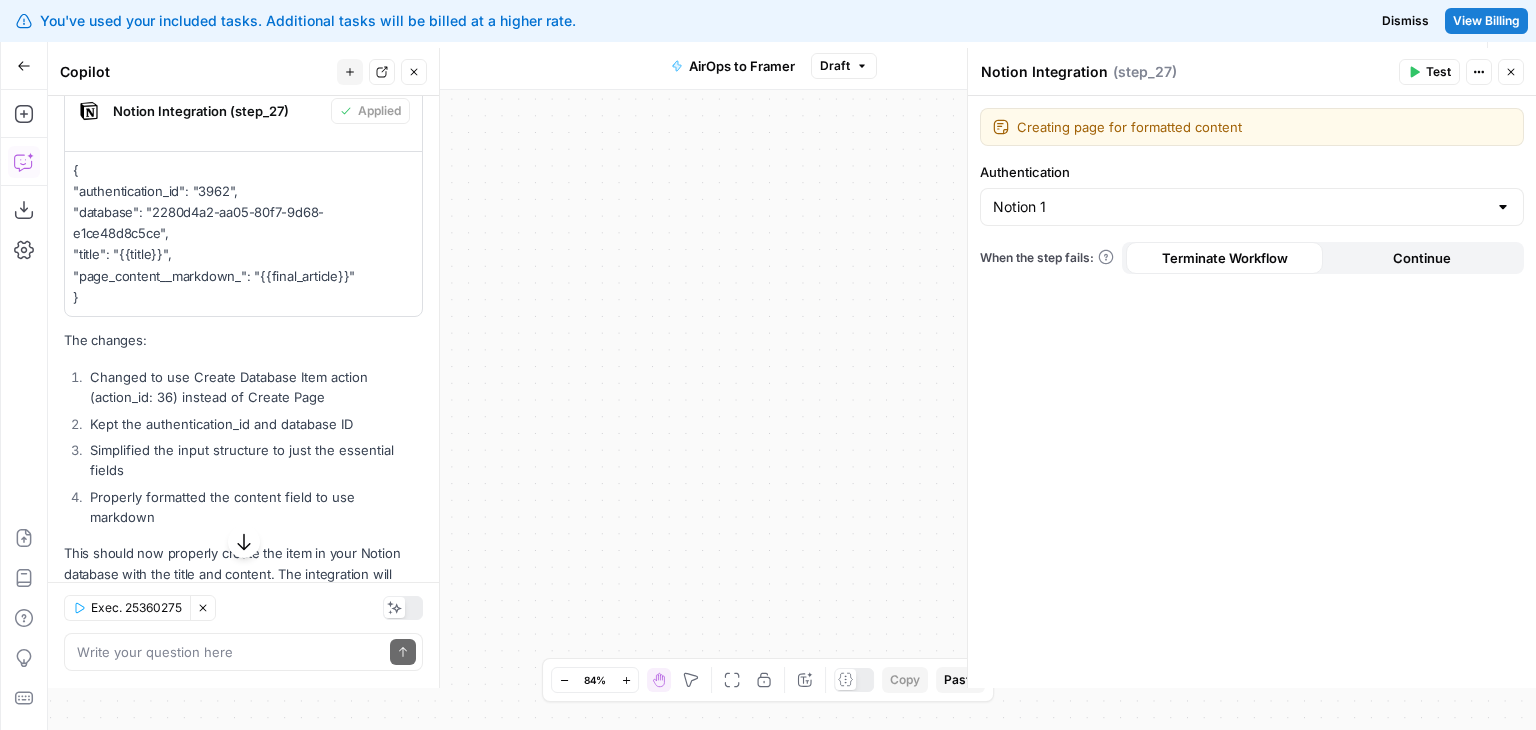 click 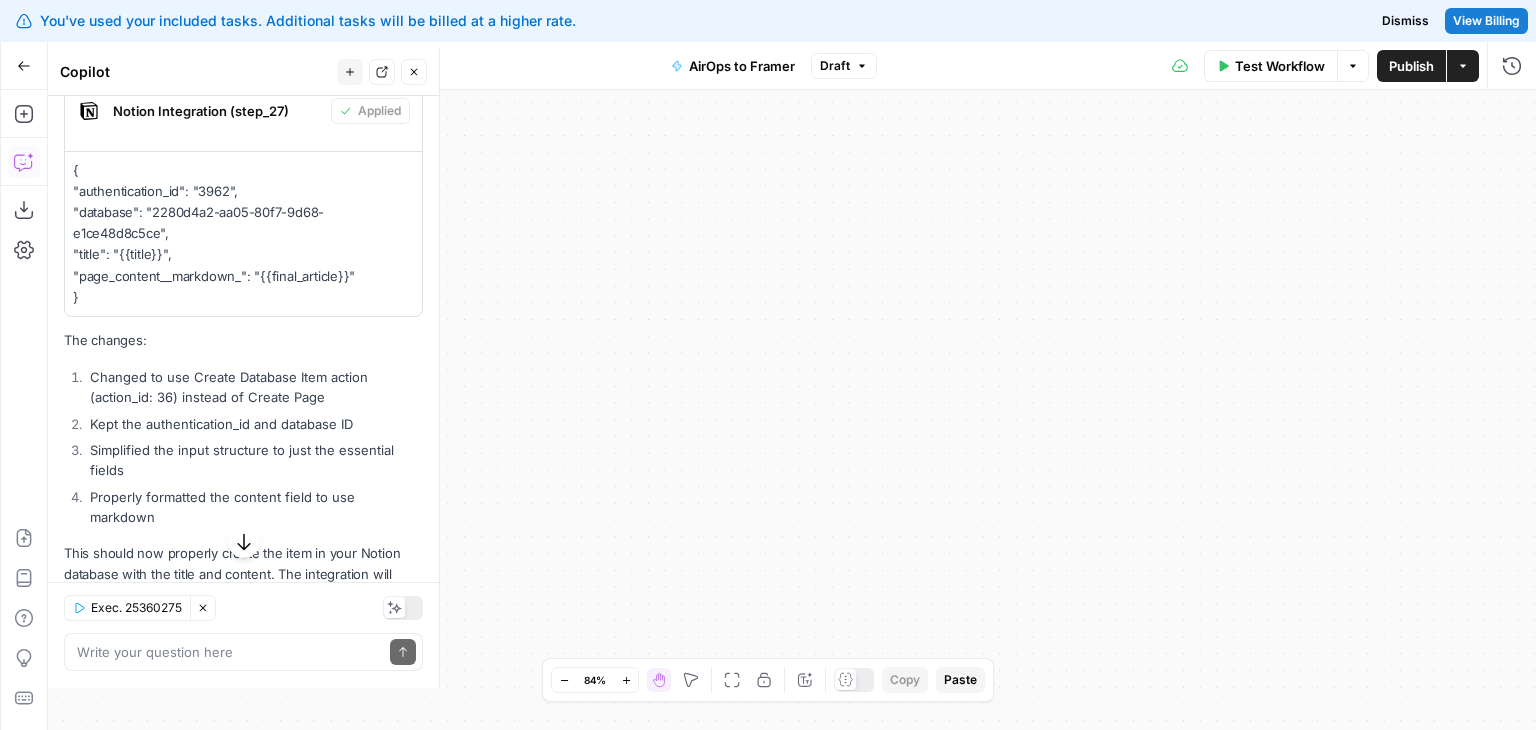 drag, startPoint x: 696, startPoint y: 292, endPoint x: 965, endPoint y: 242, distance: 273.6074 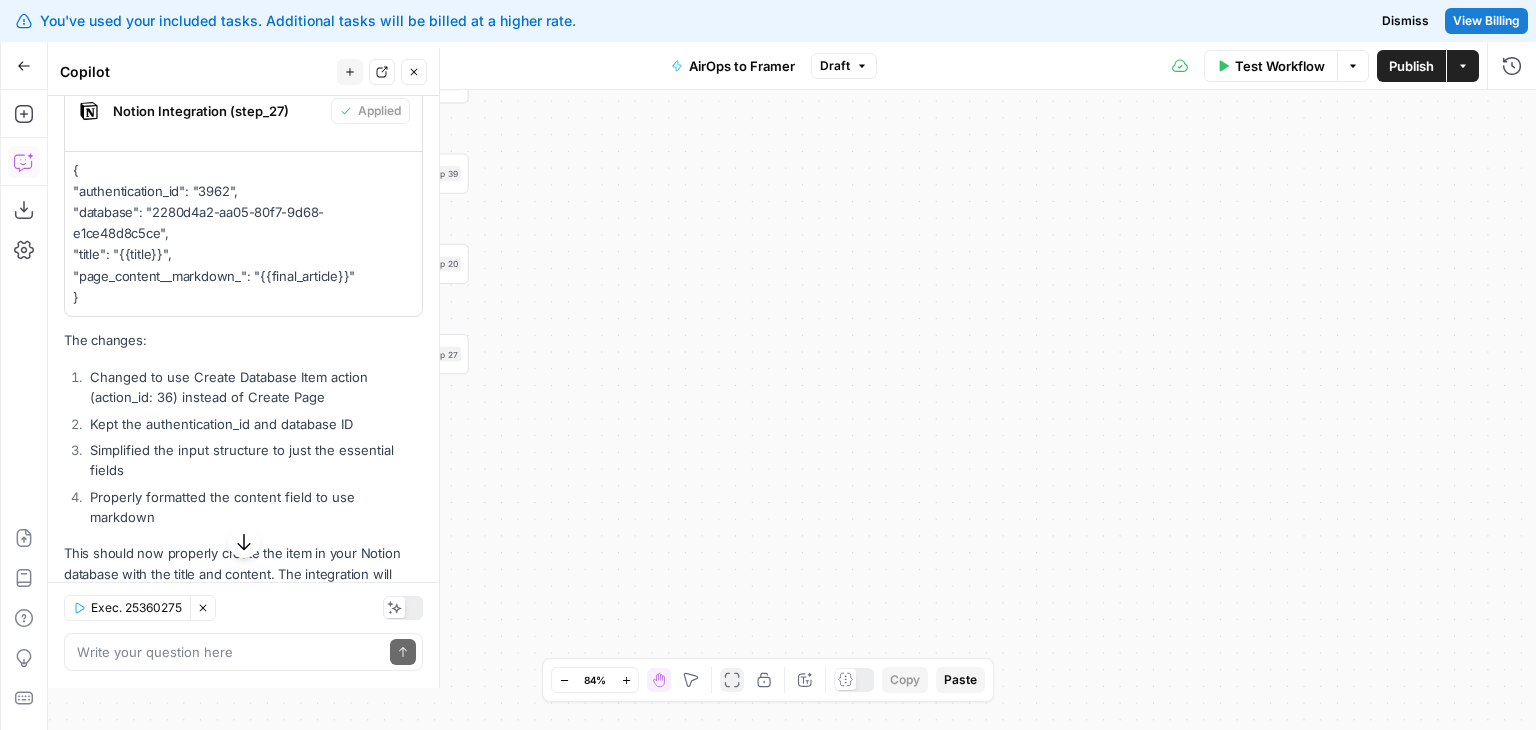 click 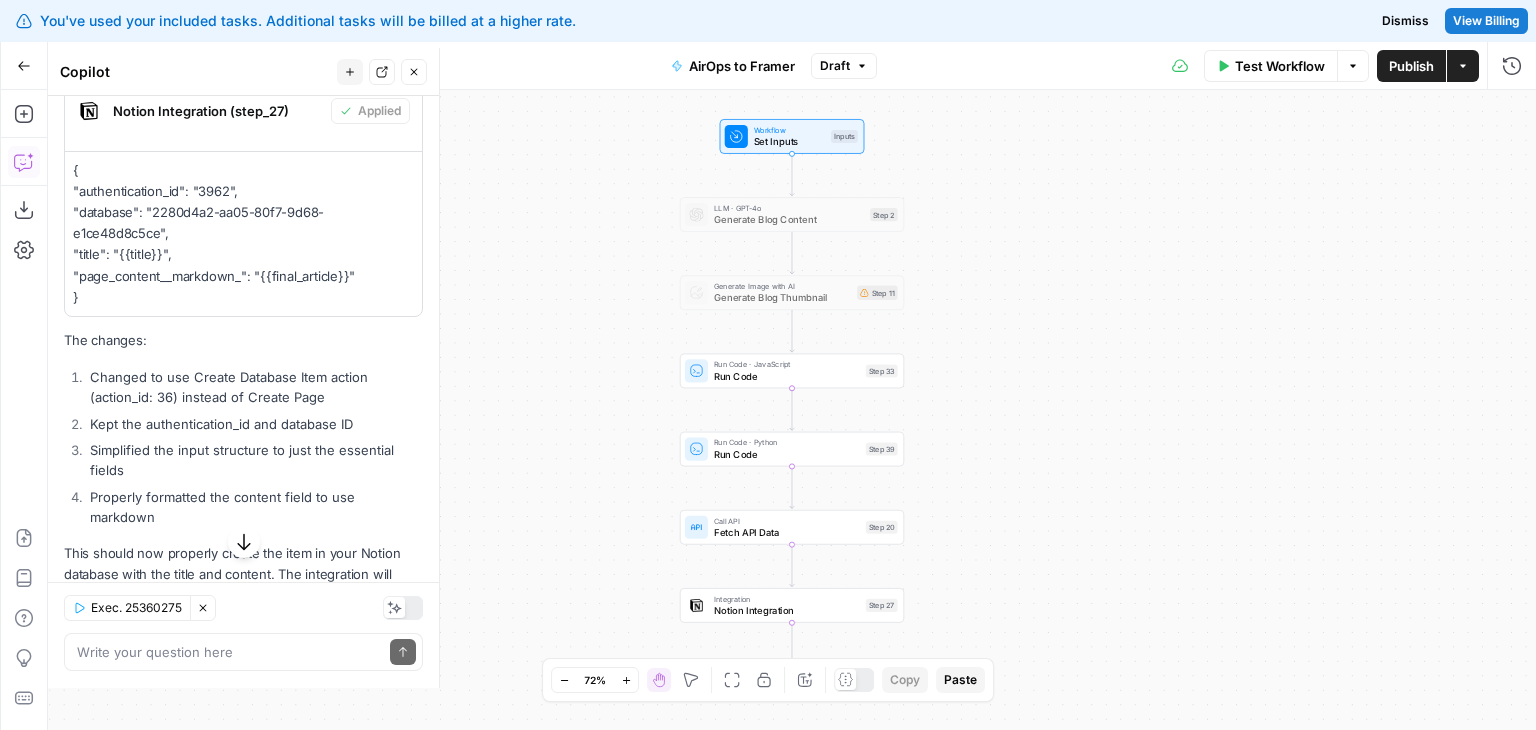 drag, startPoint x: 1123, startPoint y: 534, endPoint x: 1119, endPoint y: 728, distance: 194.04123 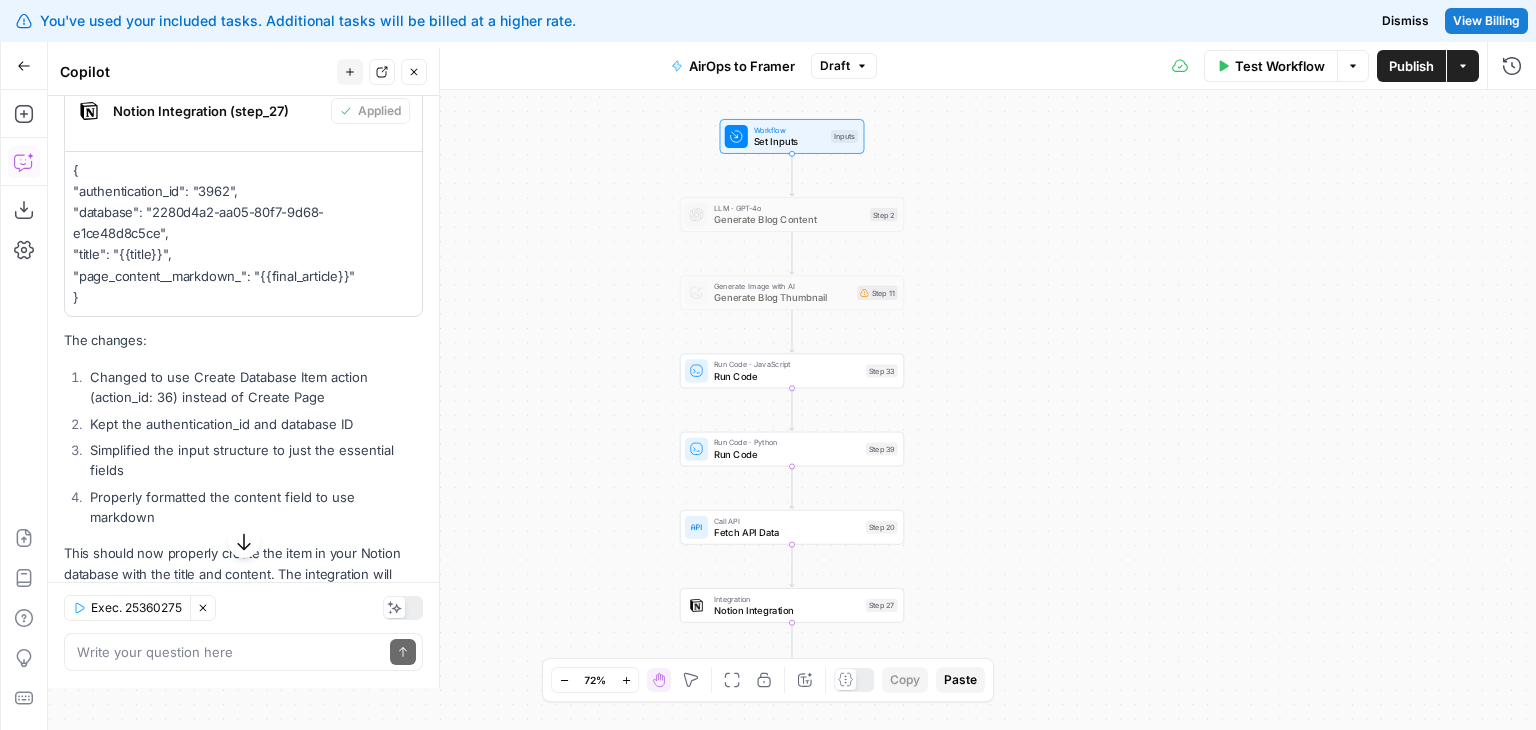 click on "Workflow Set Inputs Inputs LLM · GPT-4o Generate Blog Content Step 2 Generate Image with AI Generate Blog Thumbnail Step 11 Run Code · JavaScript Run Code Step 33 Run Code · Python Run Code Step 39 Call API Fetch API Data Step 20 Integration Notion Integration Step 27 End Output" at bounding box center [792, 410] 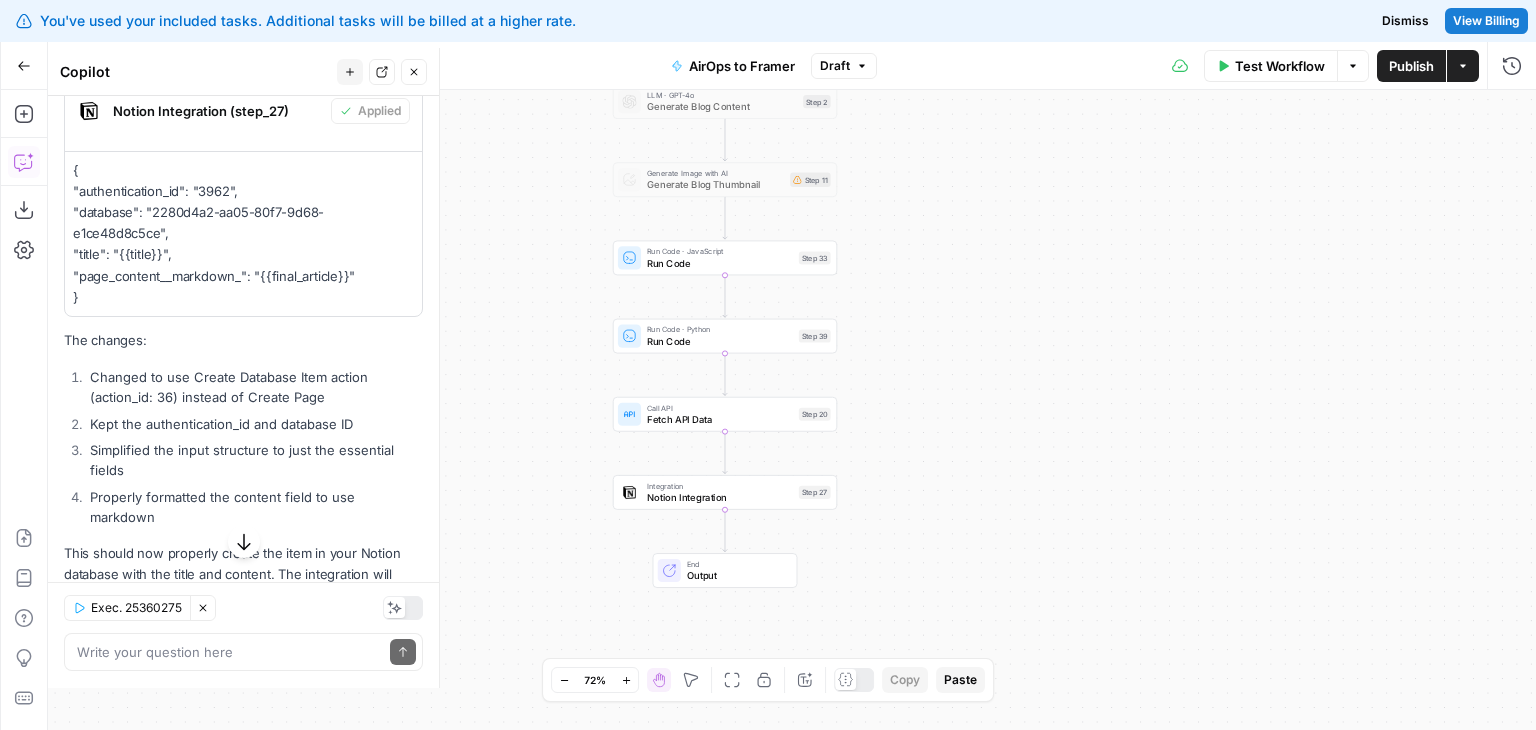 drag, startPoint x: 612, startPoint y: 561, endPoint x: 549, endPoint y: 448, distance: 129.37543 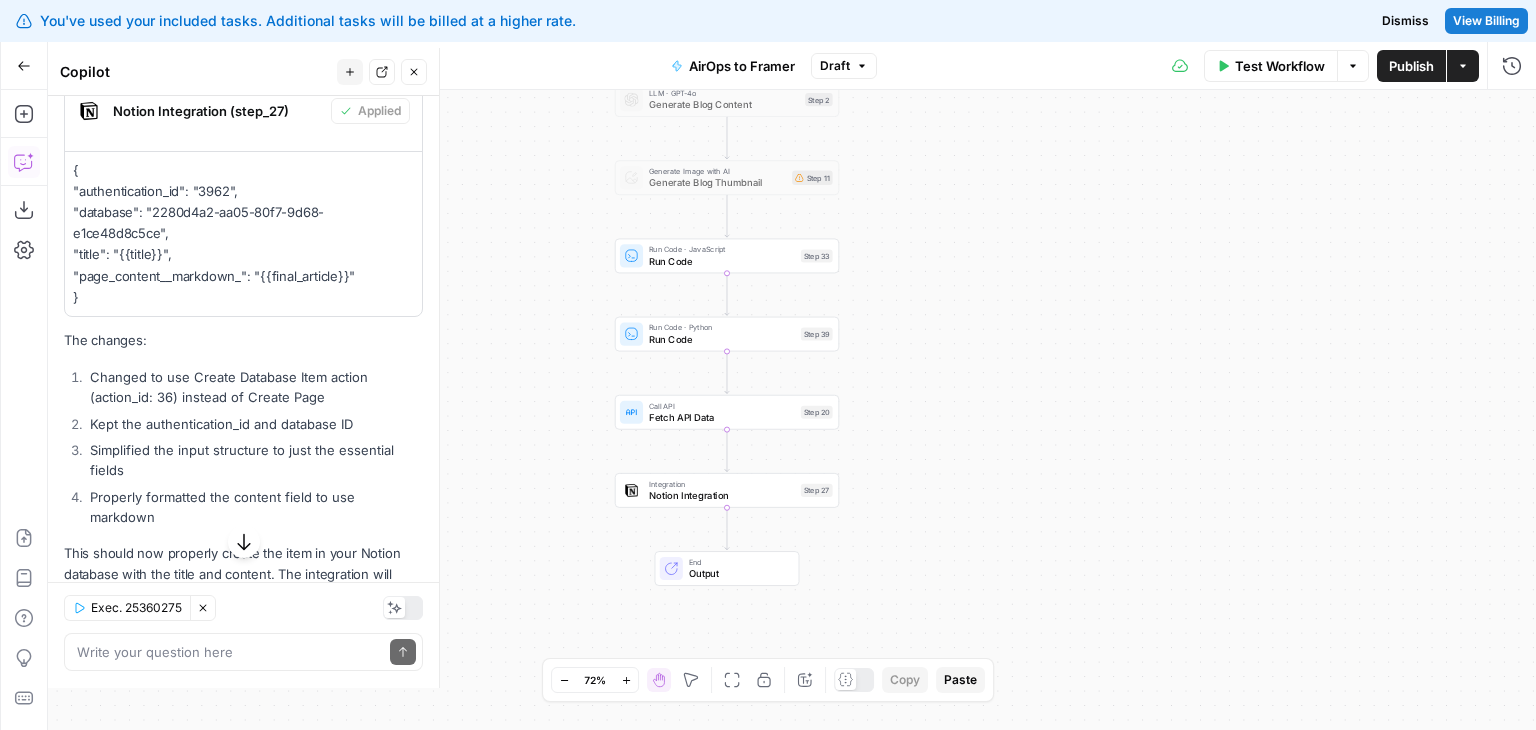 click on "Notion Integration" at bounding box center (722, 495) 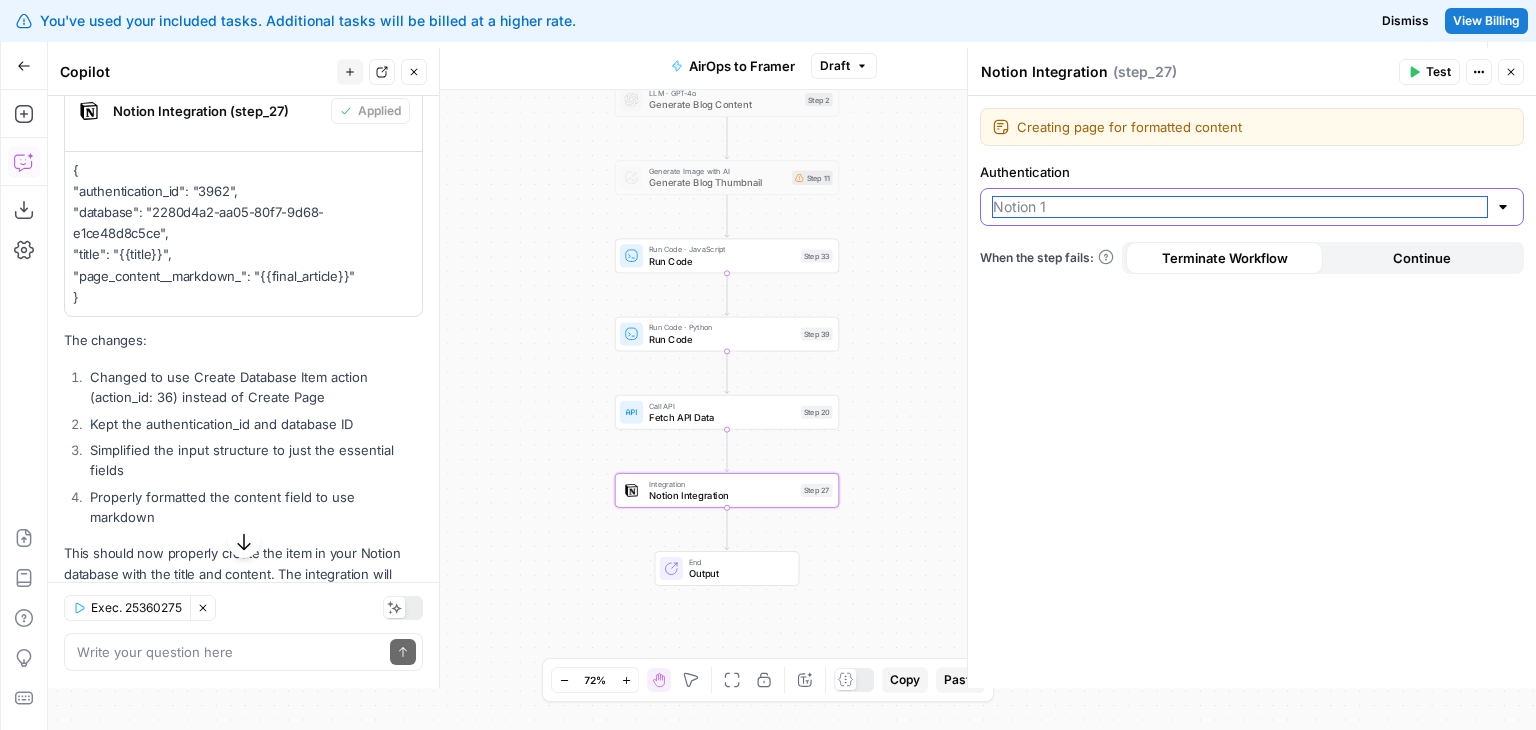 click on "Authentication" at bounding box center (1240, 207) 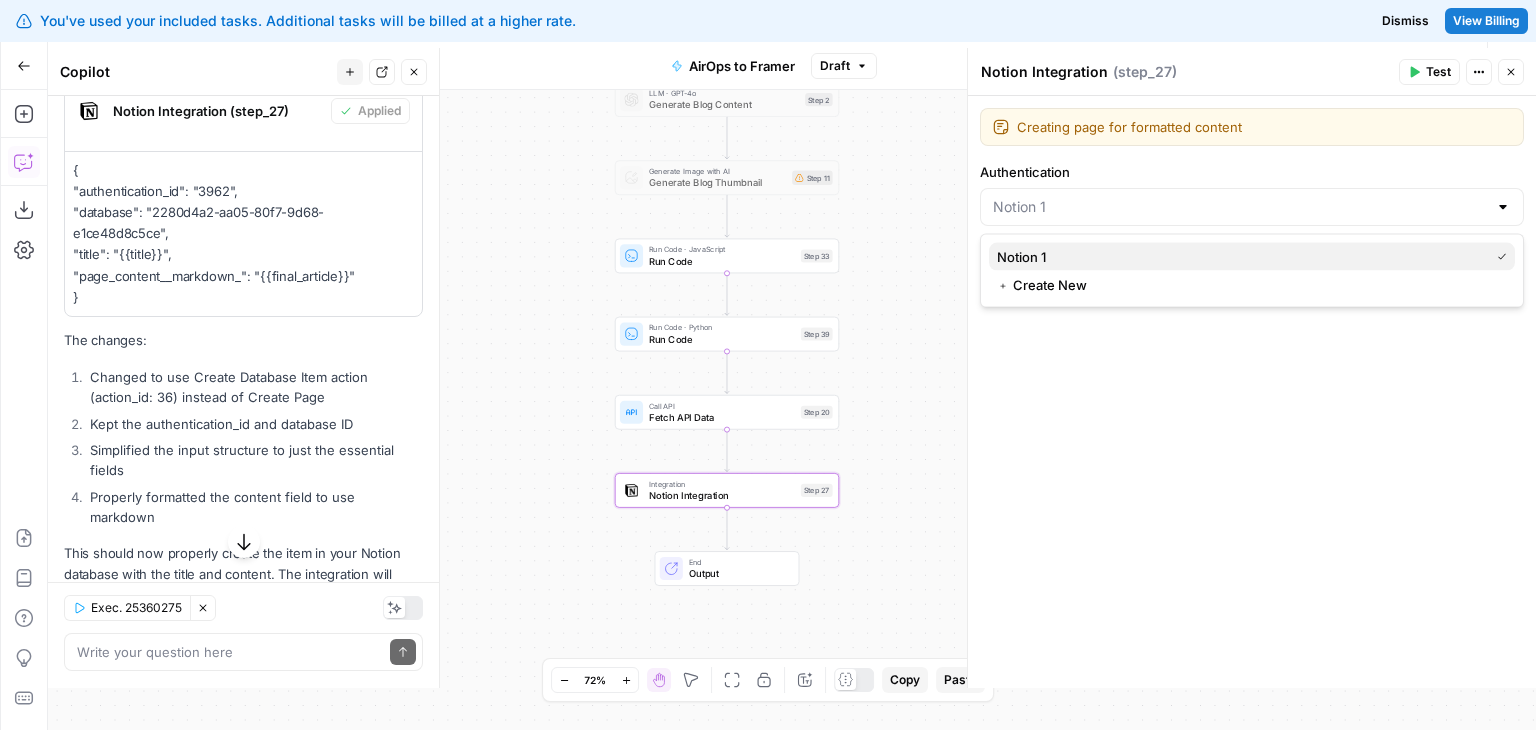 click on "Notion 1" at bounding box center [1252, 257] 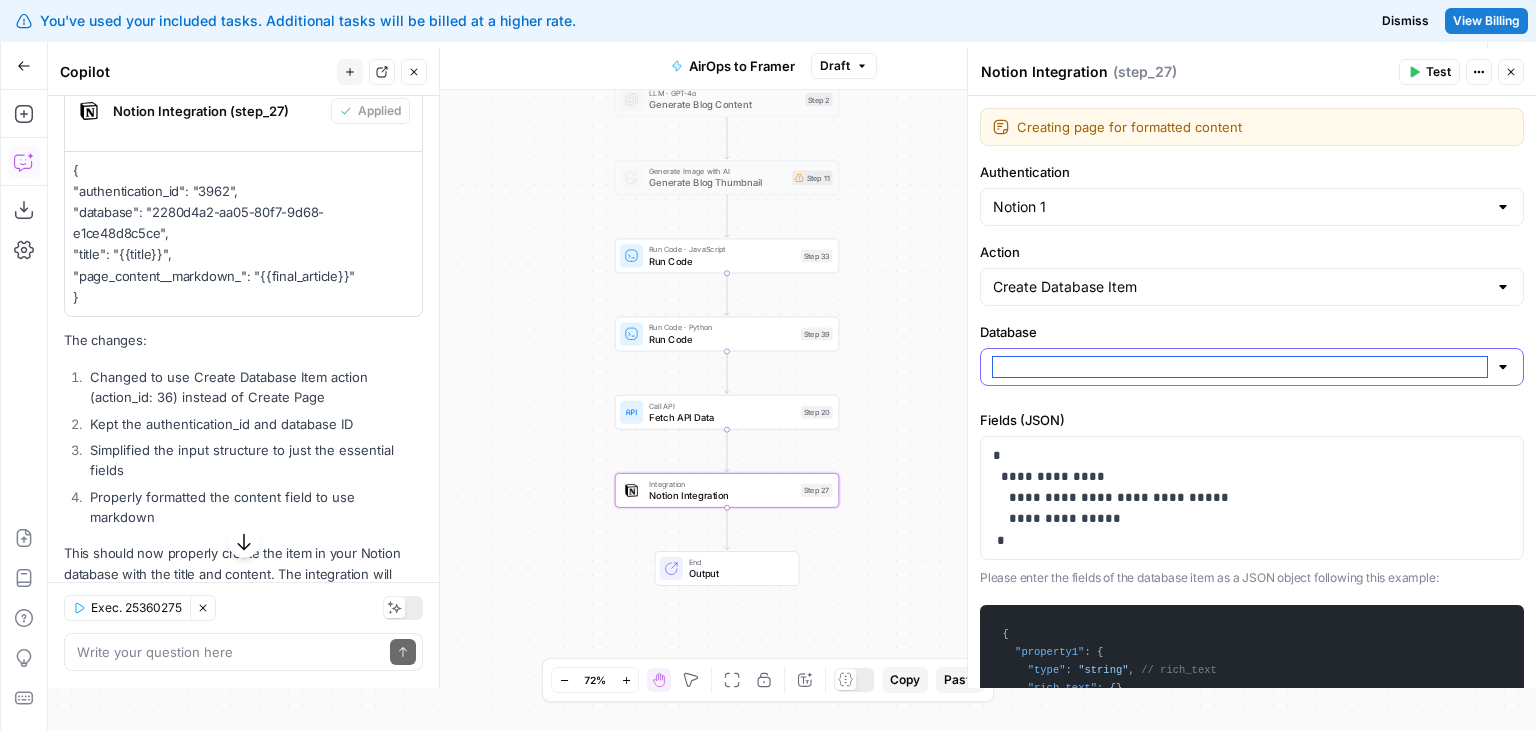 click on "Database" at bounding box center [1240, 367] 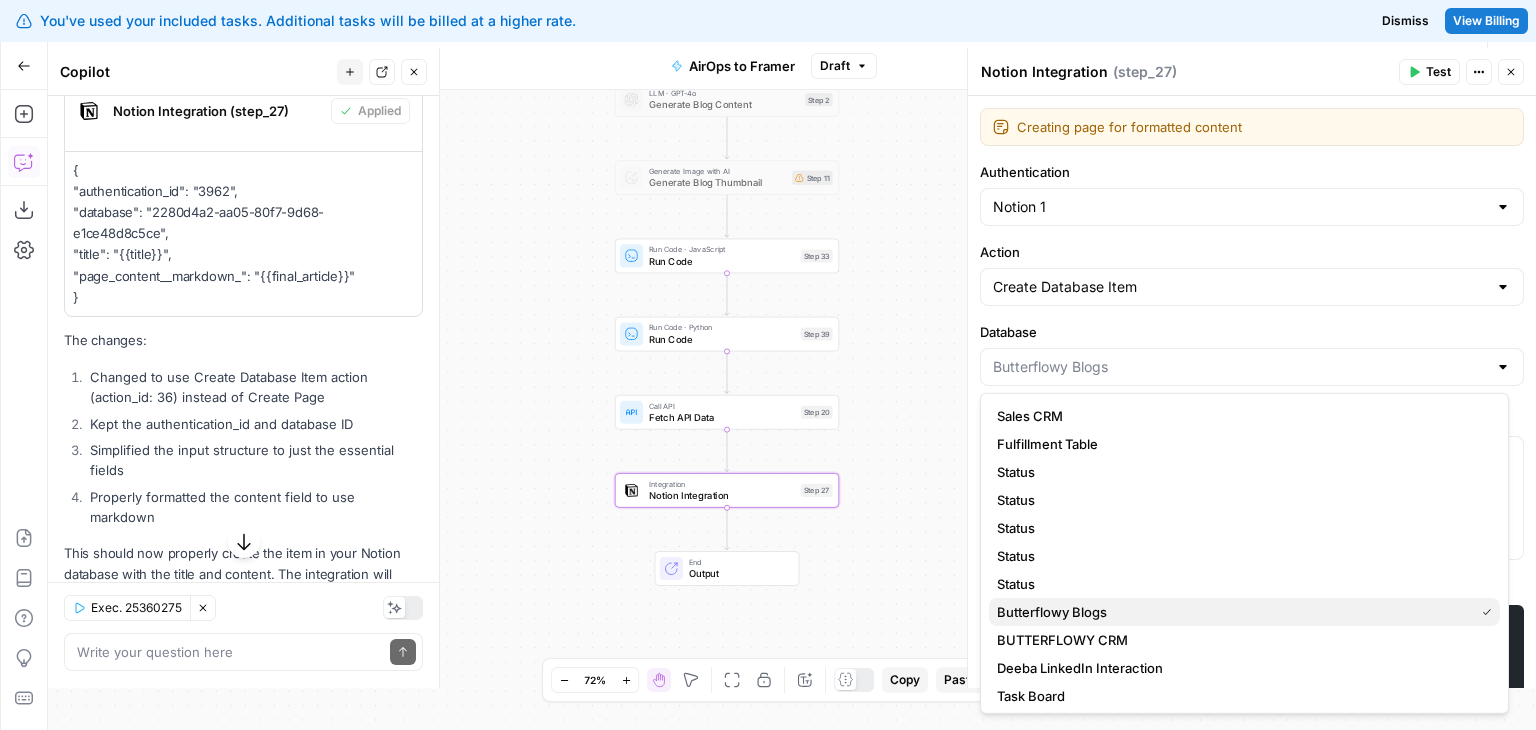 click on "Butterflowy Blogs" at bounding box center [1052, 612] 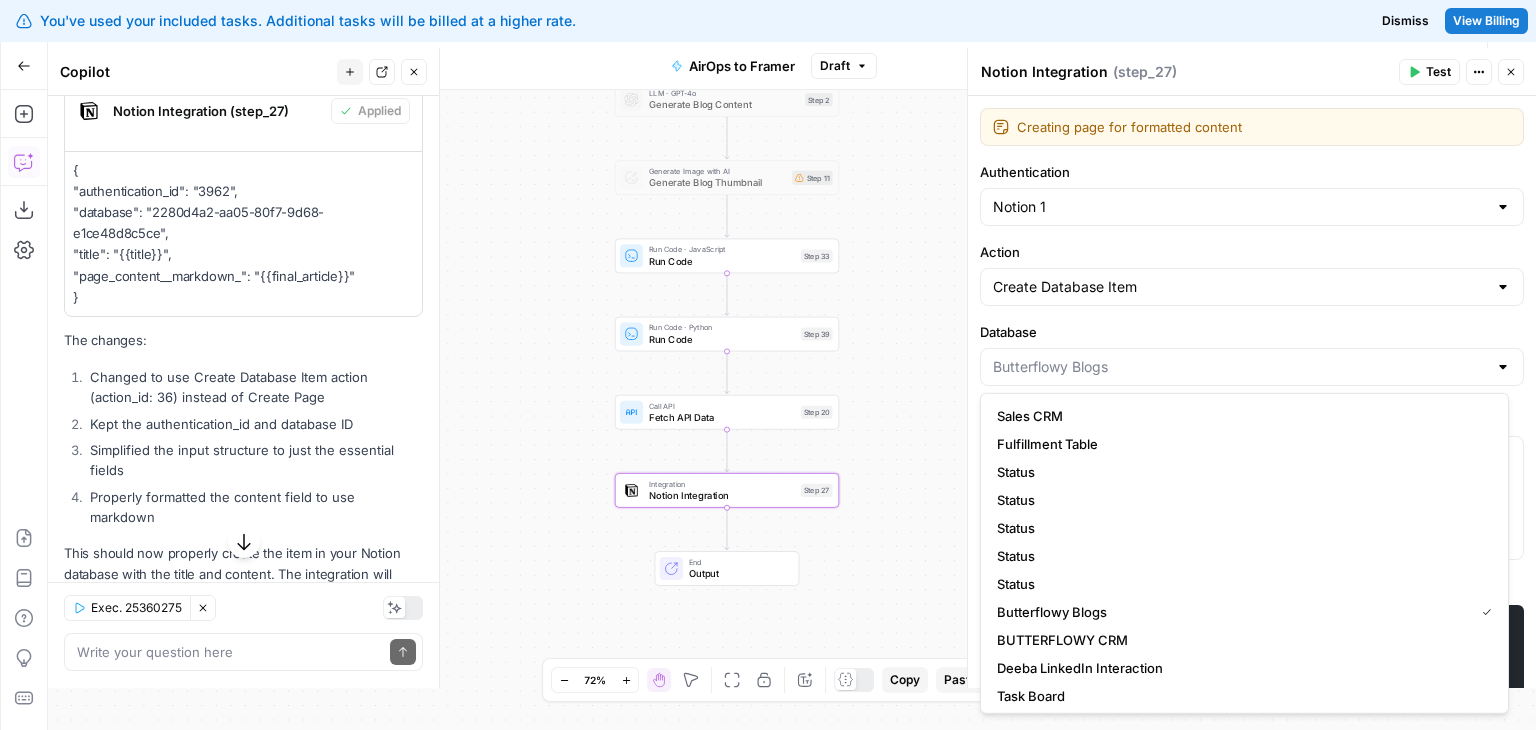 type on "Butterflowy Blogs" 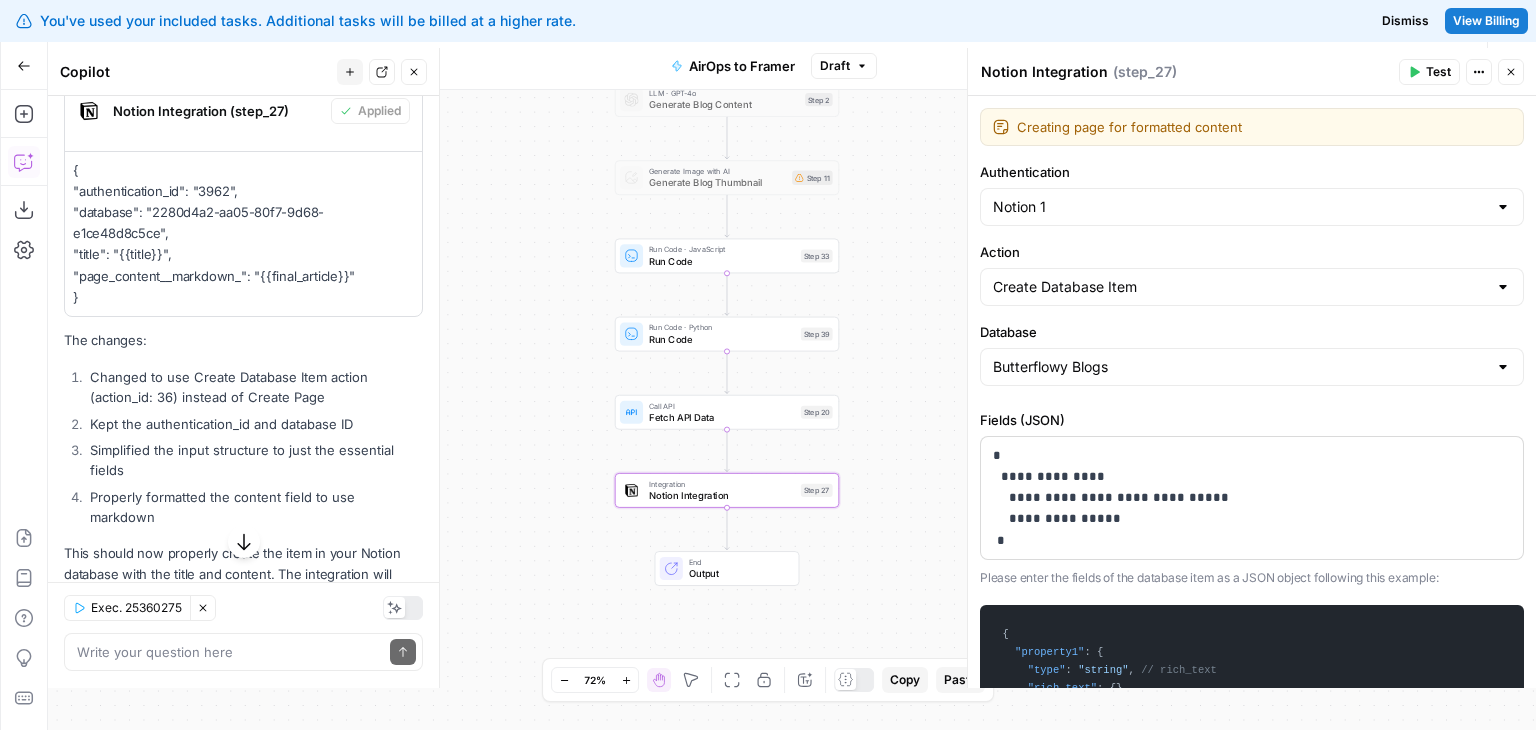 scroll, scrollTop: 100, scrollLeft: 0, axis: vertical 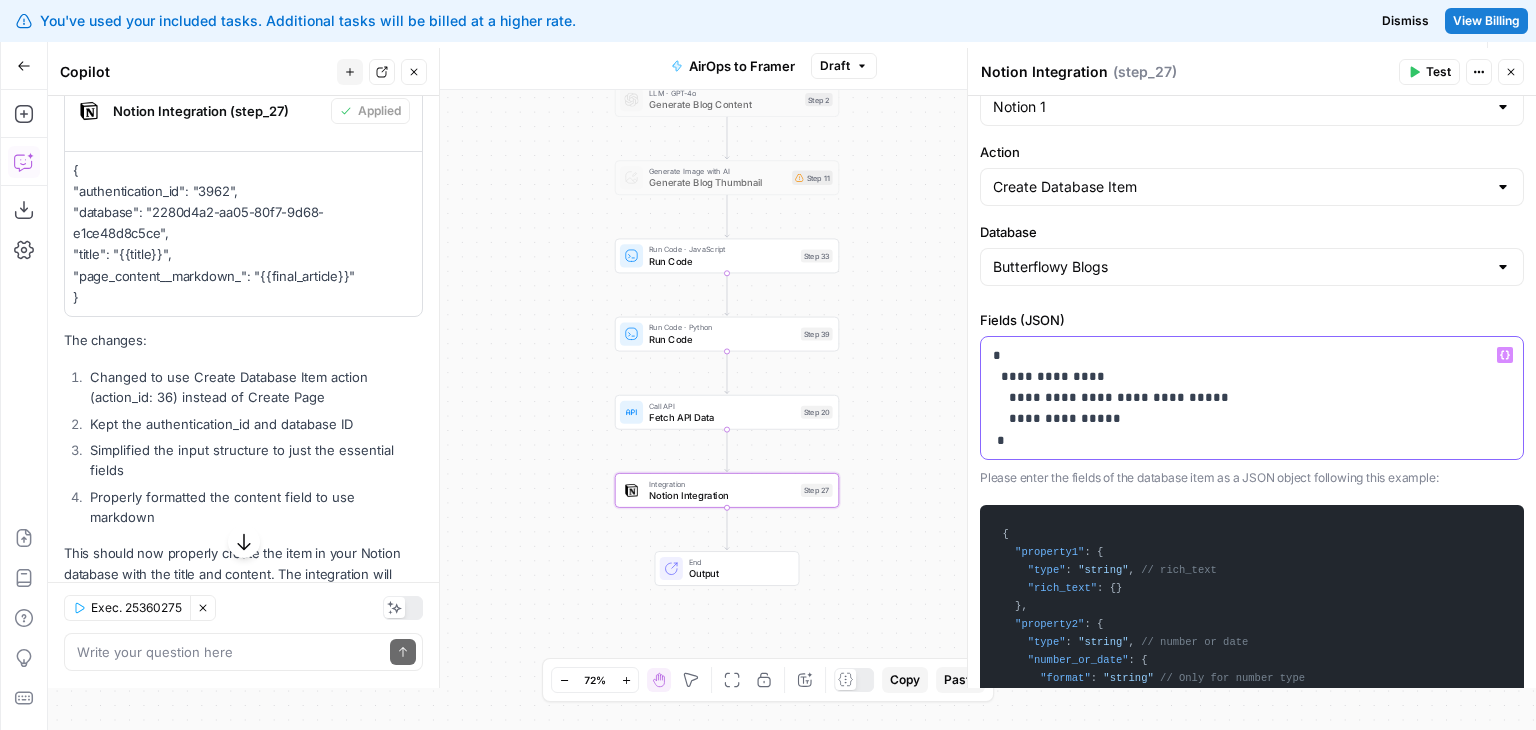 click on "**********" at bounding box center (1244, 398) 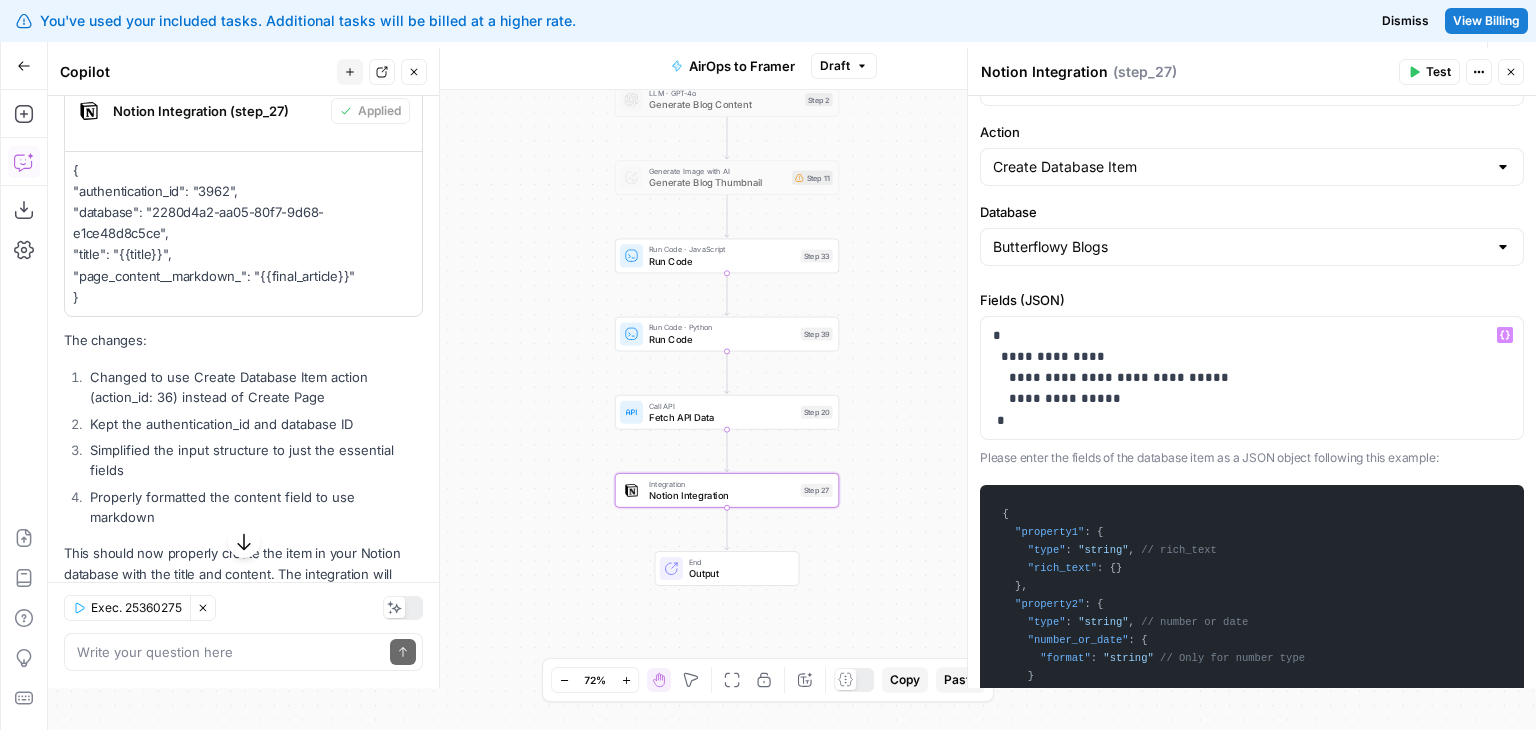 scroll, scrollTop: 161, scrollLeft: 0, axis: vertical 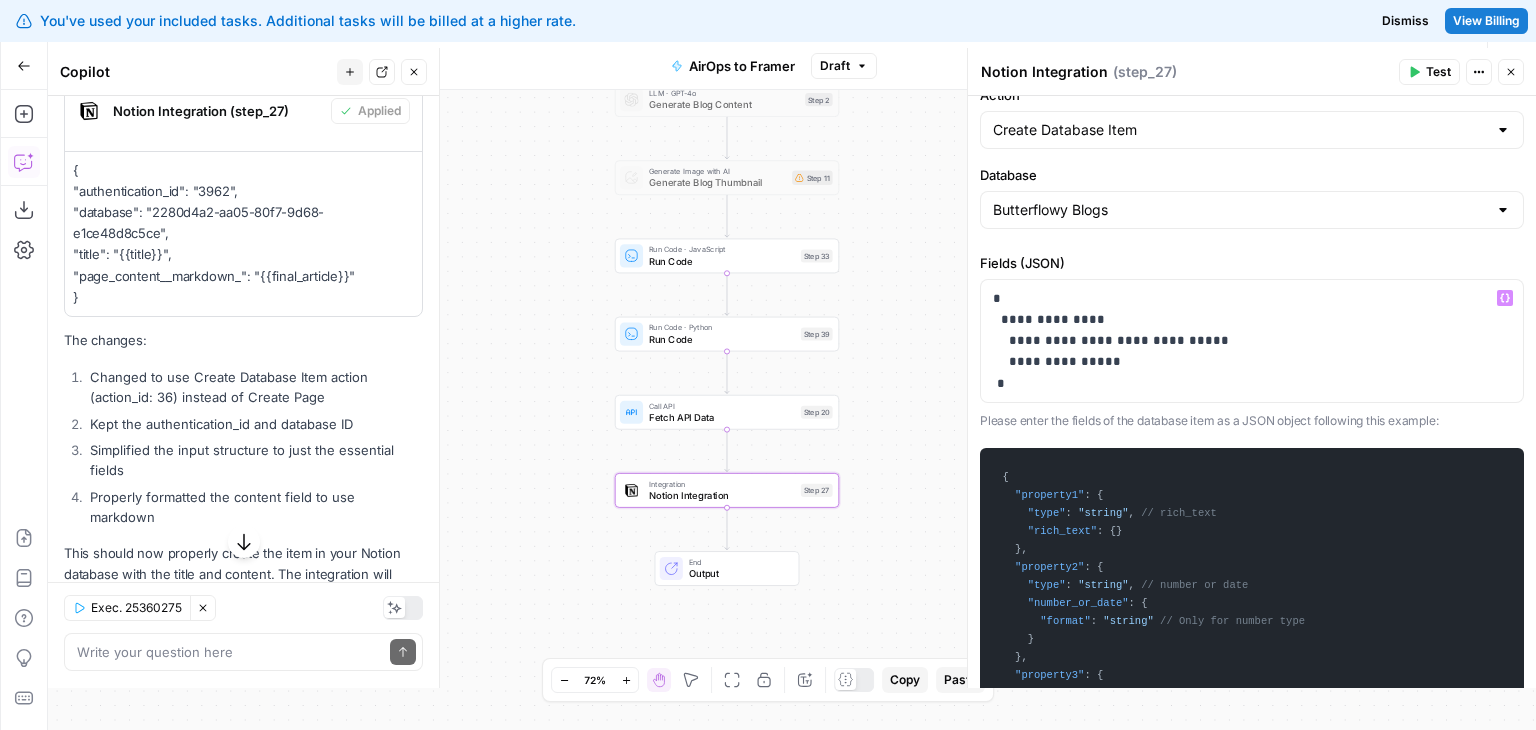 drag, startPoint x: 1211, startPoint y: 549, endPoint x: 1212, endPoint y: 598, distance: 49.010204 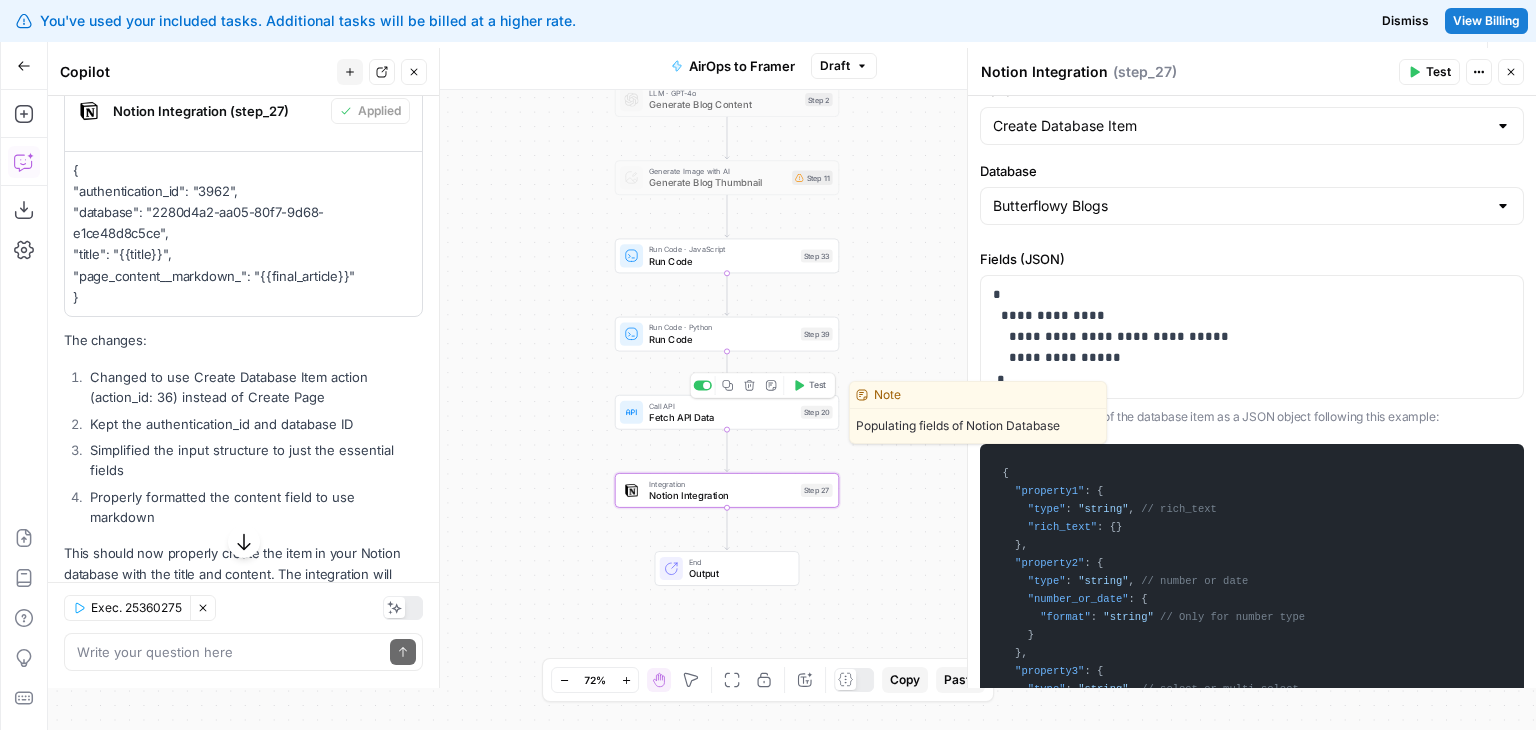 click on "Fetch API Data" at bounding box center (722, 417) 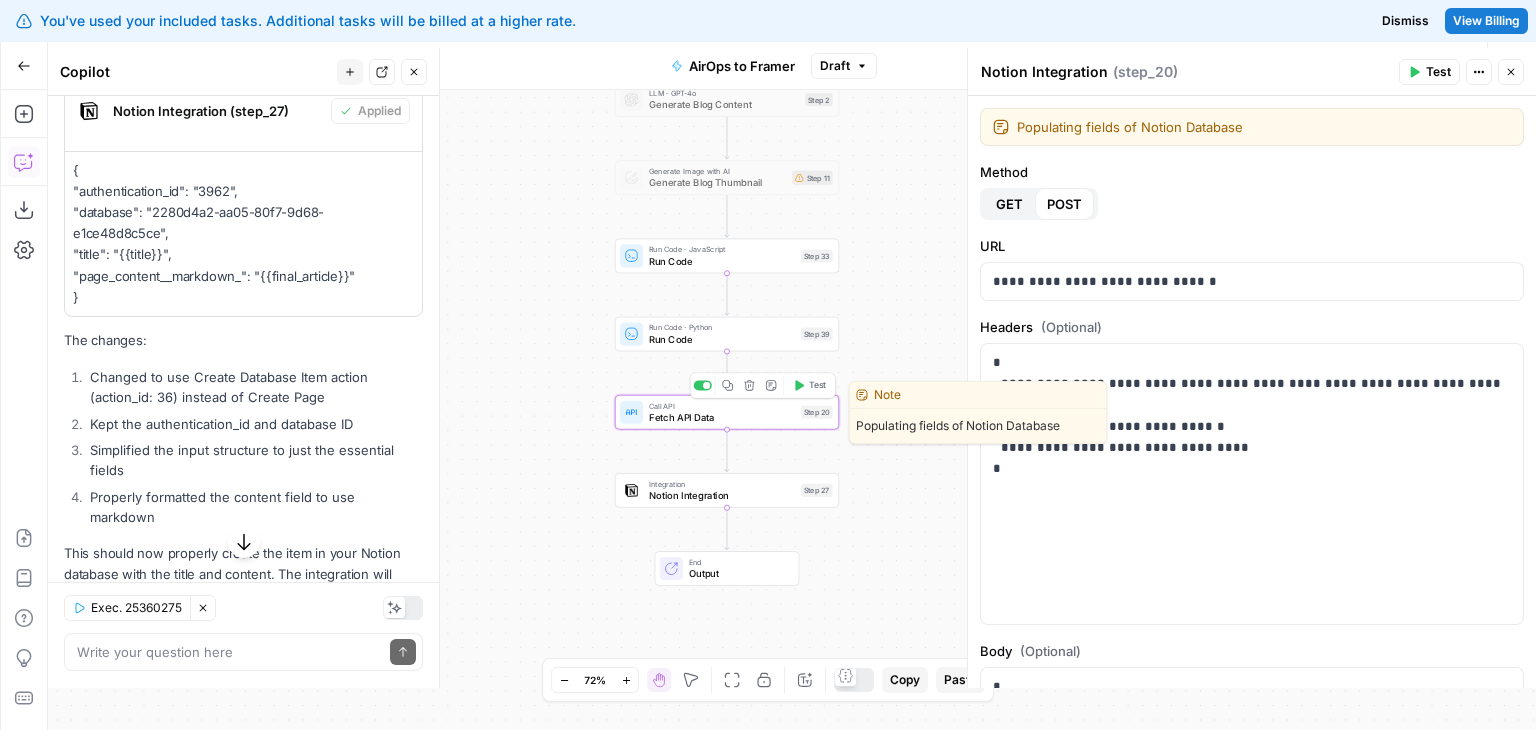 type on "Fetch API Data" 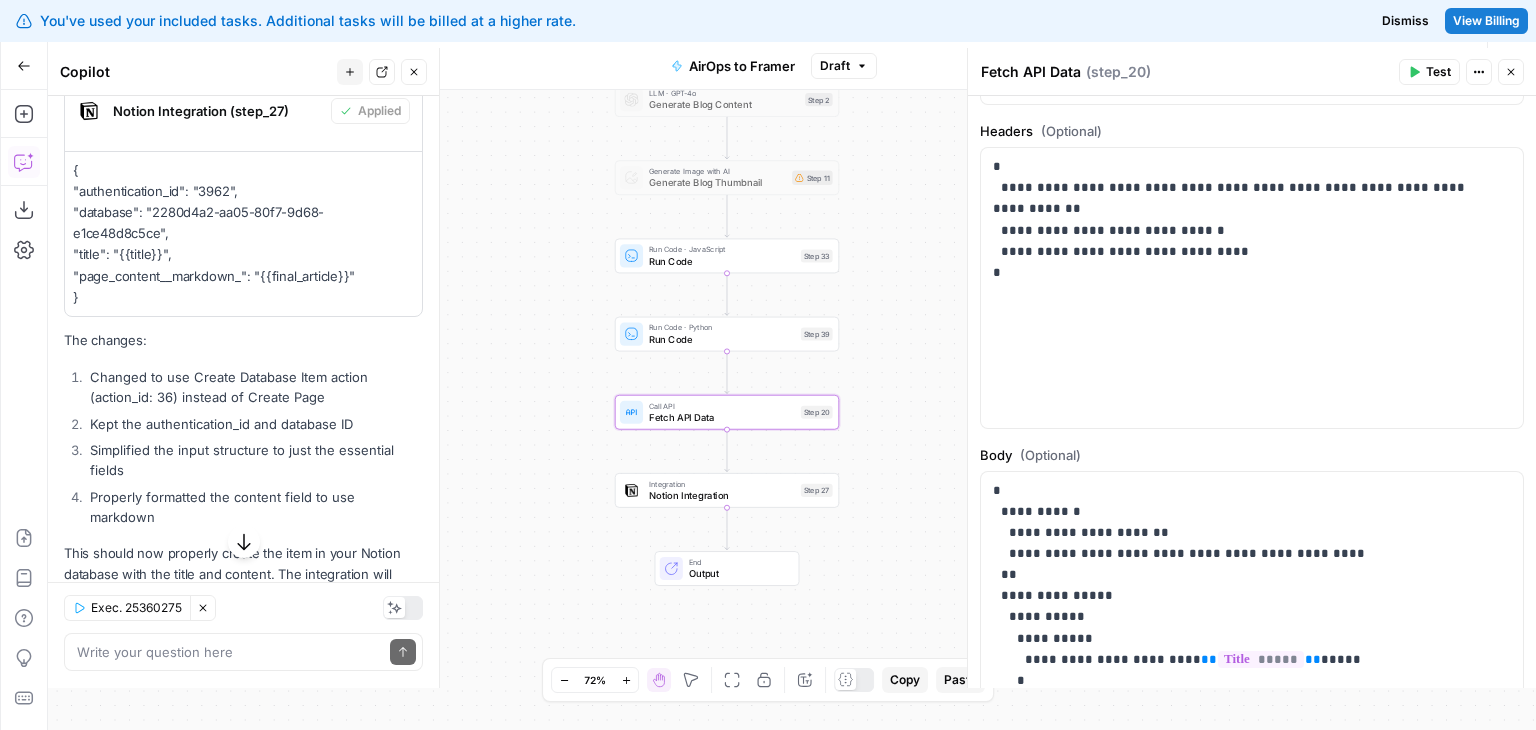 scroll, scrollTop: 261, scrollLeft: 0, axis: vertical 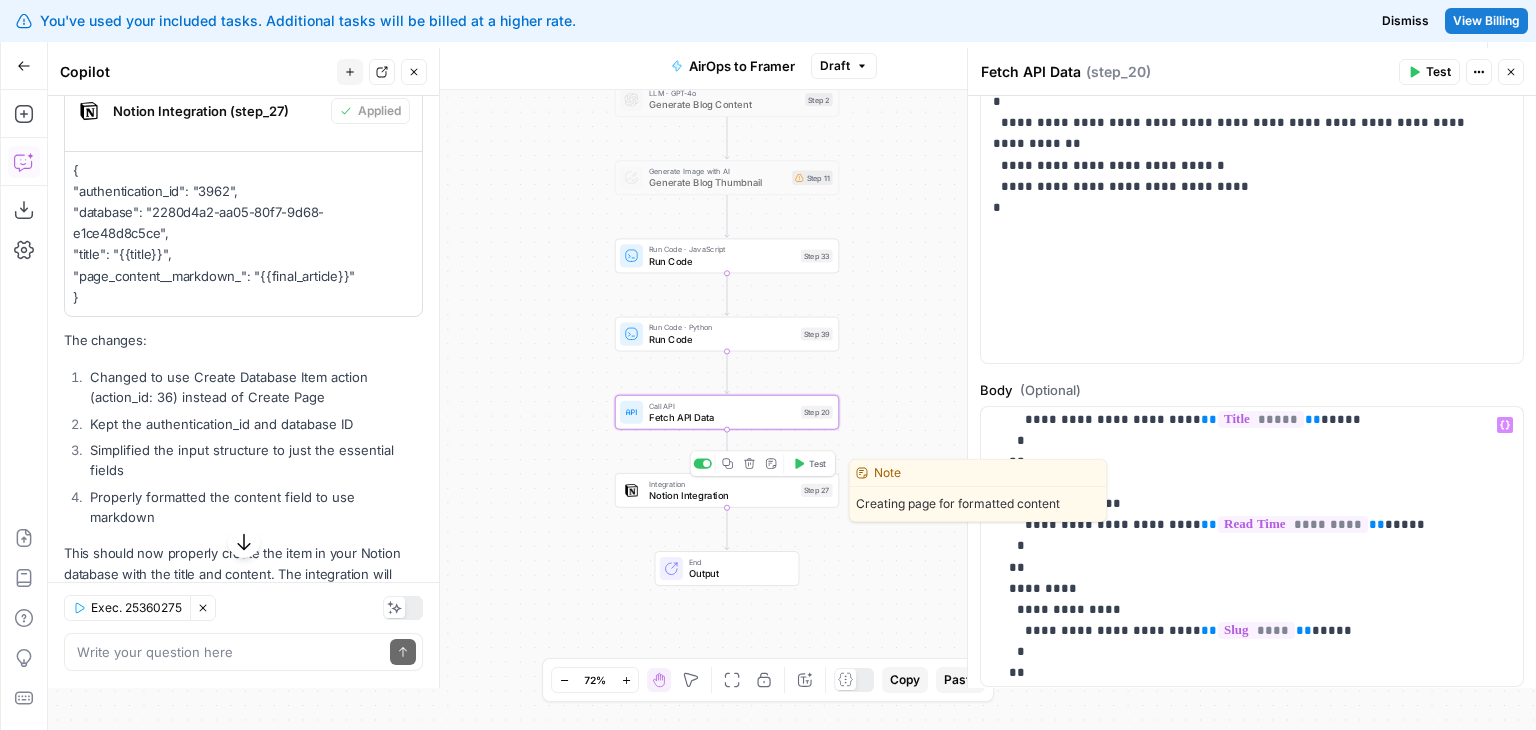 click on "Notion Integration" at bounding box center [722, 495] 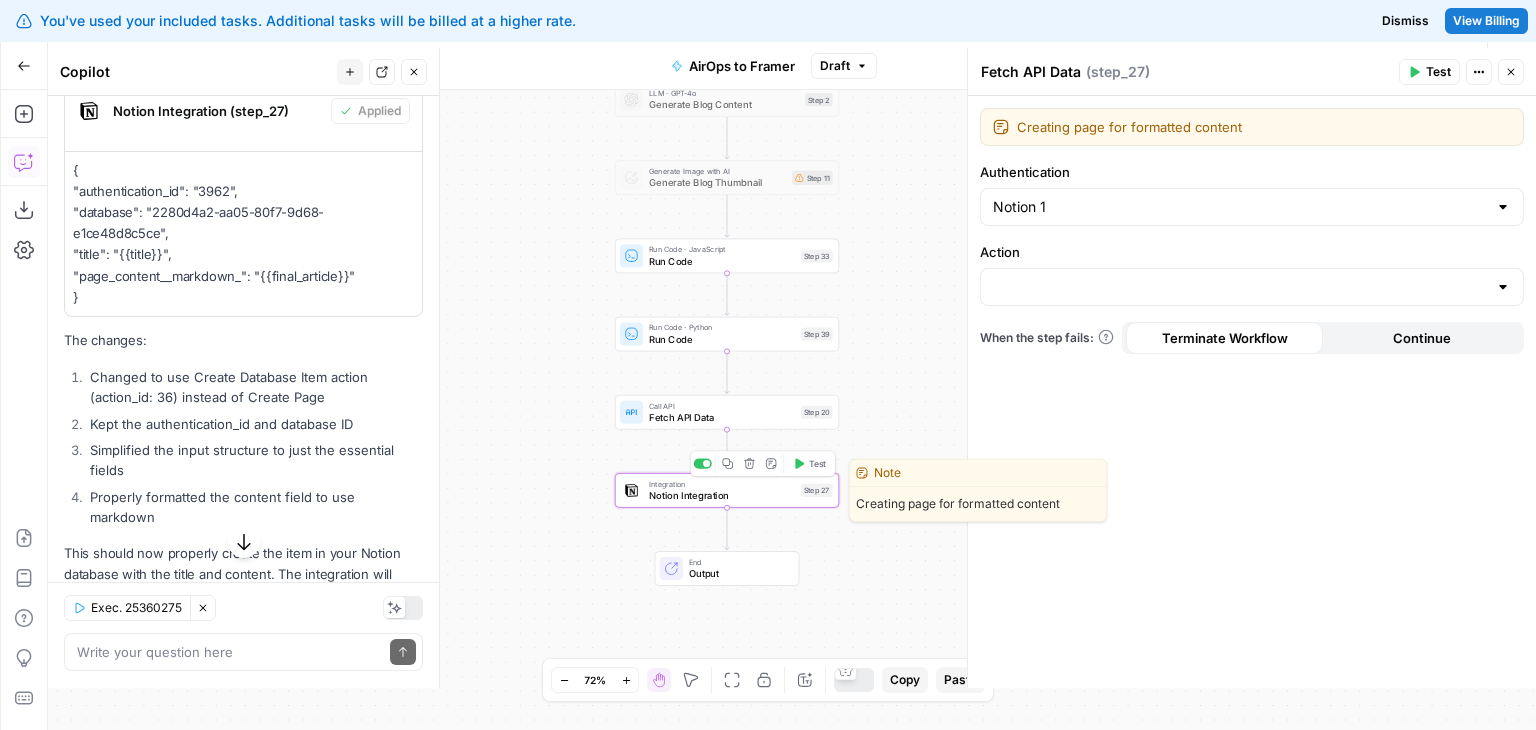 type on "Notion Integration" 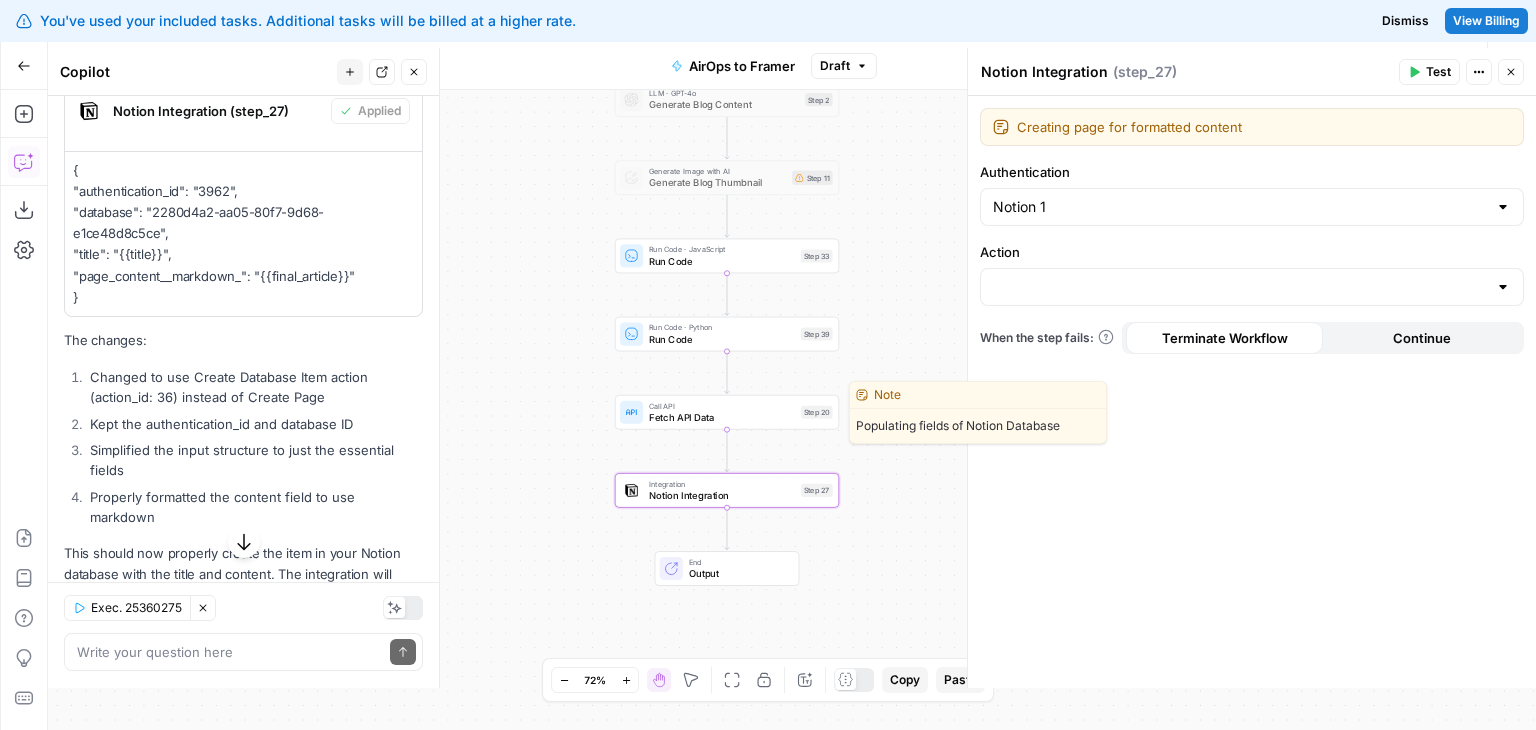 click on "Fetch API Data" at bounding box center [722, 417] 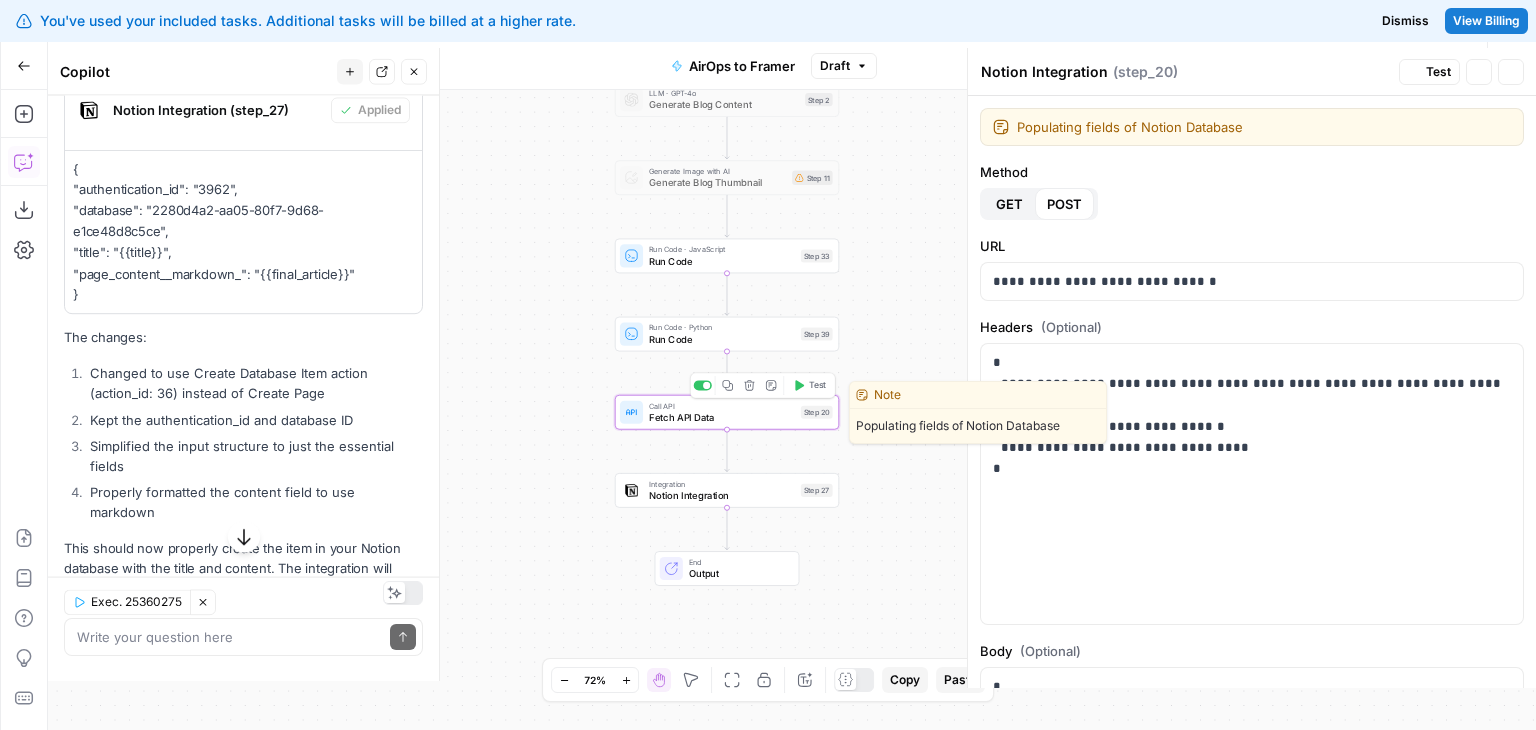 type on "Fetch API Data" 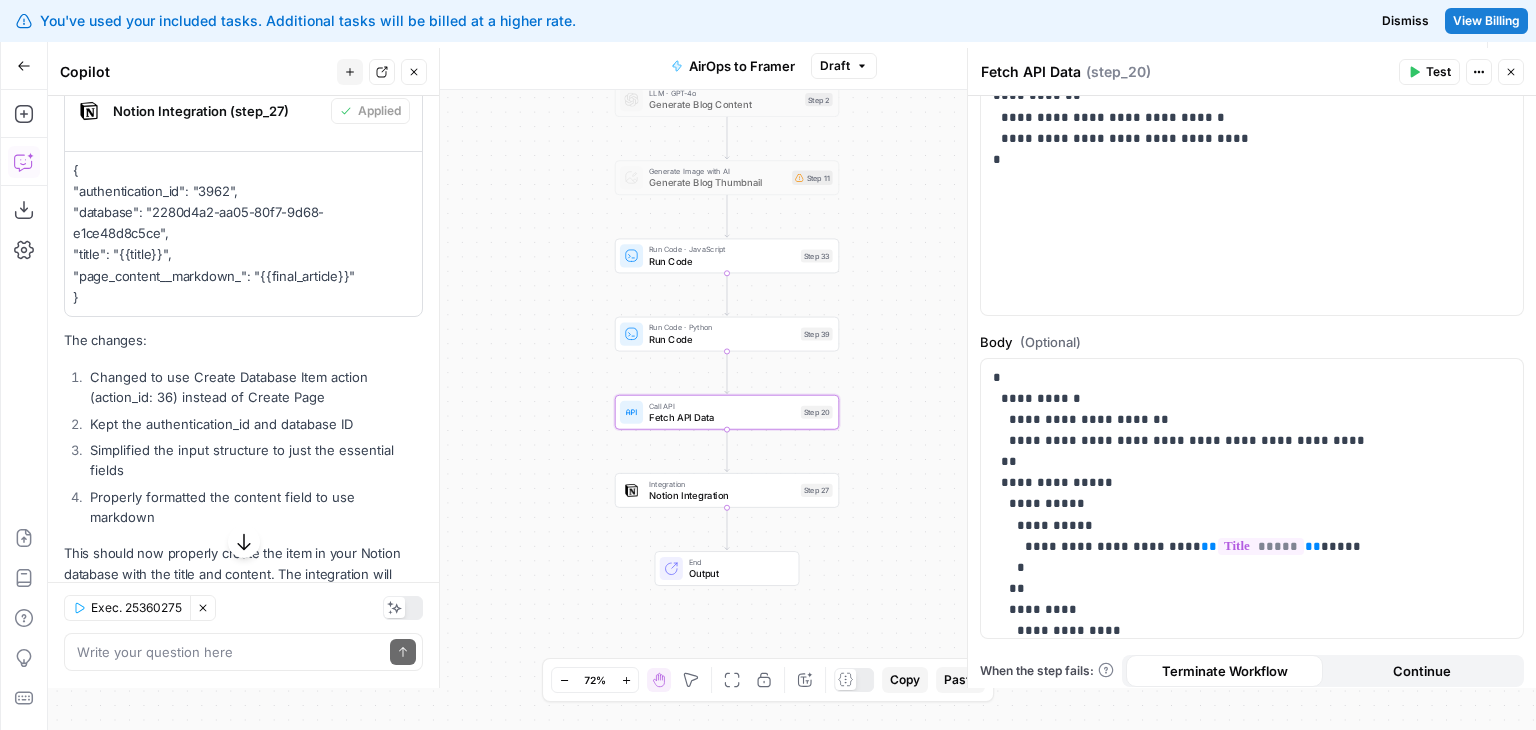 scroll, scrollTop: 353, scrollLeft: 0, axis: vertical 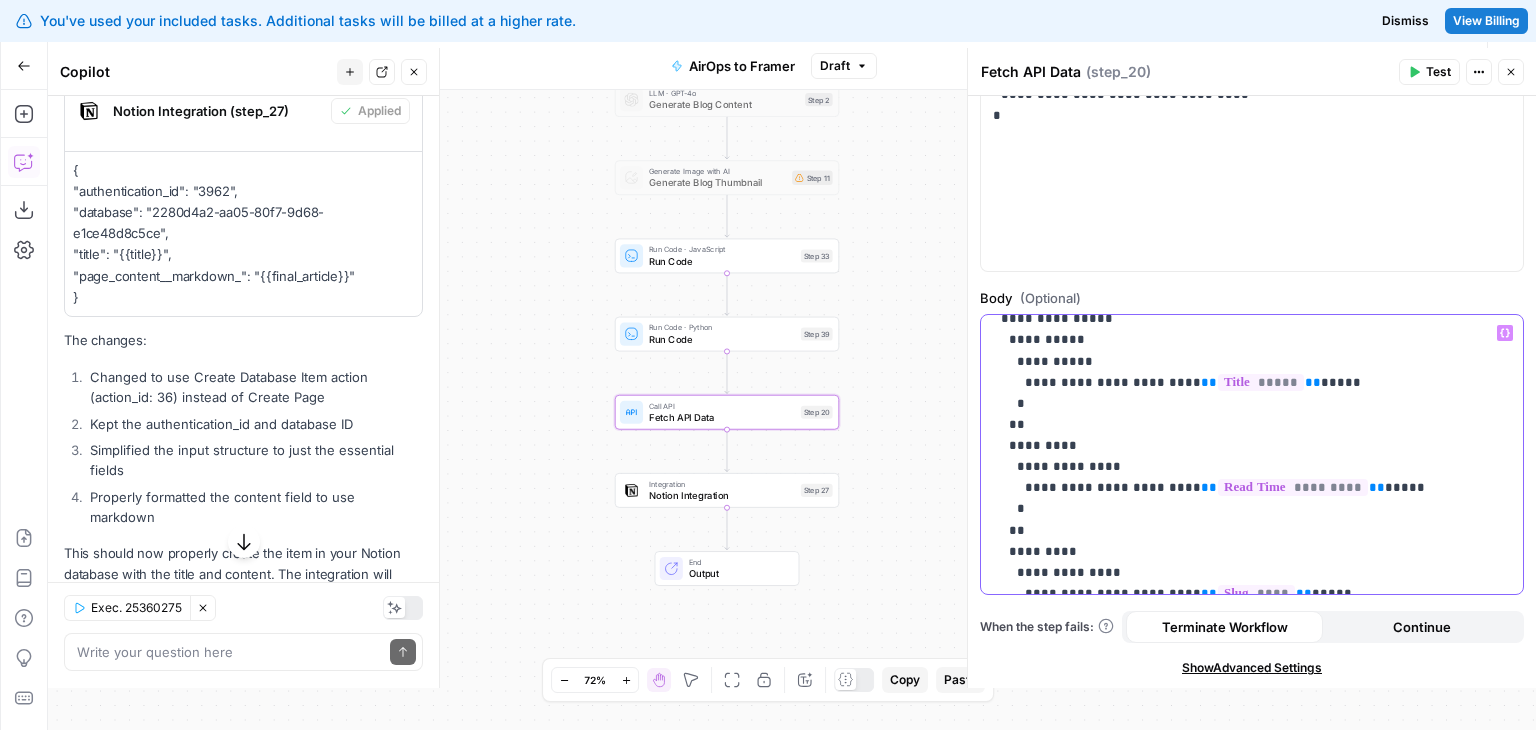 drag, startPoint x: 1339, startPoint y: 488, endPoint x: 1339, endPoint y: 517, distance: 29 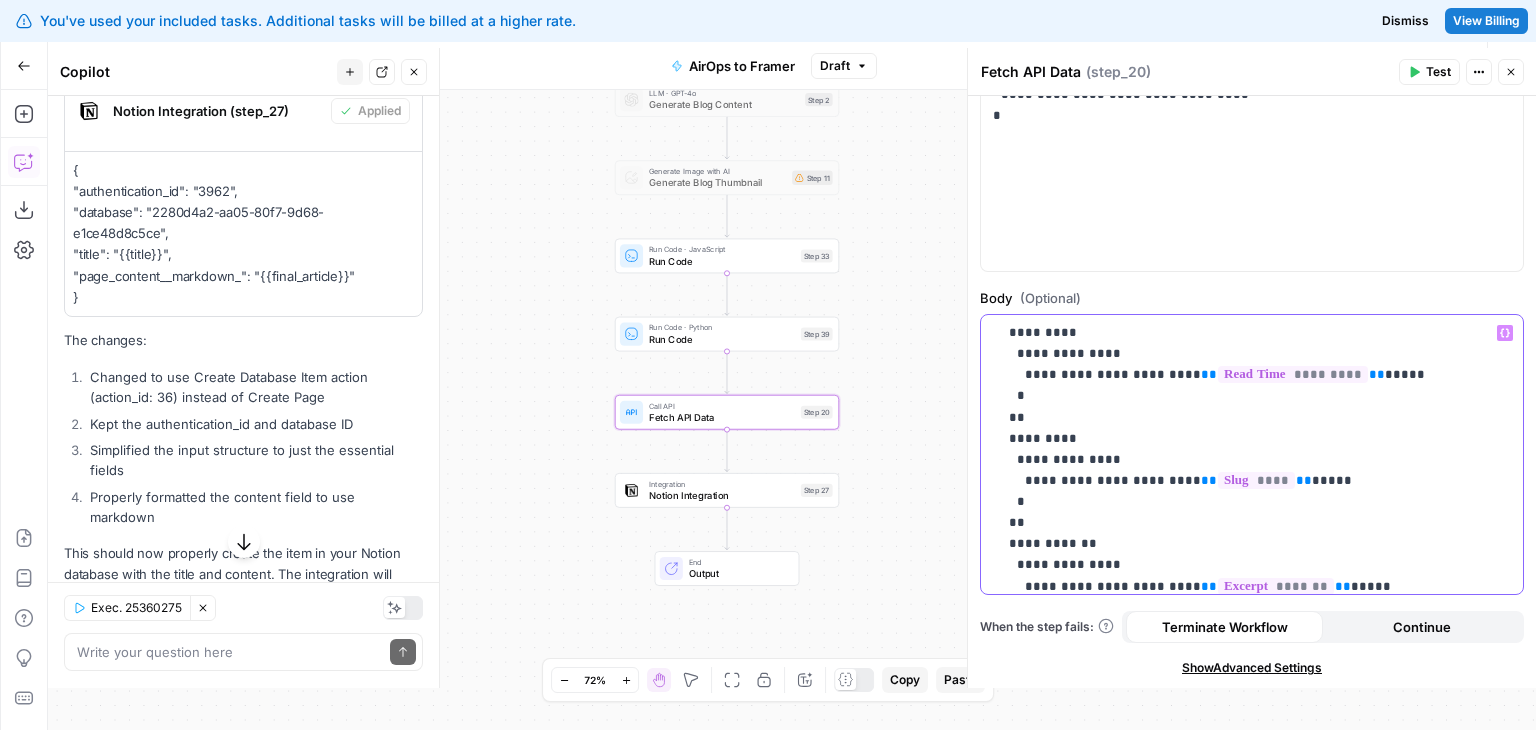 scroll, scrollTop: 209, scrollLeft: 0, axis: vertical 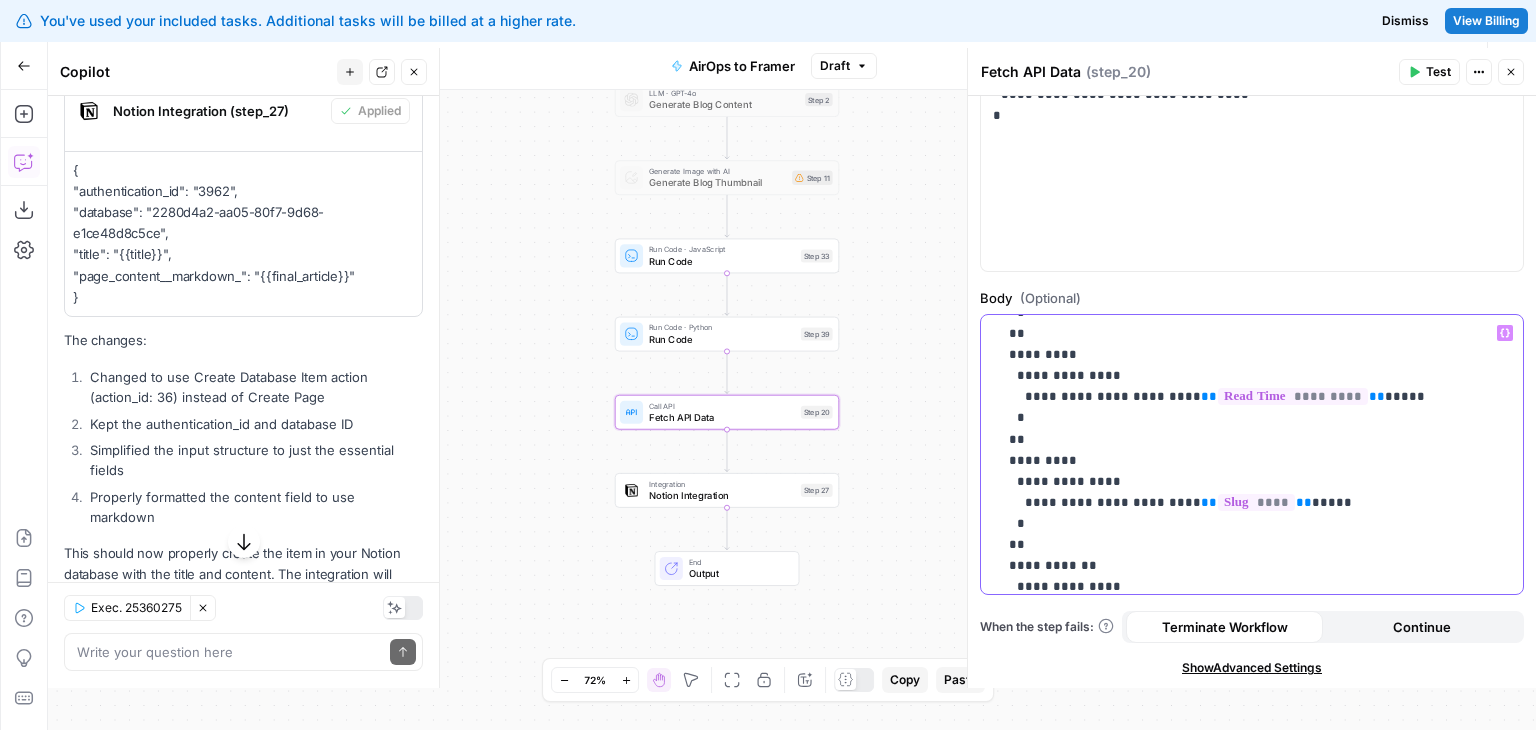 drag, startPoint x: 1304, startPoint y: 504, endPoint x: 1313, endPoint y: 447, distance: 57.706154 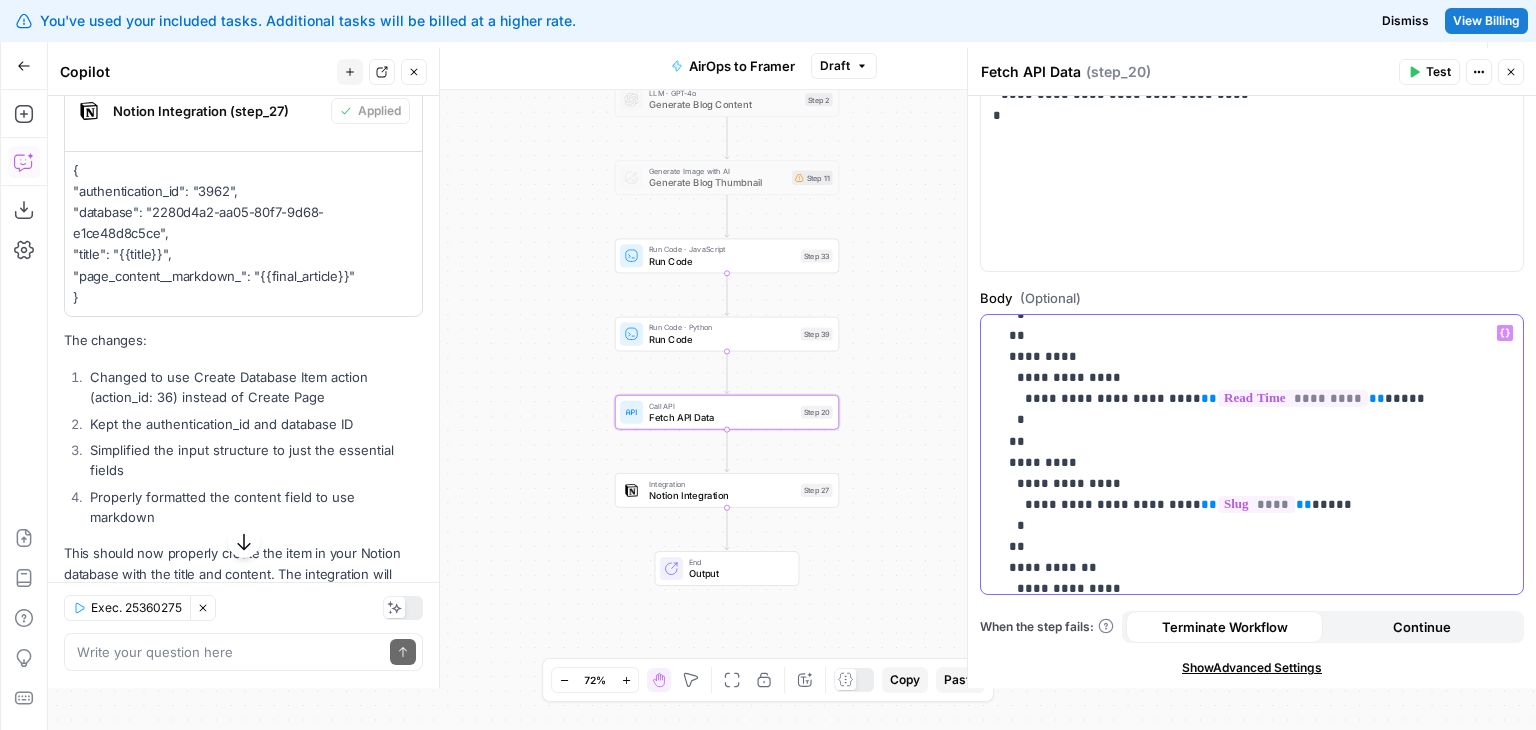 drag, startPoint x: 1011, startPoint y: 541, endPoint x: 1092, endPoint y: 487, distance: 97.349884 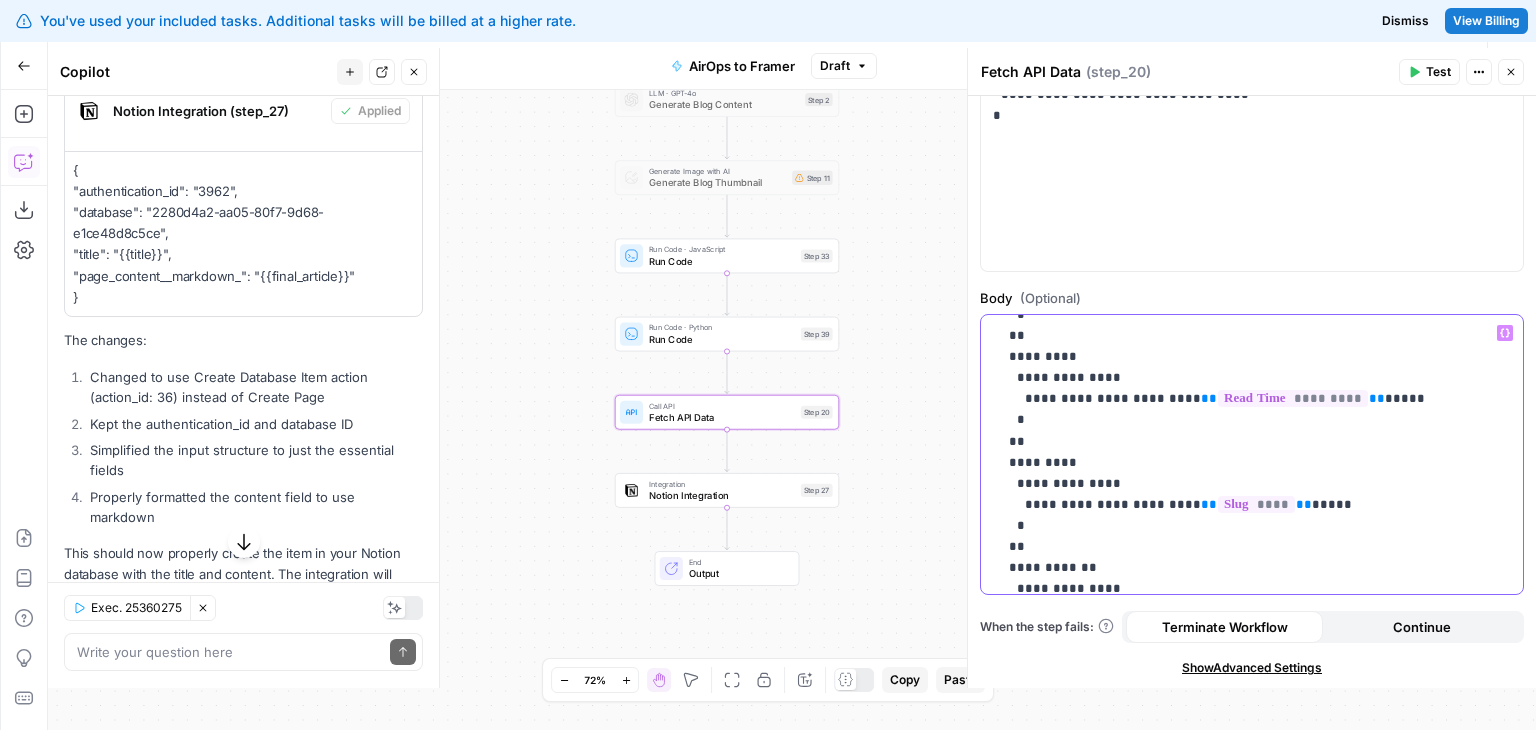 click on "**********" at bounding box center (1237, 600) 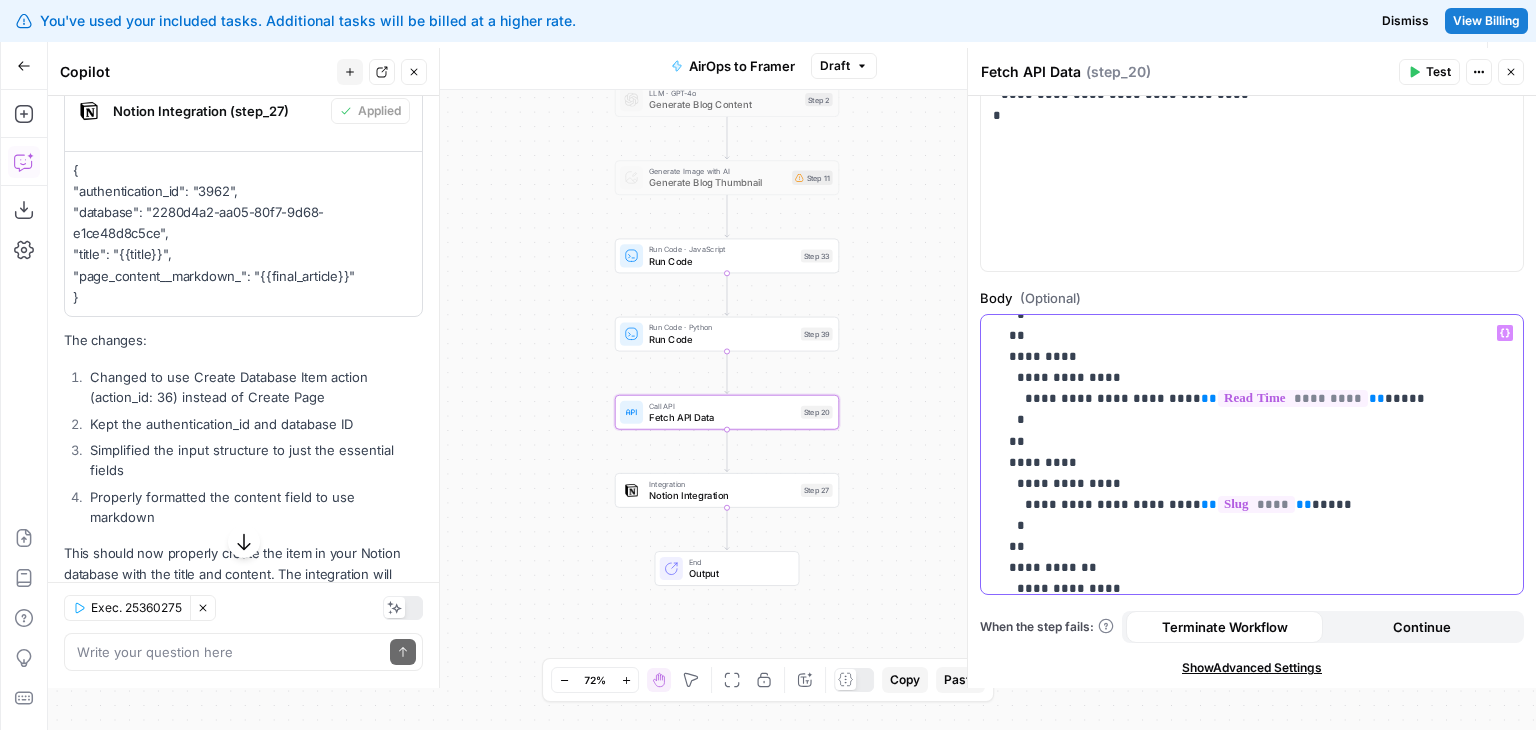 click on "**********" at bounding box center (1237, 600) 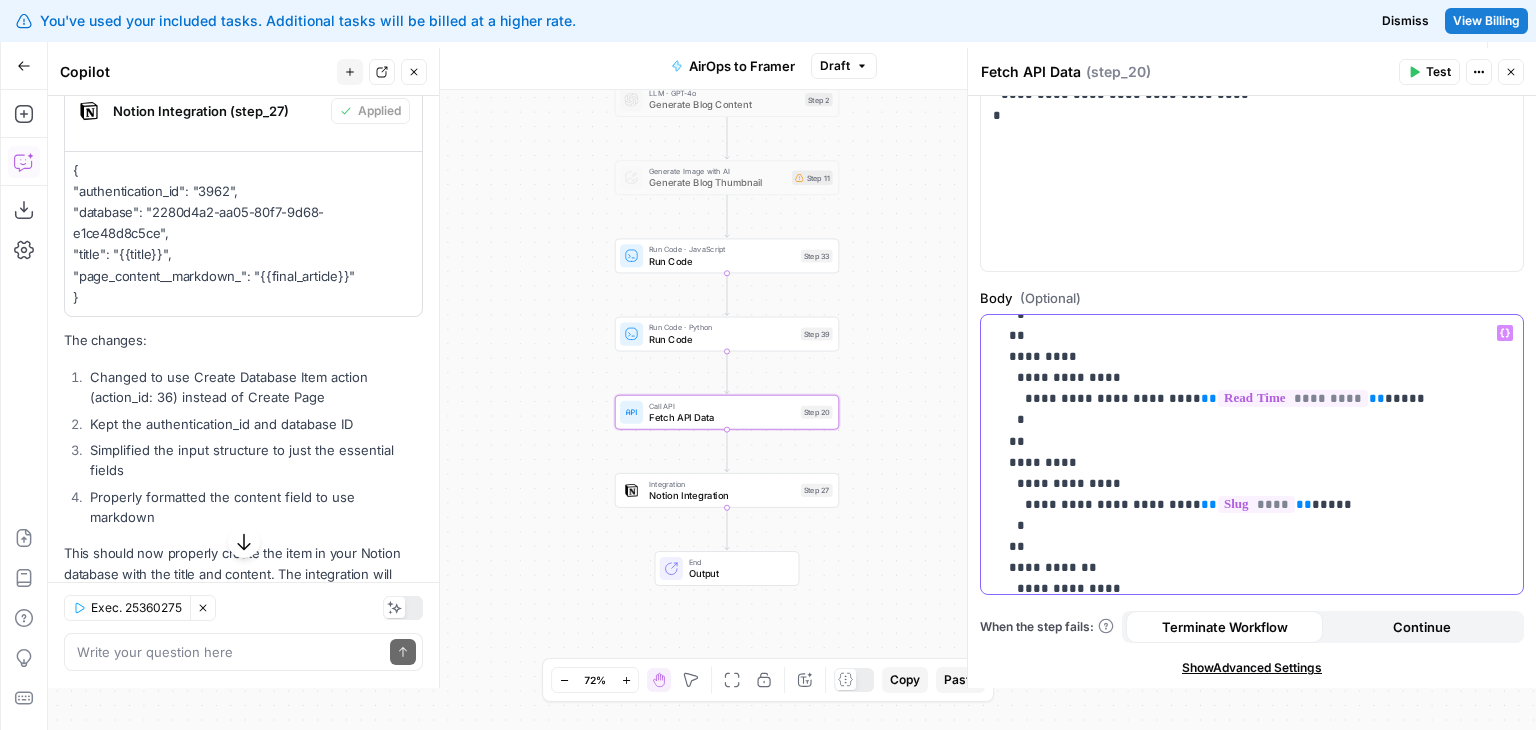 drag, startPoint x: 999, startPoint y: 457, endPoint x: 1012, endPoint y: 545, distance: 88.95505 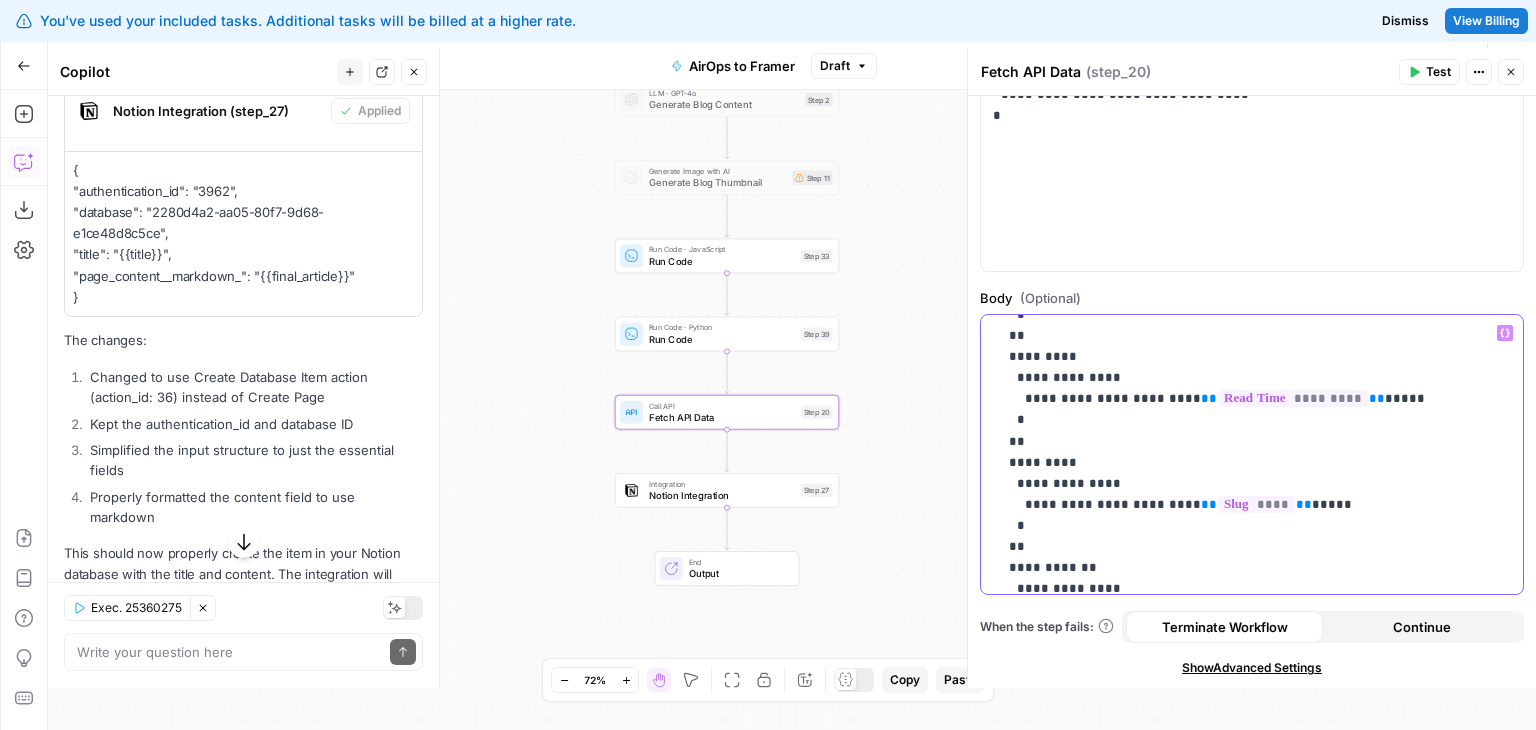 click on "**********" at bounding box center [1237, 600] 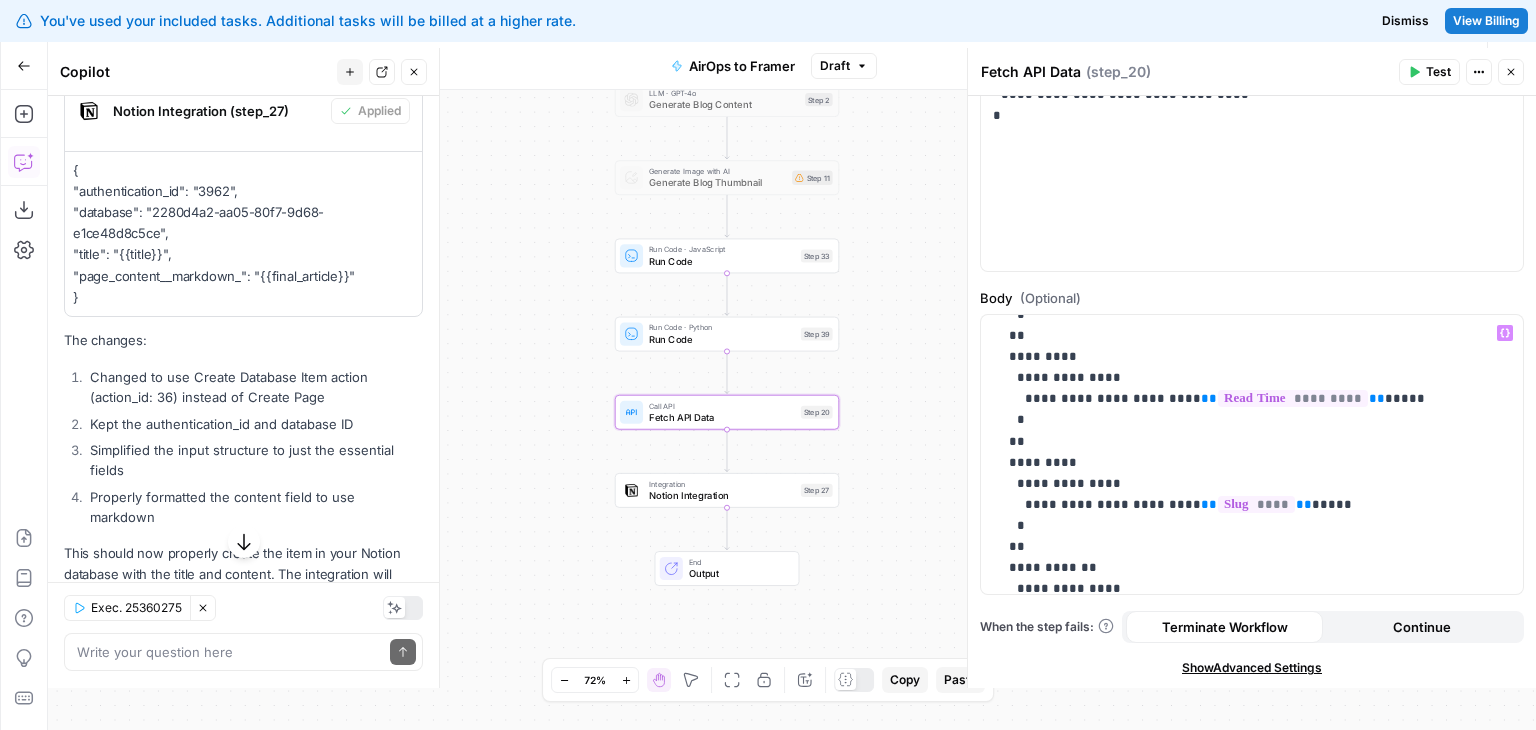 click on "Notion Integration" at bounding box center [722, 495] 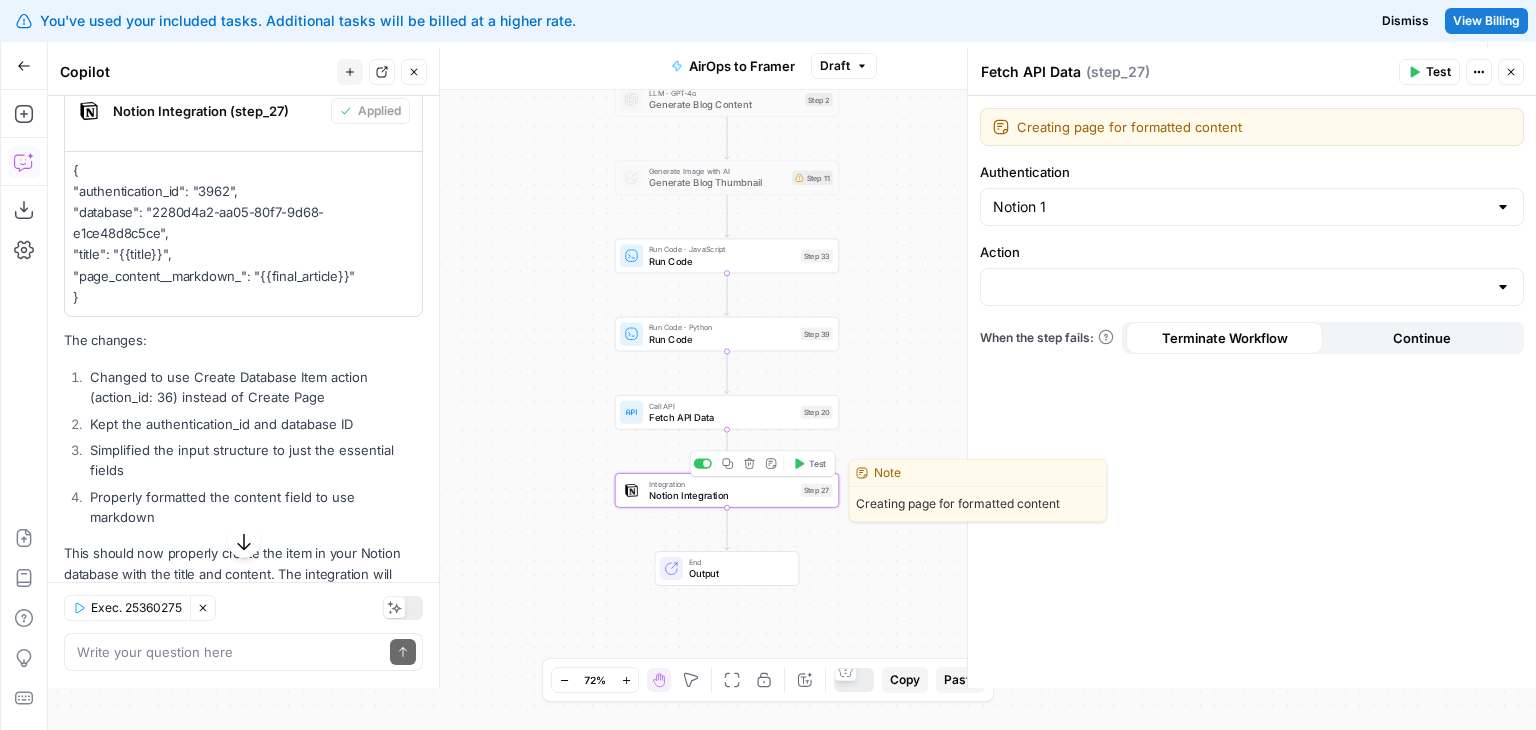 type on "Notion Integration" 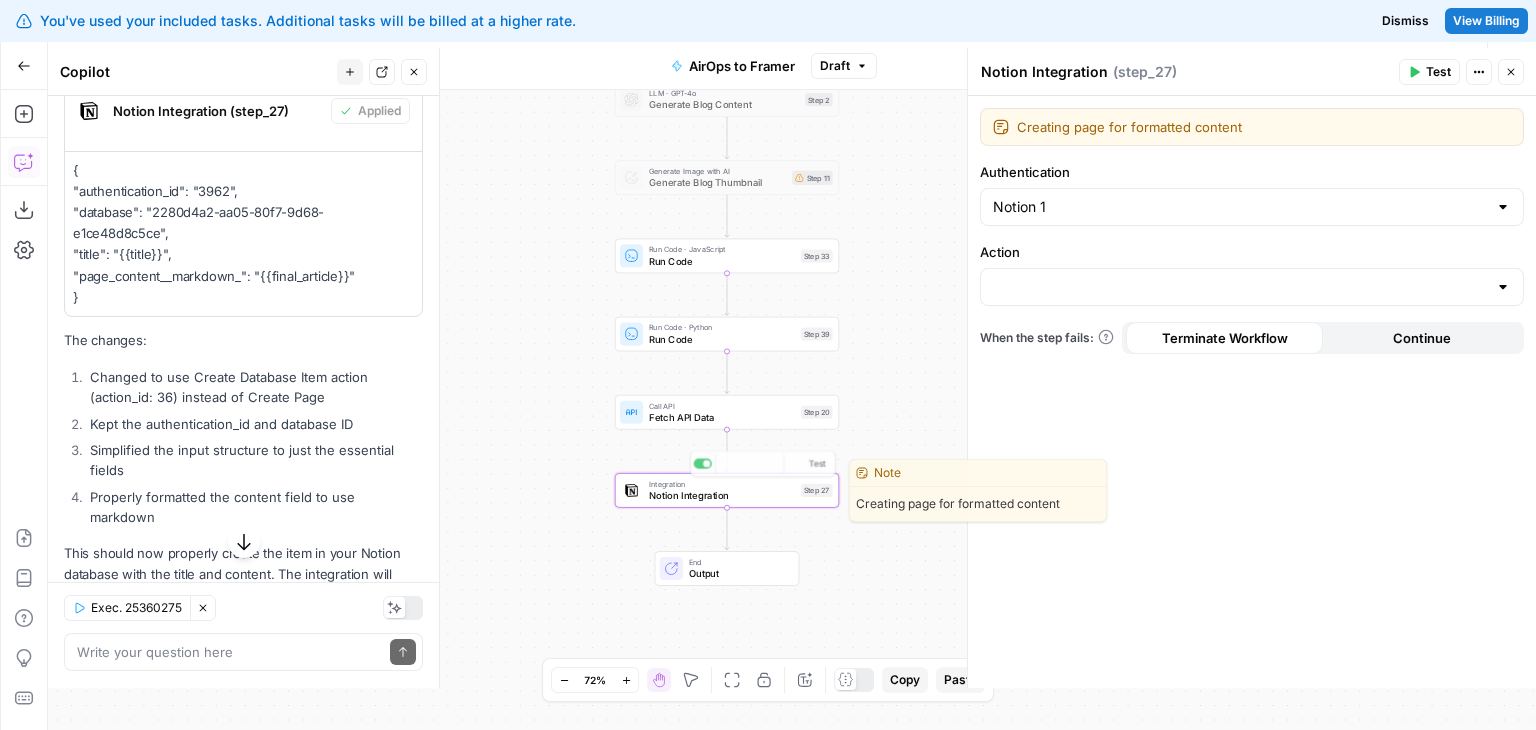 drag, startPoint x: 561, startPoint y: 465, endPoint x: 559, endPoint y: 421, distance: 44.04543 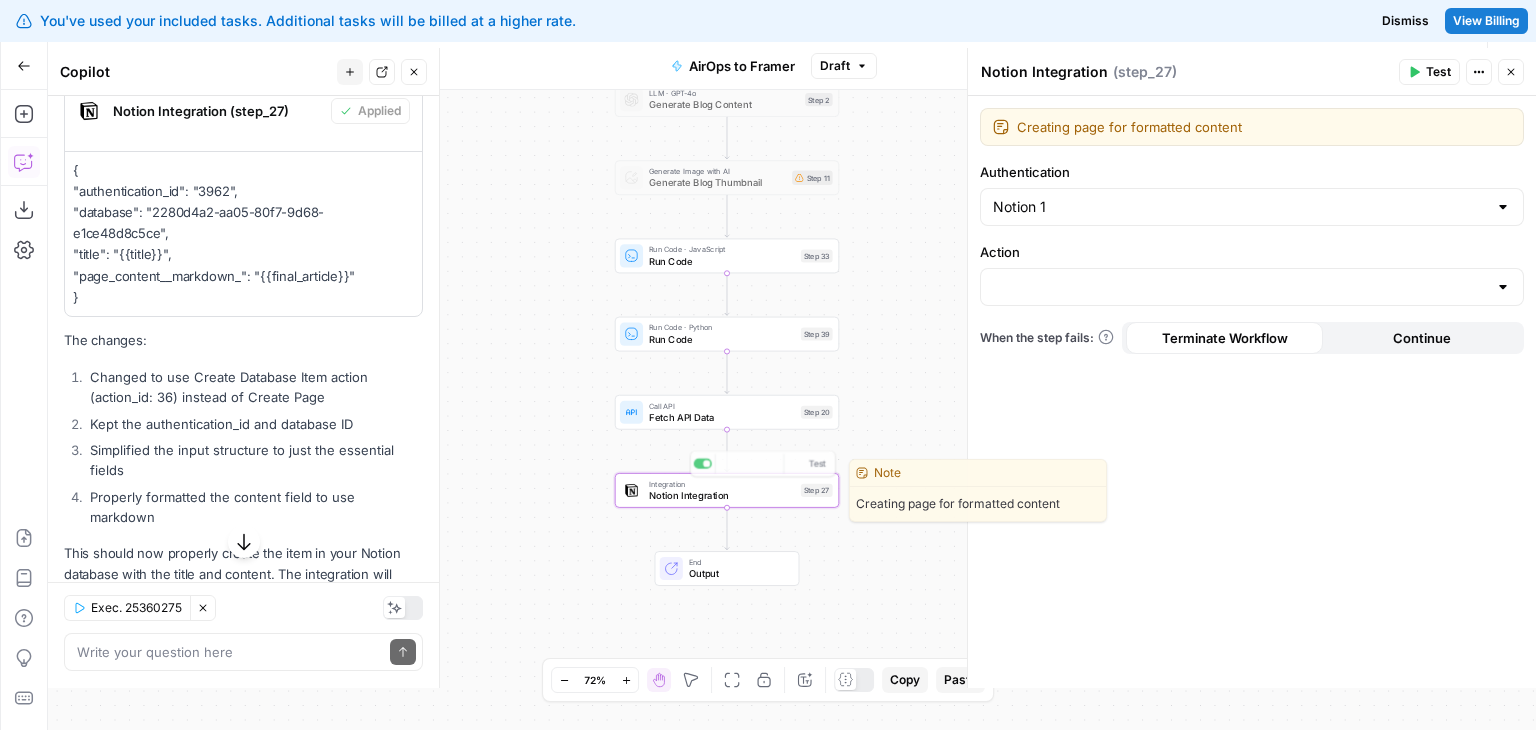click on "Workflow Set Inputs Inputs LLM · GPT-4o Generate Blog Content Step 2 Generate Image with AI Generate Blog Thumbnail Step 11 Run Code · JavaScript Run Code Step 33 Run Code · Python Run Code Step 39 Call API Fetch API Data Step 20 Integration Notion Integration Step 27 Copy step Delete step Edit Note Test End Output" at bounding box center (792, 410) 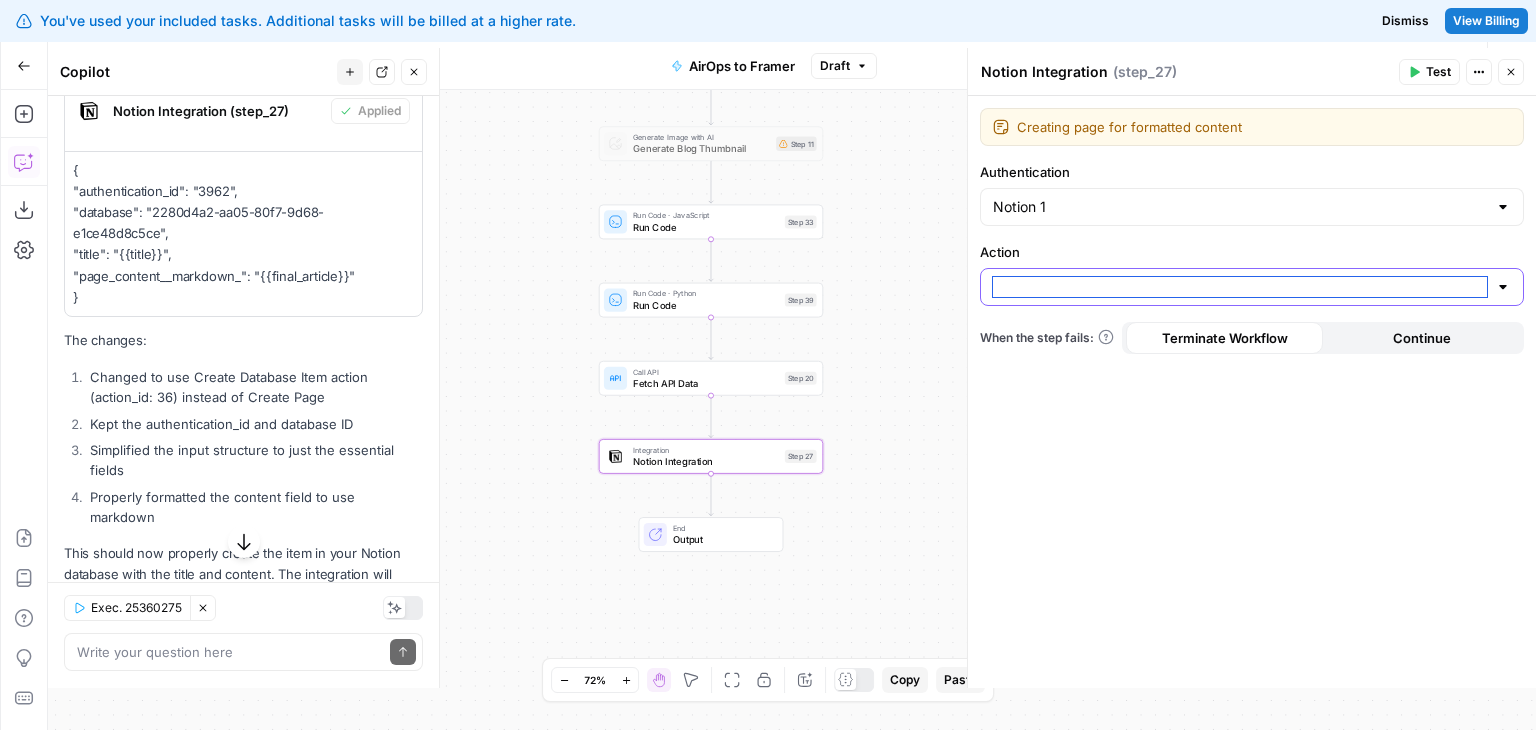 click on "Action" at bounding box center (1240, 287) 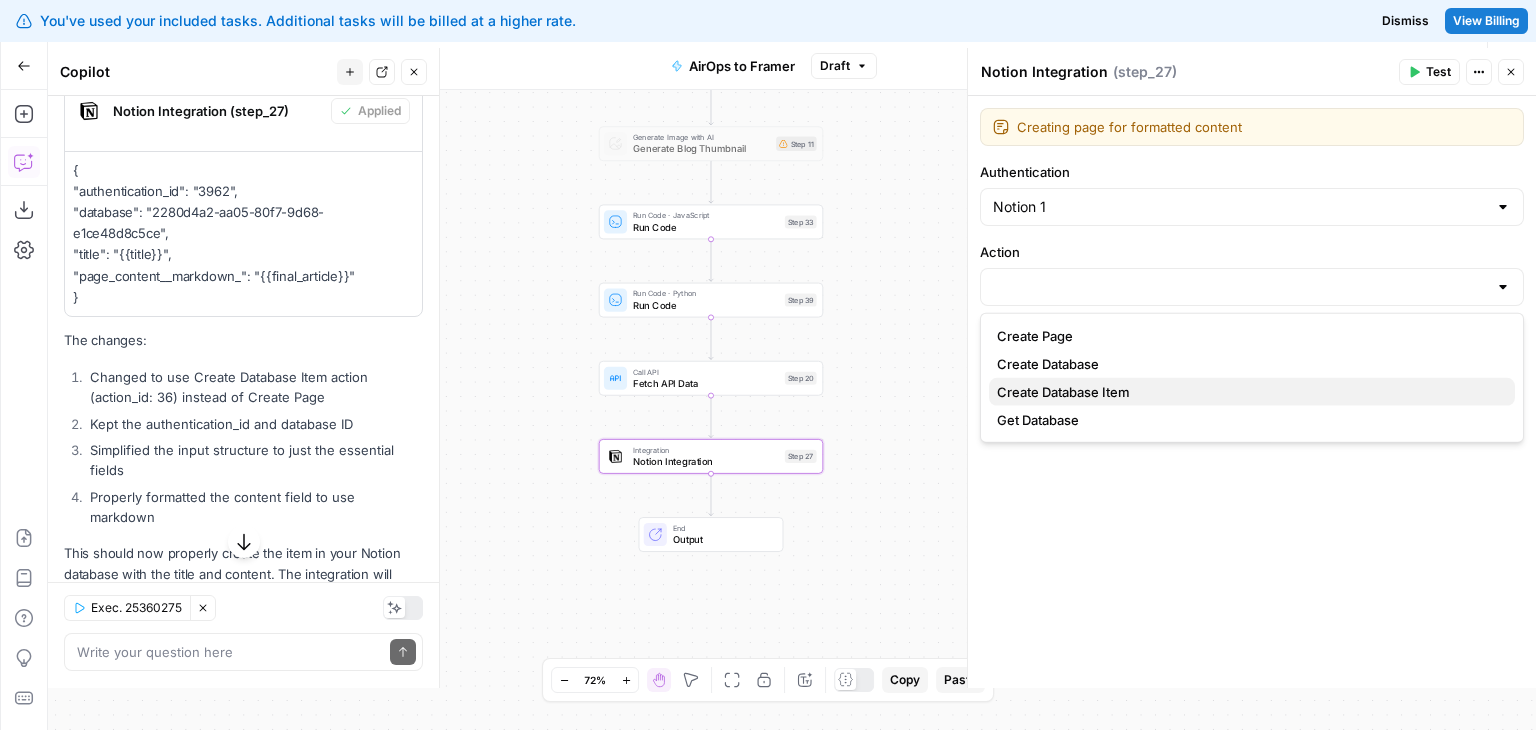 click on "Create Database Item" at bounding box center (1063, 392) 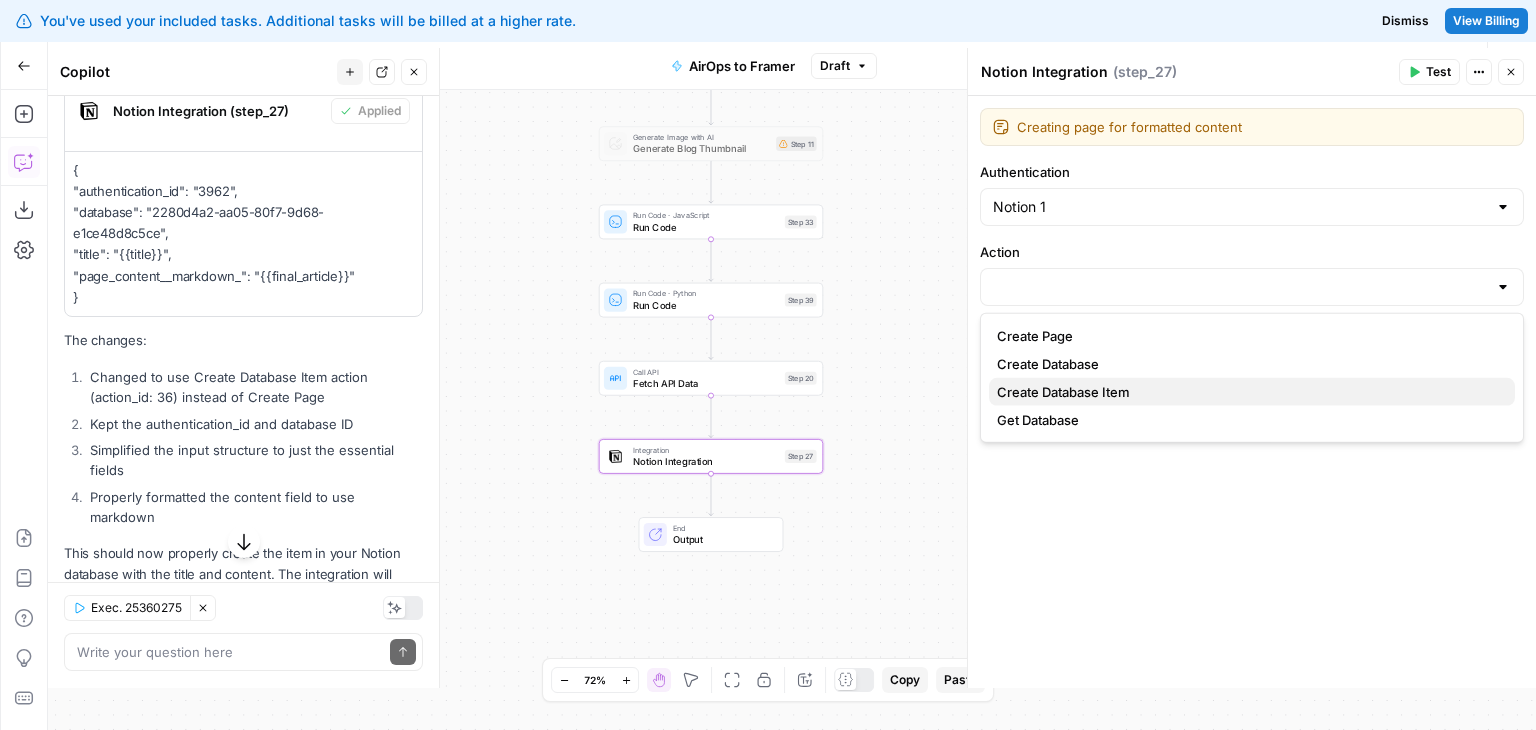 type on "Create Database Item" 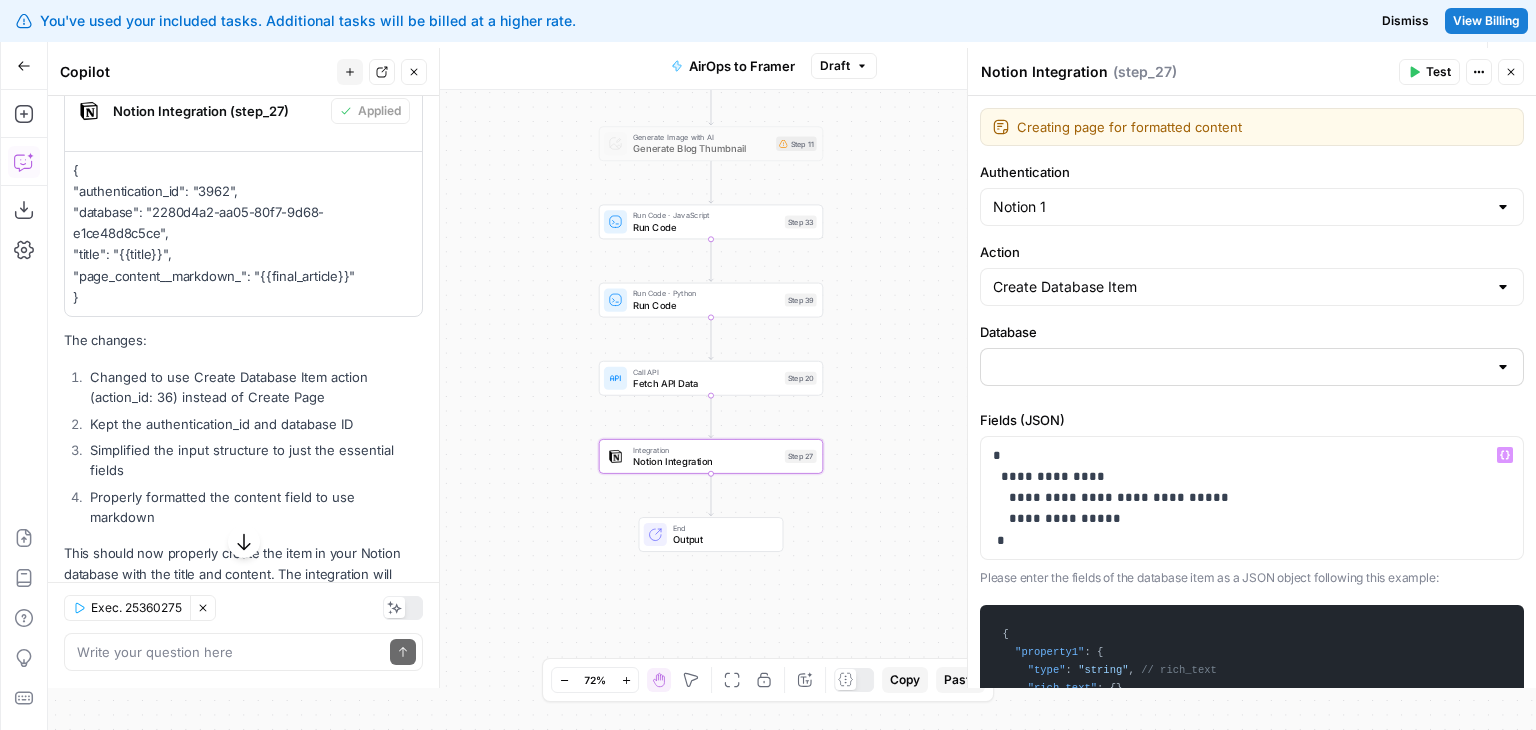 click at bounding box center (1252, 367) 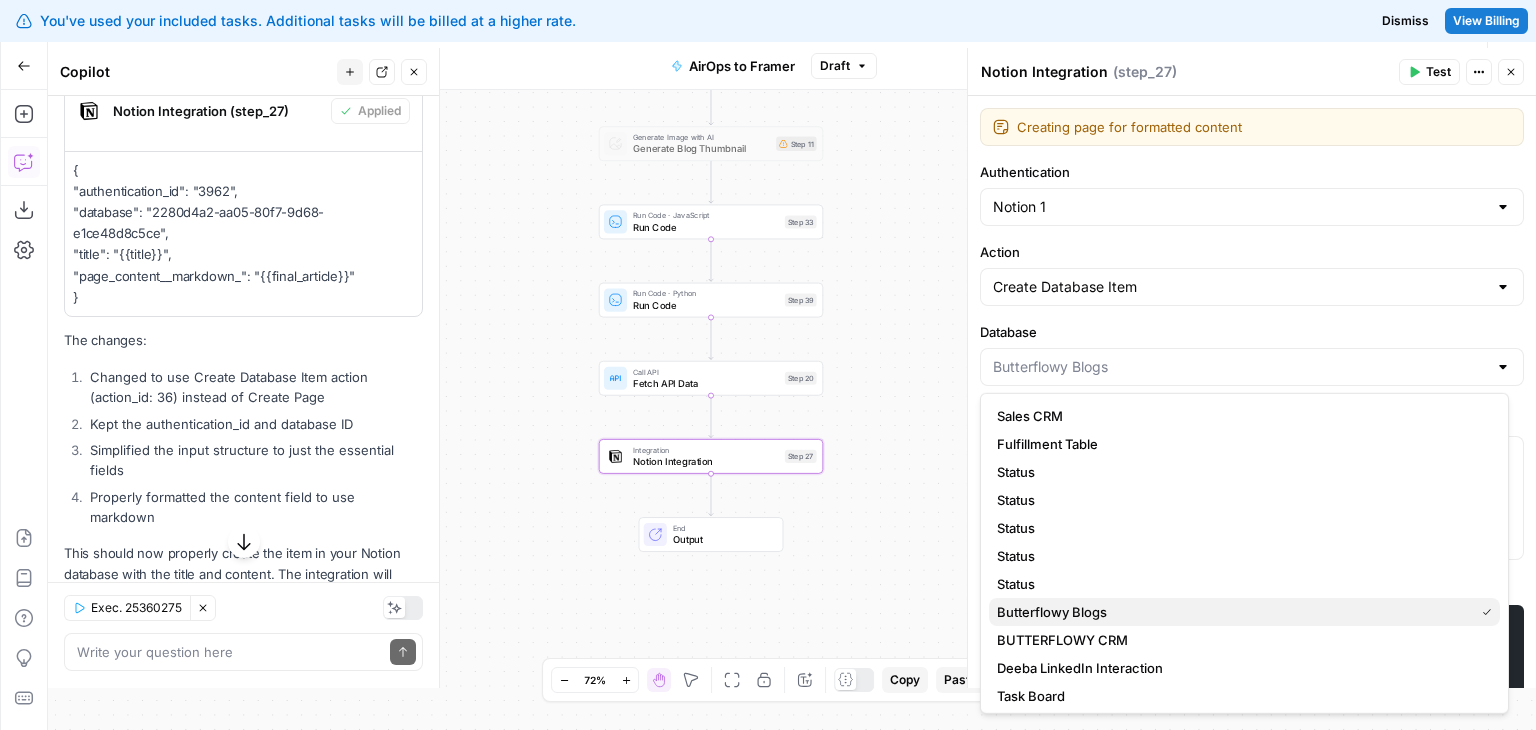 click on "Butterflowy Blogs" at bounding box center [1052, 612] 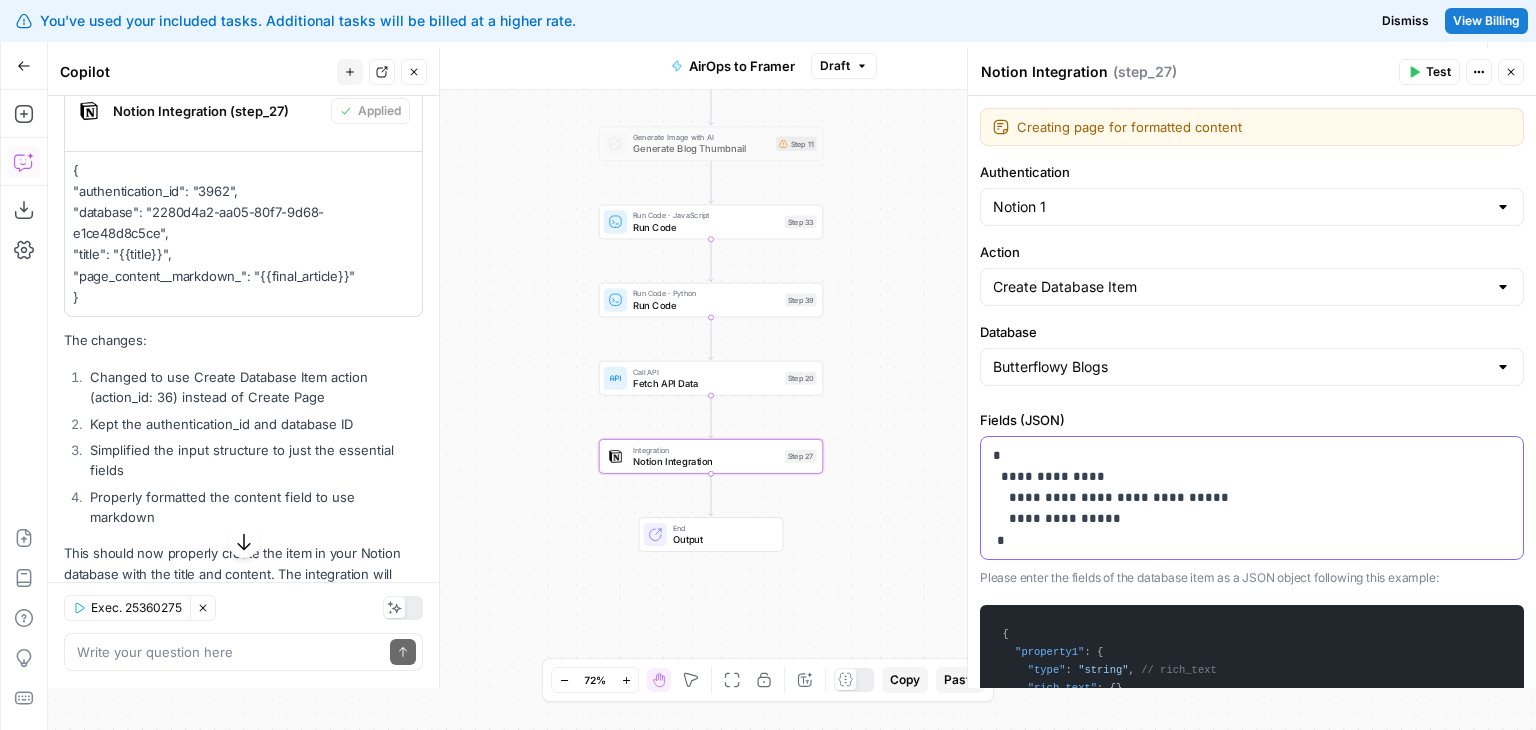 click on "**********" at bounding box center [1244, 498] 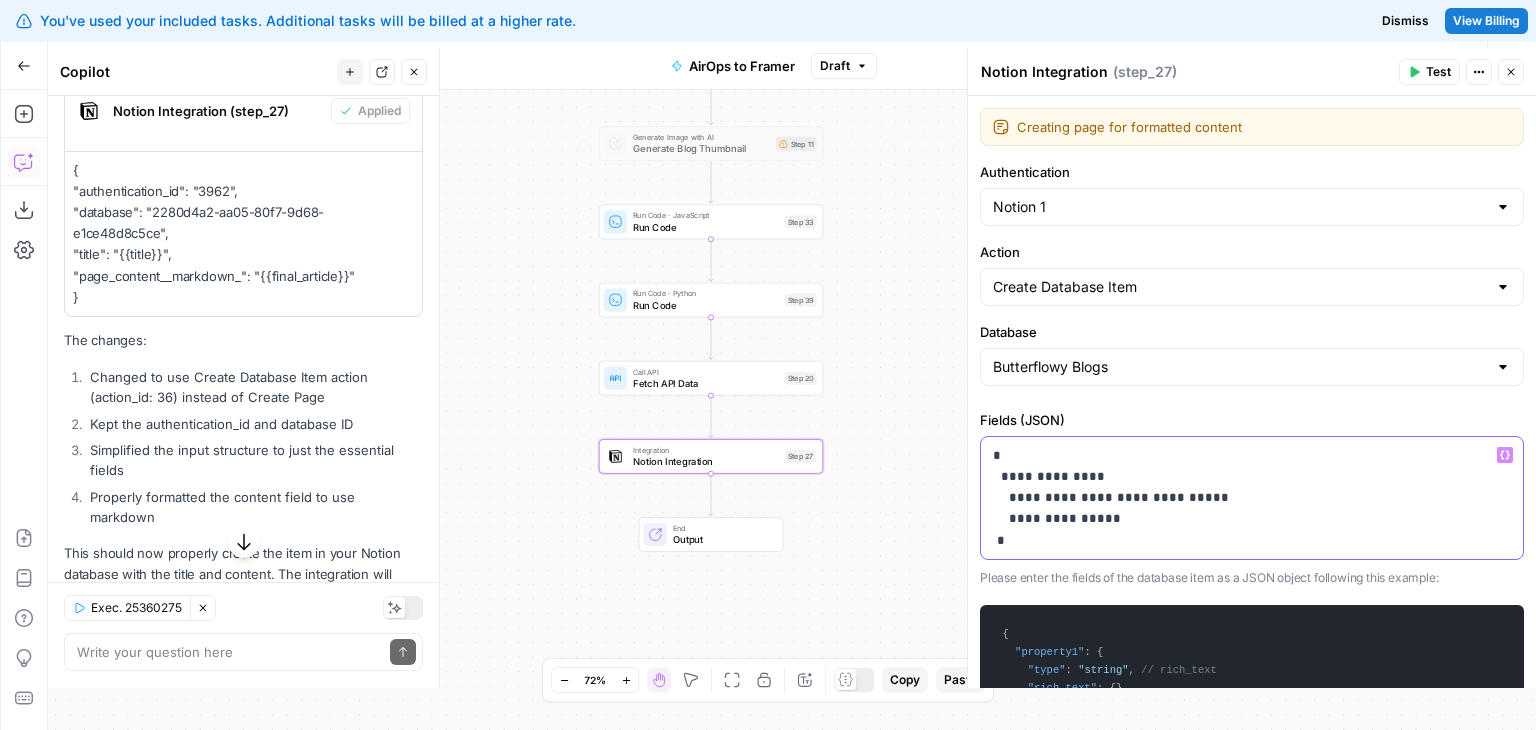 click on "**********" at bounding box center (1244, 498) 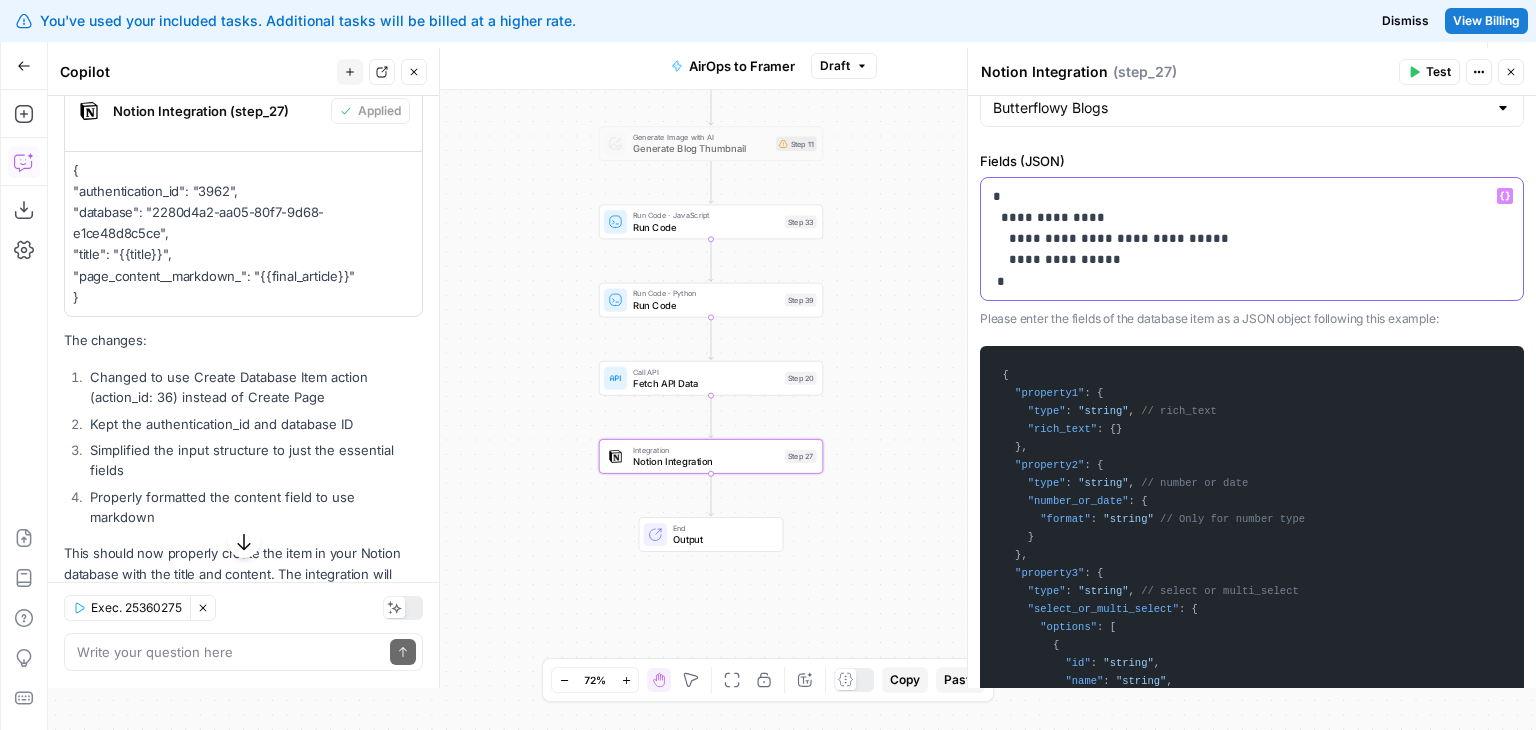 scroll, scrollTop: 295, scrollLeft: 0, axis: vertical 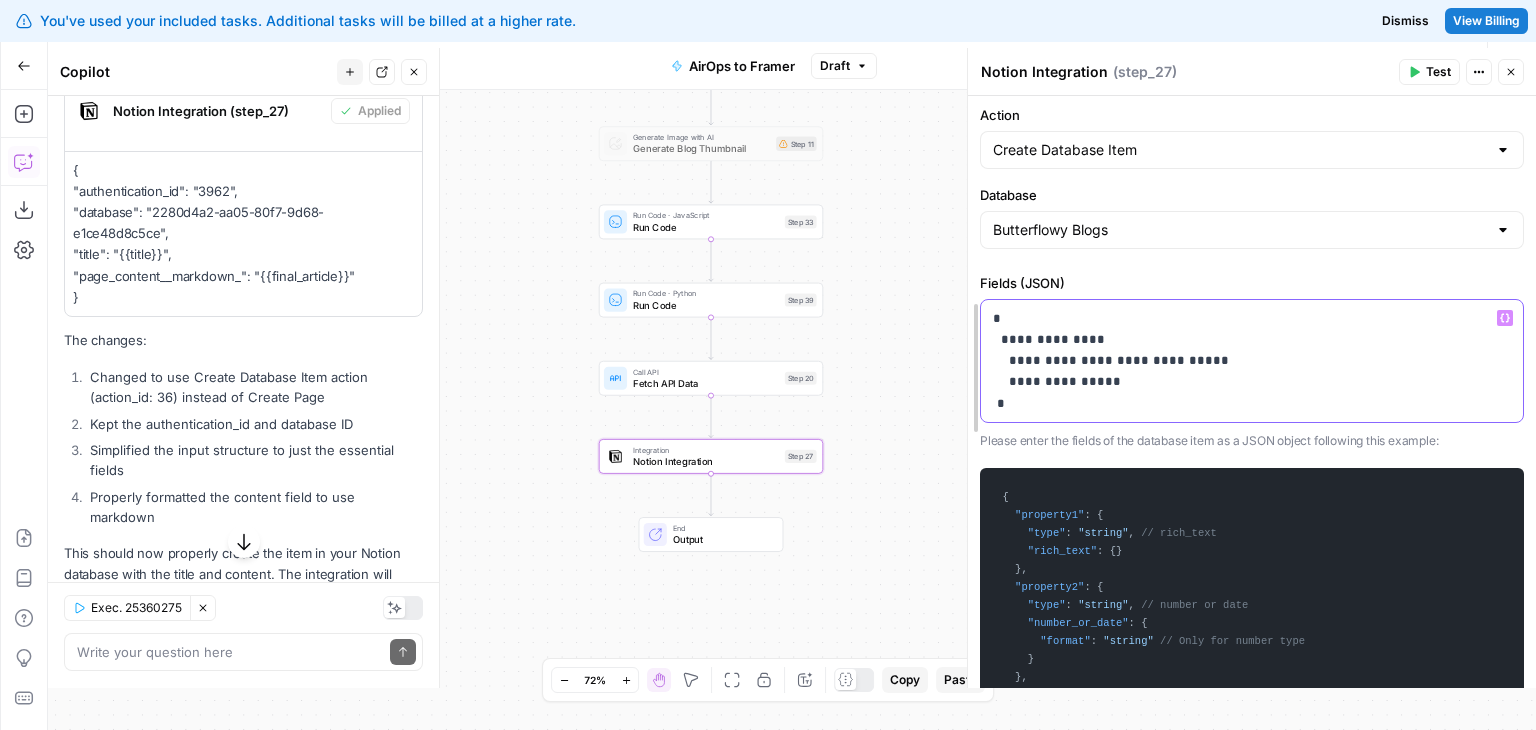 drag, startPoint x: 994, startPoint y: 402, endPoint x: 964, endPoint y: 398, distance: 30.265491 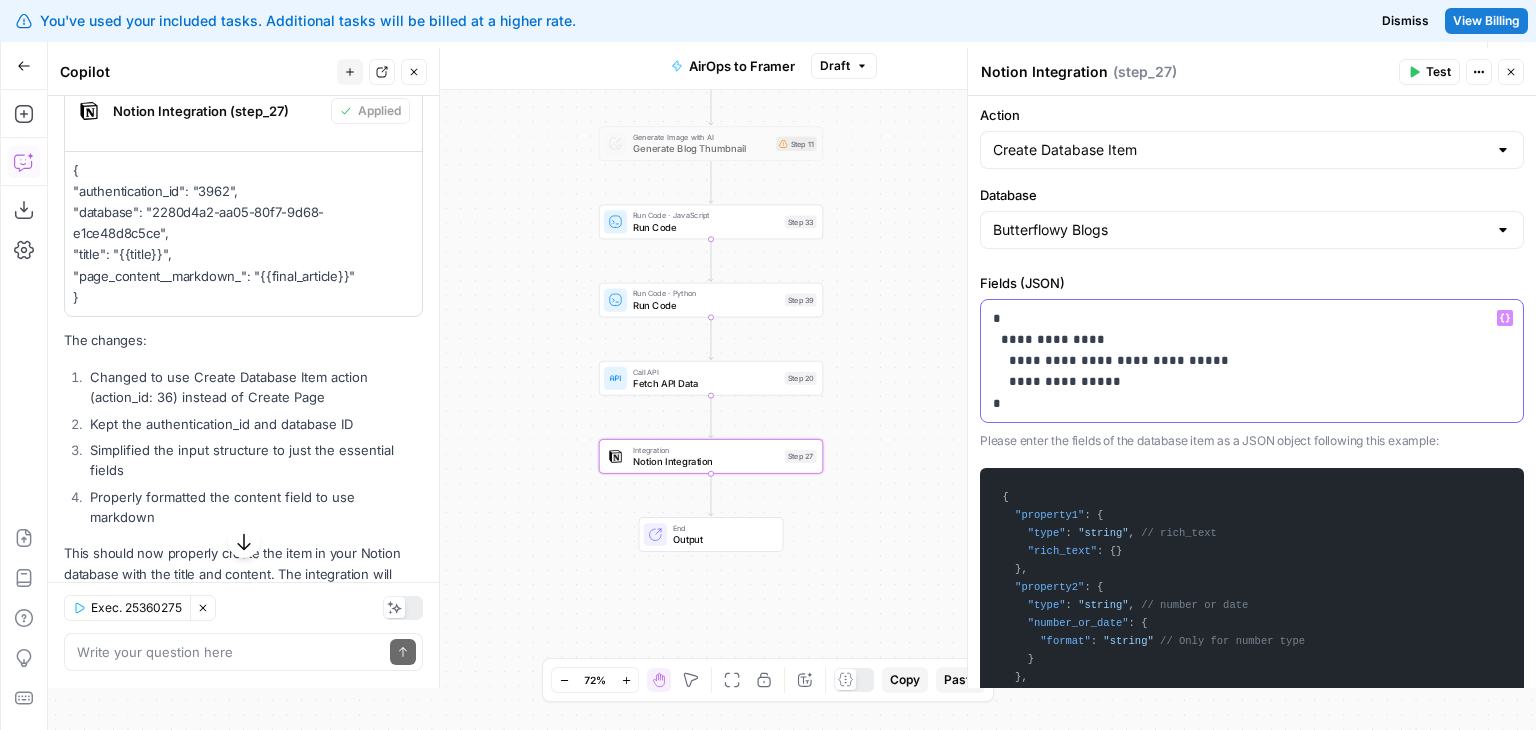 click on "**********" at bounding box center (1244, 361) 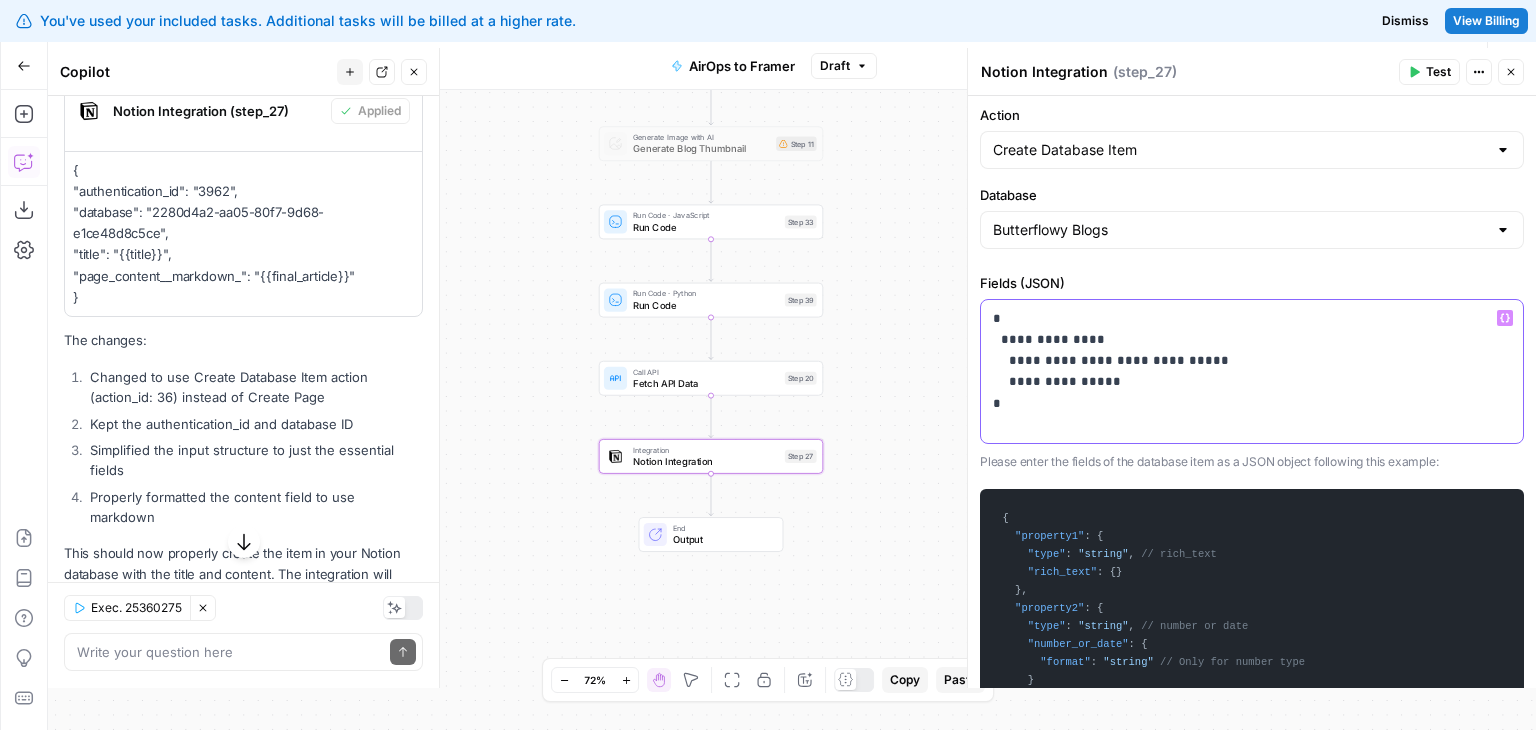 type 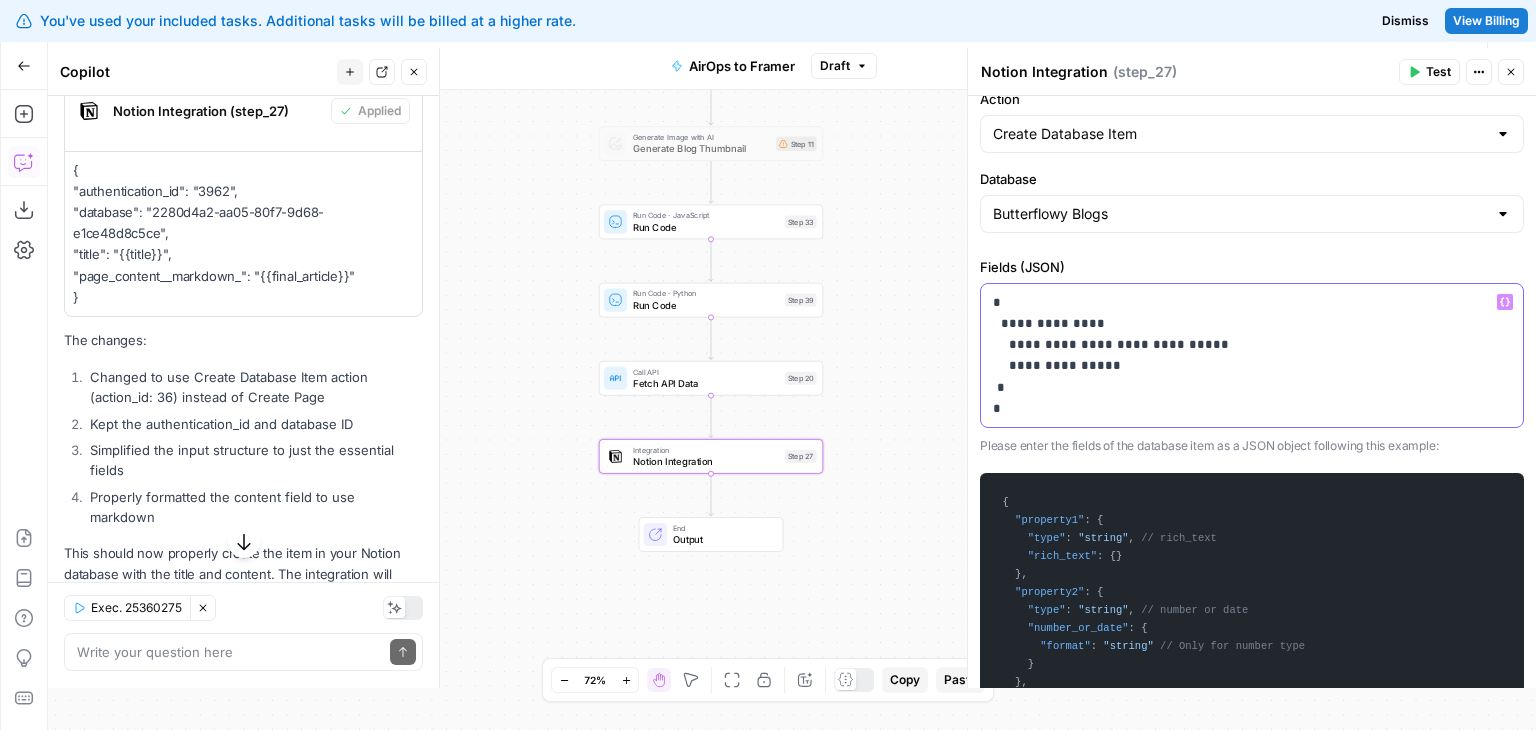 drag, startPoint x: 1232, startPoint y: 374, endPoint x: 1232, endPoint y: 418, distance: 44 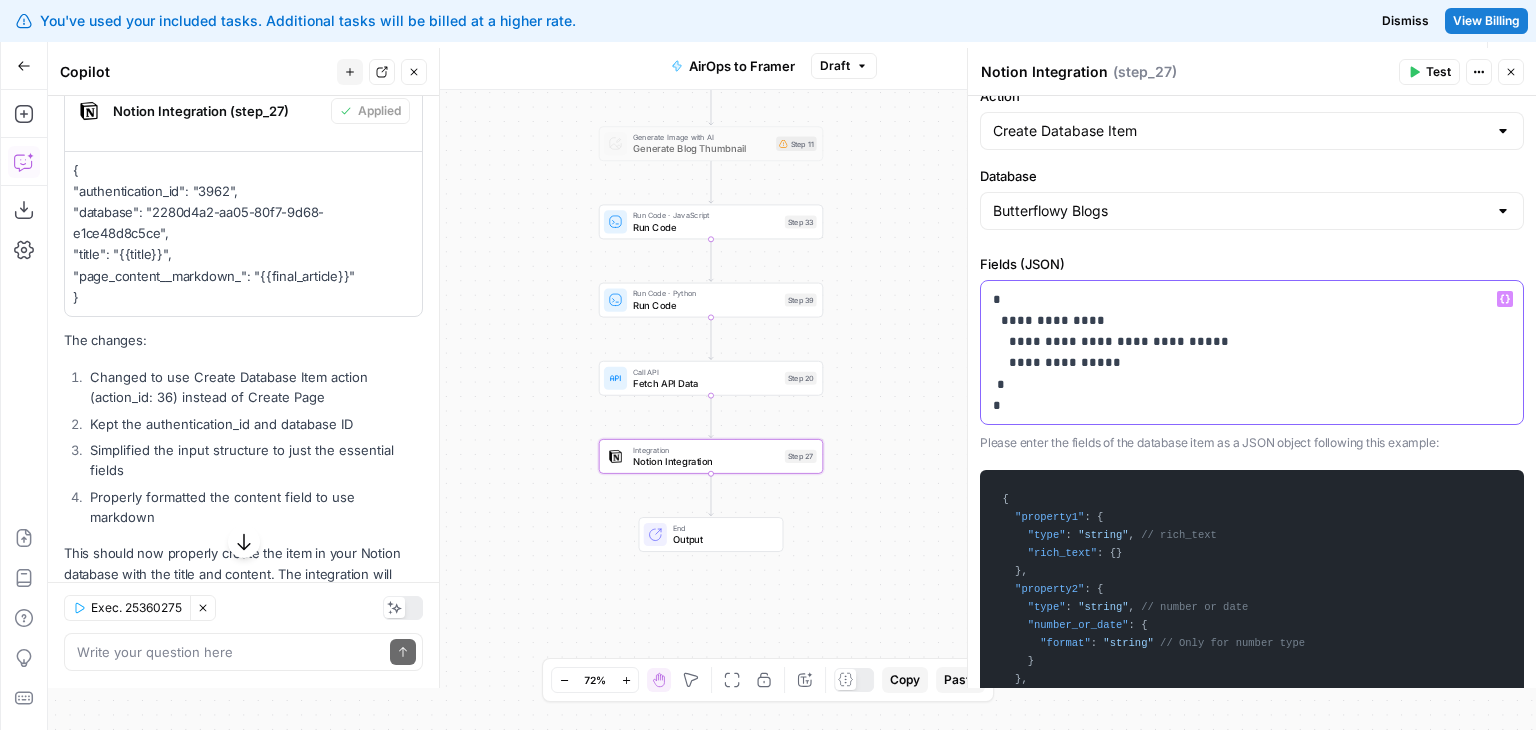 drag, startPoint x: 1292, startPoint y: 382, endPoint x: 1342, endPoint y: 255, distance: 136.4881 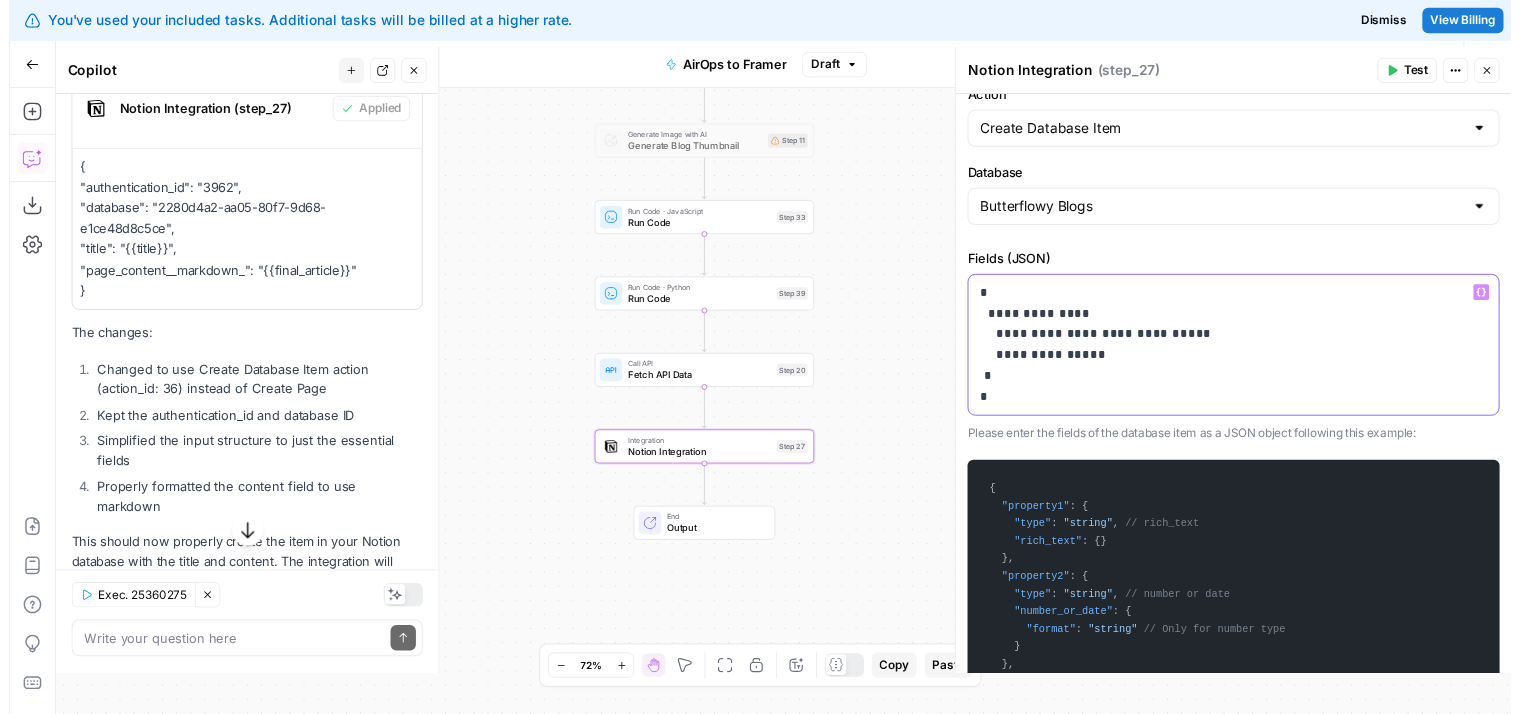 scroll, scrollTop: 144, scrollLeft: 0, axis: vertical 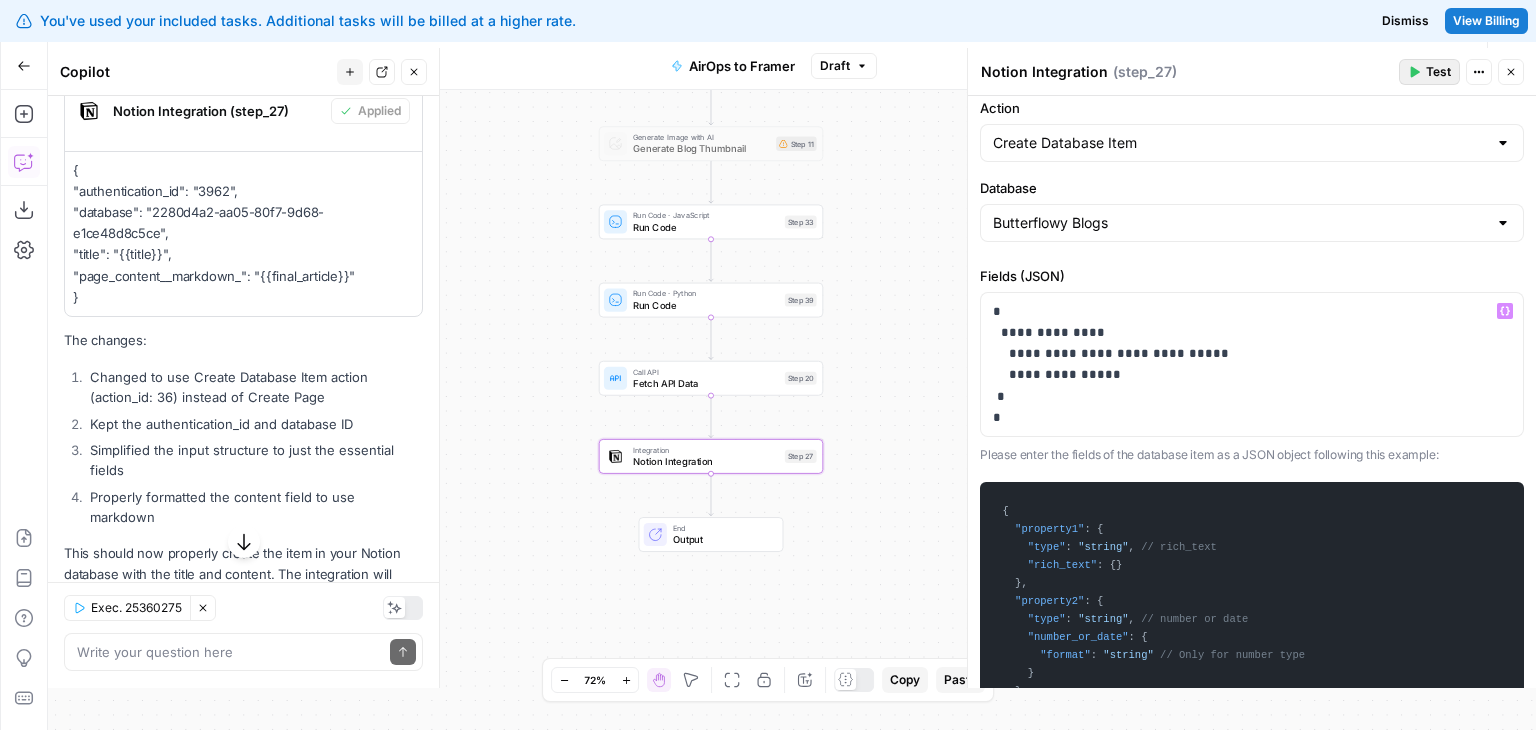 click on "Test" at bounding box center [1429, 72] 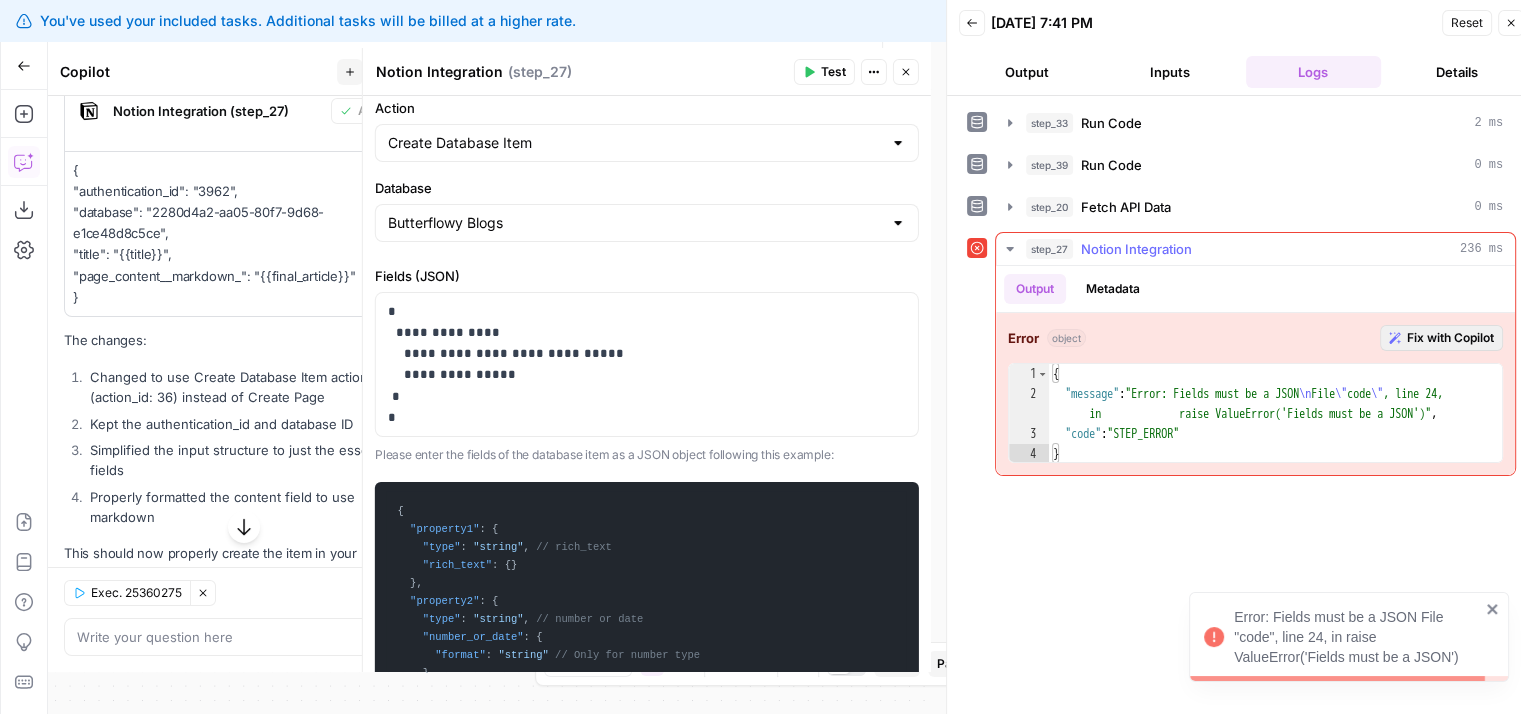 click on "Fix with Copilot" at bounding box center [1450, 338] 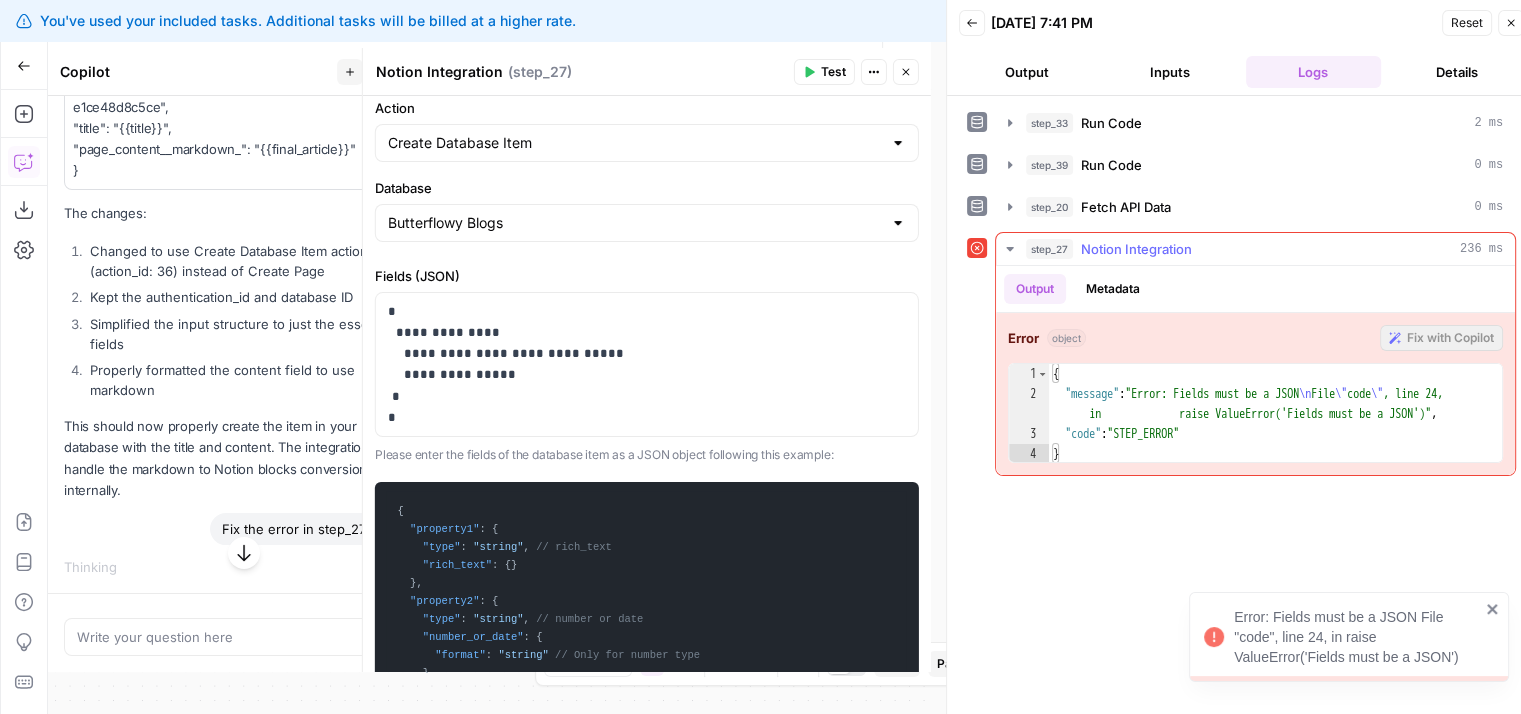 scroll, scrollTop: 6966, scrollLeft: 0, axis: vertical 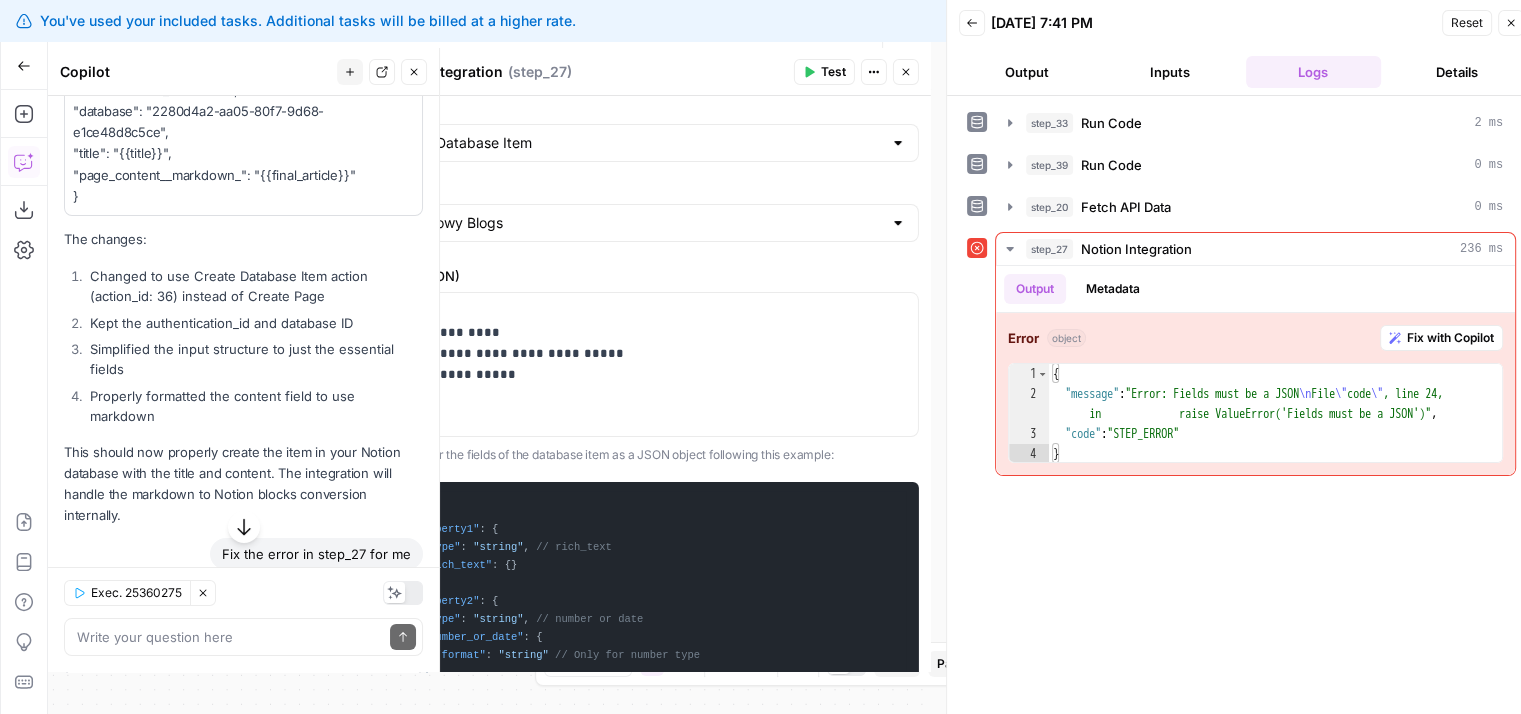 drag, startPoint x: 205, startPoint y: 415, endPoint x: 212, endPoint y: 573, distance: 158.15498 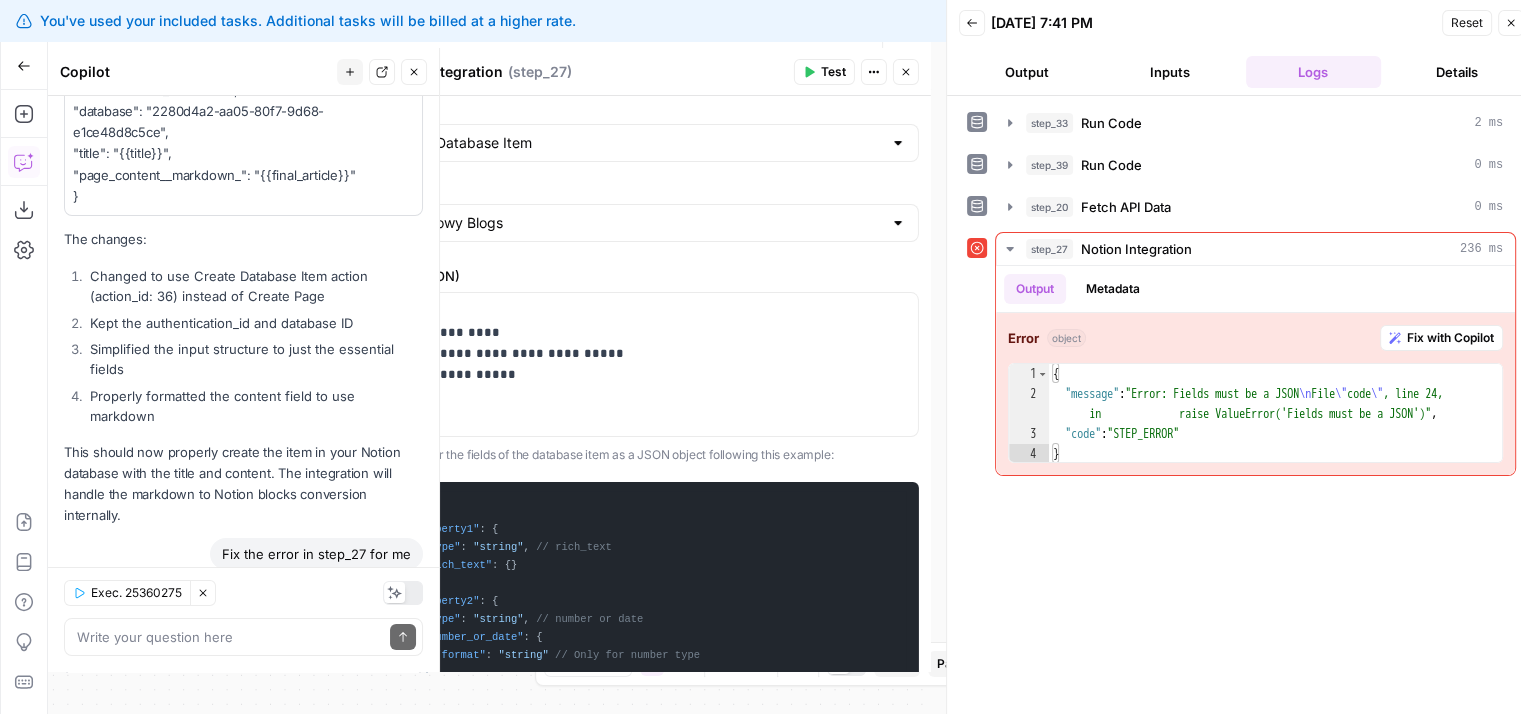 scroll, scrollTop: 7912, scrollLeft: 0, axis: vertical 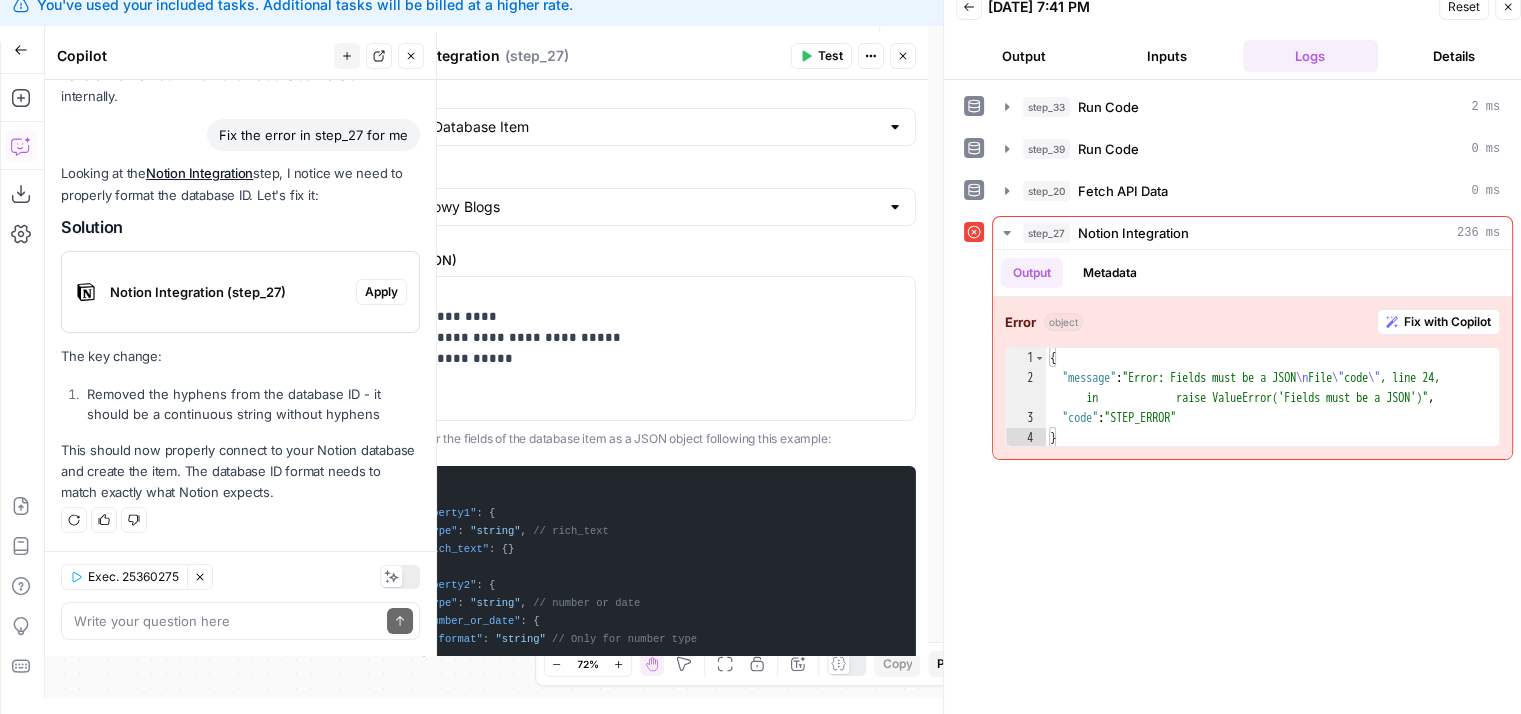 drag, startPoint x: 158, startPoint y: 454, endPoint x: 164, endPoint y: 475, distance: 21.84033 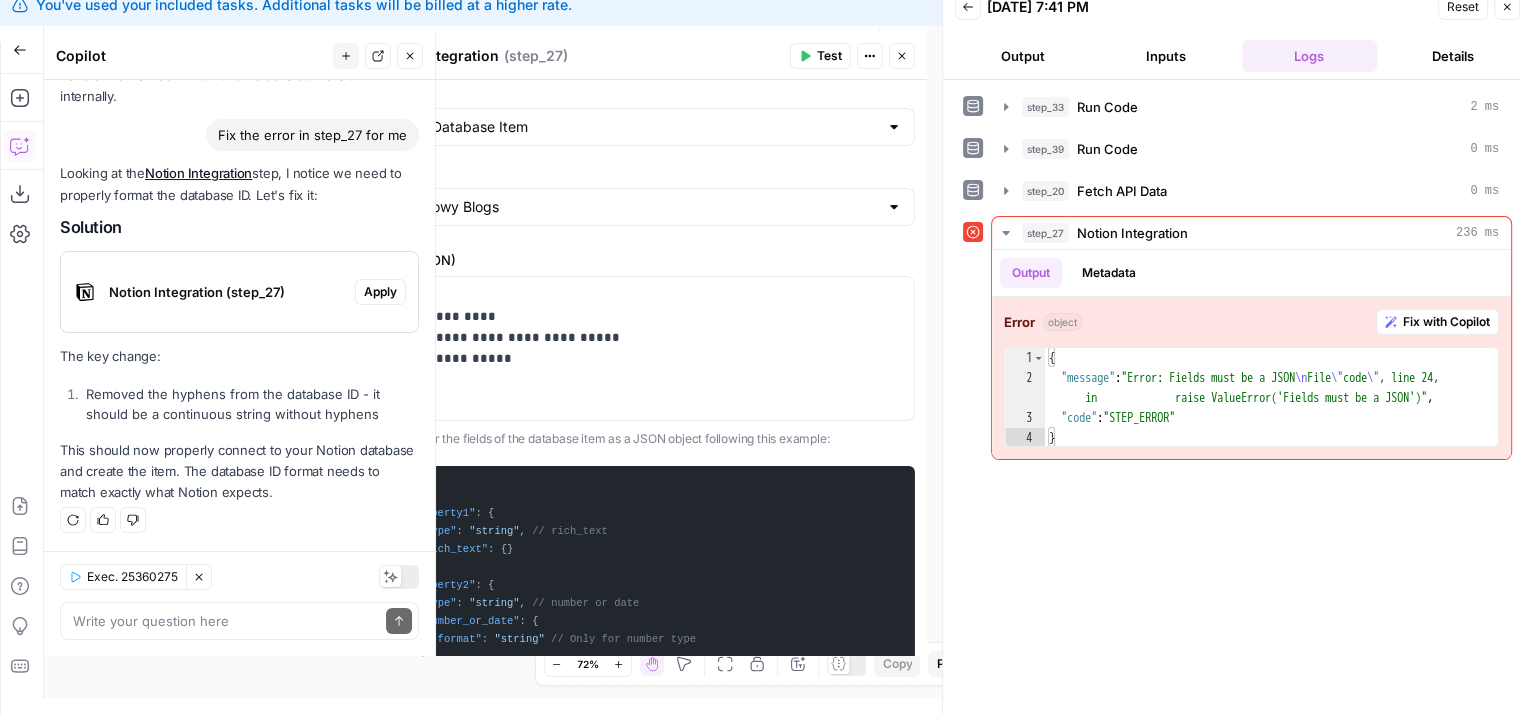 scroll, scrollTop: 16, scrollLeft: 0, axis: vertical 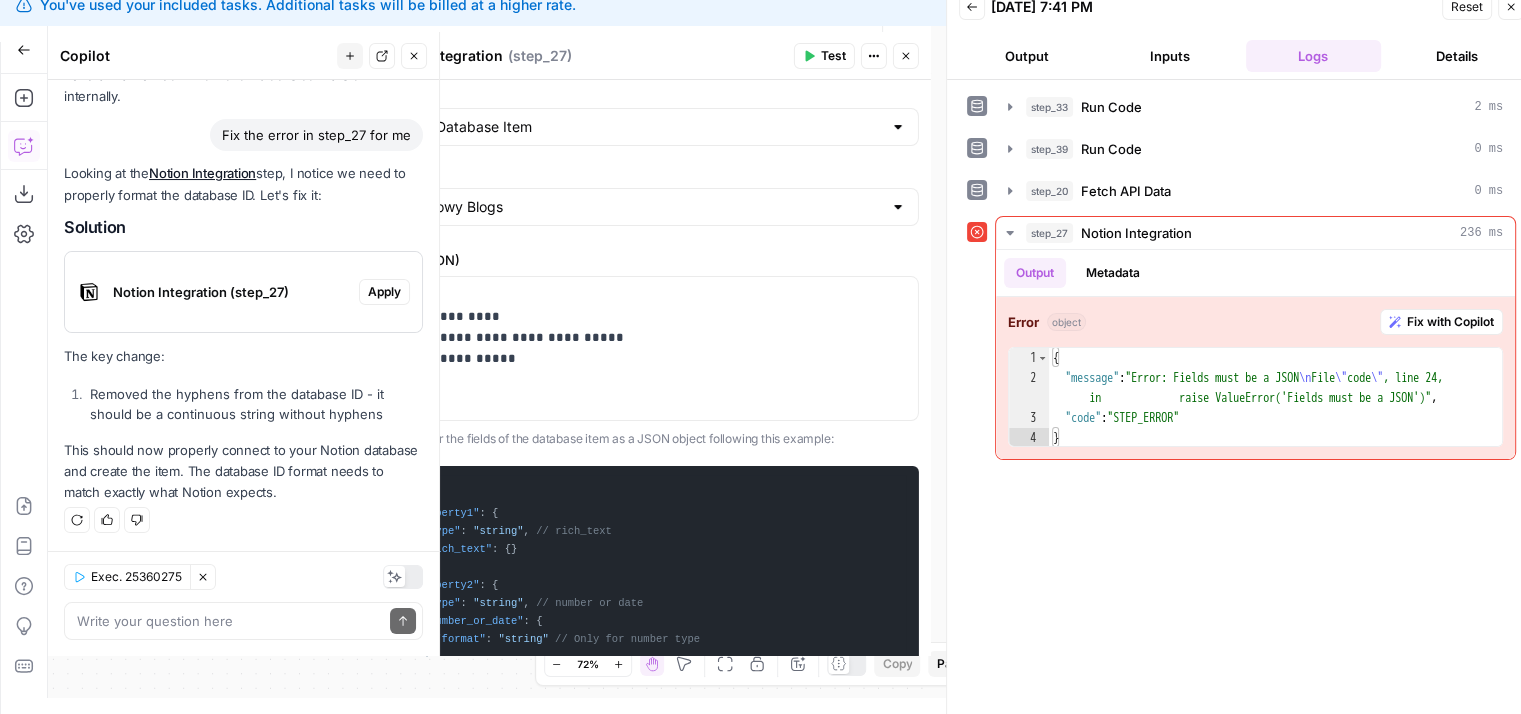 drag, startPoint x: 179, startPoint y: 416, endPoint x: 89, endPoint y: 414, distance: 90.02222 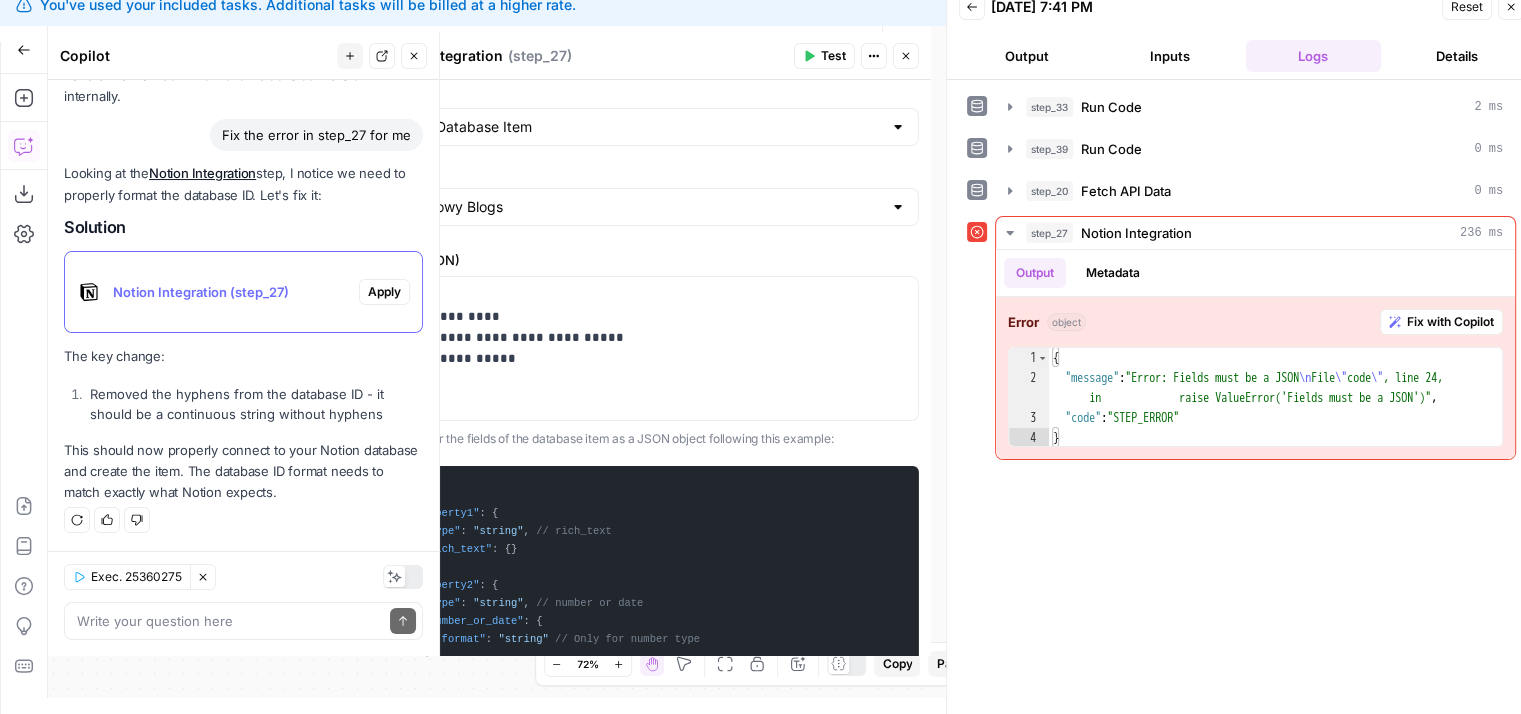 click on "Notion Integration (step_27)" at bounding box center [212, 292] 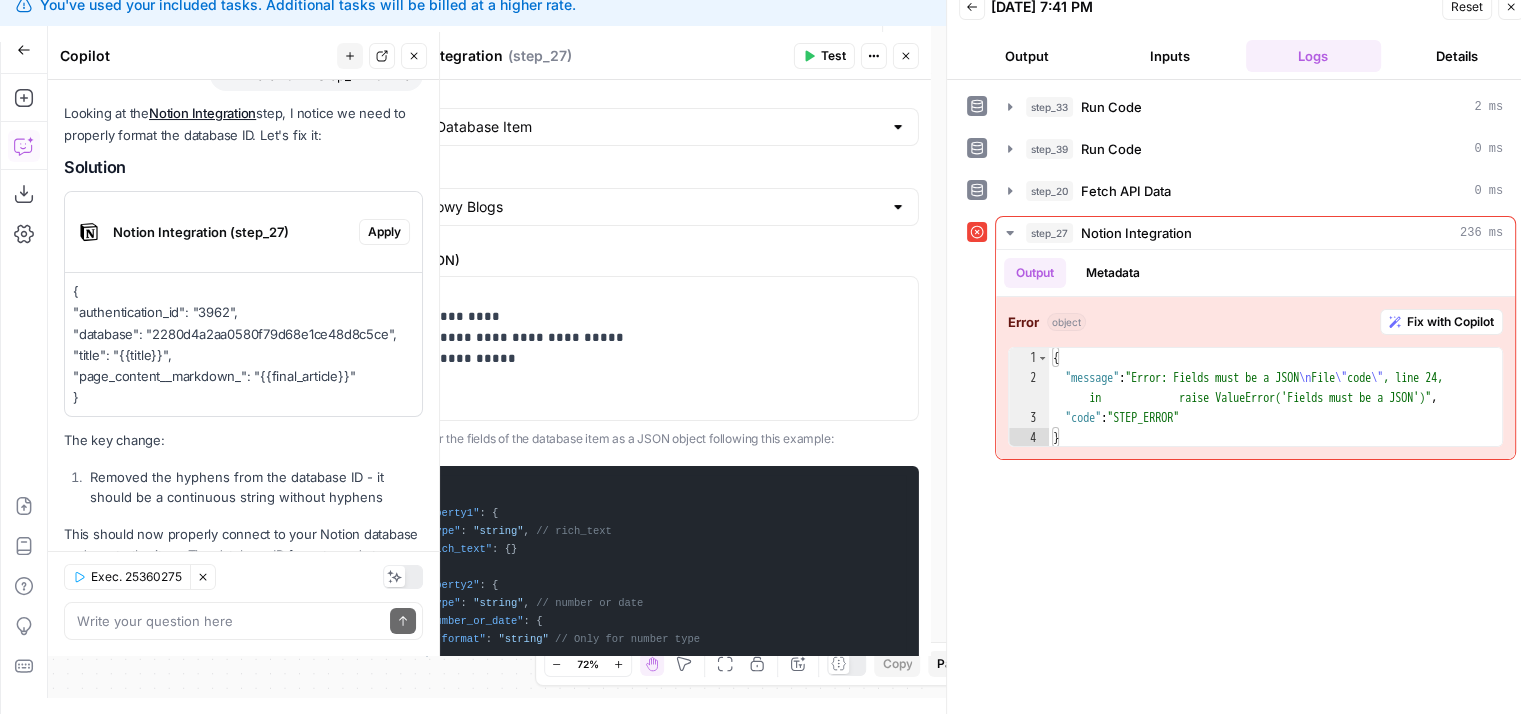 scroll, scrollTop: 8056, scrollLeft: 0, axis: vertical 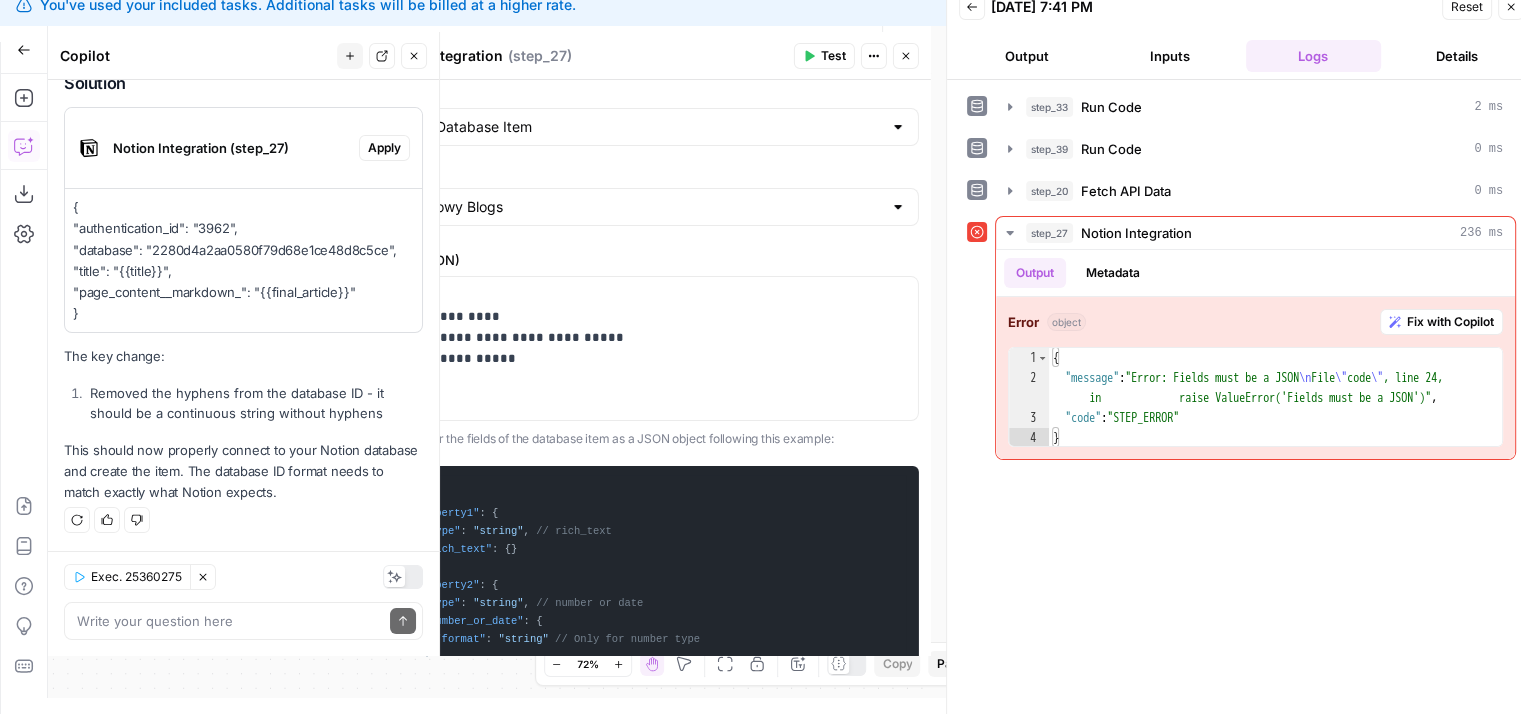 drag, startPoint x: 139, startPoint y: 453, endPoint x: 136, endPoint y: 505, distance: 52.086468 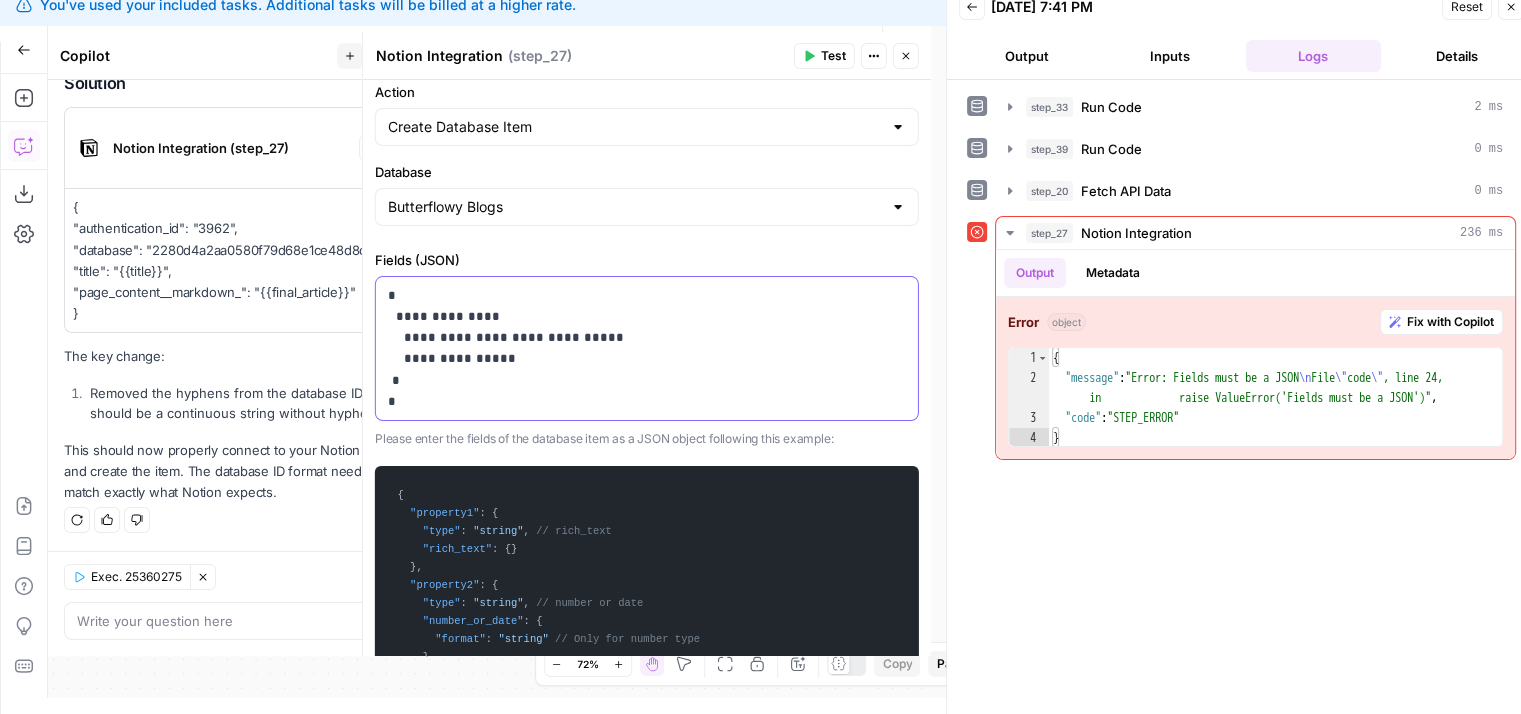 click on "**********" at bounding box center (639, 348) 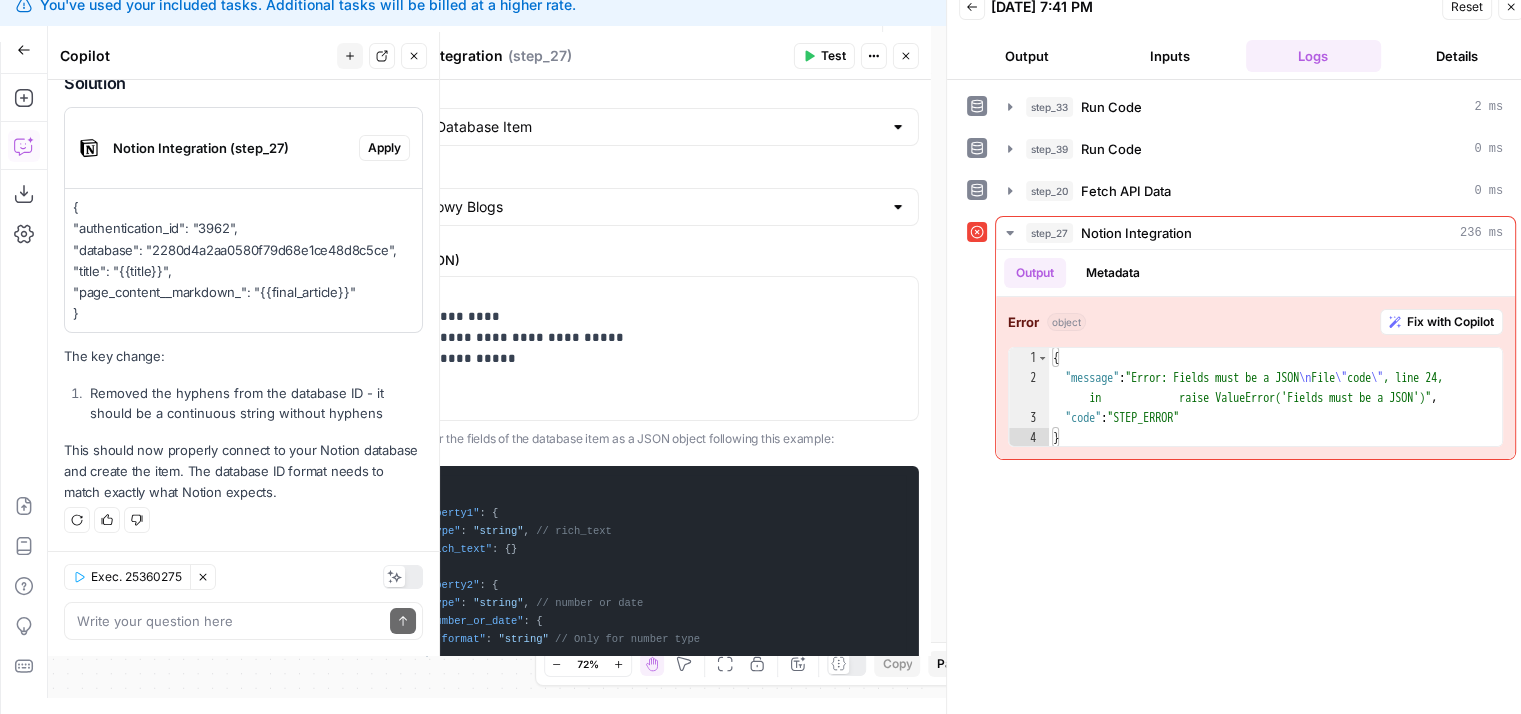 click on "Looking at the  Notion Integration  step, I notice we need to properly format the database ID. Let's fix it:
Solution
Notion Integration (step_27) Apply {
"authentication_id": "3962",
"database": "2280d4a2aa0580f79d68e1ce48d8c5ce",
"title": "{{title}}",
"page_content__markdown_": "{{final_article}}"
}
The key change:
Removed the hyphens from the database ID - it should be a continuous string without hyphens
This should now properly connect to your Notion database and create the item. The database ID format needs to match exactly what Notion expects." at bounding box center (243, 261) 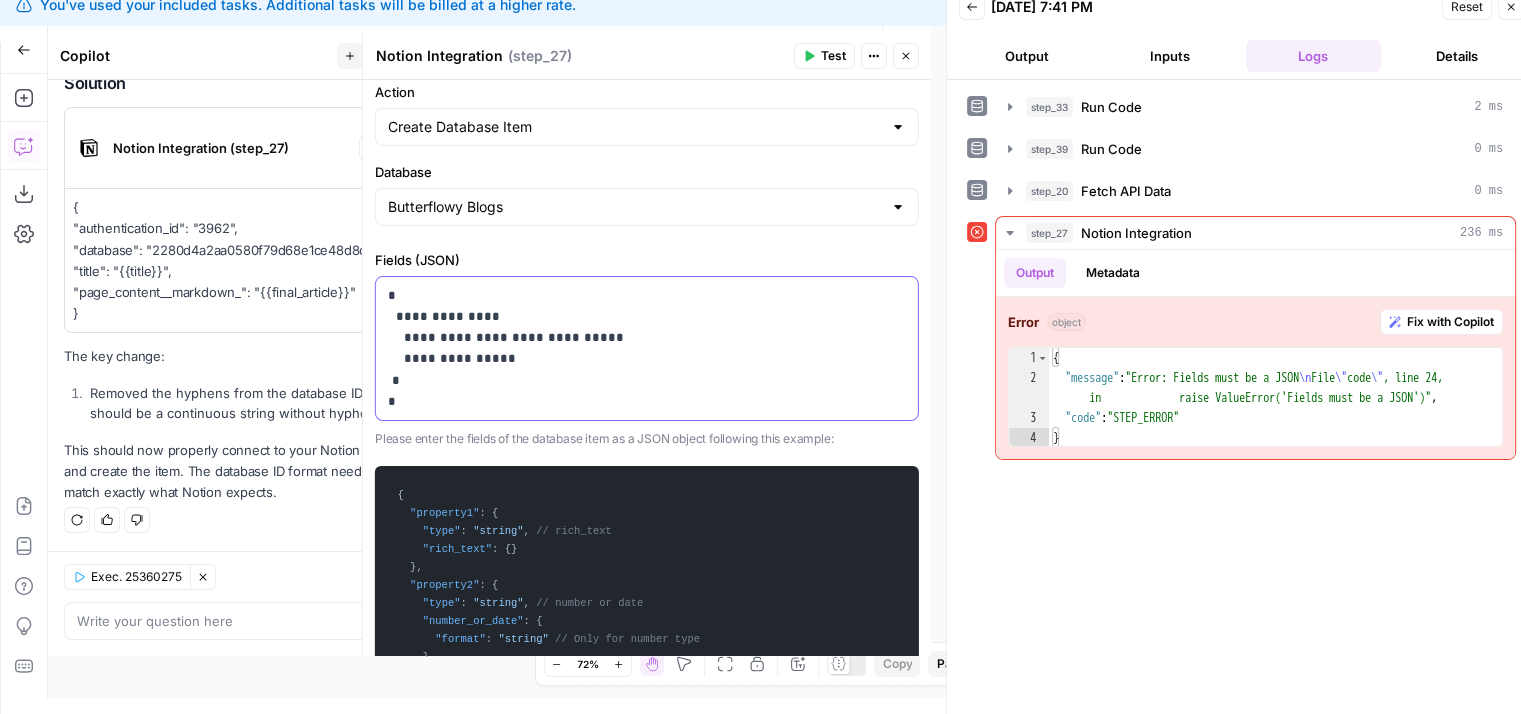 click on "**********" at bounding box center [639, 348] 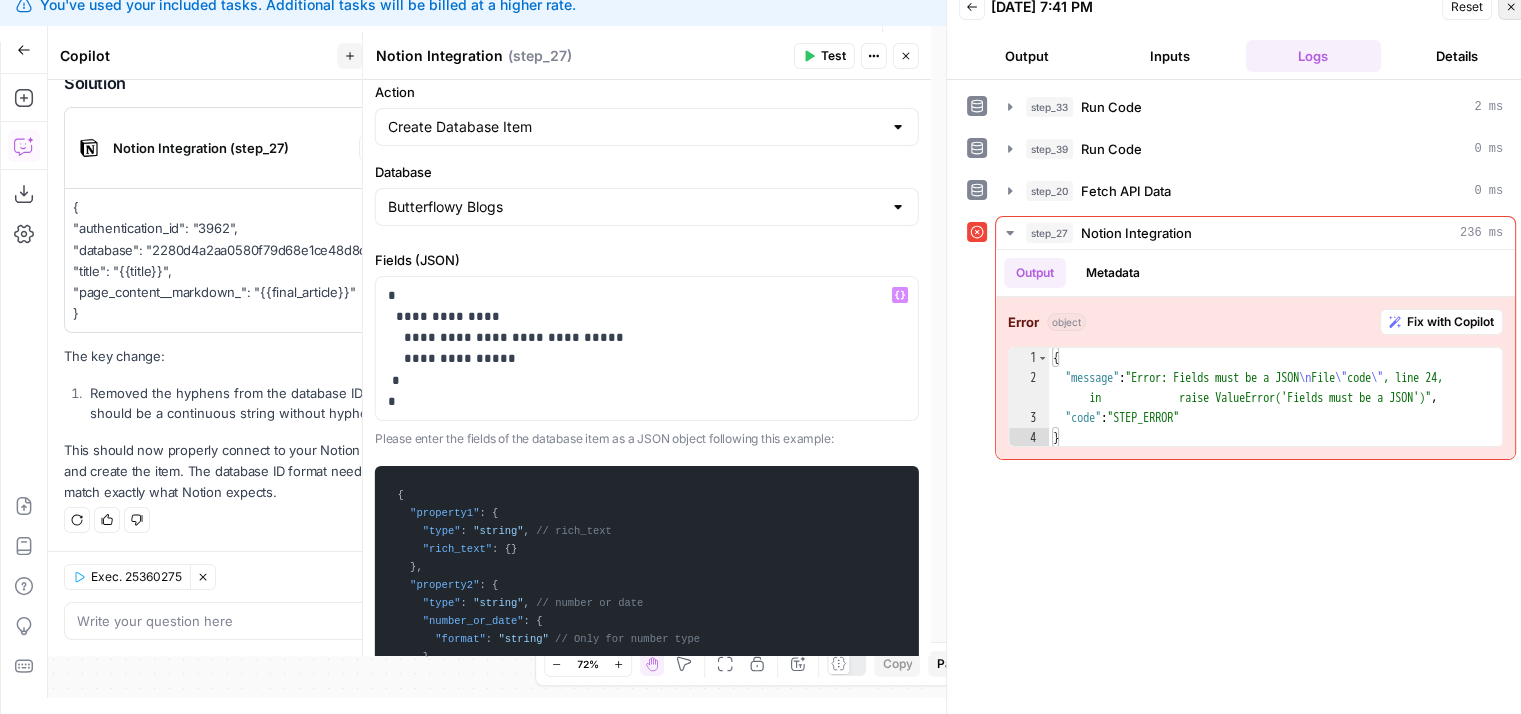 click 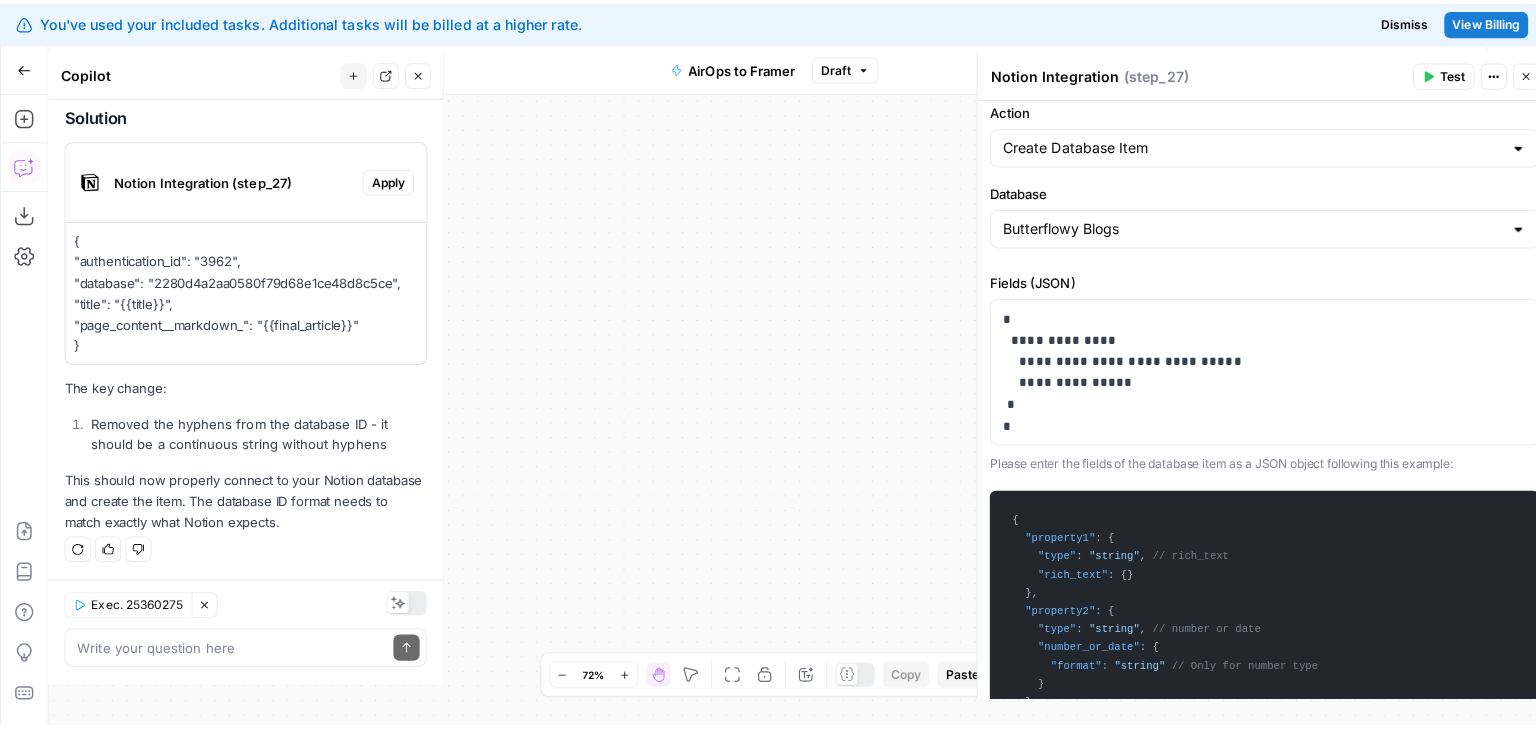 scroll, scrollTop: 0, scrollLeft: 0, axis: both 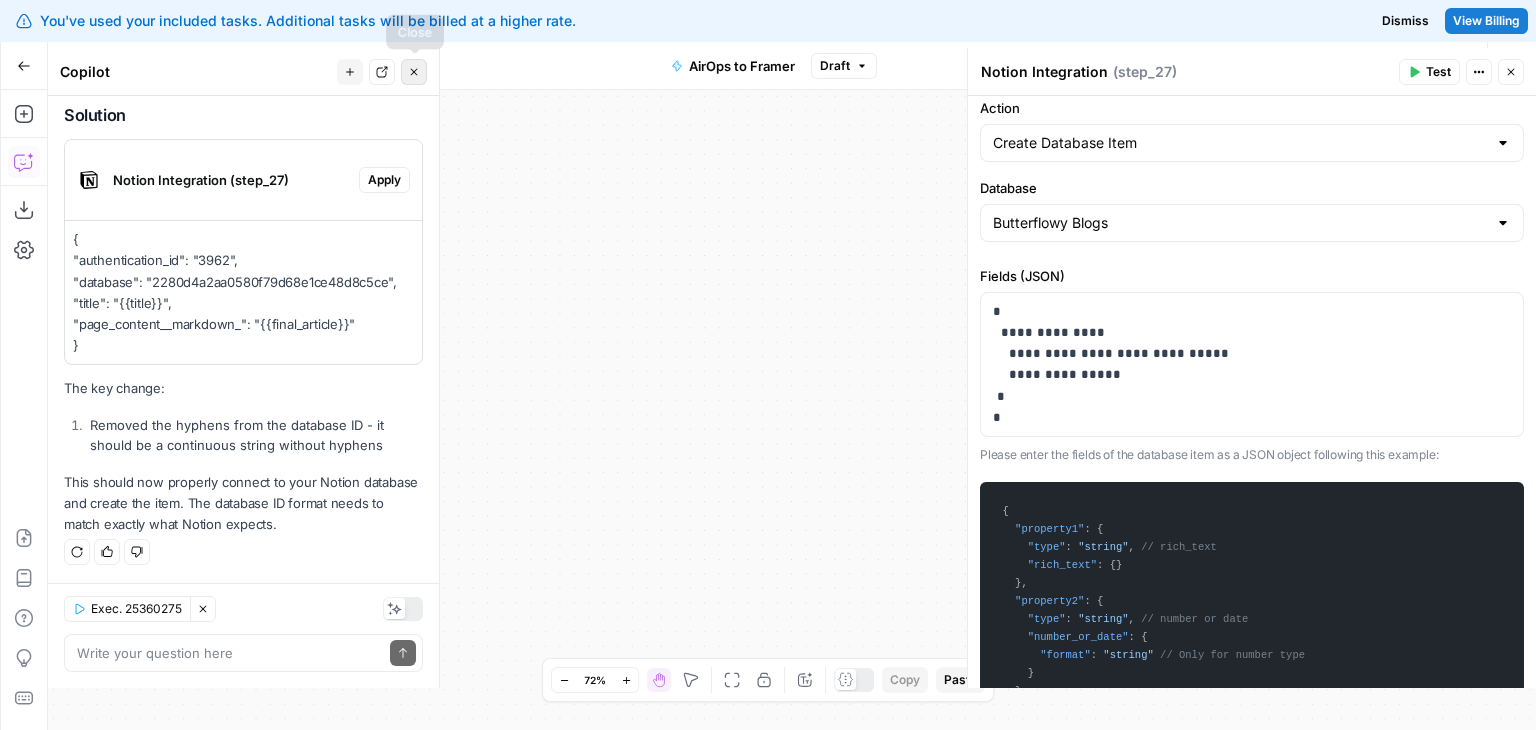 click on "Close" at bounding box center [414, 72] 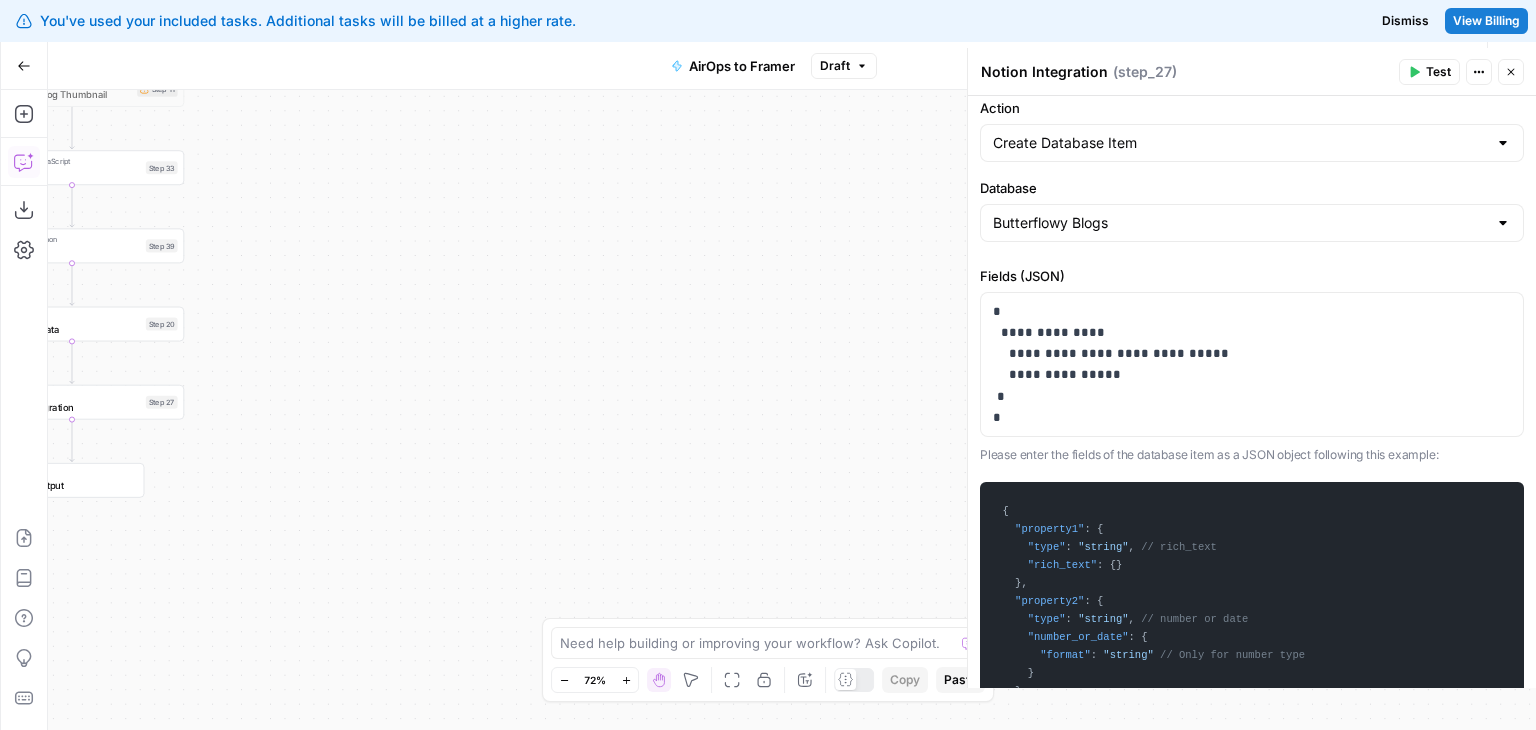 drag, startPoint x: 855, startPoint y: 408, endPoint x: 797, endPoint y: 457, distance: 75.9276 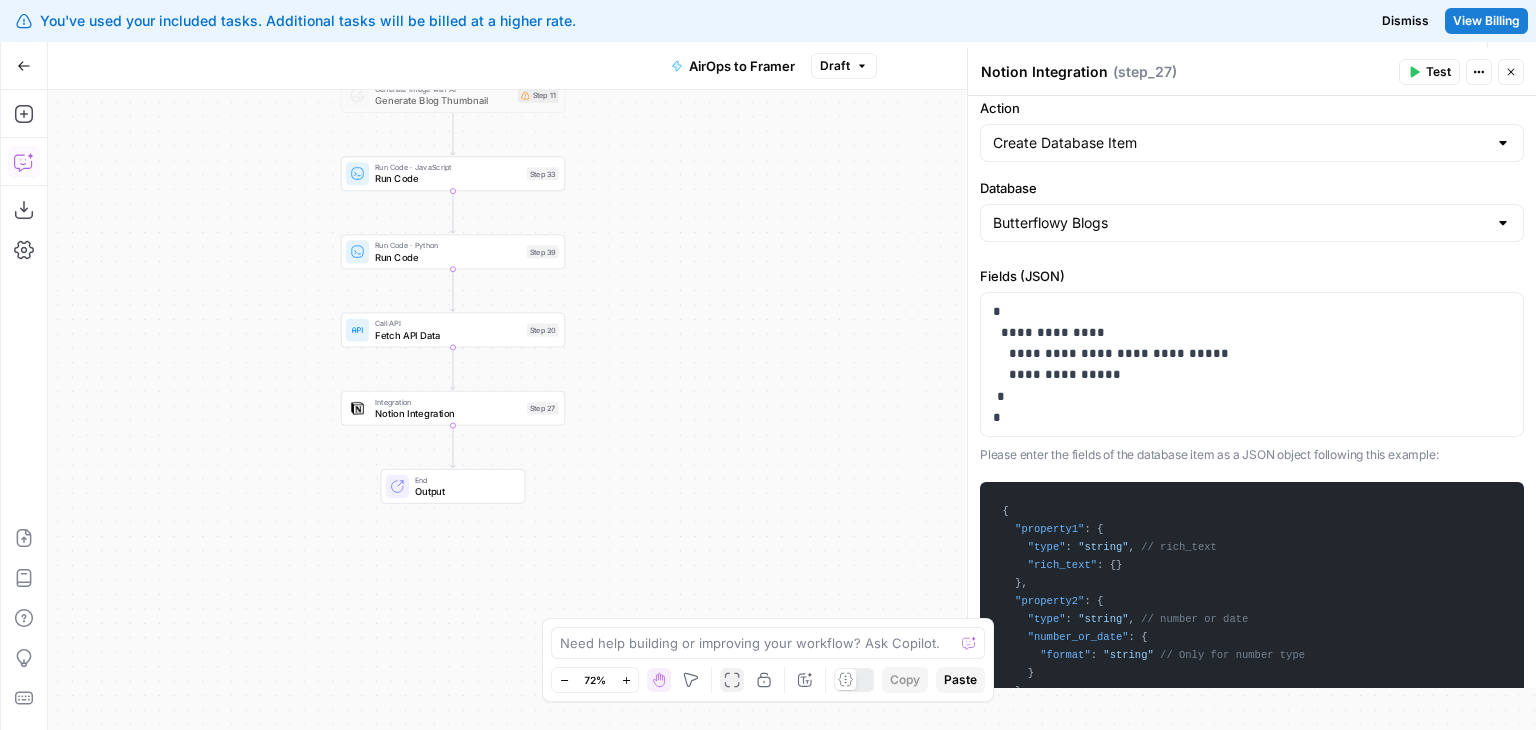 click 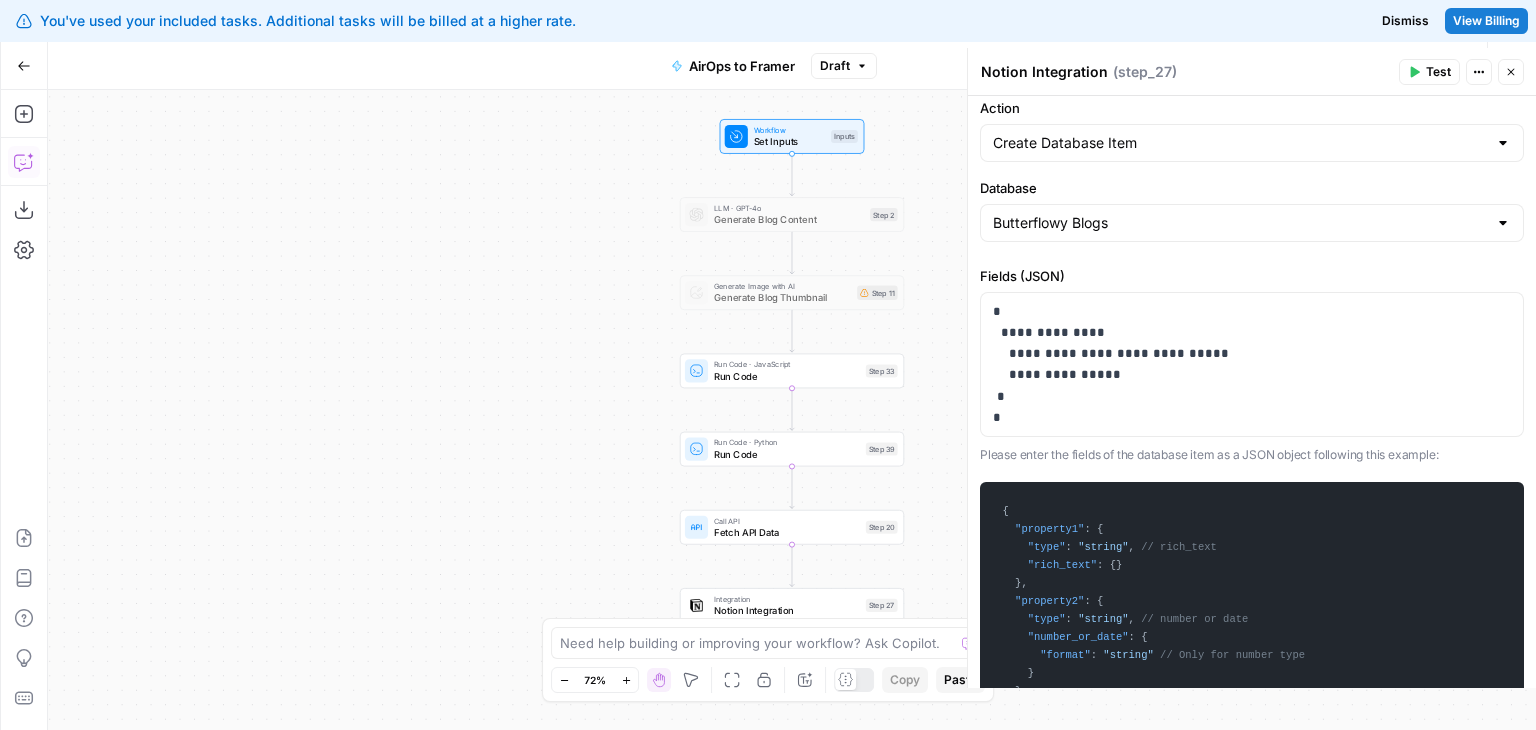 drag, startPoint x: 452, startPoint y: 387, endPoint x: 368, endPoint y: 237, distance: 171.91858 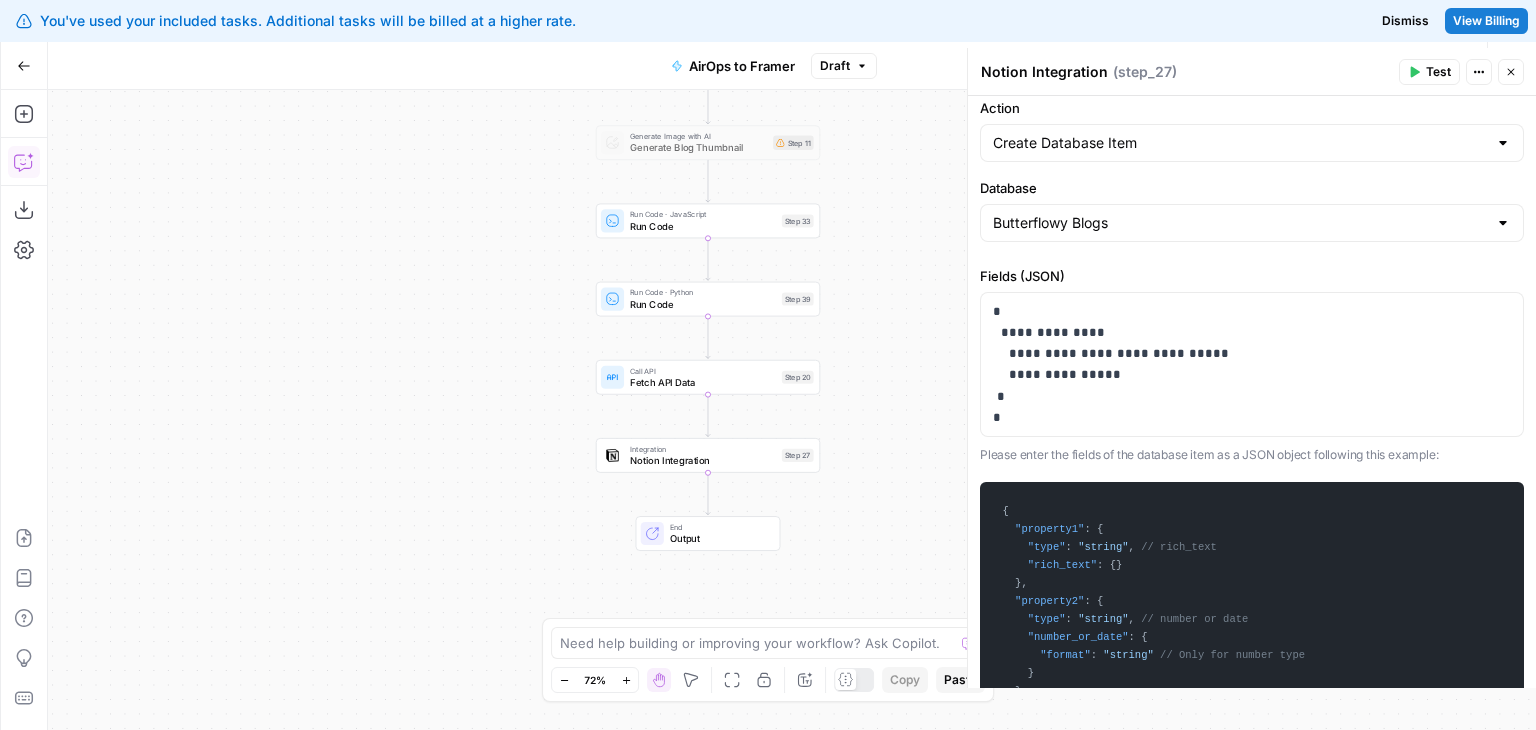 click 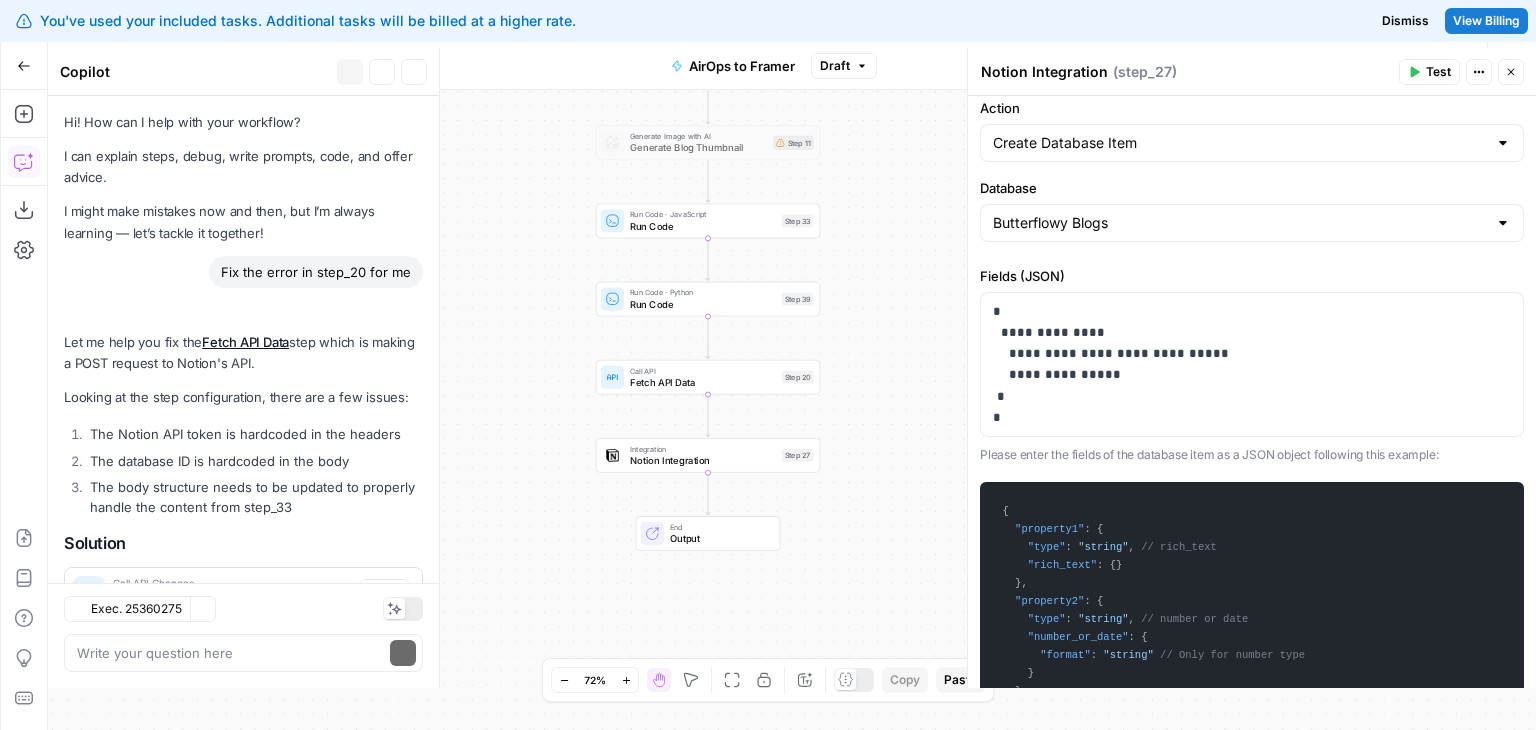 scroll, scrollTop: 7568, scrollLeft: 0, axis: vertical 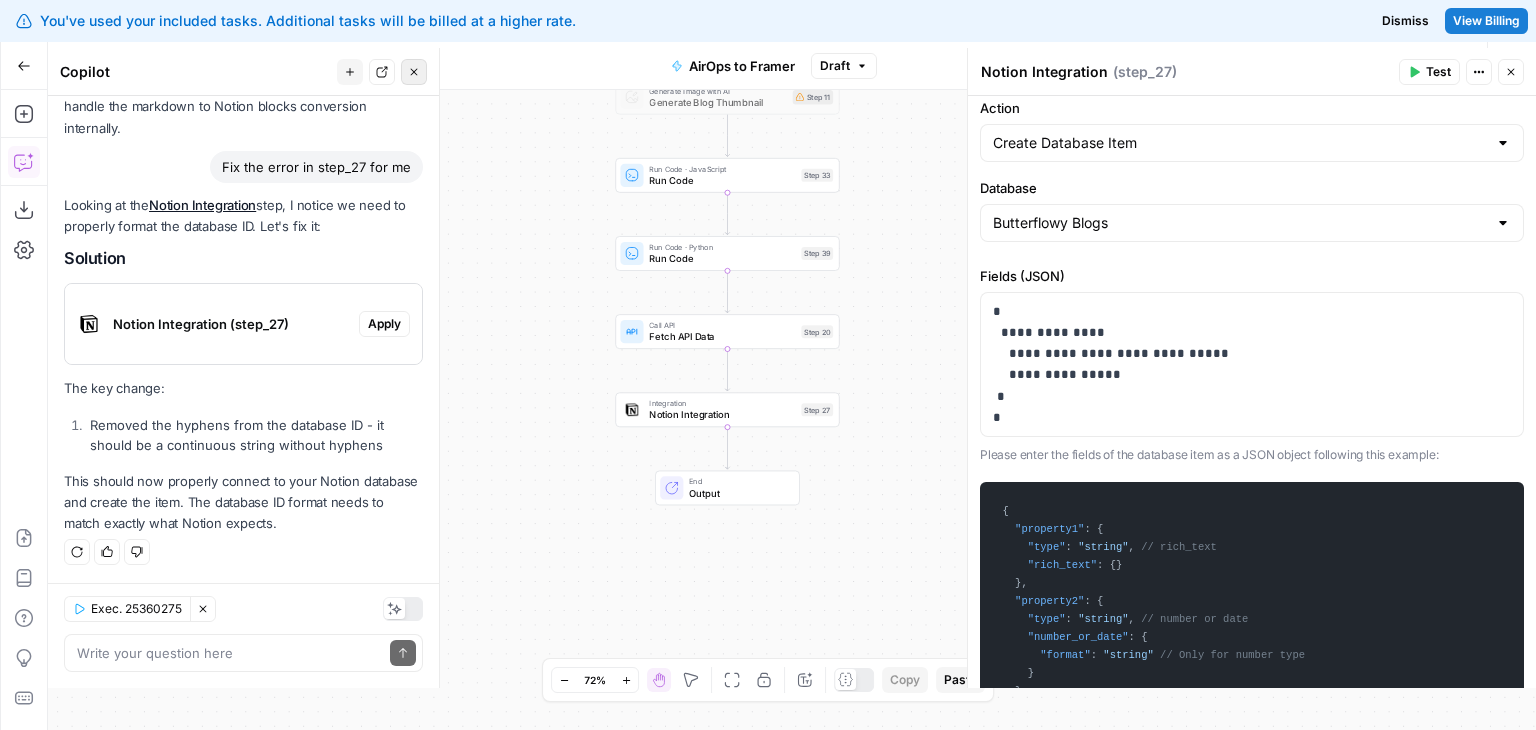 click 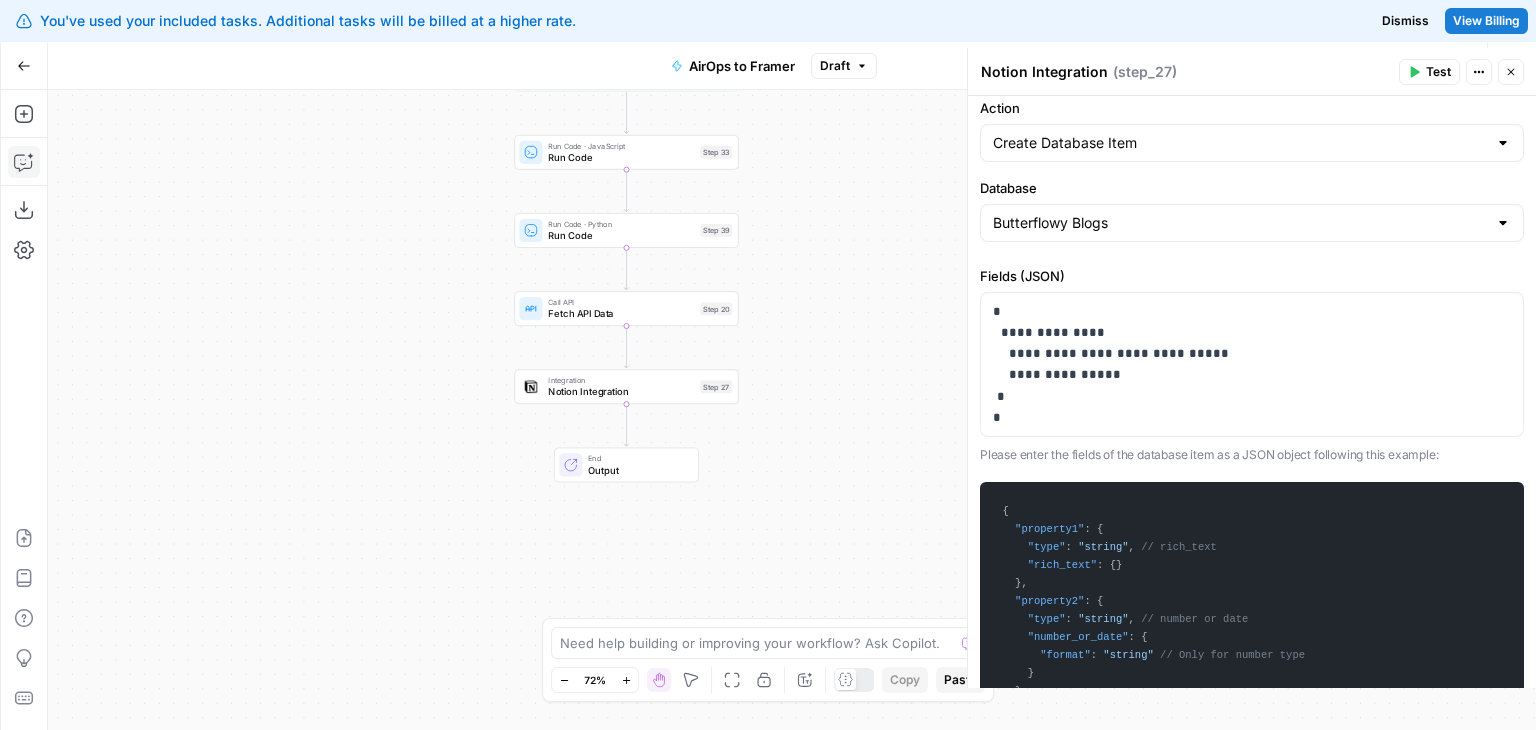 drag, startPoint x: 430, startPoint y: 190, endPoint x: 270, endPoint y: 133, distance: 169.84993 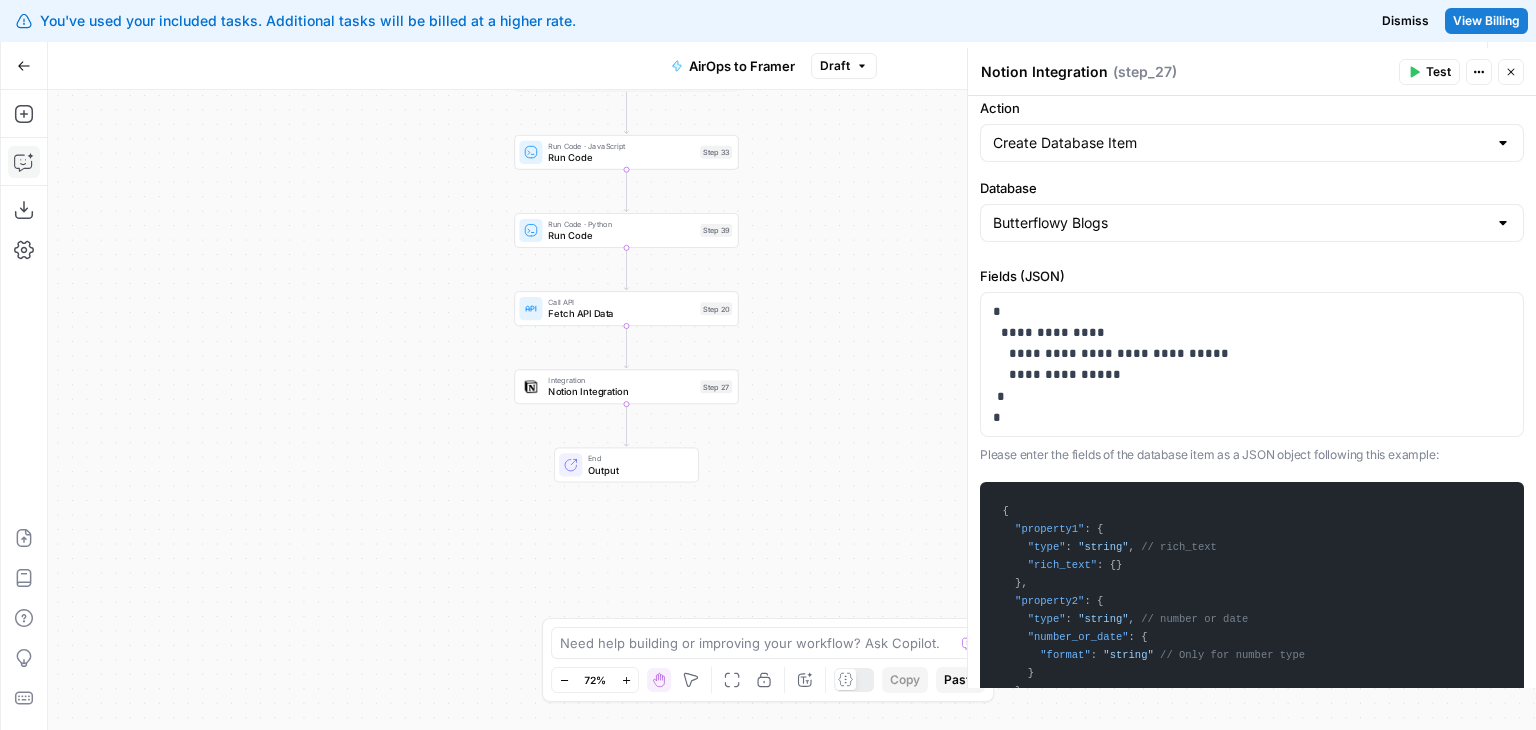 click on "Workflow Set Inputs Inputs LLM · GPT-4o Generate Blog Content Step 2 Generate Image with AI Generate Blog Thumbnail Step 11 Run Code · JavaScript Run Code Step 33 Run Code · Python Run Code Step 39 Call API Fetch API Data Step 20 Integration Notion Integration Step 27 End Output" at bounding box center [792, 410] 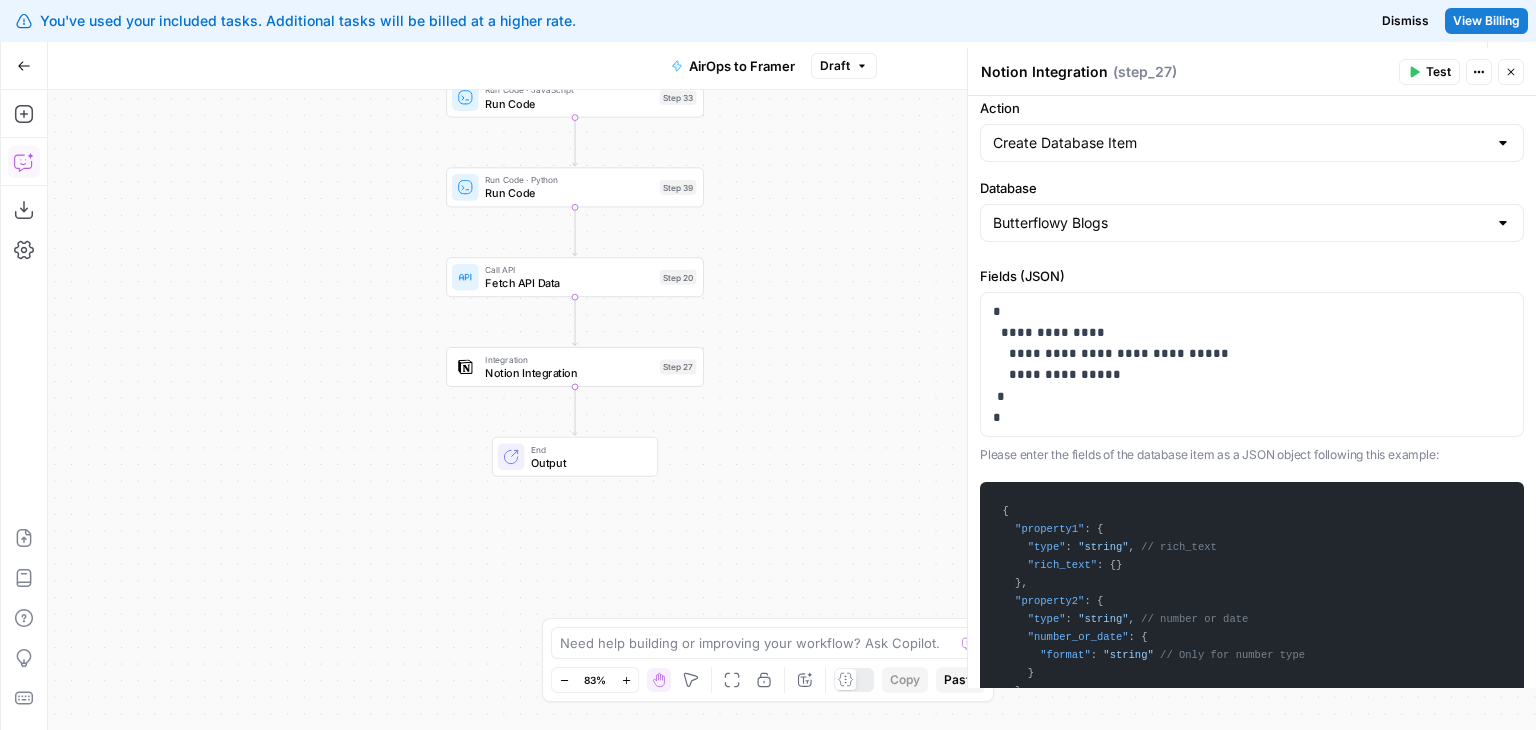 click 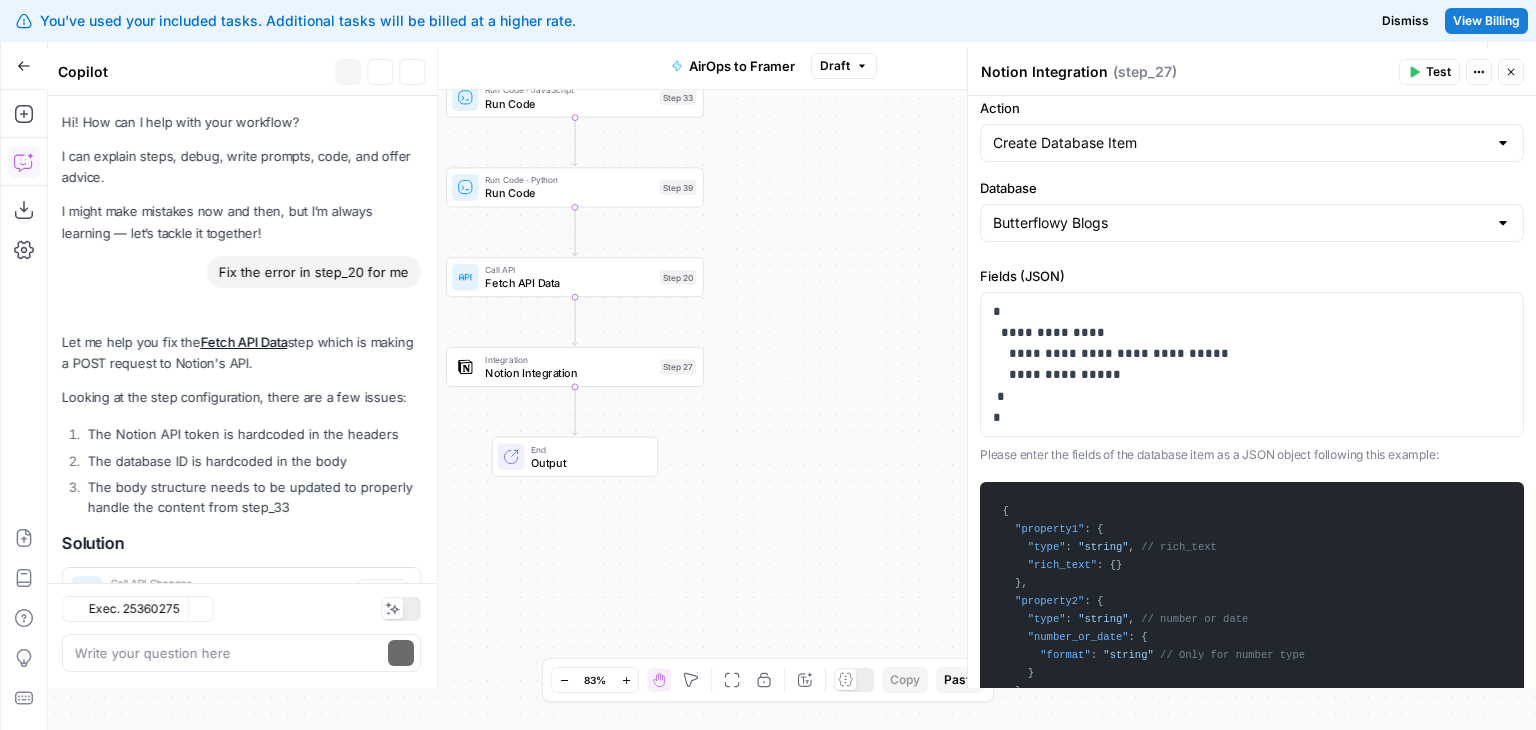 scroll, scrollTop: 7568, scrollLeft: 0, axis: vertical 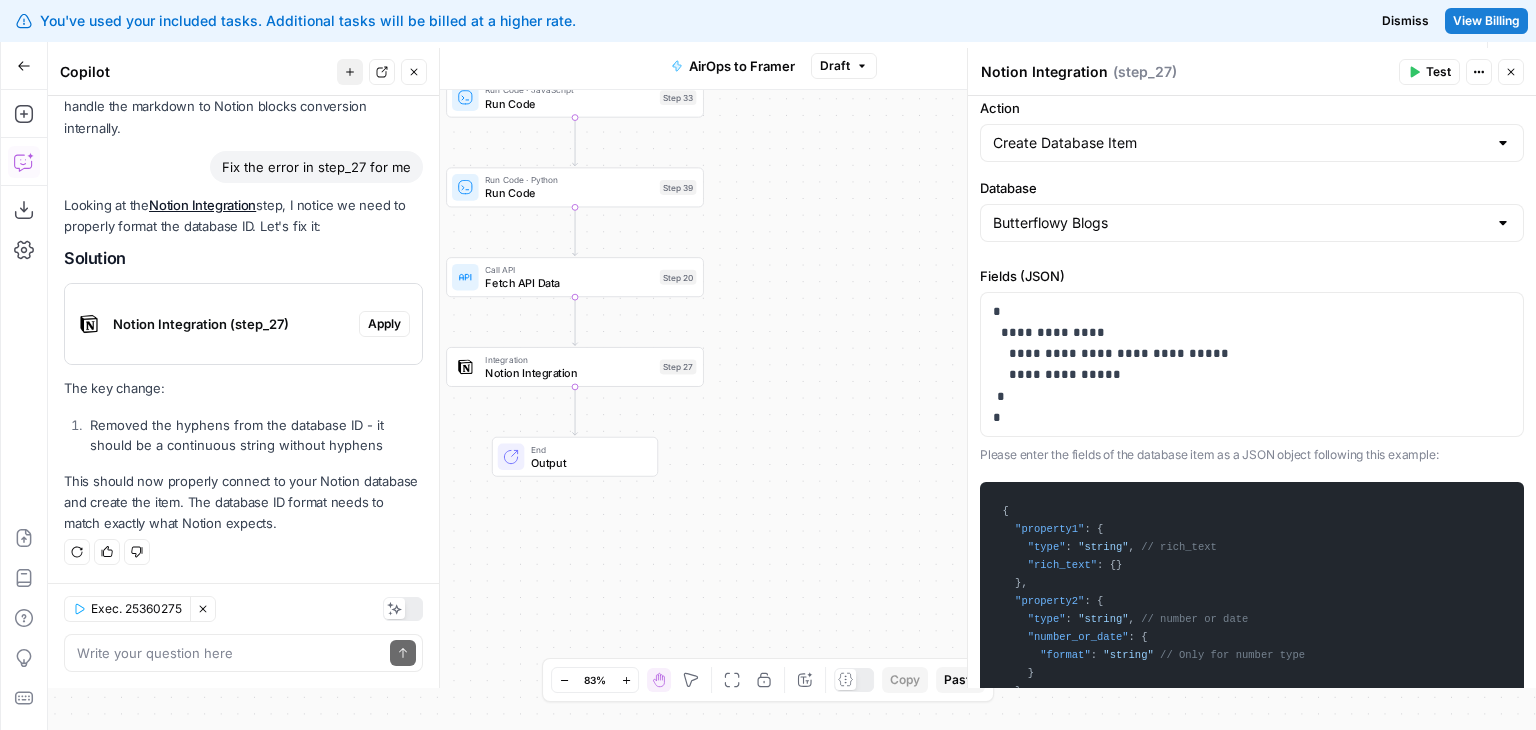 click 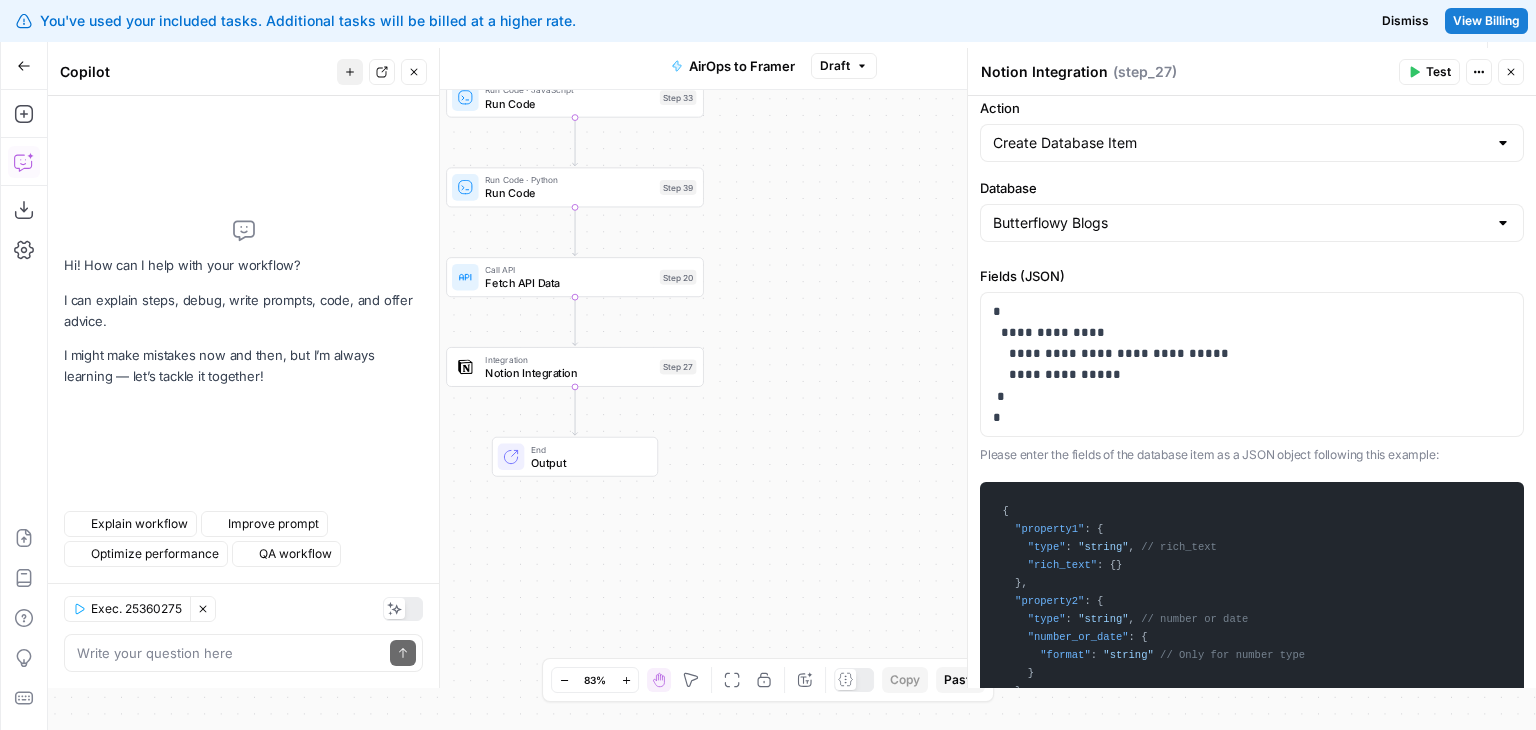 scroll, scrollTop: 0, scrollLeft: 0, axis: both 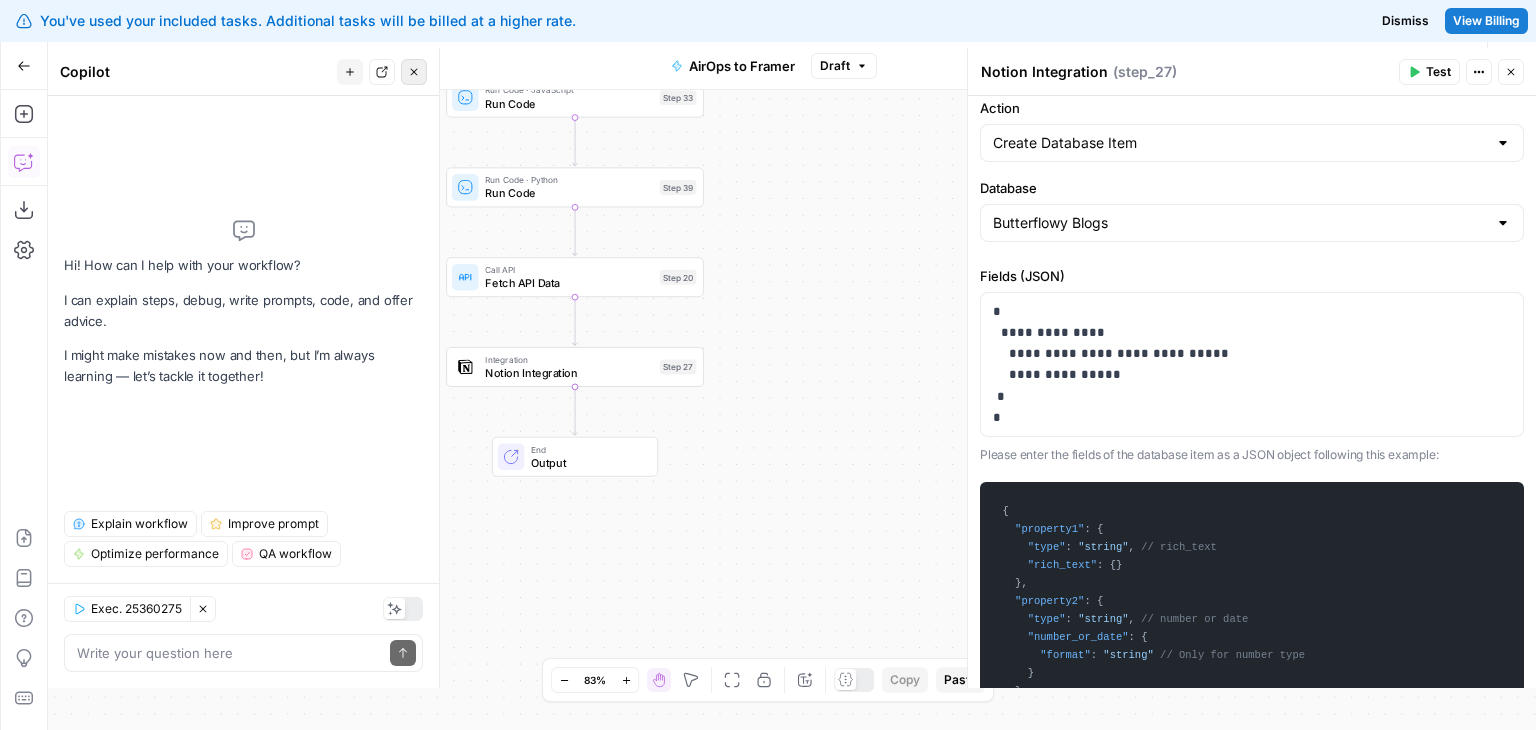 click 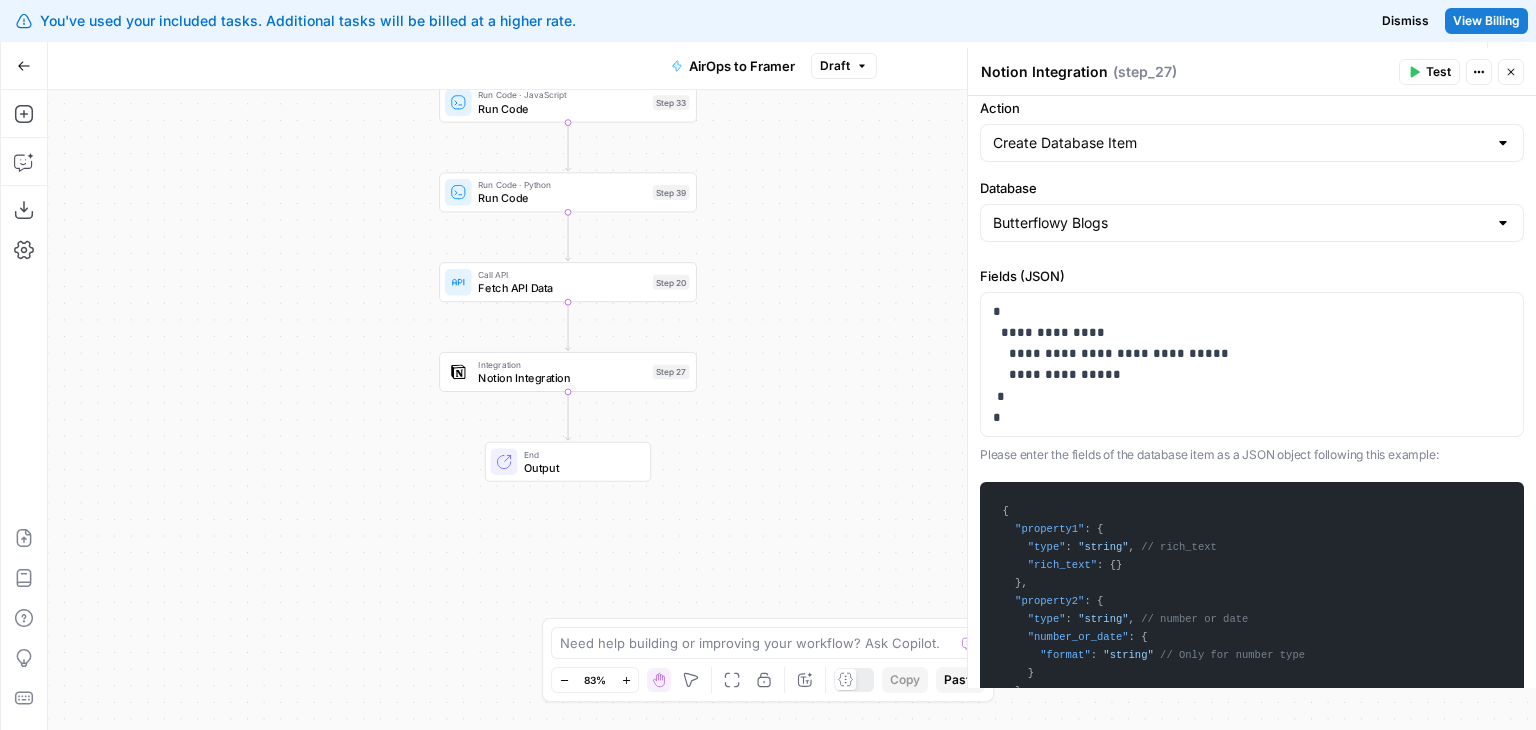 drag, startPoint x: 366, startPoint y: 222, endPoint x: 288, endPoint y: 229, distance: 78.31347 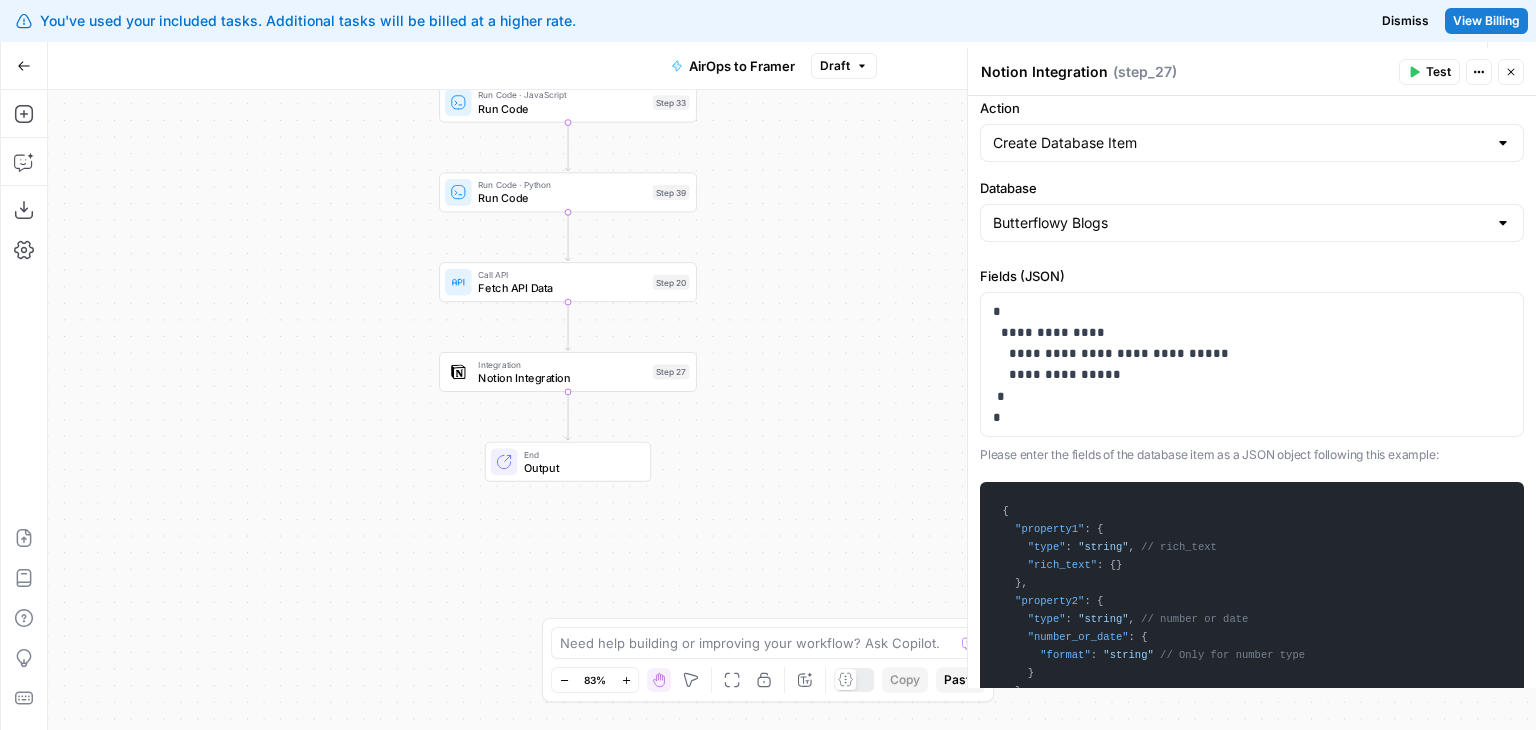 click on "Workflow Set Inputs Inputs LLM · GPT-4o Generate Blog Content Step 2 Generate Image with AI Generate Blog Thumbnail Step 11 Run Code · JavaScript Run Code Step 33 Run Code · Python Run Code Step 39 Call API Fetch API Data Step 20 Integration Notion Integration Step 27 End Output" at bounding box center [792, 410] 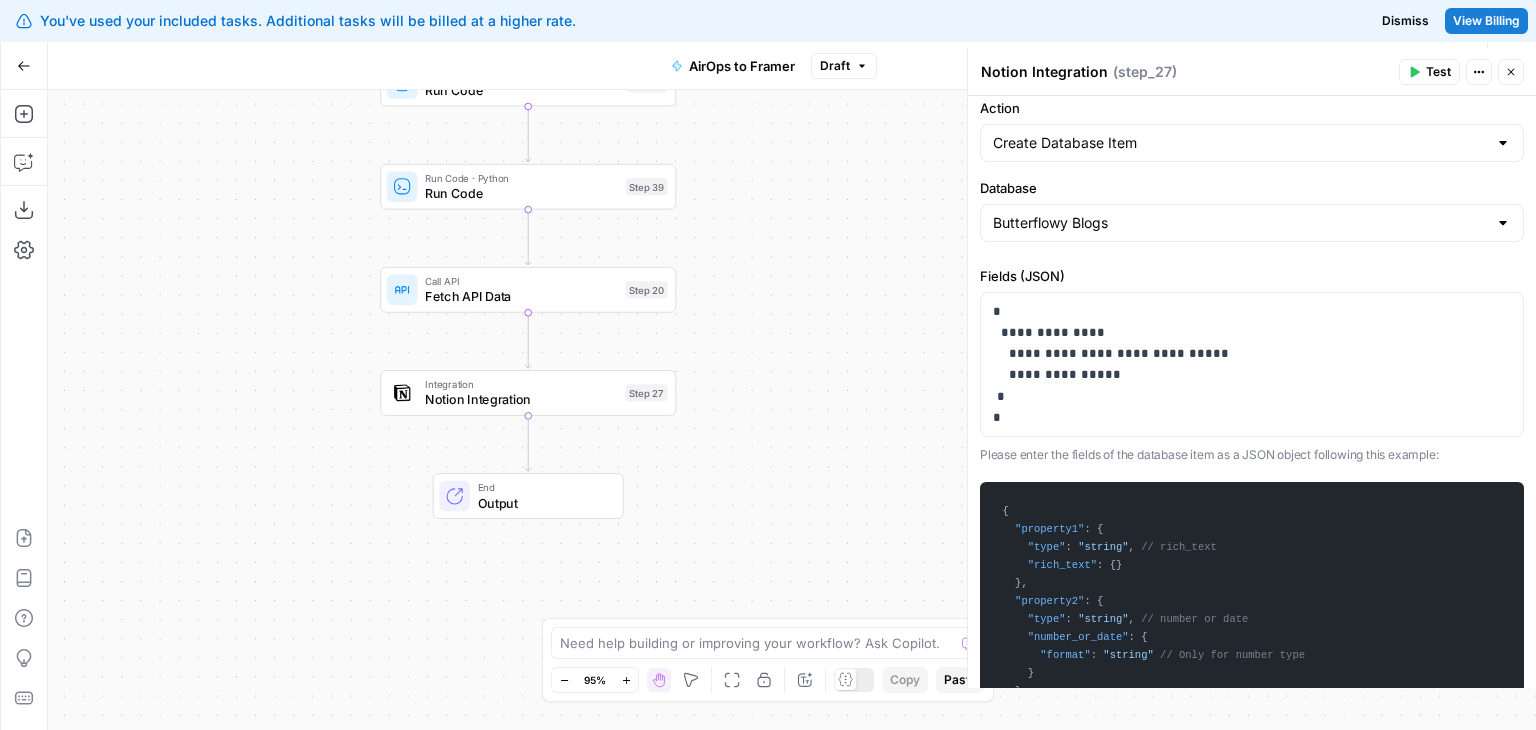 drag, startPoint x: 241, startPoint y: 229, endPoint x: 293, endPoint y: 266, distance: 63.82006 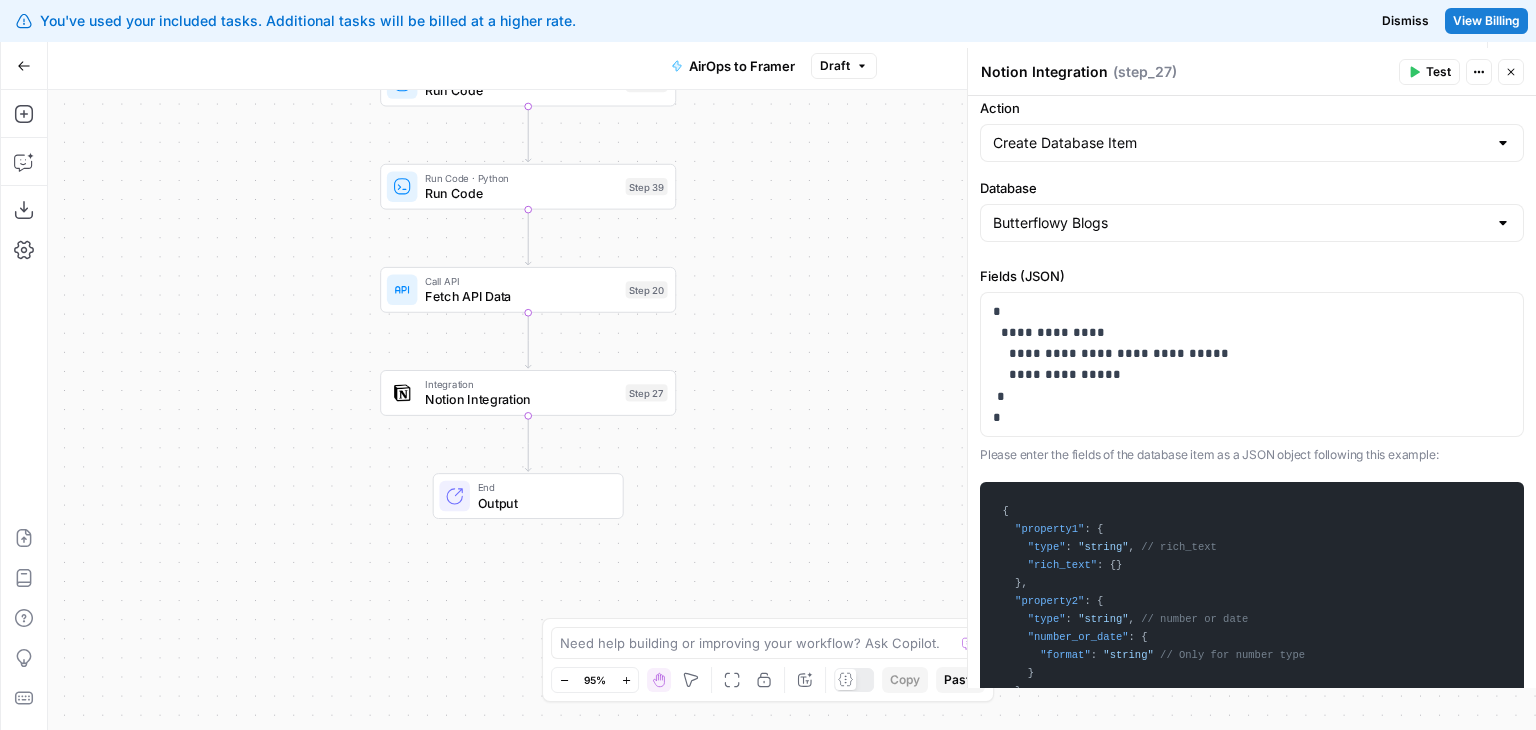 click on "Workflow Set Inputs Inputs LLM · GPT-4o Generate Blog Content Step 2 Generate Image with AI Generate Blog Thumbnail Step 11 Run Code · JavaScript Run Code Step 33 Run Code · Python Run Code Step 39 Call API Fetch API Data Step 20 Integration Notion Integration Step 27 End Output" at bounding box center (792, 410) 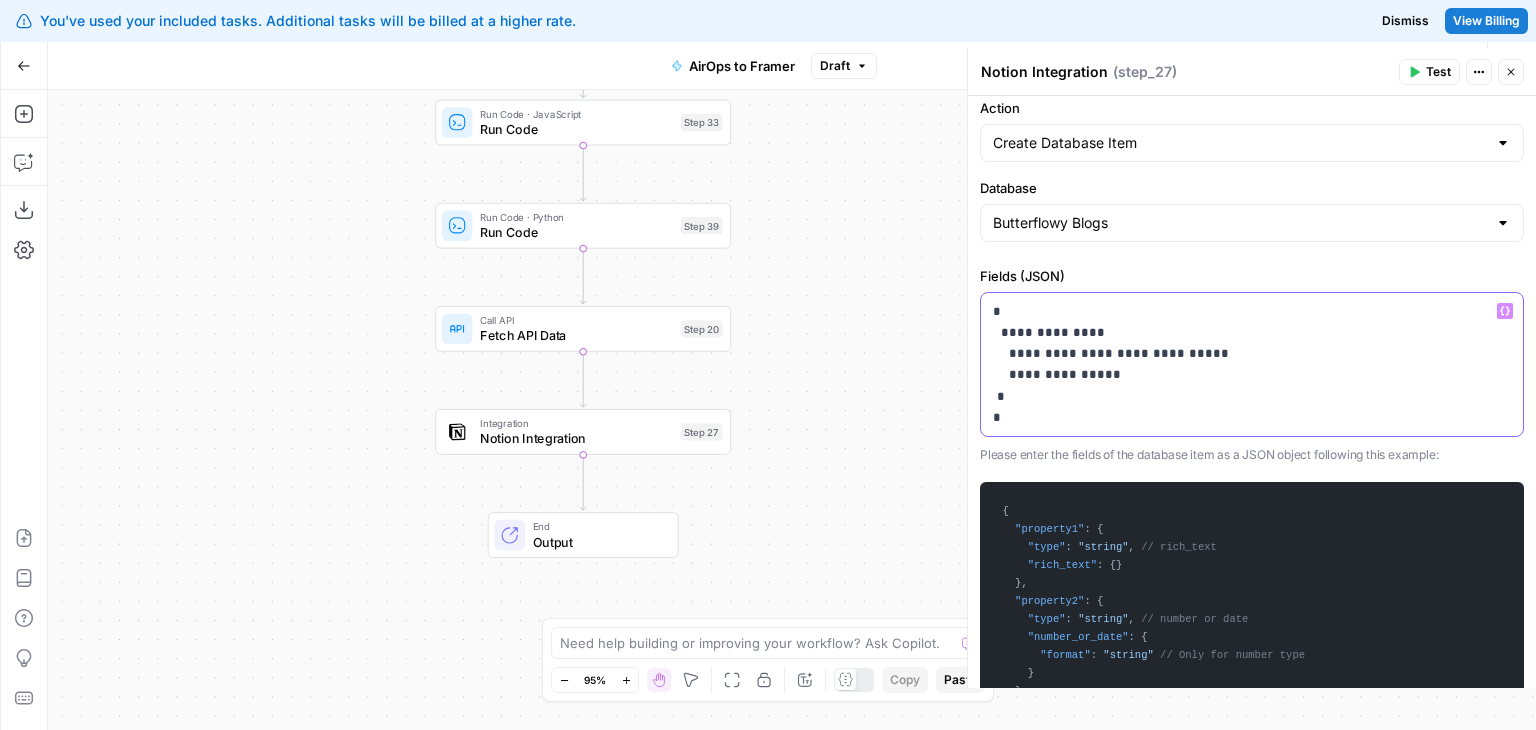 click on "**********" at bounding box center [1244, 364] 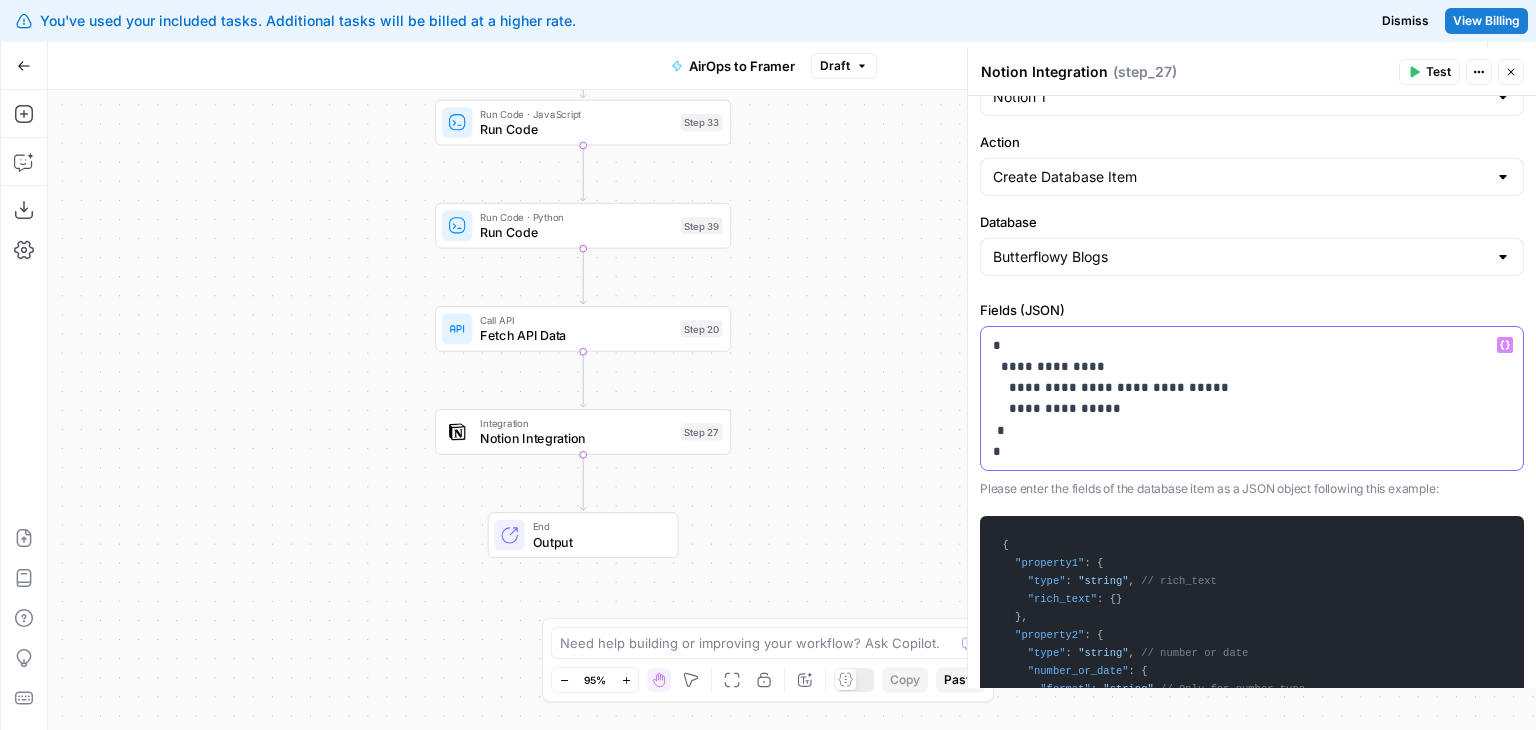drag, startPoint x: 1203, startPoint y: 383, endPoint x: 1192, endPoint y: 331, distance: 53.15073 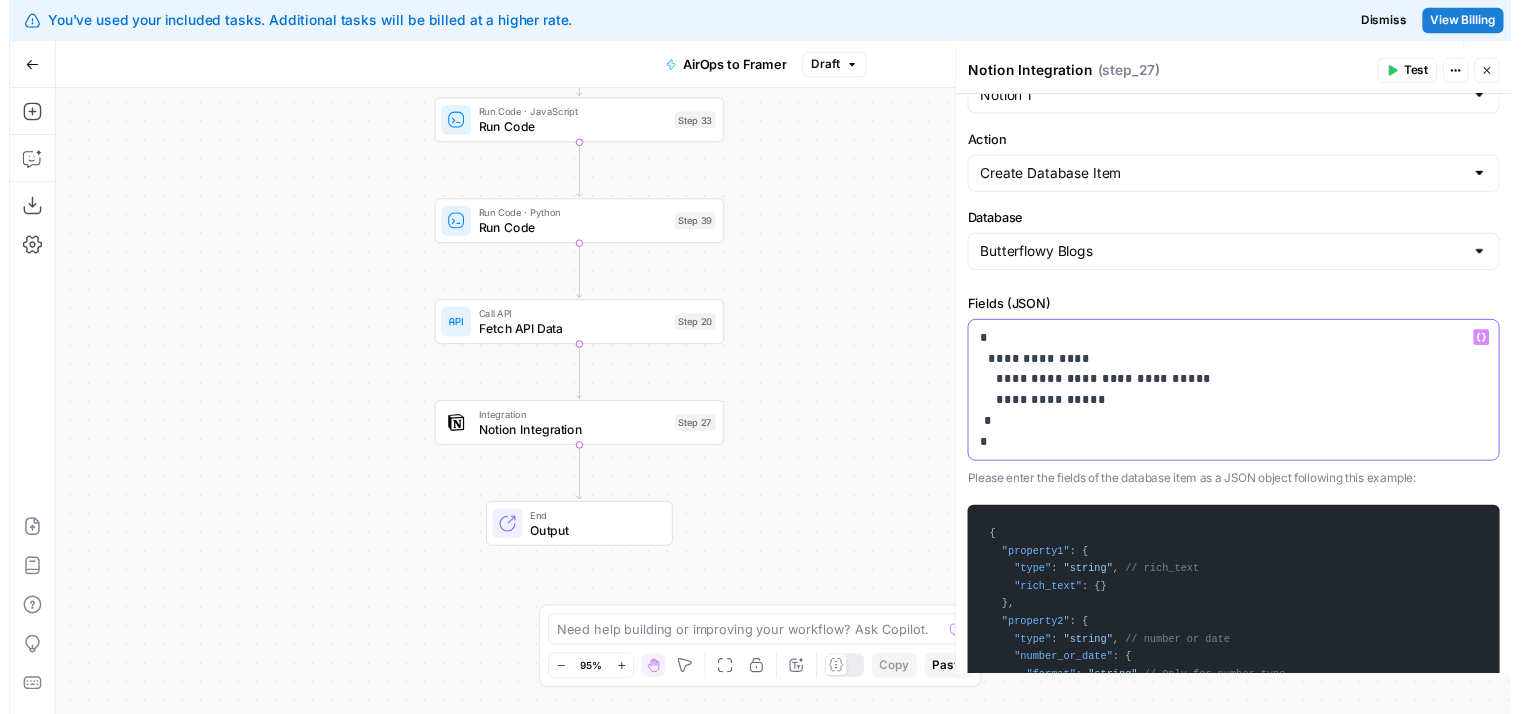 scroll, scrollTop: 98, scrollLeft: 0, axis: vertical 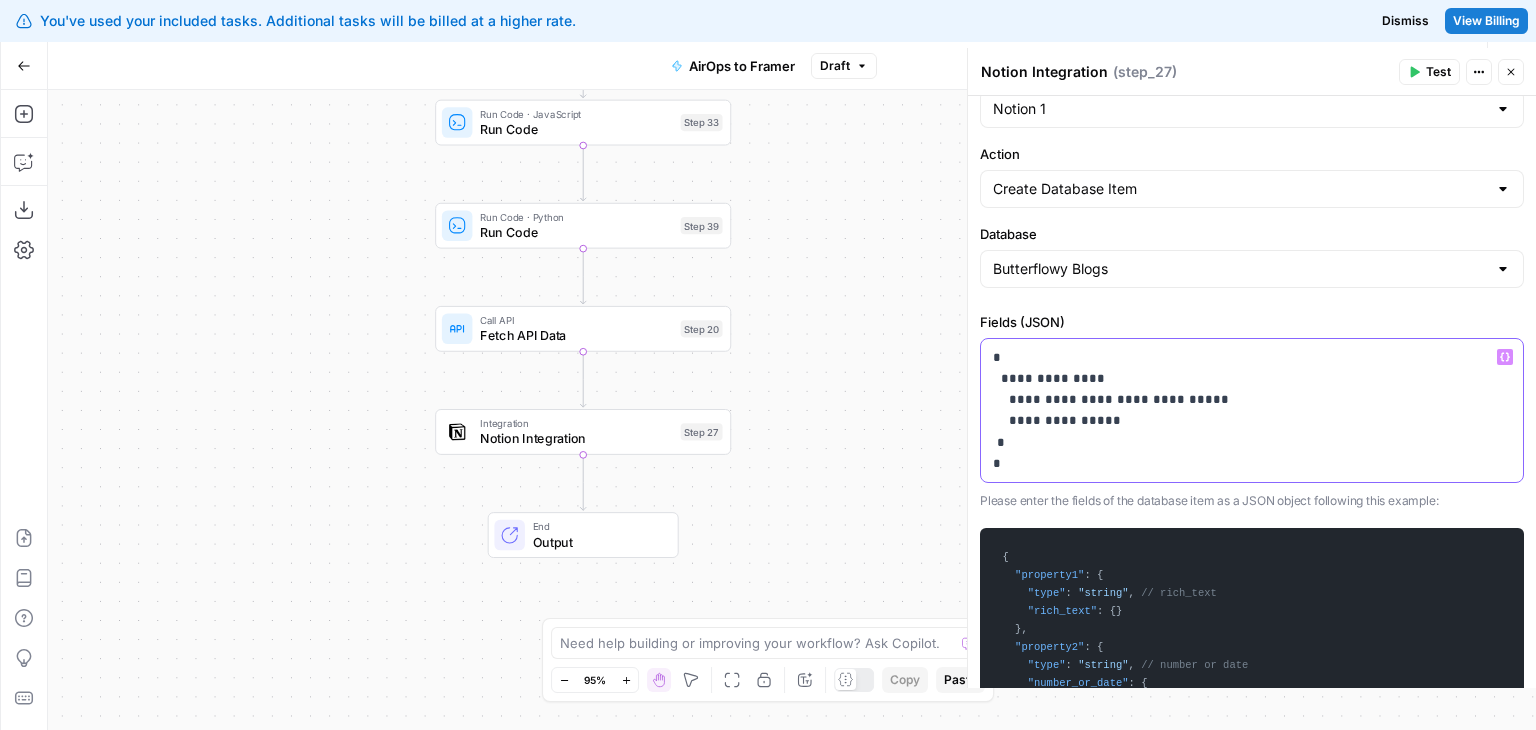 click on "**********" at bounding box center [1244, 410] 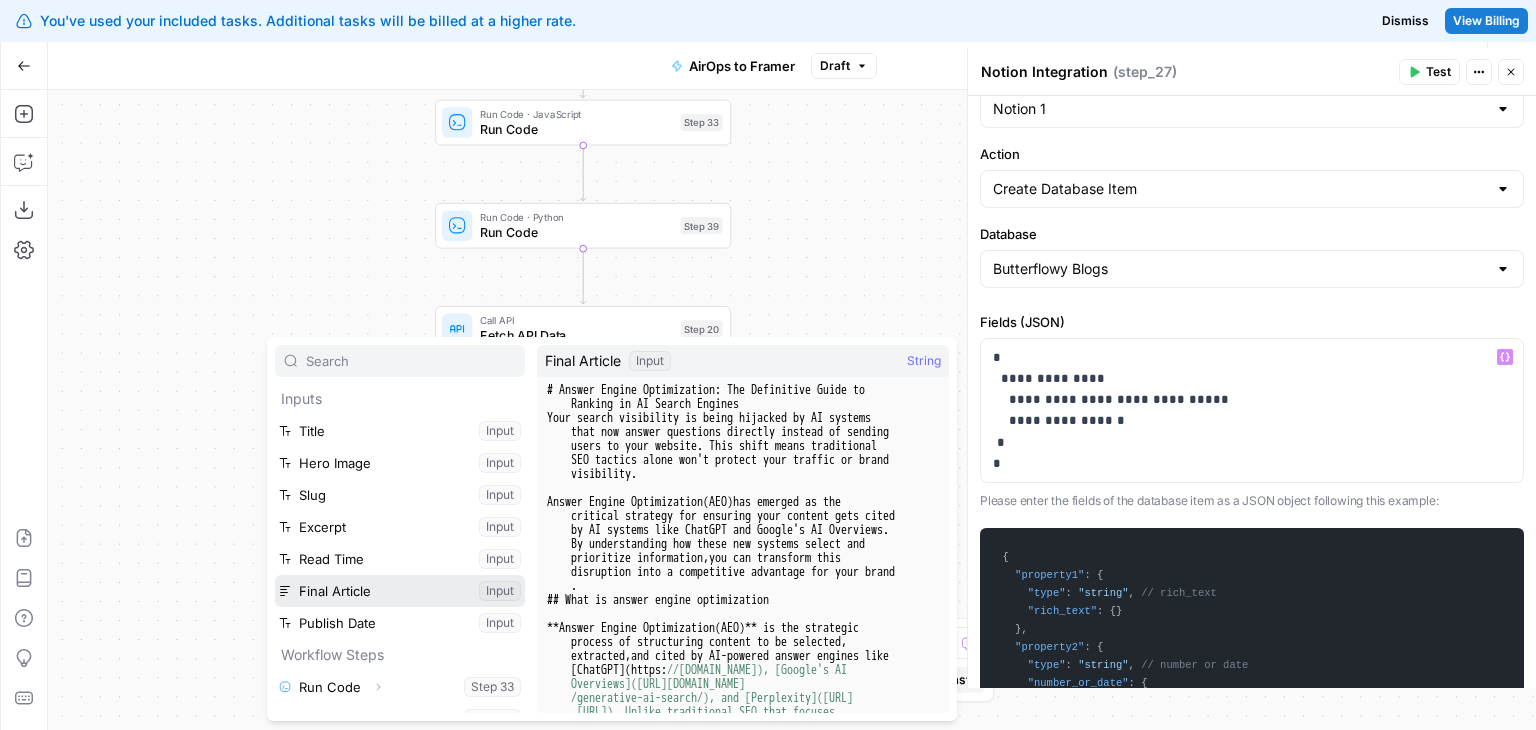 click at bounding box center (400, 591) 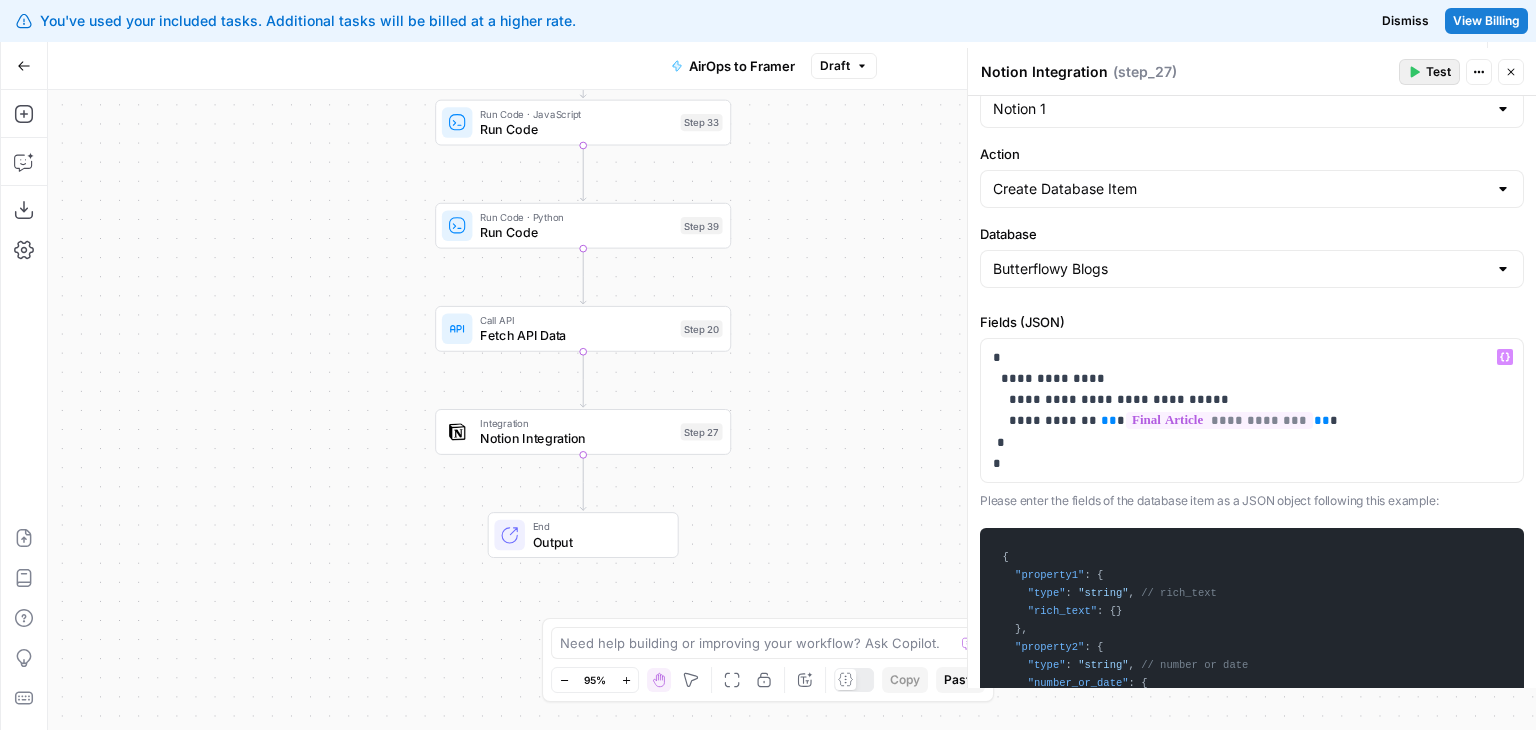 click on "Test" at bounding box center (1429, 72) 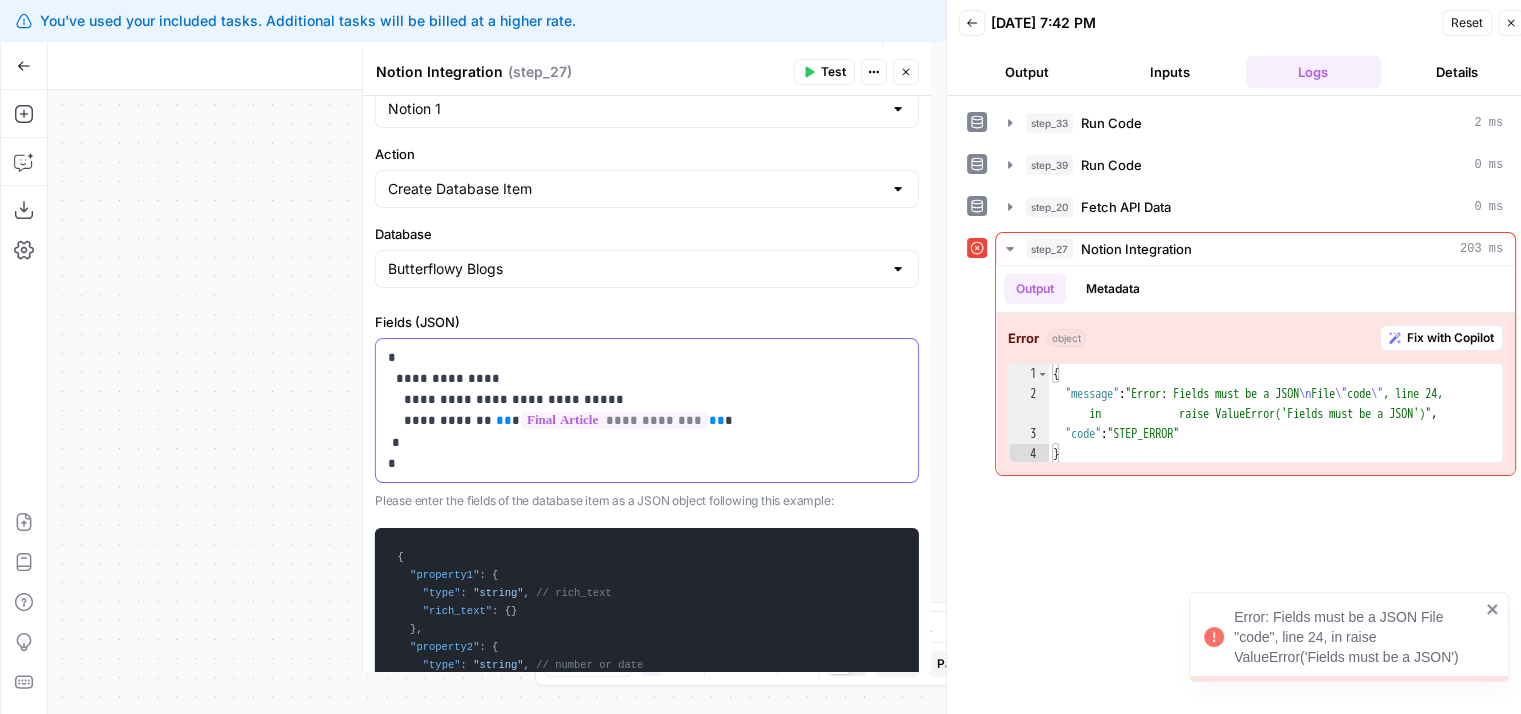 click on "**********" at bounding box center [639, 410] 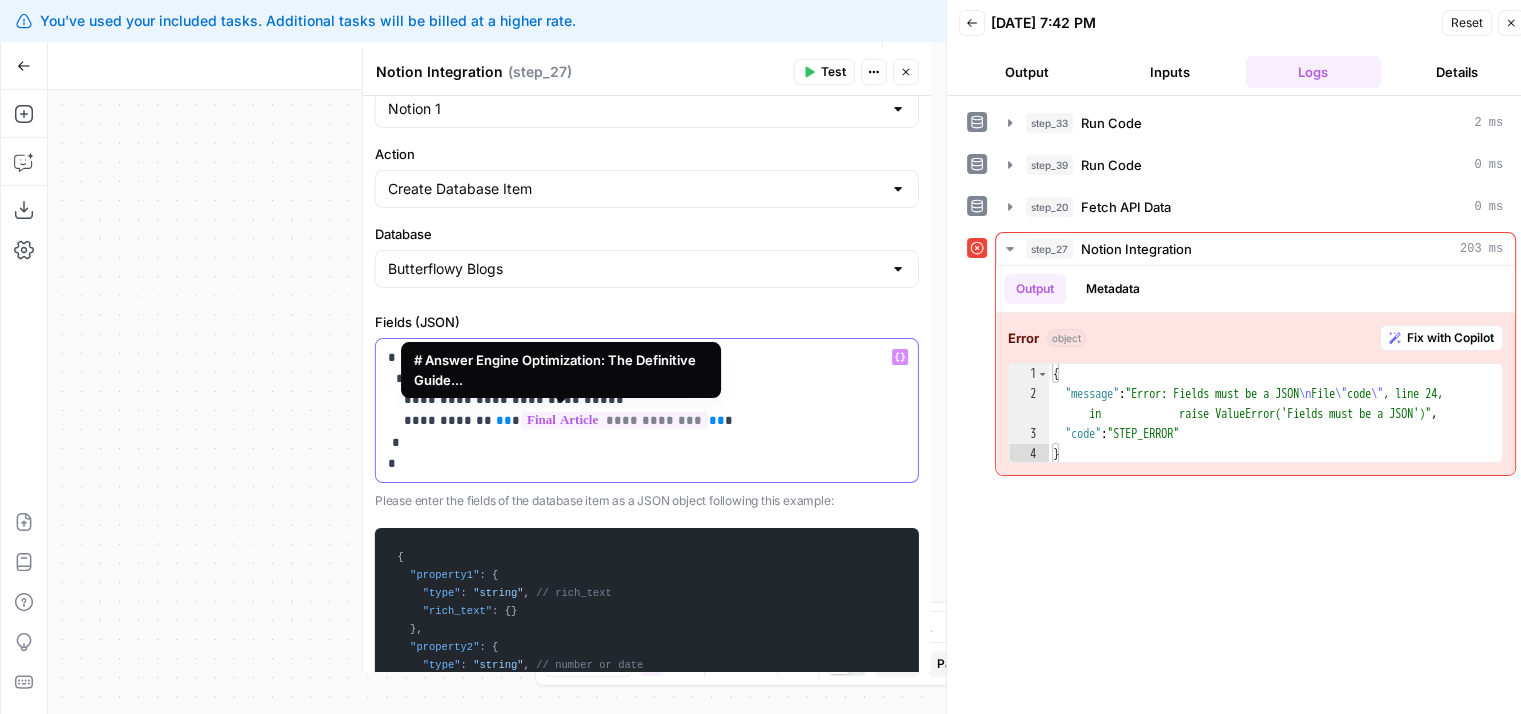 click on "**********" at bounding box center [639, 410] 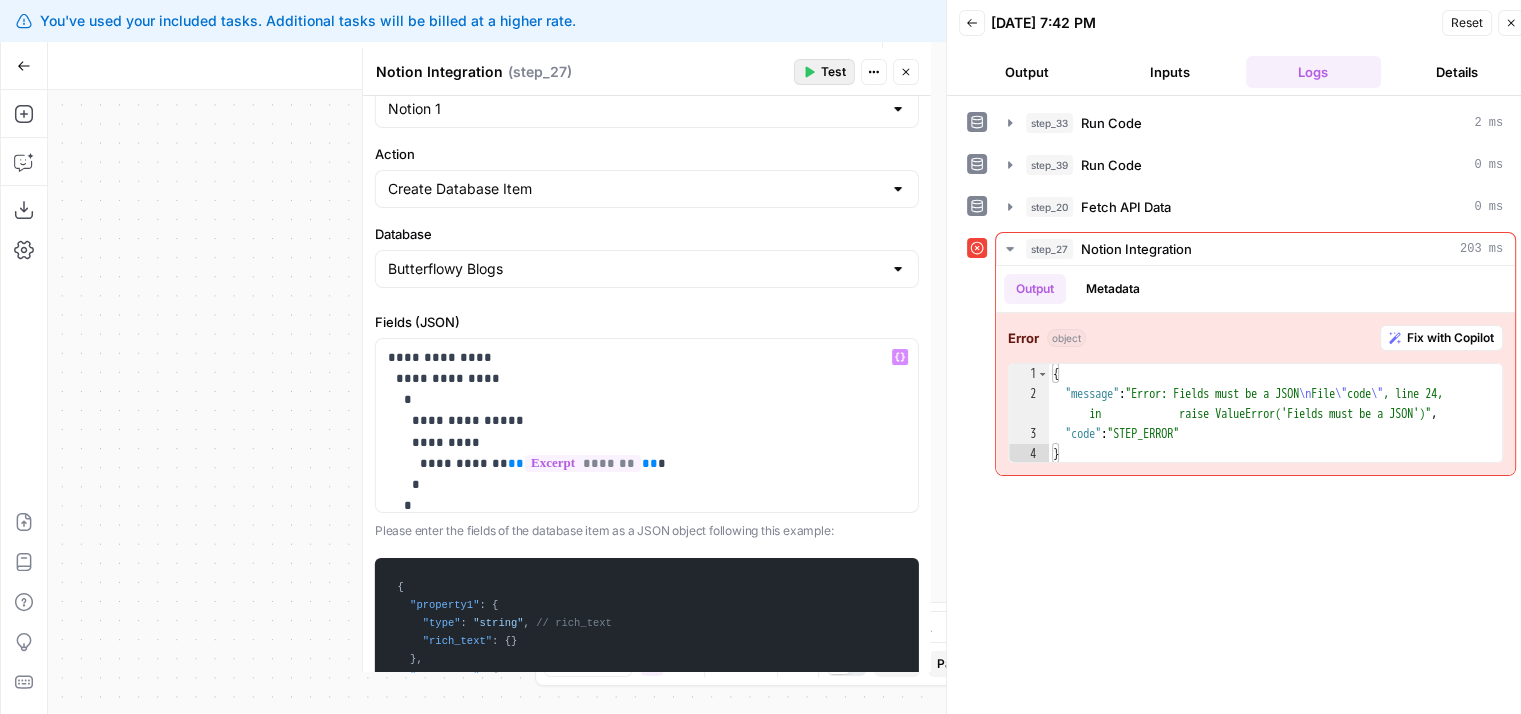 click on "Test" at bounding box center [824, 72] 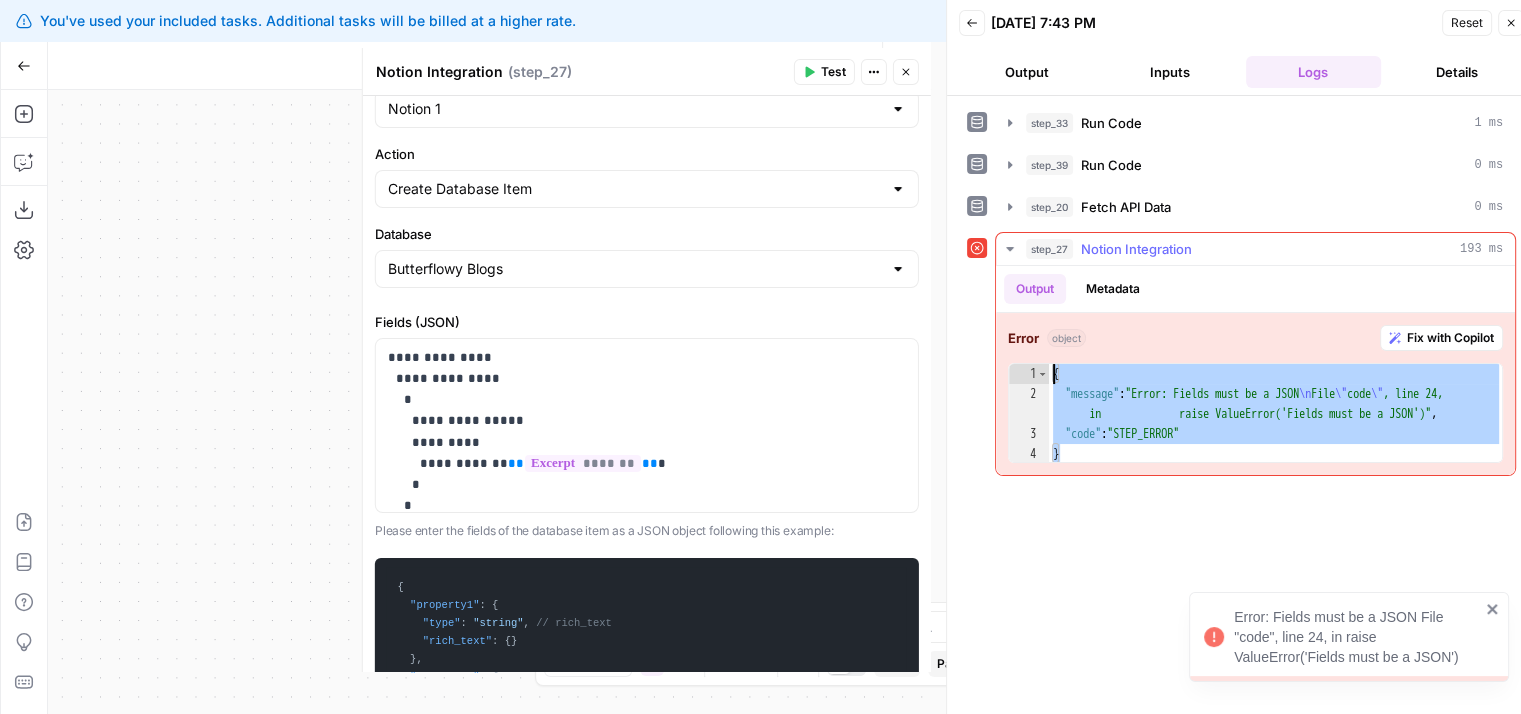 drag, startPoint x: 1080, startPoint y: 457, endPoint x: 1016, endPoint y: 353, distance: 122.1147 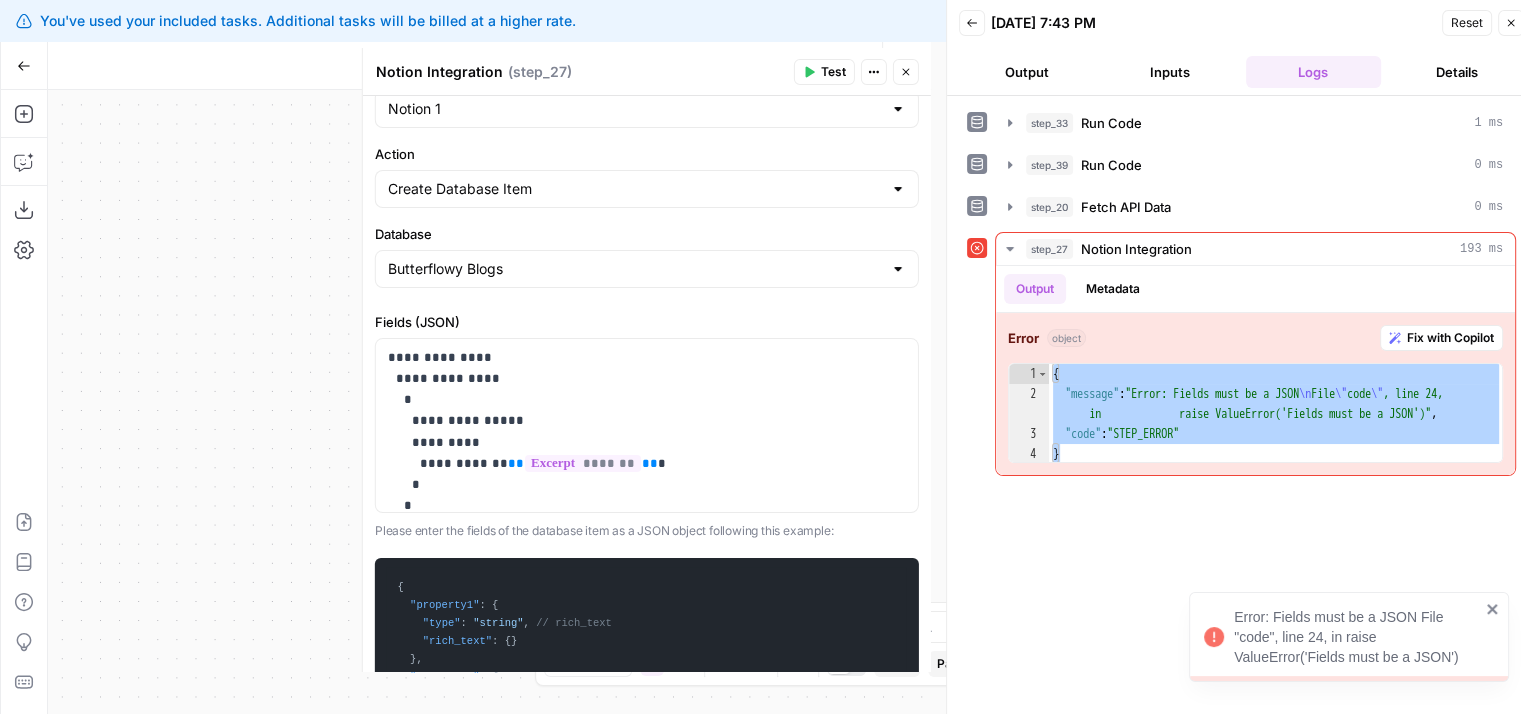 scroll, scrollTop: 550, scrollLeft: 0, axis: vertical 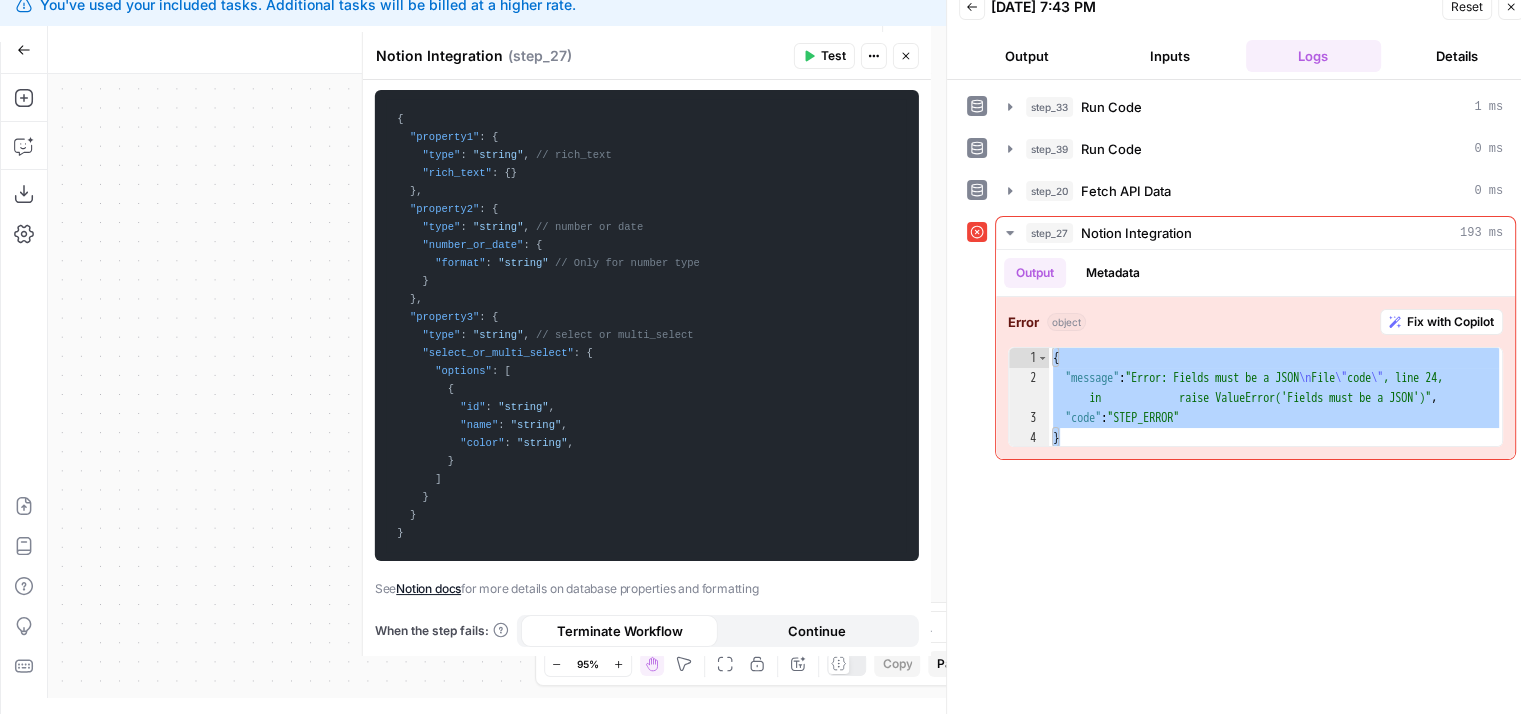 drag, startPoint x: 409, startPoint y: 596, endPoint x: 490, endPoint y: 525, distance: 107.71258 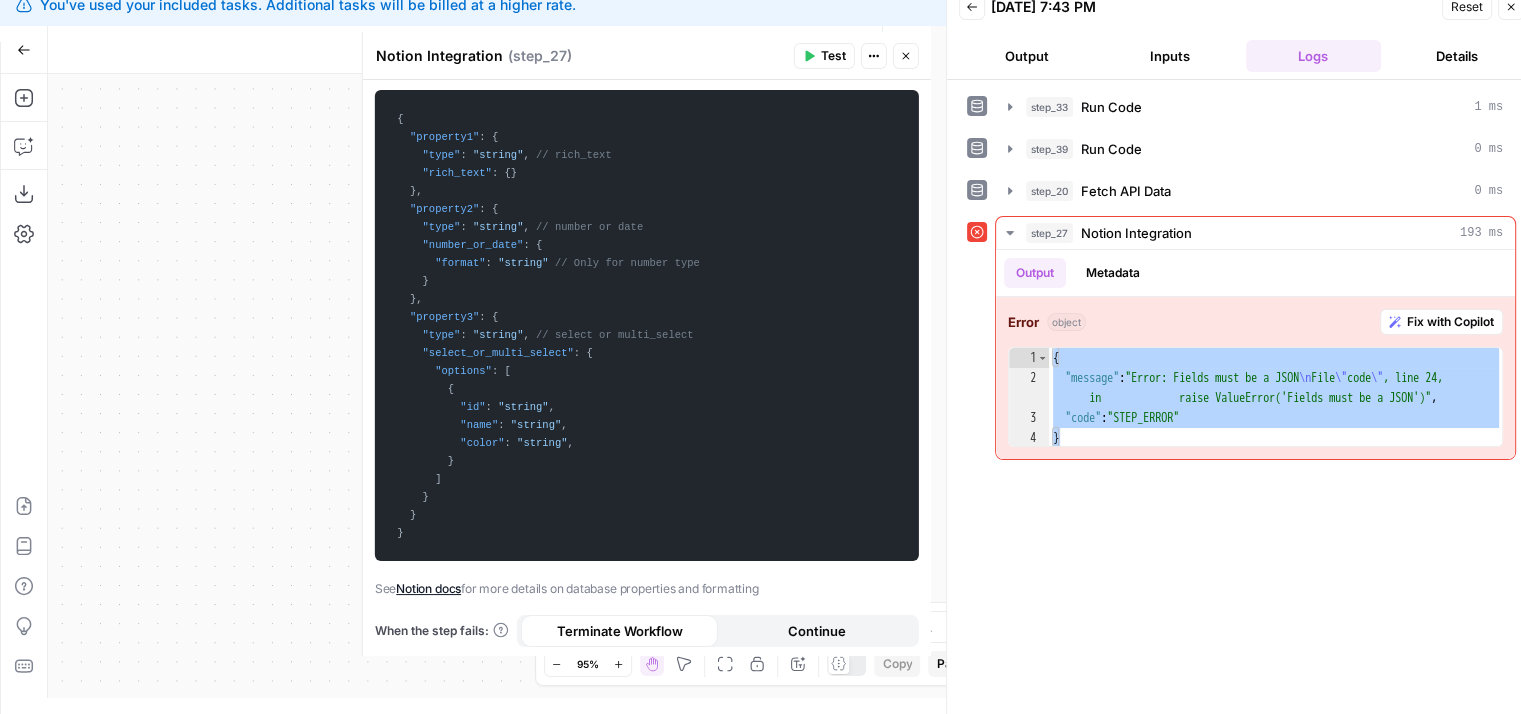 click on "{
"property1" :   {
"type" :   "string" ,   // rich_text
"rich_text" :   { }
} ,
"property2" :   {
"type" :   "string" ,   // number or date
"number_or_date" :   {
"format" :   "string"   // Only for number type
}
} ,
"property3" :   {
"type" :   "string" ,   // select or multi_select
"select_or_multi_select" :   {
"options" :   [
{
"id" :   "string" ,
"name" :   "string" ,
"color" :   "string" ,
}
]
}
}
}" at bounding box center (647, 325) 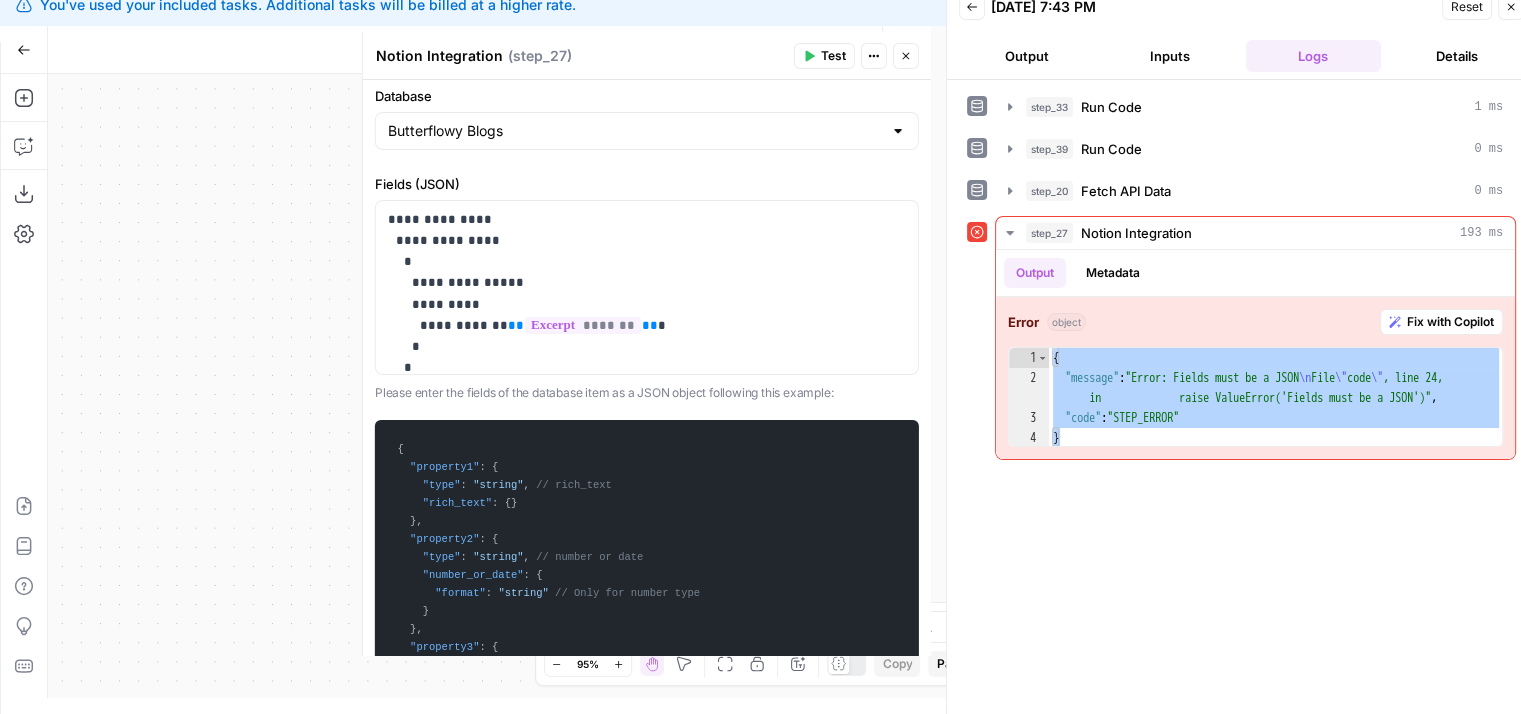 drag, startPoint x: 660, startPoint y: 346, endPoint x: 676, endPoint y: 279, distance: 68.88396 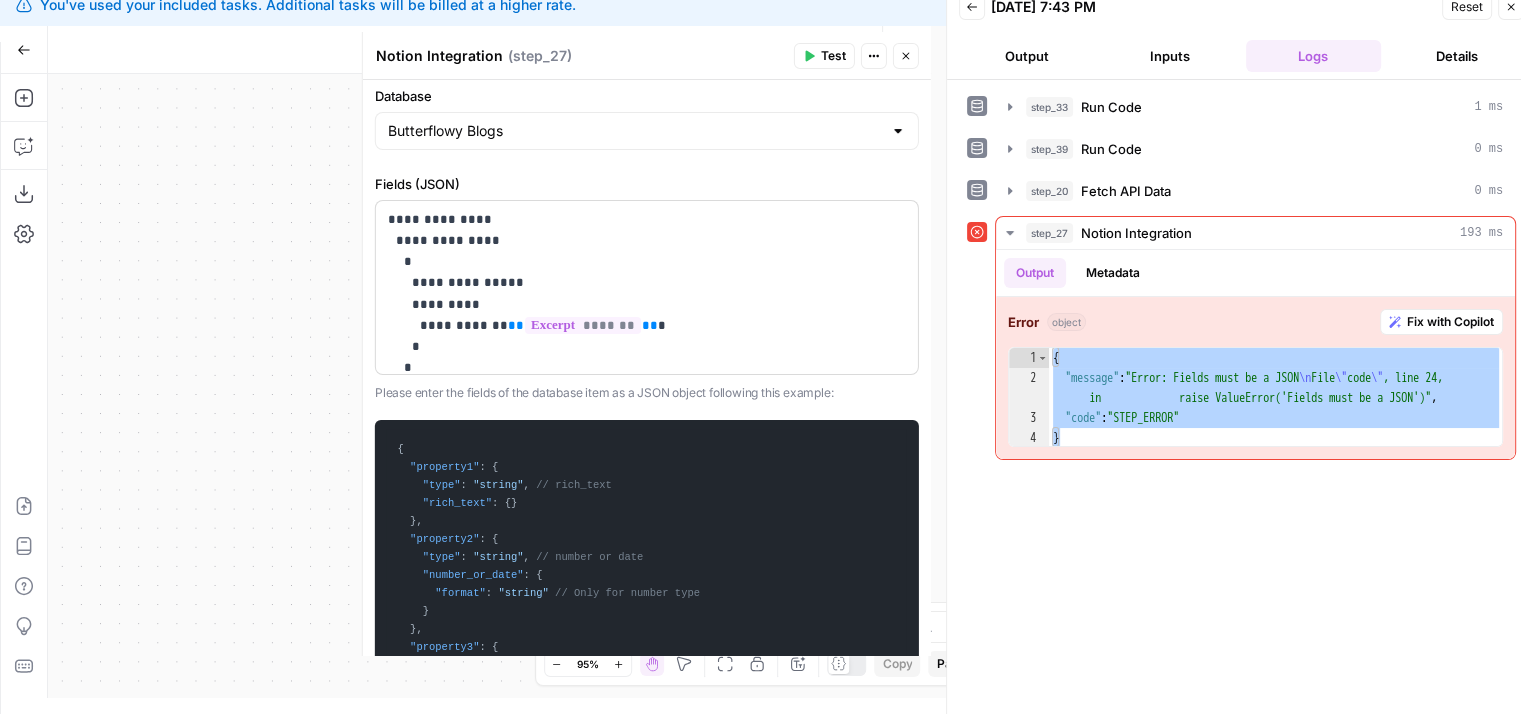 scroll, scrollTop: 197, scrollLeft: 0, axis: vertical 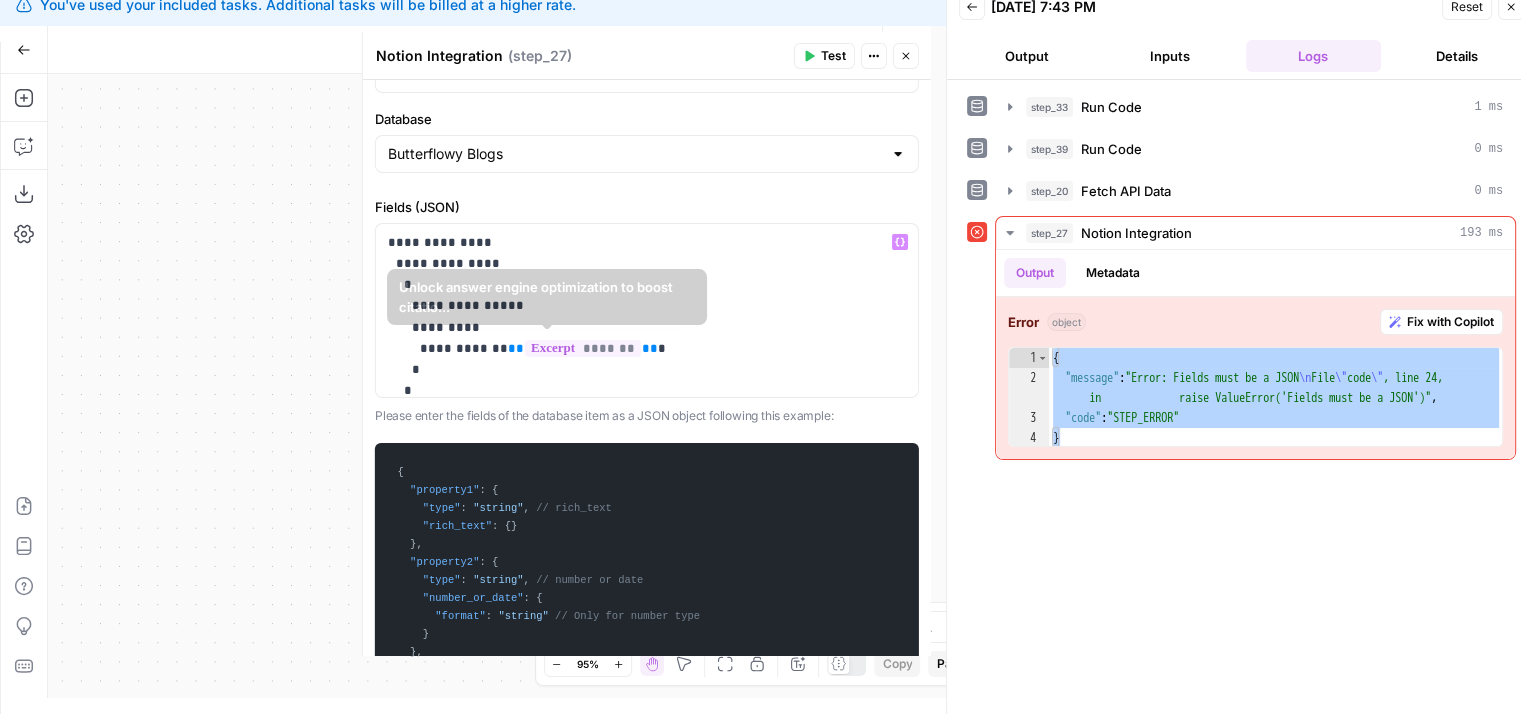 click on "Unlock answer engine optimization to boost citatio..." at bounding box center [547, 297] 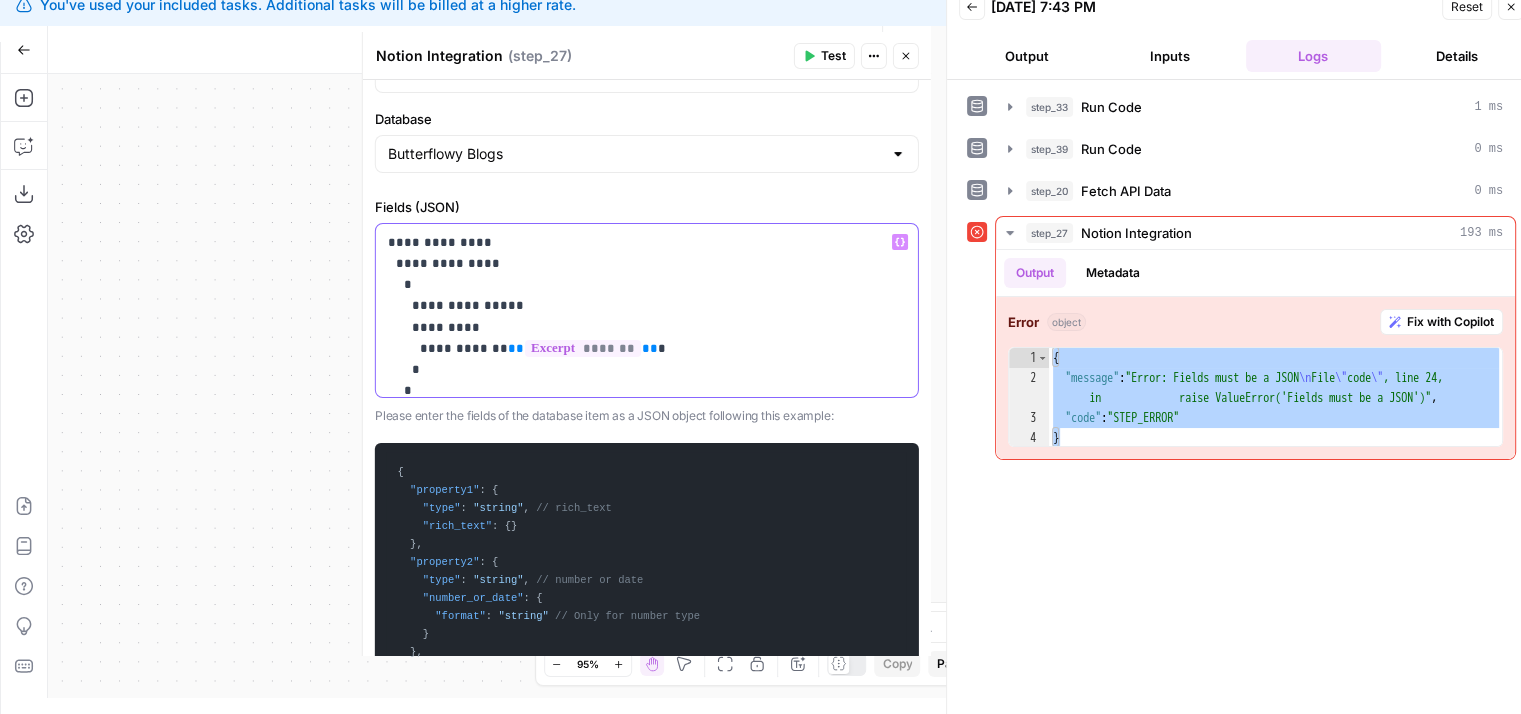 click on "**********" at bounding box center (632, 348) 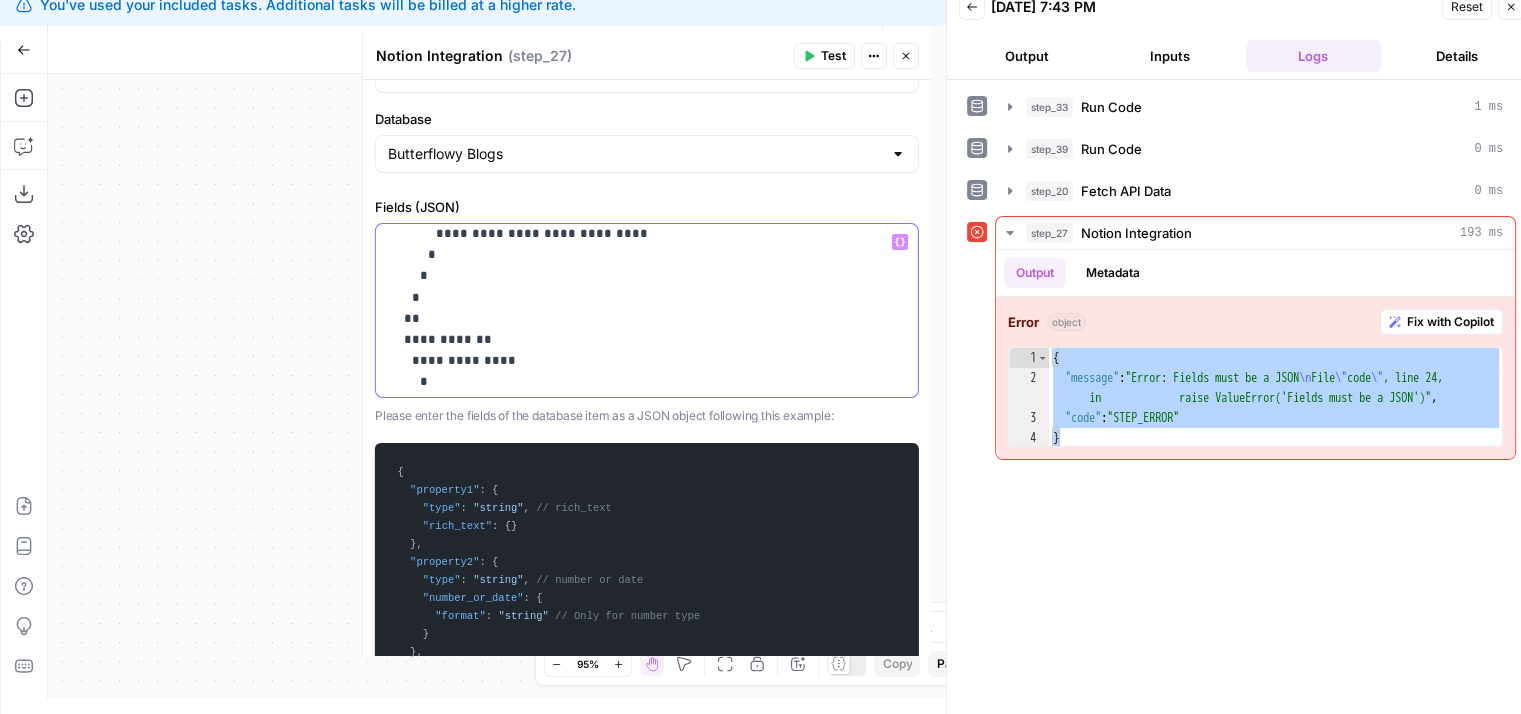 drag, startPoint x: 680, startPoint y: 336, endPoint x: 669, endPoint y: 429, distance: 93.64828 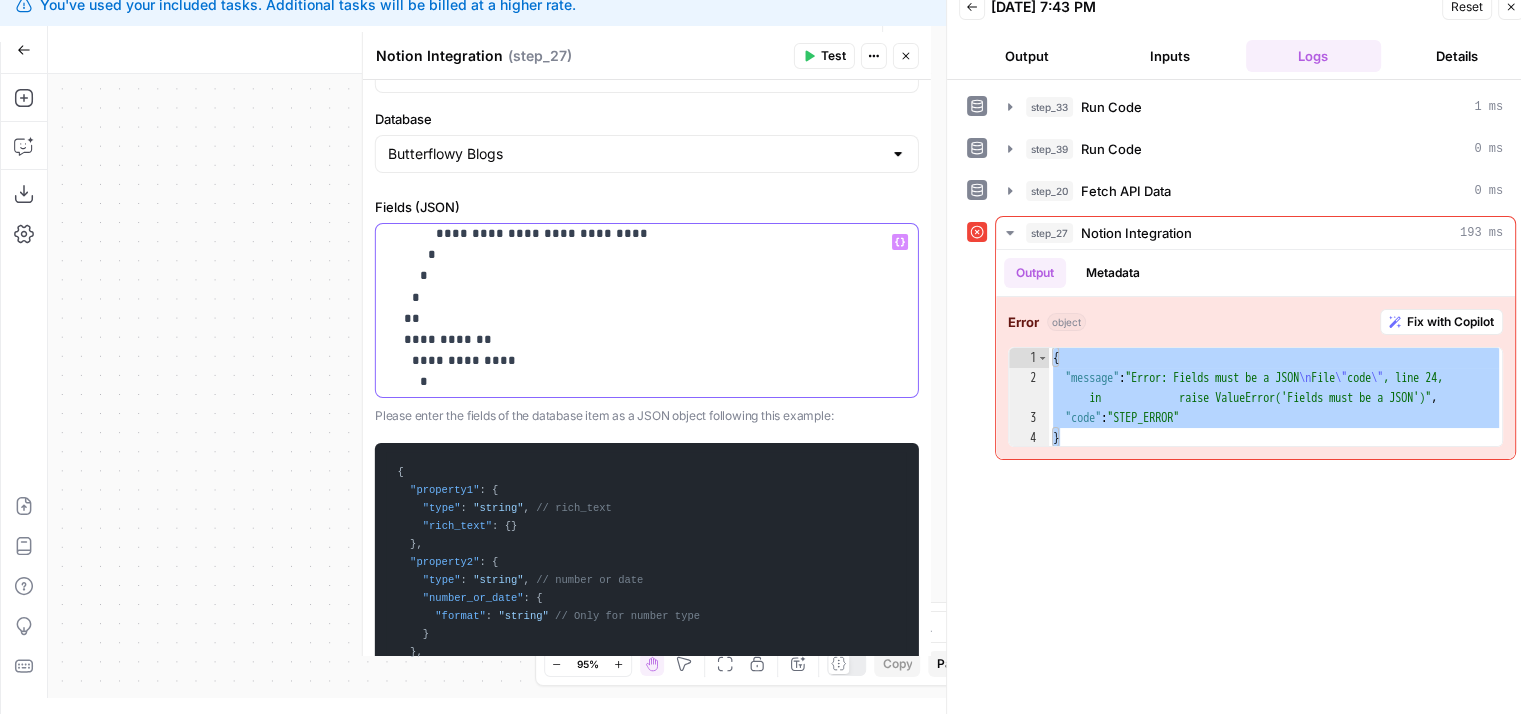 scroll, scrollTop: 339, scrollLeft: 0, axis: vertical 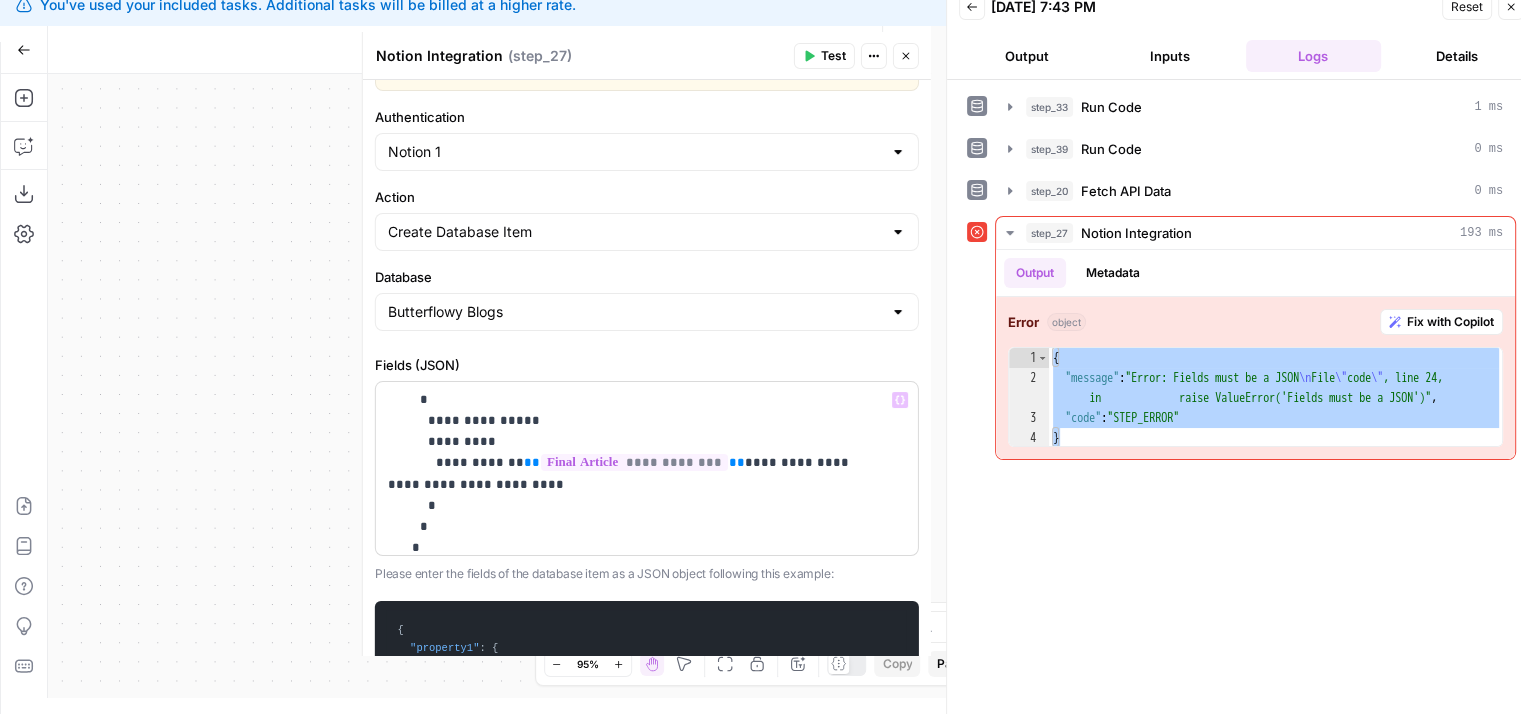drag, startPoint x: 645, startPoint y: 453, endPoint x: 651, endPoint y: 427, distance: 26.683329 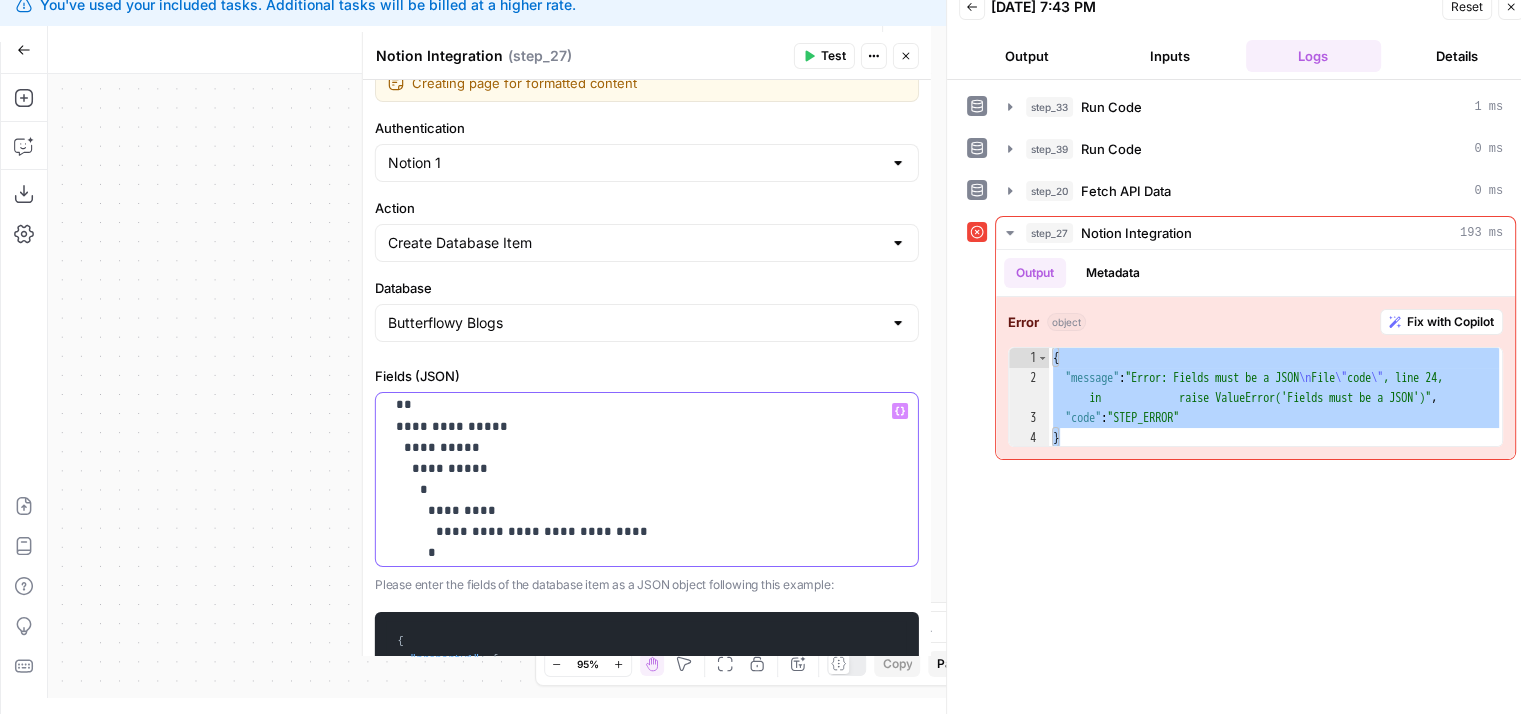 drag, startPoint x: 672, startPoint y: 512, endPoint x: 669, endPoint y: 431, distance: 81.055534 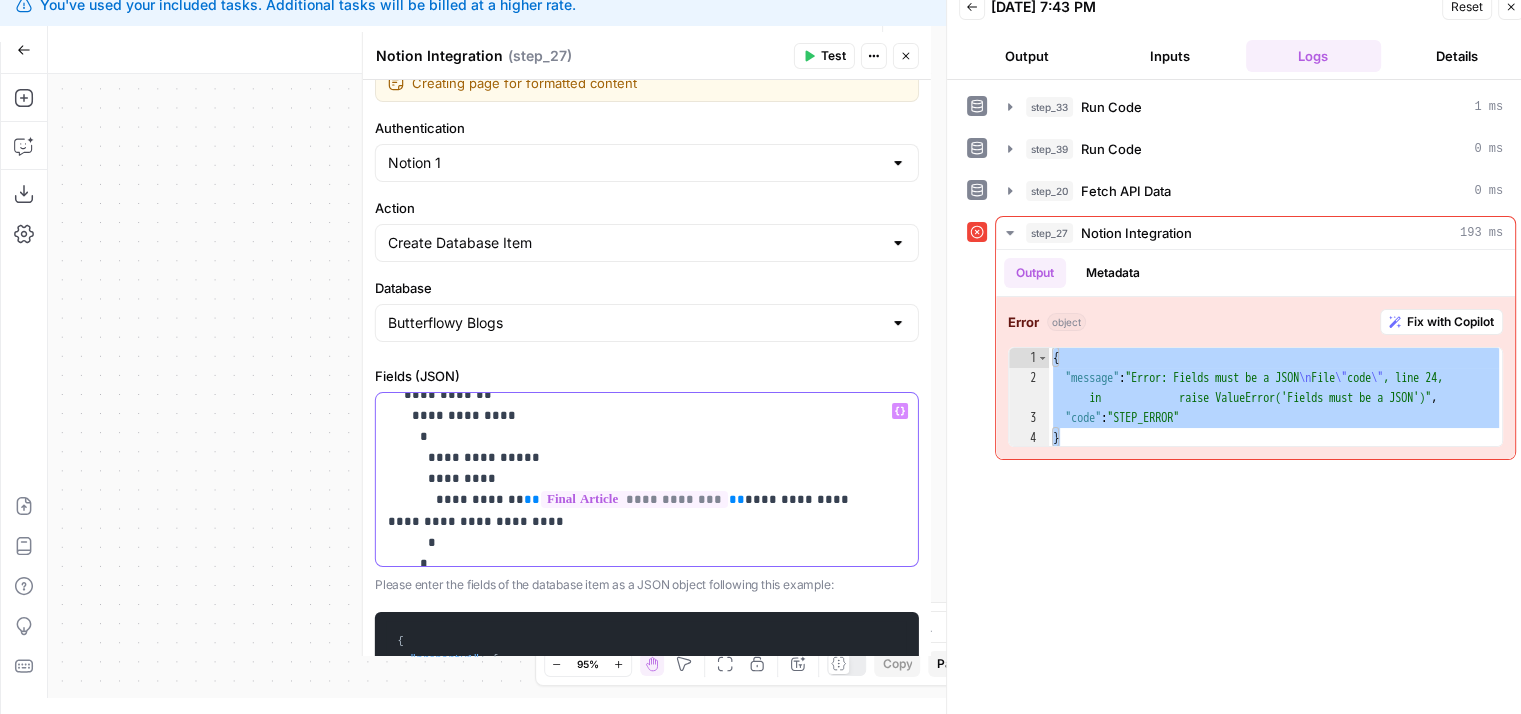 drag, startPoint x: 751, startPoint y: 449, endPoint x: 750, endPoint y: 522, distance: 73.00685 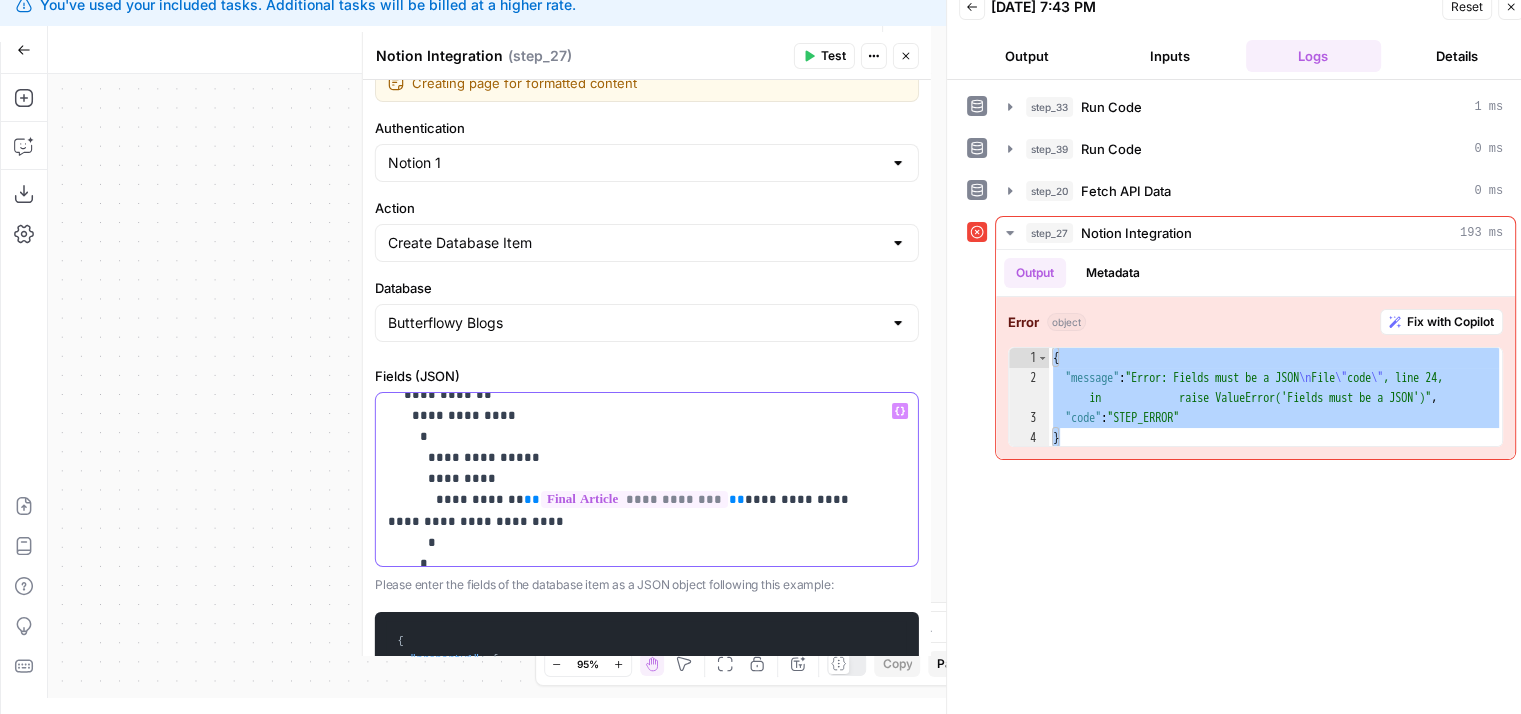 scroll, scrollTop: 344, scrollLeft: 0, axis: vertical 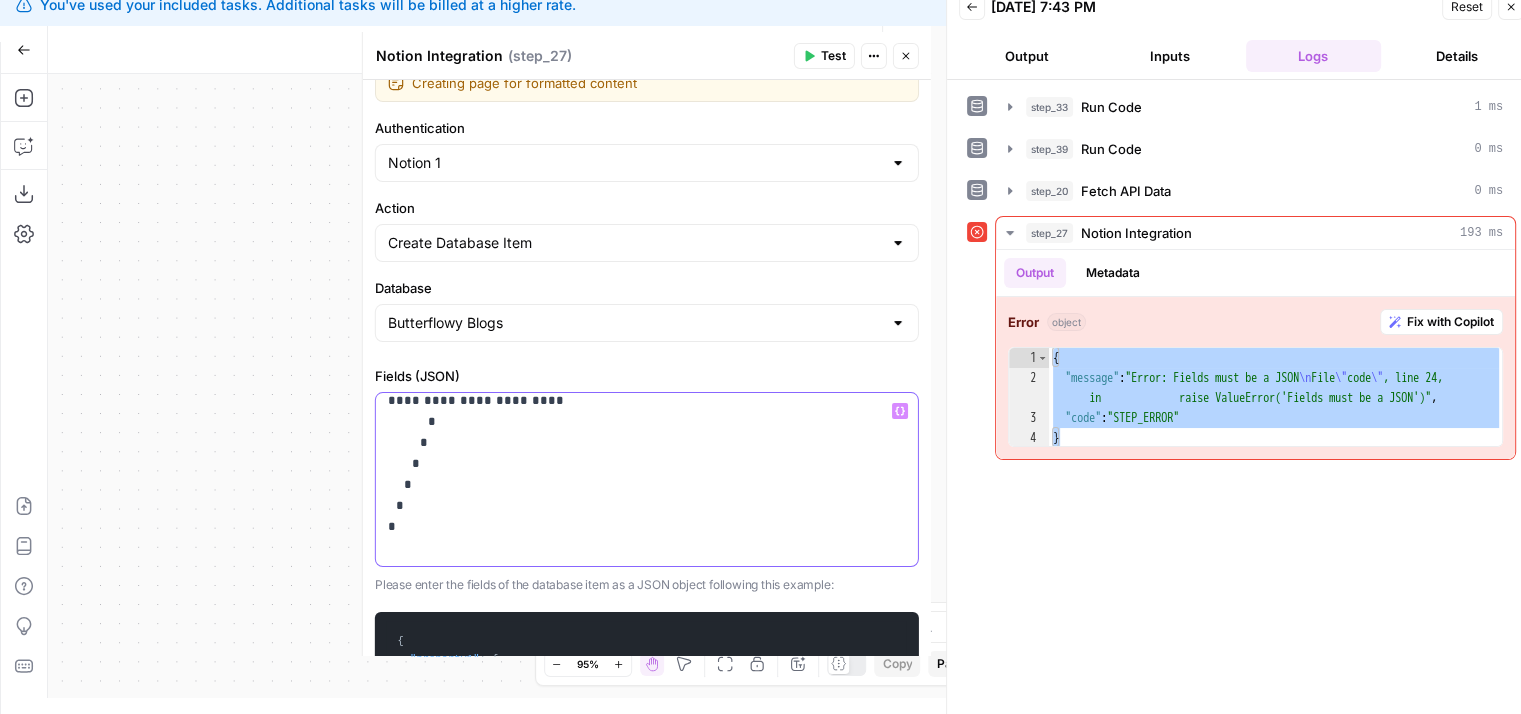 drag, startPoint x: 728, startPoint y: 427, endPoint x: 713, endPoint y: 514, distance: 88.28363 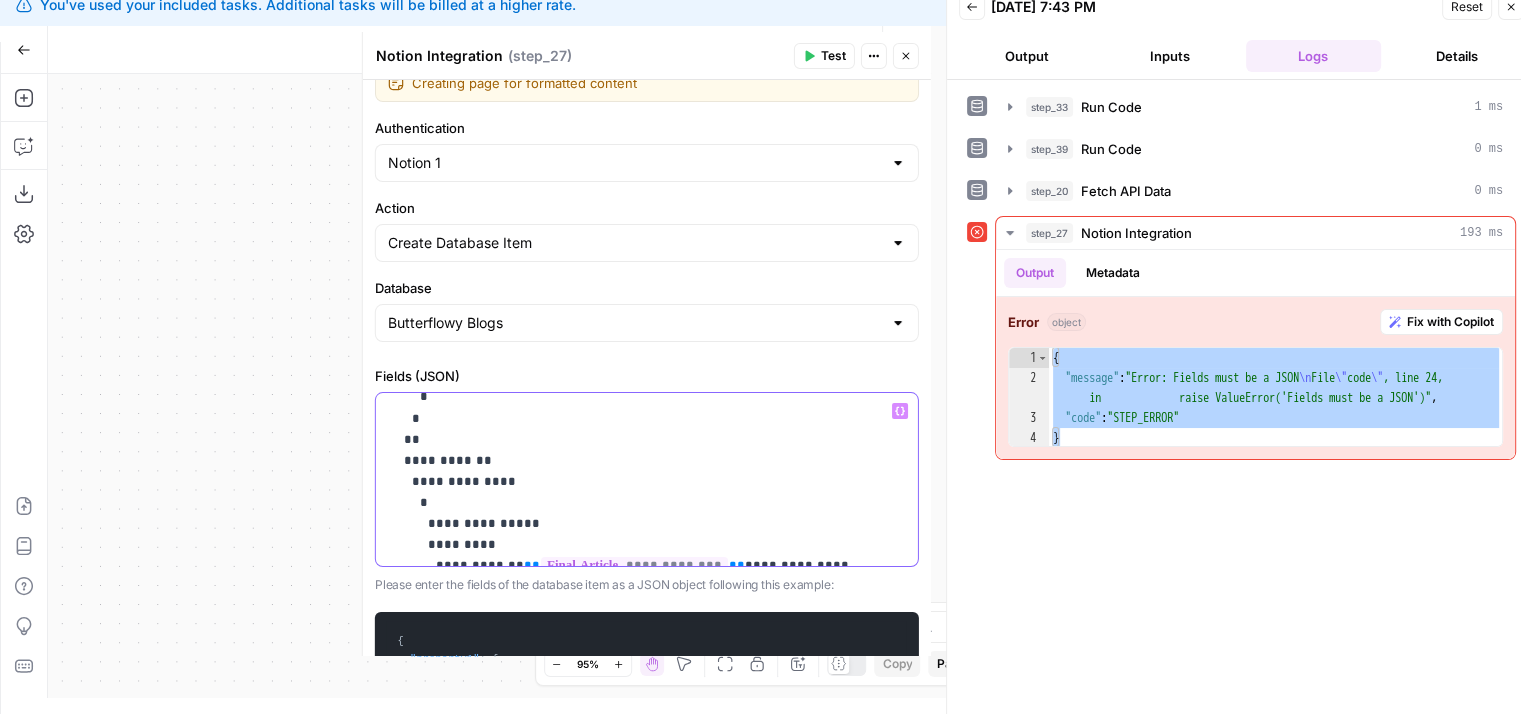 scroll, scrollTop: 0, scrollLeft: 0, axis: both 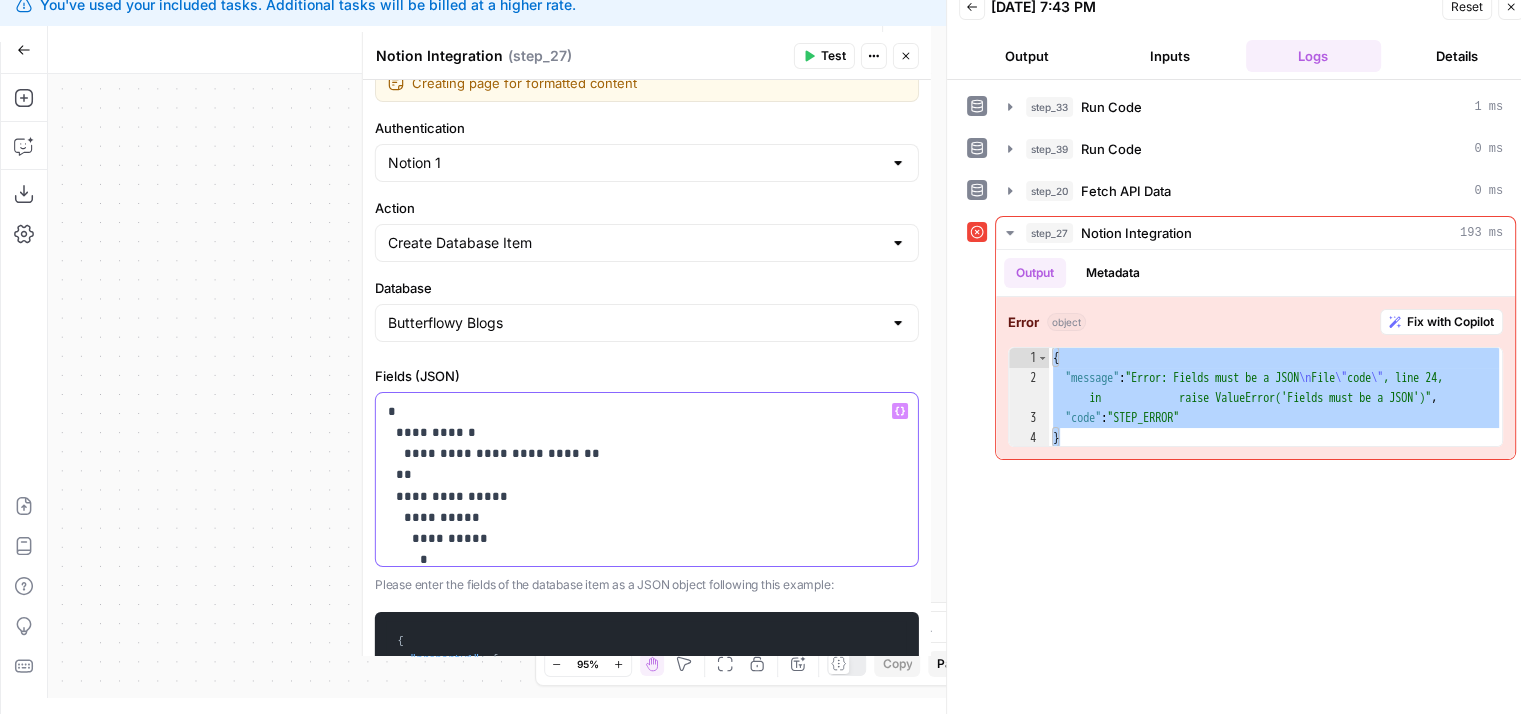 drag, startPoint x: 711, startPoint y: 511, endPoint x: 708, endPoint y: 361, distance: 150.03 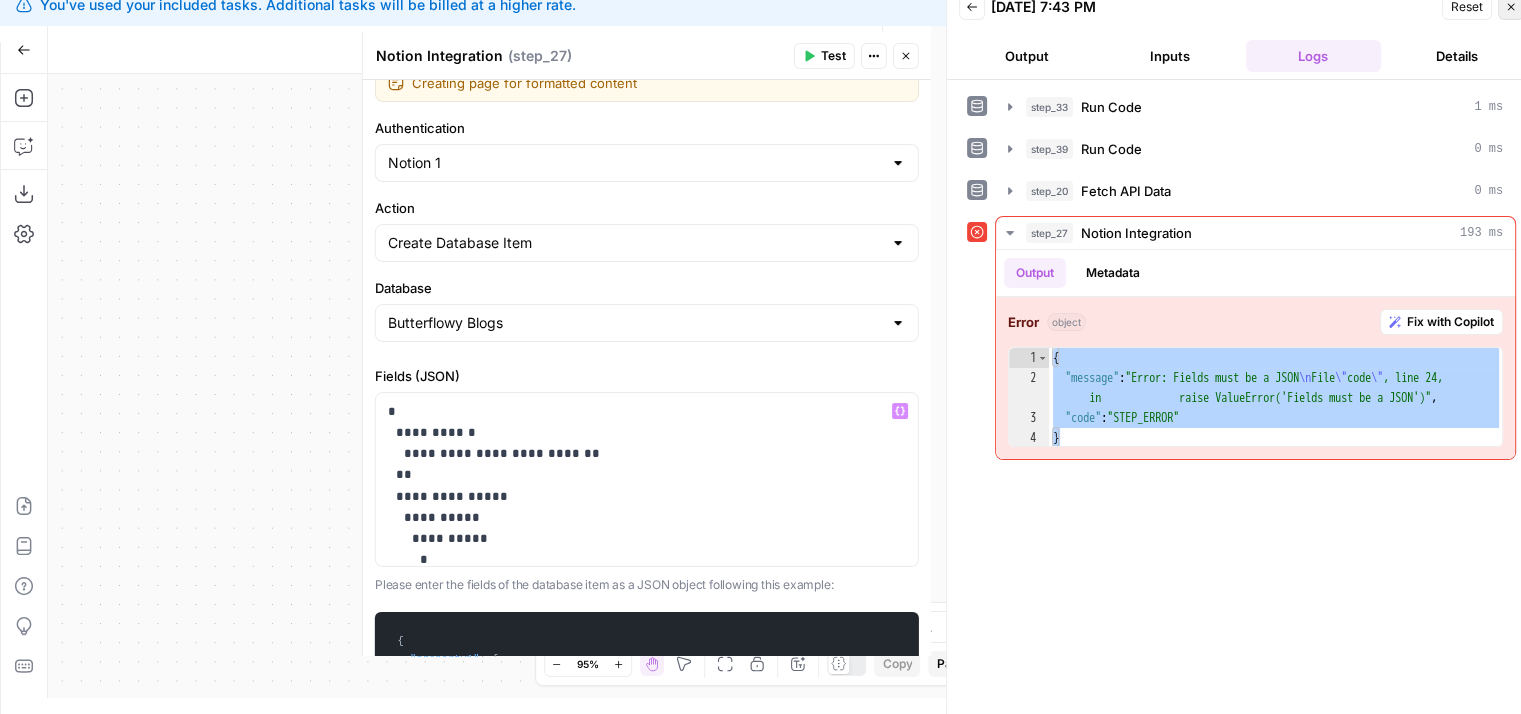 click 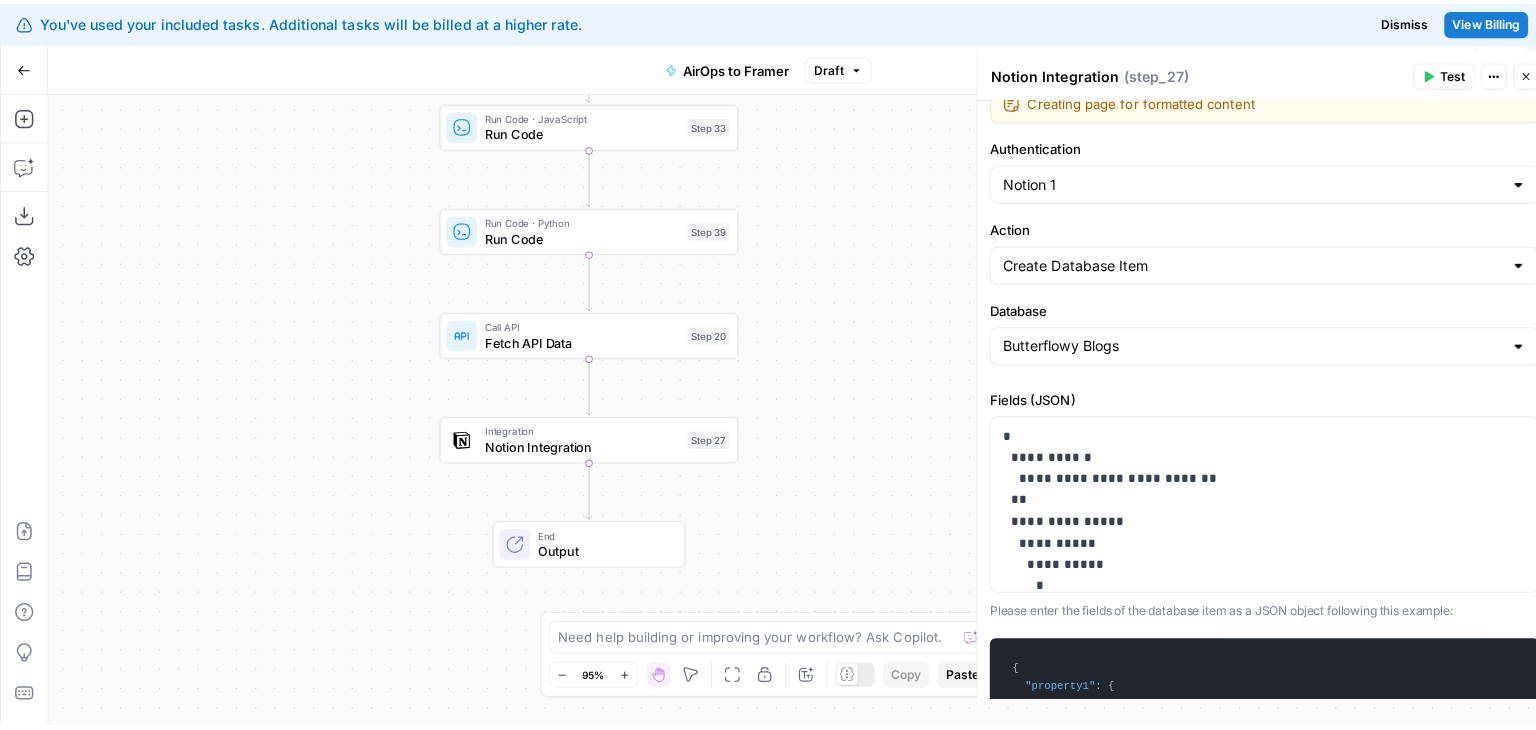 scroll, scrollTop: 0, scrollLeft: 0, axis: both 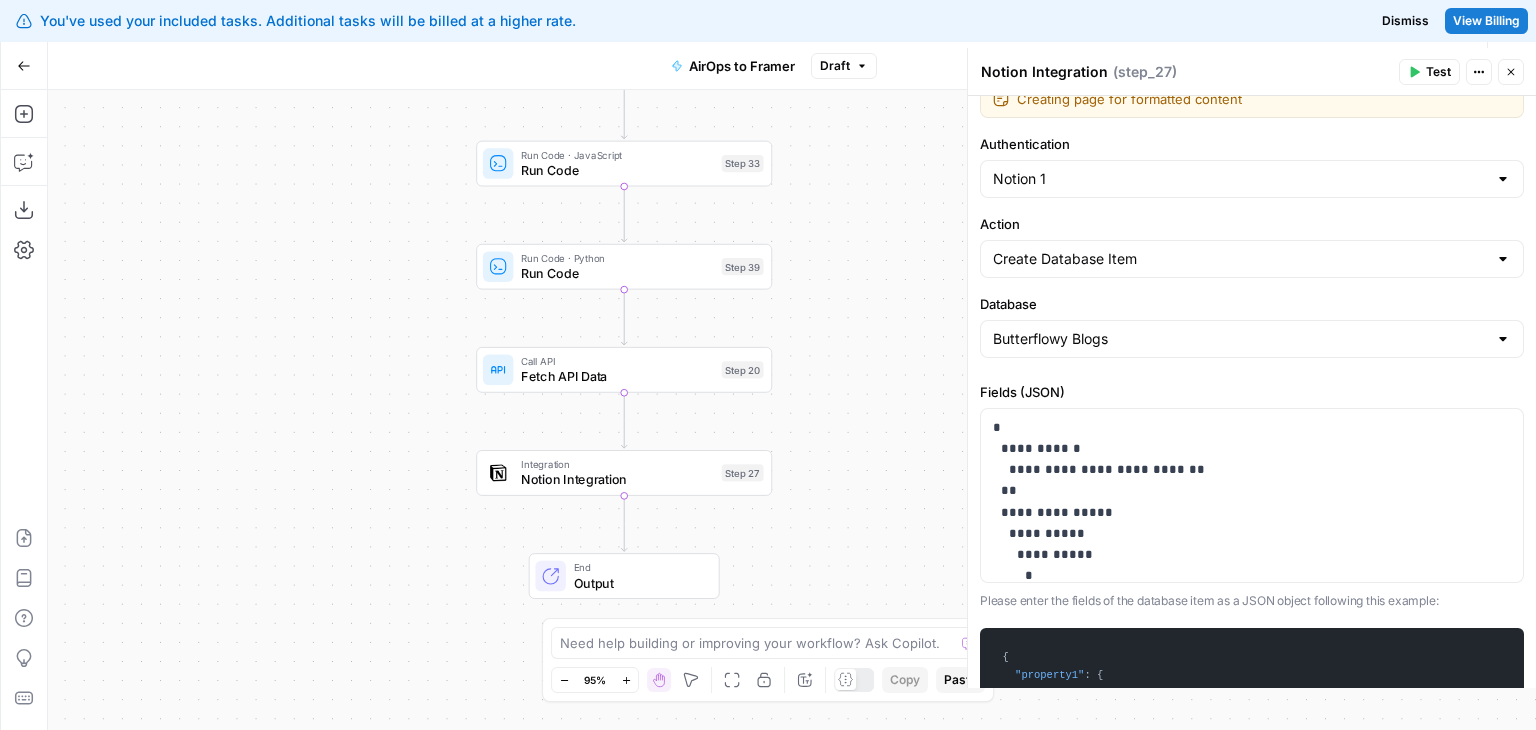 drag, startPoint x: 821, startPoint y: 181, endPoint x: 919, endPoint y: 286, distance: 143.62799 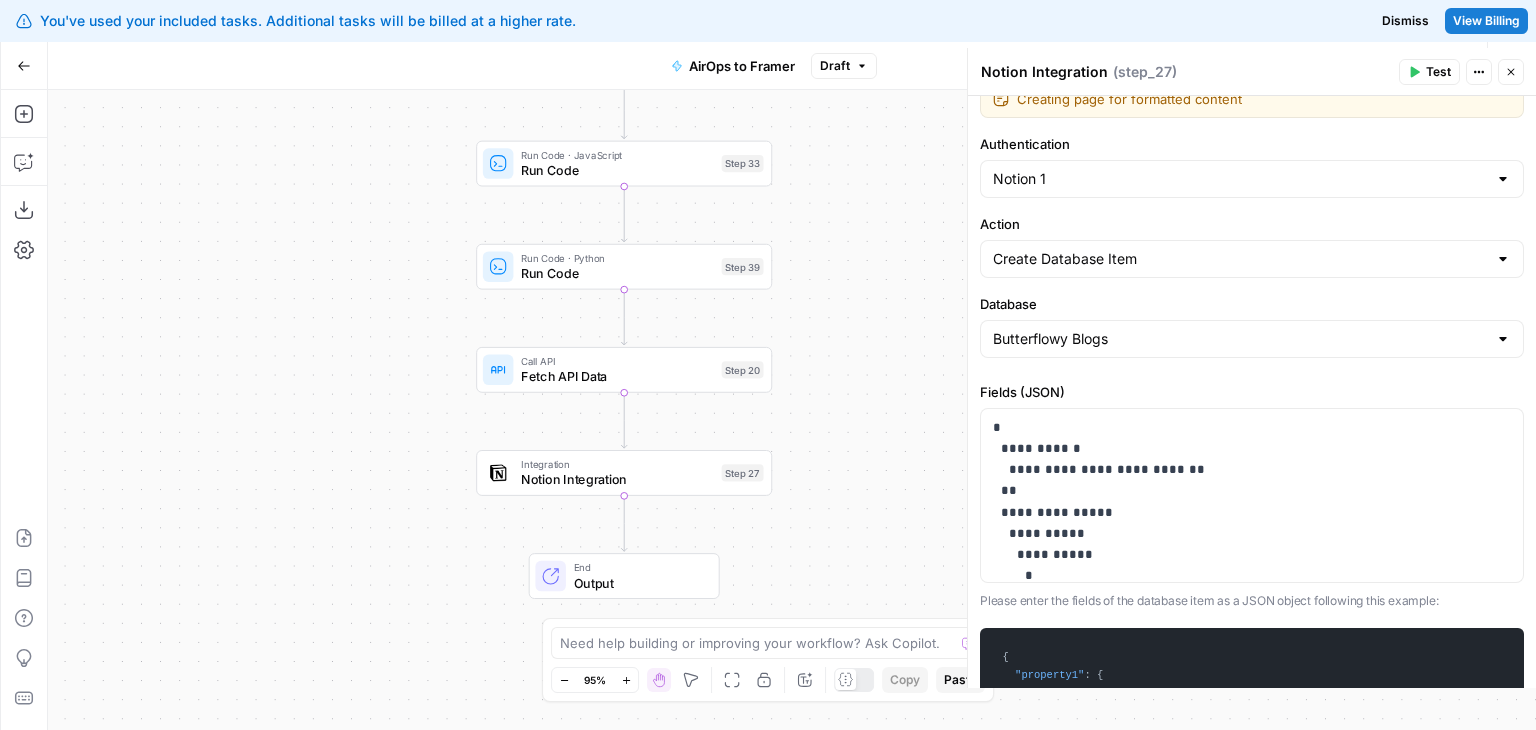 click on "Workflow Set Inputs Inputs LLM · GPT-4o Generate Blog Content Step 2 Generate Image with AI Generate Blog Thumbnail Step 11 Run Code · JavaScript Run Code Step 33 Run Code · Python Run Code Step 39 Call API Fetch API Data Step 20 Integration Notion Integration Step 27 End Output" at bounding box center [792, 410] 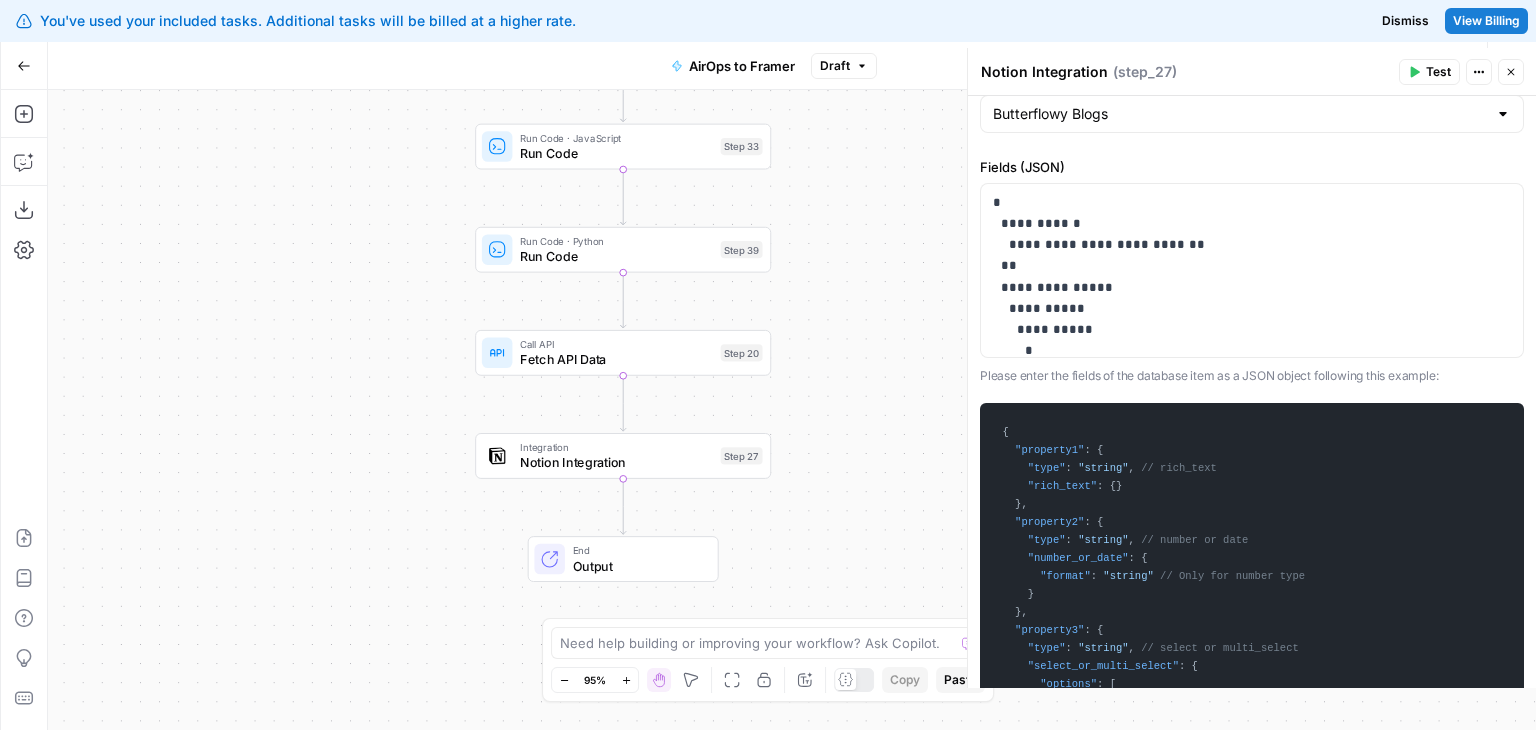 scroll, scrollTop: 181, scrollLeft: 0, axis: vertical 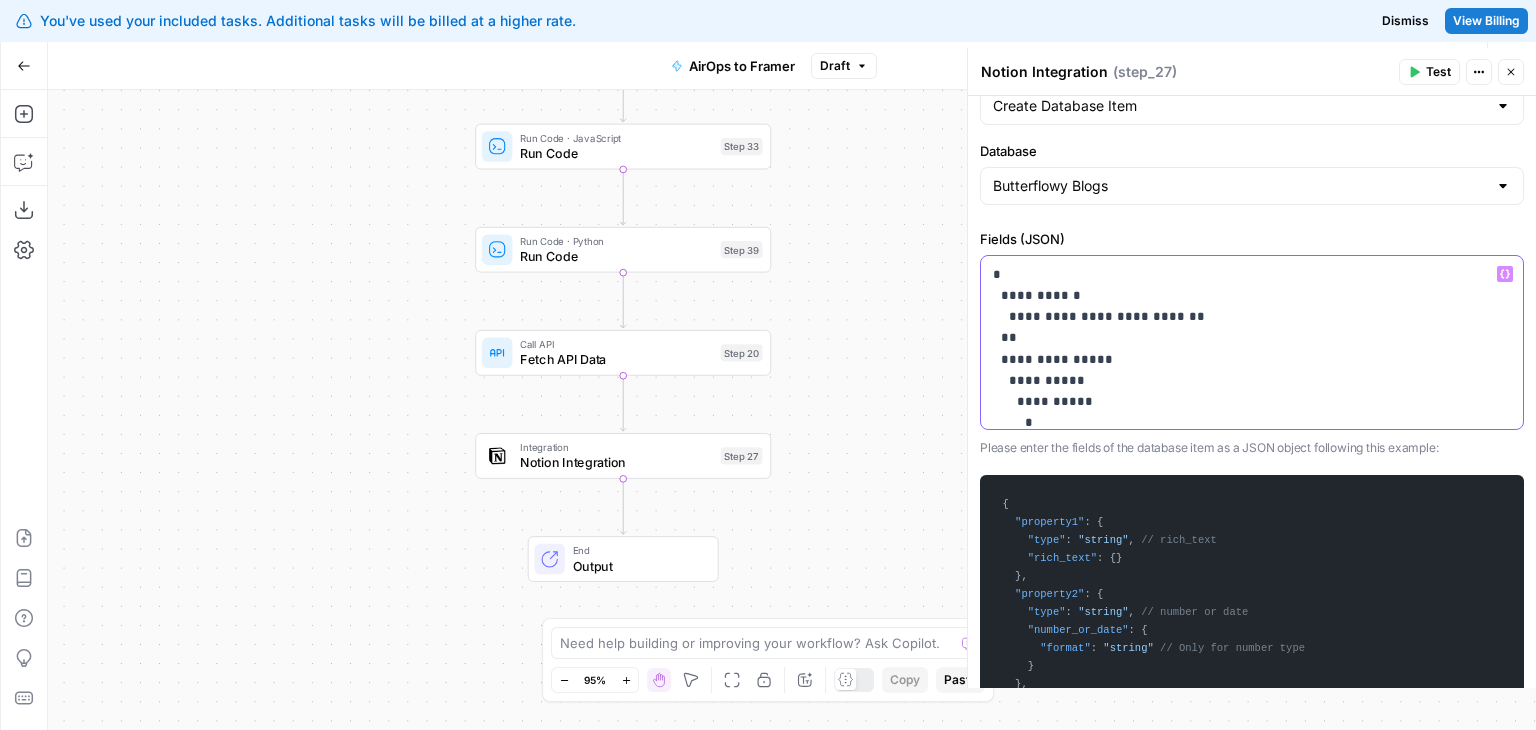 drag, startPoint x: 1180, startPoint y: 311, endPoint x: 1104, endPoint y: 317, distance: 76.23647 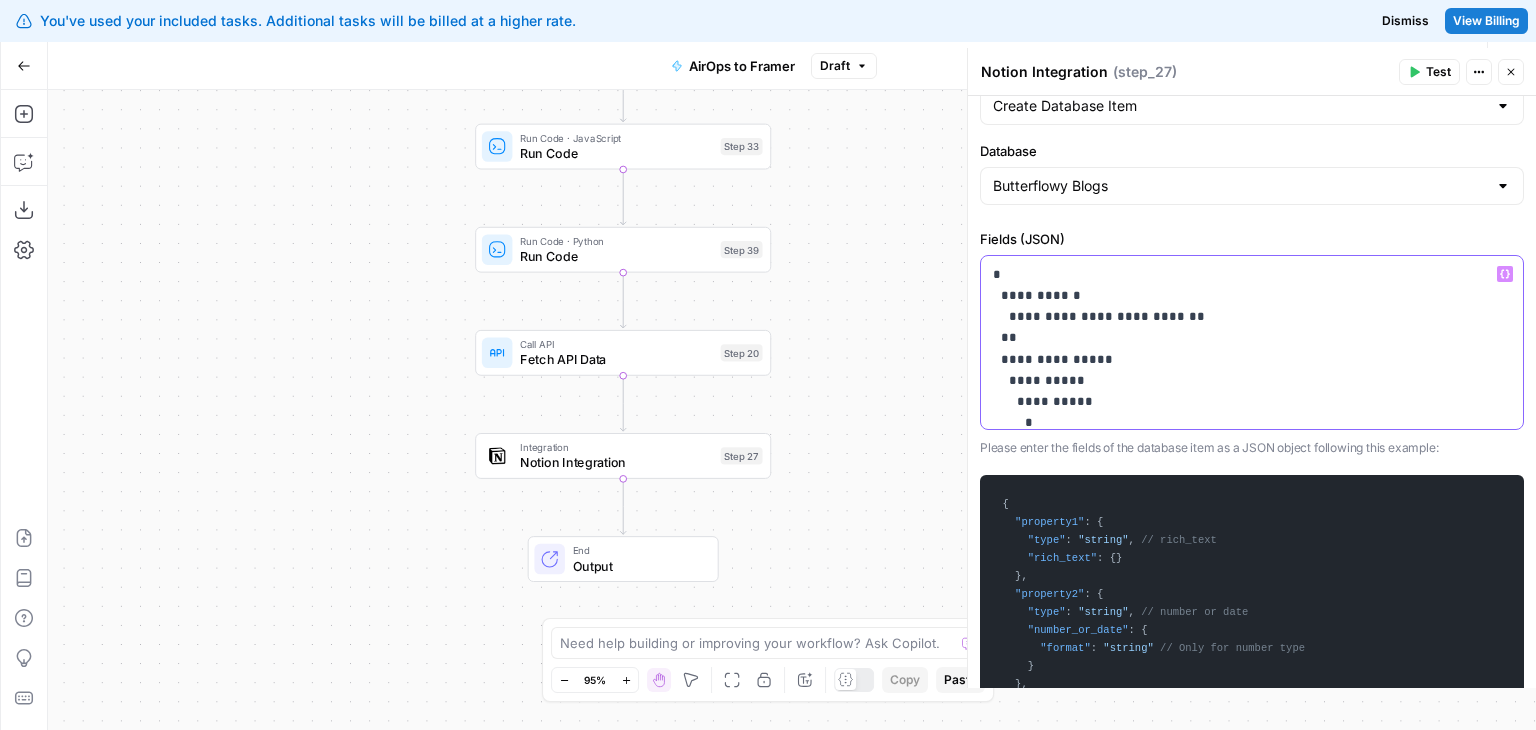 click on "**********" at bounding box center [1237, 560] 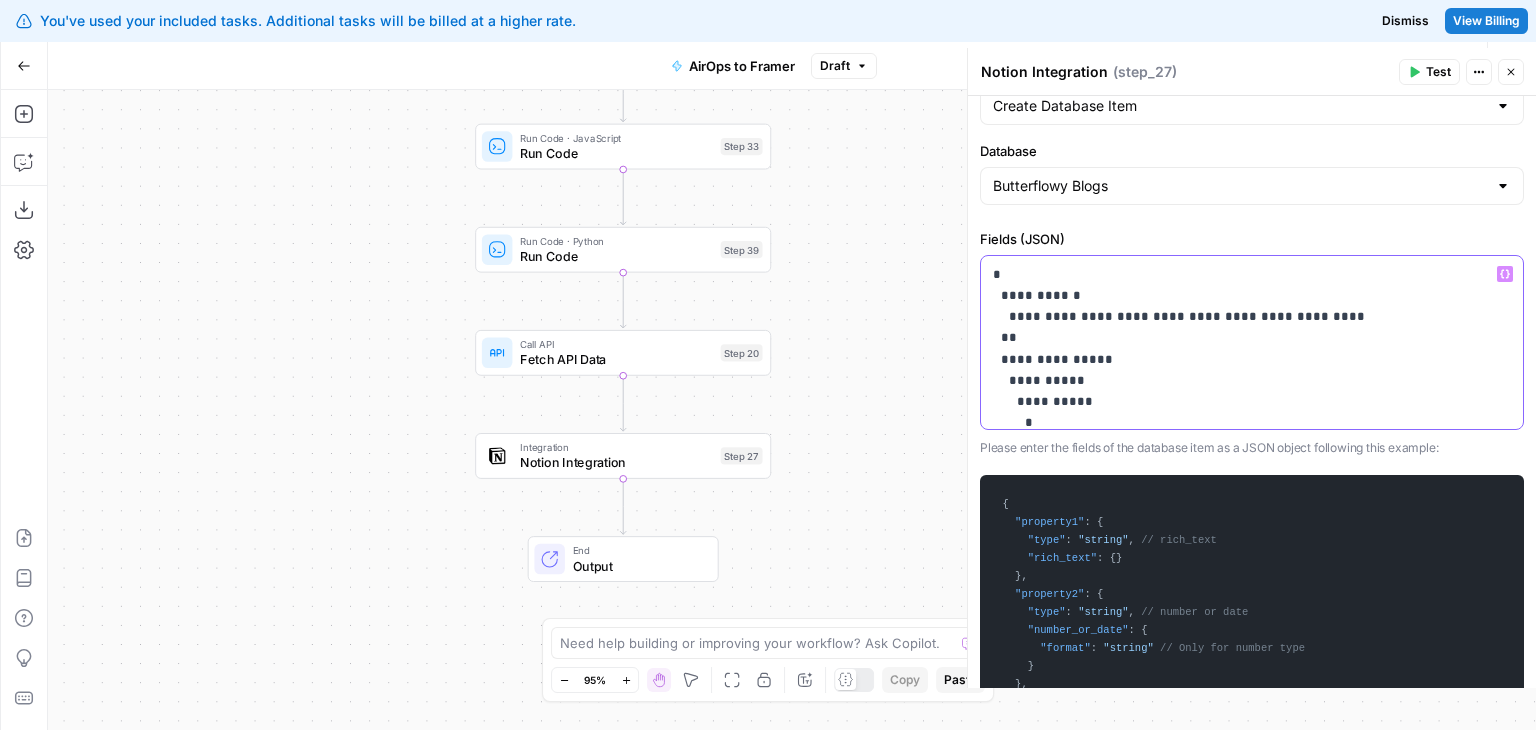 click on "**********" at bounding box center (1237, 560) 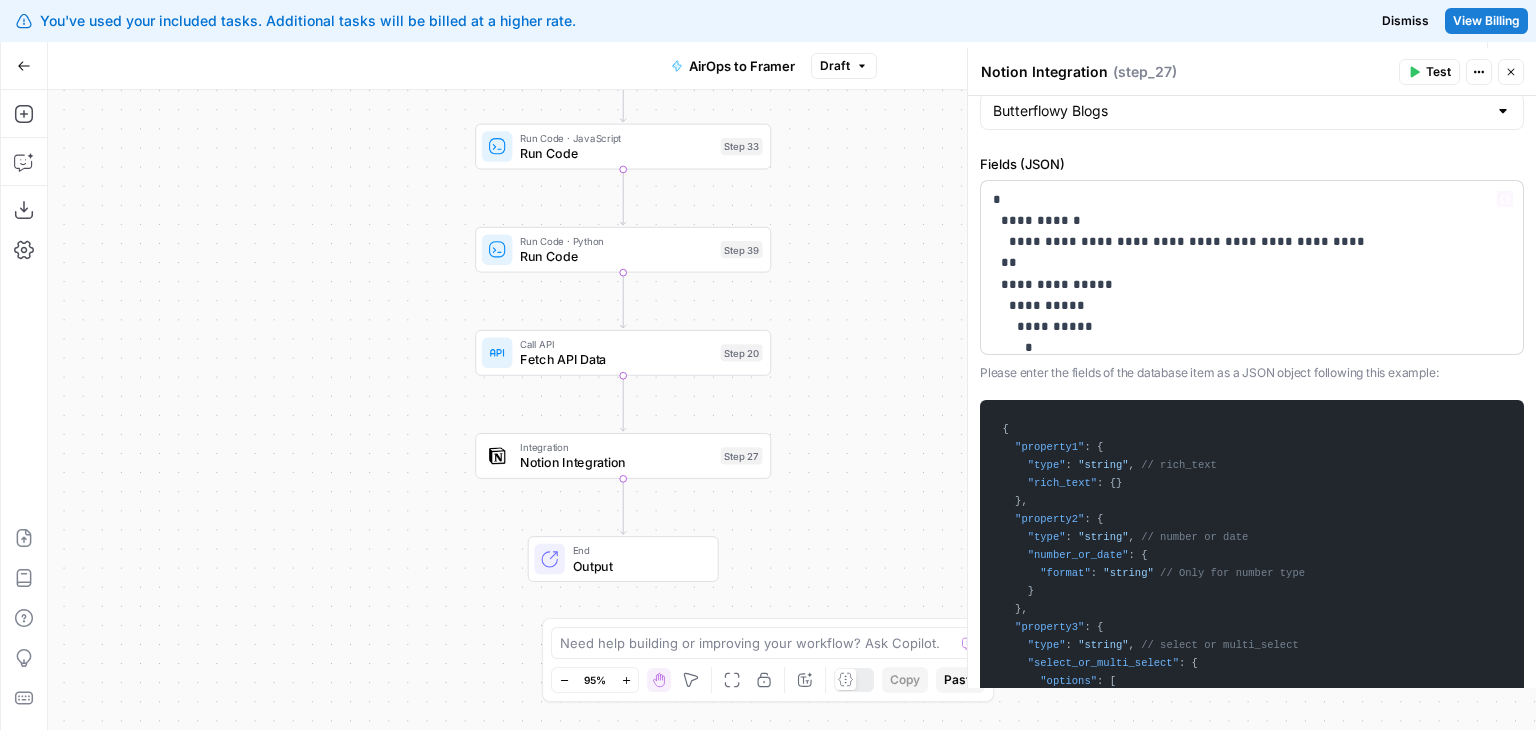 scroll, scrollTop: 0, scrollLeft: 0, axis: both 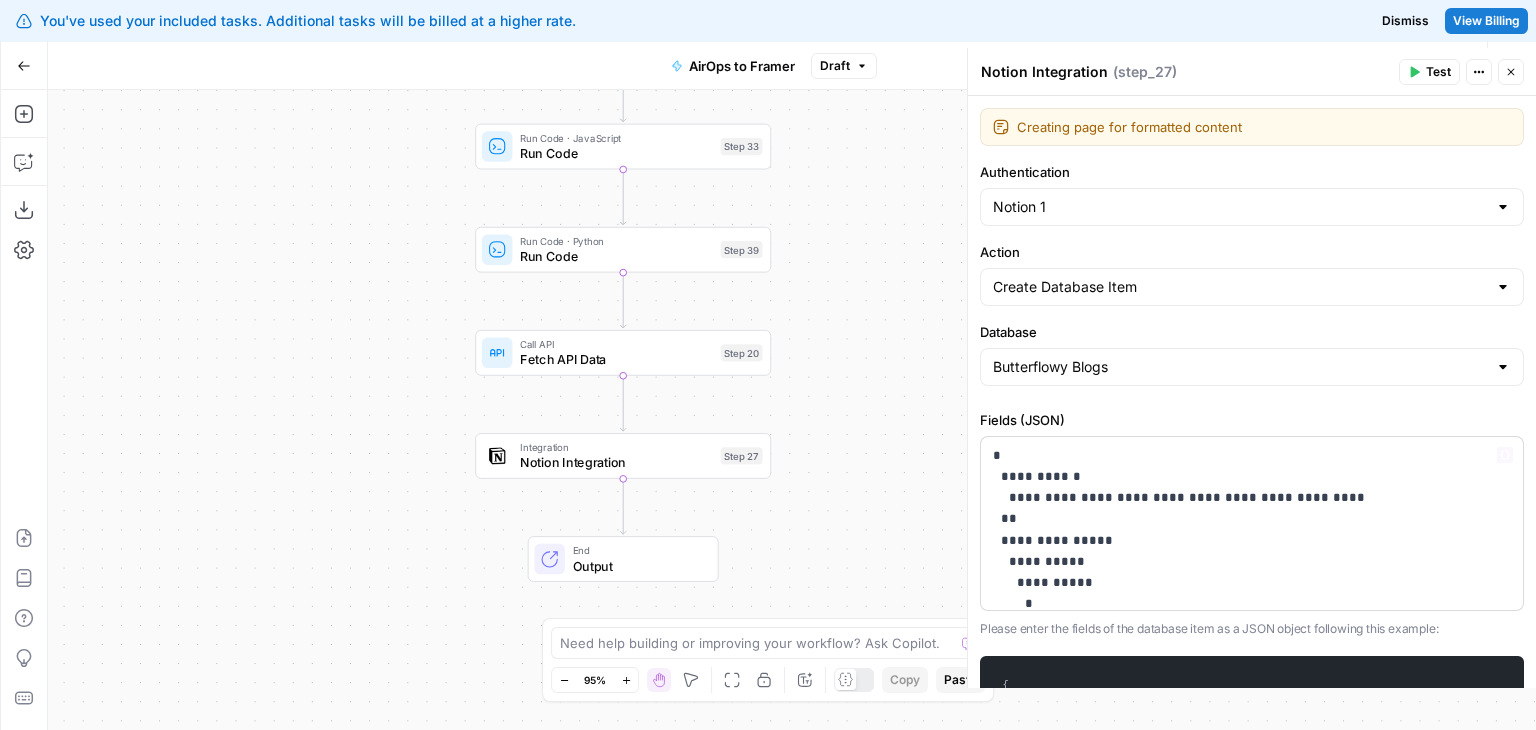 drag, startPoint x: 1358, startPoint y: 291, endPoint x: 1352, endPoint y: 185, distance: 106.16968 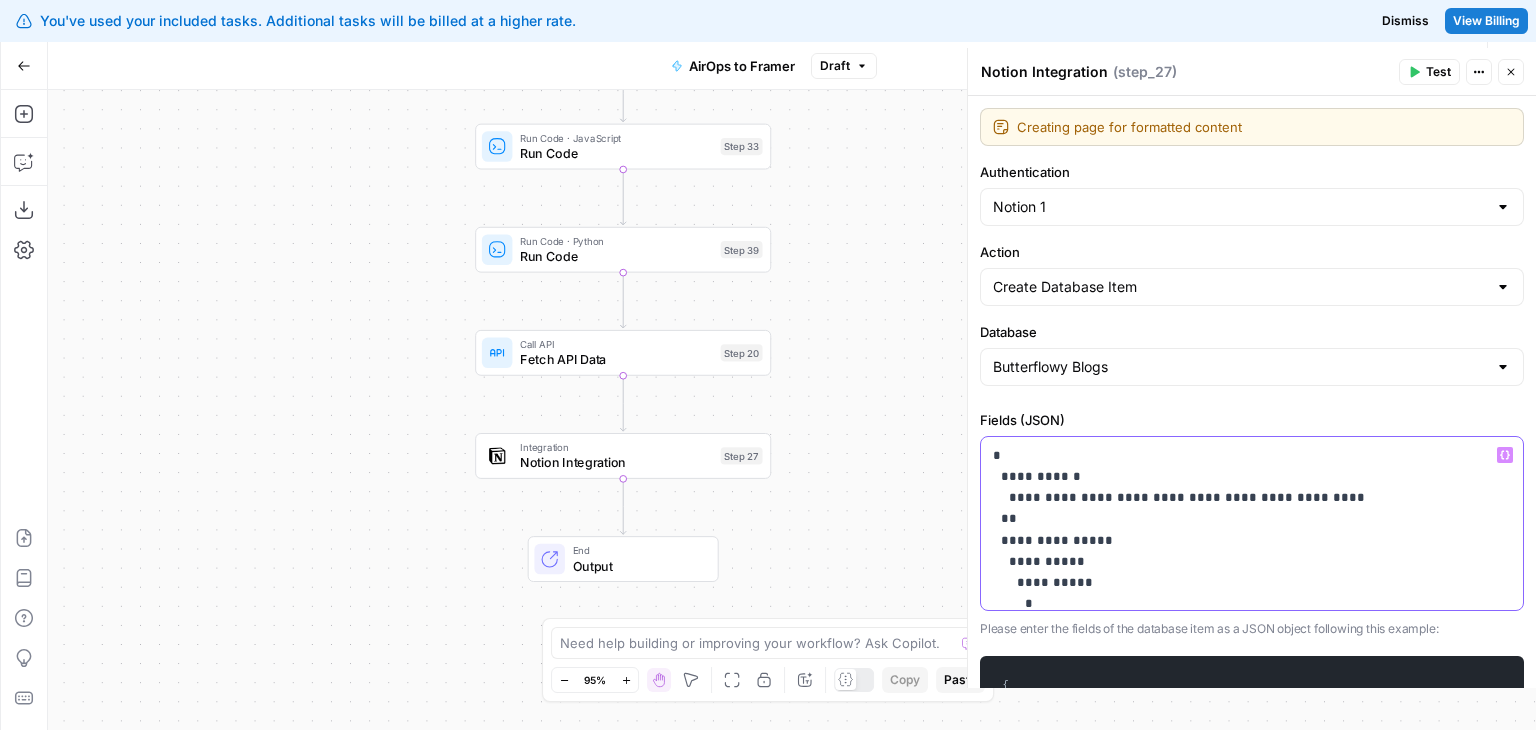 drag, startPoint x: 1323, startPoint y: 558, endPoint x: 1386, endPoint y: 137, distance: 425.68768 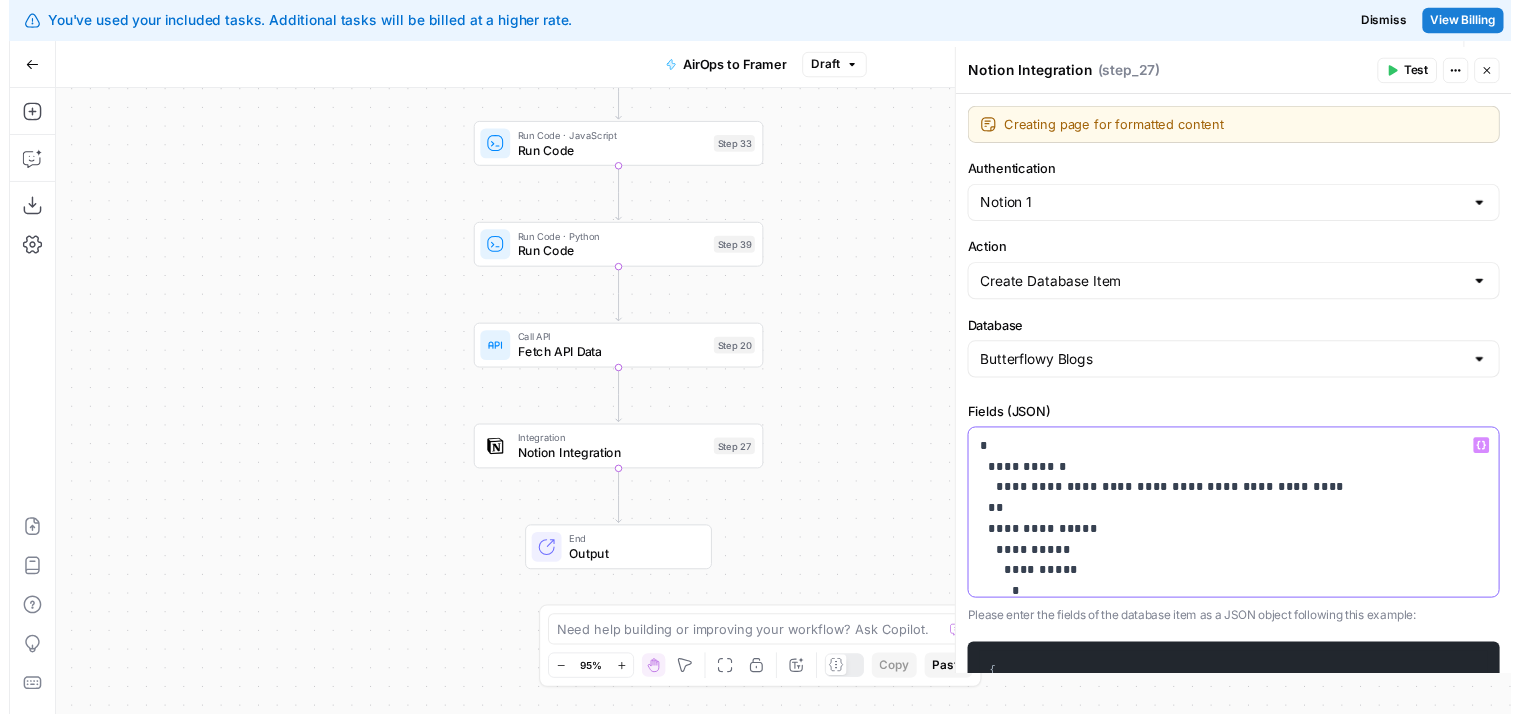 scroll, scrollTop: 16, scrollLeft: 0, axis: vertical 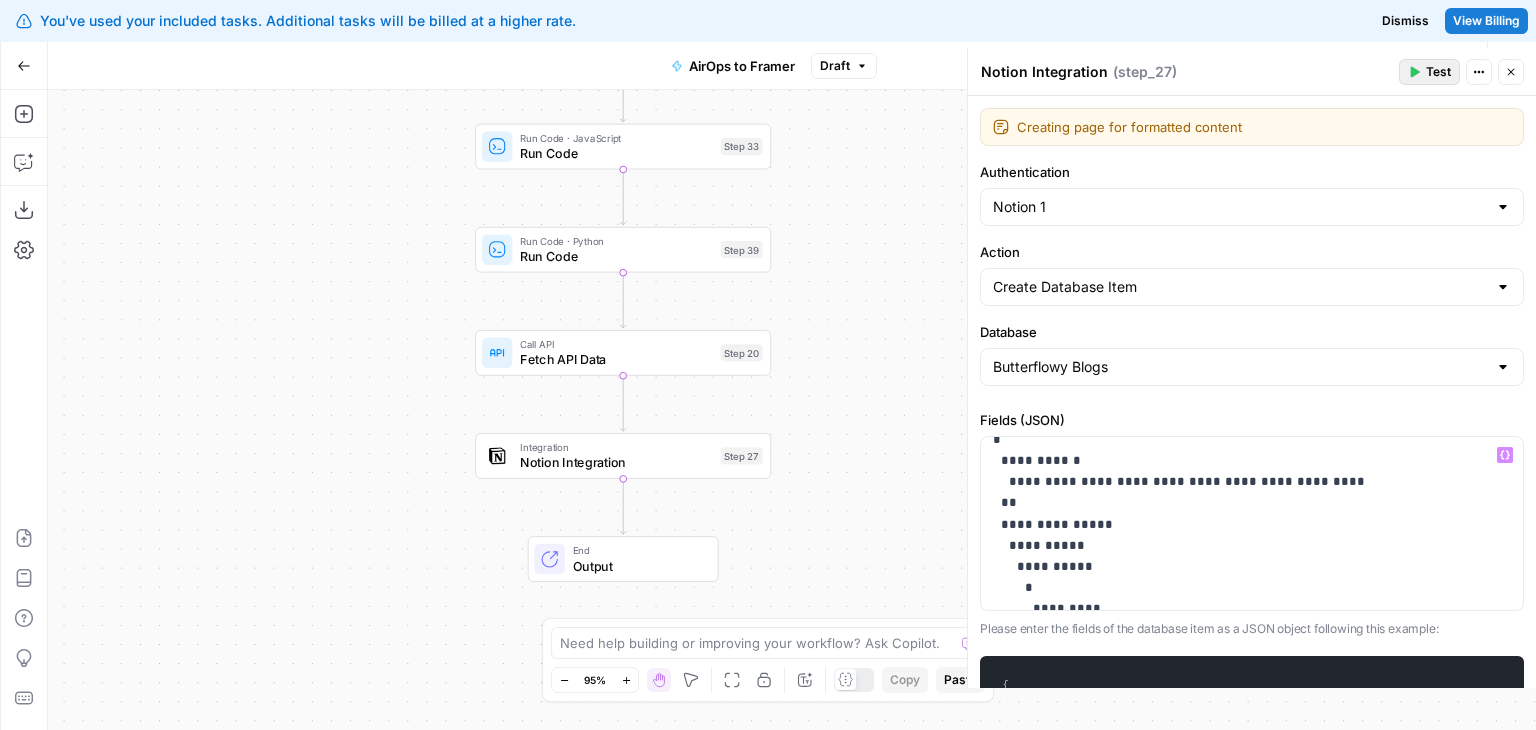 click on "Test" at bounding box center [1429, 72] 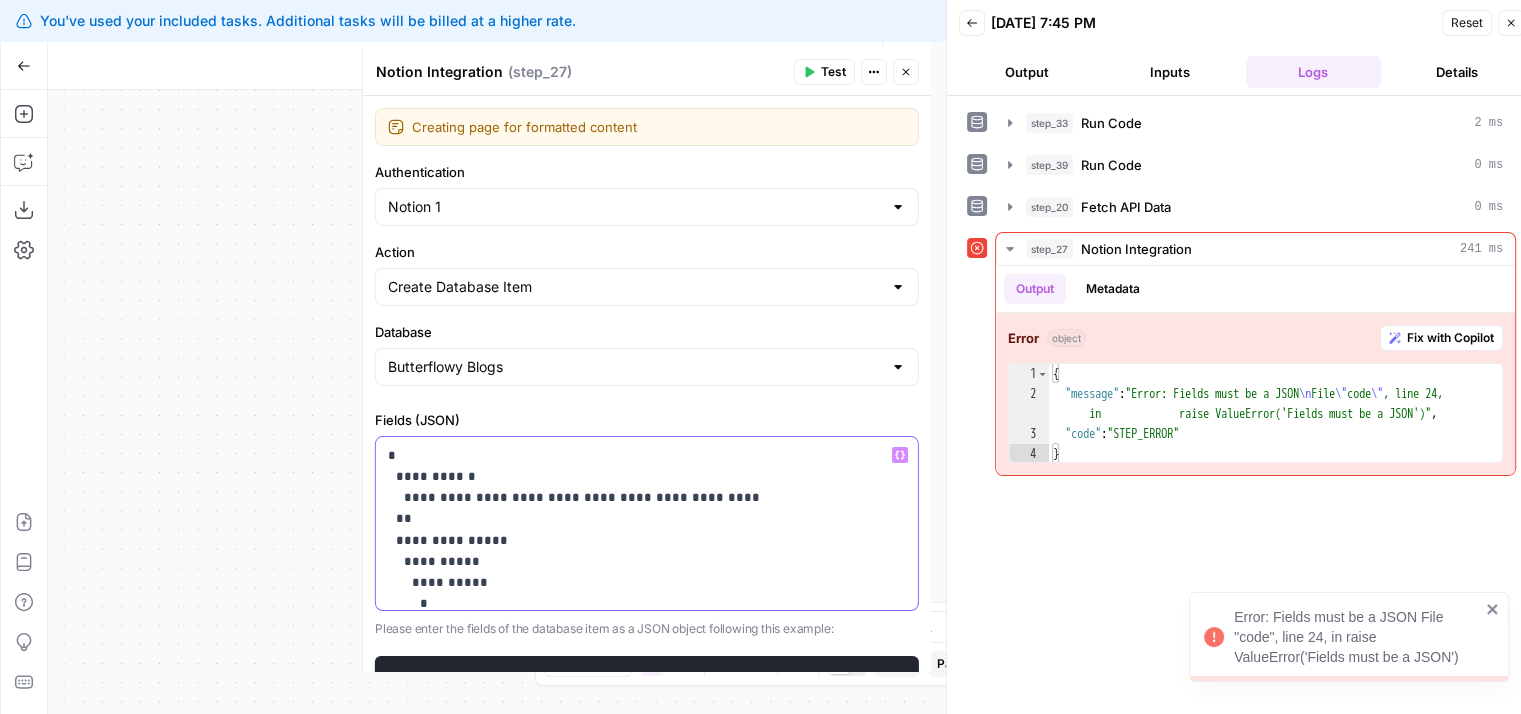 scroll, scrollTop: 0, scrollLeft: 0, axis: both 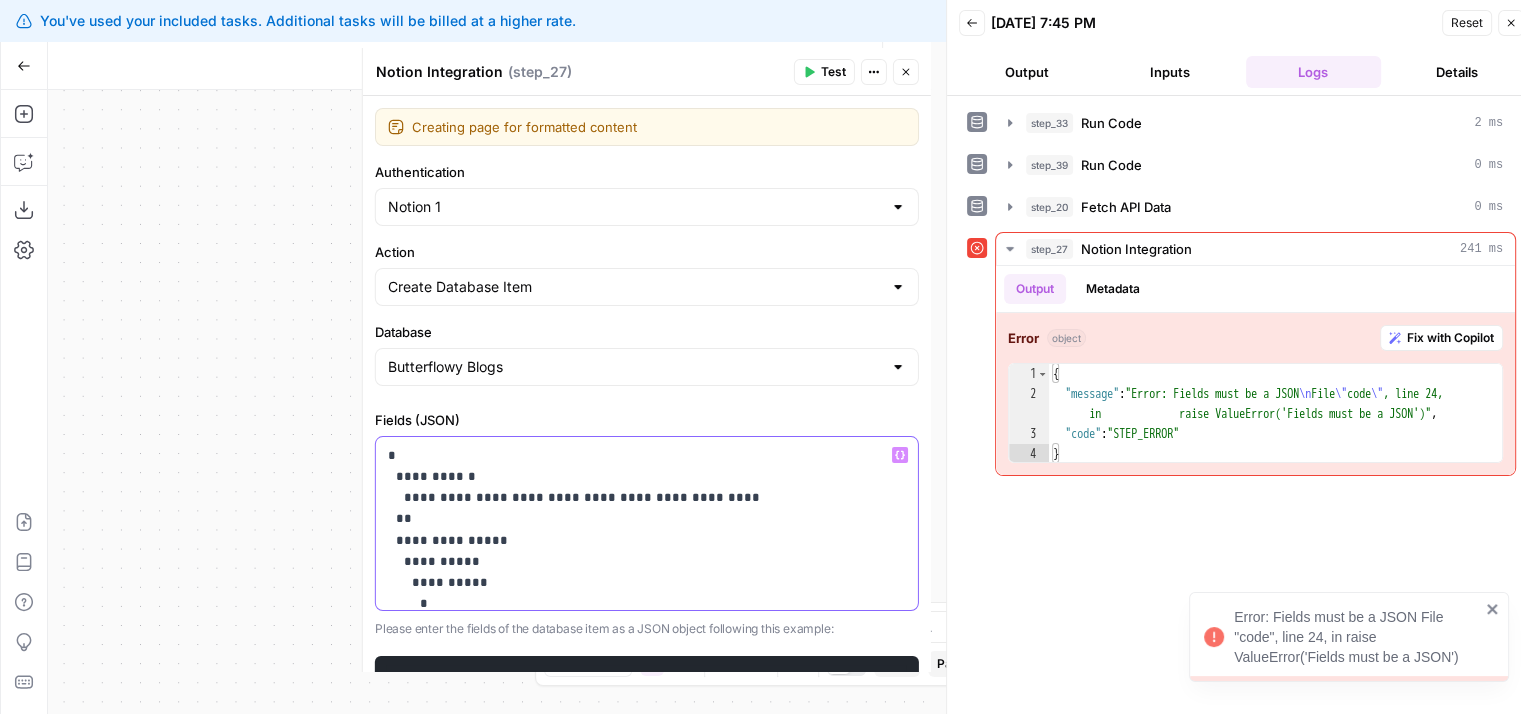 drag, startPoint x: 623, startPoint y: 533, endPoint x: 624, endPoint y: 481, distance: 52.009613 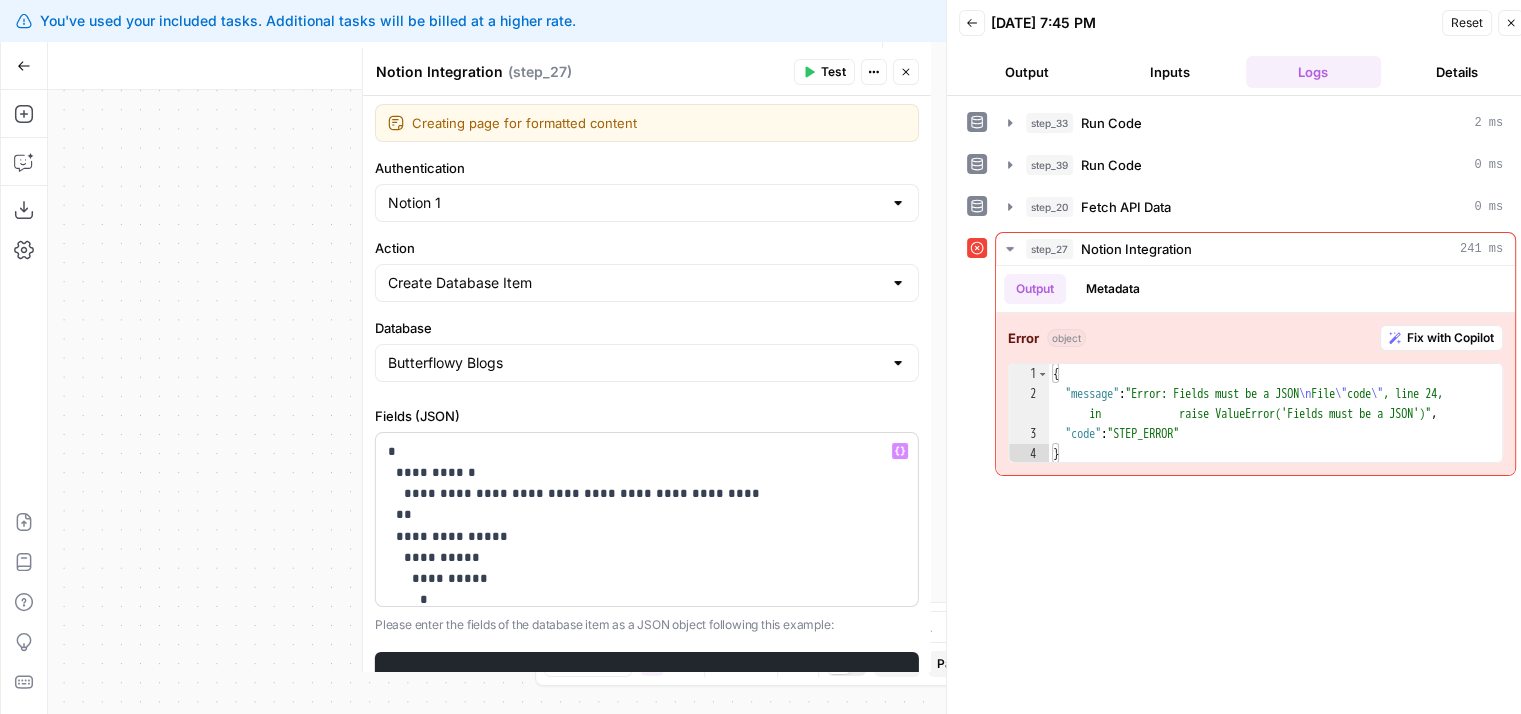 drag, startPoint x: 472, startPoint y: 417, endPoint x: 487, endPoint y: 445, distance: 31.764761 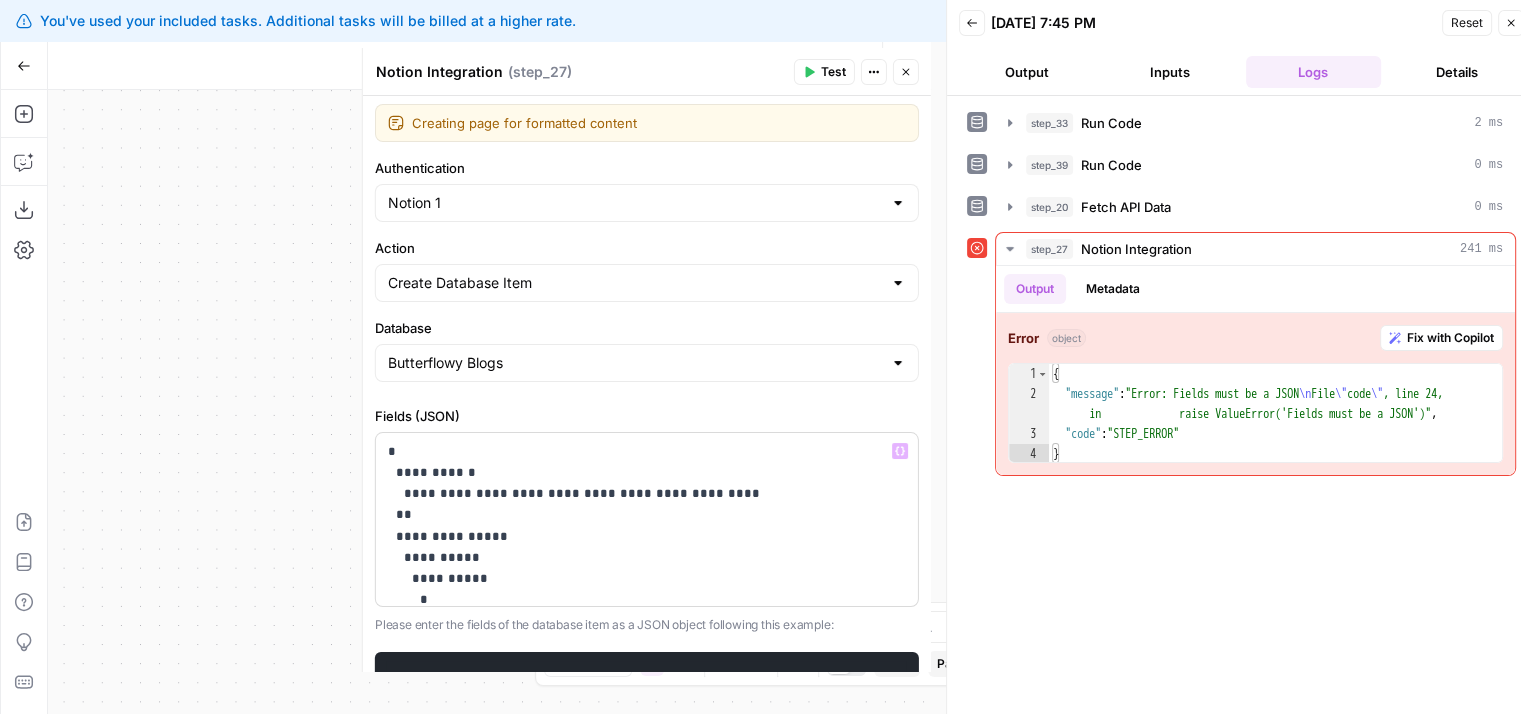 scroll, scrollTop: 8, scrollLeft: 0, axis: vertical 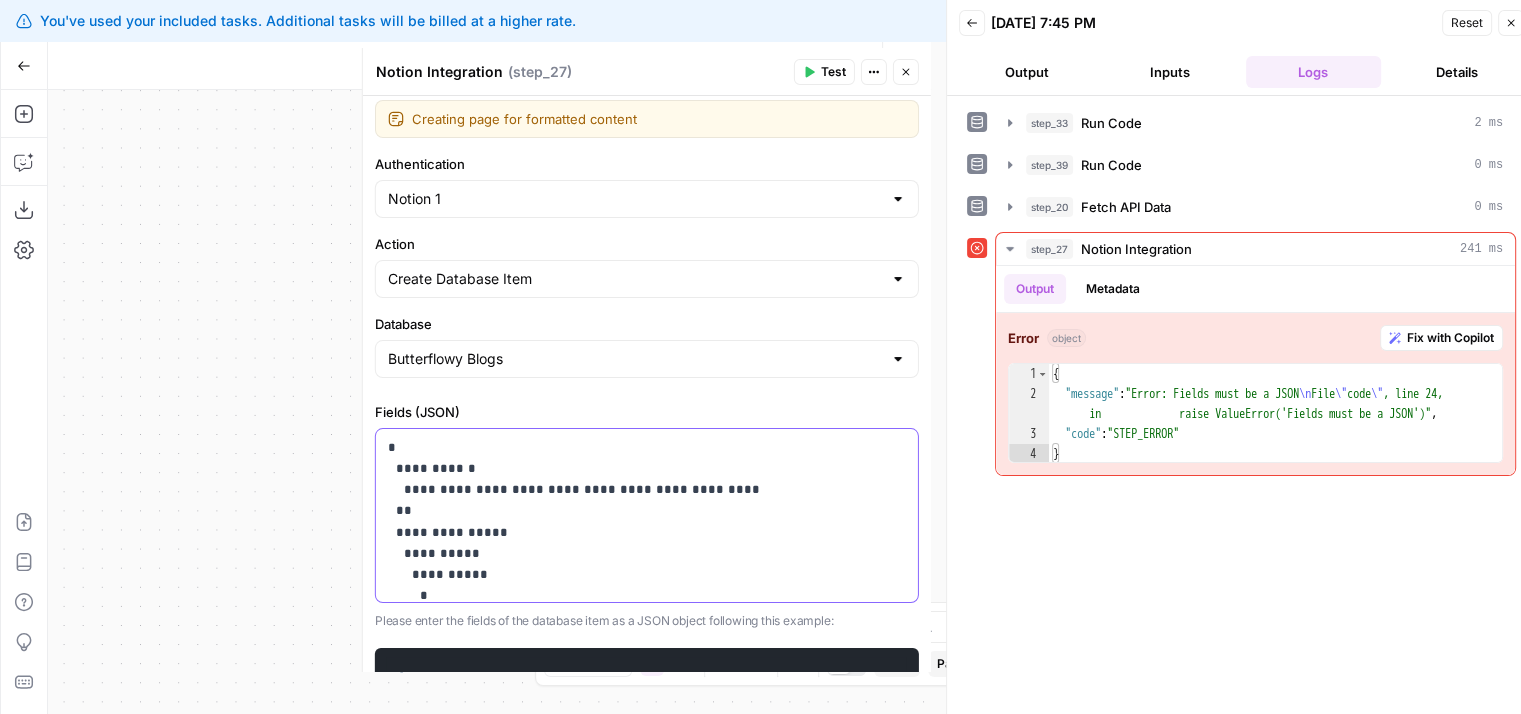 click on "**********" at bounding box center [632, 733] 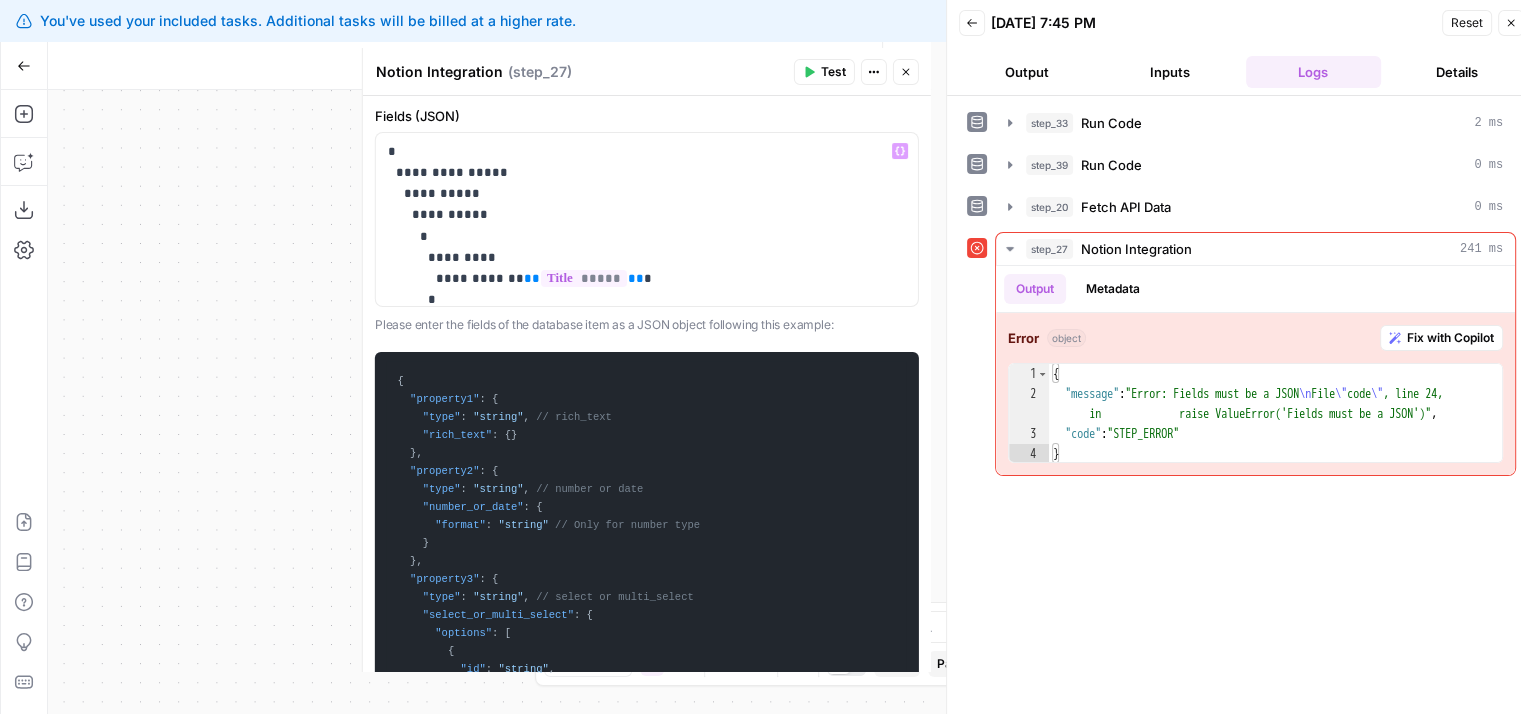 drag, startPoint x: 593, startPoint y: 396, endPoint x: 613, endPoint y: 552, distance: 157.27682 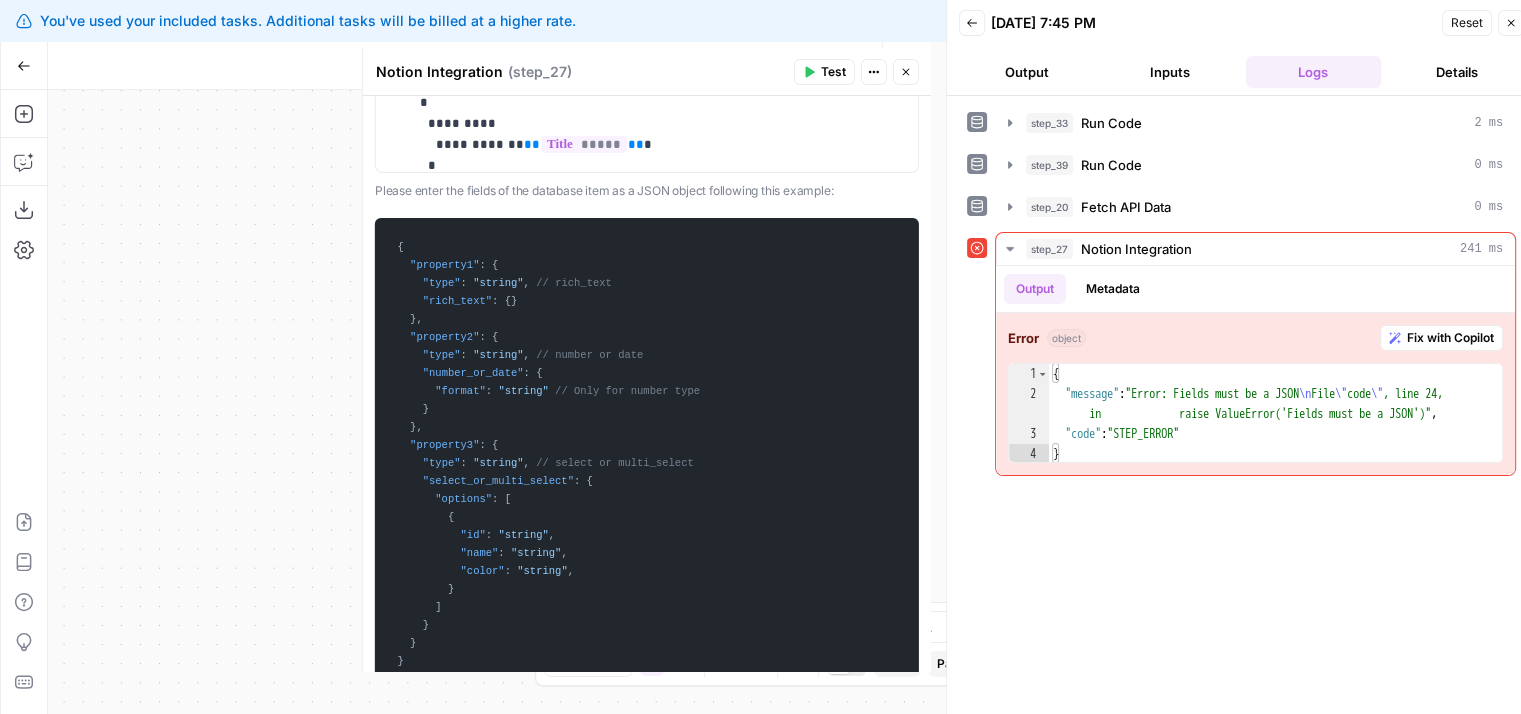 scroll, scrollTop: 550, scrollLeft: 0, axis: vertical 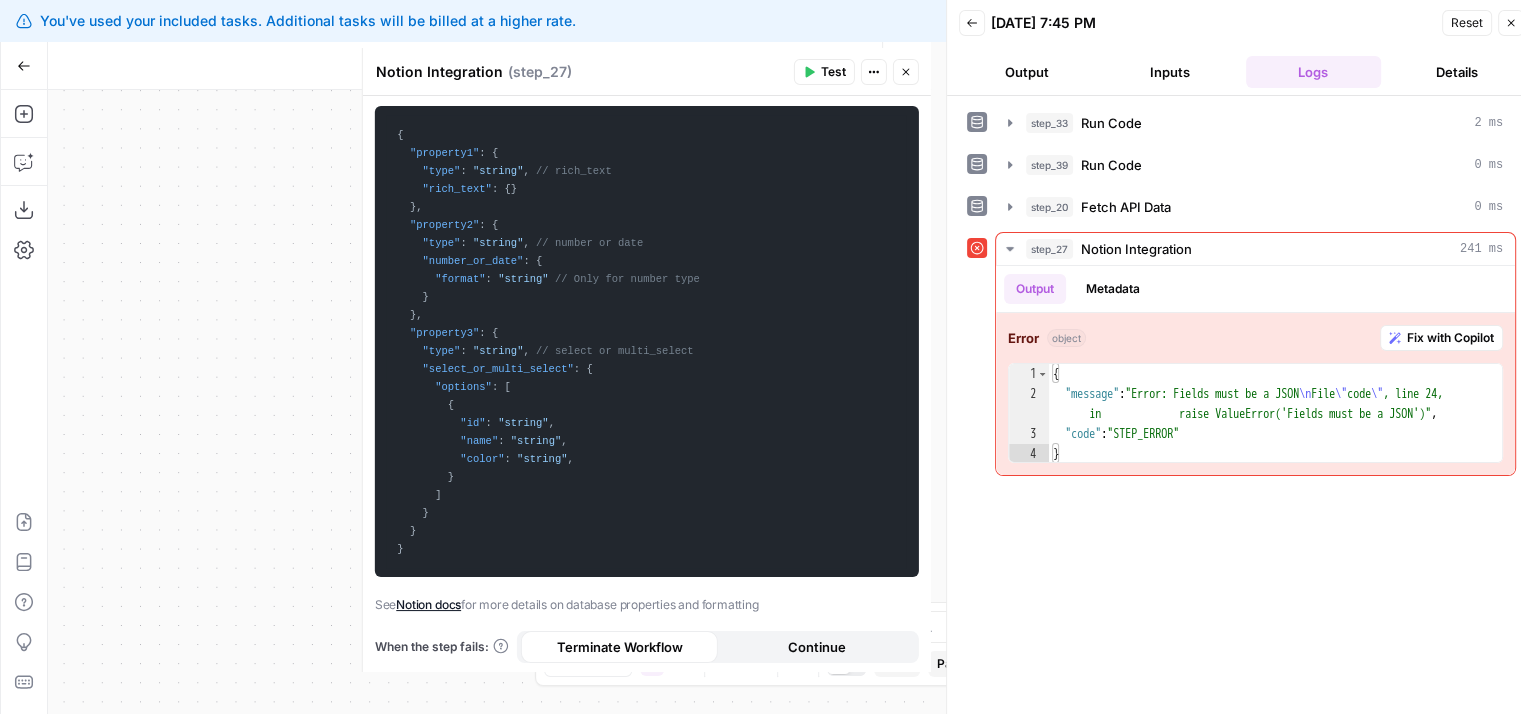 drag, startPoint x: 662, startPoint y: 534, endPoint x: 664, endPoint y: 607, distance: 73.02739 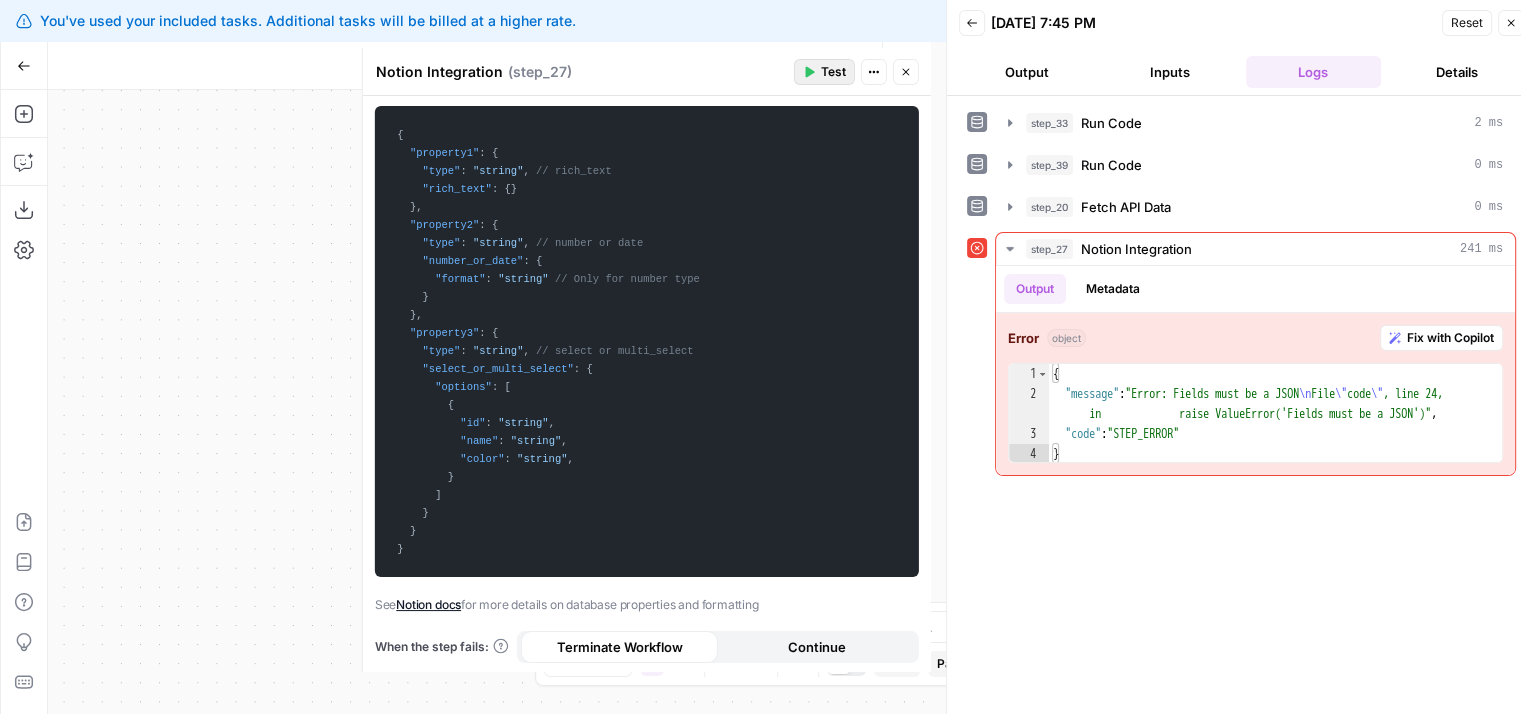 click on "Test" at bounding box center [833, 72] 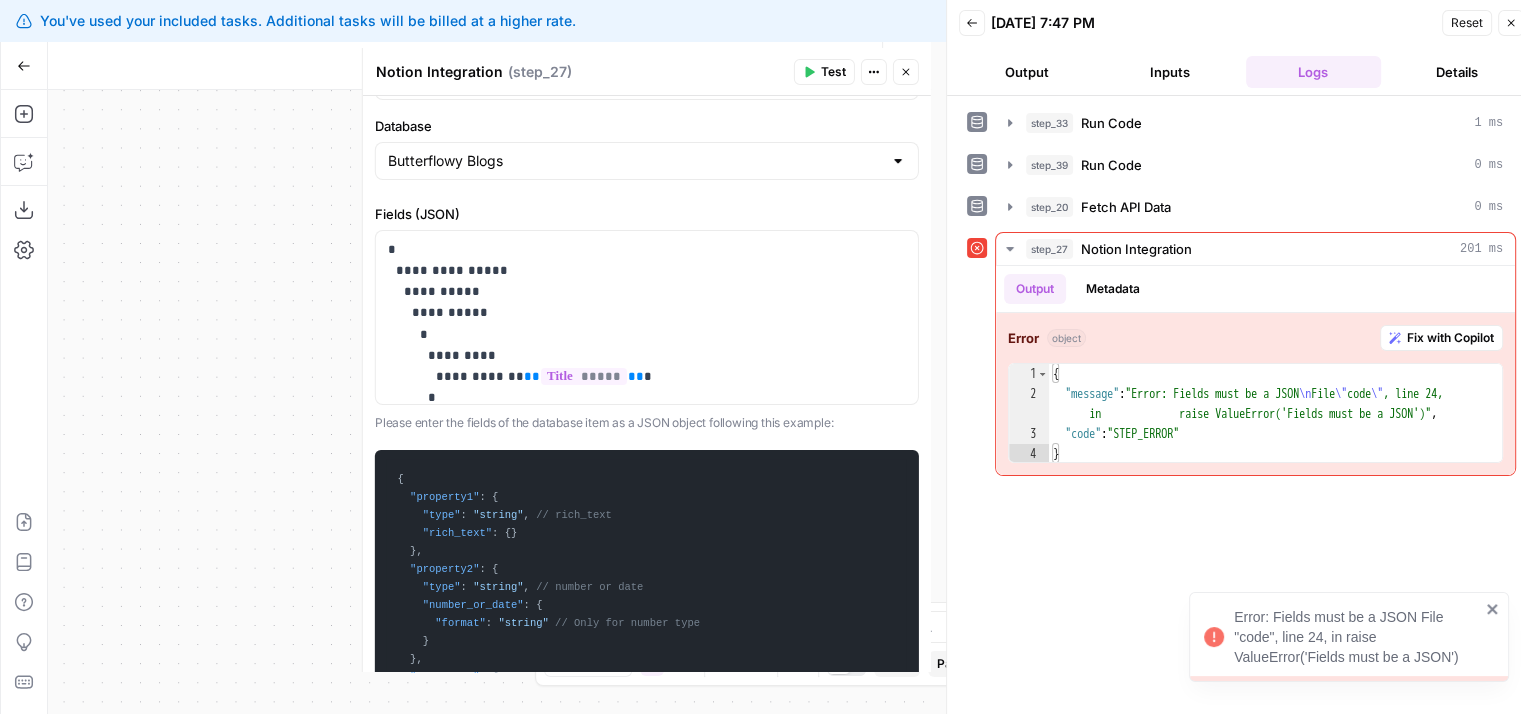 scroll, scrollTop: 0, scrollLeft: 0, axis: both 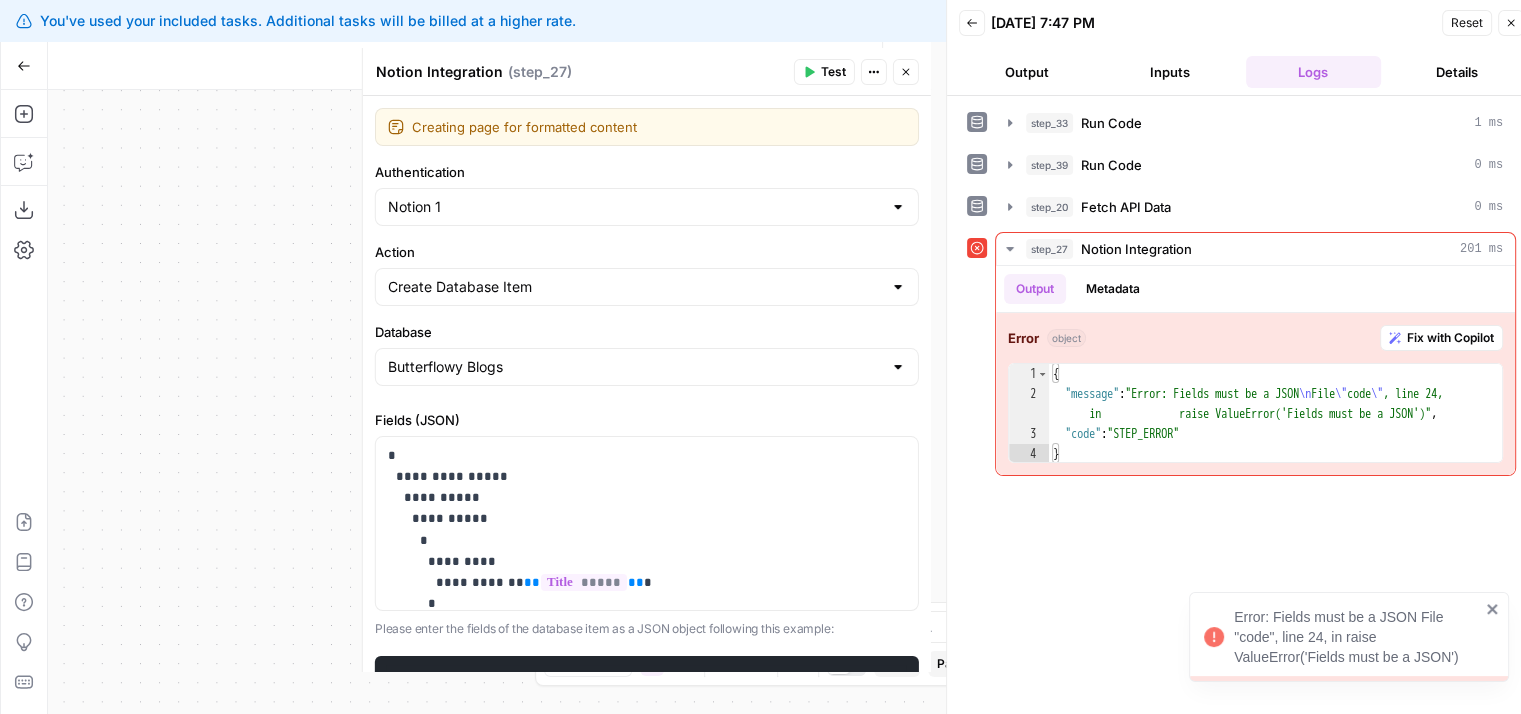 drag, startPoint x: 721, startPoint y: 366, endPoint x: 736, endPoint y: 195, distance: 171.65663 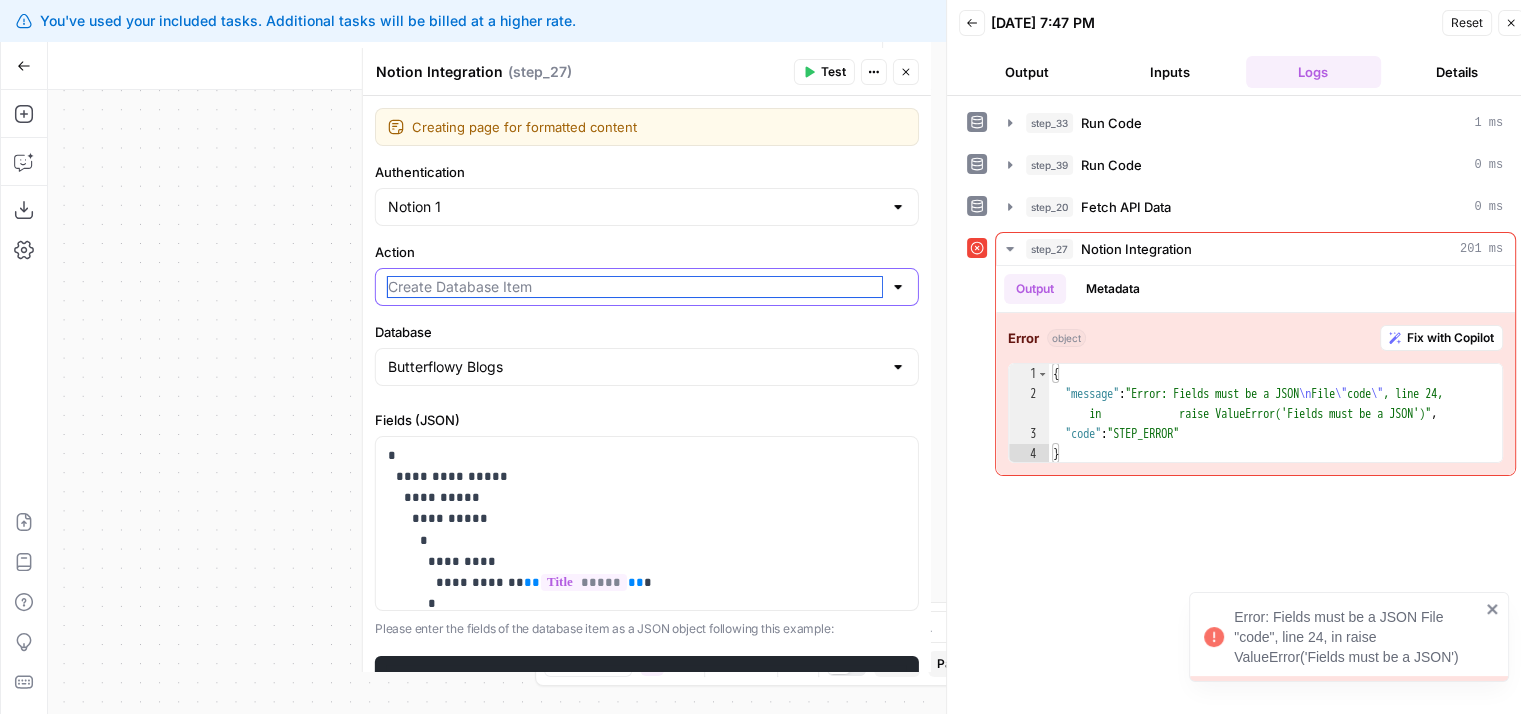 click on "Action" at bounding box center (635, 287) 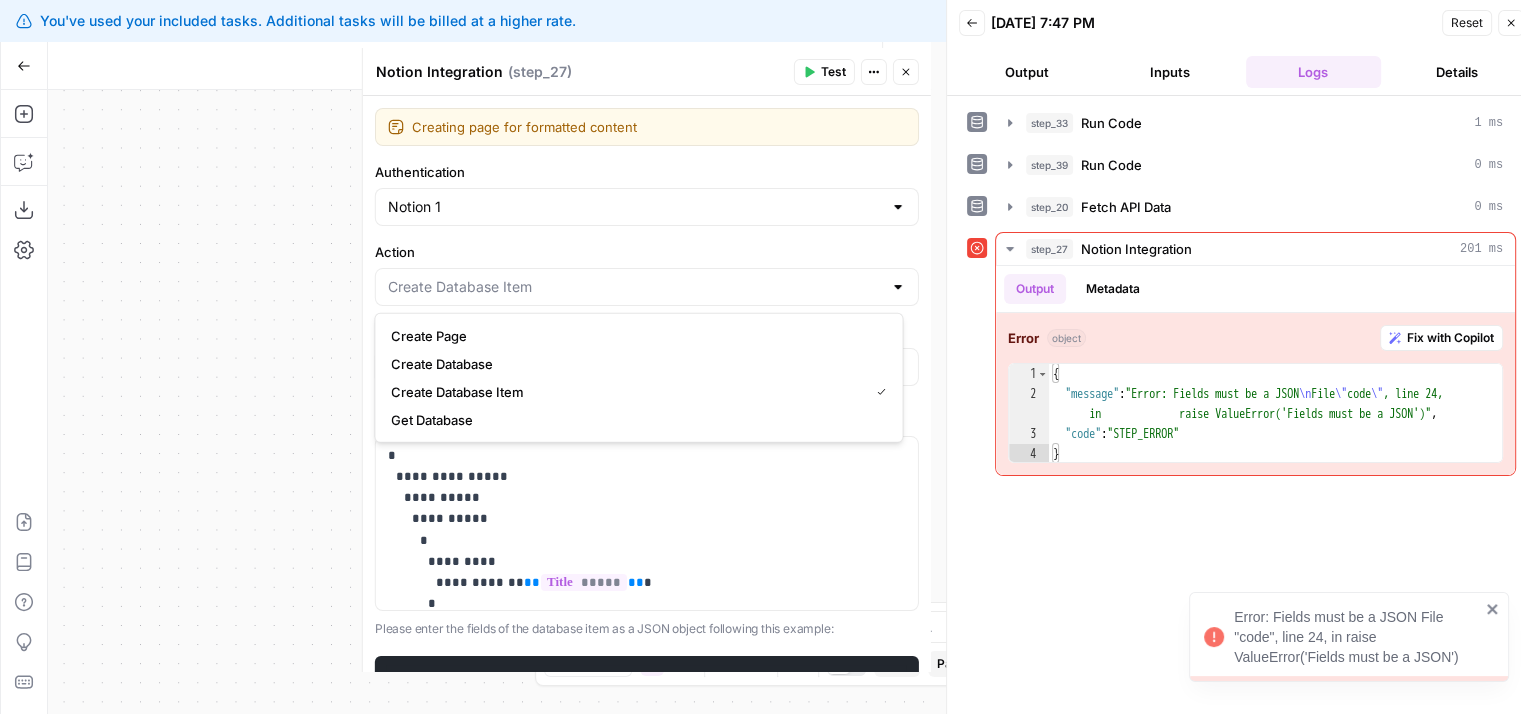 type on "Create Database Item" 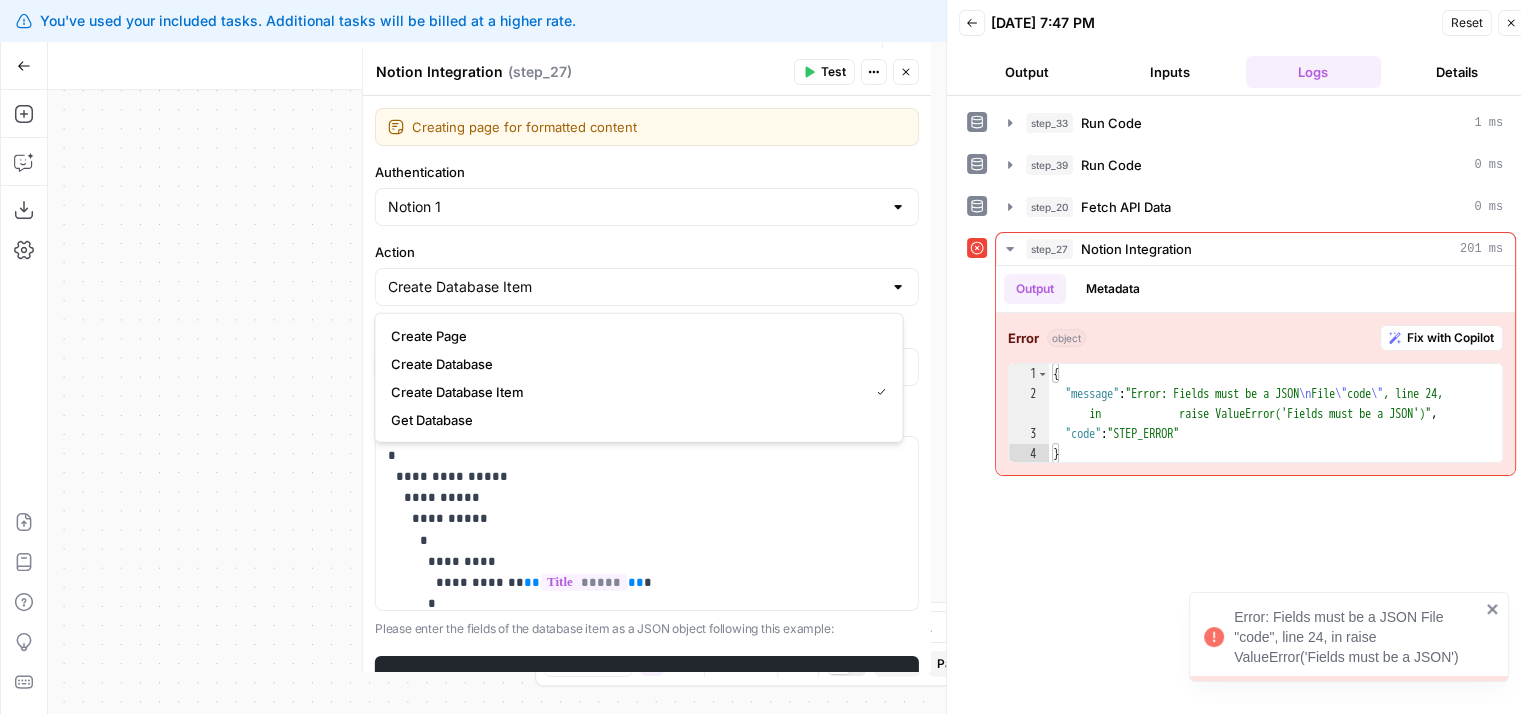 click on "**********" at bounding box center [647, 384] 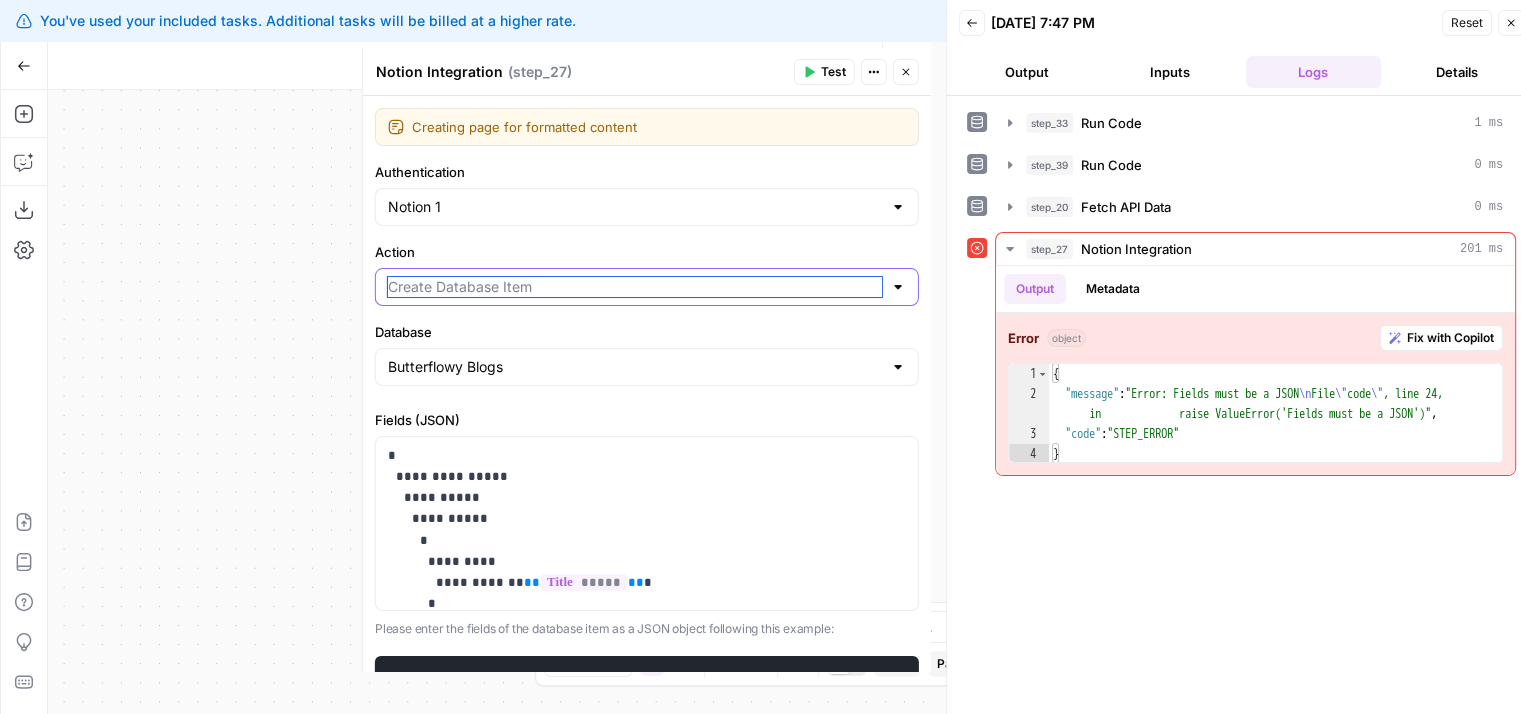 click on "Action" at bounding box center (635, 287) 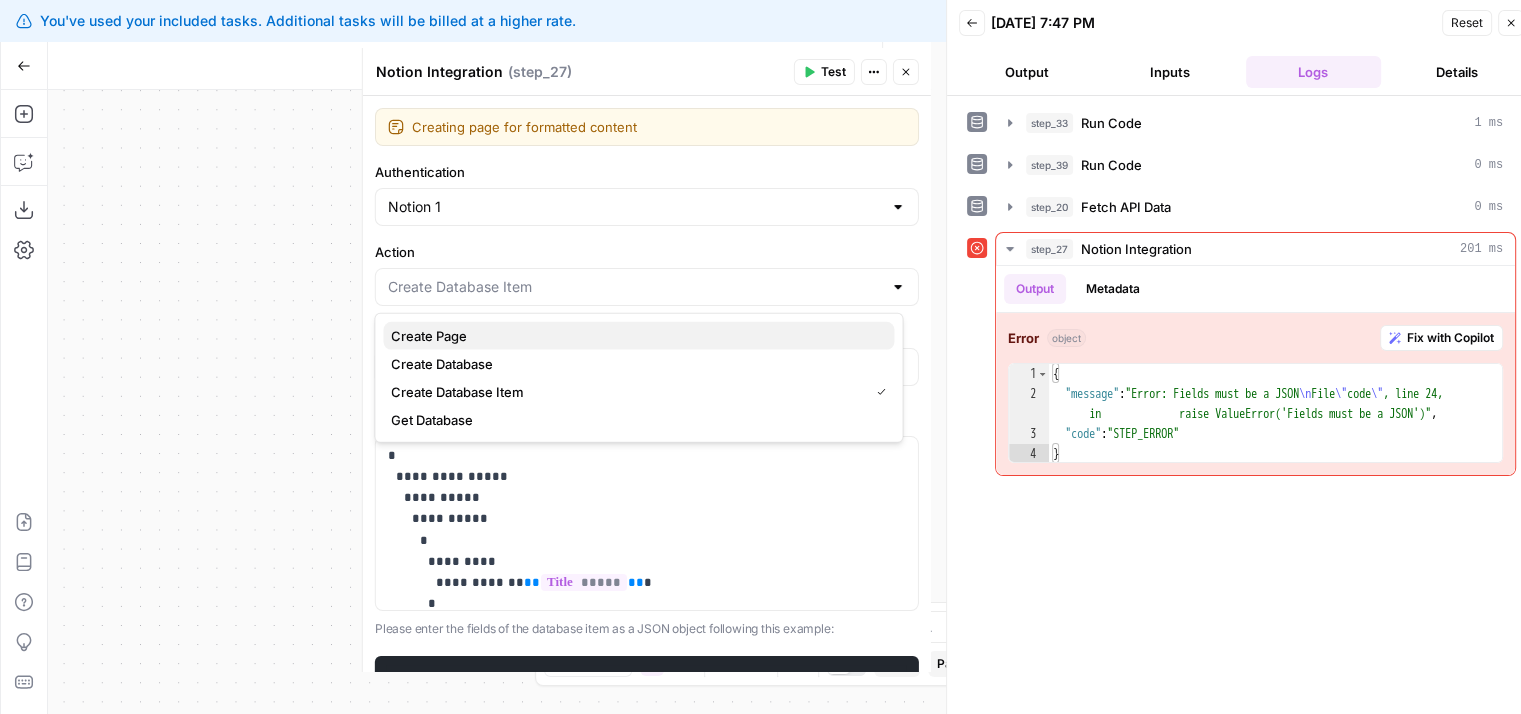 click on "Create Page" at bounding box center [638, 336] 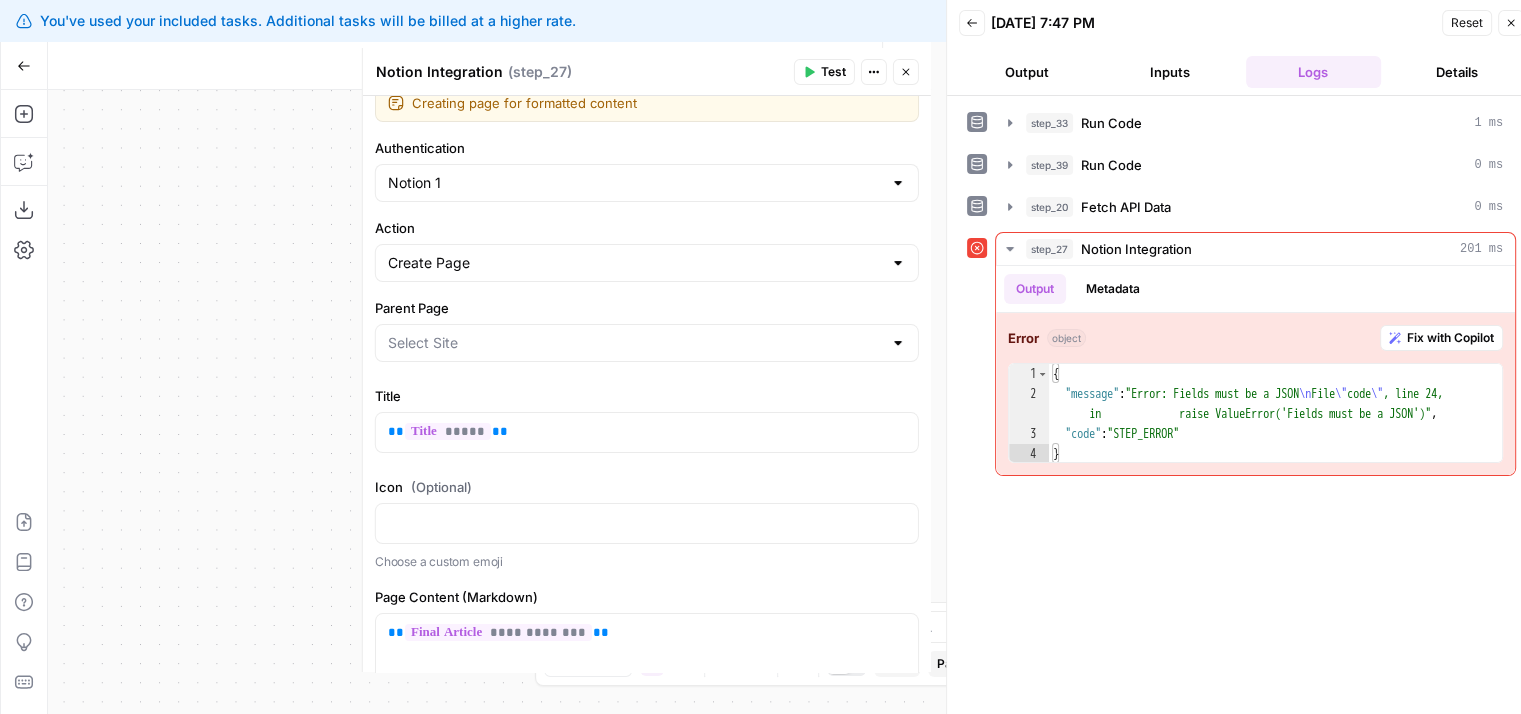 scroll, scrollTop: 73, scrollLeft: 0, axis: vertical 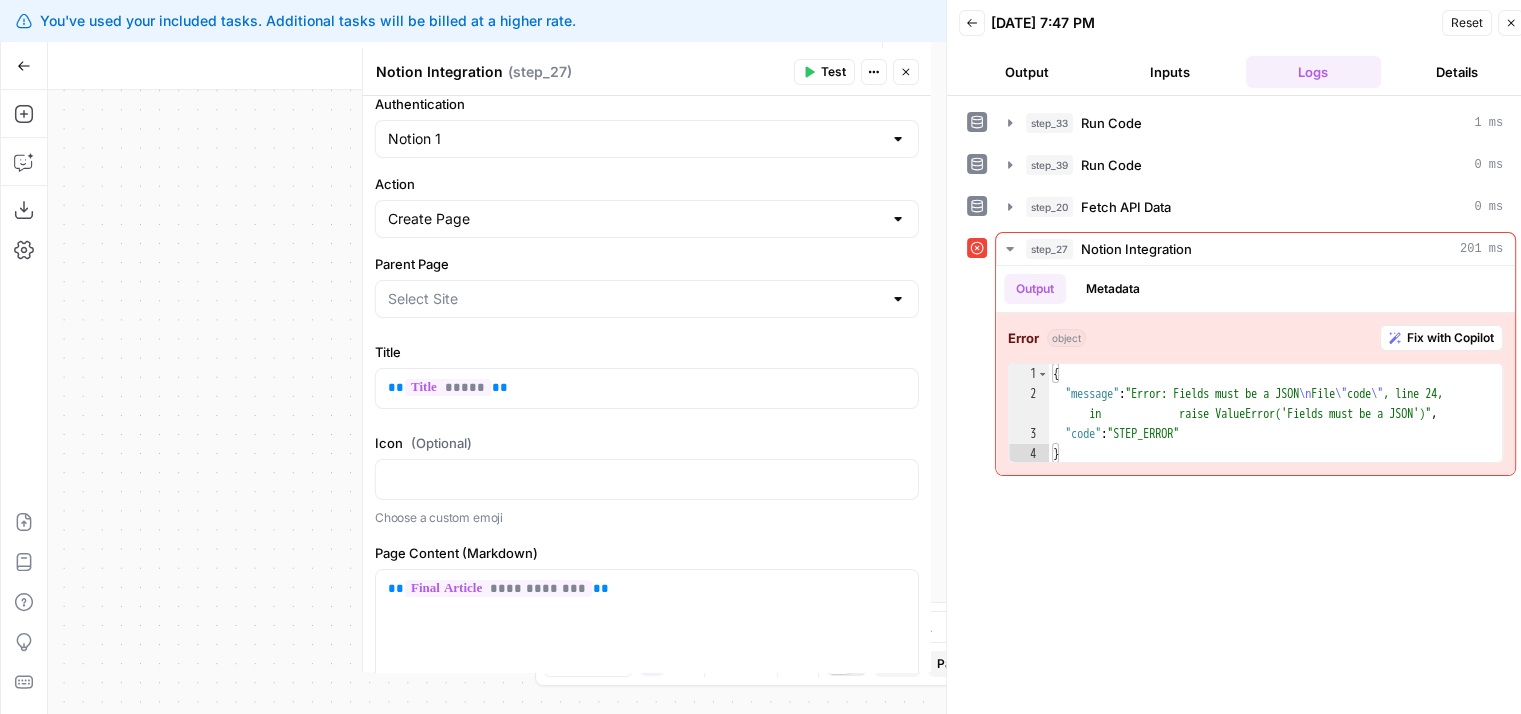 drag, startPoint x: 576, startPoint y: 328, endPoint x: 573, endPoint y: 407, distance: 79.05694 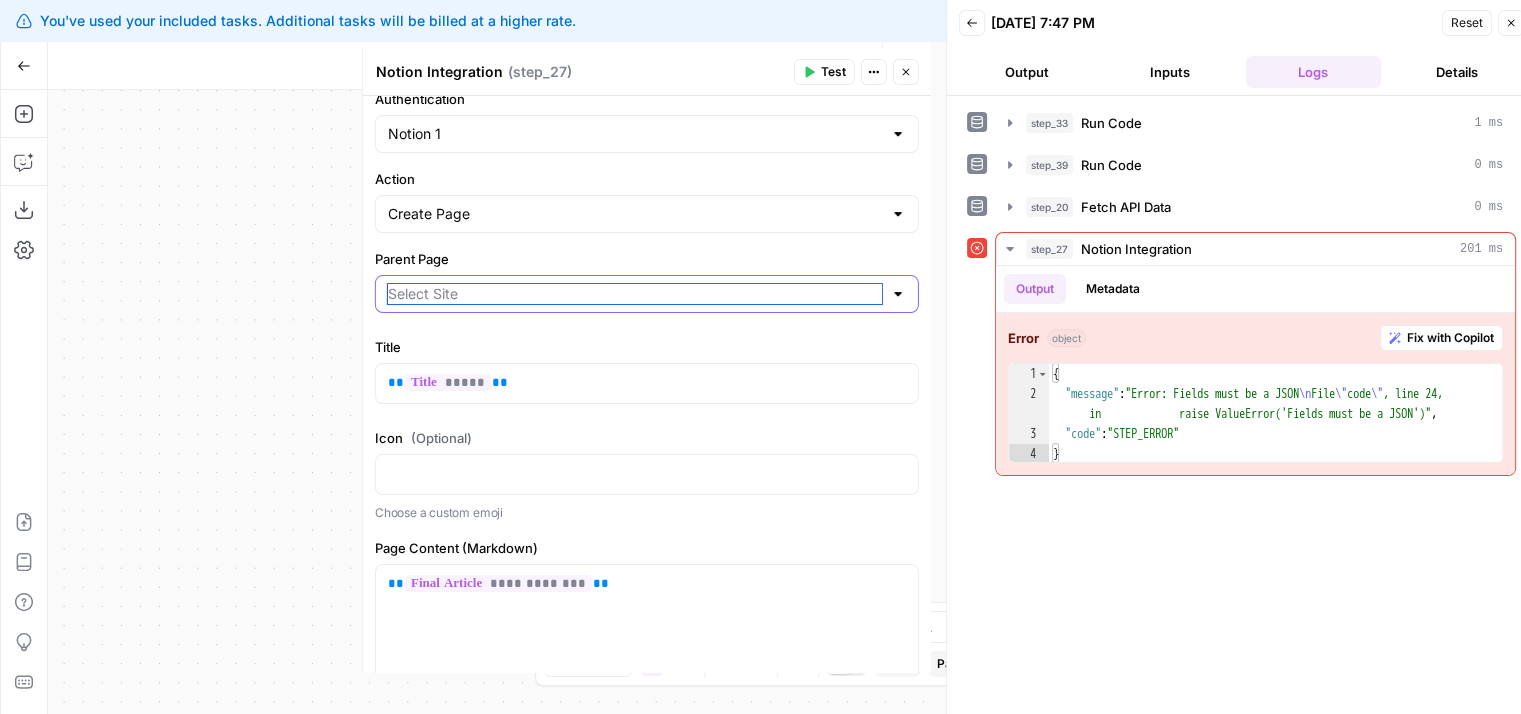 click on "Parent Page" at bounding box center [635, 294] 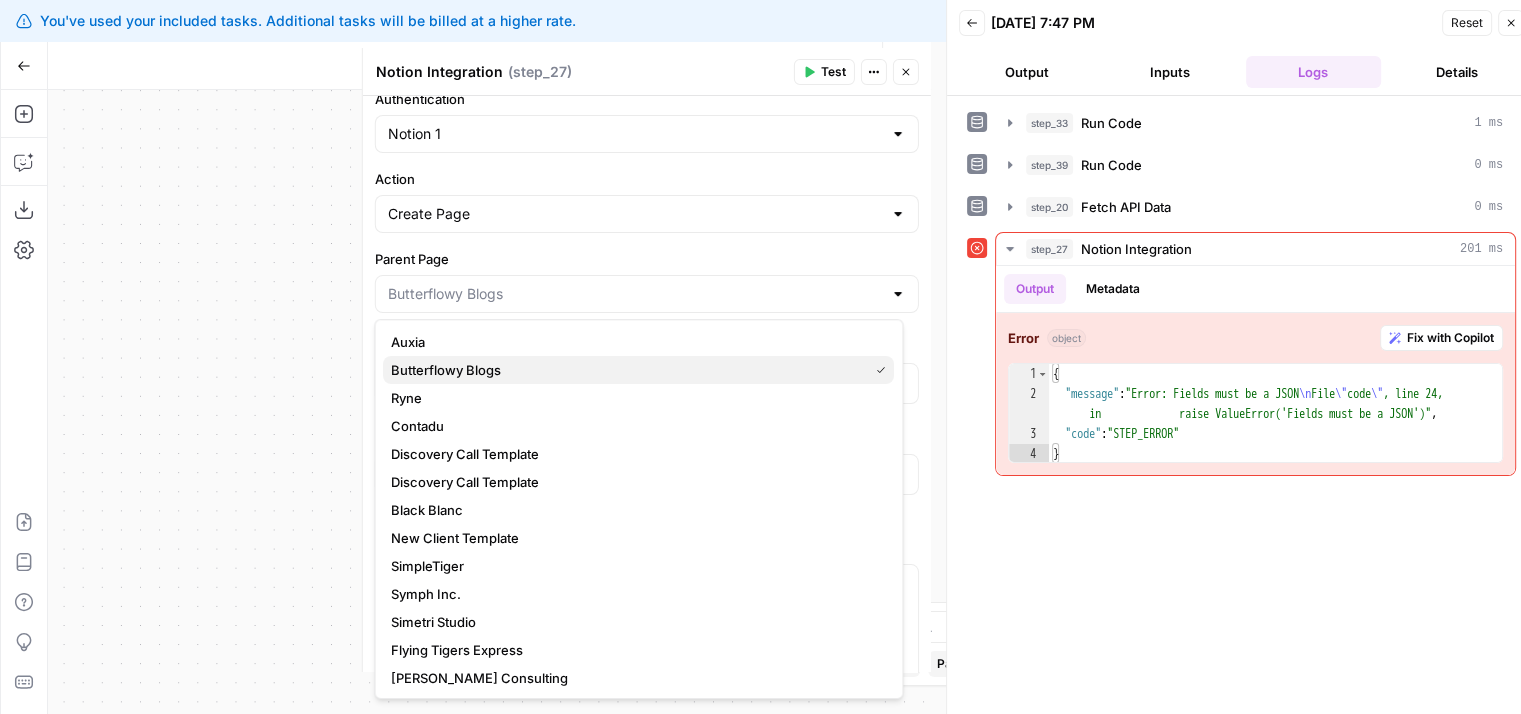 click on "Butterflowy Blogs" at bounding box center (446, 370) 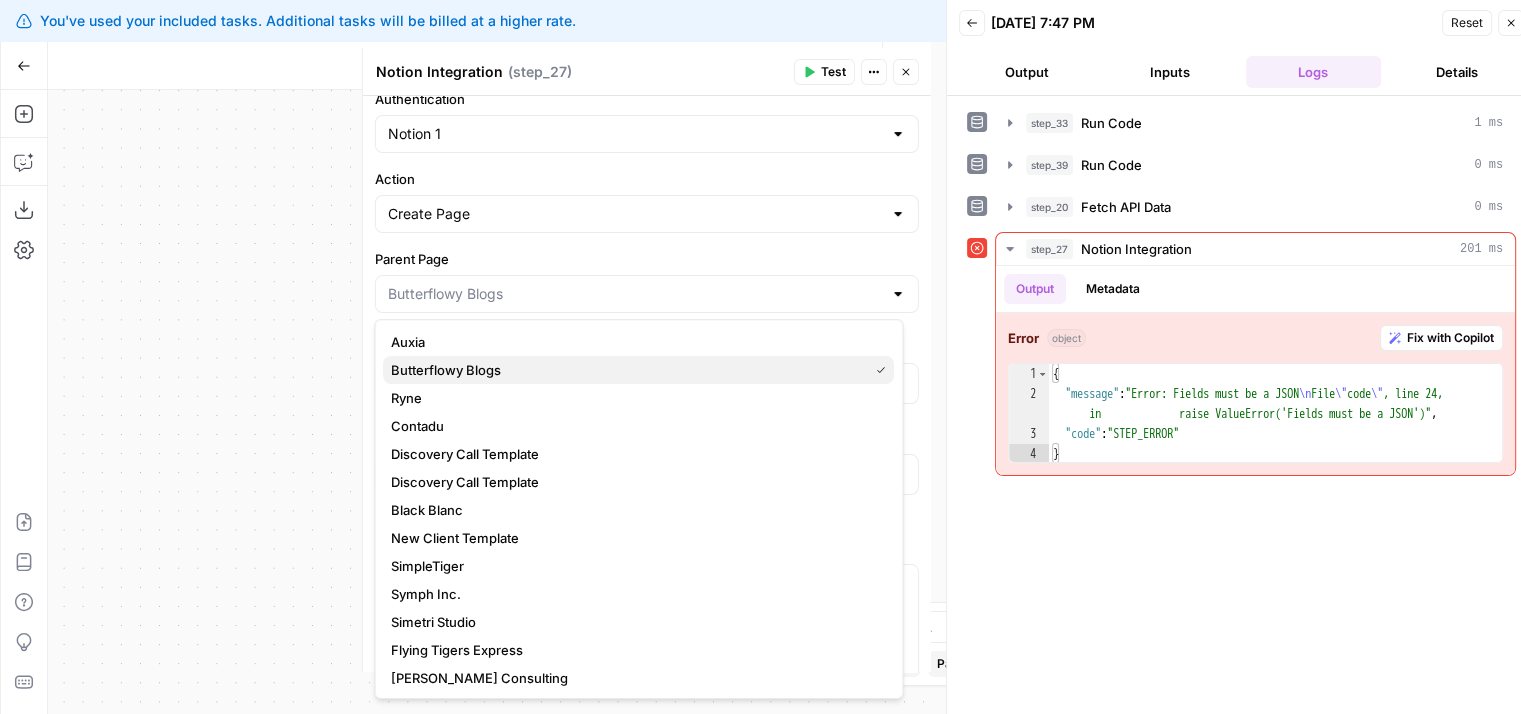 type on "Butterflowy Blogs" 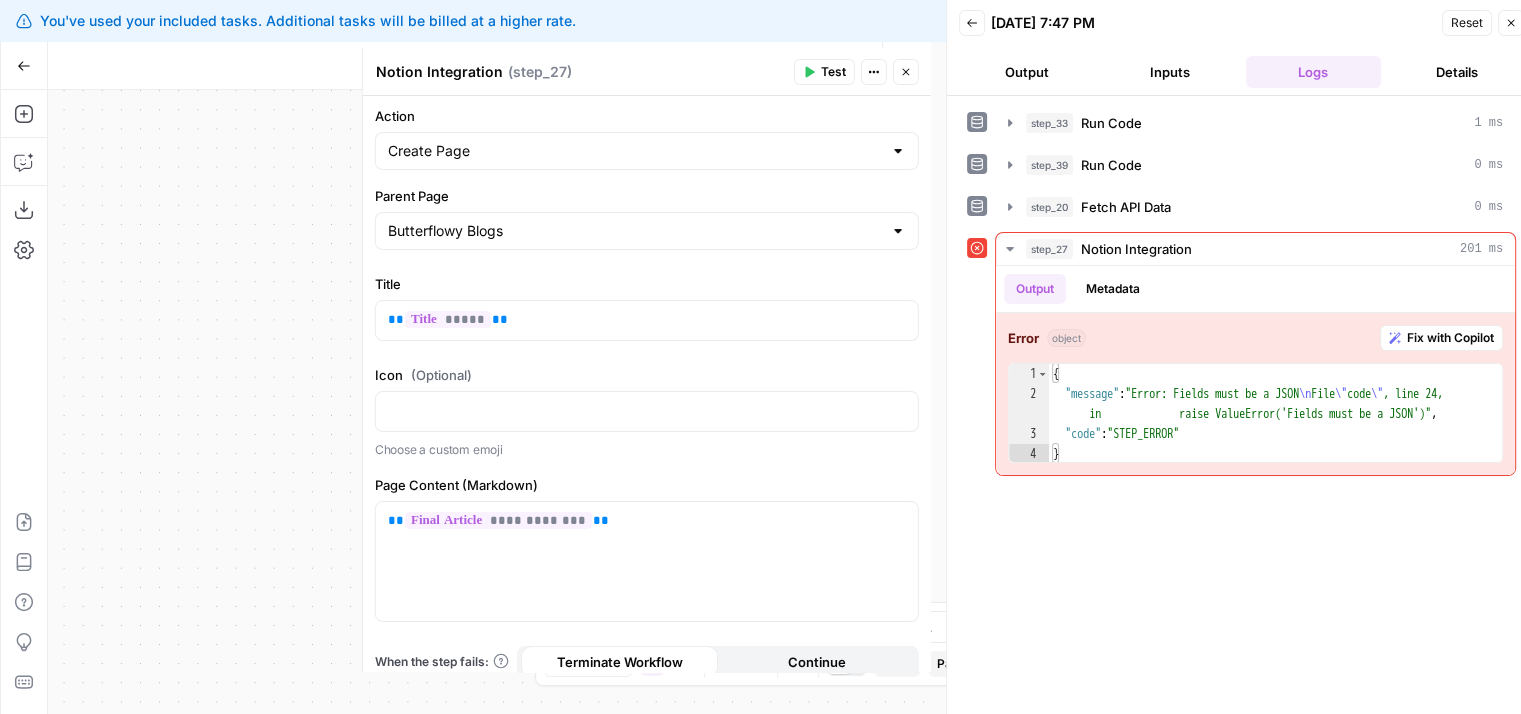 scroll, scrollTop: 151, scrollLeft: 0, axis: vertical 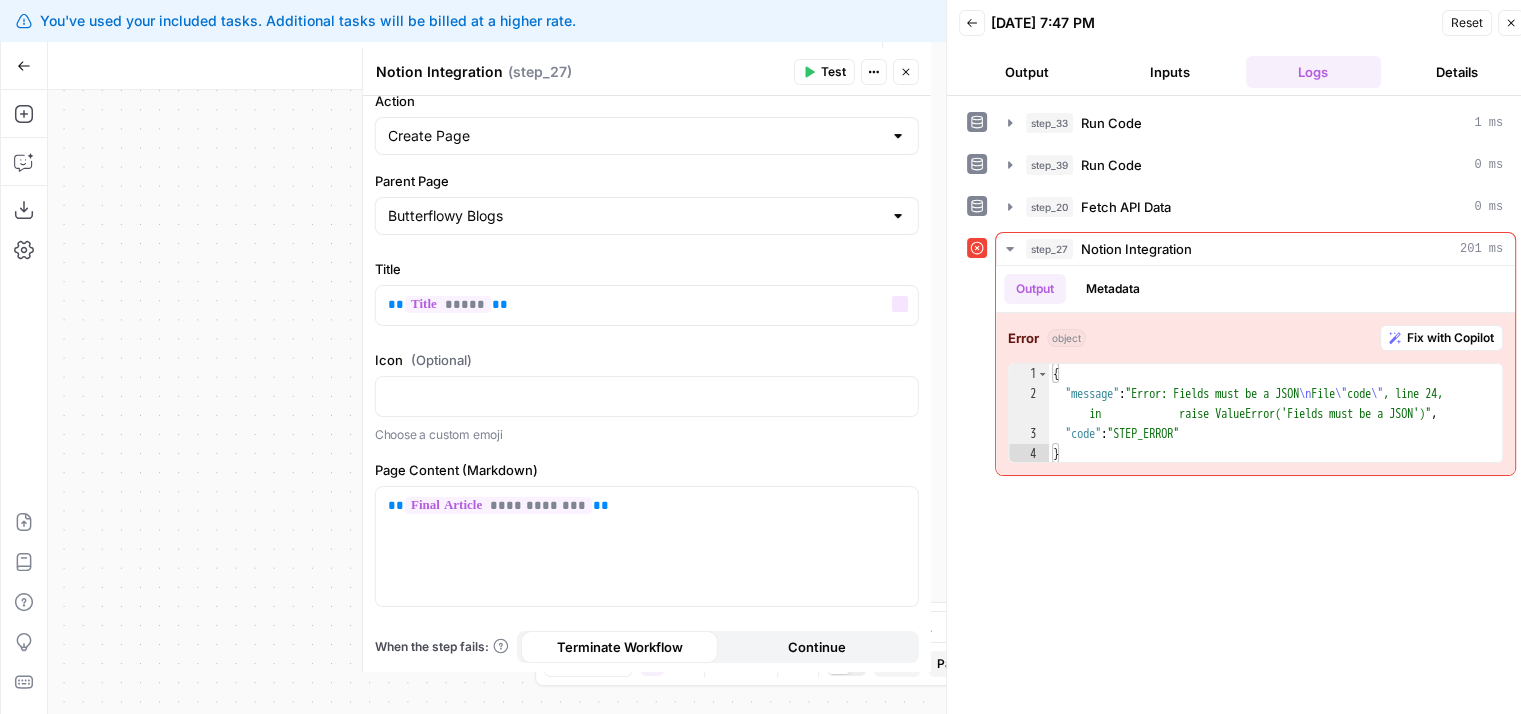 drag, startPoint x: 523, startPoint y: 251, endPoint x: 522, endPoint y: 367, distance: 116.00431 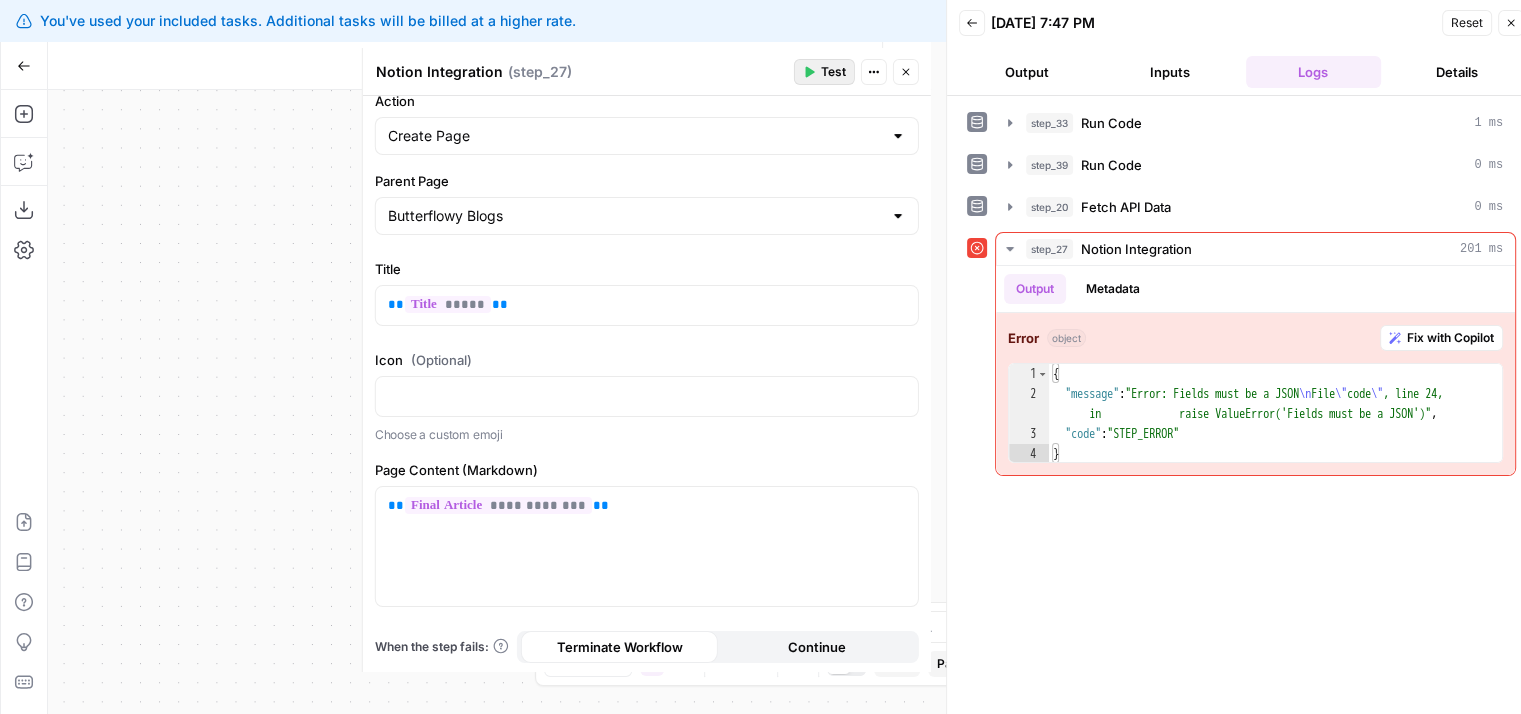 click on "Test" at bounding box center [824, 72] 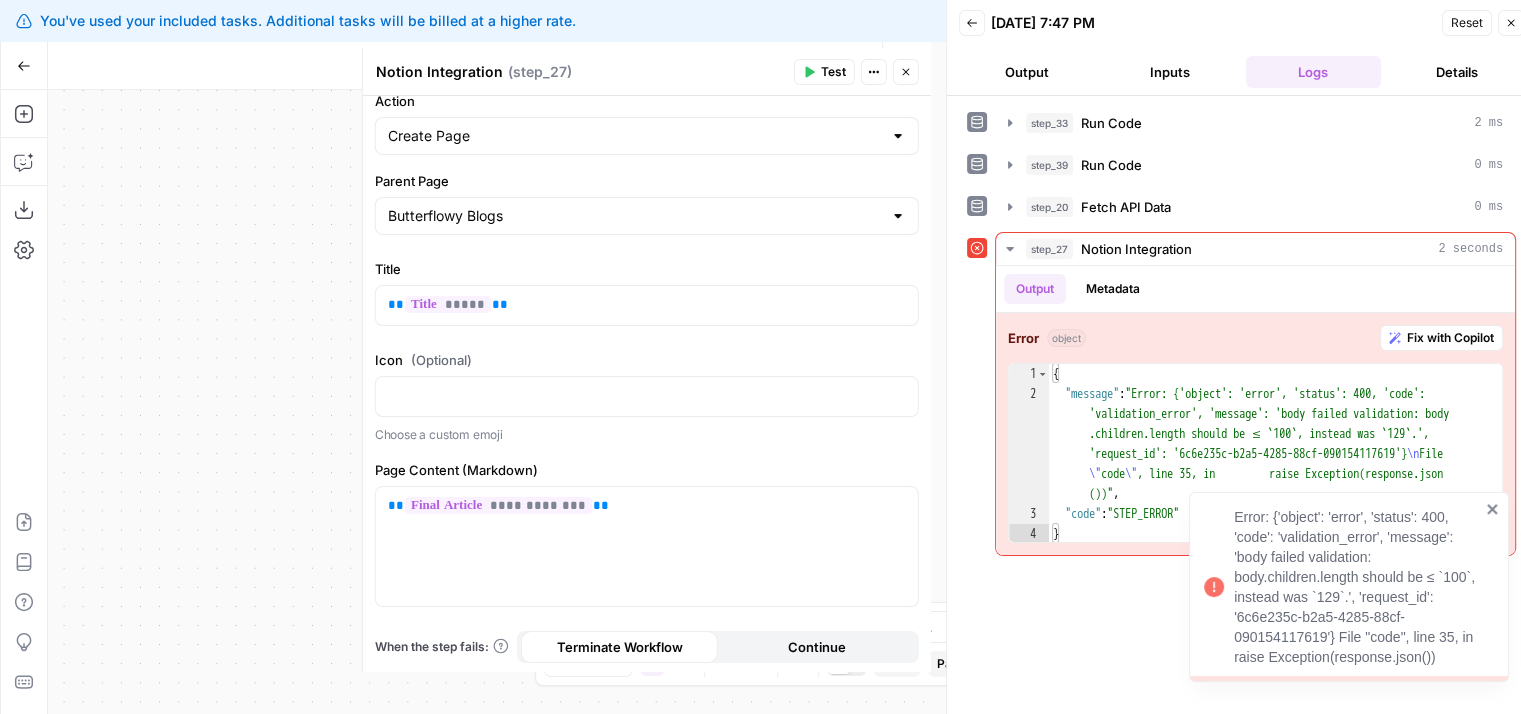 click on "Error: {'object': 'error', 'status': 400, 'code': 'validation_error', 'message': 'body failed validation: body.children.length should be ≤ `100`, instead was `129`.', 'request_id': '6c6e235c-b2a5-4285-88cf-090154117619'}
File "code", line 35, in         raise Exception(response.json())" at bounding box center [1349, 587] 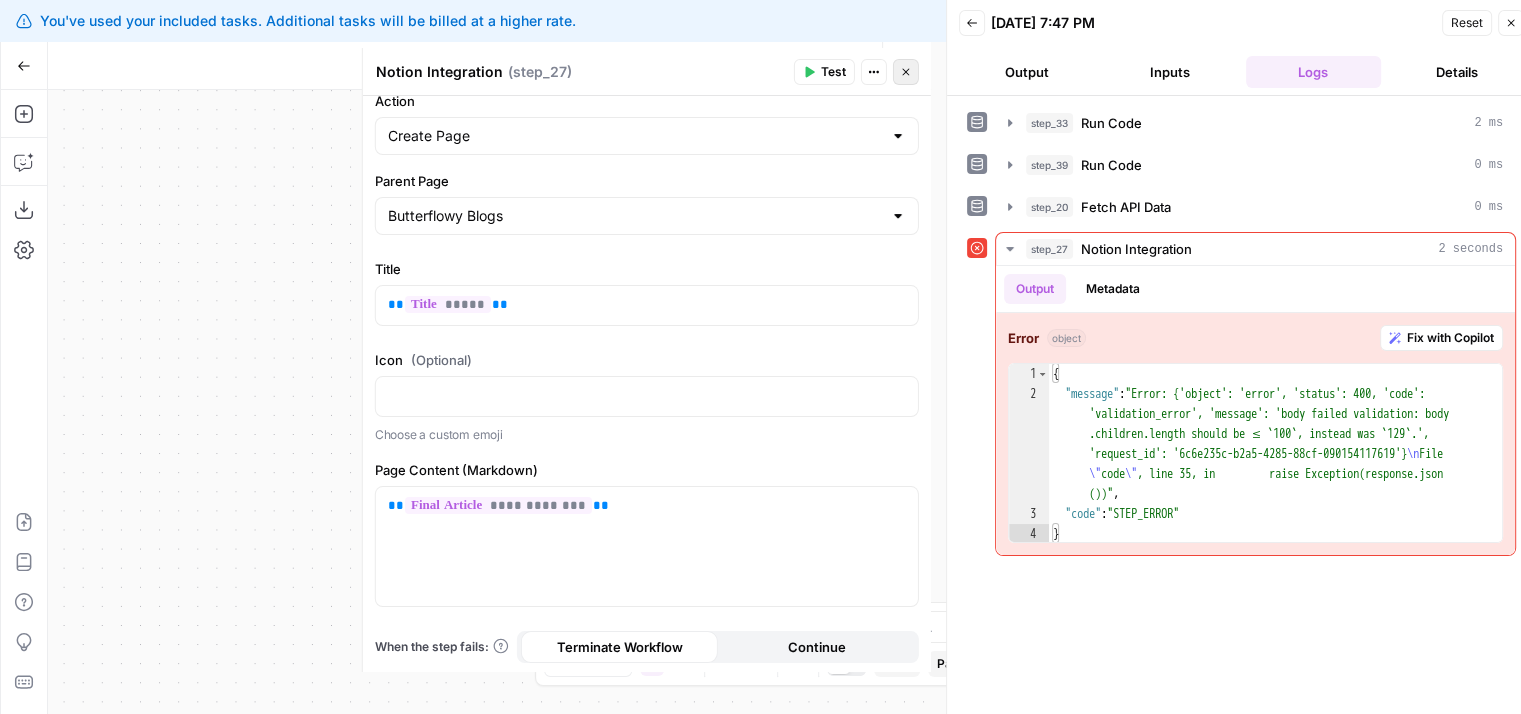 click on "Close" at bounding box center (906, 72) 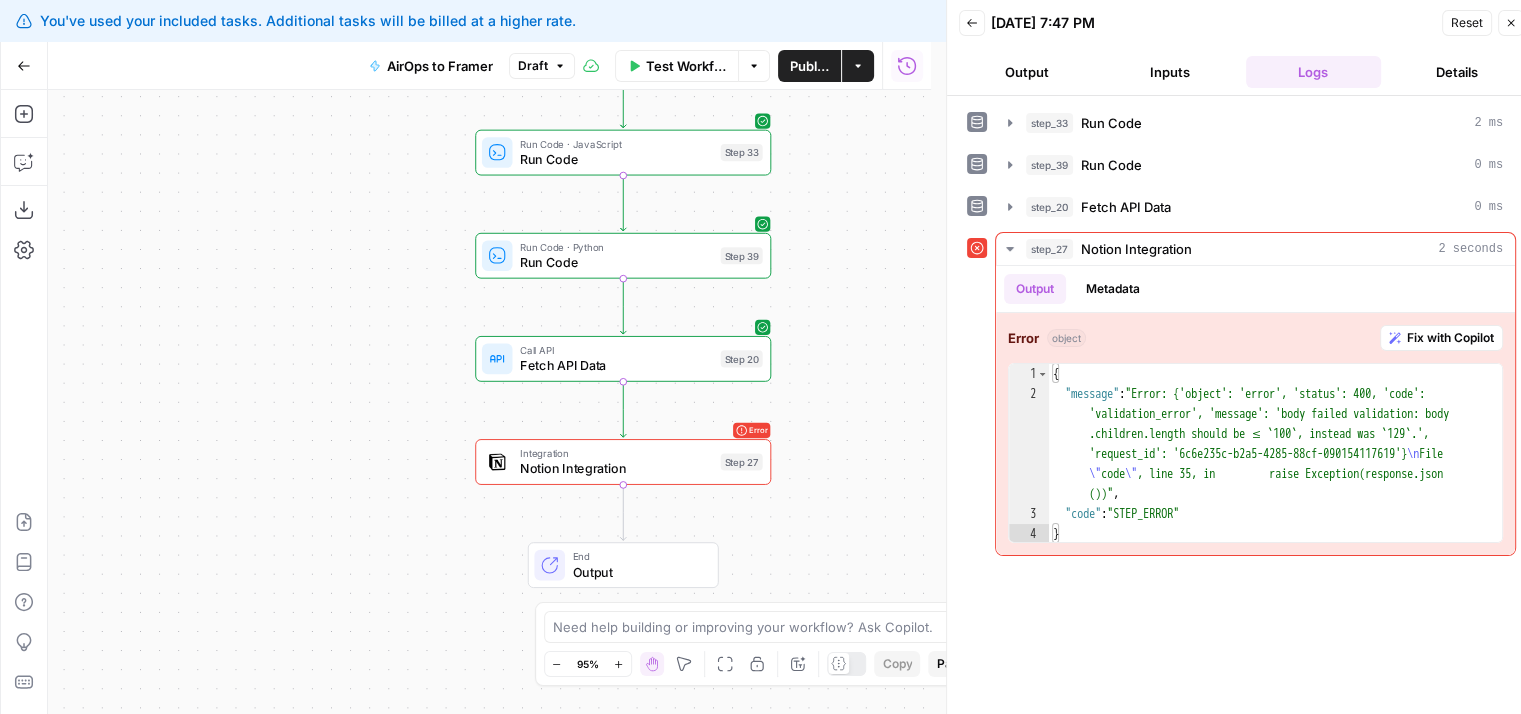 drag, startPoint x: 816, startPoint y: 230, endPoint x: 777, endPoint y: 325, distance: 102.69372 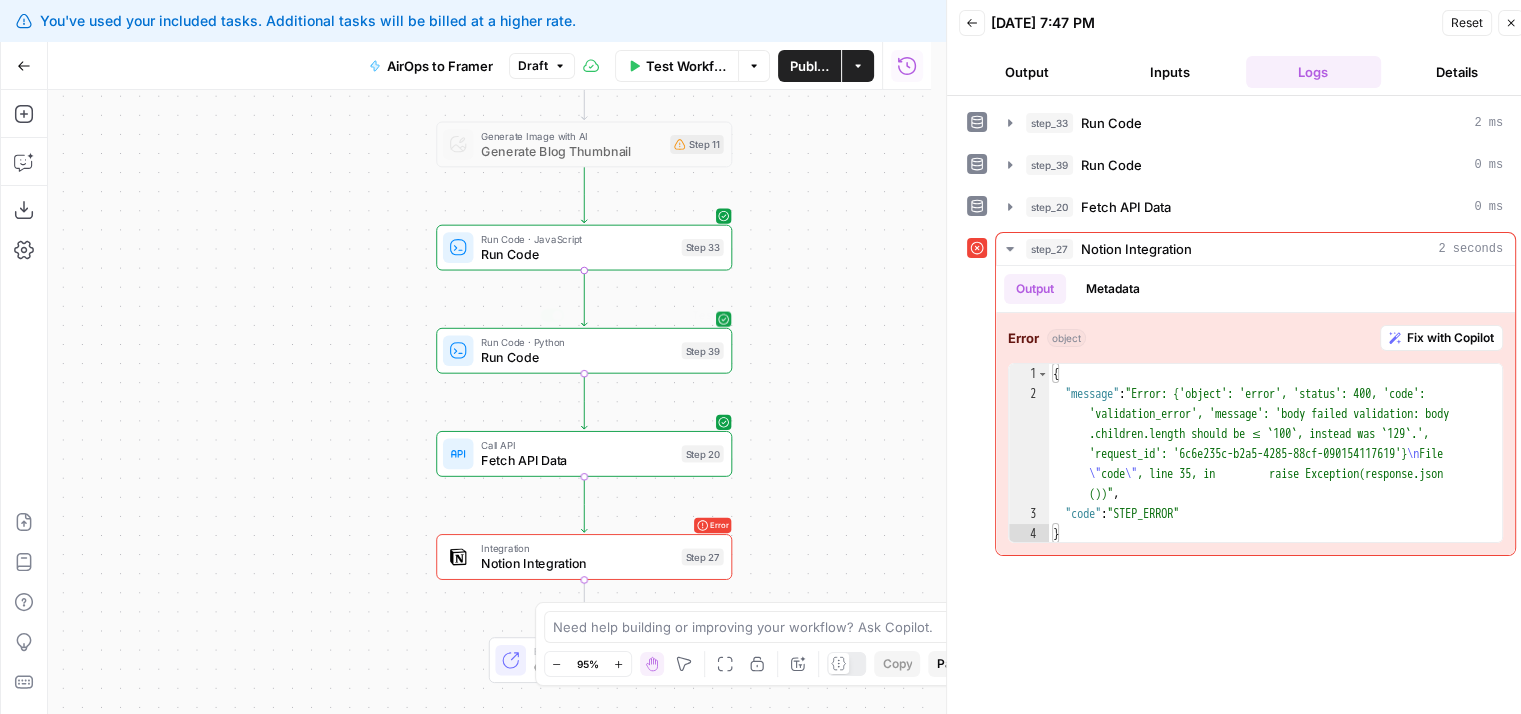 click on "Run Code" at bounding box center [577, 357] 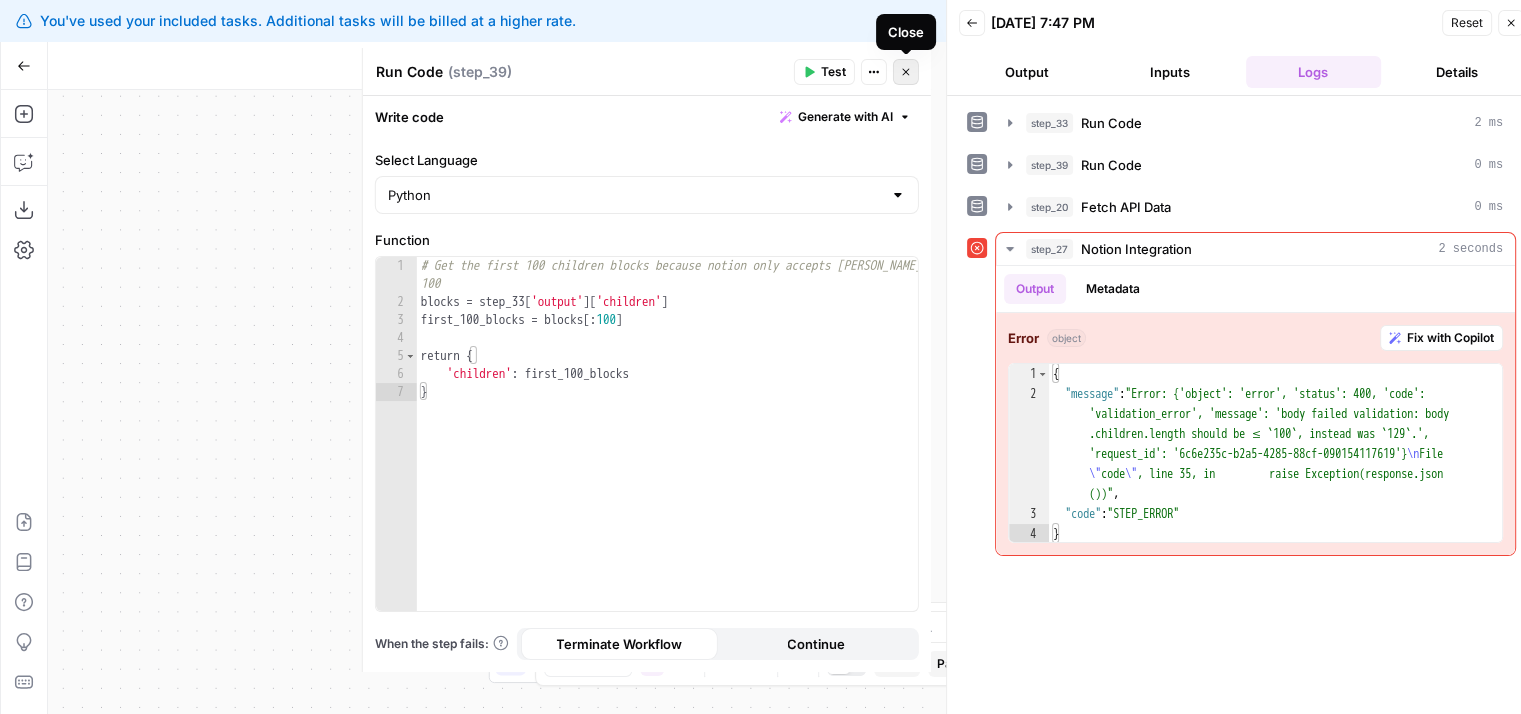 click 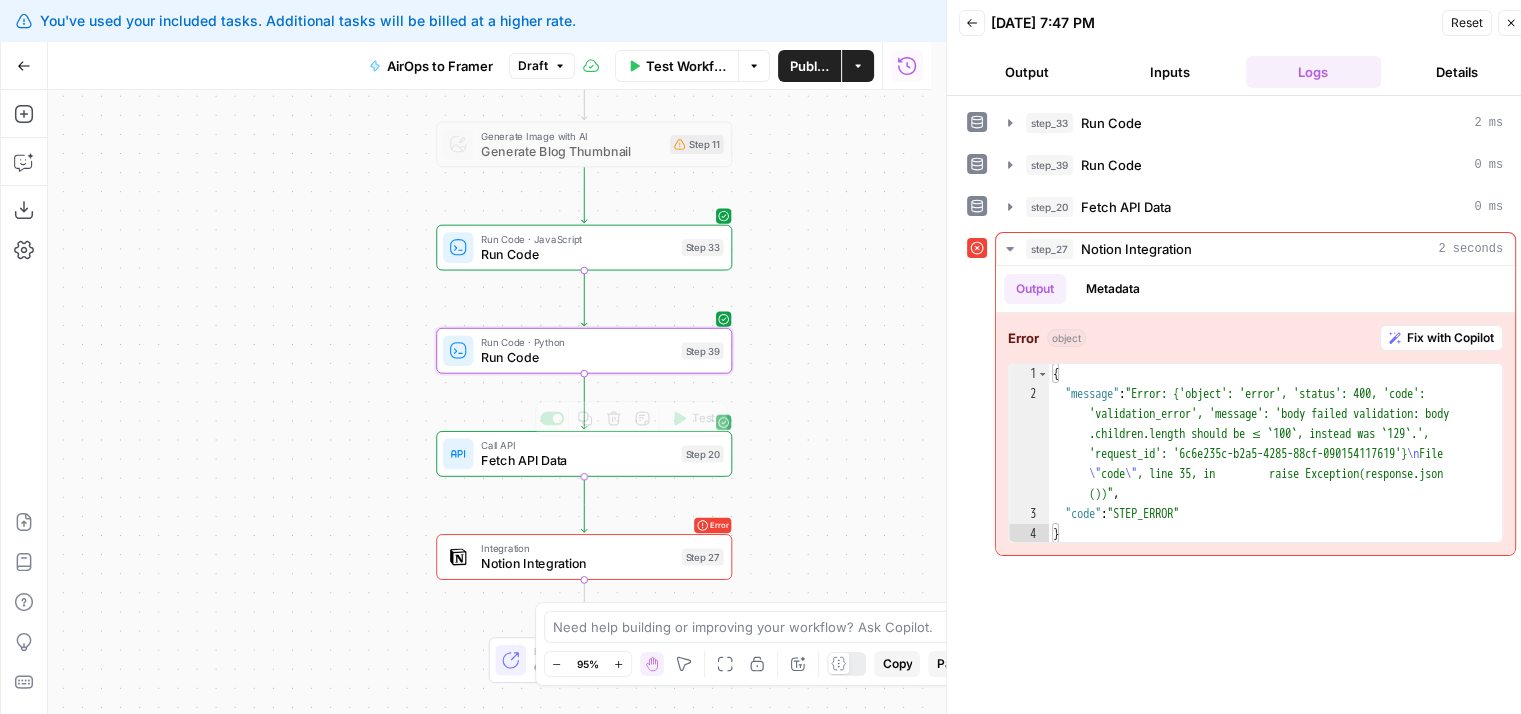 click on "Notion Integration" at bounding box center (577, 563) 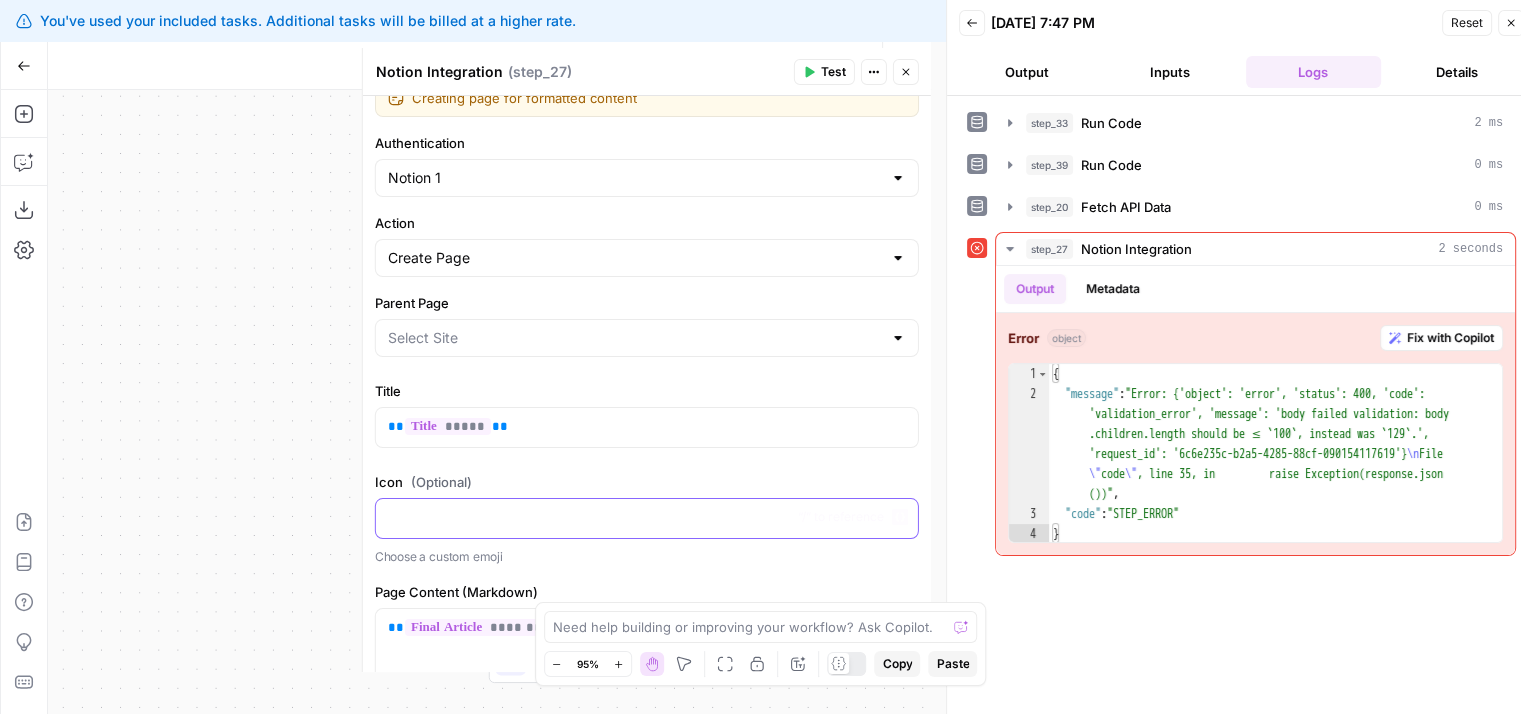 drag, startPoint x: 657, startPoint y: 555, endPoint x: 653, endPoint y: 673, distance: 118.06778 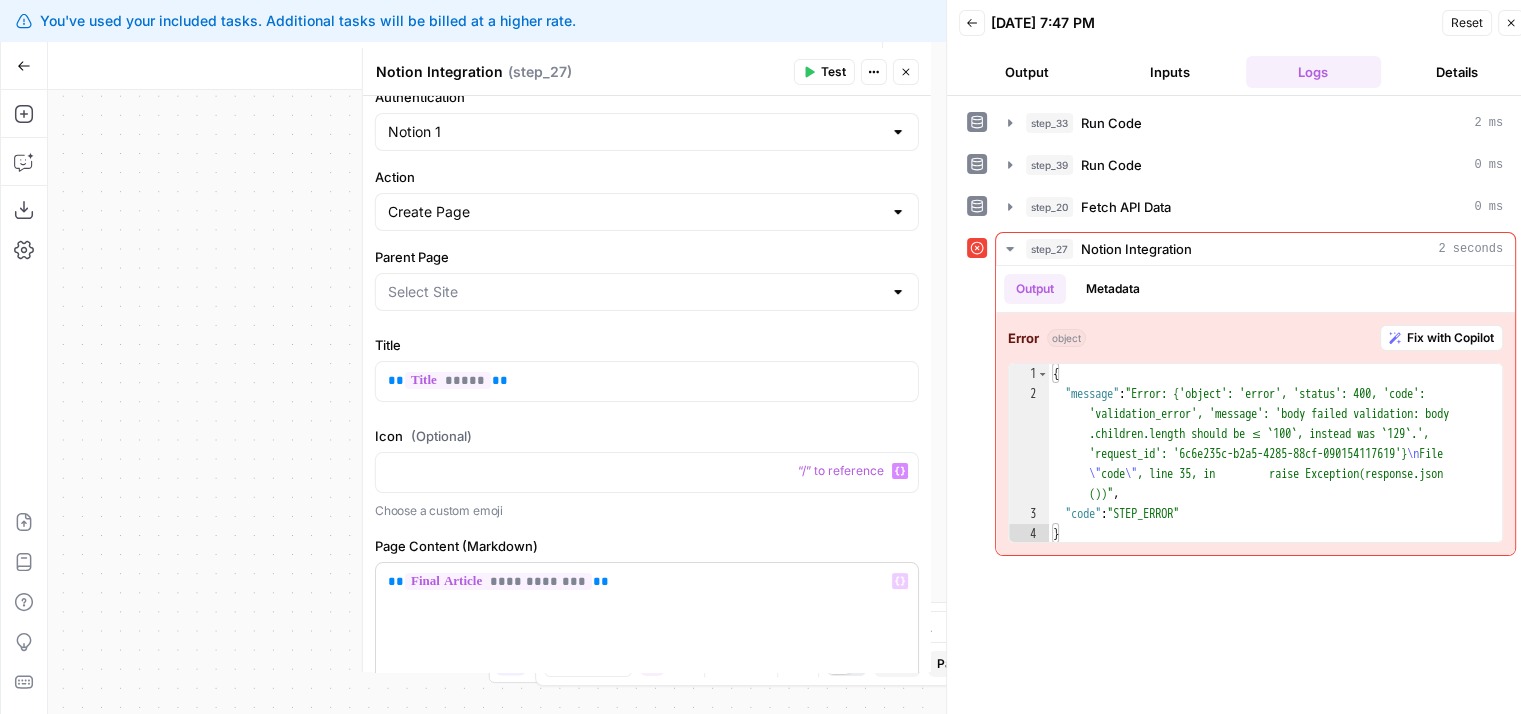 drag, startPoint x: 635, startPoint y: 526, endPoint x: 644, endPoint y: 622, distance: 96.42095 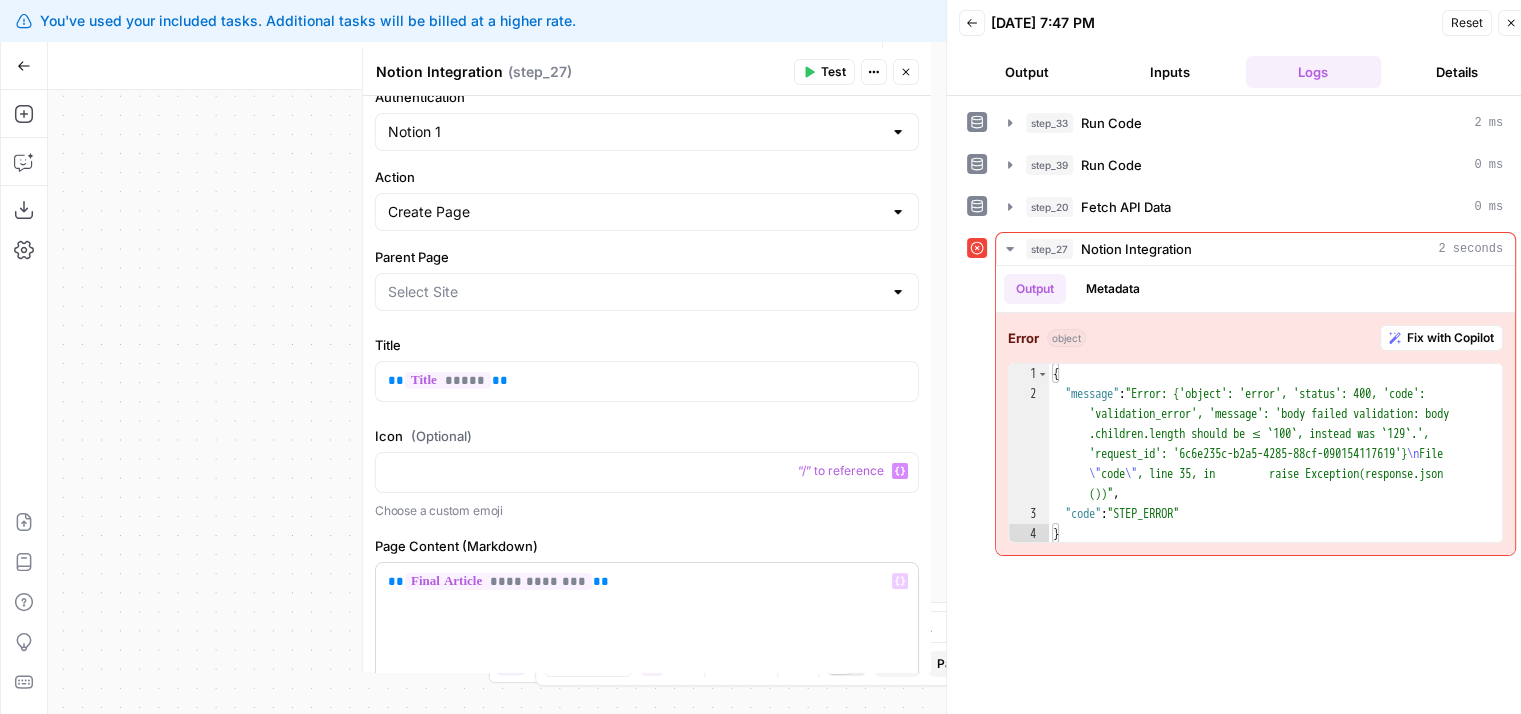 scroll, scrollTop: 116, scrollLeft: 0, axis: vertical 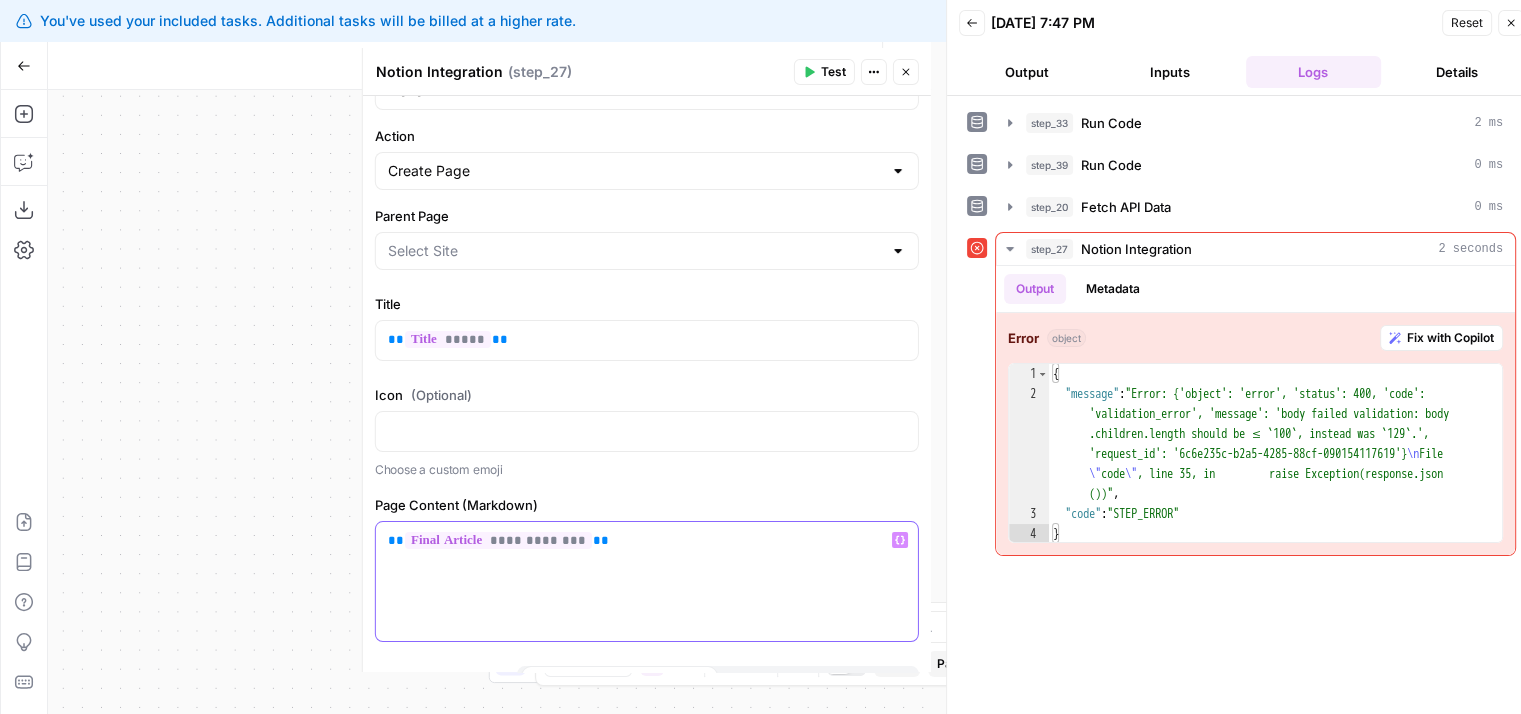 click on "**********" at bounding box center [647, 581] 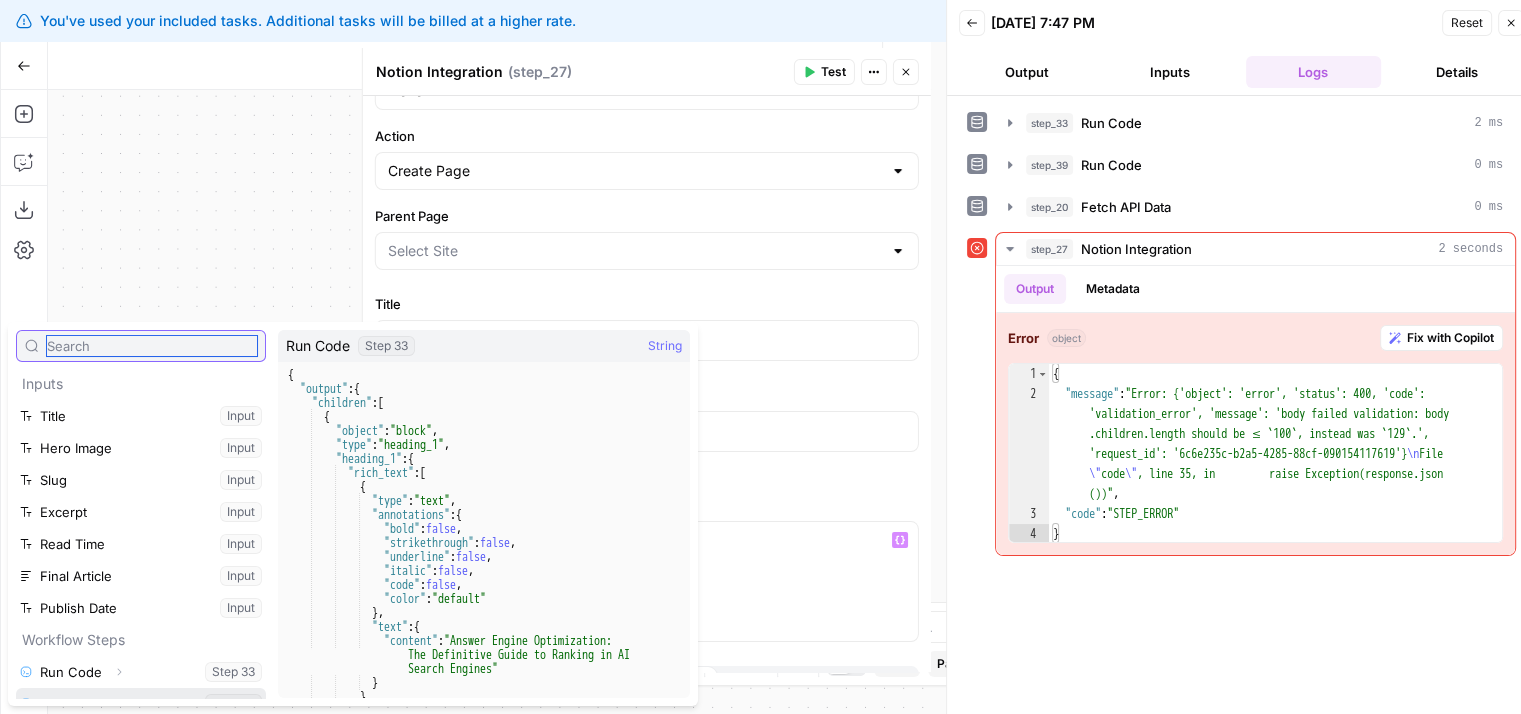 scroll, scrollTop: 117, scrollLeft: 0, axis: vertical 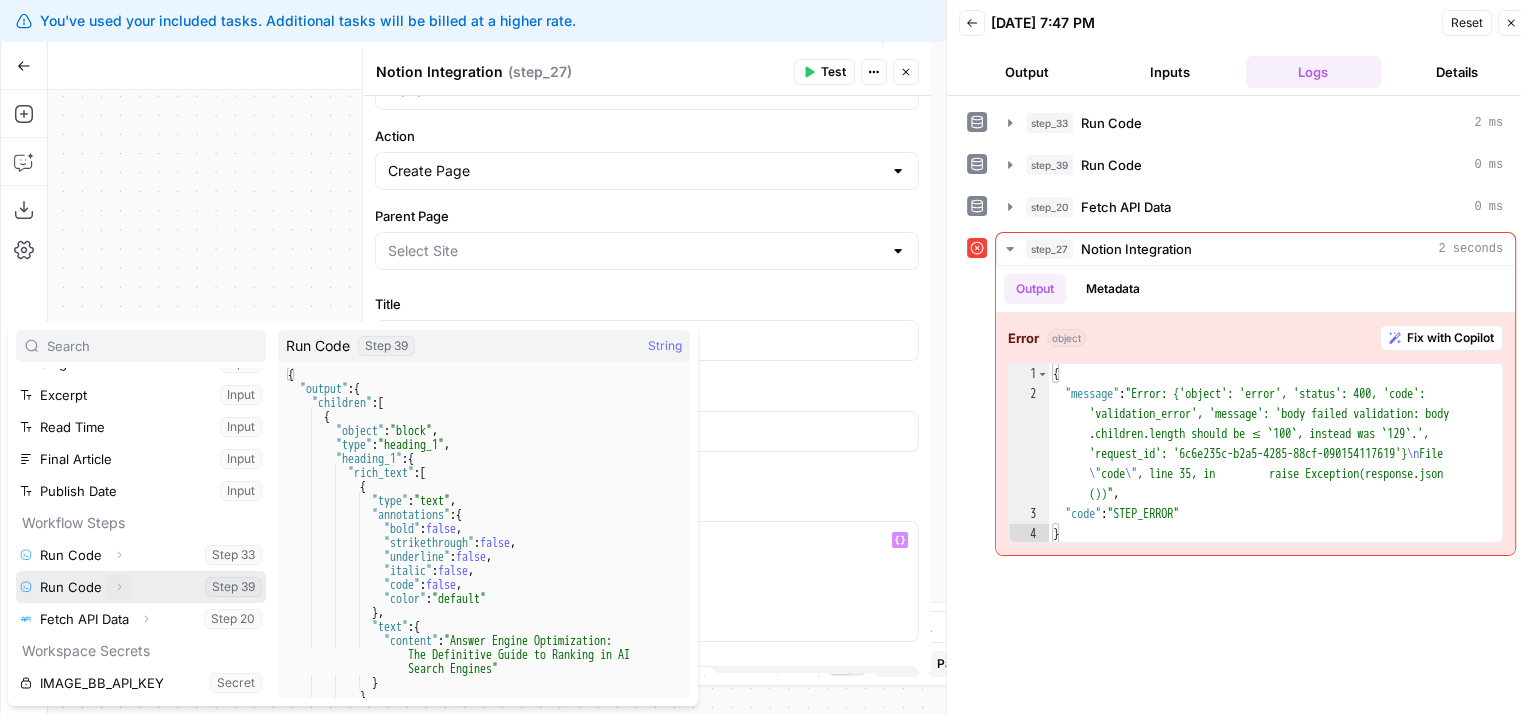 click 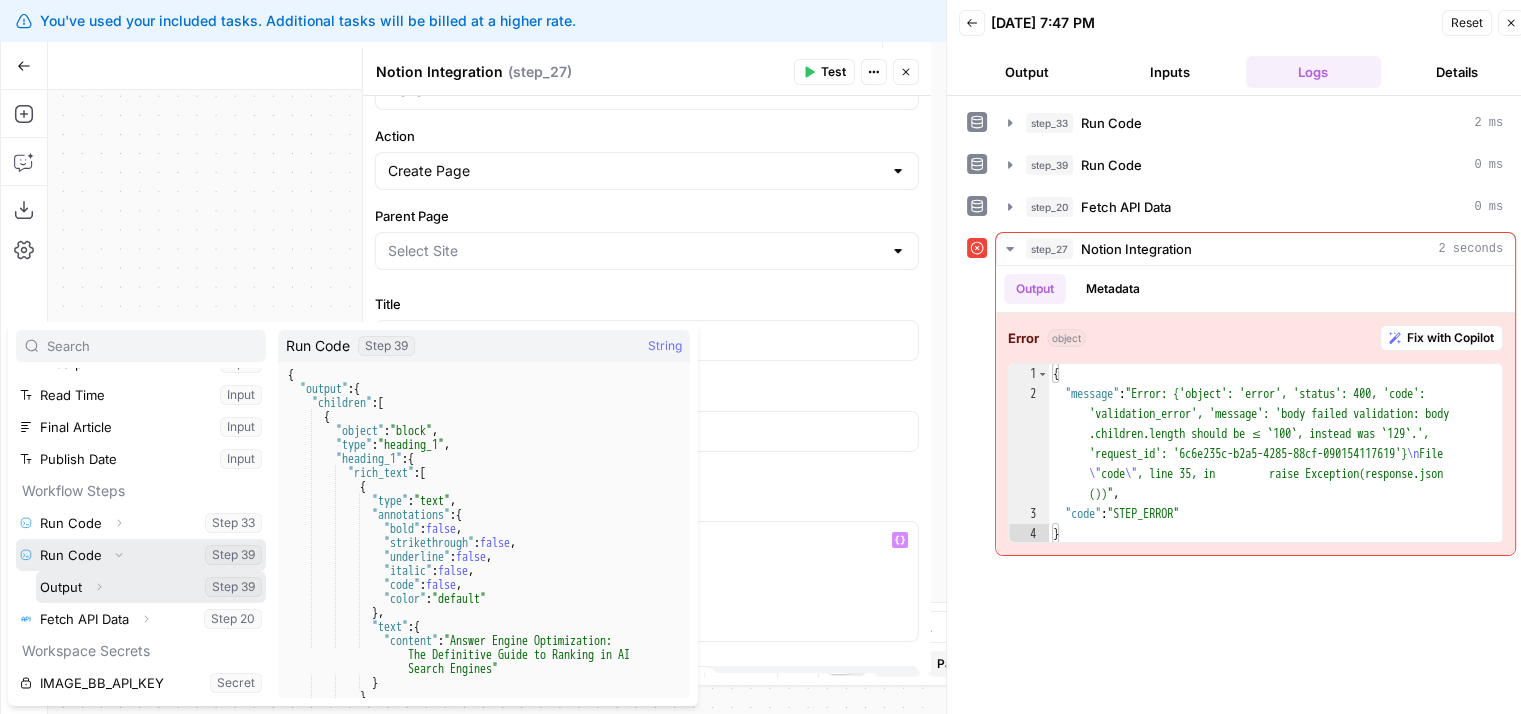type on "Butterflowy Blogs" 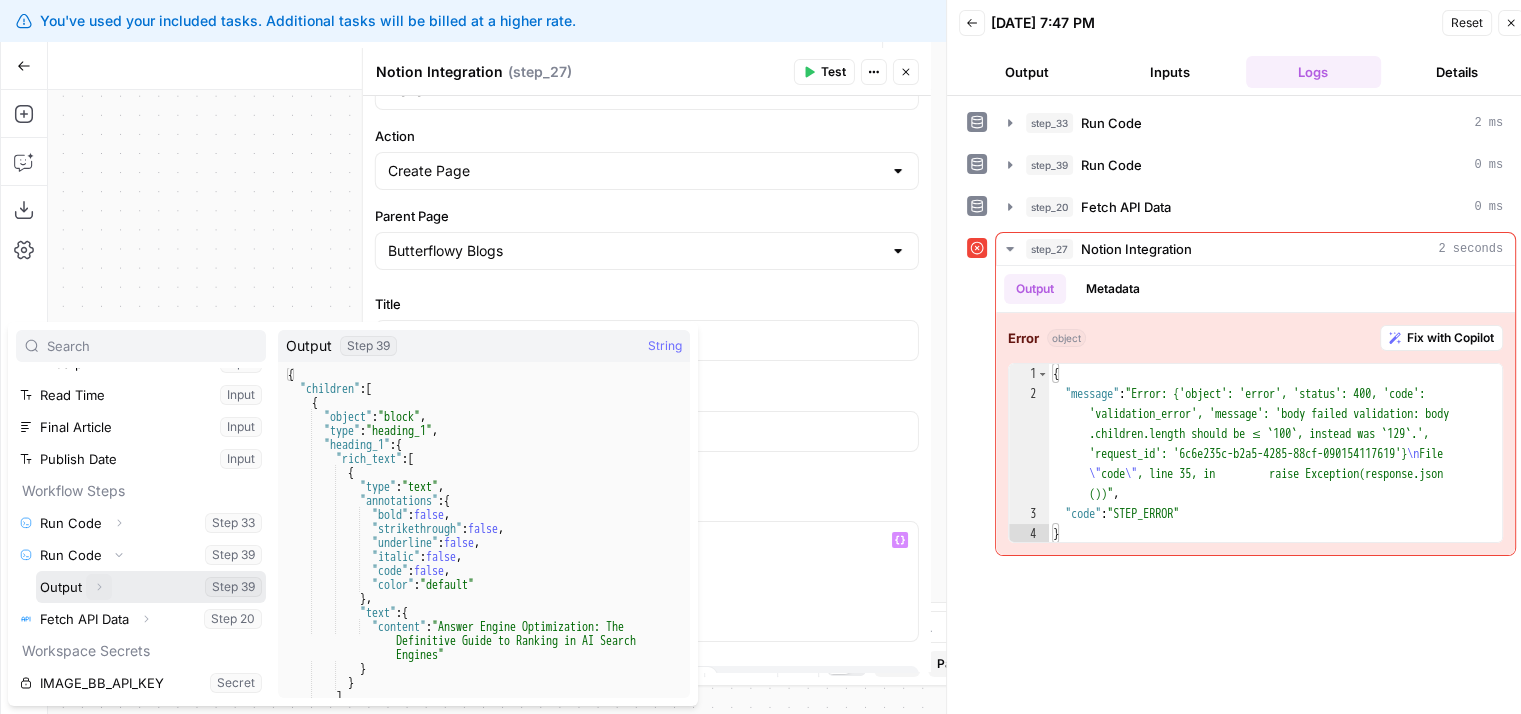 click 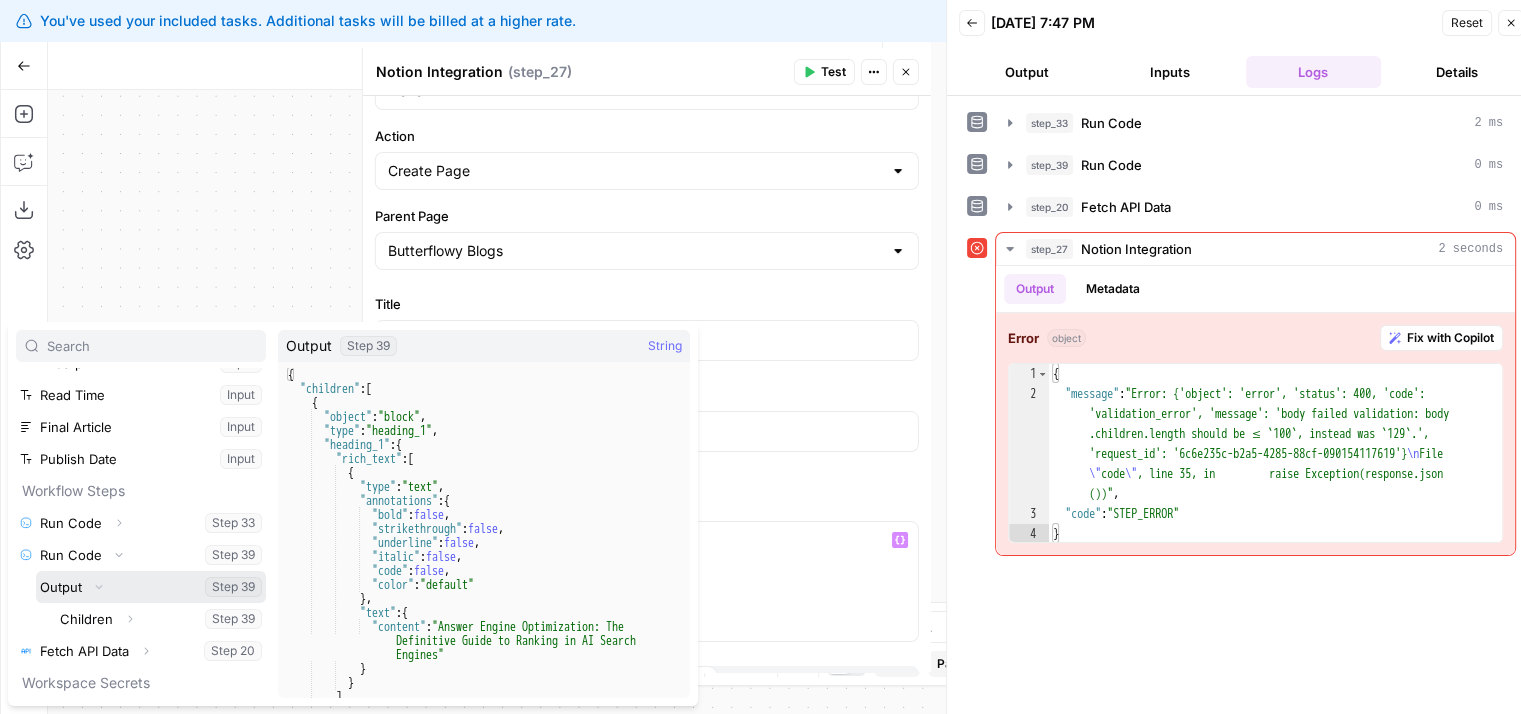 scroll, scrollTop: 181, scrollLeft: 0, axis: vertical 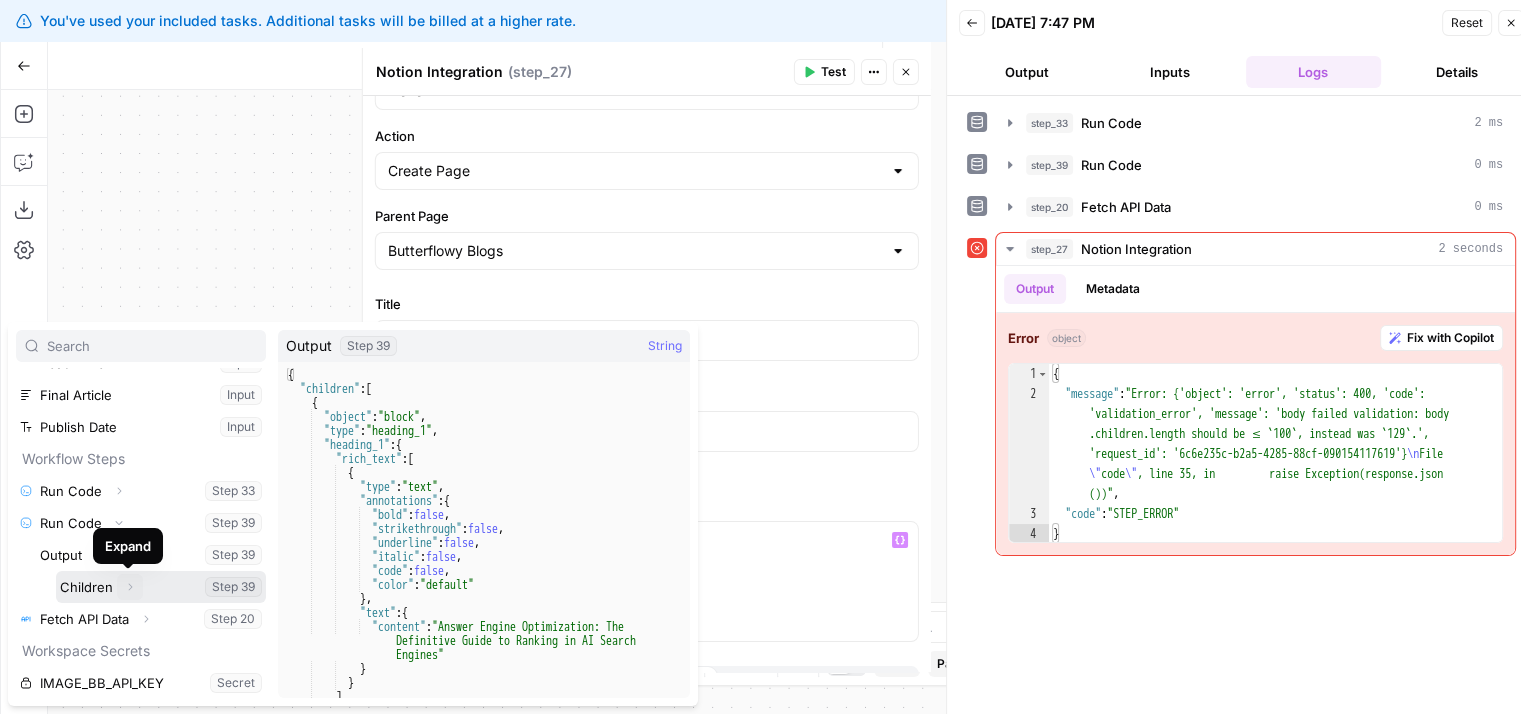 click 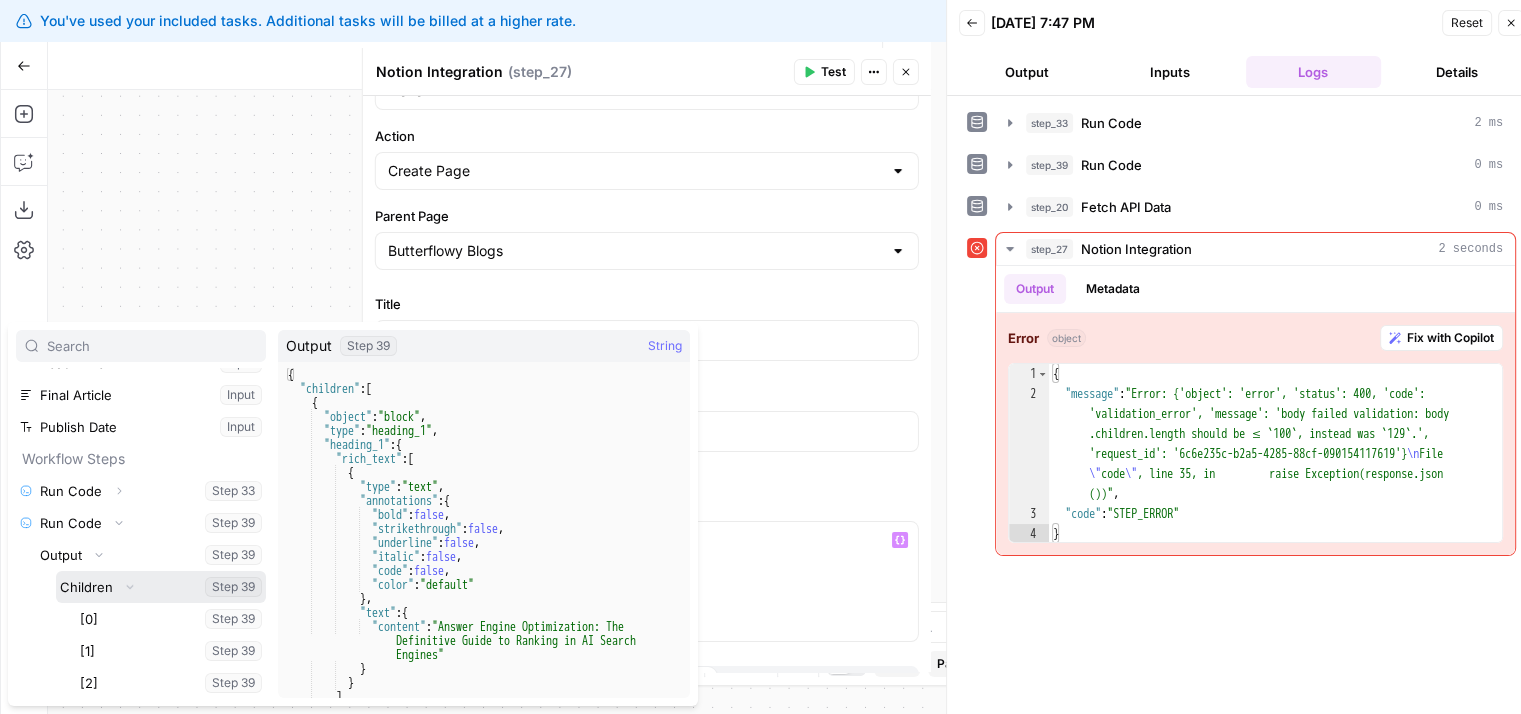 click at bounding box center (161, 587) 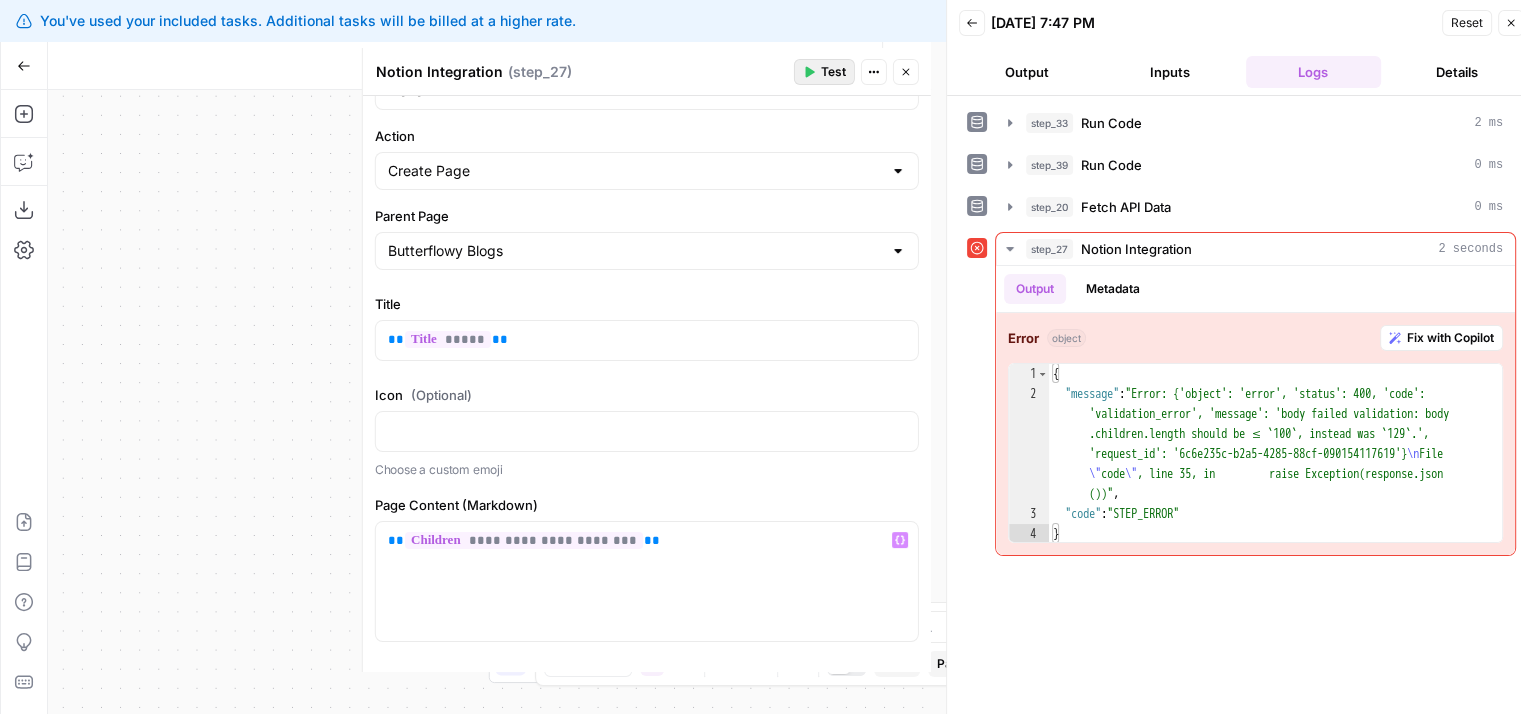 click on "Test" at bounding box center [824, 72] 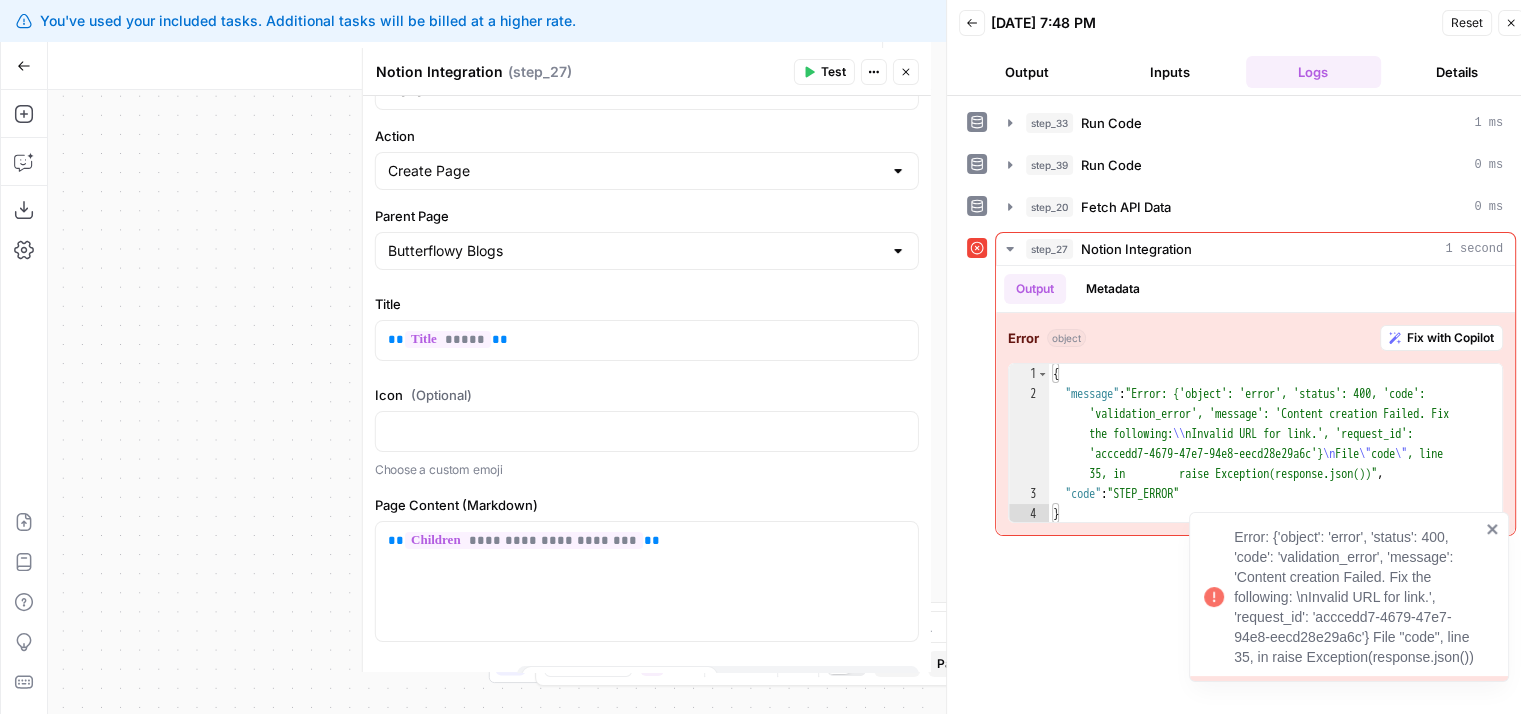 click on "Error: {'object': 'error', 'status': 400, 'code': 'validation_error', 'message': 'Content creation Failed. Fix the following: \nInvalid URL for link.', 'request_id': 'acccedd7-4679-47e7-94e8-eecd28e29a6c'}
File "code", line 35, in         raise Exception(response.json())" at bounding box center [1349, 597] 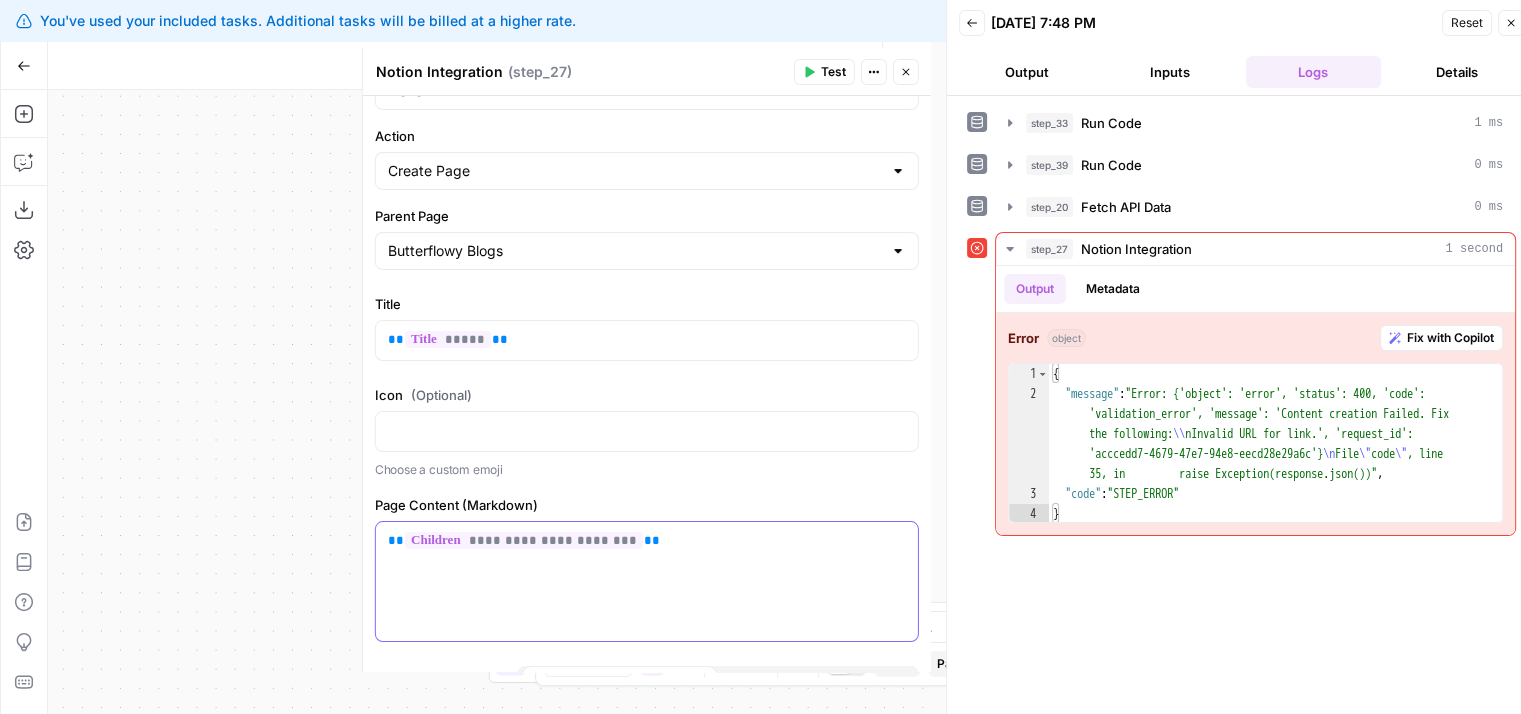 click on "**********" at bounding box center [647, 581] 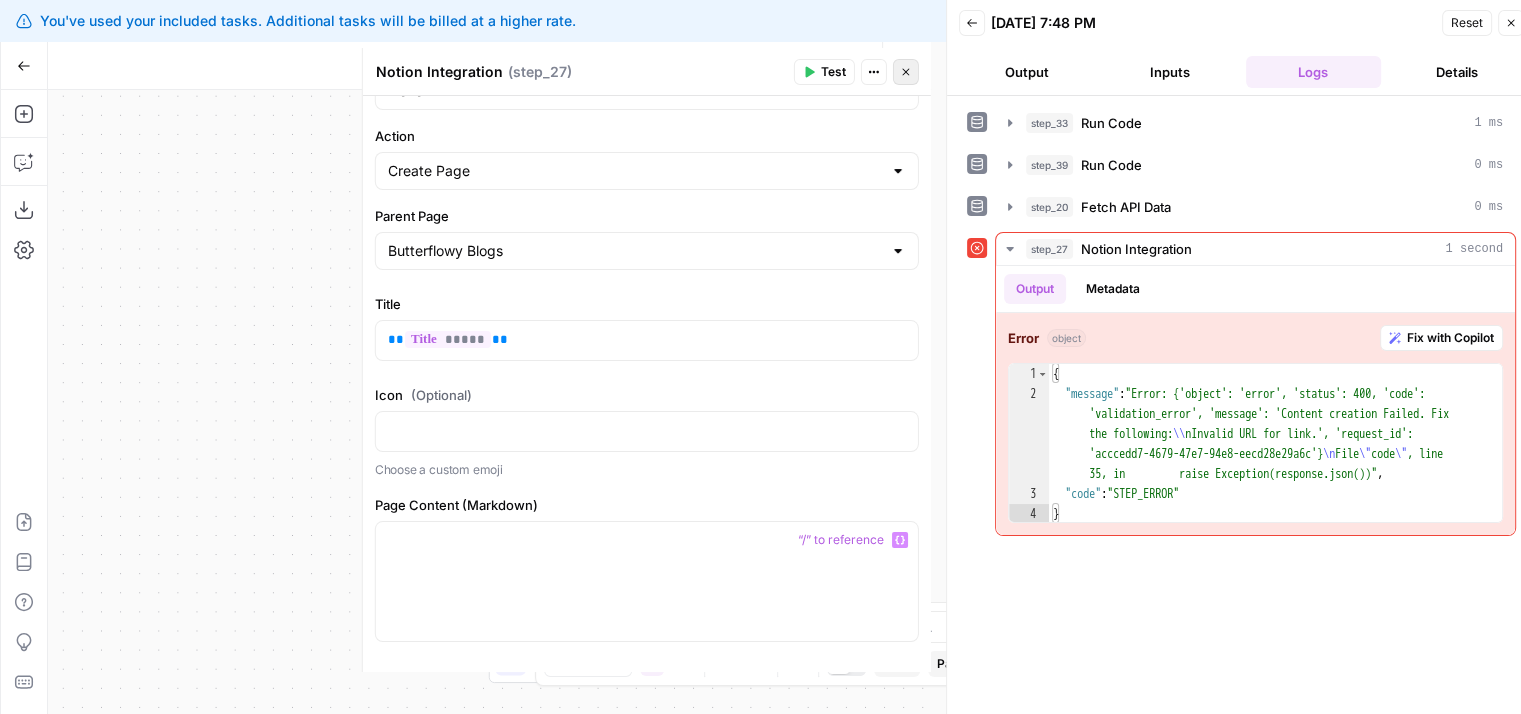 click on "Close" at bounding box center [906, 72] 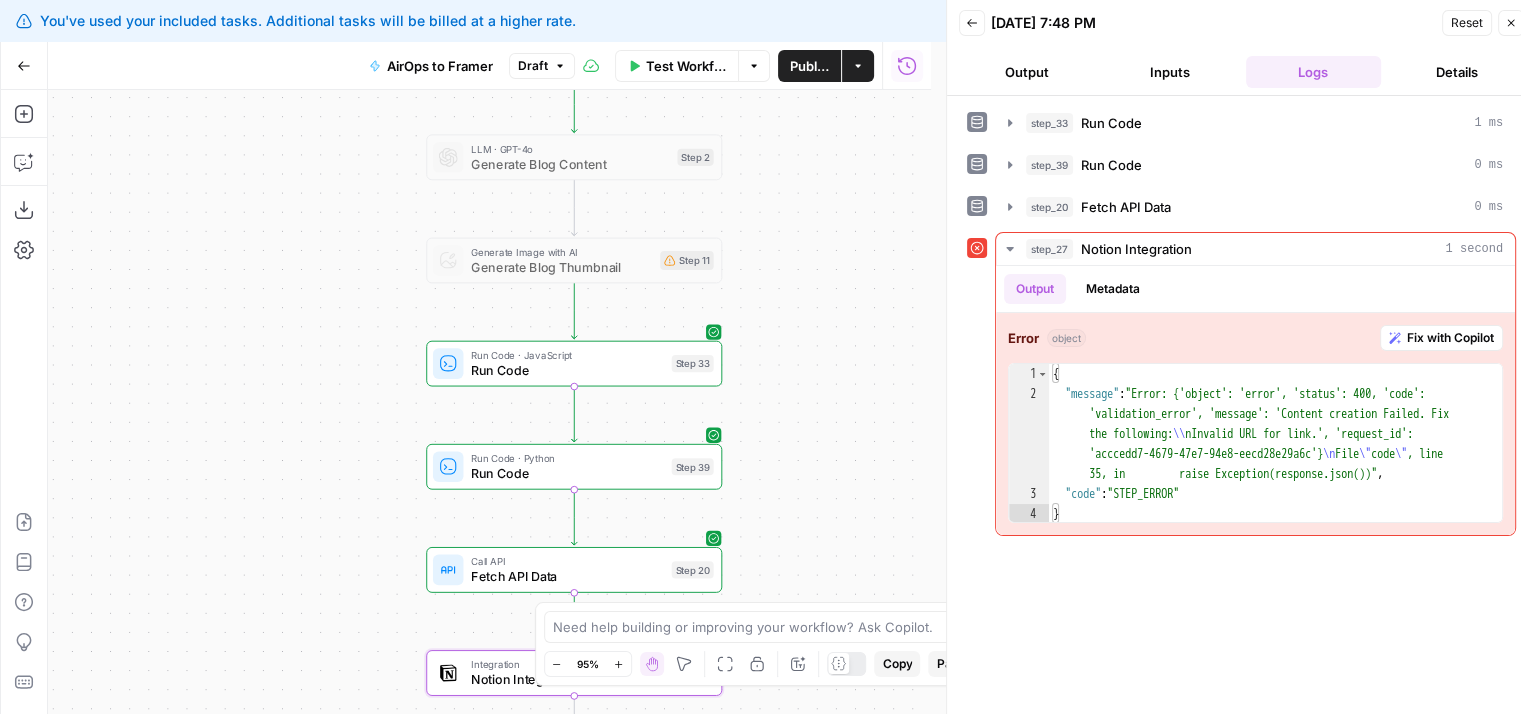 drag, startPoint x: 854, startPoint y: 253, endPoint x: 828, endPoint y: 356, distance: 106.23088 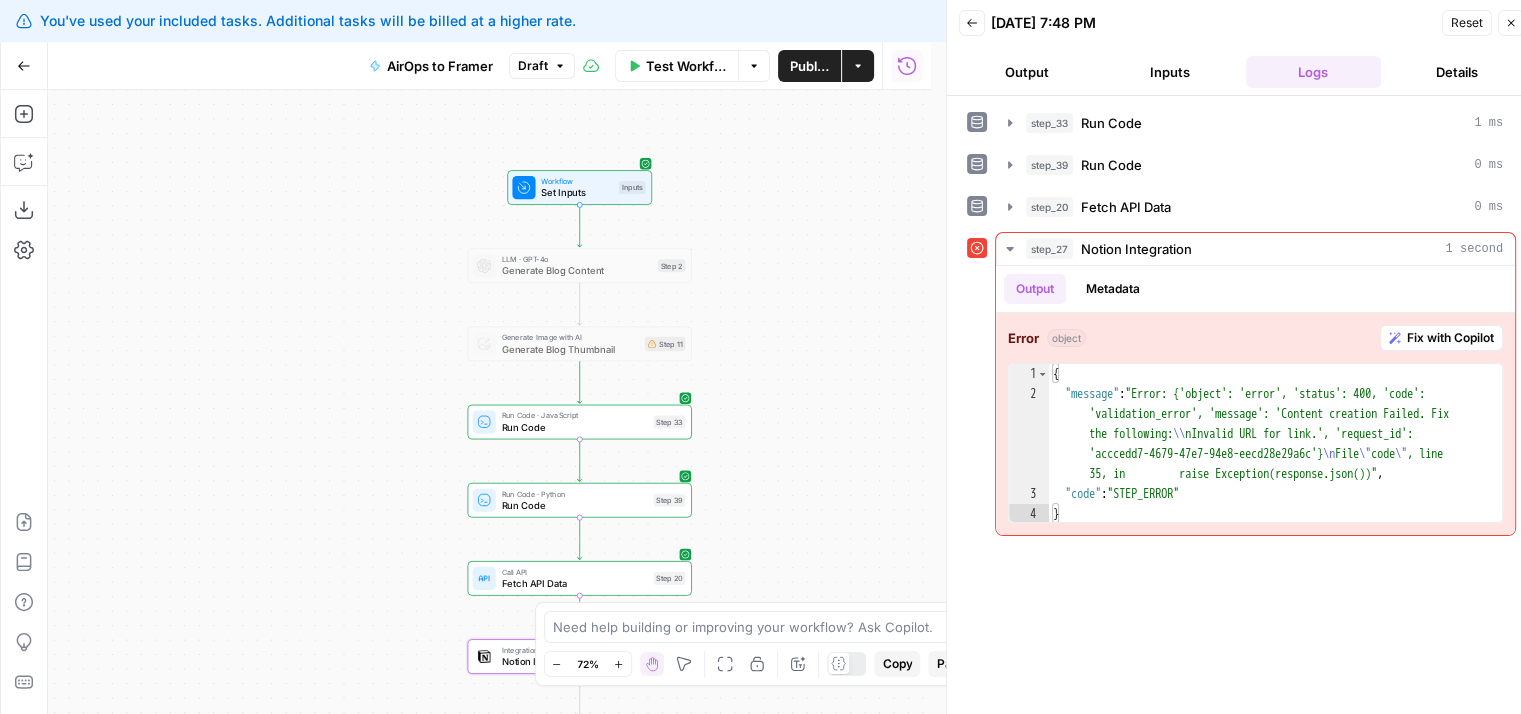 drag, startPoint x: 843, startPoint y: 309, endPoint x: 778, endPoint y: 375, distance: 92.63369 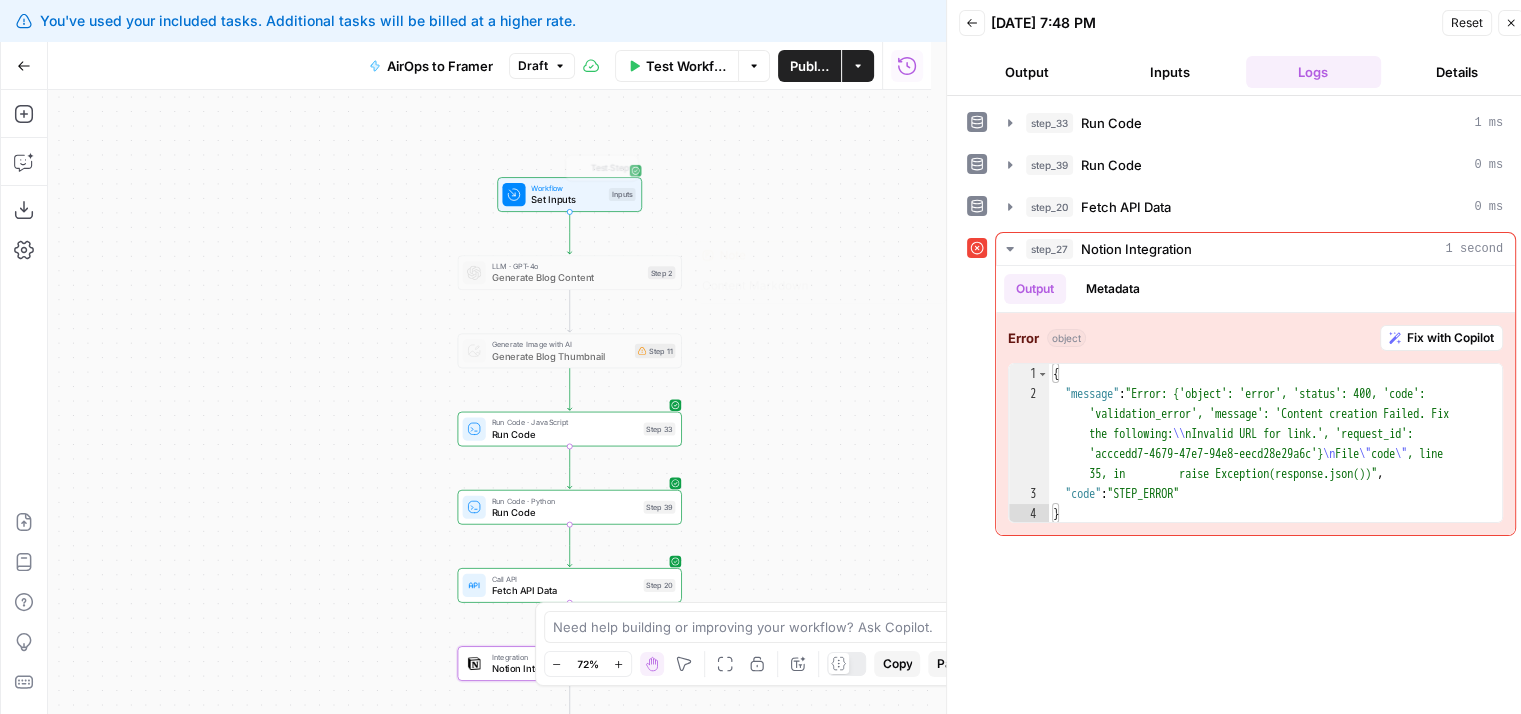 drag, startPoint x: 376, startPoint y: 378, endPoint x: 364, endPoint y: 338, distance: 41.761227 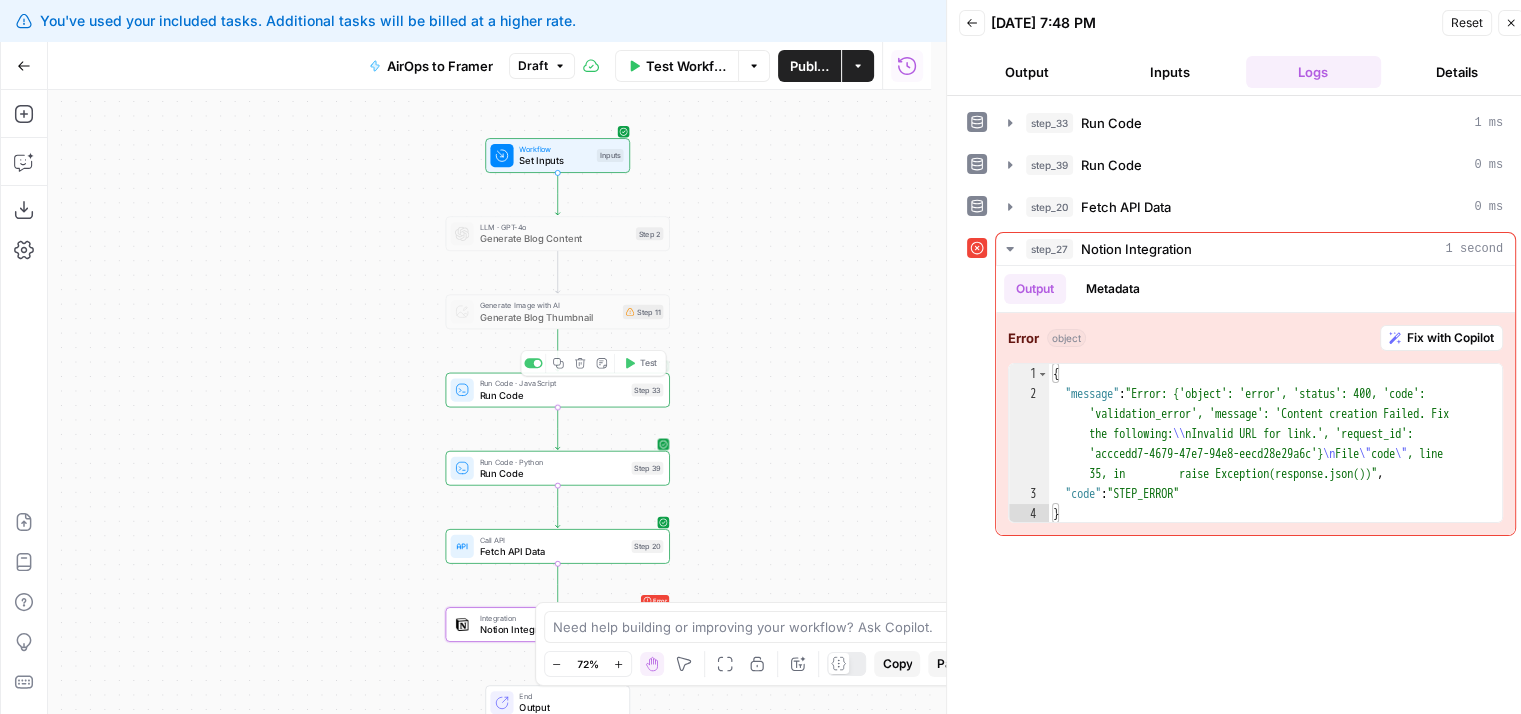 click on "Run Code" at bounding box center (552, 473) 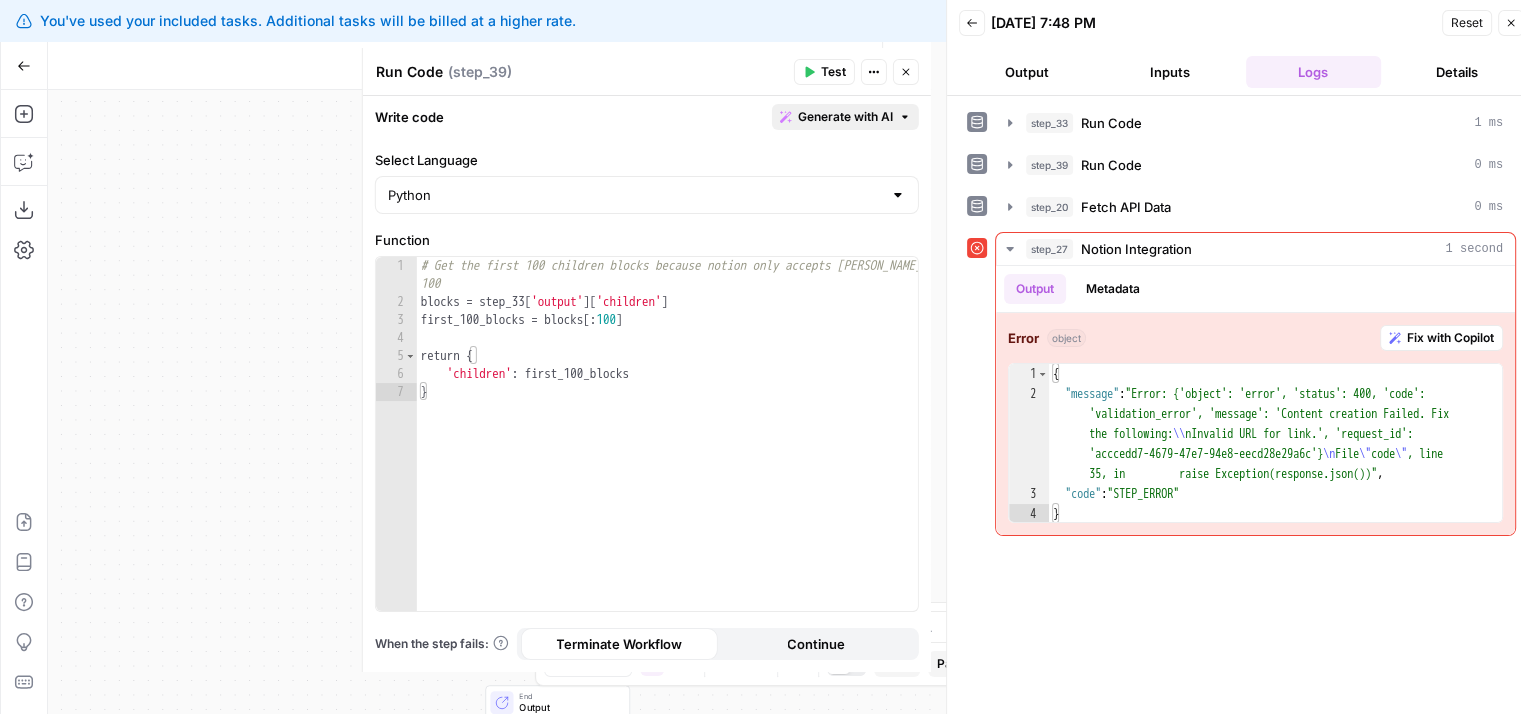 click on "Generate with AI" at bounding box center [845, 117] 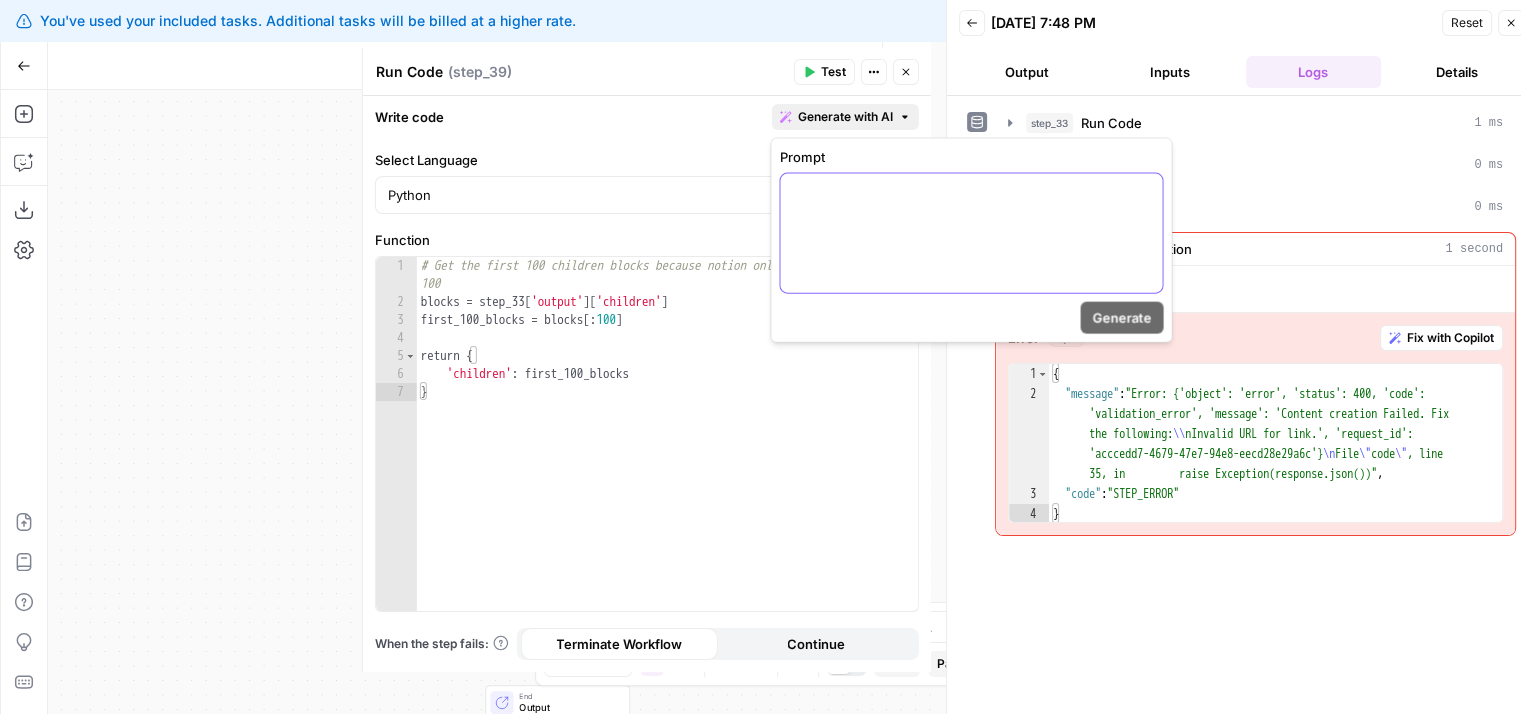 click at bounding box center [971, 233] 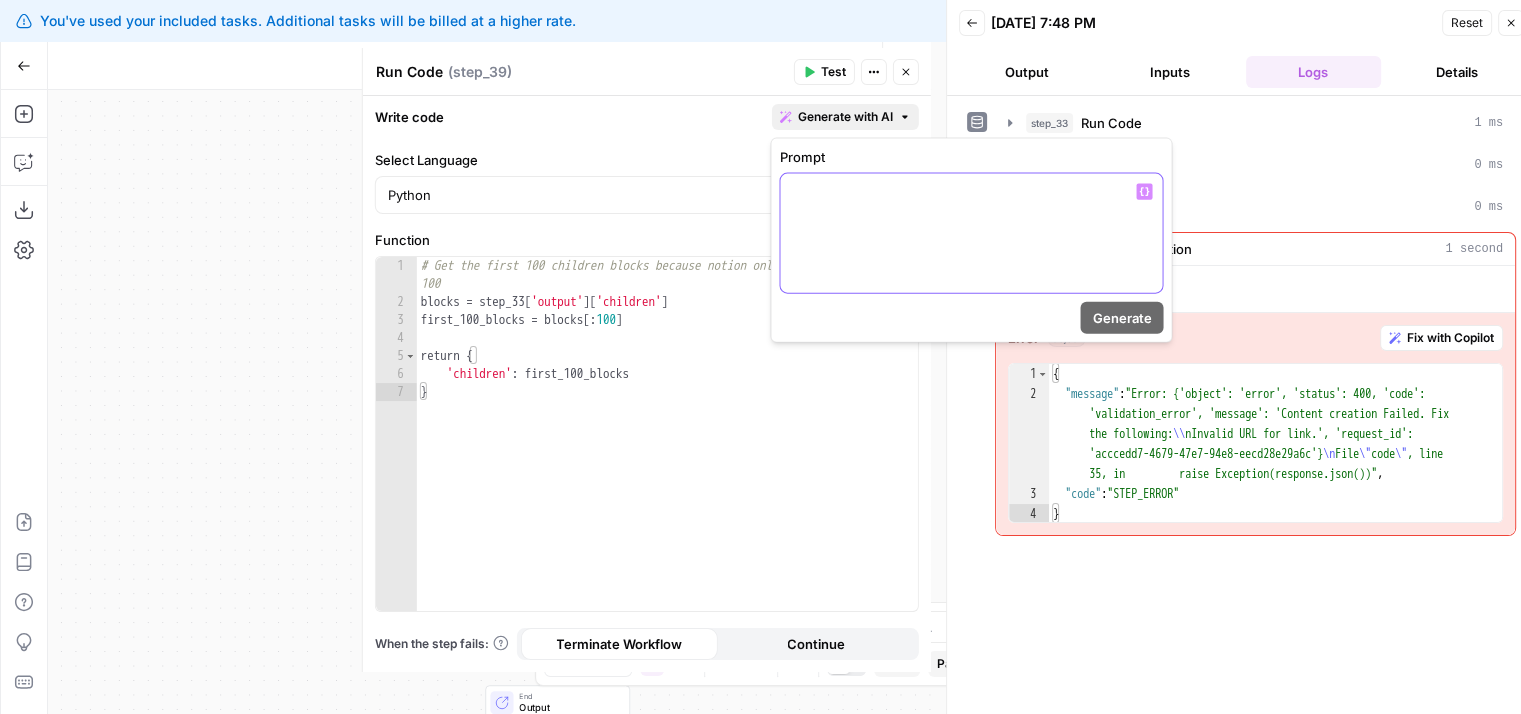 type 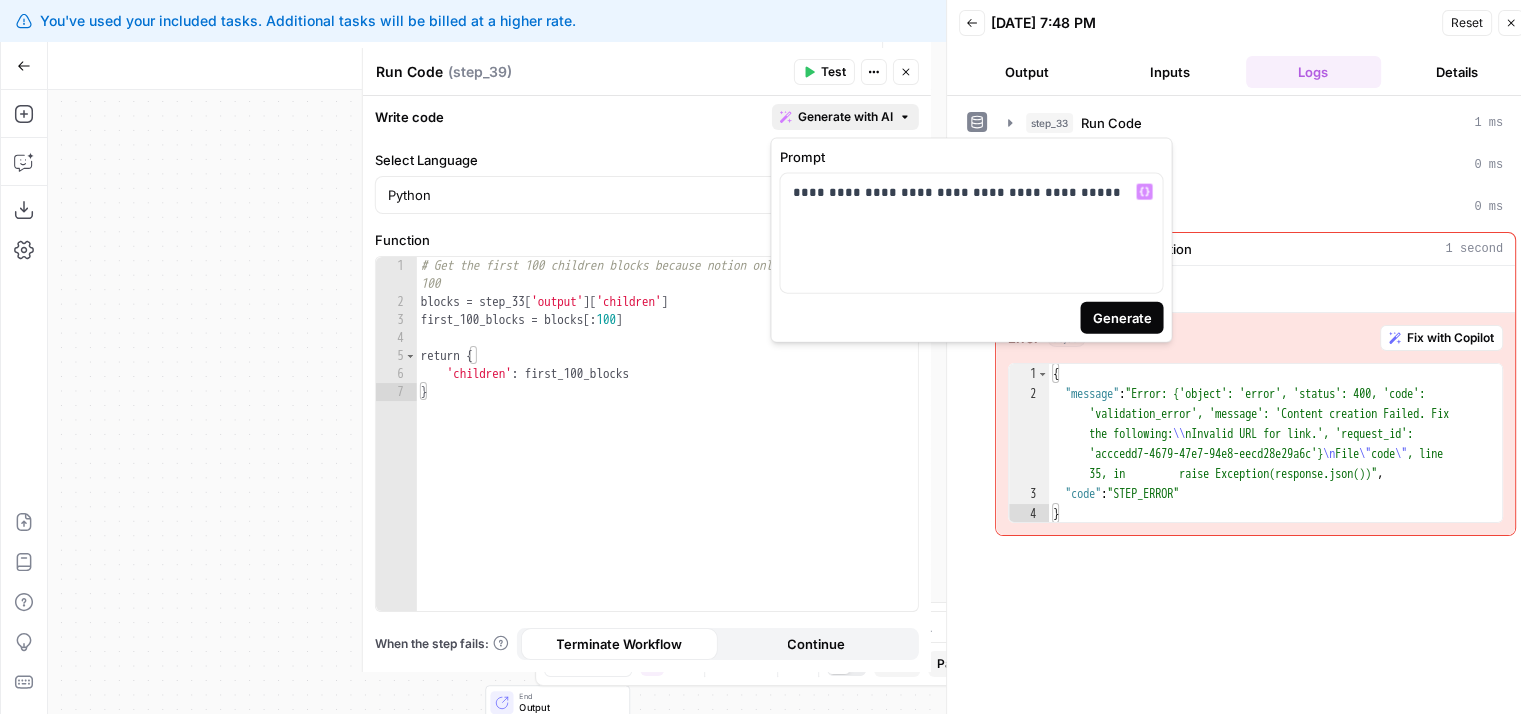 click on "Generate" at bounding box center (1121, 318) 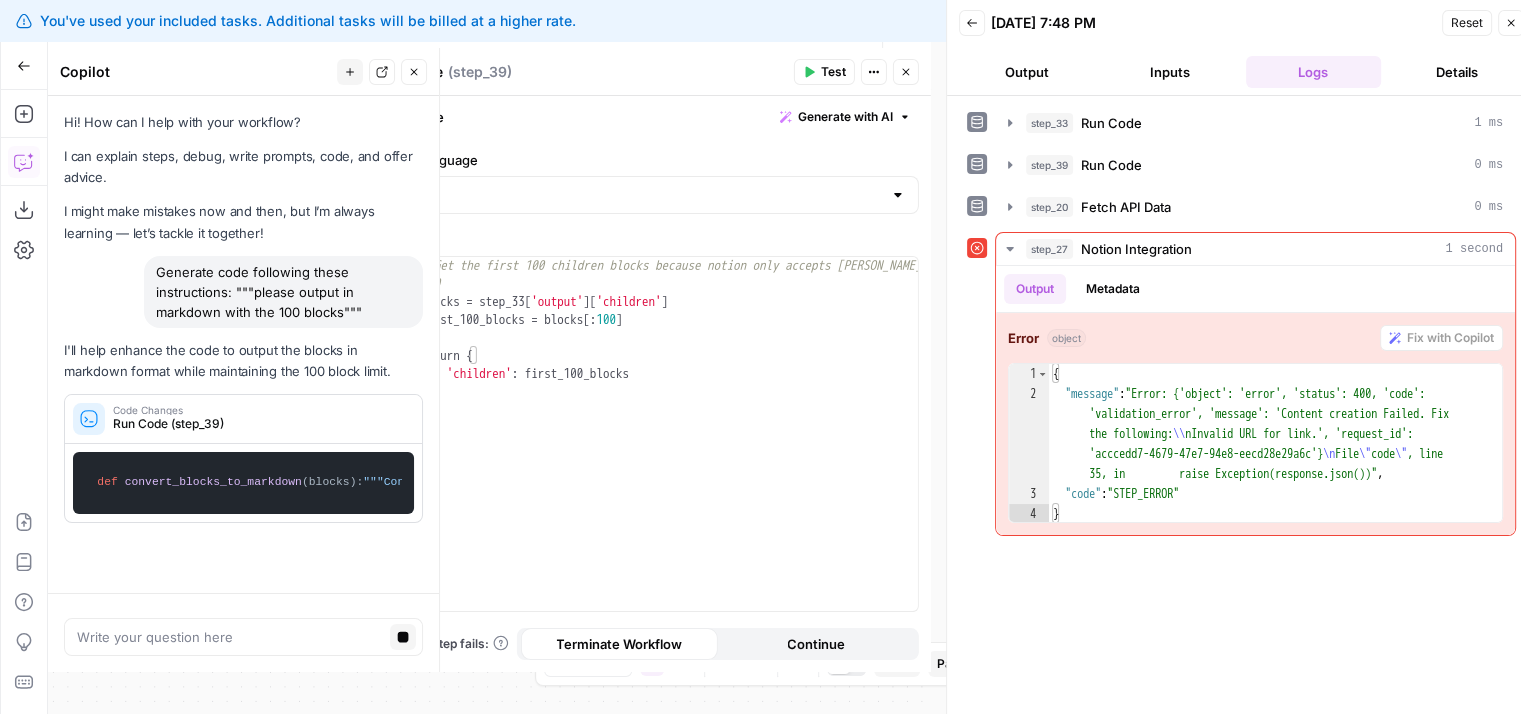 scroll, scrollTop: 49, scrollLeft: 0, axis: vertical 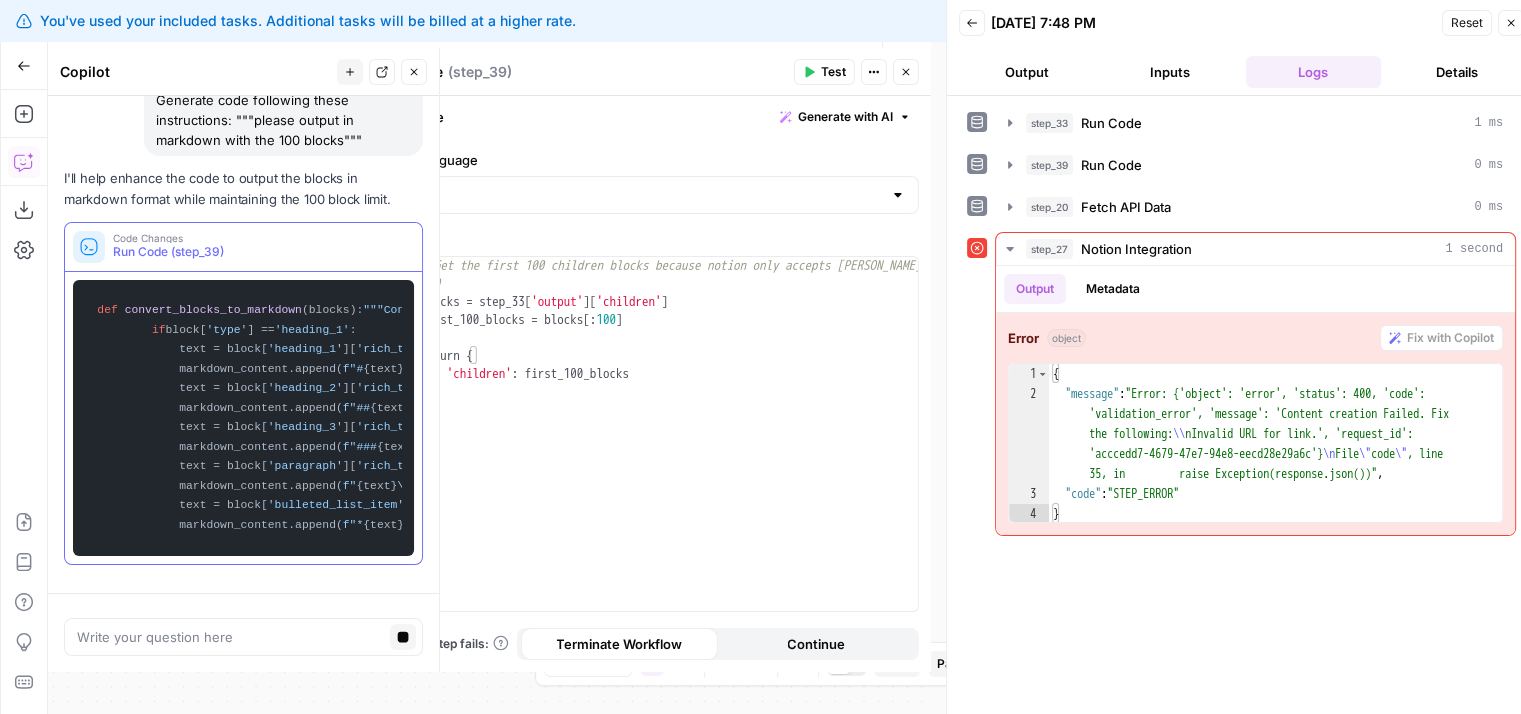 drag, startPoint x: 104, startPoint y: 219, endPoint x: 156, endPoint y: 324, distance: 117.170815 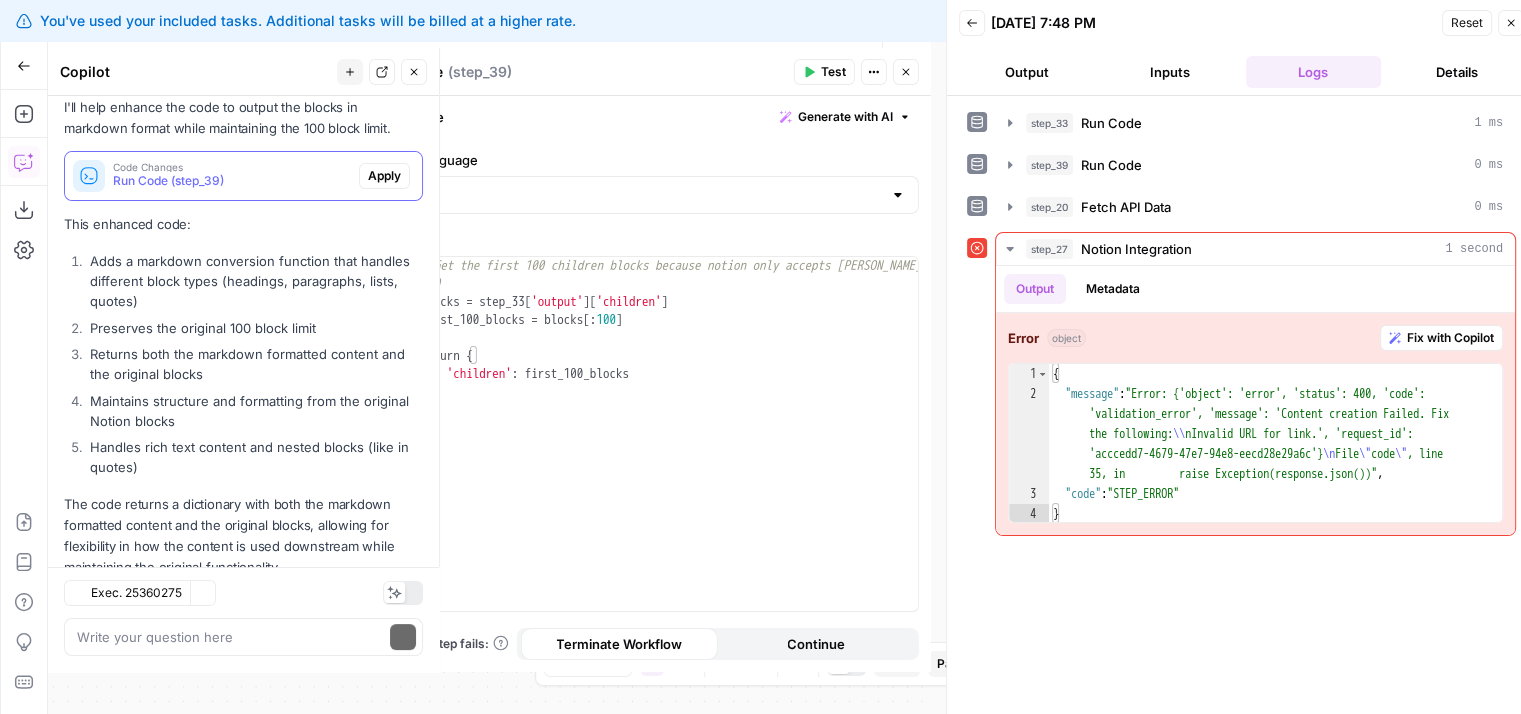 scroll, scrollTop: 300, scrollLeft: 0, axis: vertical 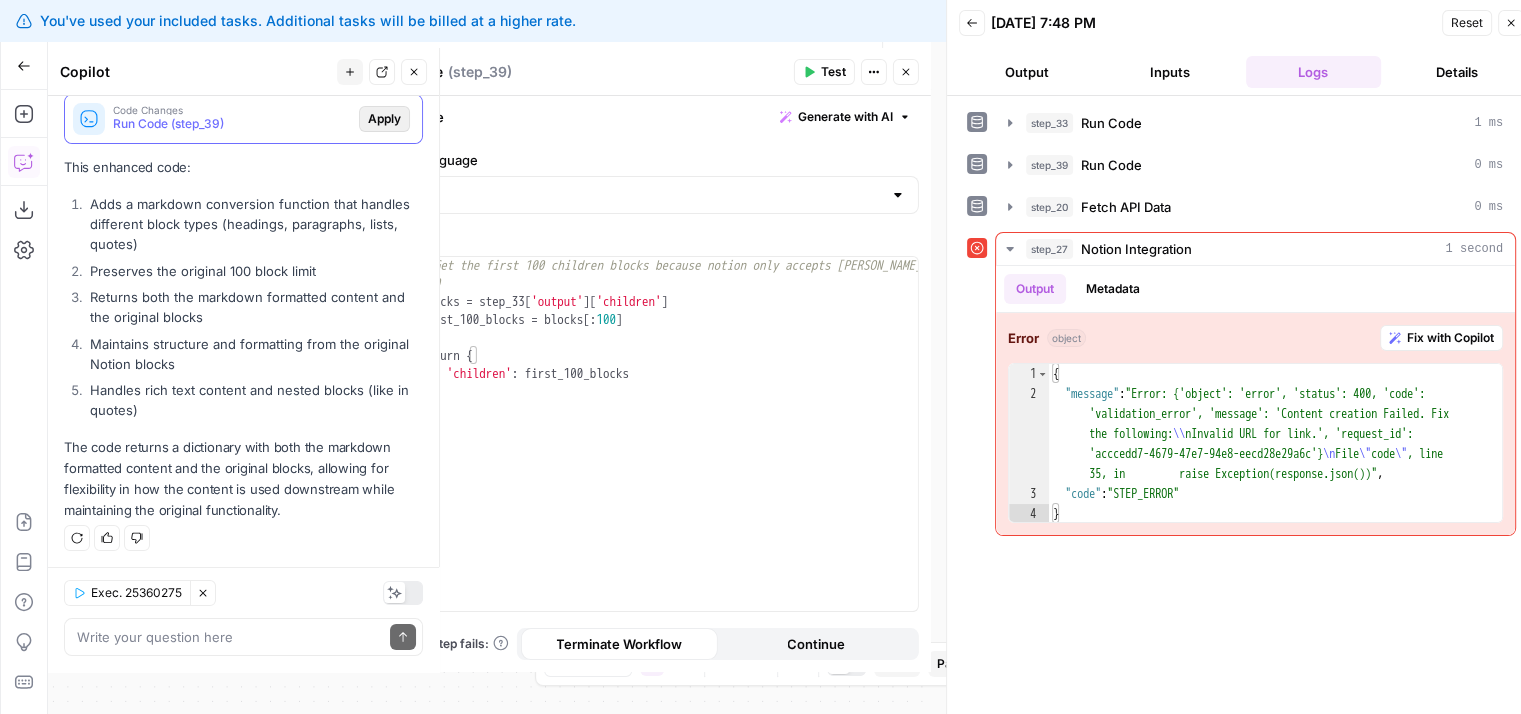click on "Apply" at bounding box center [384, 119] 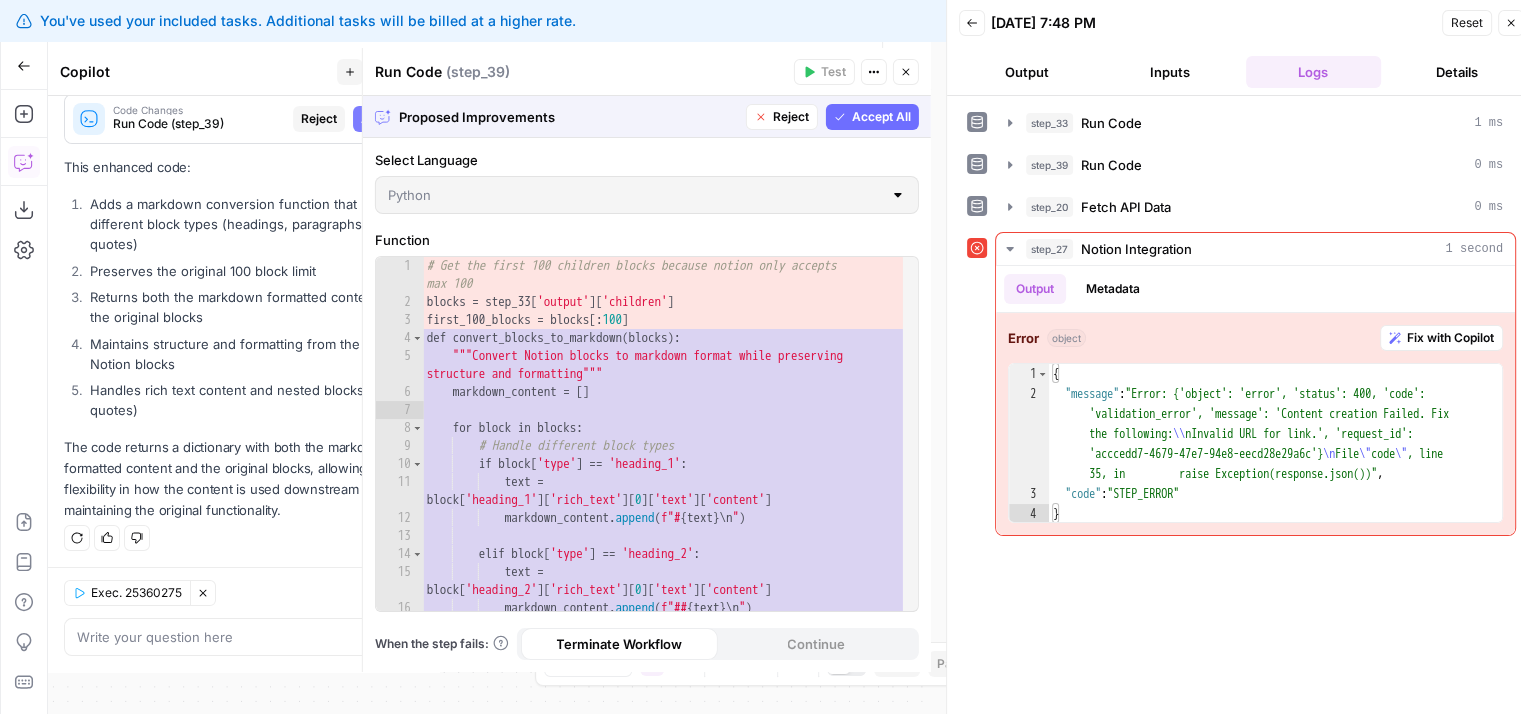 click on "Accept All" at bounding box center (881, 117) 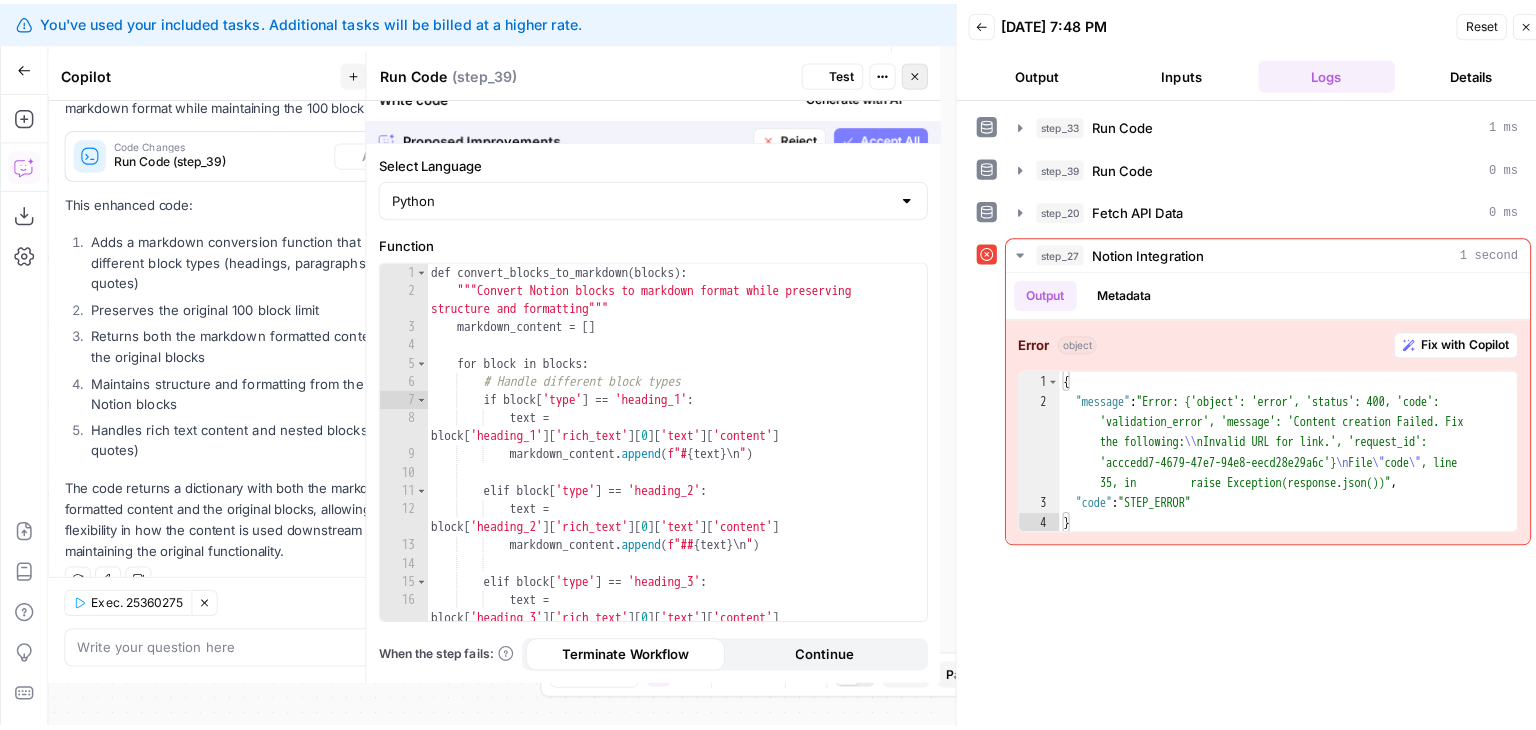 scroll, scrollTop: 332, scrollLeft: 0, axis: vertical 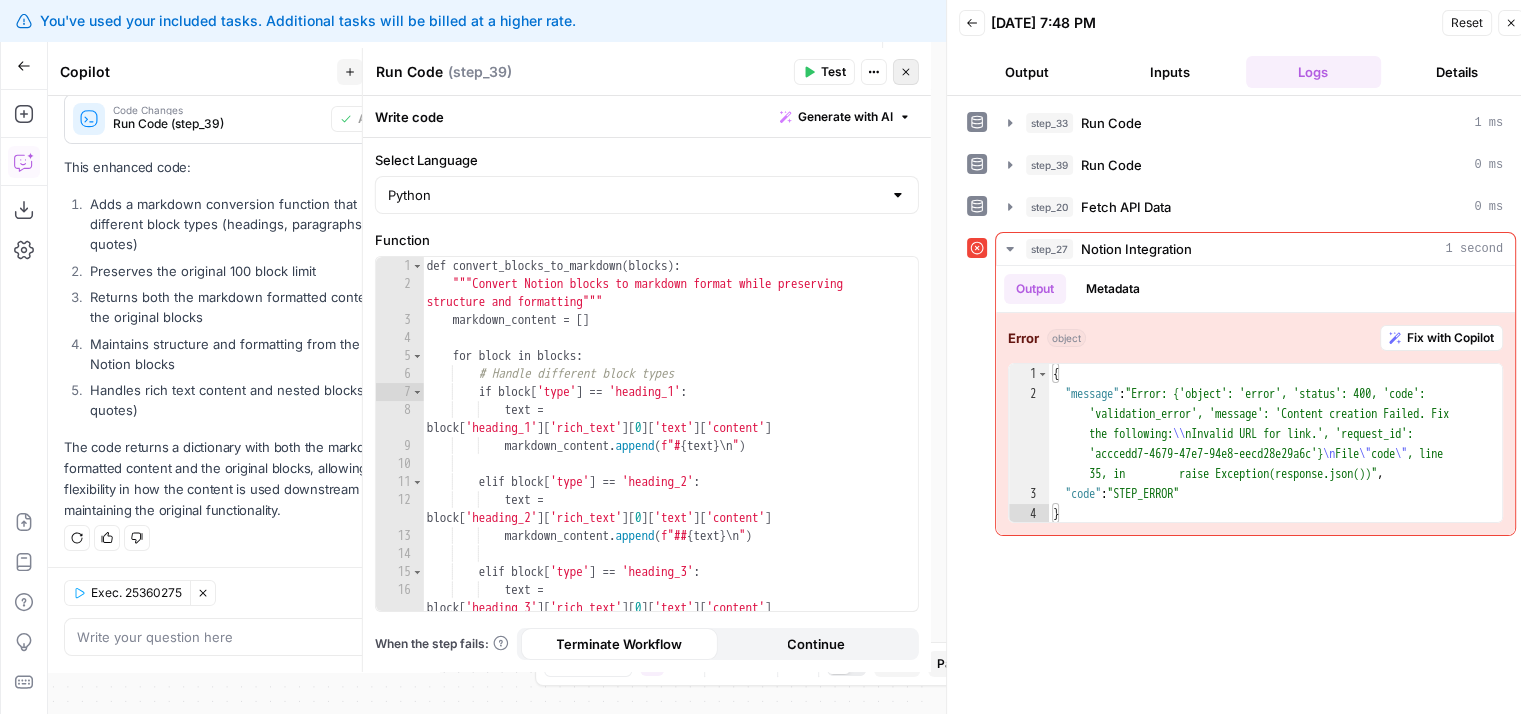 click 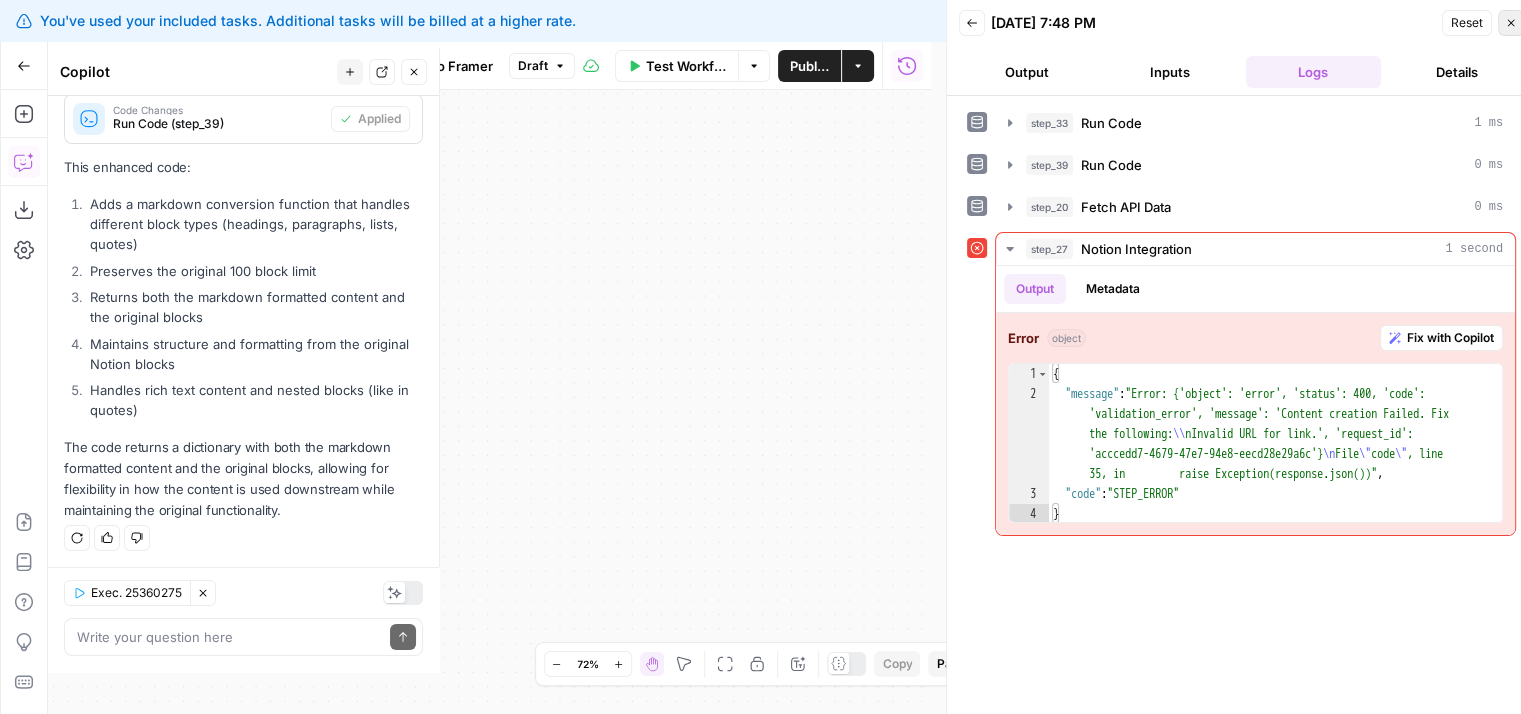 click 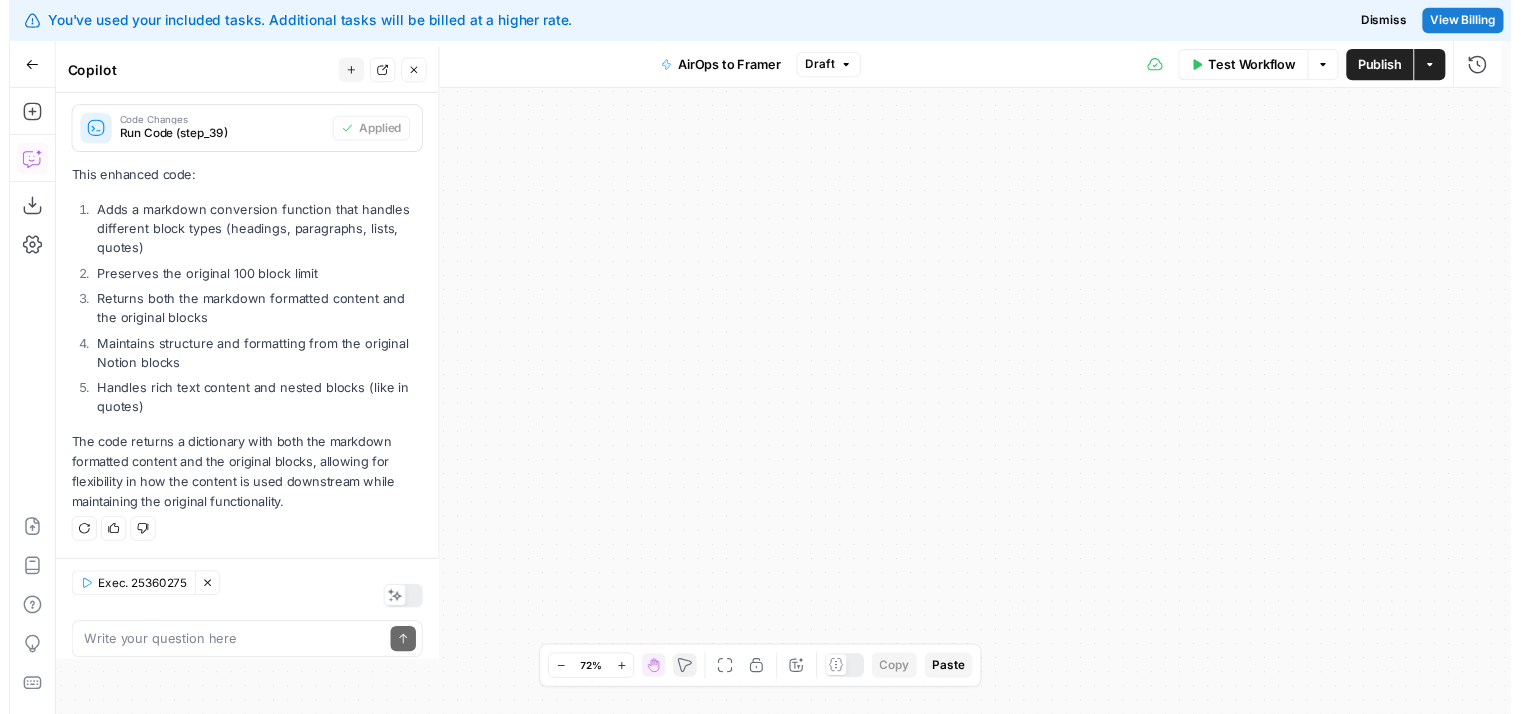 scroll, scrollTop: 317, scrollLeft: 0, axis: vertical 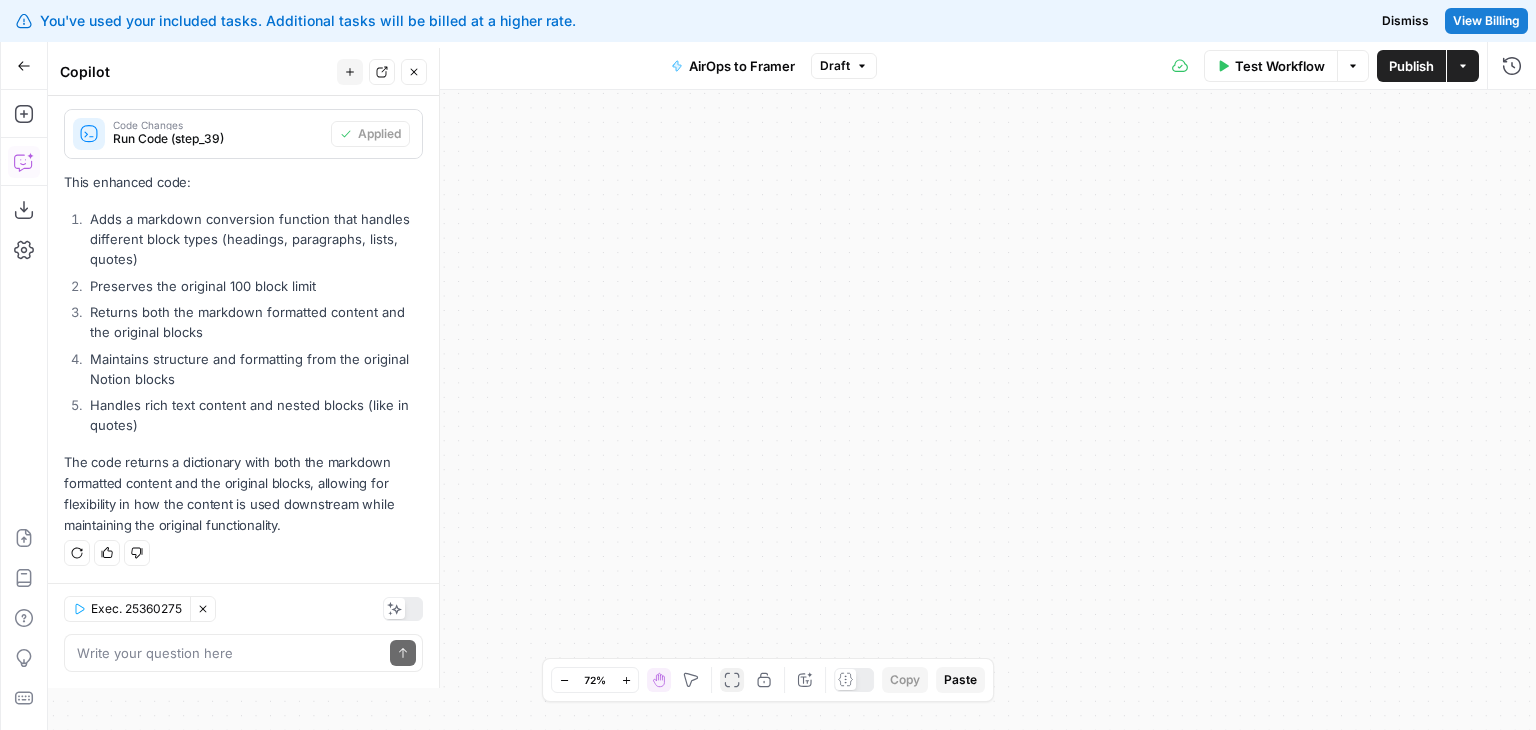 click 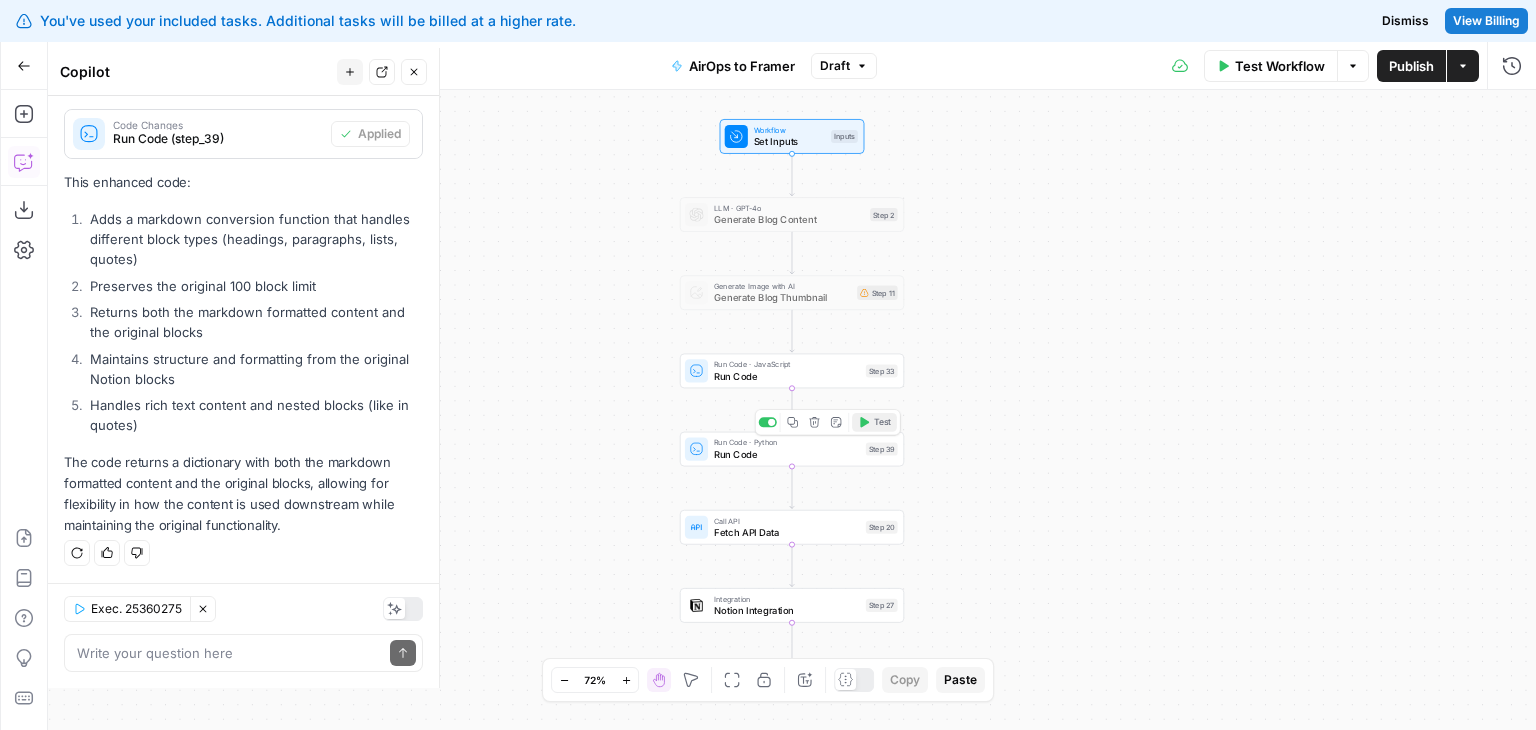 click 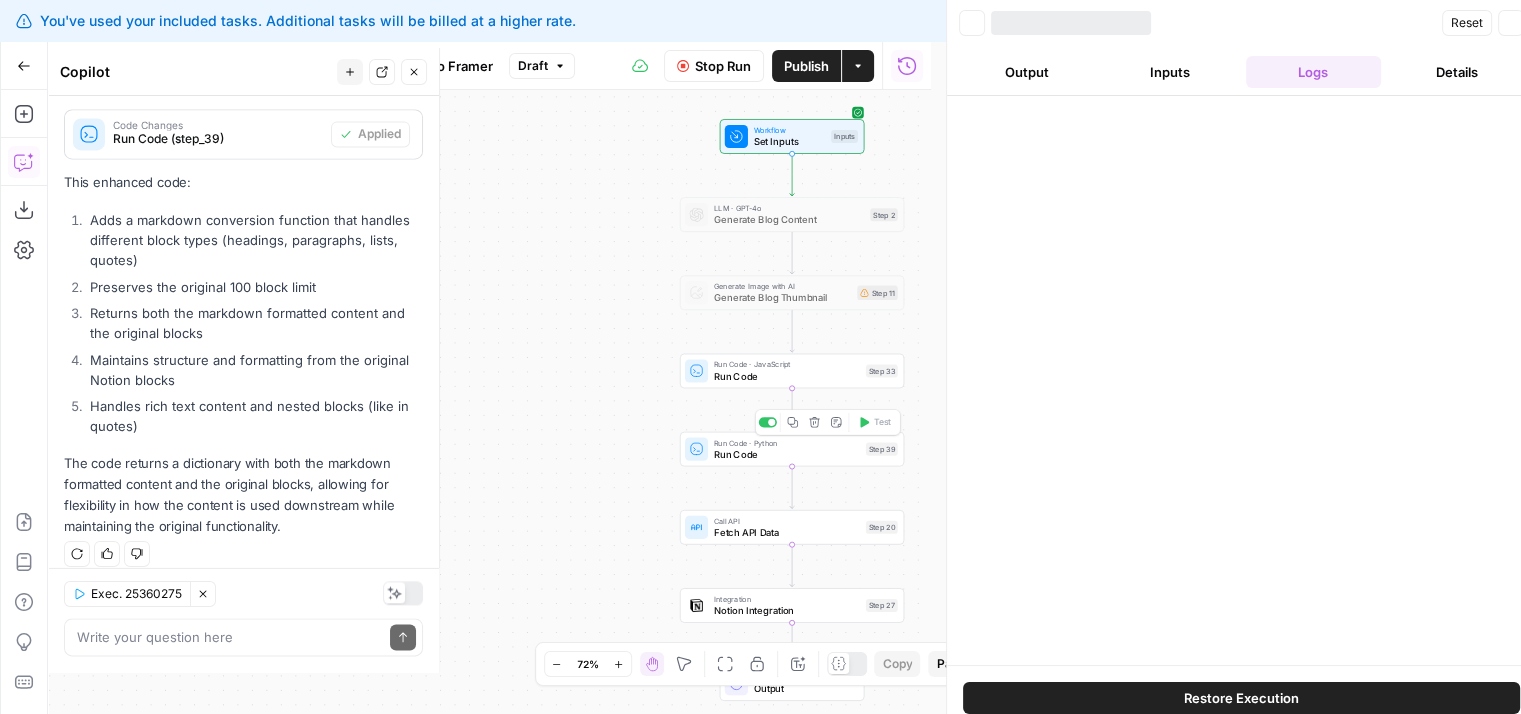 scroll, scrollTop: 332, scrollLeft: 0, axis: vertical 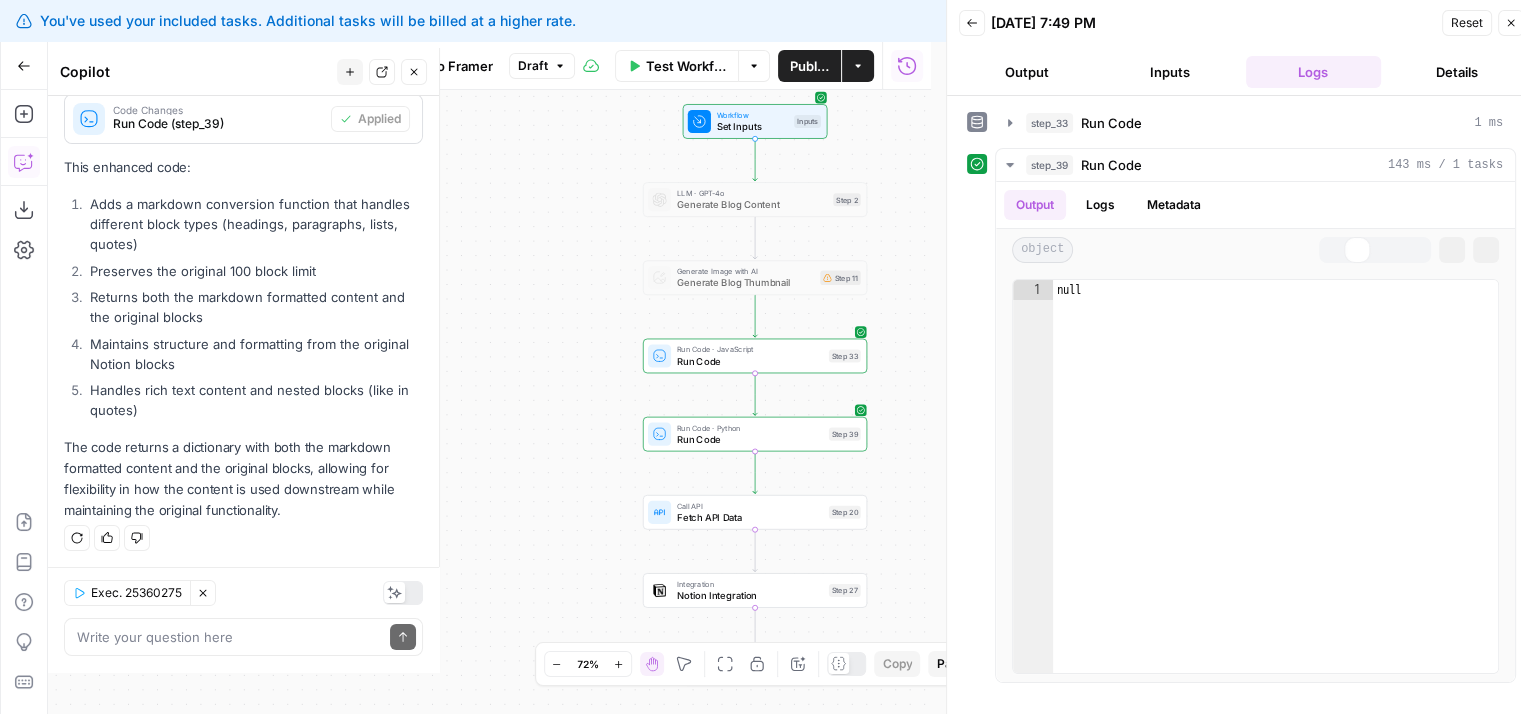 drag, startPoint x: 569, startPoint y: 325, endPoint x: 761, endPoint y: 187, distance: 236.44873 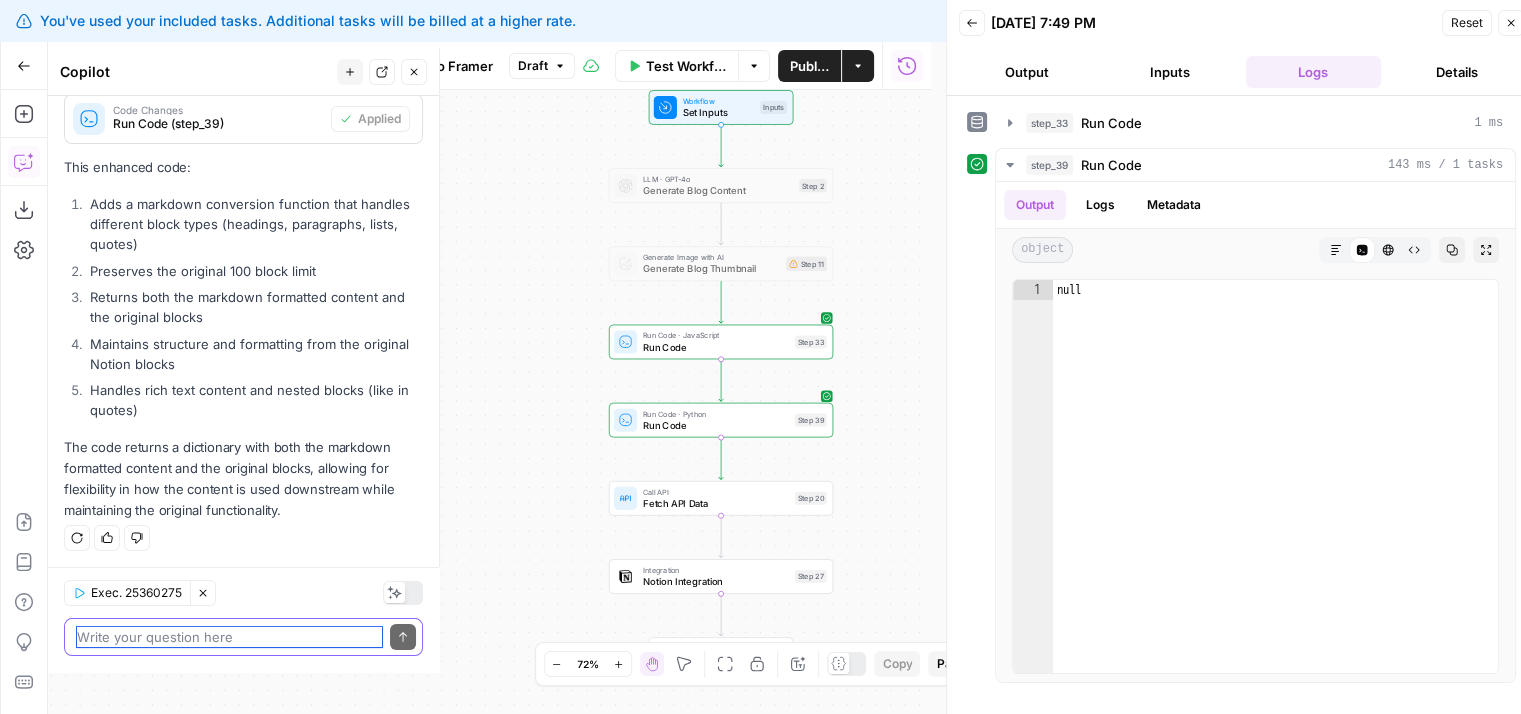 click at bounding box center (229, 637) 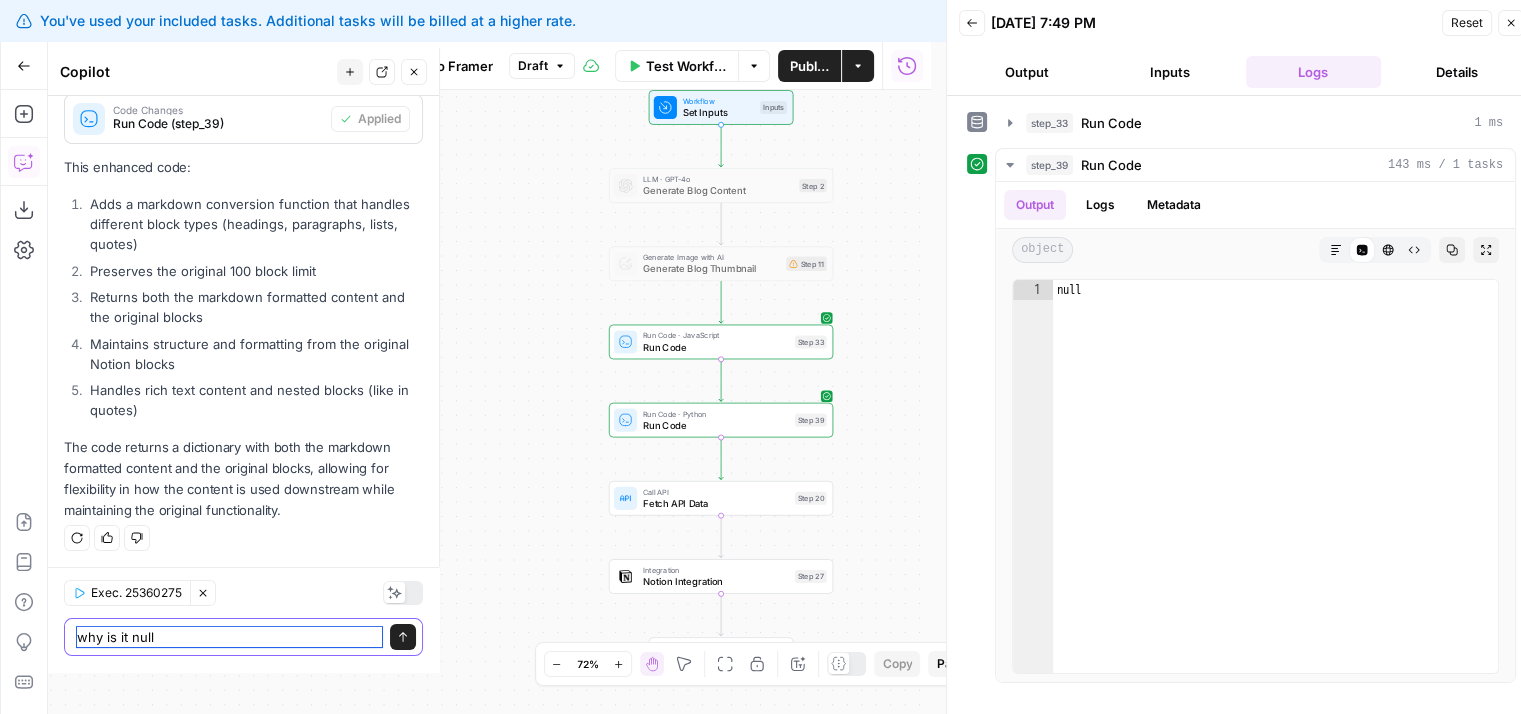 type on "why is it null?" 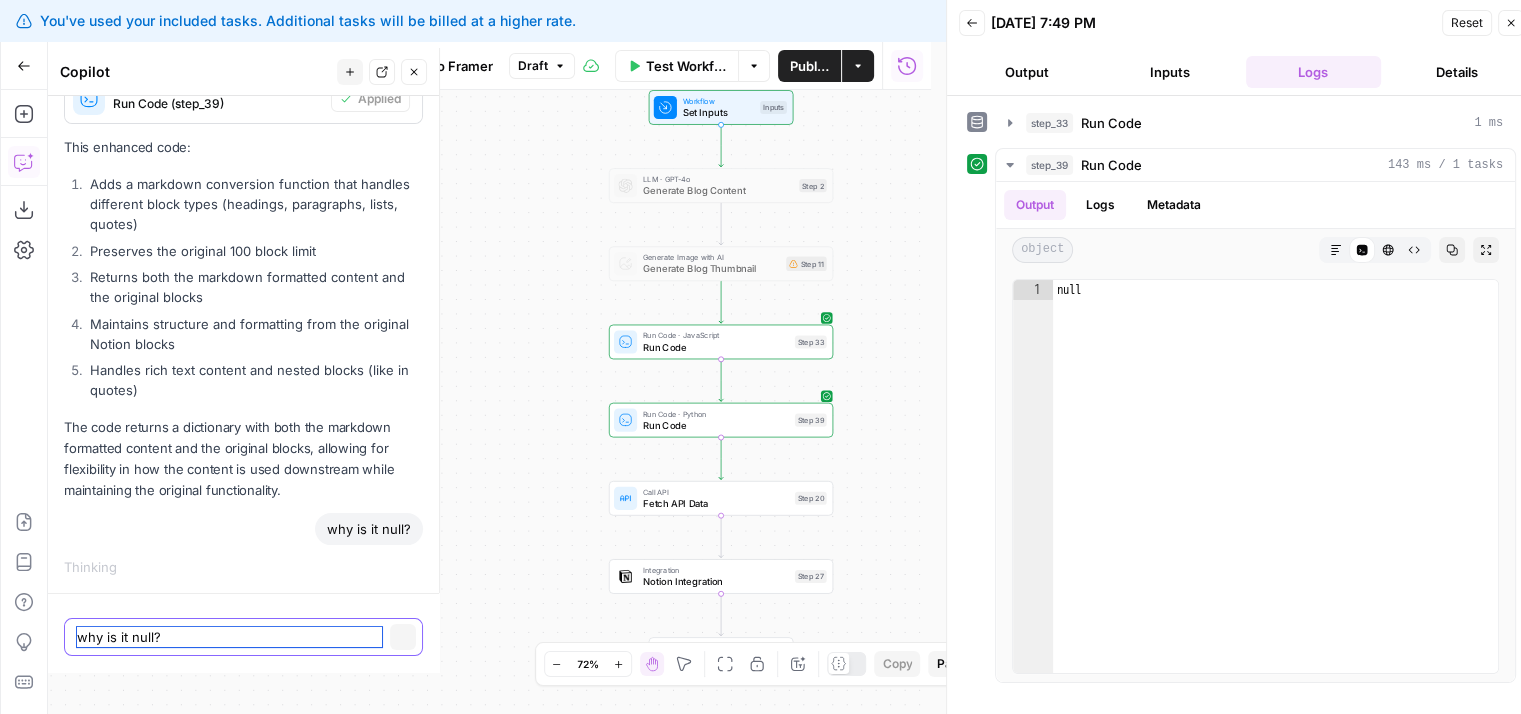 type 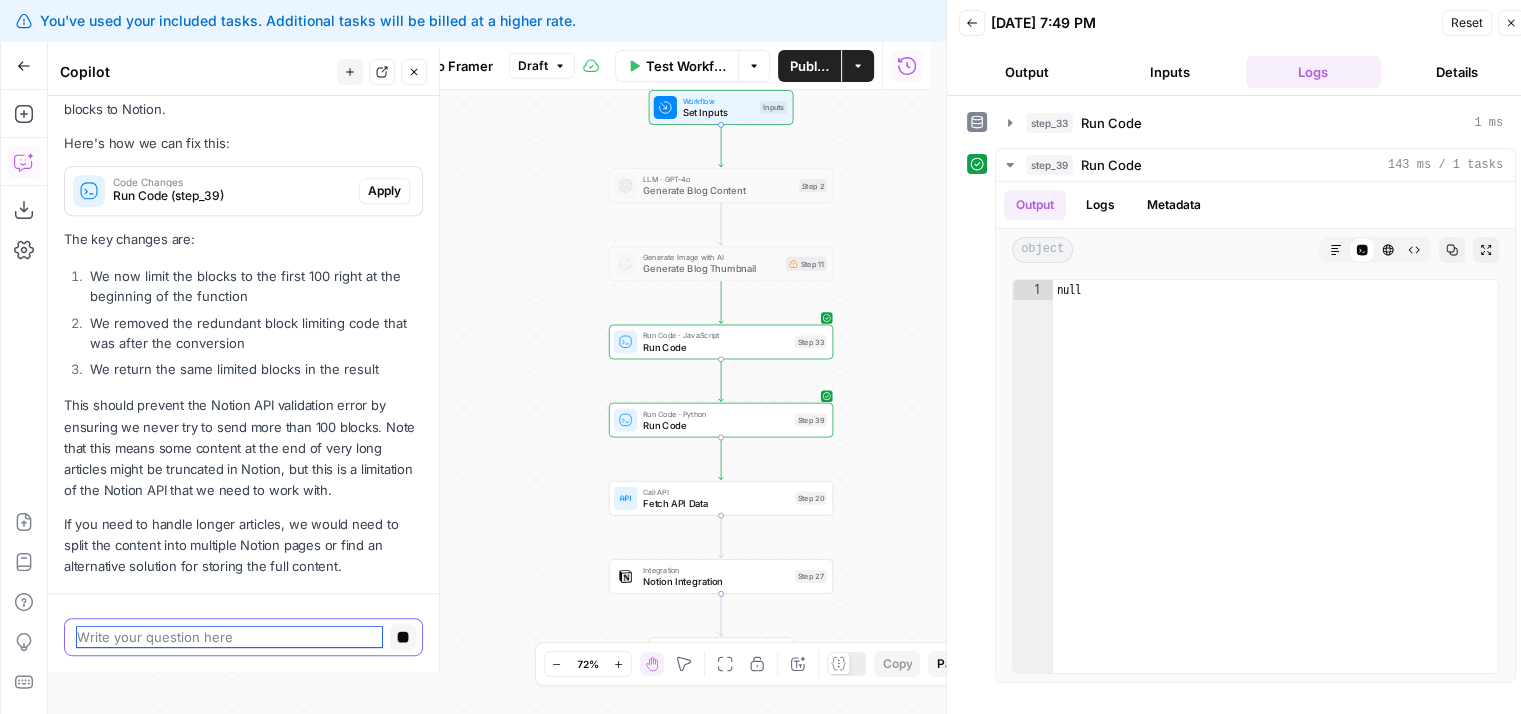scroll, scrollTop: 1065, scrollLeft: 0, axis: vertical 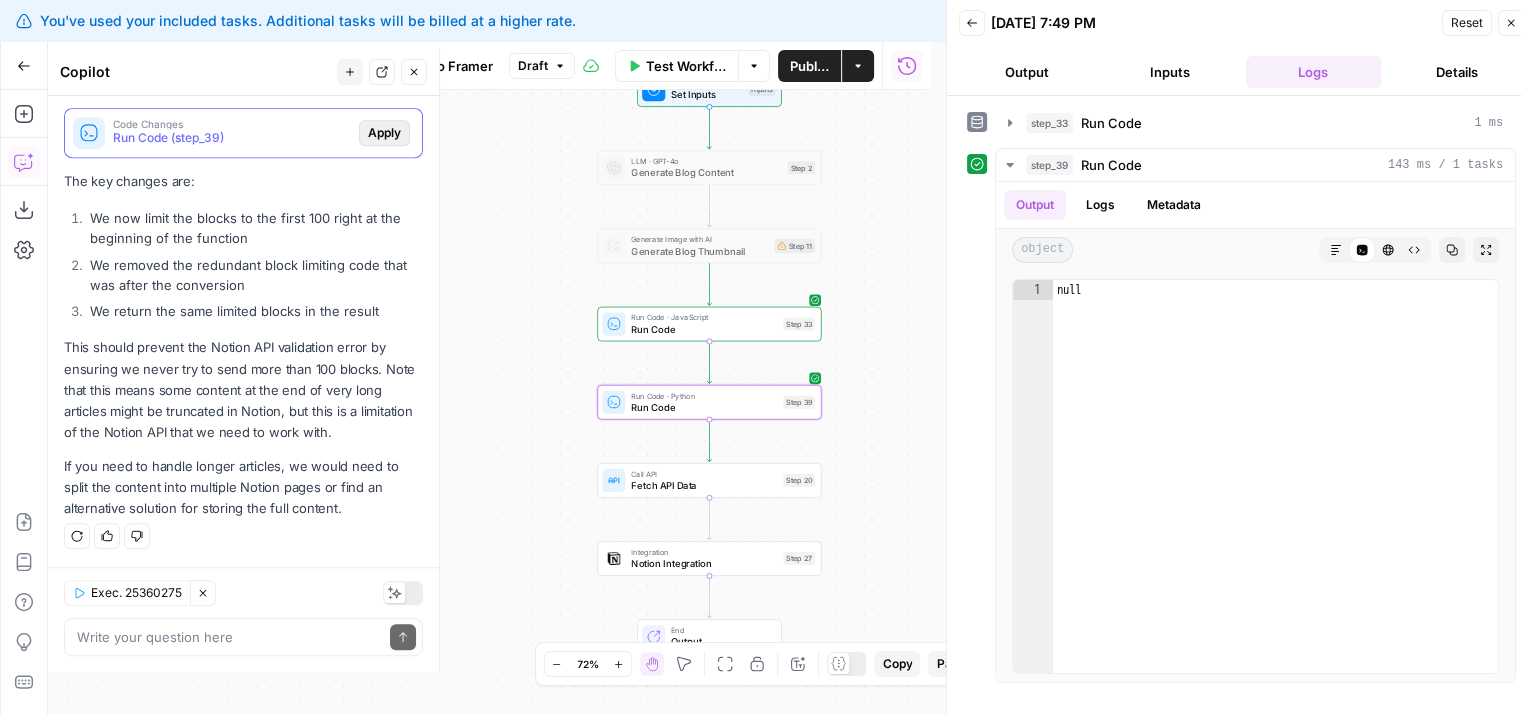 click on "Apply" at bounding box center (384, 133) 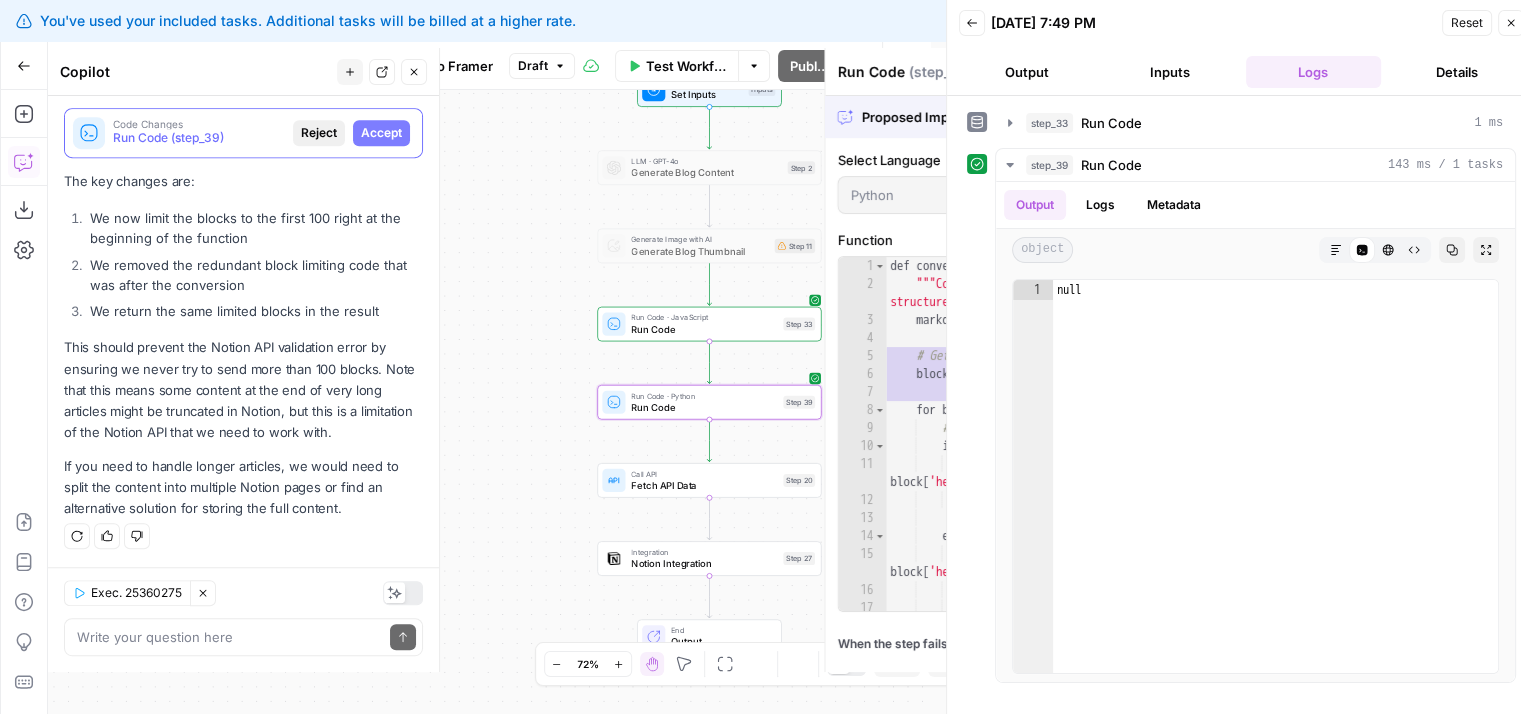scroll, scrollTop: 1033, scrollLeft: 0, axis: vertical 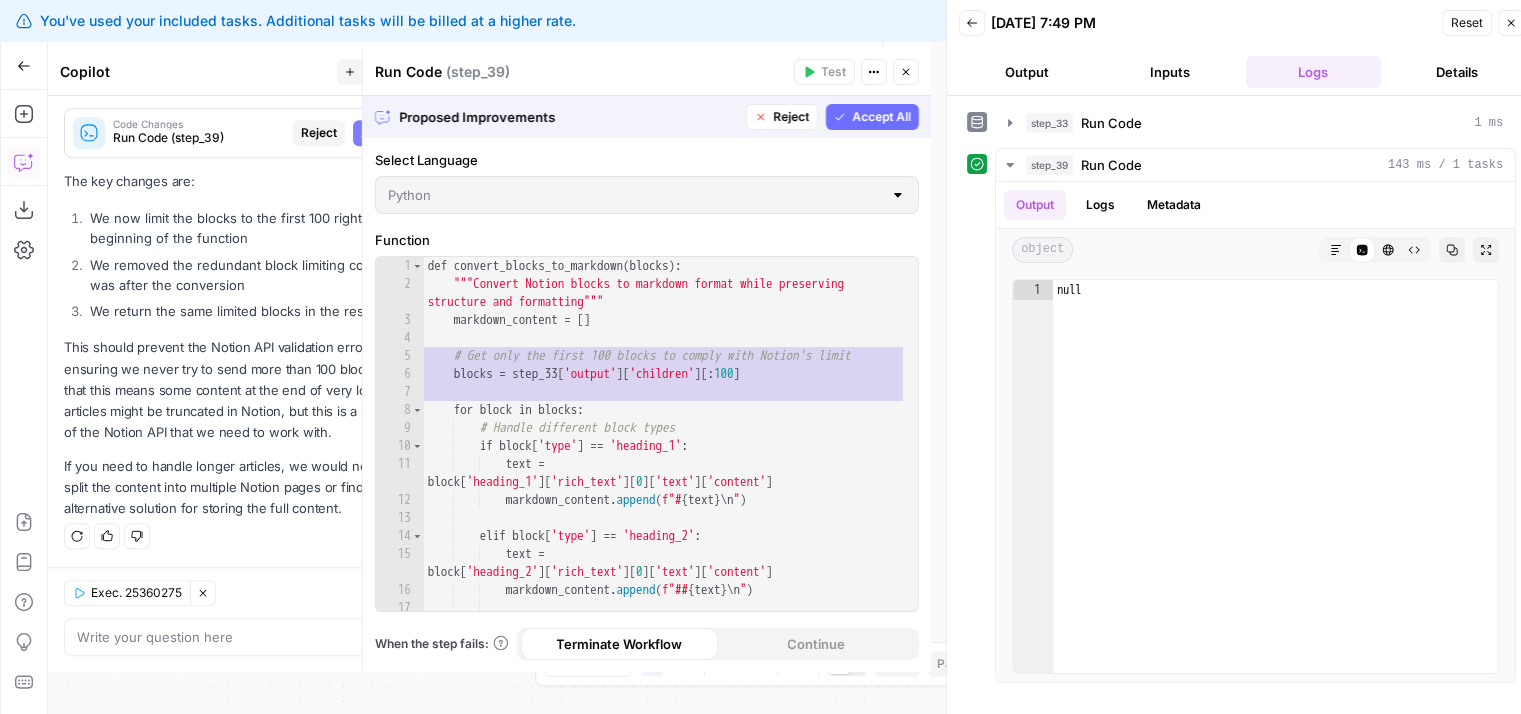 click on "Accept All" at bounding box center (881, 117) 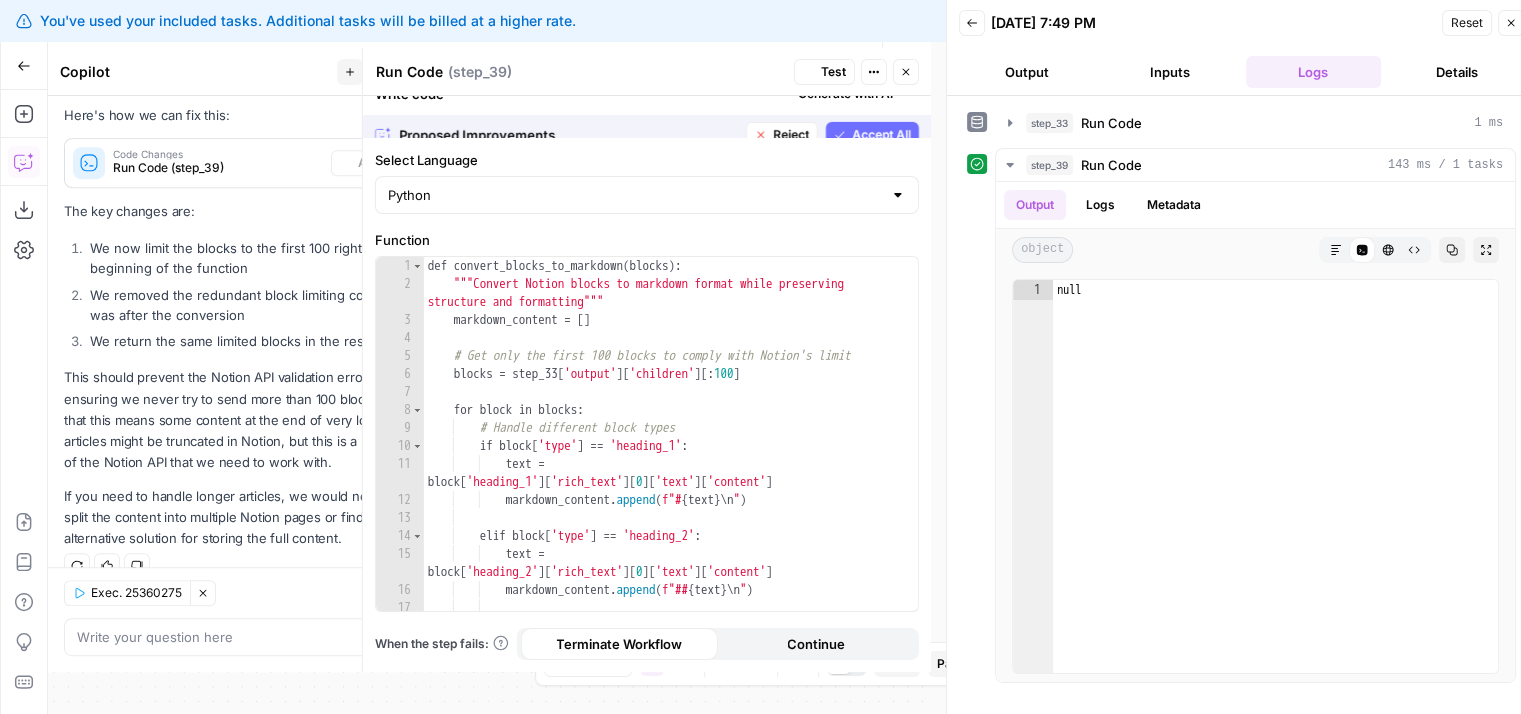 scroll, scrollTop: 1097, scrollLeft: 0, axis: vertical 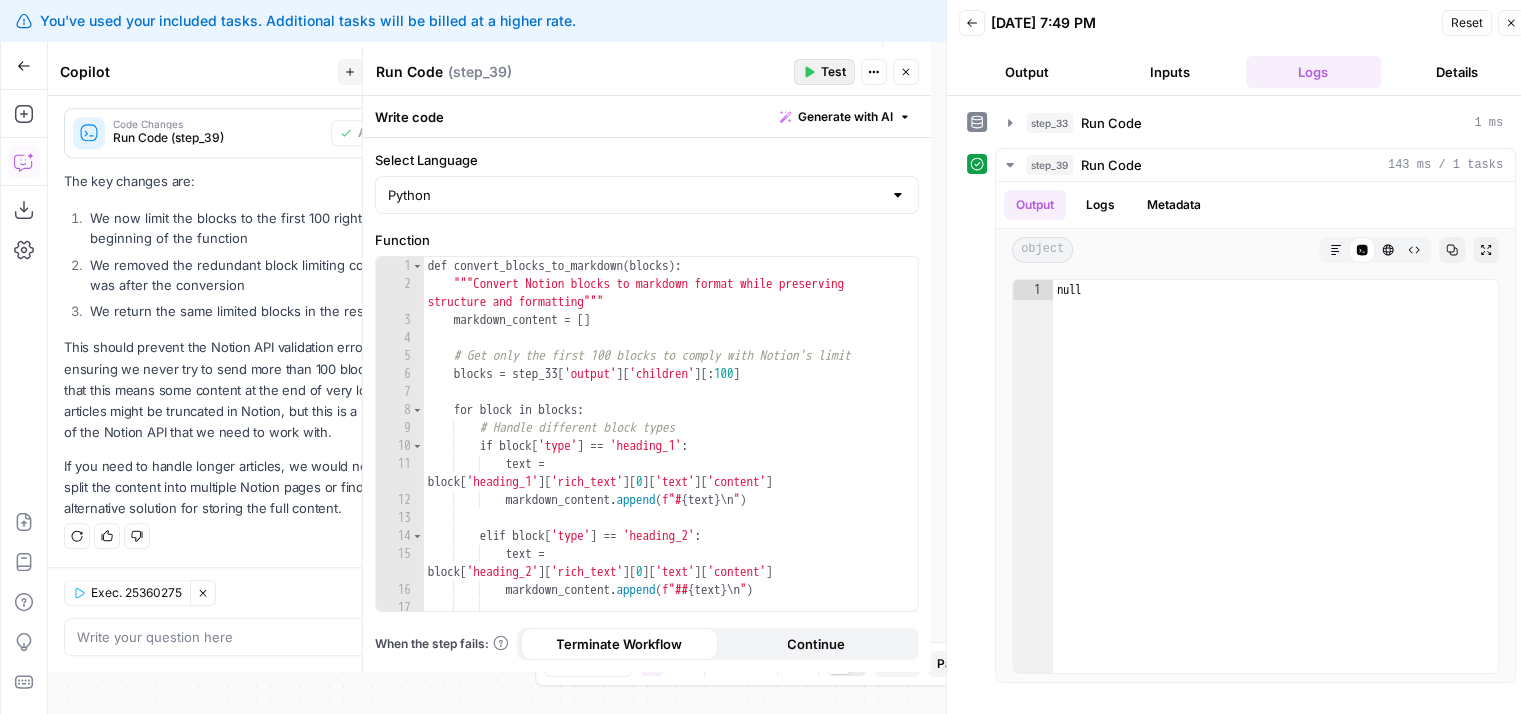 click on "Test" at bounding box center (824, 72) 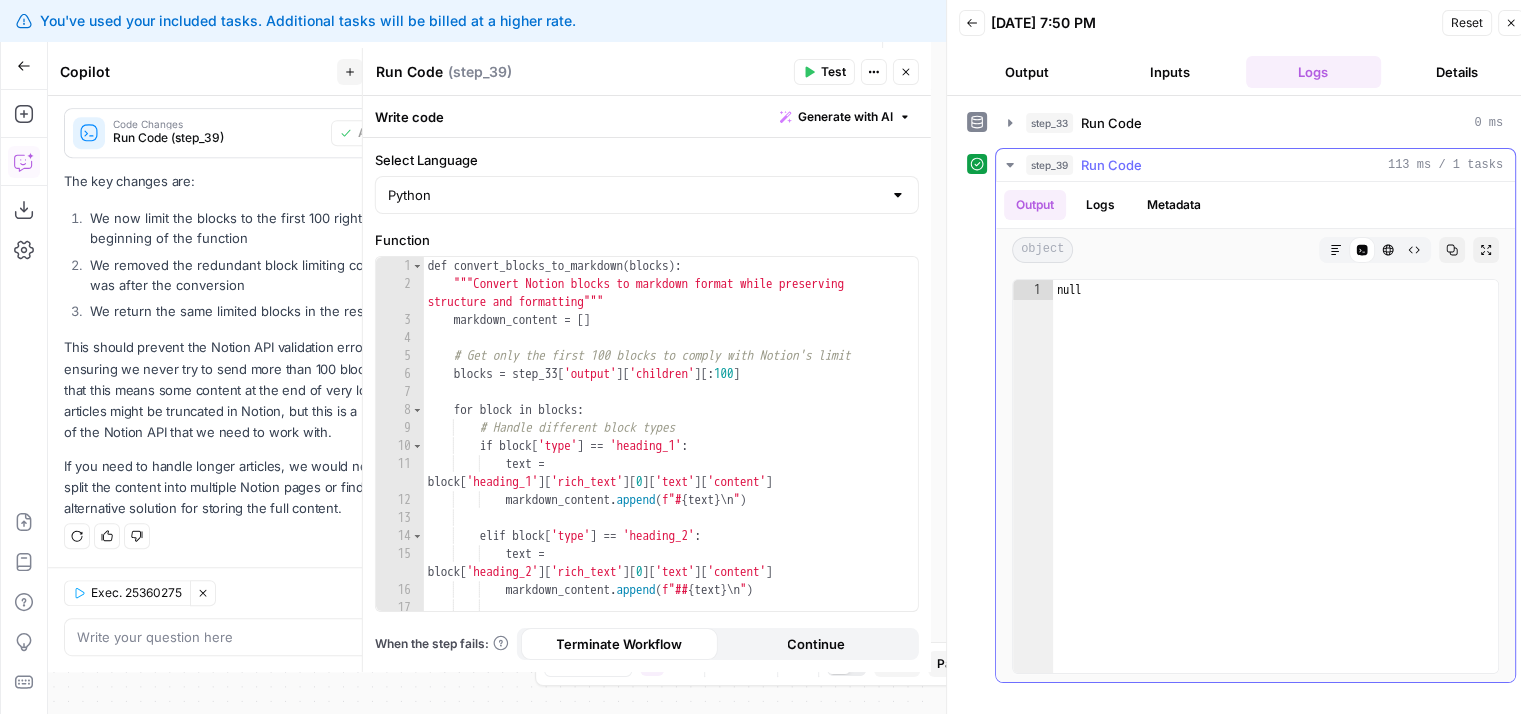 type on "****" 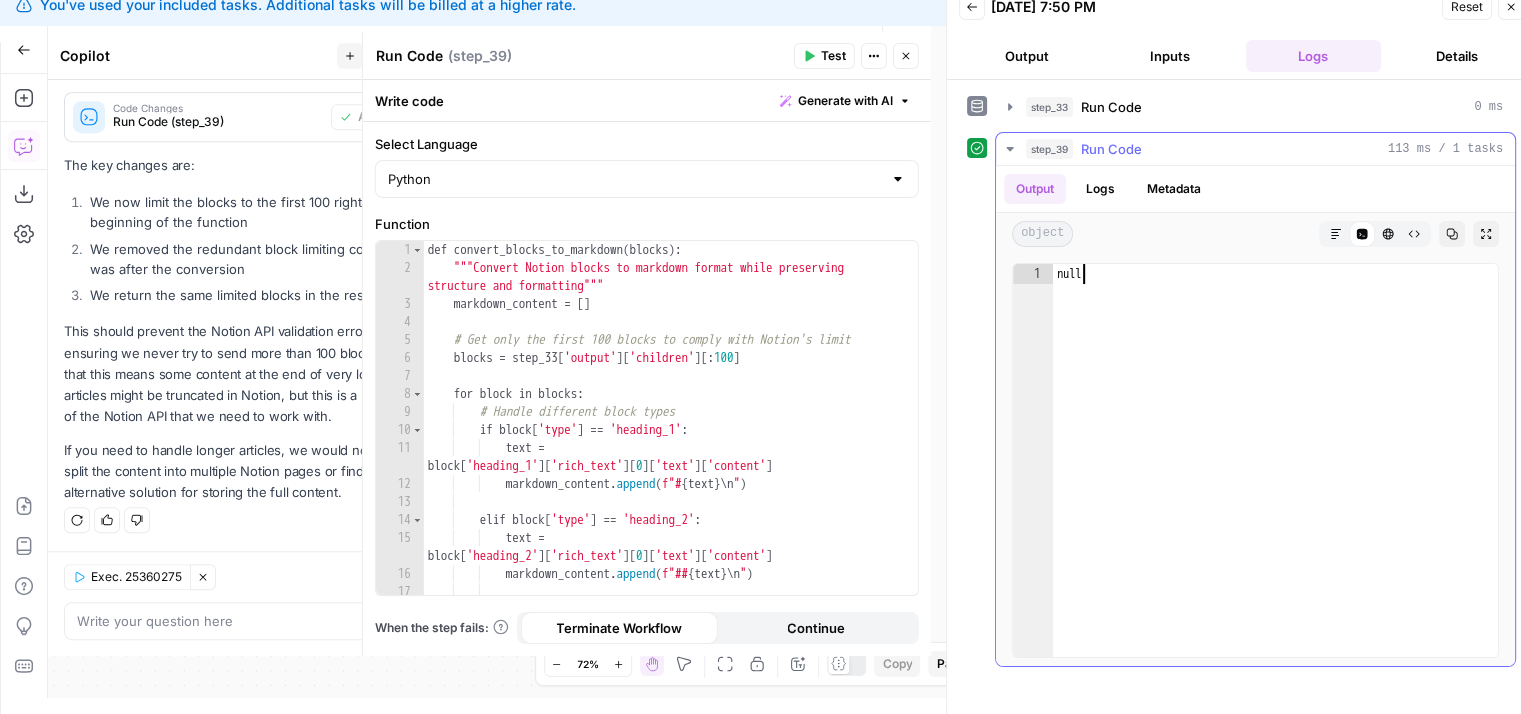 drag, startPoint x: 1145, startPoint y: 475, endPoint x: 1132, endPoint y: 549, distance: 75.13322 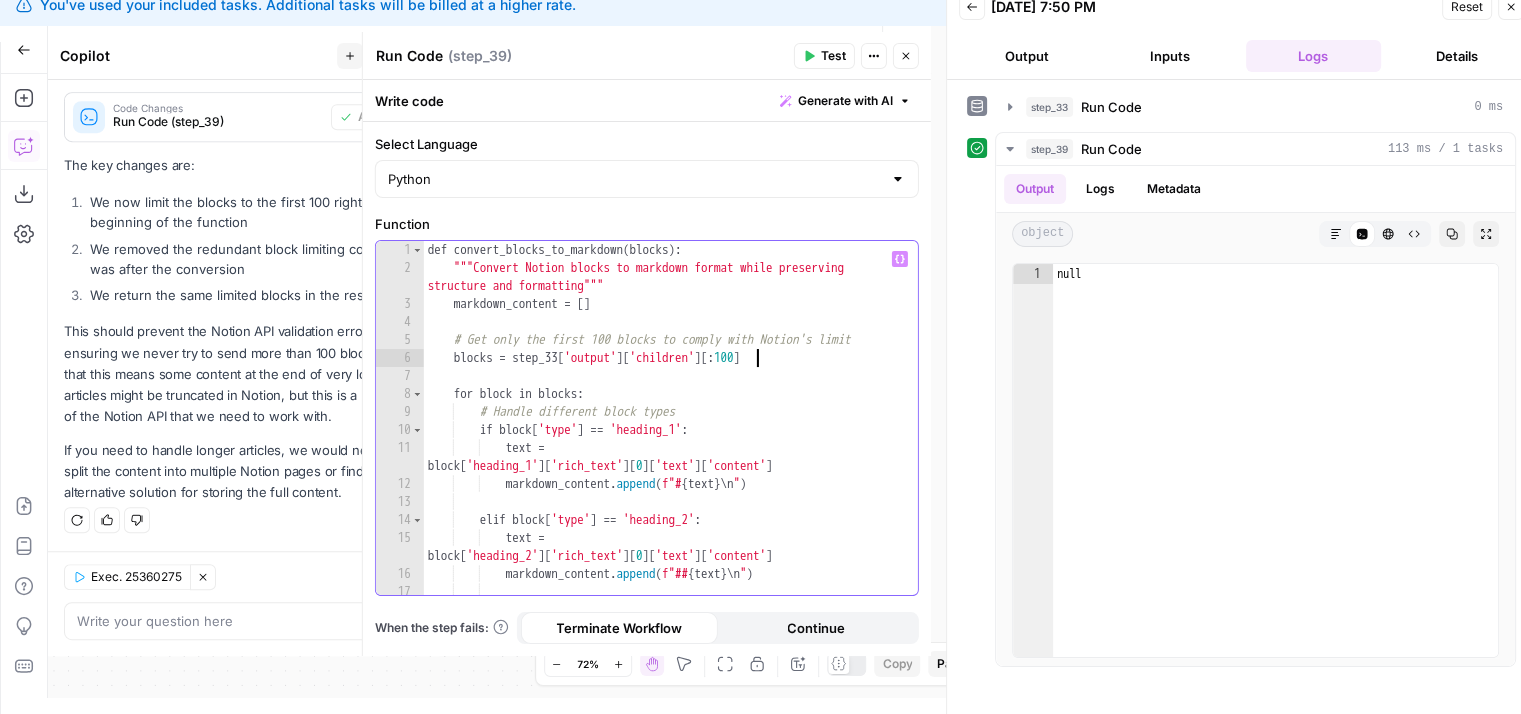 drag, startPoint x: 750, startPoint y: 419, endPoint x: 739, endPoint y: 531, distance: 112.53888 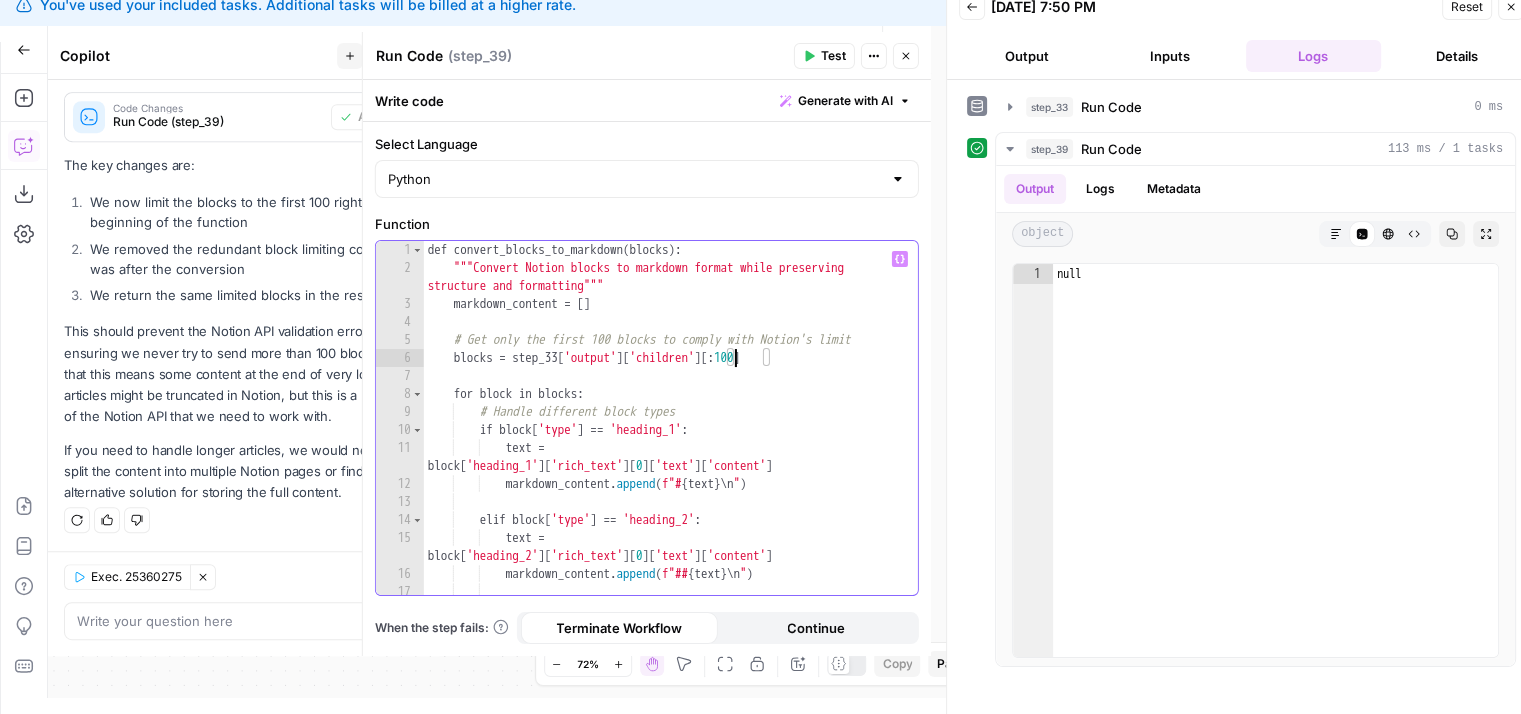 scroll, scrollTop: 16, scrollLeft: 2, axis: both 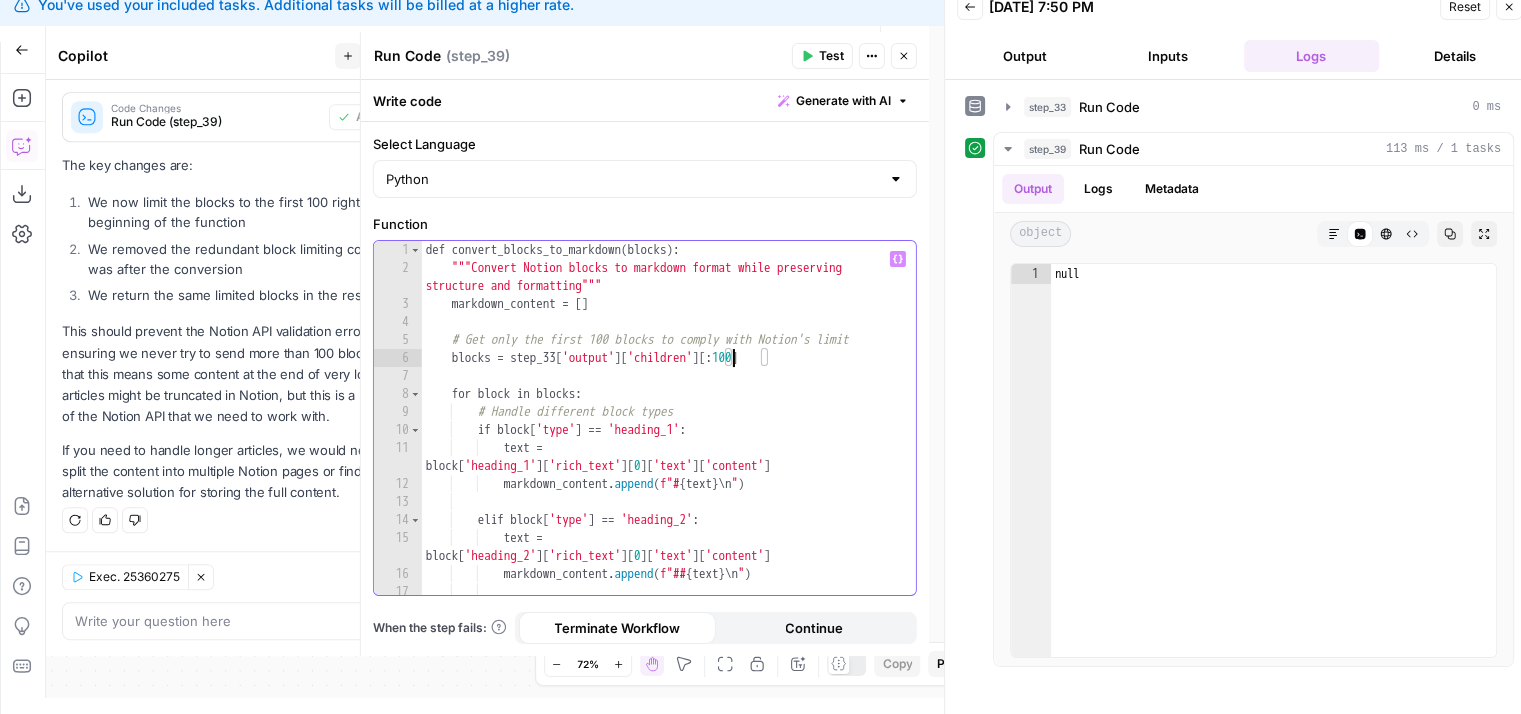 drag, startPoint x: 732, startPoint y: 362, endPoint x: 754, endPoint y: 500, distance: 139.74261 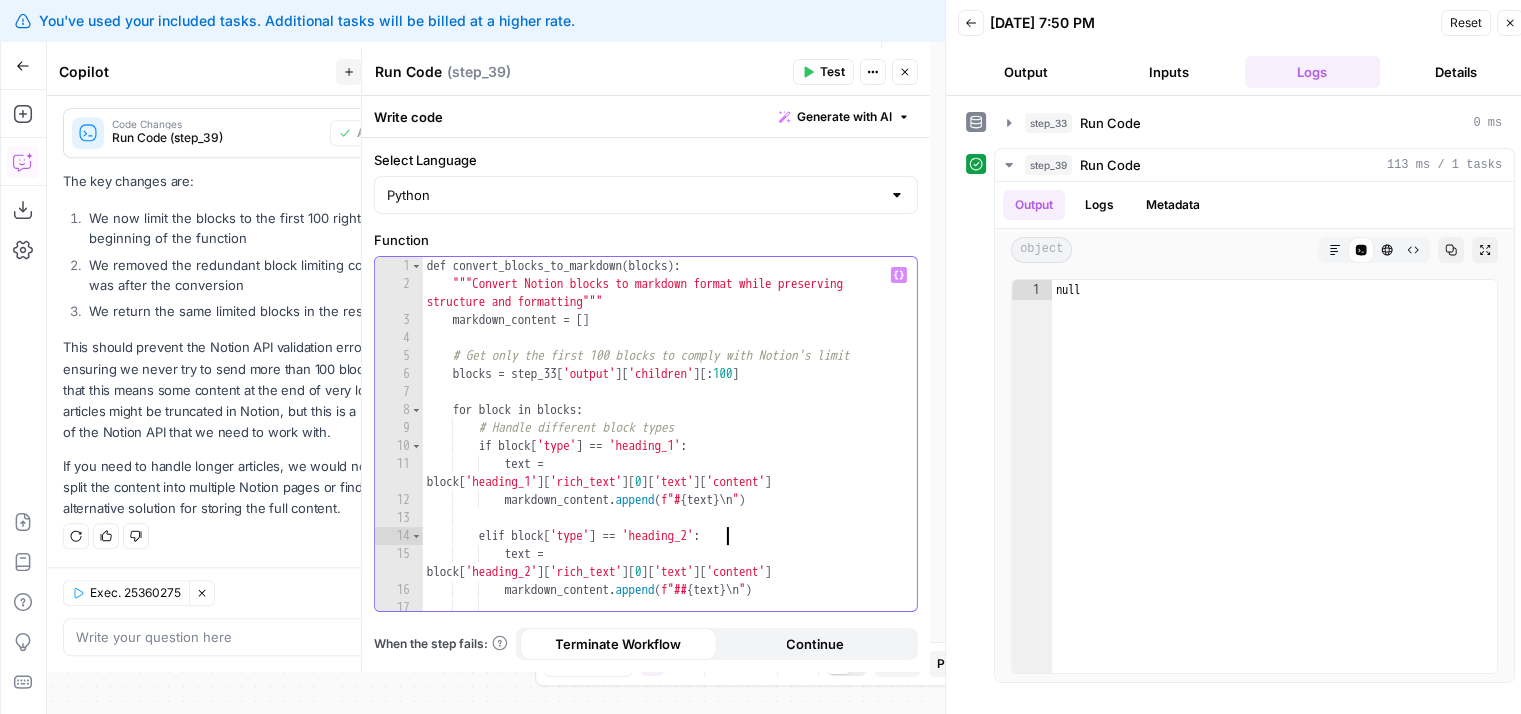 scroll, scrollTop: 0, scrollLeft: 0, axis: both 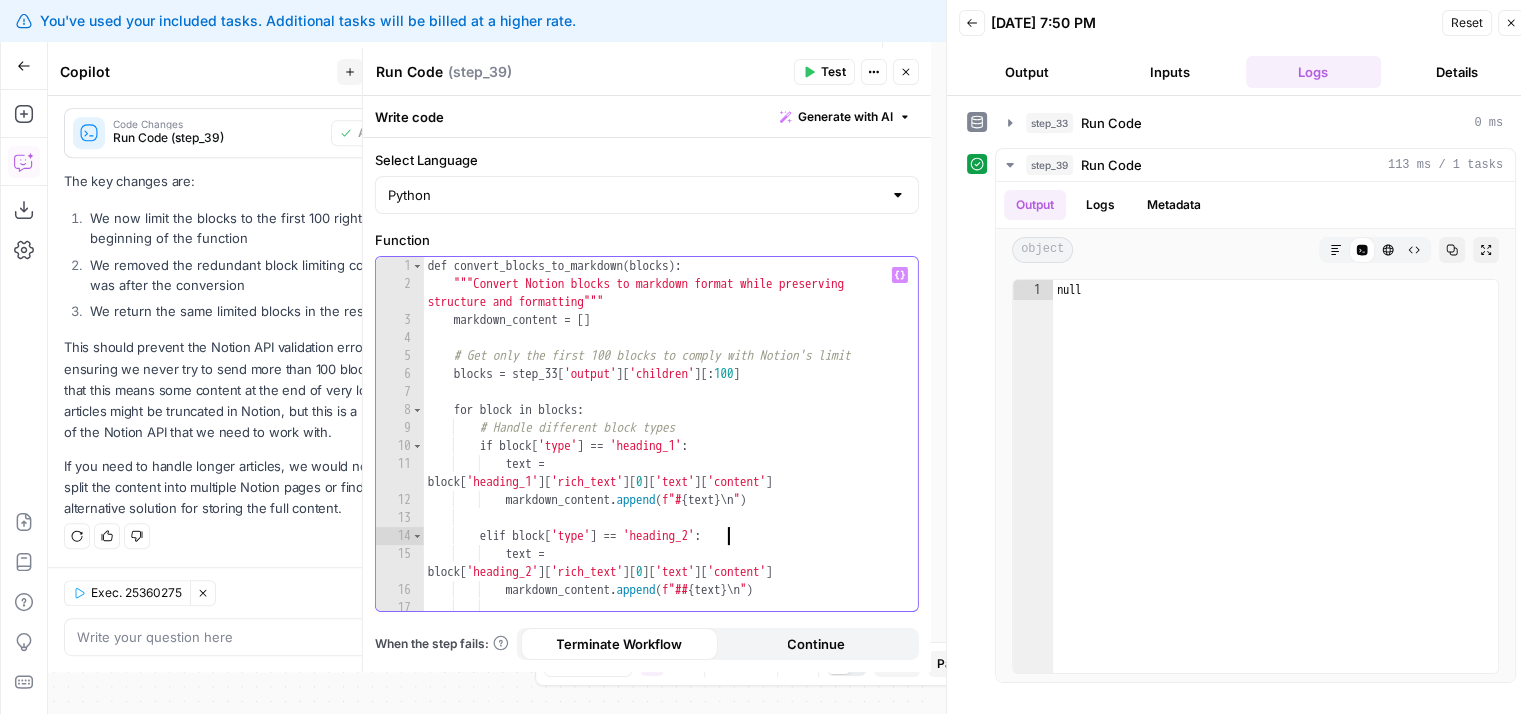 drag, startPoint x: 764, startPoint y: 524, endPoint x: 744, endPoint y: 366, distance: 159.26079 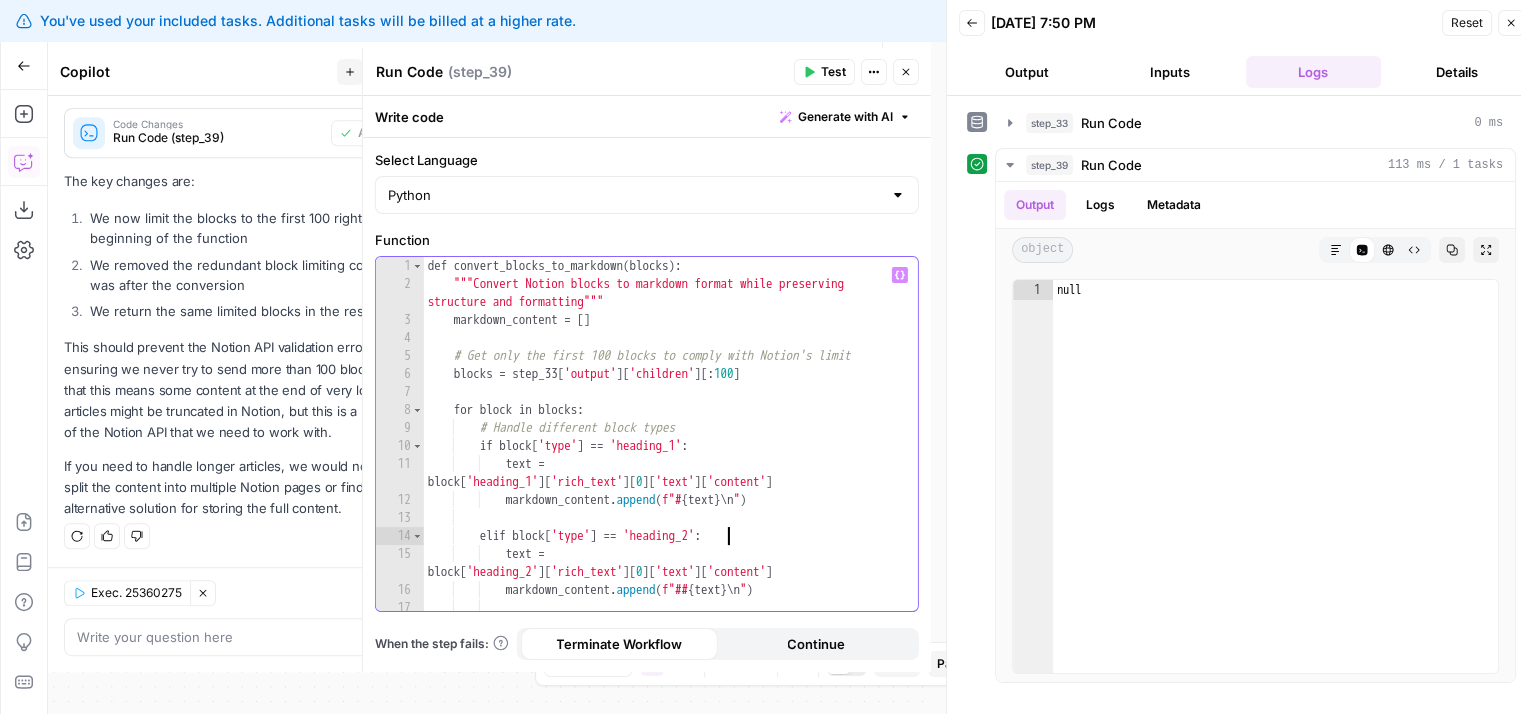 type on "**********" 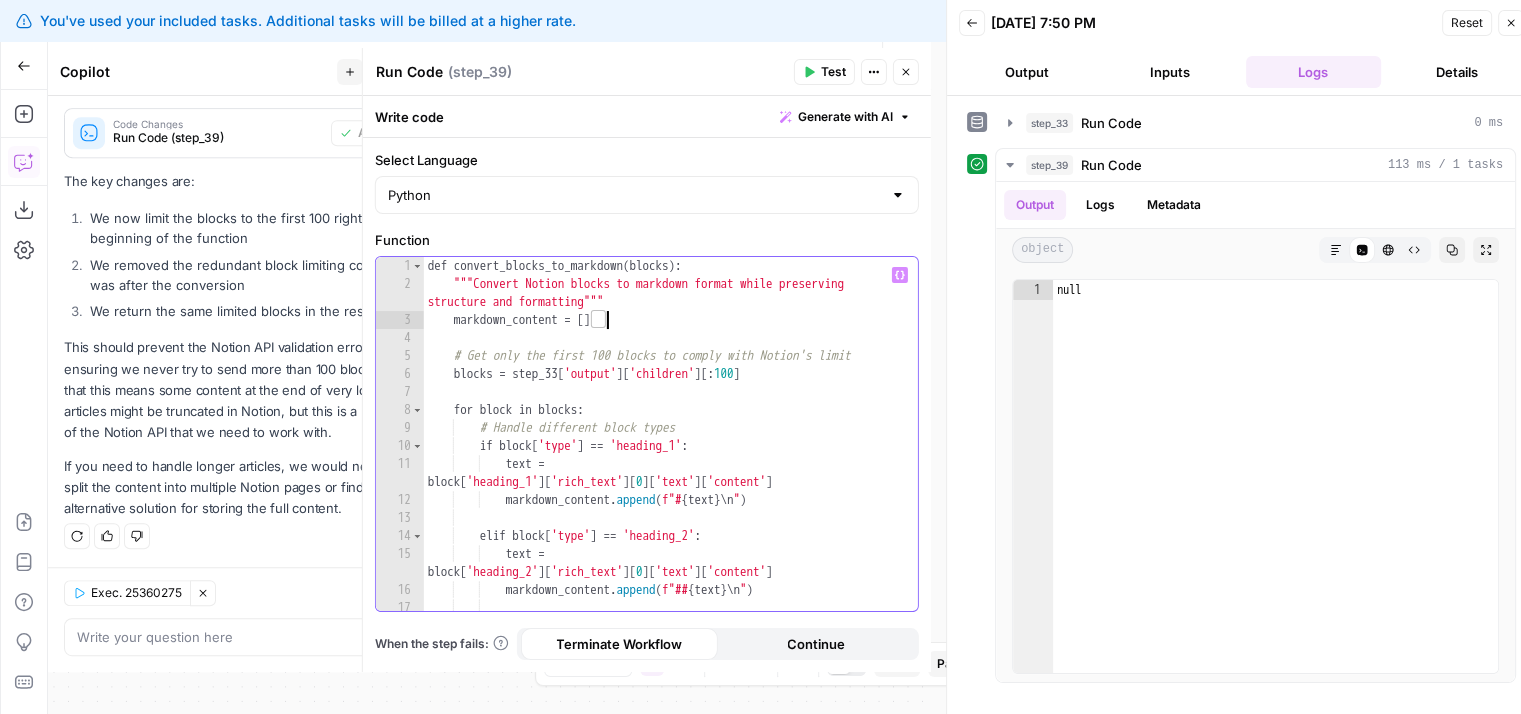 drag, startPoint x: 768, startPoint y: 321, endPoint x: 694, endPoint y: 297, distance: 77.7946 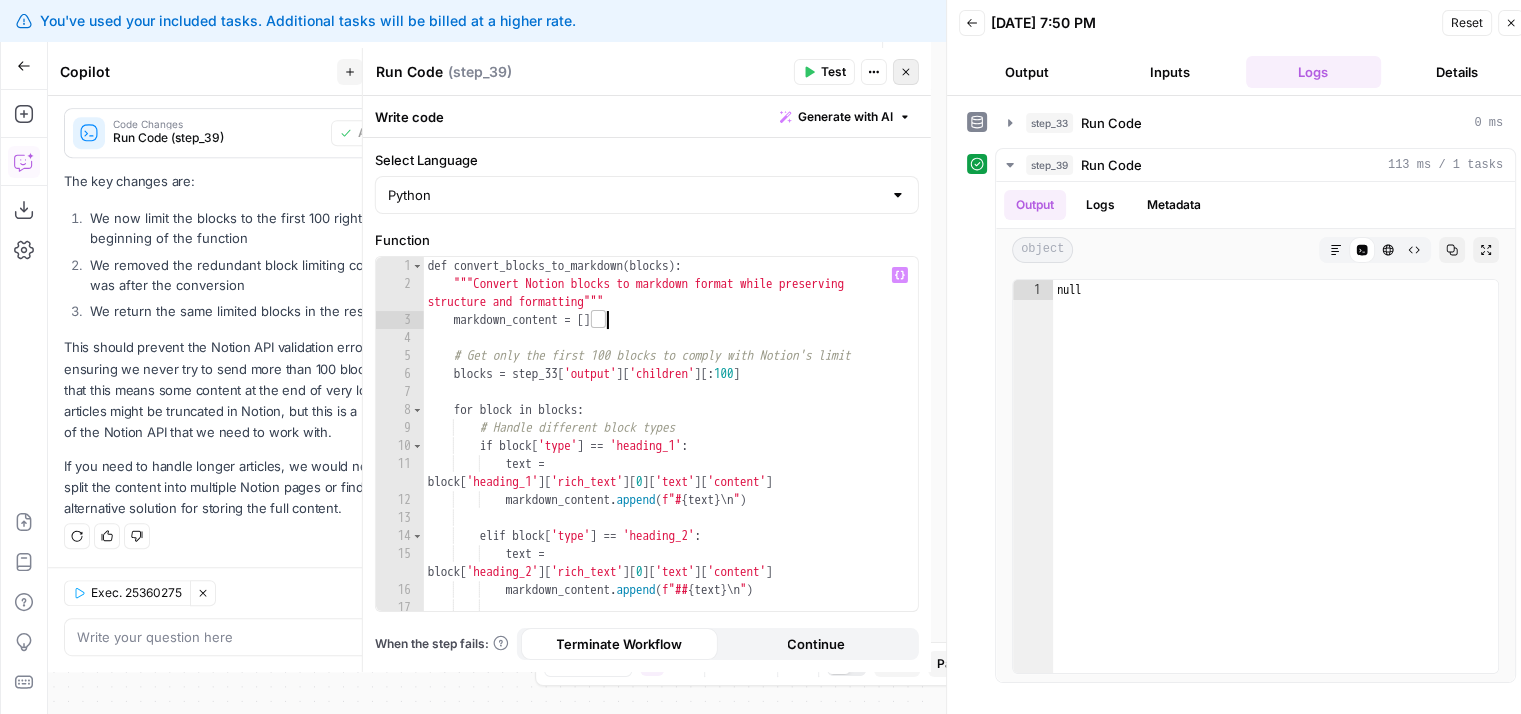 click 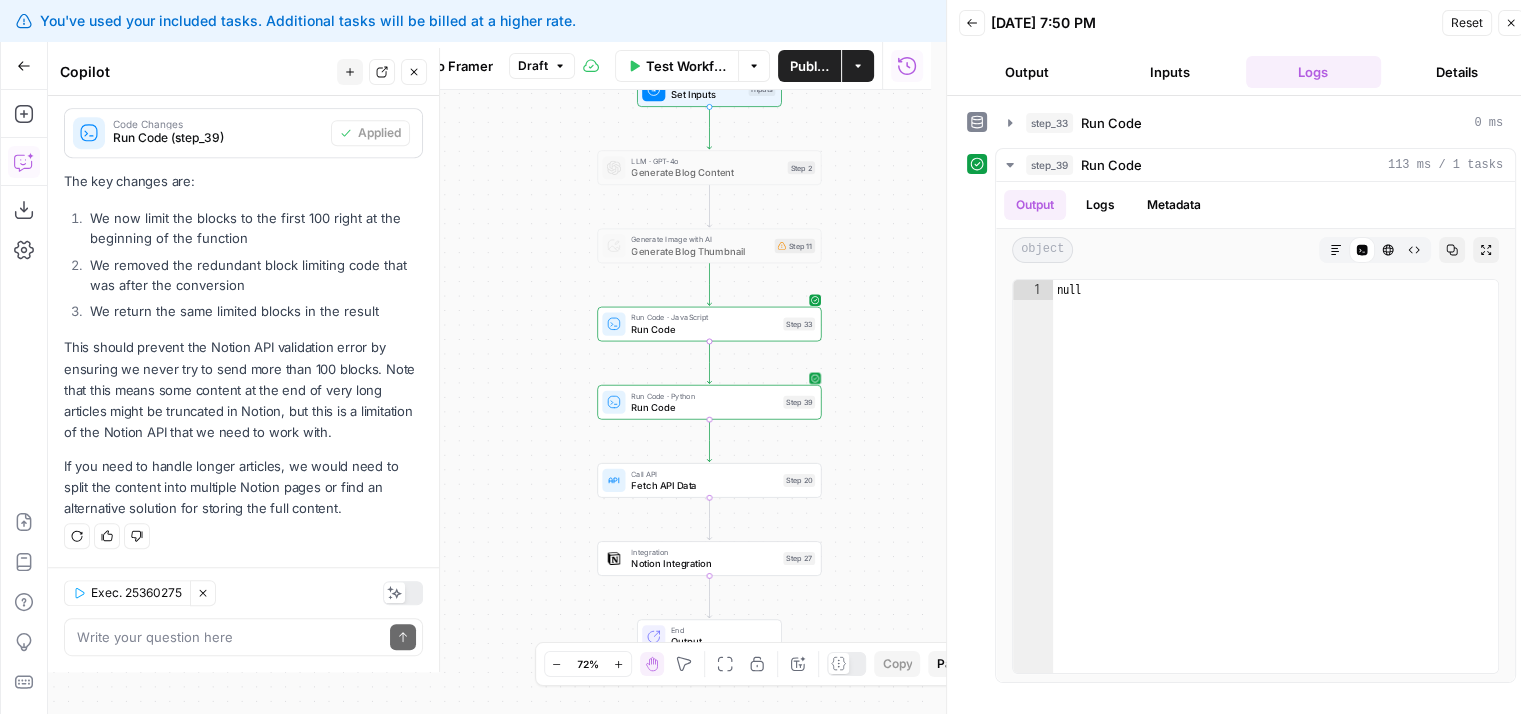 click on "Run Code" at bounding box center [704, 407] 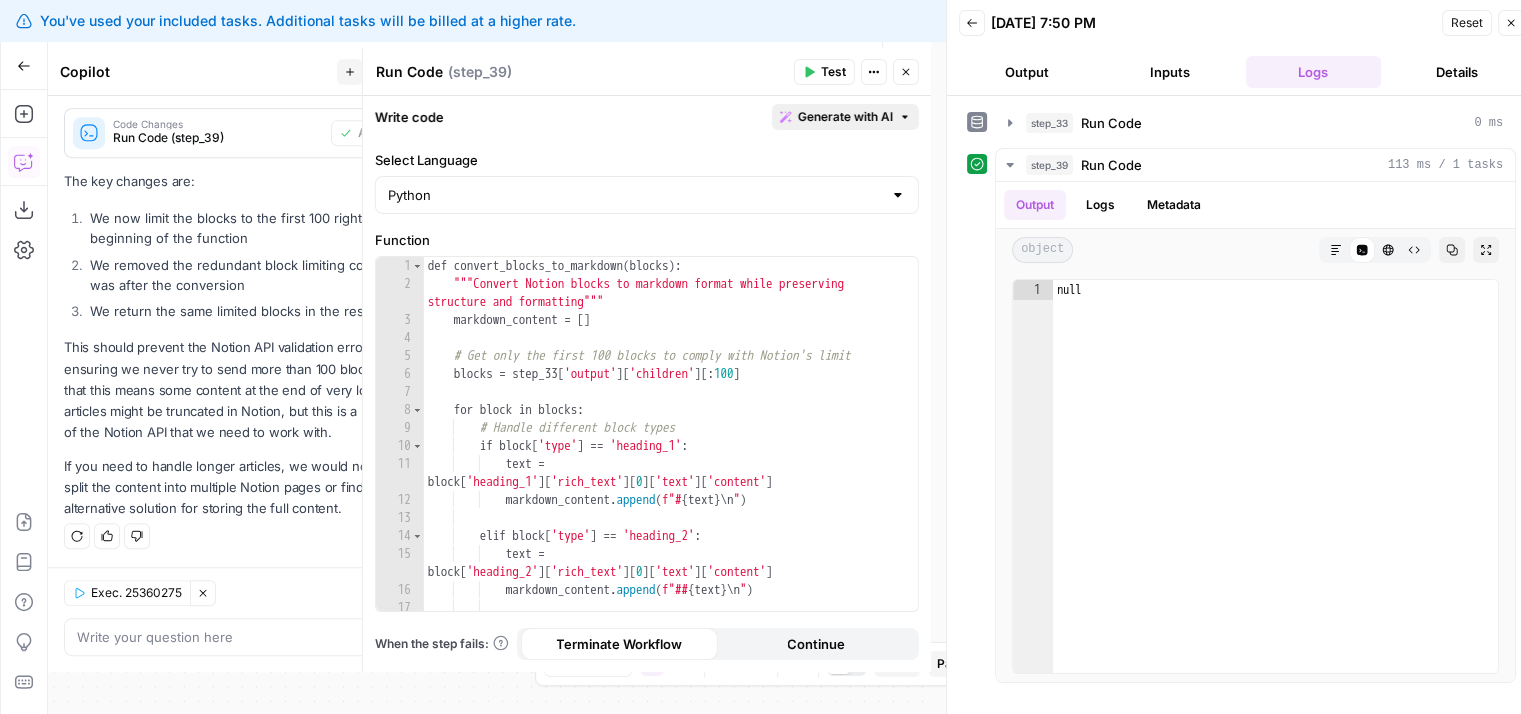 click on "Generate with AI" at bounding box center (845, 117) 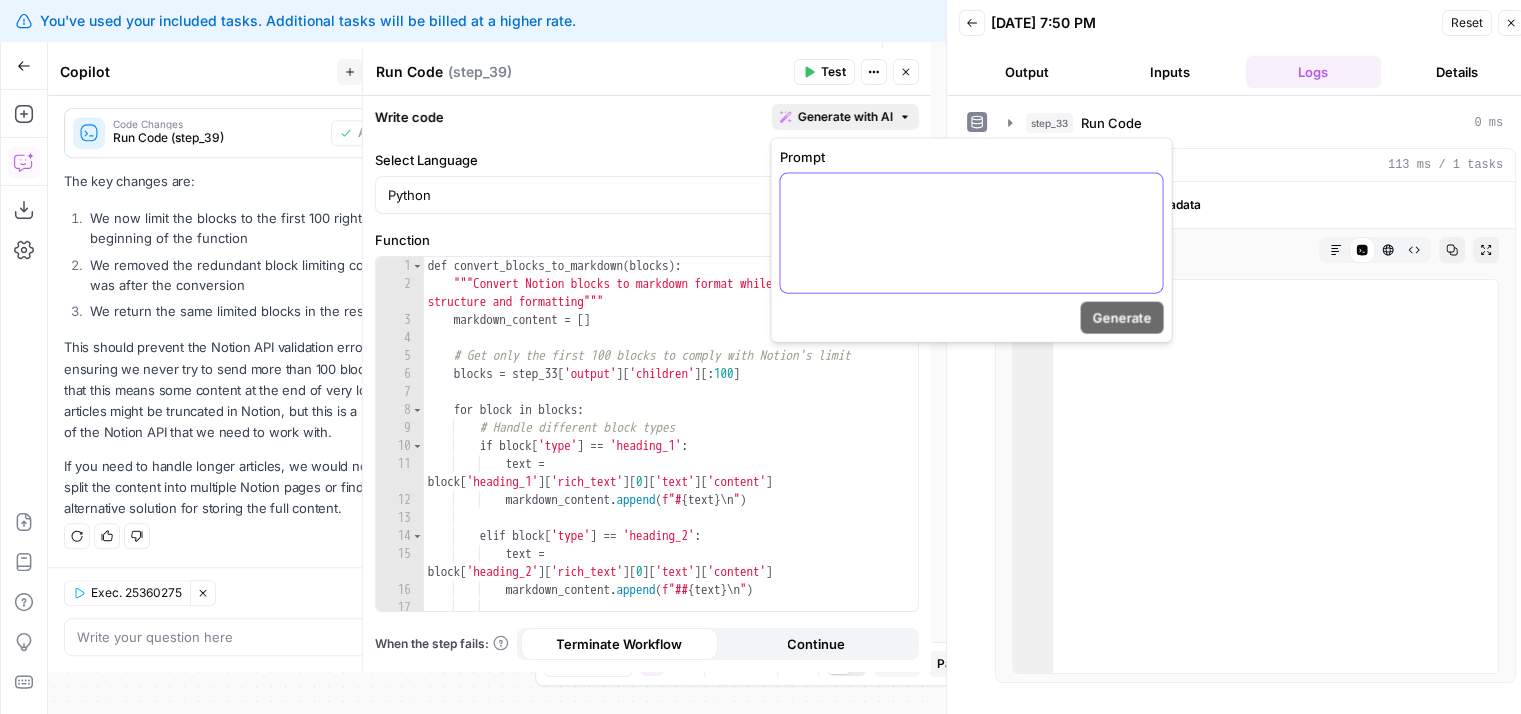 click at bounding box center [971, 233] 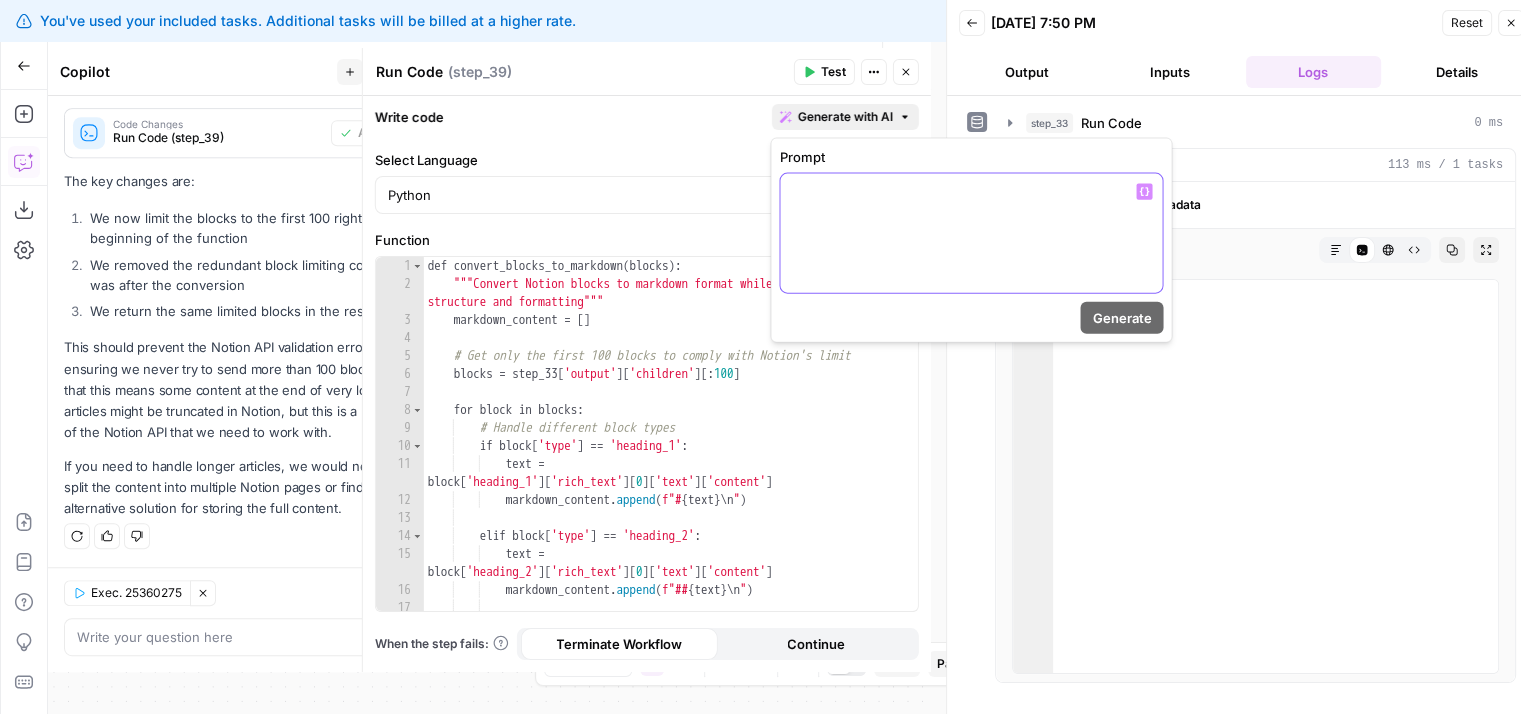 type 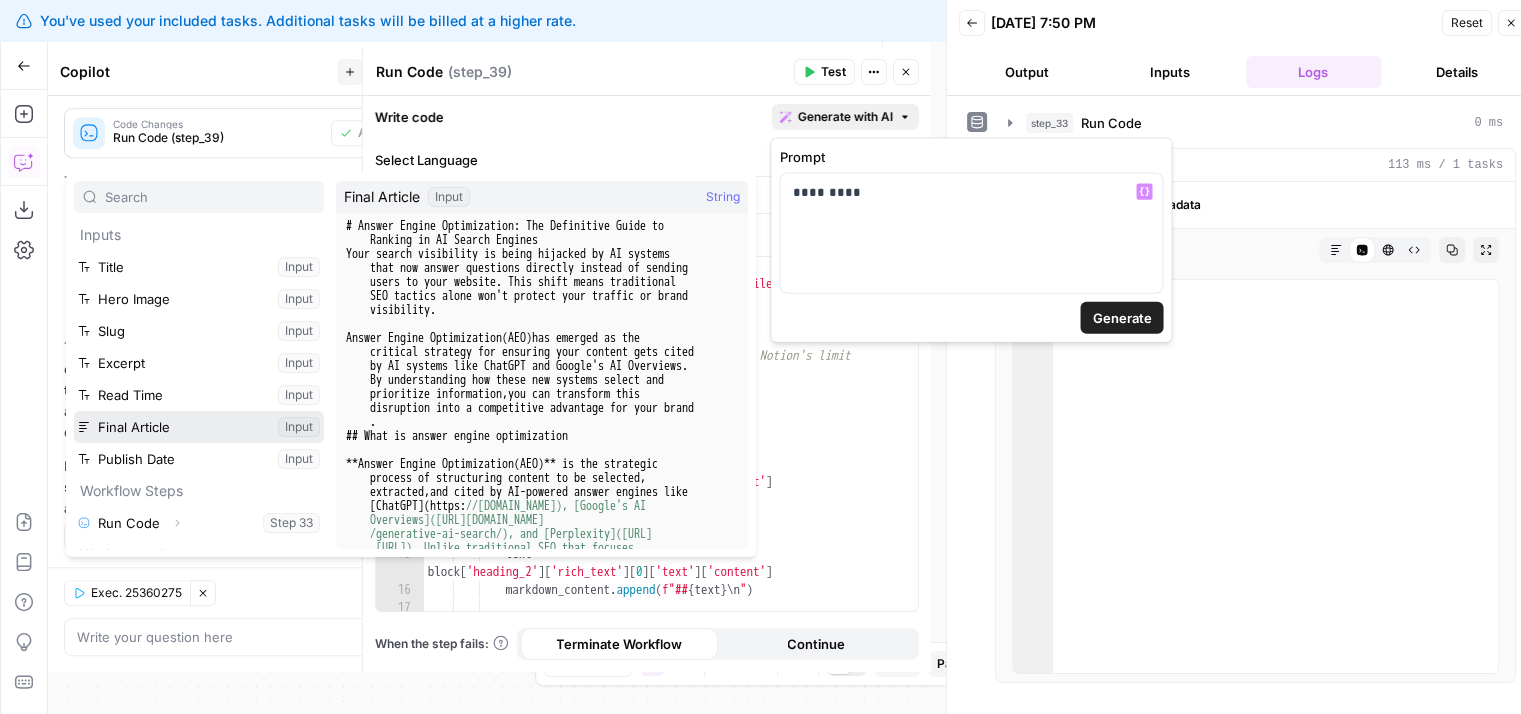 click at bounding box center [199, 427] 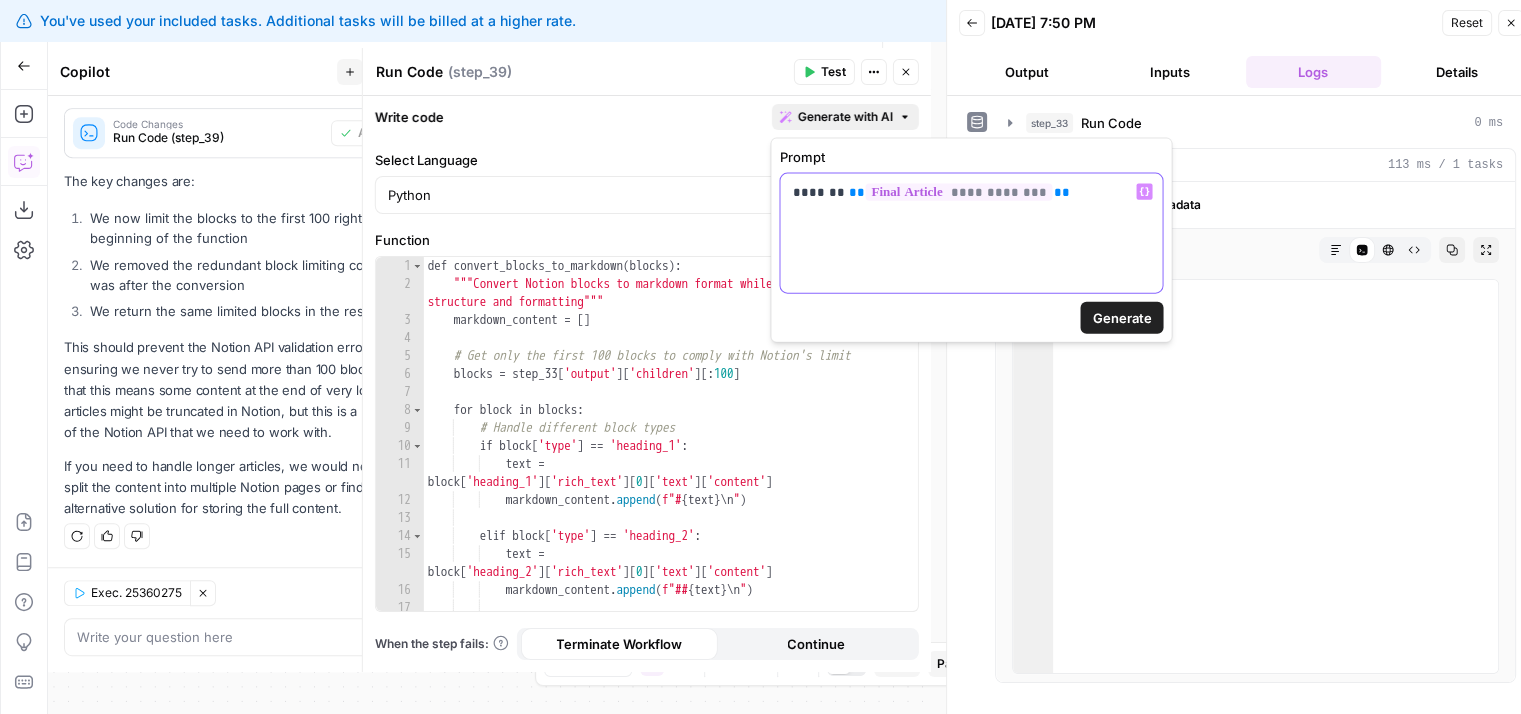 click on "**********" at bounding box center [971, 233] 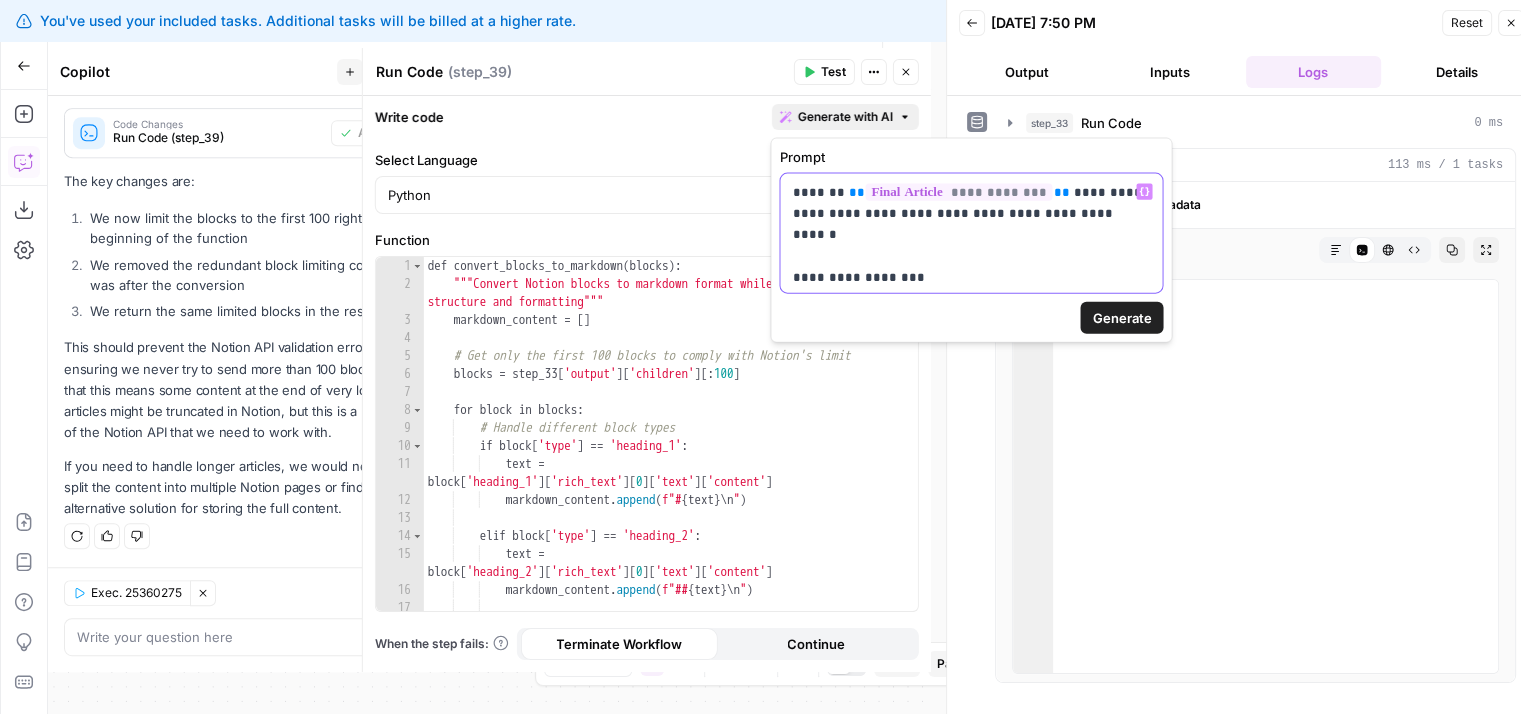 click on "**********" at bounding box center (971, 224) 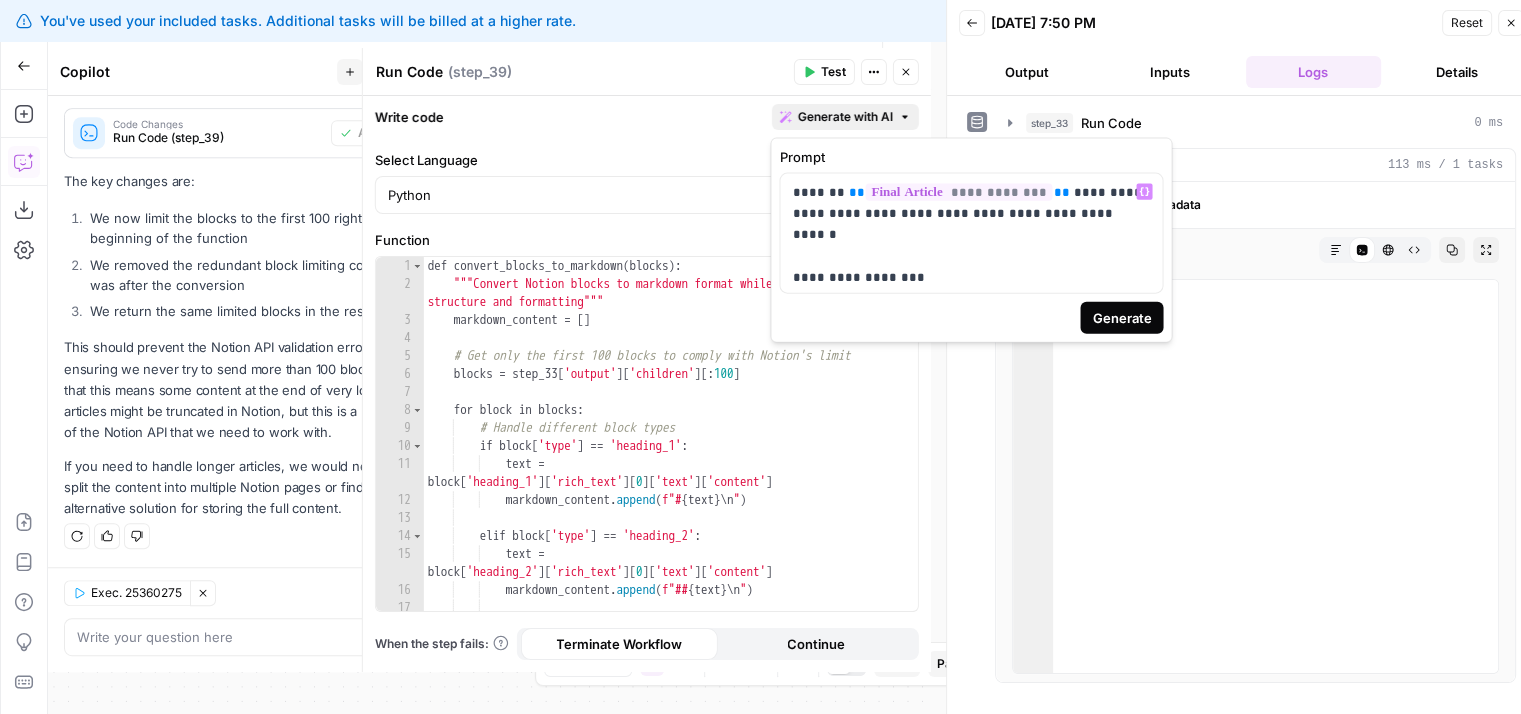 click on "Generate" at bounding box center [1121, 318] 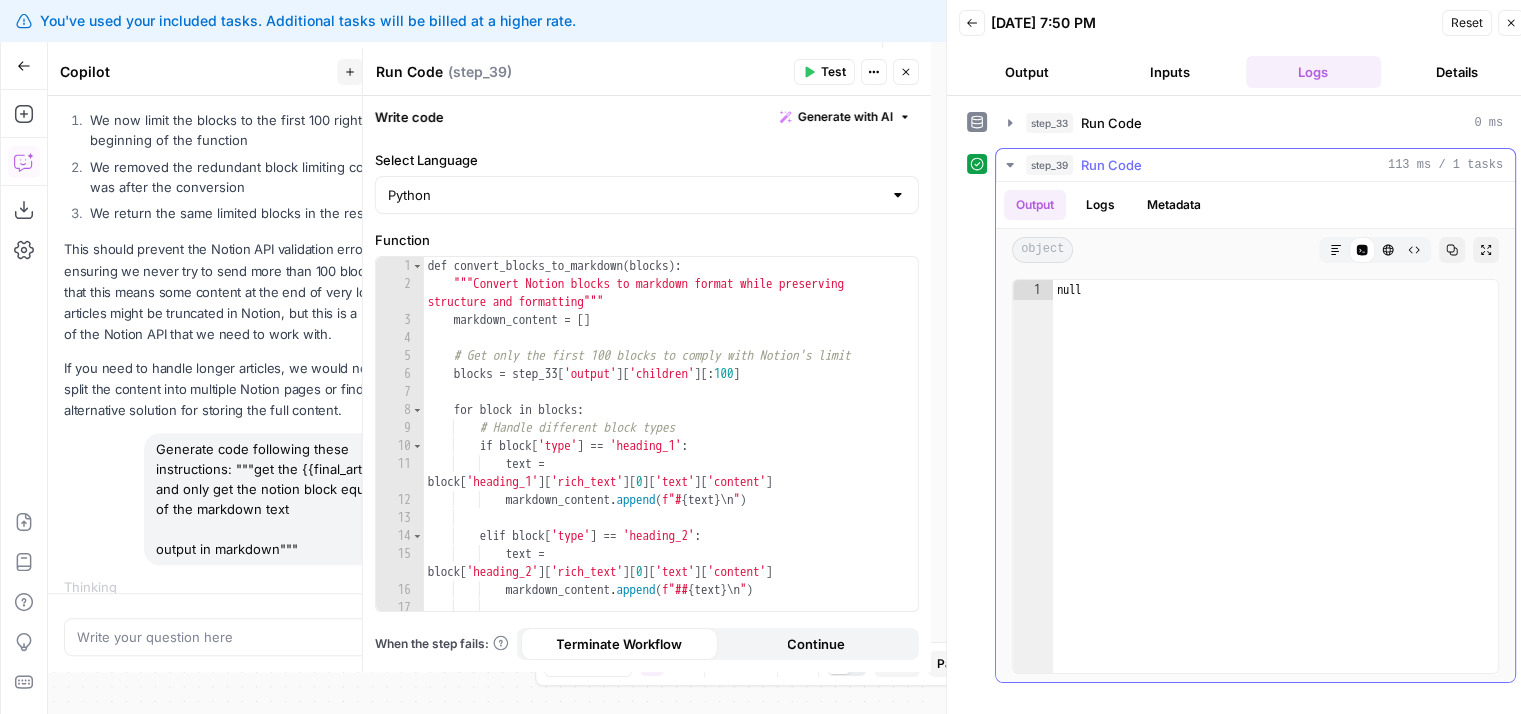 scroll, scrollTop: 1152, scrollLeft: 0, axis: vertical 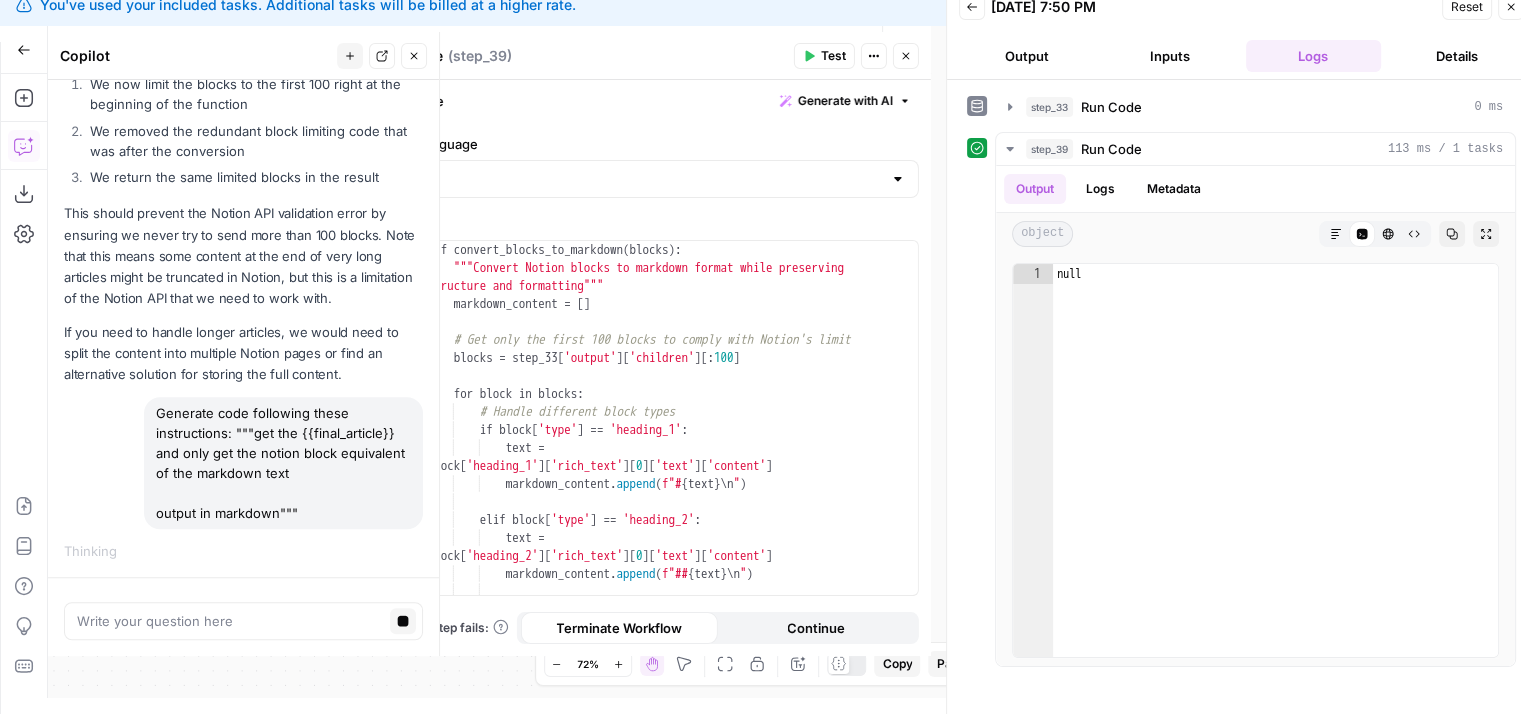 drag, startPoint x: 272, startPoint y: 309, endPoint x: 264, endPoint y: 366, distance: 57.558666 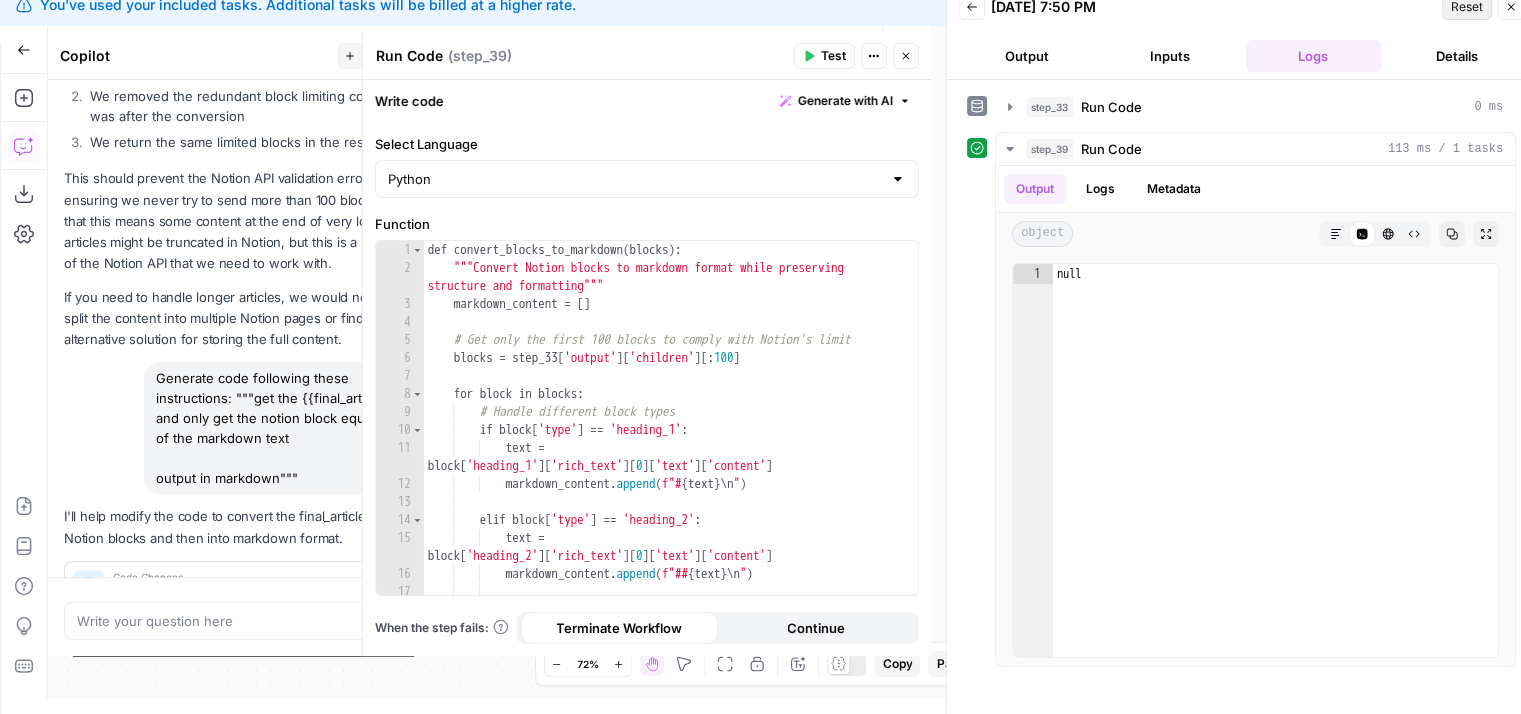 scroll, scrollTop: 1380, scrollLeft: 0, axis: vertical 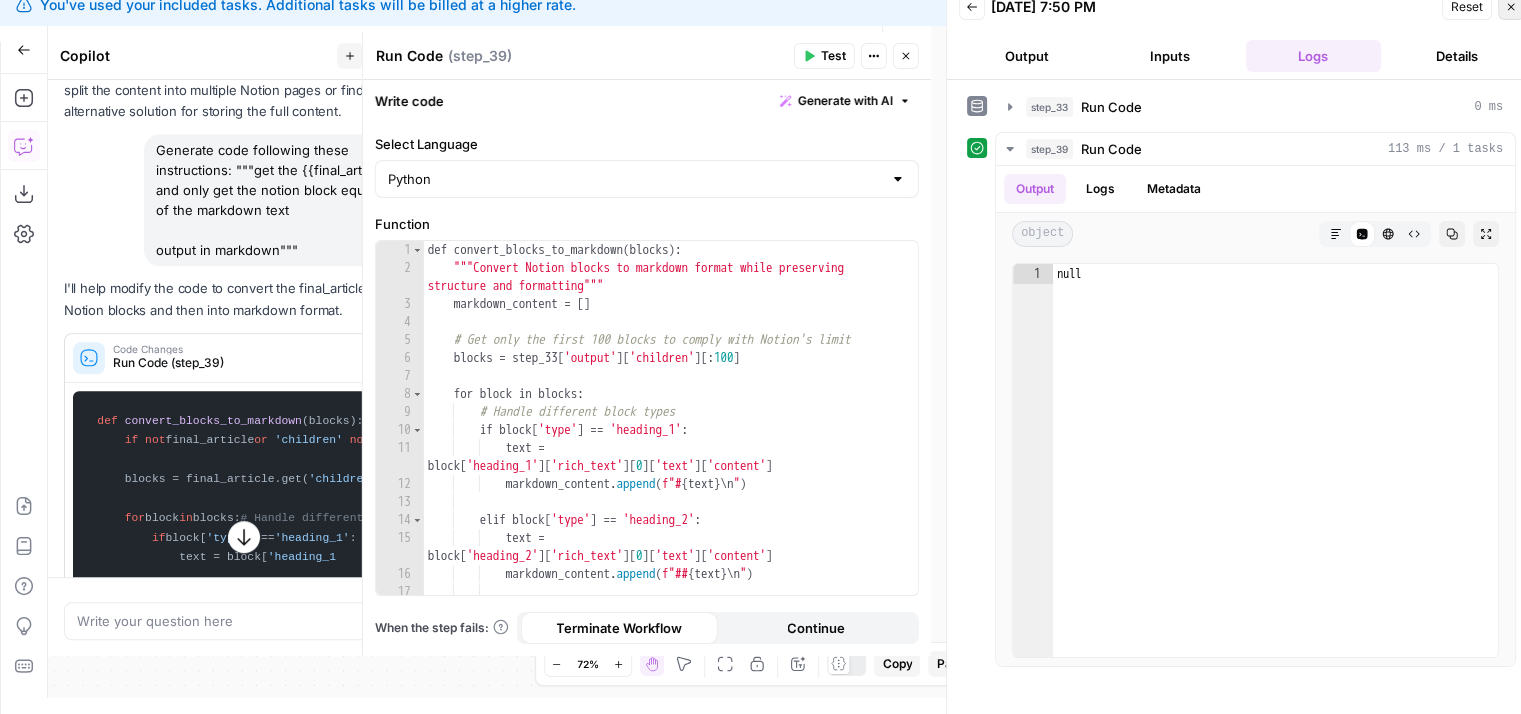 click 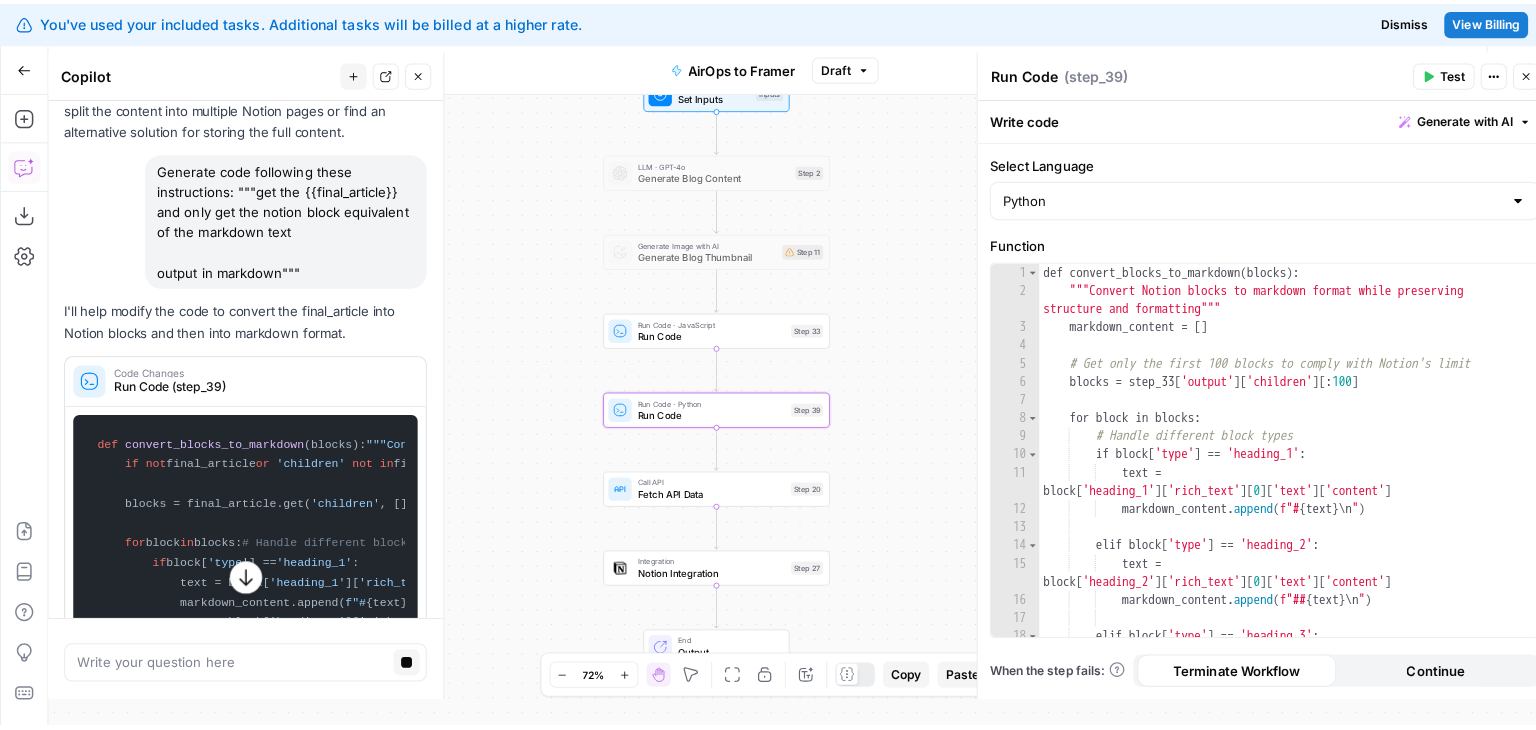 scroll, scrollTop: 0, scrollLeft: 0, axis: both 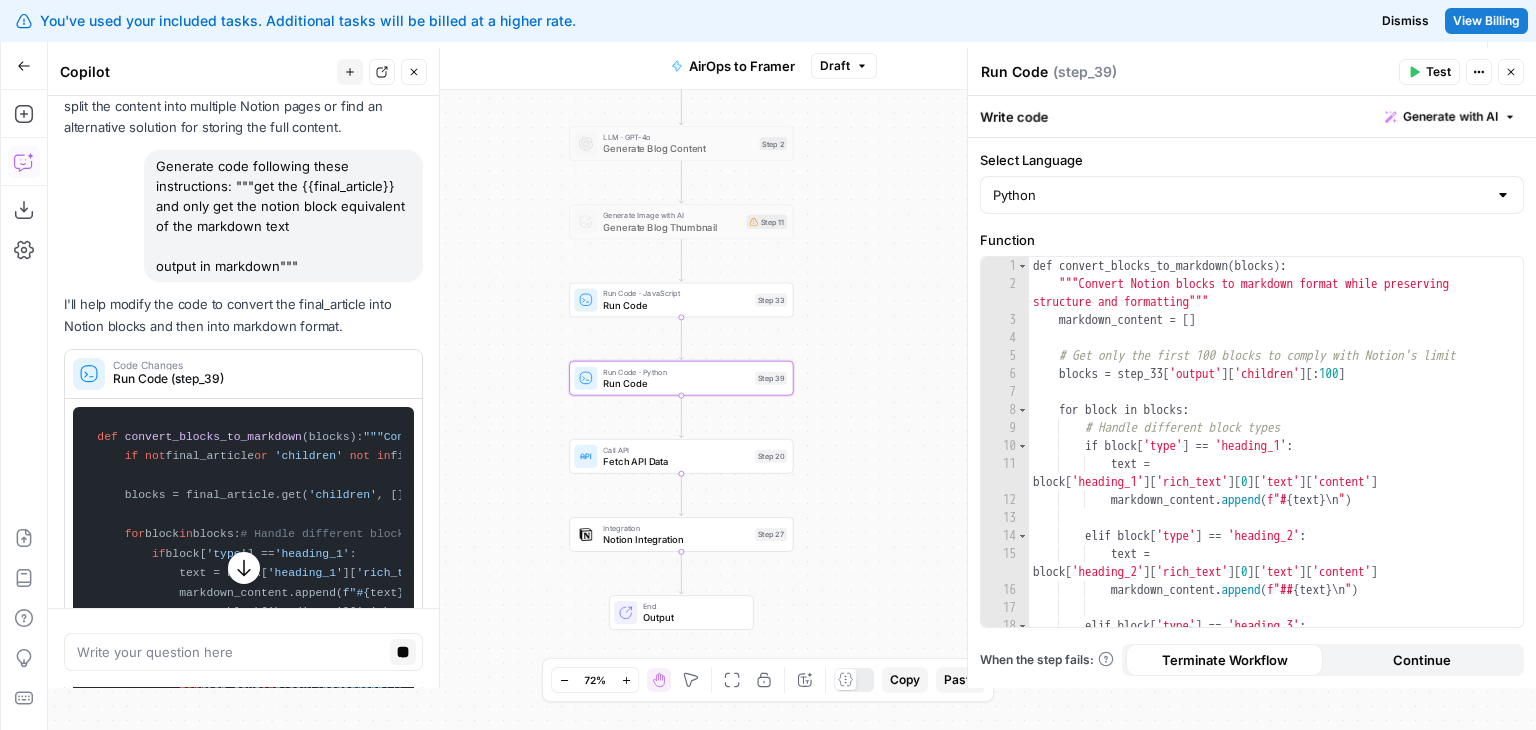 drag, startPoint x: 563, startPoint y: 230, endPoint x: 574, endPoint y: 218, distance: 16.27882 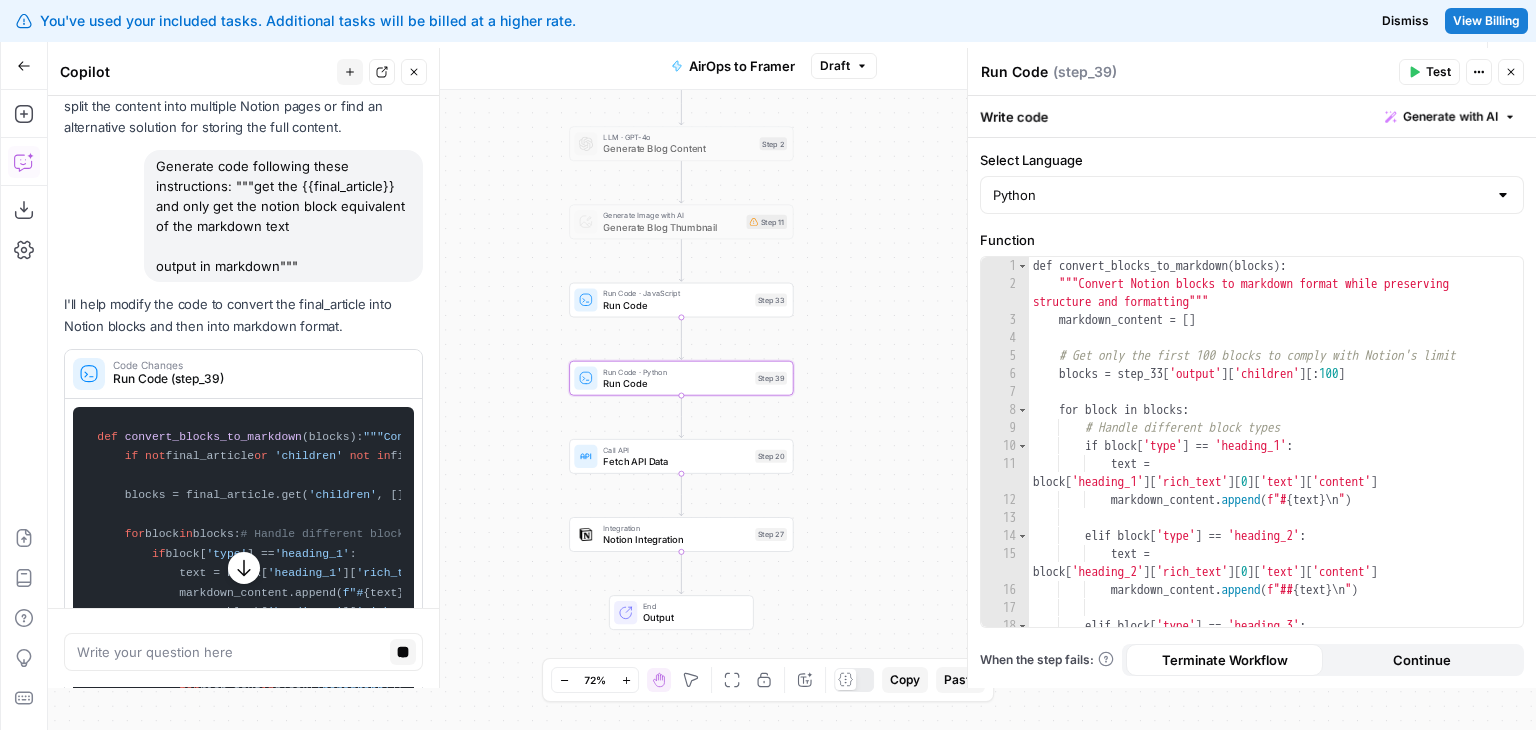 click on "Workflow Set Inputs Inputs LLM · GPT-4o Generate Blog Content Step 2 Generate Image with AI Generate Blog Thumbnail Step 11 Run Code · JavaScript Run Code Step 33 Run Code · Python Run Code Step 39 Call API Fetch API Data Step 20 Integration Notion Integration Step 27 End Output" at bounding box center (792, 410) 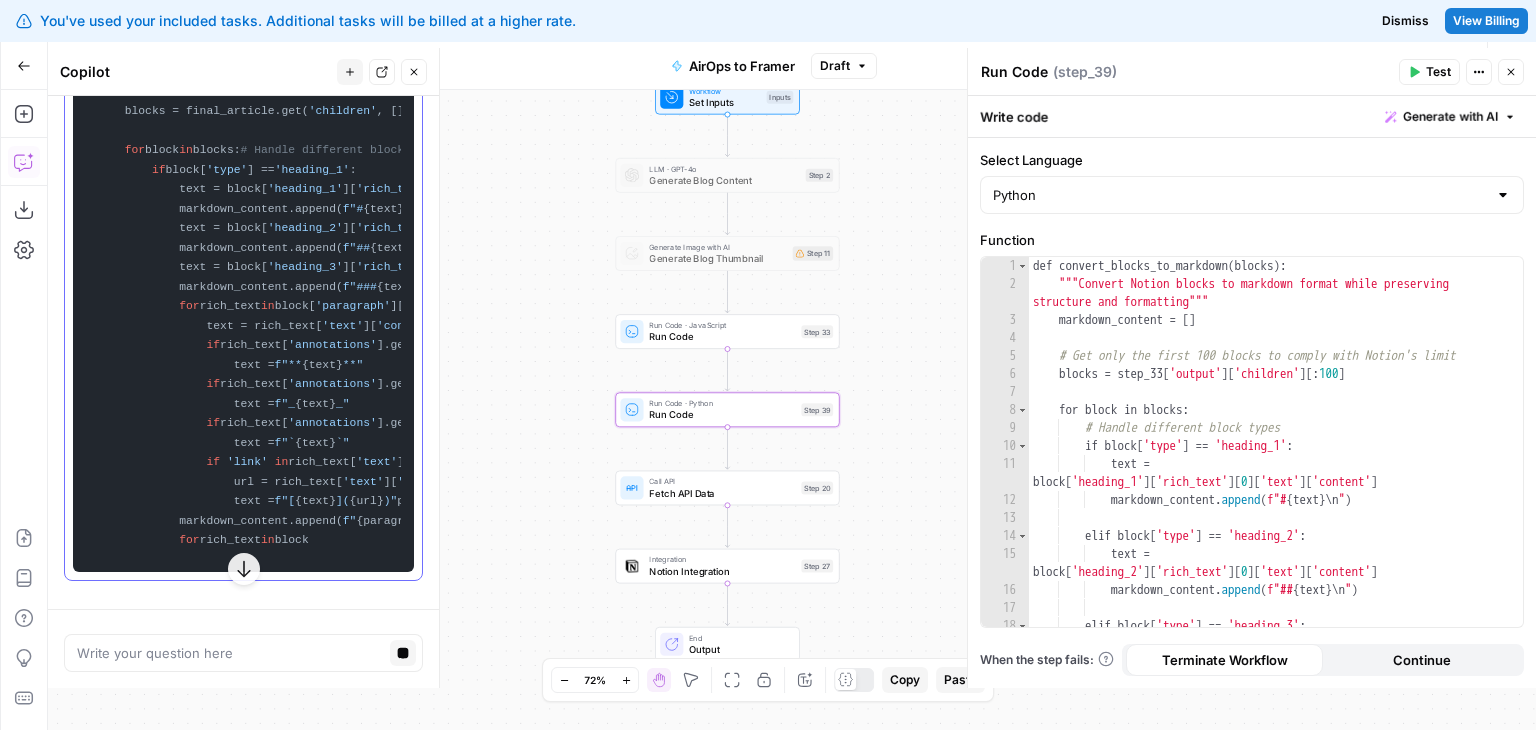 drag, startPoint x: 99, startPoint y: 197, endPoint x: 112, endPoint y: 349, distance: 152.5549 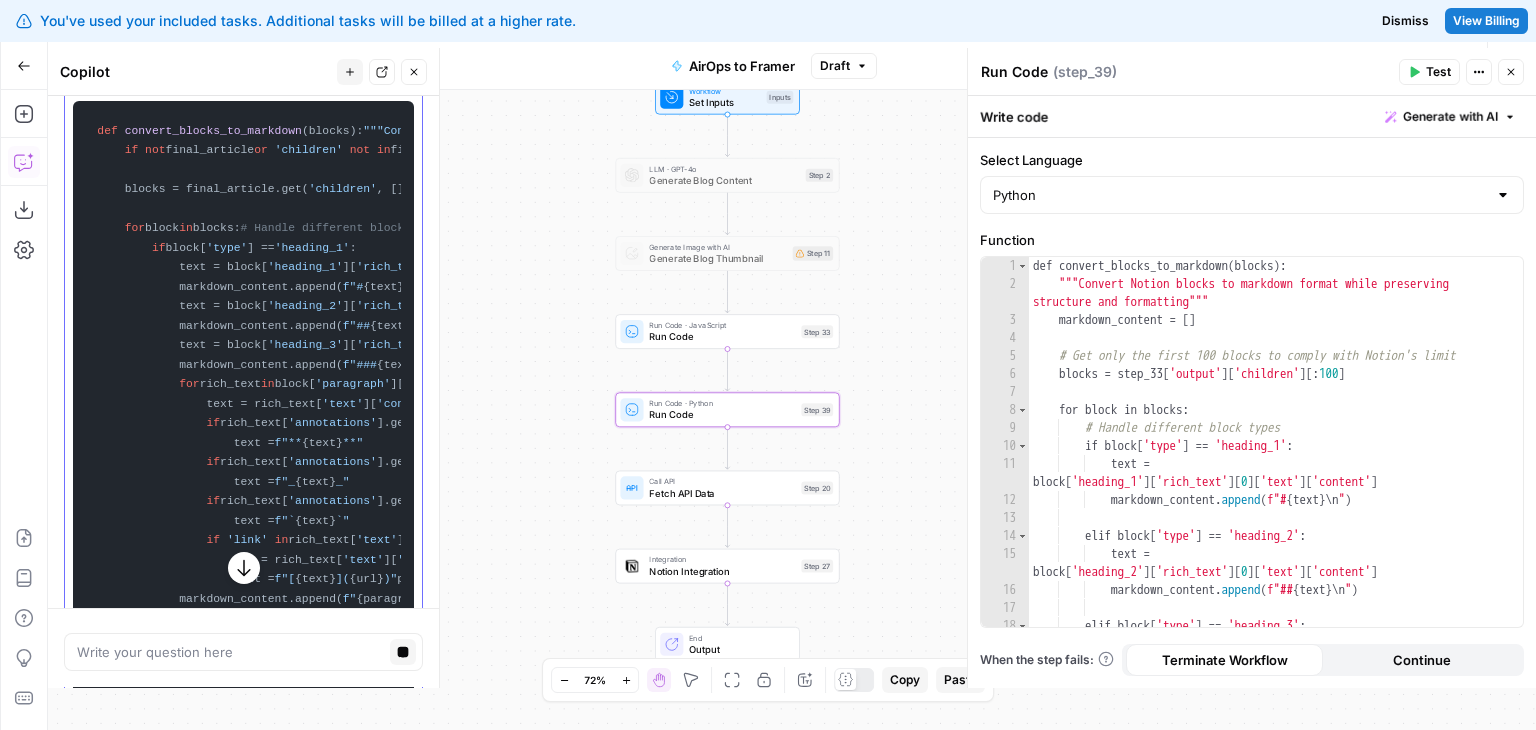 drag, startPoint x: 92, startPoint y: 293, endPoint x: 96, endPoint y: 209, distance: 84.095184 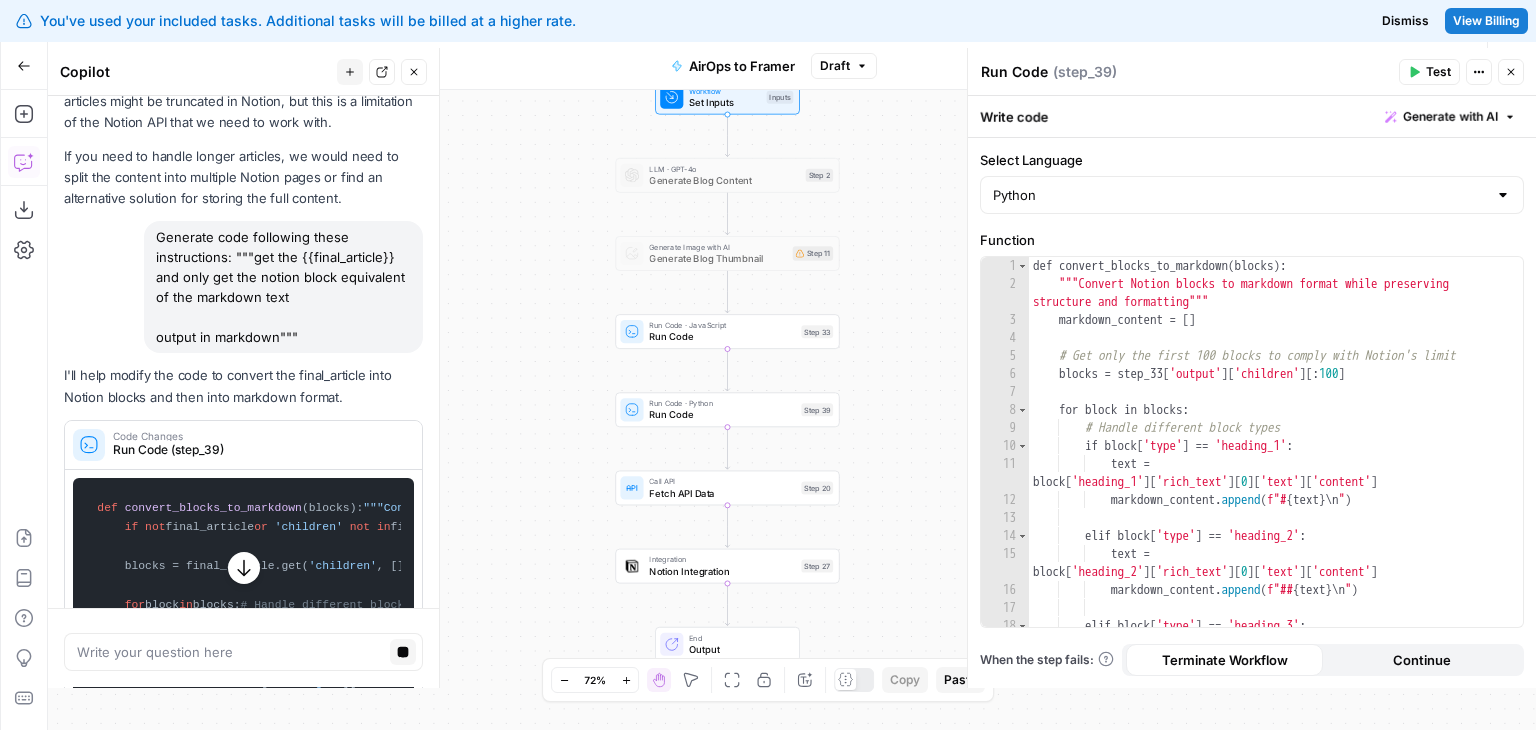 drag, startPoint x: 117, startPoint y: 329, endPoint x: 116, endPoint y: 349, distance: 20.024984 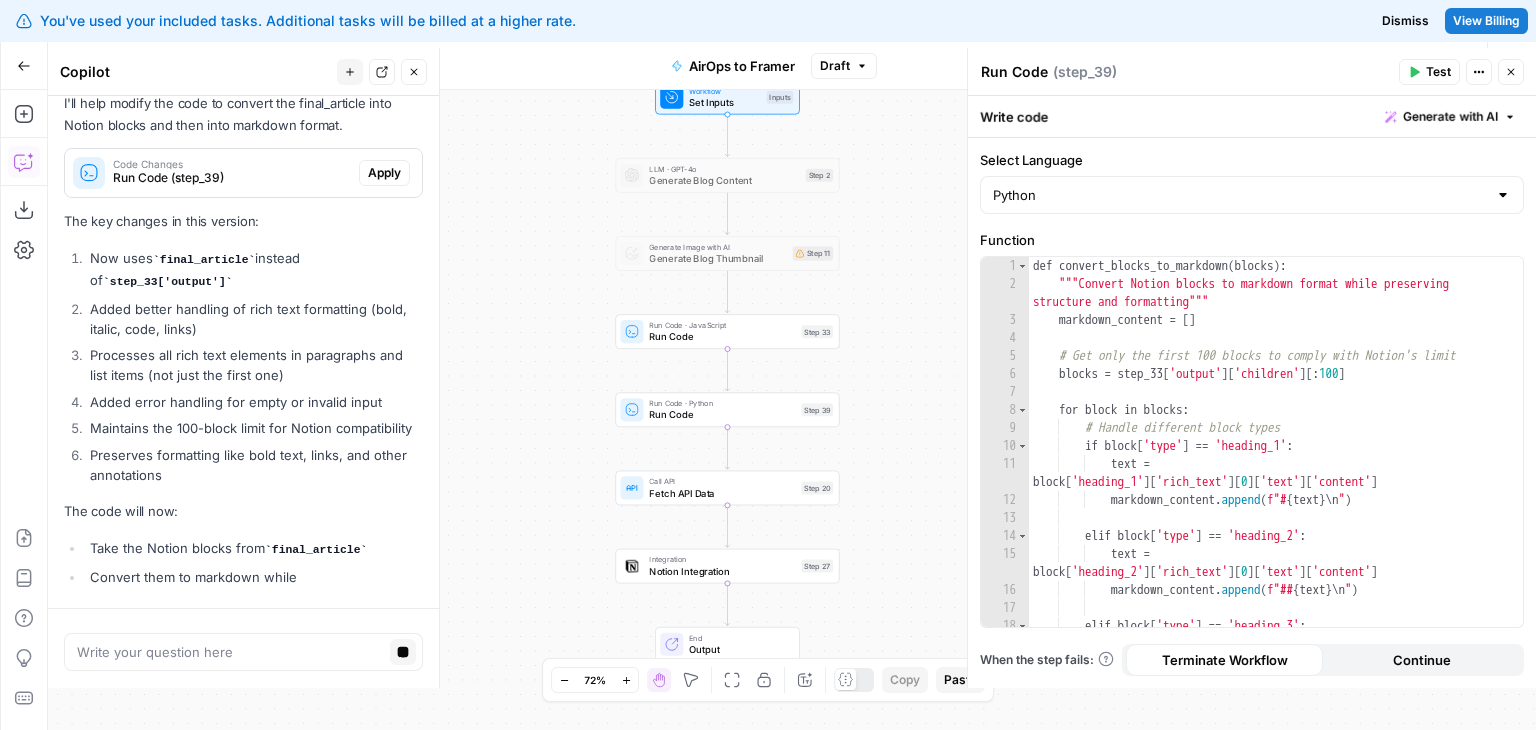 drag, startPoint x: 273, startPoint y: 426, endPoint x: 279, endPoint y: 407, distance: 19.924858 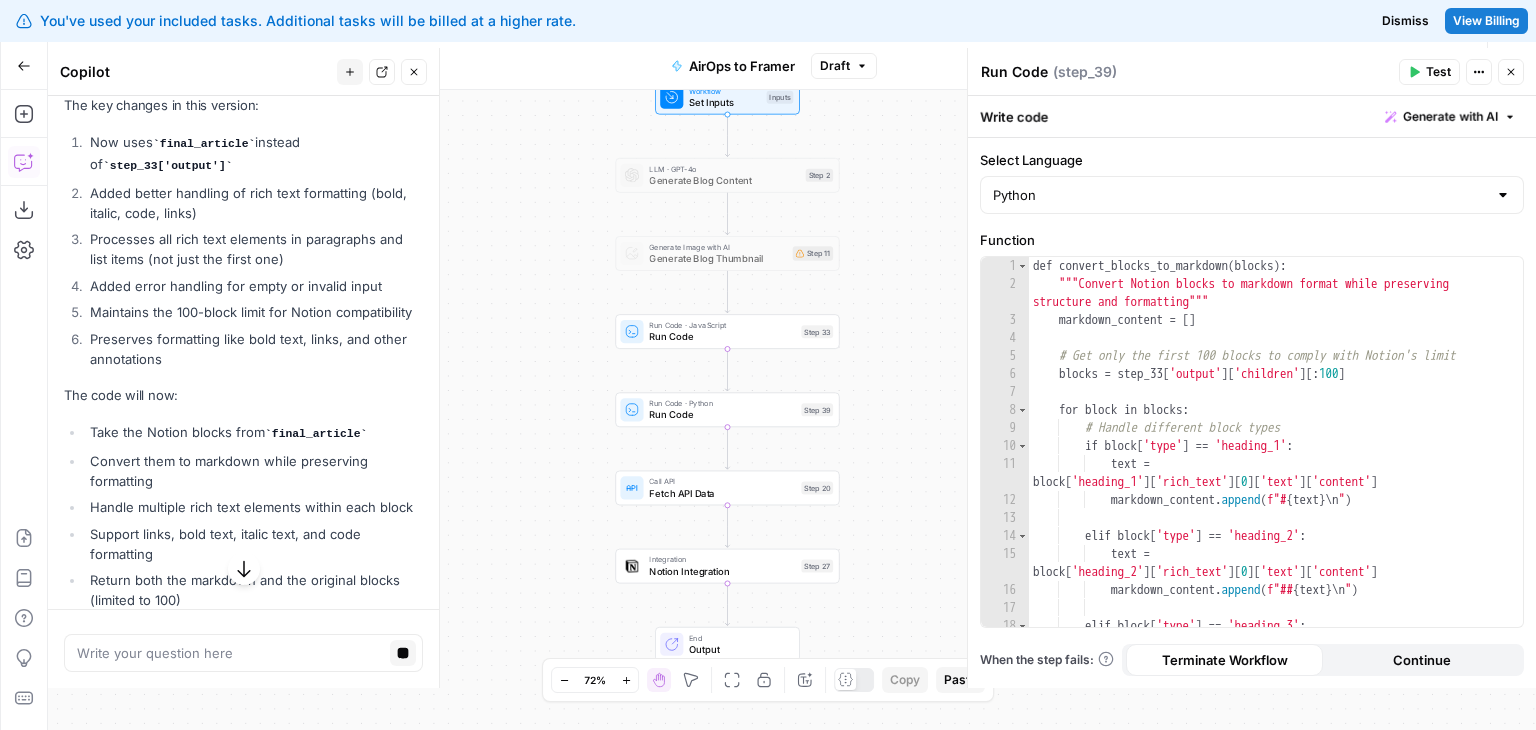 drag, startPoint x: 272, startPoint y: 356, endPoint x: 266, endPoint y: 472, distance: 116.15507 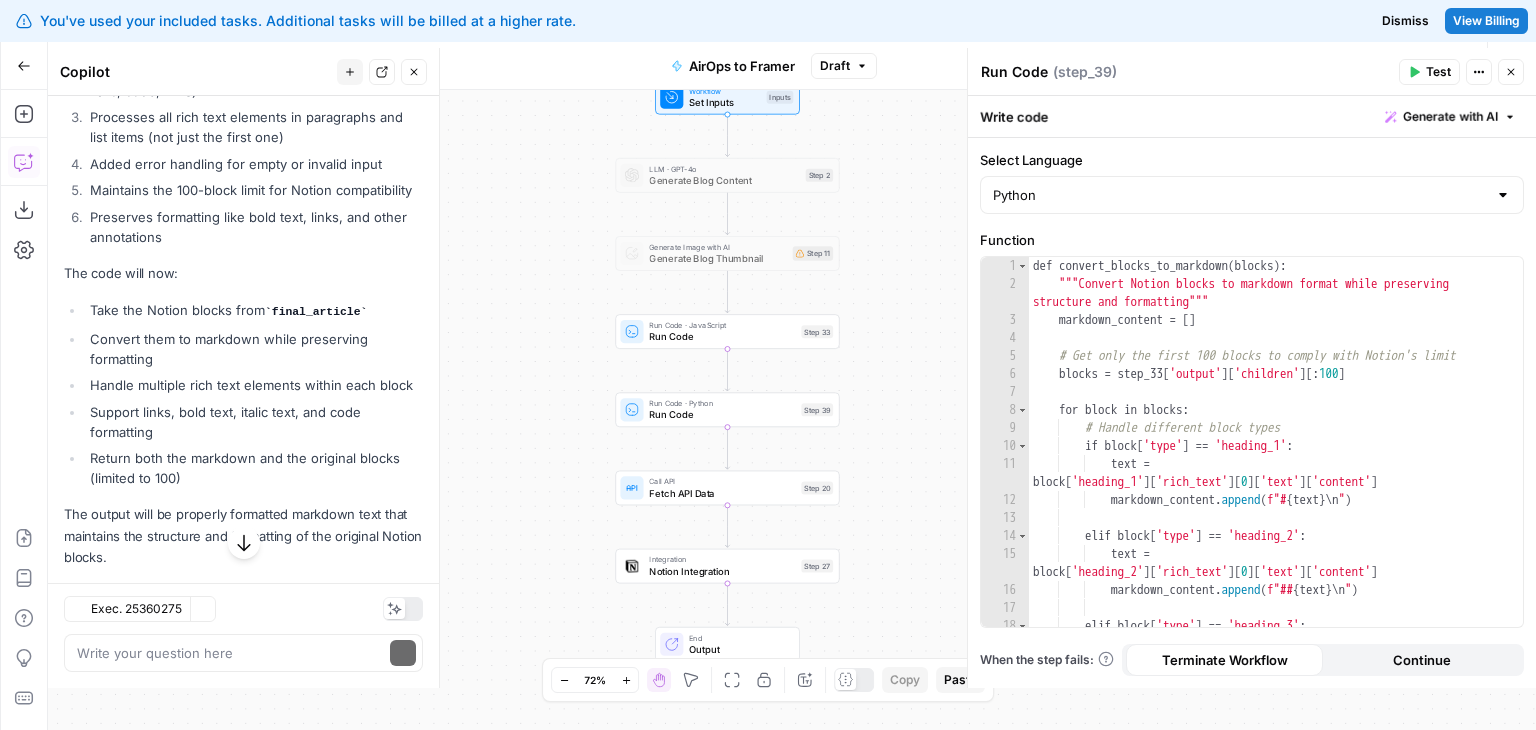 drag, startPoint x: 265, startPoint y: 317, endPoint x: 268, endPoint y: 474, distance: 157.02866 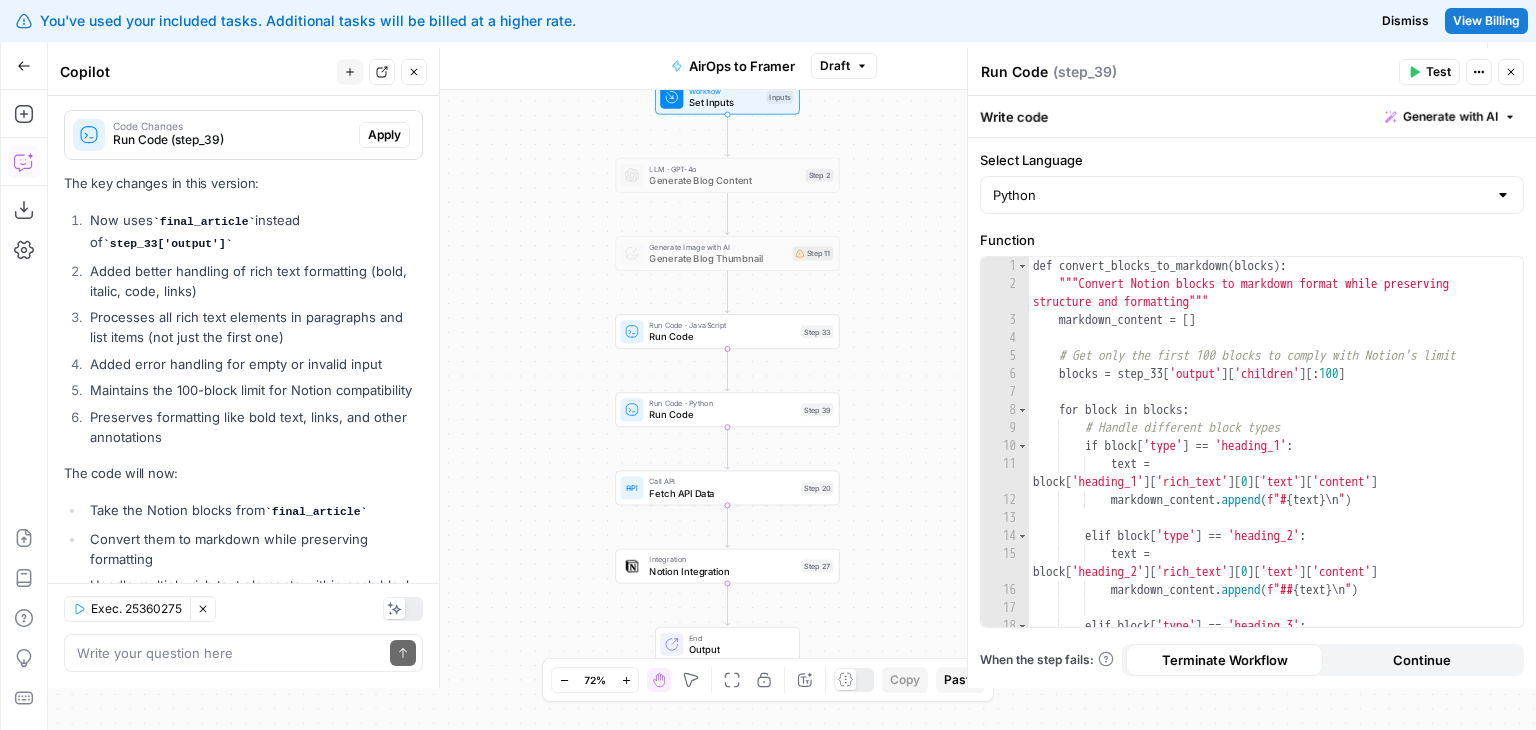 drag, startPoint x: 278, startPoint y: 420, endPoint x: 271, endPoint y: 322, distance: 98.24968 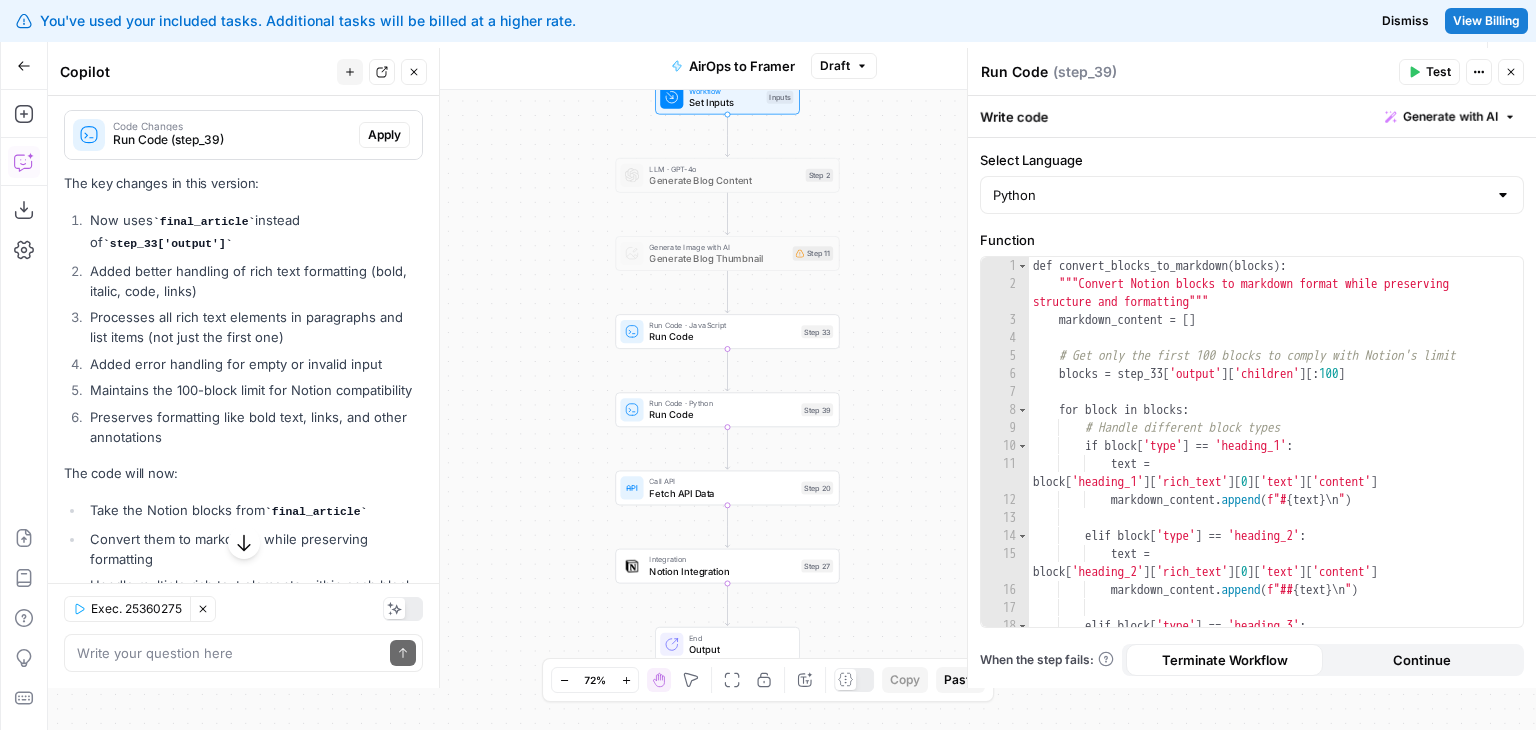 drag, startPoint x: 340, startPoint y: 376, endPoint x: 363, endPoint y: 274, distance: 104.56099 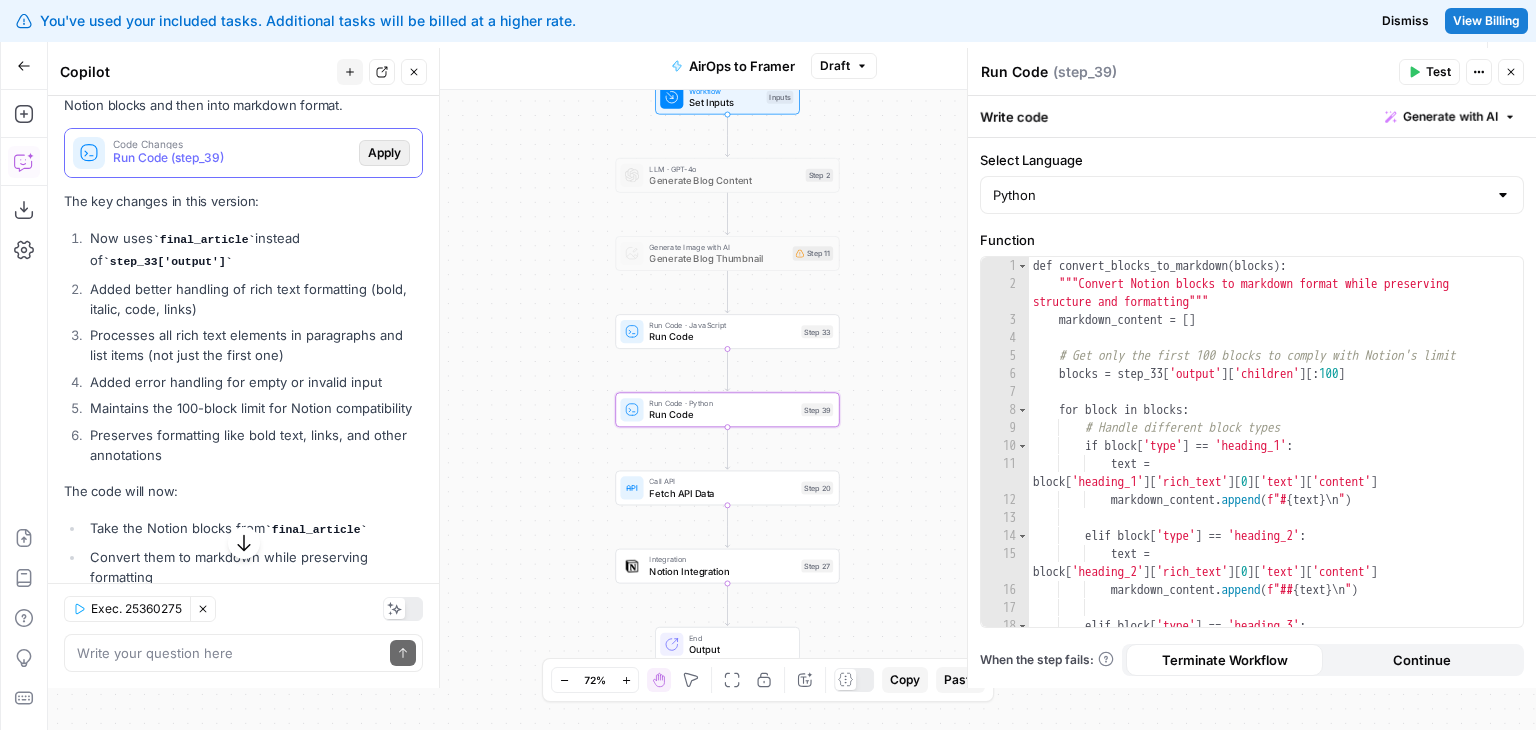 click on "Apply" at bounding box center [384, 153] 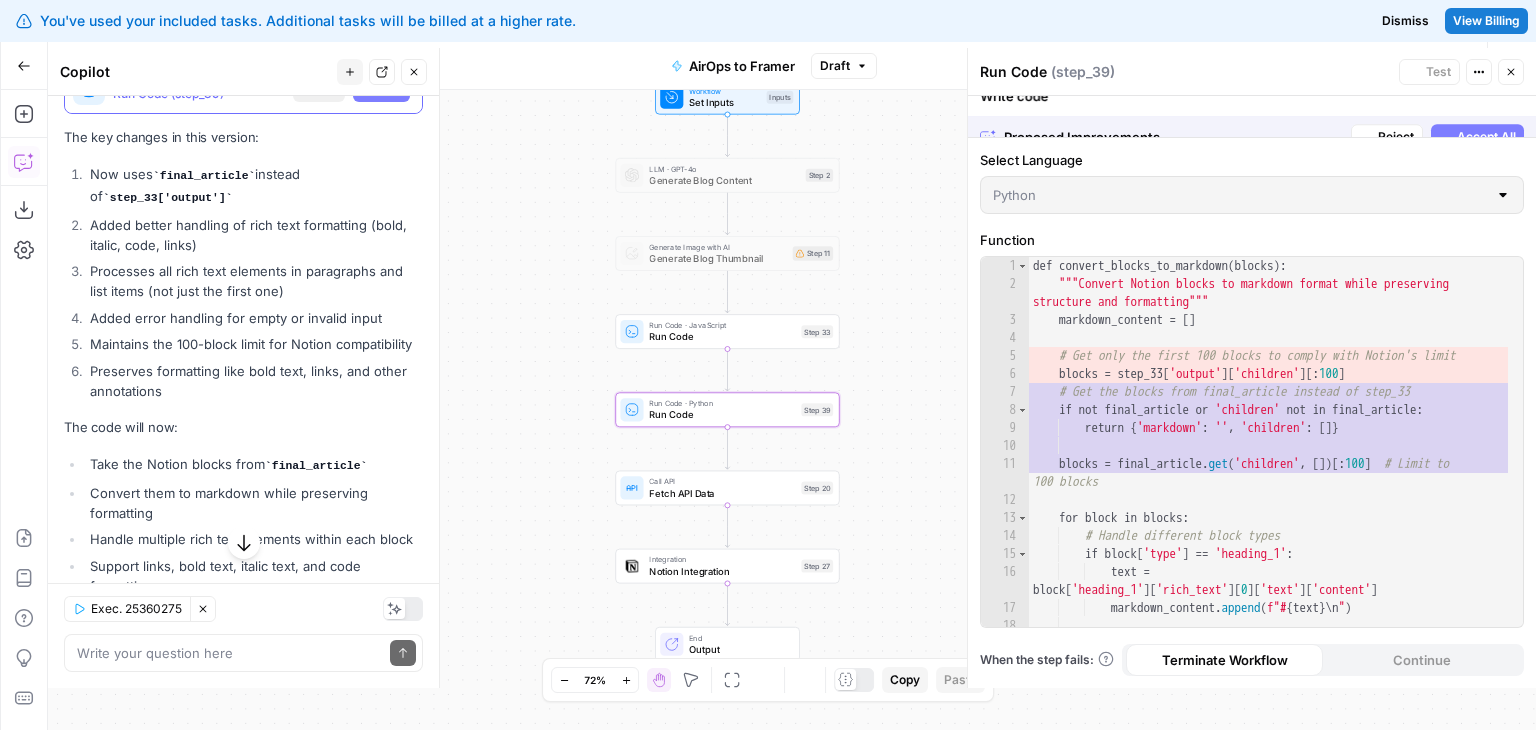 scroll, scrollTop: 1601, scrollLeft: 0, axis: vertical 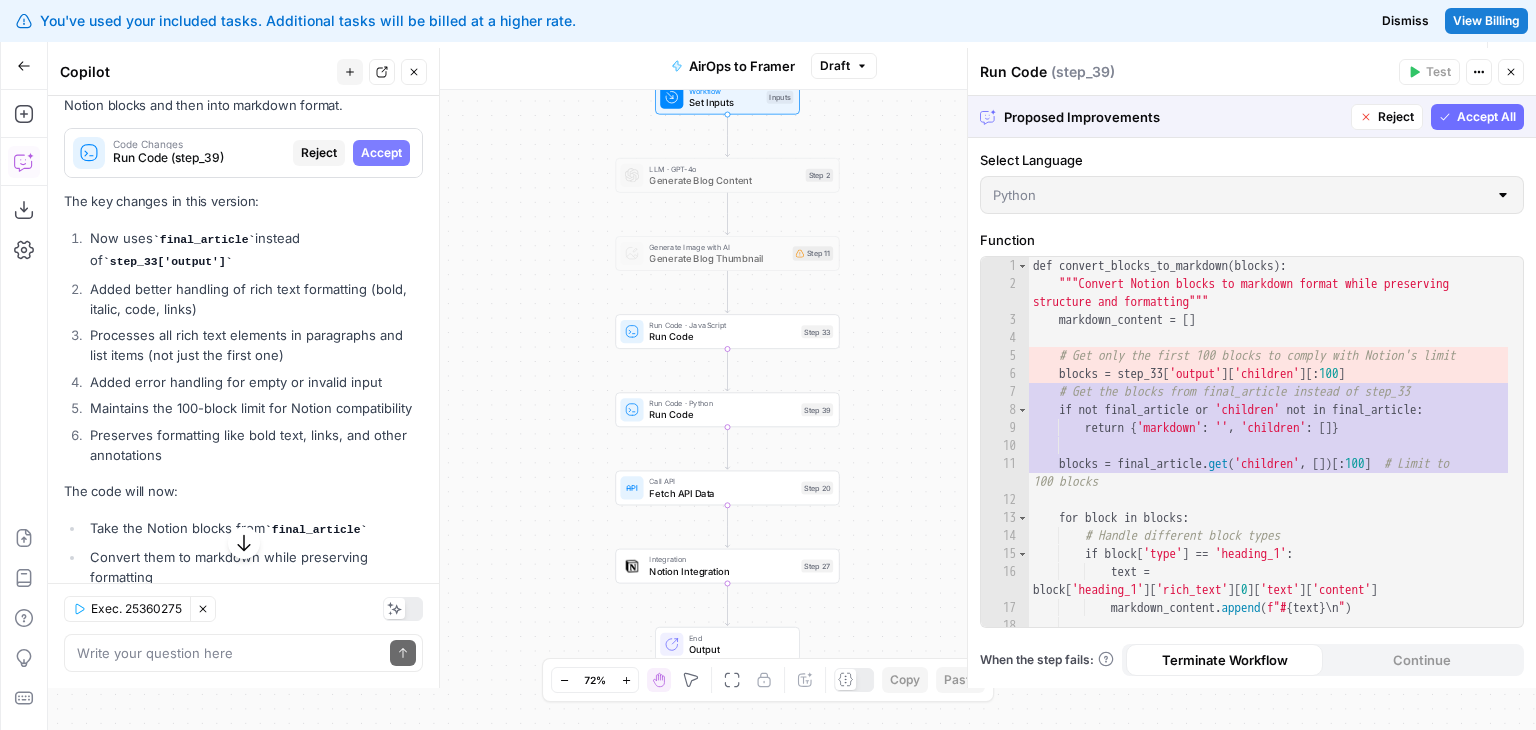 drag, startPoint x: 1464, startPoint y: 125, endPoint x: 1452, endPoint y: 128, distance: 12.369317 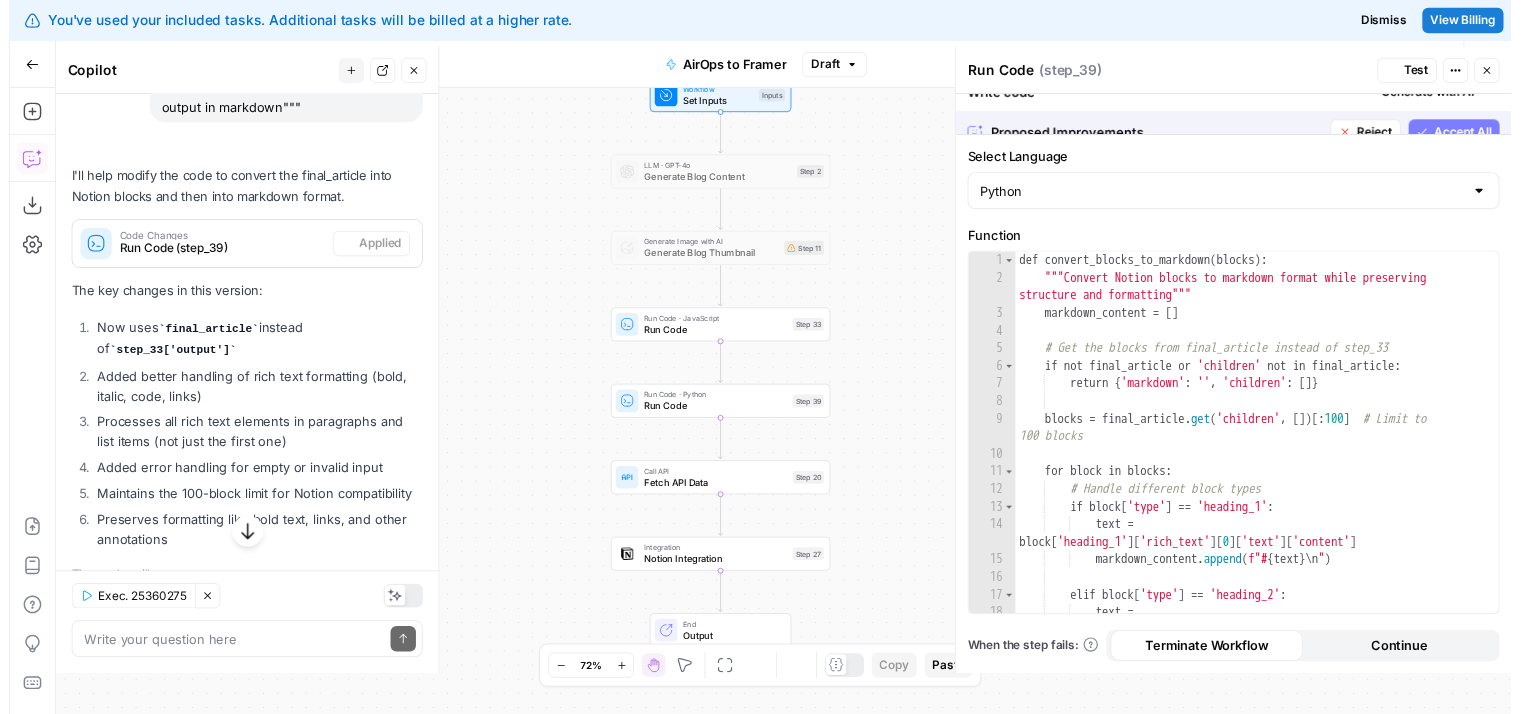 scroll, scrollTop: 1665, scrollLeft: 0, axis: vertical 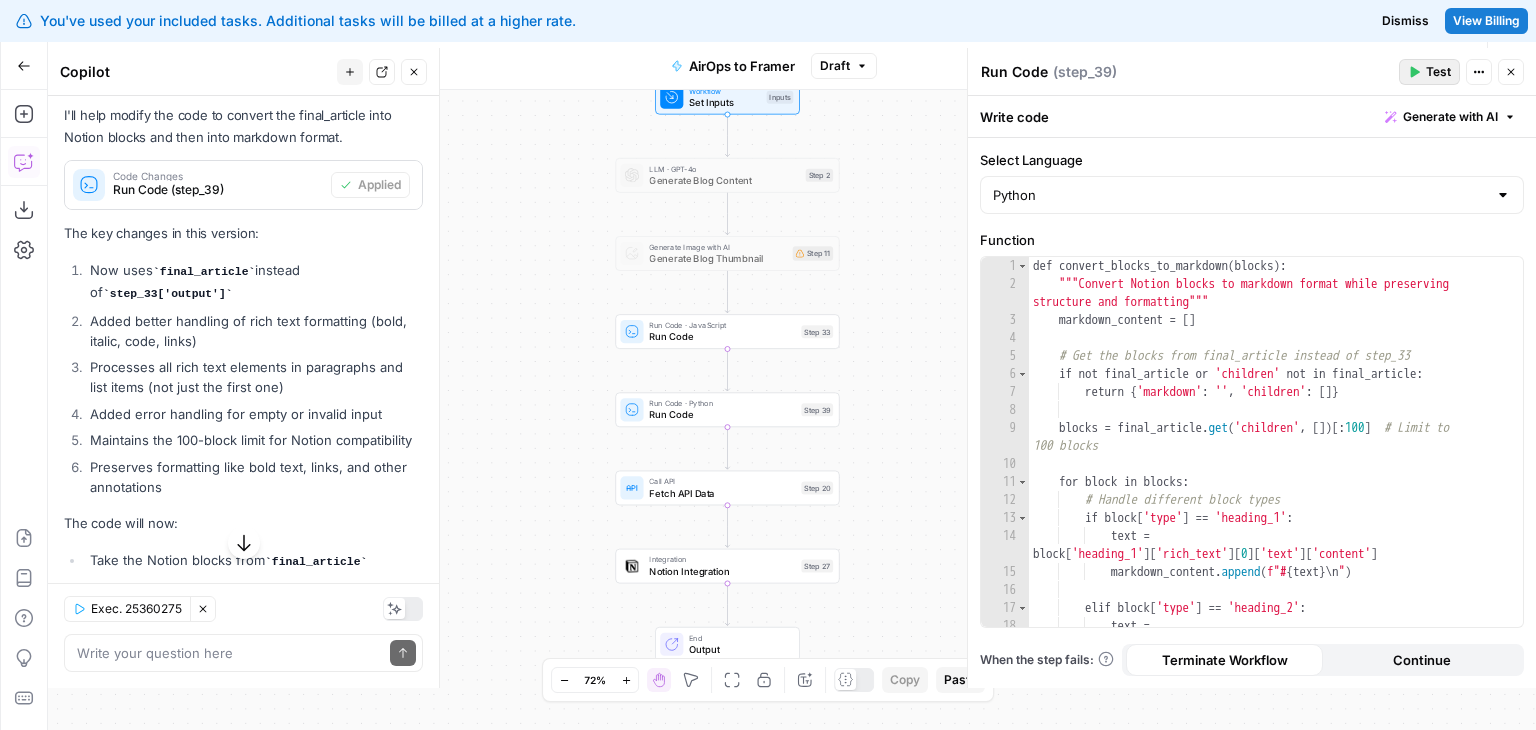 click on "Test" at bounding box center (1429, 72) 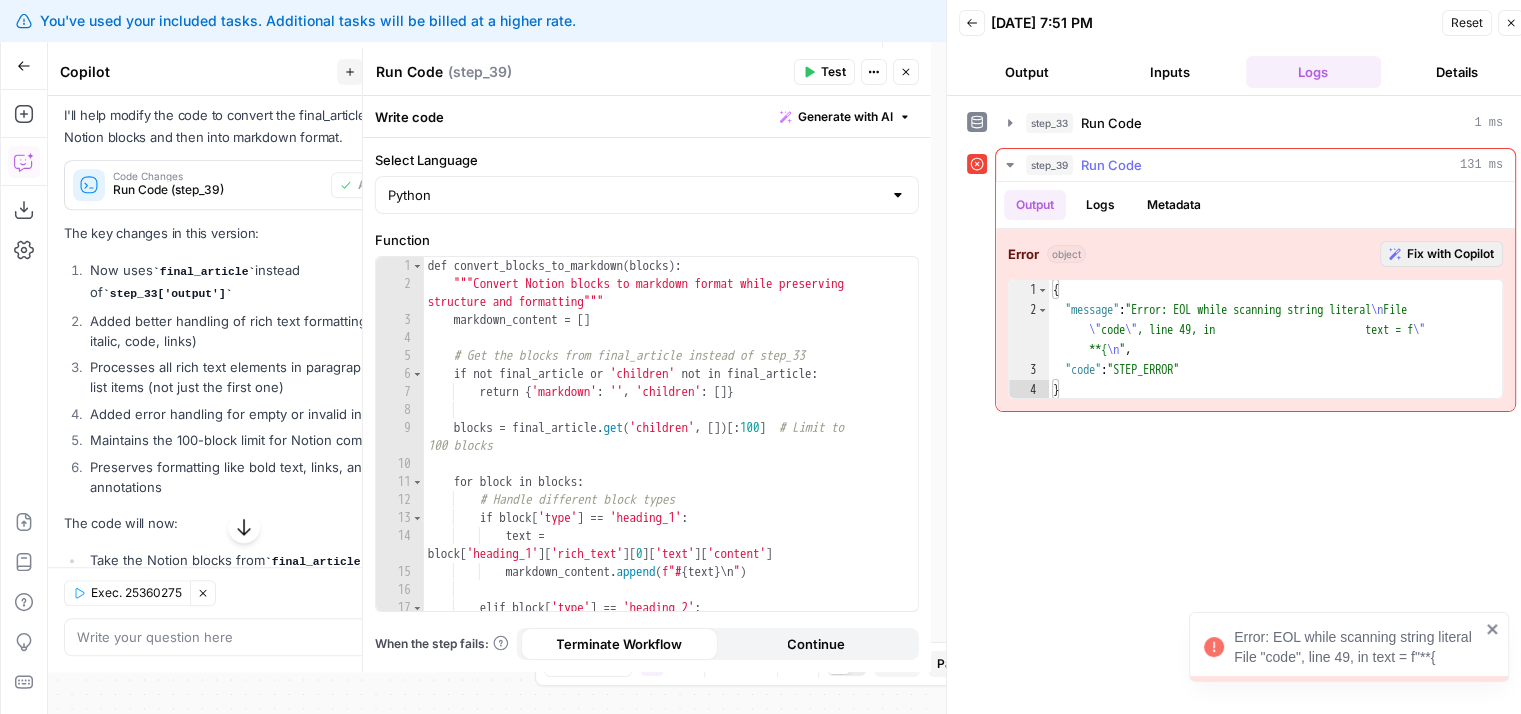 click 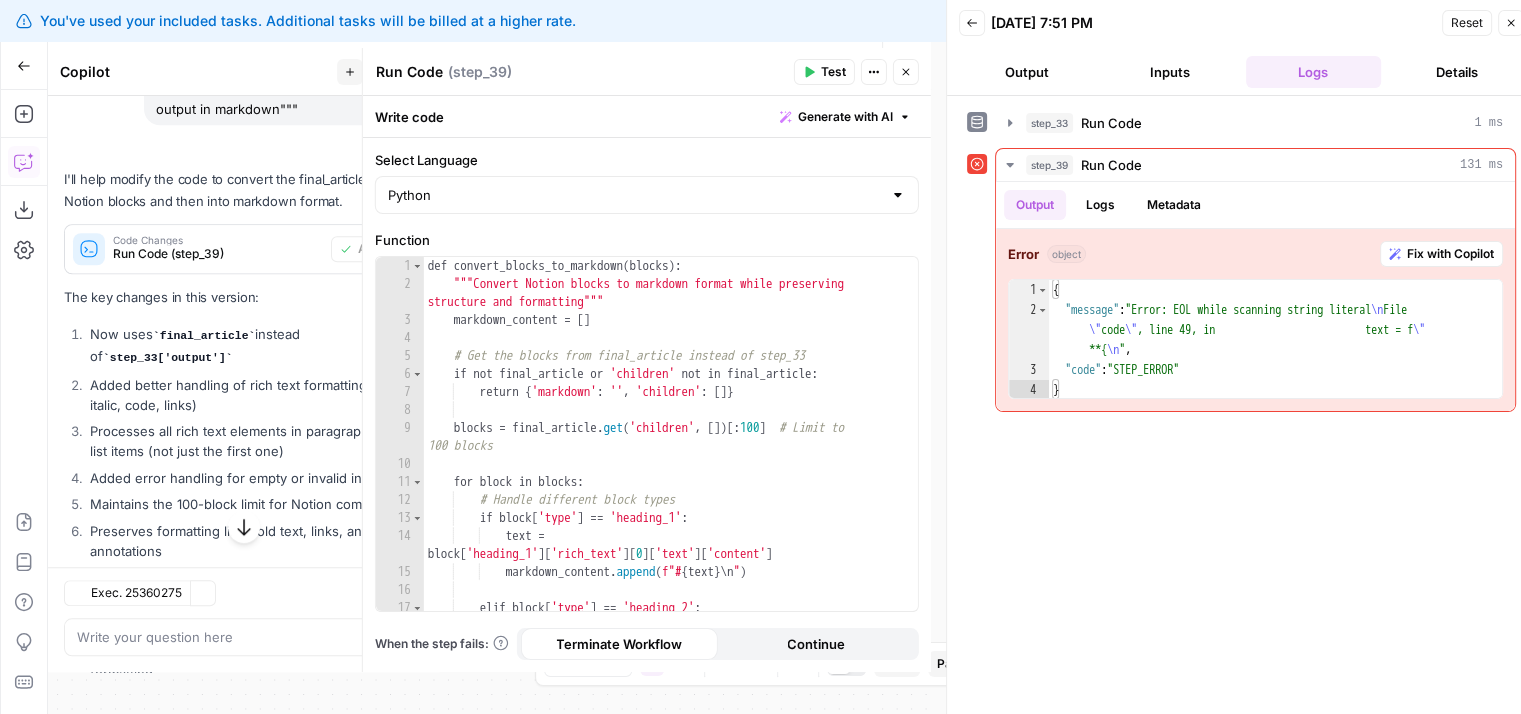 scroll, scrollTop: 1665, scrollLeft: 0, axis: vertical 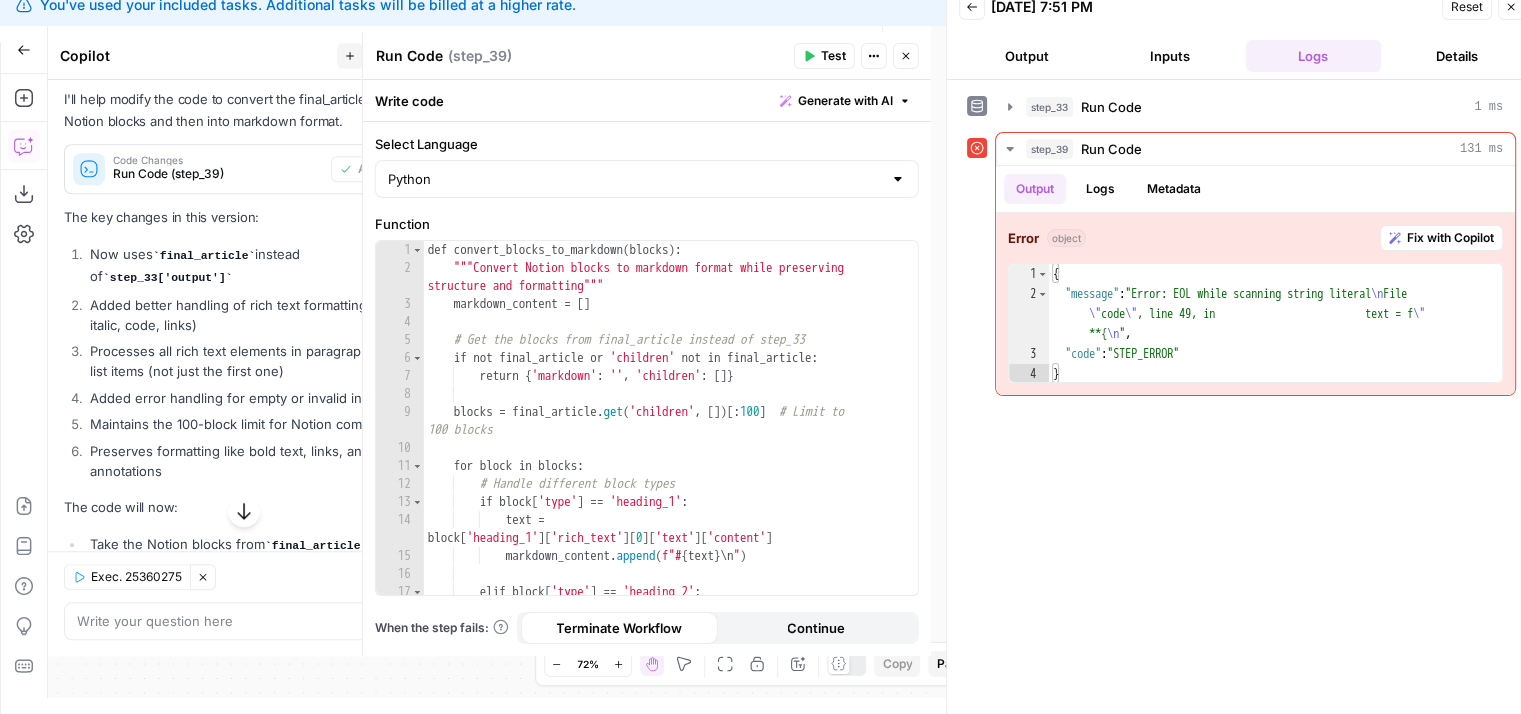 drag, startPoint x: 1301, startPoint y: 469, endPoint x: 1337, endPoint y: 552, distance: 90.47099 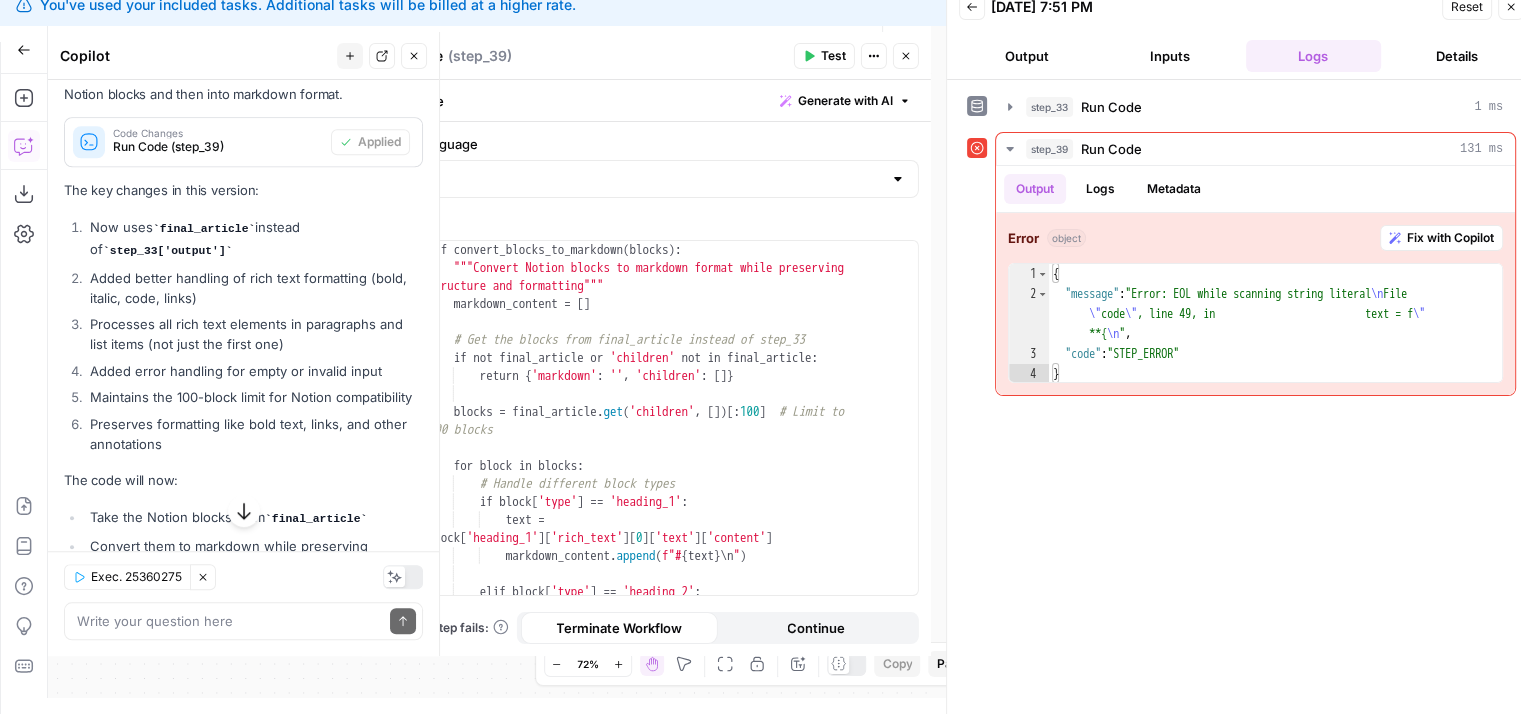 drag, startPoint x: 199, startPoint y: 289, endPoint x: 204, endPoint y: 400, distance: 111.11256 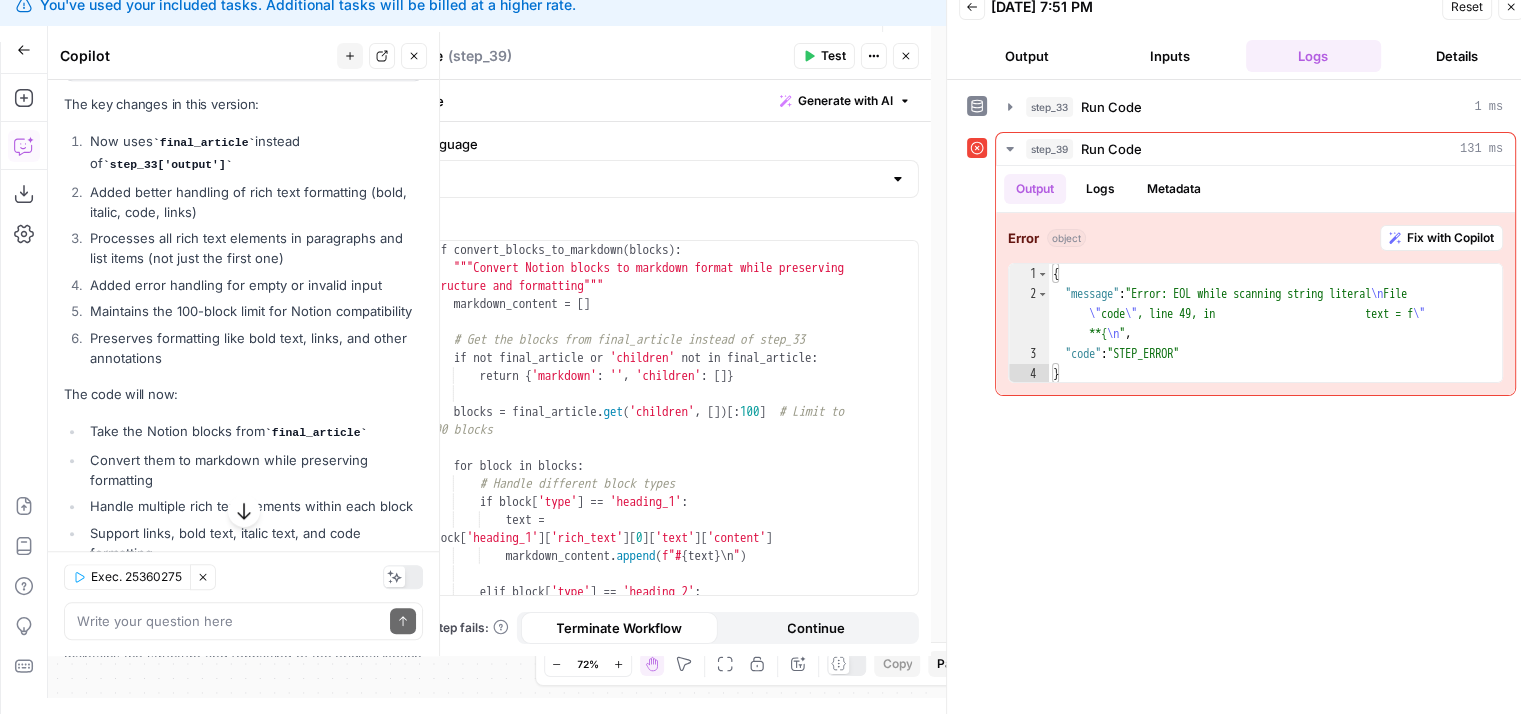 drag, startPoint x: 208, startPoint y: 417, endPoint x: 221, endPoint y: 505, distance: 88.95505 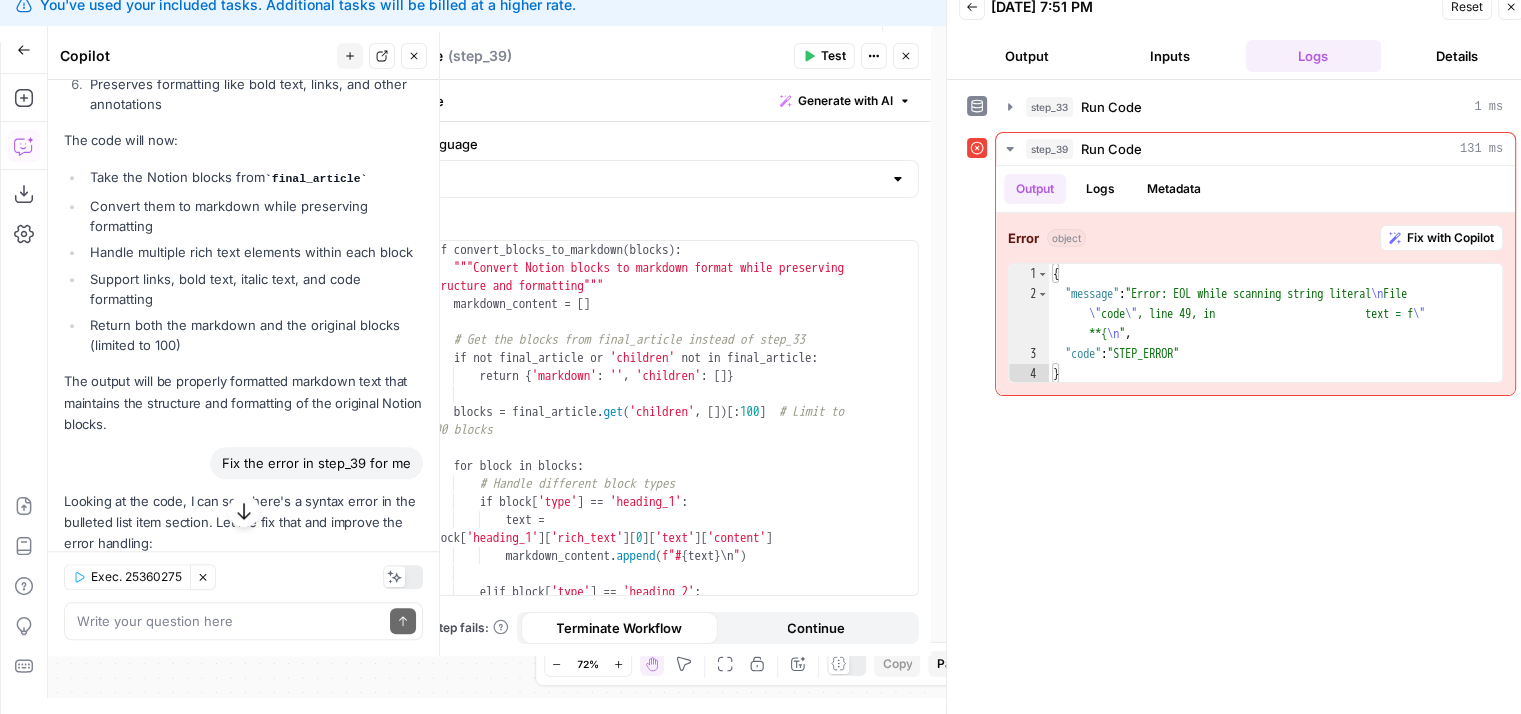 drag, startPoint x: 304, startPoint y: 406, endPoint x: 312, endPoint y: 519, distance: 113.28283 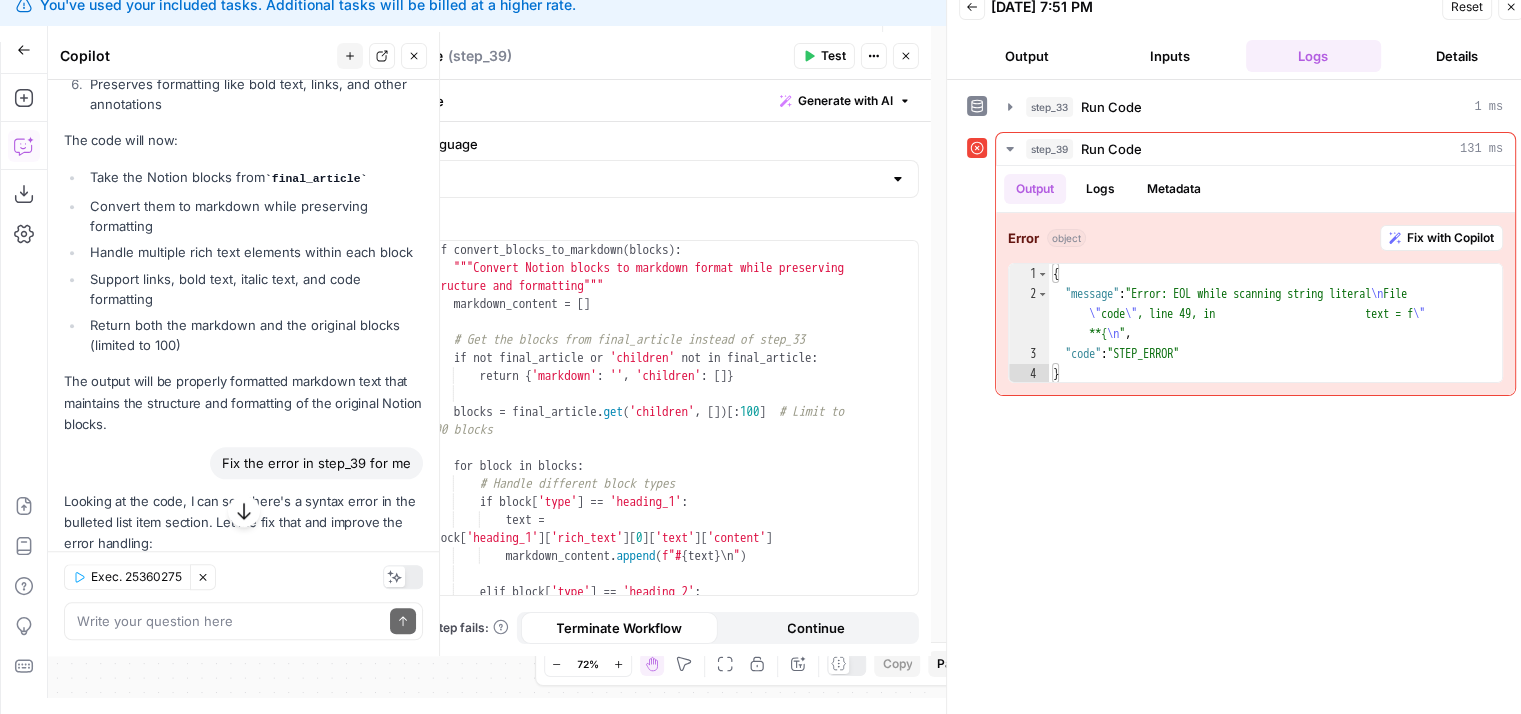 scroll, scrollTop: 2760, scrollLeft: 0, axis: vertical 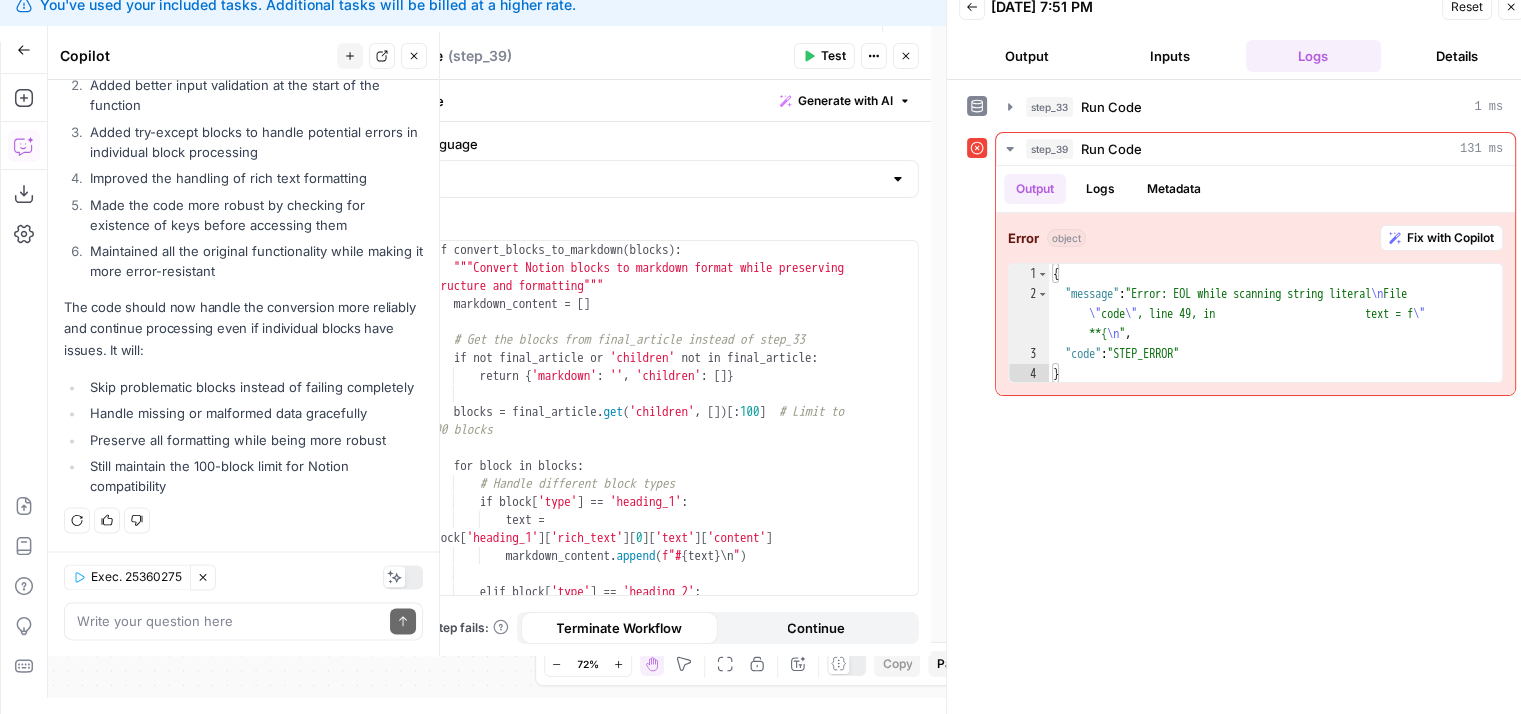 drag, startPoint x: 320, startPoint y: 421, endPoint x: 320, endPoint y: 455, distance: 34 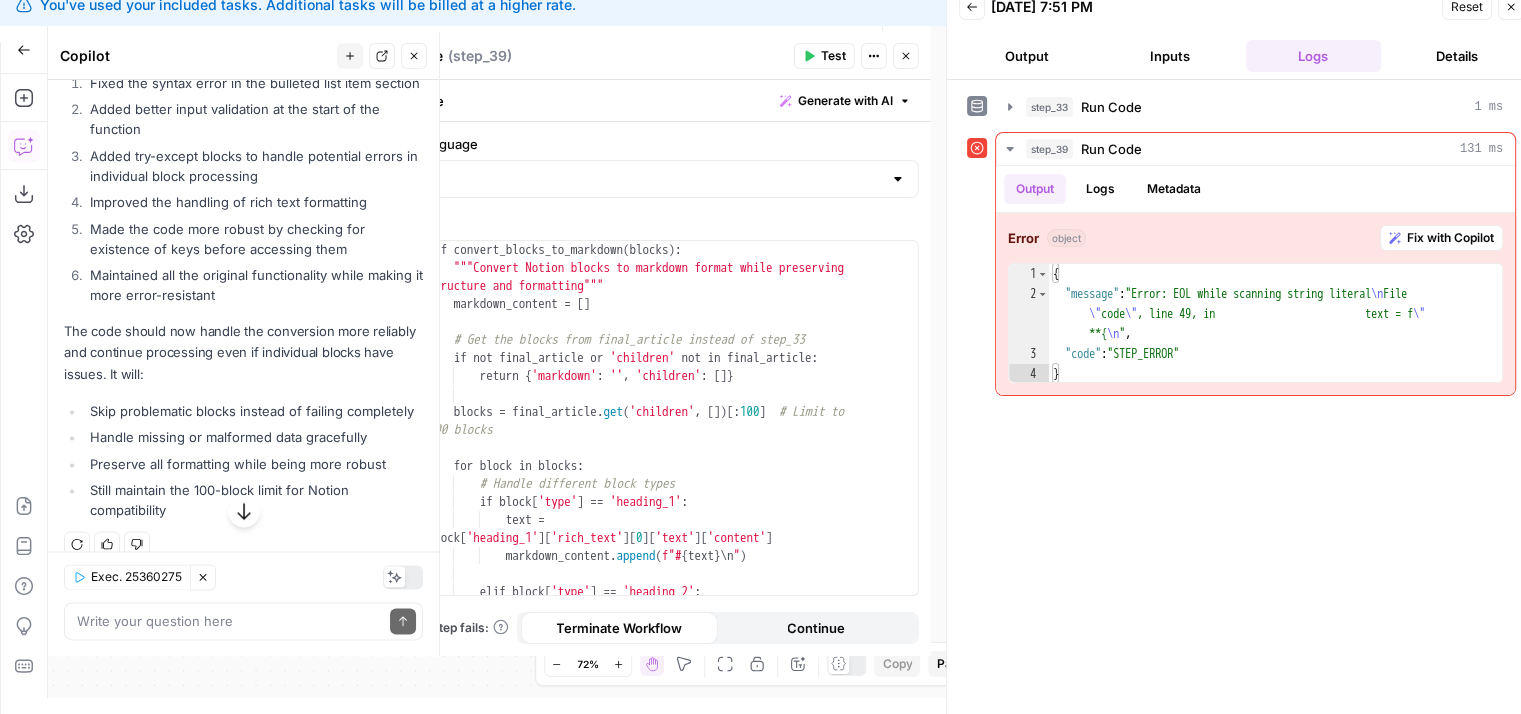 drag, startPoint x: 312, startPoint y: 371, endPoint x: 316, endPoint y: 299, distance: 72.11102 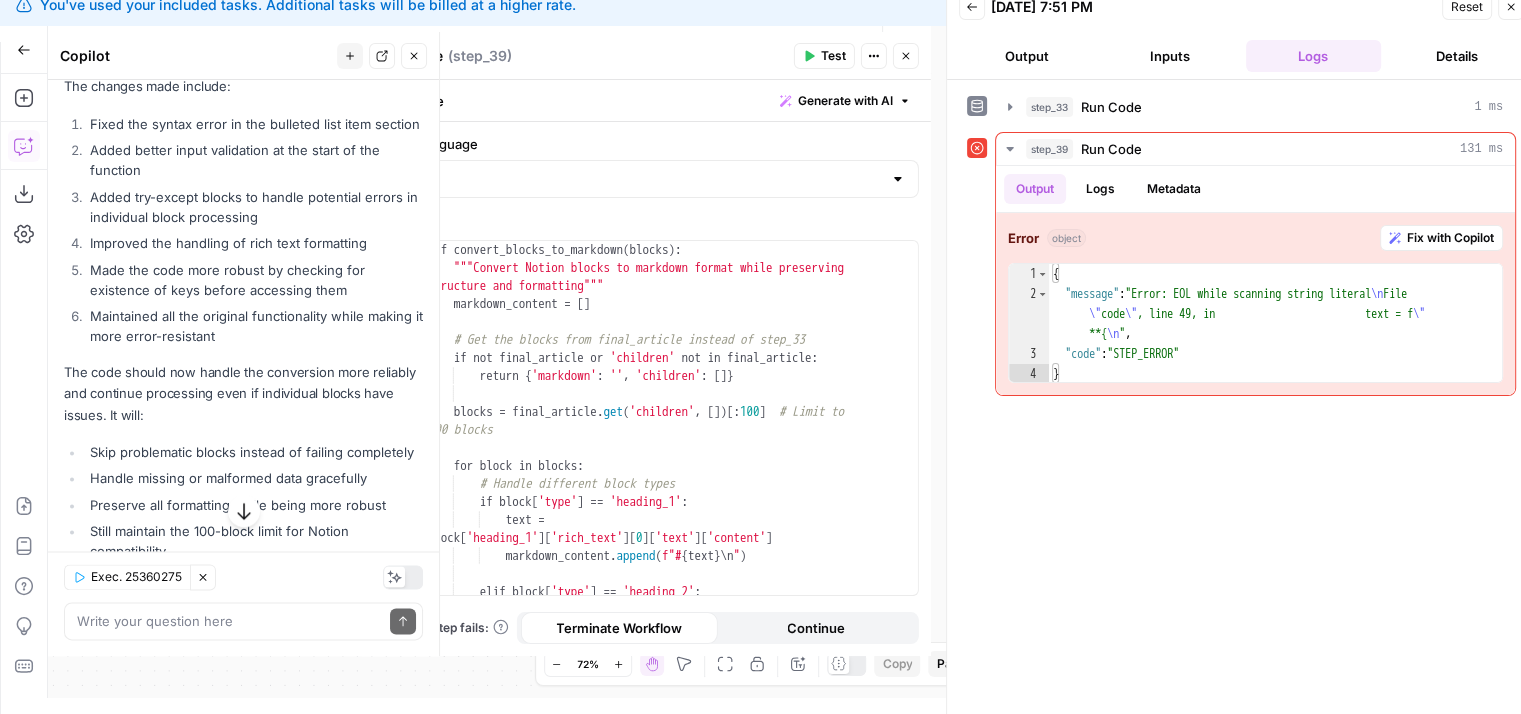 drag, startPoint x: 331, startPoint y: 385, endPoint x: 338, endPoint y: 337, distance: 48.507732 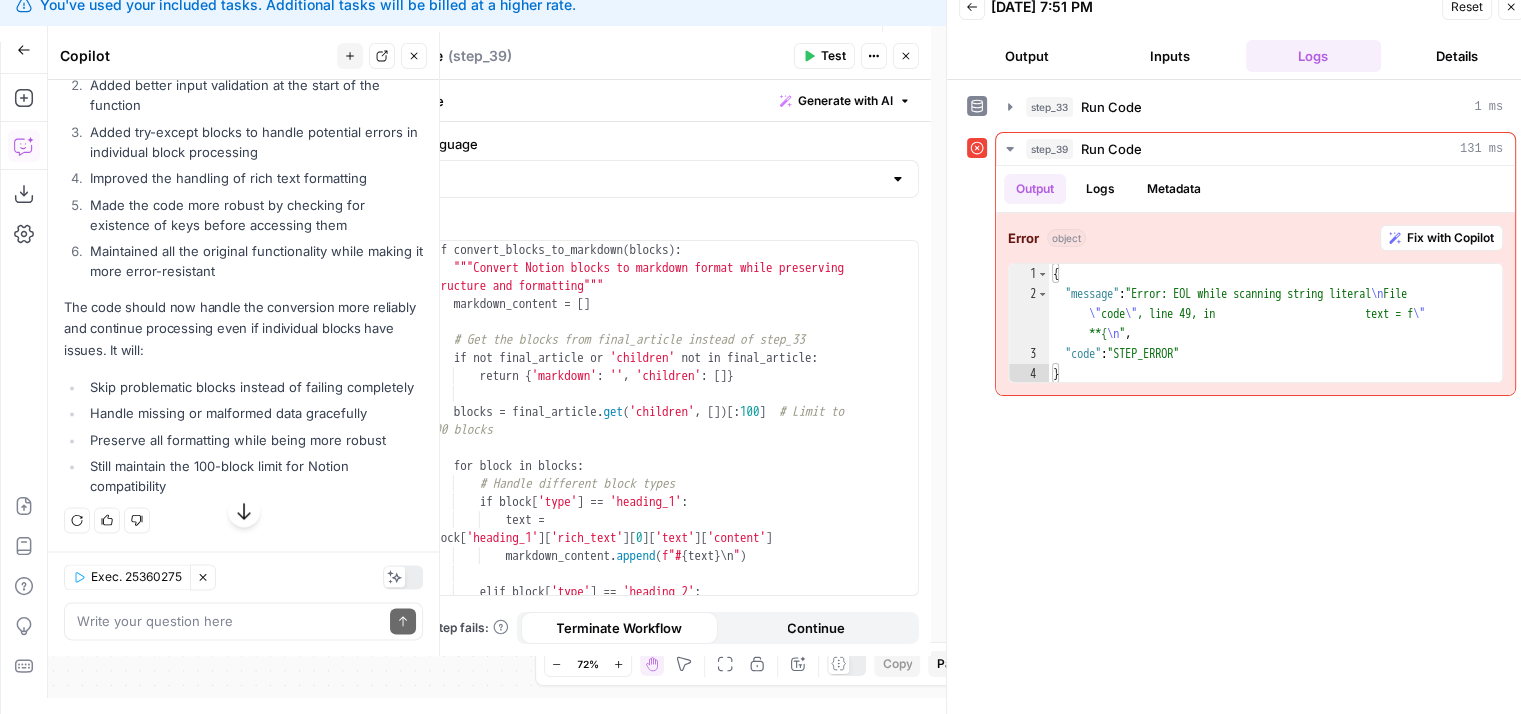 drag, startPoint x: 337, startPoint y: 292, endPoint x: 336, endPoint y: 421, distance: 129.00388 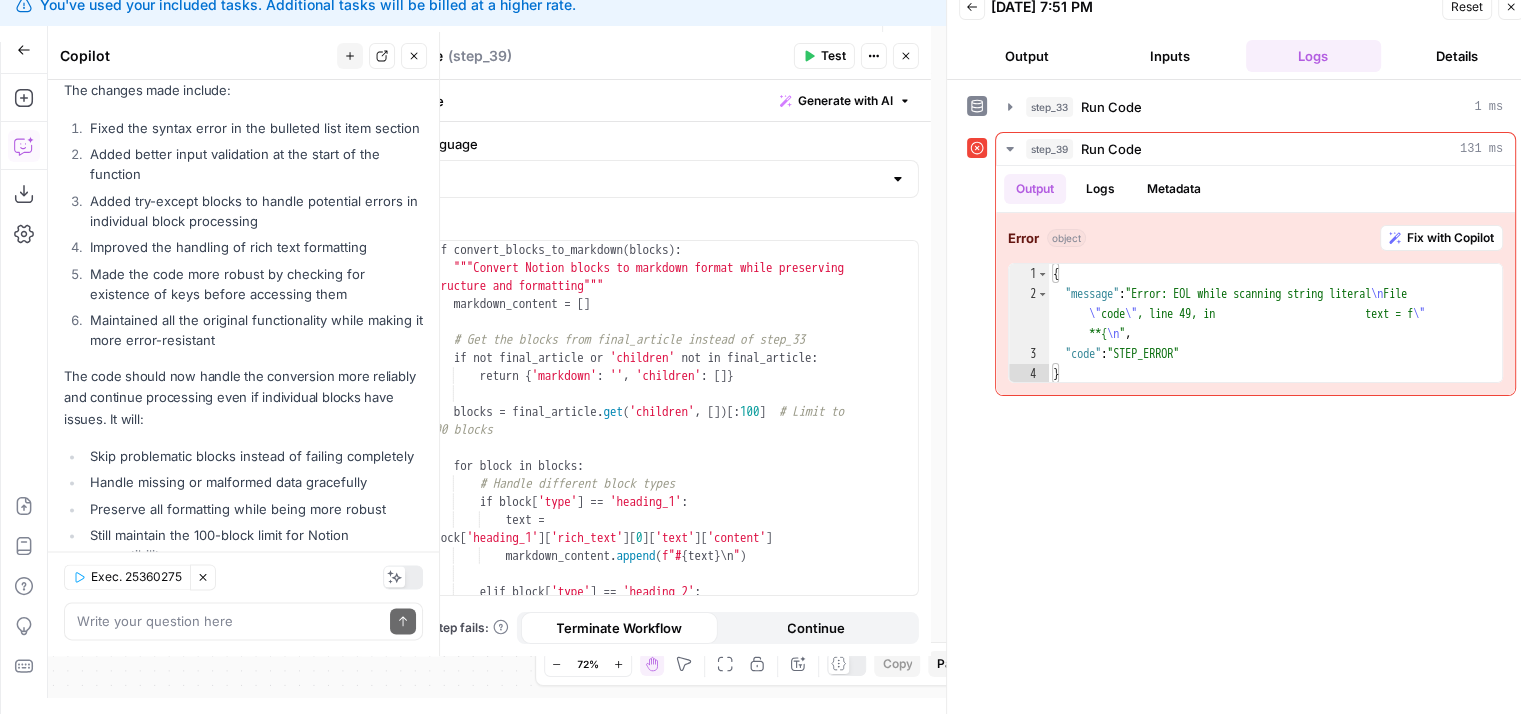 drag, startPoint x: 336, startPoint y: 421, endPoint x: 334, endPoint y: 288, distance: 133.01503 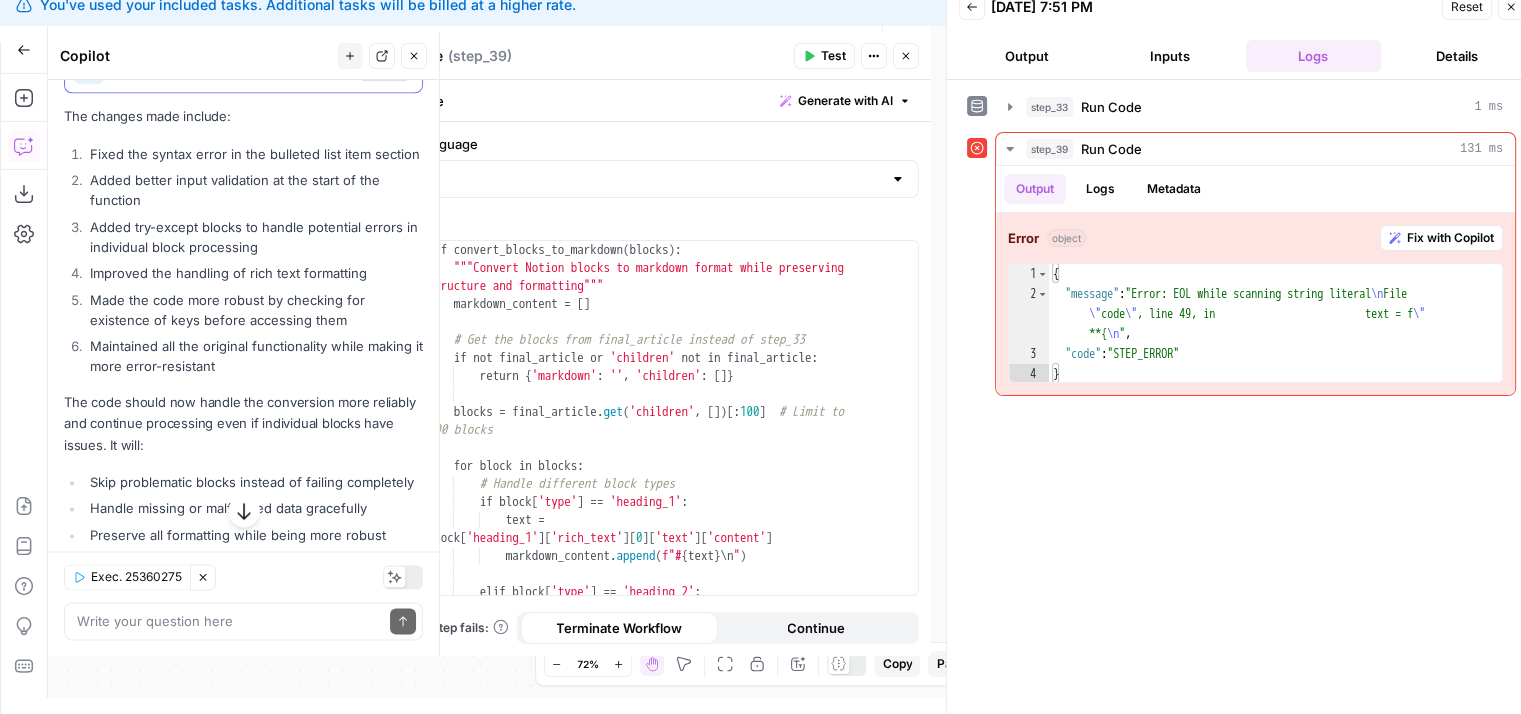 click on "Apply" at bounding box center (384, 68) 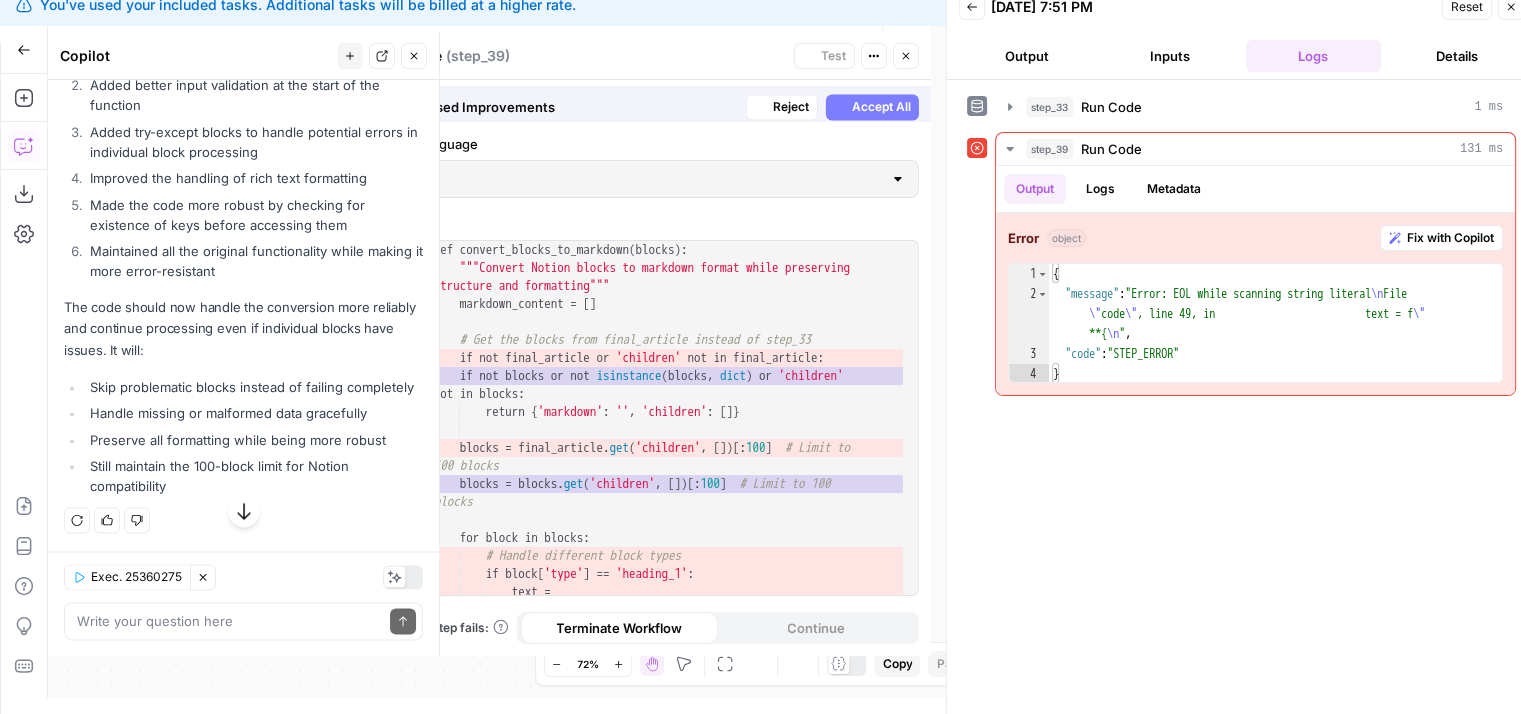 scroll, scrollTop: 2459, scrollLeft: 0, axis: vertical 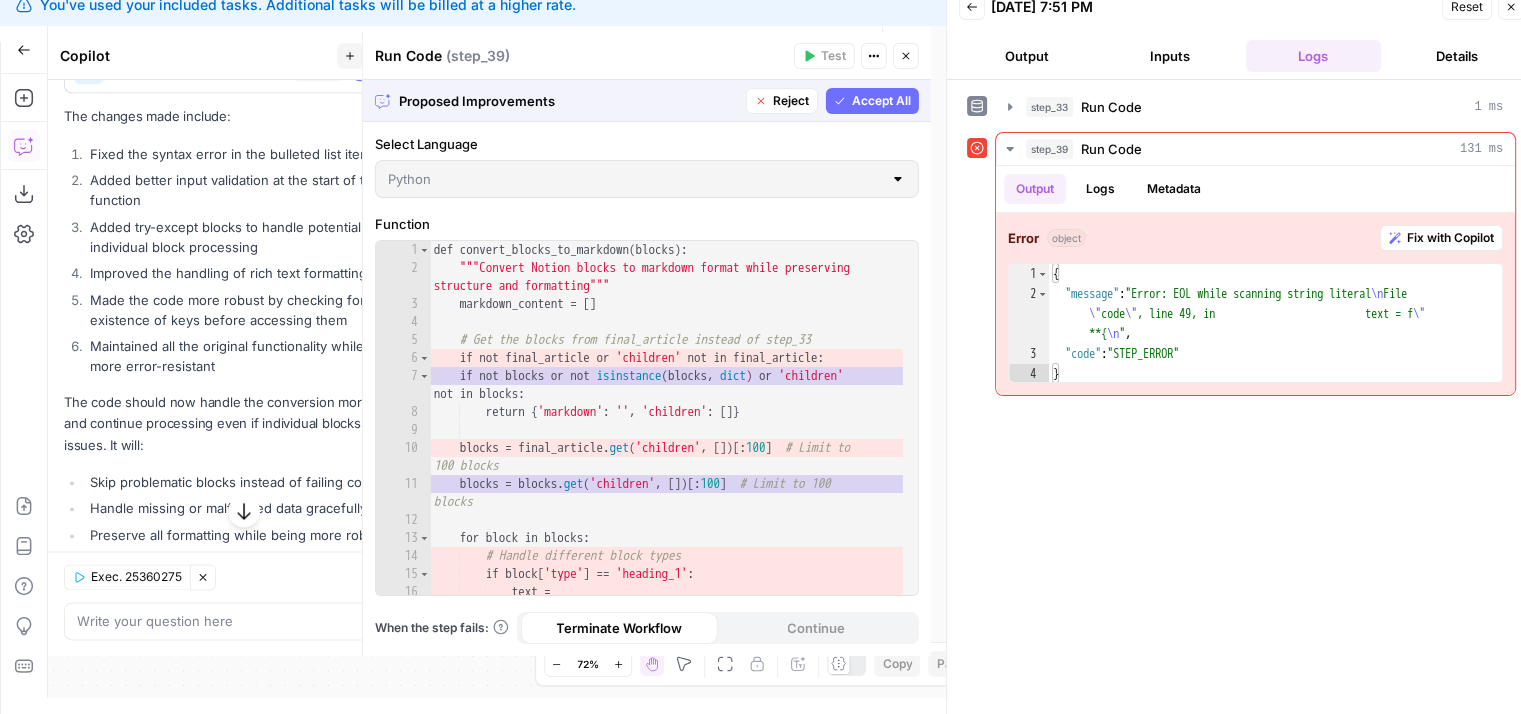 click on "Accept All" at bounding box center [881, 101] 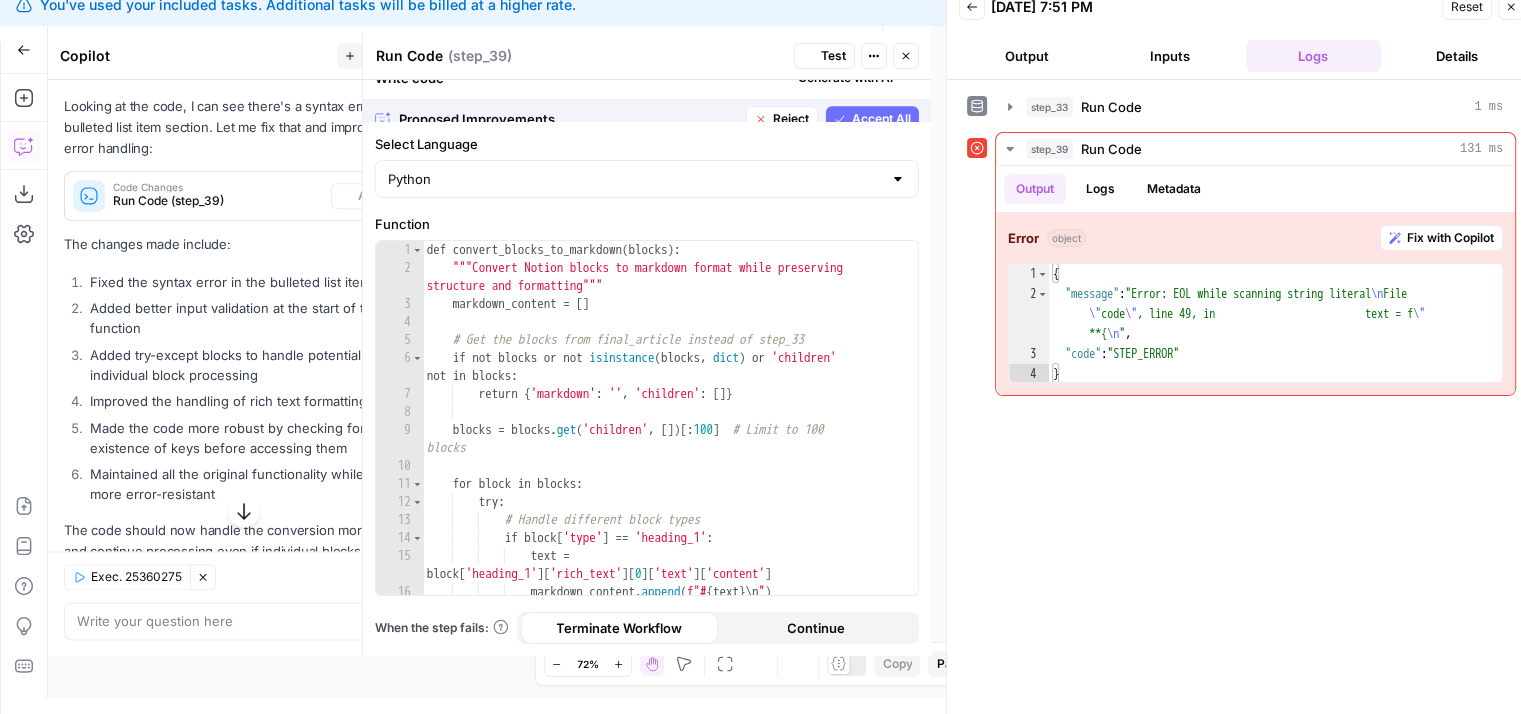 scroll, scrollTop: 2587, scrollLeft: 0, axis: vertical 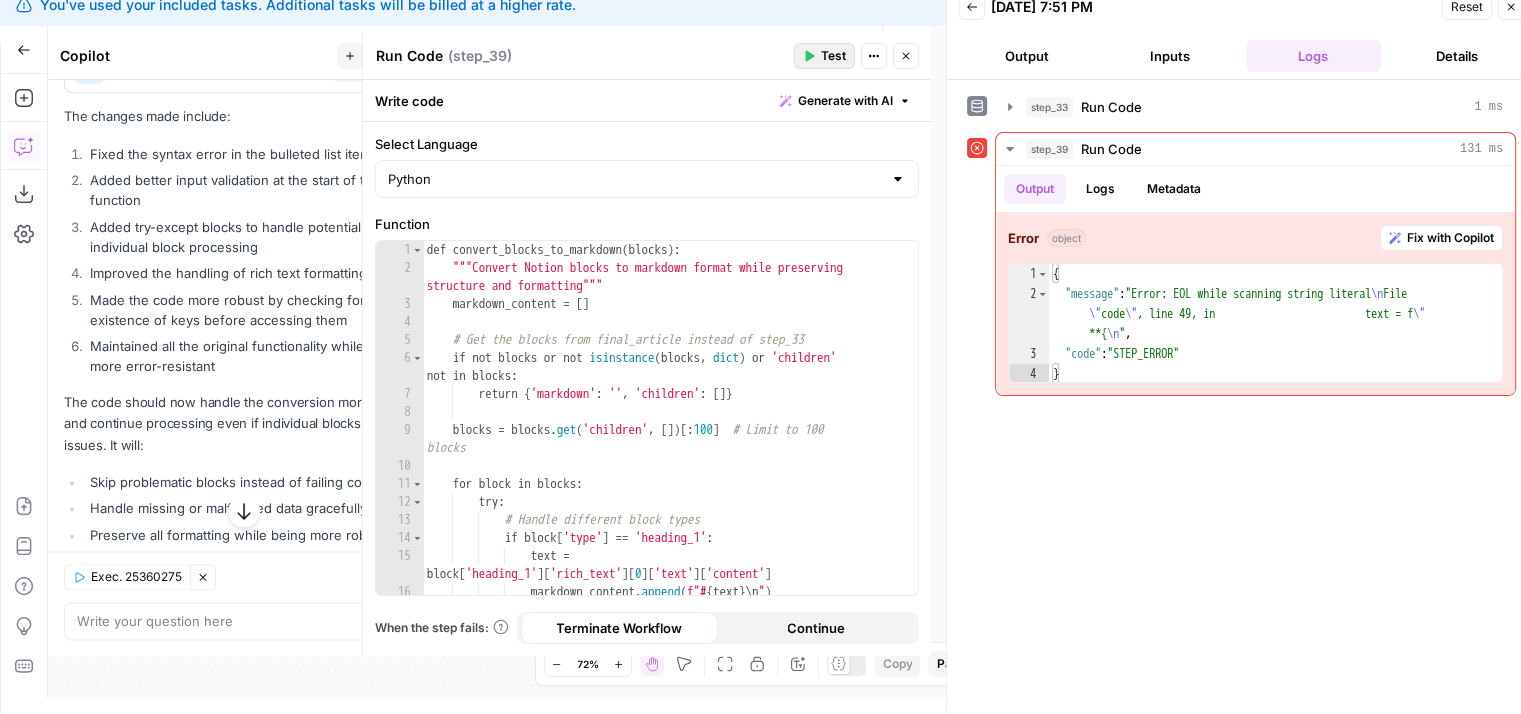 click on "Test" at bounding box center [833, 56] 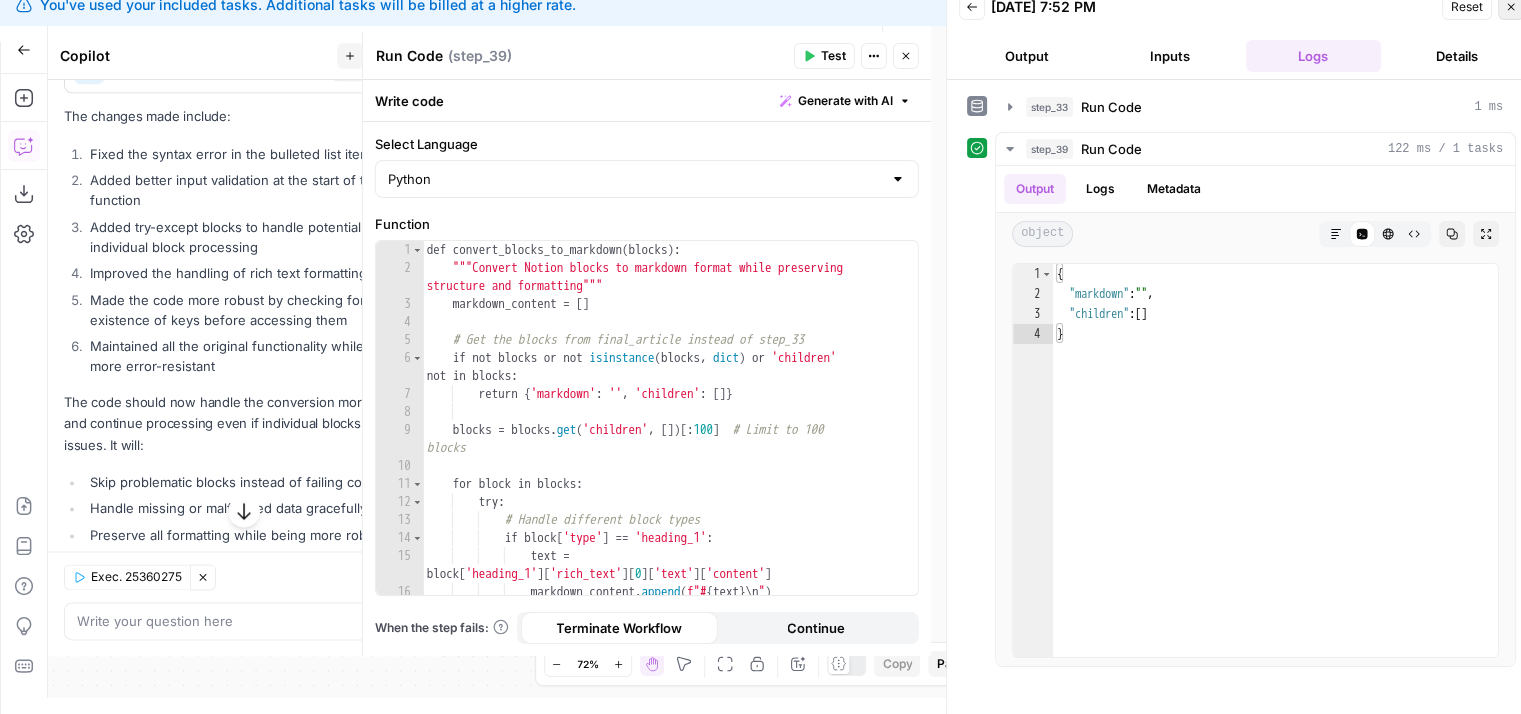 click 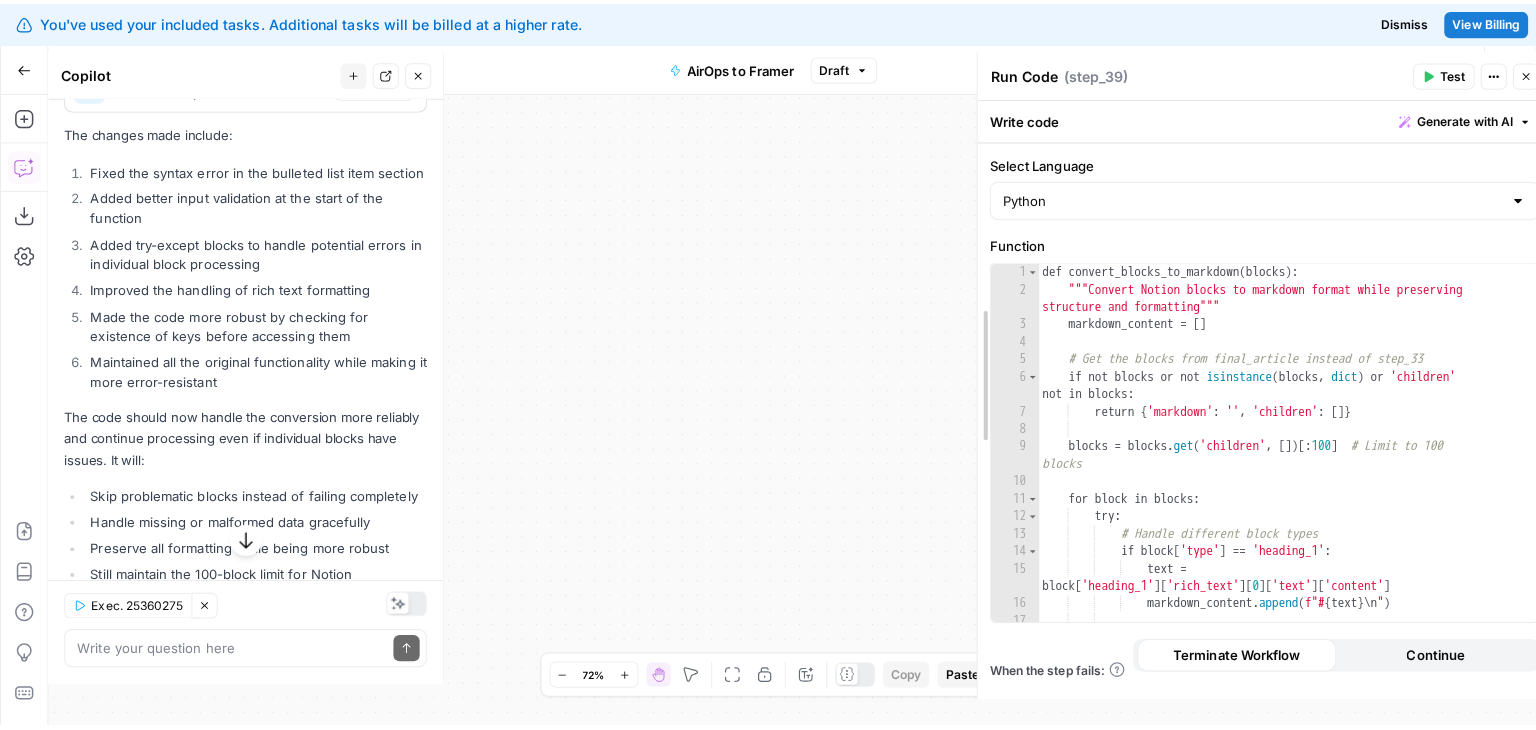 scroll, scrollTop: 0, scrollLeft: 0, axis: both 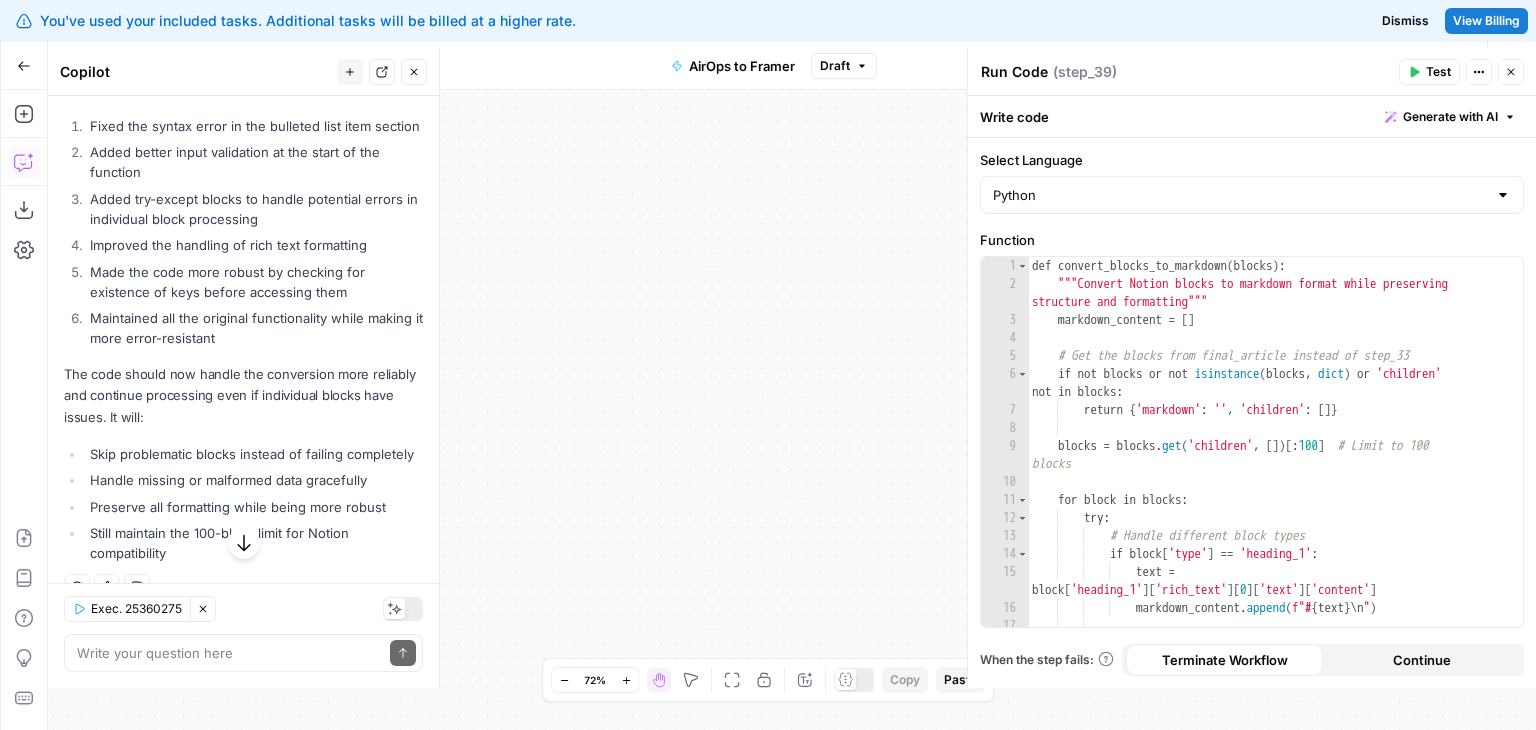 drag, startPoint x: 352, startPoint y: 392, endPoint x: 340, endPoint y: 543, distance: 151.47607 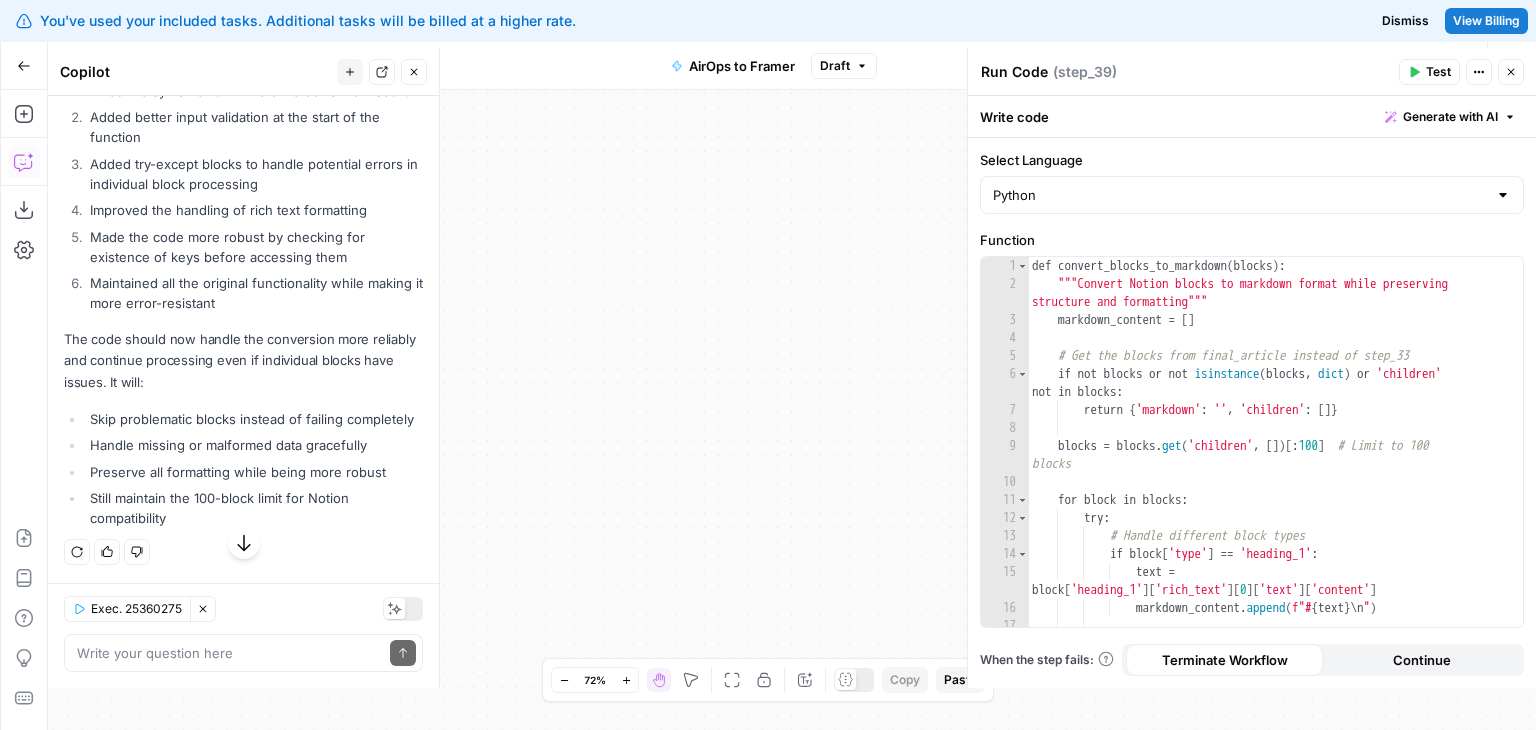 scroll, scrollTop: 2776, scrollLeft: 0, axis: vertical 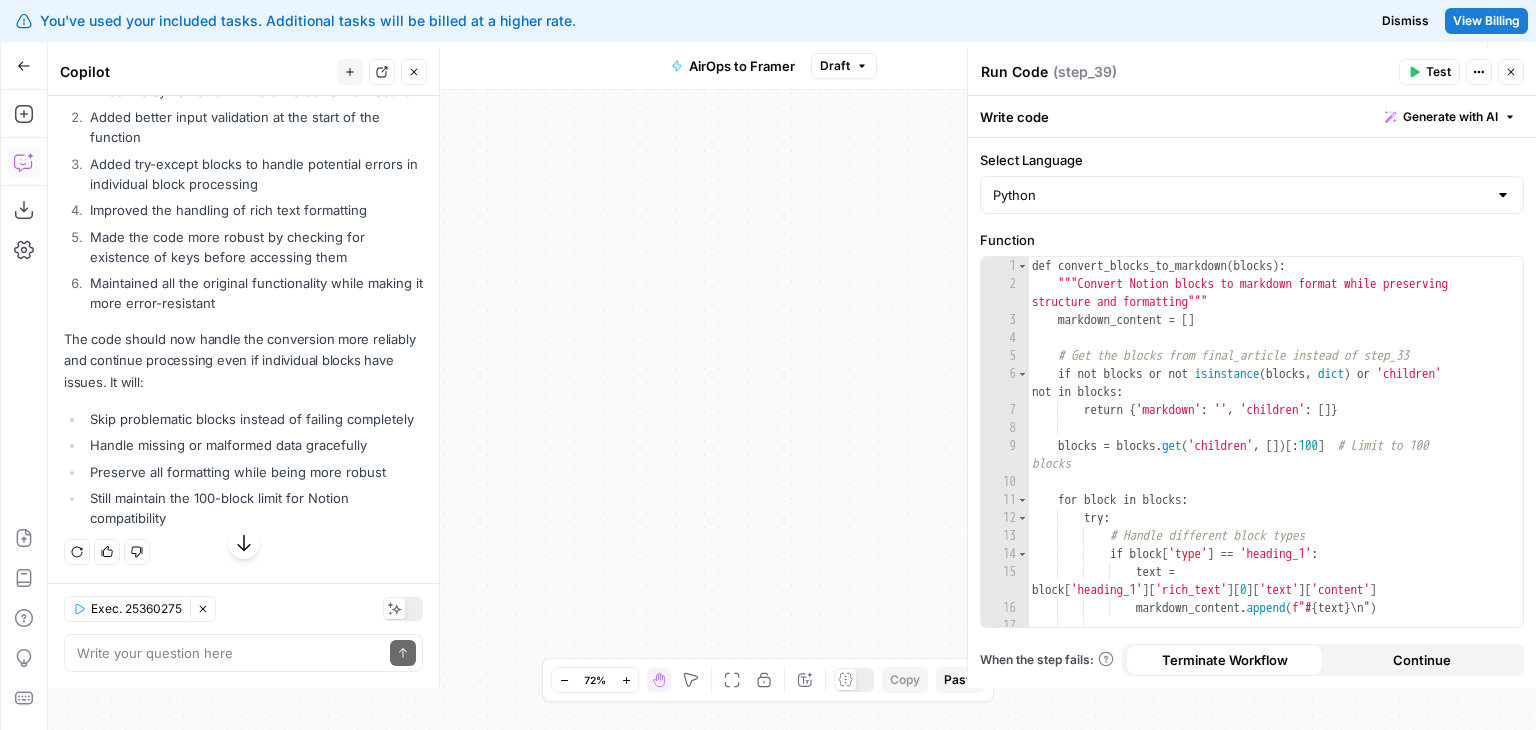 drag, startPoint x: 314, startPoint y: 336, endPoint x: 301, endPoint y: 605, distance: 269.31393 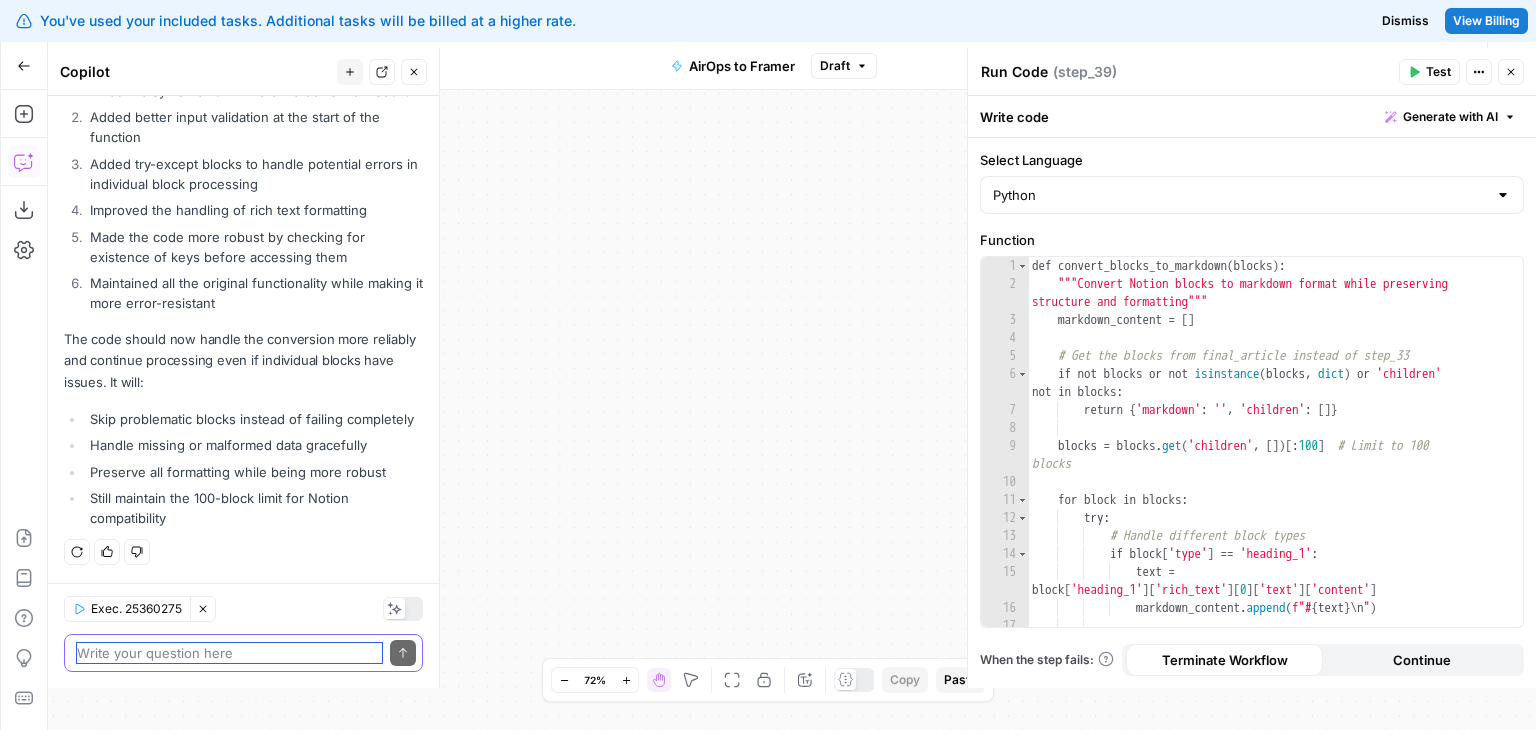 click at bounding box center (229, 653) 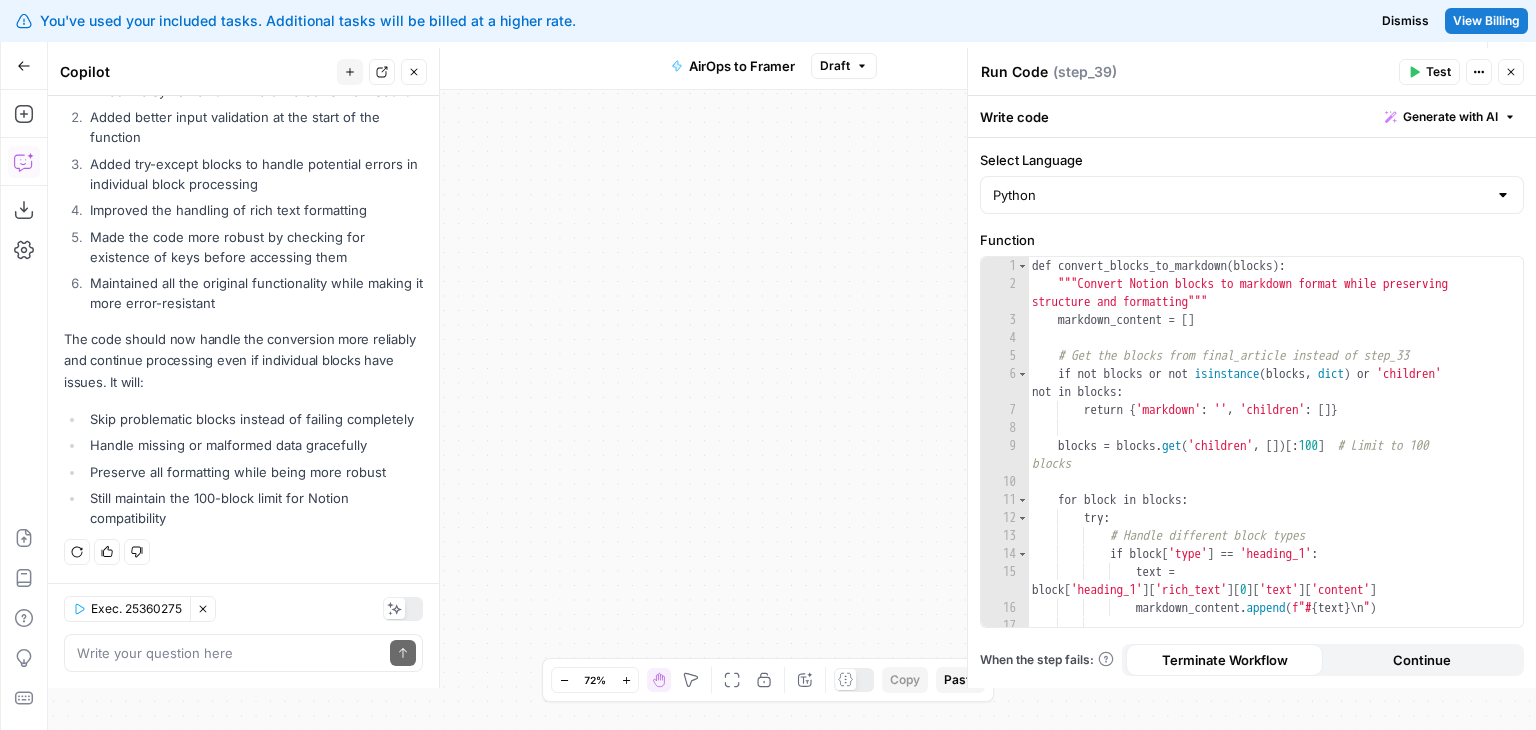 drag, startPoint x: 812, startPoint y: 227, endPoint x: 859, endPoint y: 210, distance: 49.979996 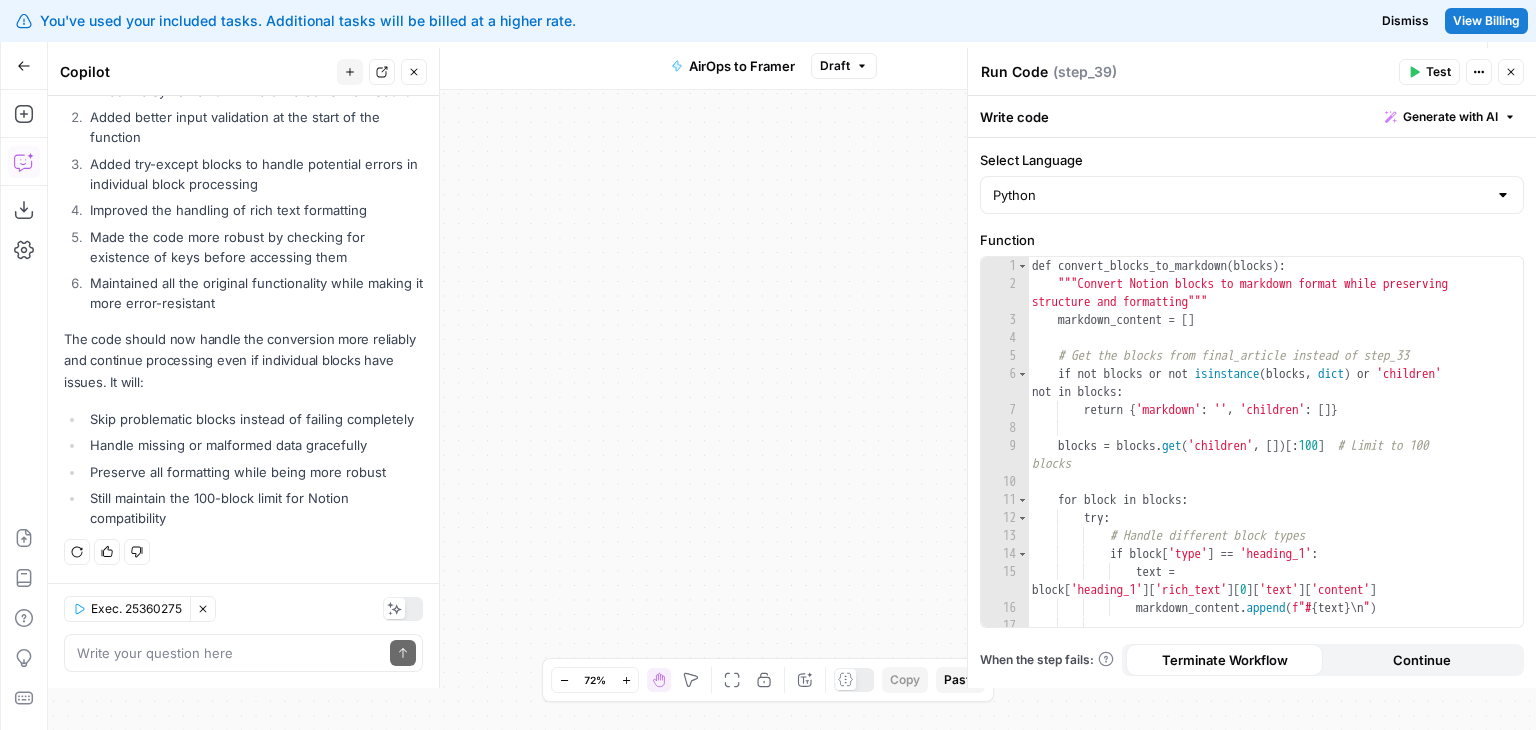 click on "Workflow Set Inputs Inputs LLM · GPT-4o Generate Blog Content Step 2 Generate Image with AI Generate Blog Thumbnail Step 11 Run Code · JavaScript Run Code Step 33 Run Code · Python Run Code Step 39 Call API Fetch API Data Step 20 Integration Notion Integration Step 27 End Output" at bounding box center (792, 410) 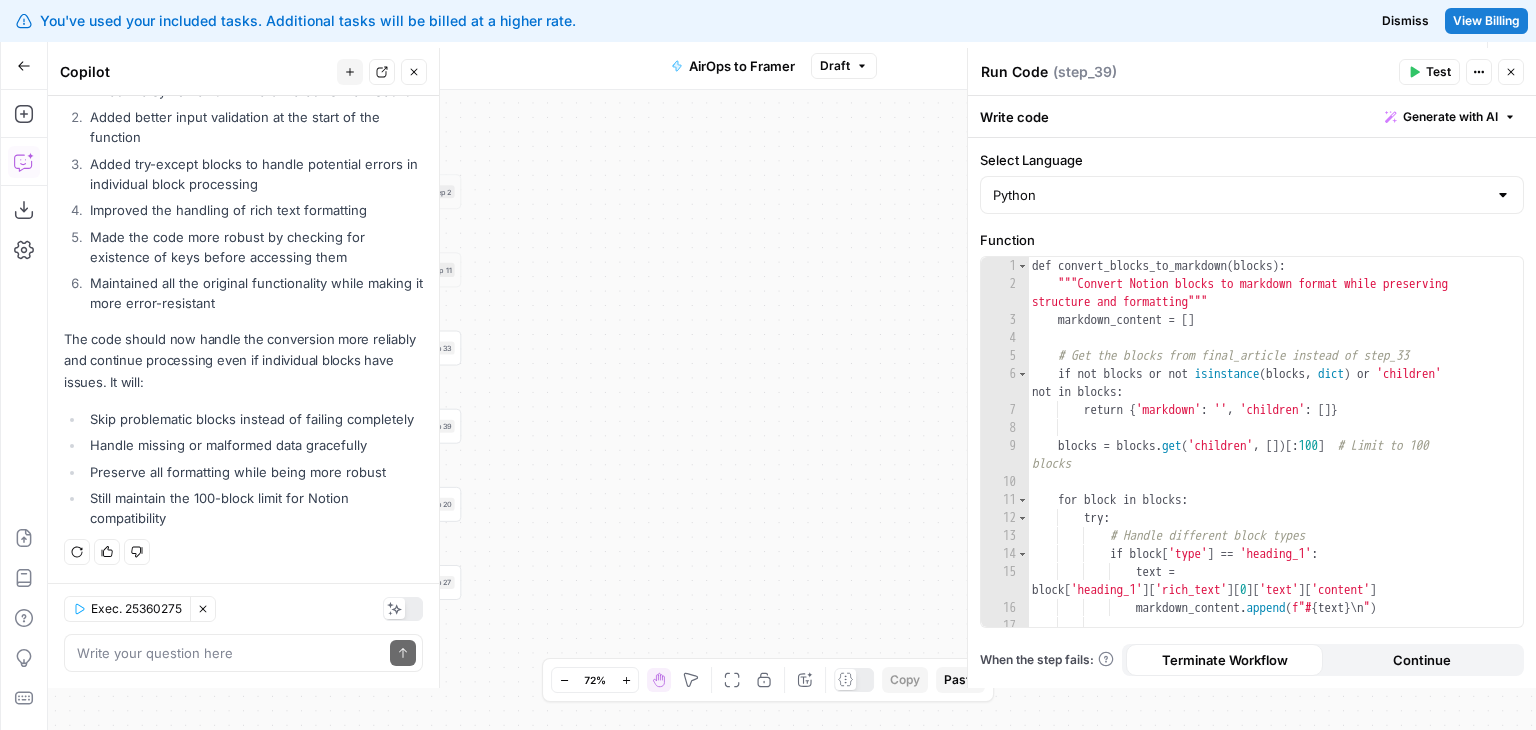 drag, startPoint x: 740, startPoint y: 269, endPoint x: 795, endPoint y: 587, distance: 322.72125 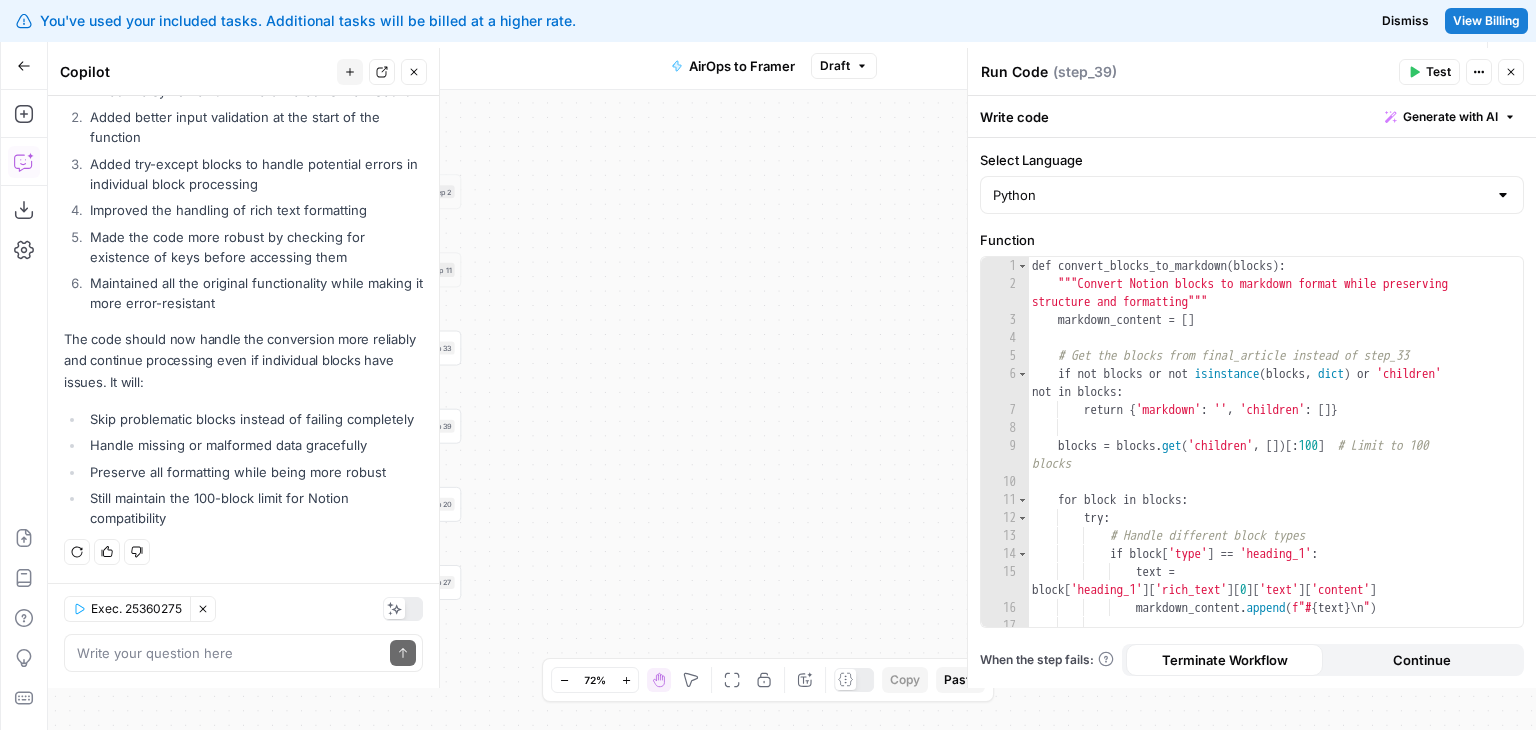 click on "You've used your included tasks. Additional tasks will be billed at a higher rate. Dismiss View Billing All About AI New Home Browse Your Data Monitoring Settings Recent Grids New grid [Butterflowy Internal SEO] Blogs Social Posts Brand Kit Grid Recent Workflows New Workflow AirOps to Framer [Butterflowy Internal SEO] Outline to Article X Posts AirOps Academy What's new?
5
Help + Support Go Back AirOps to Framer Draft Test Workflow Options Publish Actions Run History Add Steps Copilot Download as JSON Settings Import JSON AirOps Academy Help Give Feedback Shortcuts Workflow Set Inputs Inputs LLM · GPT-4o Generate Blog Content Step 2 Generate Image with AI Generate Blog Thumbnail Step 11 Run Code · JavaScript Run Code Step 33 Run Code · Python Run Code Step 39 Call API Fetch API Data Step 20 Integration Notion Integration Step 27 End Output Press enter or space to select a node. You can then use the arrow keys to move the node around.   Go Back 72%" at bounding box center (768, 365) 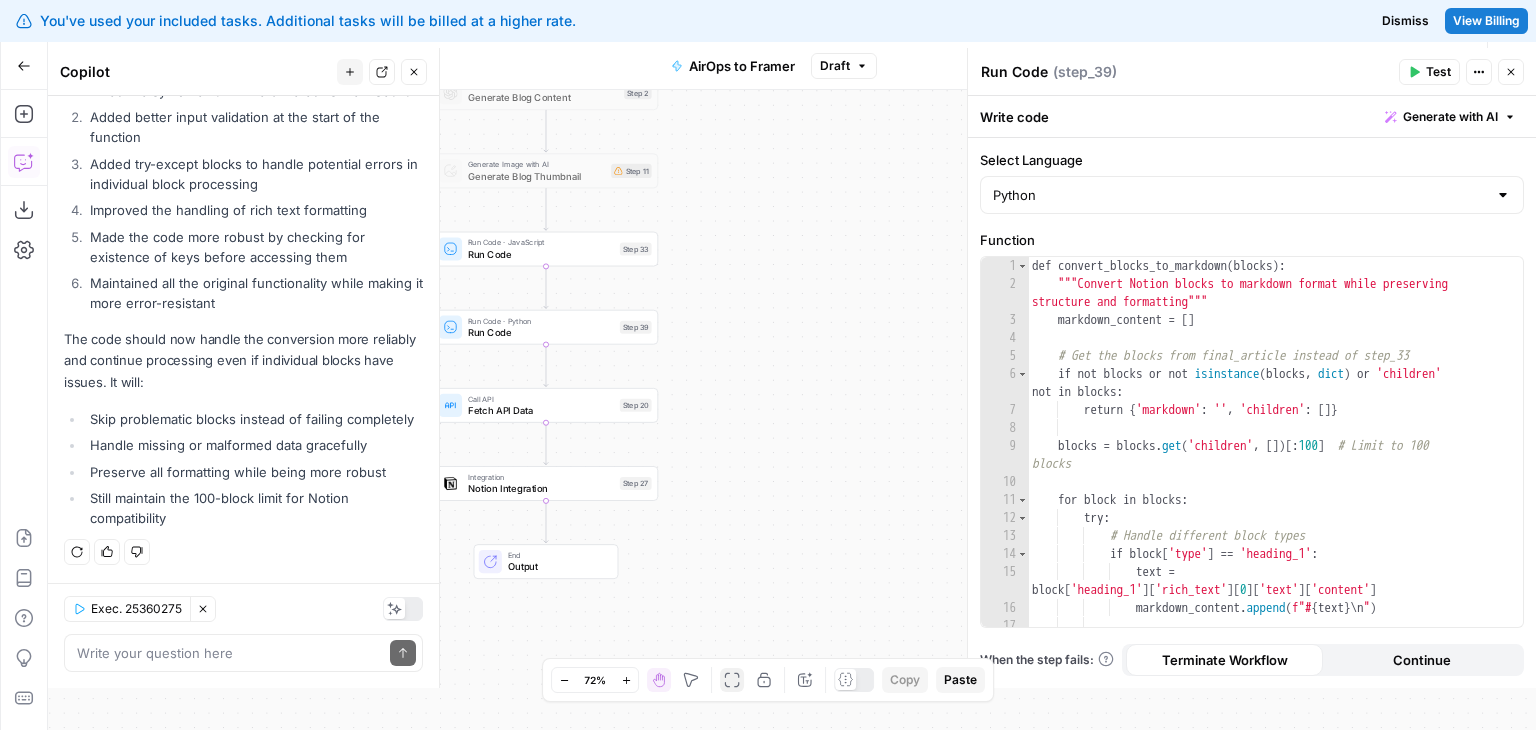 click 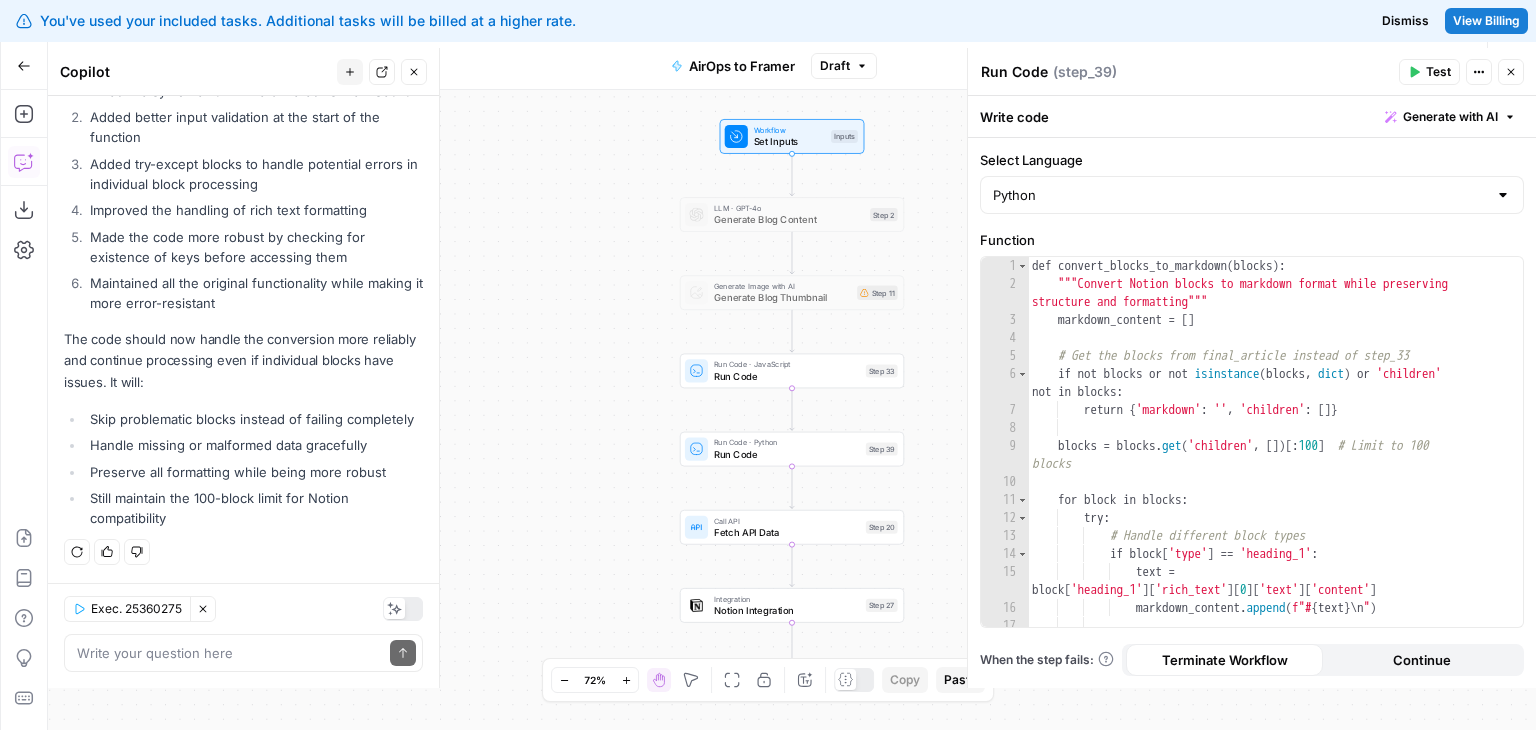 drag, startPoint x: 639, startPoint y: 363, endPoint x: 506, endPoint y: 208, distance: 204.24005 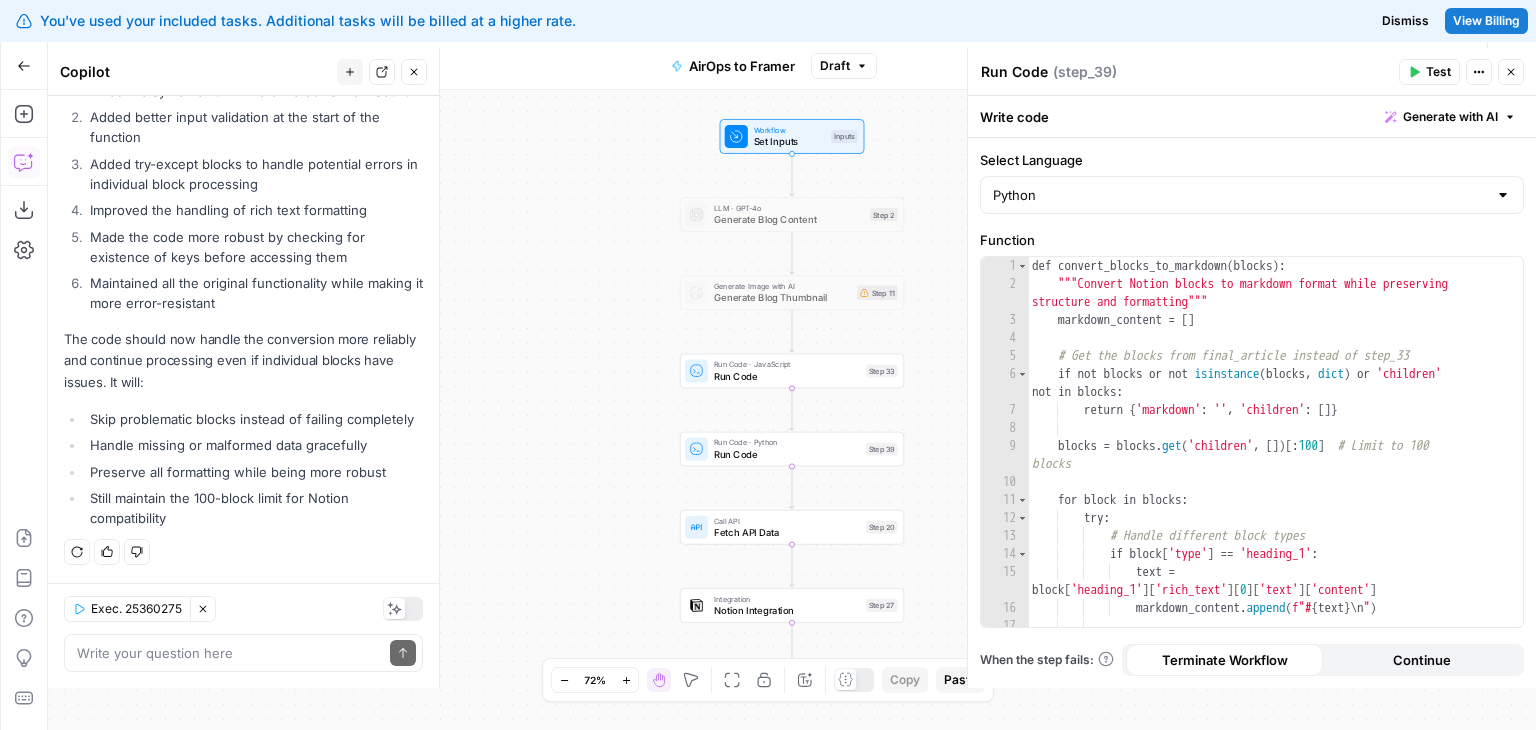 click on "Workflow Set Inputs Inputs LLM · GPT-4o Generate Blog Content Step 2 Generate Image with AI Generate Blog Thumbnail Step 11 Run Code · JavaScript Run Code Step 33 Run Code · Python Run Code Step 39 Call API Fetch API Data Step 20 Integration Notion Integration Step 27 End Output" at bounding box center (792, 410) 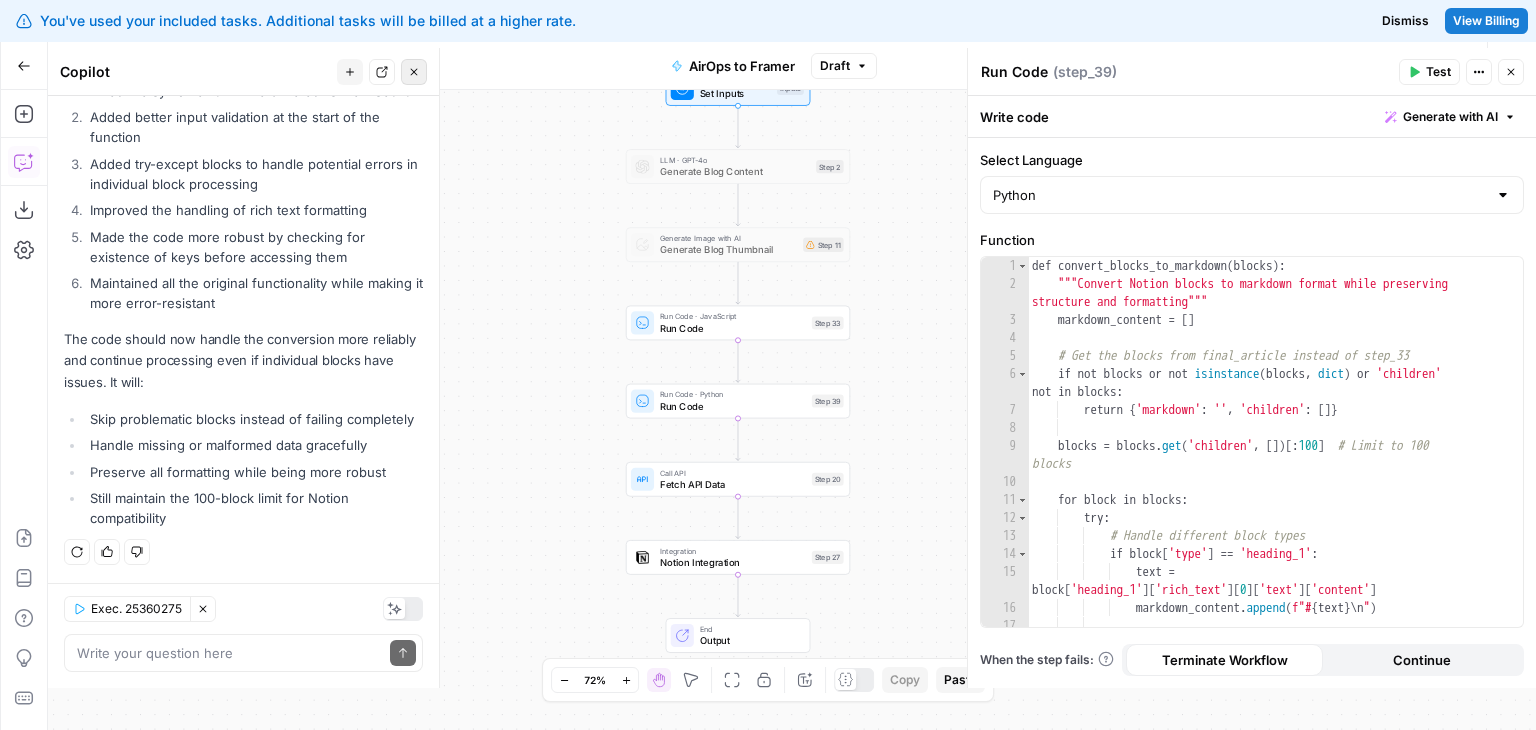 click 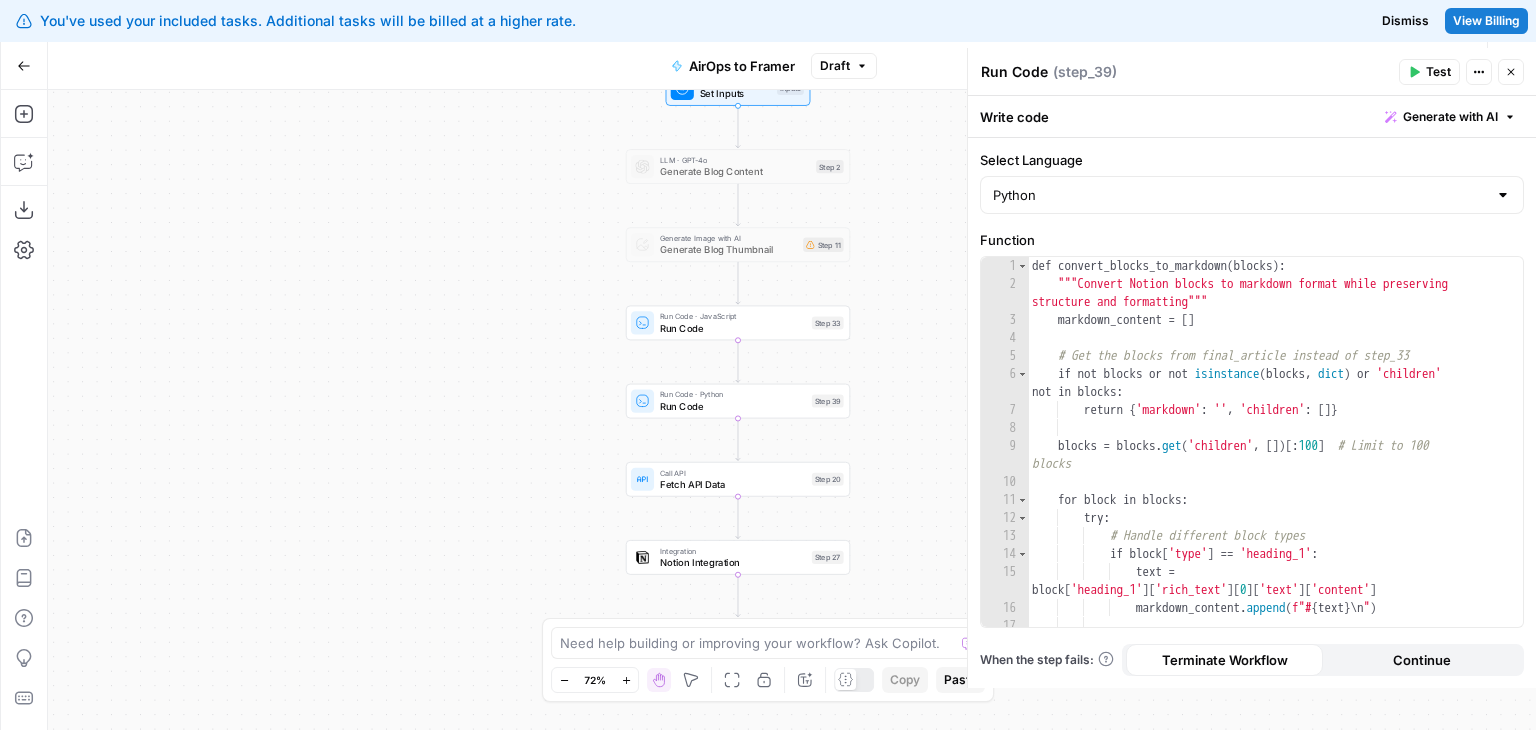 drag, startPoint x: 450, startPoint y: 285, endPoint x: 346, endPoint y: 270, distance: 105.076164 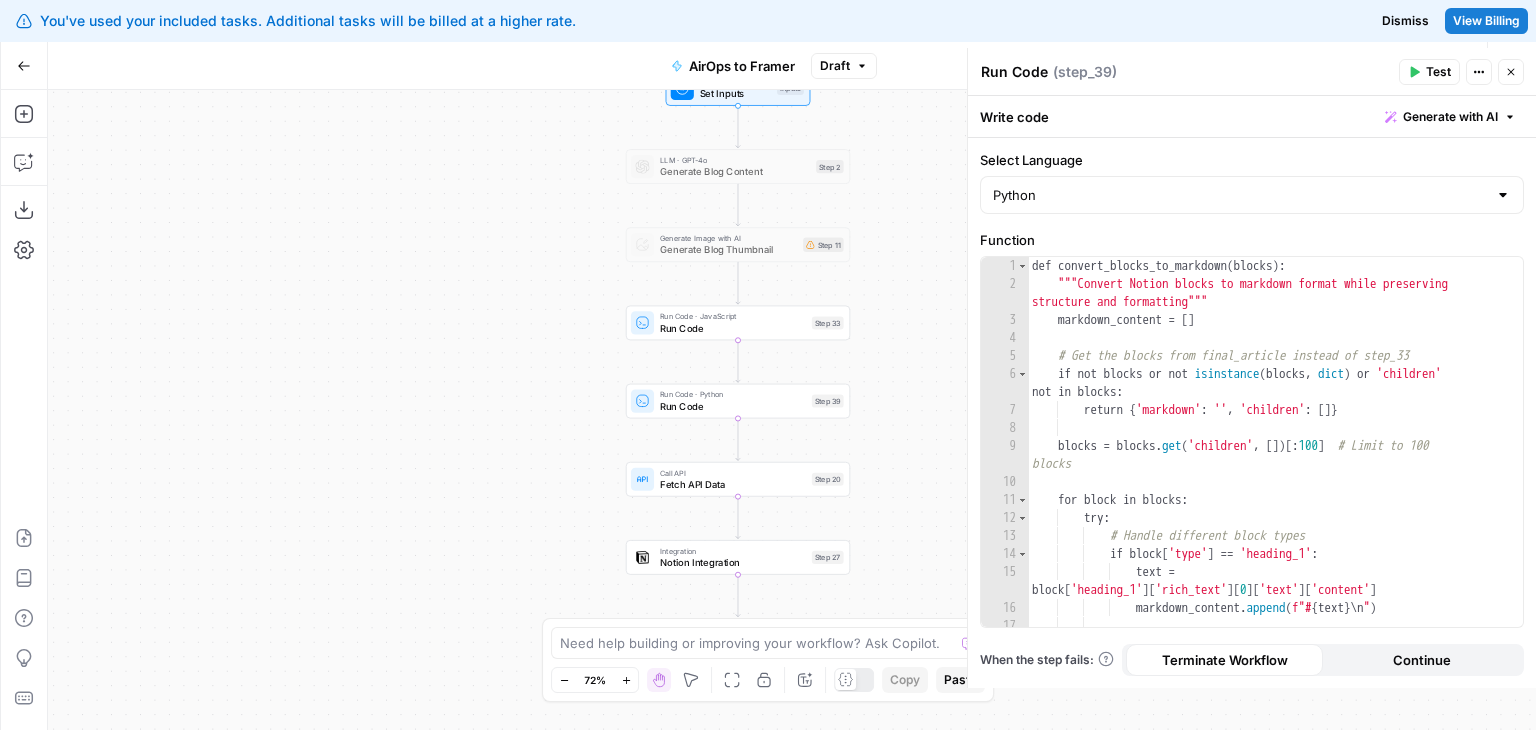 click on "Workflow Set Inputs Inputs LLM · GPT-4o Generate Blog Content Step 2 Generate Image with AI Generate Blog Thumbnail Step 11 Run Code · JavaScript Run Code Step 33 Run Code · Python Run Code Step 39 Call API Fetch API Data Step 20 Integration Notion Integration Step 27 End Output" at bounding box center (792, 410) 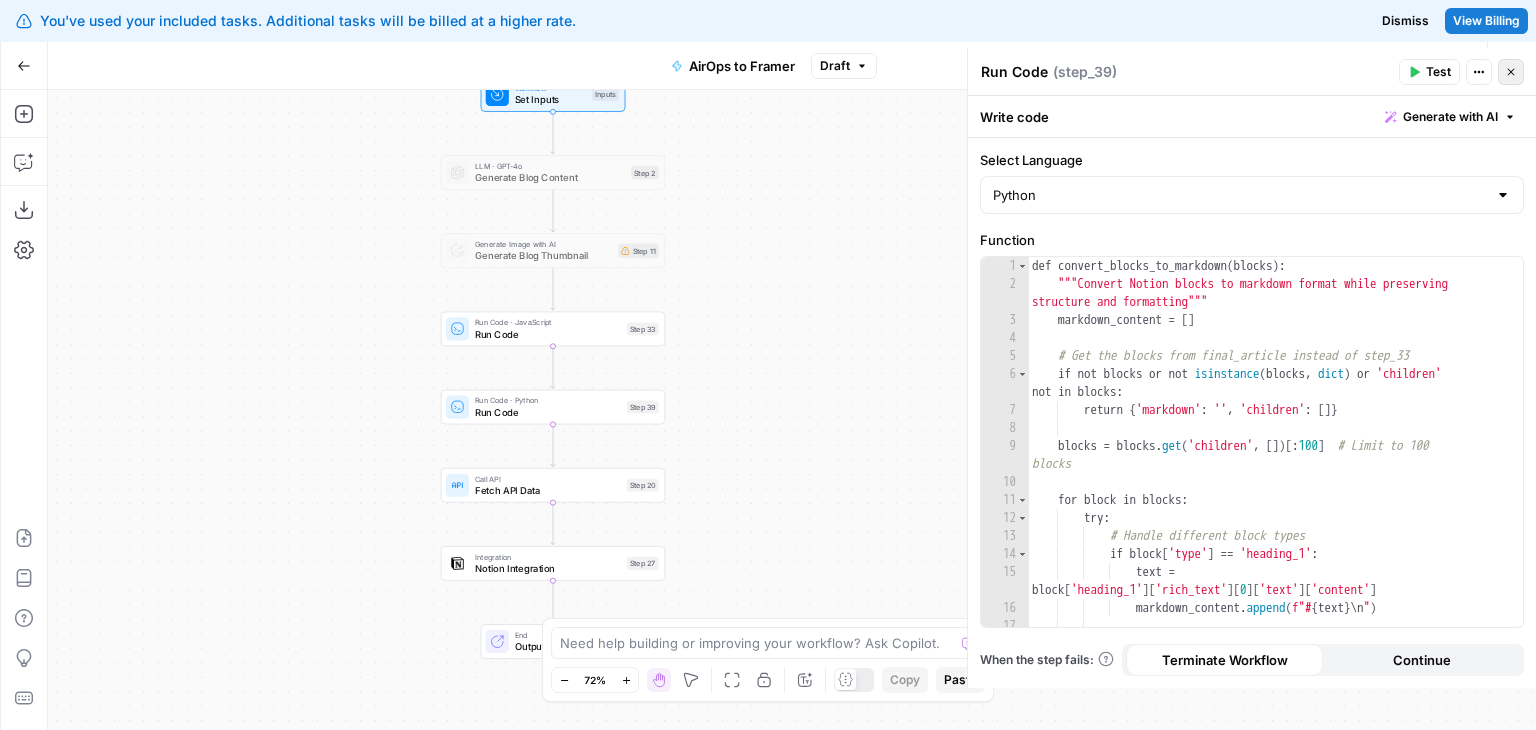 click 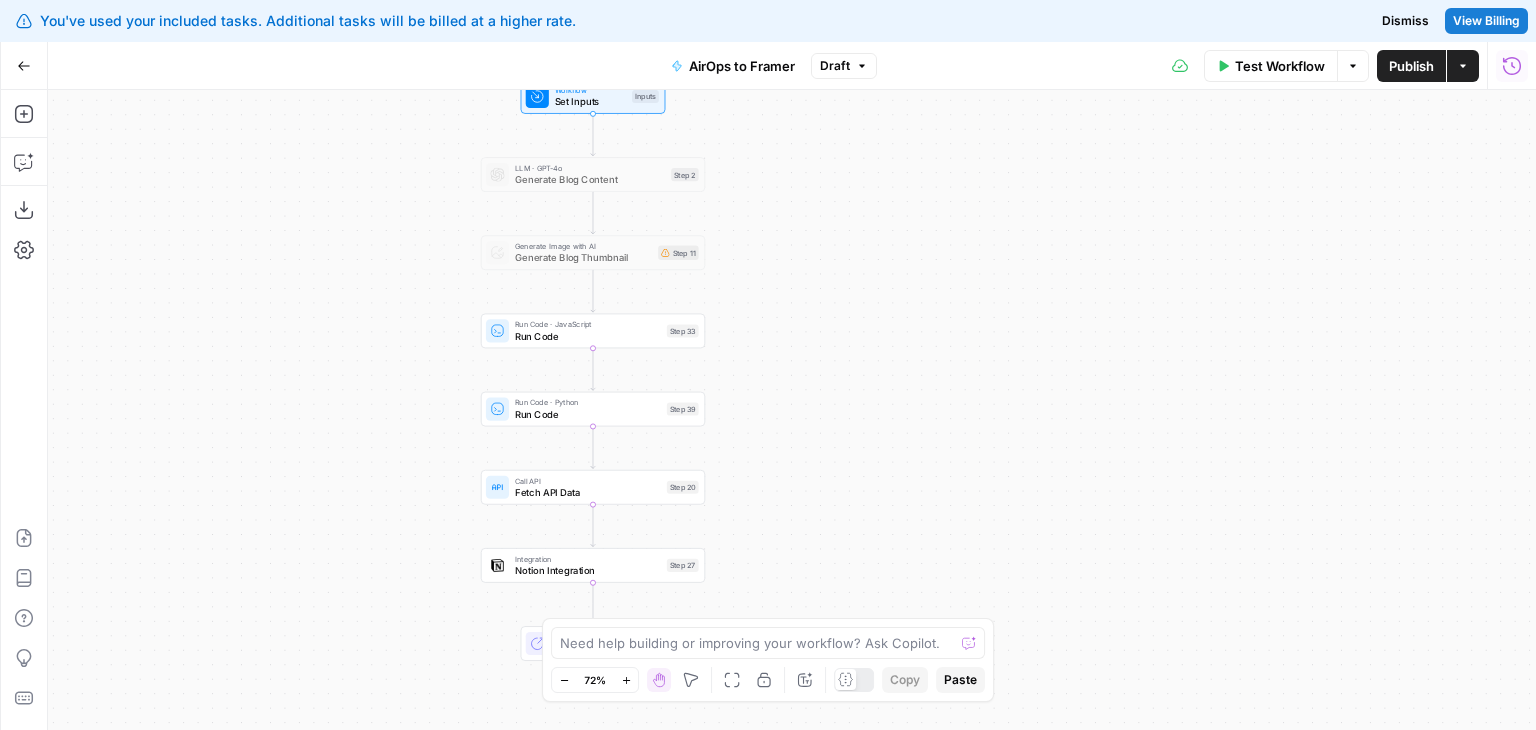 drag, startPoint x: 853, startPoint y: 333, endPoint x: 884, endPoint y: 324, distance: 32.280025 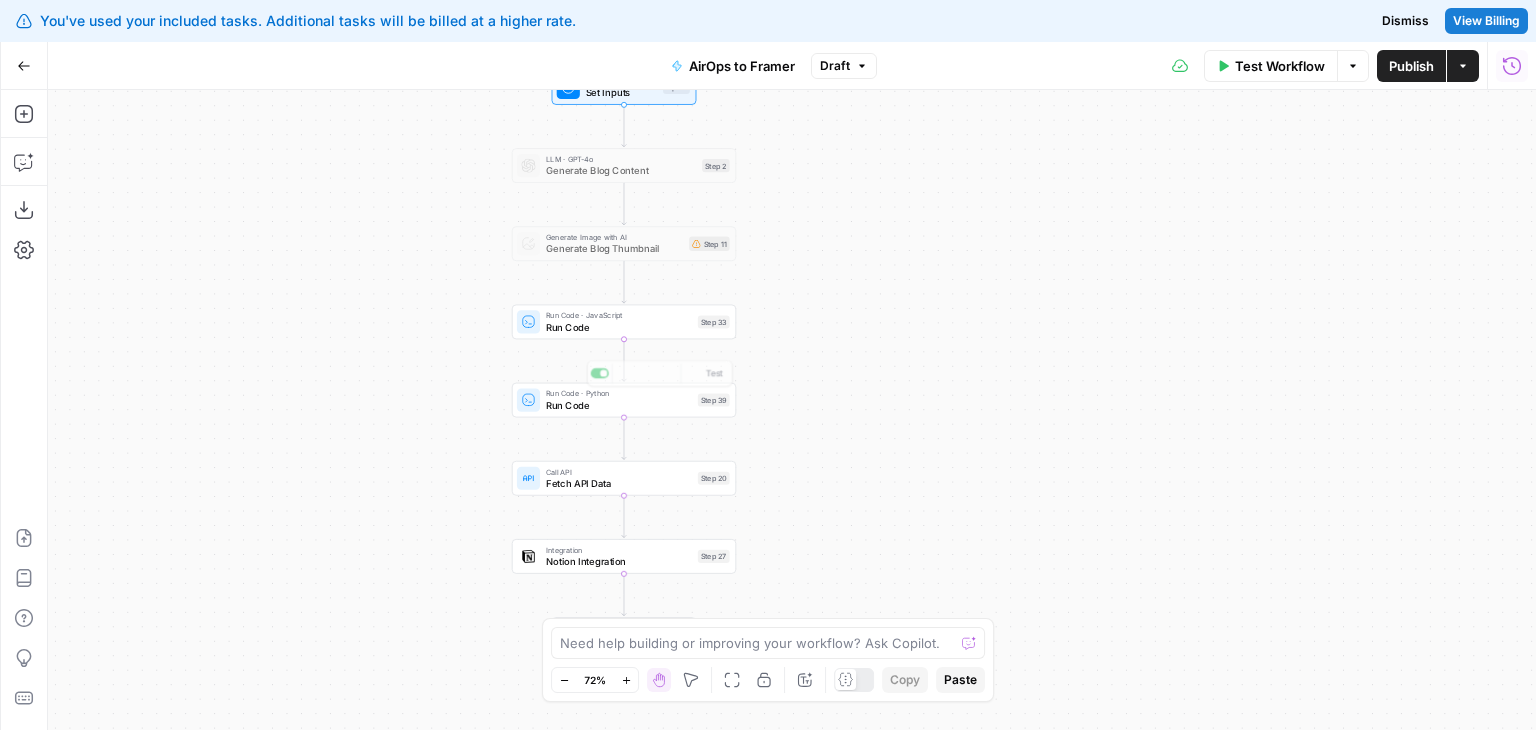 click on "Run Code" at bounding box center (619, 405) 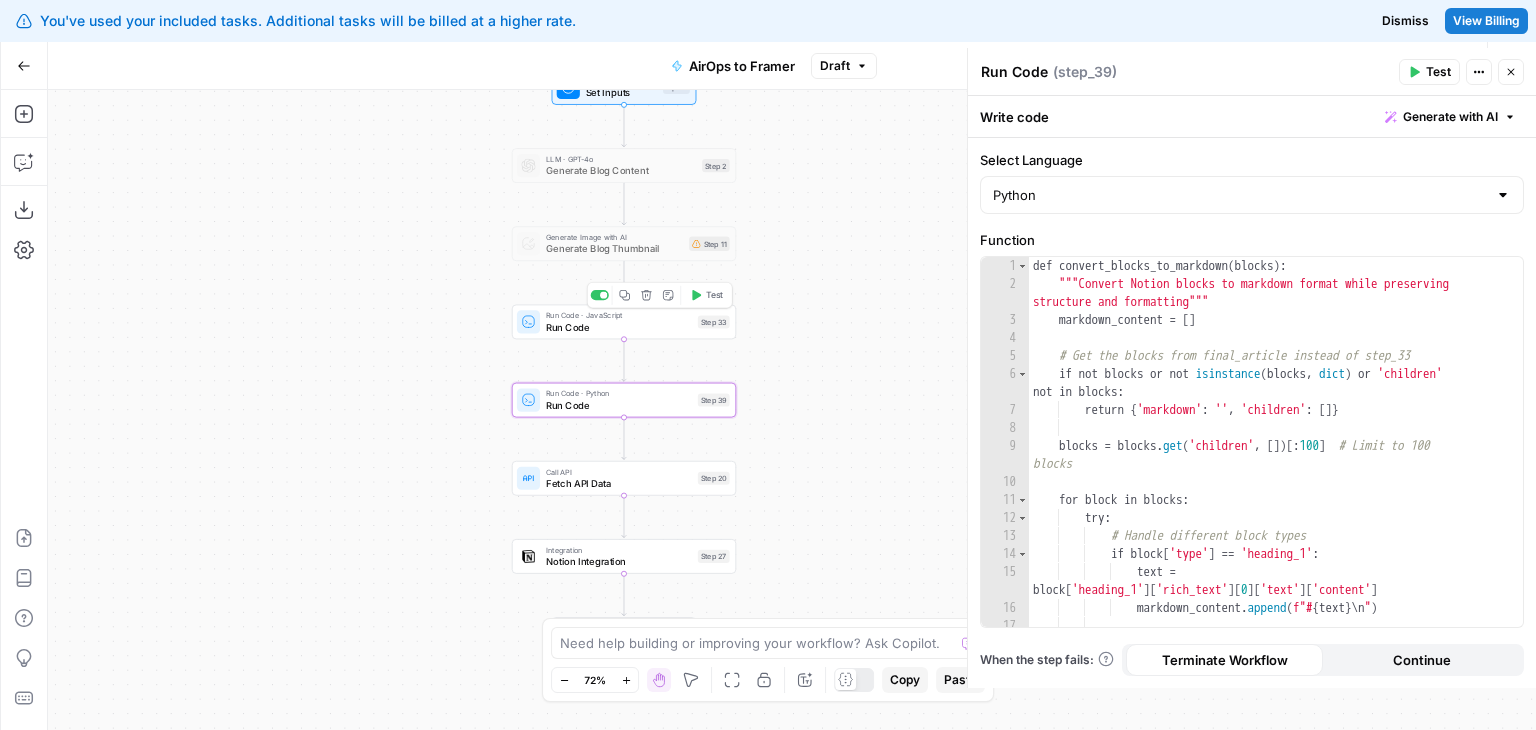 click on "Run Code" at bounding box center (619, 327) 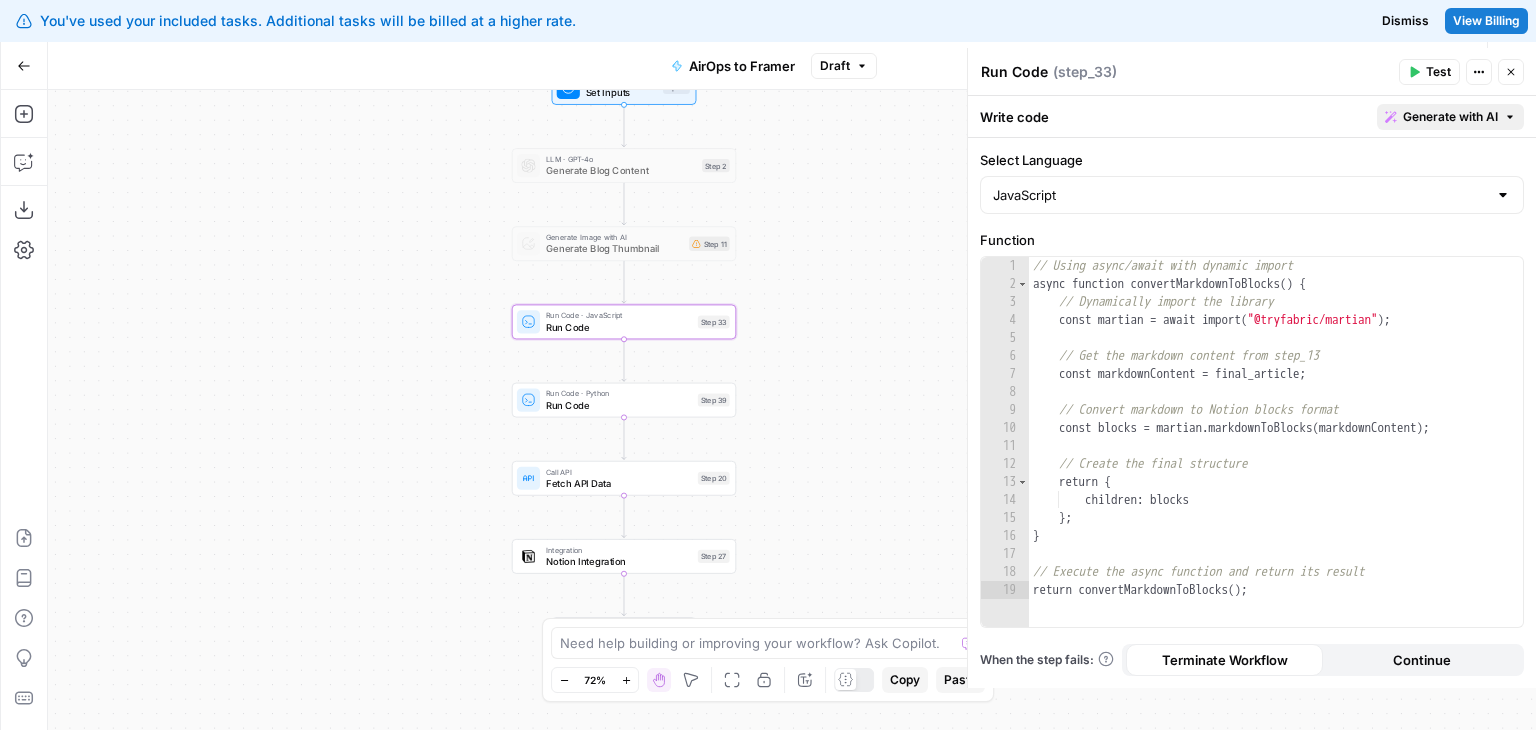 click on "Generate with AI" at bounding box center [1450, 117] 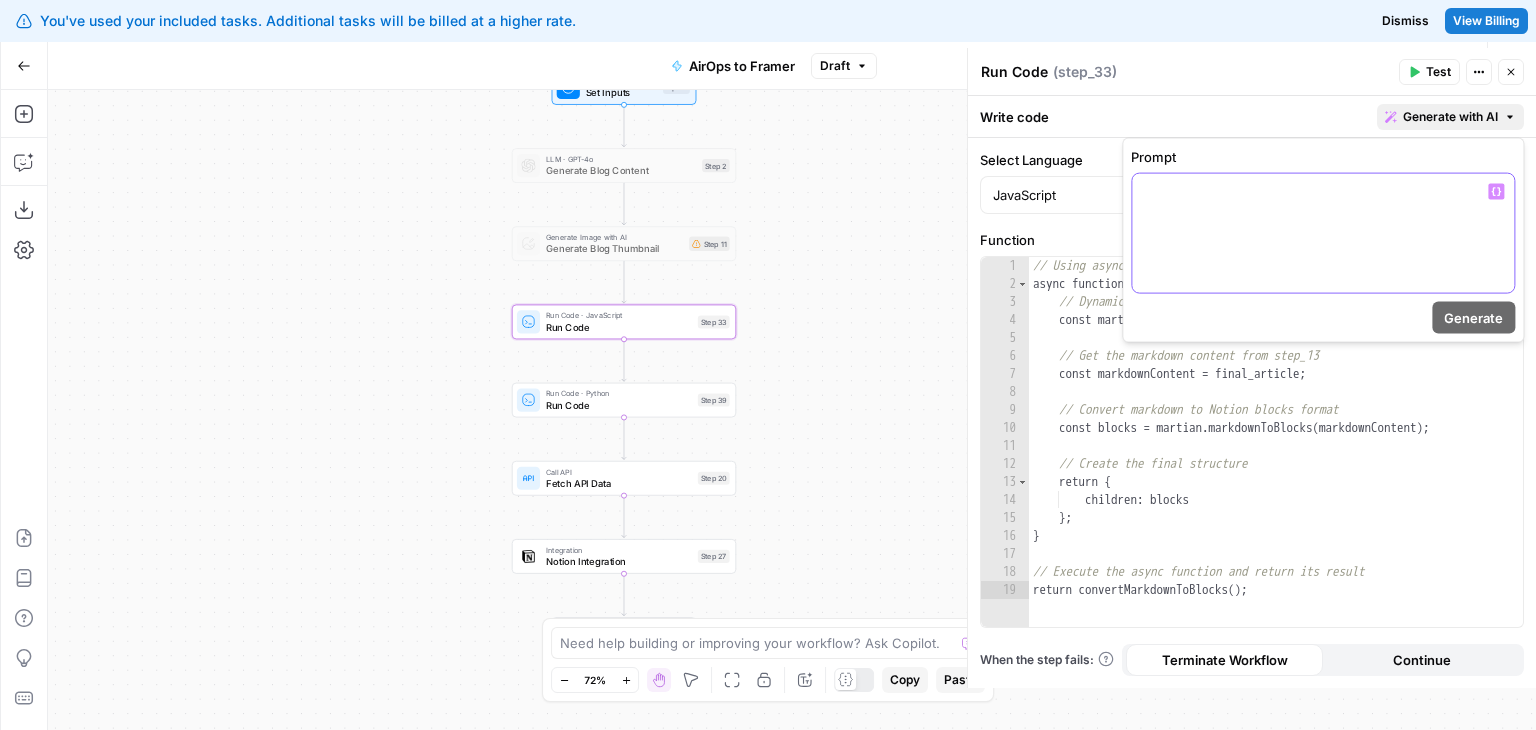 click at bounding box center (1323, 233) 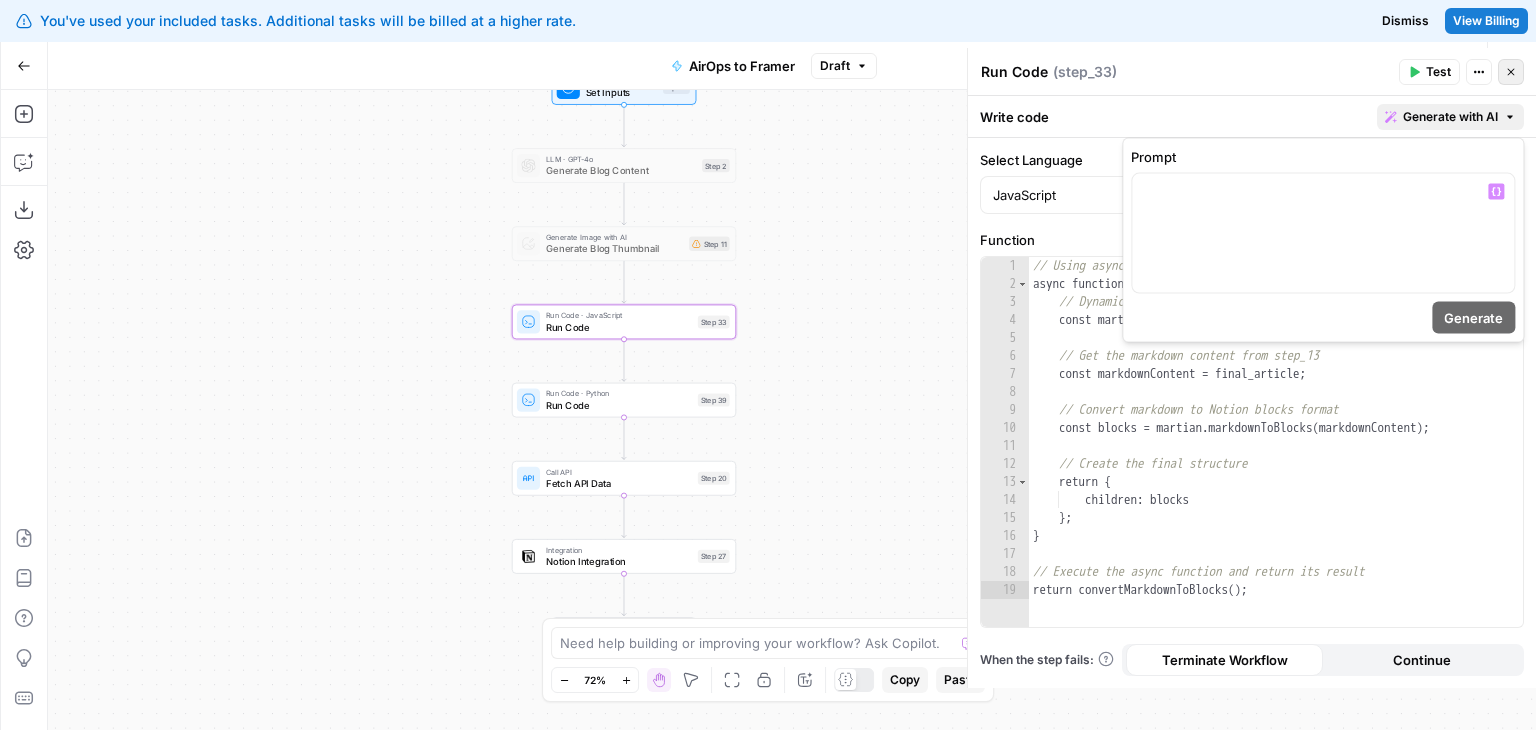 click 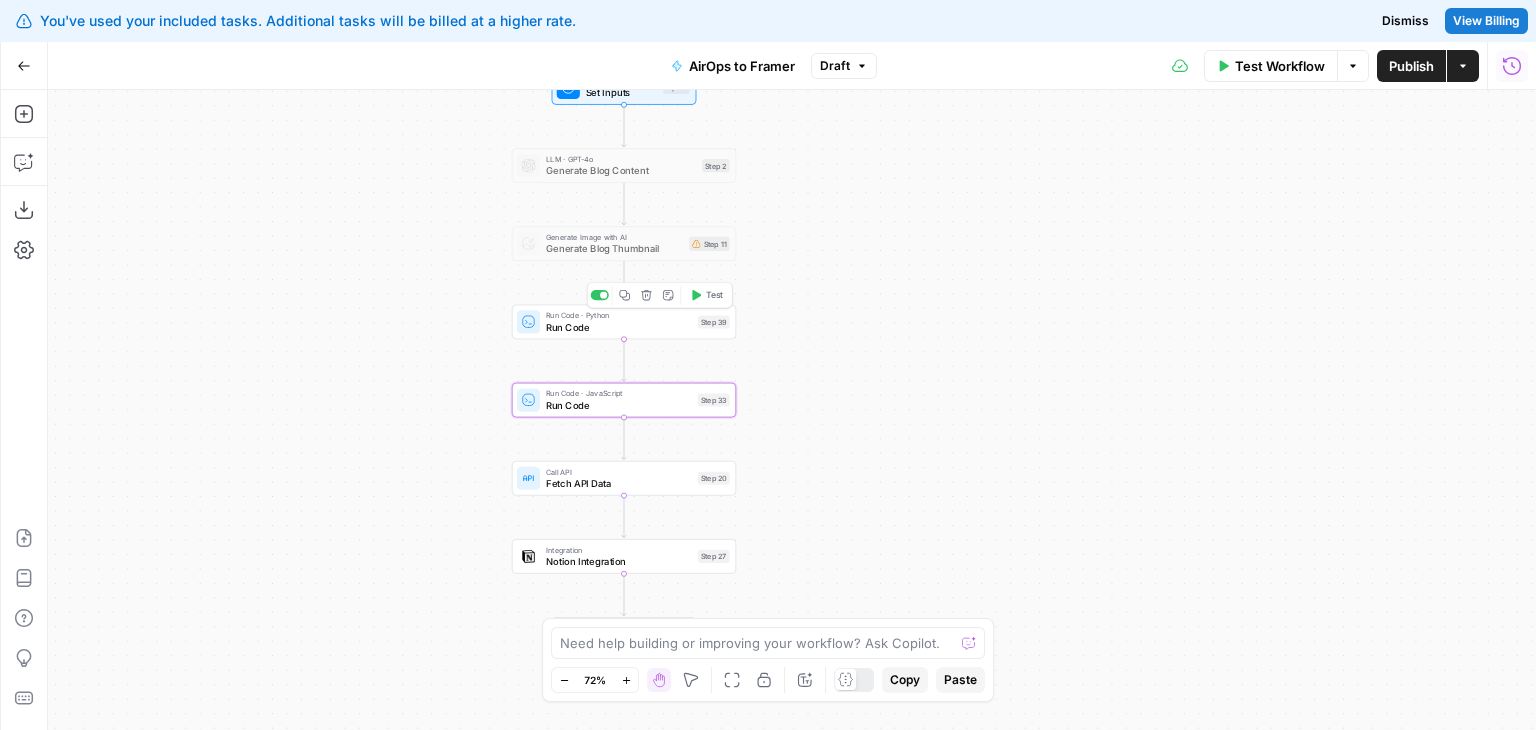 click on "Run Code" at bounding box center [619, 327] 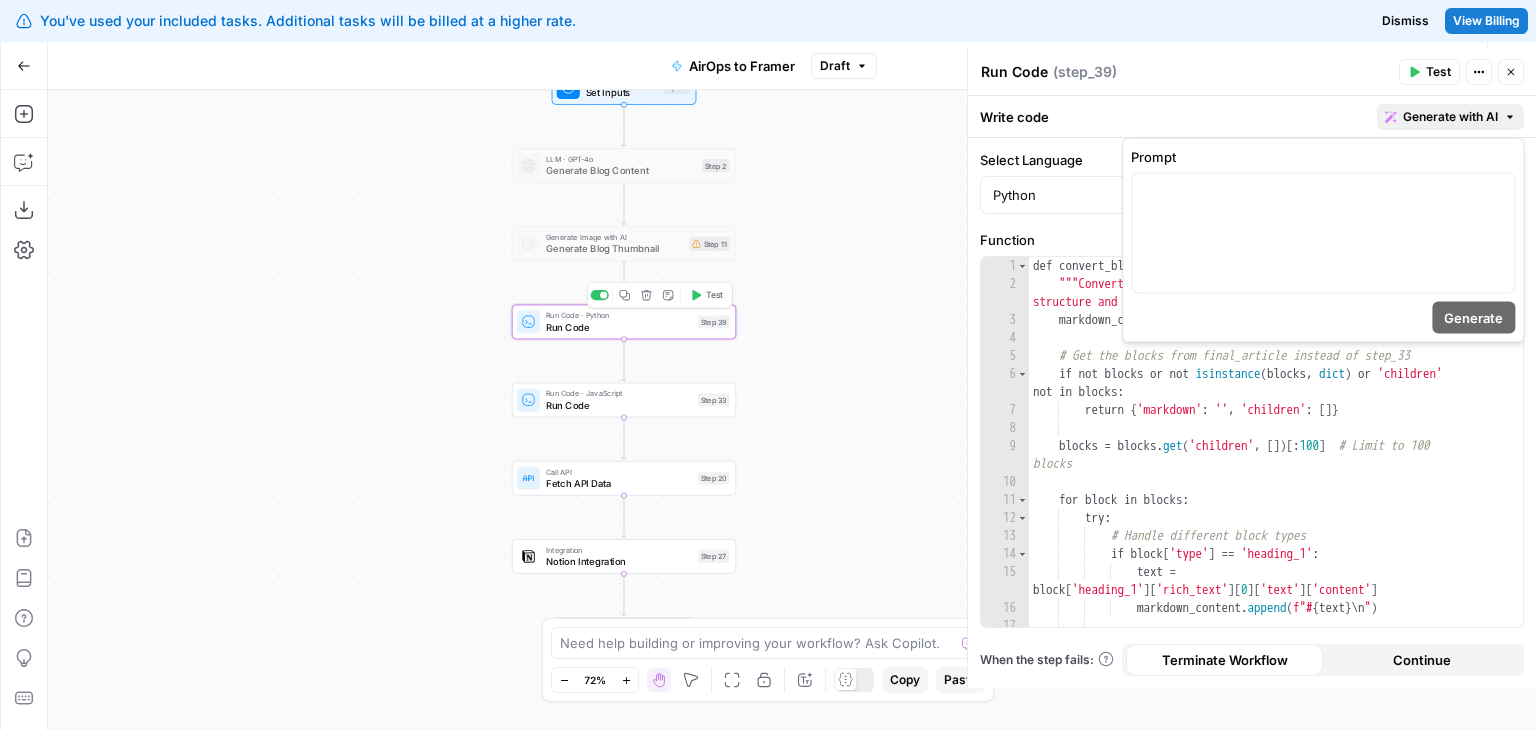 click on "Generate with AI" at bounding box center [1450, 117] 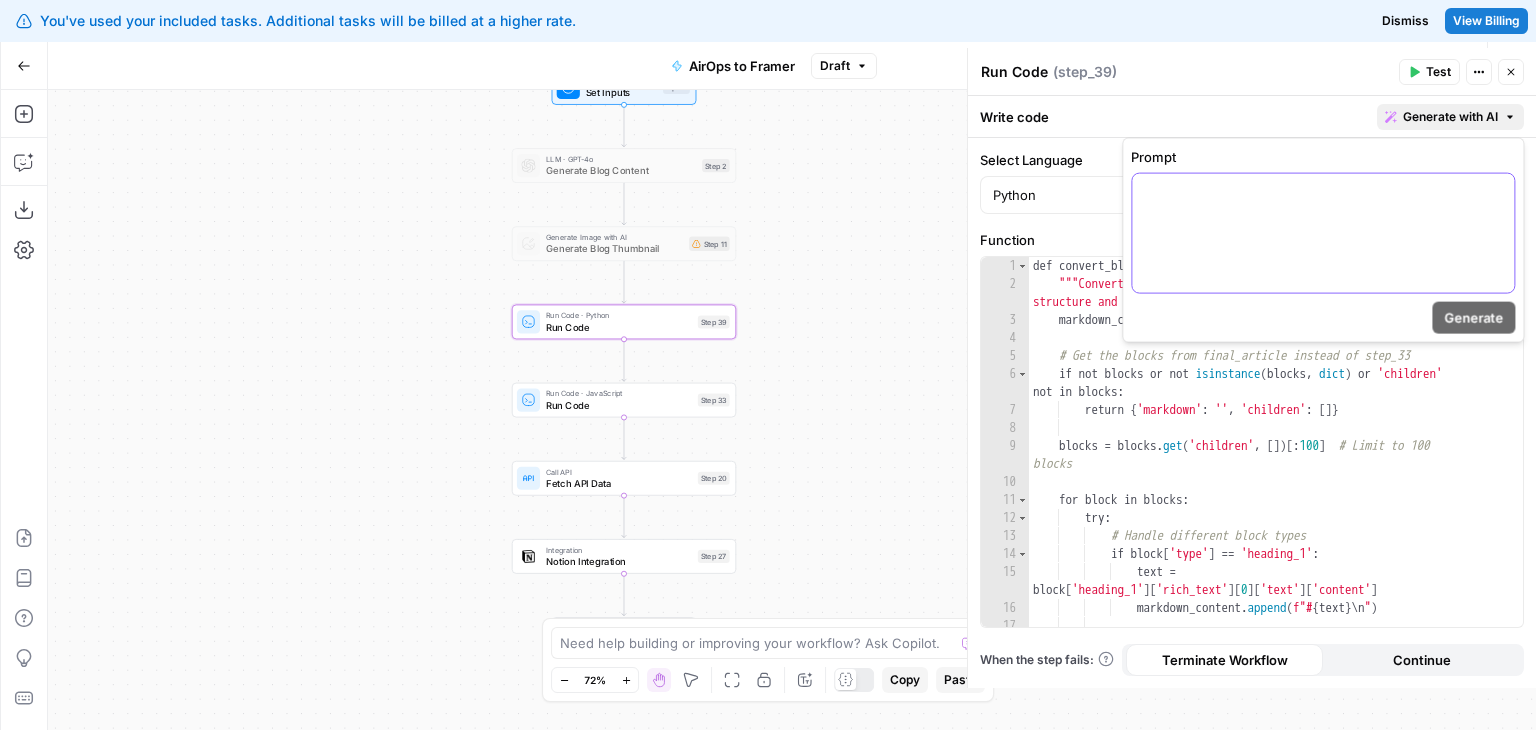 click at bounding box center (1323, 233) 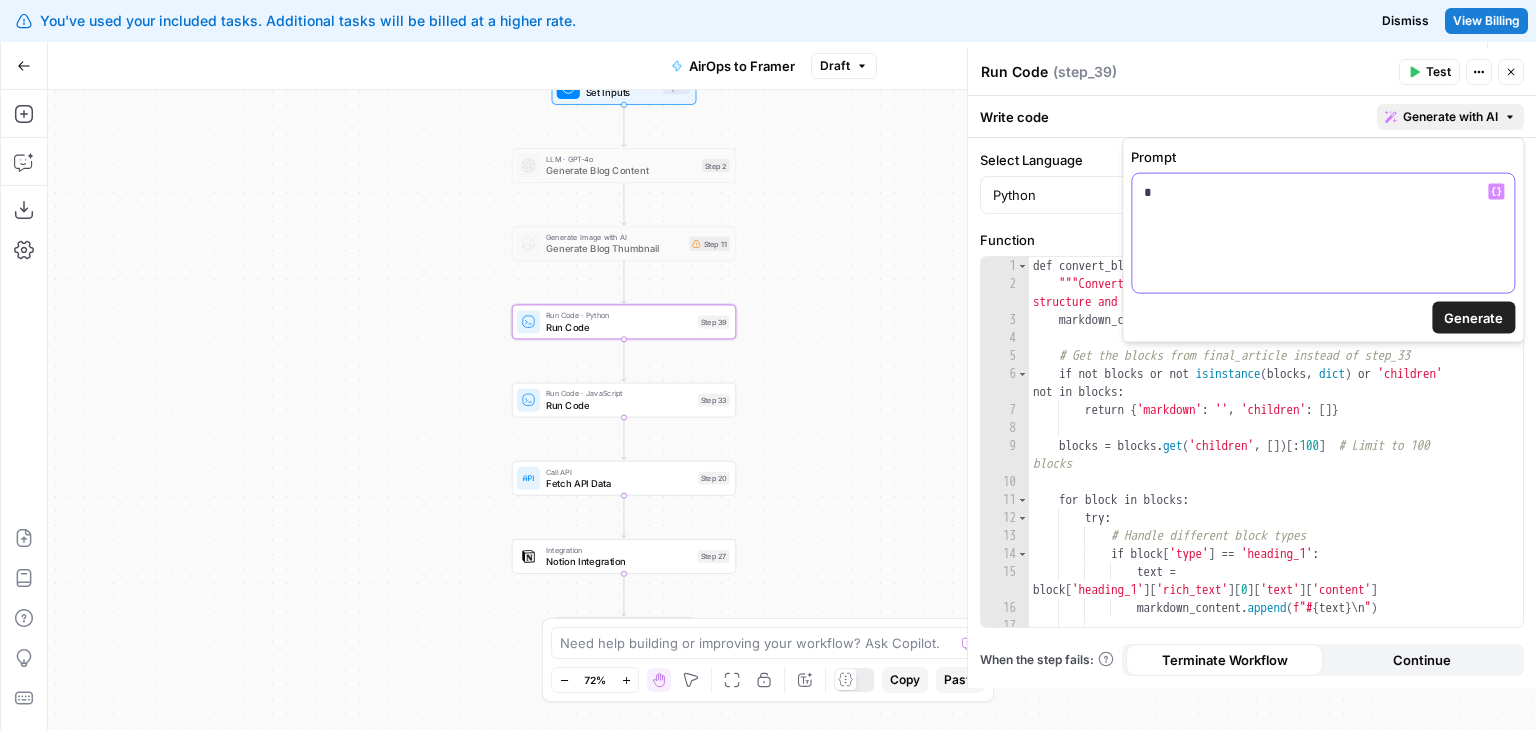 type 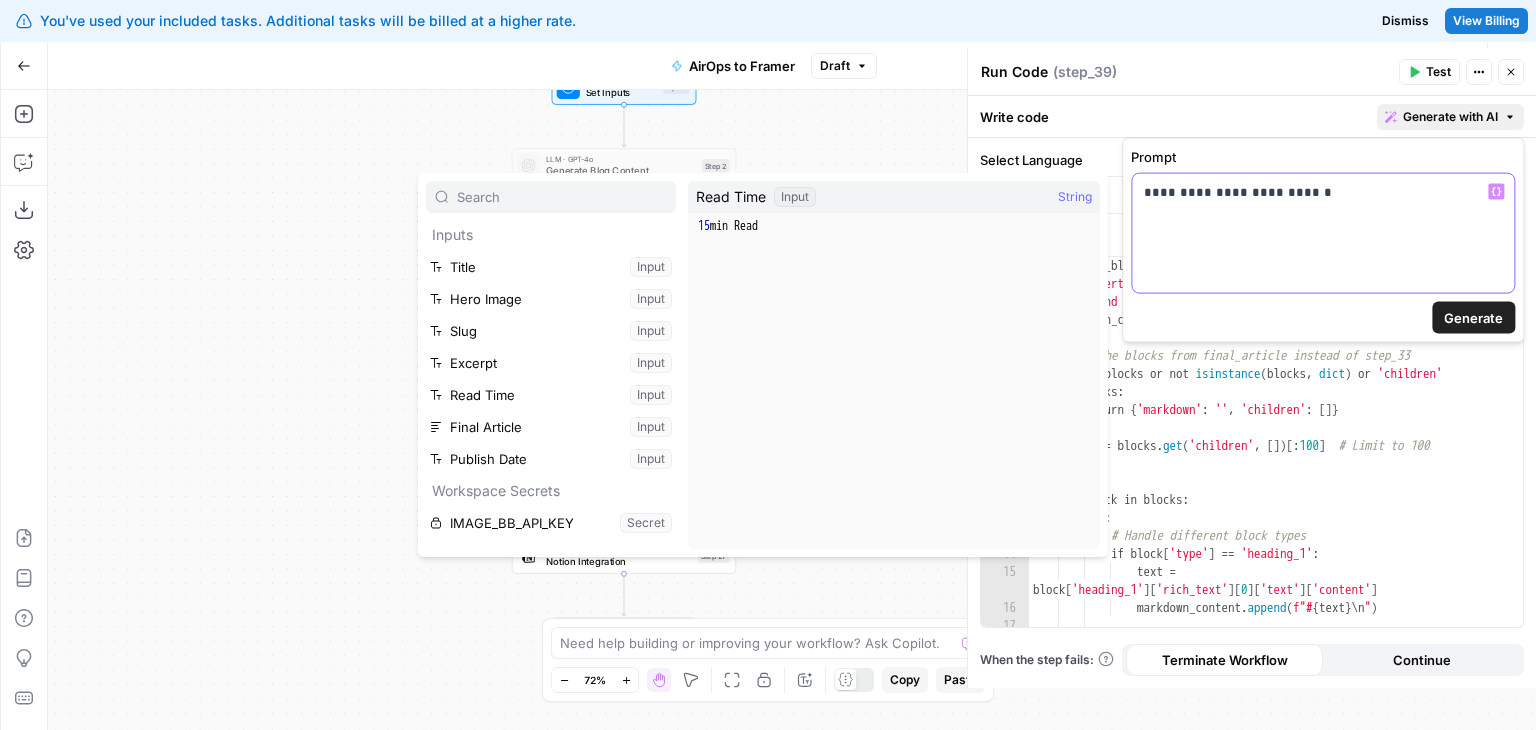 click on "**********" at bounding box center [1323, 233] 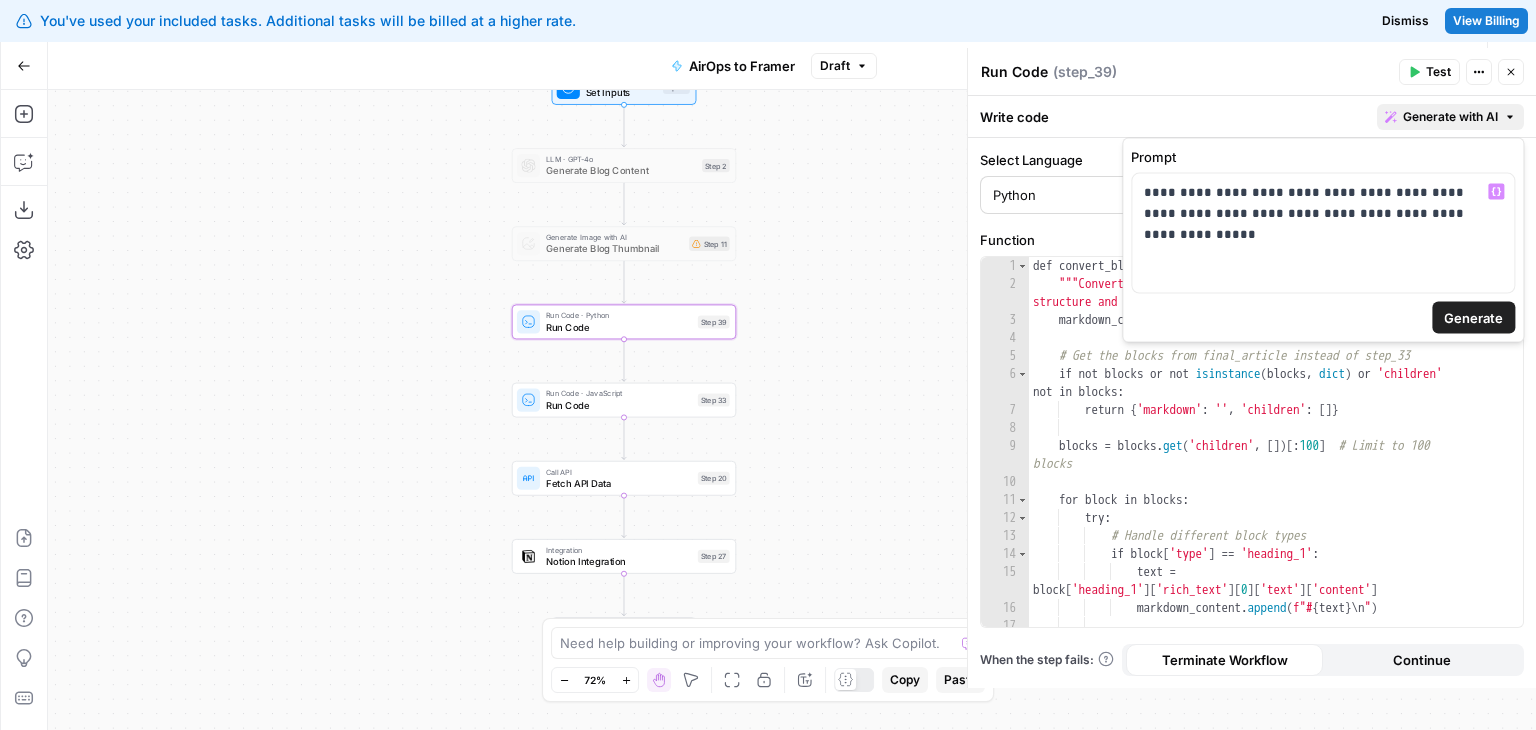 drag, startPoint x: 1459, startPoint y: 309, endPoint x: 1395, endPoint y: 204, distance: 122.967476 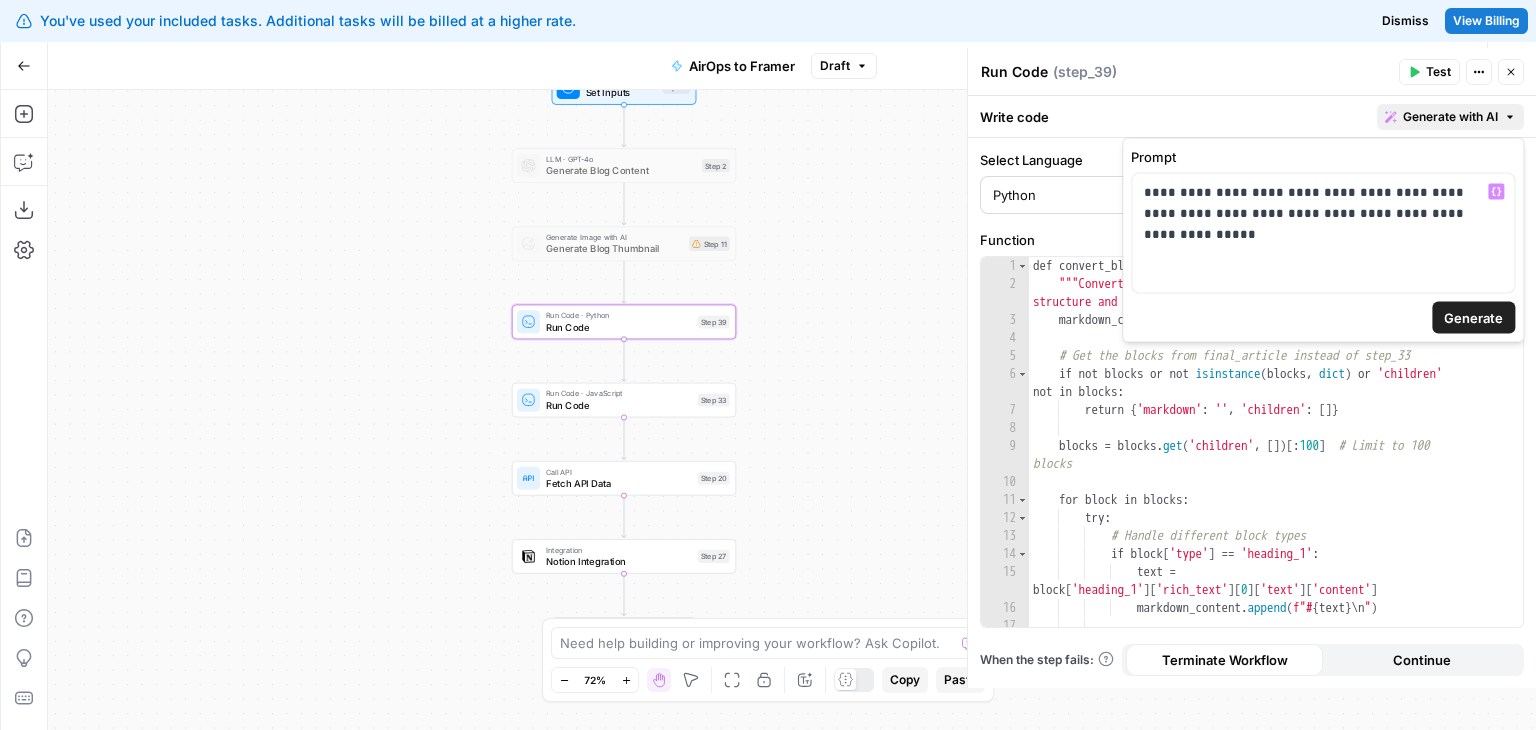 click on "Generate" at bounding box center [1473, 318] 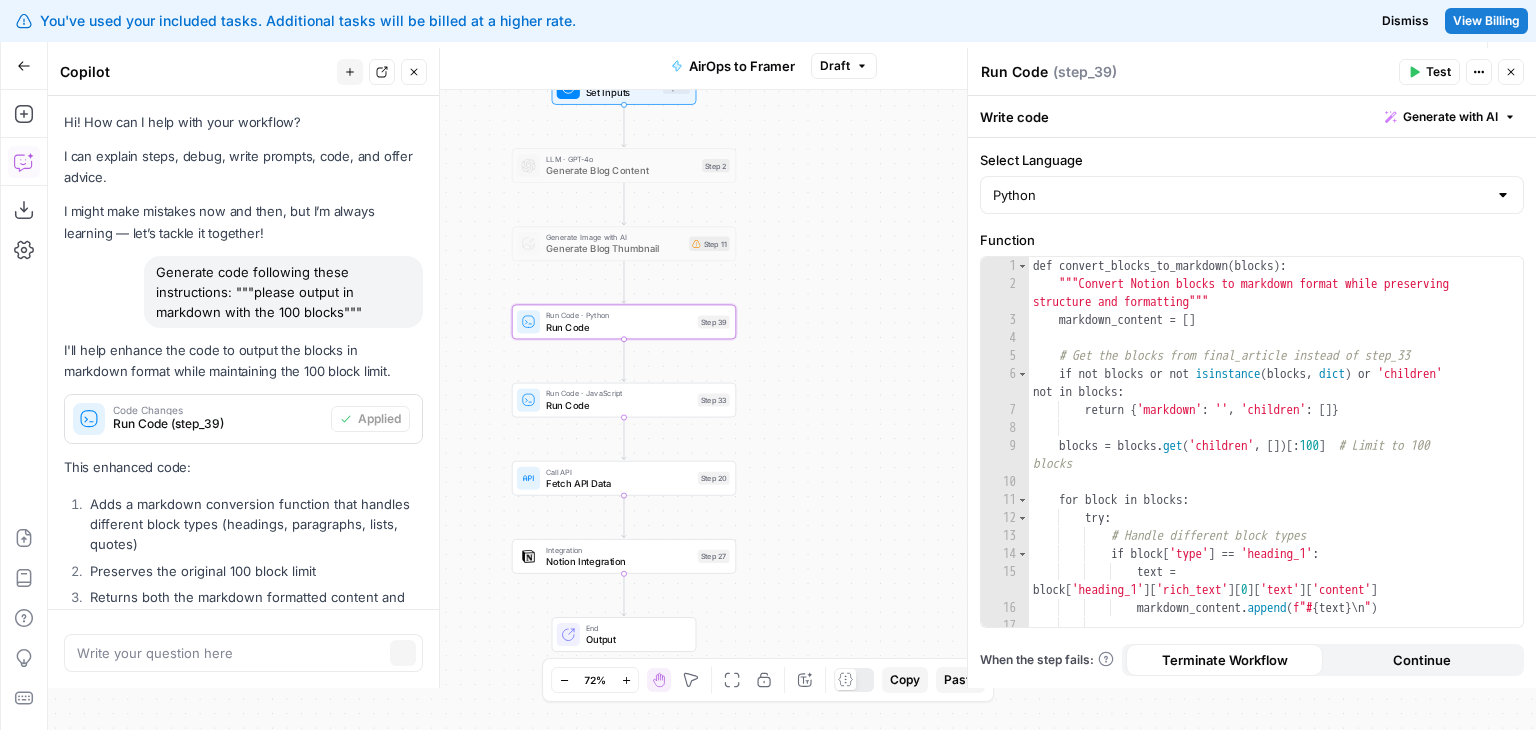 scroll, scrollTop: 2747, scrollLeft: 0, axis: vertical 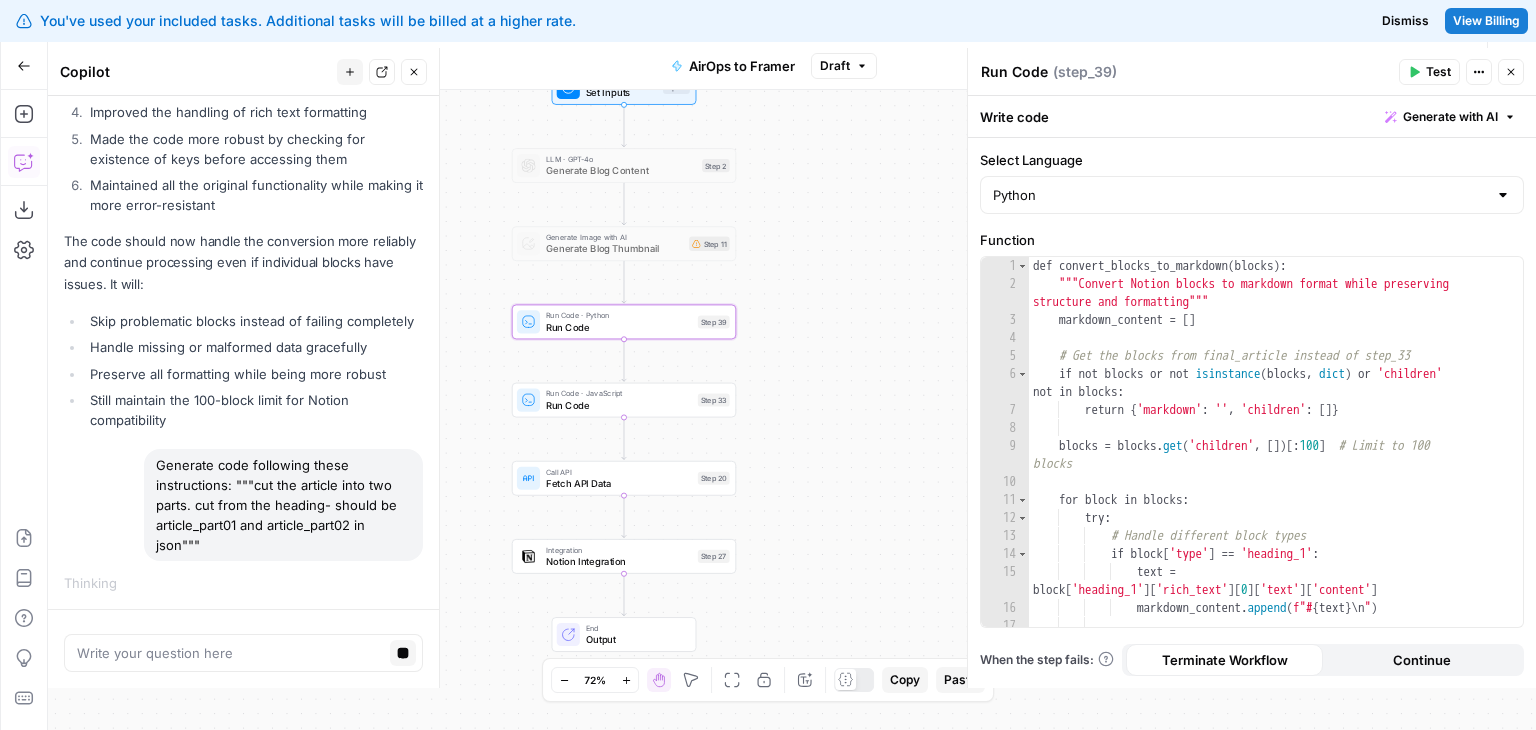 drag, startPoint x: 232, startPoint y: 226, endPoint x: 252, endPoint y: 378, distance: 153.31015 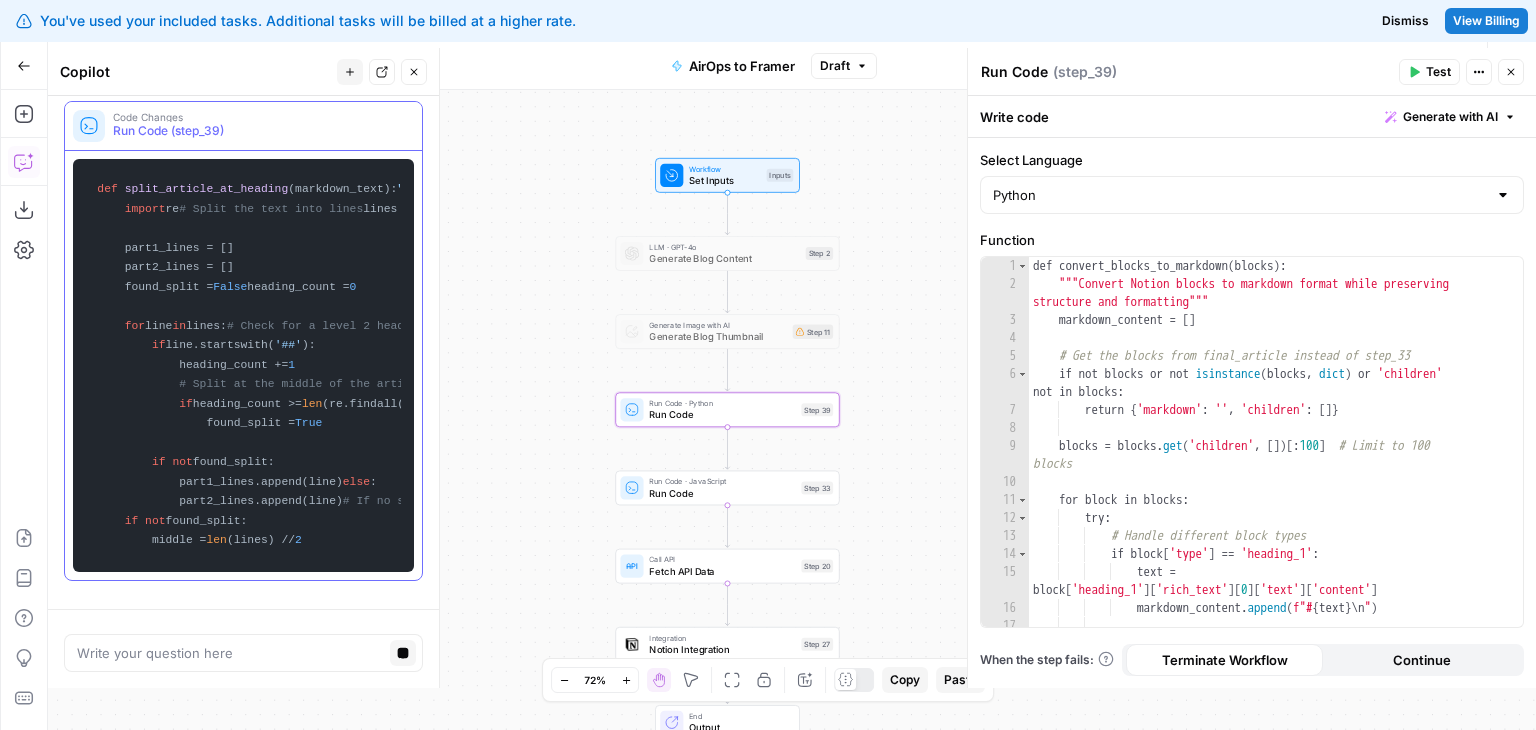 drag, startPoint x: 229, startPoint y: 333, endPoint x: 237, endPoint y: 253, distance: 80.399 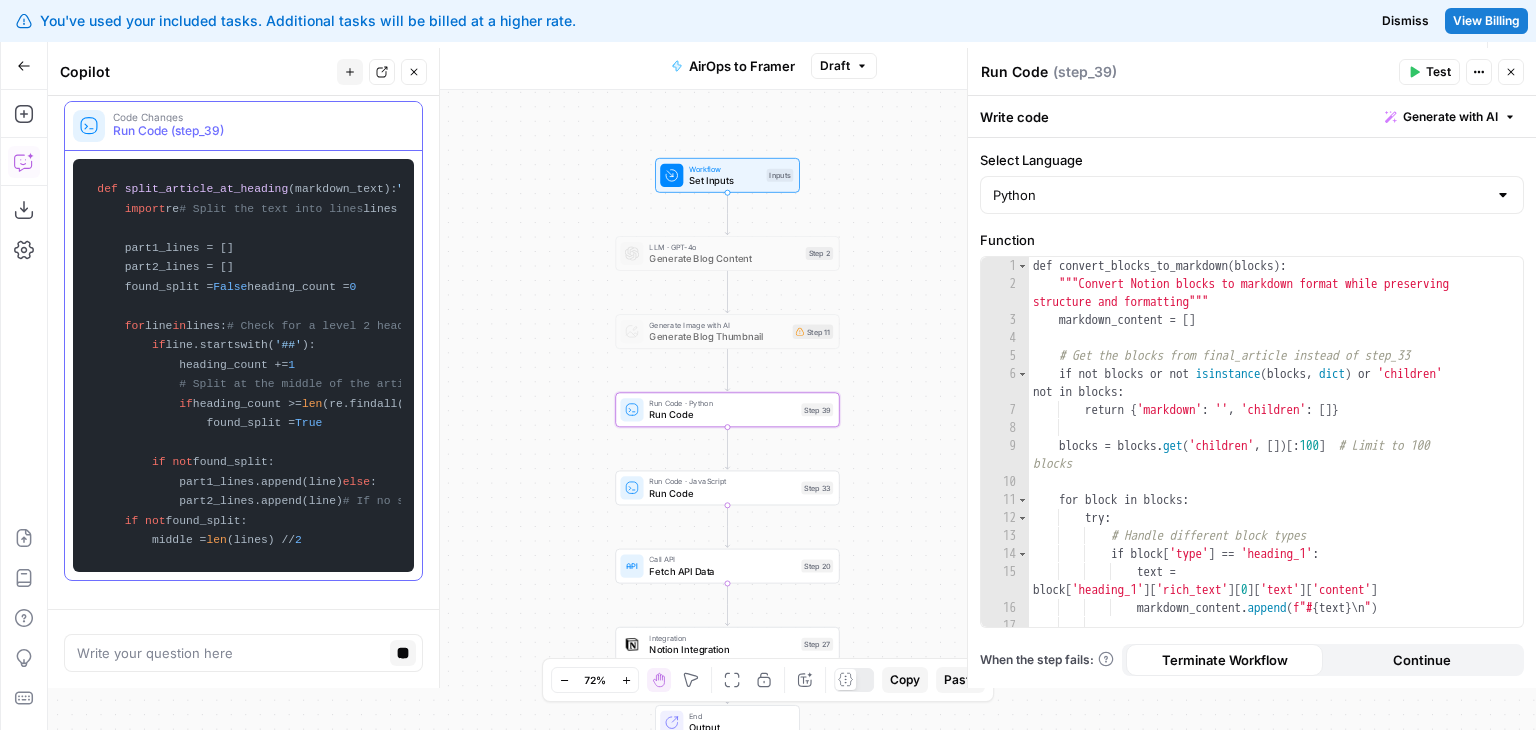 scroll, scrollTop: 3237, scrollLeft: 0, axis: vertical 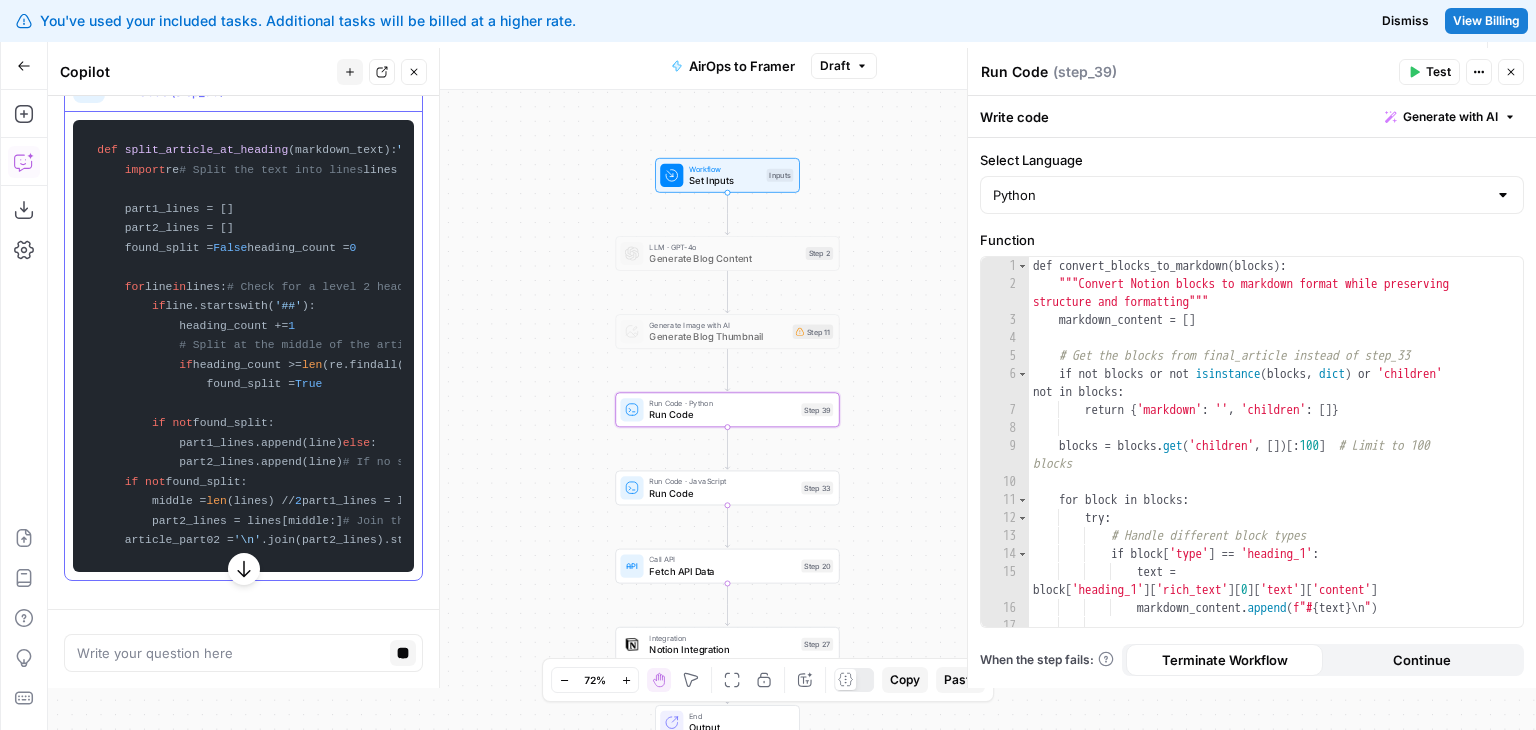 drag, startPoint x: 292, startPoint y: 333, endPoint x: 264, endPoint y: 206, distance: 130.04999 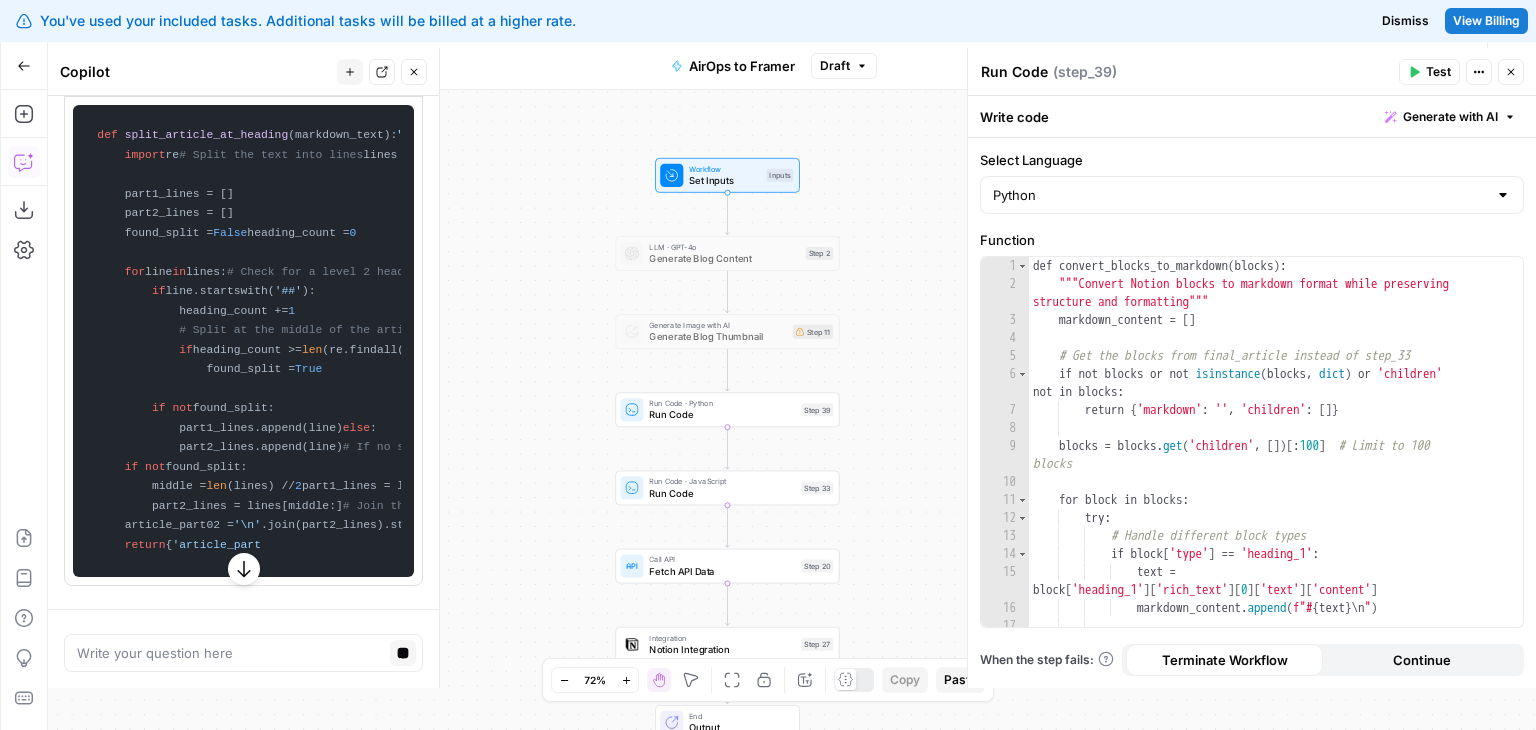 scroll, scrollTop: 3011, scrollLeft: 0, axis: vertical 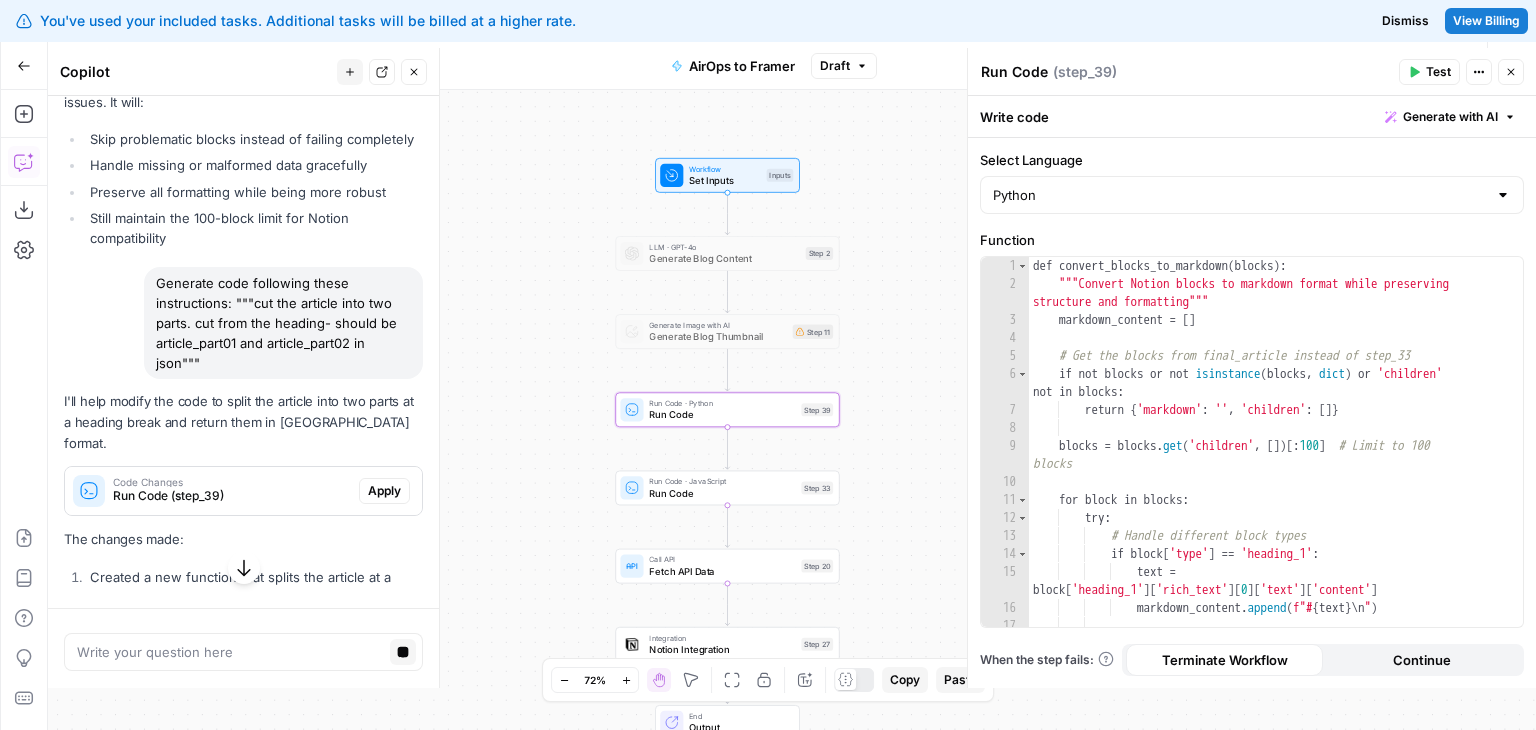 drag, startPoint x: 269, startPoint y: 158, endPoint x: 311, endPoint y: 359, distance: 205.34119 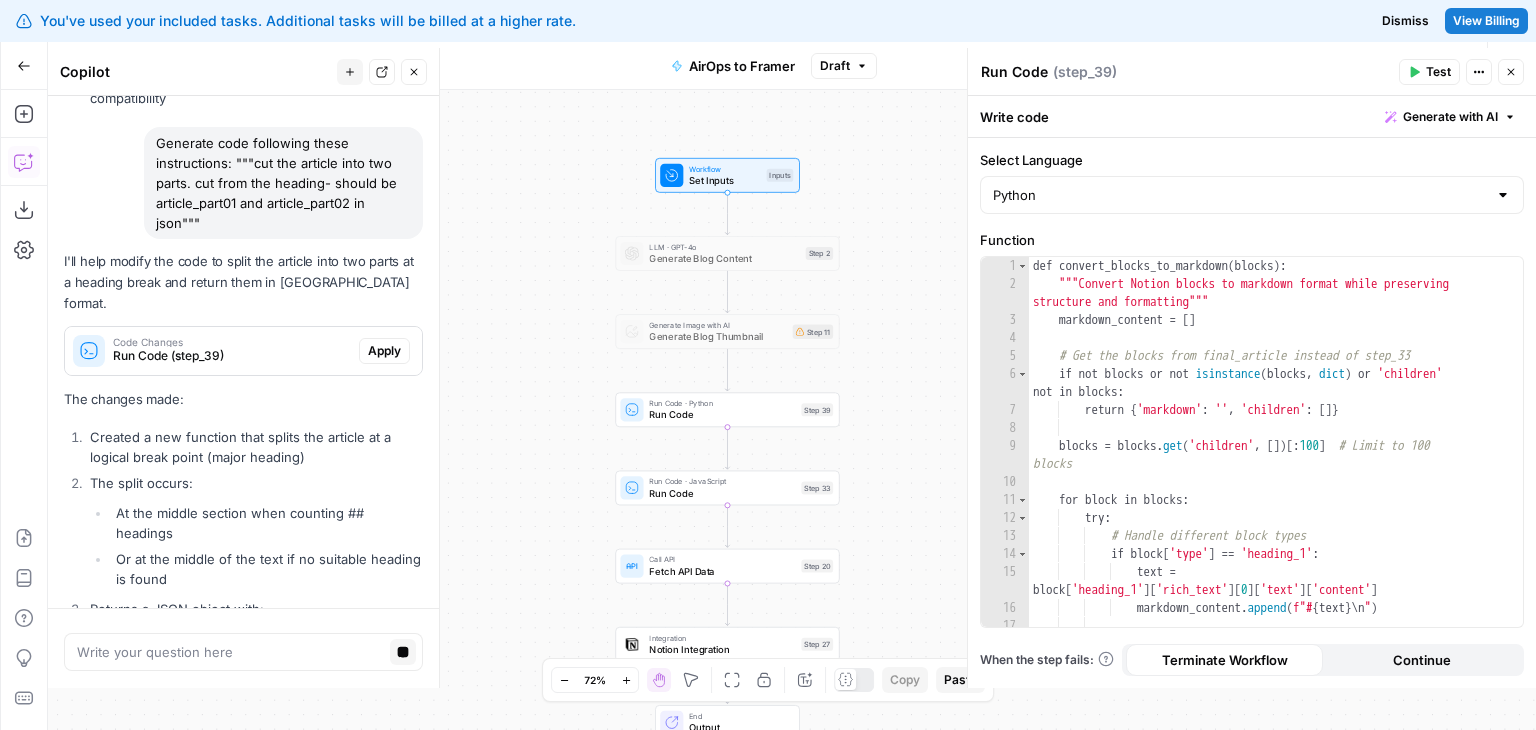 drag, startPoint x: 287, startPoint y: 507, endPoint x: 276, endPoint y: 377, distance: 130.46455 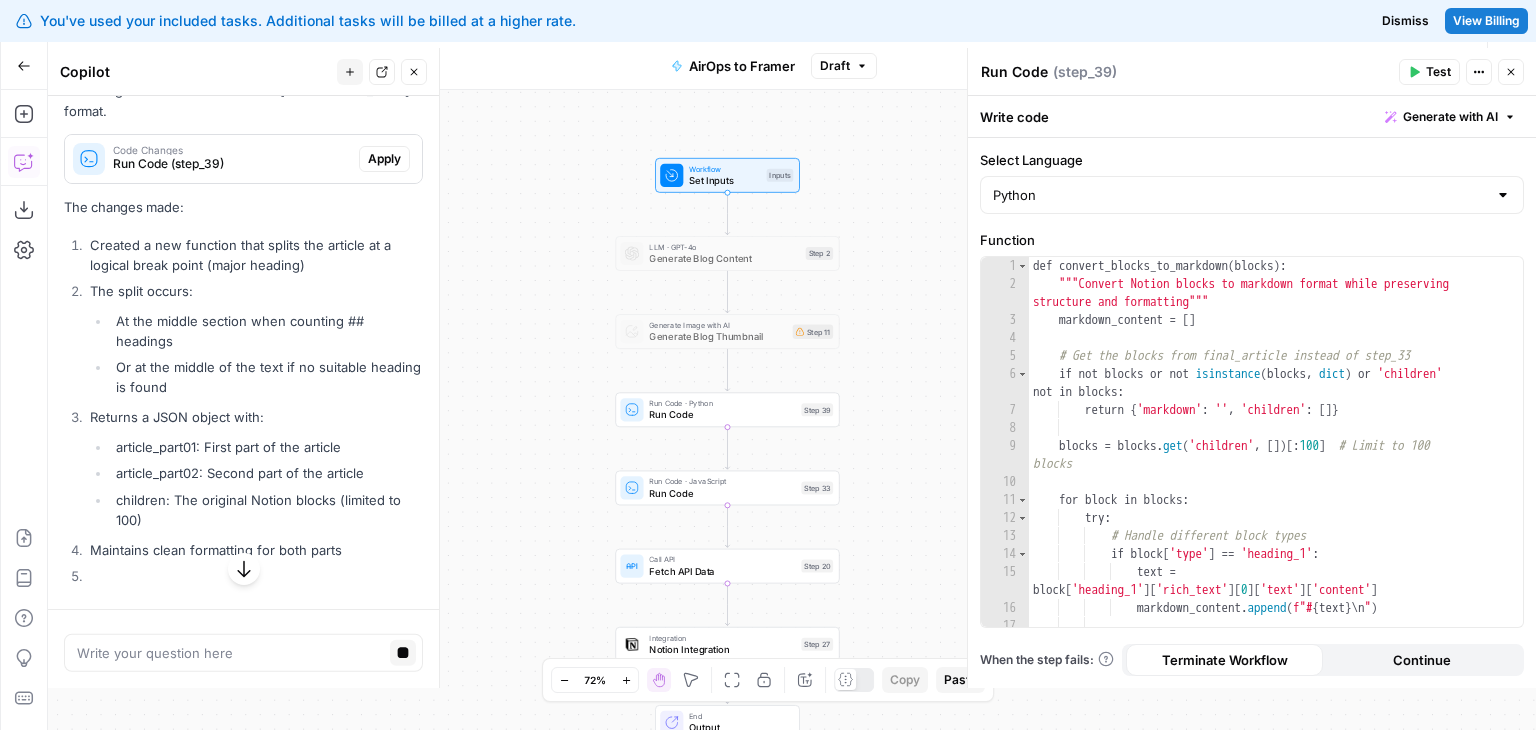 drag, startPoint x: 320, startPoint y: 389, endPoint x: 341, endPoint y: 471, distance: 84.646324 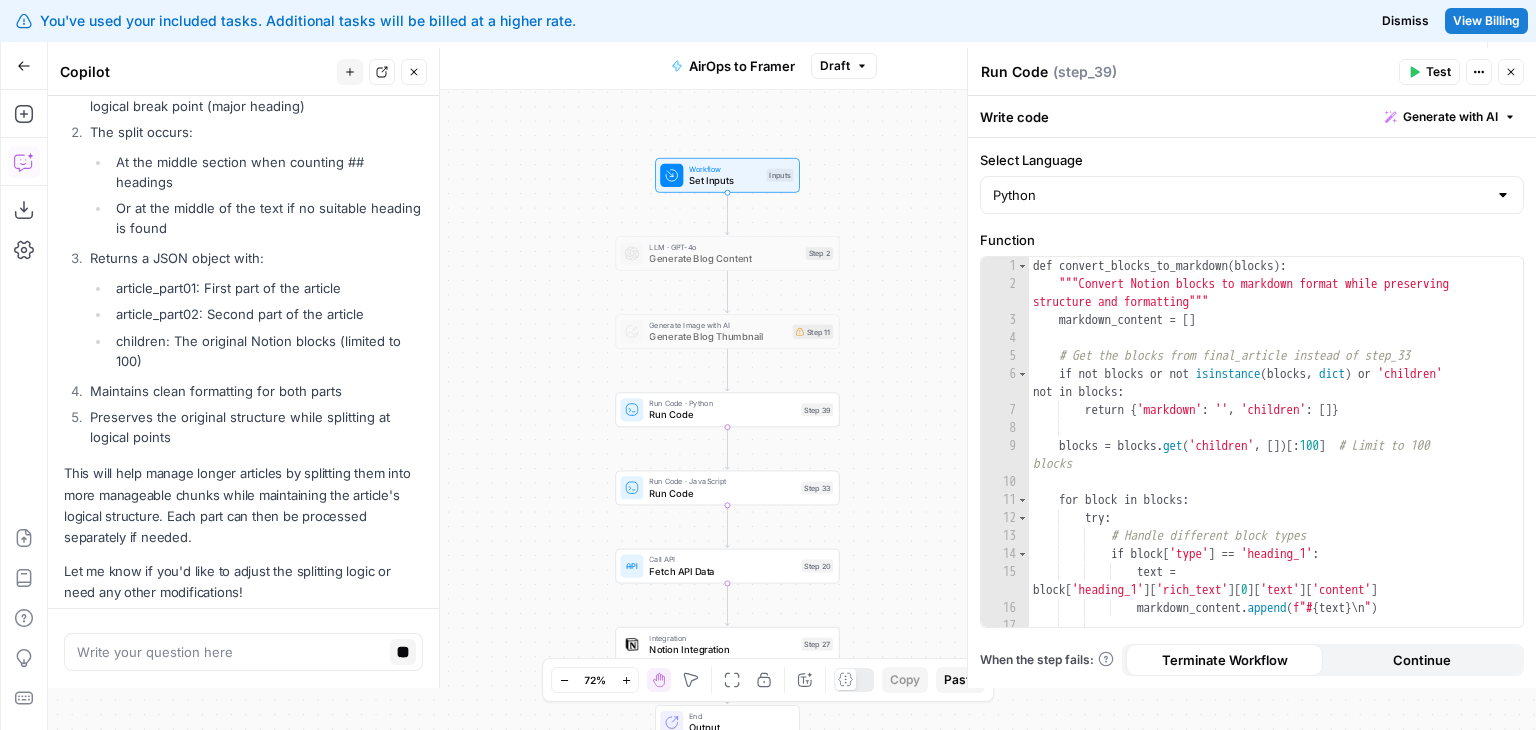 drag, startPoint x: 341, startPoint y: 471, endPoint x: 272, endPoint y: 317, distance: 168.7513 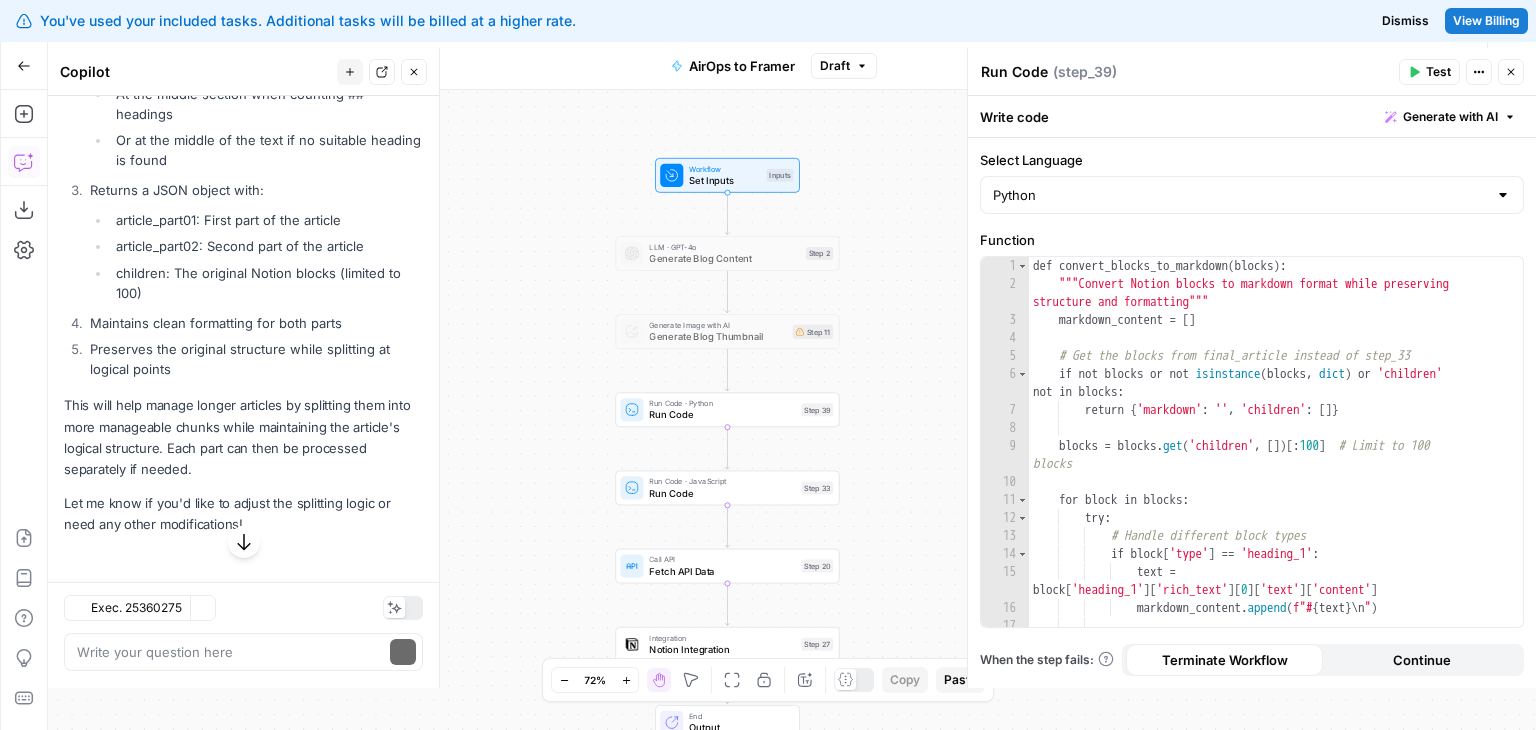 drag, startPoint x: 287, startPoint y: 410, endPoint x: 304, endPoint y: 609, distance: 199.72481 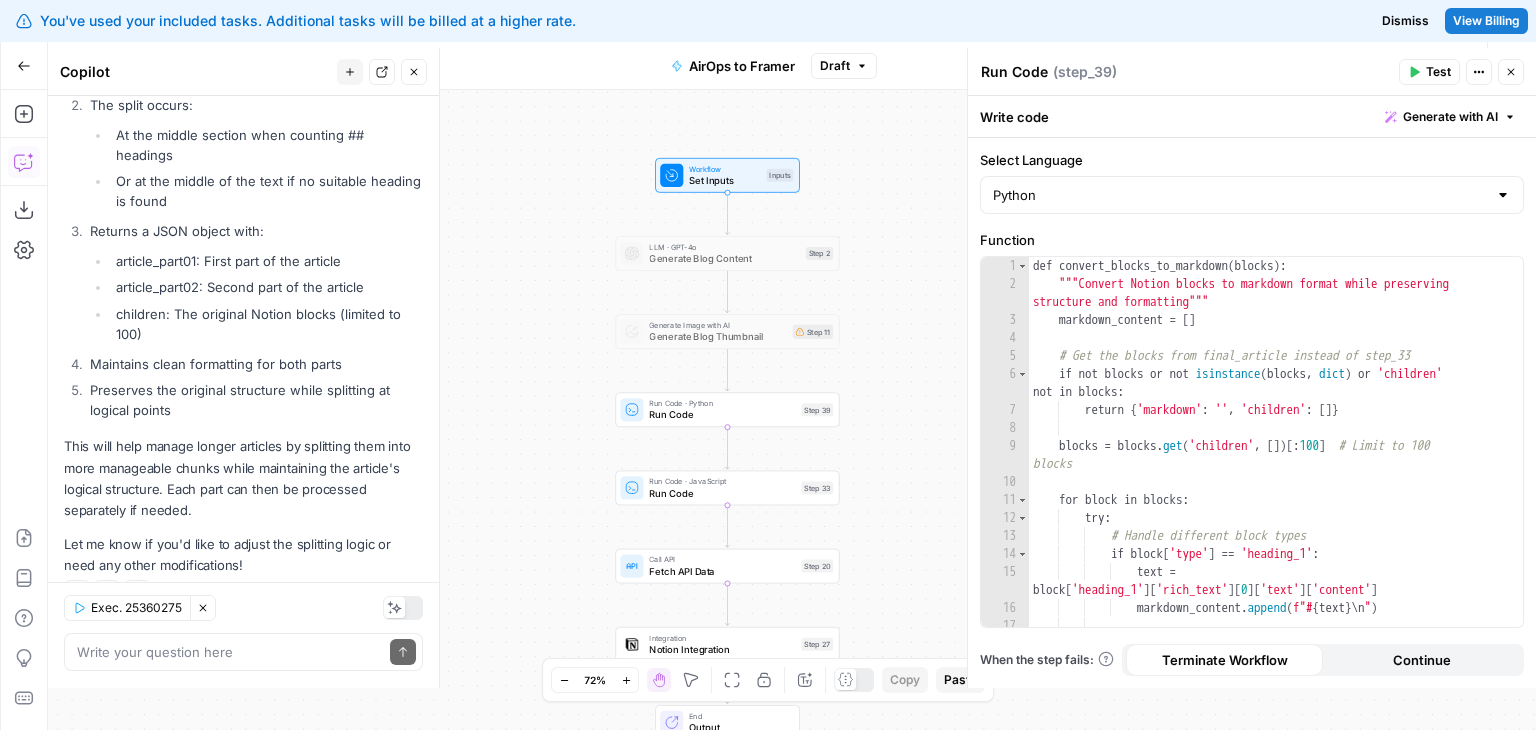 scroll, scrollTop: 3348, scrollLeft: 0, axis: vertical 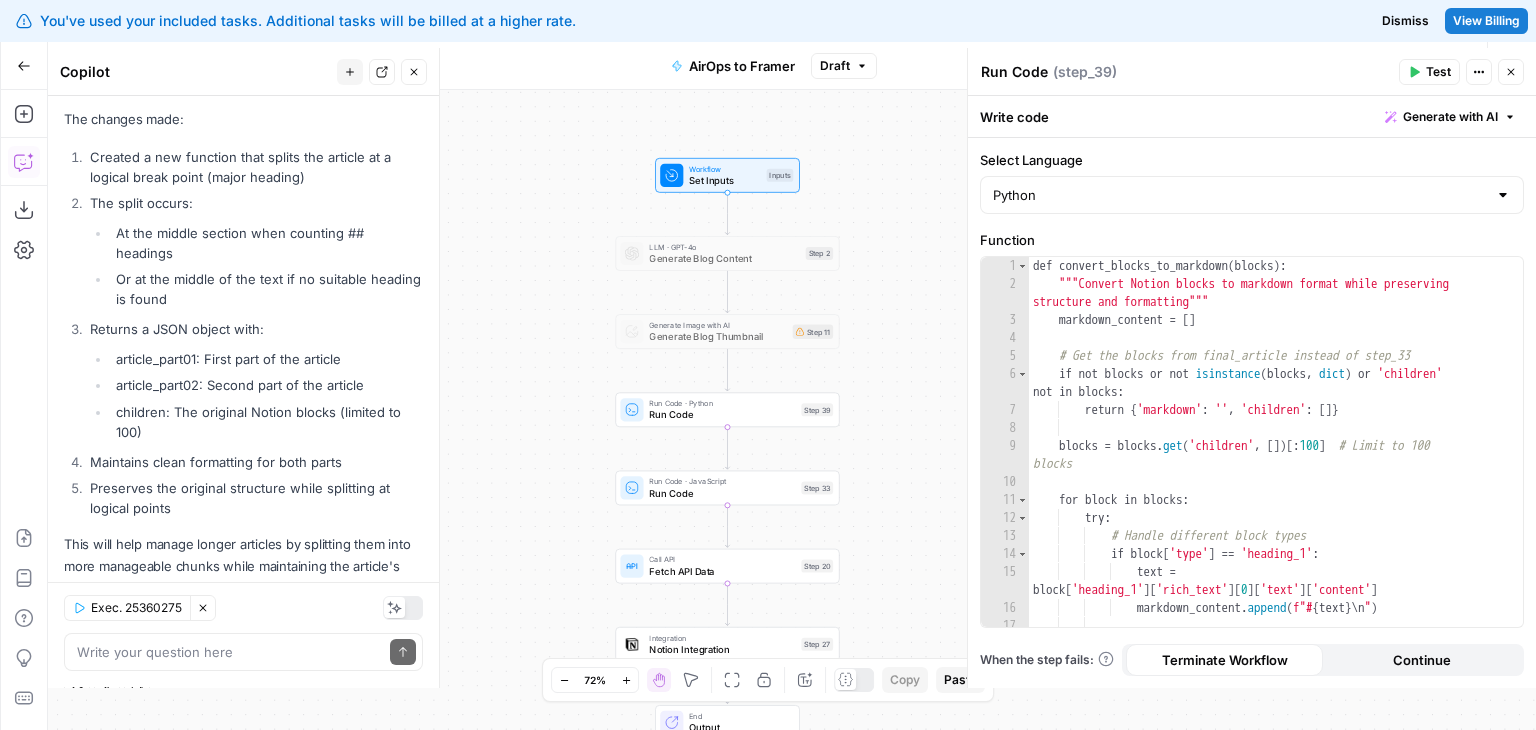 drag, startPoint x: 314, startPoint y: 436, endPoint x: 316, endPoint y: 362, distance: 74.02702 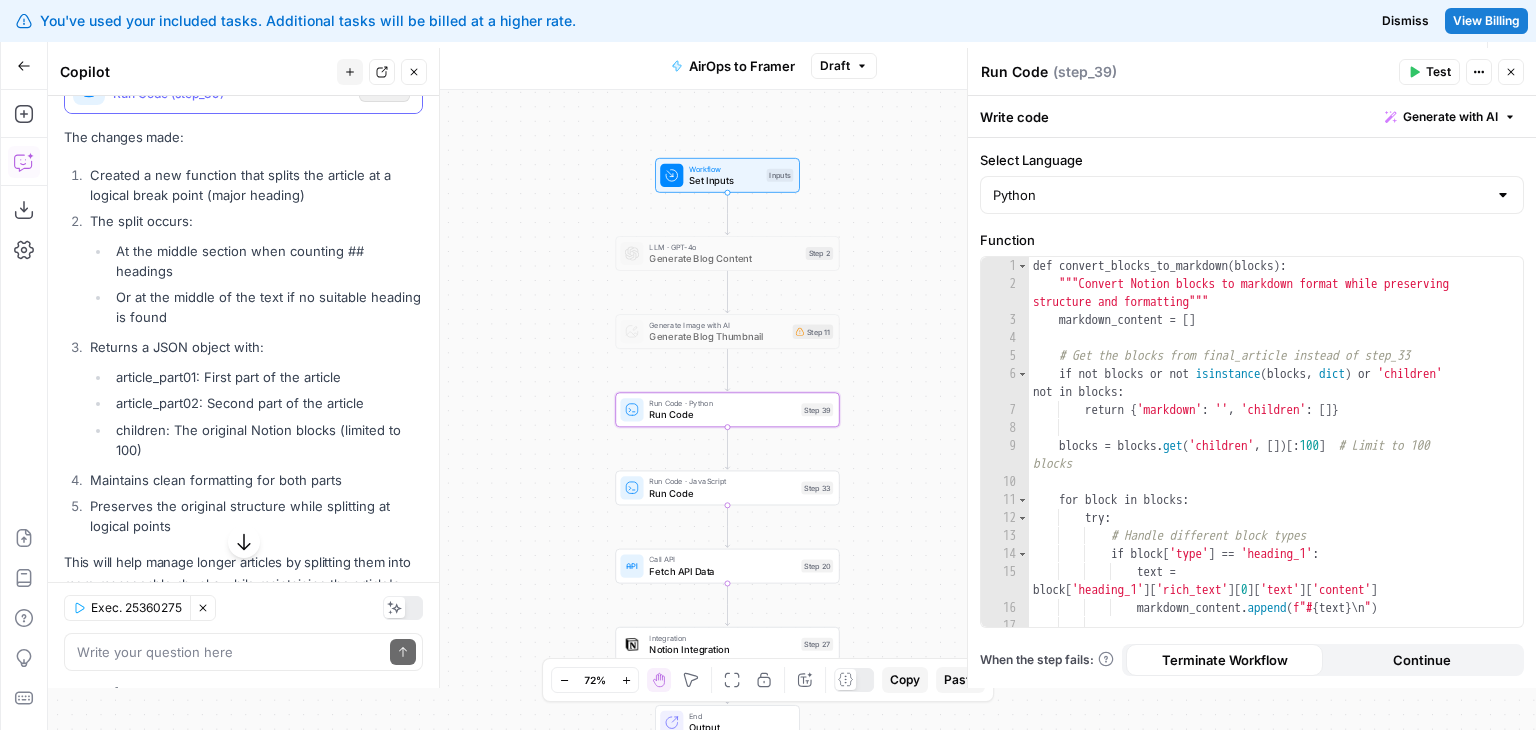 click on "Apply" at bounding box center [384, 89] 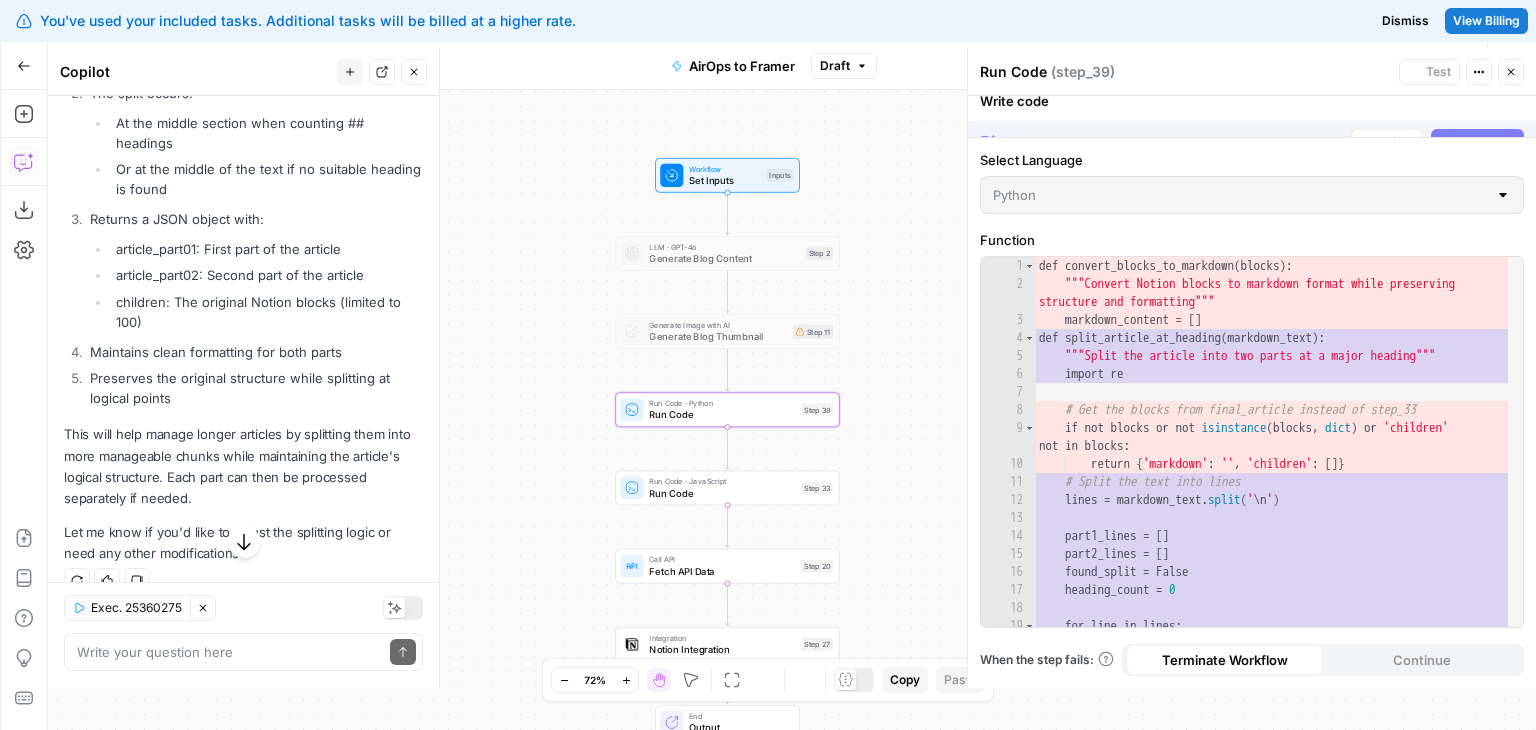 scroll, scrollTop: 3220, scrollLeft: 0, axis: vertical 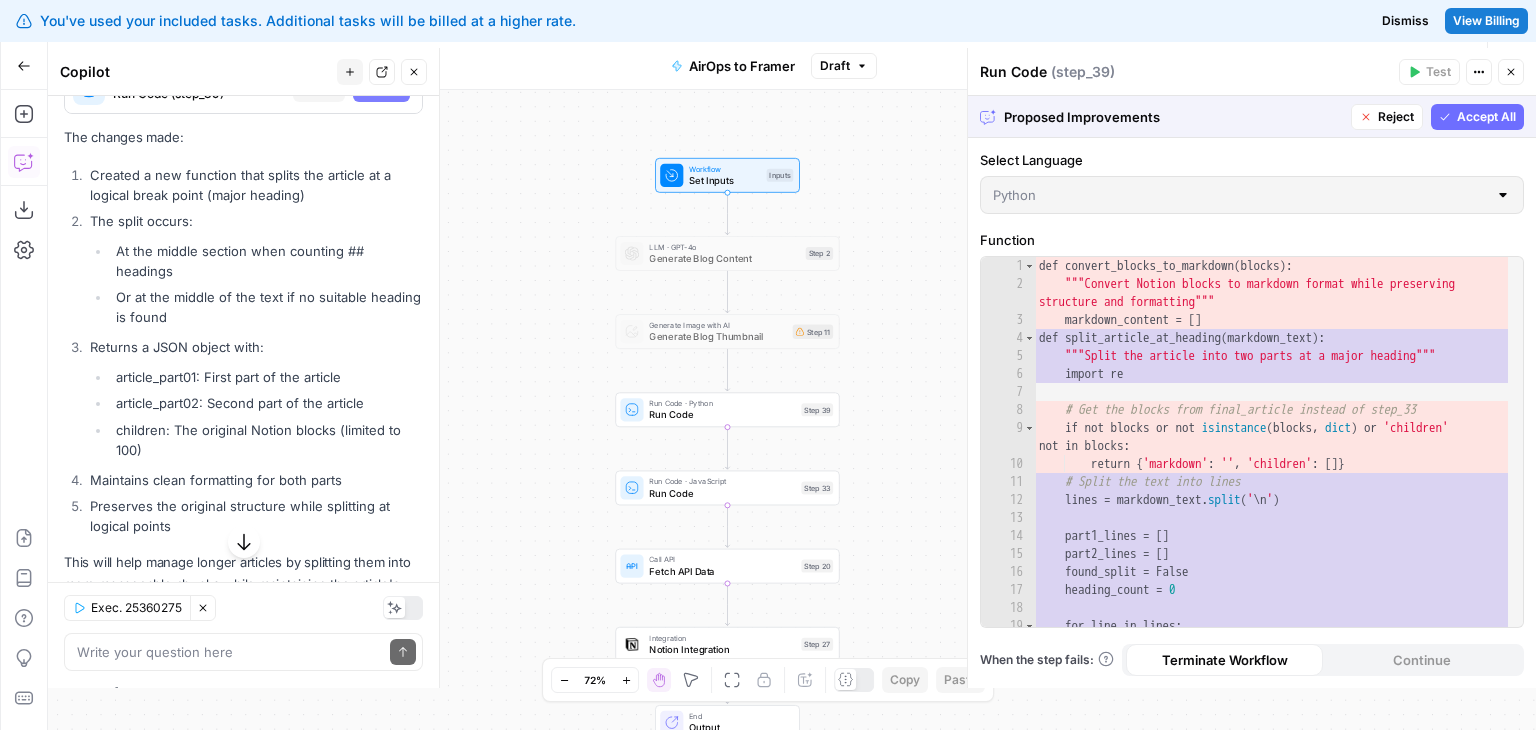 click on "Accept All" at bounding box center [1477, 117] 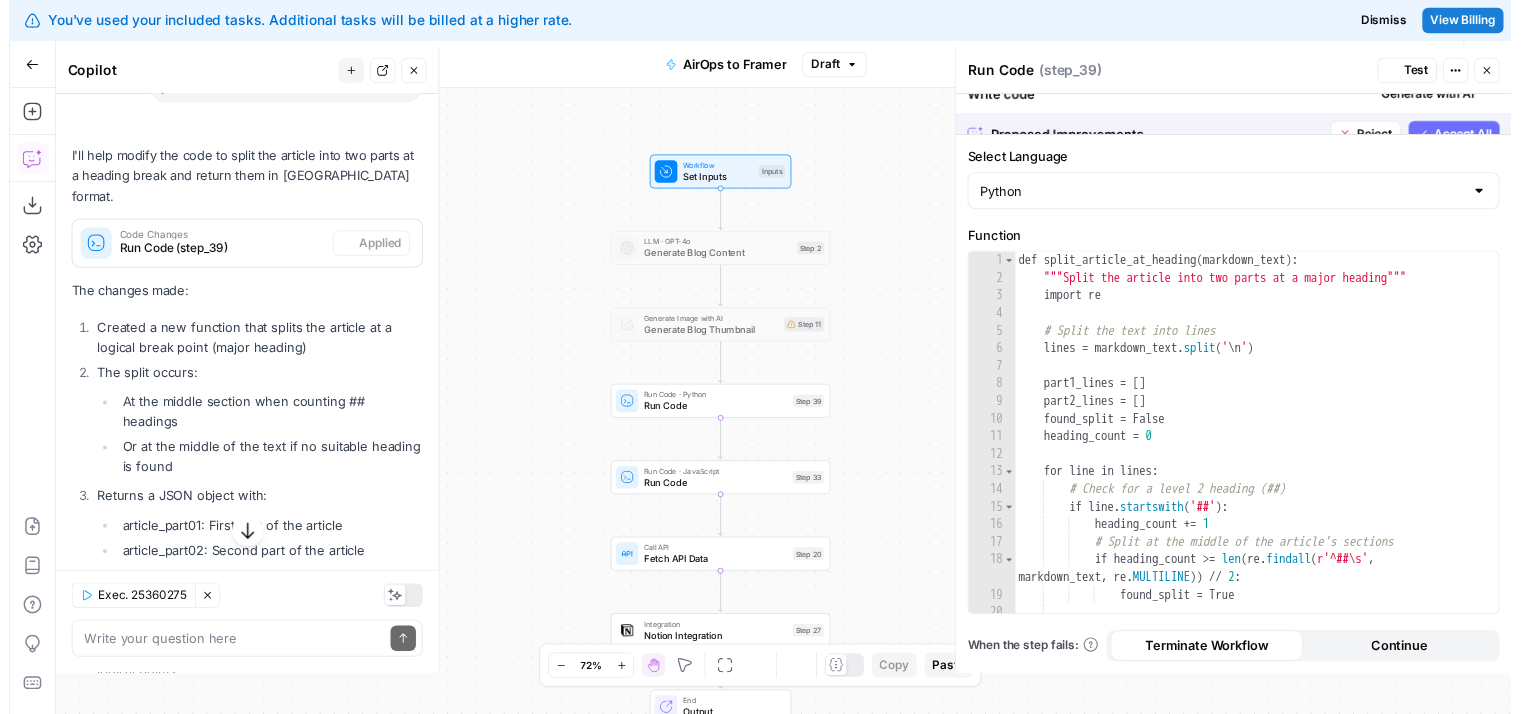 scroll, scrollTop: 3380, scrollLeft: 0, axis: vertical 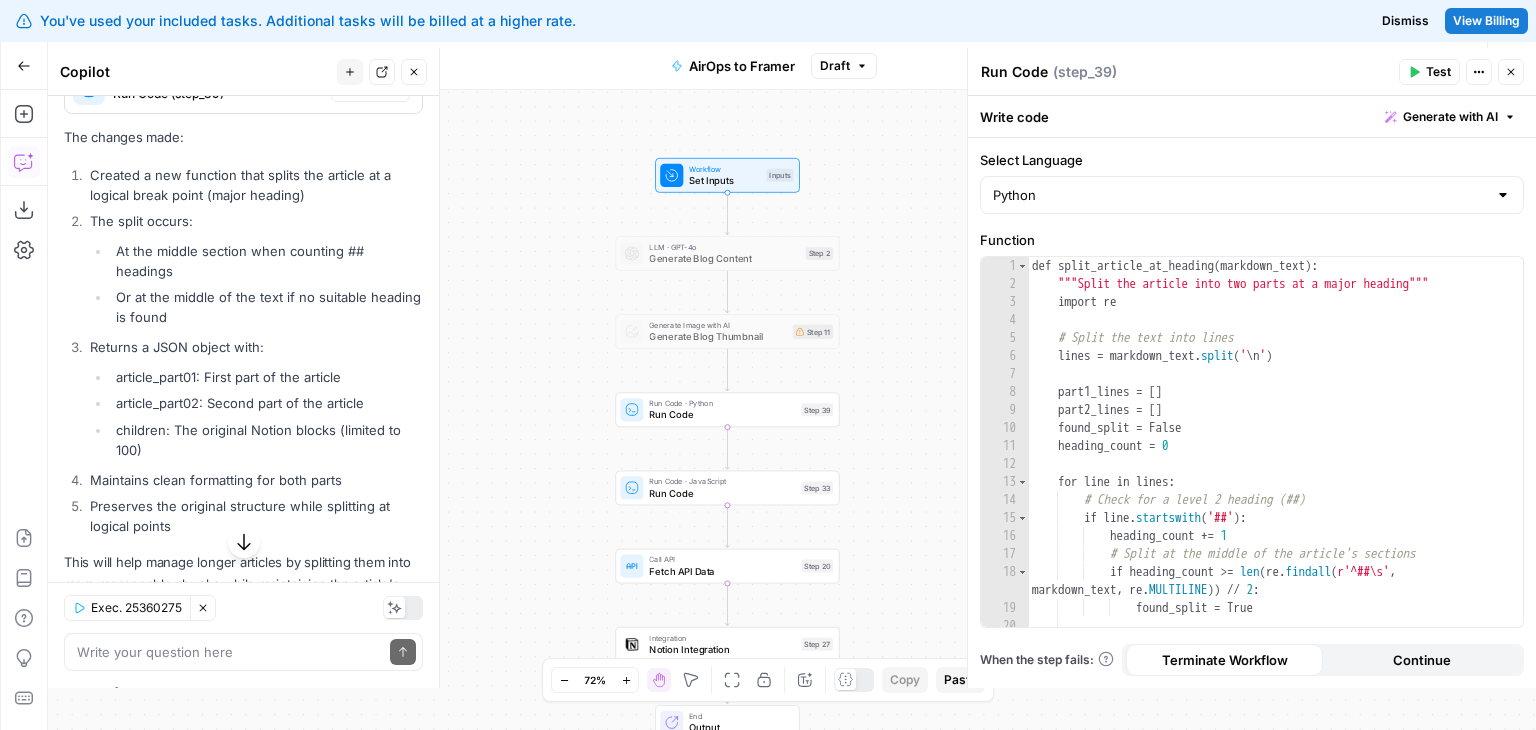 click on "Run Code Run Code  ( step_39 ) Test Actions Close" at bounding box center [1252, 72] 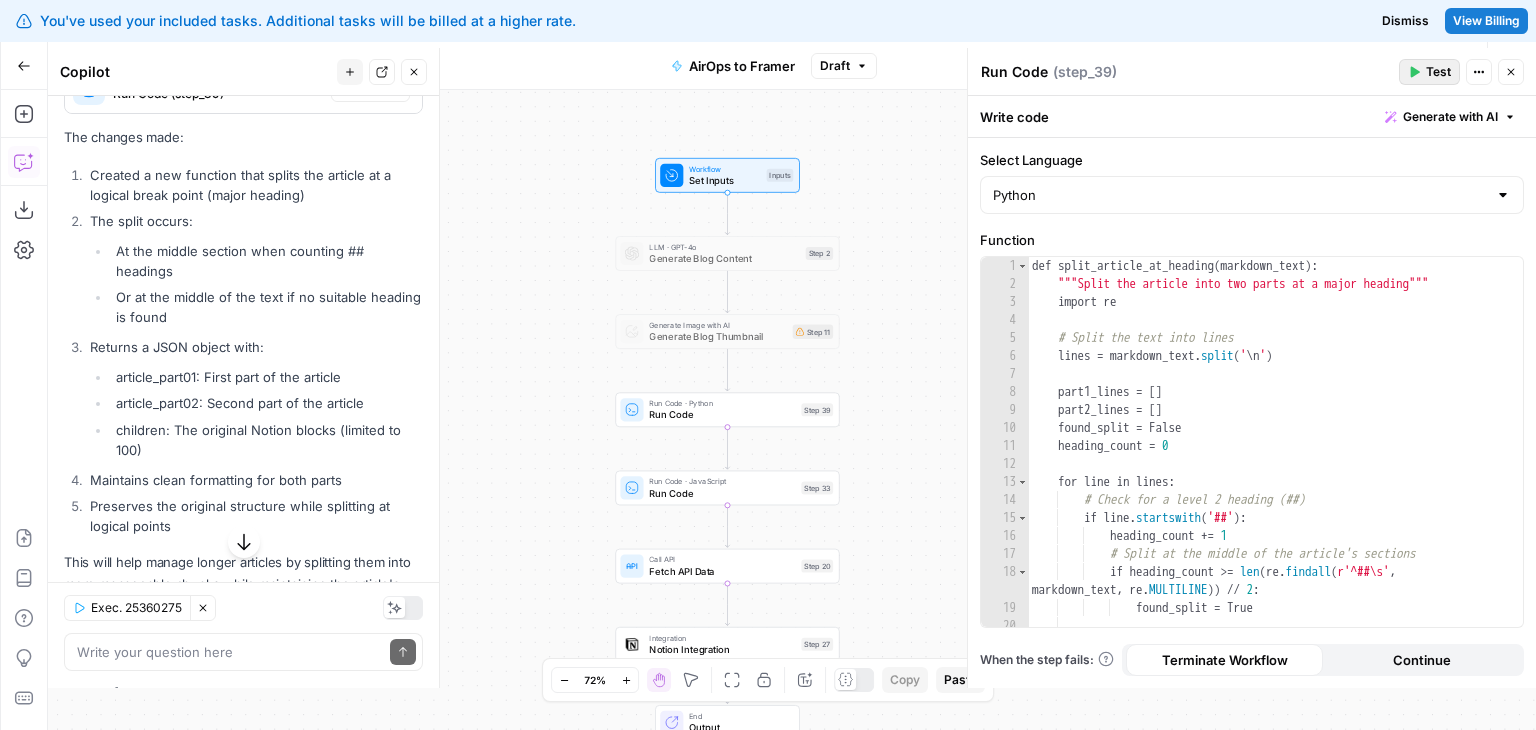click 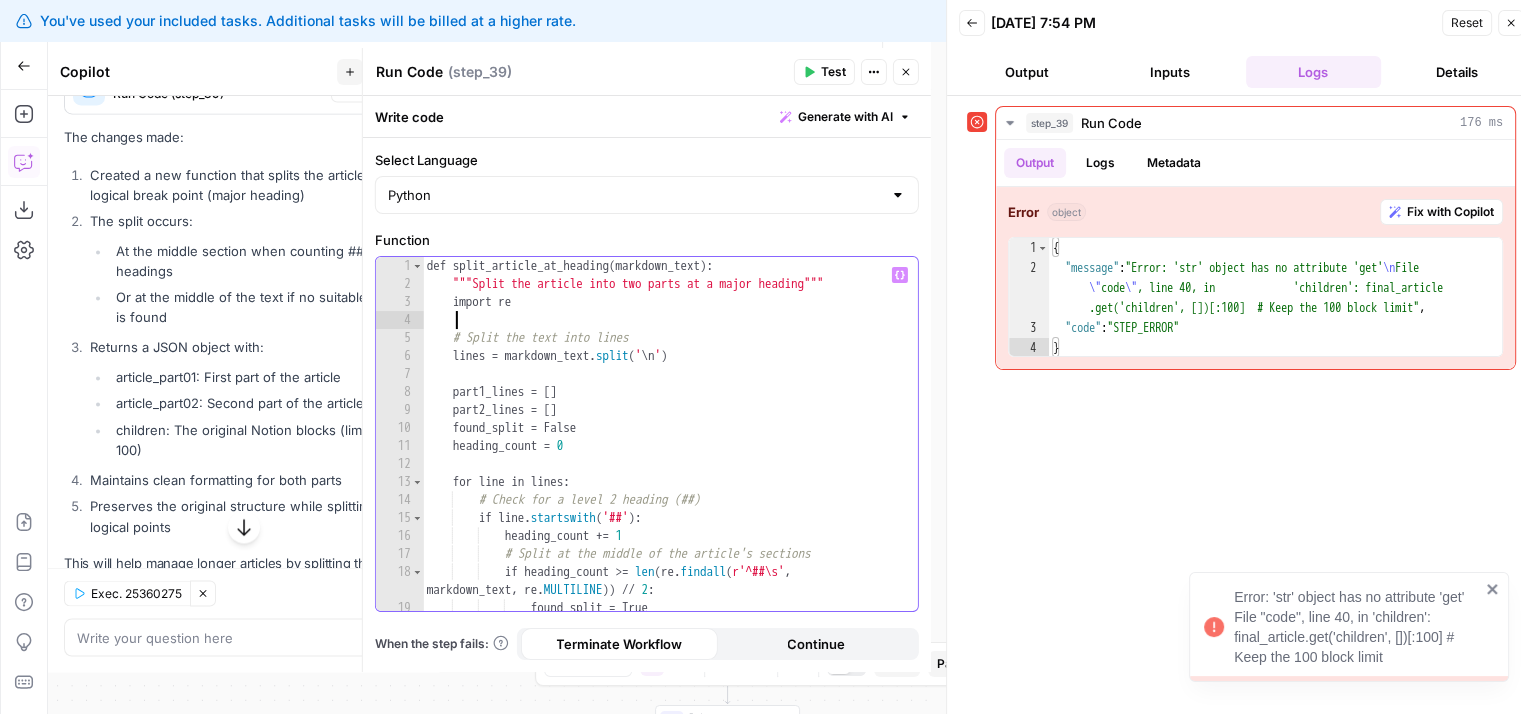 click on "def   split_article_at_heading ( markdown_text ) :      """Split the article into two parts at a major heading"""      import   re           # Split the text into lines      lines   =   markdown_text . split ( ' \n ' )           part1_lines   =   [ ]      part2_lines   =   [ ]      found_split   =   False      heading_count   =   0           for   line   in   lines :           # Check for a level 2 heading (##)           if   line . startswith ( '##' ) :                heading_count   +=   1                # Split at the middle of the article's sections                if   heading_count   >=   len ( re . findall ( r'^##\s' ,   markdown_text ,   re . MULTILINE ))   //   2 :                     found_split   =   True" at bounding box center [663, 452] 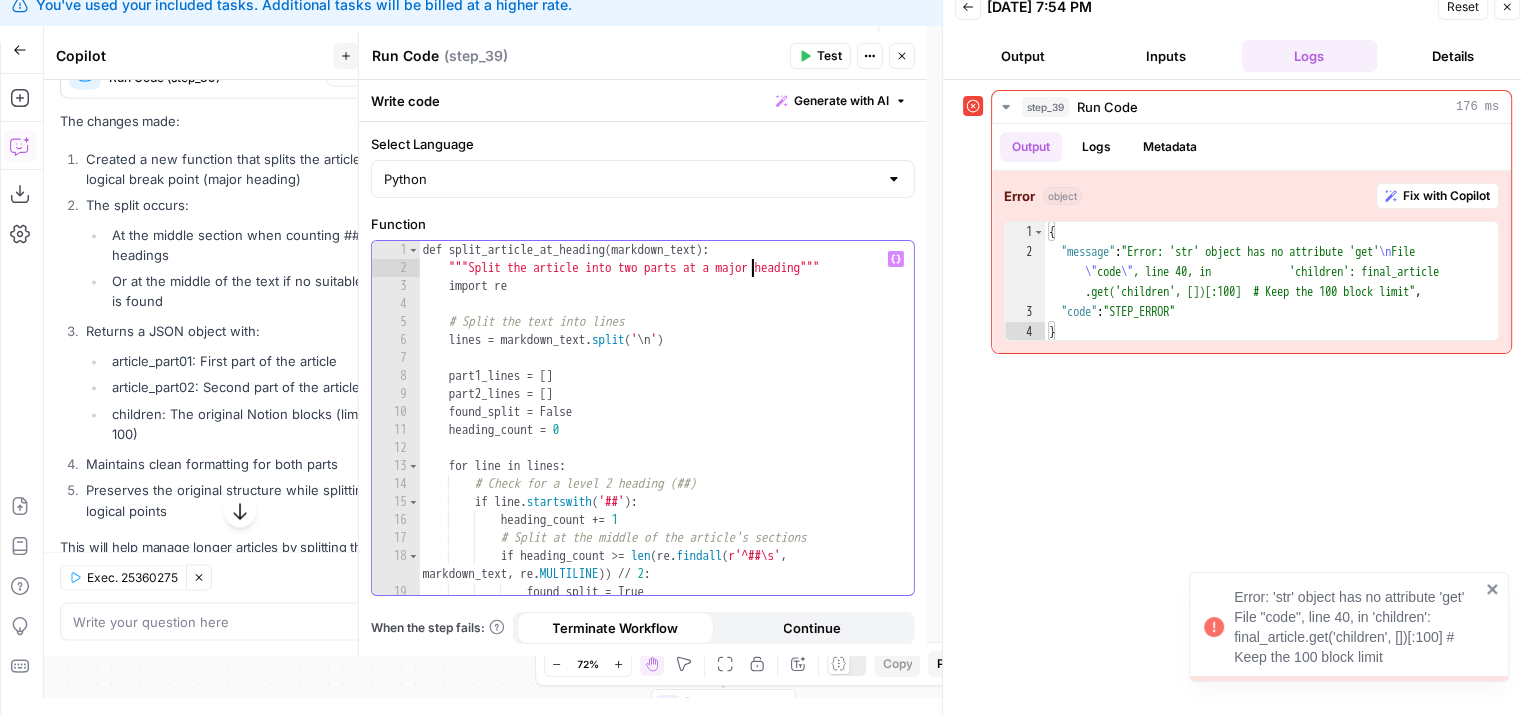 drag, startPoint x: 768, startPoint y: 317, endPoint x: 804, endPoint y: 403, distance: 93.230896 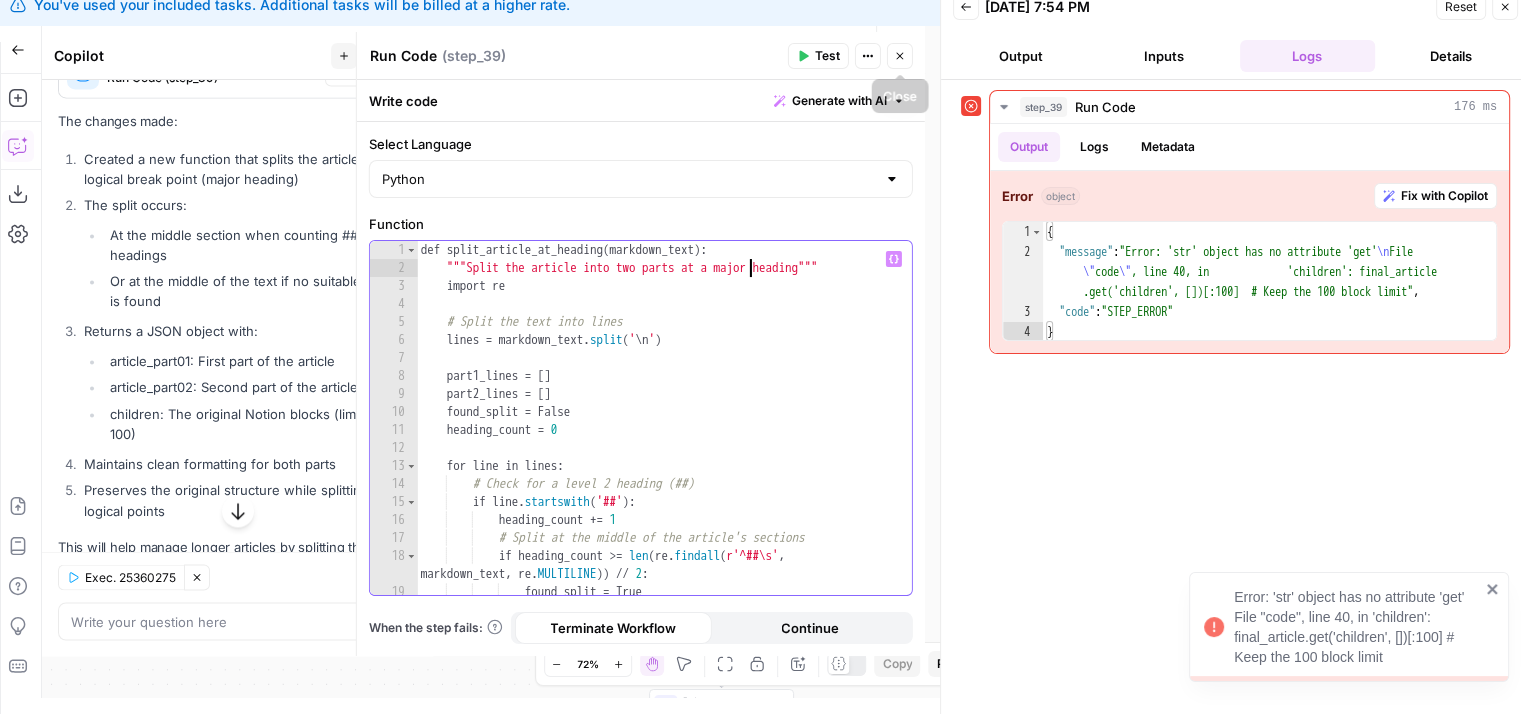 click on "def   split_article_at_heading ( markdown_text ) :      """Split the article into two parts at a major heading"""      import   re           # Split the text into lines      lines   =   markdown_text . split ( ' \n ' )           part1_lines   =   [ ]      part2_lines   =   [ ]      found_split   =   False      heading_count   =   0           for   line   in   lines :           # Check for a level 2 heading (##)           if   line . startswith ( '##' ) :                heading_count   +=   1                # Split at the middle of the article's sections                if   heading_count   >=   len ( re . findall ( r'^##\s' ,   markdown_text ,   re . MULTILINE ))   //   2 :                     found_split   =   True" at bounding box center [657, 436] 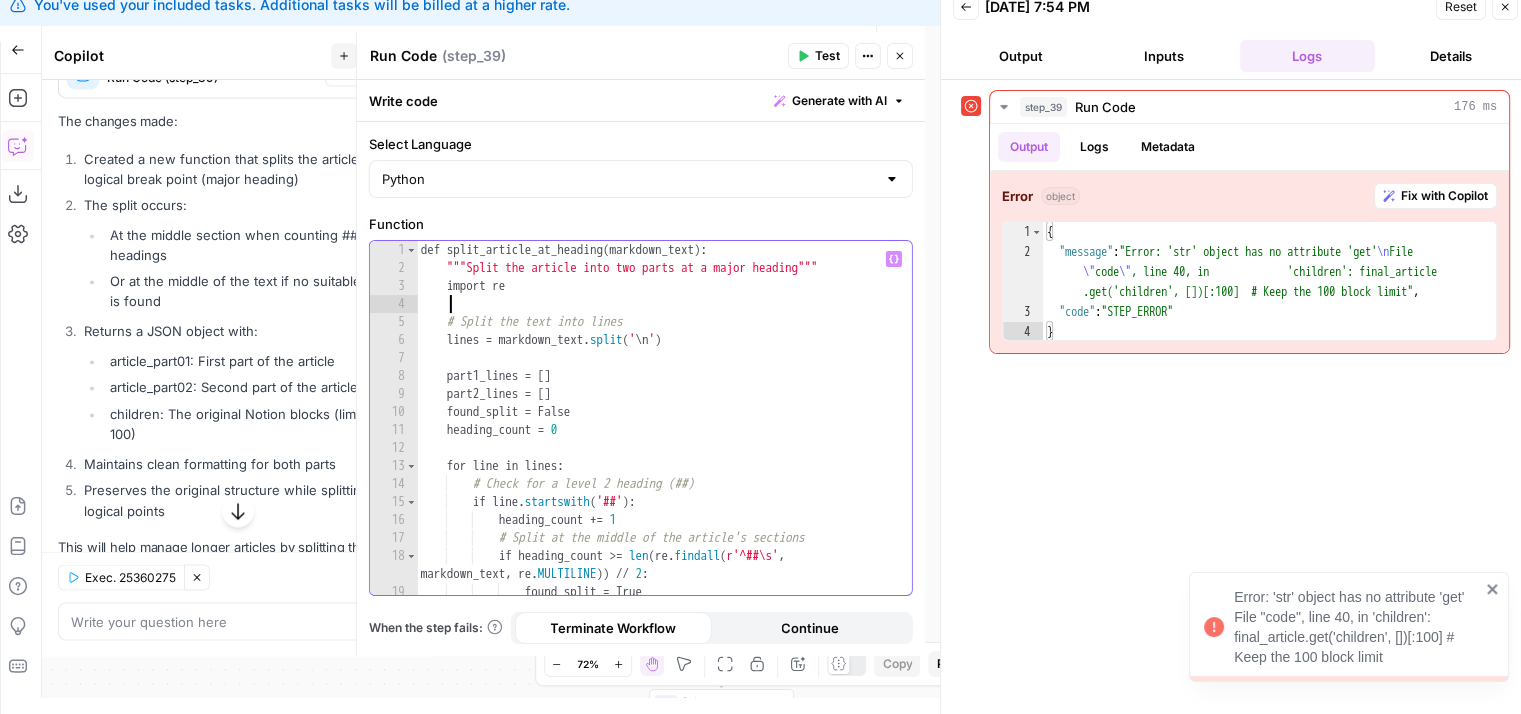 type on "**********" 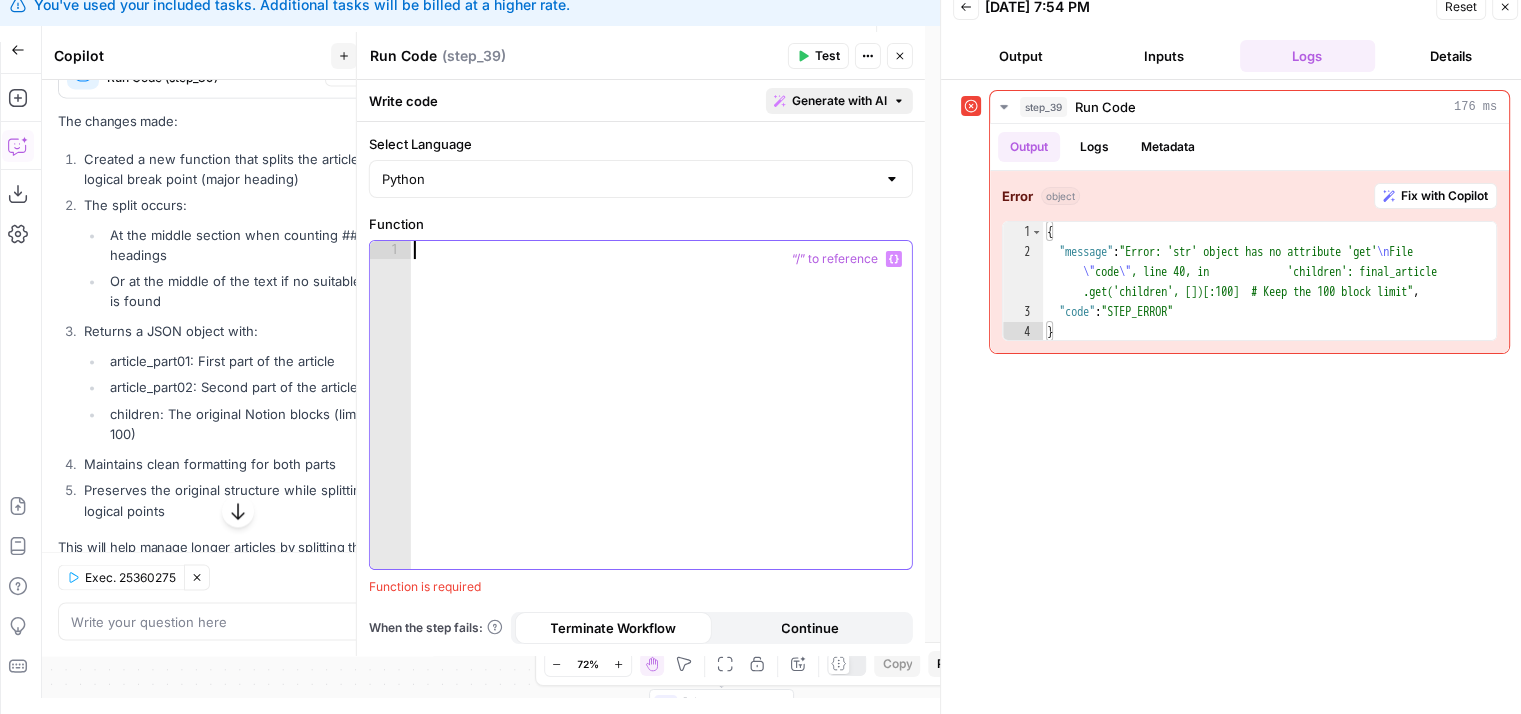 click on "Generate with AI" at bounding box center [839, 101] 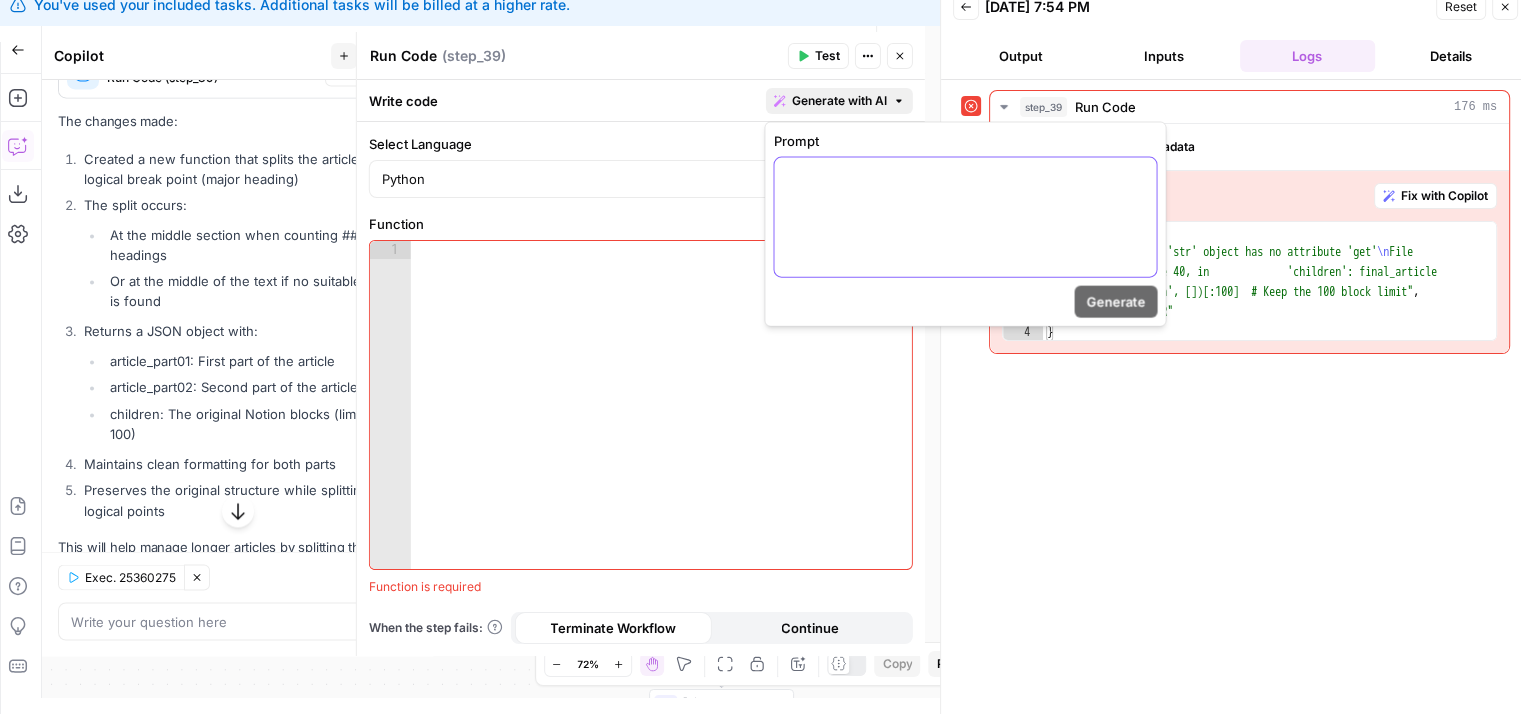click at bounding box center (965, 176) 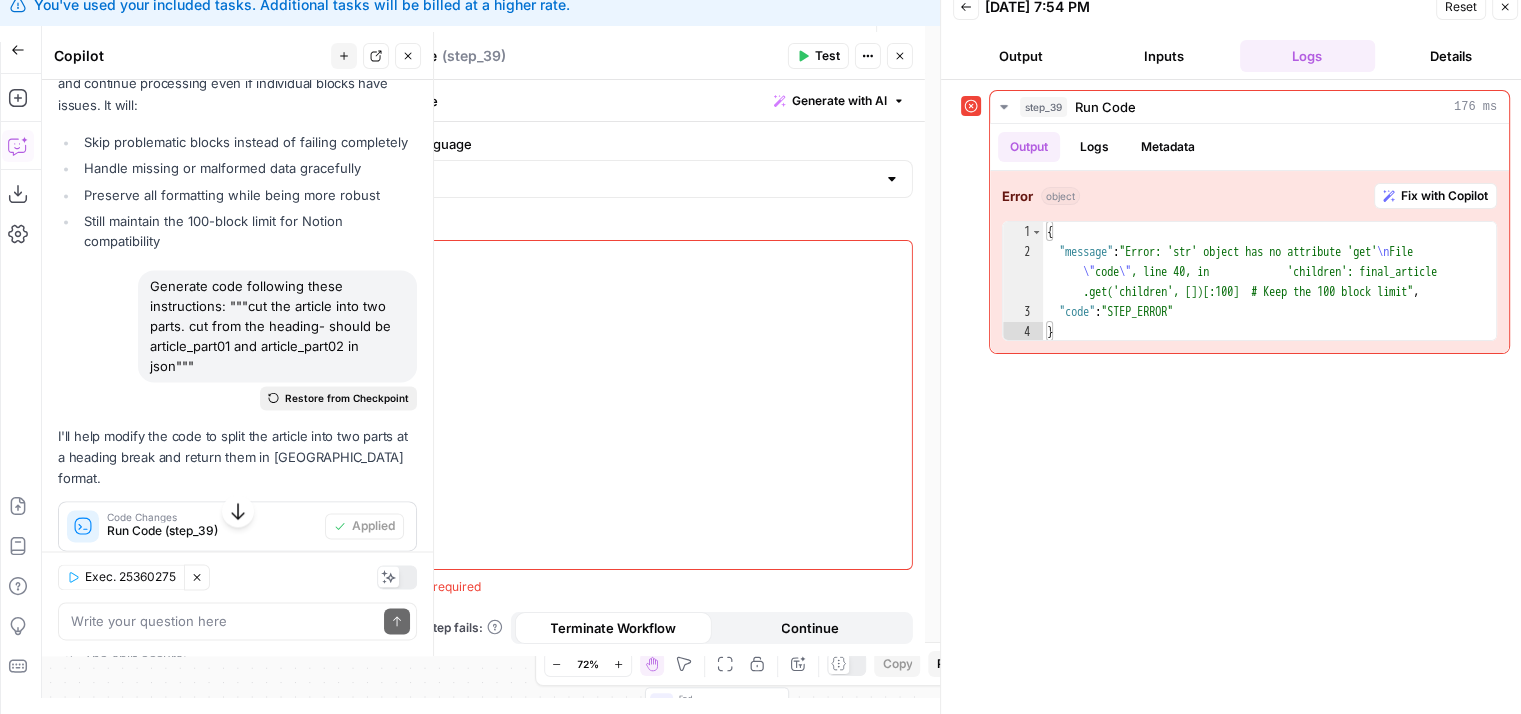 drag, startPoint x: 278, startPoint y: 274, endPoint x: 286, endPoint y: 181, distance: 93.34345 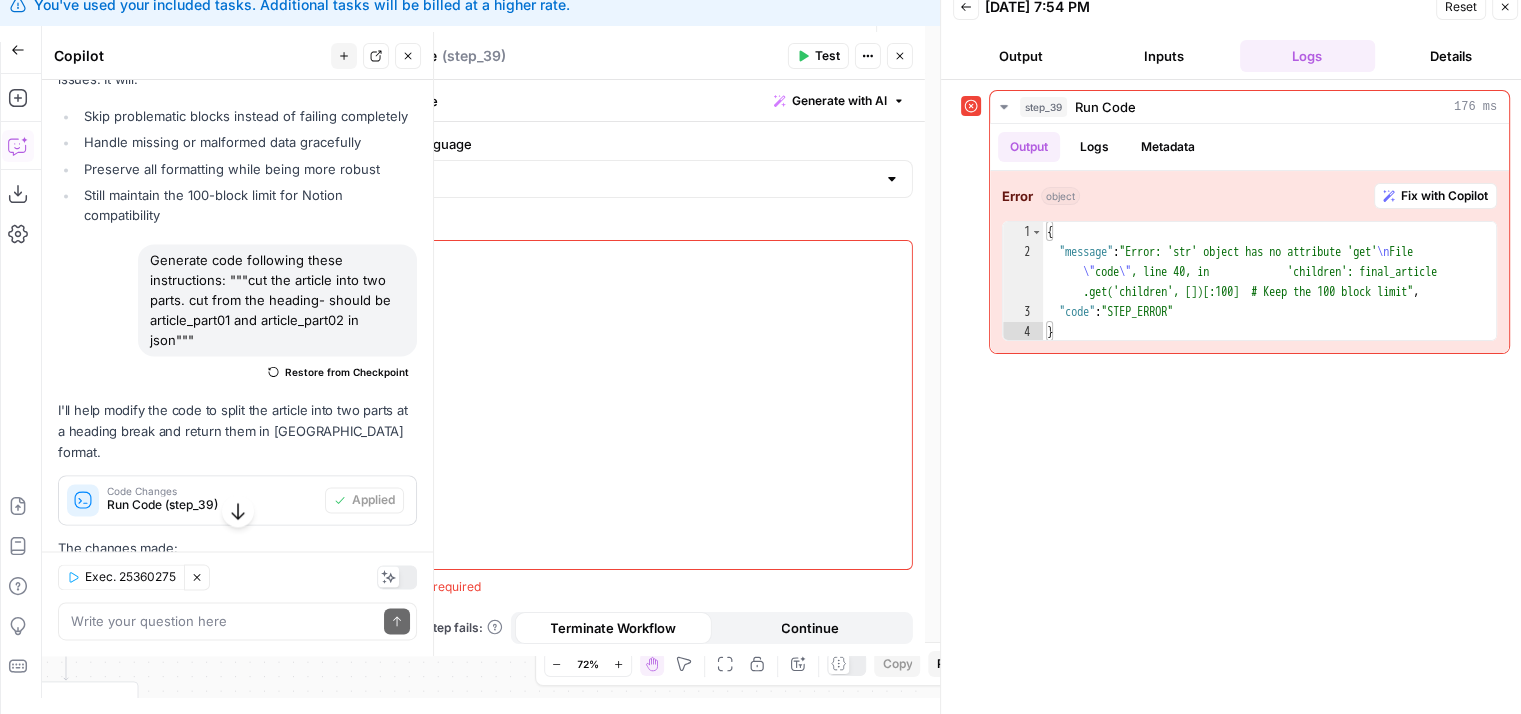drag, startPoint x: 325, startPoint y: 286, endPoint x: 343, endPoint y: 392, distance: 107.51744 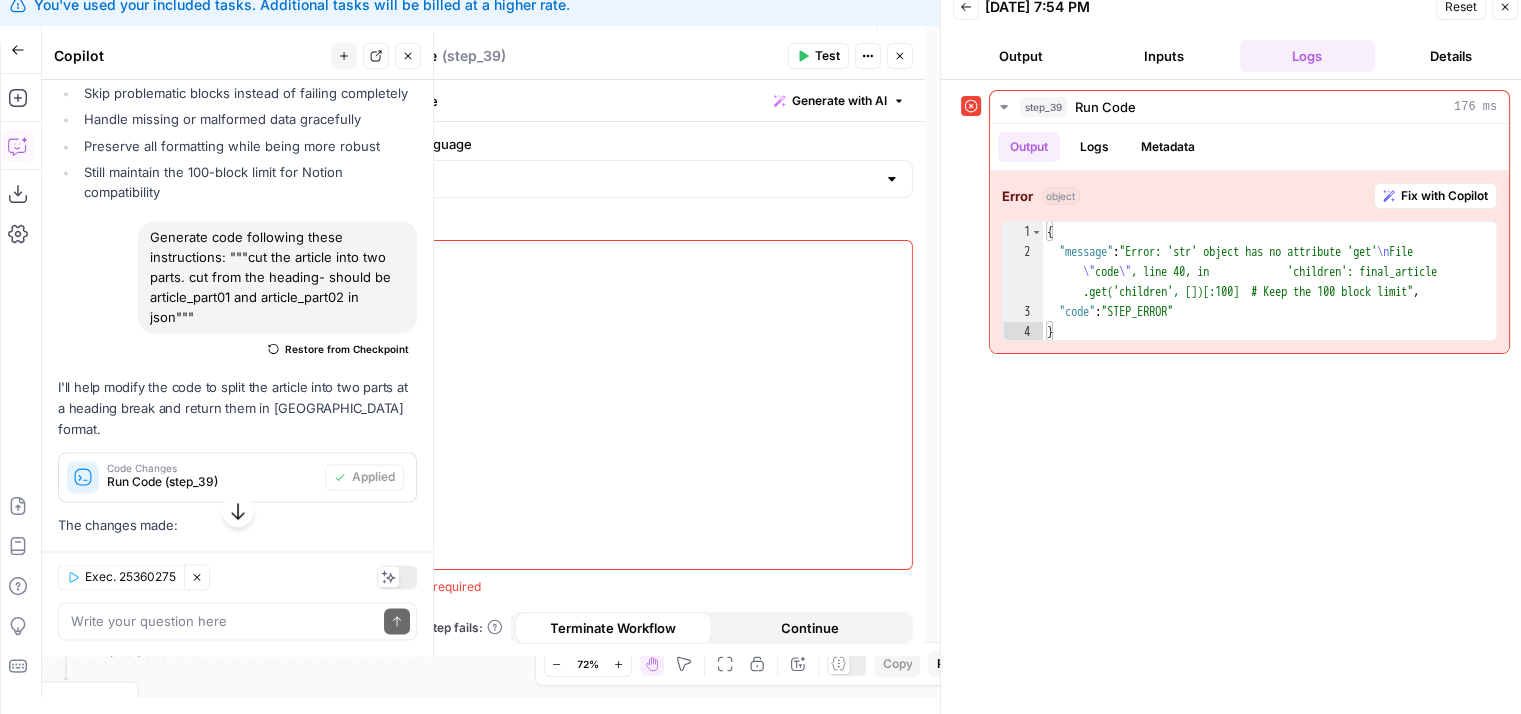 drag, startPoint x: 246, startPoint y: 366, endPoint x: 176, endPoint y: 423, distance: 90.27181 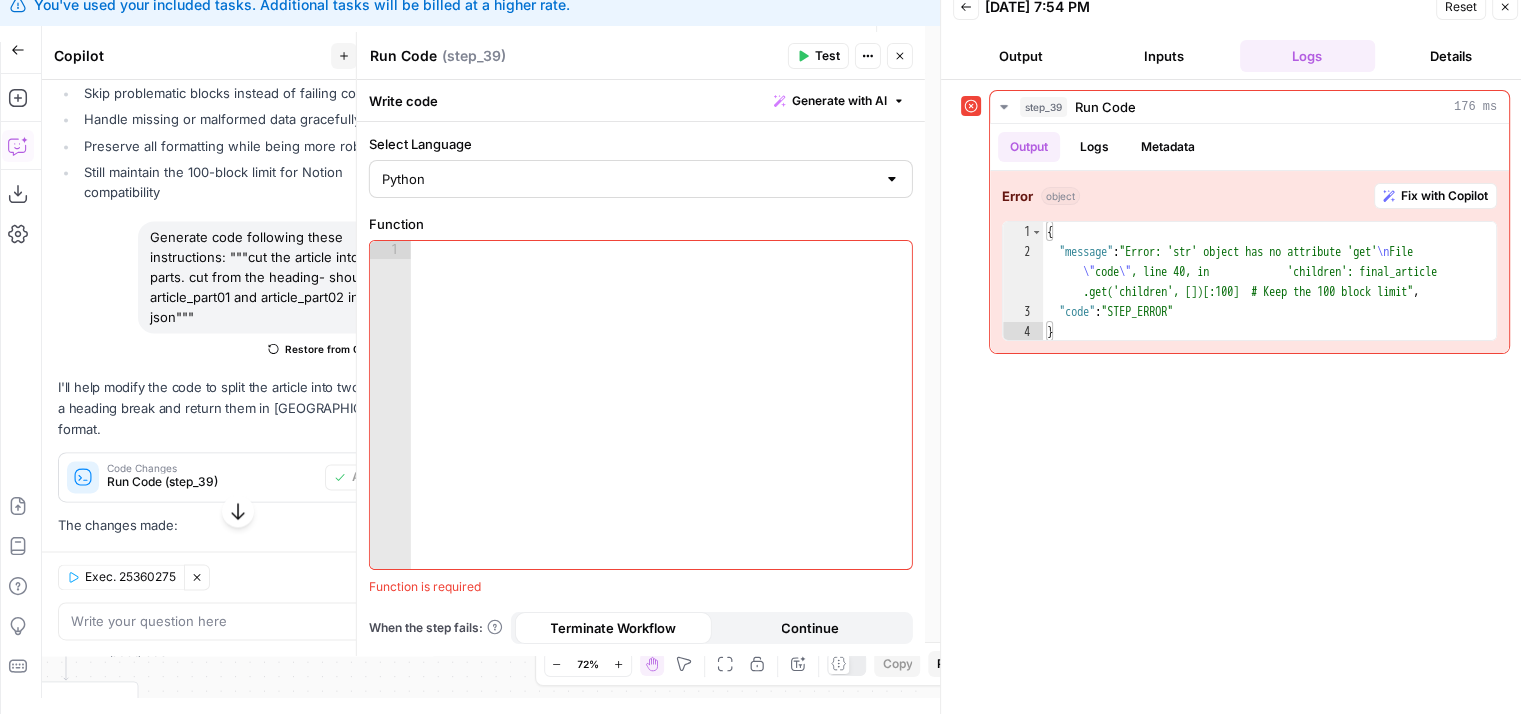 copy on "cut the article into two parts. cut from the heading- should be article_part01 and article_part02 in json" 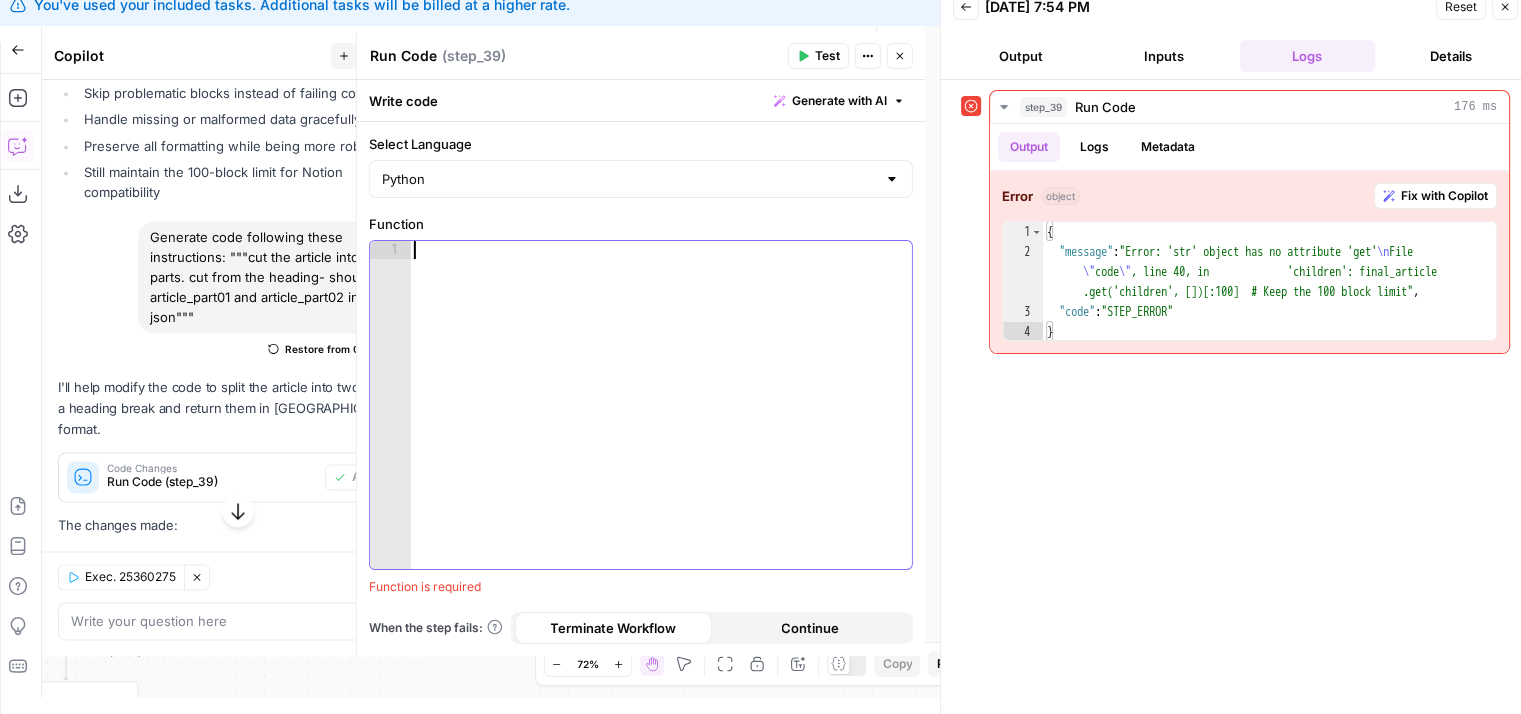 click at bounding box center [661, 423] 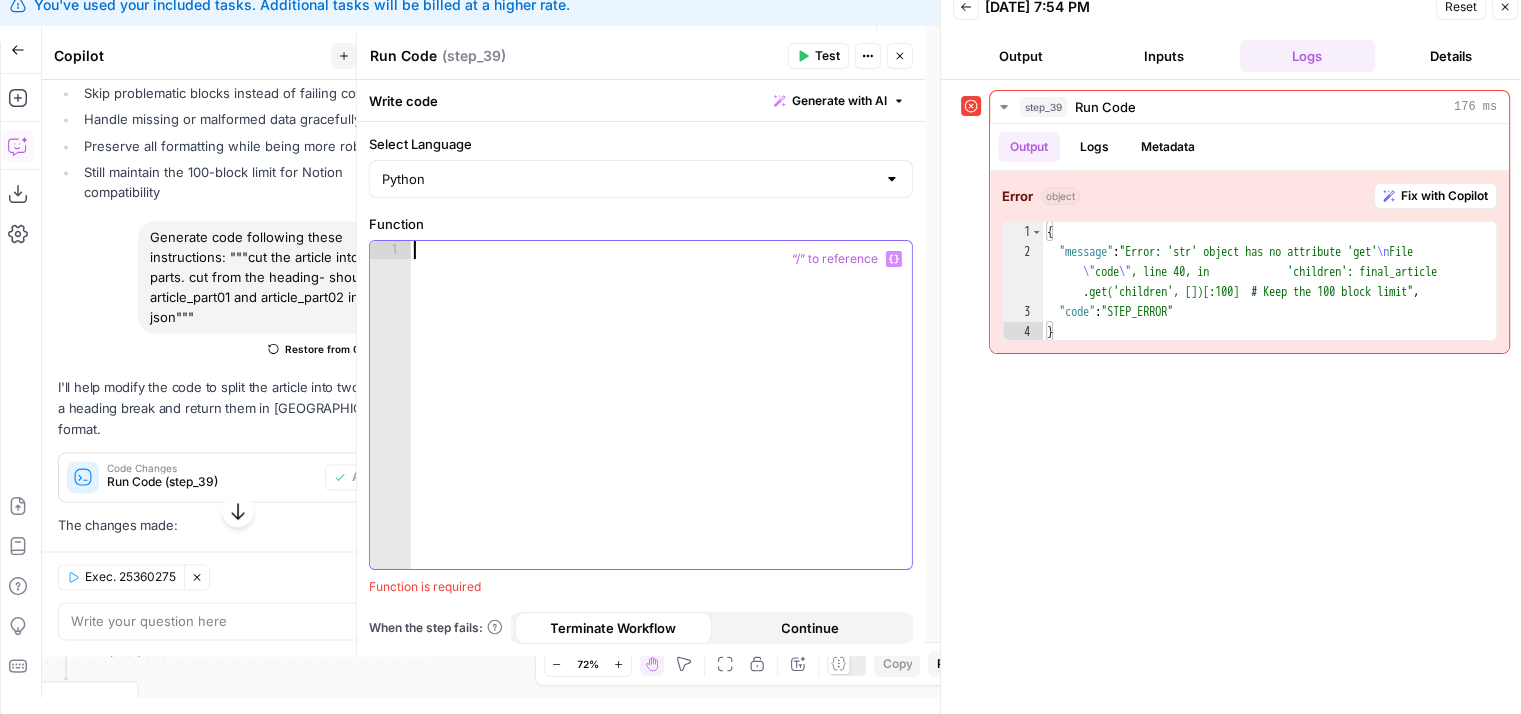 paste on "**********" 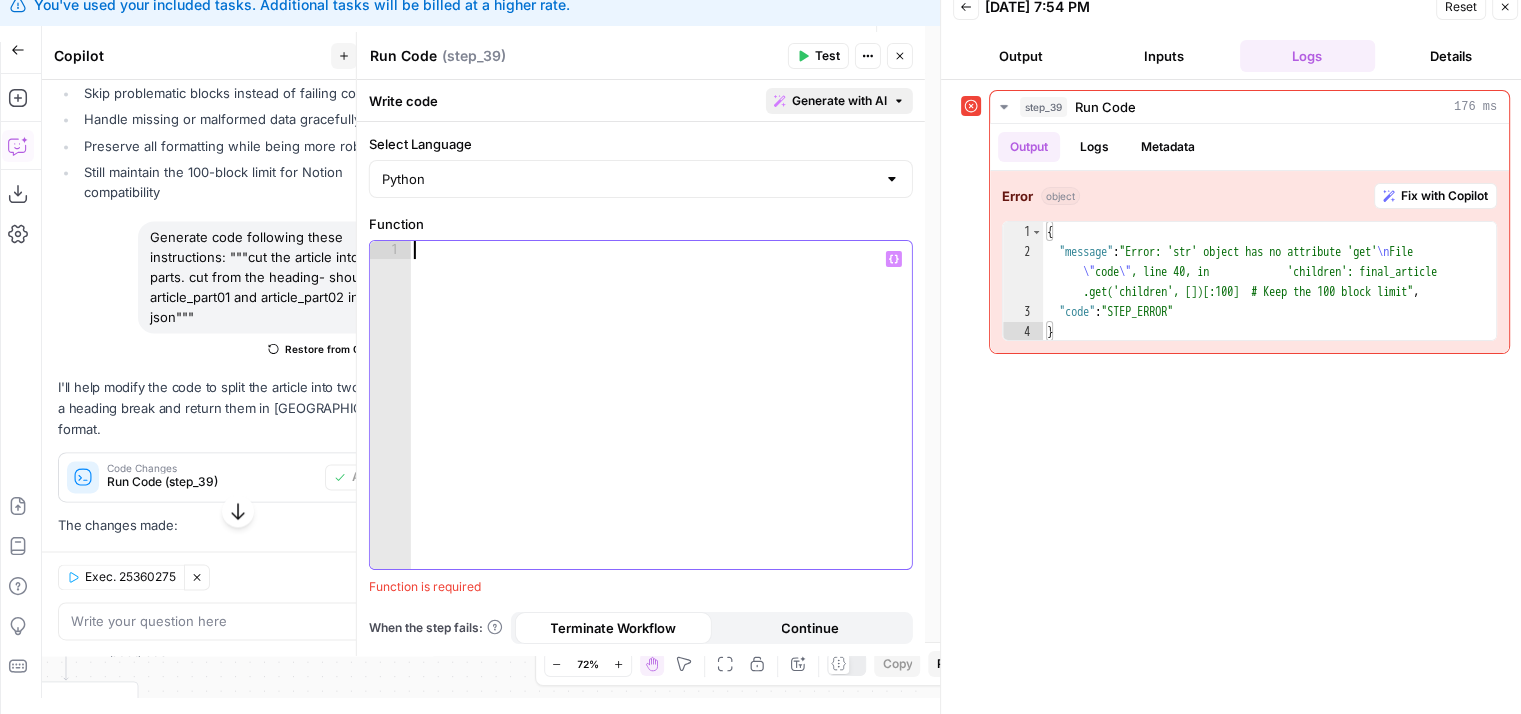 click on "Generate with AI" at bounding box center (839, 101) 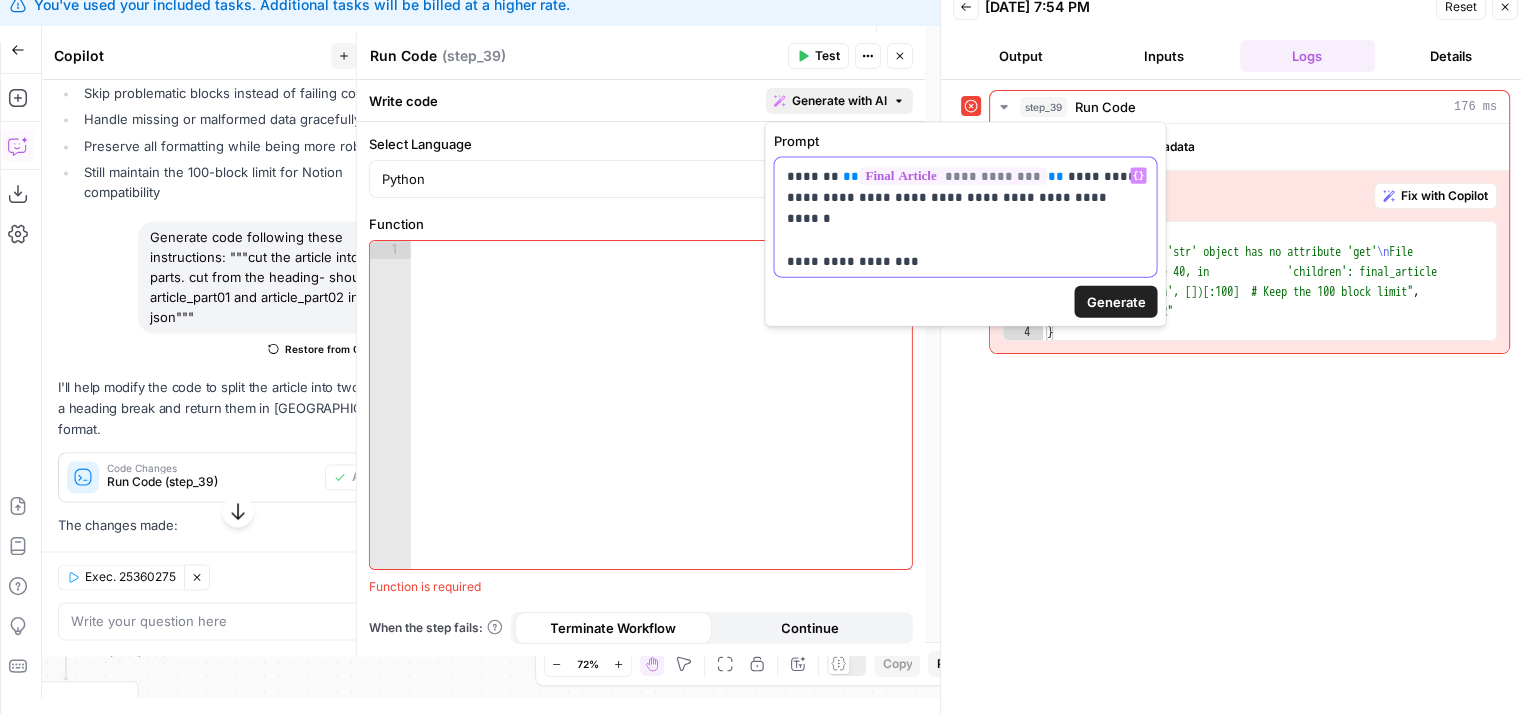 click on "**********" at bounding box center [965, 208] 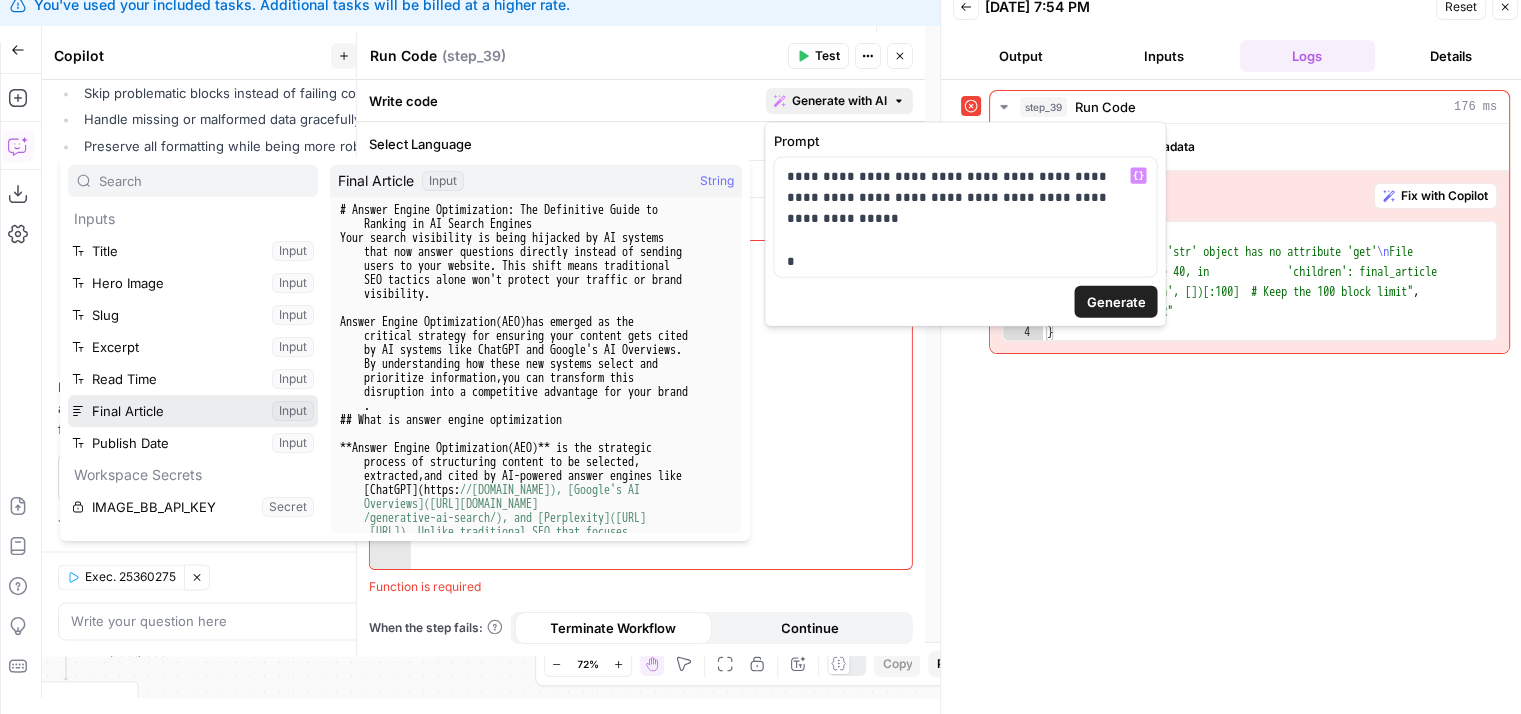 click at bounding box center [193, 411] 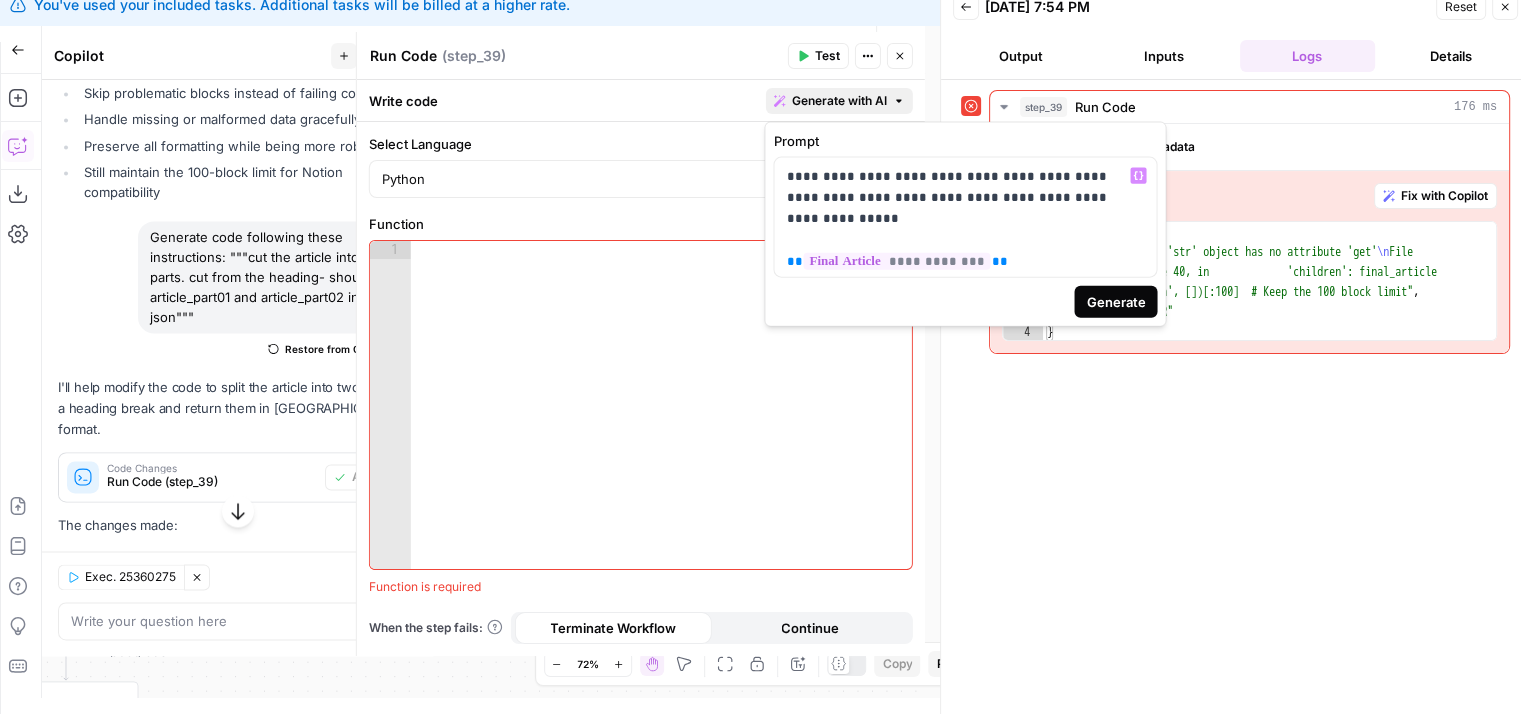 click on "Generate" at bounding box center (1115, 302) 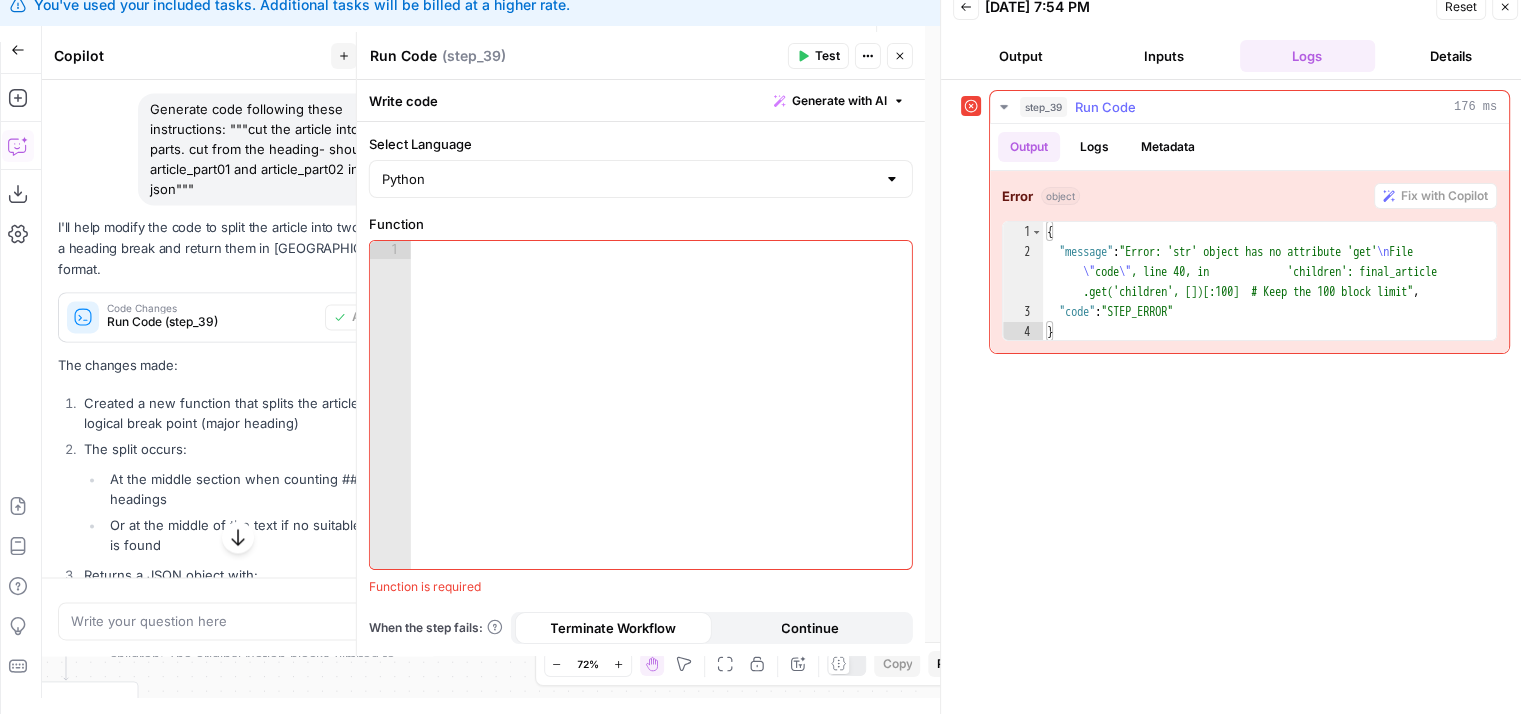 scroll, scrollTop: 2848, scrollLeft: 0, axis: vertical 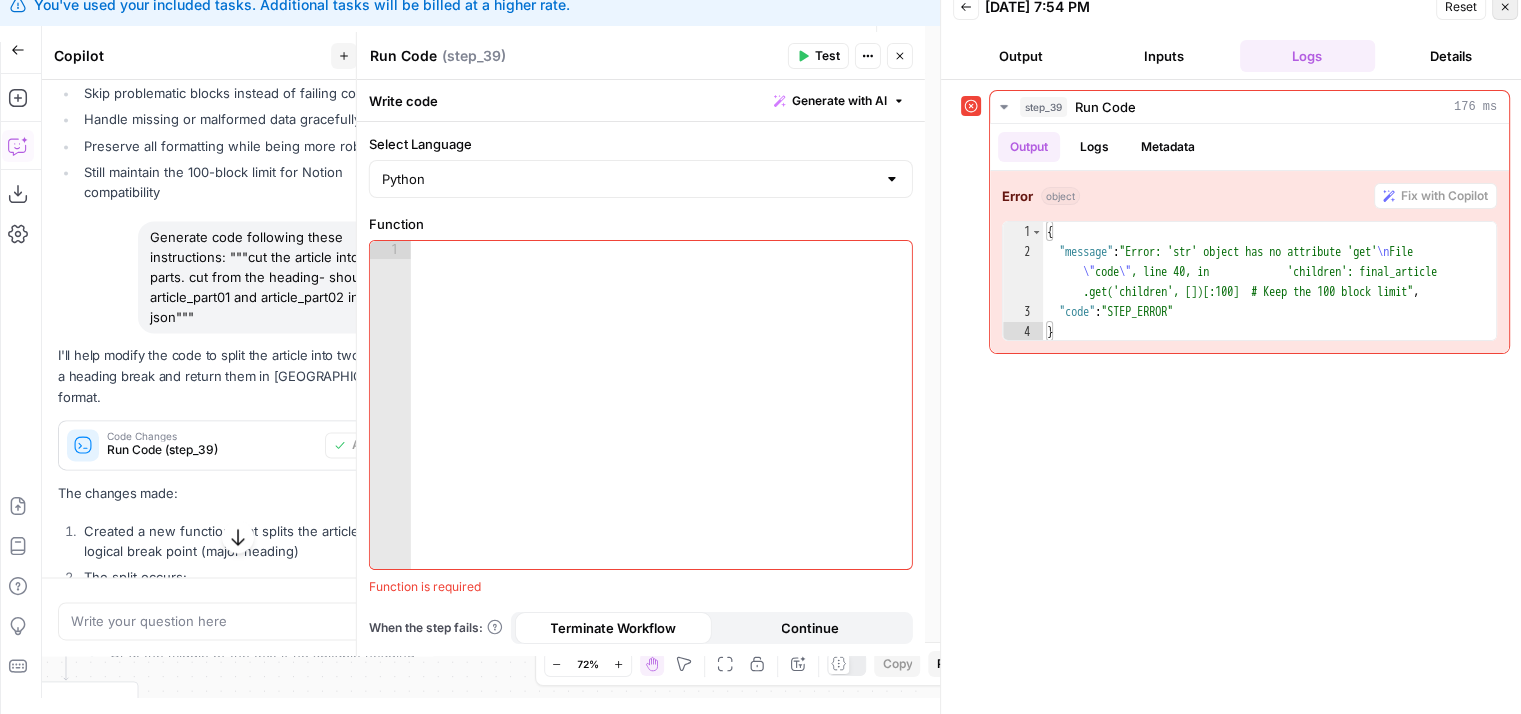 click 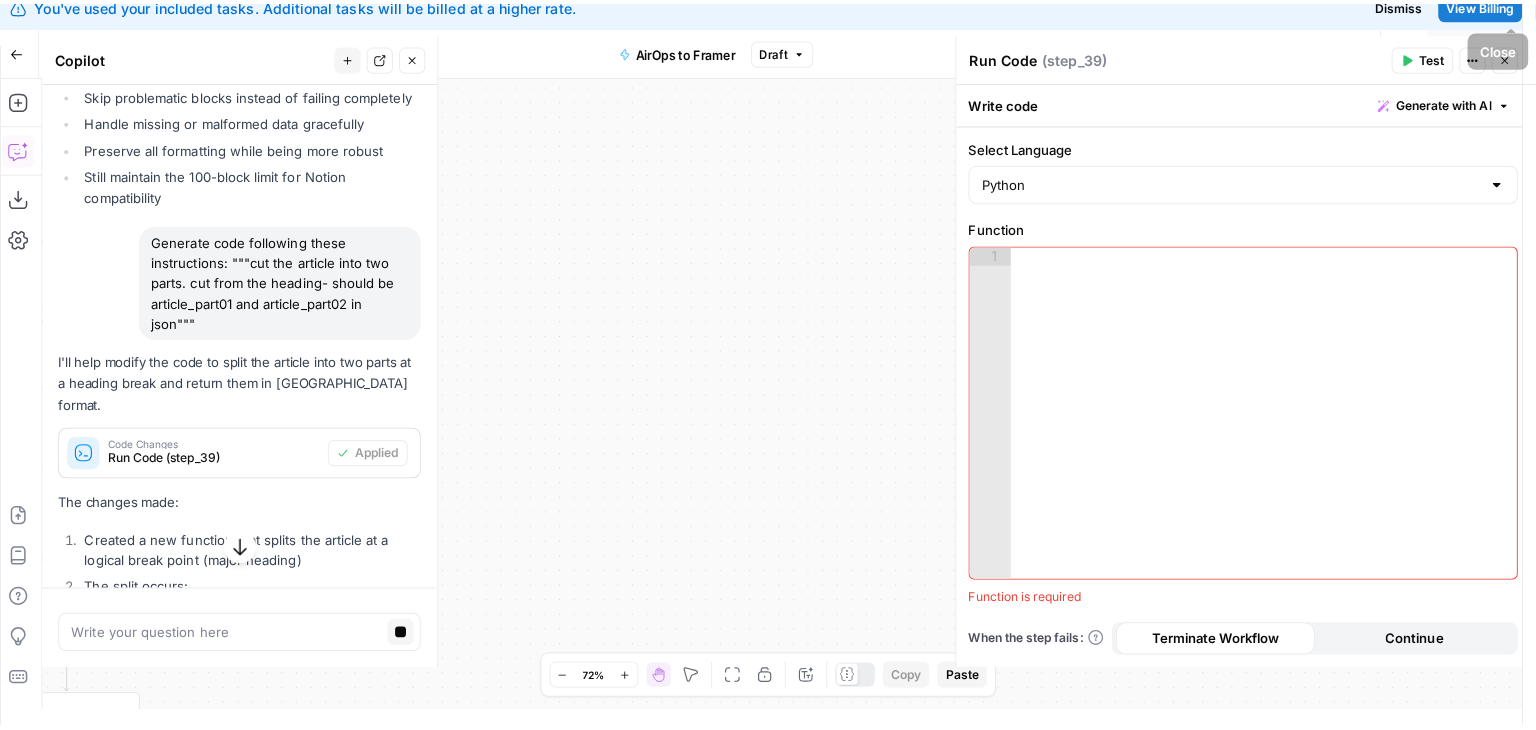 scroll, scrollTop: 0, scrollLeft: 0, axis: both 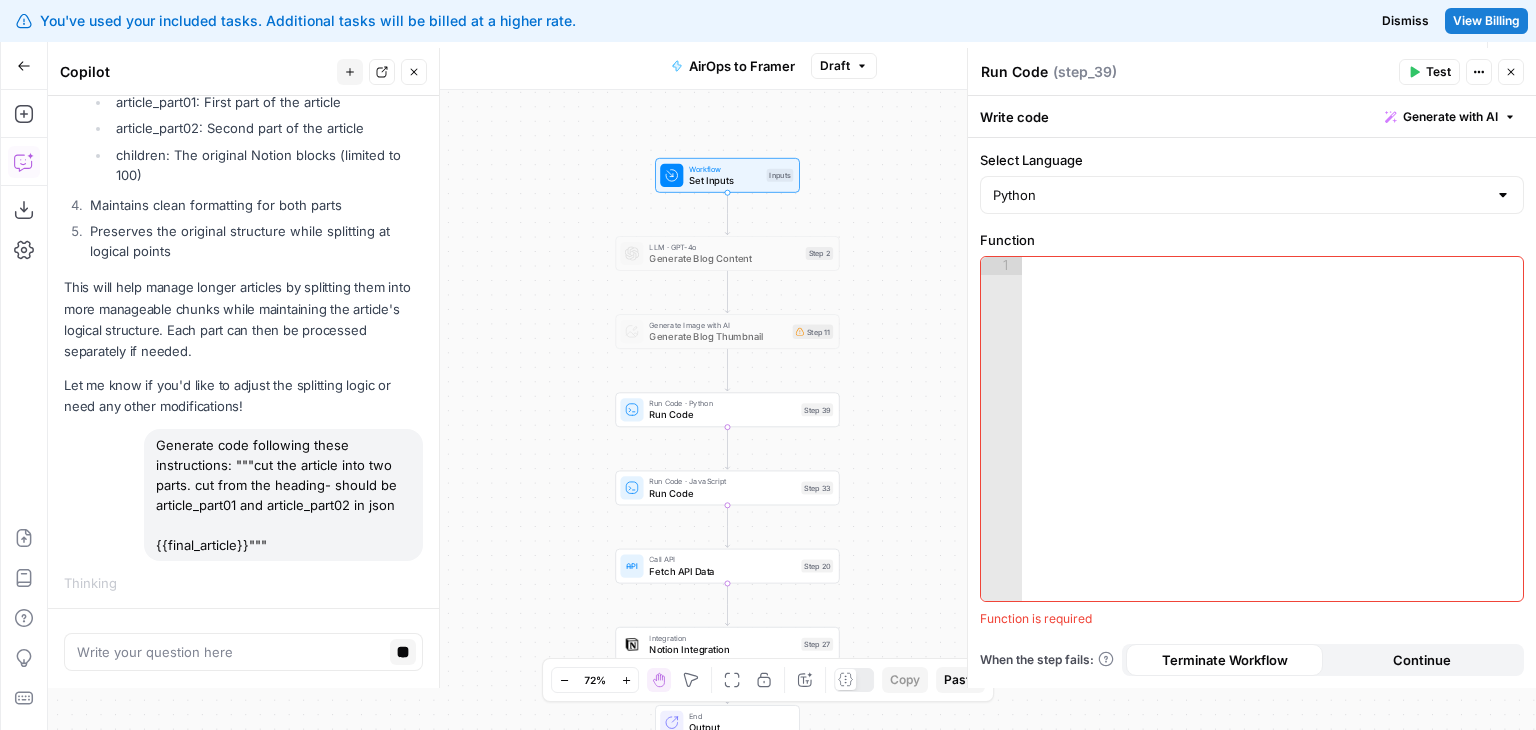 drag, startPoint x: 196, startPoint y: 194, endPoint x: 221, endPoint y: 439, distance: 246.2722 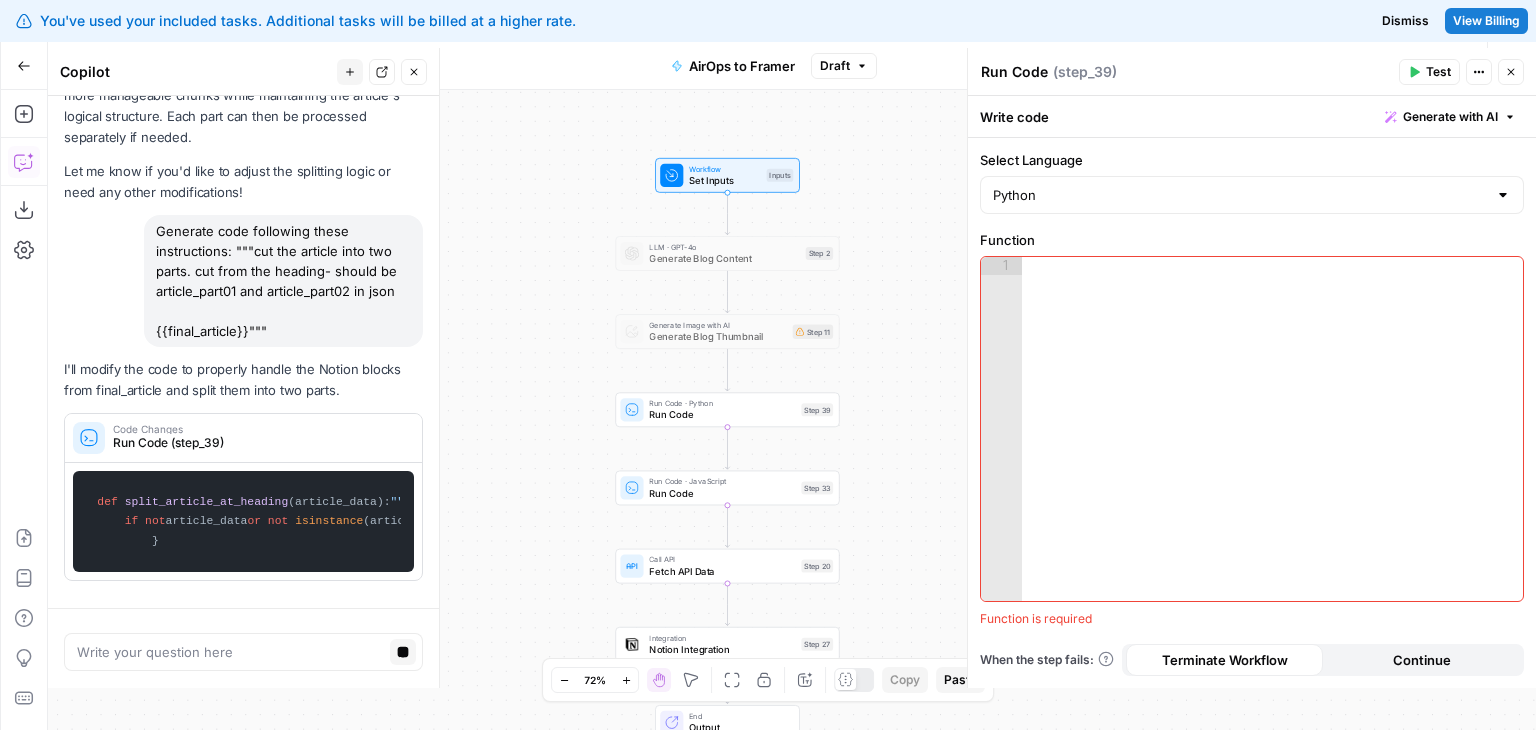 drag, startPoint x: 213, startPoint y: 241, endPoint x: 214, endPoint y: 154, distance: 87.005745 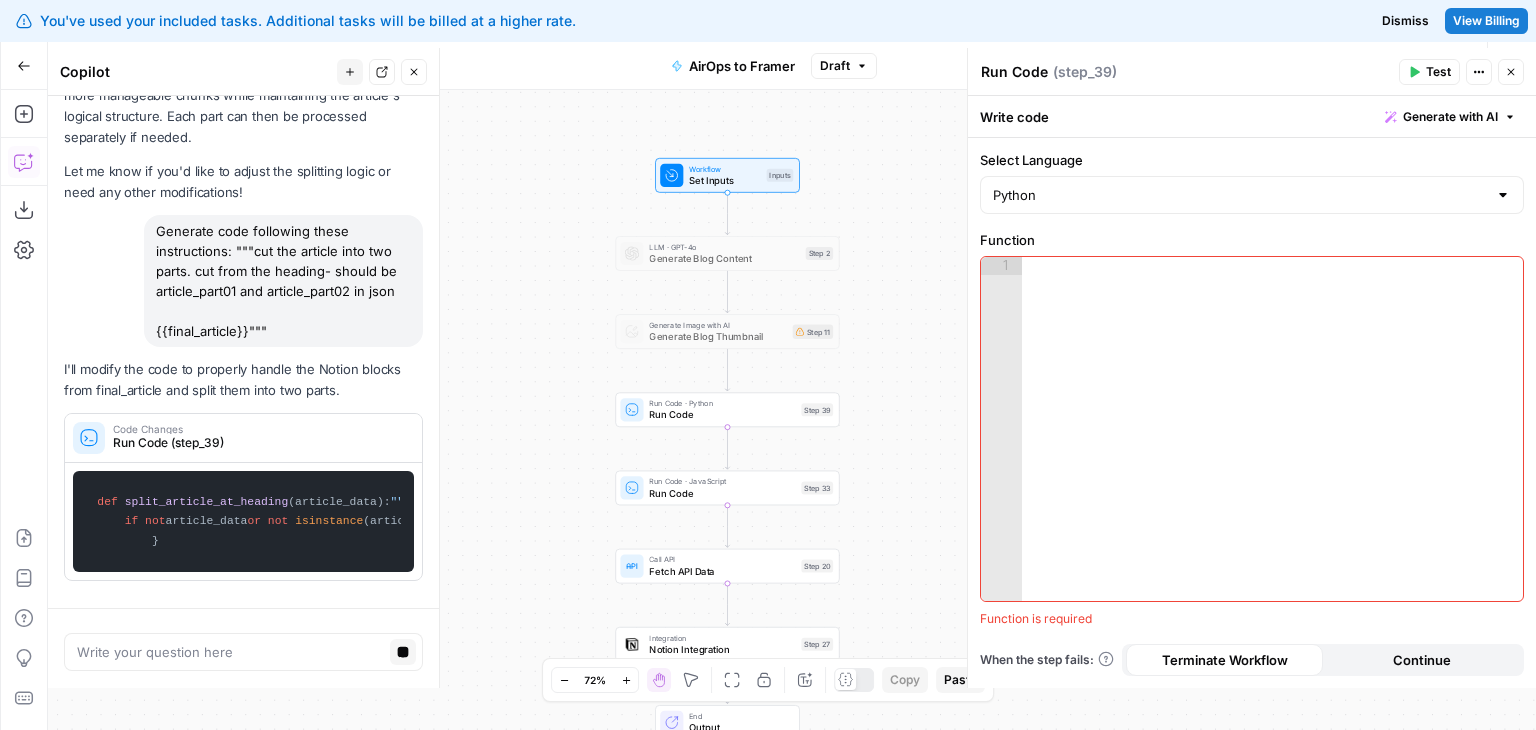 scroll, scrollTop: 3790, scrollLeft: 0, axis: vertical 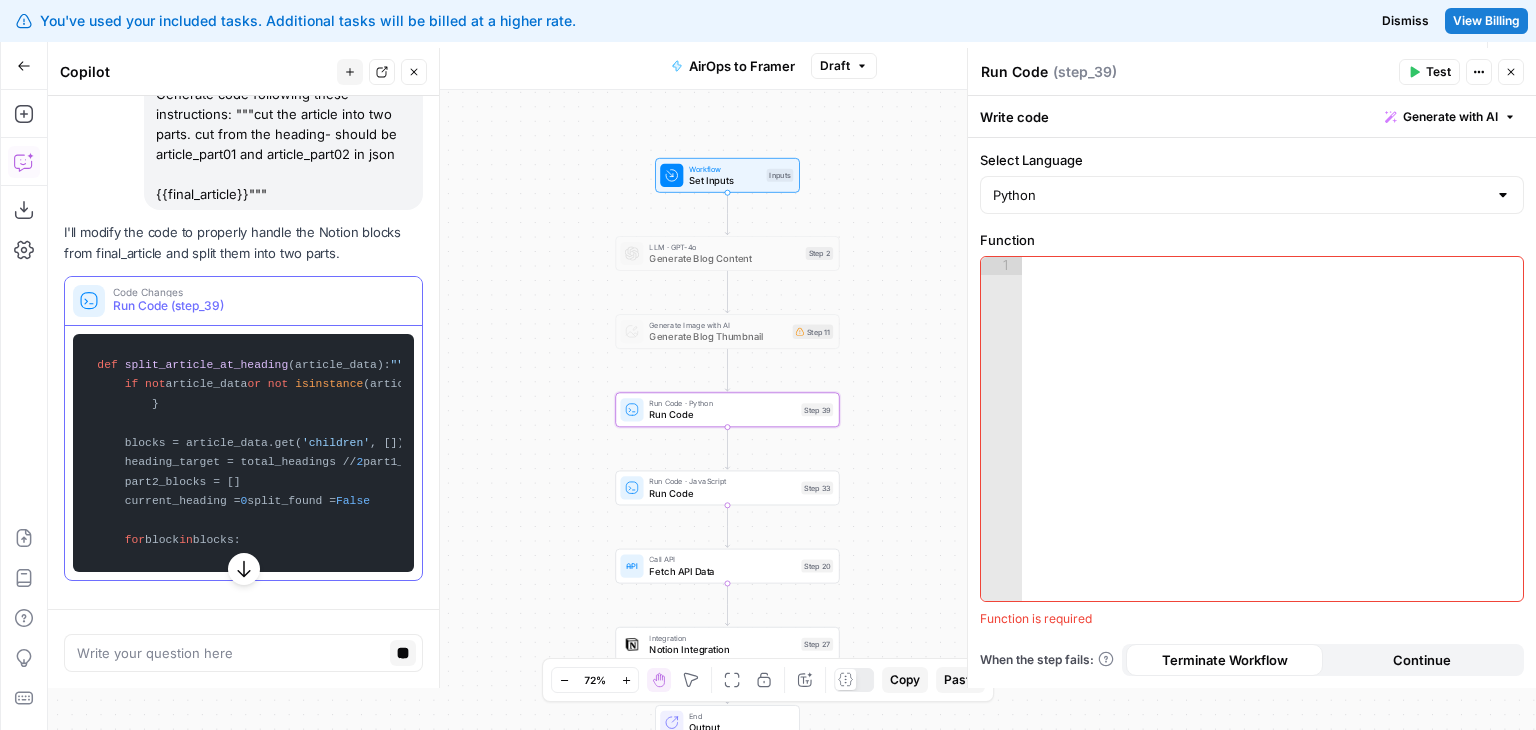drag, startPoint x: 134, startPoint y: 334, endPoint x: 142, endPoint y: 363, distance: 30.083218 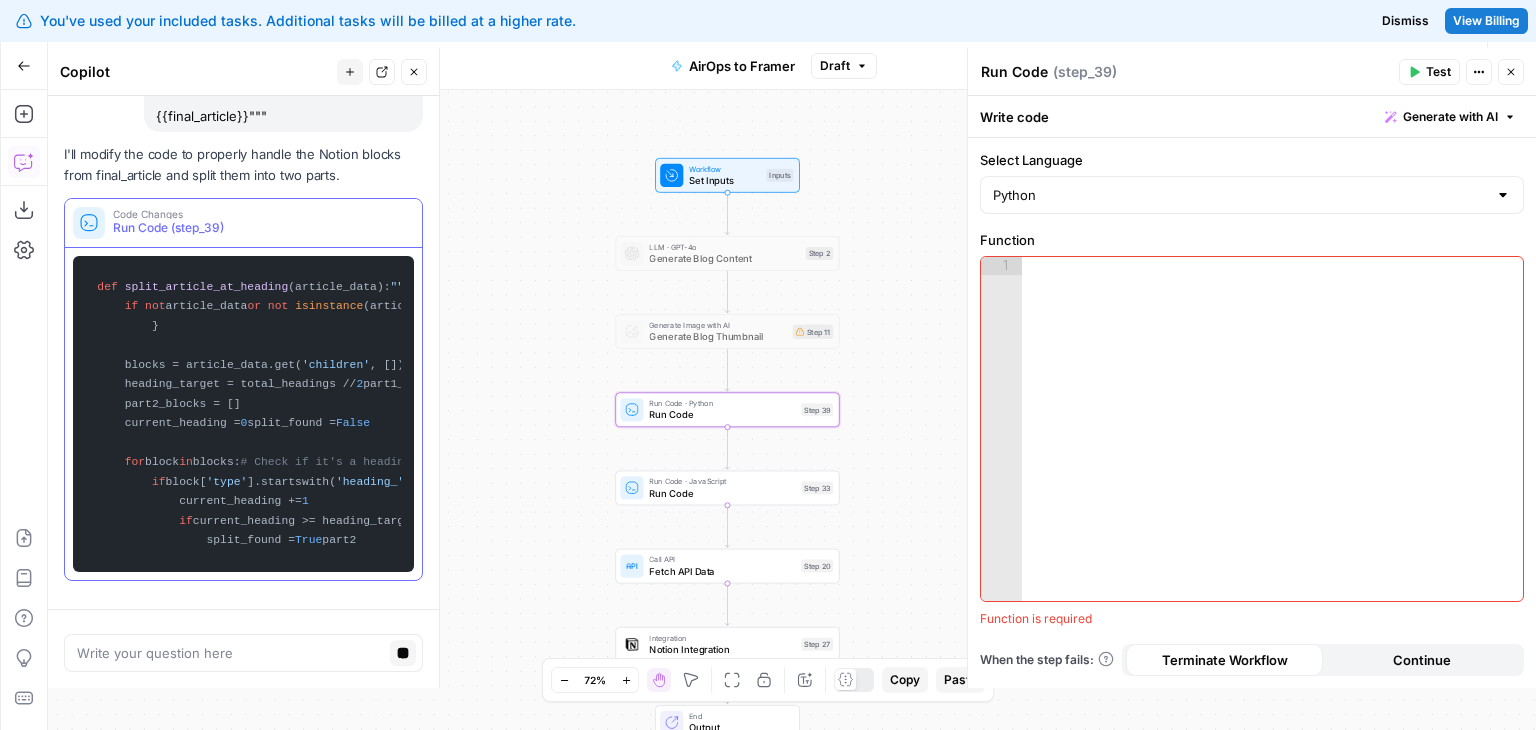 drag, startPoint x: 278, startPoint y: 436, endPoint x: 270, endPoint y: 328, distance: 108.29589 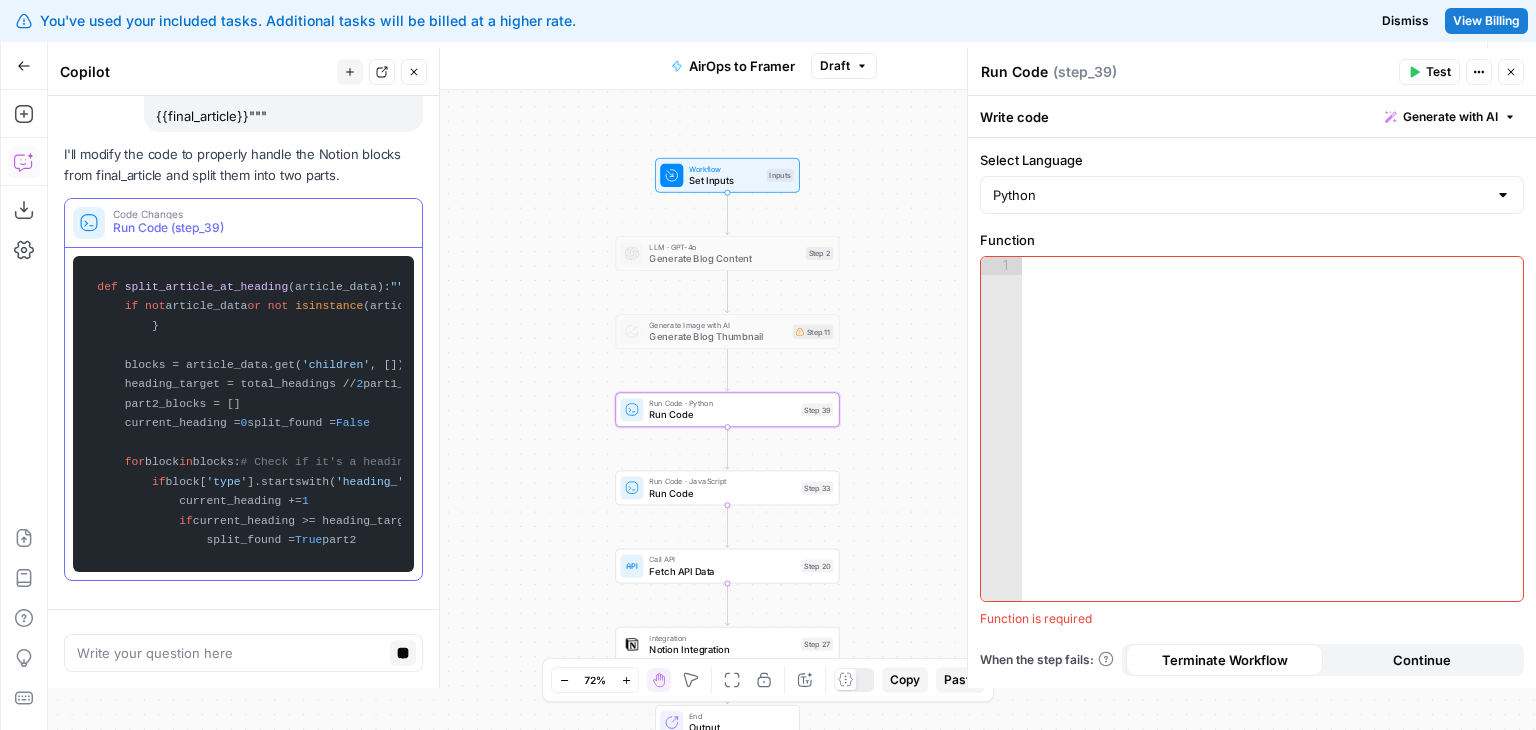 scroll, scrollTop: 4074, scrollLeft: 0, axis: vertical 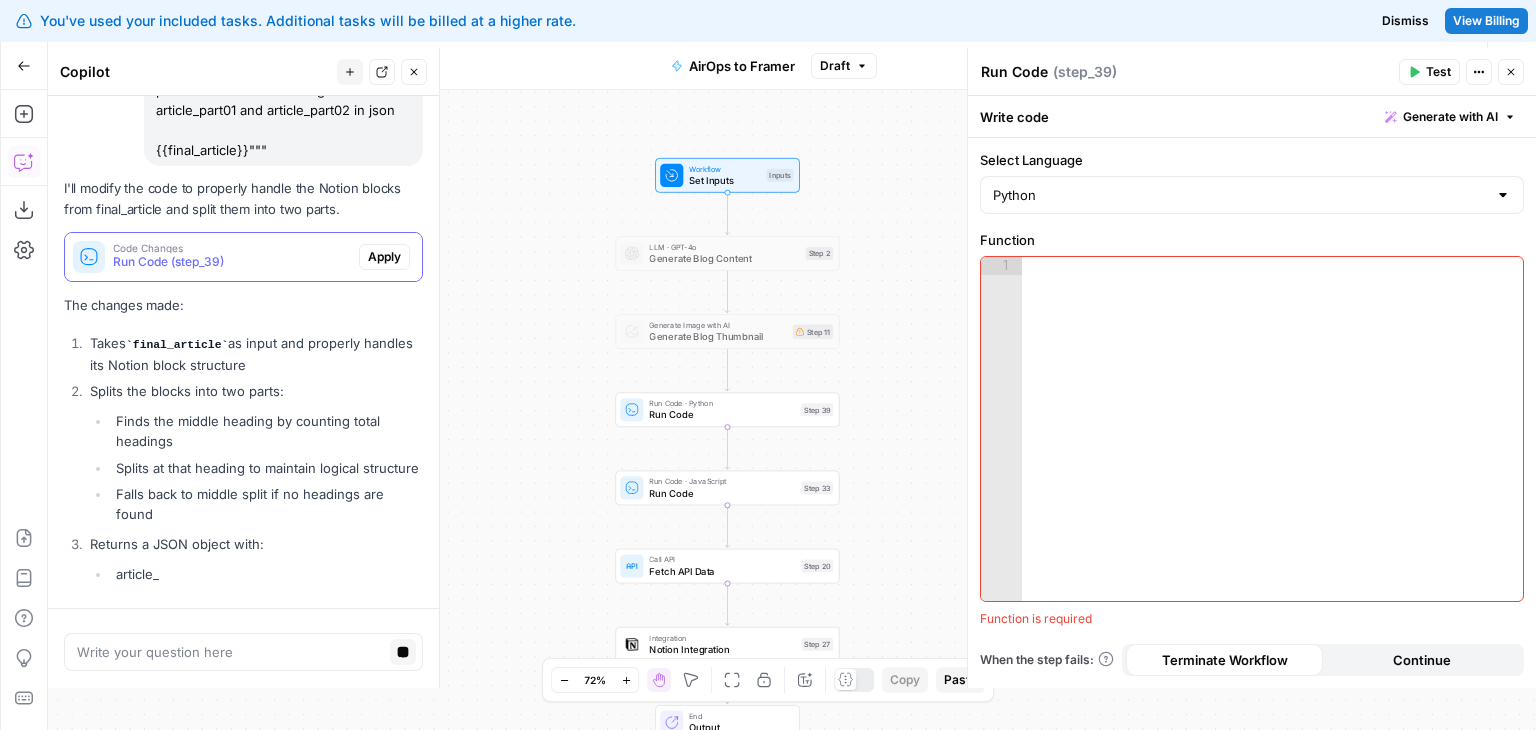 drag, startPoint x: 261, startPoint y: 401, endPoint x: 256, endPoint y: 351, distance: 50.24938 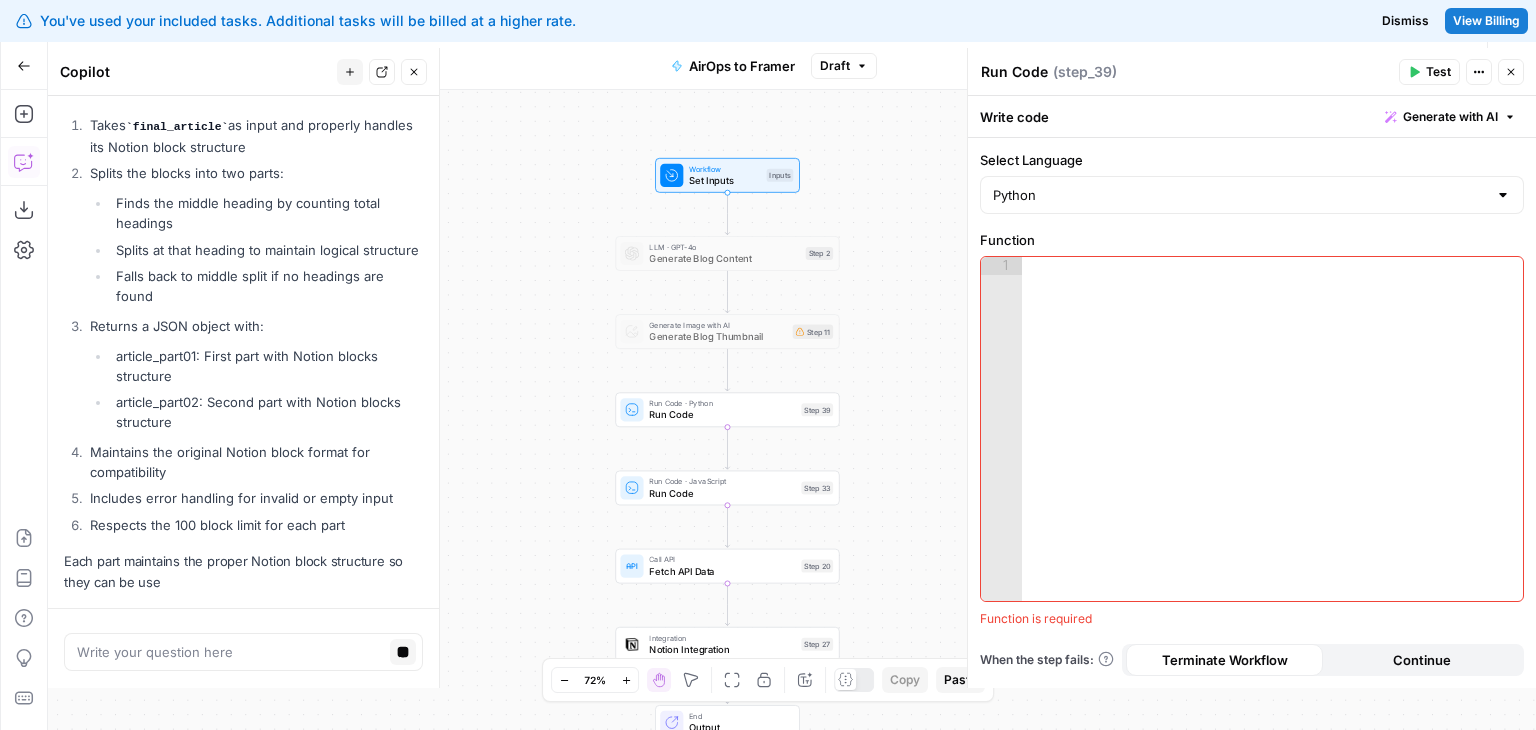 drag, startPoint x: 280, startPoint y: 377, endPoint x: 273, endPoint y: 292, distance: 85.28775 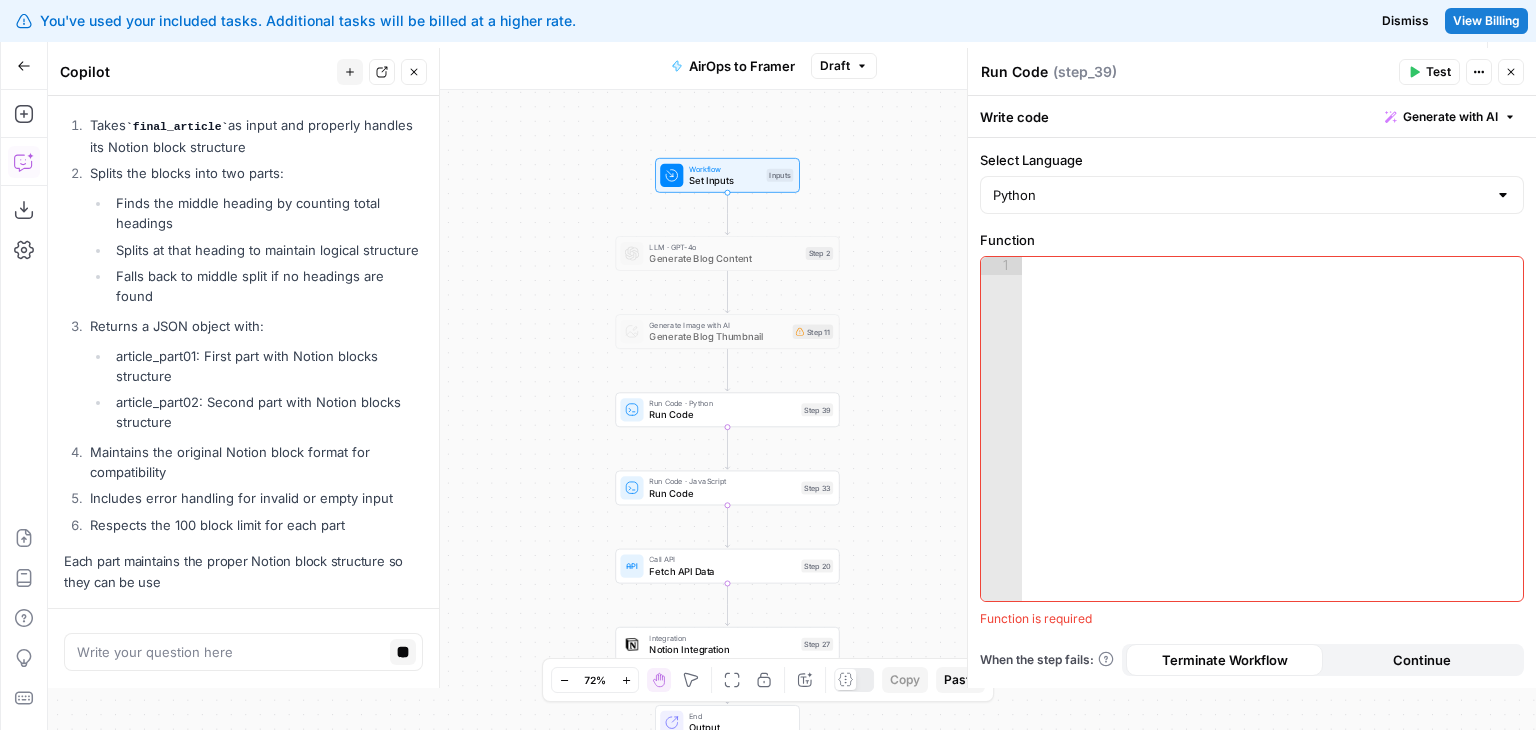 scroll, scrollTop: 4120, scrollLeft: 0, axis: vertical 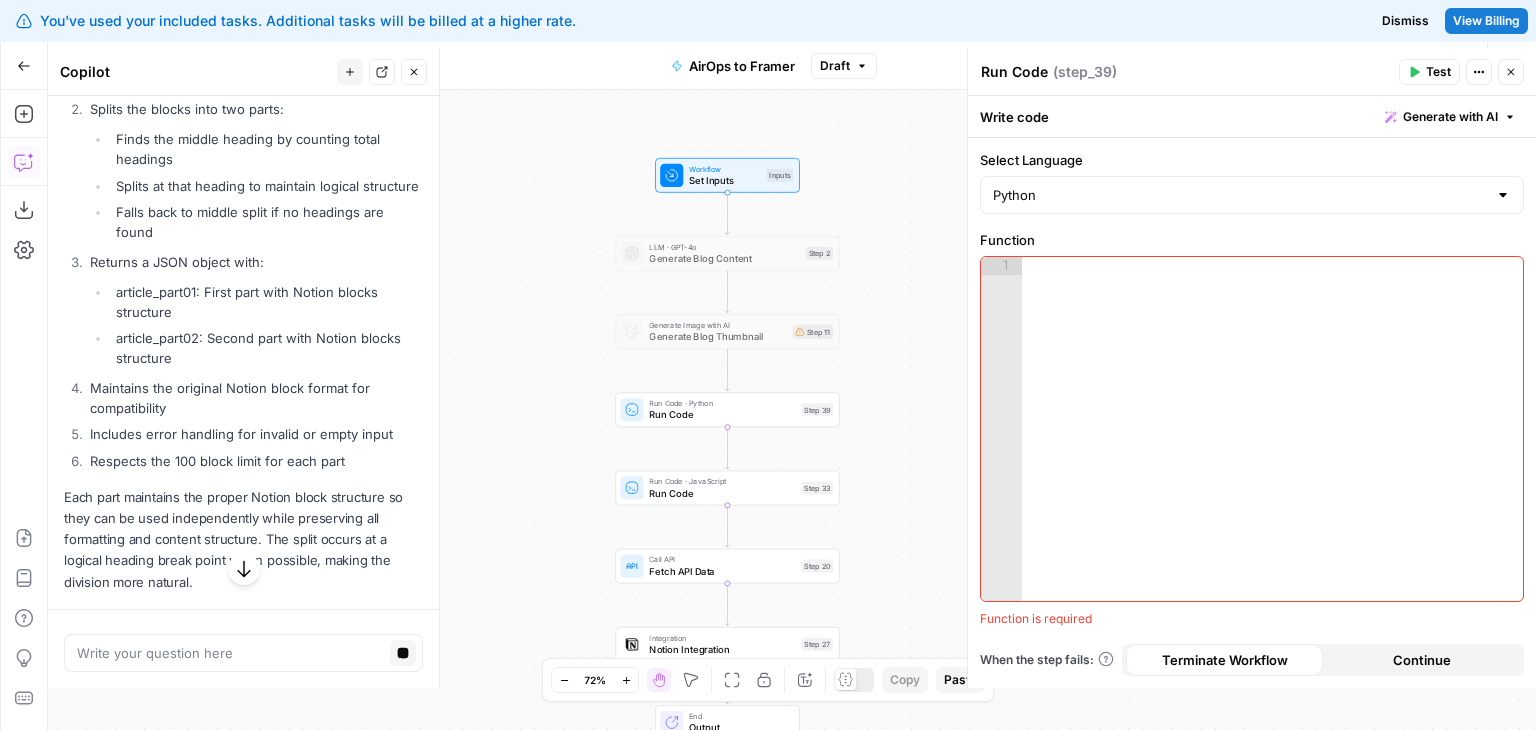 drag, startPoint x: 284, startPoint y: 231, endPoint x: 266, endPoint y: 408, distance: 177.9129 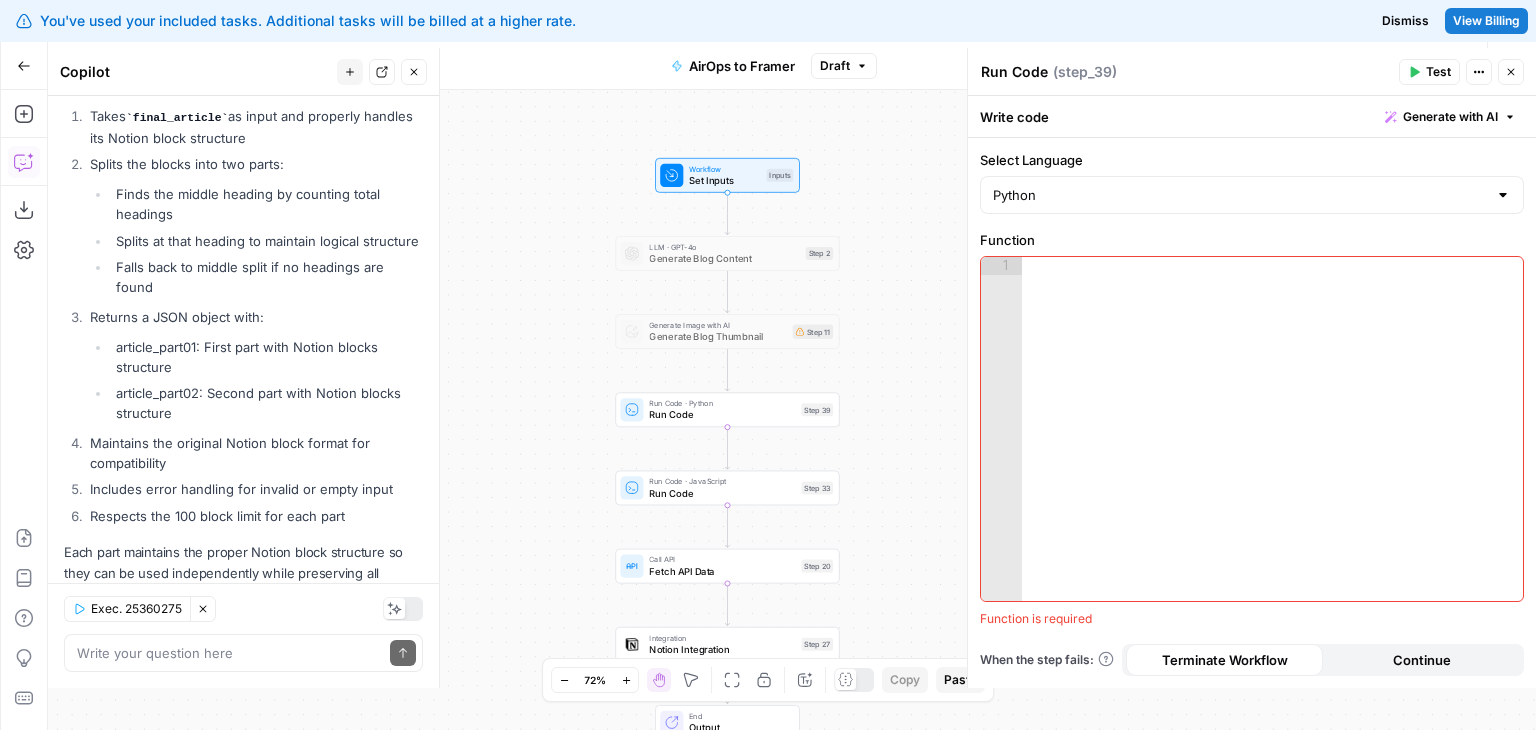 drag, startPoint x: 300, startPoint y: 441, endPoint x: 297, endPoint y: 338, distance: 103.04368 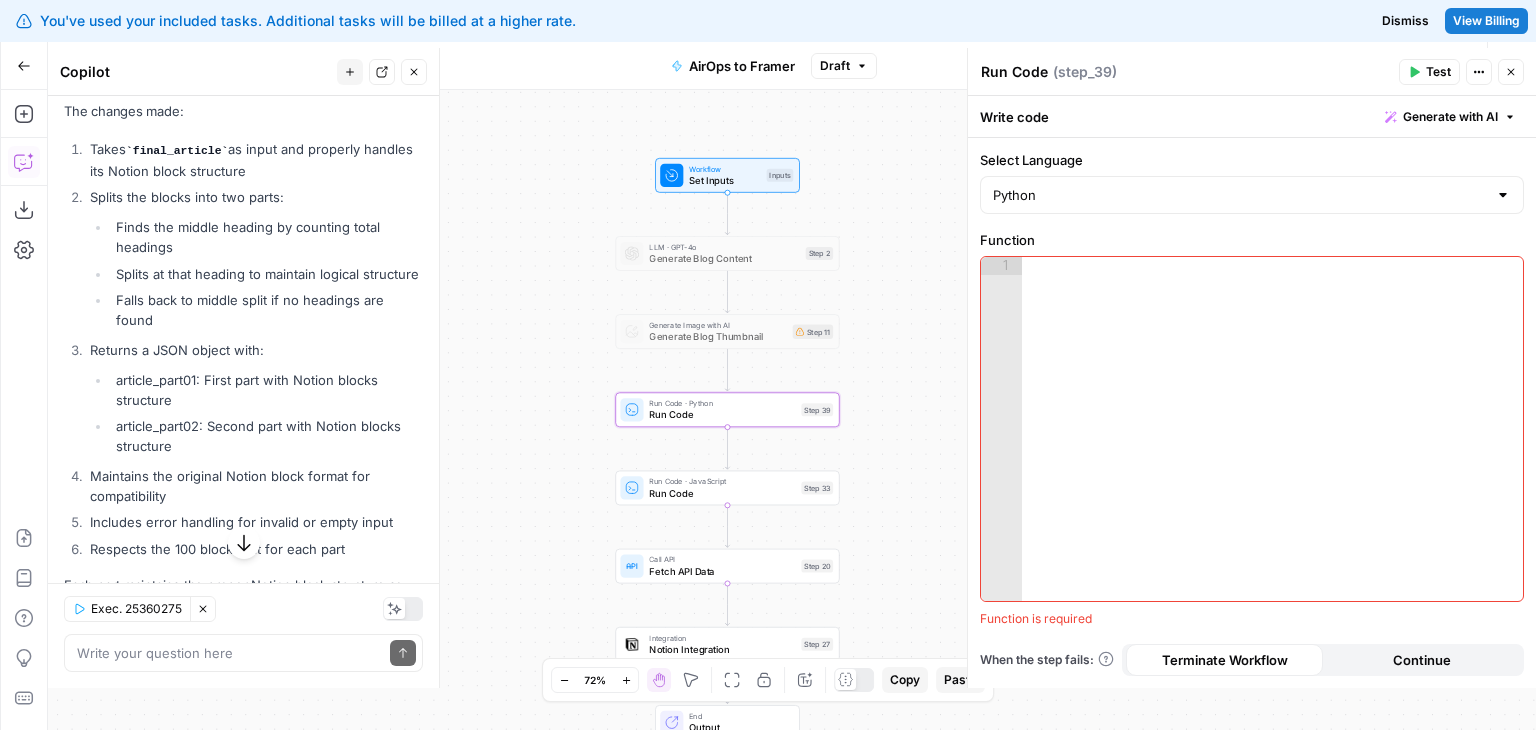 click on "Apply" at bounding box center (384, 63) 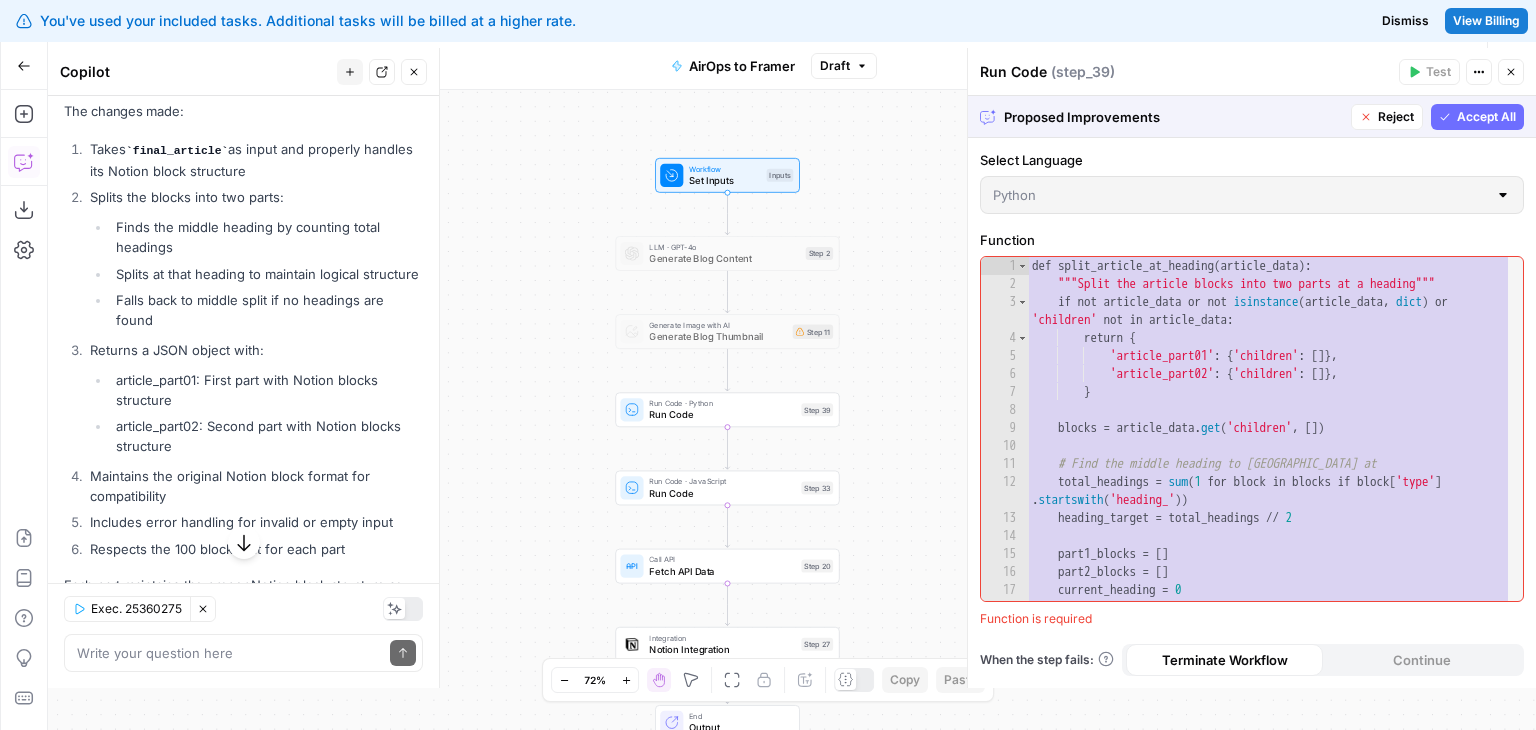 click on "Accept All" at bounding box center (1477, 117) 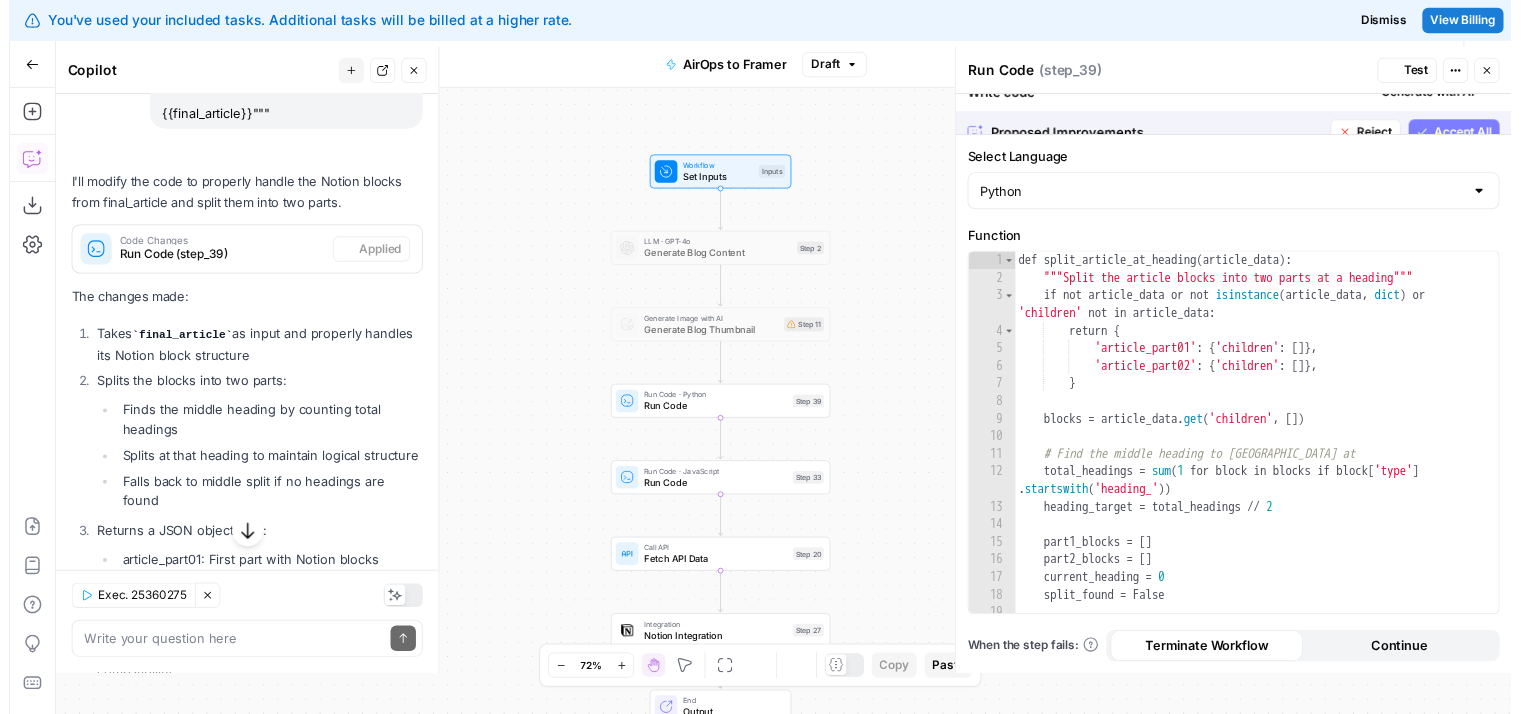 scroll, scrollTop: 4276, scrollLeft: 0, axis: vertical 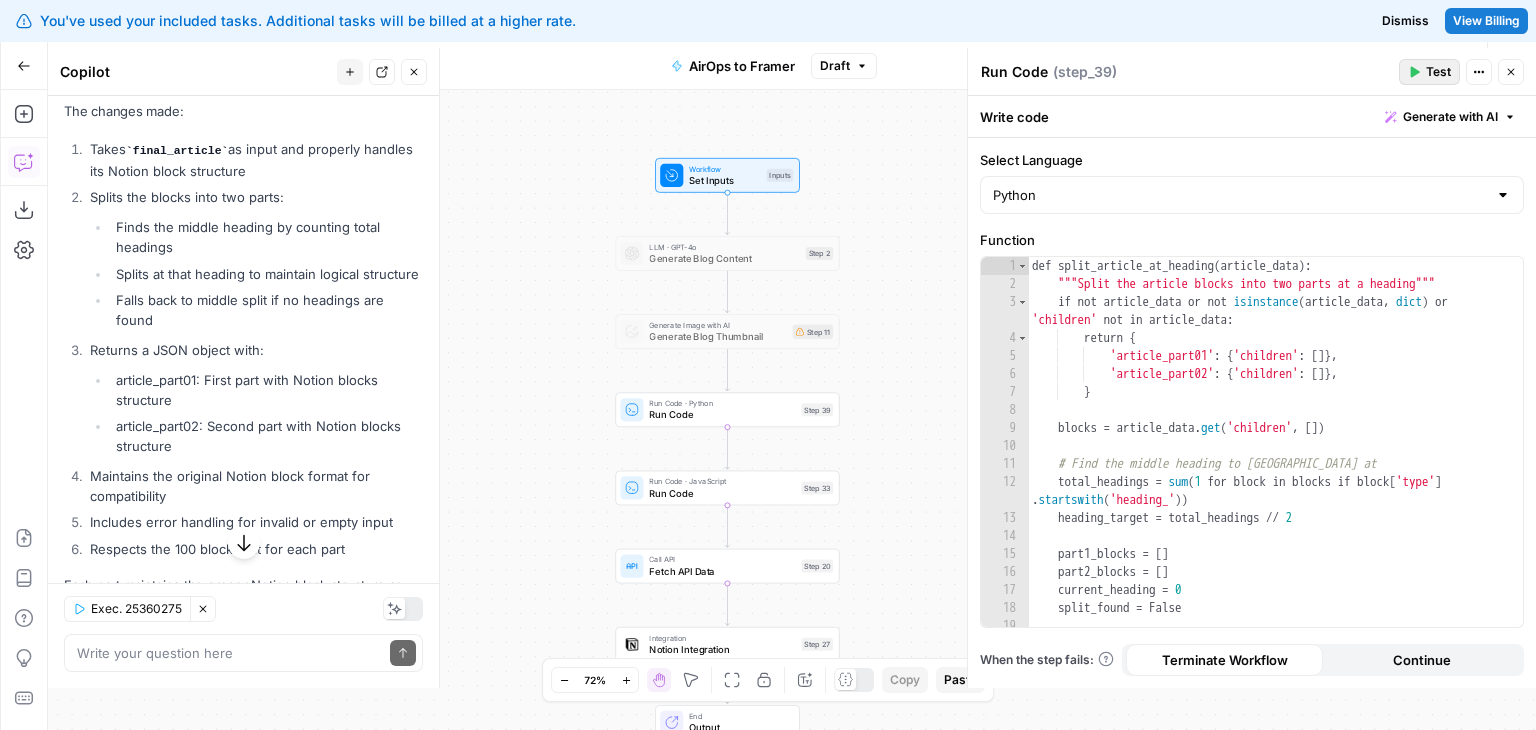 click on "Test" at bounding box center [1429, 72] 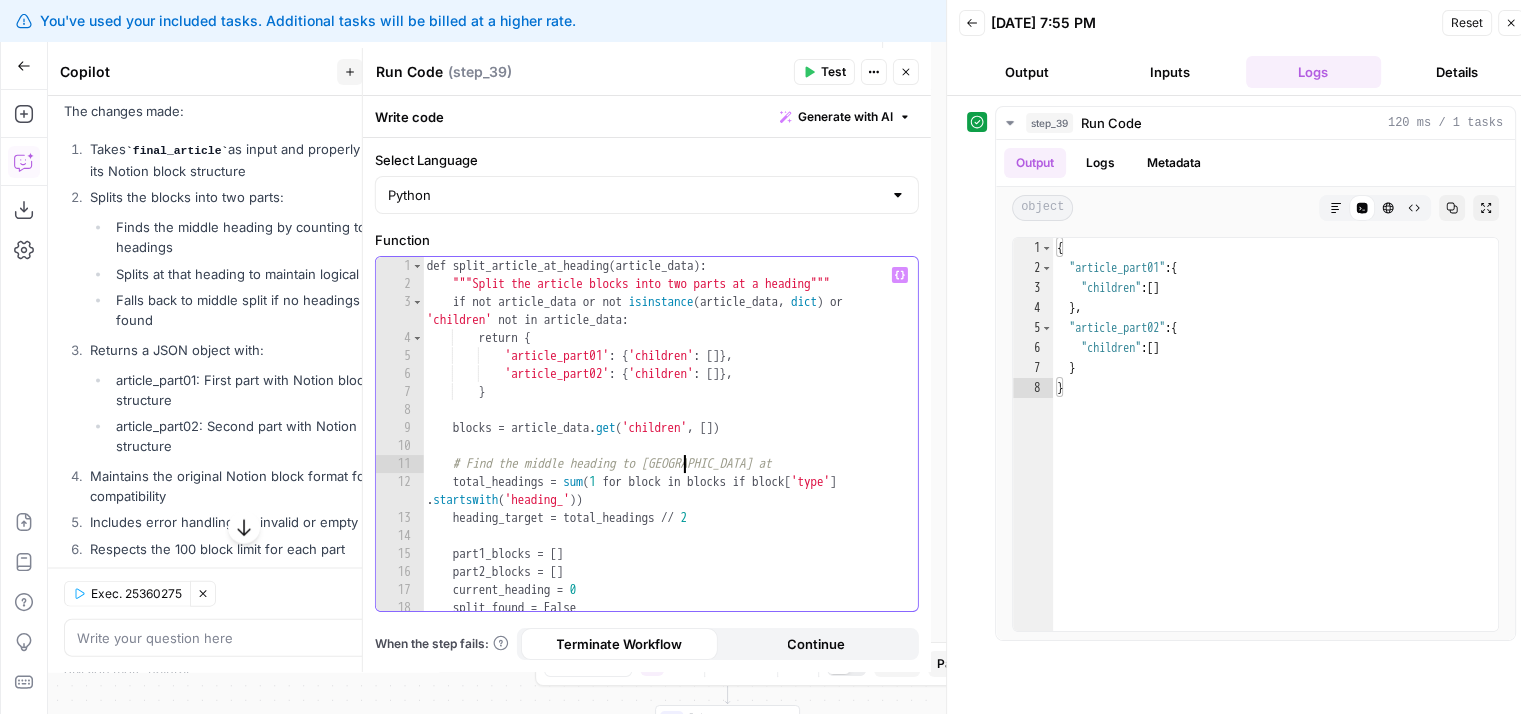 drag, startPoint x: 670, startPoint y: 390, endPoint x: 681, endPoint y: 335, distance: 56.089214 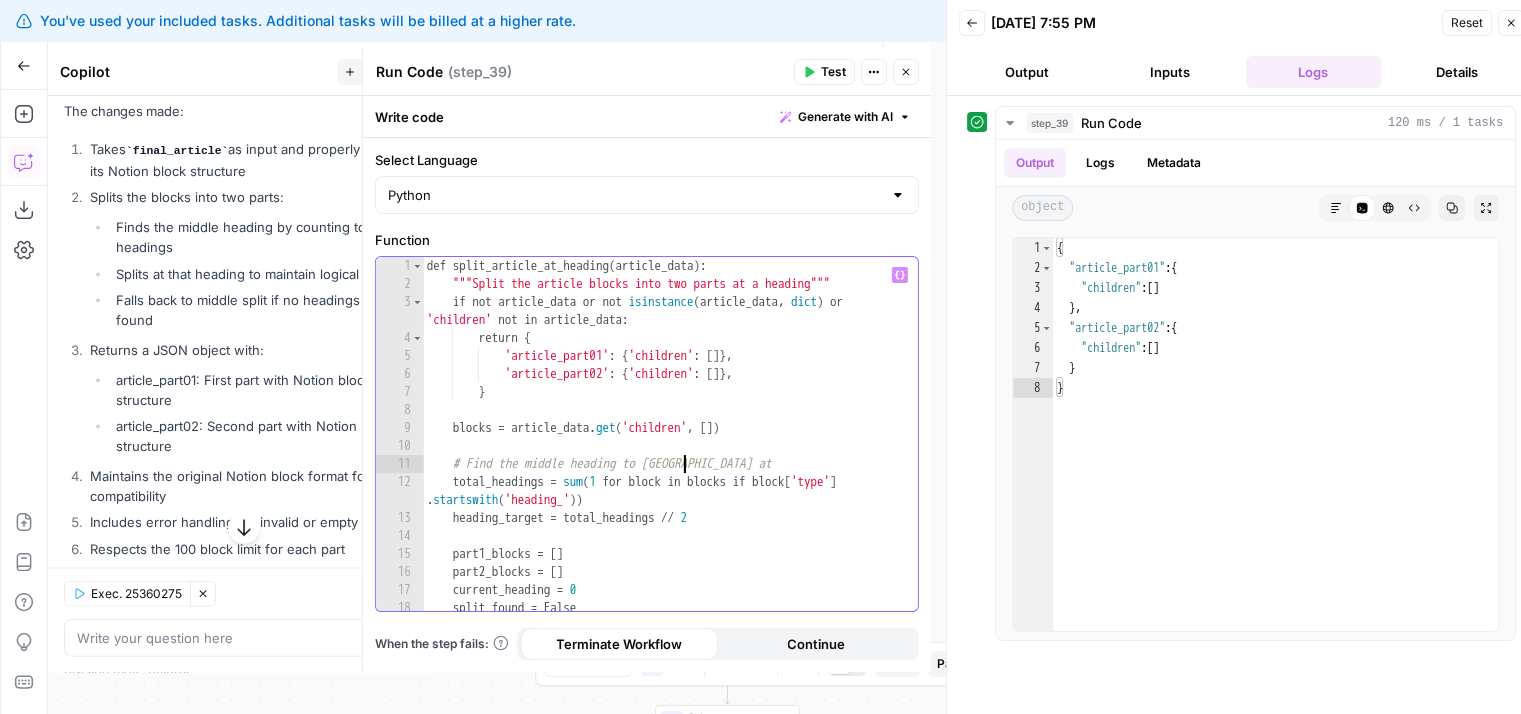 scroll, scrollTop: 16, scrollLeft: 0, axis: vertical 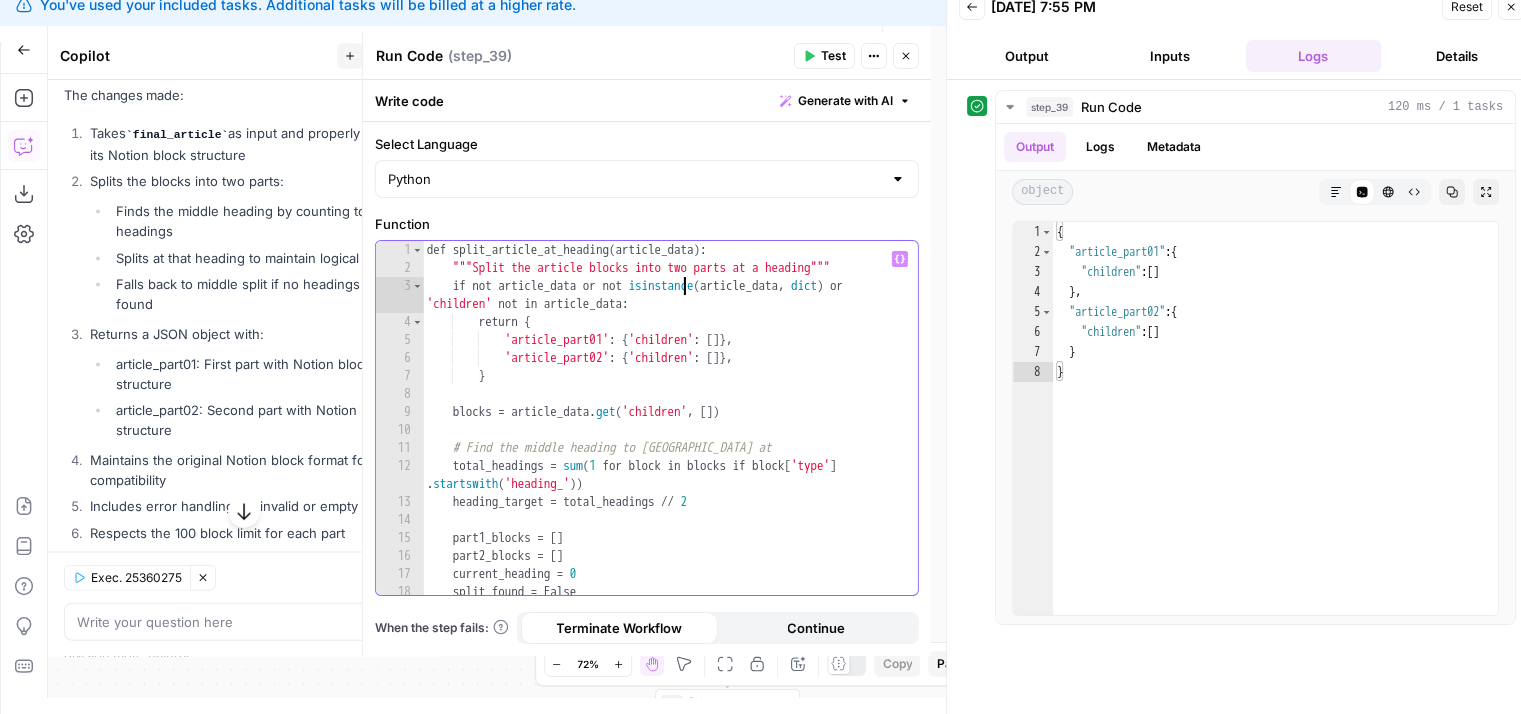 drag, startPoint x: 684, startPoint y: 297, endPoint x: 668, endPoint y: 477, distance: 180.70972 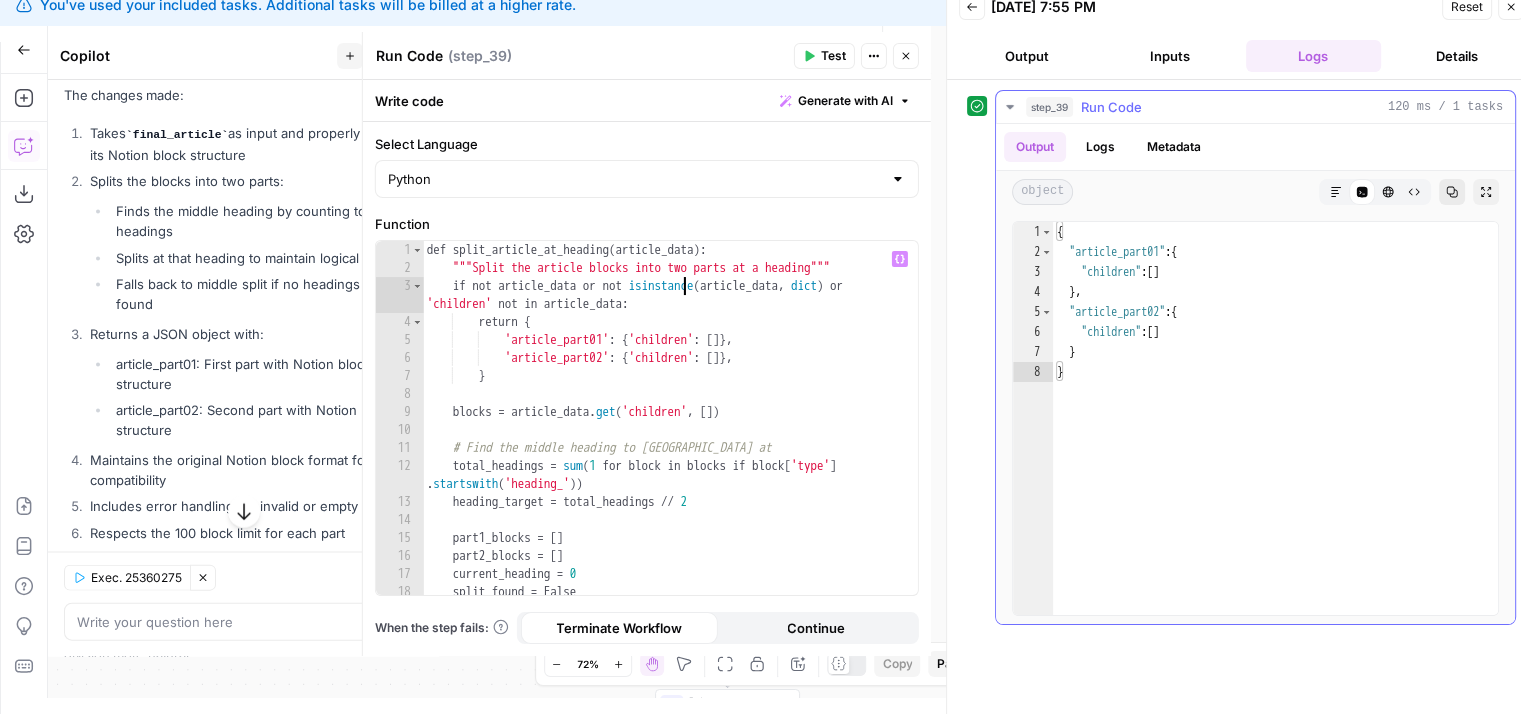 click on "Copy" at bounding box center (1452, 192) 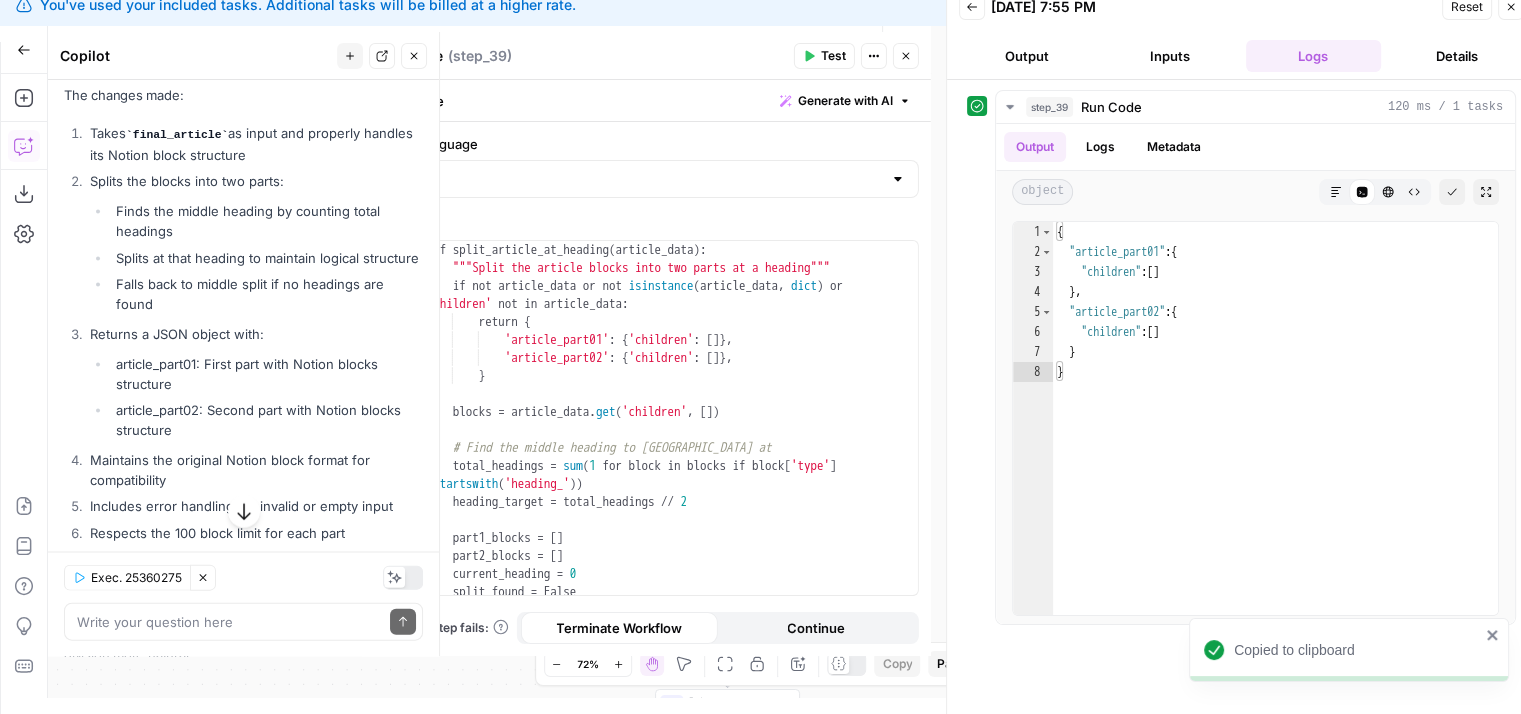 click on "Exec. 25360275 Clear Selection Write your question here Send" at bounding box center (243, 603) 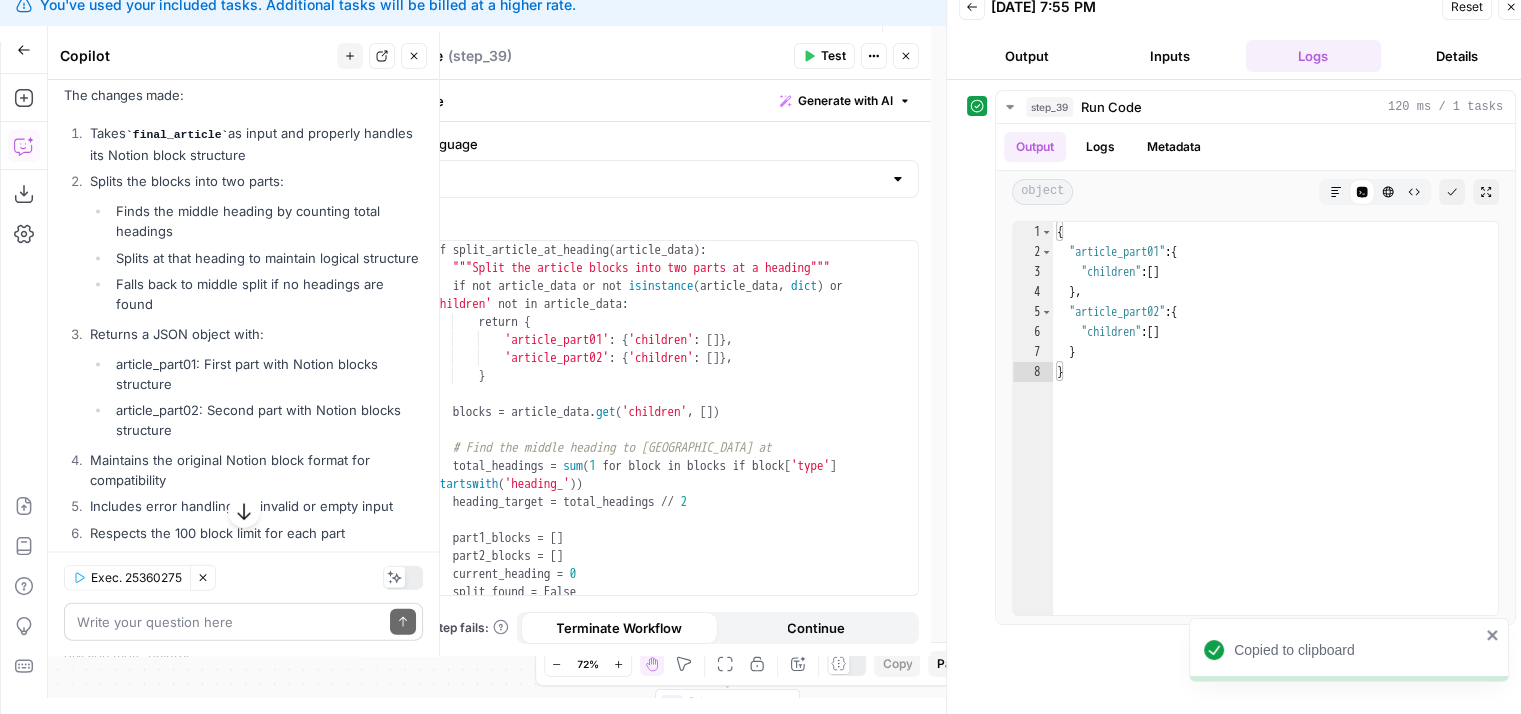 click on "Write your question here Send" at bounding box center [243, 621] 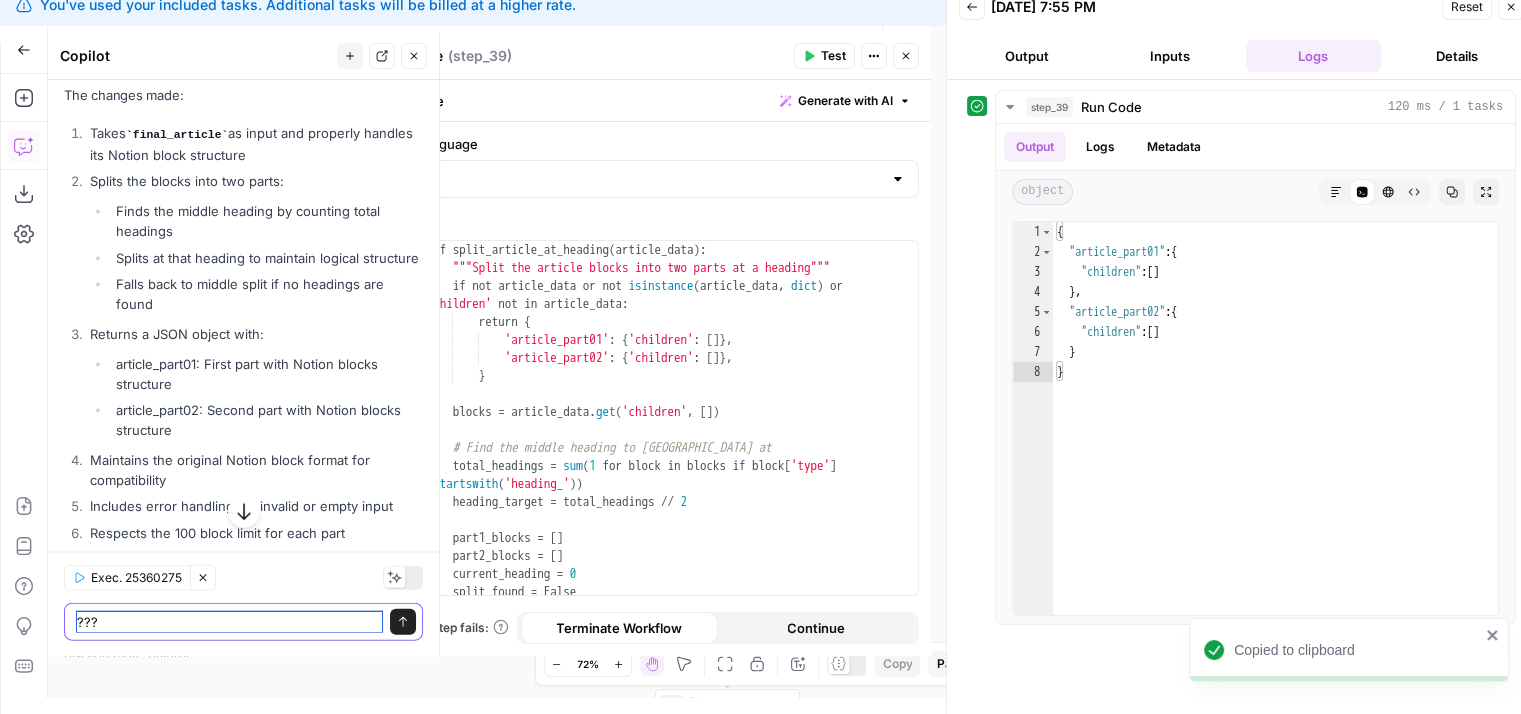 paste on "{
"article_part01": {
"children": []
},
"article_part02": {
"children": []
}
}" 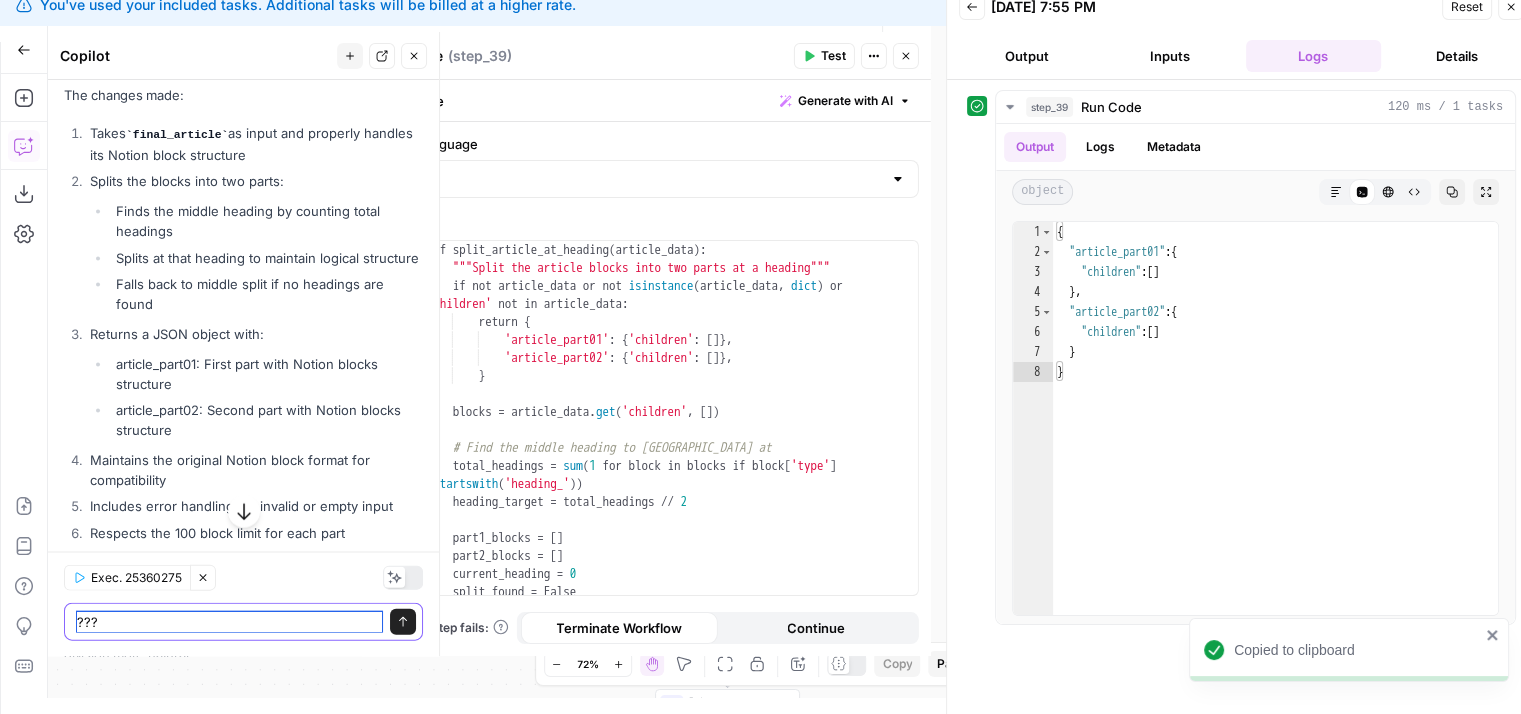 type on "???
{
"article_part01": {
"children": []
},
"article_part02": {
"children": []
}
}" 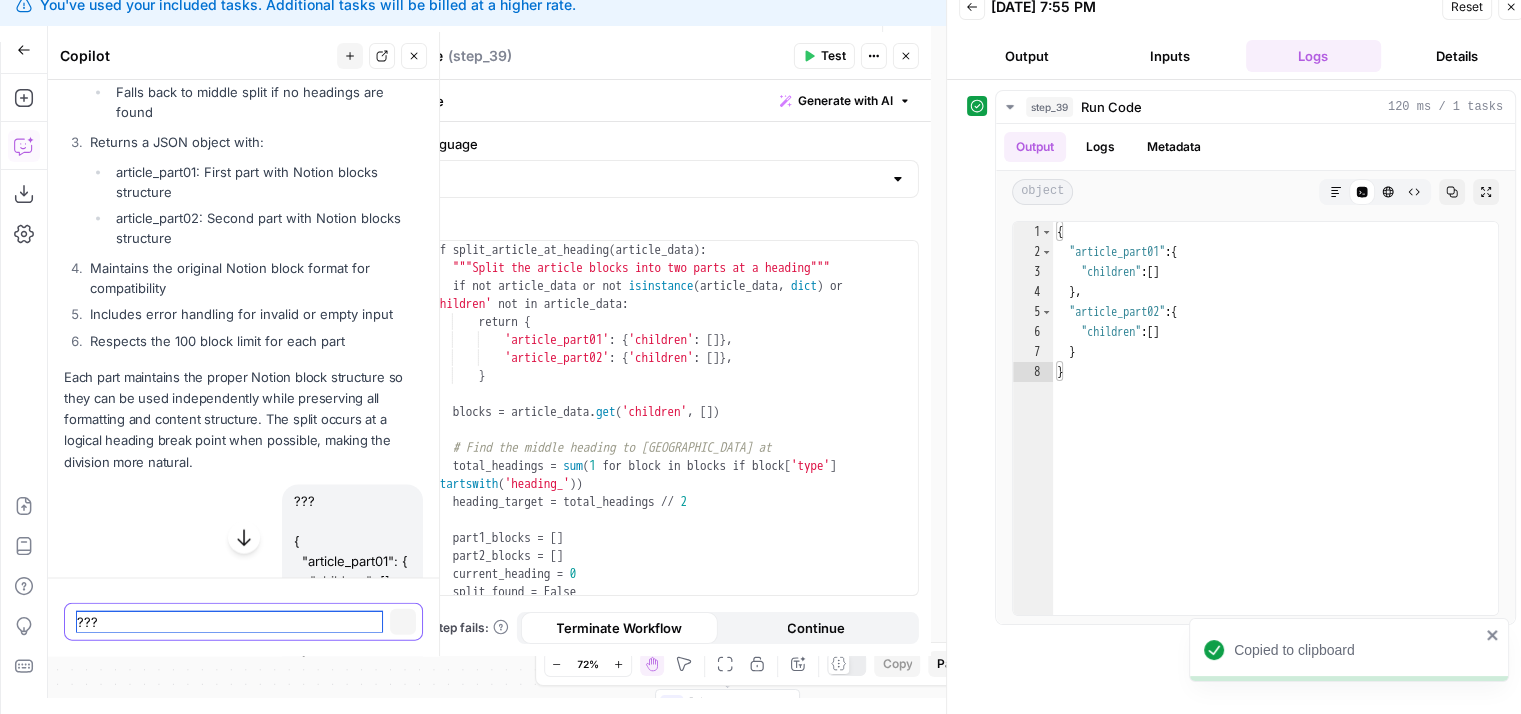 type 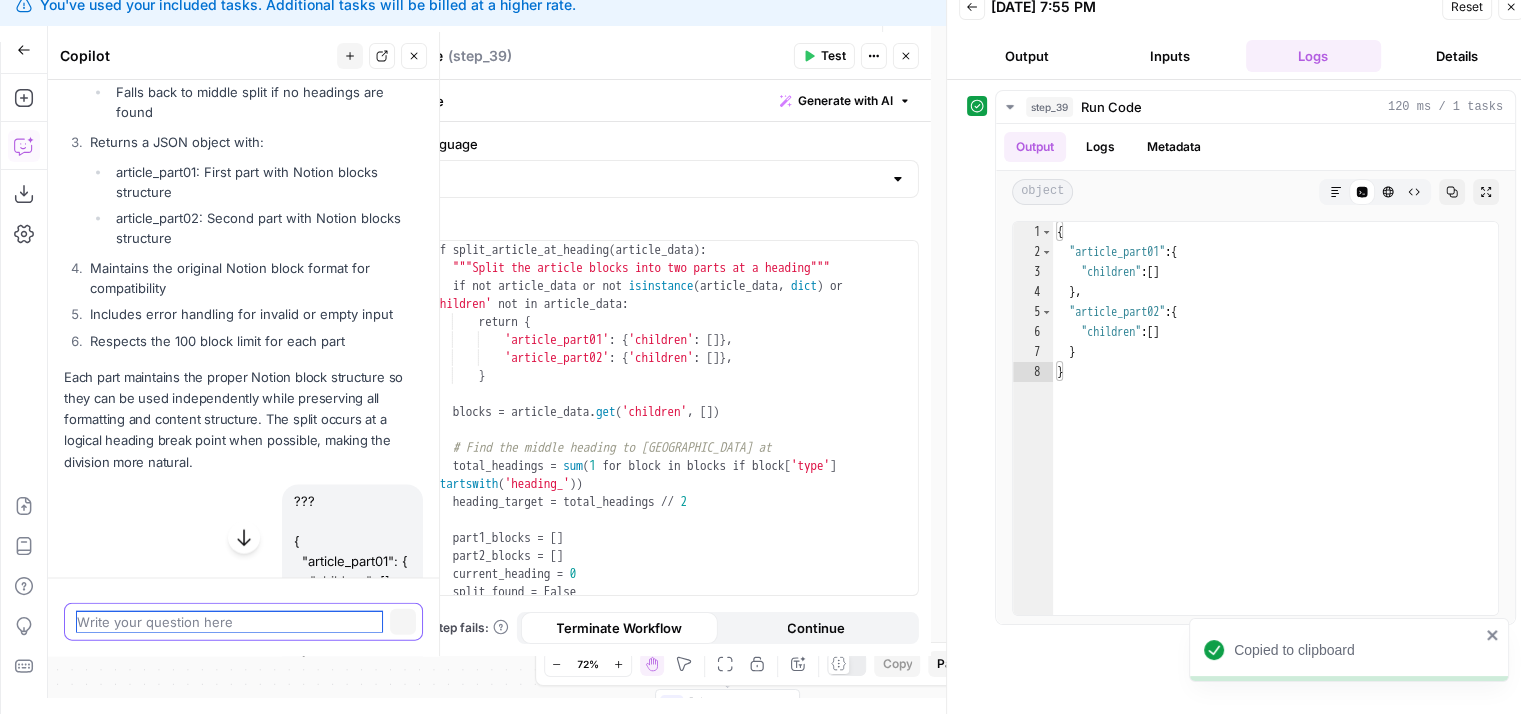 scroll, scrollTop: 4084, scrollLeft: 0, axis: vertical 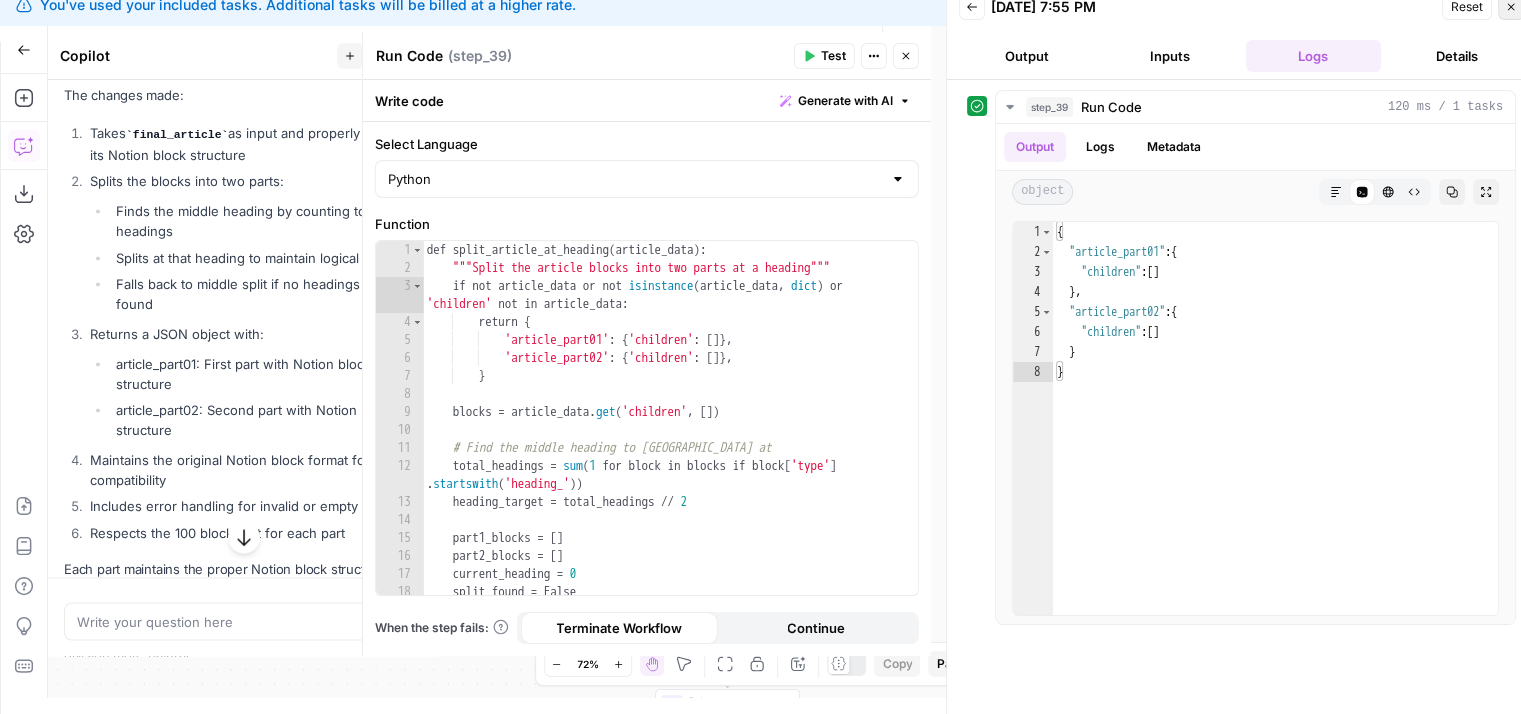 click 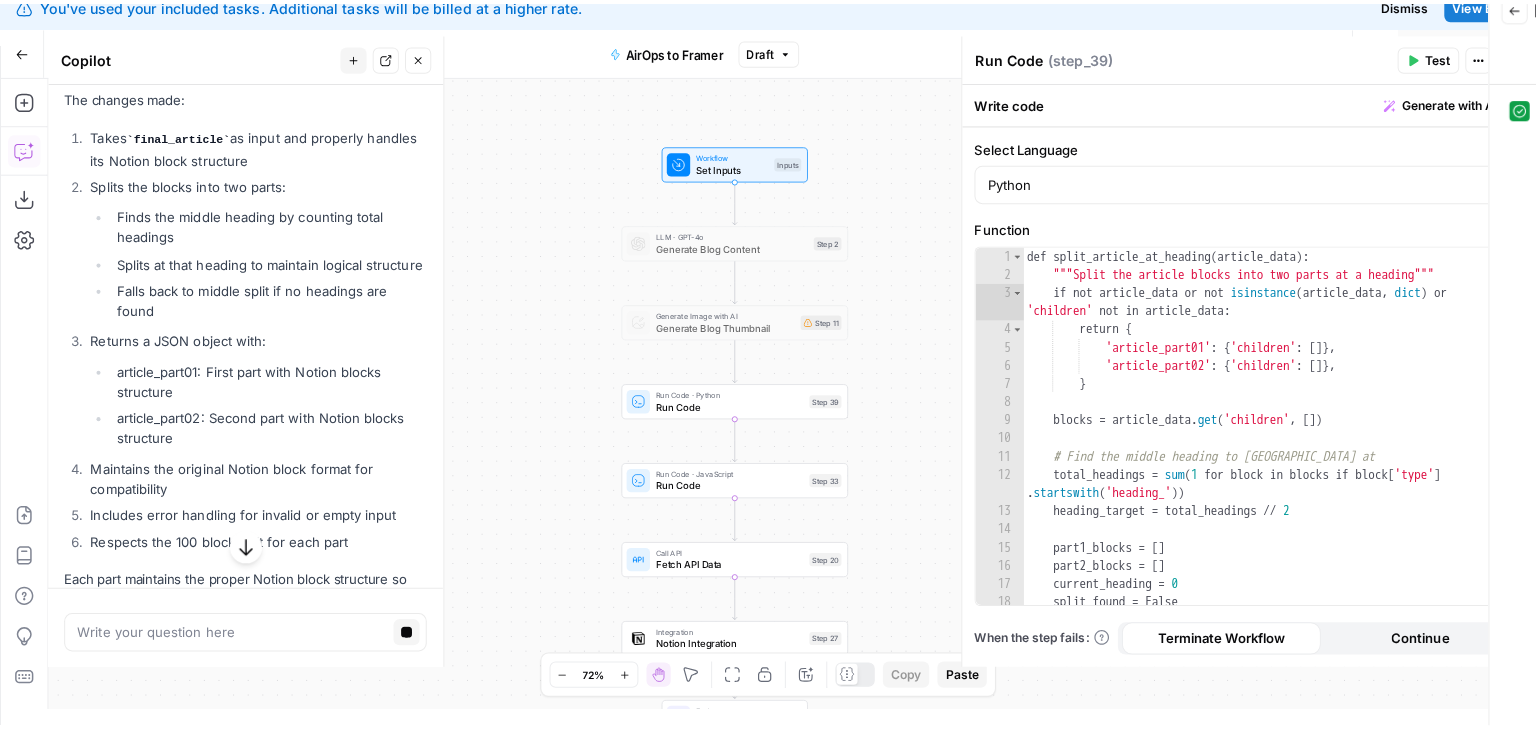 scroll, scrollTop: 0, scrollLeft: 0, axis: both 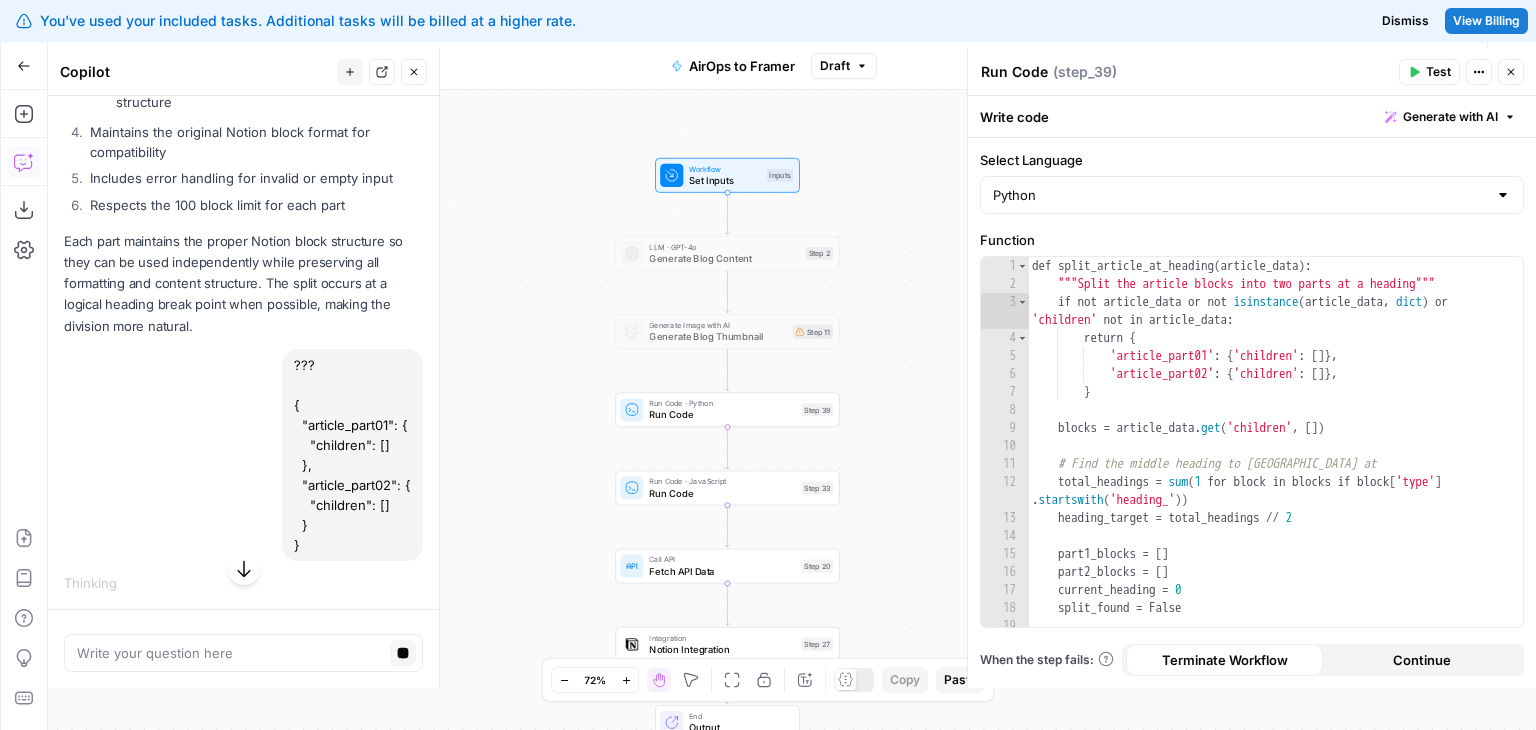 drag, startPoint x: 292, startPoint y: 309, endPoint x: 325, endPoint y: 539, distance: 232.35533 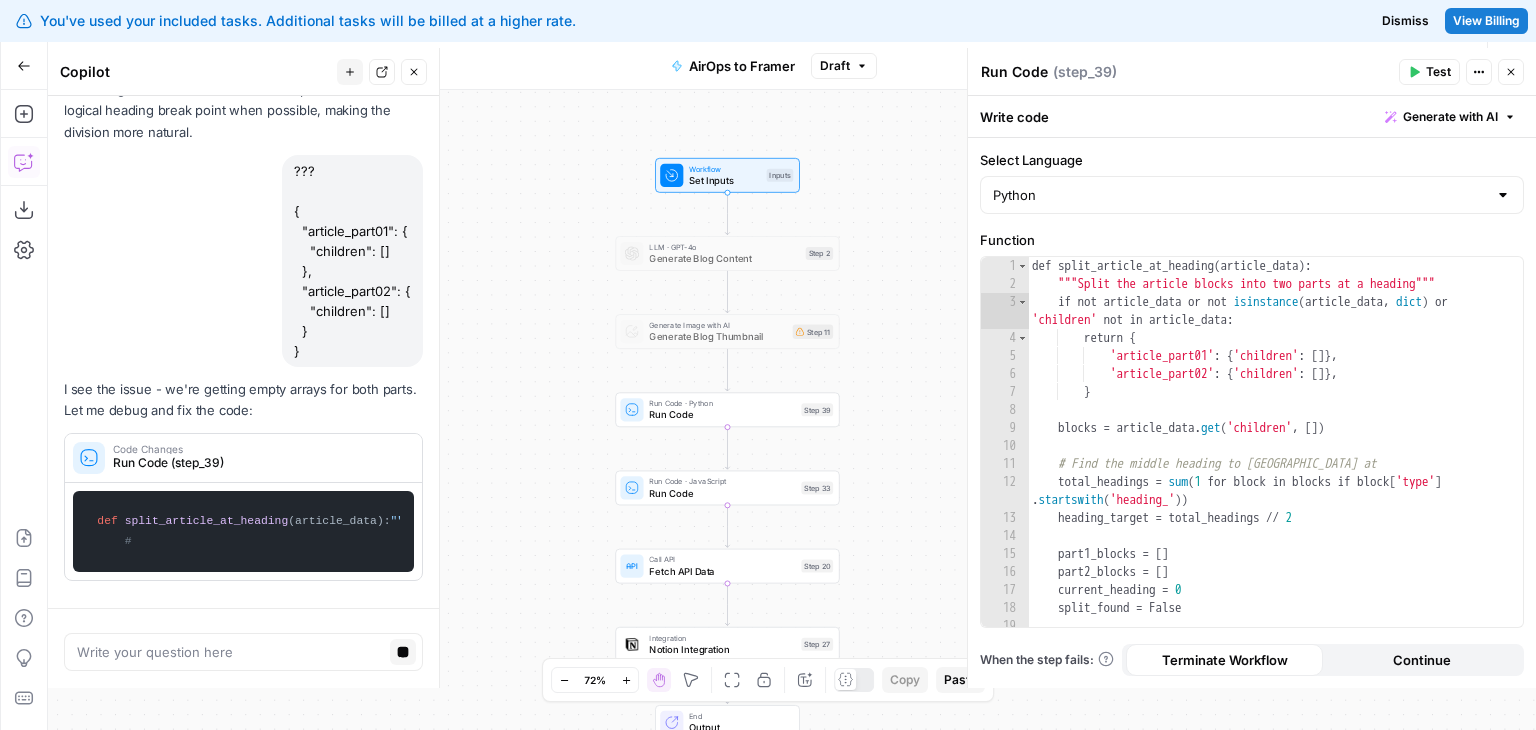 drag, startPoint x: 175, startPoint y: 263, endPoint x: 175, endPoint y: 204, distance: 59 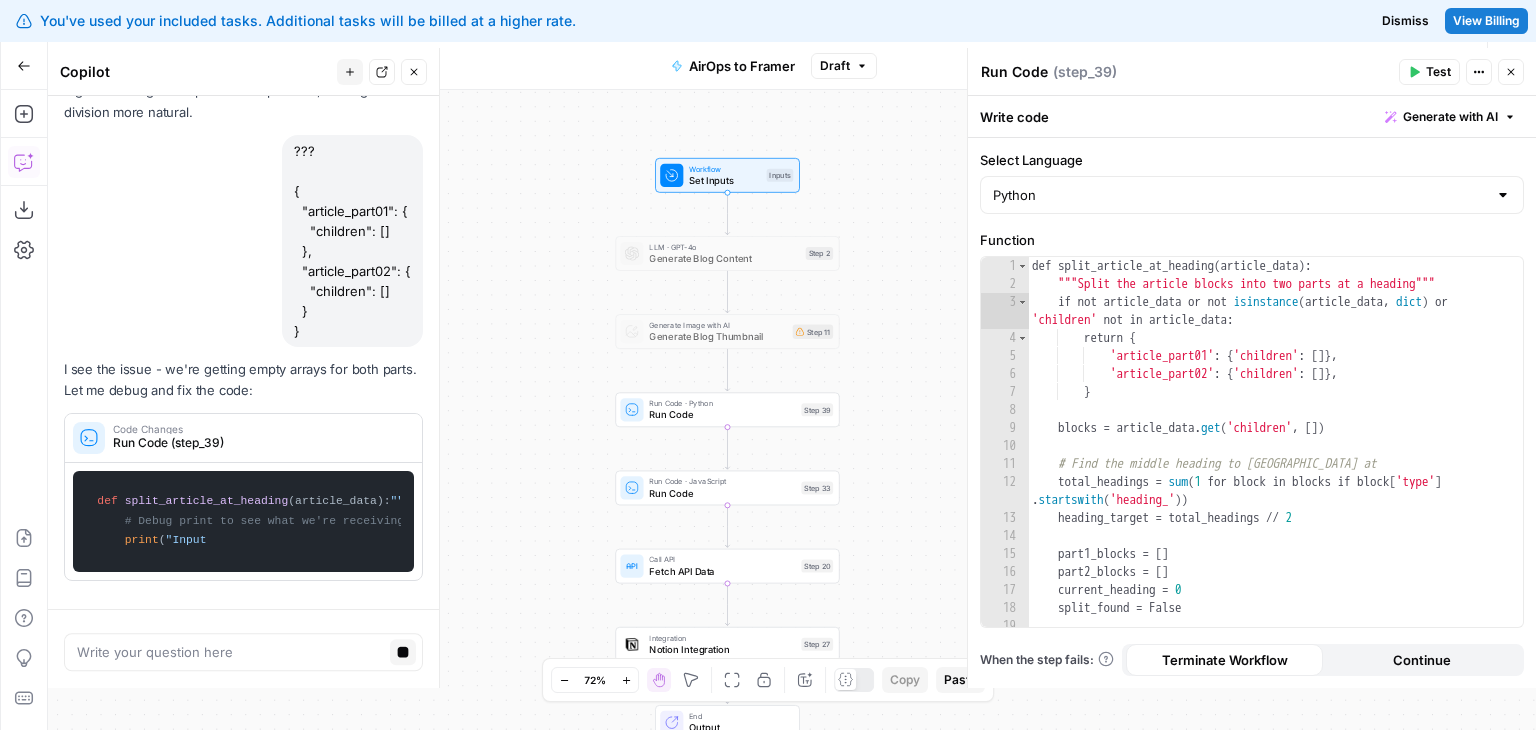 scroll, scrollTop: 4784, scrollLeft: 0, axis: vertical 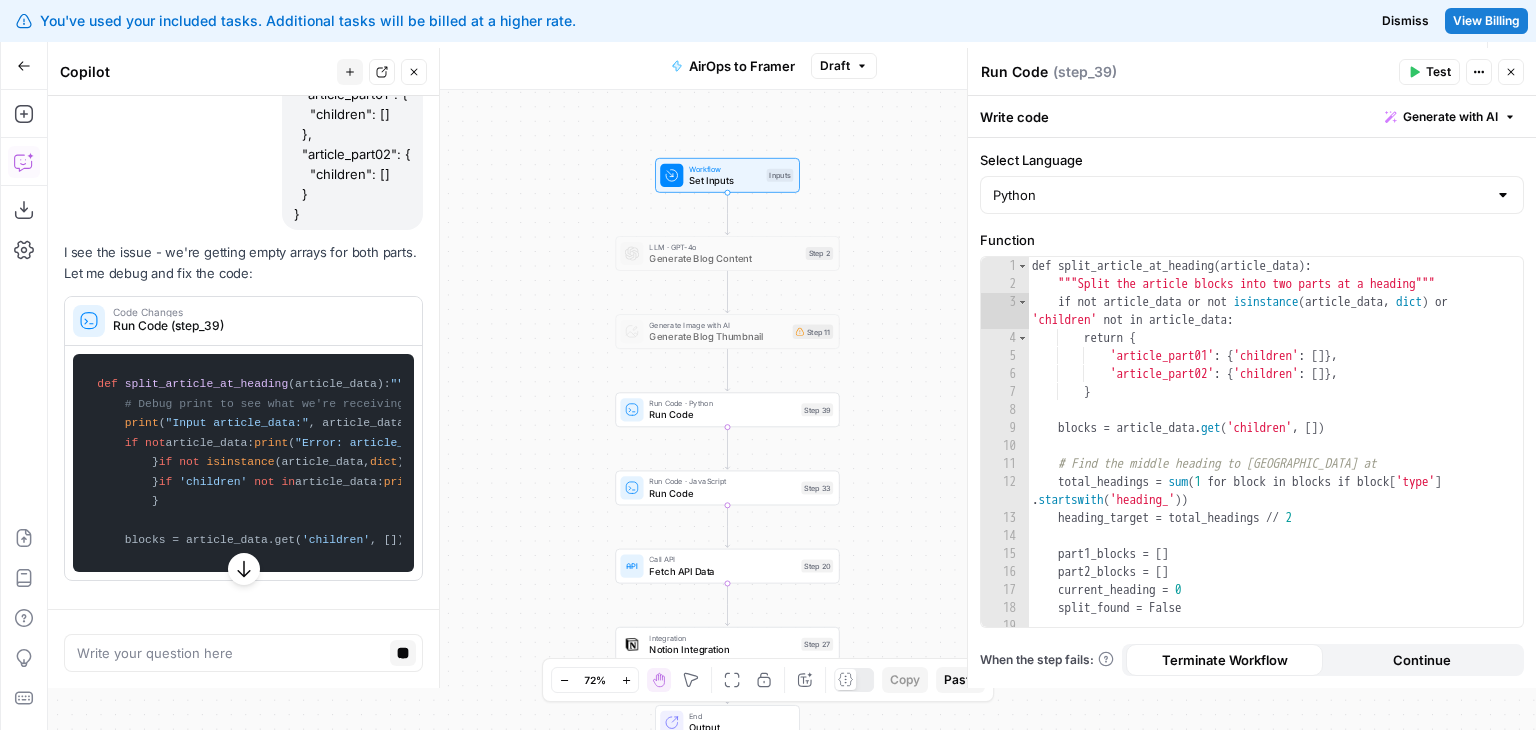 drag, startPoint x: 179, startPoint y: 140, endPoint x: 181, endPoint y: 279, distance: 139.01439 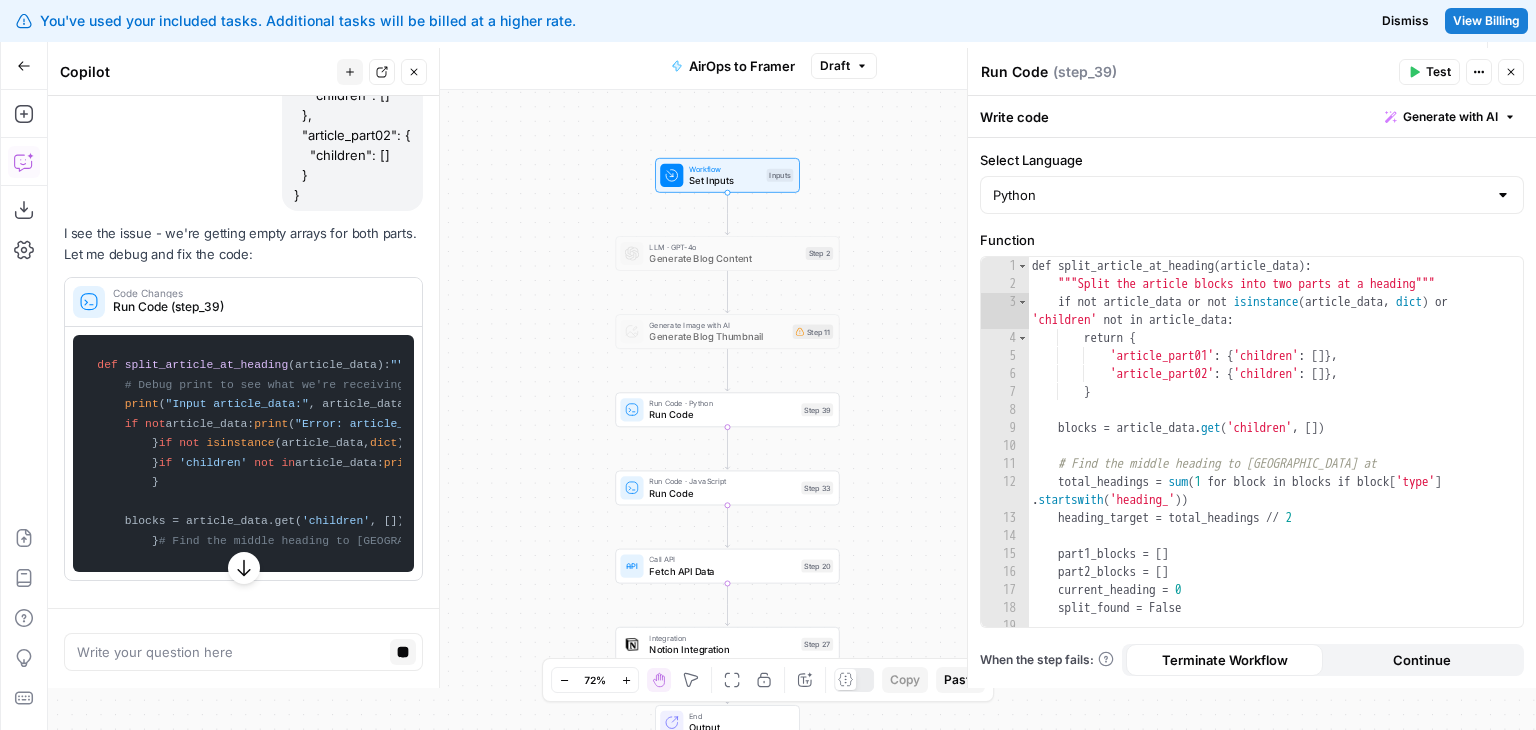 scroll, scrollTop: 5067, scrollLeft: 0, axis: vertical 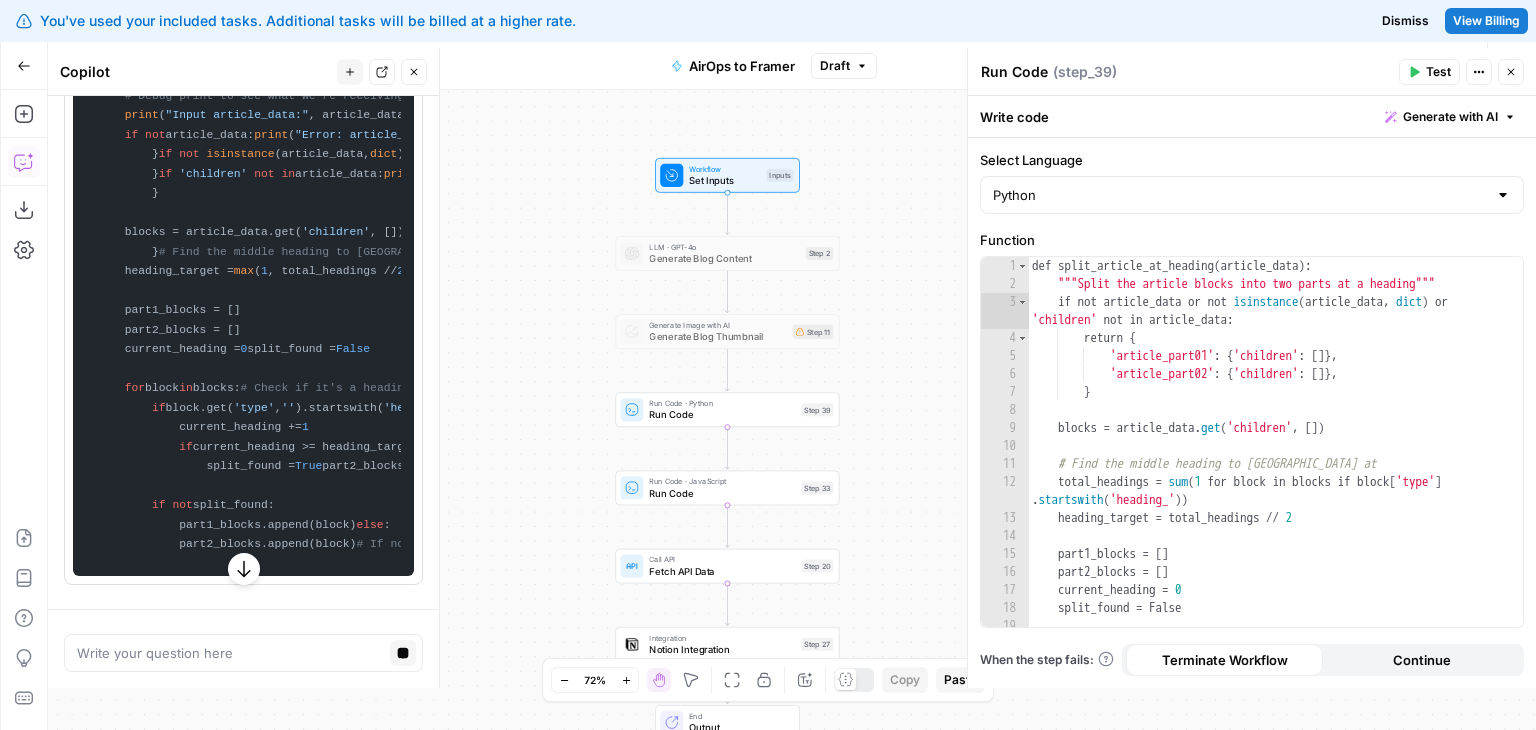click on "Run Code Run Code  ( step_39 ) Test Actions Close" at bounding box center [1252, 72] 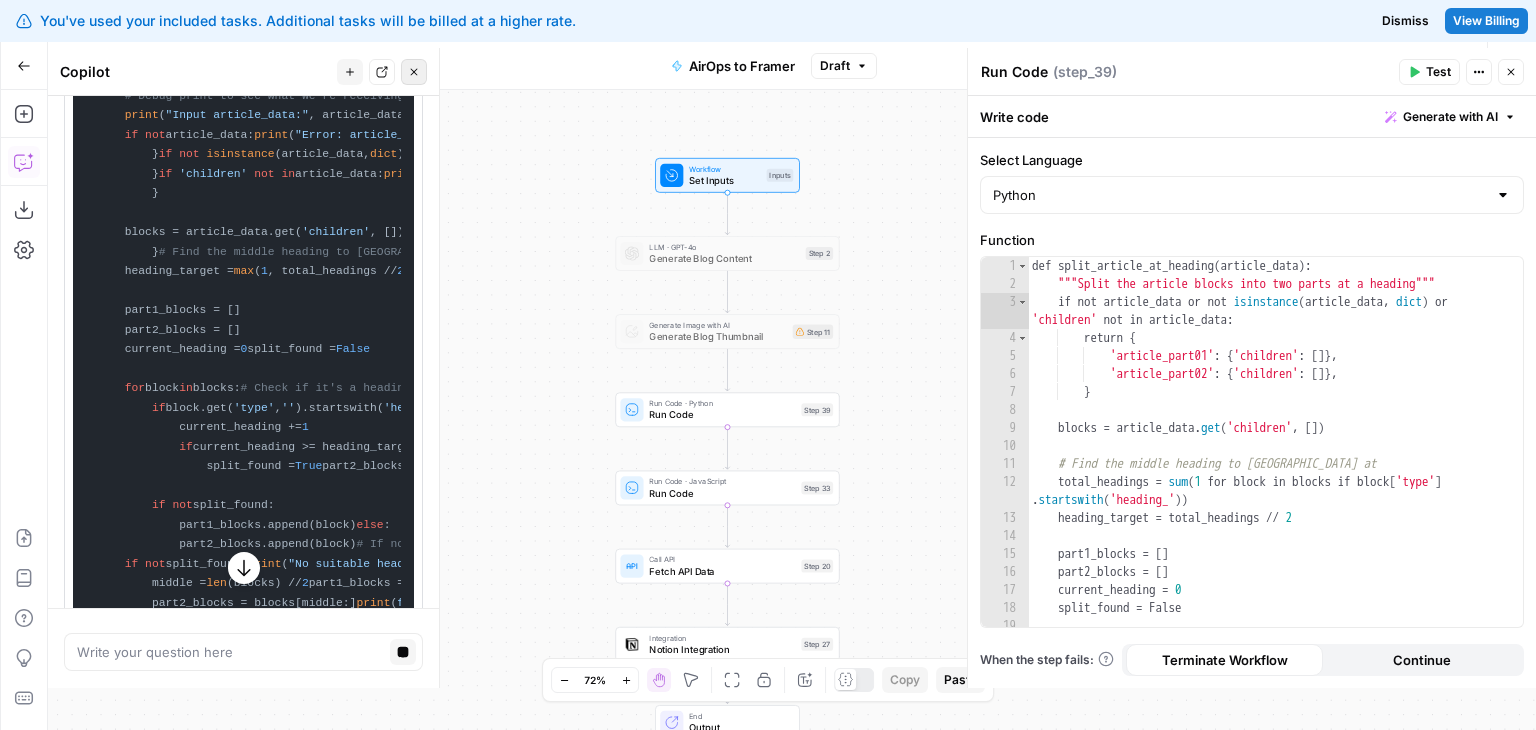 click 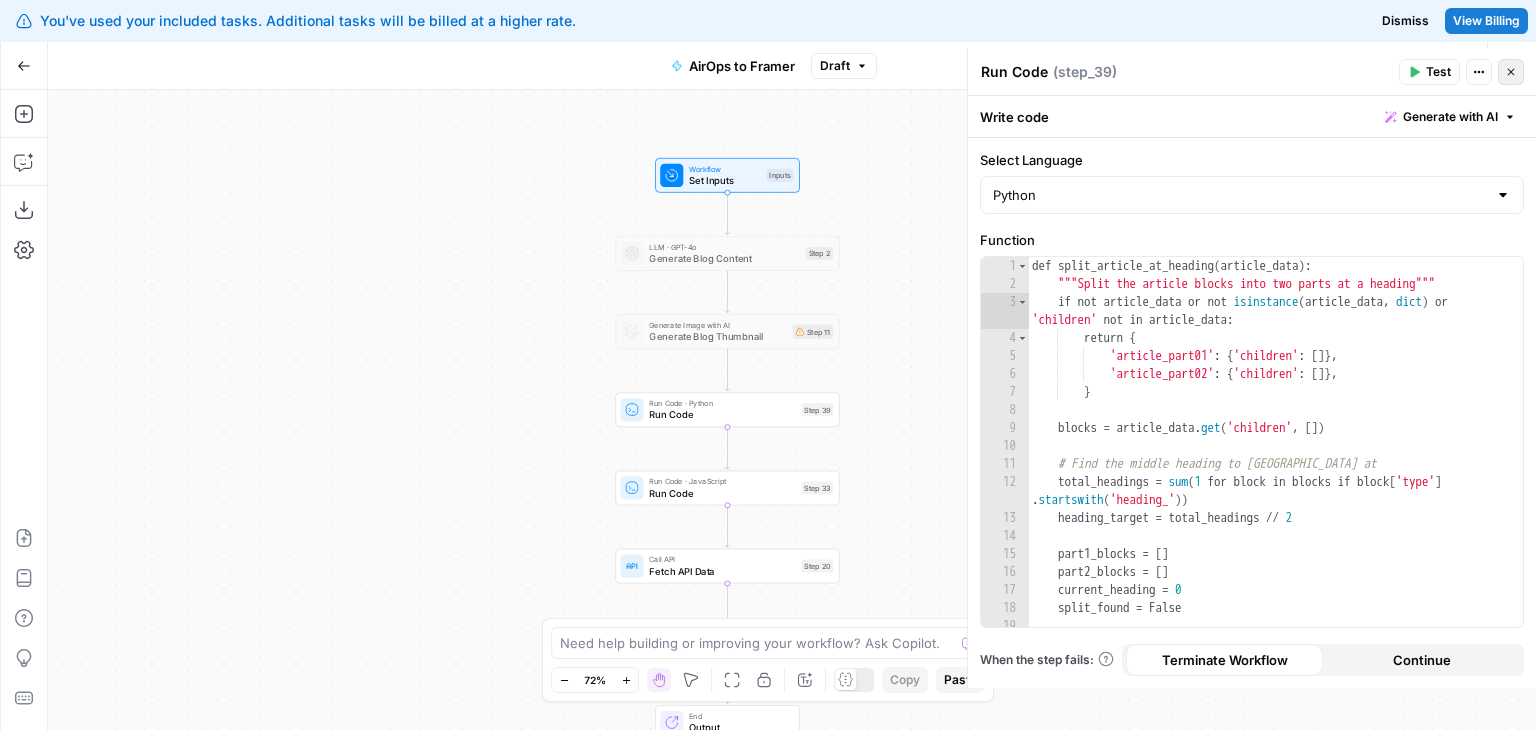 click on "Close" at bounding box center [1511, 72] 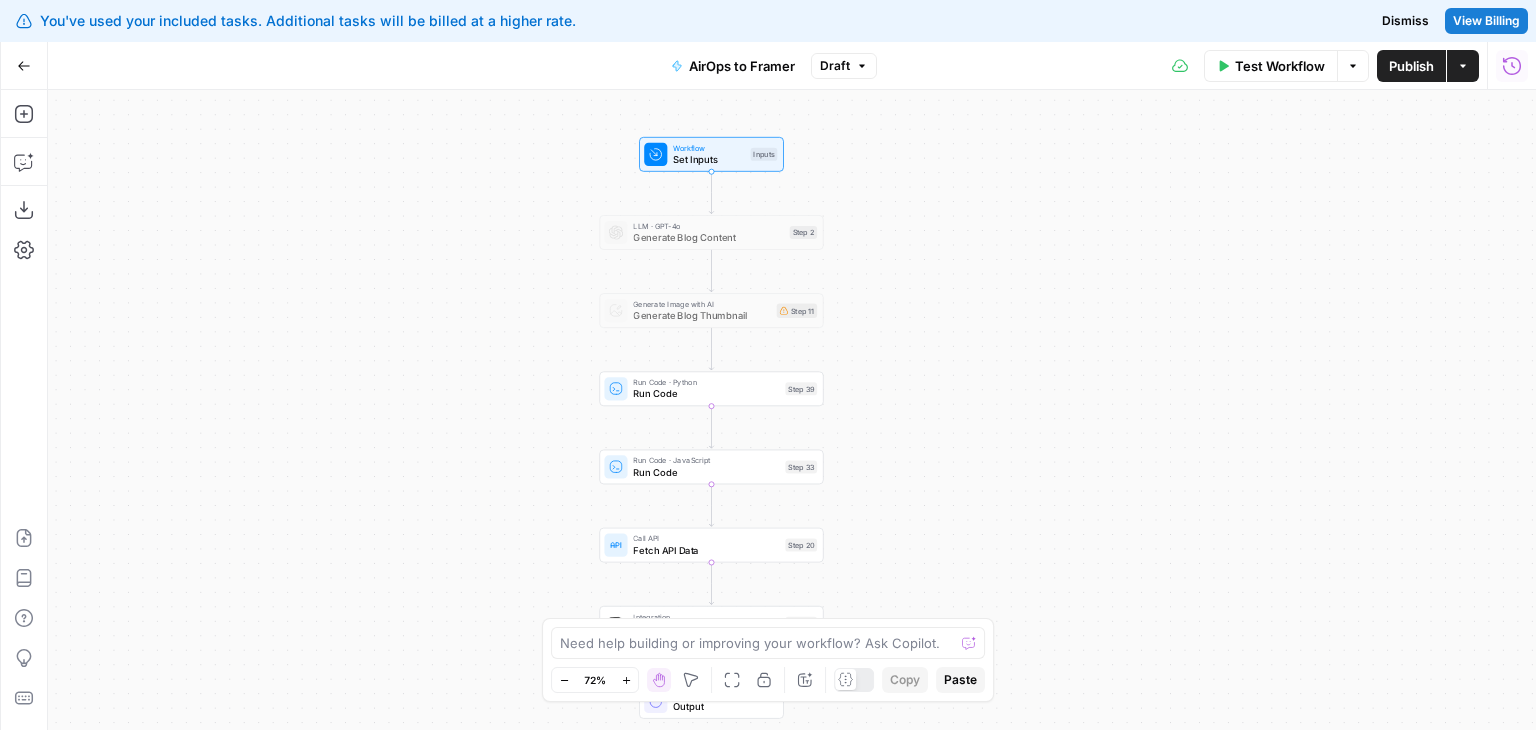 drag, startPoint x: 474, startPoint y: 306, endPoint x: 531, endPoint y: 288, distance: 59.77458 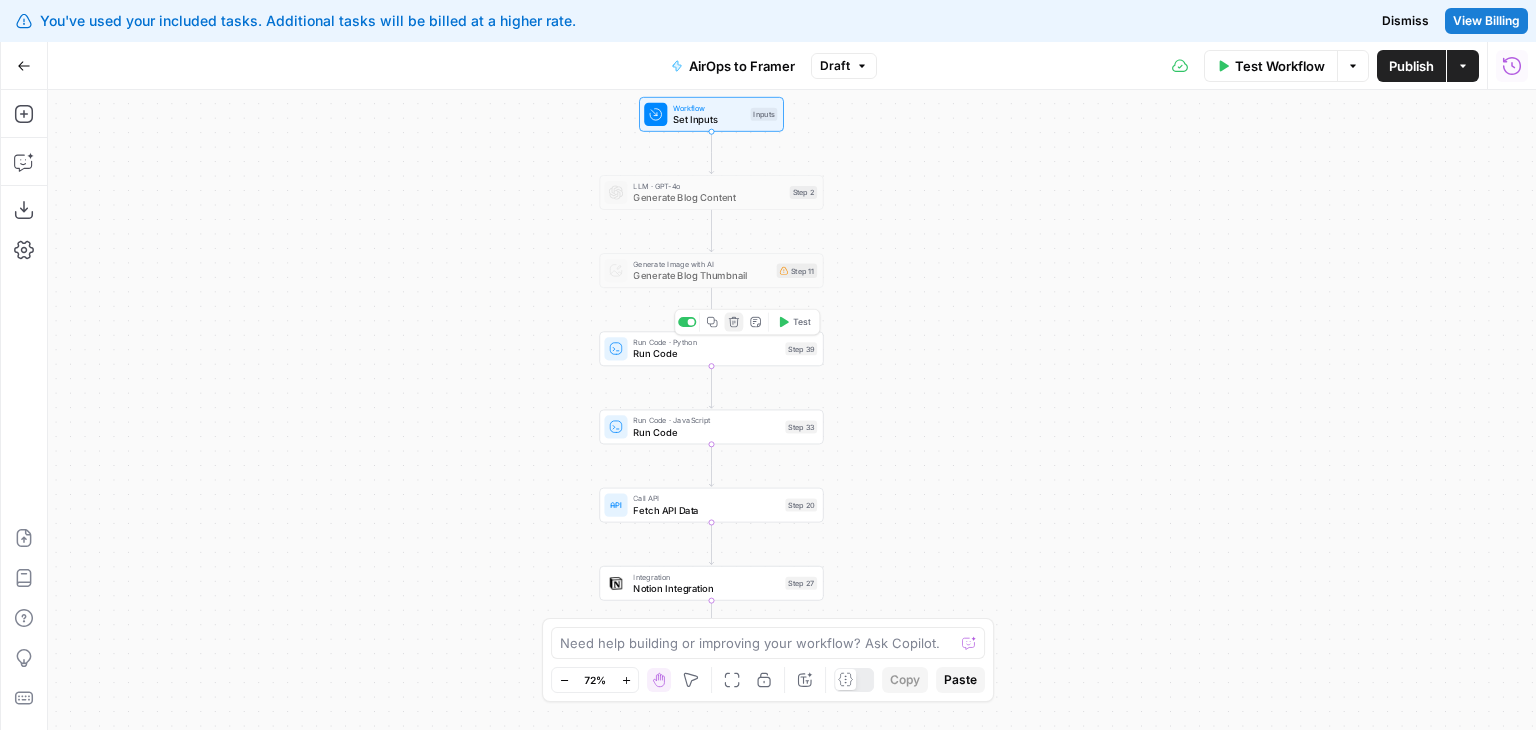 click 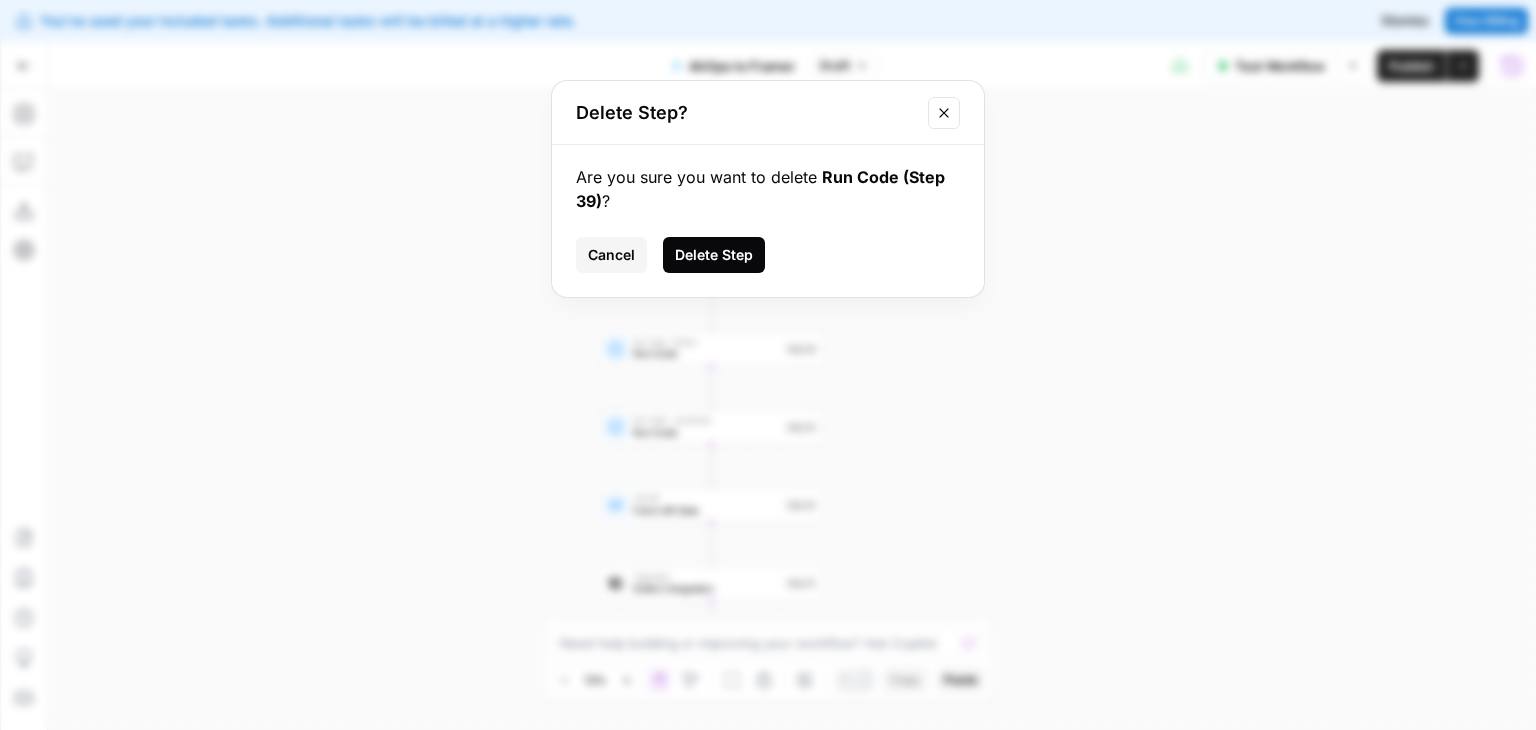 click on "Are you sure you want to delete   Run Code (Step 39) ? Cancel Delete Step" at bounding box center [768, 221] 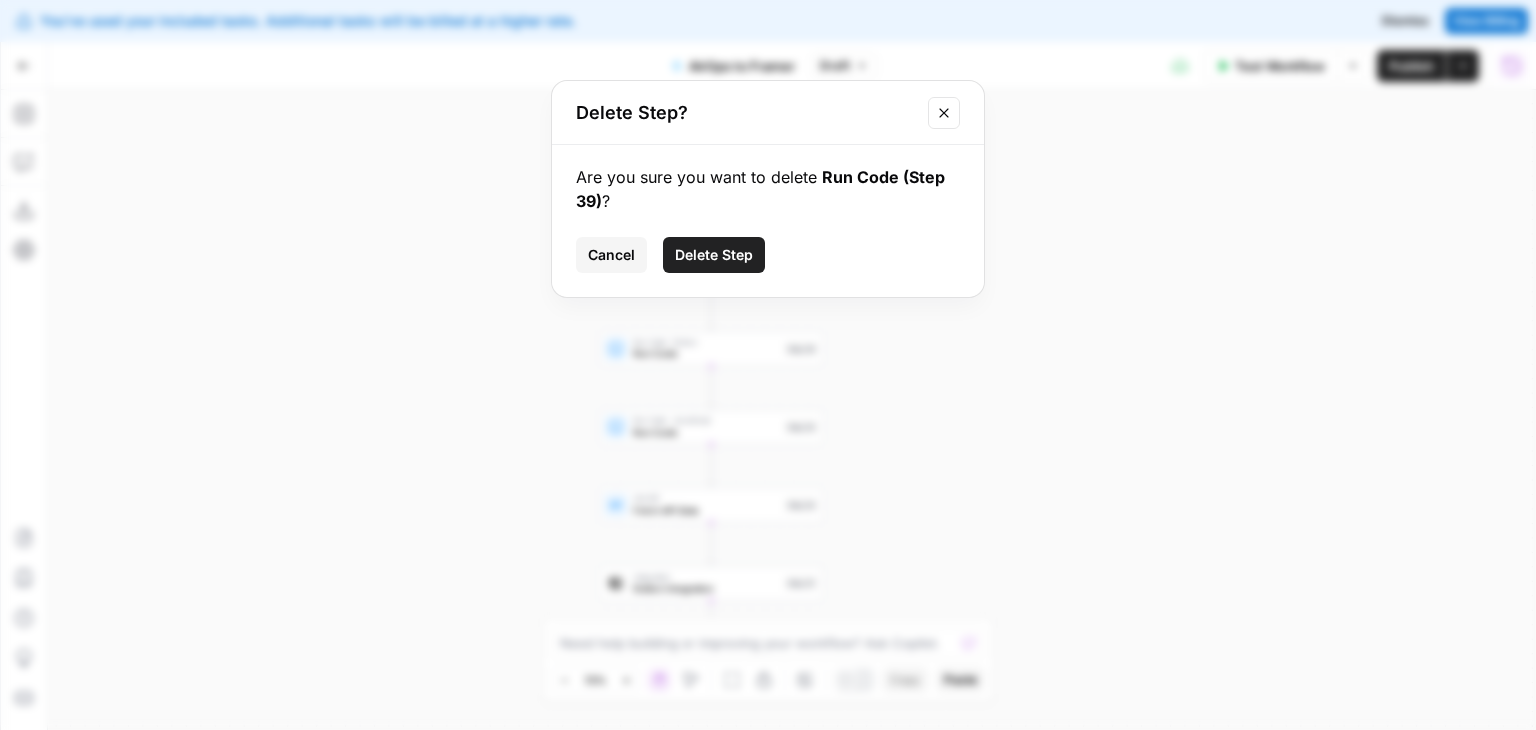 click 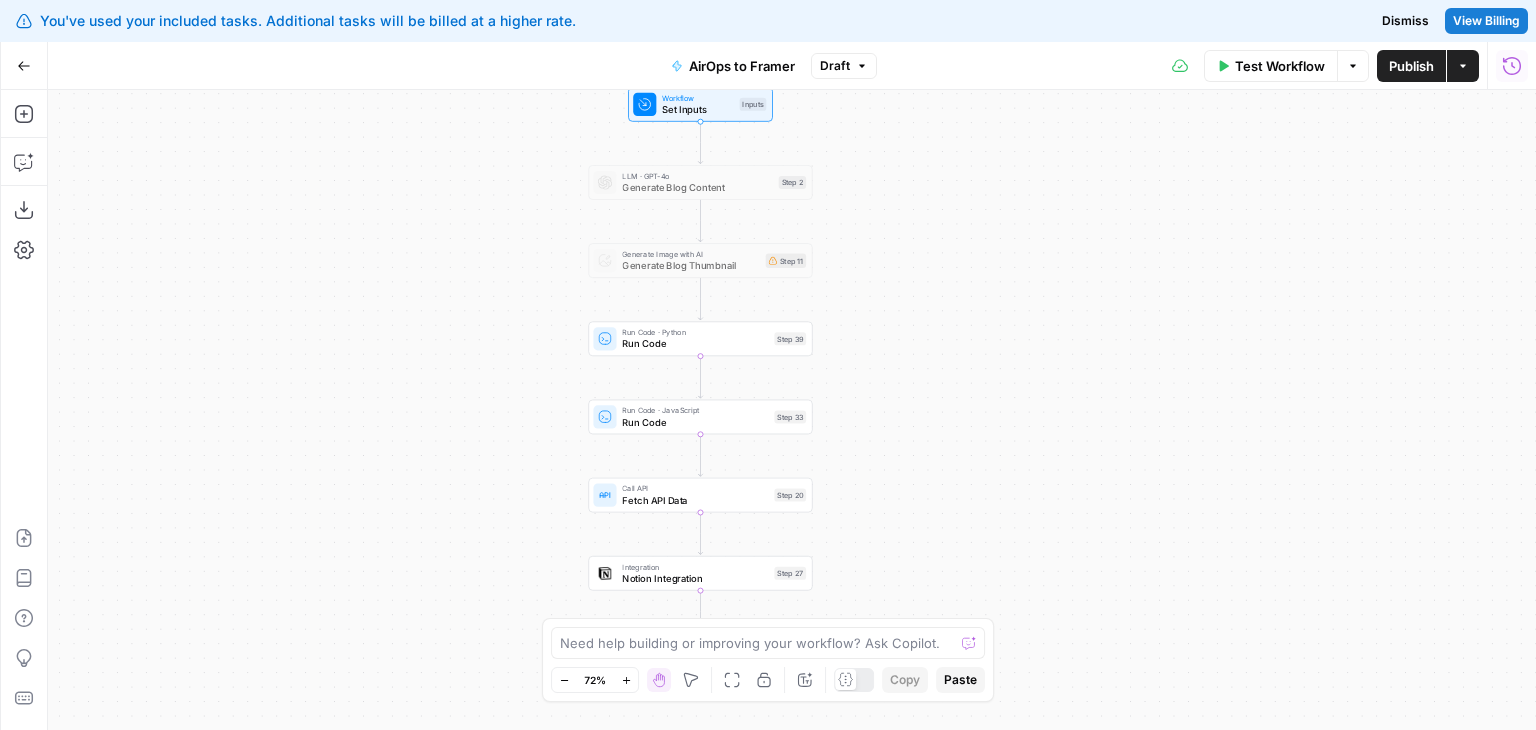 drag, startPoint x: 973, startPoint y: 337, endPoint x: 944, endPoint y: 321, distance: 33.12099 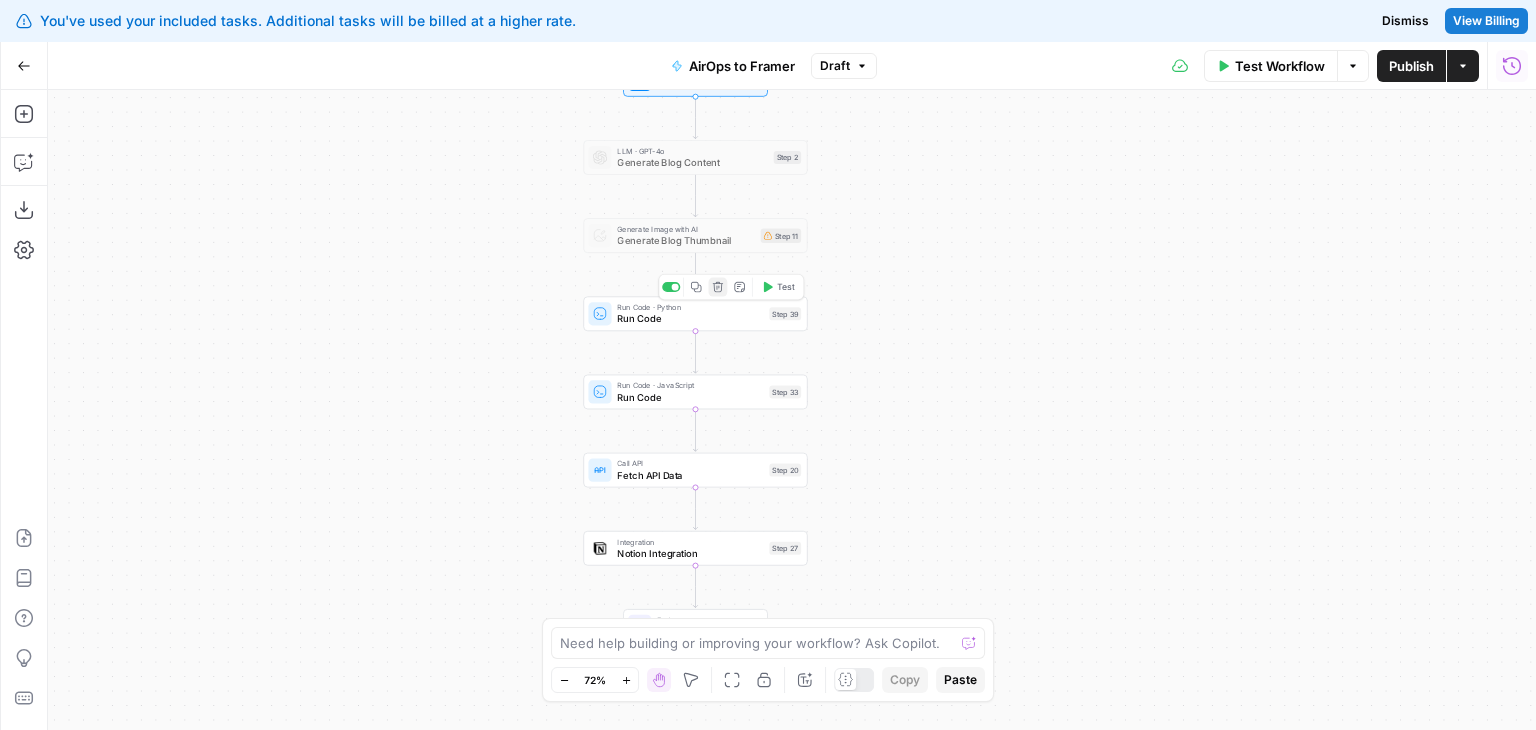 click 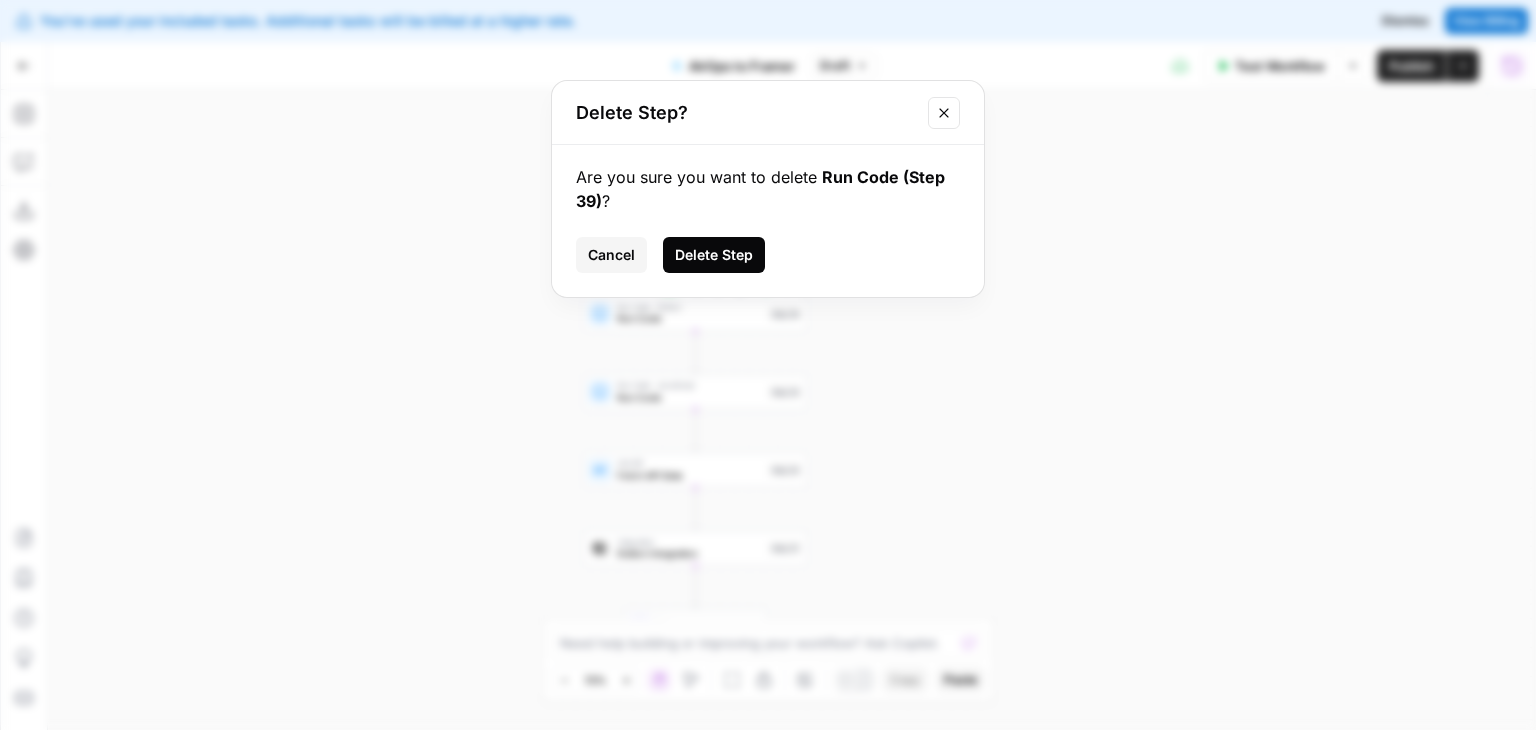 click on "Delete Step" at bounding box center (714, 255) 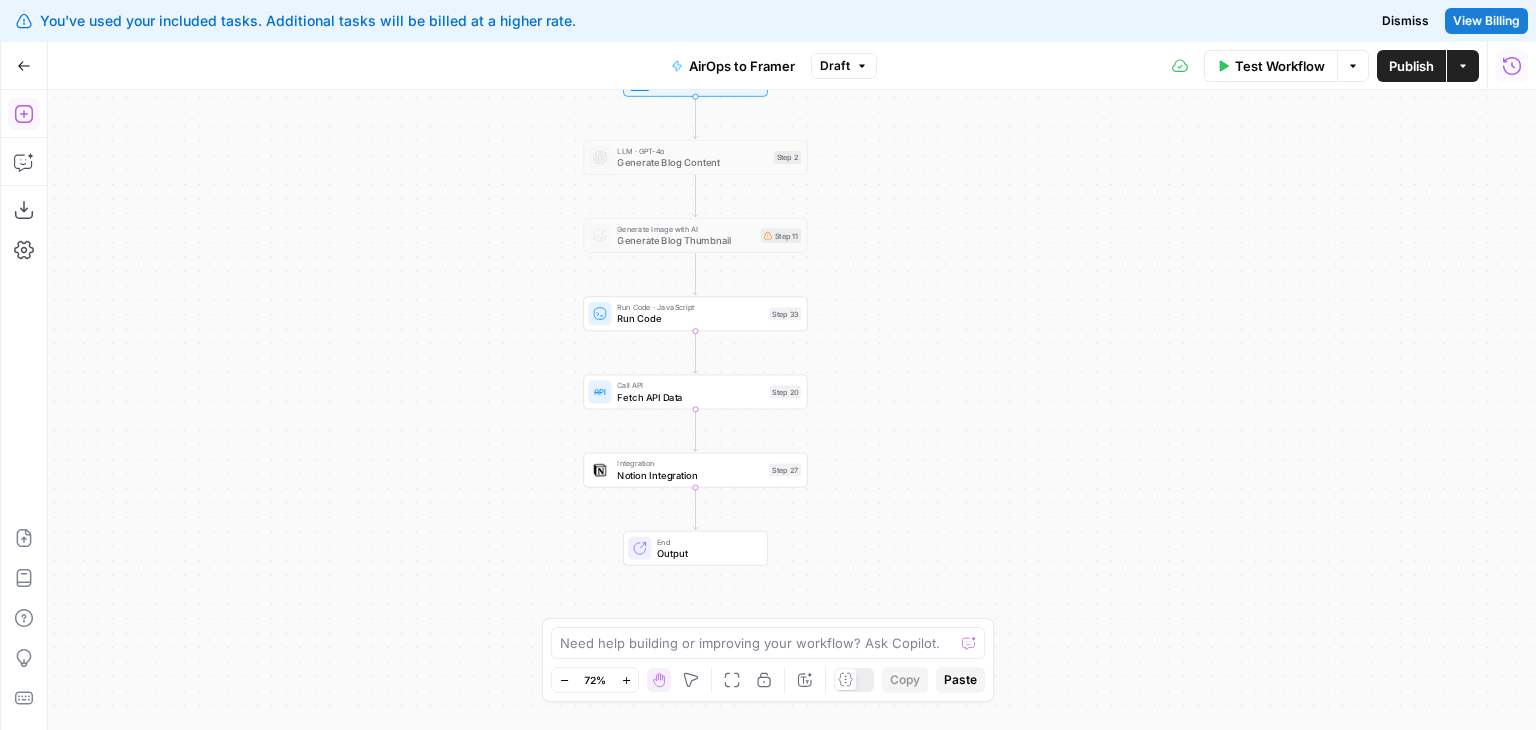 click on "Add Steps" at bounding box center [24, 114] 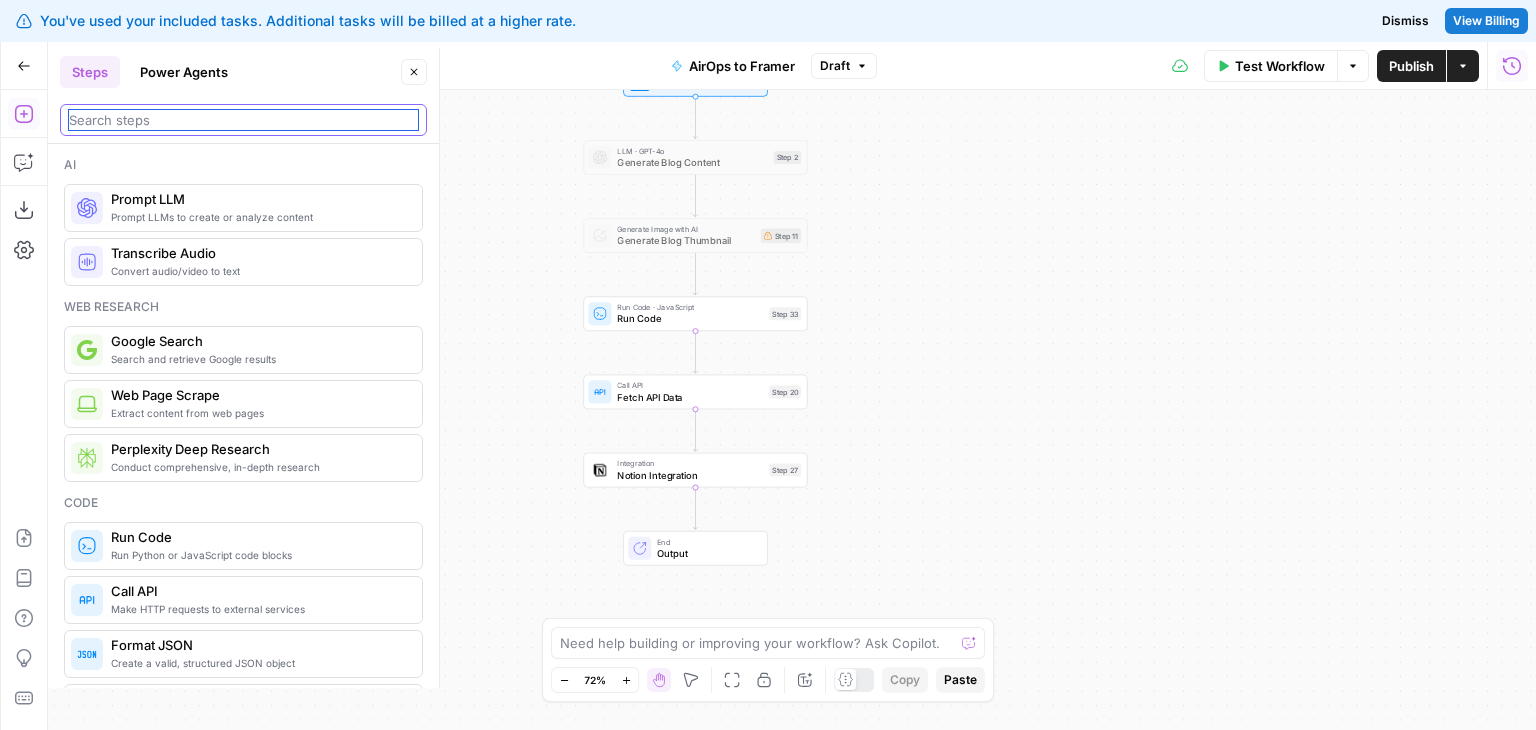 click at bounding box center (243, 120) 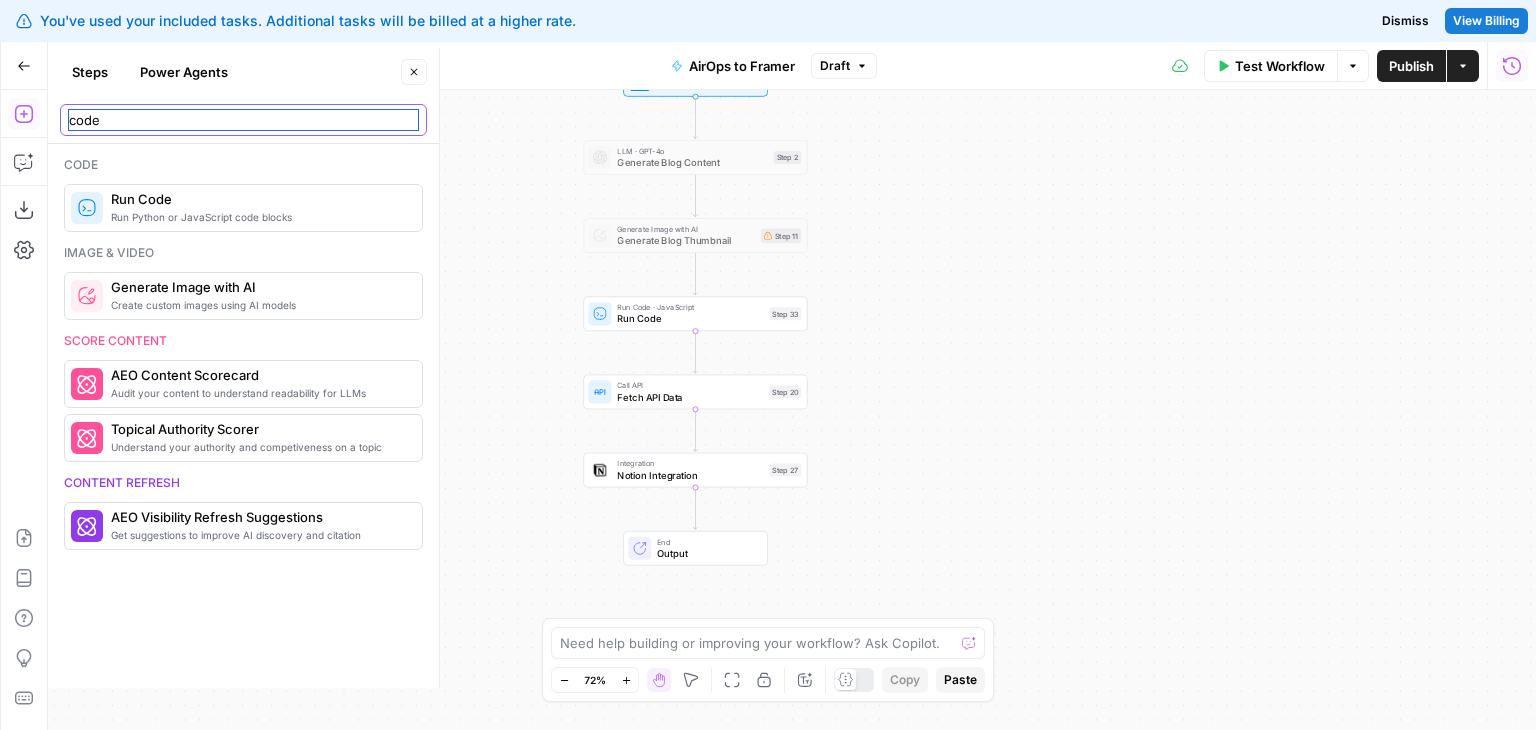 type on "code" 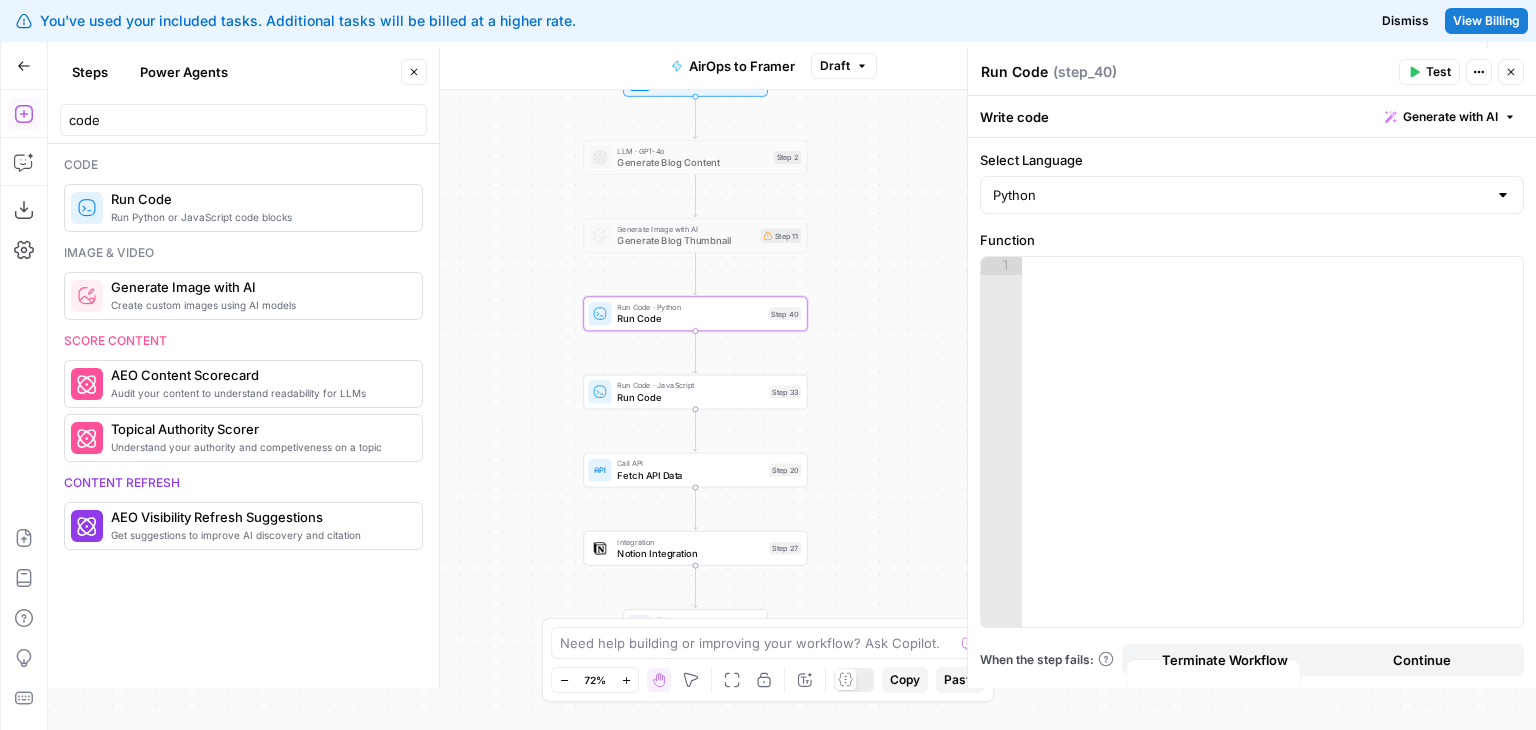 click 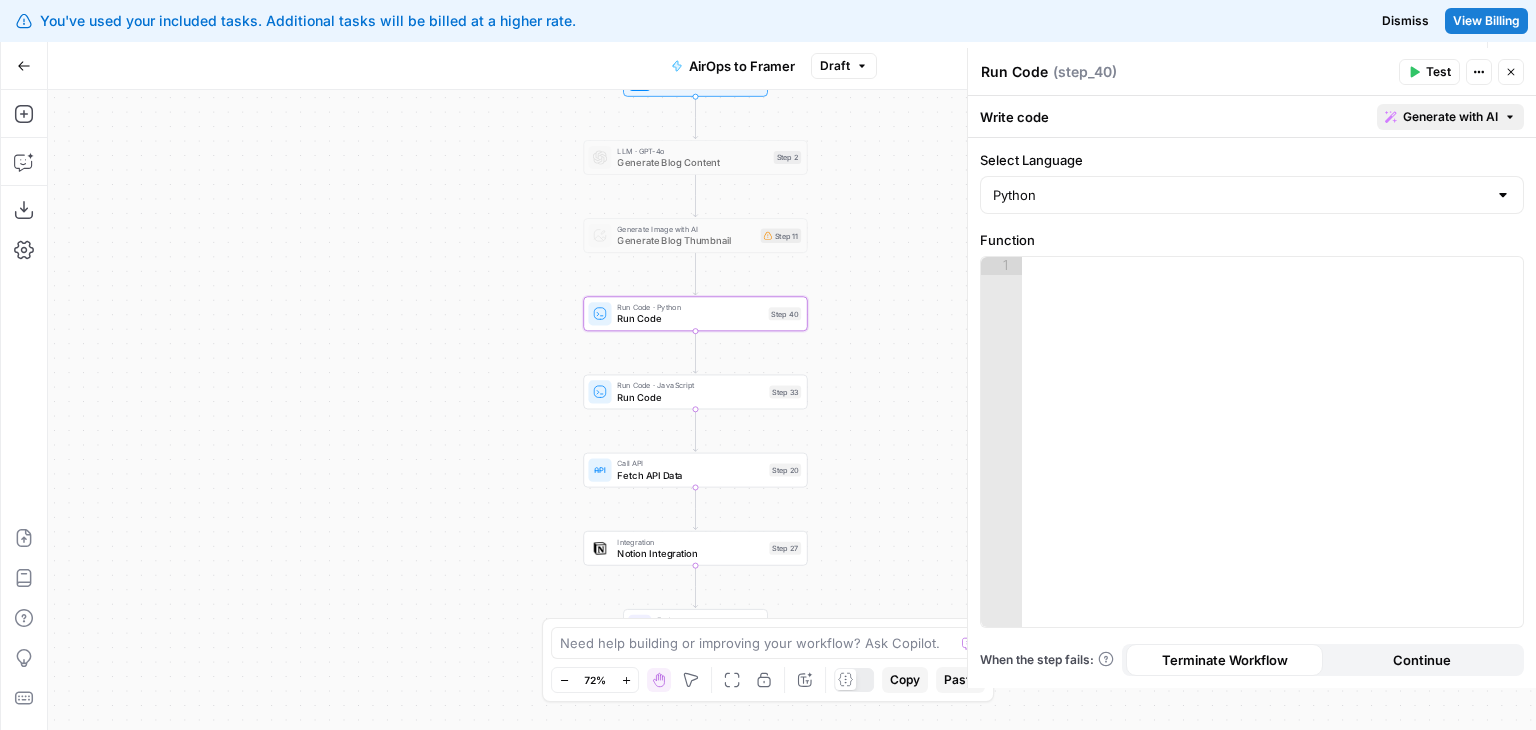 click on "Generate with AI" at bounding box center [1450, 117] 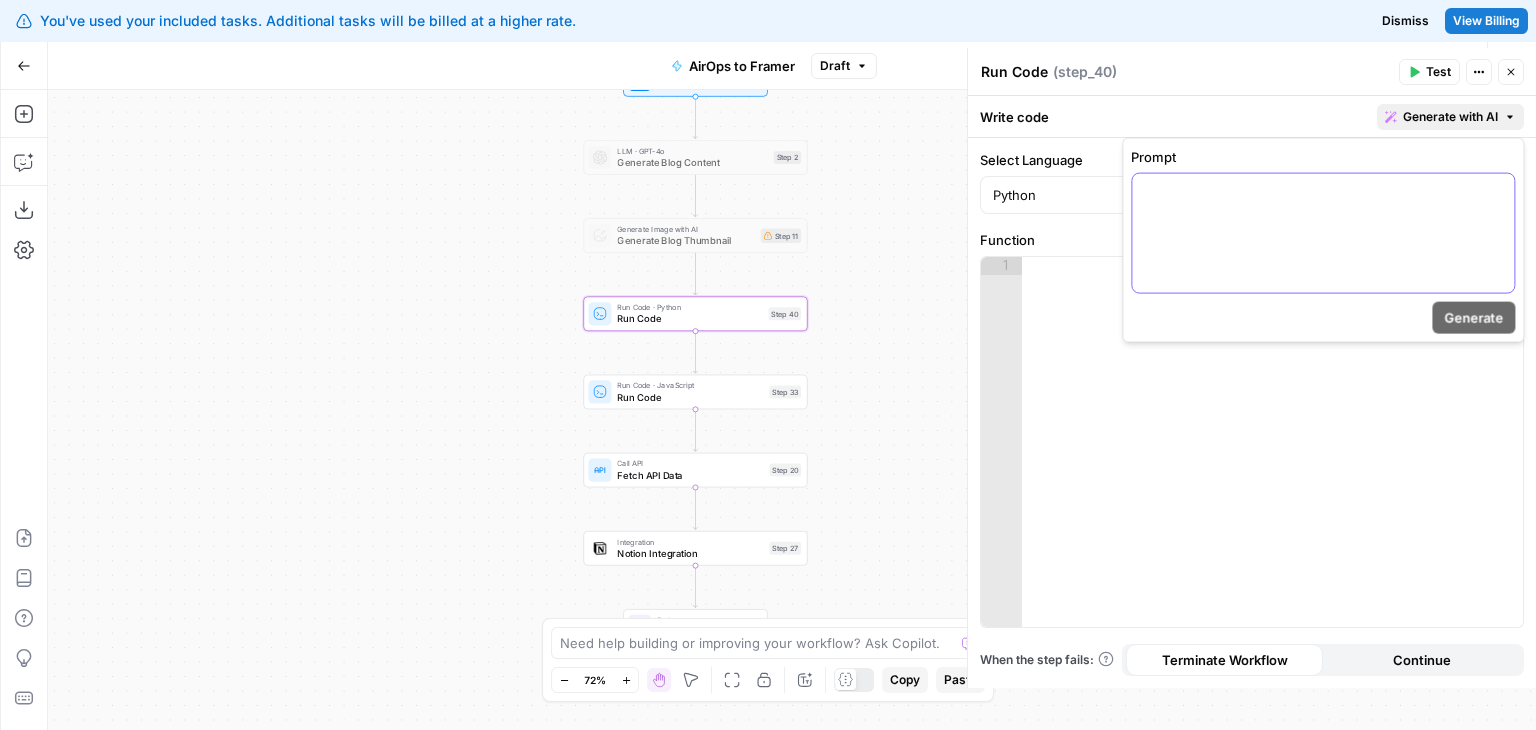 click at bounding box center [1323, 233] 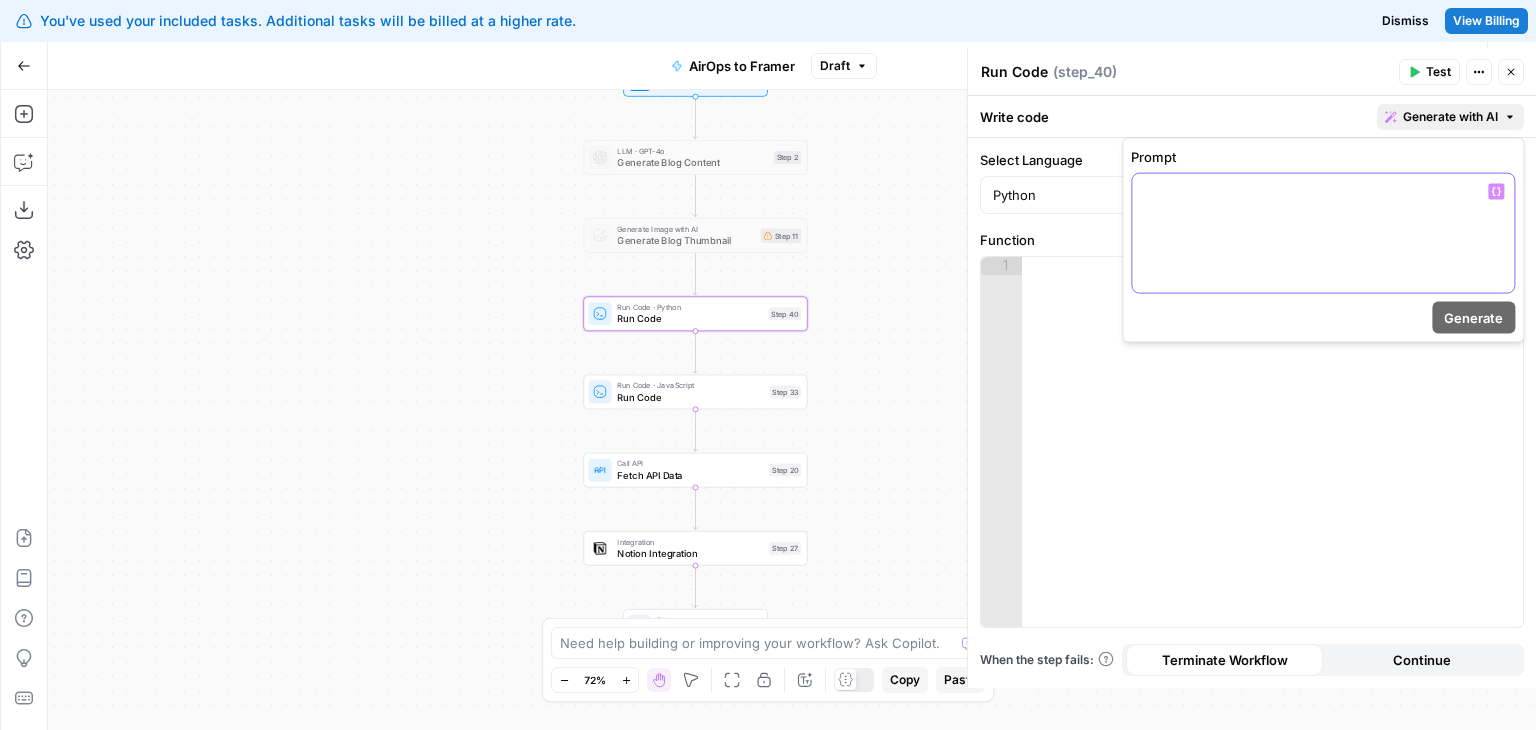type 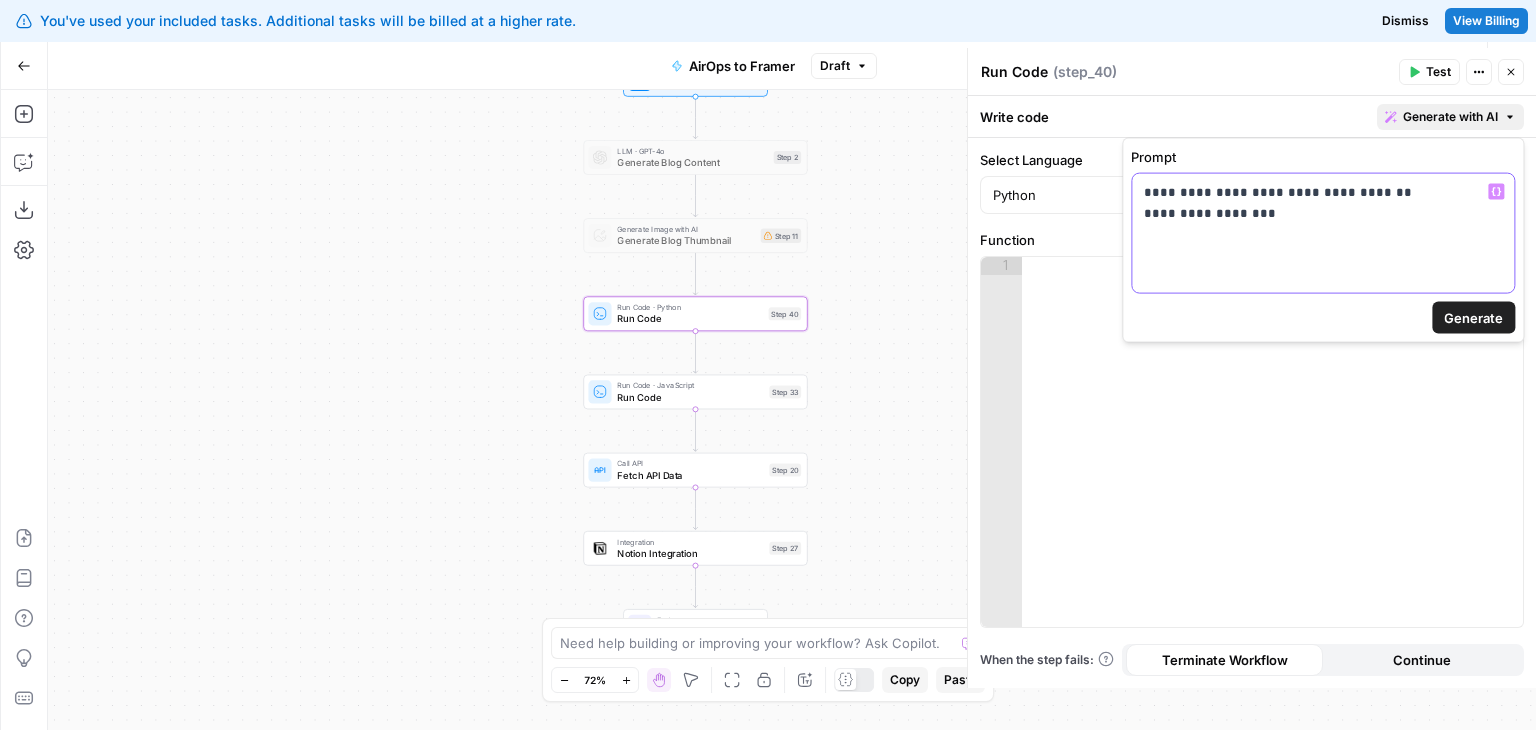 drag, startPoint x: 1220, startPoint y: 214, endPoint x: 1136, endPoint y: 217, distance: 84.05355 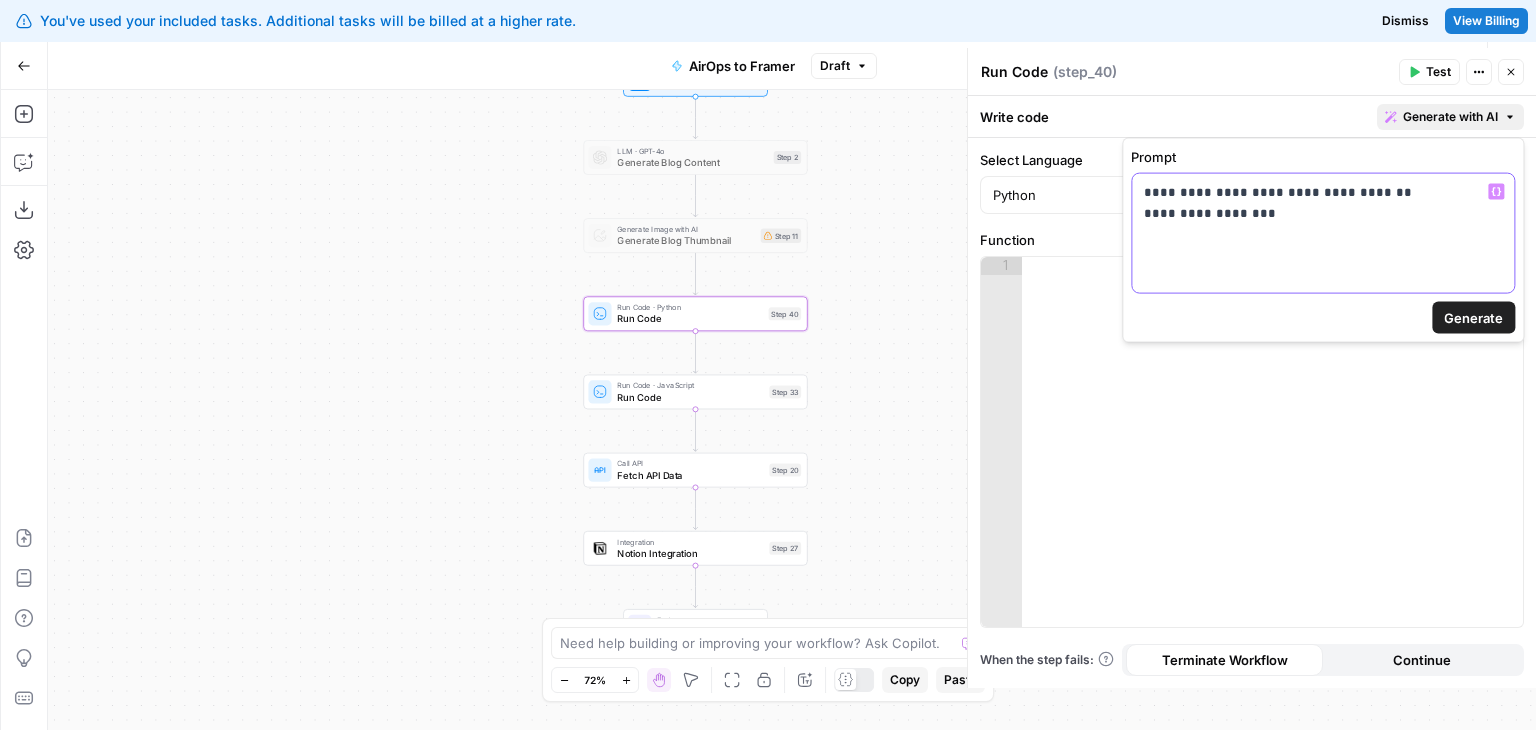 click on "**********" at bounding box center (1323, 233) 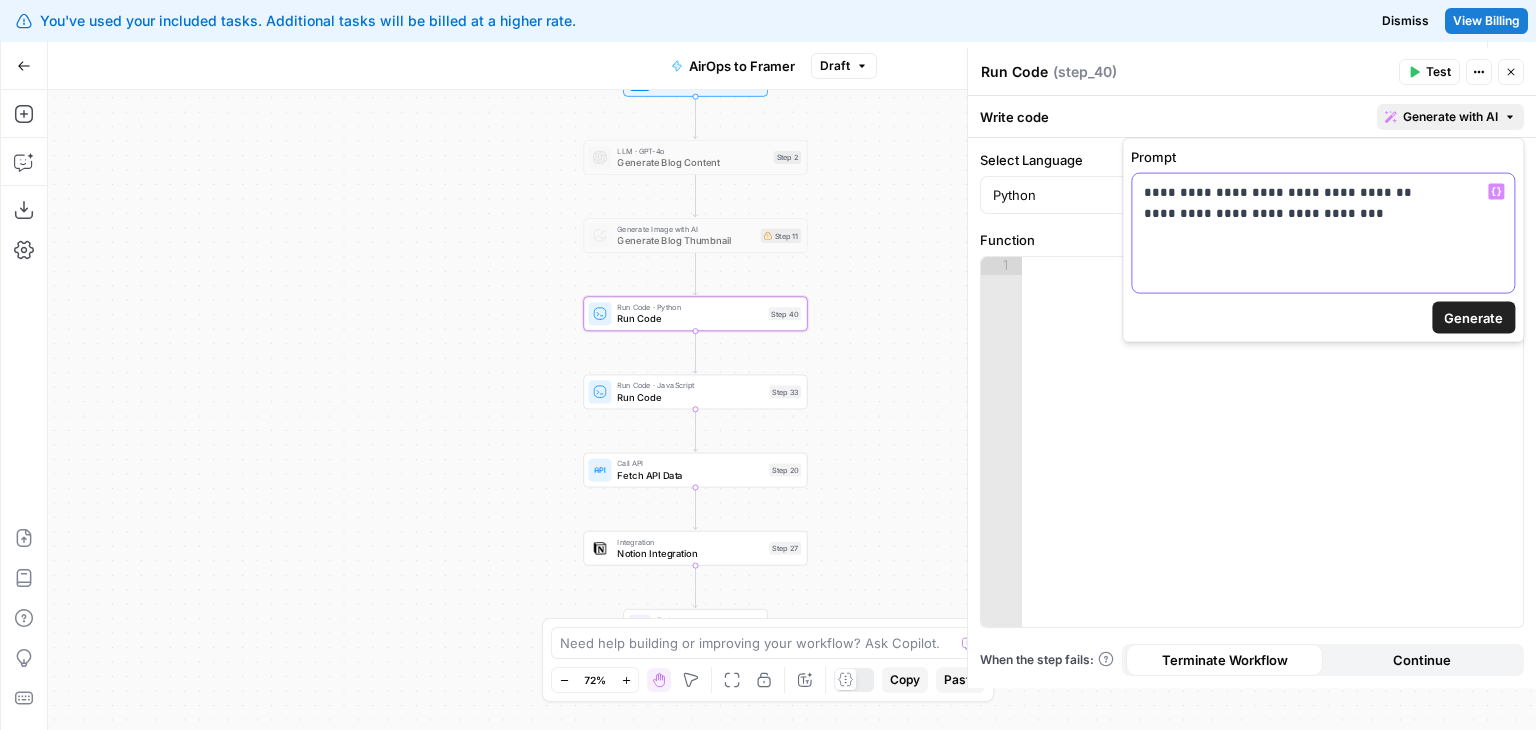click on "**********" at bounding box center [1323, 203] 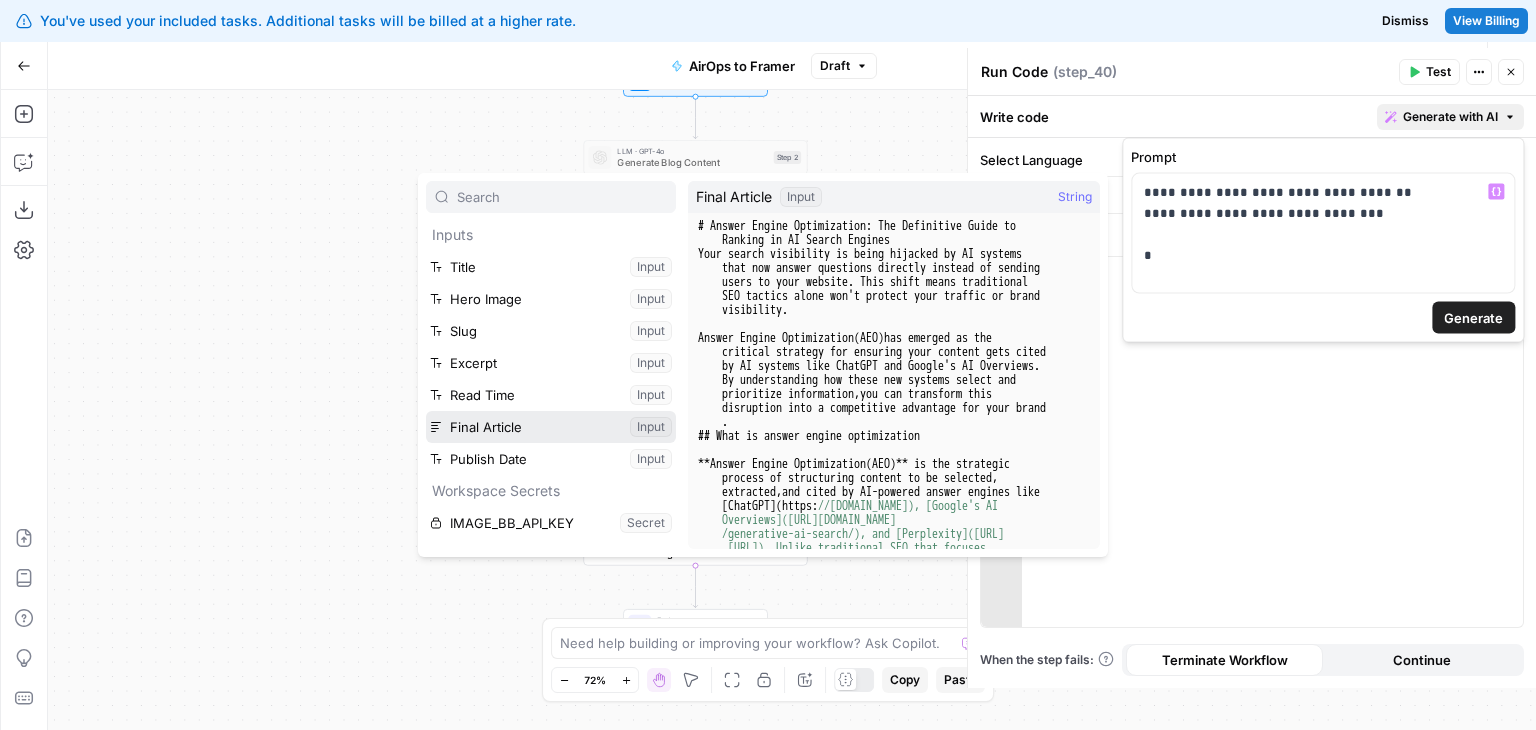 click at bounding box center [551, 427] 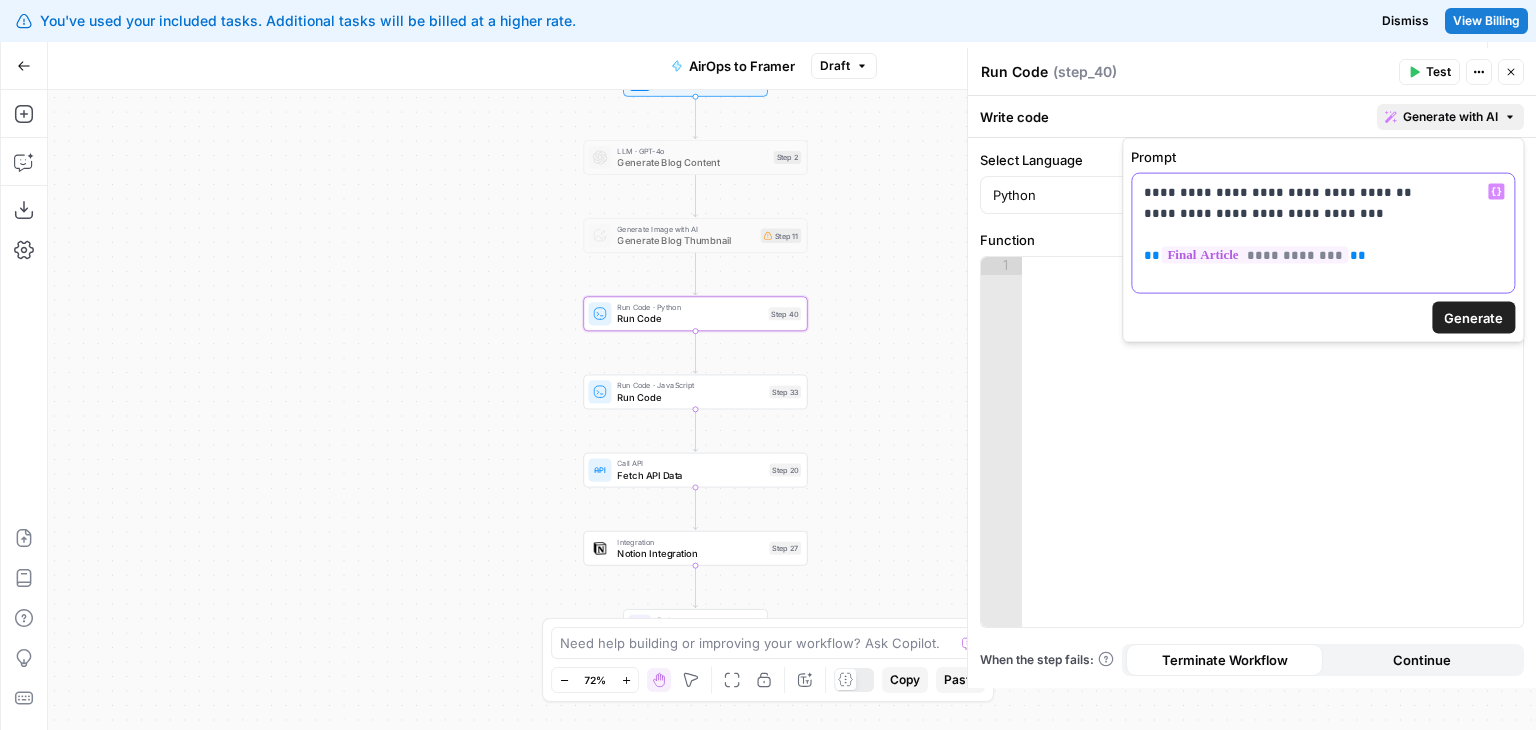 click on "**********" at bounding box center [1323, 224] 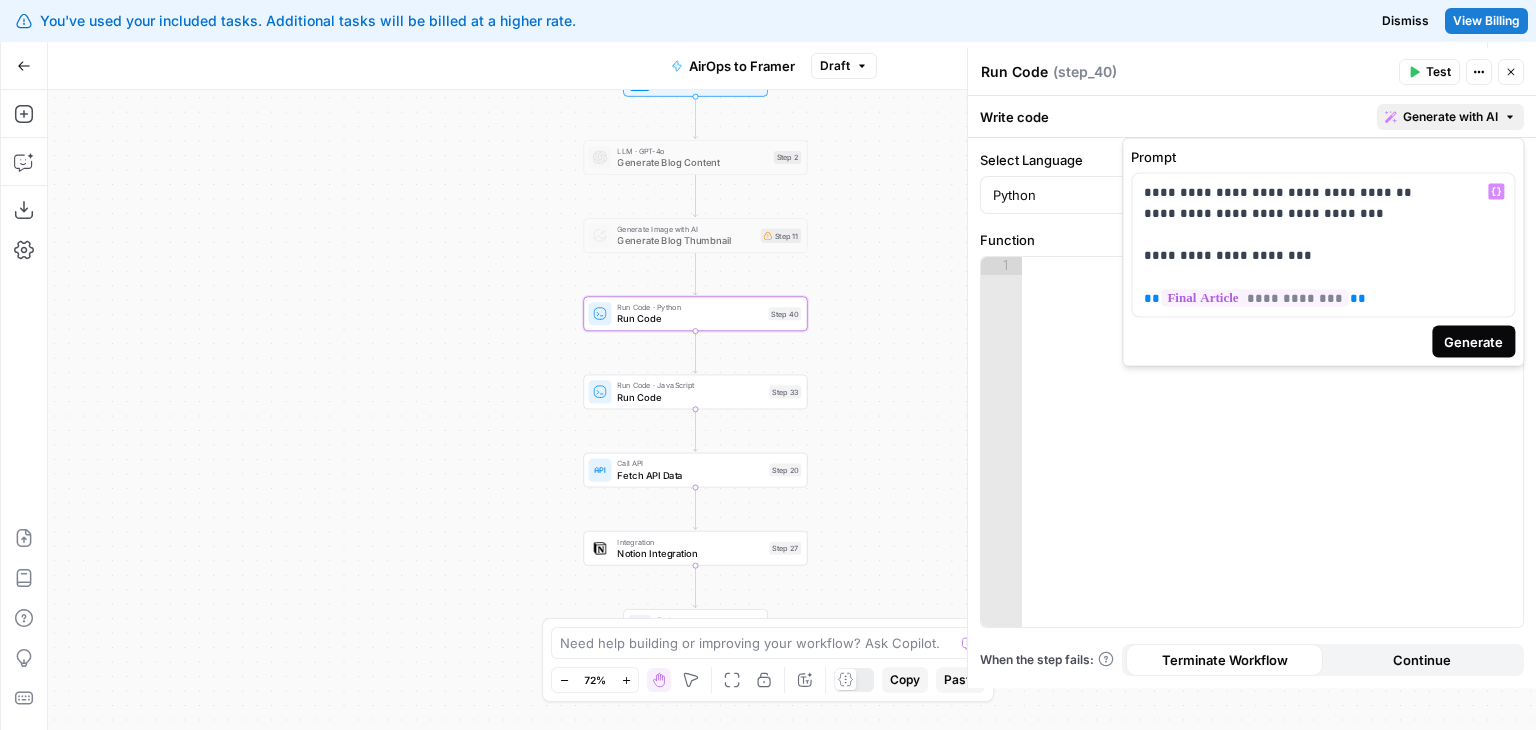 click on "Generate" at bounding box center (1473, 341) 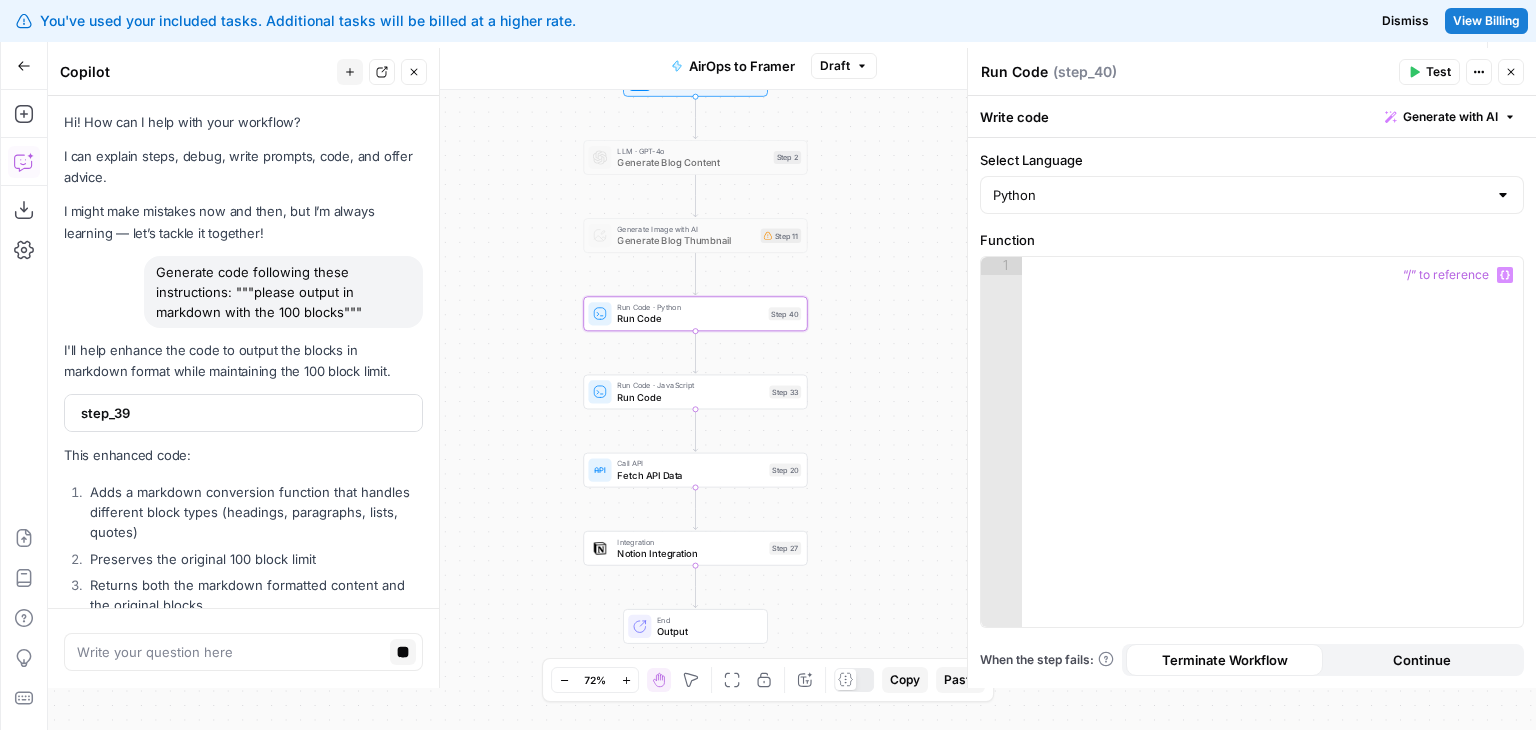 scroll, scrollTop: 5212, scrollLeft: 0, axis: vertical 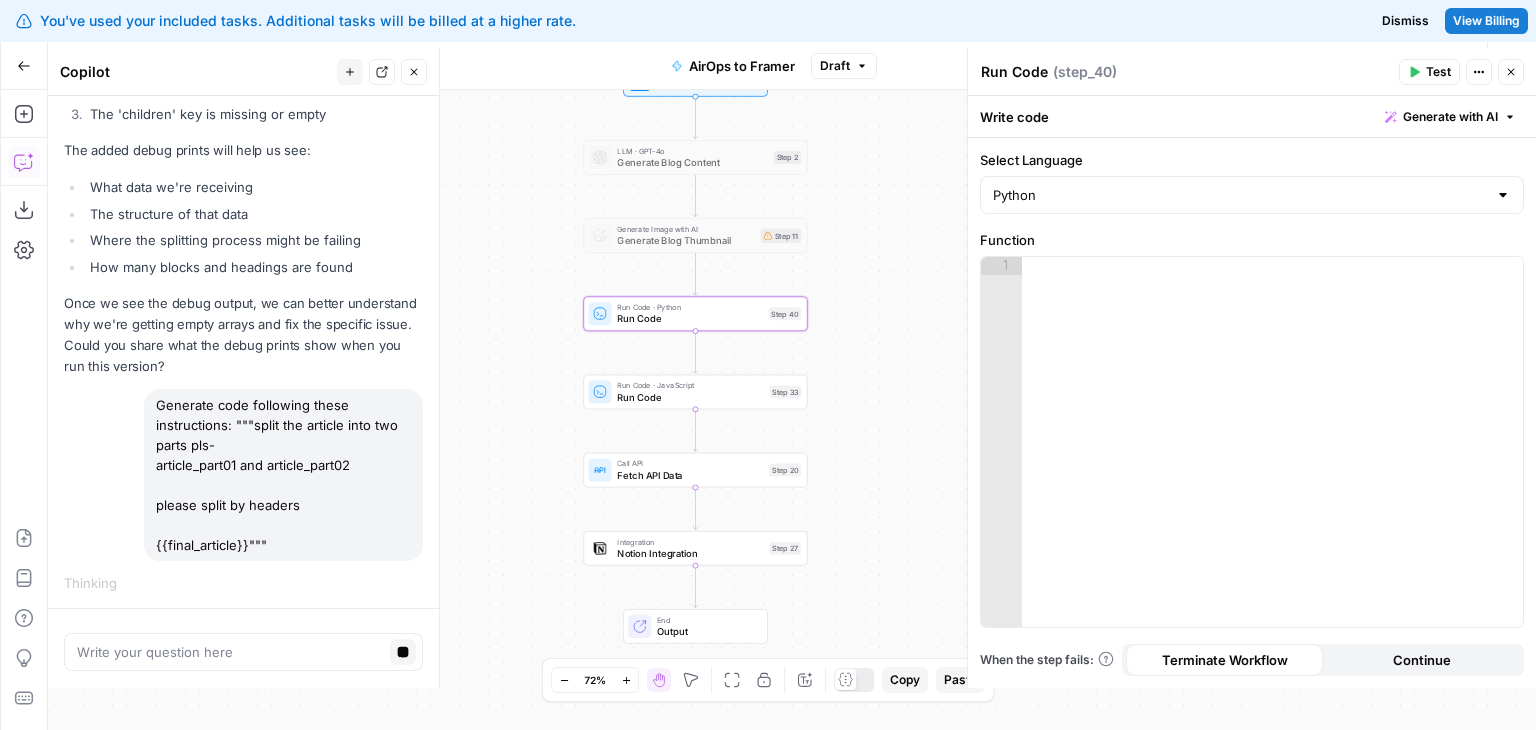 drag, startPoint x: 249, startPoint y: 293, endPoint x: 268, endPoint y: 345, distance: 55.362442 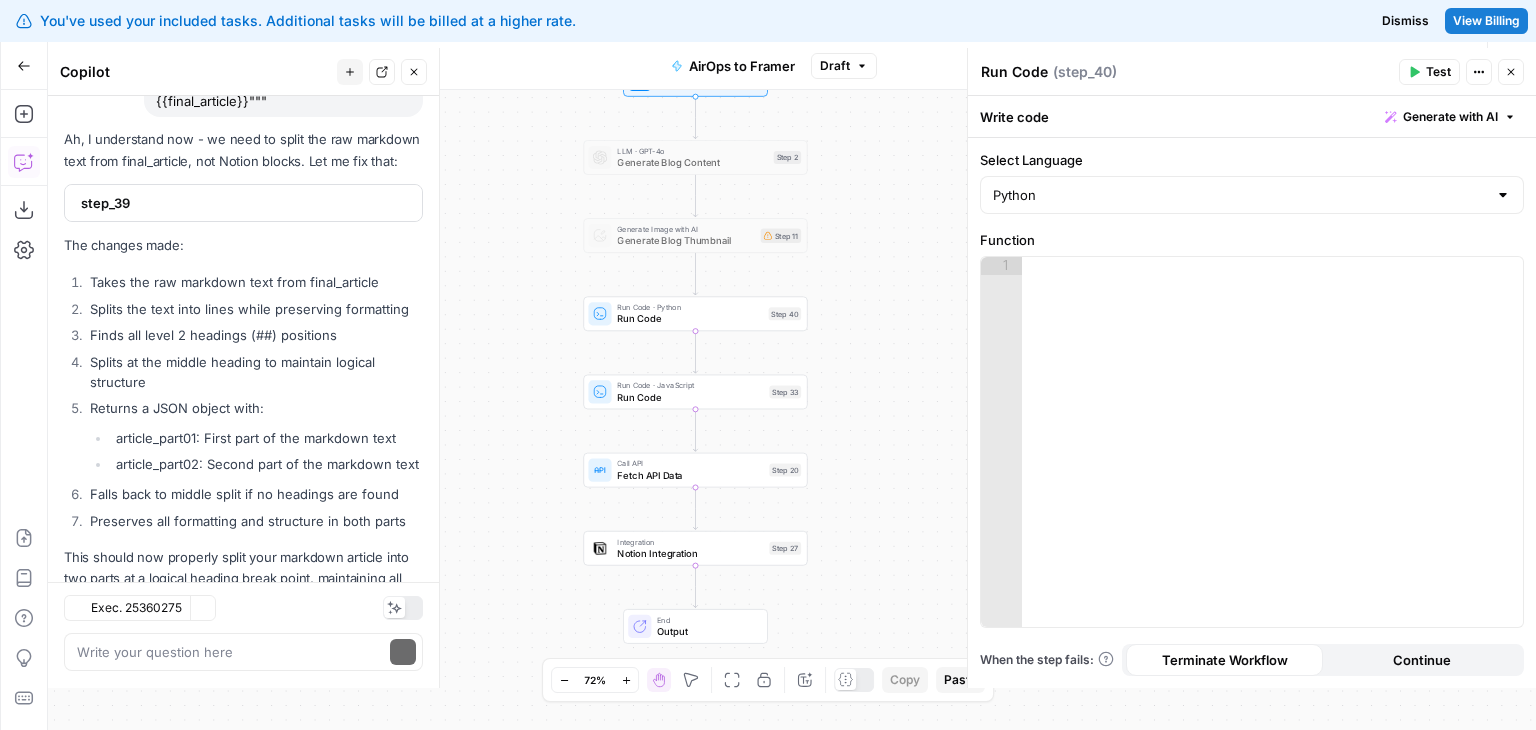 scroll, scrollTop: 6016, scrollLeft: 0, axis: vertical 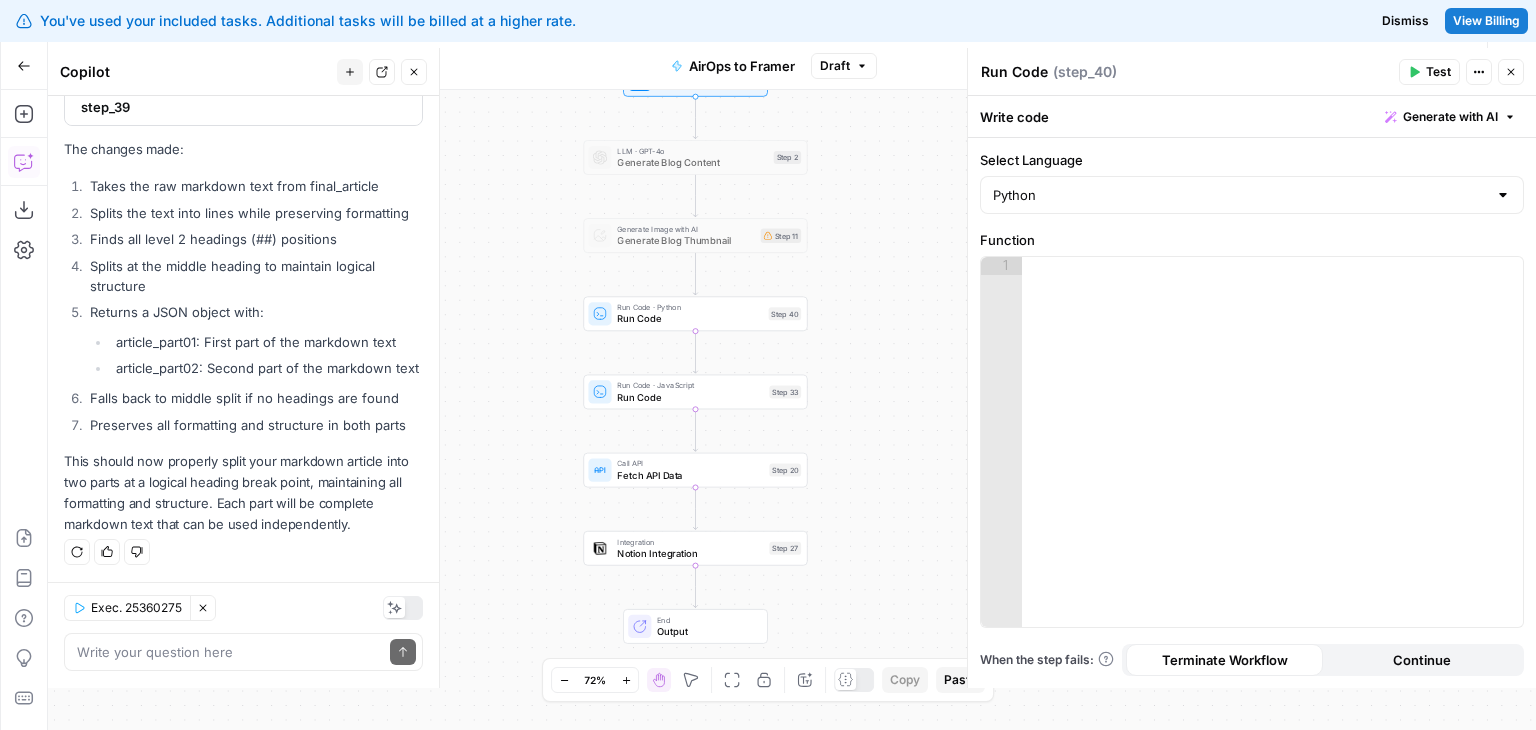 drag, startPoint x: 266, startPoint y: 373, endPoint x: 291, endPoint y: 397, distance: 34.655445 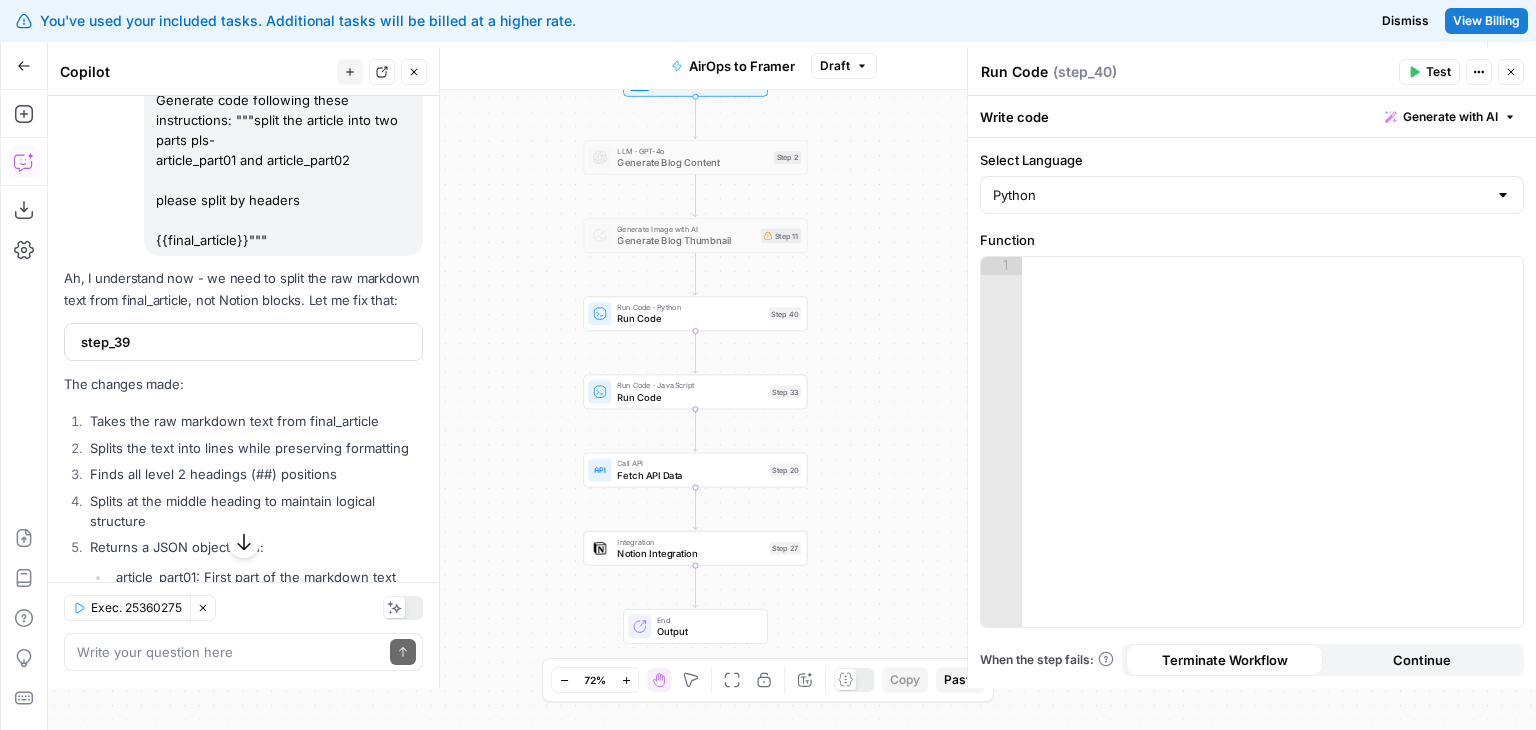 drag, startPoint x: 152, startPoint y: 300, endPoint x: 148, endPoint y: 424, distance: 124.0645 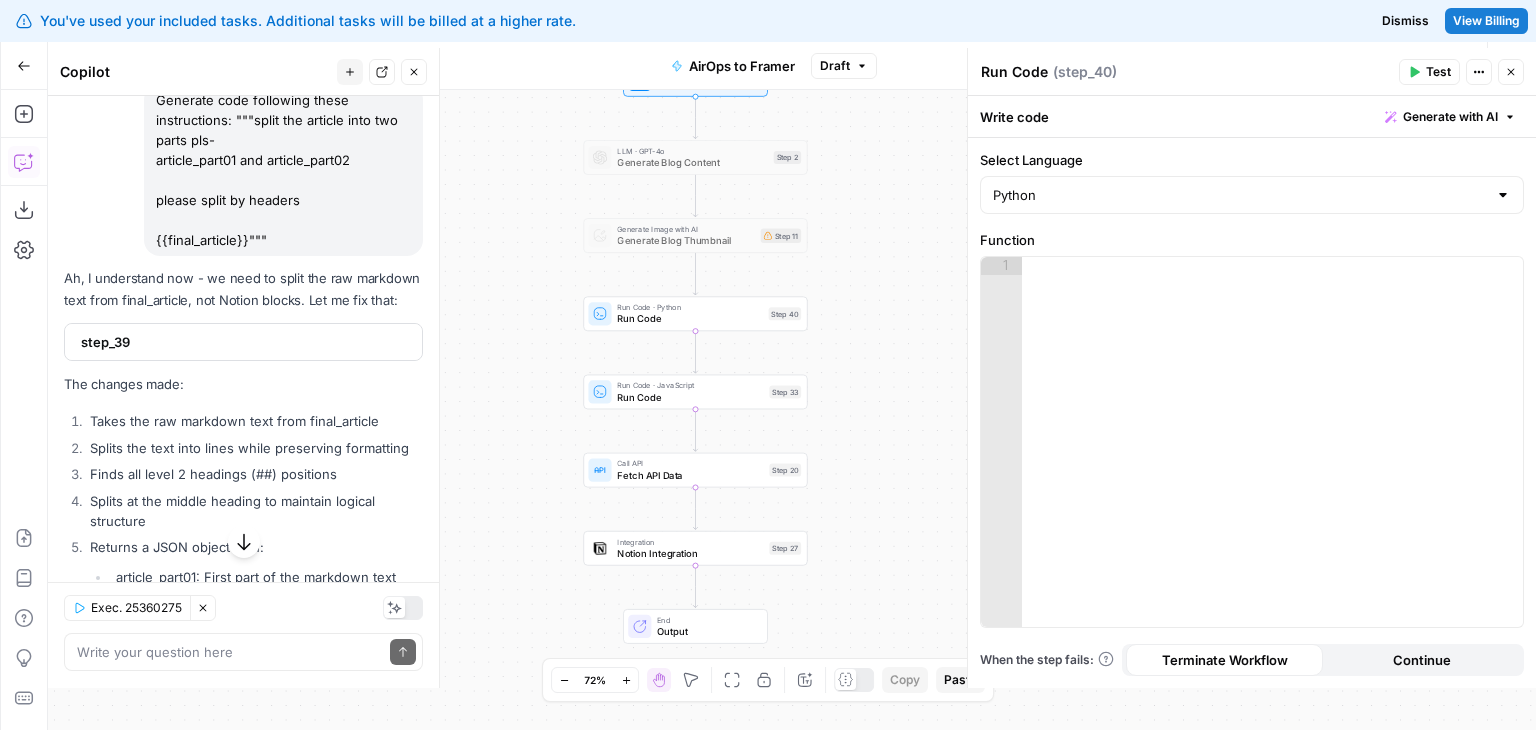 scroll, scrollTop: 5789, scrollLeft: 0, axis: vertical 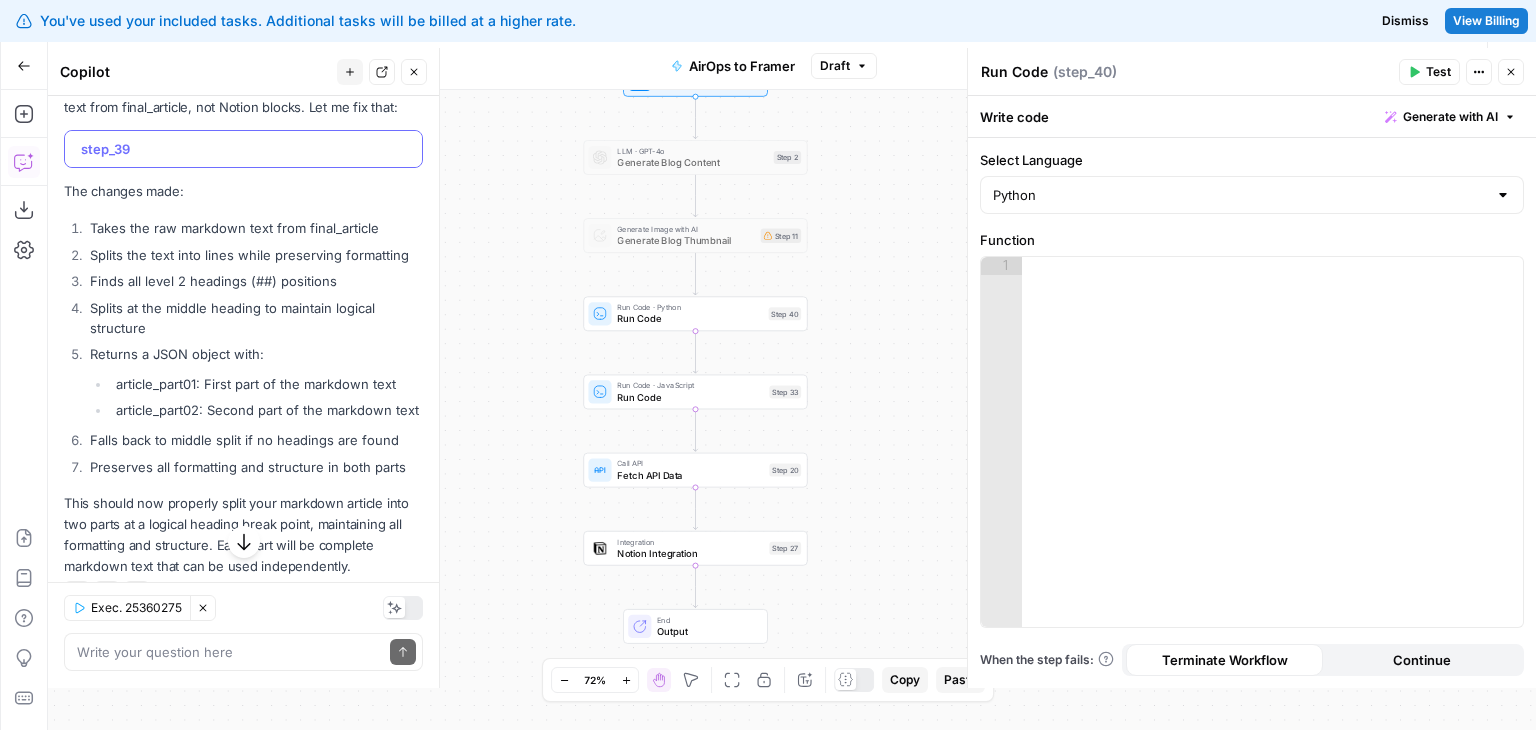 click on "step_39" at bounding box center [241, 149] 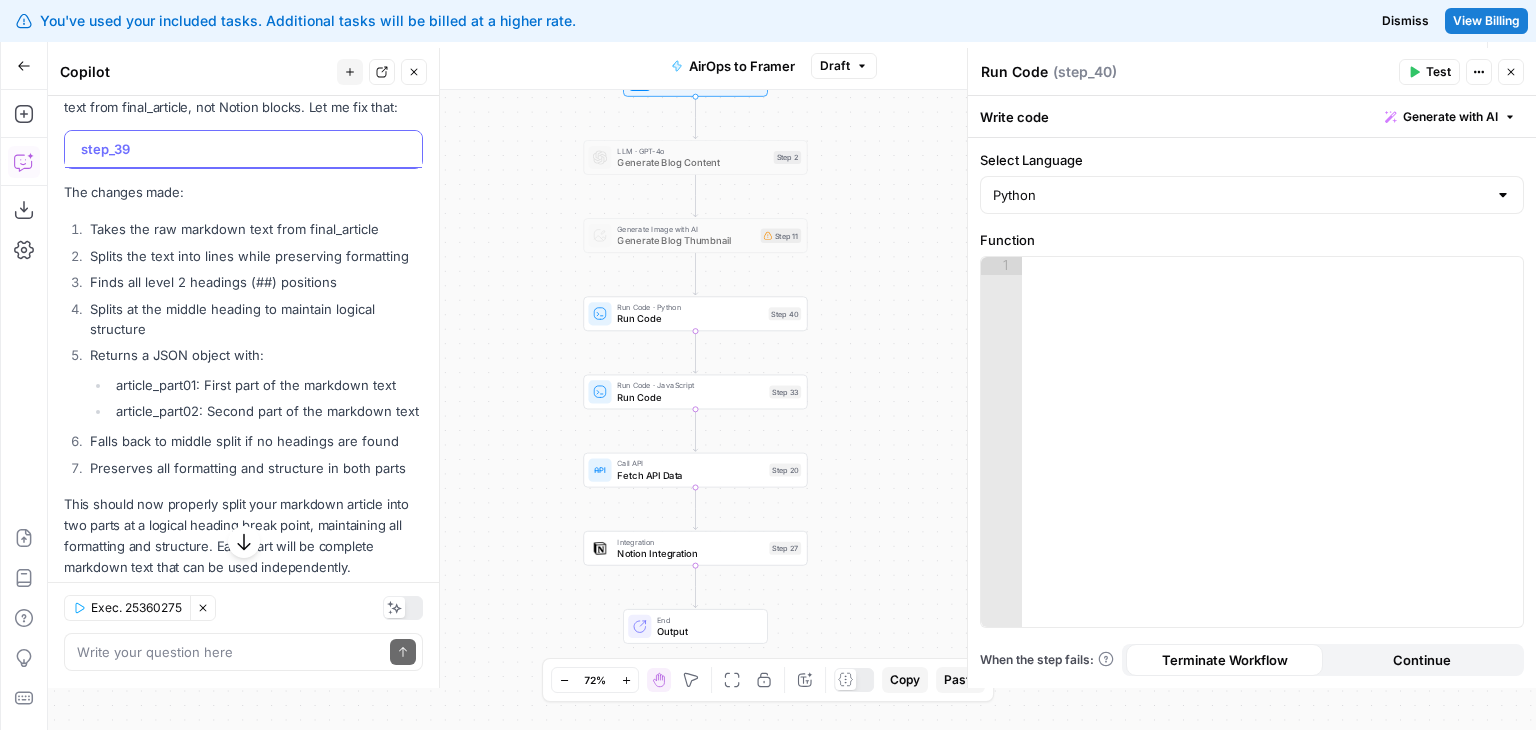 click on "step_39" at bounding box center (237, 149) 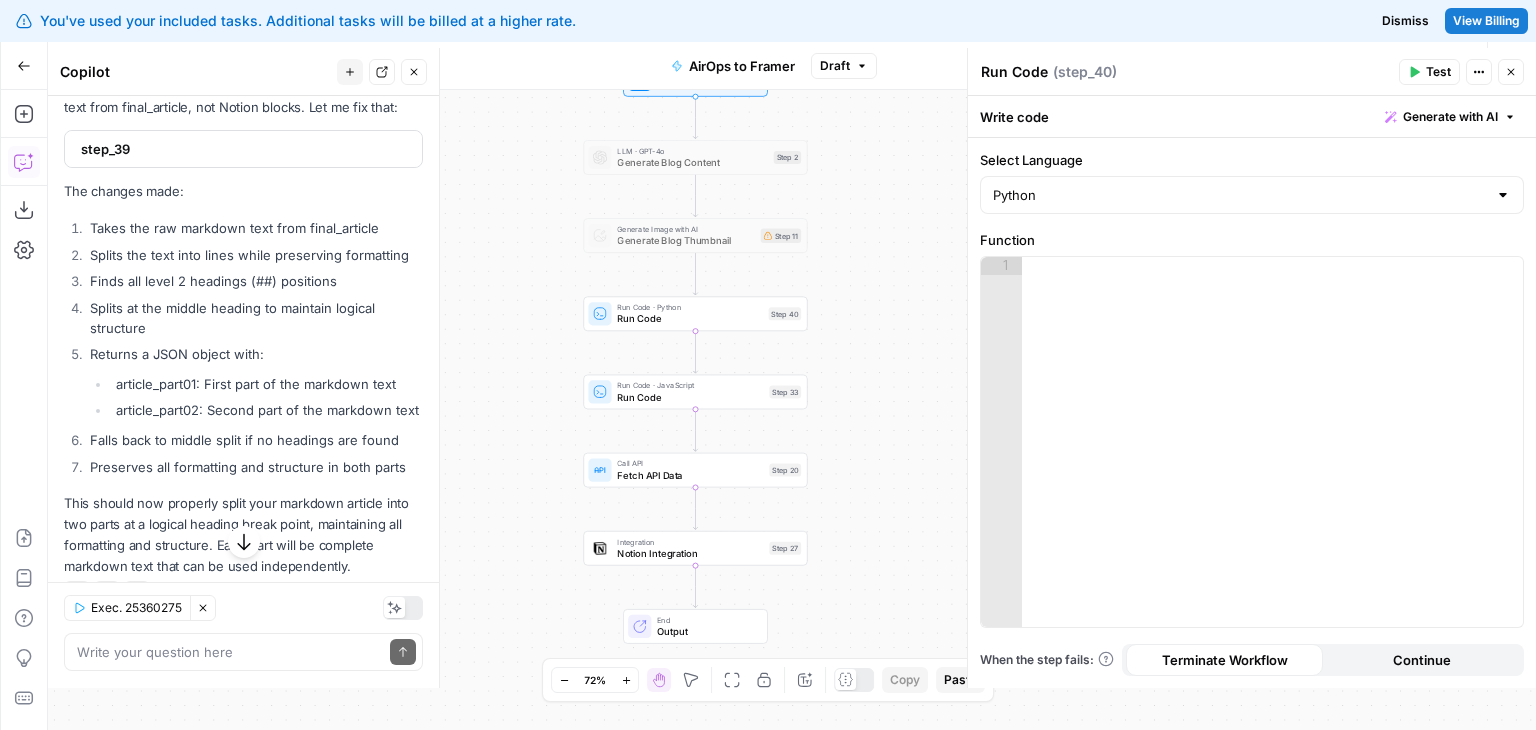 drag, startPoint x: 75, startPoint y: 161, endPoint x: 160, endPoint y: 373, distance: 228.40533 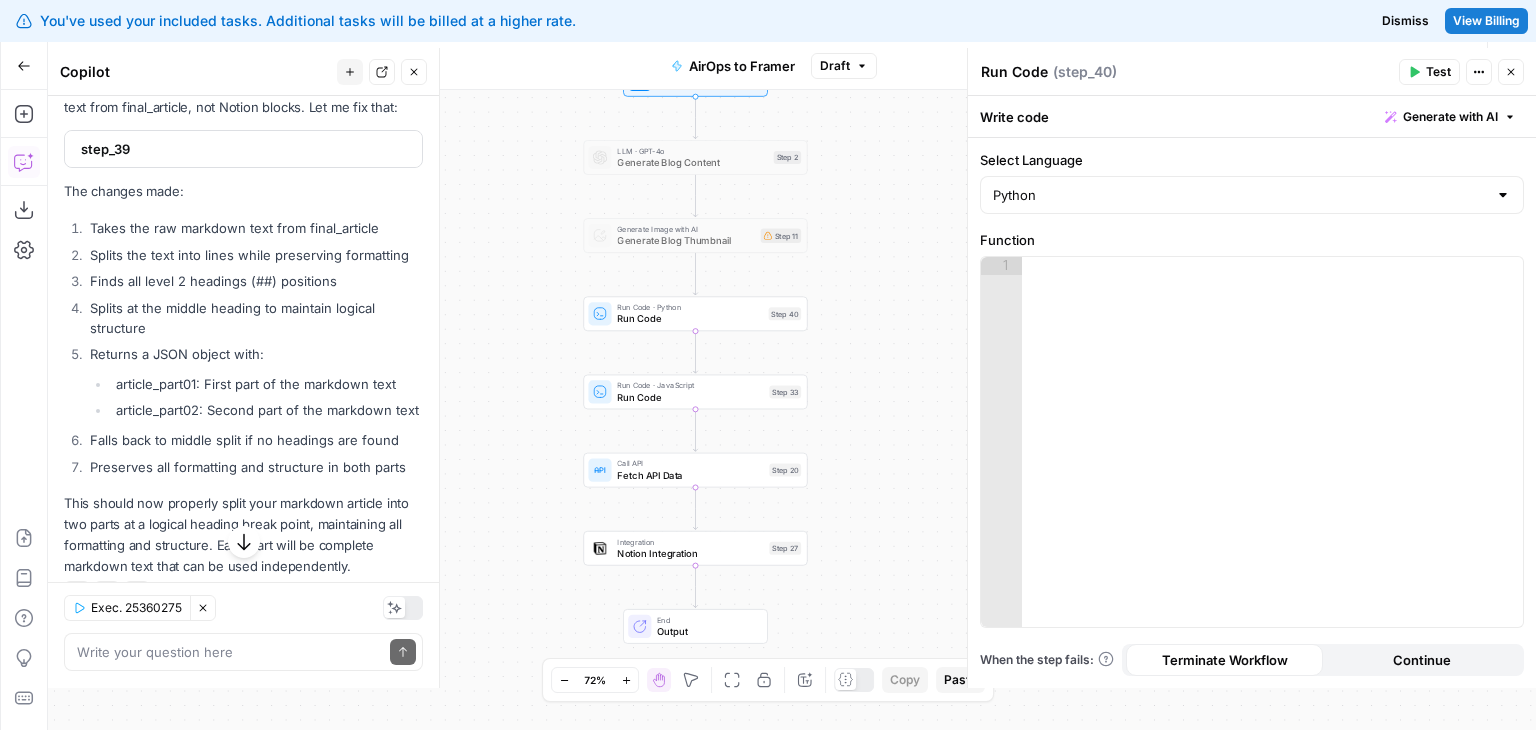 scroll, scrollTop: 6016, scrollLeft: 0, axis: vertical 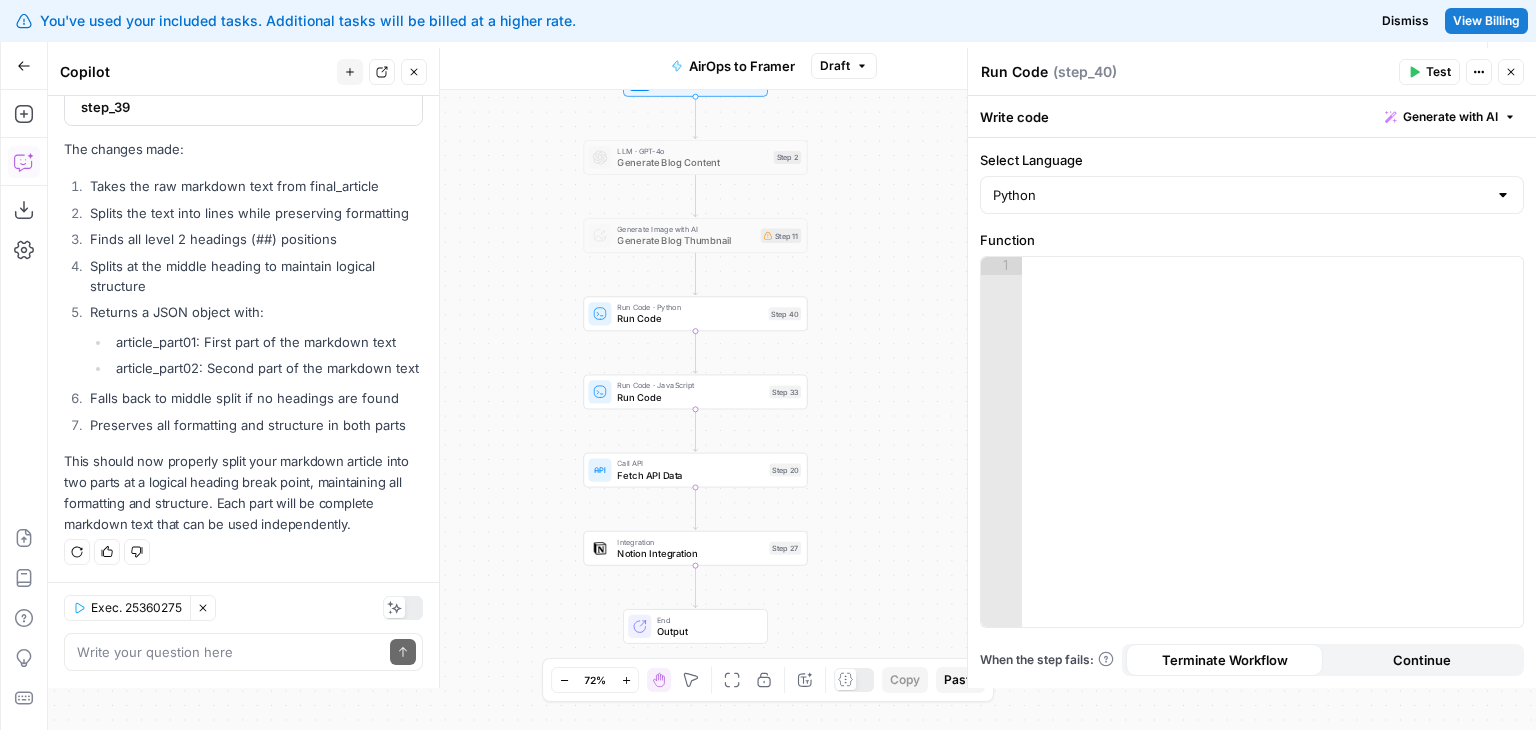drag, startPoint x: 193, startPoint y: 407, endPoint x: 197, endPoint y: 464, distance: 57.14018 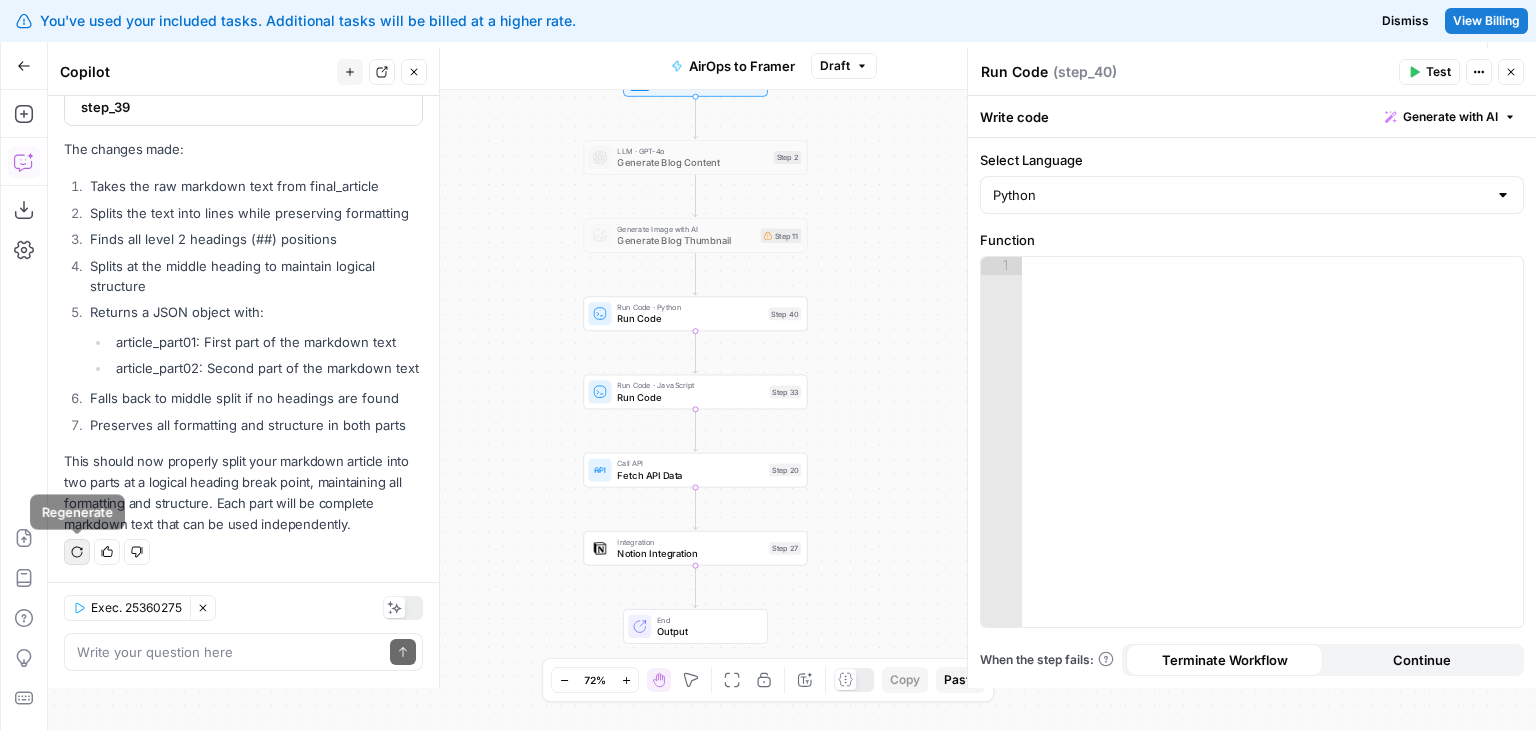 click 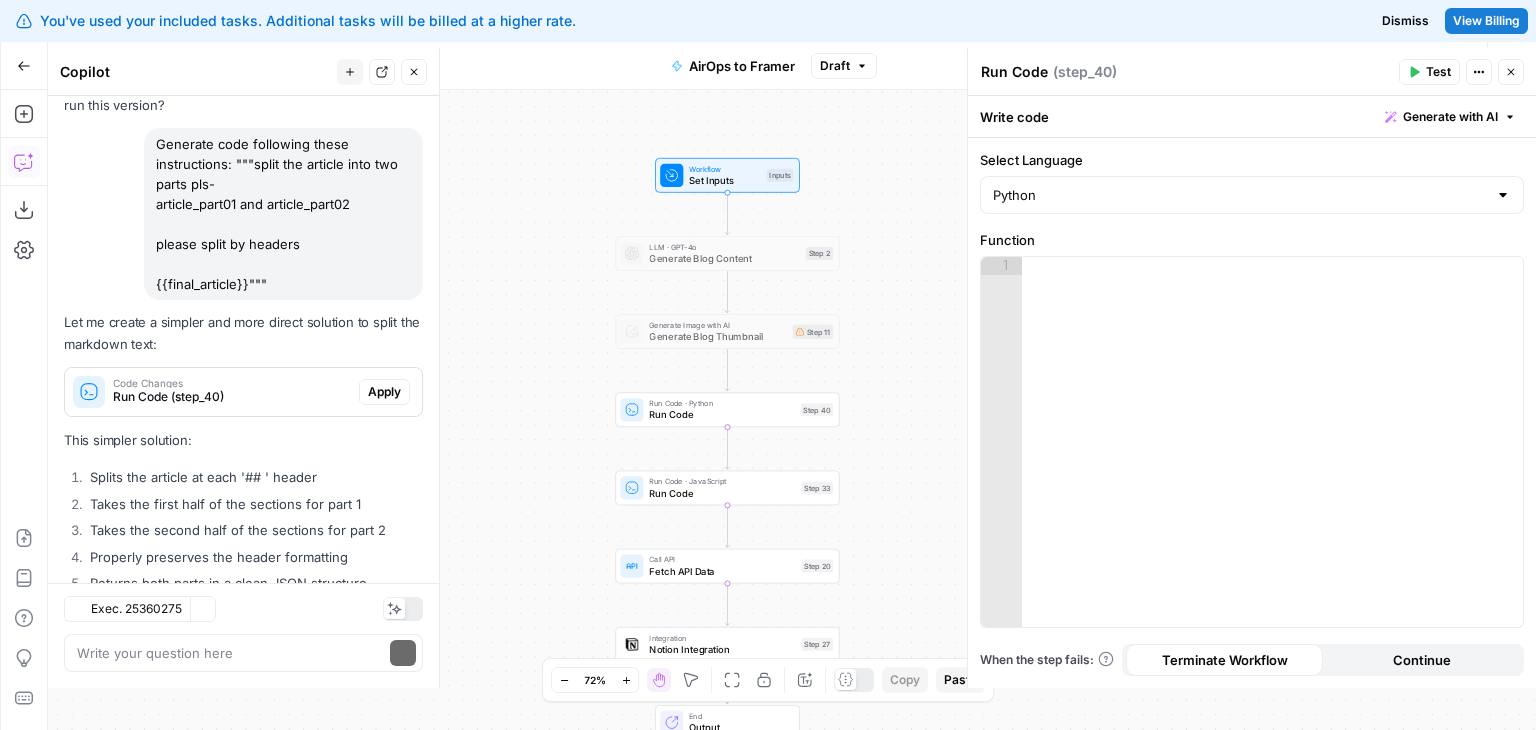 scroll, scrollTop: 5834, scrollLeft: 0, axis: vertical 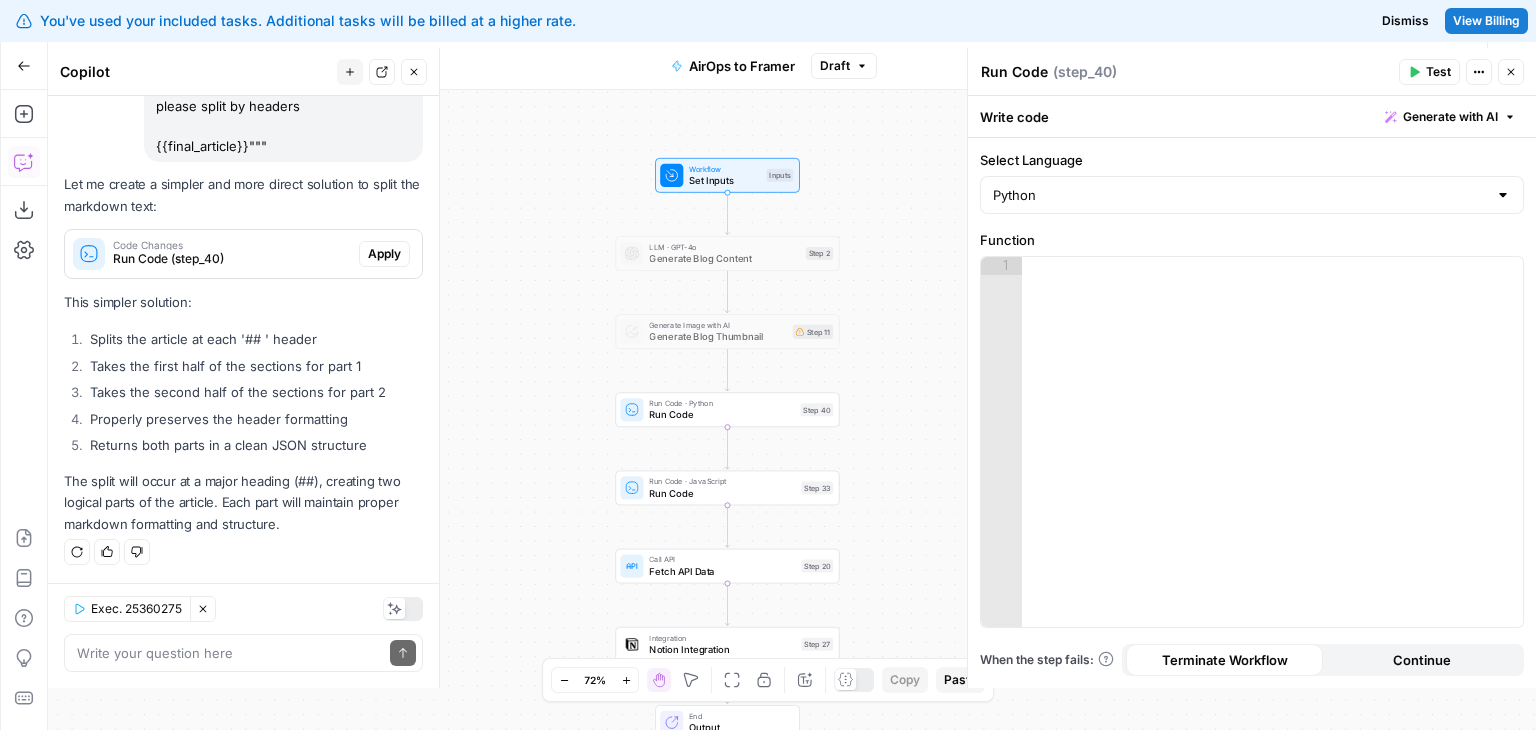 click on "Splits the article at each '## ' header" at bounding box center (254, 339) 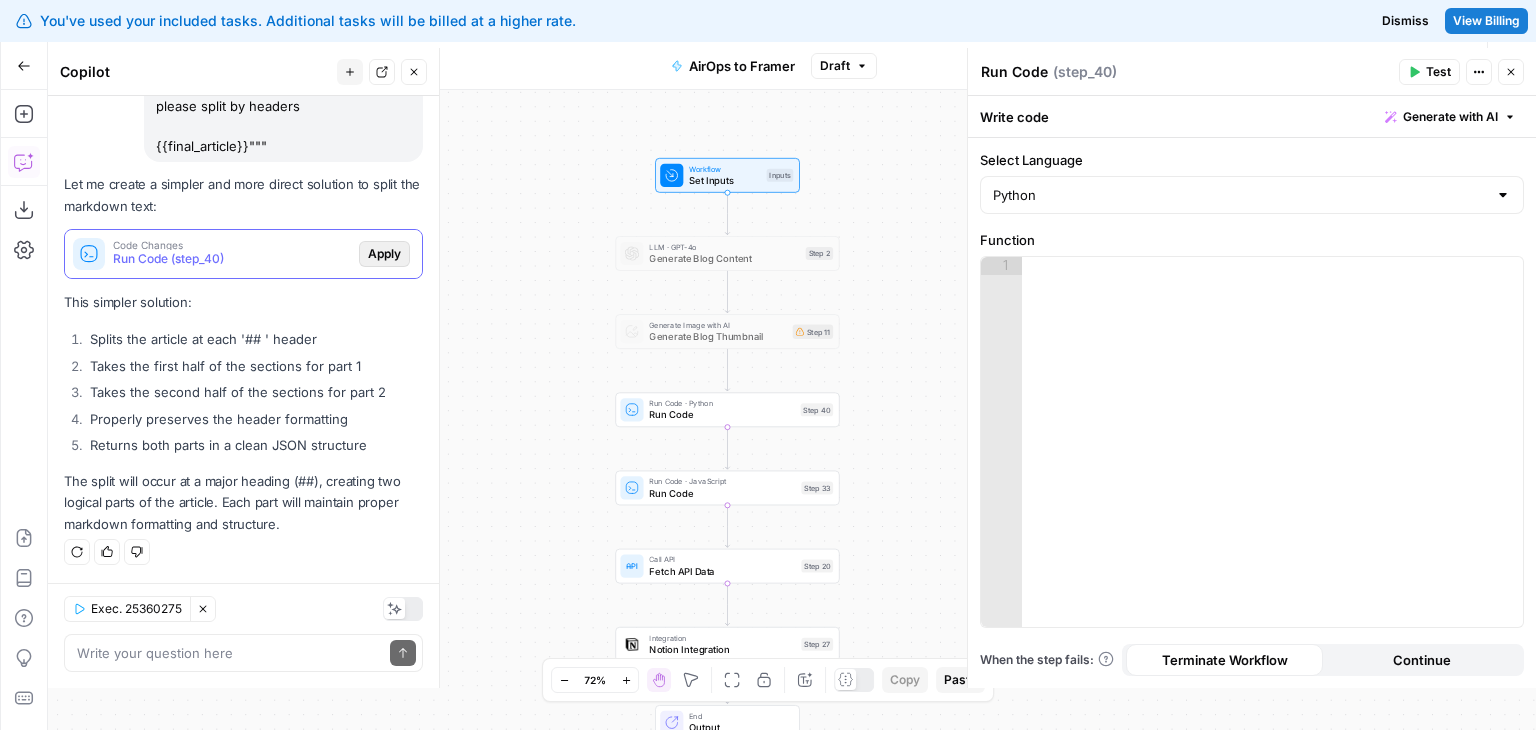 click on "Apply" at bounding box center [384, 254] 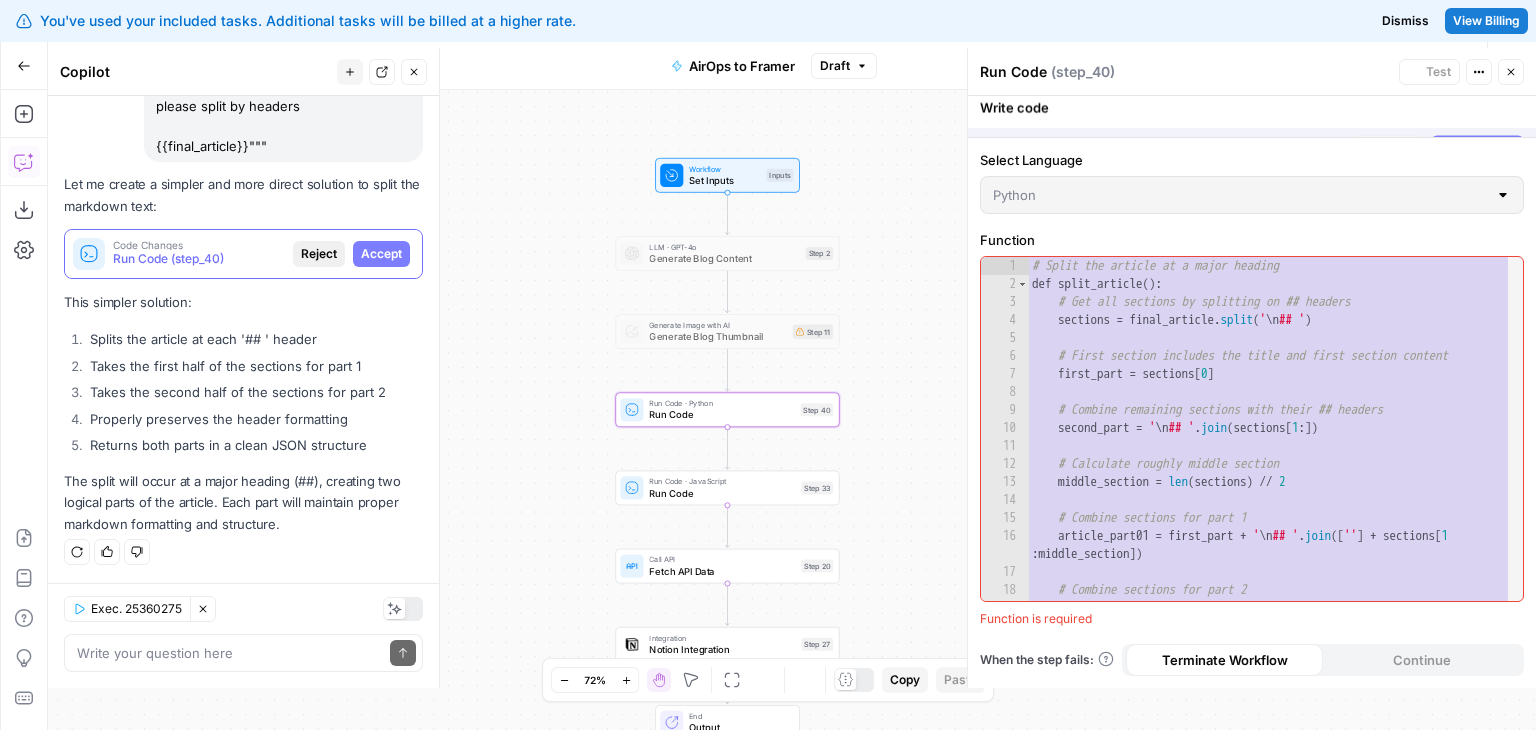 scroll, scrollTop: 5610, scrollLeft: 0, axis: vertical 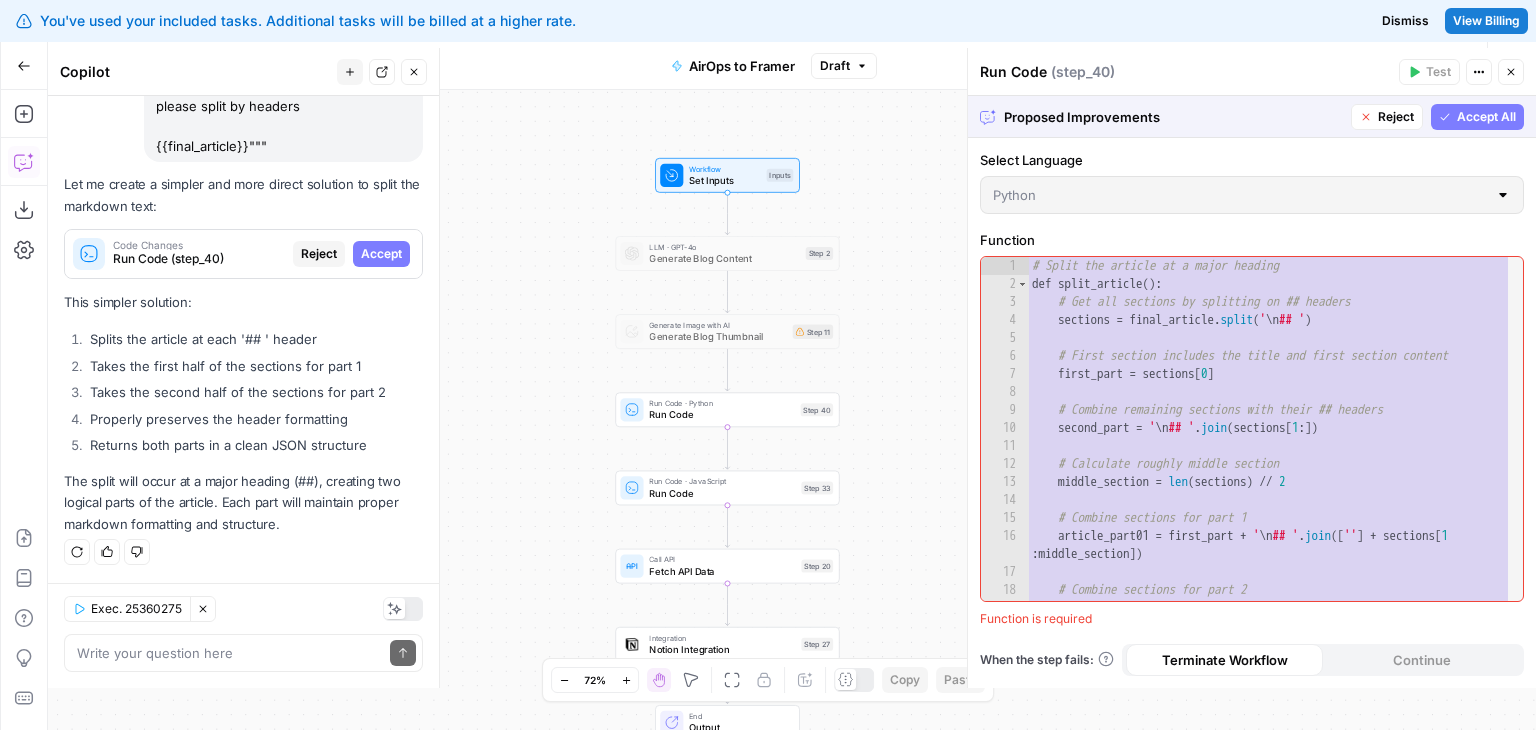 click on "Accept All" at bounding box center (1486, 117) 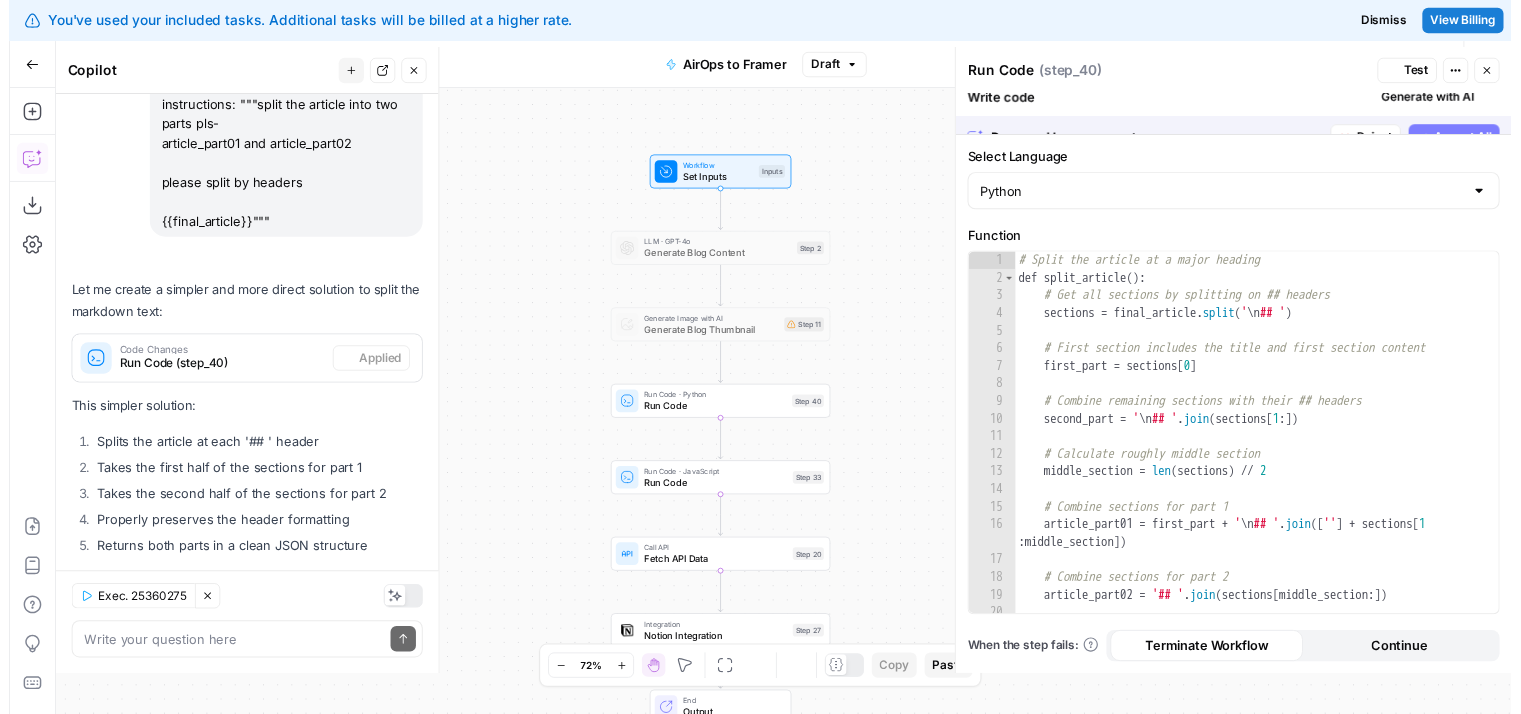 scroll, scrollTop: 5866, scrollLeft: 0, axis: vertical 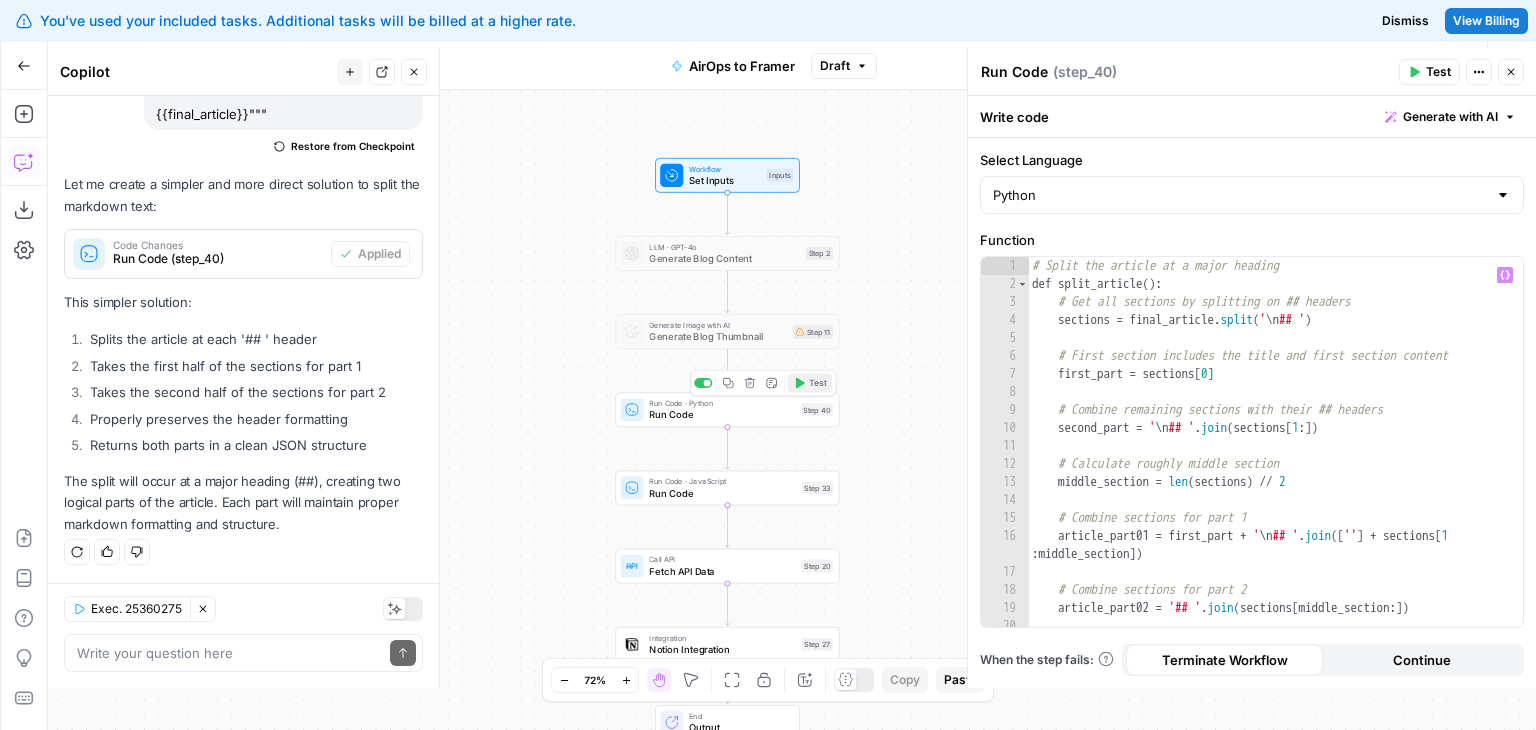 click on "Test" at bounding box center [810, 383] 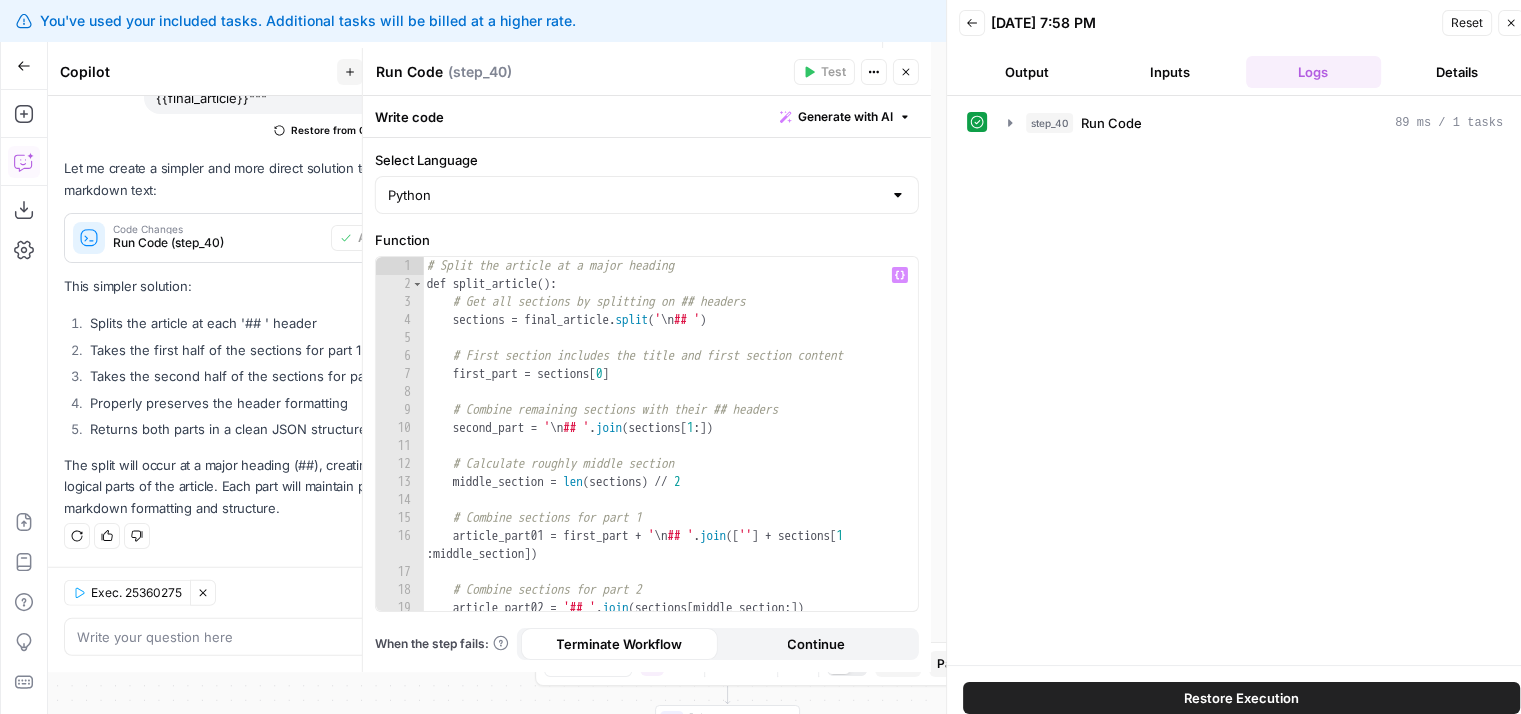 scroll, scrollTop: 5881, scrollLeft: 0, axis: vertical 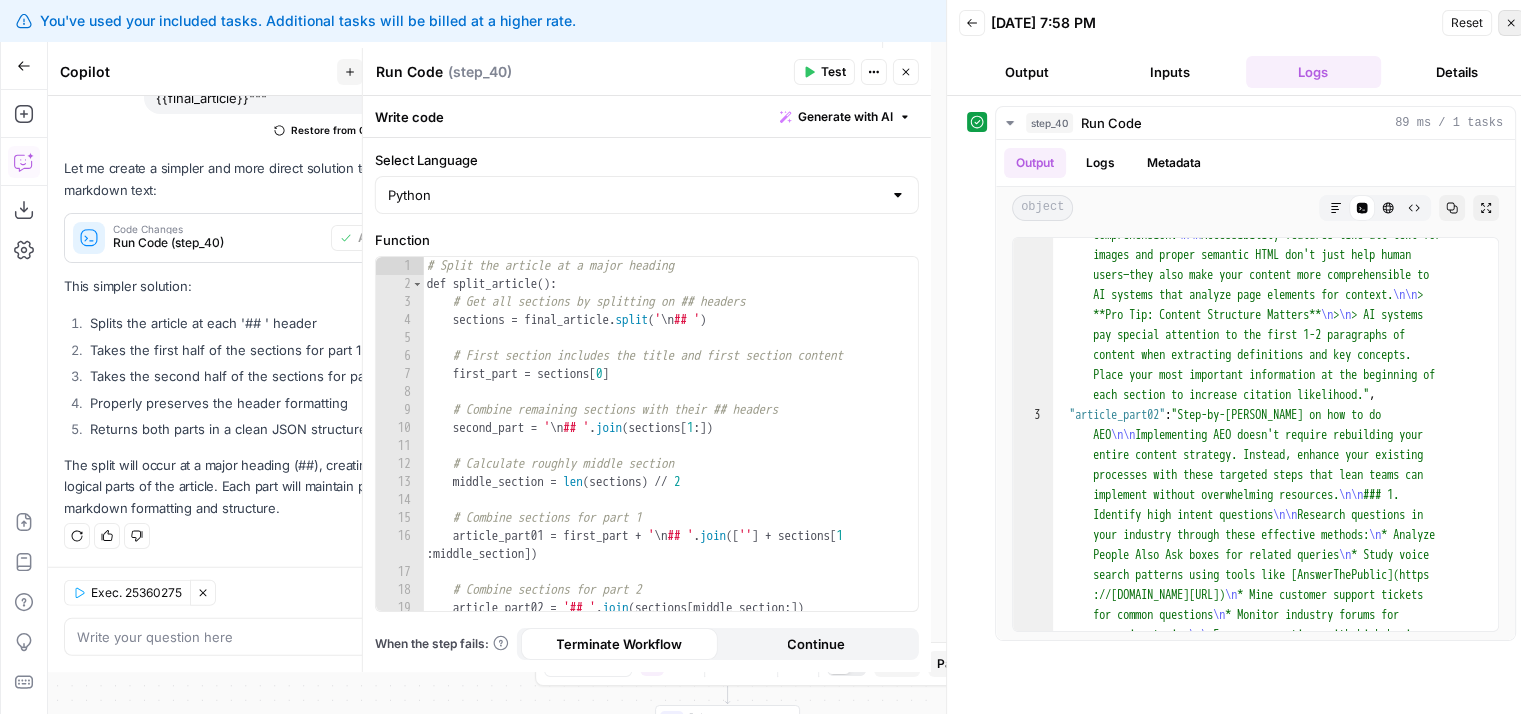 click on "Close" at bounding box center [1511, 23] 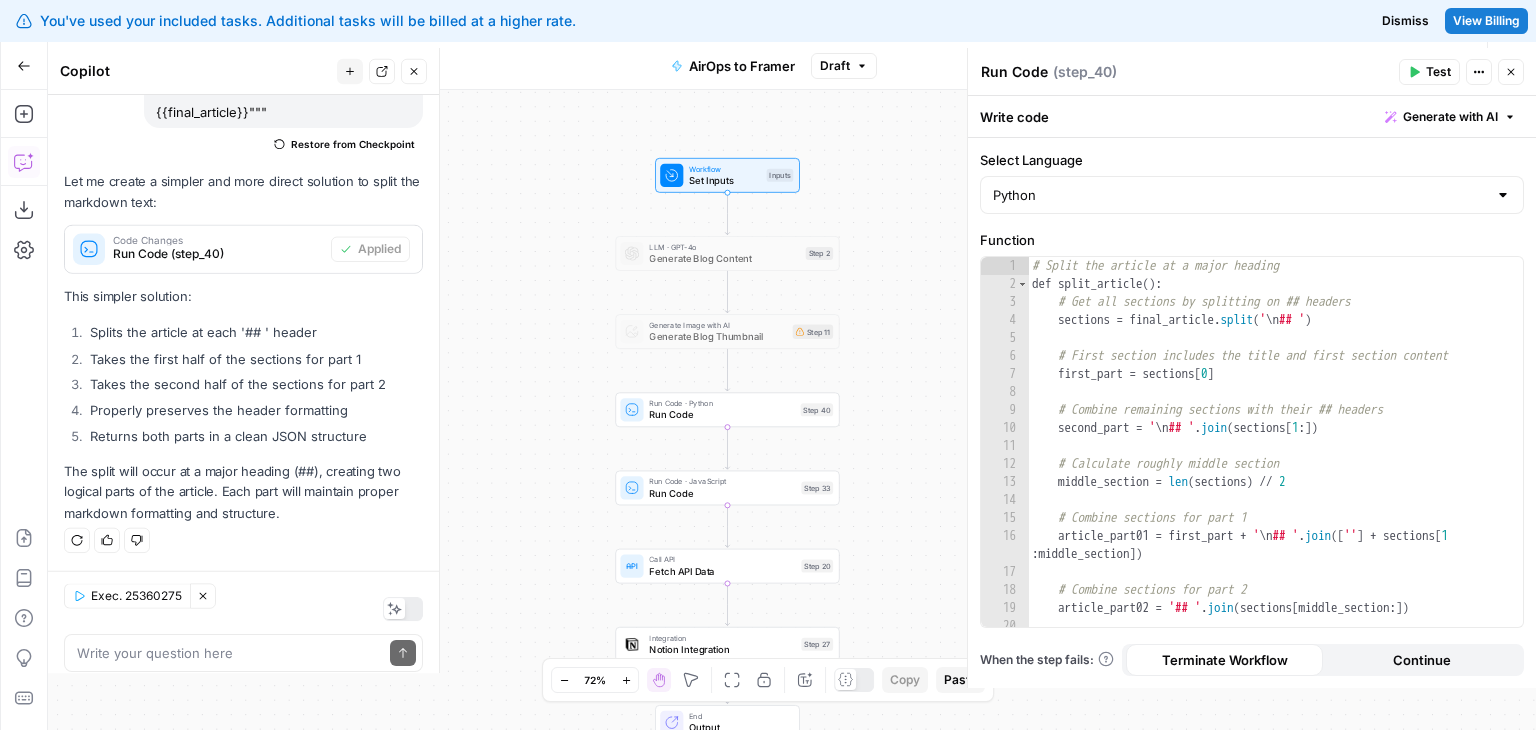 scroll, scrollTop: 5866, scrollLeft: 0, axis: vertical 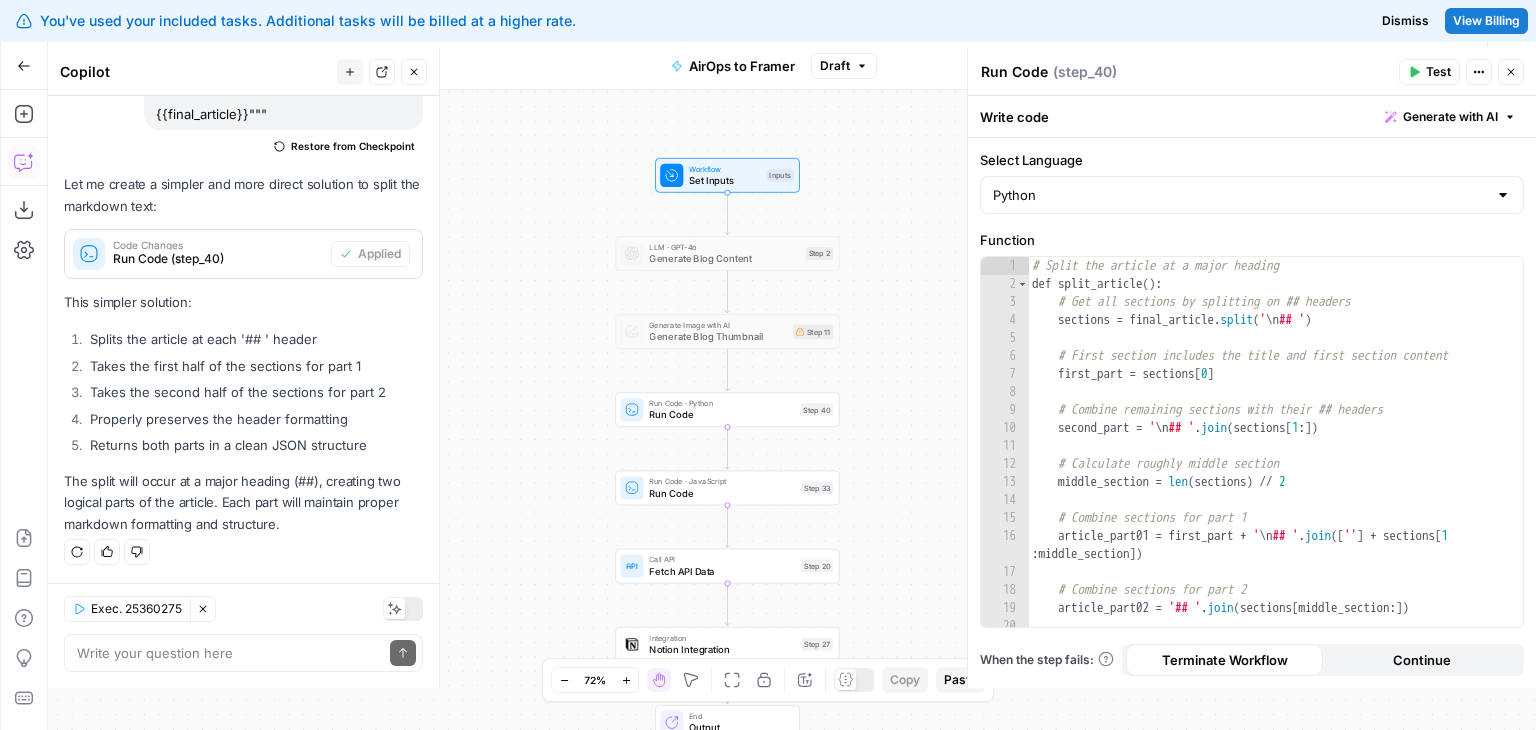 click on "Test Actions Close" at bounding box center (1461, 72) 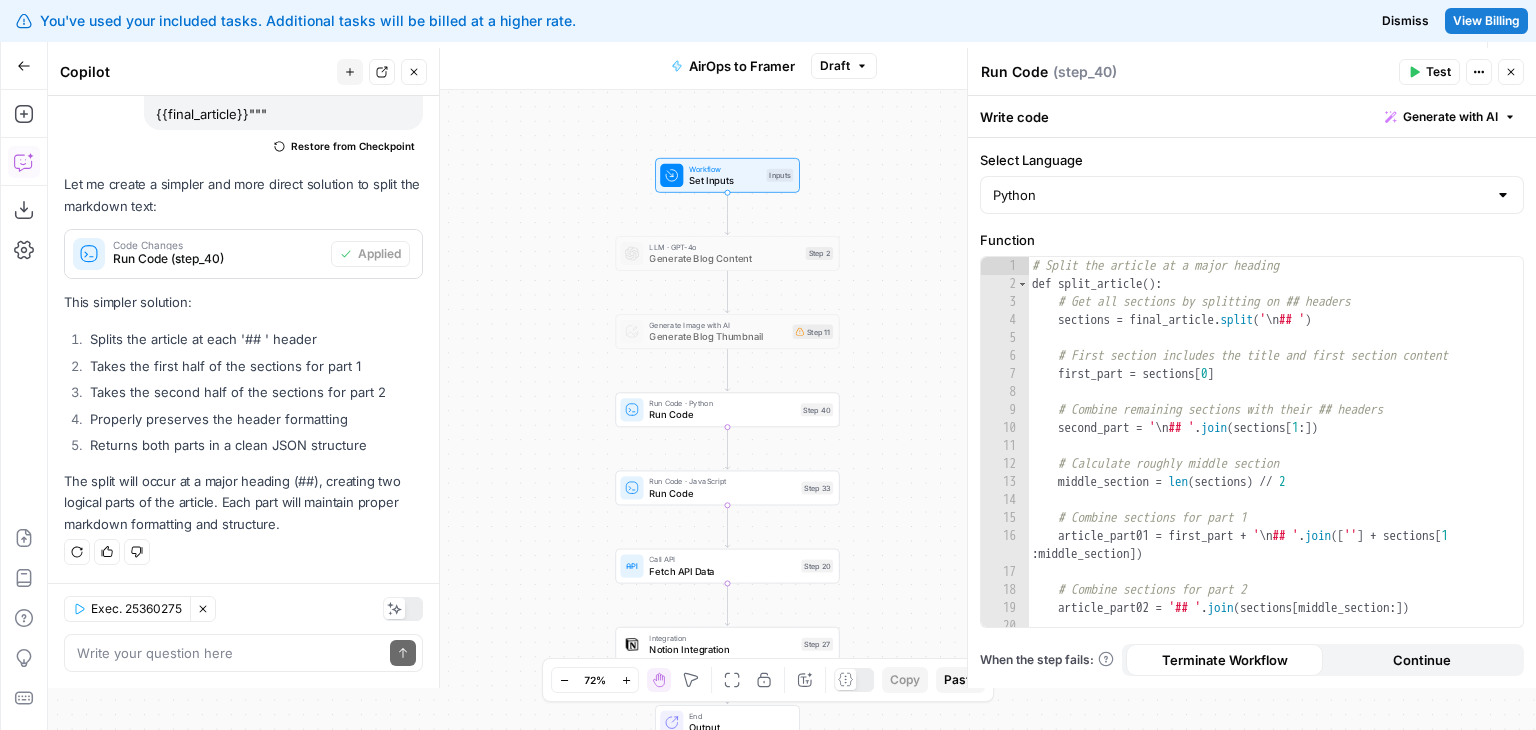 click 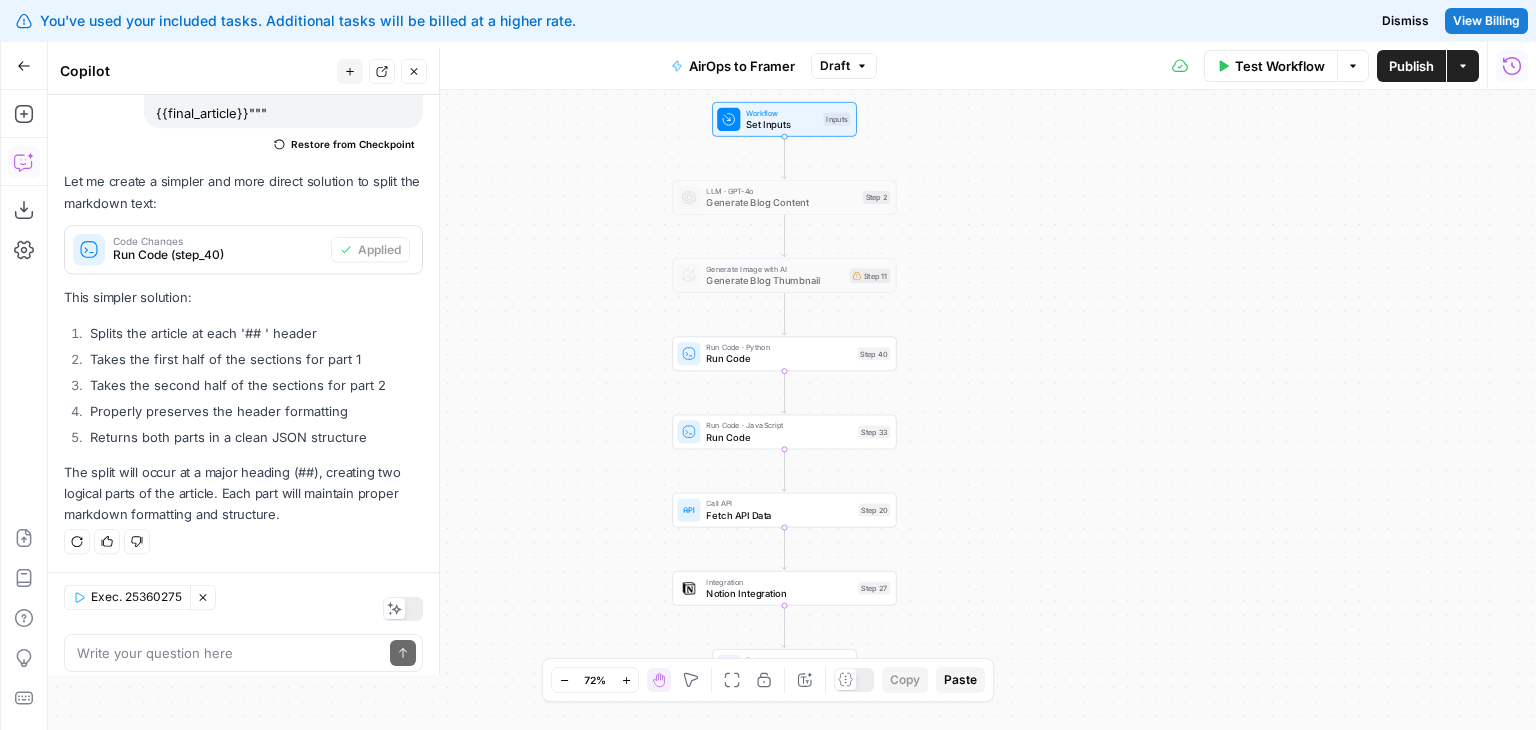 drag, startPoint x: 1053, startPoint y: 395, endPoint x: 994, endPoint y: 401, distance: 59.3043 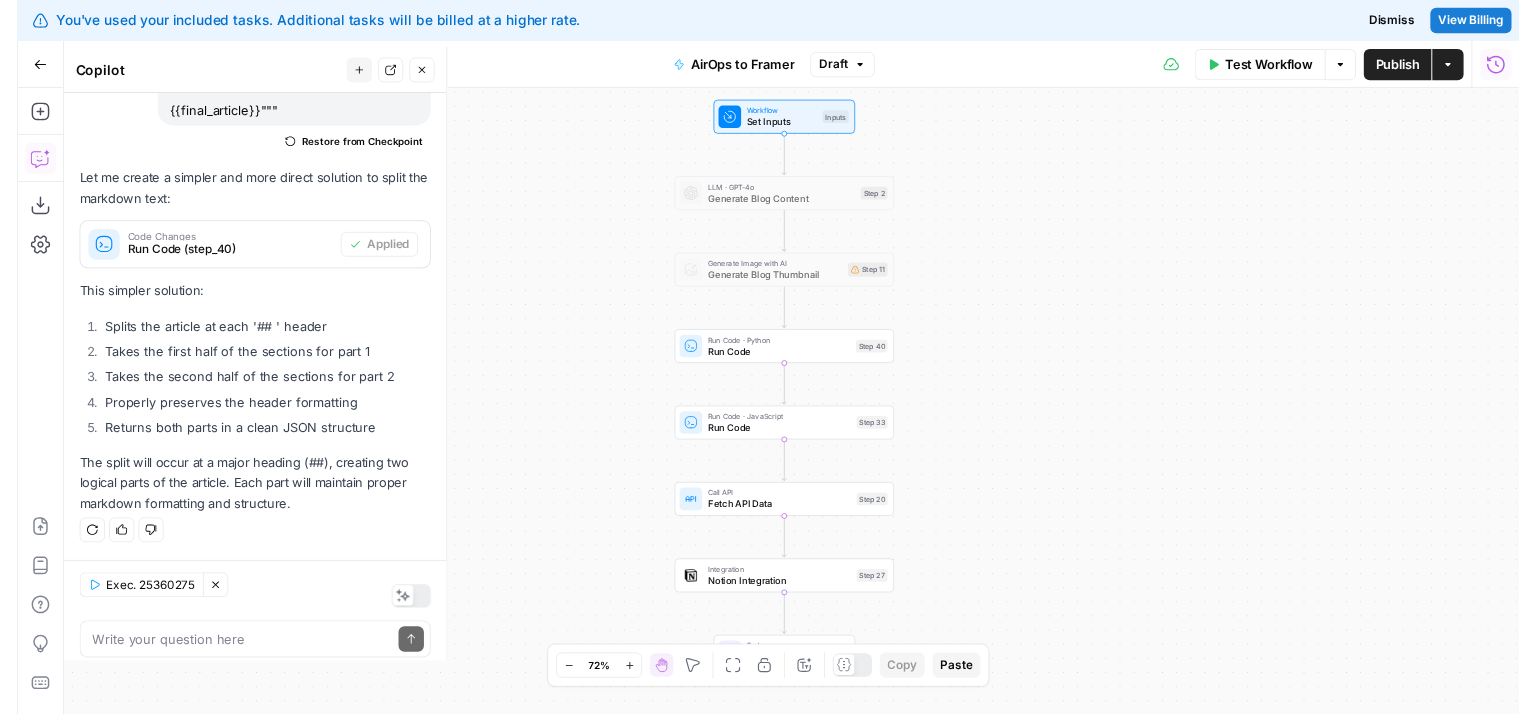 scroll, scrollTop: 5866, scrollLeft: 0, axis: vertical 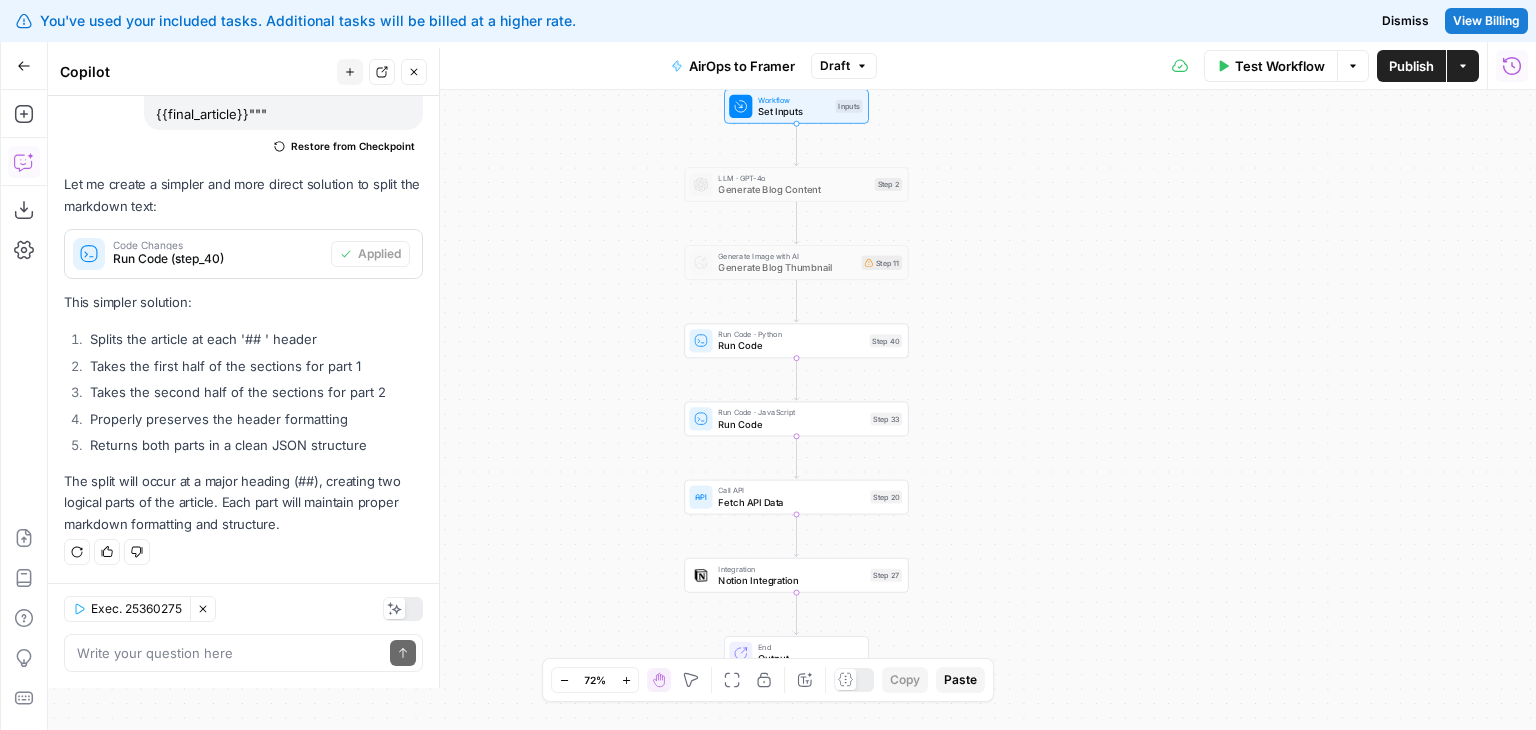 click on "Run Code" at bounding box center [791, 424] 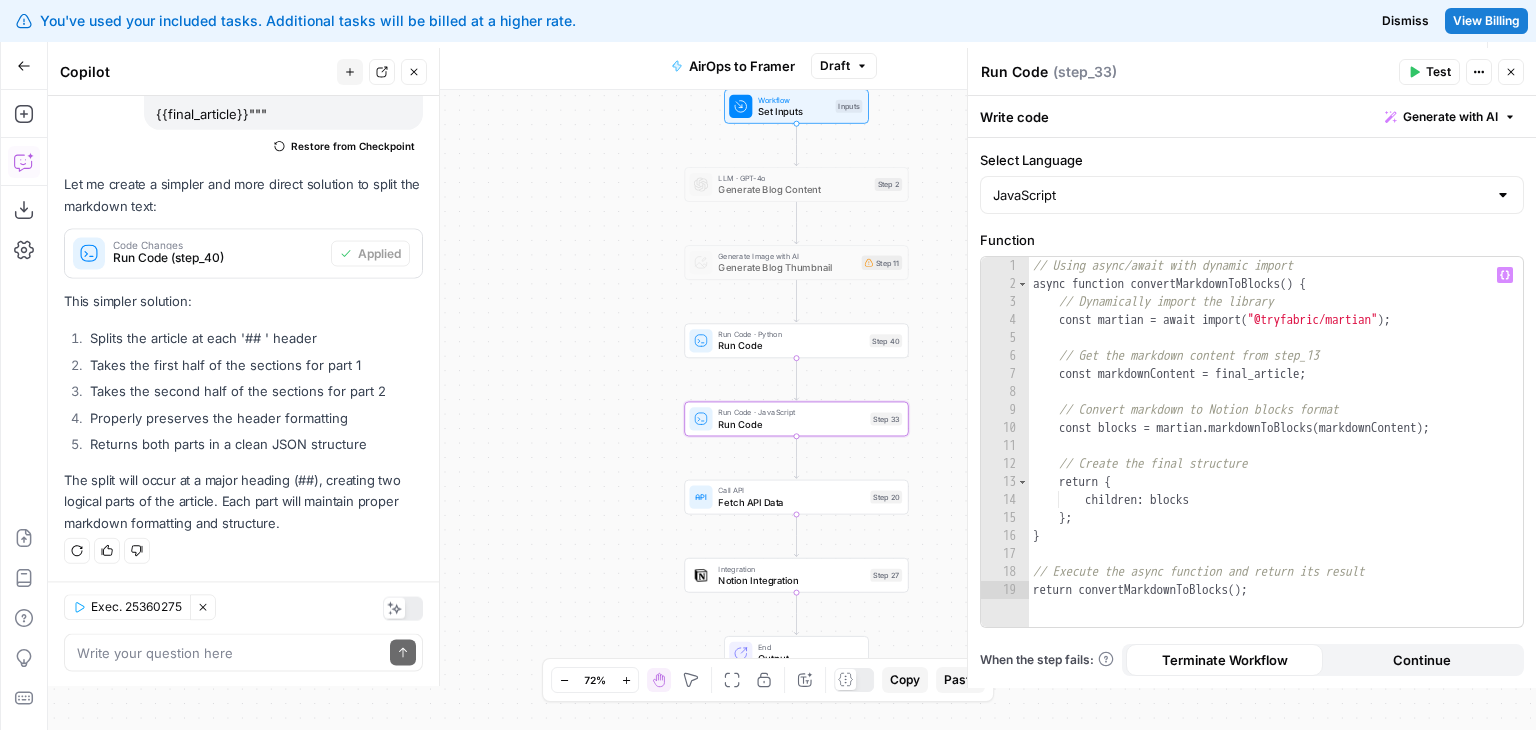 scroll, scrollTop: 5866, scrollLeft: 0, axis: vertical 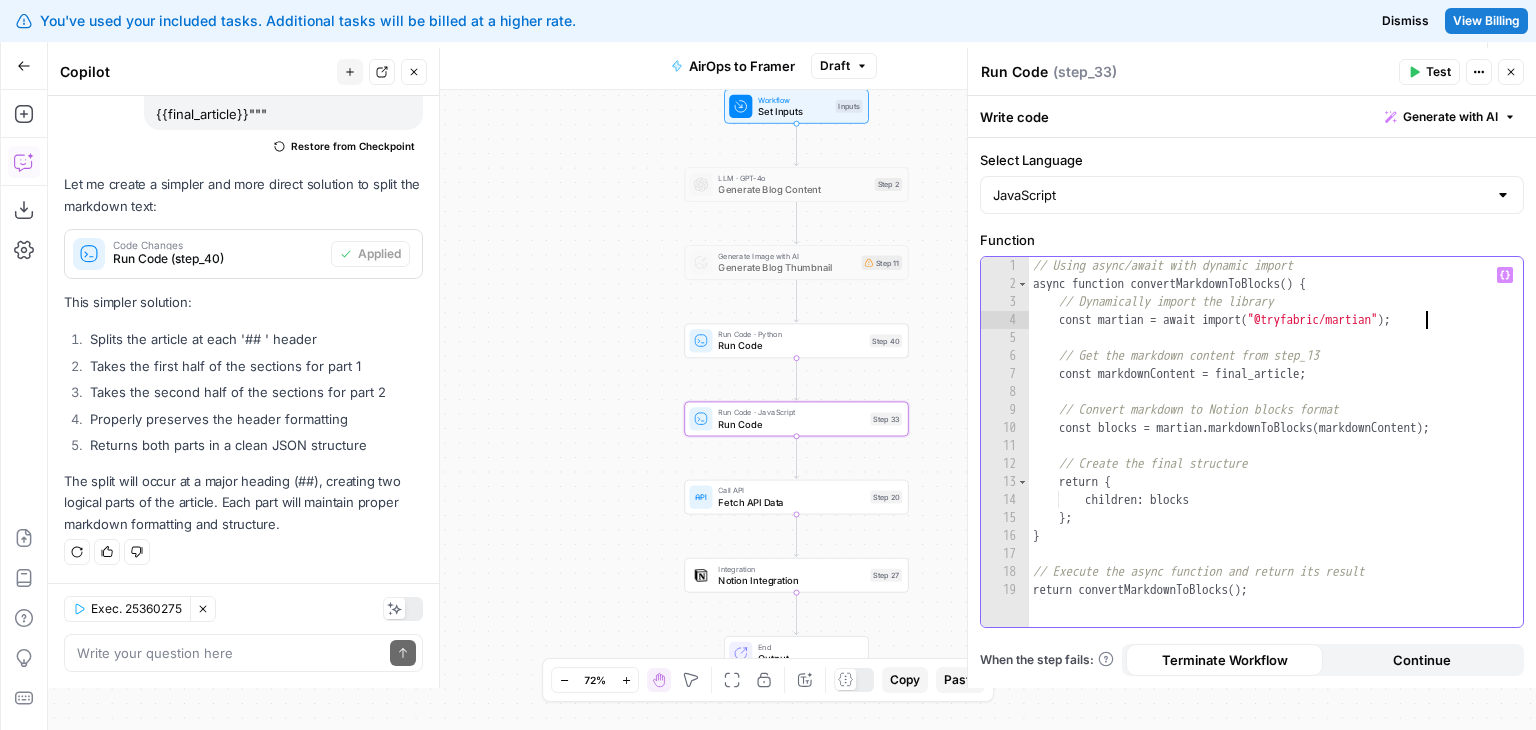 drag, startPoint x: 1456, startPoint y: 325, endPoint x: 1448, endPoint y: 395, distance: 70.45566 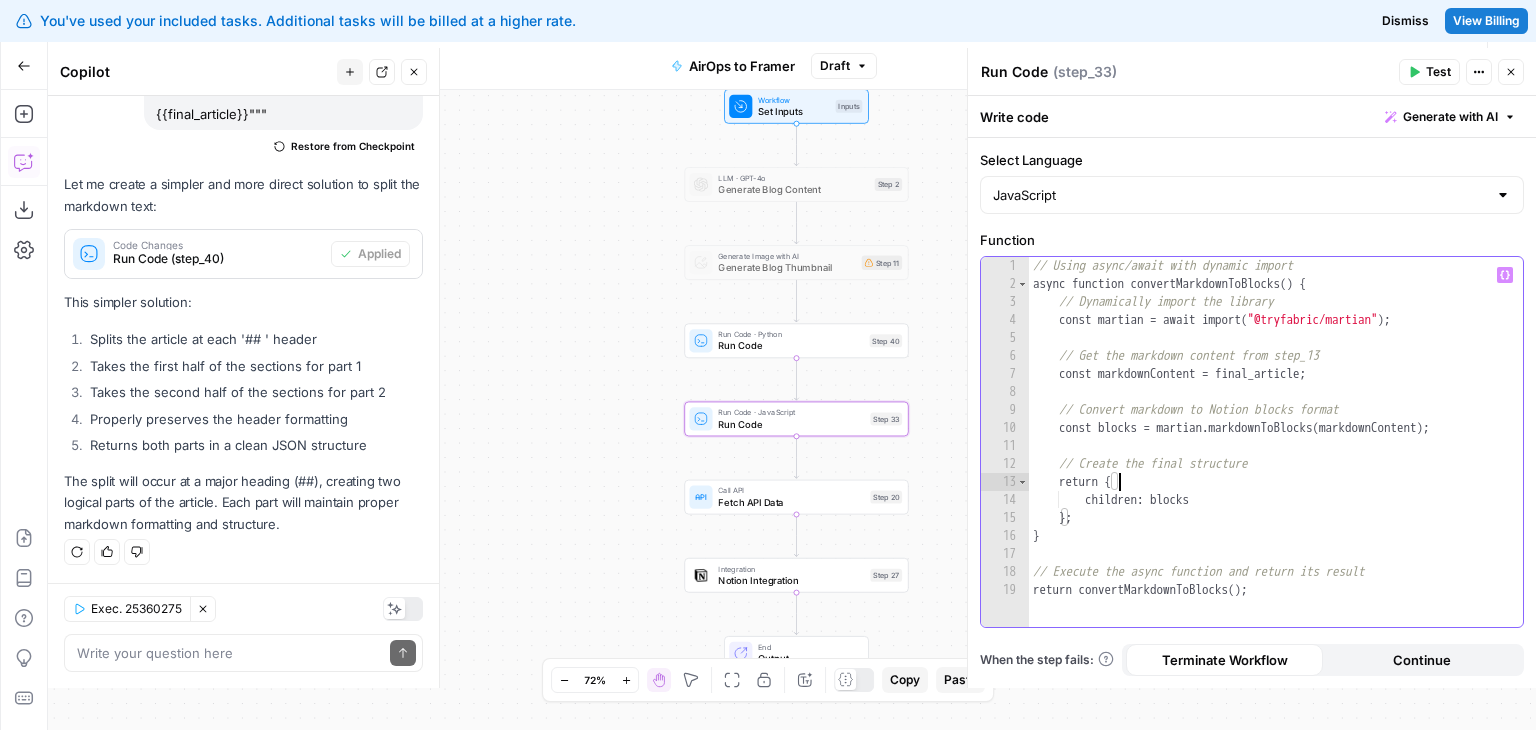 click on "// Using async/await with dynamic import async   function   convertMarkdownToBlocks ( )   {      // Dynamically import the library      const   martian   =   await   import ( "@tryfabric/martian" ) ;           // Get the markdown content from step_13      const   markdownContent   =   final_article ;      // Convert markdown to Notion blocks format      const   blocks   =   martian . markdownToBlocks ( markdownContent ) ;      // Create the final structure      return   {           children :   blocks      } ; } // Execute the async function and return its result return   convertMarkdownToBlocks ( ) ;" at bounding box center (1276, 460) 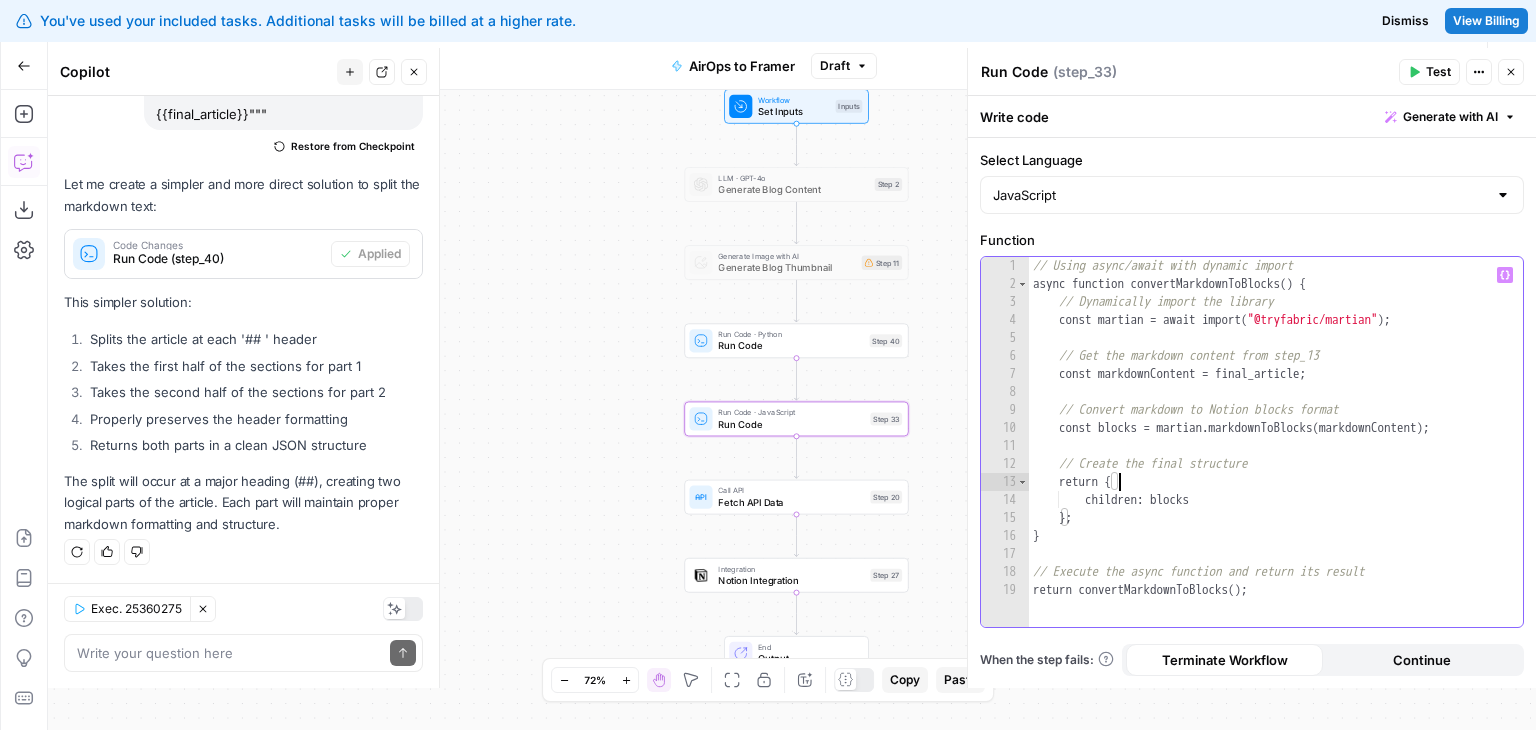 type on "**********" 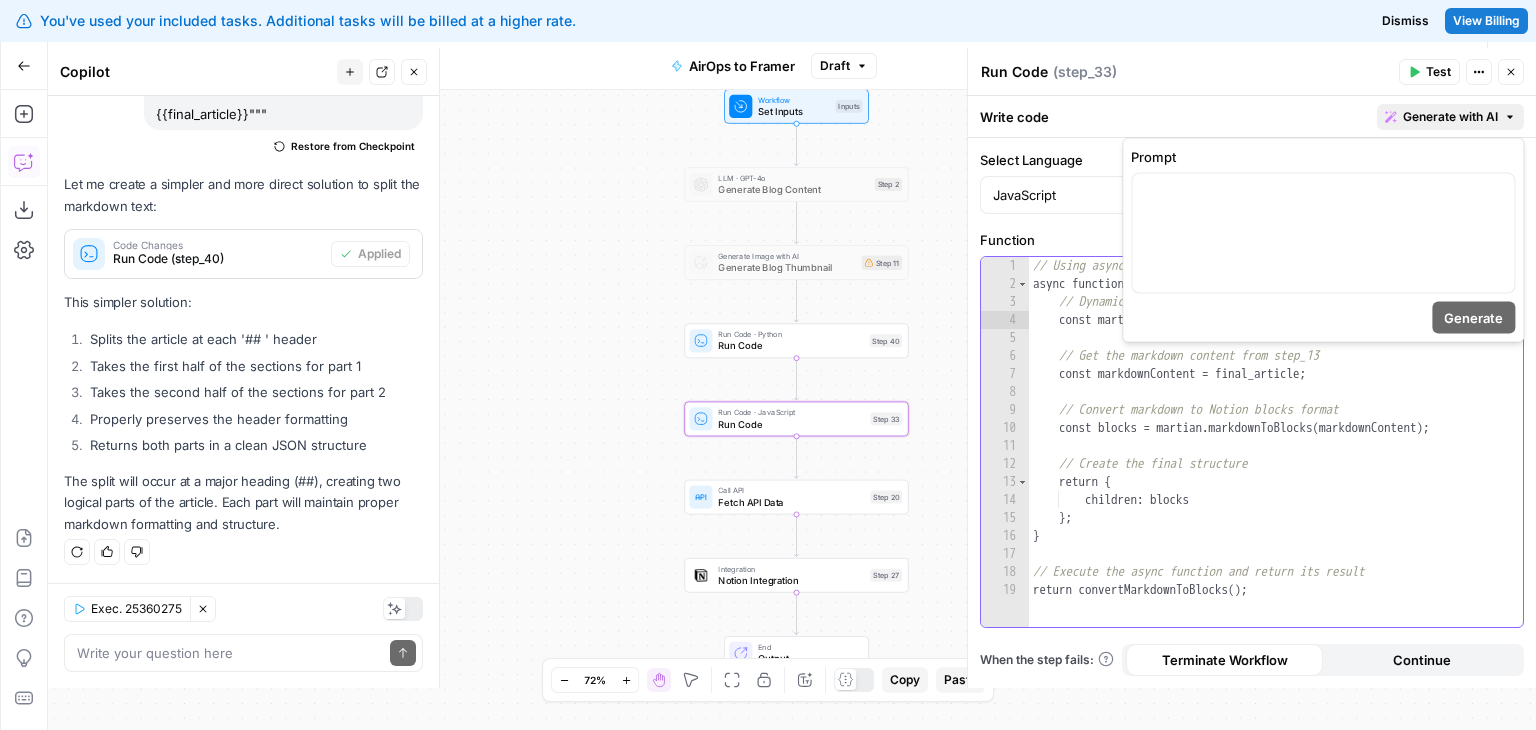 click on "Generate with AI" at bounding box center (1450, 117) 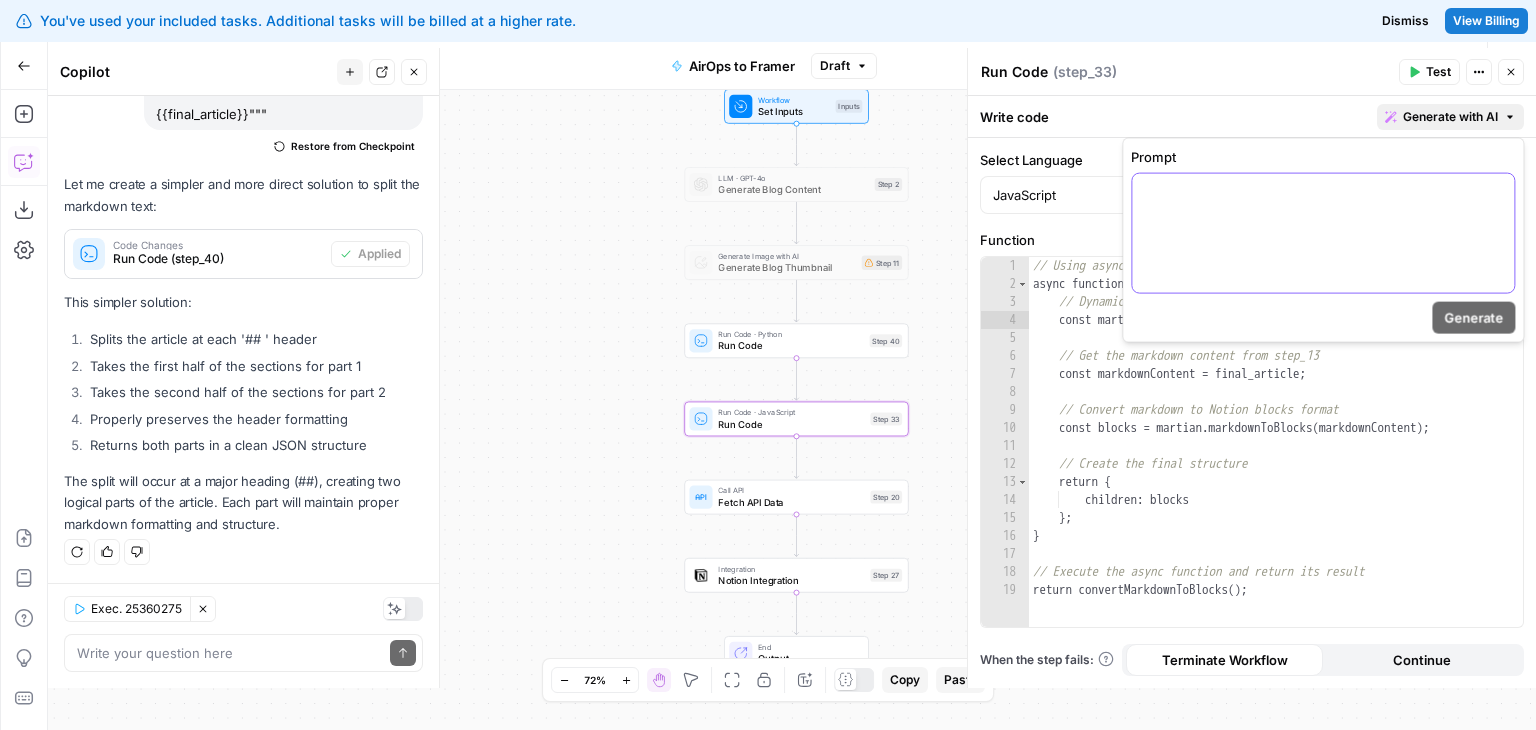 click at bounding box center [1323, 233] 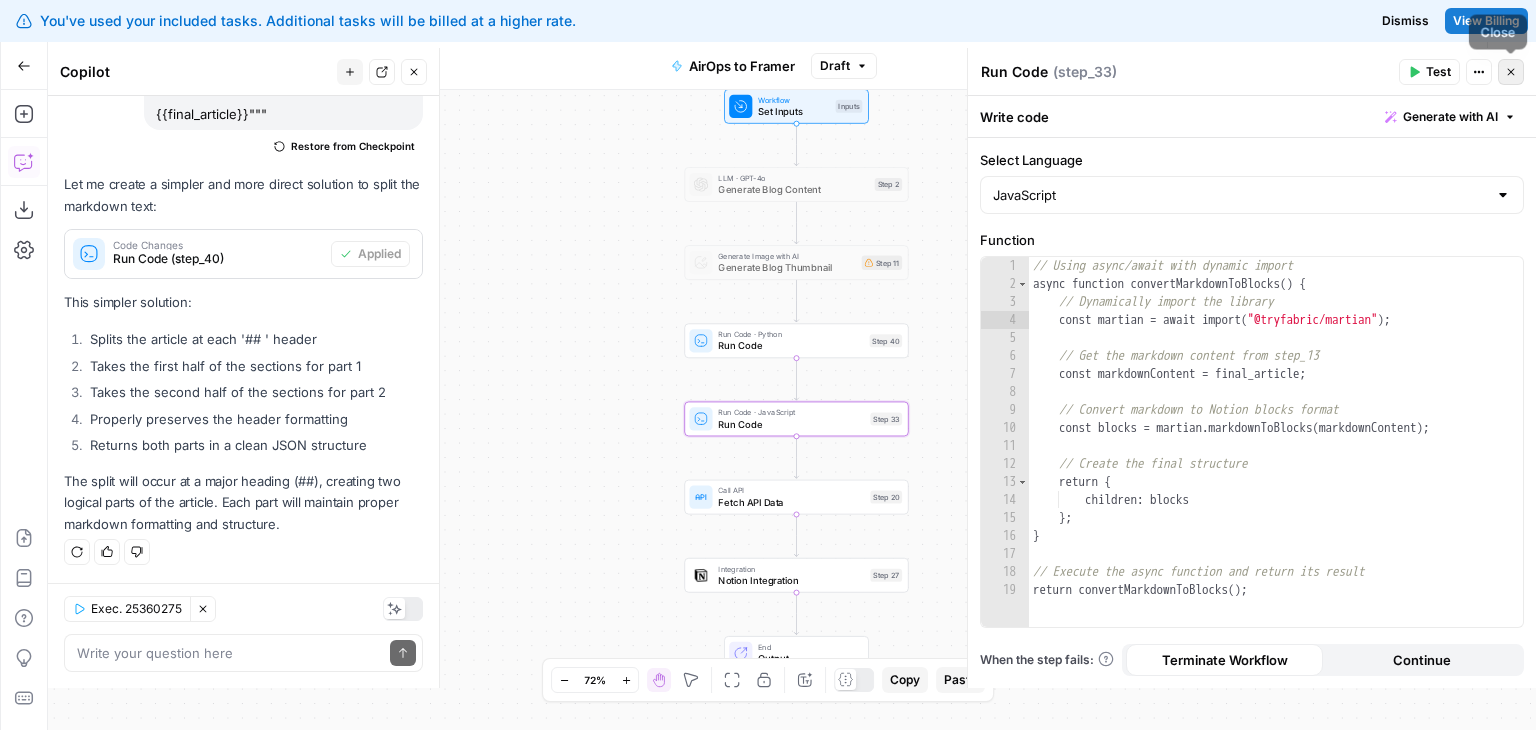 click 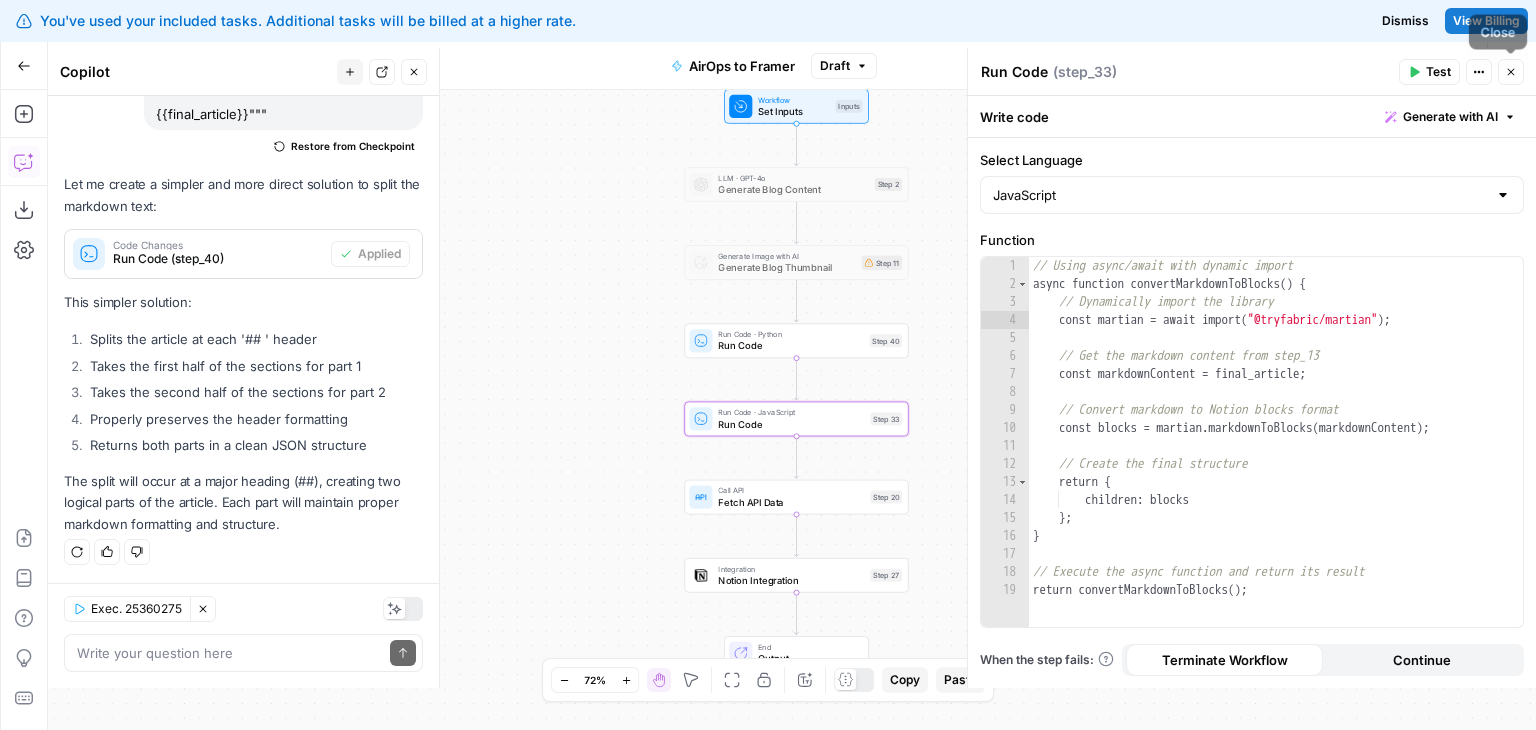 click on "Workflow Set Inputs Inputs LLM · GPT-4o Generate Blog Content Step 2 Generate Image with AI Generate Blog Thumbnail Step 11 Run Code · Python Run Code Step 40 Run Code · JavaScript Run Code Step 33 Call API Fetch API Data Step 20 Integration Notion Integration Step 27 End Output" at bounding box center [792, 410] 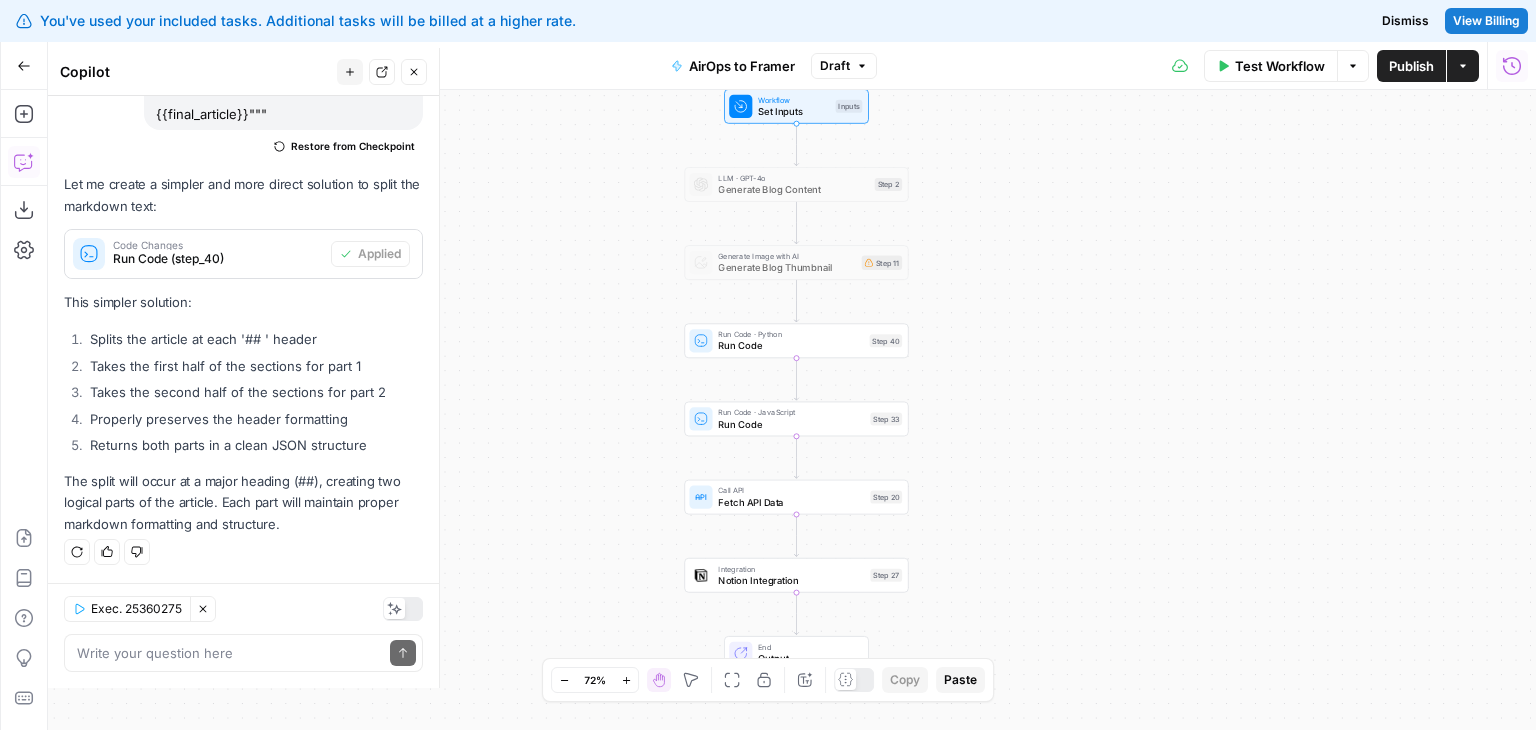 scroll, scrollTop: 5866, scrollLeft: 0, axis: vertical 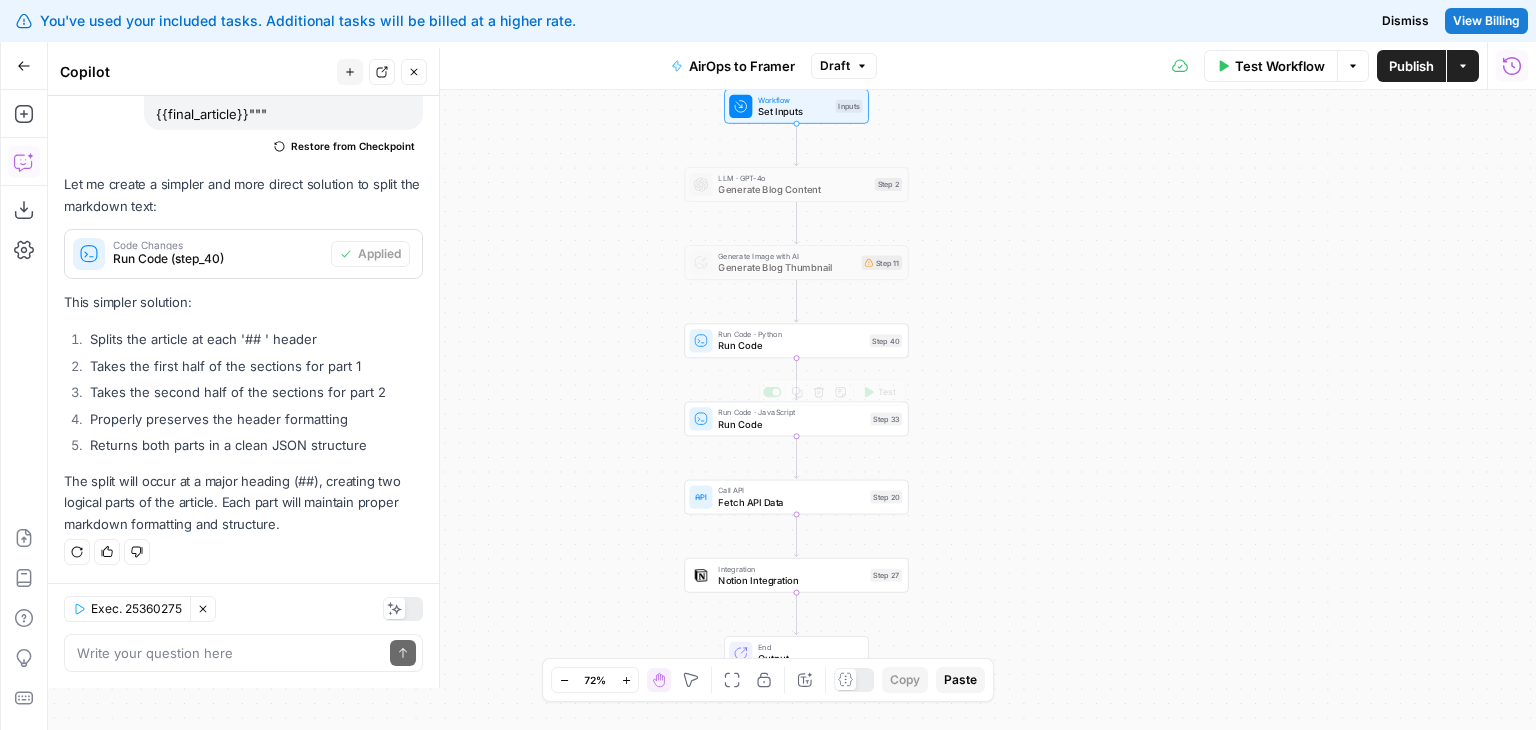 click on "Run Code" at bounding box center (791, 424) 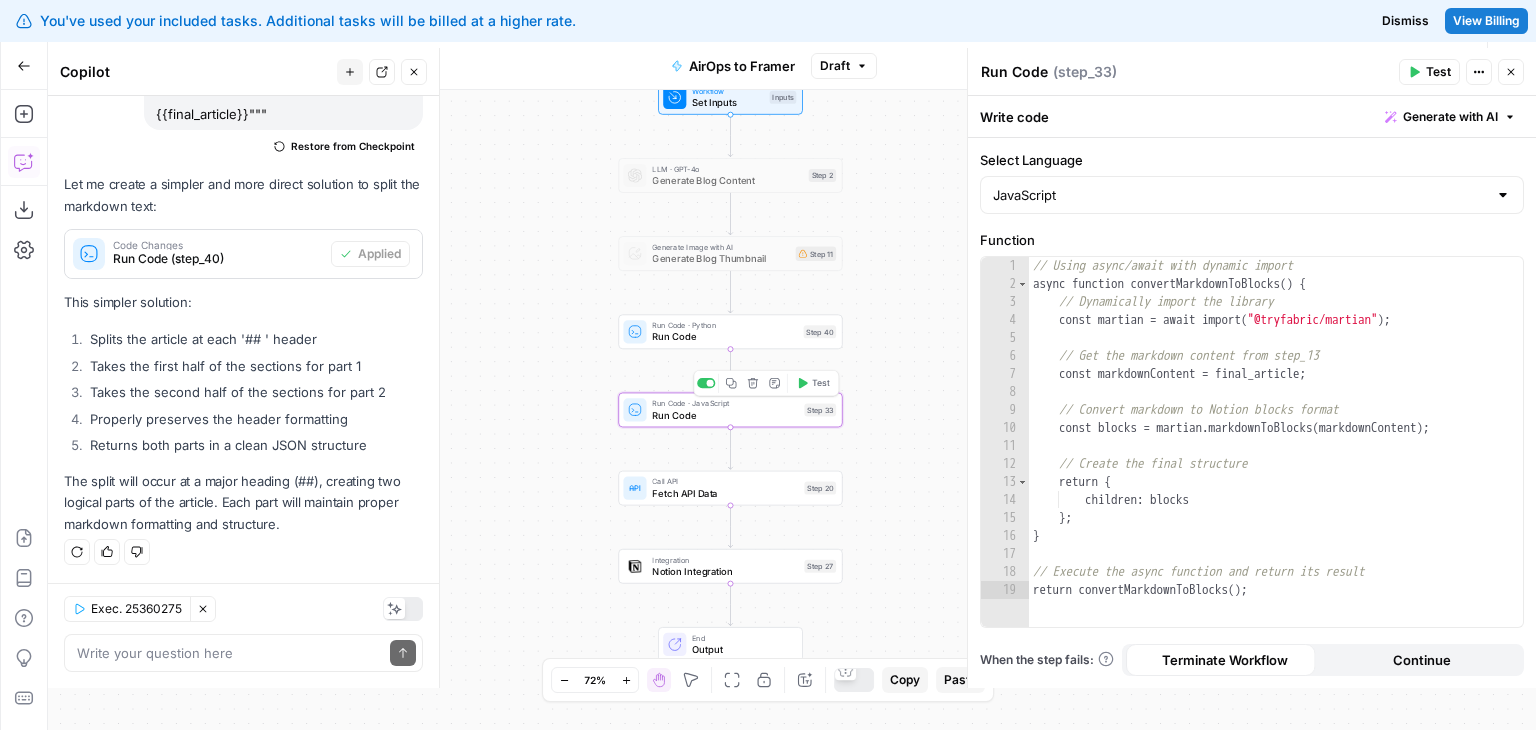 scroll, scrollTop: 5866, scrollLeft: 0, axis: vertical 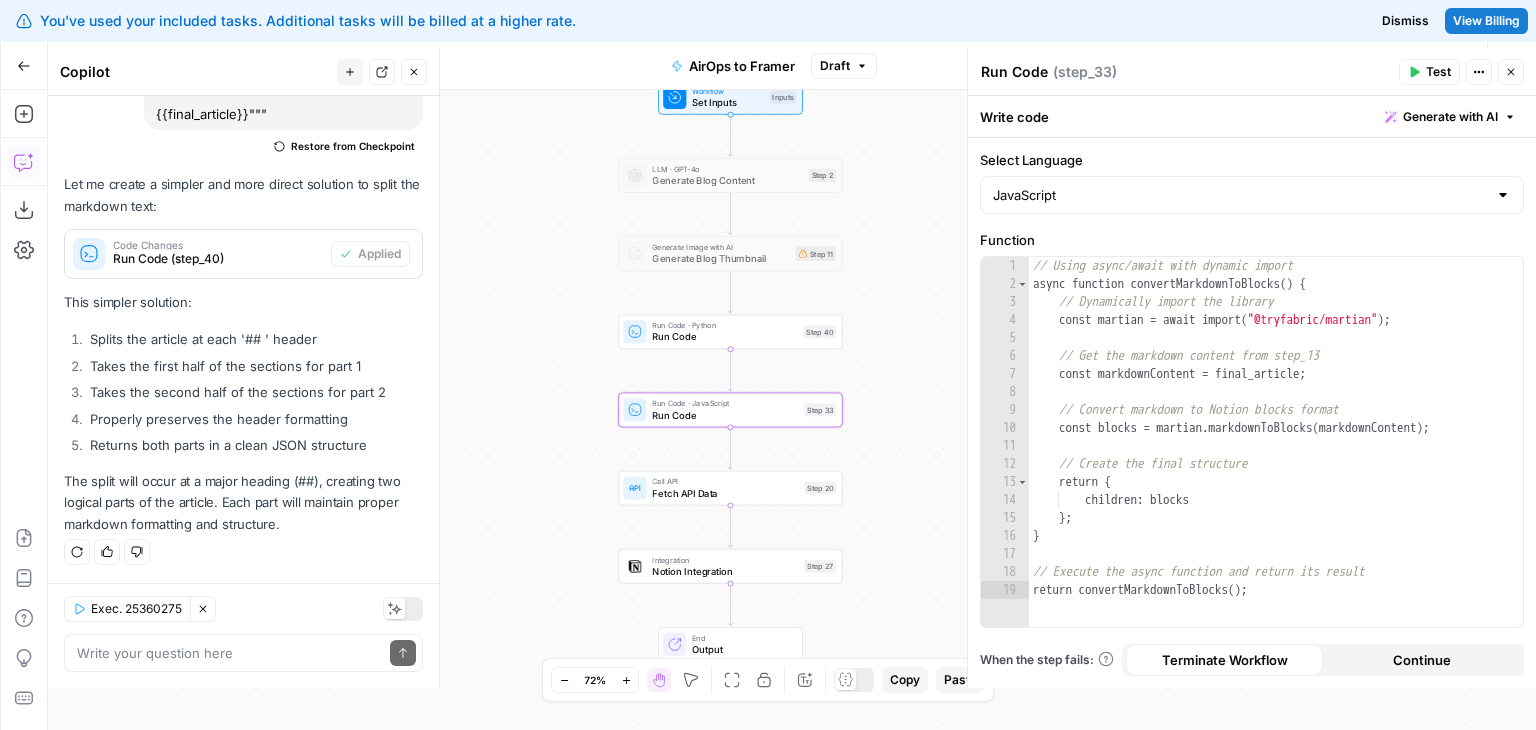 click on "Workflow Set Inputs Inputs LLM · GPT-4o Generate Blog Content Step 2 Generate Image with AI Generate Blog Thumbnail Step 11 Run Code · Python Run Code Step 40 Run Code · JavaScript Run Code Step 33 Copy step Delete step Add Note Test Call API Fetch API Data Step 20 Integration Notion Integration Step 27 End Output" at bounding box center (792, 410) 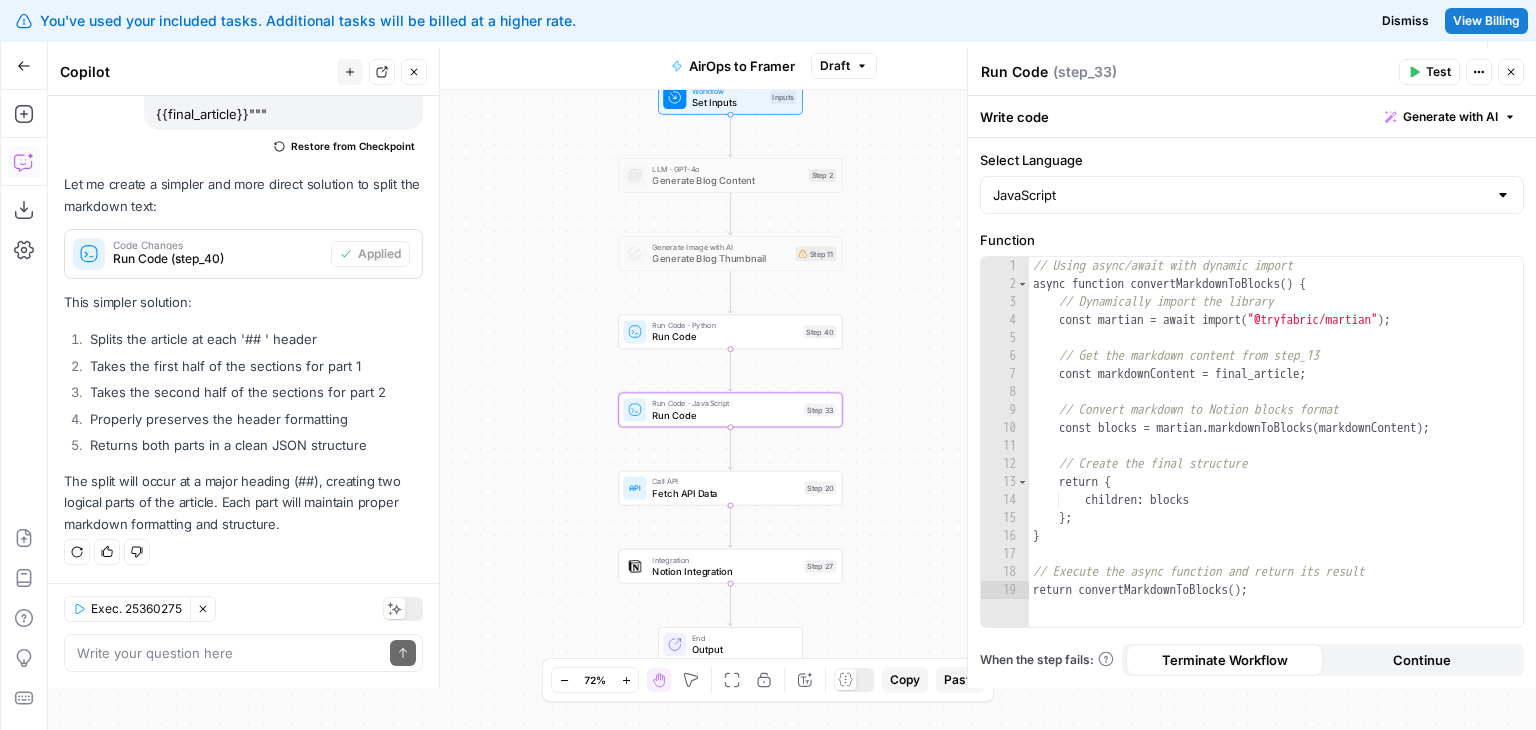 click on "Run Code" at bounding box center [724, 337] 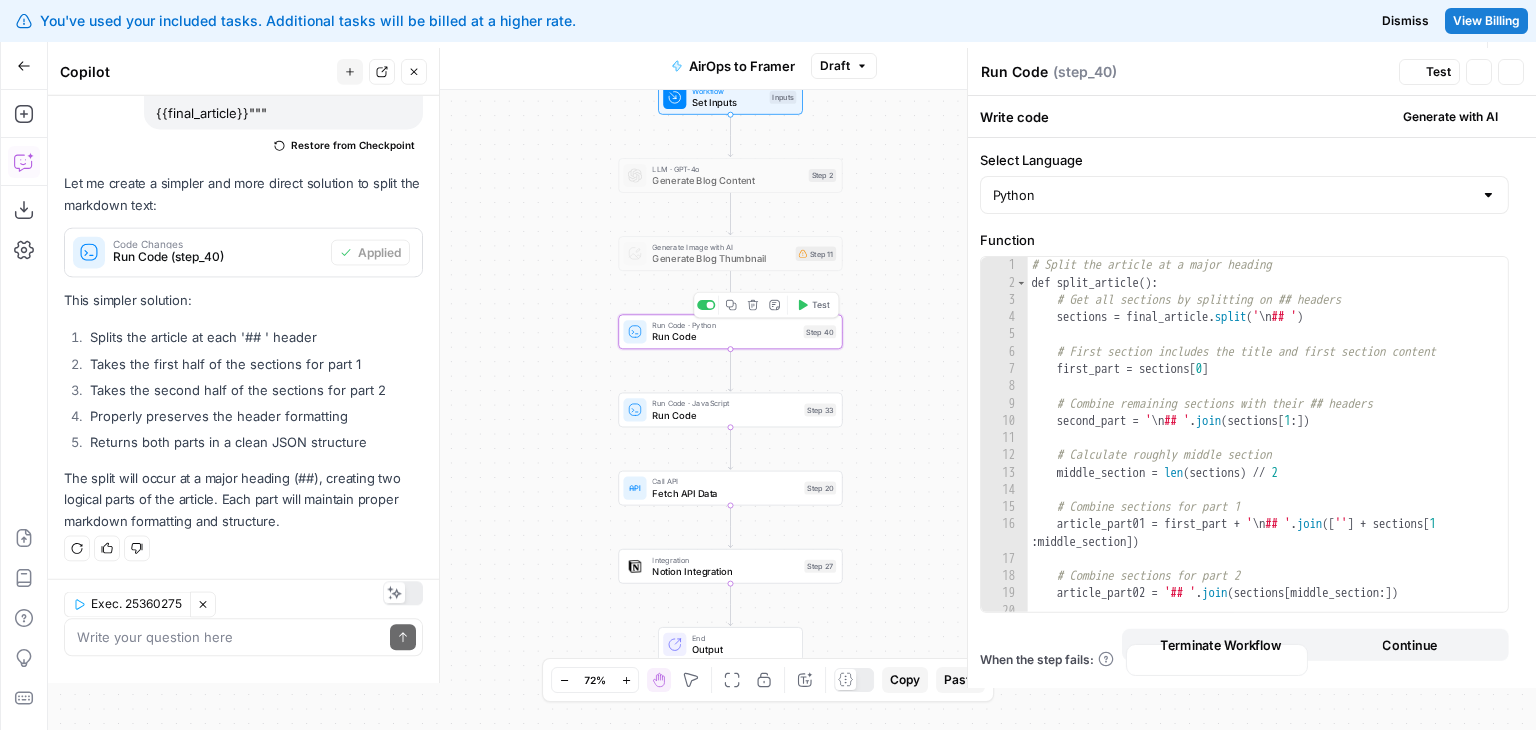 scroll, scrollTop: 5866, scrollLeft: 0, axis: vertical 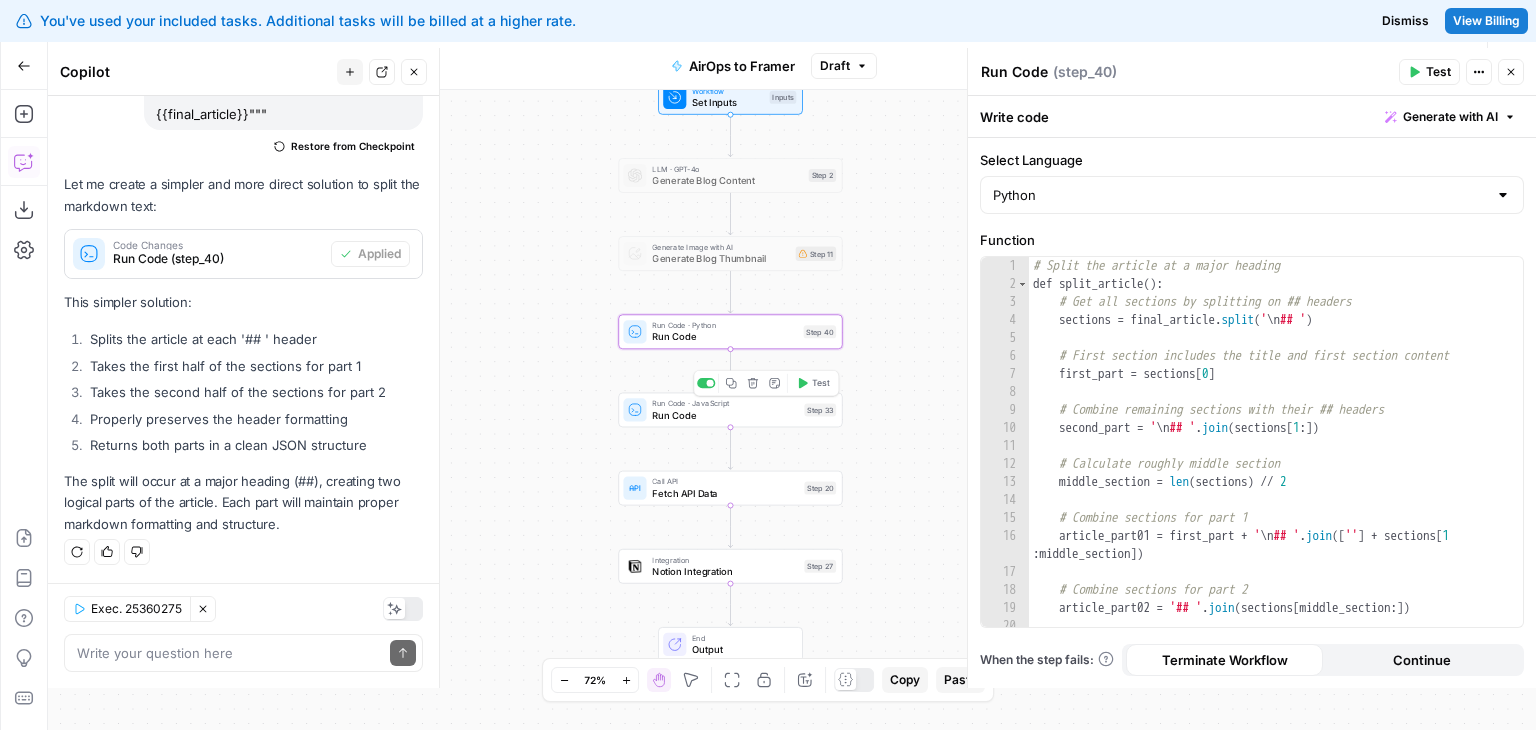 click on "Run Code" at bounding box center [725, 415] 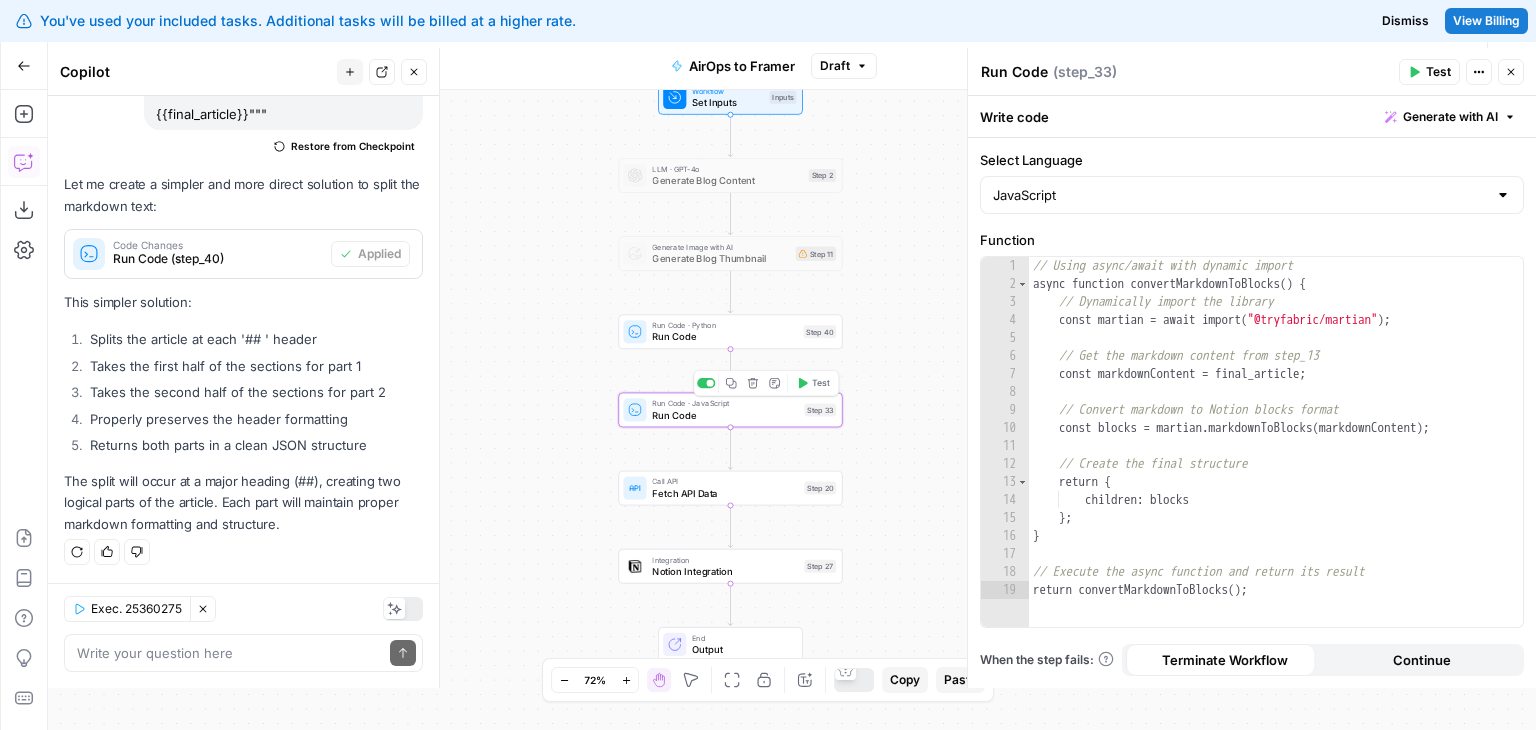 scroll, scrollTop: 5866, scrollLeft: 0, axis: vertical 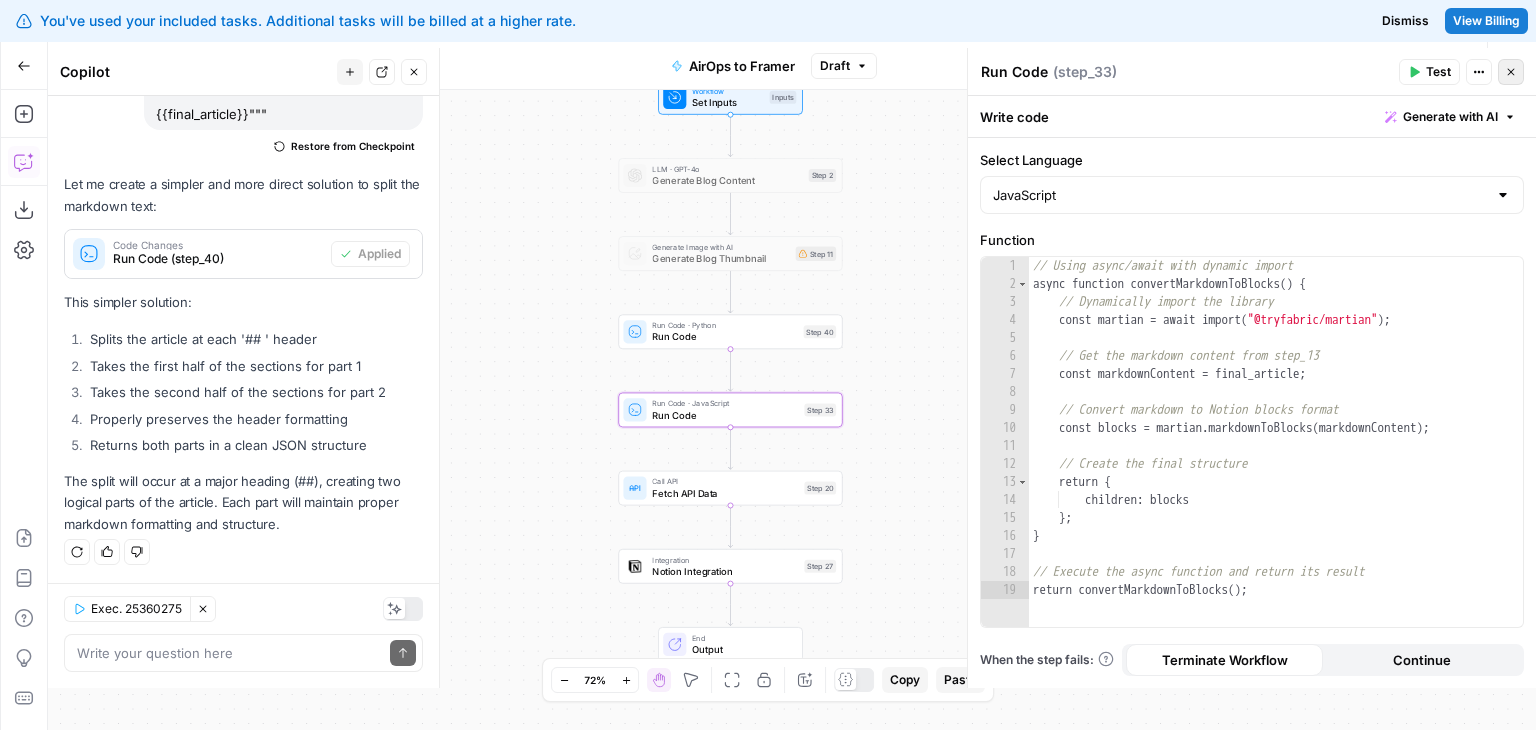 click on "Close" at bounding box center (1511, 72) 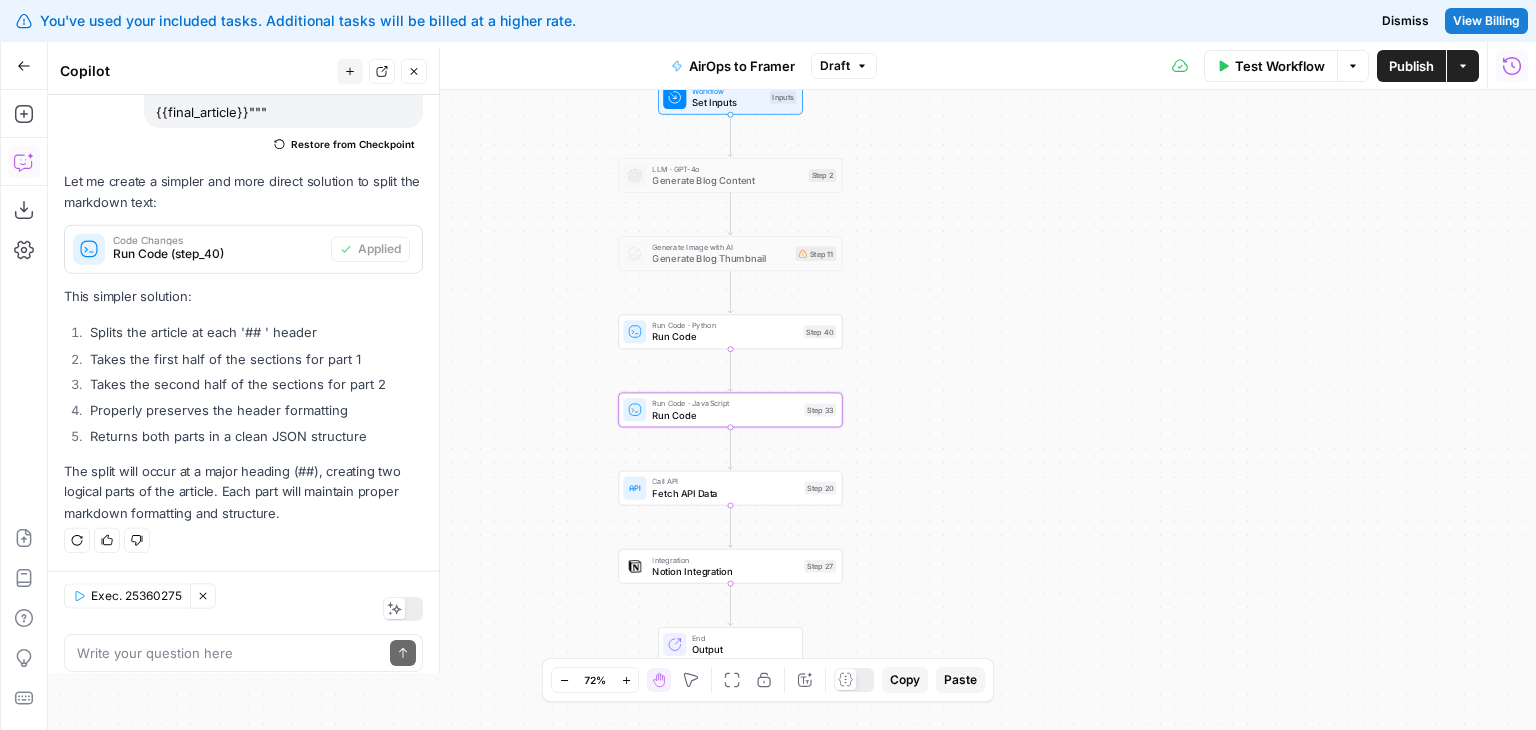 click on "Notion Integration" at bounding box center [725, 571] 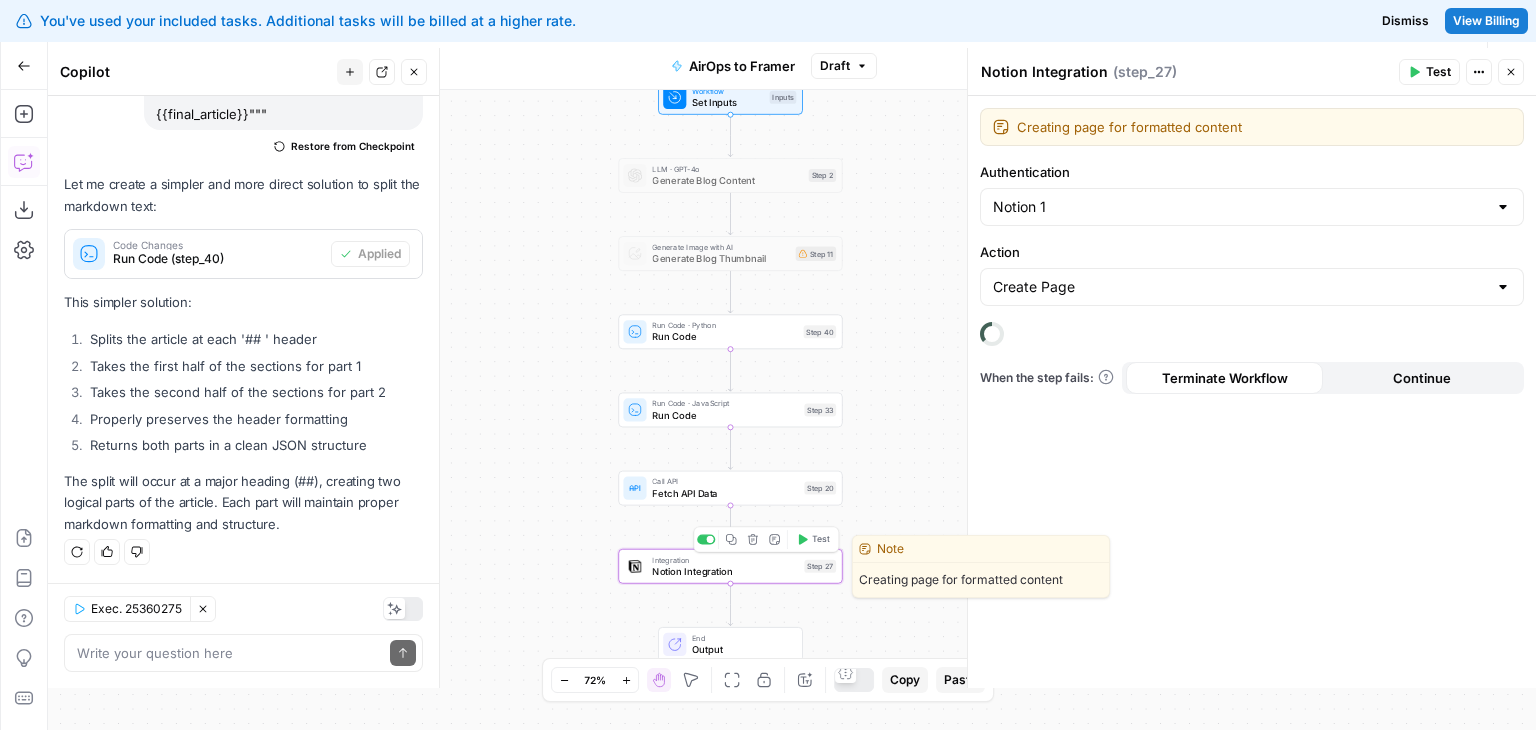 scroll, scrollTop: 5866, scrollLeft: 0, axis: vertical 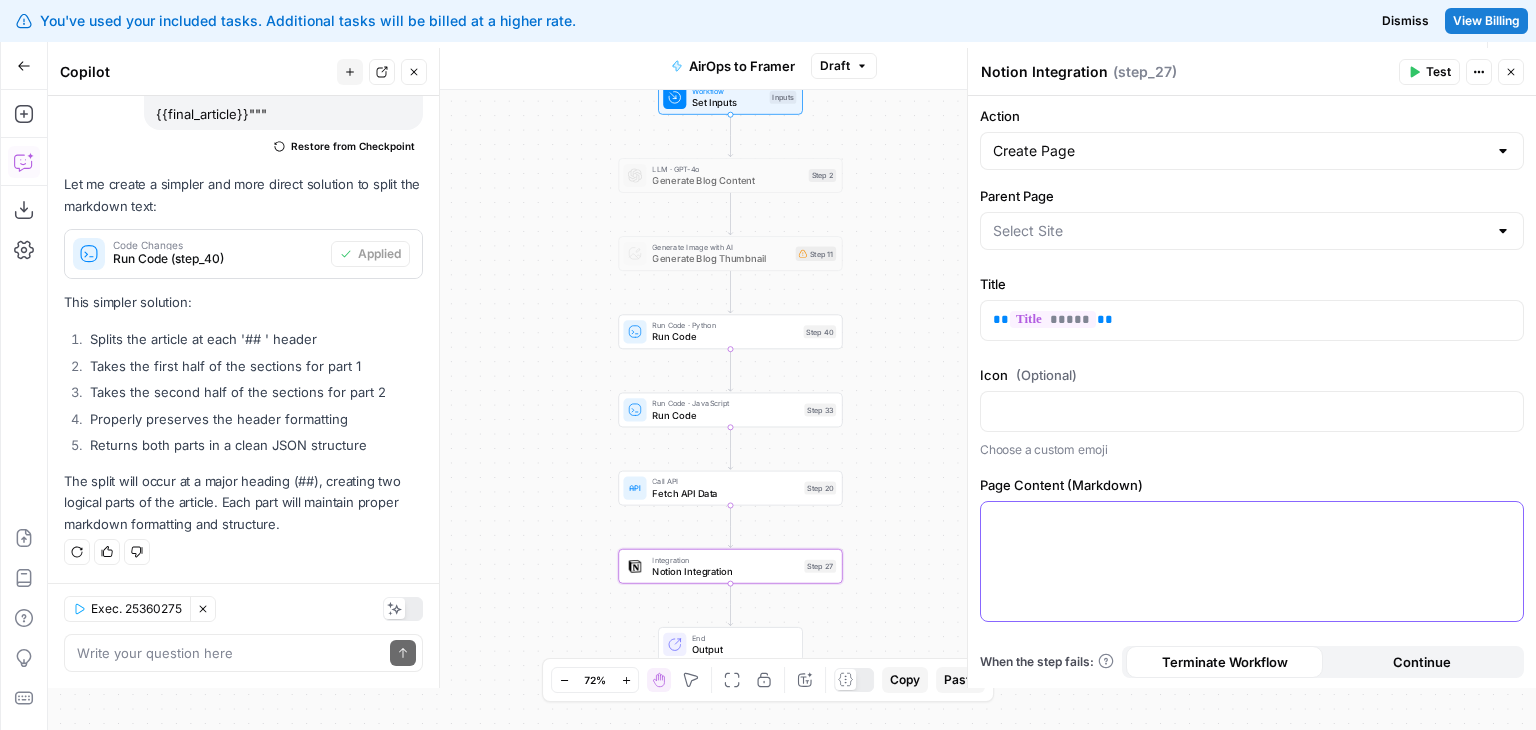 click at bounding box center (1252, 561) 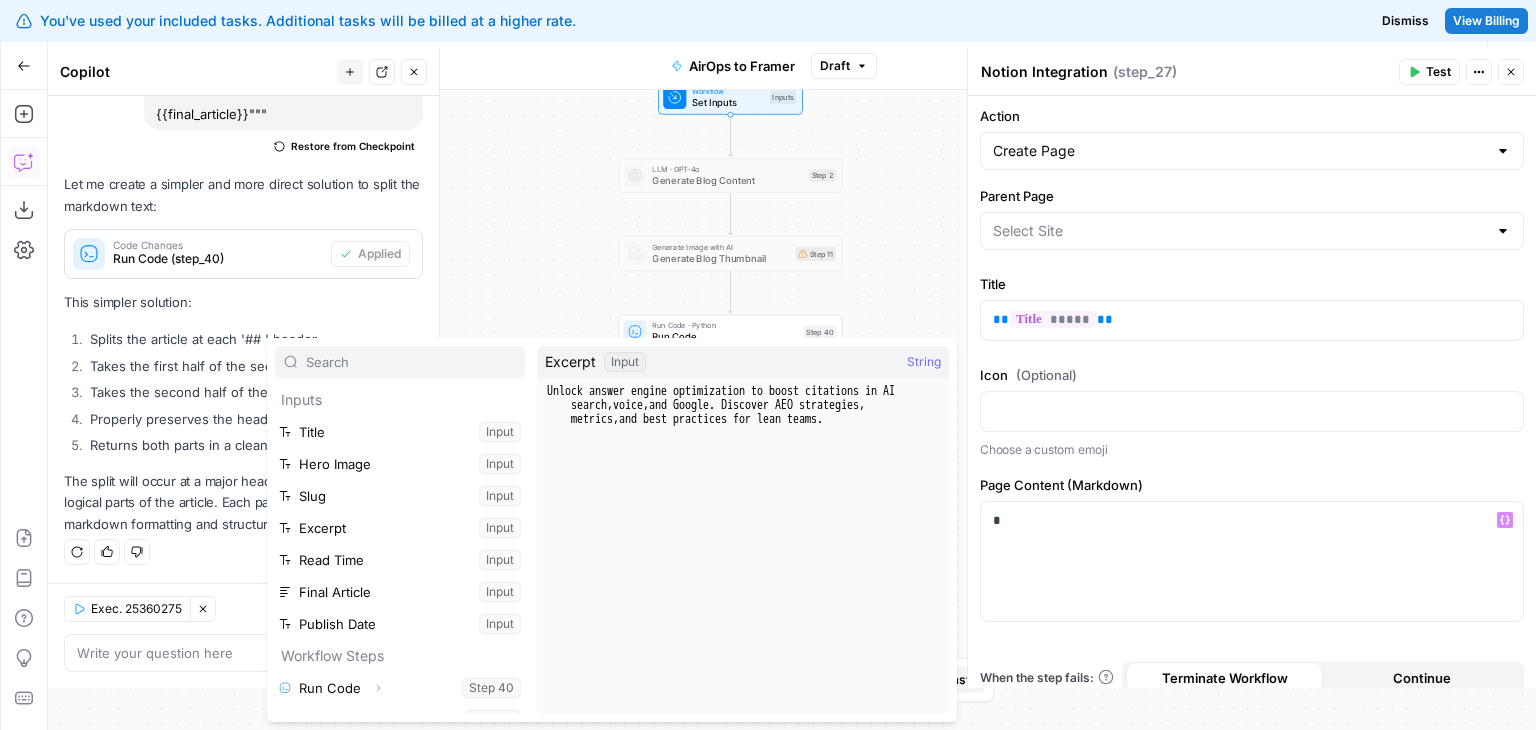 scroll, scrollTop: 117, scrollLeft: 0, axis: vertical 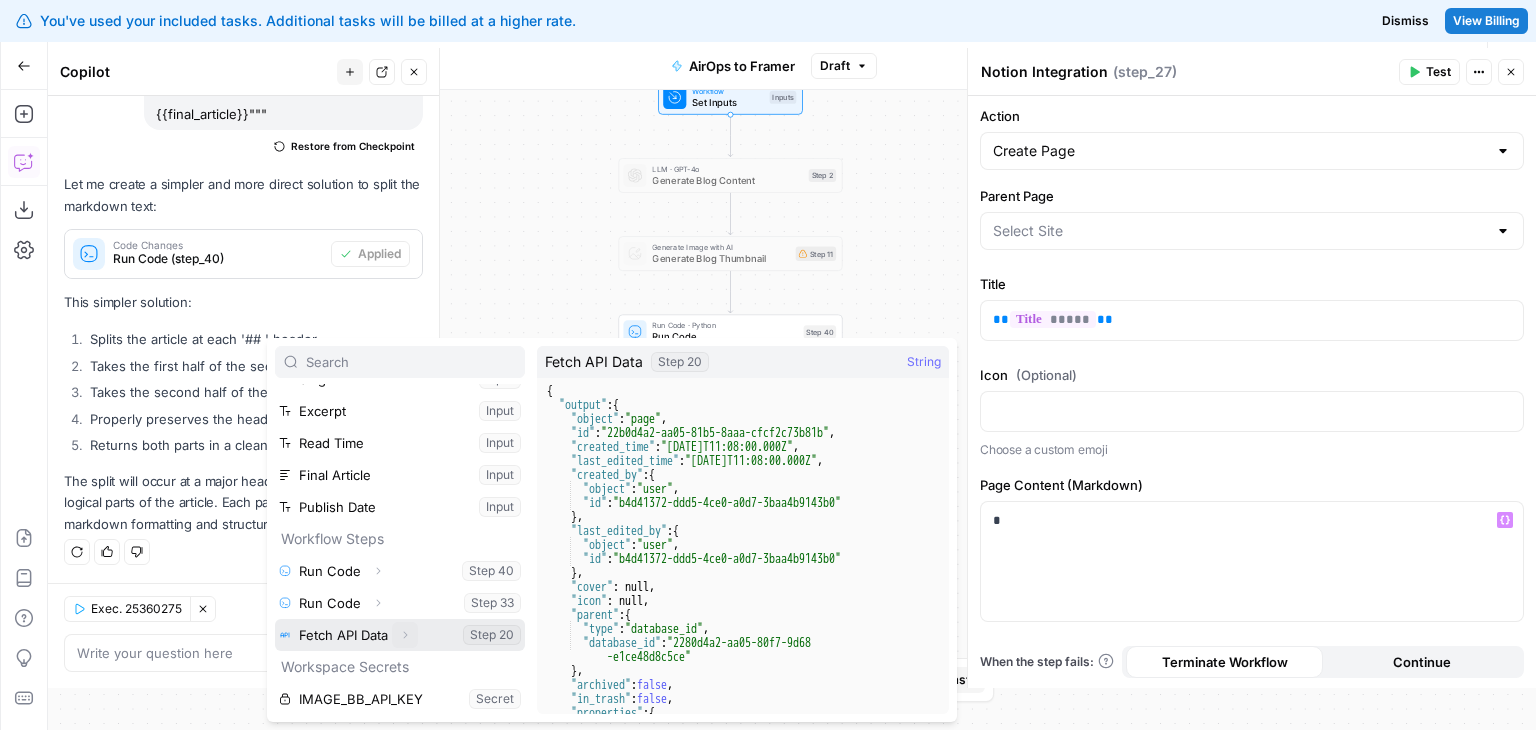 type on "Butterflowy Blogs" 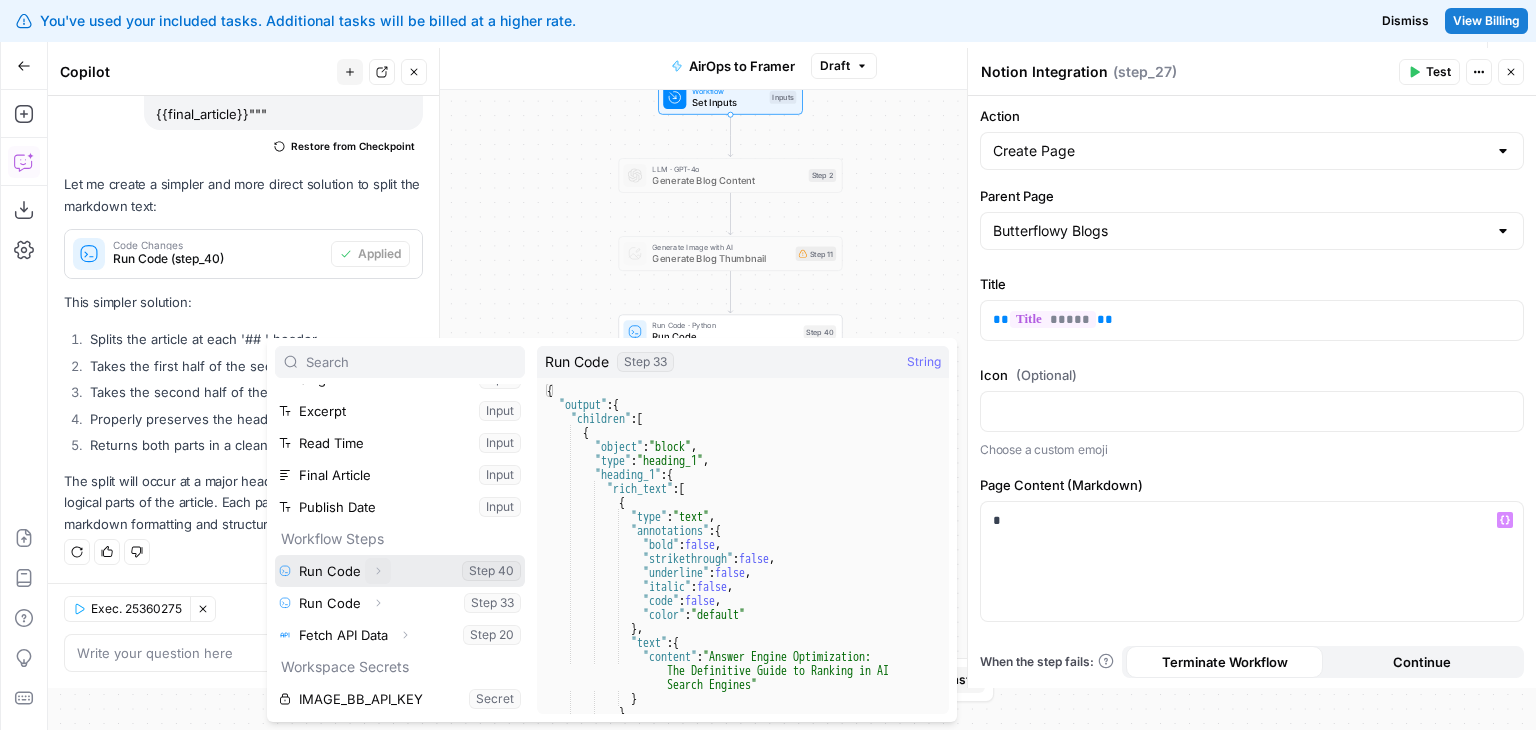 click 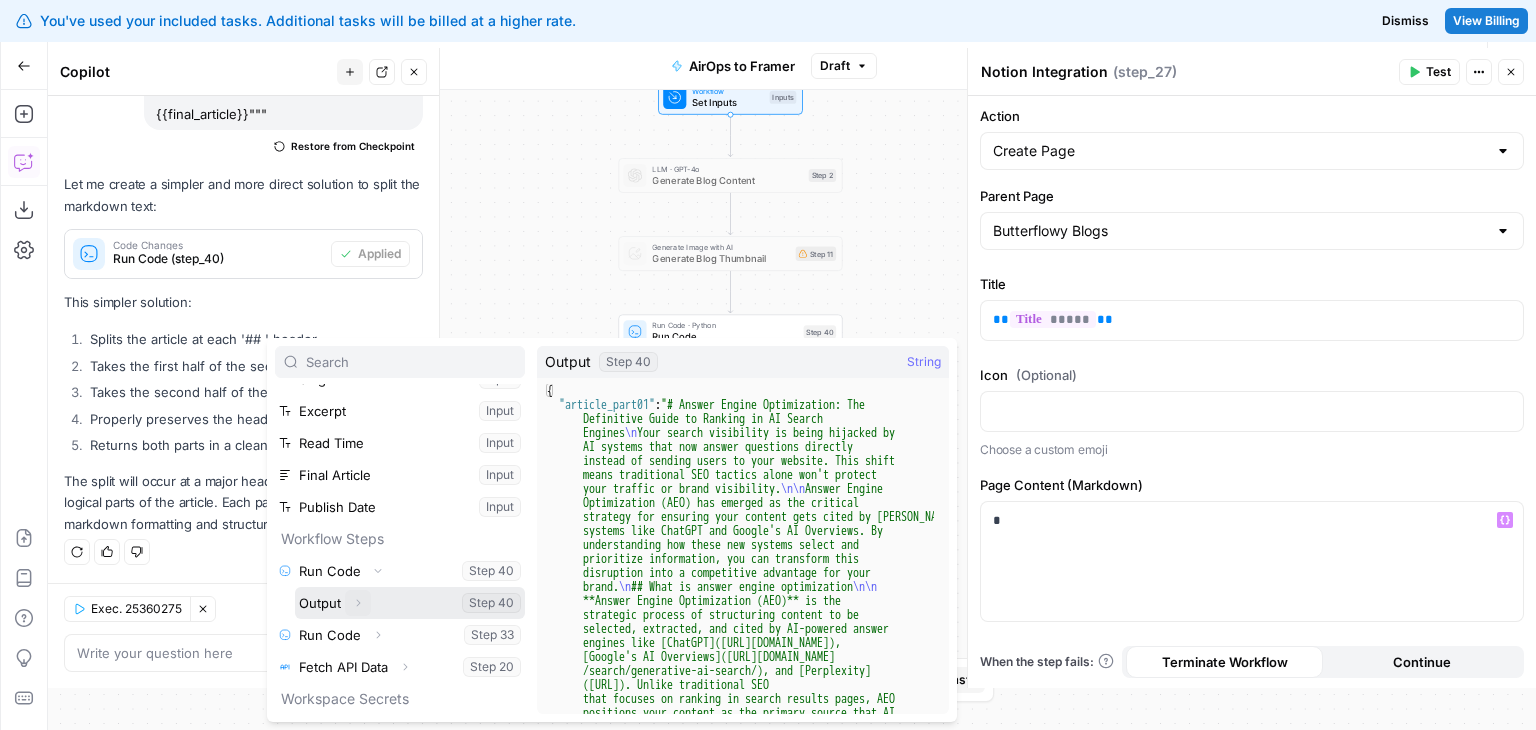 click 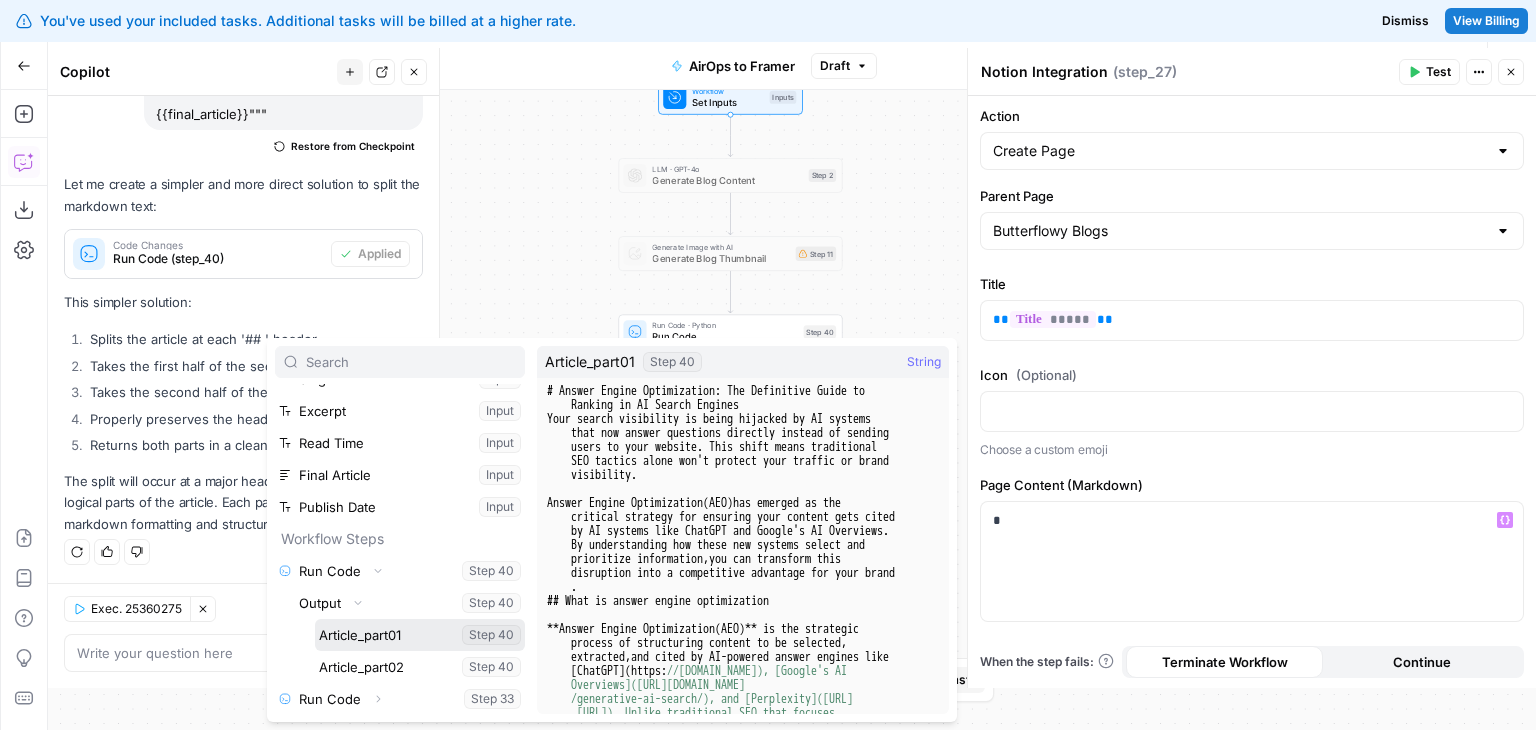 click at bounding box center (420, 635) 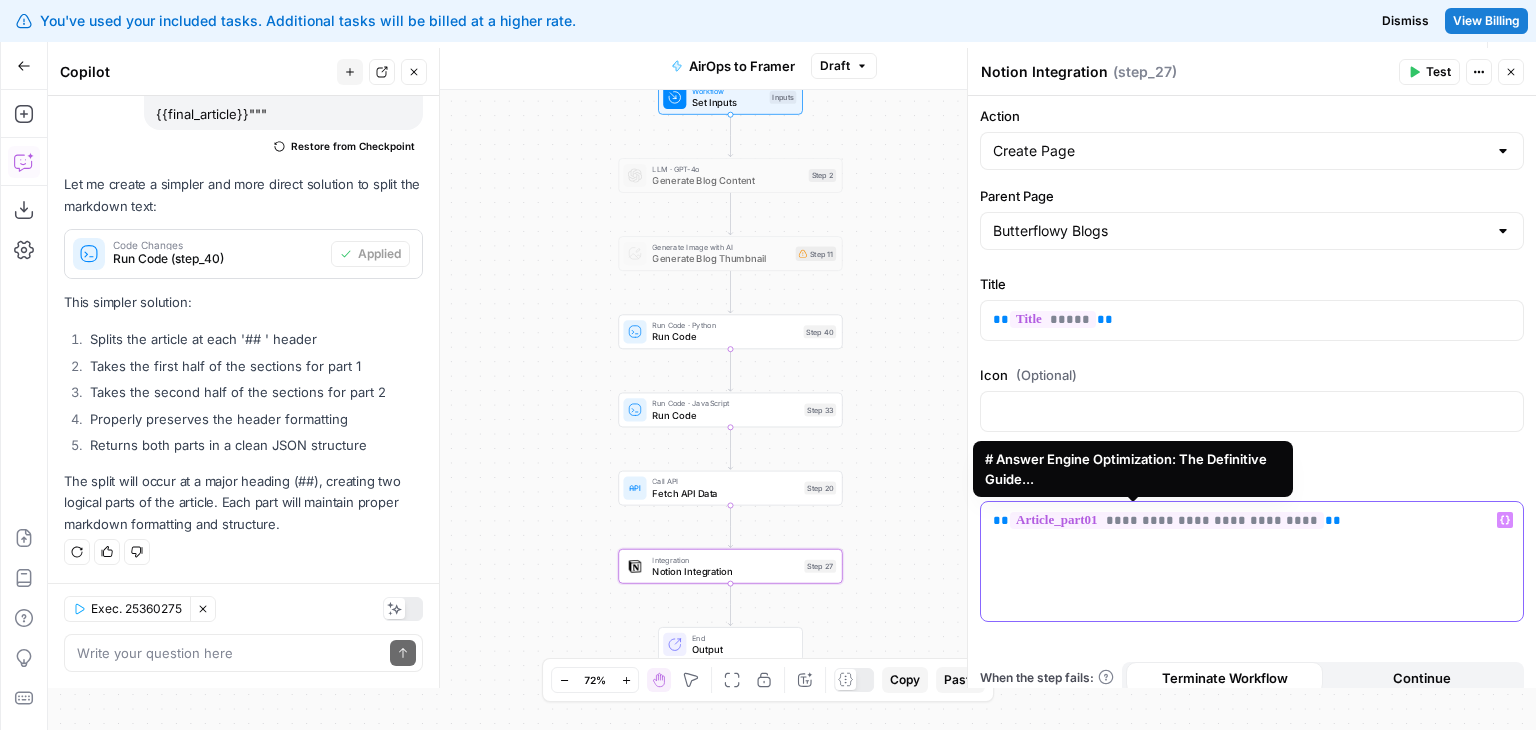 click on "**********" at bounding box center (1167, 520) 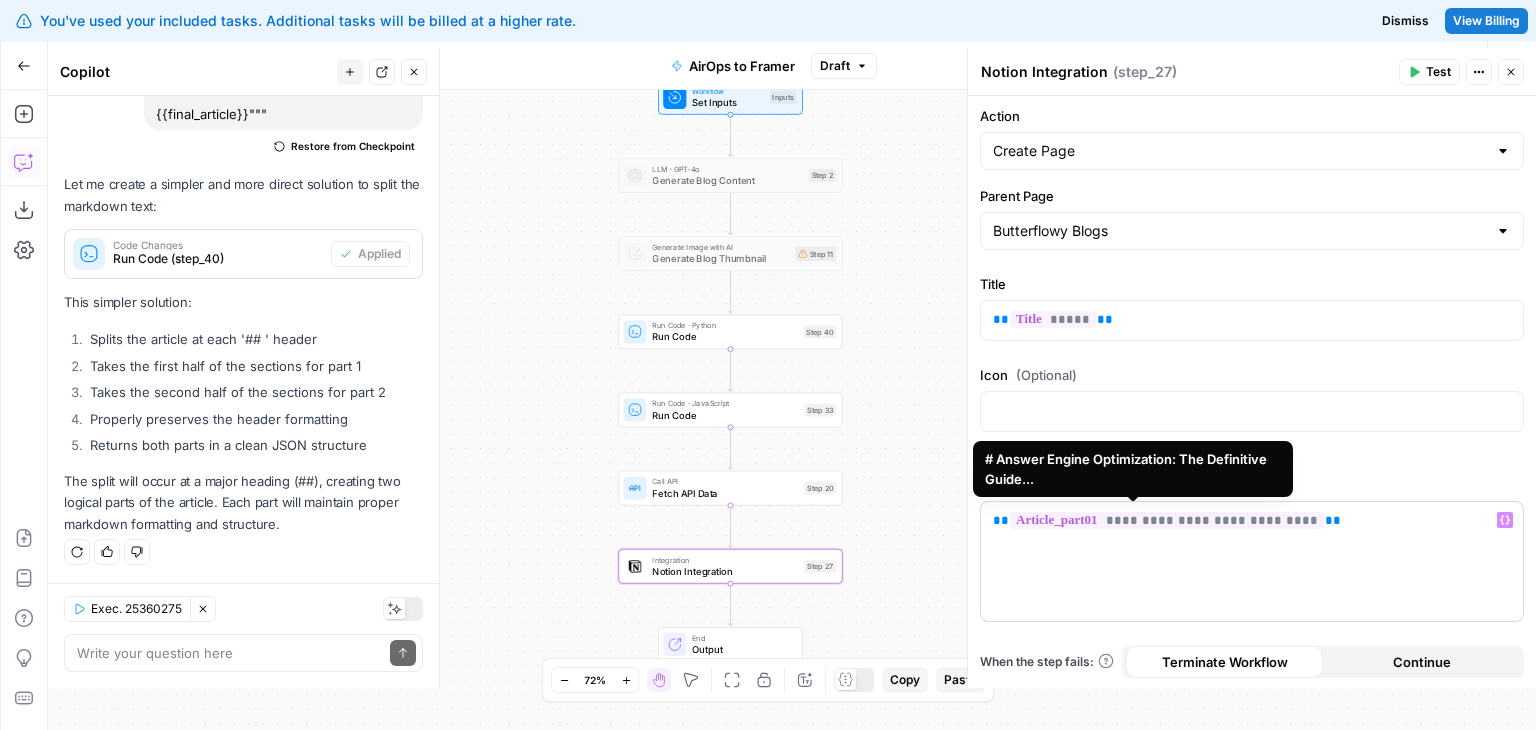 scroll, scrollTop: 203, scrollLeft: 0, axis: vertical 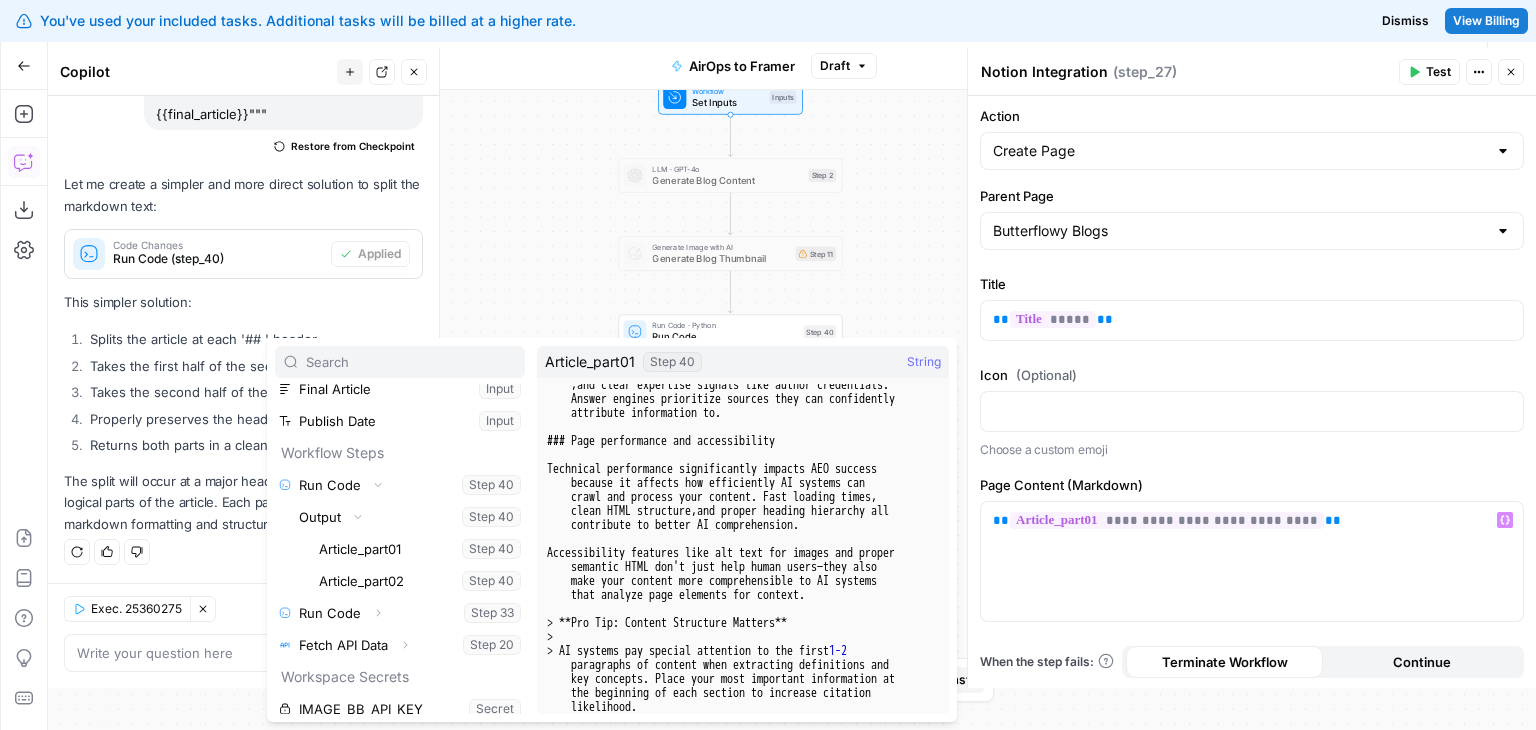 type on "**********" 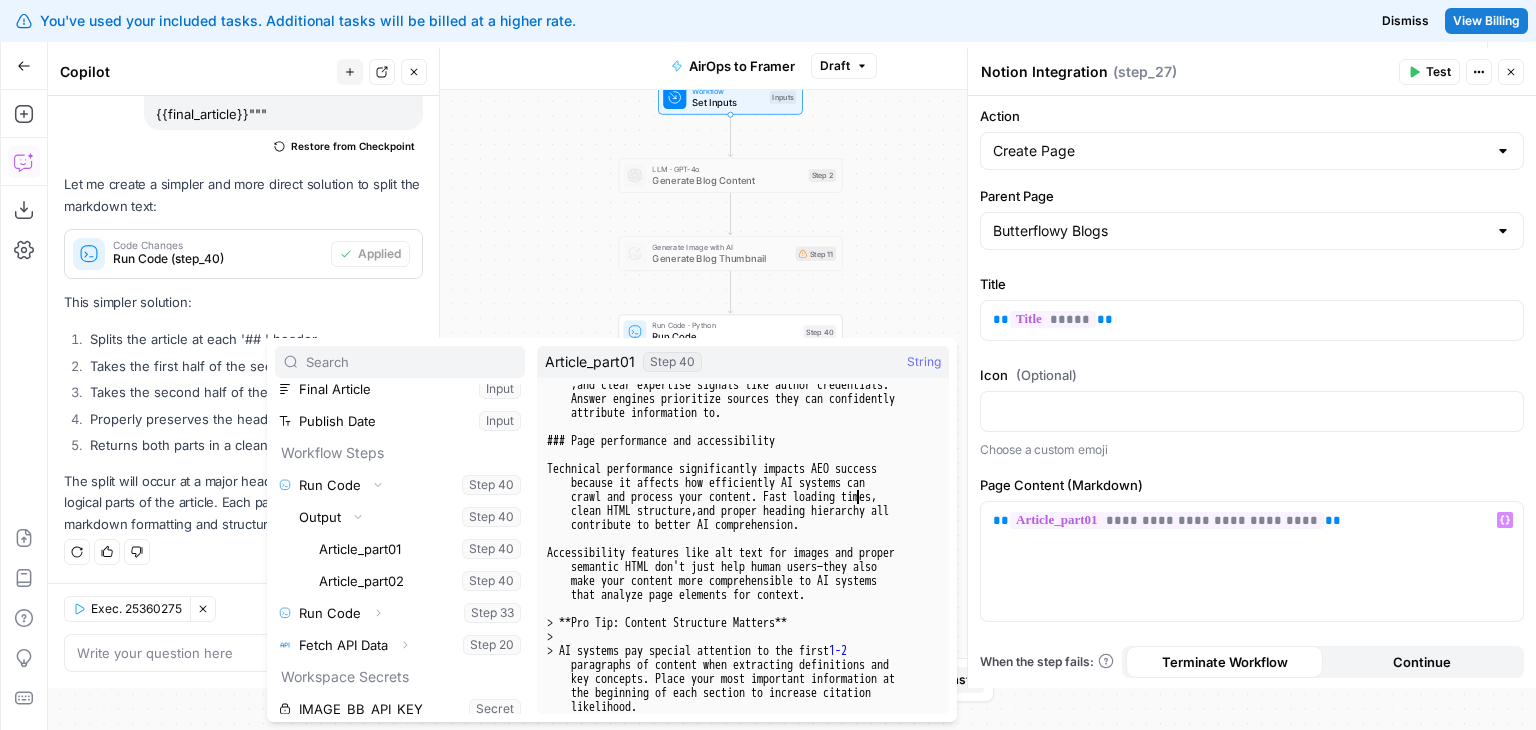 drag, startPoint x: 858, startPoint y: 502, endPoint x: 852, endPoint y: 625, distance: 123.146255 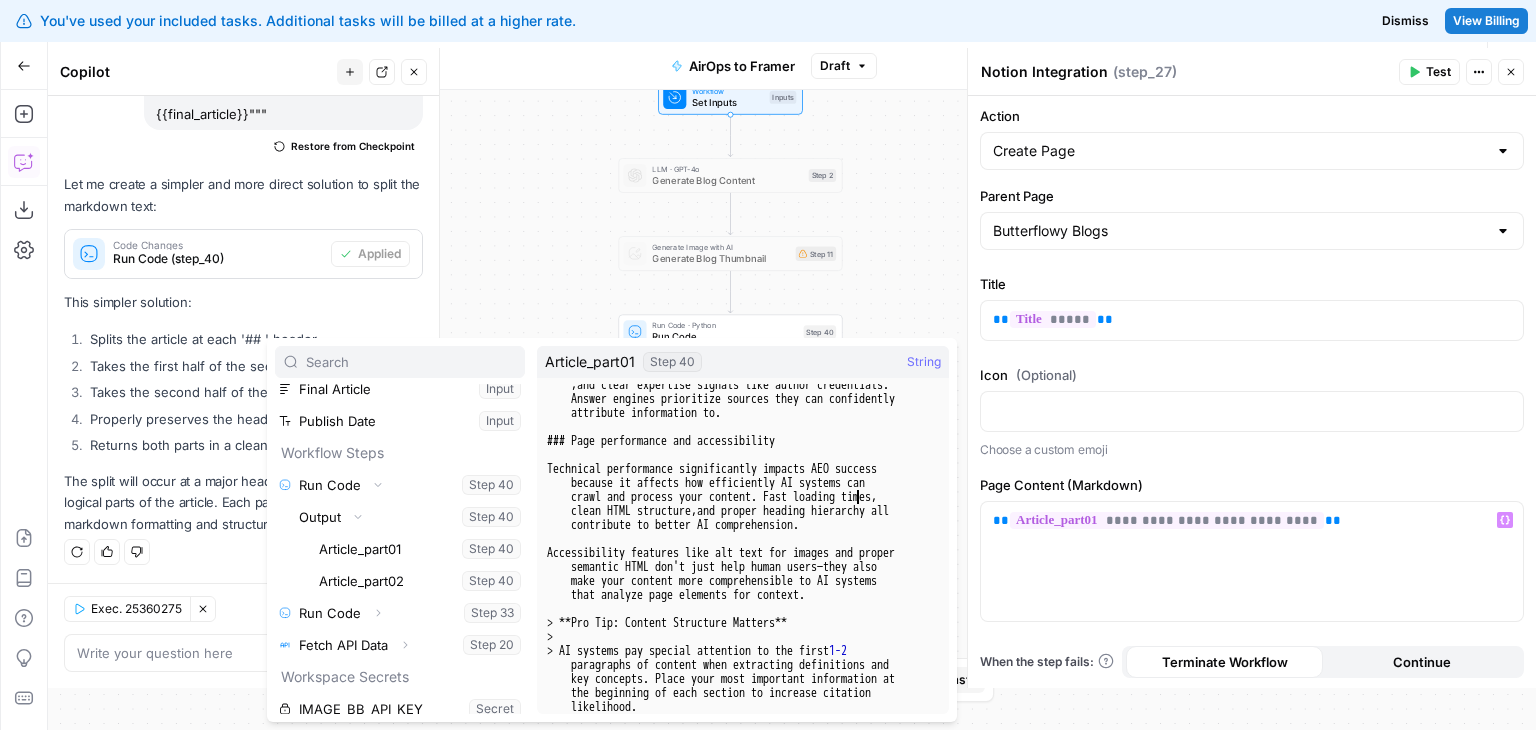 scroll, scrollTop: 2456, scrollLeft: 0, axis: vertical 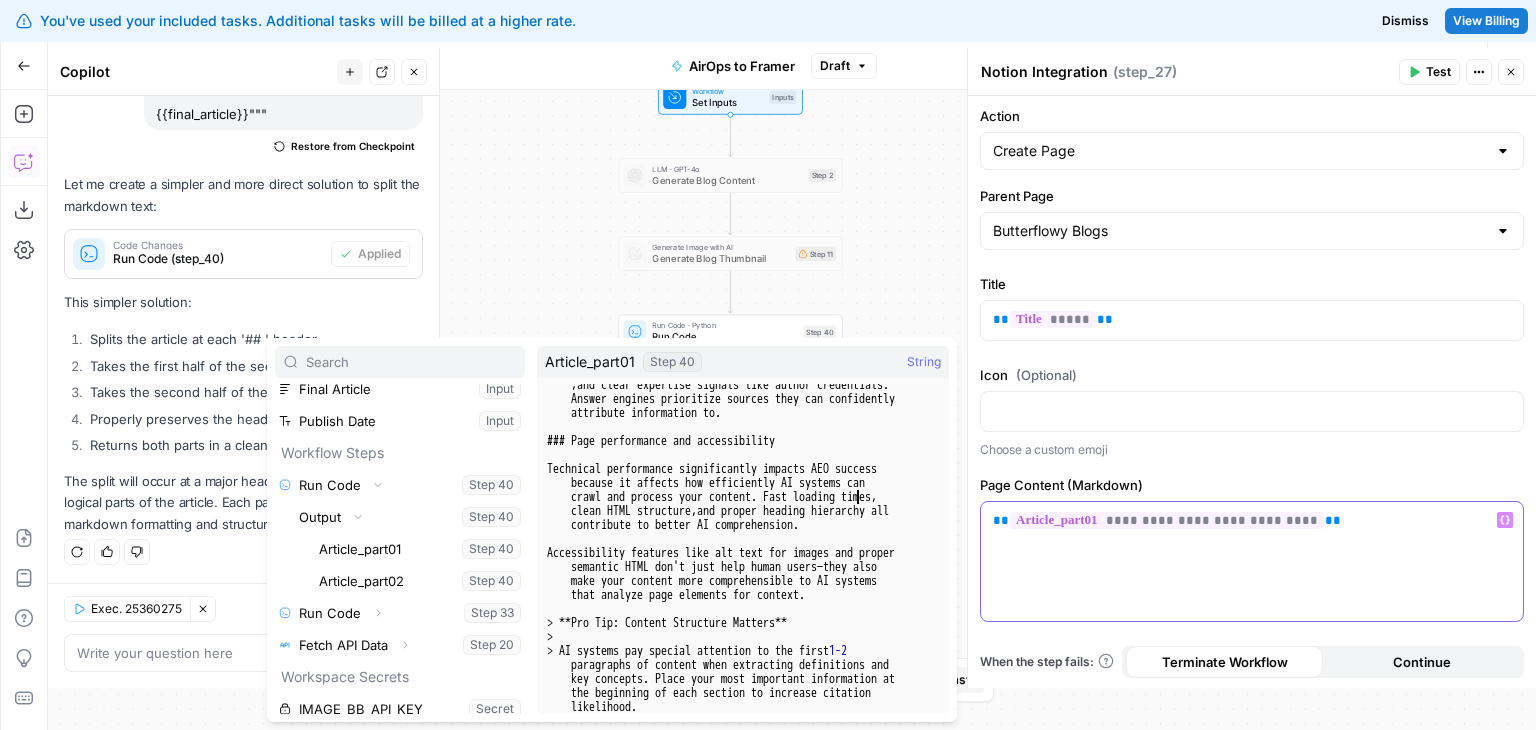 click on "**********" at bounding box center [1252, 561] 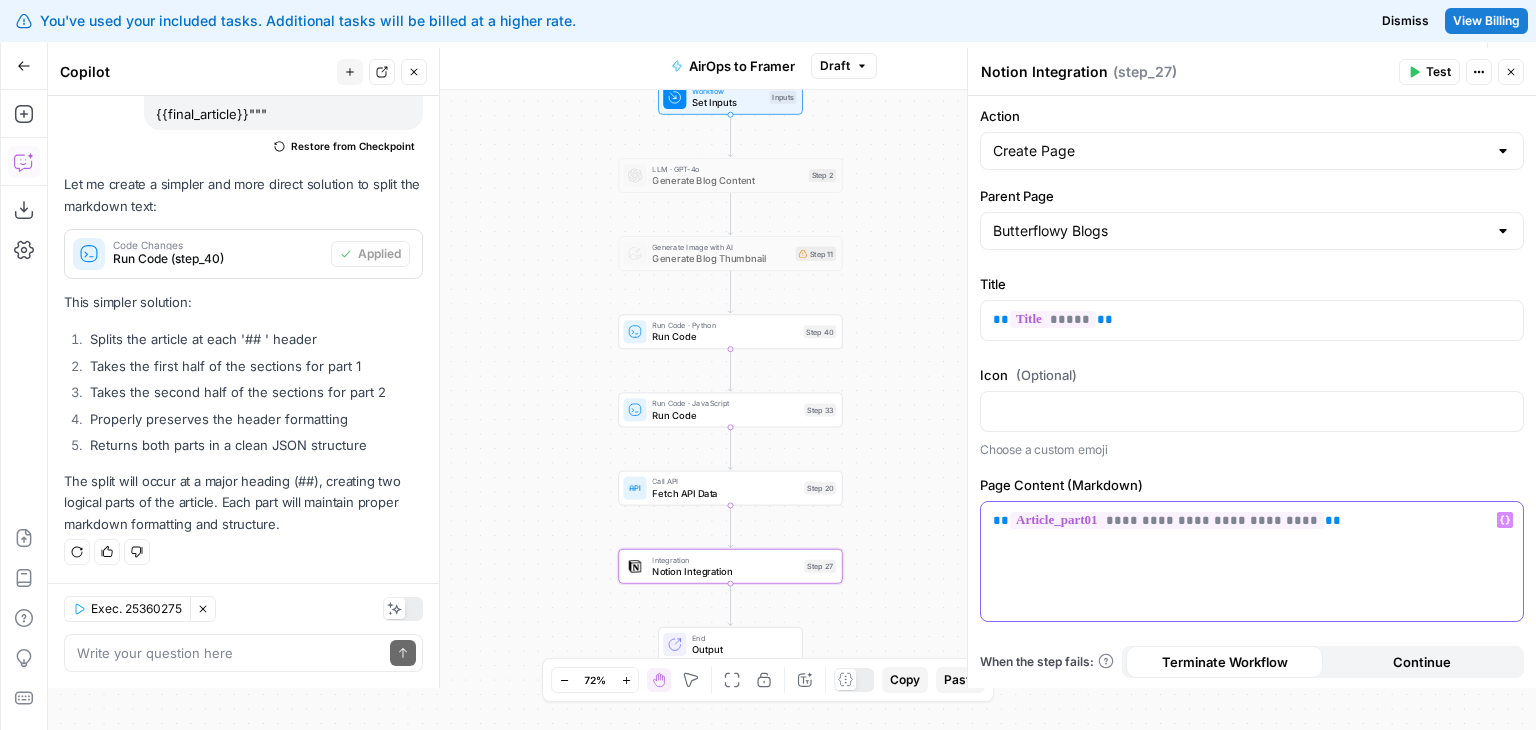 click on "**********" at bounding box center [1252, 561] 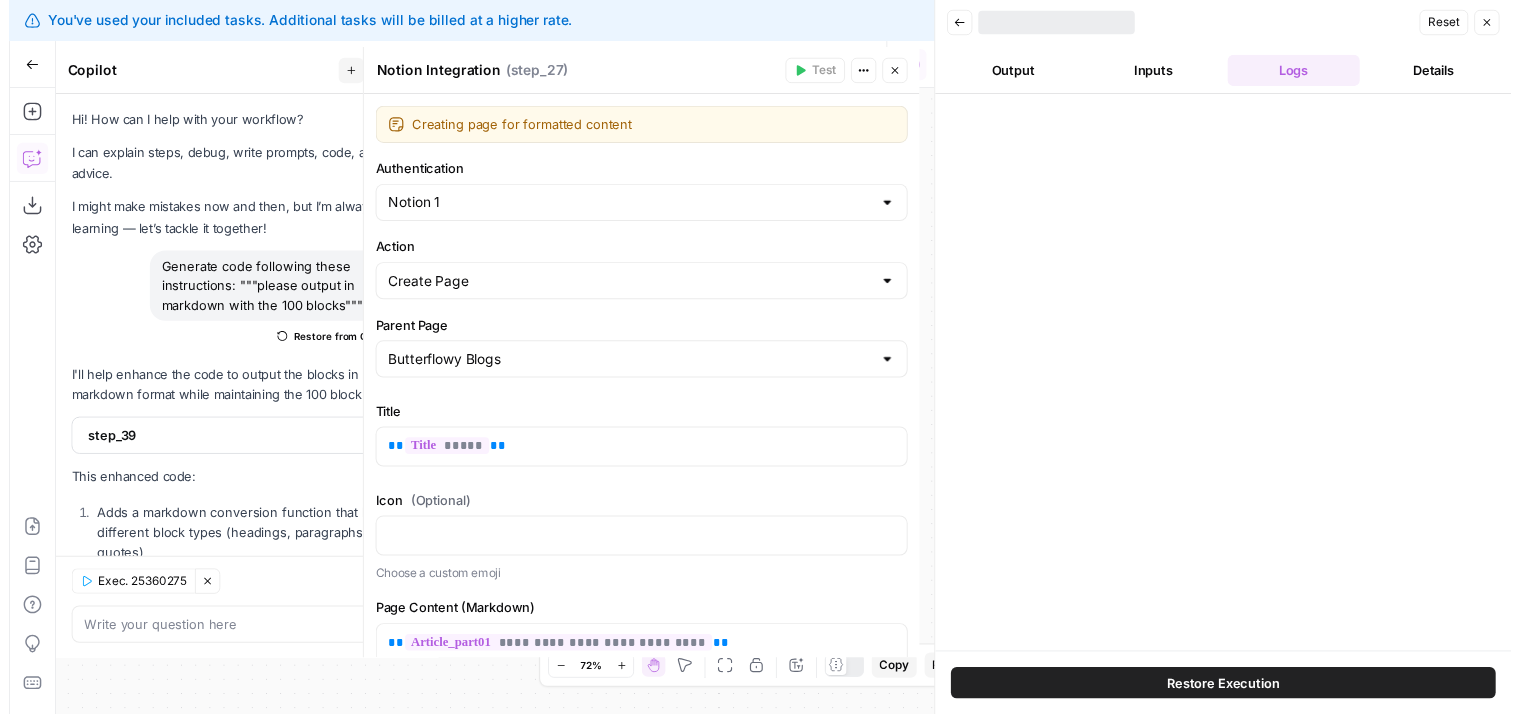 scroll, scrollTop: 0, scrollLeft: 0, axis: both 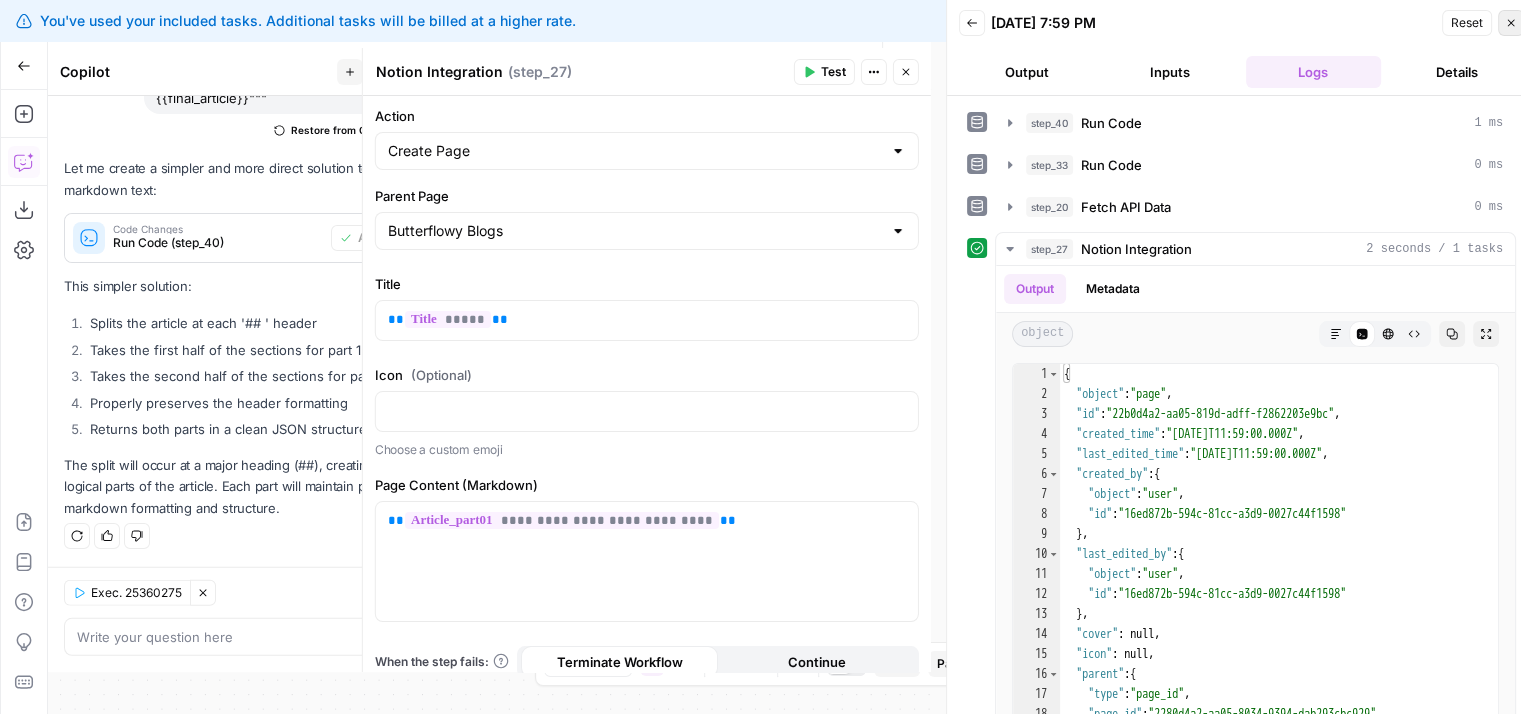 click on "Close" at bounding box center (1511, 23) 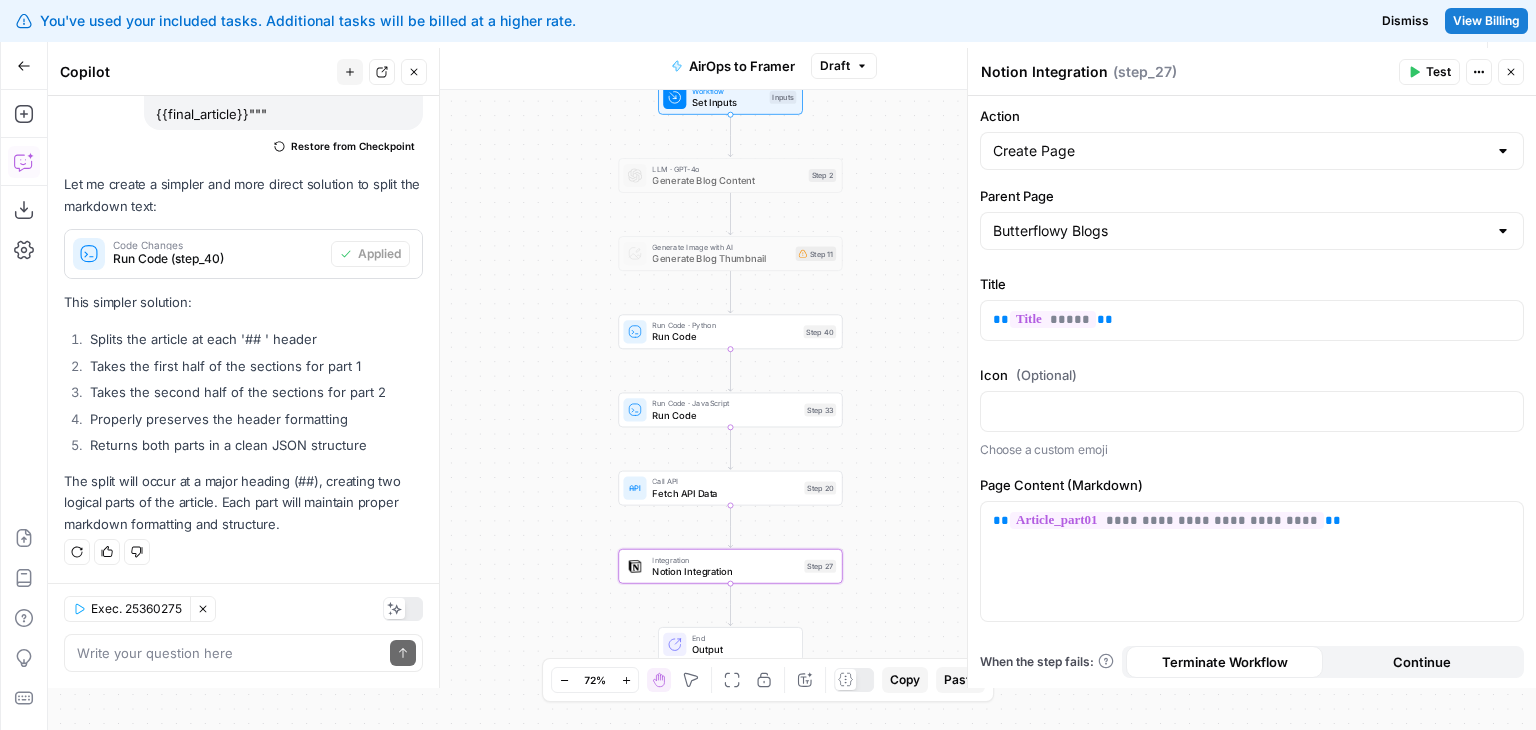 scroll, scrollTop: 5866, scrollLeft: 0, axis: vertical 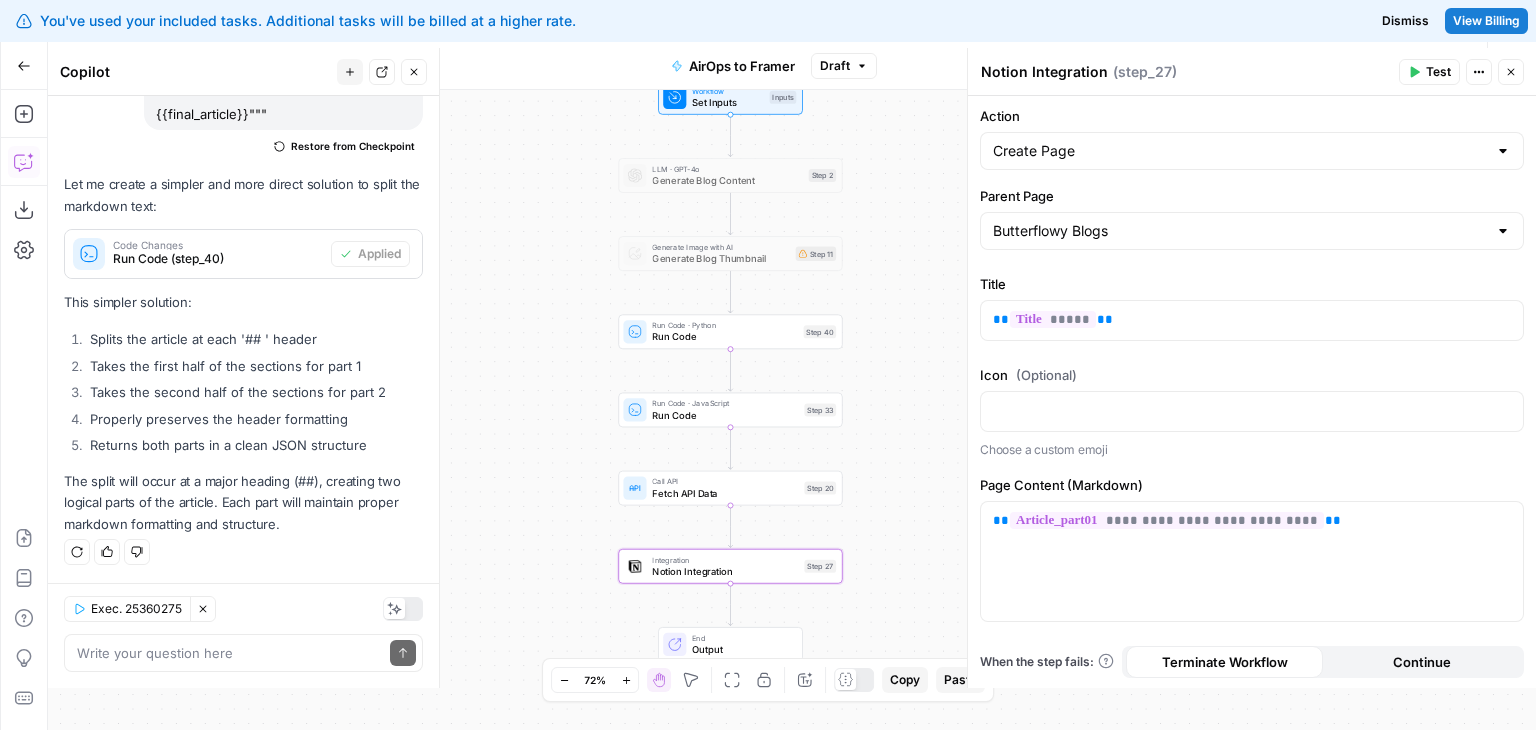 drag, startPoint x: 284, startPoint y: 413, endPoint x: 286, endPoint y: 452, distance: 39.051247 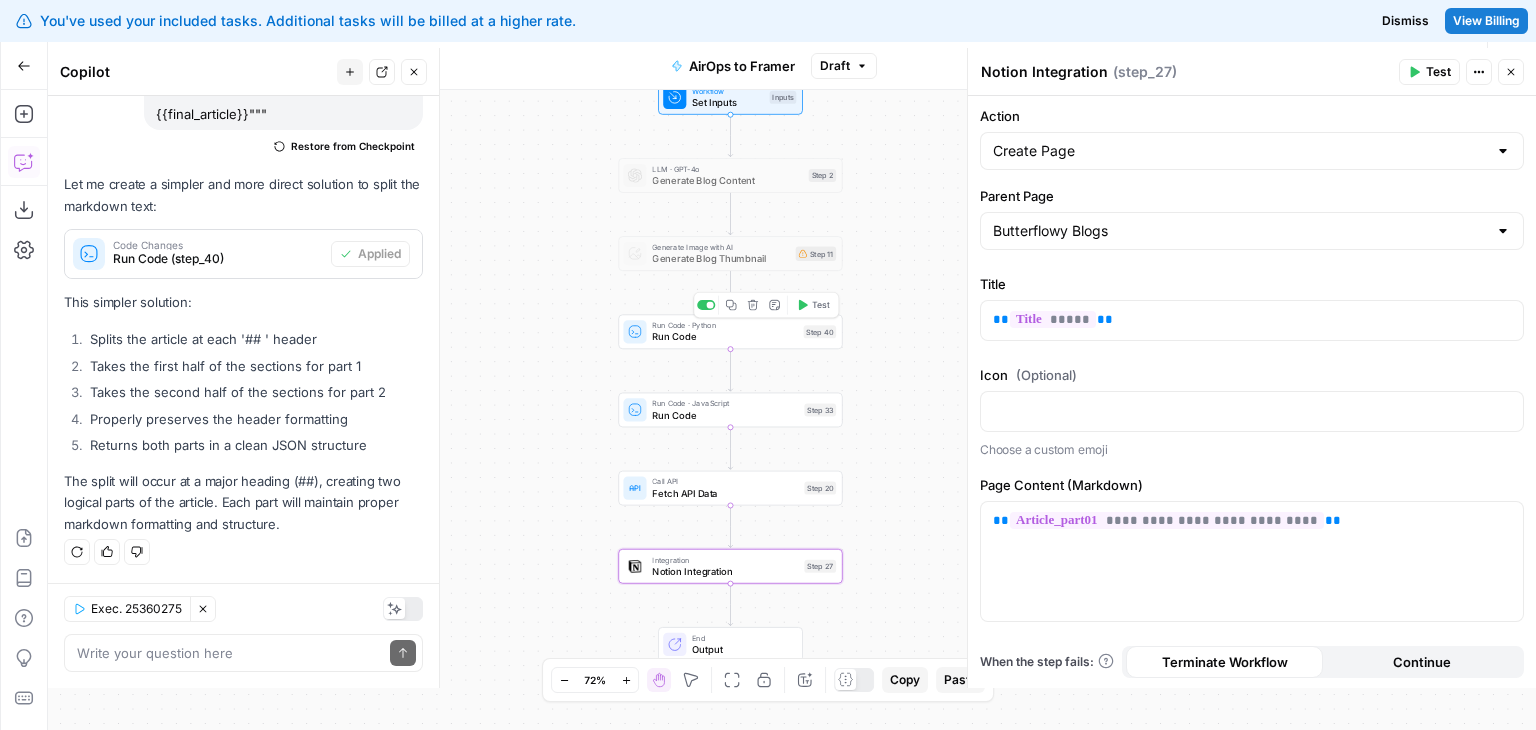 click on "Run Code" at bounding box center (724, 337) 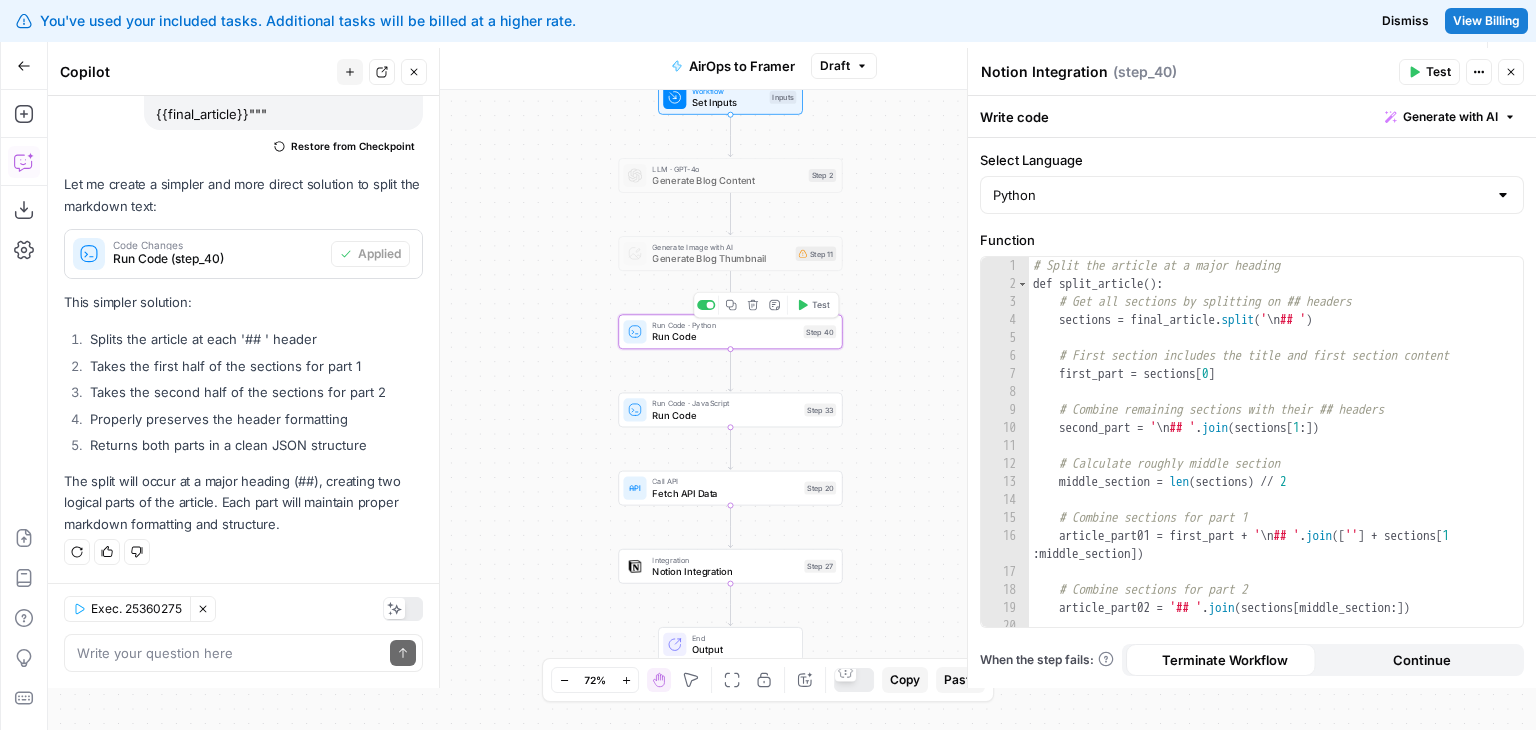 type on "Run Code" 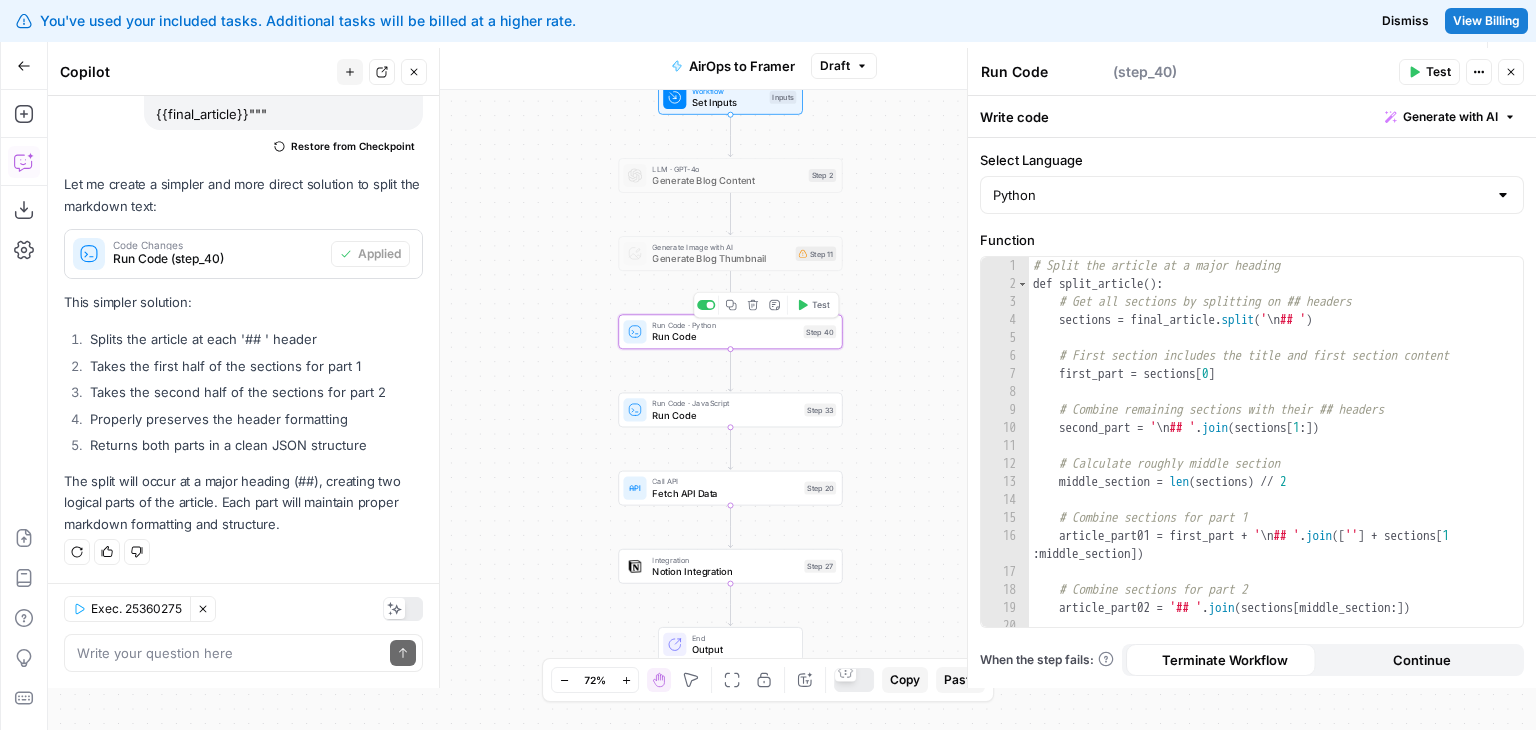 scroll, scrollTop: 5866, scrollLeft: 0, axis: vertical 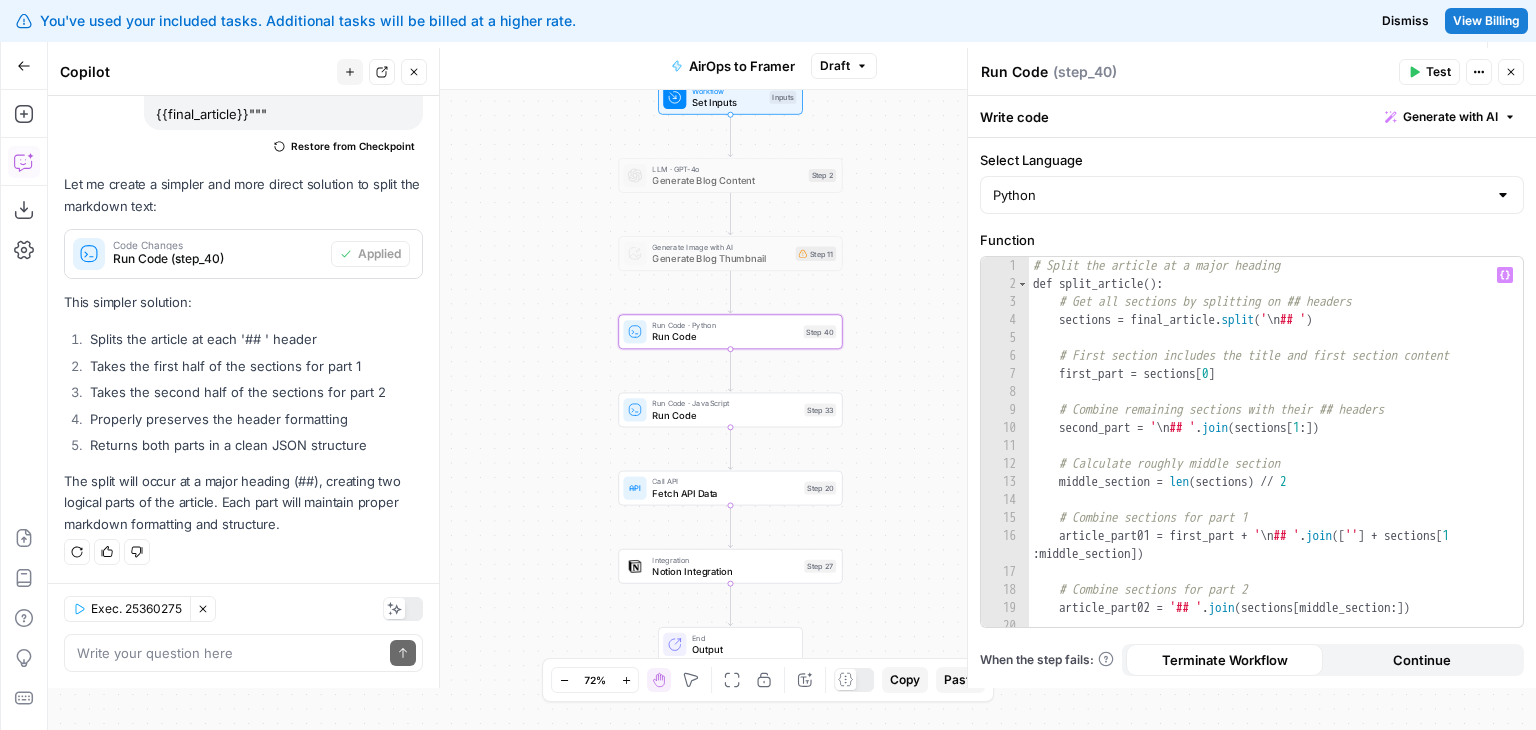 type on "**********" 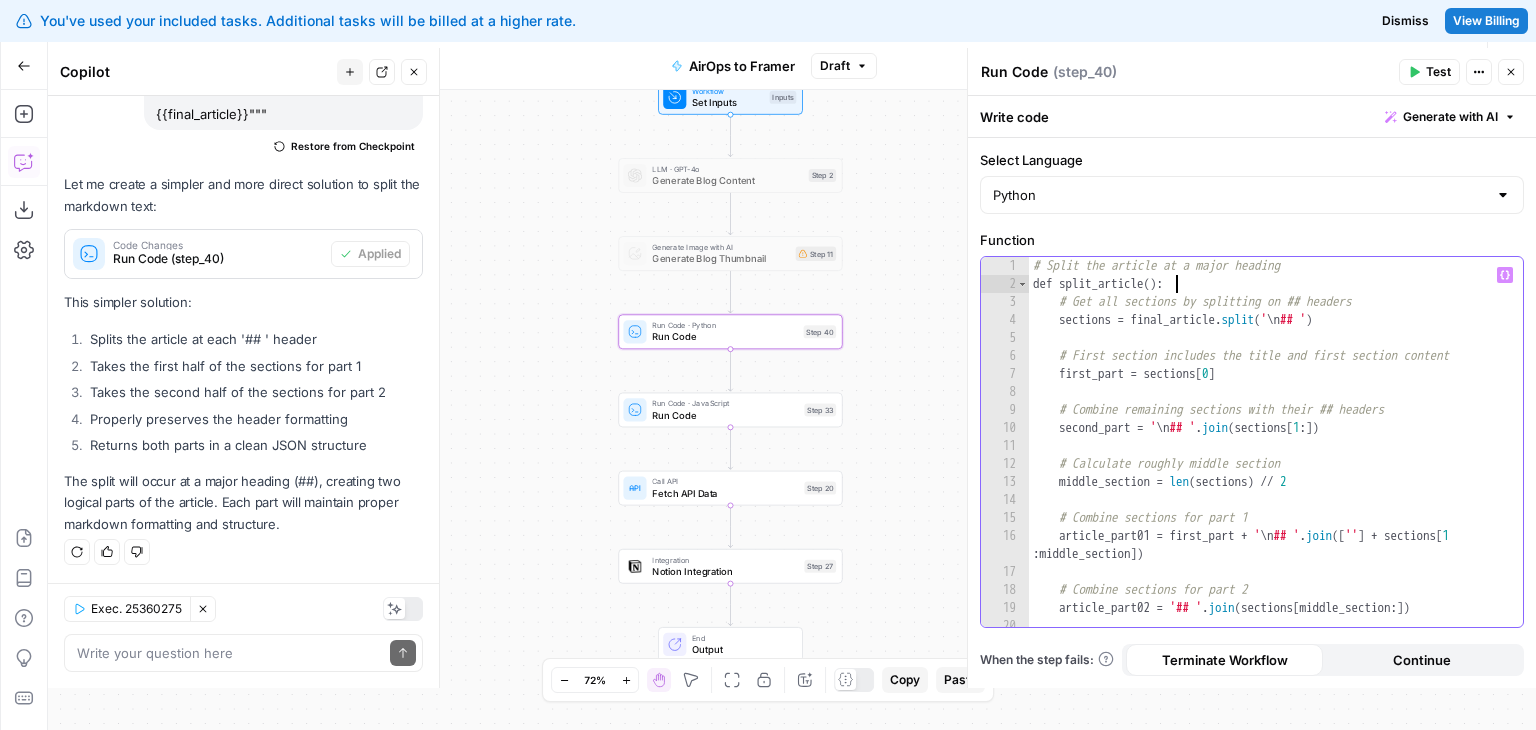 drag, startPoint x: 1255, startPoint y: 292, endPoint x: 1256, endPoint y: 476, distance: 184.00272 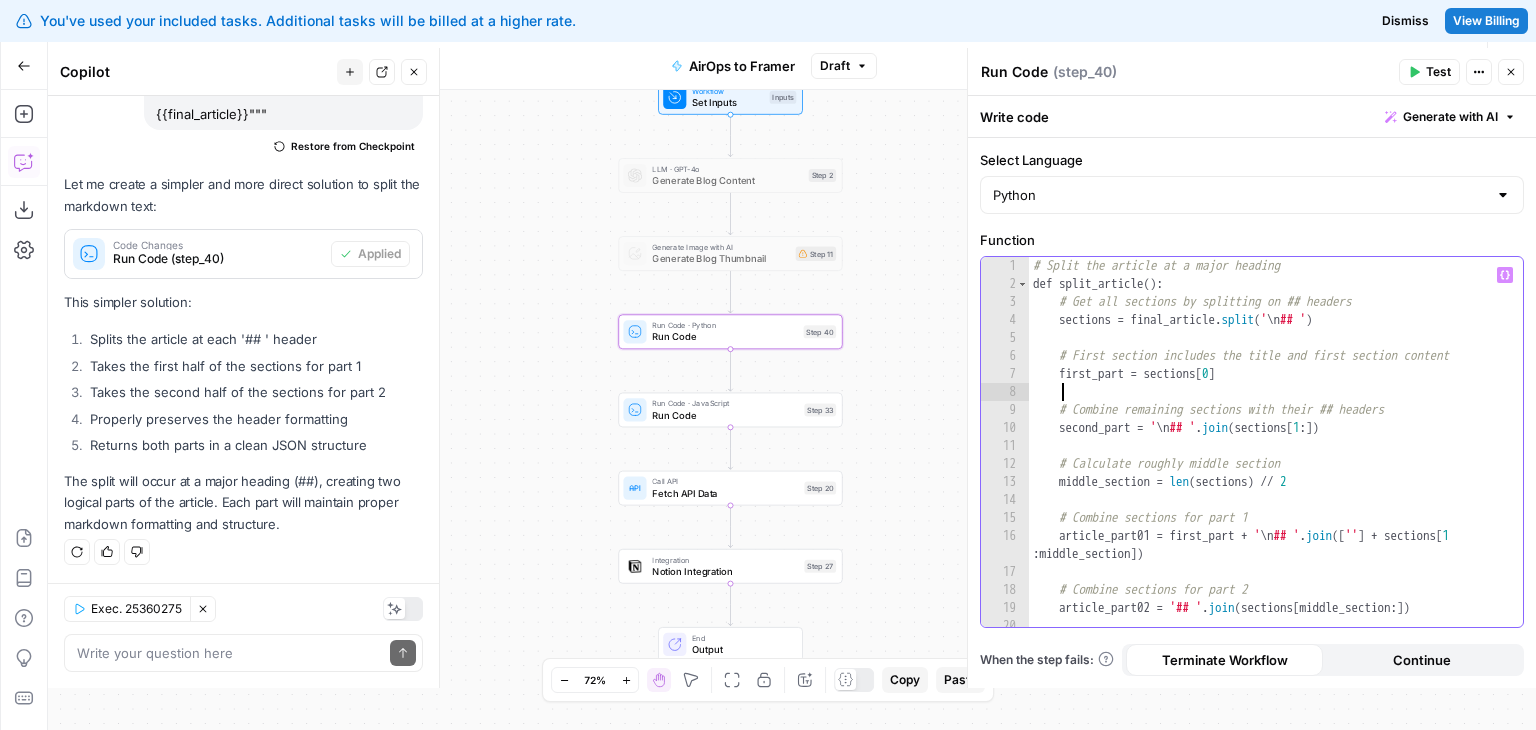 click on "# Split the article at a major heading def   split_article ( ) :      # Get all sections by splitting on ## headers      sections   =   final_article . split ( ' \n ## ' )           # First section includes the title and first section content      first_part   =   sections [ 0 ]           # Combine remaining sections with their ## headers      second_part   =   ' \n ## ' . join ( sections [ 1 : ])           # Calculate roughly middle section      middle_section   =   len ( sections )   //   2           # Combine sections for part 1      article_part01   =   first_part   +   ' \n ## ' . join ([ '' ]   +   sections [ 1 : middle_section ])           # Combine sections for part 2      article_part02   =   '## ' . join ( sections [ middle_section : ])           return   {" at bounding box center (1269, 460) 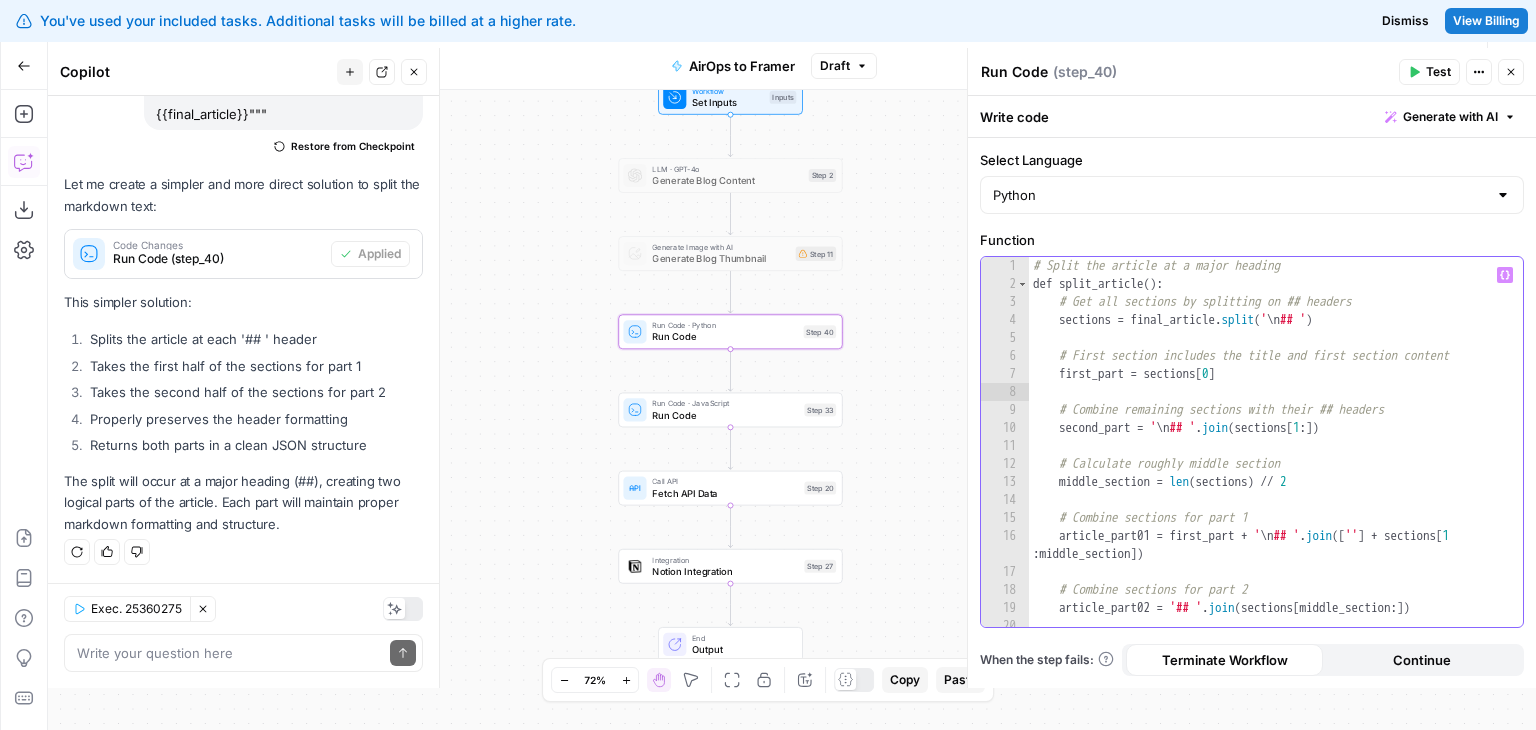 click on "# Split the article at a major heading def   split_article ( ) :      # Get all sections by splitting on ## headers      sections   =   final_article . split ( ' \n ## ' )           # First section includes the title and first section content      first_part   =   sections [ 0 ]           # Combine remaining sections with their ## headers      second_part   =   ' \n ## ' . join ( sections [ 1 : ])           # Calculate roughly middle section      middle_section   =   len ( sections )   //   2           # Combine sections for part 1      article_part01   =   first_part   +   ' \n ## ' . join ([ '' ]   +   sections [ 1 : middle_section ])           # Combine sections for part 2      article_part02   =   '## ' . join ( sections [ middle_section : ])           return   {" at bounding box center (1269, 460) 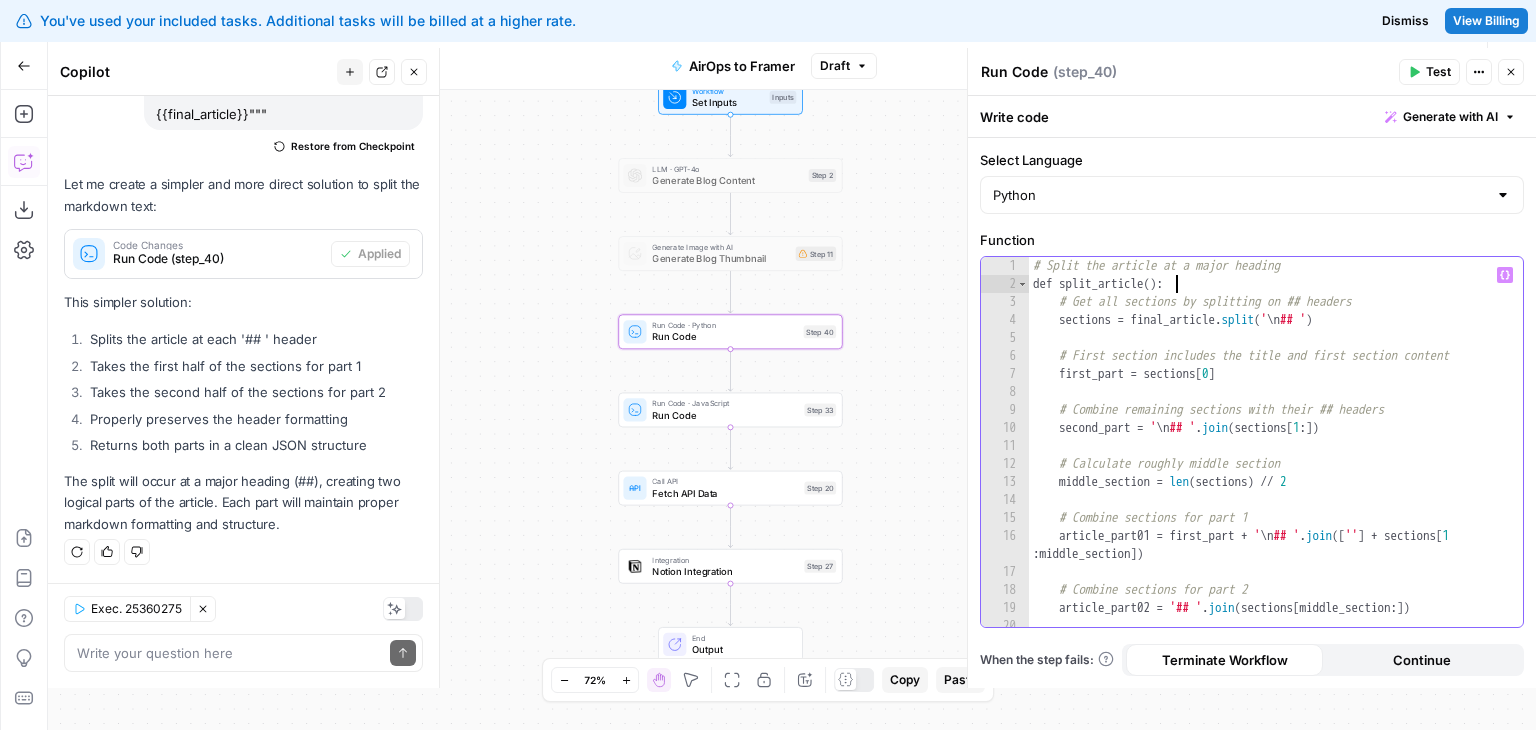 click on "# Split the article at a major heading def   split_article ( ) :      # Get all sections by splitting on ## headers      sections   =   final_article . split ( ' \n ## ' )           # First section includes the title and first section content      first_part   =   sections [ 0 ]           # Combine remaining sections with their ## headers      second_part   =   ' \n ## ' . join ( sections [ 1 : ])           # Calculate roughly middle section      middle_section   =   len ( sections )   //   2           # Combine sections for part 1      article_part01   =   first_part   +   ' \n ## ' . join ([ '' ]   +   sections [ 1 : middle_section ])           # Combine sections for part 2      article_part02   =   '## ' . join ( sections [ middle_section : ])           return   {" at bounding box center [1269, 460] 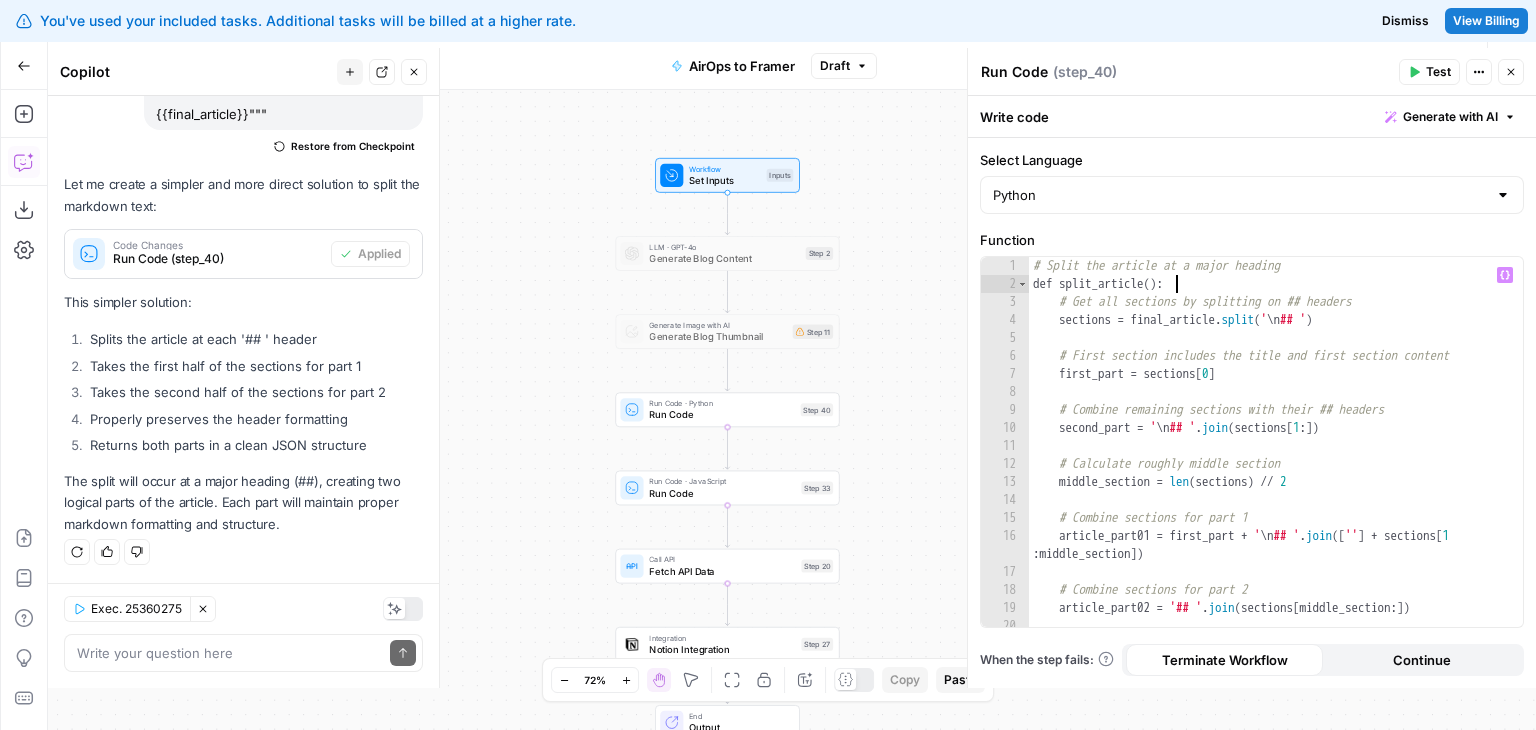 click on "Workflow Set Inputs Inputs LLM · GPT-4o Generate Blog Content Step 2 Generate Image with AI Generate Blog Thumbnail Step 11 Copy step Delete step Edit Note Test Run Code · Python Run Code Step 40 Copy step Delete step Add Note Test Run Code · JavaScript Run Code Step 33 Call API Fetch API Data Step 20 Integration Notion Integration Step 27 End Output" at bounding box center [792, 410] 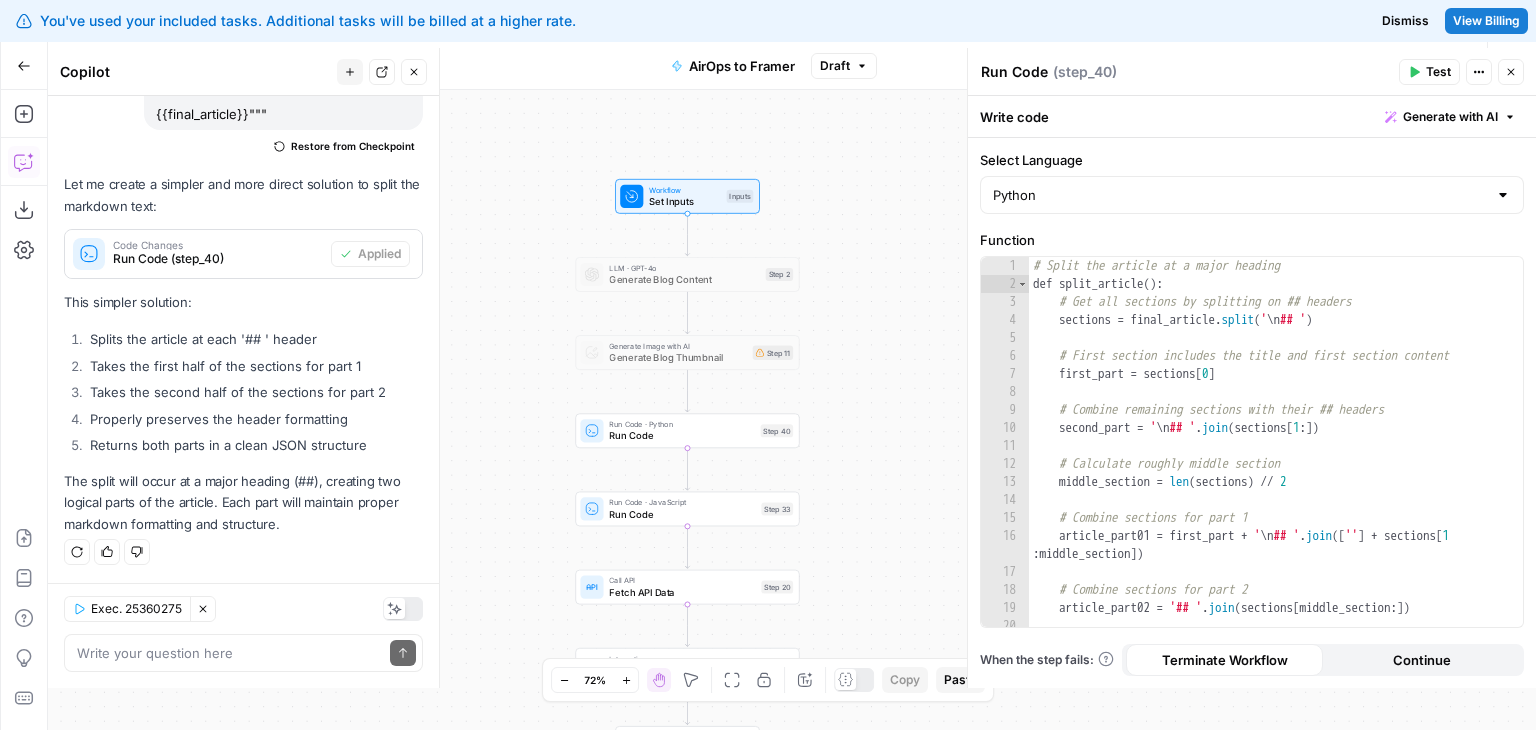 drag, startPoint x: 553, startPoint y: 302, endPoint x: 554, endPoint y: 321, distance: 19.026299 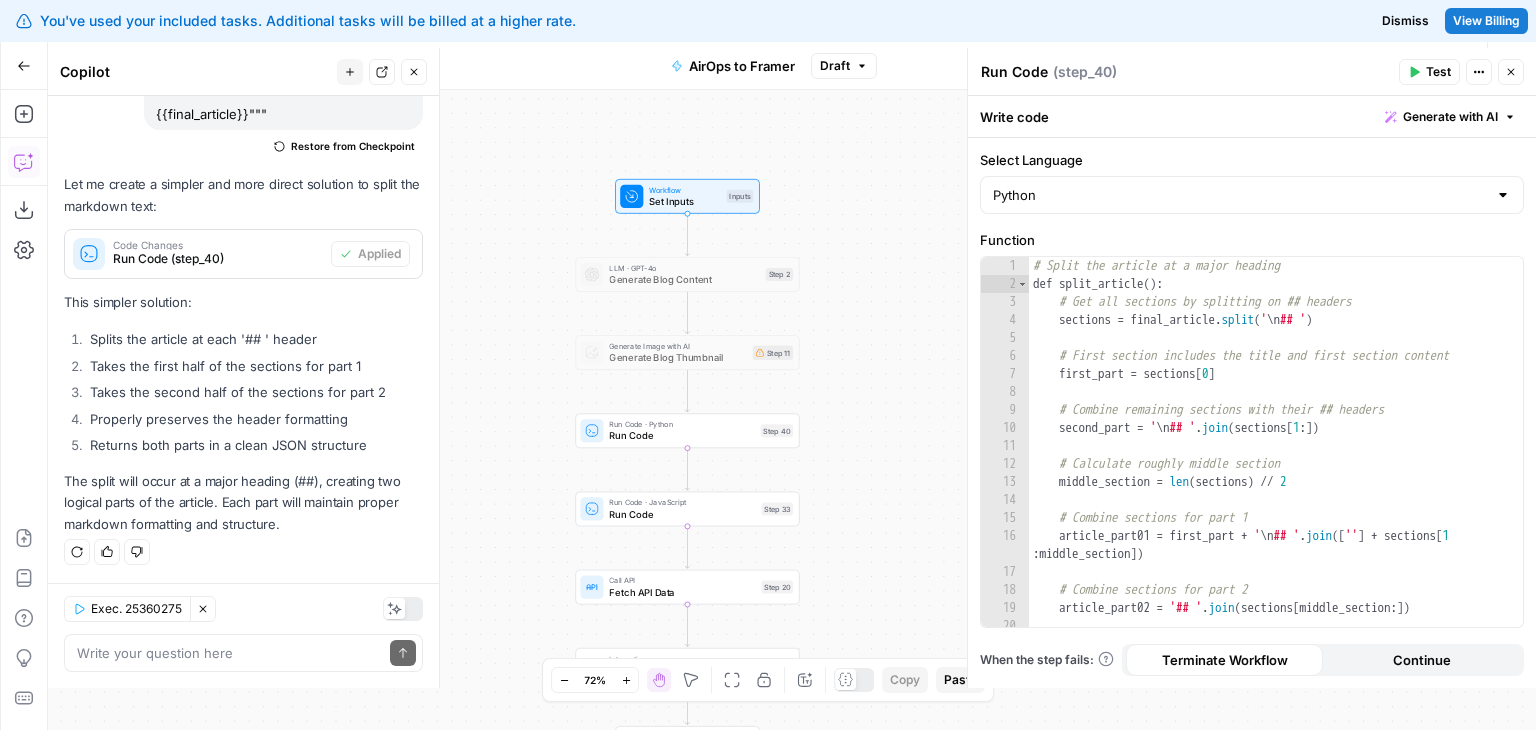 click on "Workflow Set Inputs Inputs LLM · GPT-4o Generate Blog Content Step 2 Generate Image with AI Generate Blog Thumbnail Step 11 Run Code · Python Run Code Step 40 Run Code · JavaScript Run Code Step 33 Call API Fetch API Data Step 20 Integration Notion Integration Step 27 End Output" at bounding box center (792, 410) 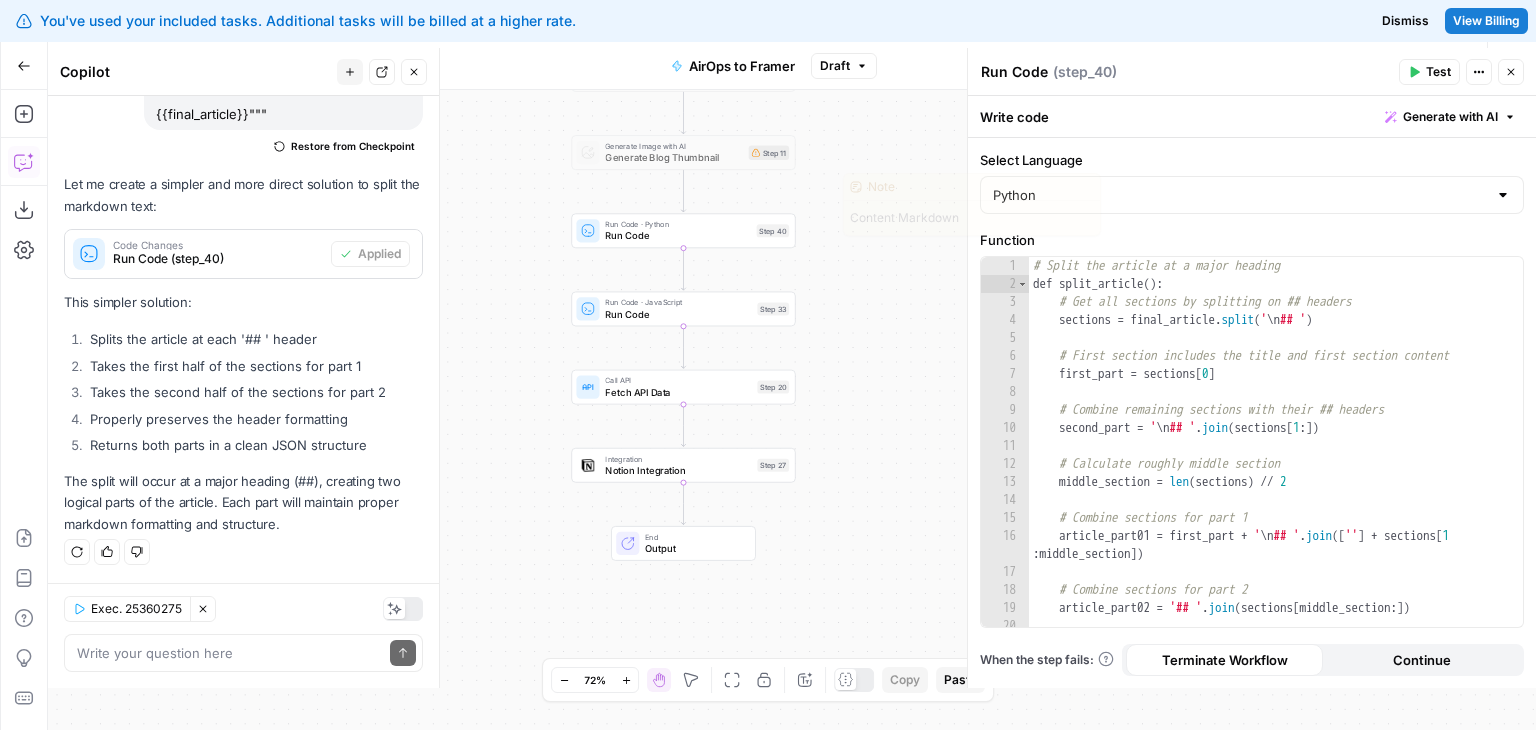 drag, startPoint x: 552, startPoint y: 331, endPoint x: 512, endPoint y: 315, distance: 43.081318 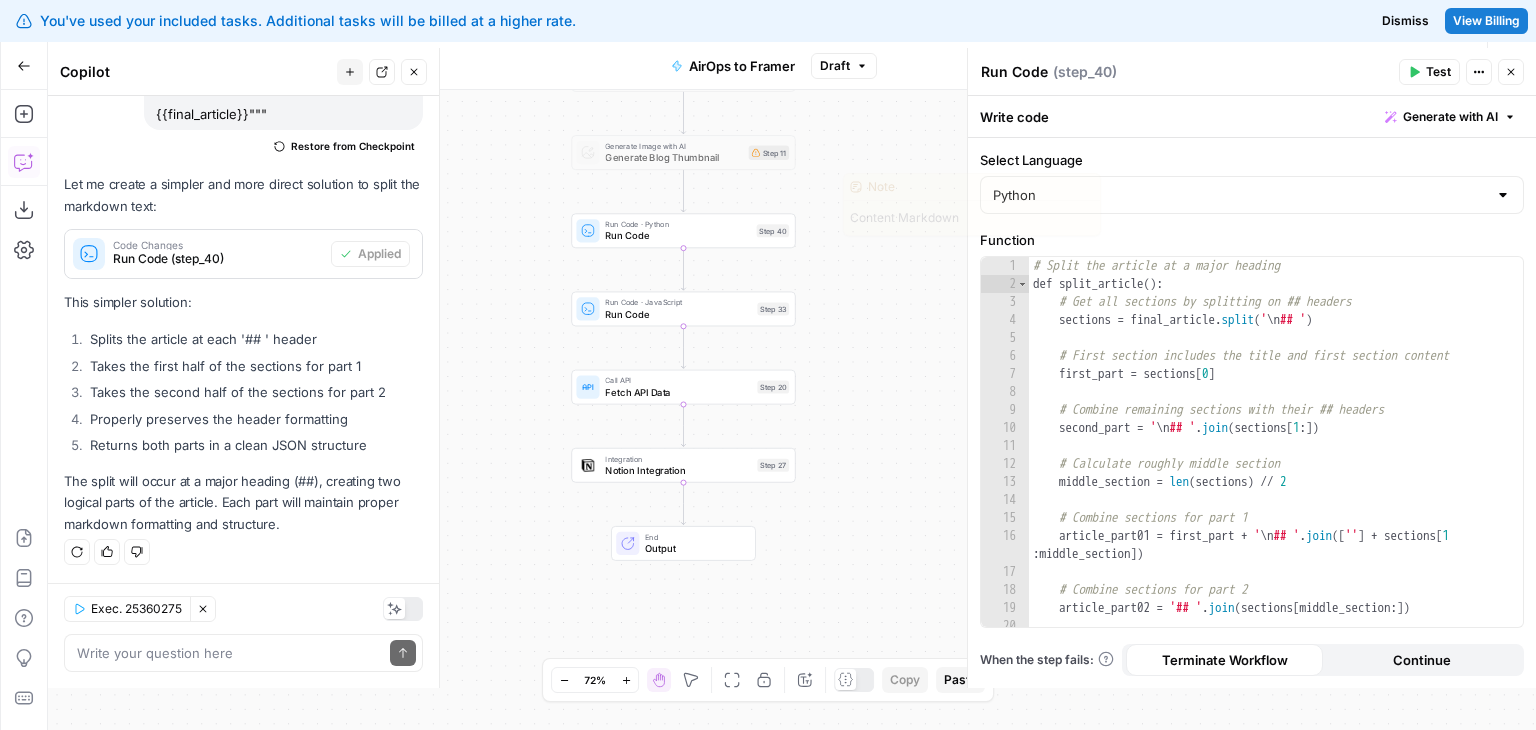 click on "Workflow Set Inputs Inputs LLM · GPT-4o Generate Blog Content Step 2 Copy step Delete step Edit Note Test Generate Image with AI Generate Blog Thumbnail Step 11 Run Code · Python Run Code Step 40 Run Code · JavaScript Run Code Step 33 Call API Fetch API Data Step 20 Integration Notion Integration Step 27 End Output" at bounding box center [792, 410] 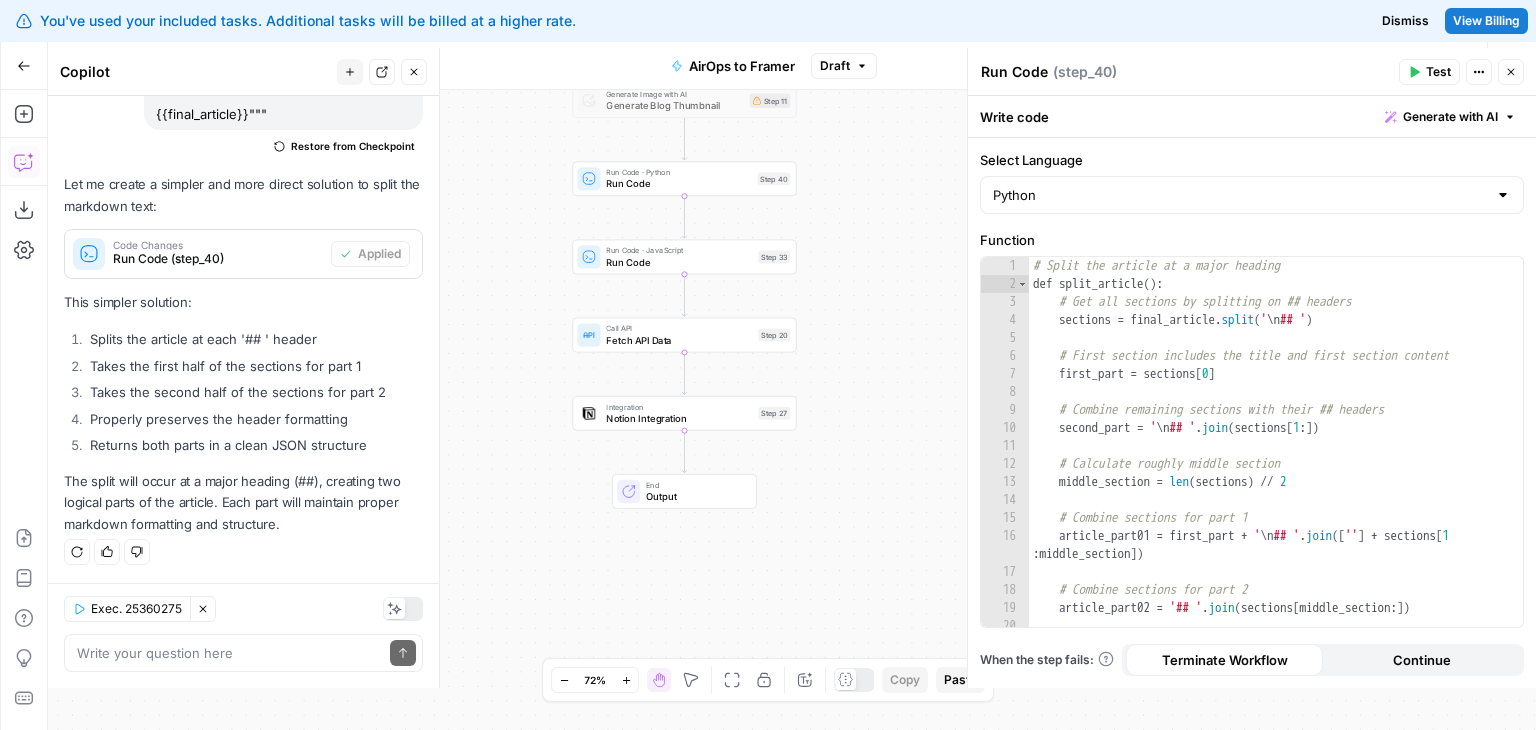 drag, startPoint x: 510, startPoint y: 337, endPoint x: 507, endPoint y: 278, distance: 59.07622 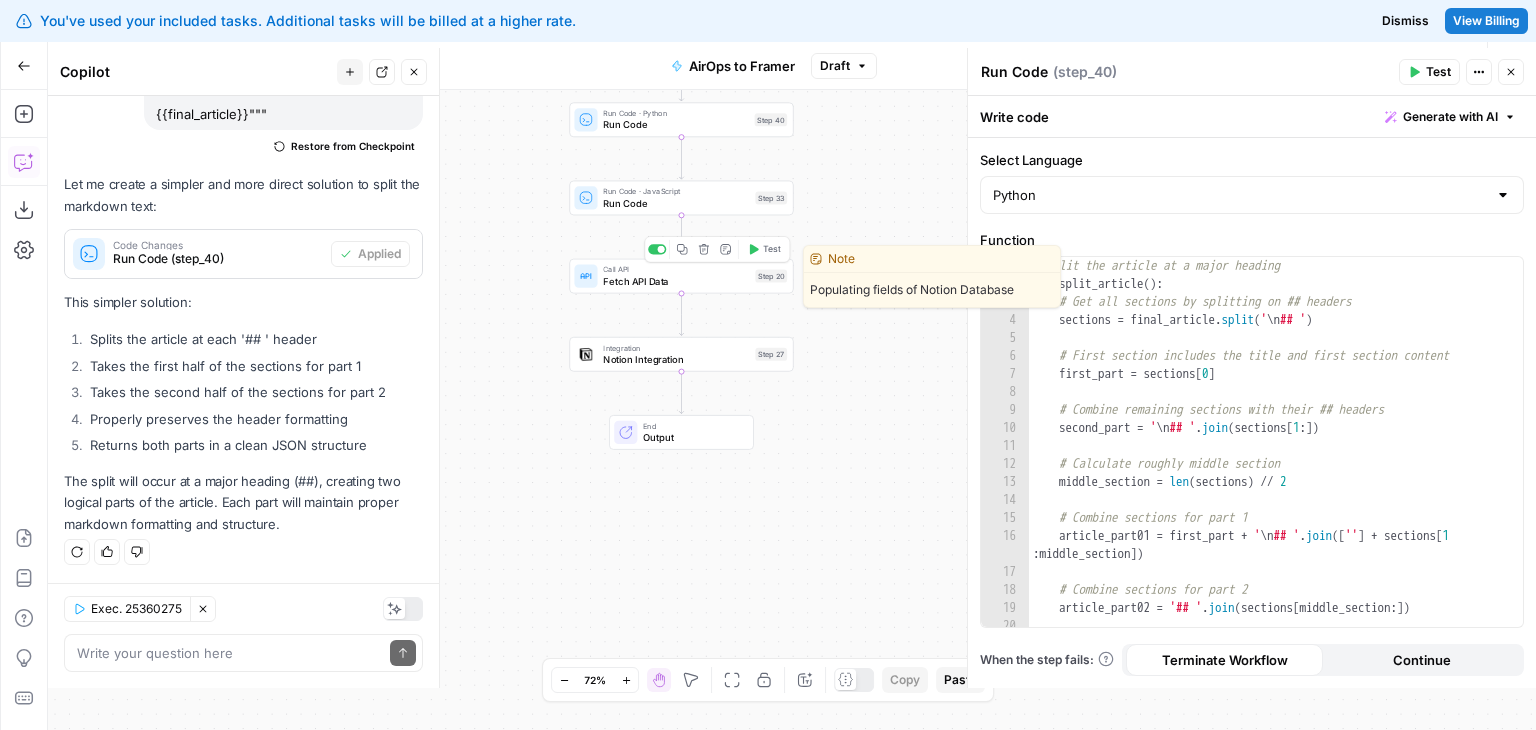 click on "Fetch API Data" at bounding box center [676, 281] 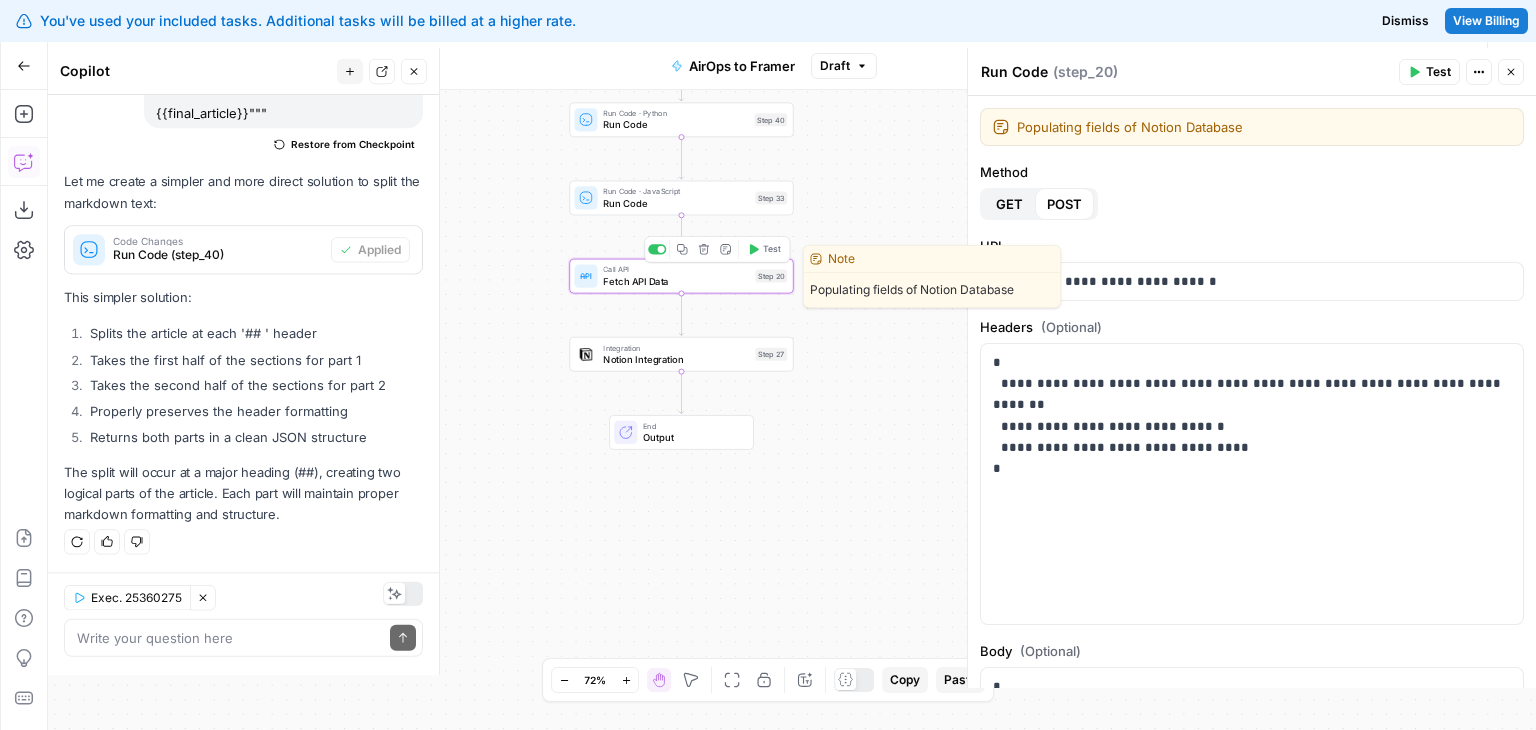 type on "Fetch API Data" 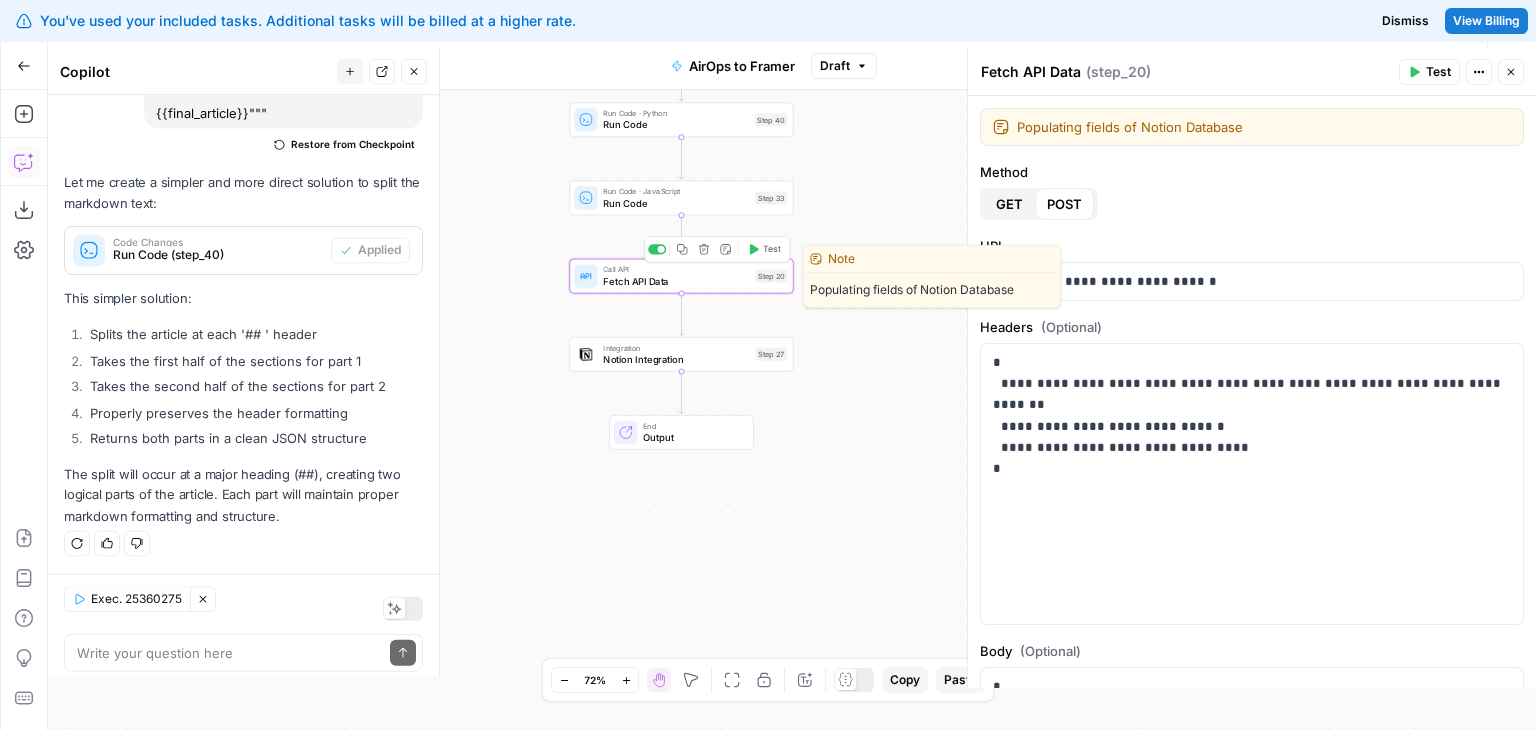 scroll, scrollTop: 5866, scrollLeft: 0, axis: vertical 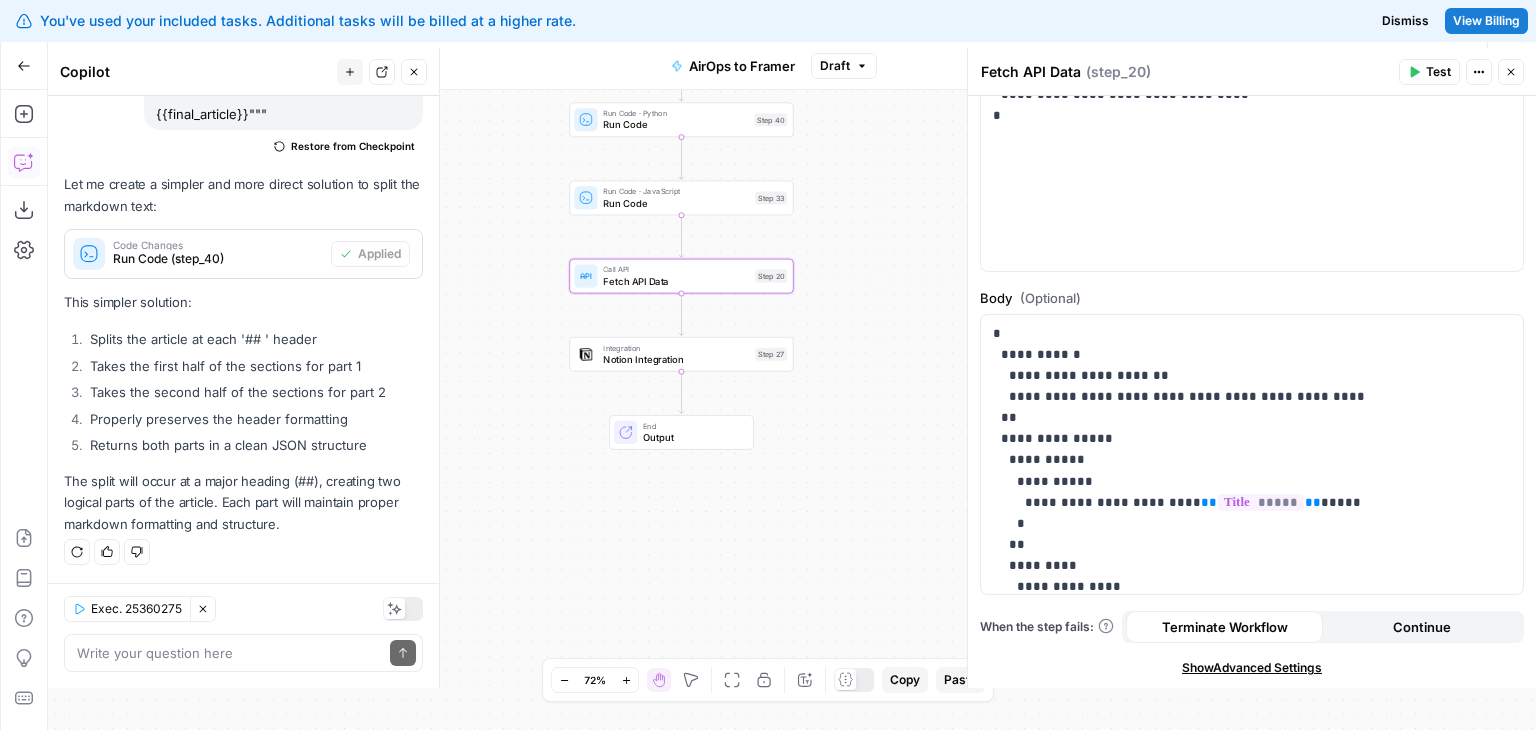 drag, startPoint x: 1498, startPoint y: 319, endPoint x: 1529, endPoint y: 481, distance: 164.93938 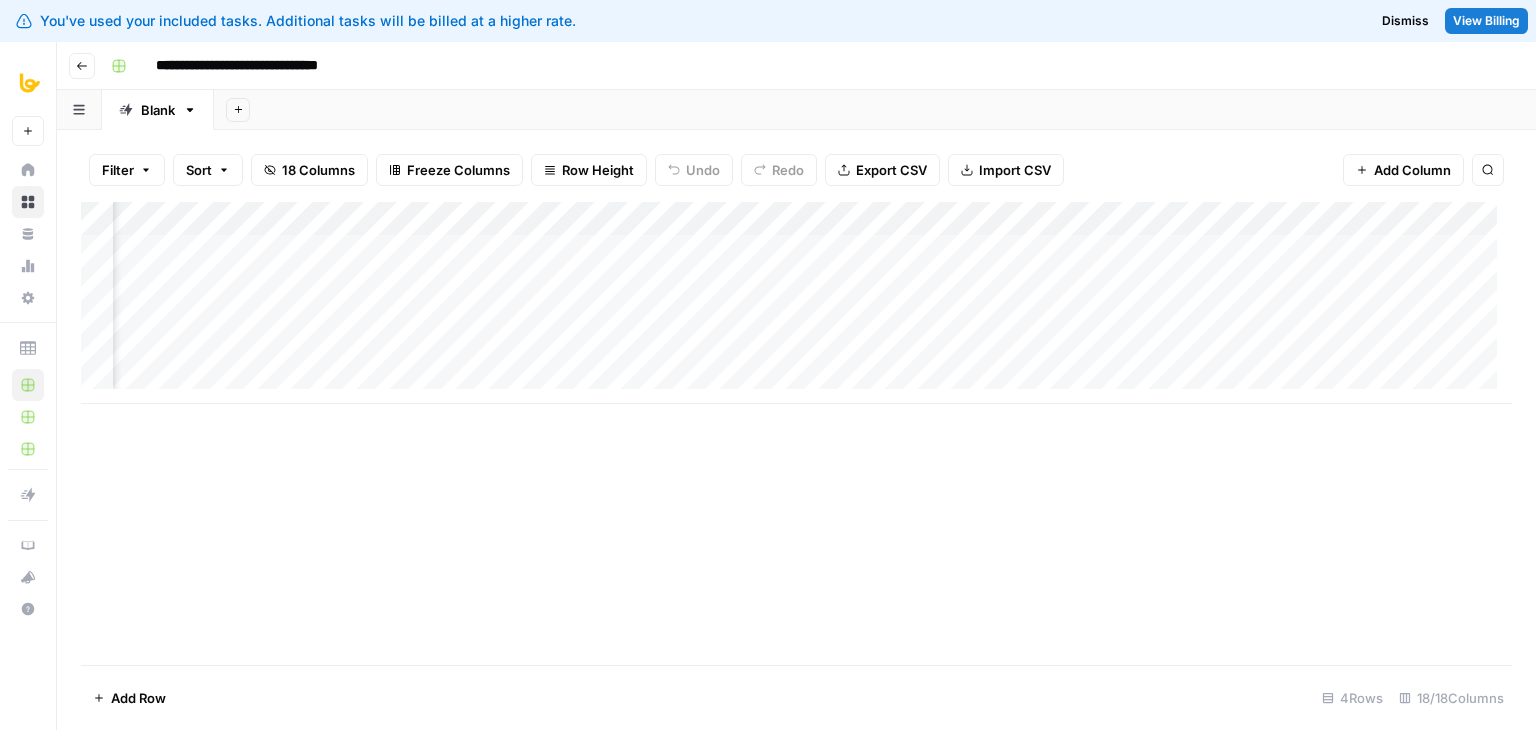 click on "Add Column" at bounding box center (796, 433) 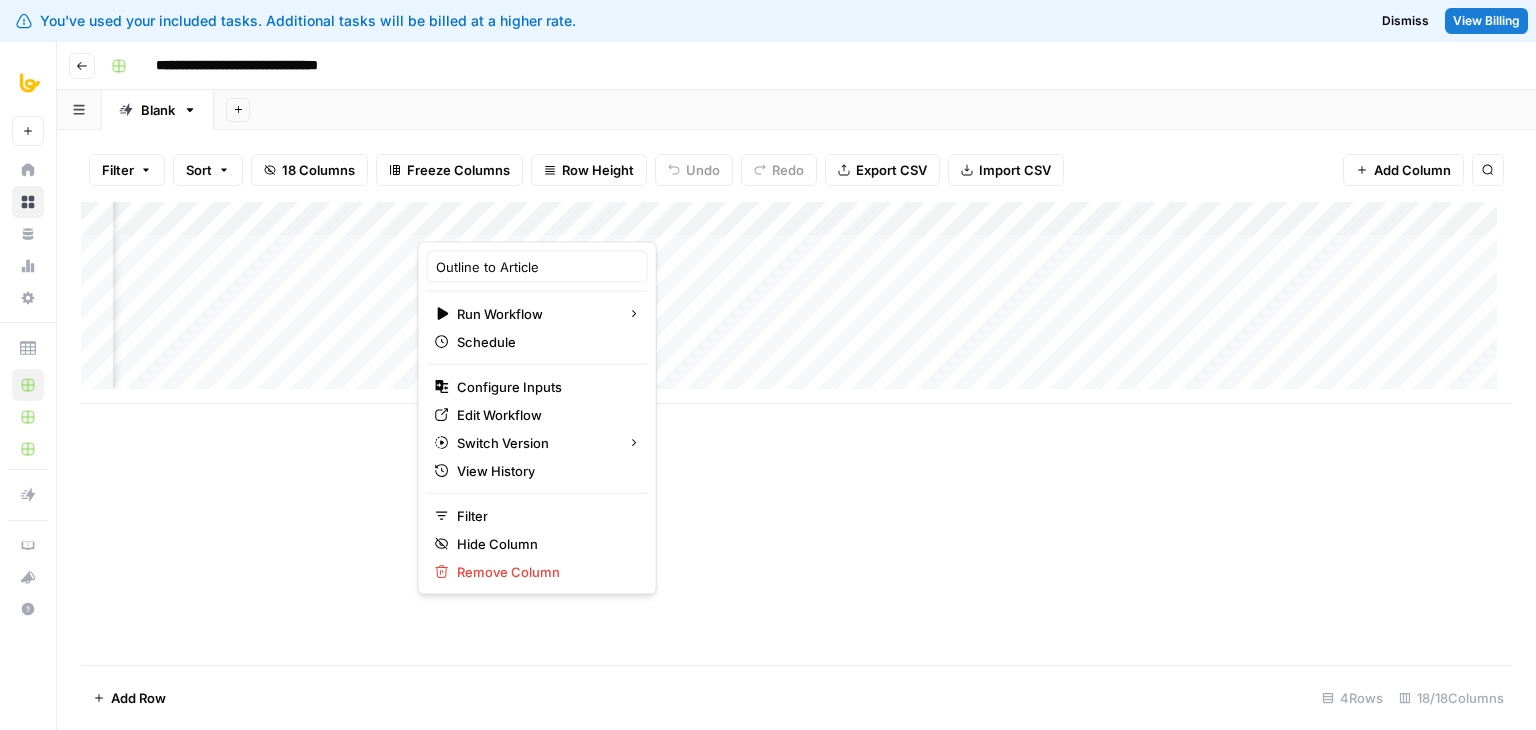 click on "Add Column" at bounding box center (796, 433) 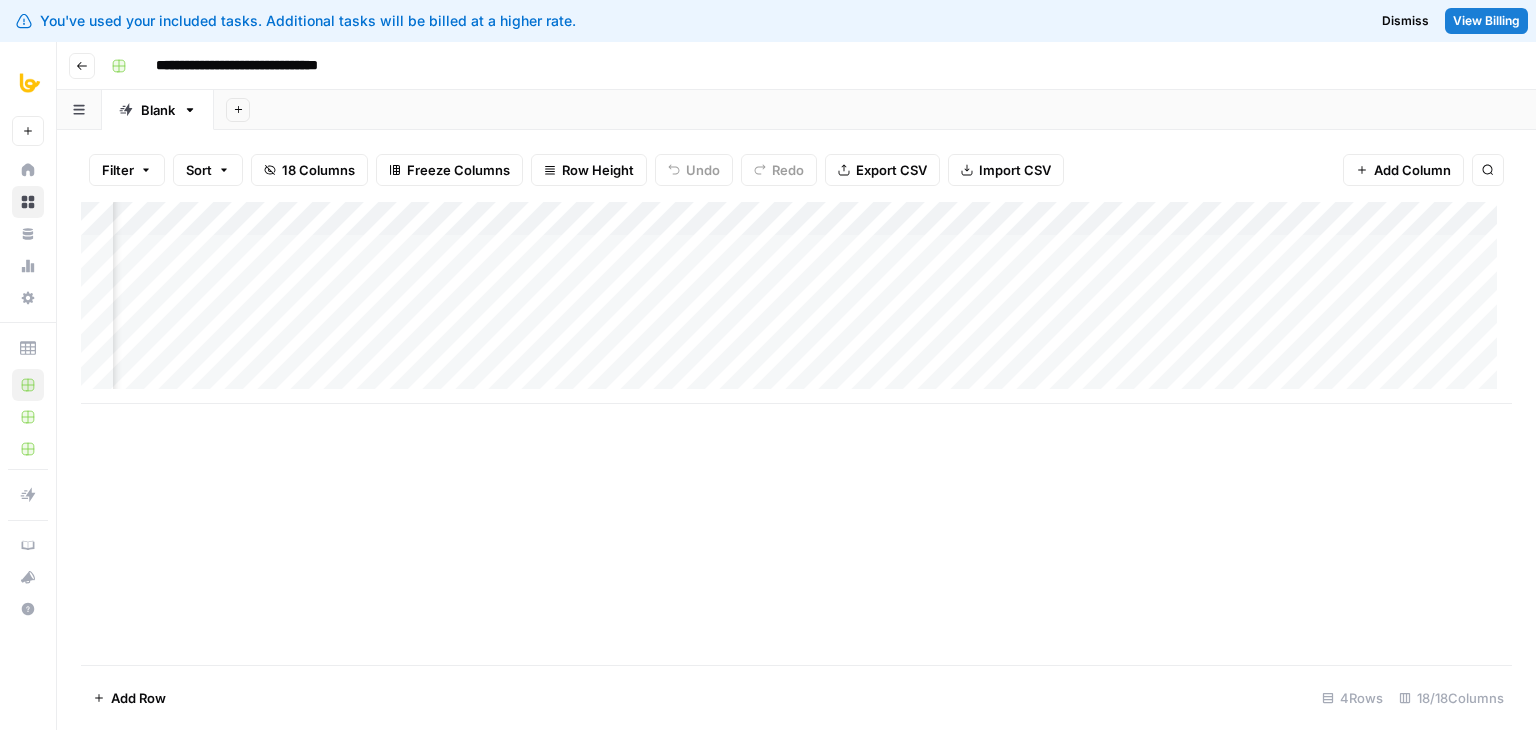 click on "Add Column" at bounding box center (796, 303) 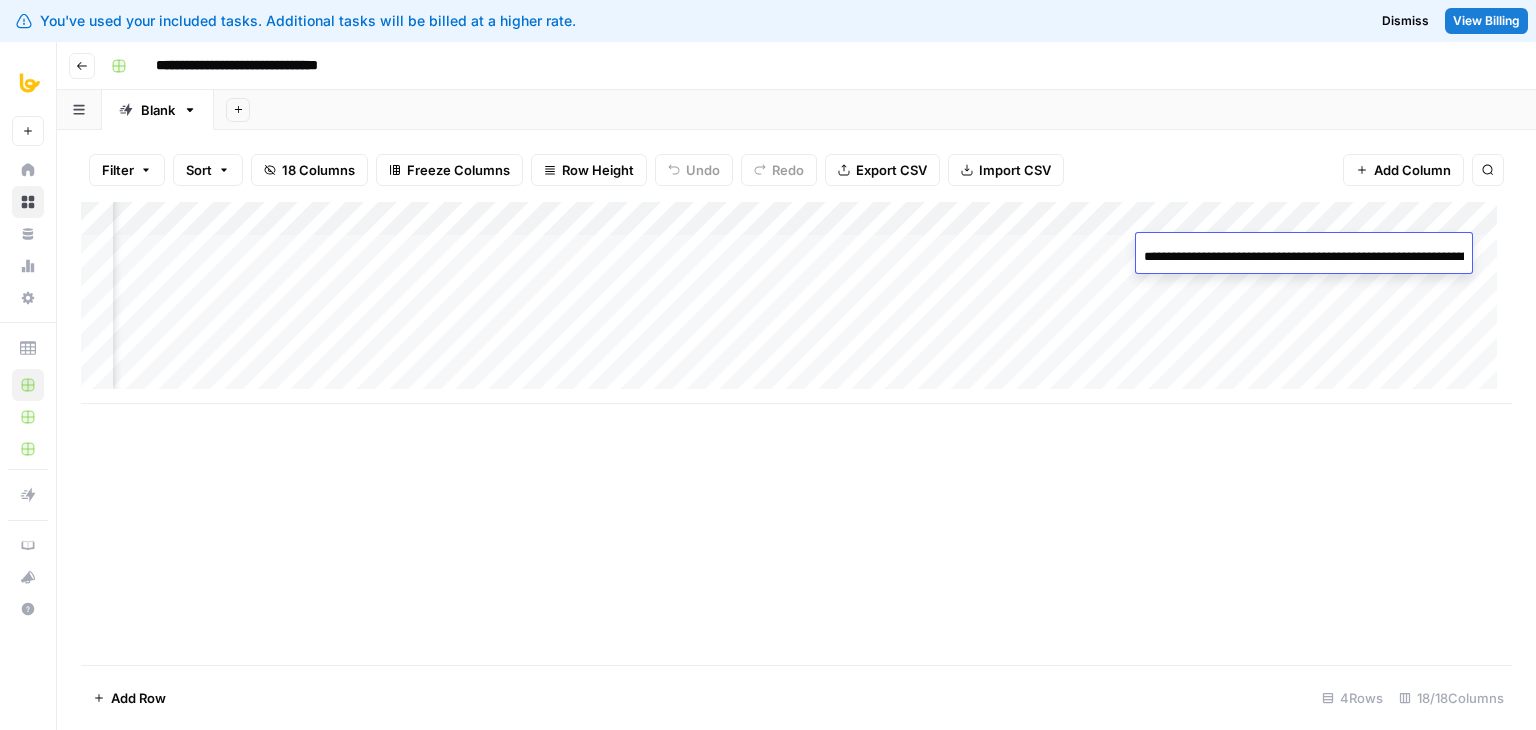 scroll, scrollTop: 0, scrollLeft: 821, axis: horizontal 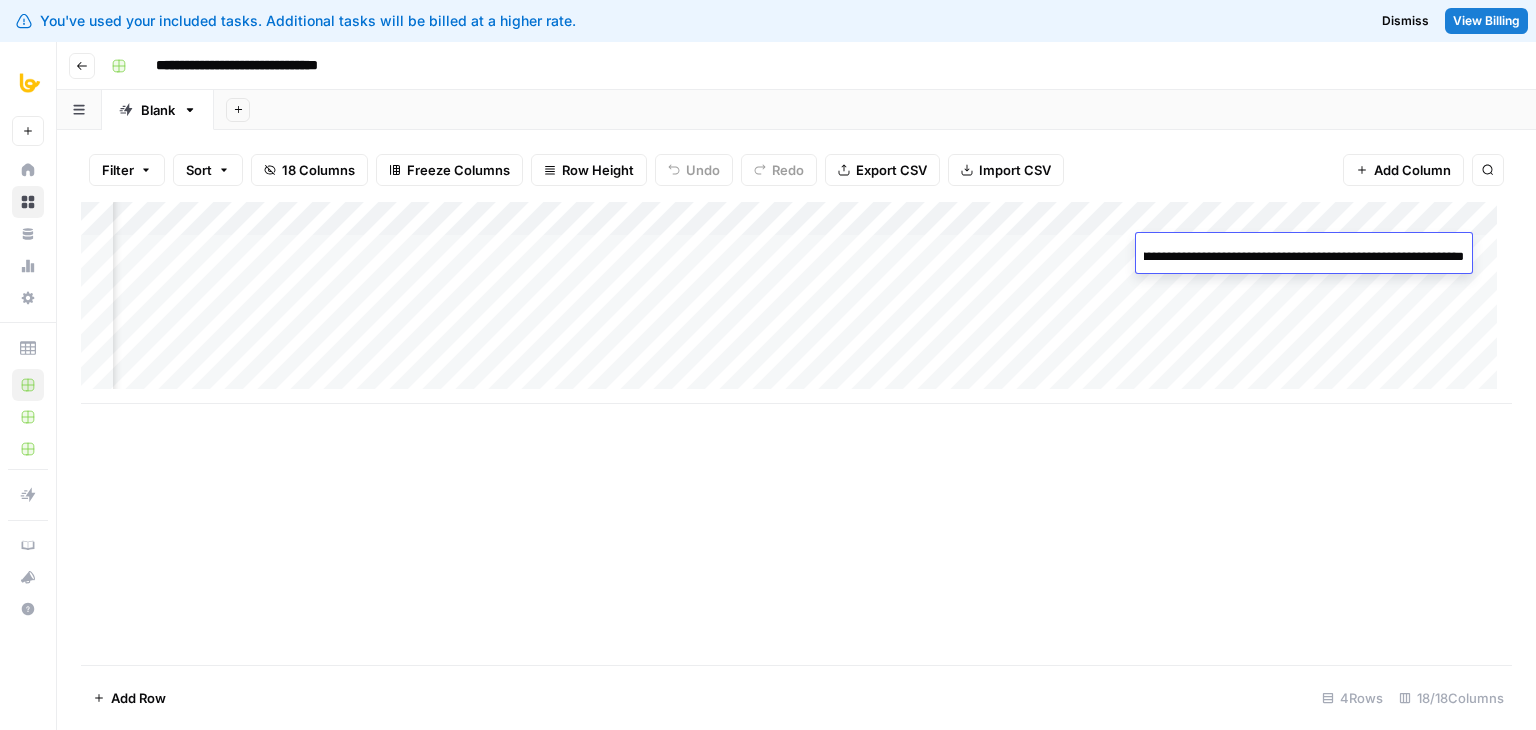 click on "**********" at bounding box center [1304, 257] 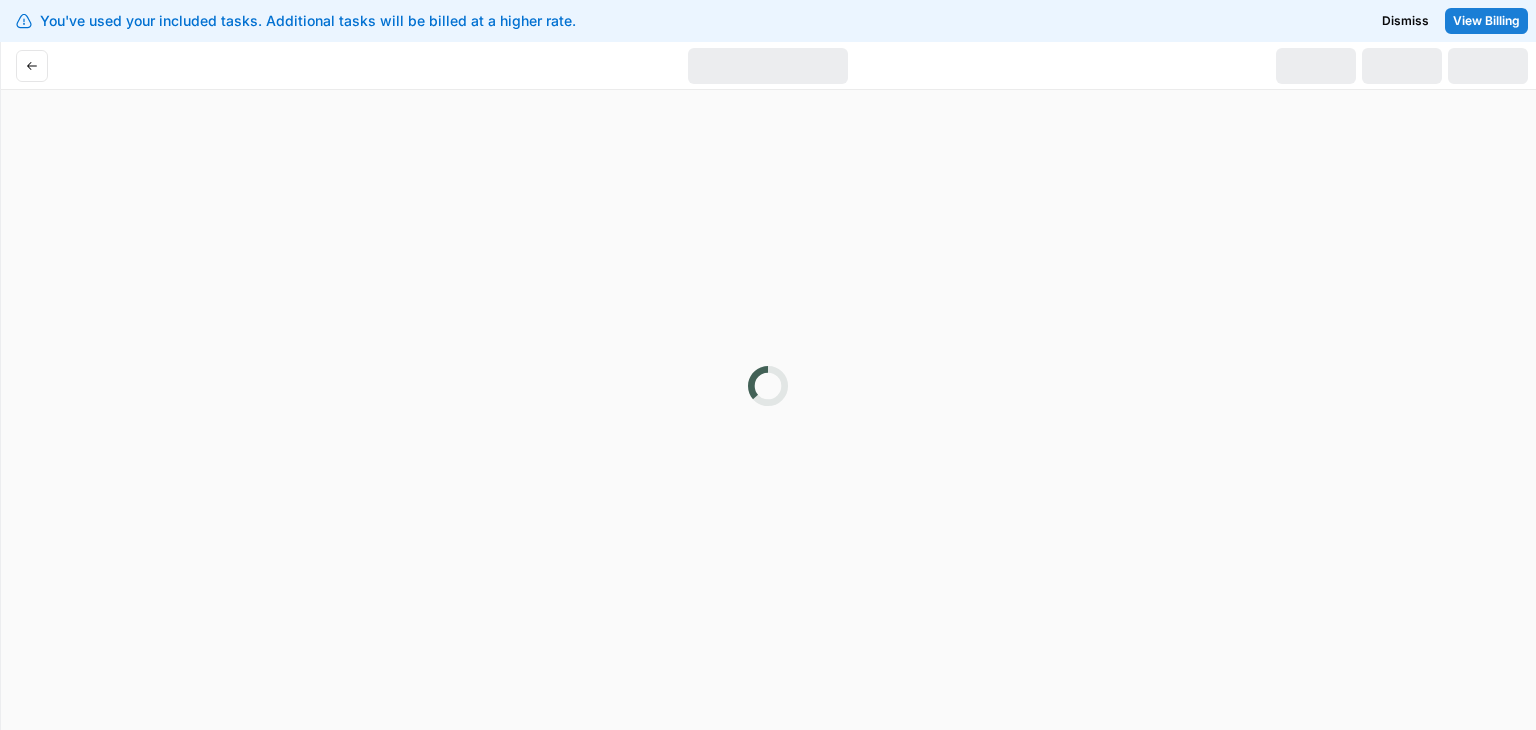 scroll, scrollTop: 0, scrollLeft: 0, axis: both 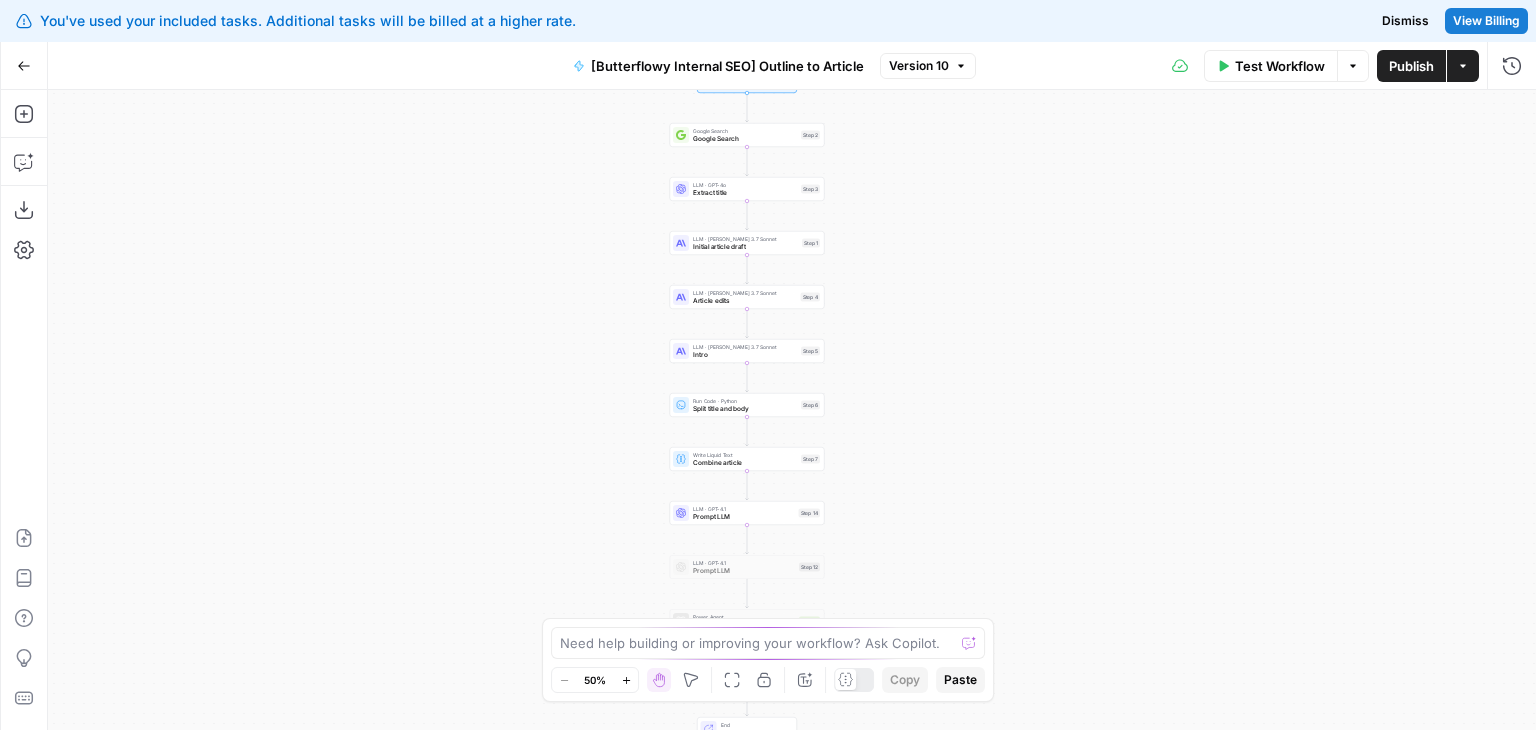 drag, startPoint x: 529, startPoint y: 367, endPoint x: 509, endPoint y: 348, distance: 27.58623 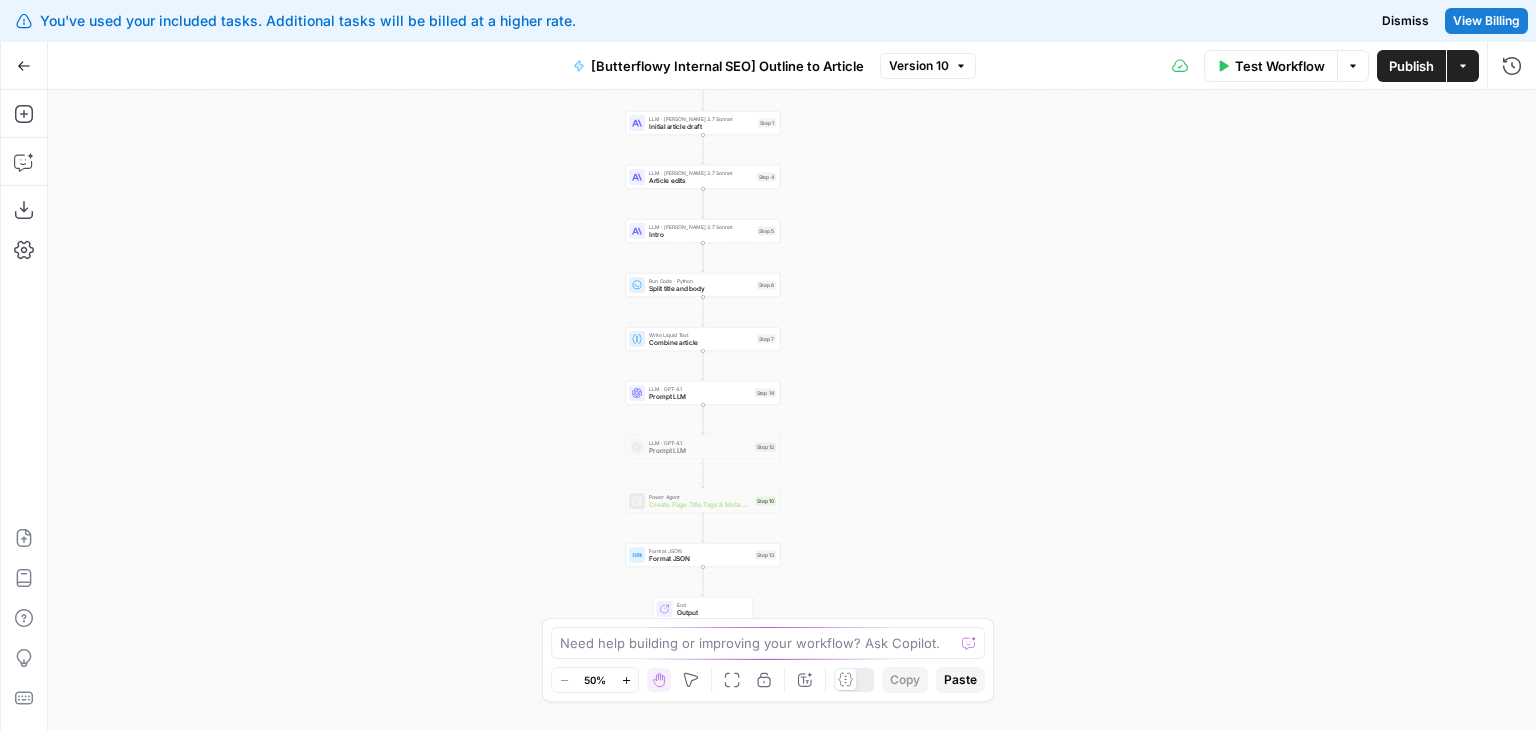 drag, startPoint x: 509, startPoint y: 348, endPoint x: 504, endPoint y: 308, distance: 40.311287 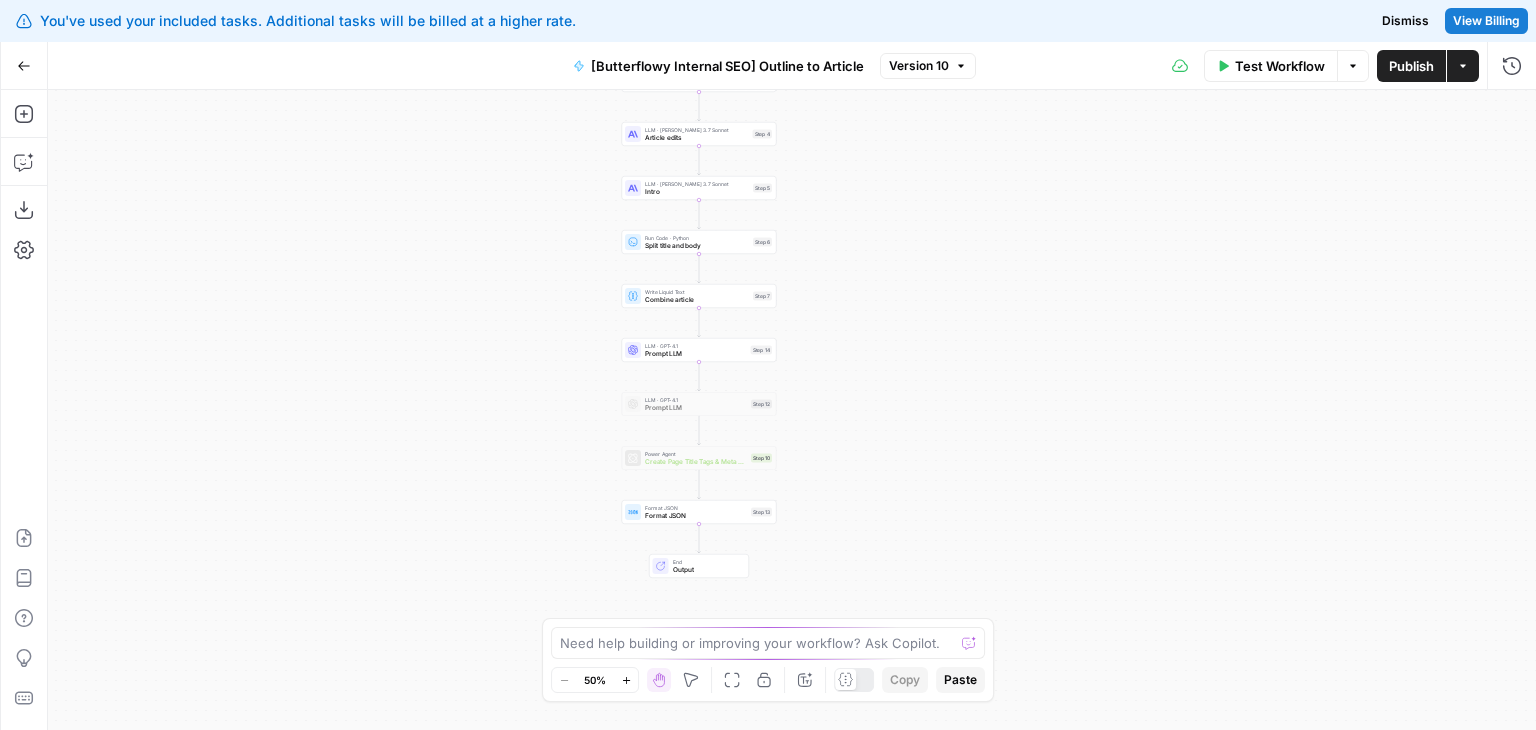 drag, startPoint x: 510, startPoint y: 395, endPoint x: 495, endPoint y: 345, distance: 52.201534 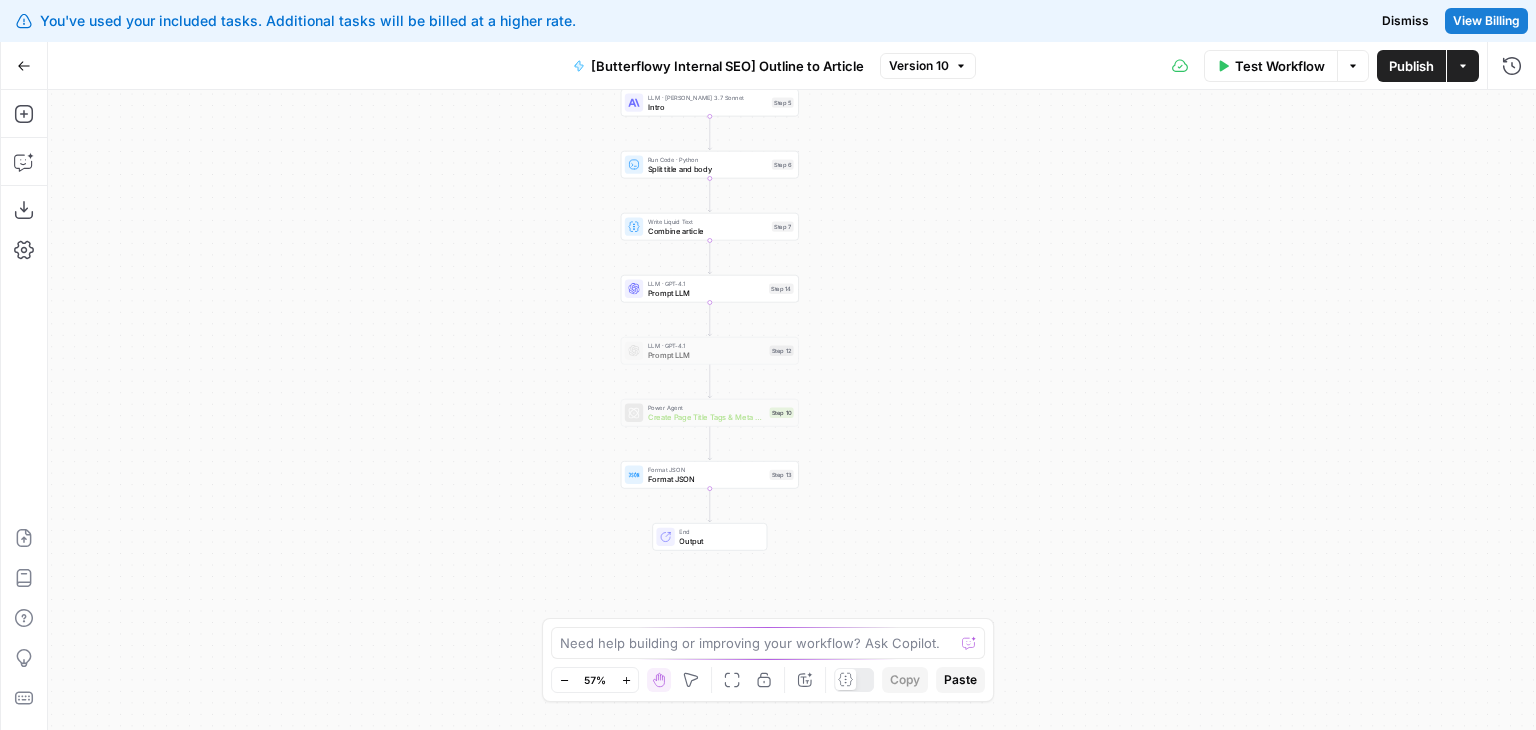 drag, startPoint x: 458, startPoint y: 244, endPoint x: 428, endPoint y: 234, distance: 31.622776 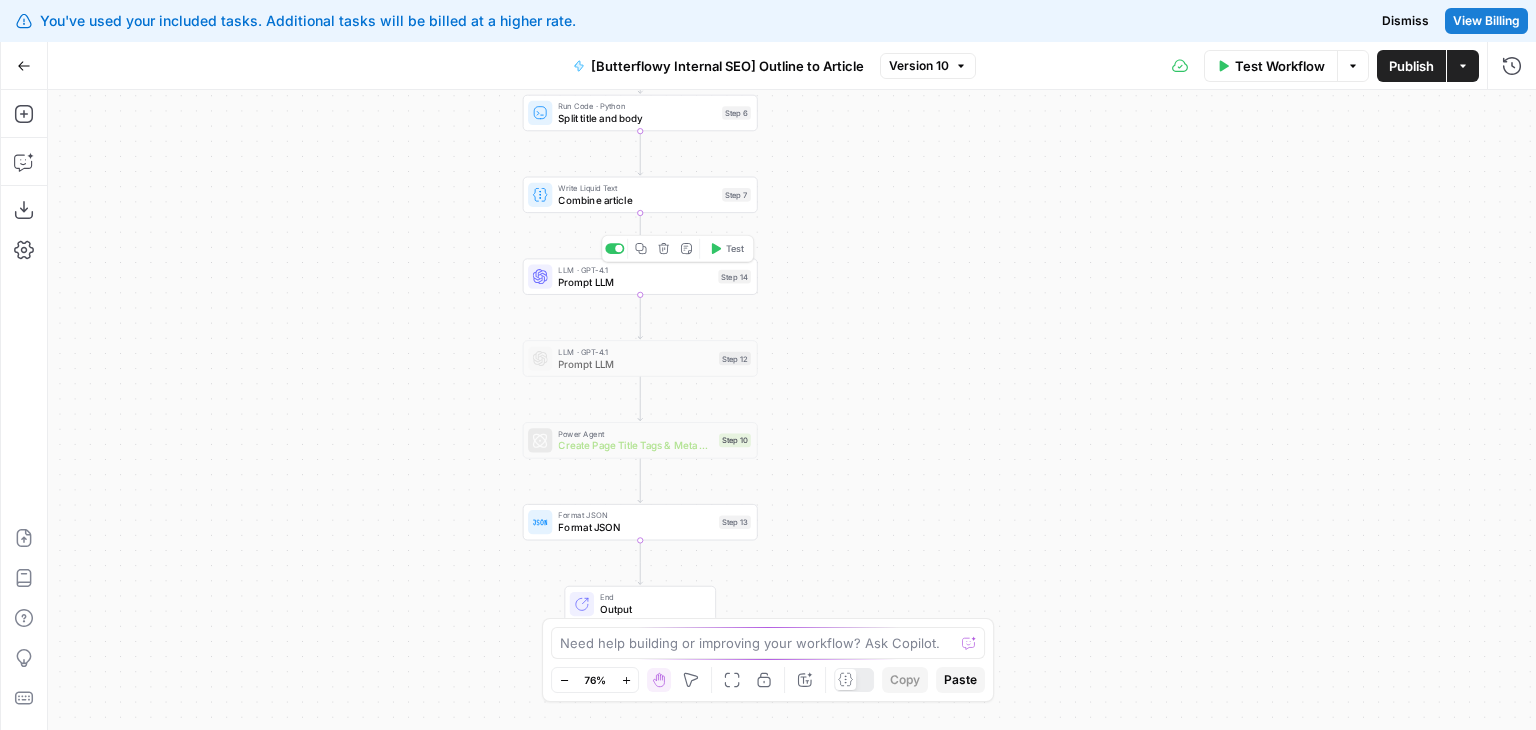 click on "Prompt LLM" at bounding box center (635, 281) 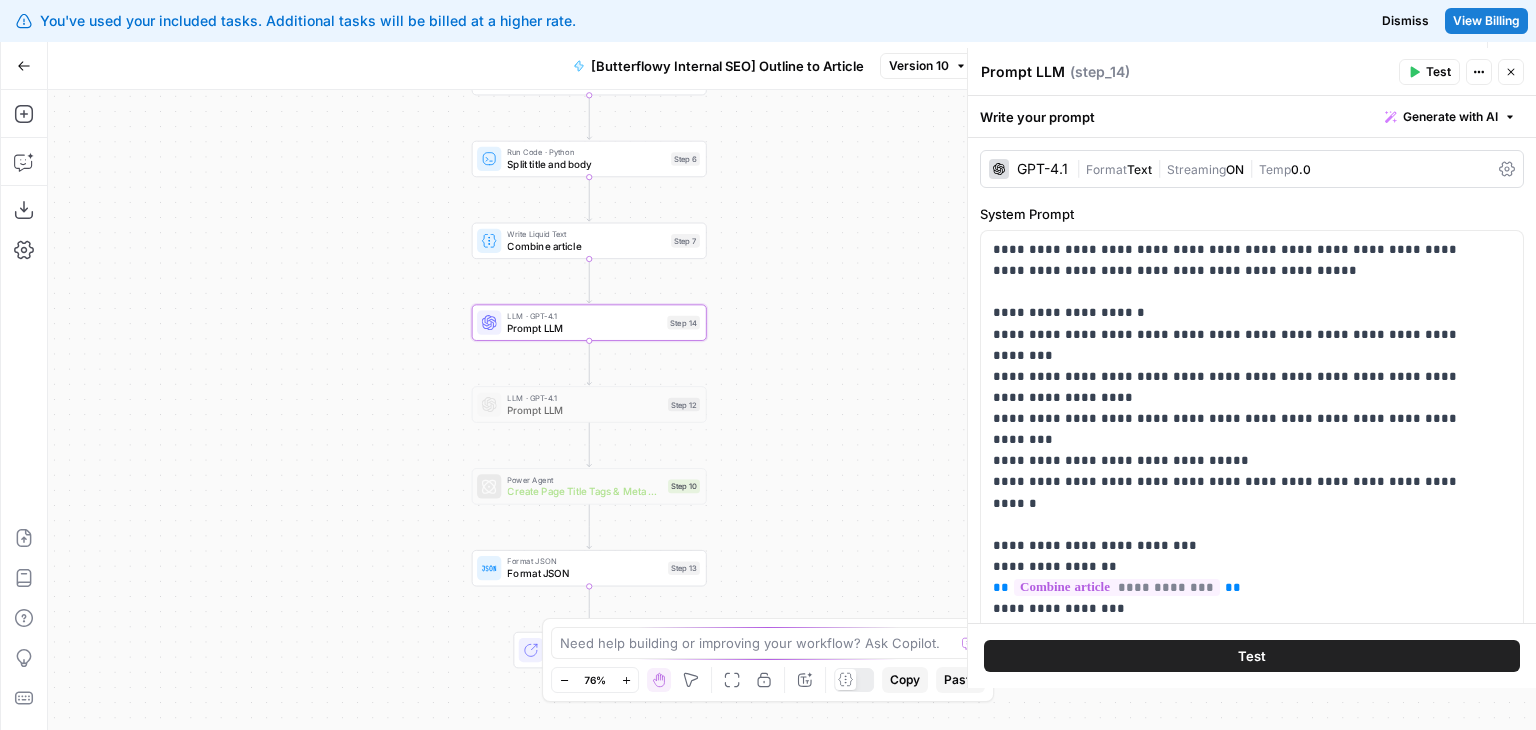 drag, startPoint x: 352, startPoint y: 261, endPoint x: 368, endPoint y: 221, distance: 43.081318 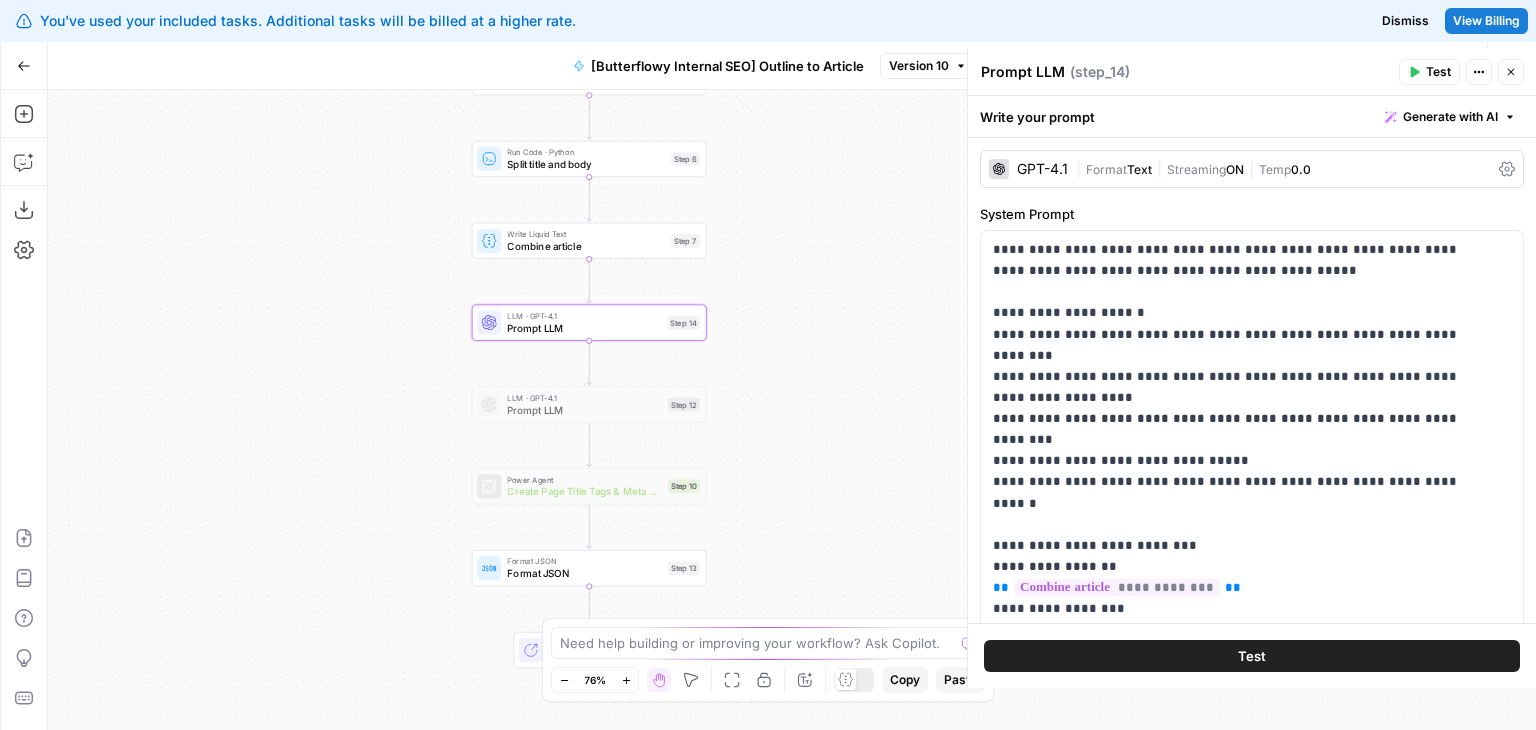 click on "Workflow Set Inputs Inputs Google Search Google Search Step 2 LLM · GPT-4o Extract title Step 3 LLM · [PERSON_NAME] 3.7 Sonnet Initial article draft Step 1 LLM · [PERSON_NAME] 3.7 Sonnet Article edits Step 4 LLM · [PERSON_NAME] 3.7 Sonnet Intro Step 5 Run Code · Python Split title and body Step 6 Write Liquid Text Combine article Step 7 LLM · GPT-4.1 Prompt LLM Step 14 LLM · GPT-4.1 Prompt LLM Step 12 Power Agent Create Page Title Tags & Meta Descriptions Step 10 Format JSON Format JSON Step 13 End Output" at bounding box center [792, 410] 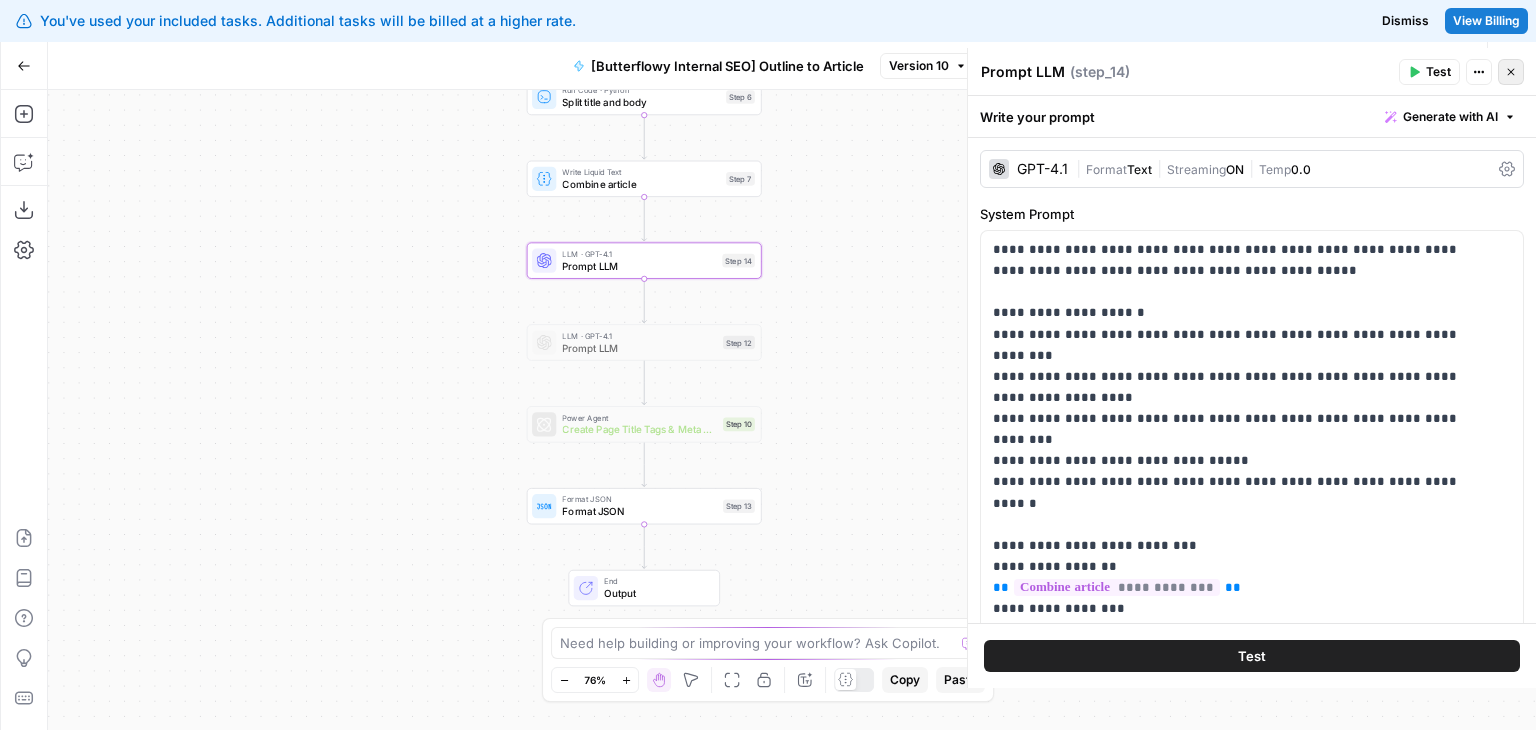 click 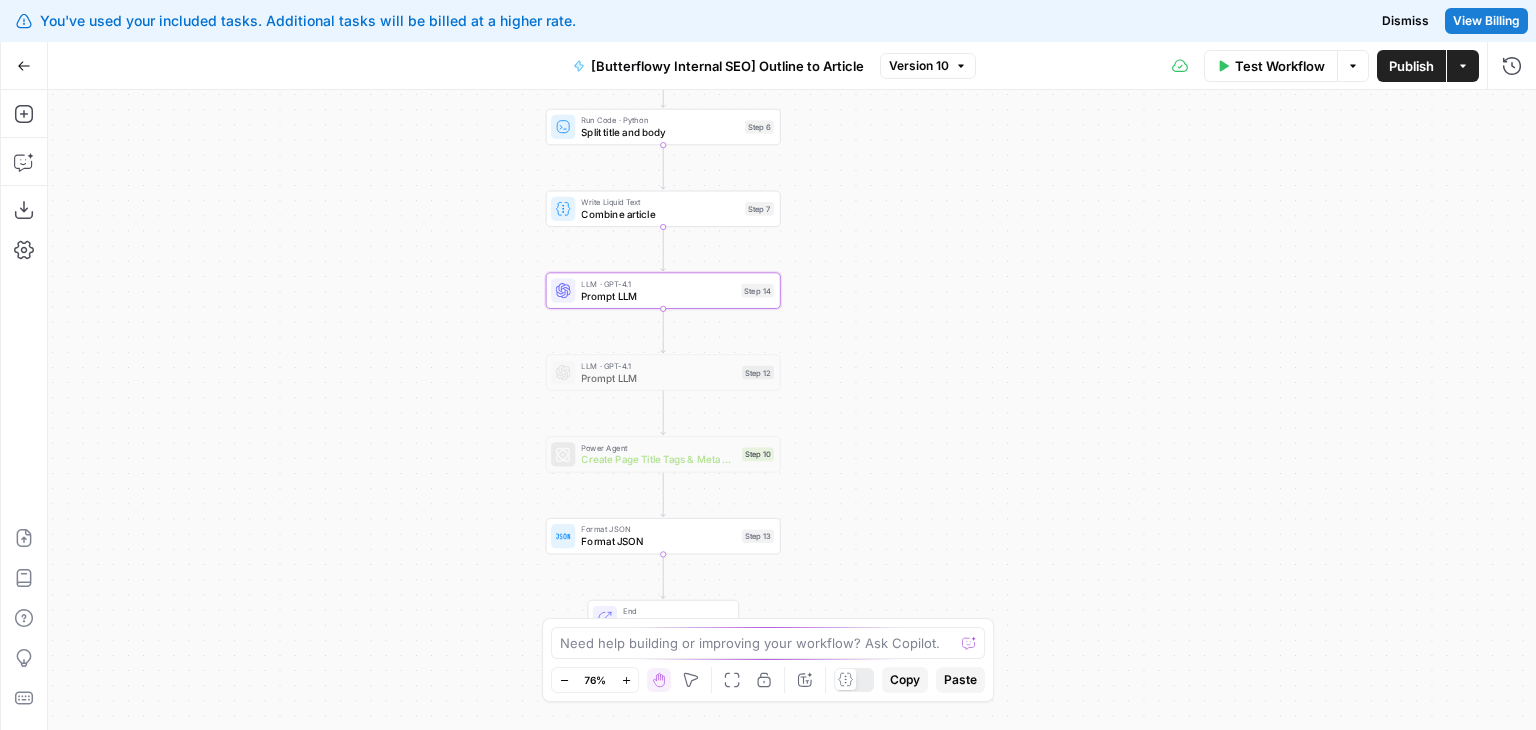 drag, startPoint x: 133, startPoint y: 277, endPoint x: 195, endPoint y: 349, distance: 95.015785 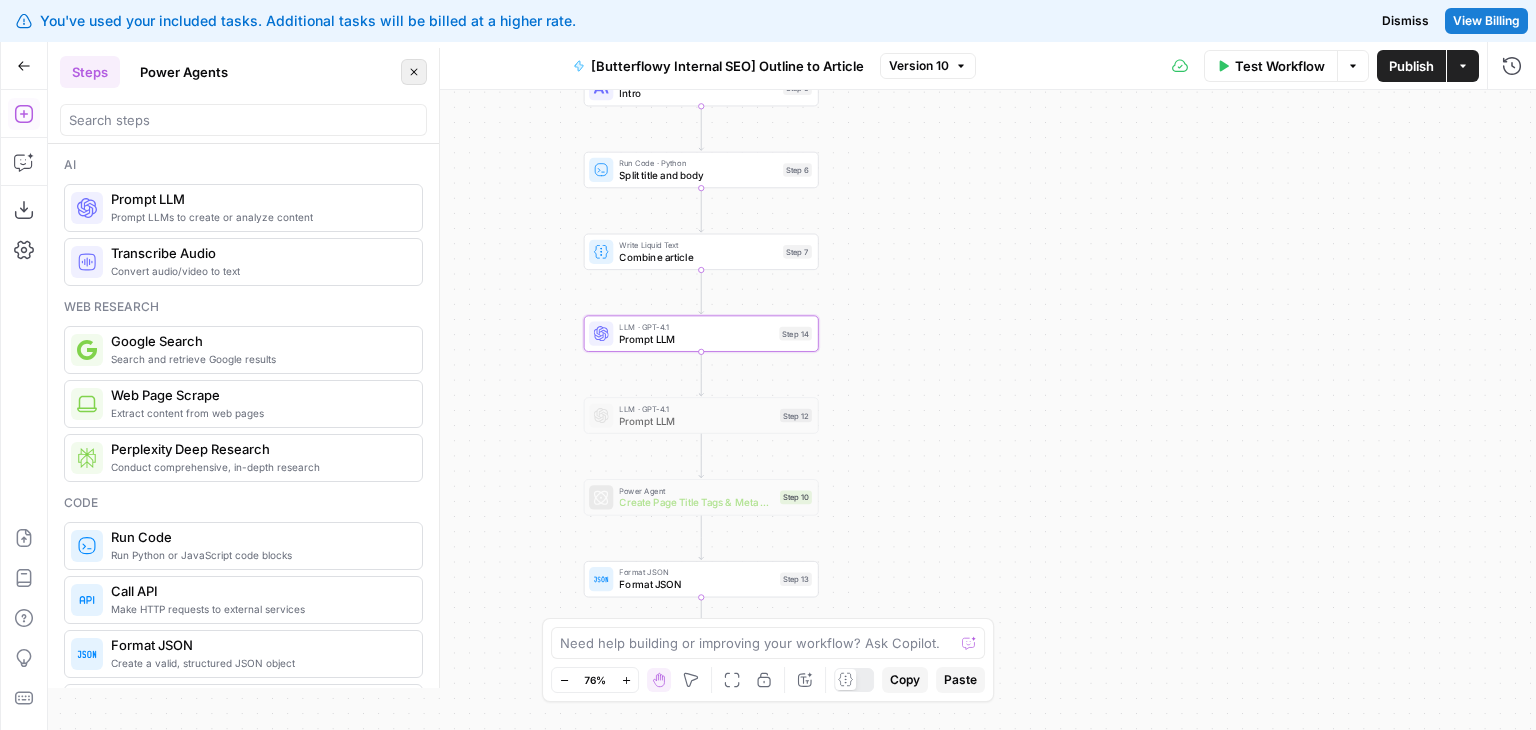 click on "Close" at bounding box center (414, 72) 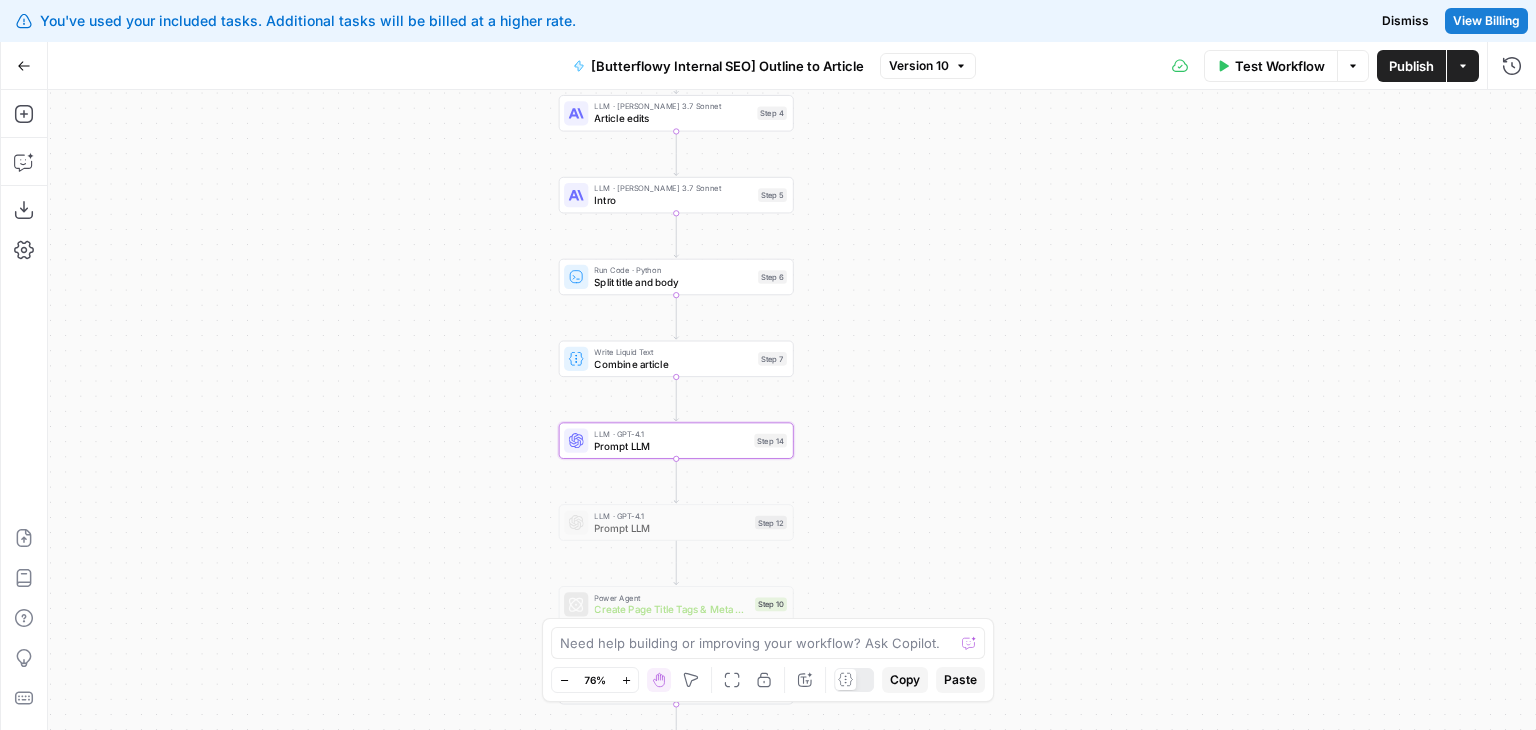 drag, startPoint x: 467, startPoint y: 125, endPoint x: 444, endPoint y: 226, distance: 103.58572 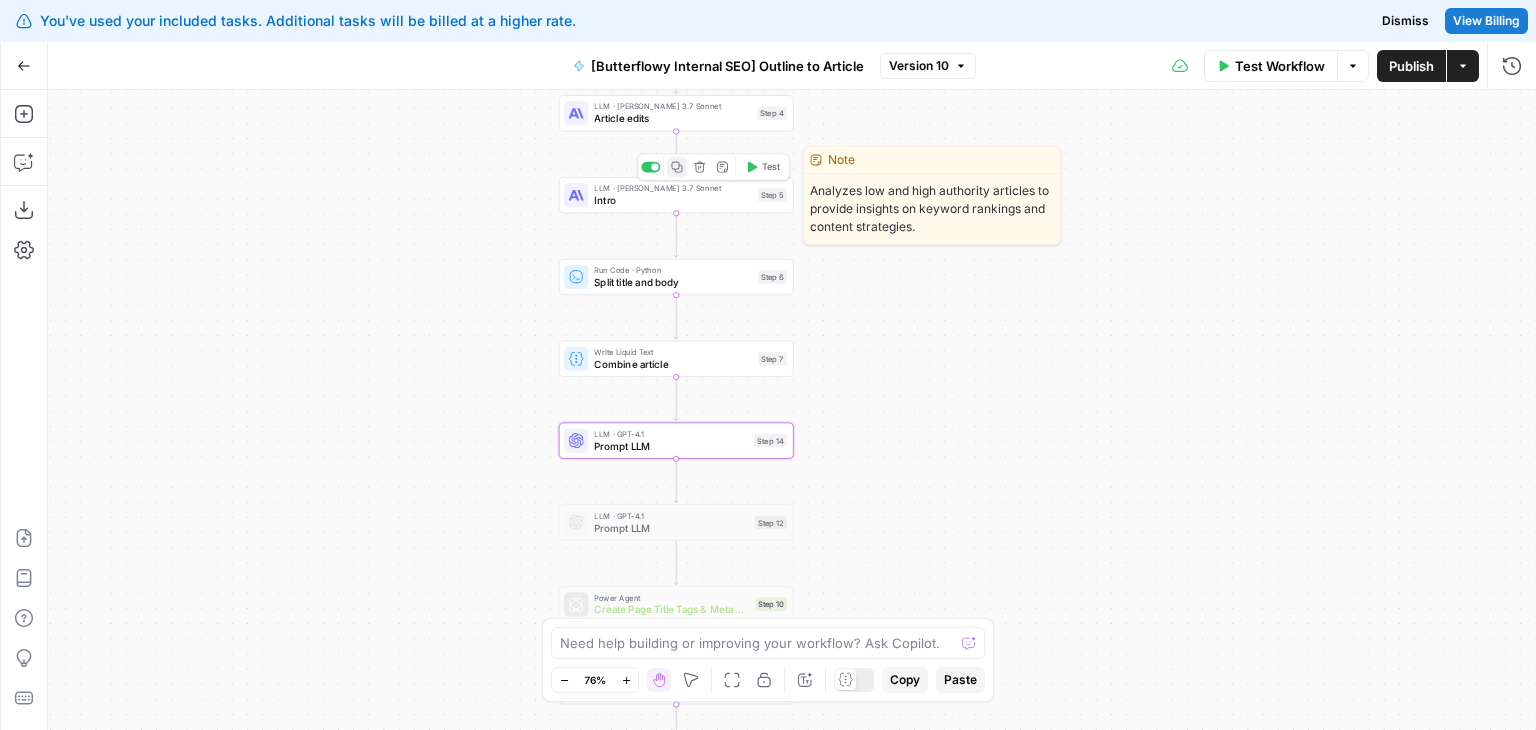 click 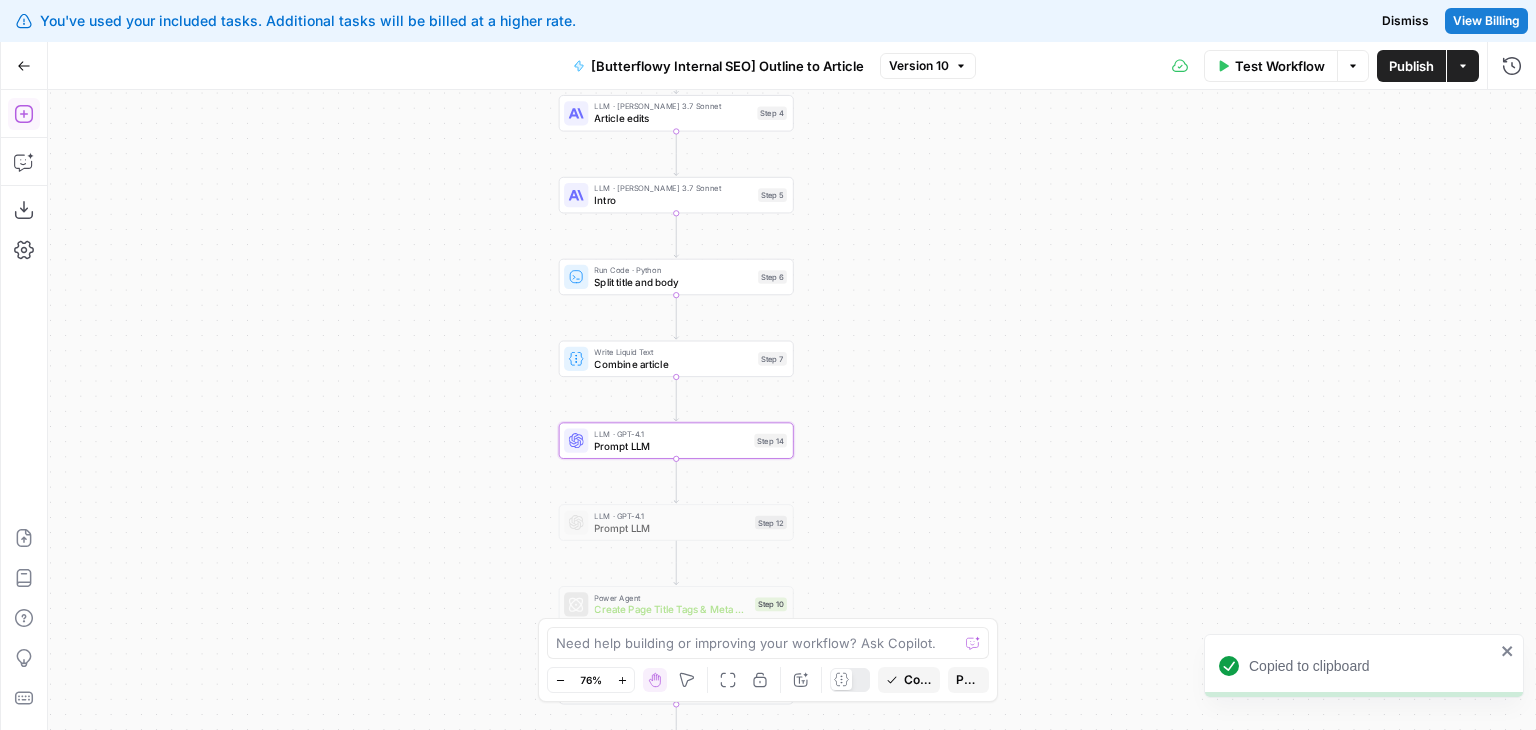 click on "Add Steps" at bounding box center [24, 114] 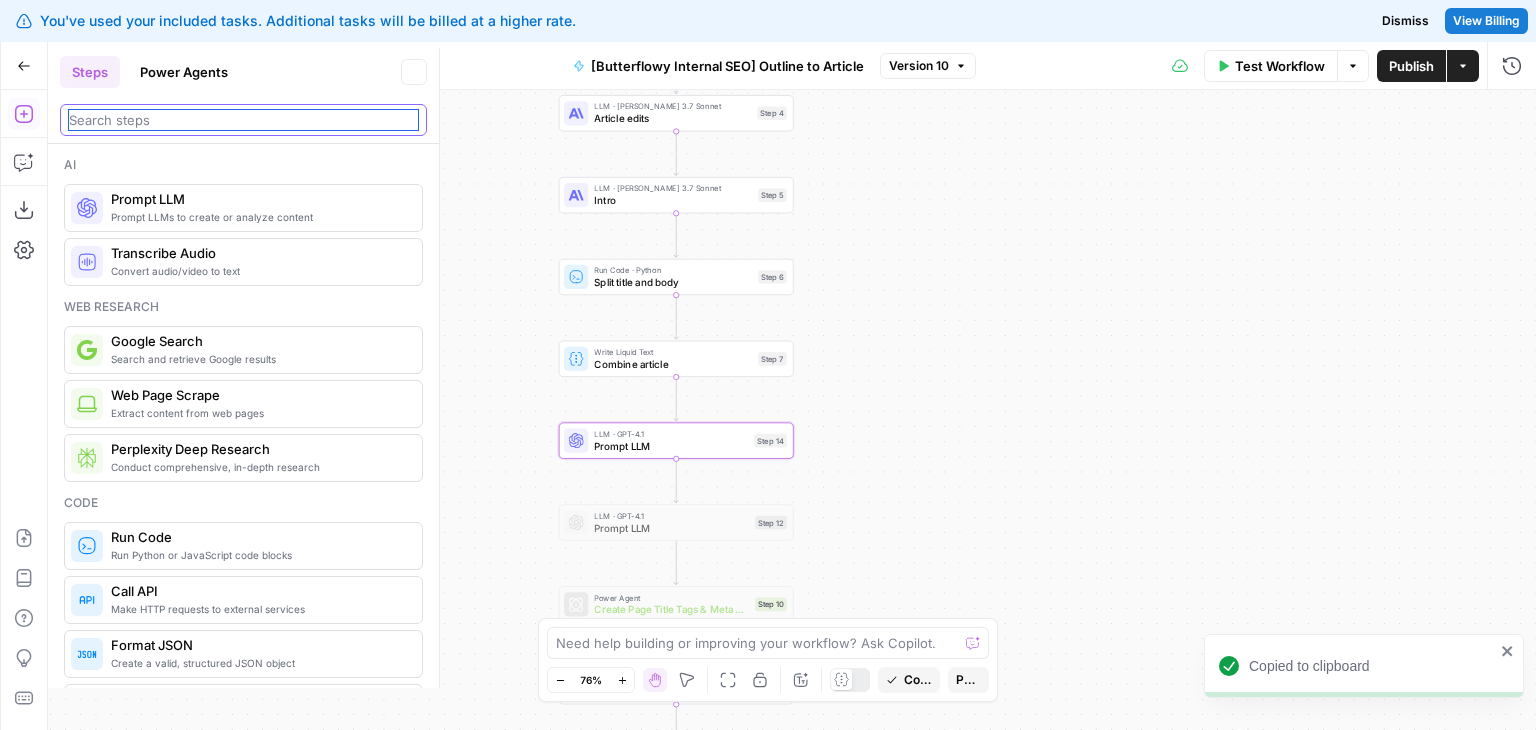 click at bounding box center (243, 120) 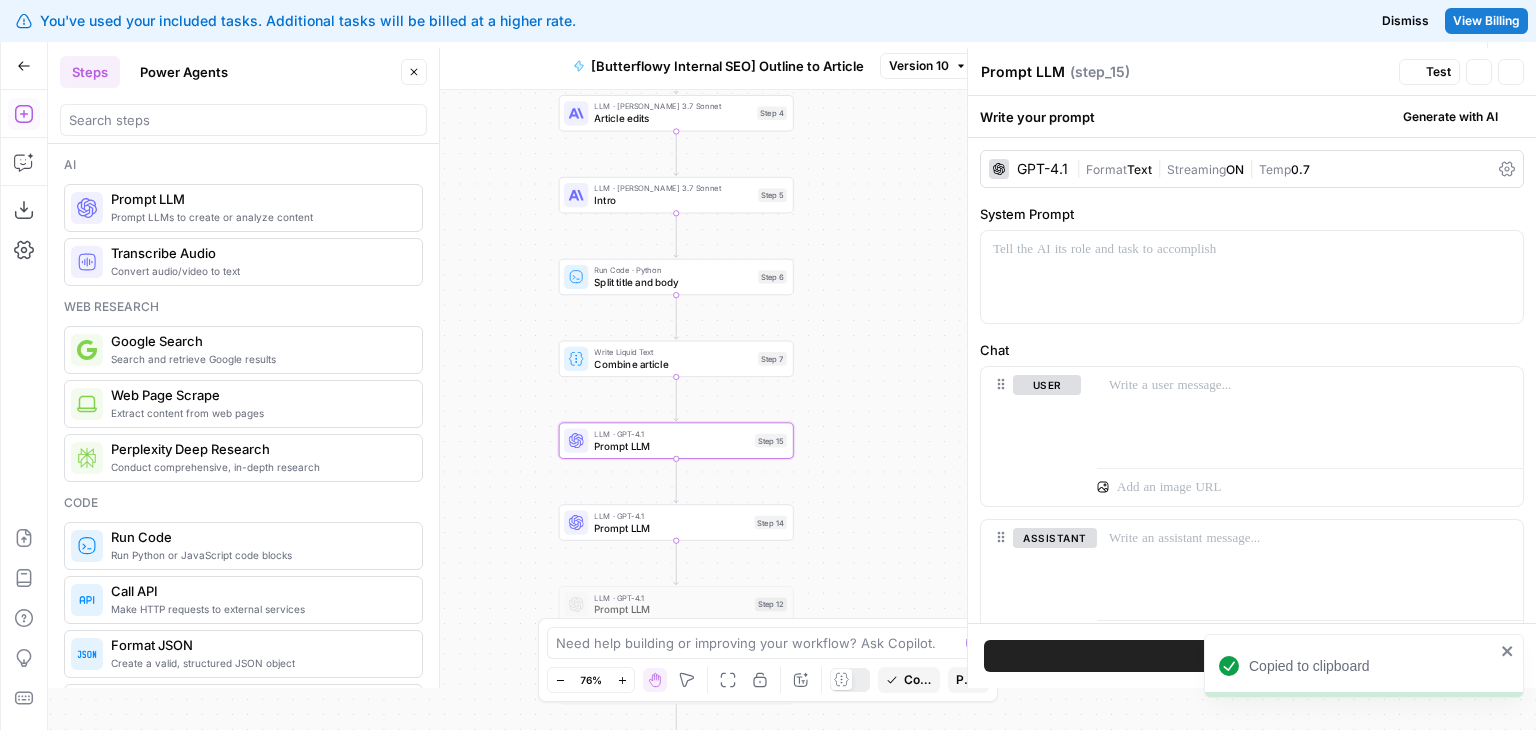 click 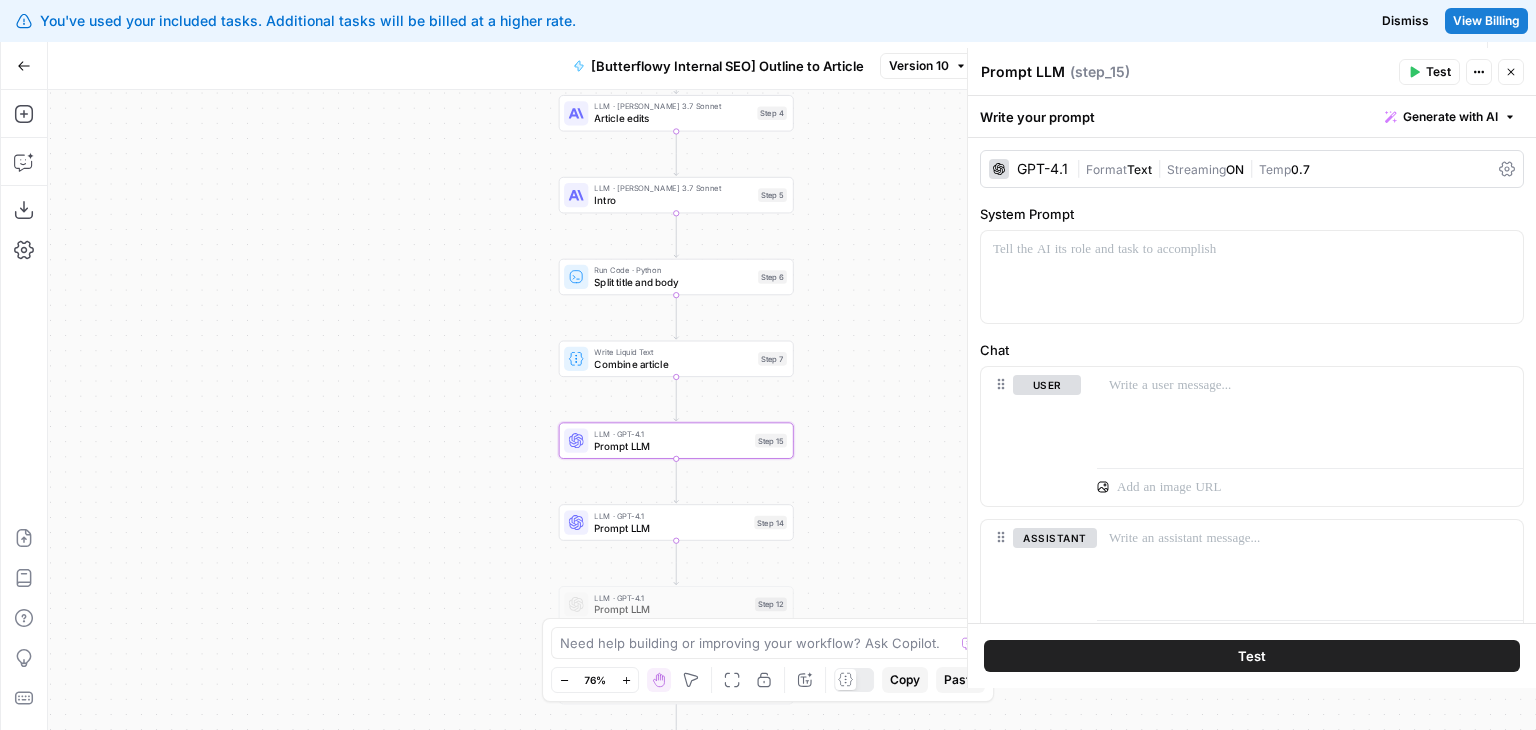 click on "Workflow Set Inputs Inputs Google Search Google Search Step 2 LLM · GPT-4o Extract title Step 3 LLM · [PERSON_NAME] 3.7 Sonnet Initial article draft Step 1 LLM · [PERSON_NAME] 3.7 Sonnet Article edits Step 4 LLM · [PERSON_NAME] 3.7 Sonnet Intro Step 5 Run Code · Python Split title and body Step 6 Write Liquid Text Combine article Step 7 LLM · GPT-4.1 Prompt LLM Step 15 LLM · GPT-4.1 Prompt LLM Step 14 LLM · GPT-4.1 Prompt LLM Step 12 Power Agent Create Page Title Tags & Meta Descriptions Step 10 Format JSON Format JSON Step 13 End Output" at bounding box center (792, 410) 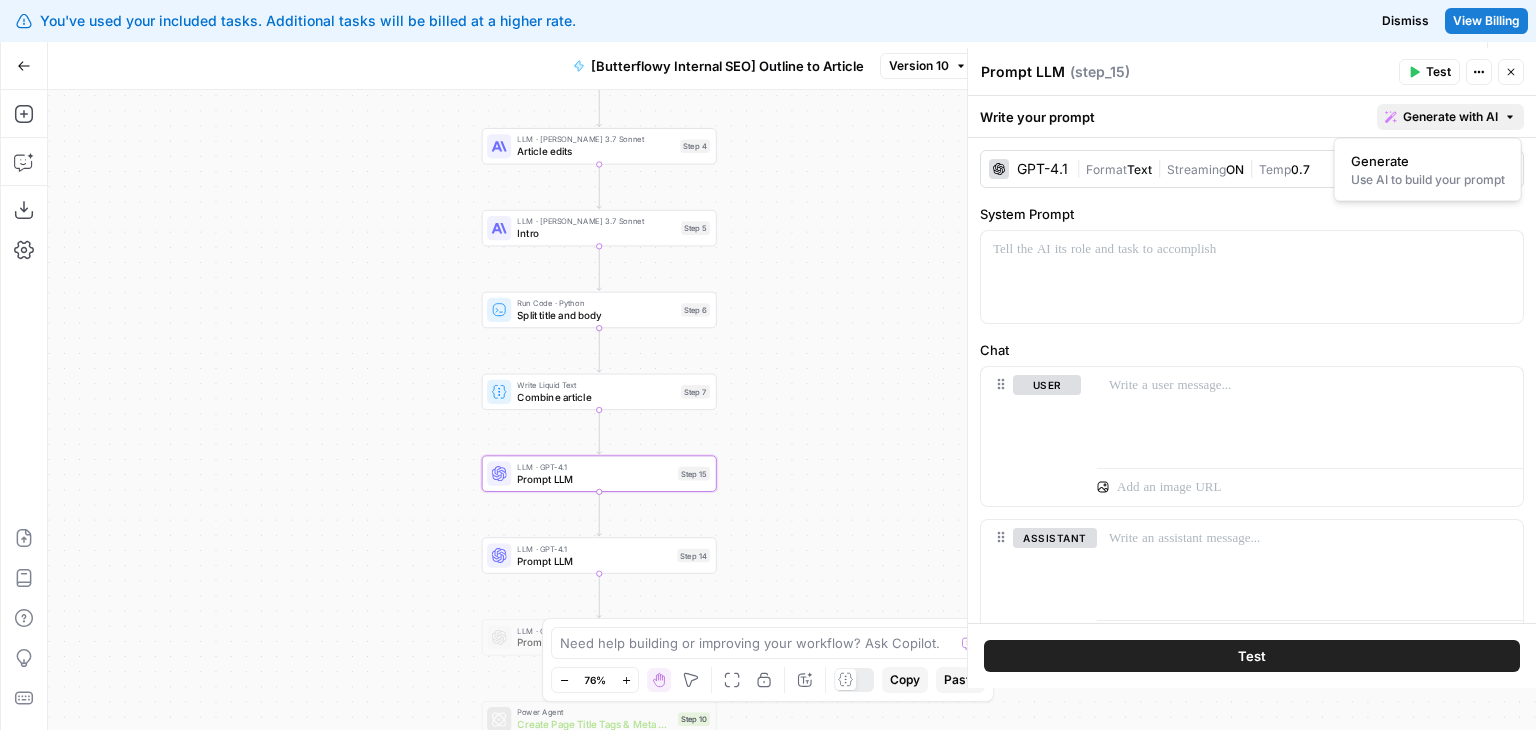 click on "Generate with AI" at bounding box center (1450, 117) 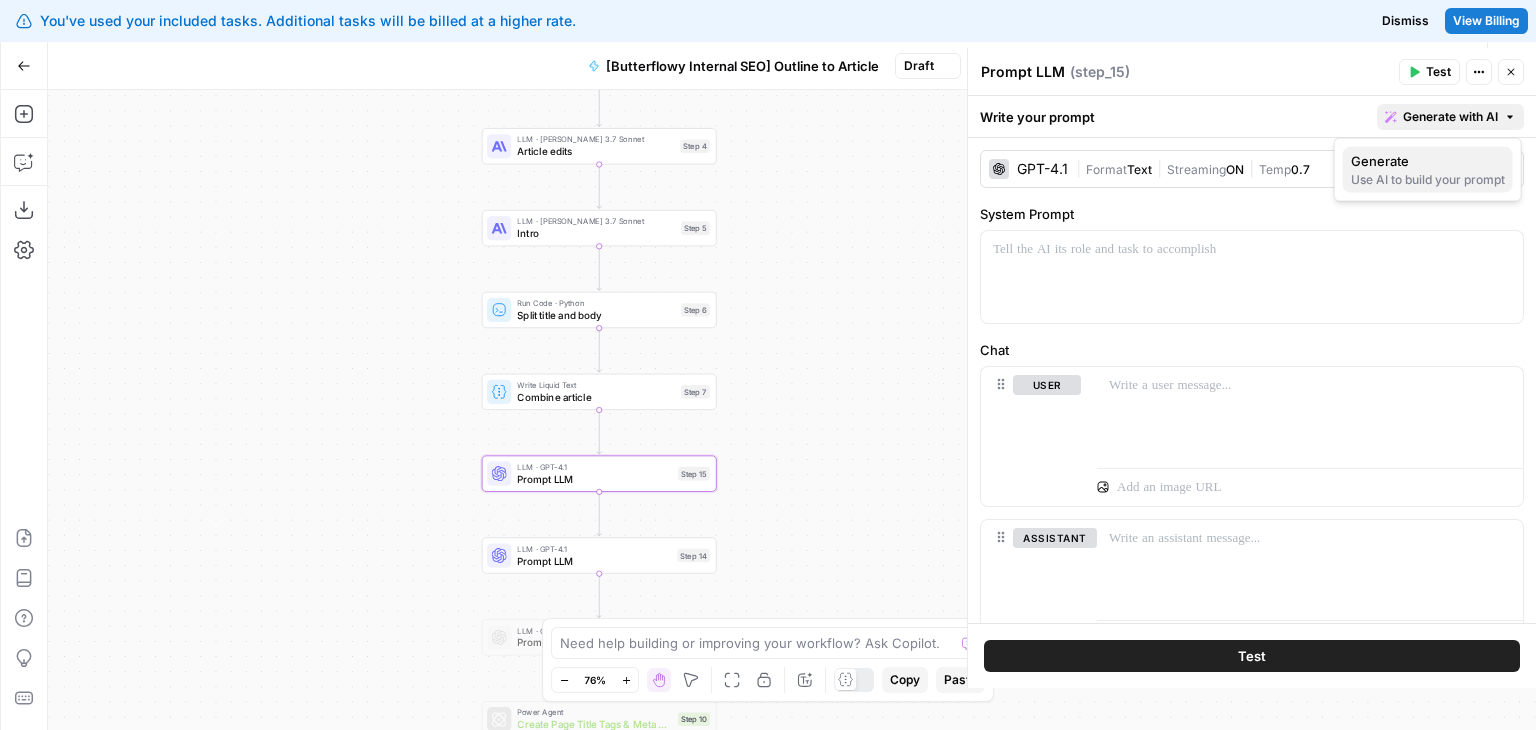 click on "Use AI to build your prompt" at bounding box center (1428, 180) 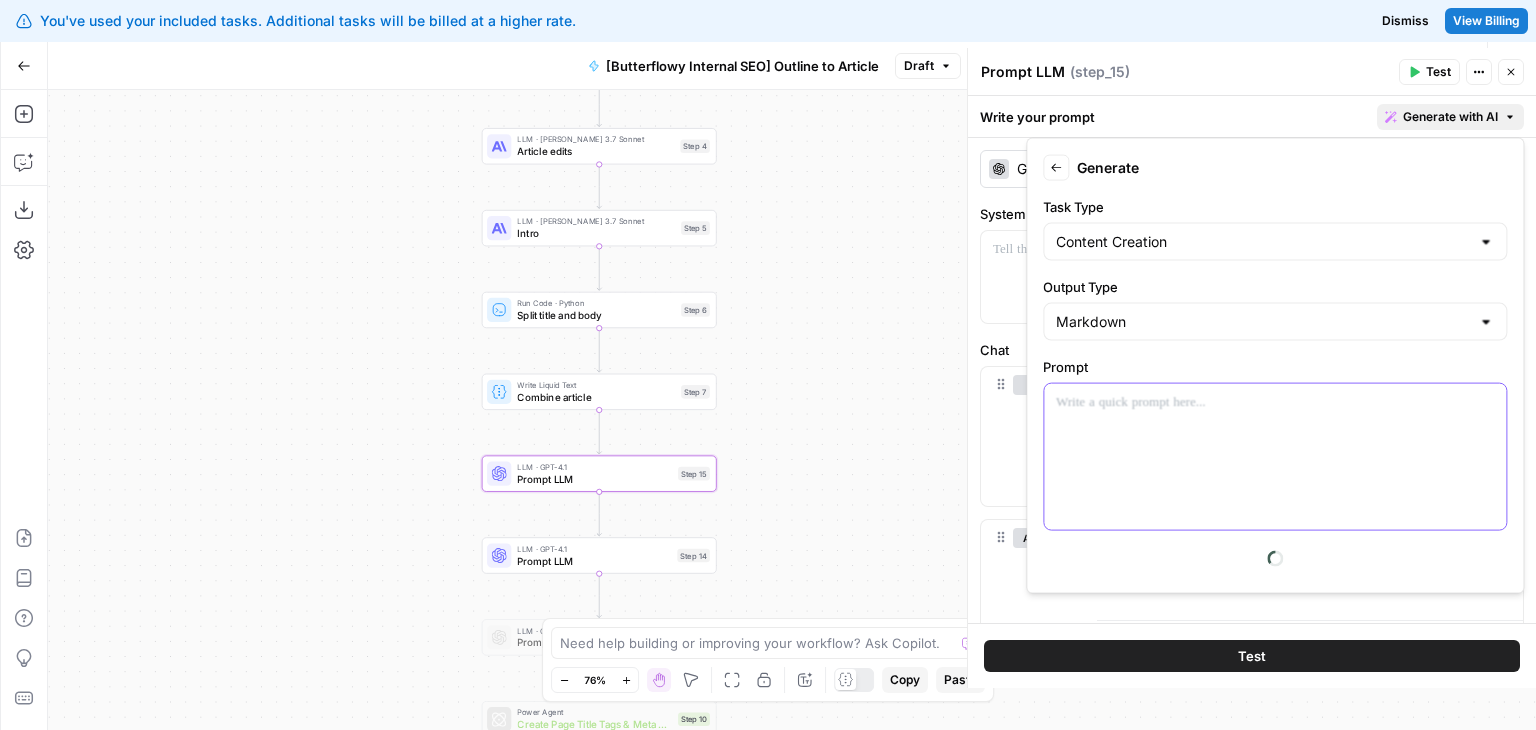 click at bounding box center [1275, 402] 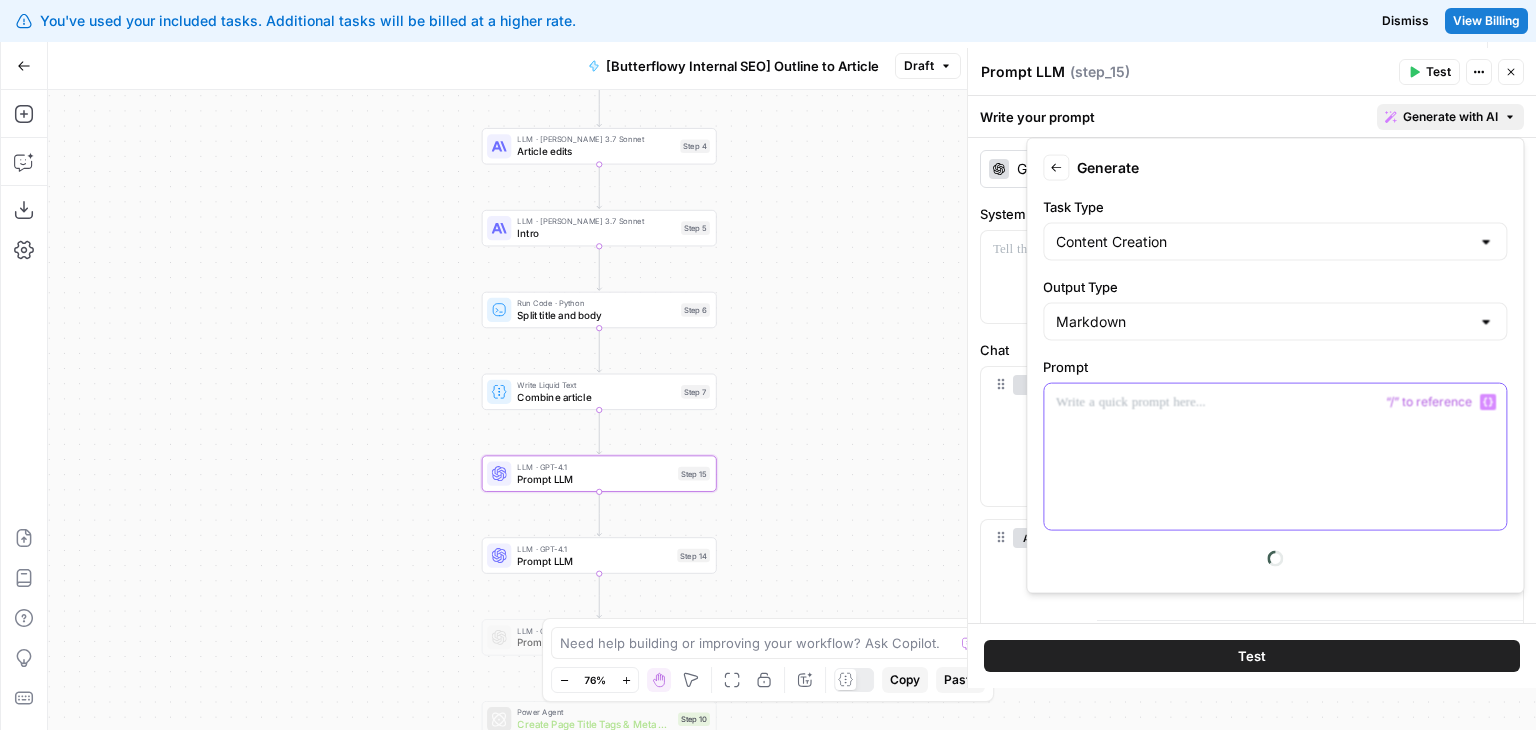 type 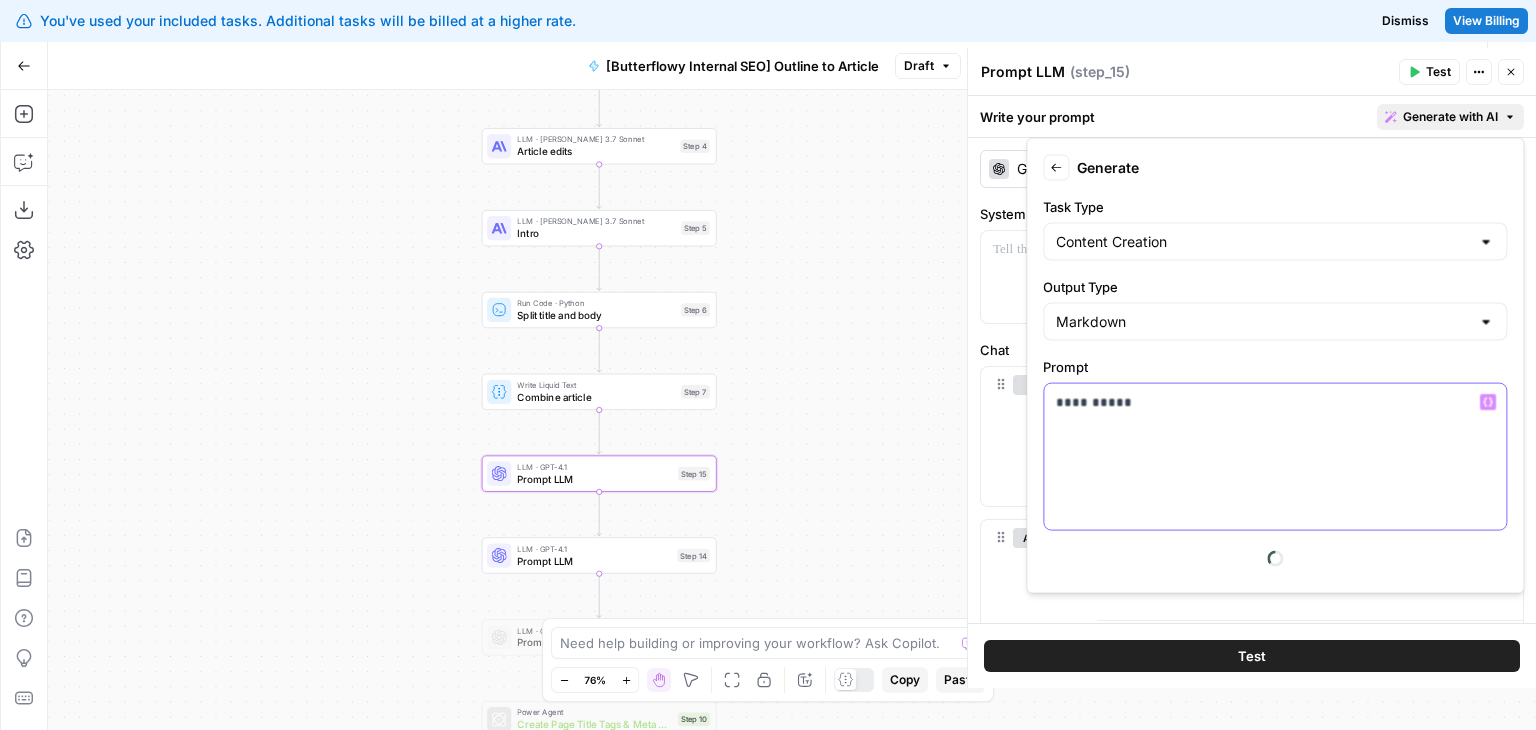 click on "**********" at bounding box center [1267, 402] 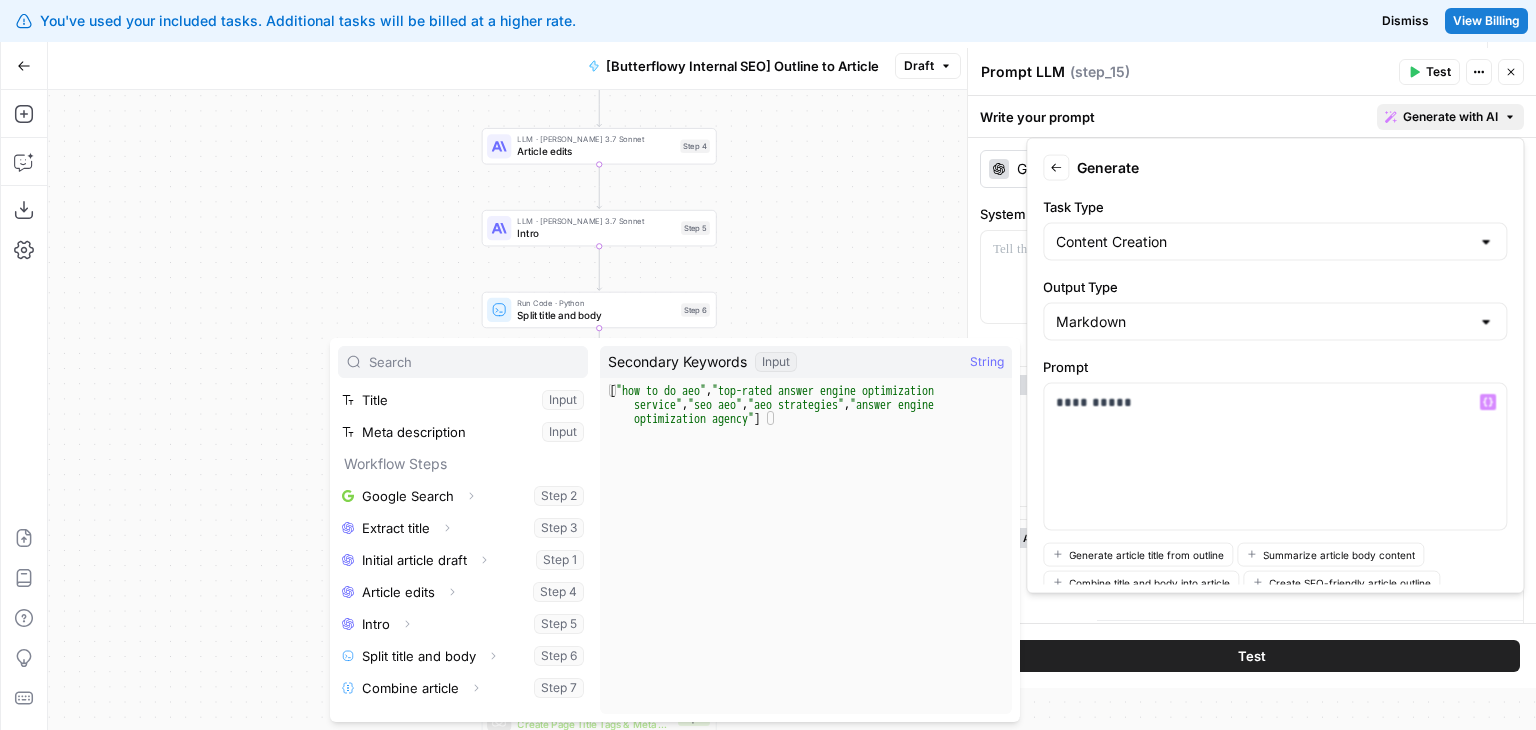 scroll, scrollTop: 213, scrollLeft: 0, axis: vertical 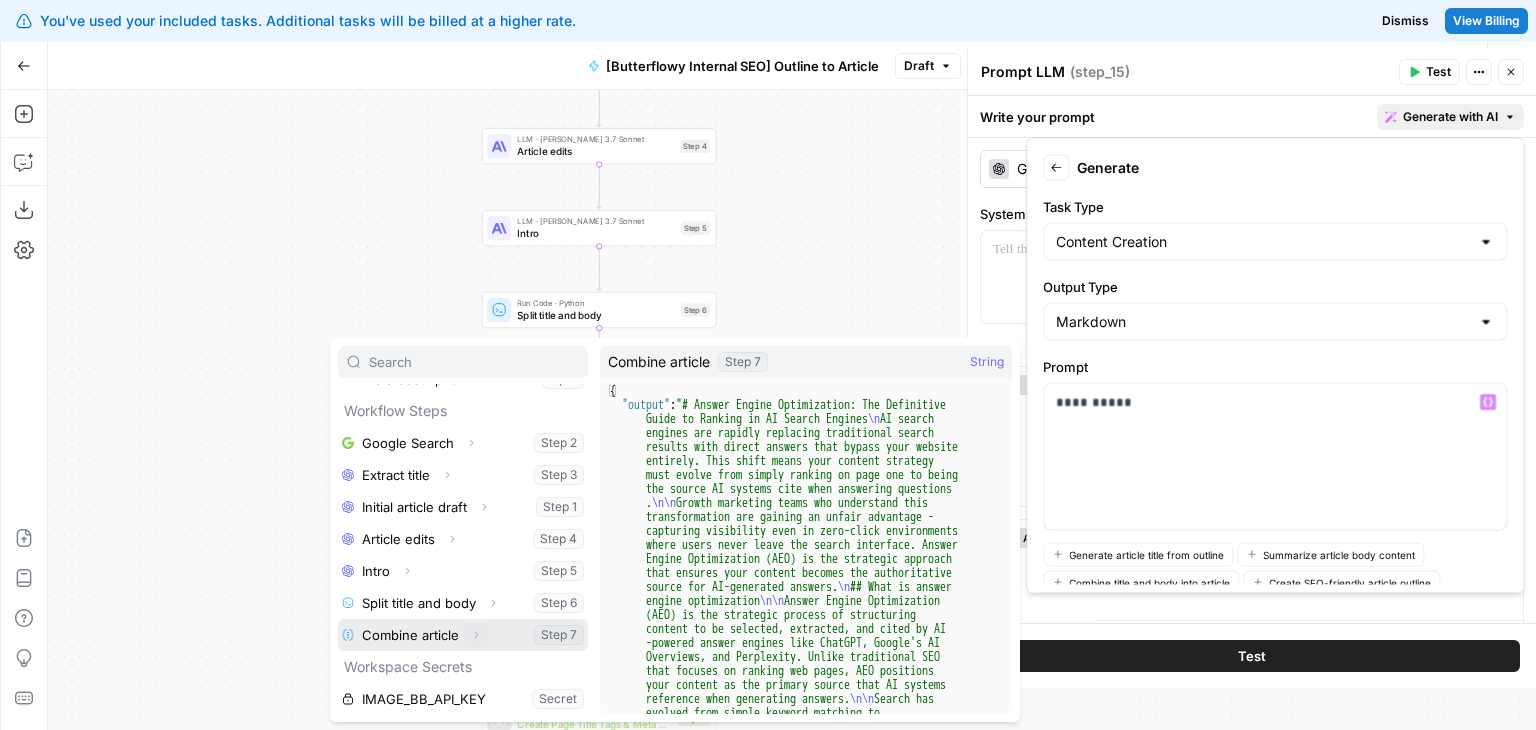 click 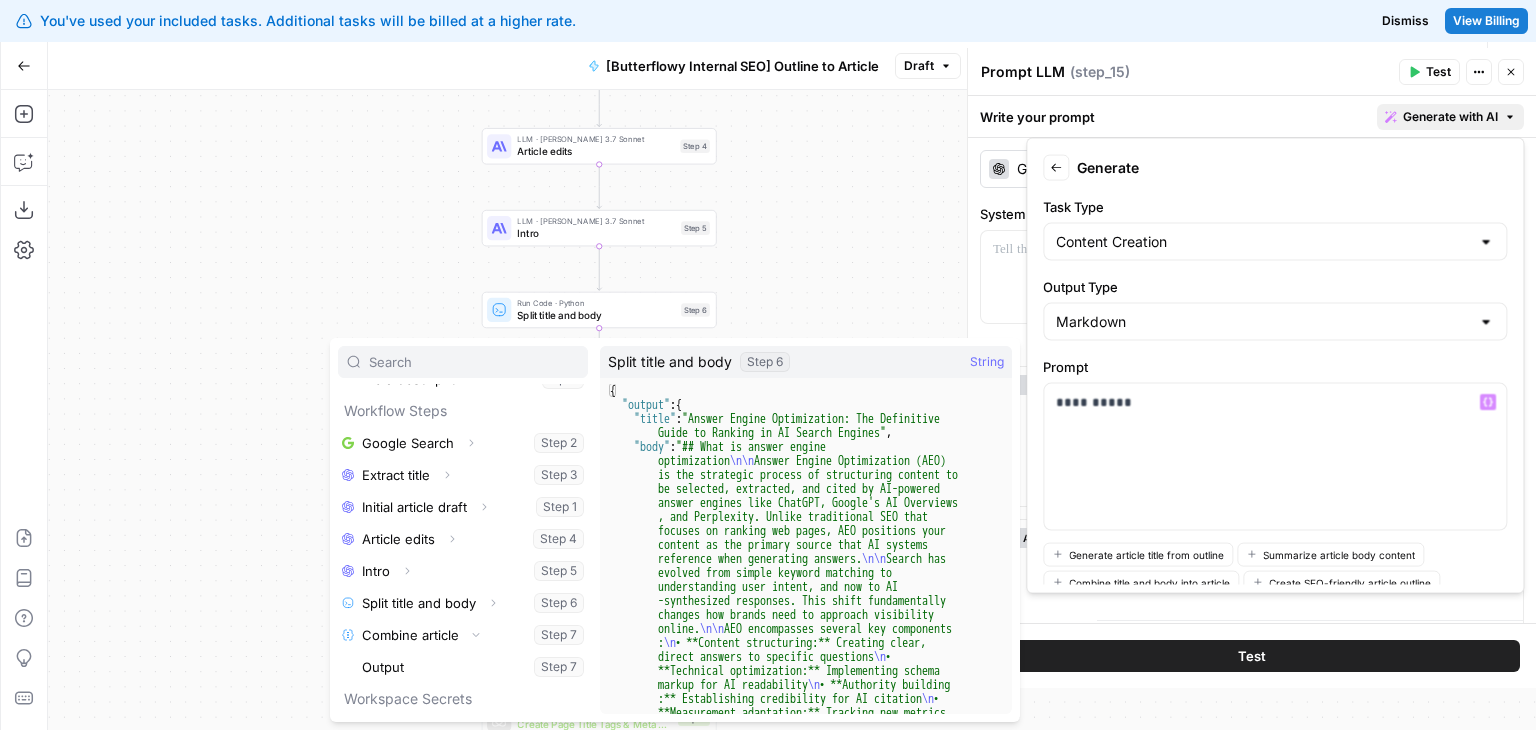scroll, scrollTop: 245, scrollLeft: 0, axis: vertical 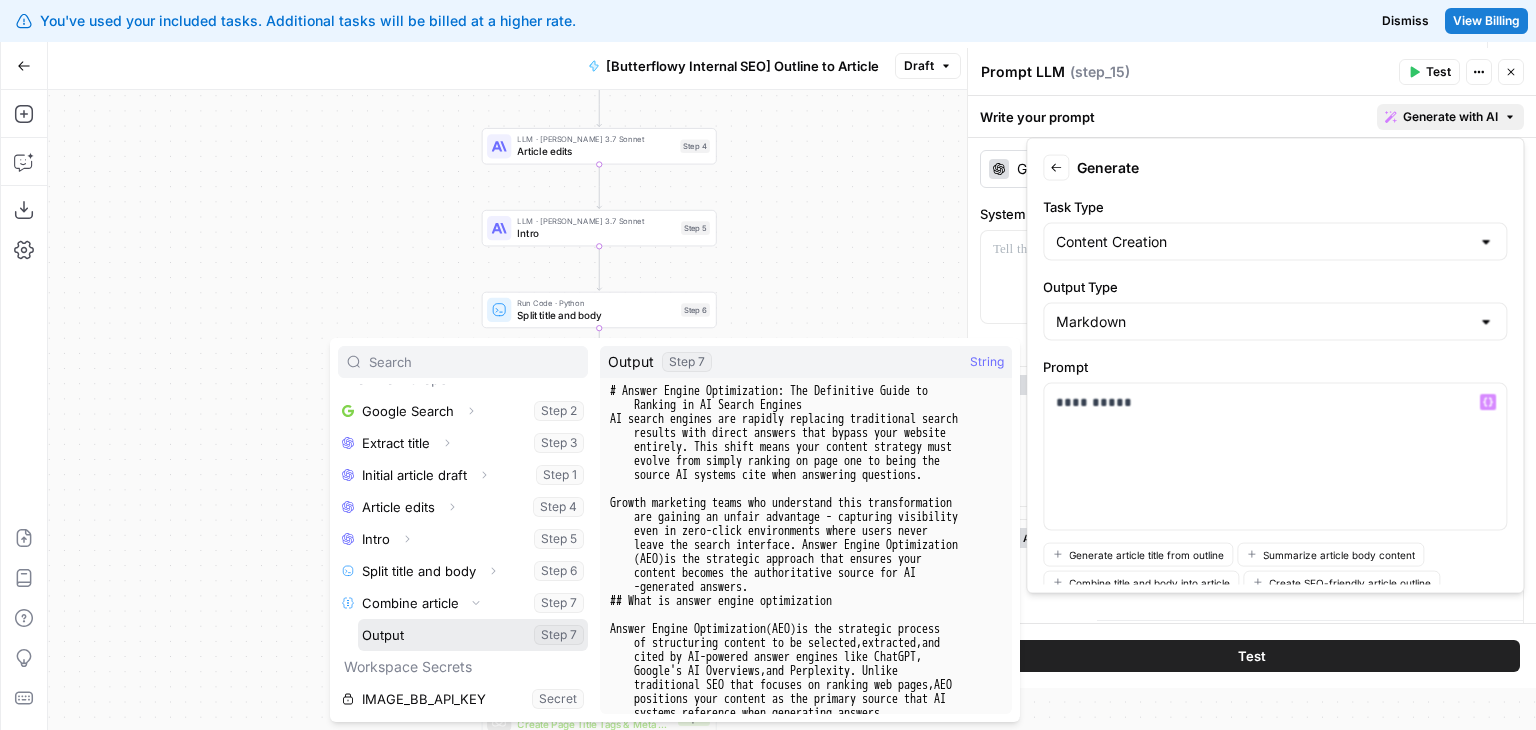 click at bounding box center [473, 635] 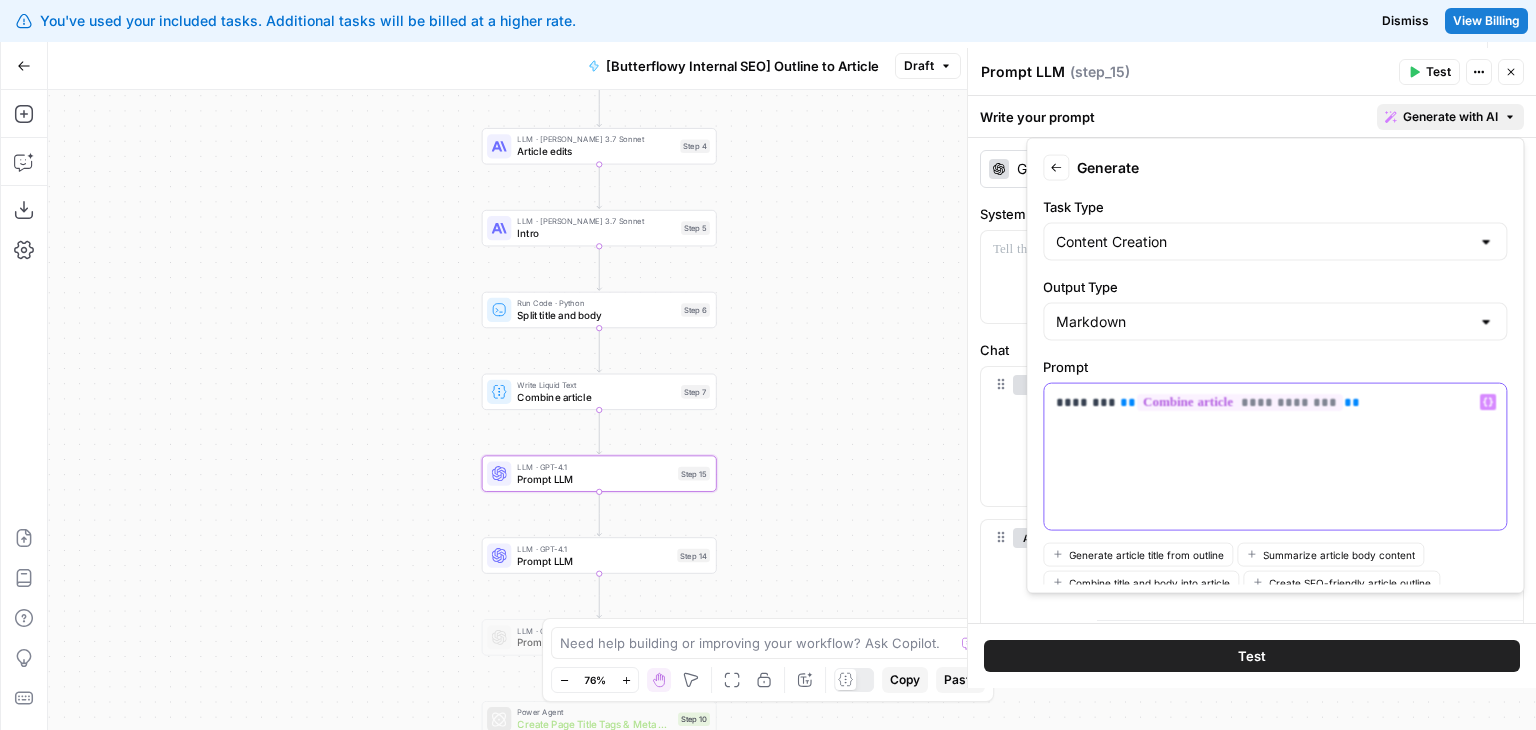click on "**********" at bounding box center [1275, 457] 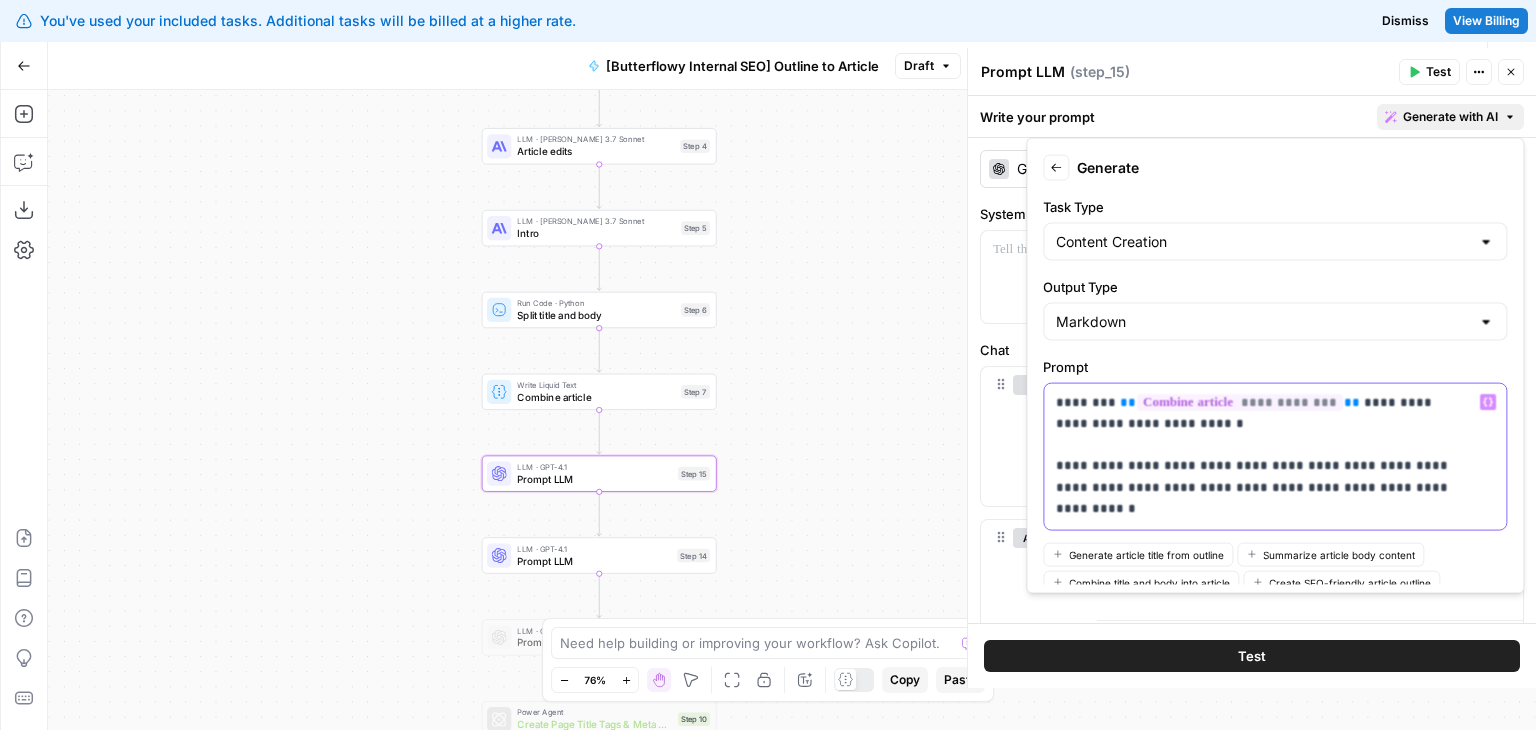 scroll, scrollTop: 12, scrollLeft: 0, axis: vertical 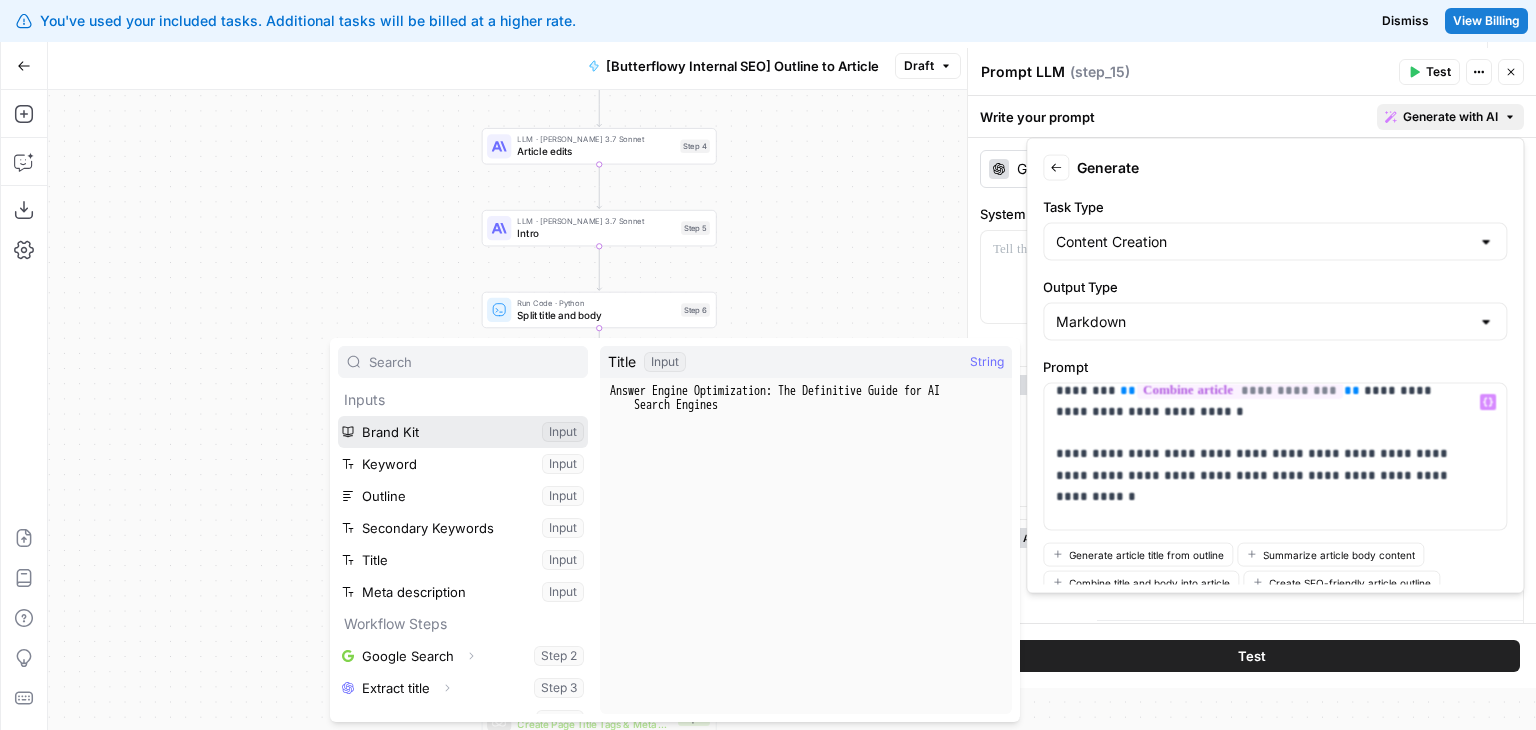 drag, startPoint x: 407, startPoint y: 431, endPoint x: 405, endPoint y: 728, distance: 297.00674 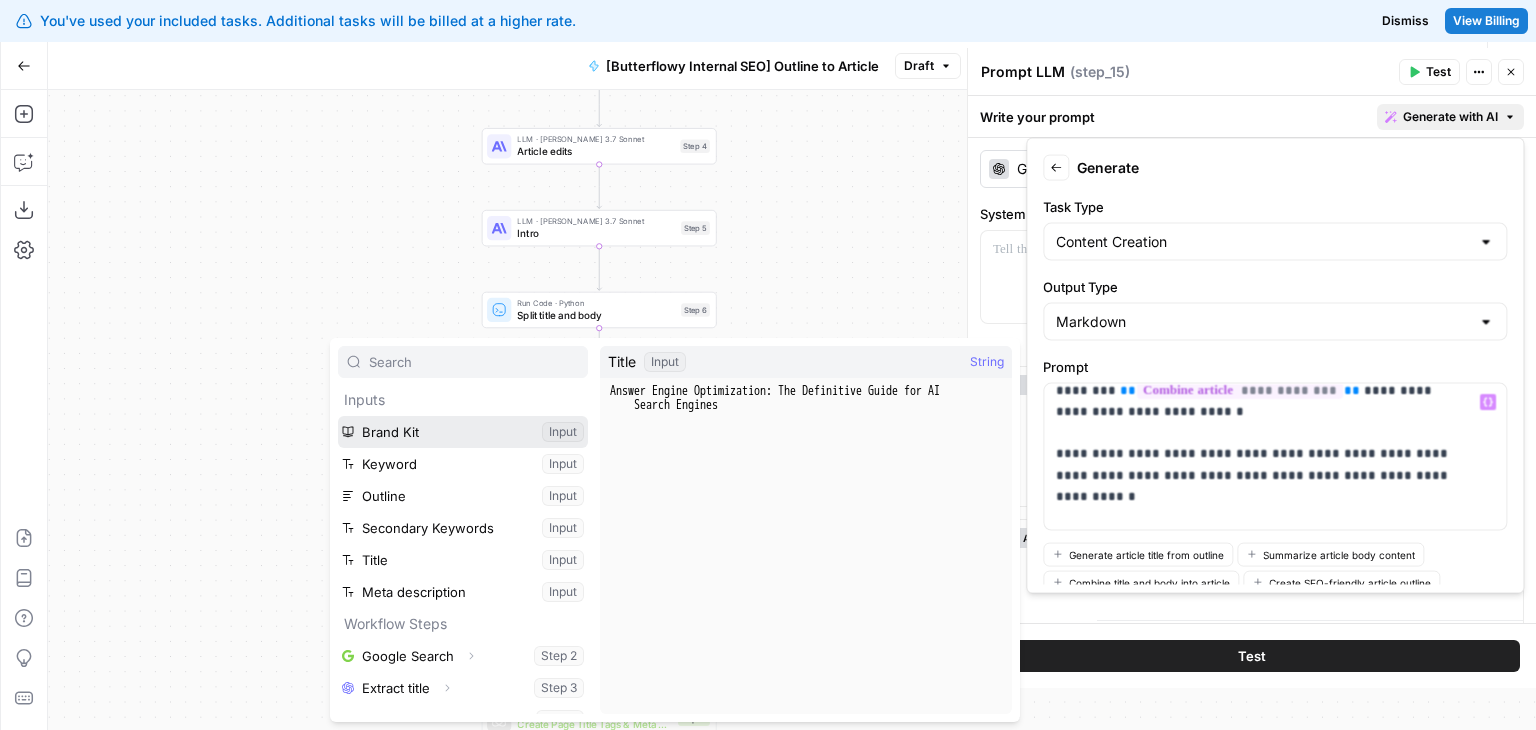 click on "You've used your included tasks. Additional tasks will be billed at a higher rate. Dismiss View Billing All About AI New Home Browse Your Data Monitoring Settings Recent Grids New grid [Butterflowy Internal SEO] Blogs Social Posts Brand Kit Grid Recent Workflows New Workflow AirOps to Framer [Butterflowy Internal SEO] Outline to Article X Posts AirOps Academy What's new?
5
Help + Support Go Back [Butterflowy Internal SEO] Outline to Article Draft Test Workflow Options Publish Actions Run History Add Steps Copilot Download as JSON Settings Import JSON AirOps Academy Help Give Feedback Shortcuts Workflow Set Inputs Inputs Google Search Google Search Step 2 LLM · GPT-4o Extract title Step 3 LLM · [PERSON_NAME] 3.7 Sonnet Initial article draft Step 1 LLM · [PERSON_NAME] 3.7 Sonnet Article edits Step 4 LLM · [PERSON_NAME] 3.7 Sonnet Intro Step 5 Run Code · Python Split title and body Step 6 Write Liquid Text Combine article Step 7 LLM · GPT-4.1 Prompt LLM Step 15 End" at bounding box center [768, 365] 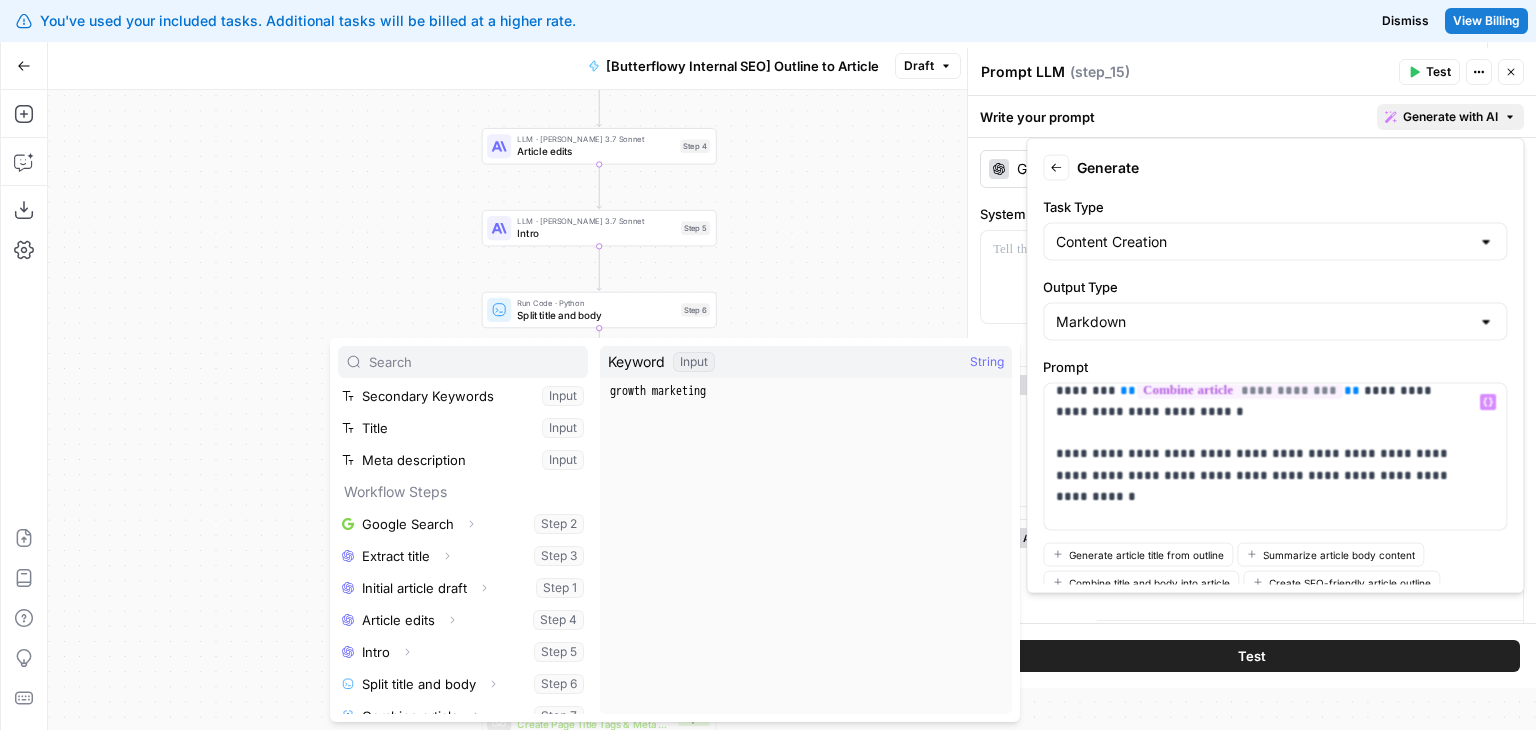 scroll, scrollTop: 8, scrollLeft: 0, axis: vertical 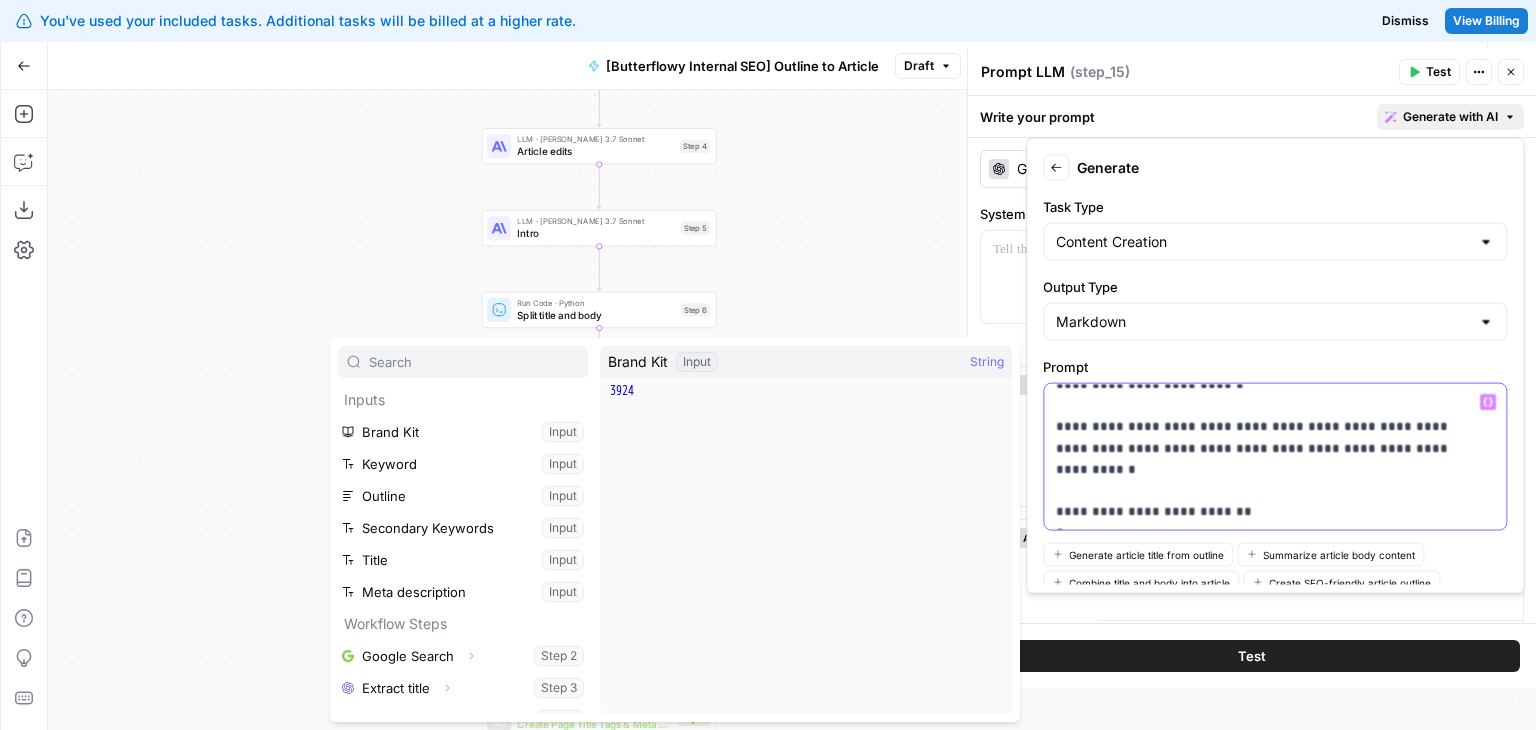 click on "**********" at bounding box center (1260, 437) 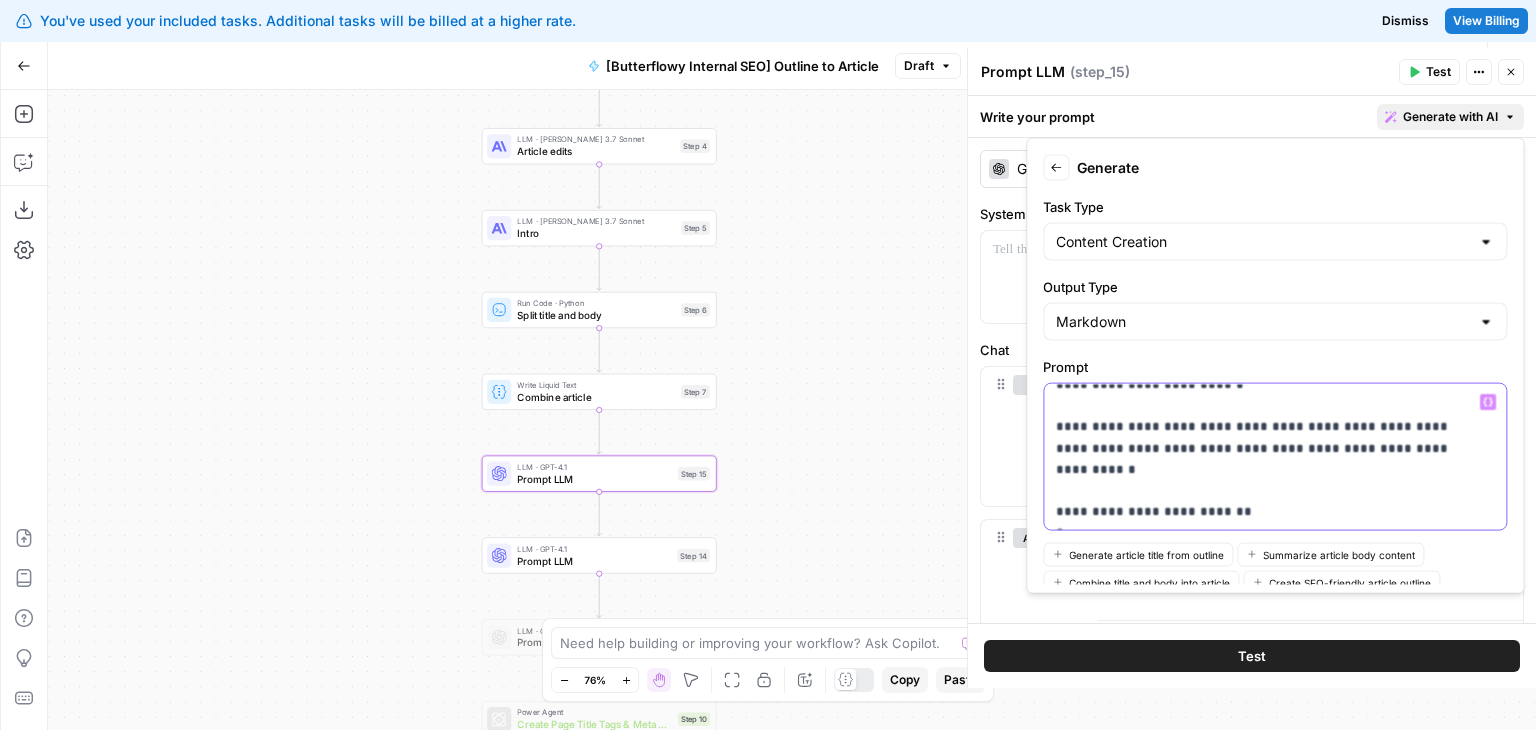 click on "**********" at bounding box center [1260, 437] 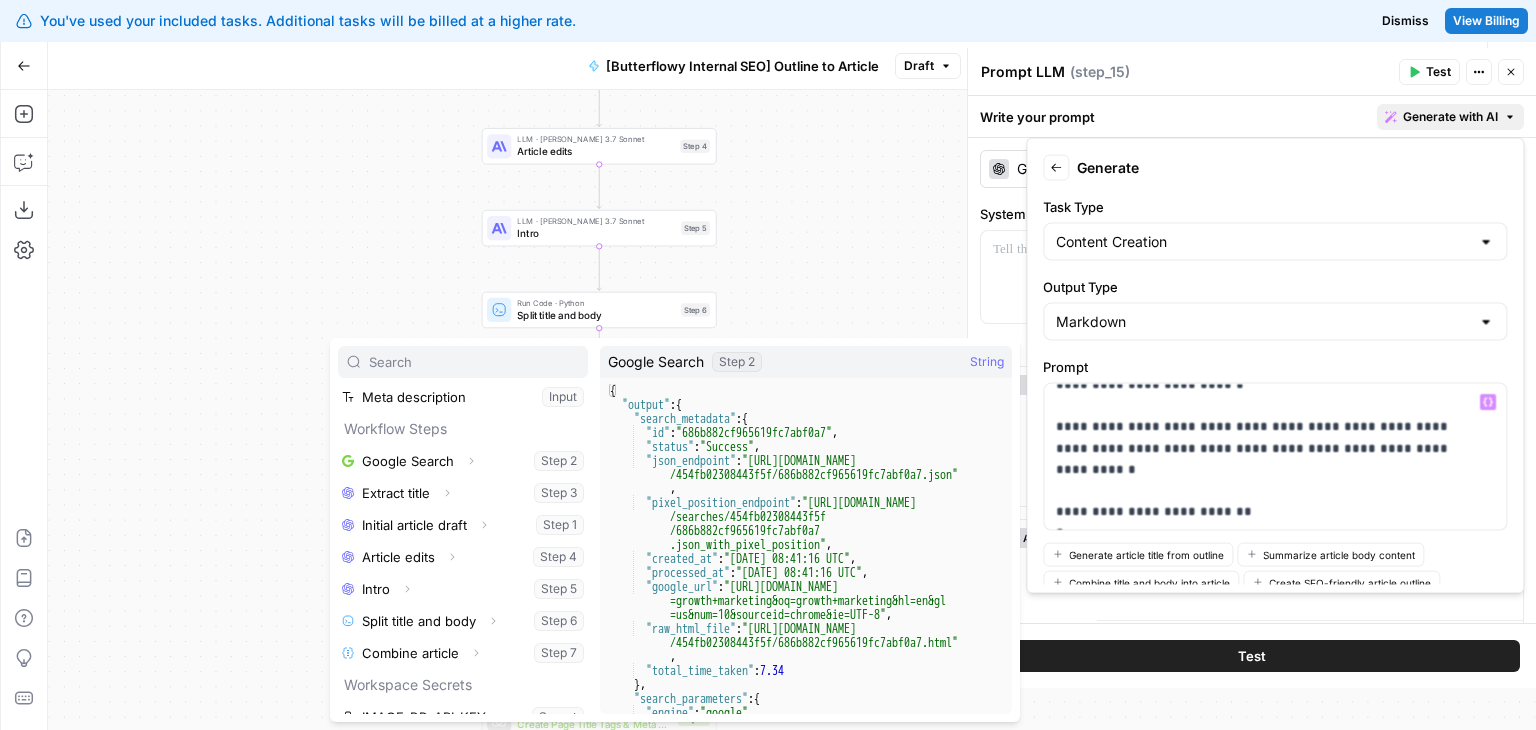 scroll, scrollTop: 200, scrollLeft: 0, axis: vertical 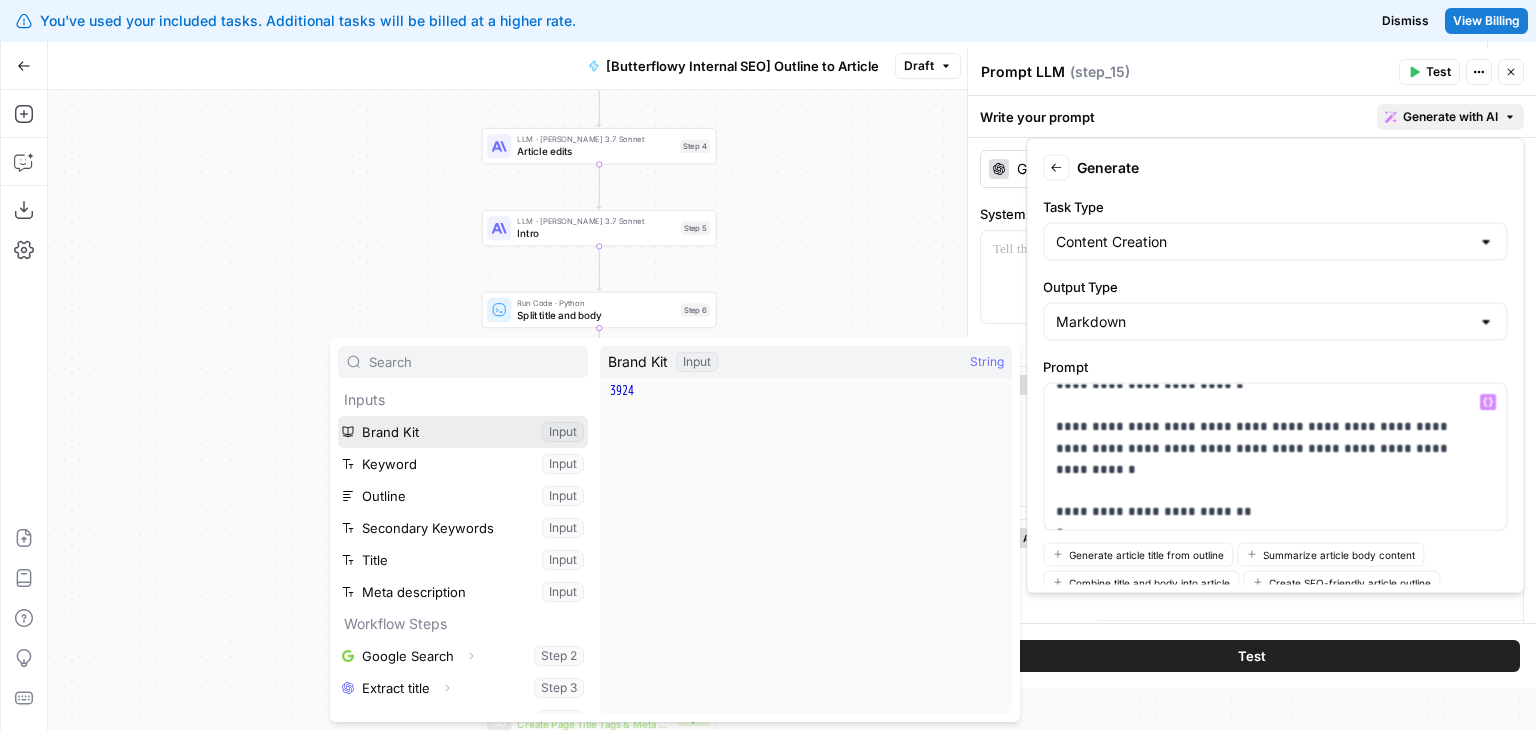 click at bounding box center (463, 432) 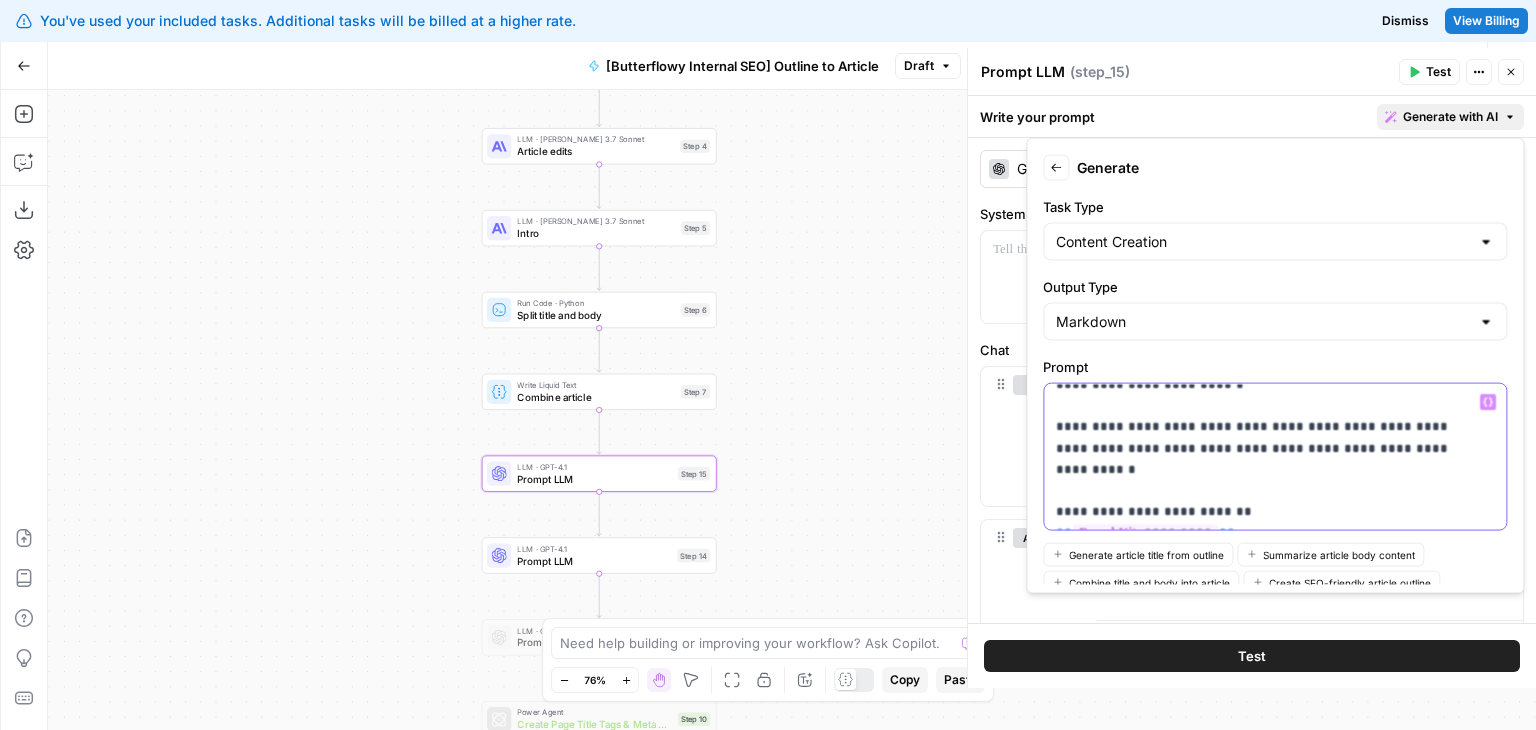 drag, startPoint x: 1234, startPoint y: 515, endPoint x: 1044, endPoint y: 513, distance: 190.01053 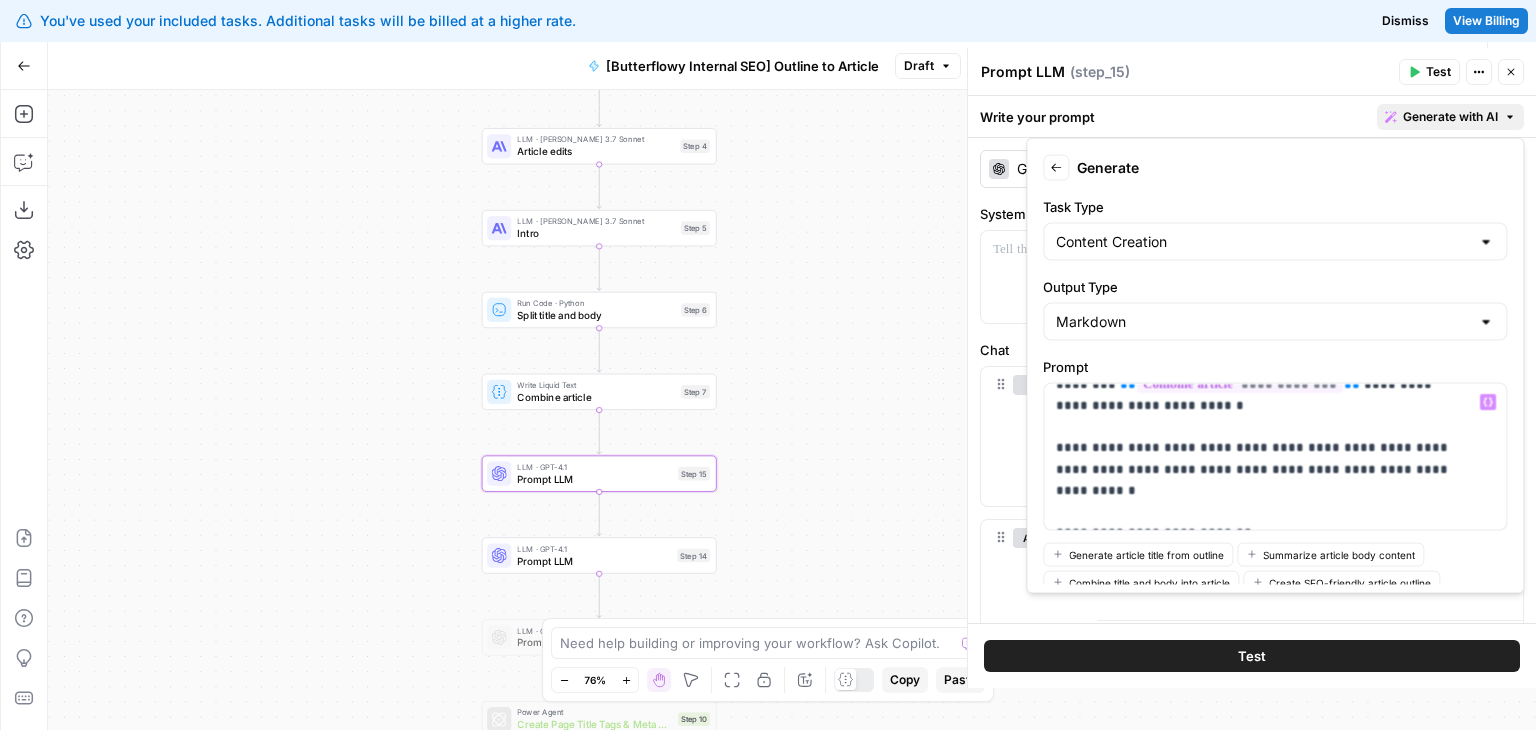 click on "Intro" at bounding box center (596, 233) 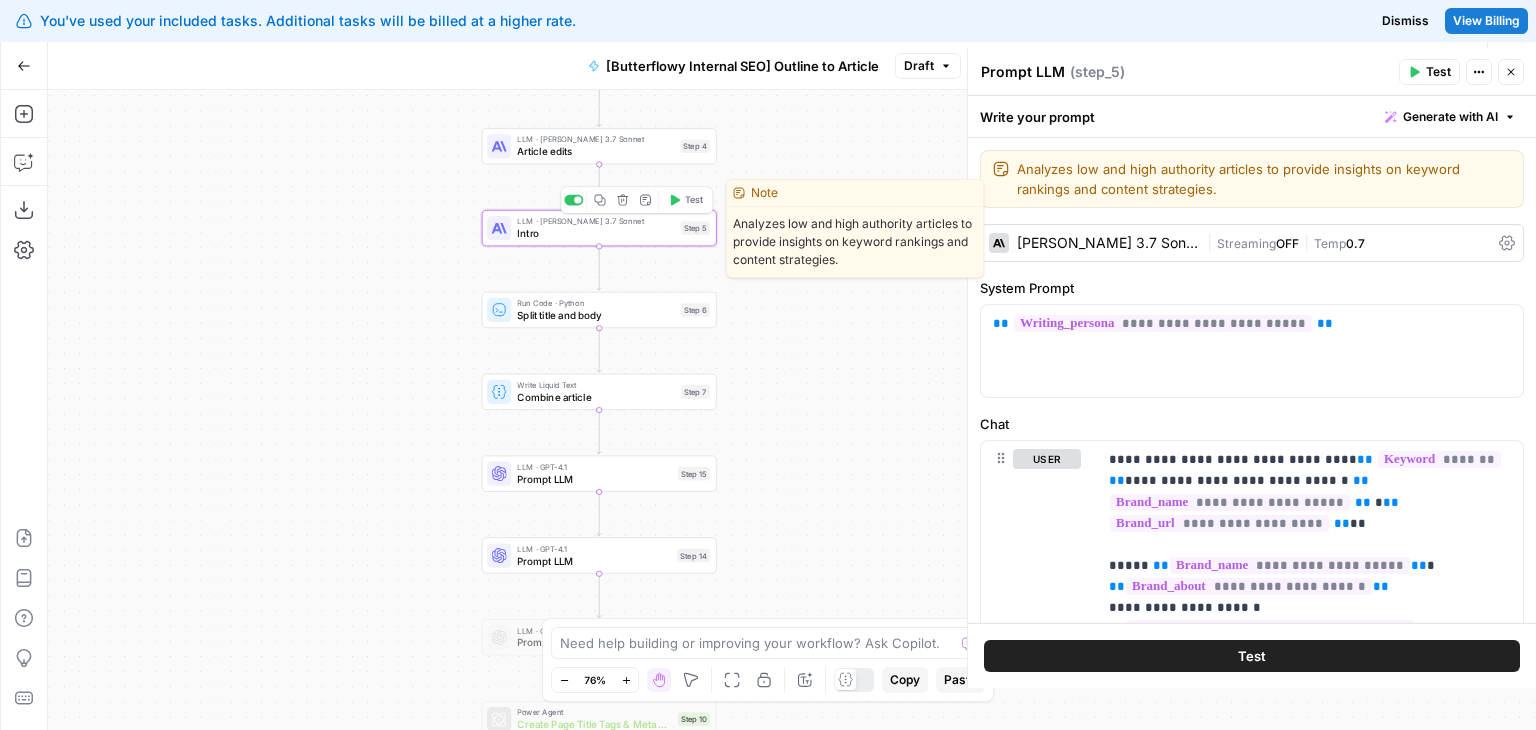type on "Intro" 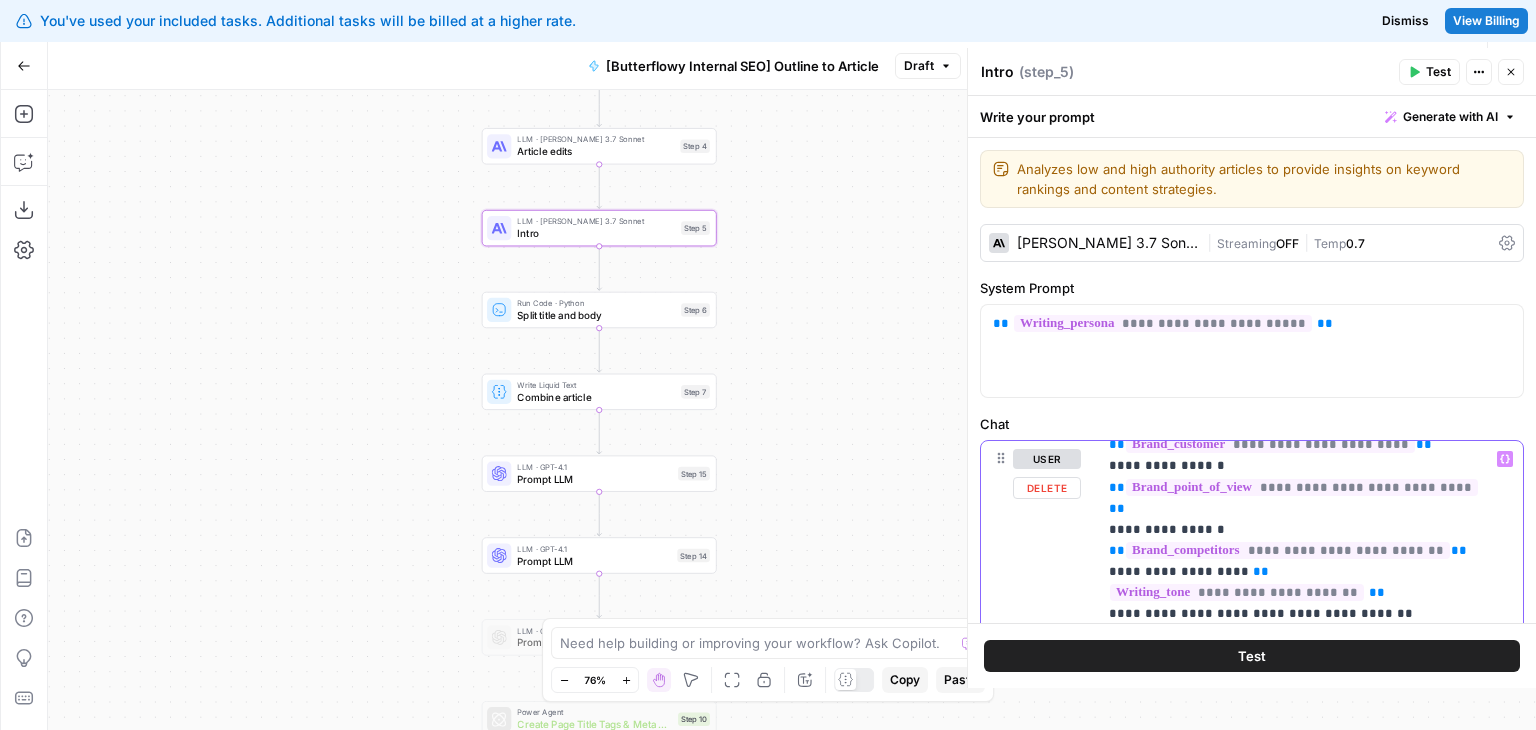 scroll, scrollTop: 209, scrollLeft: 0, axis: vertical 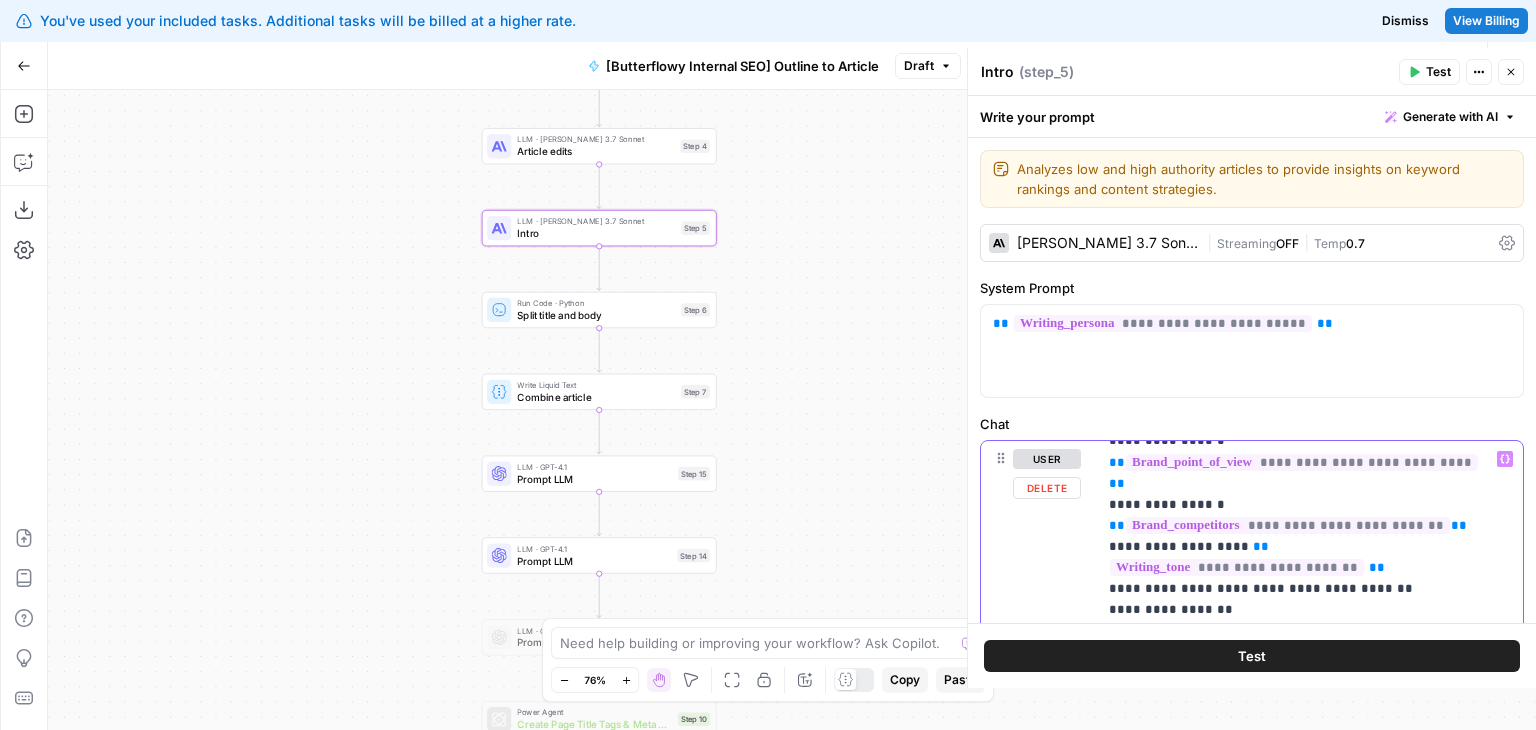 drag, startPoint x: 1484, startPoint y: 521, endPoint x: 1224, endPoint y: 521, distance: 260 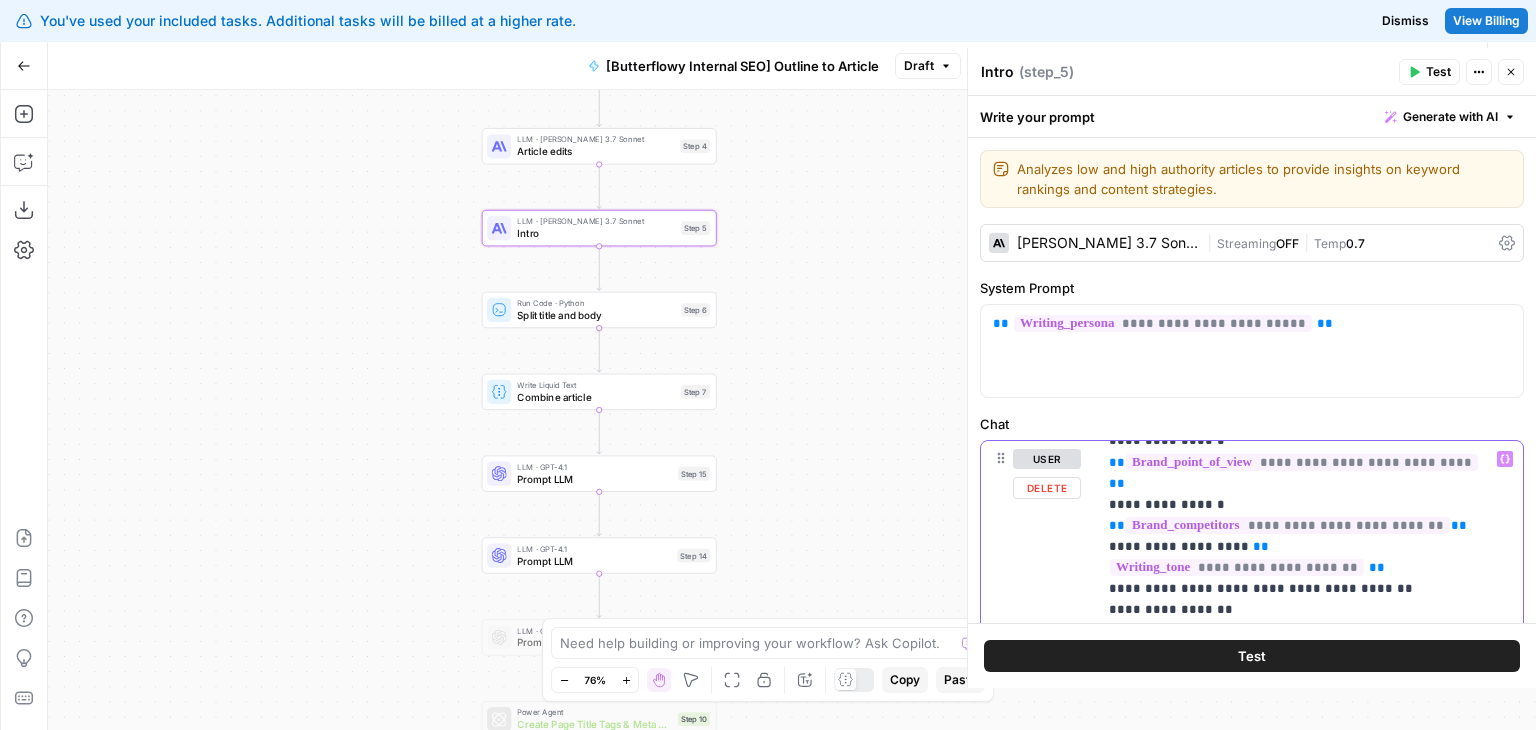click on "**********" at bounding box center (1302, 848) 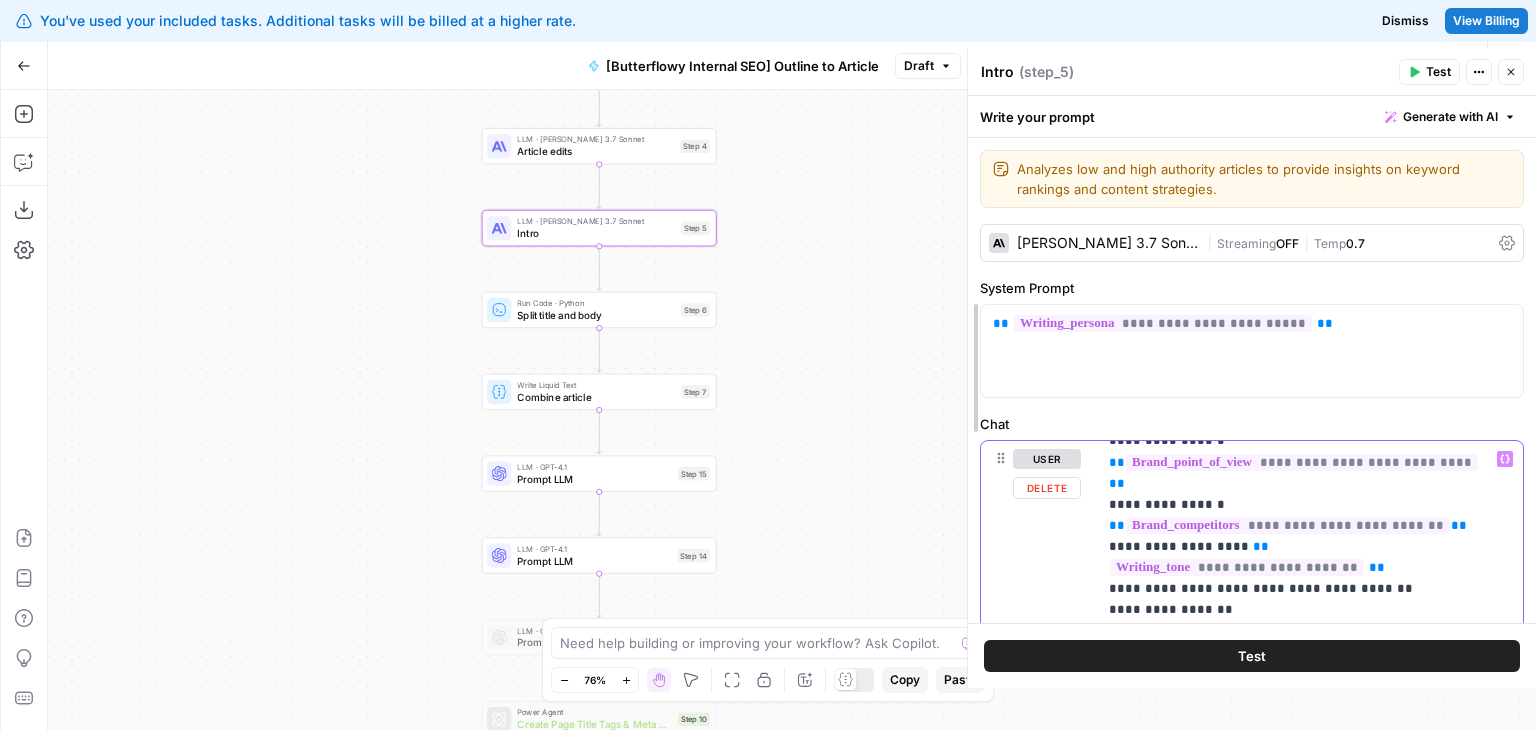 copy on "**********" 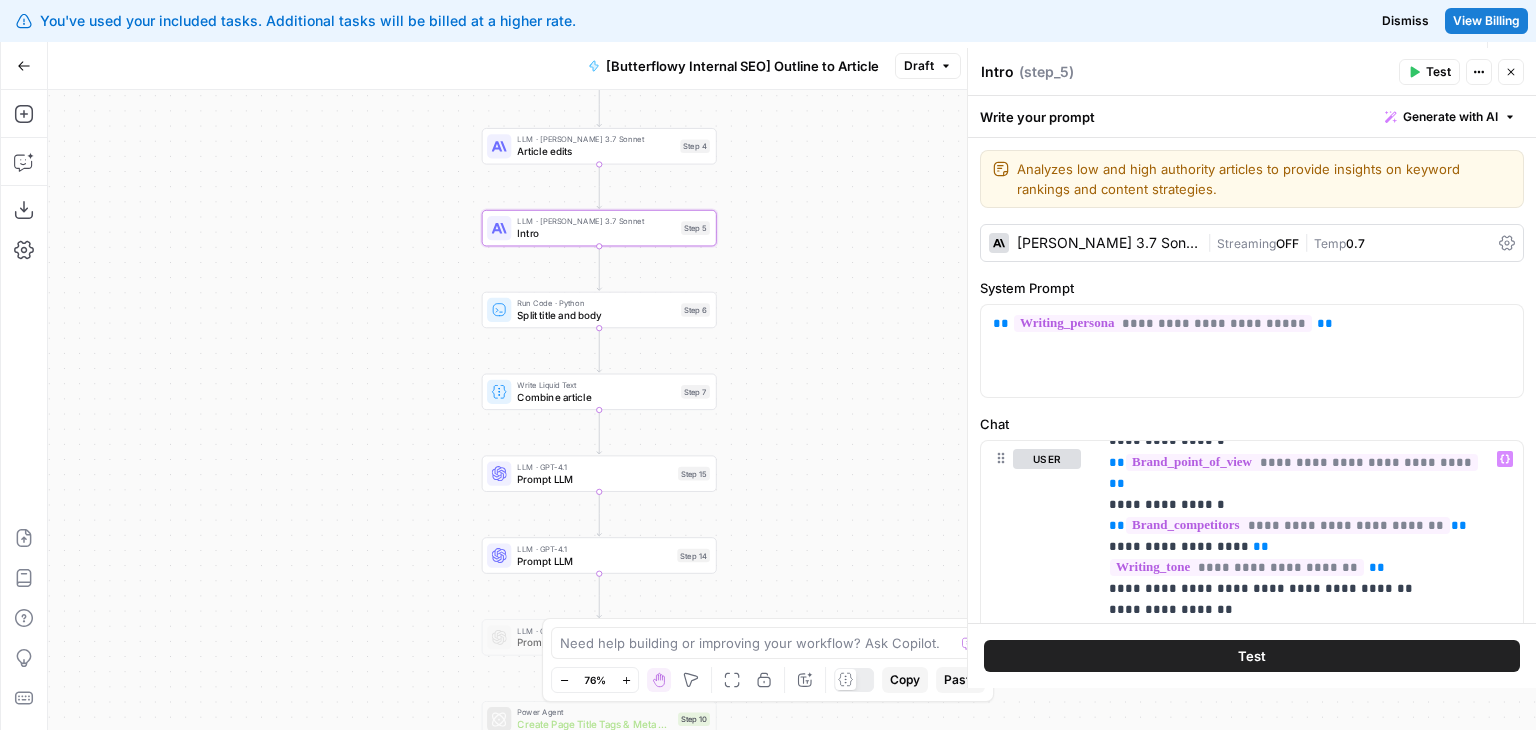 click on "Workflow Set Inputs Inputs Google Search Google Search Step 2 LLM · GPT-4o Extract title Step 3 LLM · [PERSON_NAME] 3.7 Sonnet Initial article draft Step 1 LLM · [PERSON_NAME] 3.7 Sonnet Article edits Step 4 LLM · [PERSON_NAME] 3.7 Sonnet Intro Step 5 Run Code · Python Split title and body Step 6 Write Liquid Text Combine article Step 7 LLM · GPT-4.1 Prompt LLM Step 15 LLM · GPT-4.1 Prompt LLM Step 14 LLM · GPT-4.1 Prompt LLM Step 12 Power Agent Create Page Title Tags & Meta Descriptions Step 10 Format JSON Format JSON Step 13 End Output" at bounding box center [792, 410] 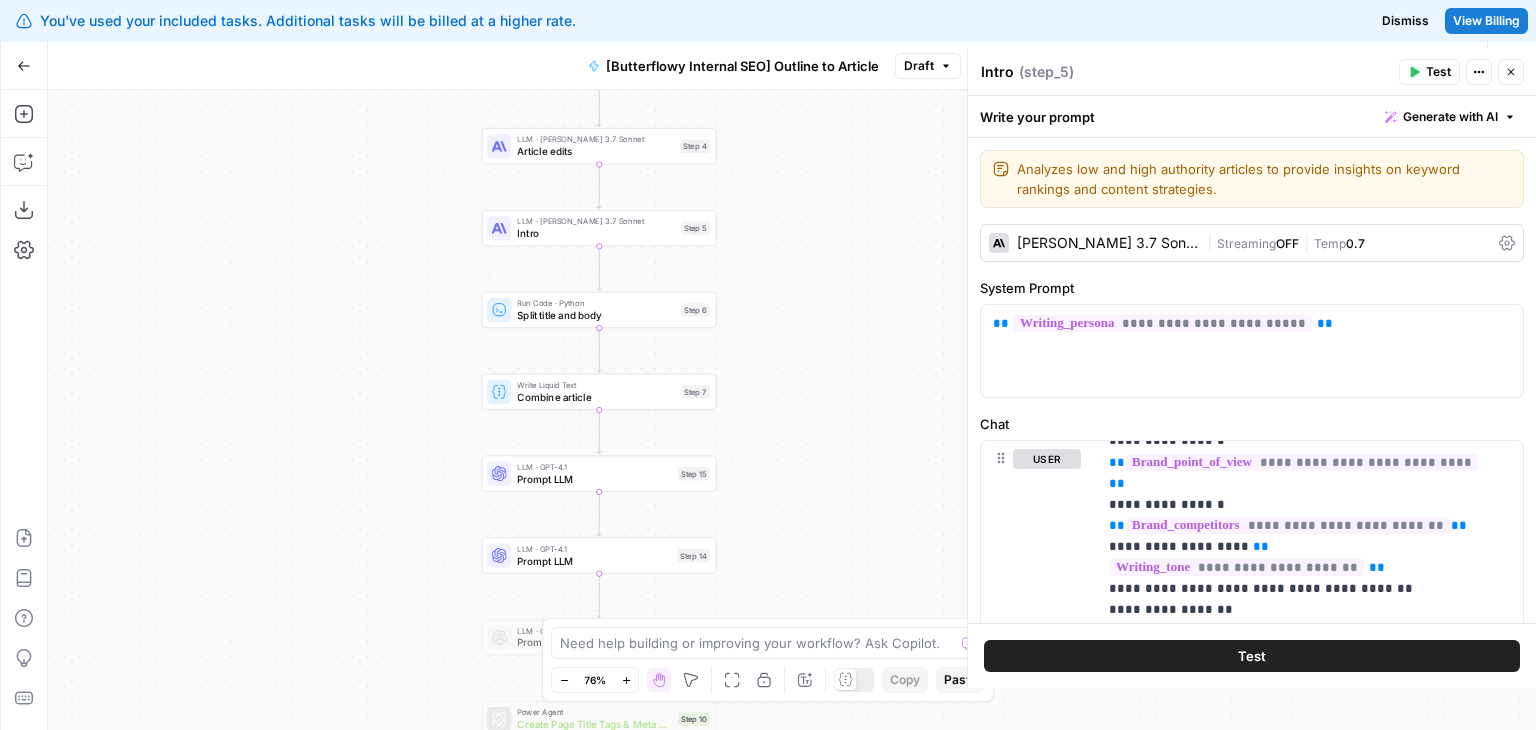 click on "Prompt LLM" at bounding box center [594, 560] 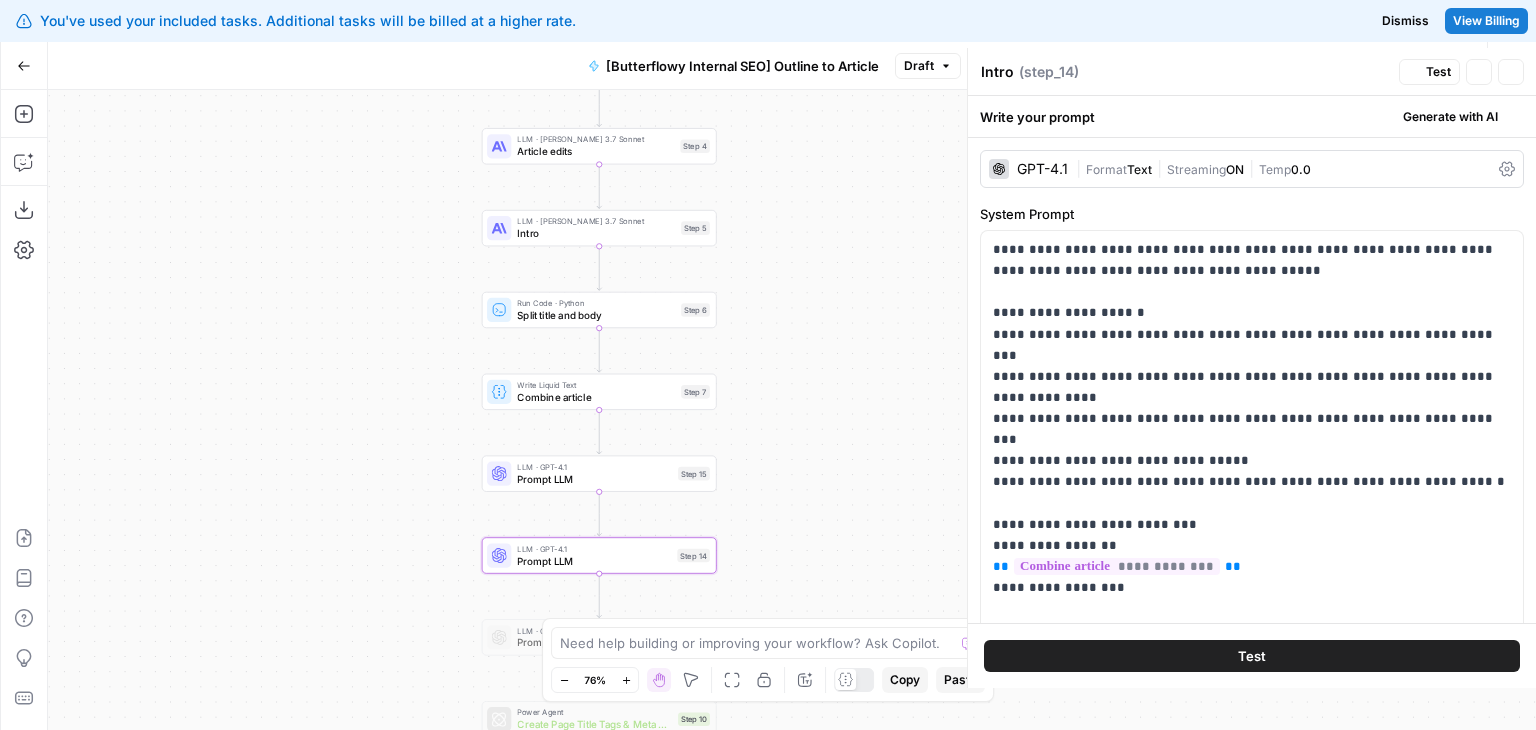 type on "Prompt LLM" 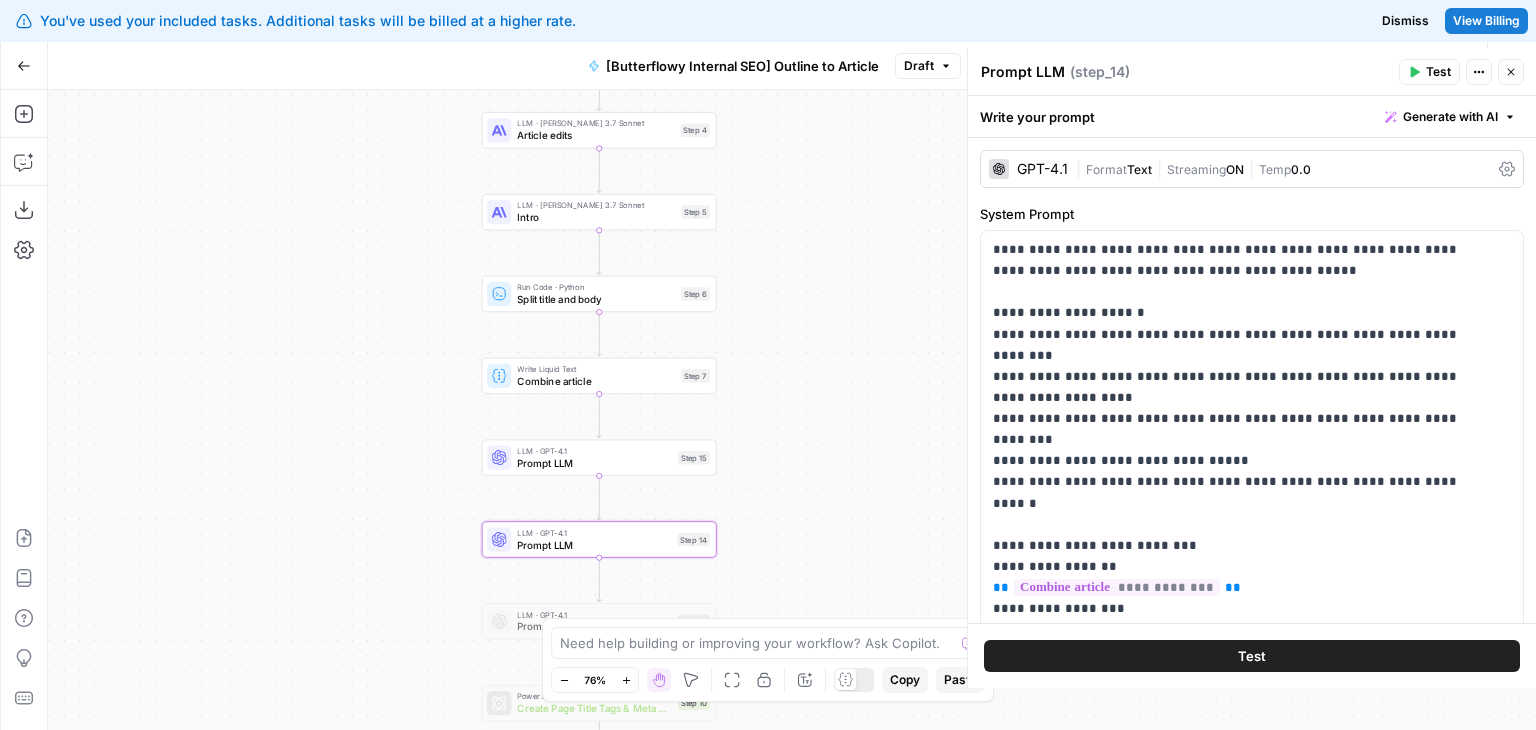 drag, startPoint x: 820, startPoint y: 364, endPoint x: 800, endPoint y: 197, distance: 168.19334 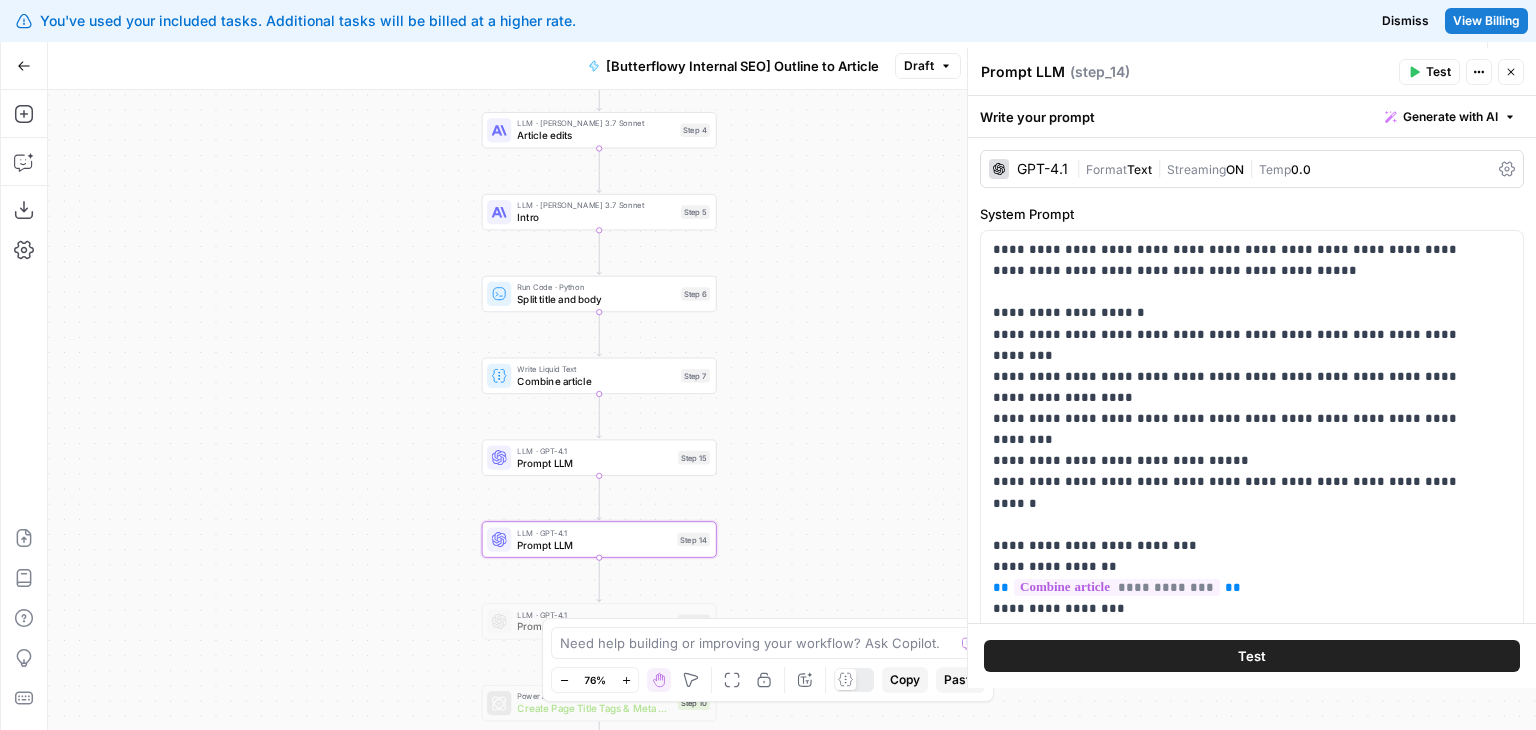 click on "Workflow Set Inputs Inputs Google Search Google Search Step 2 LLM · GPT-4o Extract title Step 3 LLM · [PERSON_NAME] 3.7 Sonnet Initial article draft Step 1 LLM · [PERSON_NAME] 3.7 Sonnet Article edits Step 4 LLM · [PERSON_NAME] 3.7 Sonnet Intro Step 5 Run Code · Python Split title and body Step 6 Write Liquid Text Combine article Step 7 LLM · GPT-4.1 Prompt LLM Step 15 LLM · GPT-4.1 Prompt LLM Step 14 LLM · GPT-4.1 Prompt LLM Step 12 Power Agent Create Page Title Tags & Meta Descriptions Step 10 Format JSON Format JSON Step 13 End Output" at bounding box center [792, 410] 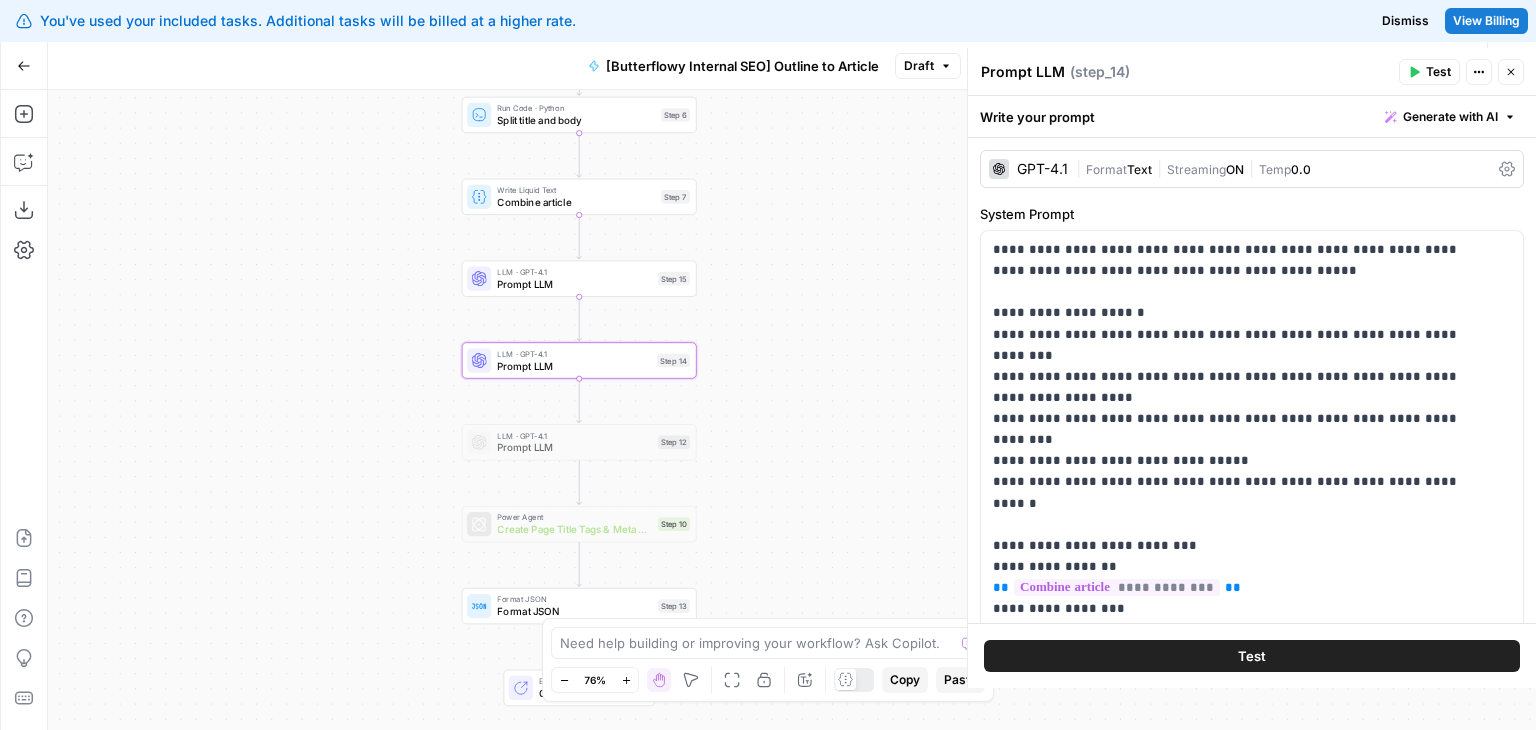 drag, startPoint x: 834, startPoint y: 430, endPoint x: 808, endPoint y: 345, distance: 88.88757 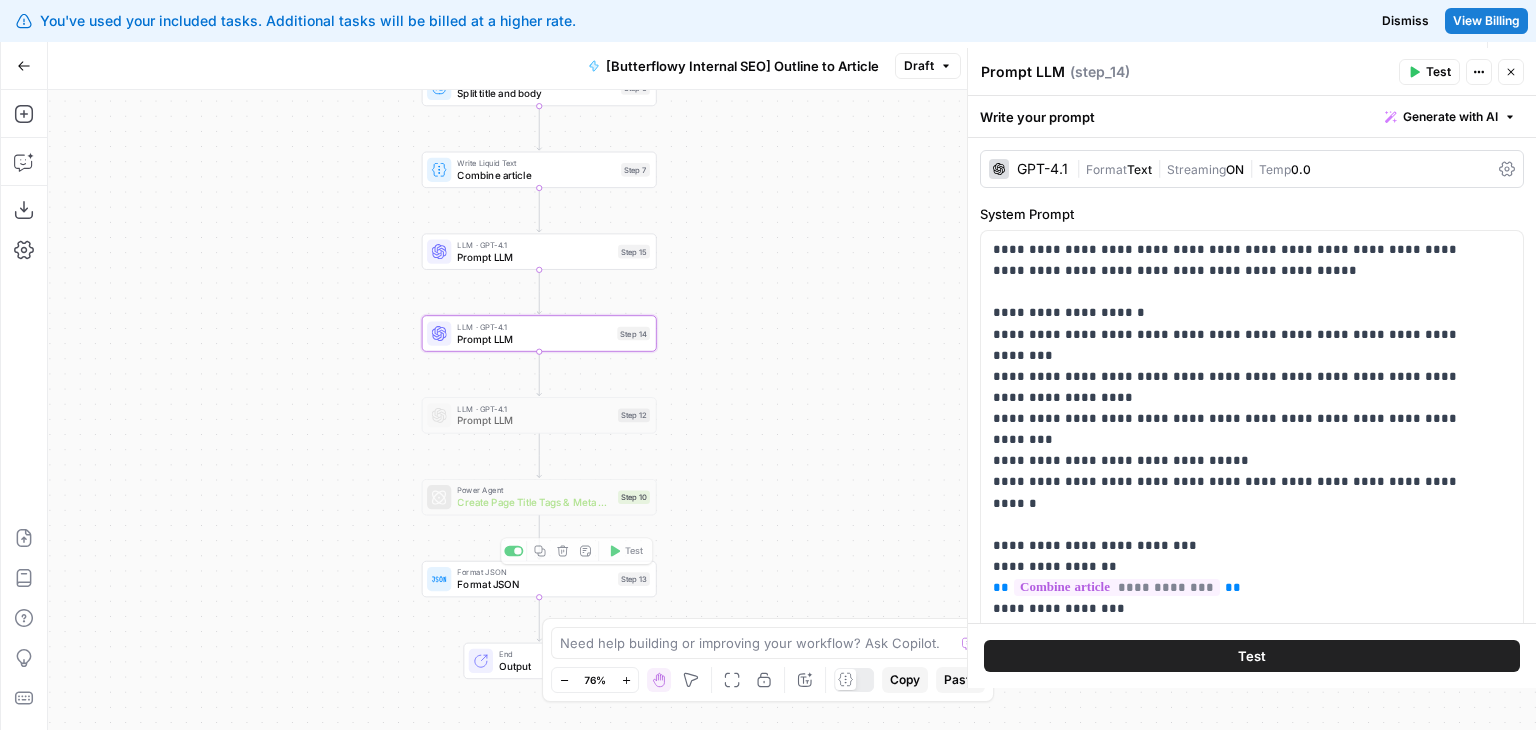 drag, startPoint x: 375, startPoint y: 330, endPoint x: 500, endPoint y: 250, distance: 148.40822 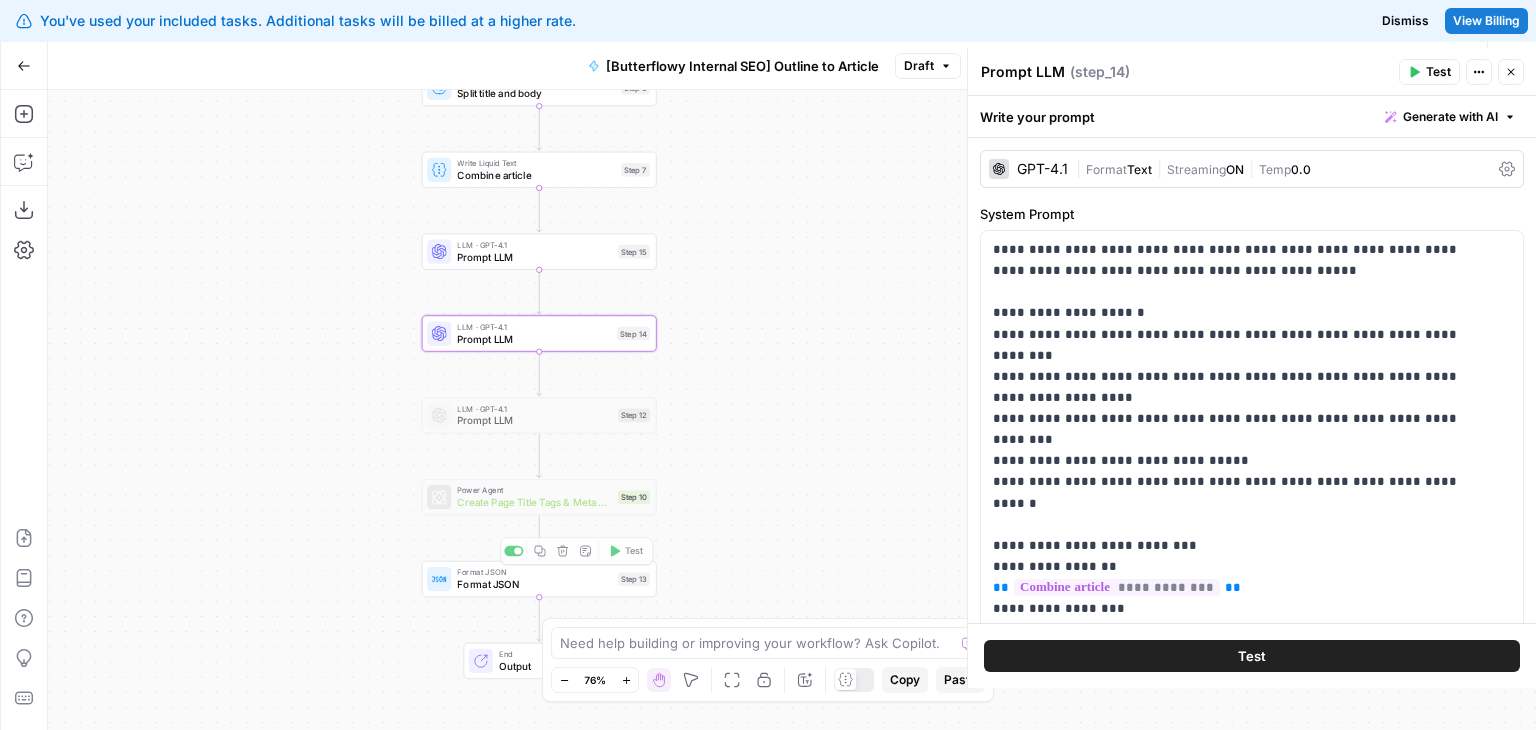 click on "Workflow Set Inputs Inputs Google Search Google Search Step 2 LLM · GPT-4o Extract title Step 3 LLM · [PERSON_NAME] 3.7 Sonnet Initial article draft Step 1 LLM · [PERSON_NAME] 3.7 Sonnet Article edits Step 4 LLM · [PERSON_NAME] 3.7 Sonnet Intro Step 5 Run Code · Python Split title and body Step 6 Write Liquid Text Combine article Step 7 LLM · GPT-4.1 Prompt LLM Step 15 LLM · GPT-4.1 Prompt LLM Step 14 LLM · GPT-4.1 Prompt LLM Step 12 Power Agent Create Page Title Tags & Meta Descriptions Step 10 Format JSON Format JSON Step 13 Copy step Delete step Add Note Test End Output" at bounding box center (792, 410) 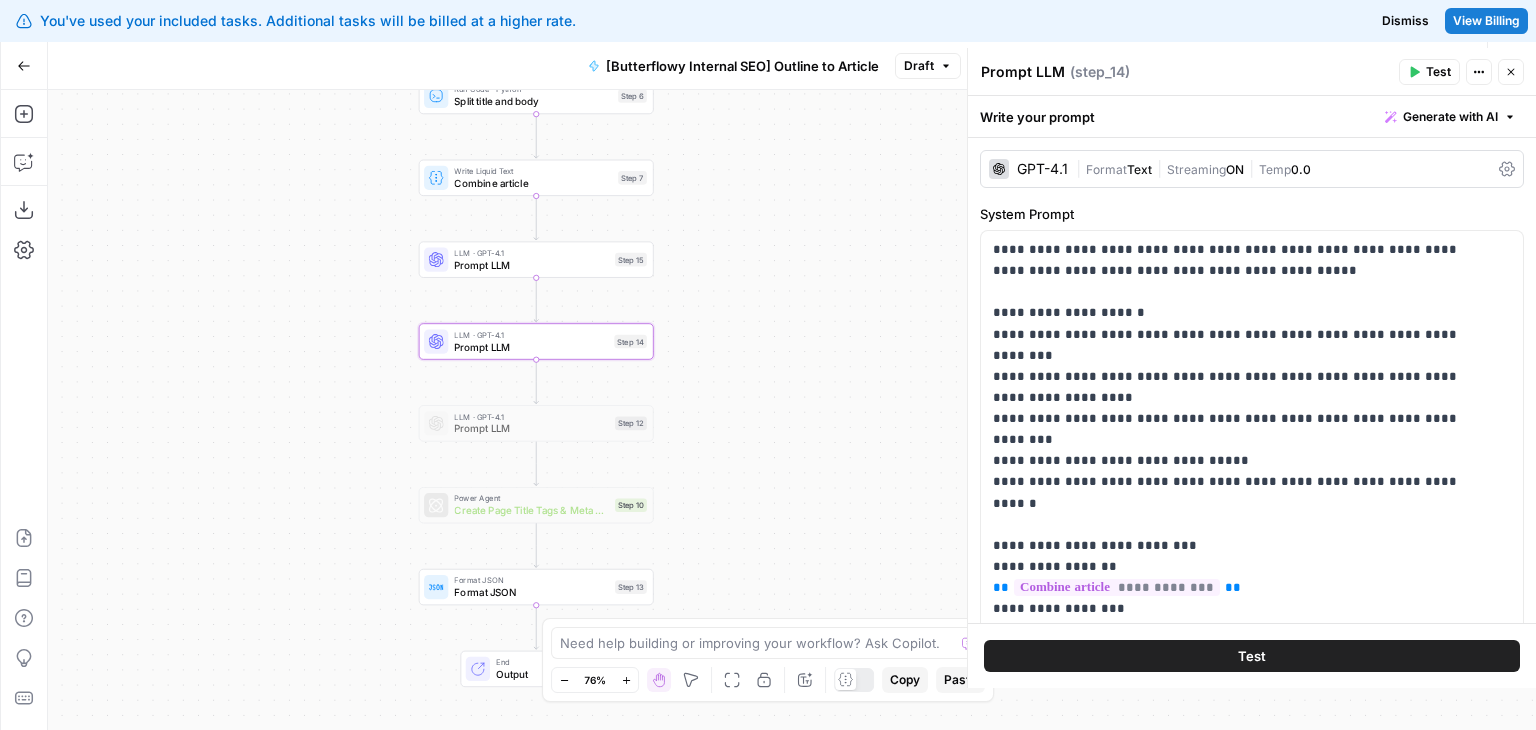 click on "Workflow Set Inputs Inputs Google Search Google Search Step 2 LLM · GPT-4o Extract title Step 3 LLM · [PERSON_NAME] 3.7 Sonnet Initial article draft Step 1 LLM · [PERSON_NAME] 3.7 Sonnet Article edits Step 4 LLM · [PERSON_NAME] 3.7 Sonnet Intro Step 5 Run Code · Python Split title and body Step 6 Write Liquid Text Combine article Step 7 LLM · GPT-4.1 Prompt LLM Step 15 Copy step Delete step Add Note Test LLM · GPT-4.1 Prompt LLM Step 14 LLM · GPT-4.1 Prompt LLM Step 12 Power Agent Create Page Title Tags & Meta Descriptions Step 10 Format JSON Format JSON Step 13 End Output" at bounding box center [792, 410] 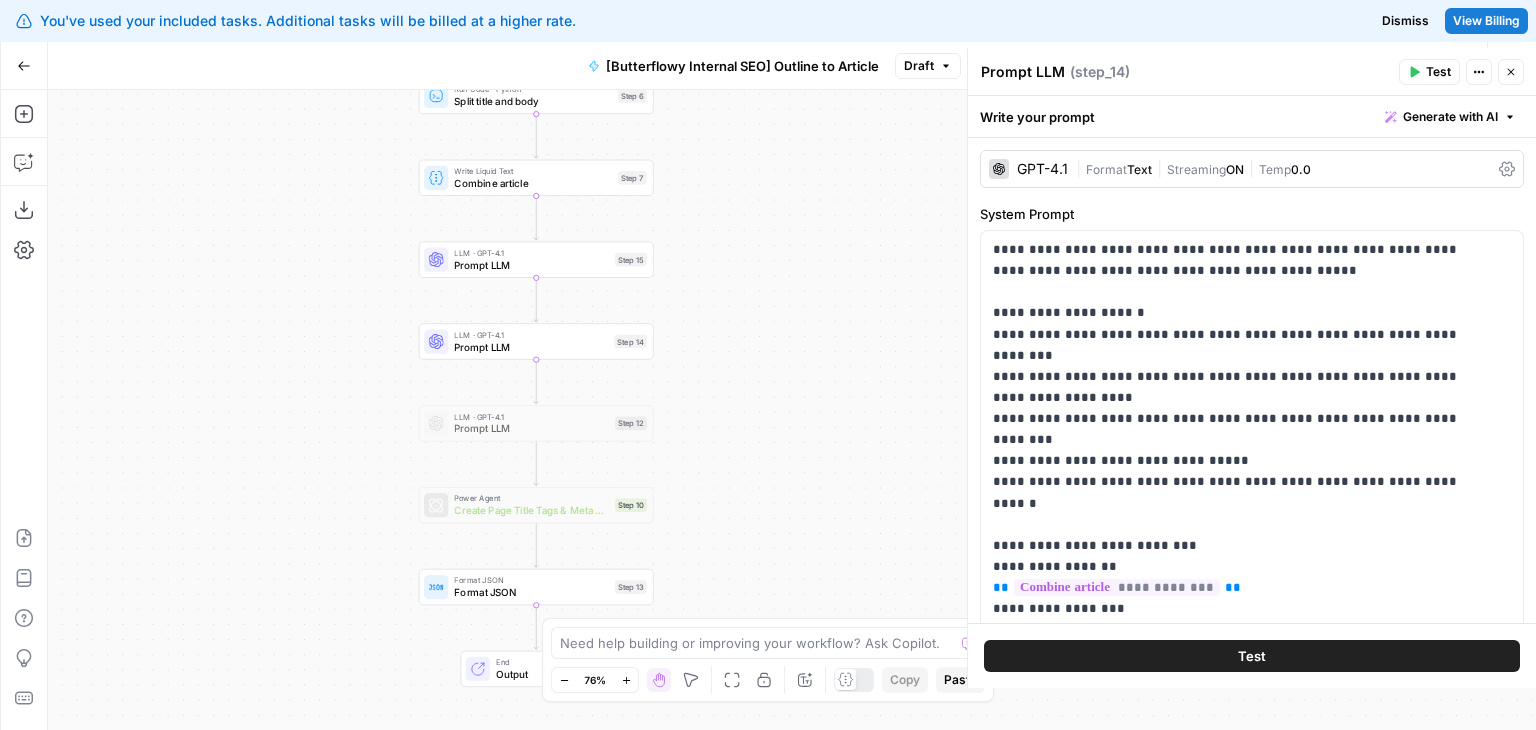 click on "Prompt LLM" at bounding box center [531, 264] 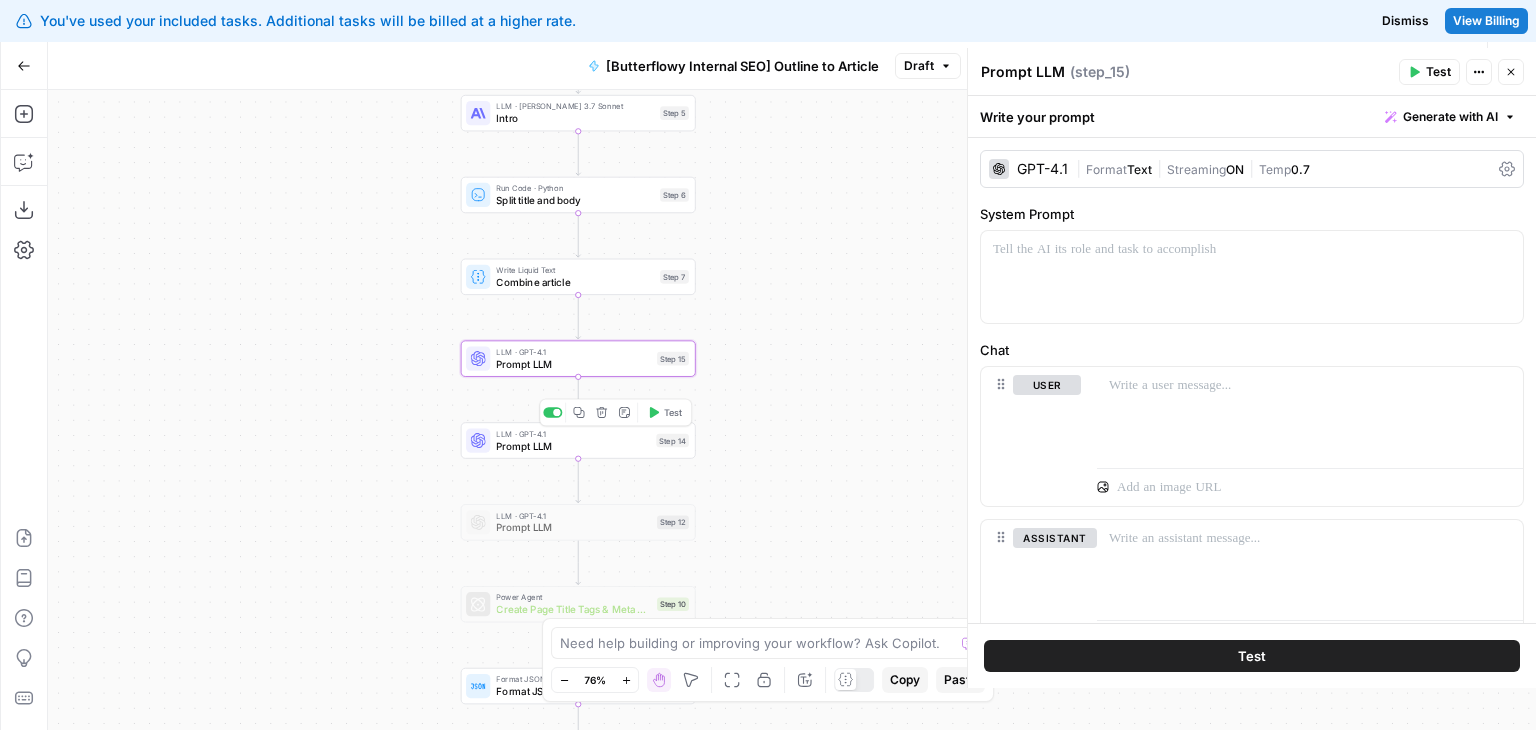 drag, startPoint x: 339, startPoint y: 359, endPoint x: 359, endPoint y: 427, distance: 70.88018 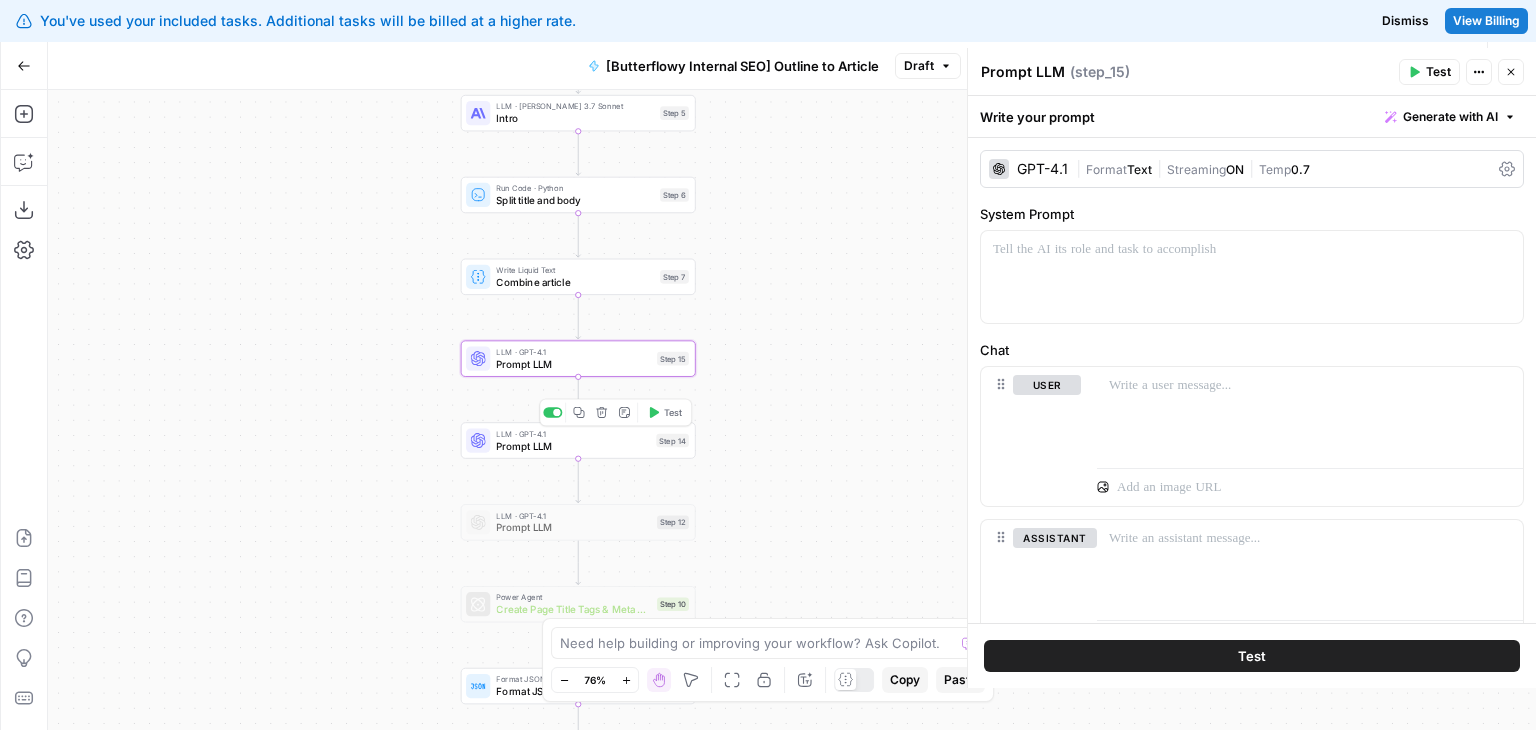 click on "Workflow Set Inputs Inputs Google Search Google Search Step 2 LLM · GPT-4o Extract title Step 3 LLM · [PERSON_NAME] 3.7 Sonnet Initial article draft Step 1 LLM · [PERSON_NAME] 3.7 Sonnet Article edits Step 4 LLM · [PERSON_NAME] 3.7 Sonnet Intro Step 5 Run Code · Python Split title and body Step 6 Write Liquid Text Combine article Step 7 LLM · GPT-4.1 Prompt LLM Step 15 LLM · GPT-4.1 Prompt LLM Step 14 Copy step Delete step Add Note Test LLM · GPT-4.1 Prompt LLM Step 12 Power Agent Create Page Title Tags & Meta Descriptions Step 10 Format JSON Format JSON Step 13 End Output" at bounding box center (792, 410) 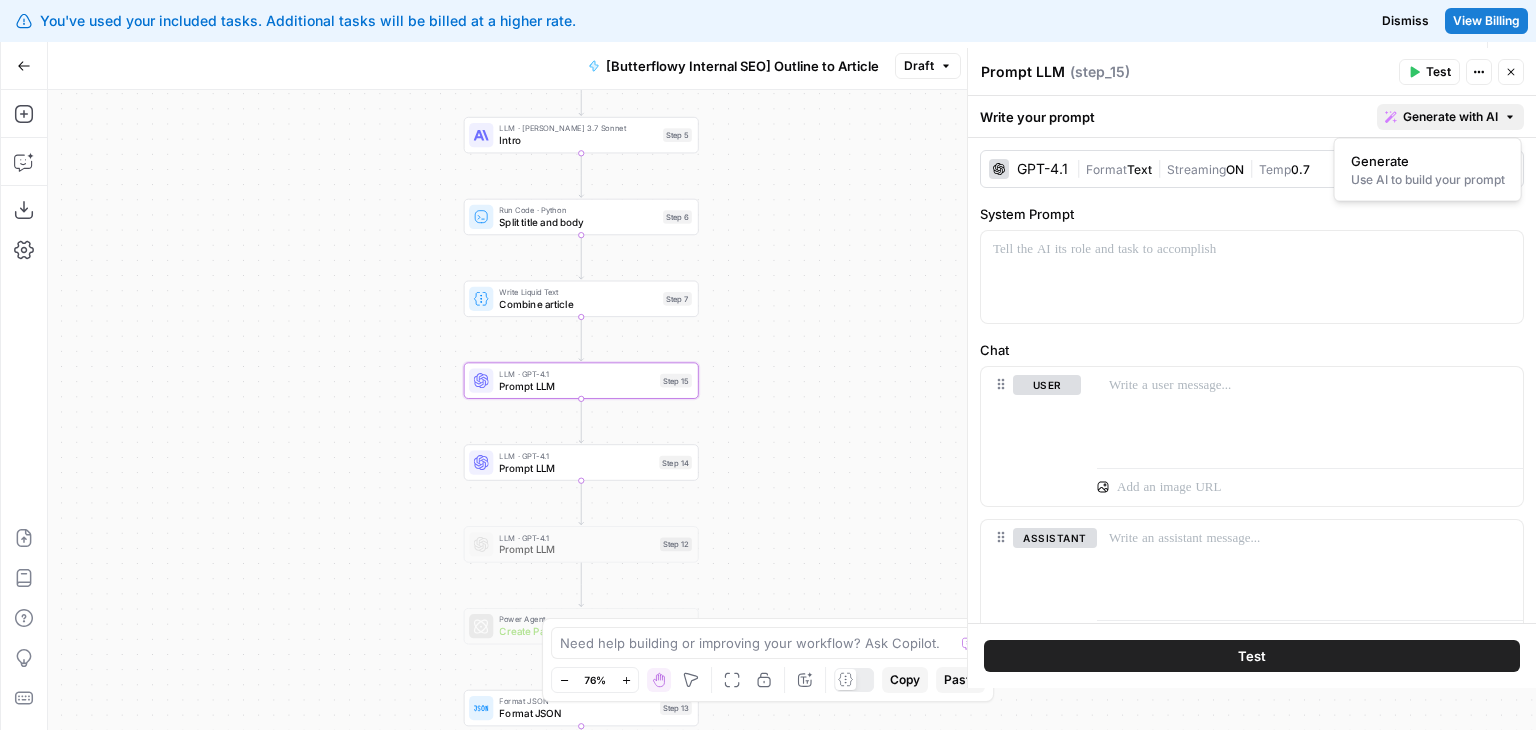 click on "Generate with AI" at bounding box center (1450, 117) 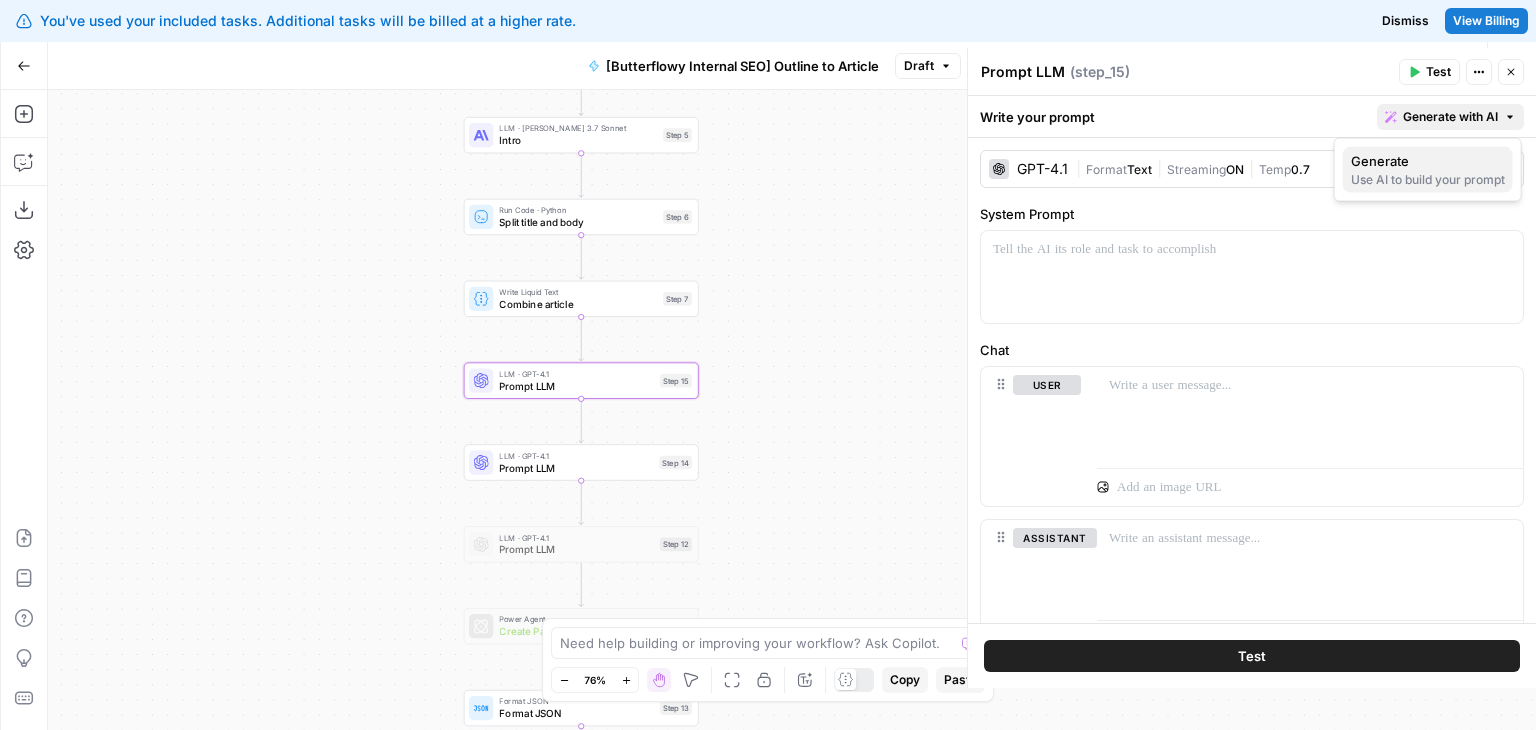 click on "Use AI to build your prompt" at bounding box center [1428, 180] 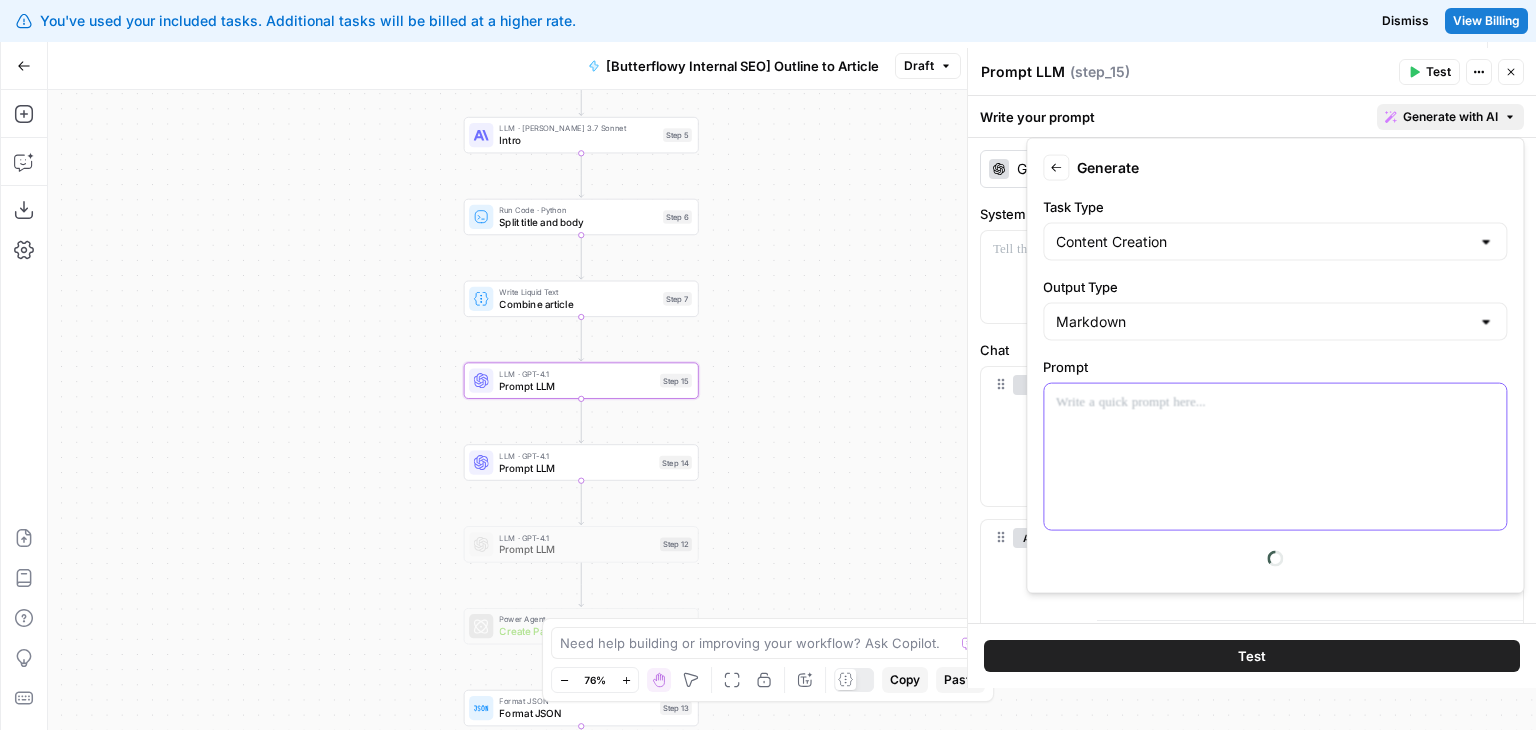 click at bounding box center [1275, 457] 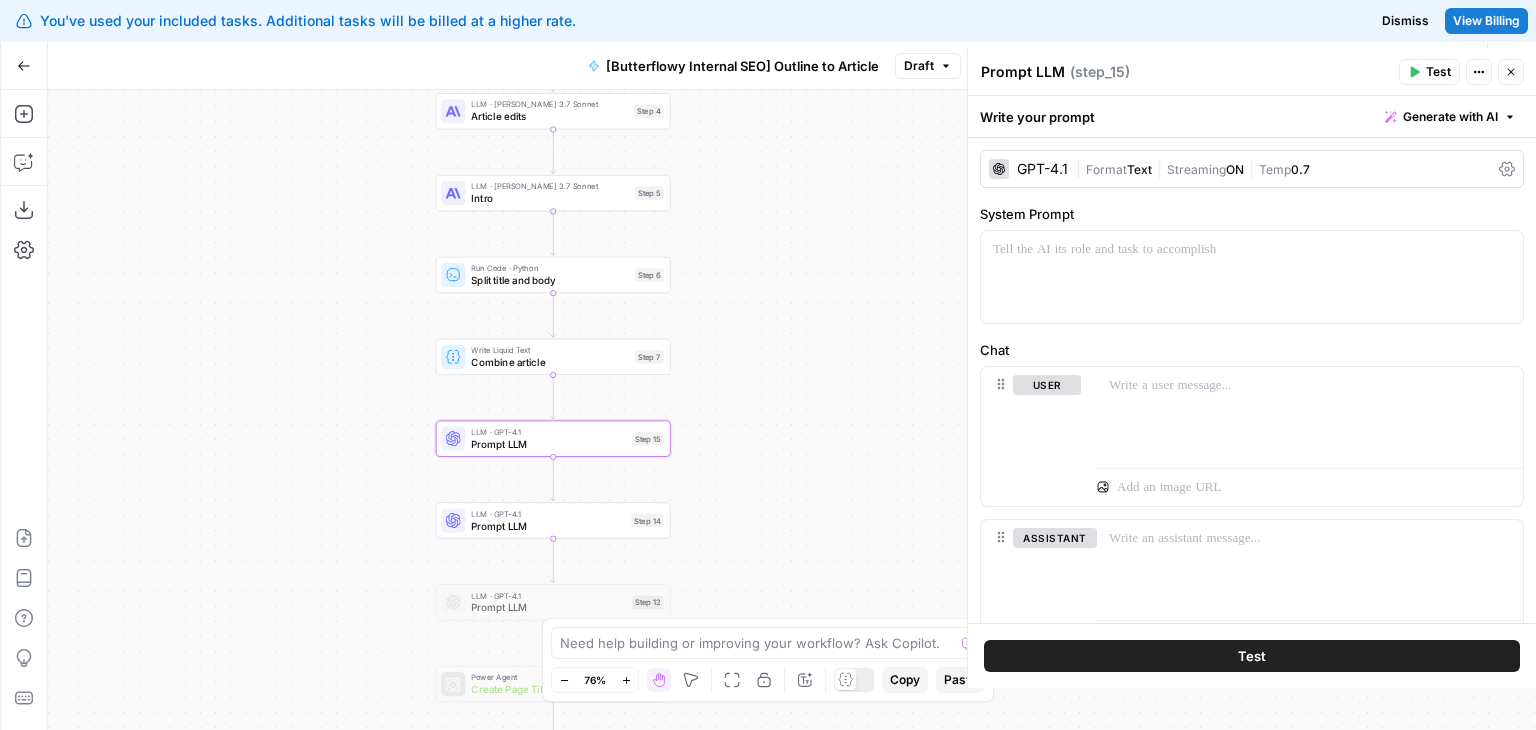 drag, startPoint x: 852, startPoint y: 341, endPoint x: 848, endPoint y: 305, distance: 36.221542 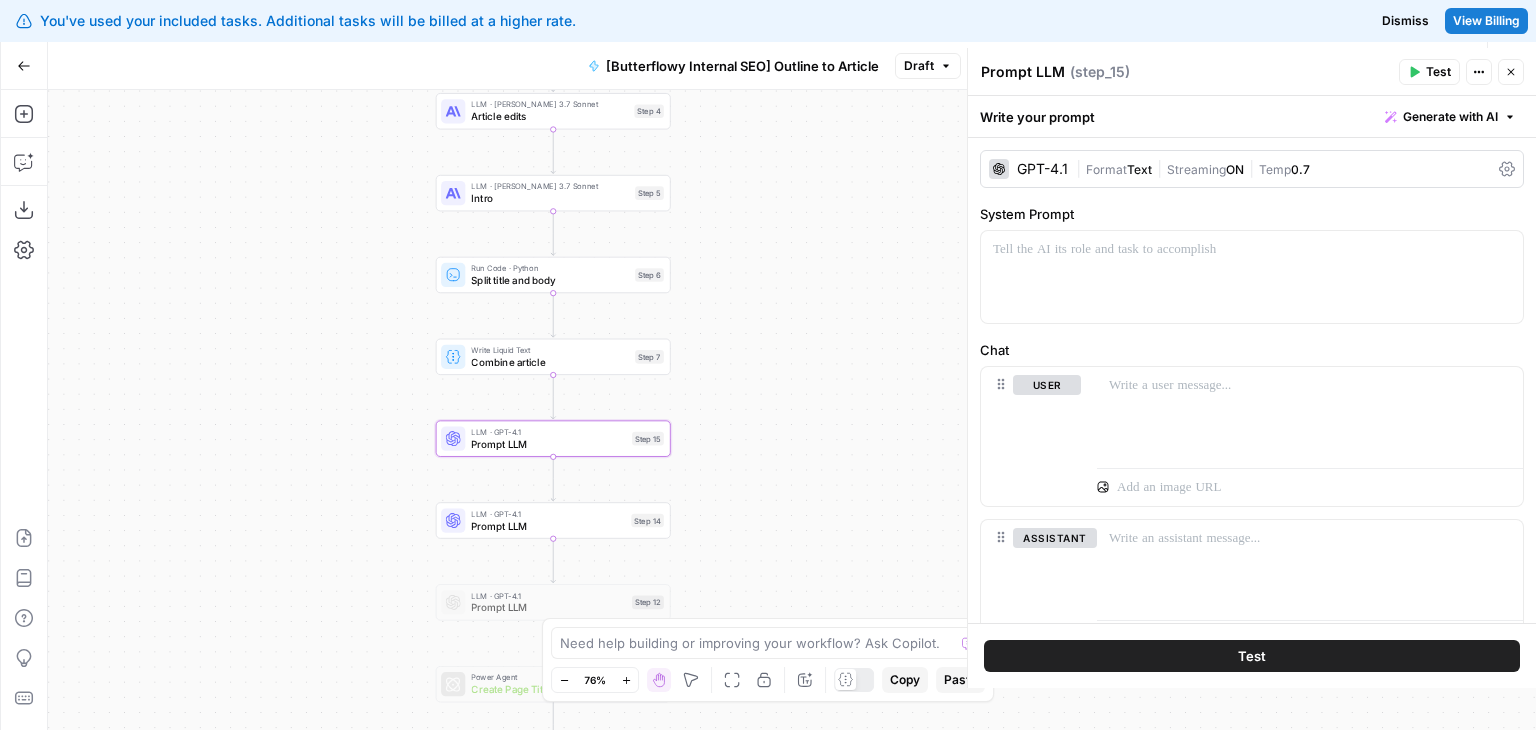 click on "Workflow Set Inputs Inputs Google Search Google Search Step 2 LLM · GPT-4o Extract title Step 3 LLM · [PERSON_NAME] 3.7 Sonnet Initial article draft Step 1 LLM · [PERSON_NAME] 3.7 Sonnet Article edits Step 4 LLM · [PERSON_NAME] 3.7 Sonnet Intro Step 5 Run Code · Python Split title and body Step 6 Write Liquid Text Combine article Step 7 LLM · GPT-4.1 Prompt LLM Step 15 LLM · GPT-4.1 Prompt LLM Step 14 LLM · GPT-4.1 Prompt LLM Step 12 Power Agent Create Page Title Tags & Meta Descriptions Step 10 Format JSON Format JSON Step 13 End Output" at bounding box center [792, 410] 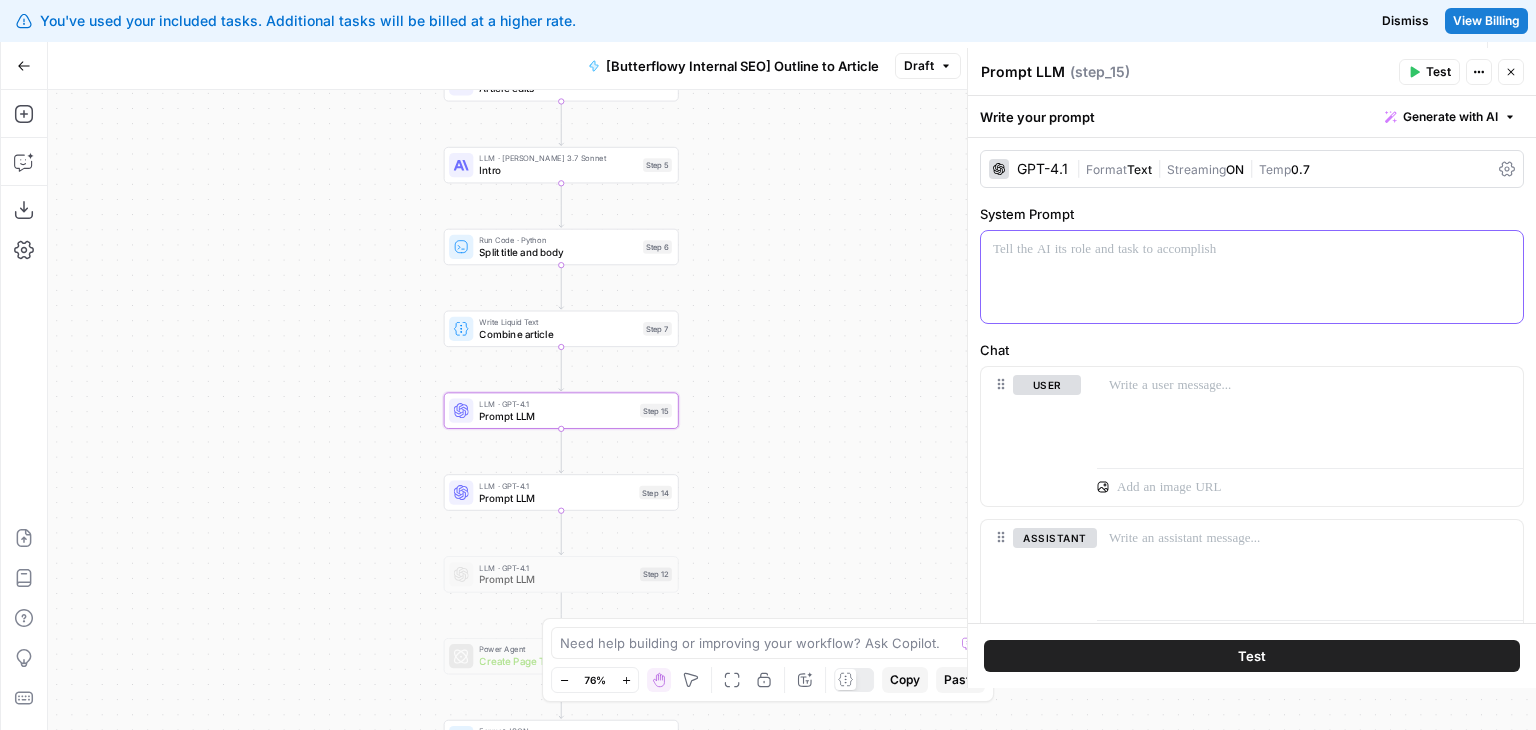 click at bounding box center [1252, 277] 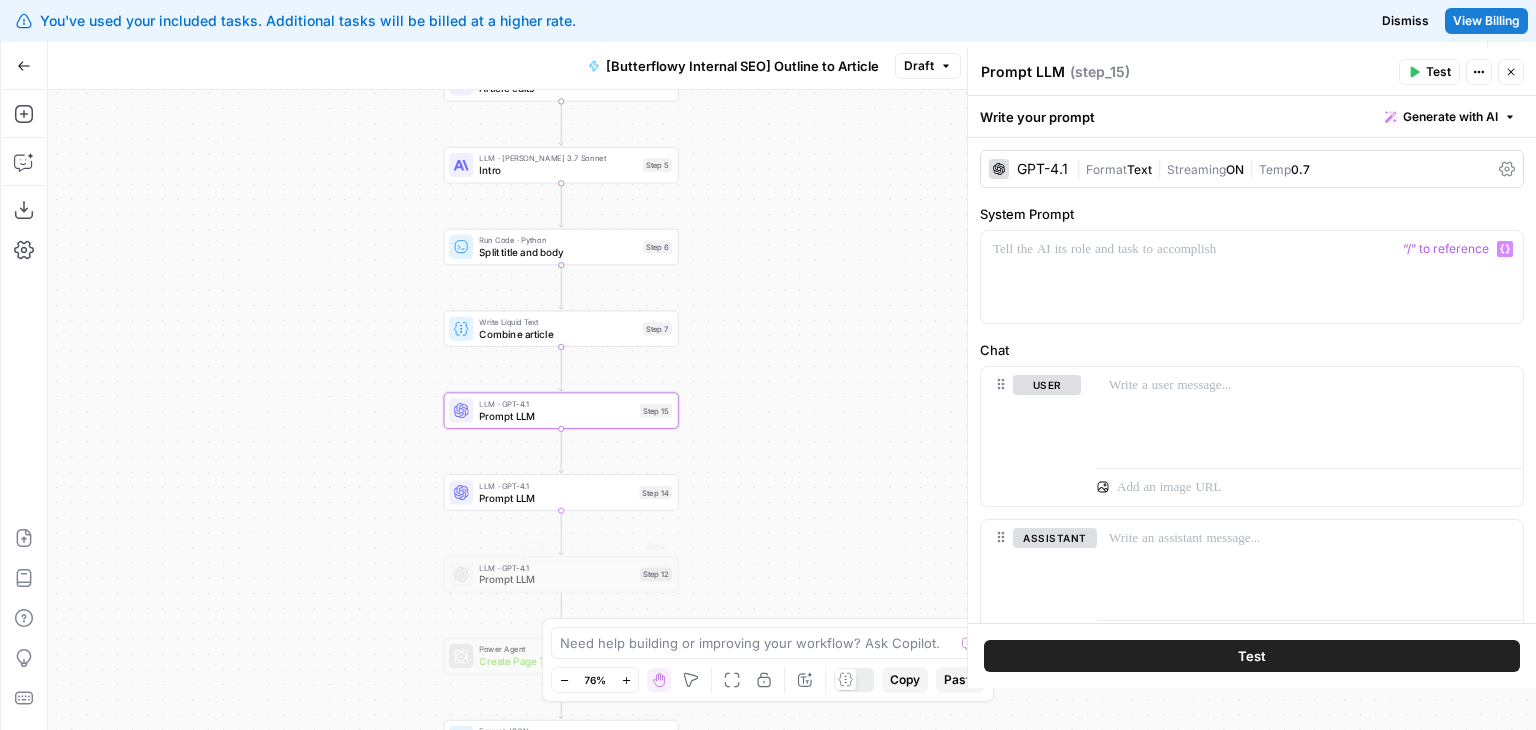 click on "Prompt LLM" at bounding box center (556, 497) 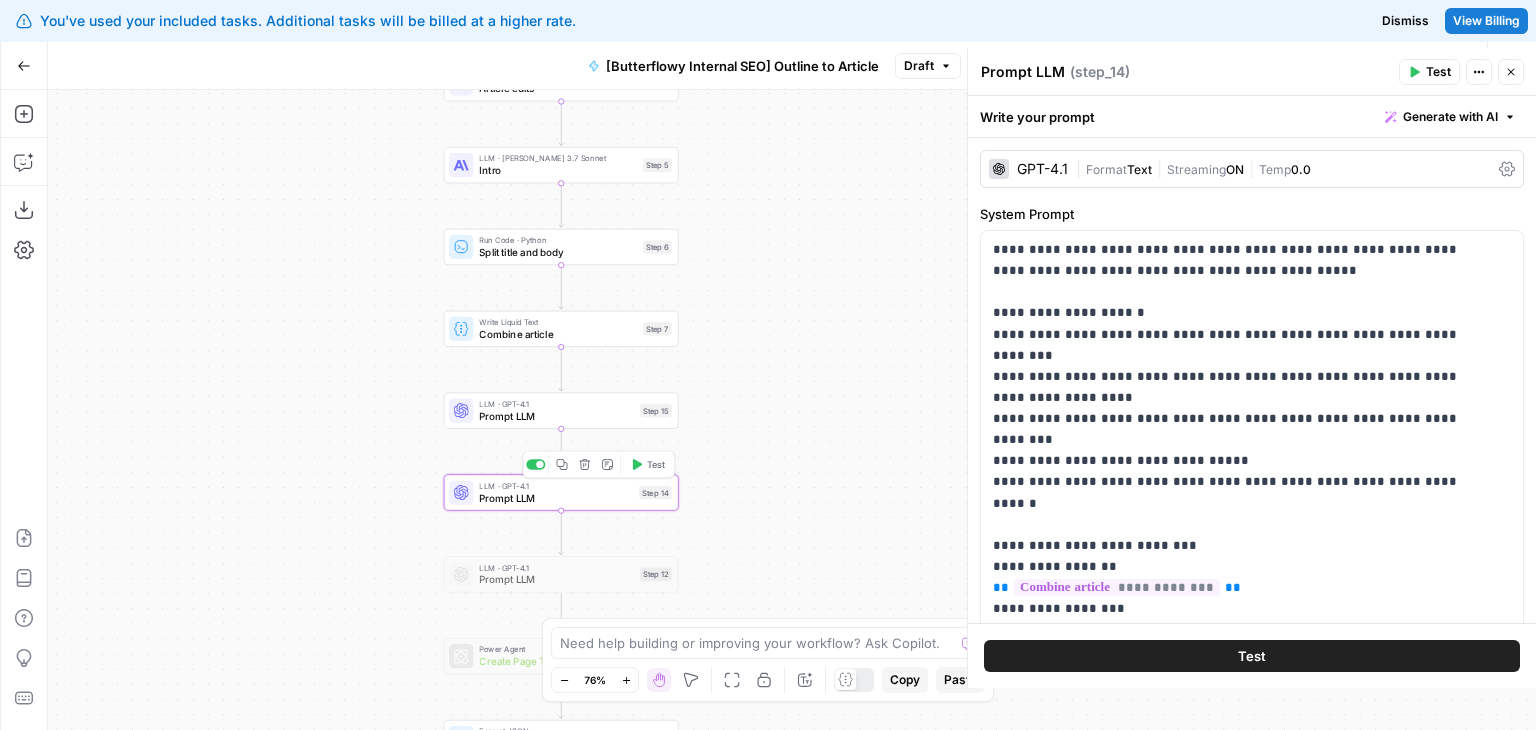 click on "Workflow Set Inputs Inputs Google Search Google Search Step 2 LLM · GPT-4o Extract title Step 3 LLM · [PERSON_NAME] 3.7 Sonnet Initial article draft Step 1 LLM · [PERSON_NAME] 3.7 Sonnet Article edits Step 4 LLM · [PERSON_NAME] 3.7 Sonnet Intro Step 5 Run Code · Python Split title and body Step 6 Write Liquid Text Combine article Step 7 LLM · GPT-4.1 Prompt LLM Step 15 LLM · GPT-4.1 Prompt LLM Step 14 Copy step Delete step Add Note Test LLM · GPT-4.1 Prompt LLM Step 12 Power Agent Create Page Title Tags & Meta Descriptions Step 10 Format JSON Format JSON Step 13 End Output" at bounding box center (792, 410) 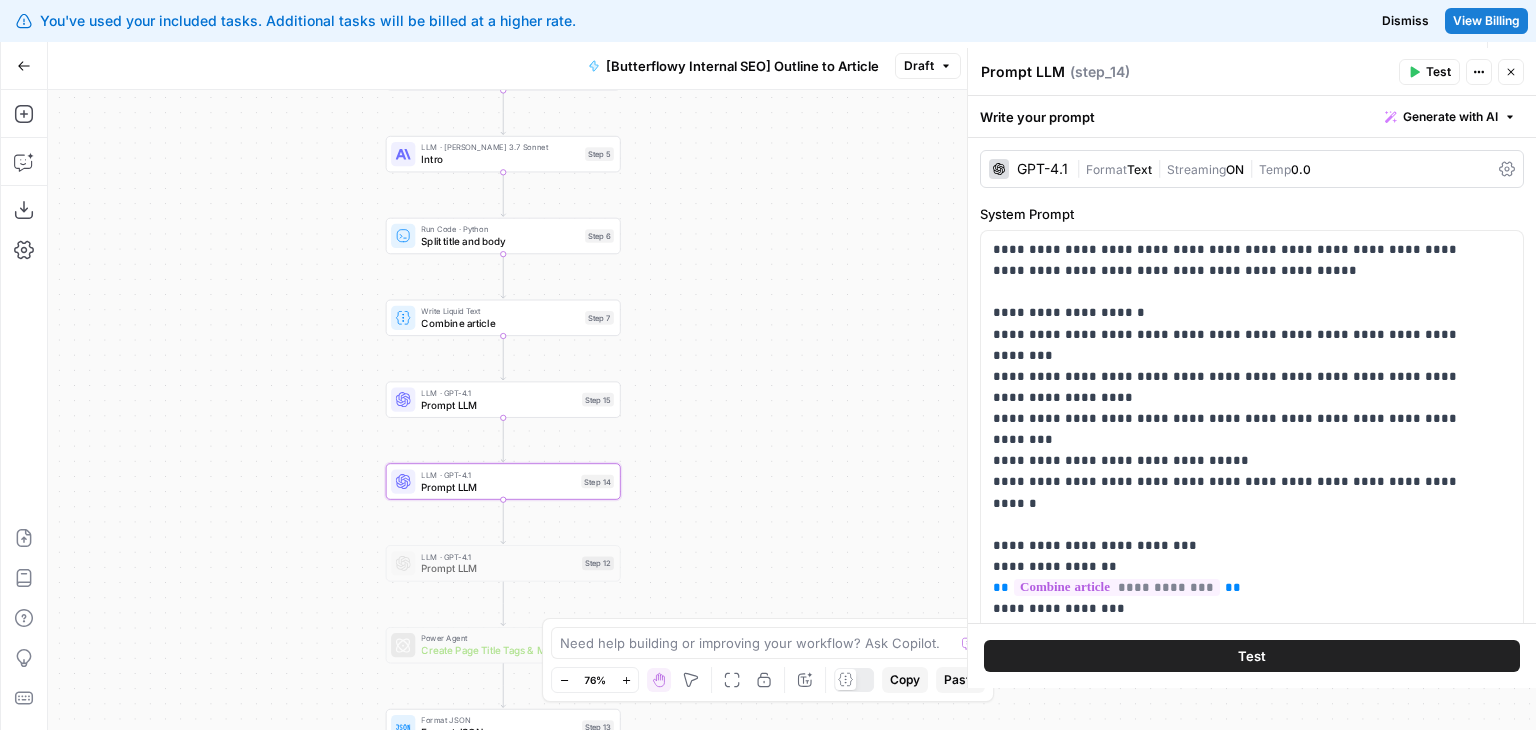 click on "Workflow Set Inputs Inputs Google Search Google Search Step 2 LLM · GPT-4o Extract title Step 3 LLM · [PERSON_NAME] 3.7 Sonnet Initial article draft Step 1 LLM · [PERSON_NAME] 3.7 Sonnet Article edits Step 4 LLM · [PERSON_NAME] 3.7 Sonnet Intro Step 5 Run Code · Python Split title and body Step 6 Write Liquid Text Combine article Step 7 LLM · GPT-4.1 Prompt LLM Step 15 LLM · GPT-4.1 Prompt LLM Step 14 LLM · GPT-4.1 Prompt LLM Step 12 Power Agent Create Page Title Tags & Meta Descriptions Step 10 Format JSON Format JSON Step 13 End Output" at bounding box center [792, 410] 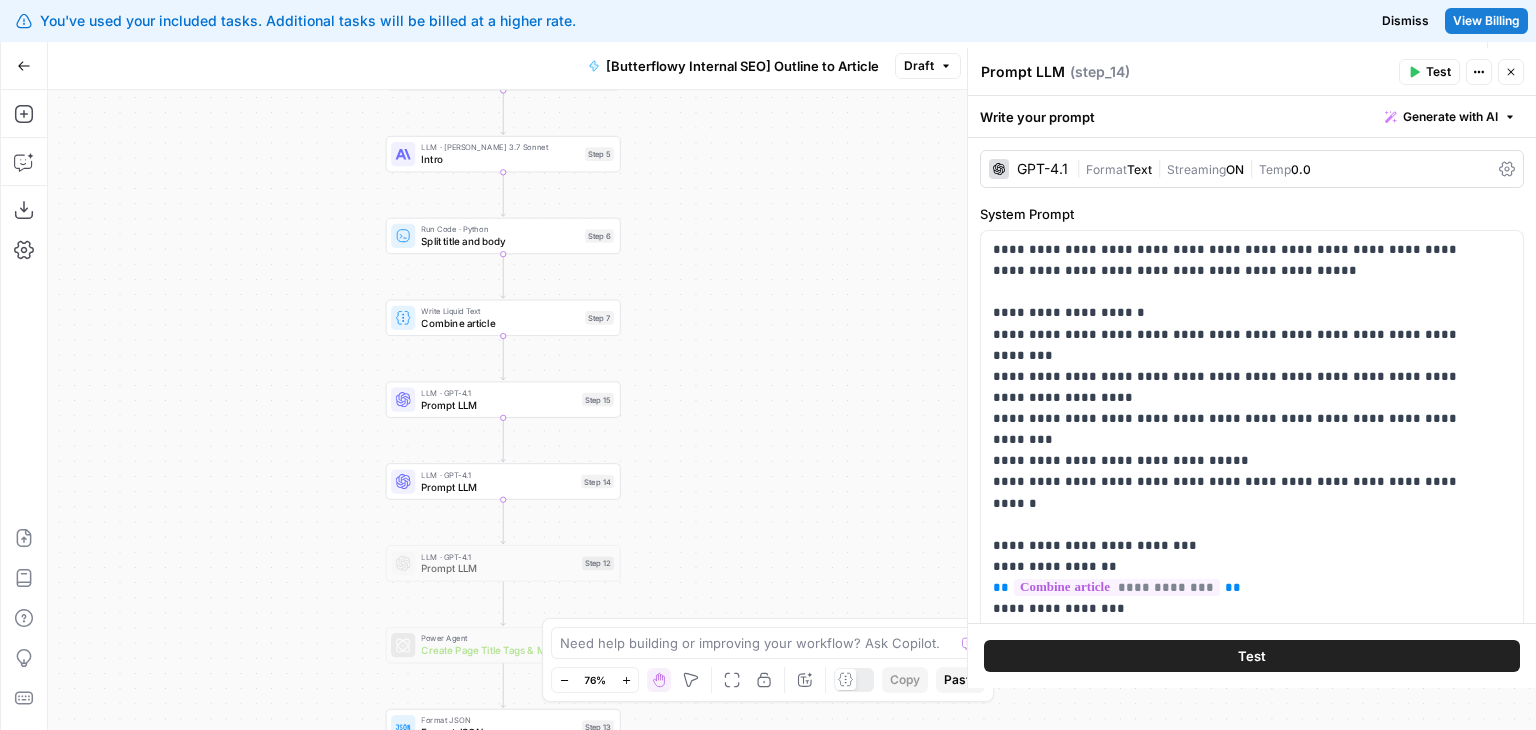 click on "Prompt LLM" at bounding box center (498, 404) 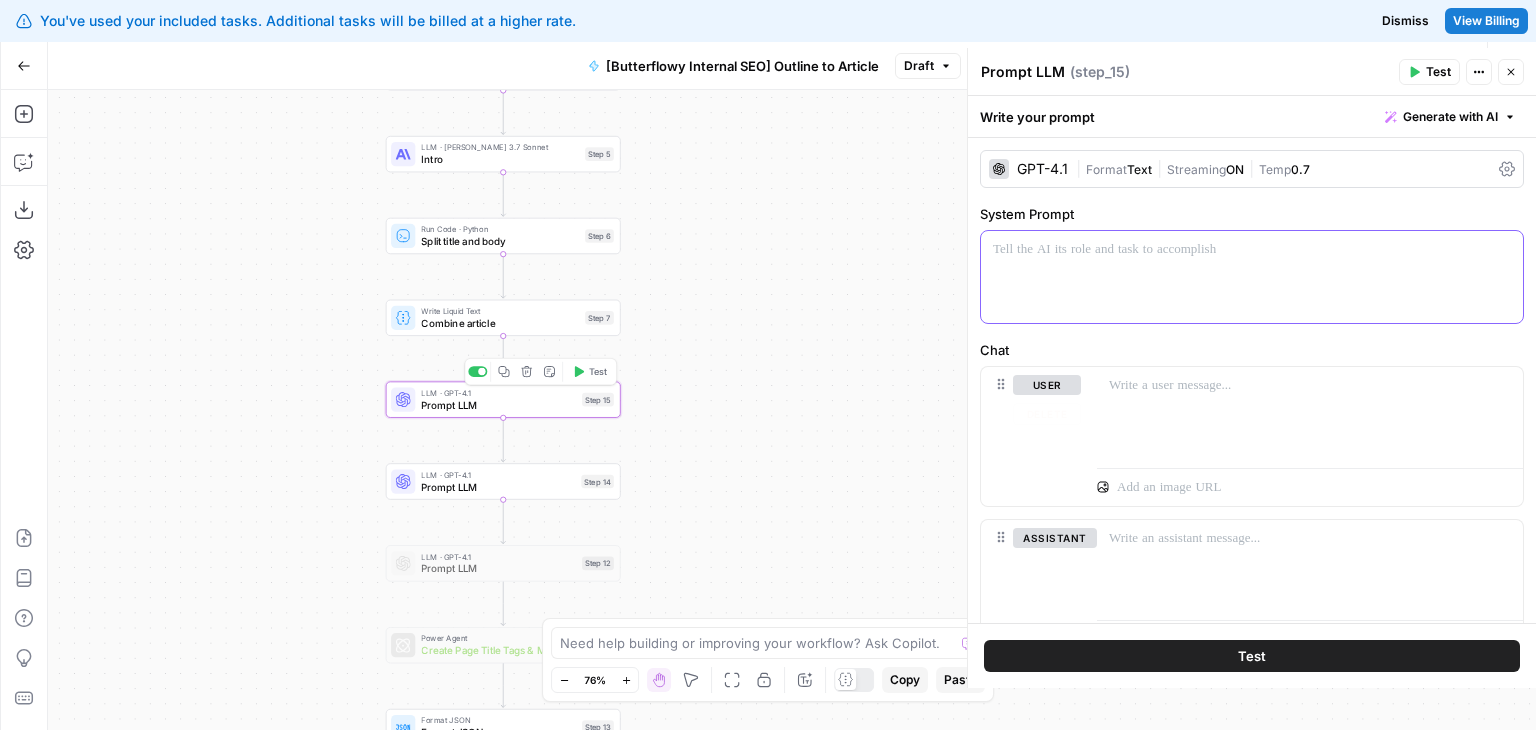 click at bounding box center (1252, 277) 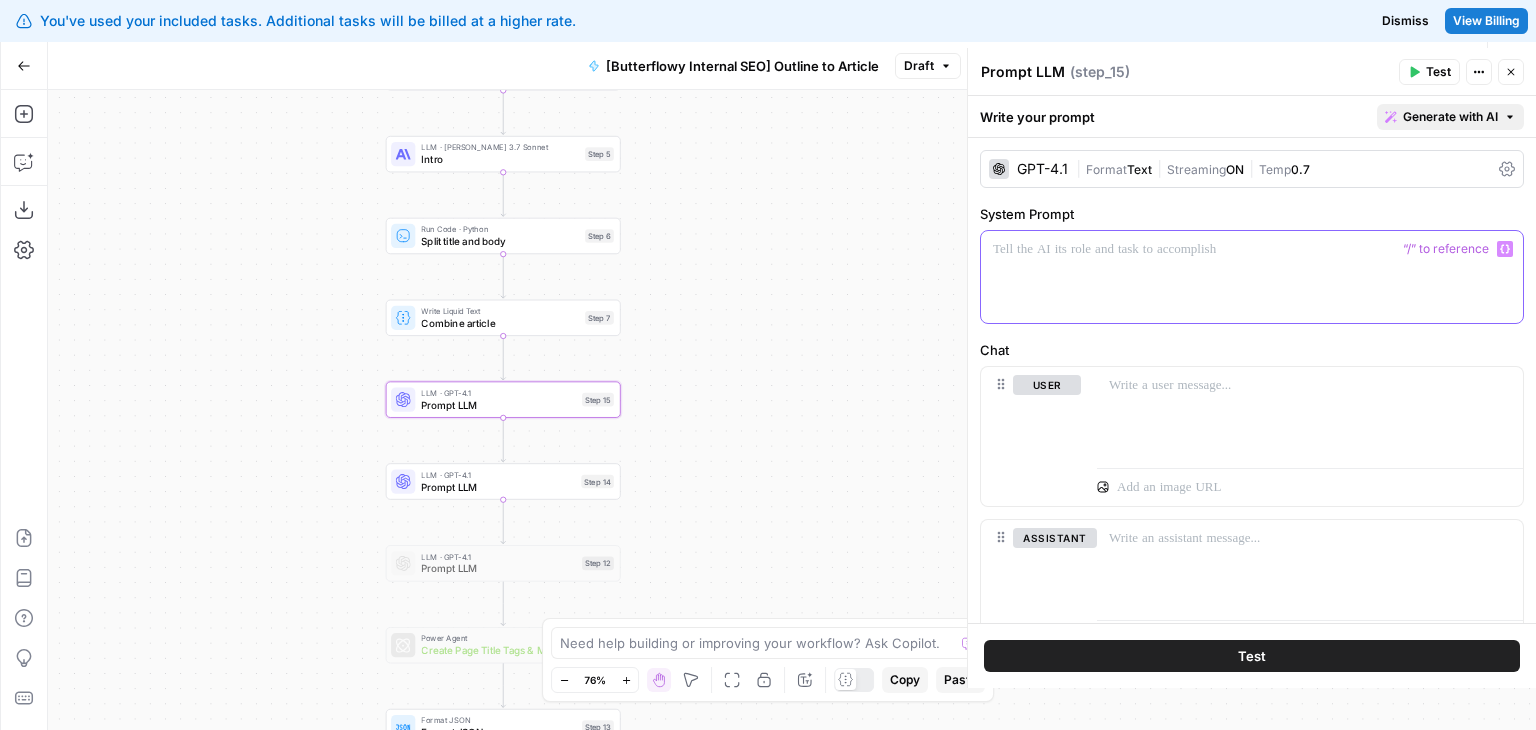 click on "Generate with AI" at bounding box center (1450, 117) 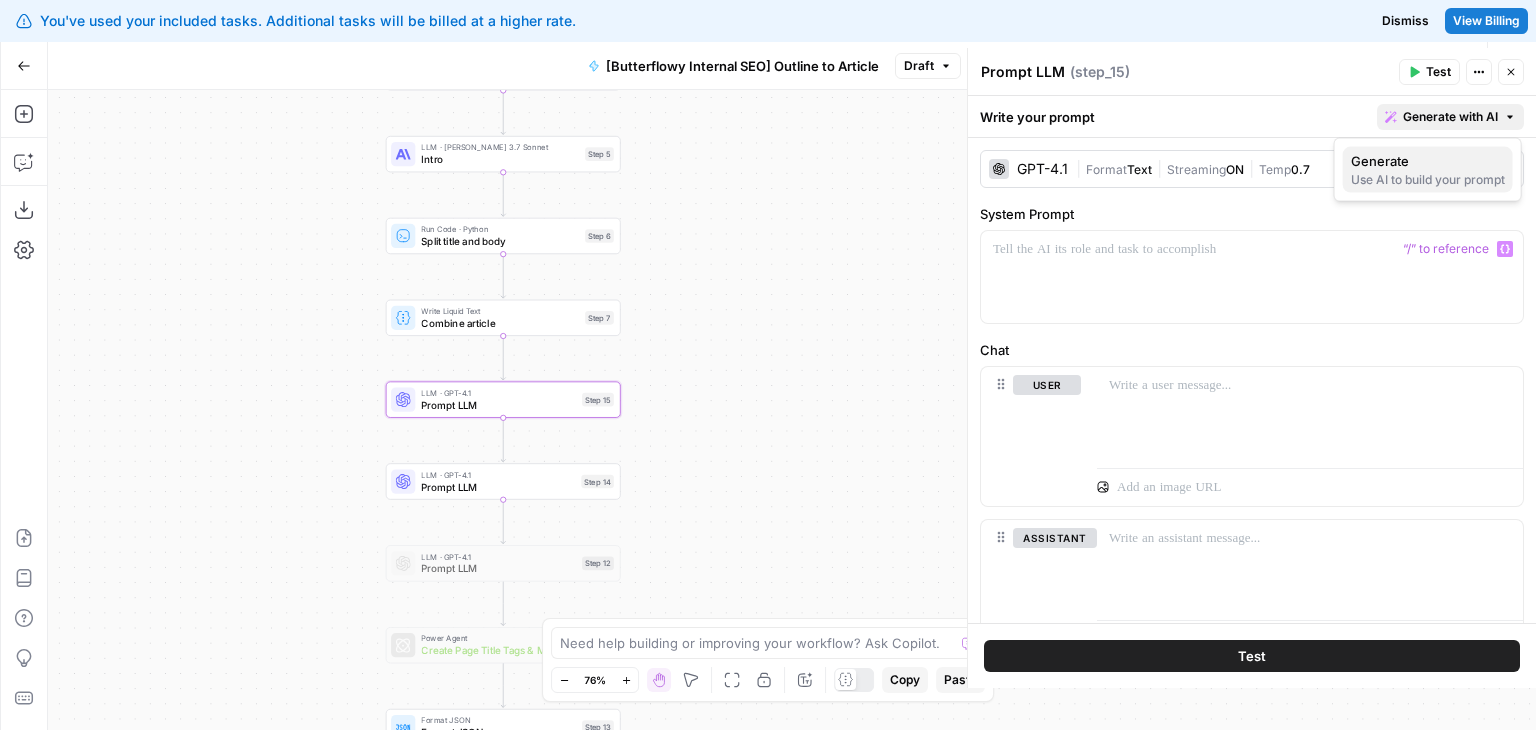 click on "Generate" at bounding box center [1380, 161] 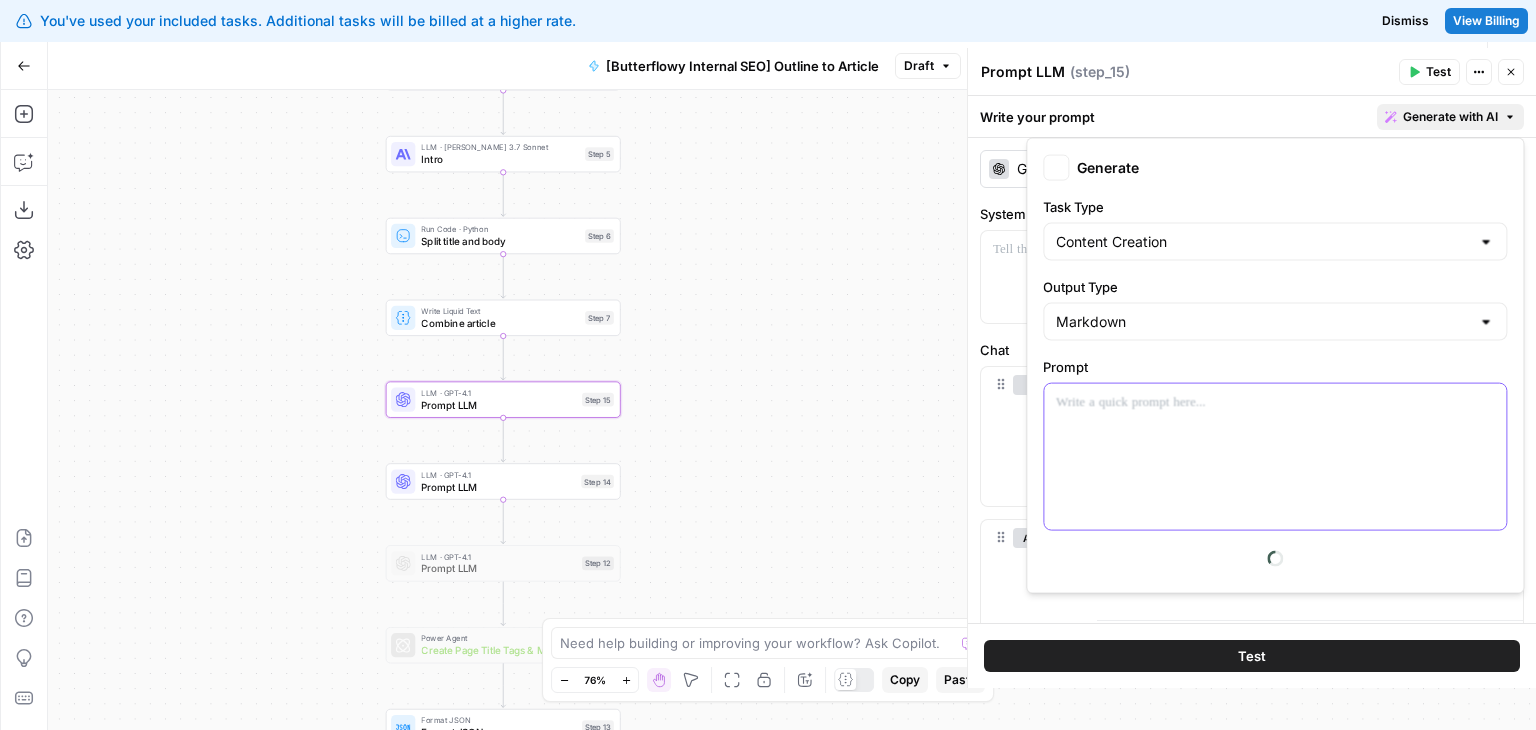 click at bounding box center [1275, 457] 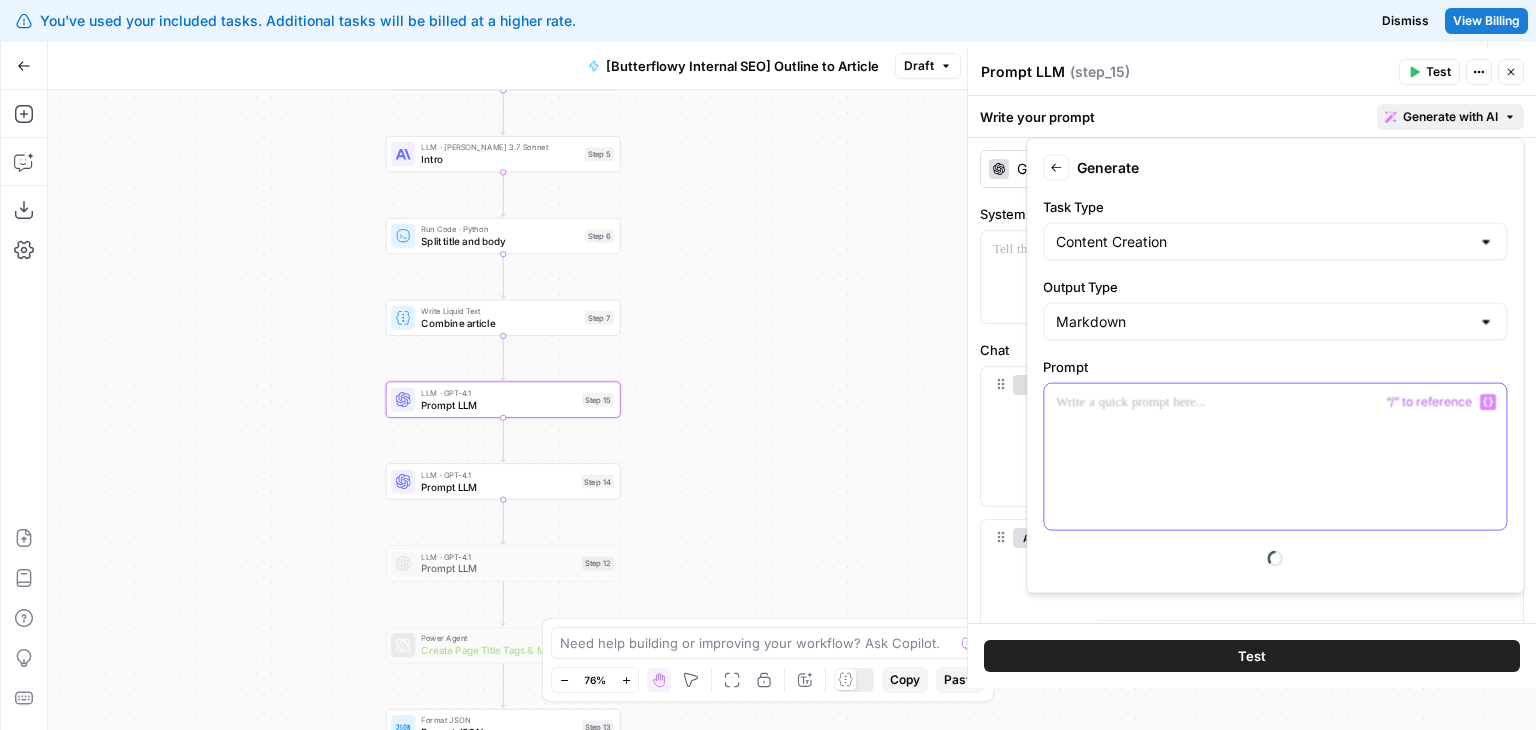 type 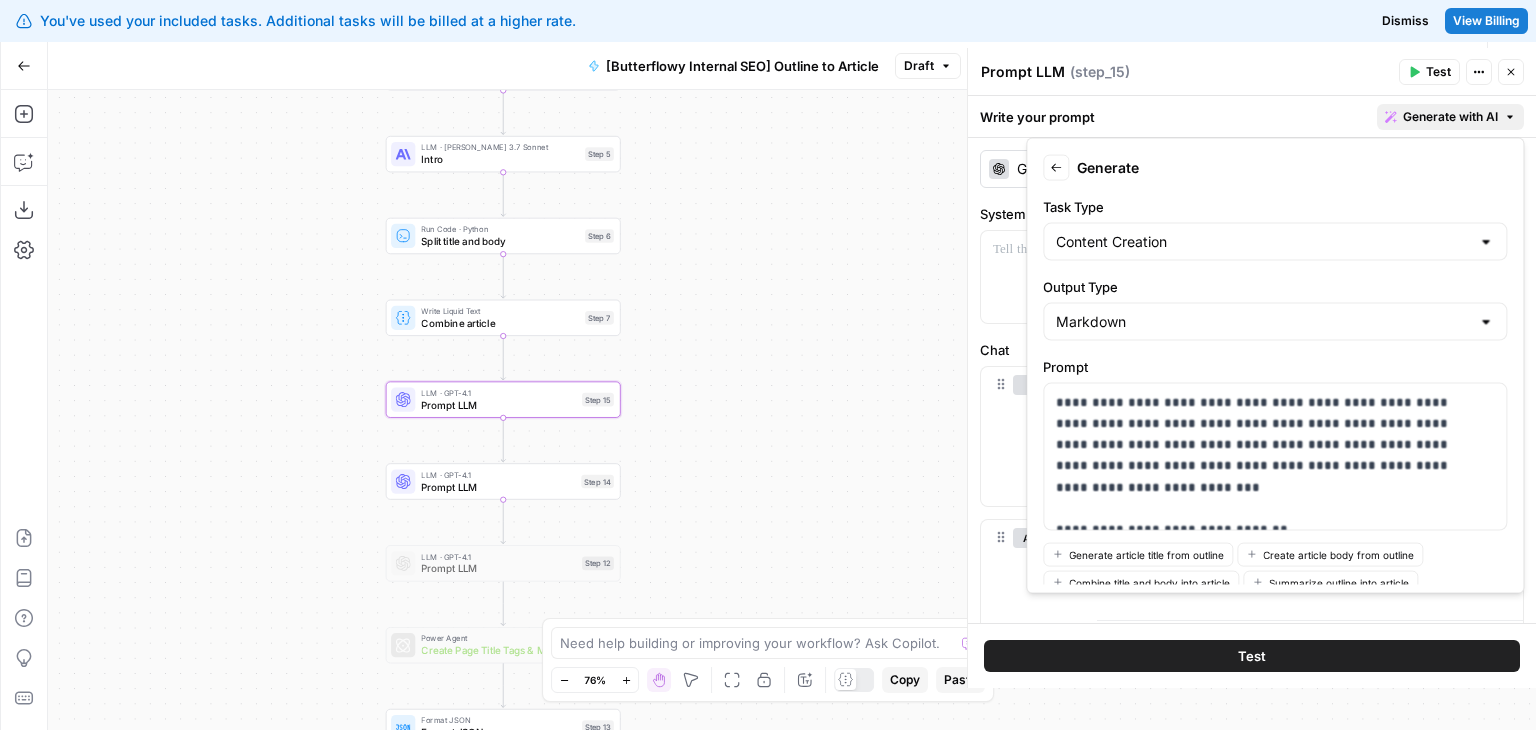 drag, startPoint x: 1472, startPoint y: 364, endPoint x: 1495, endPoint y: 510, distance: 147.80054 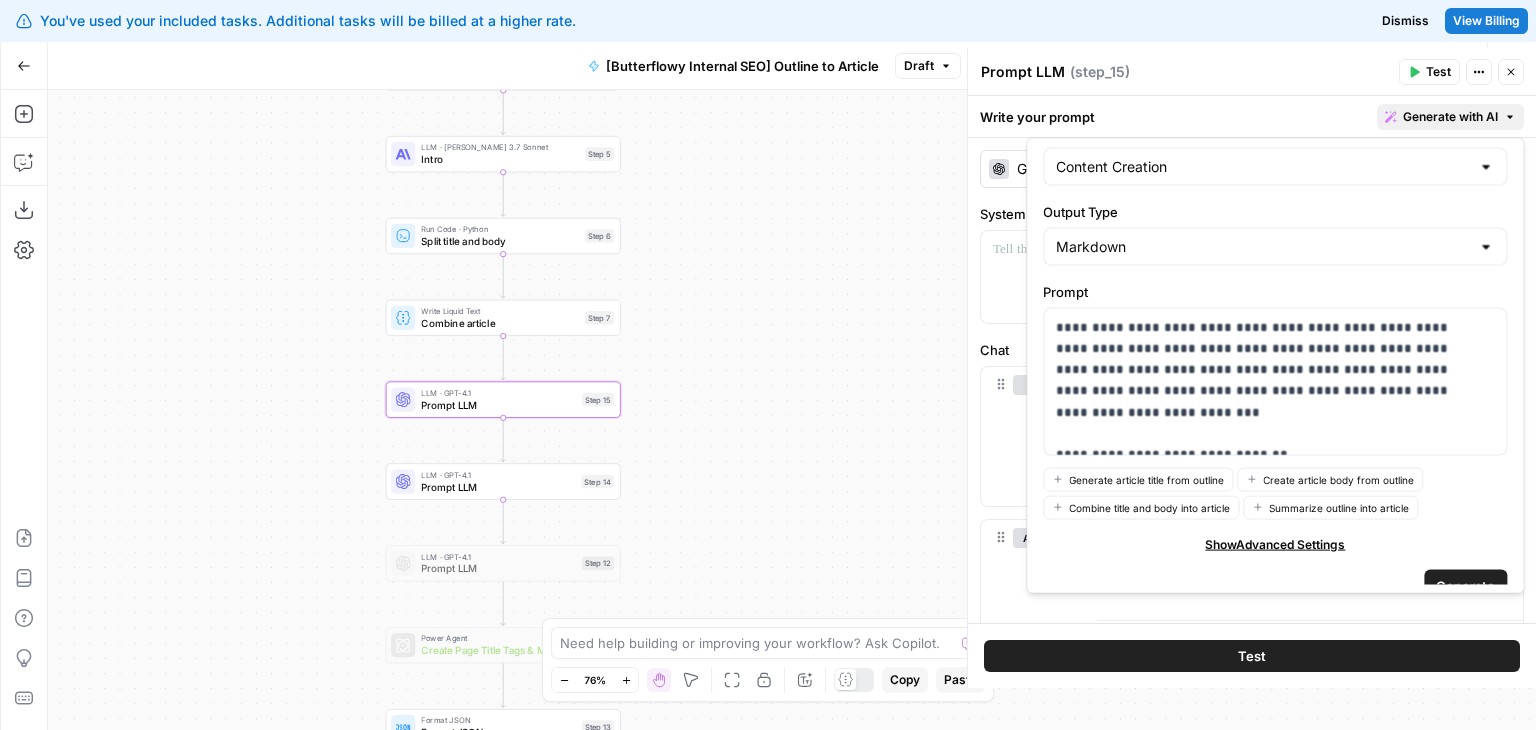 click on "**********" at bounding box center [1275, 366] 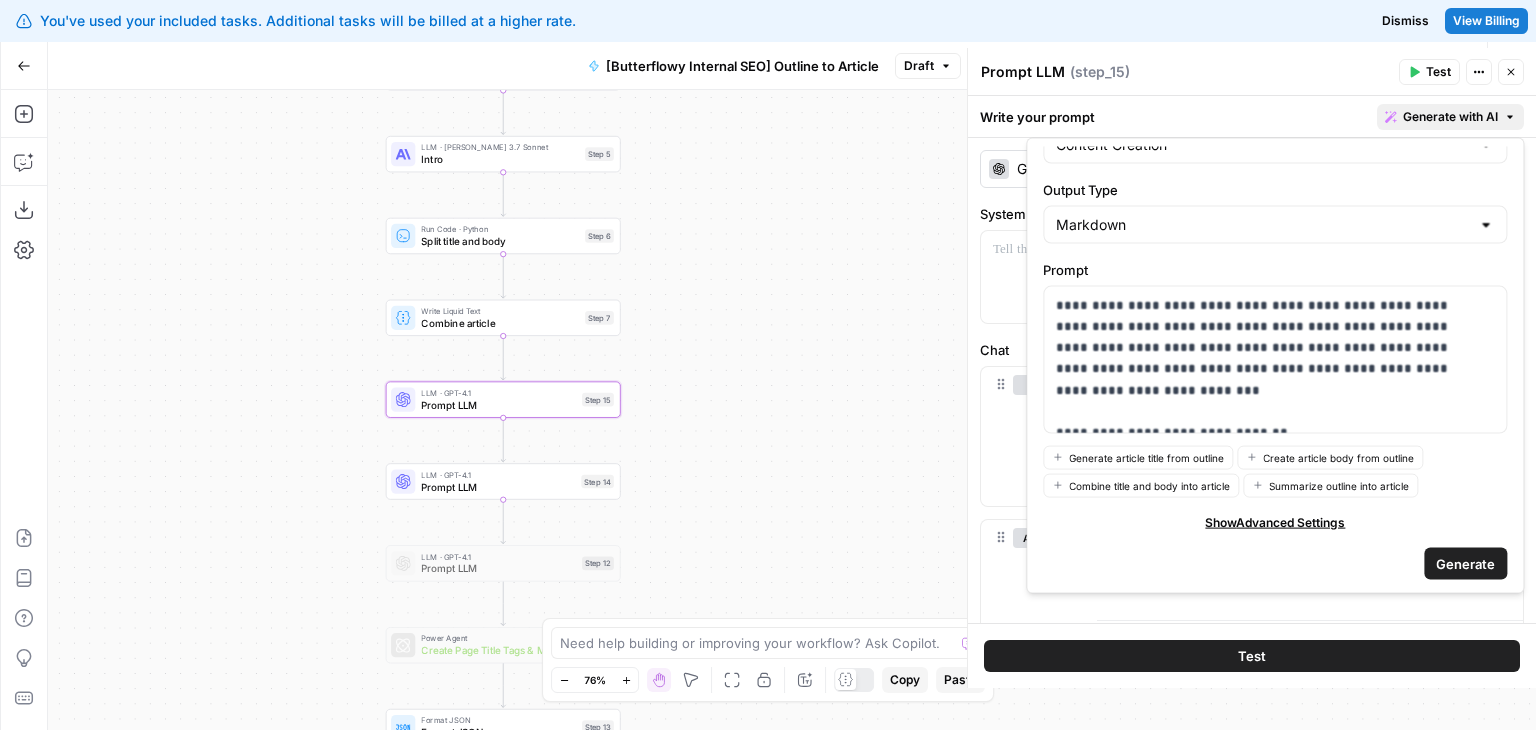 click on "**********" at bounding box center [1275, 366] 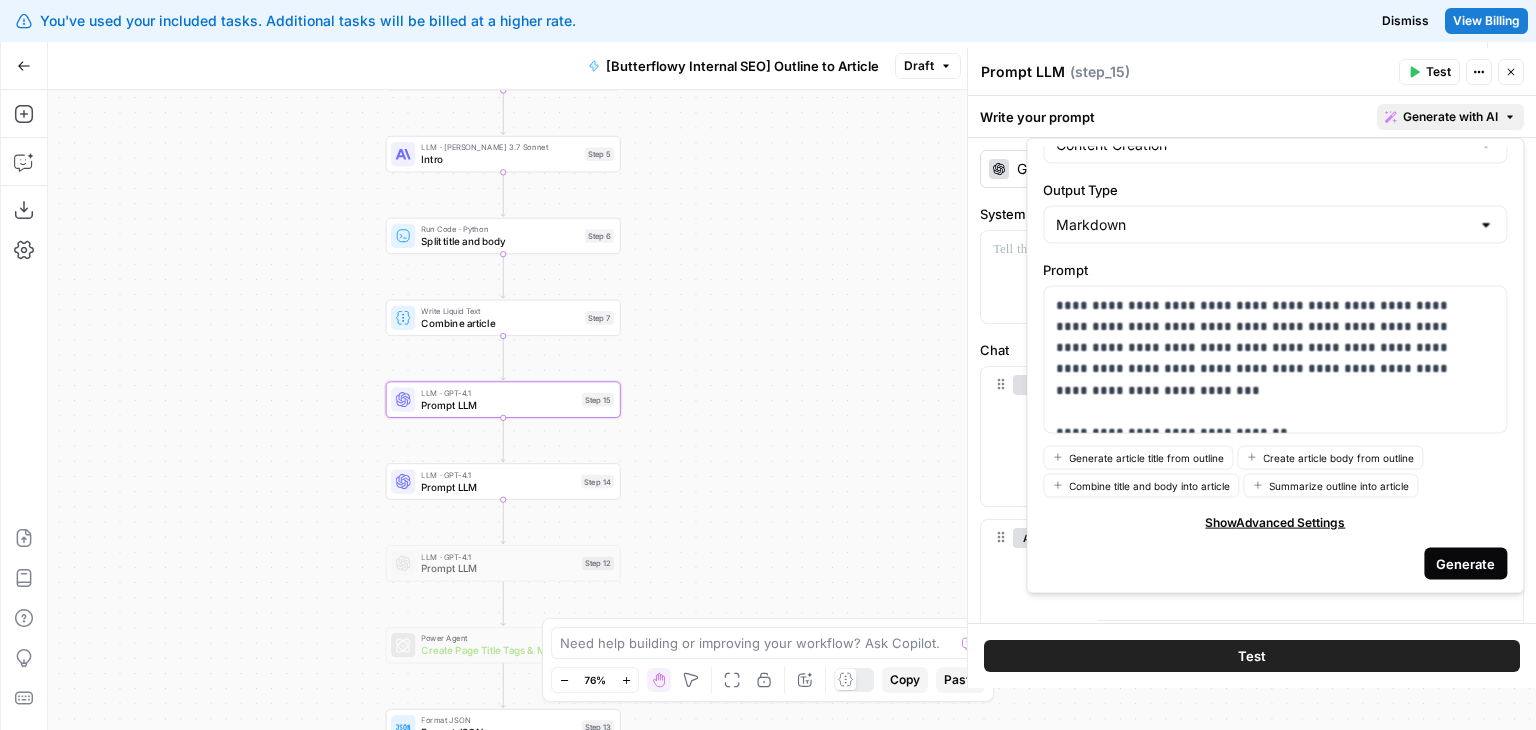click on "Generate" at bounding box center (1465, 563) 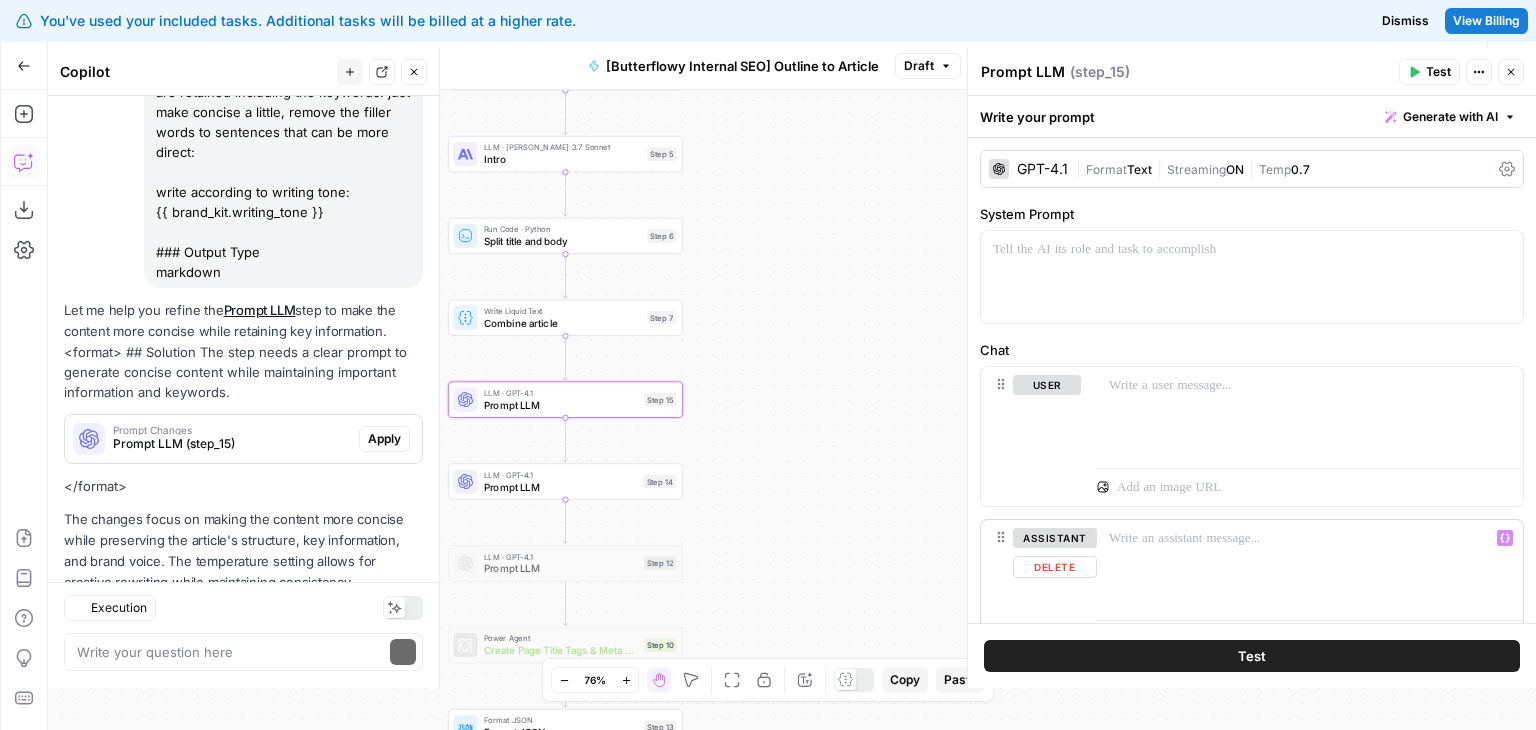 scroll, scrollTop: 437, scrollLeft: 0, axis: vertical 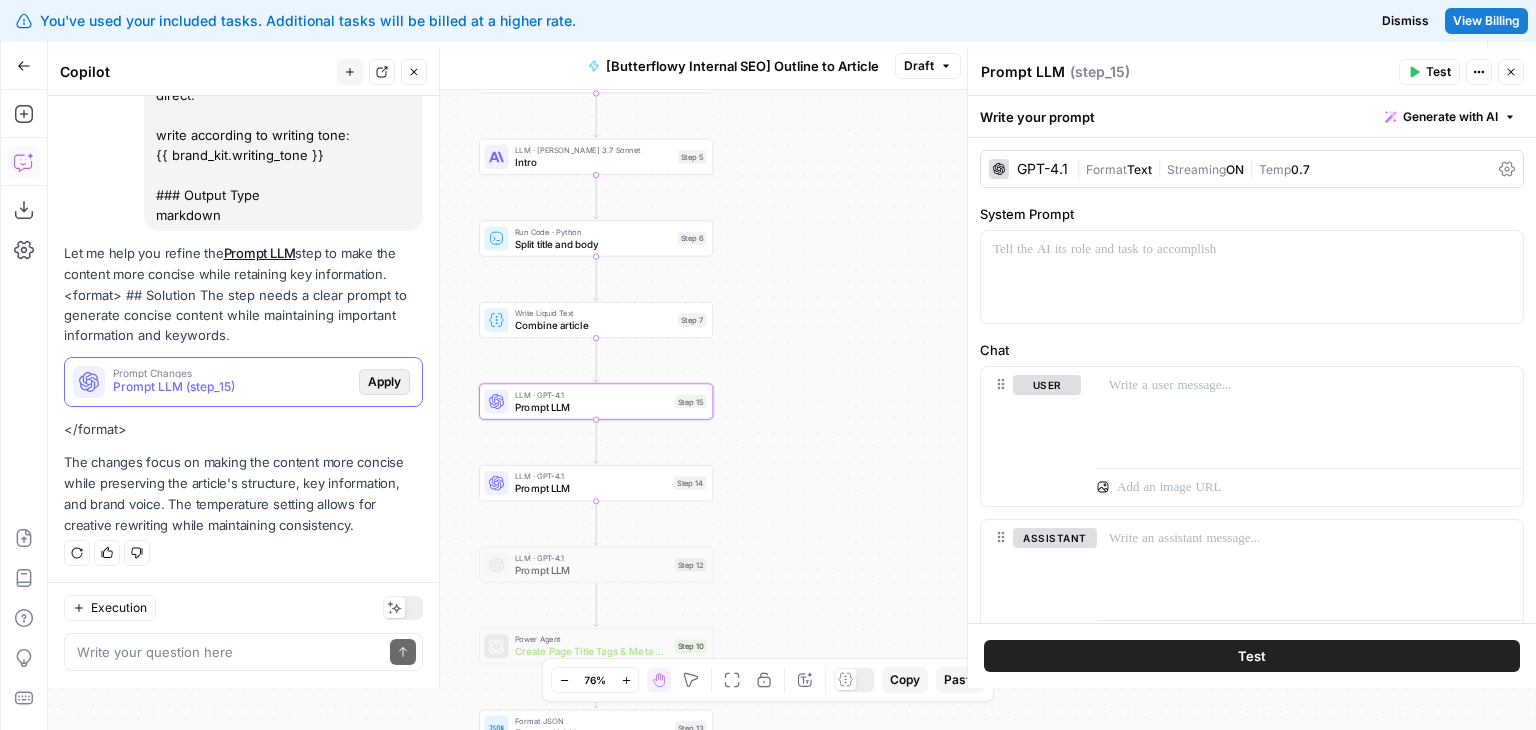 click on "Apply" at bounding box center (384, 382) 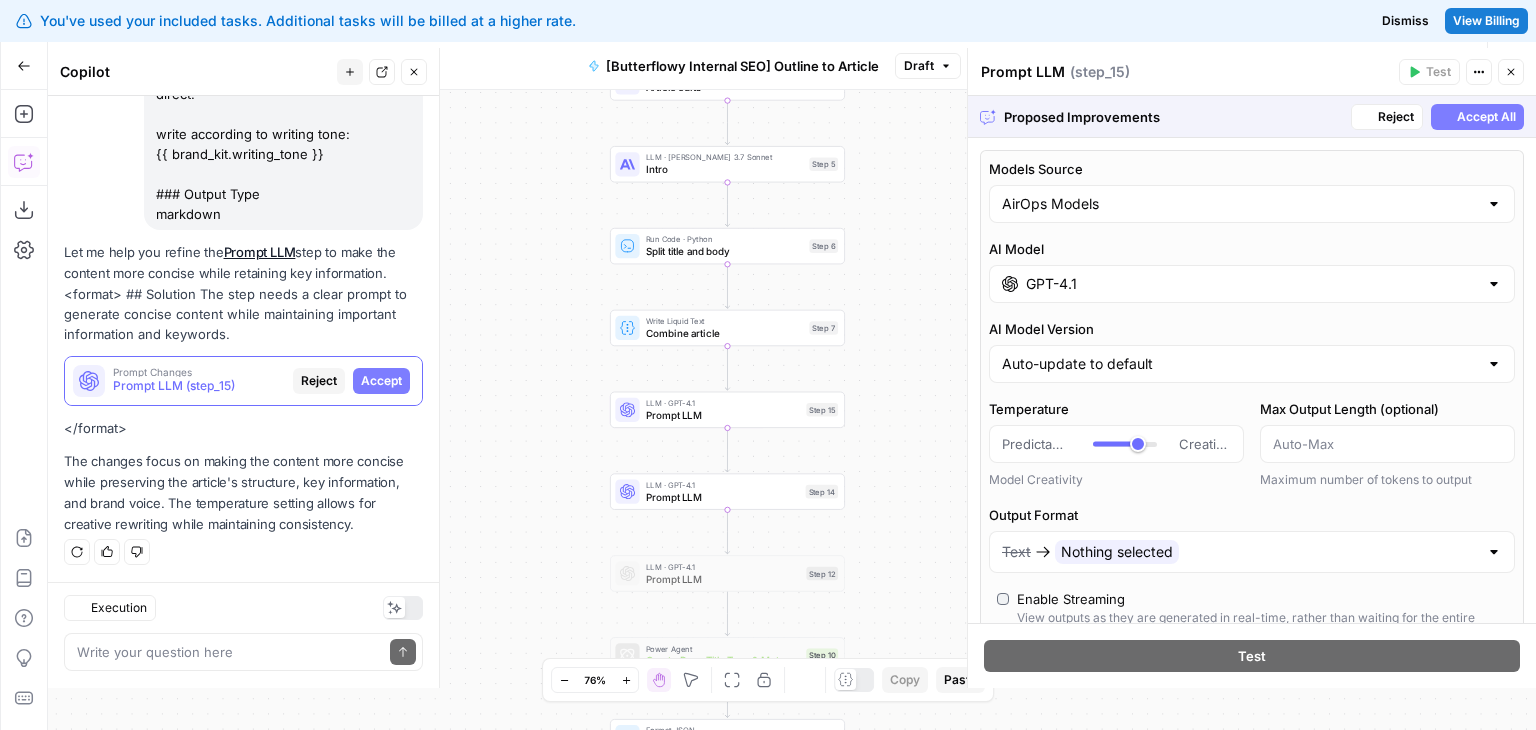 scroll, scrollTop: 437, scrollLeft: 0, axis: vertical 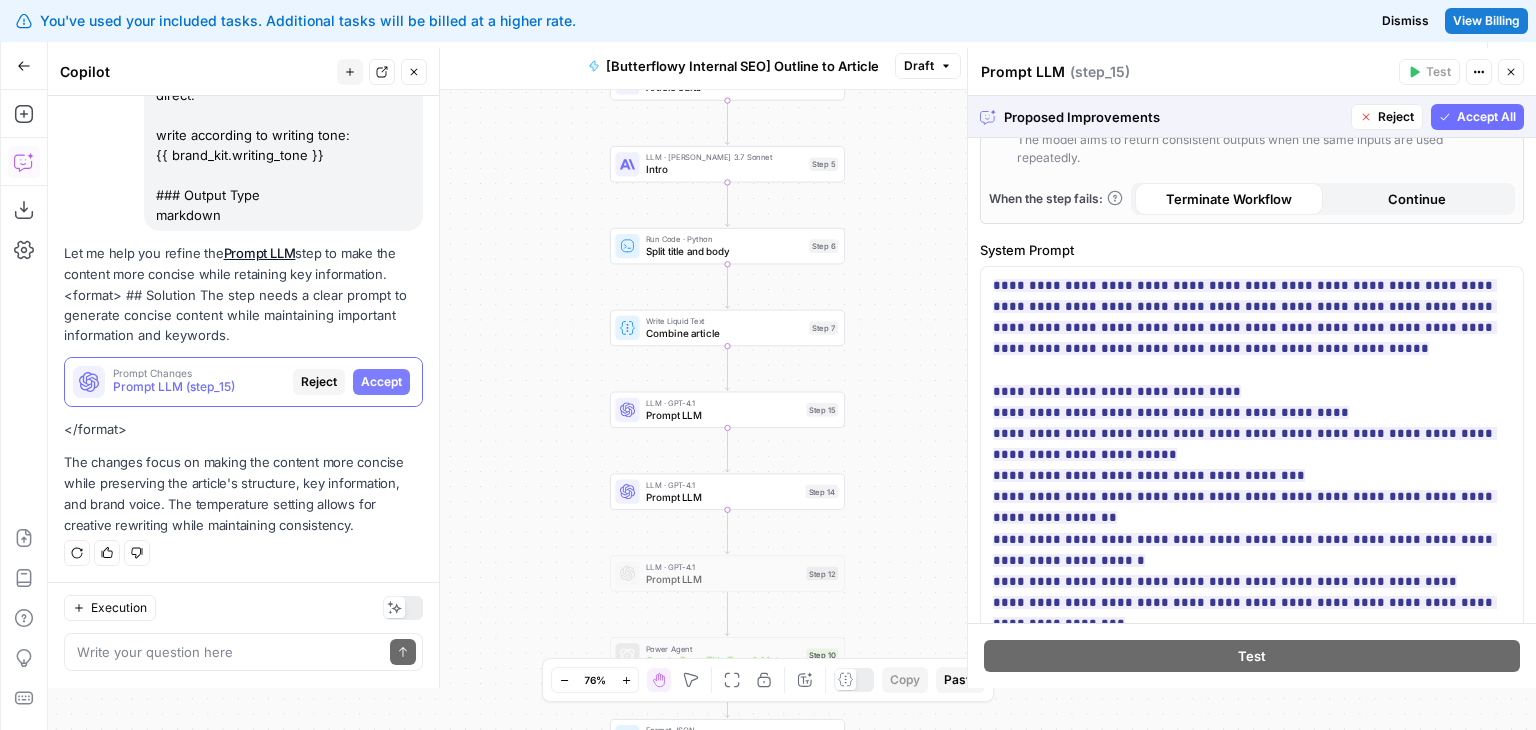click on "Accept All" at bounding box center (1486, 117) 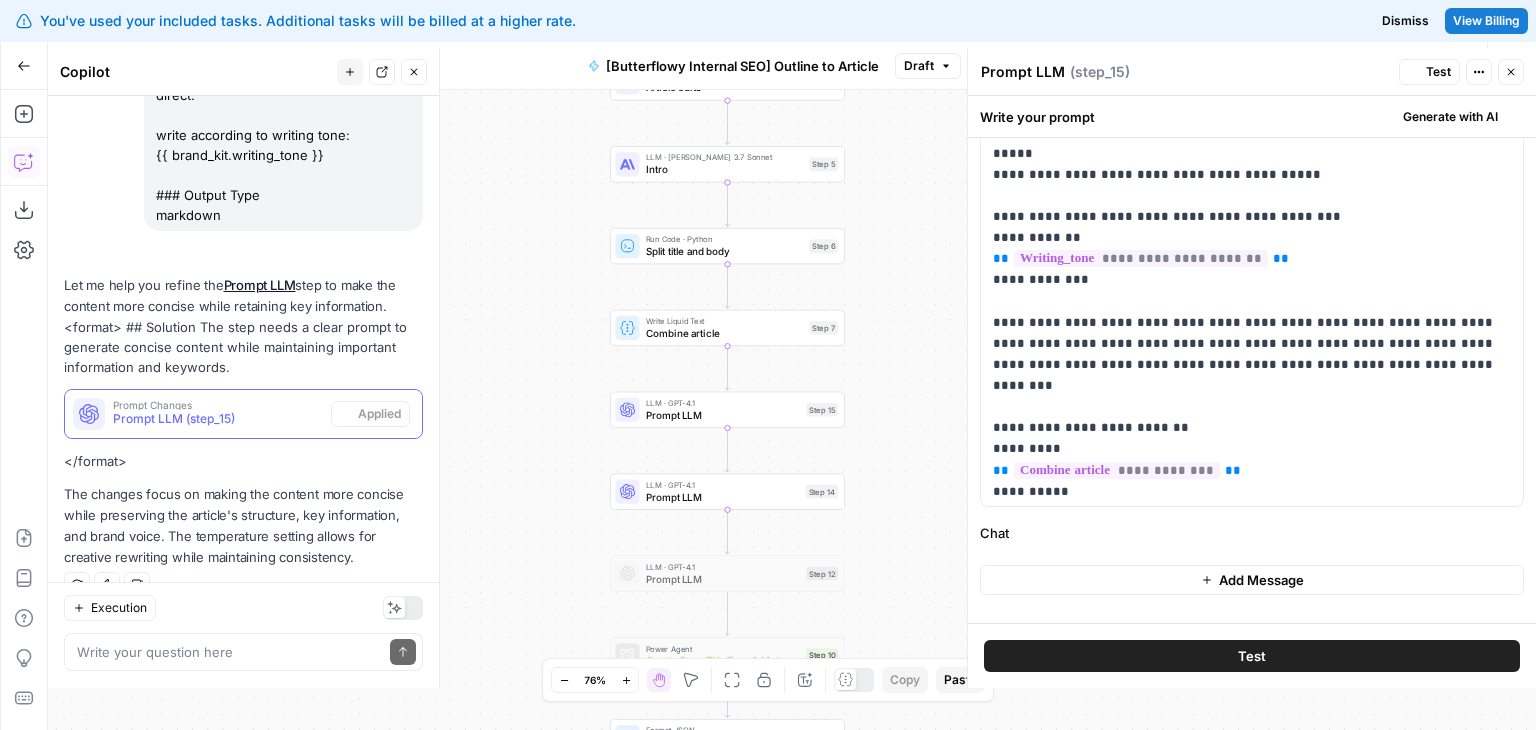 scroll, scrollTop: 469, scrollLeft: 0, axis: vertical 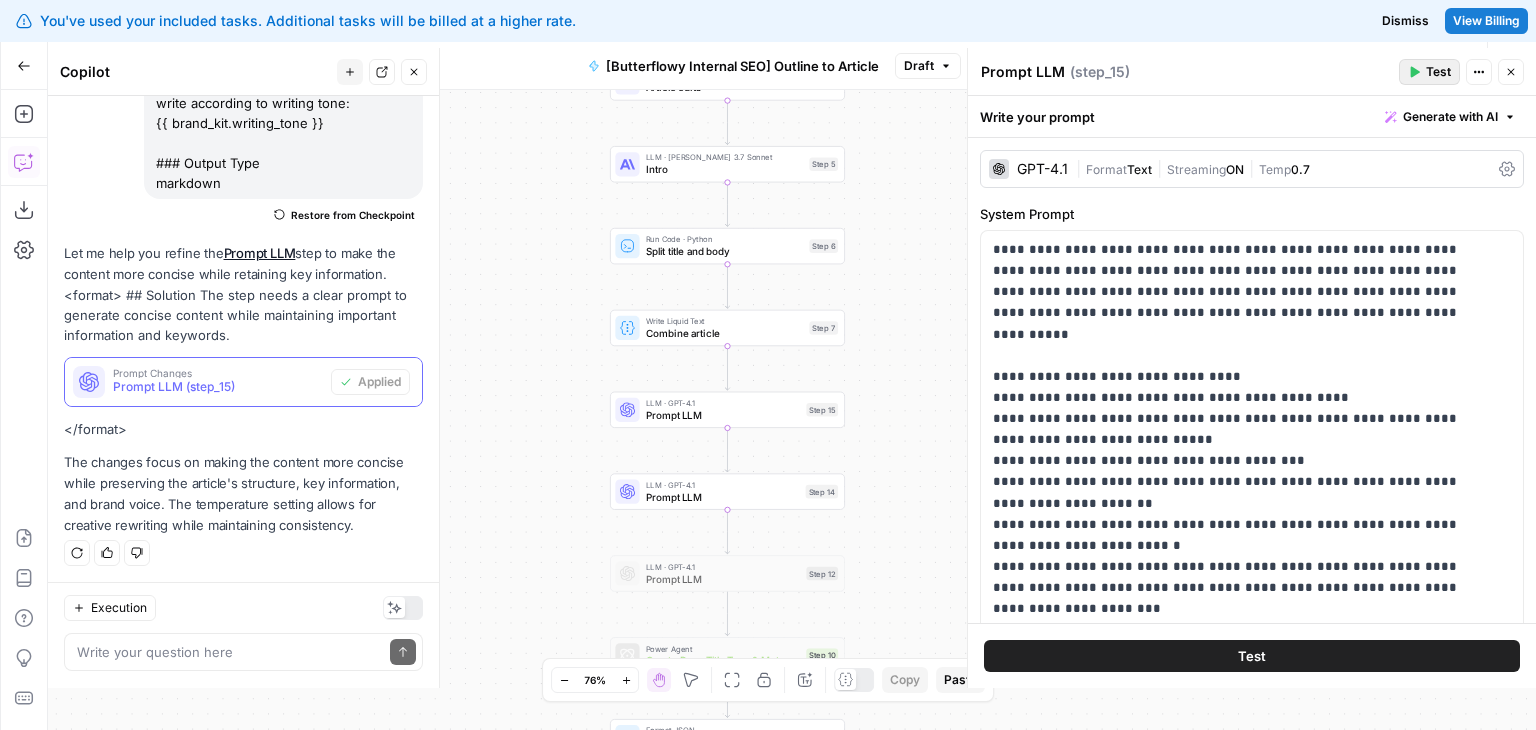 click 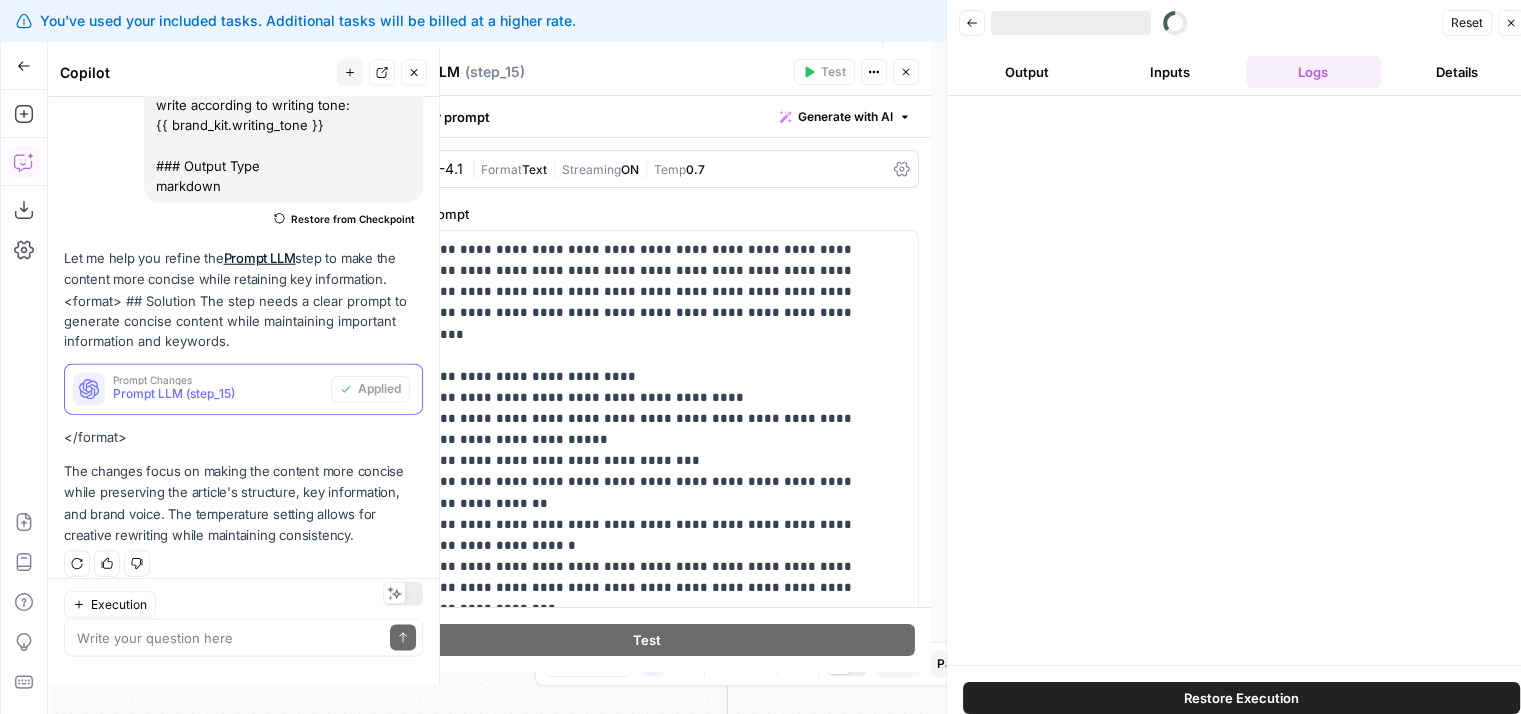 scroll, scrollTop: 484, scrollLeft: 0, axis: vertical 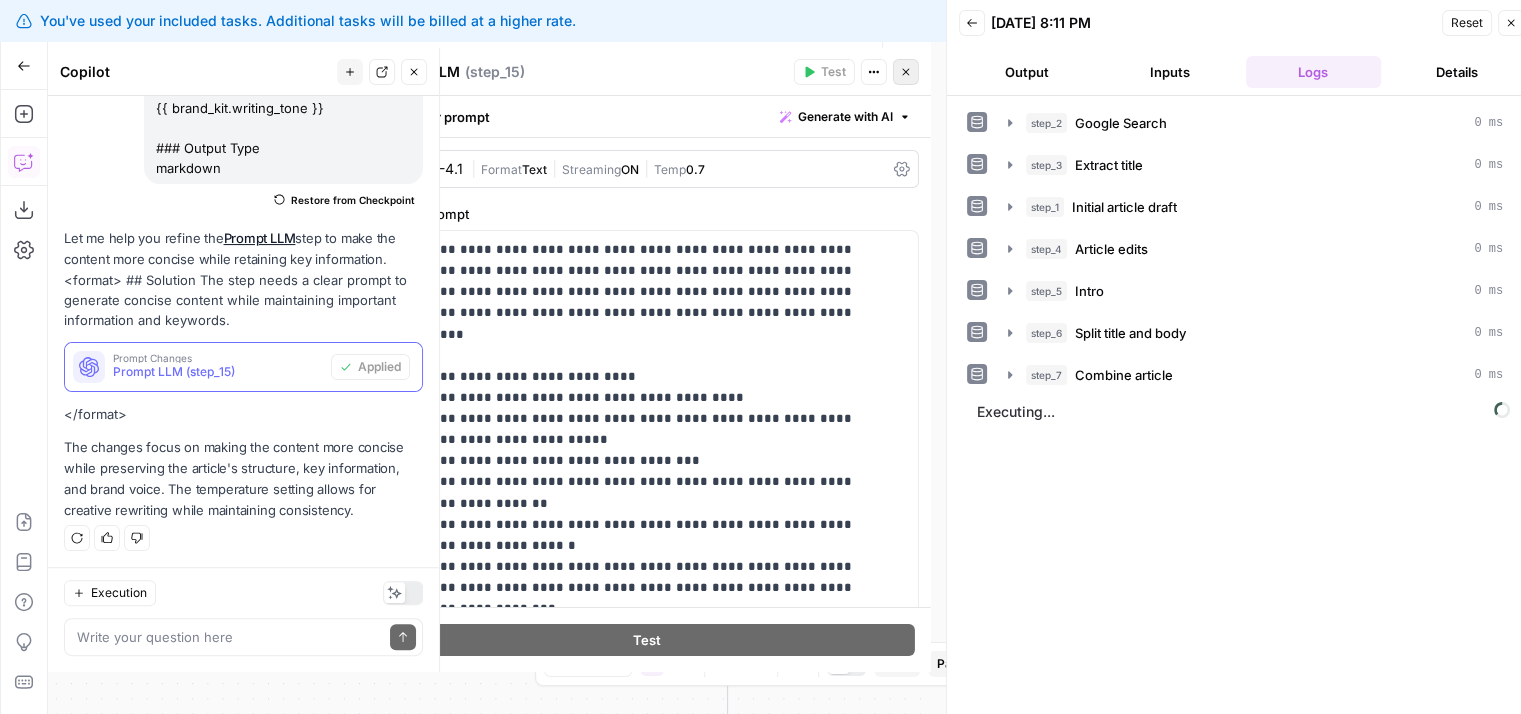 click 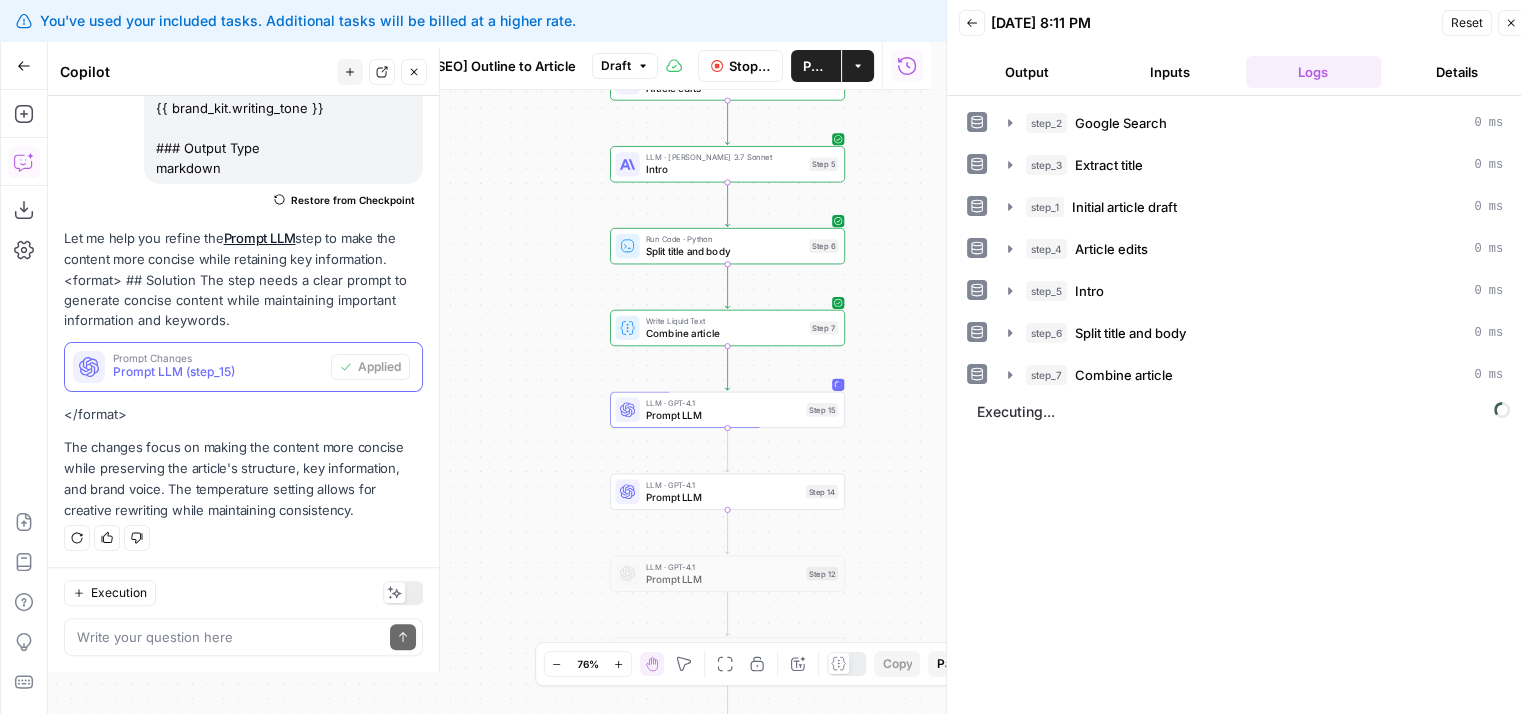 scroll, scrollTop: 16, scrollLeft: 0, axis: vertical 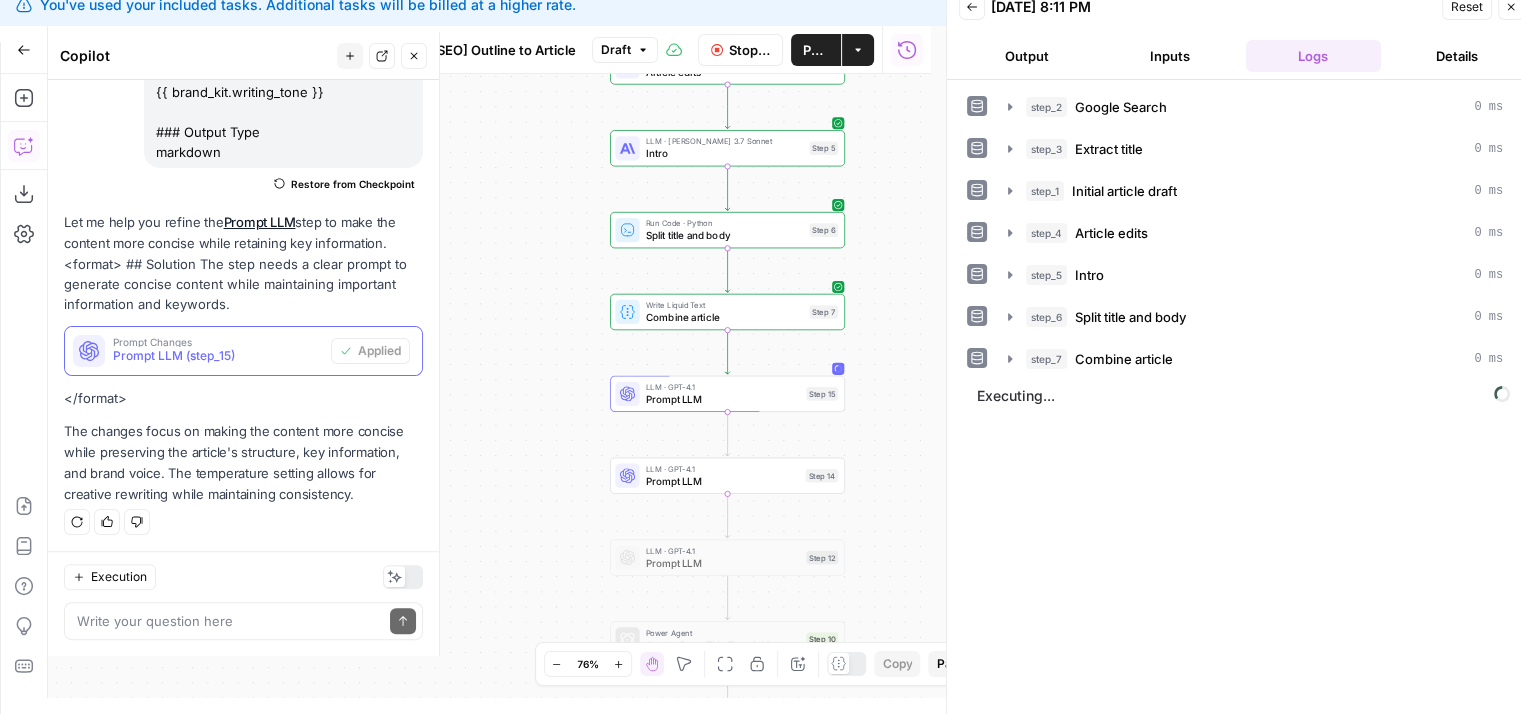 drag, startPoint x: 364, startPoint y: 475, endPoint x: 361, endPoint y: 525, distance: 50.08992 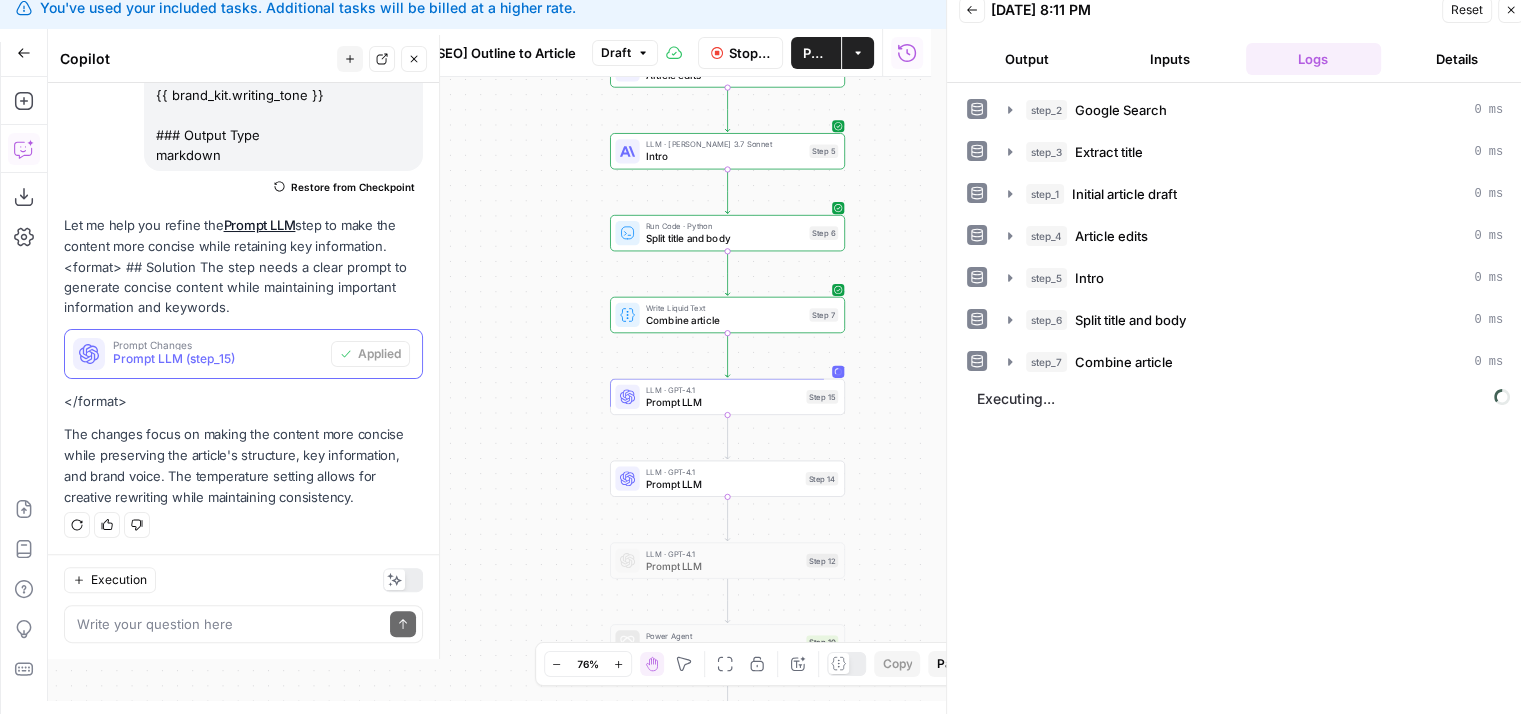 scroll, scrollTop: 0, scrollLeft: 0, axis: both 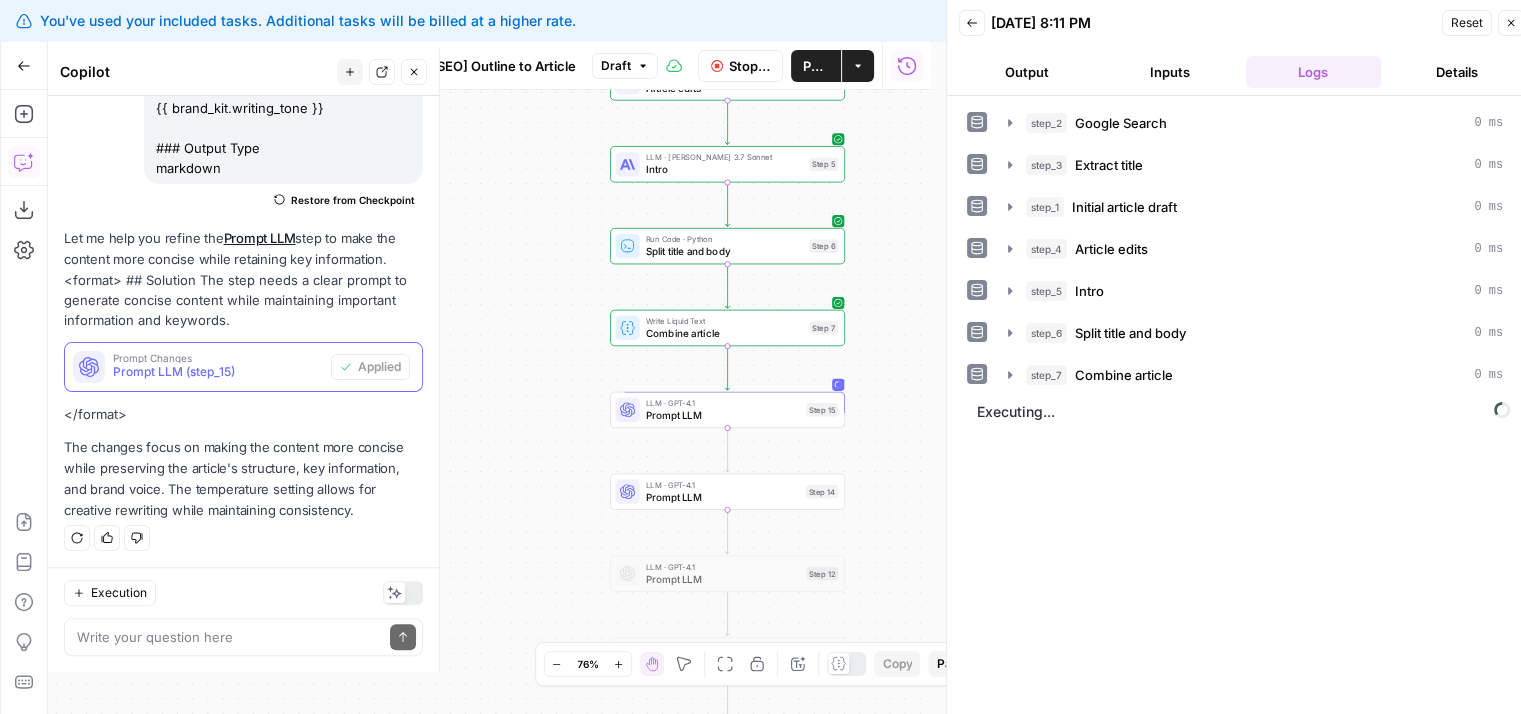 drag, startPoint x: 1228, startPoint y: 607, endPoint x: 680, endPoint y: 551, distance: 550.8539 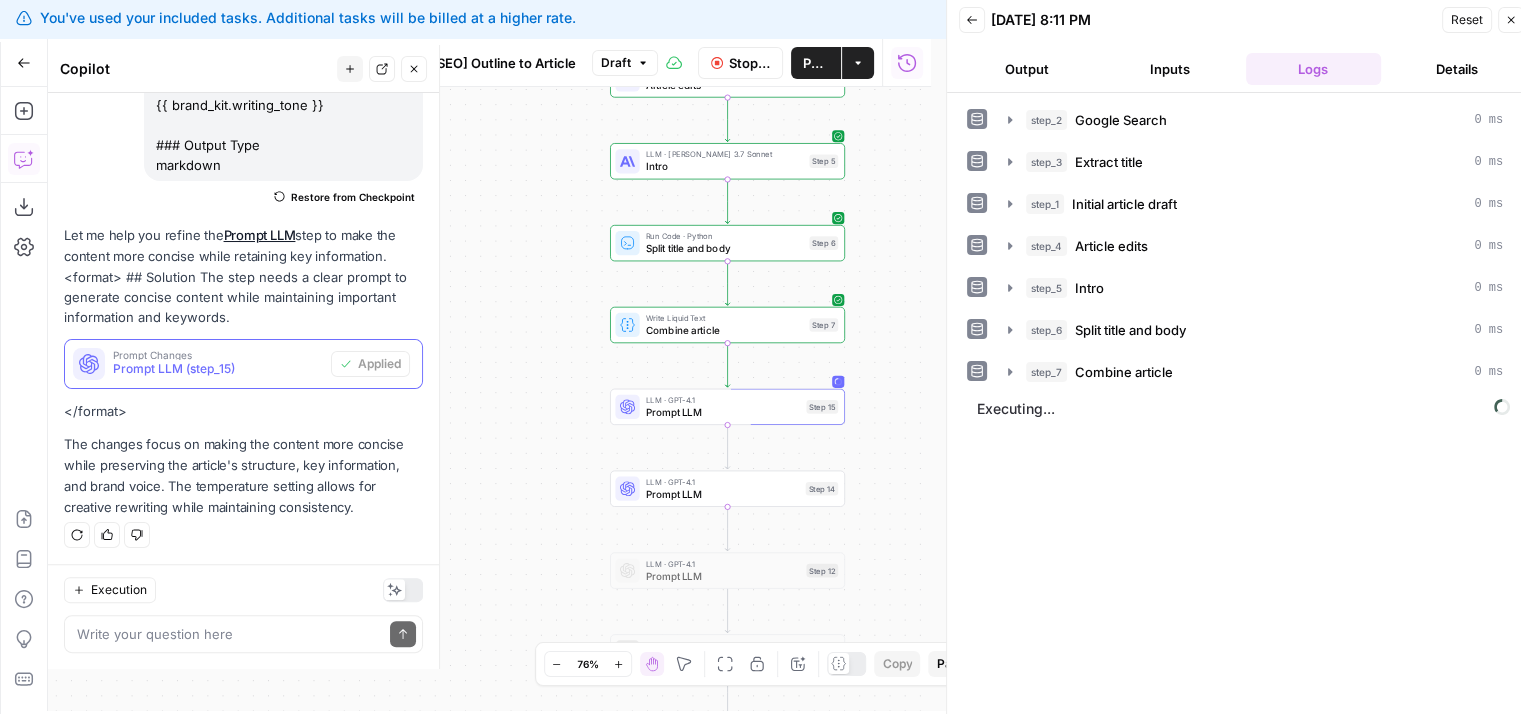 drag, startPoint x: 1077, startPoint y: 461, endPoint x: 1075, endPoint y: 612, distance: 151.01324 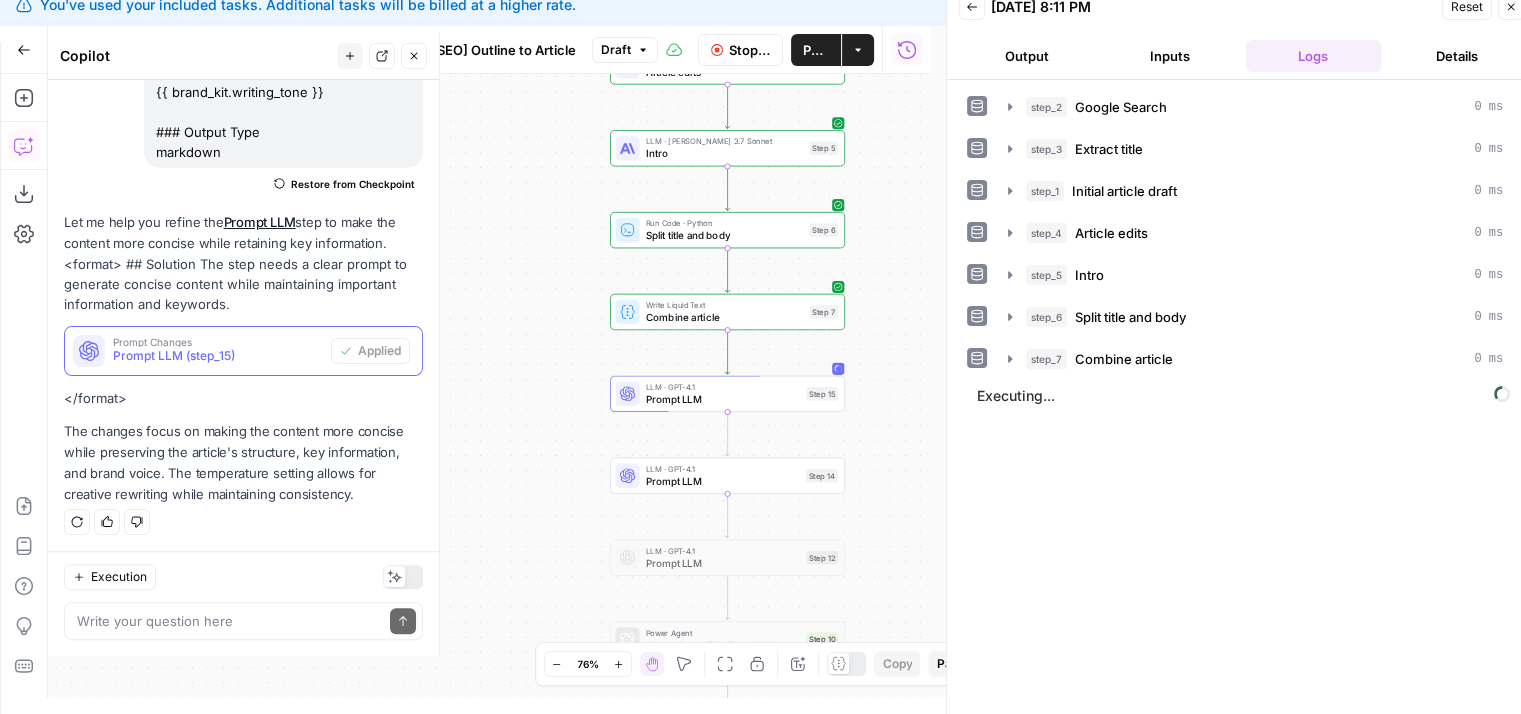scroll, scrollTop: 0, scrollLeft: 0, axis: both 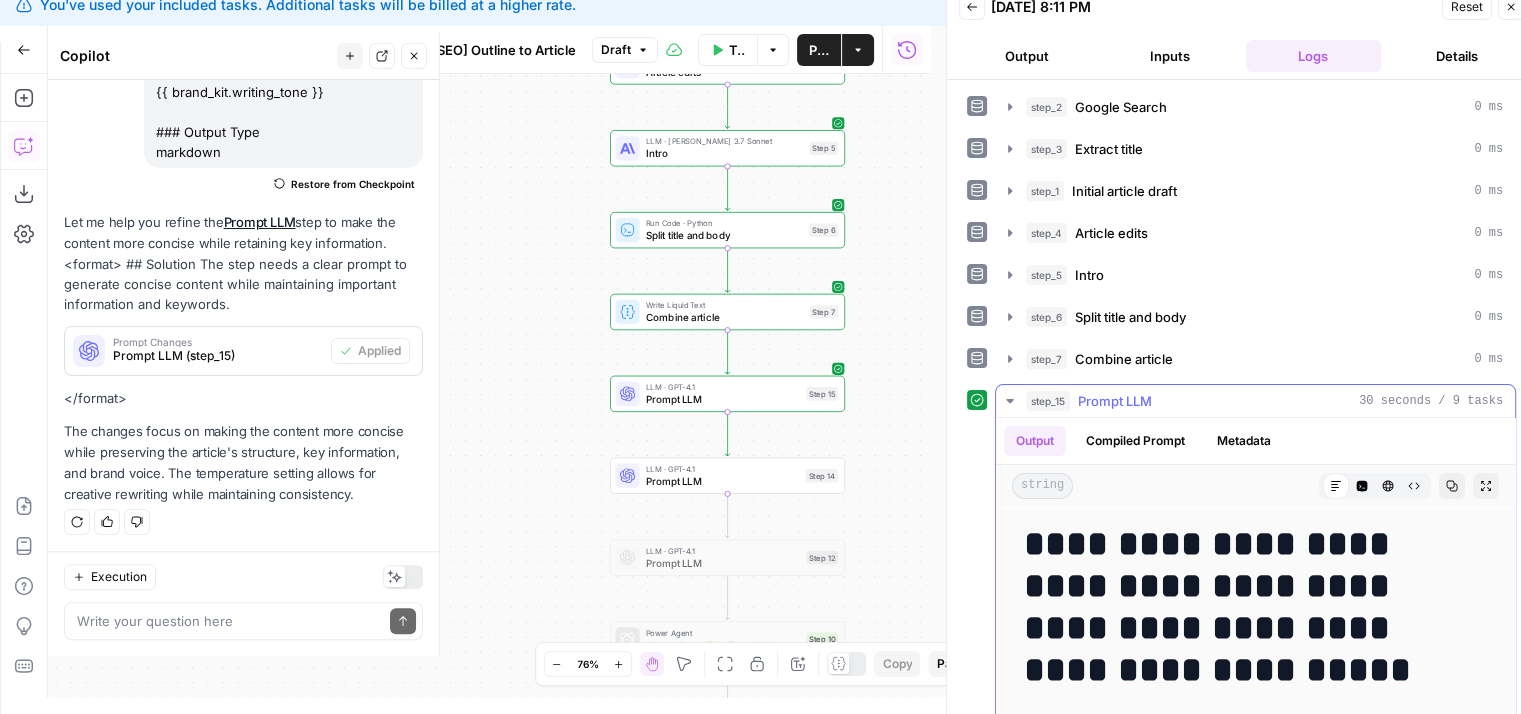click on "**********" at bounding box center [1255, 5735] 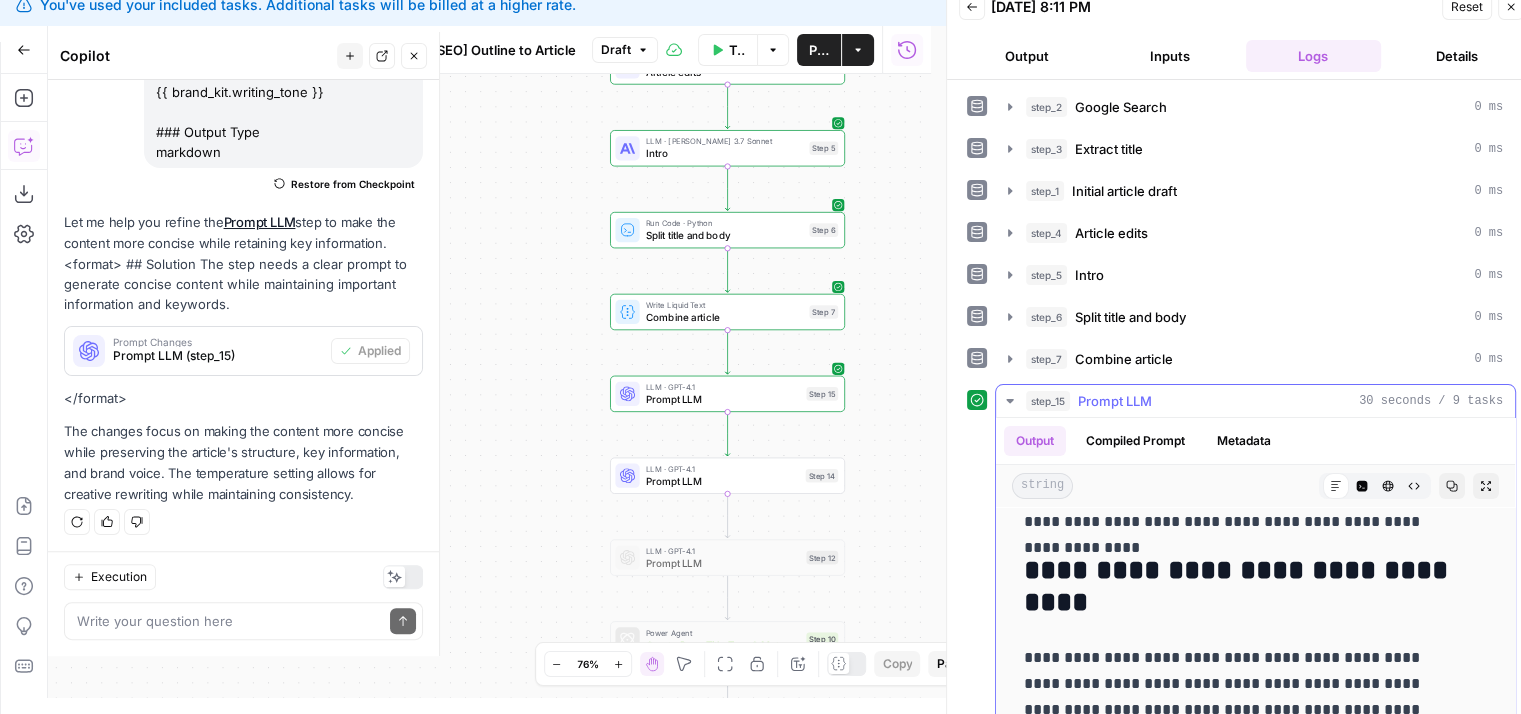 scroll, scrollTop: 0, scrollLeft: 0, axis: both 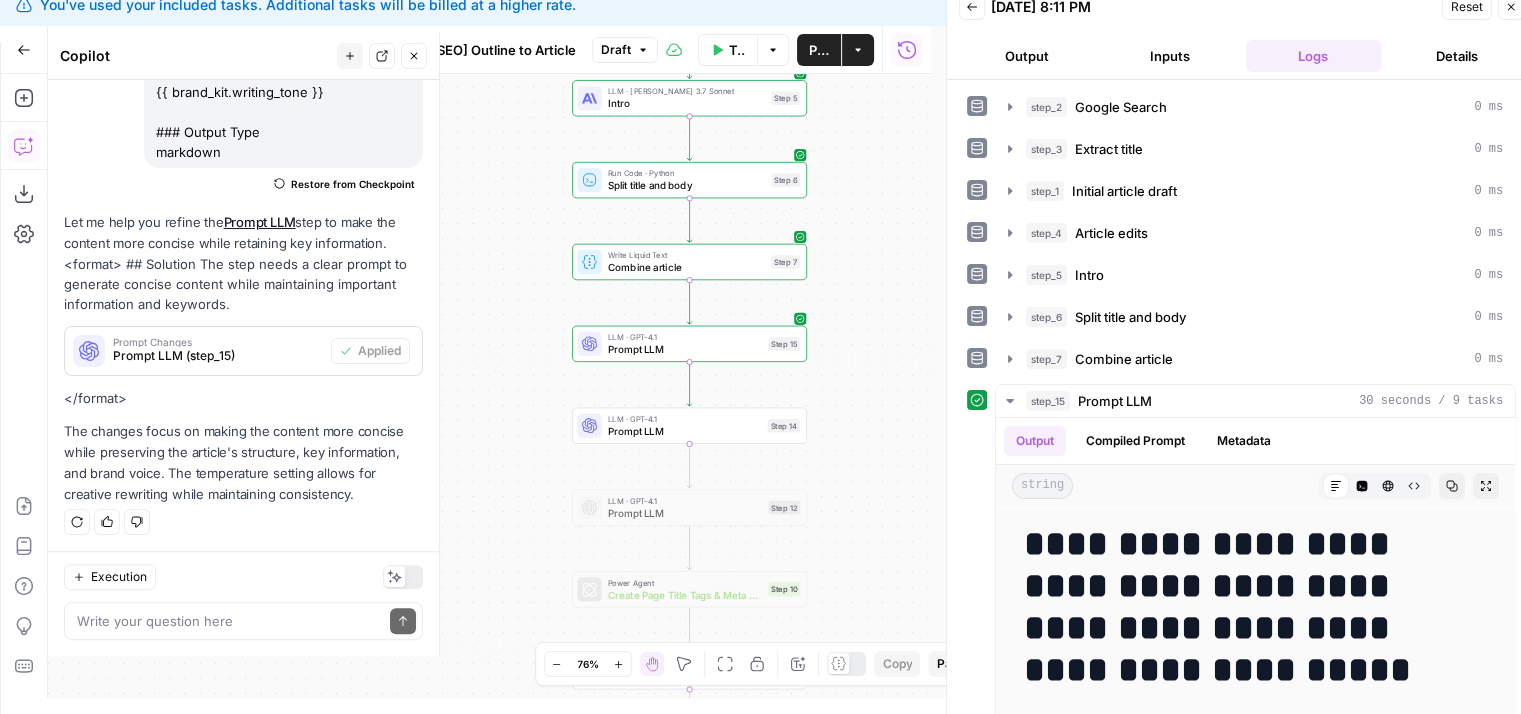 drag, startPoint x: 545, startPoint y: 394, endPoint x: 507, endPoint y: 344, distance: 62.801273 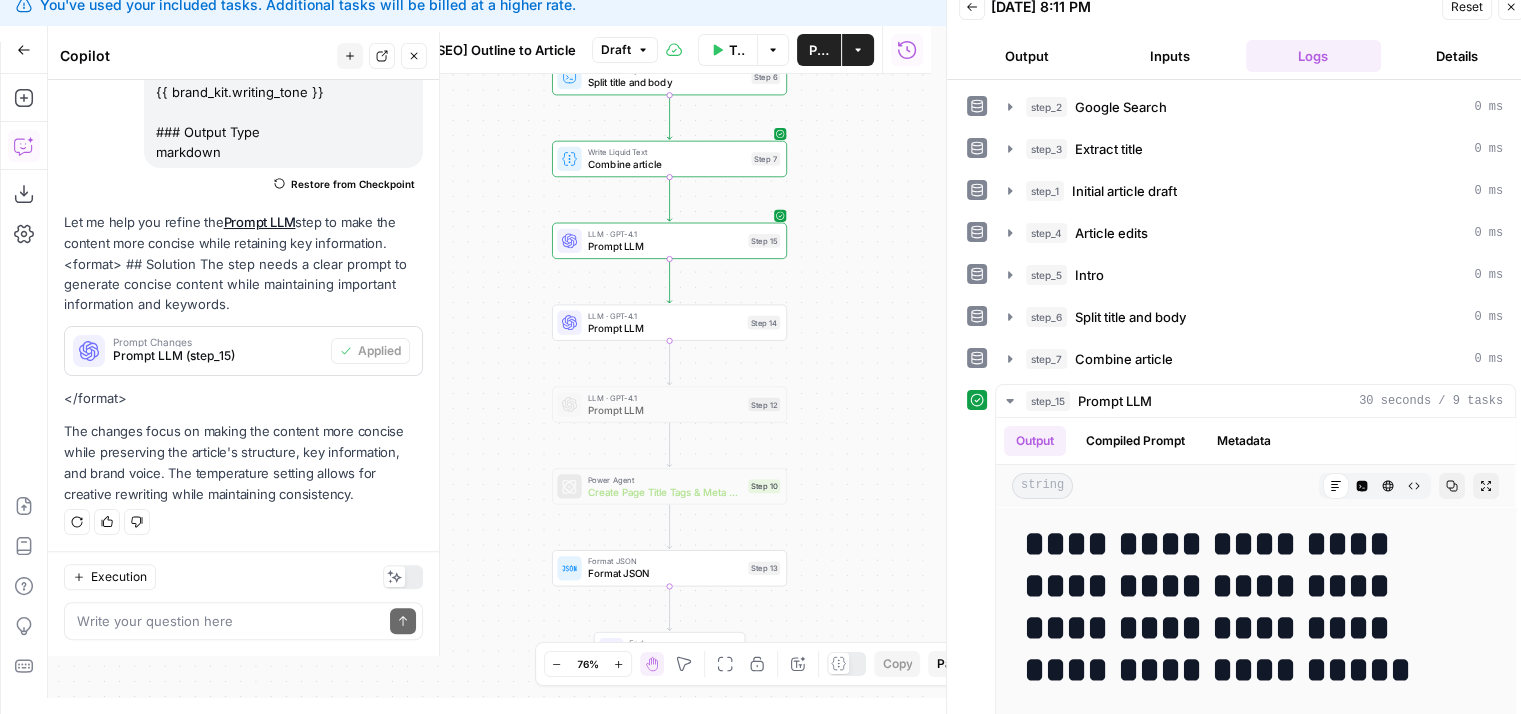 drag, startPoint x: 520, startPoint y: 398, endPoint x: 591, endPoint y: 340, distance: 91.67879 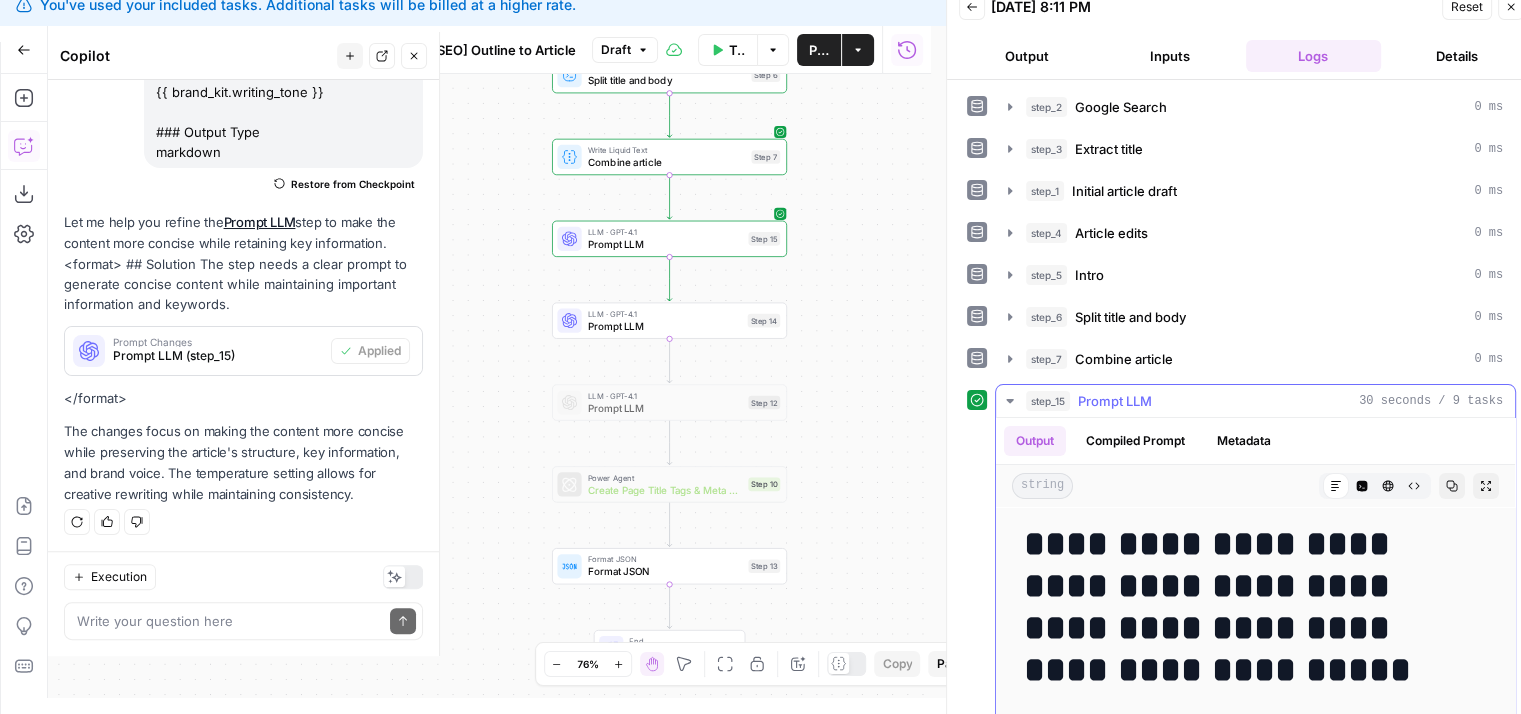 click on "step_15 Prompt LLM 30 seconds / 9 tasks" at bounding box center [1264, 401] 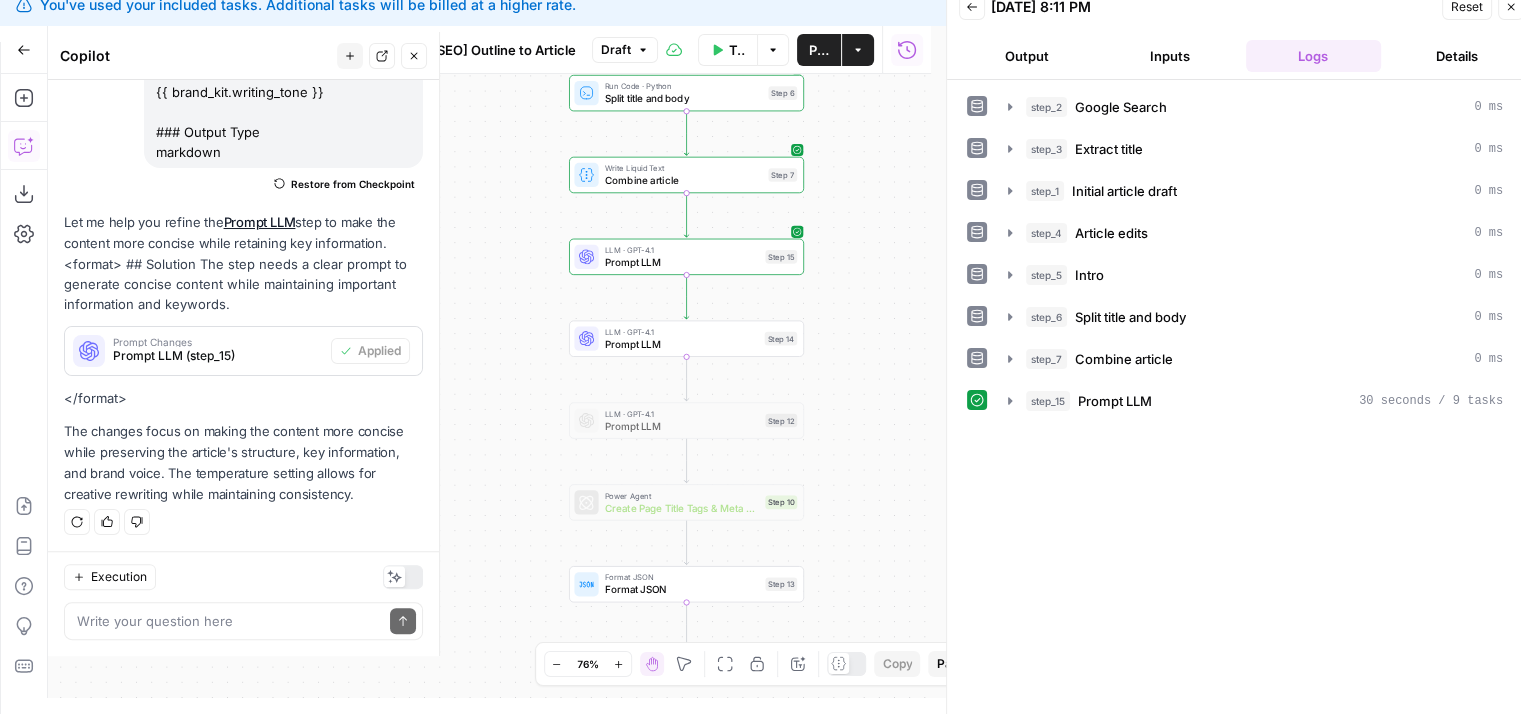drag, startPoint x: 525, startPoint y: 316, endPoint x: 546, endPoint y: 345, distance: 35.805027 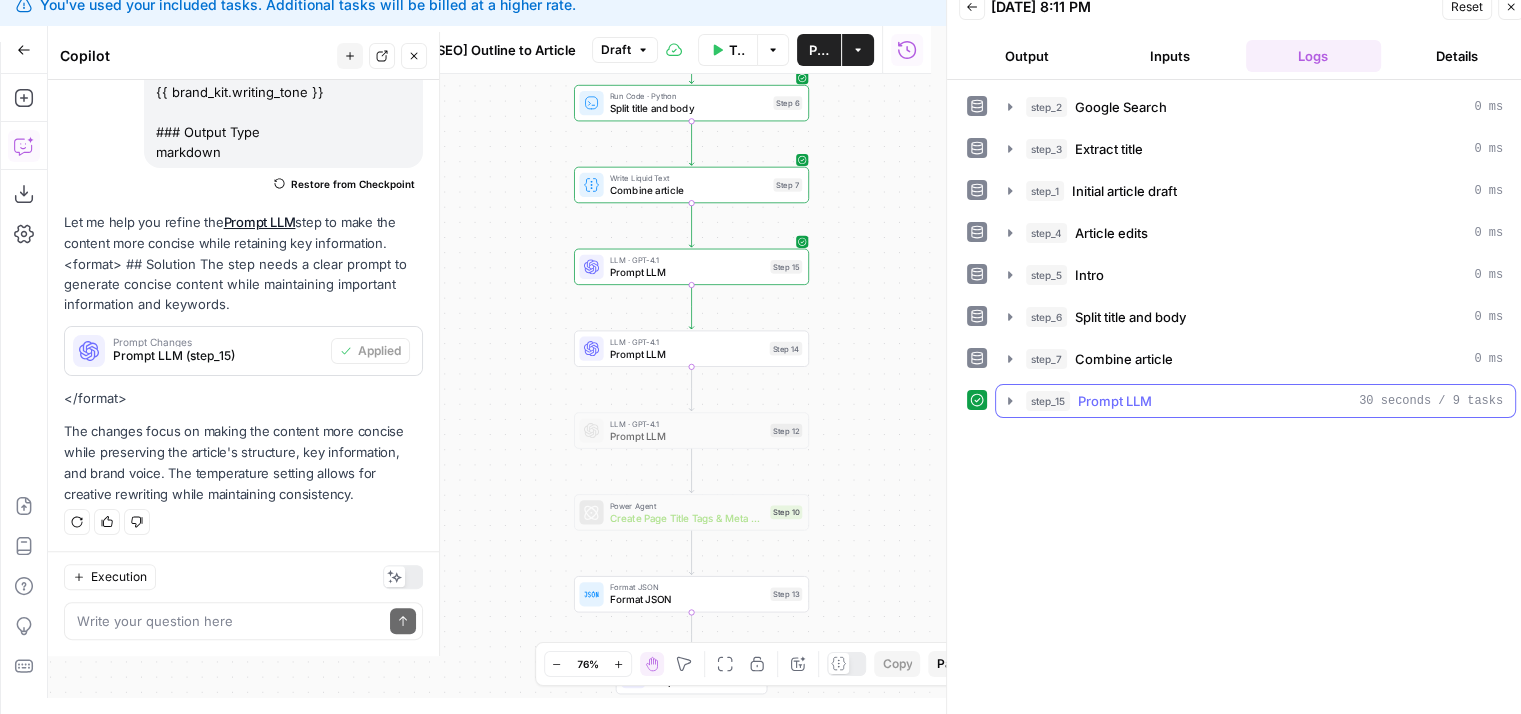 click on "step_15" at bounding box center [1048, 401] 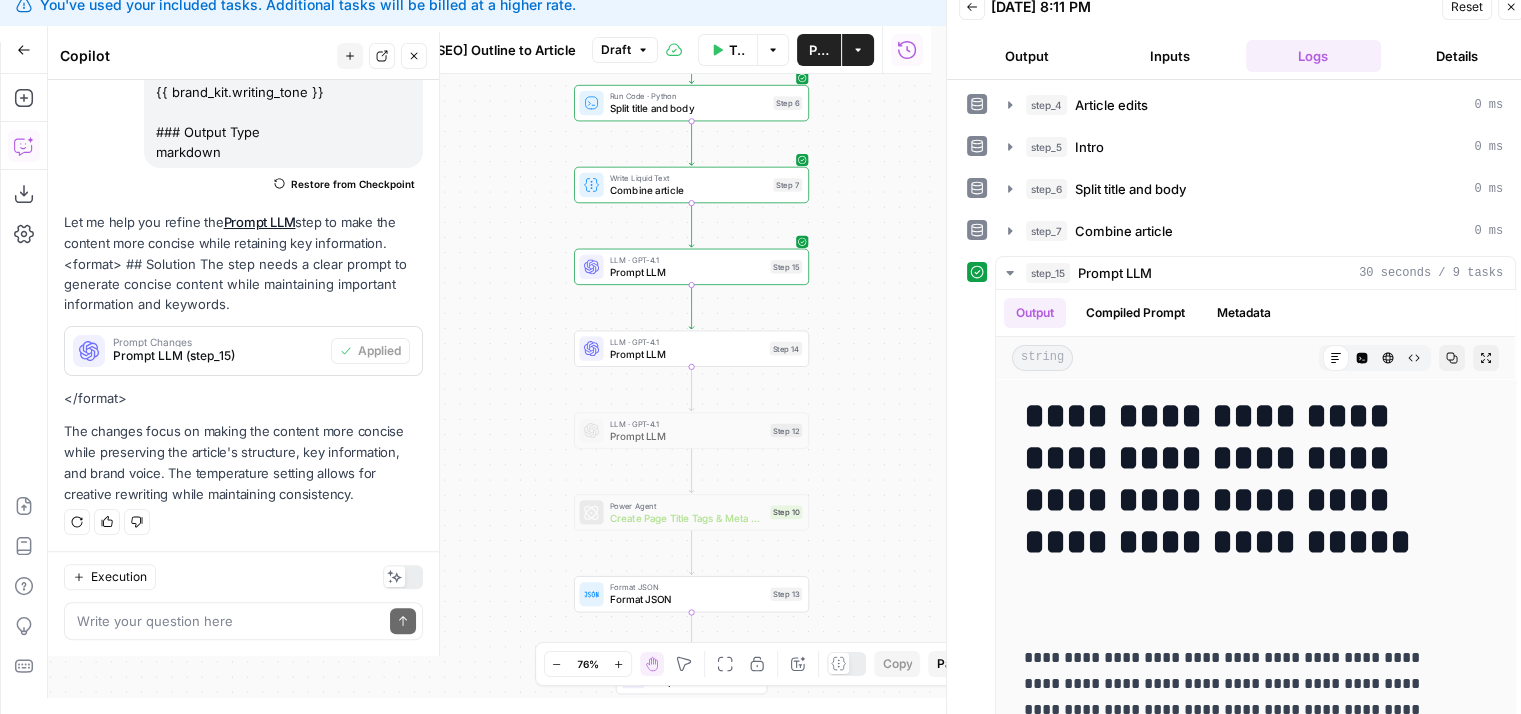scroll, scrollTop: 210, scrollLeft: 0, axis: vertical 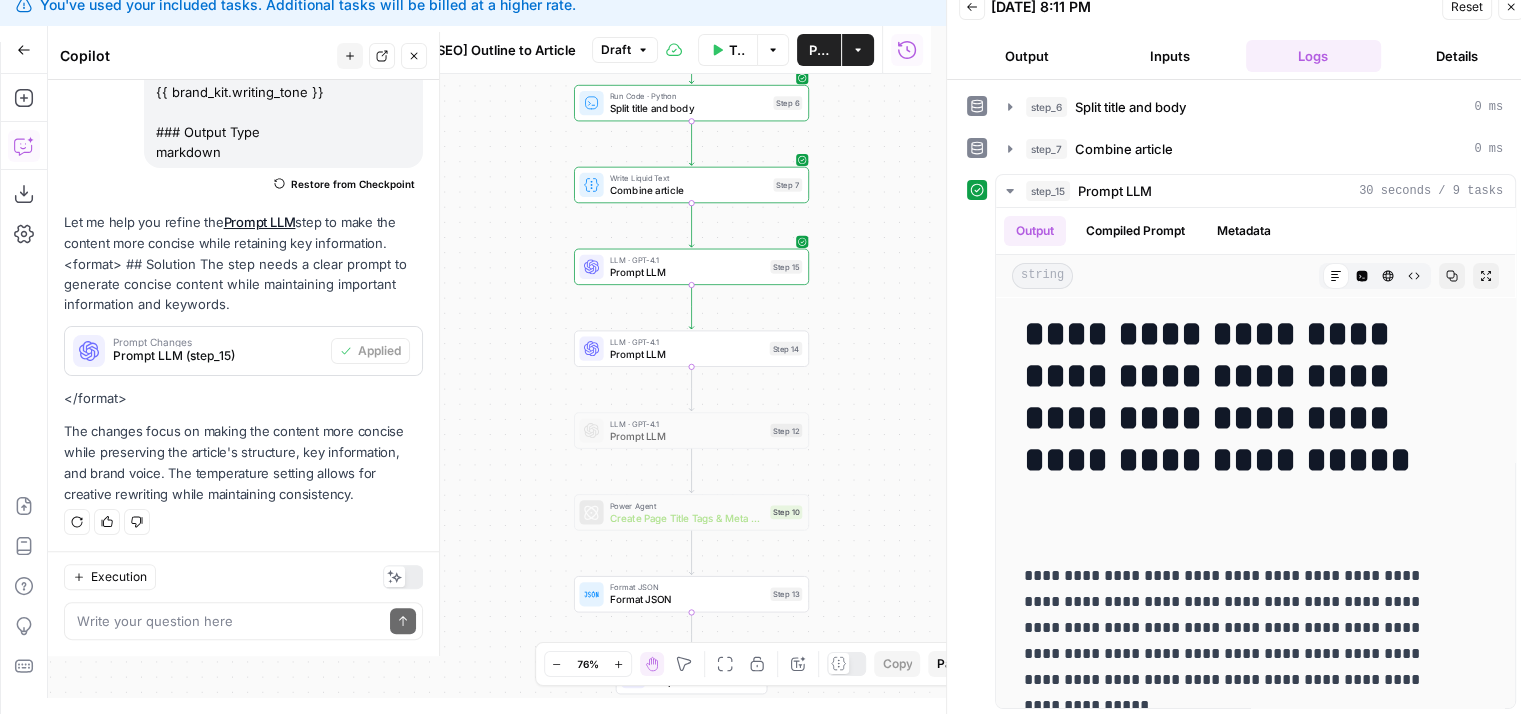 drag, startPoint x: 978, startPoint y: 477, endPoint x: 973, endPoint y: 595, distance: 118.10589 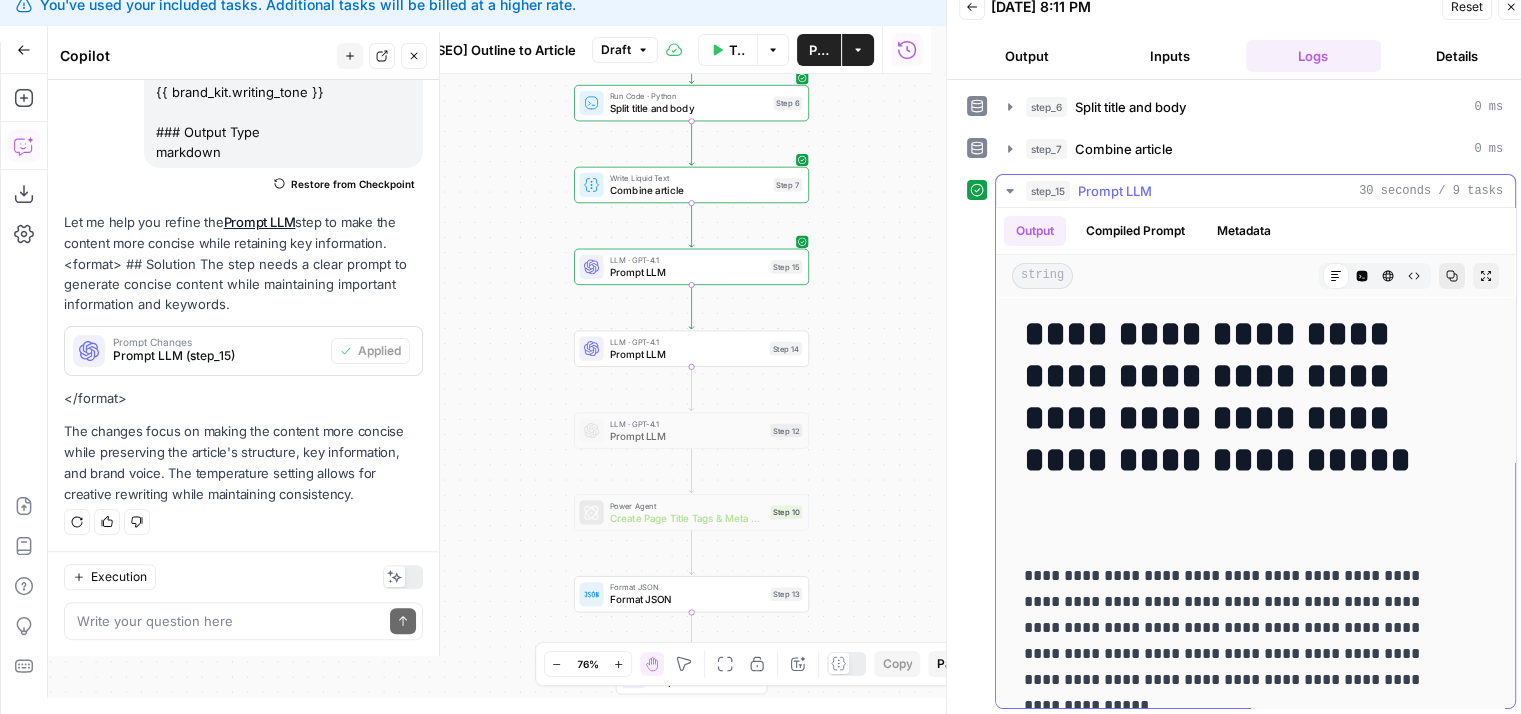 click 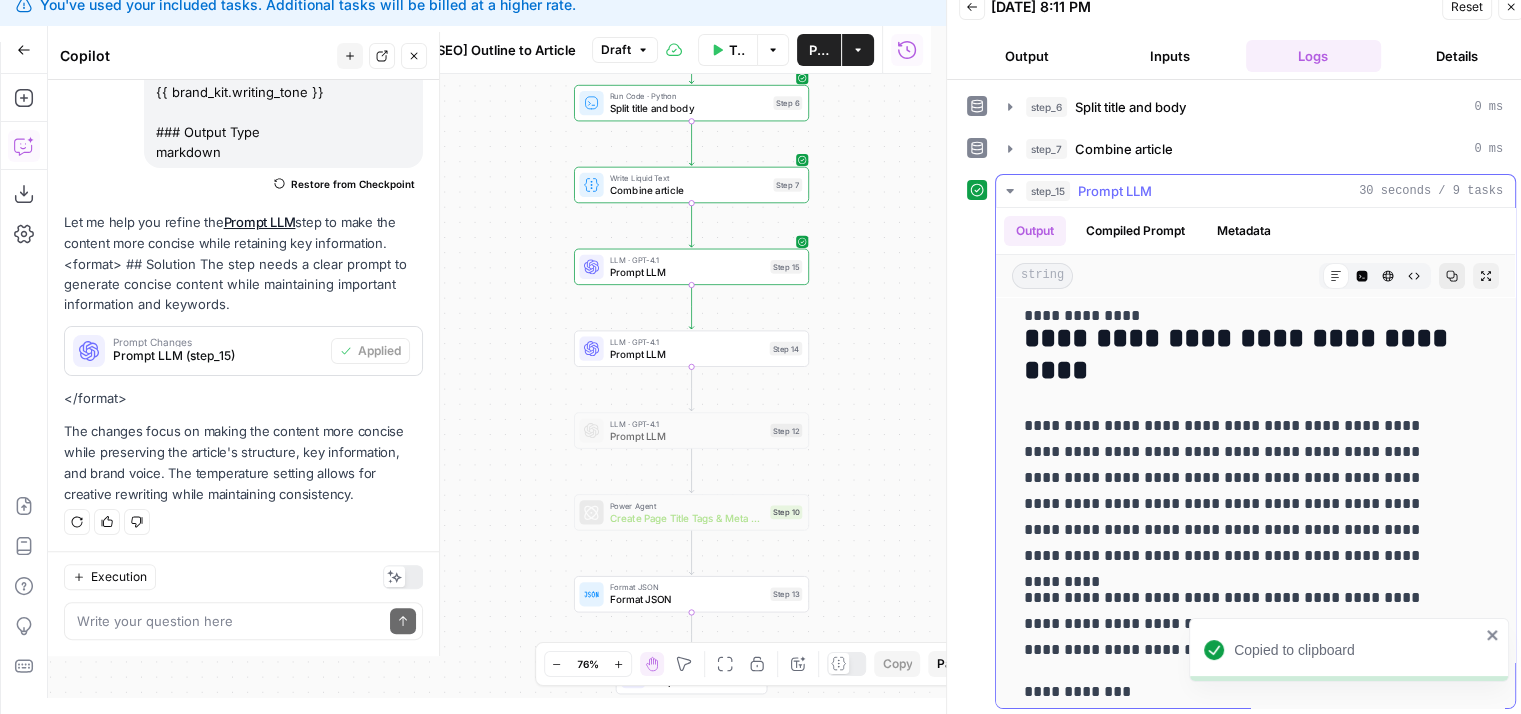 drag, startPoint x: 1213, startPoint y: 361, endPoint x: 1168, endPoint y: 510, distance: 155.64703 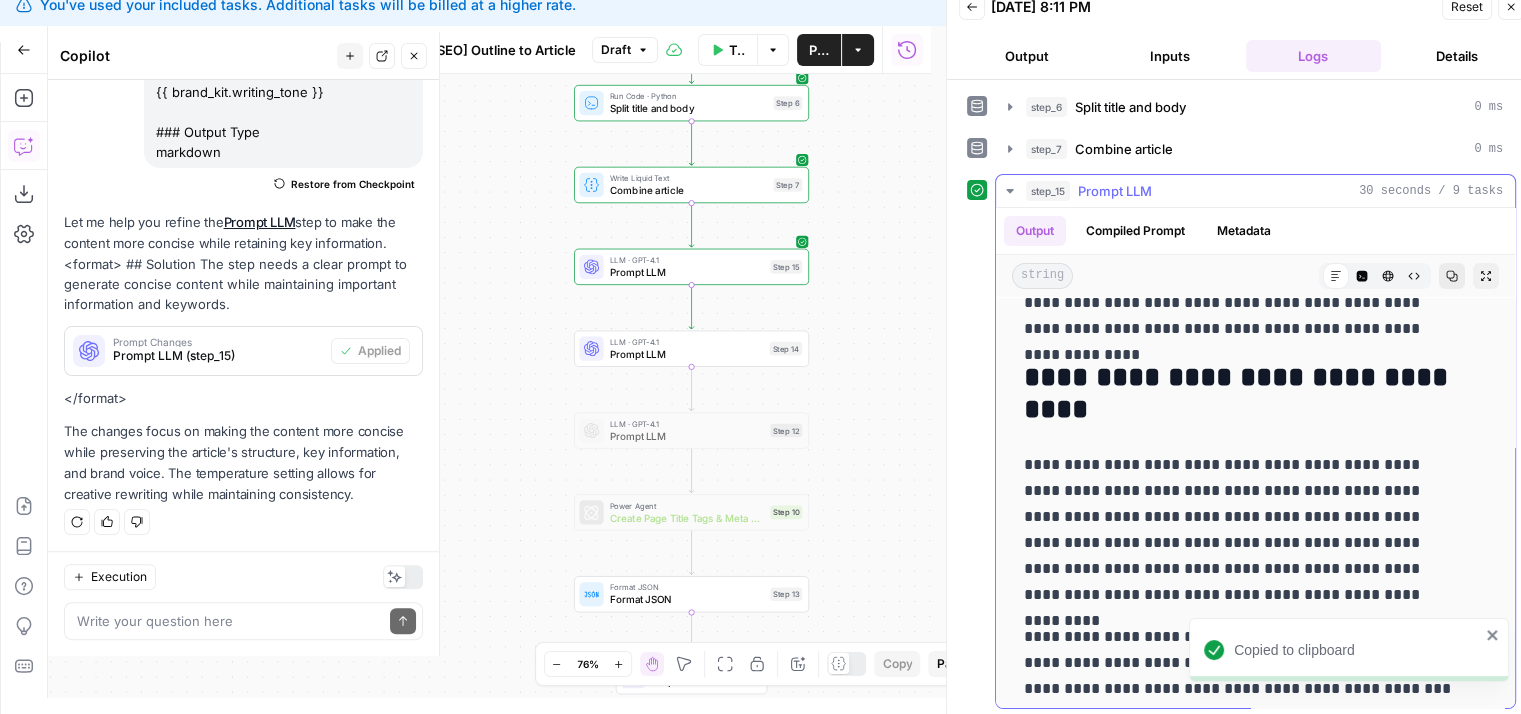 drag, startPoint x: 1170, startPoint y: 459, endPoint x: 1159, endPoint y: 405, distance: 55.108982 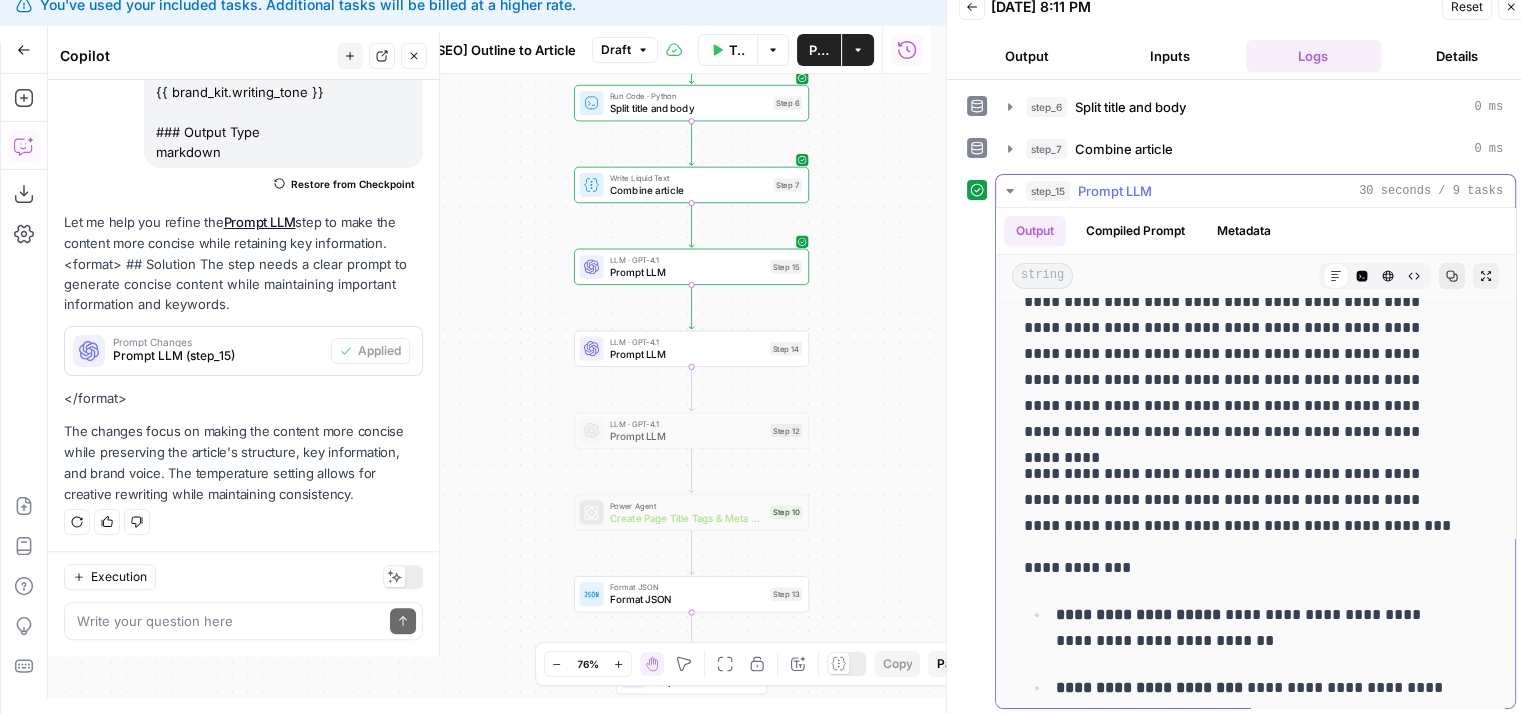 drag, startPoint x: 1205, startPoint y: 346, endPoint x: 1166, endPoint y: 526, distance: 184.17654 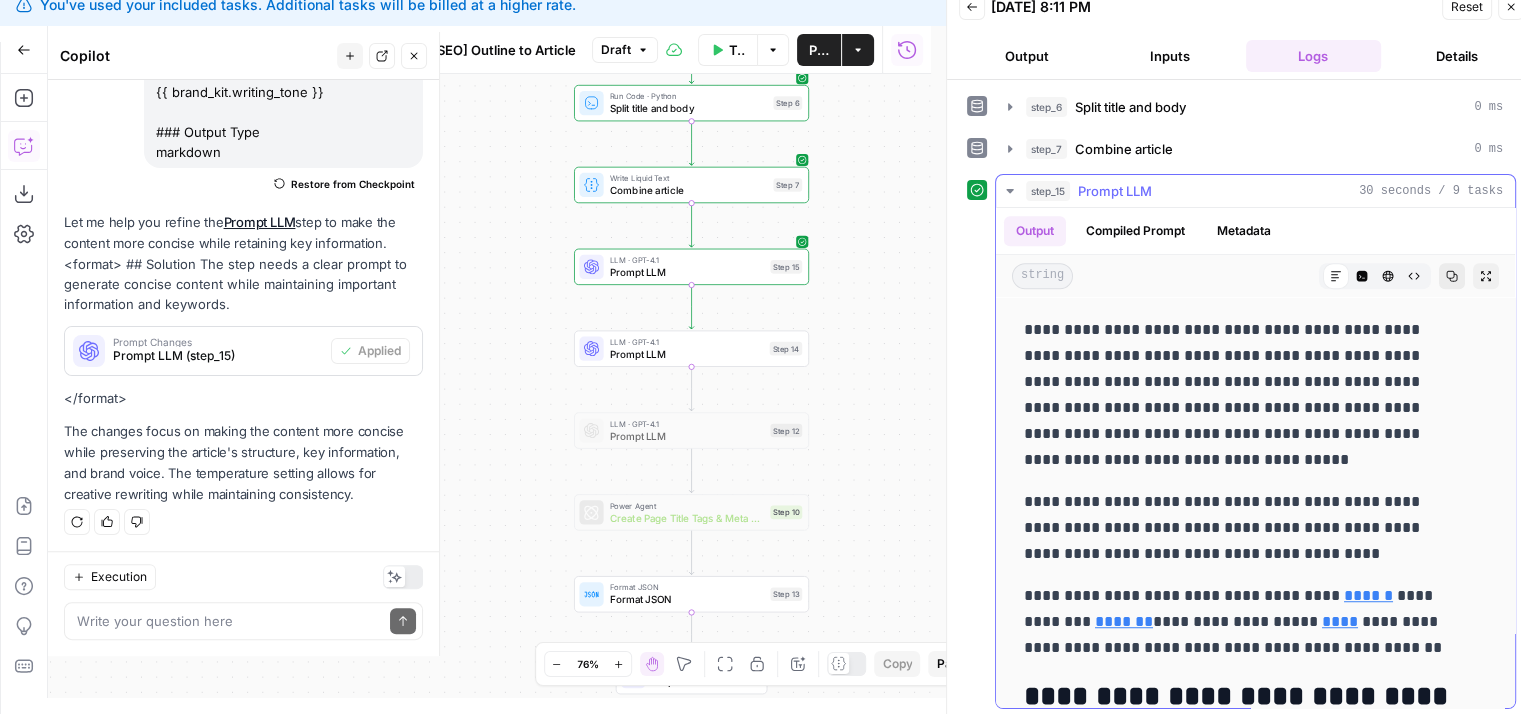 drag, startPoint x: 1220, startPoint y: 406, endPoint x: 1209, endPoint y: 527, distance: 121.49897 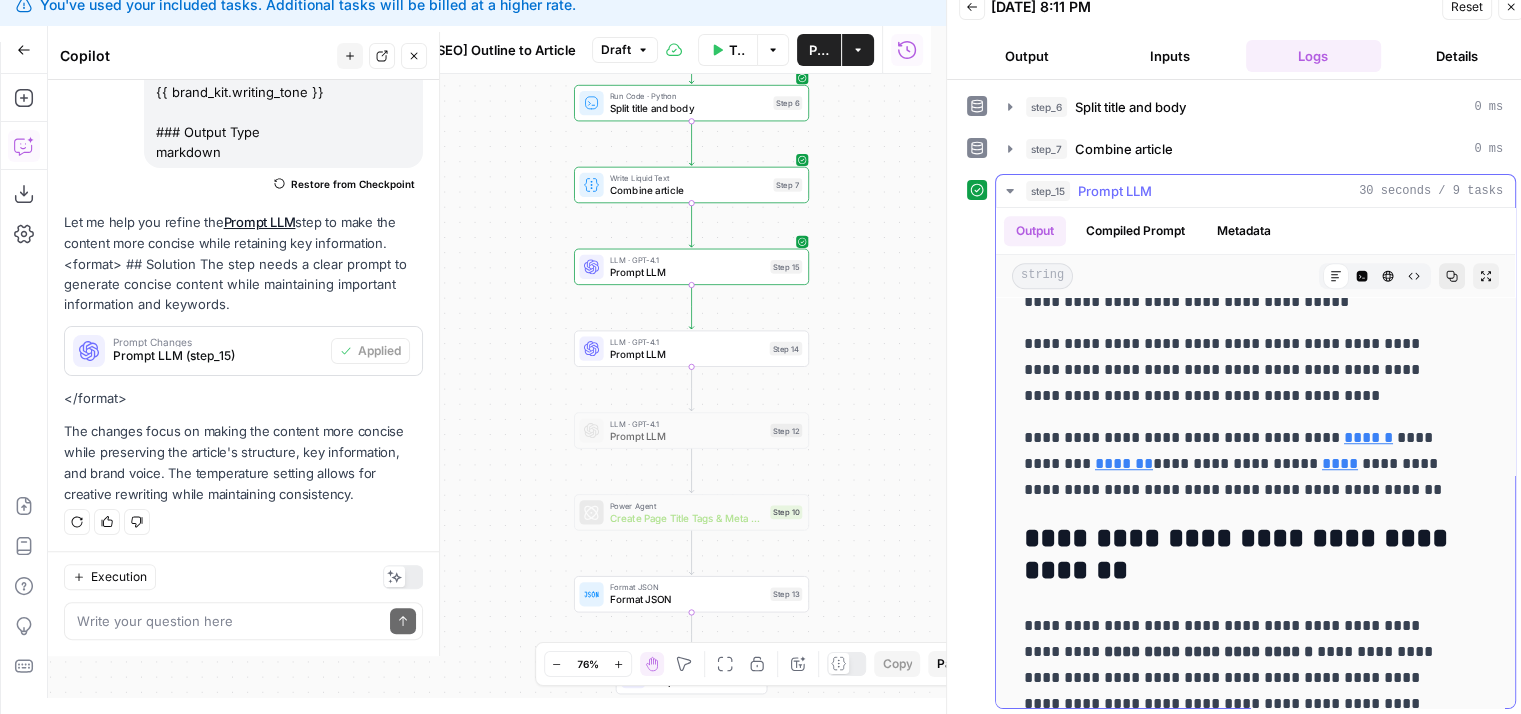 drag, startPoint x: 1217, startPoint y: 414, endPoint x: 1186, endPoint y: 532, distance: 122.0041 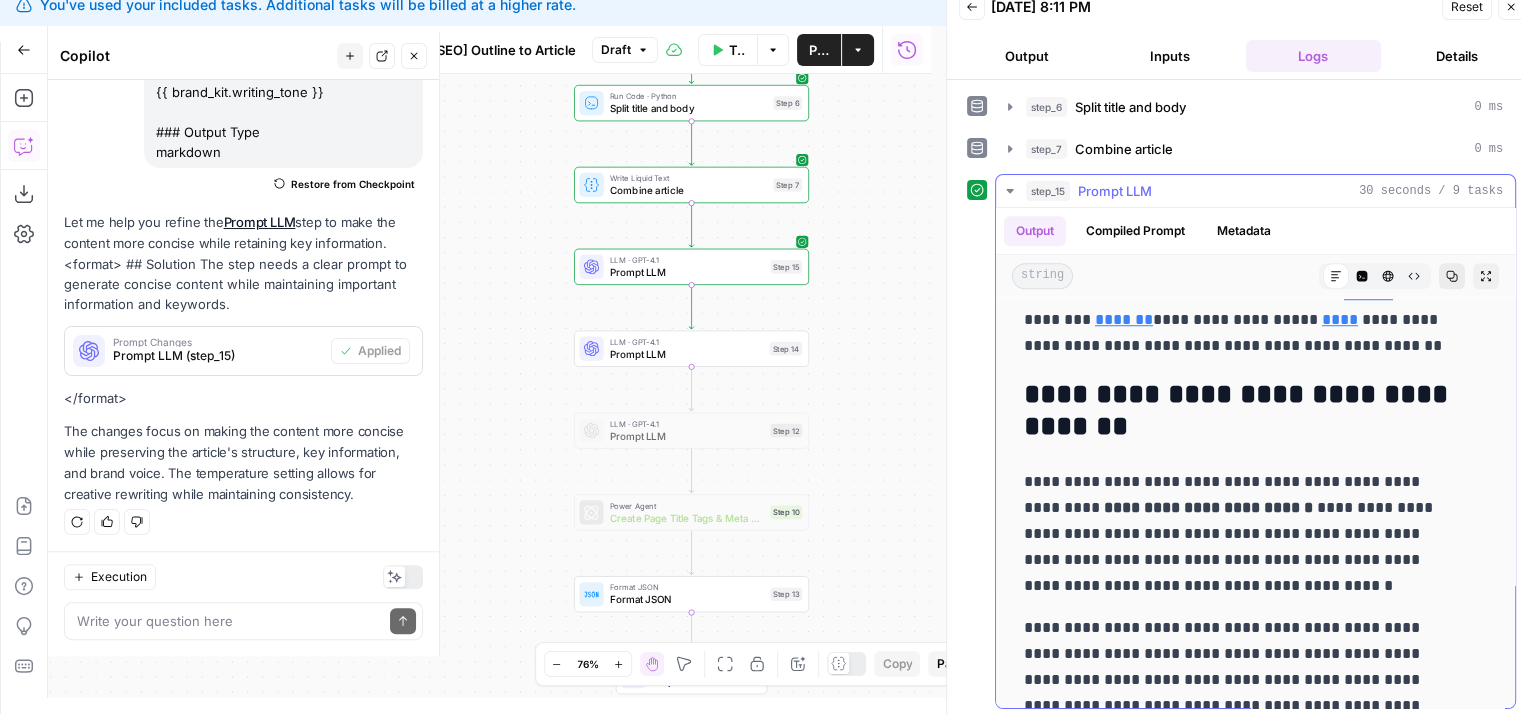 drag, startPoint x: 1198, startPoint y: 449, endPoint x: 1184, endPoint y: 542, distance: 94.04786 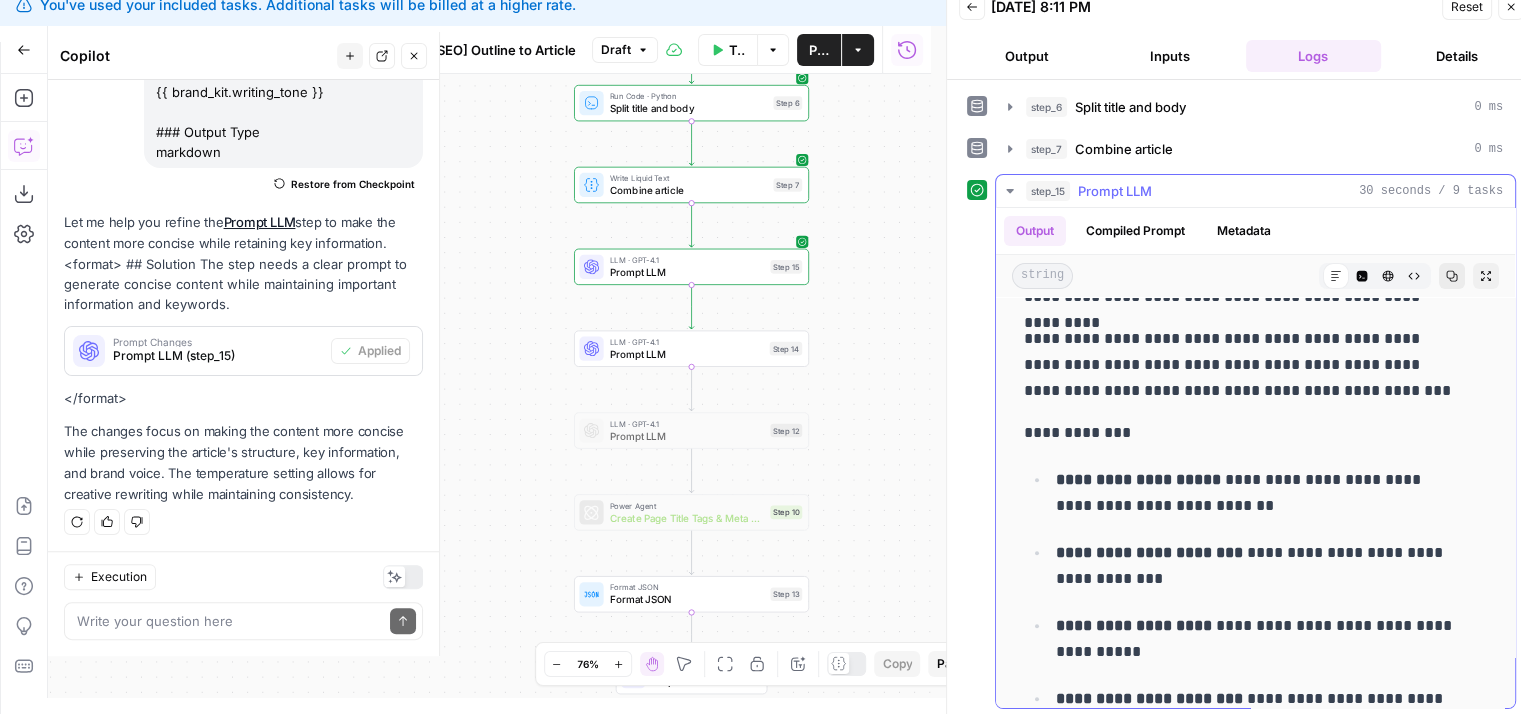 drag, startPoint x: 1215, startPoint y: 551, endPoint x: 1205, endPoint y: 397, distance: 154.32434 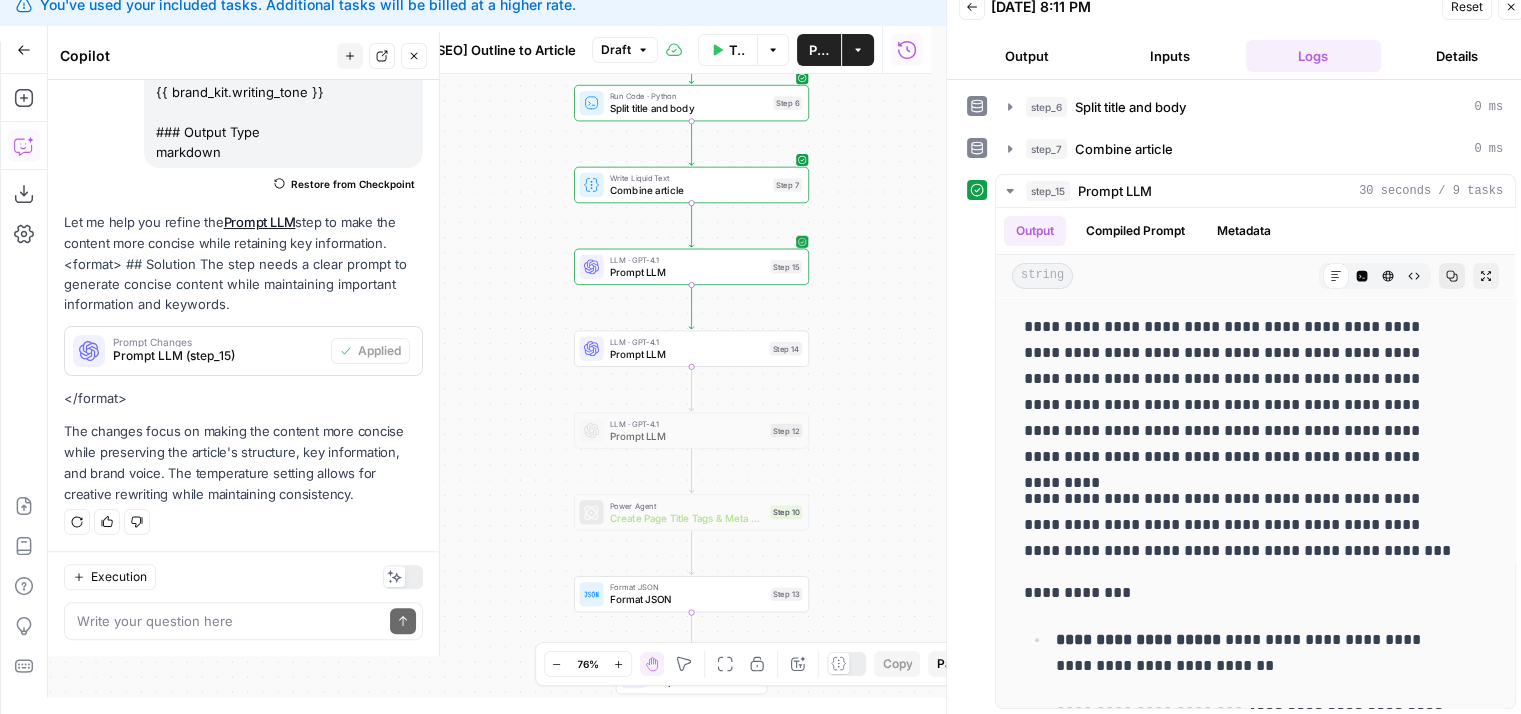 click on "Prompt LLM" at bounding box center (687, 272) 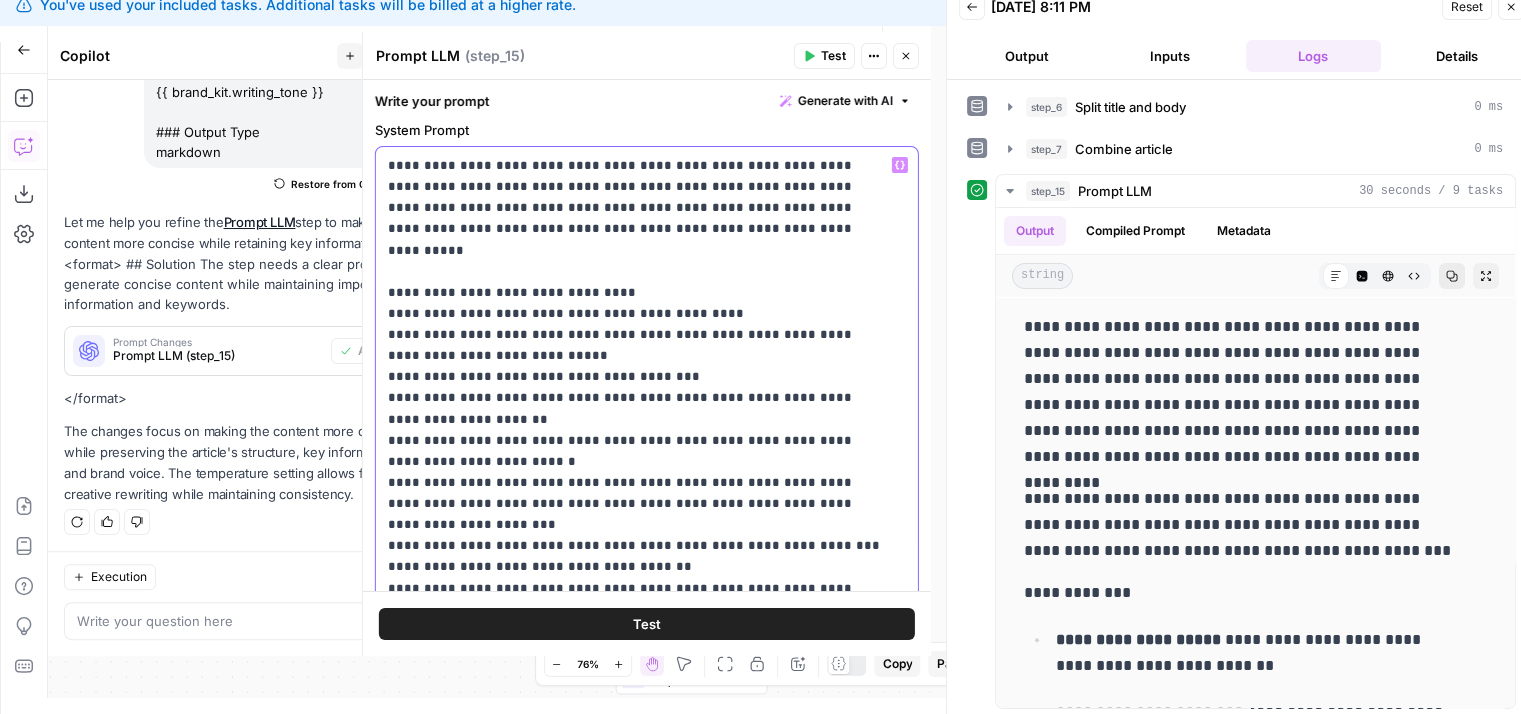 drag, startPoint x: 764, startPoint y: 305, endPoint x: 755, endPoint y: 365, distance: 60.671246 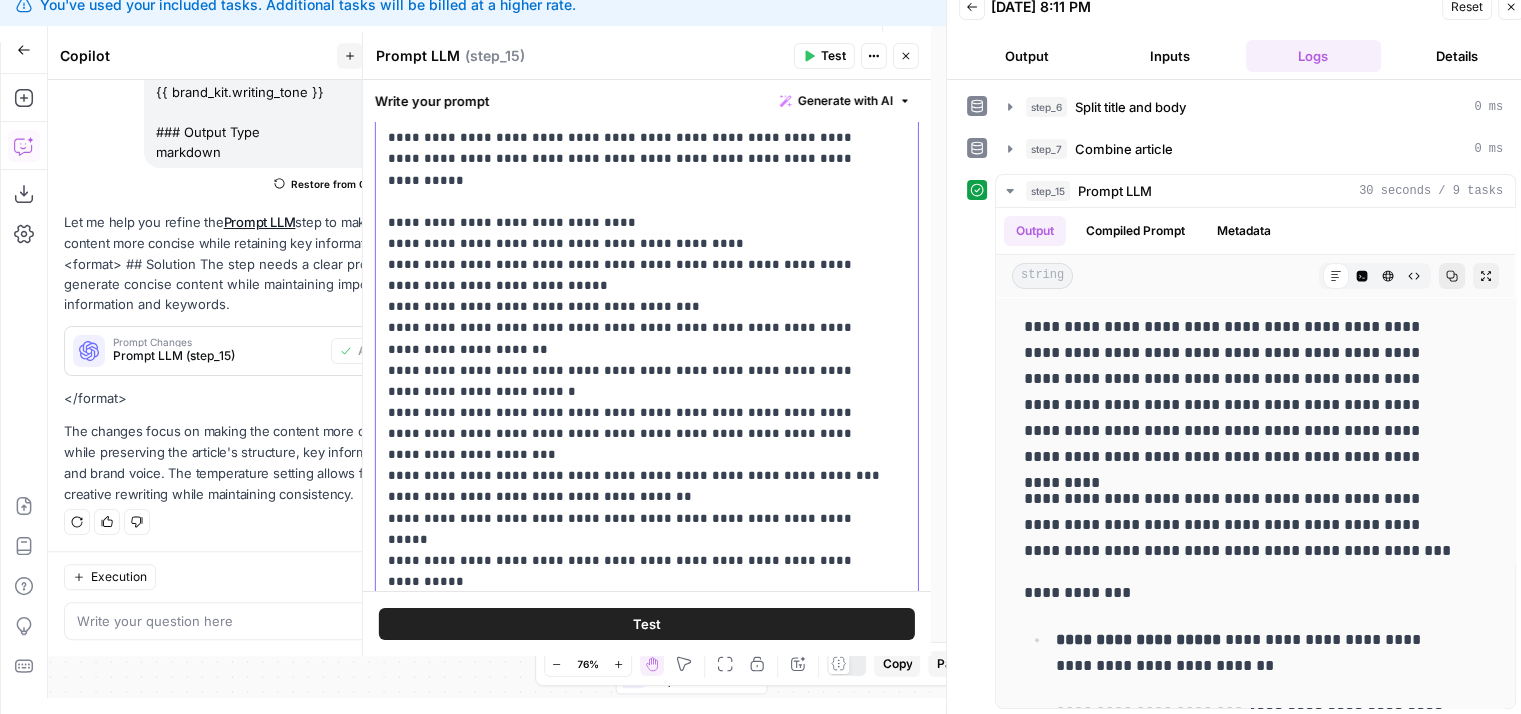 drag, startPoint x: 759, startPoint y: 278, endPoint x: 761, endPoint y: 377, distance: 99.0202 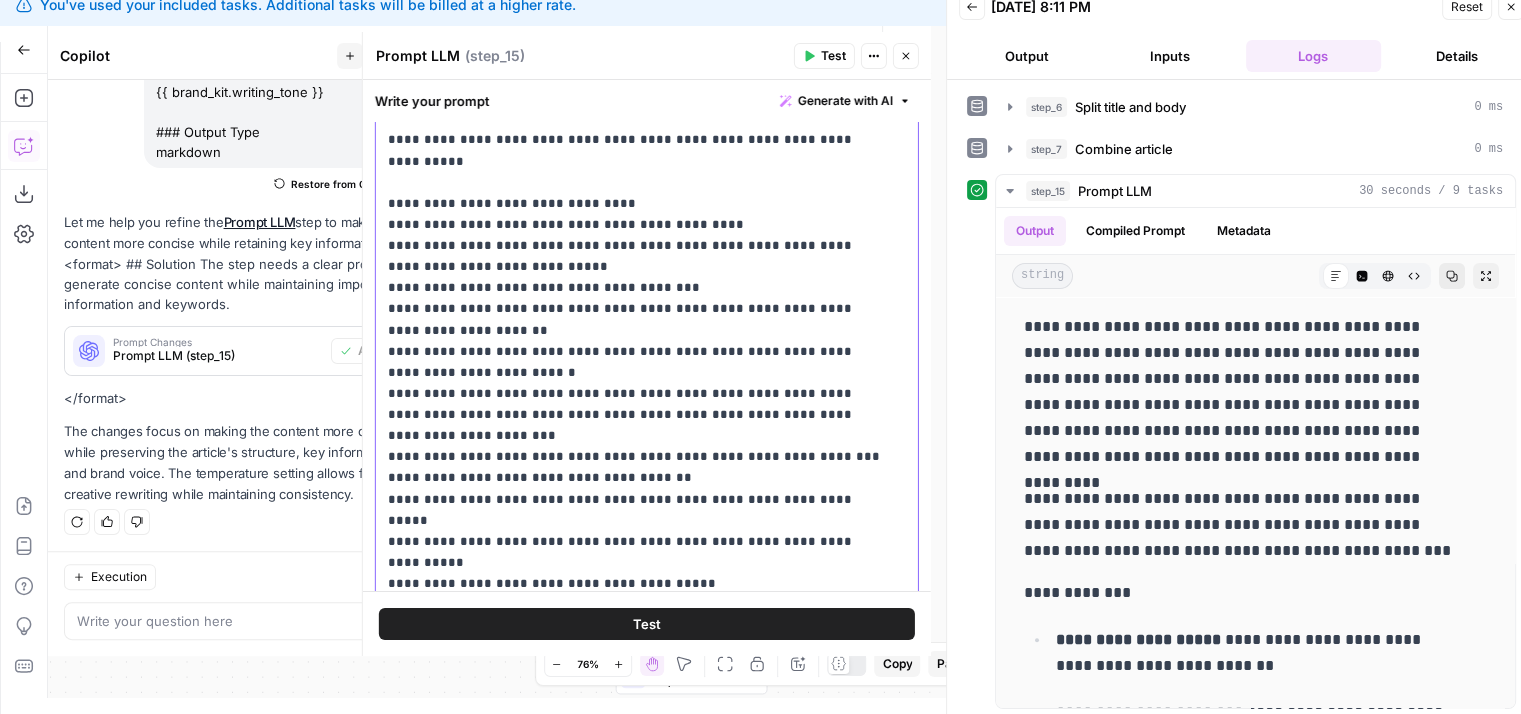 drag, startPoint x: 768, startPoint y: 328, endPoint x: 768, endPoint y: 344, distance: 16 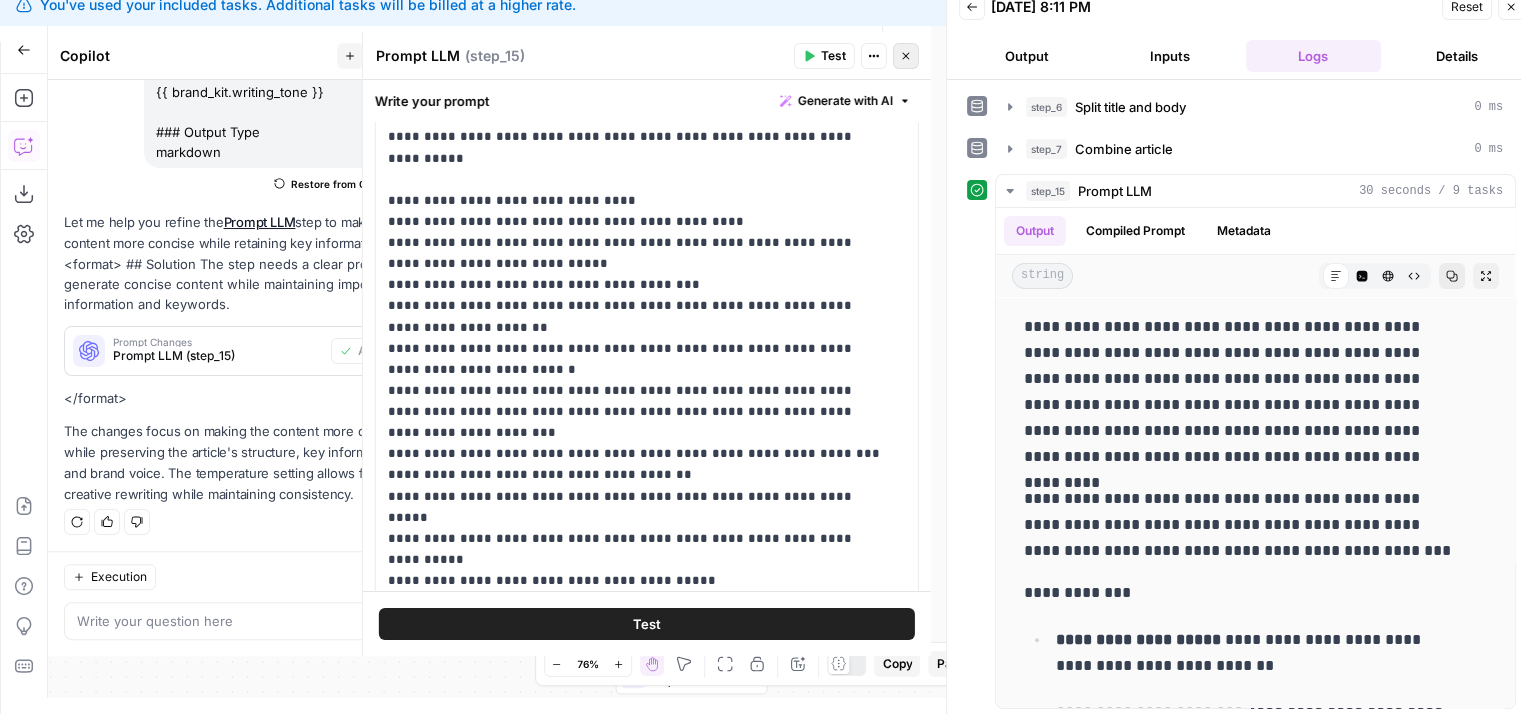 click 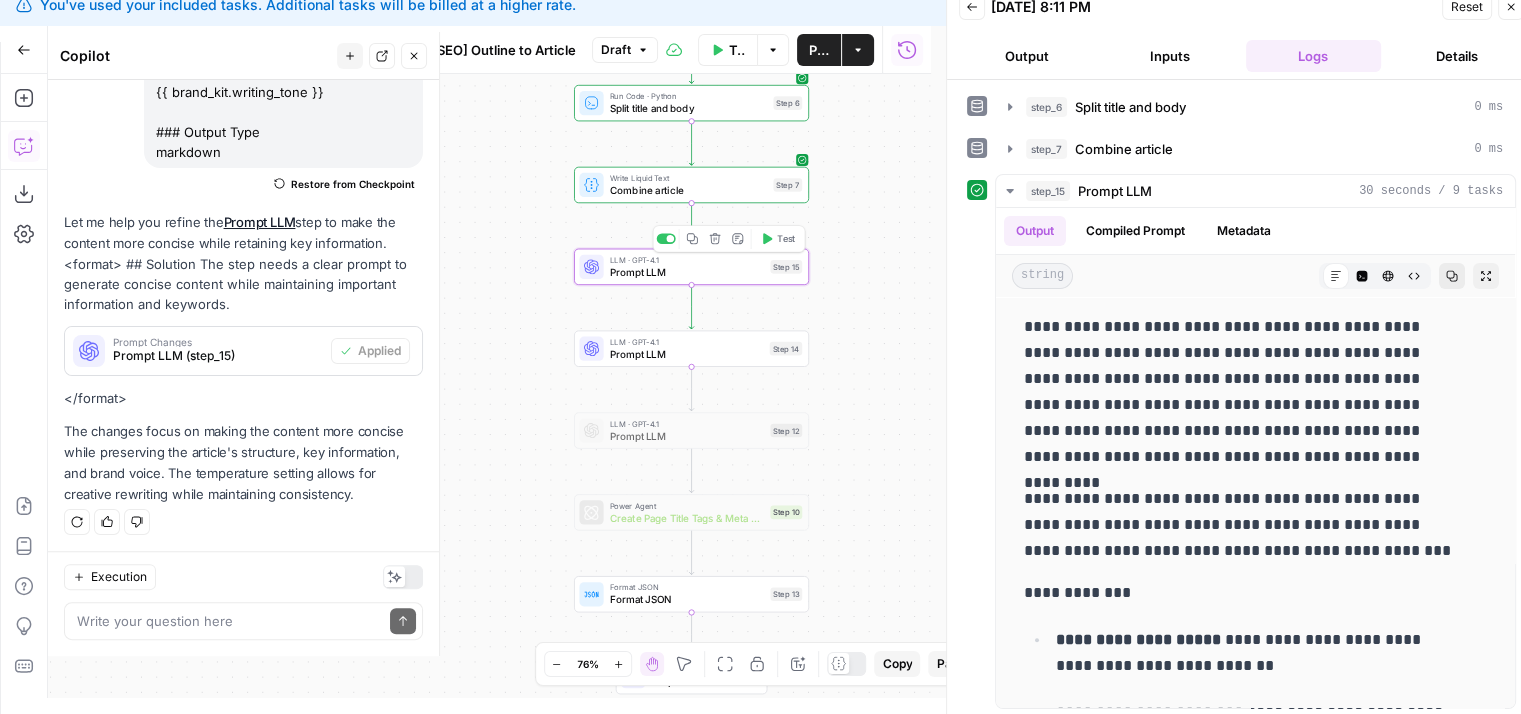 click on "Prompt LLM" at bounding box center (687, 272) 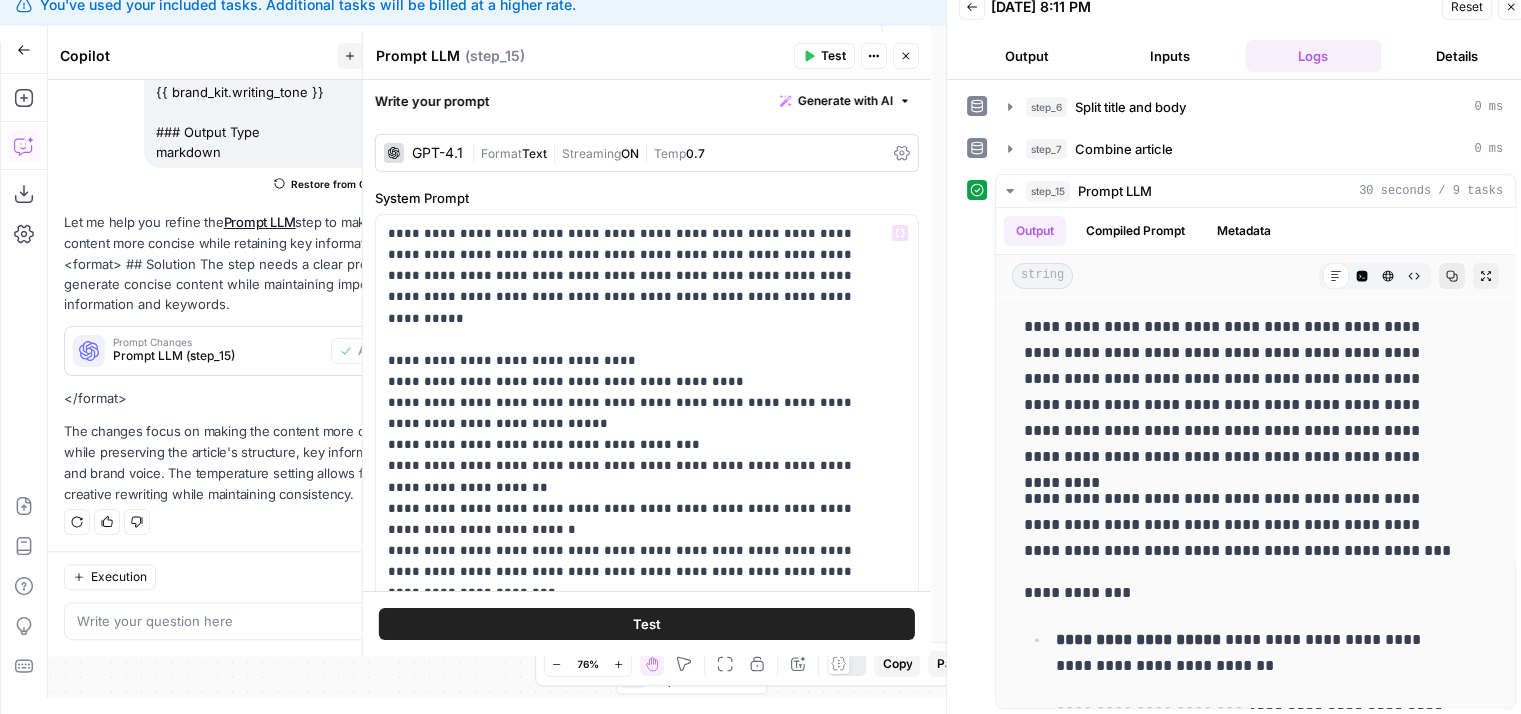 click on "GPT-4.1   |   Format  Text   |   Streaming  ON   |   Temp  0.7" at bounding box center (647, 153) 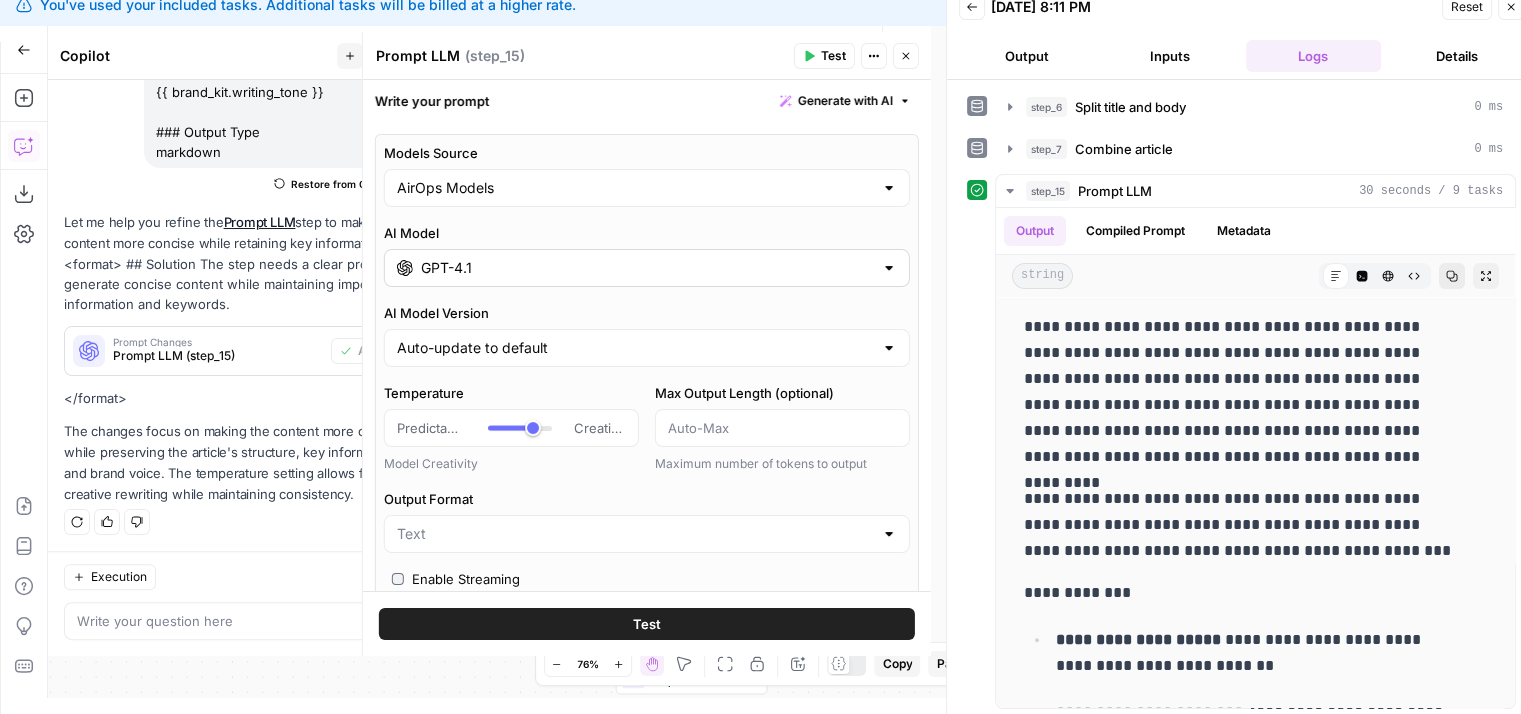 click on "GPT-4.1" at bounding box center [647, 268] 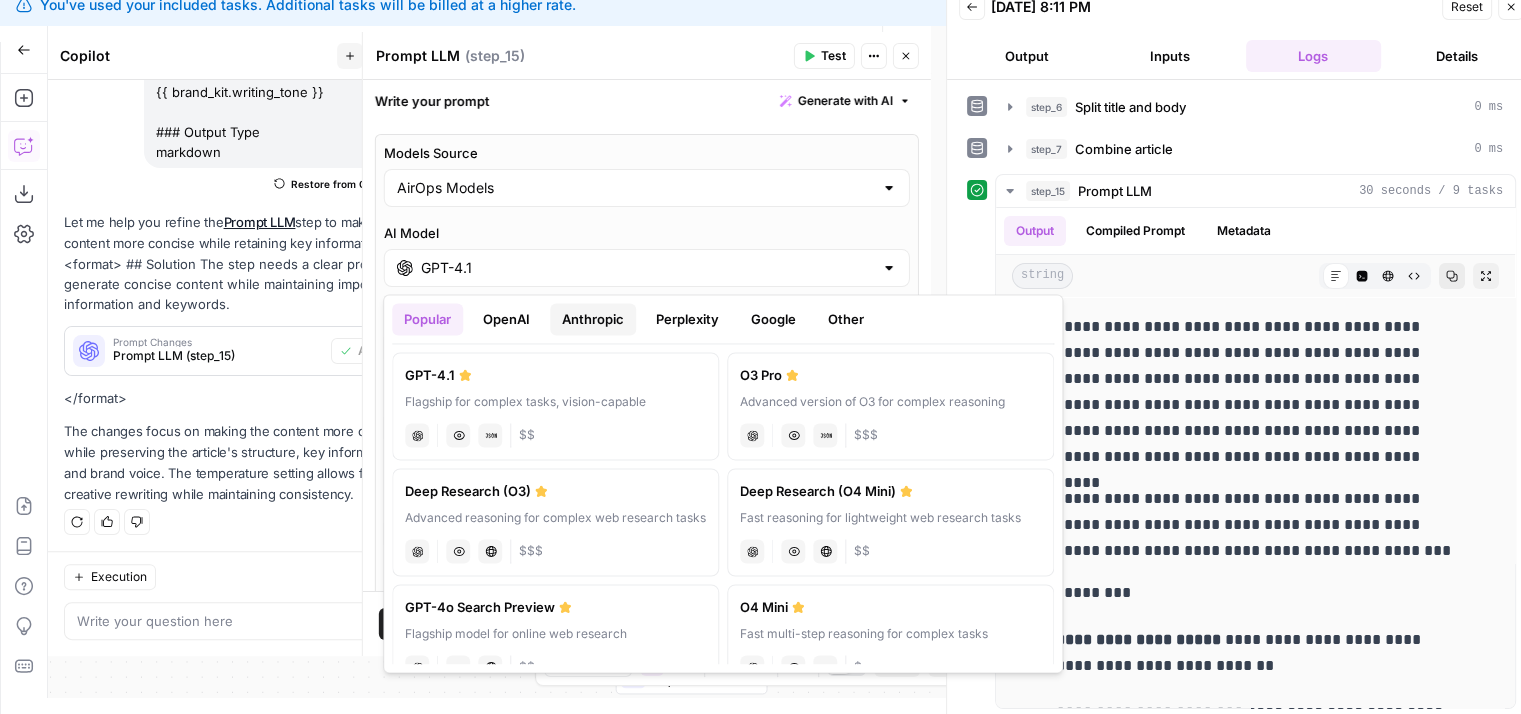 click on "Anthropic" at bounding box center [593, 319] 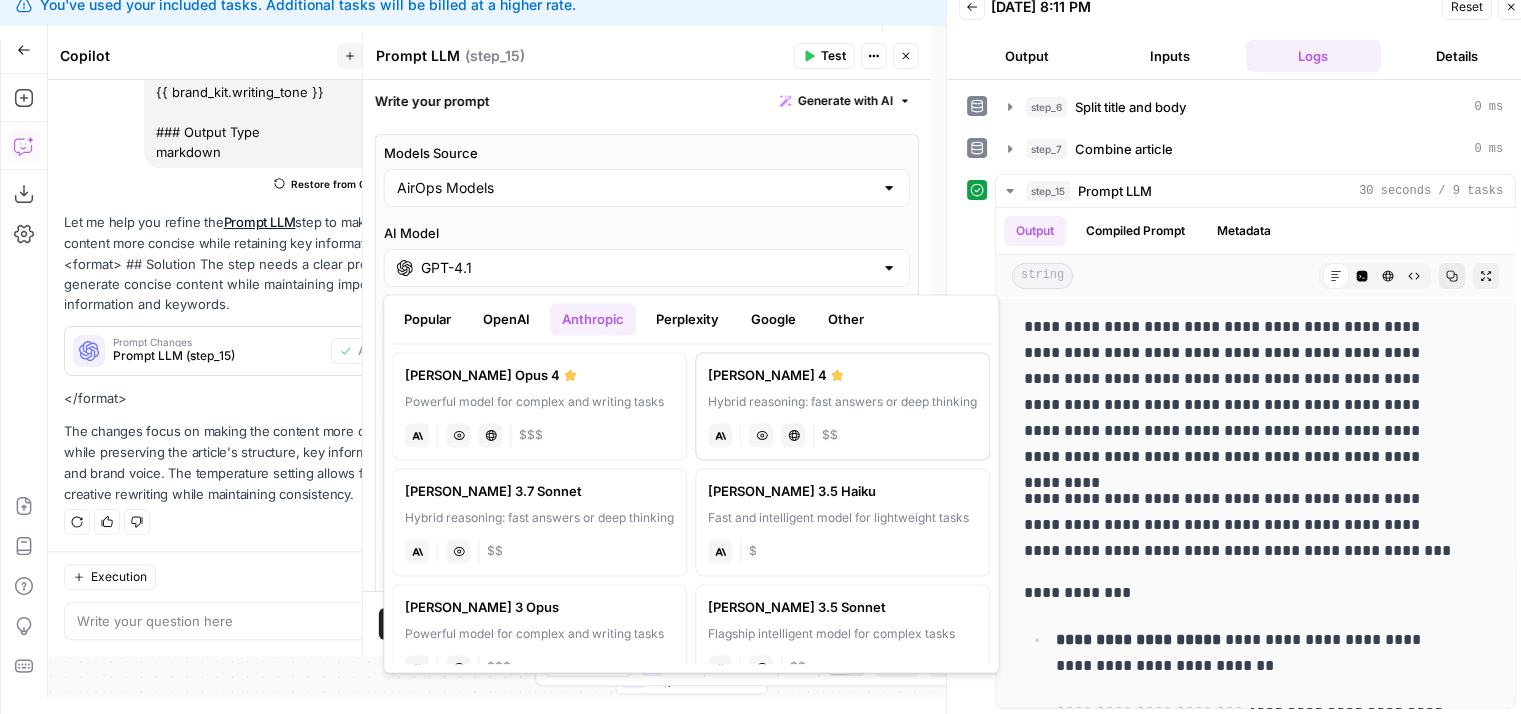 click on "Hybrid reasoning: fast answers or deep thinking" at bounding box center [842, 402] 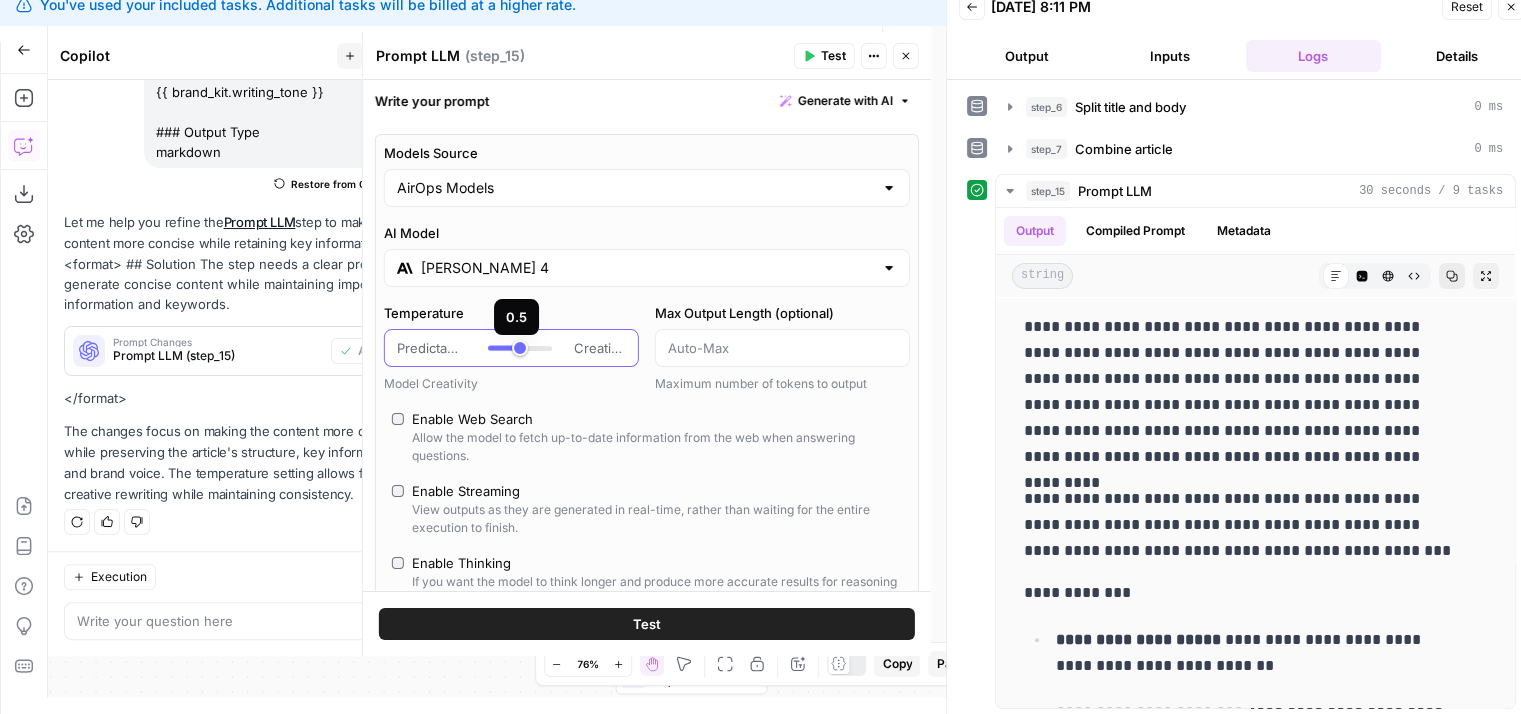 type on "***" 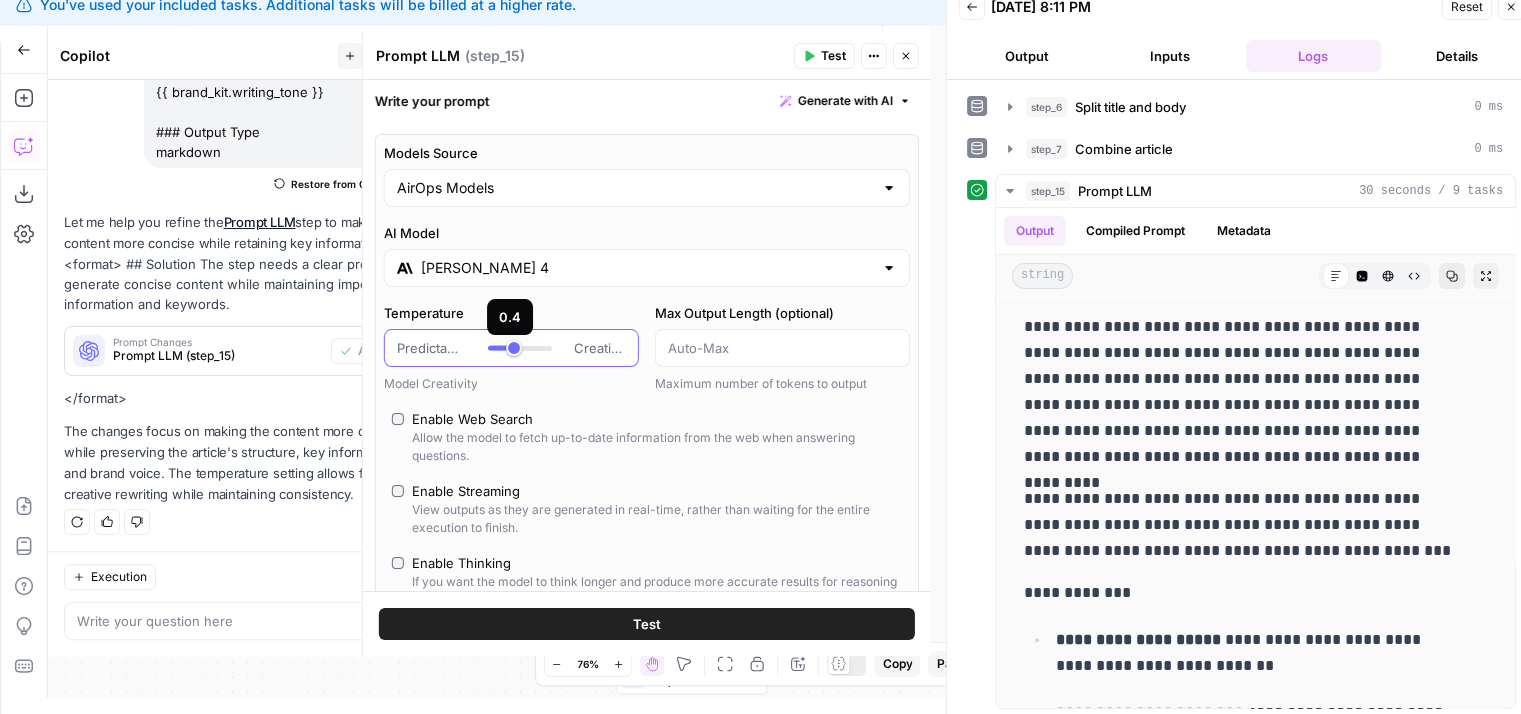 drag, startPoint x: 527, startPoint y: 349, endPoint x: 510, endPoint y: 350, distance: 17.029387 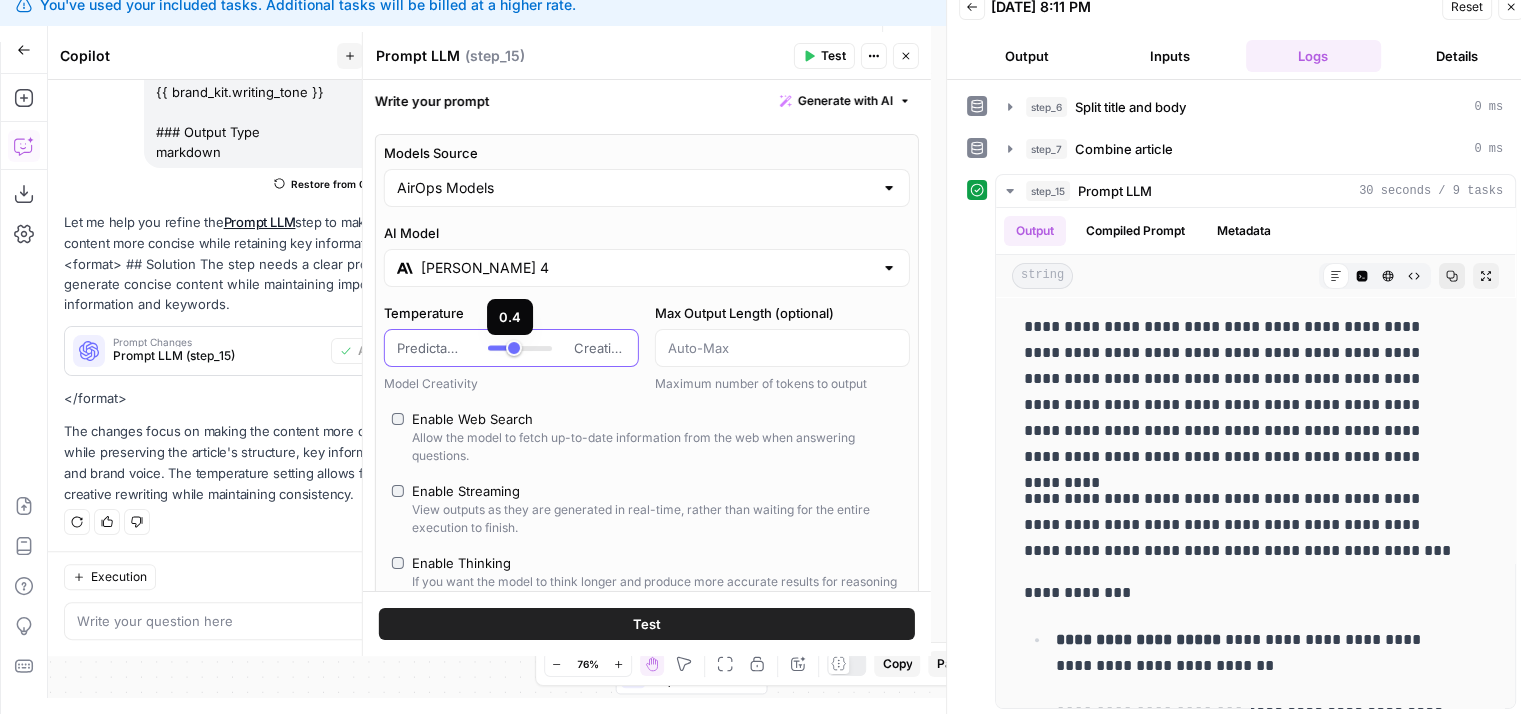 click at bounding box center (520, 348) 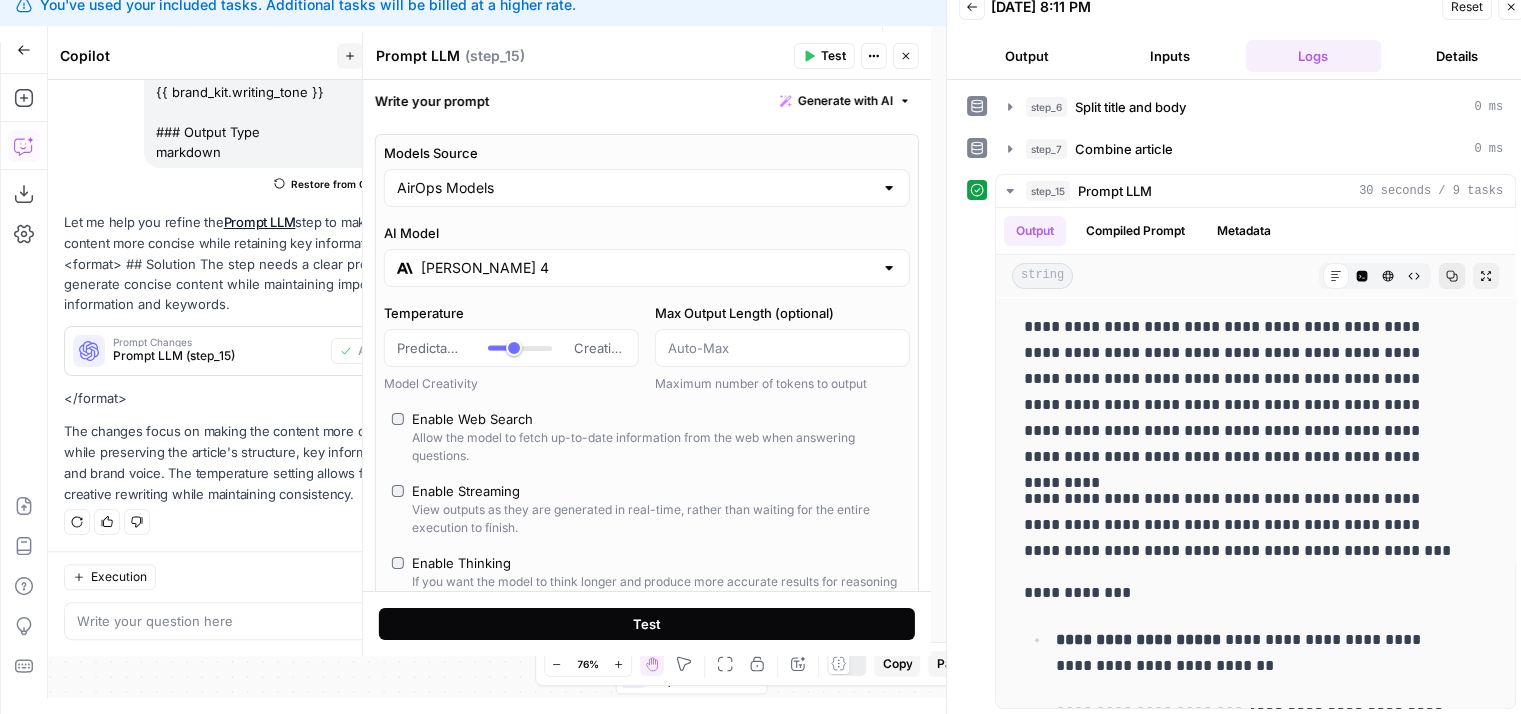 click on "Test" at bounding box center [647, 624] 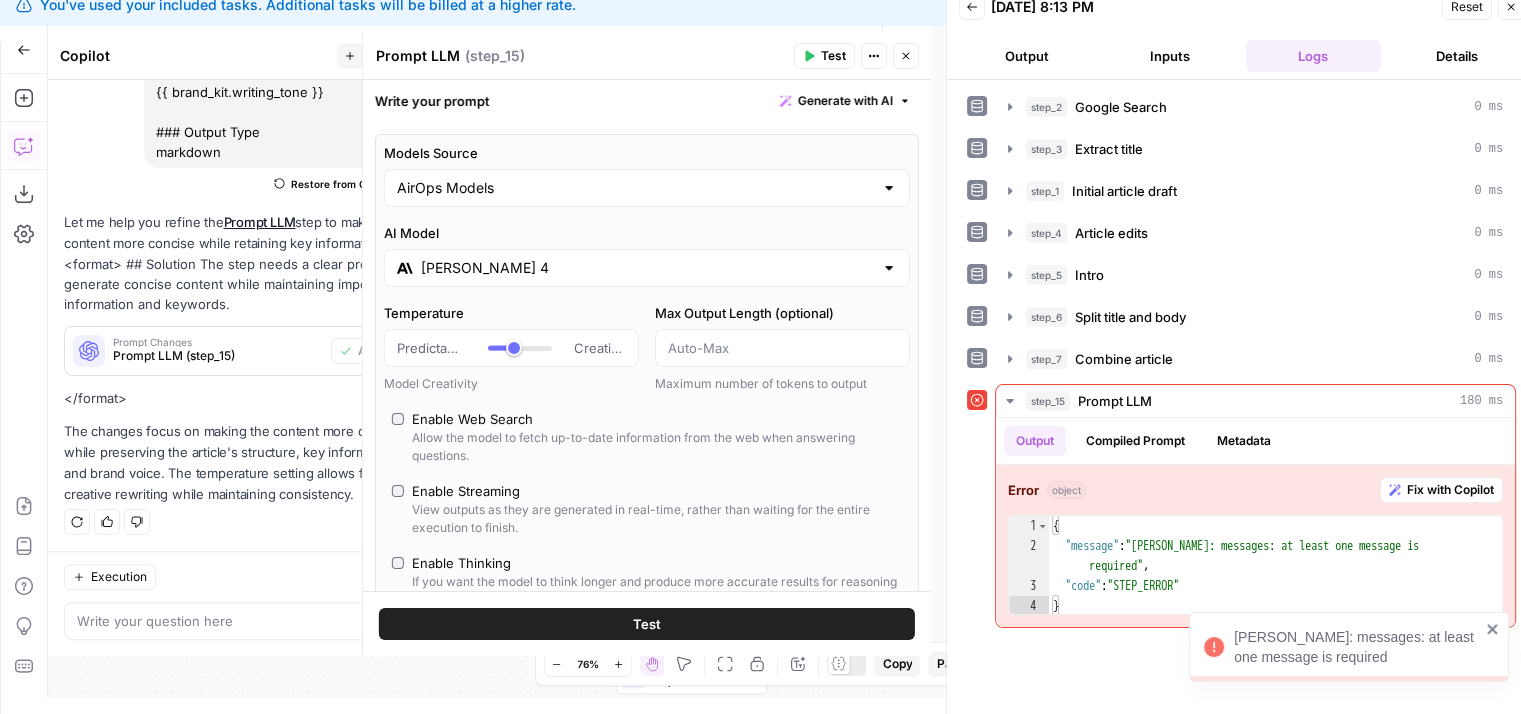 scroll, scrollTop: 1056, scrollLeft: 0, axis: vertical 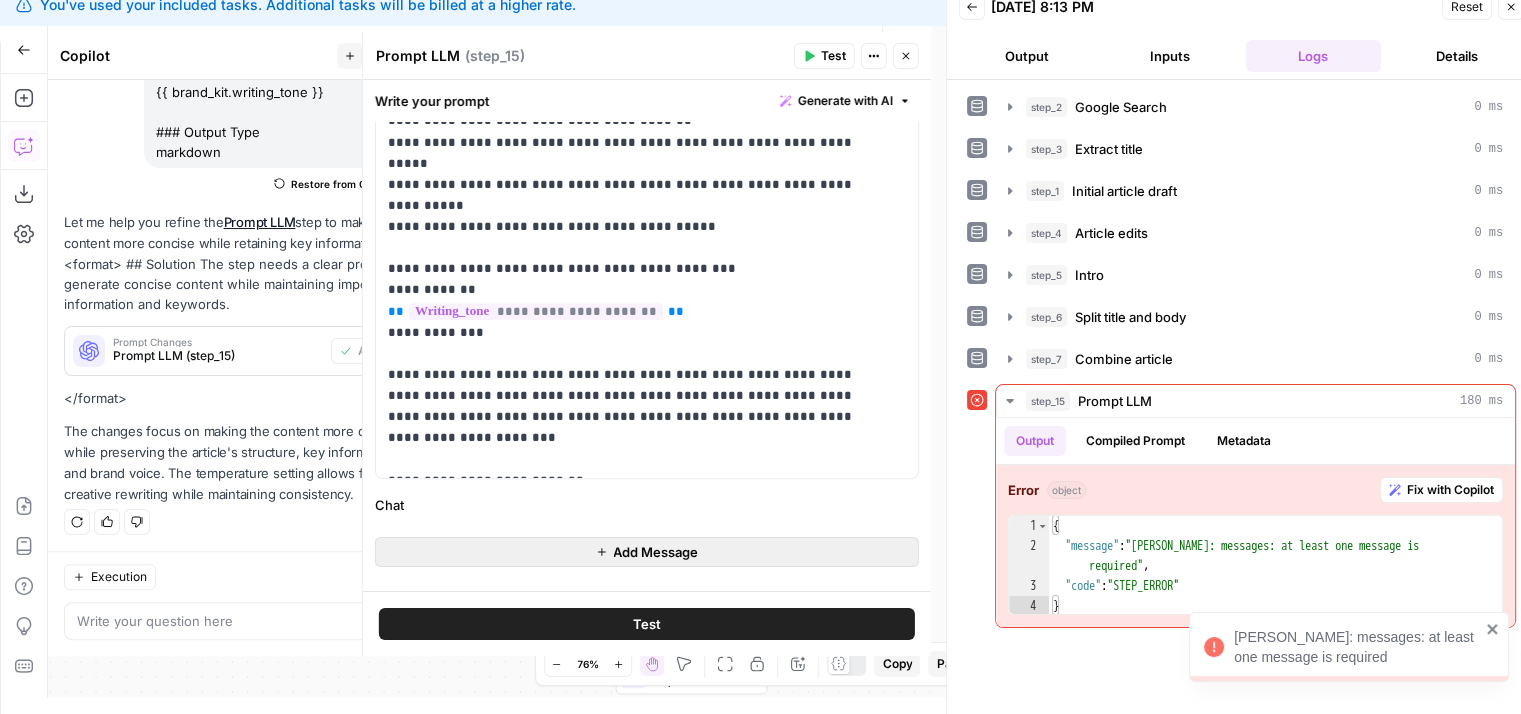 click on "Add Message" at bounding box center (647, 552) 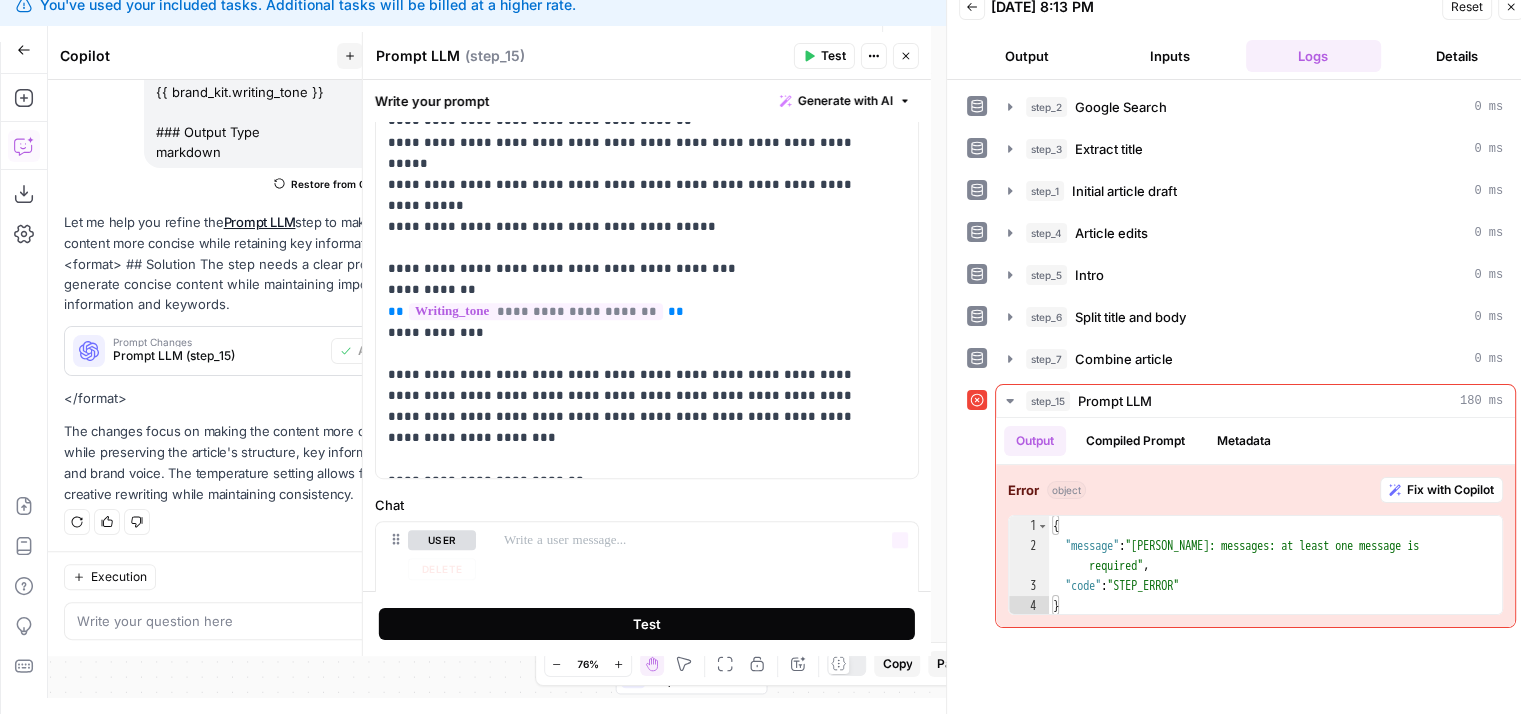 click on "Test" at bounding box center (647, 624) 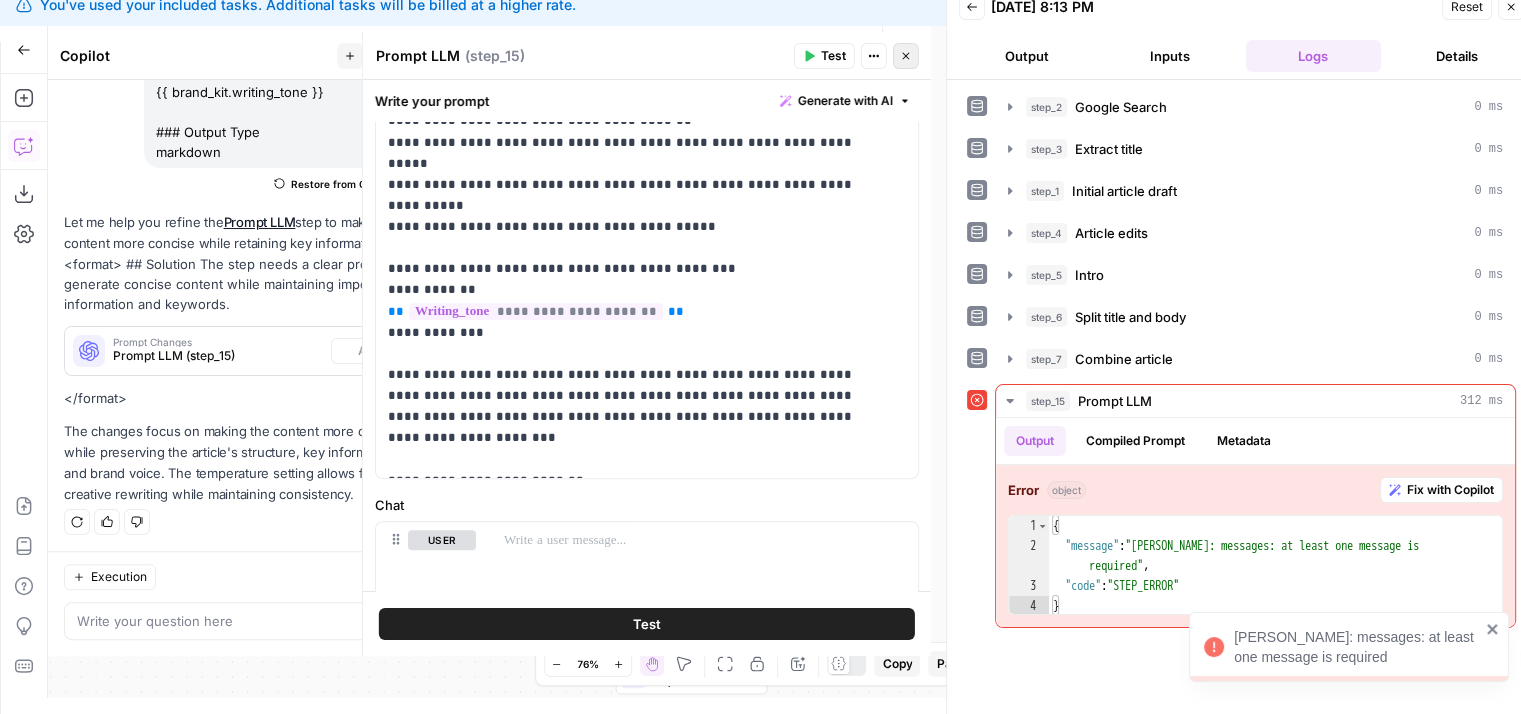 click 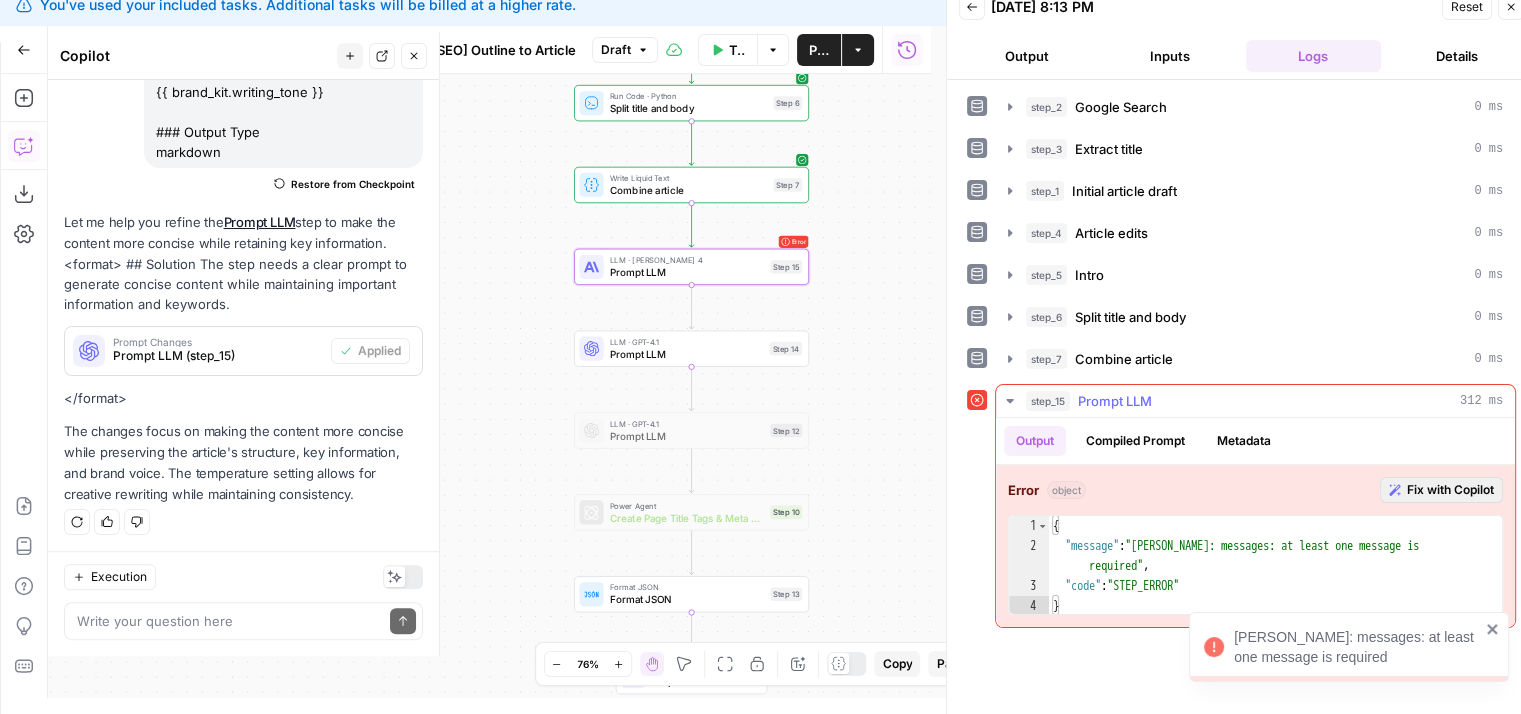 click on "Fix with Copilot" at bounding box center (1450, 490) 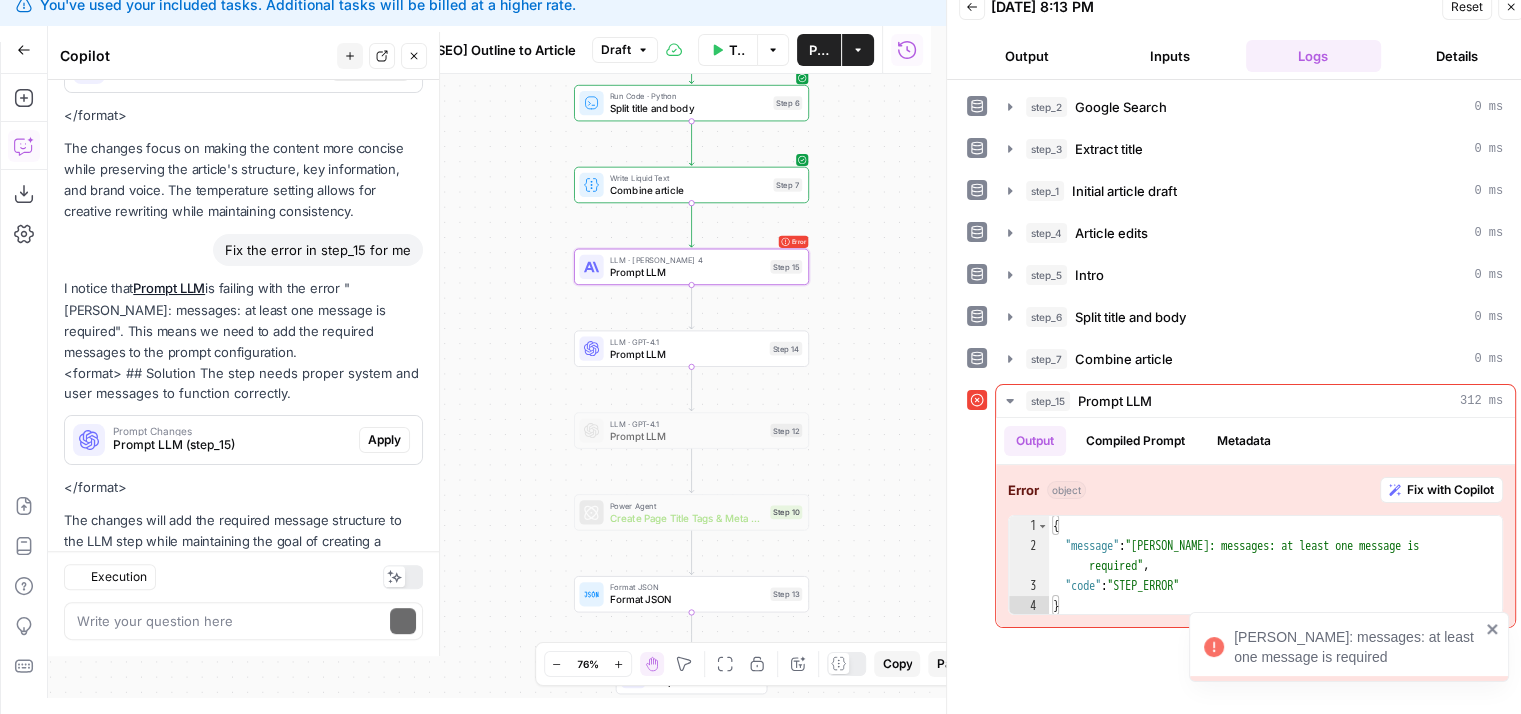 scroll, scrollTop: 856, scrollLeft: 0, axis: vertical 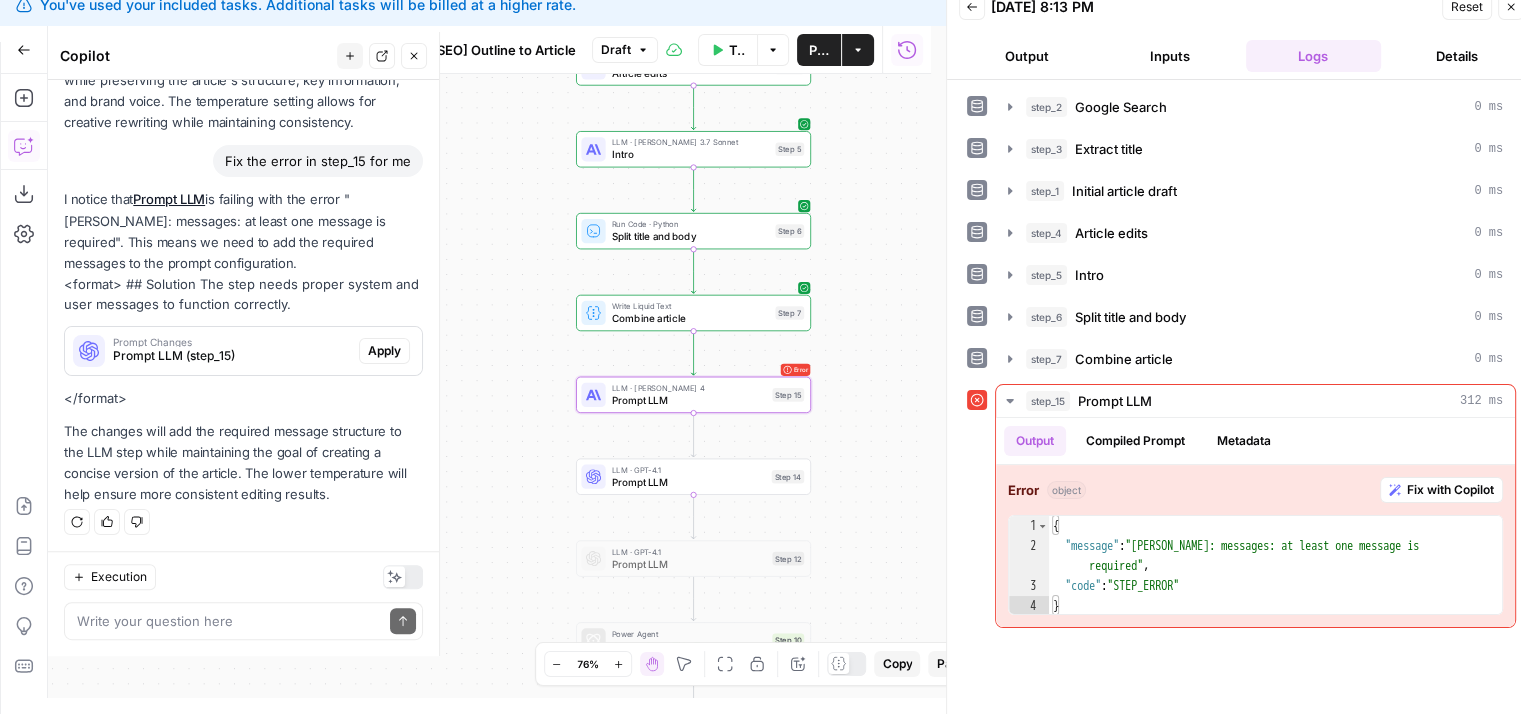 drag, startPoint x: 564, startPoint y: 304, endPoint x: 526, endPoint y: 349, distance: 58.898216 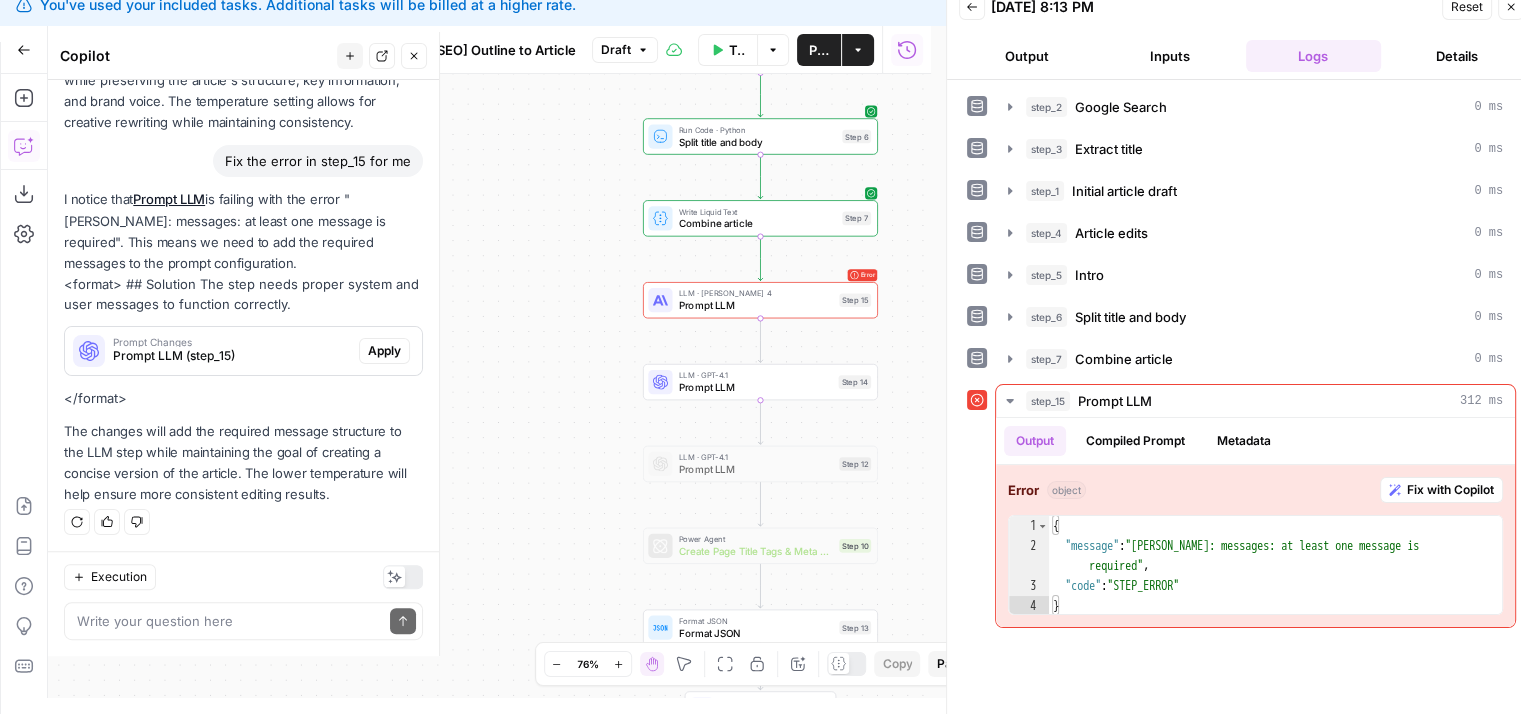 click on "Workflow Set Inputs Inputs Google Search Google Search Step 2 LLM · GPT-4o Extract title Step 3 LLM · [PERSON_NAME] 3.7 Sonnet Initial article draft Step 1 LLM · [PERSON_NAME] 3.7 Sonnet Article edits Step 4 LLM · [PERSON_NAME] 3.7 Sonnet Intro Step 5 Run Code · Python Split title and body Step 6 Write Liquid Text Combine article Step 7 Error LLM · [PERSON_NAME] 4 Prompt LLM Step 15 LLM · GPT-4.1 Prompt LLM Step 14 LLM · GPT-4.1 Prompt LLM Step 12 Power Agent Create Page Title Tags & Meta Descriptions Step 10 Format JSON Format JSON Step 13 End Output" at bounding box center (489, 386) 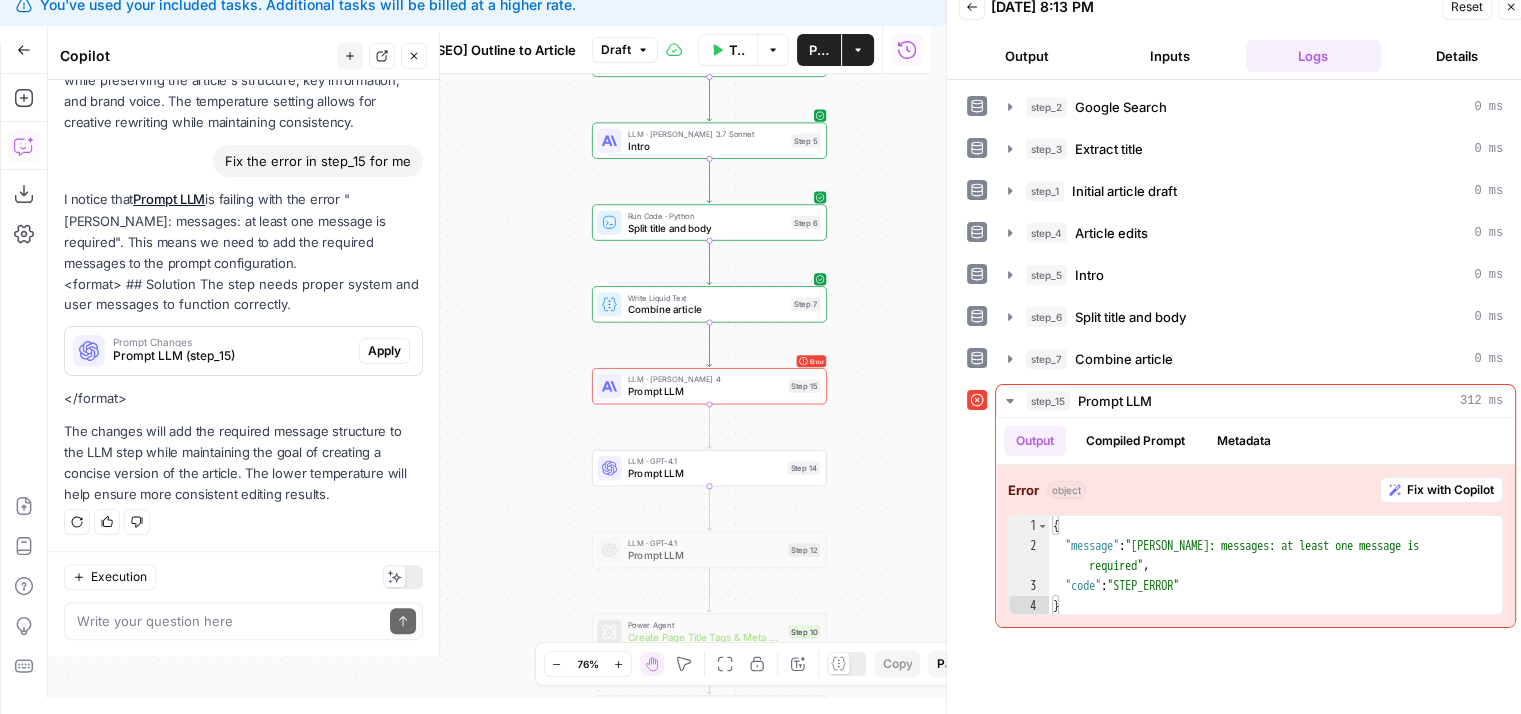 drag, startPoint x: 284, startPoint y: 433, endPoint x: 290, endPoint y: 521, distance: 88.20431 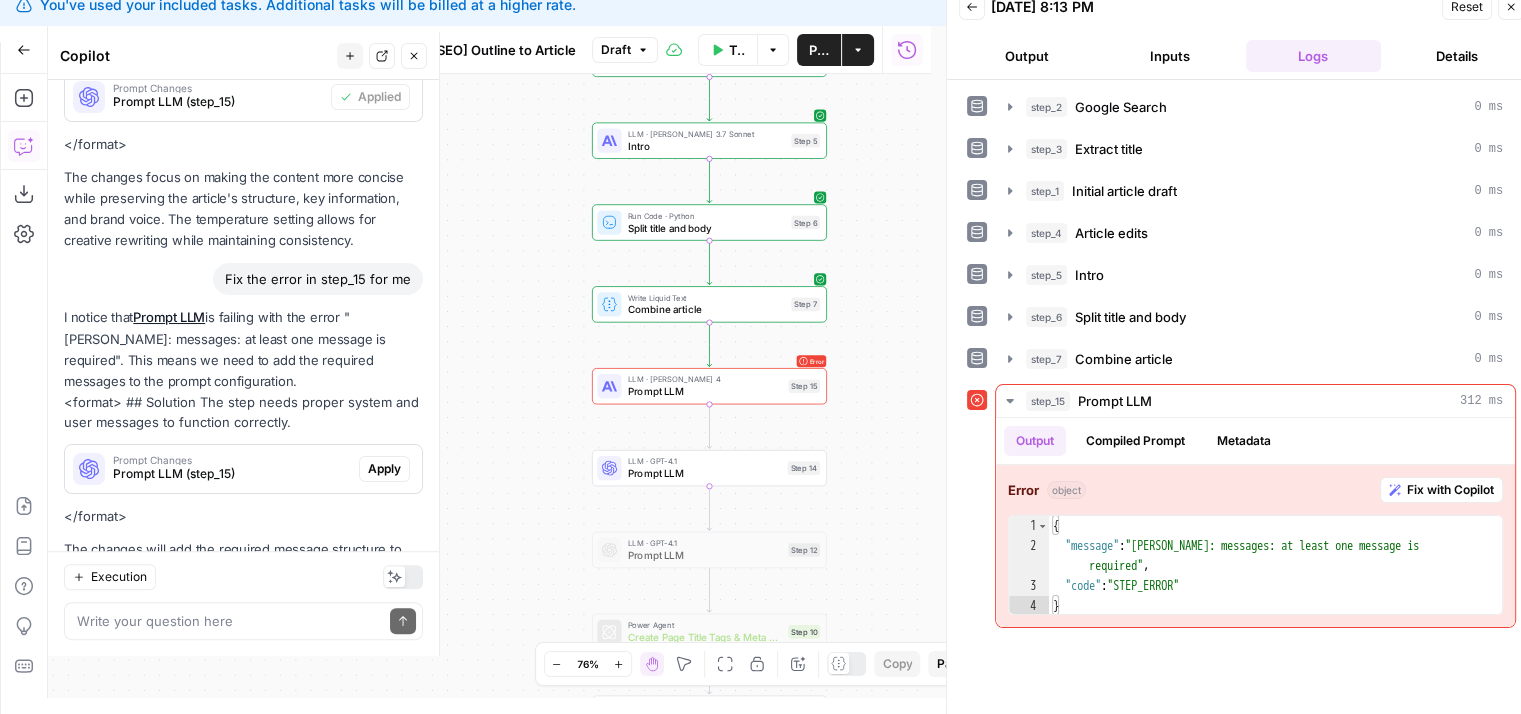 drag, startPoint x: 299, startPoint y: 289, endPoint x: 292, endPoint y: 97, distance: 192.12756 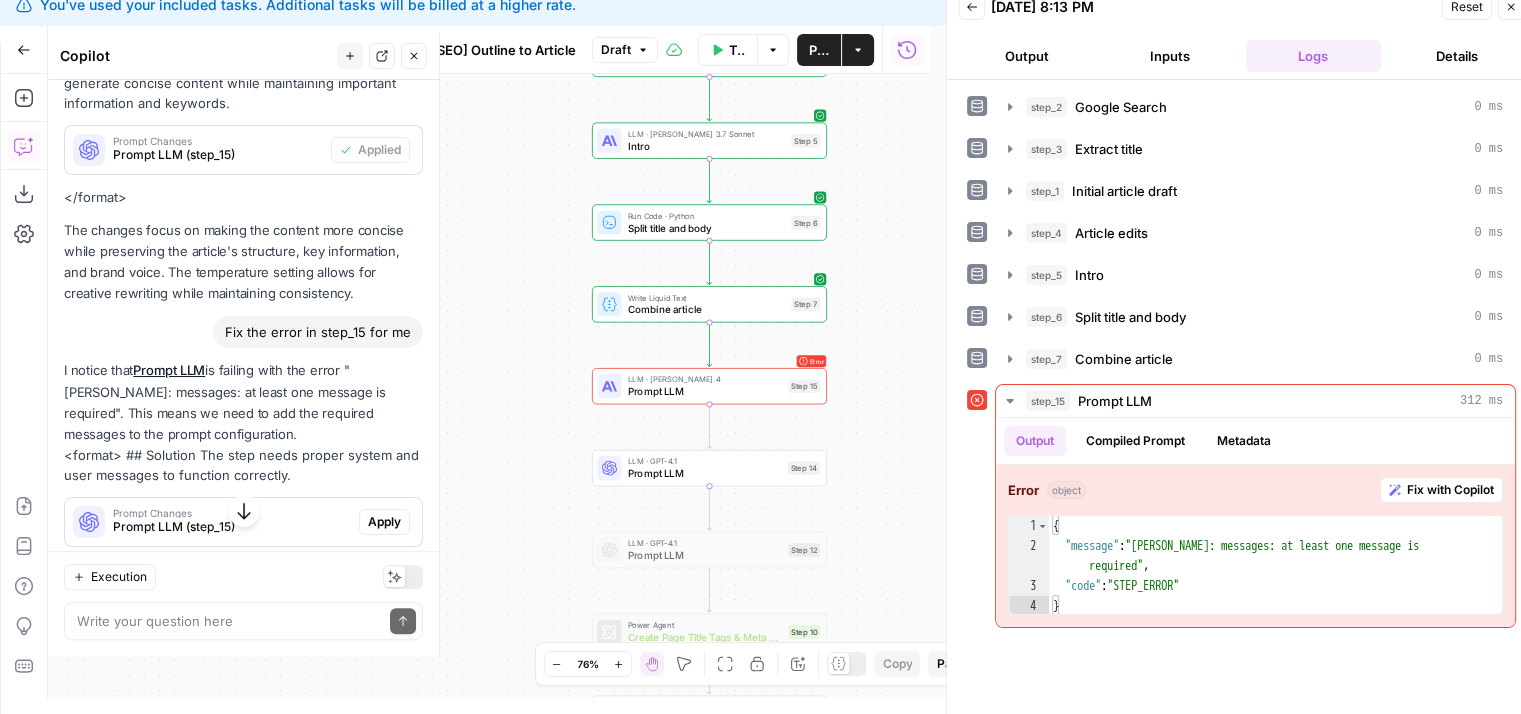 drag, startPoint x: 290, startPoint y: 193, endPoint x: 296, endPoint y: 453, distance: 260.0692 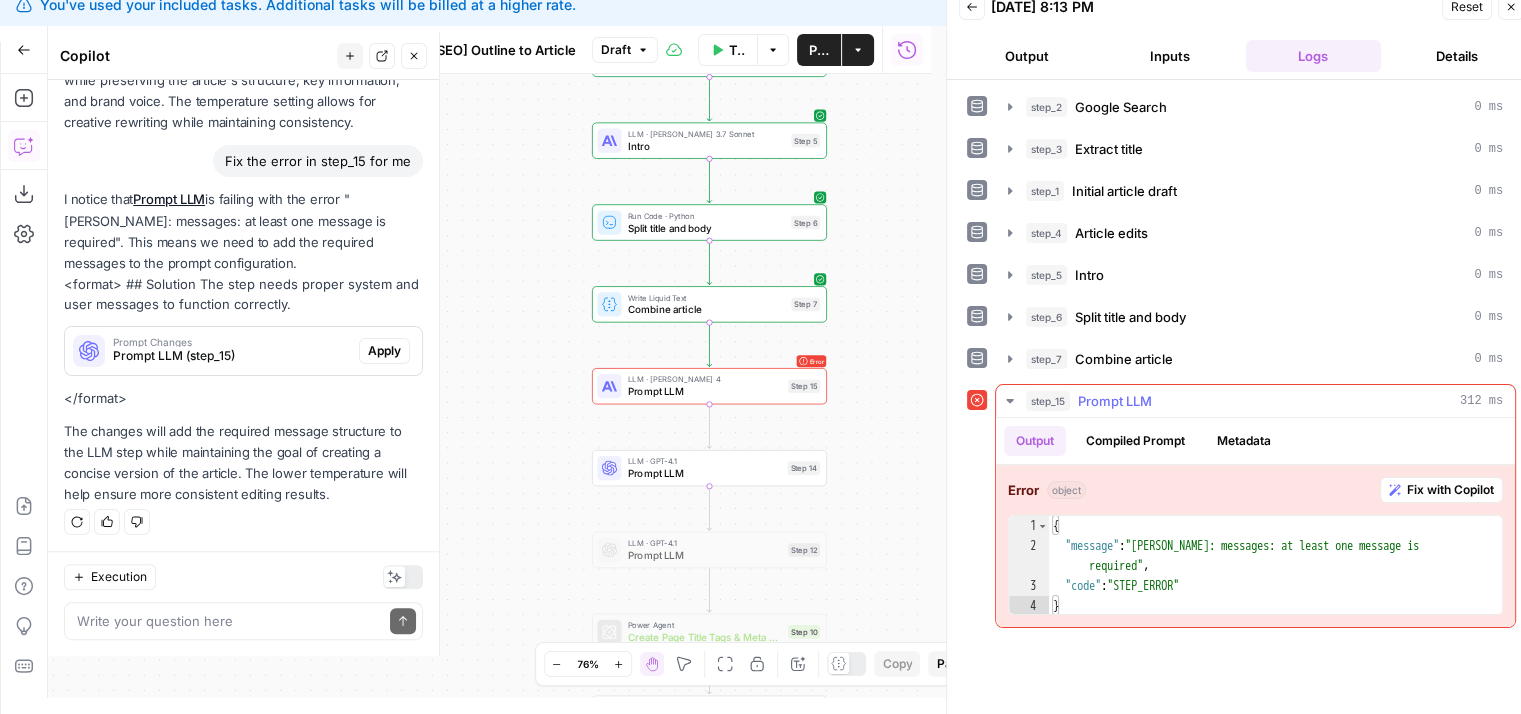 click on "Prompt LLM" at bounding box center [1115, 401] 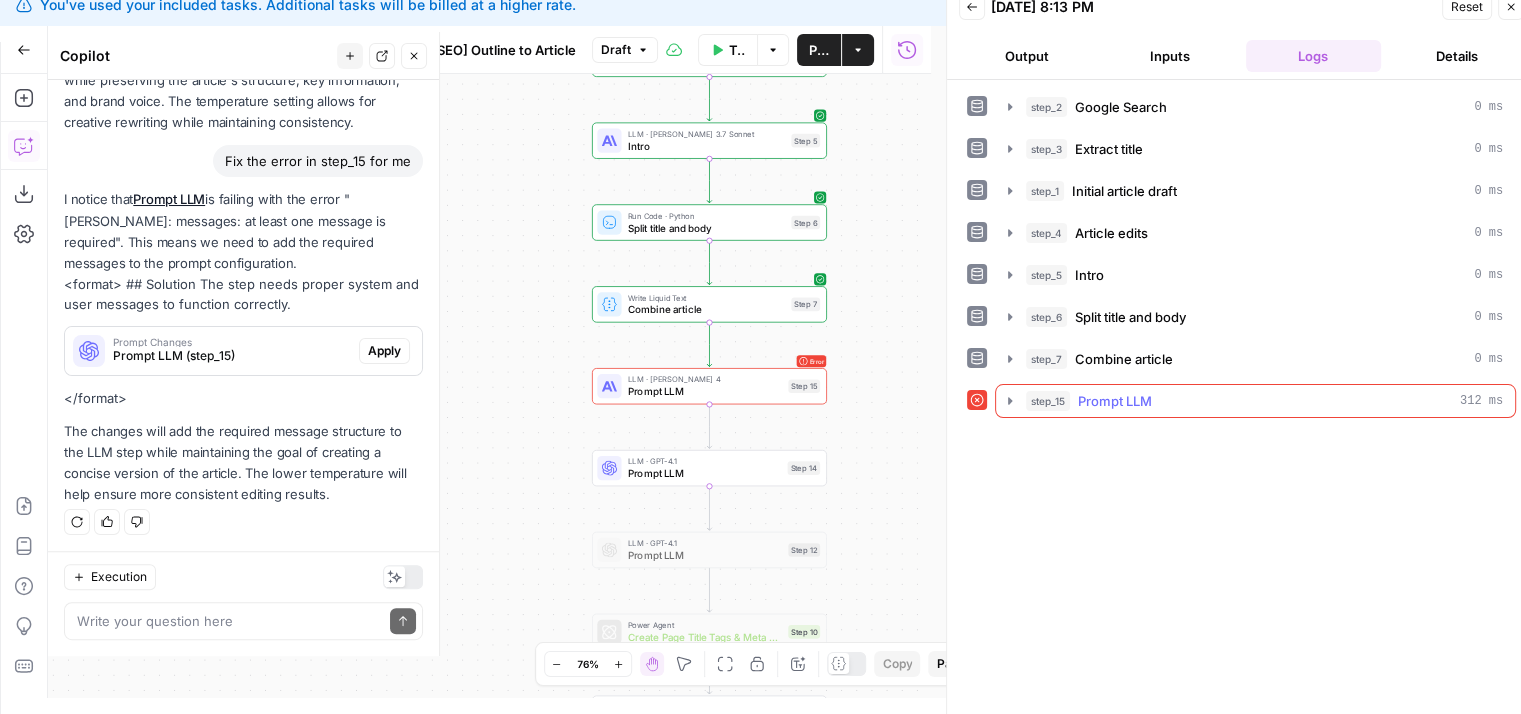 click on "Prompt LLM" at bounding box center (1115, 401) 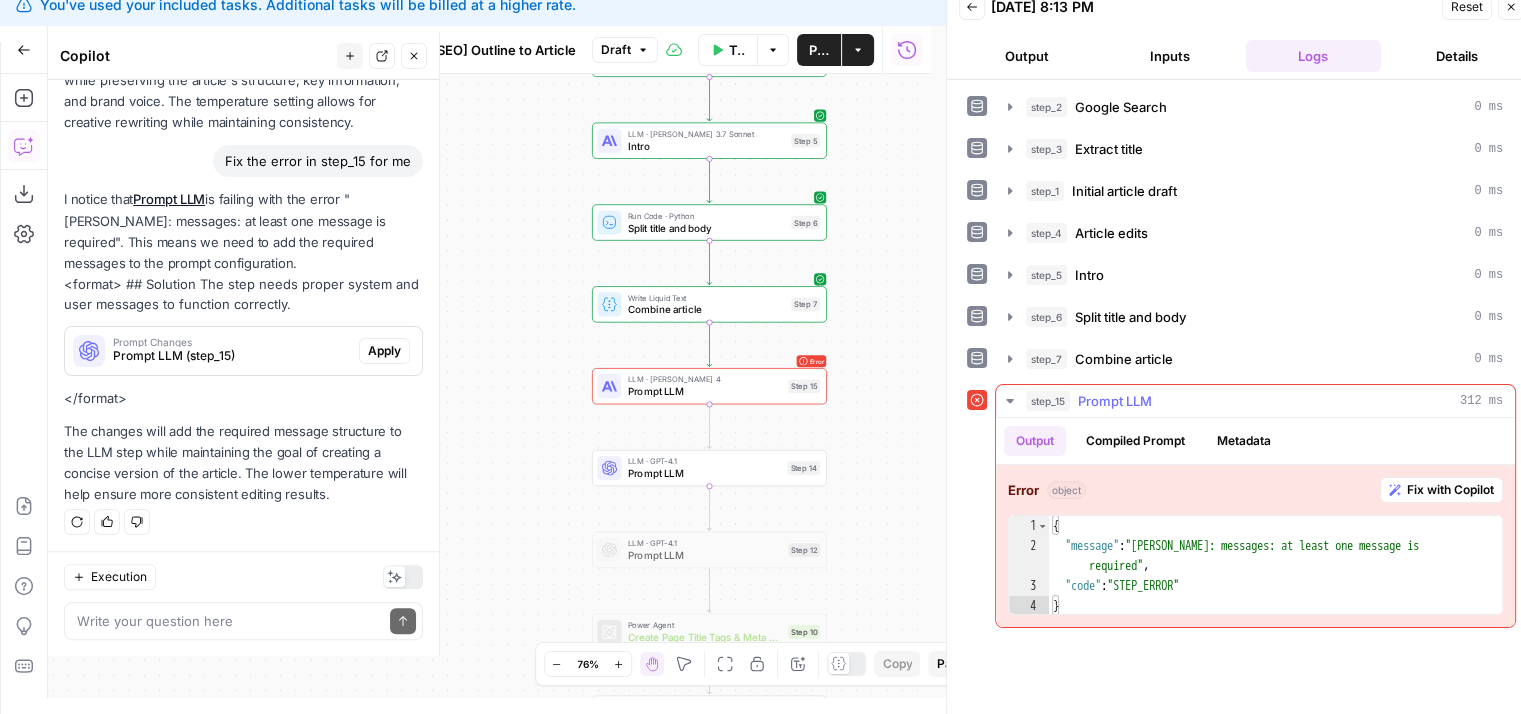 click on "Prompt LLM" at bounding box center [1115, 401] 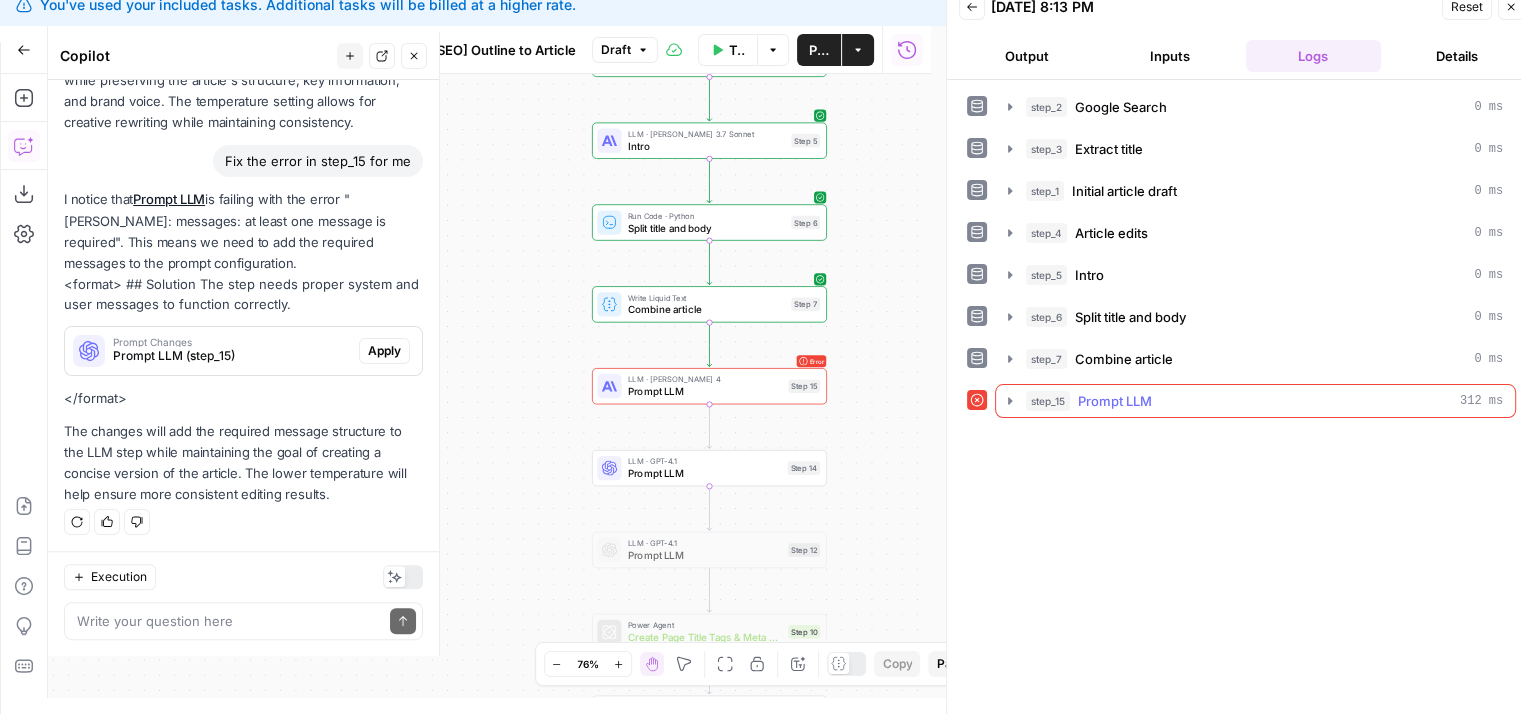 click 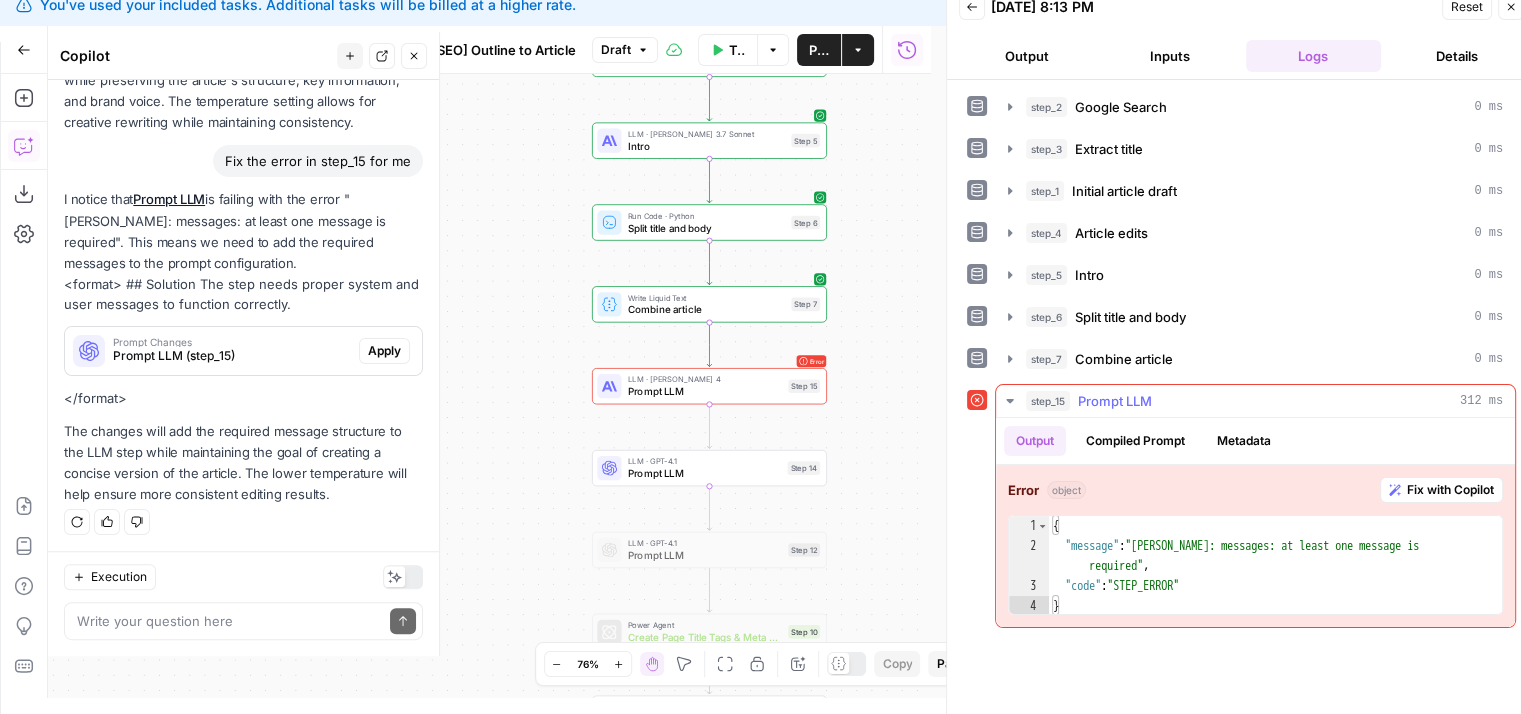click 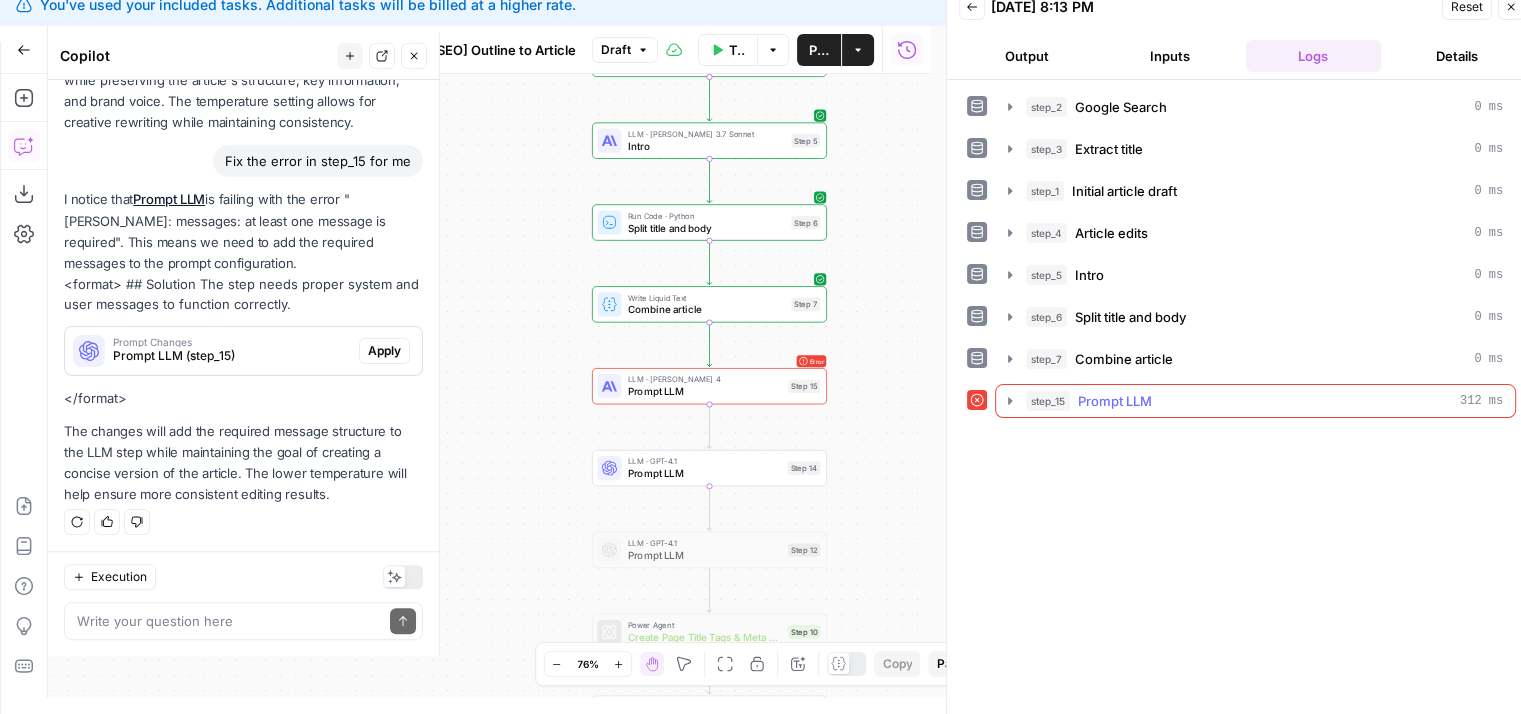 click 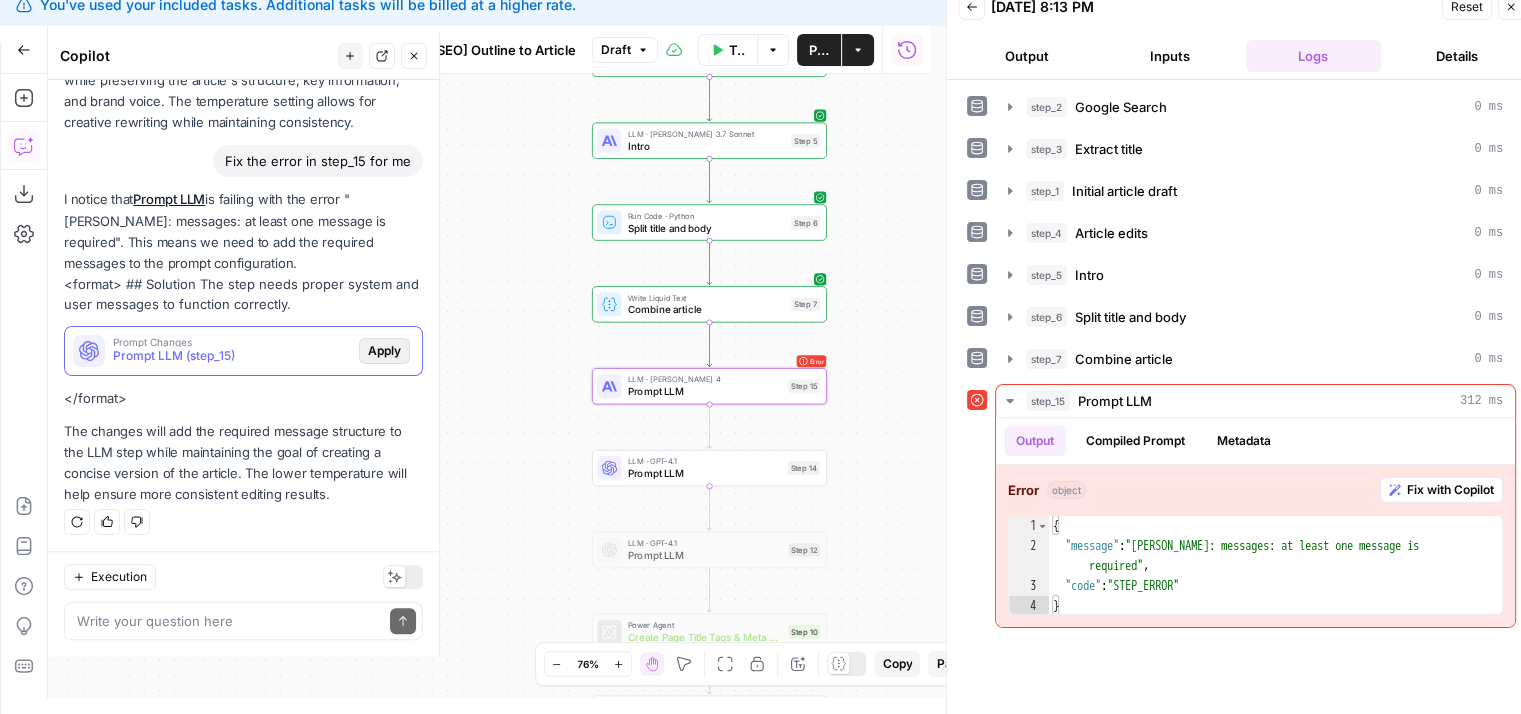 click on "Apply" at bounding box center (384, 351) 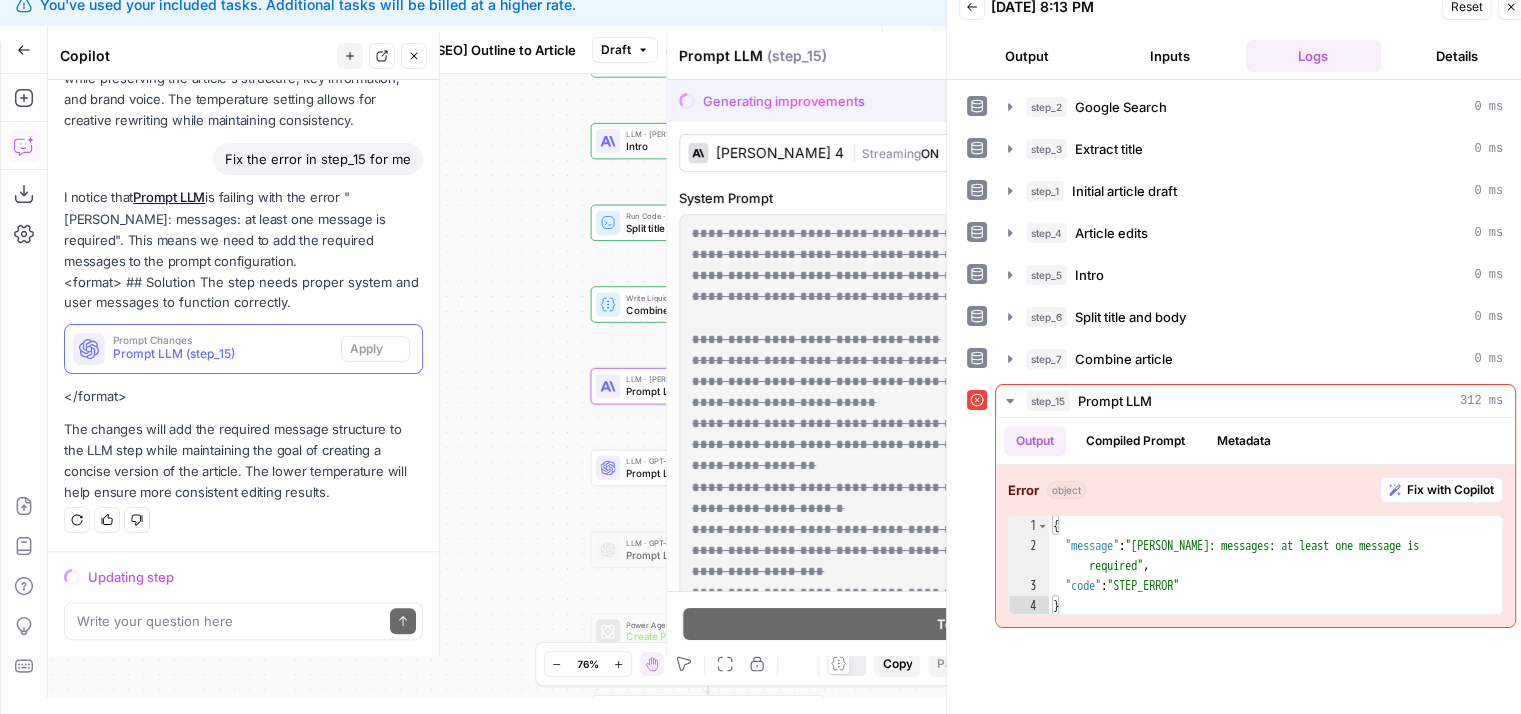 scroll, scrollTop: 824, scrollLeft: 0, axis: vertical 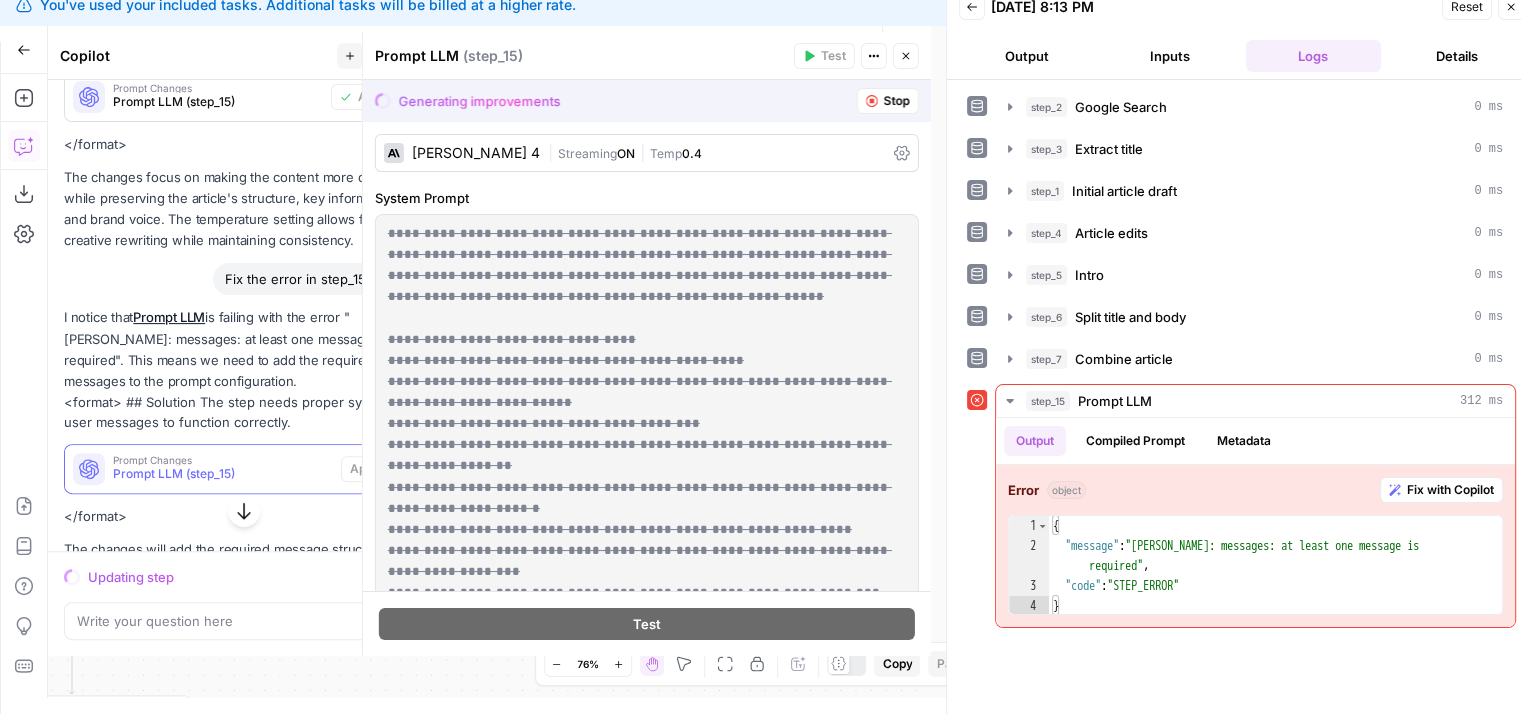 drag, startPoint x: 264, startPoint y: 474, endPoint x: 282, endPoint y: 404, distance: 72.277245 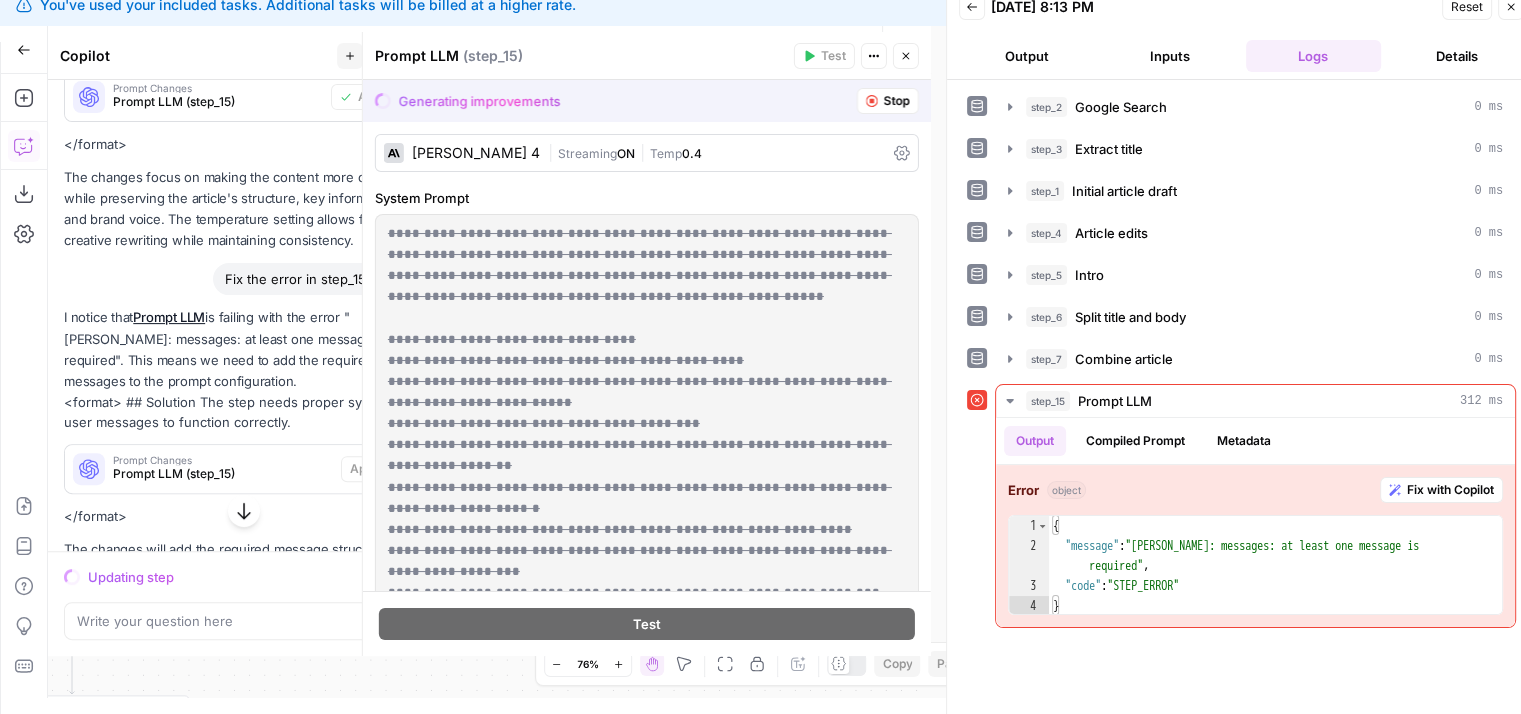 scroll, scrollTop: 688, scrollLeft: 0, axis: vertical 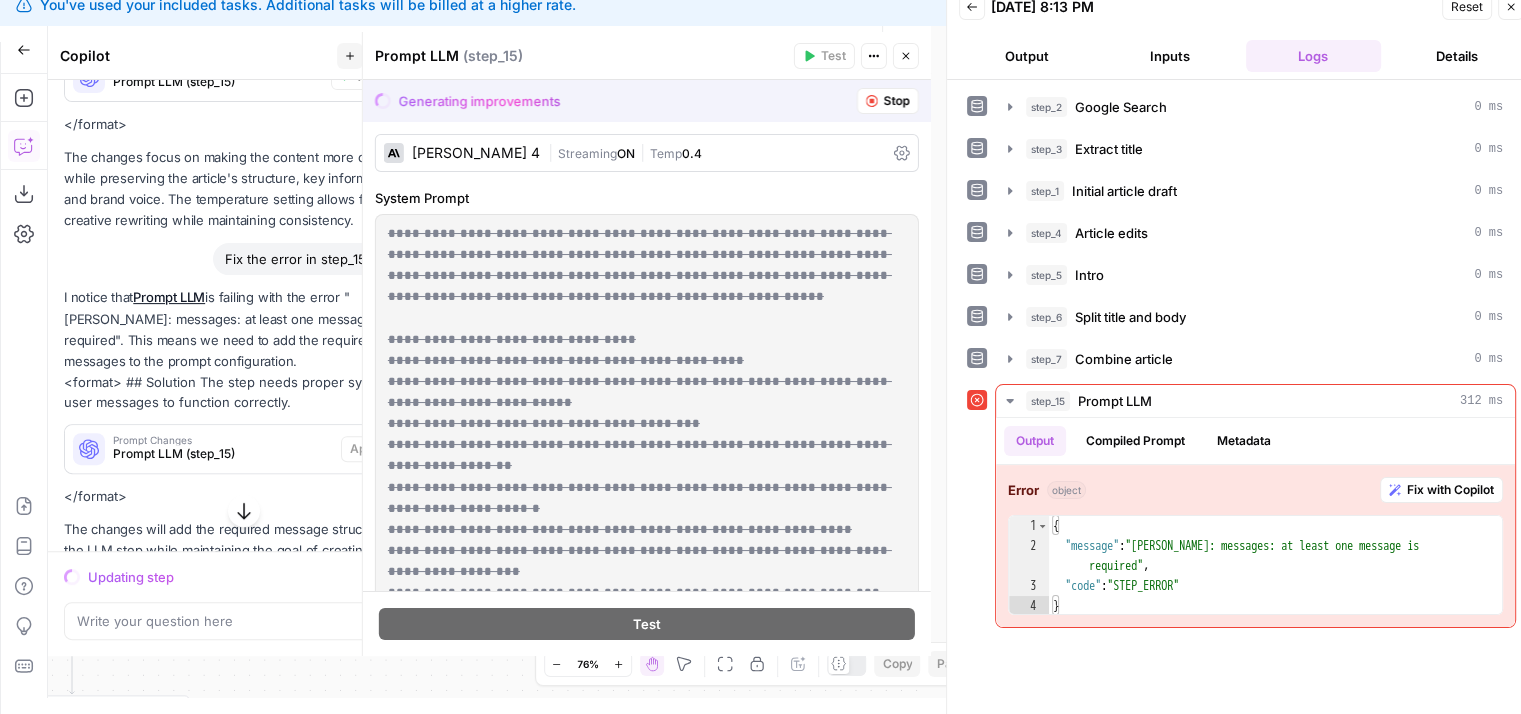 drag, startPoint x: 320, startPoint y: 357, endPoint x: 323, endPoint y: 409, distance: 52.086468 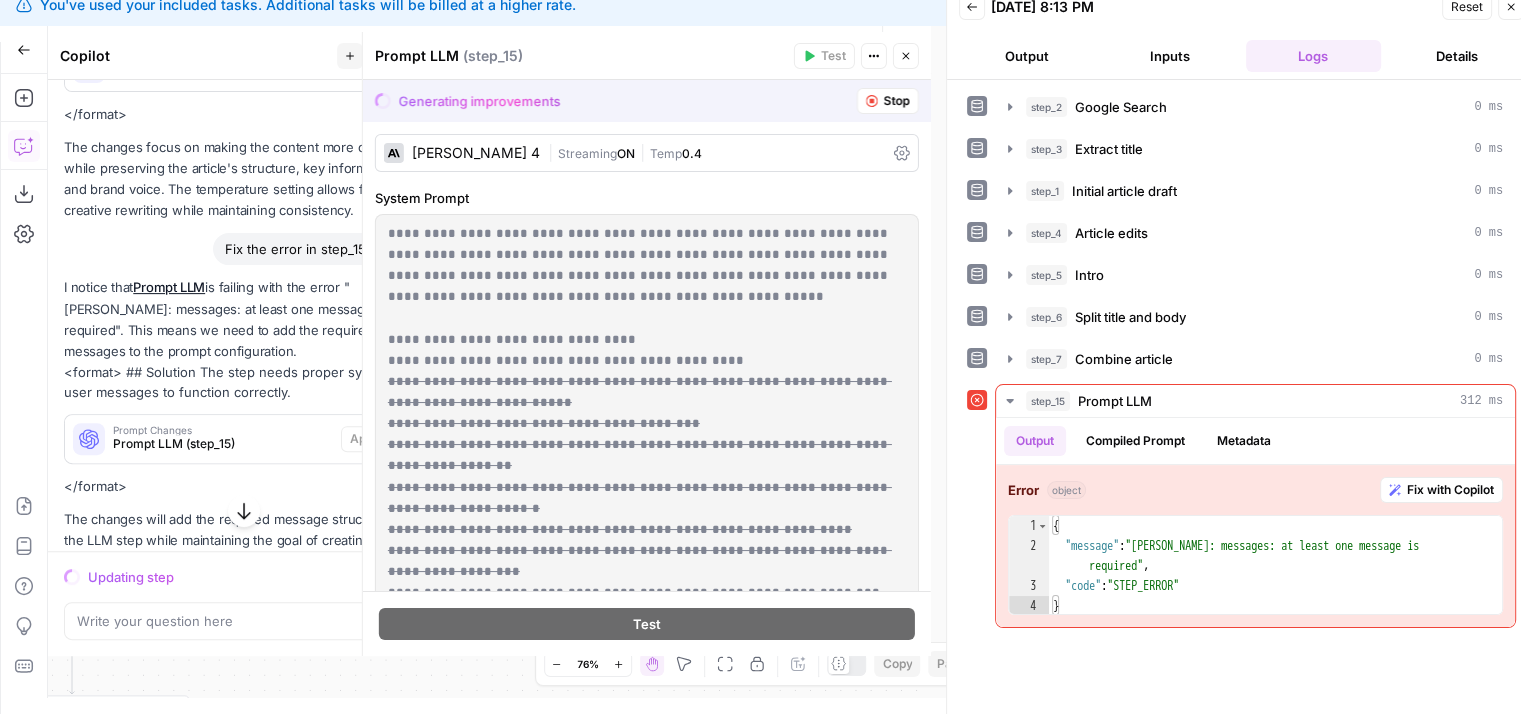 drag, startPoint x: 347, startPoint y: 297, endPoint x: 346, endPoint y: 421, distance: 124.004036 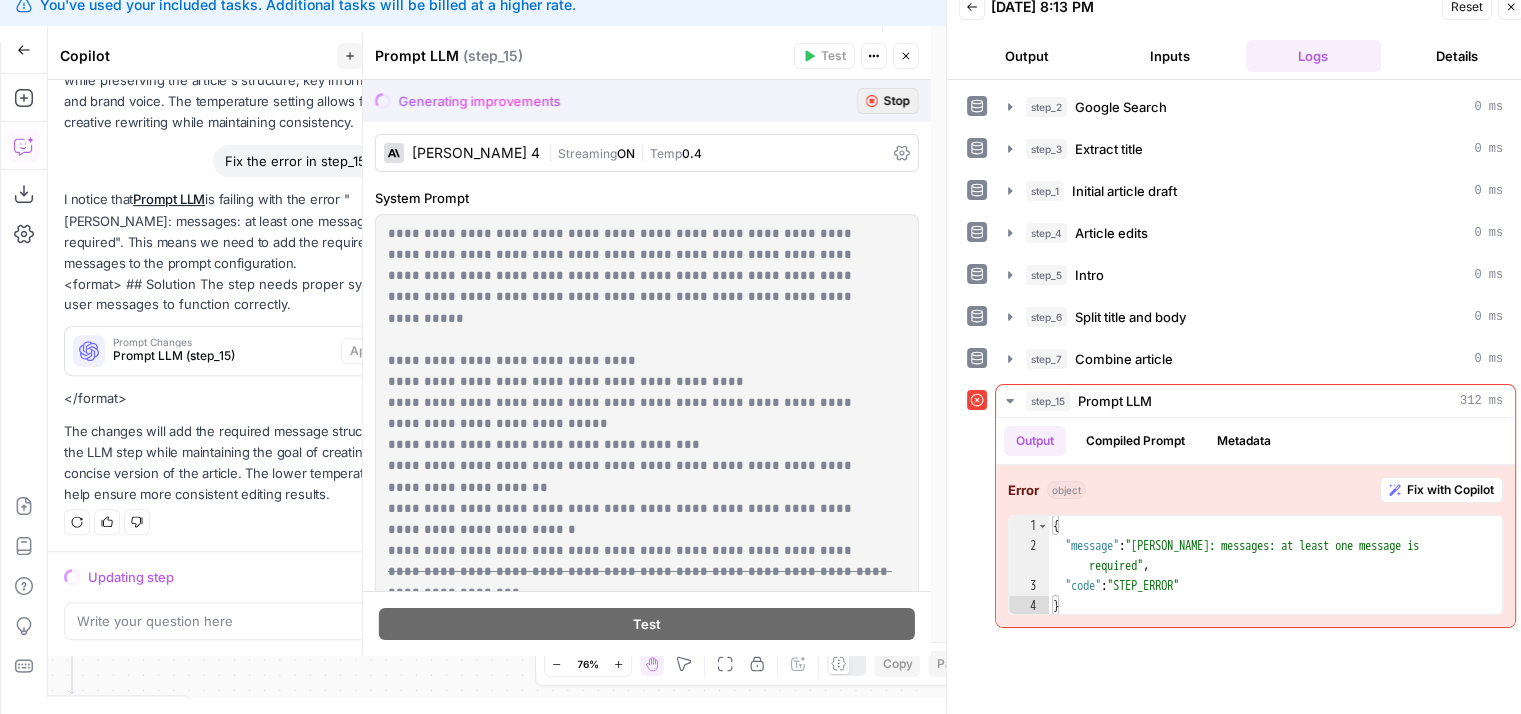 click on "Stop" at bounding box center (888, 101) 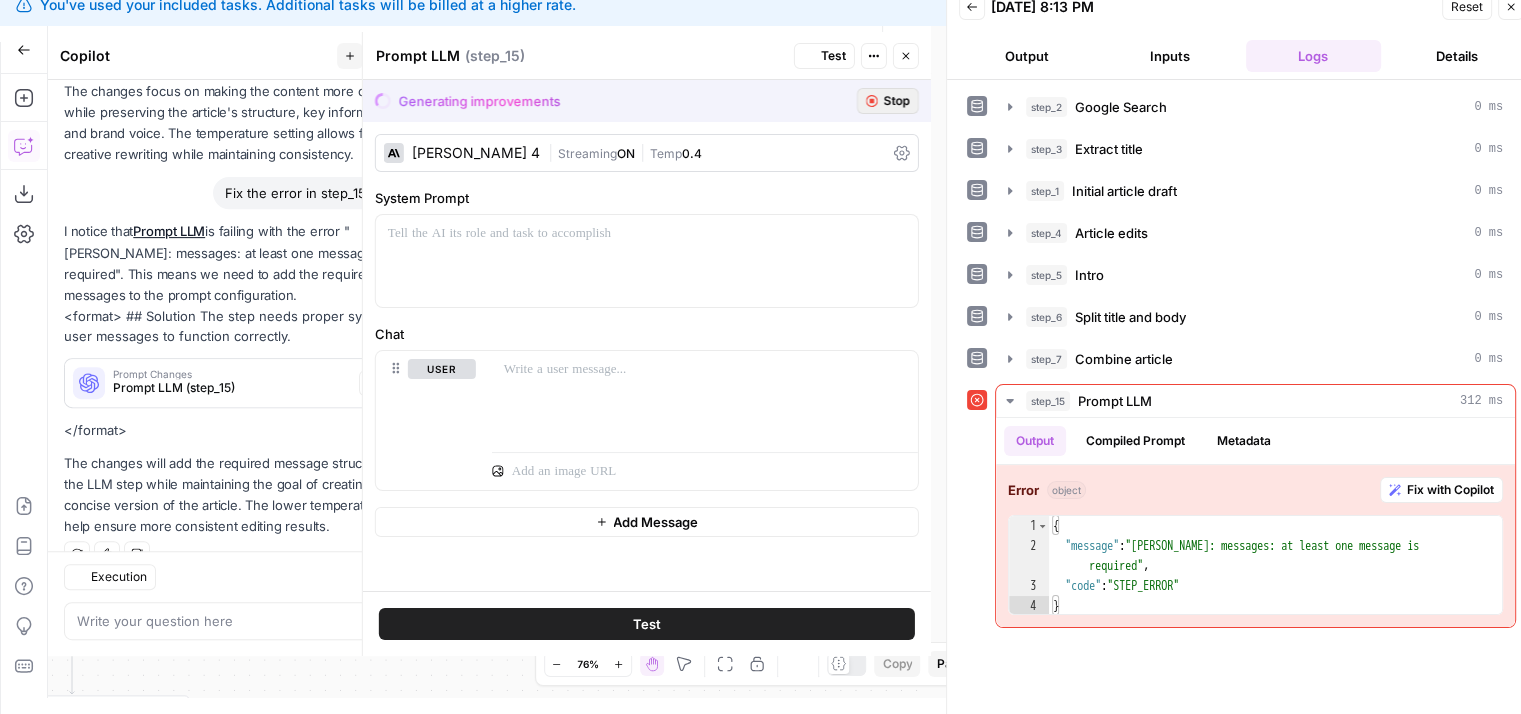scroll, scrollTop: 856, scrollLeft: 0, axis: vertical 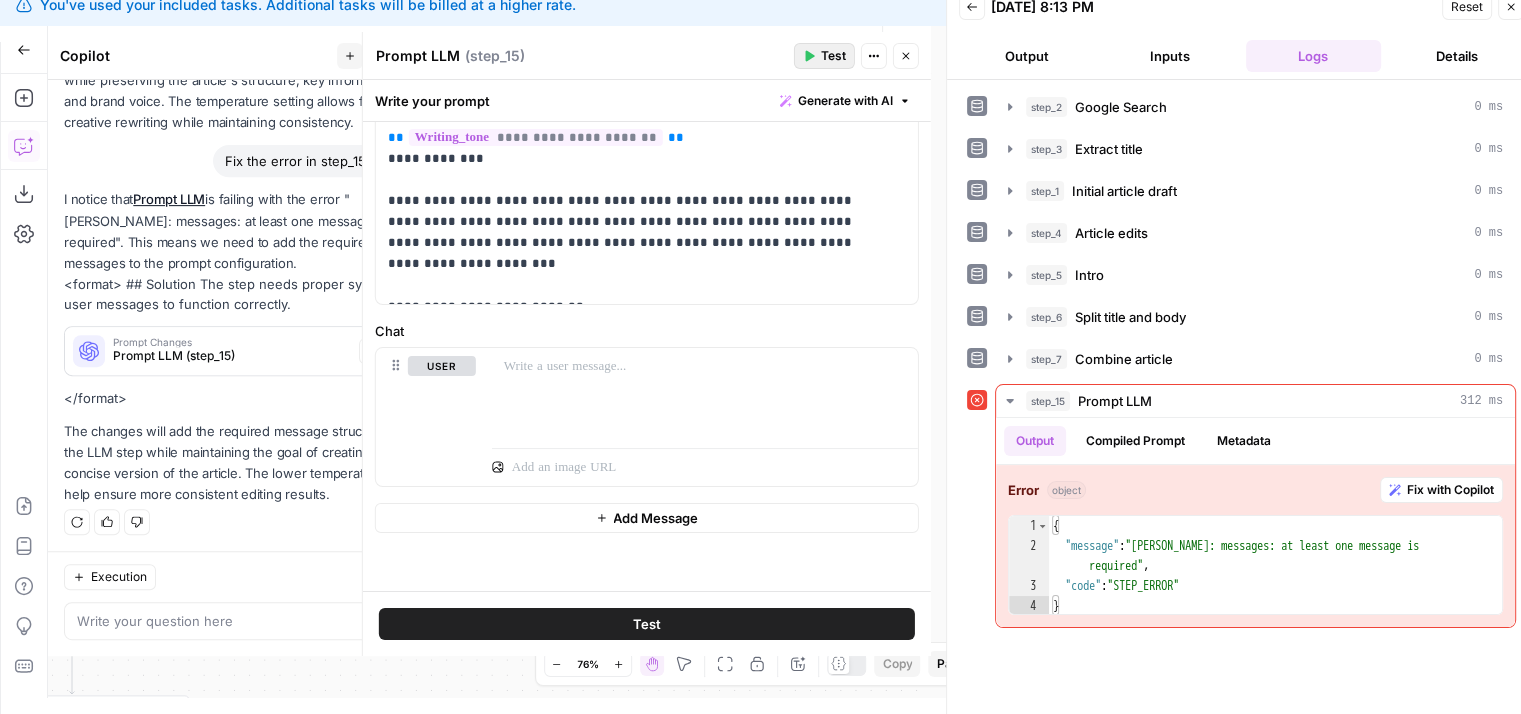 click on "Test" at bounding box center [833, 56] 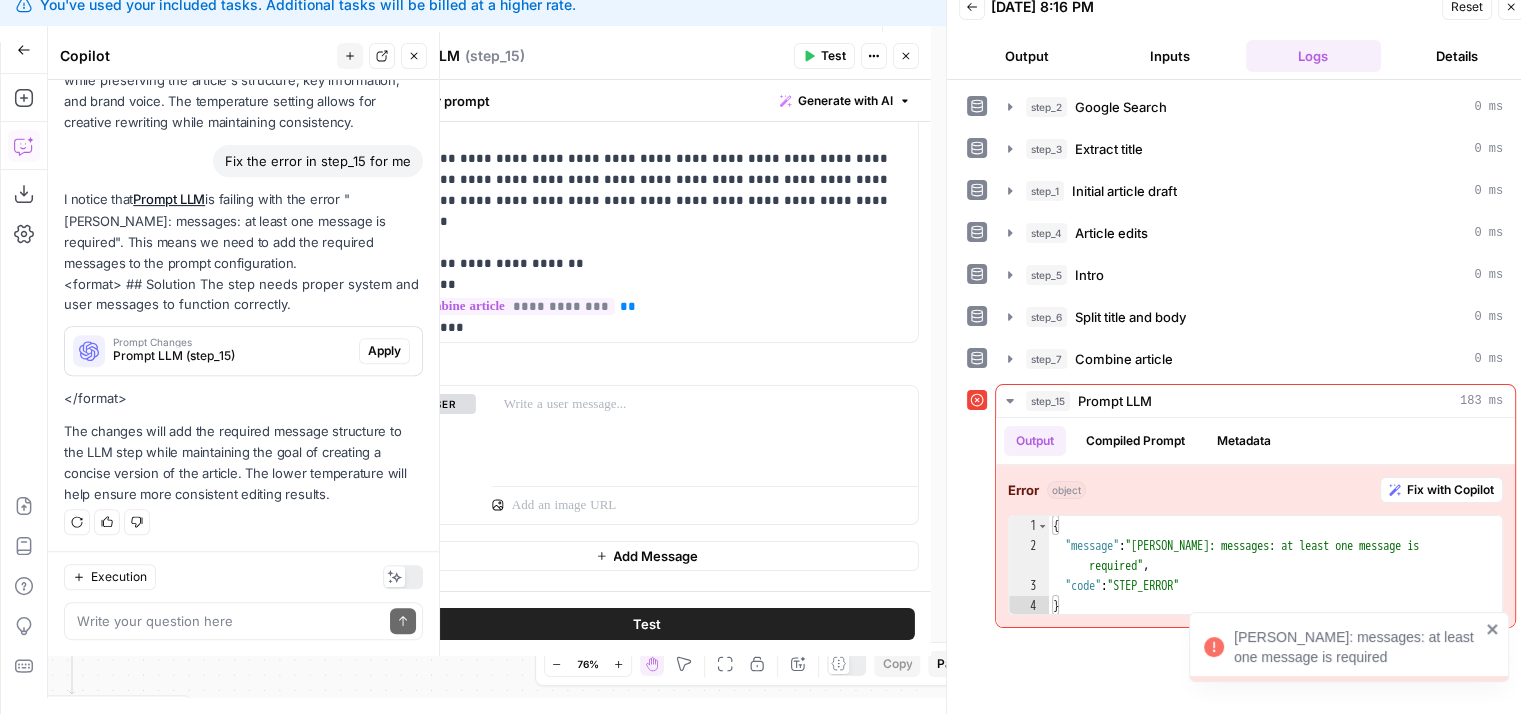 scroll, scrollTop: 0, scrollLeft: 0, axis: both 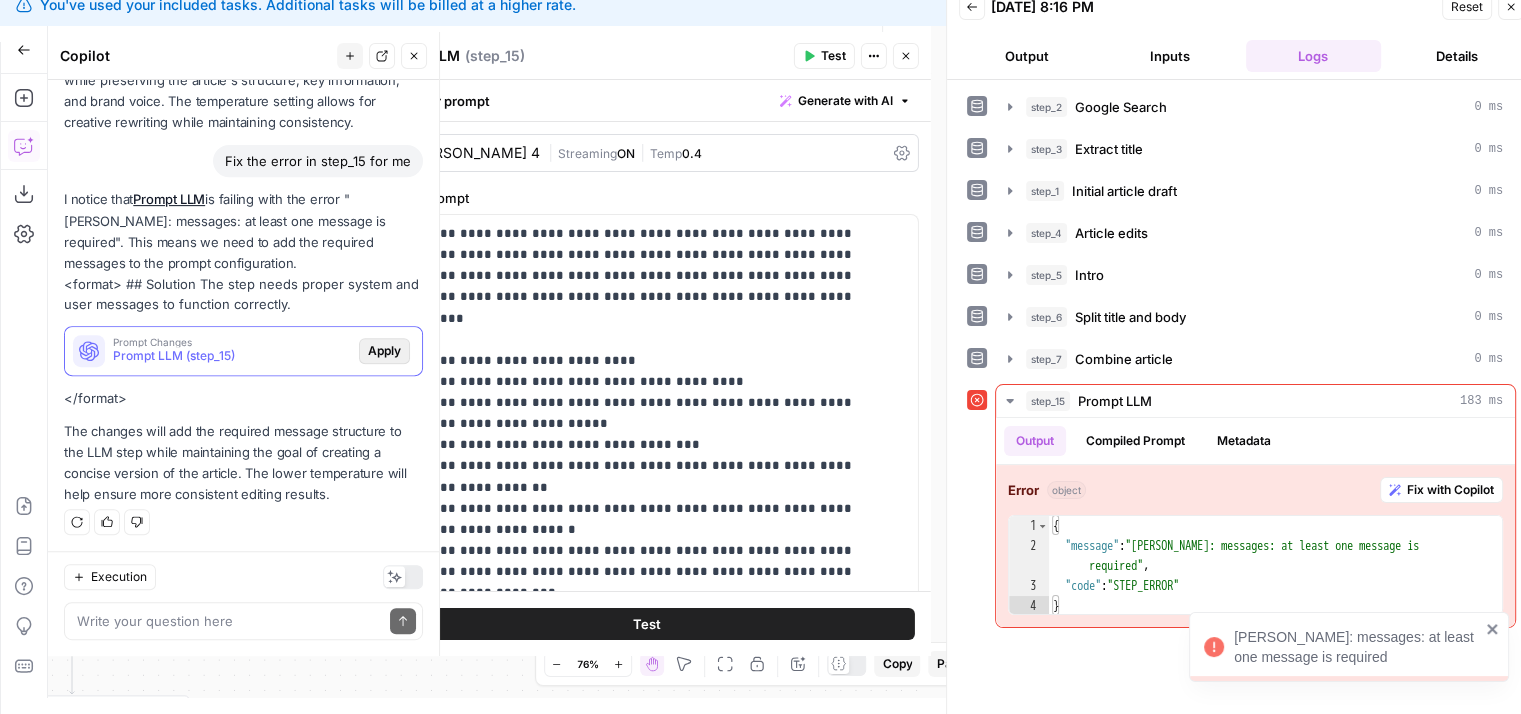 click on "Apply" at bounding box center [384, 351] 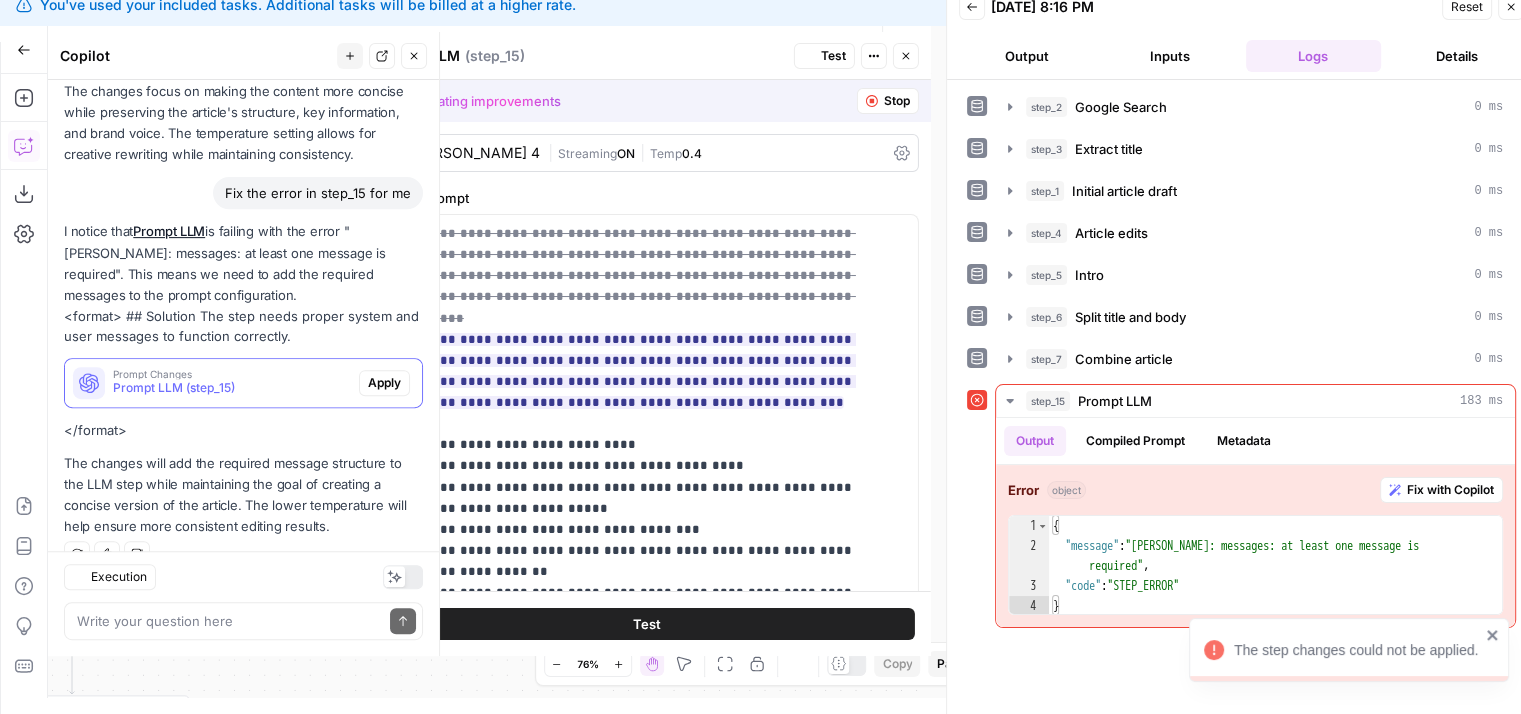 scroll, scrollTop: 856, scrollLeft: 0, axis: vertical 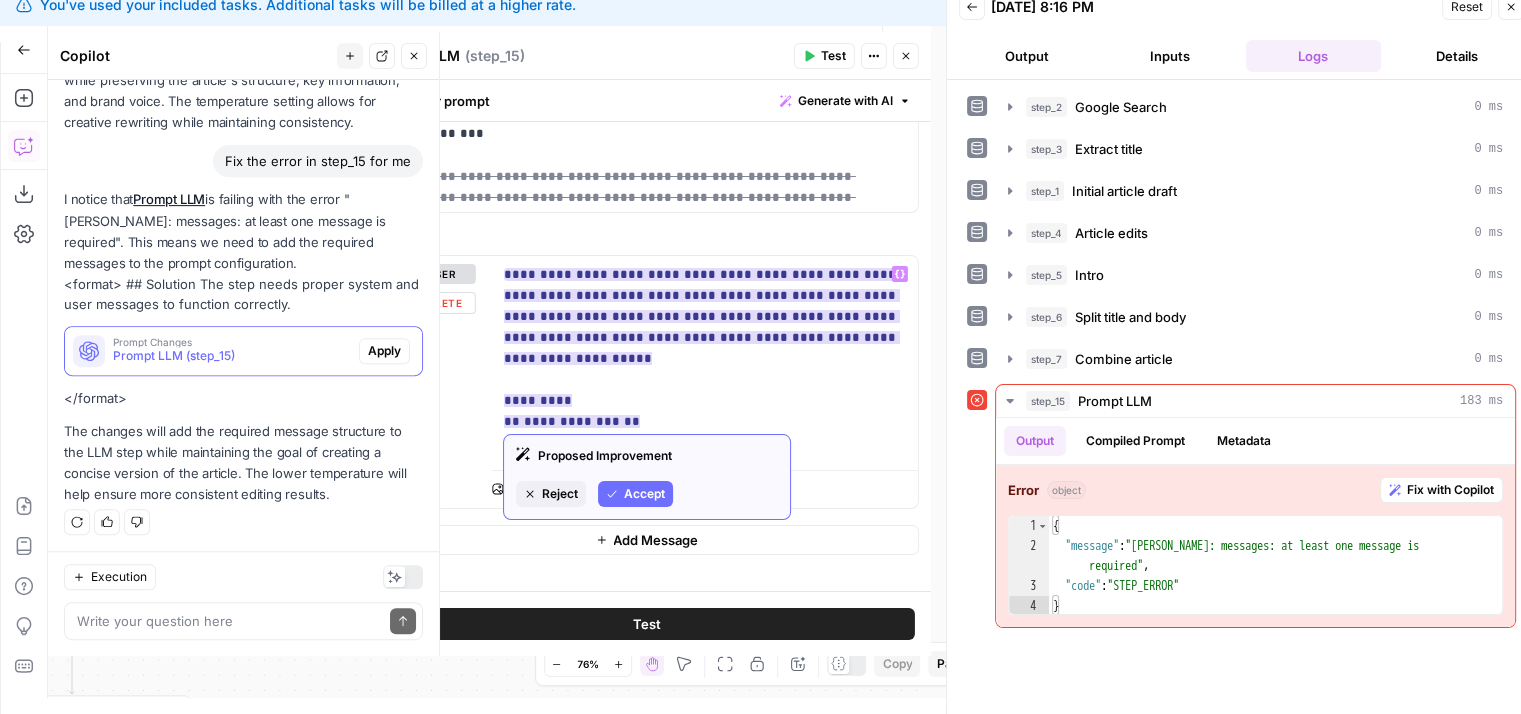 click on "Accept" at bounding box center [644, 494] 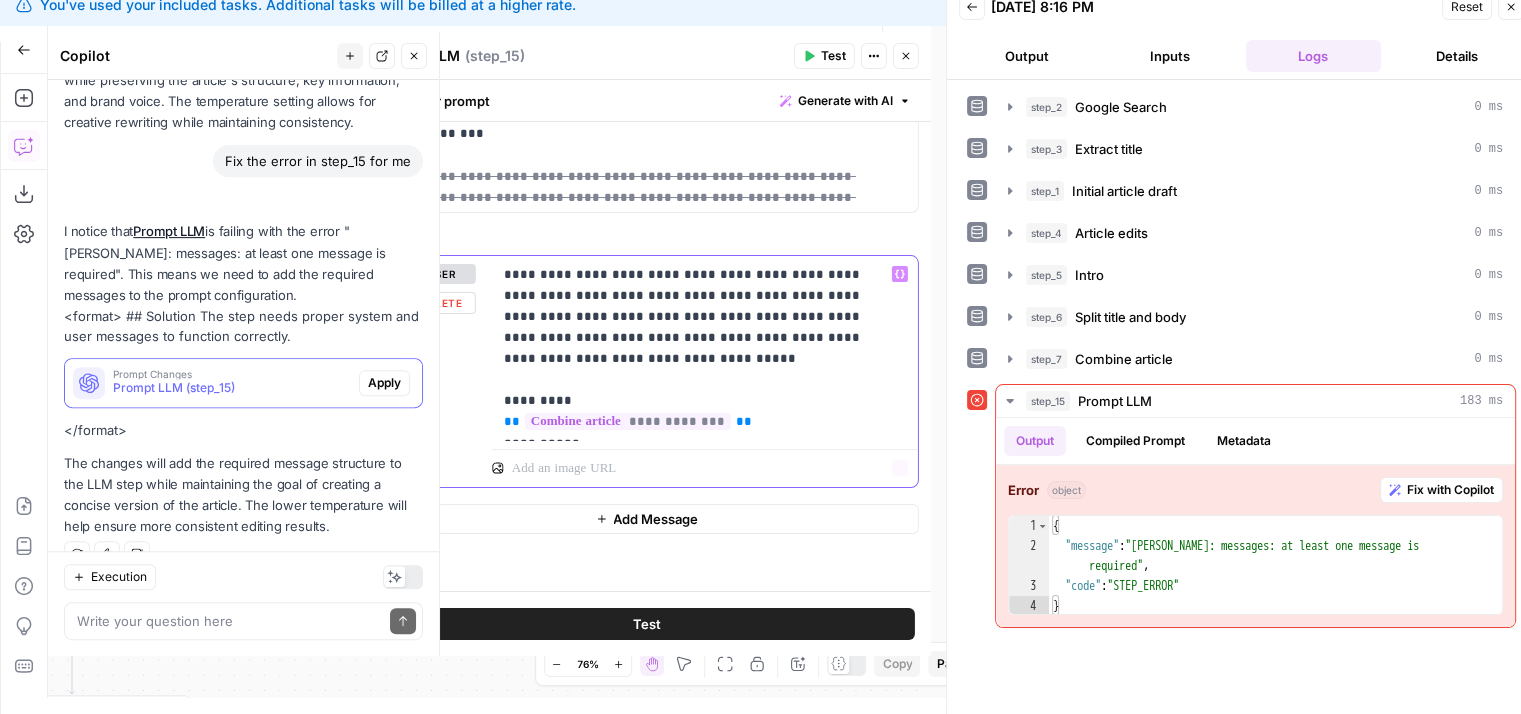 click on "**********" at bounding box center (697, 348) 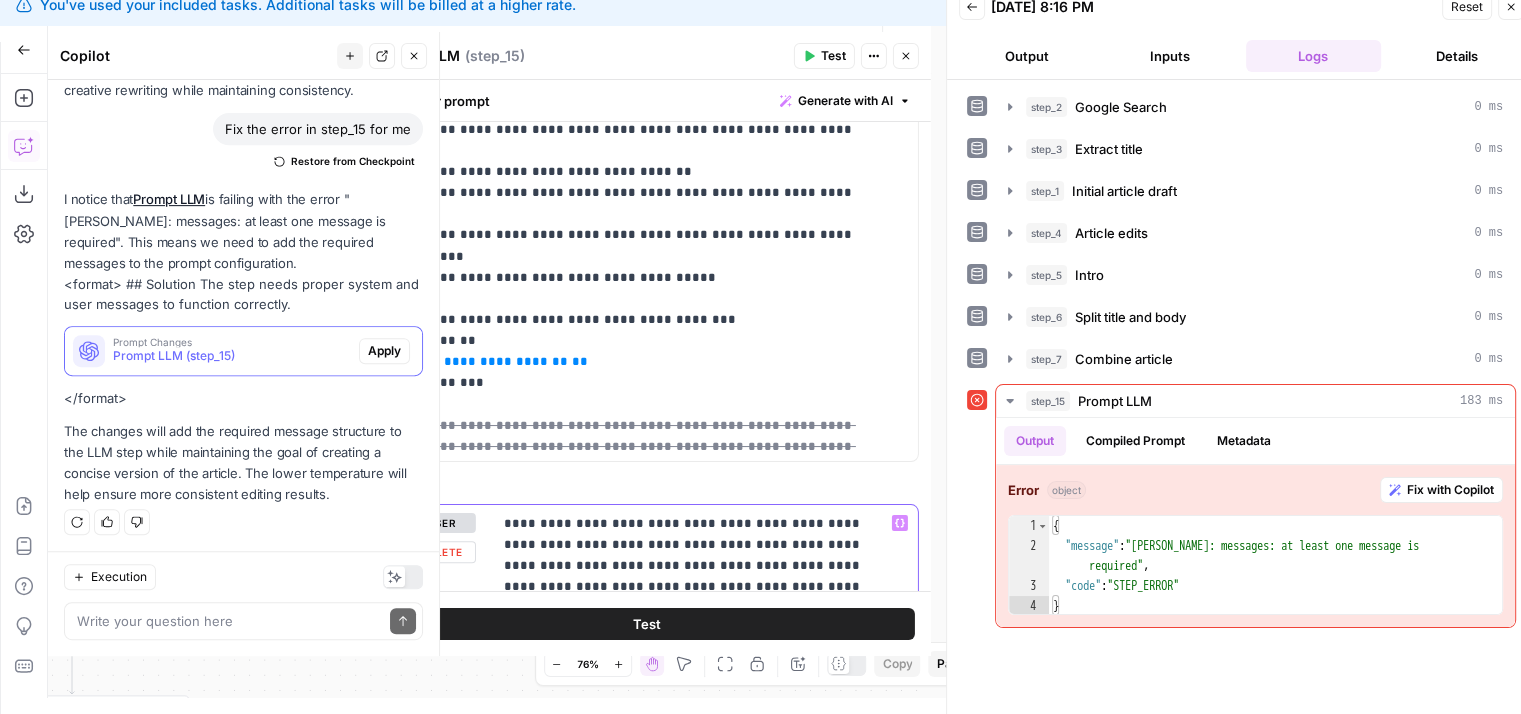drag, startPoint x: 813, startPoint y: 397, endPoint x: 807, endPoint y: 269, distance: 128.14055 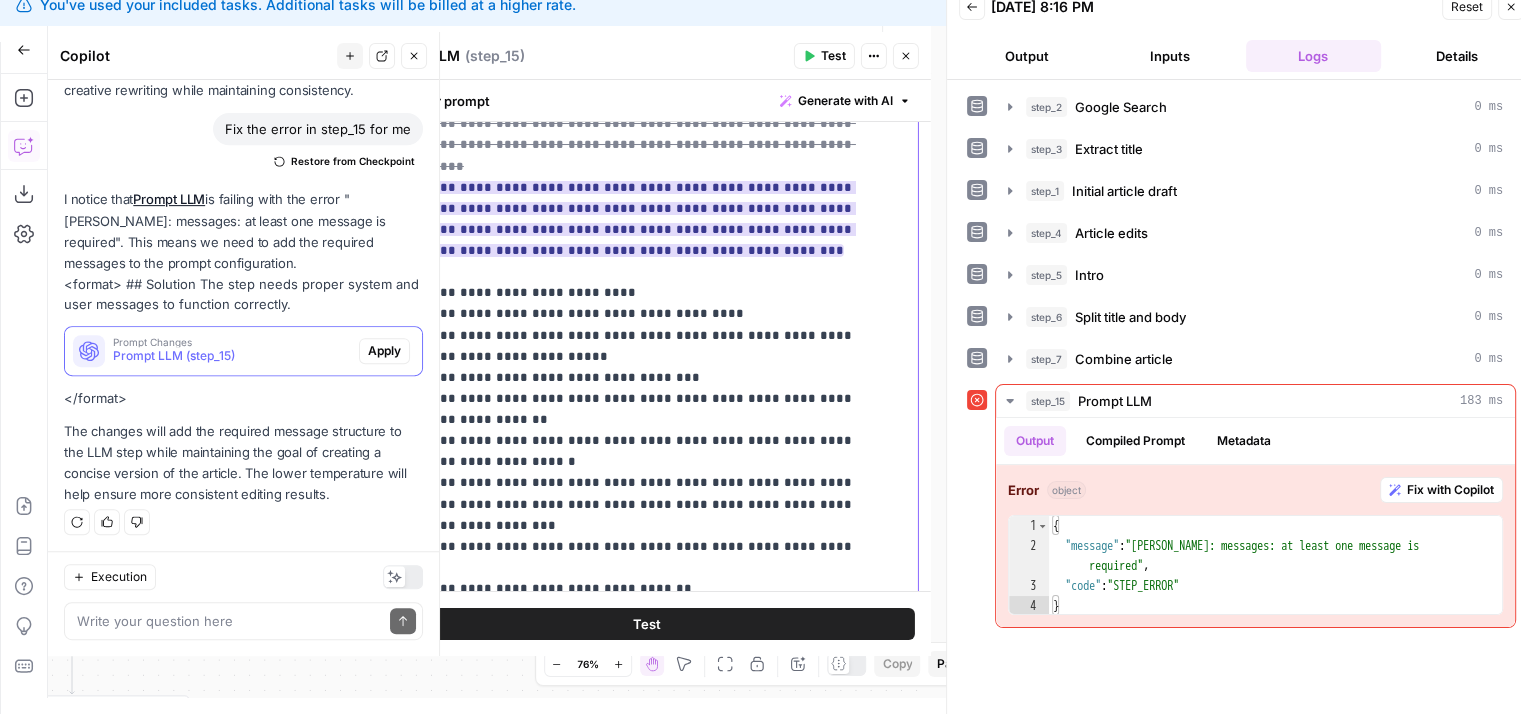 scroll, scrollTop: 0, scrollLeft: 0, axis: both 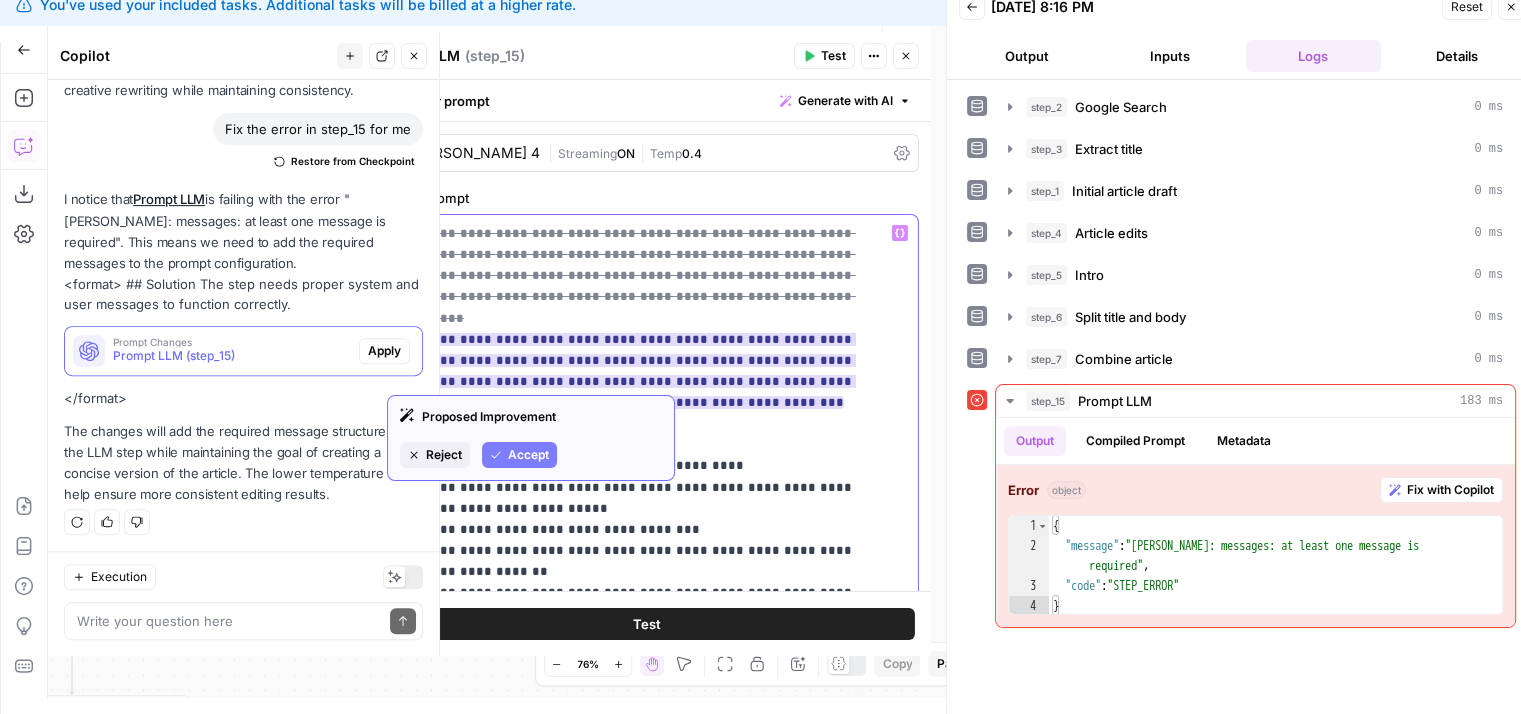 drag, startPoint x: 798, startPoint y: 369, endPoint x: 816, endPoint y: 222, distance: 148.09795 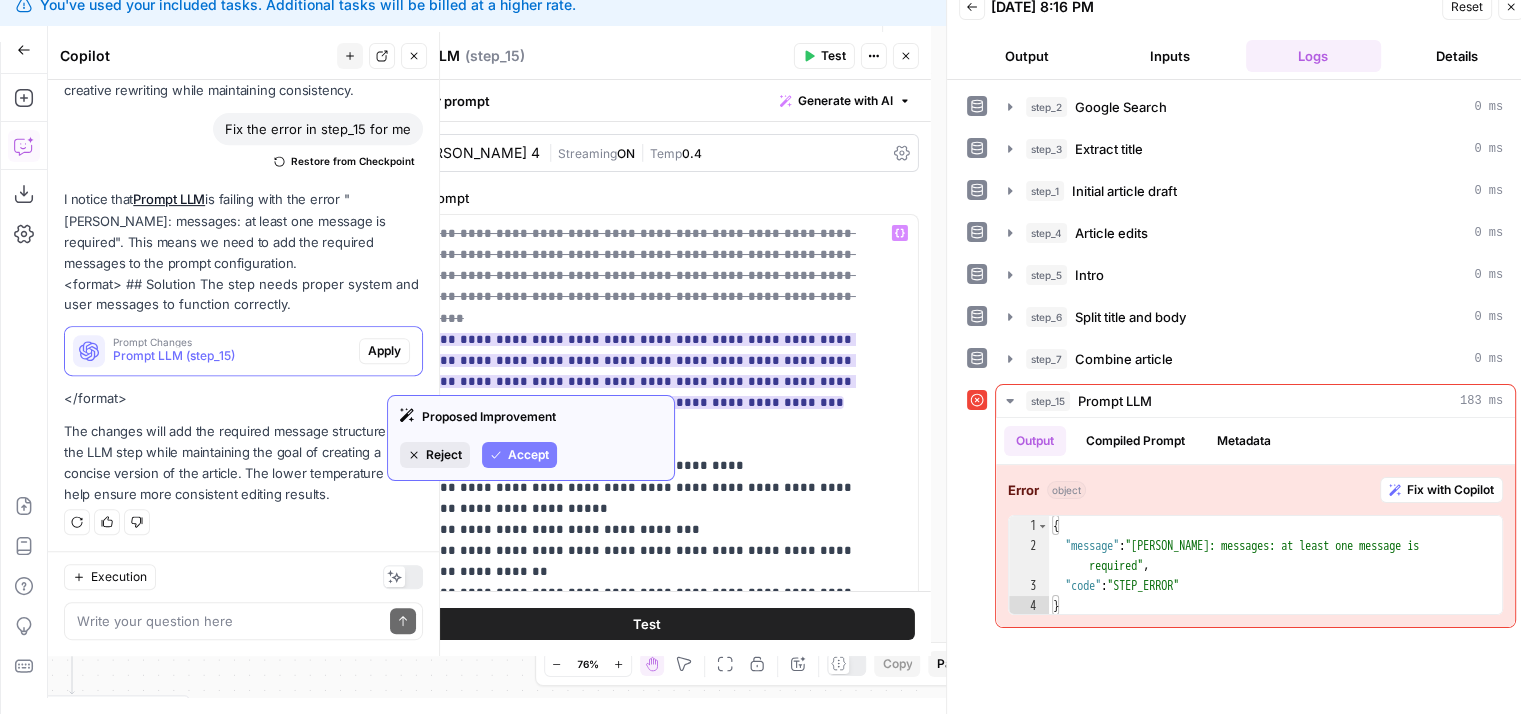 click on "Reject" at bounding box center (444, 455) 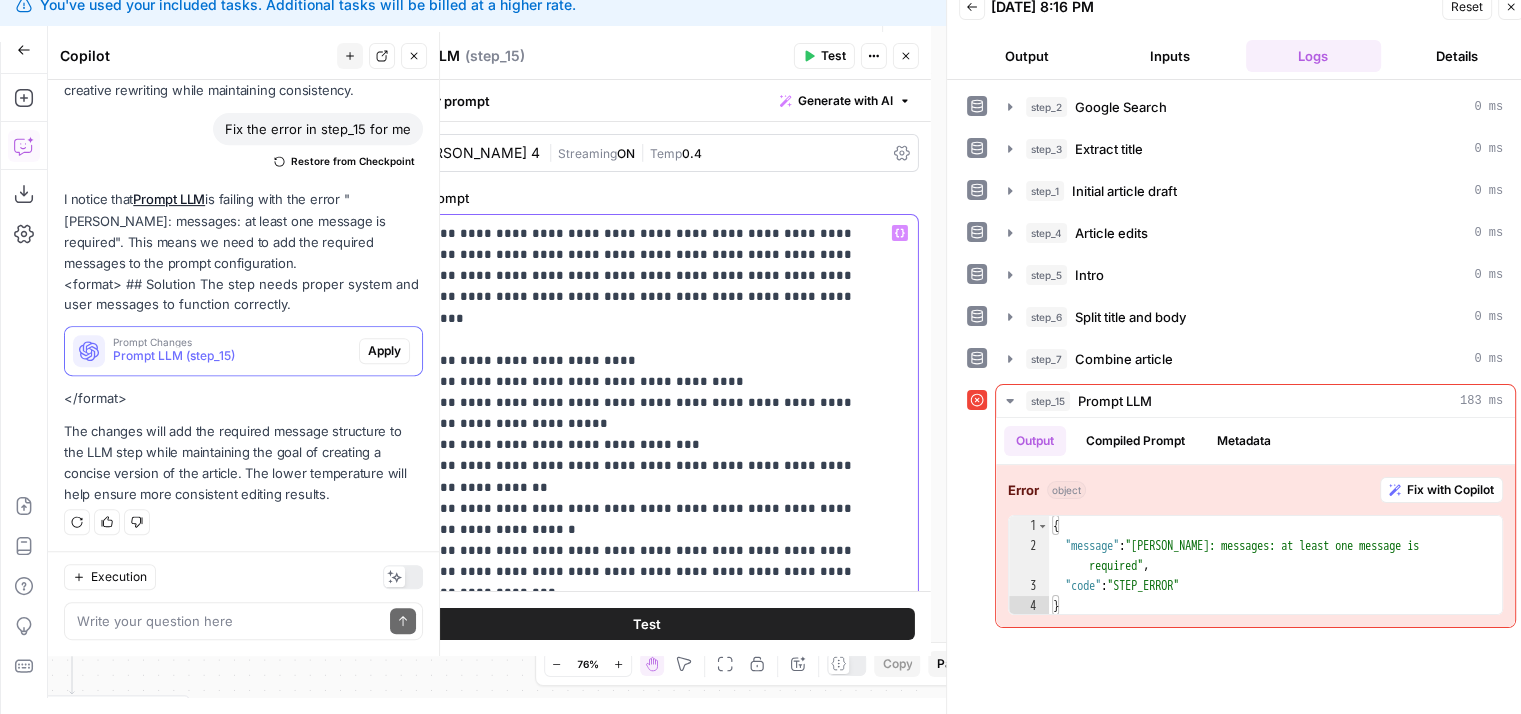 scroll, scrollTop: 4, scrollLeft: 0, axis: vertical 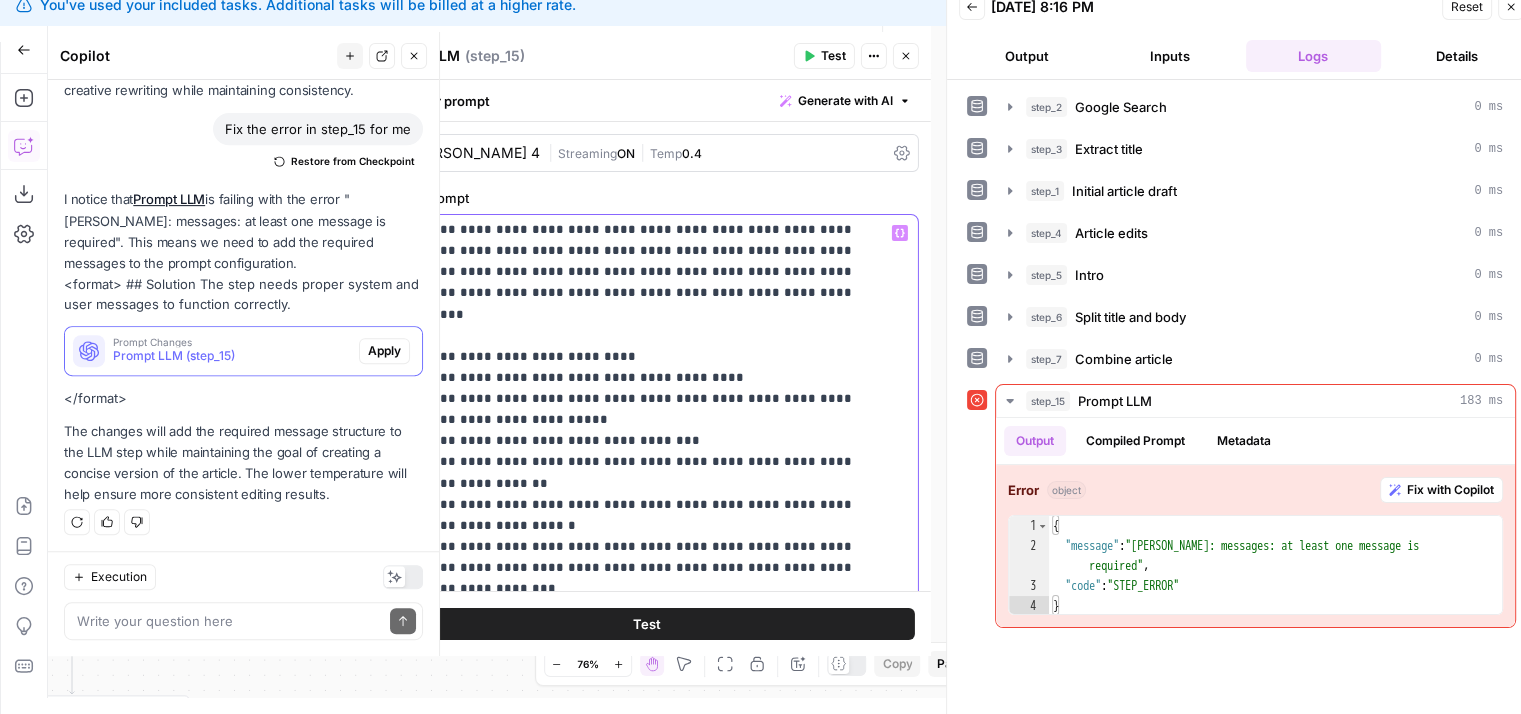 drag, startPoint x: 809, startPoint y: 277, endPoint x: 811, endPoint y: 467, distance: 190.01053 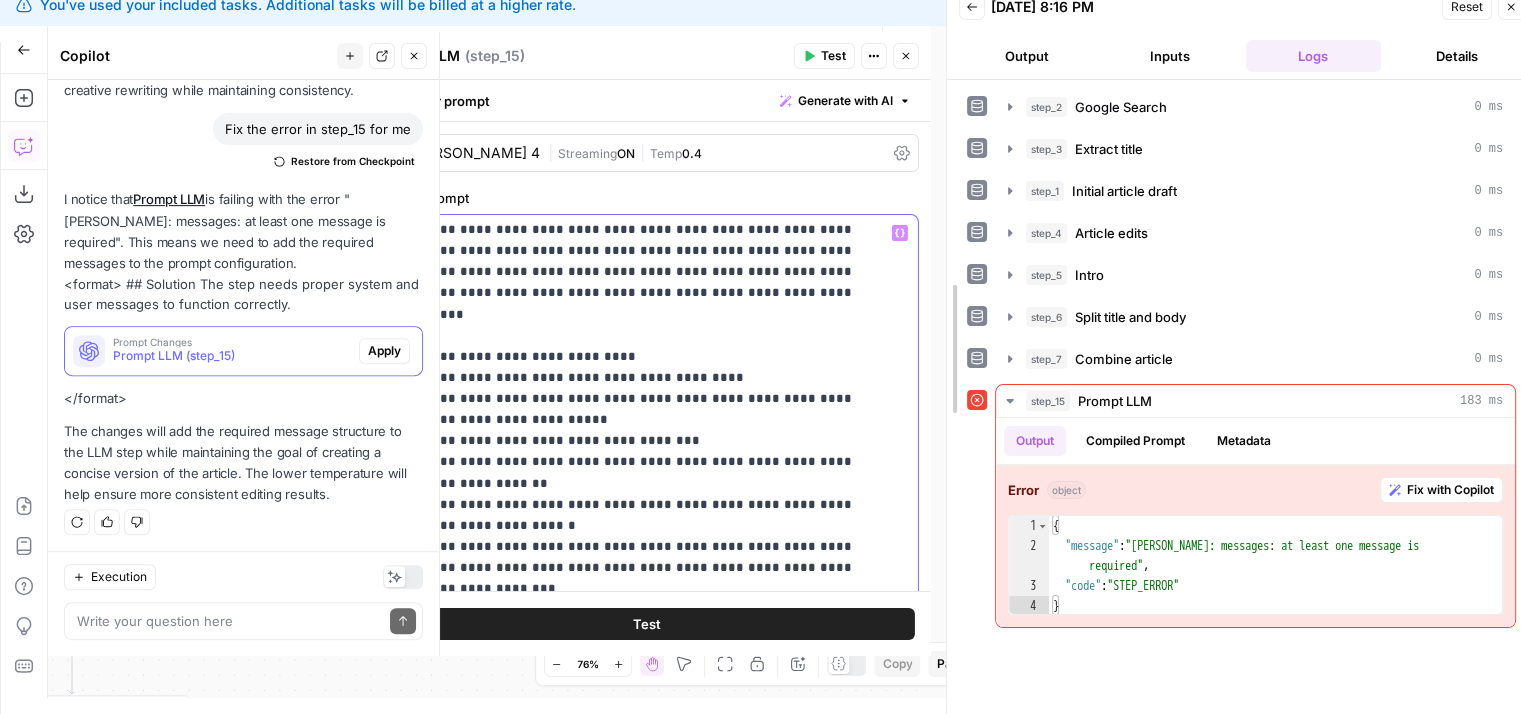 scroll, scrollTop: 0, scrollLeft: 0, axis: both 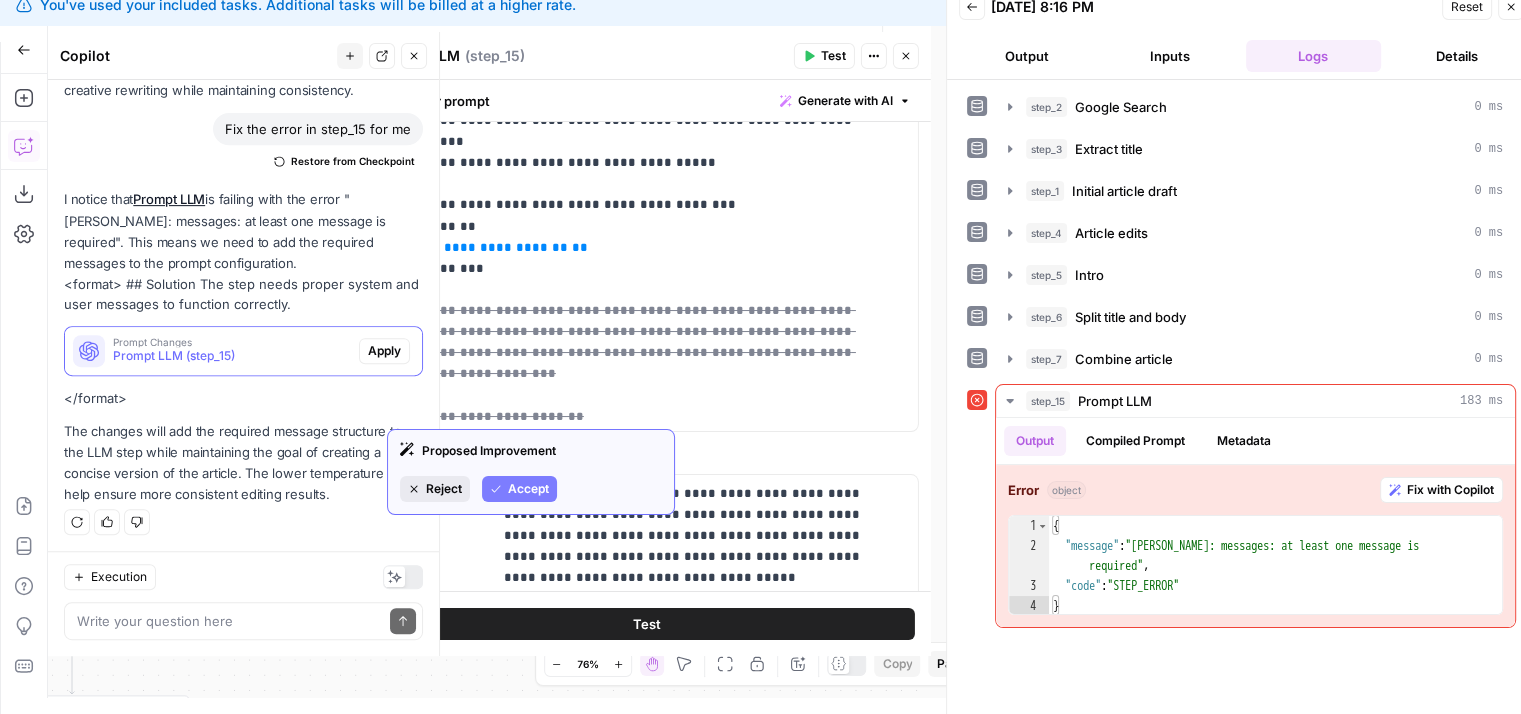 click on "Reject" at bounding box center (444, 489) 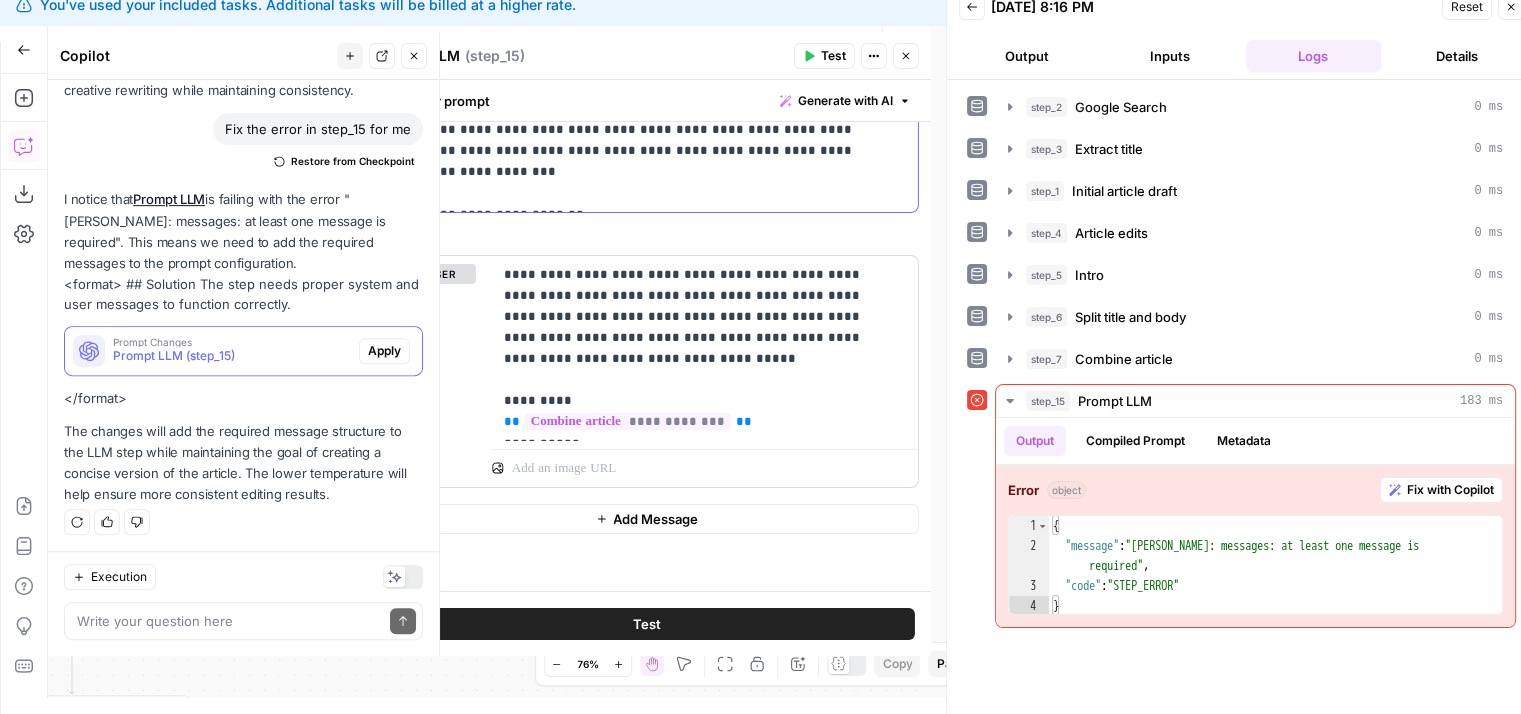 drag, startPoint x: 736, startPoint y: 325, endPoint x: 735, endPoint y: 389, distance: 64.00781 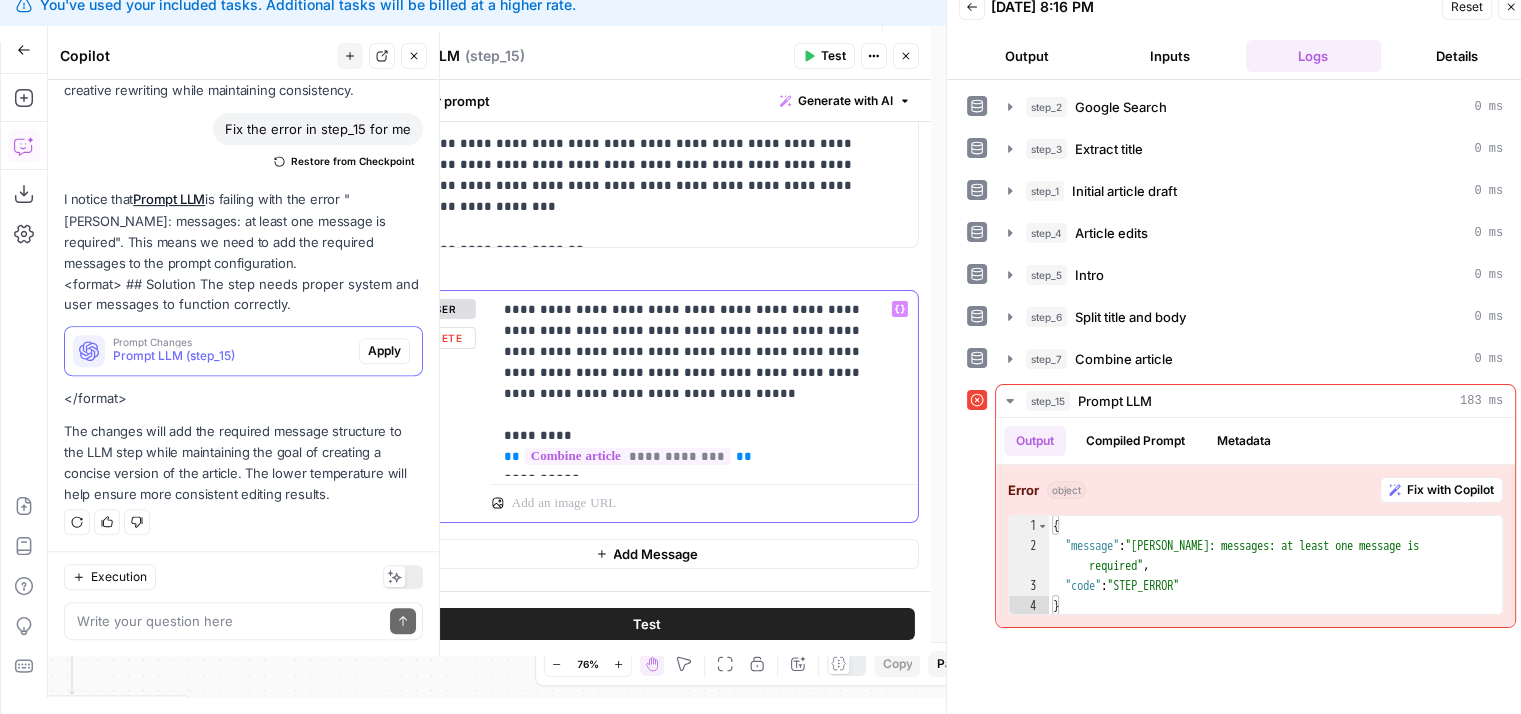 drag, startPoint x: 779, startPoint y: 423, endPoint x: 799, endPoint y: 312, distance: 112.78741 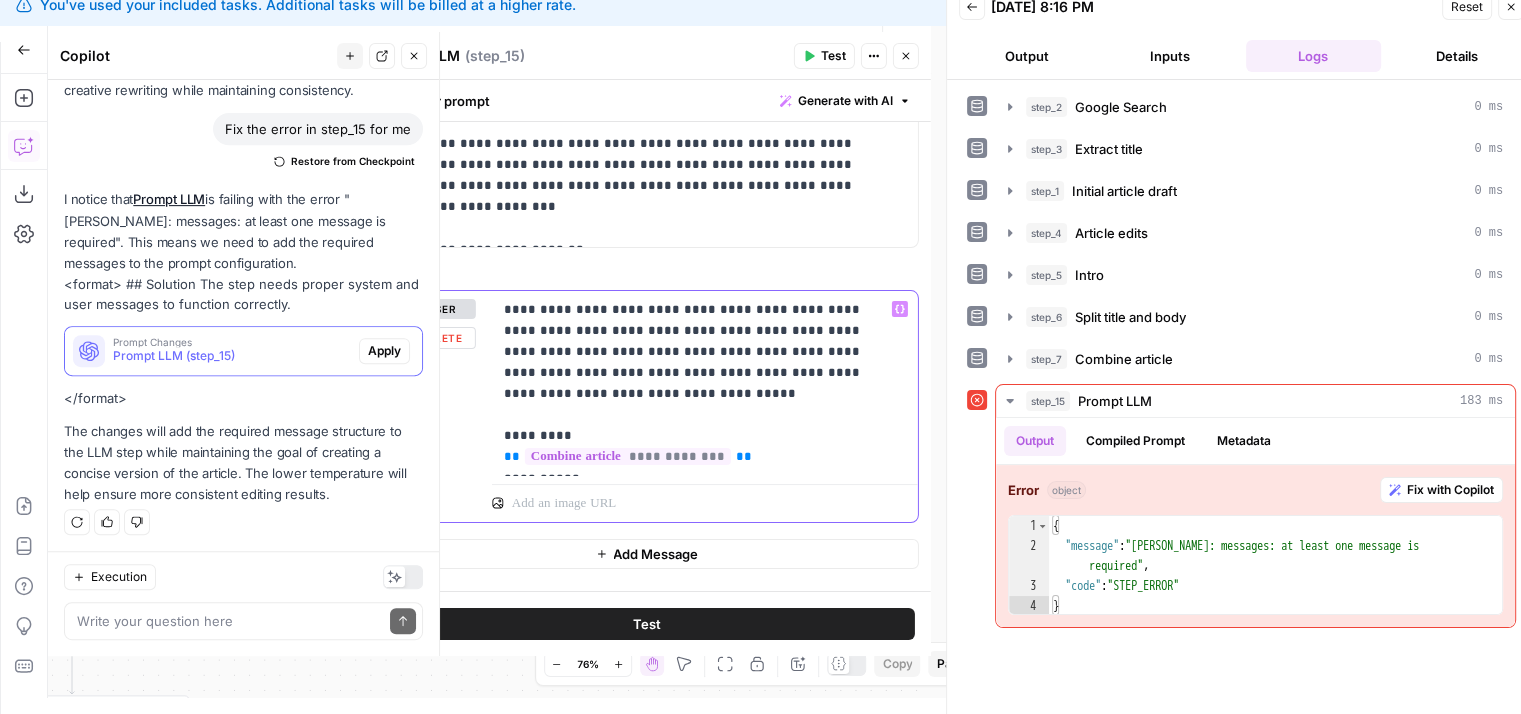 scroll, scrollTop: 722, scrollLeft: 0, axis: vertical 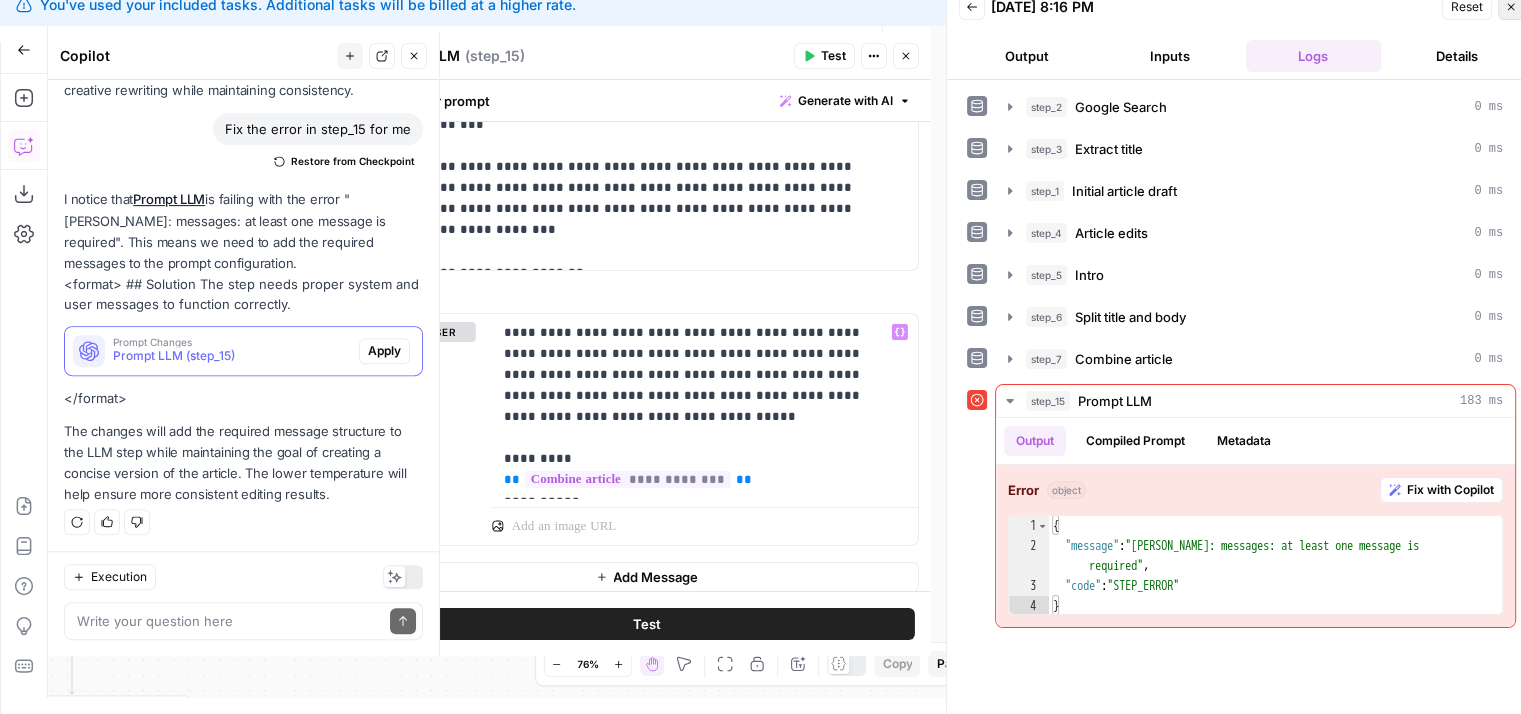 click 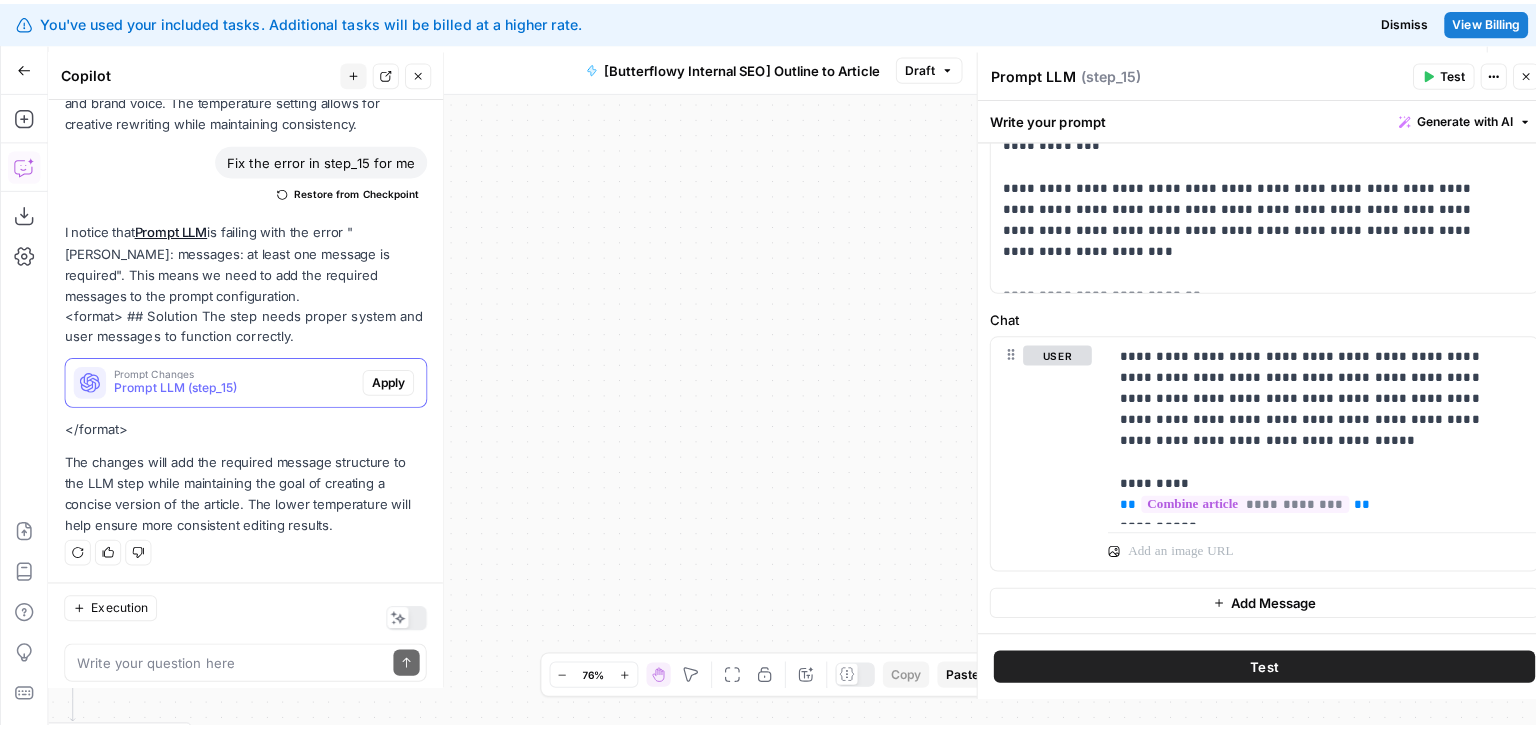 scroll, scrollTop: 0, scrollLeft: 0, axis: both 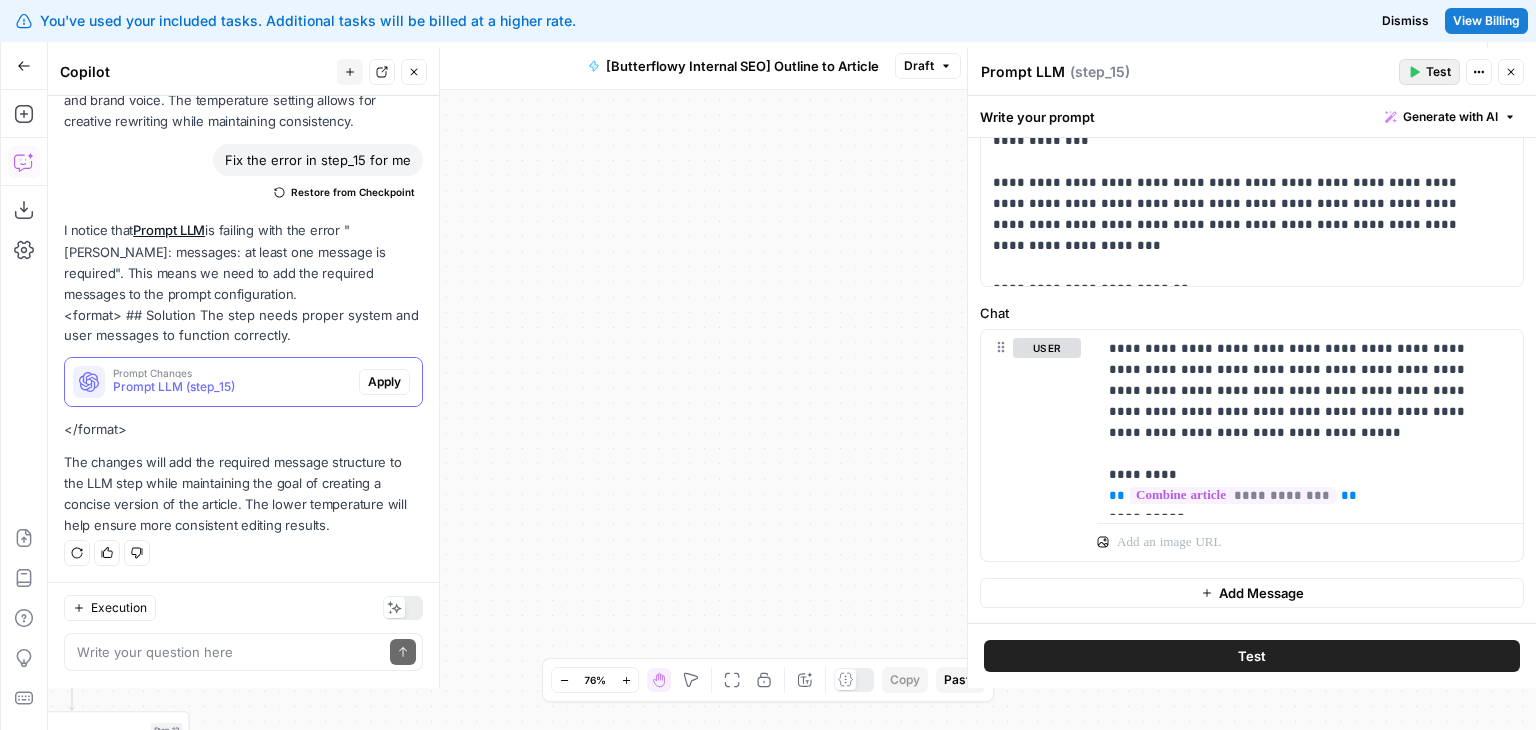 click on "Test" at bounding box center [1429, 72] 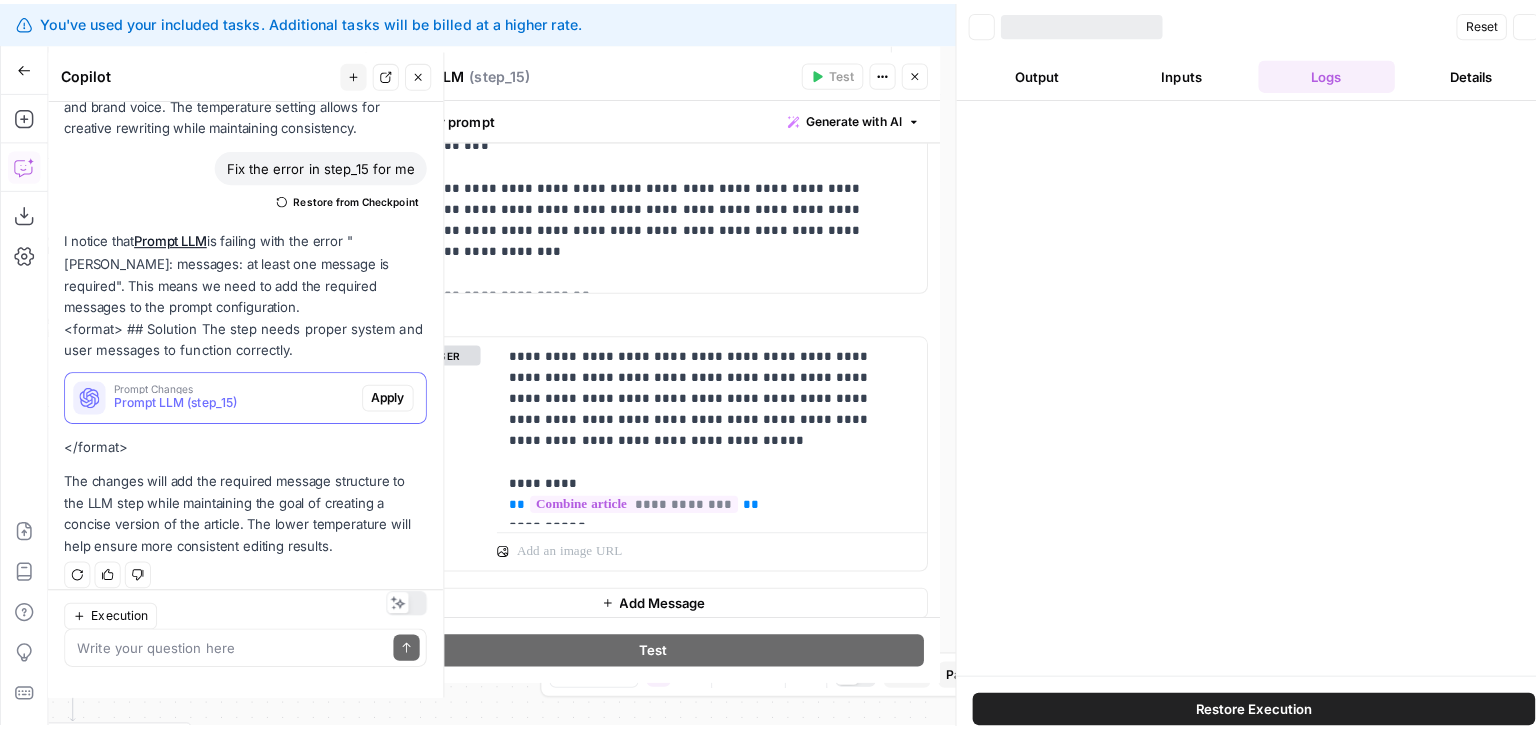 scroll, scrollTop: 888, scrollLeft: 0, axis: vertical 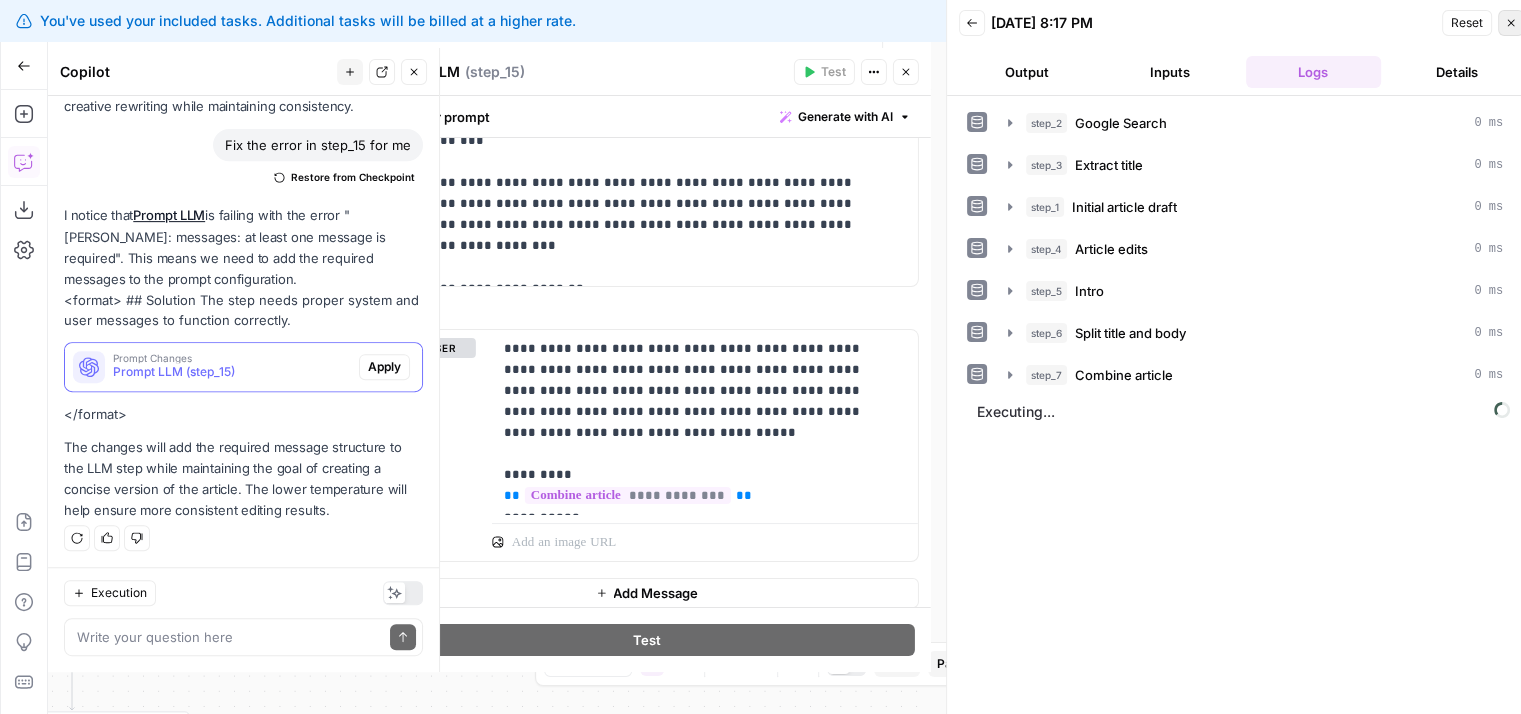 click 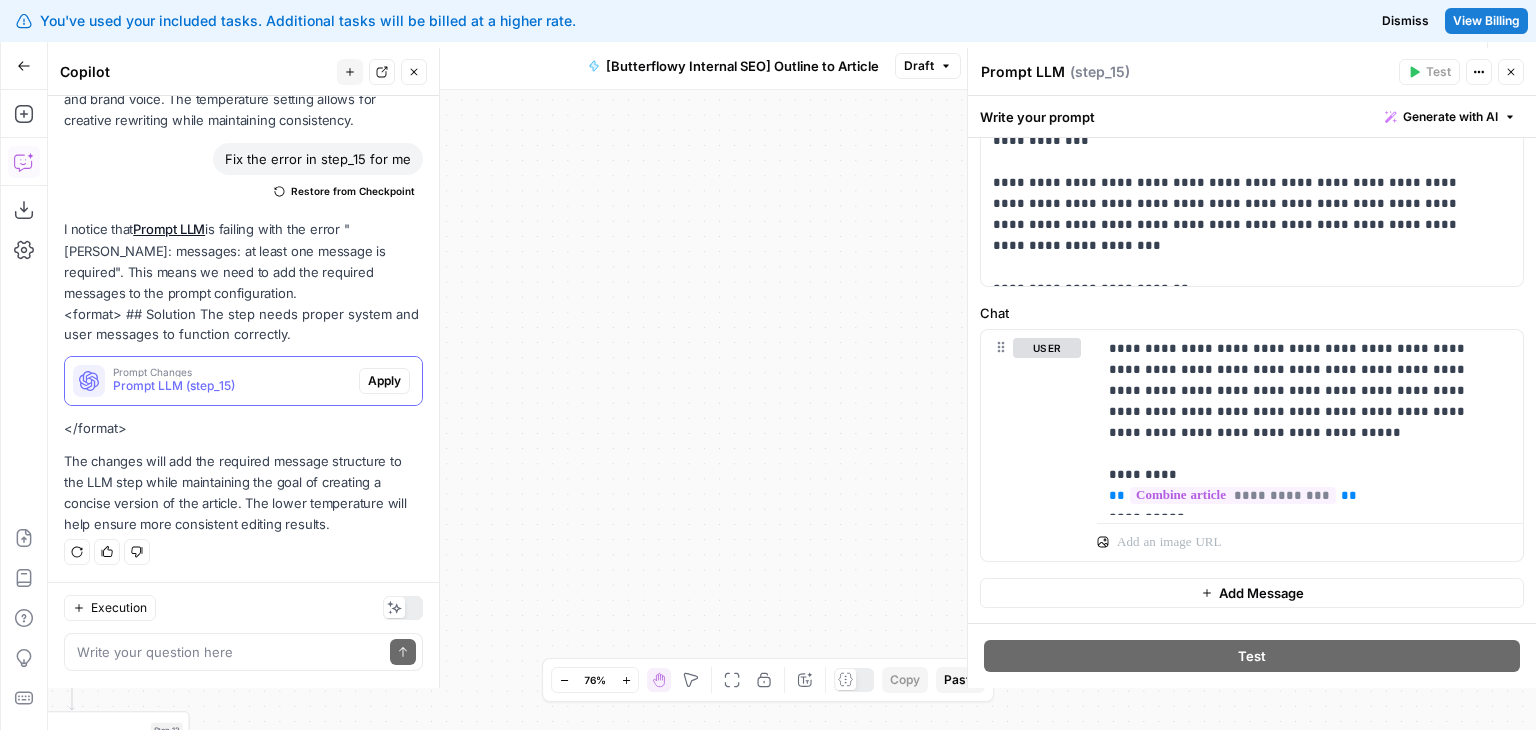 scroll, scrollTop: 873, scrollLeft: 0, axis: vertical 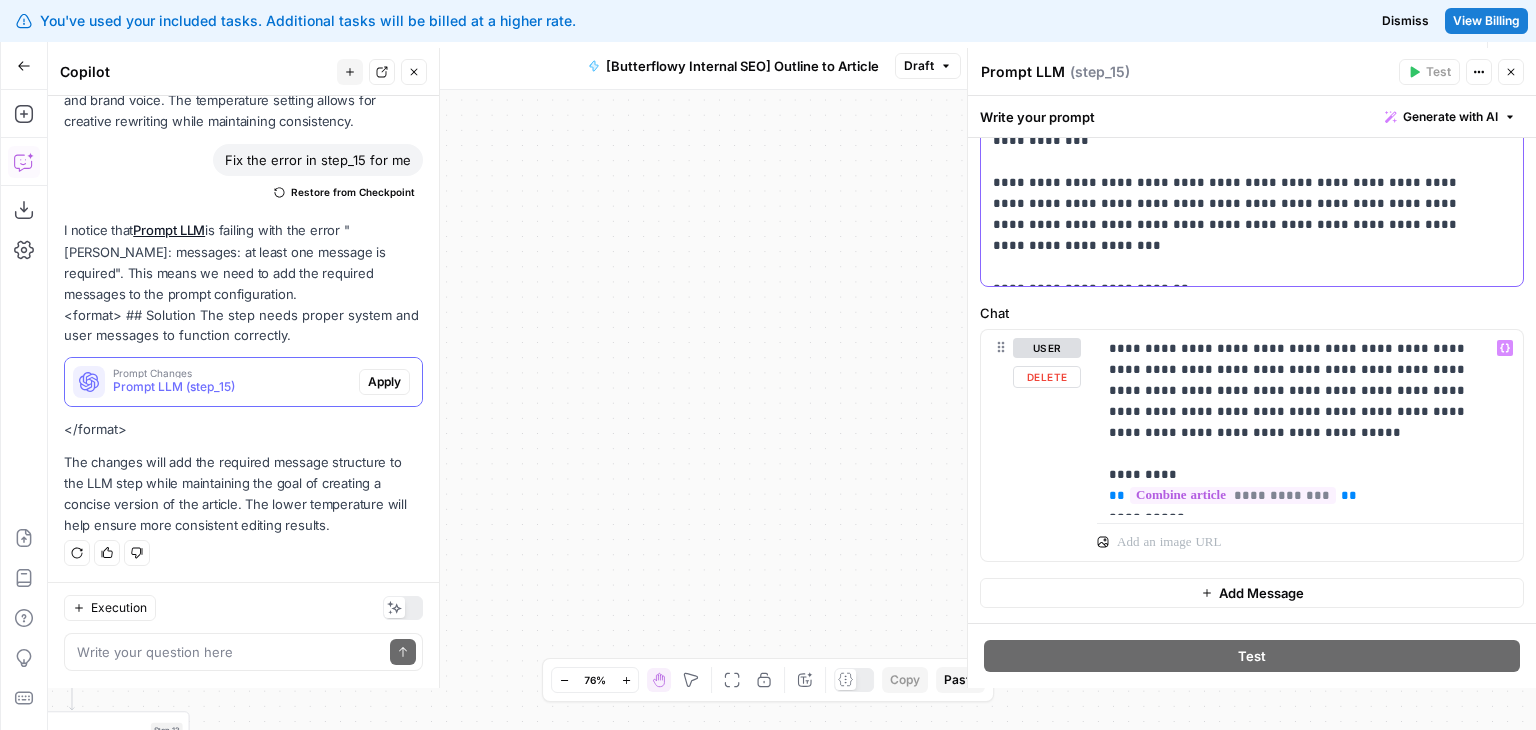 click on "**********" at bounding box center [1244, -103] 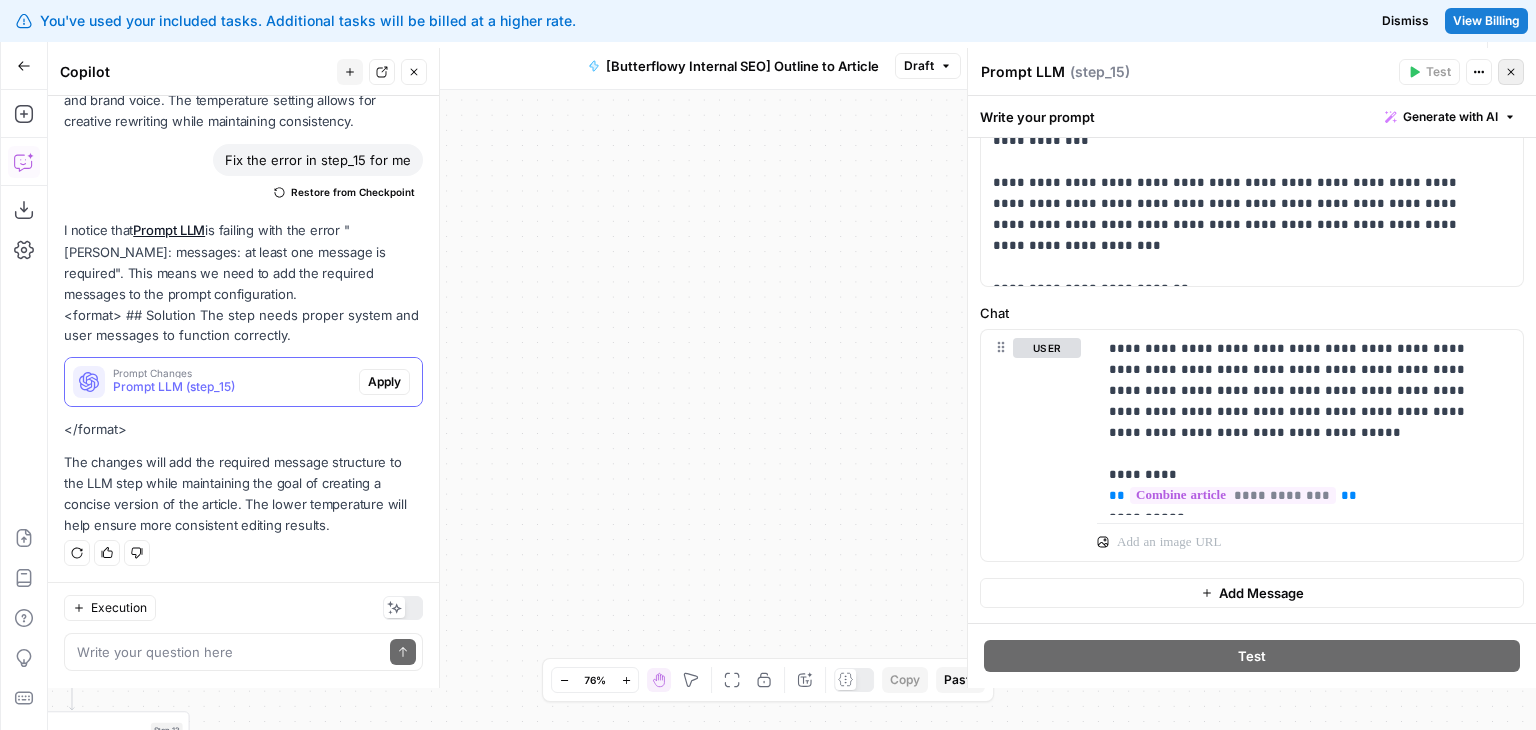click 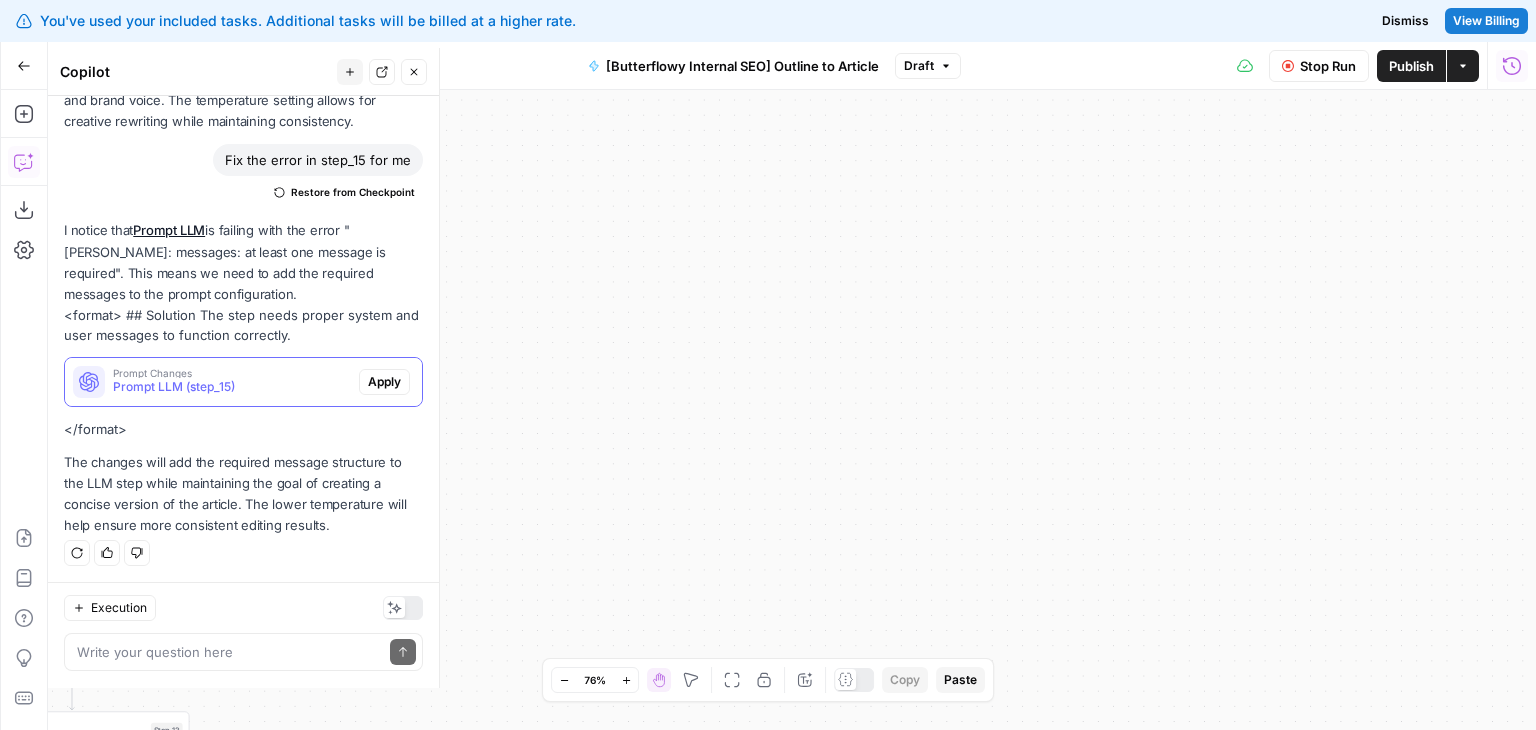scroll, scrollTop: 873, scrollLeft: 0, axis: vertical 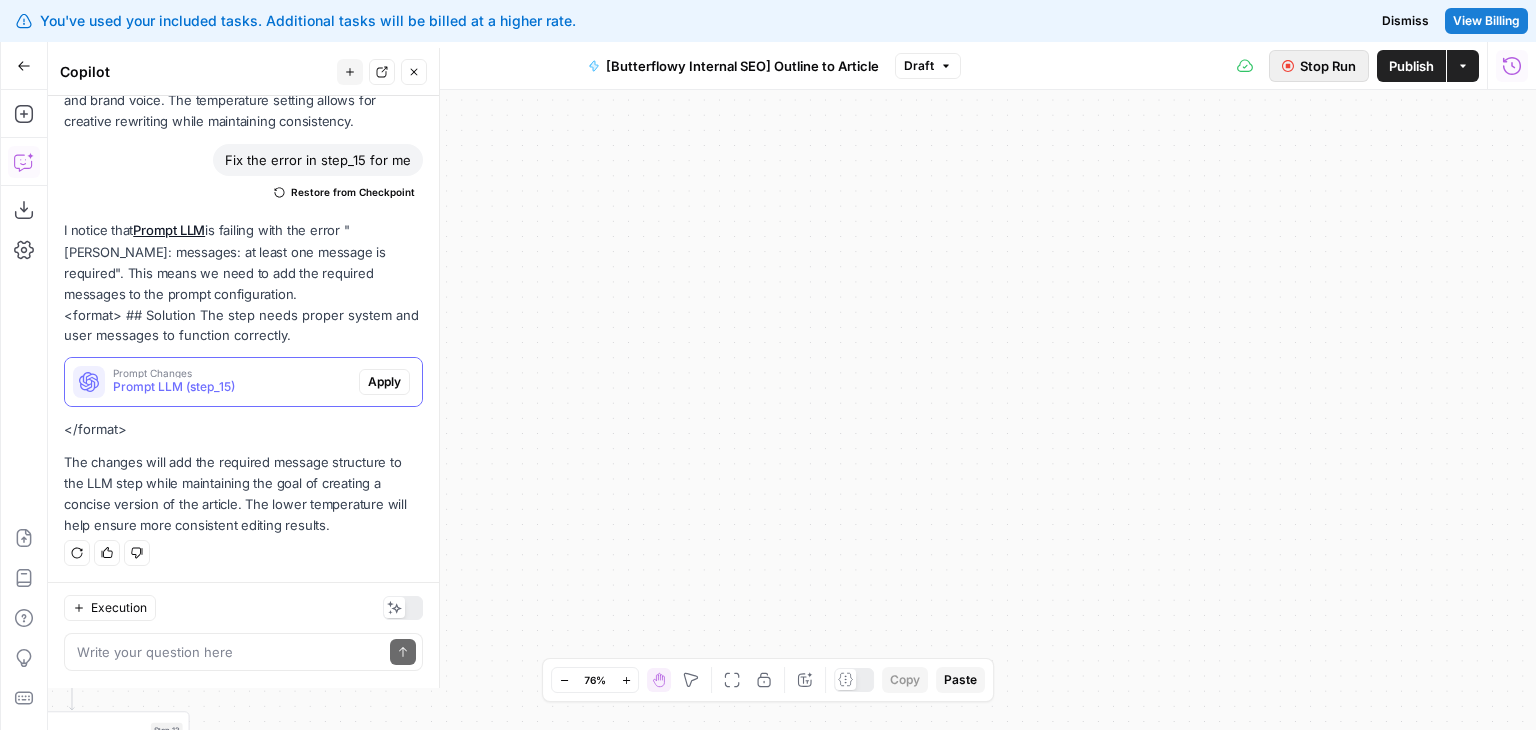 click on "Stop Run" at bounding box center (1328, 66) 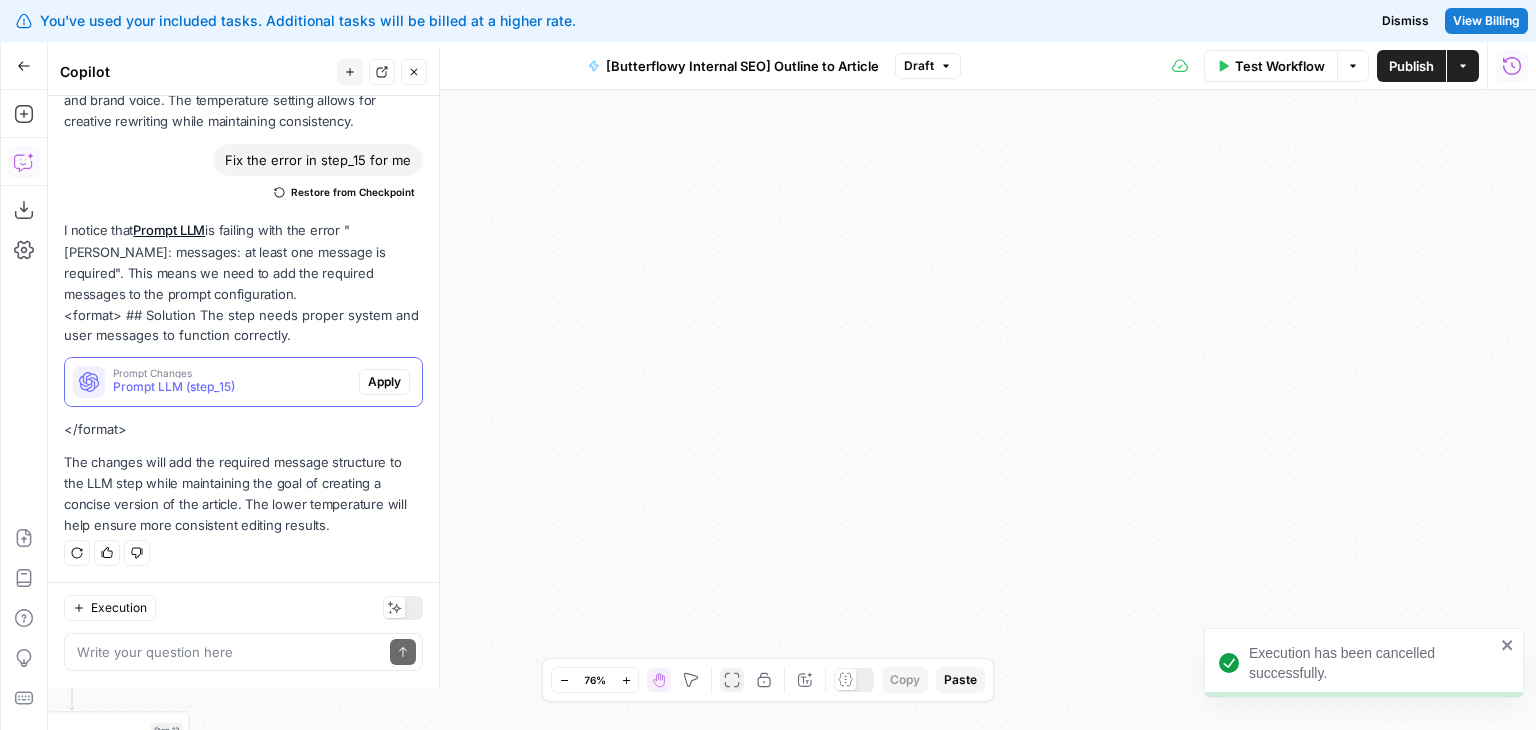 click 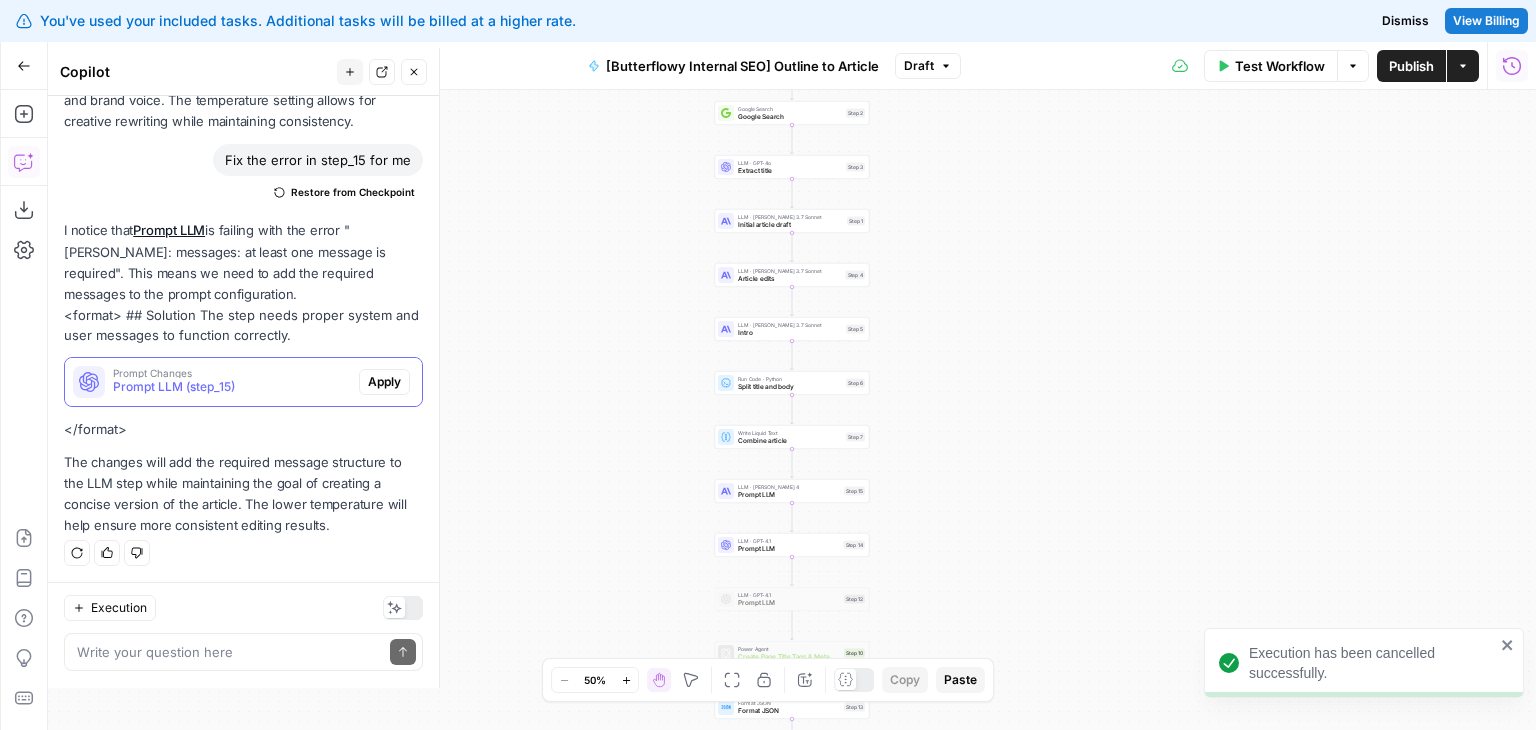 drag, startPoint x: 1000, startPoint y: 512, endPoint x: 1027, endPoint y: 349, distance: 165.22107 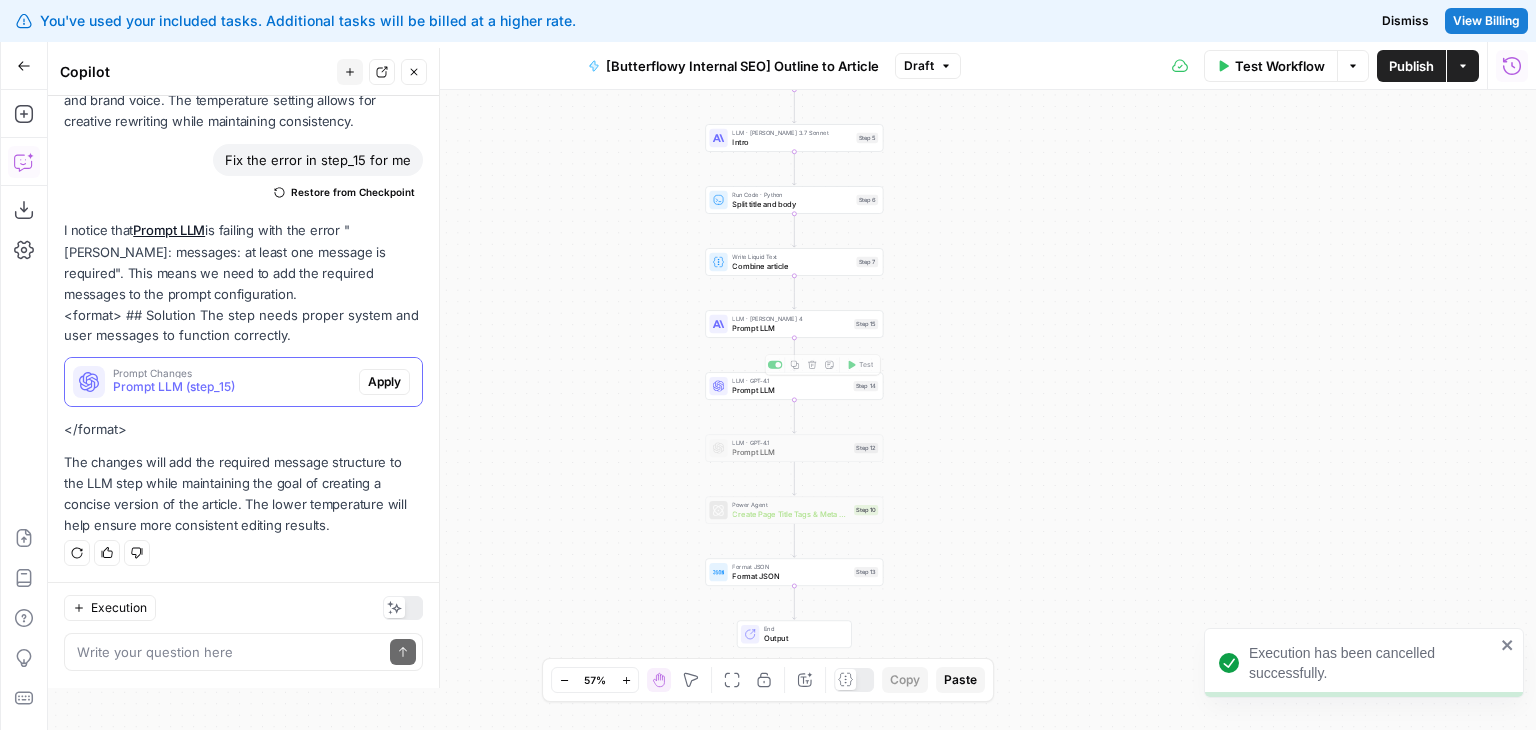 click on "Prompt LLM" at bounding box center [790, 327] 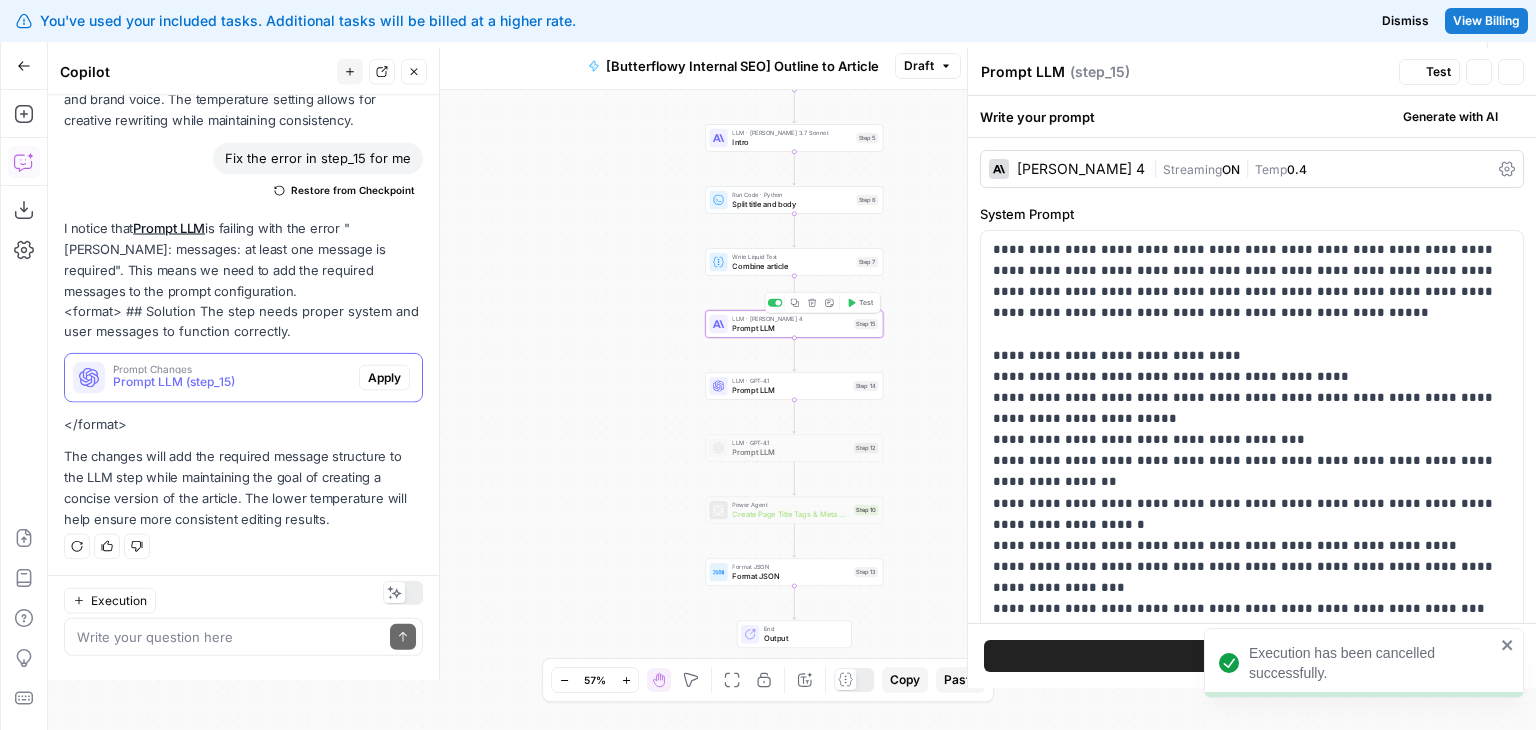scroll, scrollTop: 873, scrollLeft: 0, axis: vertical 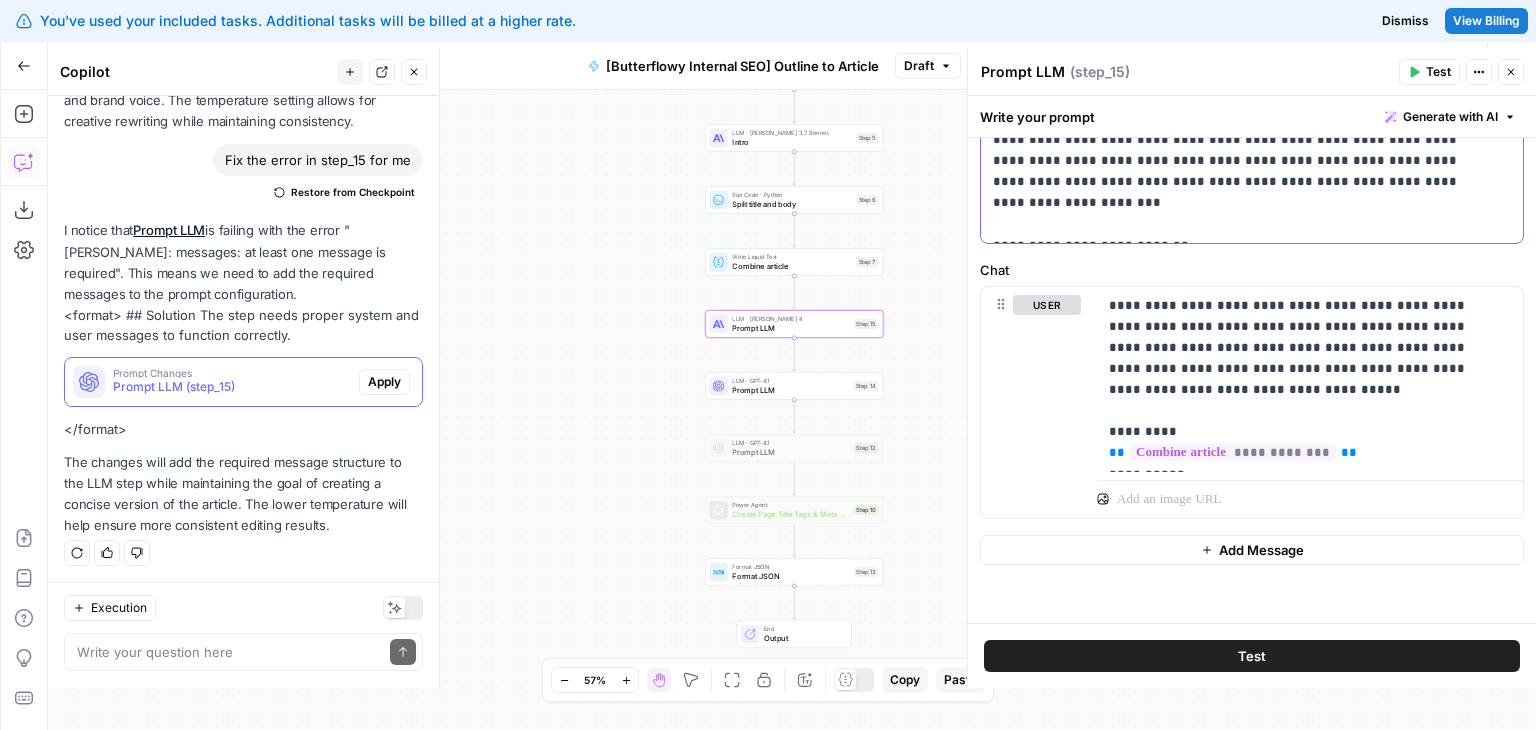 drag, startPoint x: 1064, startPoint y: 223, endPoint x: 982, endPoint y: 159, distance: 104.019226 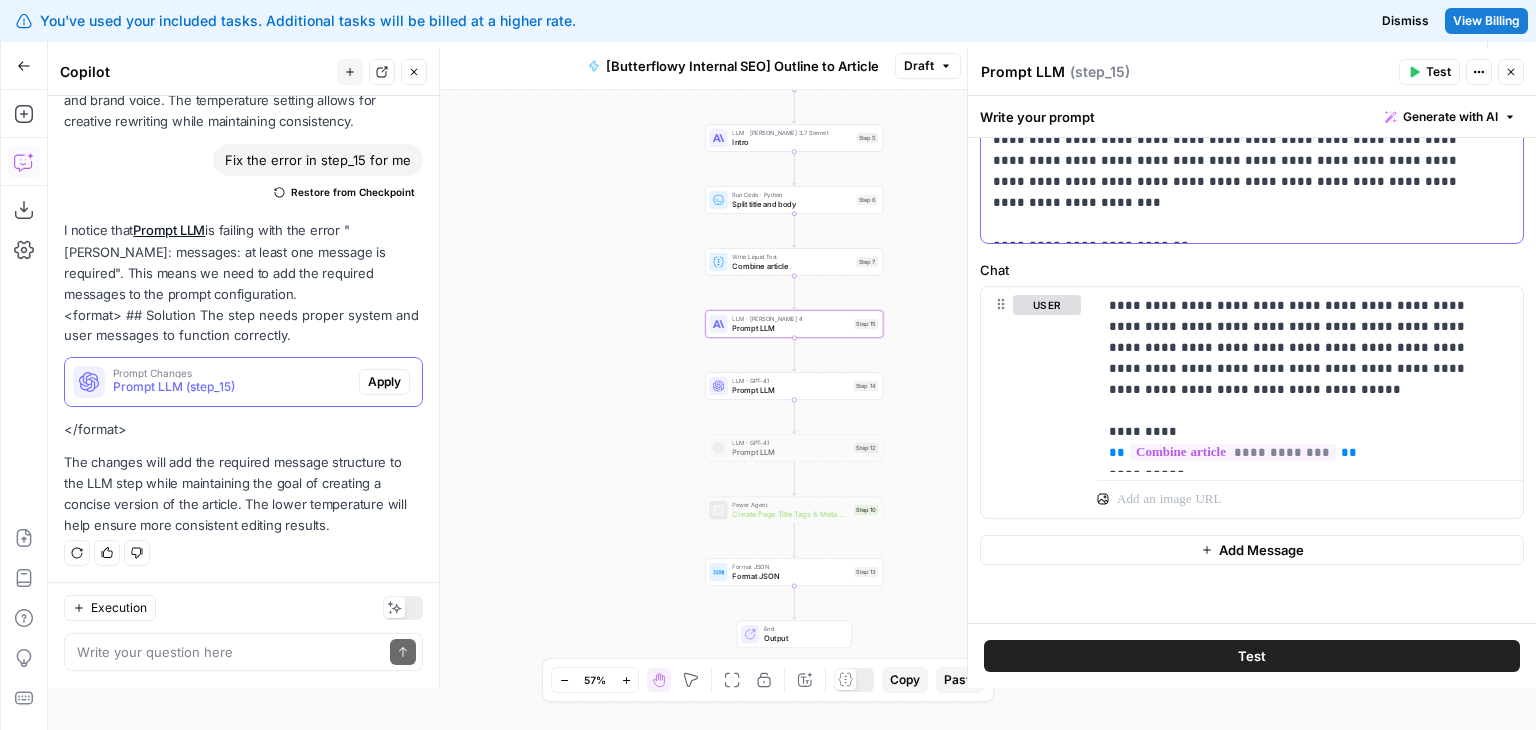 click on "**********" at bounding box center (1252, -146) 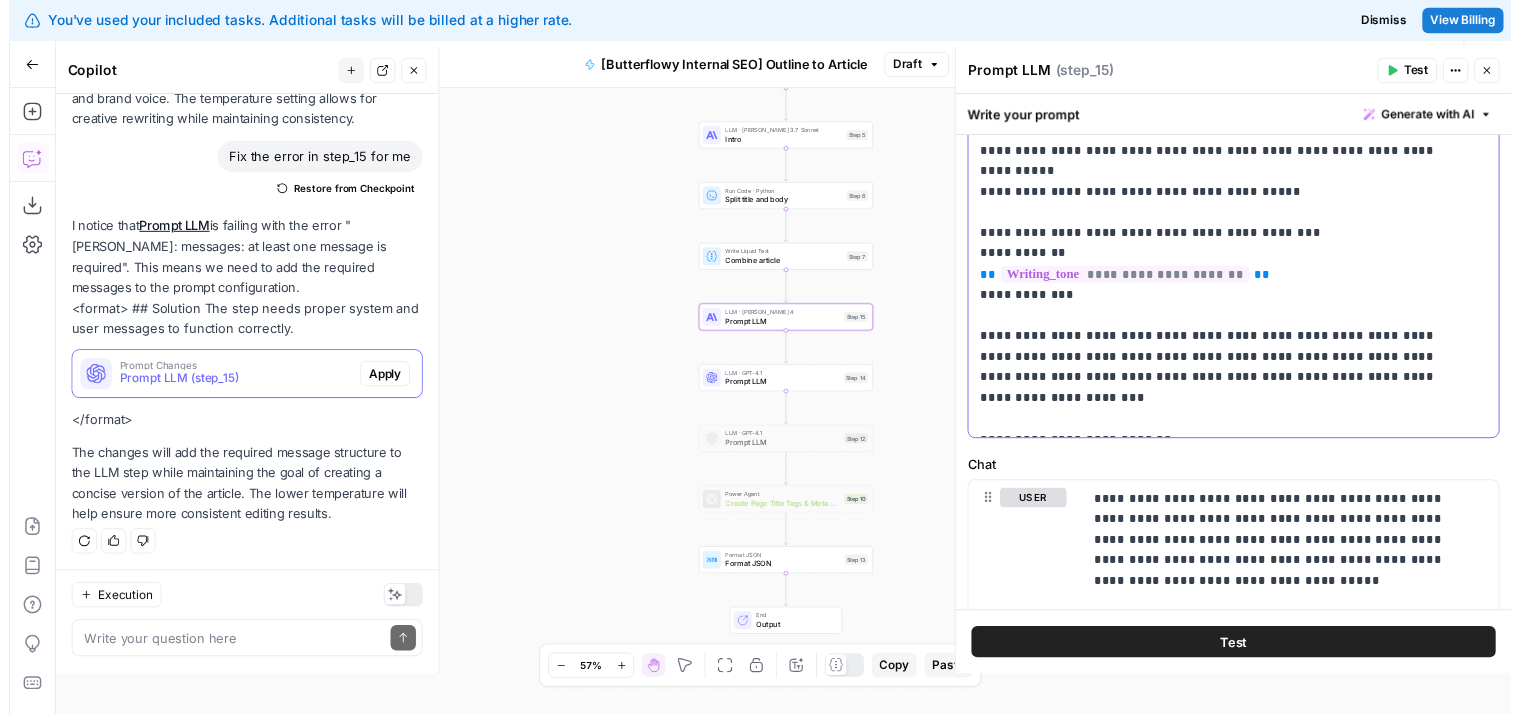 scroll, scrollTop: 550, scrollLeft: 0, axis: vertical 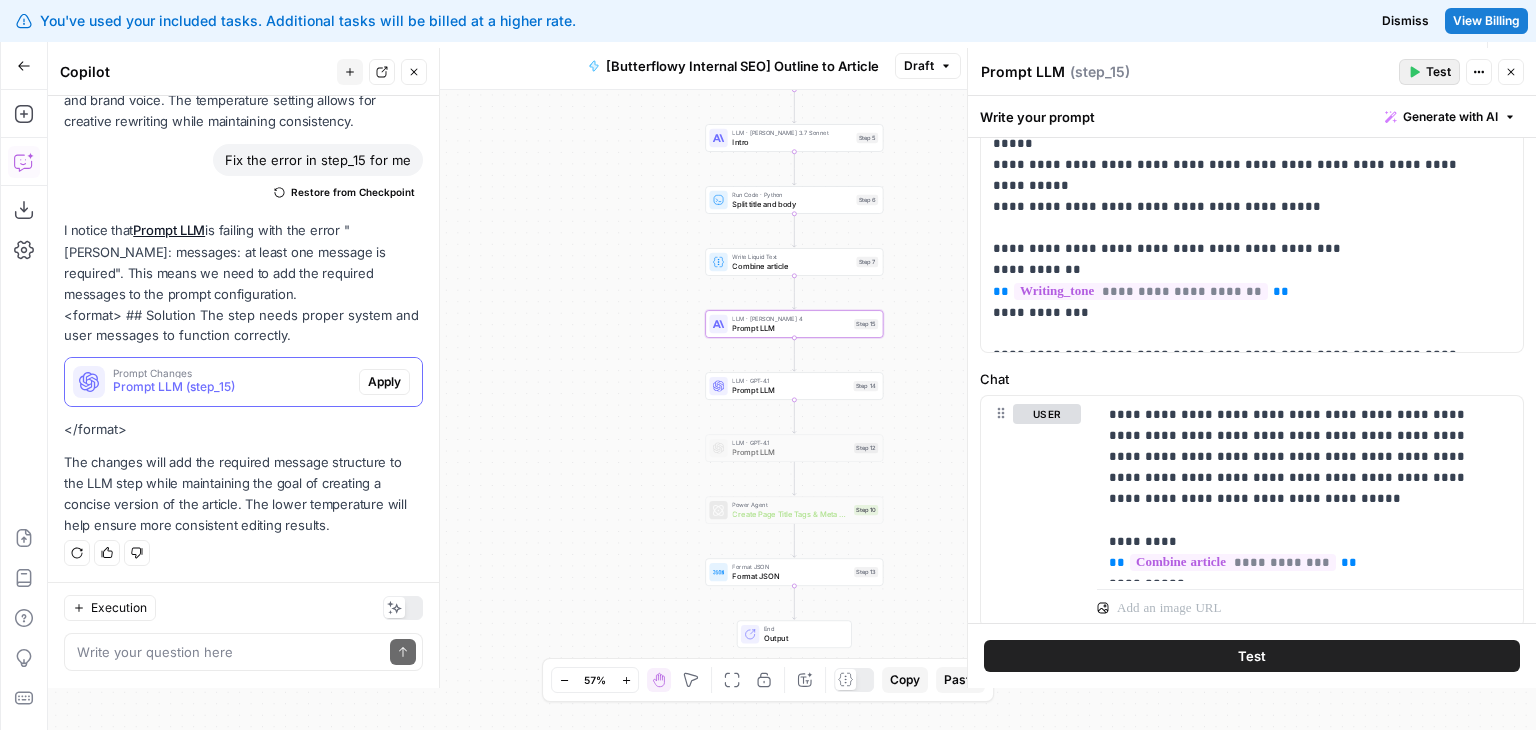 click 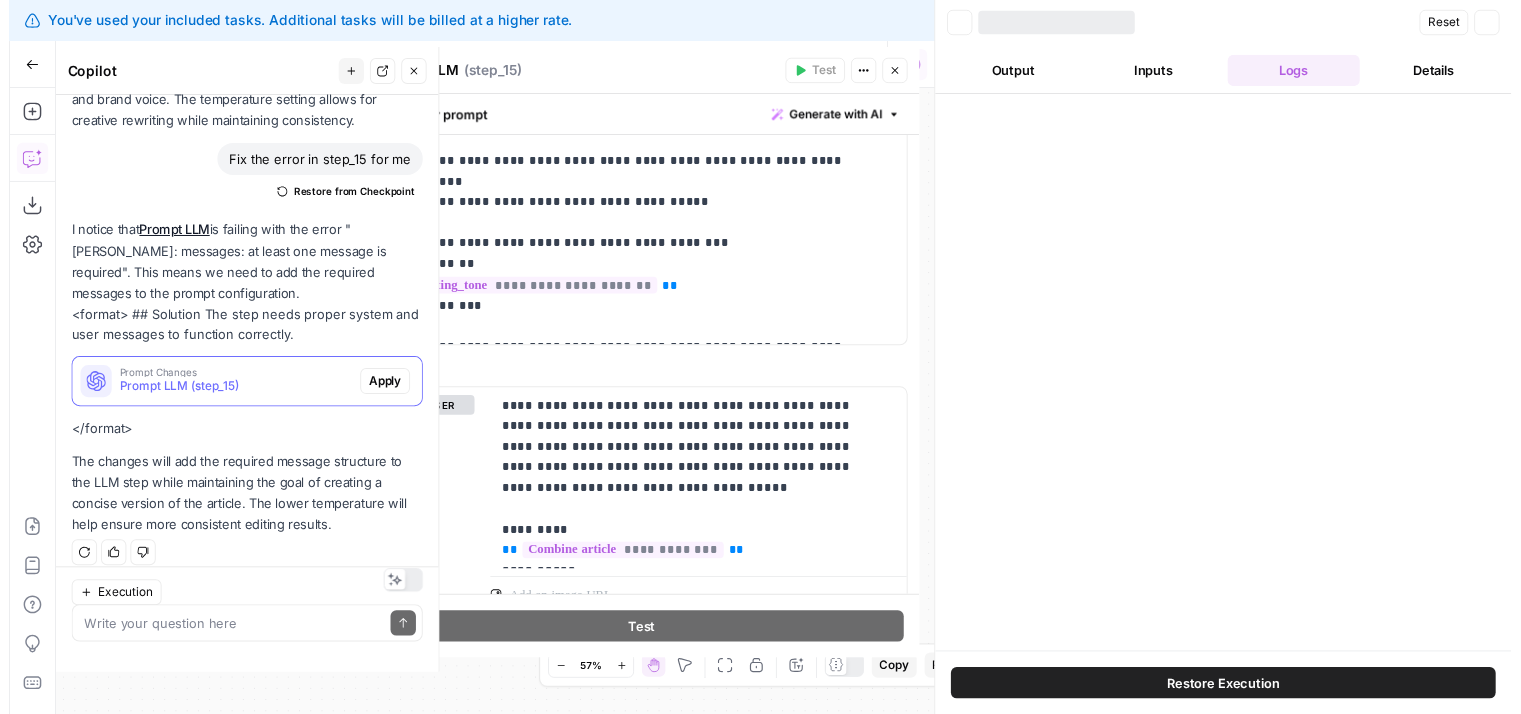 scroll, scrollTop: 888, scrollLeft: 0, axis: vertical 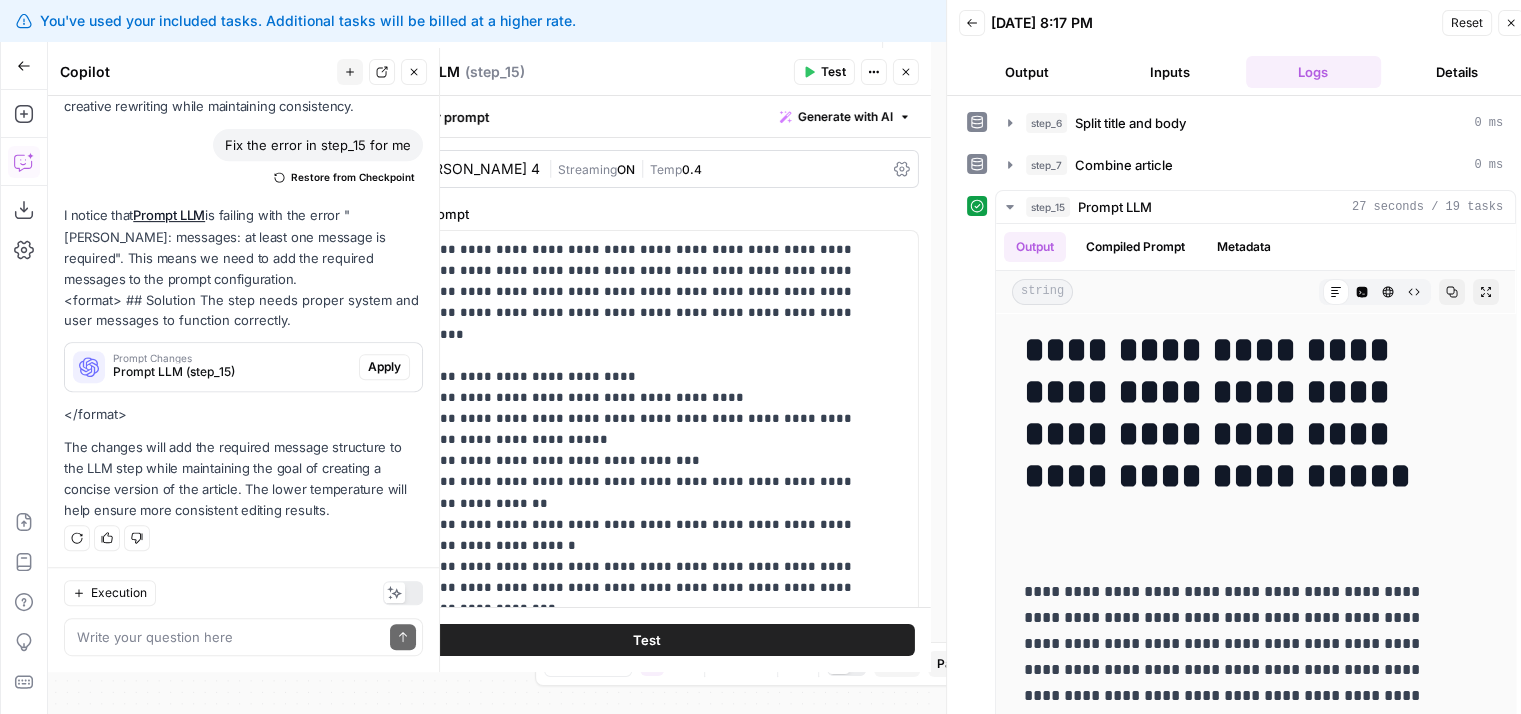 drag, startPoint x: 965, startPoint y: 453, endPoint x: 989, endPoint y: 581, distance: 130.23056 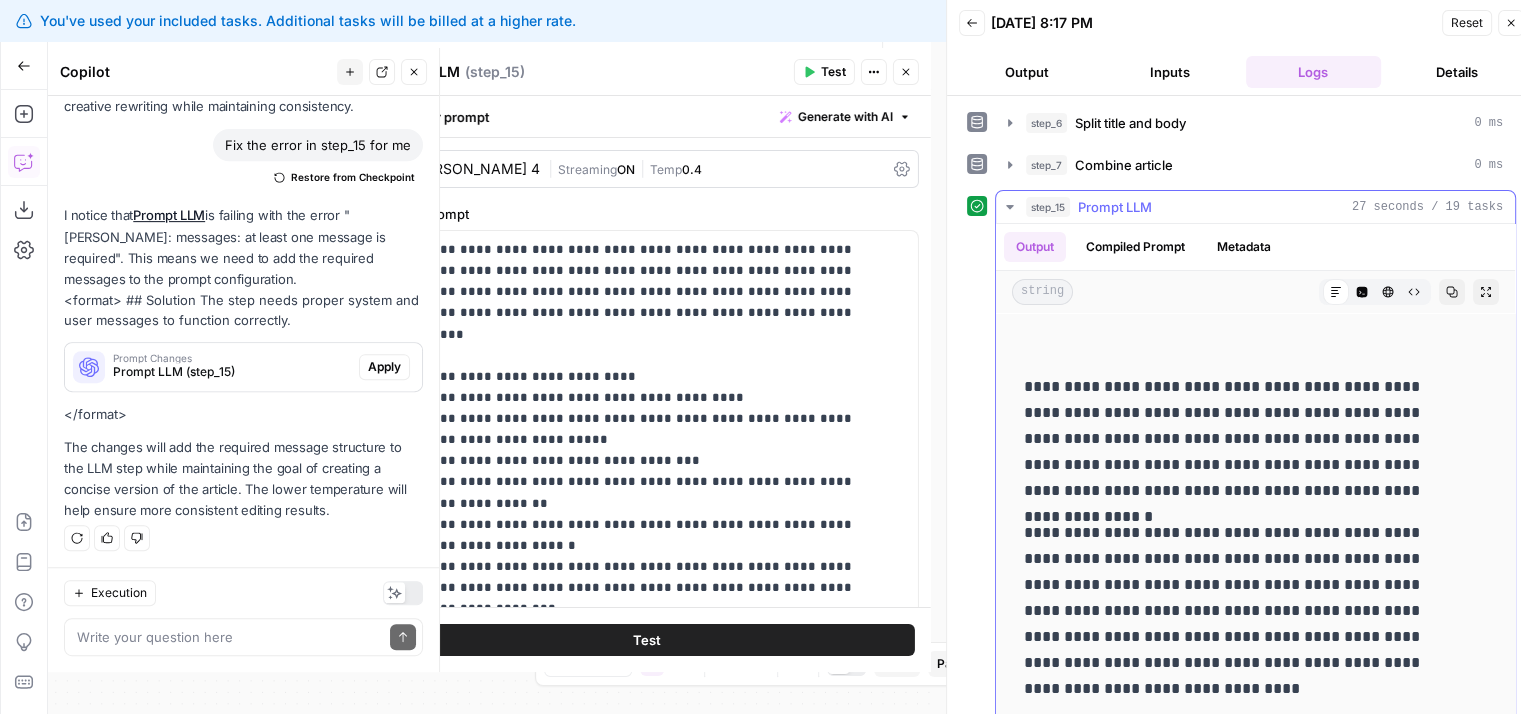 drag, startPoint x: 1177, startPoint y: 424, endPoint x: 1166, endPoint y: 505, distance: 81.7435 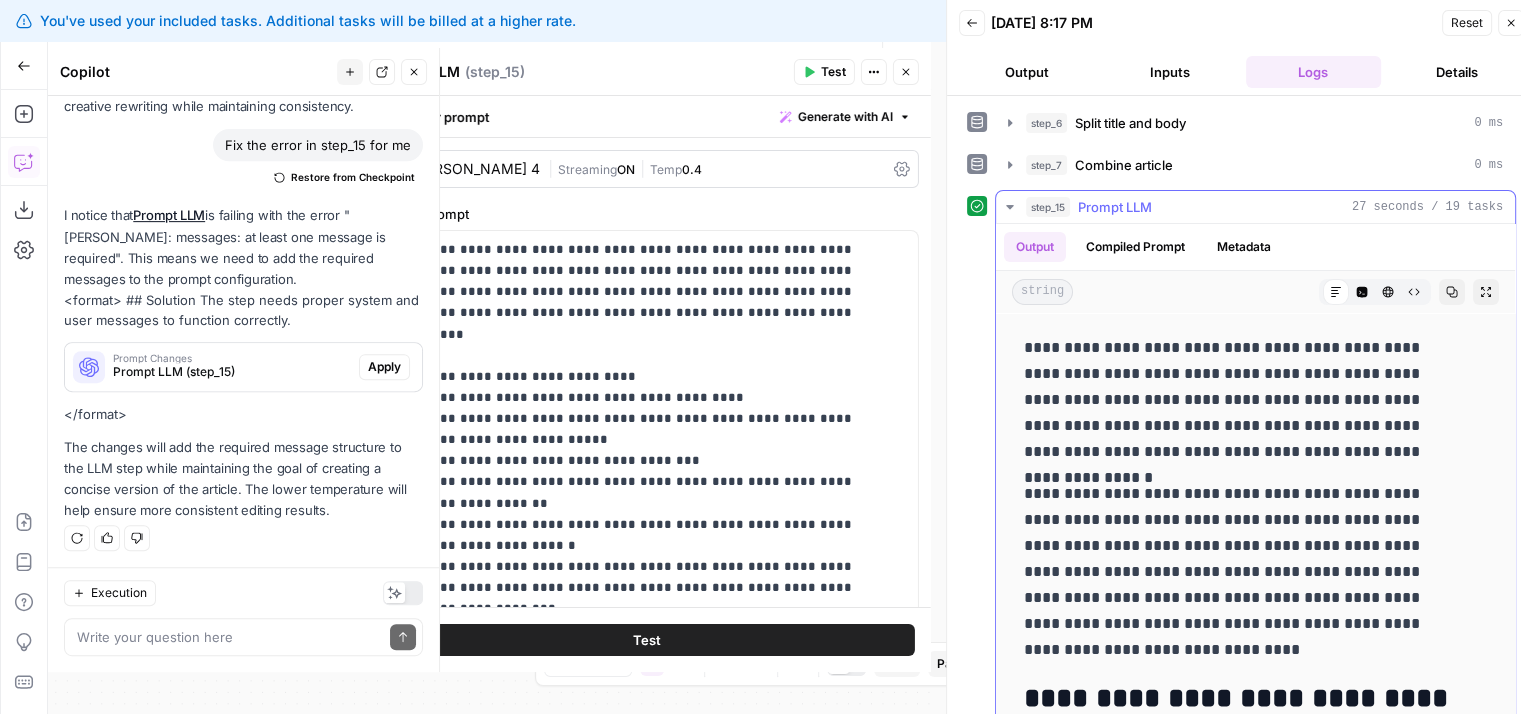 scroll, scrollTop: 76, scrollLeft: 0, axis: vertical 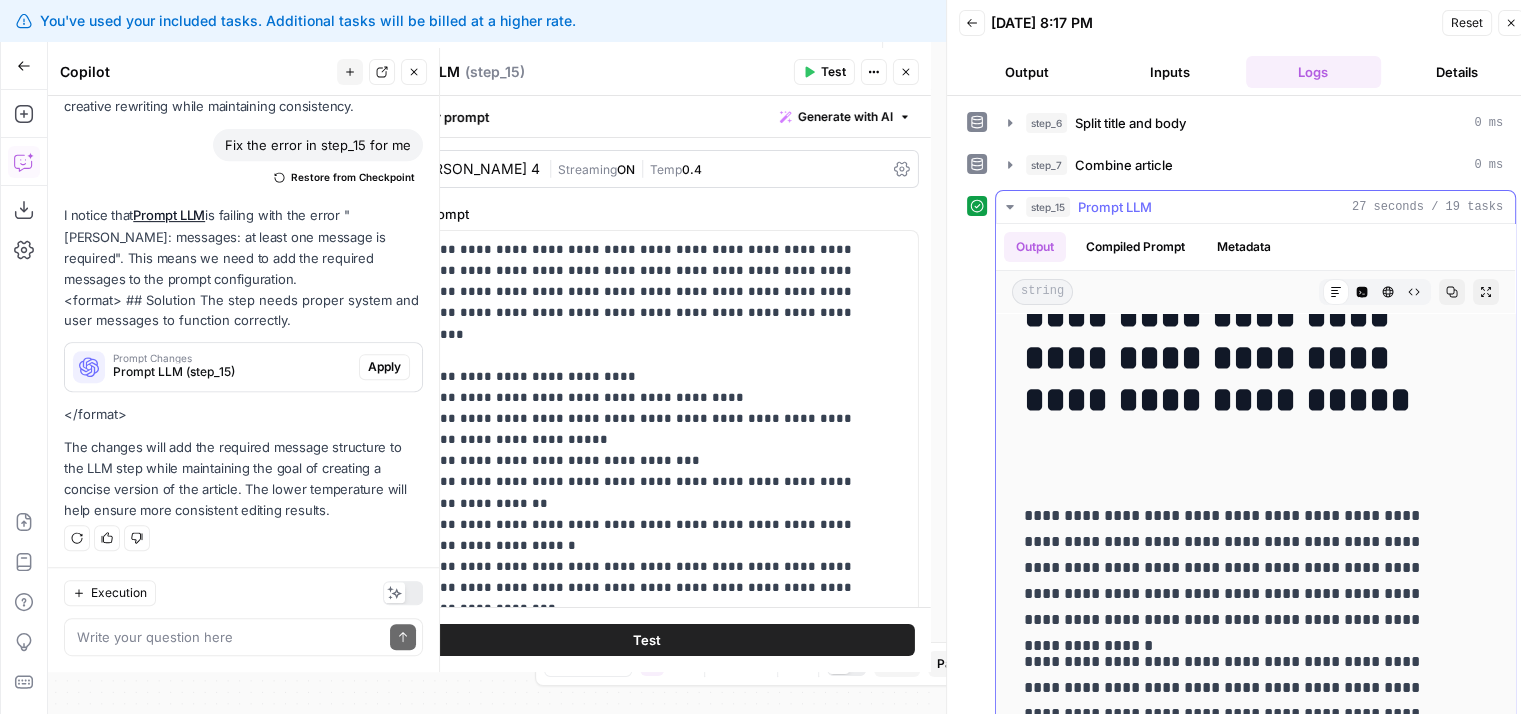 drag, startPoint x: 1272, startPoint y: 490, endPoint x: 1271, endPoint y: 325, distance: 165.00304 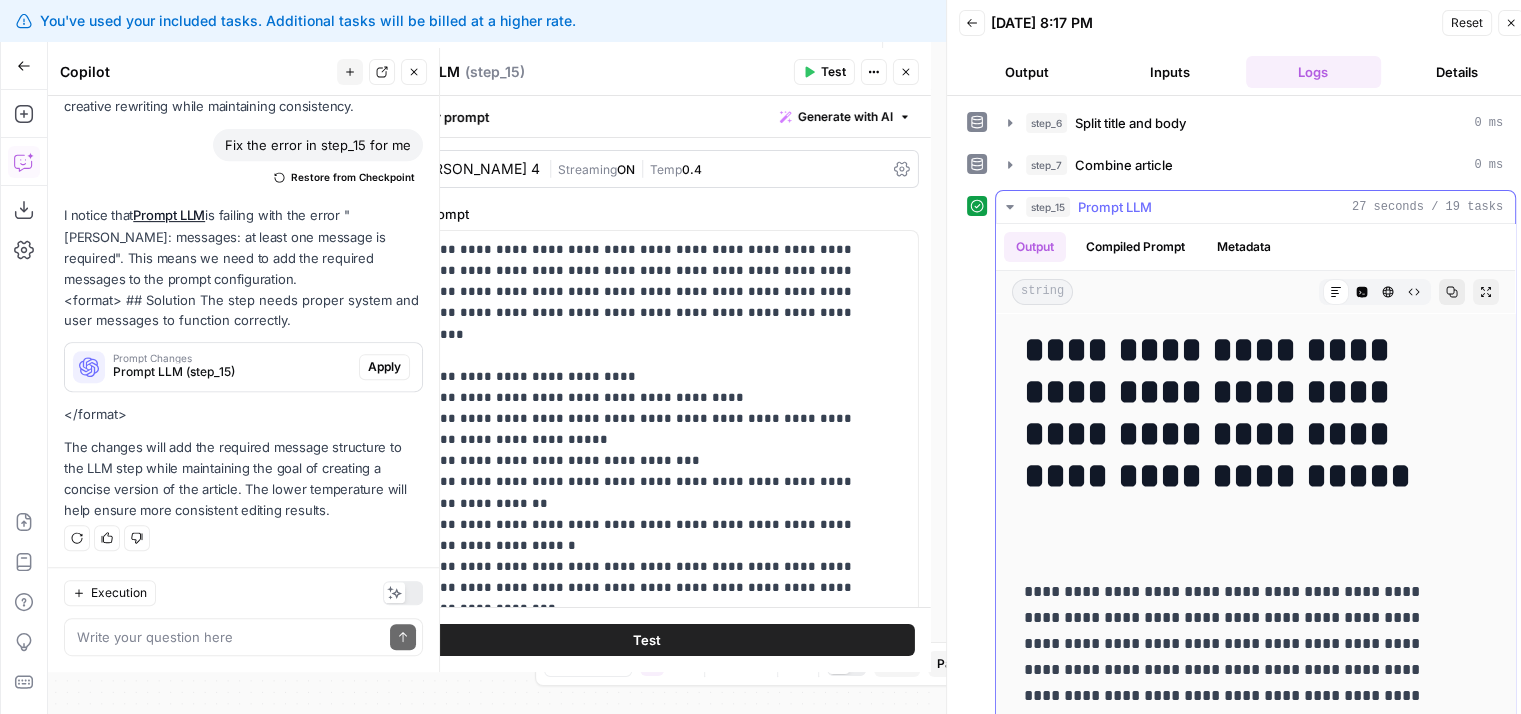 click 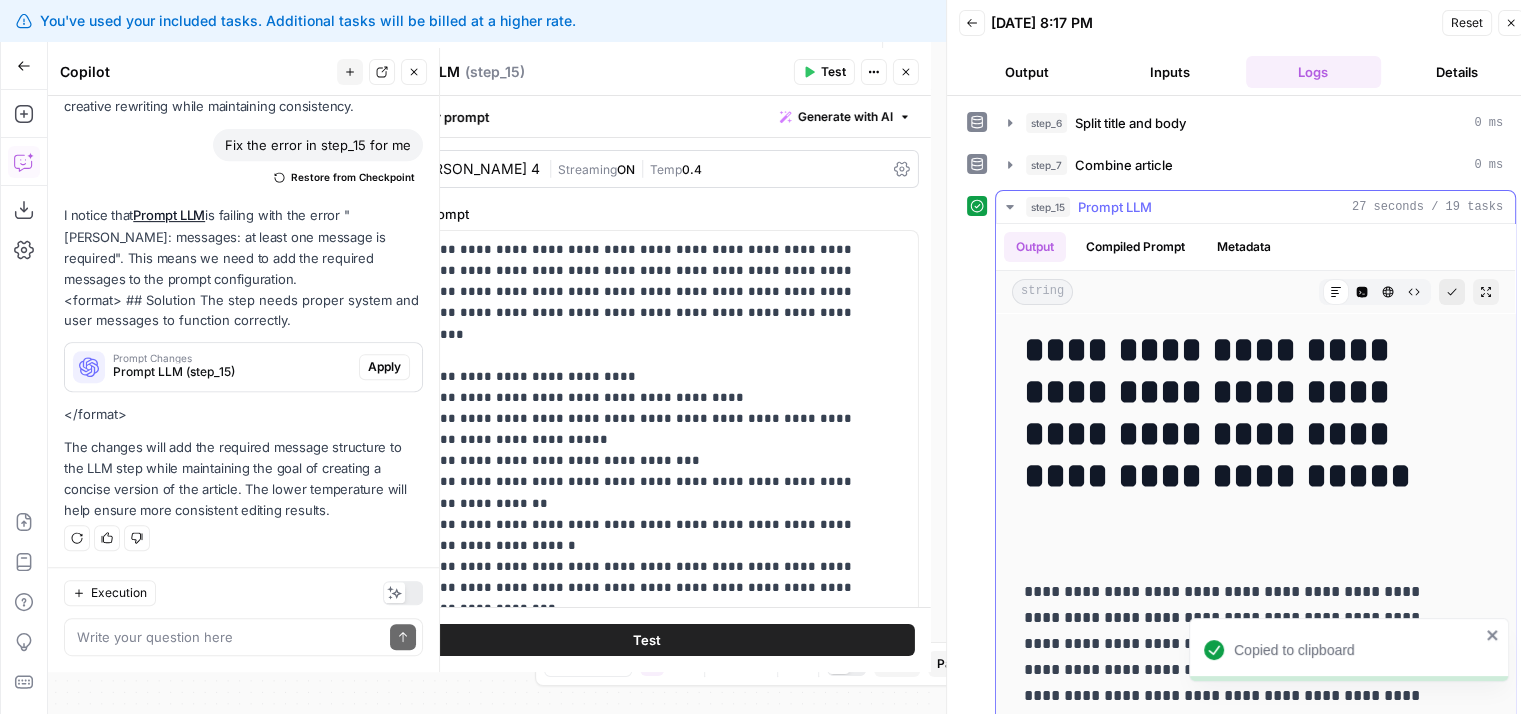 click on "**********" at bounding box center (1240, 434) 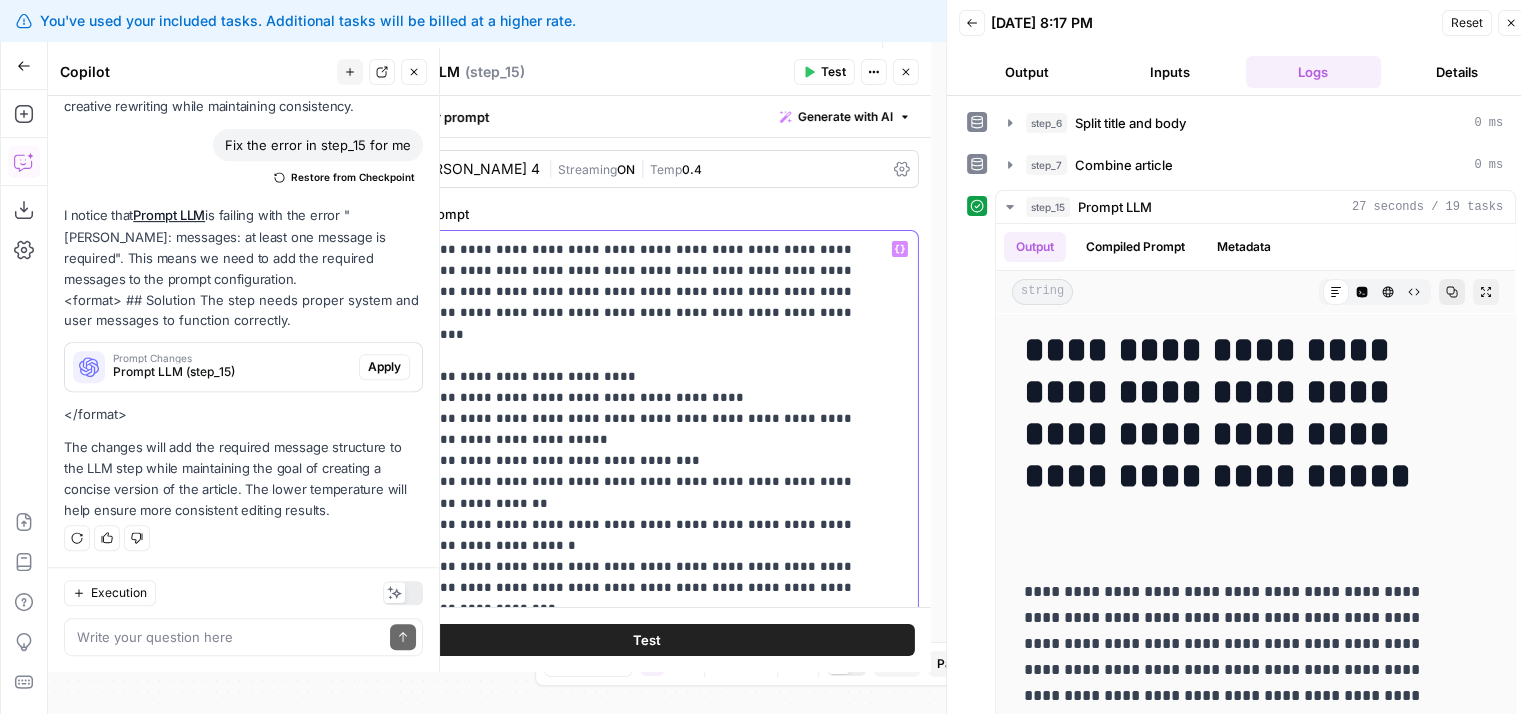 drag, startPoint x: 660, startPoint y: 373, endPoint x: 632, endPoint y: 378, distance: 28.442924 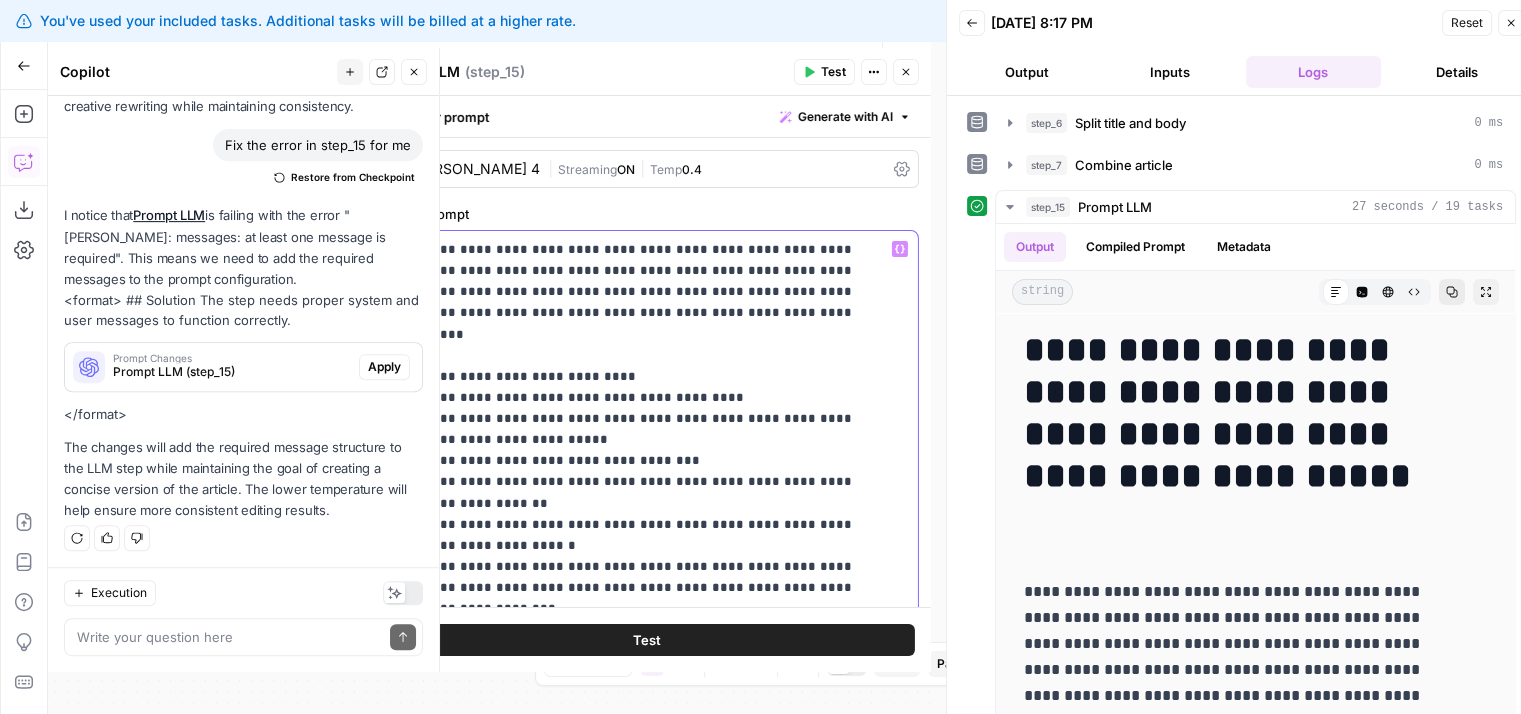 drag, startPoint x: 660, startPoint y: 375, endPoint x: 600, endPoint y: 378, distance: 60.074955 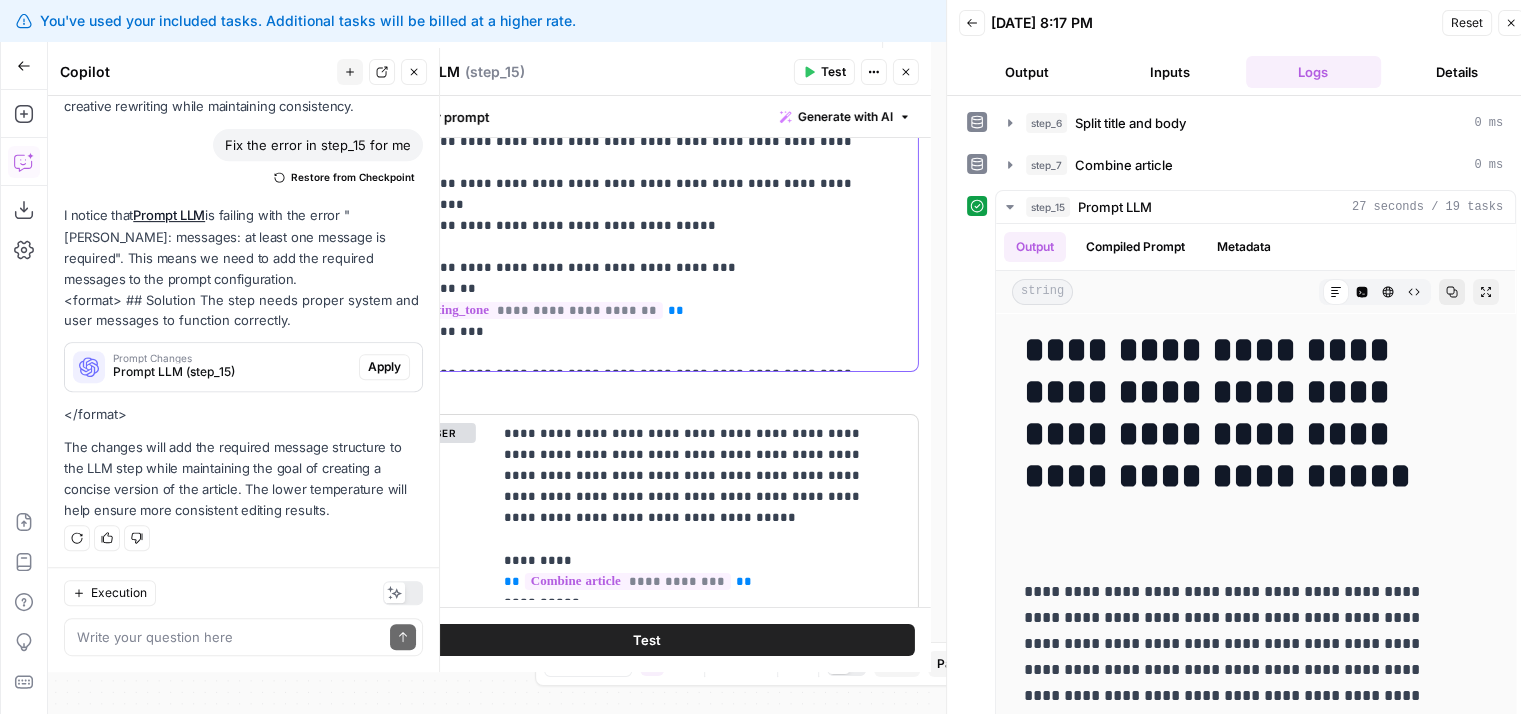 scroll, scrollTop: 620, scrollLeft: 0, axis: vertical 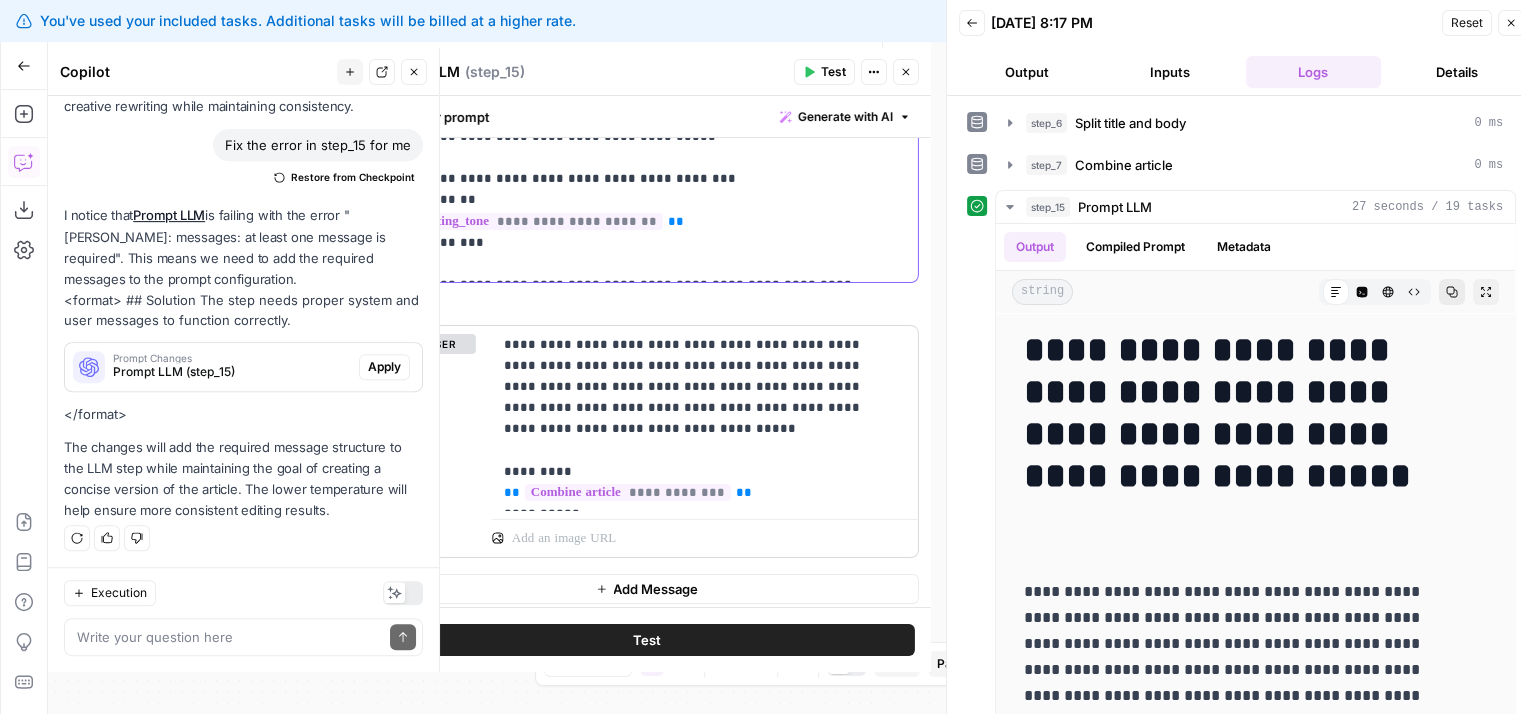 drag, startPoint x: 744, startPoint y: 358, endPoint x: 738, endPoint y: 390, distance: 32.55764 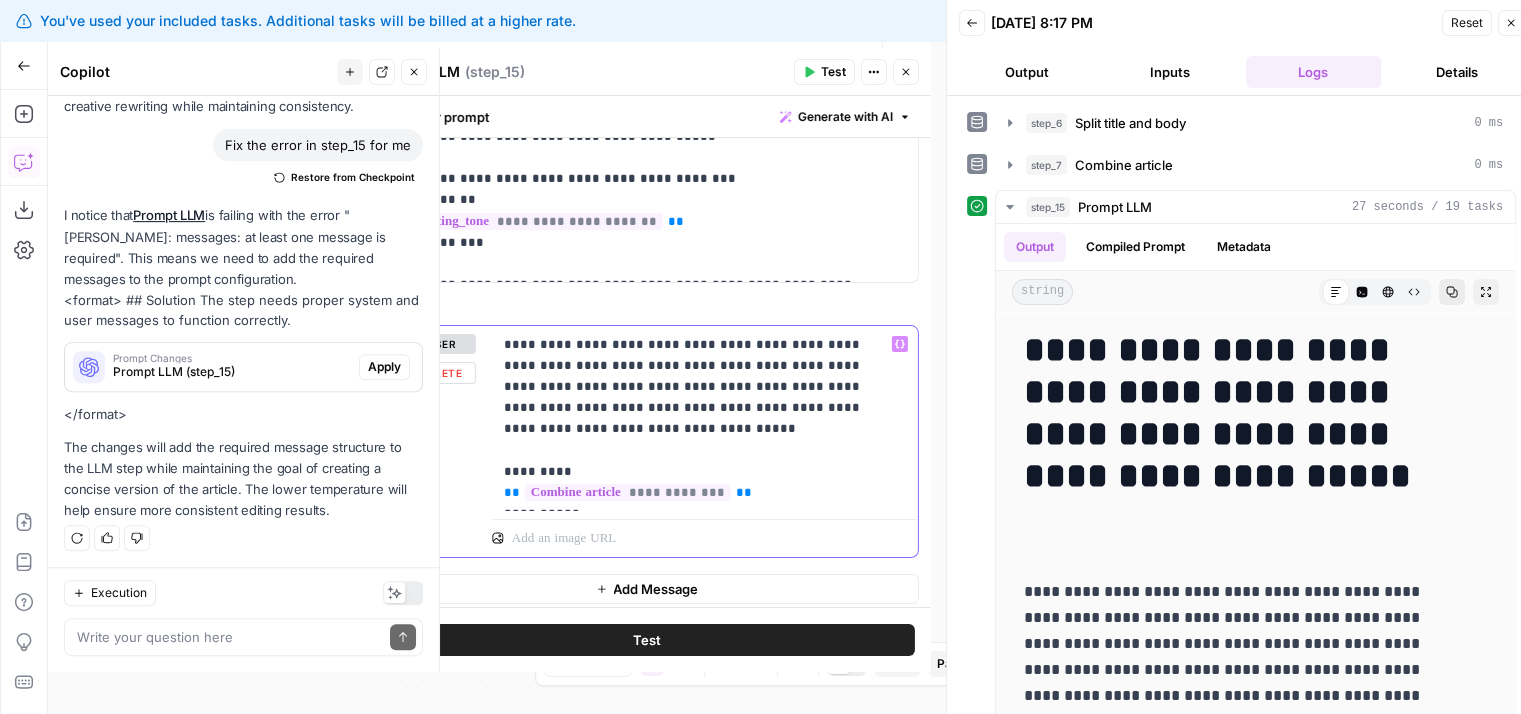 drag, startPoint x: 743, startPoint y: 345, endPoint x: 806, endPoint y: 349, distance: 63.126858 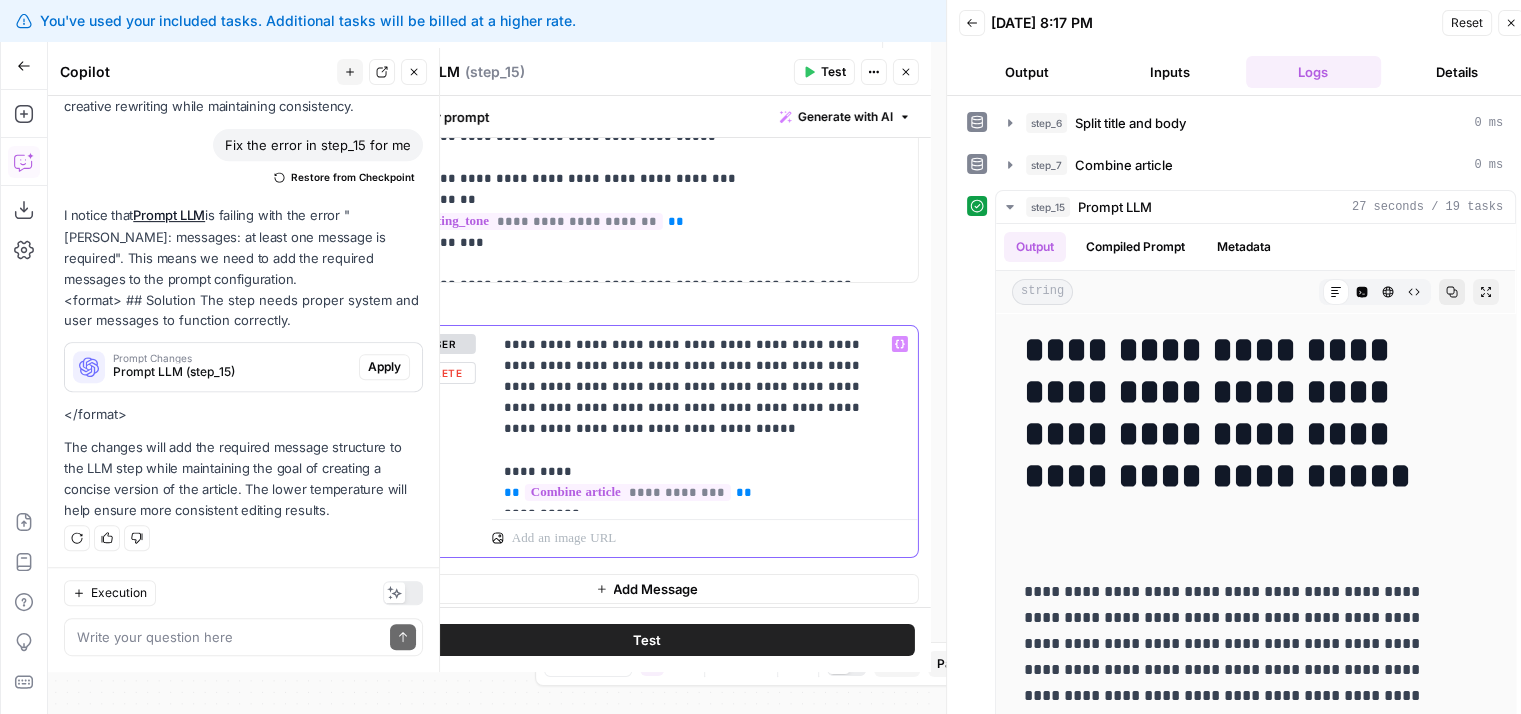 click on "**********" at bounding box center (697, 418) 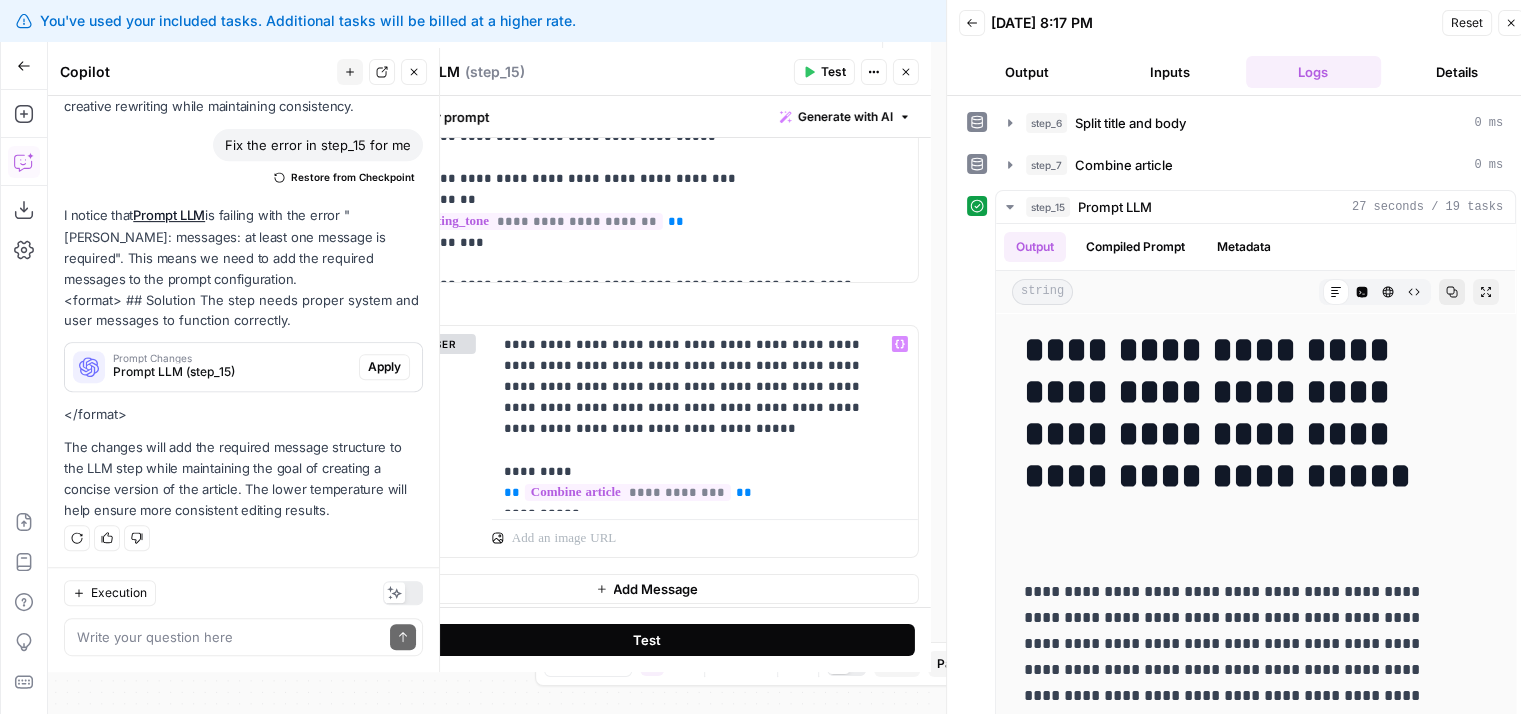 click on "Test" at bounding box center [647, 640] 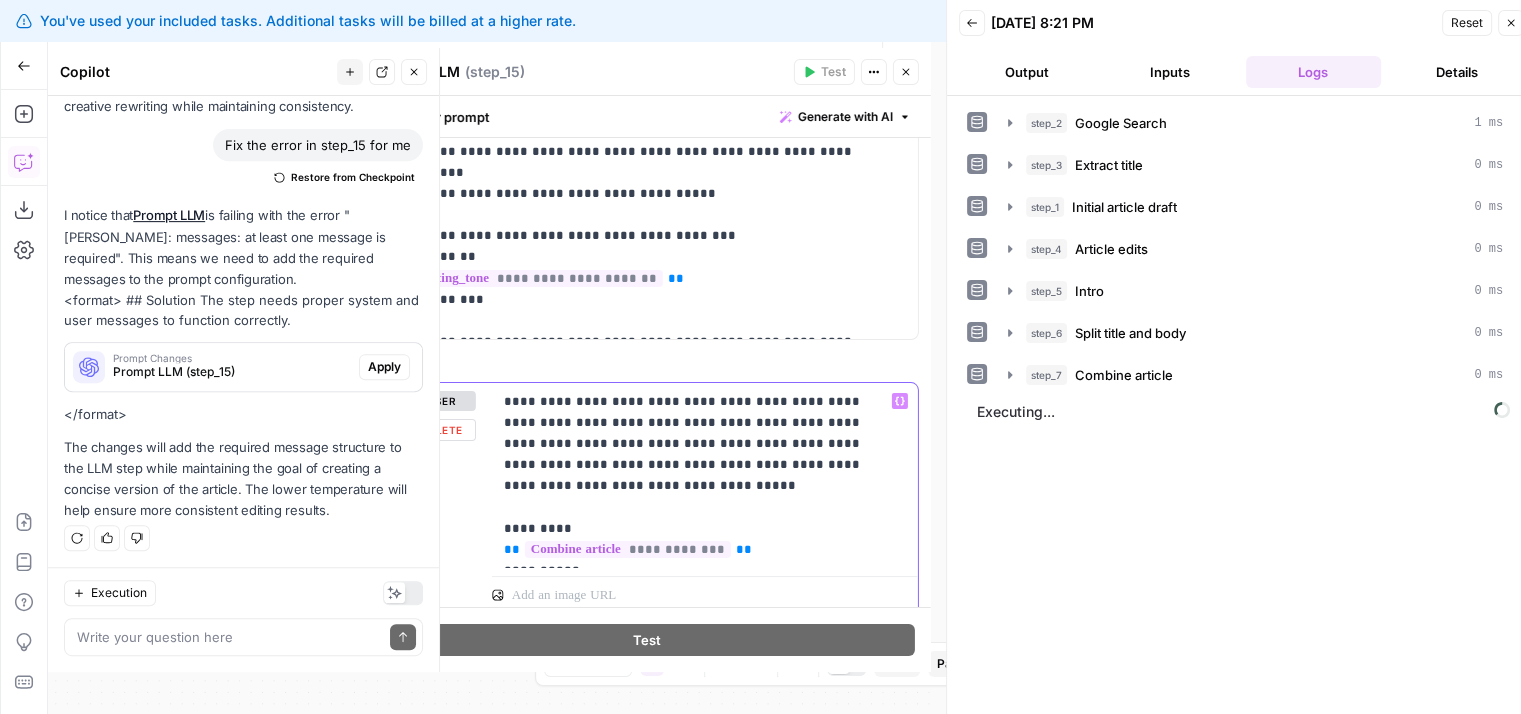 drag, startPoint x: 851, startPoint y: 408, endPoint x: 862, endPoint y: 365, distance: 44.38468 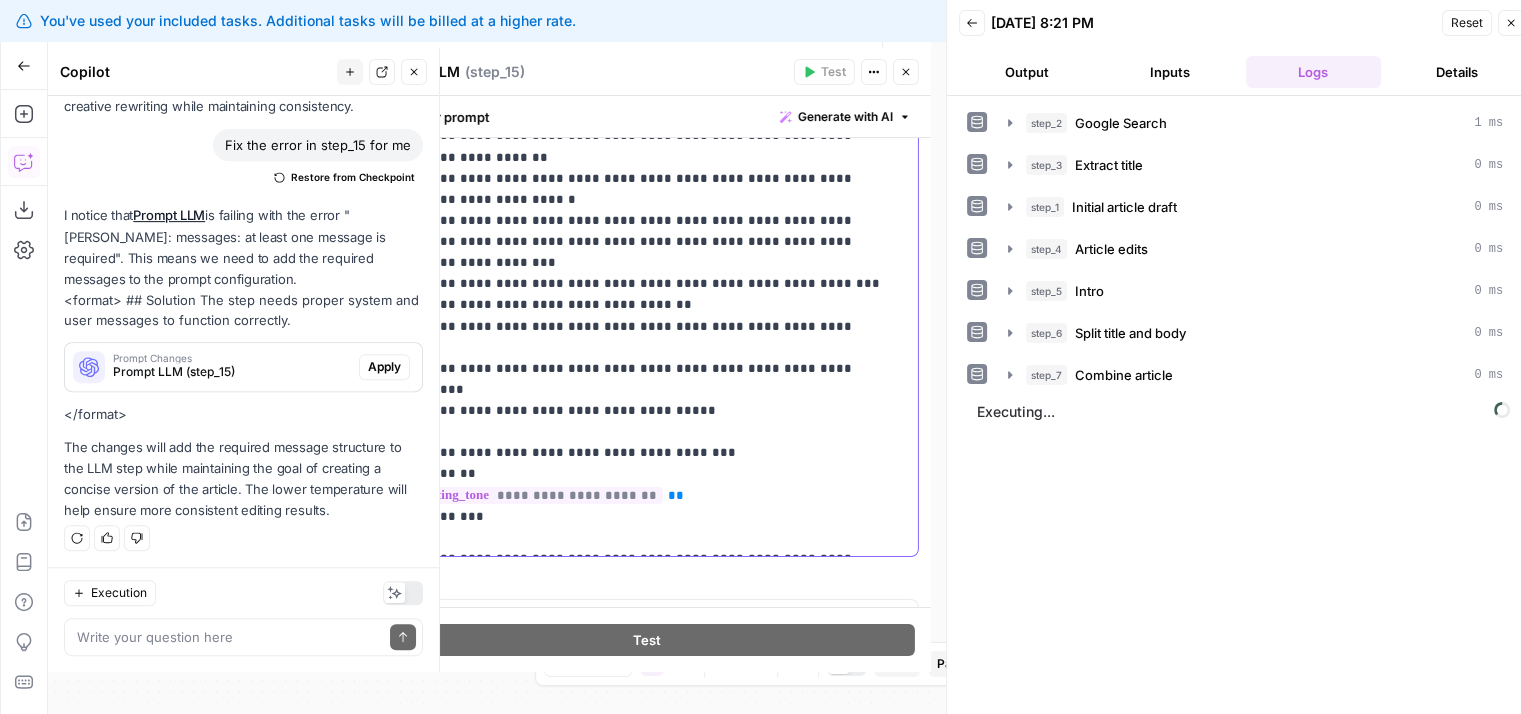 drag, startPoint x: 828, startPoint y: 365, endPoint x: 835, endPoint y: 301, distance: 64.381676 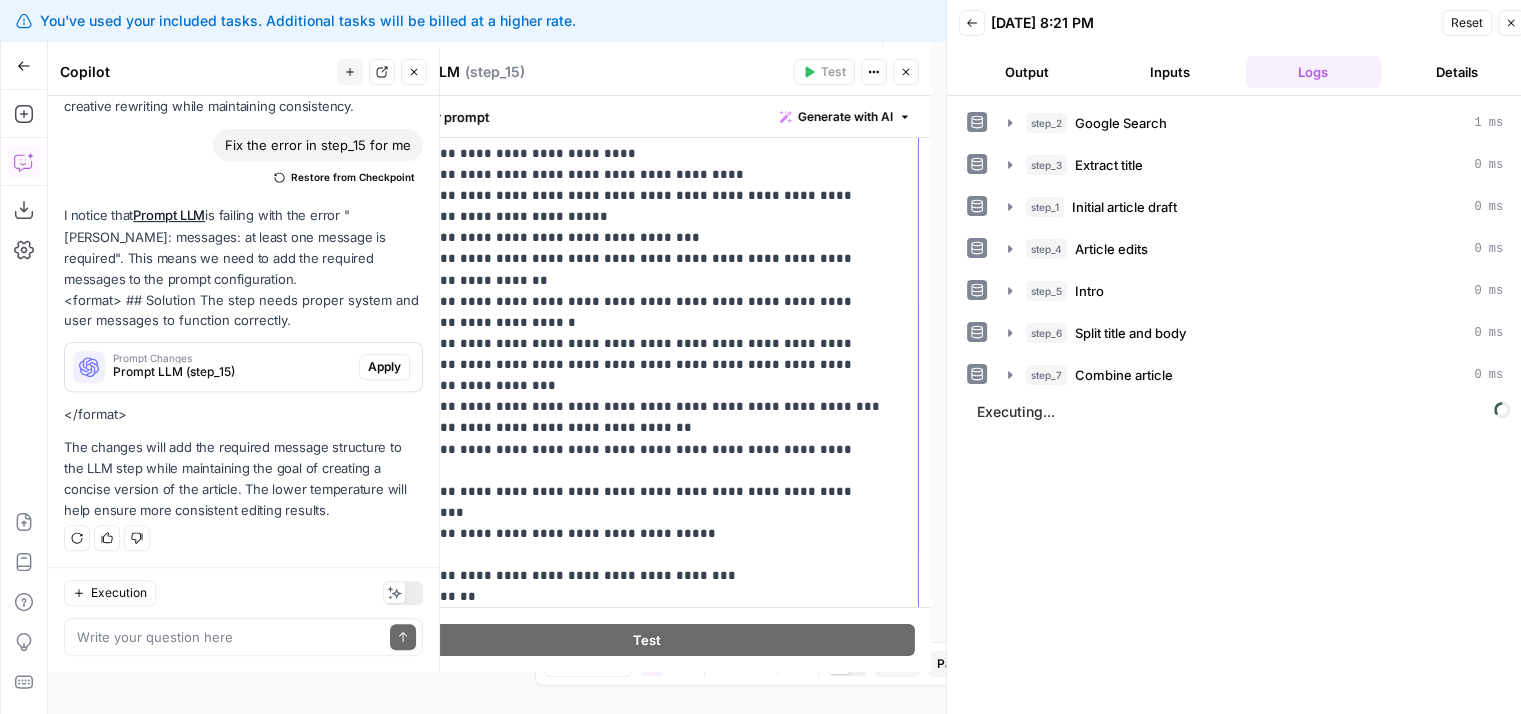 drag, startPoint x: 748, startPoint y: 333, endPoint x: 755, endPoint y: 308, distance: 25.96151 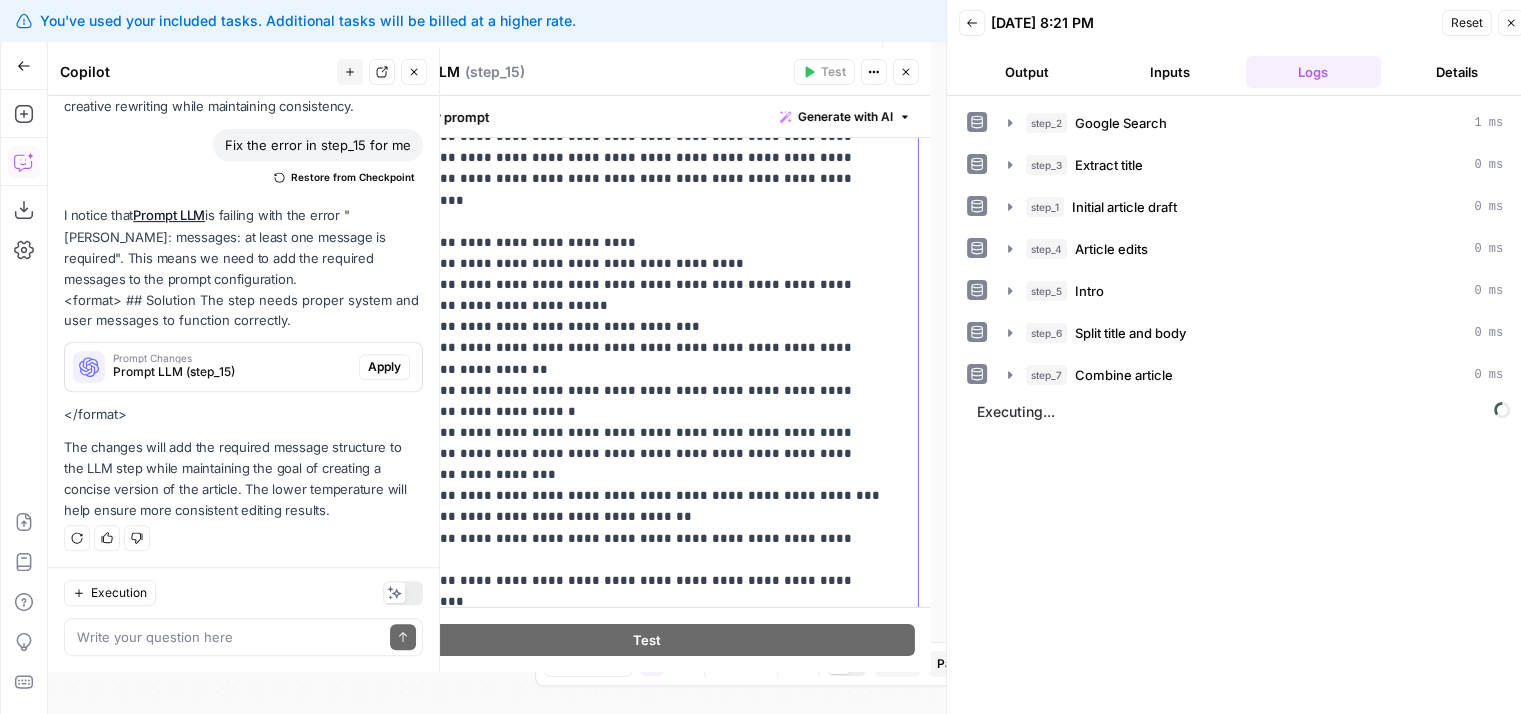 drag, startPoint x: 759, startPoint y: 421, endPoint x: 773, endPoint y: 334, distance: 88.11924 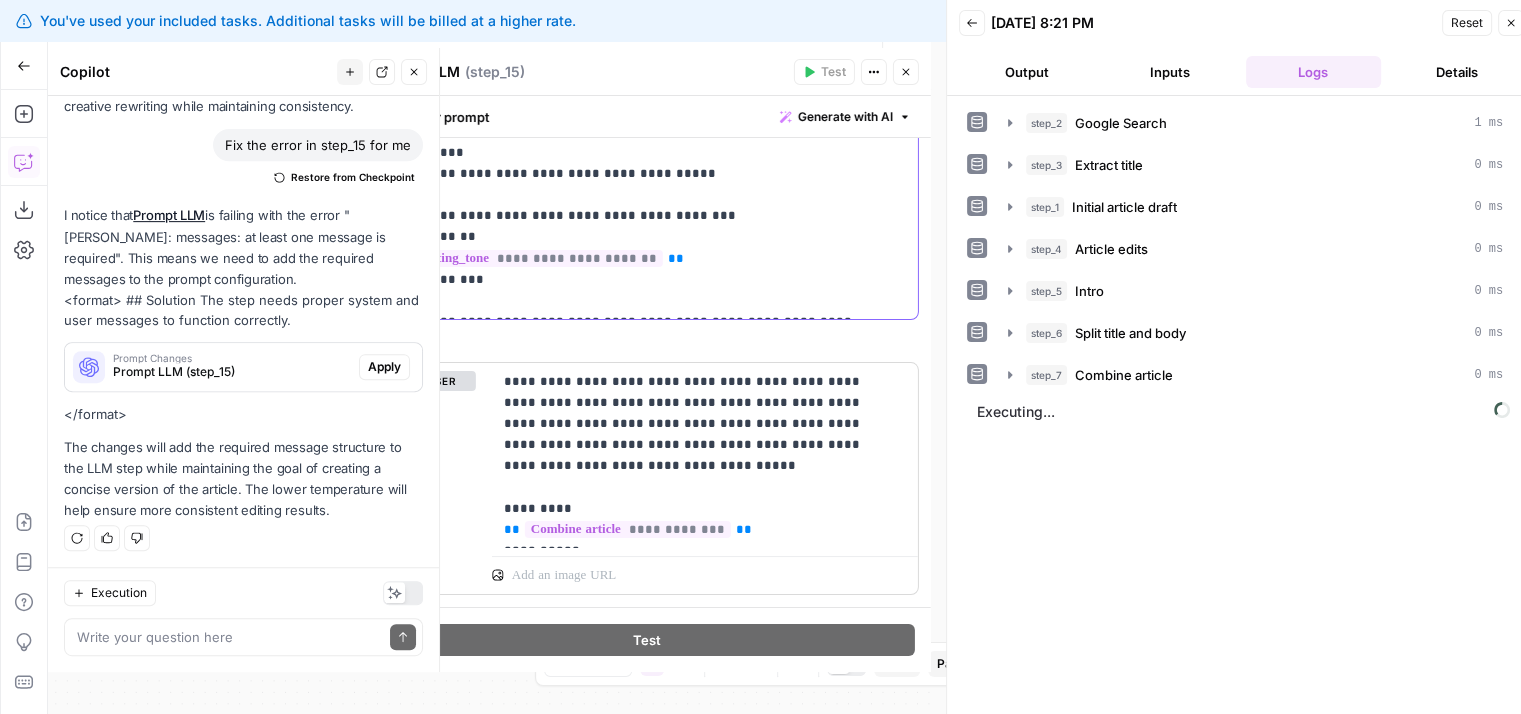 scroll, scrollTop: 675, scrollLeft: 0, axis: vertical 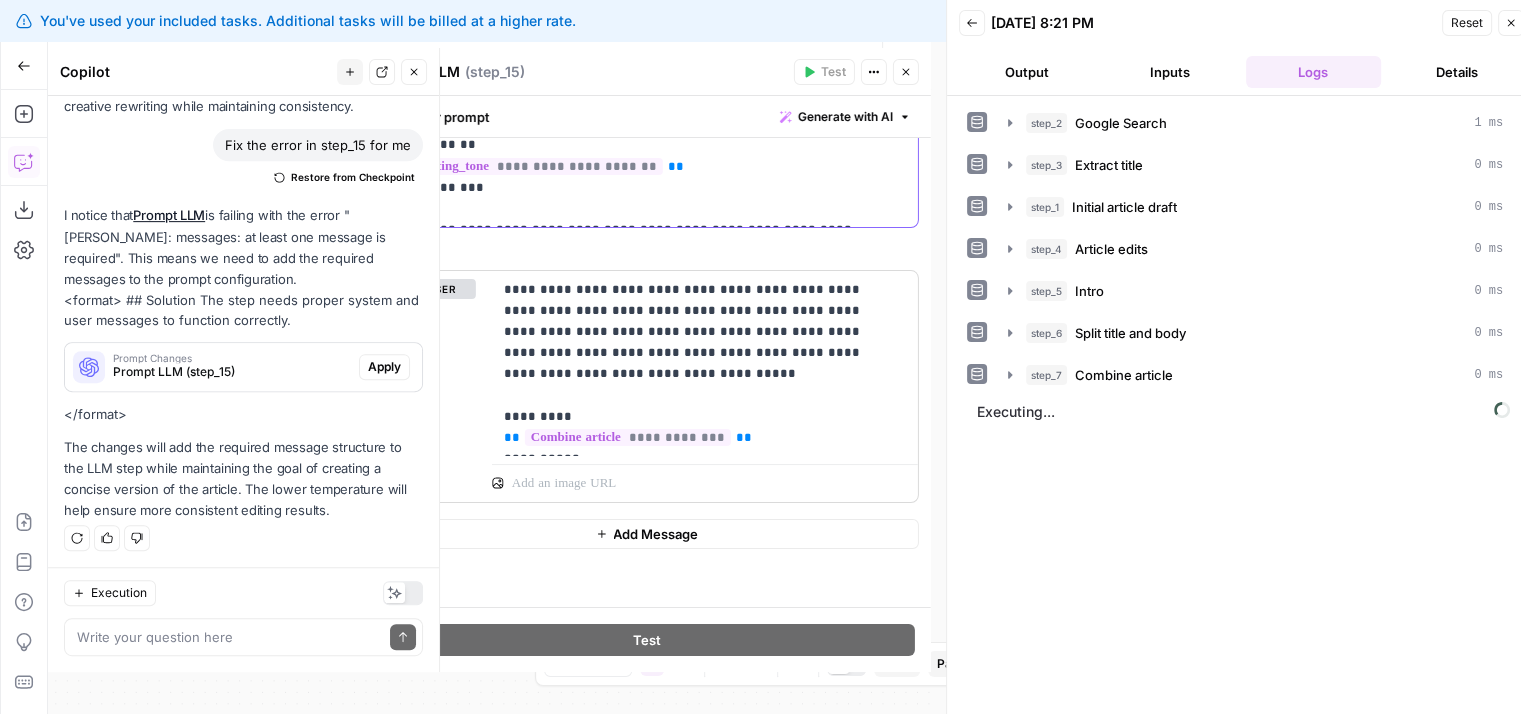 drag, startPoint x: 720, startPoint y: 240, endPoint x: 684, endPoint y: 473, distance: 235.76471 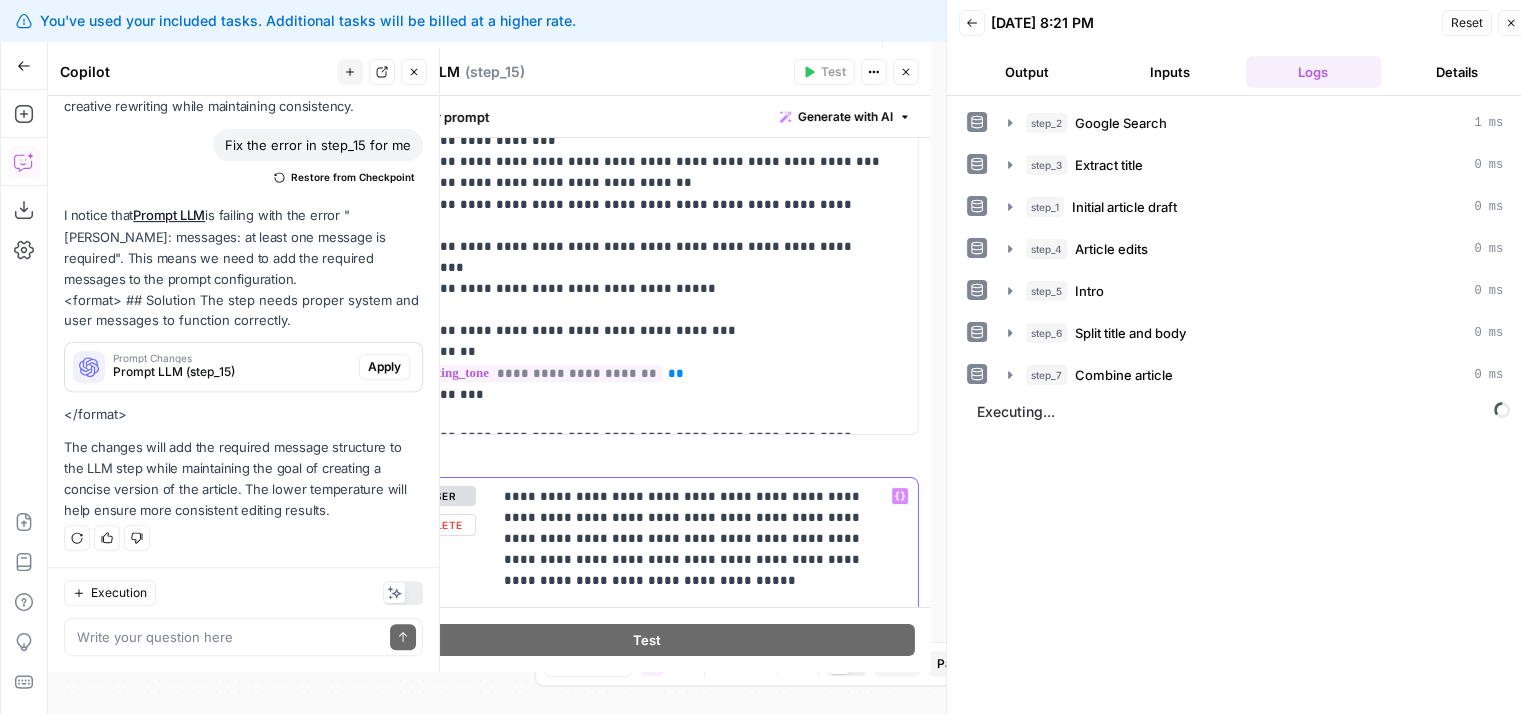 drag, startPoint x: 829, startPoint y: 465, endPoint x: 823, endPoint y: 361, distance: 104.172935 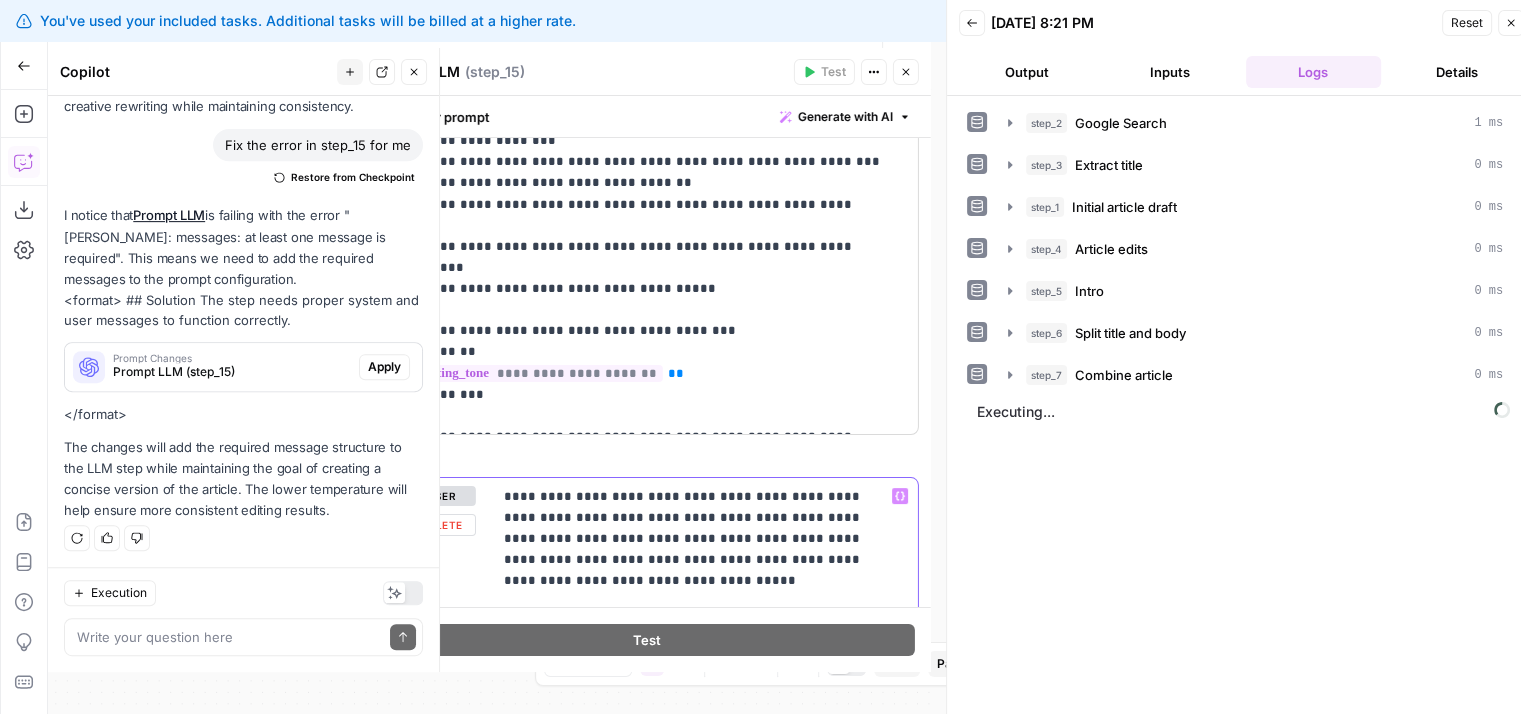 scroll, scrollTop: 405, scrollLeft: 0, axis: vertical 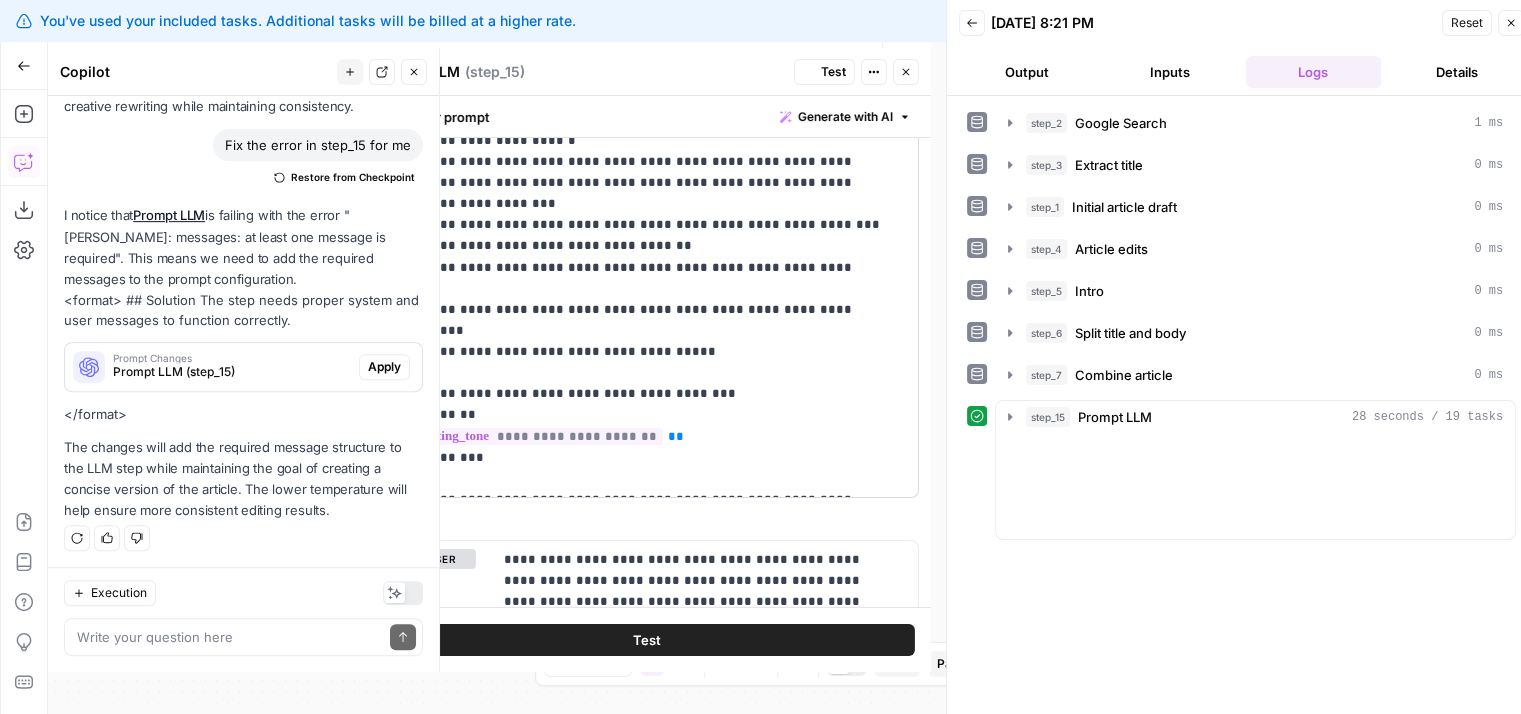 click on "**********" at bounding box center [647, 656] 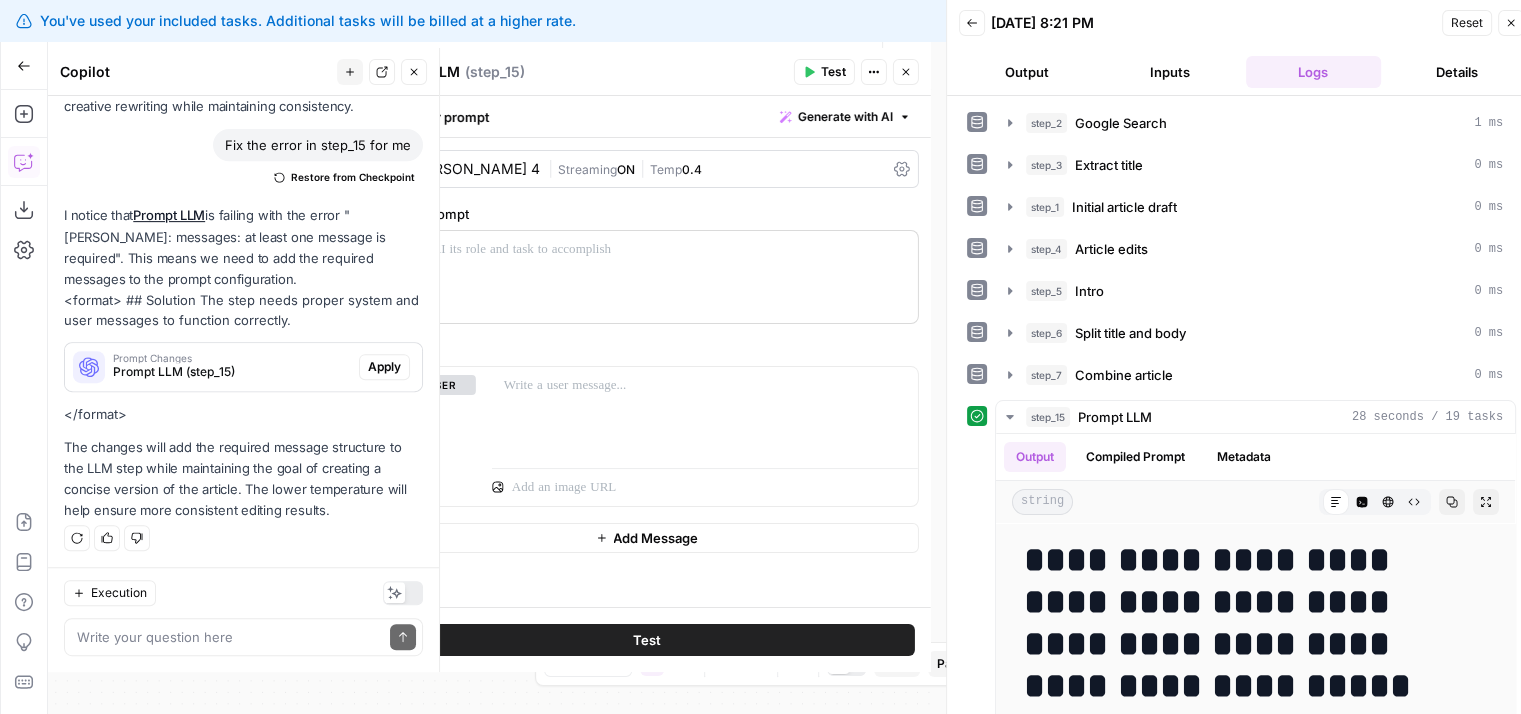 scroll, scrollTop: 0, scrollLeft: 0, axis: both 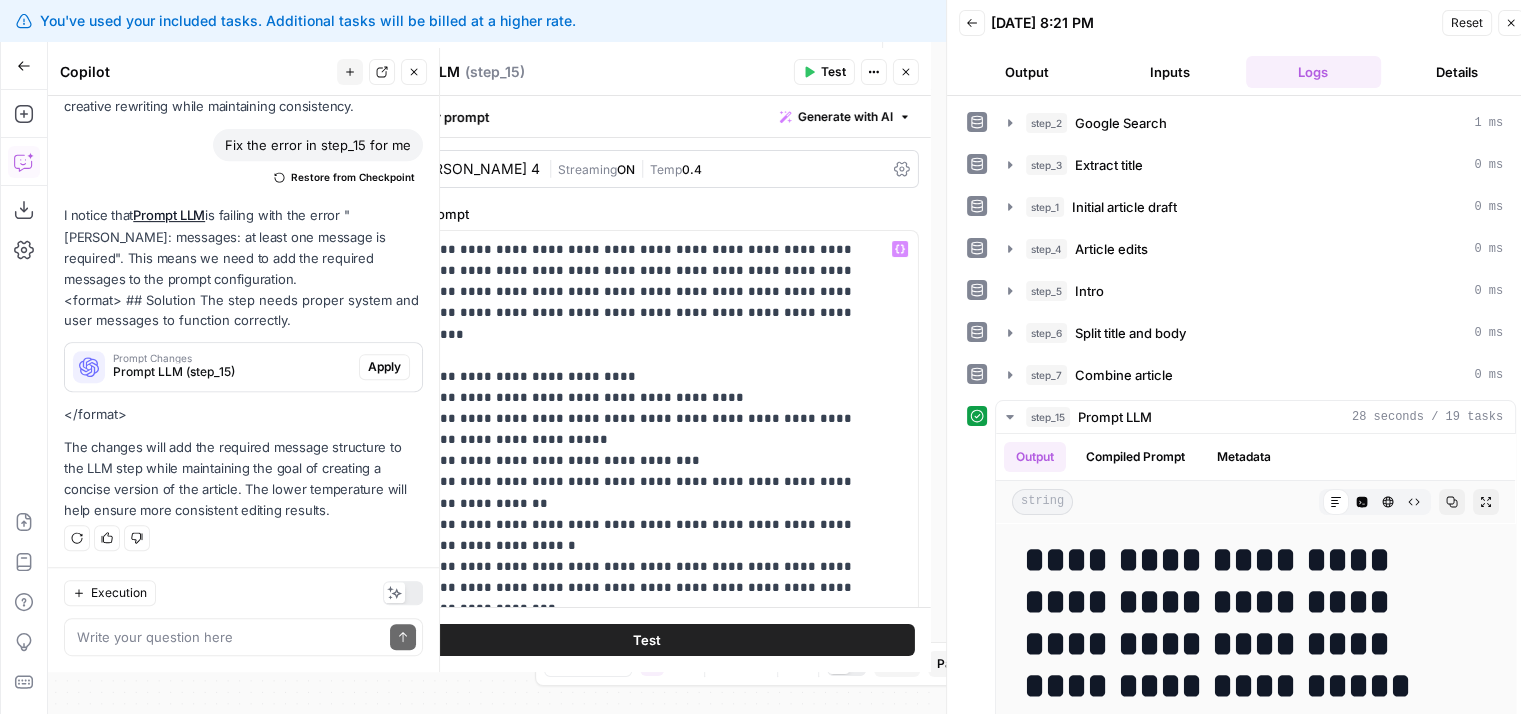 drag, startPoint x: 934, startPoint y: 275, endPoint x: 925, endPoint y: 317, distance: 42.953465 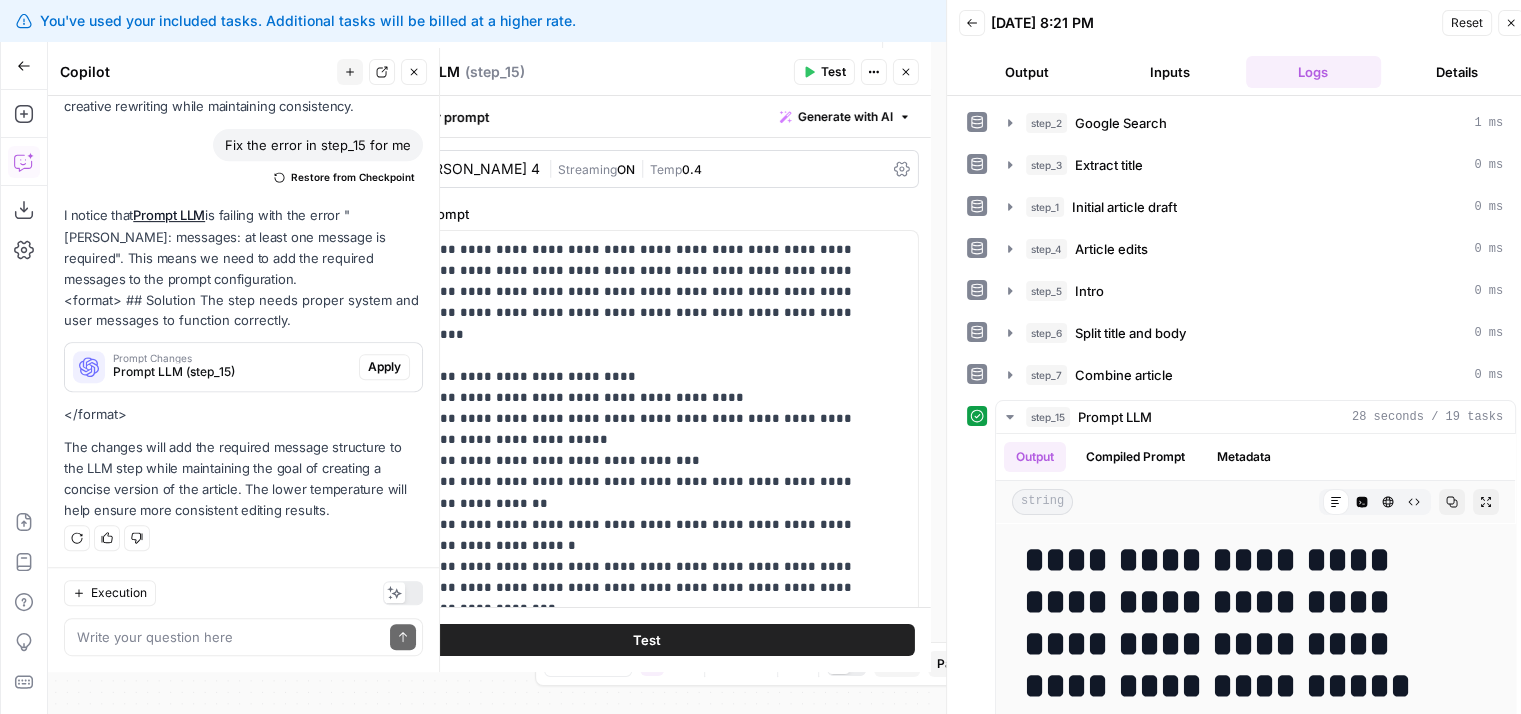 scroll, scrollTop: 16, scrollLeft: 0, axis: vertical 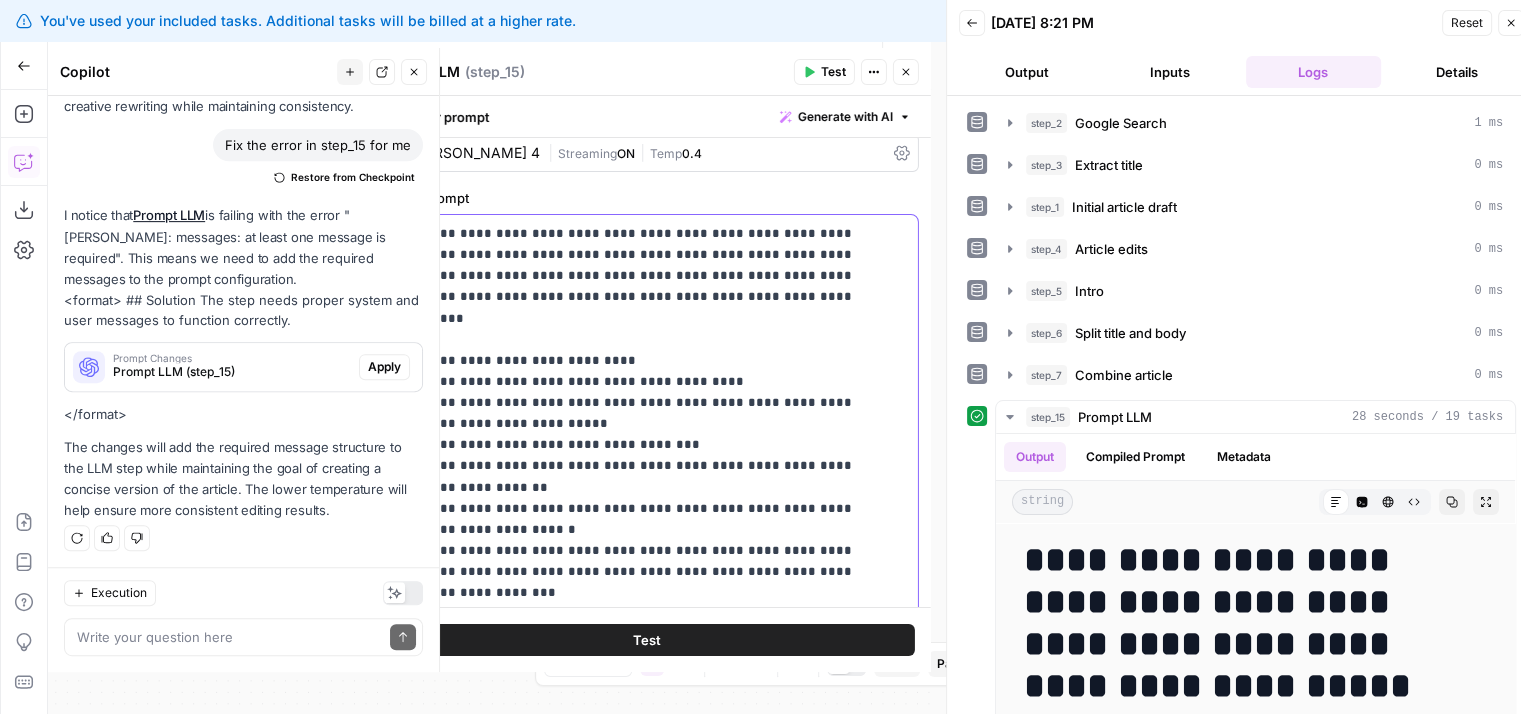 click on "**********" at bounding box center (639, 550) 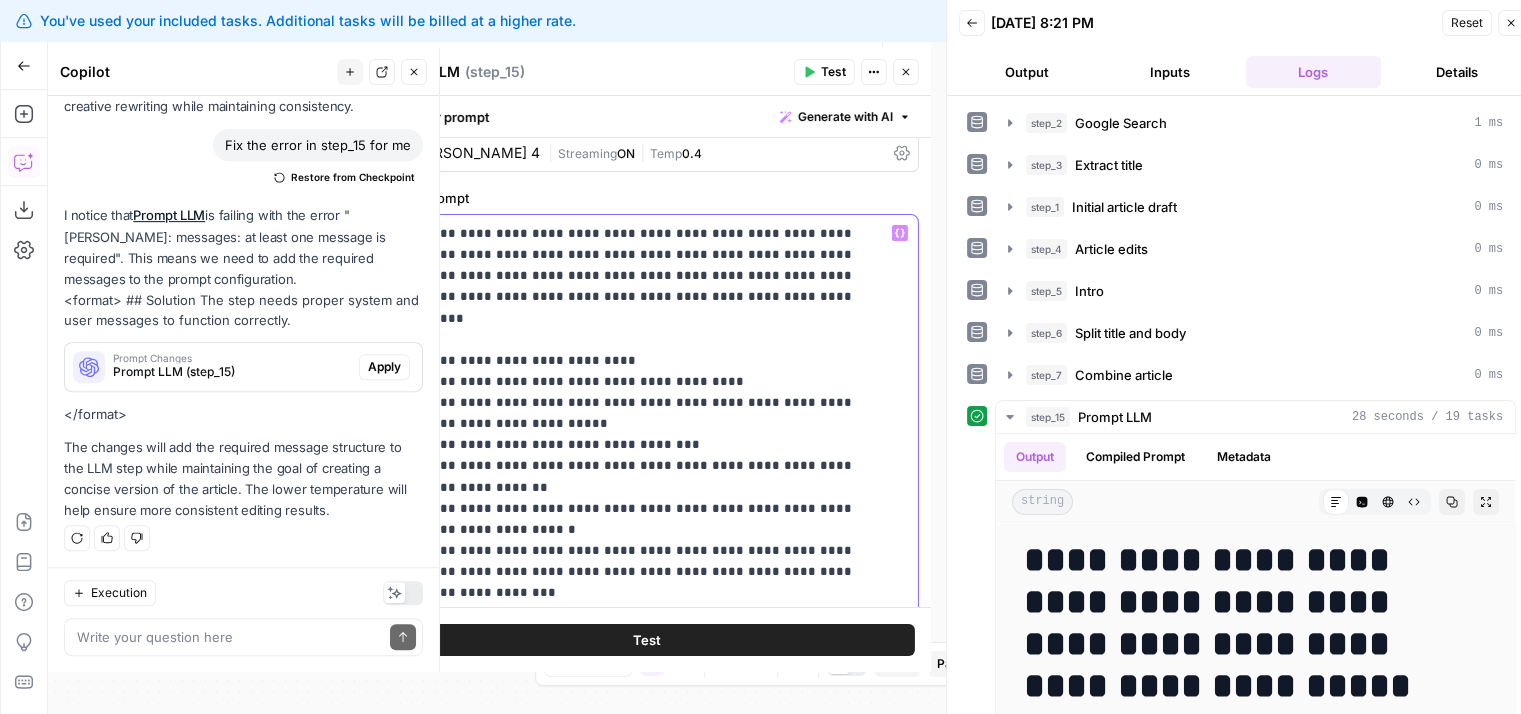click on "**********" at bounding box center [639, 550] 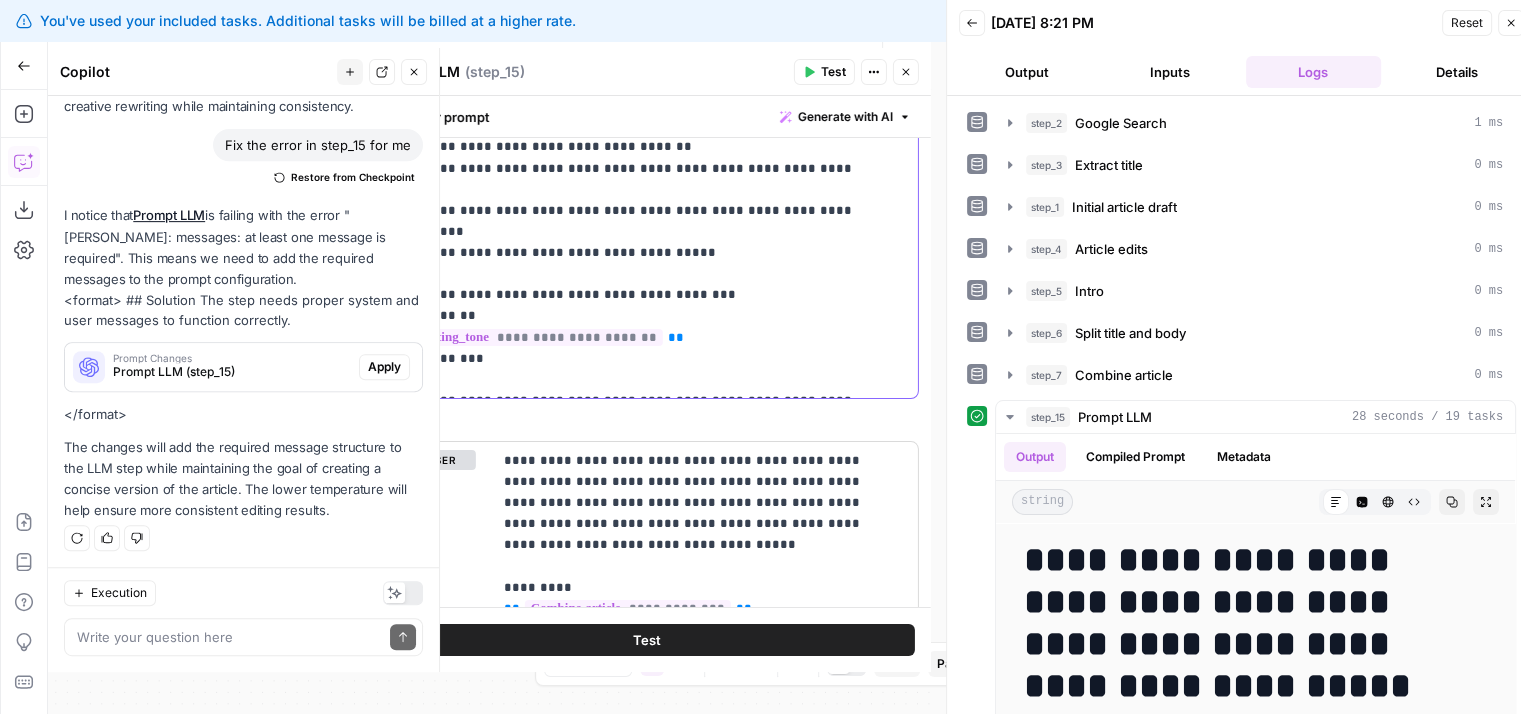 drag, startPoint x: 776, startPoint y: 374, endPoint x: 776, endPoint y: 521, distance: 147 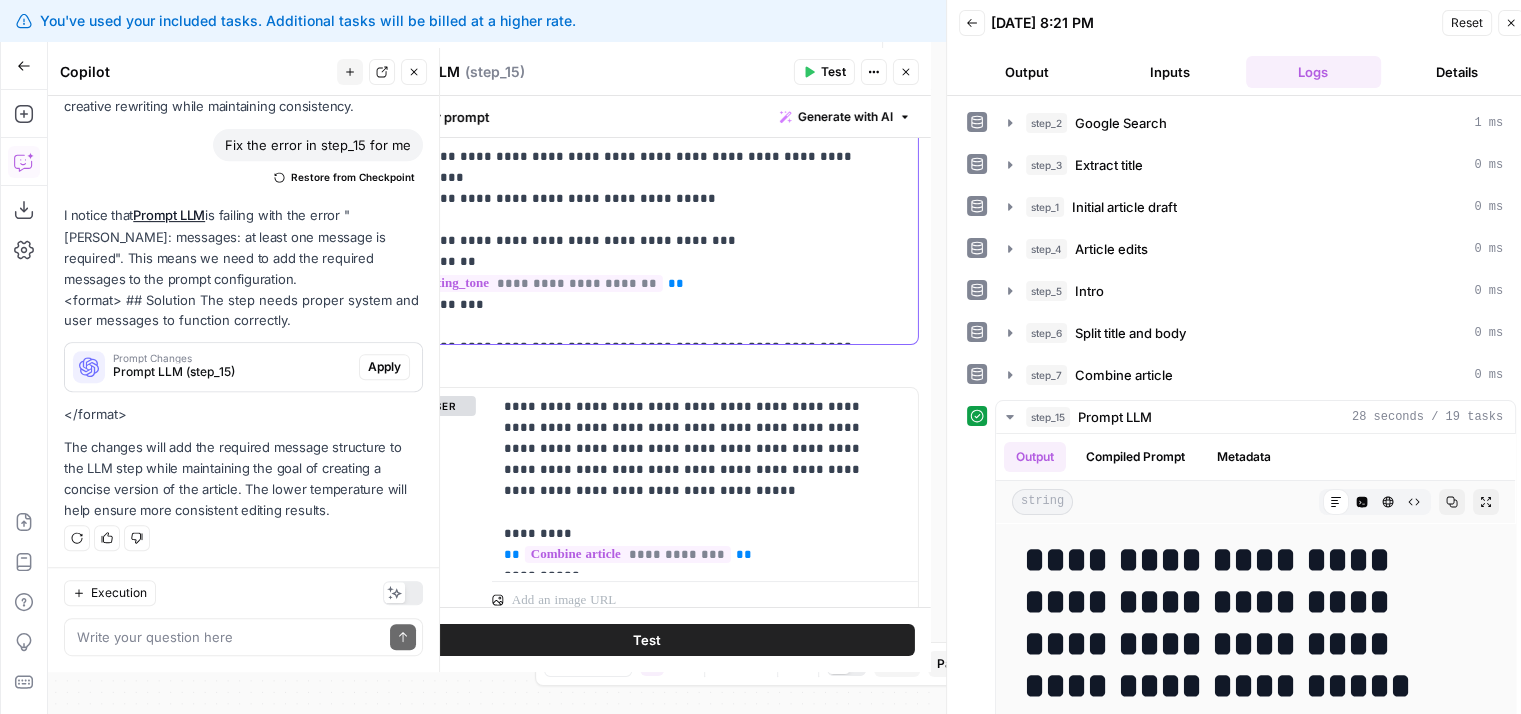 drag, startPoint x: 716, startPoint y: 227, endPoint x: 724, endPoint y: 165, distance: 62.514 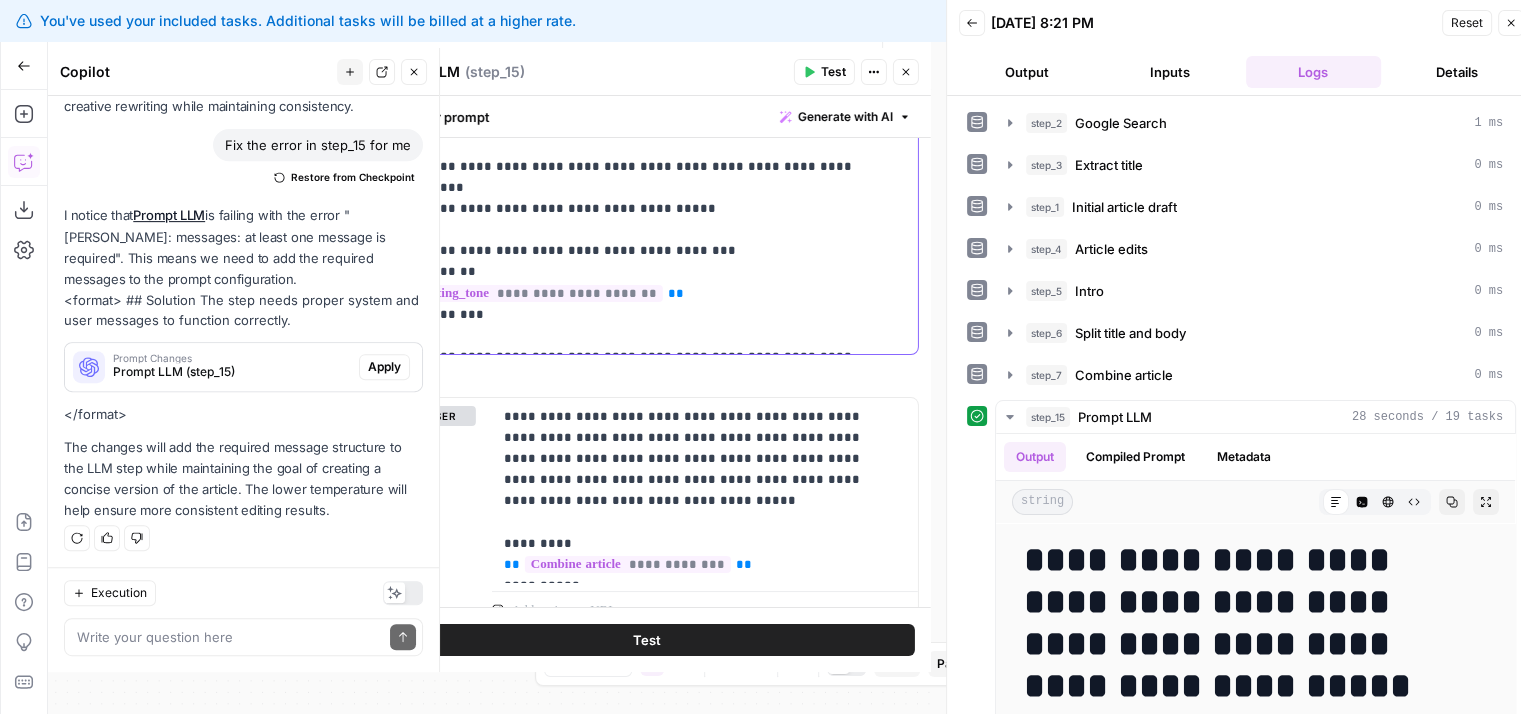 click on "**********" at bounding box center [639, 18] 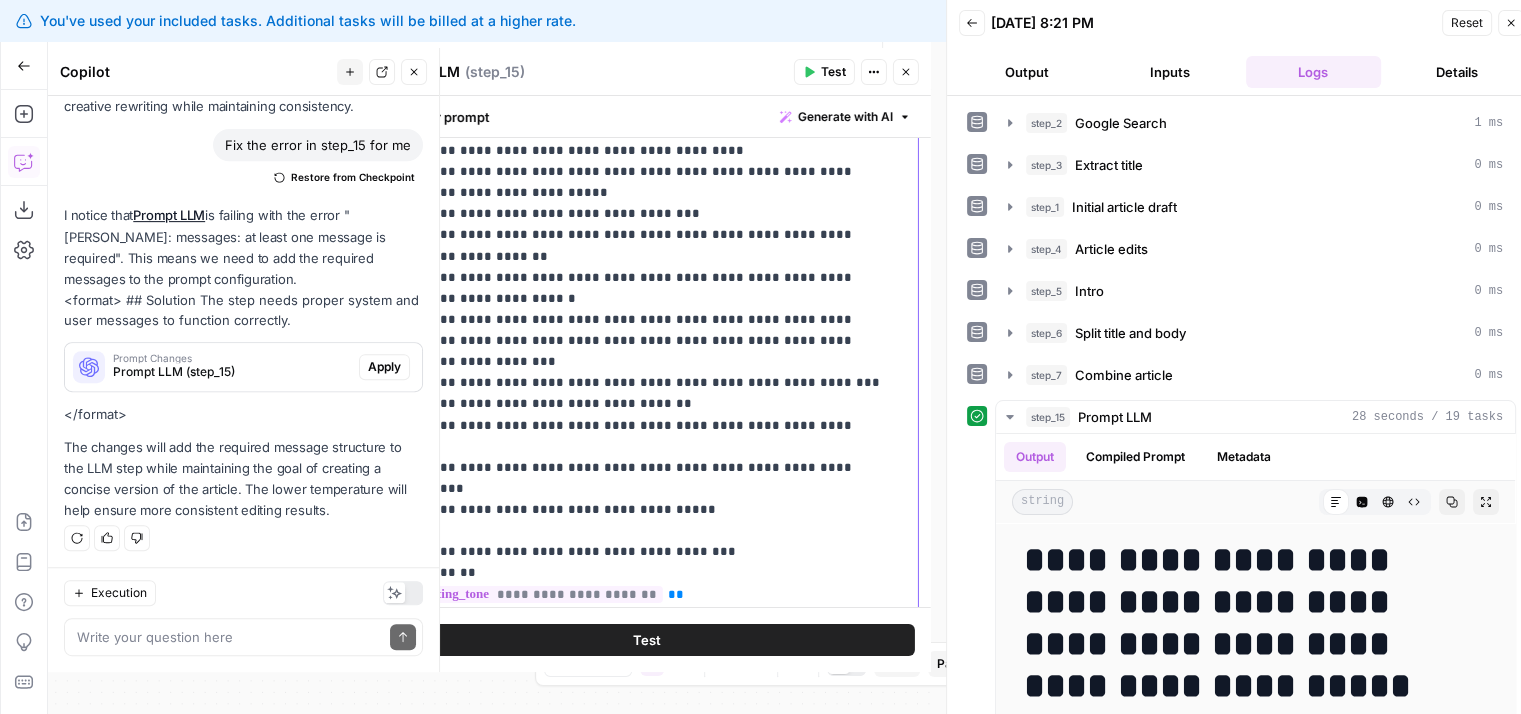 drag, startPoint x: 802, startPoint y: 297, endPoint x: 821, endPoint y: 207, distance: 91.983696 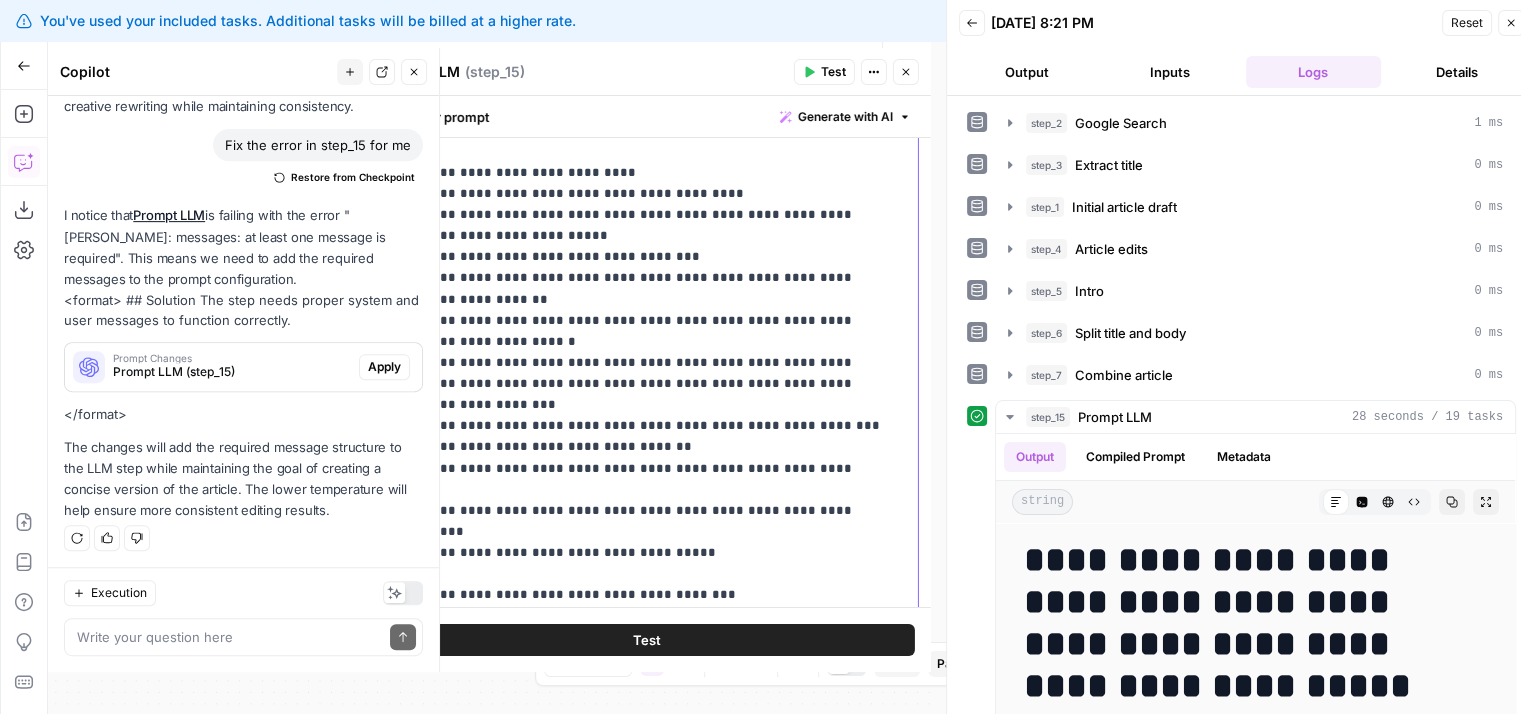 drag, startPoint x: 780, startPoint y: 315, endPoint x: 784, endPoint y: 246, distance: 69.115845 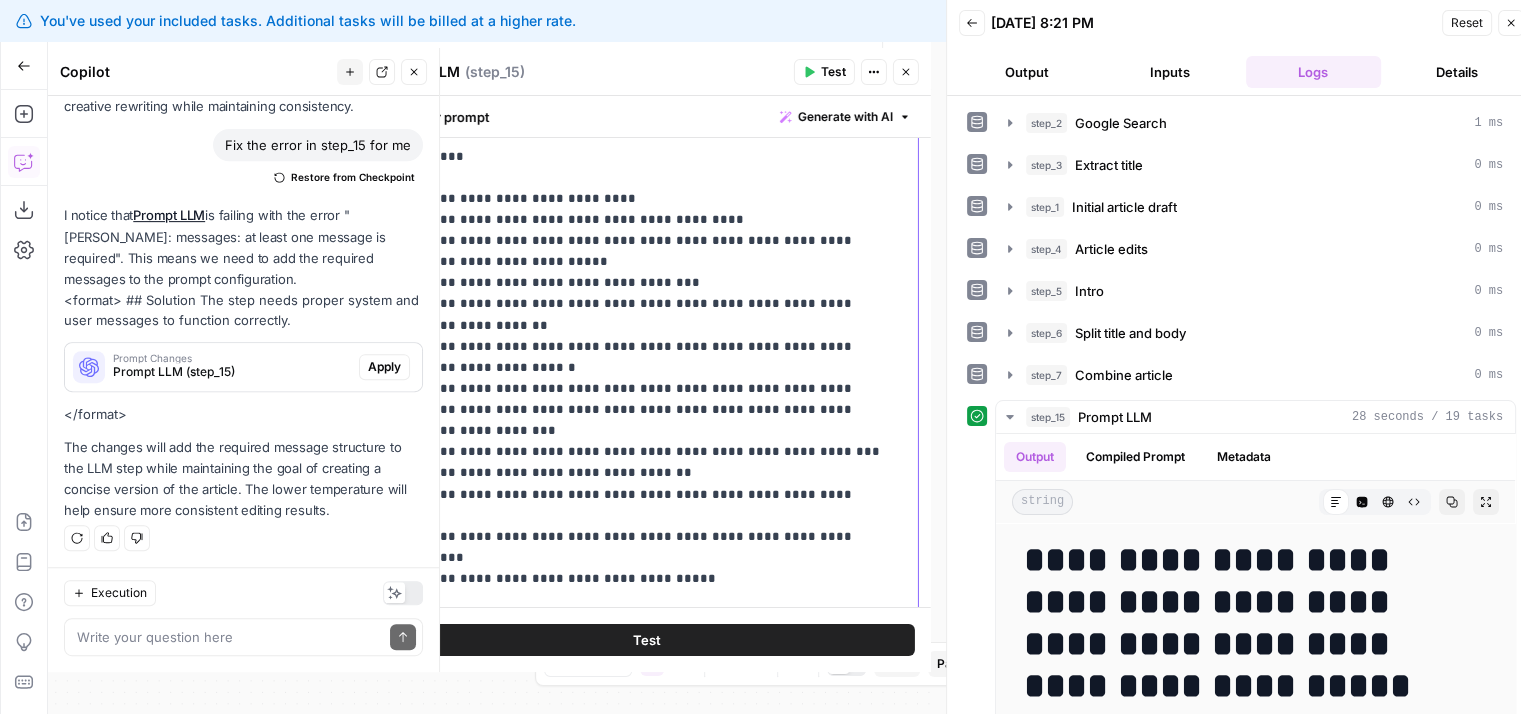 click on "**********" at bounding box center [639, 388] 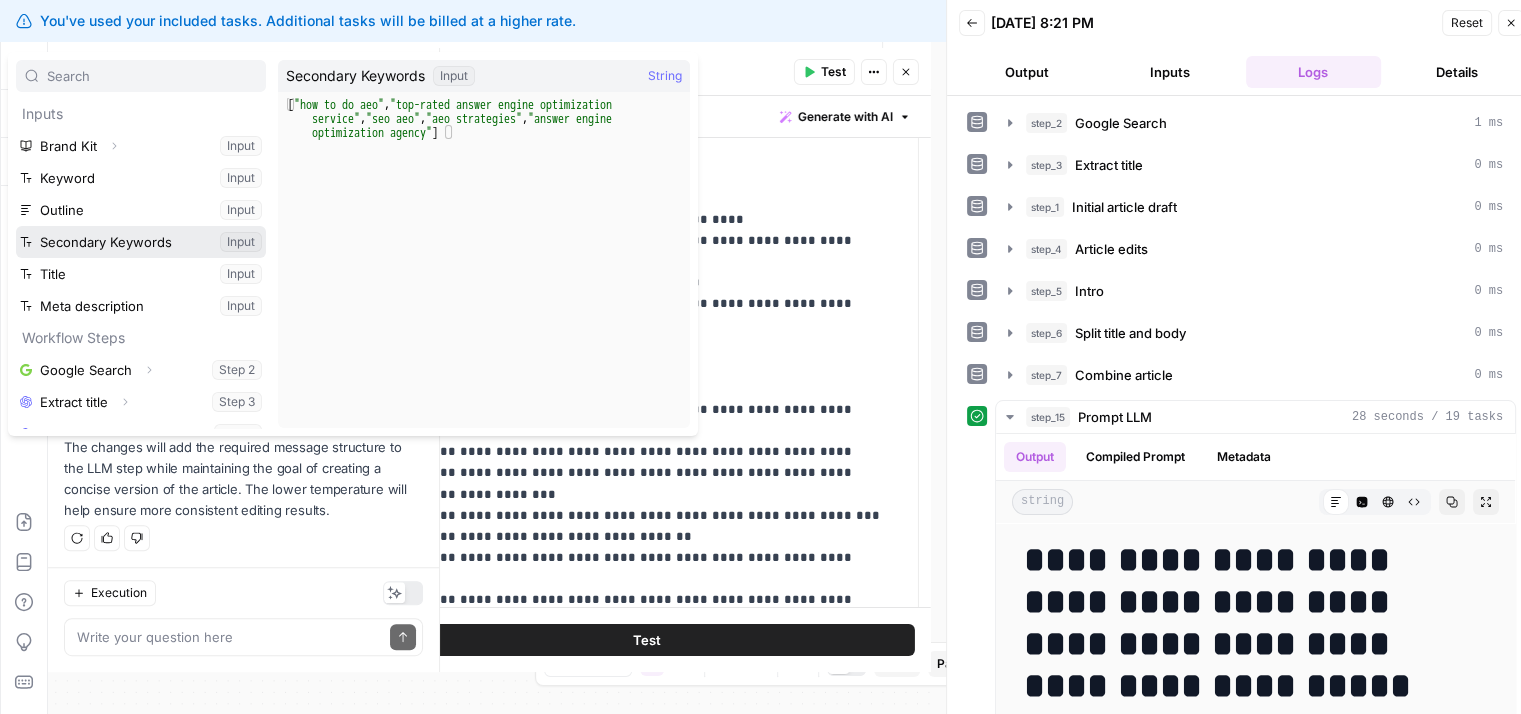click at bounding box center (141, 242) 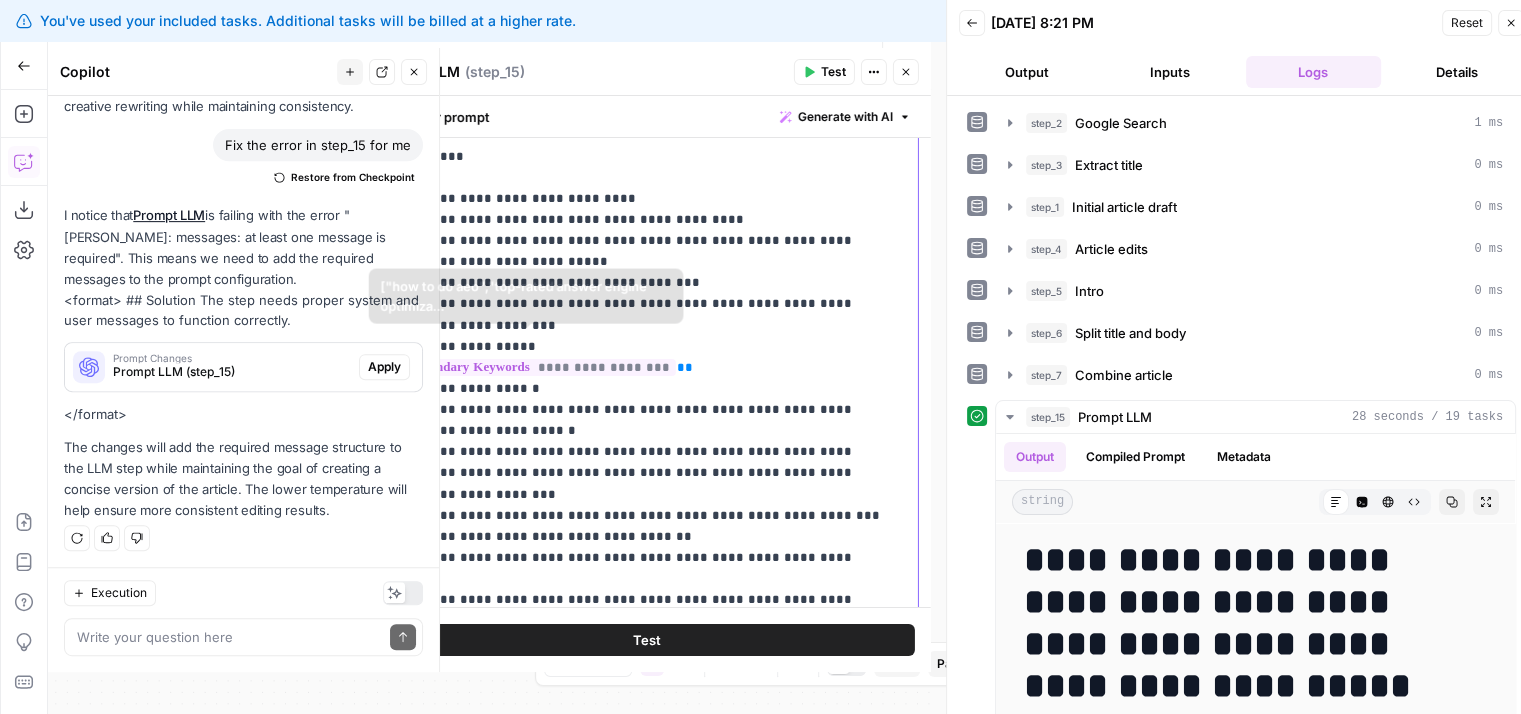click on "**********" at bounding box center (639, 420) 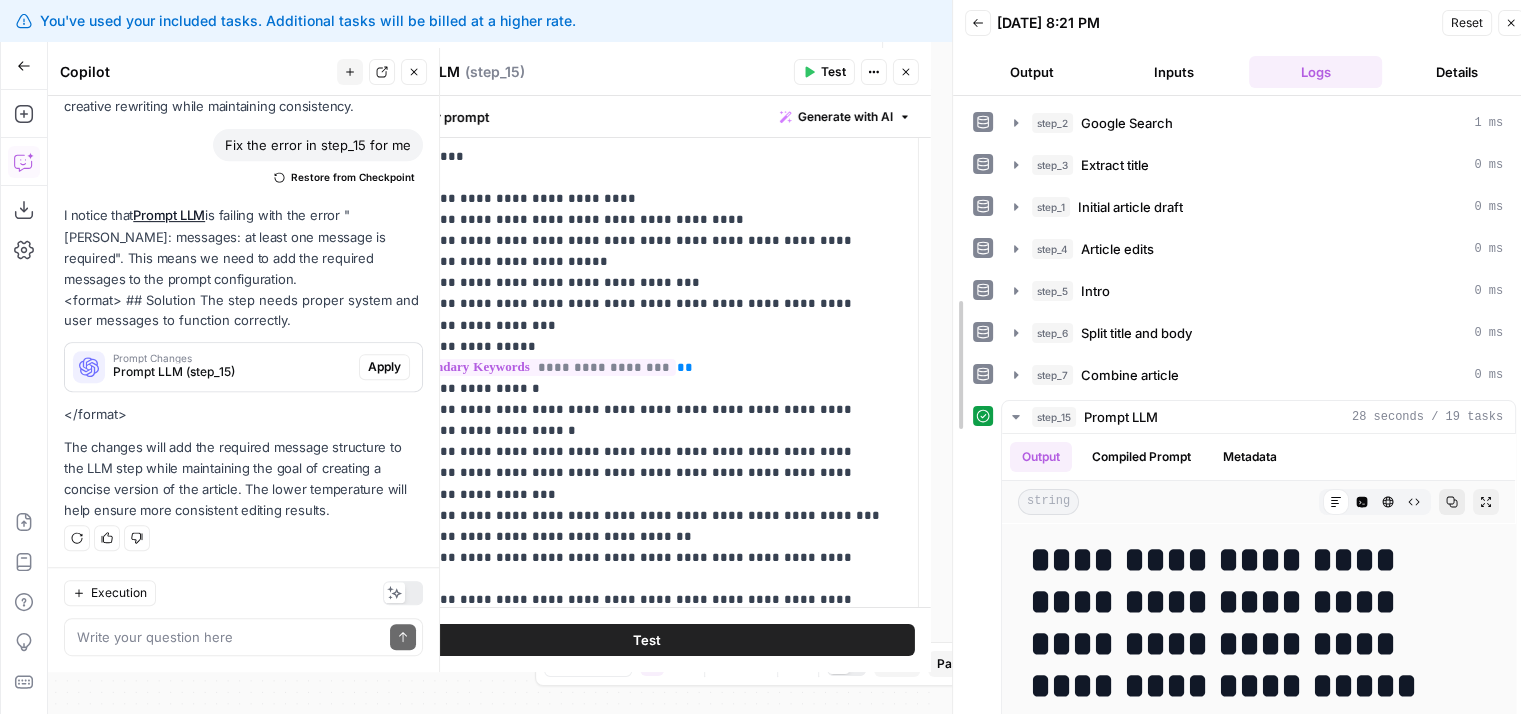scroll, scrollTop: 16, scrollLeft: 0, axis: vertical 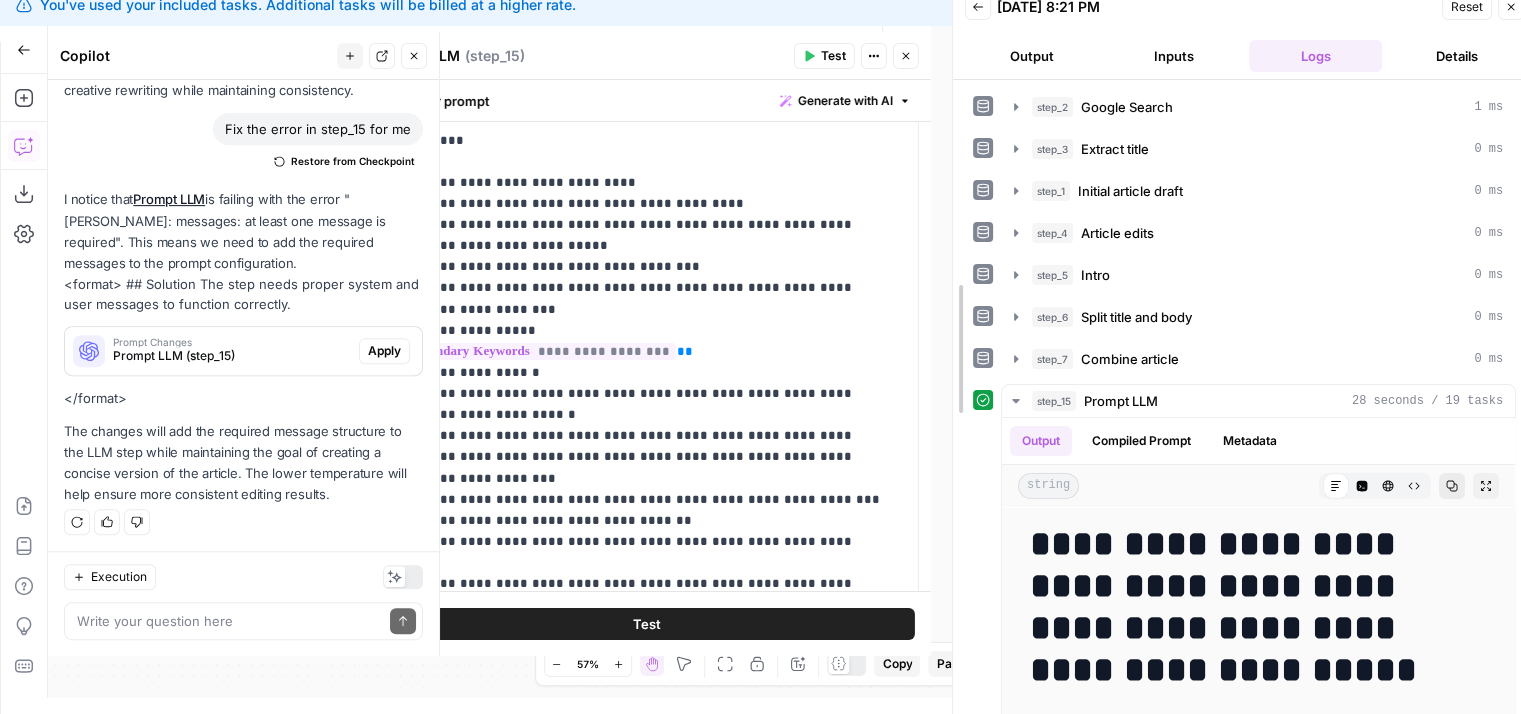drag, startPoint x: 956, startPoint y: 458, endPoint x: 1412, endPoint y: 493, distance: 457.34122 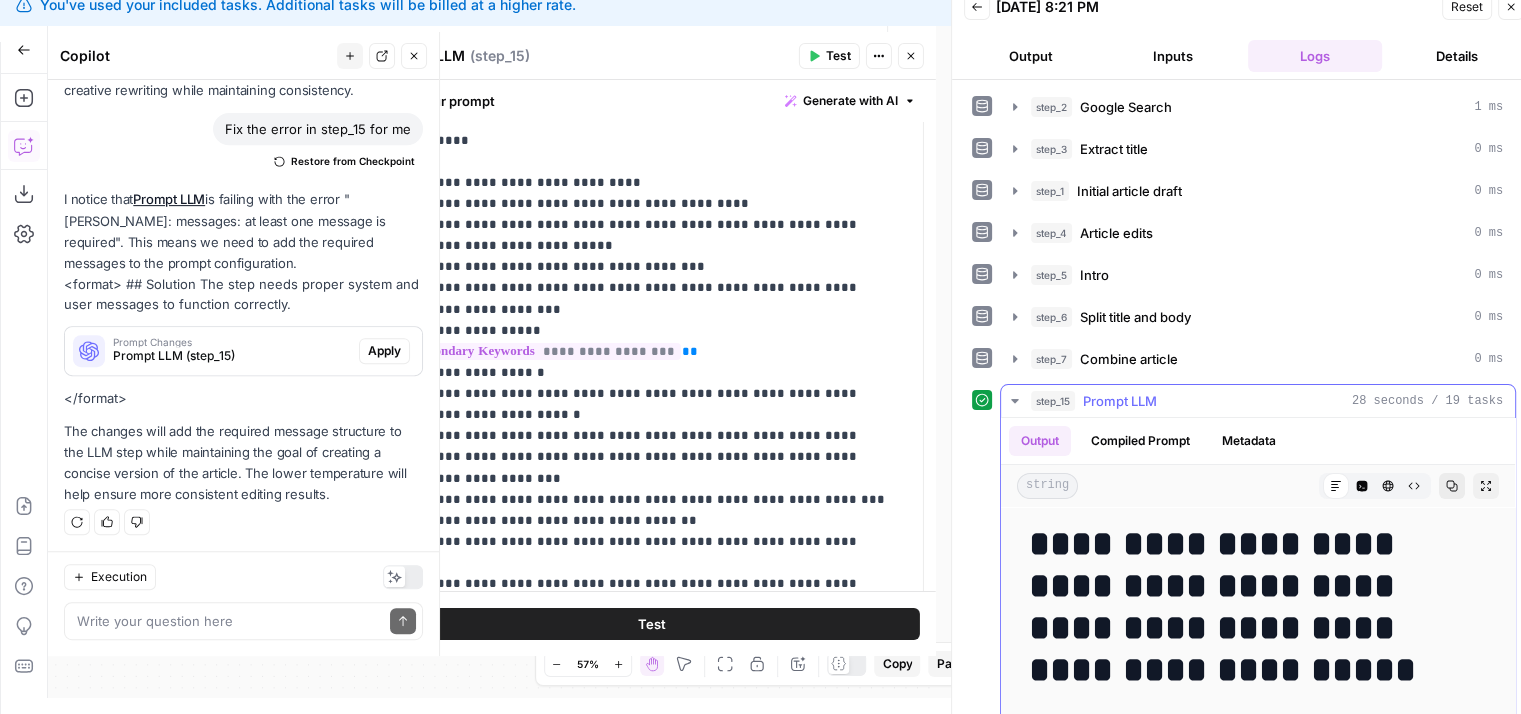 click 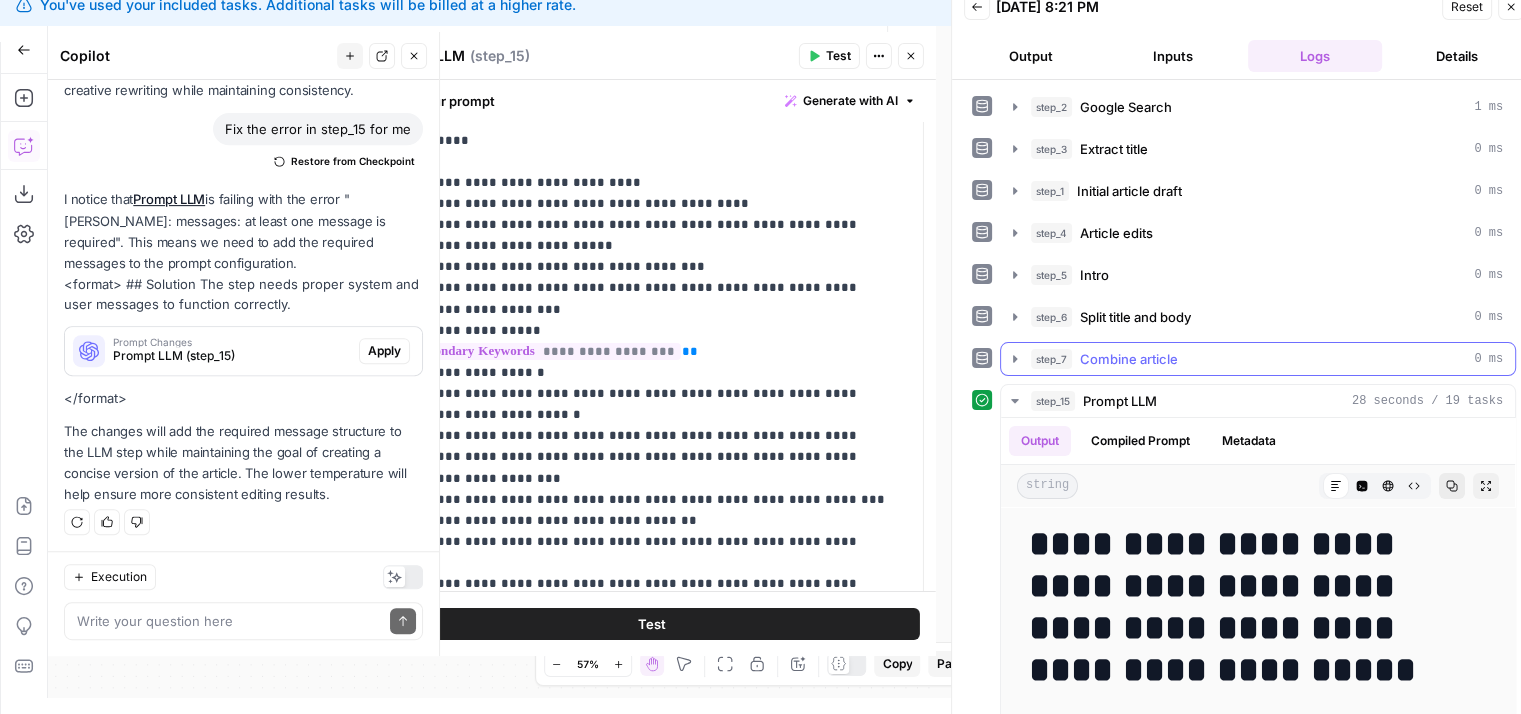 click on "Combine article" at bounding box center (1129, 359) 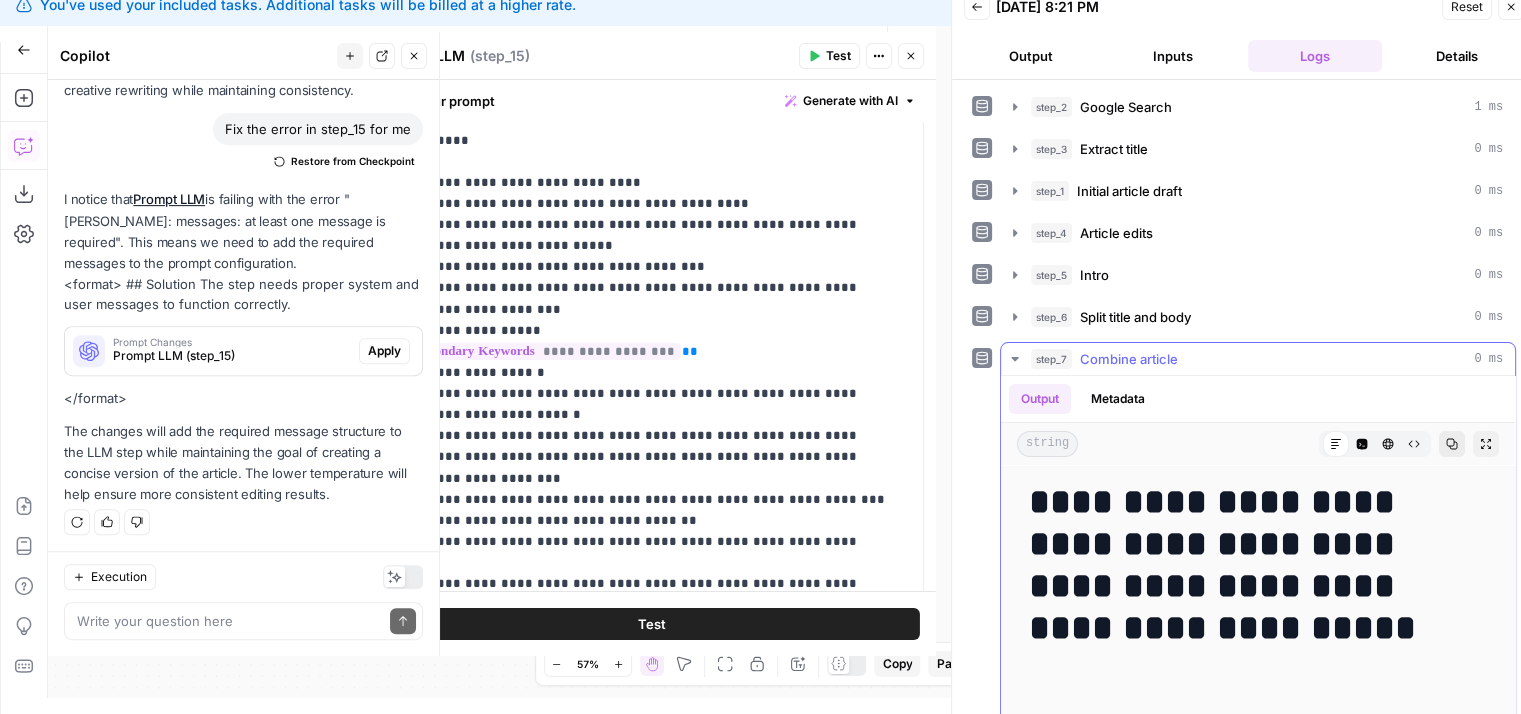 click 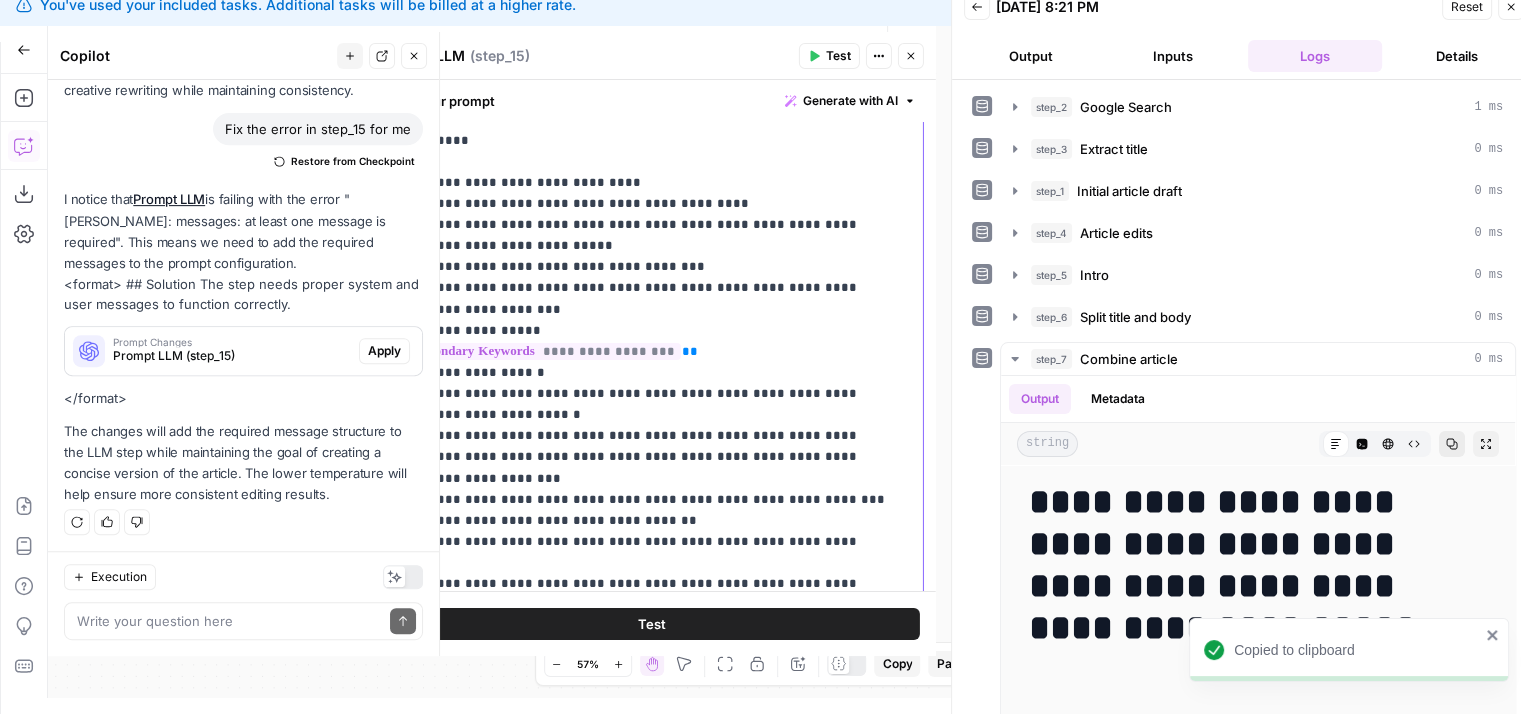 click on "**********" at bounding box center [644, 404] 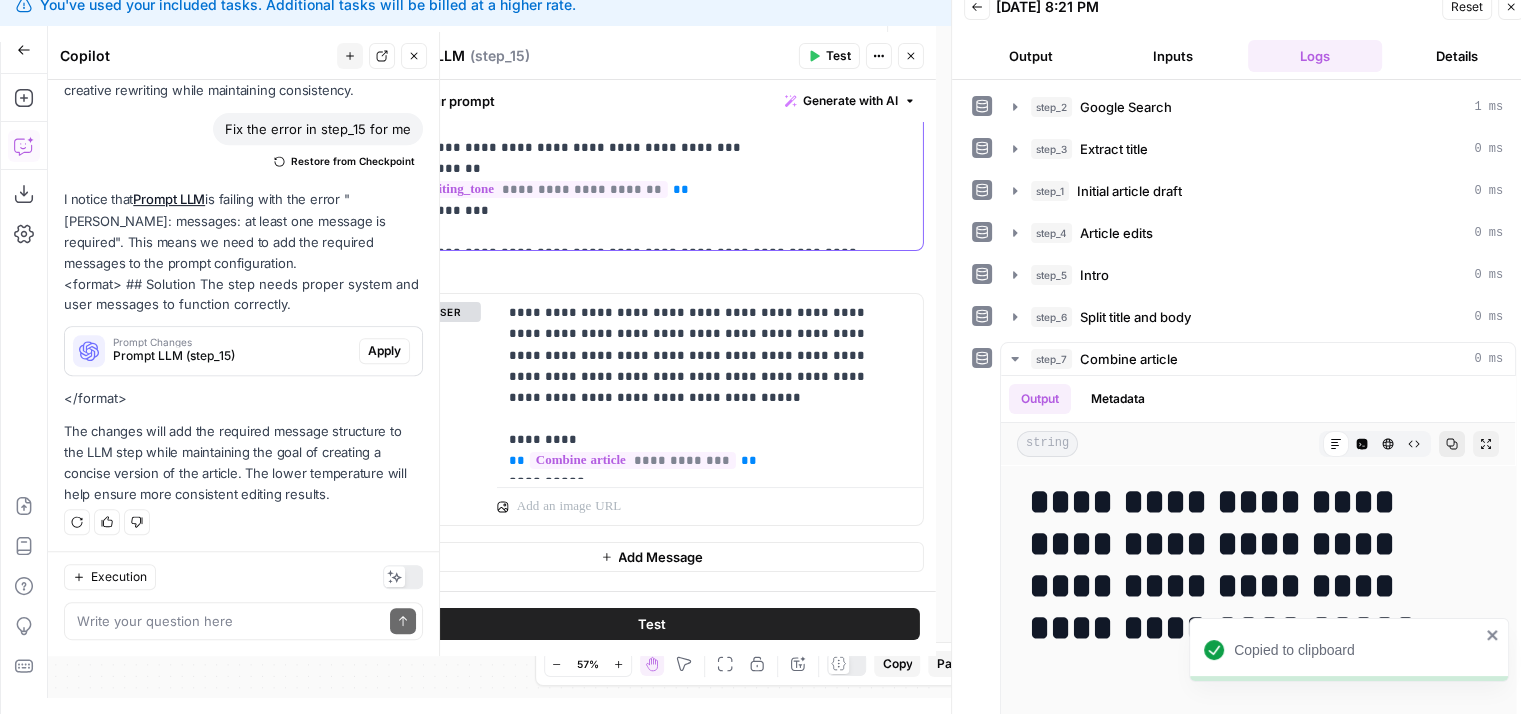 drag, startPoint x: 776, startPoint y: 281, endPoint x: 770, endPoint y: 457, distance: 176.10225 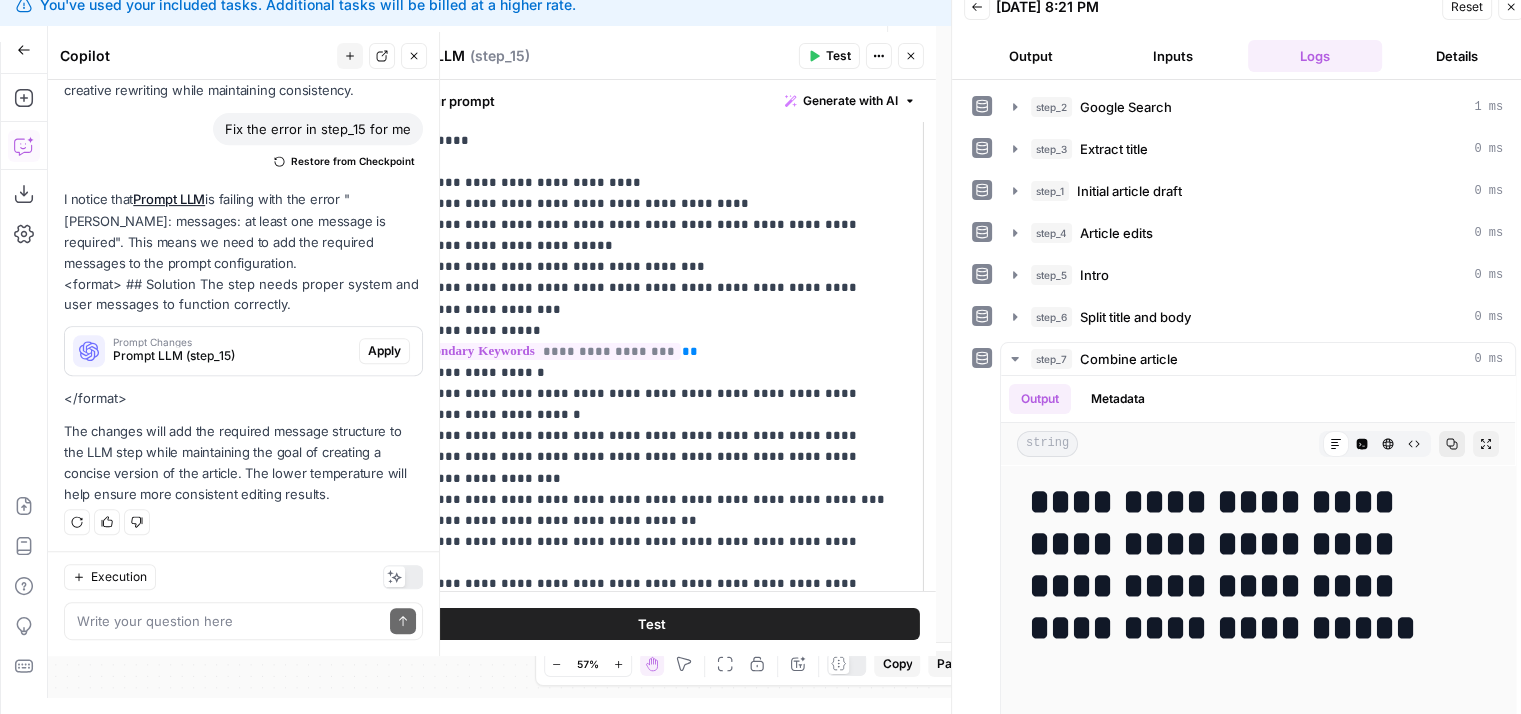 scroll, scrollTop: 0, scrollLeft: 0, axis: both 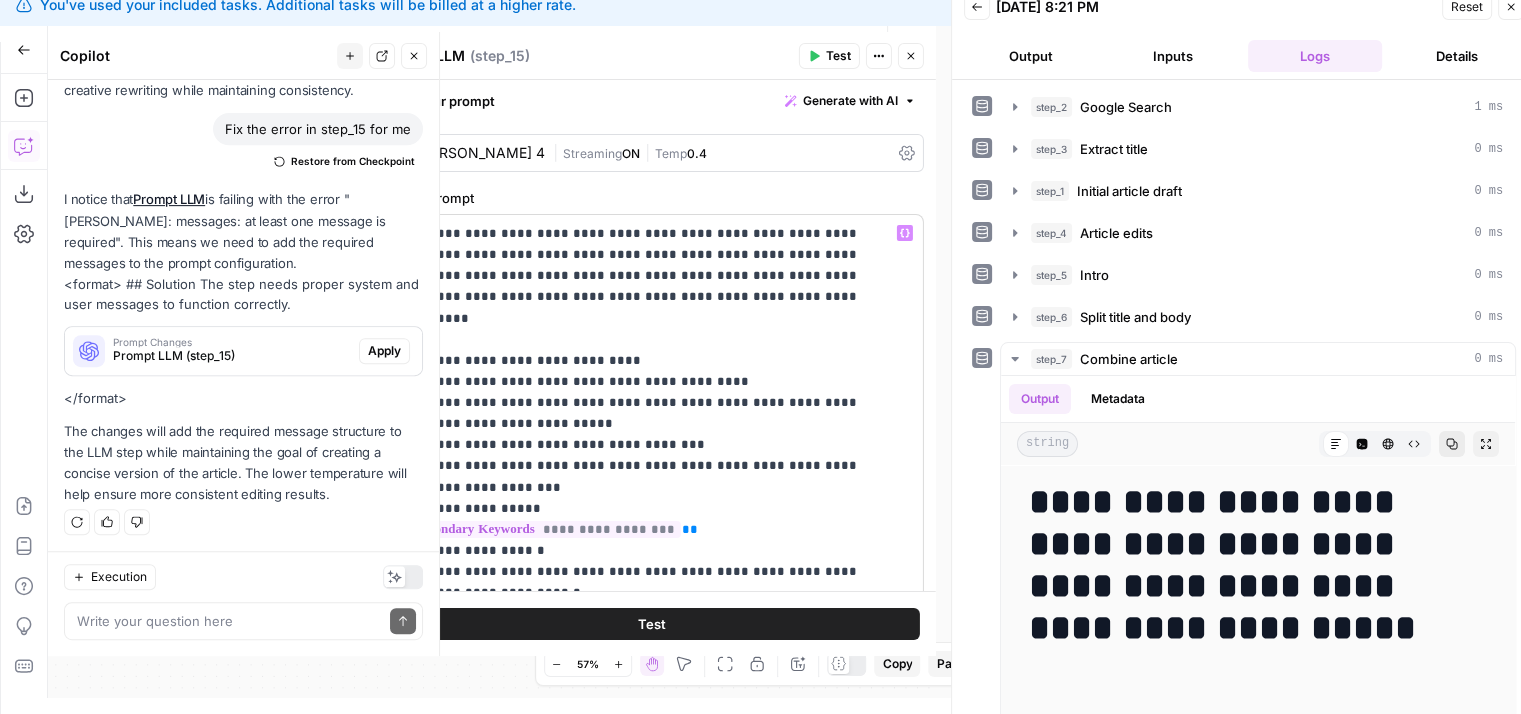 drag, startPoint x: 824, startPoint y: 316, endPoint x: 824, endPoint y: 254, distance: 62 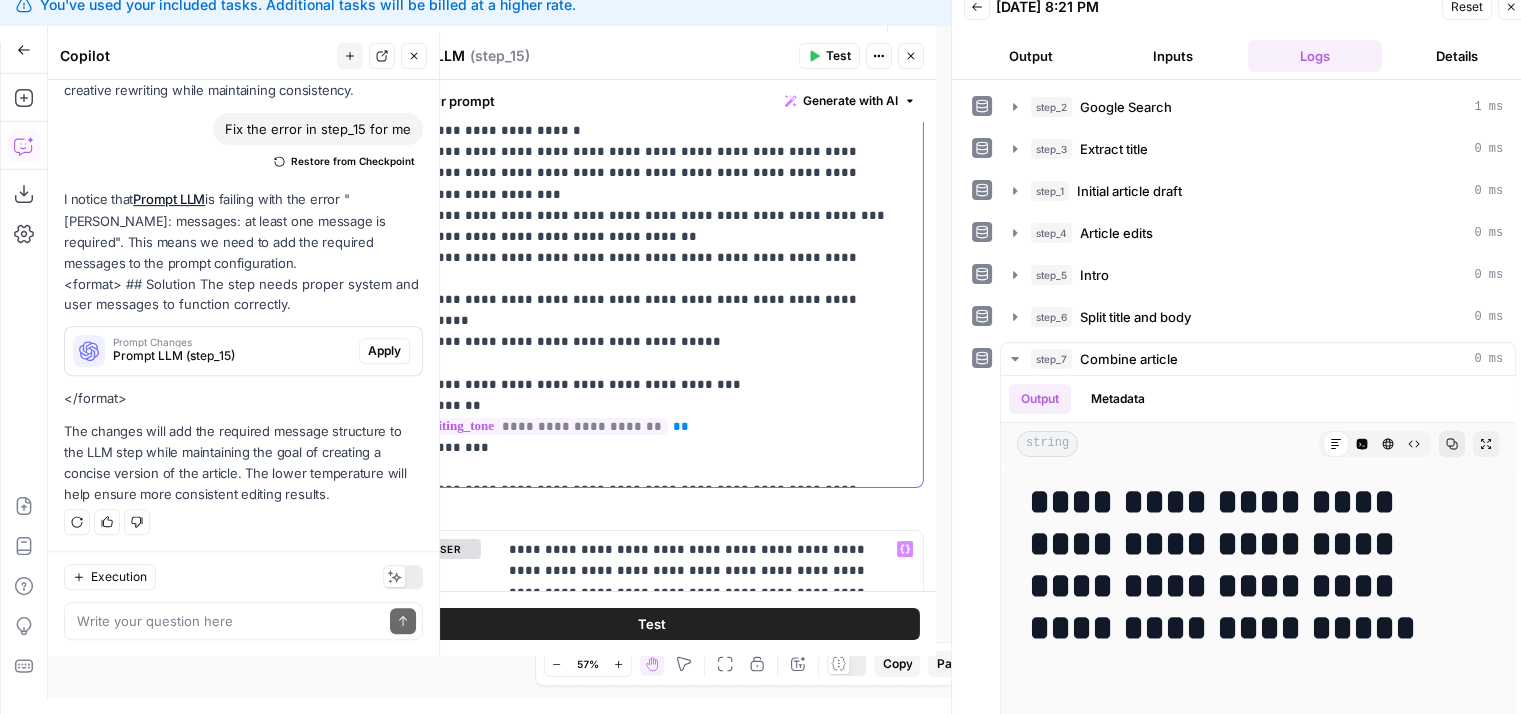 scroll, scrollTop: 738, scrollLeft: 0, axis: vertical 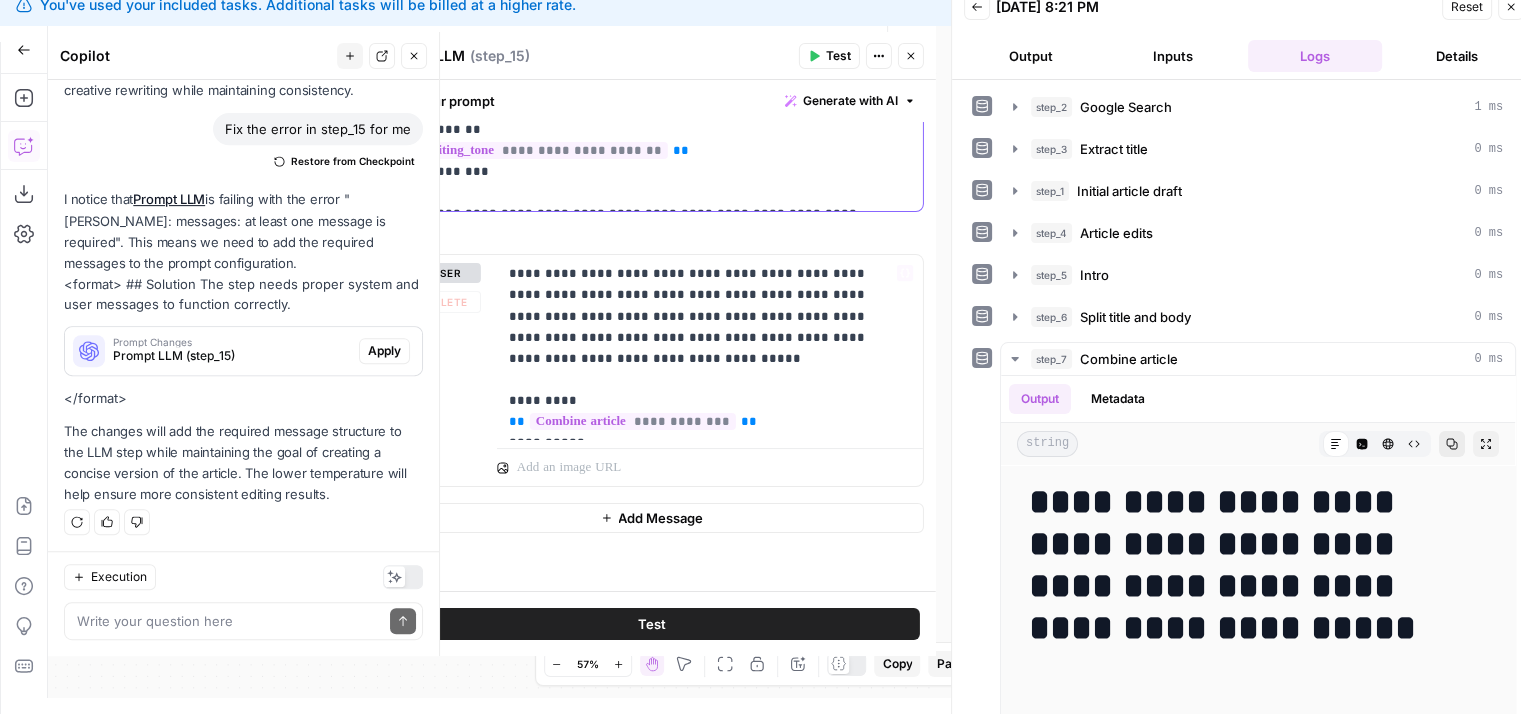 drag, startPoint x: 802, startPoint y: 486, endPoint x: 796, endPoint y: 564, distance: 78.23043 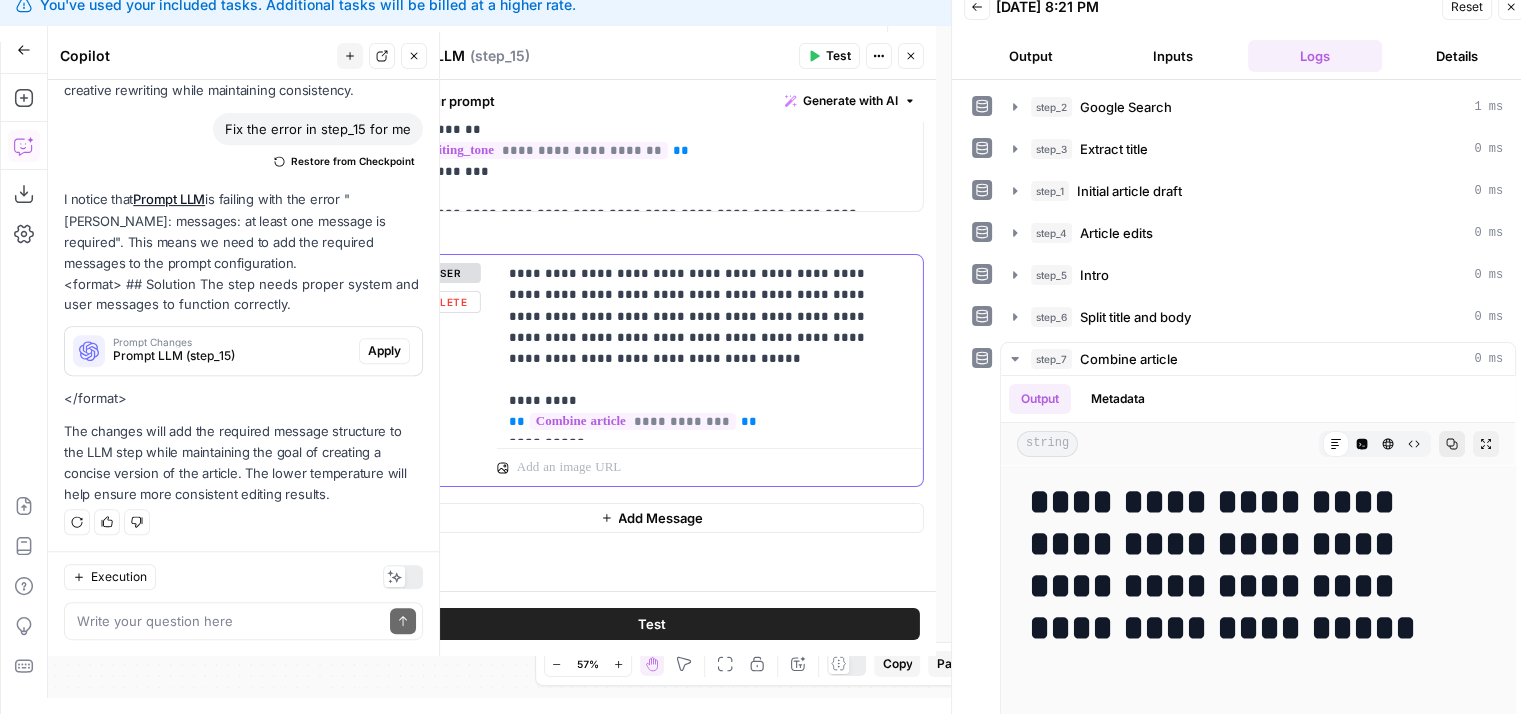 click on "**********" at bounding box center [702, 347] 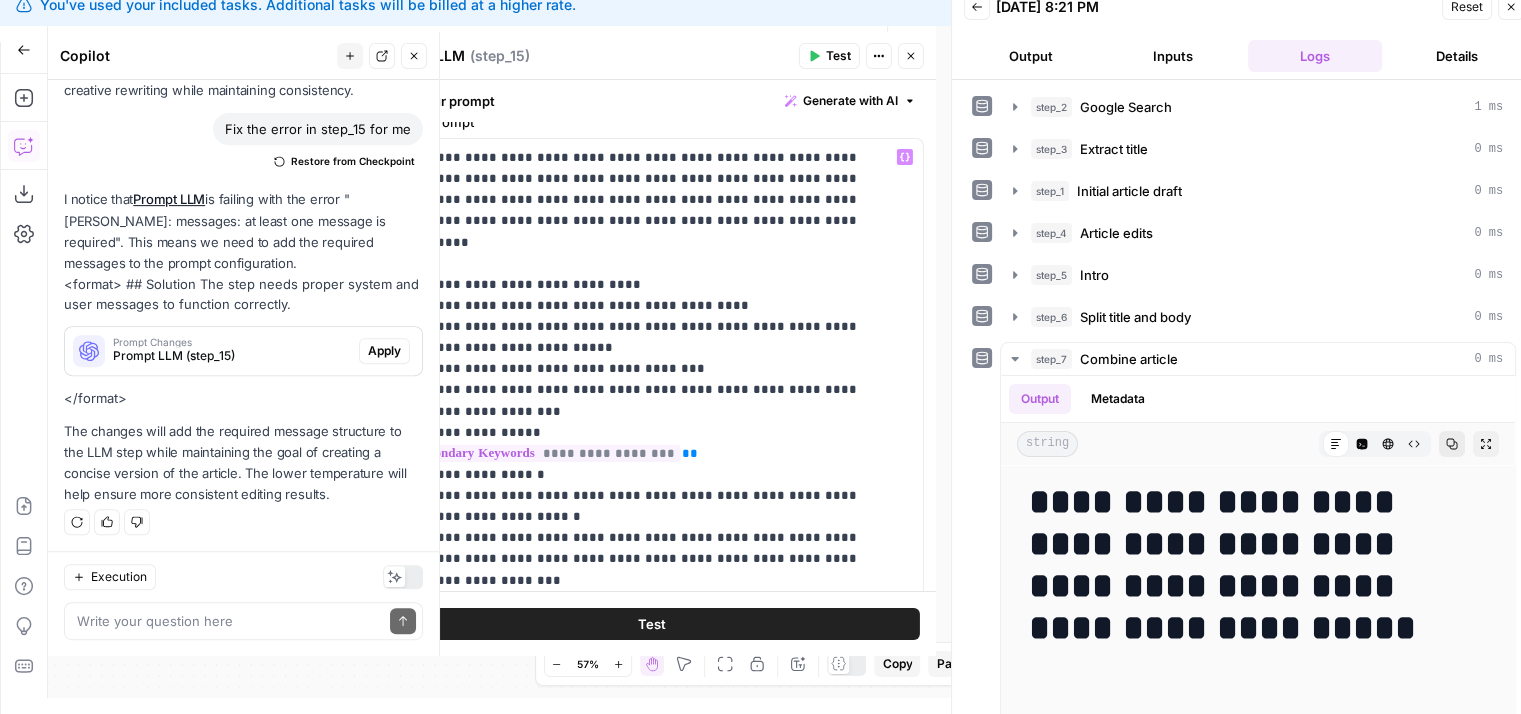 scroll, scrollTop: 0, scrollLeft: 0, axis: both 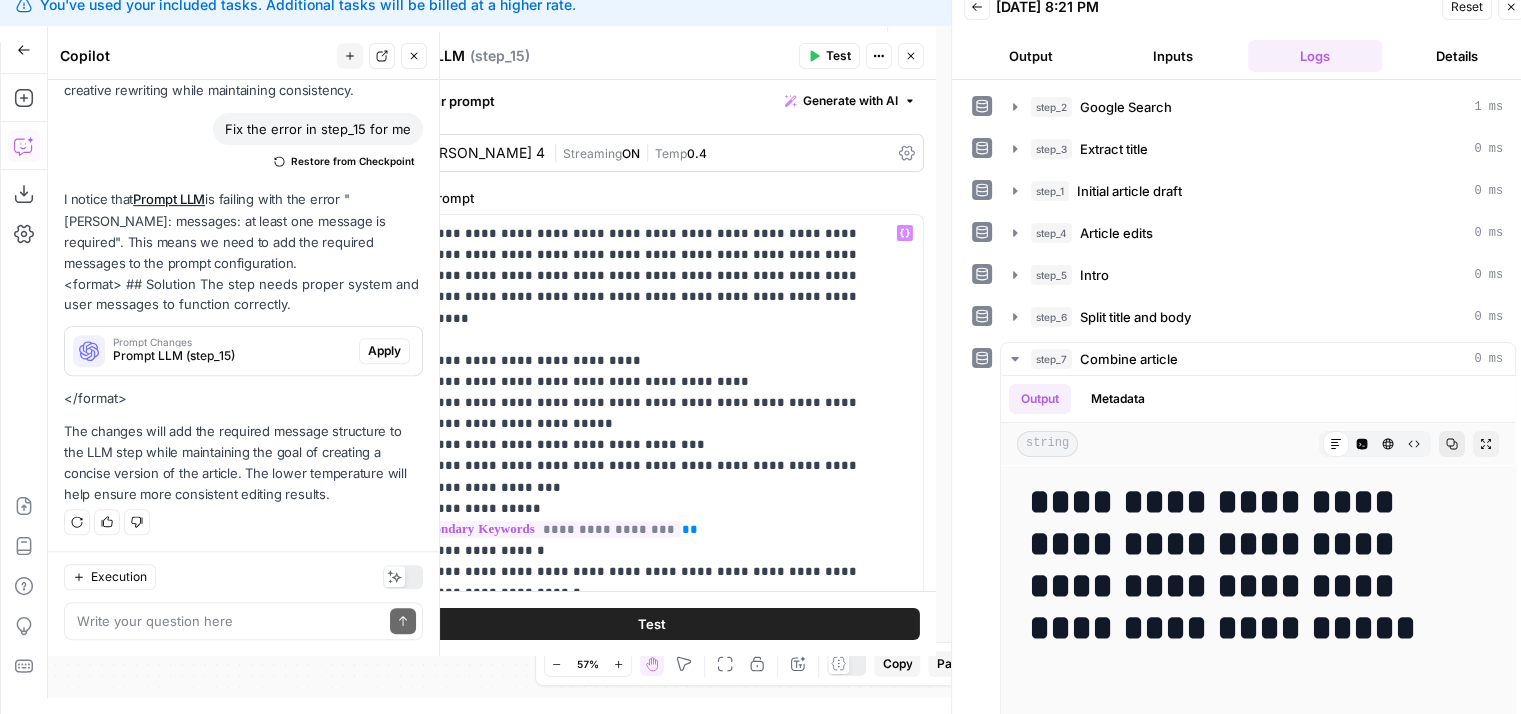 drag, startPoint x: 792, startPoint y: 411, endPoint x: 801, endPoint y: 321, distance: 90.44888 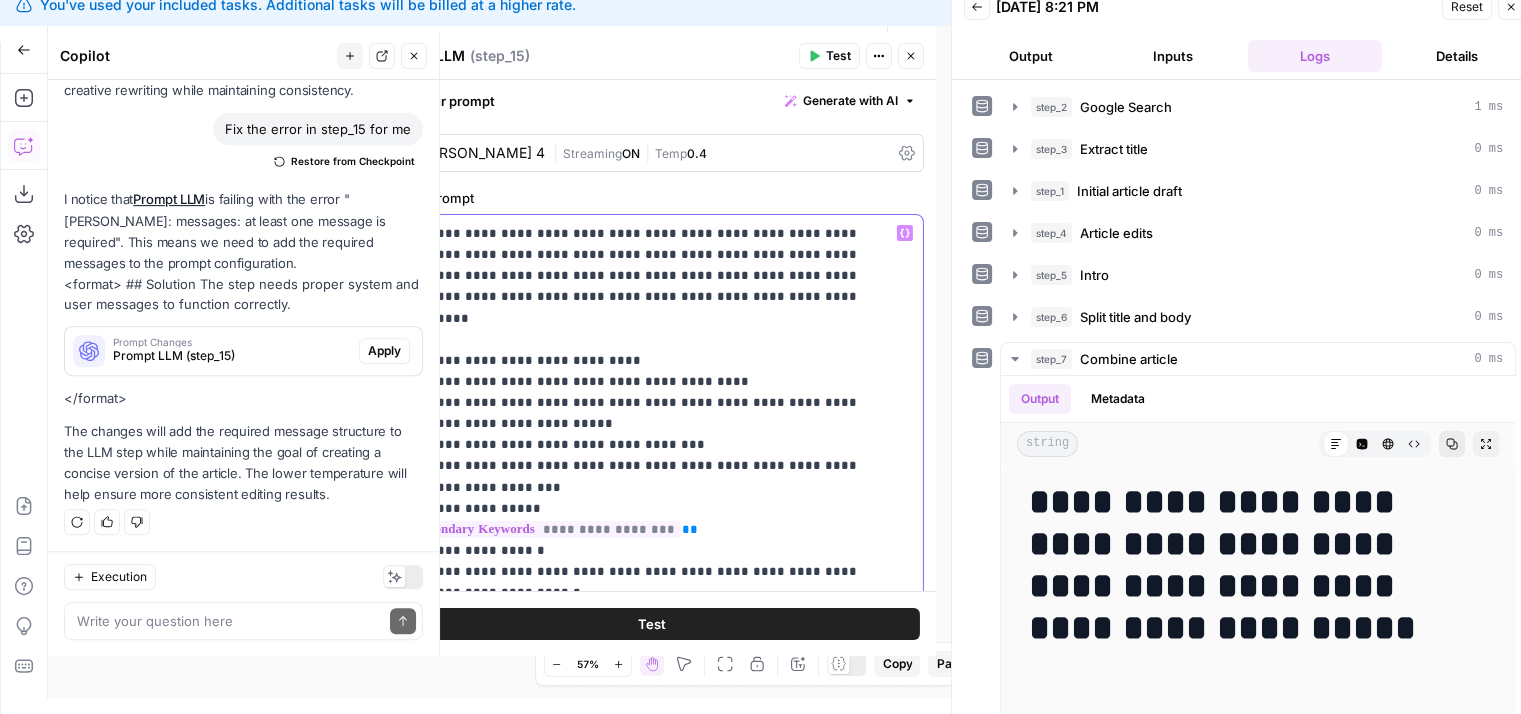 scroll, scrollTop: 0, scrollLeft: 0, axis: both 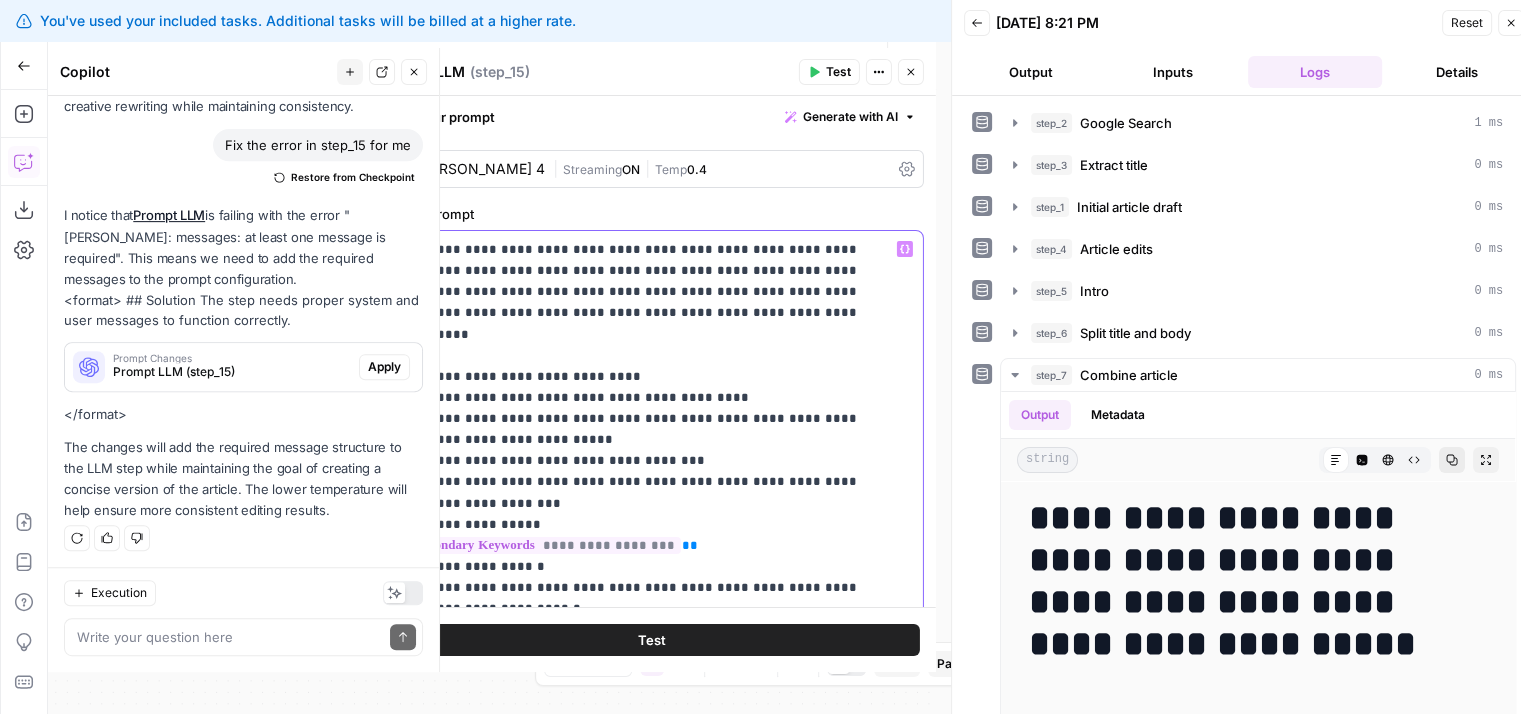 drag, startPoint x: 748, startPoint y: 416, endPoint x: 744, endPoint y: 364, distance: 52.153618 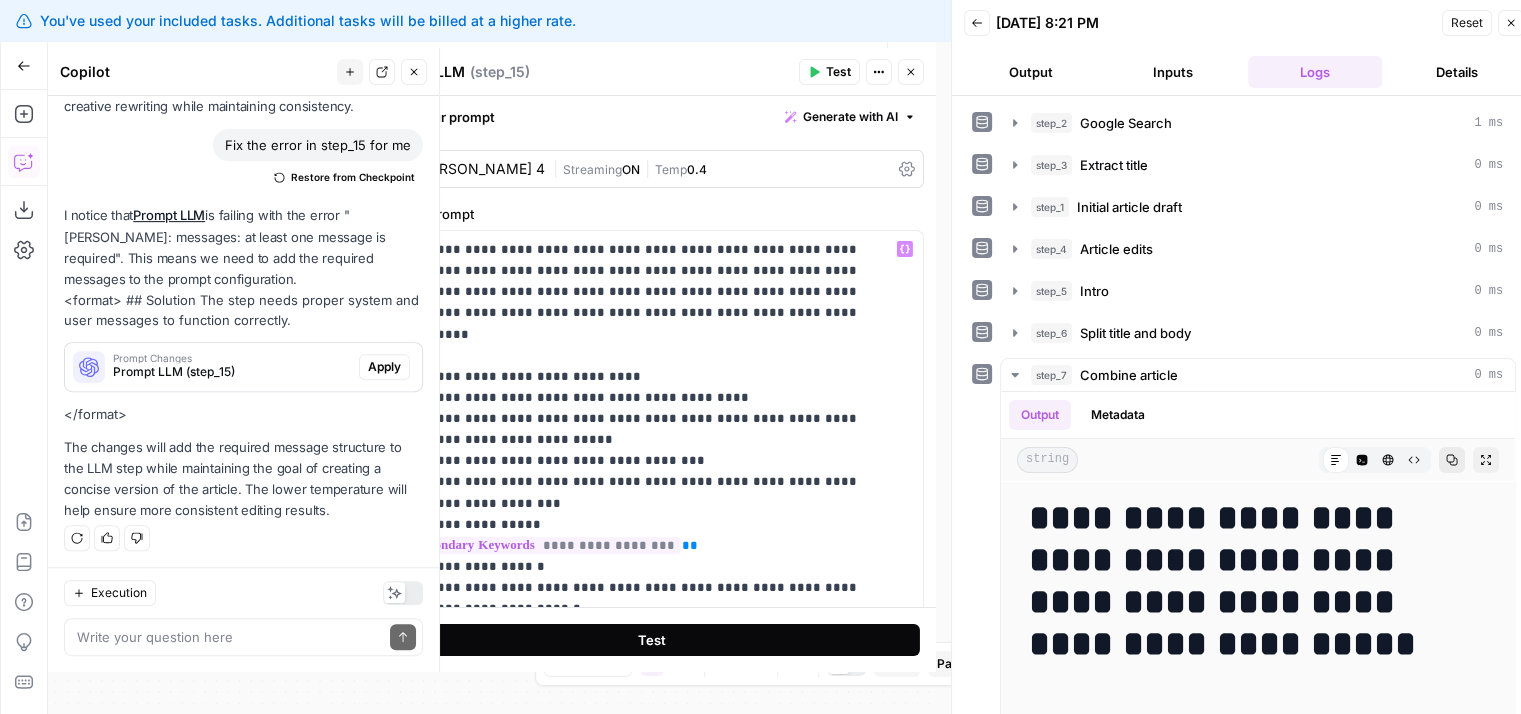 click on "Test" at bounding box center [652, 640] 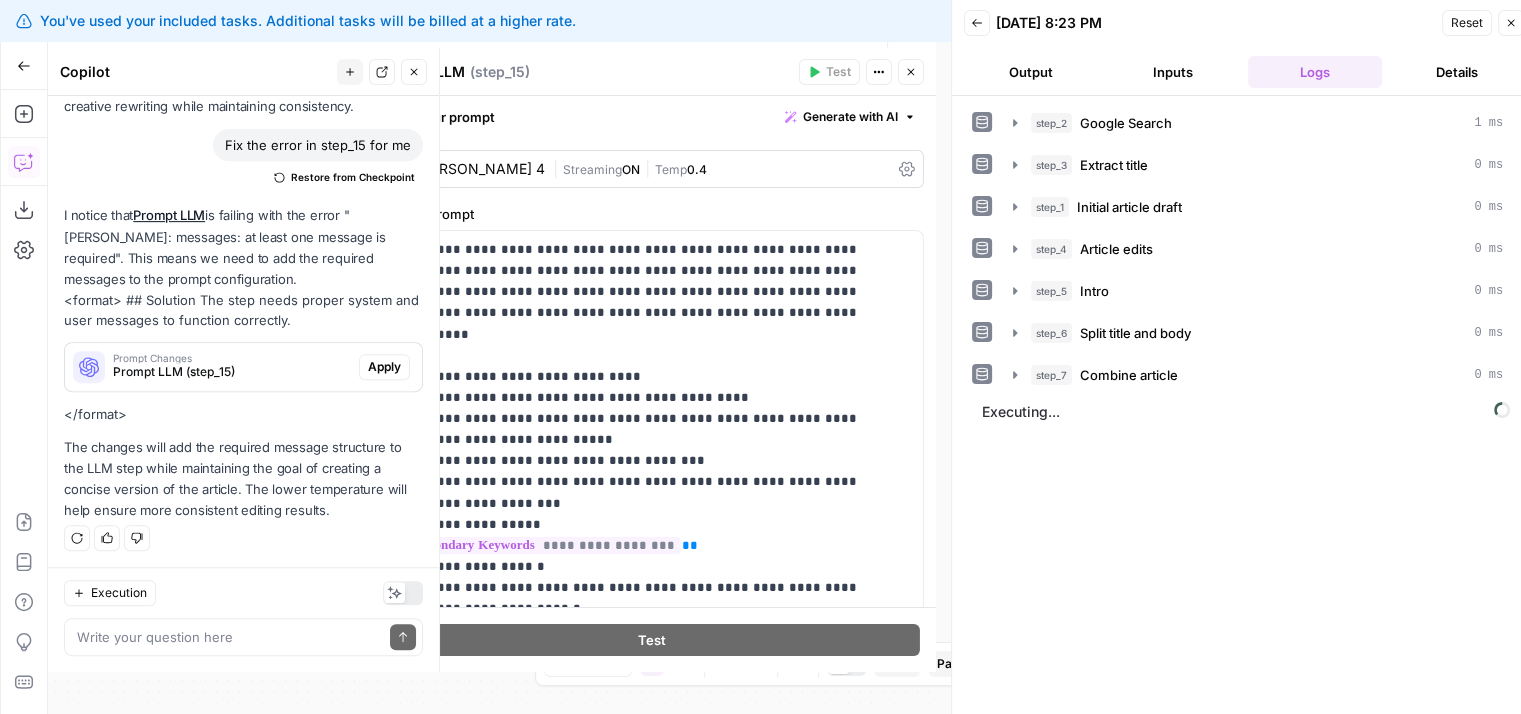click on "step_2 Google Search 1 ms step_3 Extract title 0 ms step_1 Initial article draft 0 ms step_4 Article edits 0 ms step_5 Intro 0 ms step_6 Split title and body 0 ms step_7 Combine article 0 ms Executing..." at bounding box center [1244, 413] 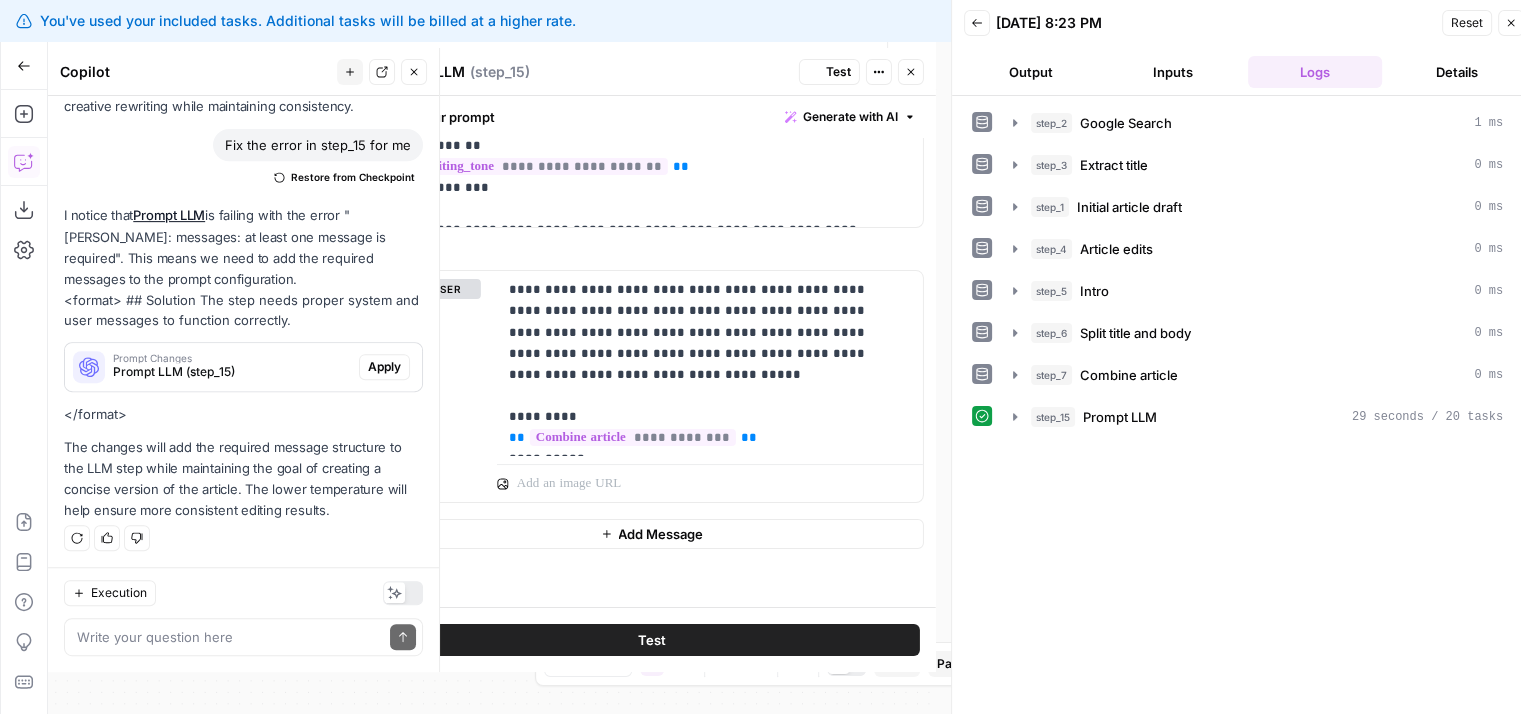 scroll, scrollTop: 0, scrollLeft: 0, axis: both 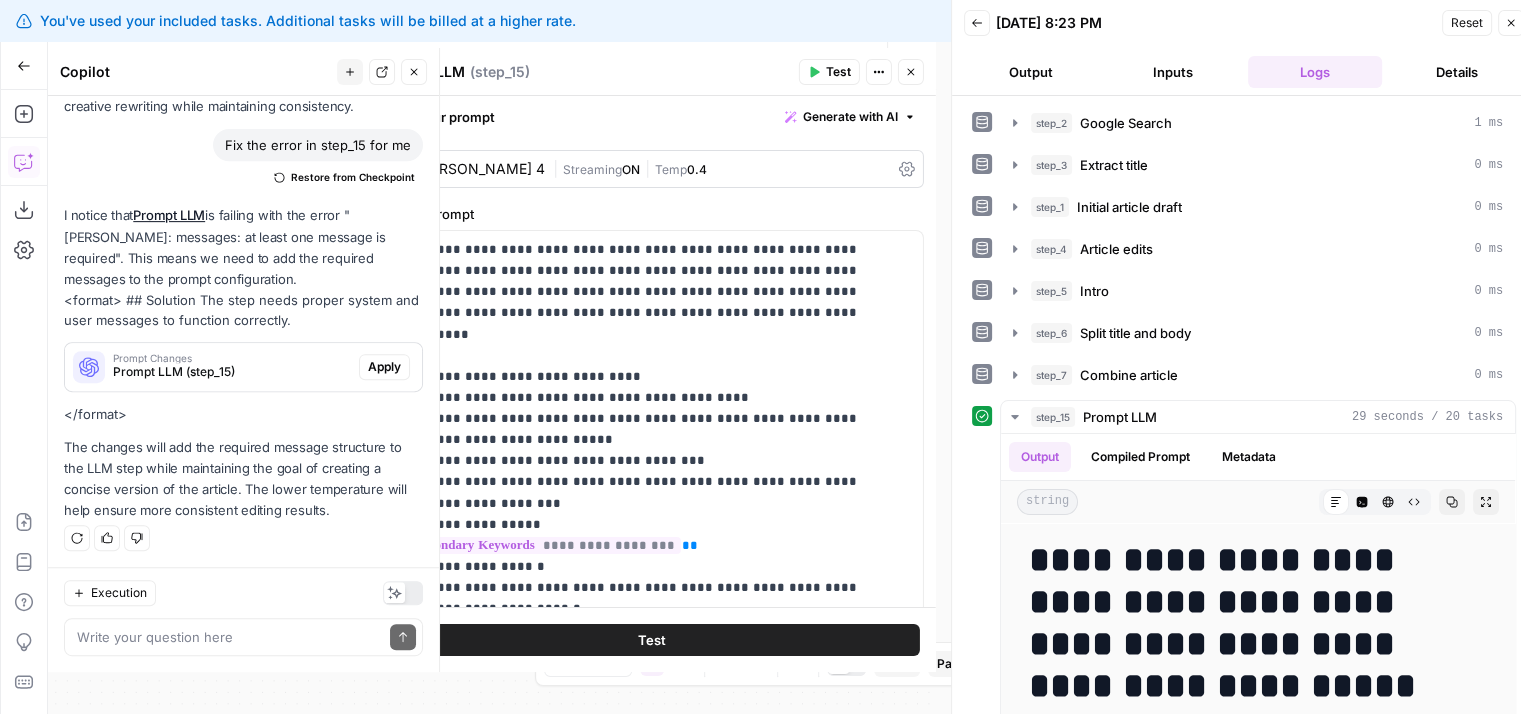drag, startPoint x: 925, startPoint y: 249, endPoint x: 939, endPoint y: 425, distance: 176.55594 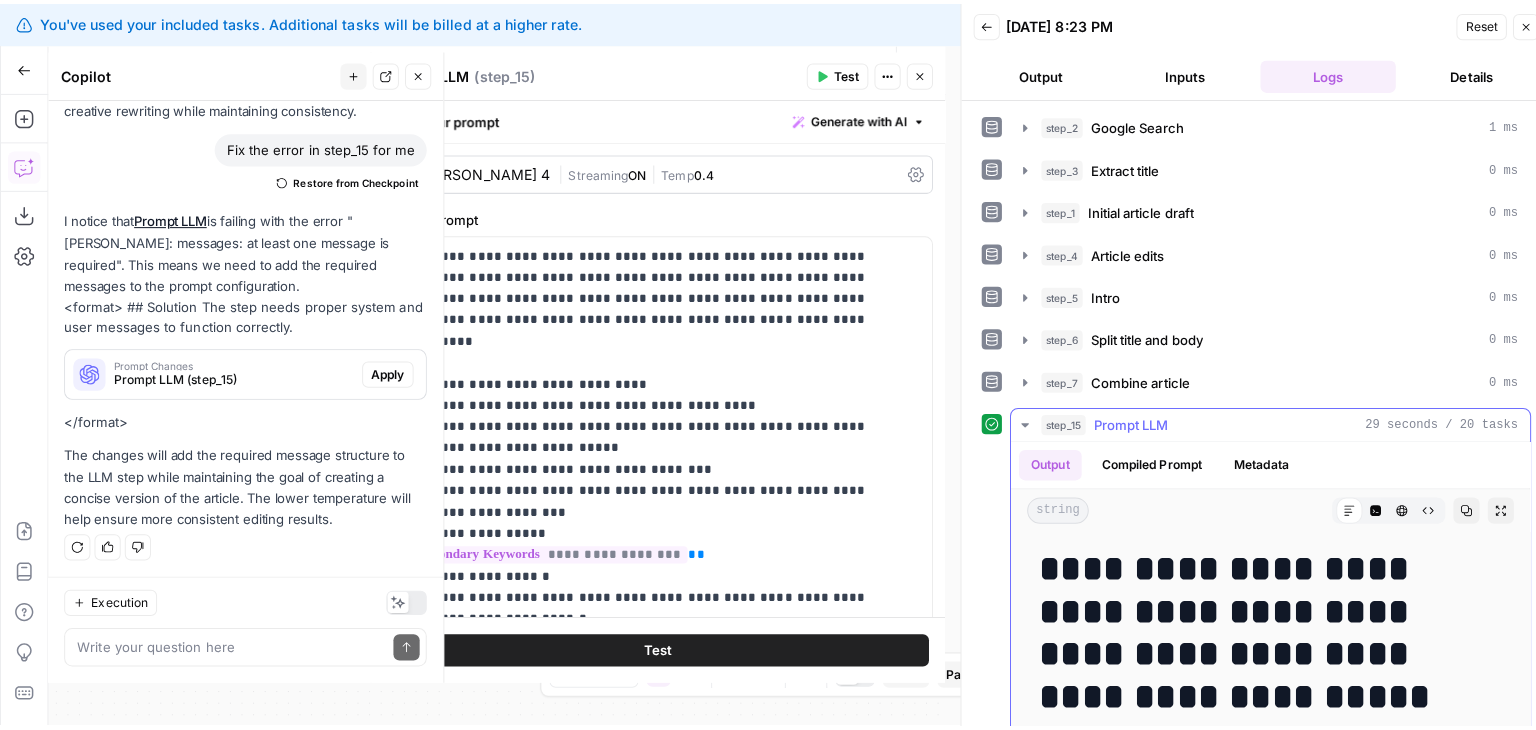 scroll, scrollTop: 60, scrollLeft: 0, axis: vertical 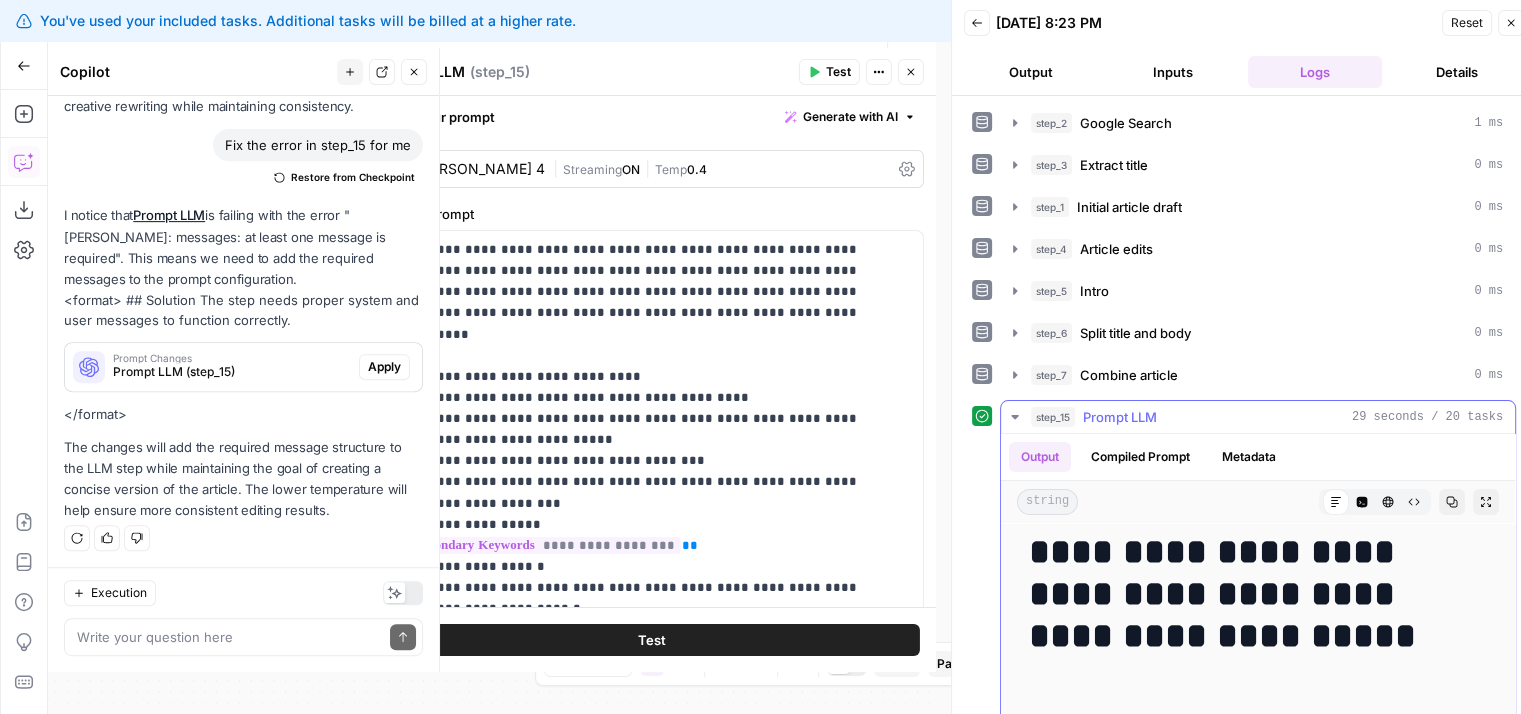 drag, startPoint x: 1219, startPoint y: 493, endPoint x: 1243, endPoint y: 570, distance: 80.65358 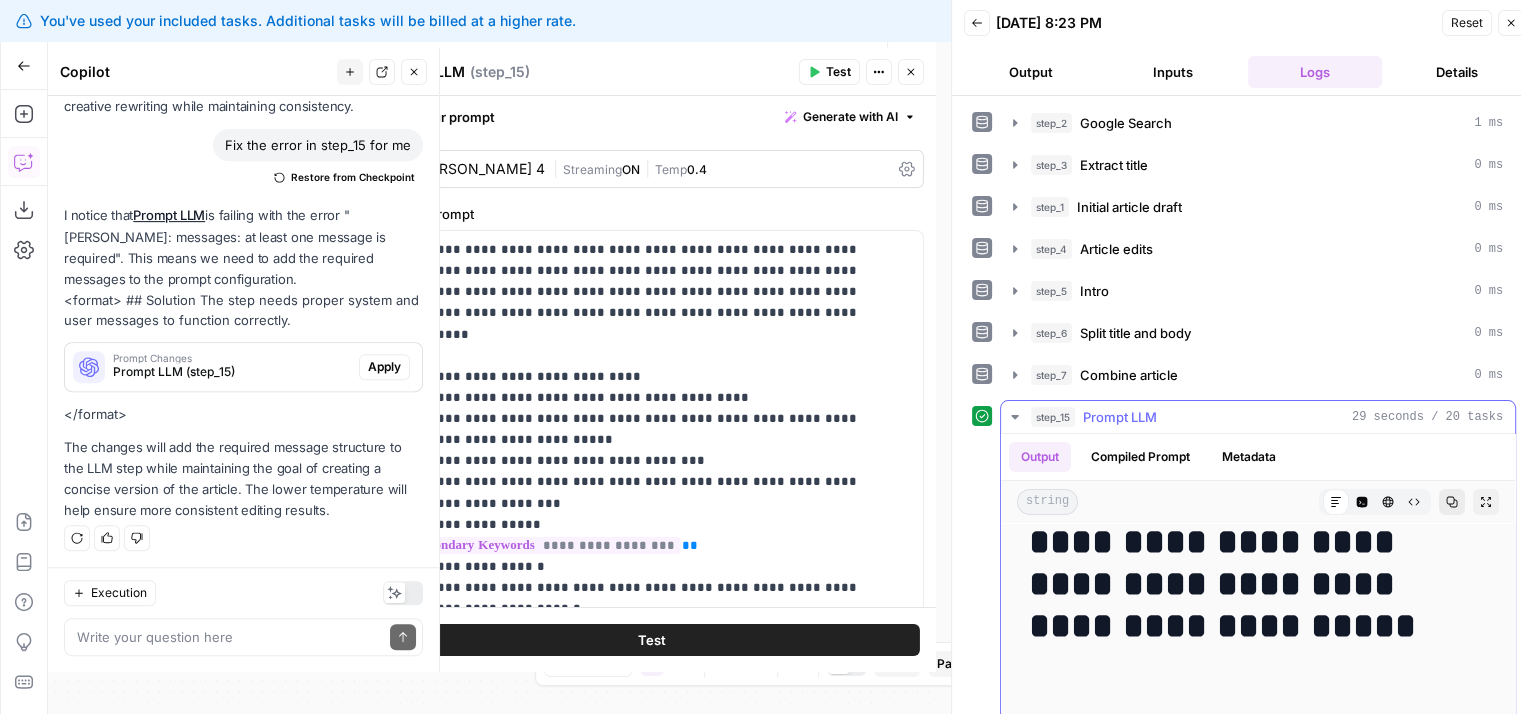 click on "Copy" at bounding box center (1452, 502) 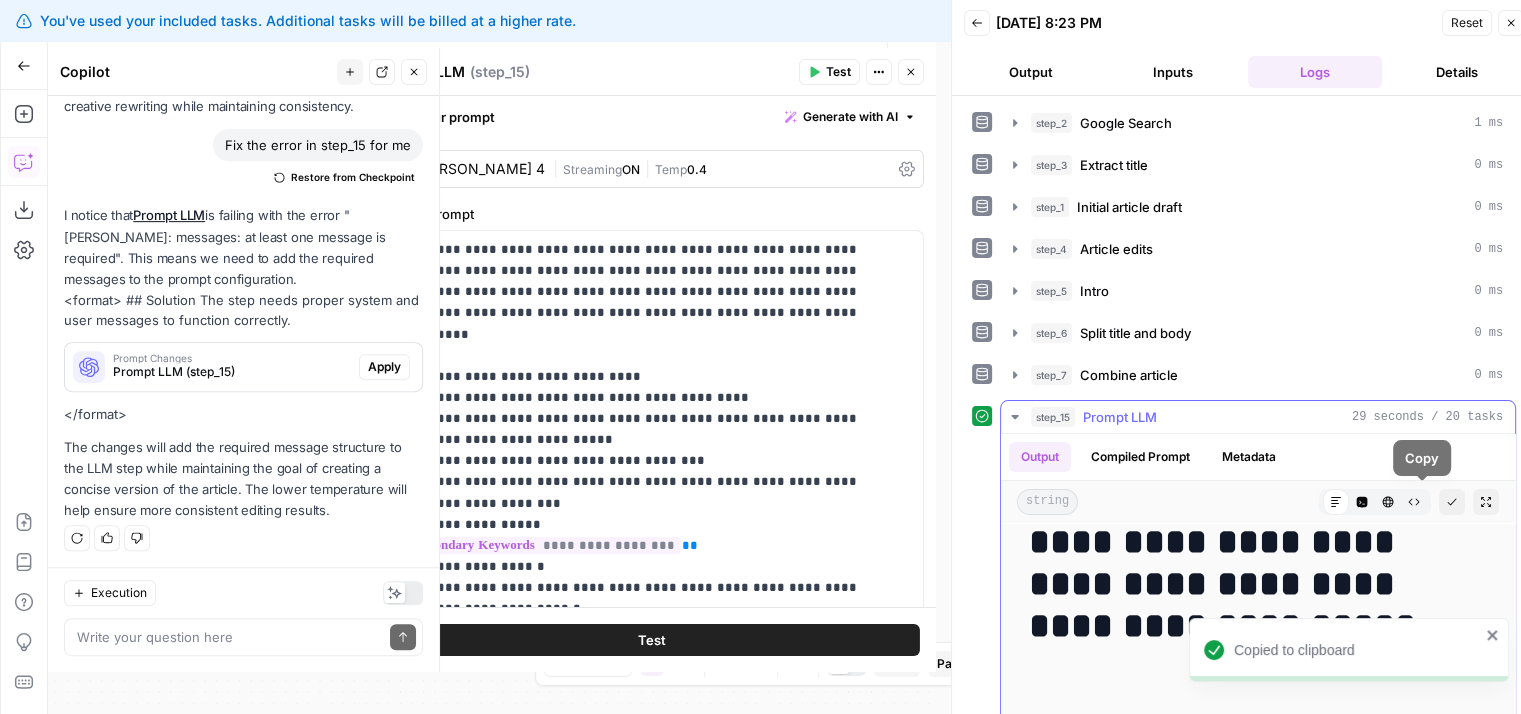 click on "**********" at bounding box center [1243, 584] 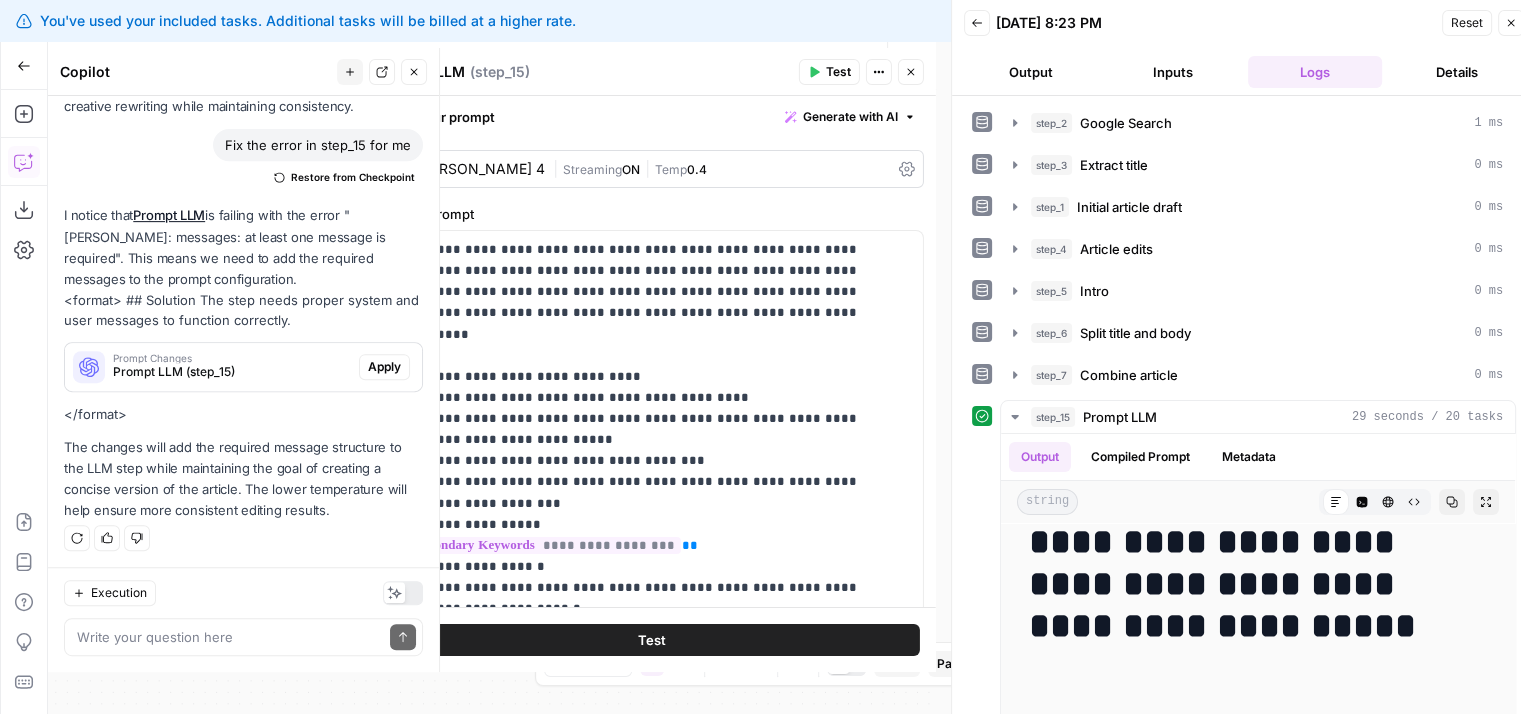 click on "Reset Close" at bounding box center [1483, 23] 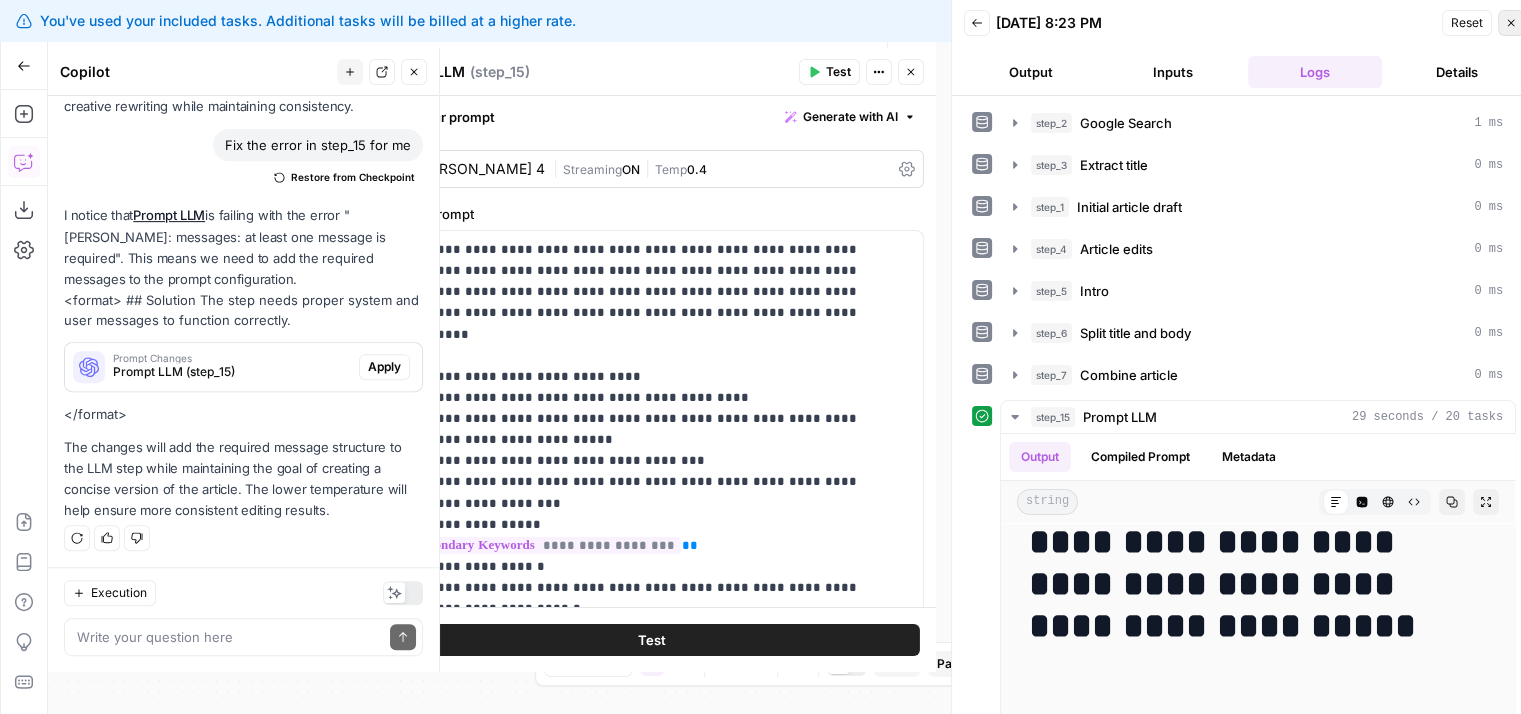 click 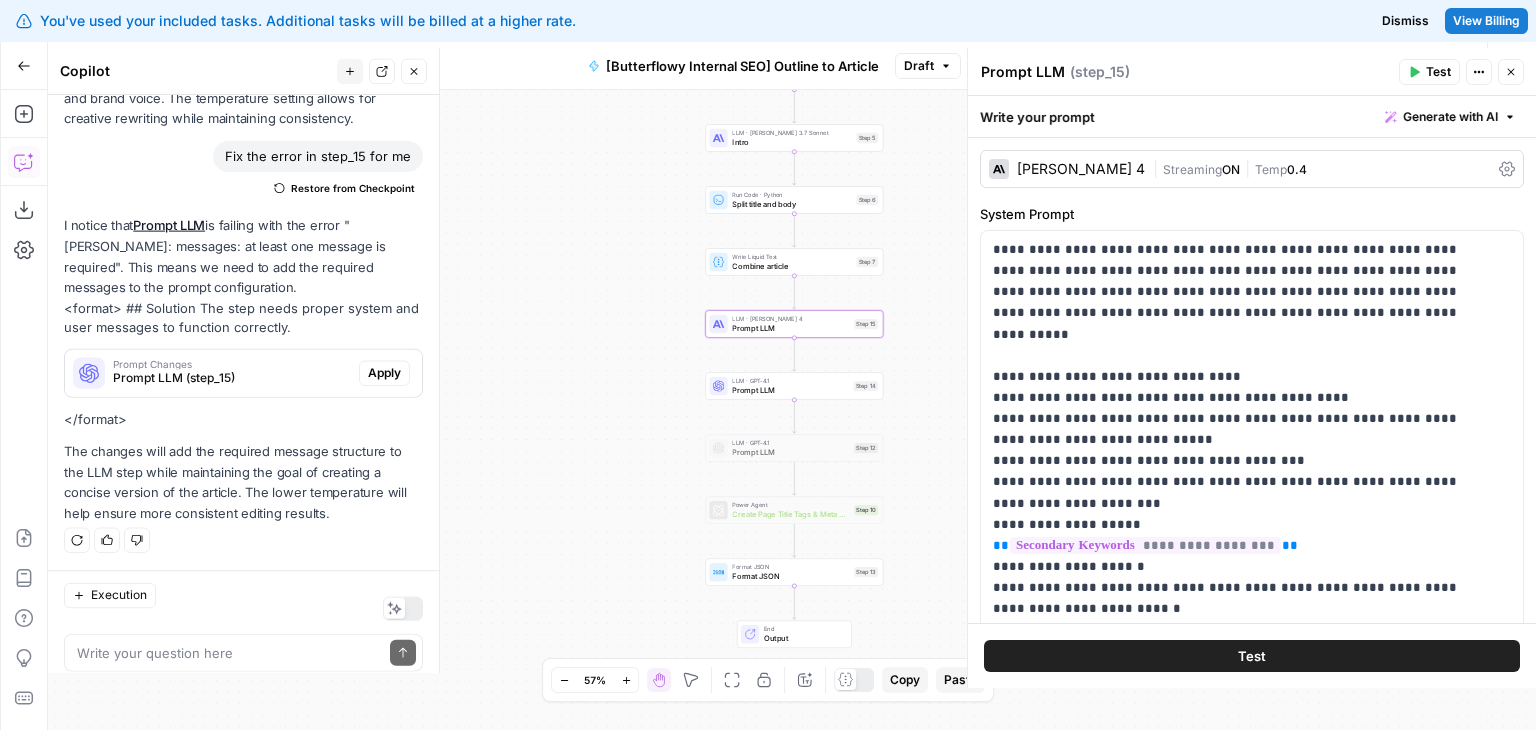 scroll, scrollTop: 873, scrollLeft: 0, axis: vertical 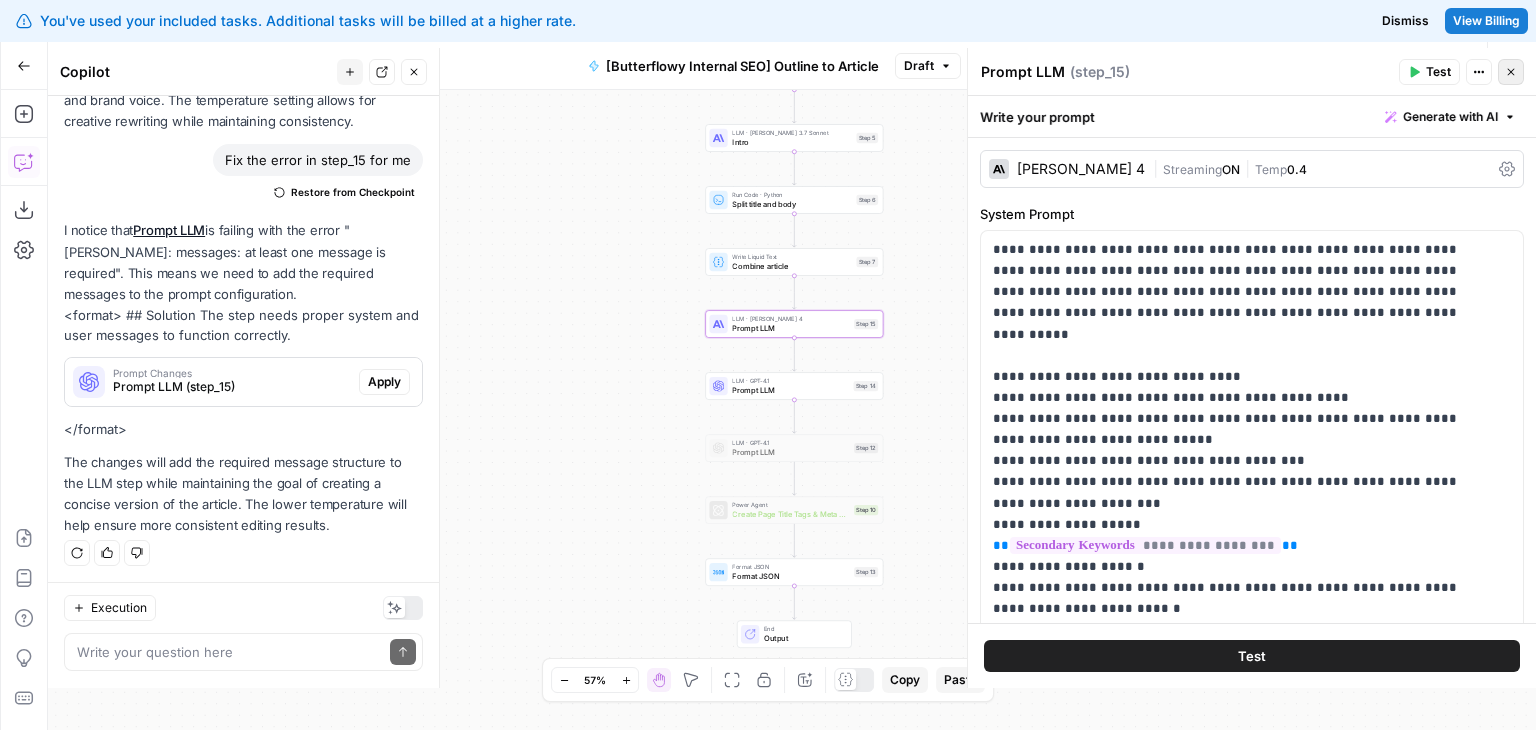 click 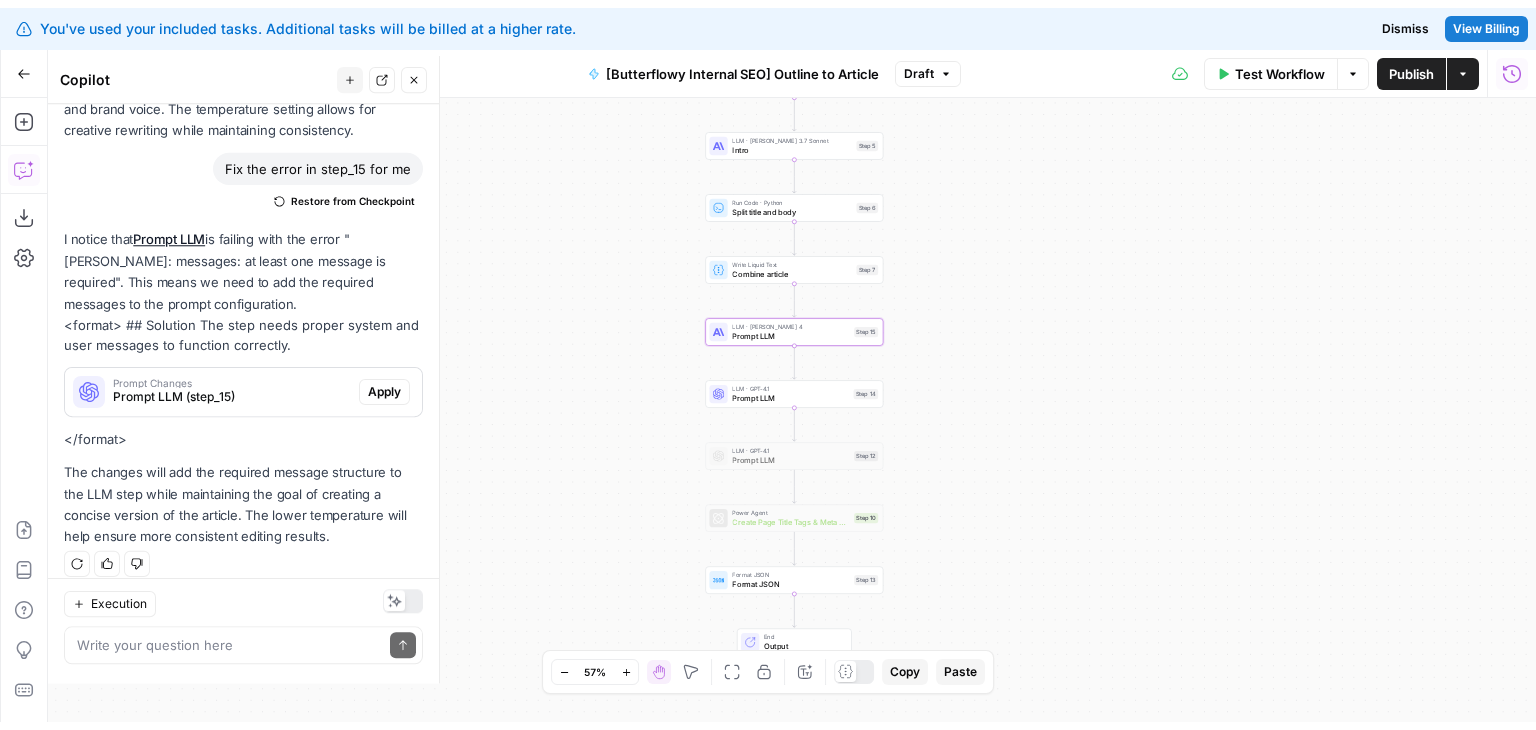 scroll, scrollTop: 873, scrollLeft: 0, axis: vertical 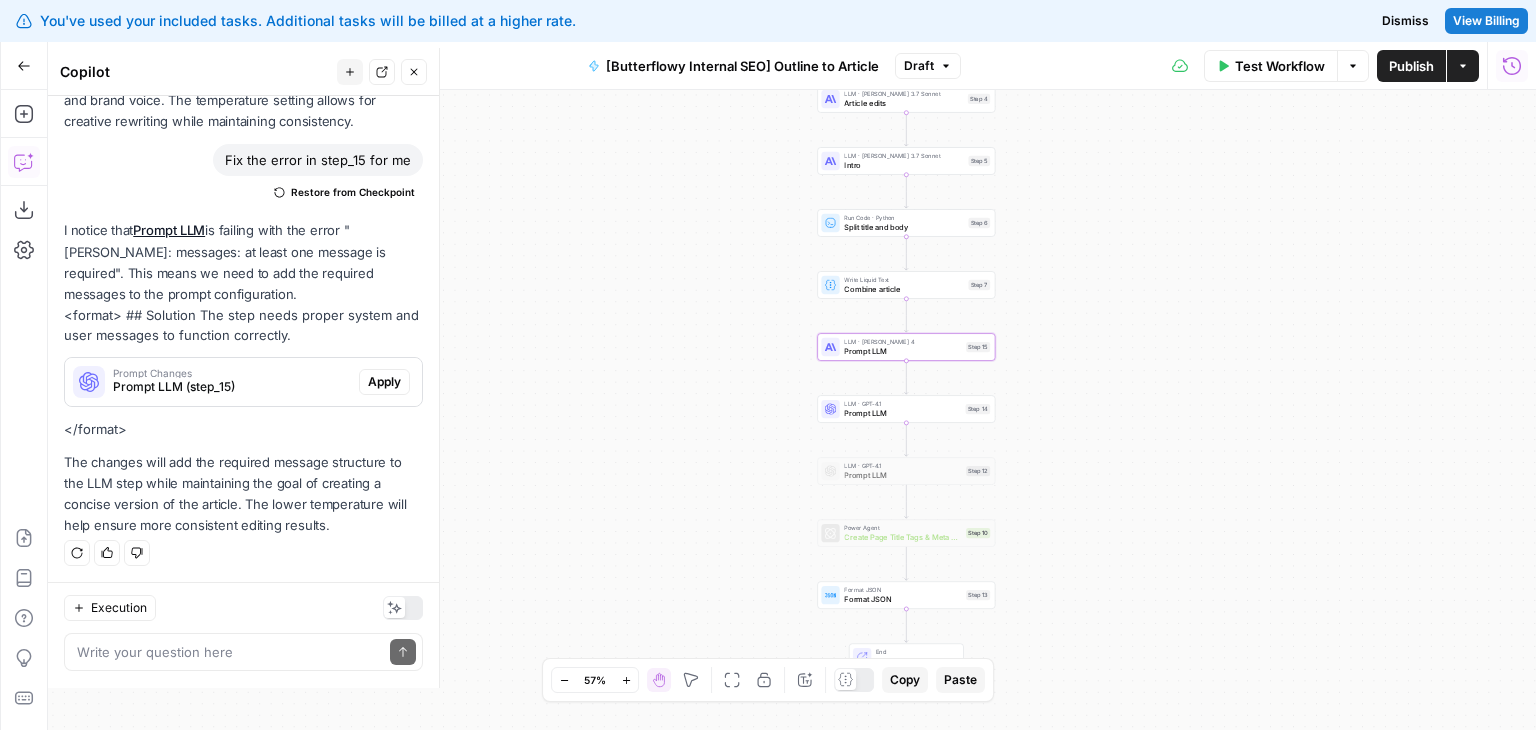 drag, startPoint x: 631, startPoint y: 182, endPoint x: 716, endPoint y: 176, distance: 85.2115 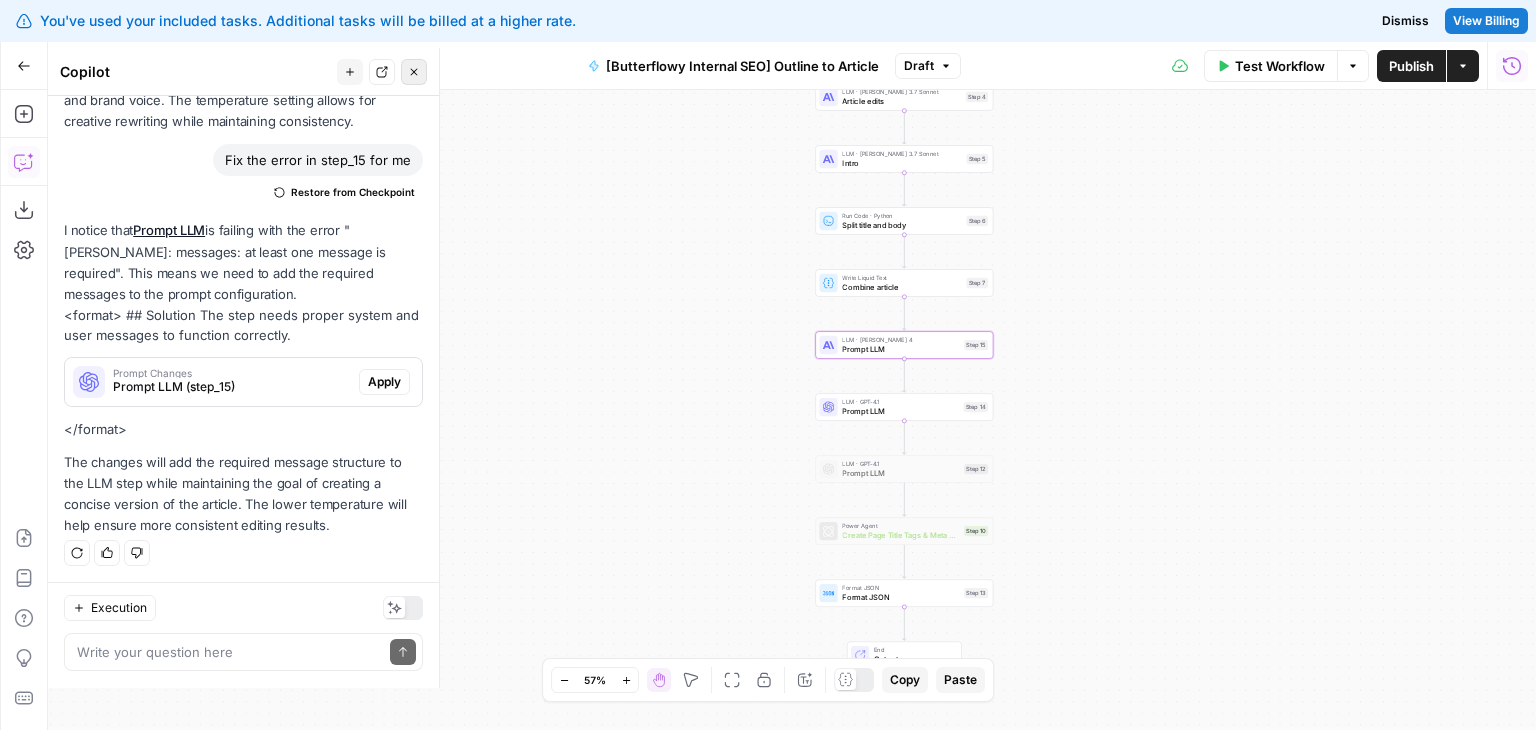 click on "Close" at bounding box center [414, 72] 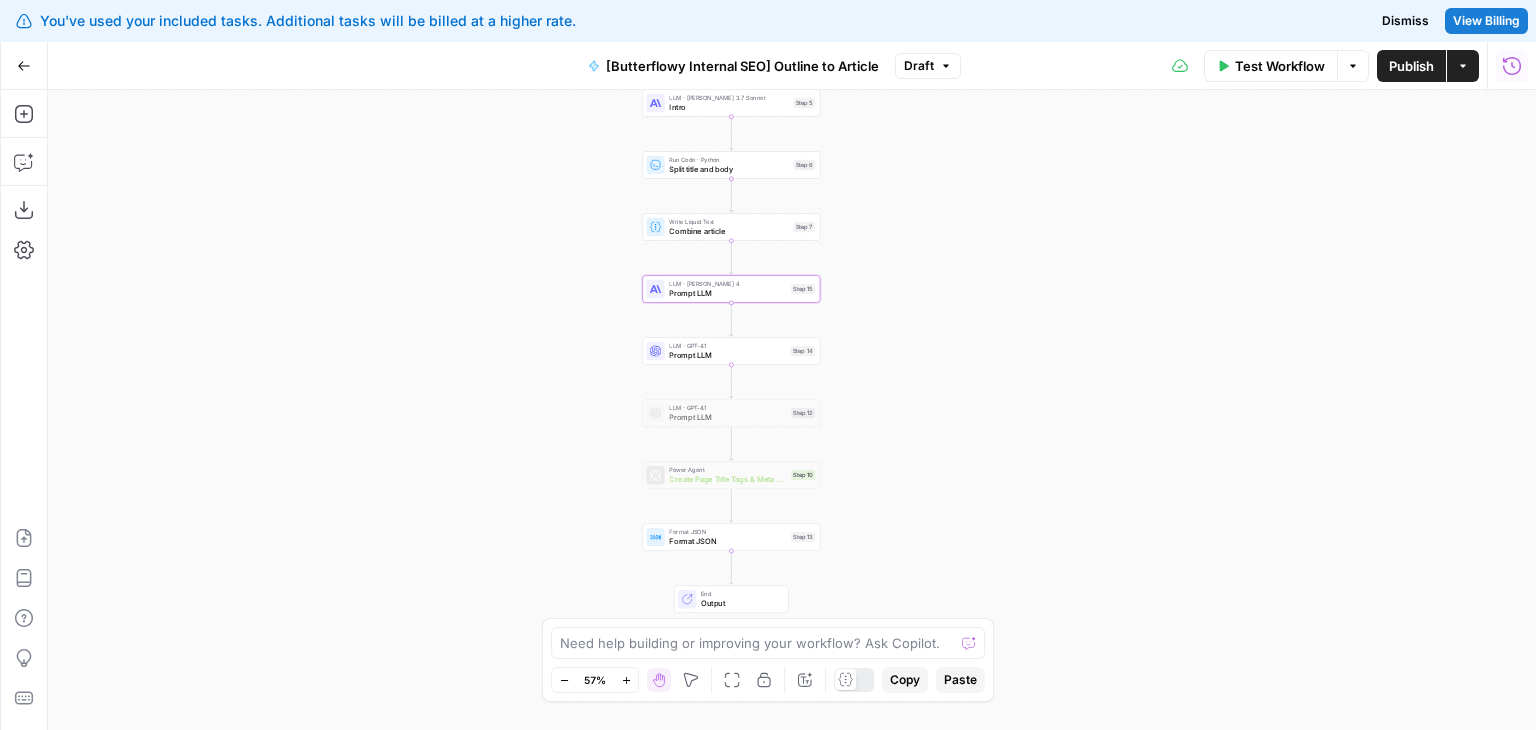 drag, startPoint x: 467, startPoint y: 295, endPoint x: 437, endPoint y: 229, distance: 72.498276 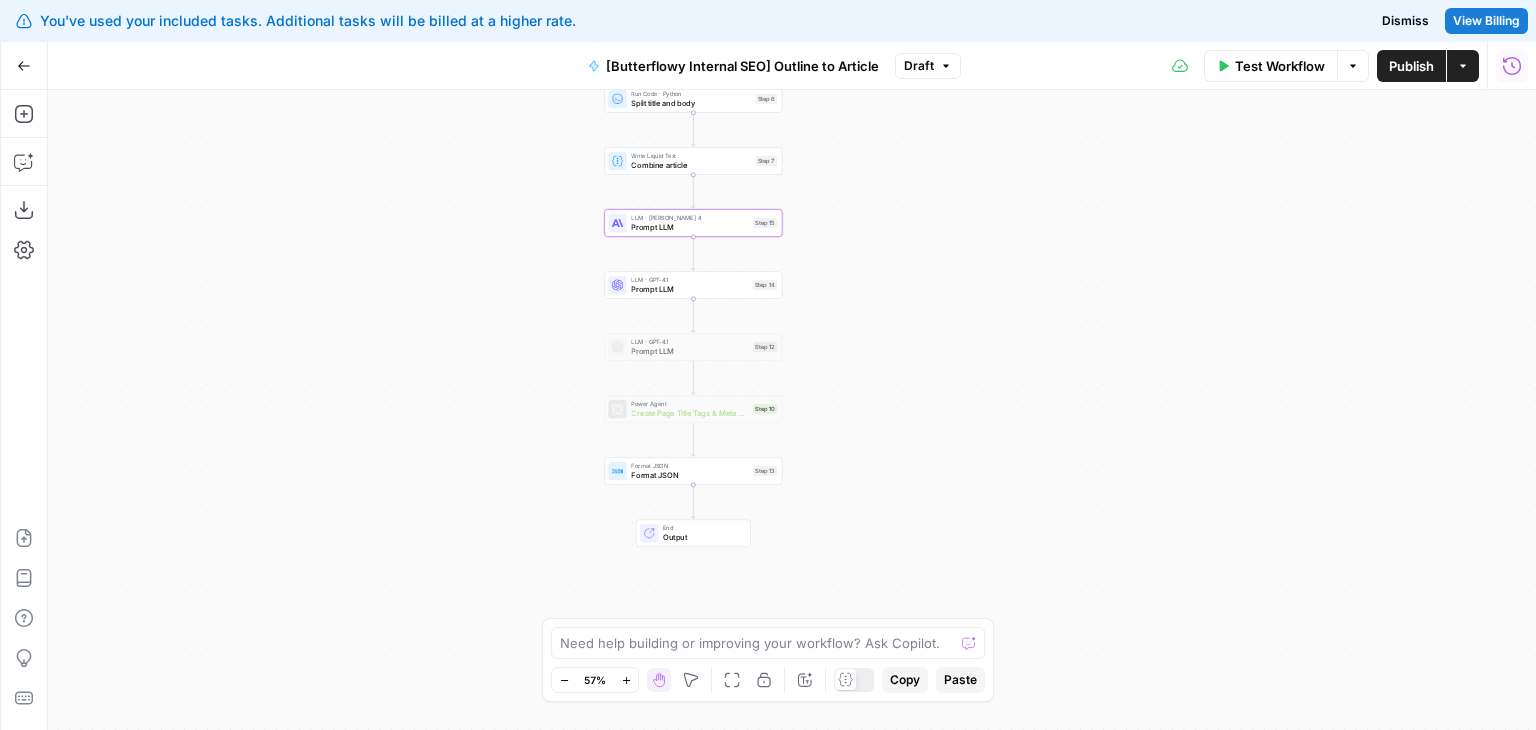drag, startPoint x: 476, startPoint y: 312, endPoint x: 472, endPoint y: 241, distance: 71.11259 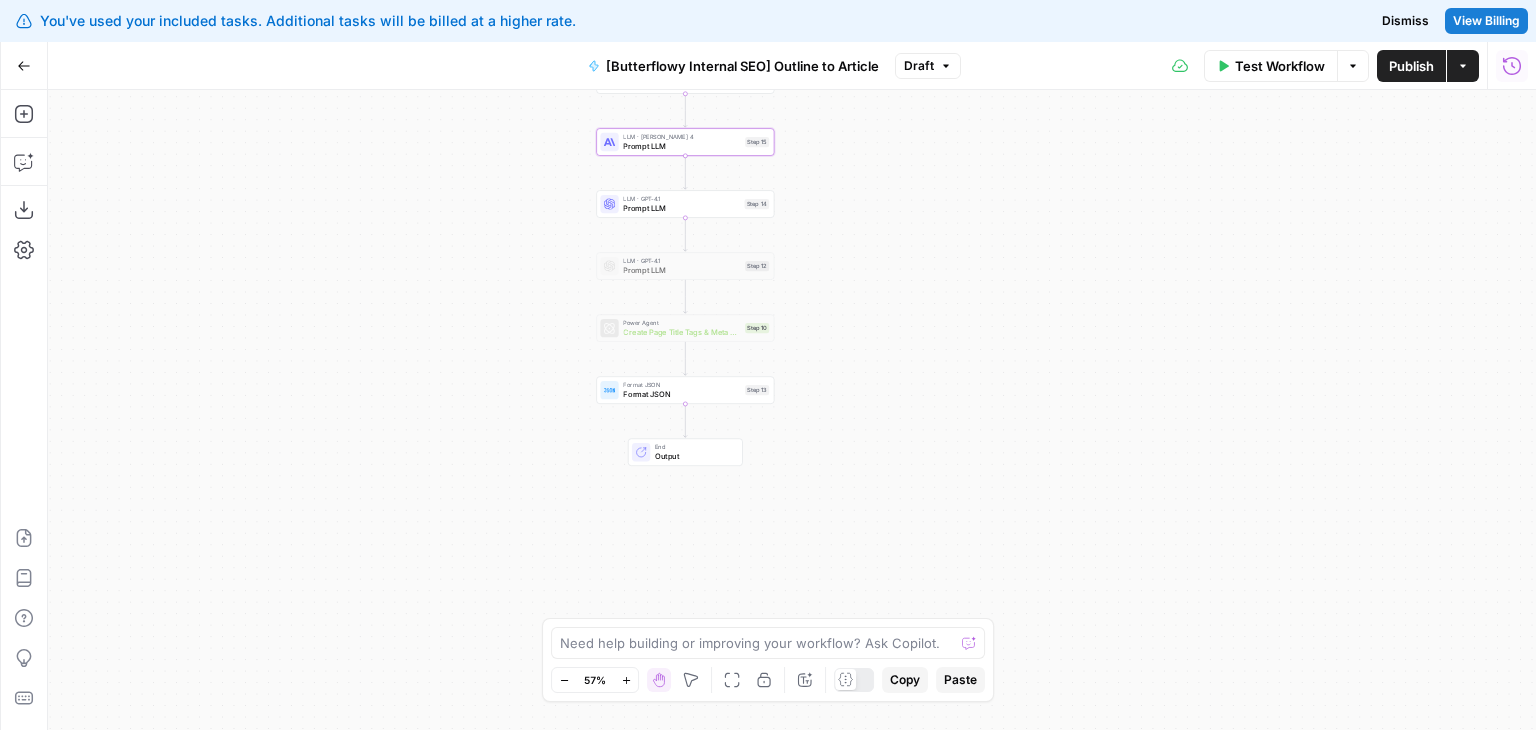 drag, startPoint x: 477, startPoint y: 417, endPoint x: 512, endPoint y: 491, distance: 81.859634 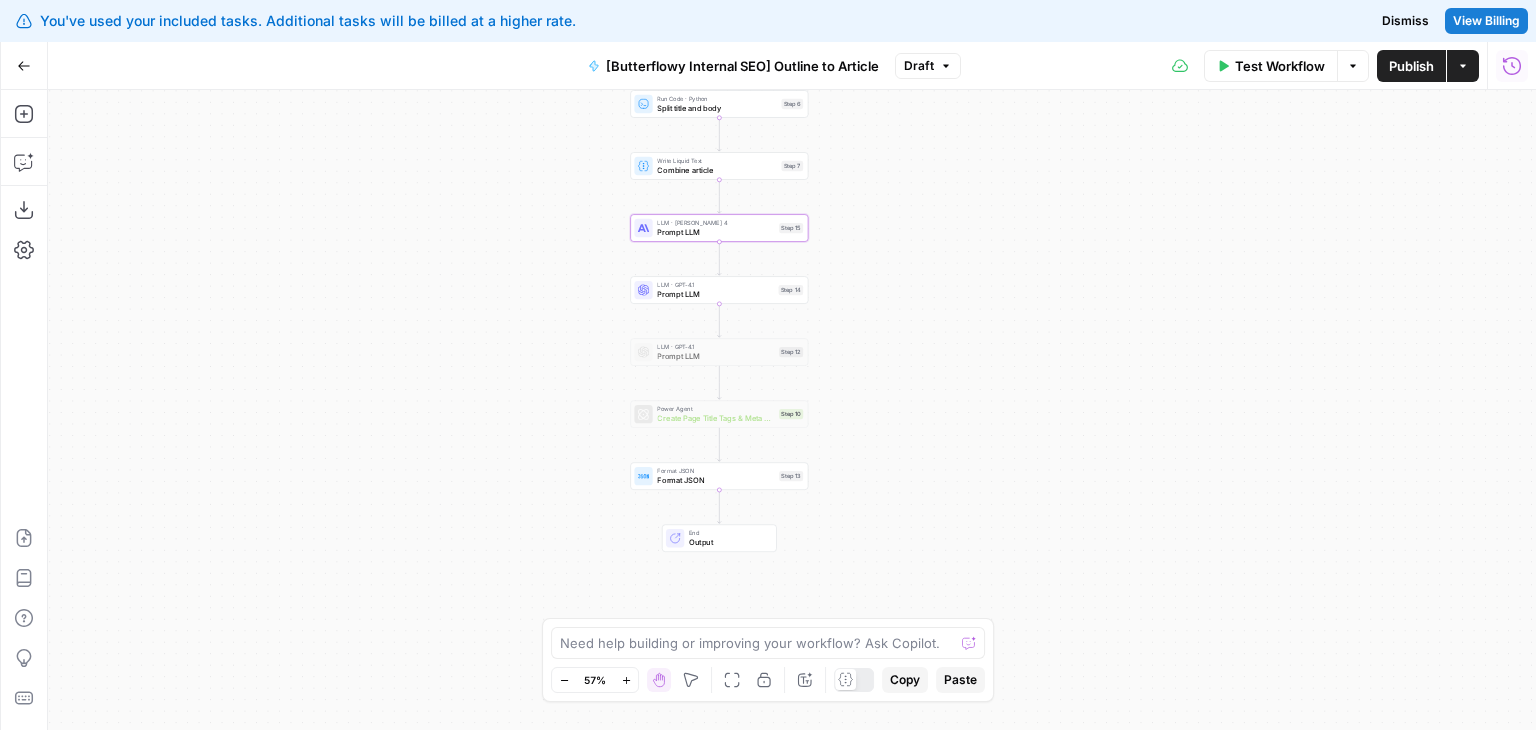 click on "Workflow Set Inputs Inputs Google Search Google Search Step 2 LLM · GPT-4o Extract title Step 3 LLM · [PERSON_NAME] 3.7 Sonnet Initial article draft Step 1 LLM · [PERSON_NAME] 3.7 Sonnet Article edits Step 4 LLM · [PERSON_NAME] 3.7 Sonnet Intro Step 5 Run Code · Python Split title and body Step 6 Write Liquid Text Combine article Step 7 LLM · [PERSON_NAME] 4 Prompt LLM Step 15 LLM · GPT-4.1 Prompt LLM Step 14 LLM · GPT-4.1 Prompt LLM Step 12 Power Agent Create Page Title Tags & Meta Descriptions Step 10 Format JSON Format JSON Step 13 End Output" at bounding box center [792, 410] 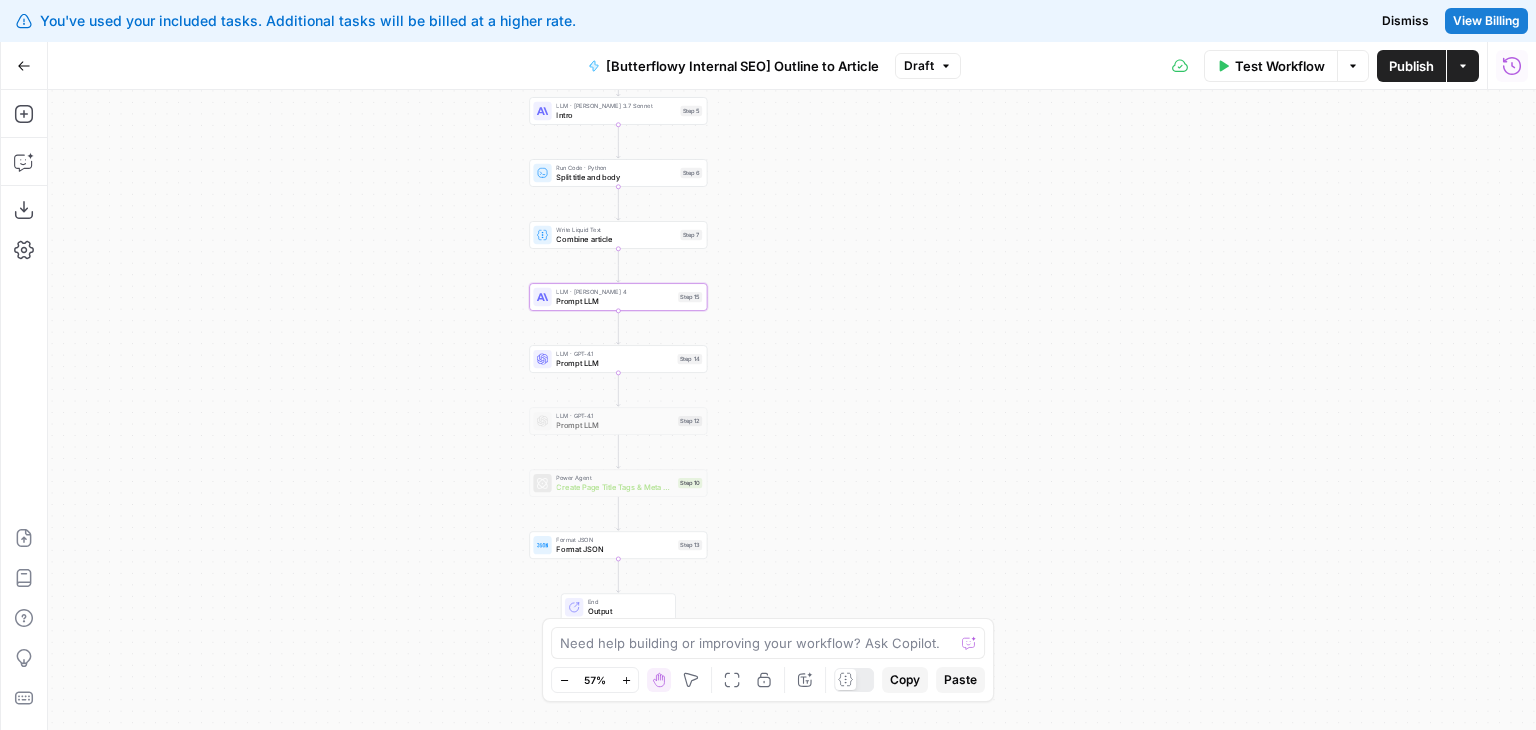 drag, startPoint x: 451, startPoint y: 313, endPoint x: 441, endPoint y: 331, distance: 20.59126 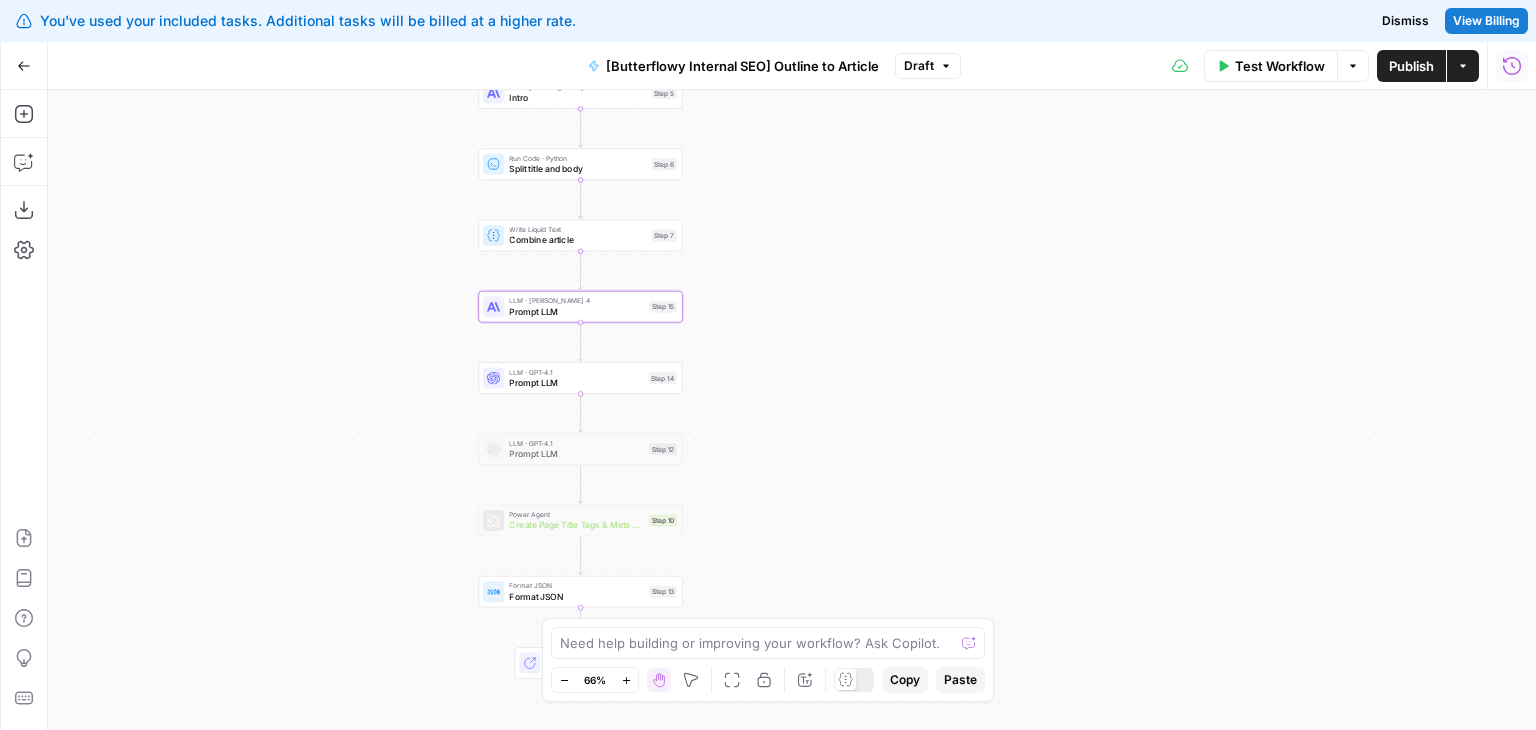 click on "Prompt LLM" at bounding box center [576, 311] 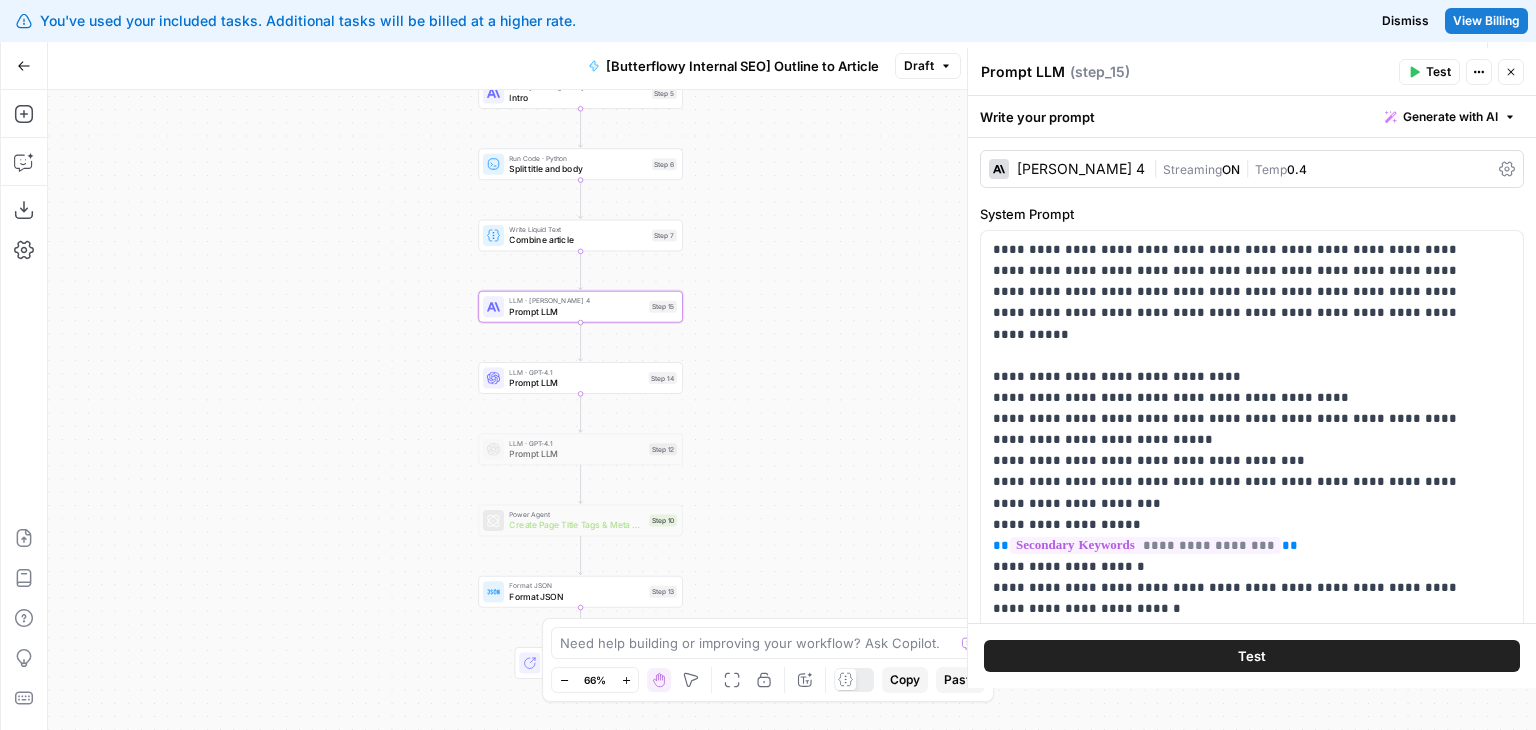 click on "|" at bounding box center (1158, 168) 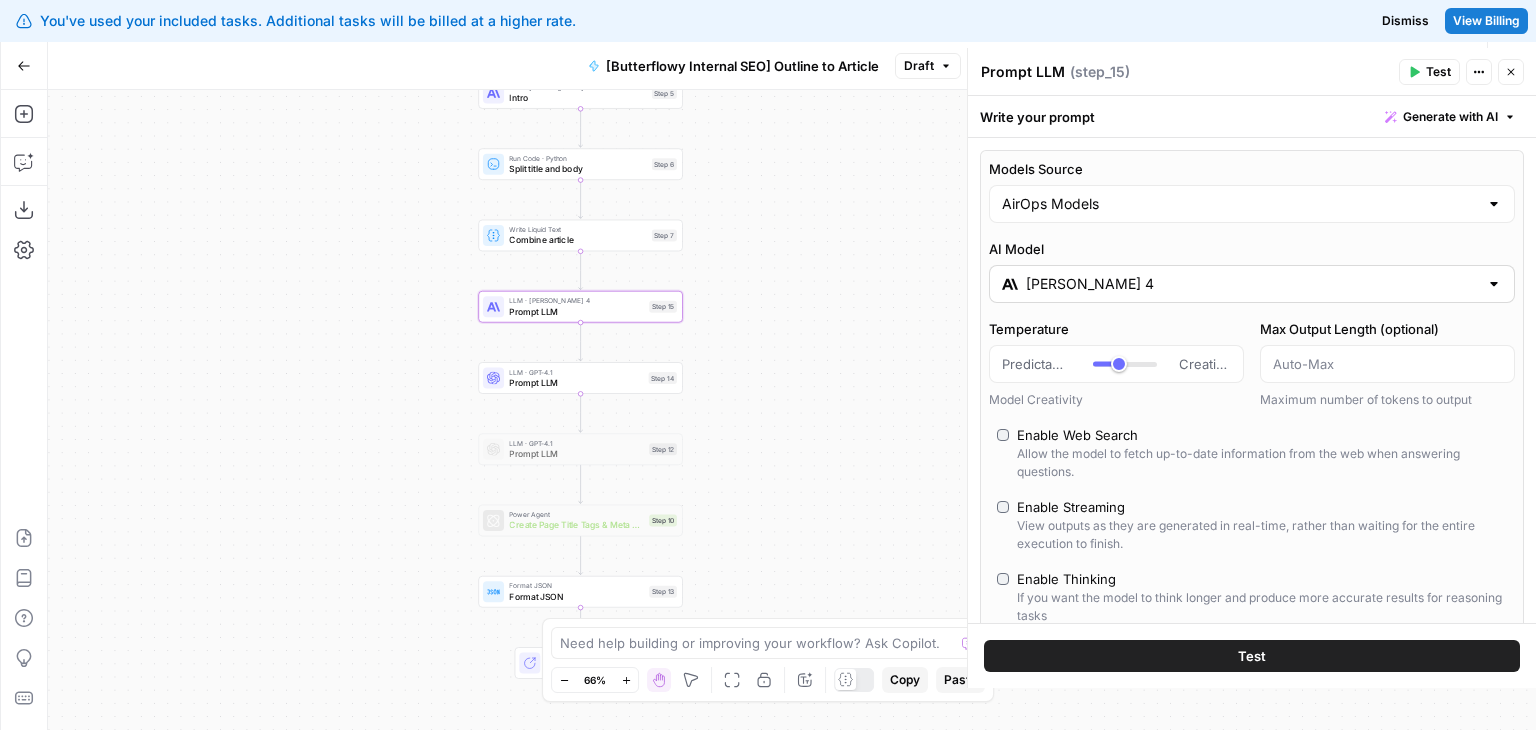 click on "[PERSON_NAME] 4" at bounding box center (1252, 284) 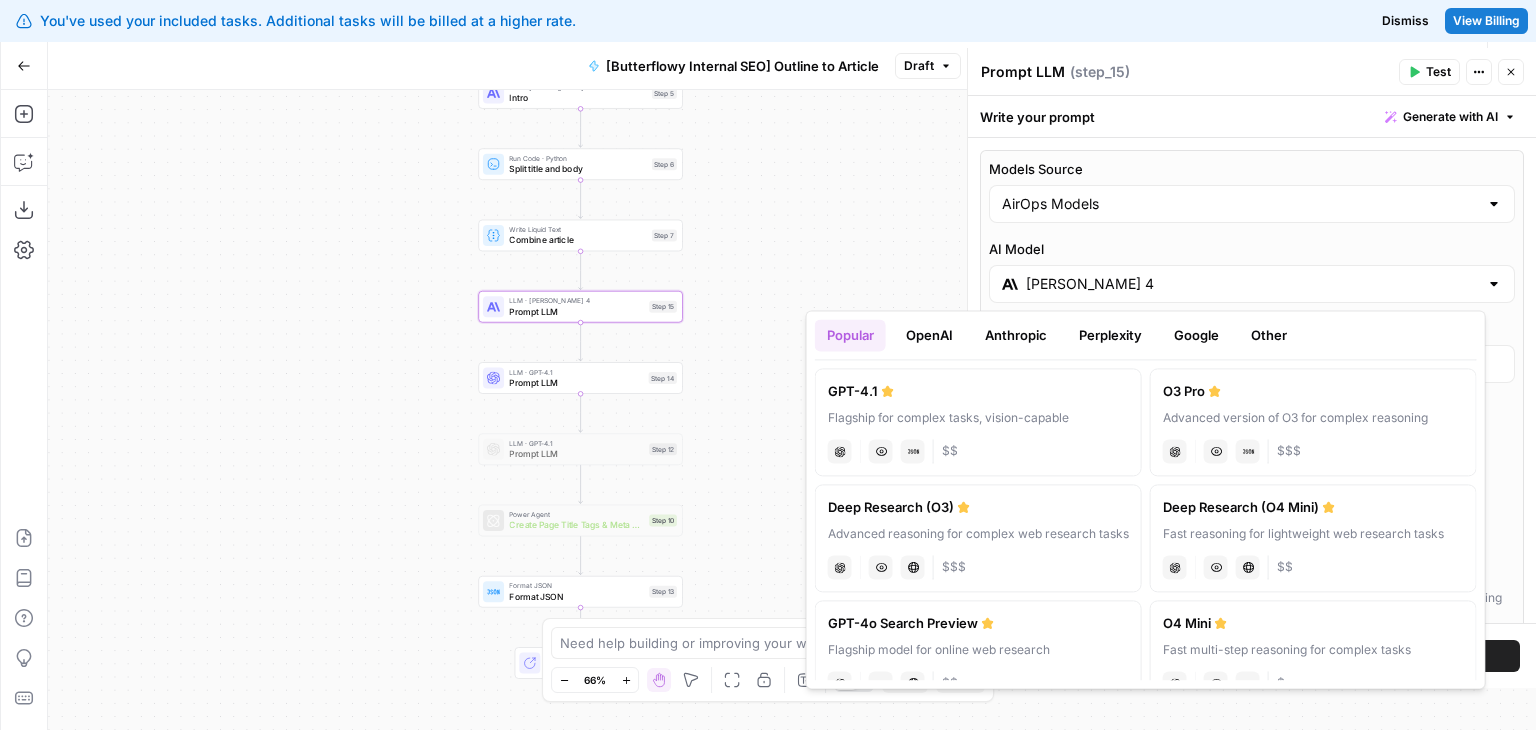 click on "AI Model" at bounding box center (1252, 249) 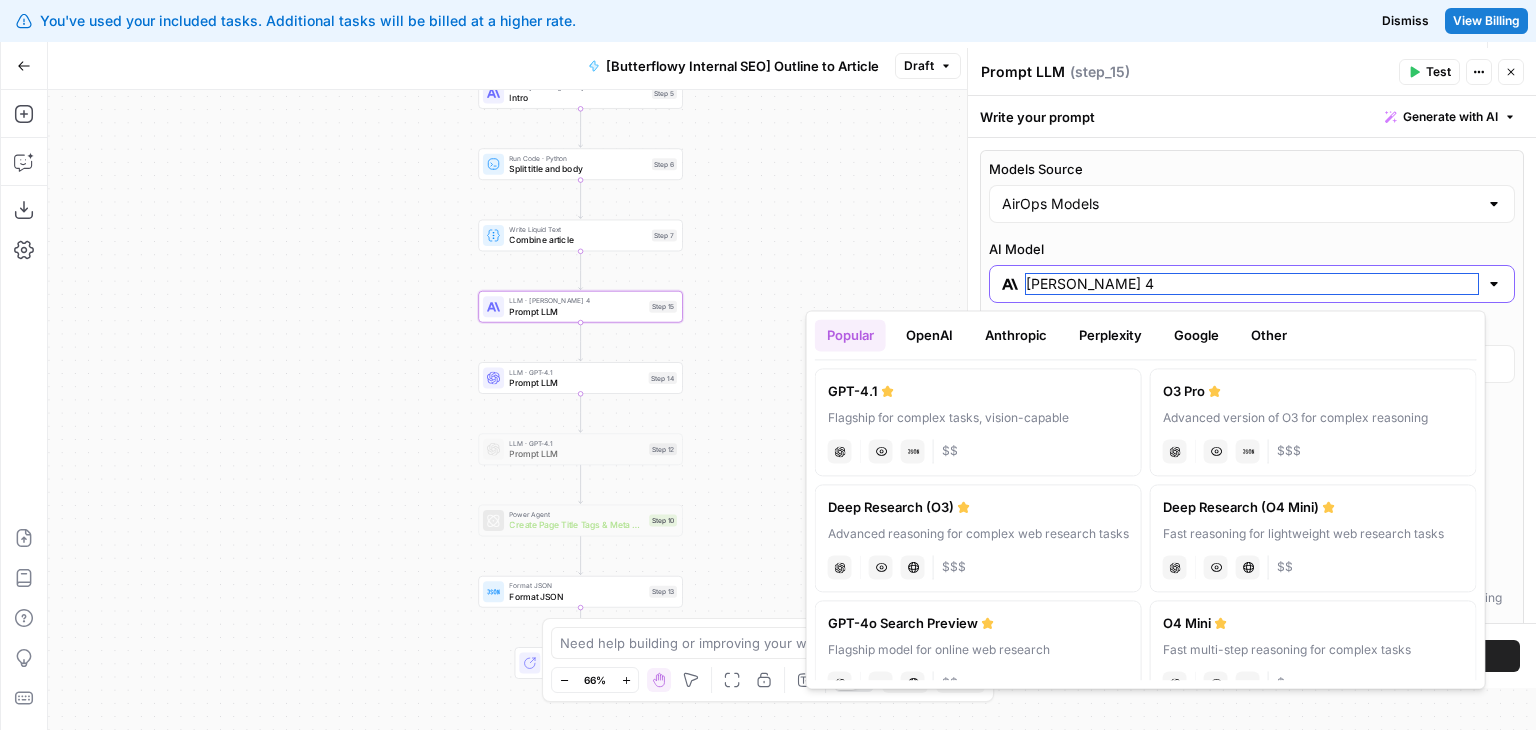 click on "[PERSON_NAME] 4" at bounding box center [1252, 284] 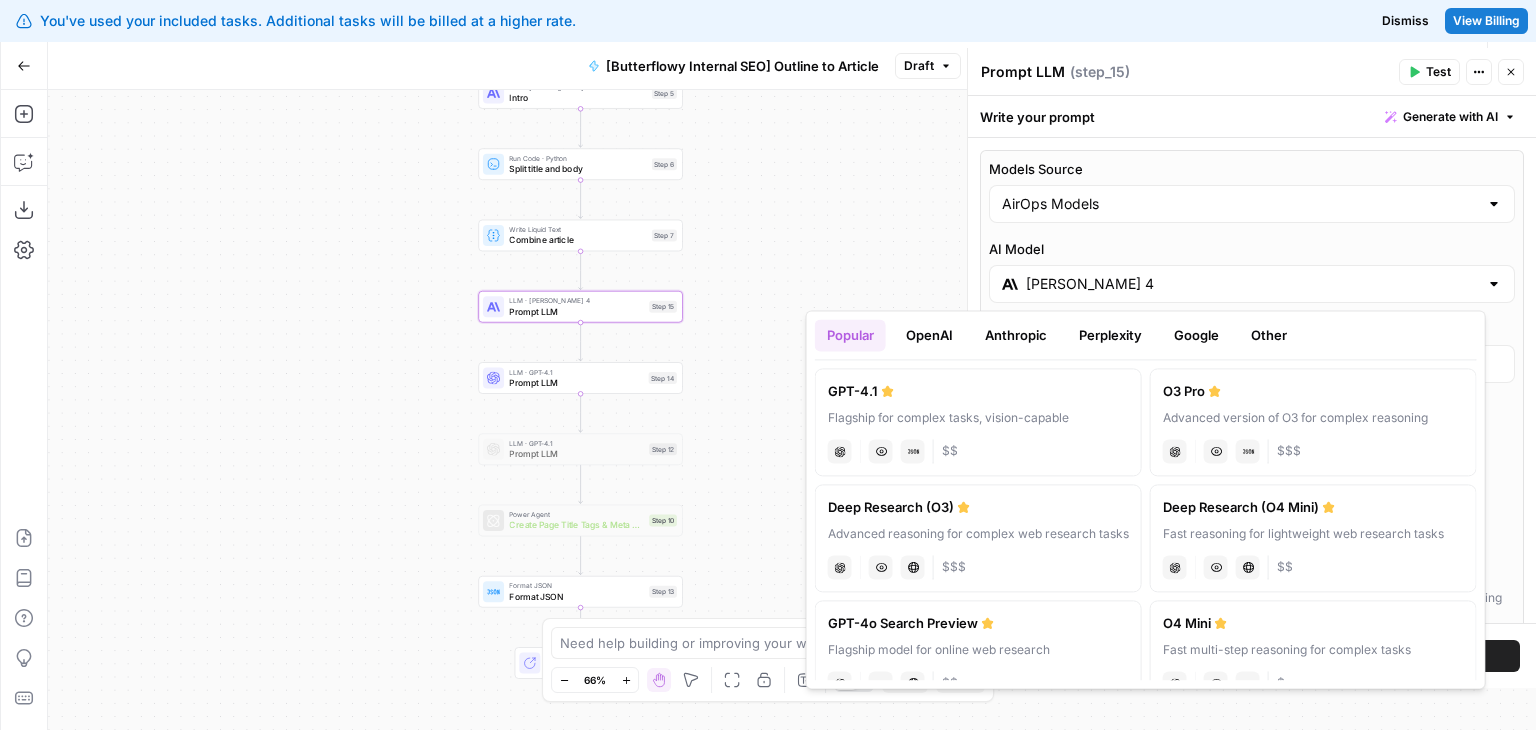 click on "Models Source AirOps Models AI Model [PERSON_NAME] 4 Temperature Predictable Creative Model Creativity Max Output Length (optional) Maximum number of tokens to output Enable Web Search Allow the model to fetch up-to-date information from the web when answering questions. Enable Streaming View outputs as they are generated in real-time, rather than waiting for the entire execution to finish. Enable Thinking If you want the model to think longer and produce more accurate results for reasoning tasks When the step fails: Terminate Workflow Continue Close" at bounding box center (1252, 440) 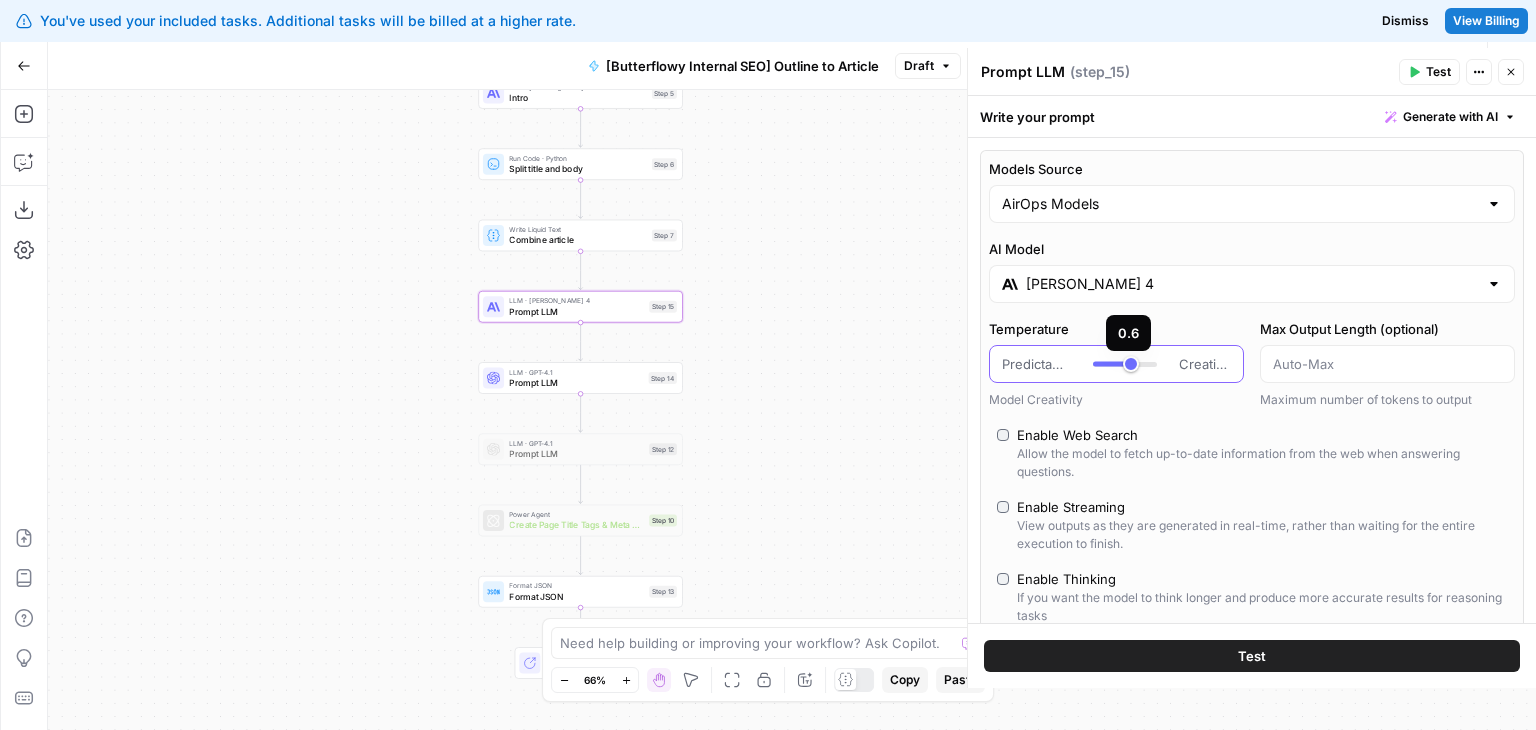 drag, startPoint x: 1116, startPoint y: 365, endPoint x: 1127, endPoint y: 368, distance: 11.401754 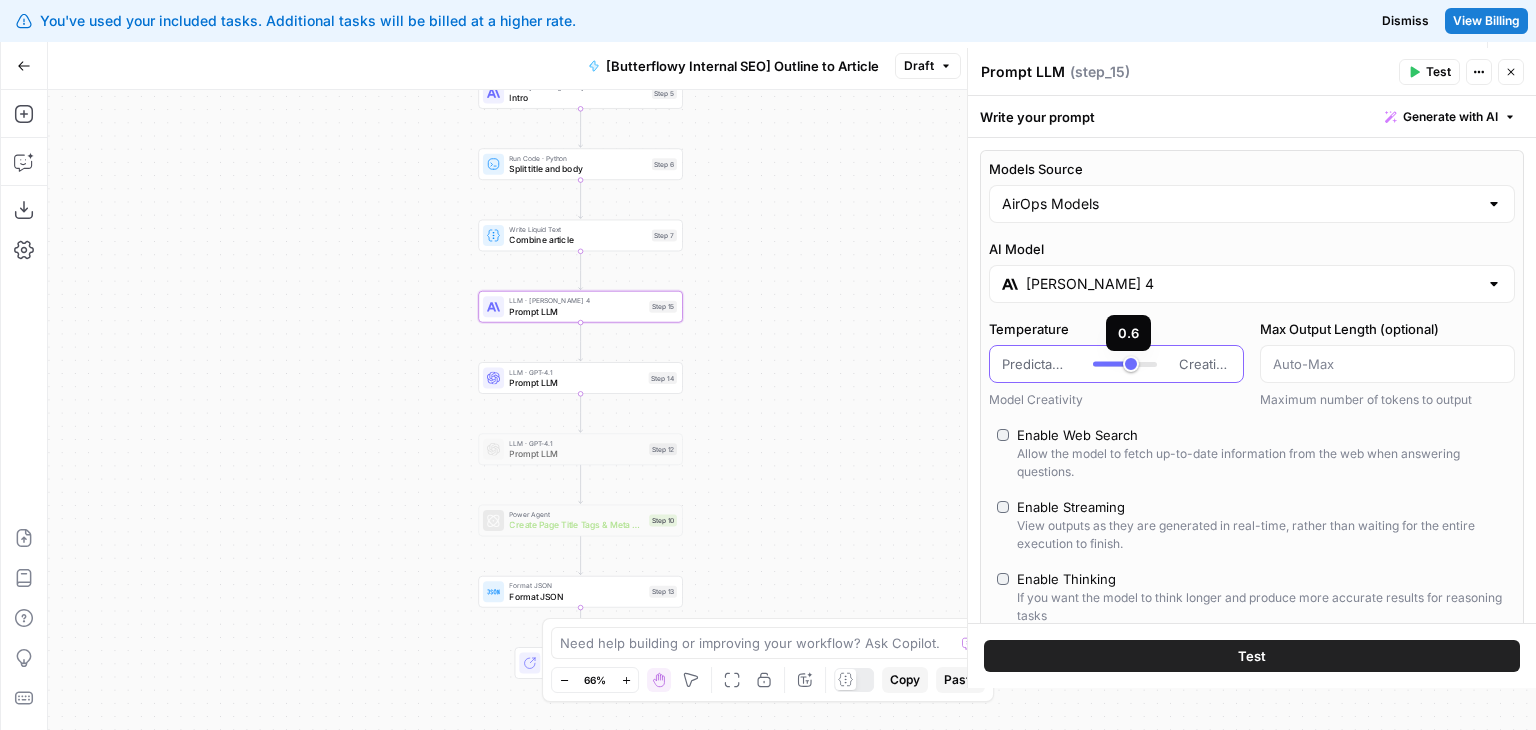 click at bounding box center [1125, 364] 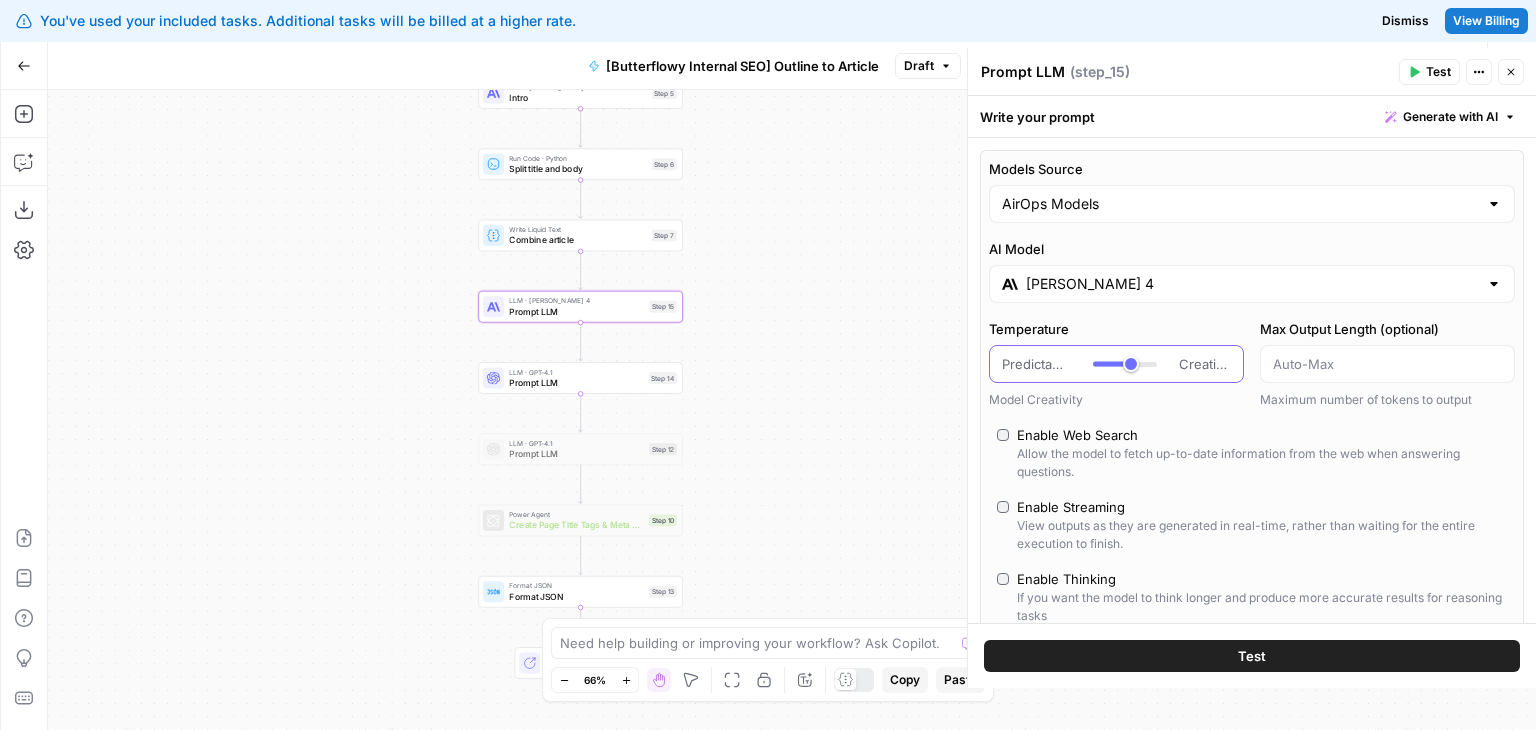 scroll, scrollTop: 400, scrollLeft: 0, axis: vertical 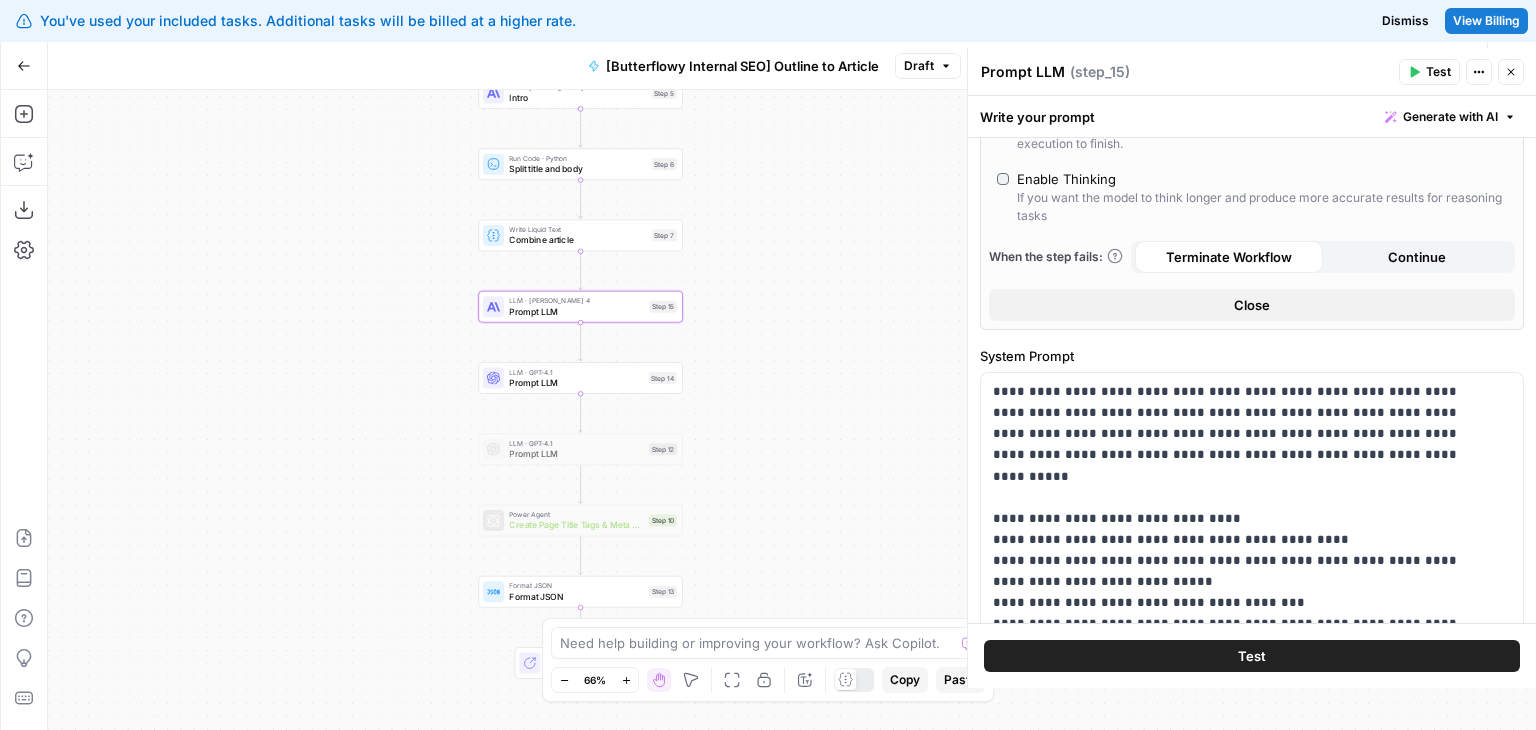 click on "Enable Thinking If you want the model to think longer and produce more accurate results for reasoning tasks" at bounding box center [1252, 197] 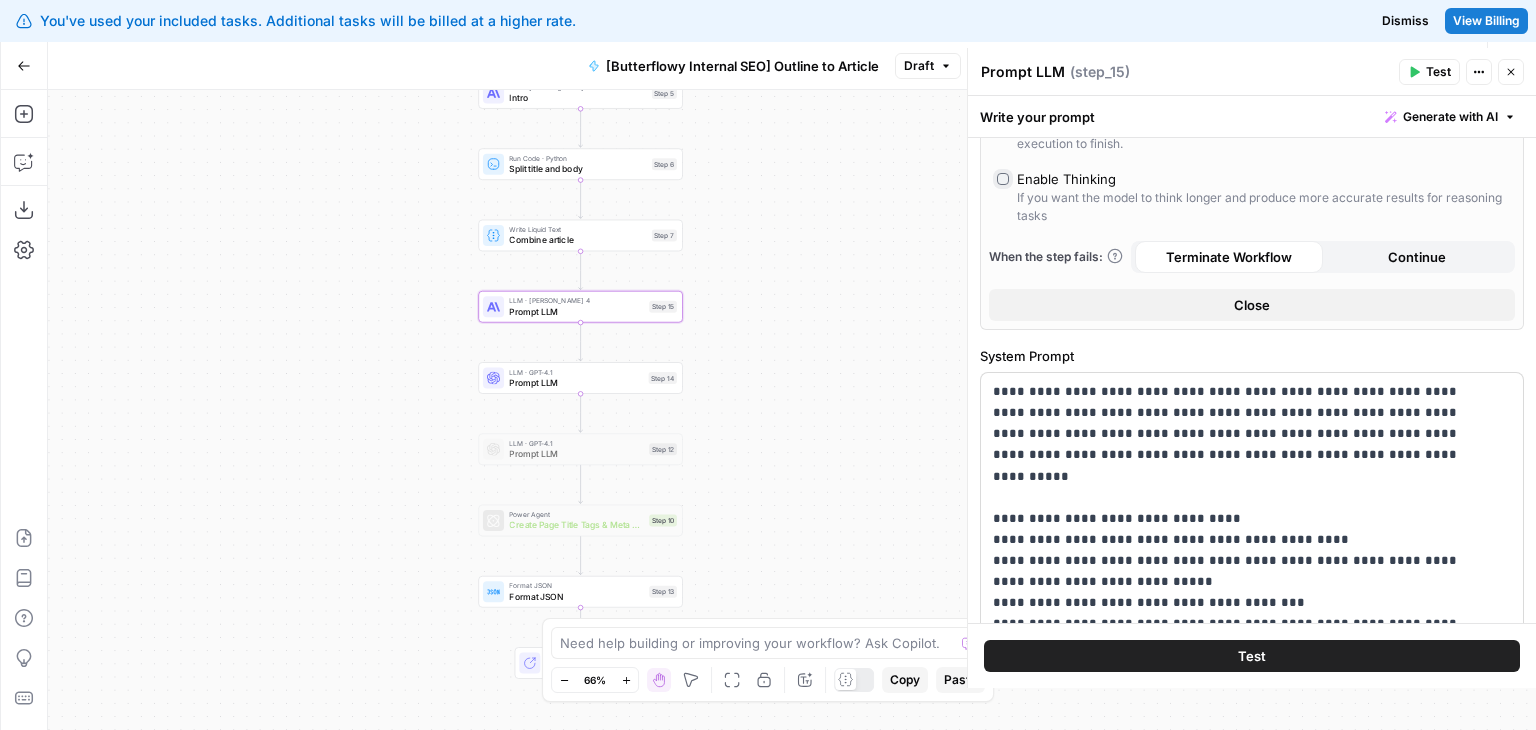 scroll, scrollTop: 254, scrollLeft: 0, axis: vertical 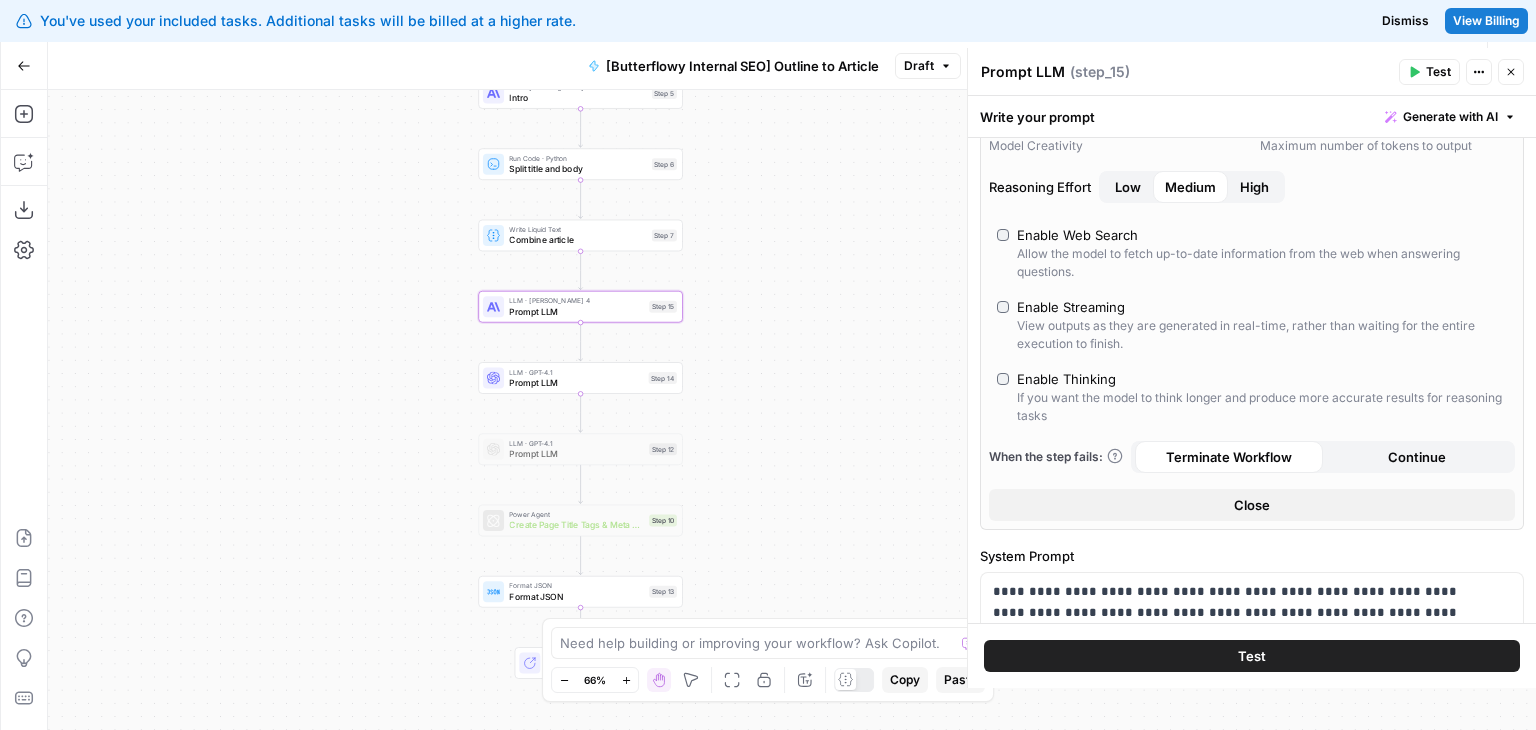 click on "Enable Thinking" at bounding box center [1066, 379] 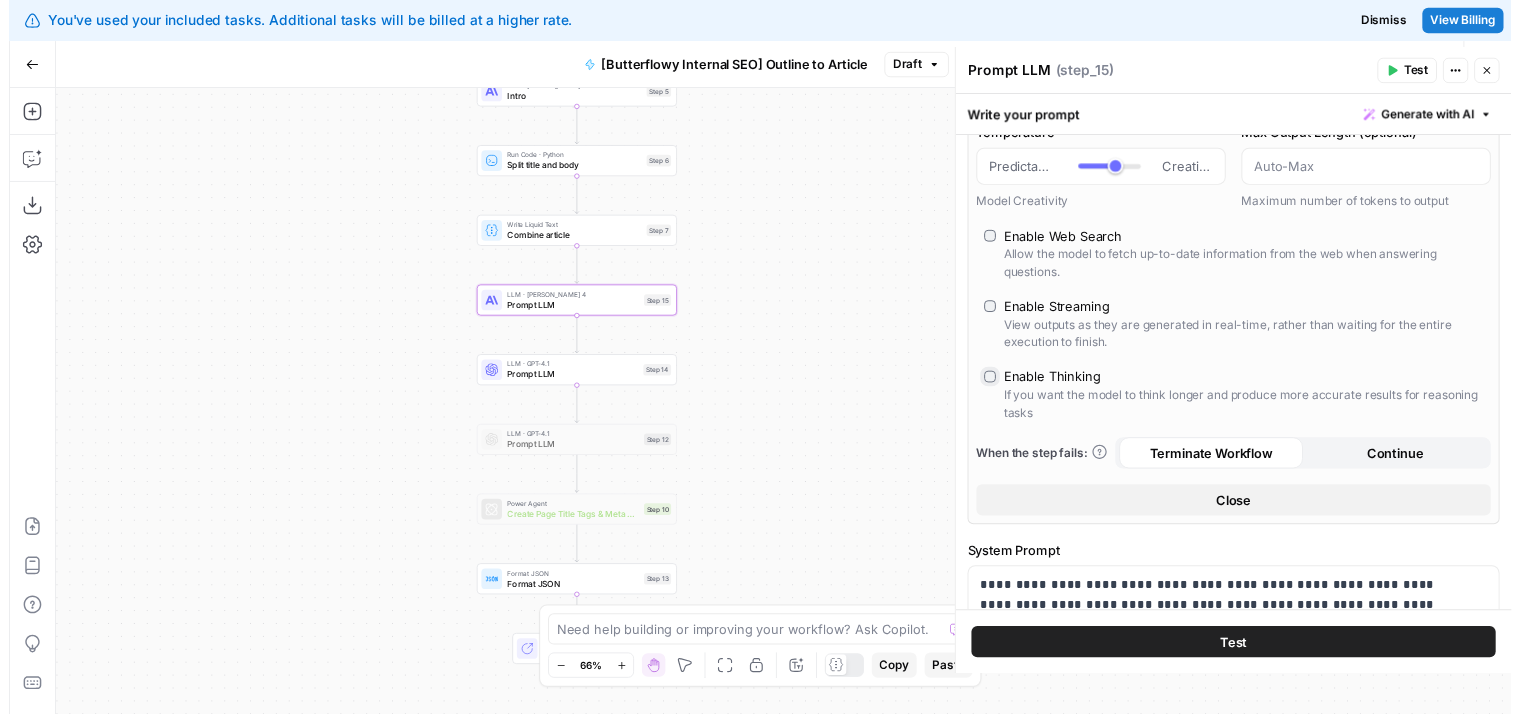 scroll, scrollTop: 163, scrollLeft: 0, axis: vertical 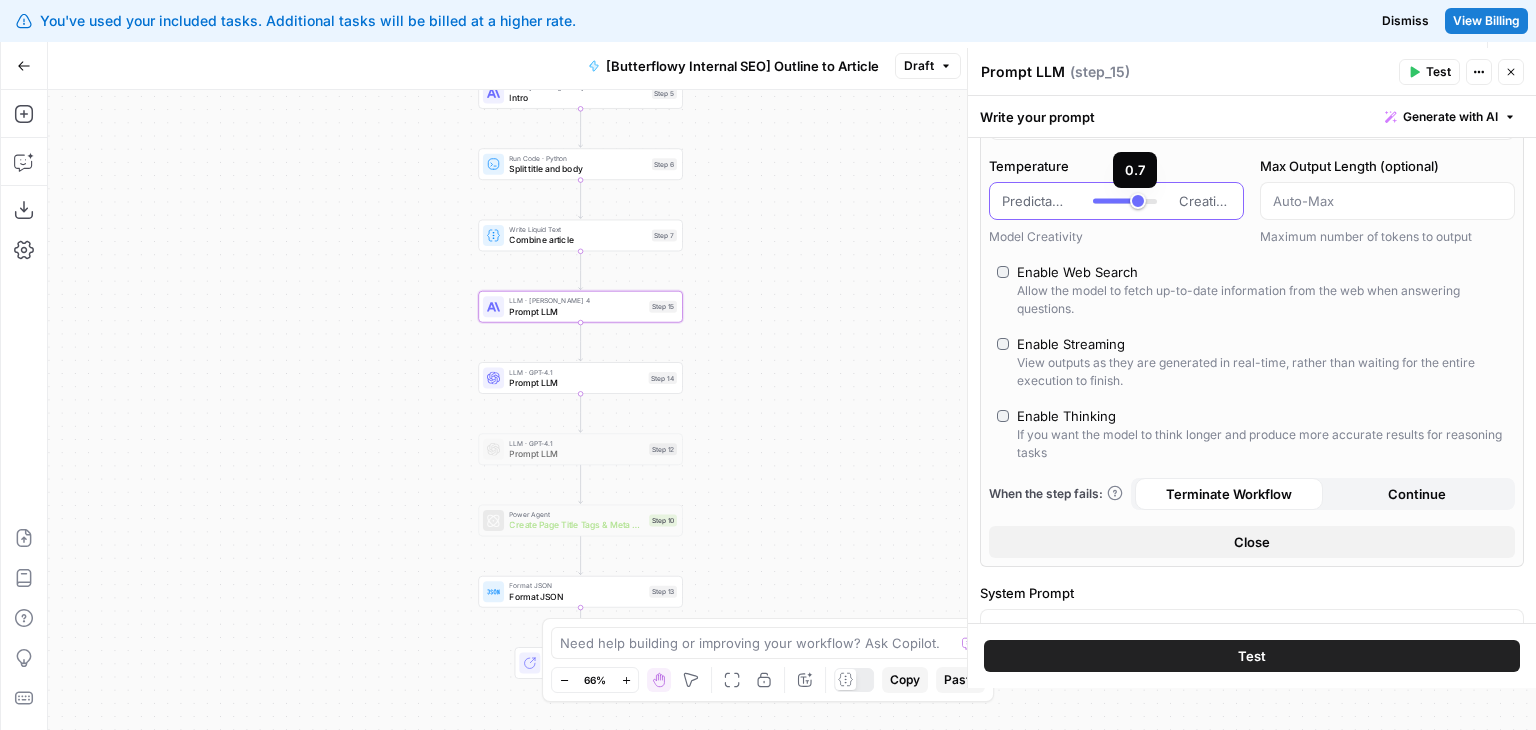 type on "***" 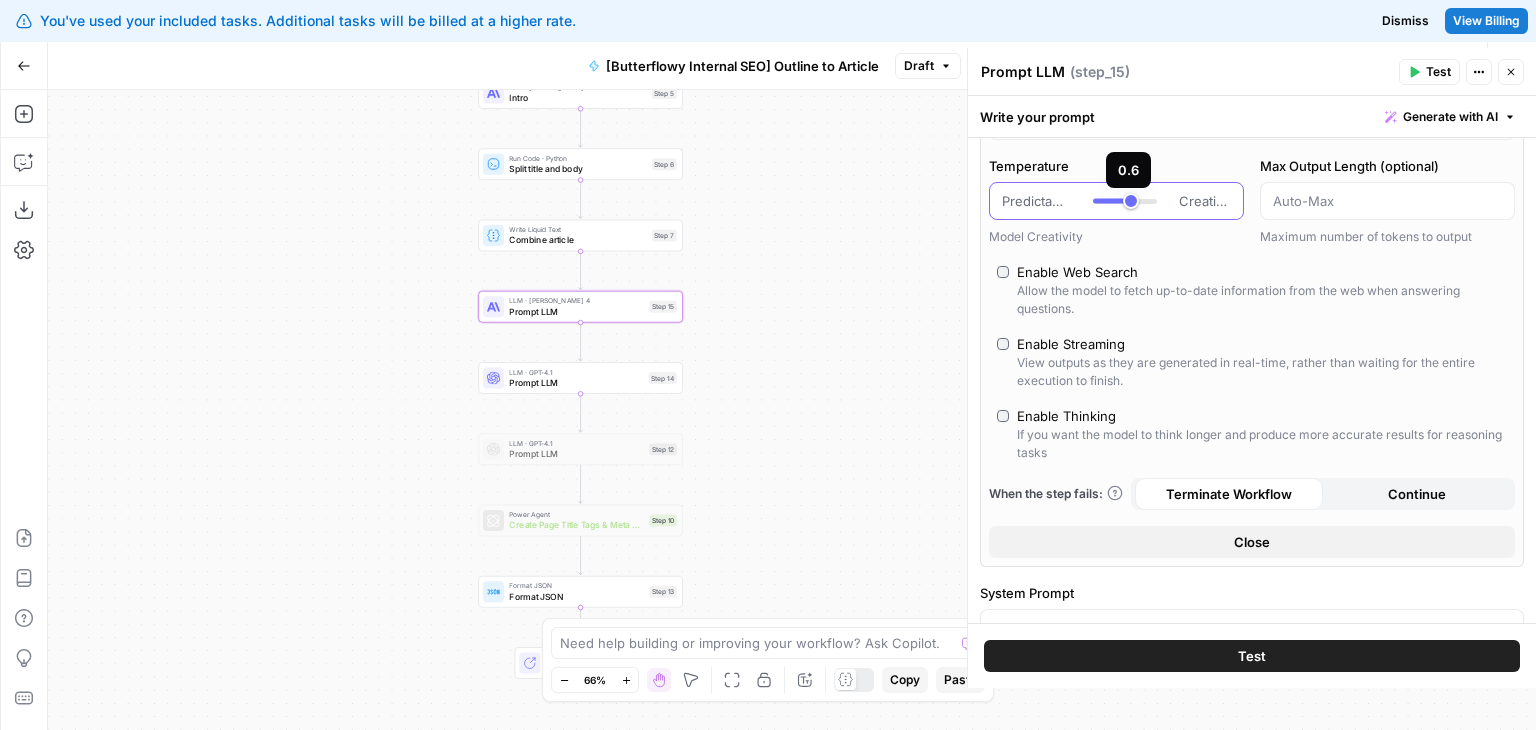 click at bounding box center [1125, 201] 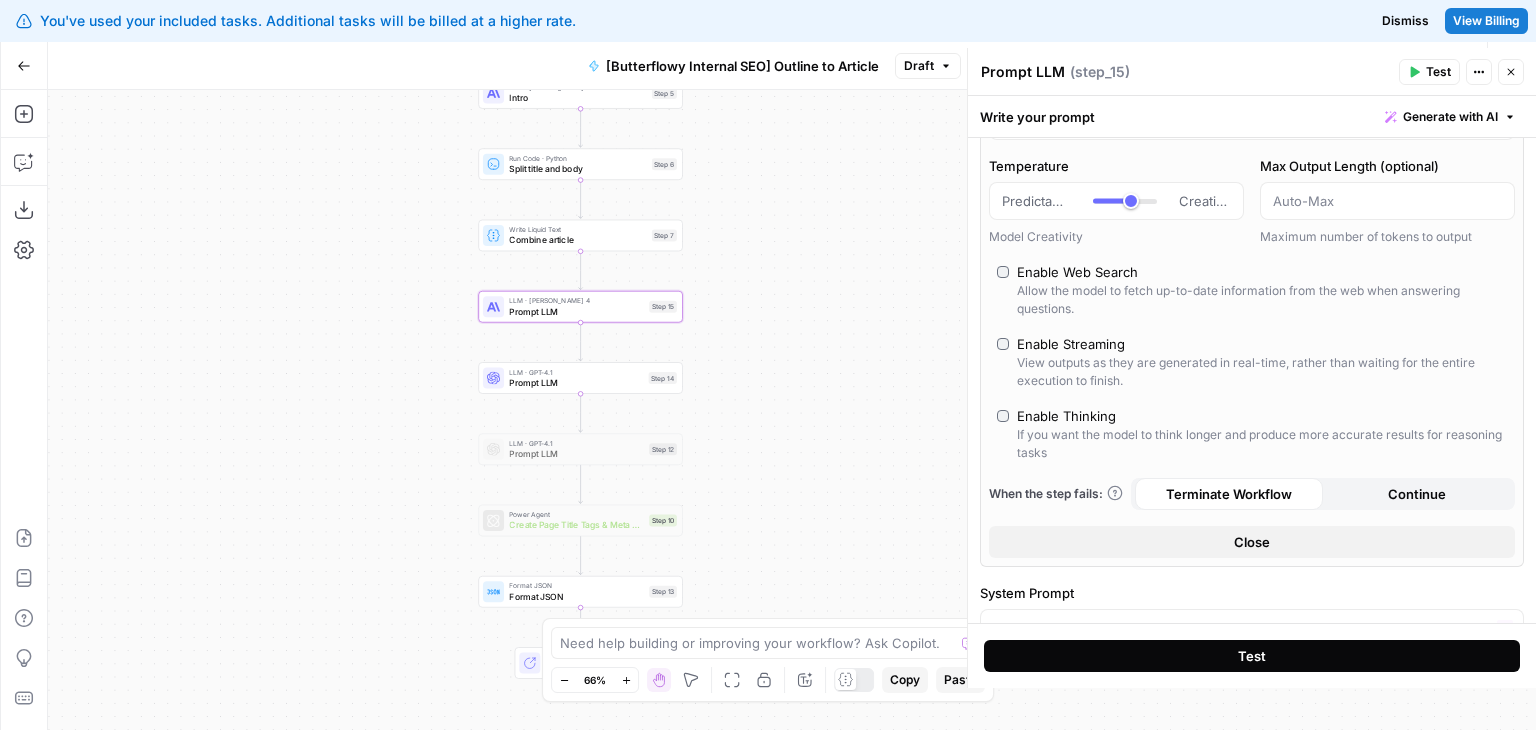 click on "Test" at bounding box center [1252, 656] 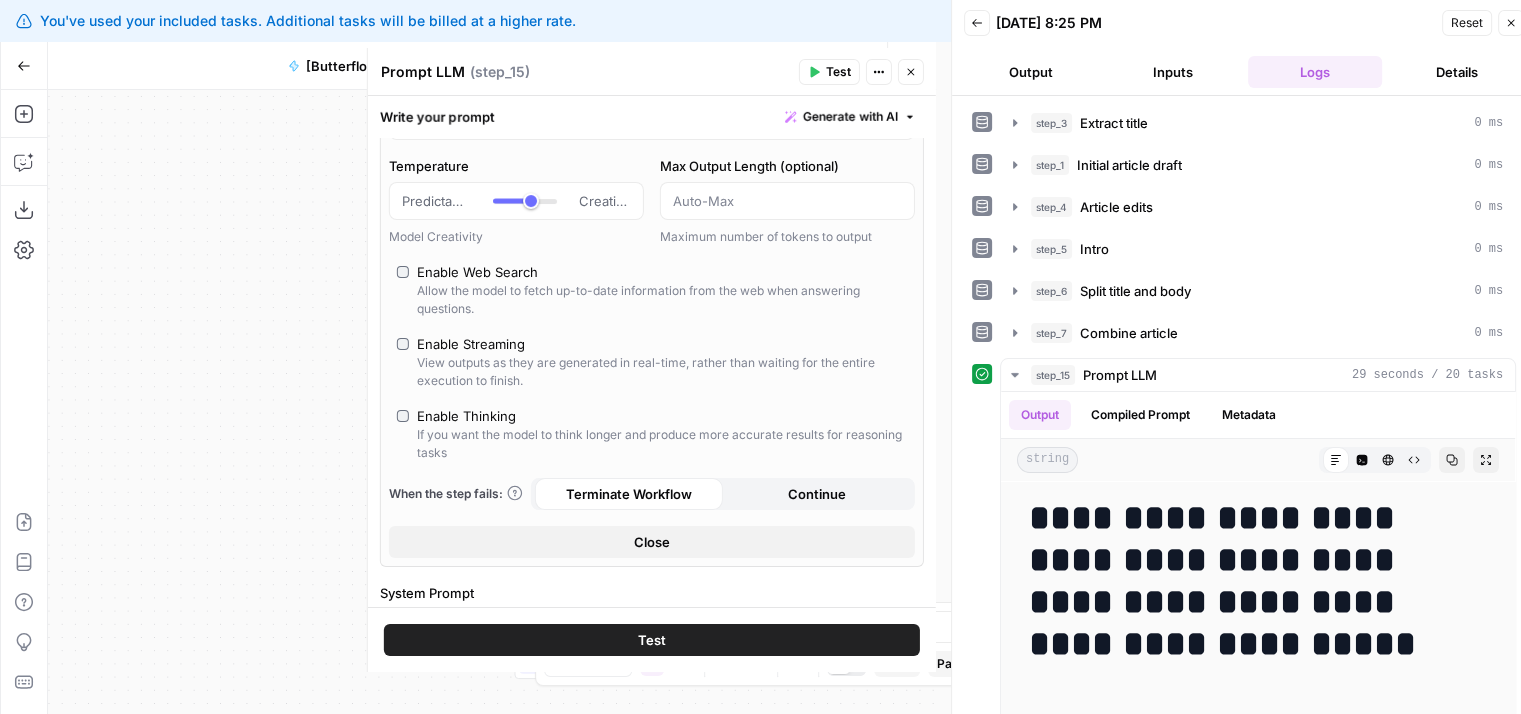scroll, scrollTop: 210, scrollLeft: 0, axis: vertical 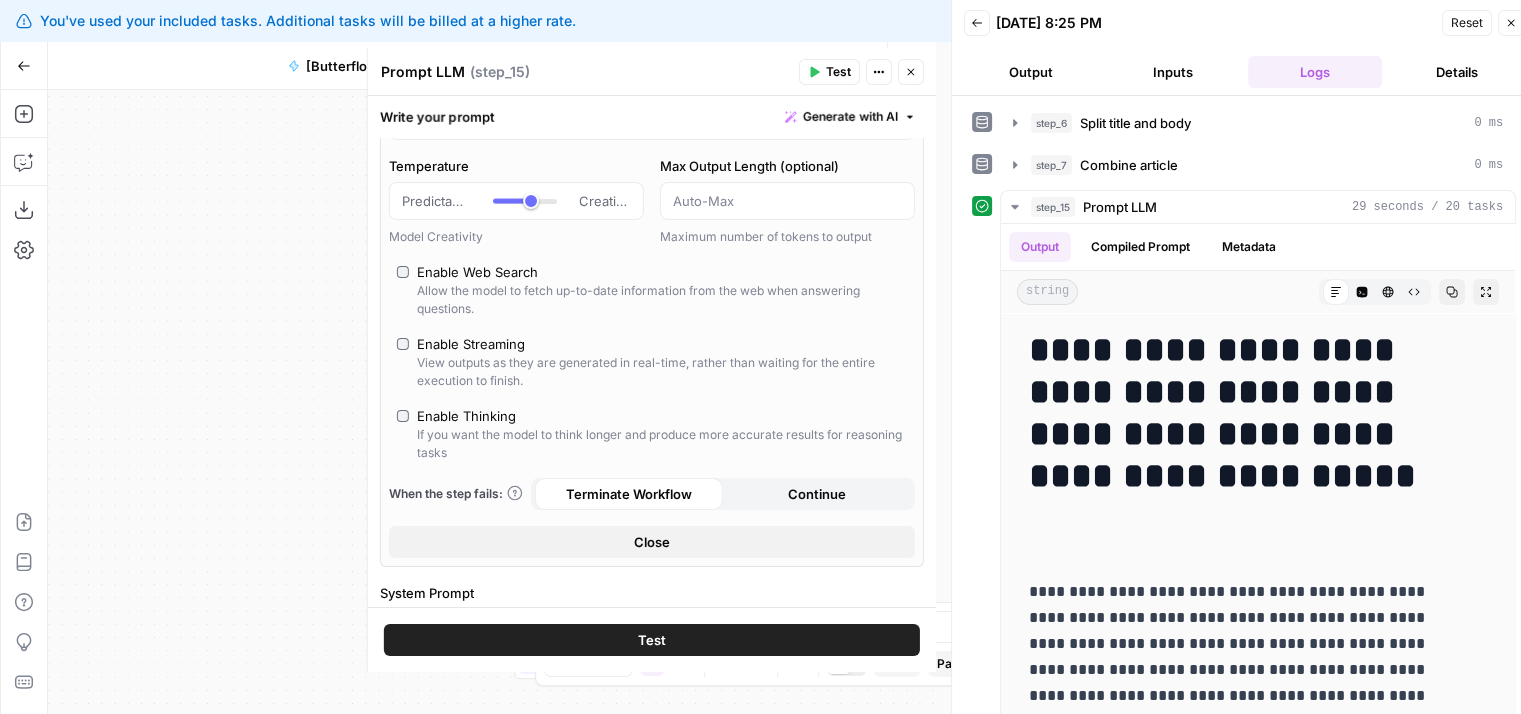 drag, startPoint x: 984, startPoint y: 557, endPoint x: 970, endPoint y: 633, distance: 77.27872 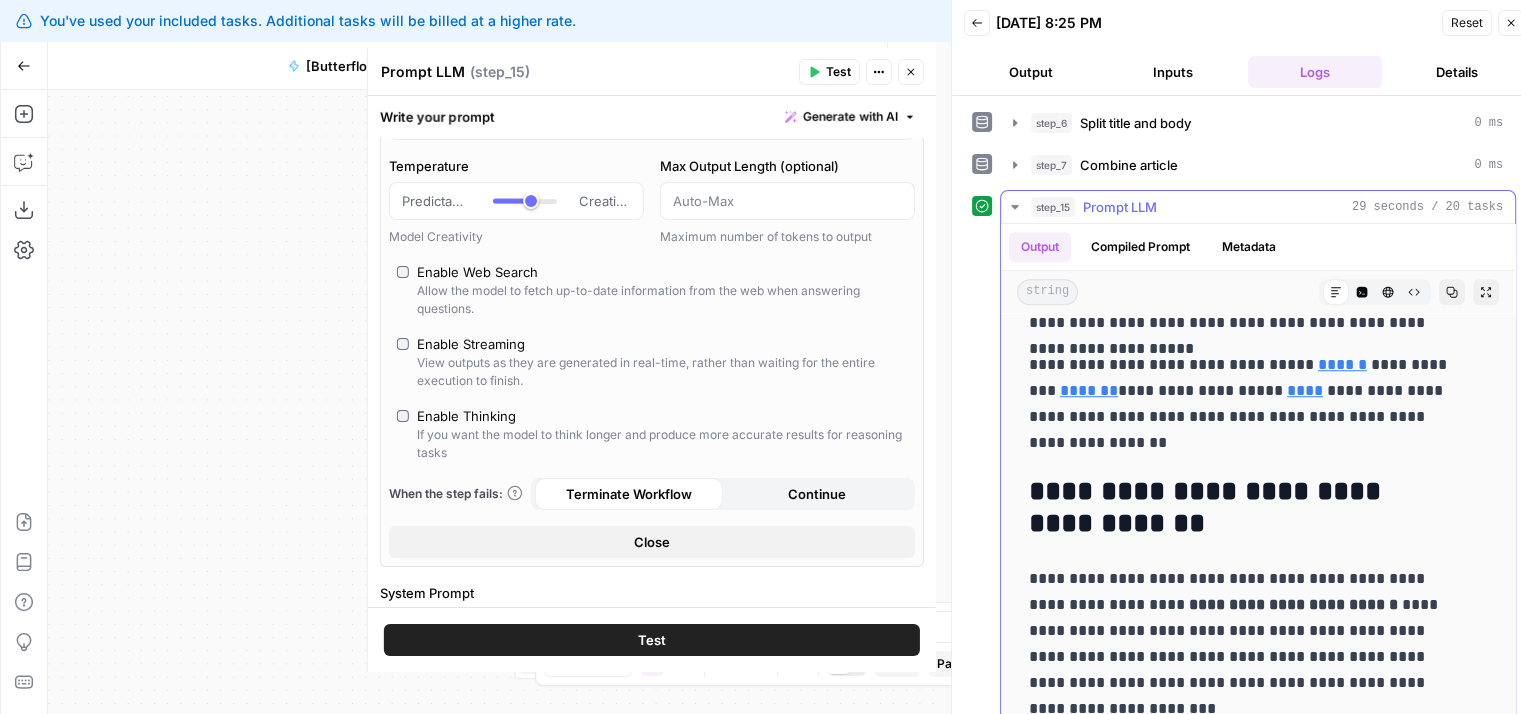drag, startPoint x: 1207, startPoint y: 427, endPoint x: 1193, endPoint y: 696, distance: 269.36407 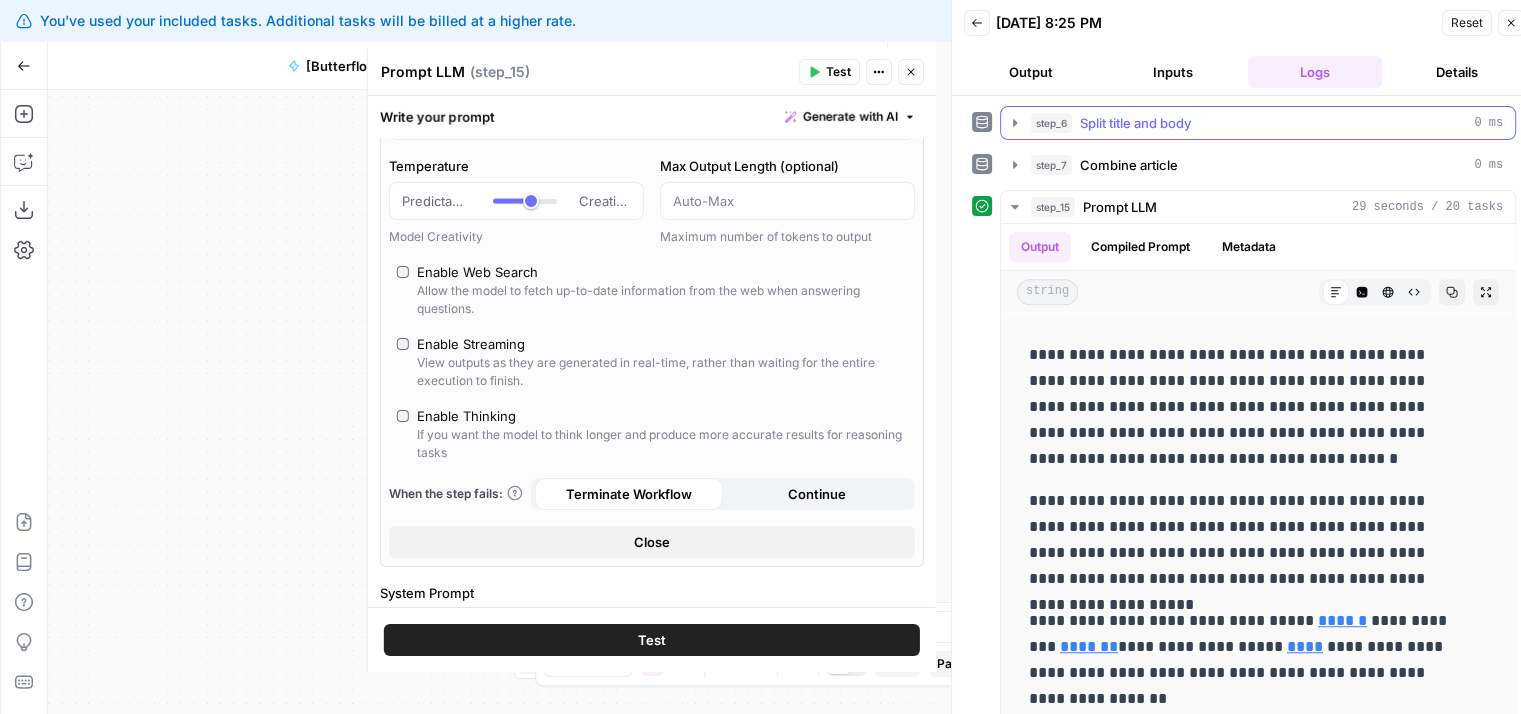 scroll, scrollTop: 0, scrollLeft: 0, axis: both 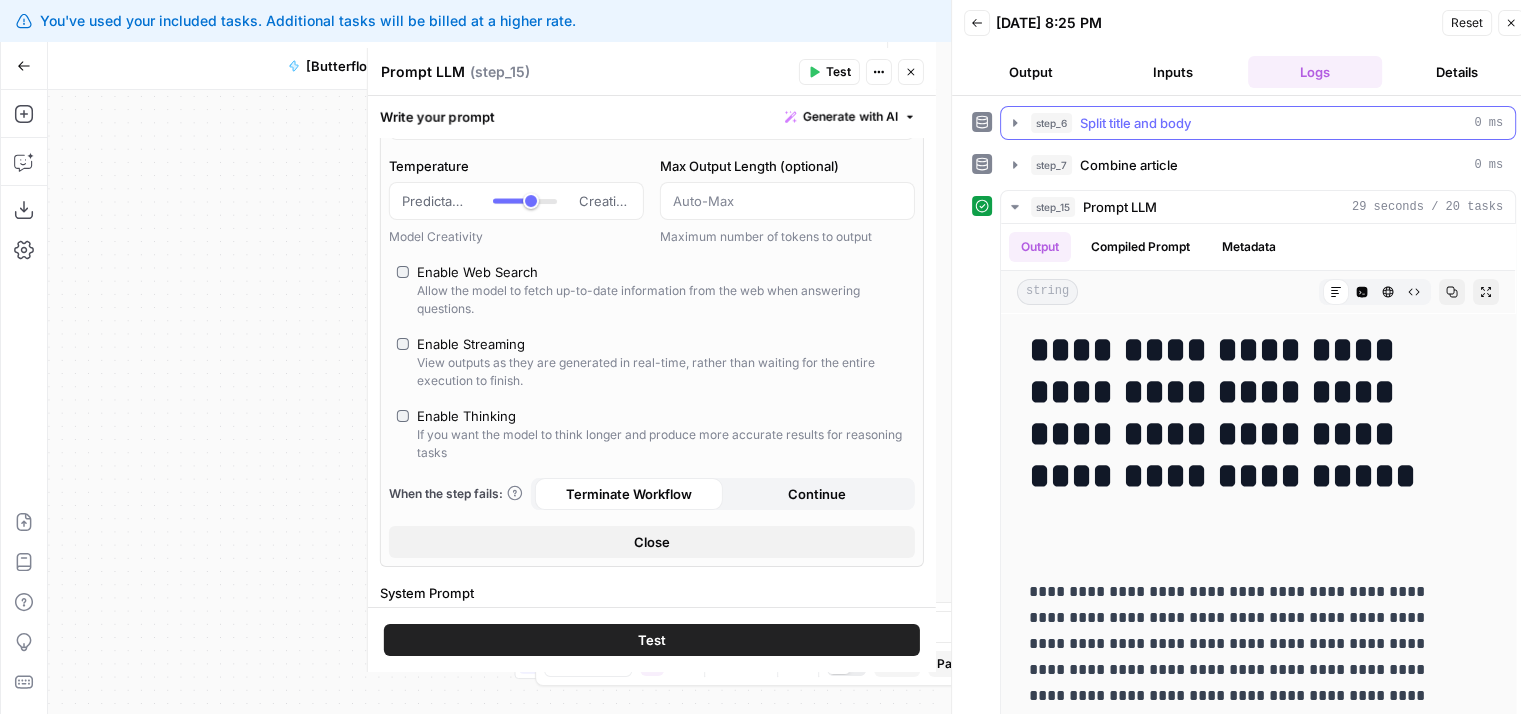drag, startPoint x: 1256, startPoint y: 485, endPoint x: 1292, endPoint y: 125, distance: 361.79553 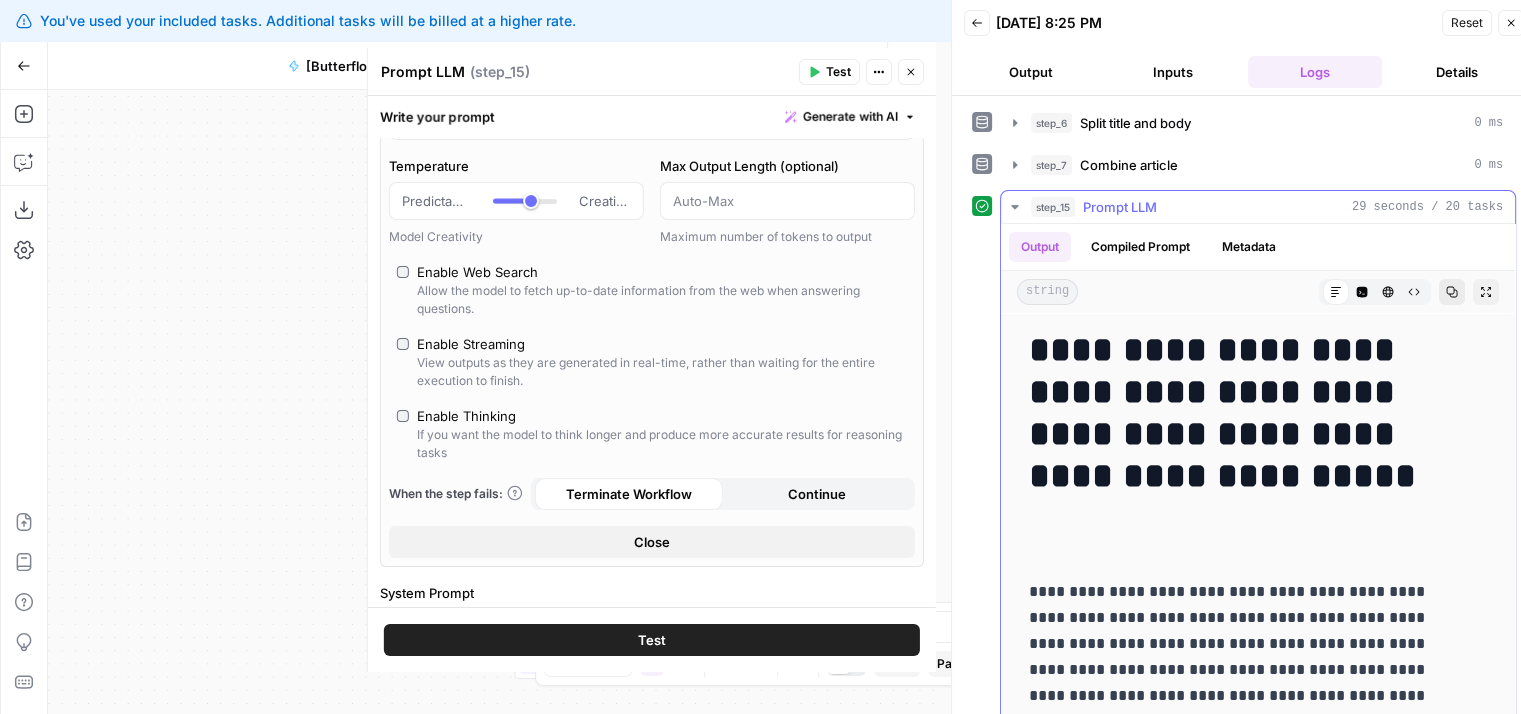 click 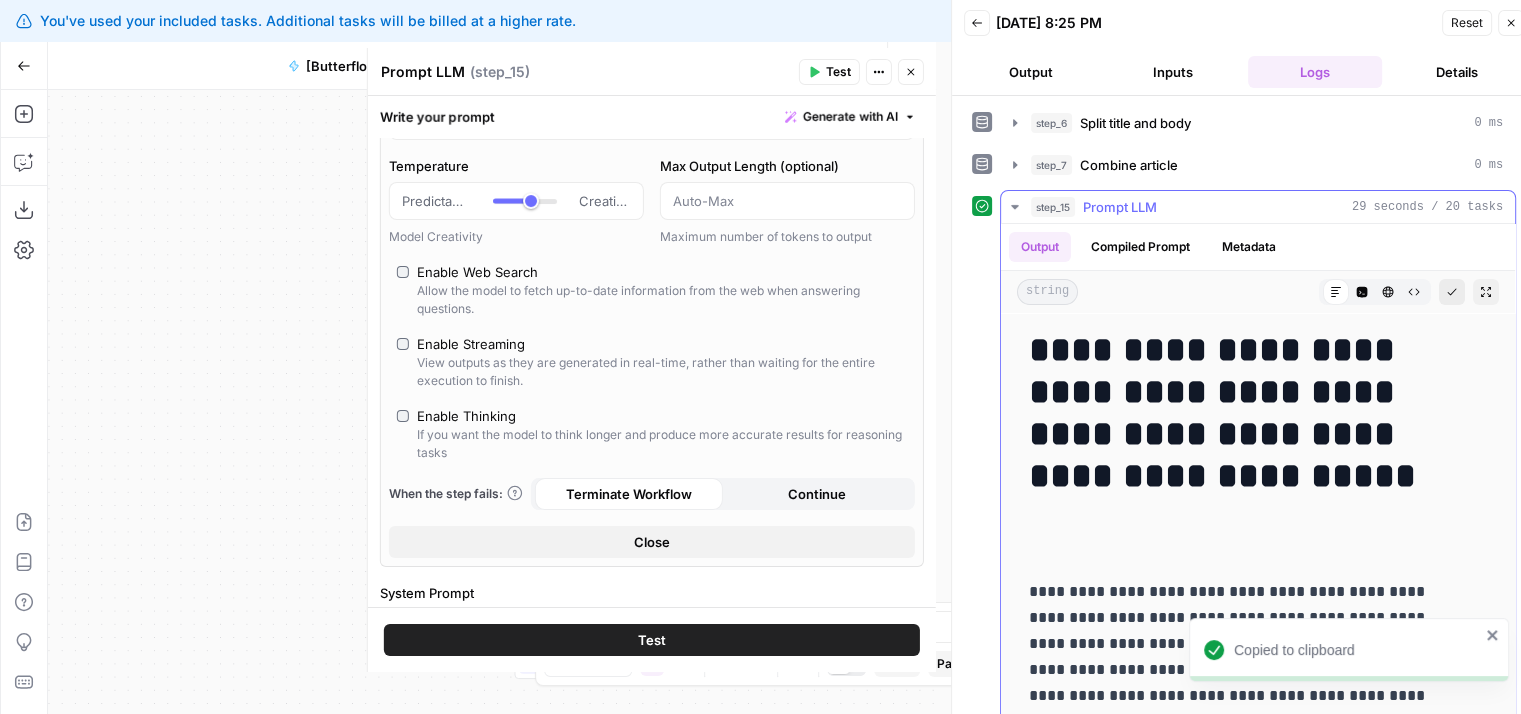 click on "**********" at bounding box center (1243, 434) 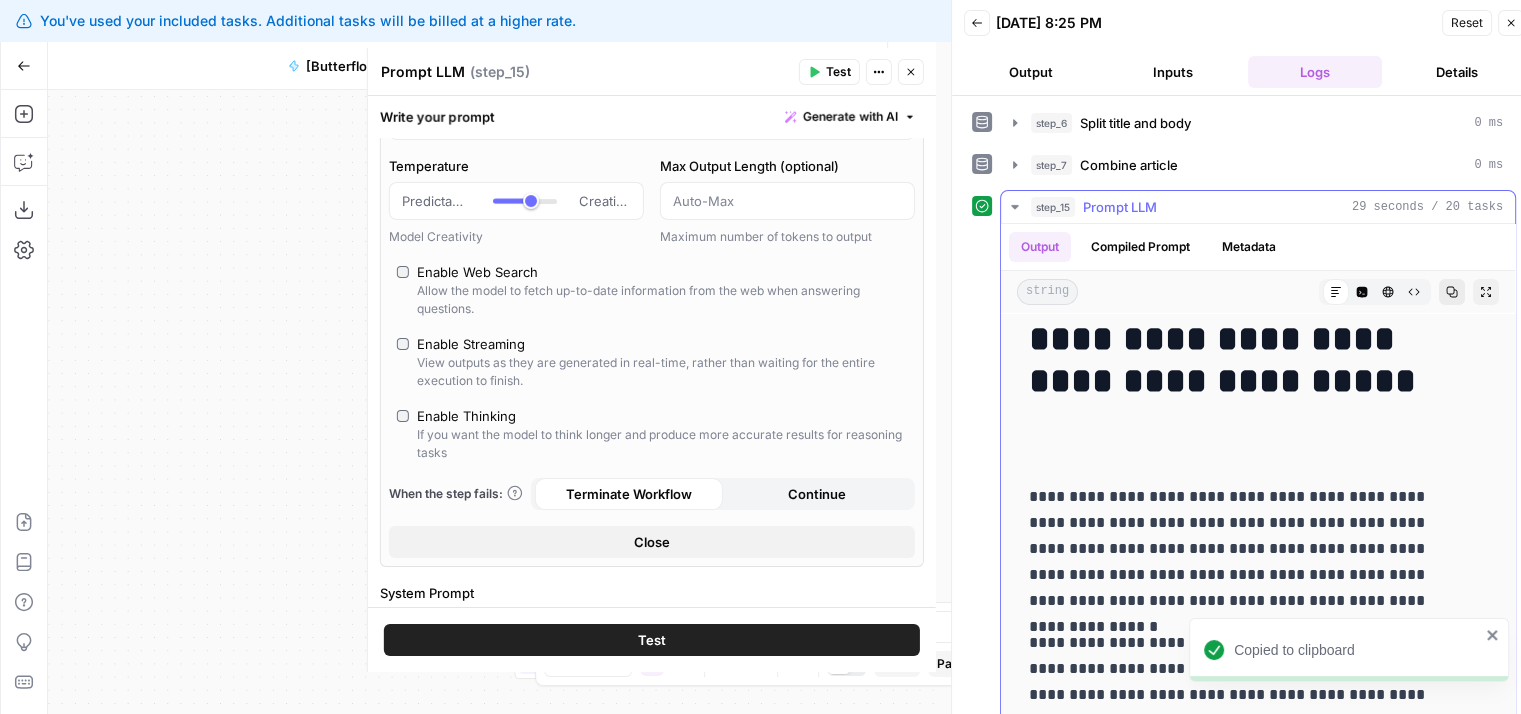 drag, startPoint x: 1149, startPoint y: 365, endPoint x: 1170, endPoint y: 213, distance: 153.4438 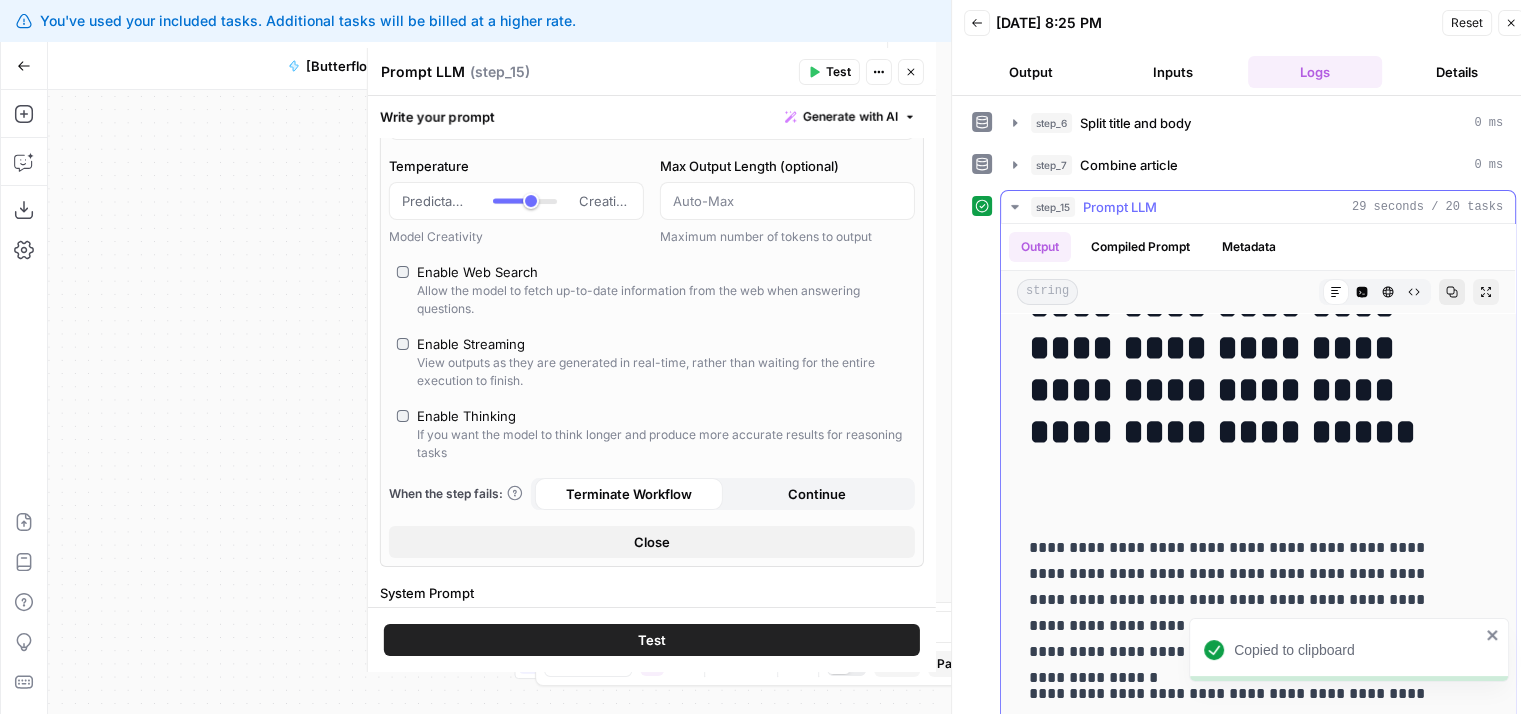 click on "Prompt LLM" at bounding box center (1120, 207) 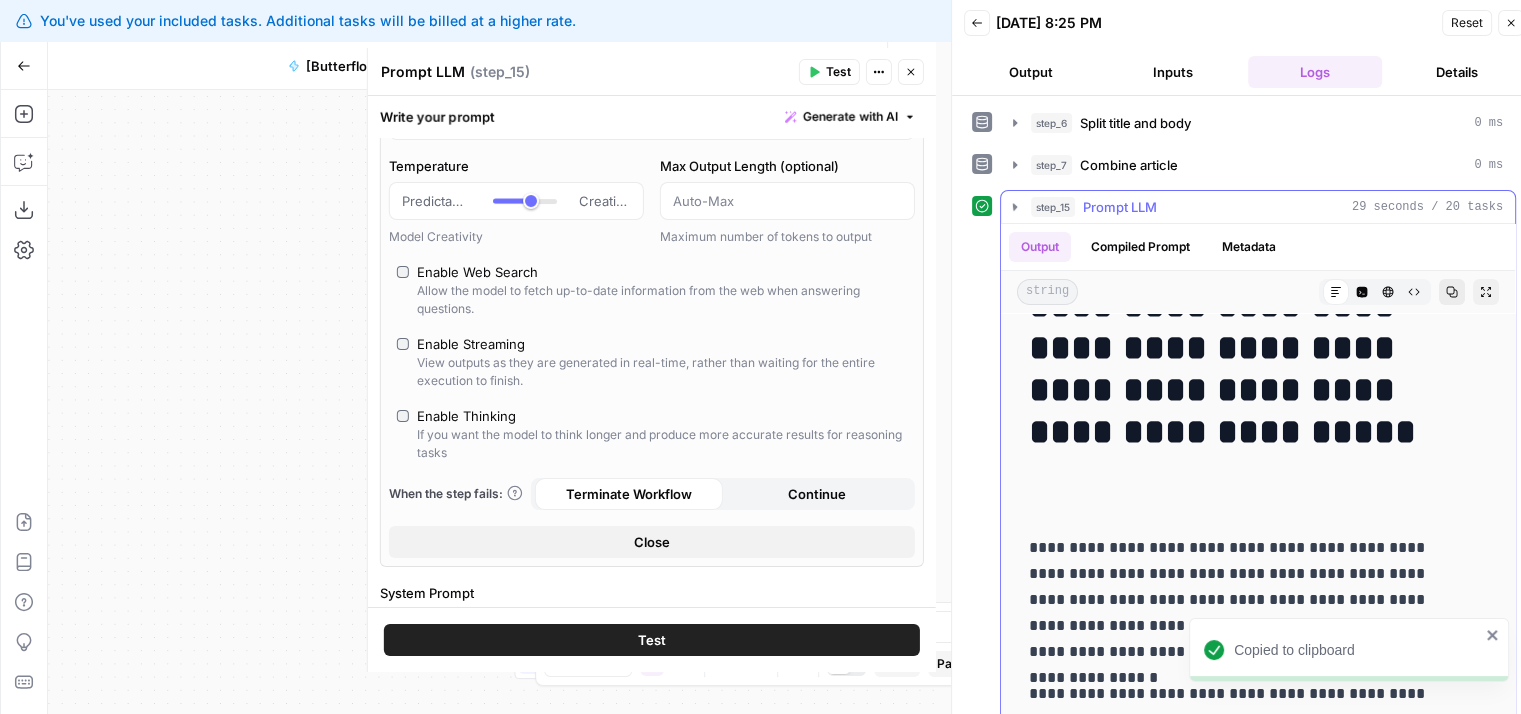 scroll, scrollTop: 0, scrollLeft: 0, axis: both 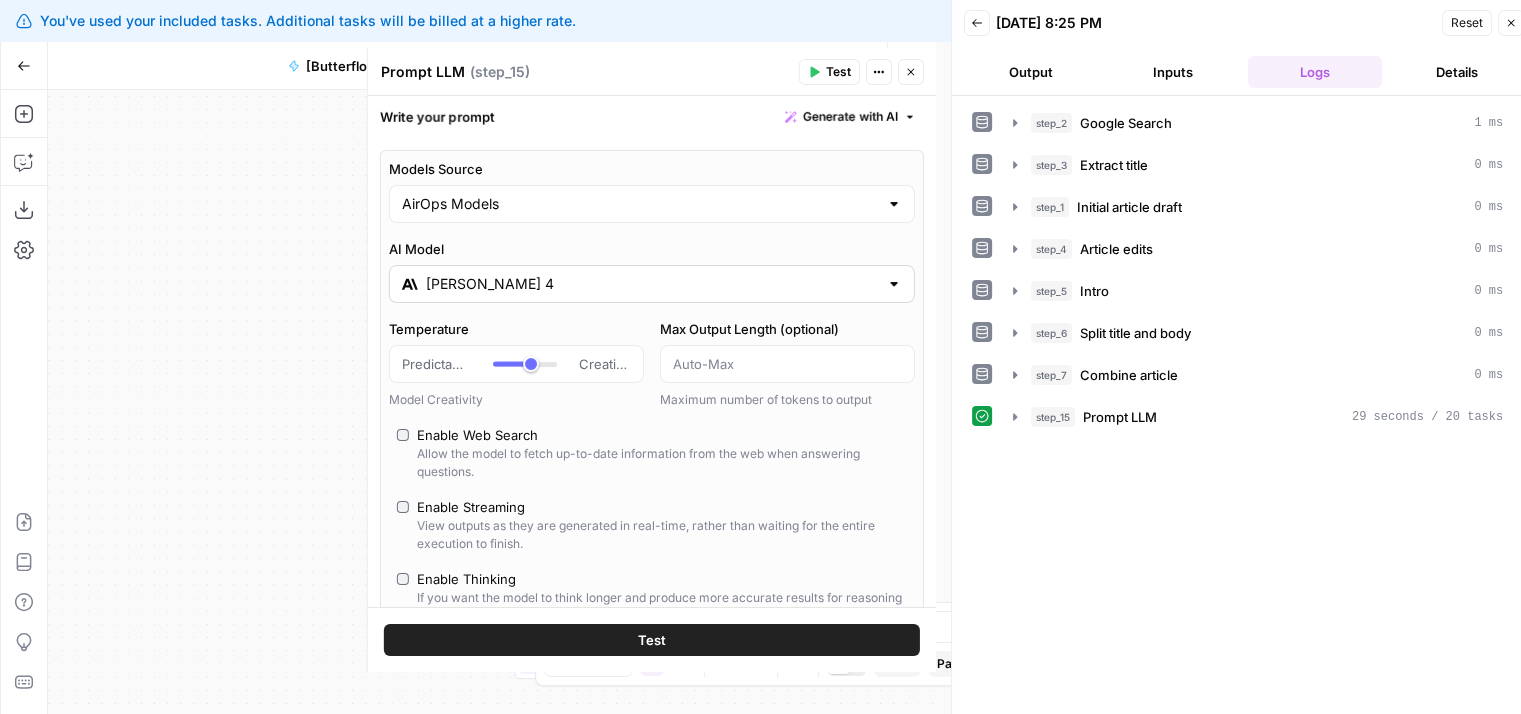click on "[PERSON_NAME] 4" at bounding box center (652, 284) 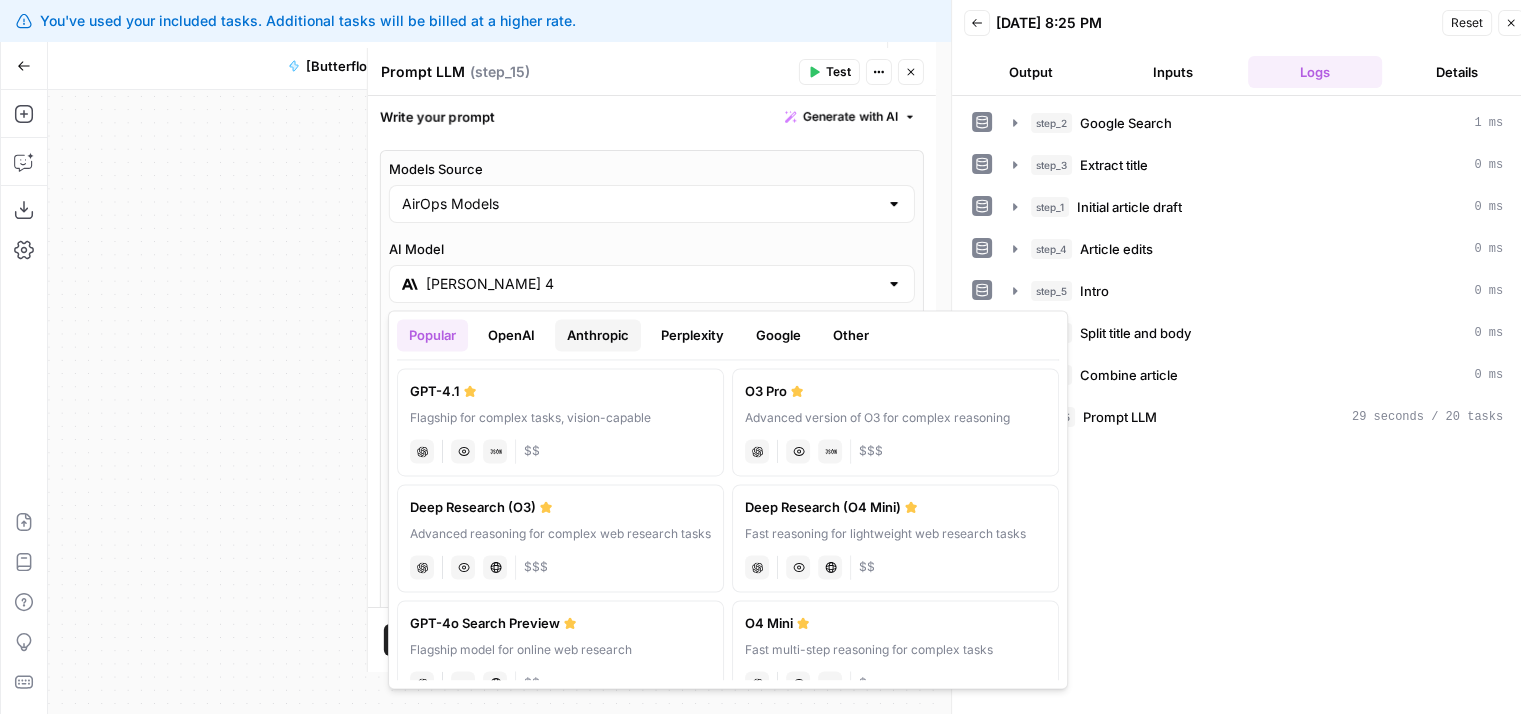 click on "Anthropic" at bounding box center [598, 335] 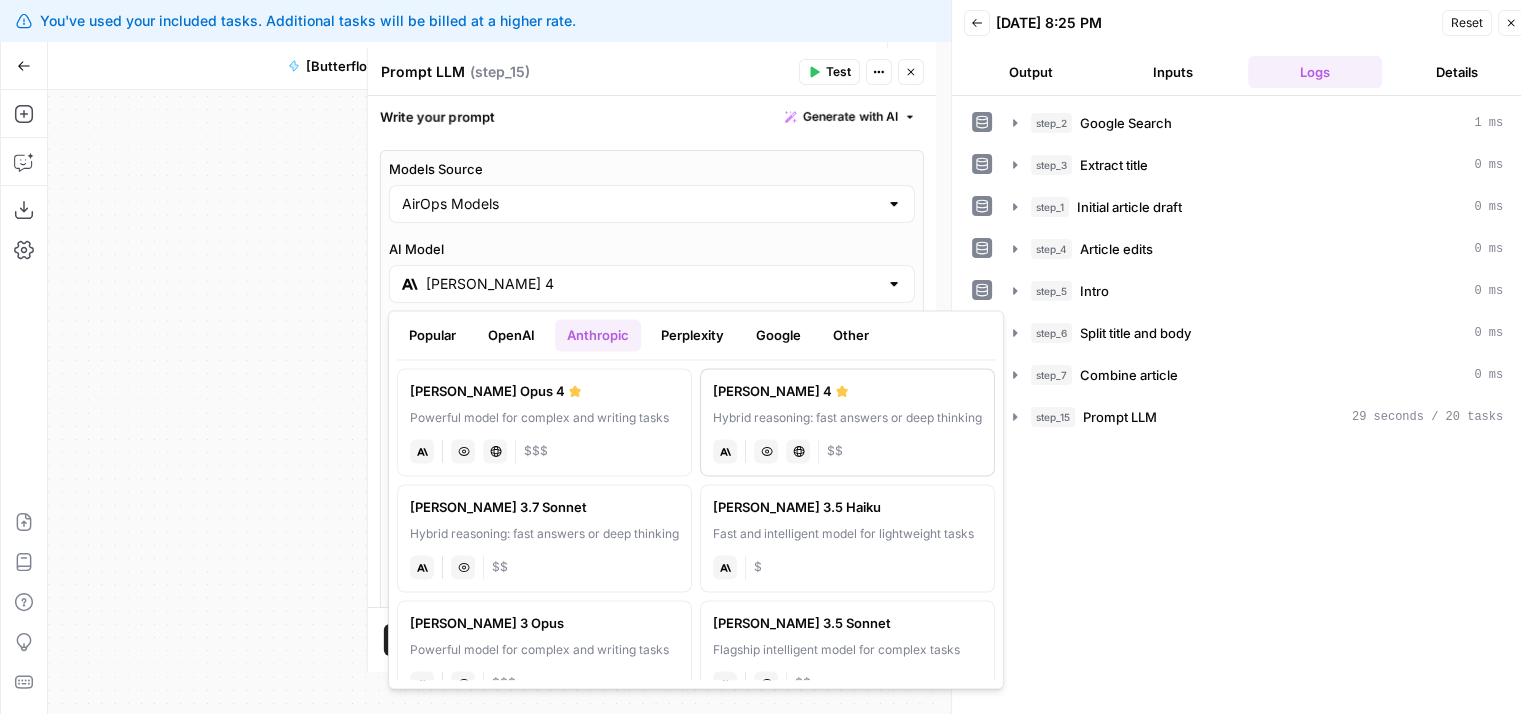 click on "Hybrid reasoning: fast answers or deep thinking" at bounding box center (847, 418) 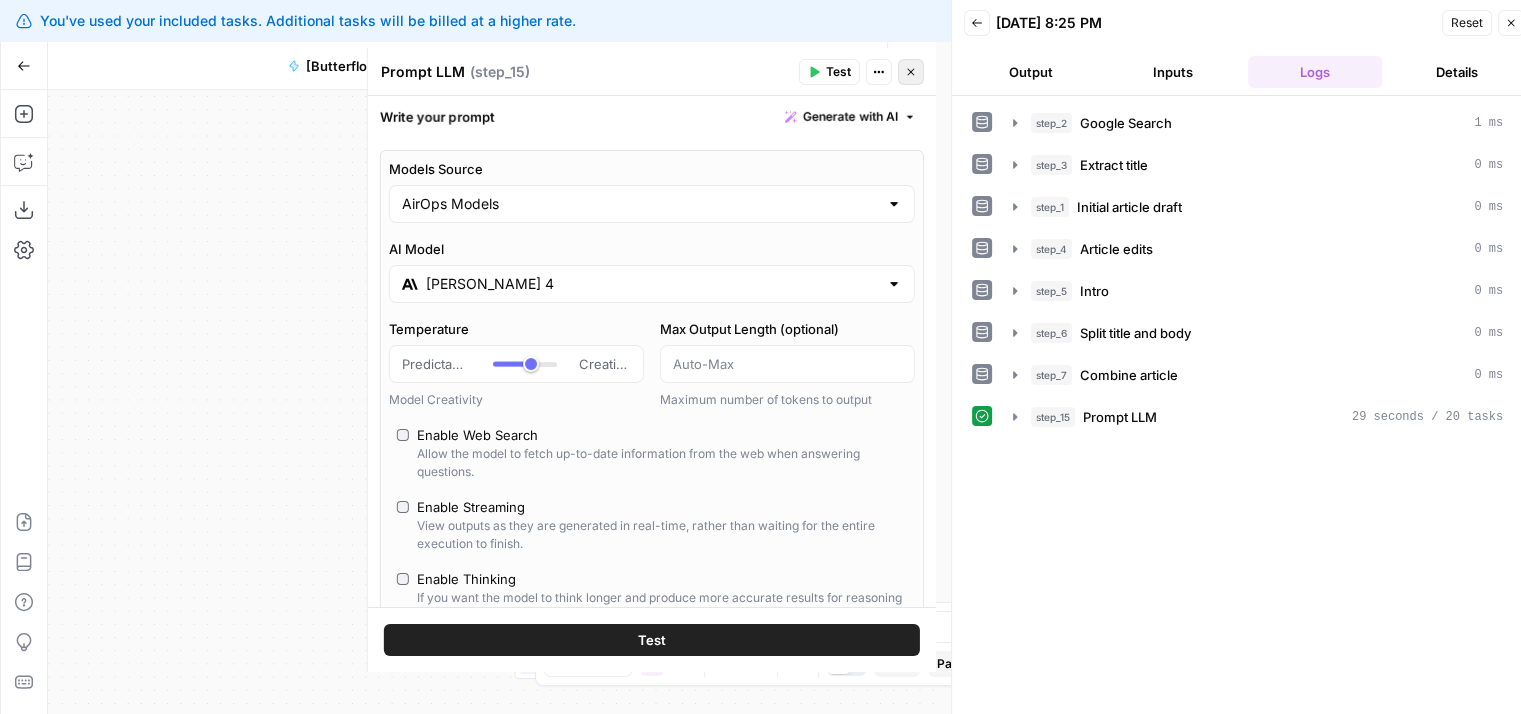 click on "Close" at bounding box center (911, 72) 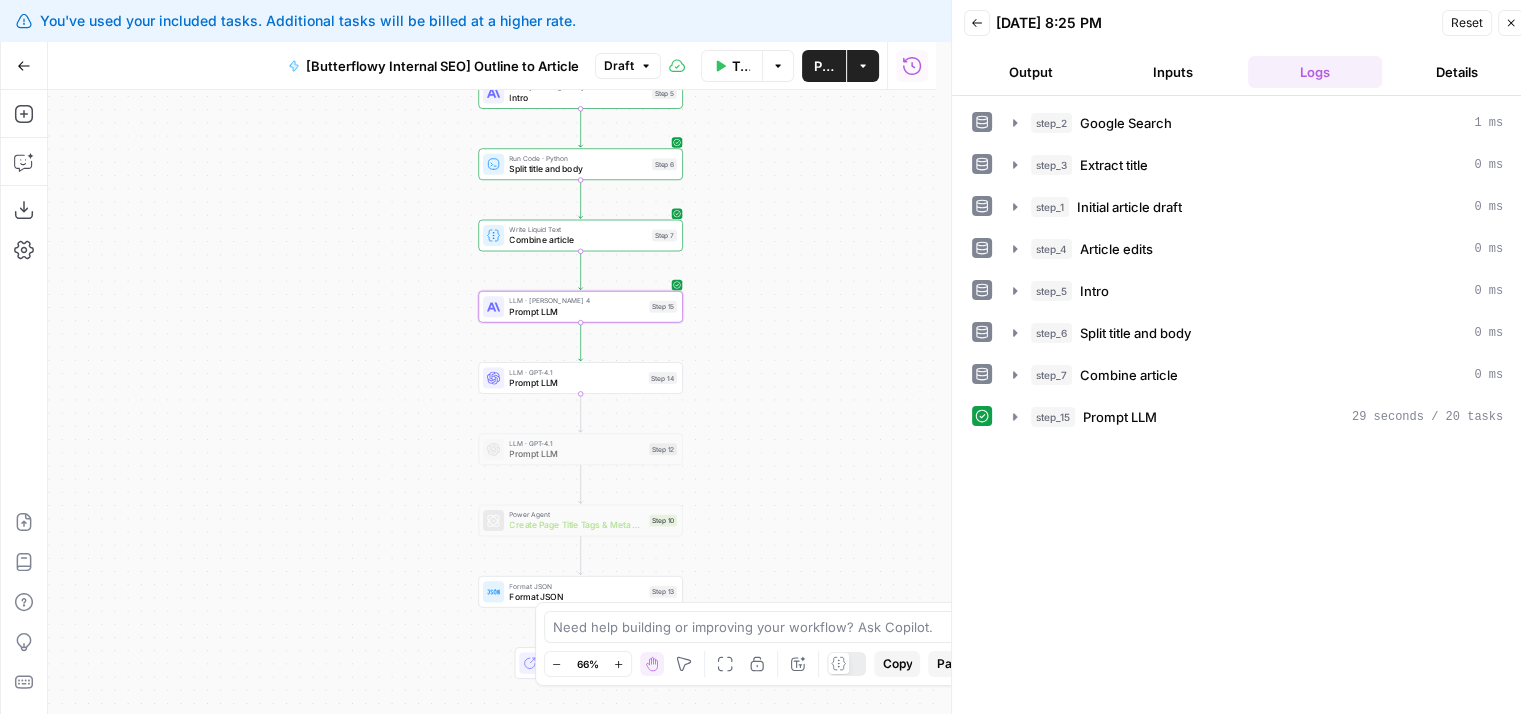 drag, startPoint x: 432, startPoint y: 373, endPoint x: 427, endPoint y: 401, distance: 28.442924 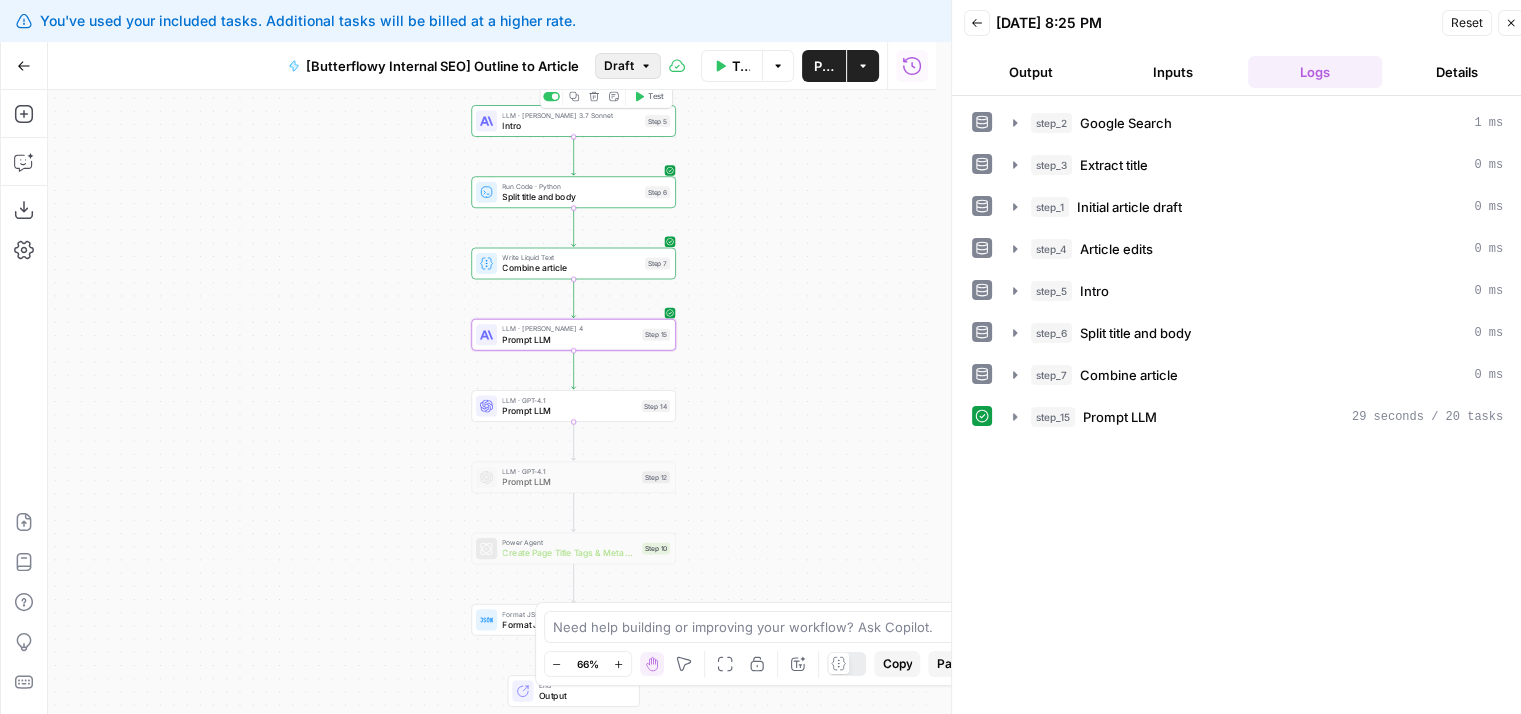 click on "Draft" at bounding box center [619, 66] 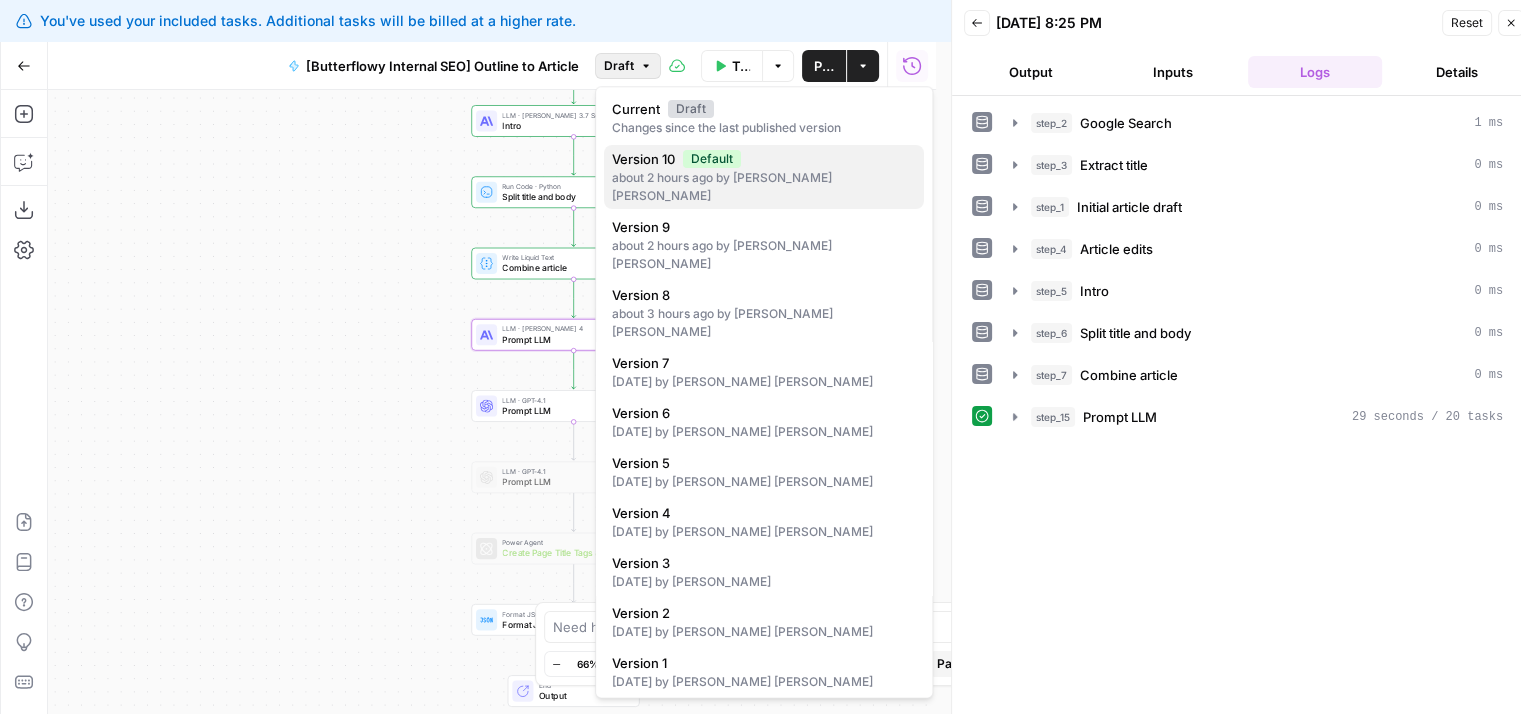 click on "Version 10" at bounding box center (643, 159) 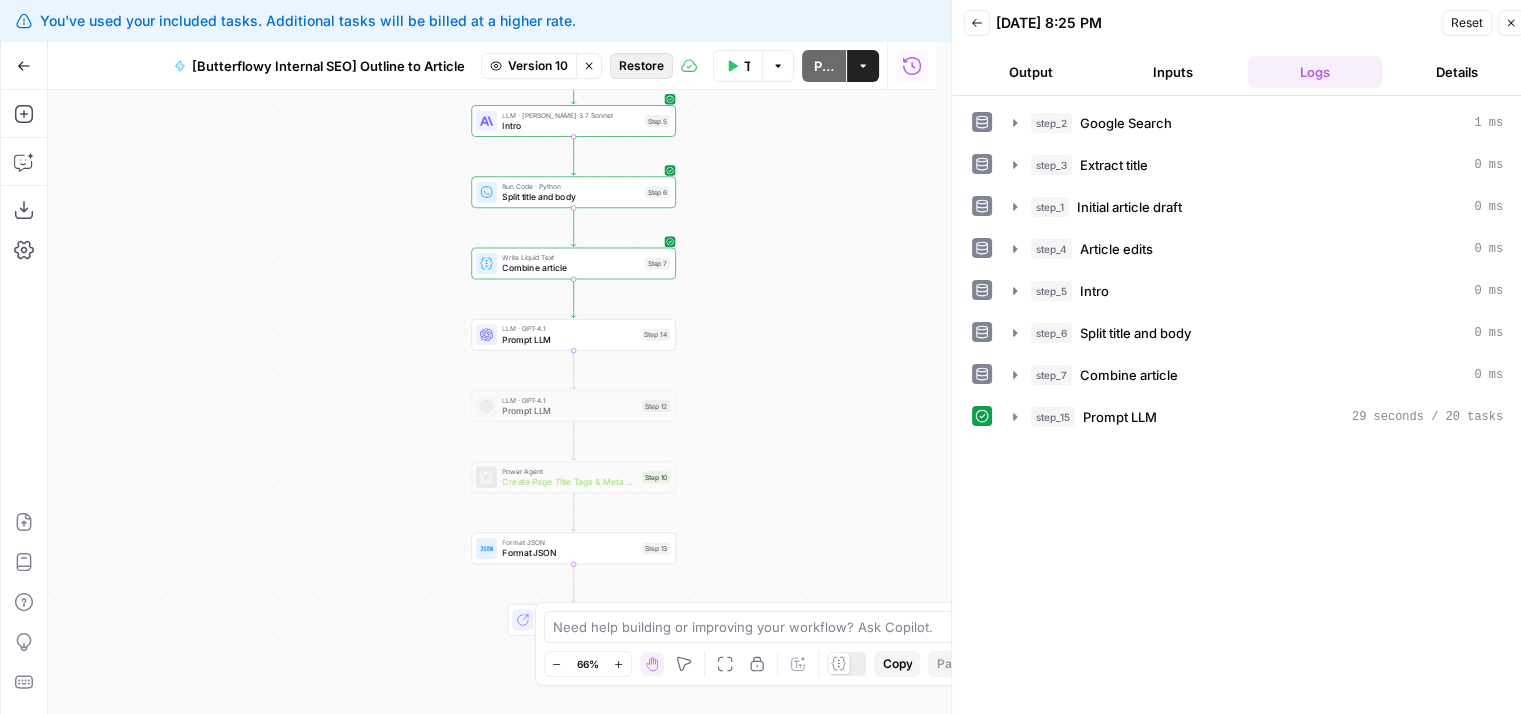 click on "Restore" at bounding box center (641, 66) 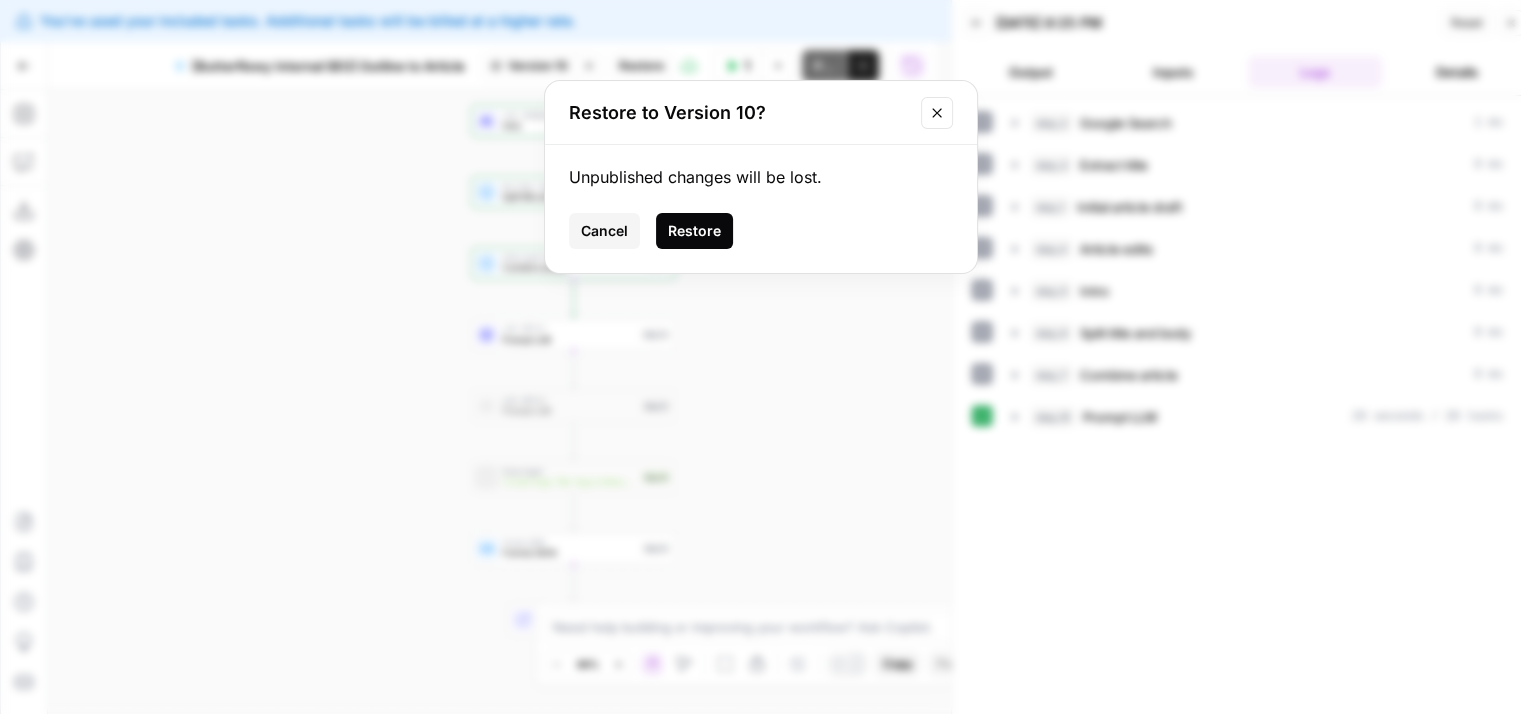 click on "Restore" at bounding box center (694, 231) 